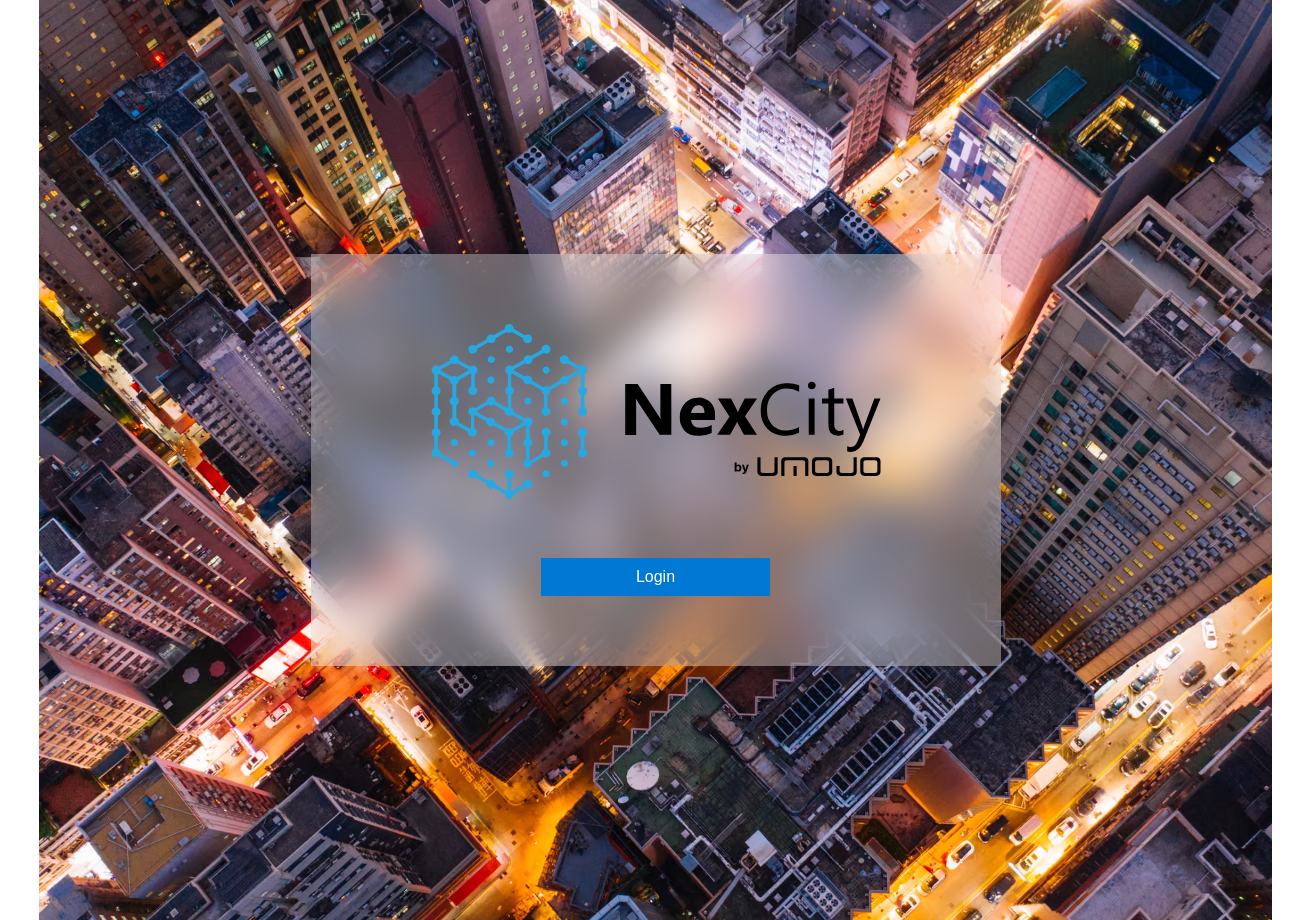 scroll, scrollTop: 0, scrollLeft: 0, axis: both 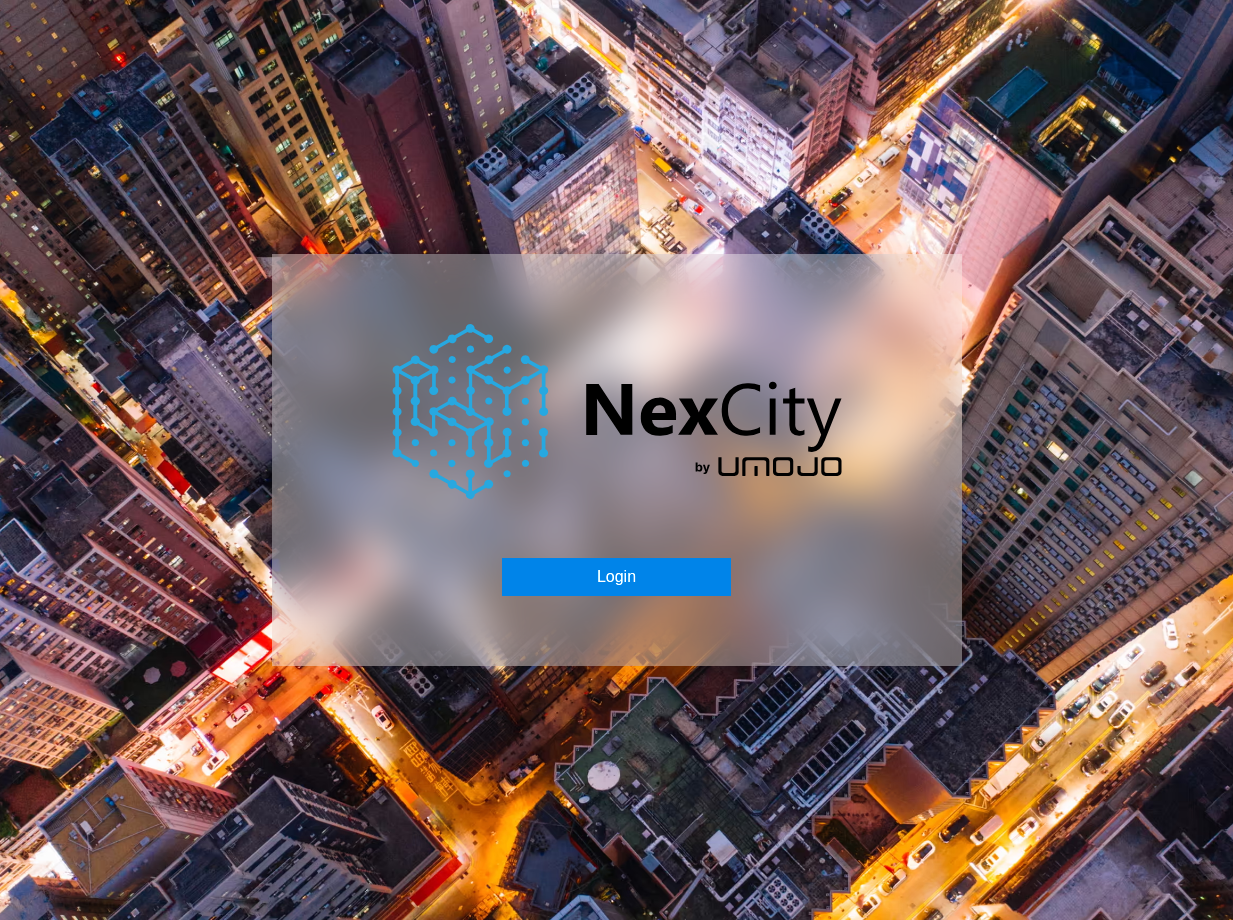 click on "Login" at bounding box center [616, 577] 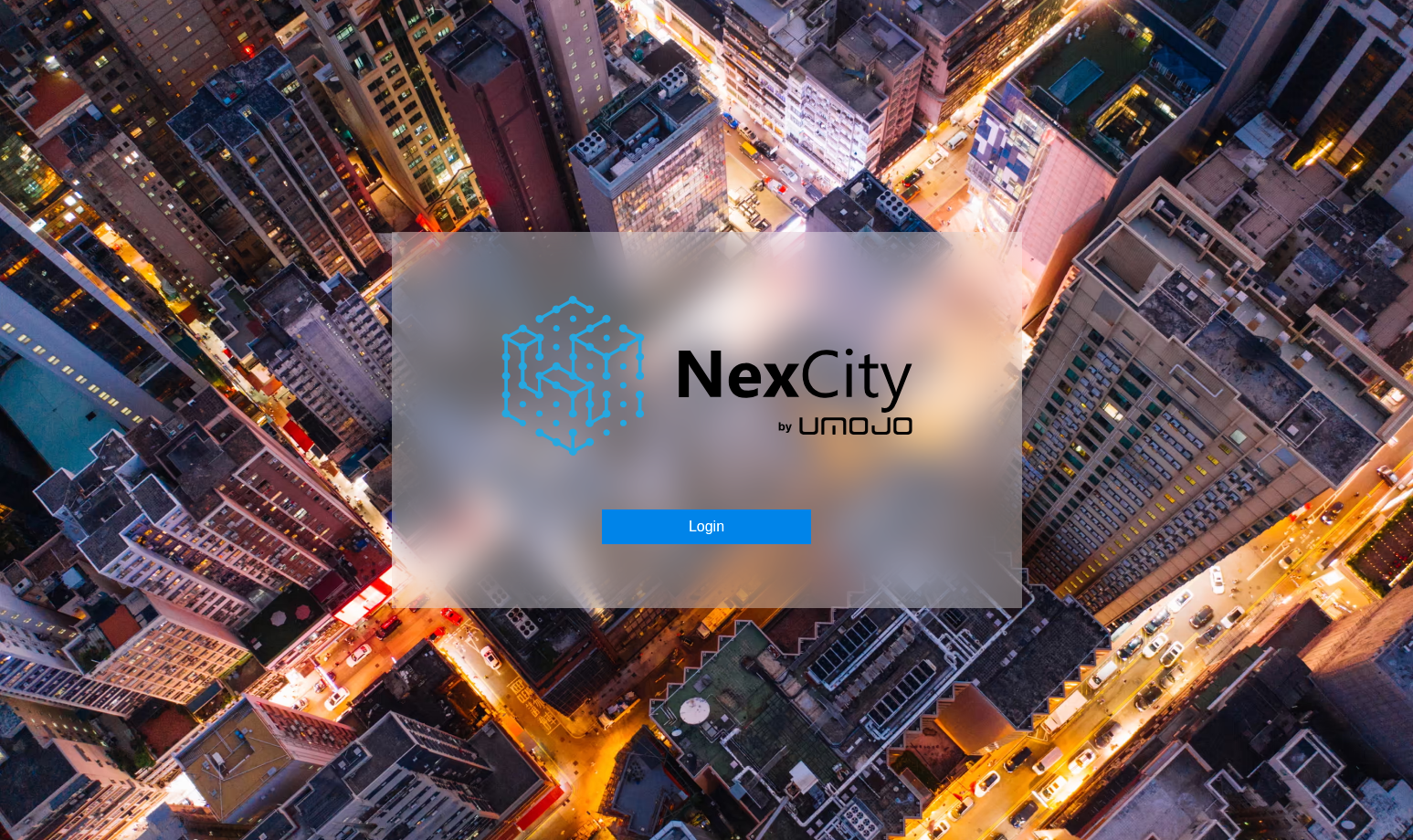 click on "Login" at bounding box center (706, 527) 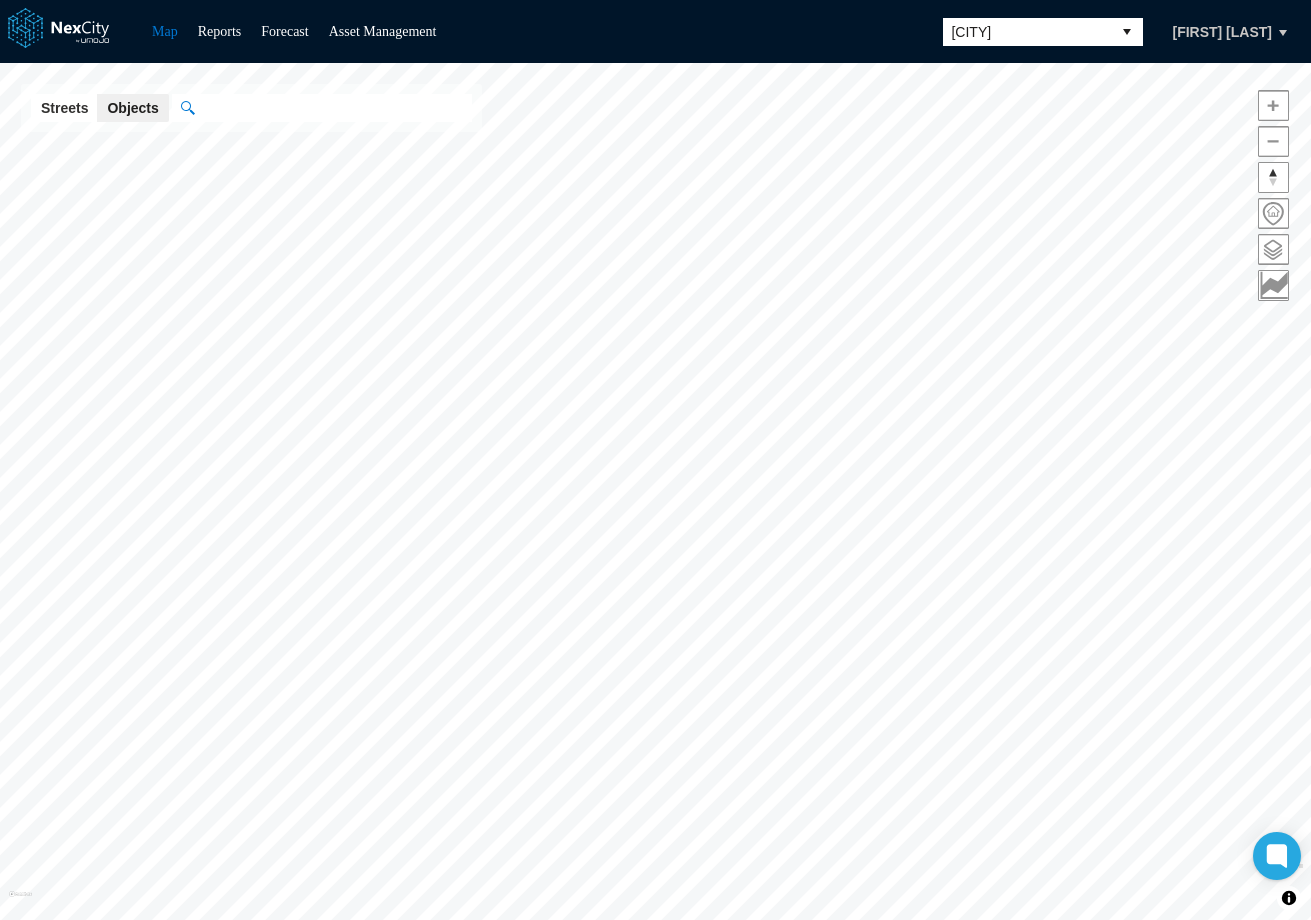 click on "[FIRST] [LAST]" at bounding box center [1222, 32] 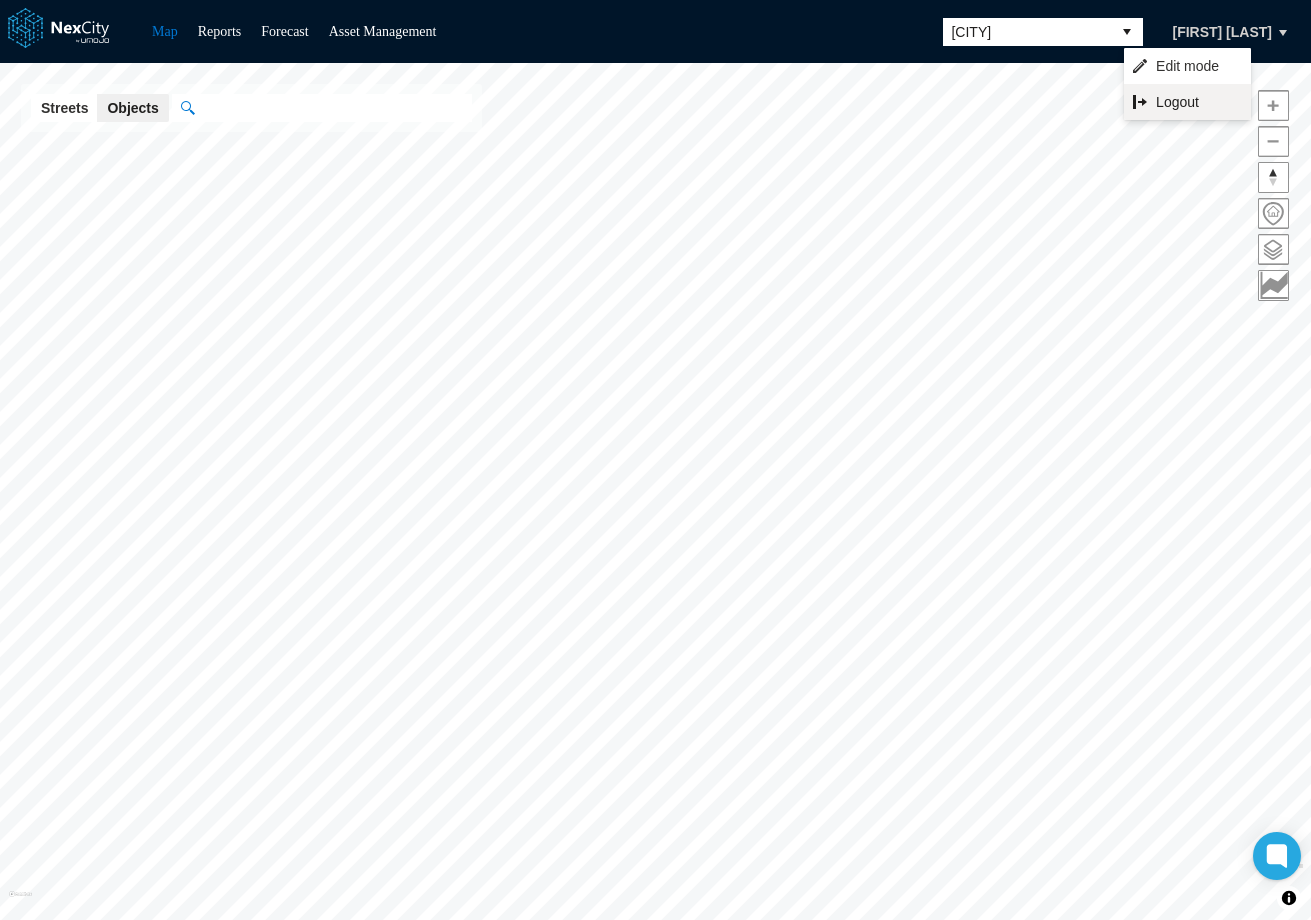 click on "Logout" at bounding box center (1187, 102) 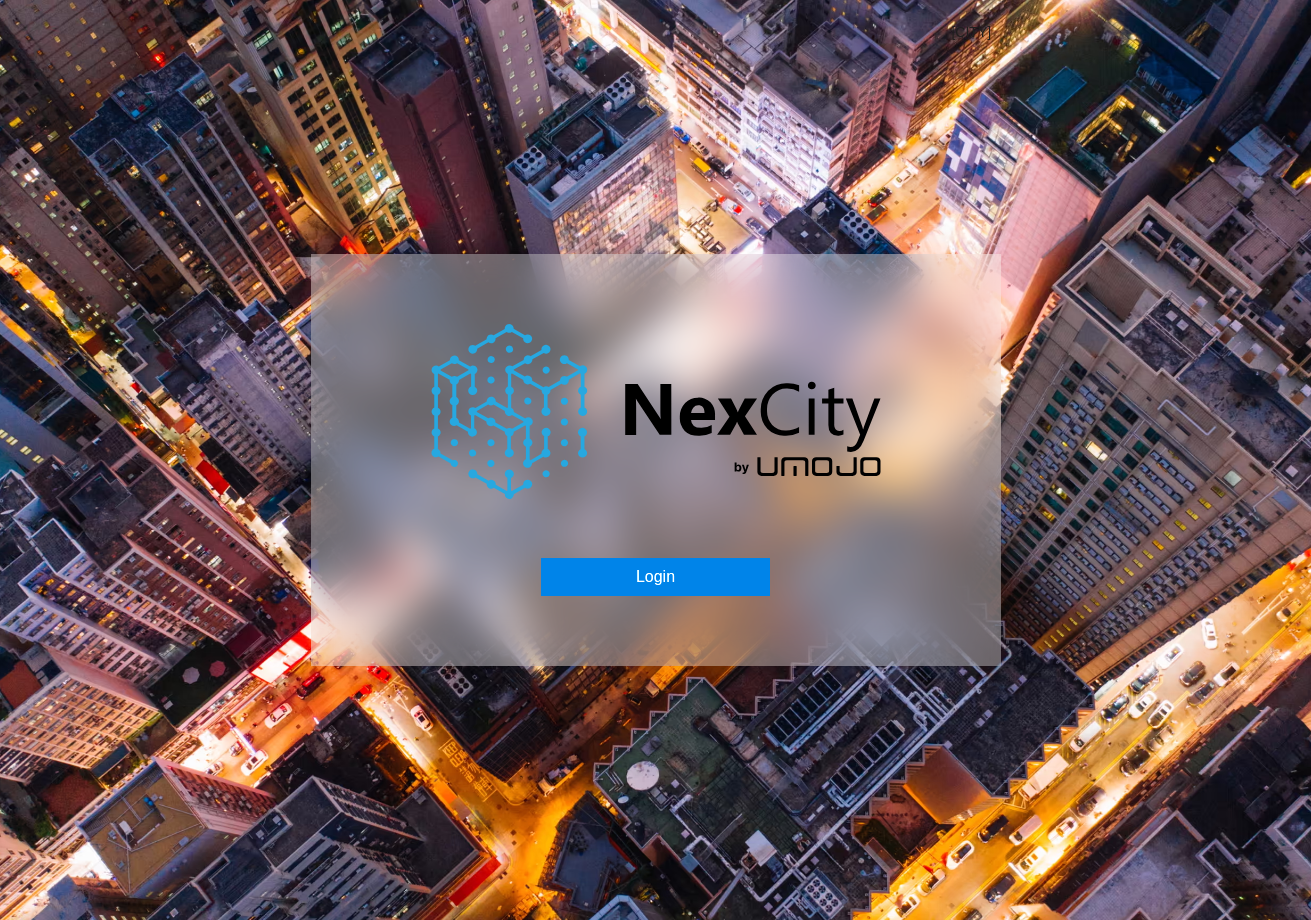click on "Login" at bounding box center [655, 577] 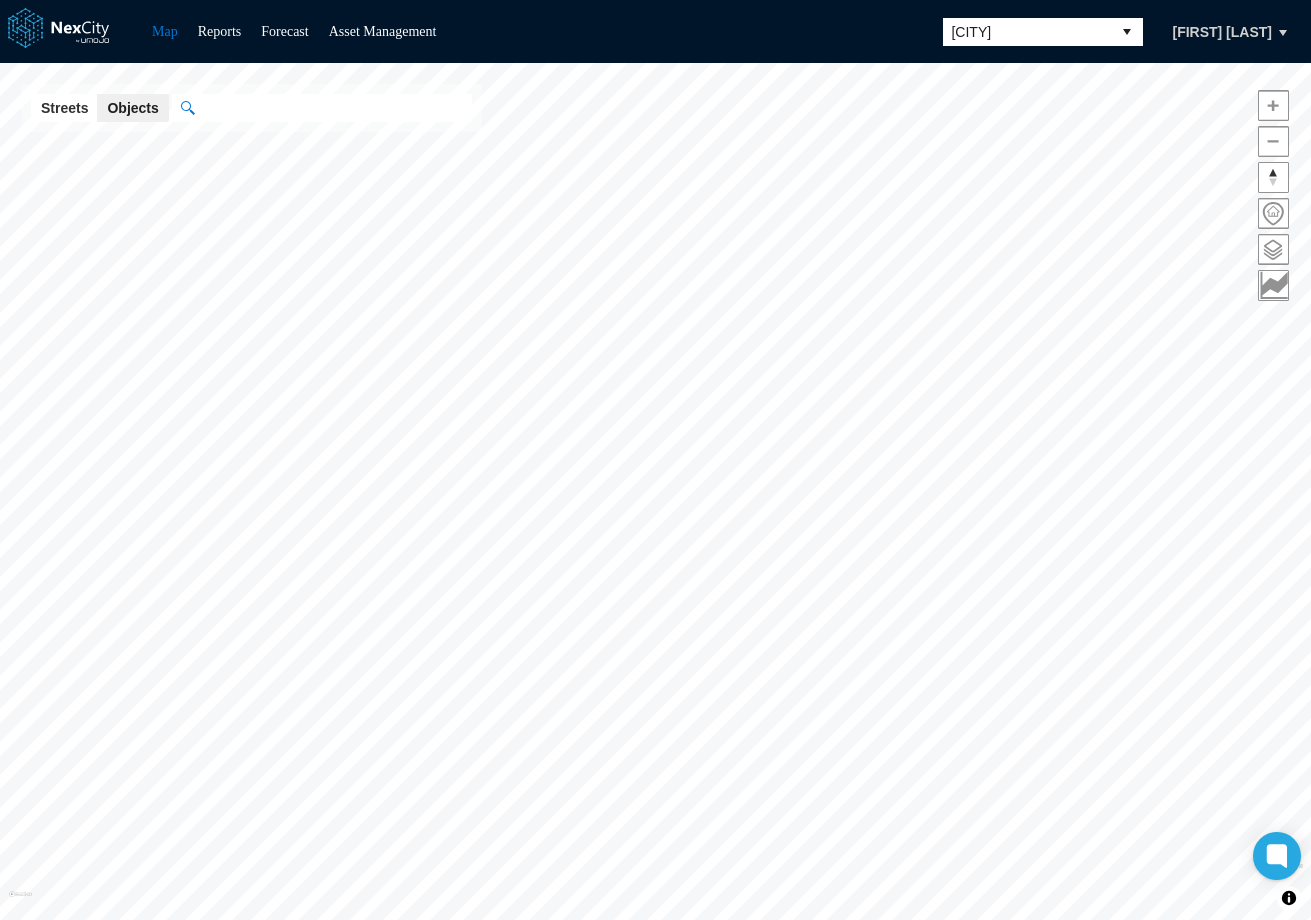 click on "[CITY]" at bounding box center [1027, 32] 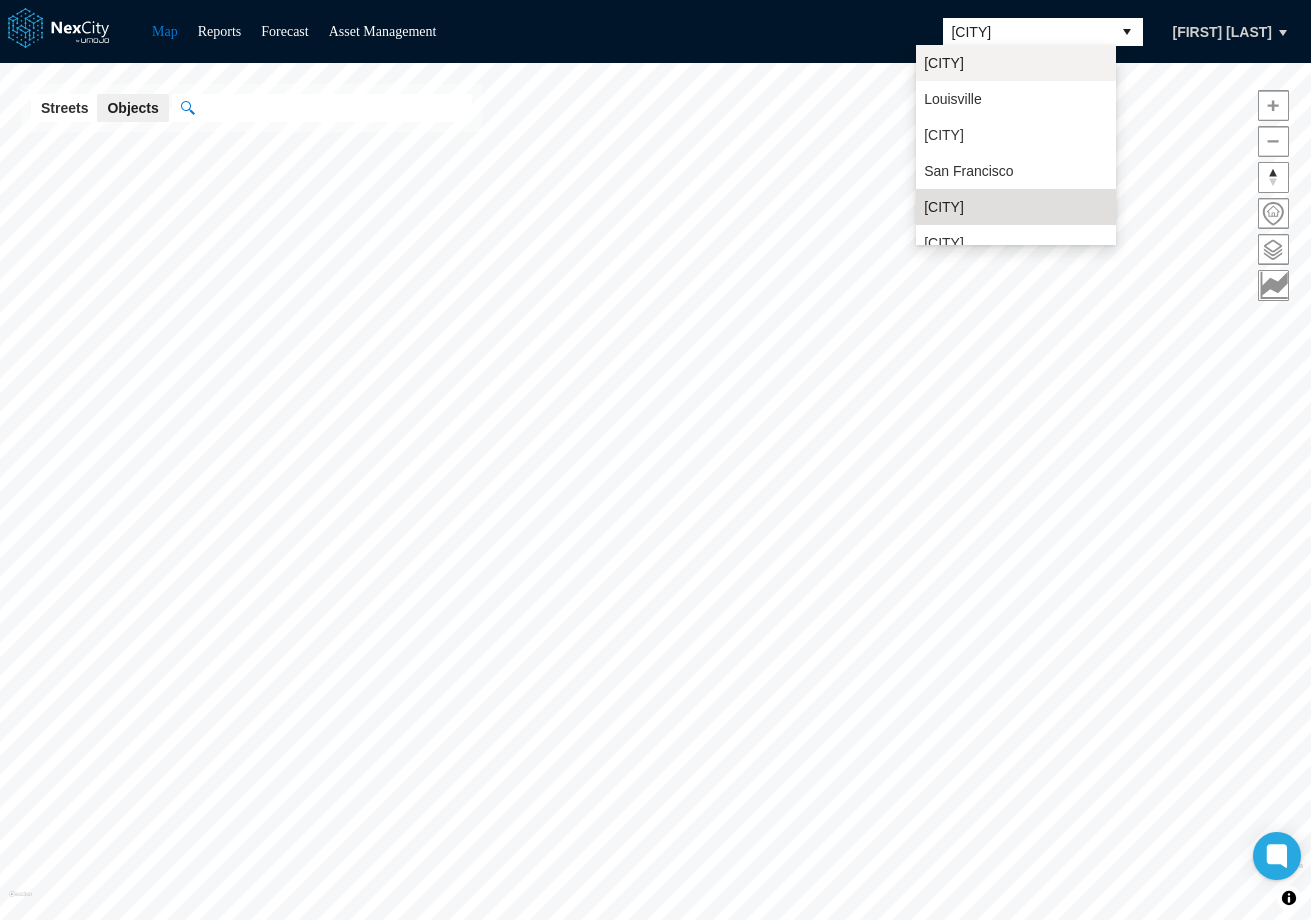 click on "[CITY]" at bounding box center (1016, 63) 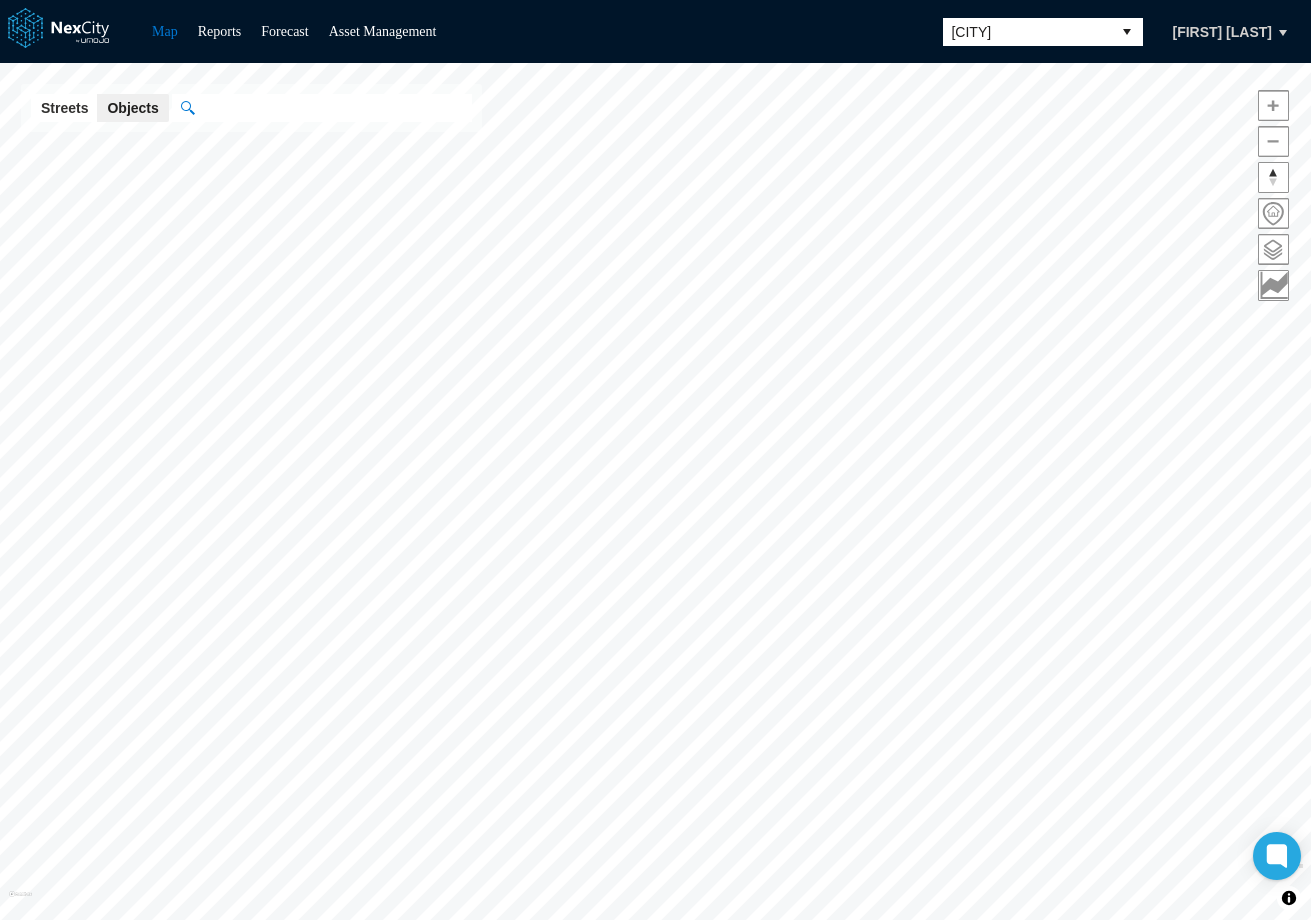 click at bounding box center (1273, 105) 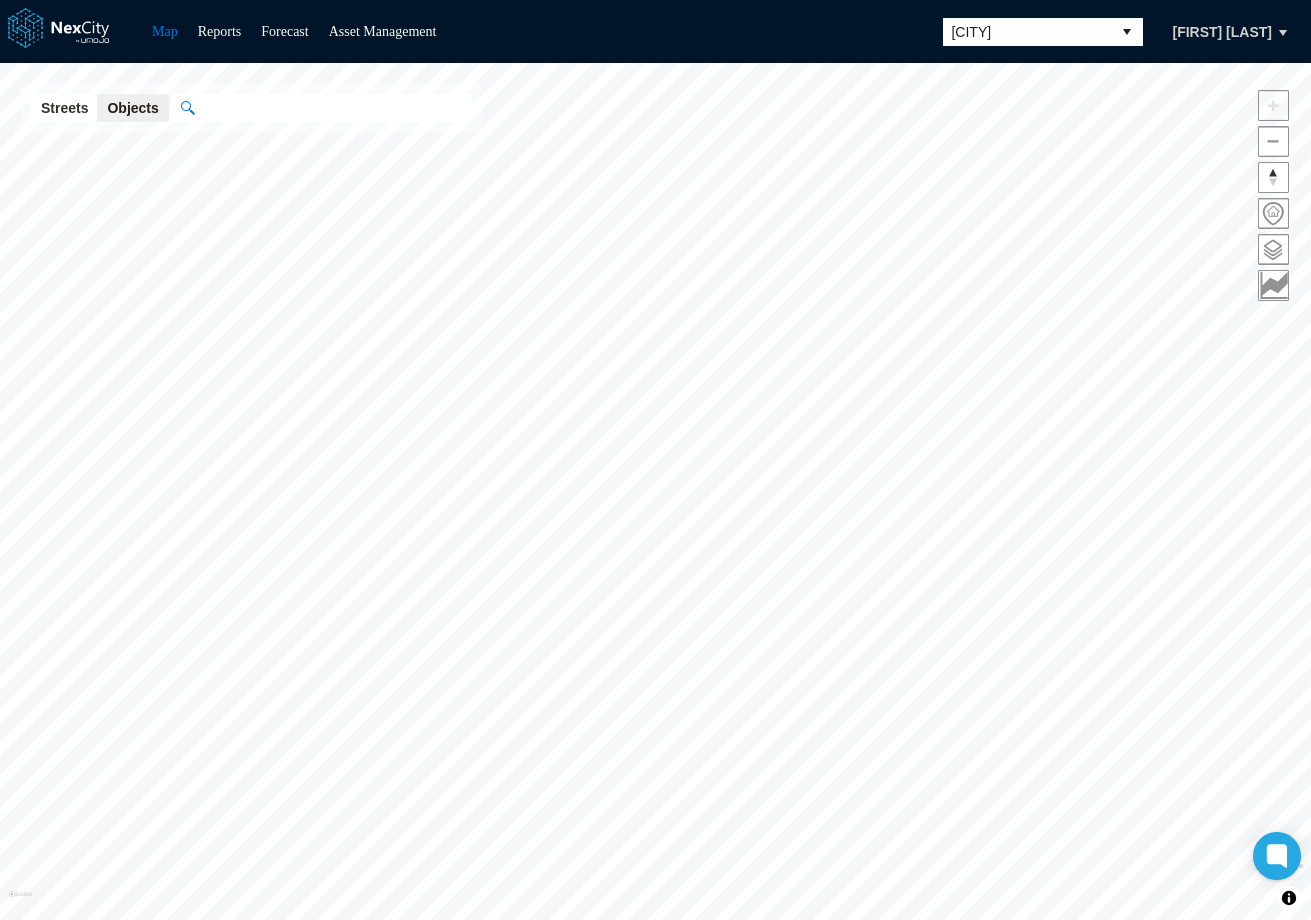 drag, startPoint x: 1271, startPoint y: 107, endPoint x: 1275, endPoint y: 140, distance: 33.24154 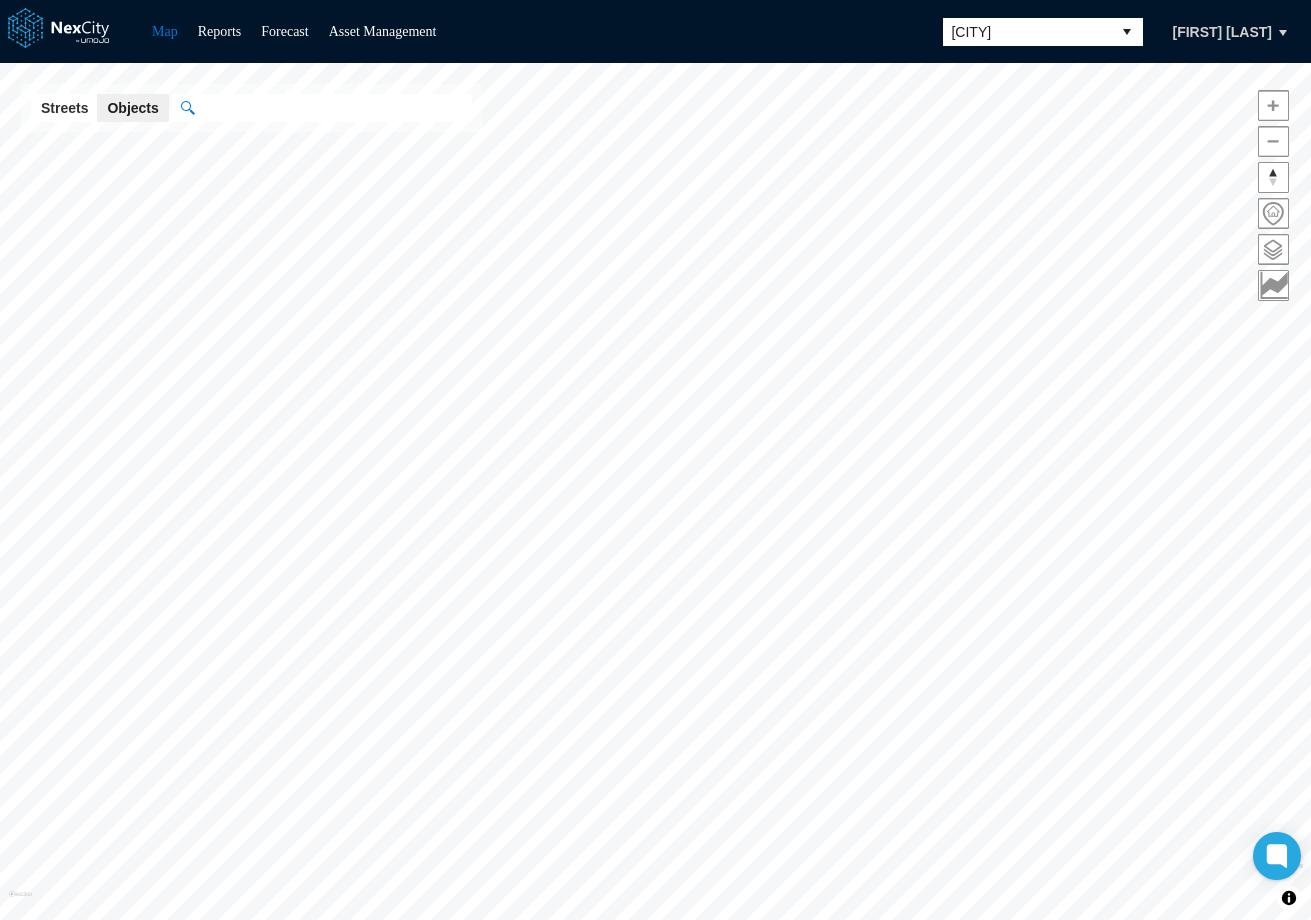 click at bounding box center (1273, 141) 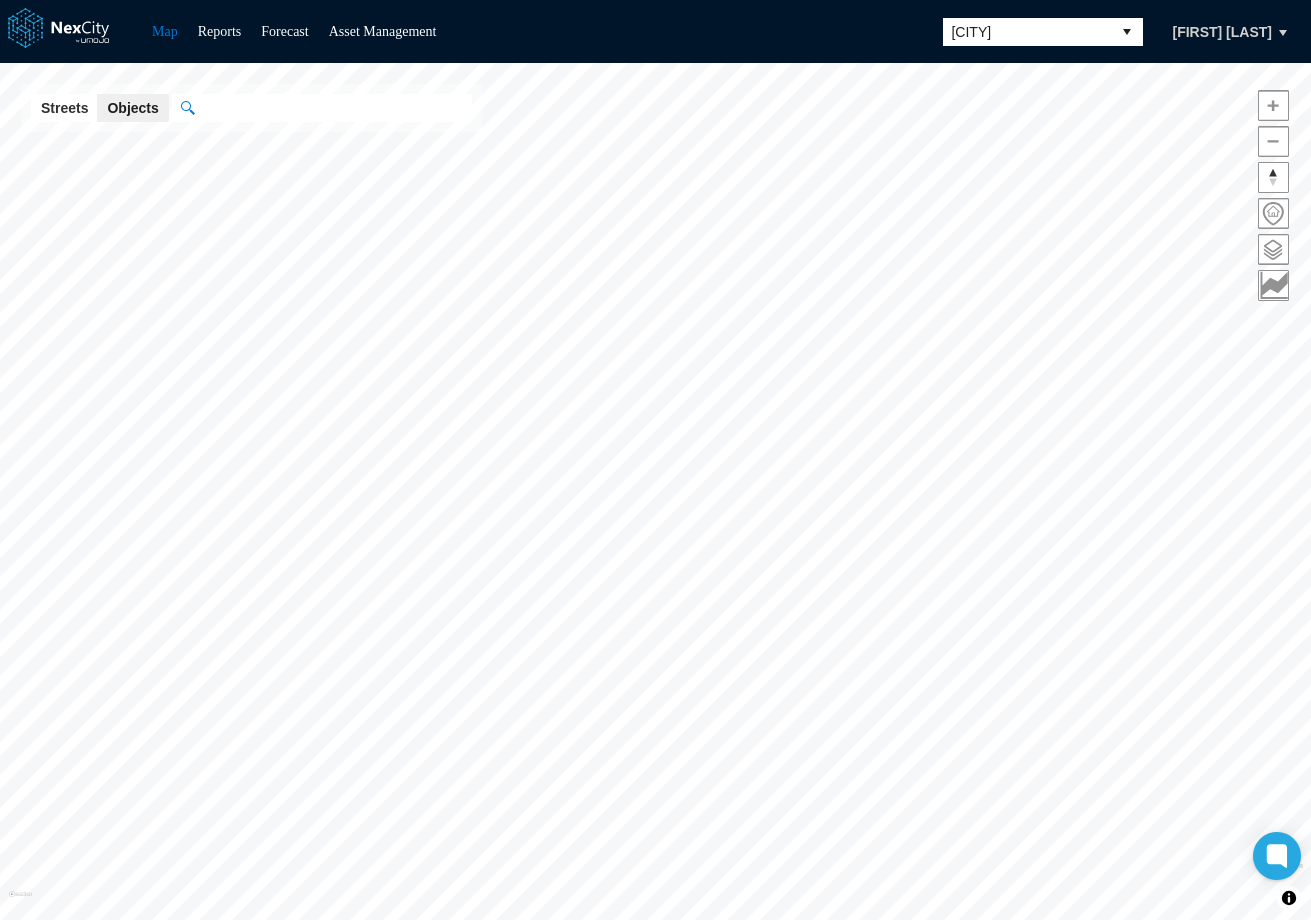 click at bounding box center (1127, 32) 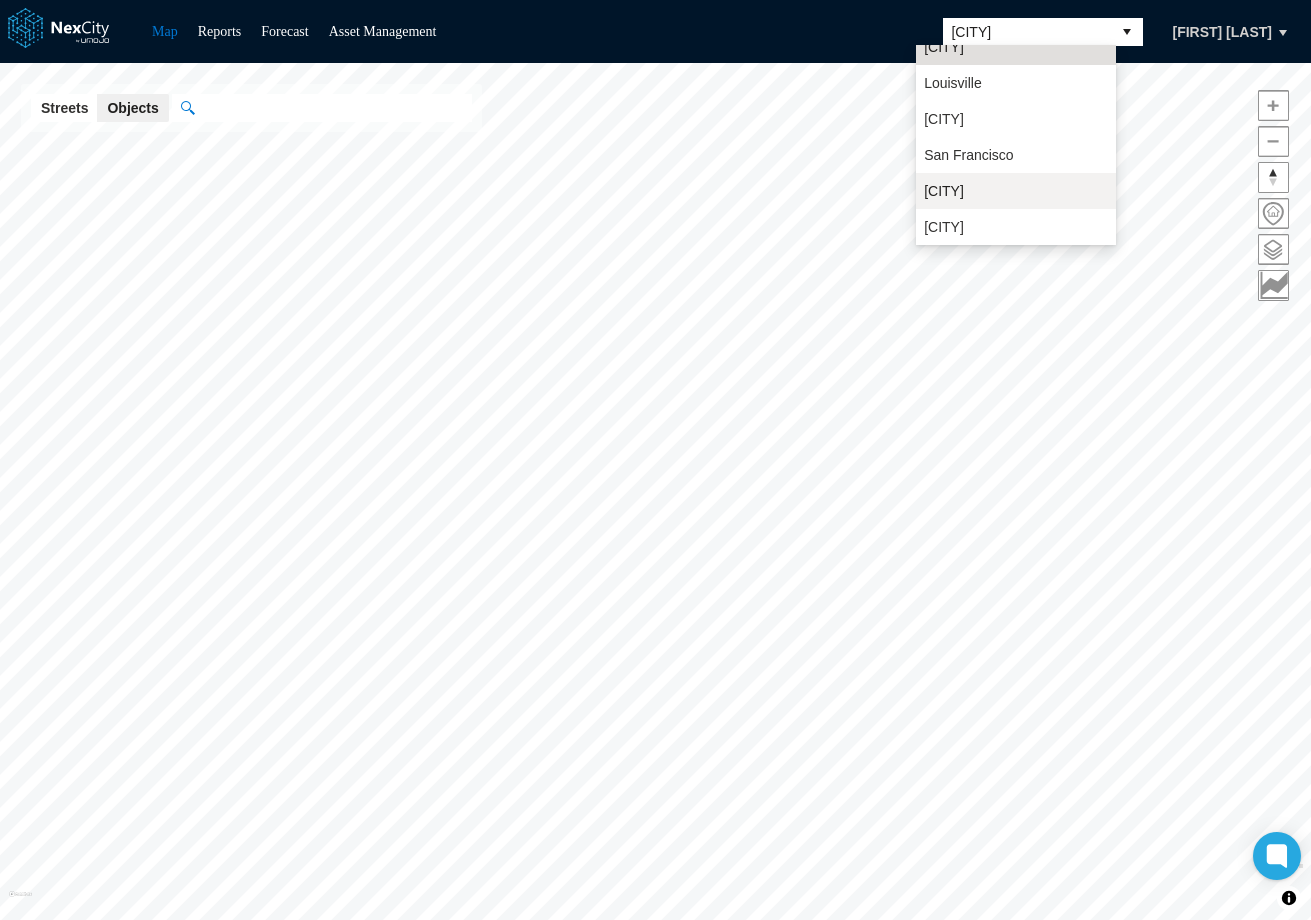 scroll, scrollTop: 0, scrollLeft: 0, axis: both 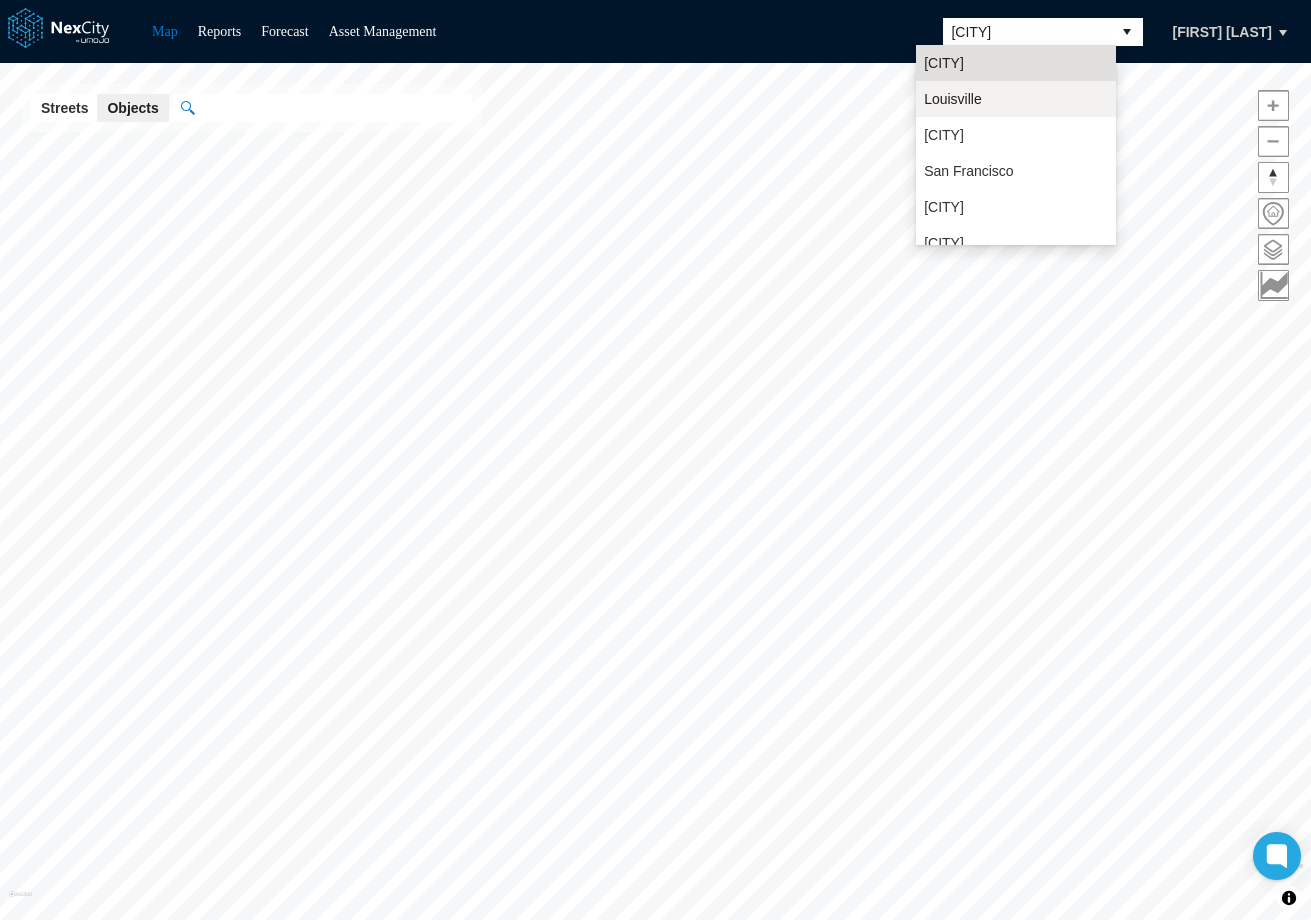 click on "Louisville" at bounding box center [953, 99] 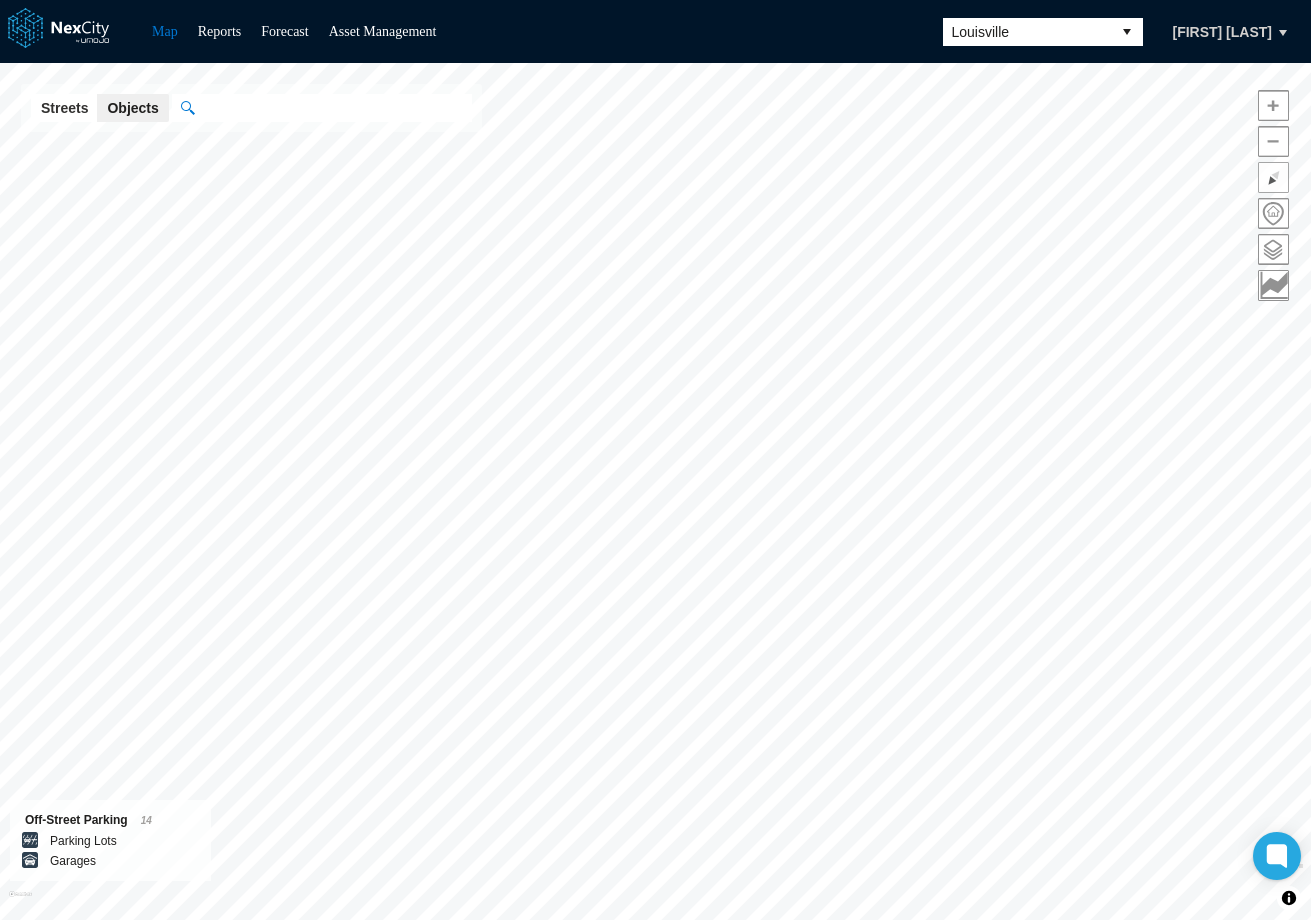 click at bounding box center [1273, 177] 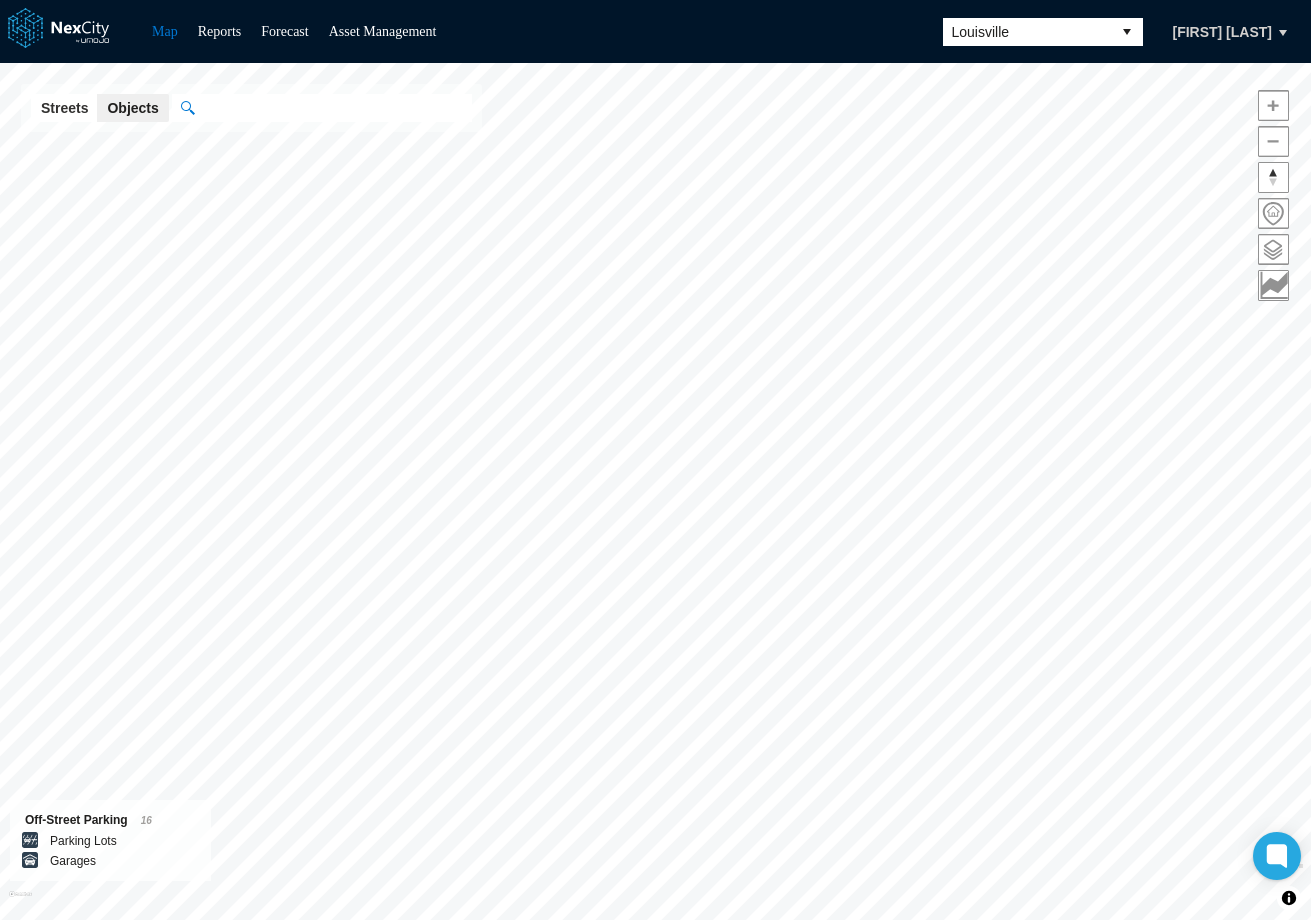 click on "Louisville" at bounding box center [1027, 32] 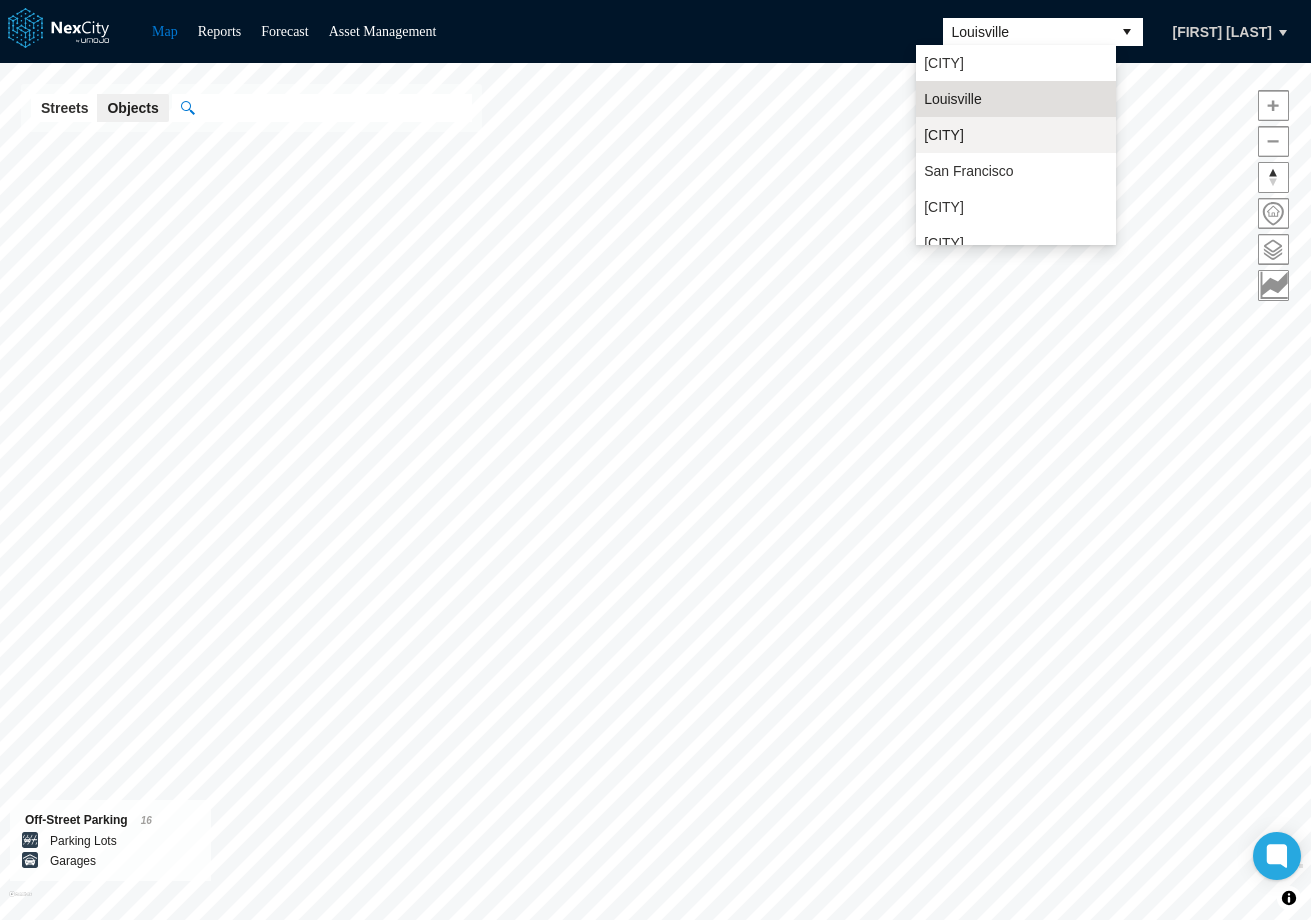click on "[CITY]" at bounding box center [1016, 135] 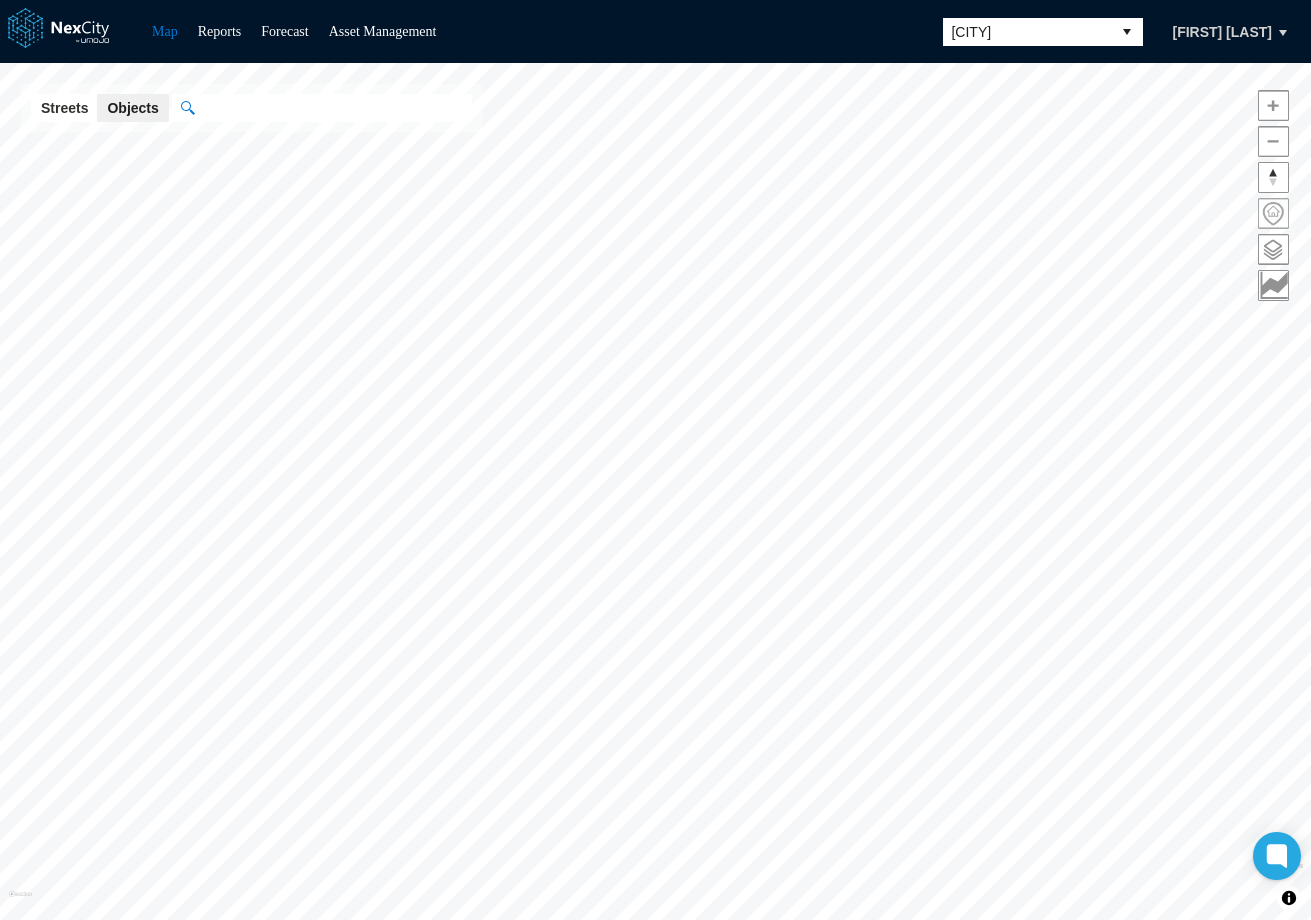 click at bounding box center [1273, 213] 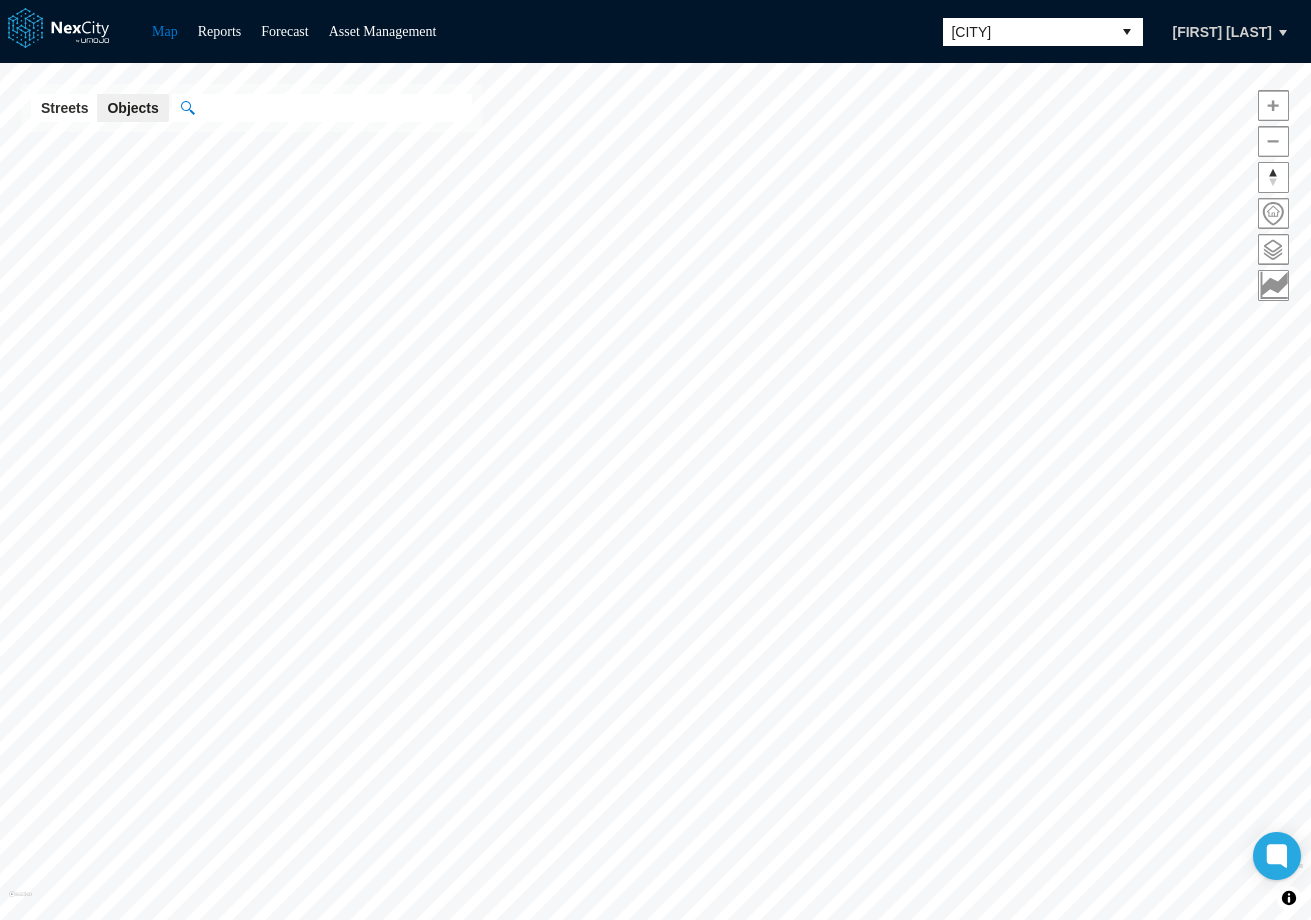 click on "[CITY]" at bounding box center [1027, 32] 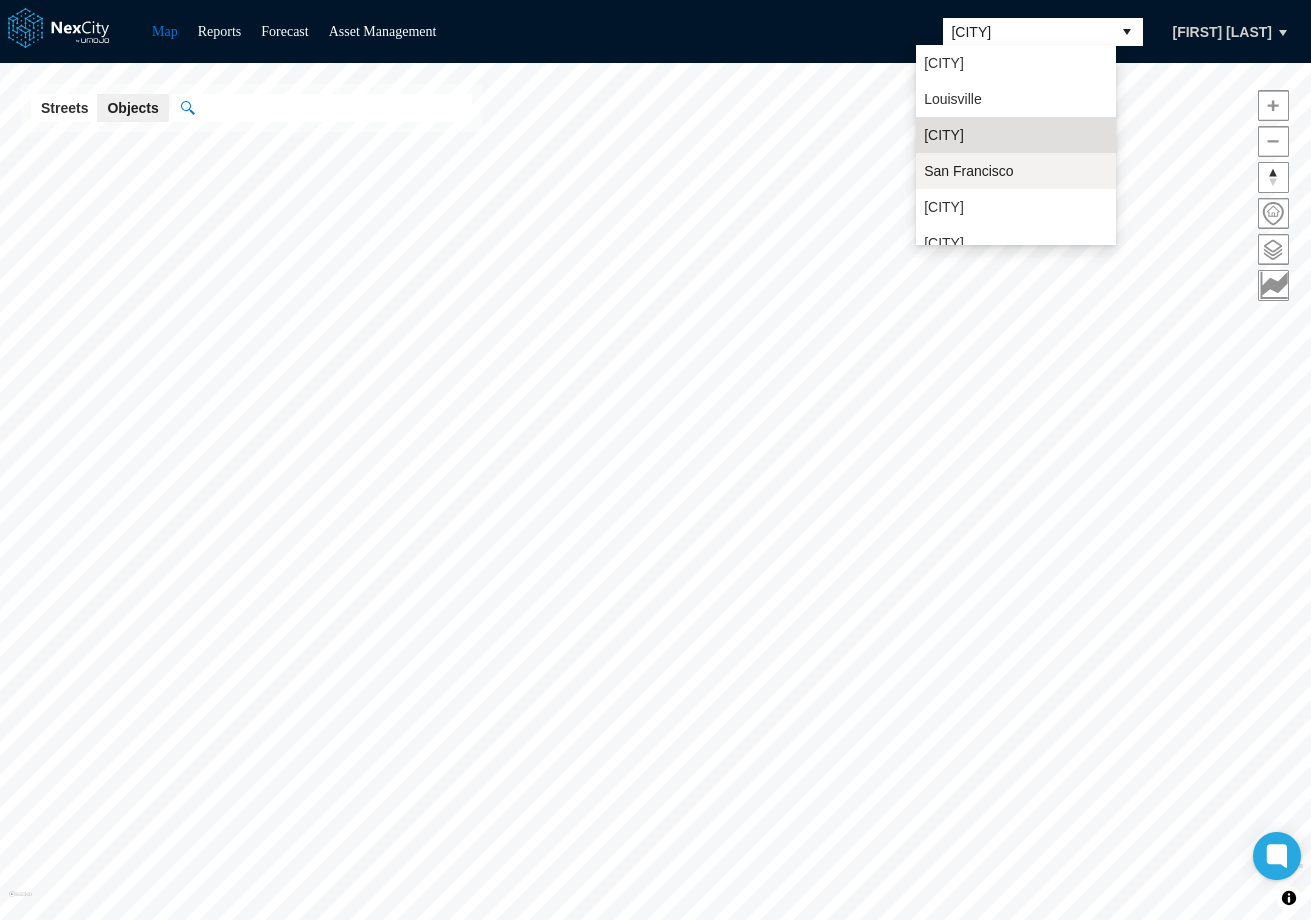 click on "San Francisco" at bounding box center [968, 171] 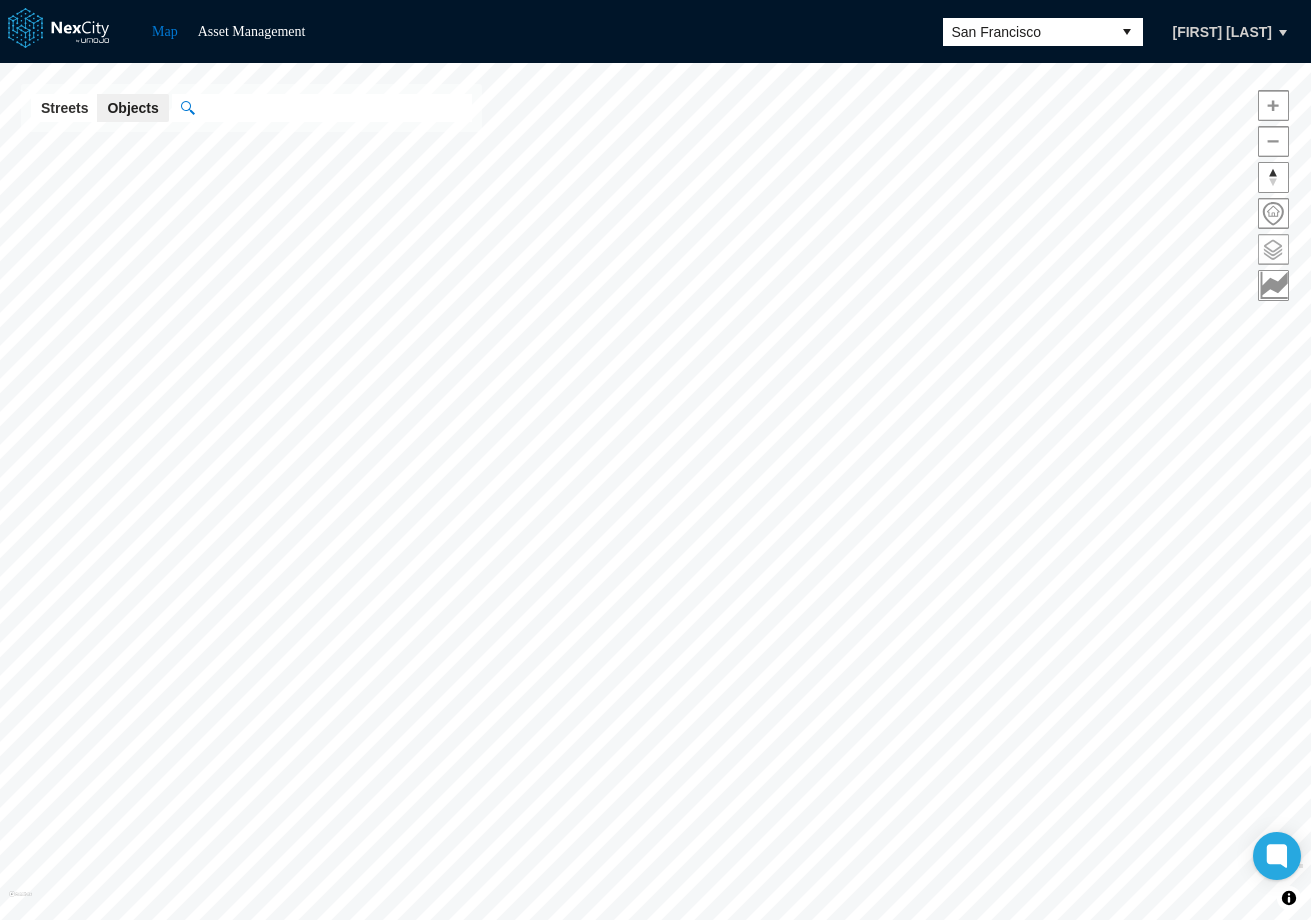 click at bounding box center (1273, 249) 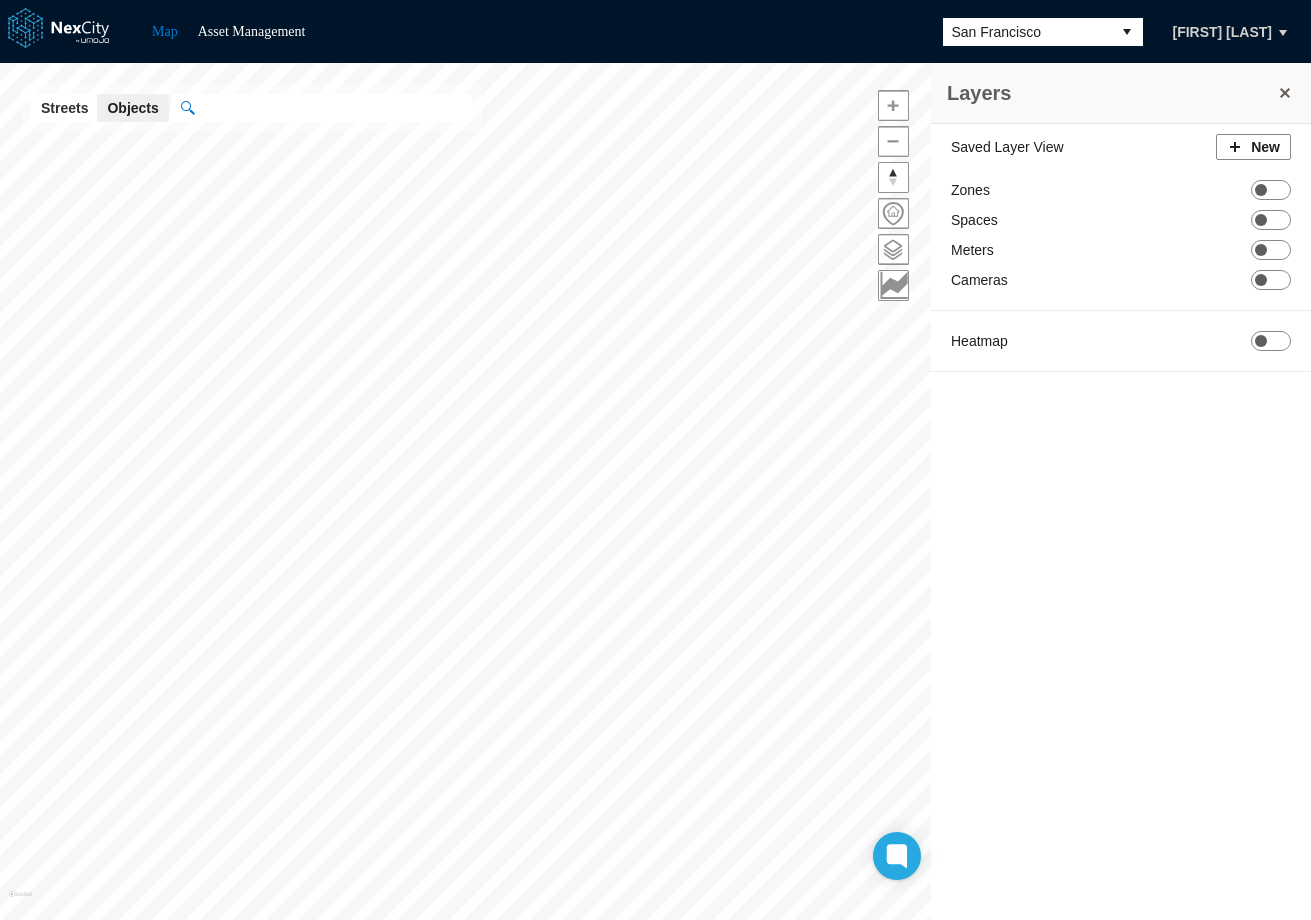 click on "New" at bounding box center (1253, 147) 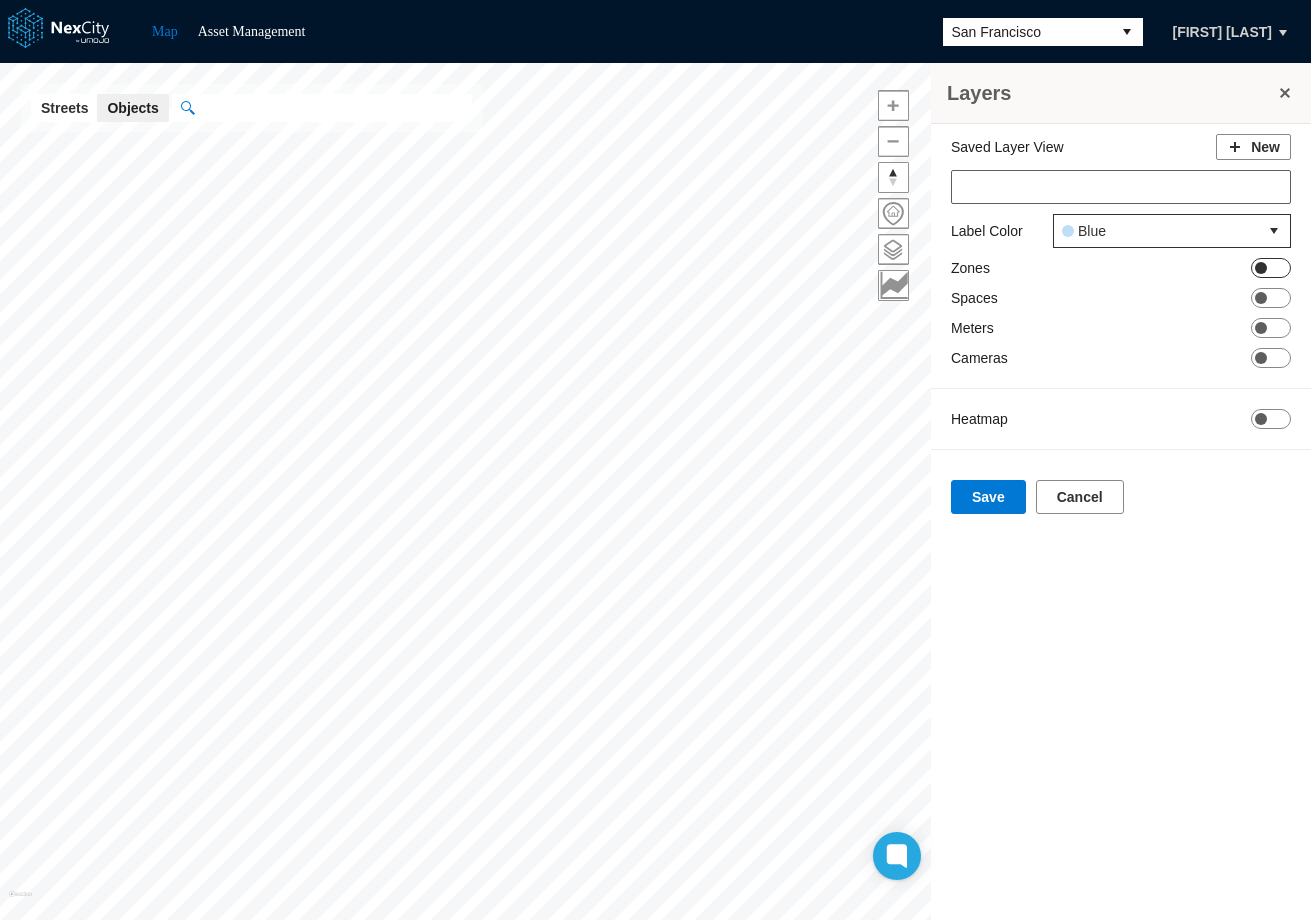 click at bounding box center (1261, 268) 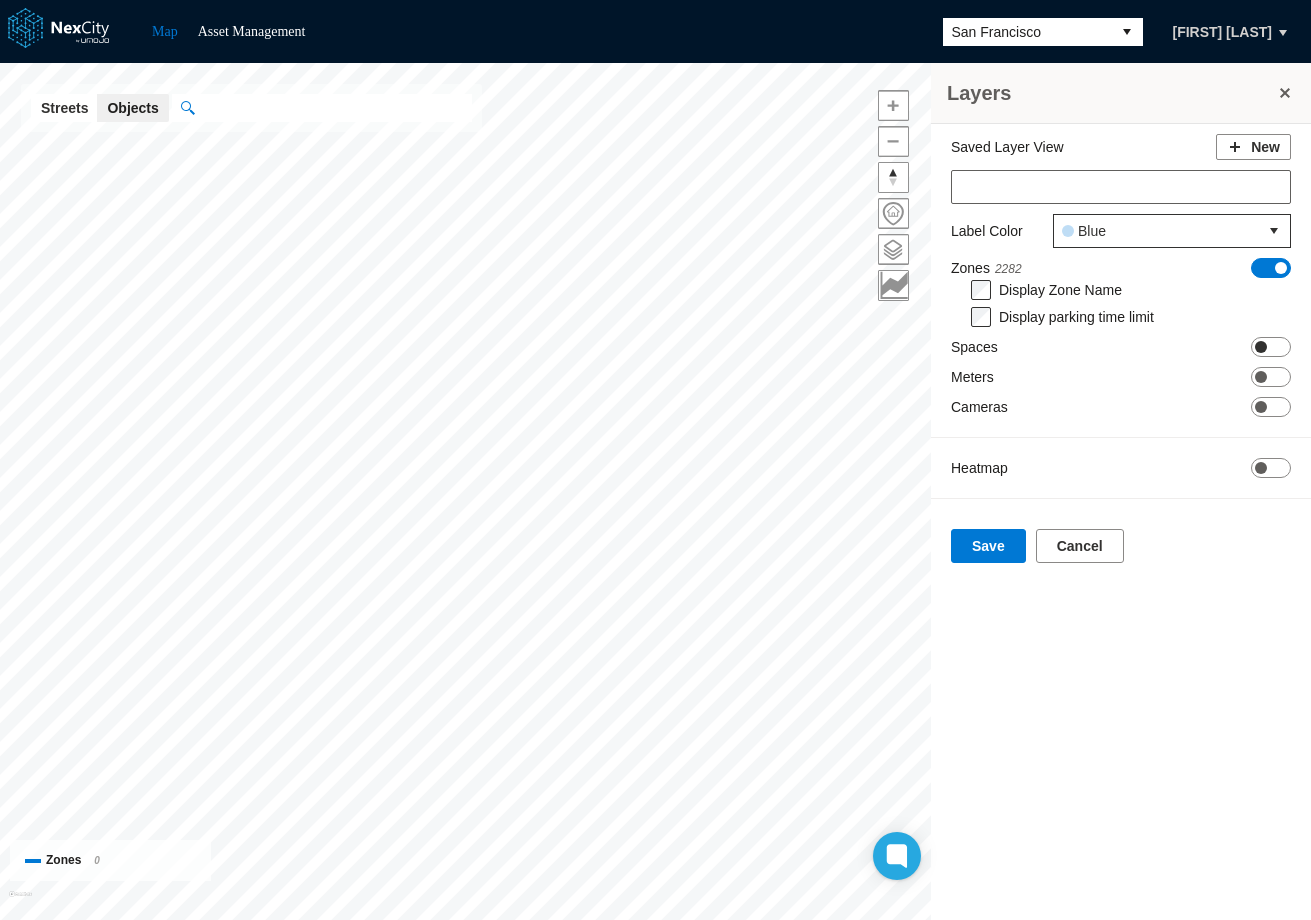 click on "ON OFF" at bounding box center (1271, 347) 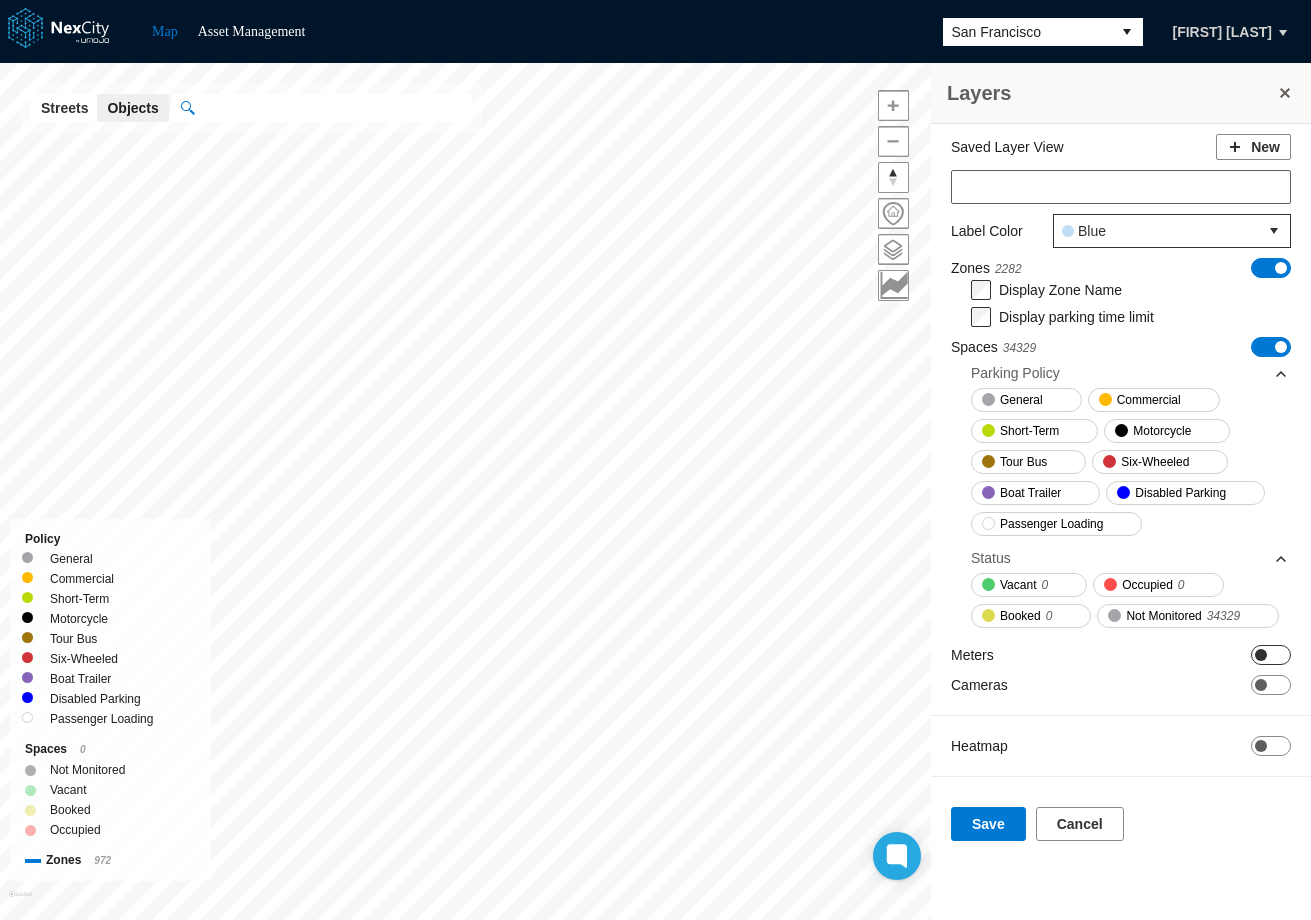 click on "ON OFF" at bounding box center (1271, 655) 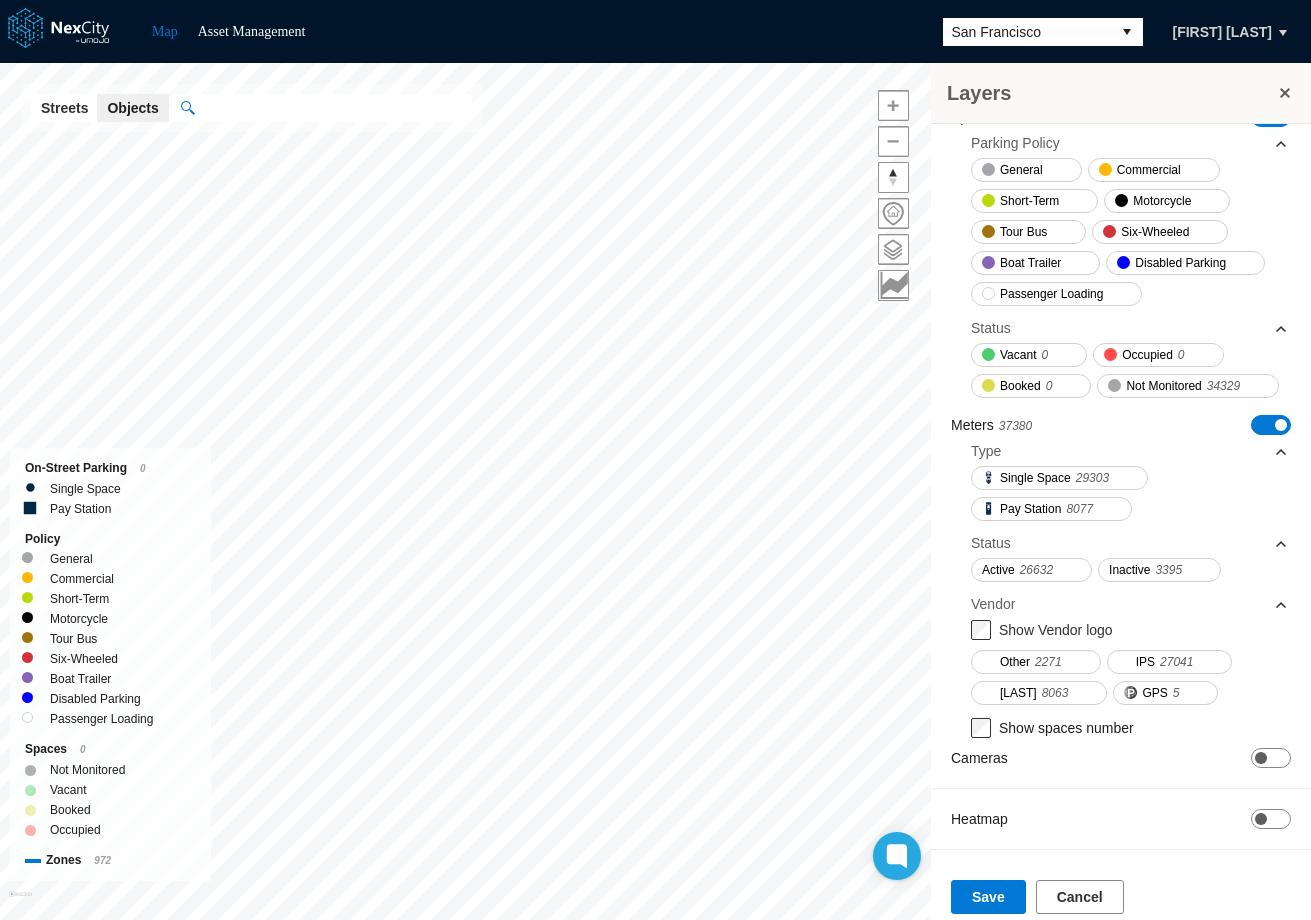 scroll, scrollTop: 259, scrollLeft: 0, axis: vertical 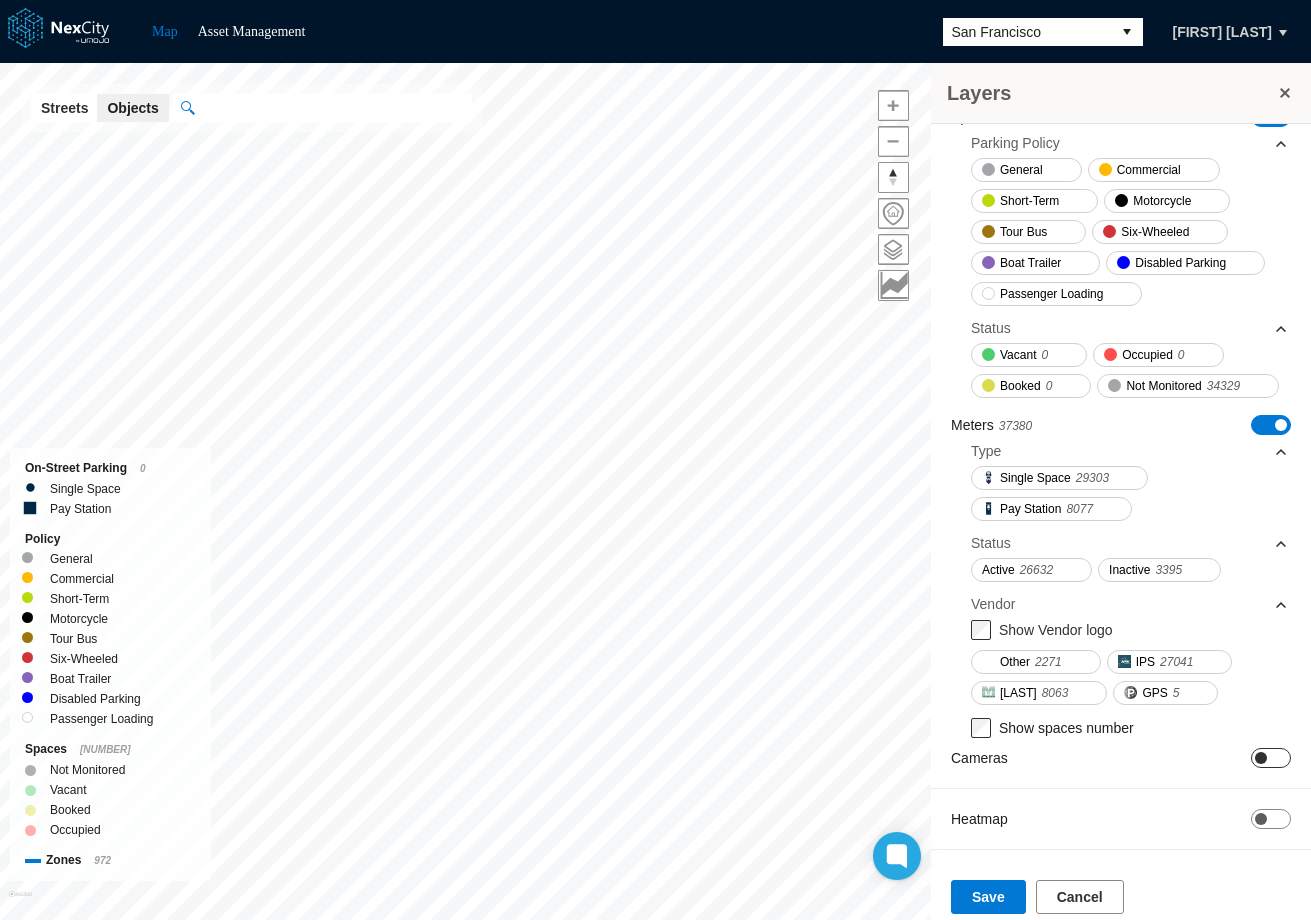 click on "ON OFF" at bounding box center (1271, 758) 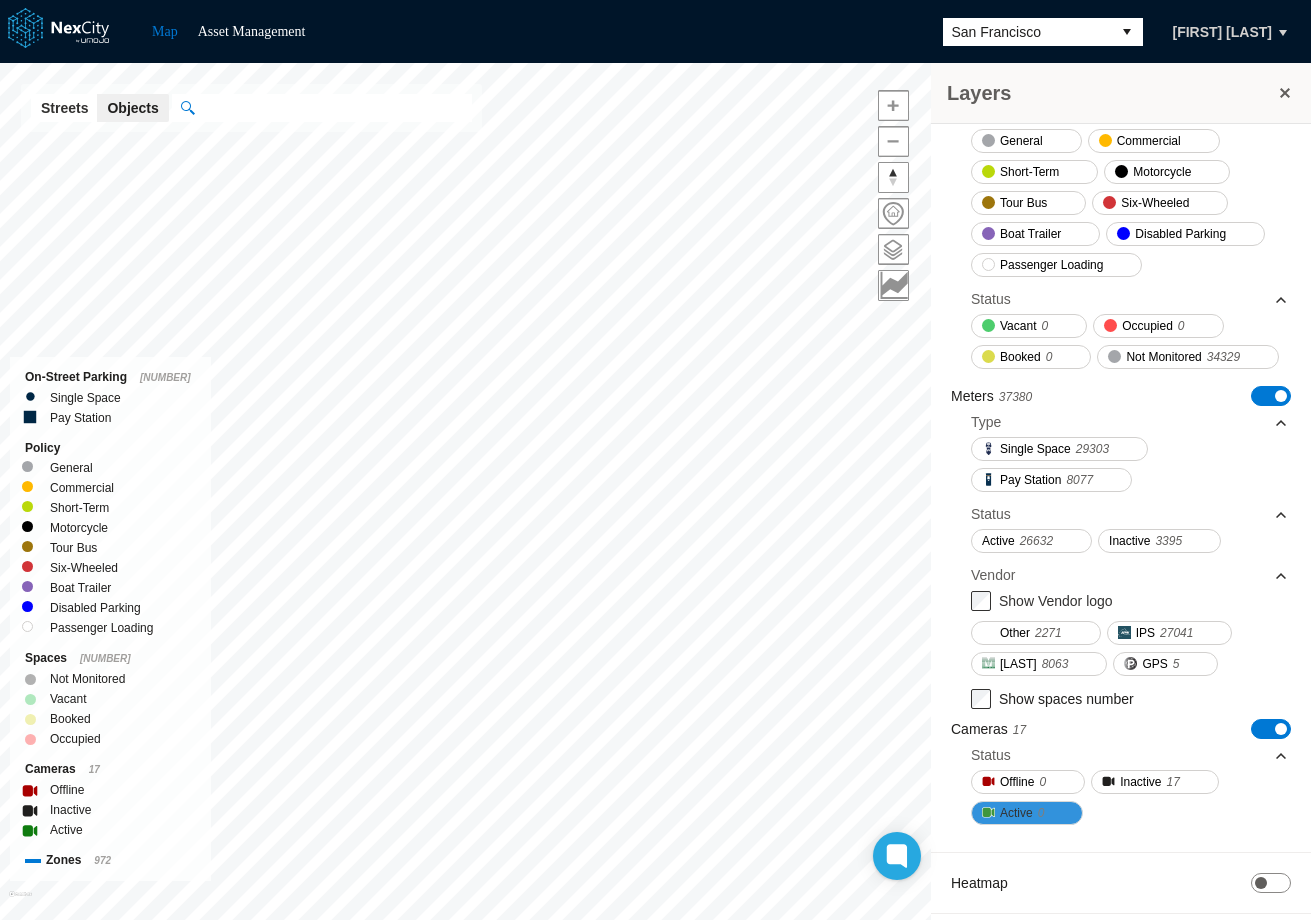 scroll, scrollTop: 351, scrollLeft: 0, axis: vertical 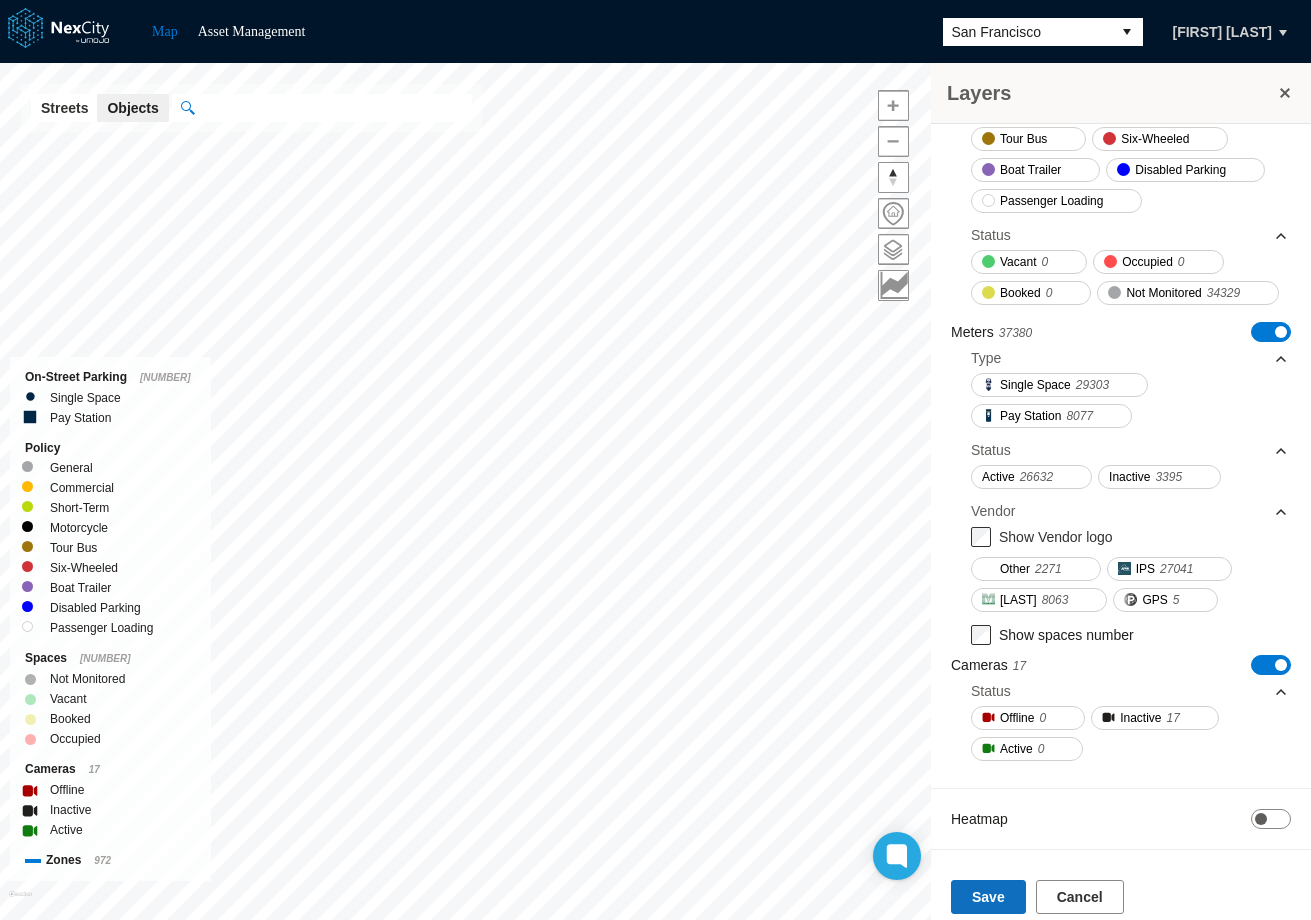 click on "Save" at bounding box center (988, 897) 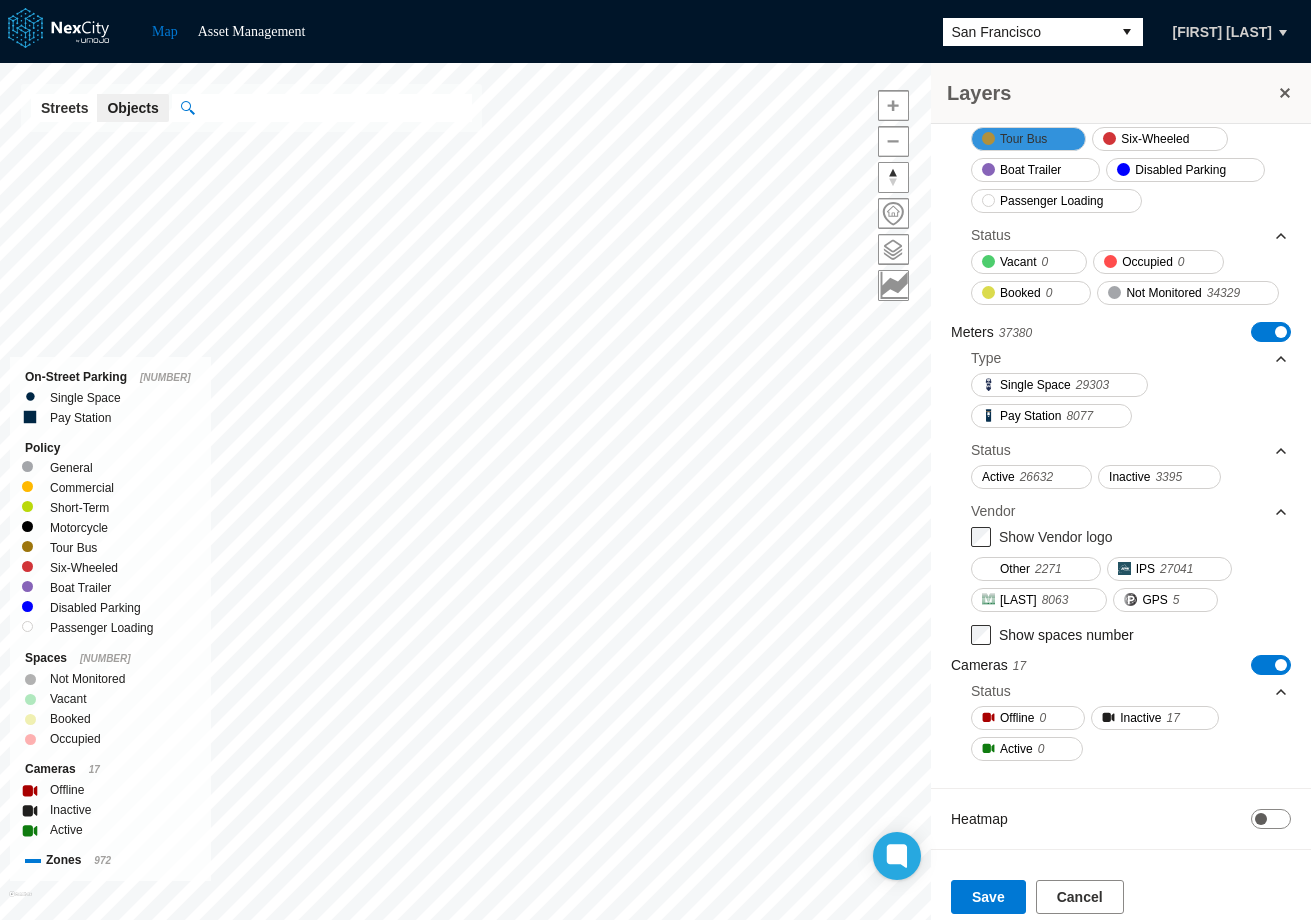 scroll, scrollTop: 0, scrollLeft: 0, axis: both 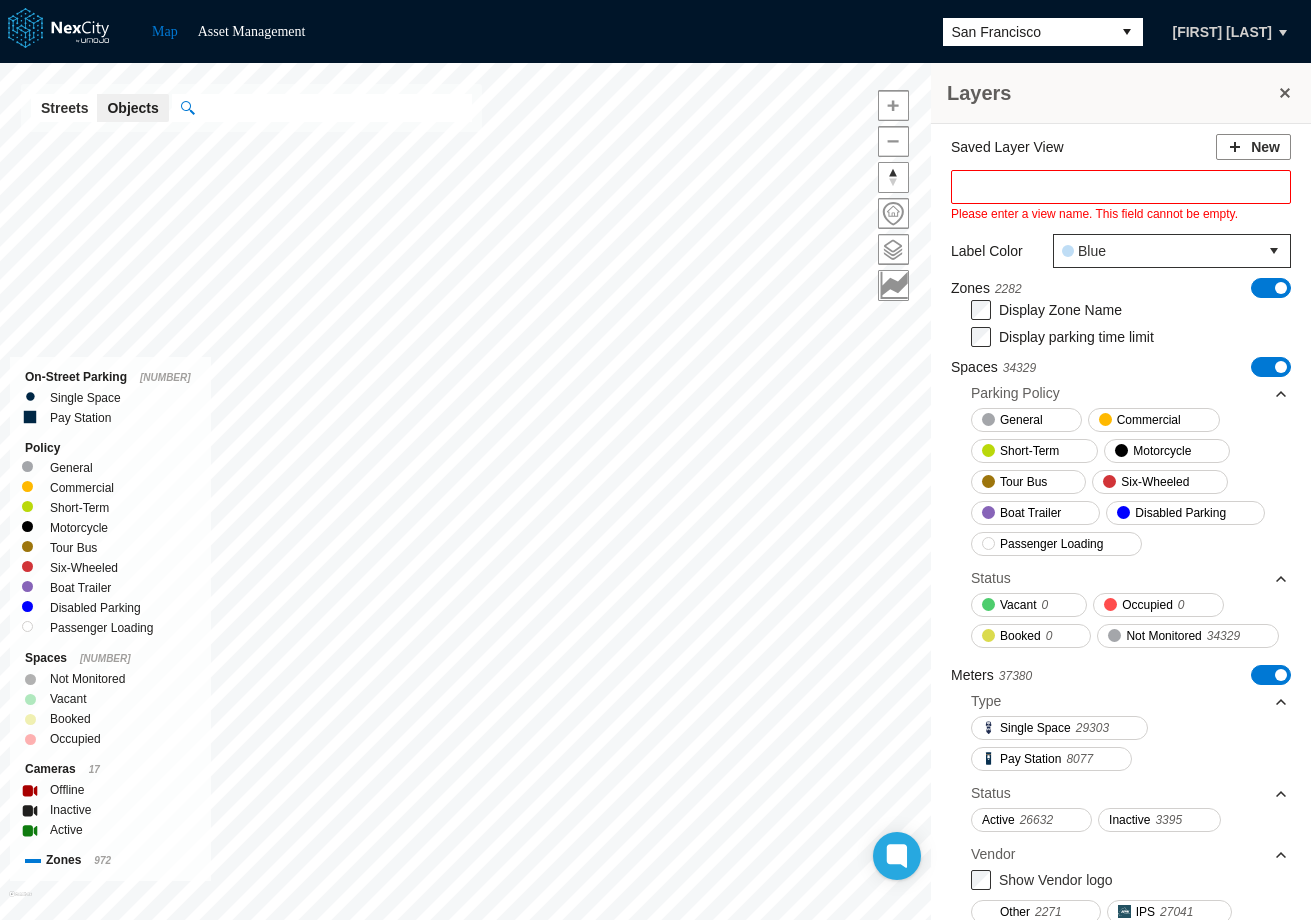 click at bounding box center [1121, 187] 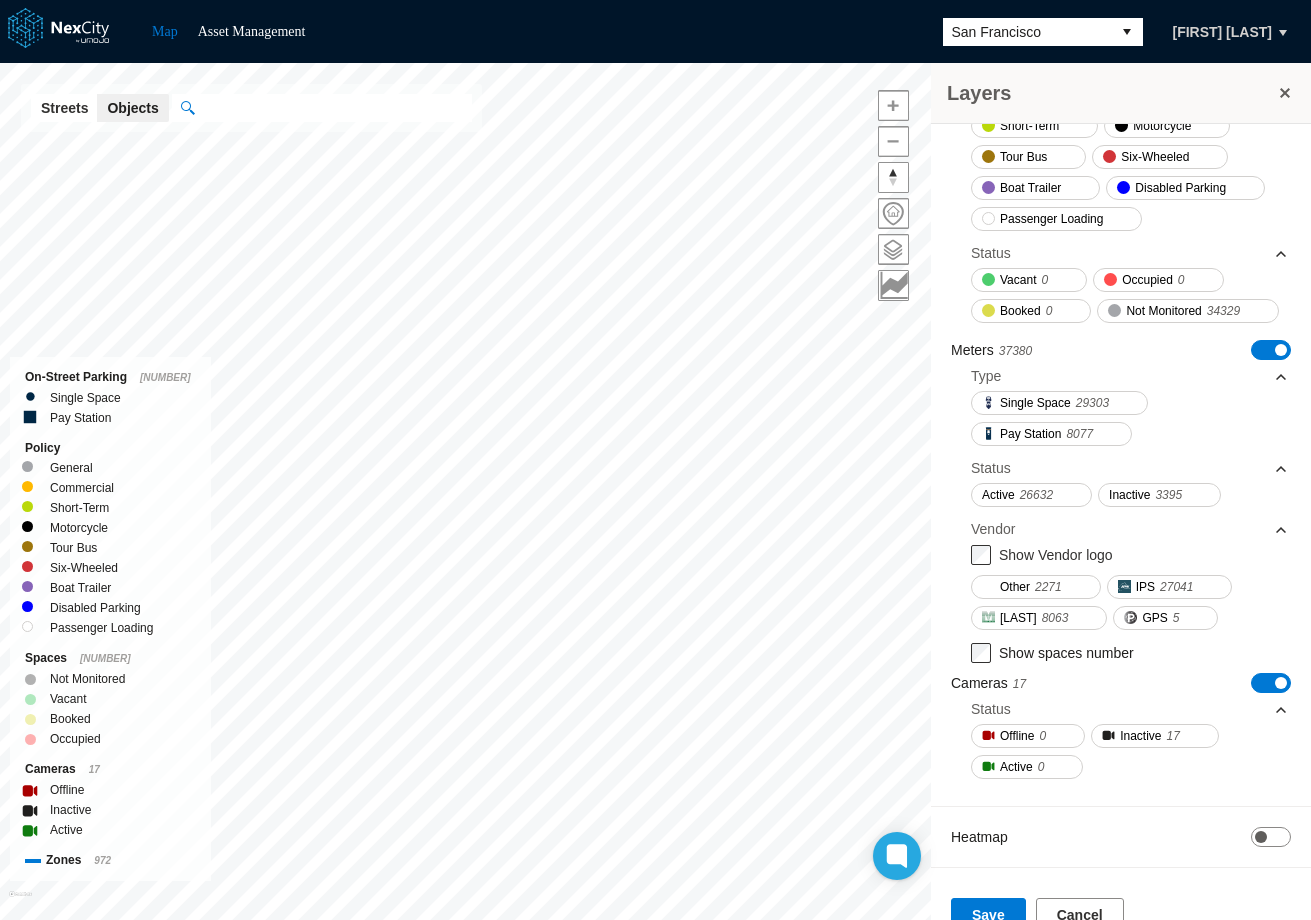 scroll, scrollTop: 371, scrollLeft: 0, axis: vertical 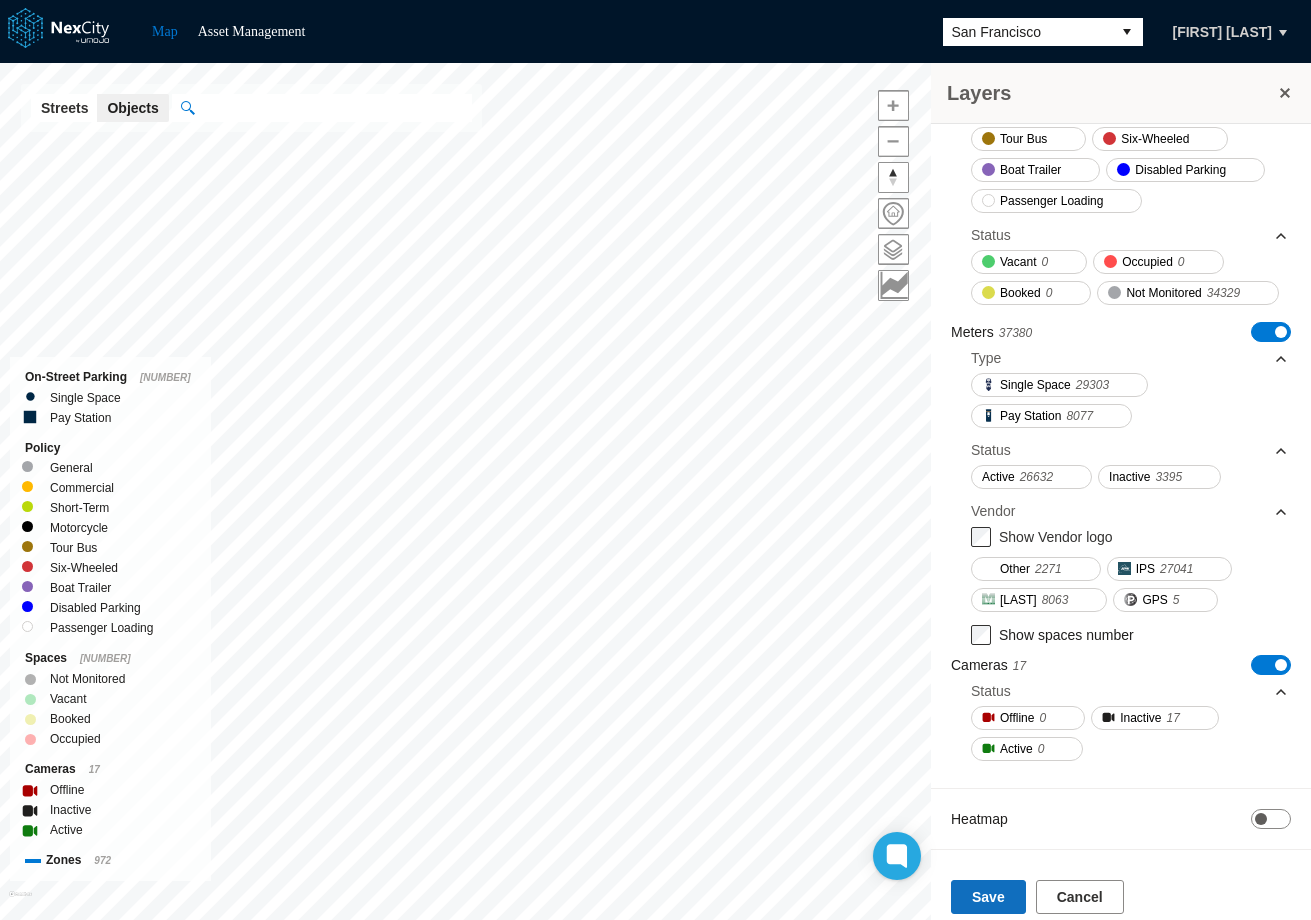 type on "***" 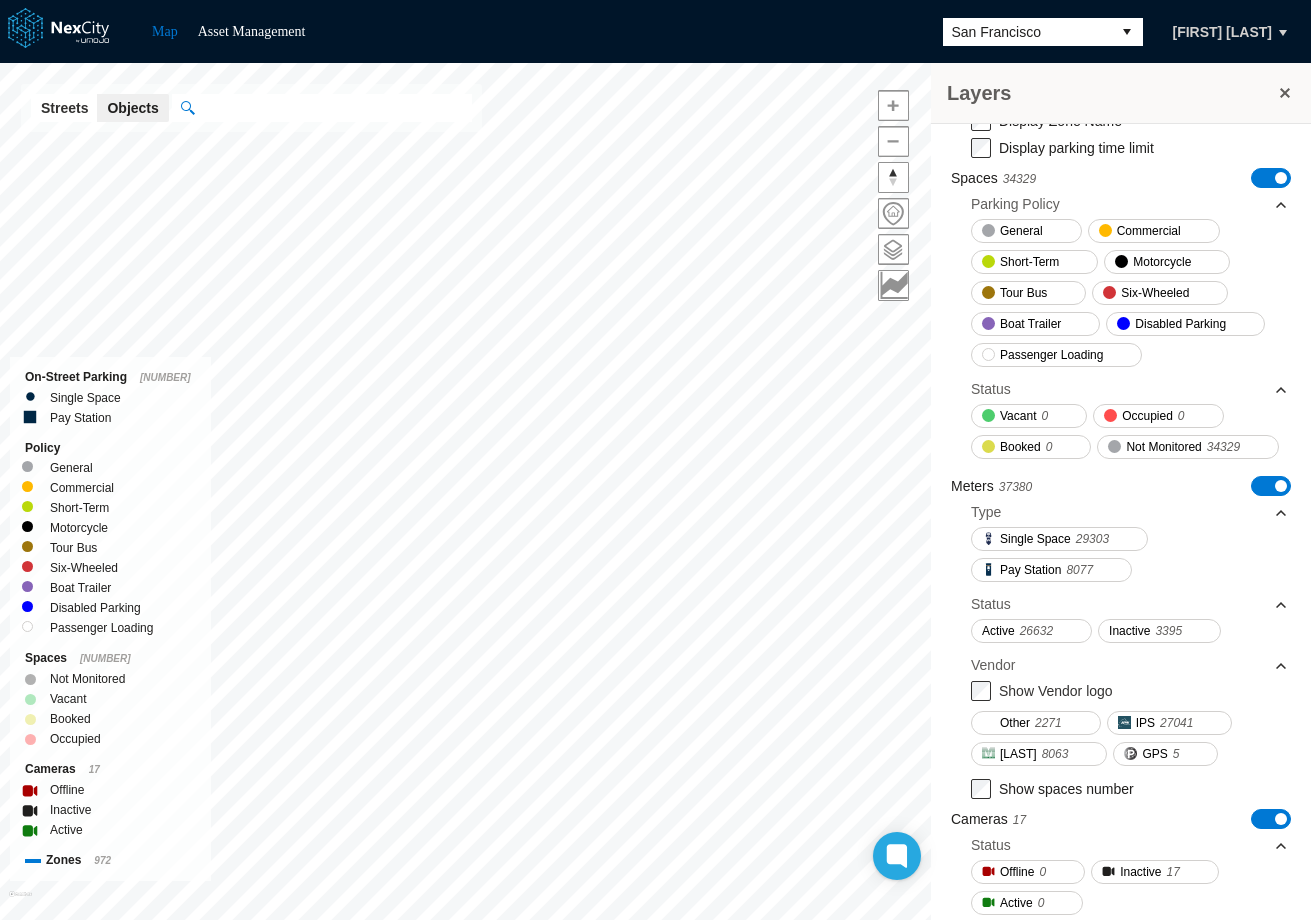 scroll, scrollTop: 371, scrollLeft: 0, axis: vertical 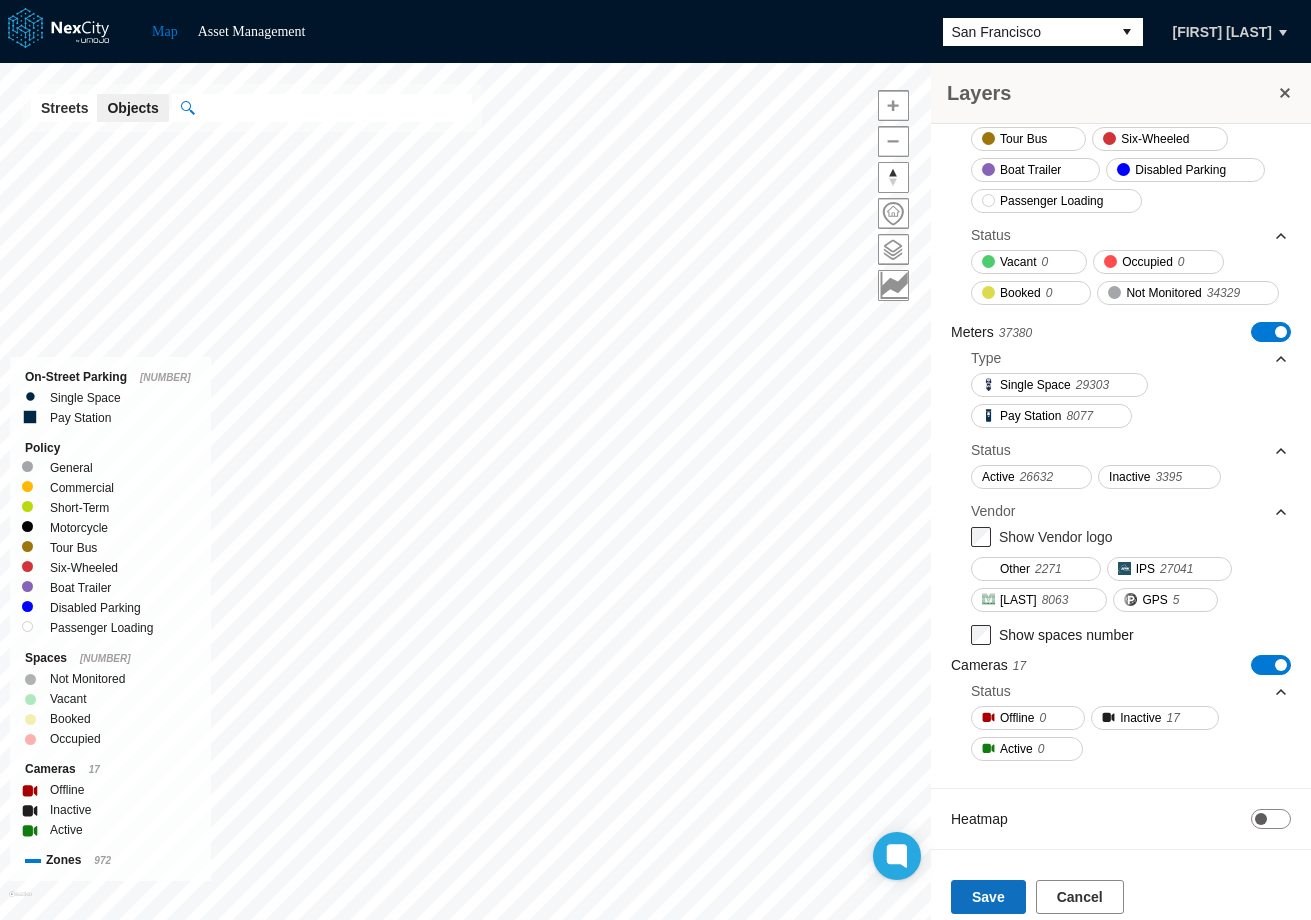 click on "Save" at bounding box center [988, 897] 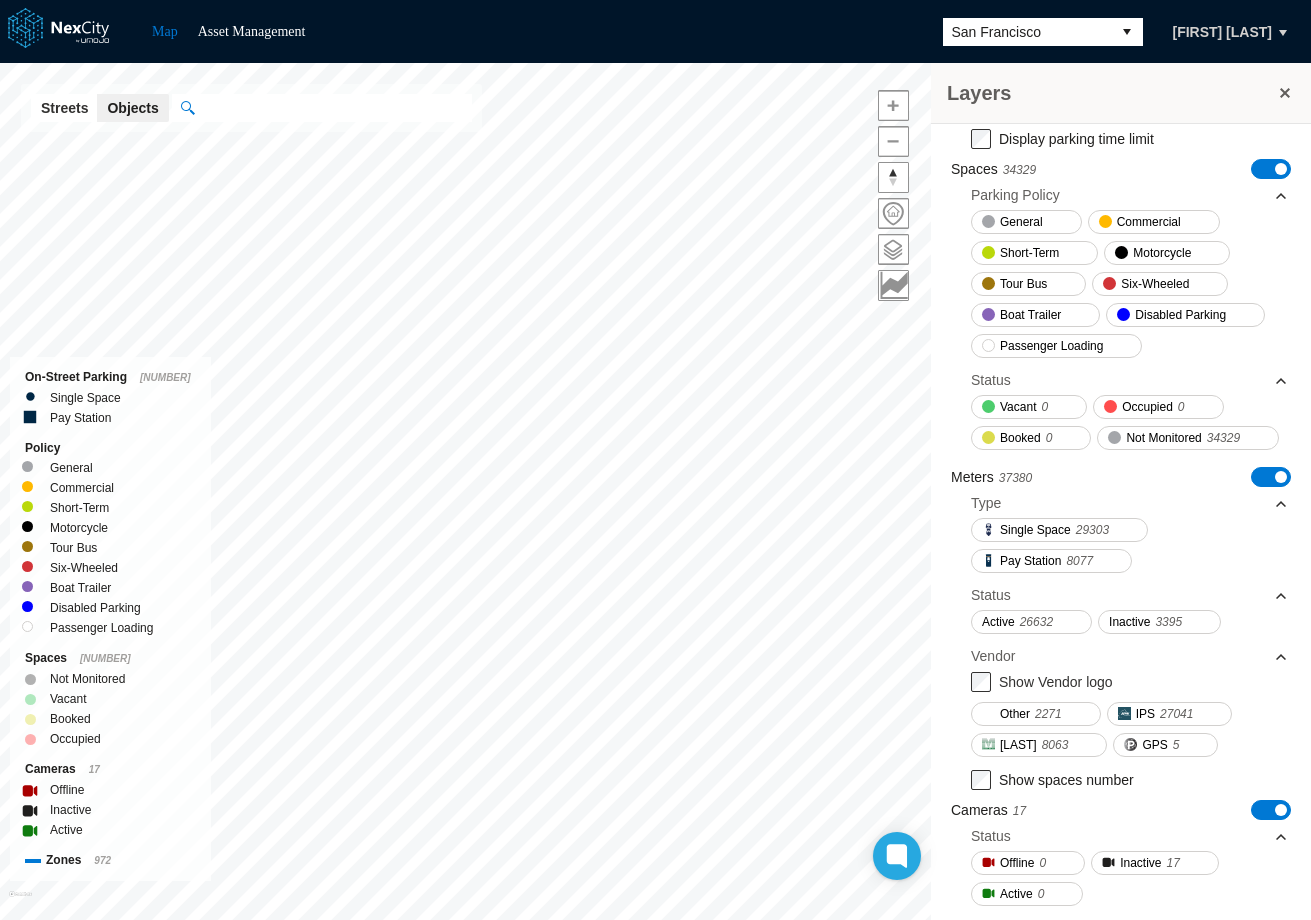 scroll, scrollTop: 0, scrollLeft: 0, axis: both 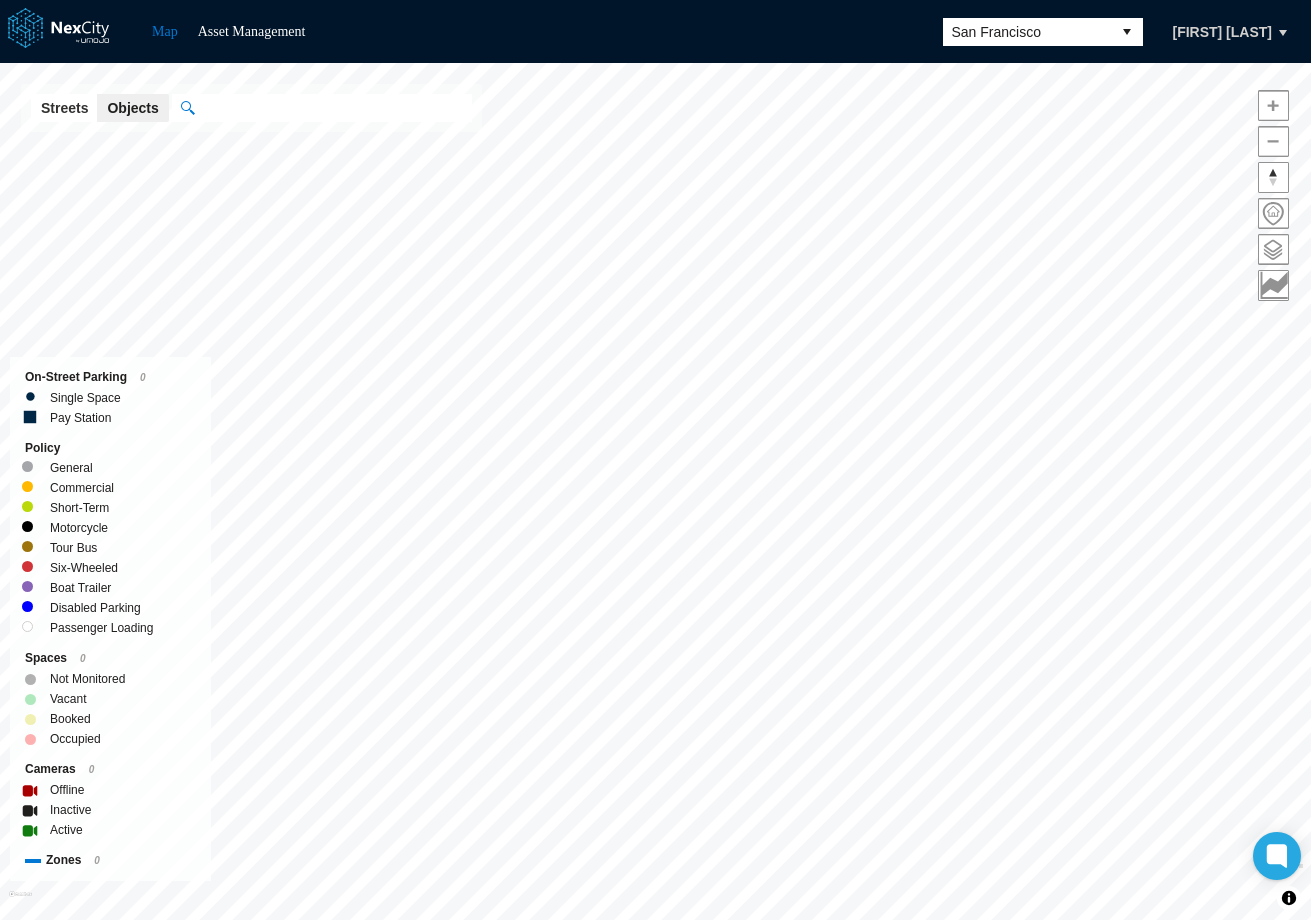 click on "San Francisco" at bounding box center (1027, 32) 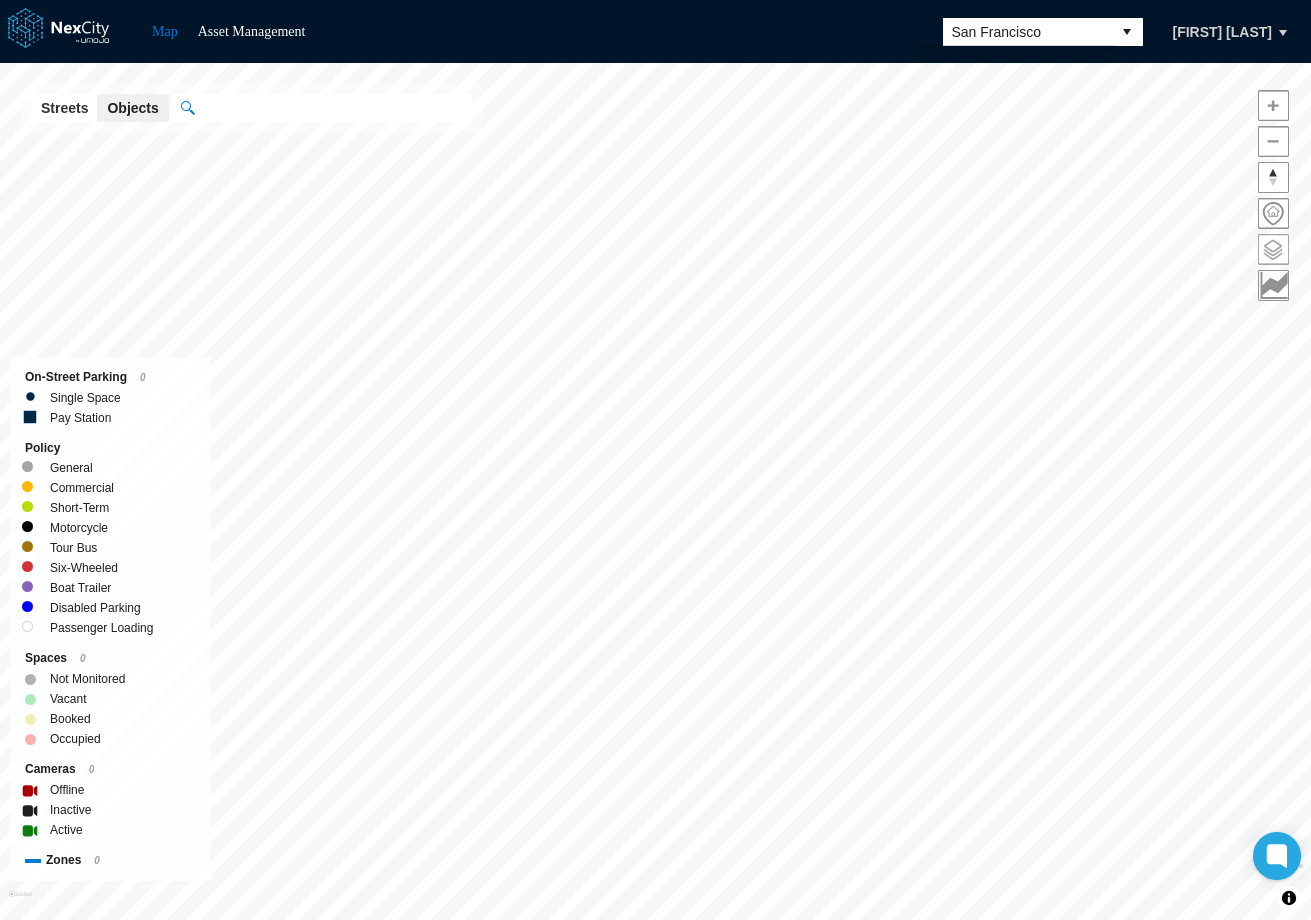 click at bounding box center [1273, 249] 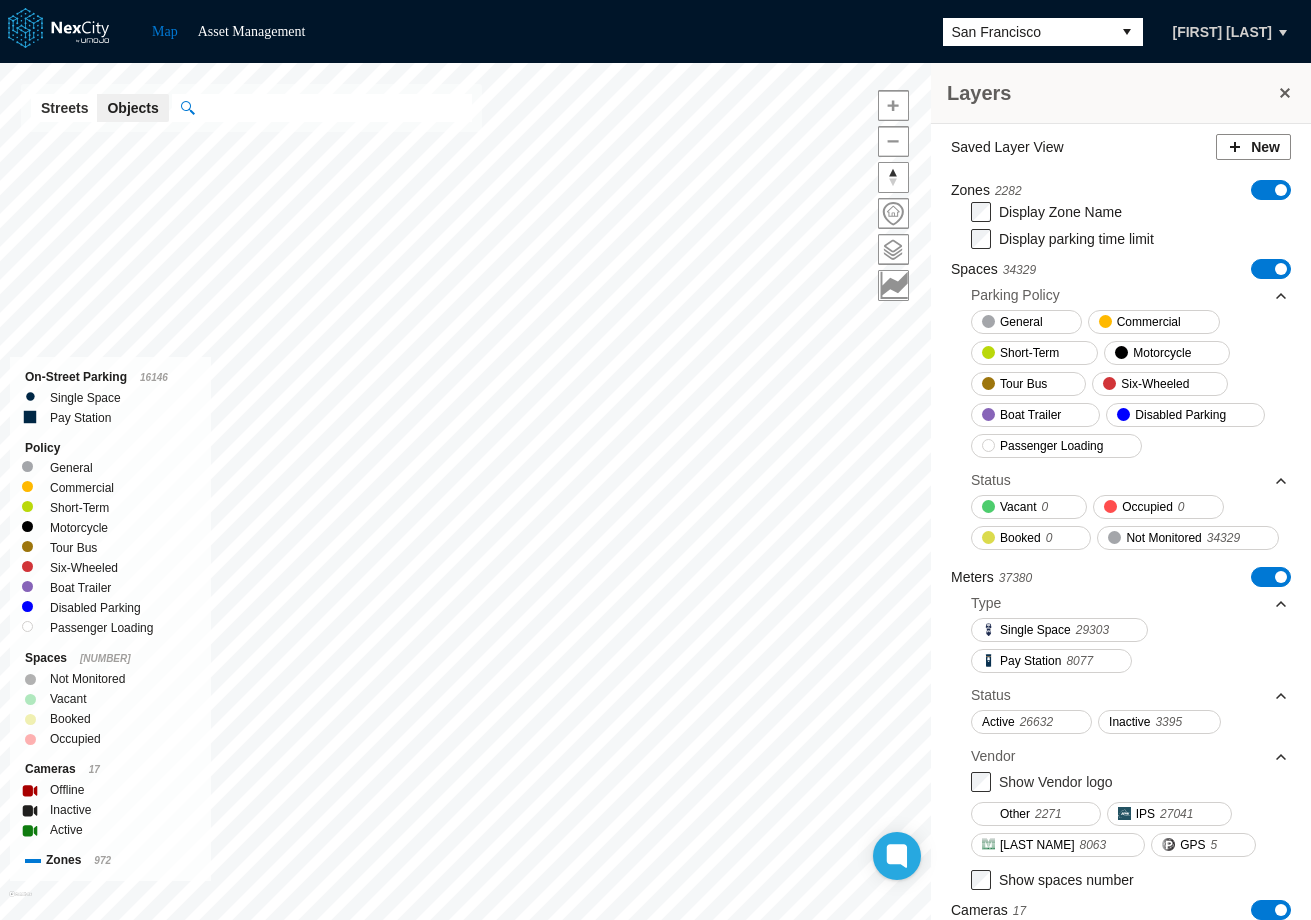click on "New" at bounding box center (1253, 147) 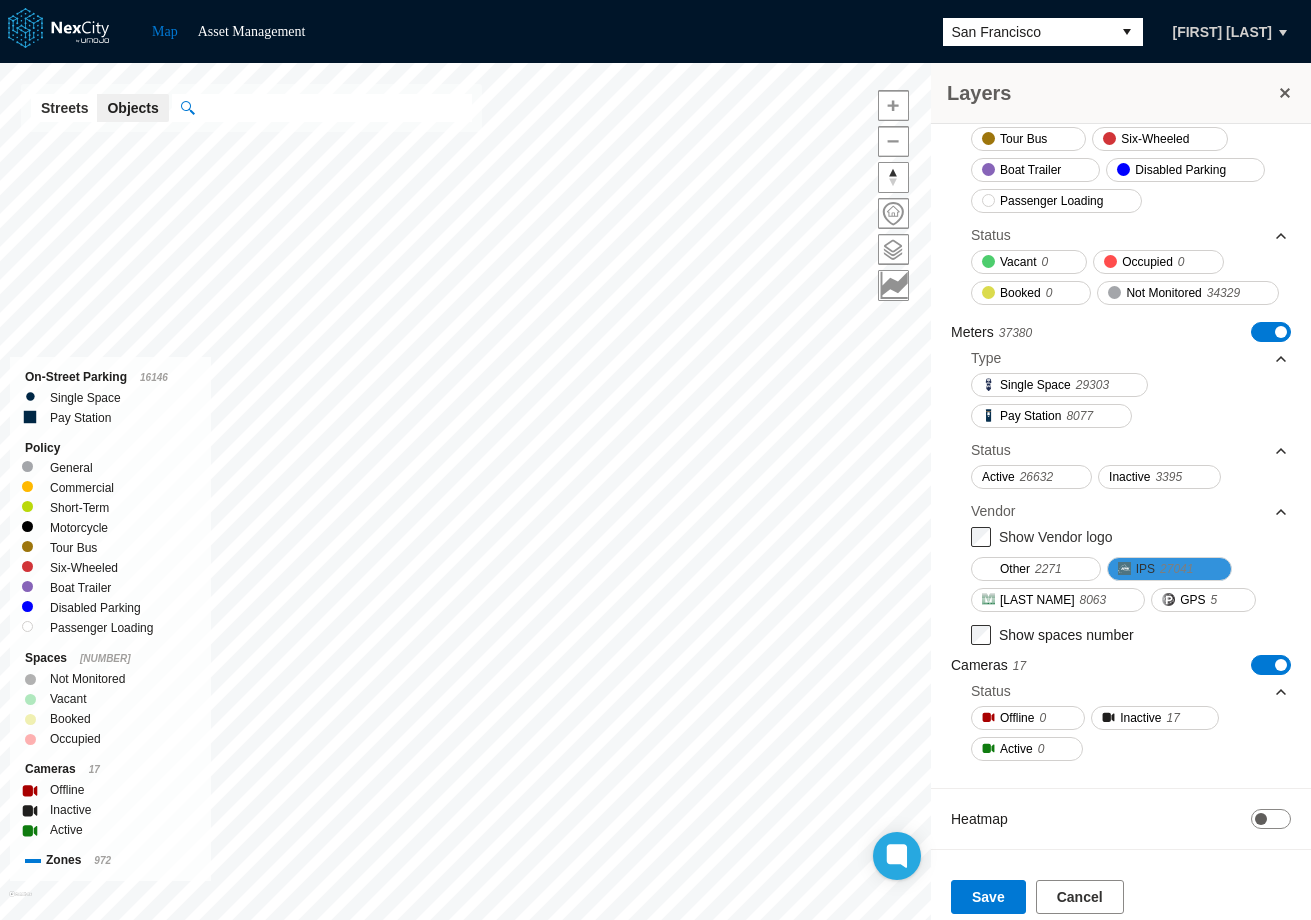 scroll, scrollTop: 351, scrollLeft: 0, axis: vertical 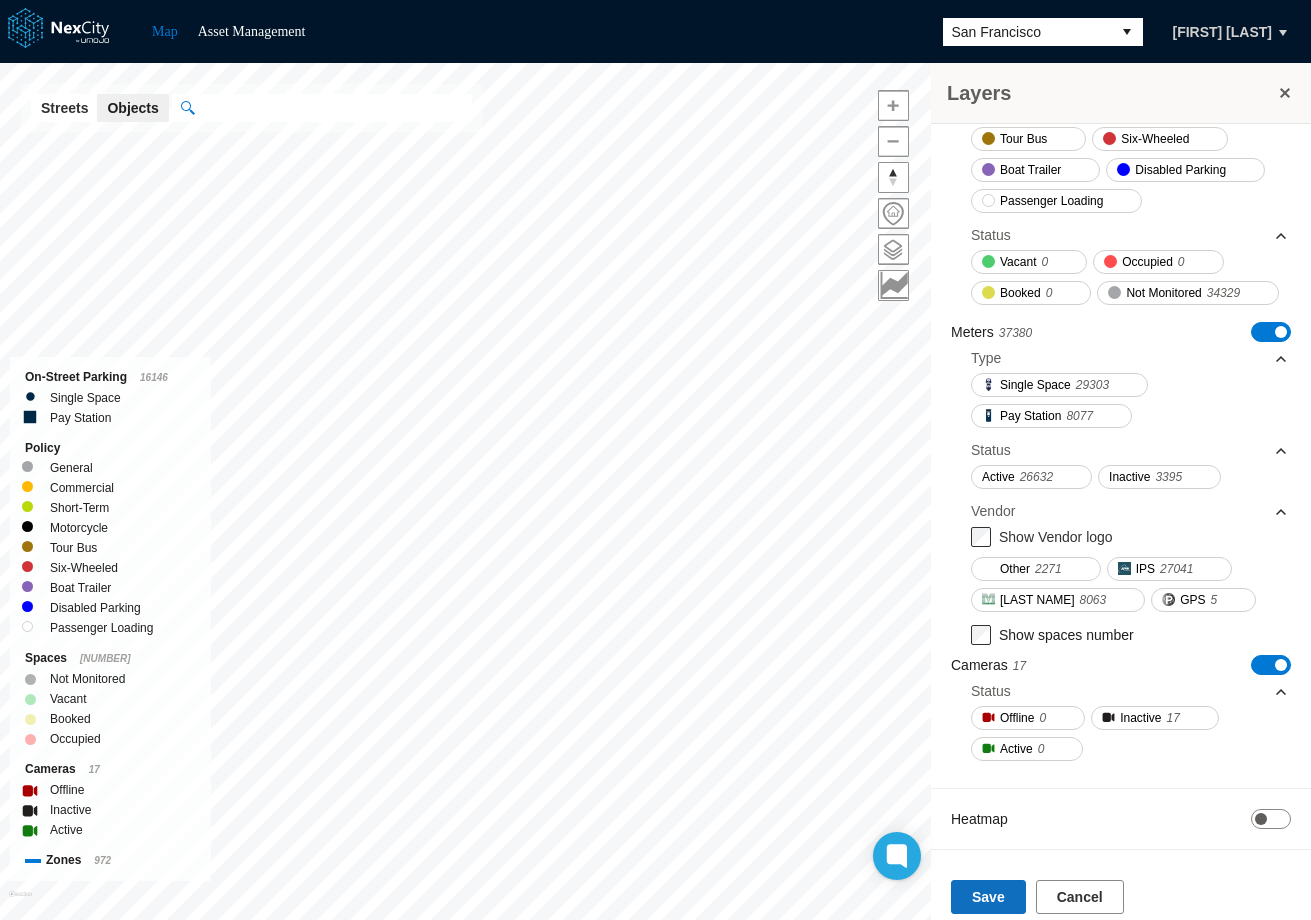 click on "Save" at bounding box center (988, 897) 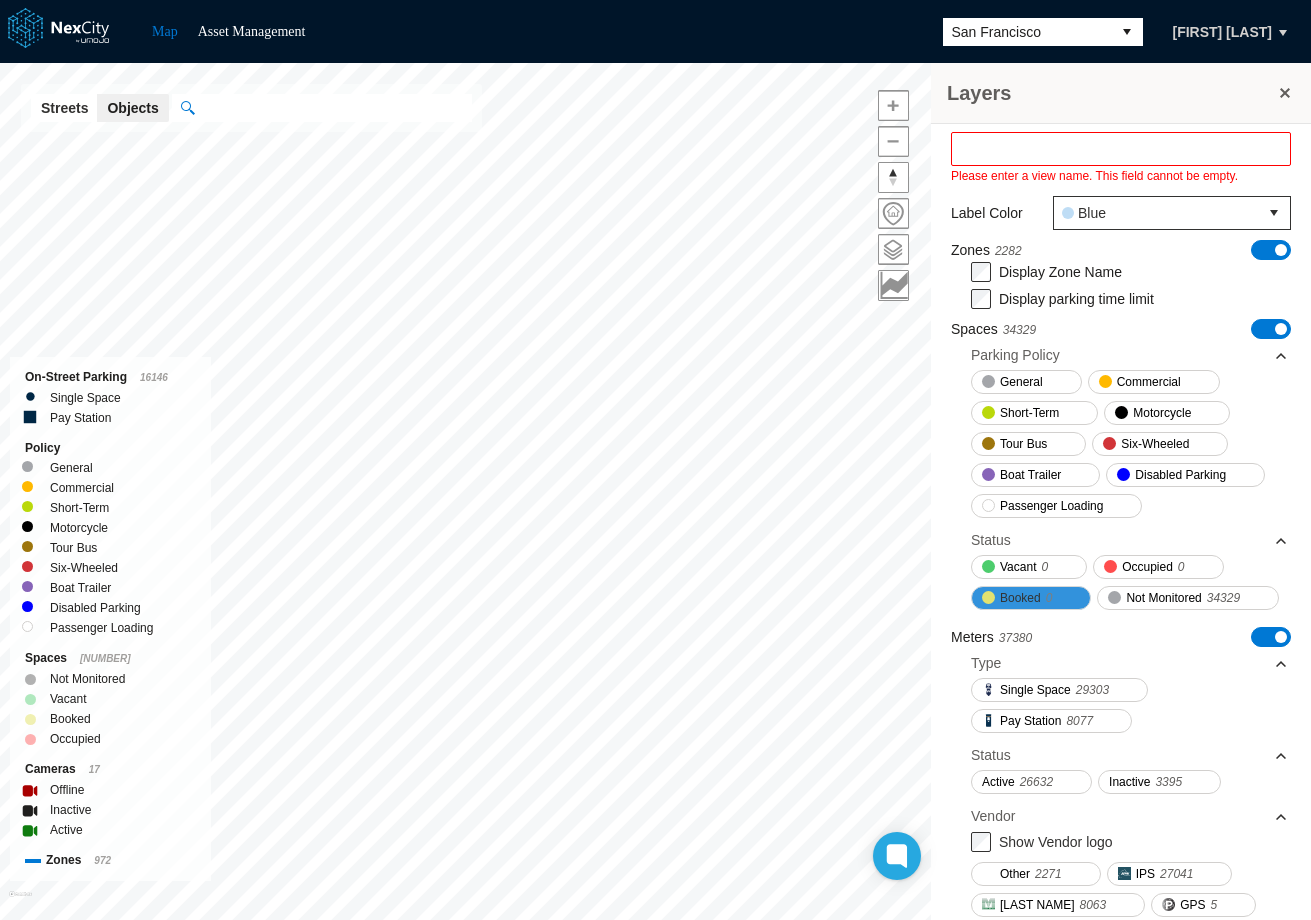 scroll, scrollTop: 0, scrollLeft: 0, axis: both 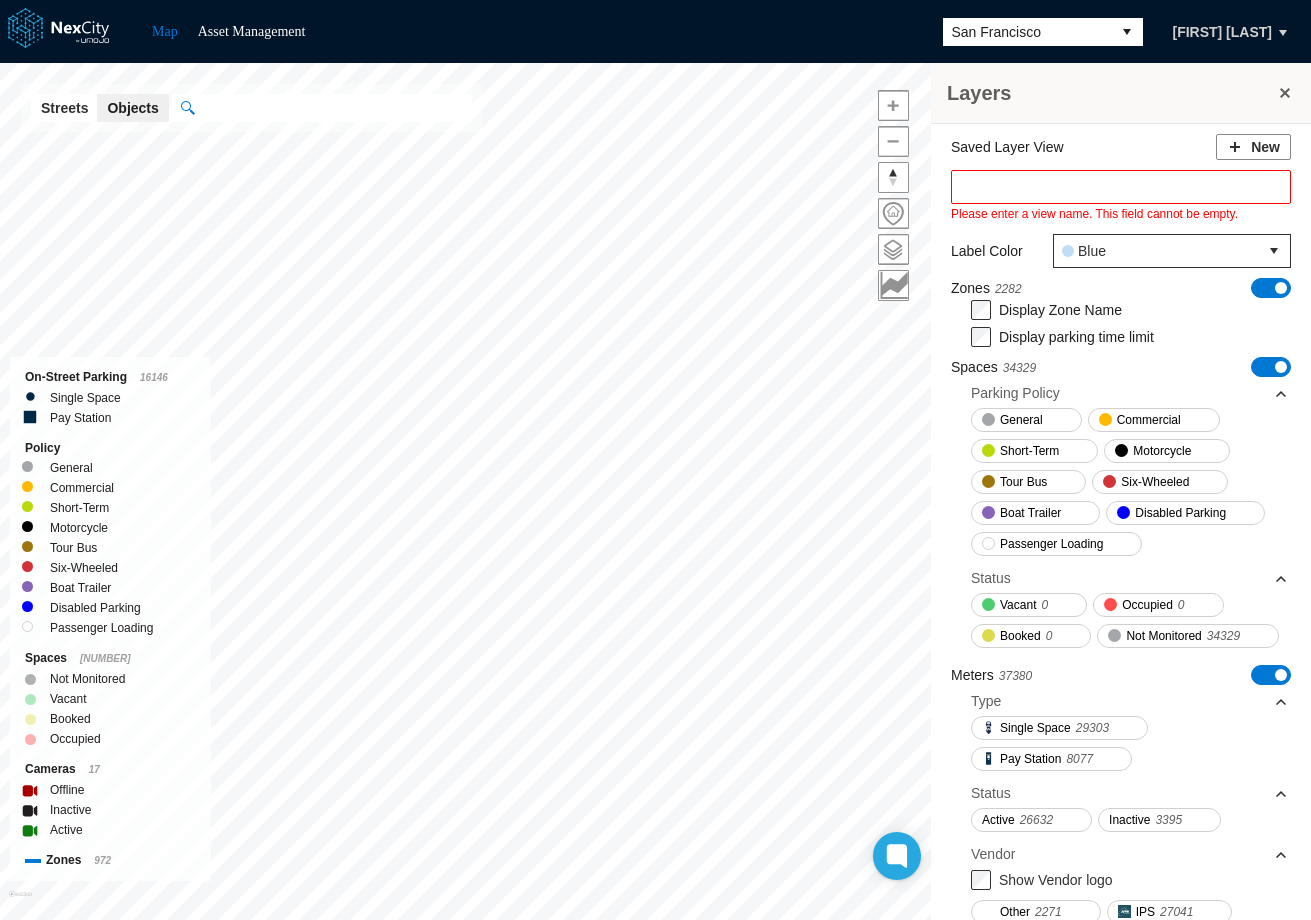 click at bounding box center [1121, 187] 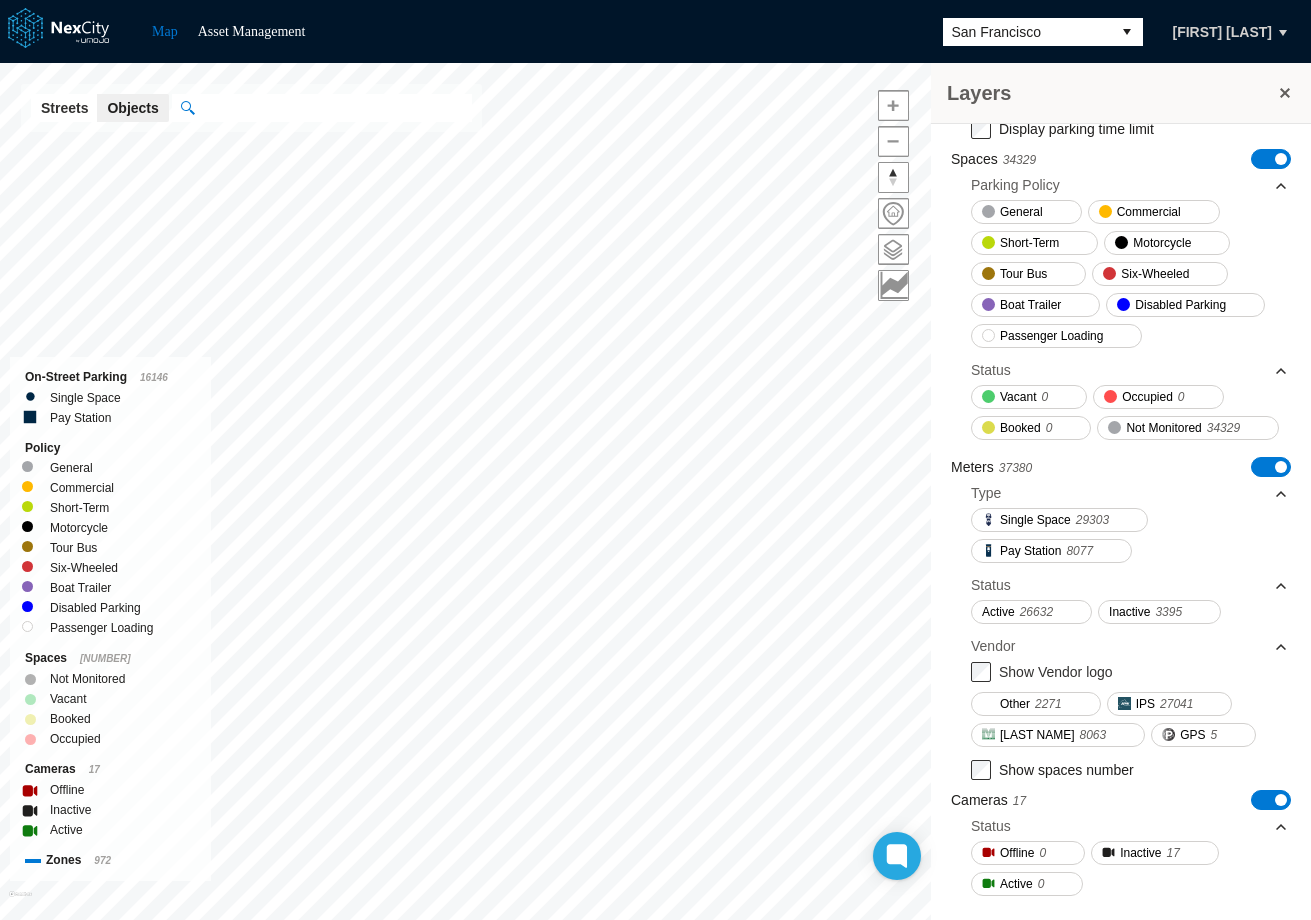 scroll, scrollTop: 351, scrollLeft: 0, axis: vertical 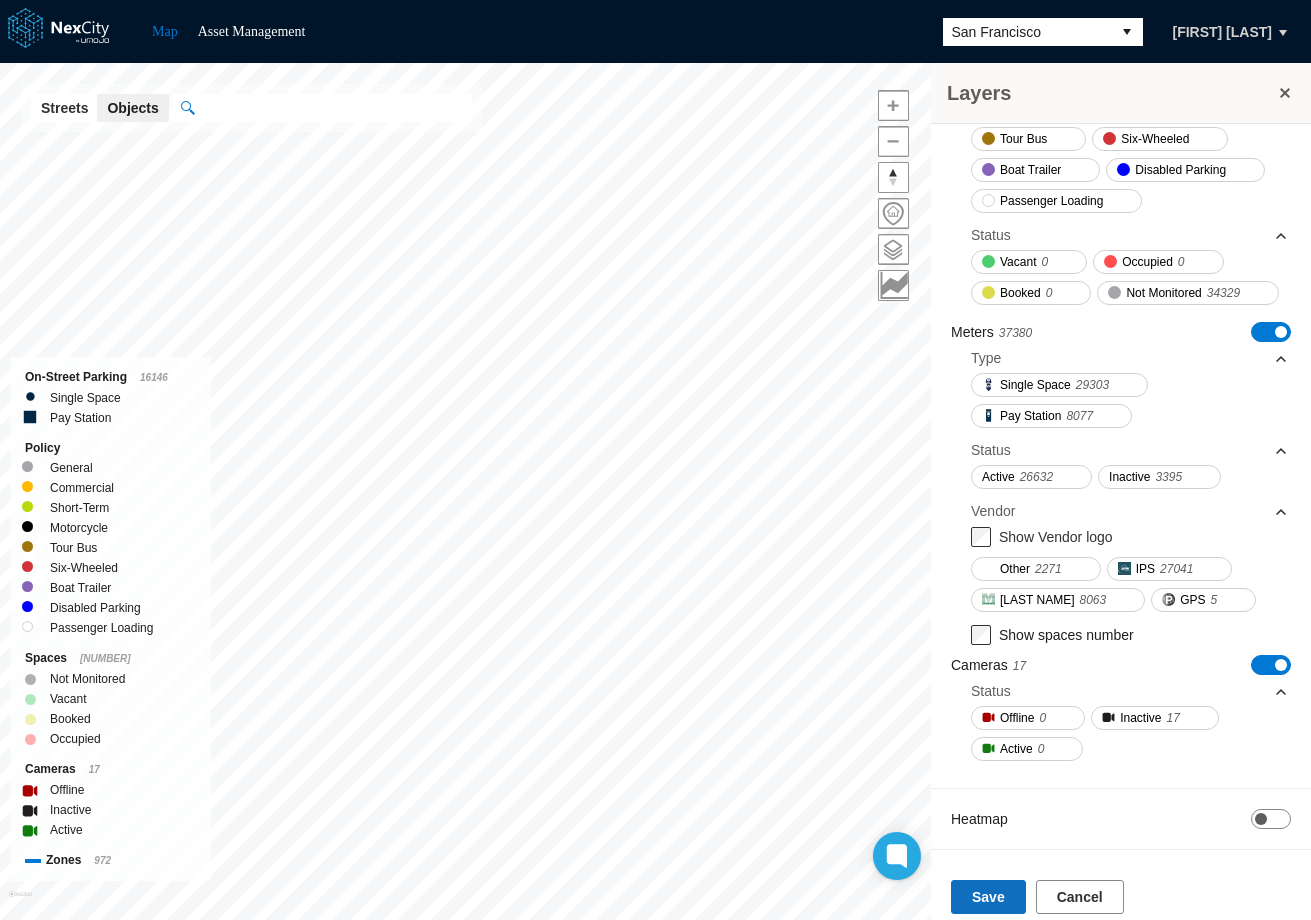 type on "***" 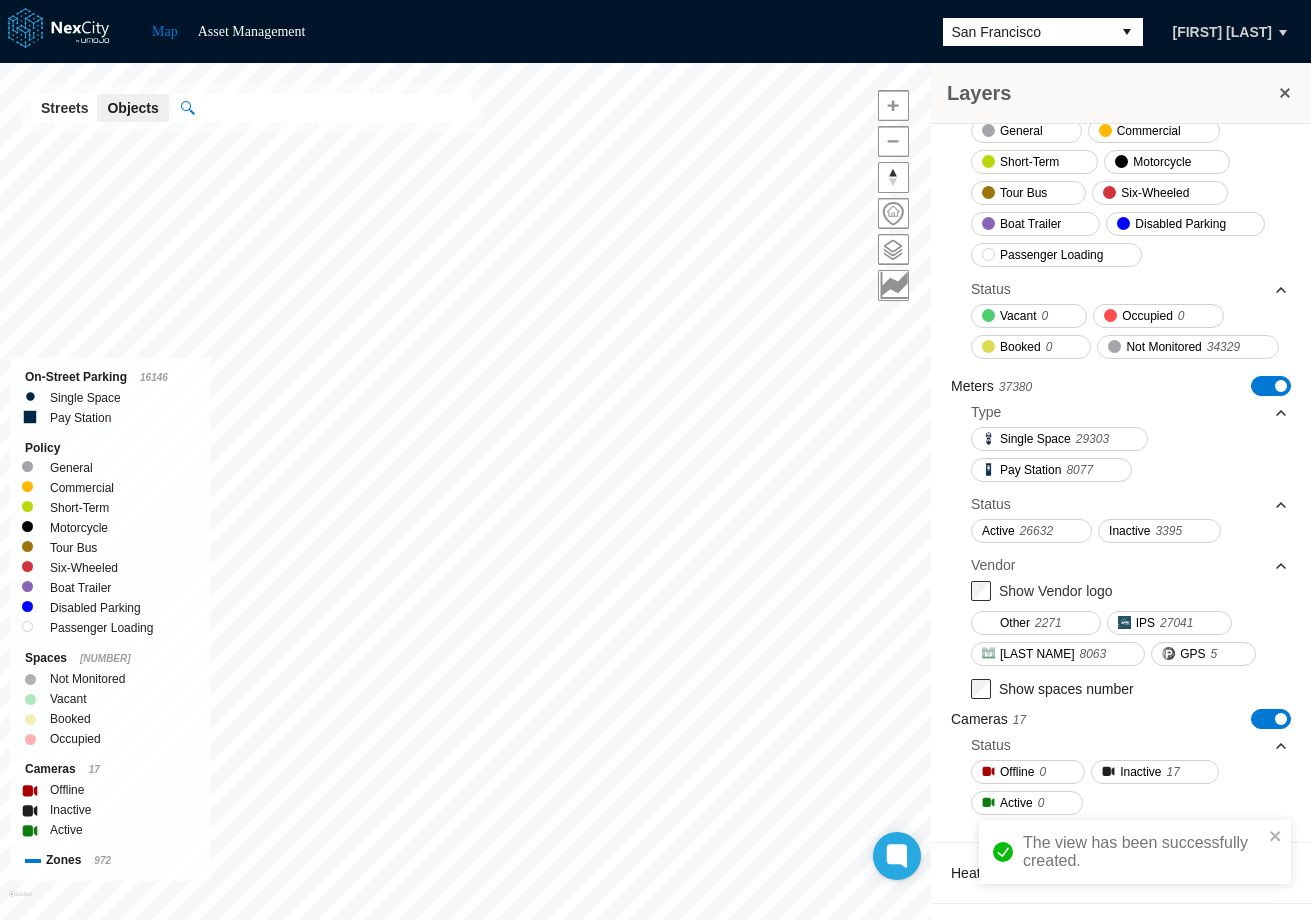 scroll, scrollTop: 0, scrollLeft: 0, axis: both 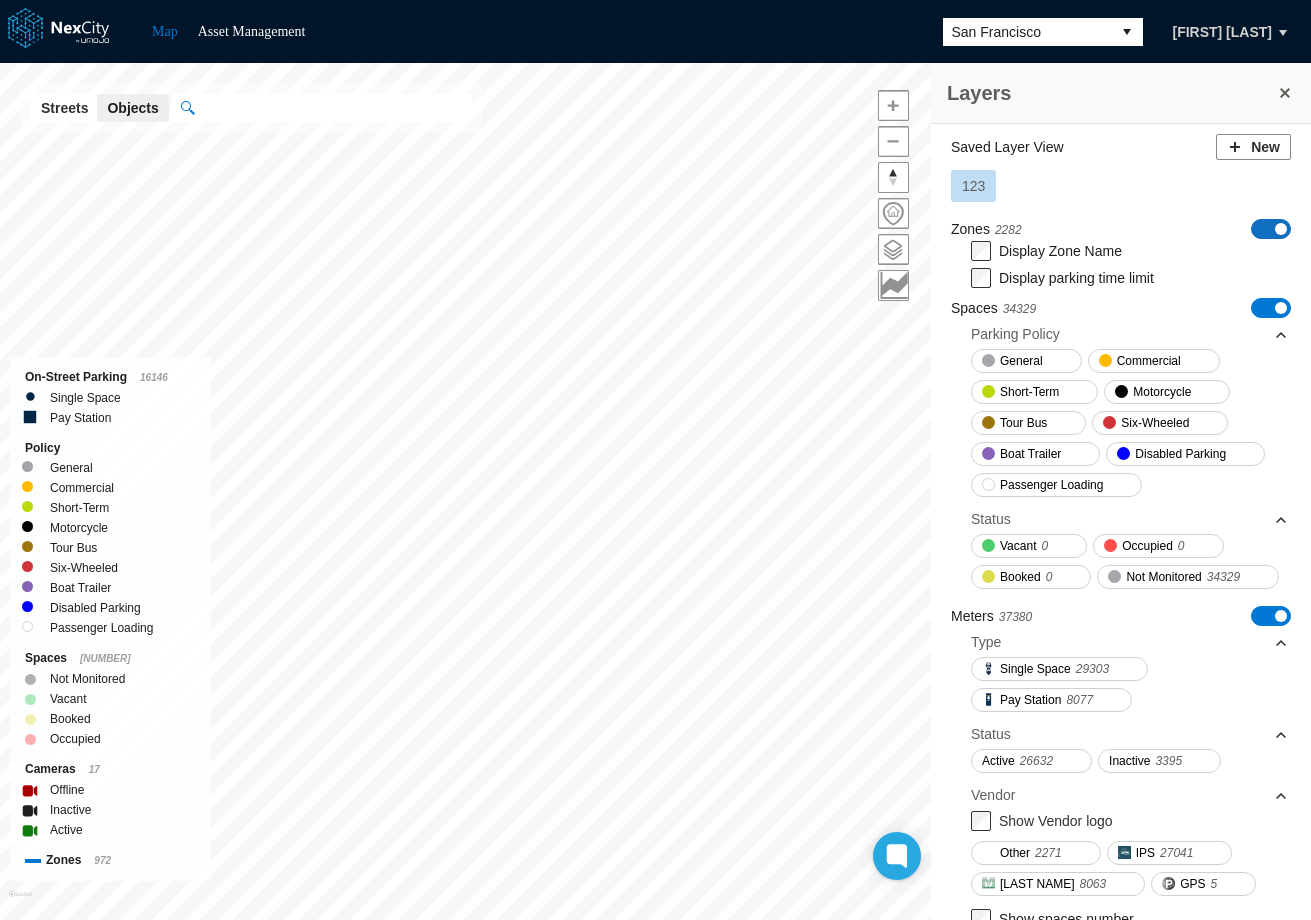 click at bounding box center [1281, 229] 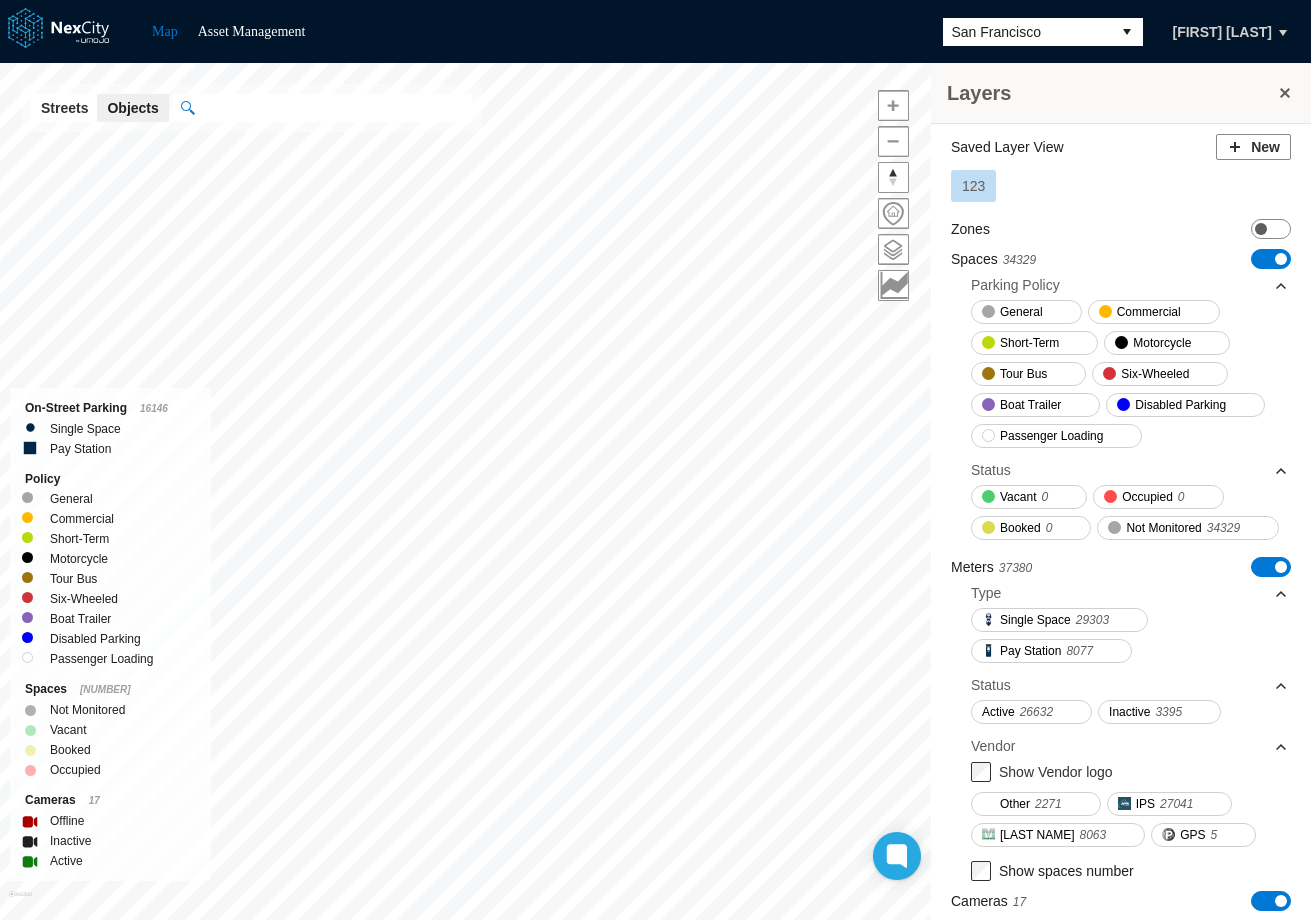 click on "ON OFF" at bounding box center [1271, 259] 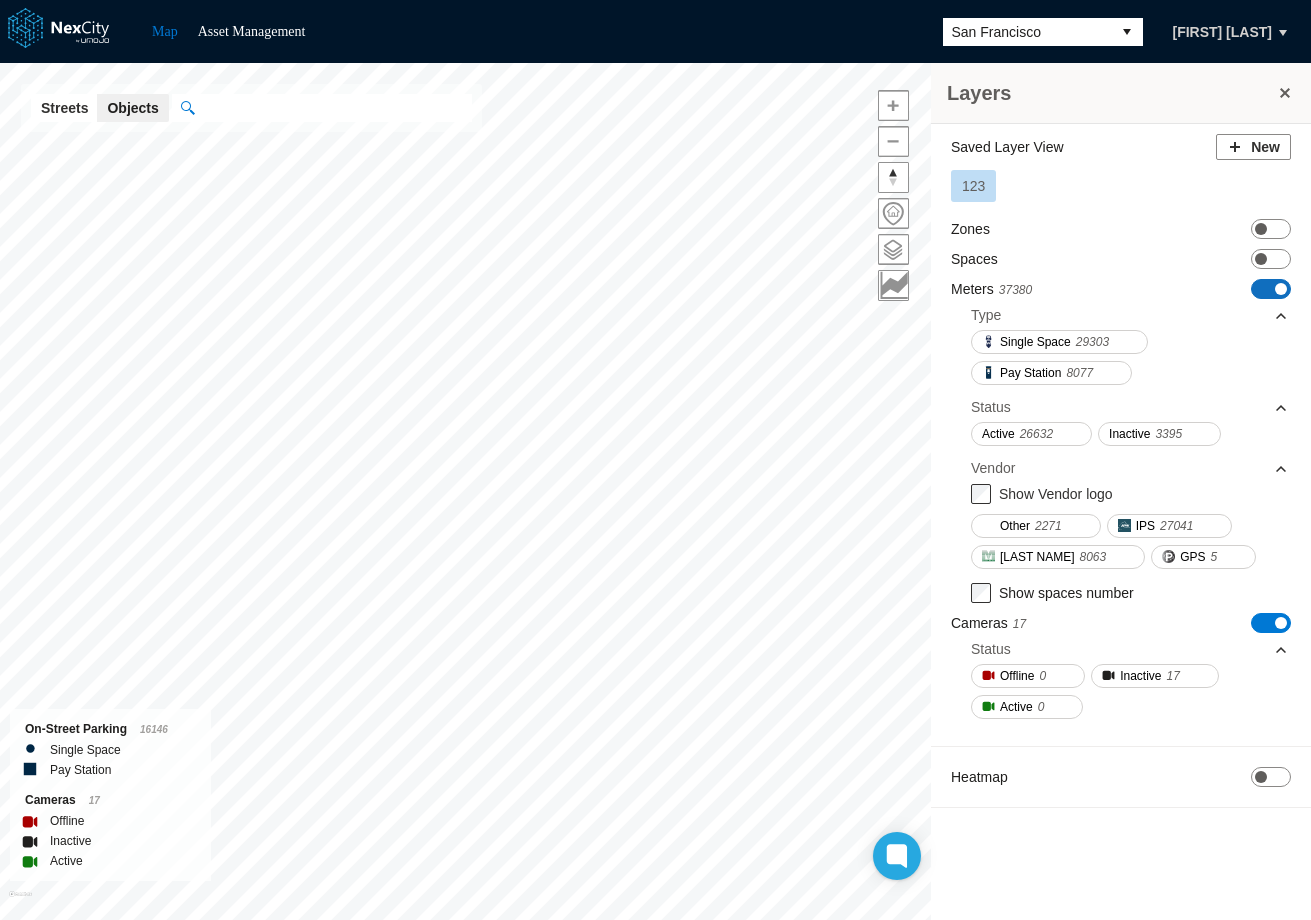 click on "ON OFF" at bounding box center (1271, 289) 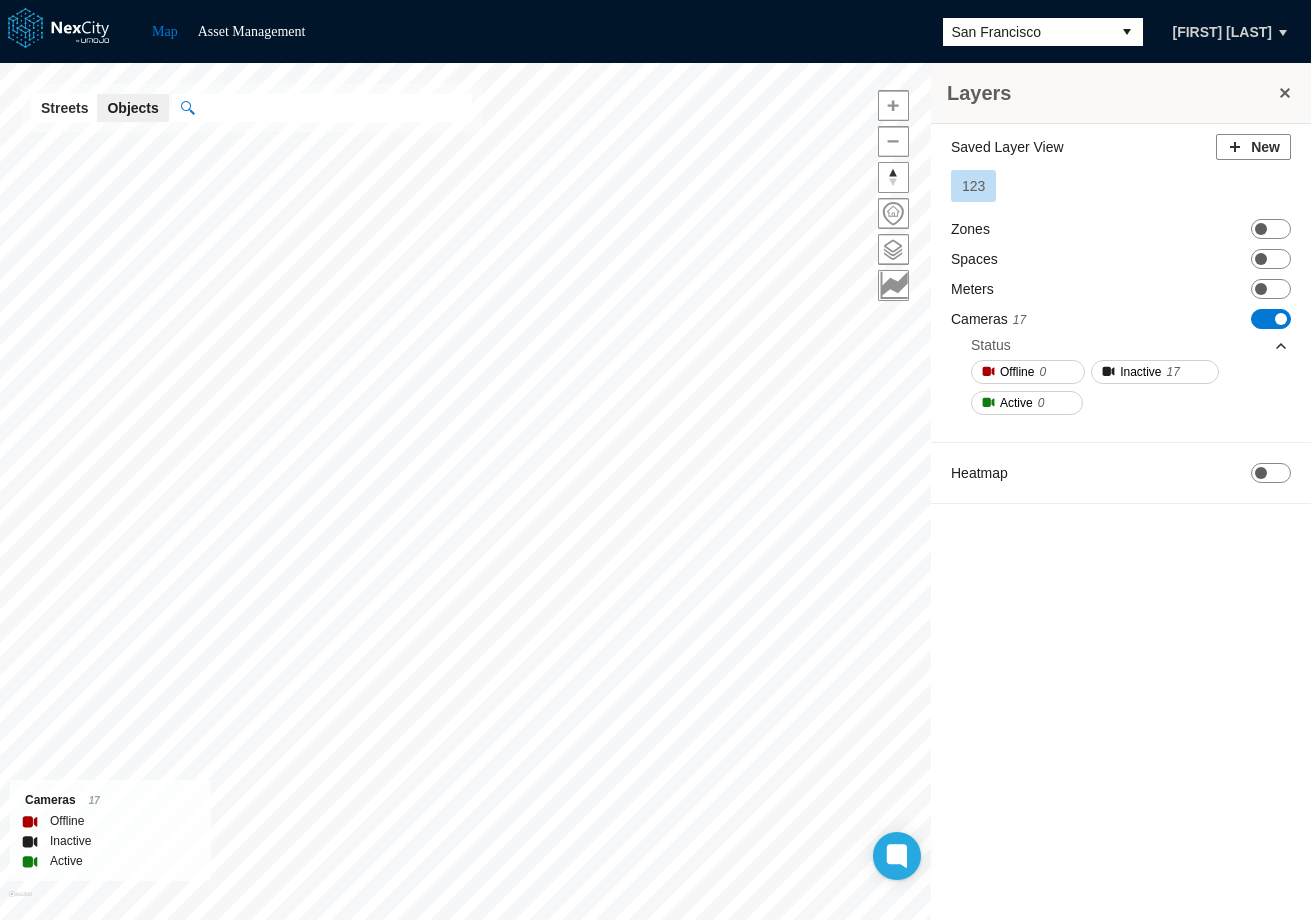 click on "ON OFF" at bounding box center (1271, 319) 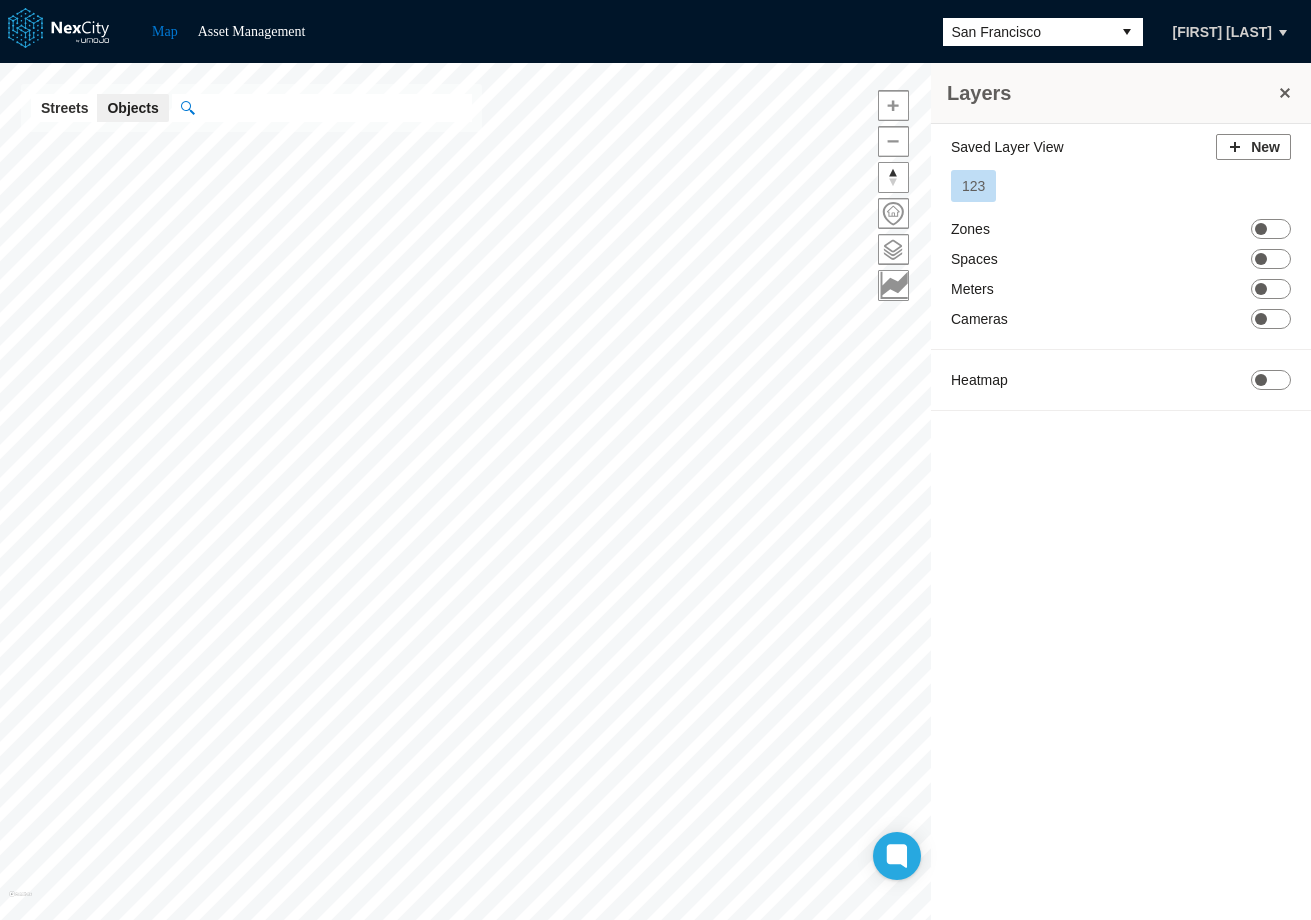 click on "123" at bounding box center (973, 186) 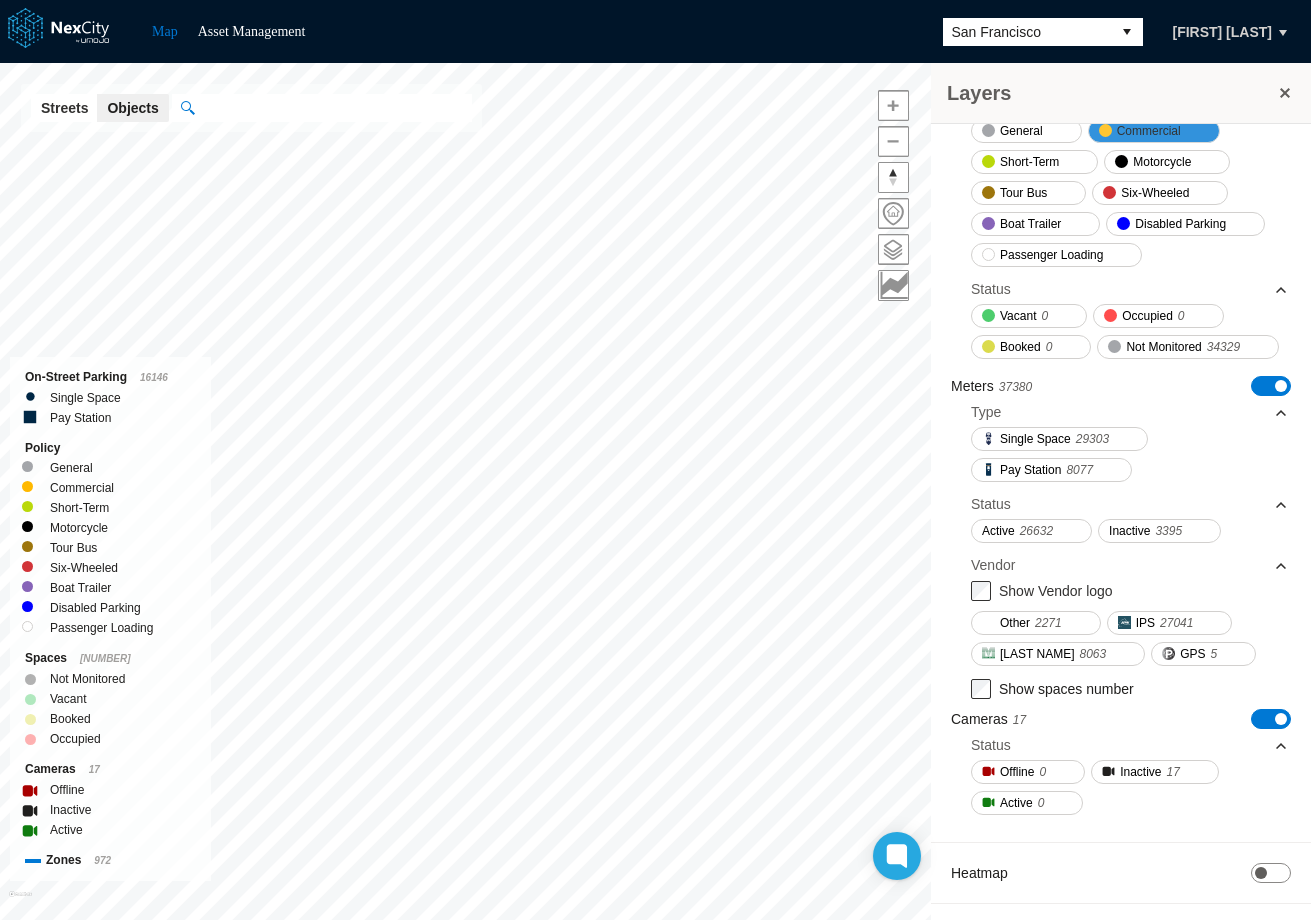 scroll, scrollTop: 0, scrollLeft: 0, axis: both 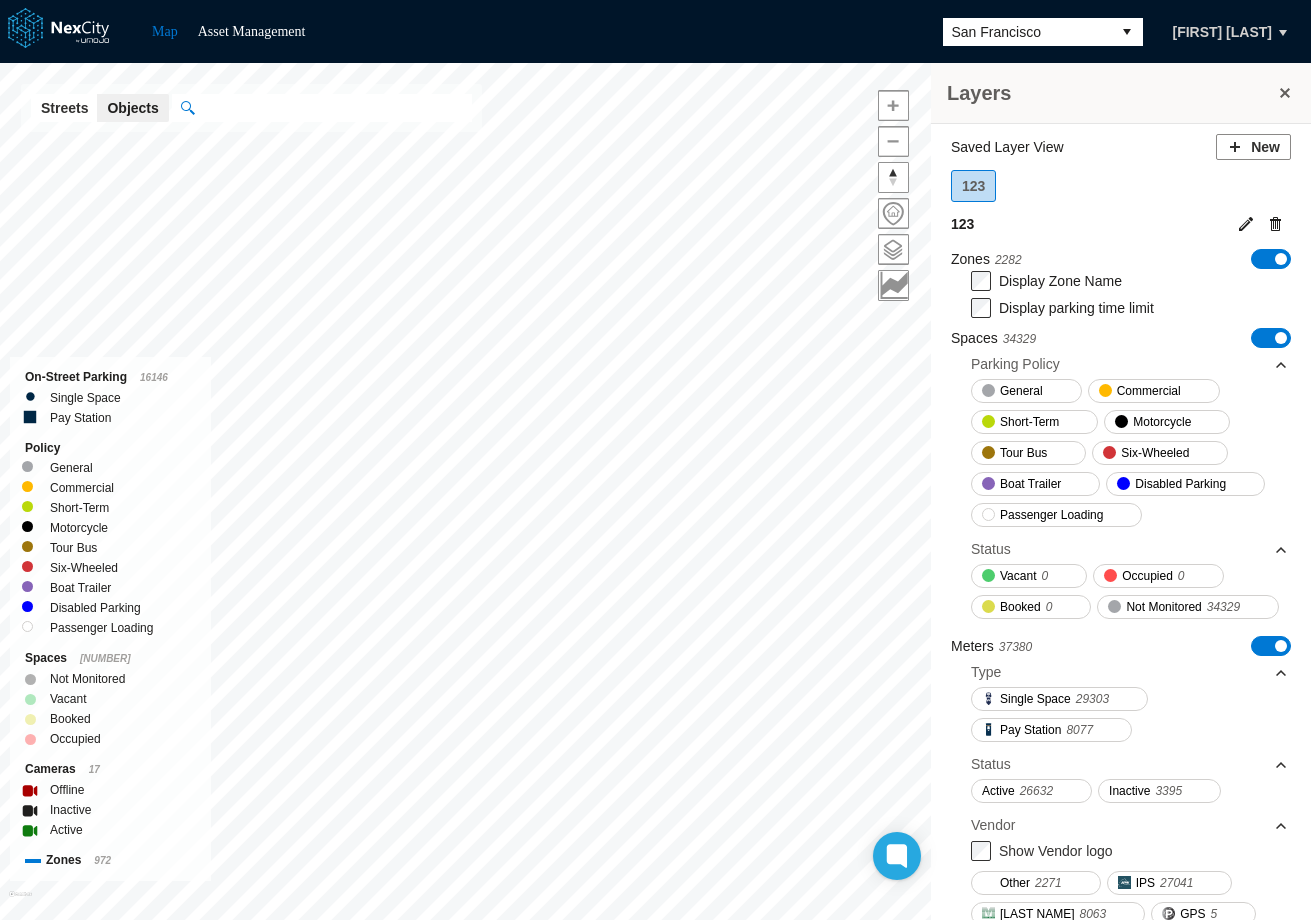 click at bounding box center (1246, 224) 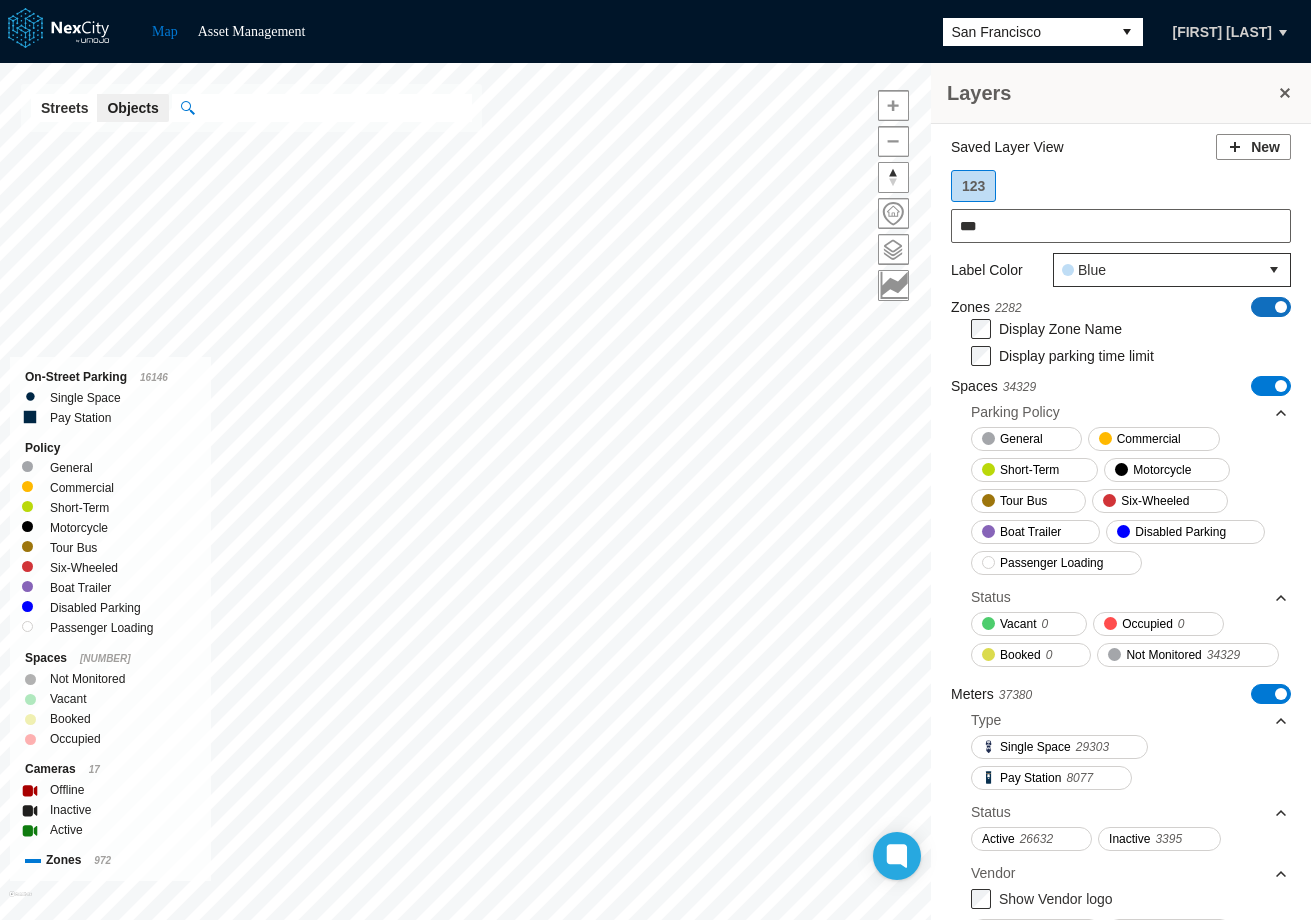 click at bounding box center [1281, 307] 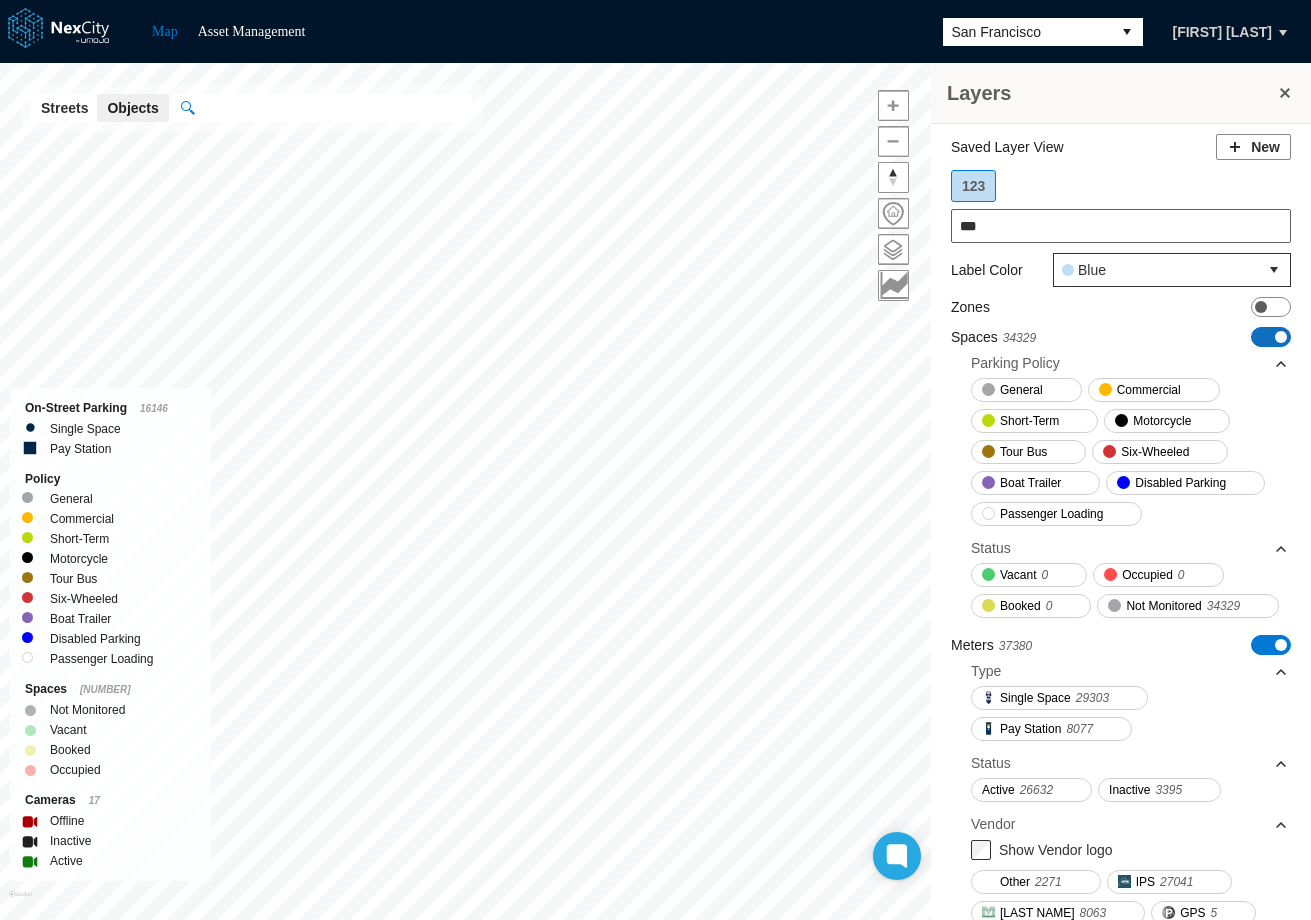 click at bounding box center (1281, 337) 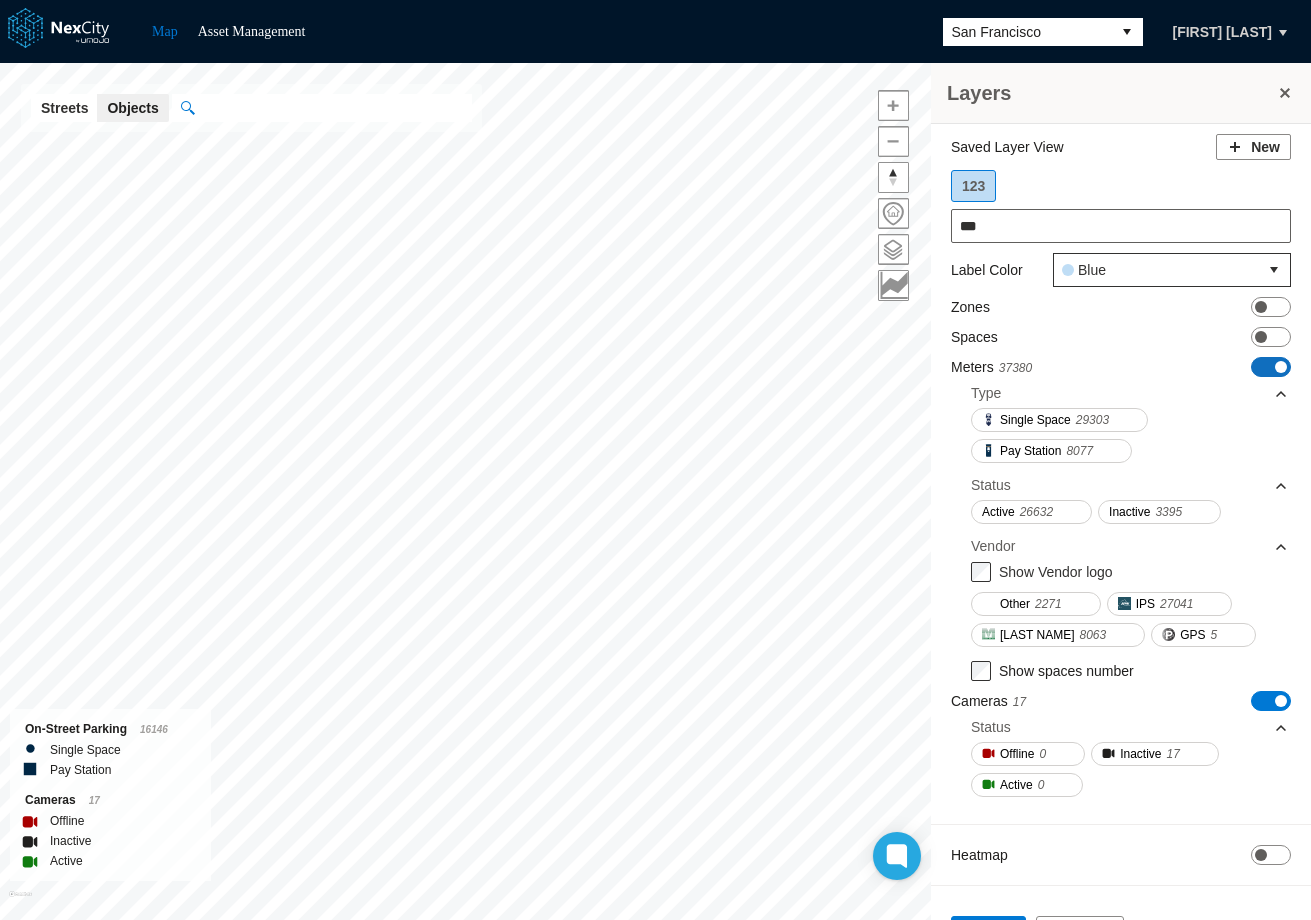 click on "ON OFF" at bounding box center [1271, 367] 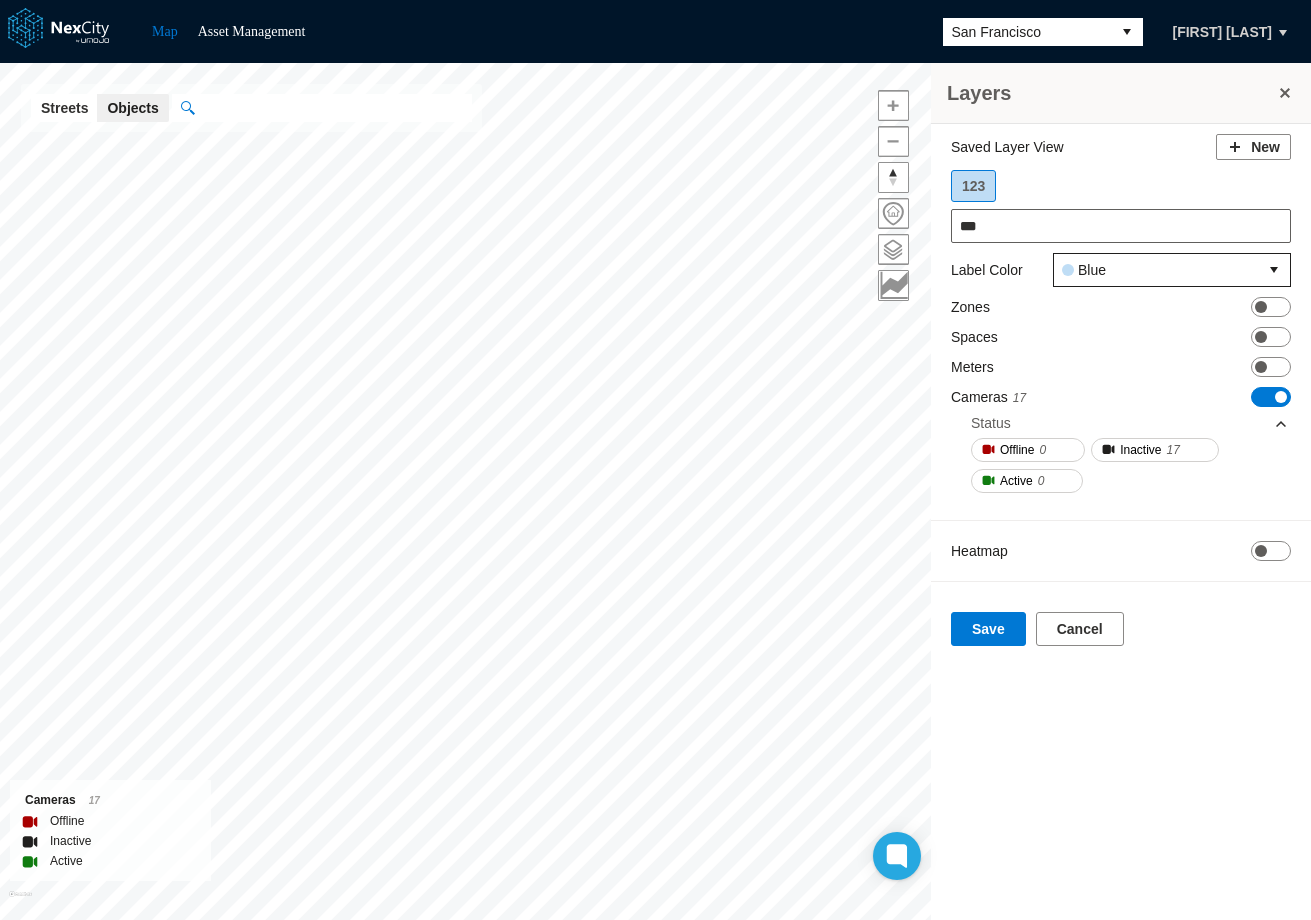 click on "Blue" at bounding box center [1156, 270] 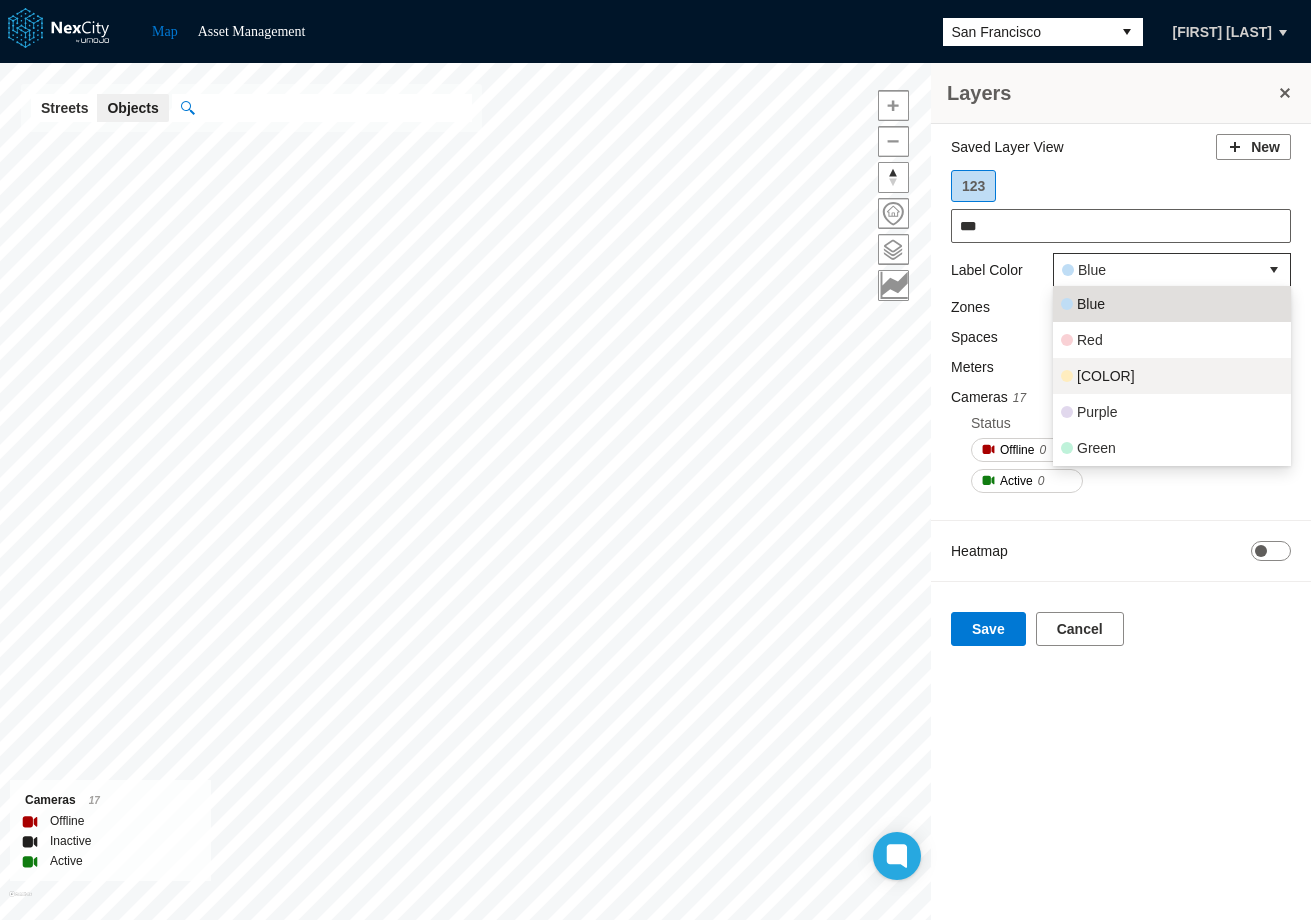 click on "[COLOR]" at bounding box center [1172, 376] 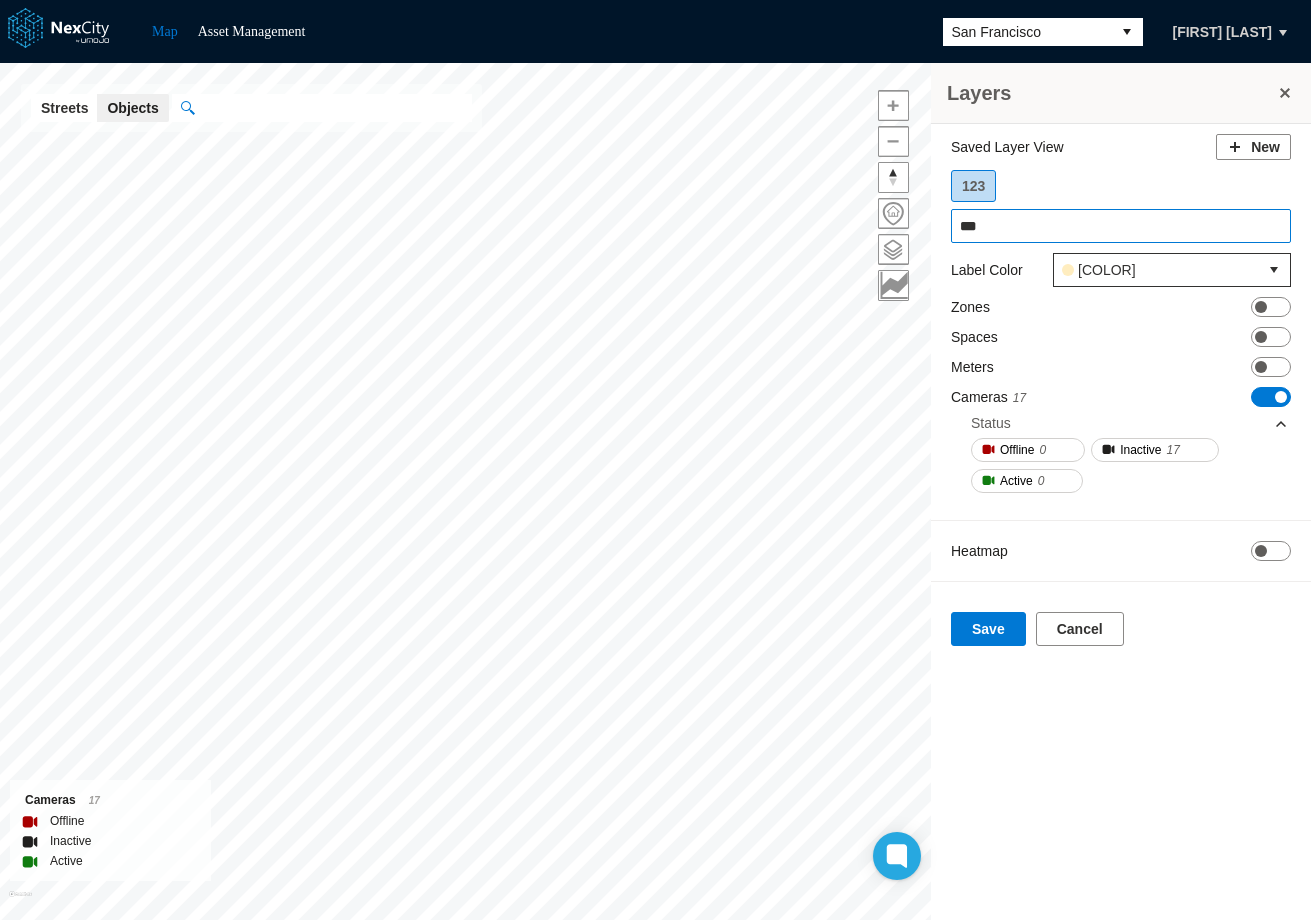 click on "***" at bounding box center [1121, 226] 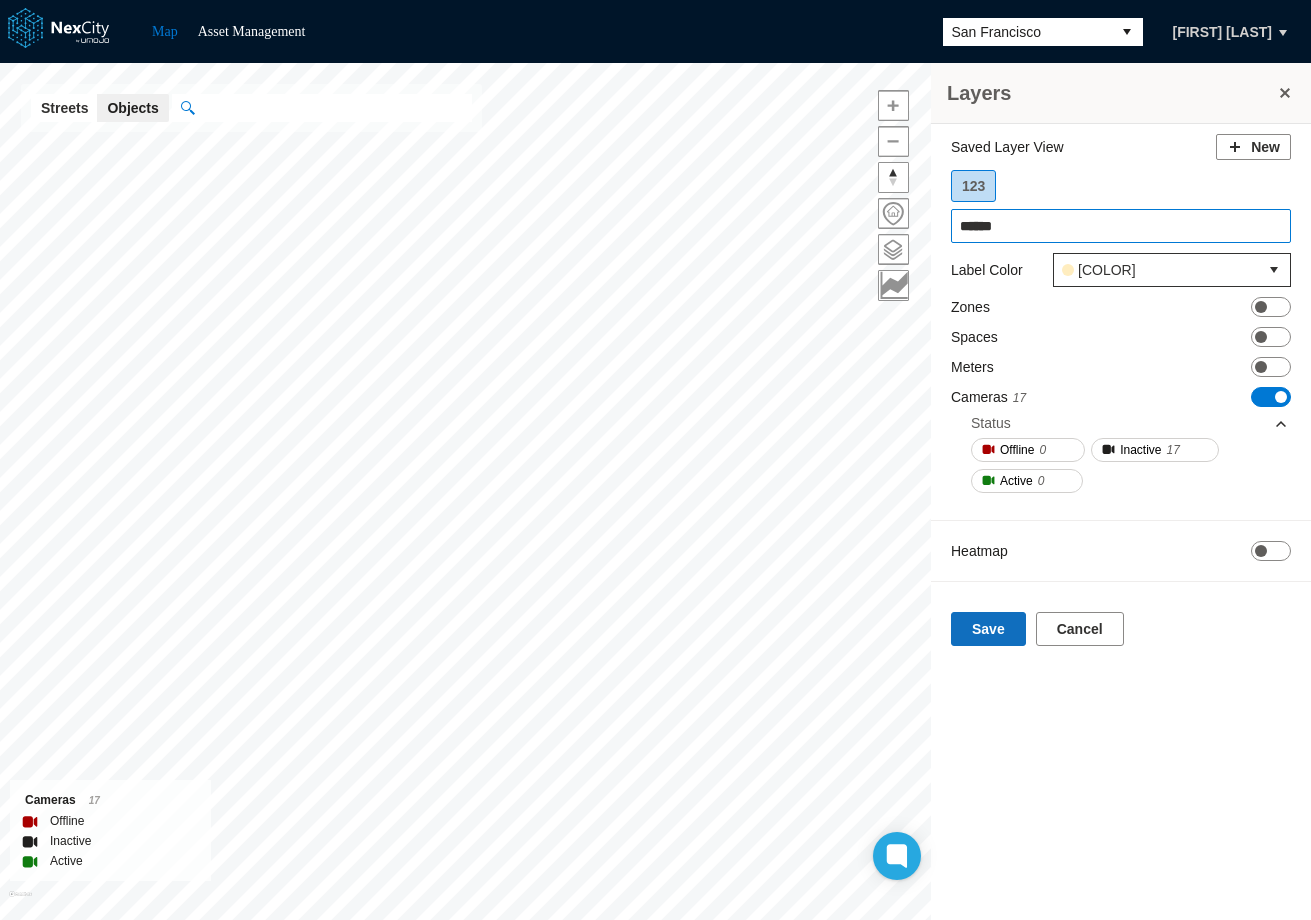 type on "******" 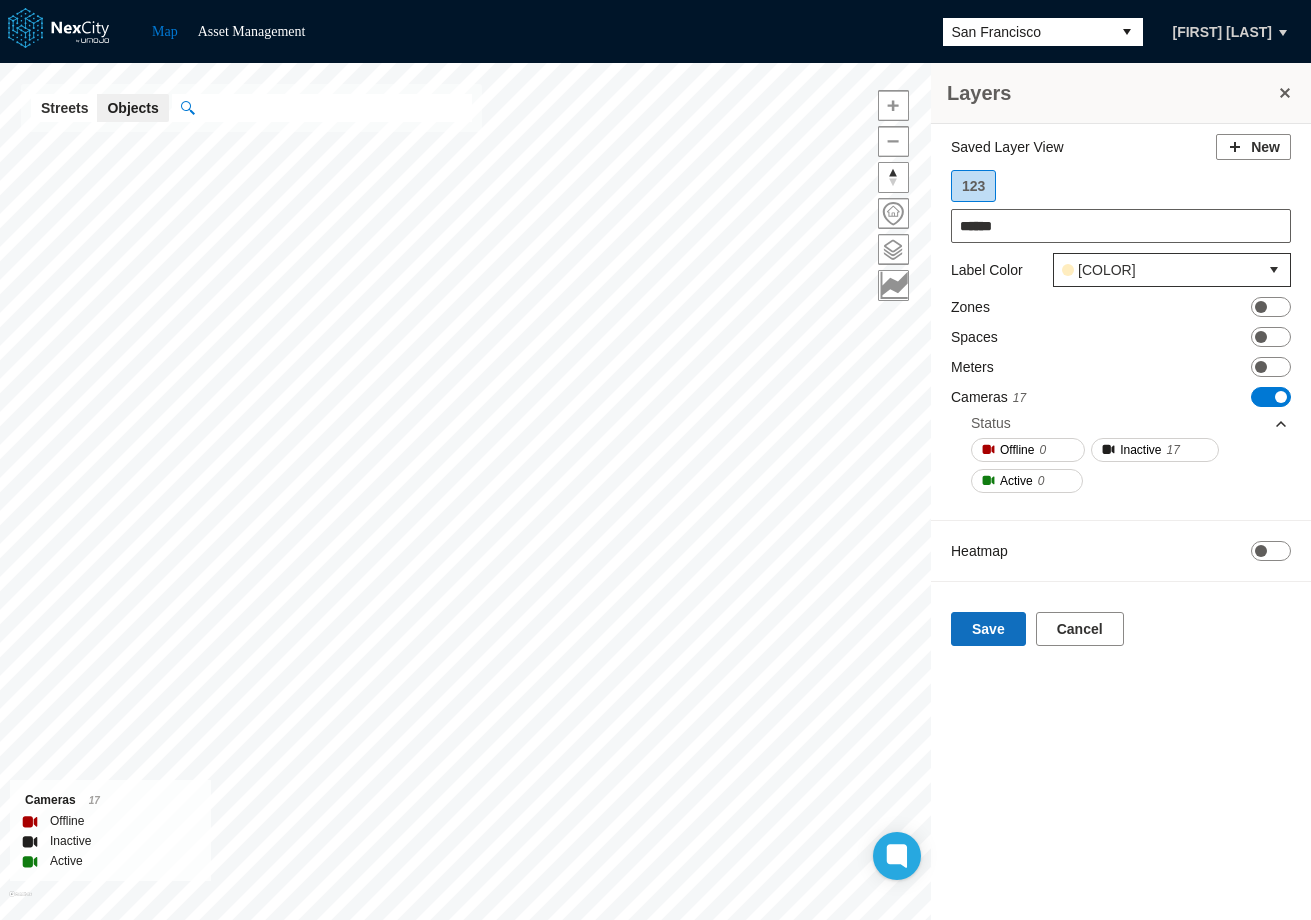 click on "Save" at bounding box center [988, 629] 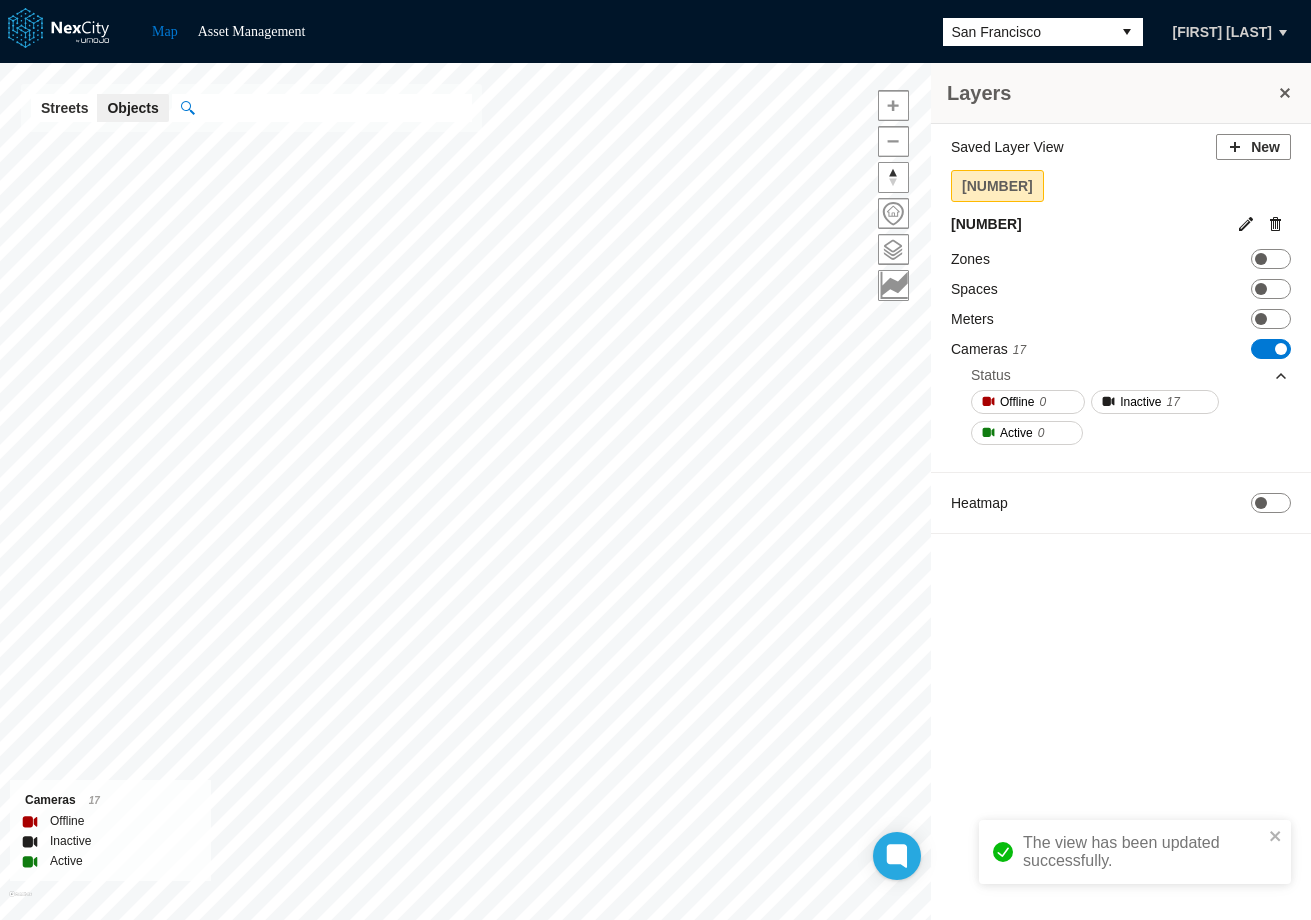 click on "ON OFF" at bounding box center (1271, 349) 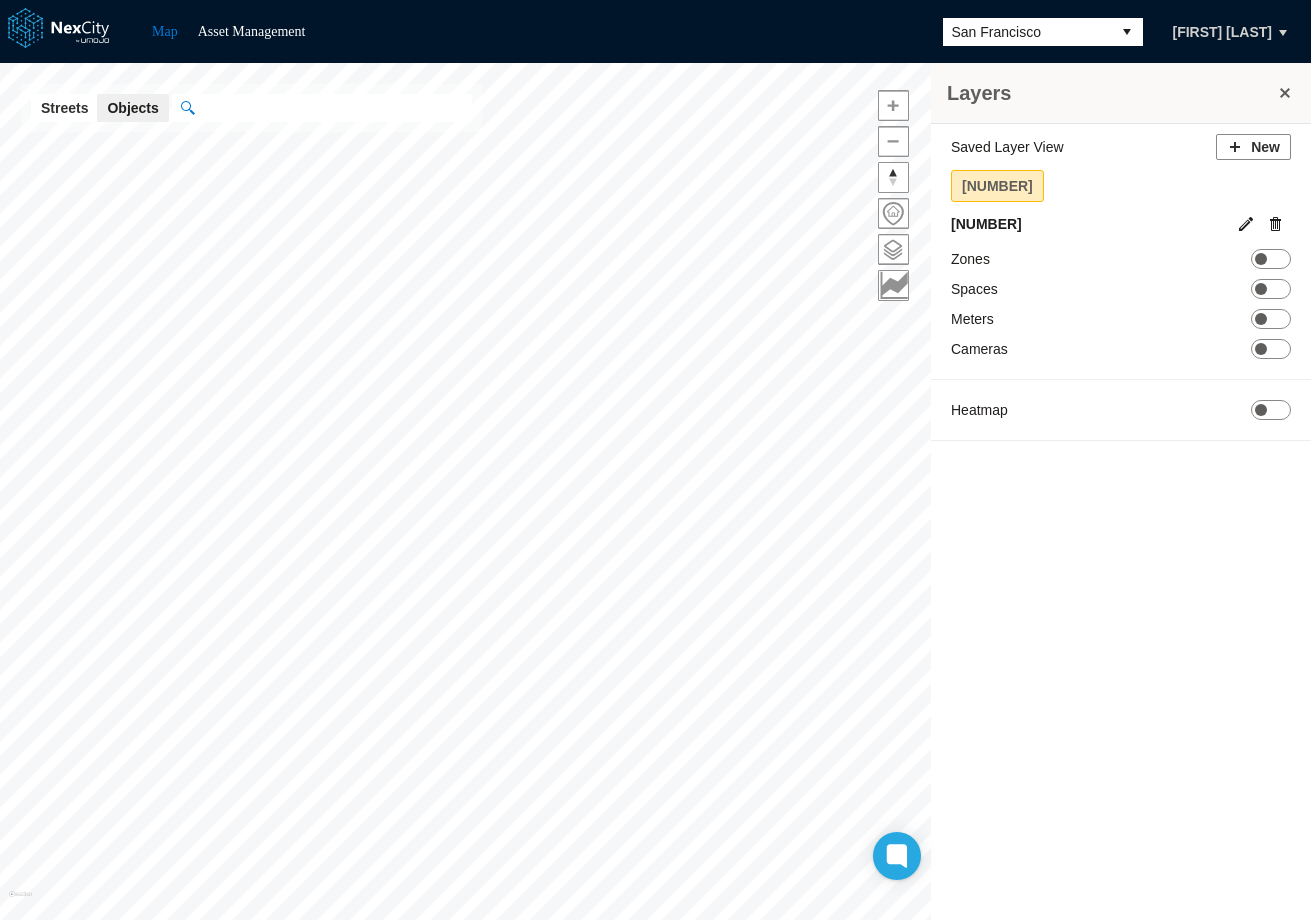 click on "San Francisco" at bounding box center (1027, 32) 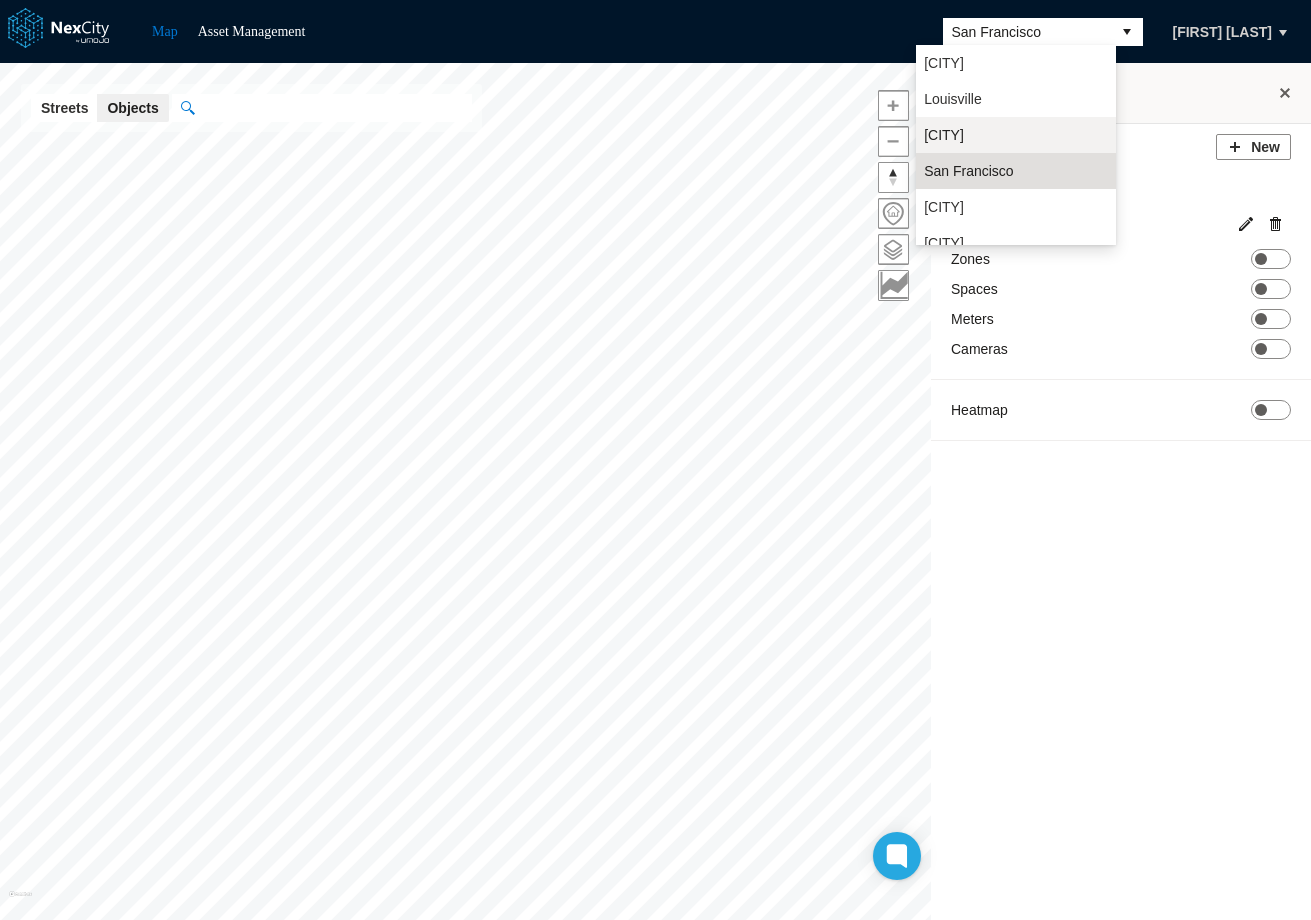 click on "[CITY]" at bounding box center (944, 135) 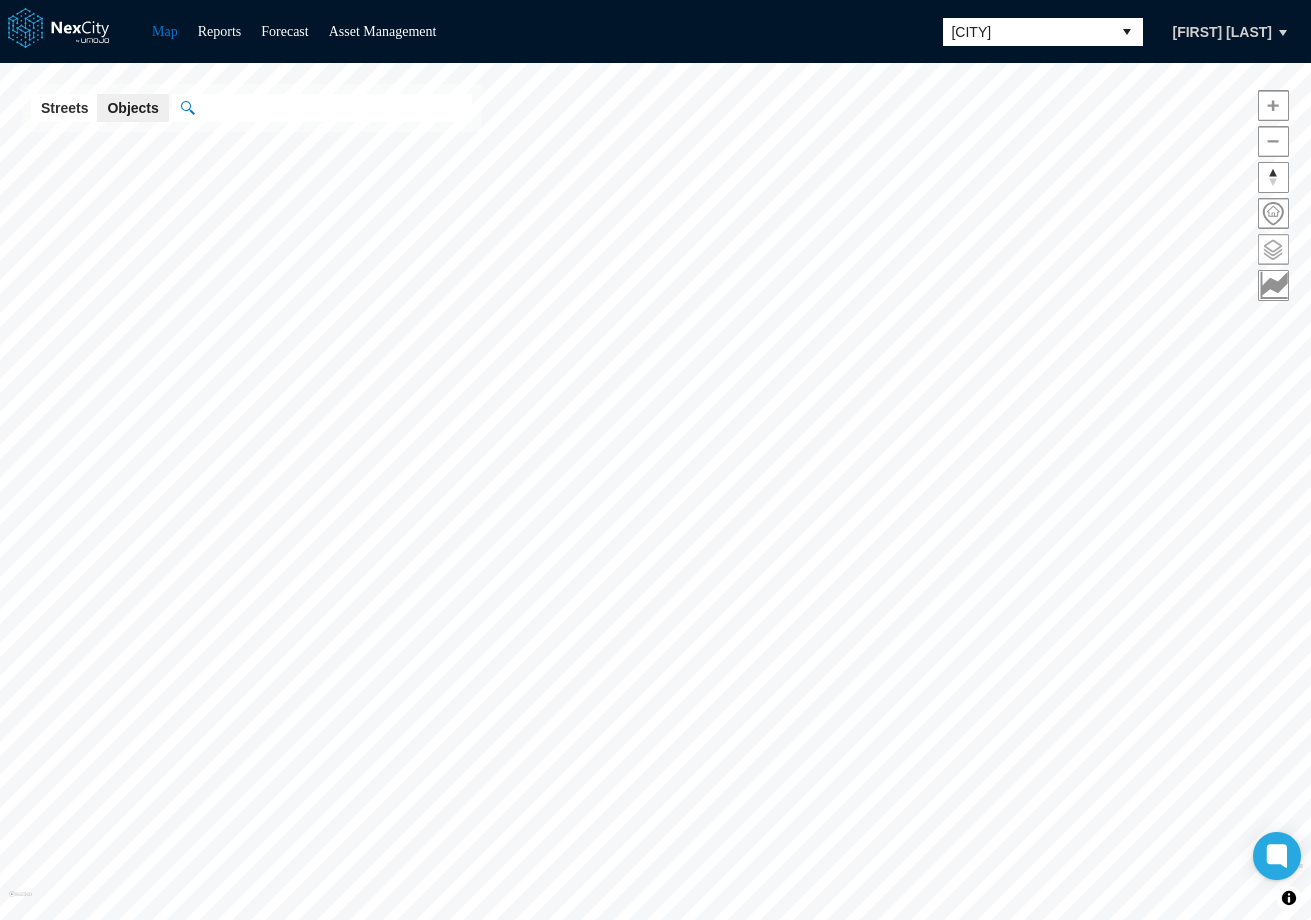 click at bounding box center (1273, 249) 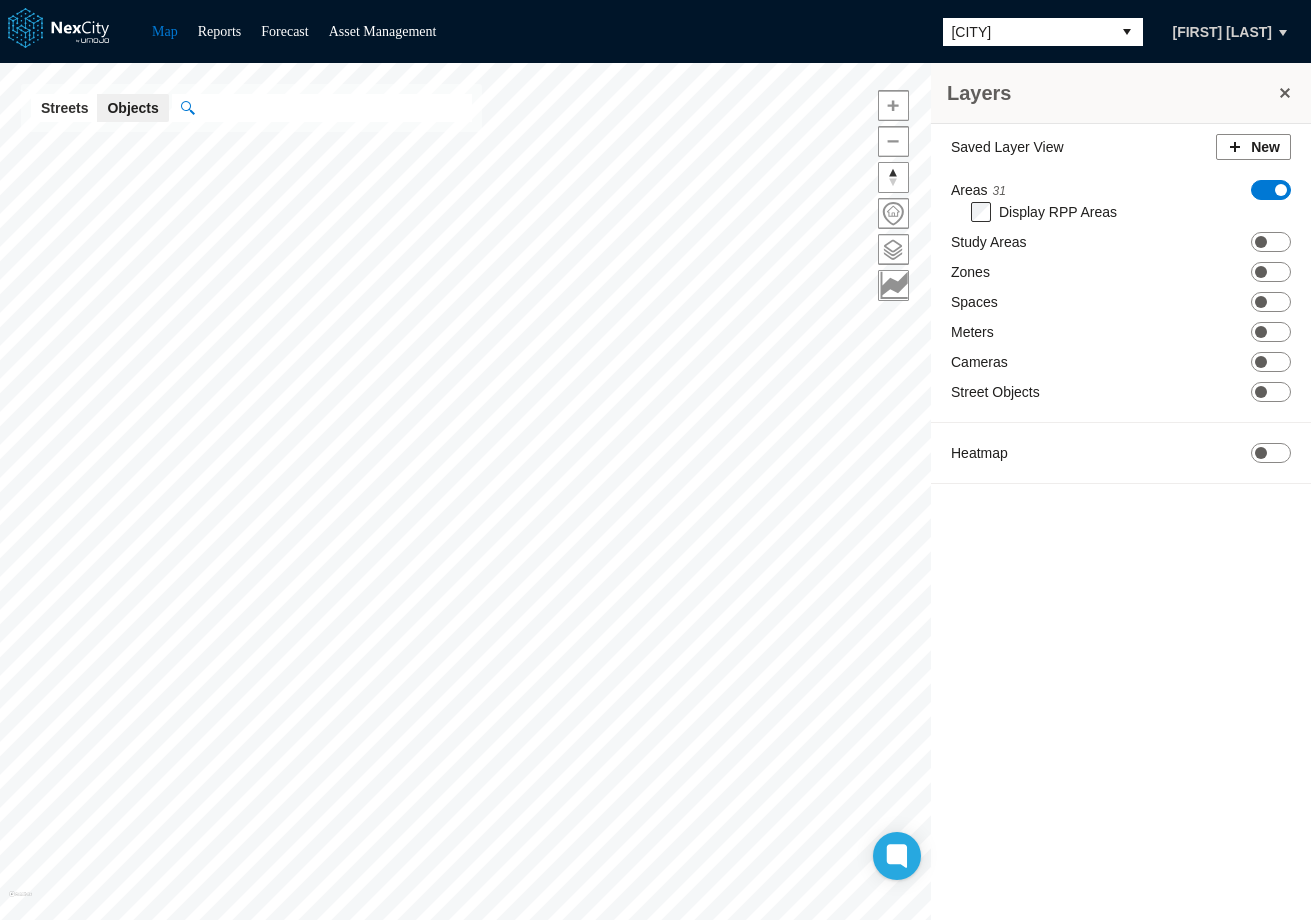 click on "New" at bounding box center [1253, 147] 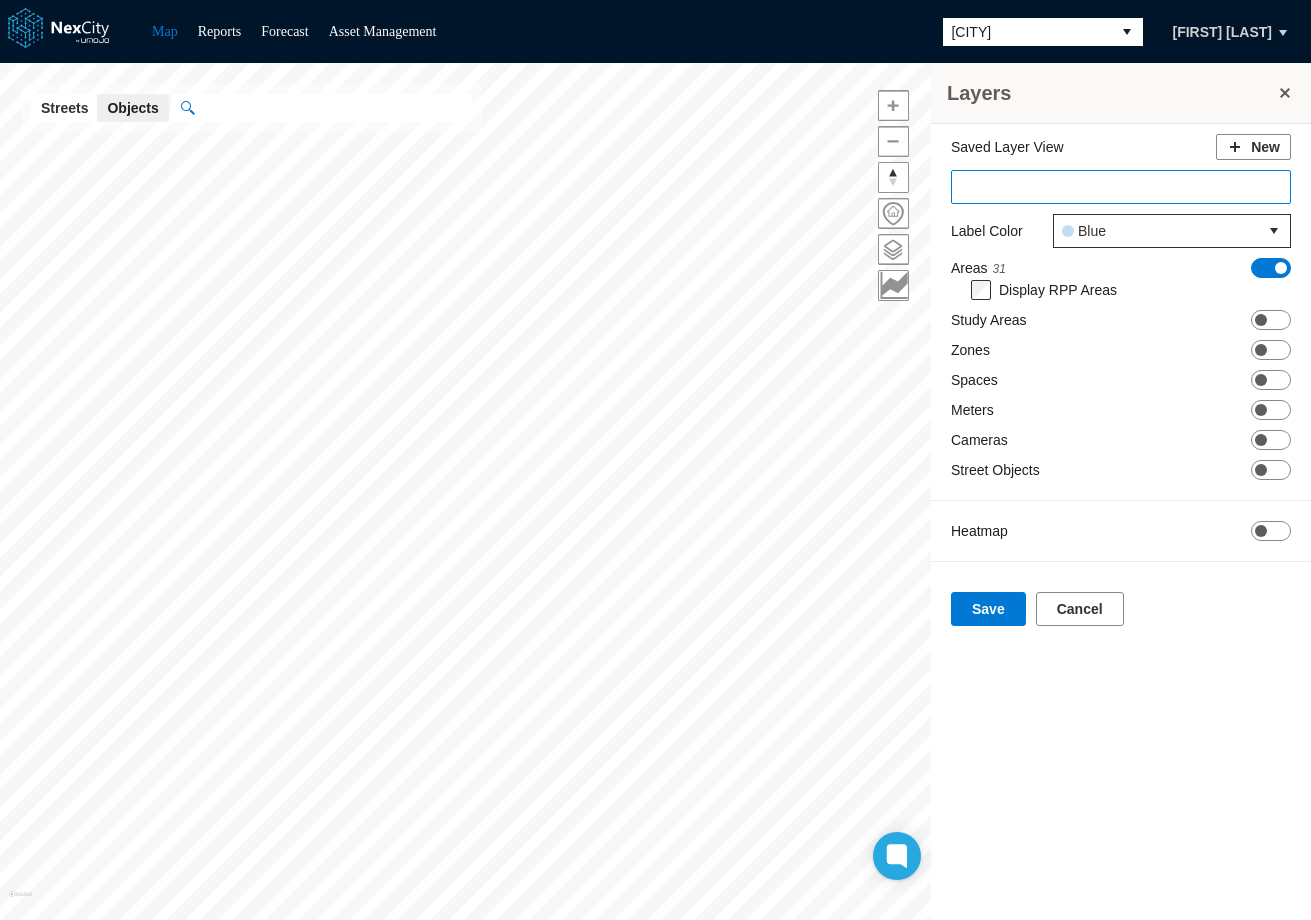 click at bounding box center [1121, 187] 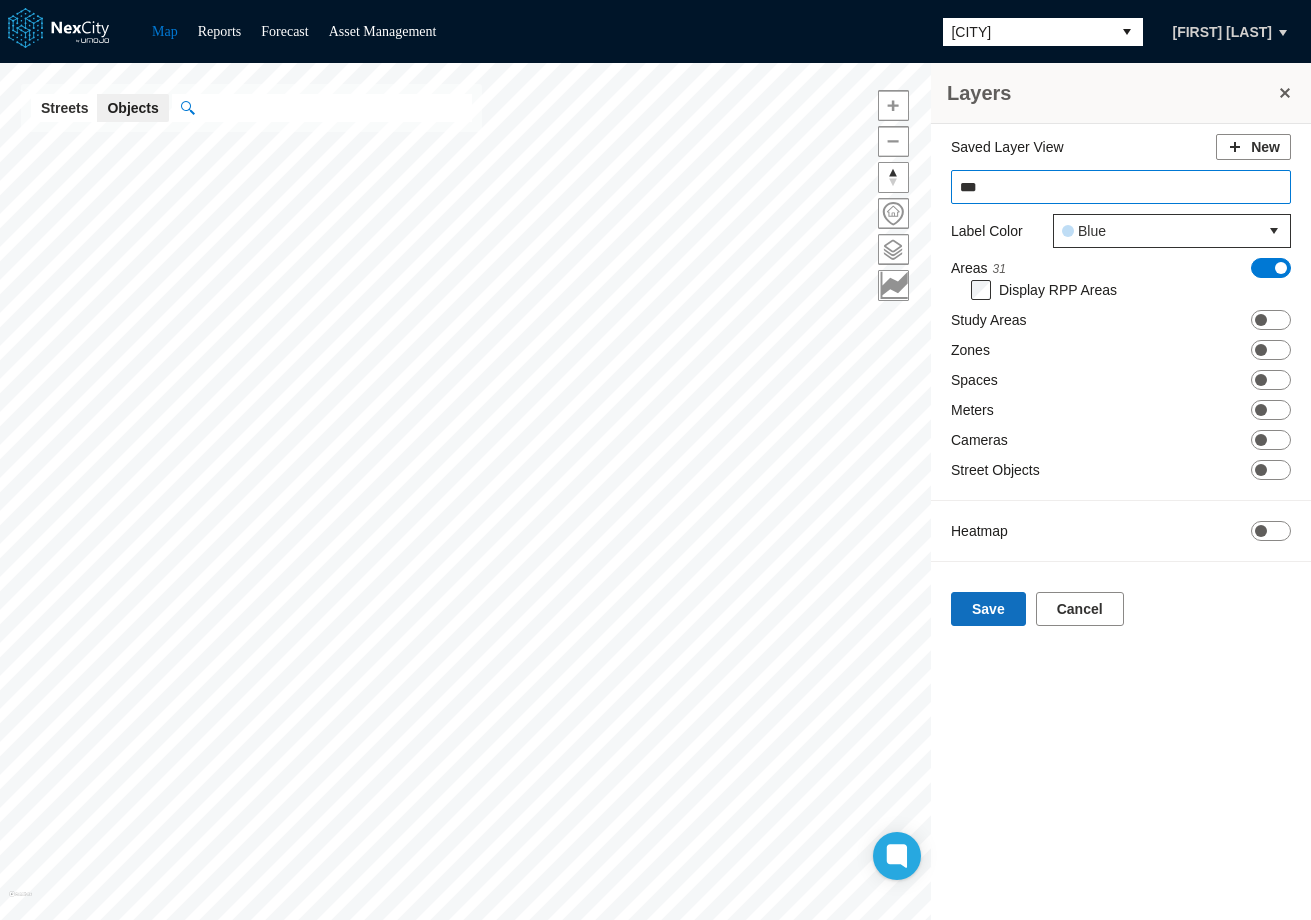 type on "***" 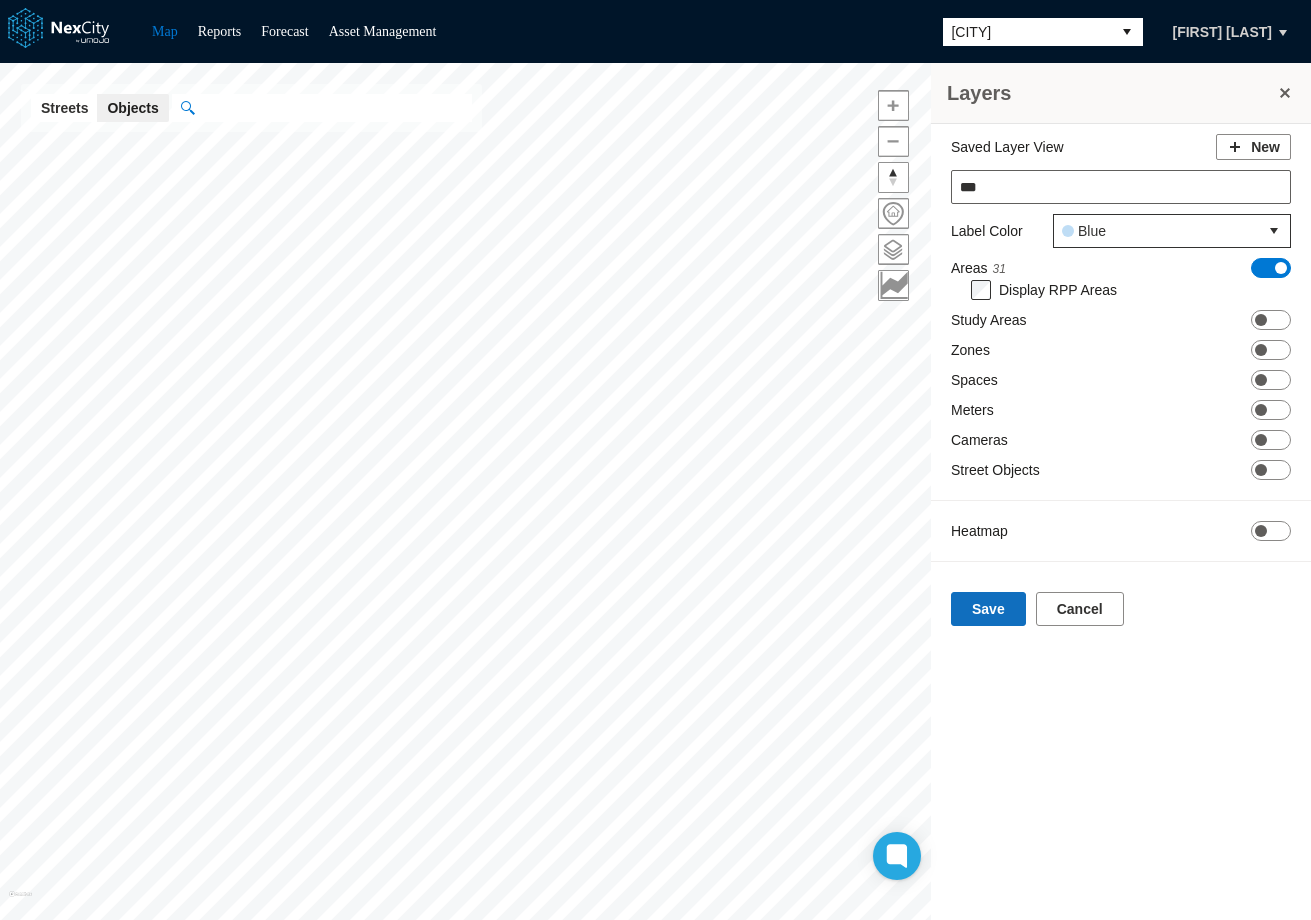 click on "Save" at bounding box center [988, 609] 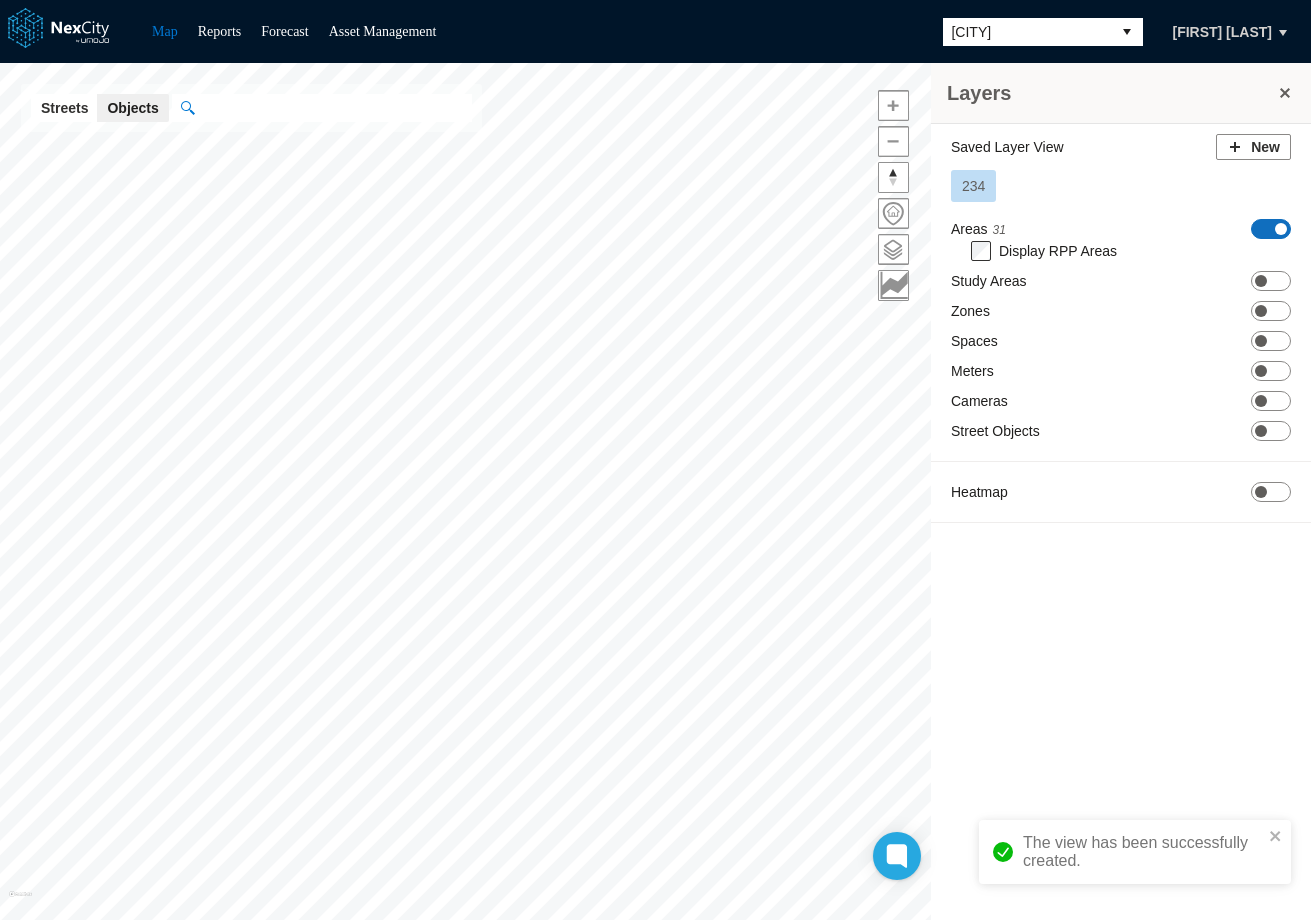 click on "ON OFF" at bounding box center [1271, 229] 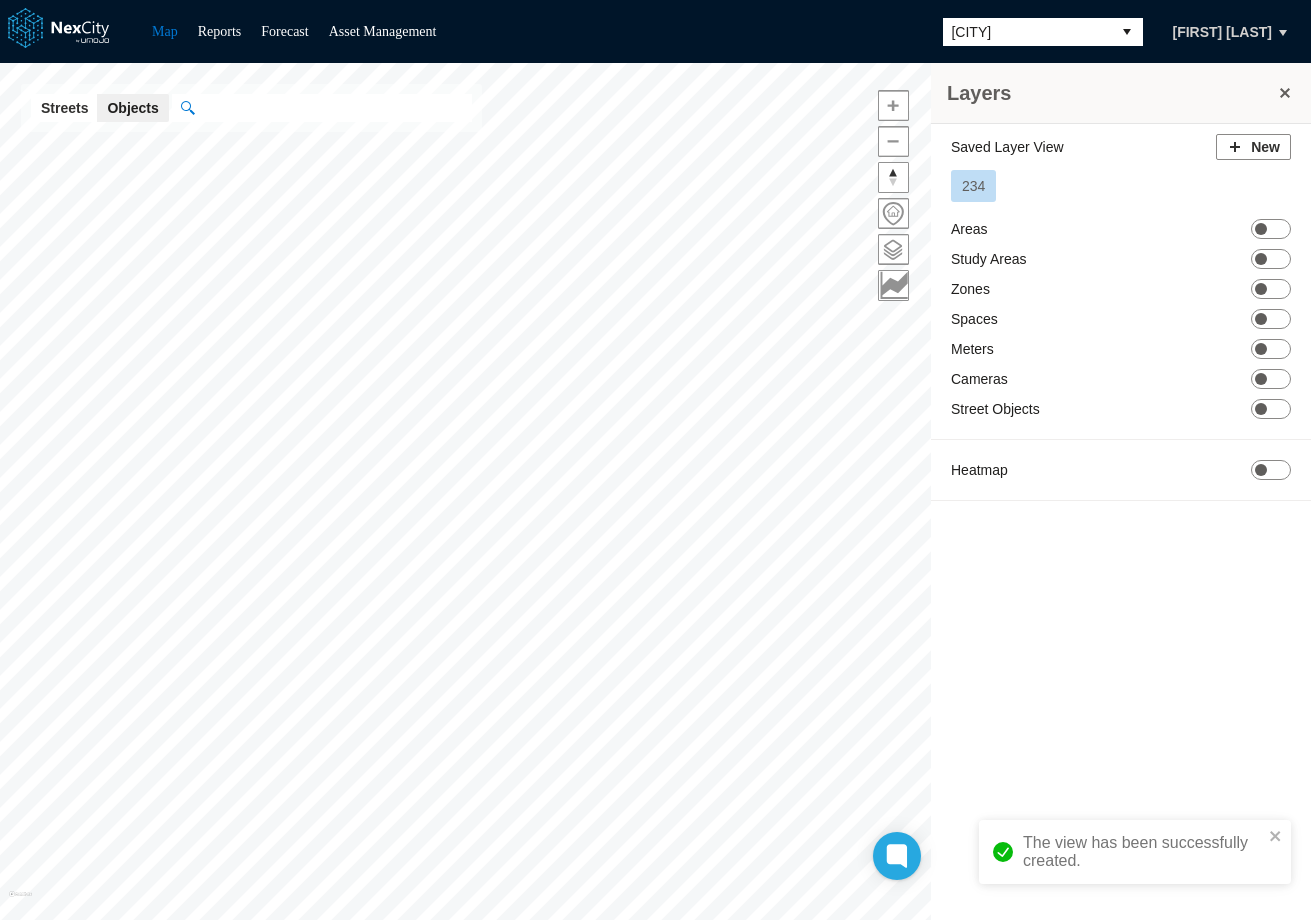click on "[CITY]" at bounding box center [1027, 32] 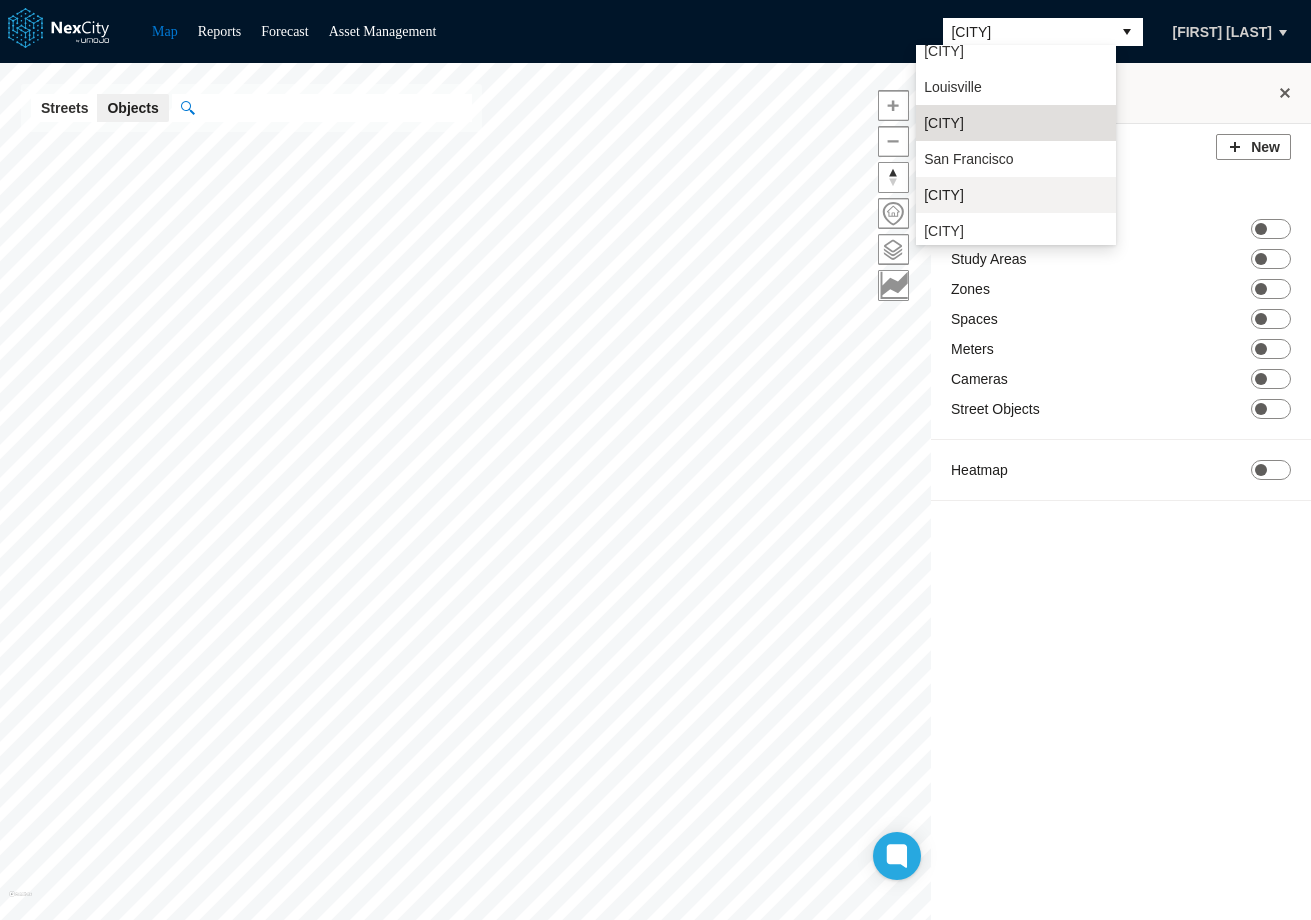 scroll, scrollTop: 16, scrollLeft: 0, axis: vertical 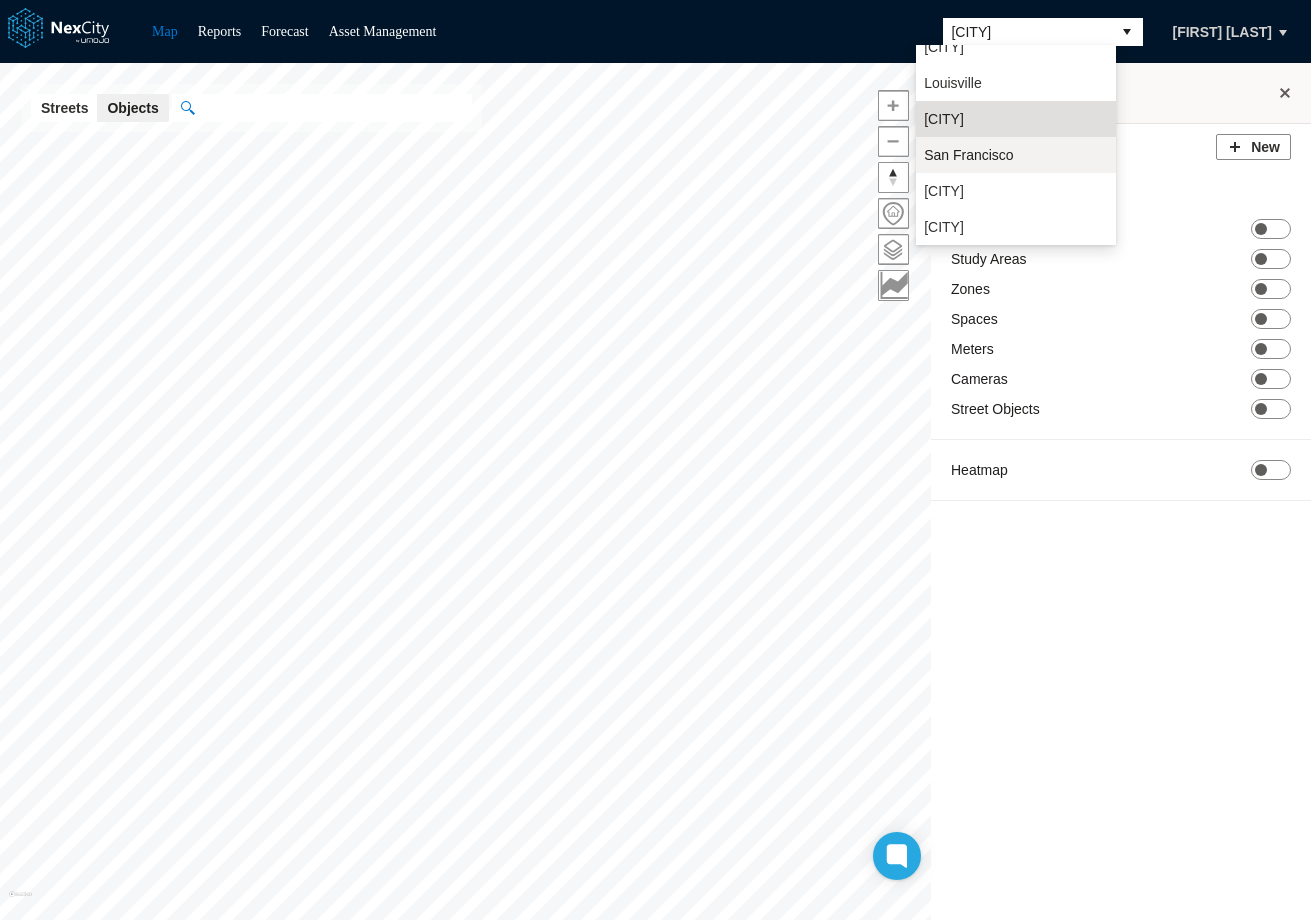 click on "San Francisco" at bounding box center [968, 155] 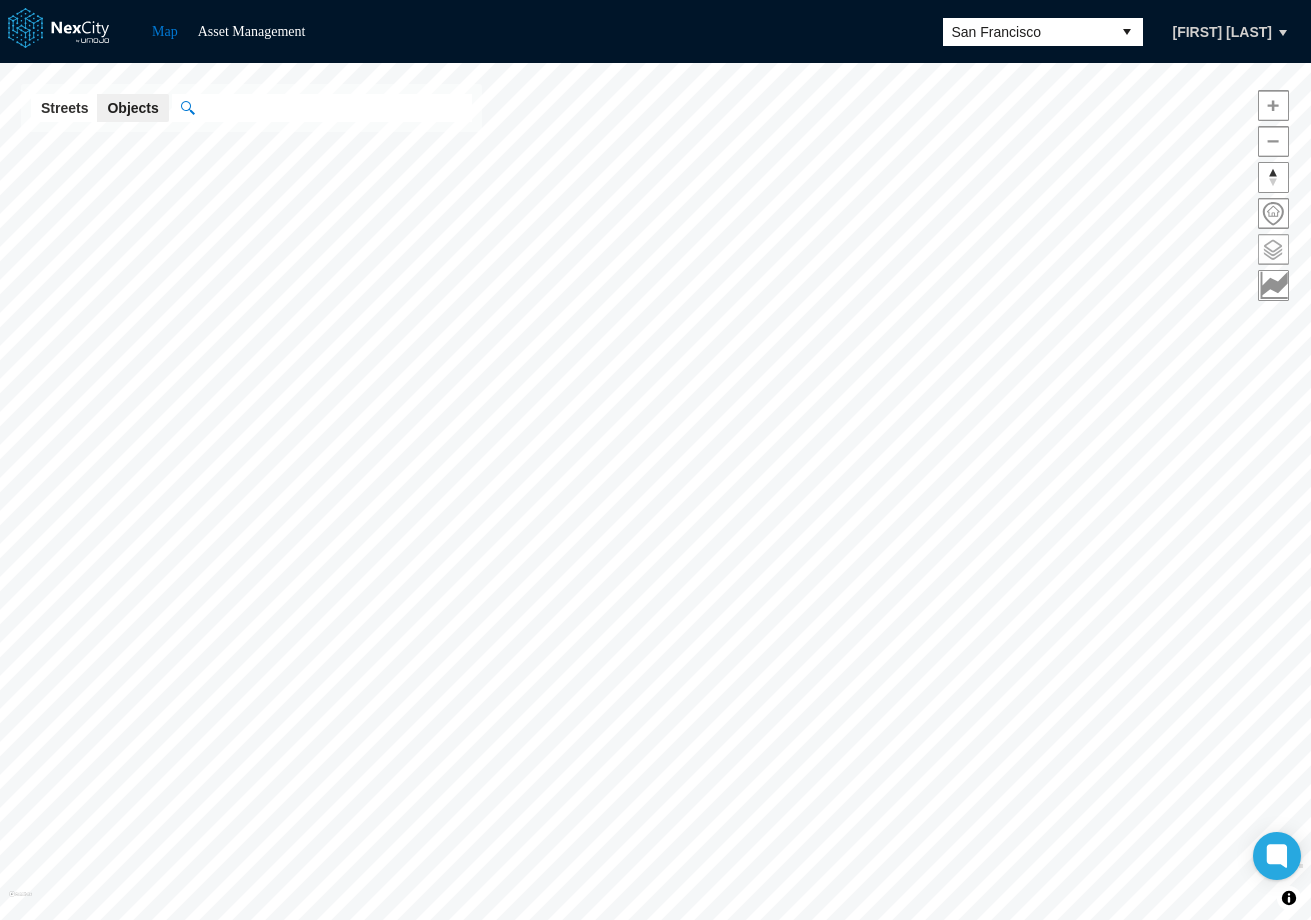 click at bounding box center [1273, 249] 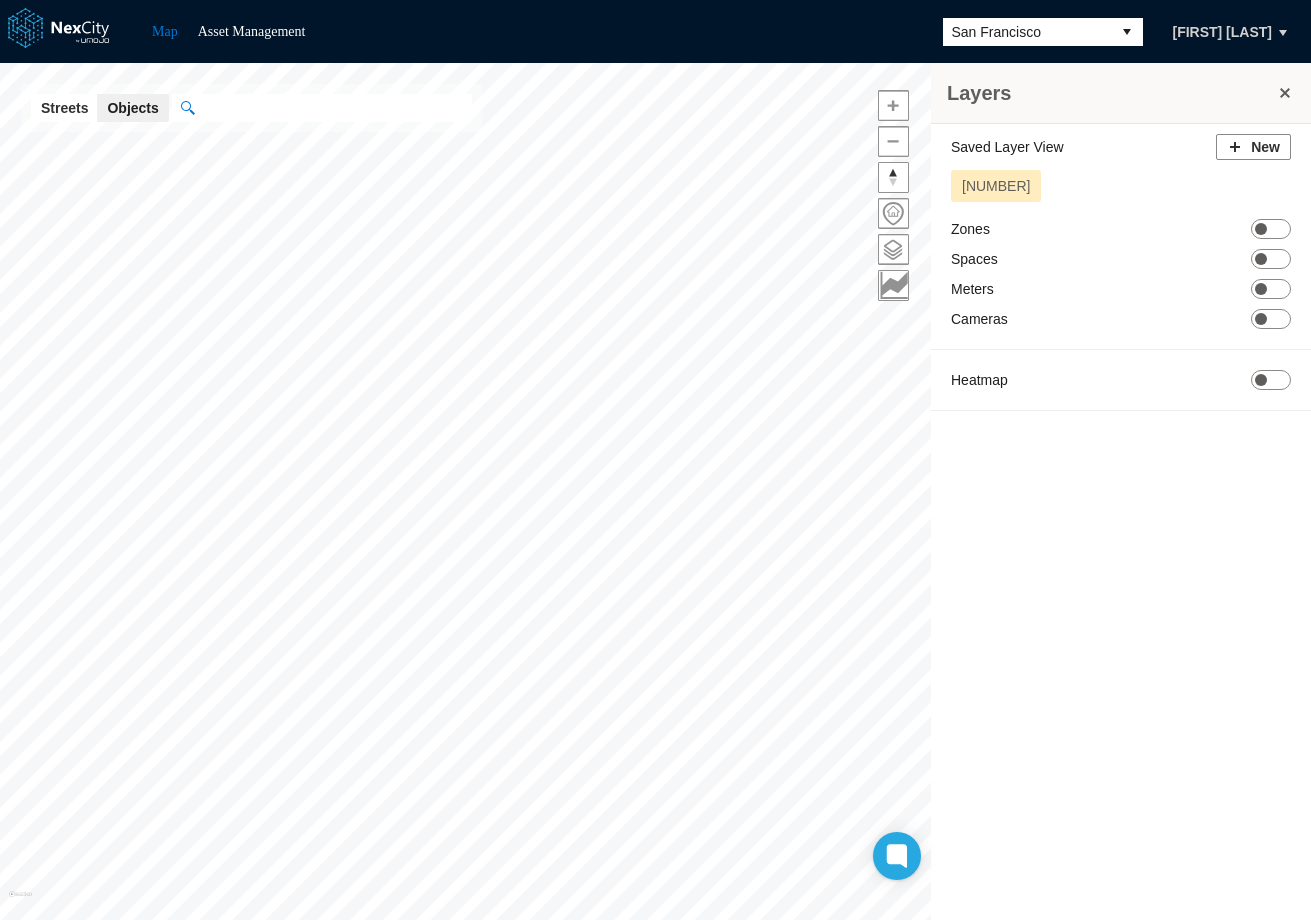 click on "[NUMBER]" at bounding box center (996, 186) 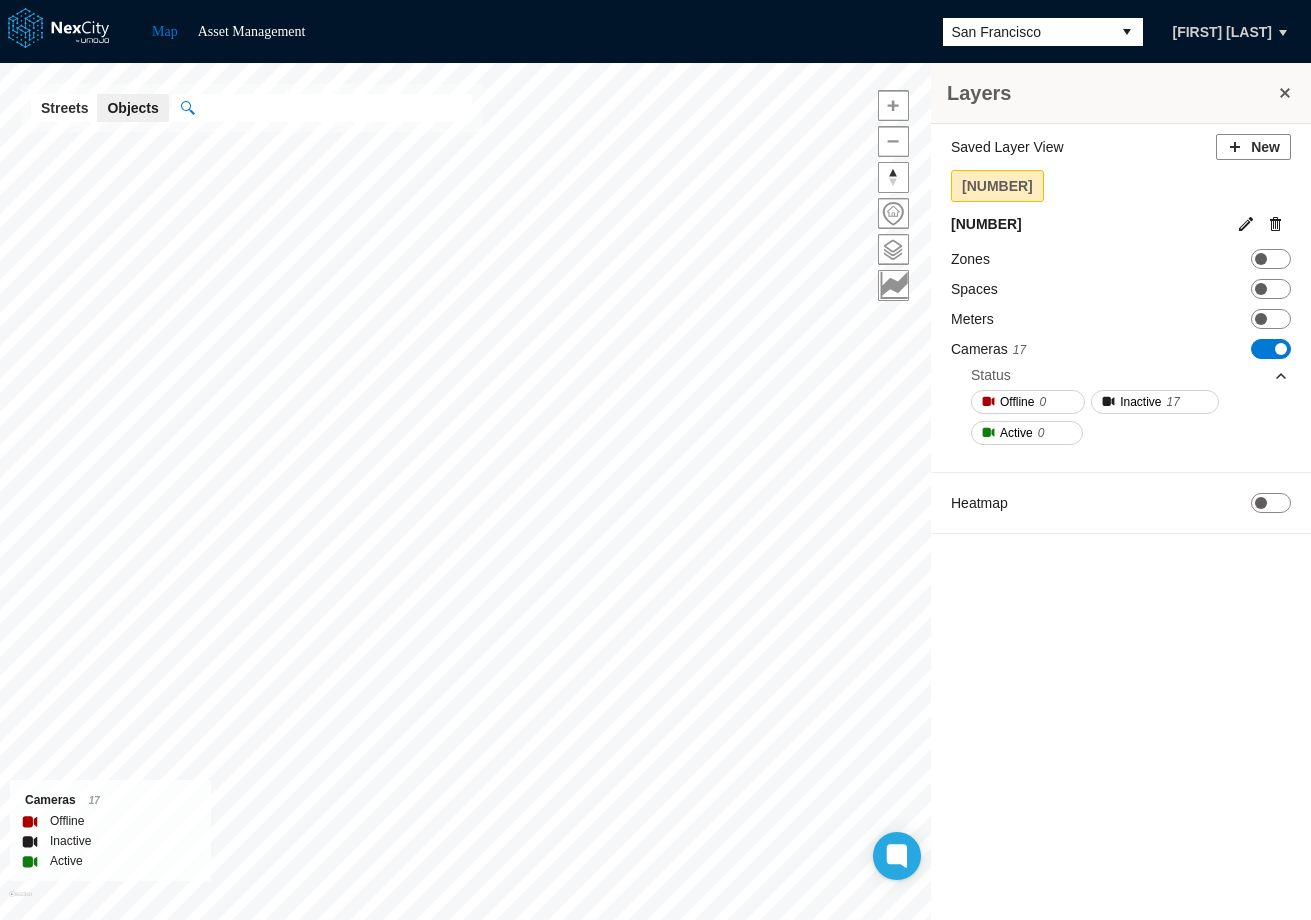click at bounding box center [1127, 32] 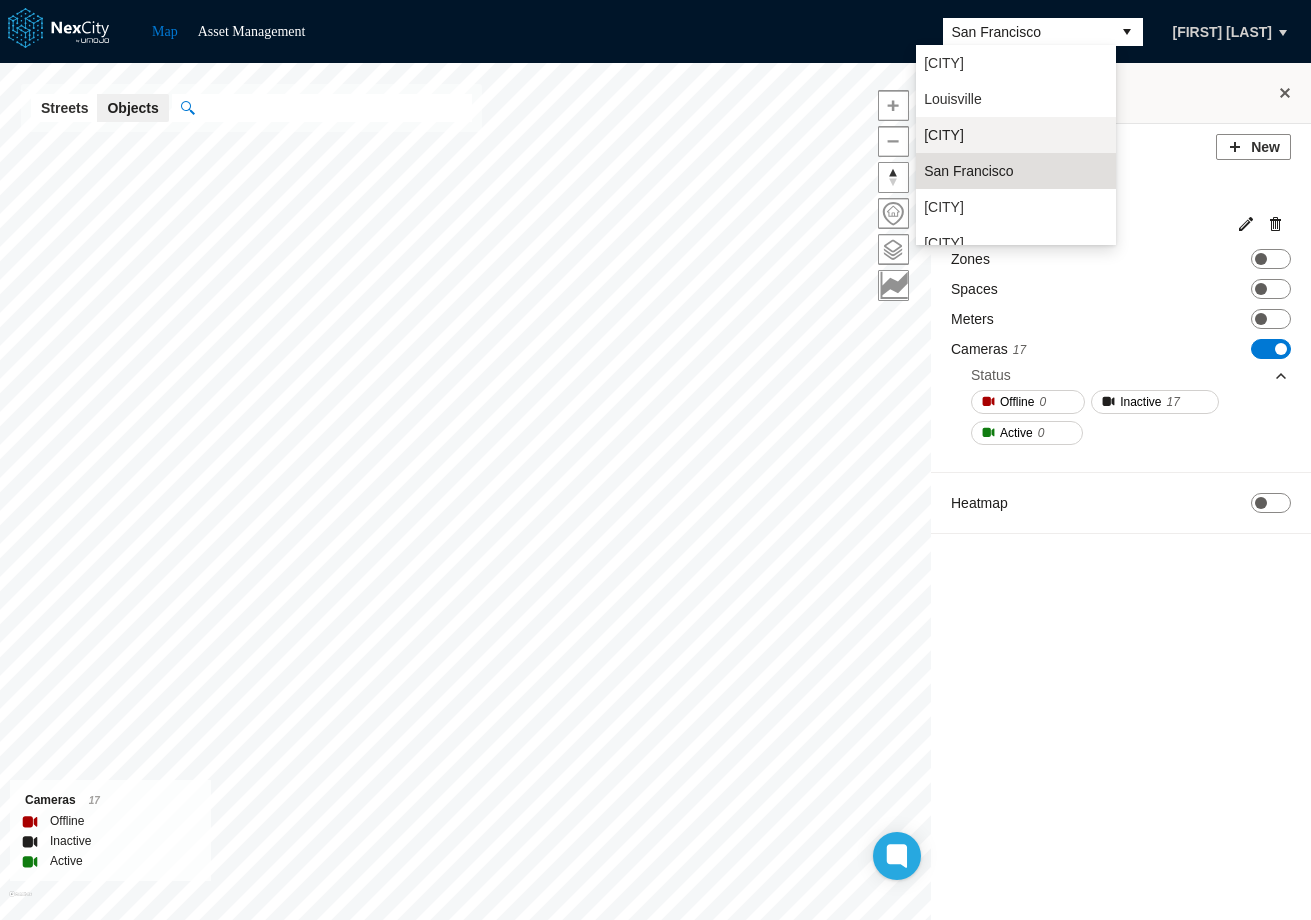 click on "[CITY]" at bounding box center (944, 135) 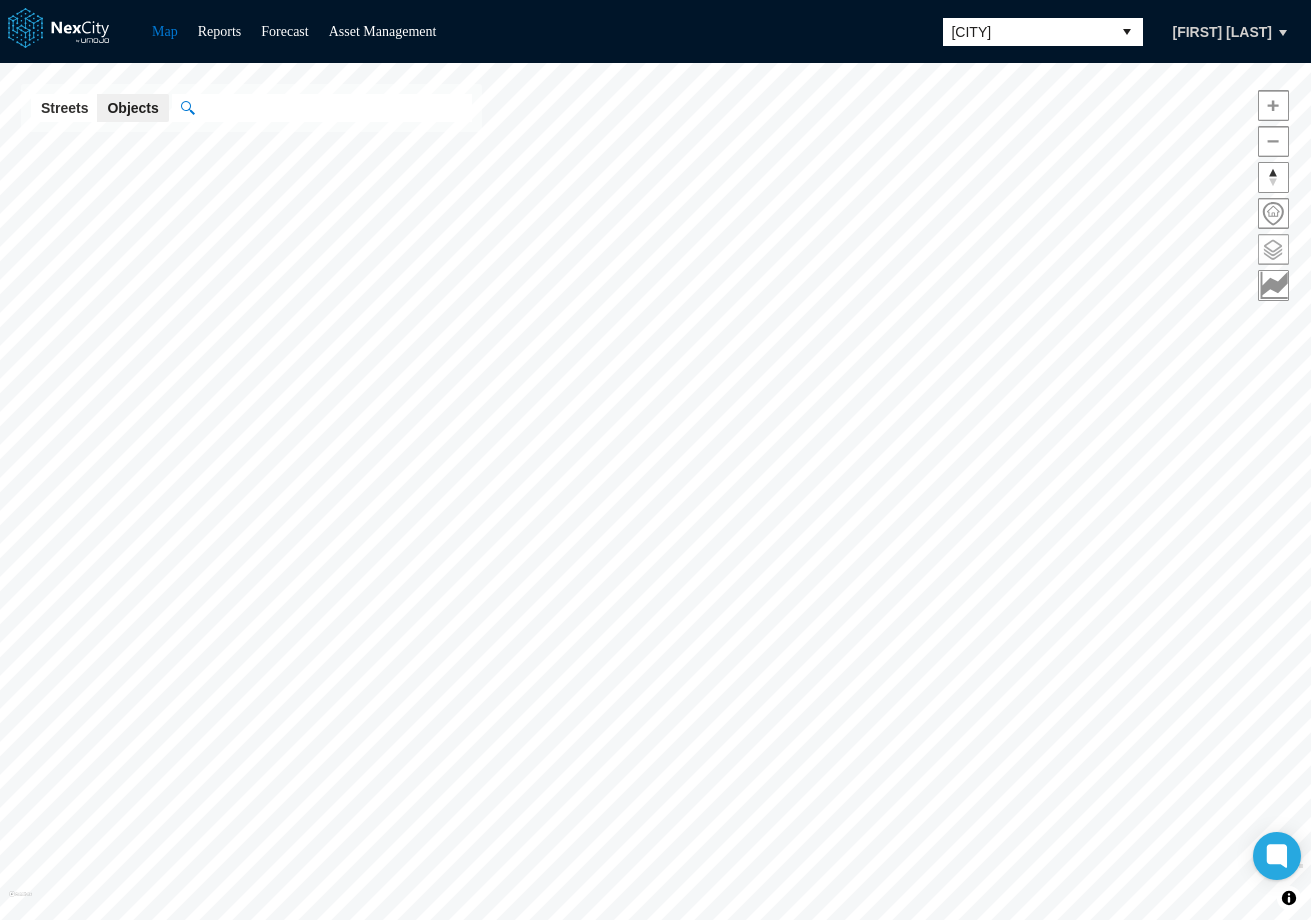 click at bounding box center [1273, 249] 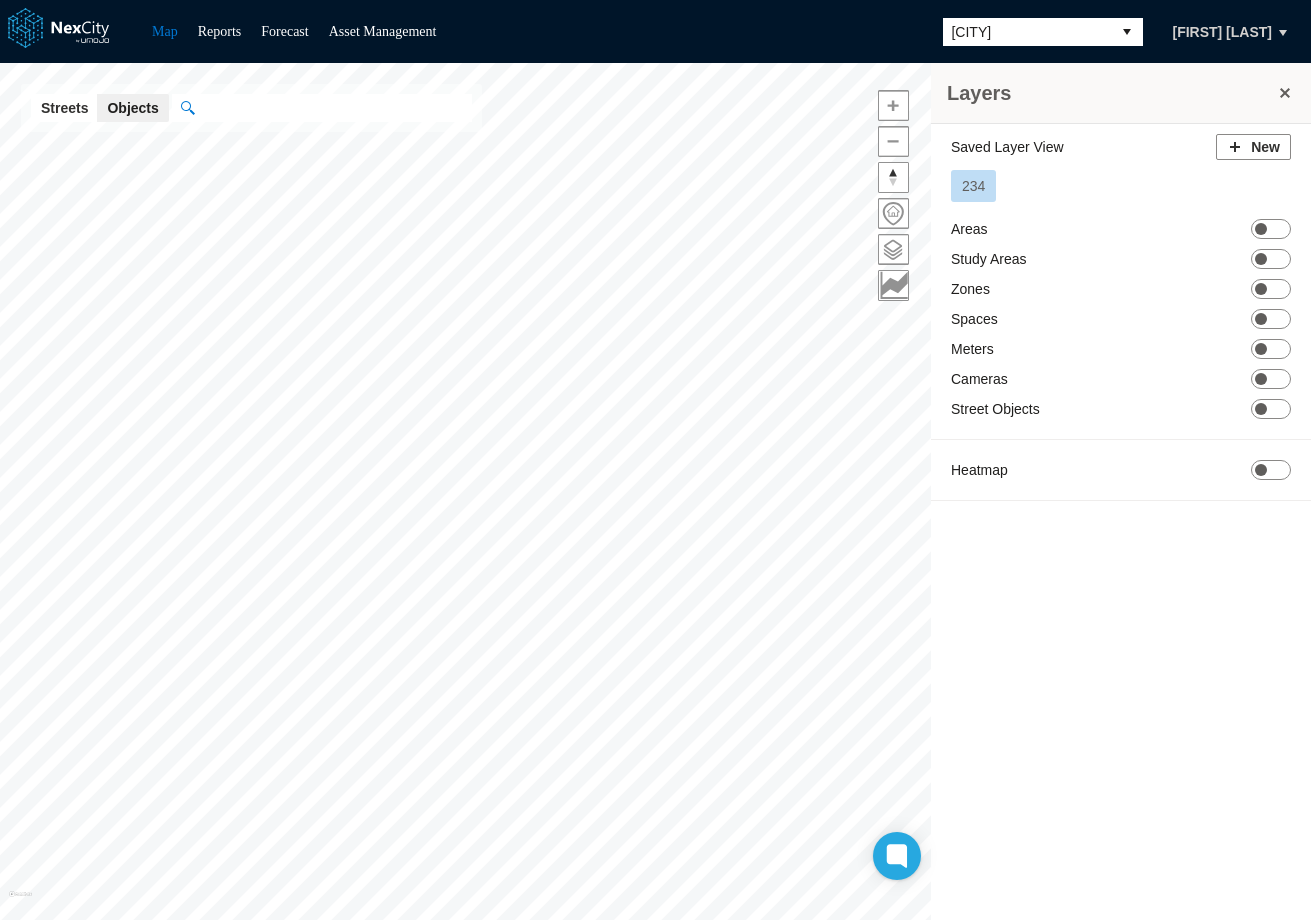 click on "234" at bounding box center [973, 186] 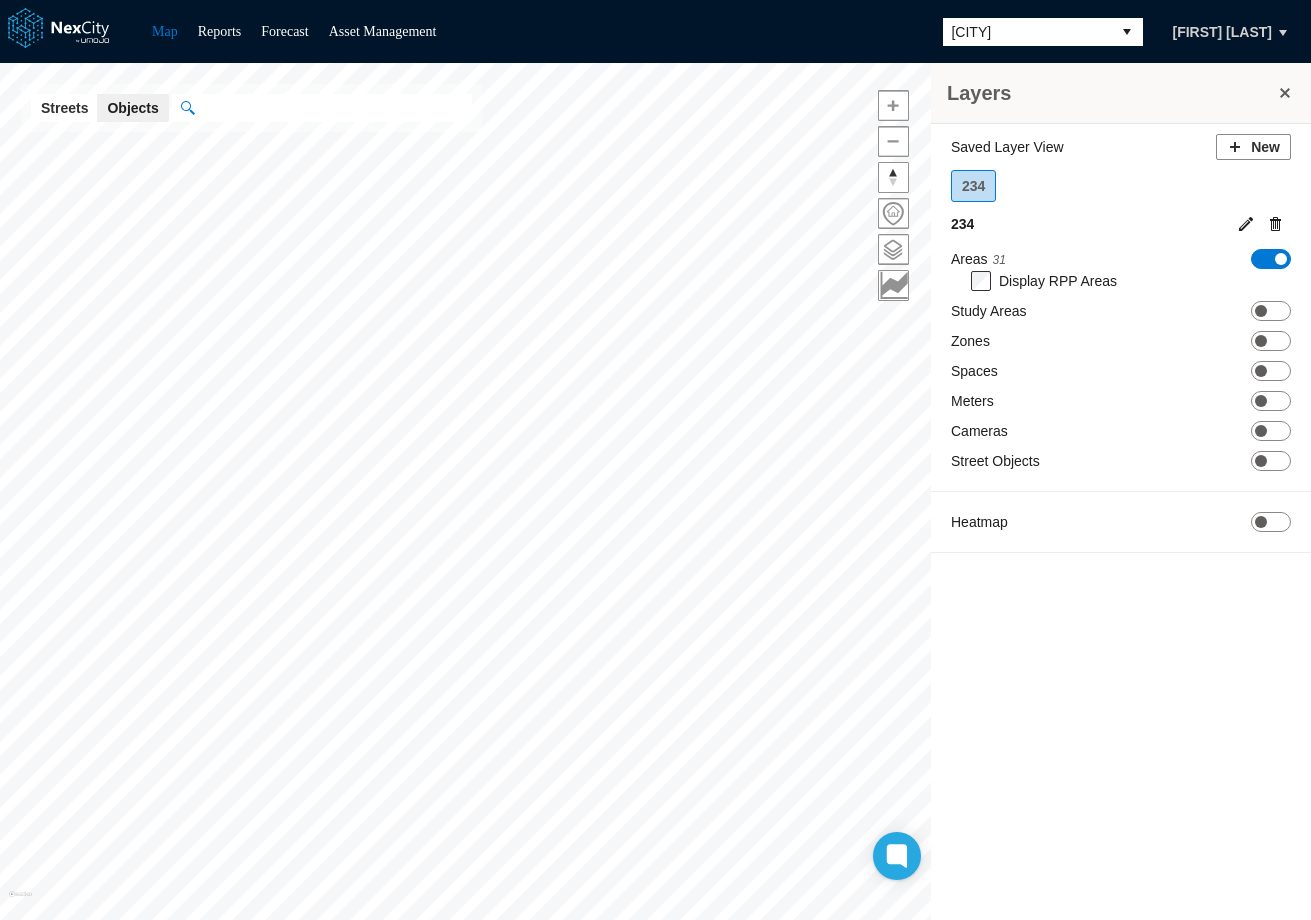 click on "[CITY]" at bounding box center [1027, 32] 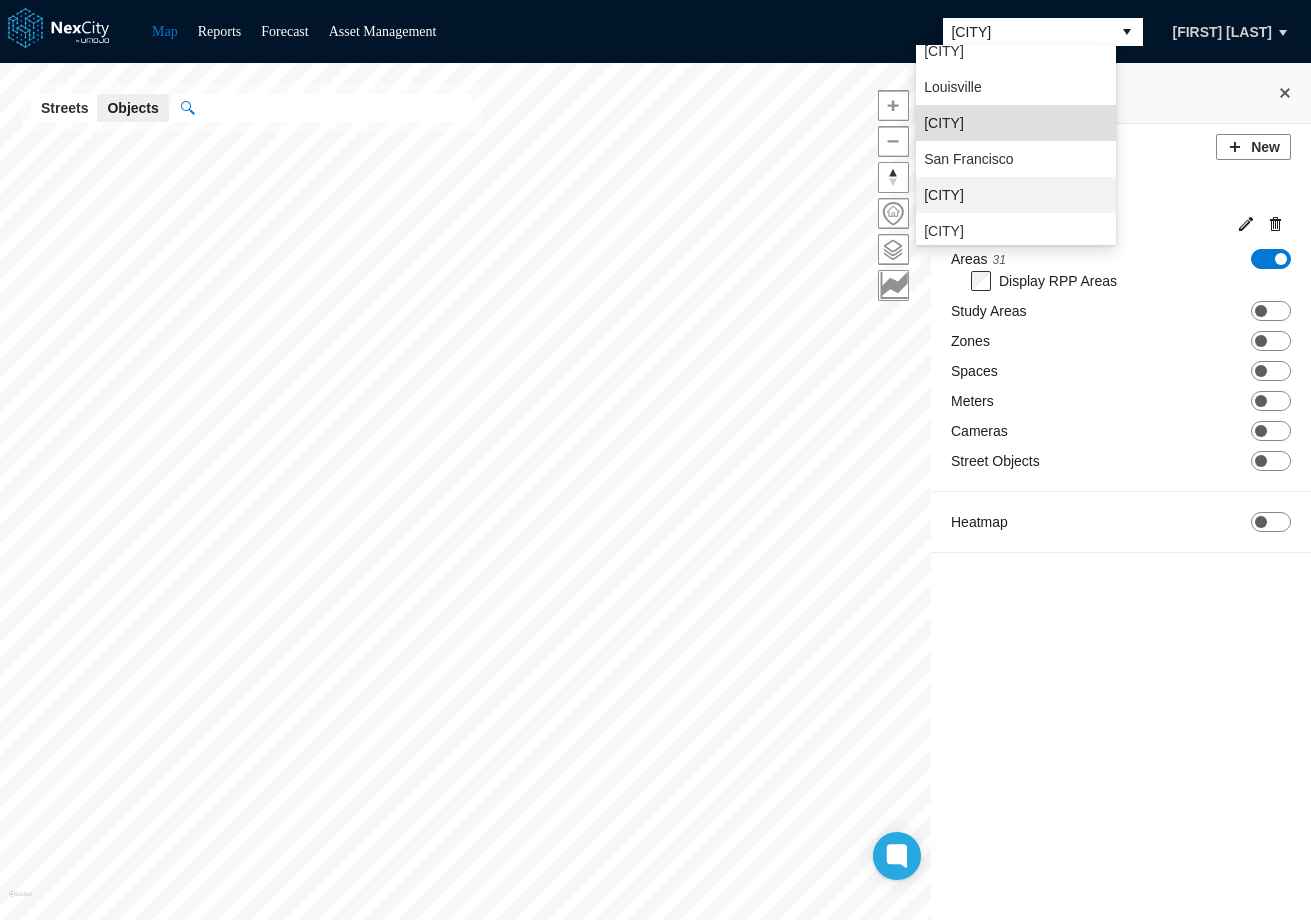 scroll, scrollTop: 16, scrollLeft: 0, axis: vertical 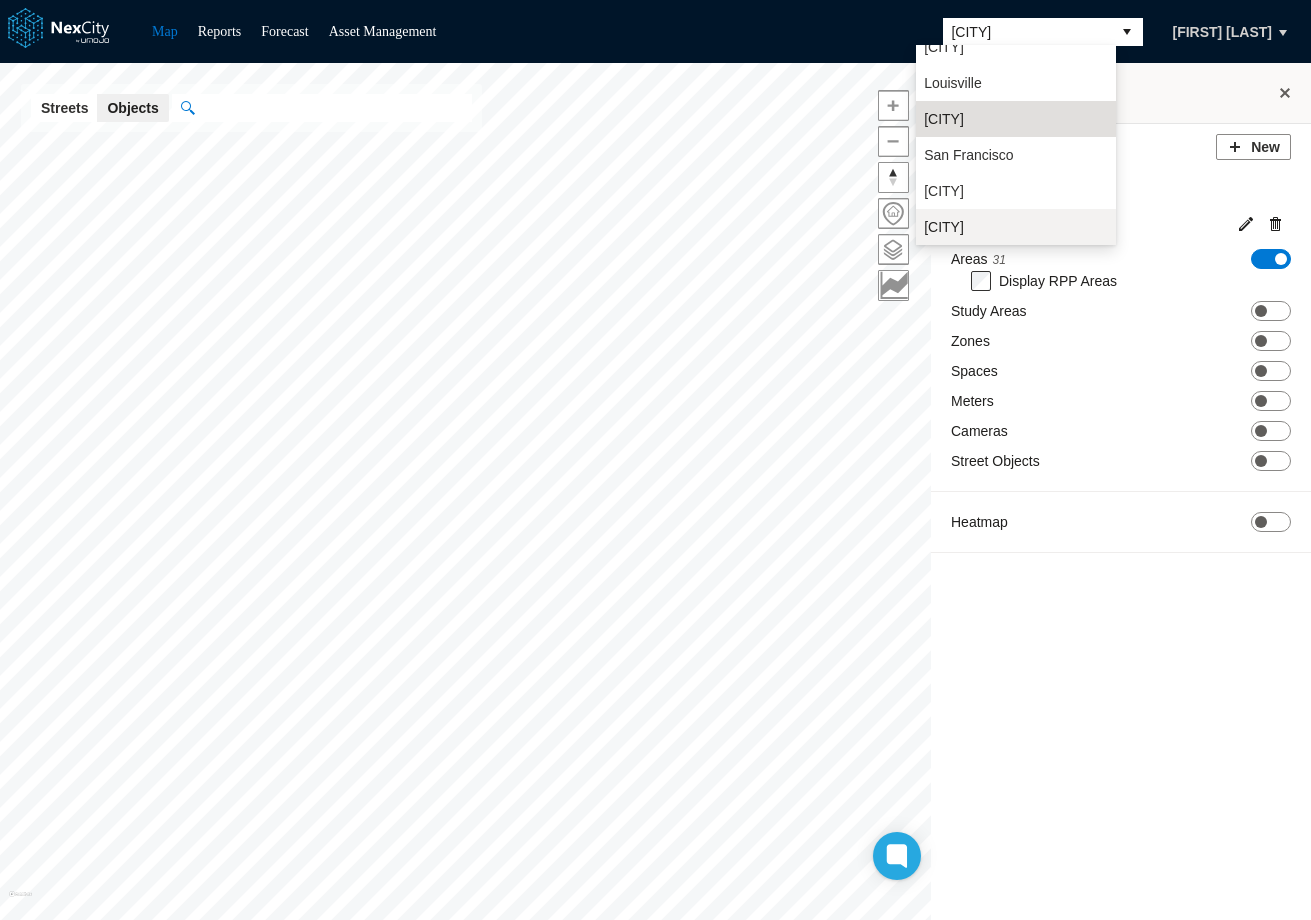 click on "[CITY]" at bounding box center (944, 227) 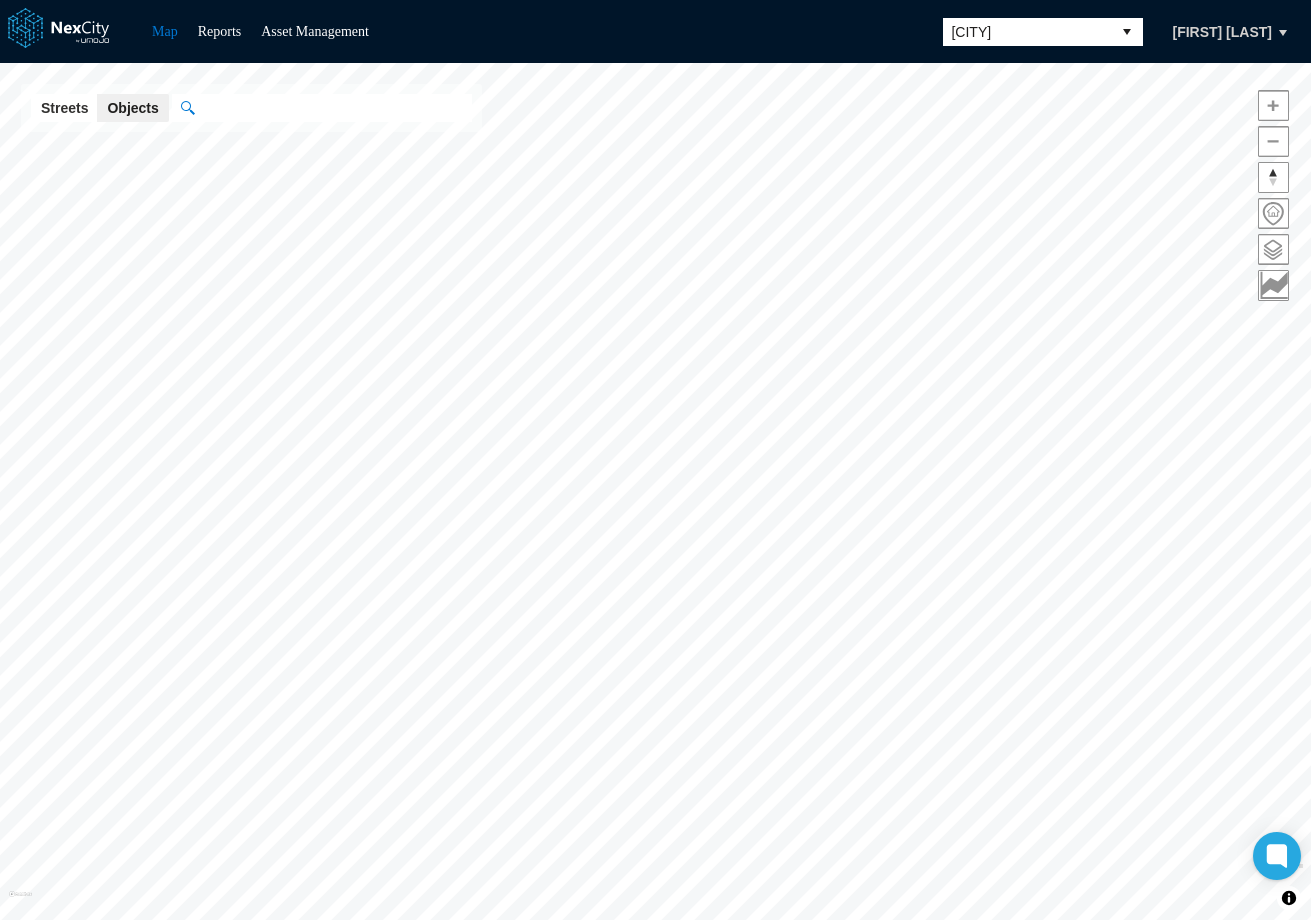 click on "[CITY]" at bounding box center (1027, 32) 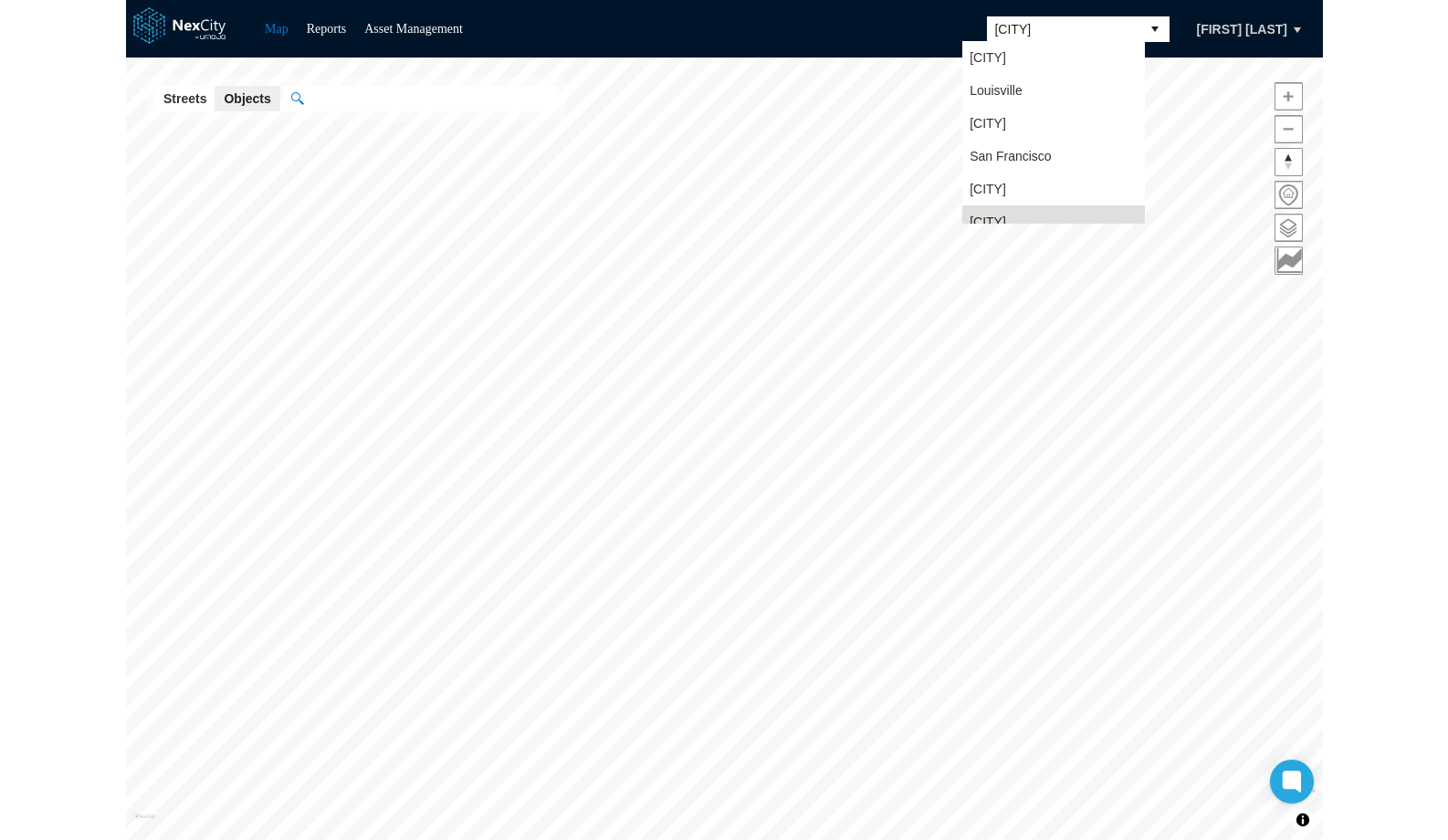 scroll, scrollTop: 15, scrollLeft: 0, axis: vertical 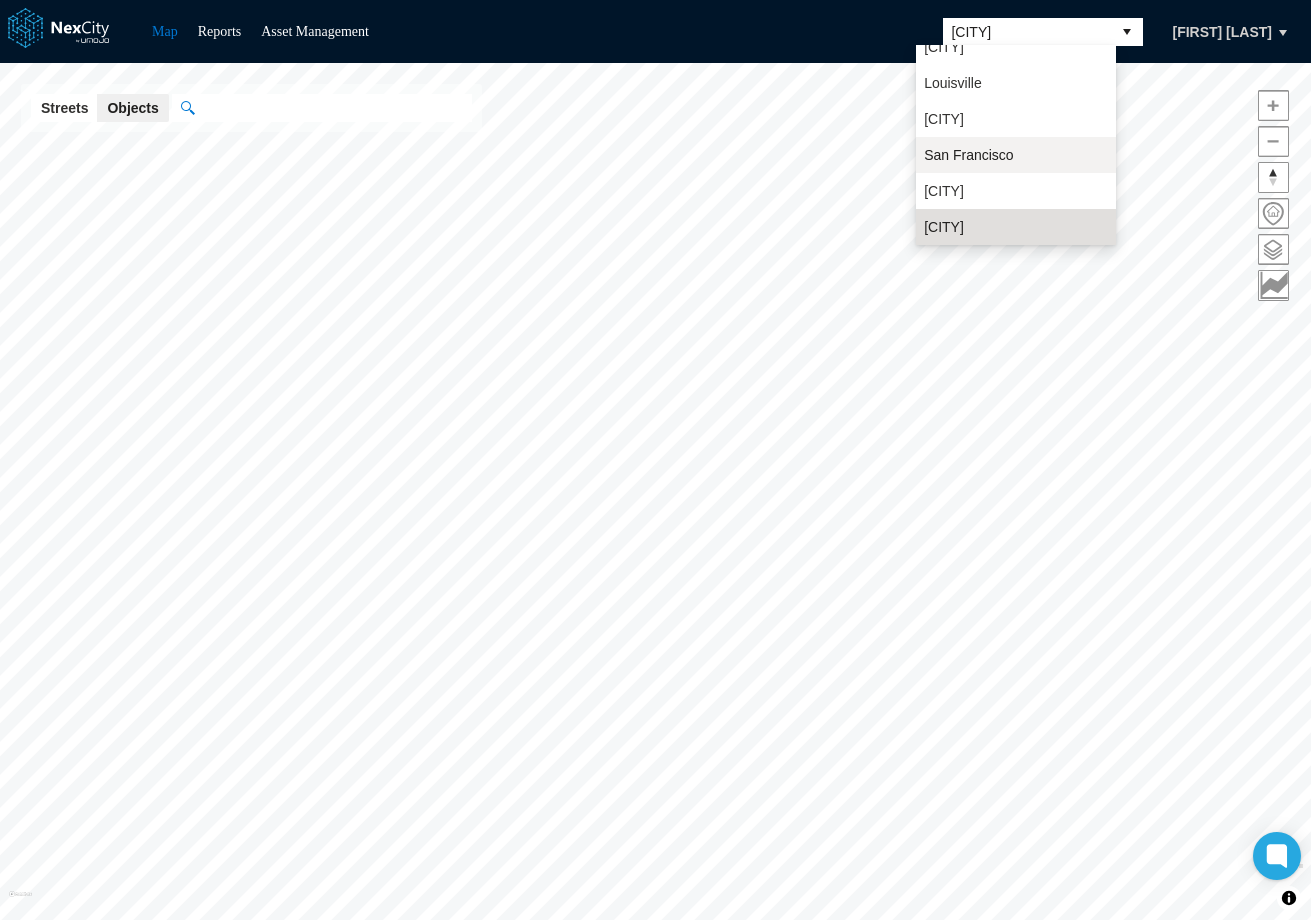 click on "San Francisco" at bounding box center [968, 155] 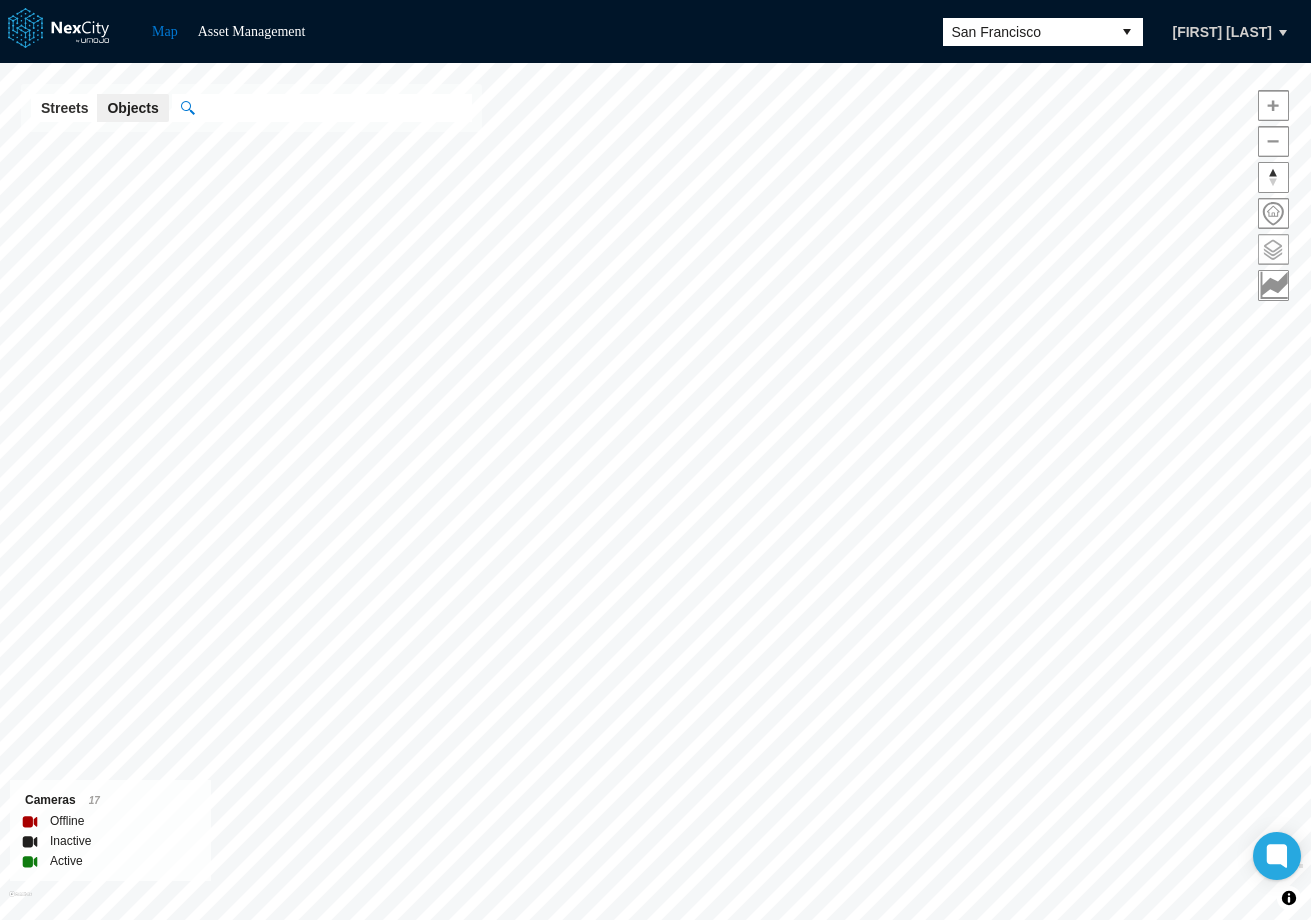 click at bounding box center [1273, 249] 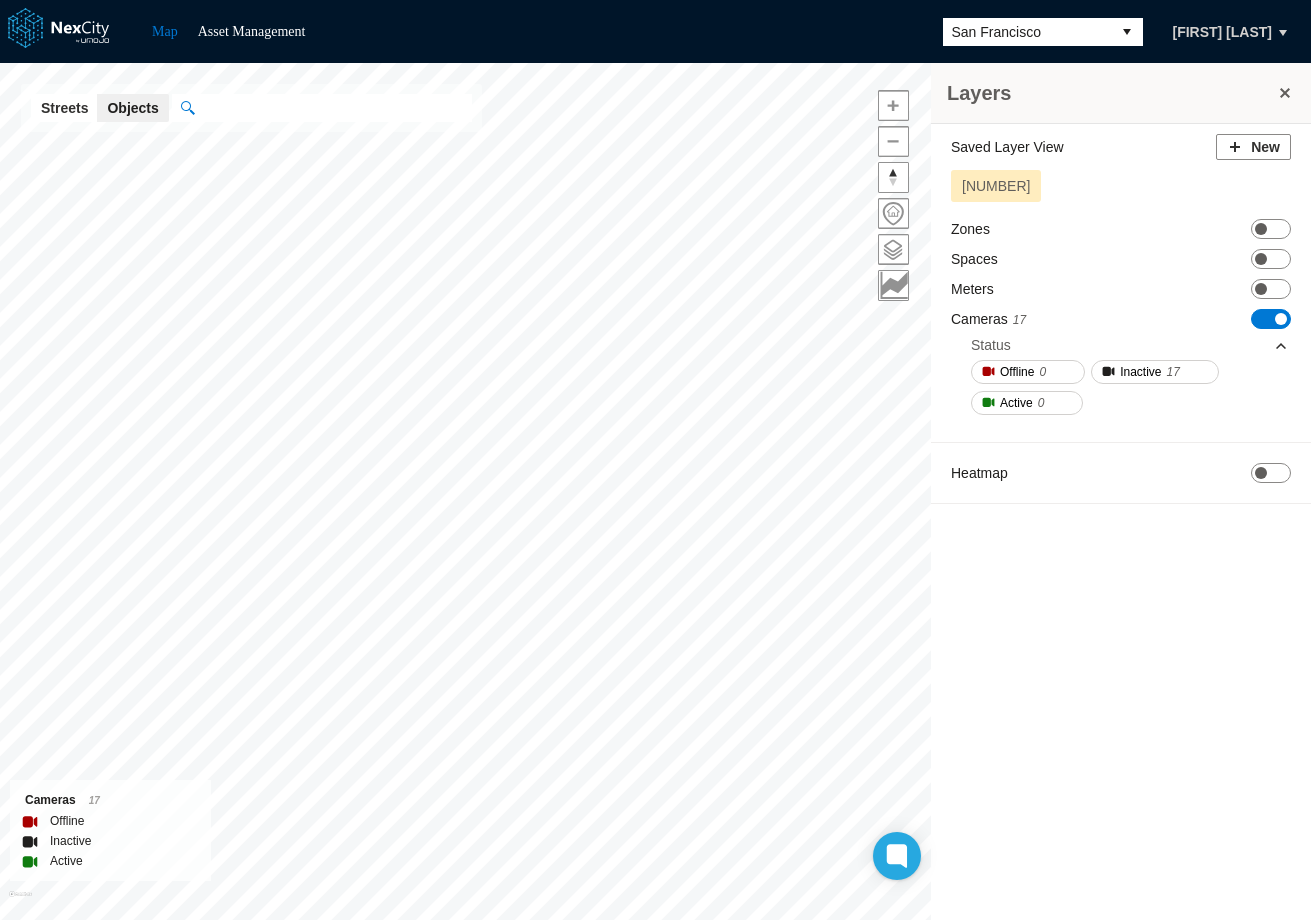 click on "[NUMBER]" at bounding box center [996, 186] 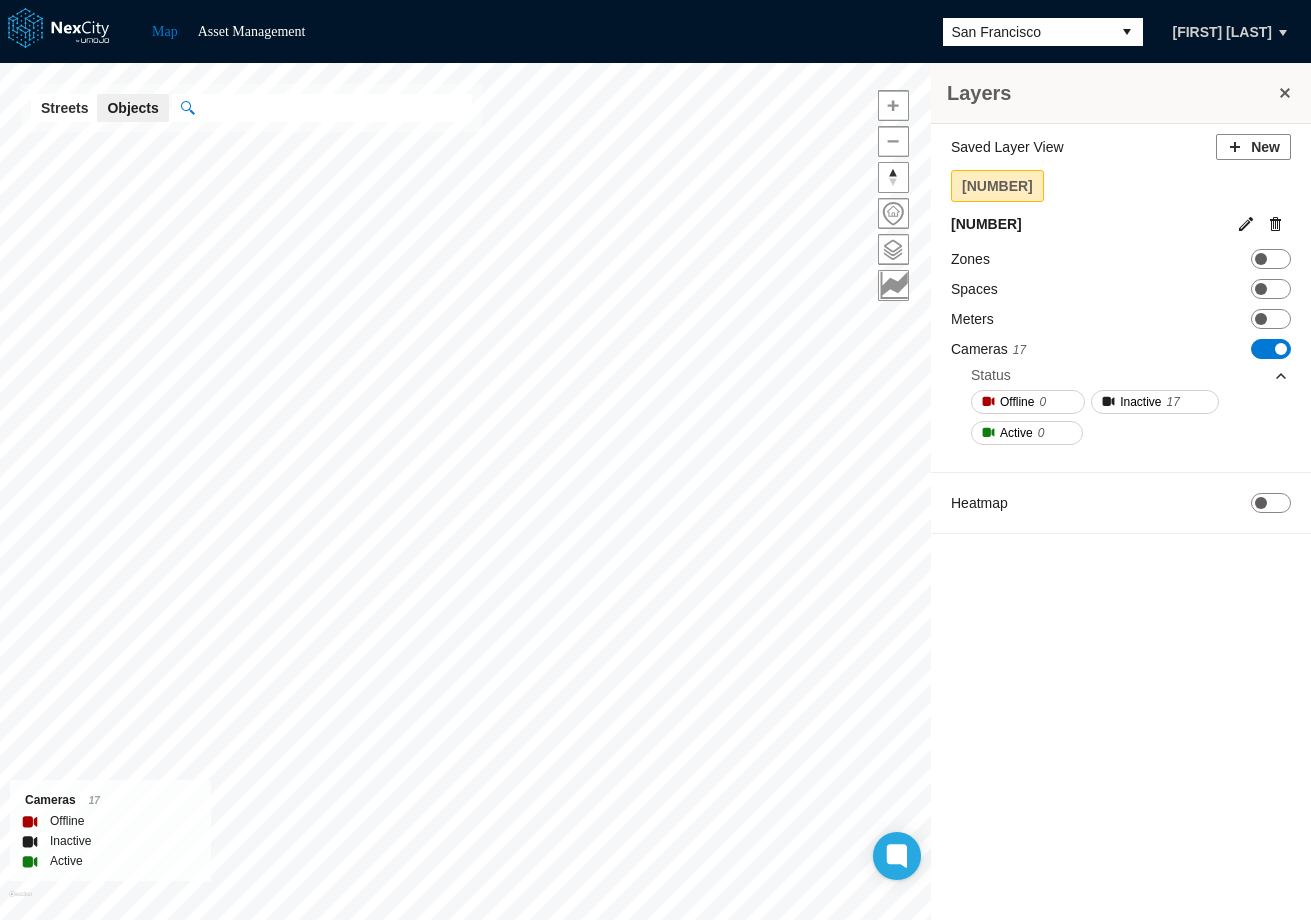 click at bounding box center (1276, 224) 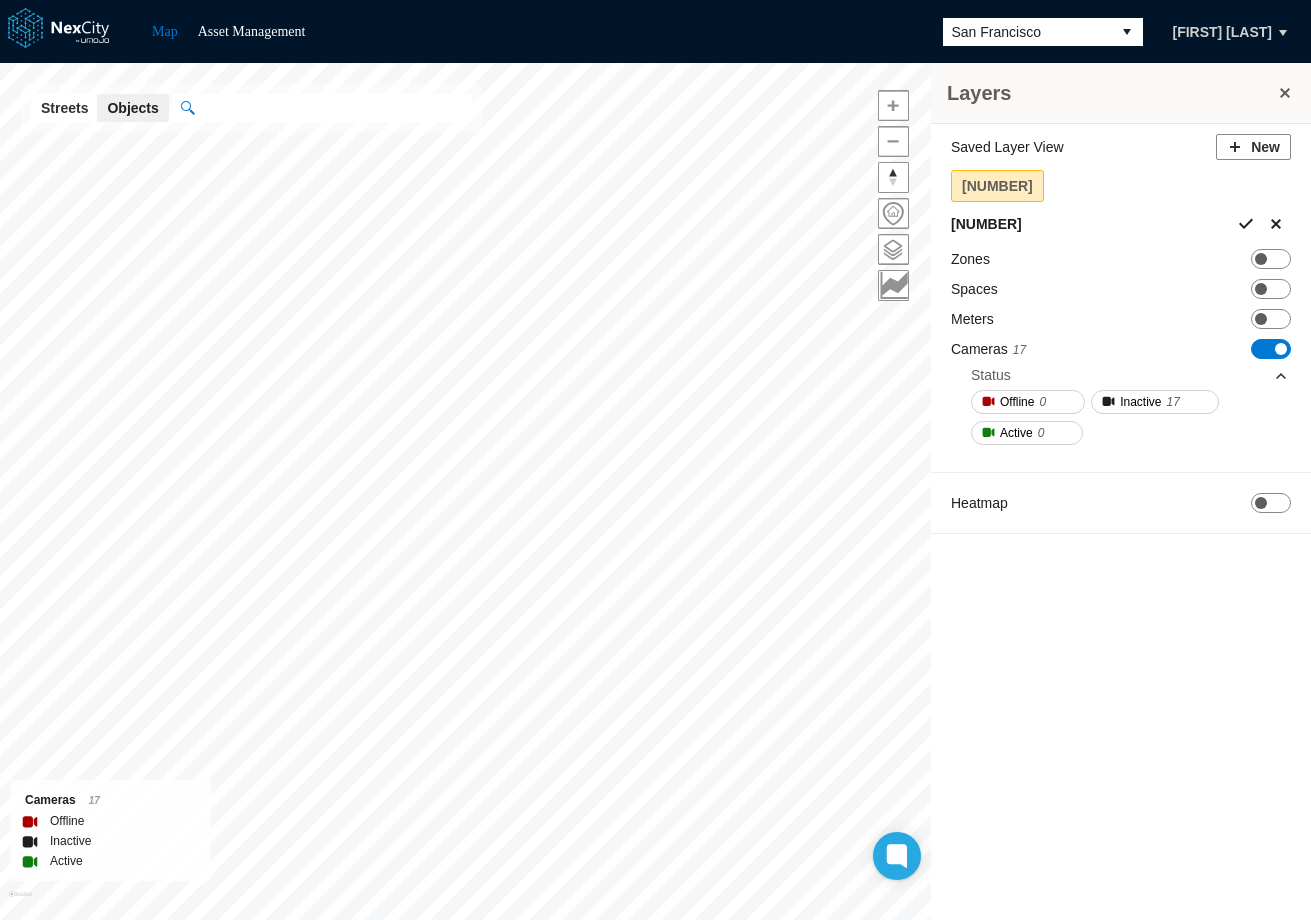 click at bounding box center (1246, 224) 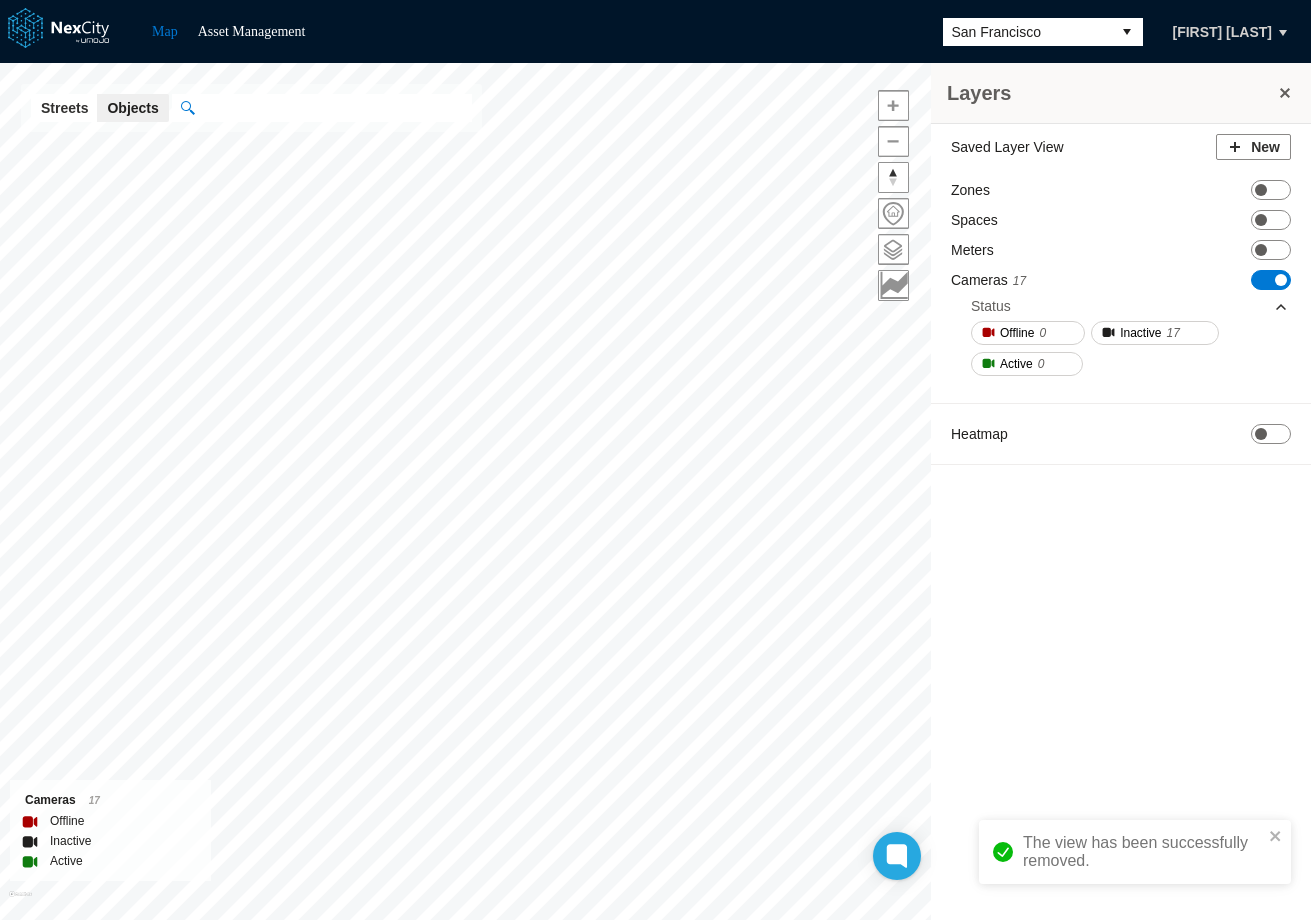 click on "ON OFF" at bounding box center [1271, 280] 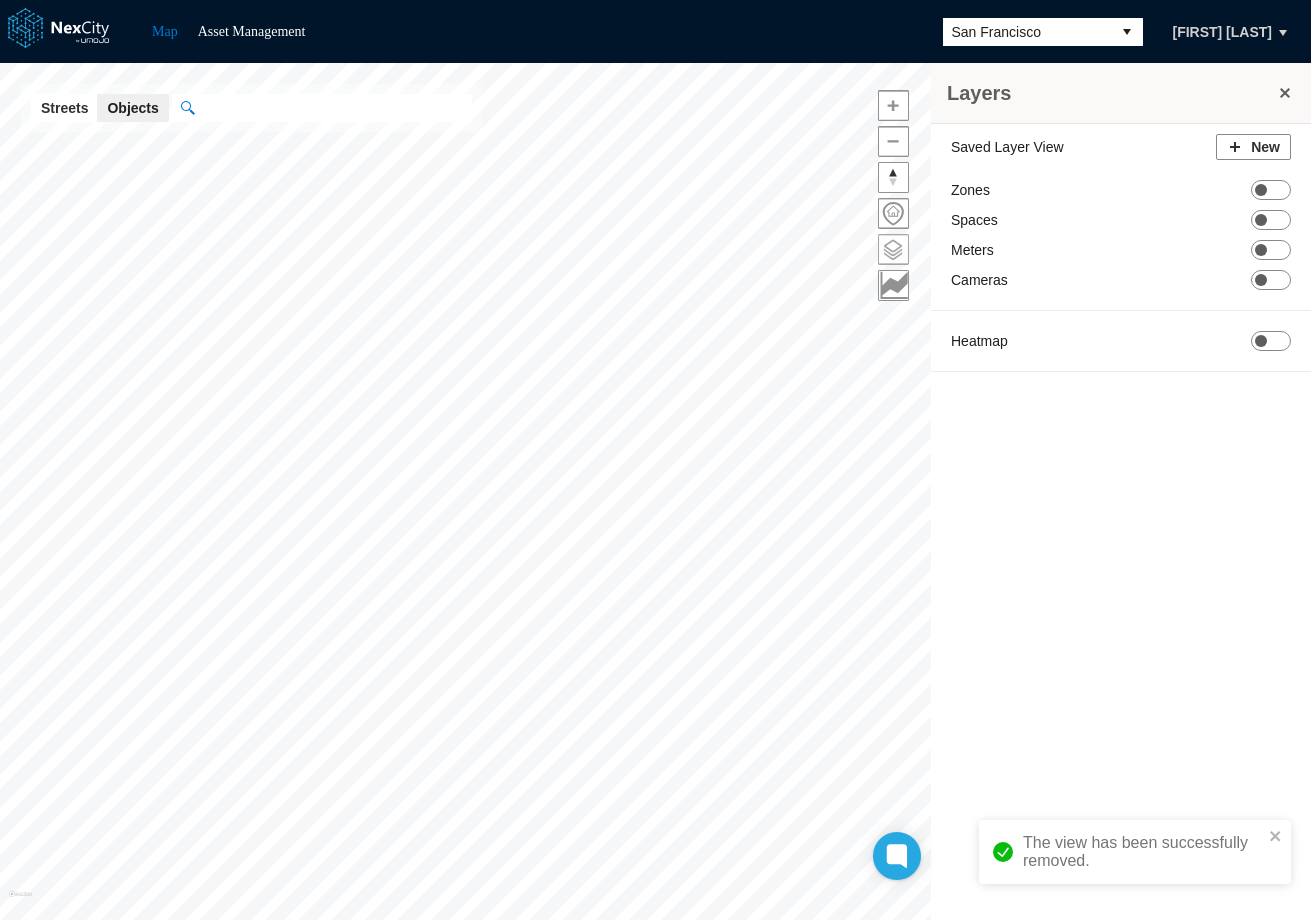 click at bounding box center [893, 249] 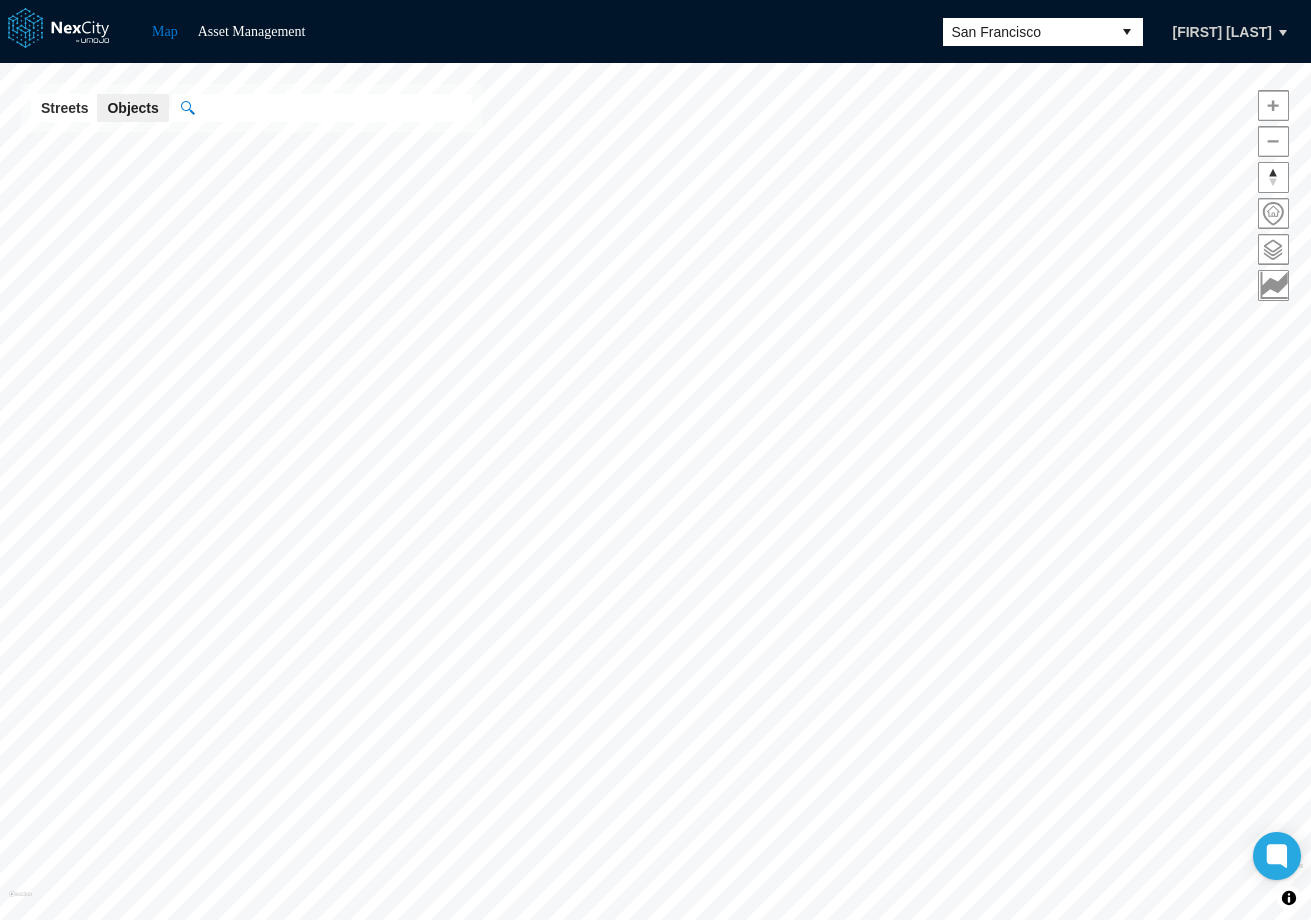 click on "San Francisco" at bounding box center [1027, 32] 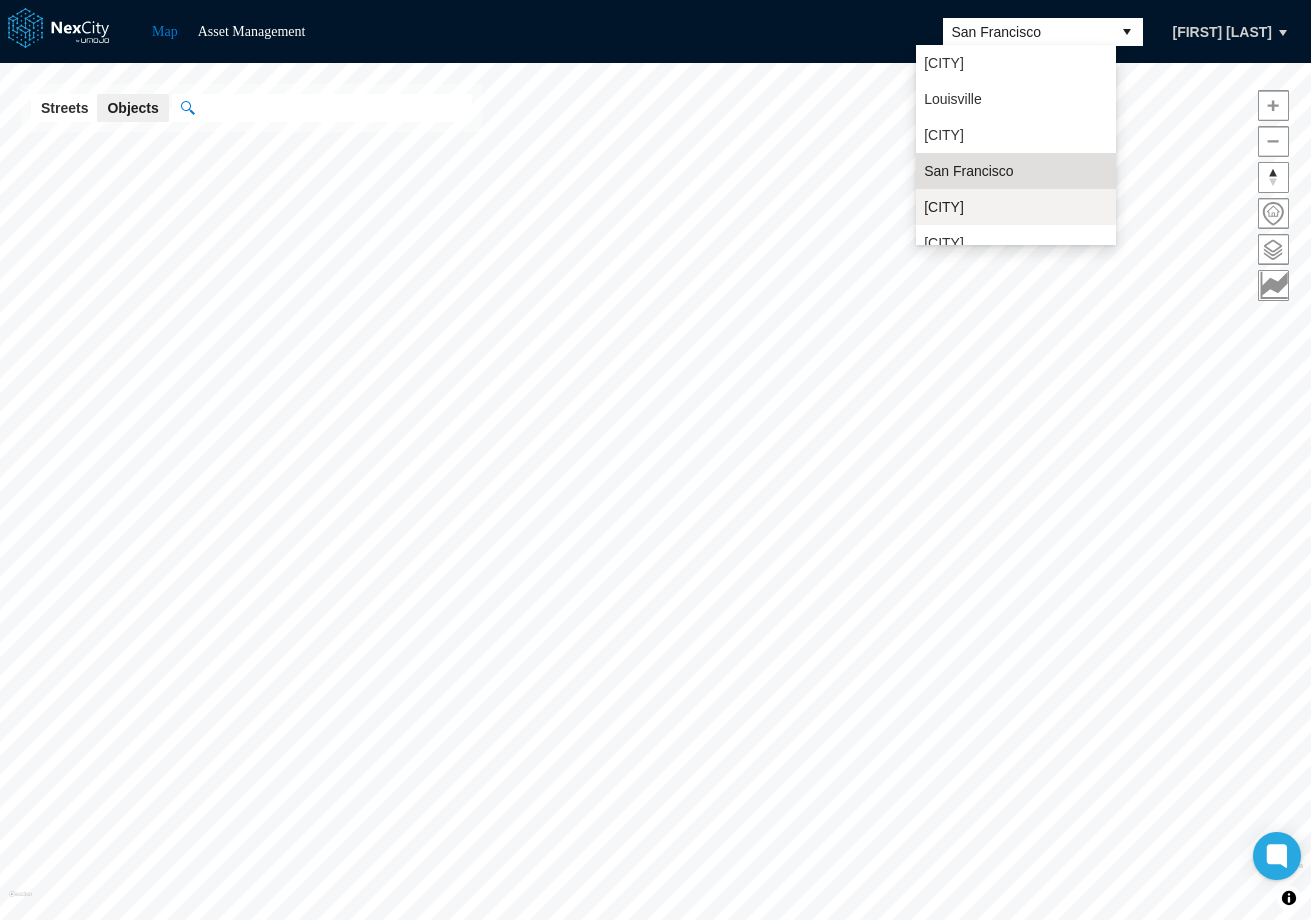 click on "[CITY]" at bounding box center (1016, 207) 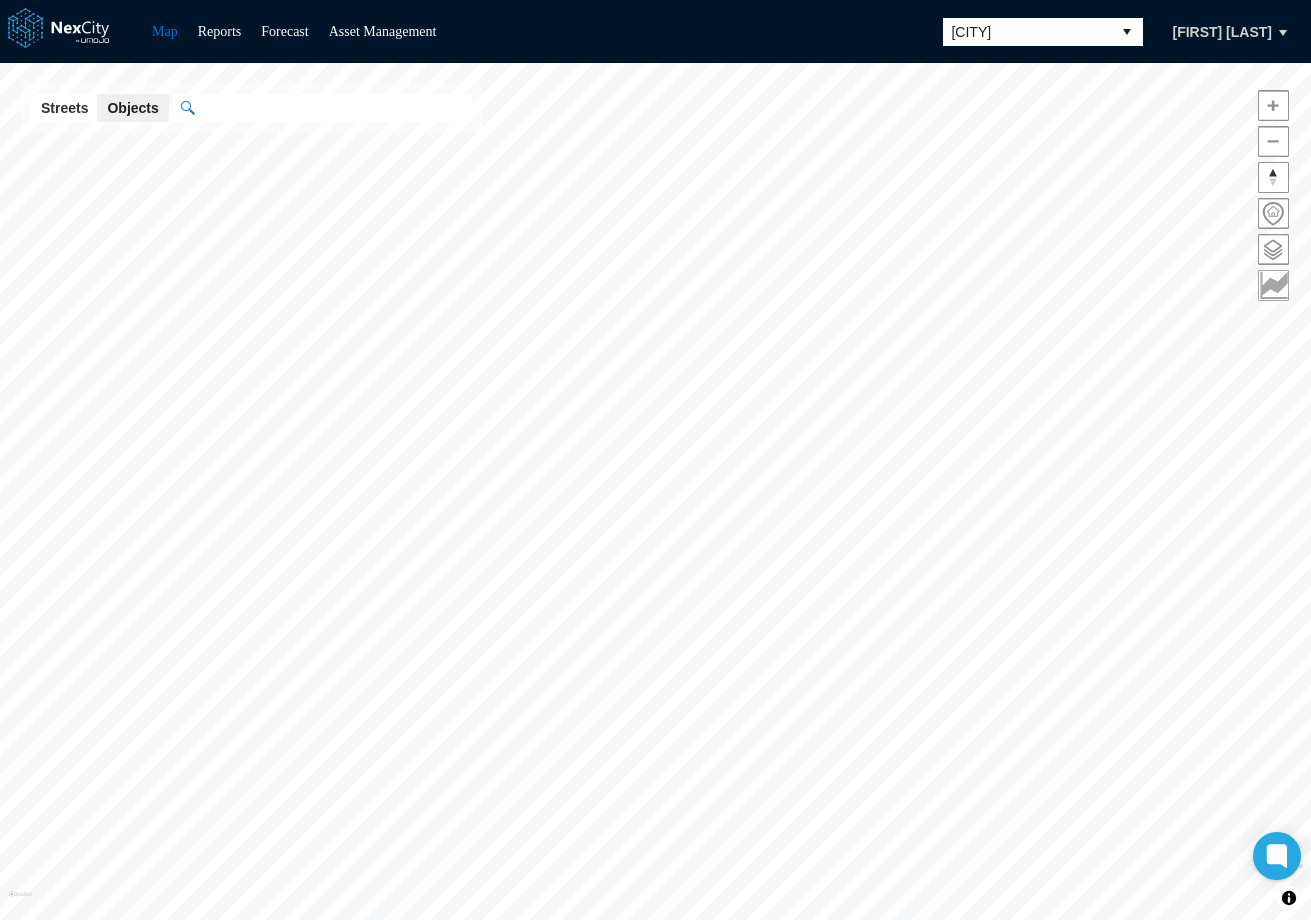 click at bounding box center [1273, 285] 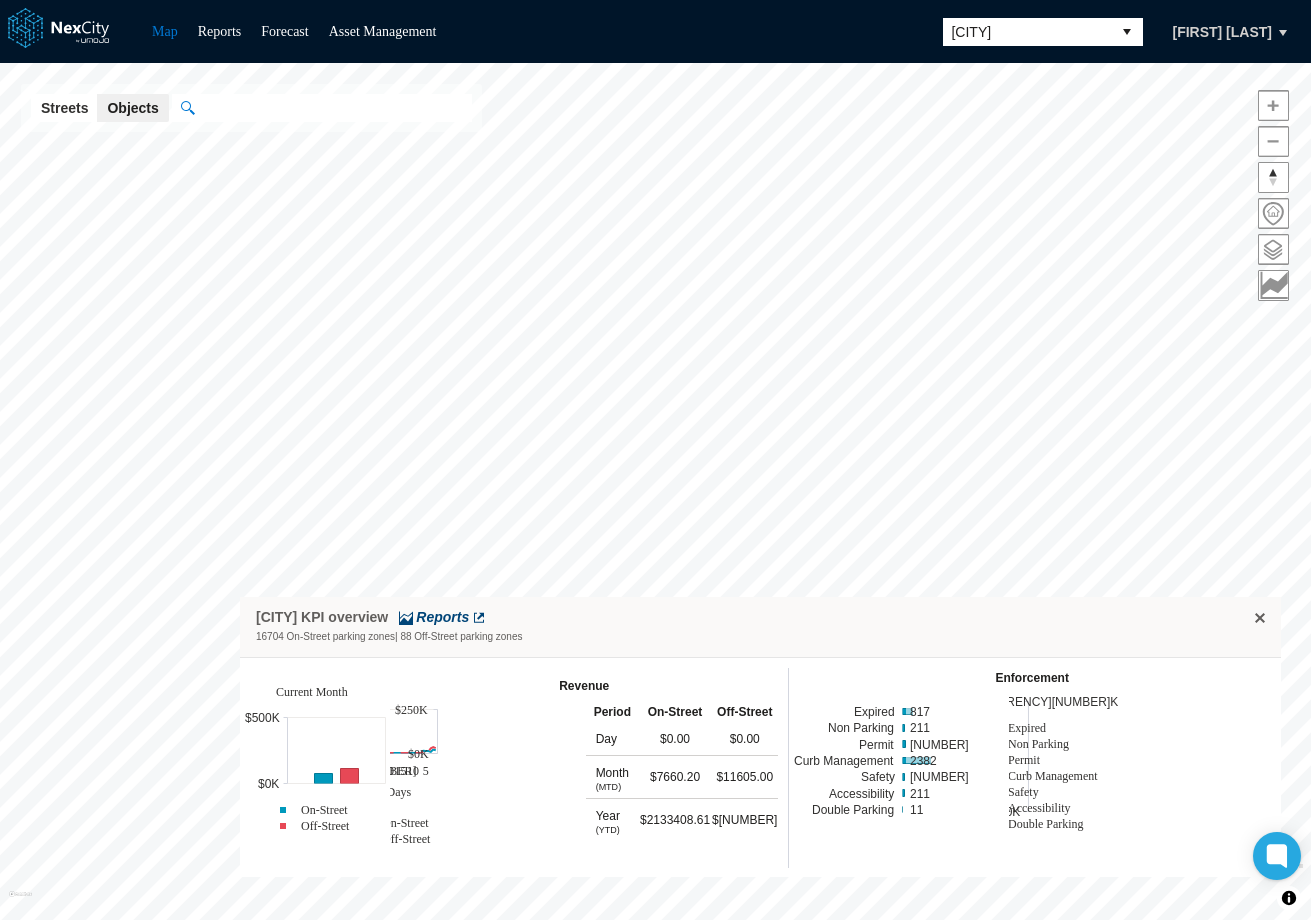 click on "Reports" at bounding box center [442, 617] 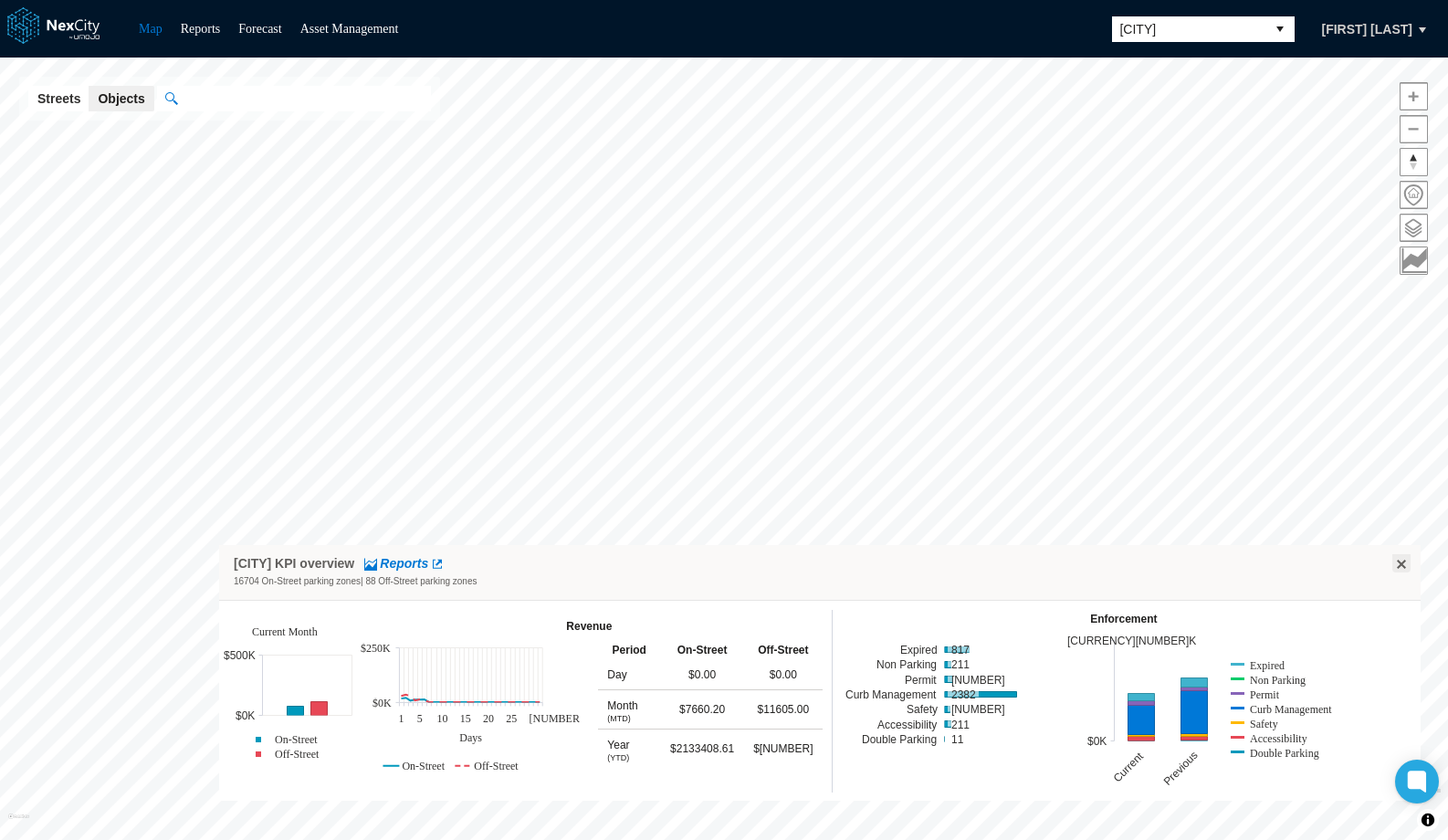 click at bounding box center (1401, 563) 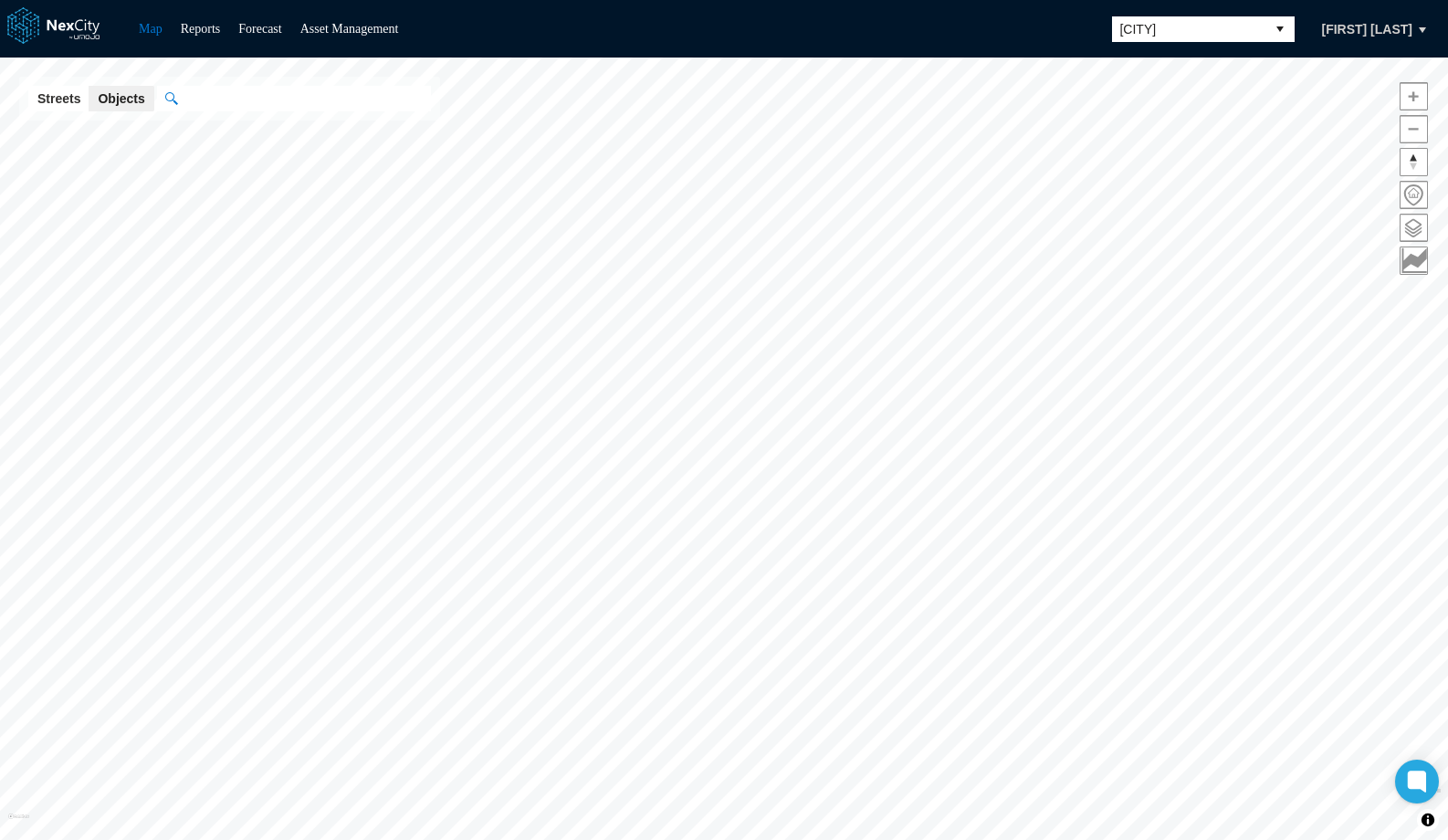 click on "[CITY]" at bounding box center [1189, 29] 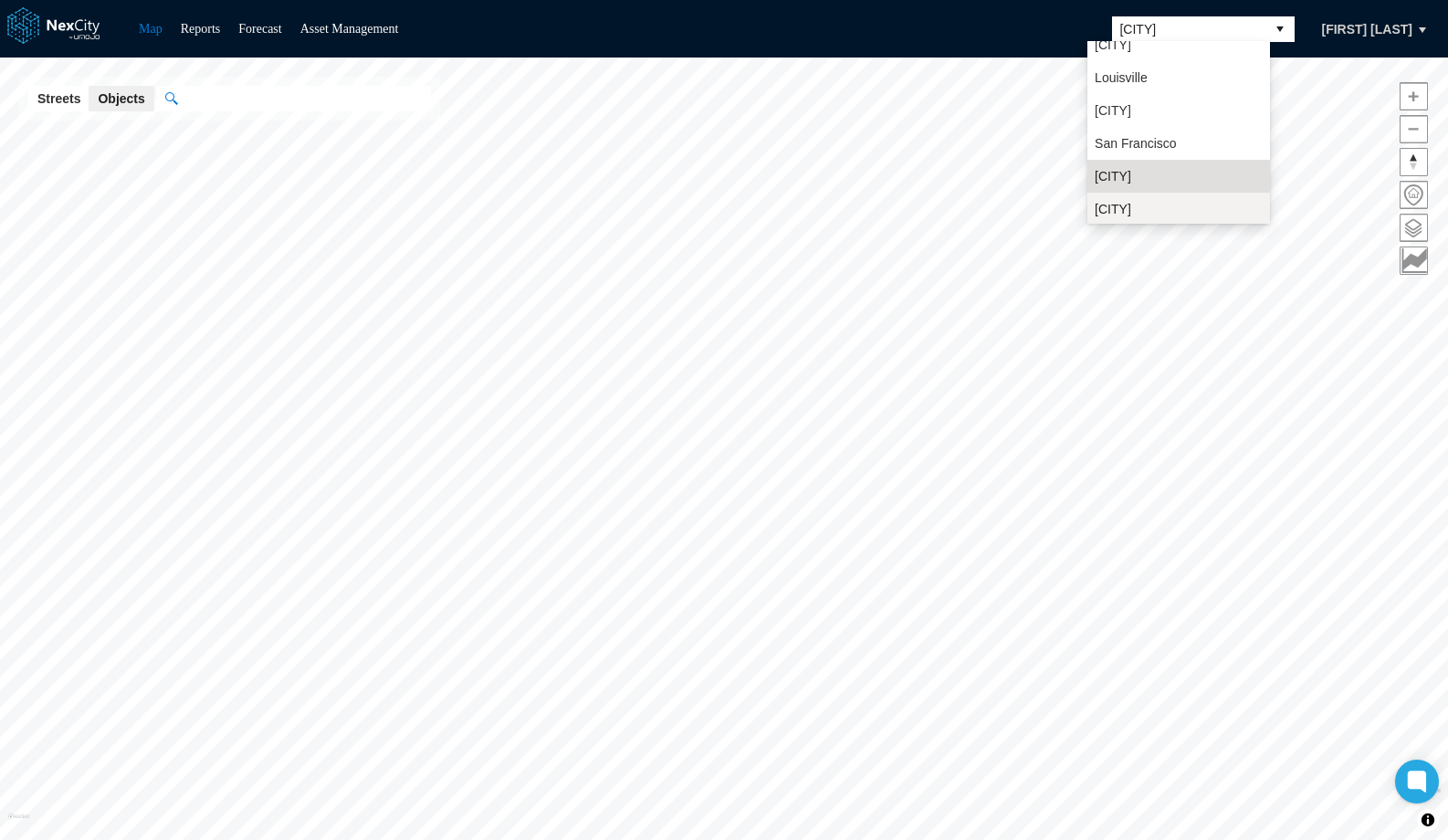 scroll, scrollTop: 15, scrollLeft: 0, axis: vertical 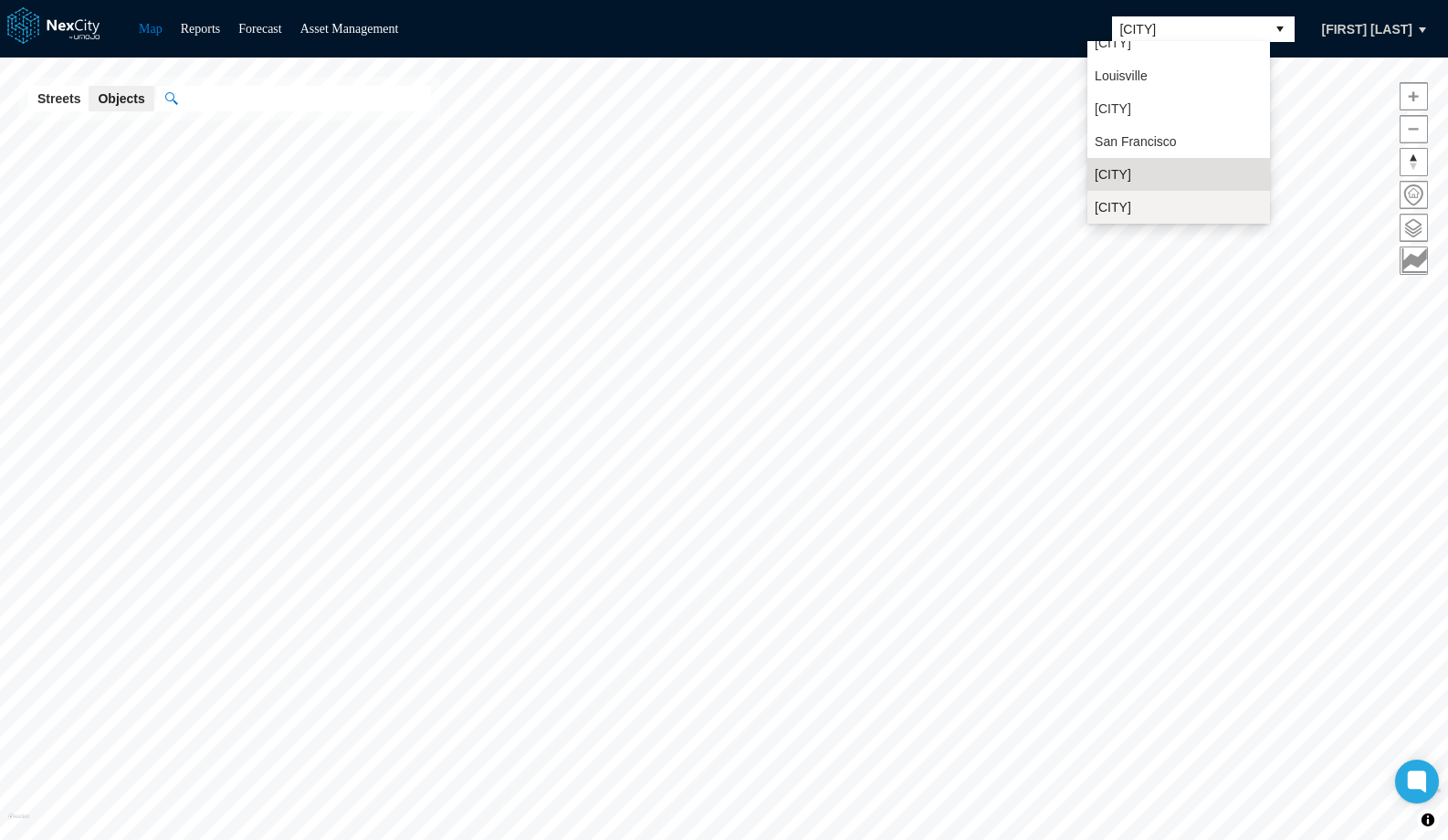 click on "[CITY]" at bounding box center [1113, 207] 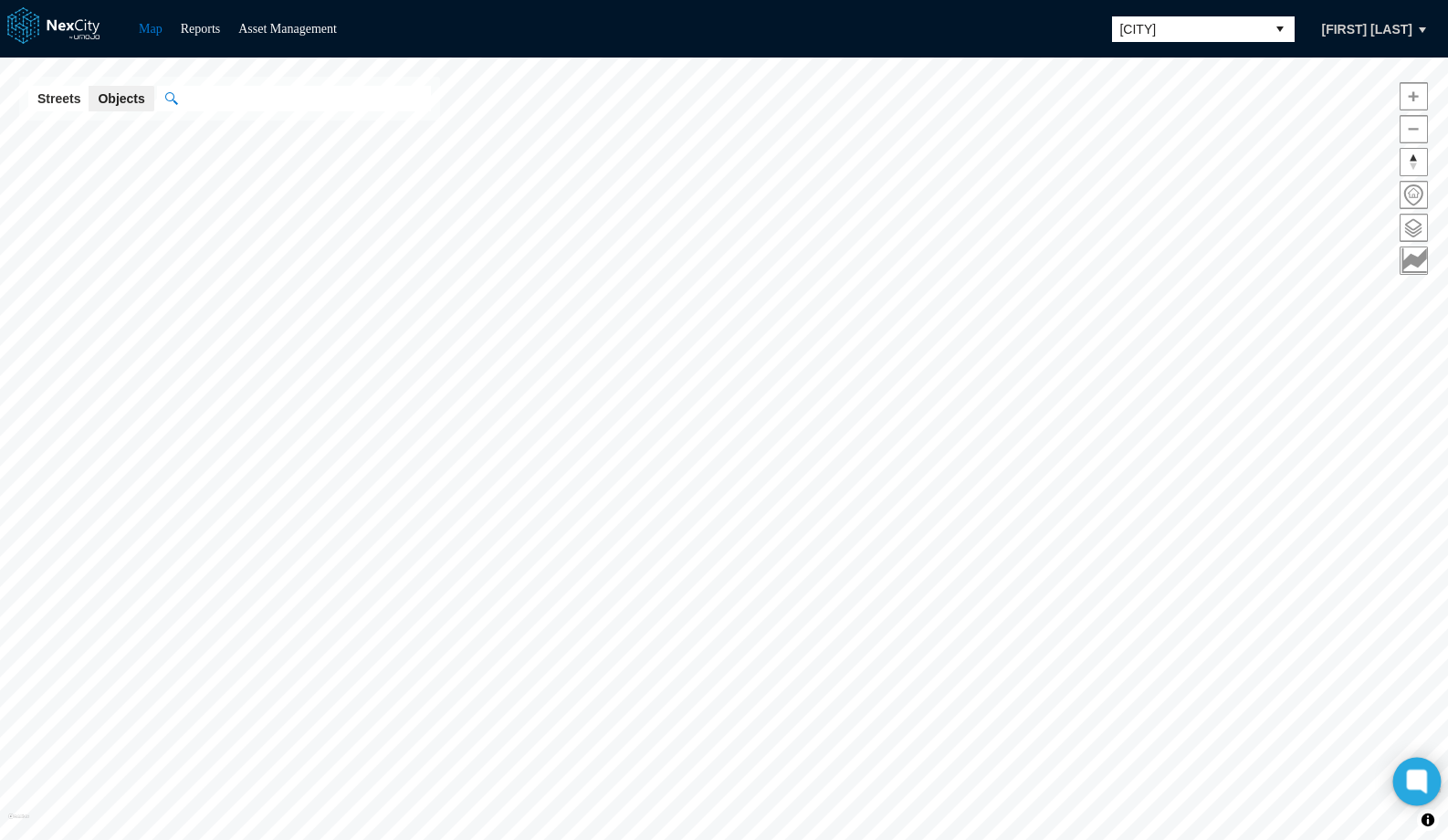 click 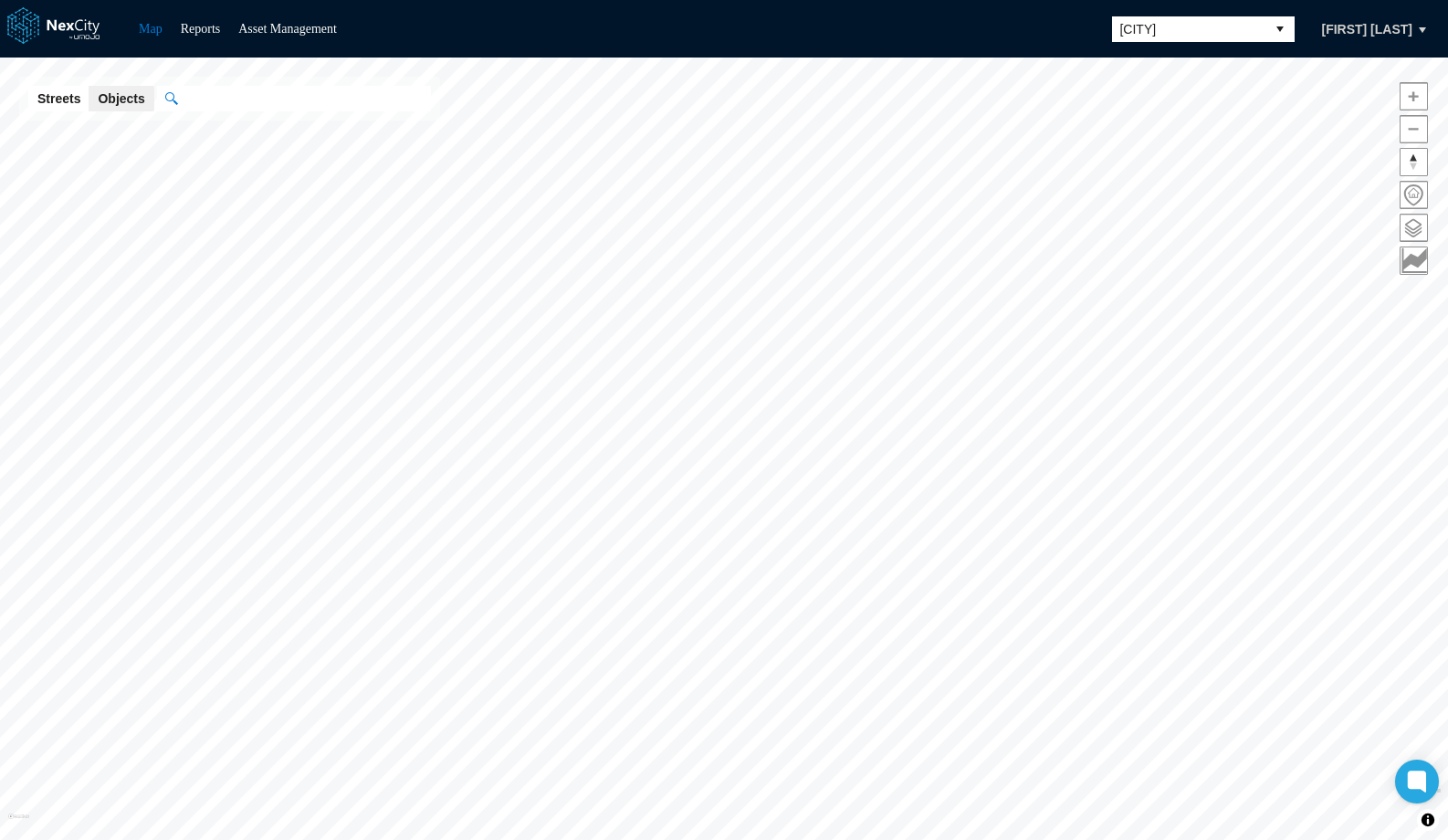 click on "Streets" at bounding box center [58, 99] 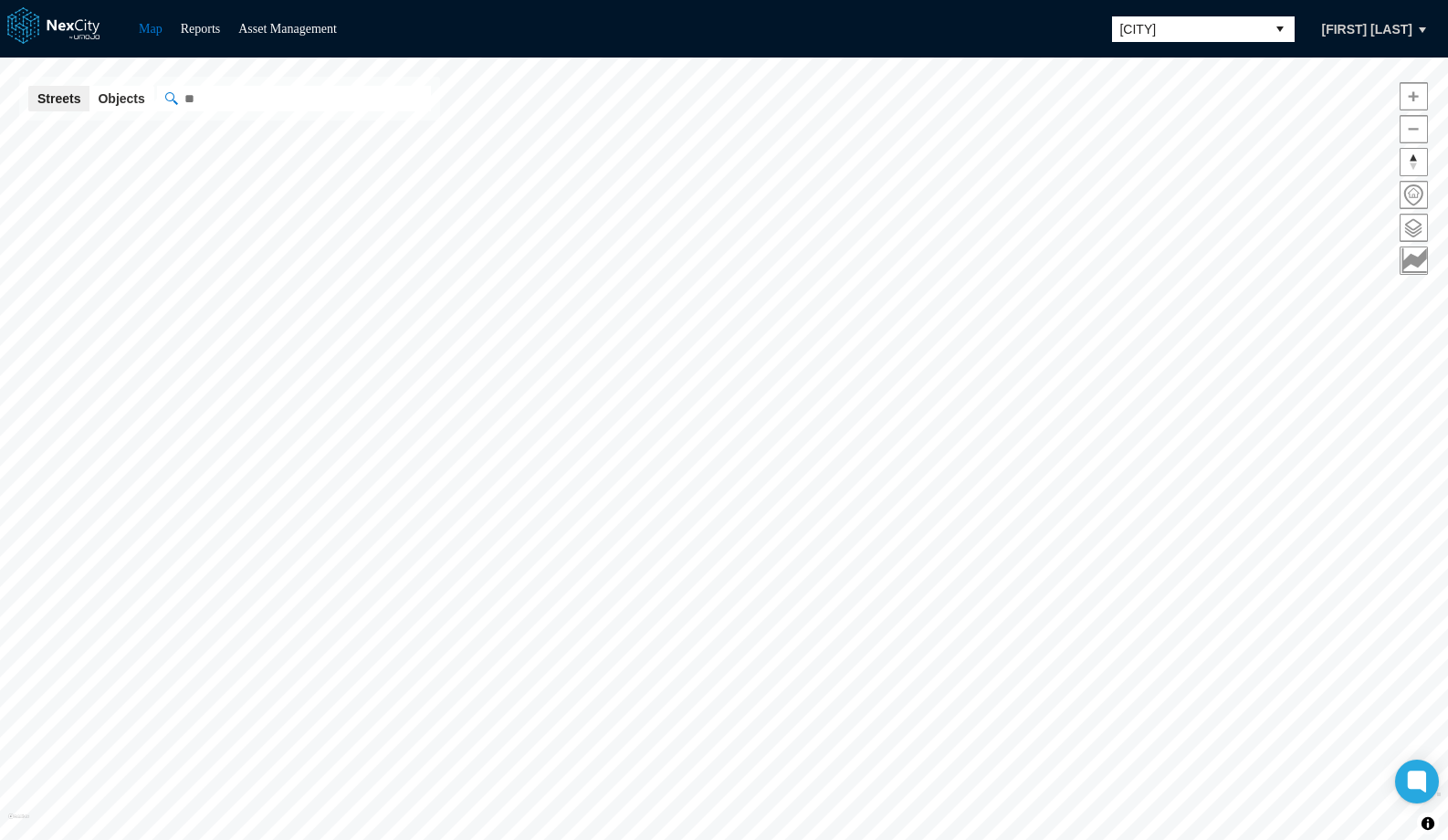 click at bounding box center (294, 99) 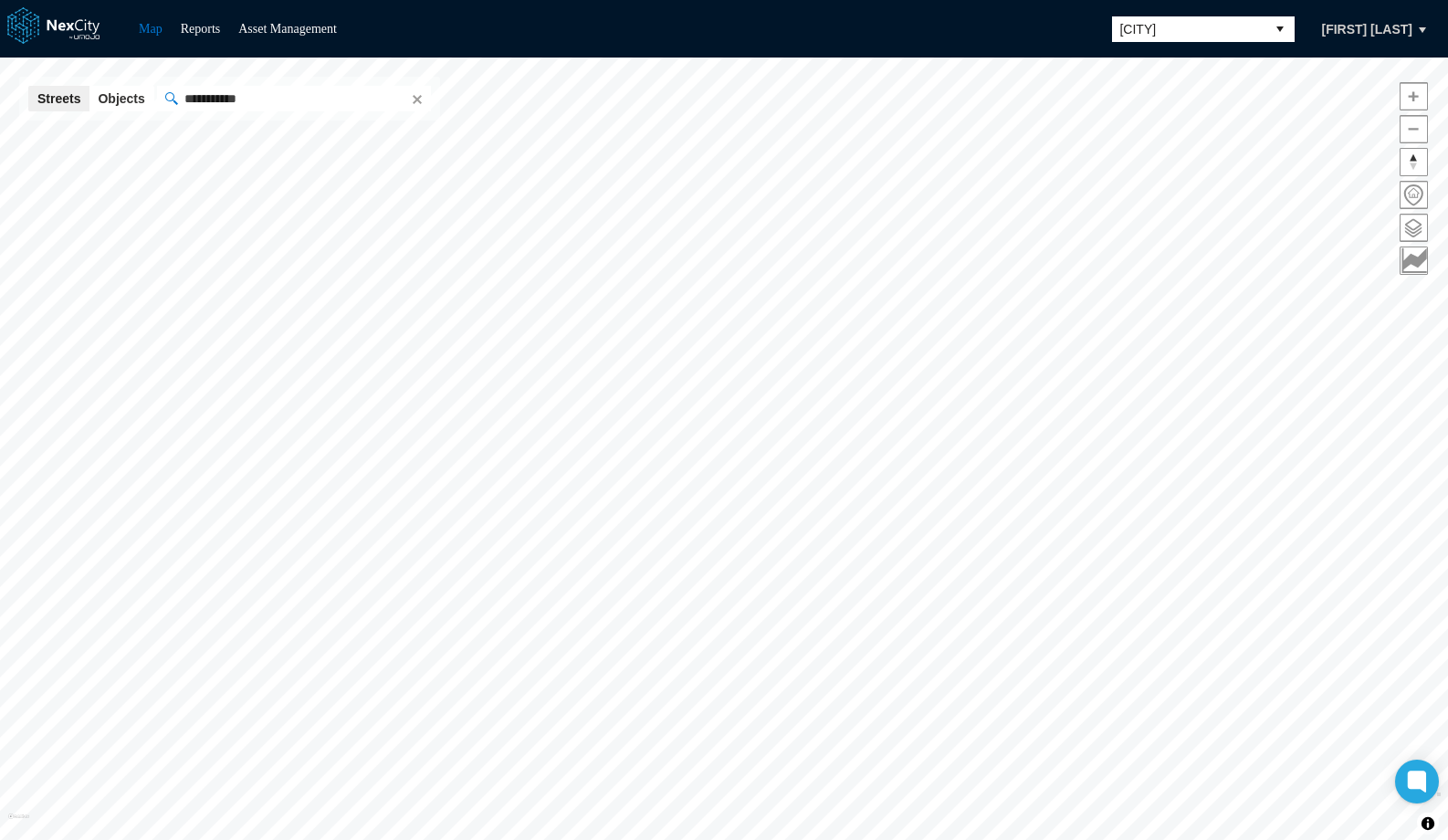 click on "Seattle, Washington 98121, United States" at bounding box center (293, 158) 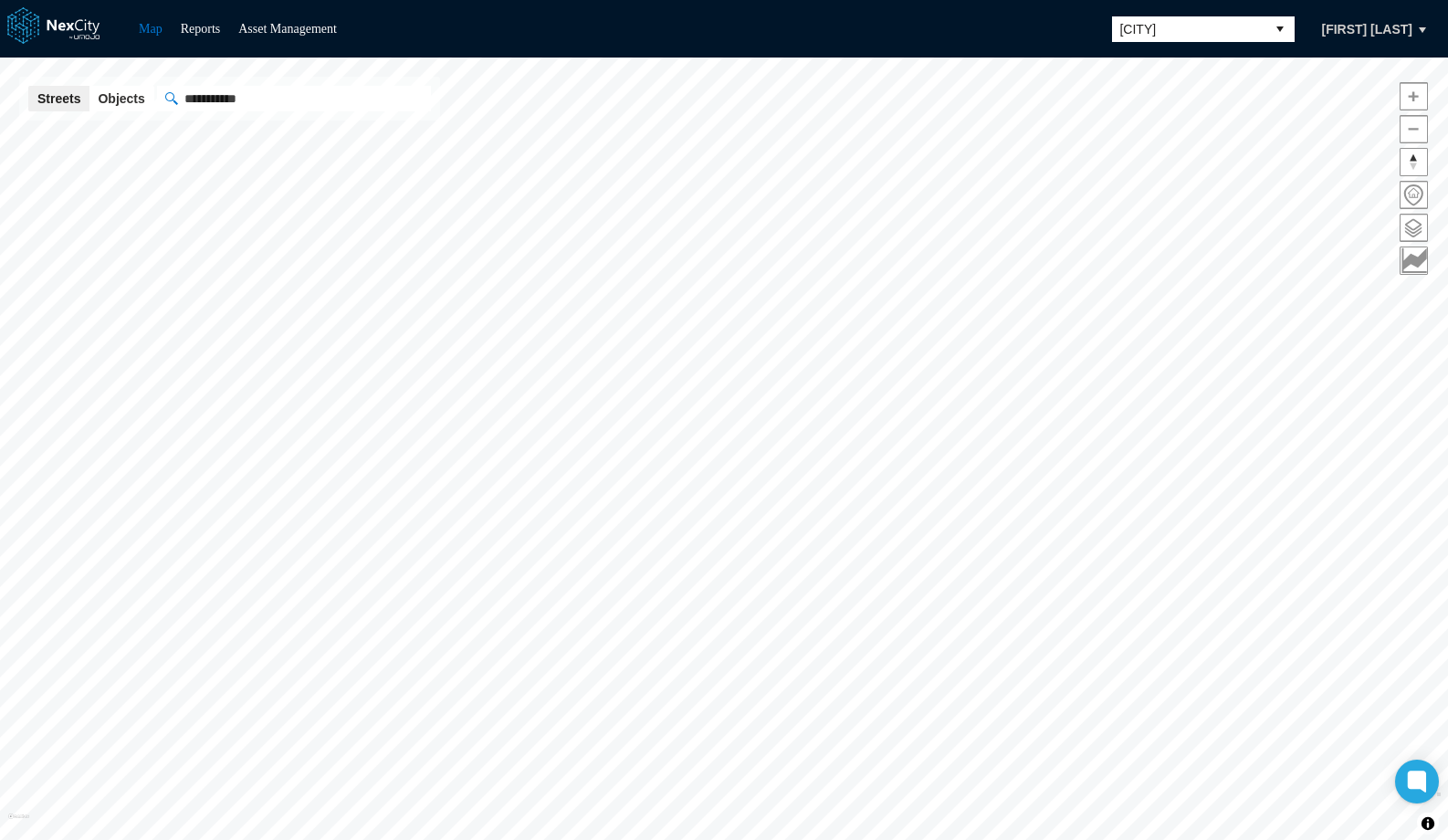 type on "**********" 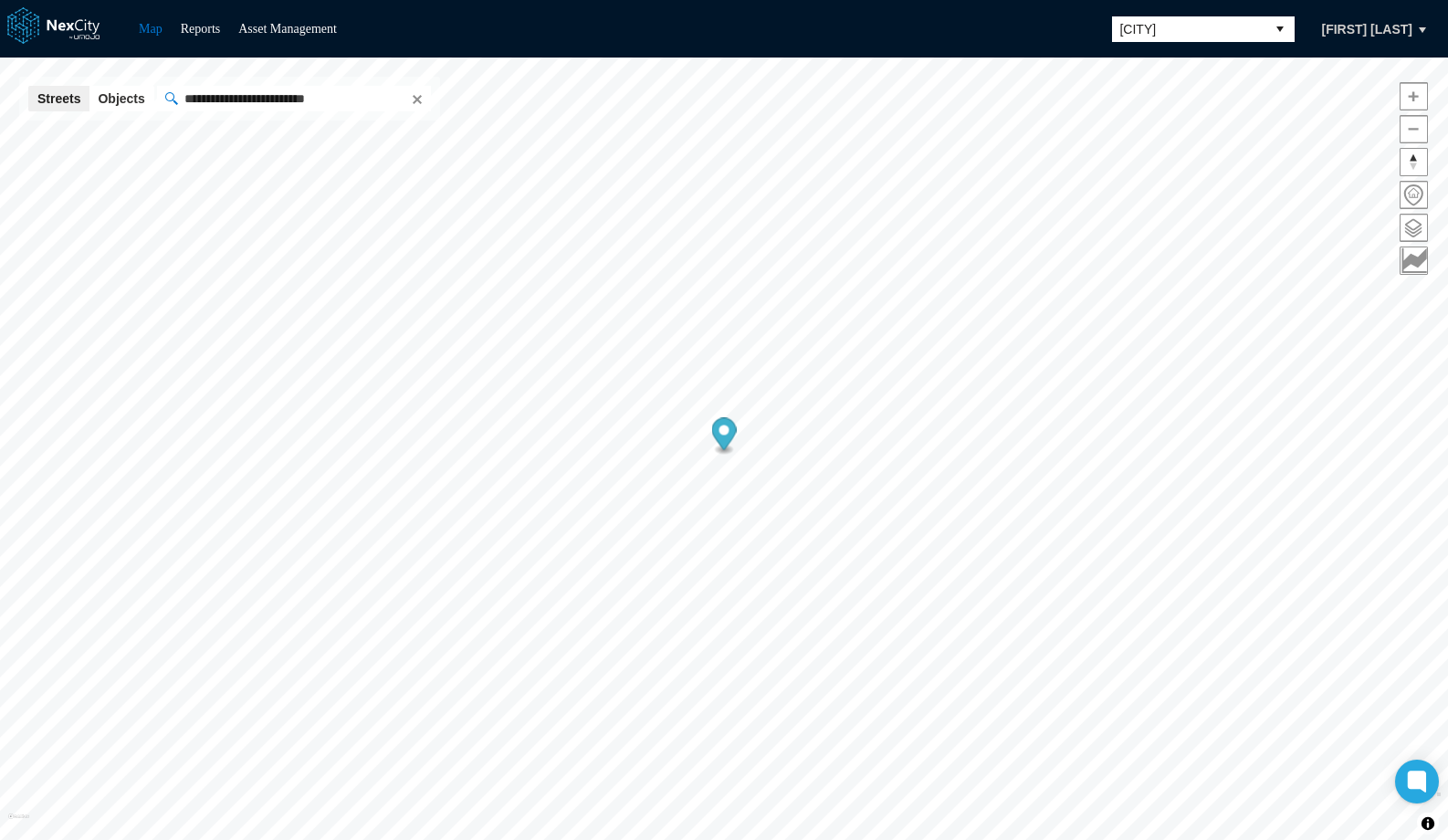 click at bounding box center [415, 99] 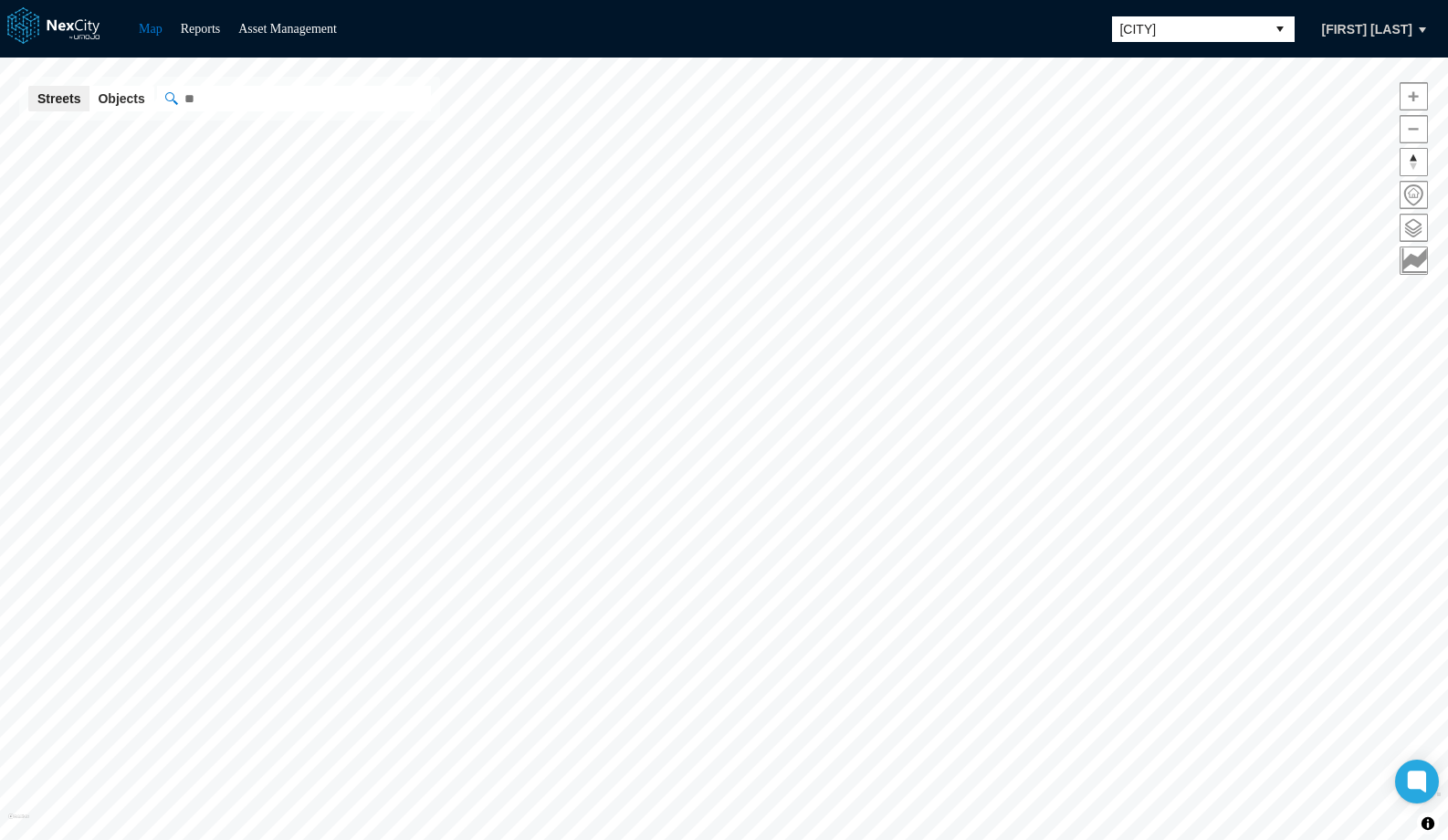click at bounding box center [294, 99] 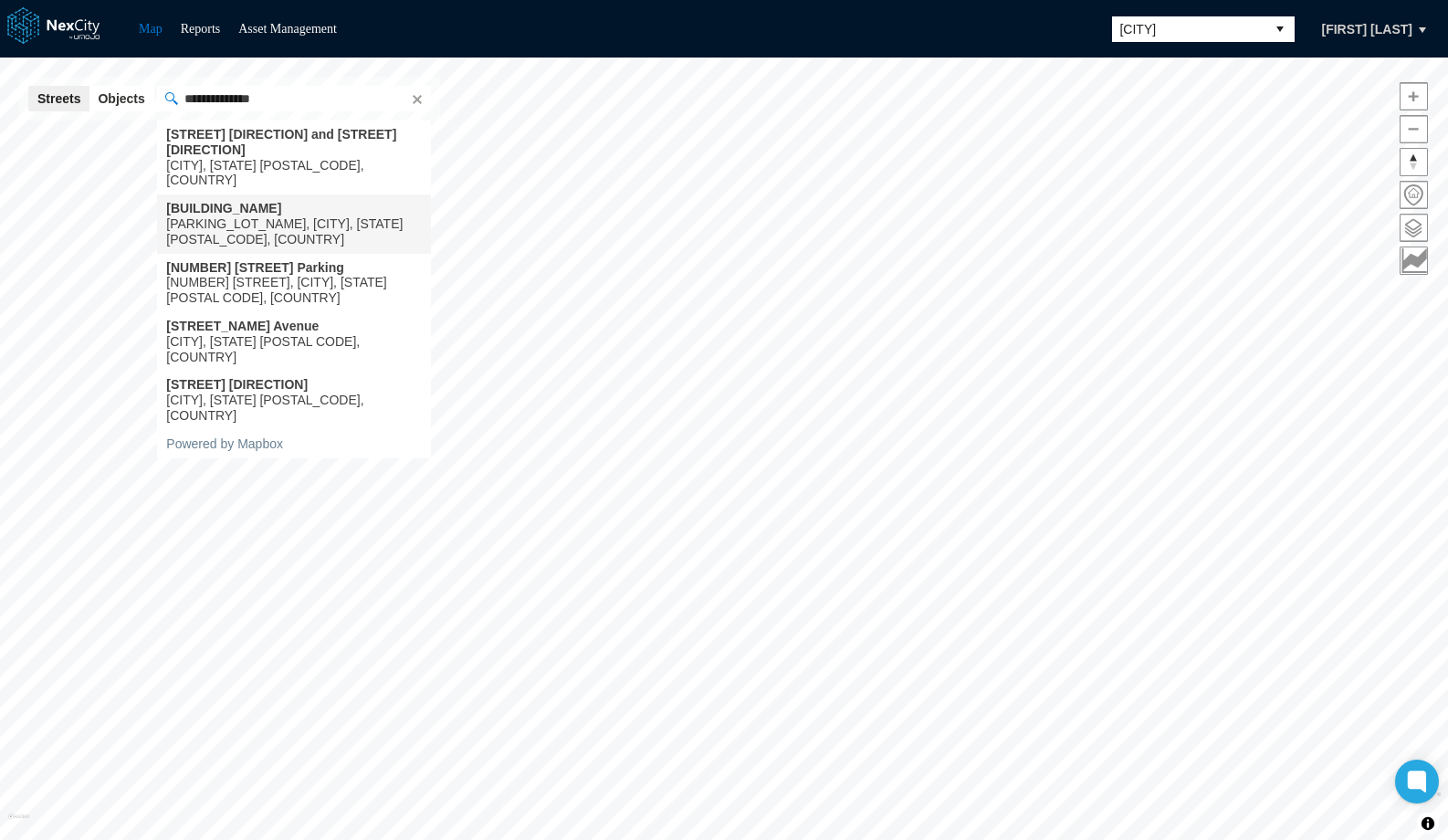 click on "Parking lot, Seattle, Washington 98101, United States" at bounding box center [293, 232] 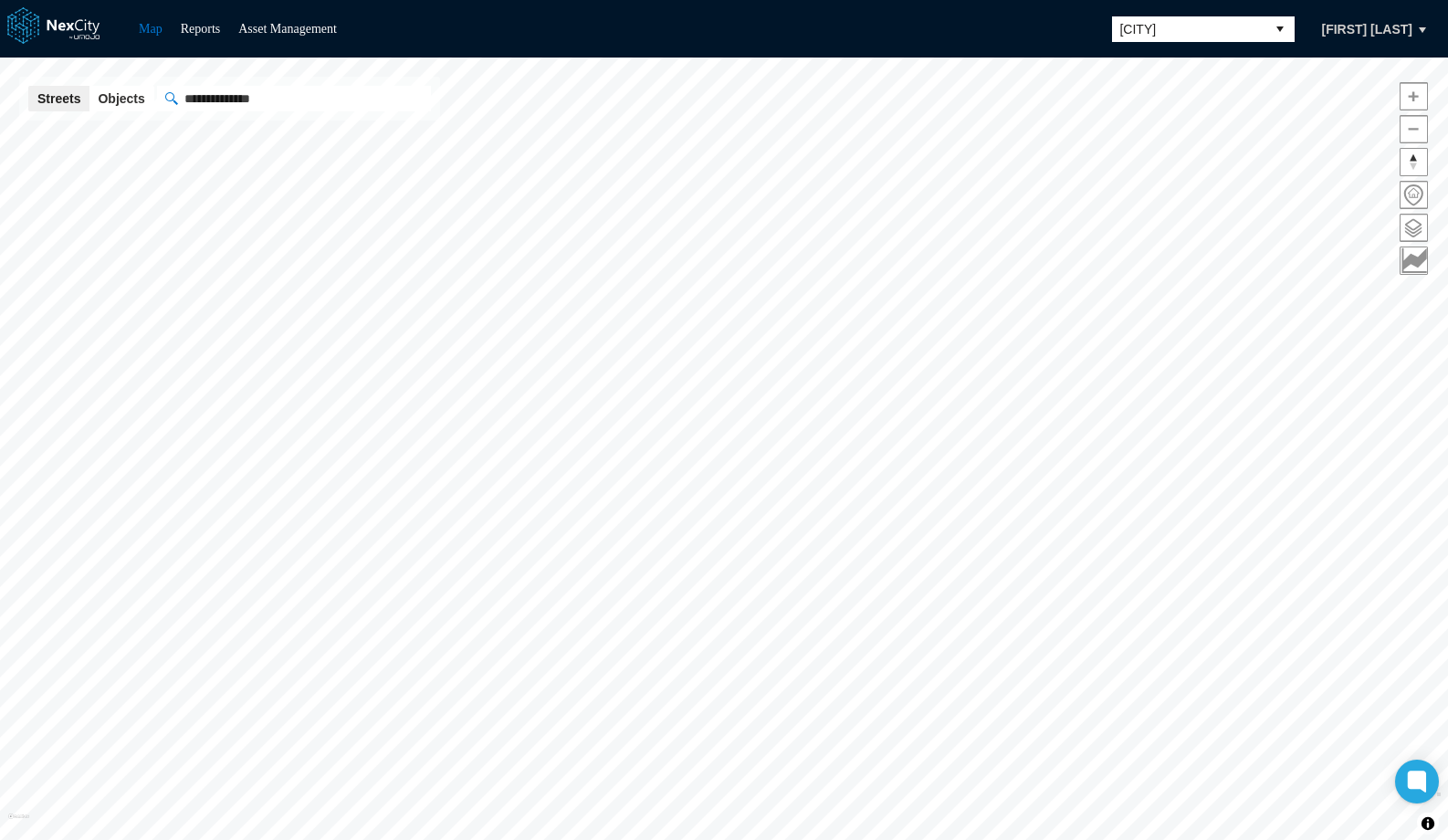 type on "**********" 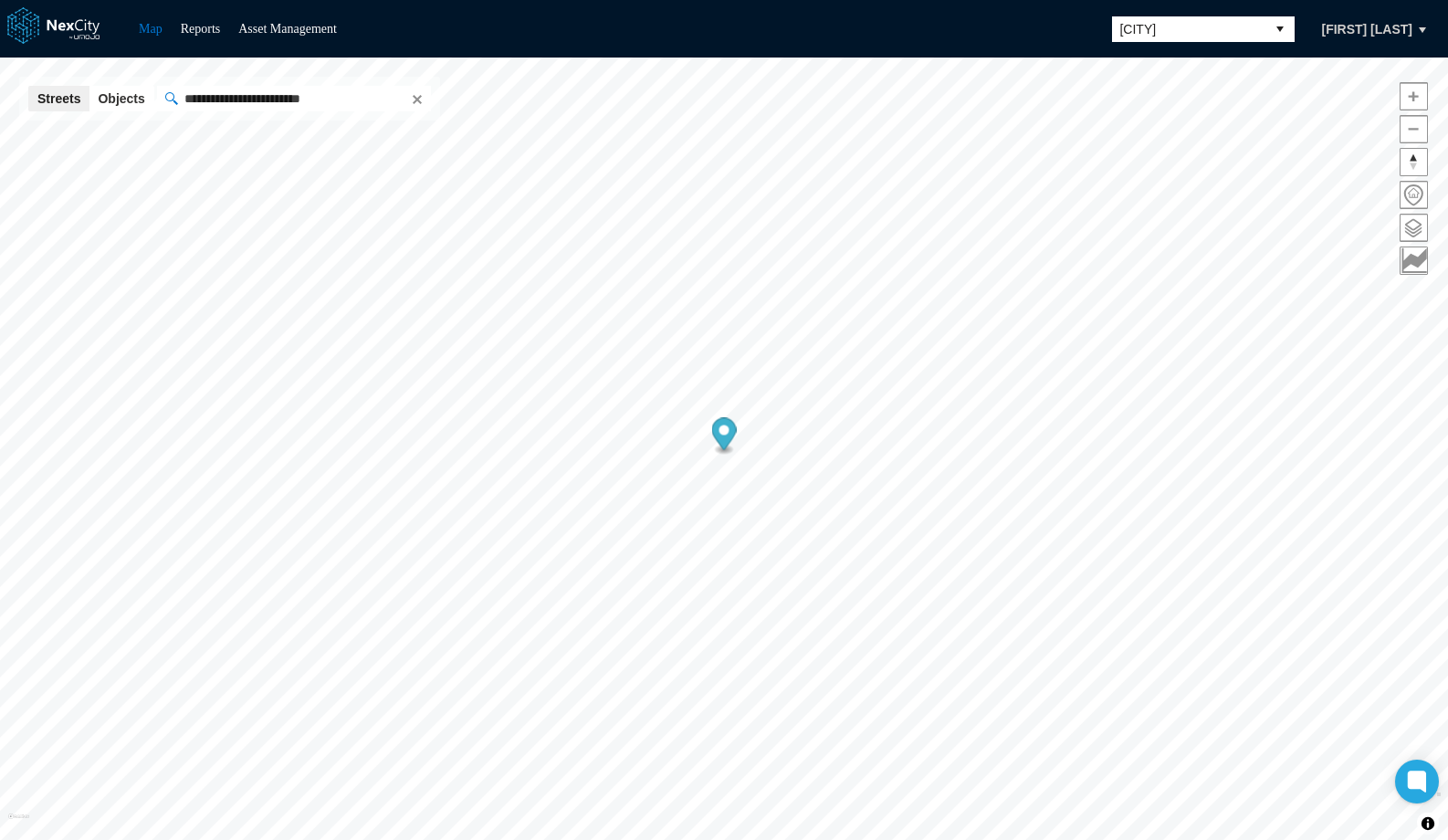 click at bounding box center (415, 99) 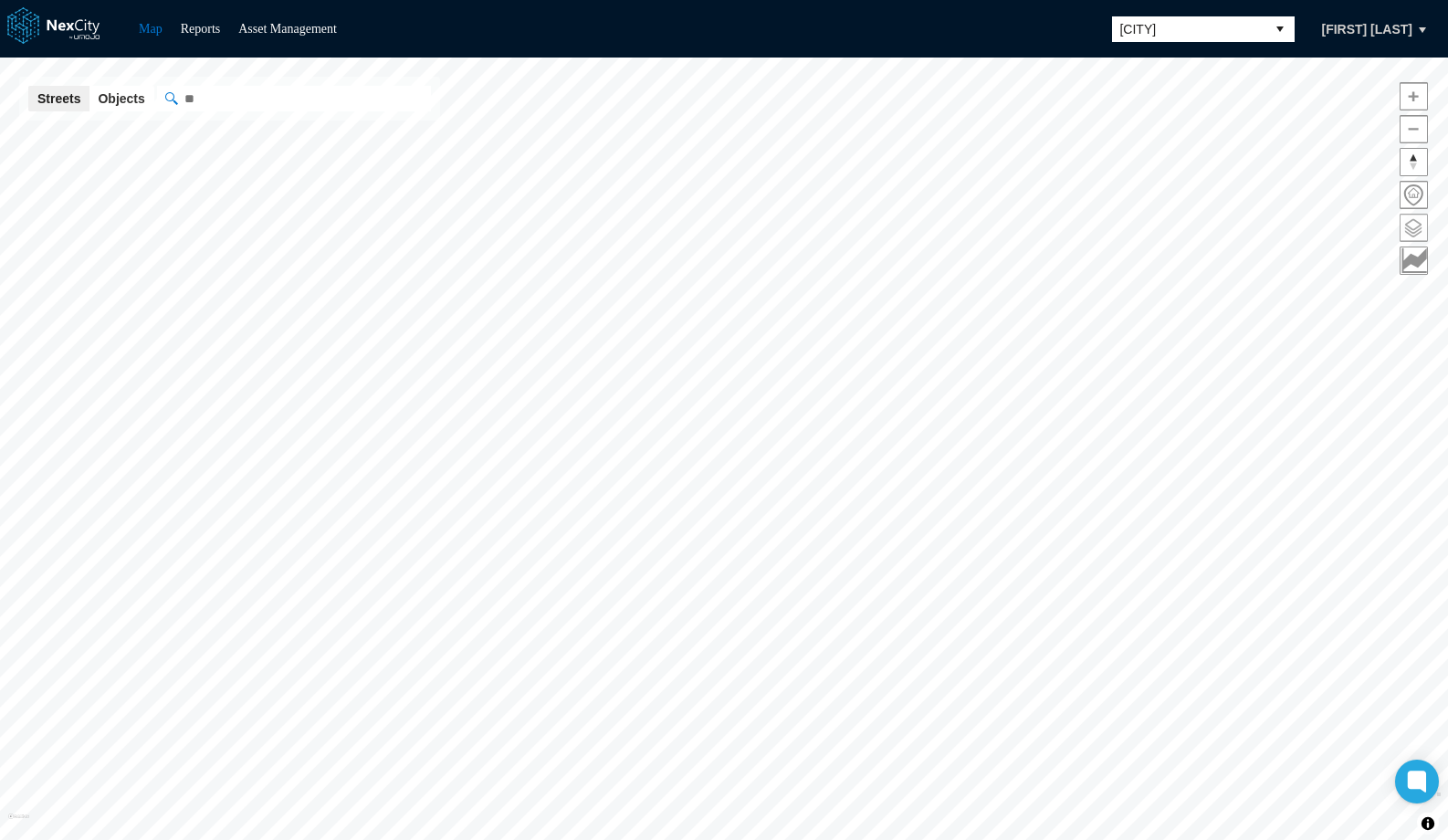 click at bounding box center (1413, 227) 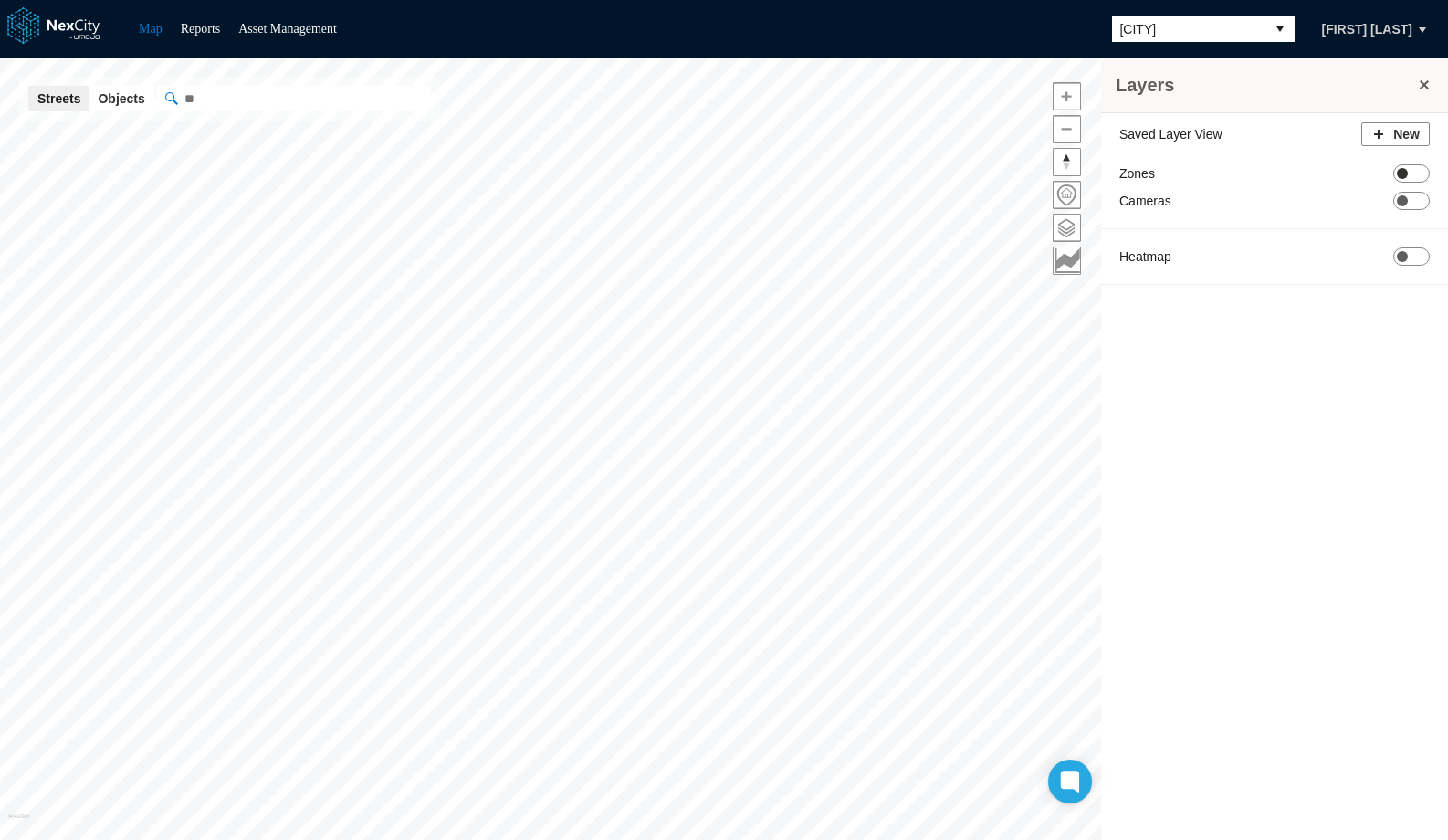 click on "ON OFF" at bounding box center (1411, 173) 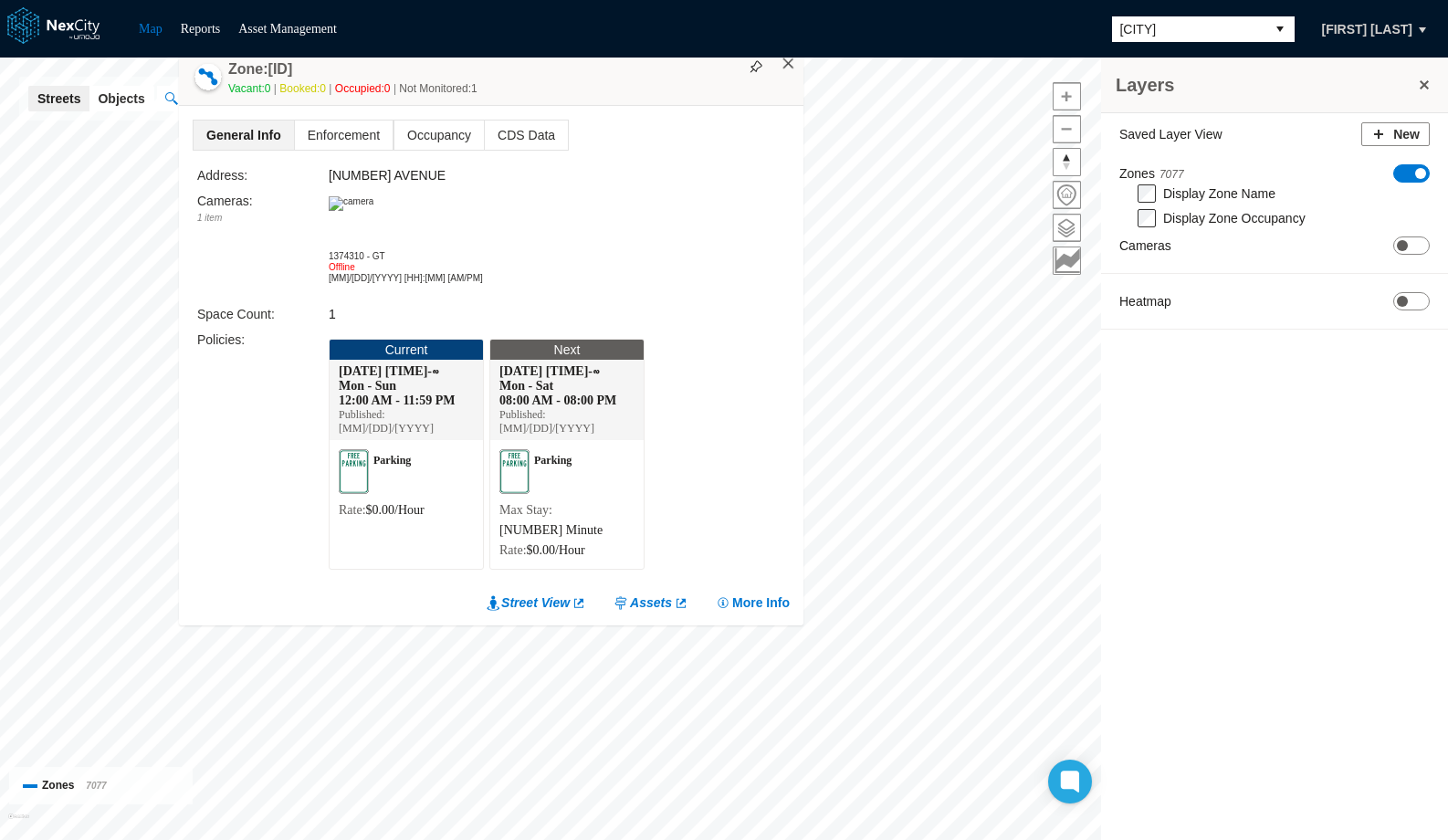 click on "×" at bounding box center (788, 64) 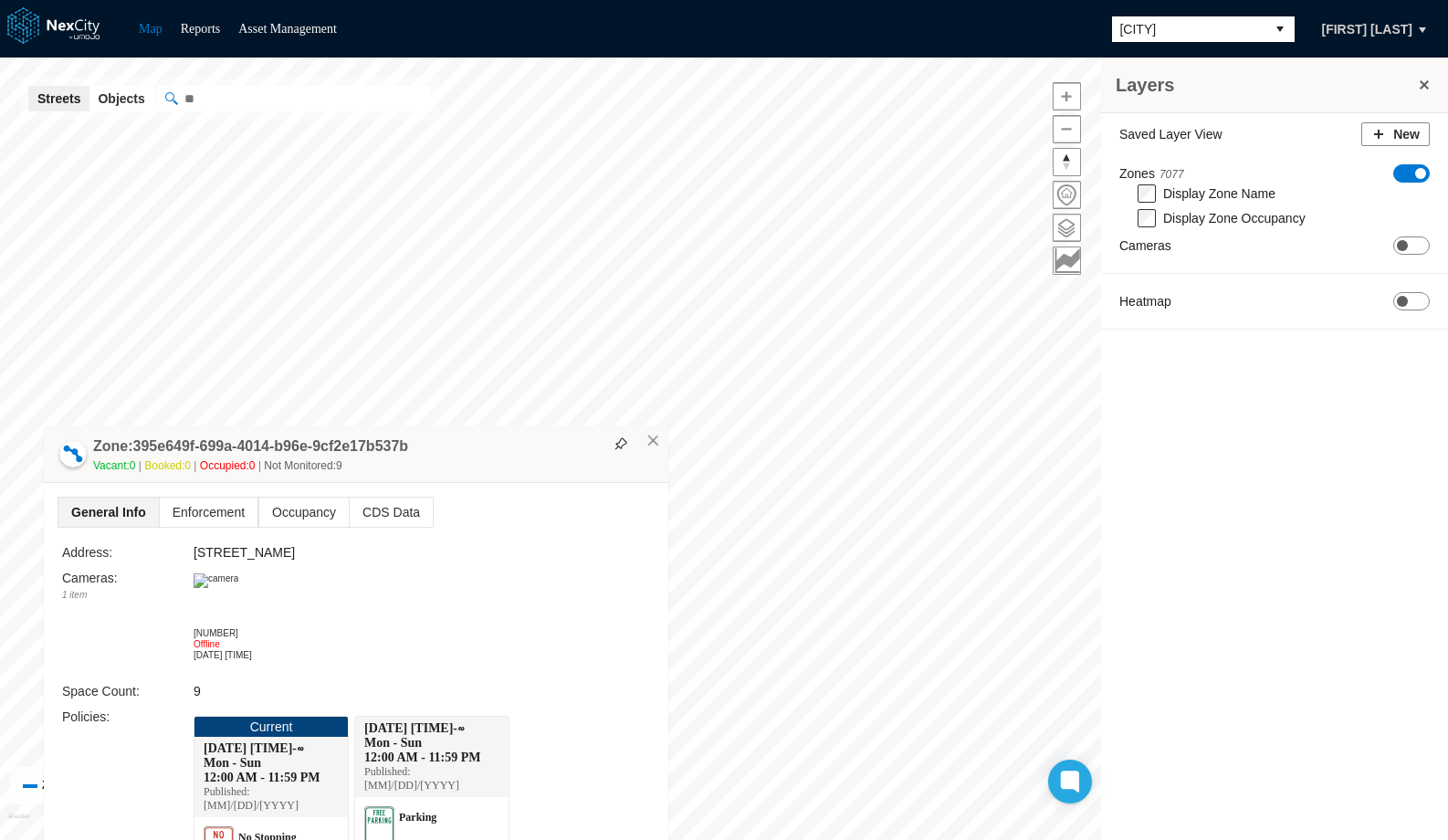 drag, startPoint x: 888, startPoint y: 299, endPoint x: 463, endPoint y: 430, distance: 444.73138 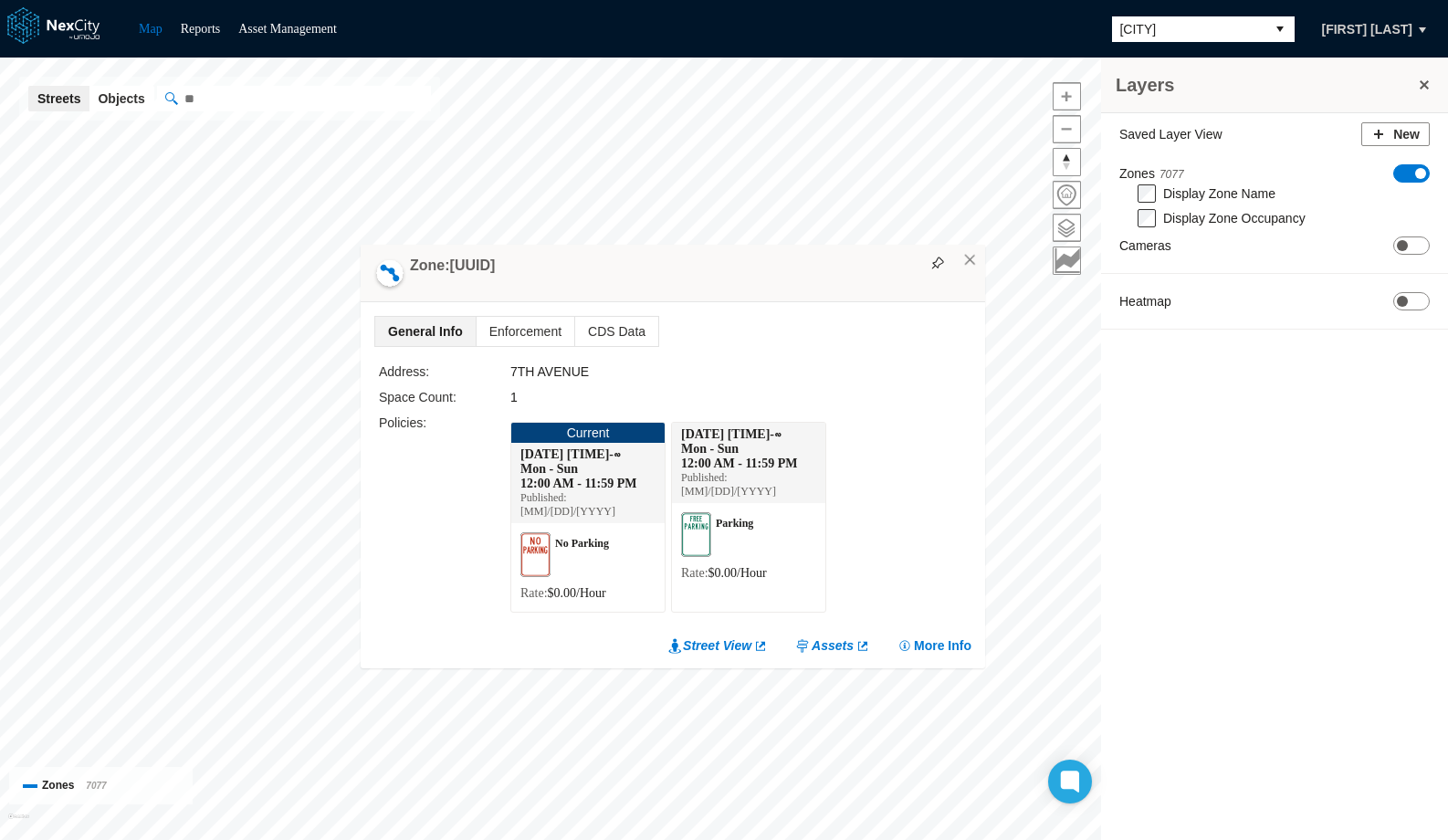 click on "Seattle" at bounding box center (1189, 29) 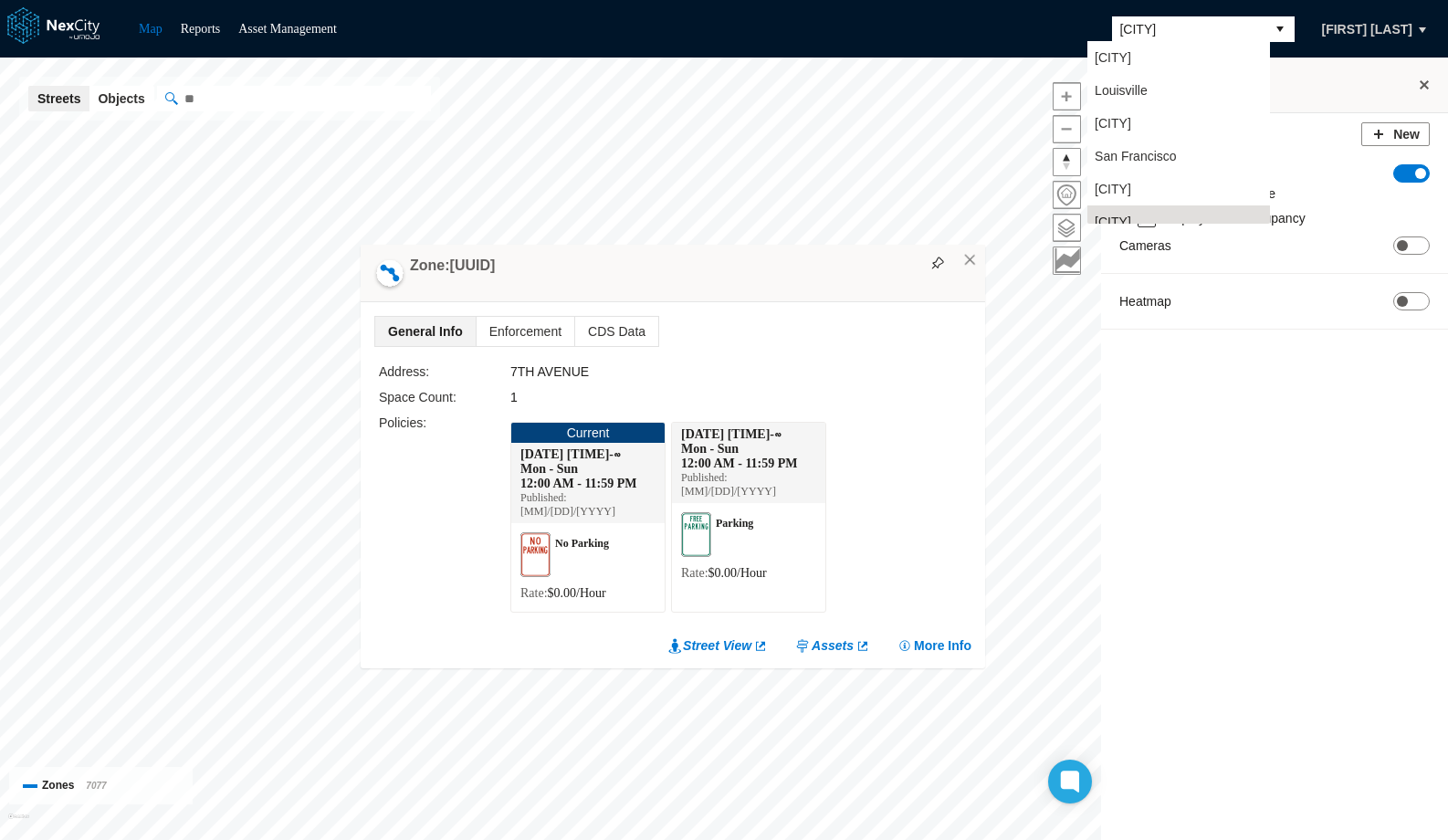 scroll, scrollTop: 15, scrollLeft: 0, axis: vertical 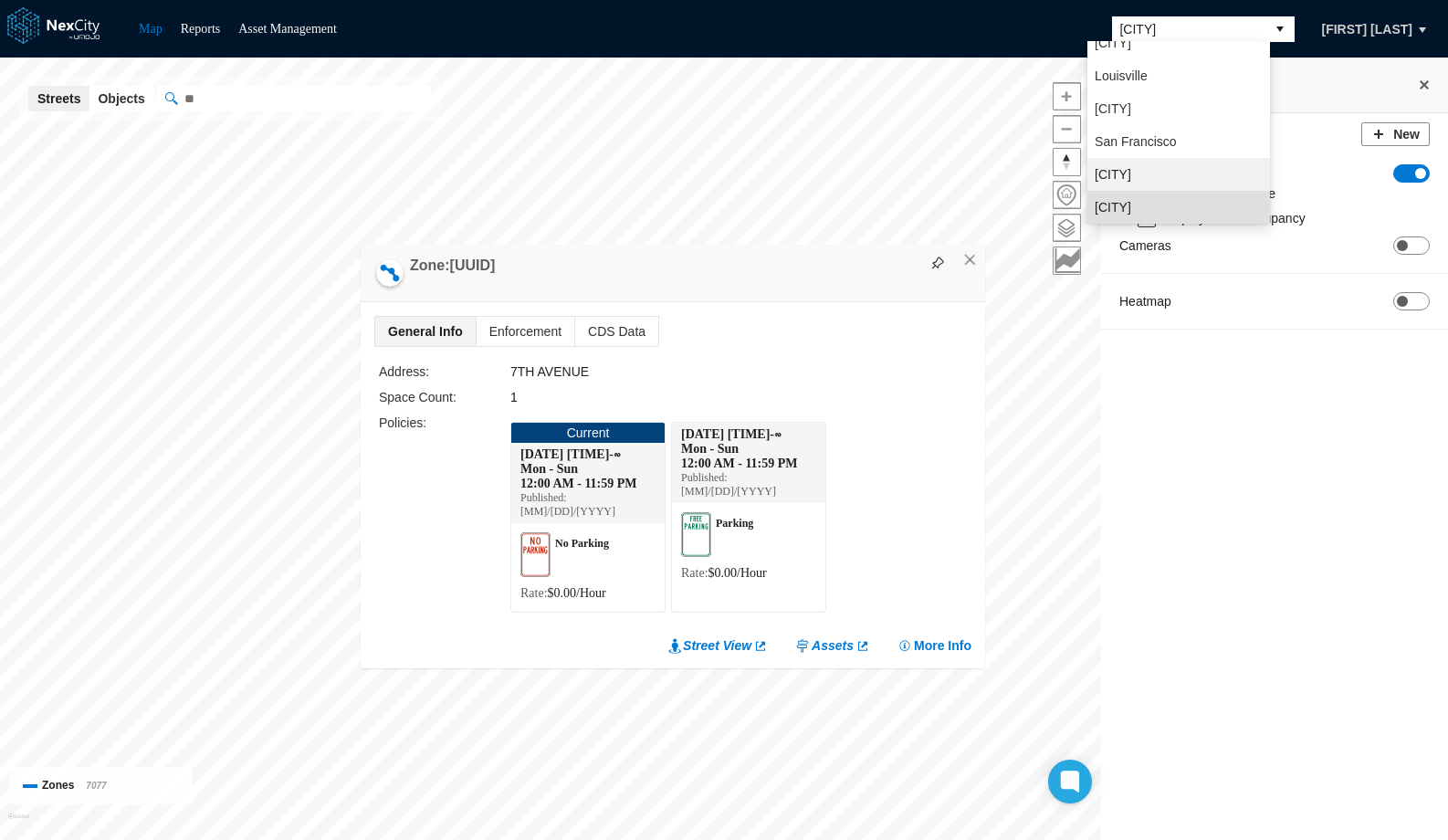 click on "San Jose" at bounding box center [1113, 174] 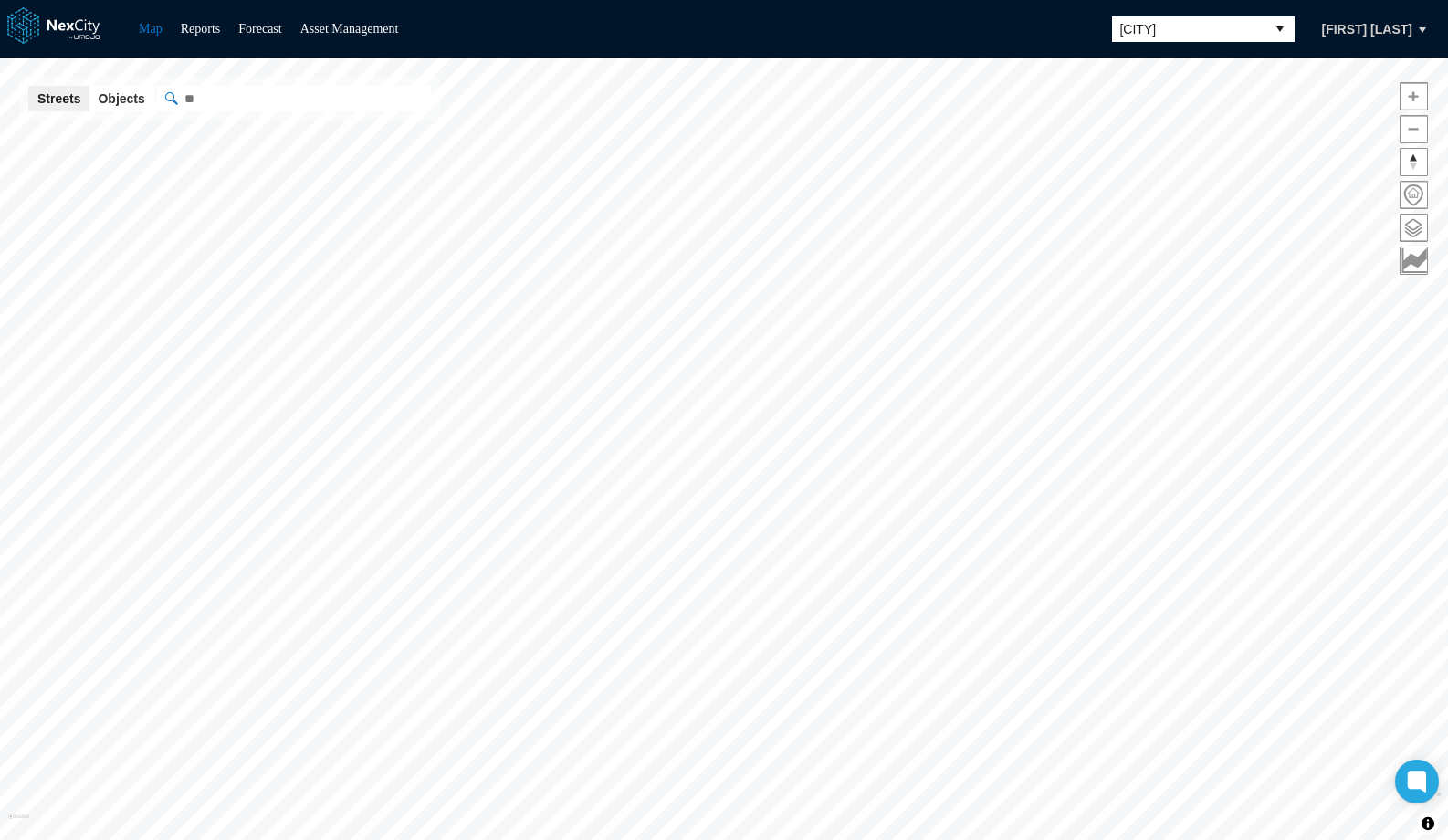 click at bounding box center (1413, 227) 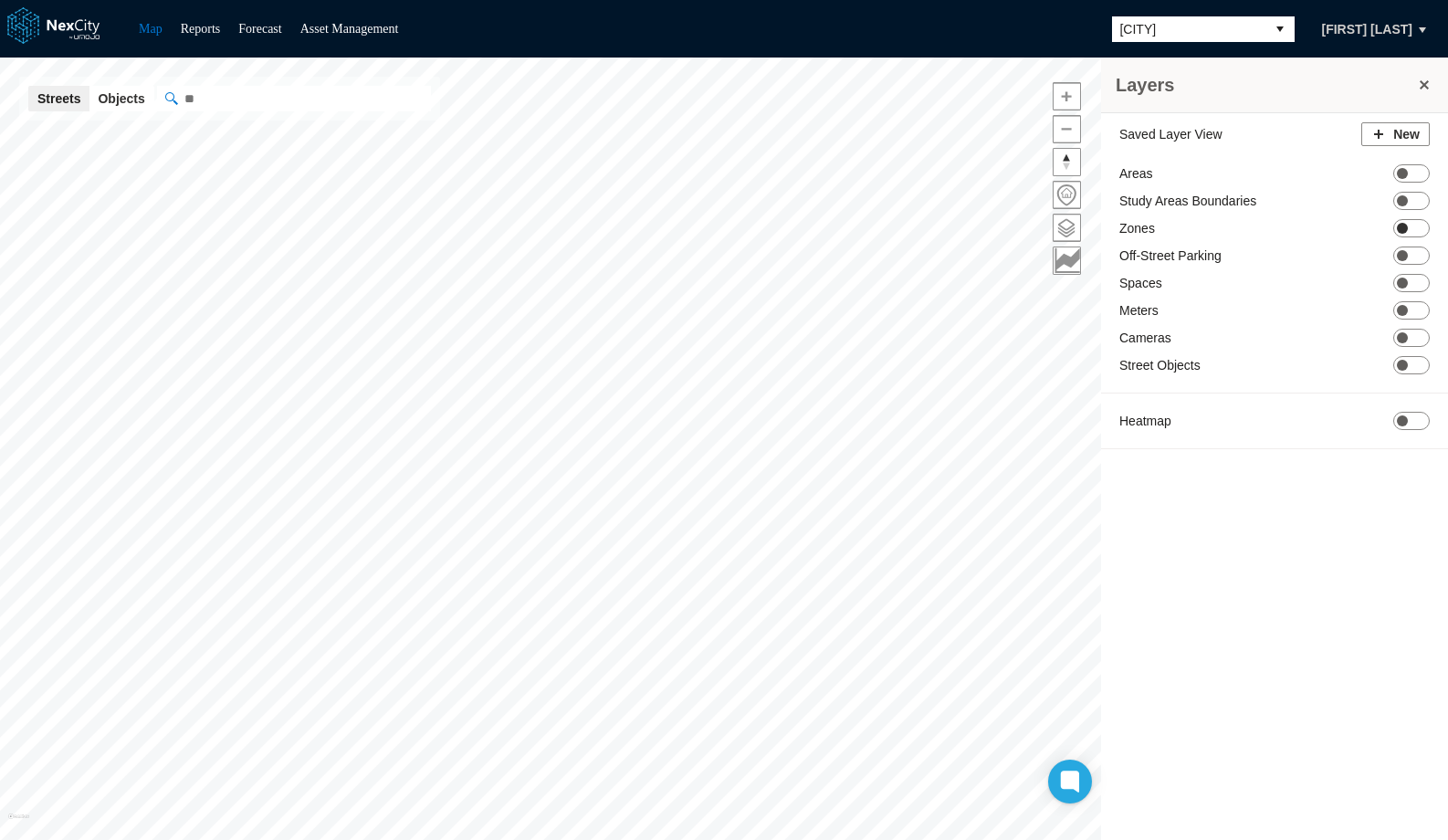 click on "ON OFF" at bounding box center [1411, 228] 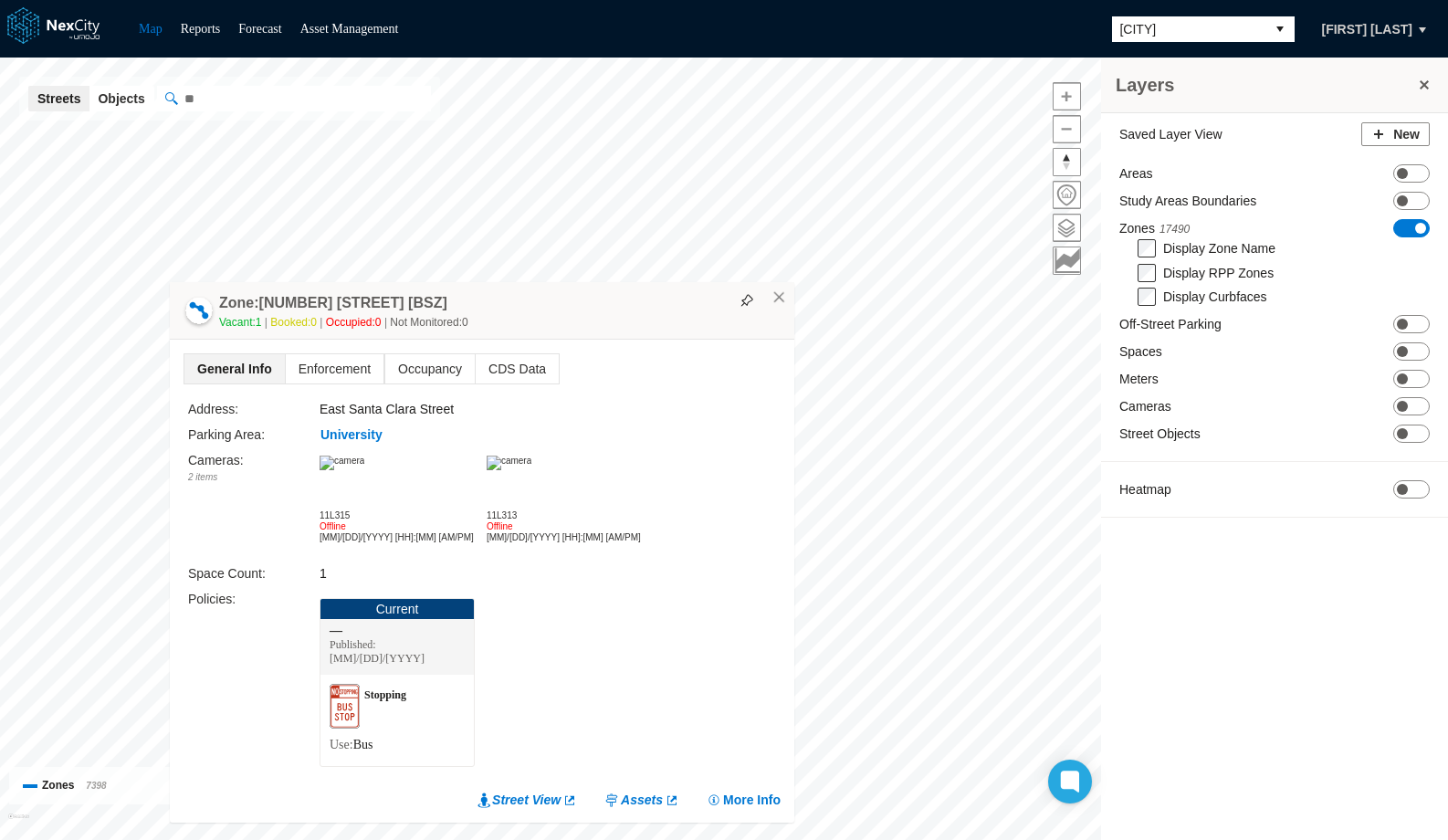 click on "Map Reports Forecast Asset Management San Jose Tamara Dobrenkova Layers Saved Layer View New Areas ON OFF Study Areas Boundaries ON OFF Zones 17490 ON OFF Display Zone Name Display RPP Zones Display Curbfaces Off-Street Parking ON OFF Spaces ON OFF Meters ON OFF Cameras ON OFF Street Objects ON OFF Heatmap ON OFF San Jose KPI overview Reports 16704 On-Street parking zones  |   88 Off-Street parking zones $0K $500K Current Month On-Street Off-Street Revenue Days 1 5 10 15 20 25 30 $0K $250K On-Street Off-Street Enforcement Expired Non Parking Permit Curb Management Safety Accessibility Double Parking 817 211 284 2382 168 211 11 Current Previous $0K $5,000K Expired Non Parking Permit Curb Management Safety Accessibility Double Parking © Mapbox   © OpenStreetMap   Improve this map Zones 7398 × Zone:  26 E Santa Clara St BSZ   Vacant:  1 Booked:  0 Occupied:  0 Not Monitored:  0 General Info Enforcement Occupancy CDS Data Address: East Santa Clara Street Parking Area: University Cameras : 2   items" at bounding box center (724, 420) 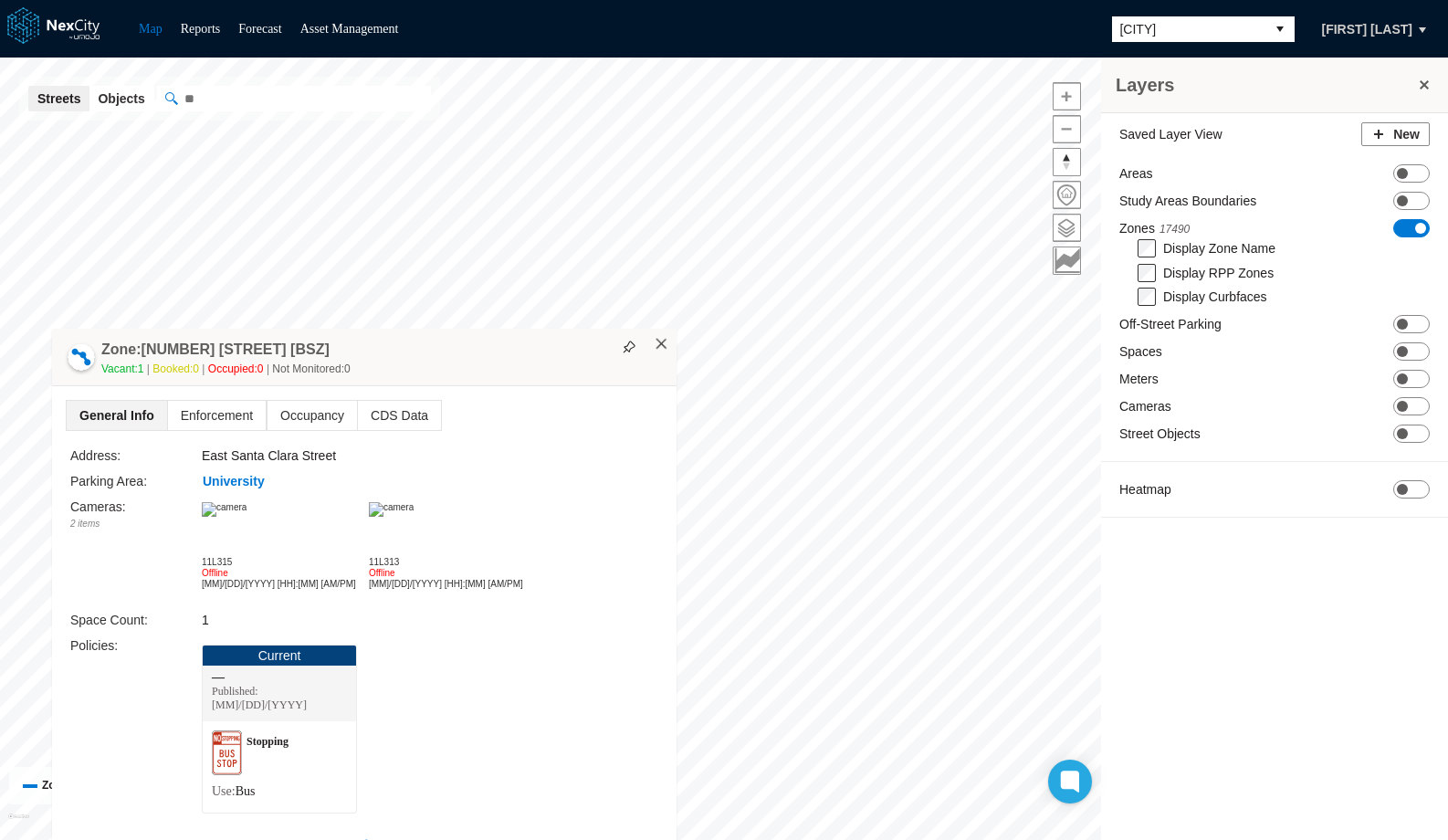 click on "×" at bounding box center [661, 344] 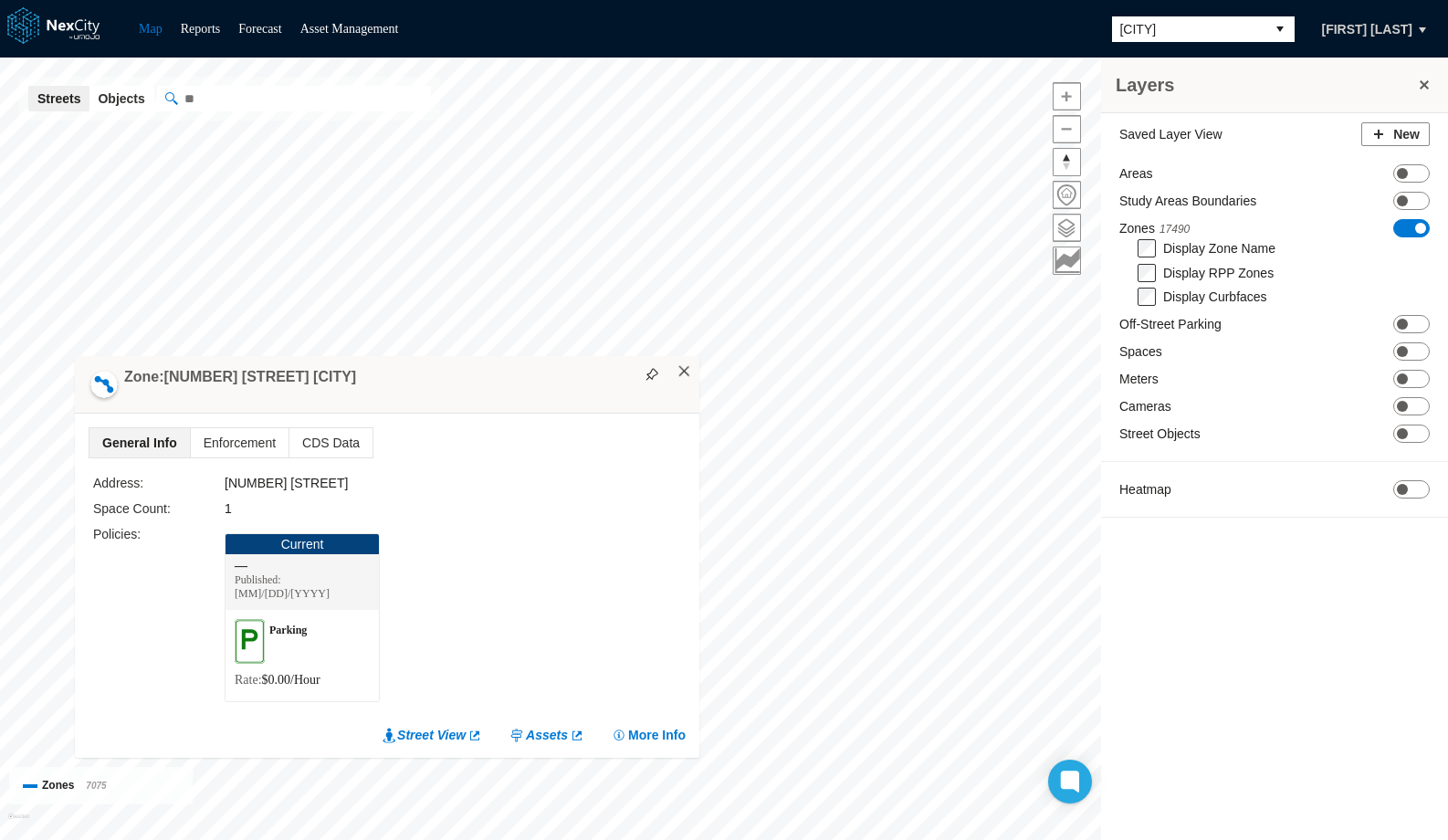 click on "×" at bounding box center [684, 372] 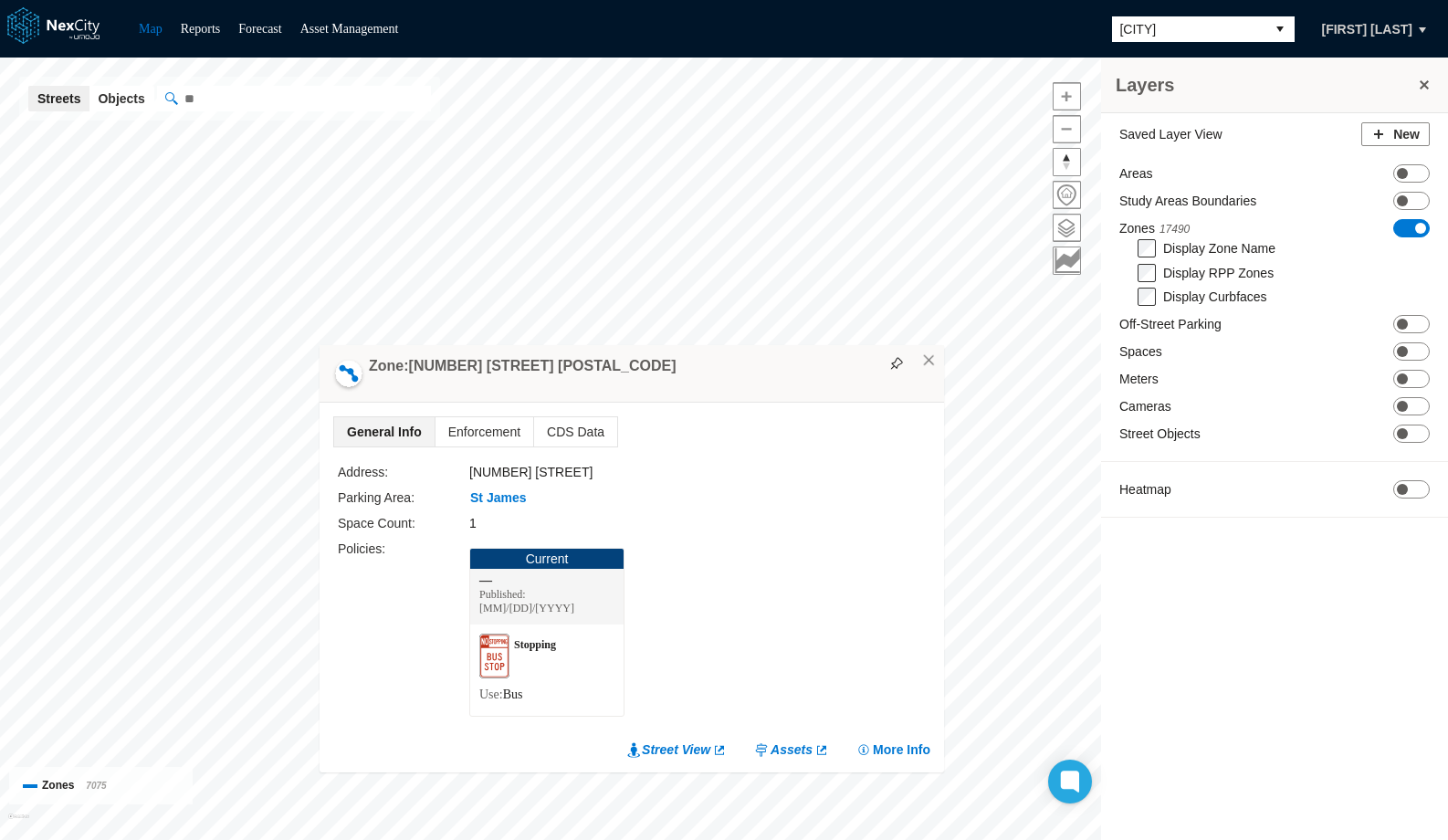 drag, startPoint x: 714, startPoint y: 383, endPoint x: 467, endPoint y: 299, distance: 260.8927 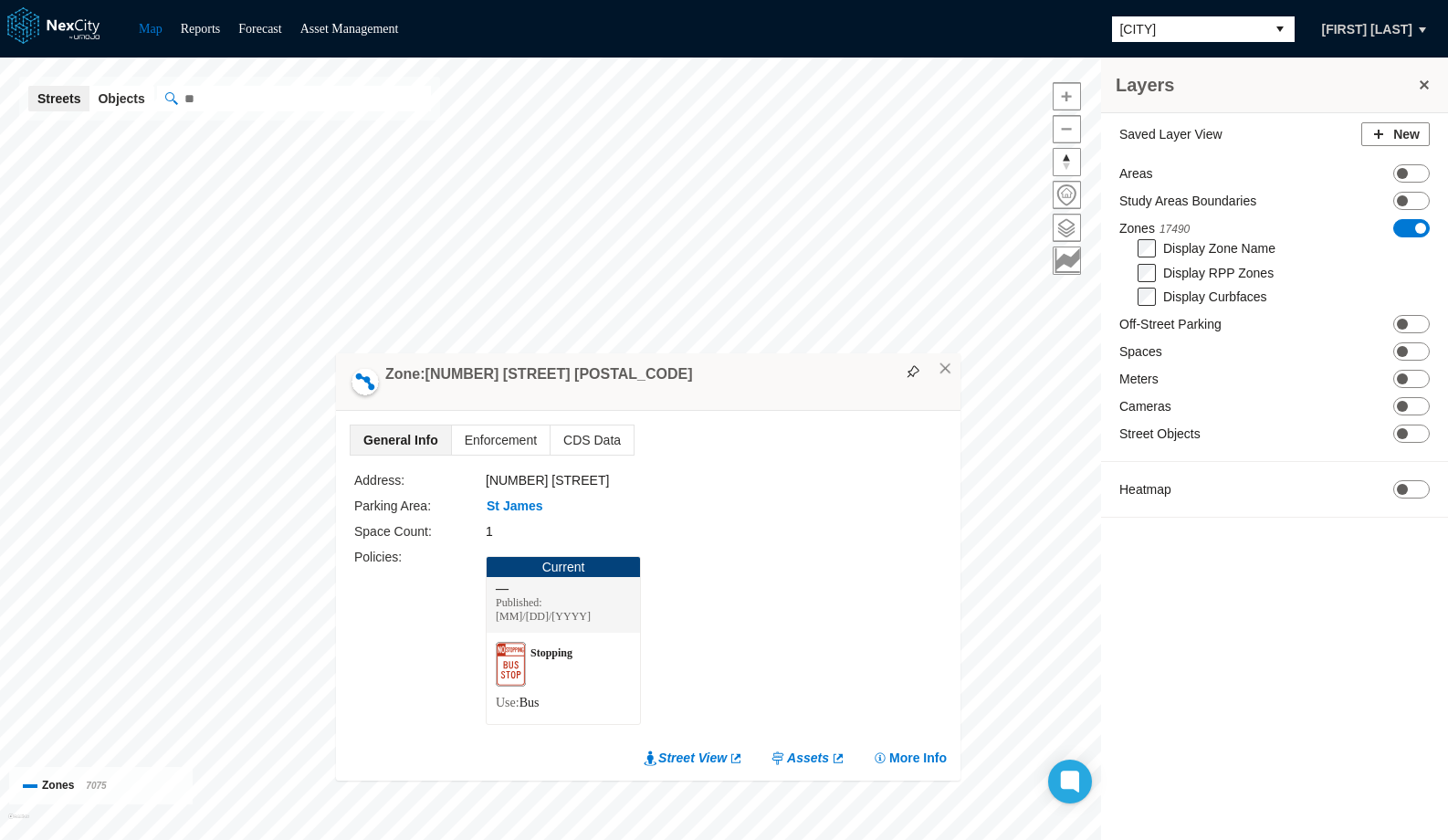click on "San Jose" at bounding box center (1189, 29) 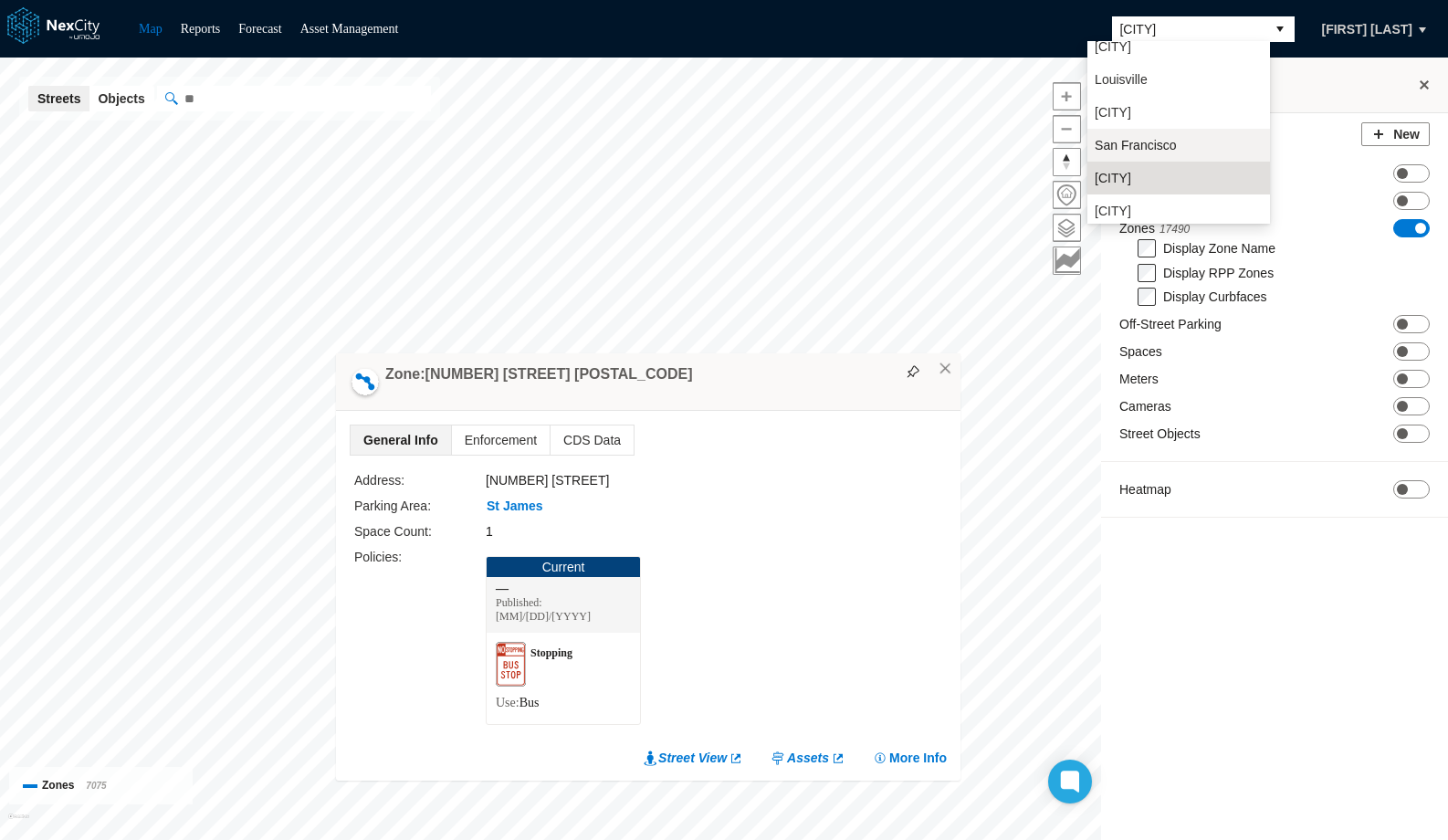 scroll, scrollTop: 15, scrollLeft: 0, axis: vertical 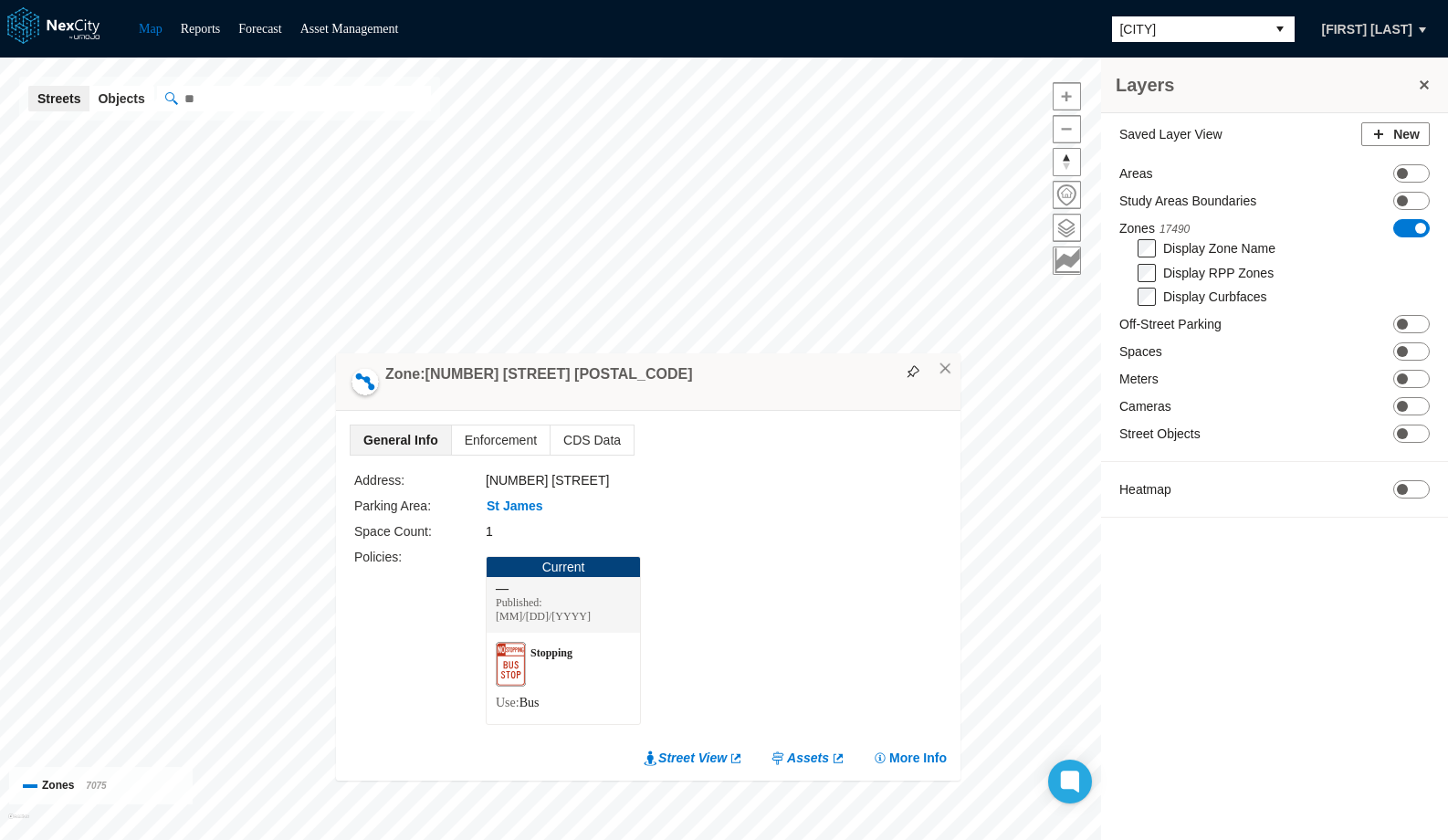 click at bounding box center [294, 99] 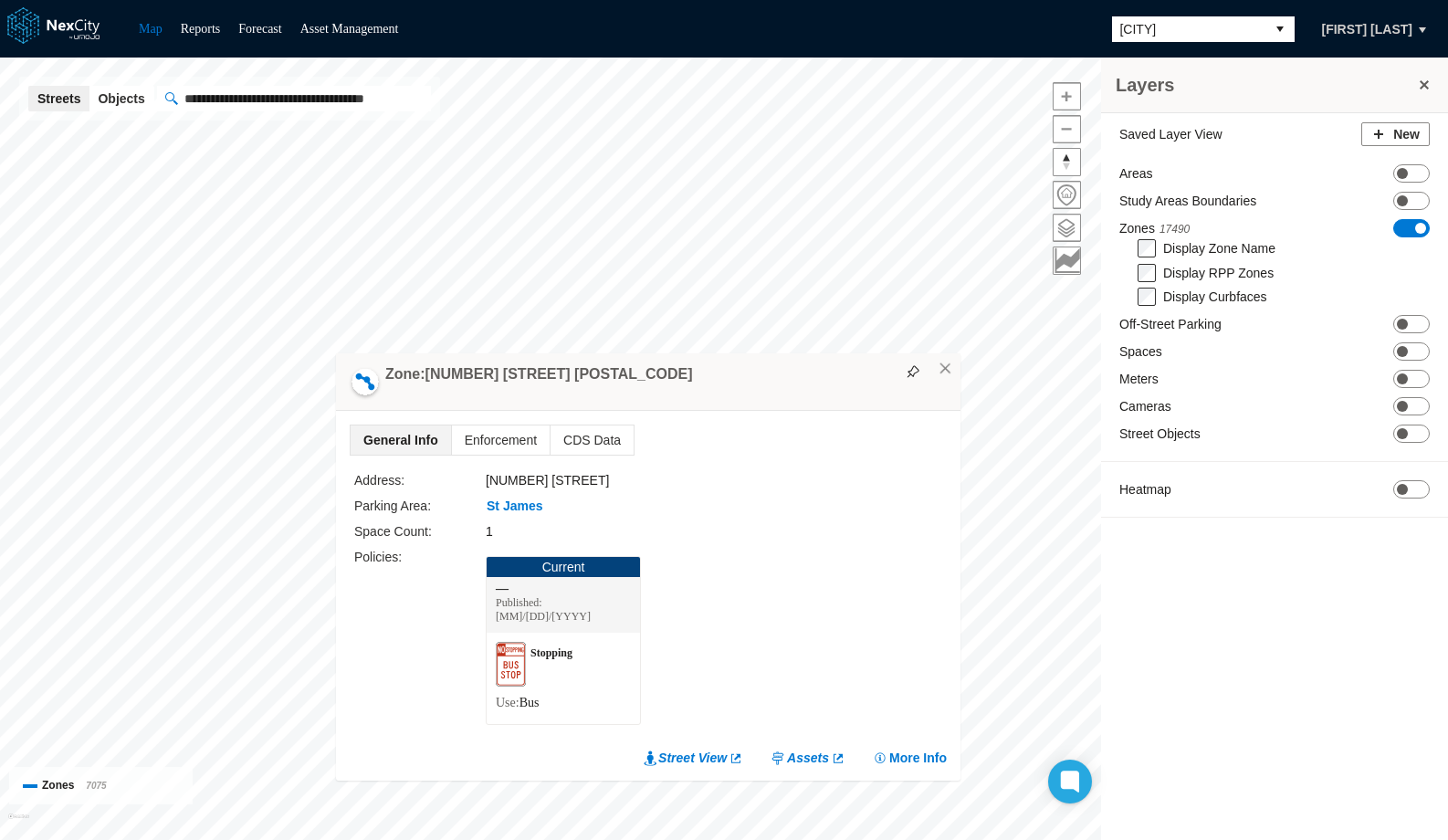 scroll, scrollTop: 0, scrollLeft: 49, axis: horizontal 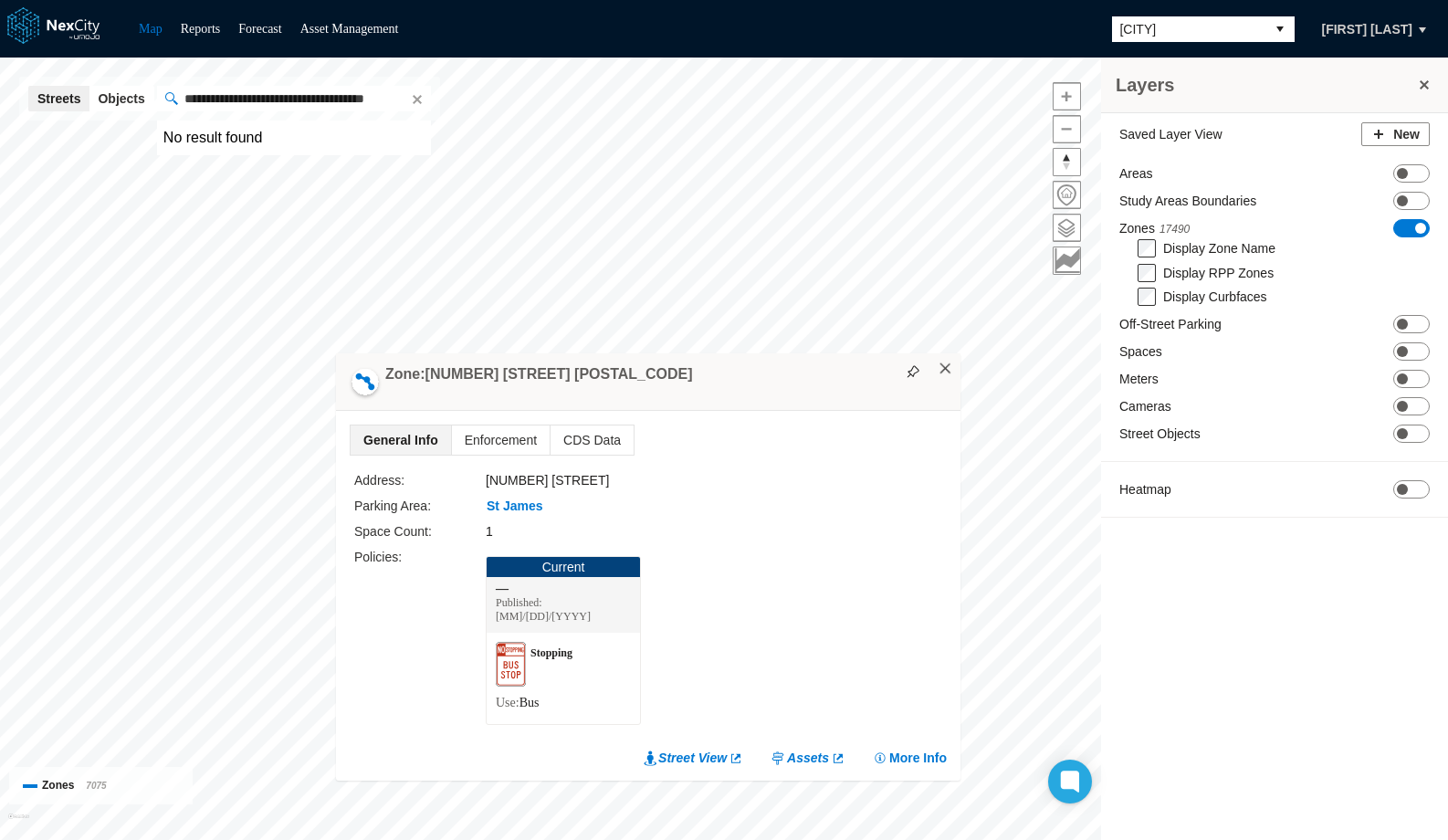 type on "**********" 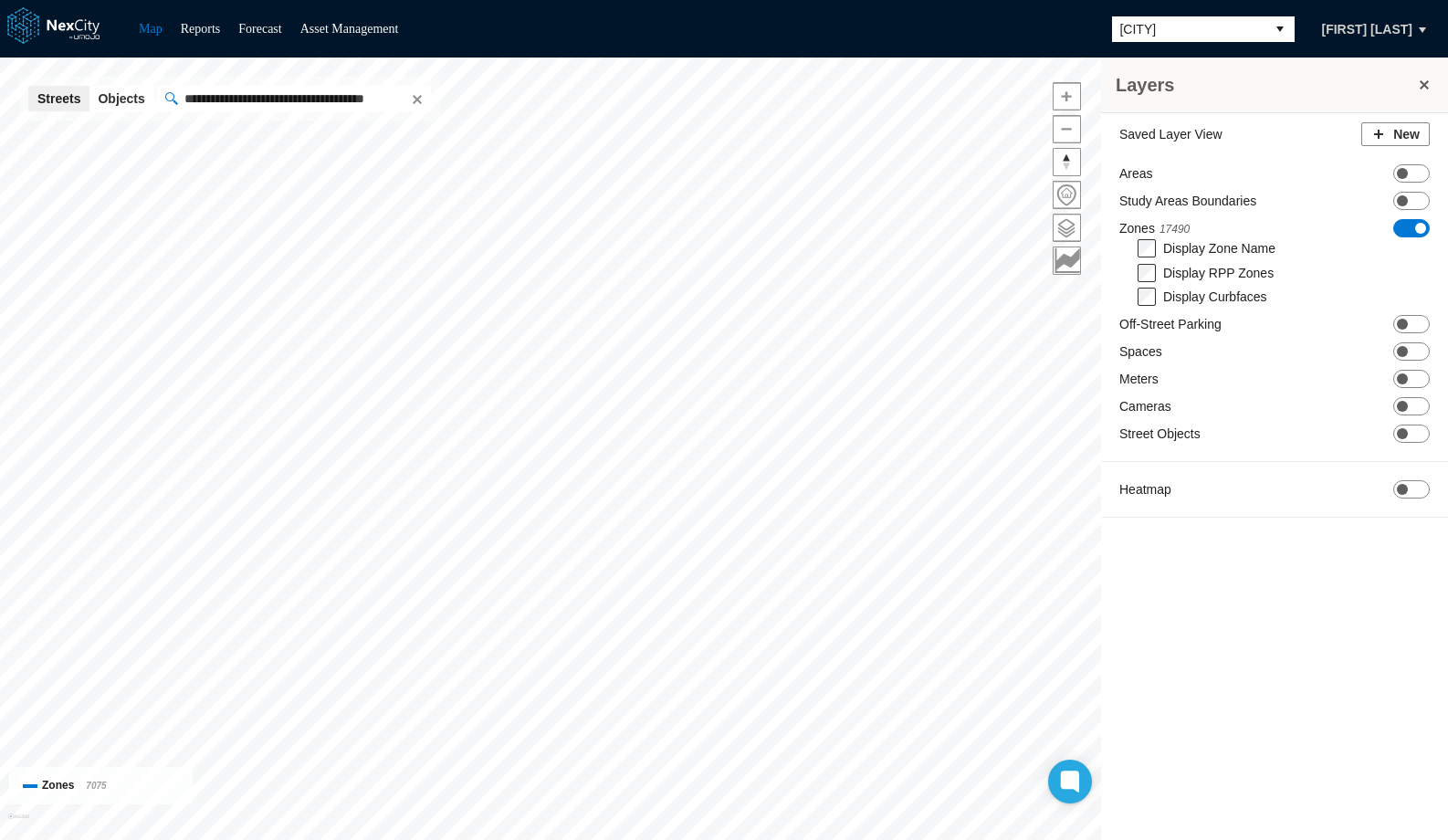click at bounding box center [415, 99] 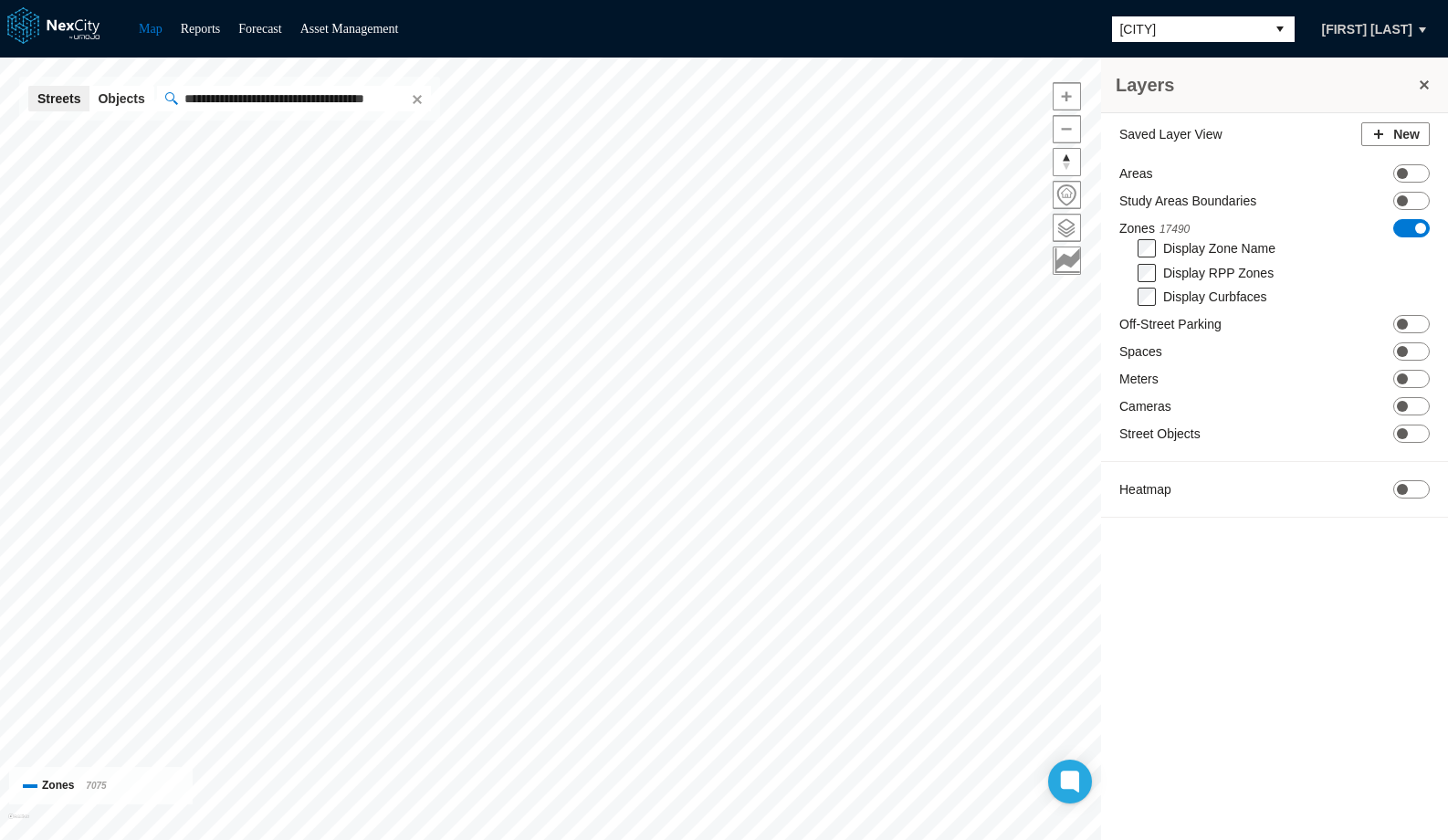 type 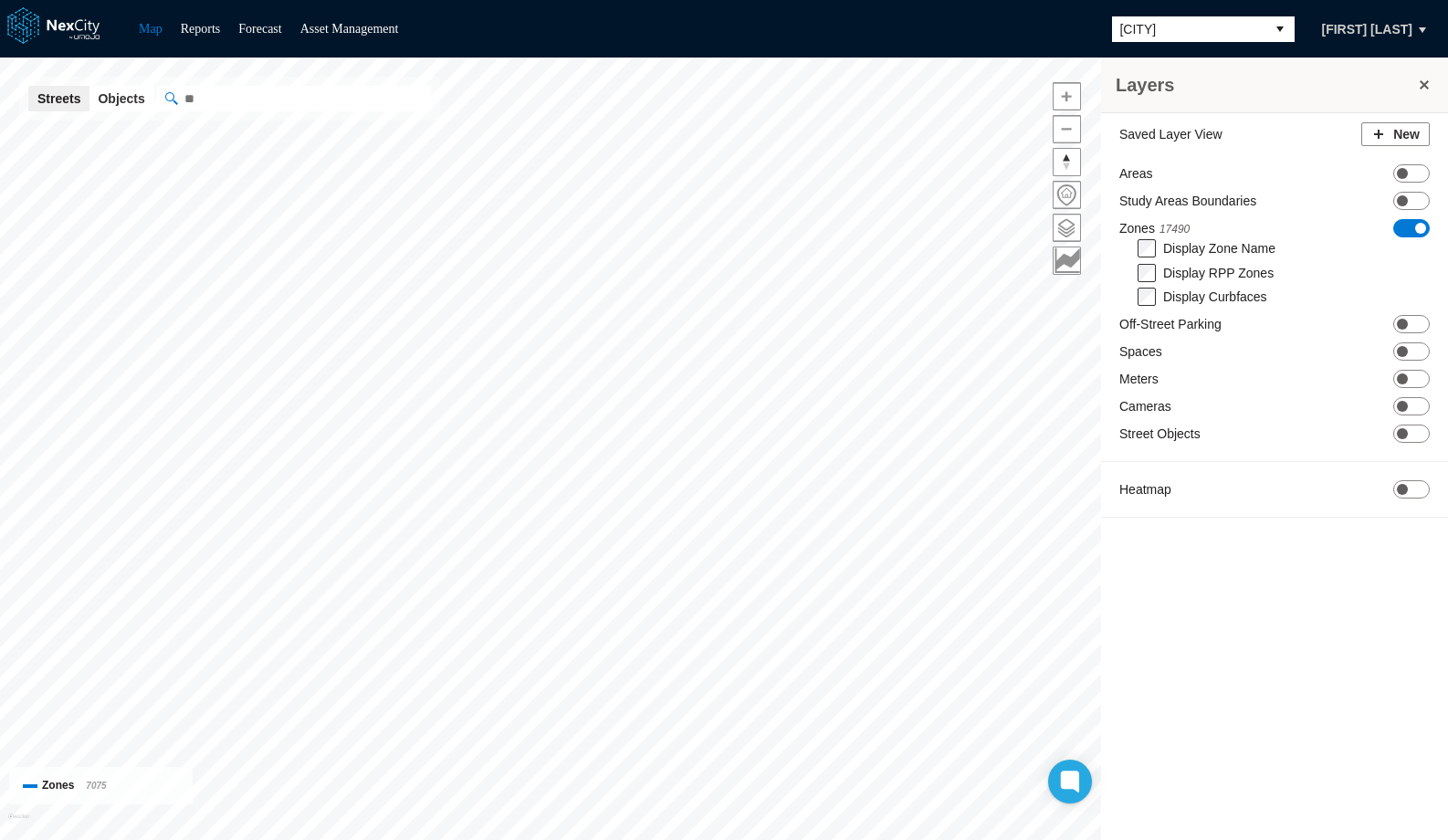 click at bounding box center (294, 99) 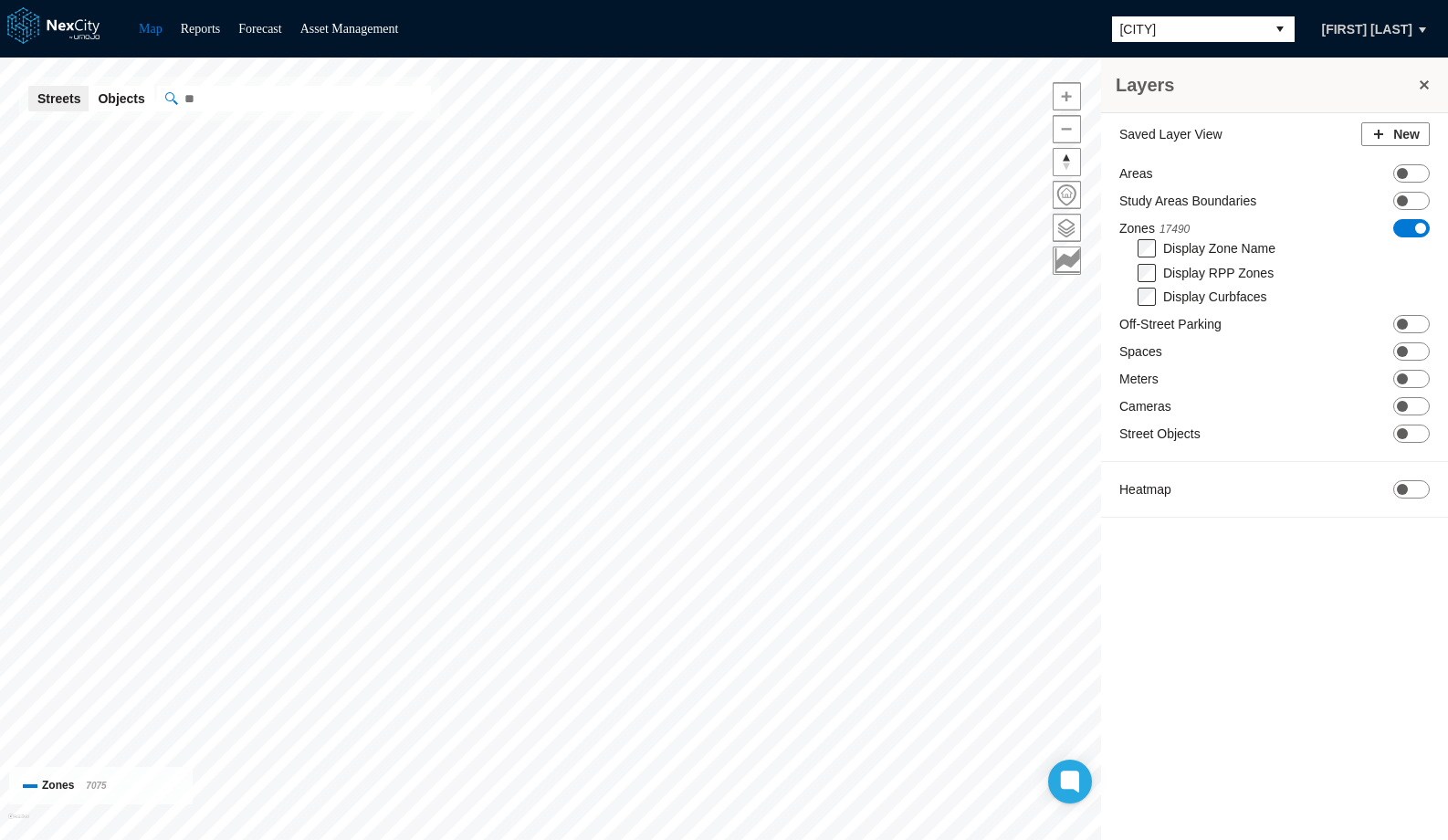click on "Objects" at bounding box center [121, 99] 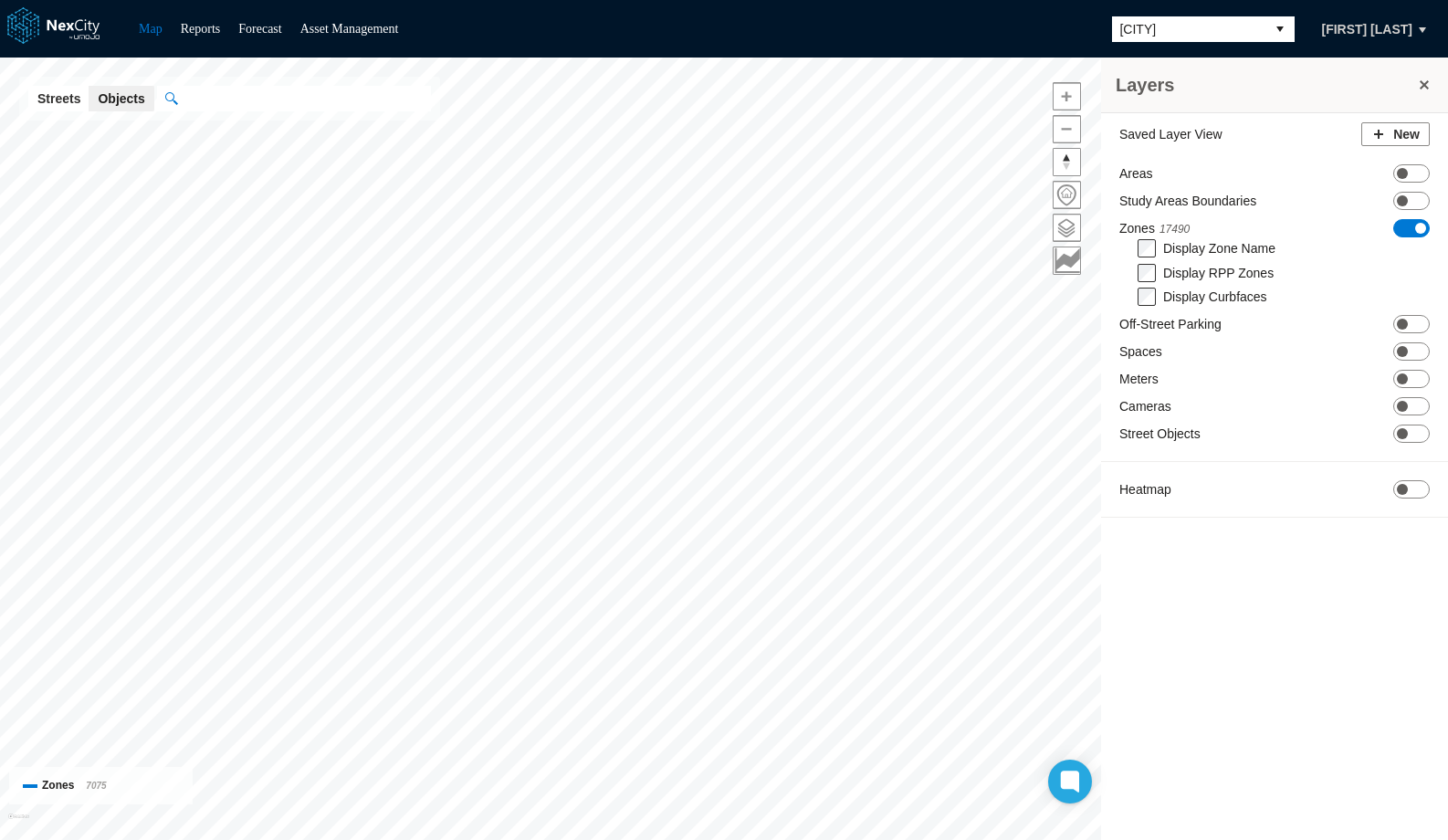 click at bounding box center (304, 99) 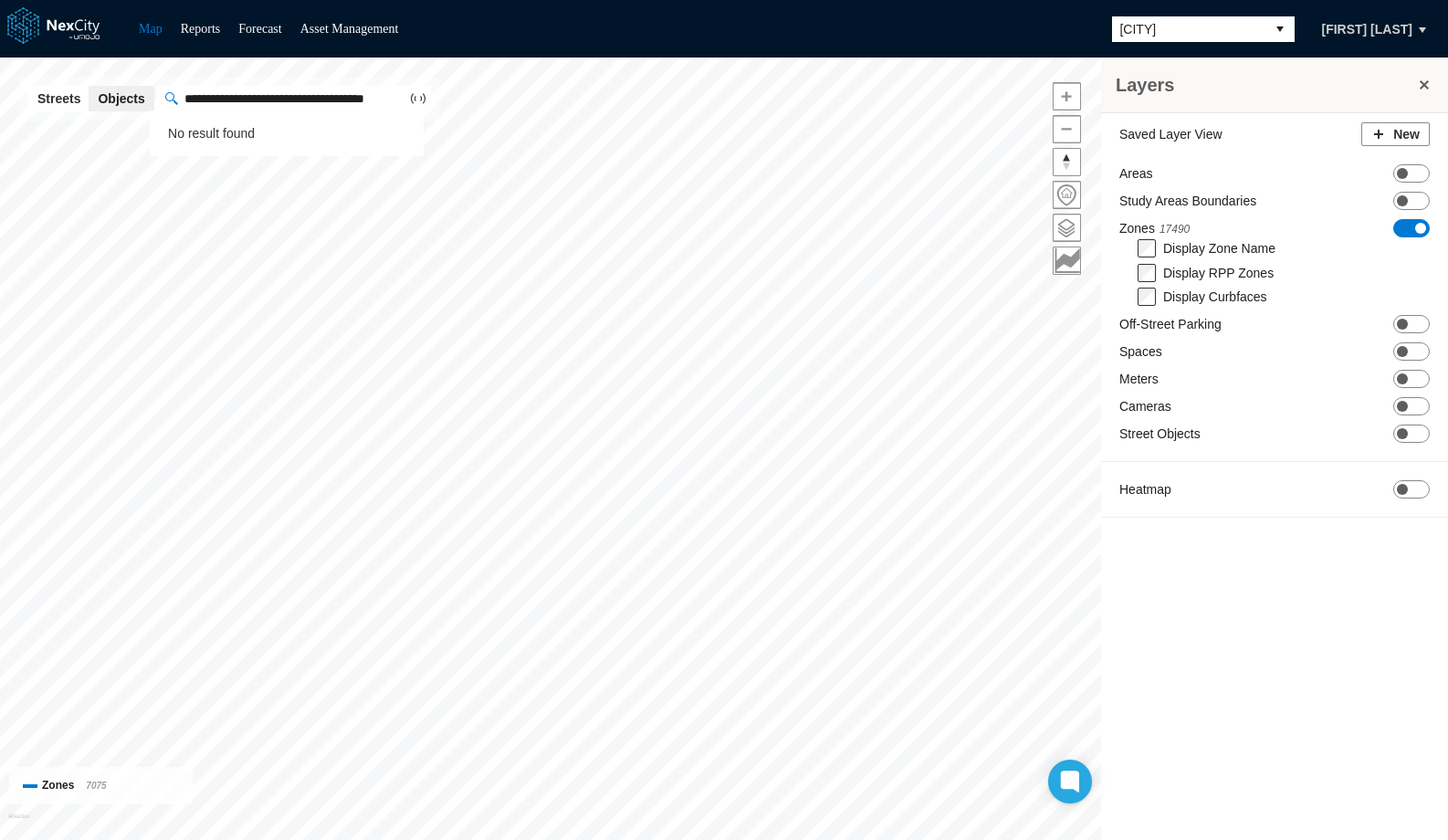 scroll, scrollTop: 0, scrollLeft: 55, axis: horizontal 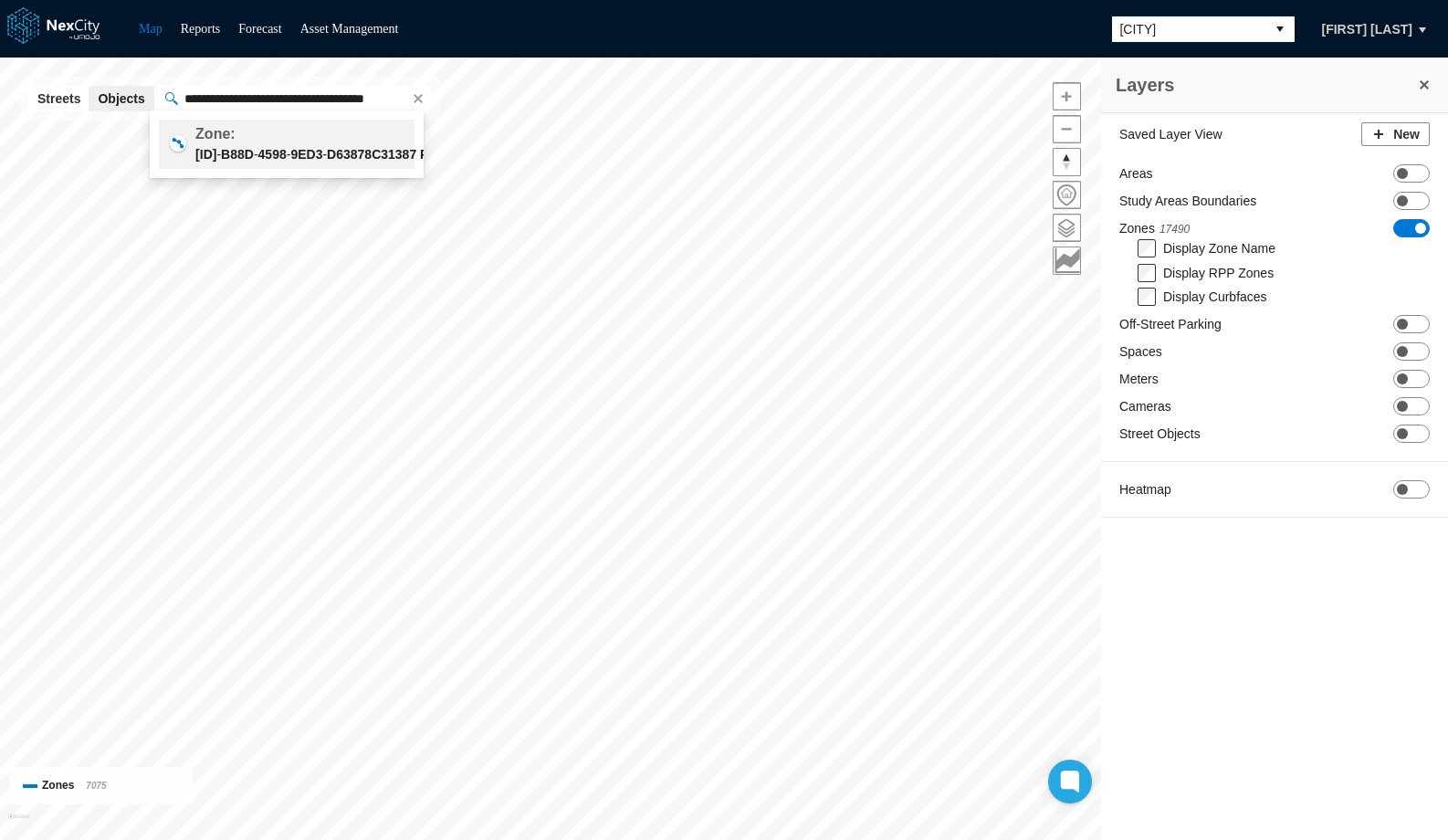 click on "01D88B54" at bounding box center [205, 154] 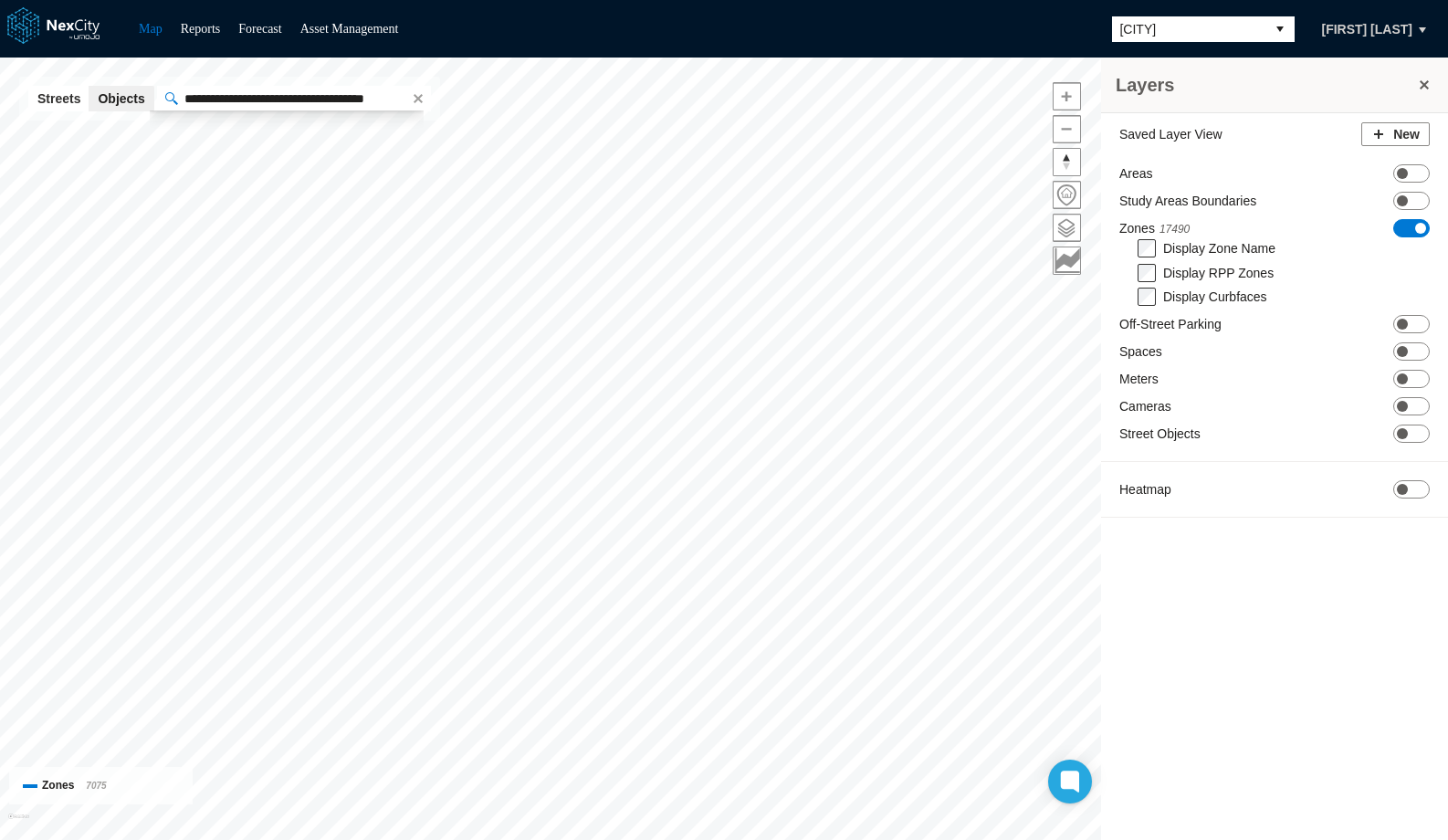 scroll, scrollTop: 0, scrollLeft: 0, axis: both 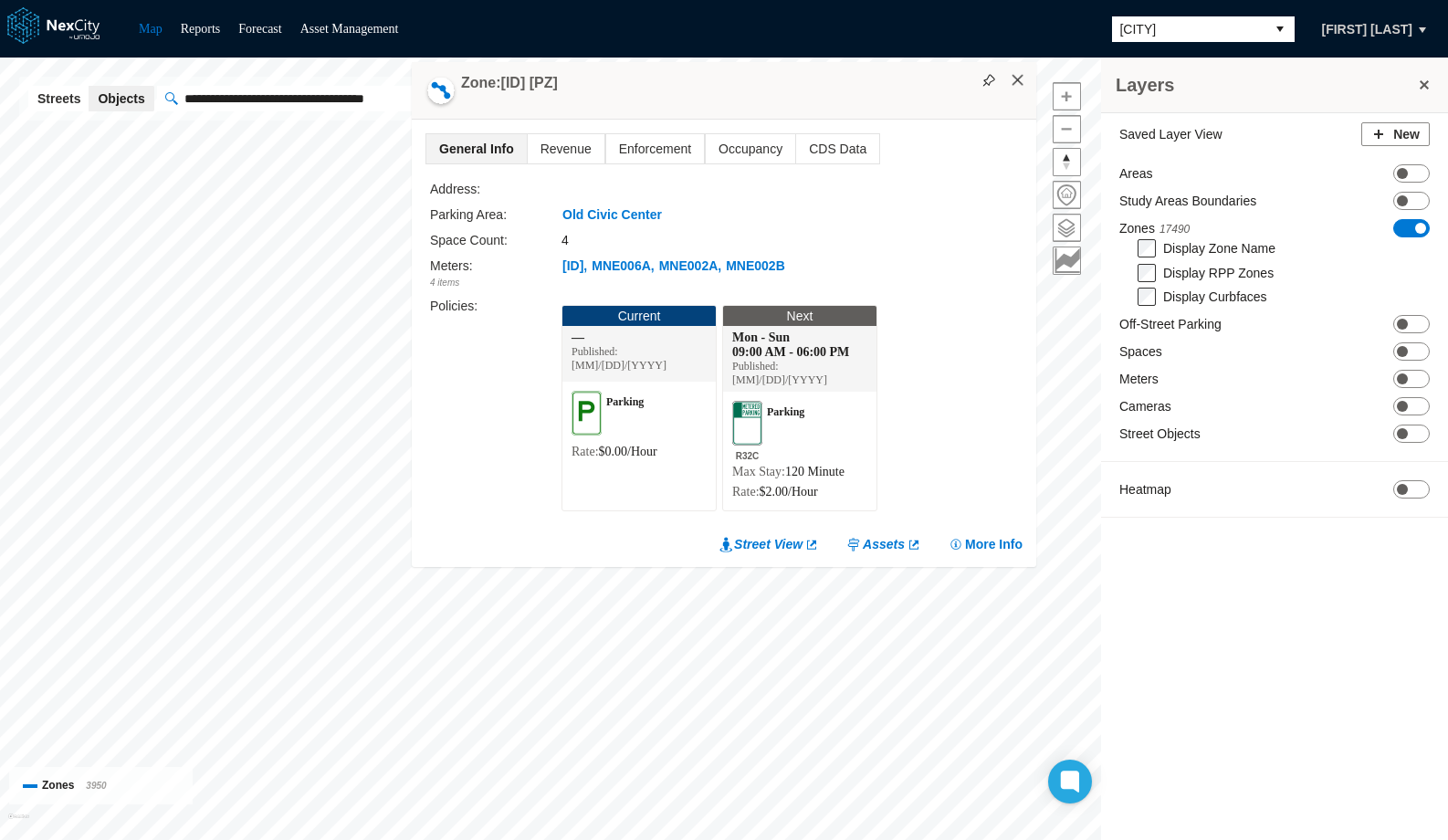 click on "×" at bounding box center (1018, 80) 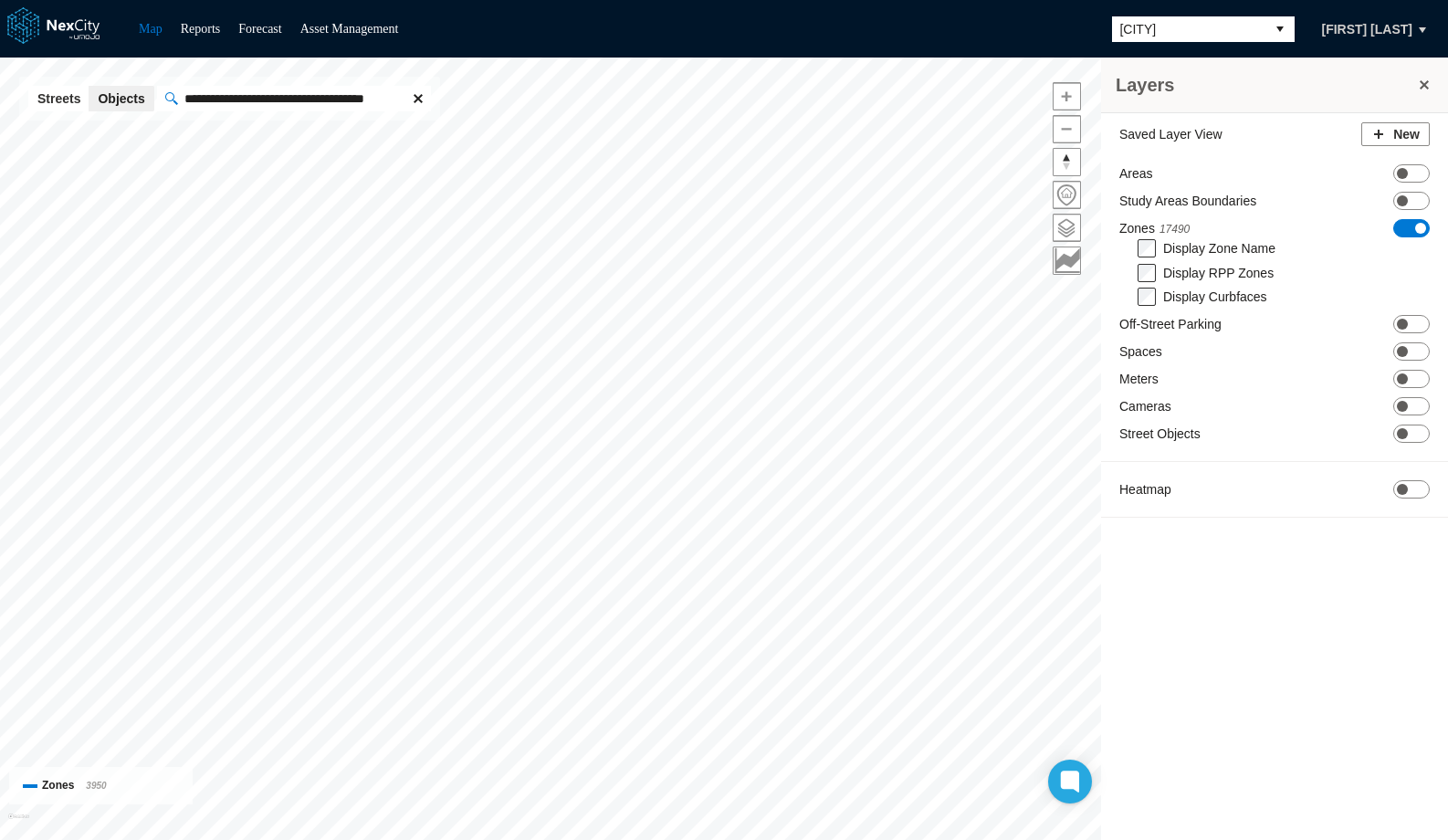 click at bounding box center (418, 99) 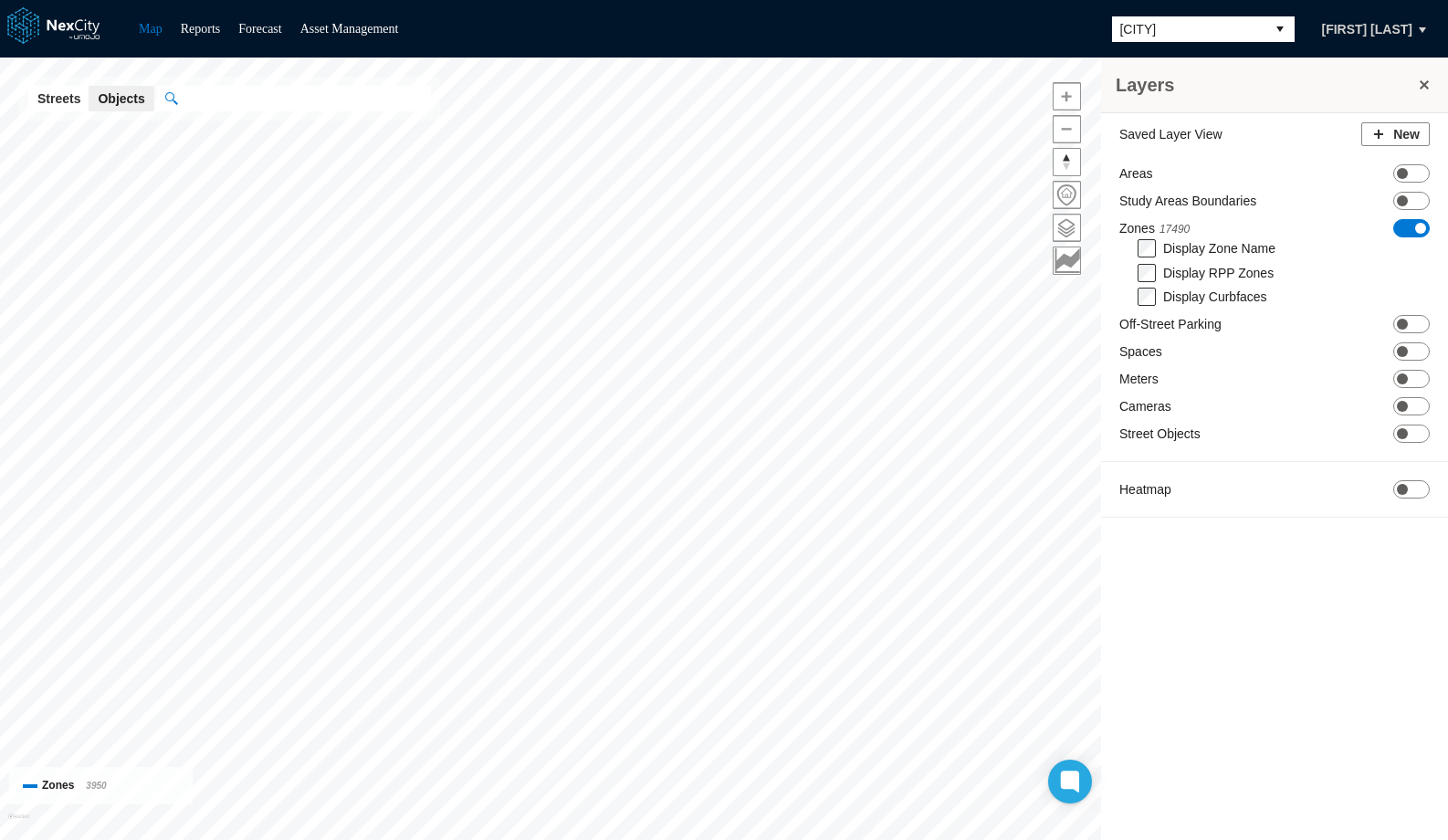 click at bounding box center [304, 99] 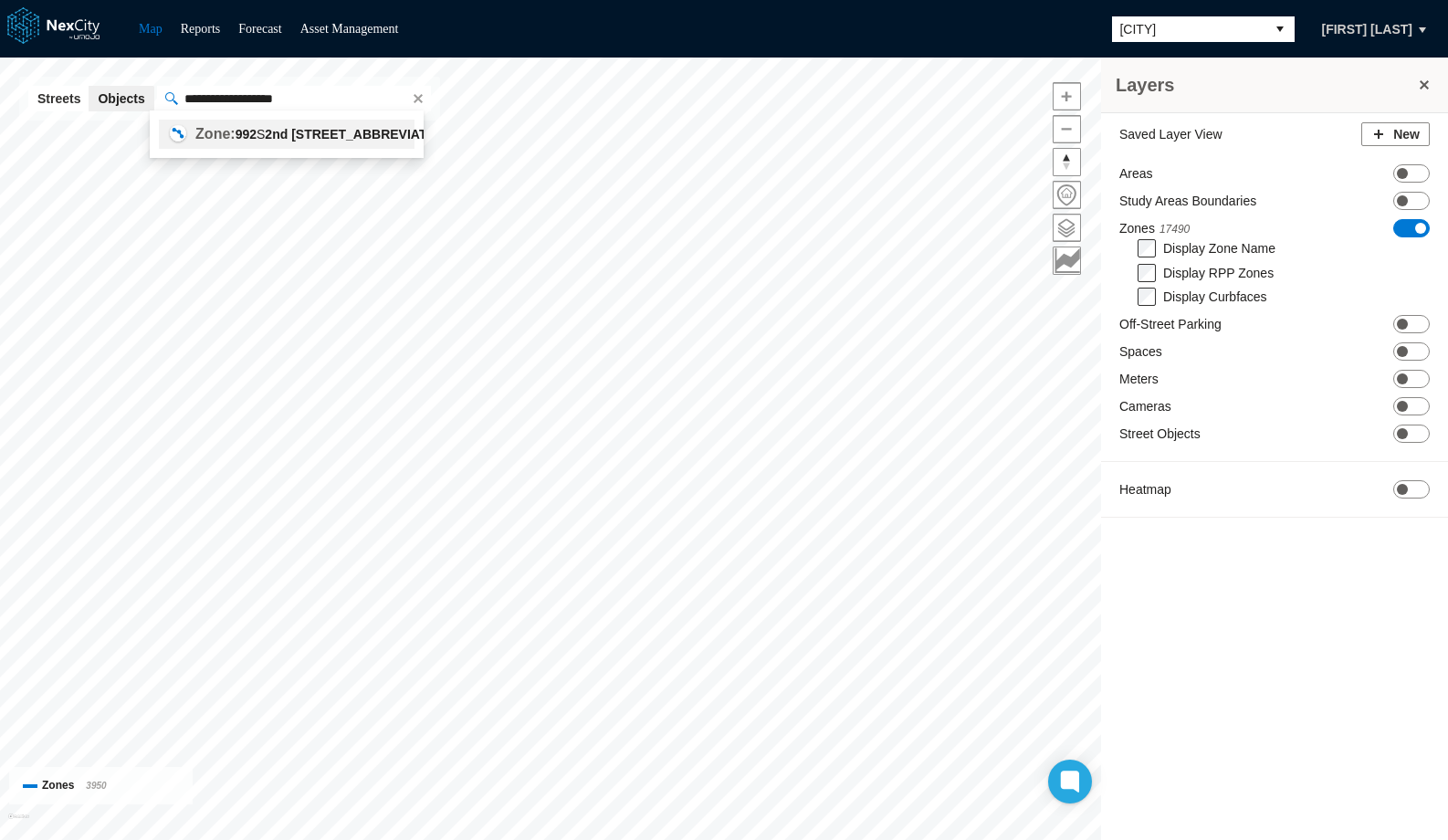 click on "Zone:  992  S  2nd   St   NPZ - PZ" at bounding box center (328, 134) 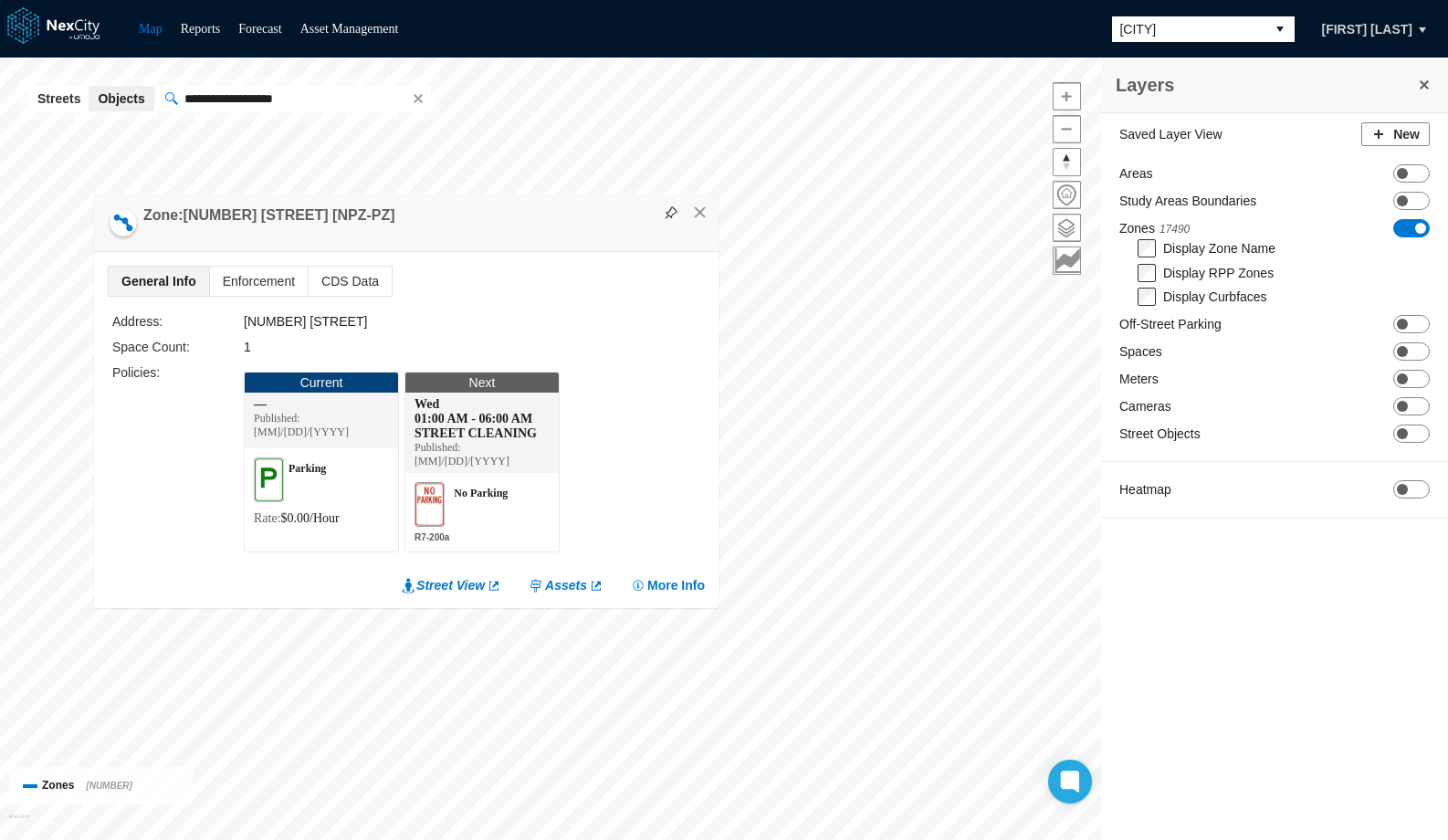 drag, startPoint x: 859, startPoint y: 101, endPoint x: 541, endPoint y: 231, distance: 343.54621 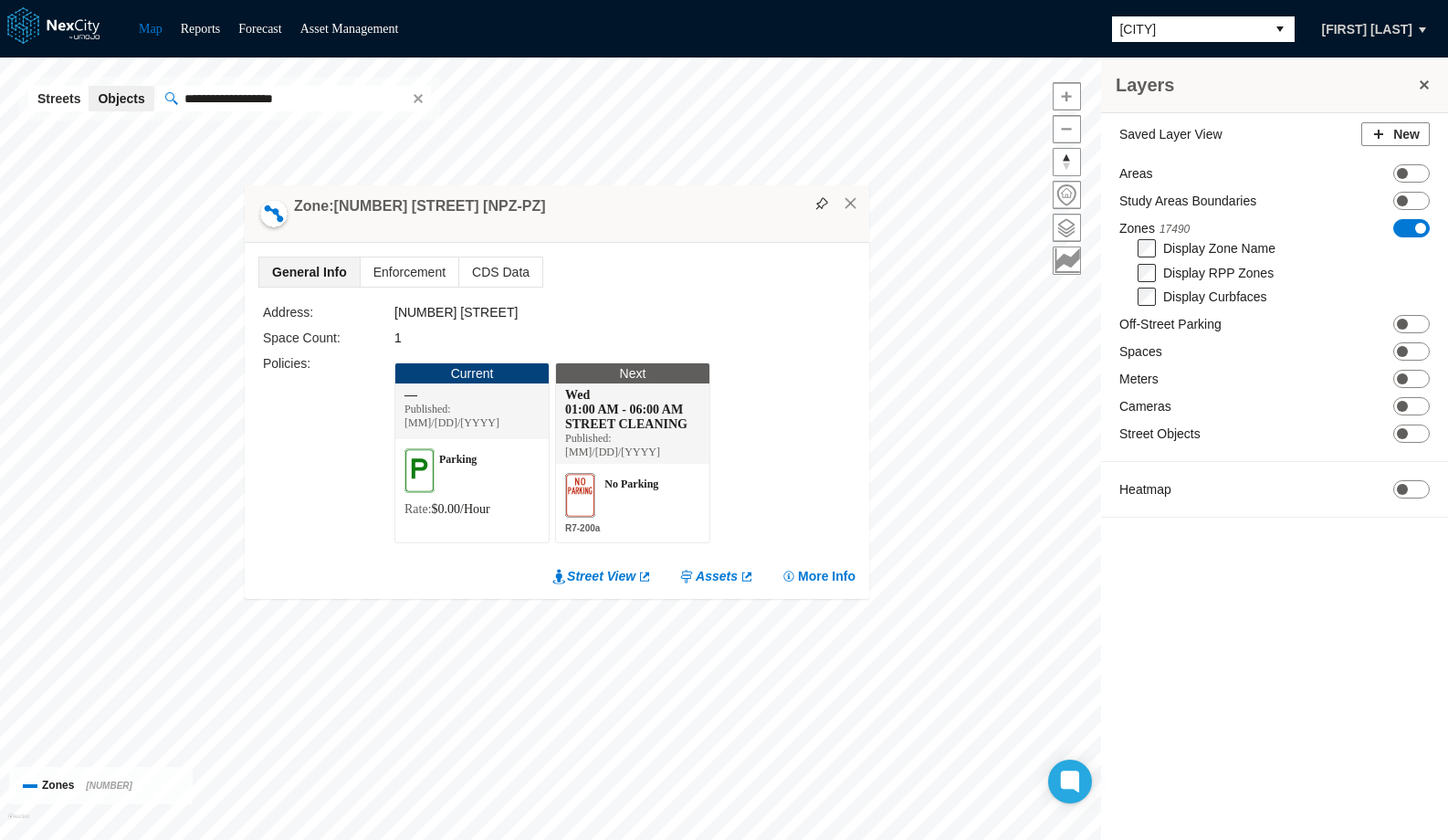 drag, startPoint x: 730, startPoint y: 93, endPoint x: 455, endPoint y: 253, distance: 318.1588 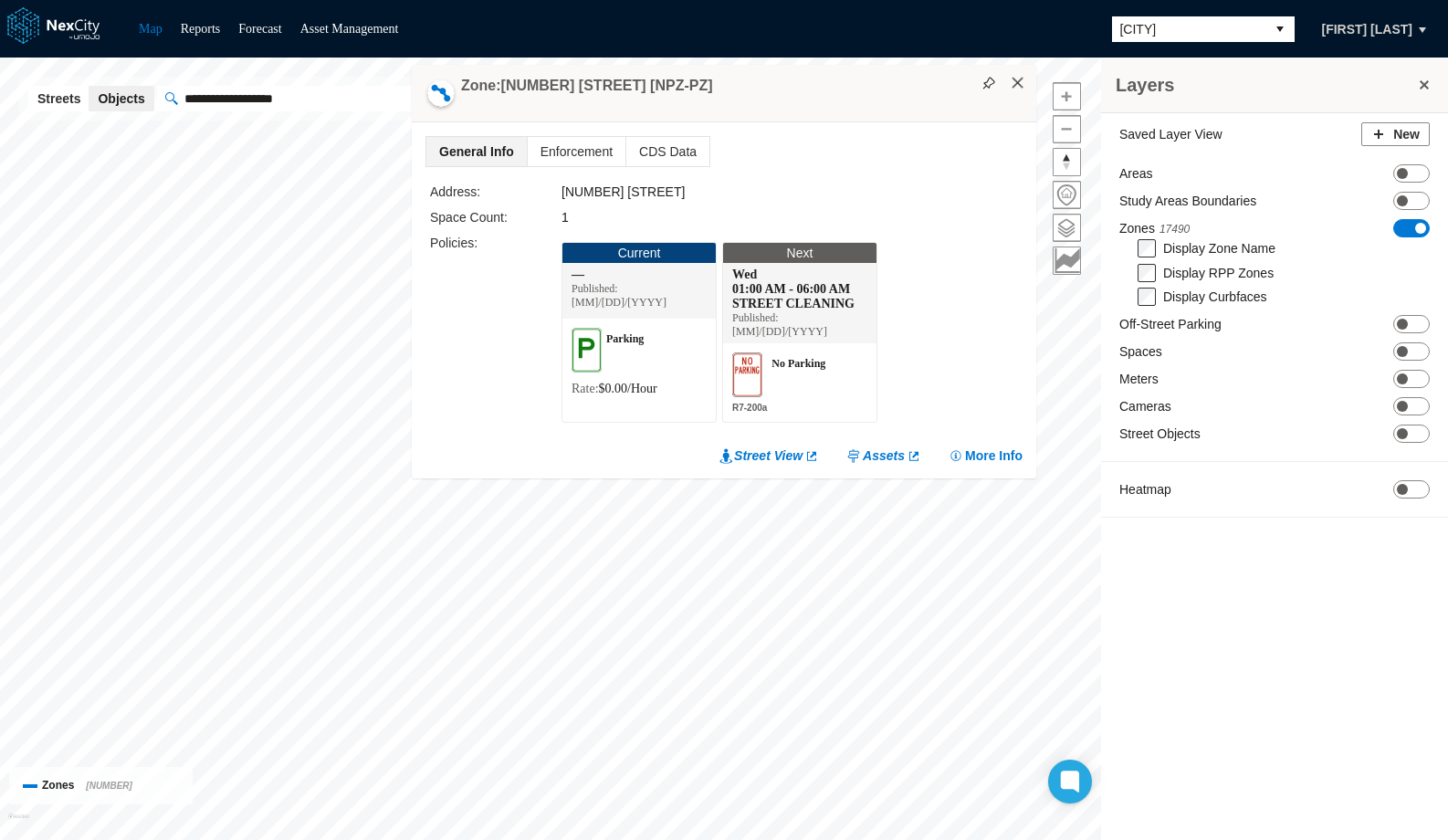 click on "×" at bounding box center [1018, 83] 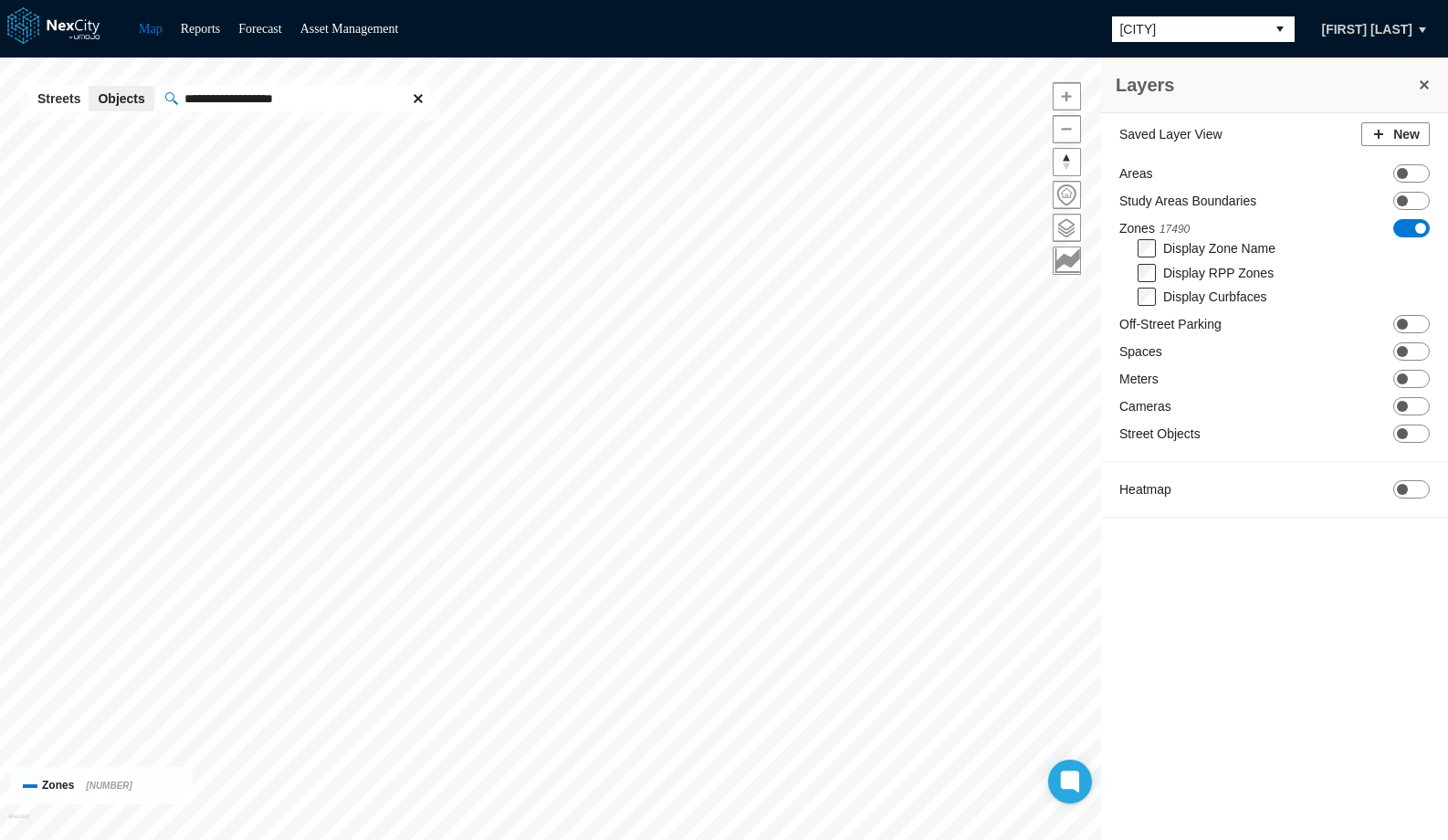 click at bounding box center (418, 99) 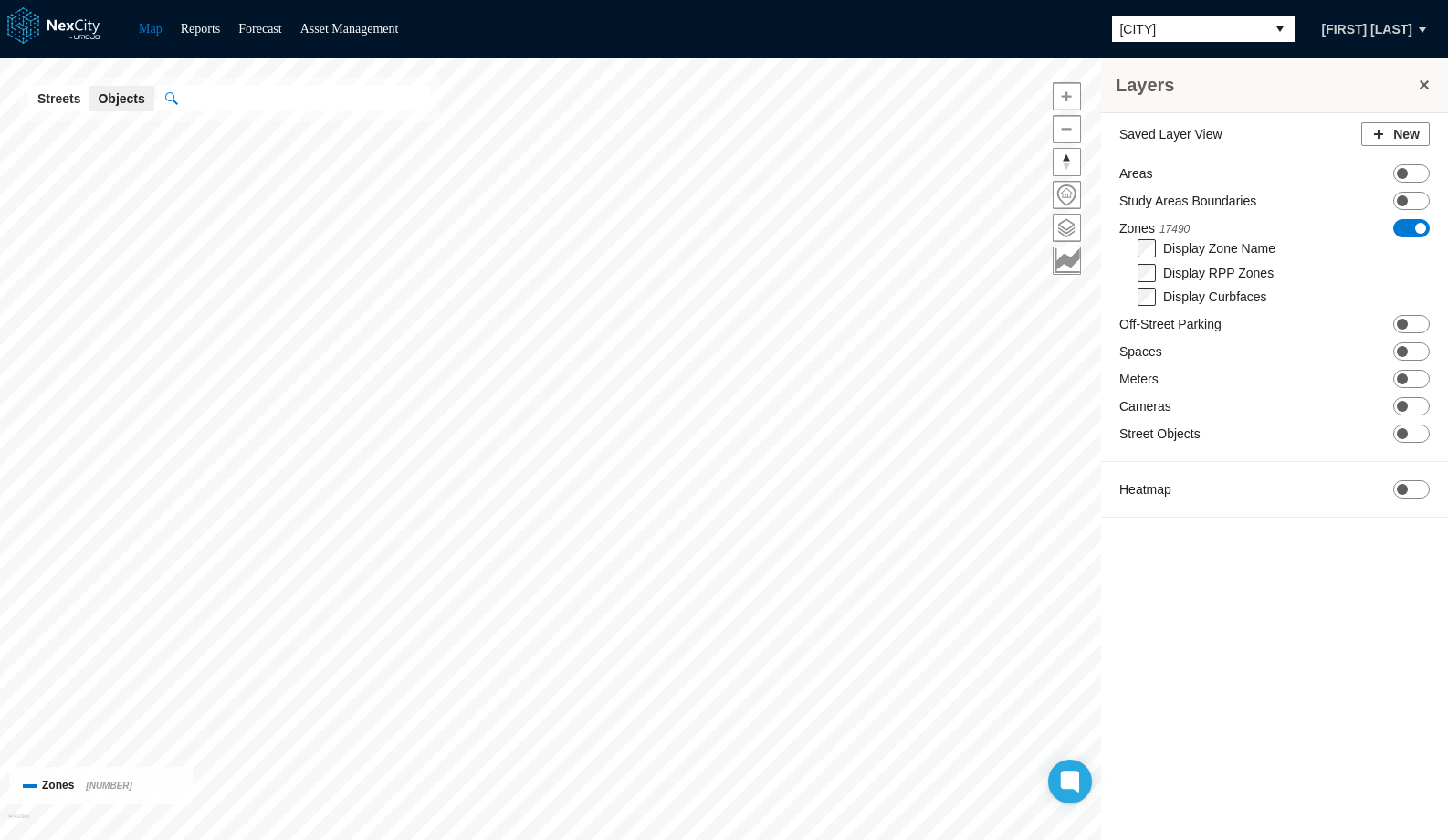 click at bounding box center (304, 99) 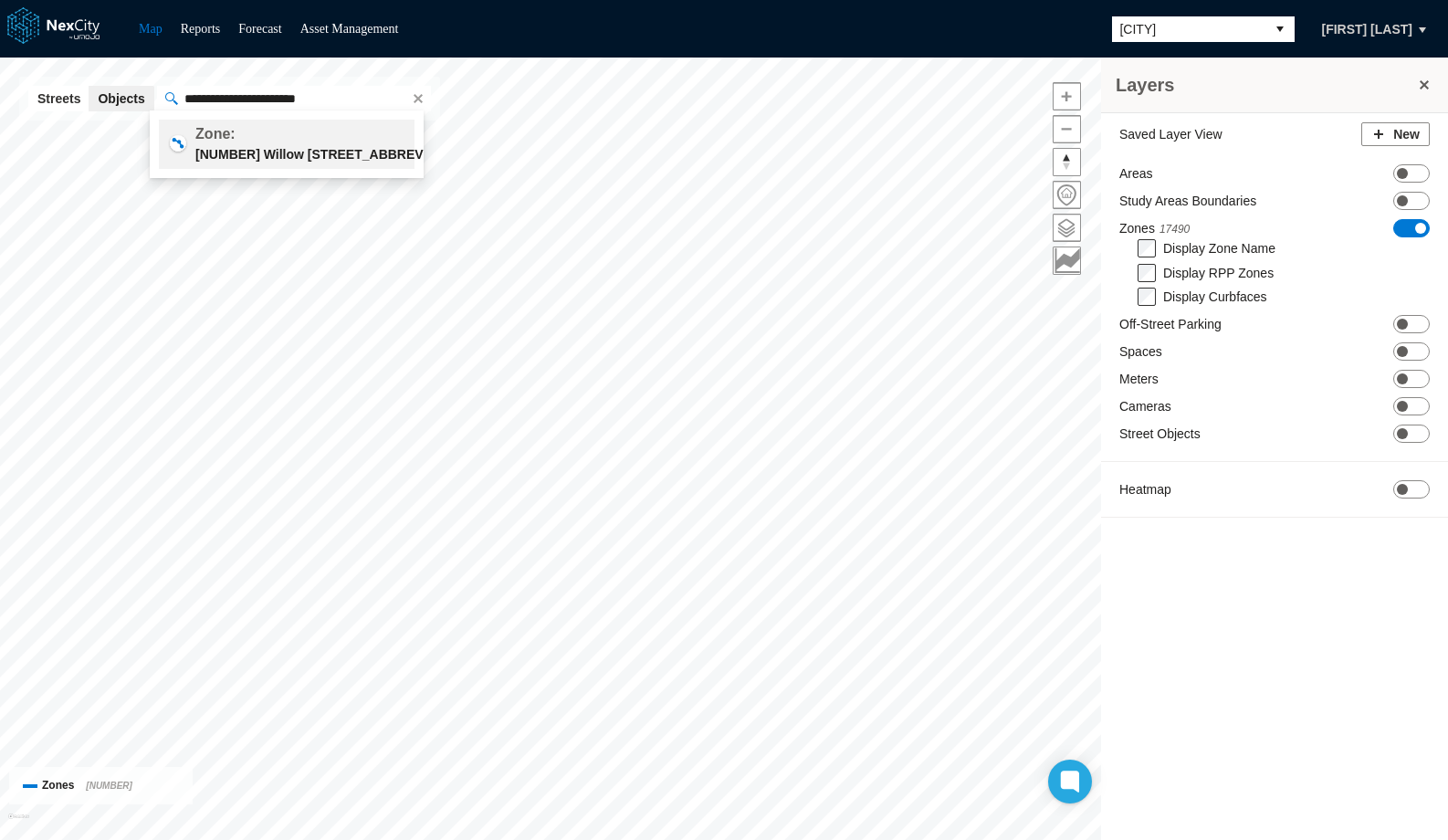 click on "Zone:  222   Willow   St   NPZ - NSZ - PZ" at bounding box center [287, 144] 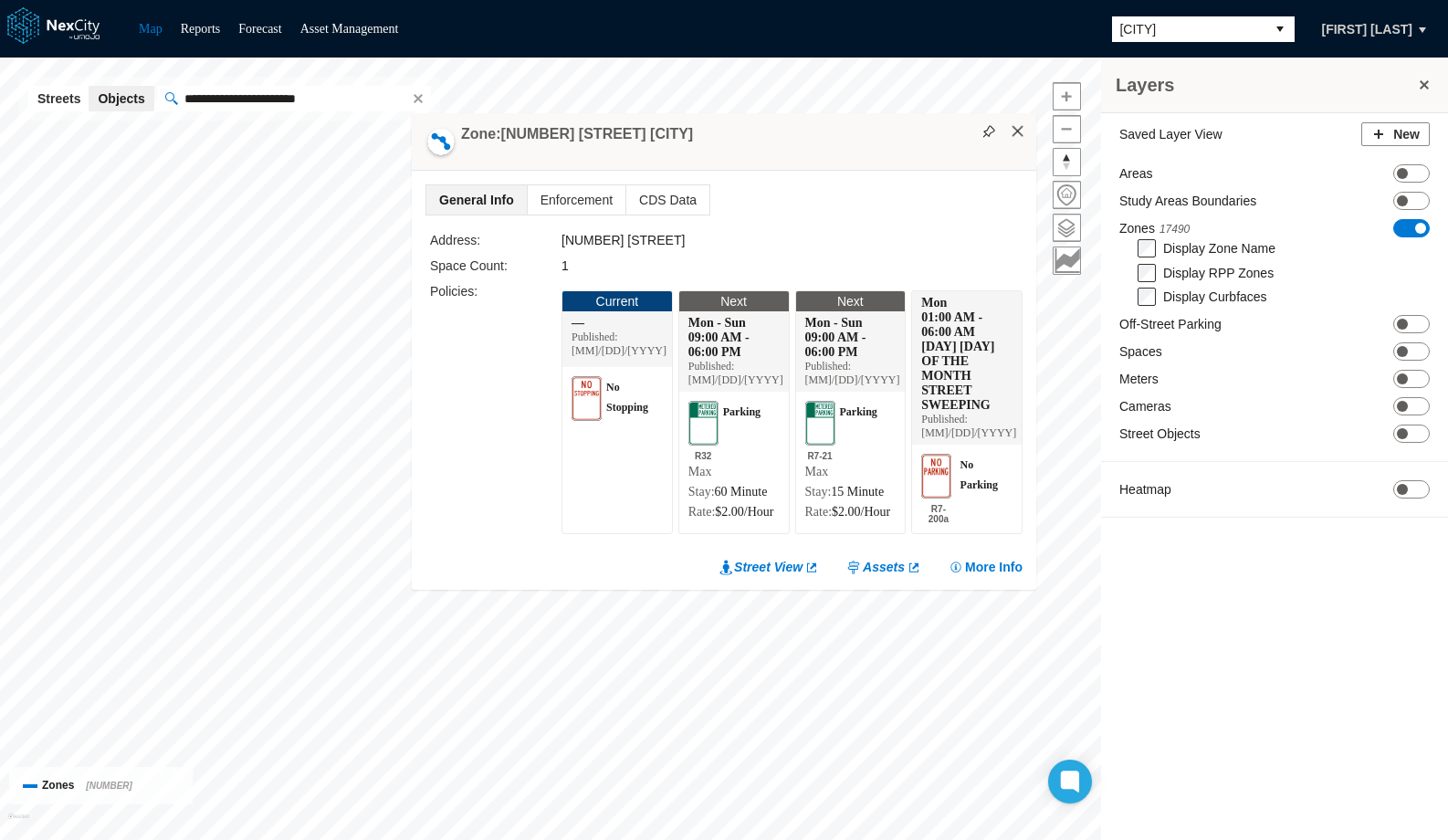 click on "×" at bounding box center [1018, 131] 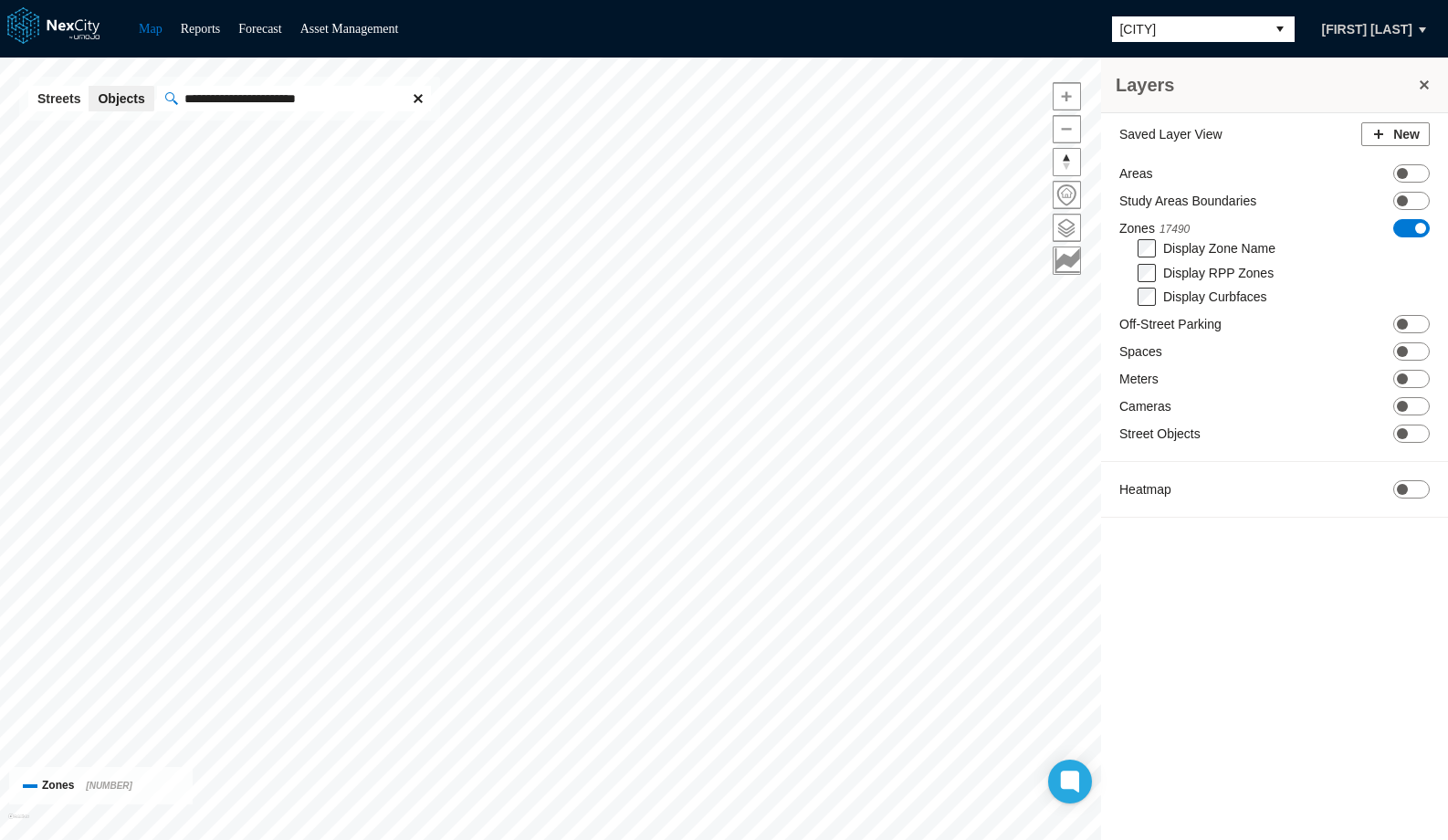 click at bounding box center [418, 99] 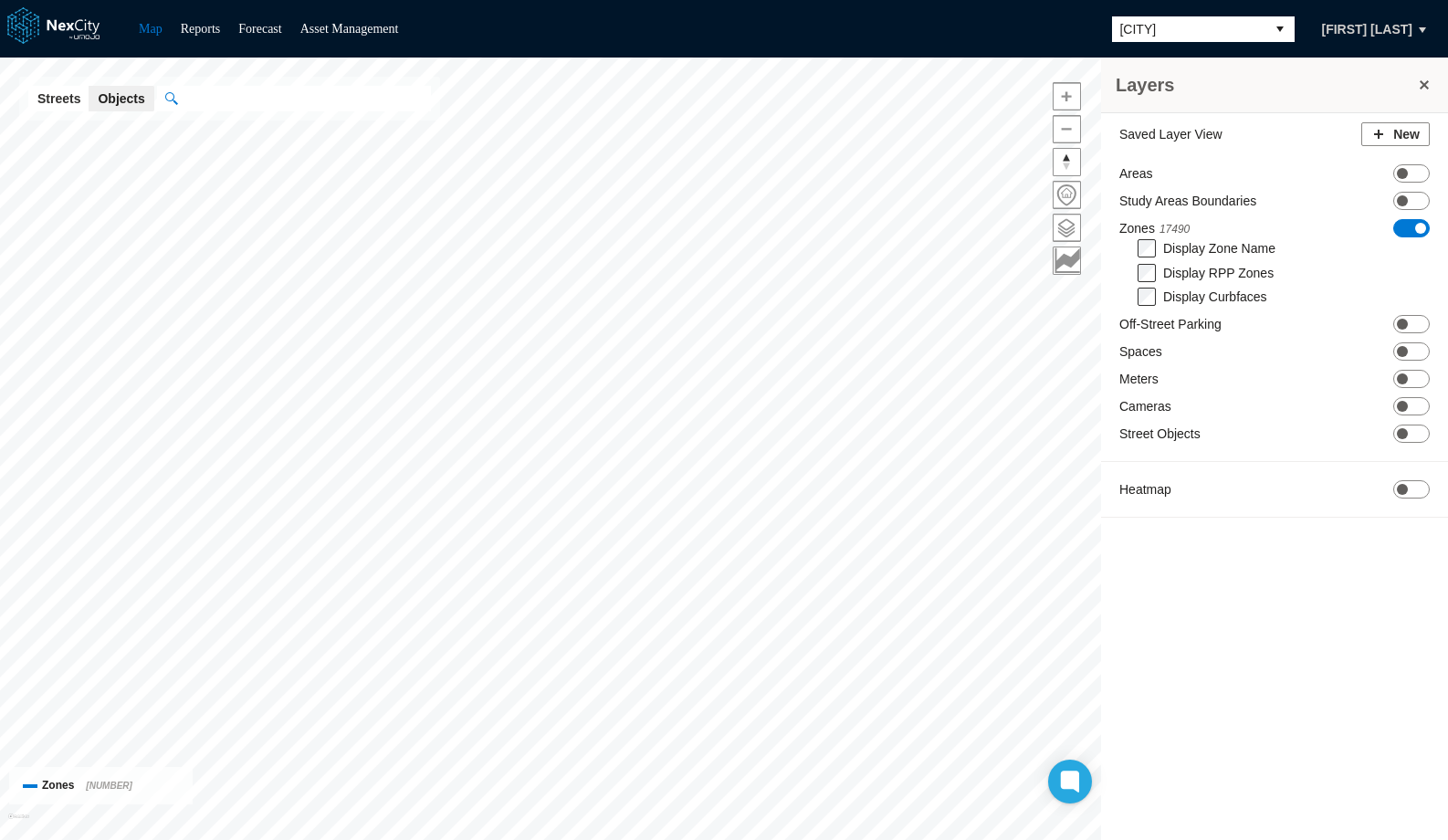 click at bounding box center [304, 99] 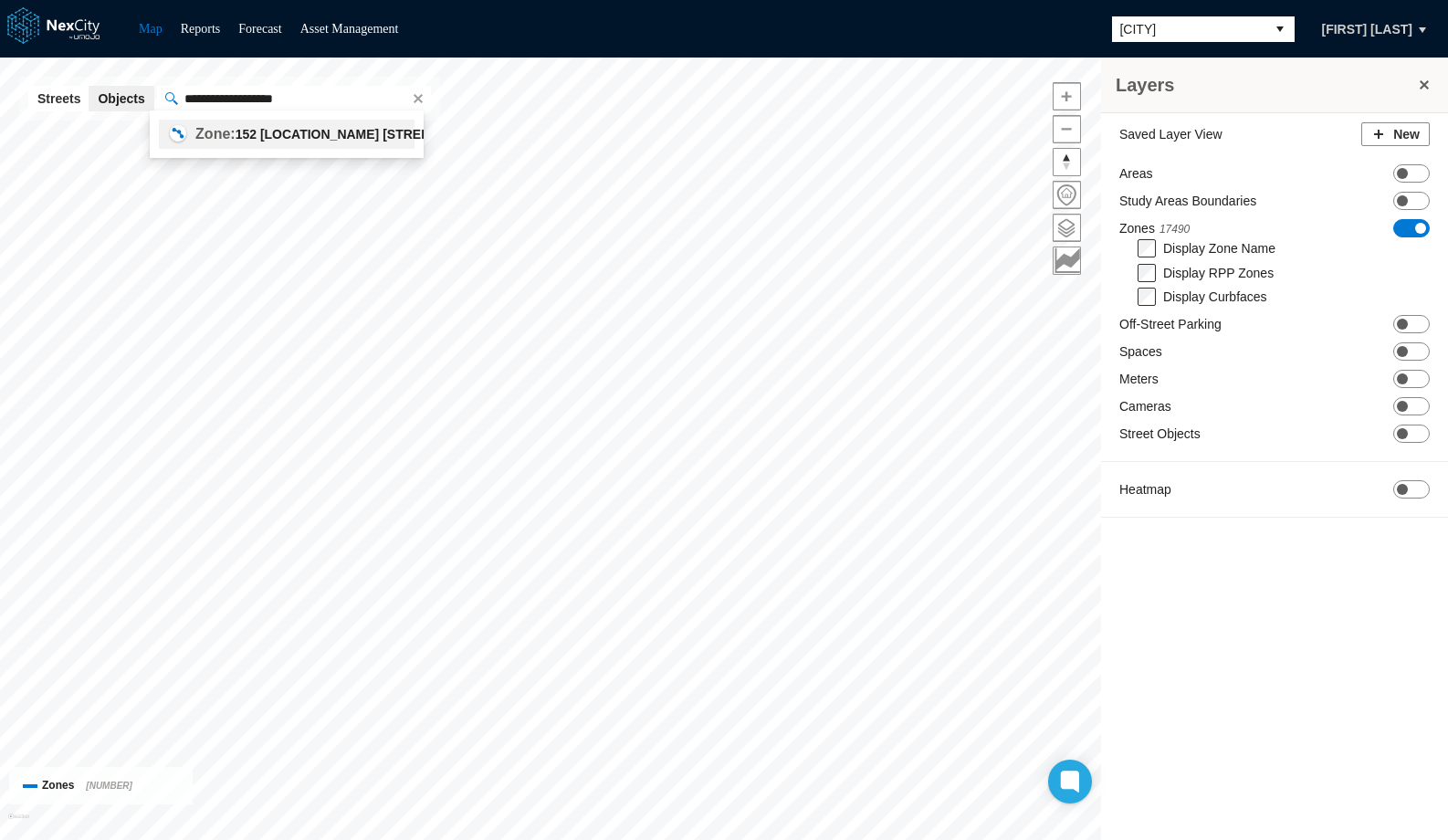 click on "St" at bounding box center (464, 134) 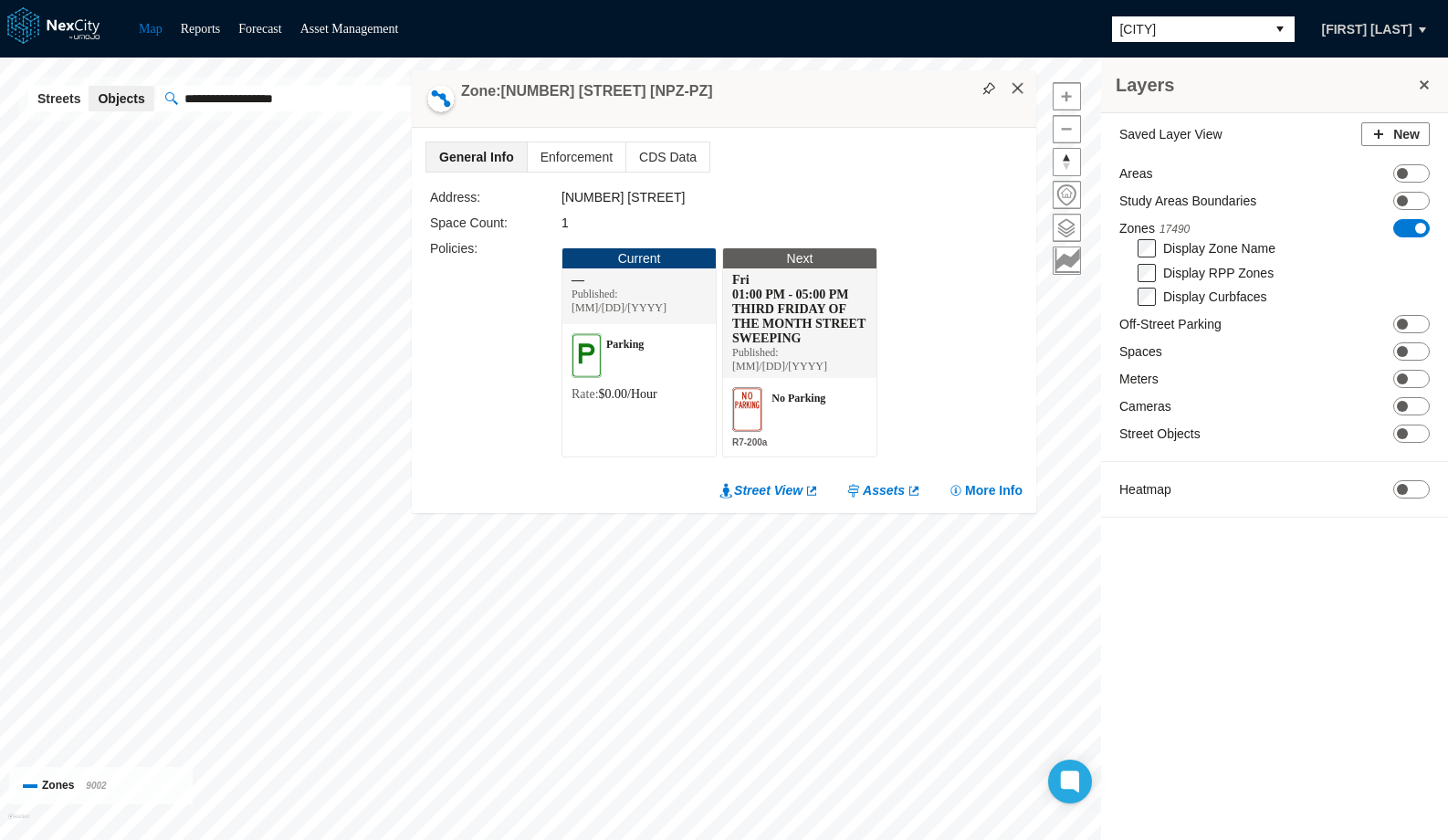 click on "×" at bounding box center (1018, 89) 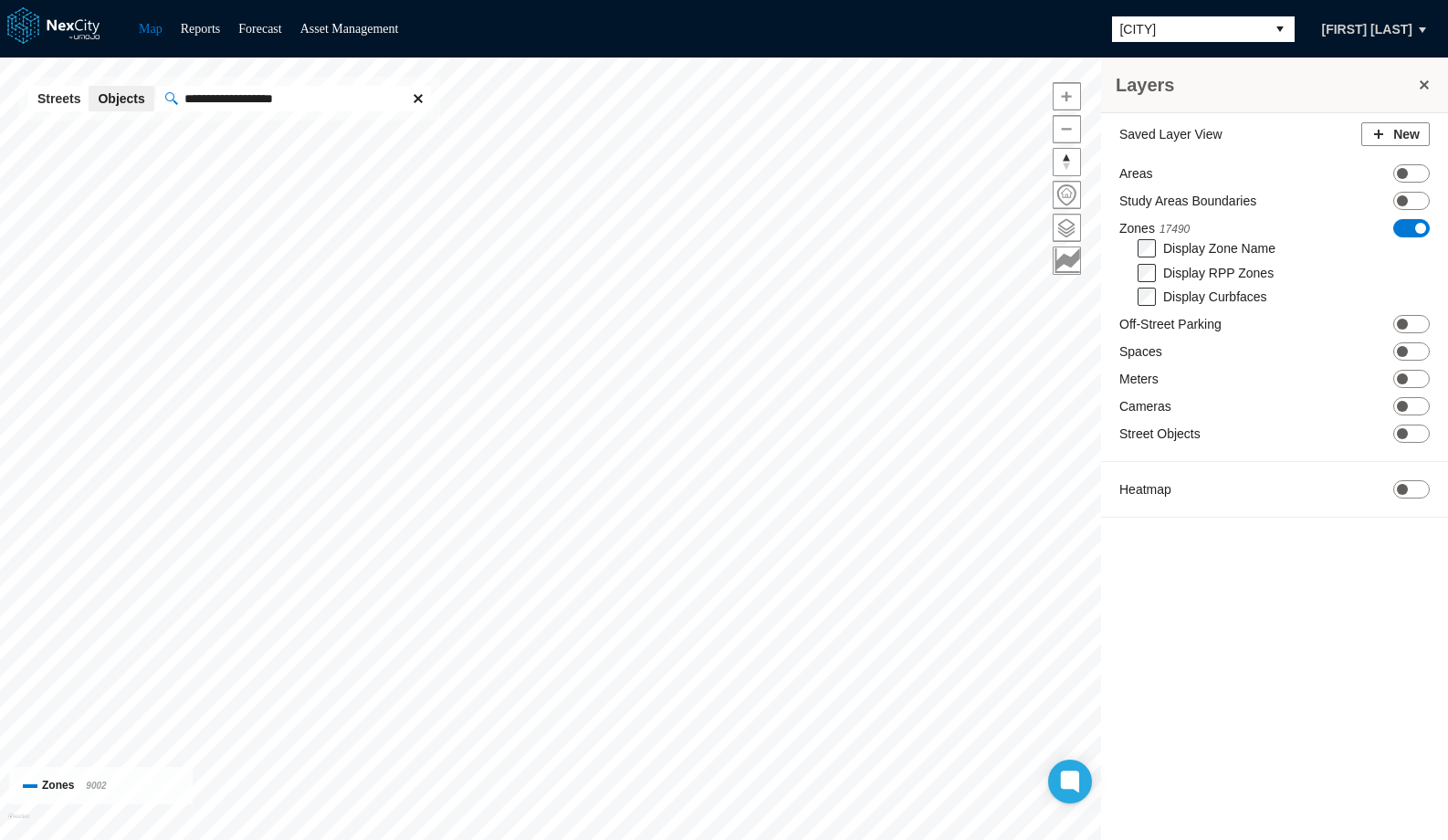 click at bounding box center [418, 99] 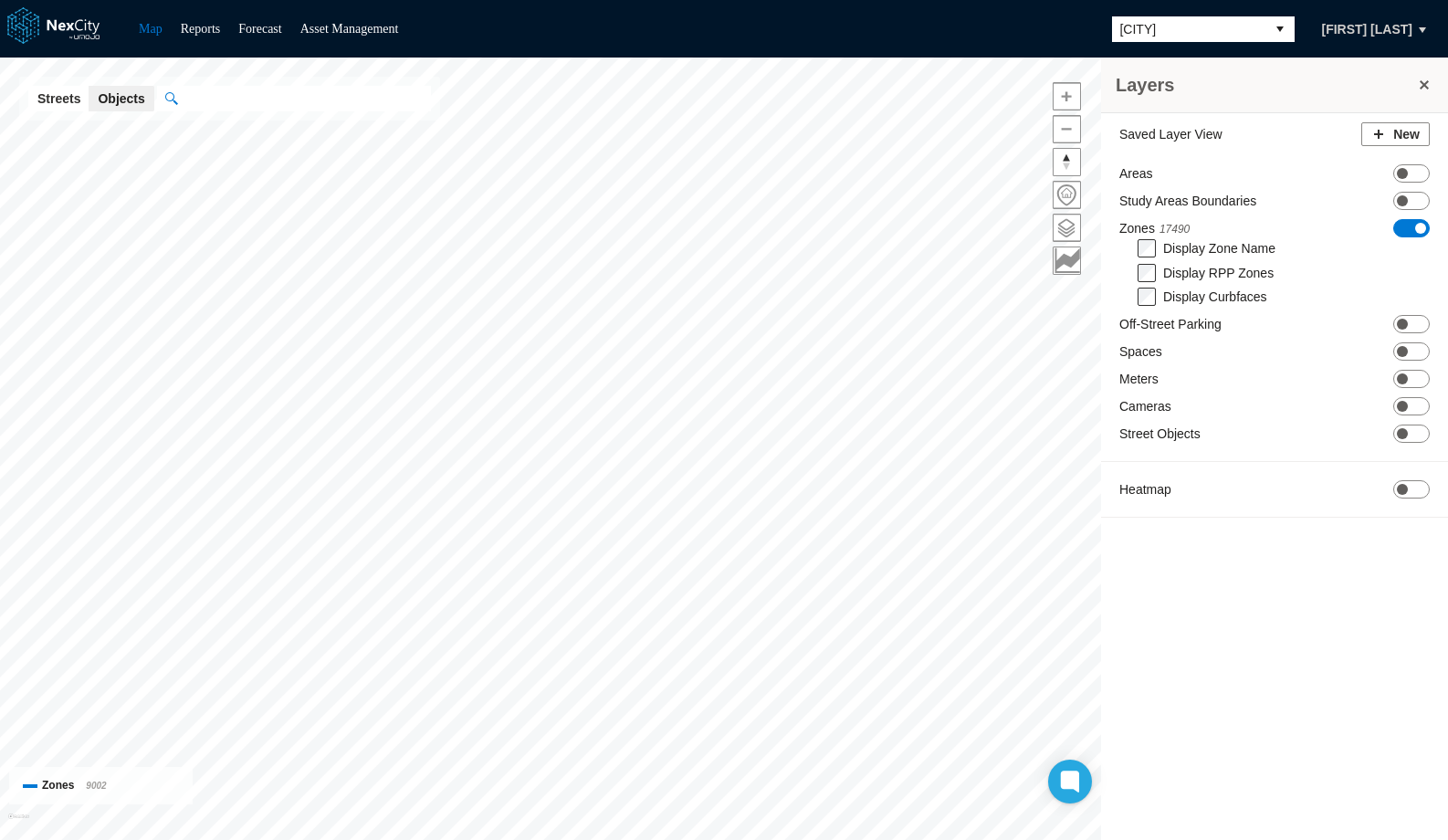 click at bounding box center (304, 99) 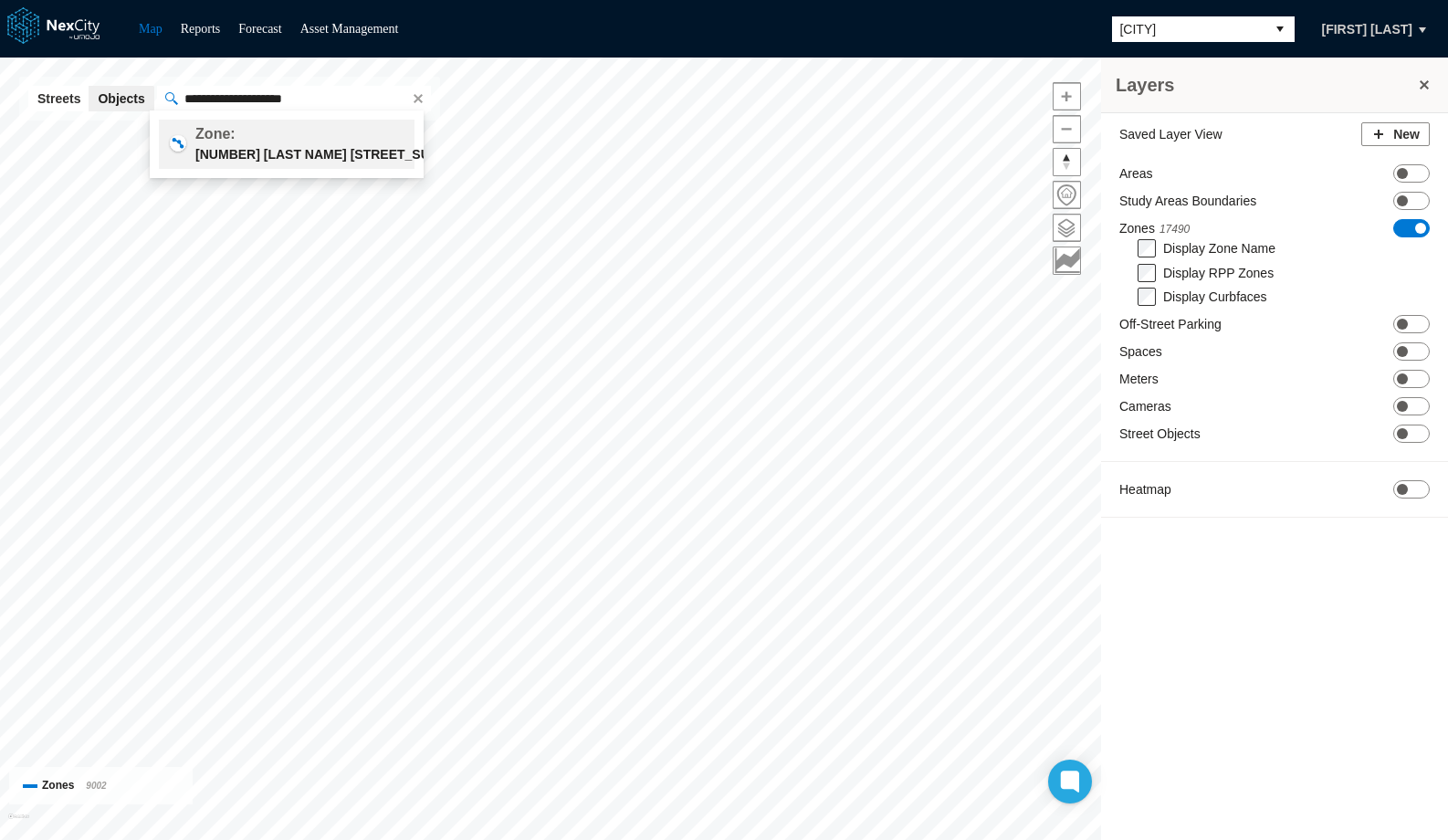 click on "Ave" at bounding box center (406, 154) 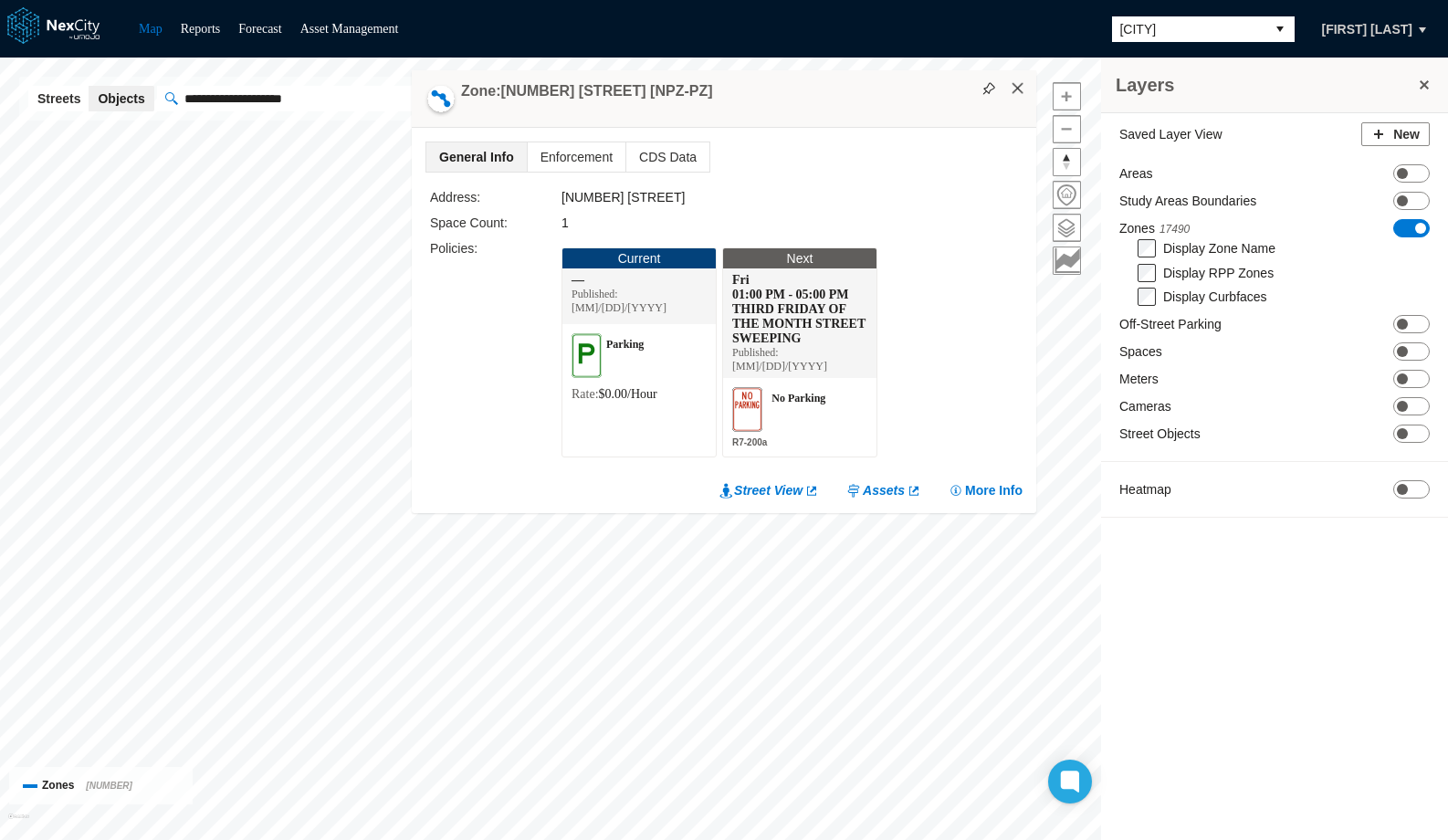 click on "×" at bounding box center (1018, 89) 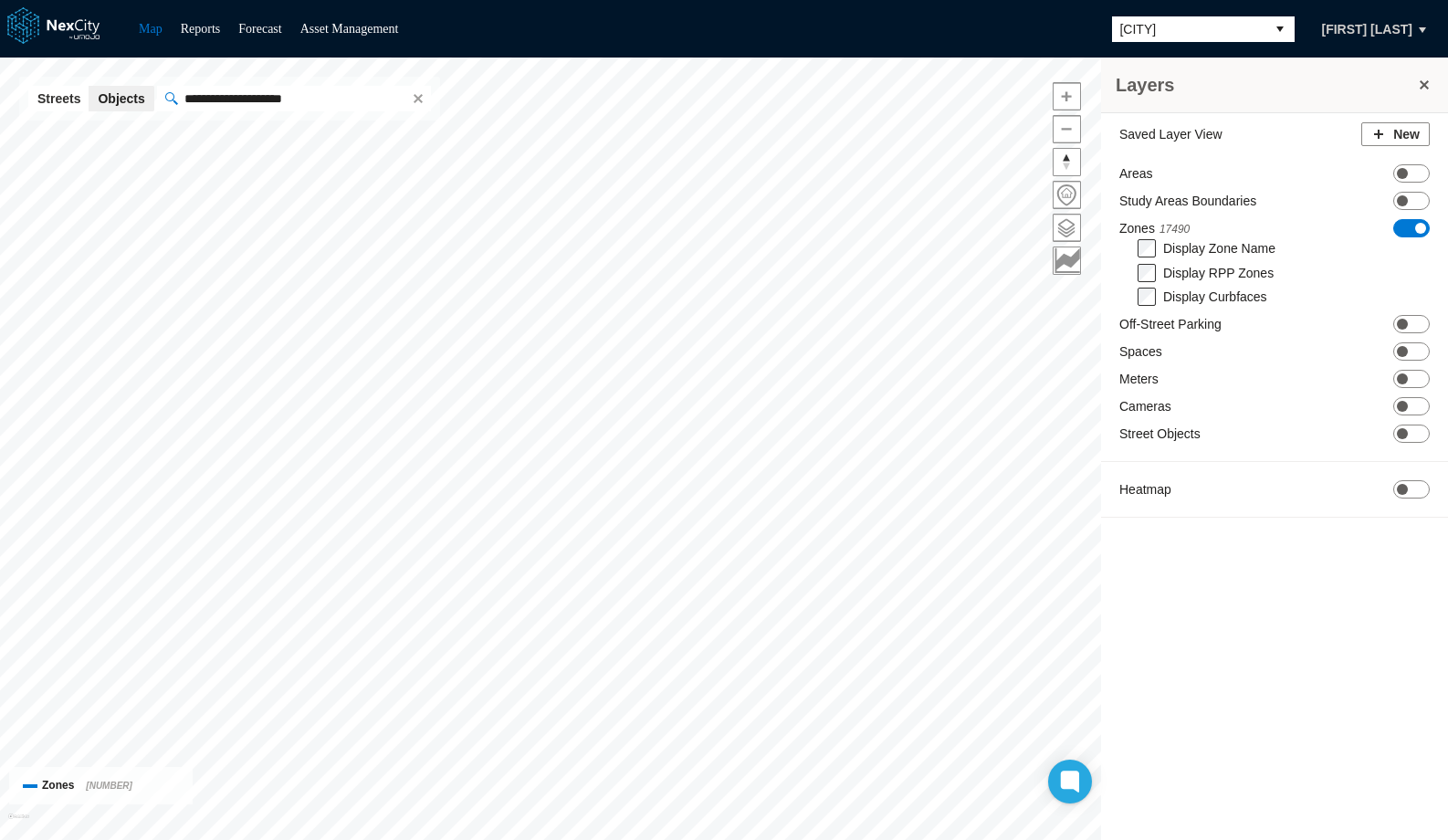 click at bounding box center (1280, 29) 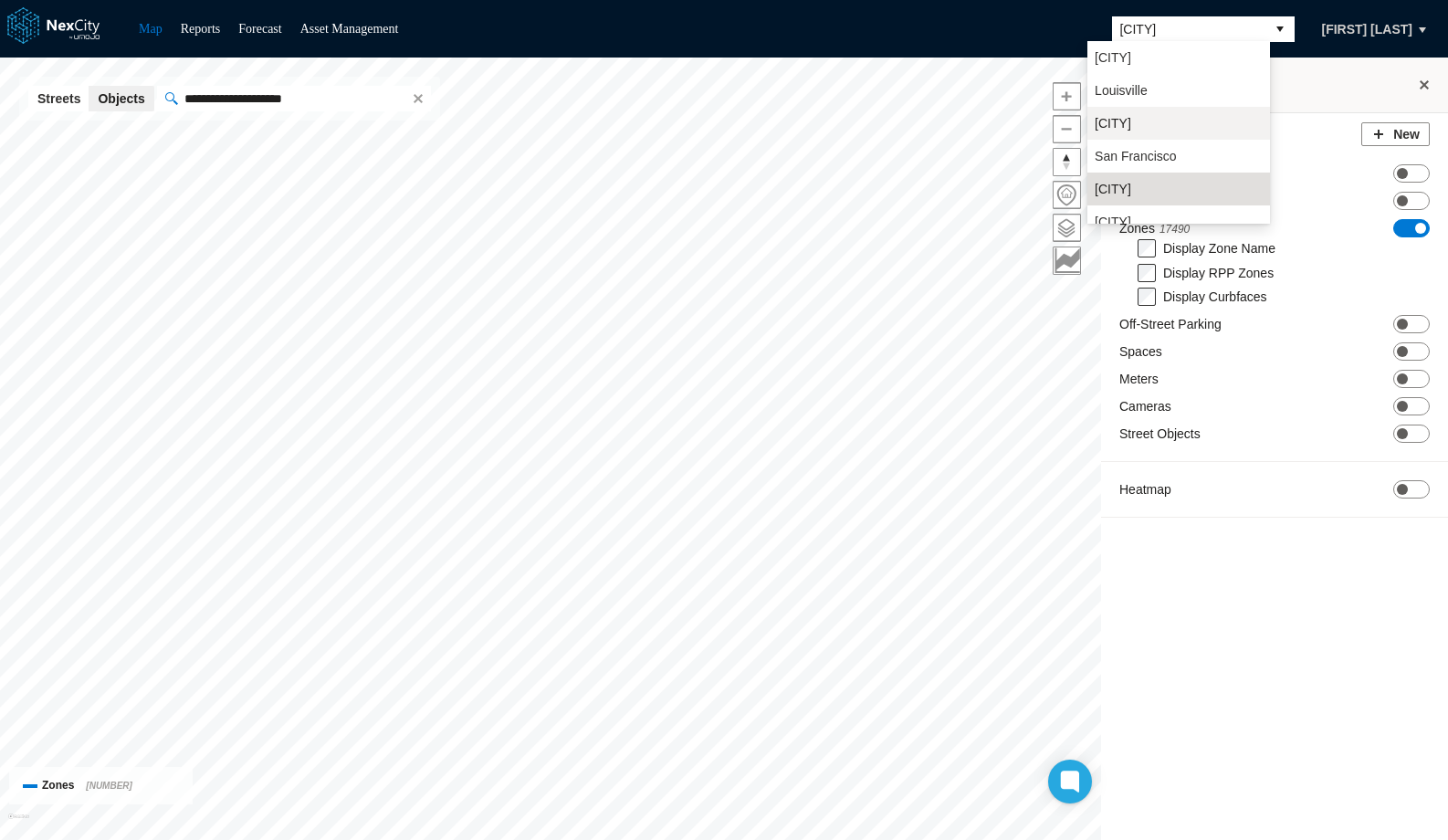 click on "[CITY]" at bounding box center (1113, 123) 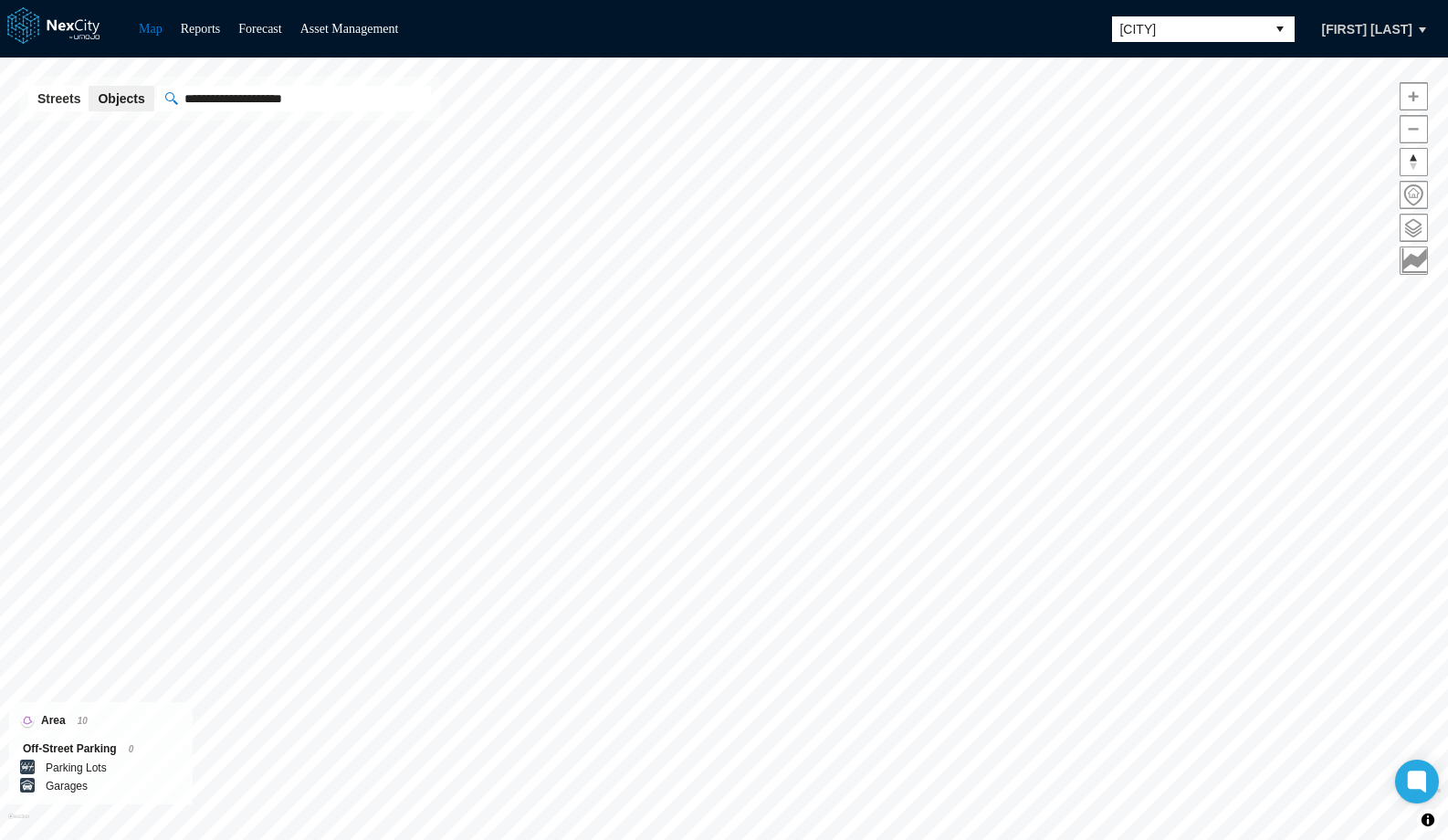 type 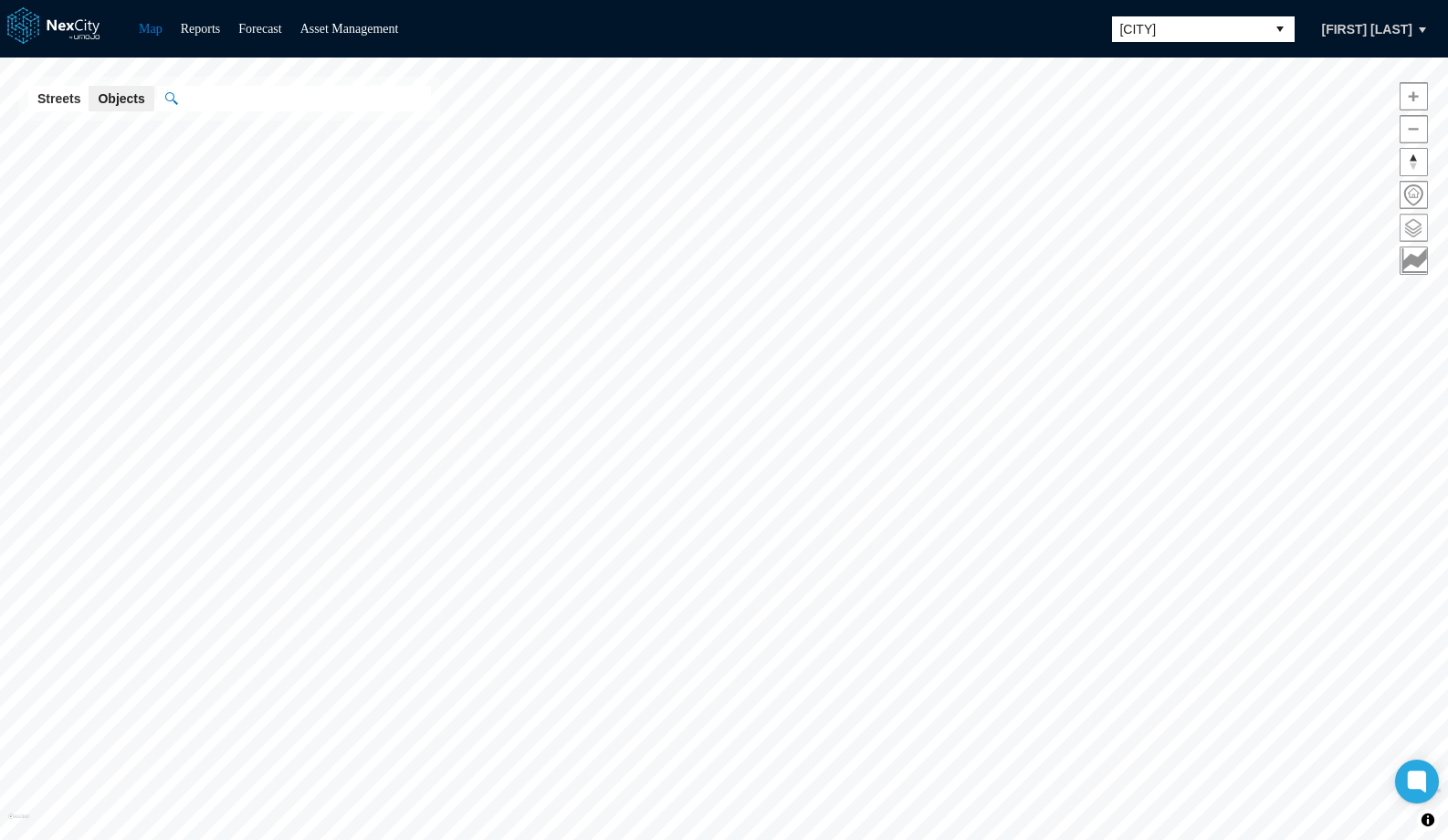 click at bounding box center [1413, 227] 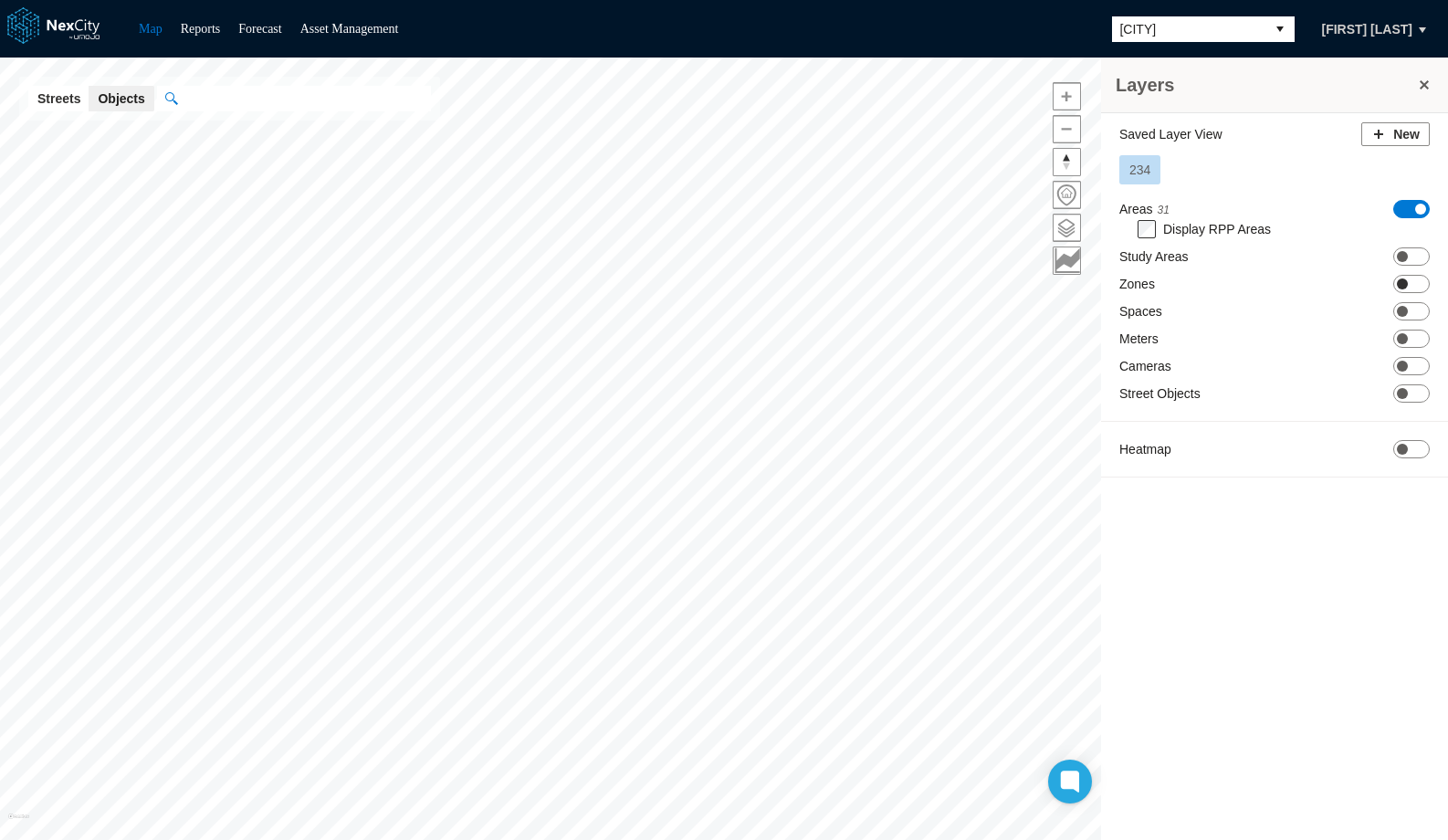 click on "ON OFF" at bounding box center [1411, 284] 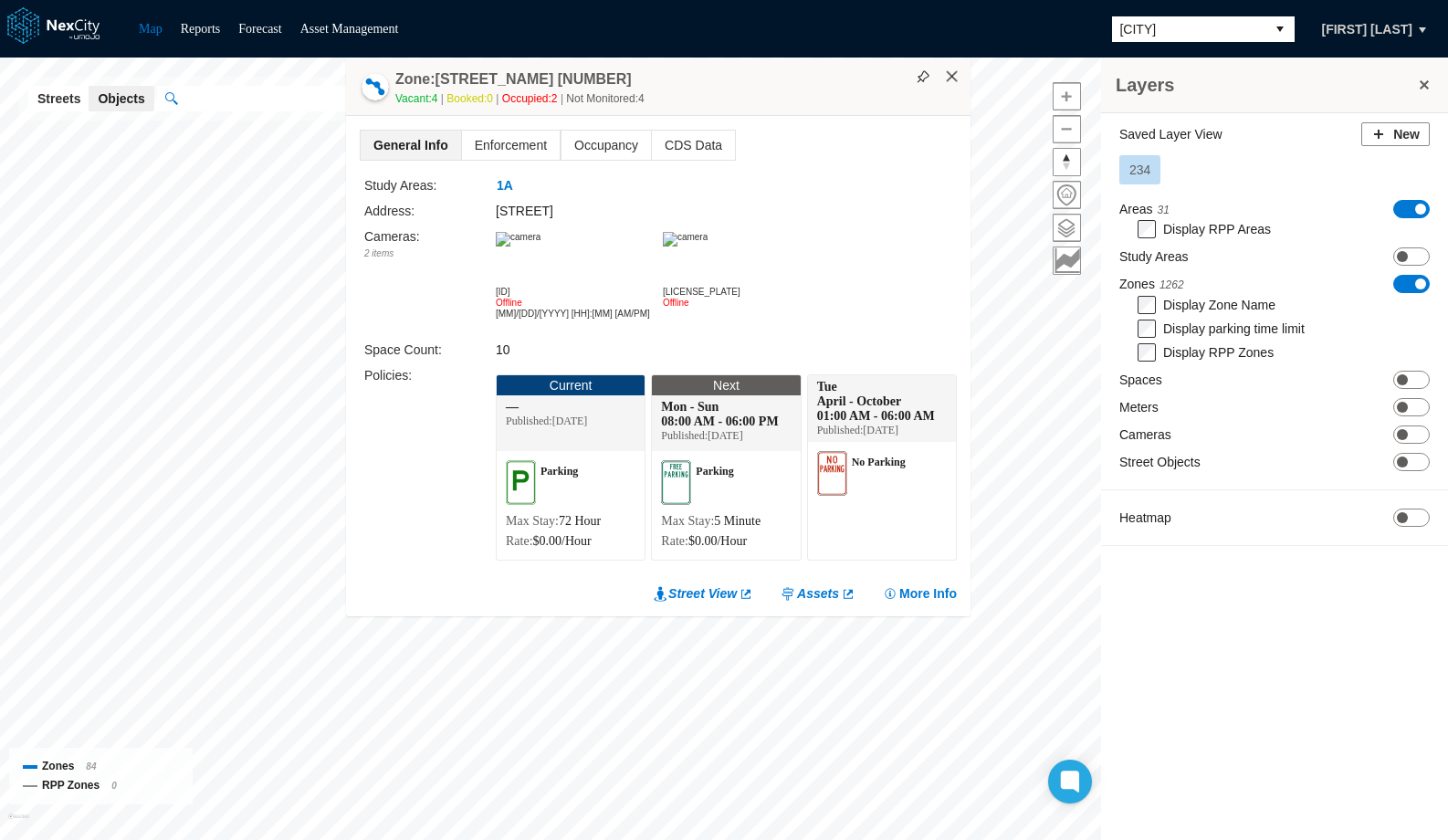 click on "×" at bounding box center (952, 77) 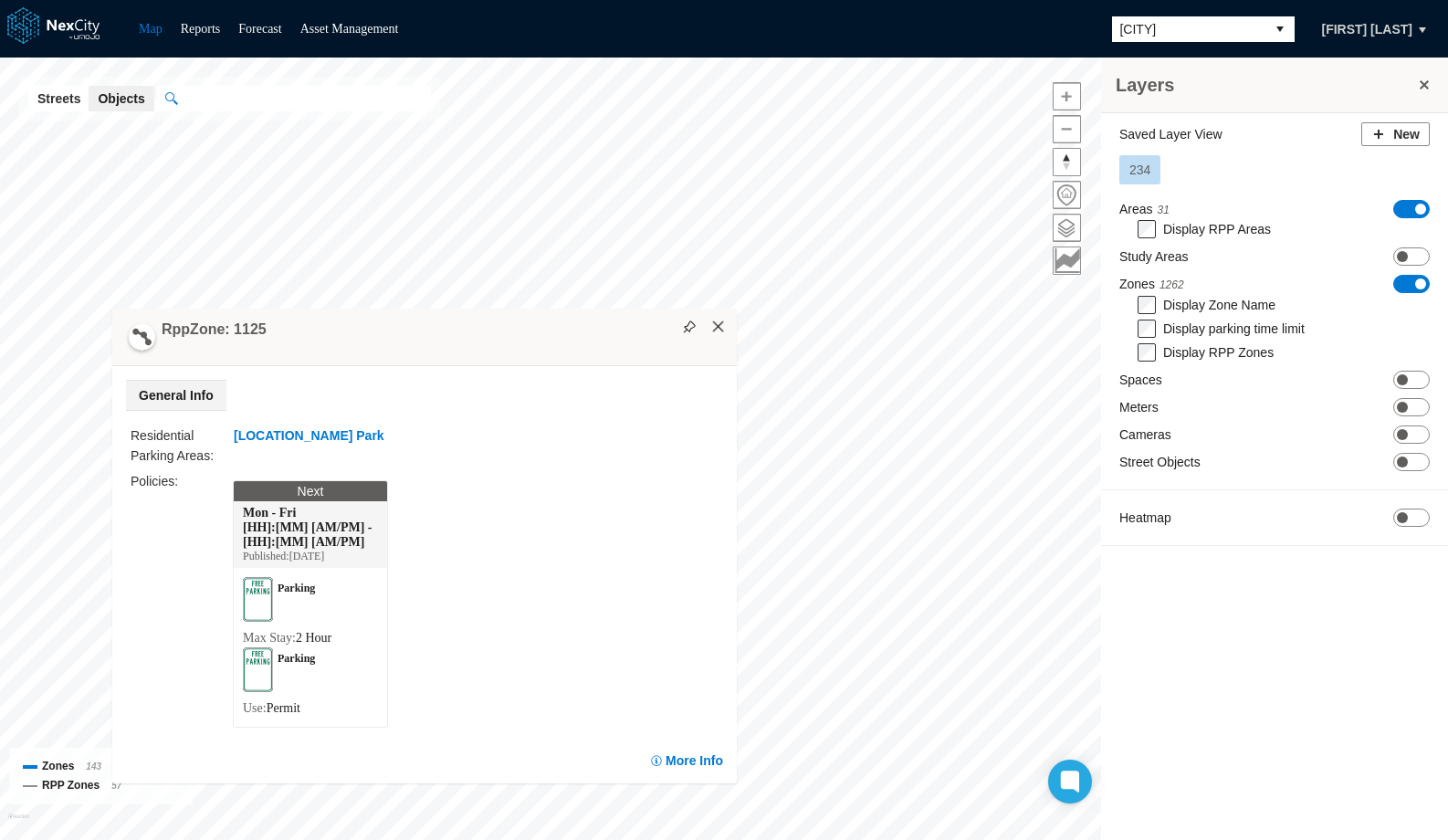 click on "×" at bounding box center (719, 327) 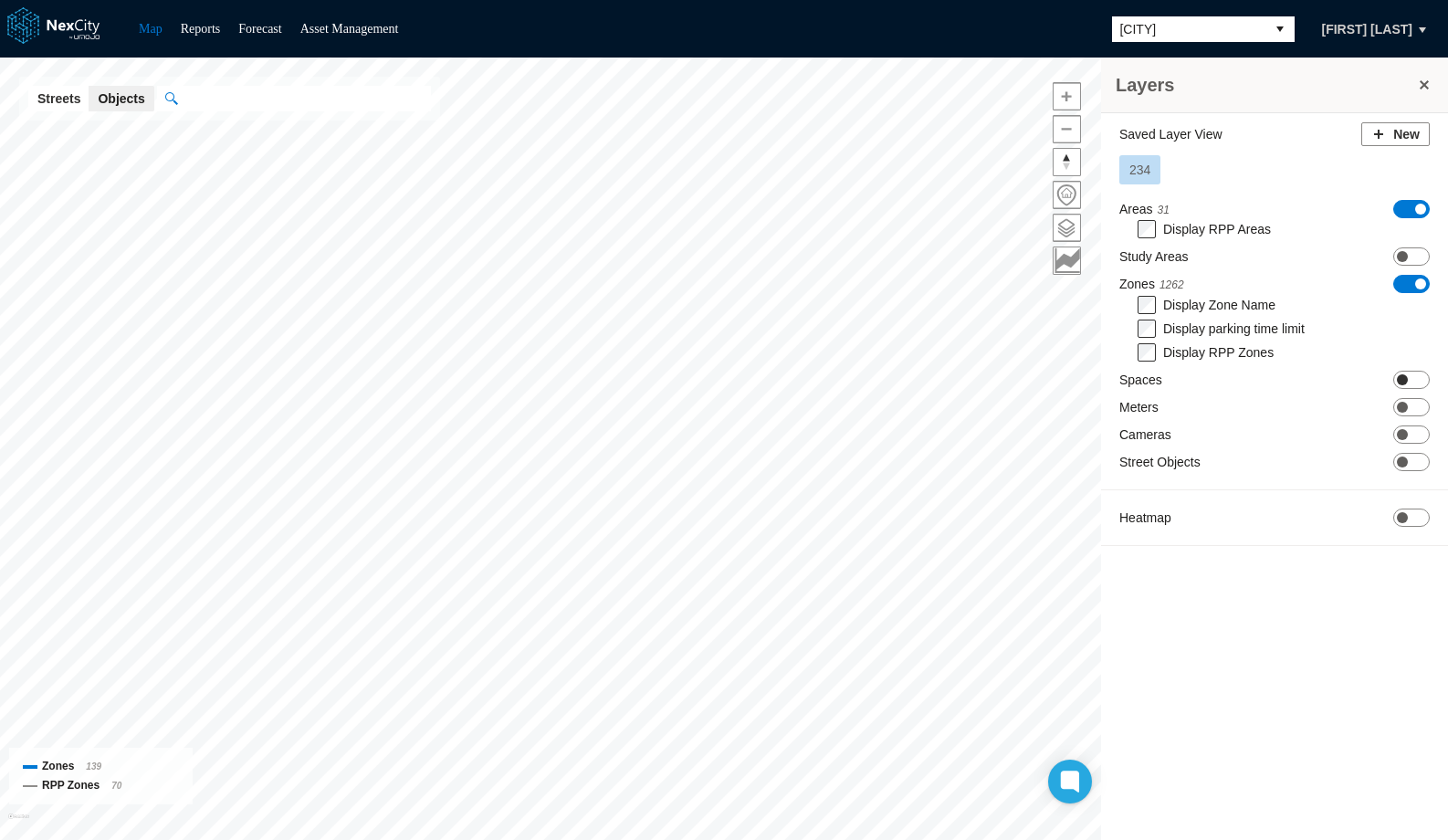 click on "ON OFF" at bounding box center [1411, 380] 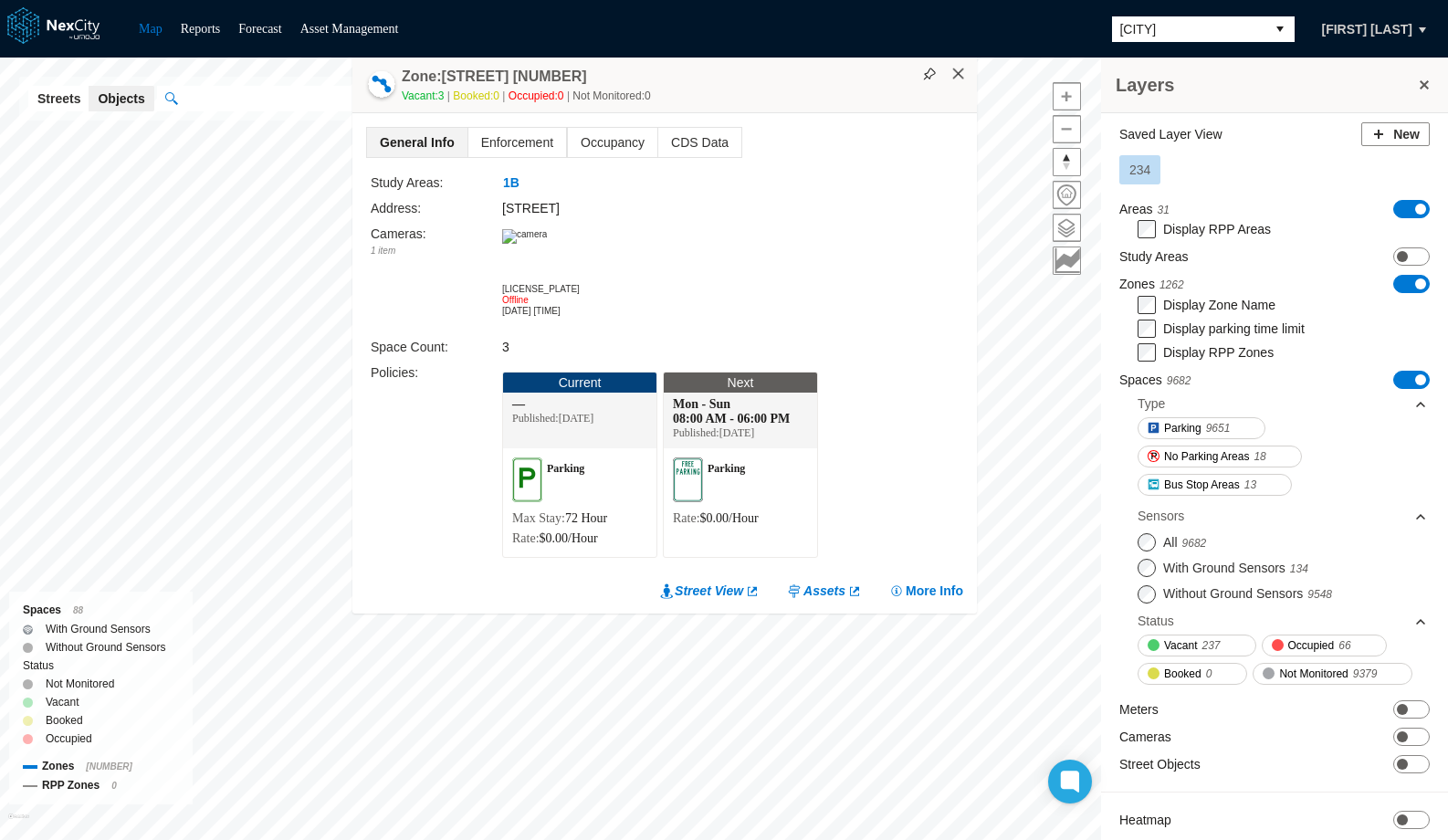 click on "×" at bounding box center [959, 74] 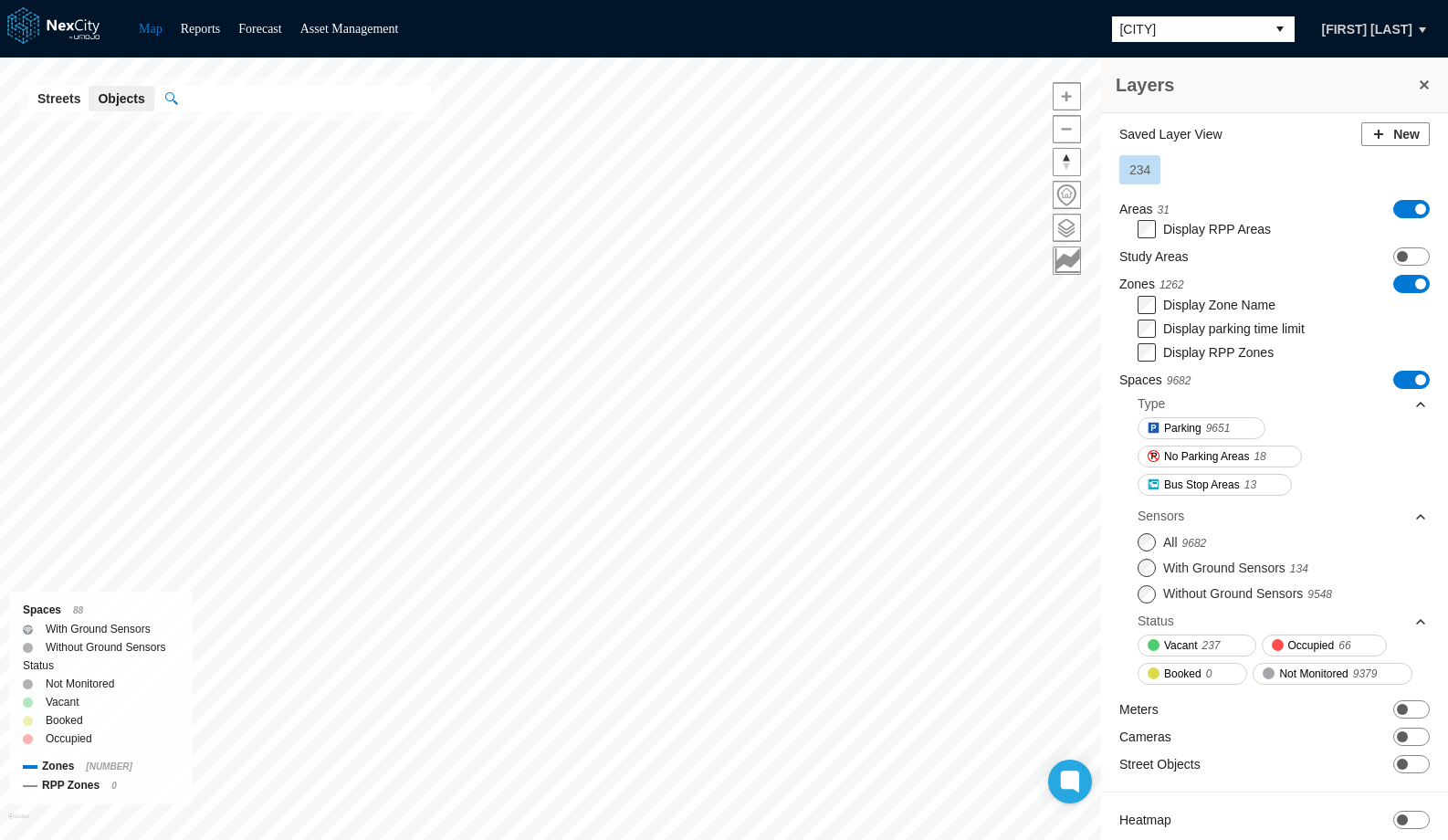 drag, startPoint x: 1392, startPoint y: 285, endPoint x: 1317, endPoint y: 320, distance: 82.76473 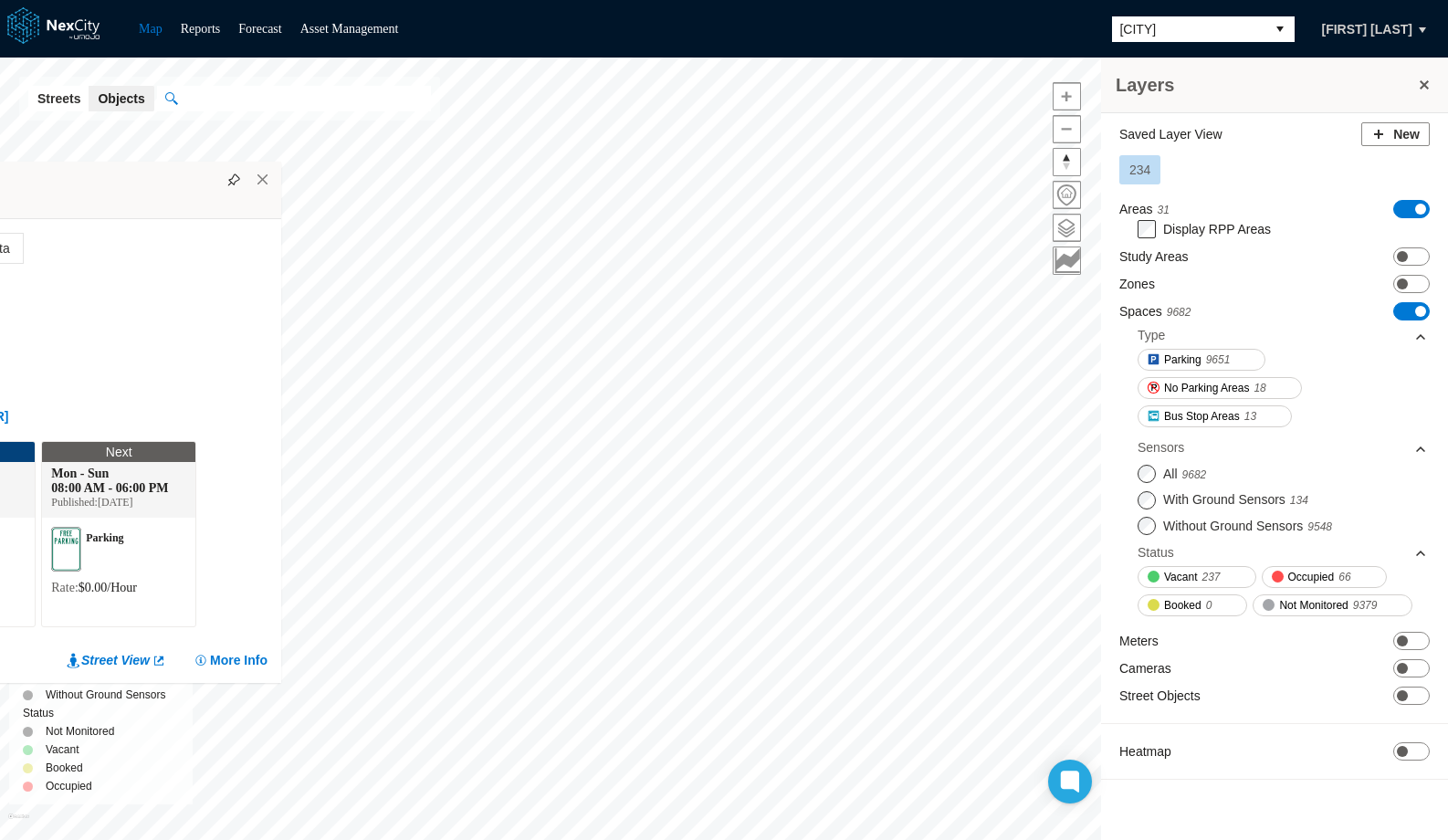 drag, startPoint x: 739, startPoint y: 99, endPoint x: 68, endPoint y: 202, distance: 678.8593 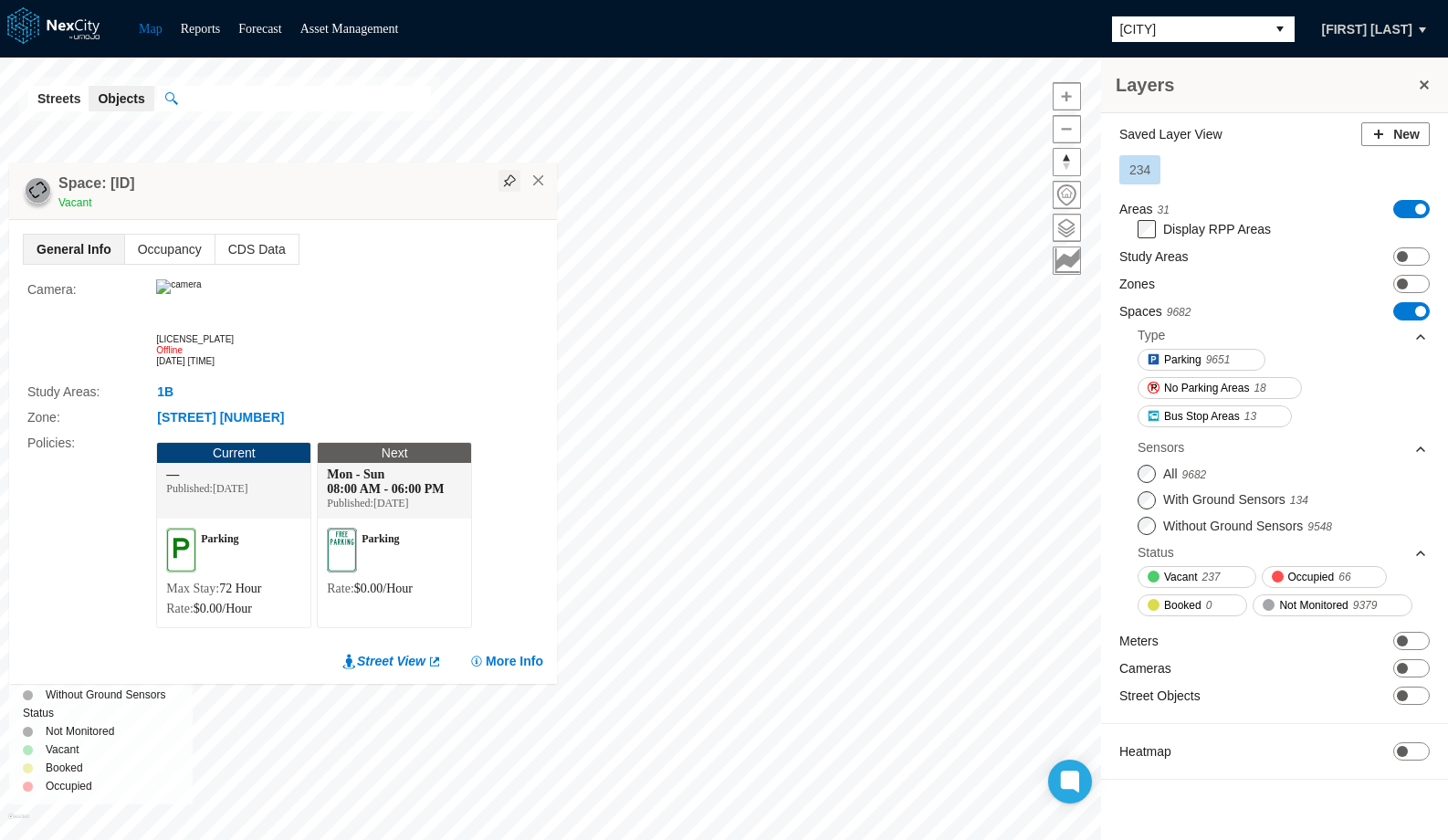 click at bounding box center (509, 181) 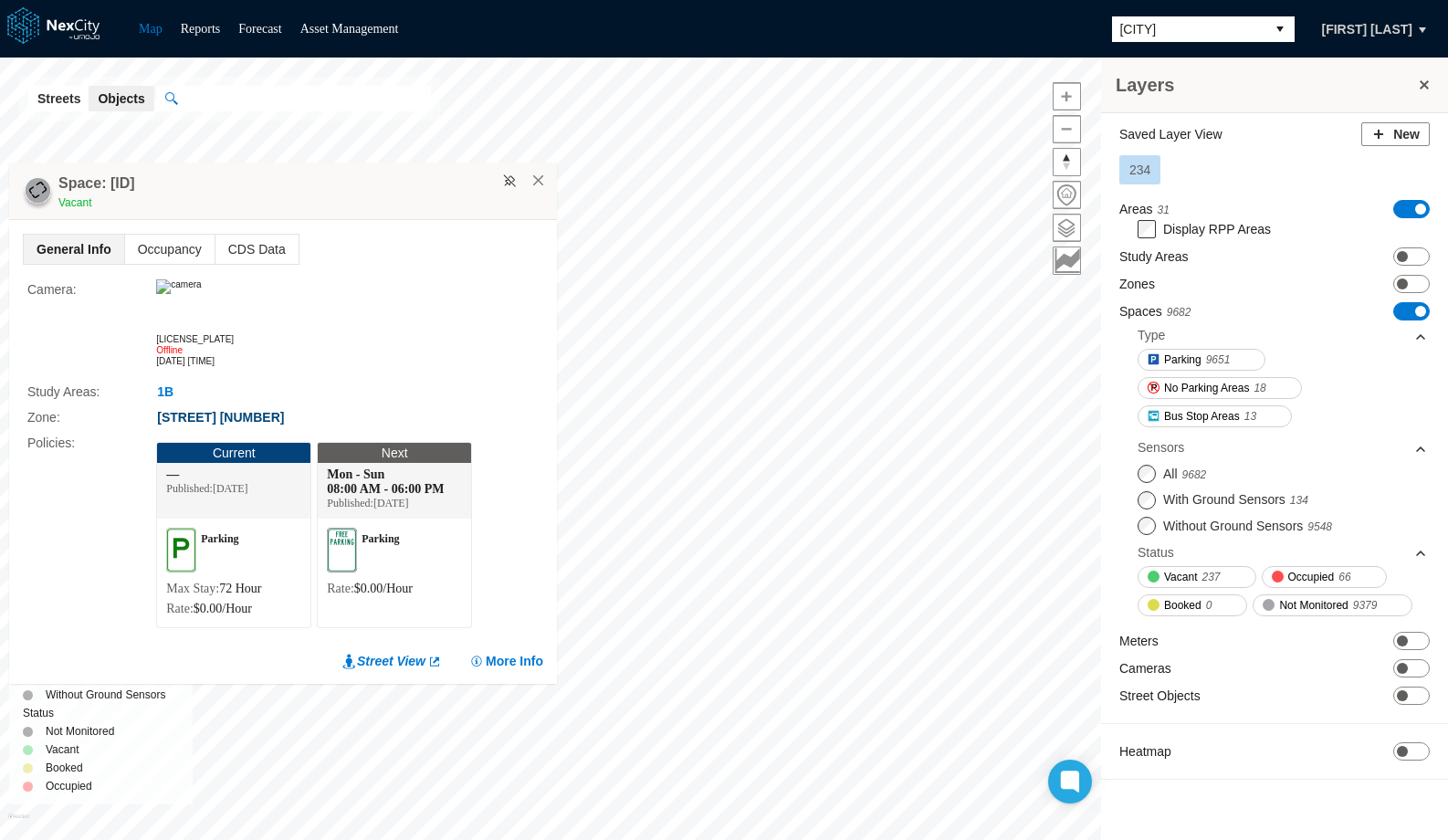 click on "Nicollet Avenue 94" at bounding box center [220, 417] 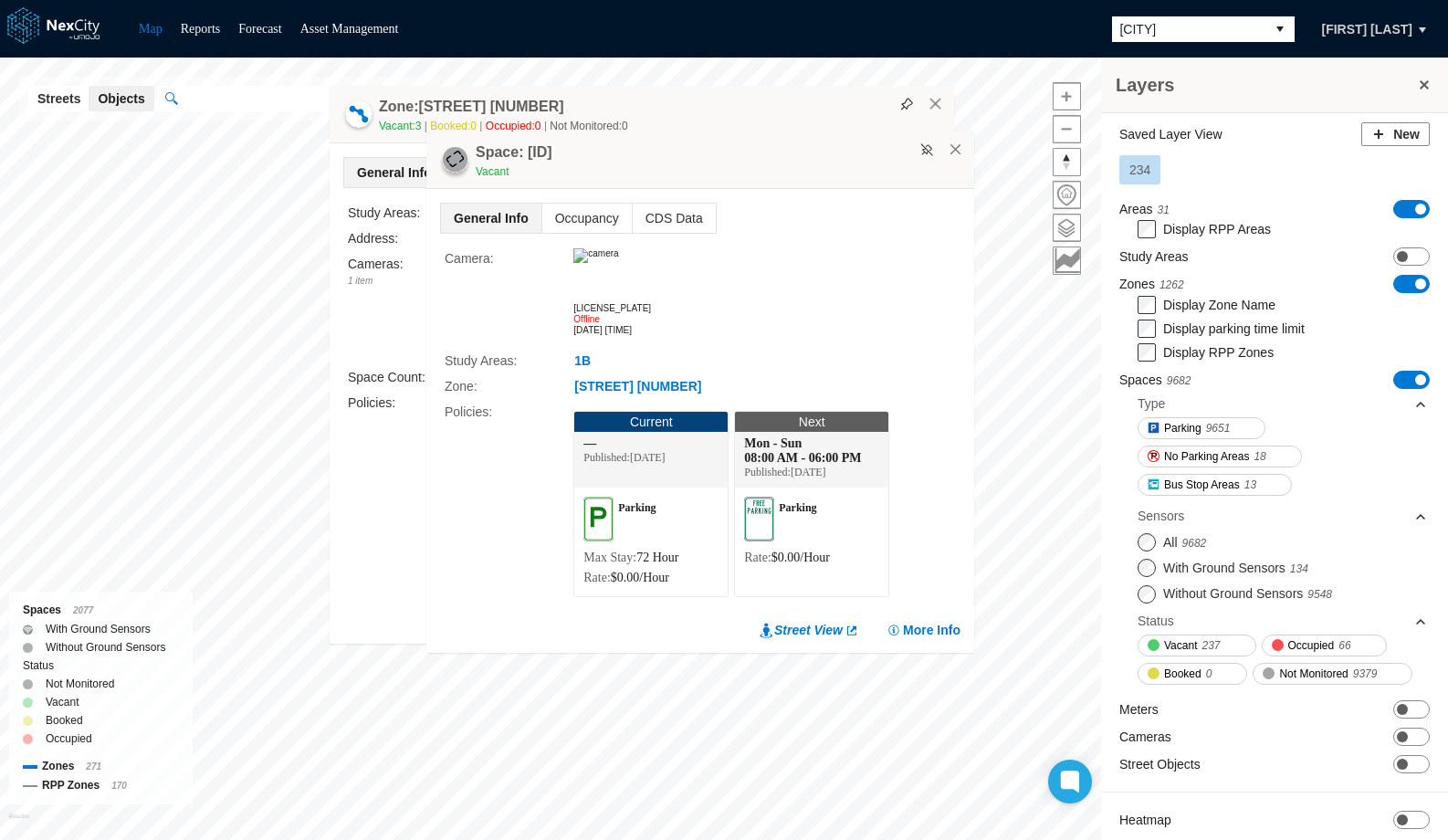 drag, startPoint x: 703, startPoint y: 112, endPoint x: 626, endPoint y: 194, distance: 112.48555 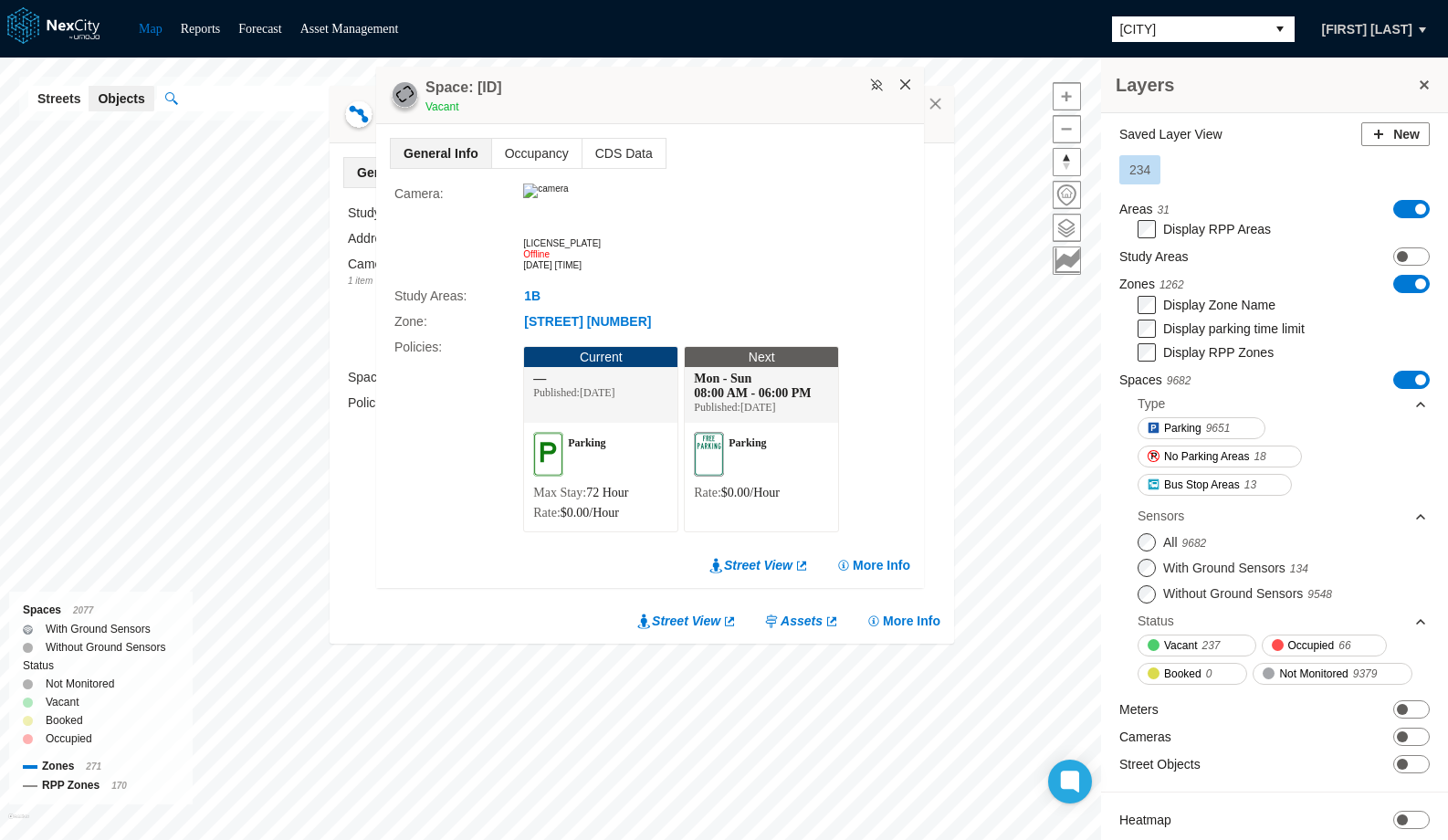 click on "×" at bounding box center (906, 85) 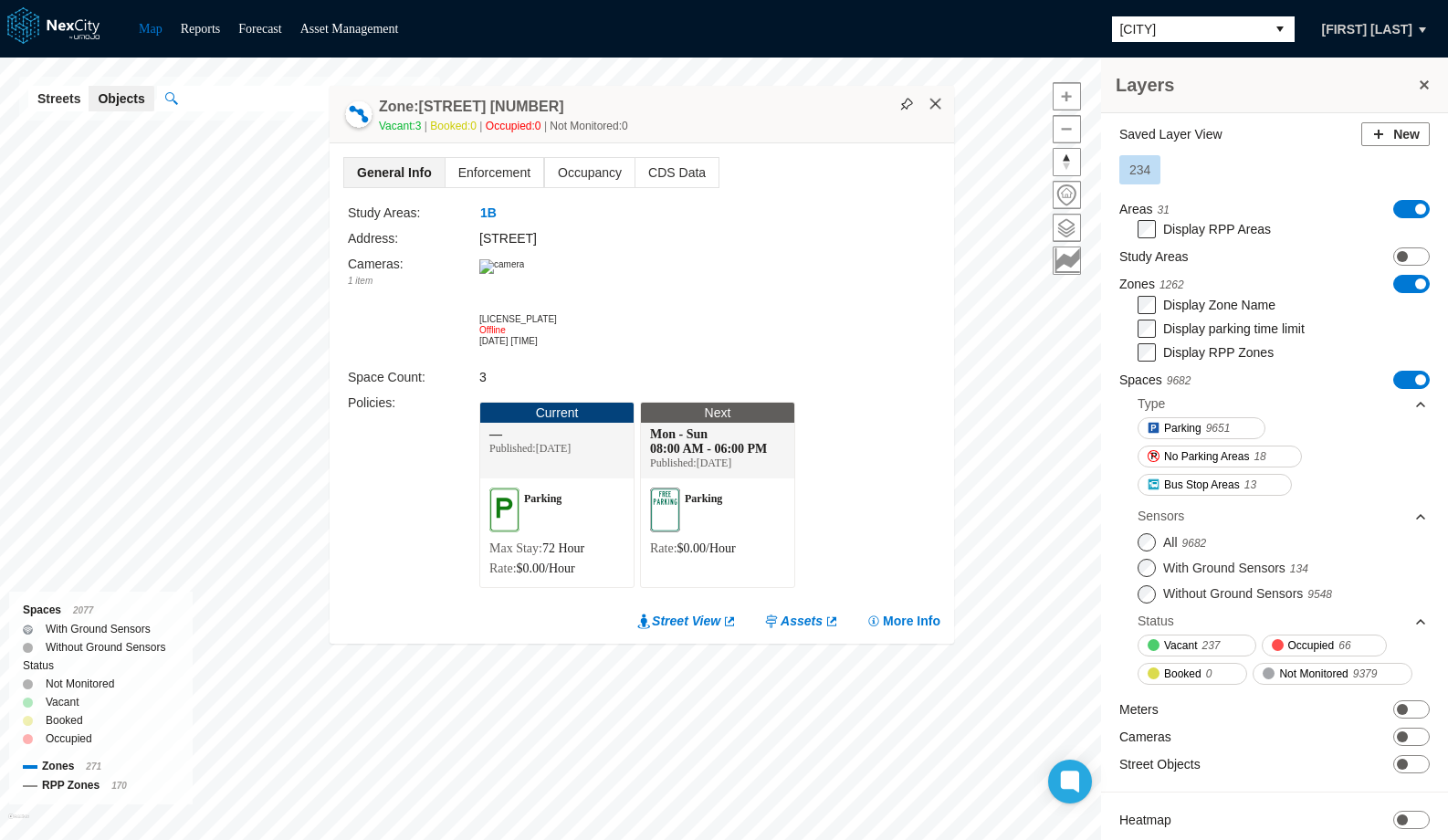 click on "×" at bounding box center (936, 104) 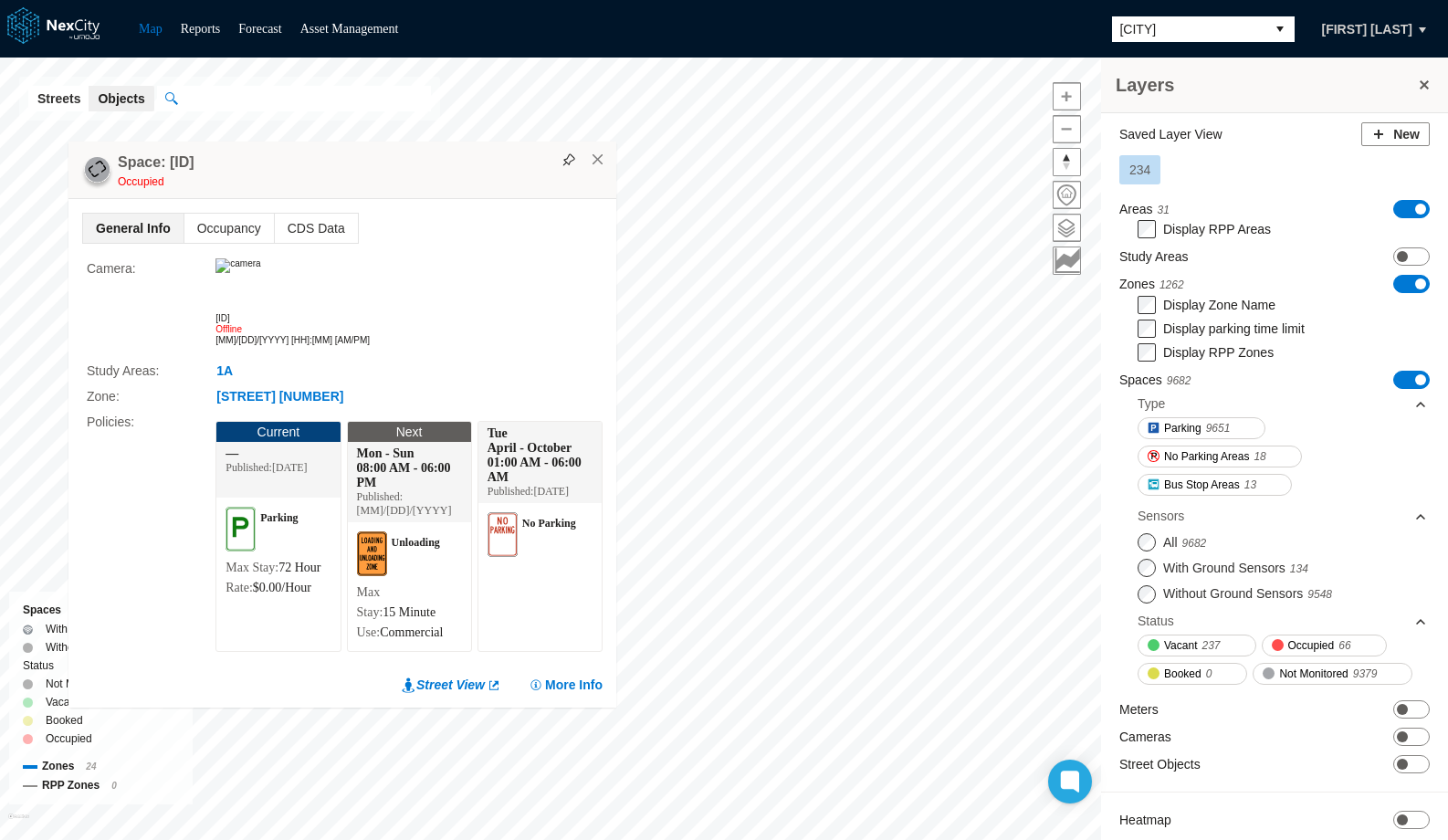drag, startPoint x: 573, startPoint y: 98, endPoint x: 418, endPoint y: 177, distance: 173.97126 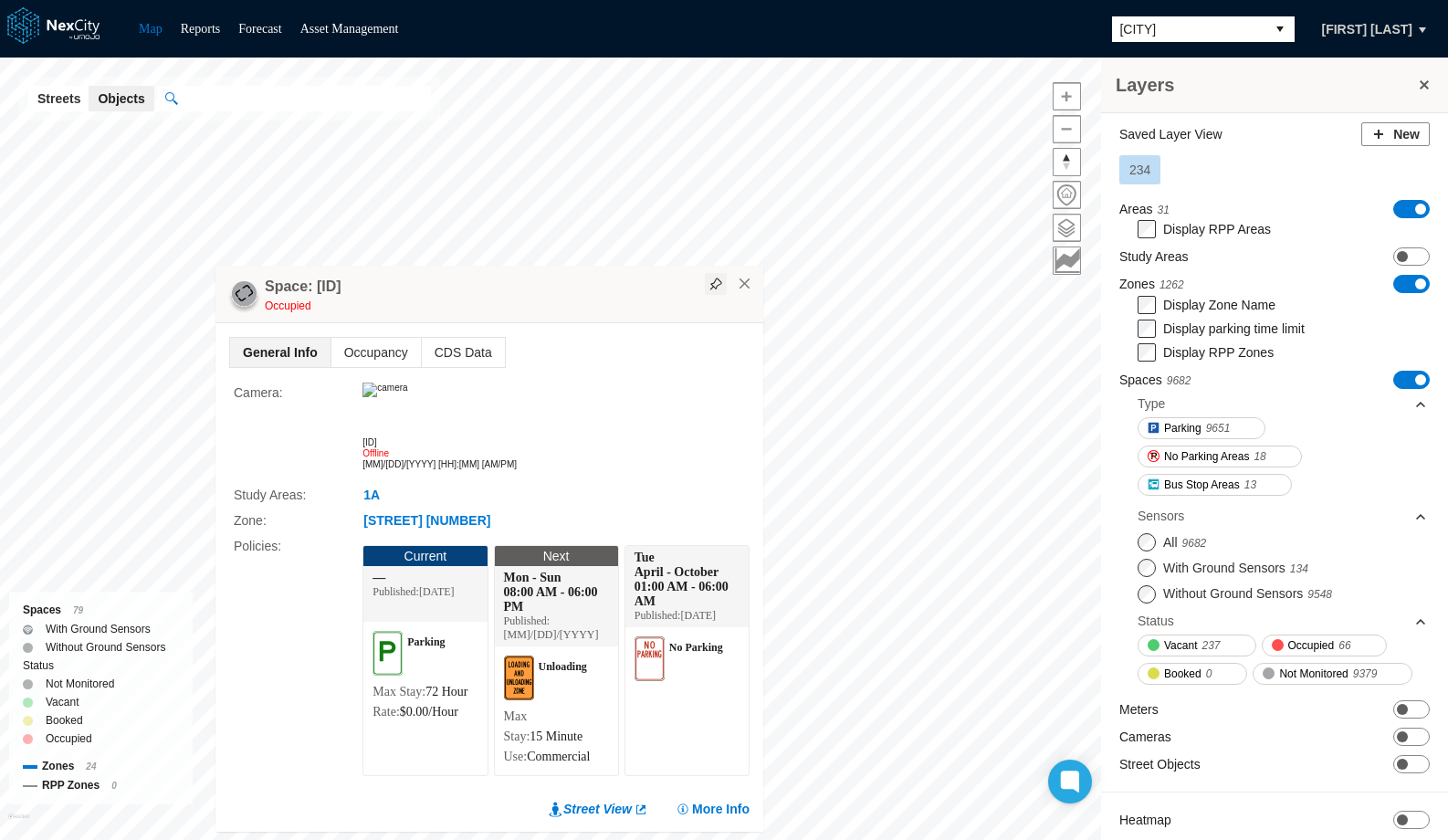 click at bounding box center (716, 284) 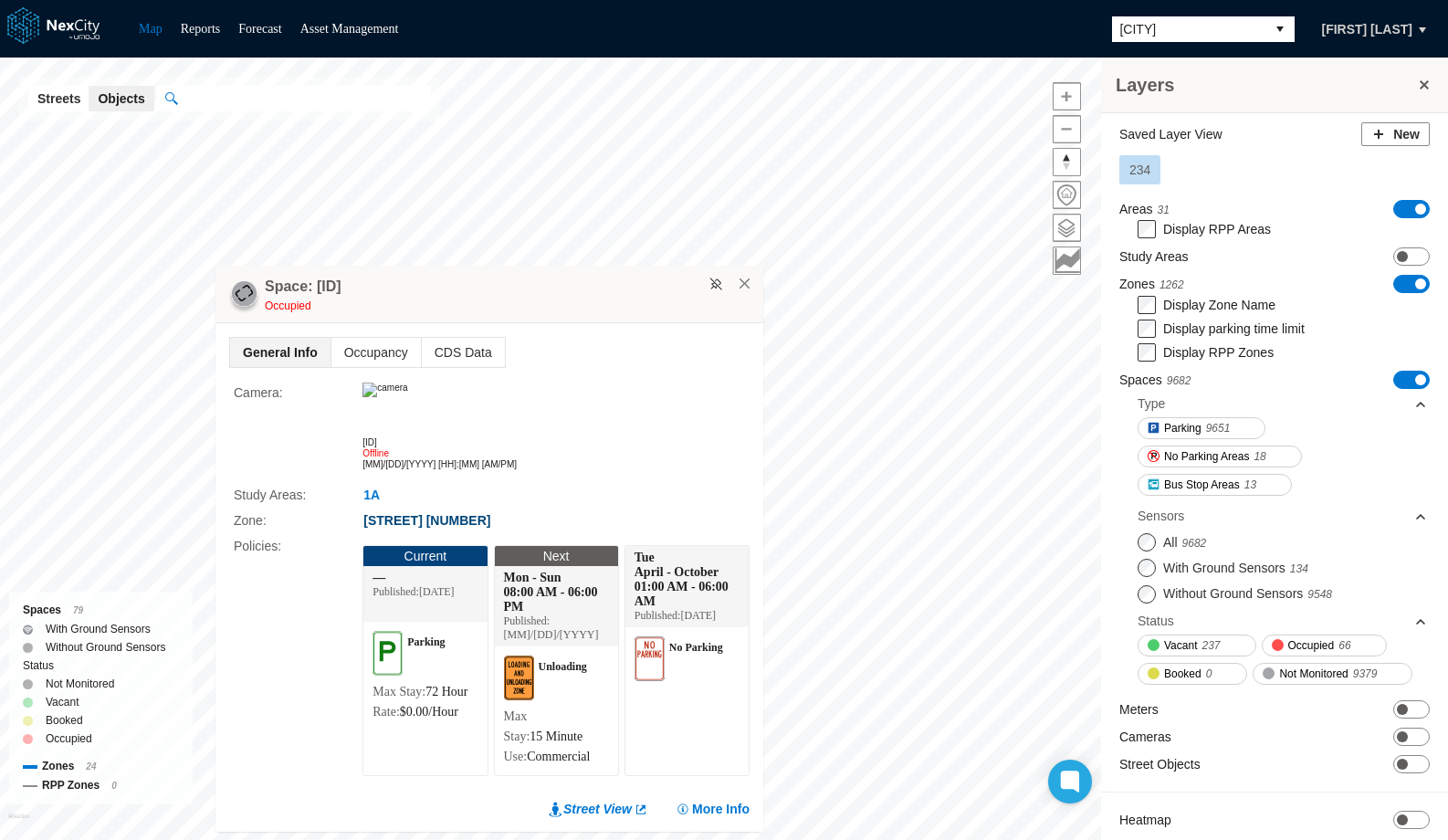 click on "Nicollet Avenue 24" at bounding box center (426, 520) 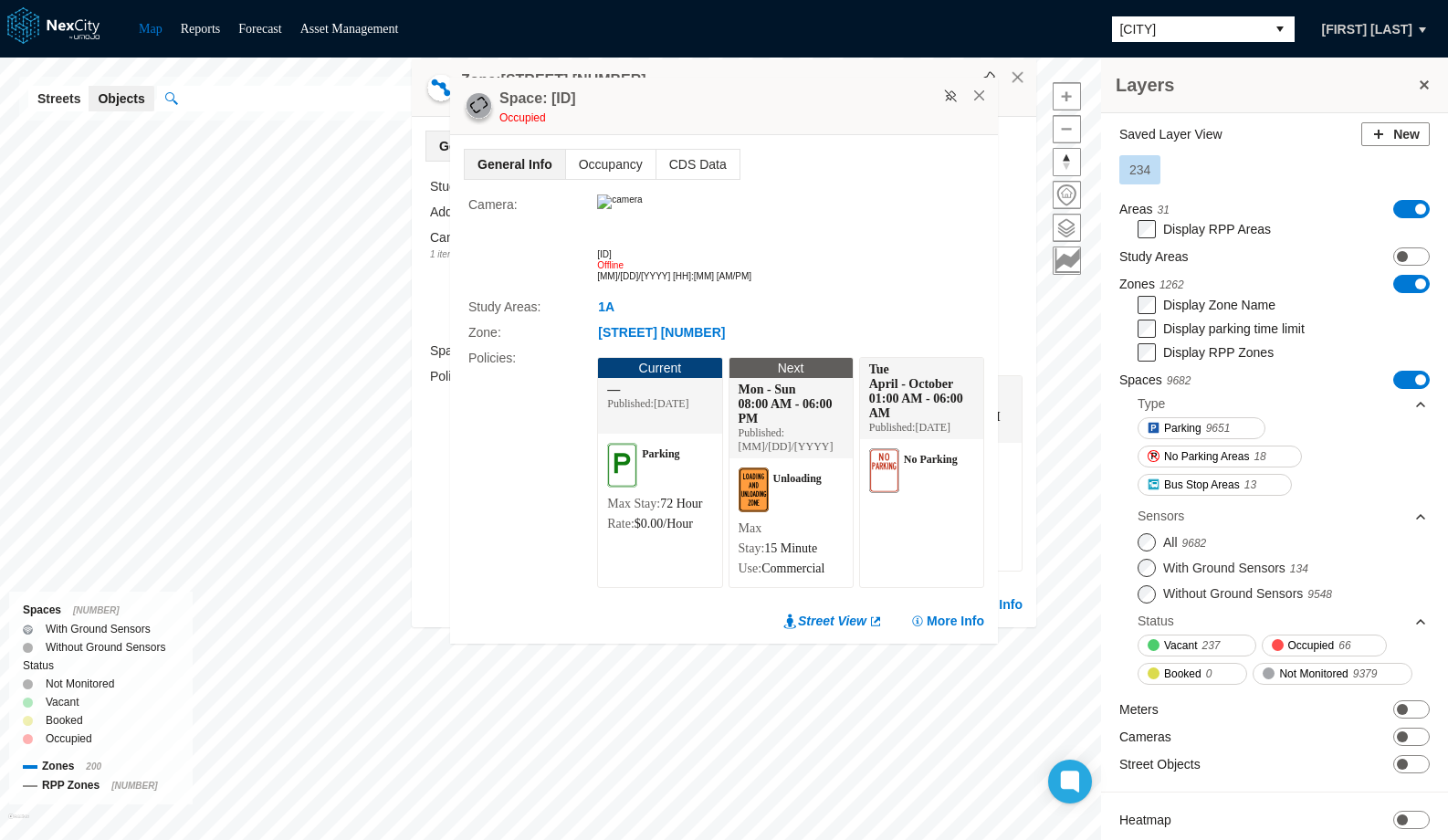 drag, startPoint x: 755, startPoint y: 104, endPoint x: 850, endPoint y: 320, distance: 235.9682 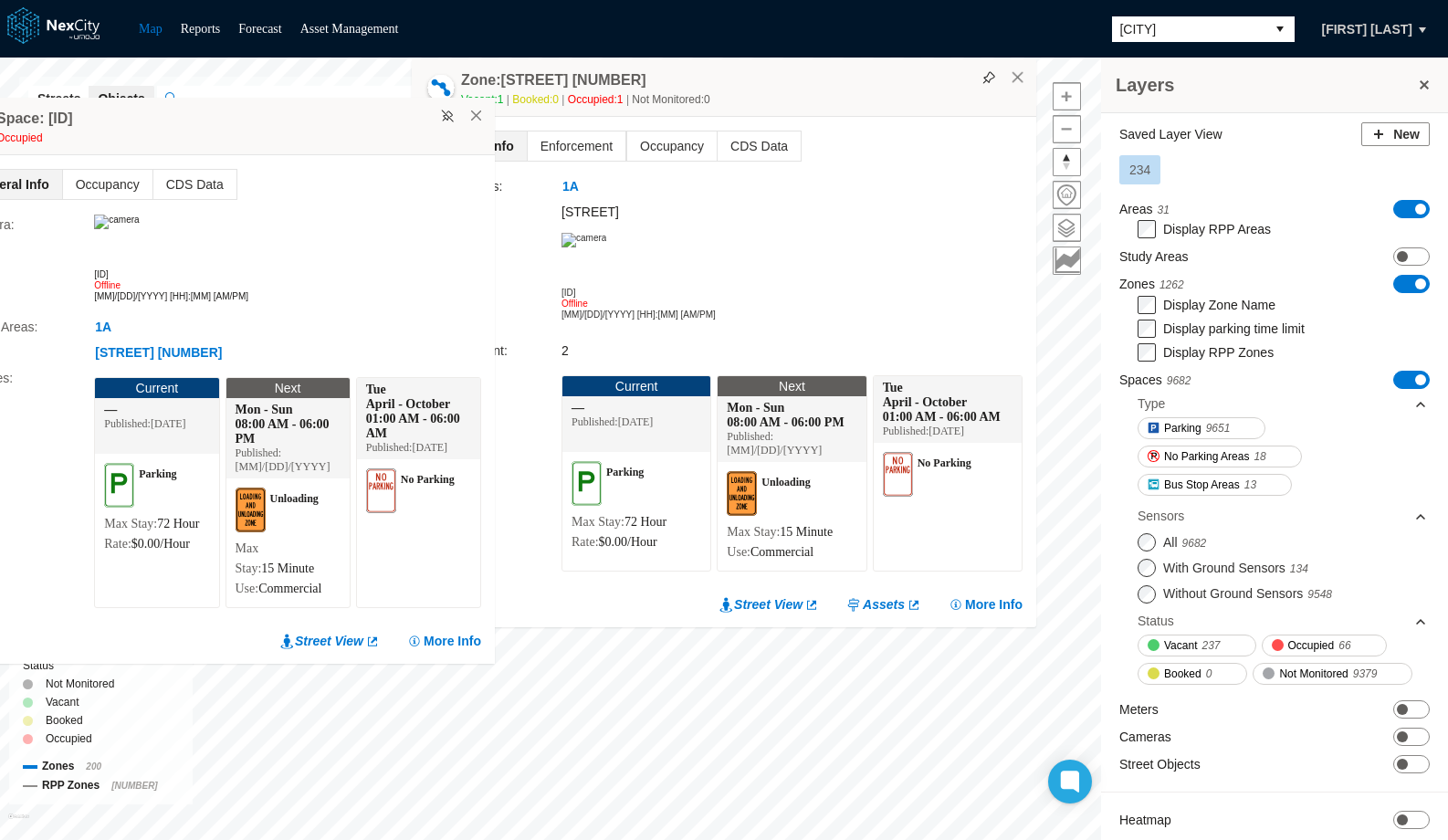 drag, startPoint x: 771, startPoint y: 281, endPoint x: 268, endPoint y: 113, distance: 530.3141 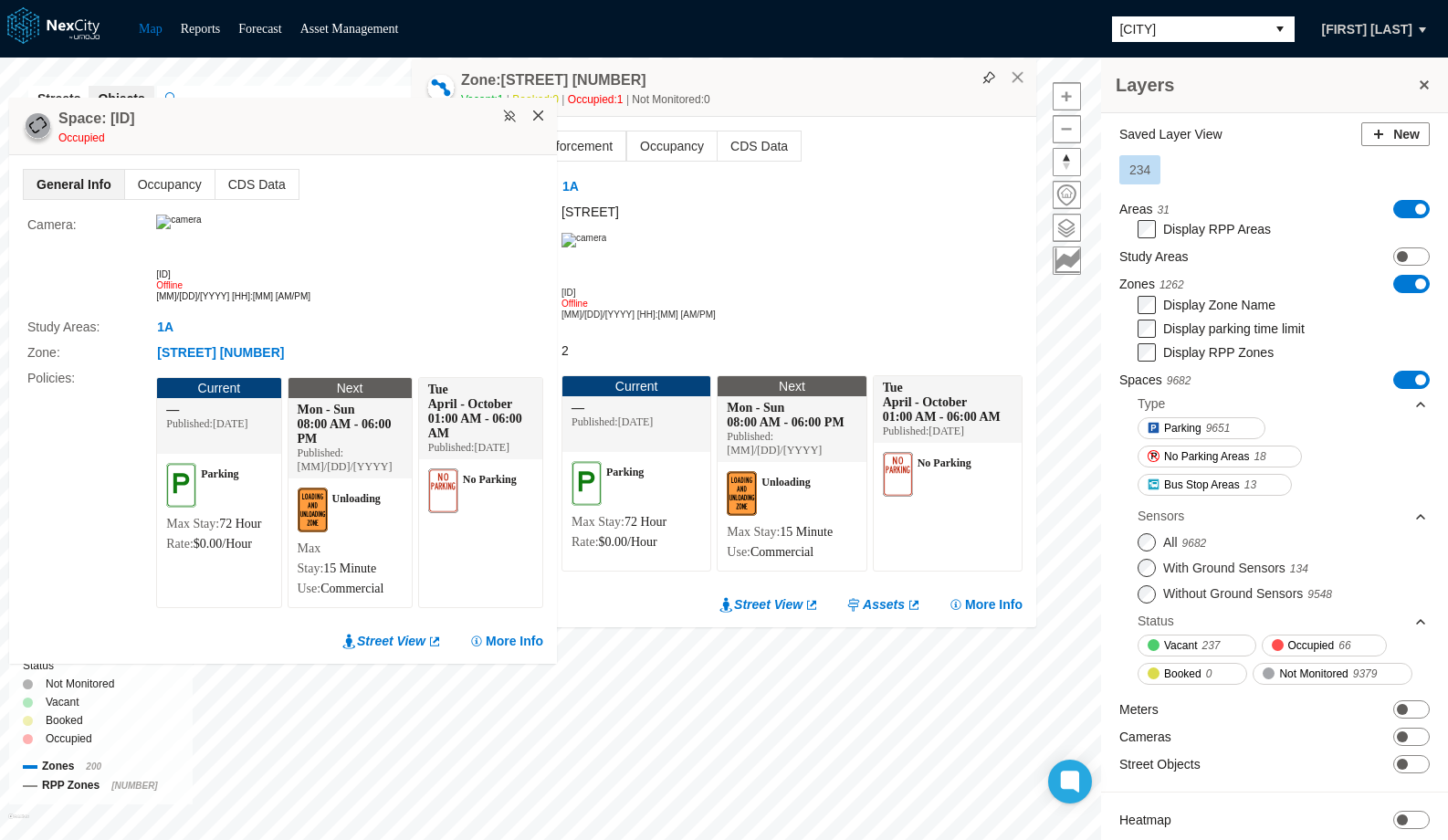 click on "×" at bounding box center [539, 116] 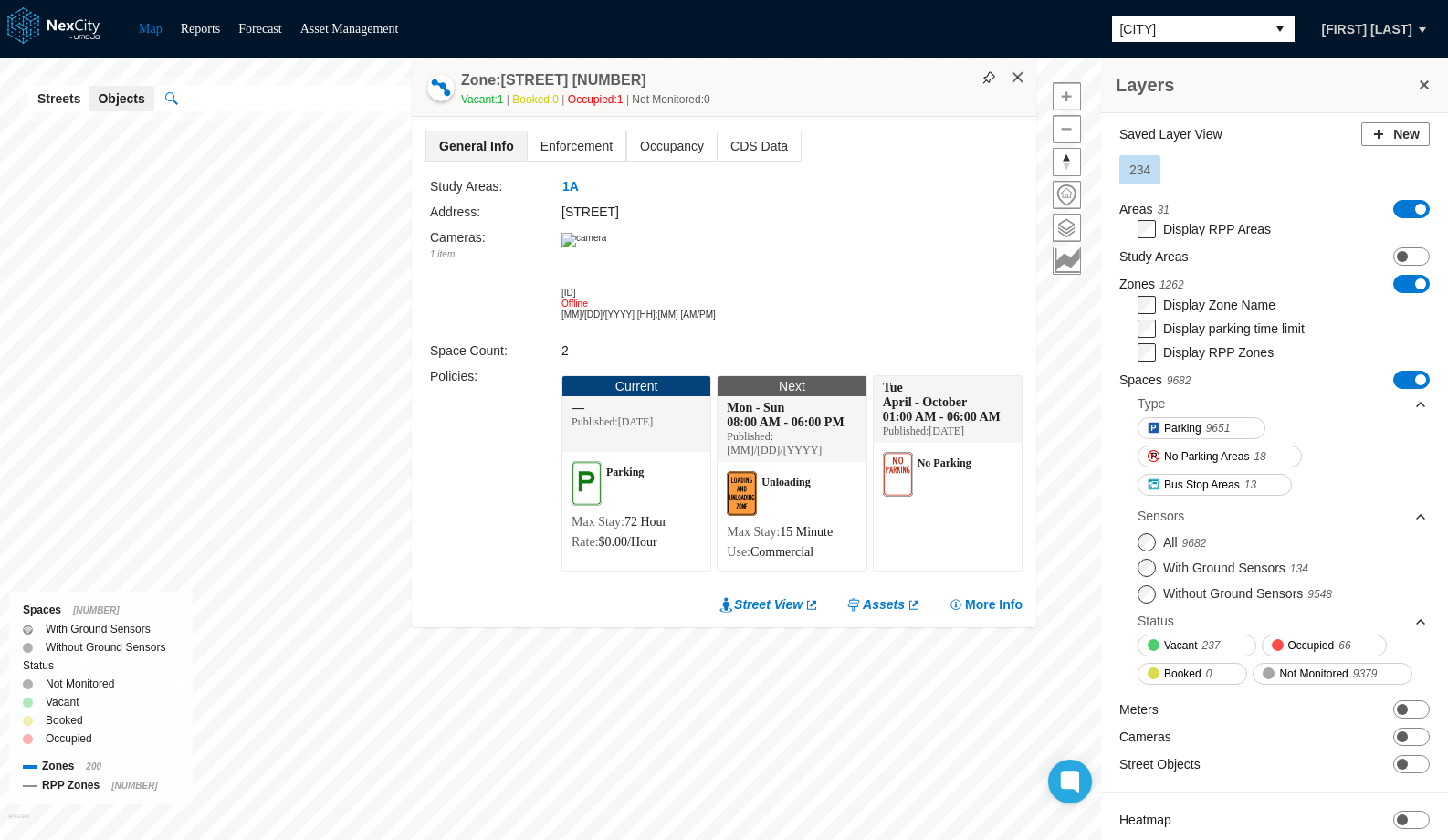 click on "×" at bounding box center [1018, 78] 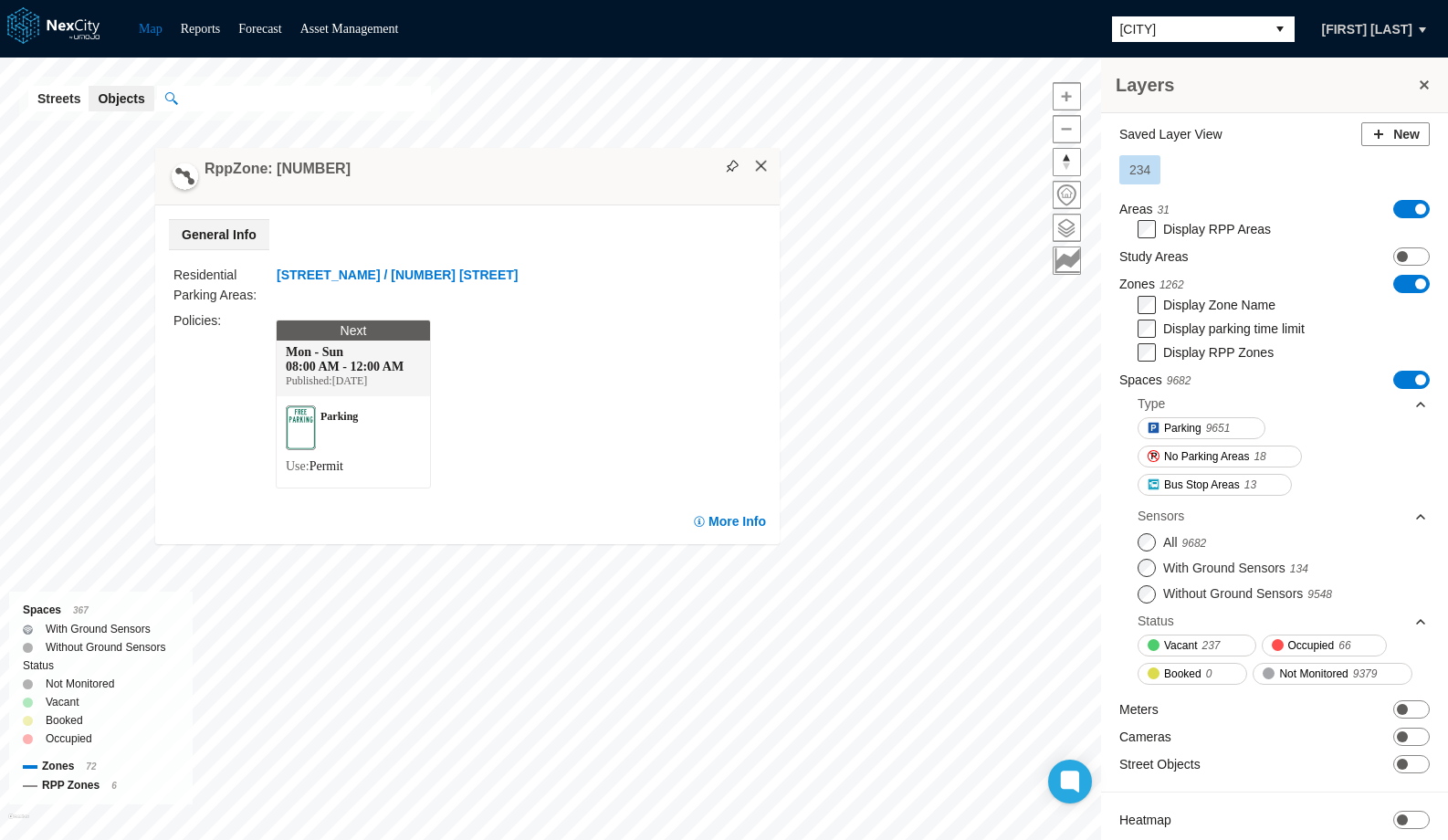 click on "×" at bounding box center [761, 166] 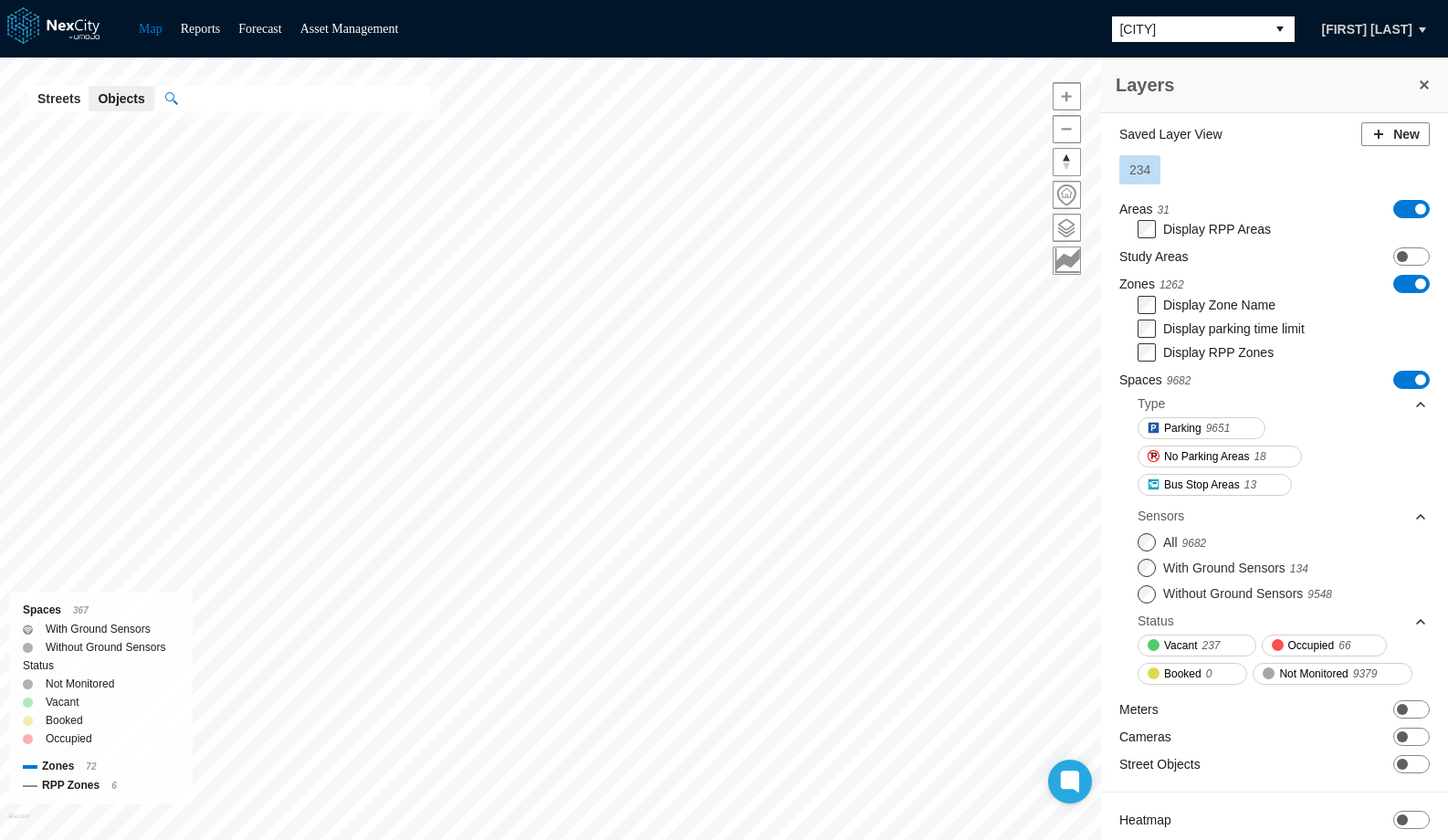click on "[CITY]" at bounding box center (1189, 29) 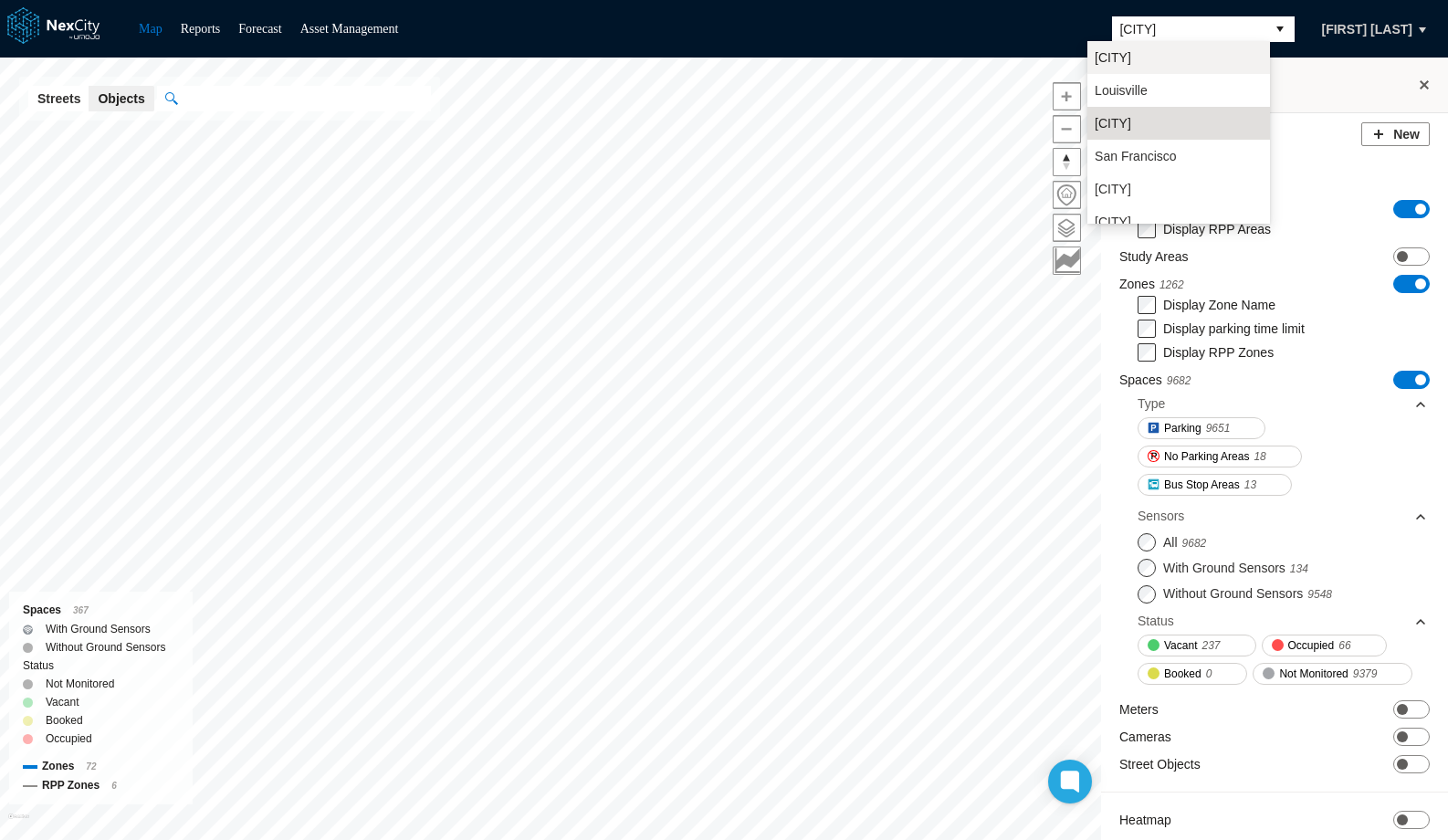 click on "Arlington" at bounding box center [1179, 58] 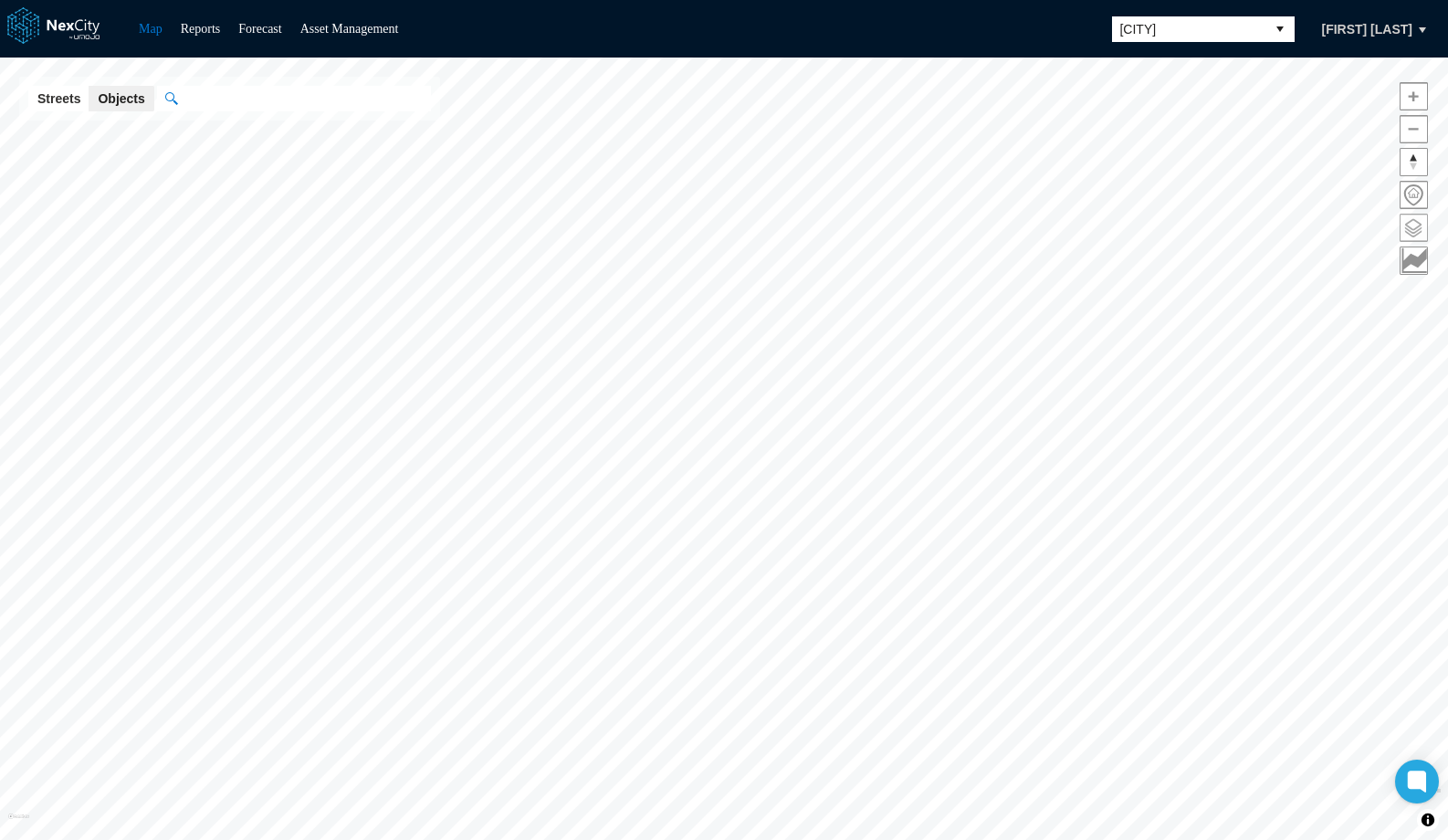 click at bounding box center [1413, 227] 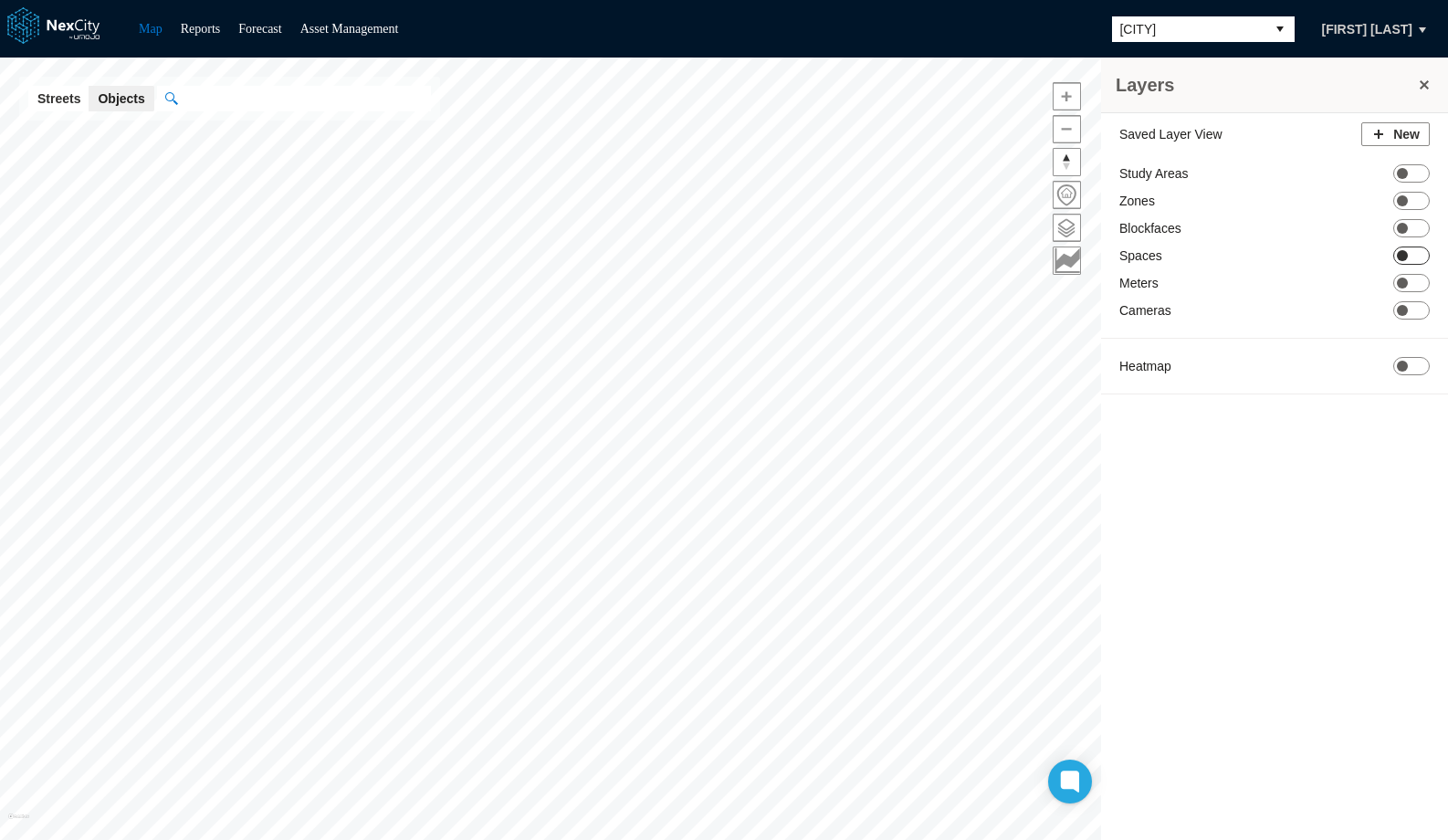 click at bounding box center [1402, 256] 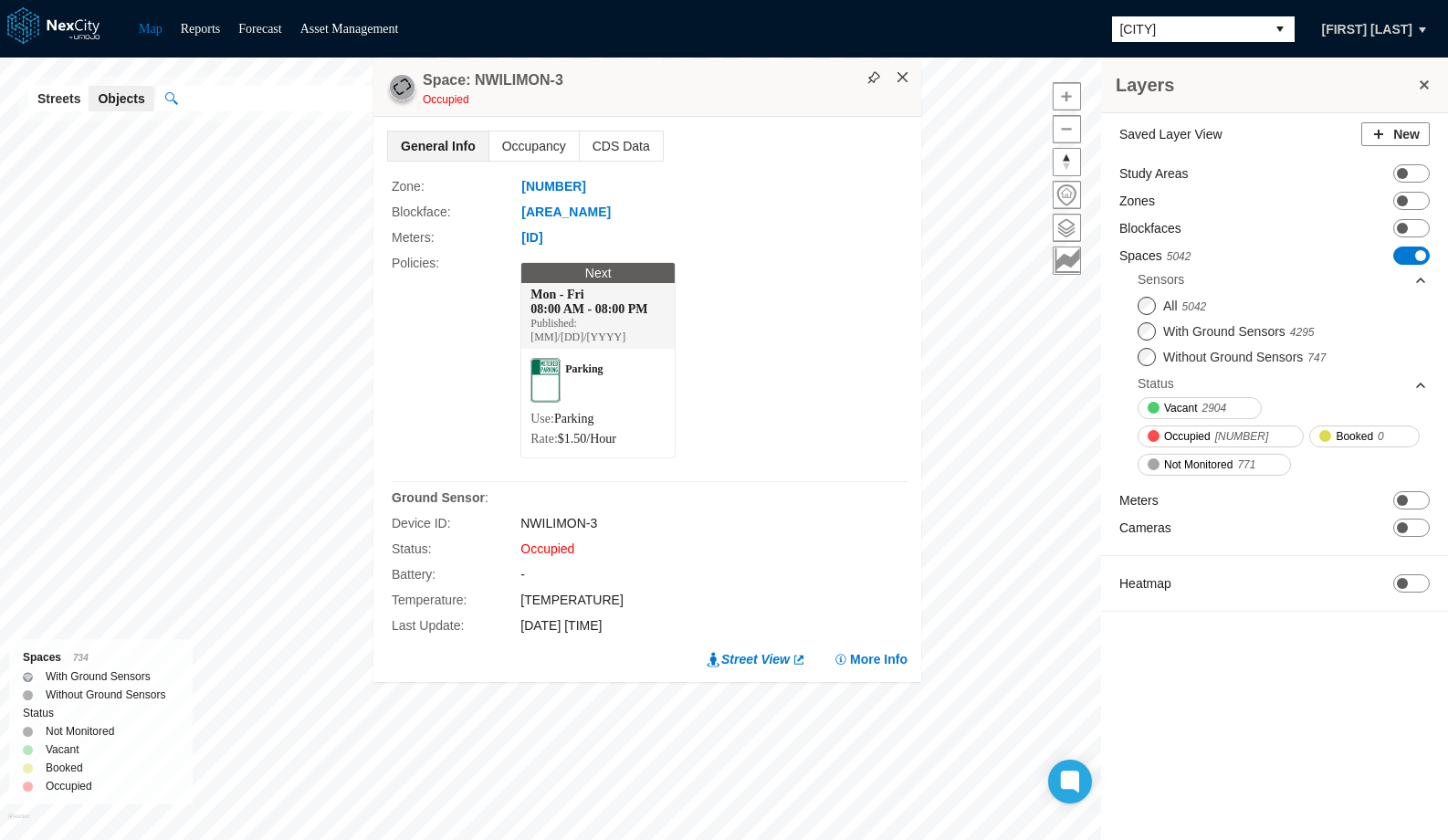 click on "×" at bounding box center [903, 78] 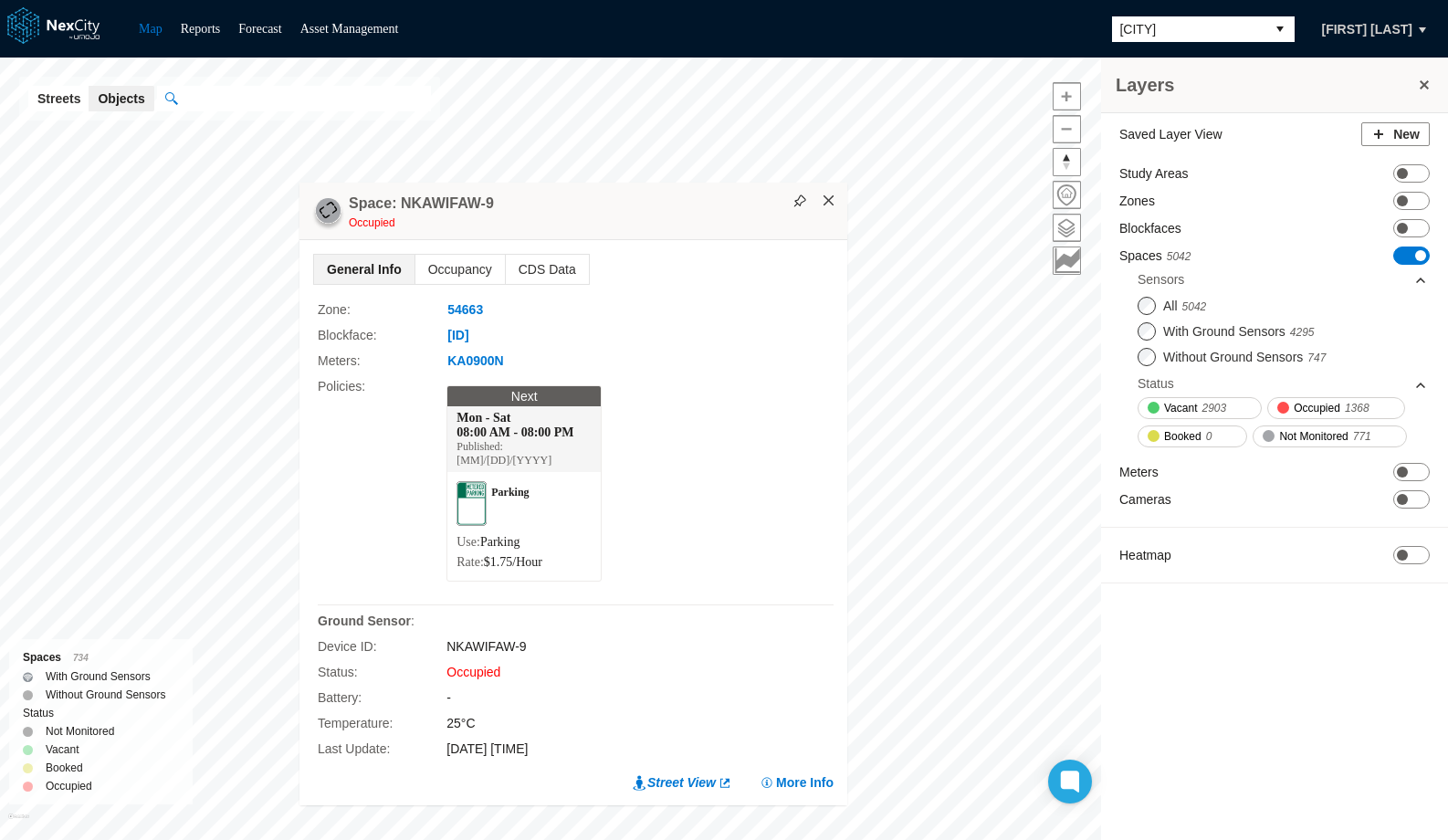 click on "×" at bounding box center (829, 201) 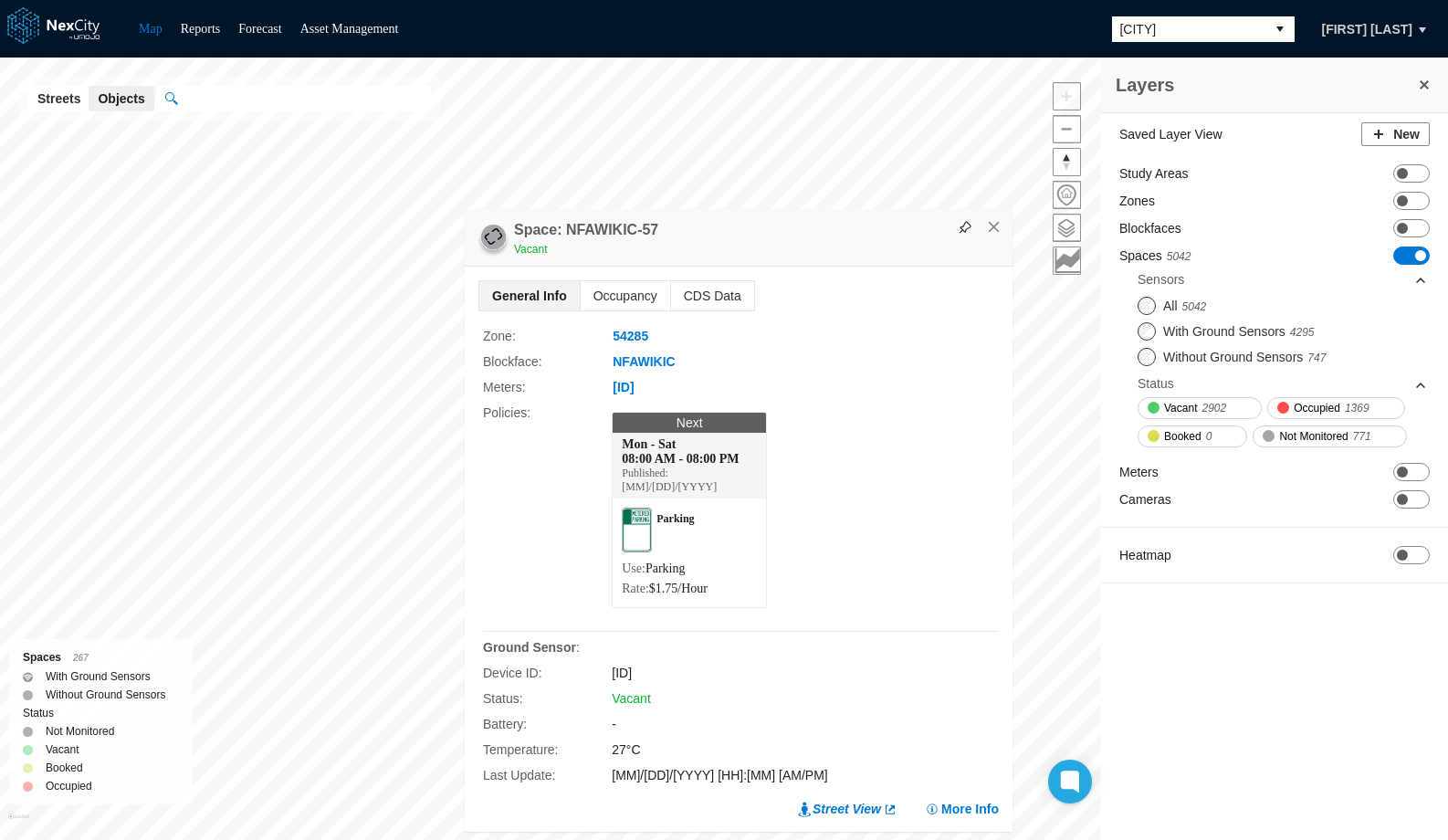 drag, startPoint x: 821, startPoint y: 231, endPoint x: 561, endPoint y: 215, distance: 260.49184 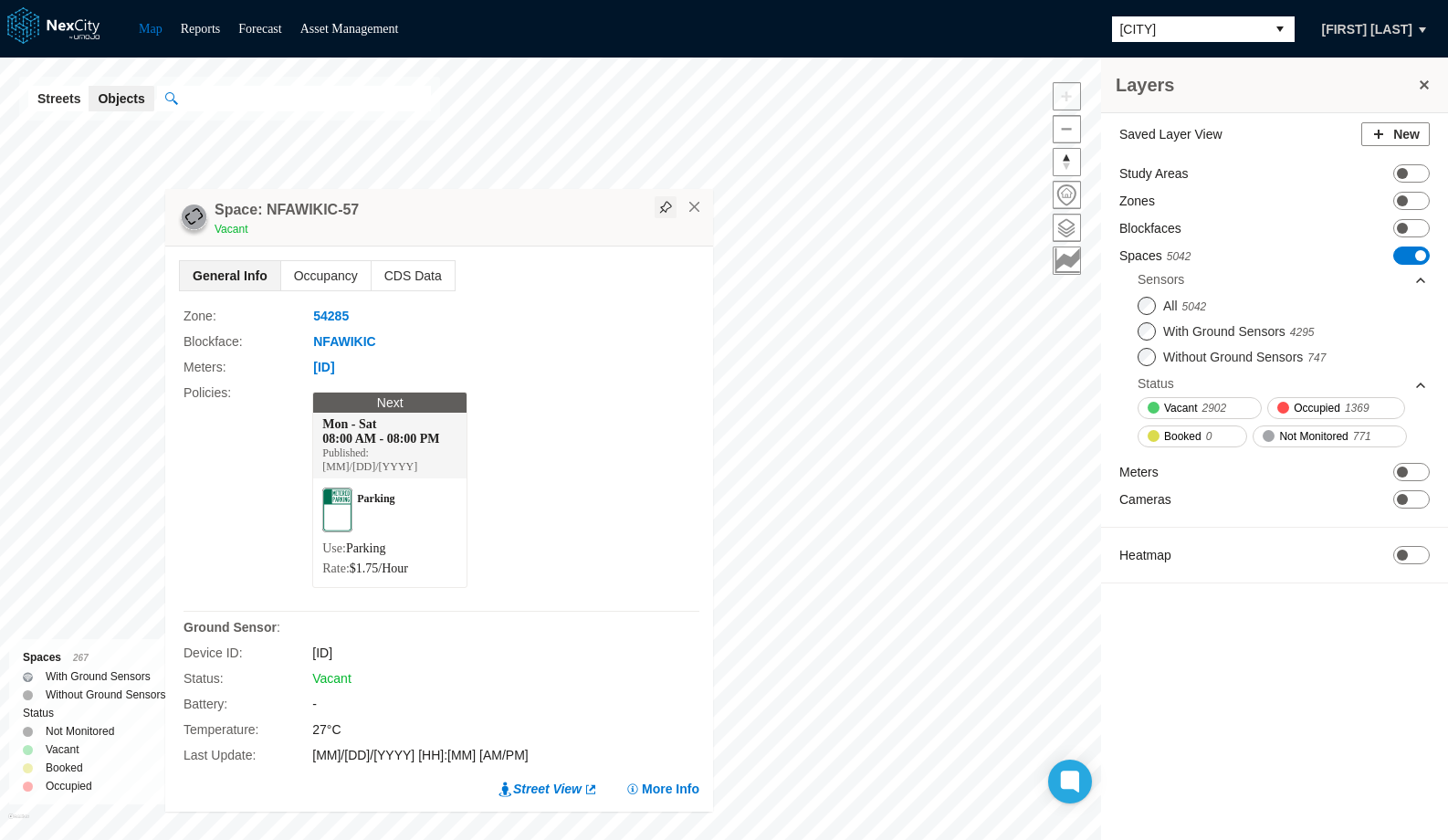 click at bounding box center (666, 207) 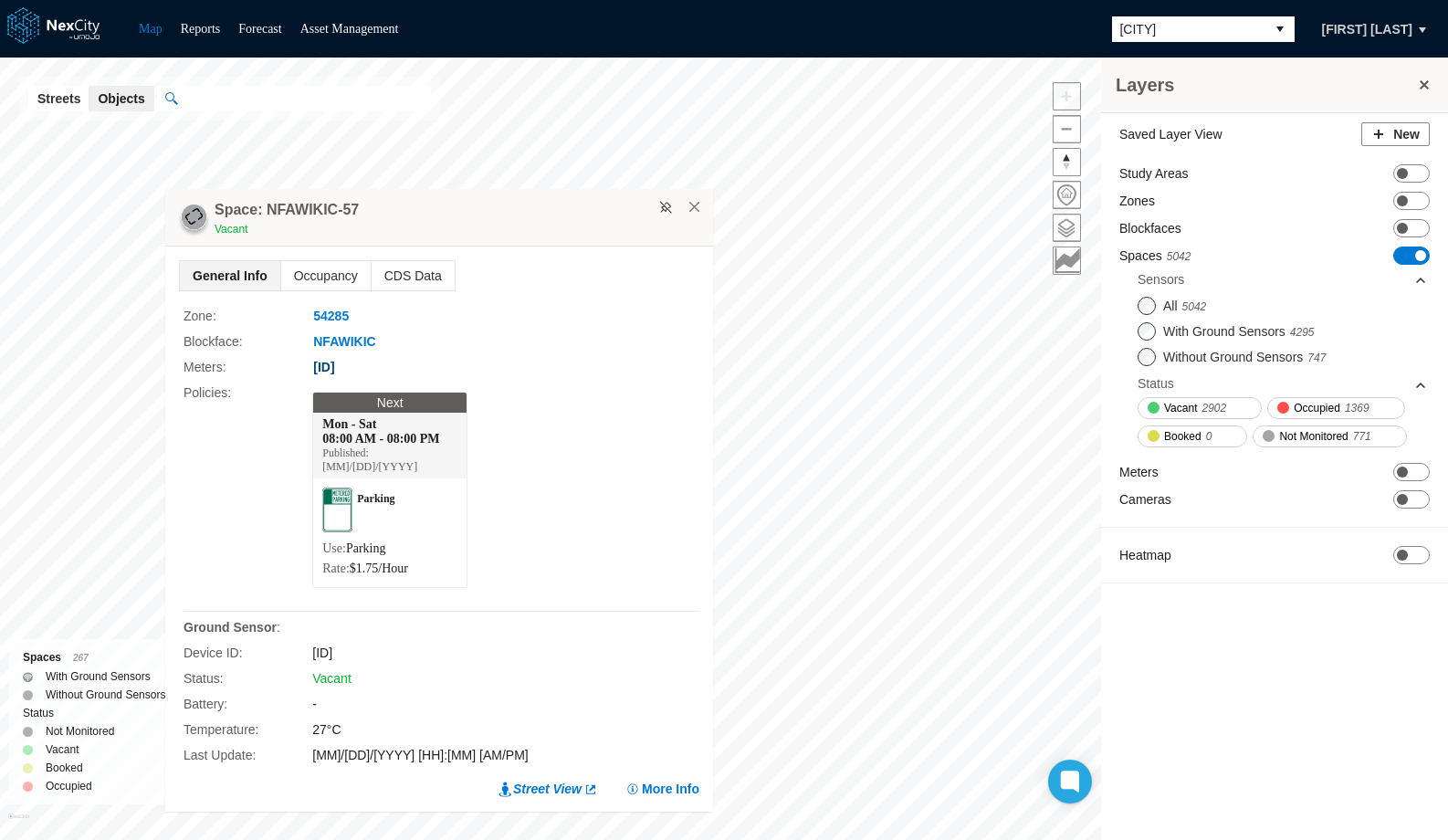 click on "FA03203N" at bounding box center (323, 367) 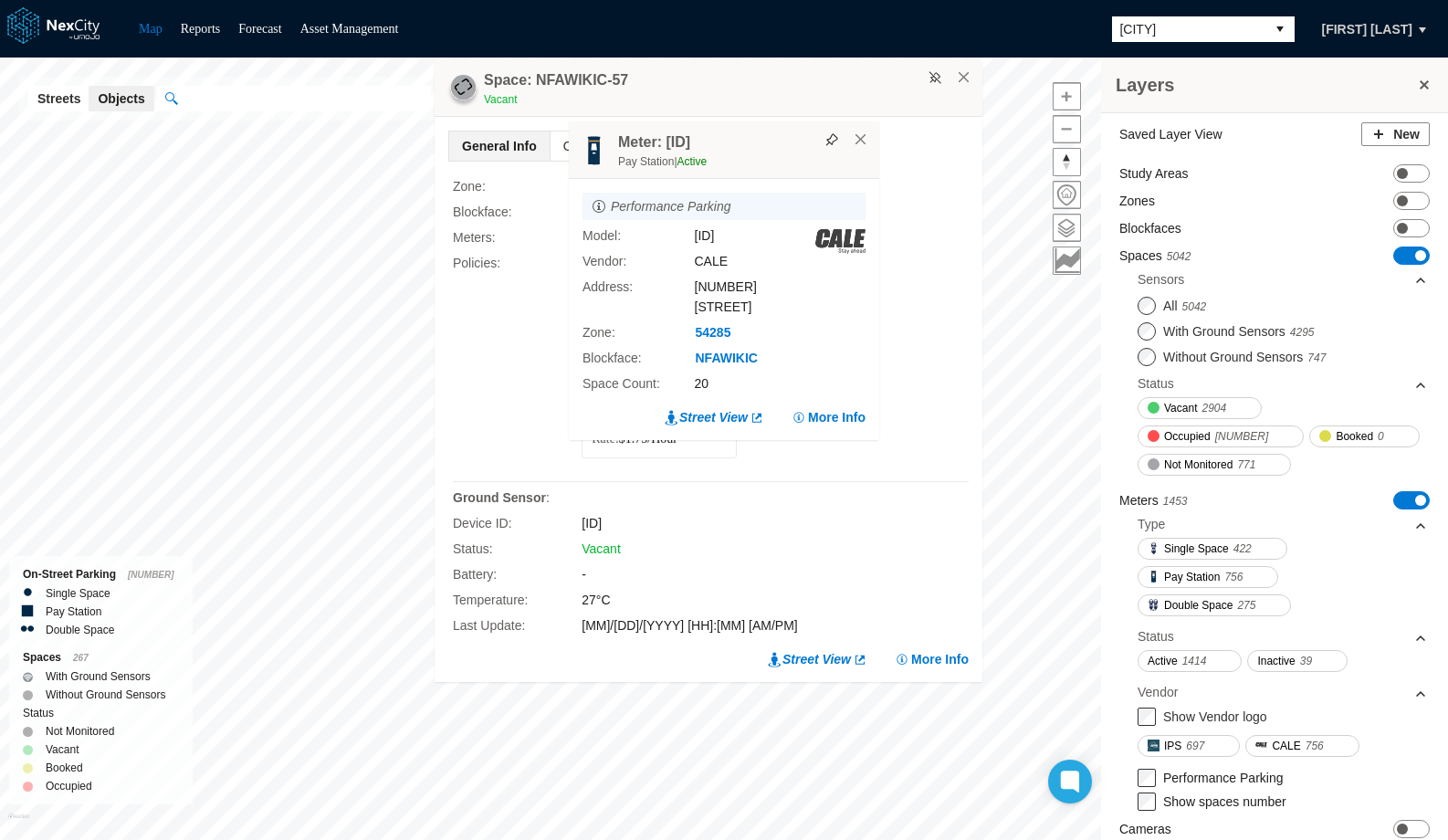 drag, startPoint x: 863, startPoint y: 137, endPoint x: 812, endPoint y: 155, distance: 54.083269 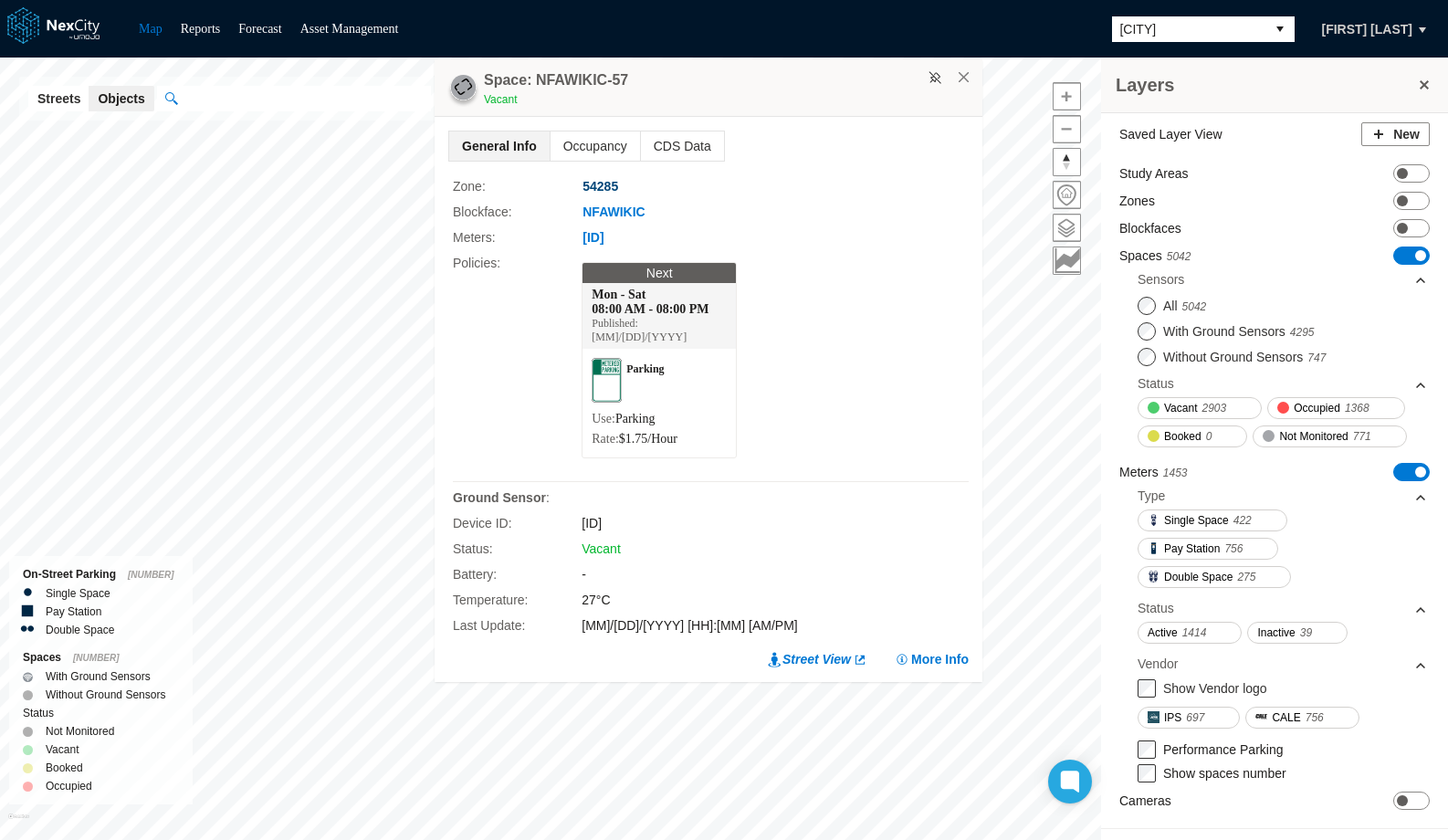 click on "54285" at bounding box center [600, 186] 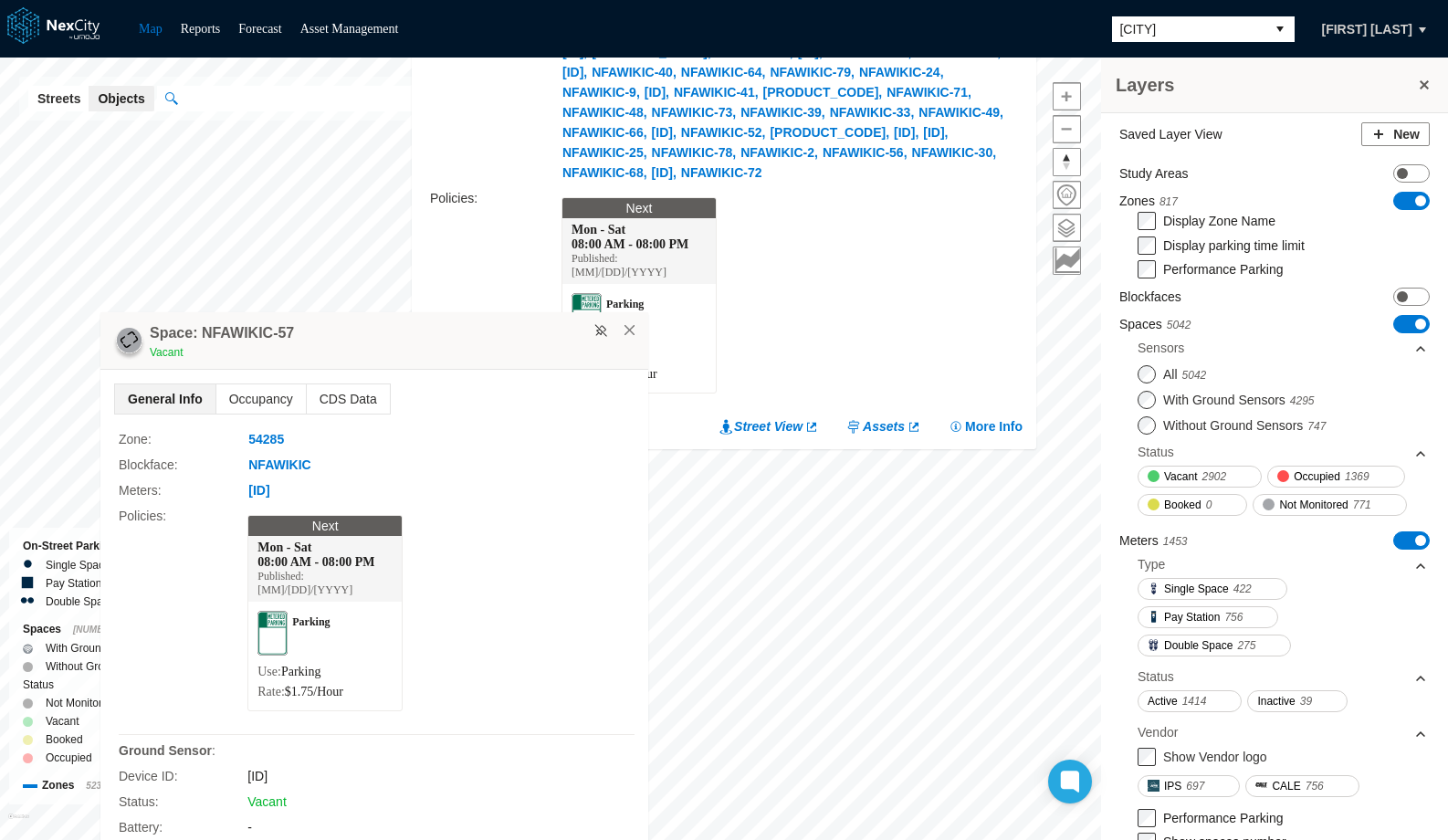 drag, startPoint x: 699, startPoint y: 194, endPoint x: 409, endPoint y: 369, distance: 338.71079 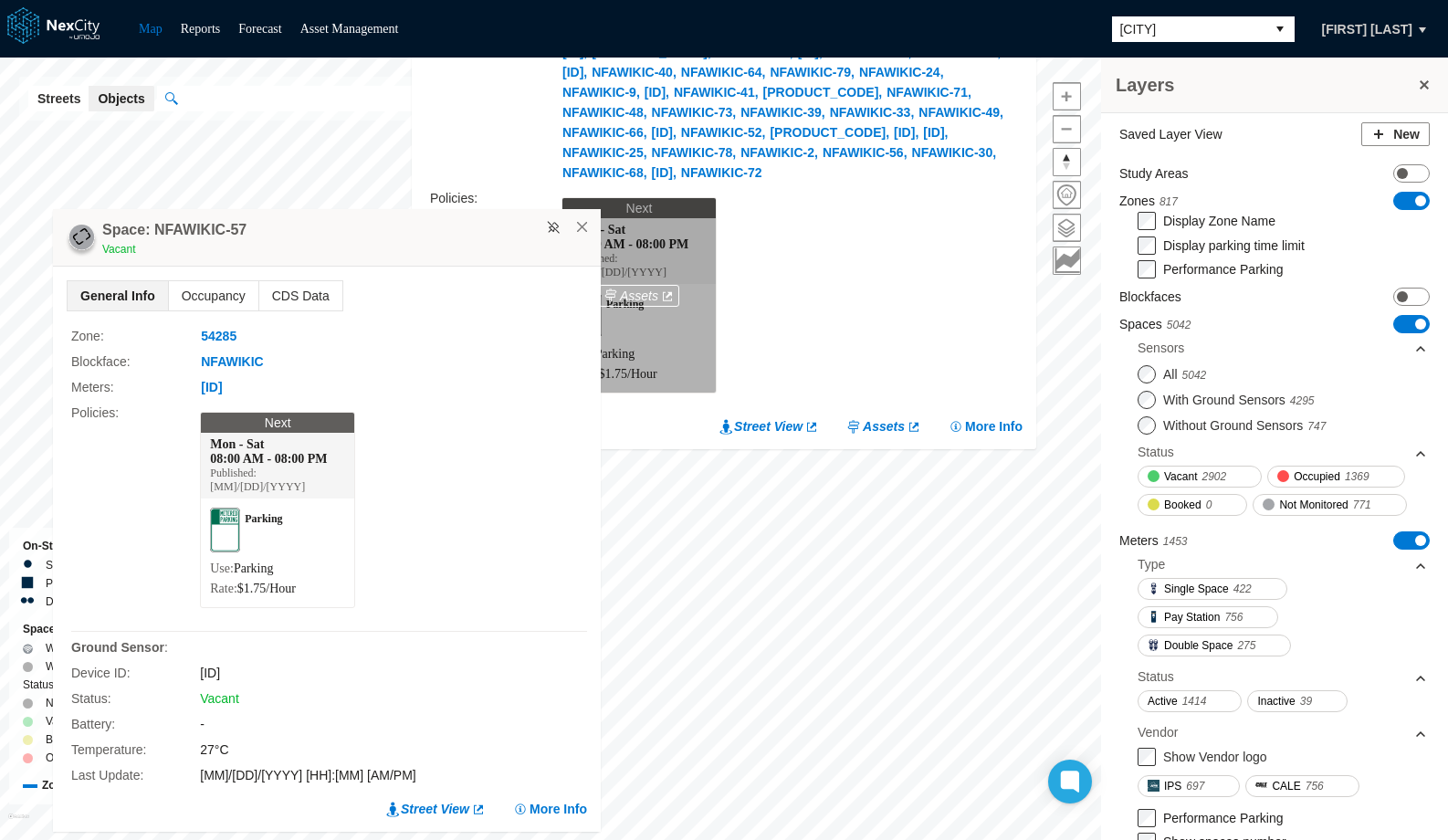 drag, startPoint x: 579, startPoint y: 232, endPoint x: 588, endPoint y: 226, distance: 10.816654 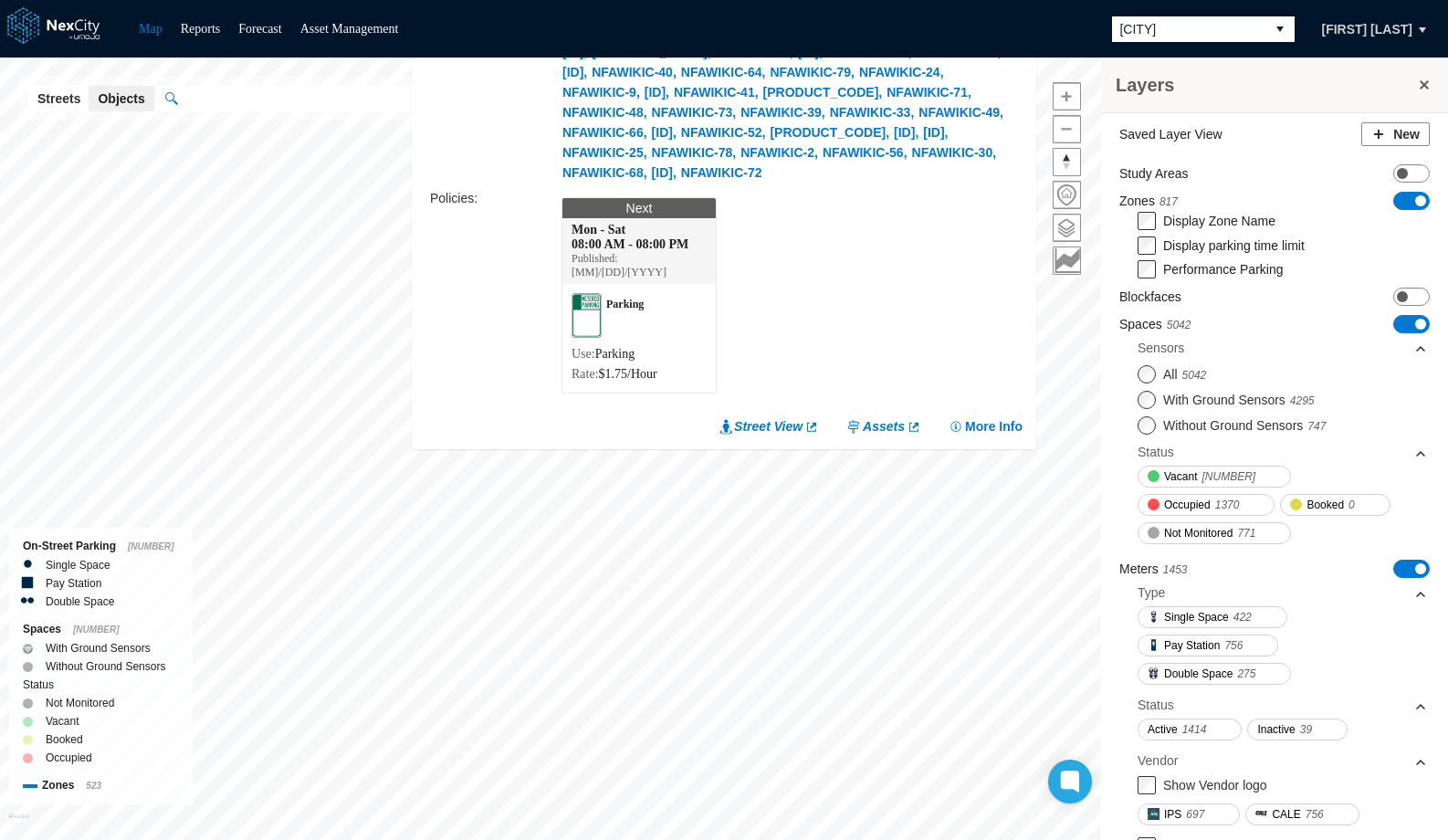 click on "Arlington" at bounding box center (1189, 29) 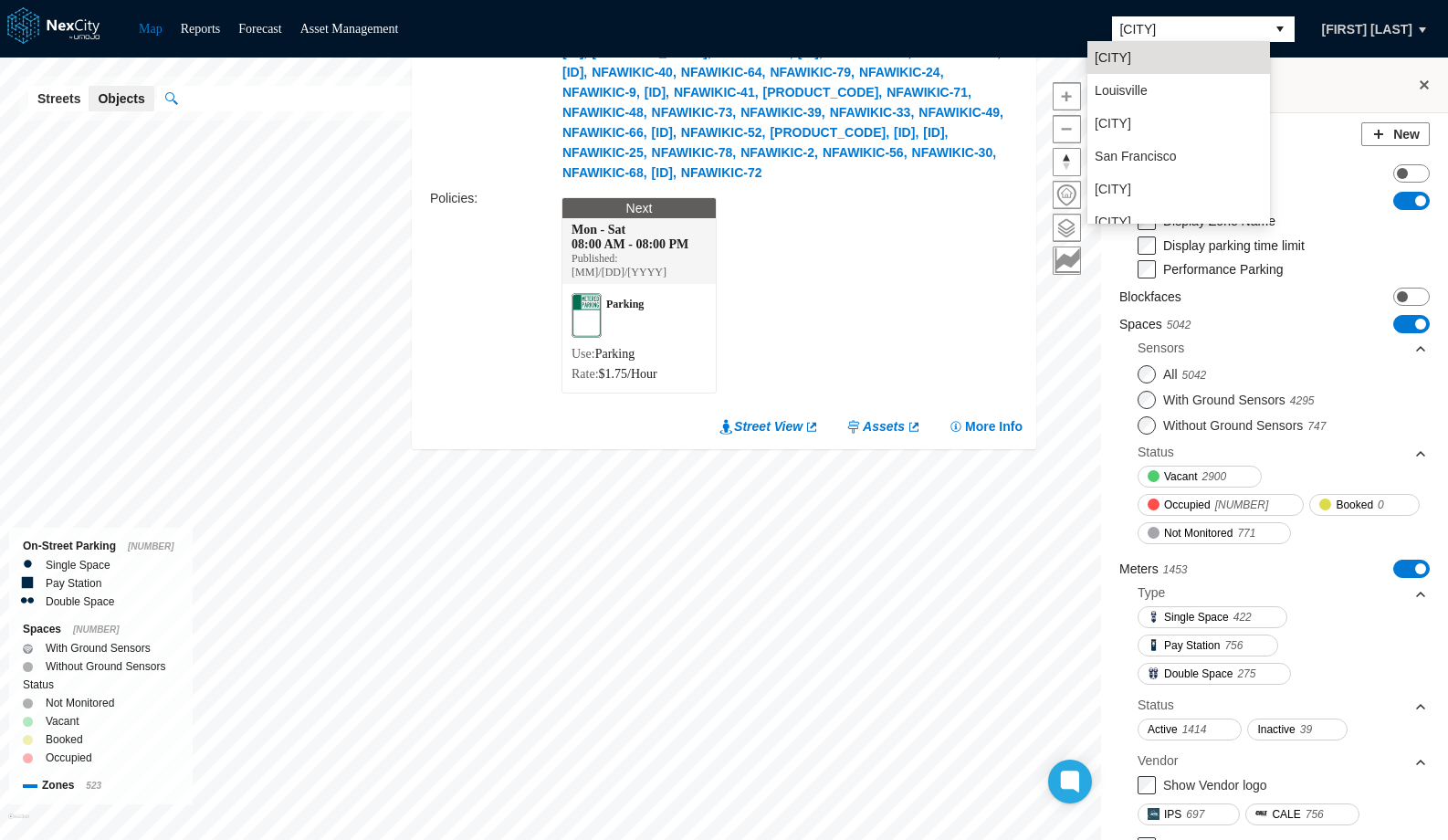 click on "San Jose" at bounding box center (1179, 189) 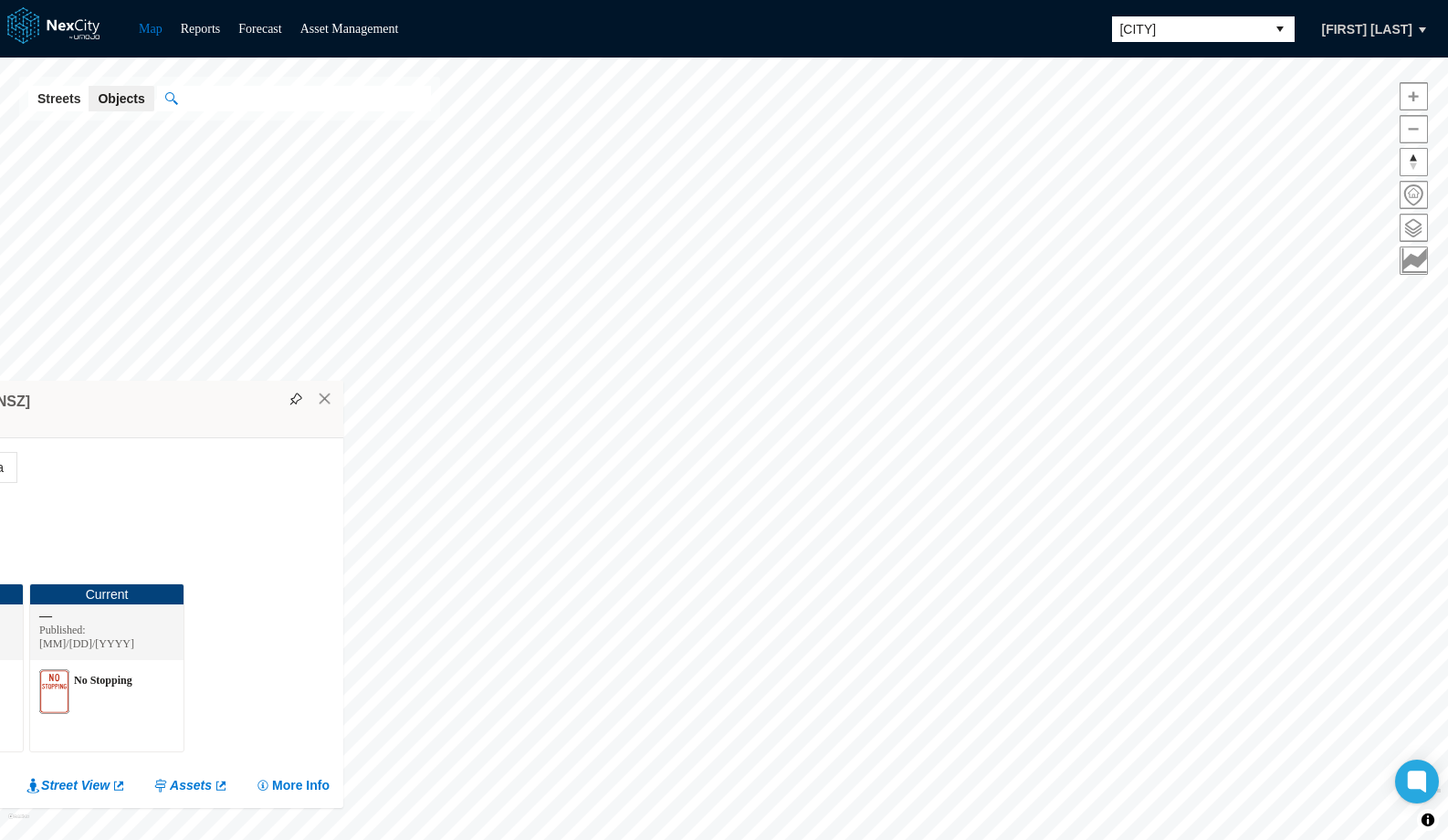 drag, startPoint x: 848, startPoint y: 123, endPoint x: 162, endPoint y: 397, distance: 738.696 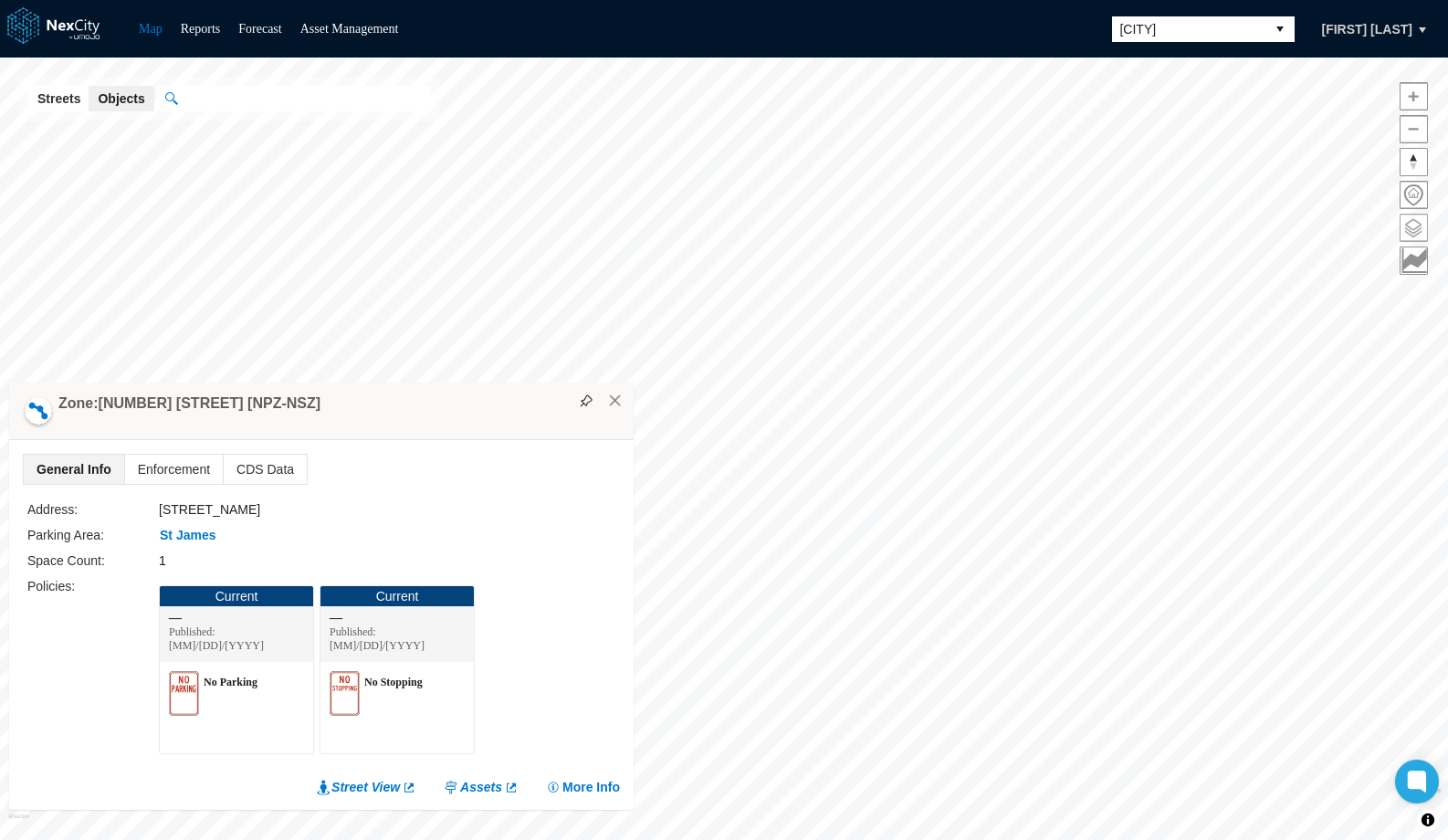 click at bounding box center [1413, 227] 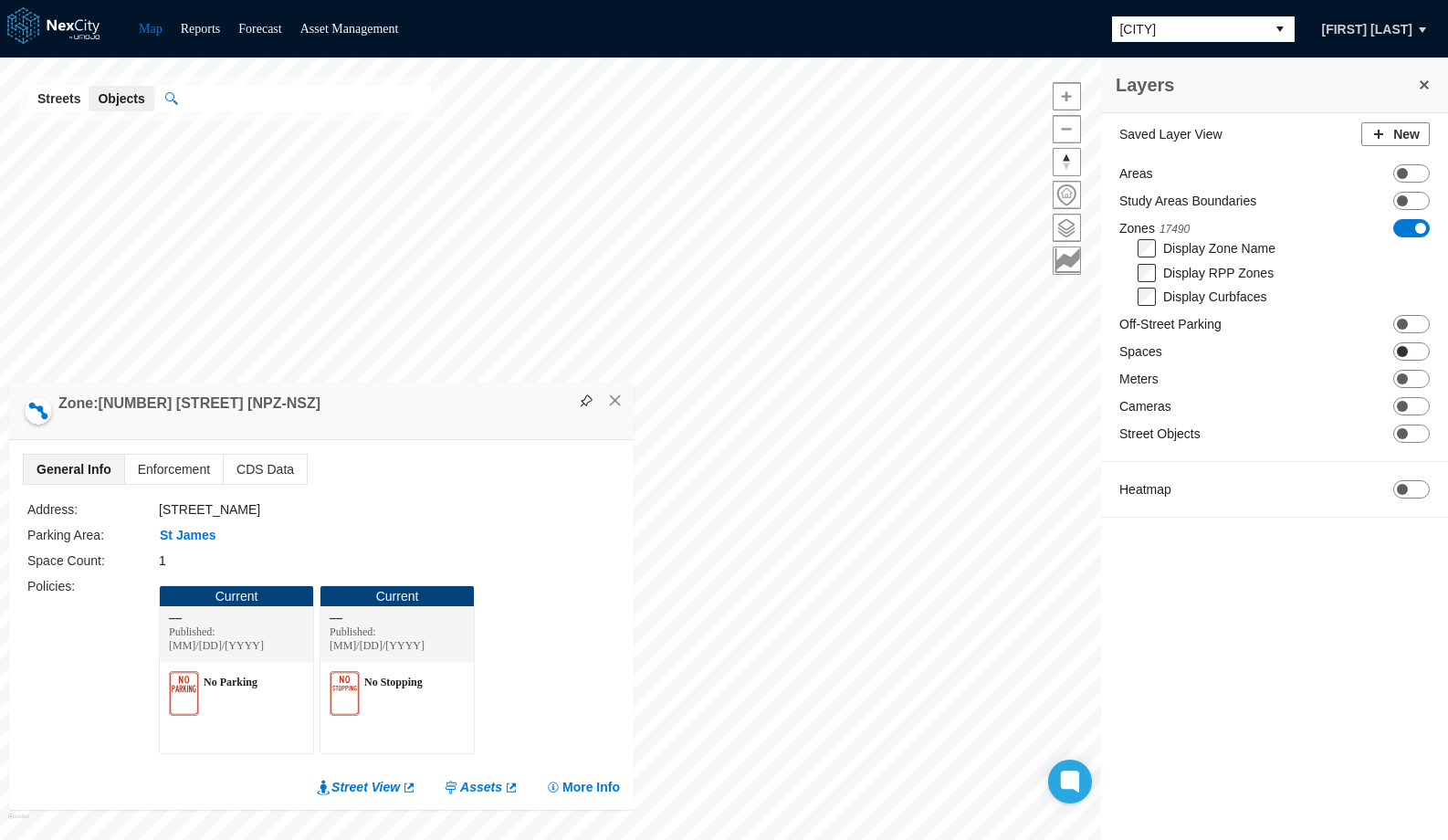 click on "ON OFF" at bounding box center [1411, 352] 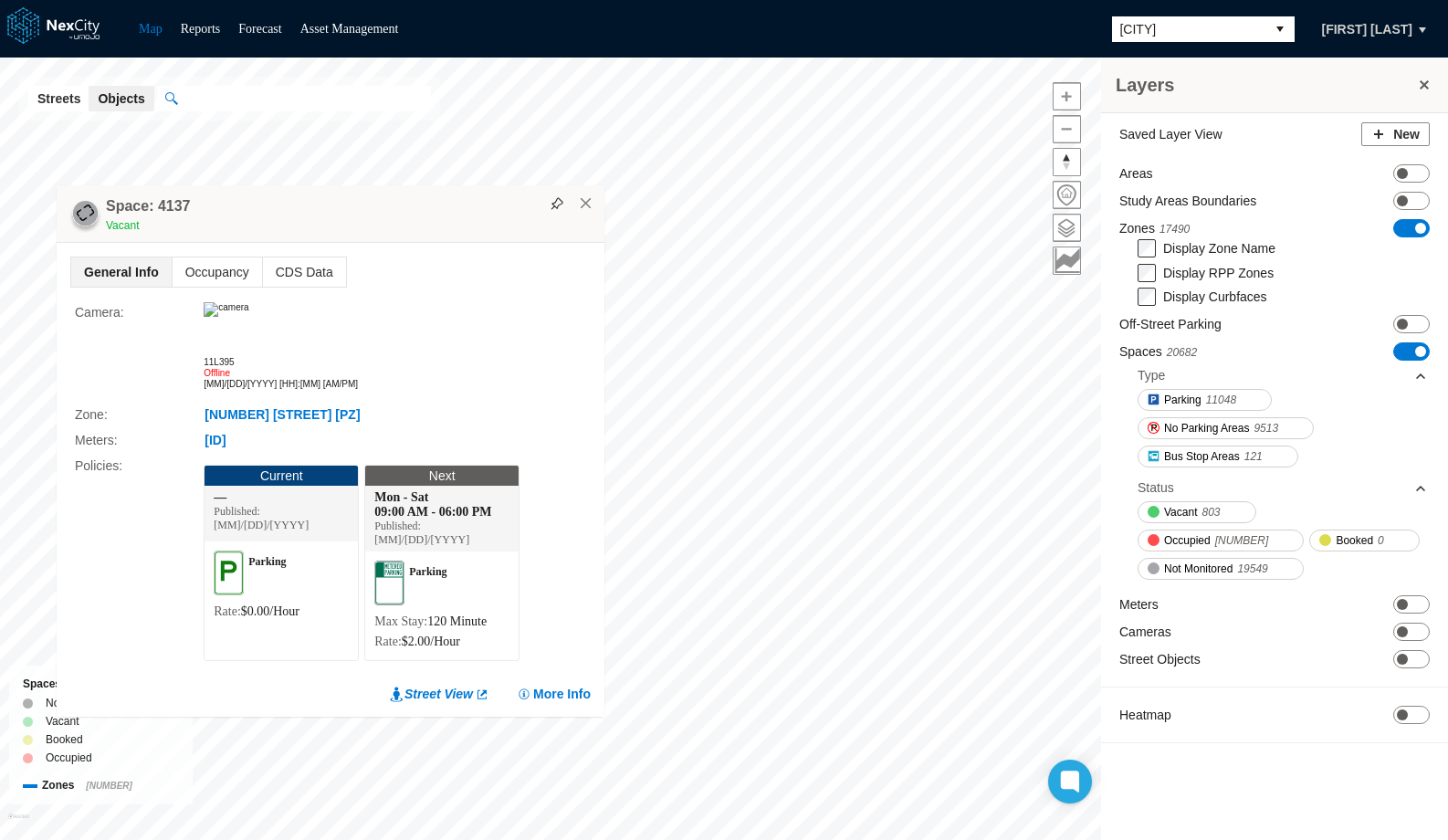 drag, startPoint x: 742, startPoint y: 82, endPoint x: 285, endPoint y: 225, distance: 478.85071 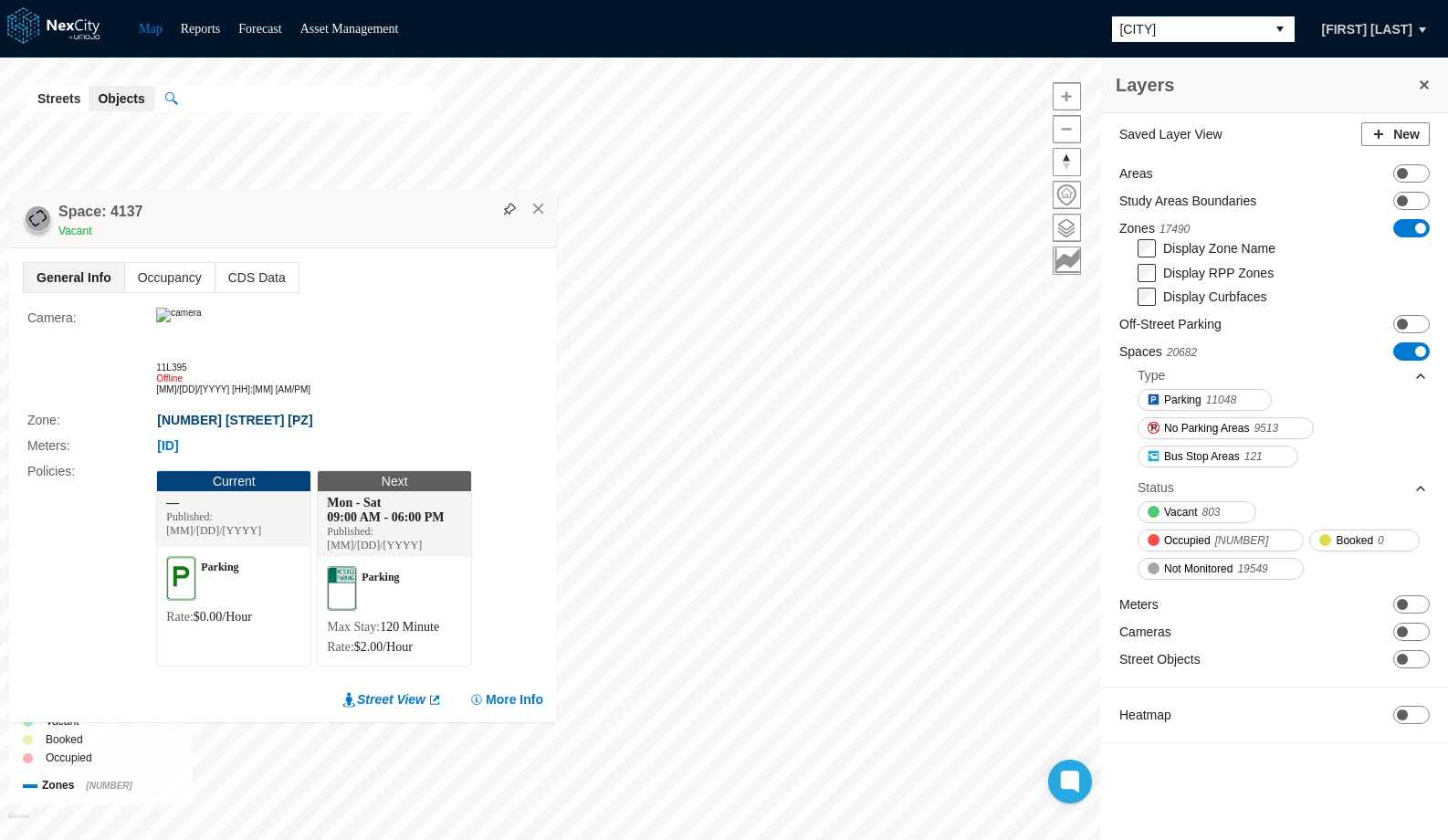 click on "38 W St James St PZ" at bounding box center [235, 420] 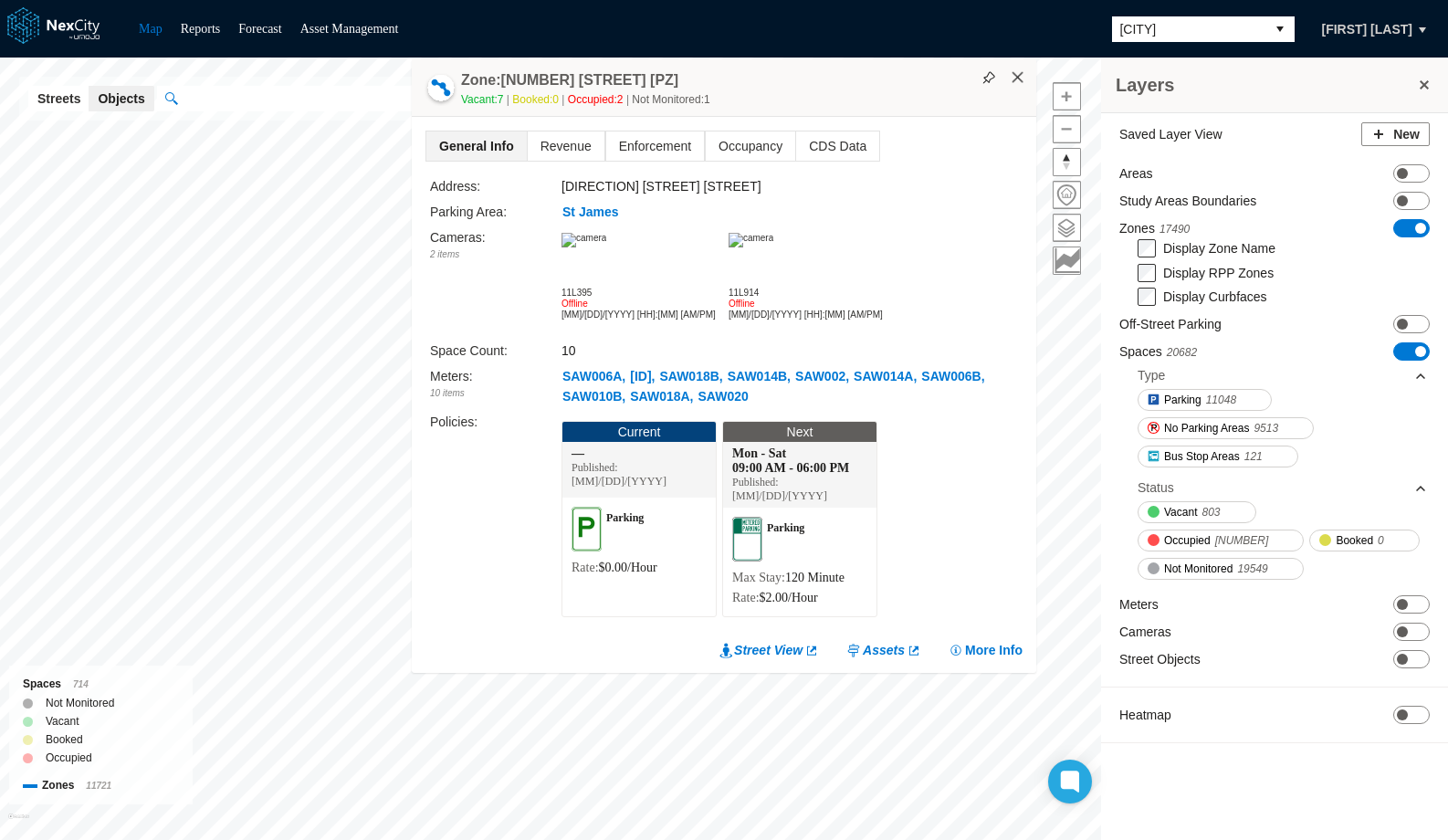 click on "×" at bounding box center [1018, 78] 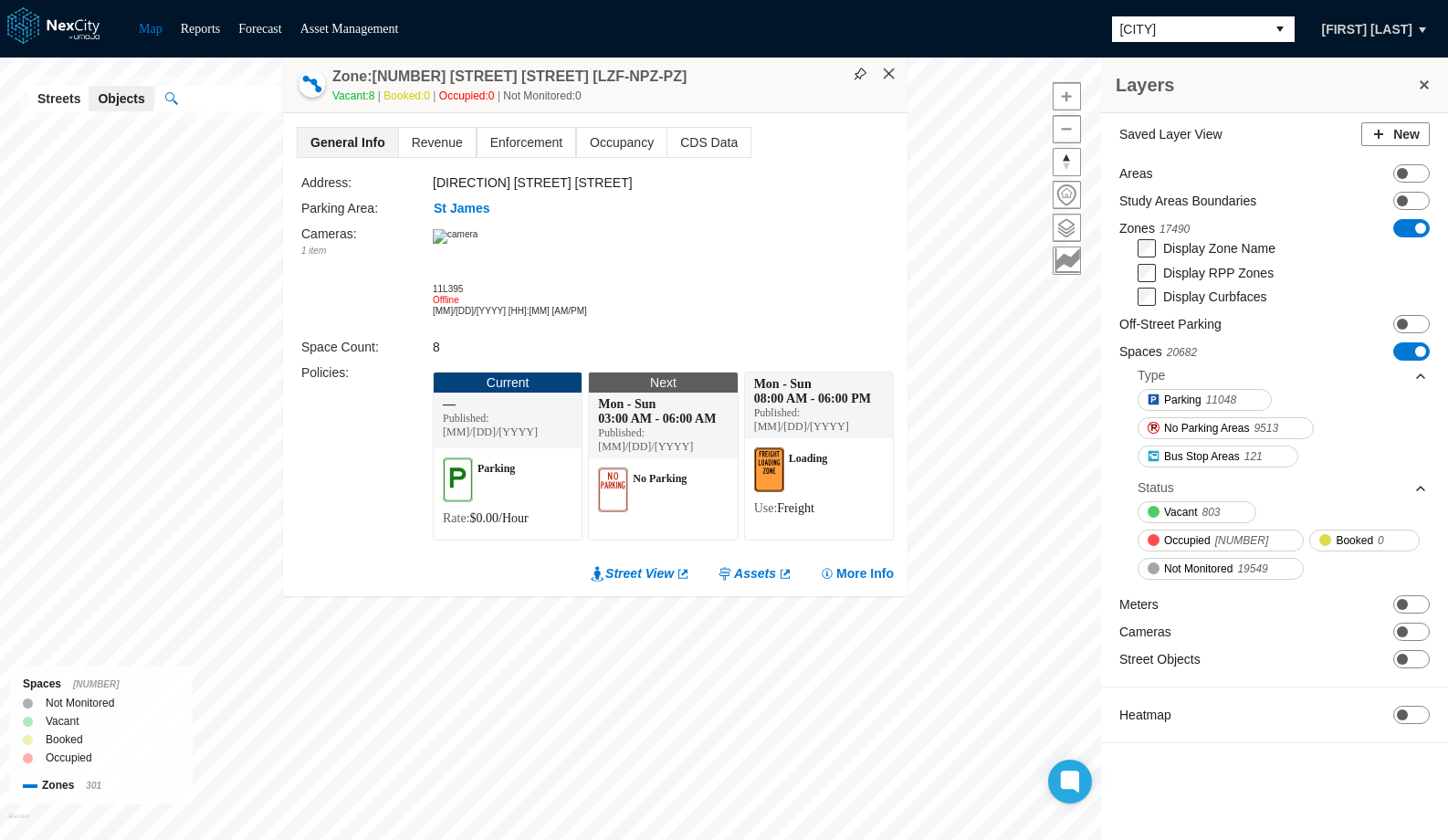 click on "×" at bounding box center (889, 74) 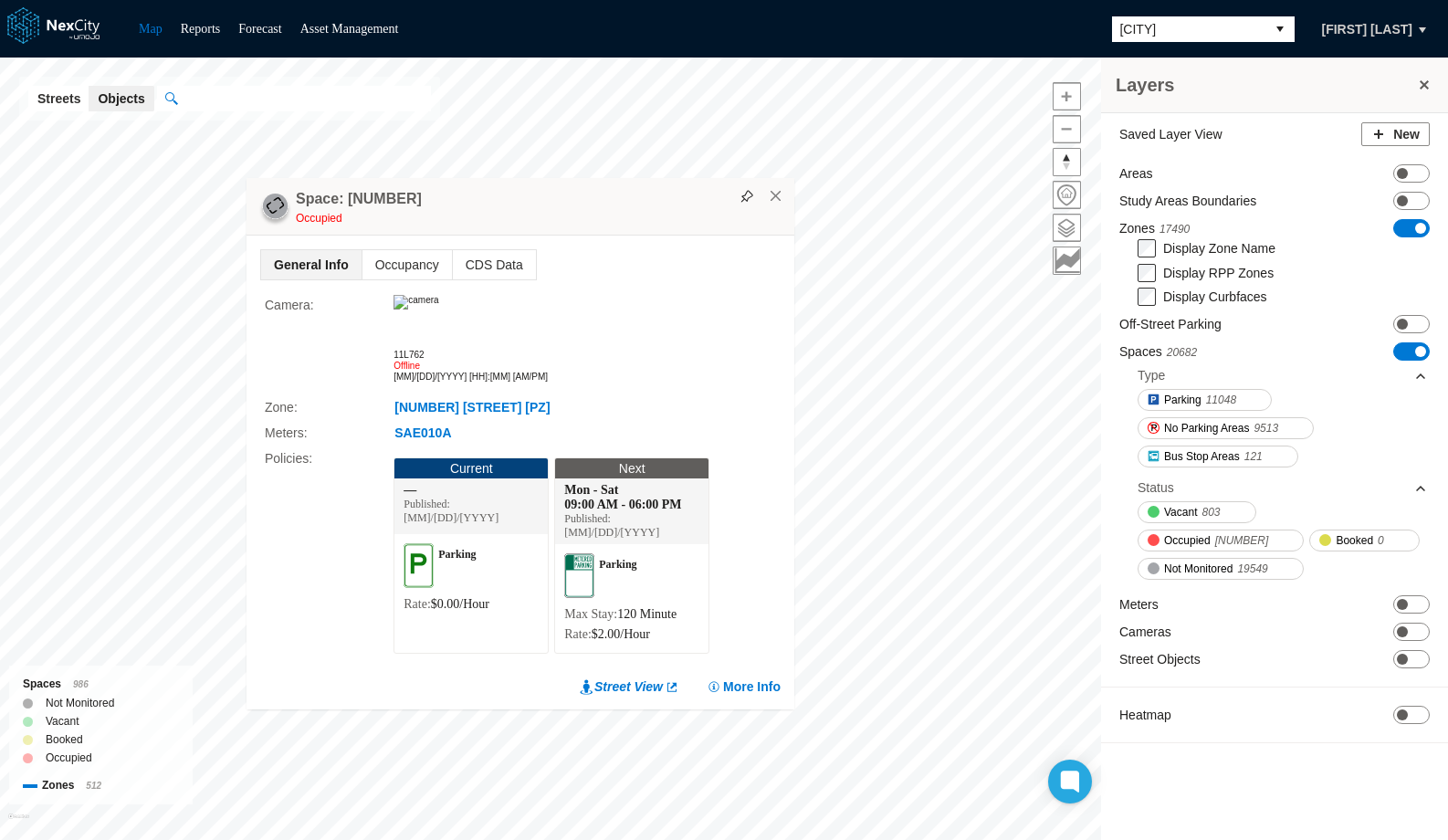 drag, startPoint x: 794, startPoint y: 79, endPoint x: 320, endPoint y: 296, distance: 521.31085 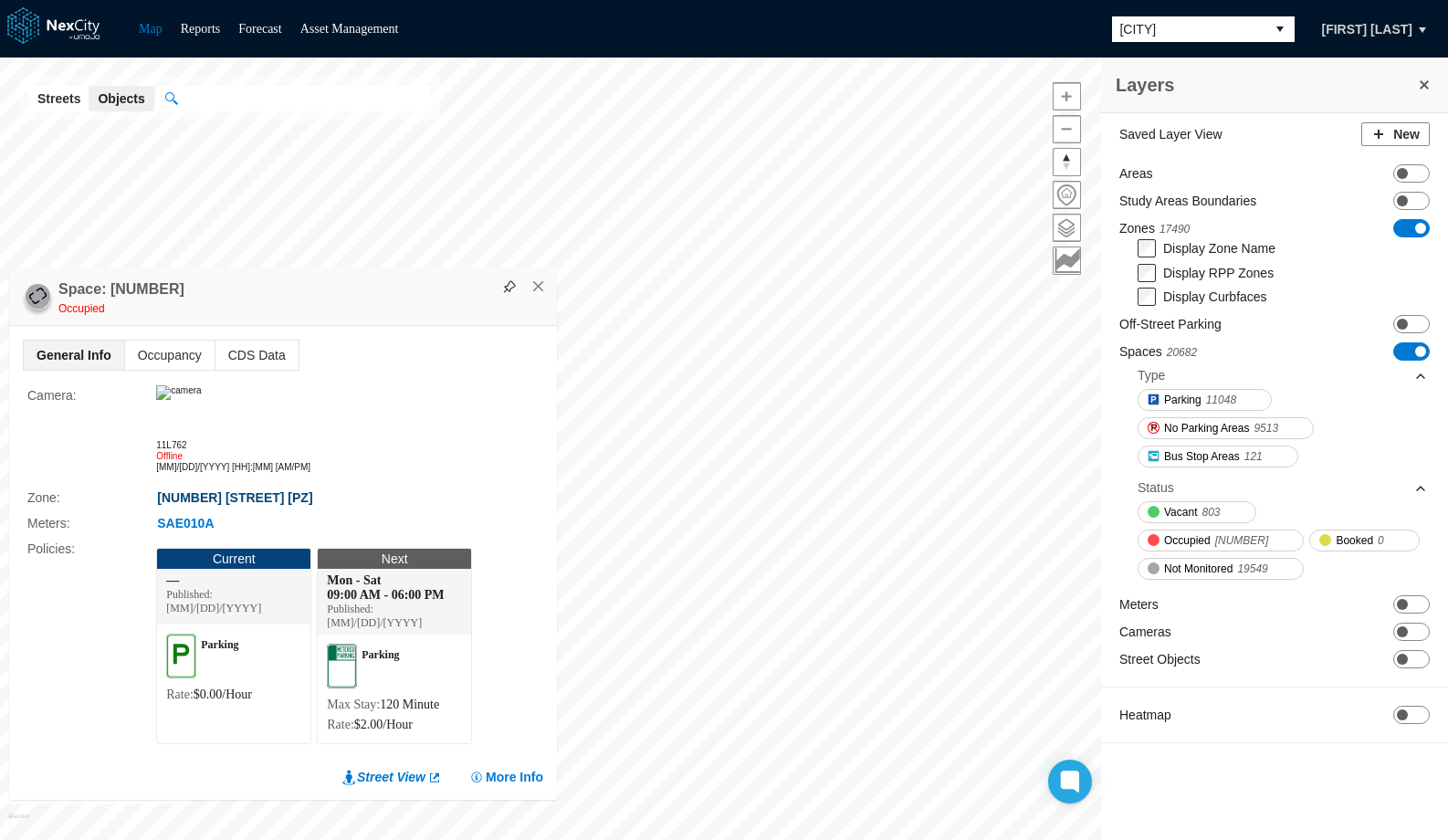 click on "2 E St James St PZ" at bounding box center (235, 498) 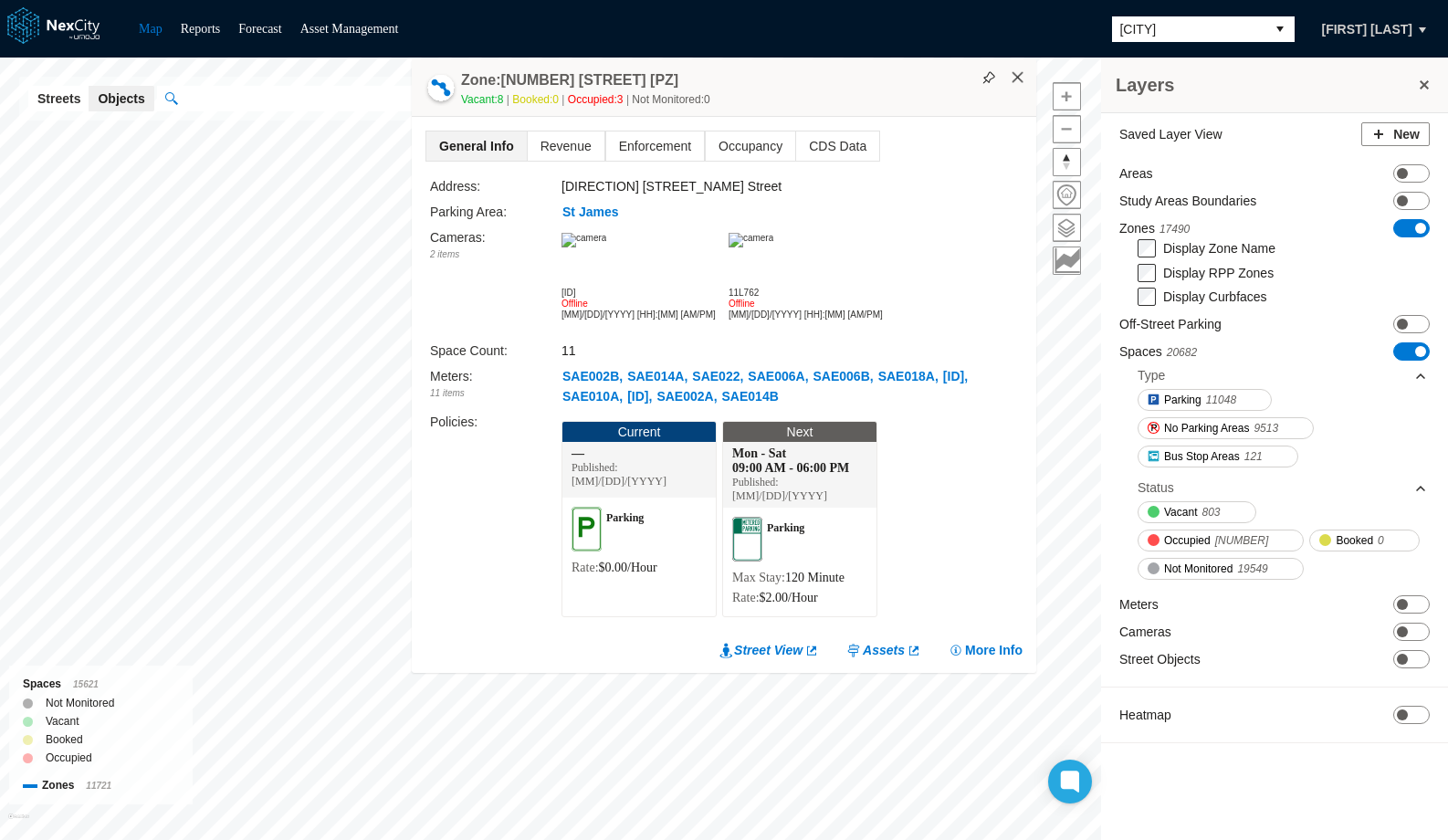 click on "×" at bounding box center [1018, 78] 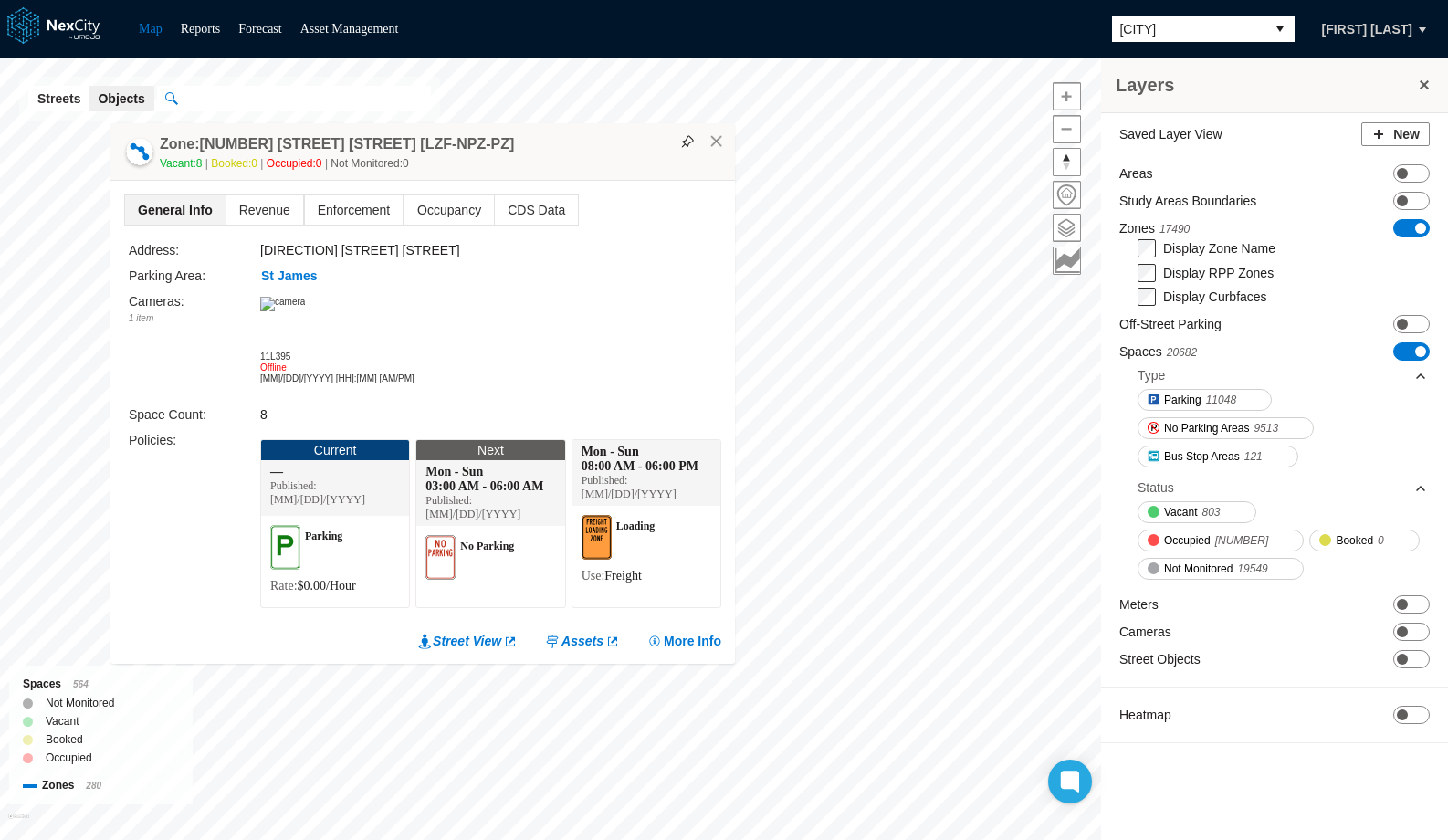 click on "Layers Saved Layer View New Areas ON OFF Study Areas Boundaries ON OFF Zones 17490 ON OFF Display Zone Name Display RPP Zones Display Curbfaces Off-Street Parking ON OFF Spaces 20682 ON OFF Type Parking 11048 No Parking Areas 9513 Bus Stop Areas 121 Status Vacant 803 Occupied 330 Booked 0 Not Monitored 19549 Meters ON OFF Cameras ON OFF Street Objects ON OFF Heatmap ON OFF San Jose KPI overview Reports 16704 On-Street parking zones  |   88 Off-Street parking zones $0K $500K Current Month On-Street Off-Street Revenue Days 1 5 10 15 20 25 30 $0K $250K On-Street Off-Street Enforcement Expired Non Parking Permit Curb Management Safety Accessibility Double Parking 817 211 284 2382 168 211 11 Current Previous $0K $5,000K Expired Non Parking Permit Curb Management Safety Accessibility Double Parking © Mapbox   © OpenStreetMap   Improve this map Spaces 564 Not Monitored Vacant Booked Occupied Zones 280 × Zone:  31 W St James St LZF-NPZ-PZ   Vacant:  8 Booked:  0 Occupied:  0 Not Monitored:  0 General Info Revenue" at bounding box center (724, 448) 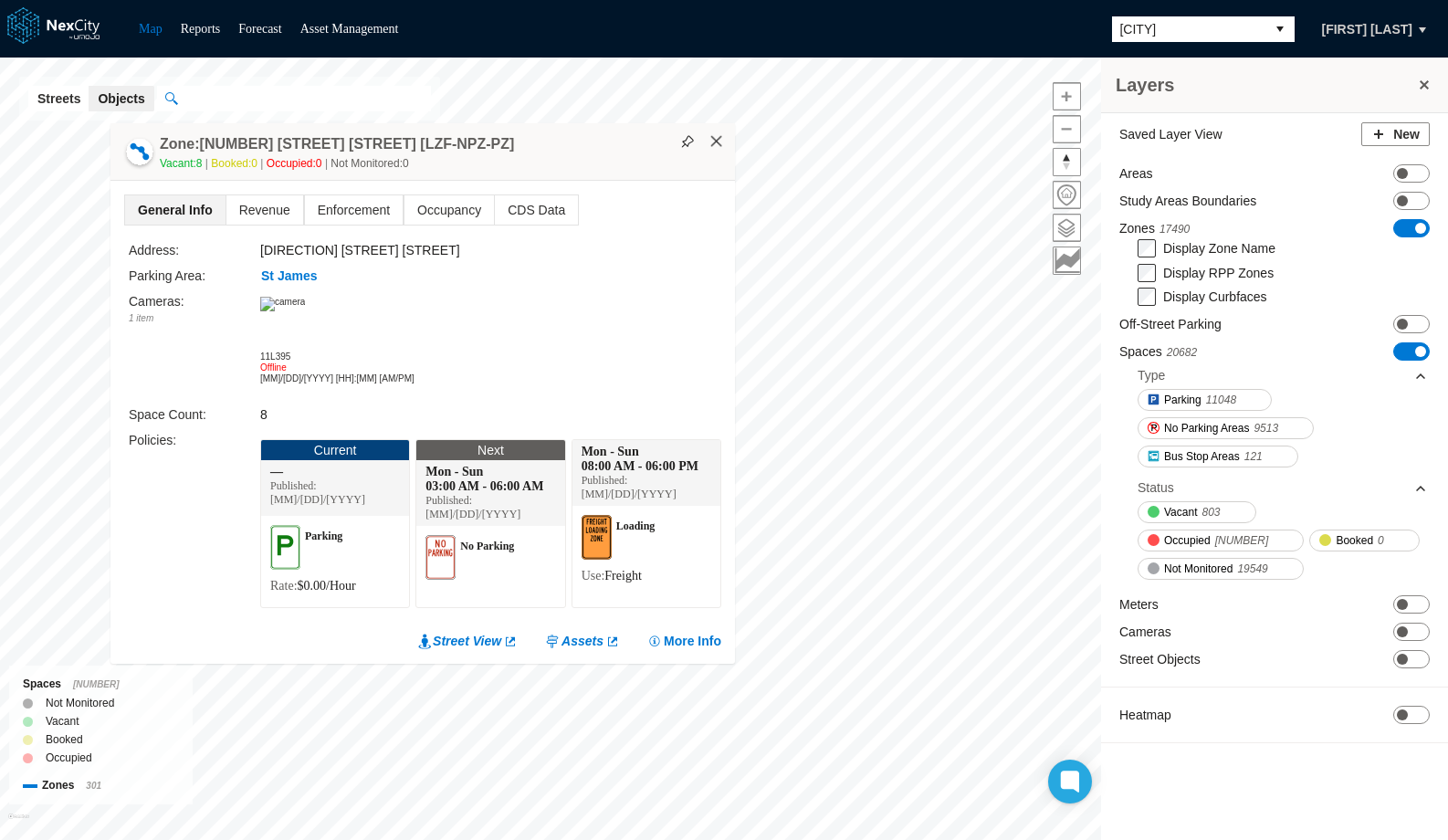click on "×" at bounding box center (717, 142) 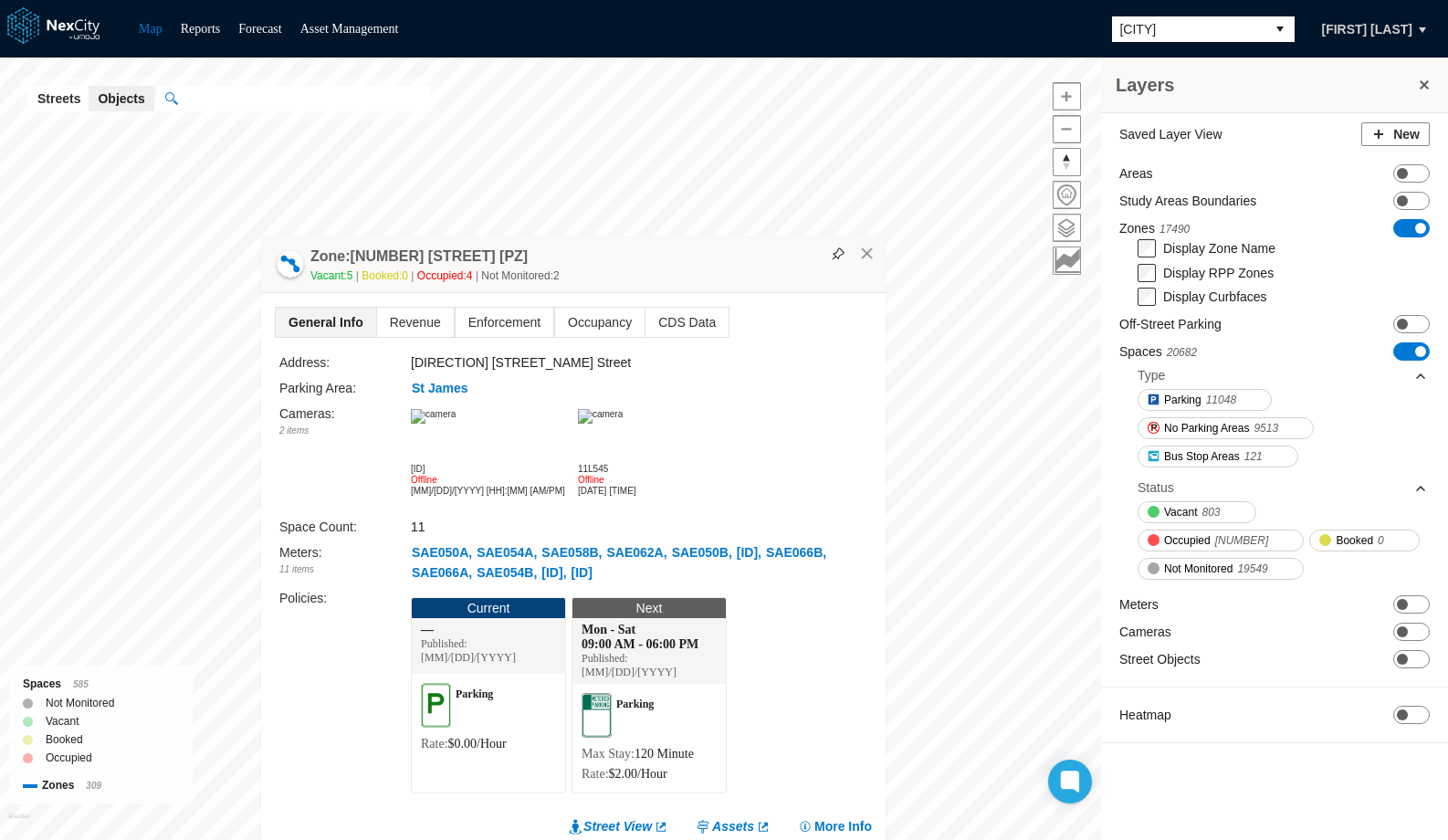 click on "Layers Saved Layer View New Areas ON OFF Study Areas Boundaries ON OFF Zones 17490 ON OFF Display Zone Name Display RPP Zones Display Curbfaces Off-Street Parking ON OFF Spaces 20682 ON OFF Type Parking 11048 No Parking Areas 9513 Bus Stop Areas 121 Status Vacant 803 Occupied 330 Booked 0 Not Monitored 19549 Meters ON OFF Cameras ON OFF Street Objects ON OFF Heatmap ON OFF San Jose KPI overview Reports 16704 On-Street parking zones  |   88 Off-Street parking zones $0K $500K Current Month On-Street Off-Street Revenue Days 1 5 10 15 20 25 30 $0K $250K On-Street Off-Street Enforcement Expired Non Parking Permit Curb Management Safety Accessibility Double Parking 817 211 284 2382 168 211 11 Current Previous $0K $5,000K Expired Non Parking Permit Curb Management Safety Accessibility Double Parking © Mapbox   © OpenStreetMap   Improve this map Spaces 585 Not Monitored Vacant Booked Occupied Zones 309 × Zone:  76 E St James St PZ   Vacant:  5 Booked:  0 Occupied:  4 Not Monitored:  2 General Info Revenue CDS Data" at bounding box center (724, 448) 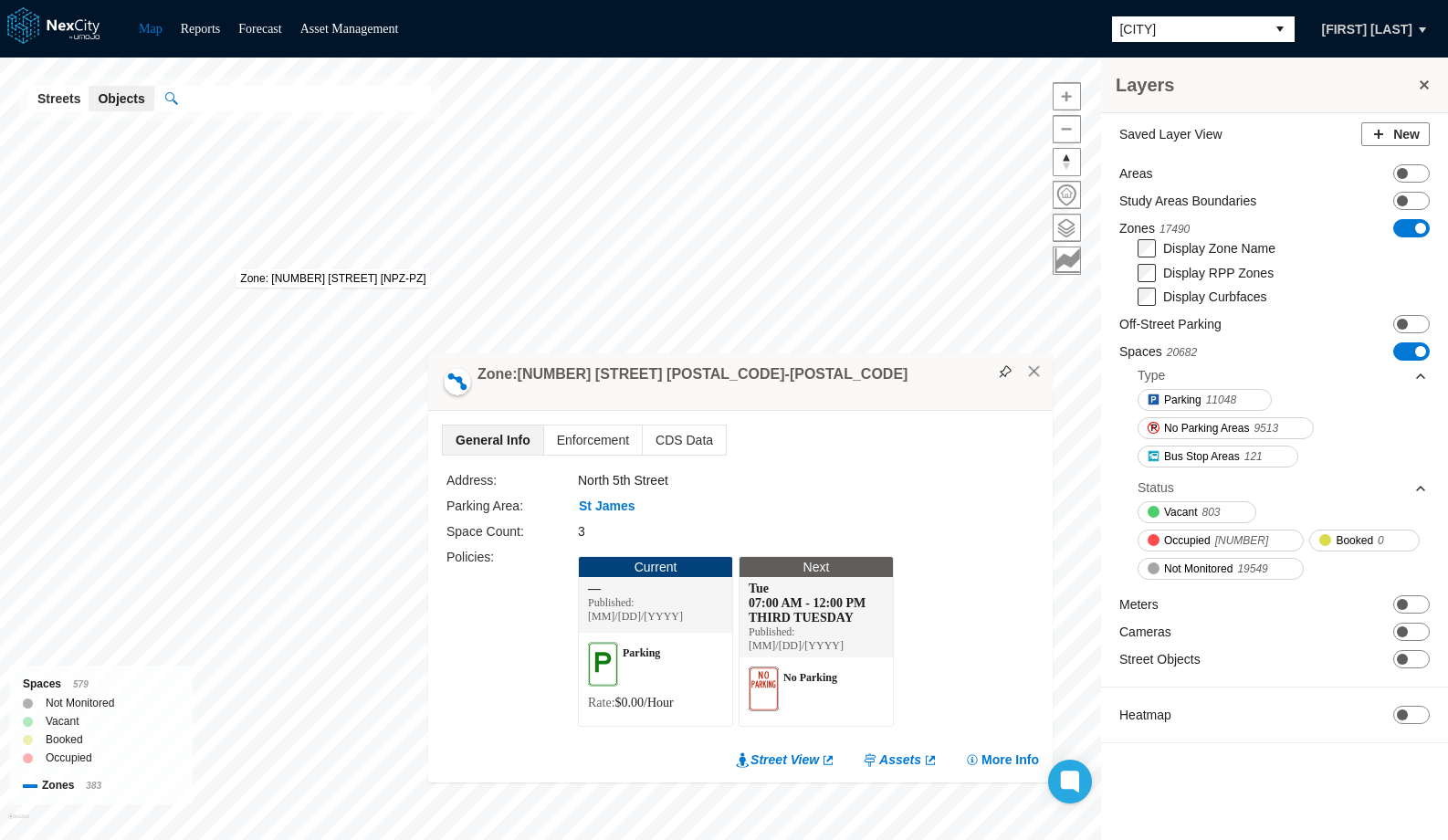 click on "Layers Saved Layer View New Areas ON OFF Study Areas Boundaries ON OFF Zones 17490 ON OFF Display Zone Name Display RPP Zones Display Curbfaces Off-Street Parking ON OFF Spaces 20682 ON OFF Type Parking 11048 No Parking Areas 9513 Bus Stop Areas 121 Status Vacant 803 Occupied 330 Booked 0 Not Monitored 19549 Meters ON OFF Cameras ON OFF Street Objects ON OFF Heatmap ON OFF San Jose KPI overview Reports 16704 On-Street parking zones  |   88 Off-Street parking zones $0K $500K Current Month On-Street Off-Street Revenue Days 1 5 10 15 20 25 30 $0K $250K On-Street Off-Street Enforcement Expired Non Parking Permit Curb Management Safety Accessibility Double Parking 817 211 284 2382 168 211 11 Current Previous $0K $5,000K Expired Non Parking Permit Curb Management Safety Accessibility Double Parking © Mapbox   © OpenStreetMap   Improve this map Spaces 579 Not Monitored Vacant Booked Occupied Zones 383 × Zone:  121 N 5th St NPZ-PZ   General Info Enforcement CDS Data Address: North 5th Street Parking Area: St James" at bounding box center (724, 448) 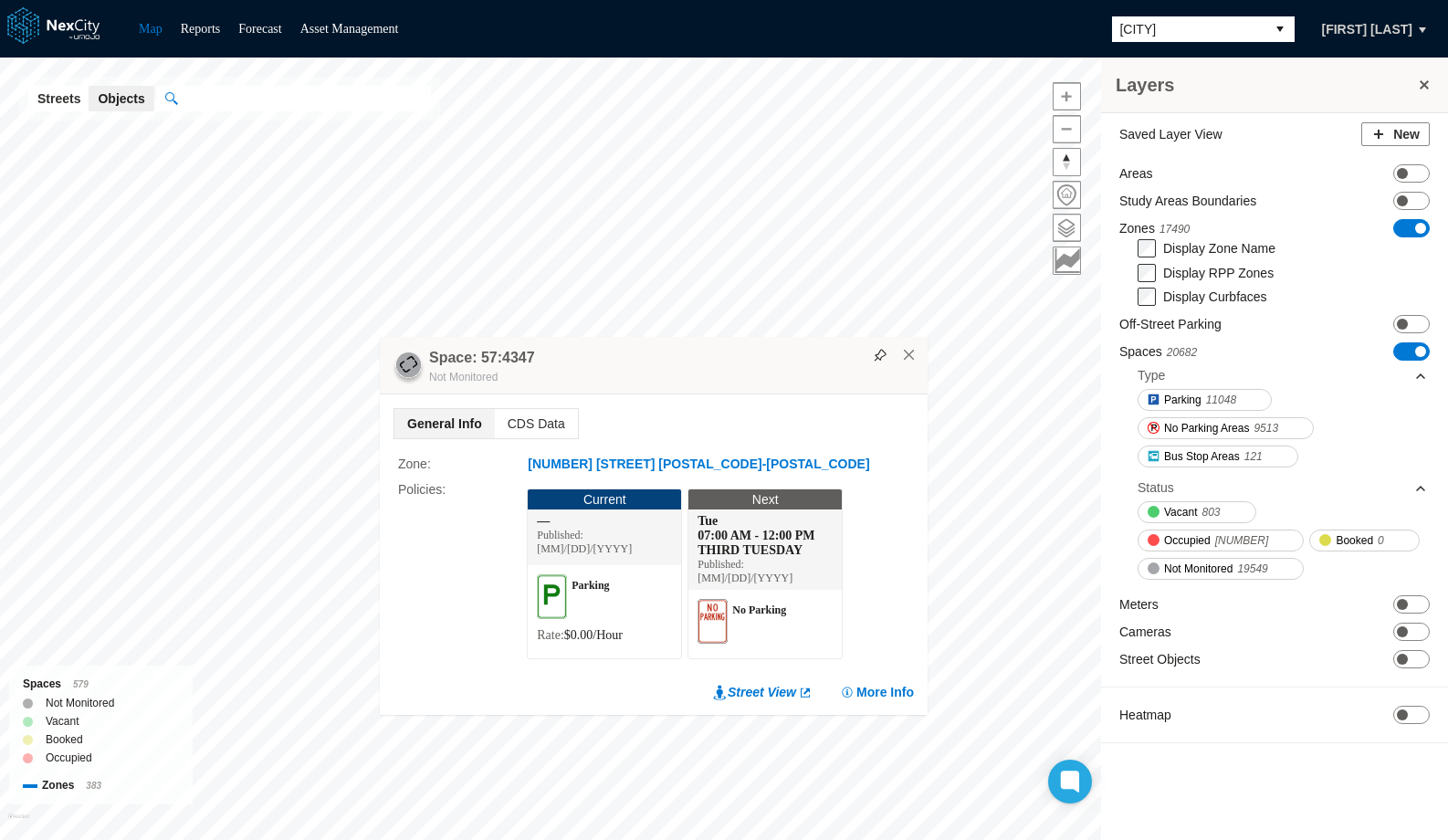 drag, startPoint x: 832, startPoint y: 384, endPoint x: 405, endPoint y: 294, distance: 436.38171 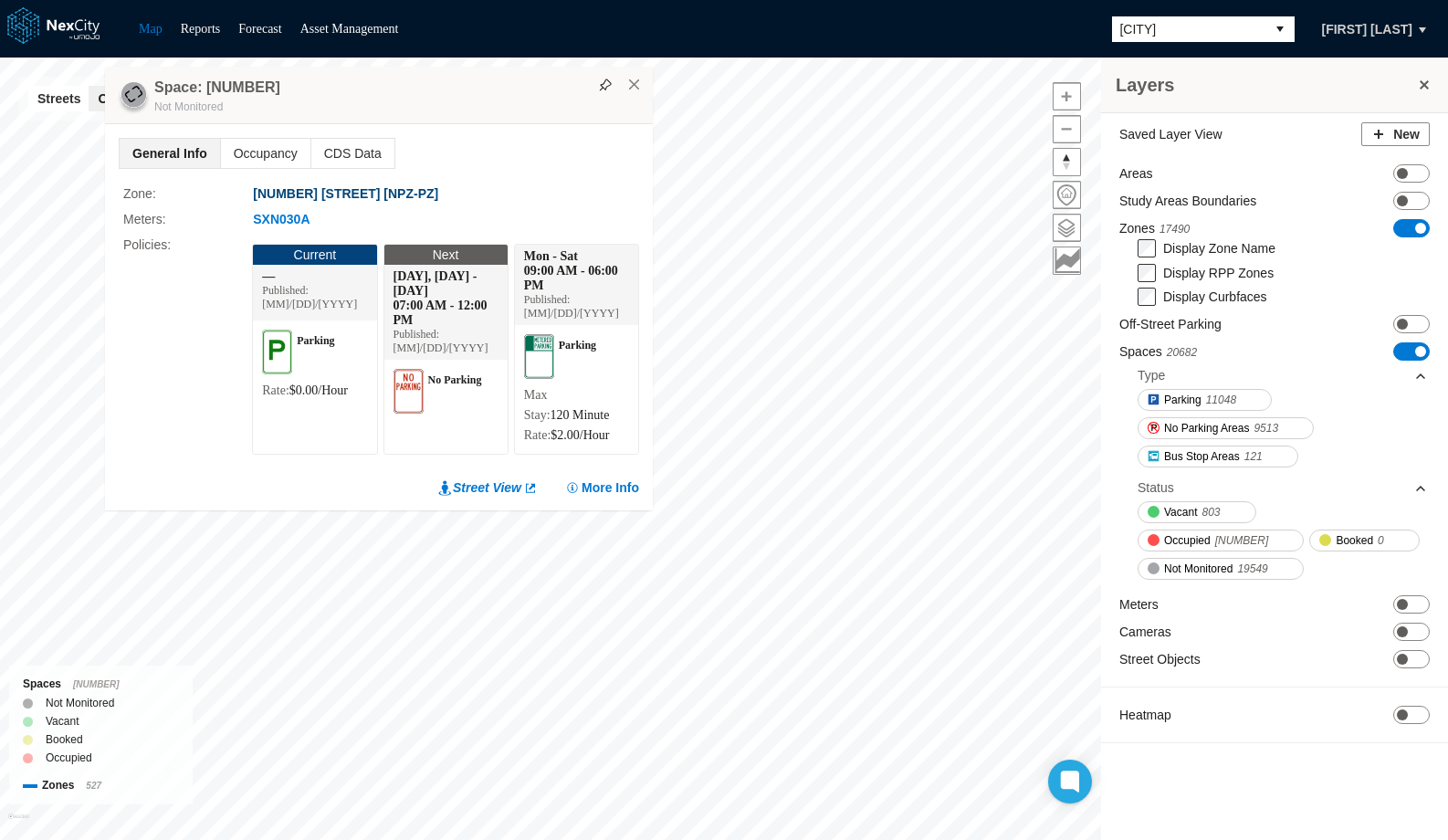 click on "58 N 6th St NPZ-PZ" at bounding box center (346, 194) 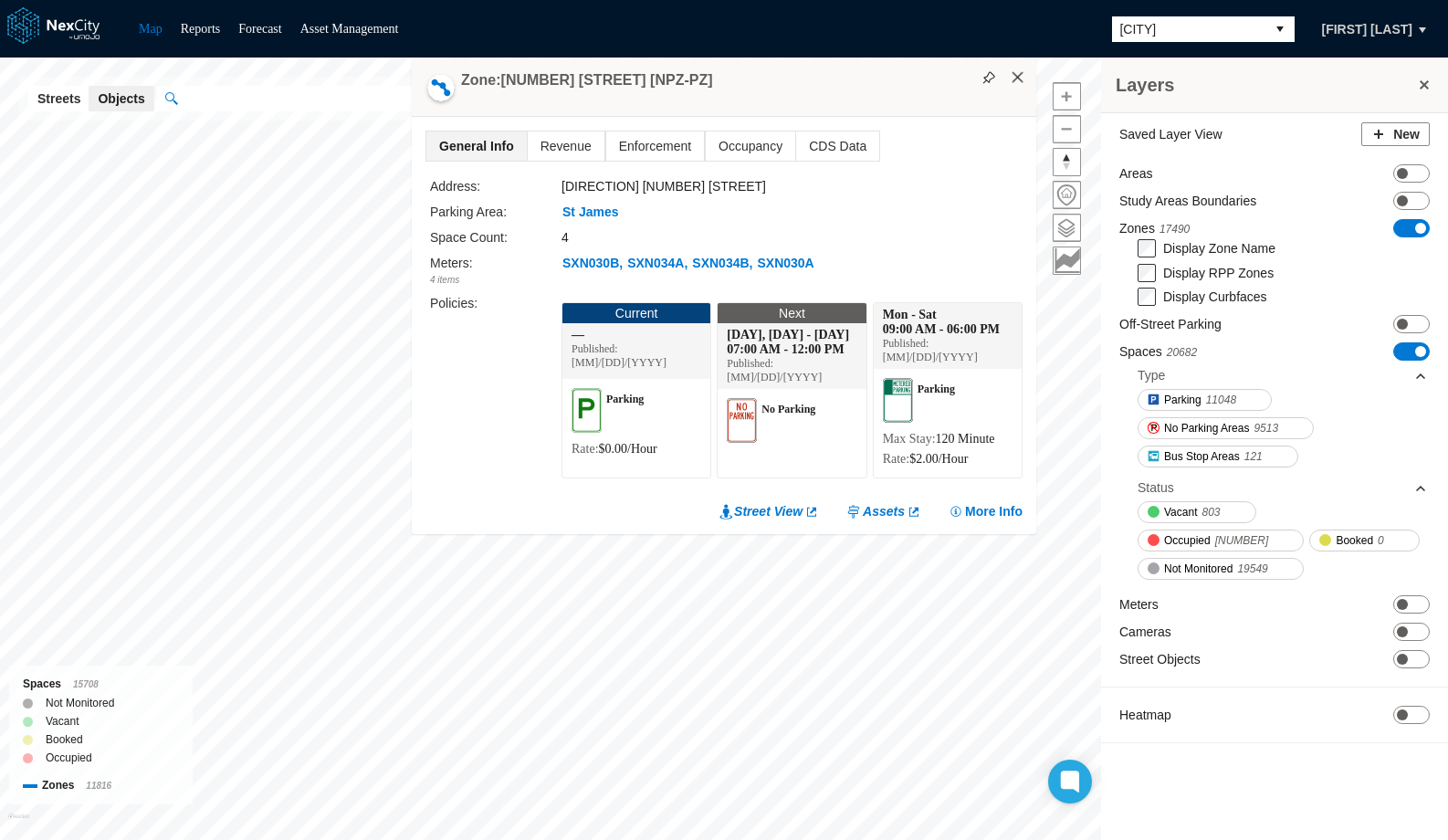 click on "×" at bounding box center [1018, 78] 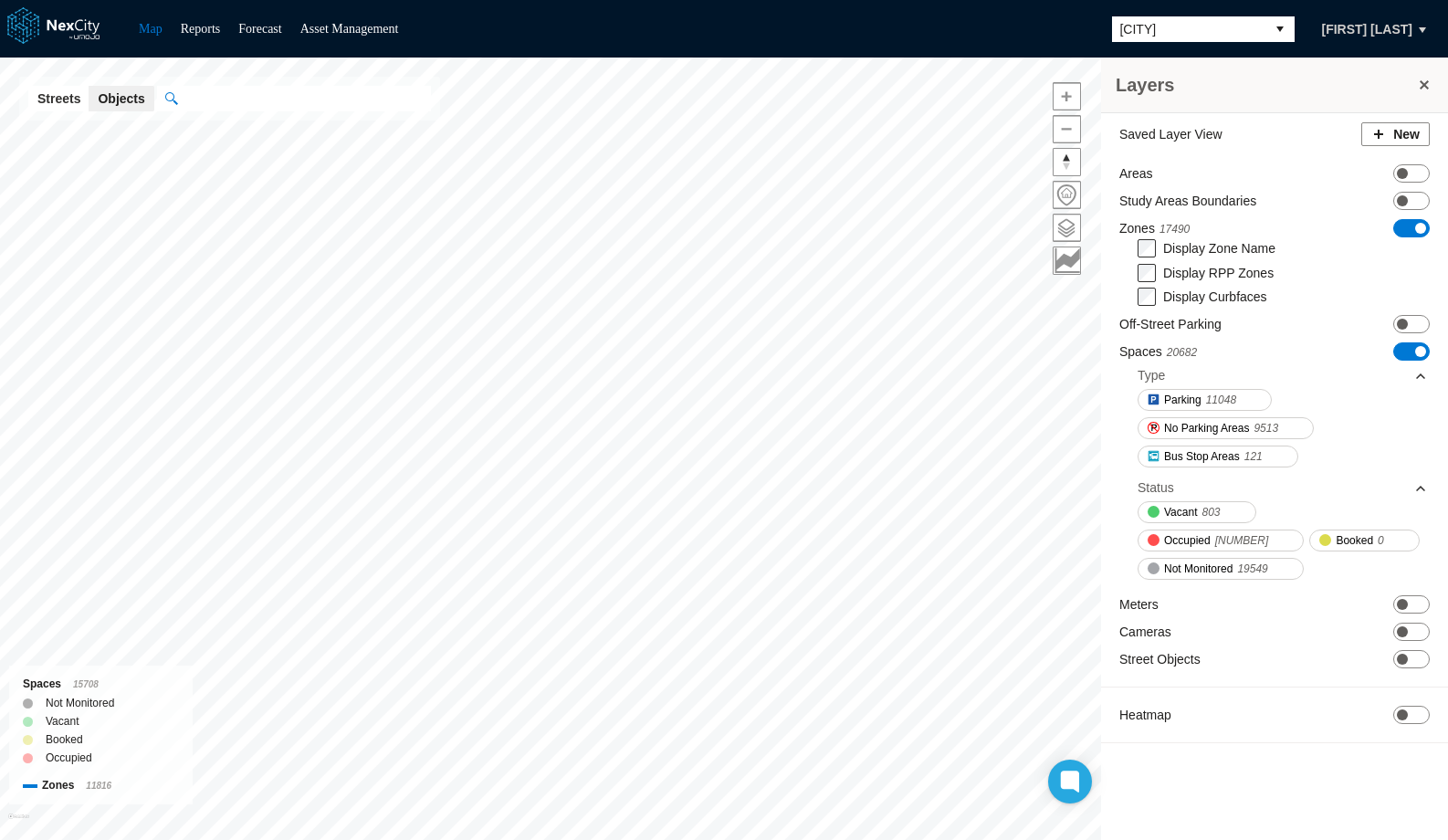 click on "New" at bounding box center (1395, 134) 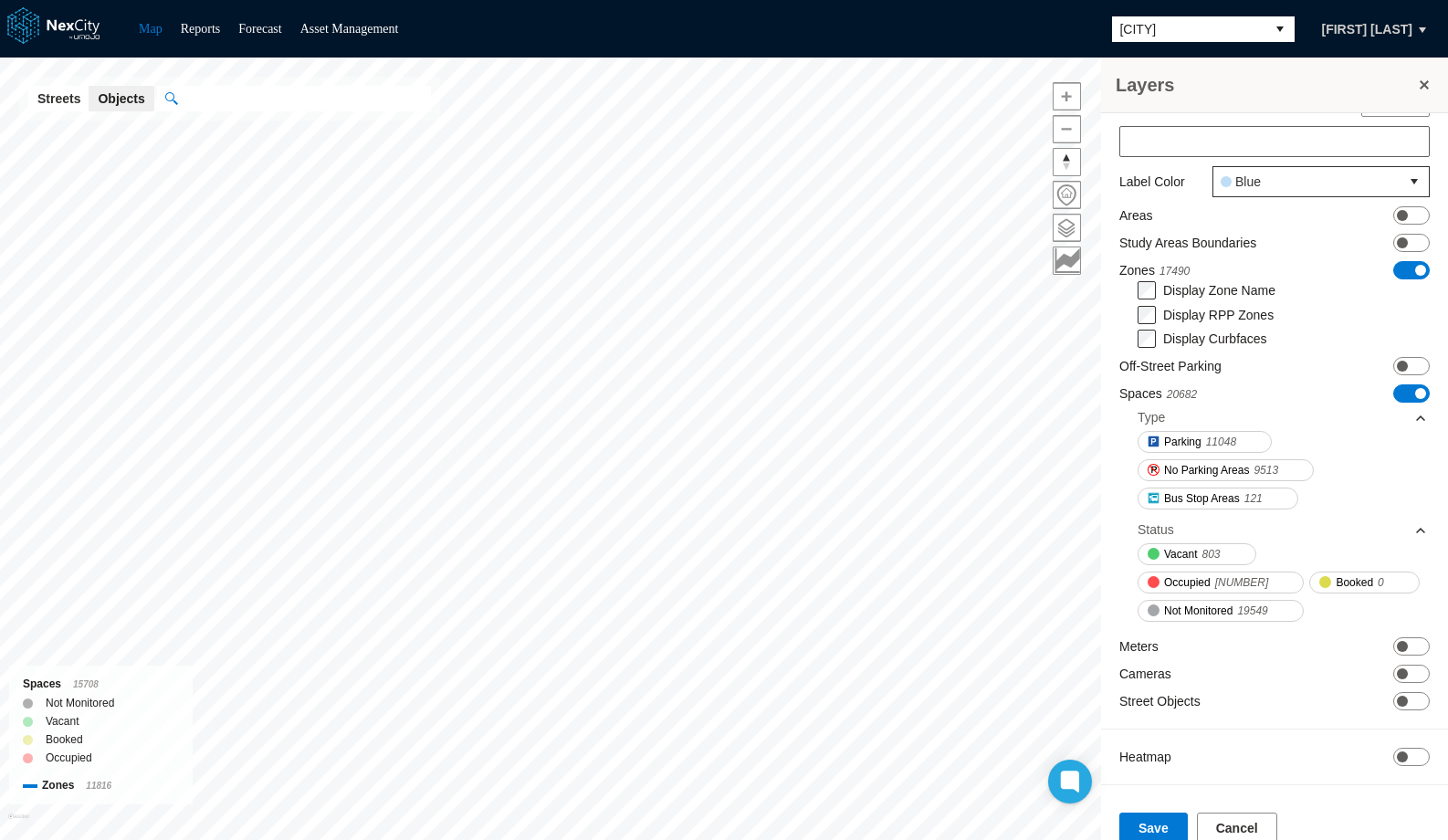 scroll, scrollTop: 37, scrollLeft: 0, axis: vertical 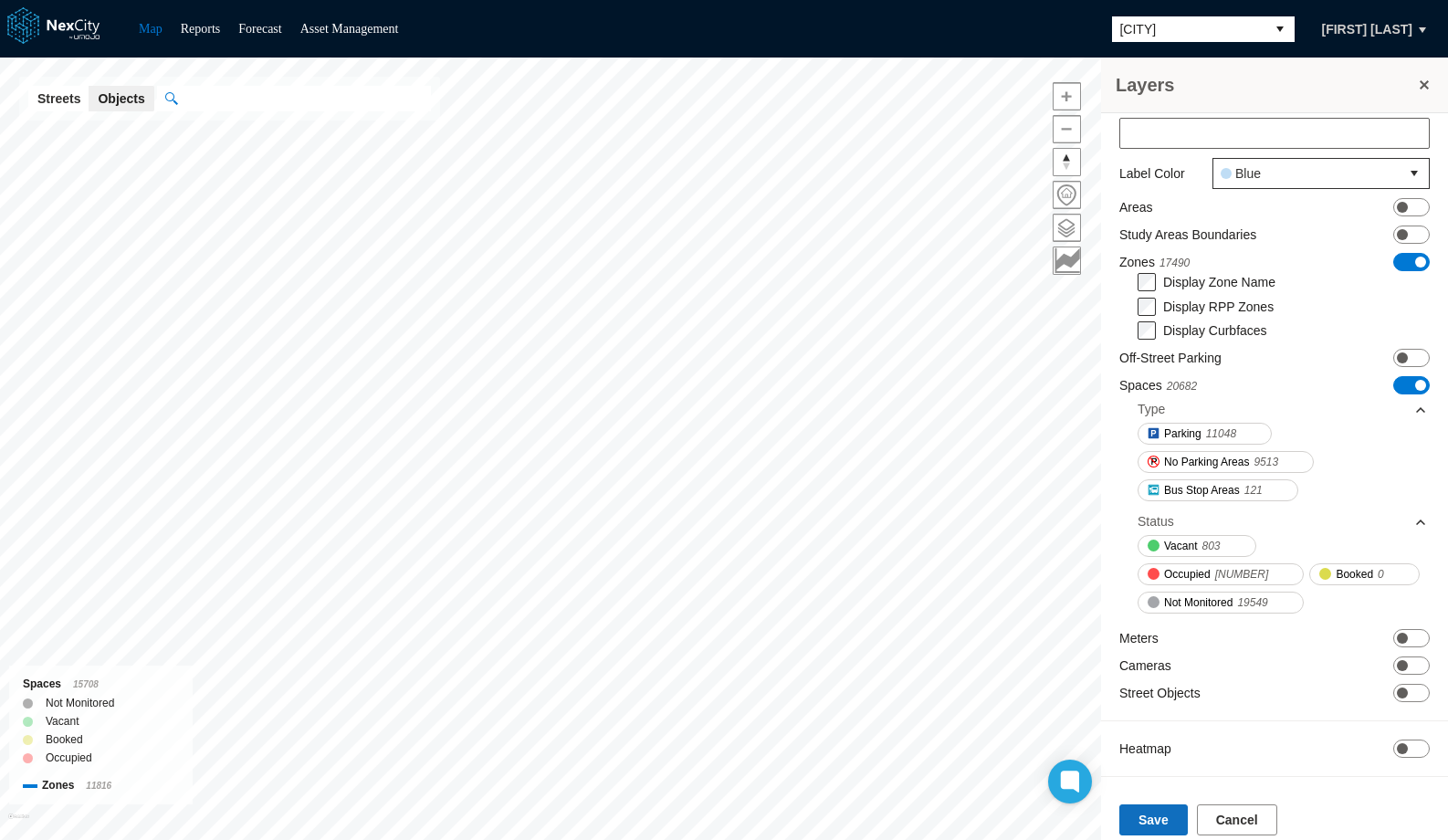 click on "Save" at bounding box center [1153, 820] 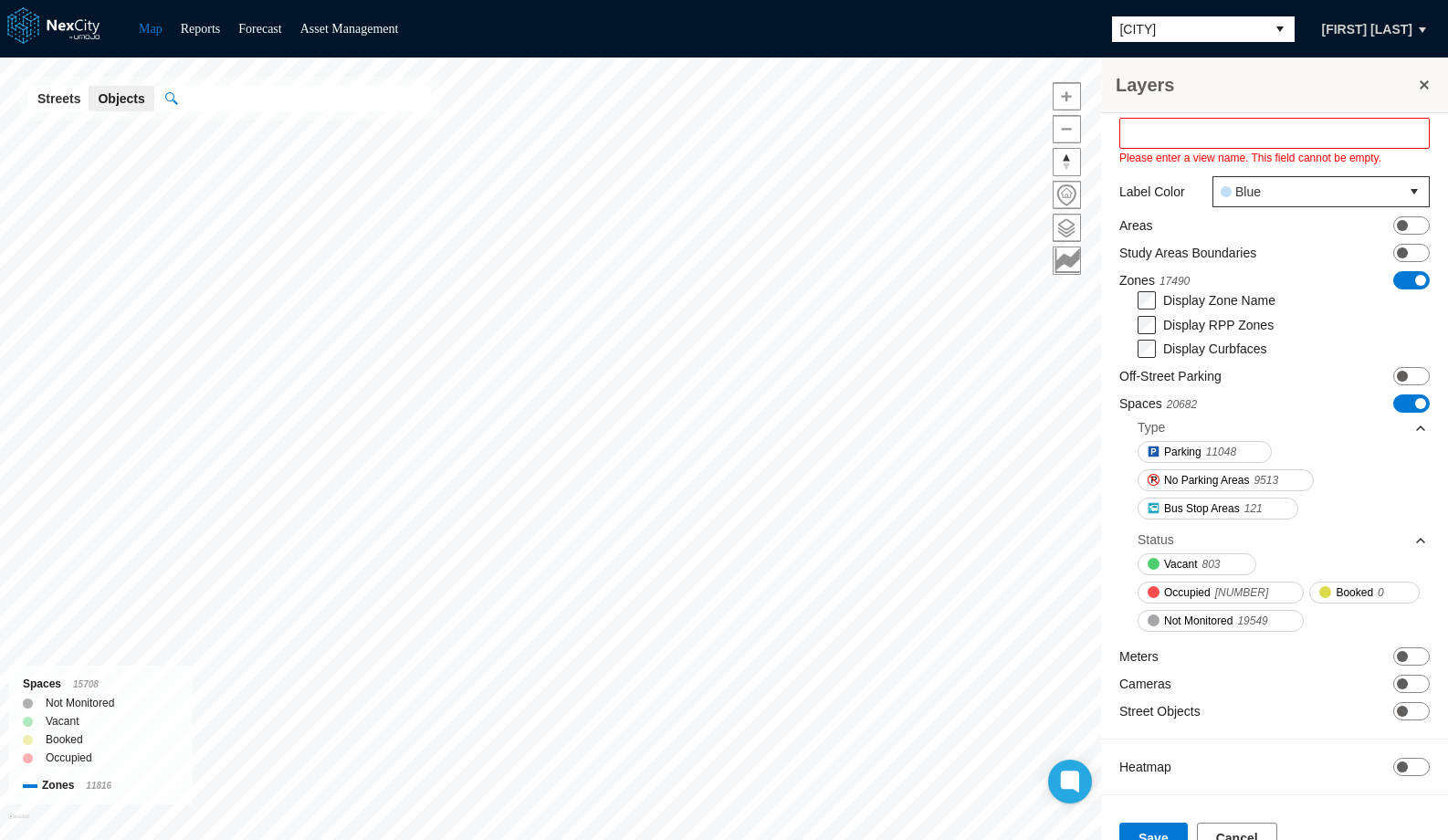 click at bounding box center [1275, 133] 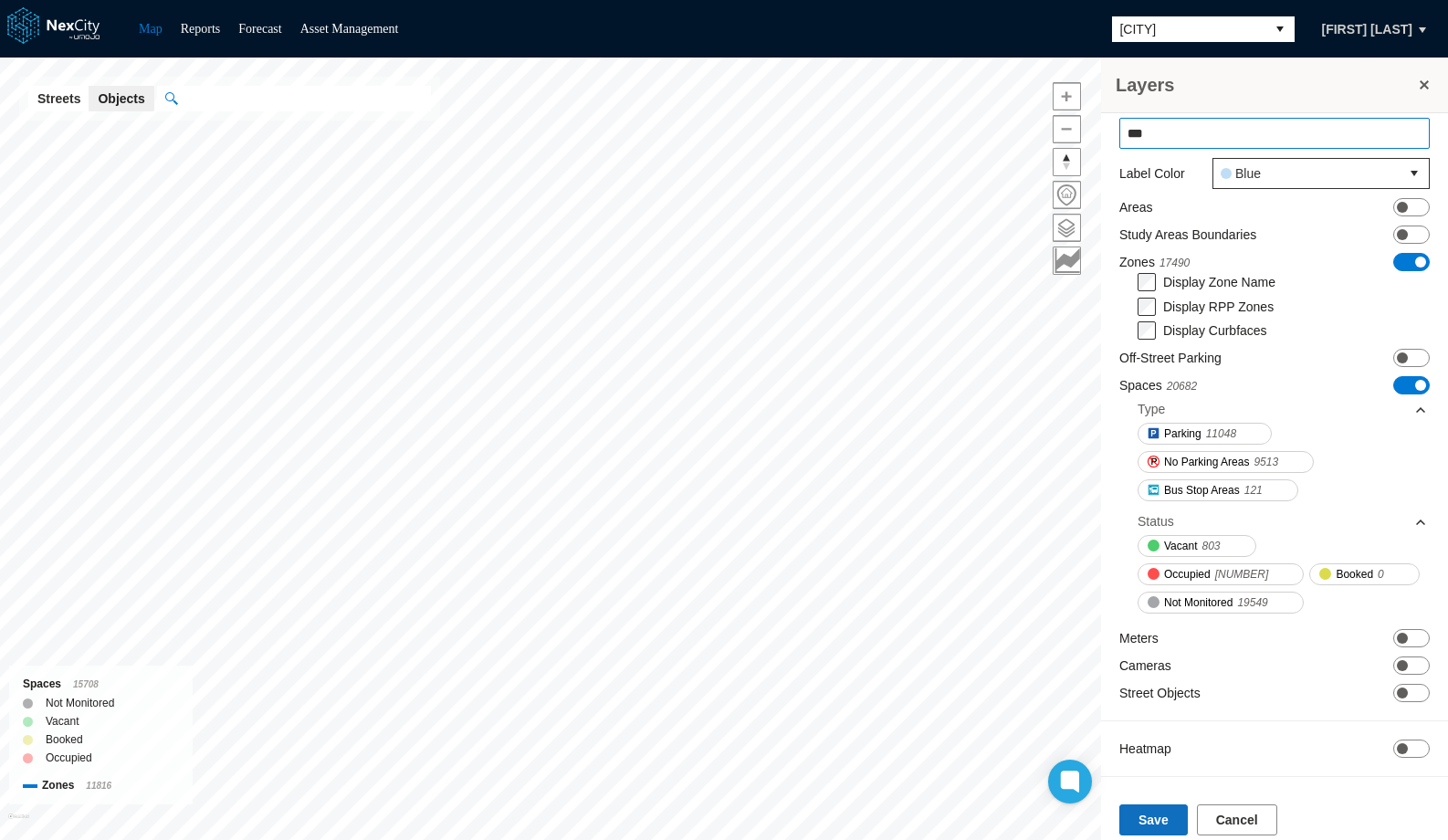 type on "***" 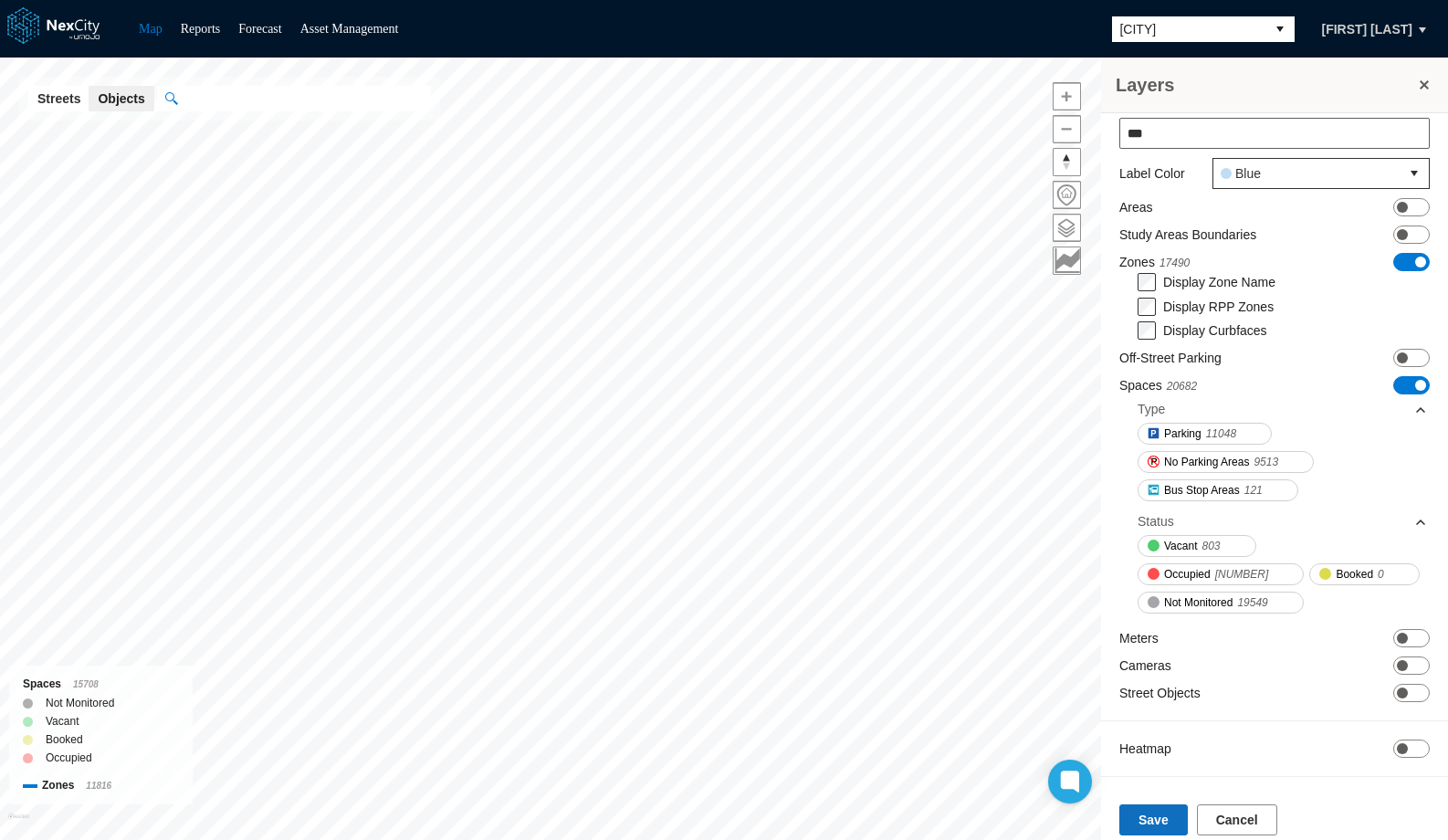 click on "Save" at bounding box center [1153, 820] 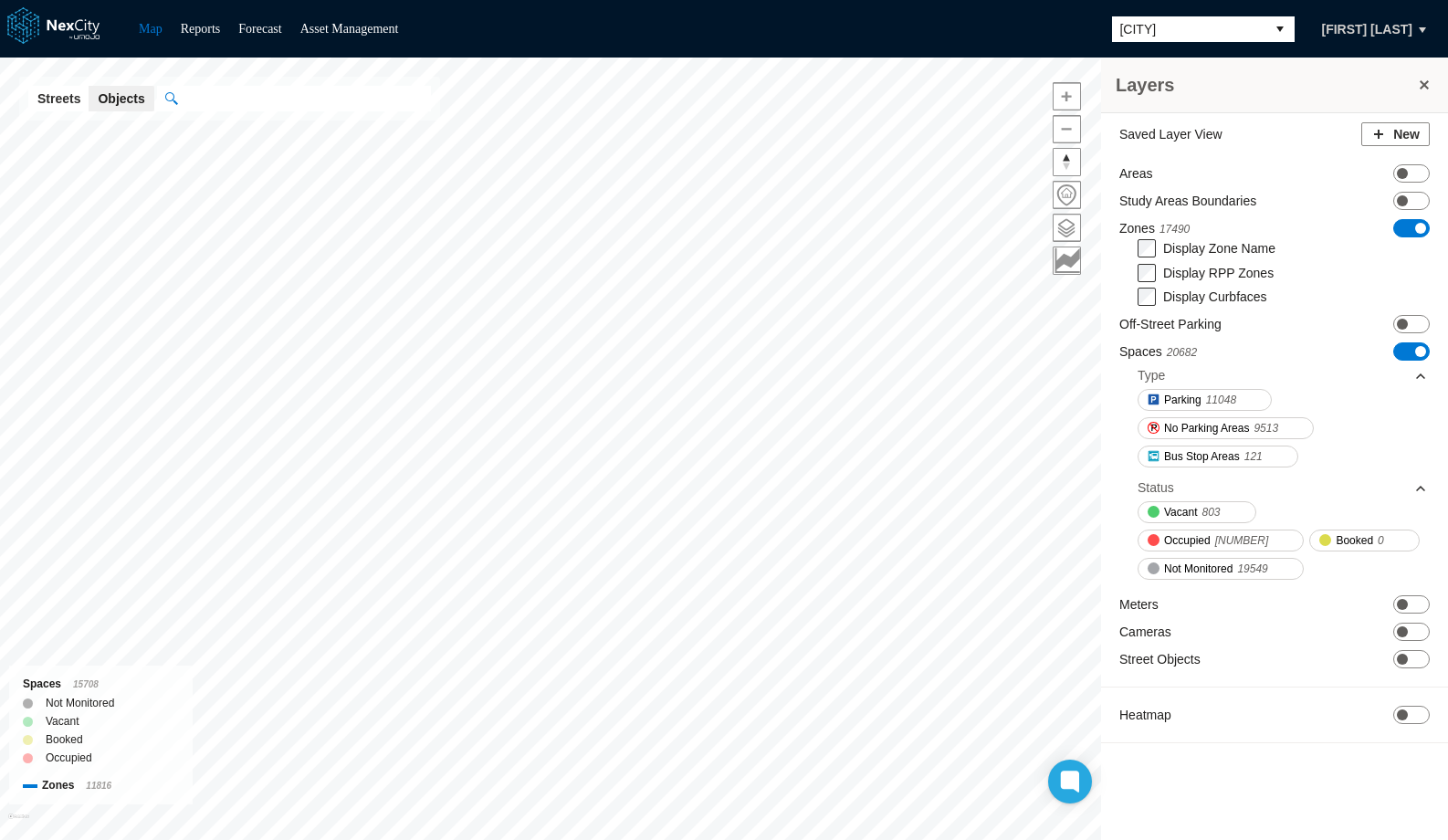 scroll, scrollTop: 0, scrollLeft: 0, axis: both 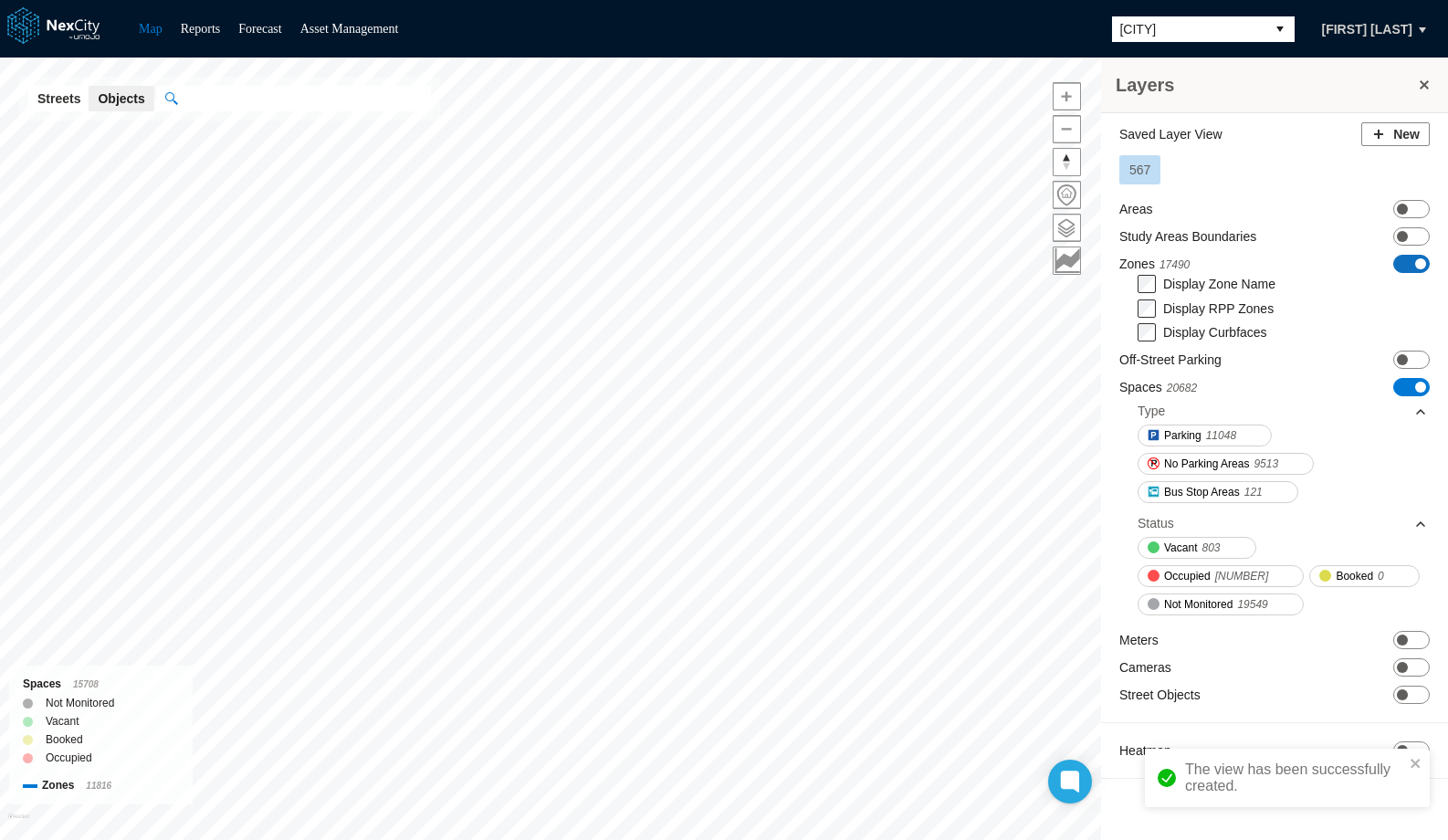 click on "ON OFF" at bounding box center (1411, 264) 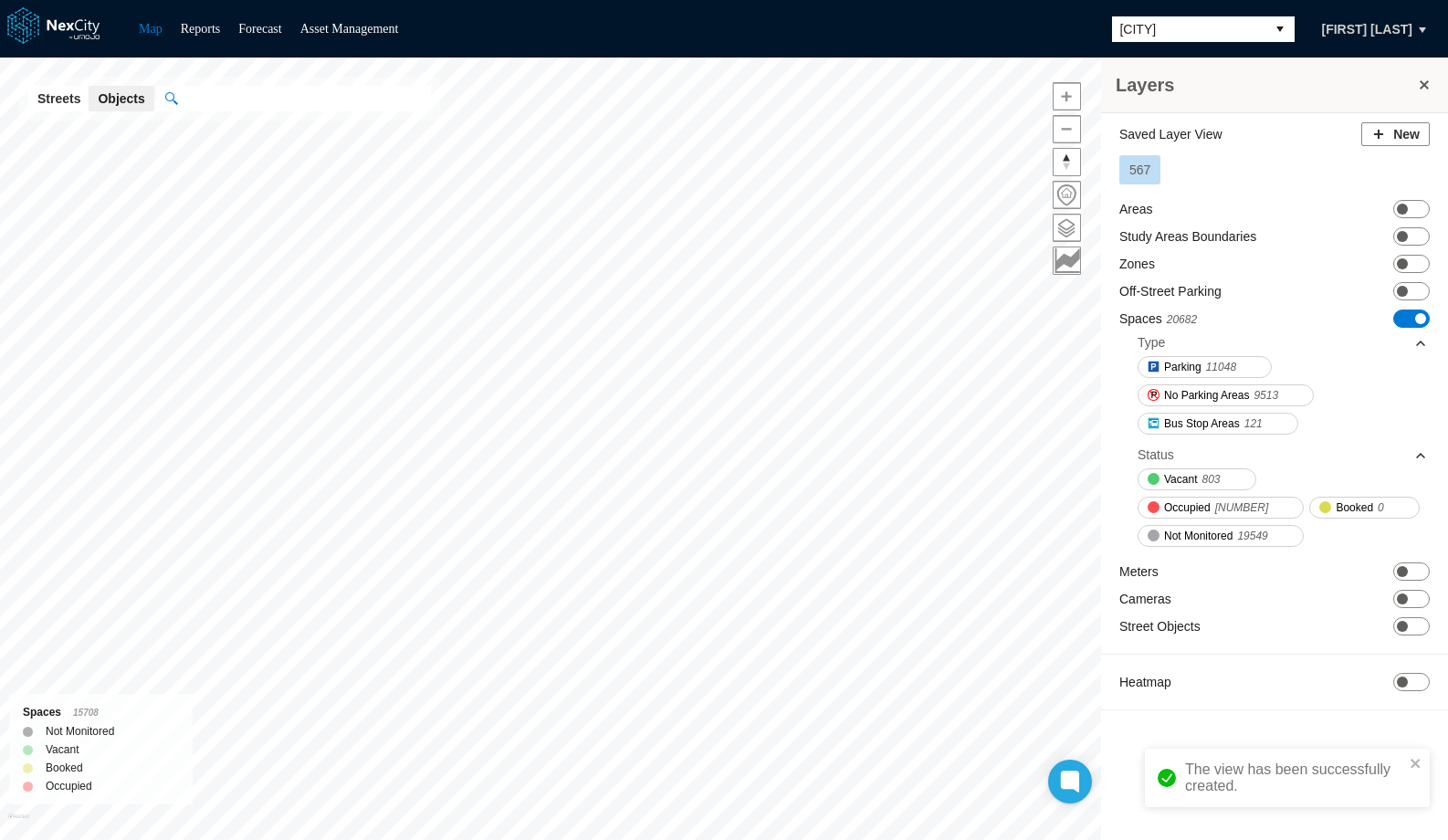 click on "ON OFF" at bounding box center (1411, 319) 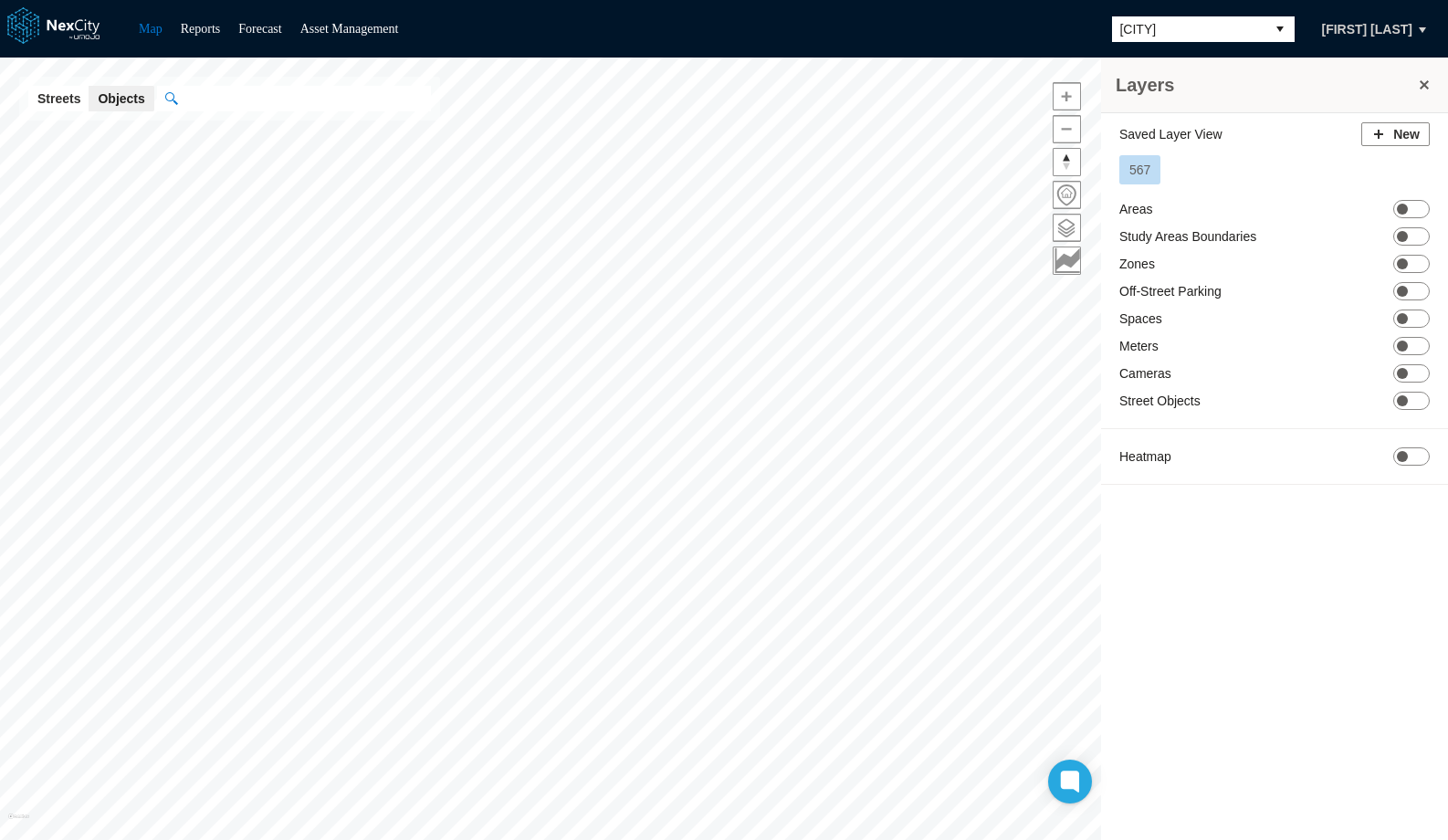 click on "567" at bounding box center (1139, 170) 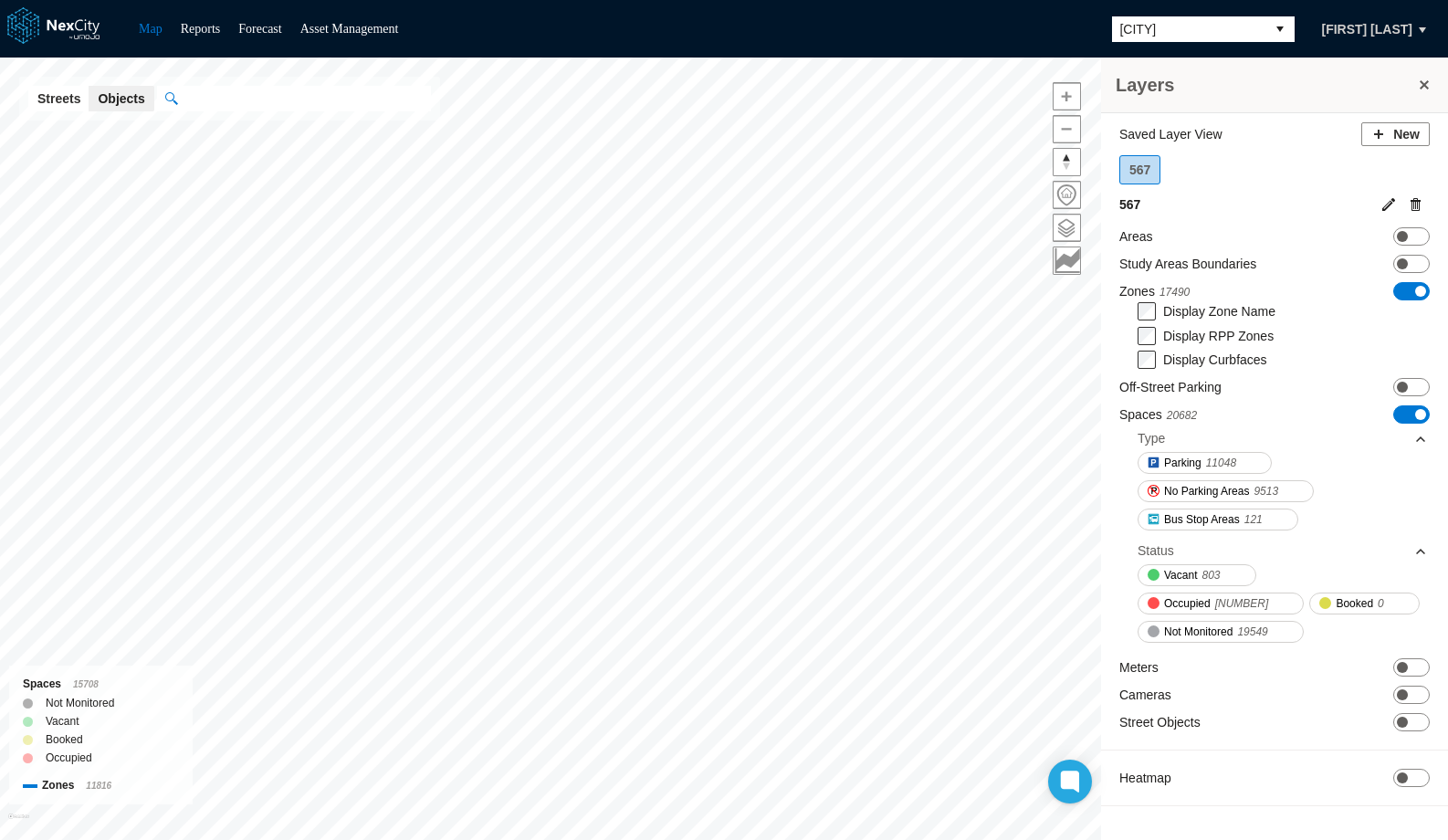 click at bounding box center [1416, 205] 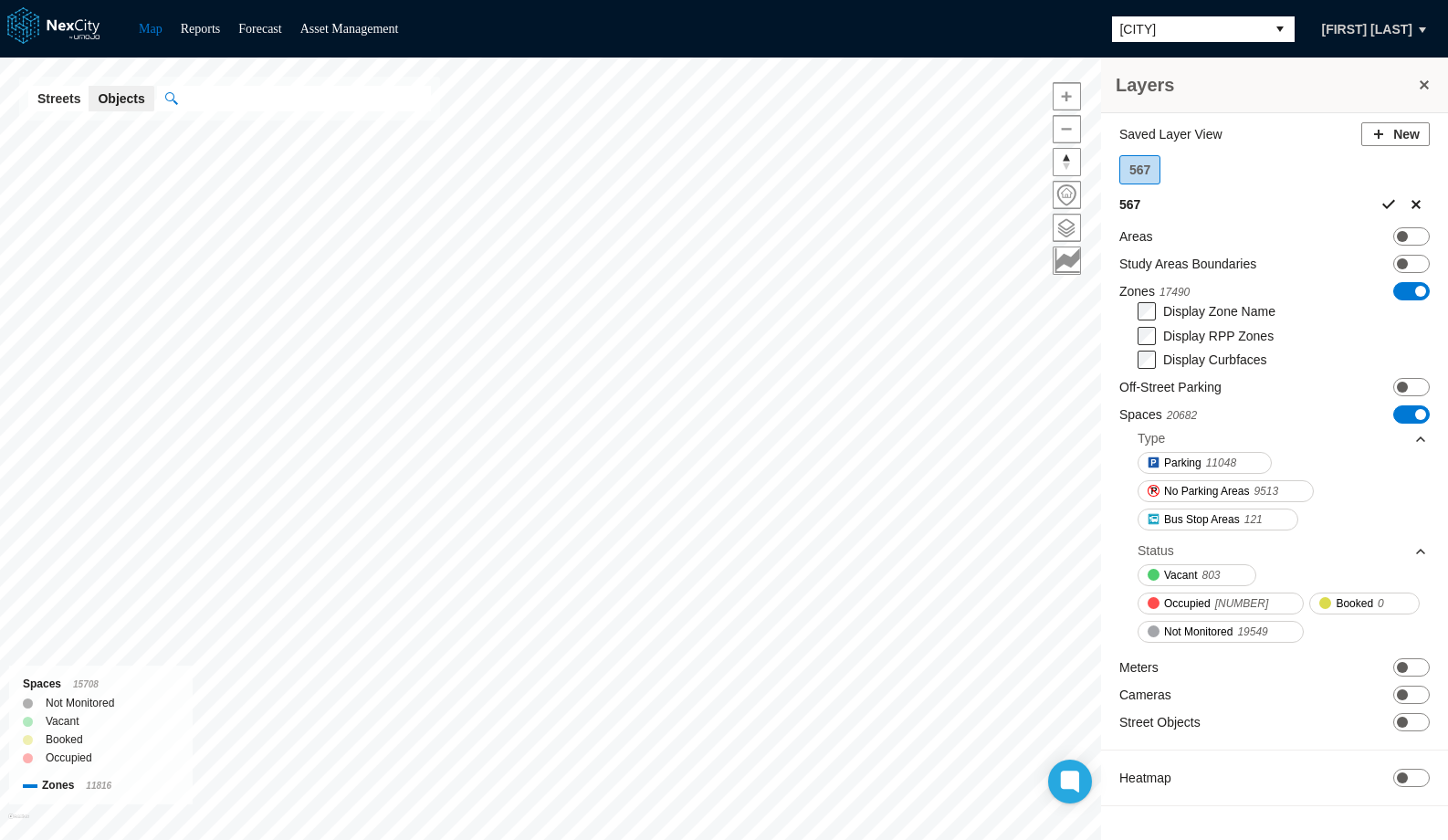 click at bounding box center [1389, 205] 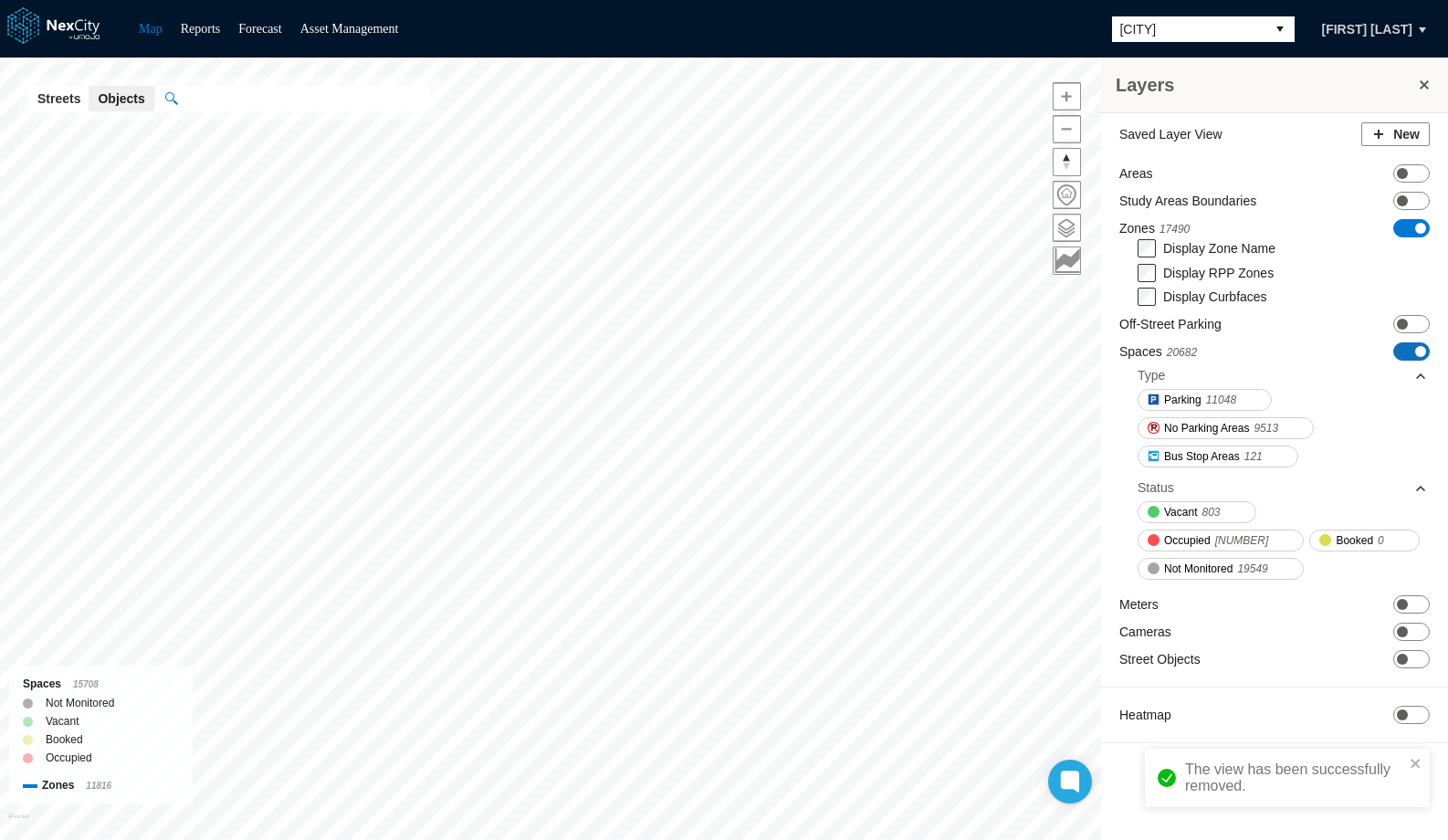 click at bounding box center [1421, 352] 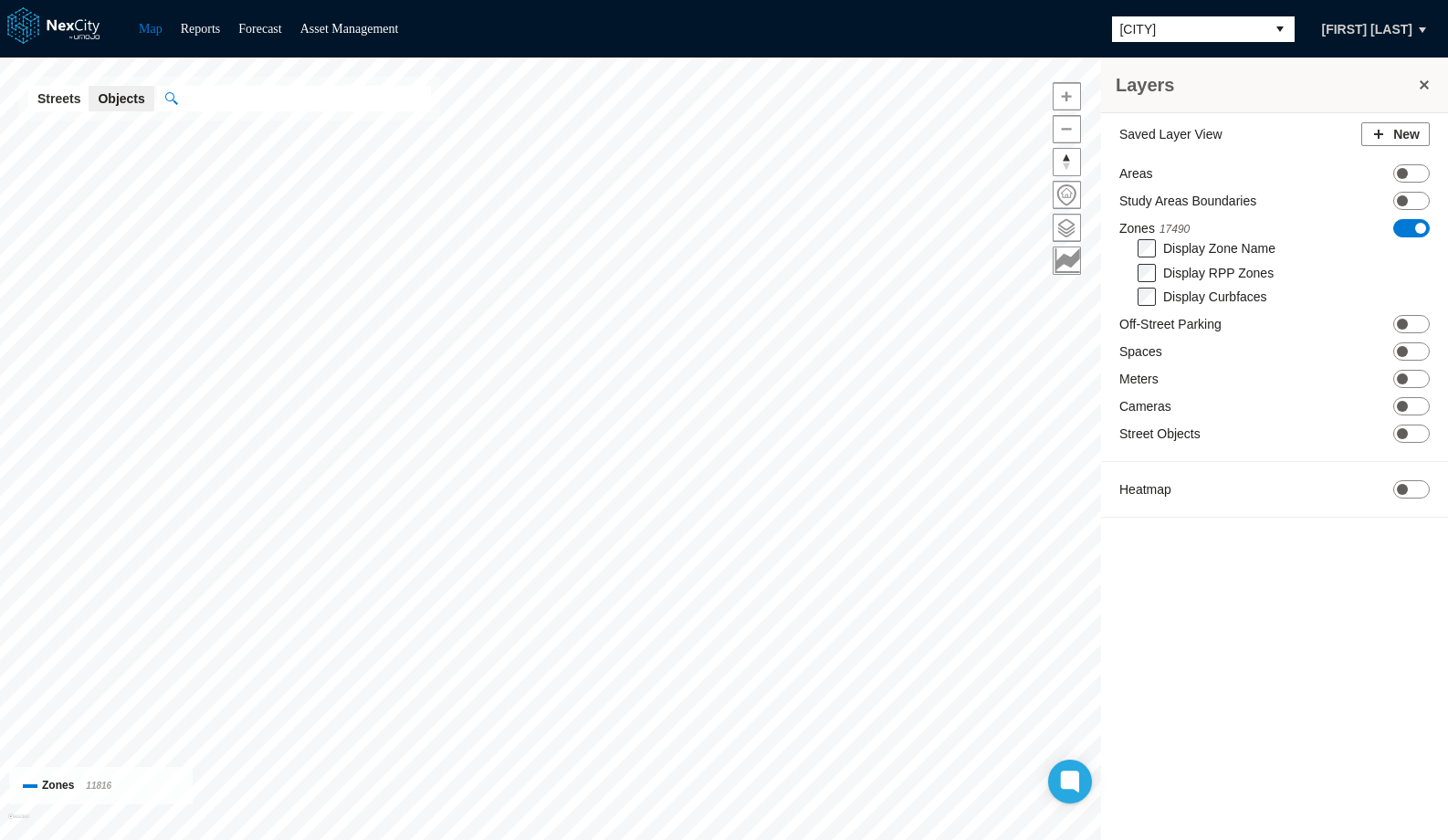 click on "ON OFF" at bounding box center [1411, 228] 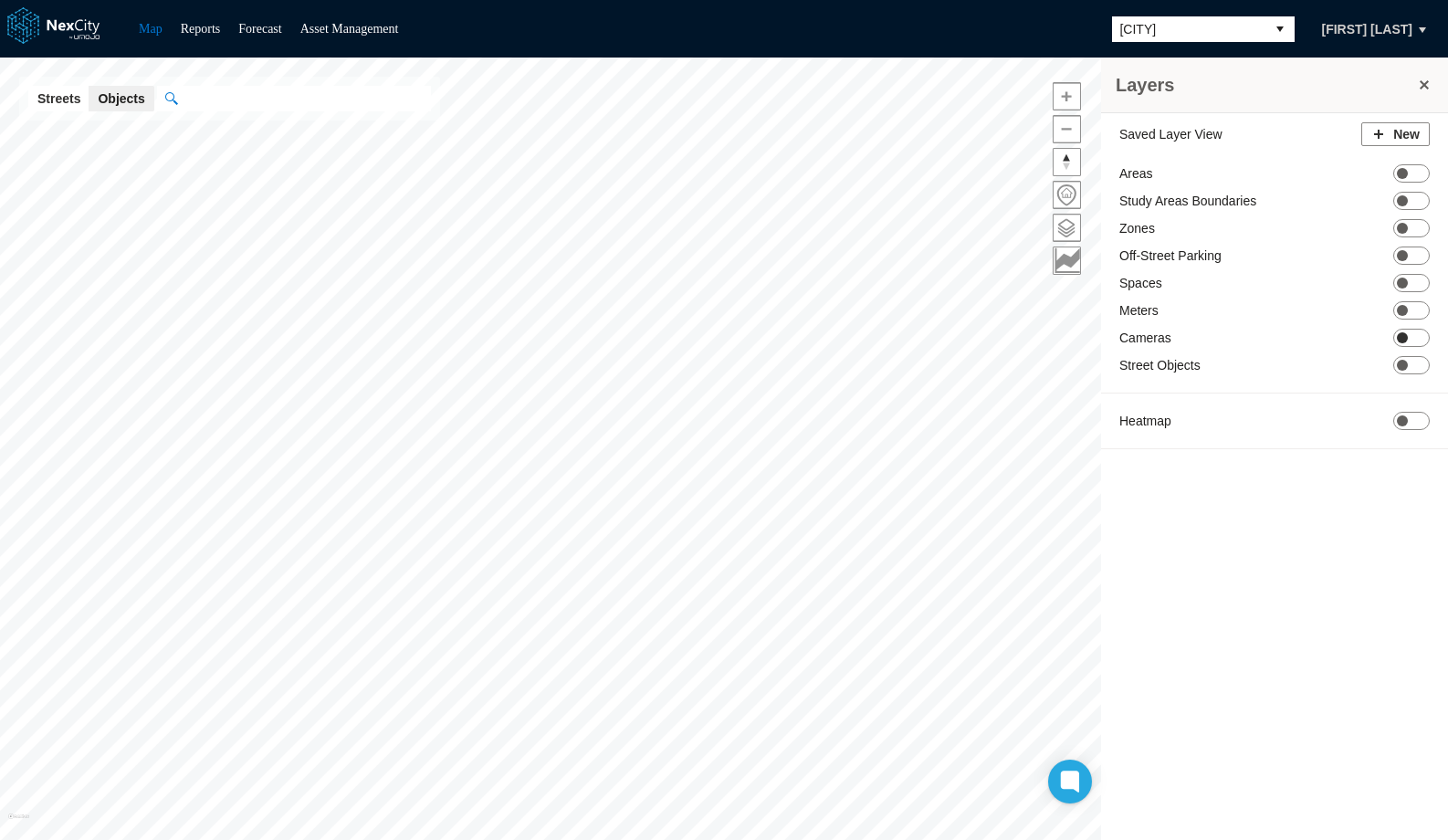 click on "ON OFF" at bounding box center [1411, 338] 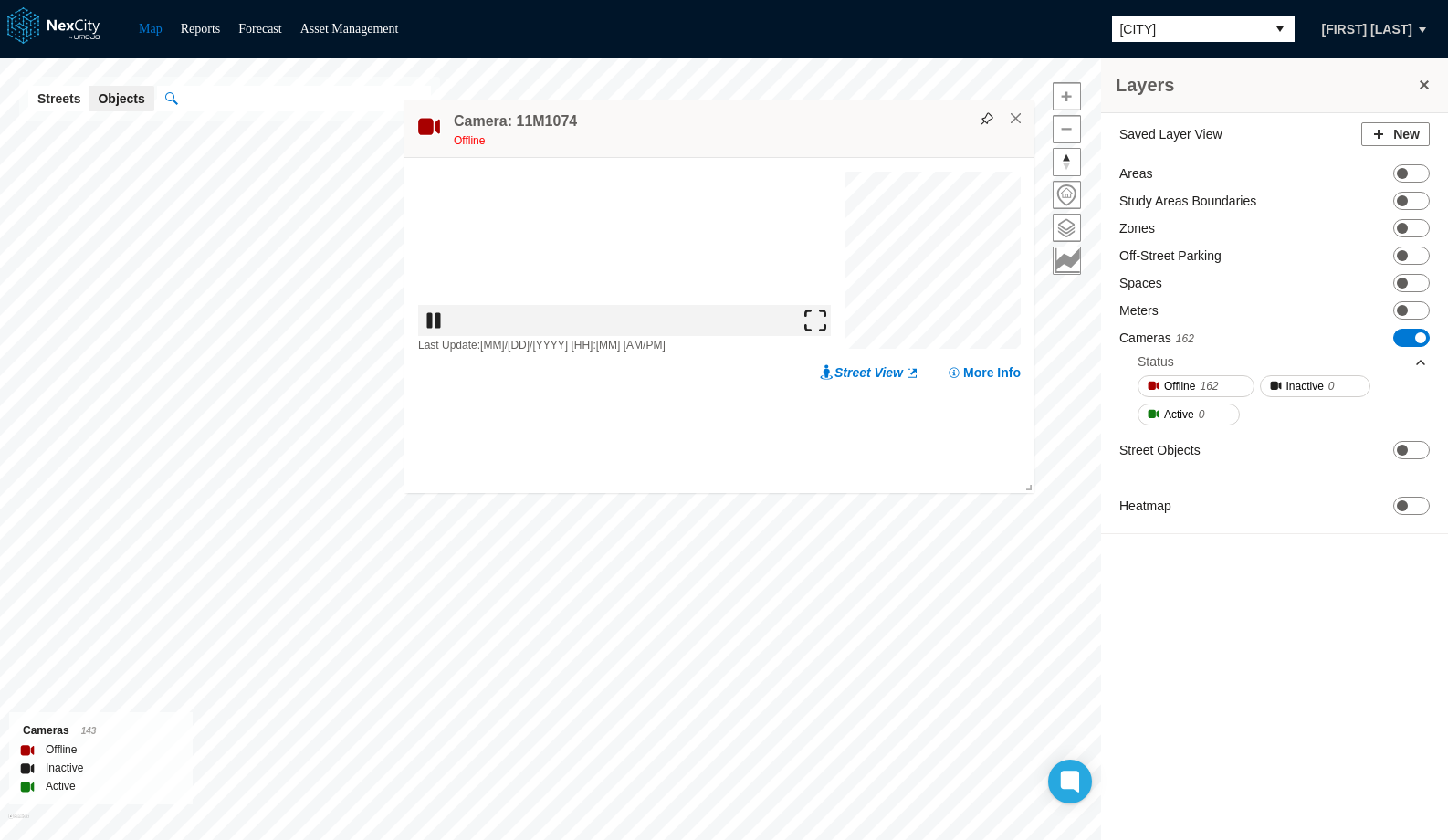 drag, startPoint x: 856, startPoint y: 120, endPoint x: 509, endPoint y: 165, distance: 349.9057 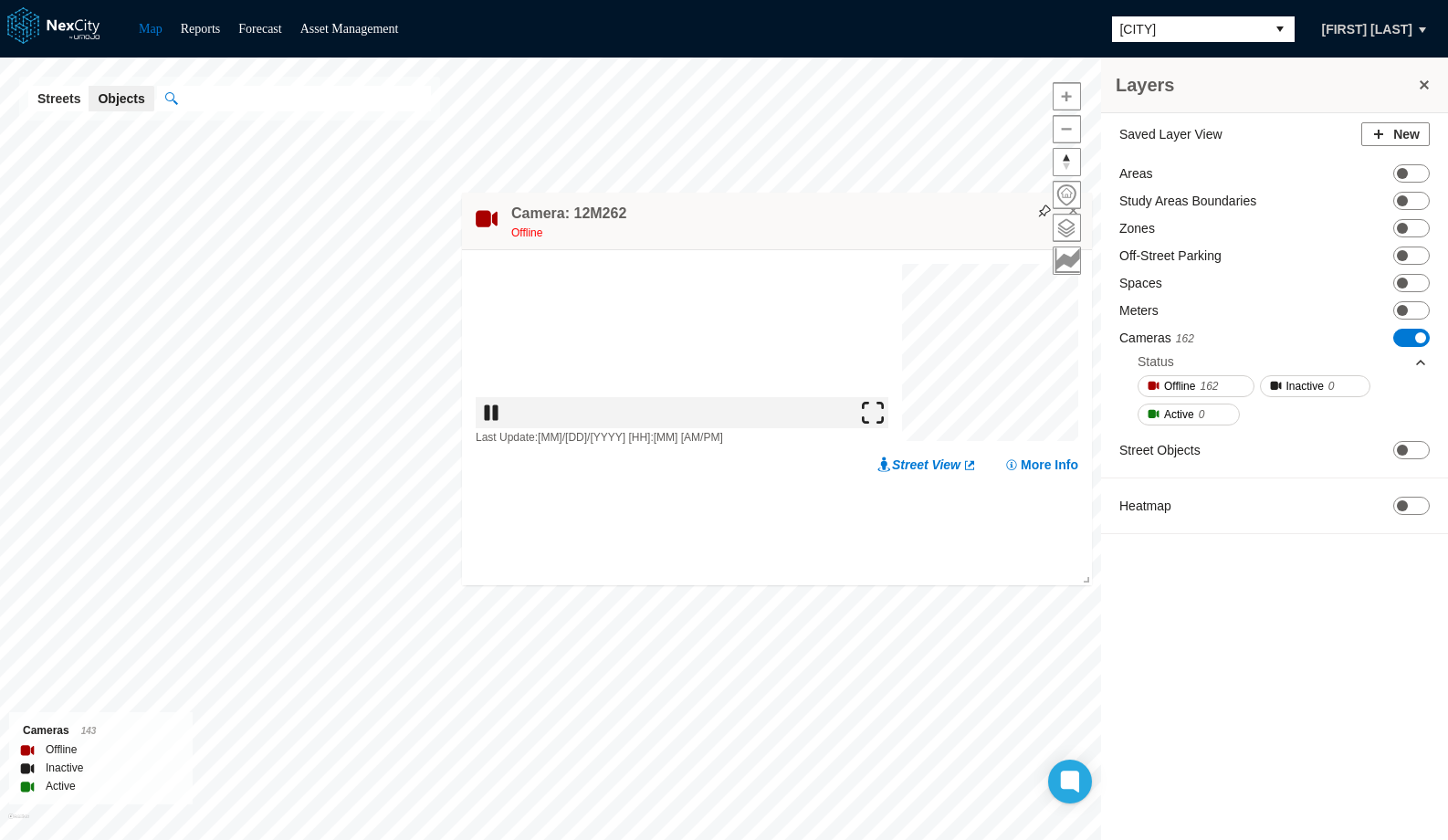 click on "San Jose" at bounding box center [1189, 29] 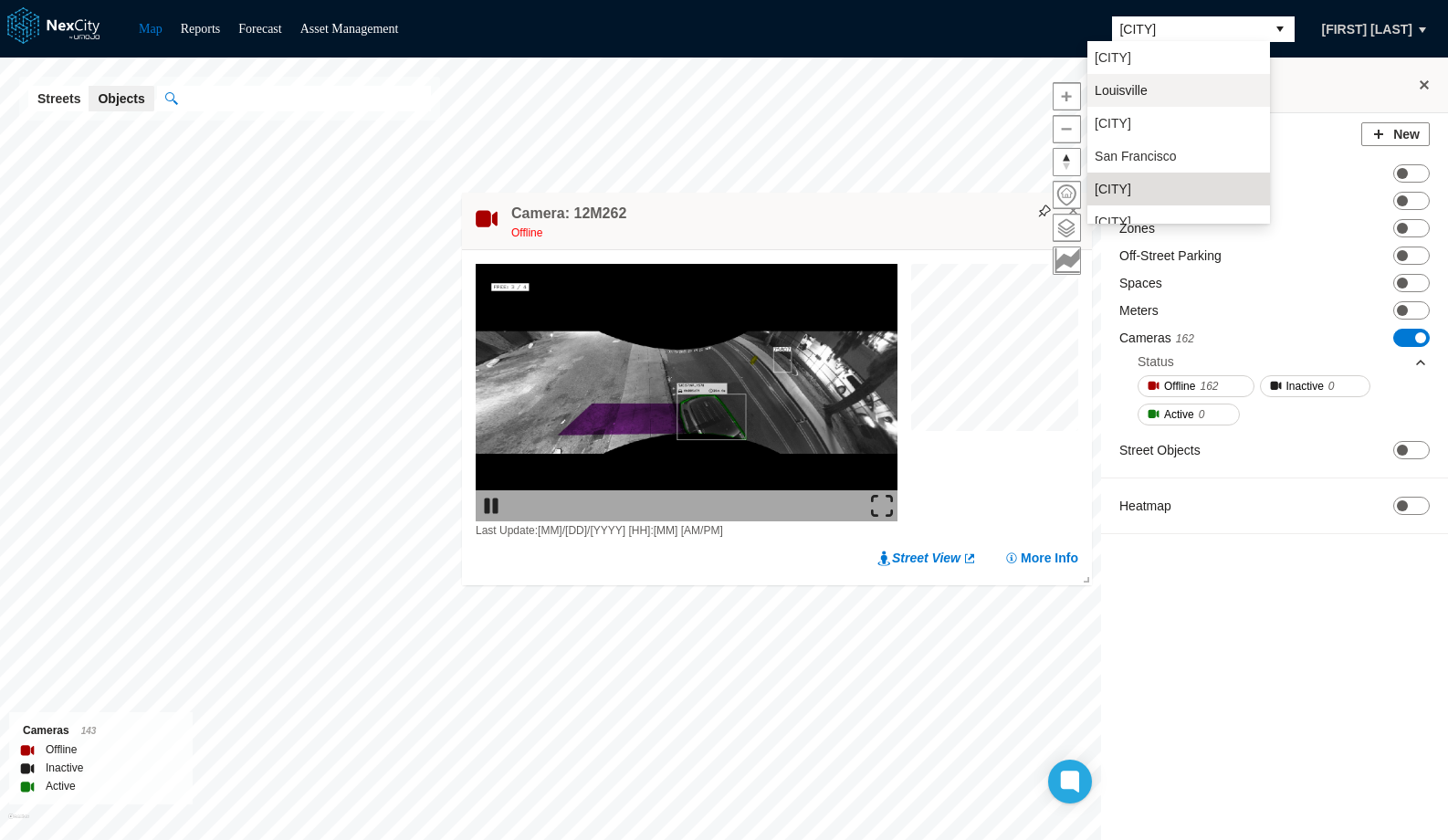 click on "Louisville" at bounding box center (1121, 90) 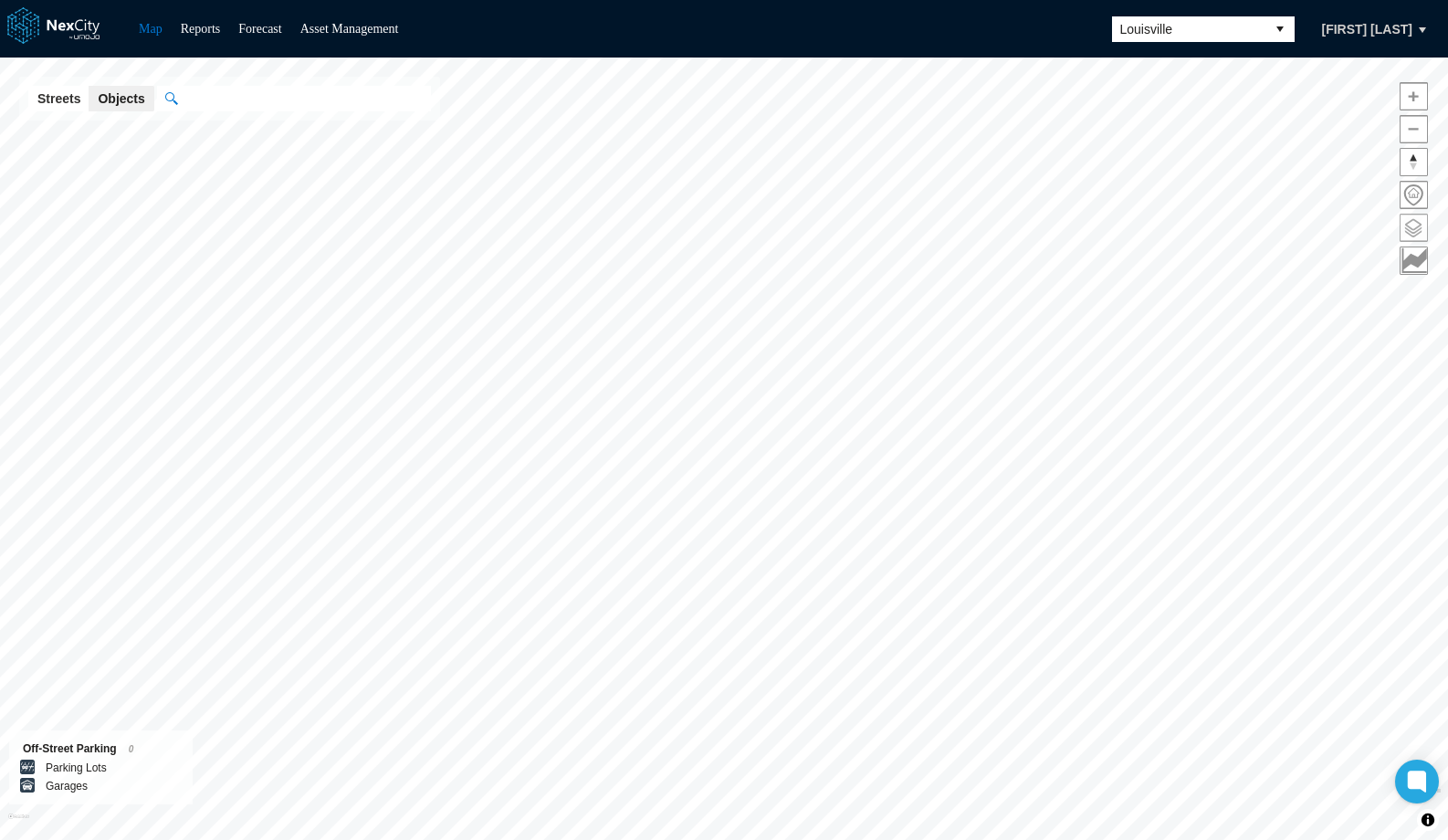 click at bounding box center (1413, 227) 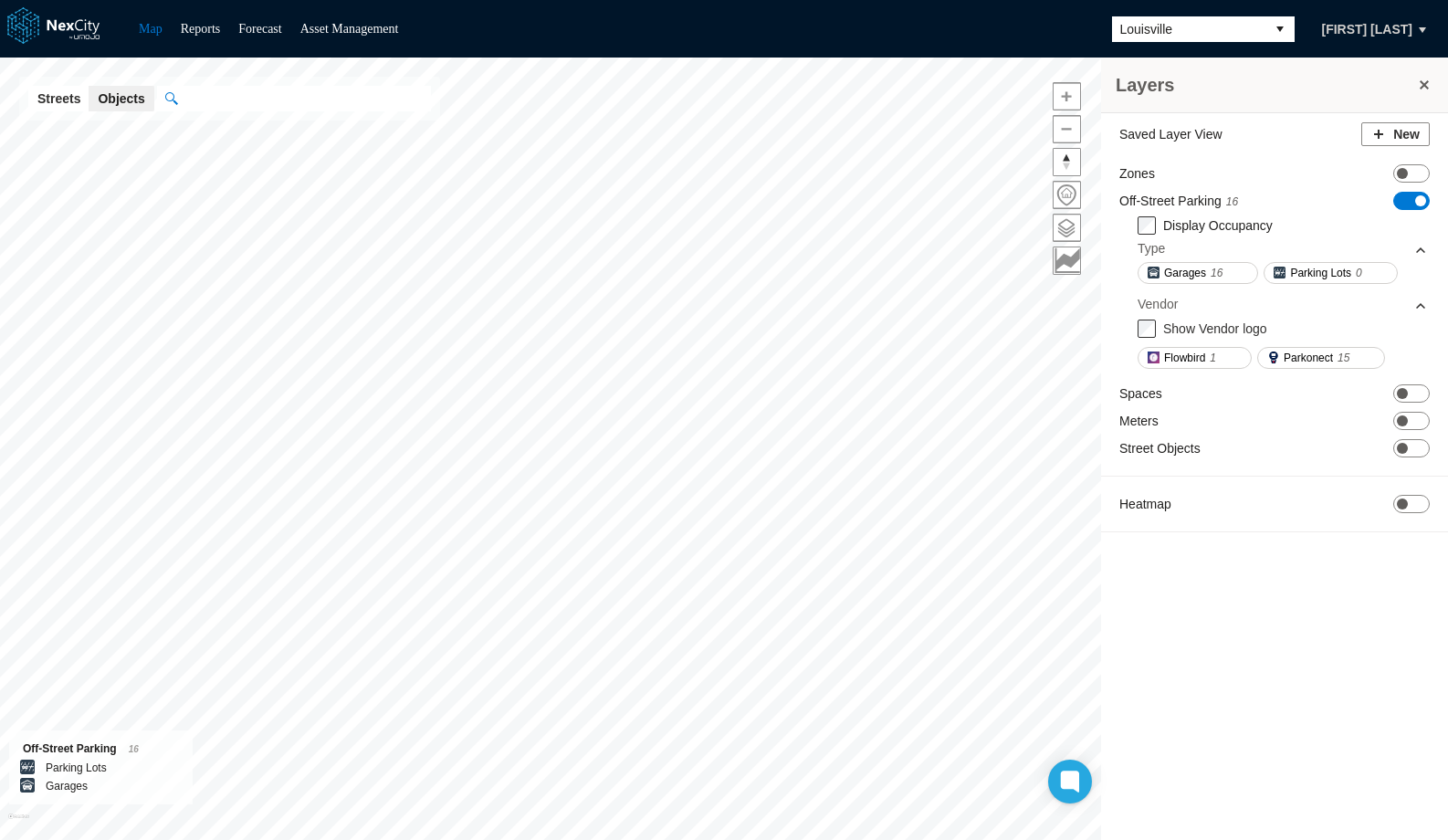 click on "ON OFF" at bounding box center [1411, 201] 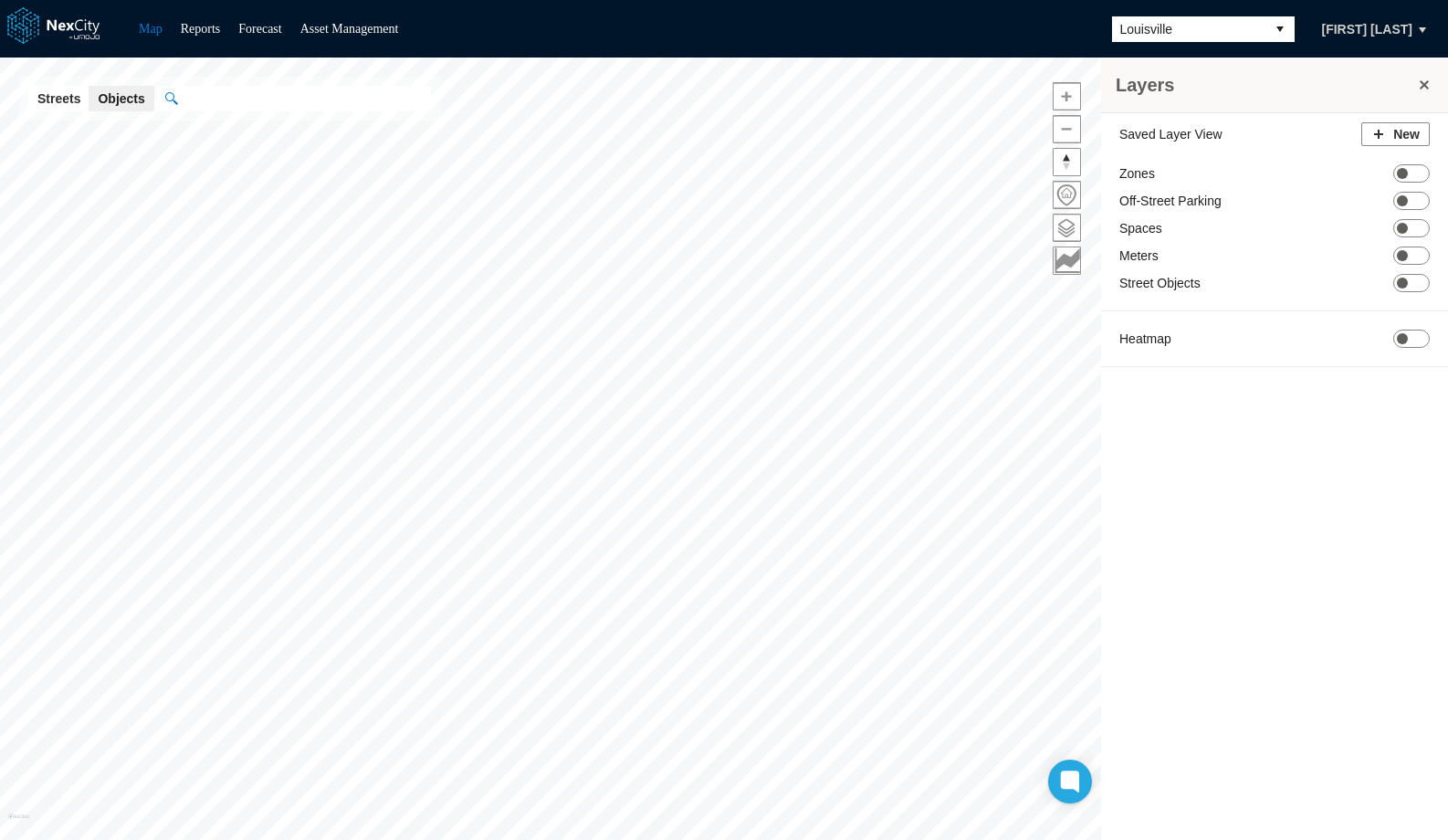 click on "Louisville" at bounding box center [1189, 29] 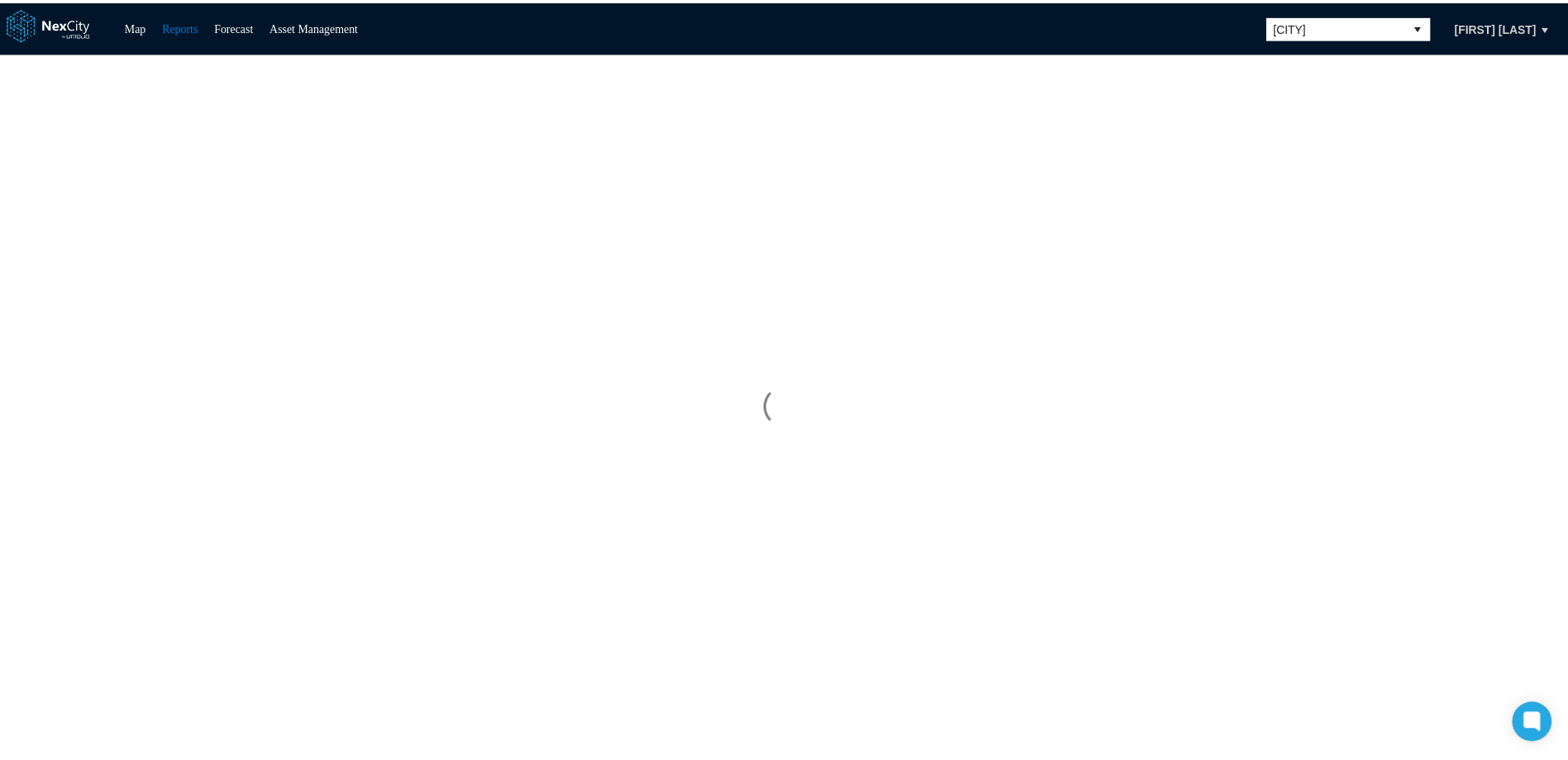 scroll, scrollTop: 0, scrollLeft: 0, axis: both 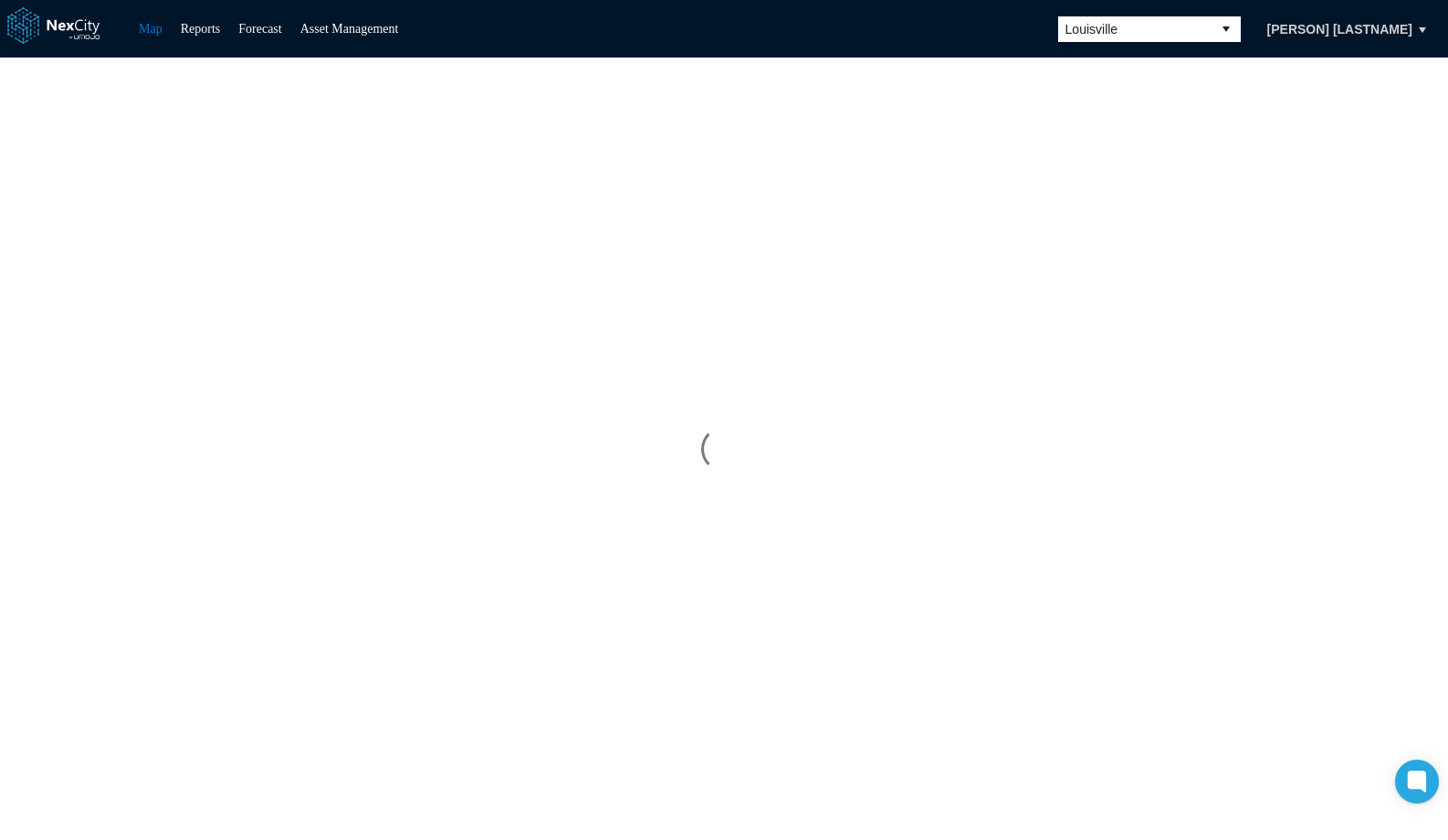 click on "Louisville" at bounding box center [1135, 29] 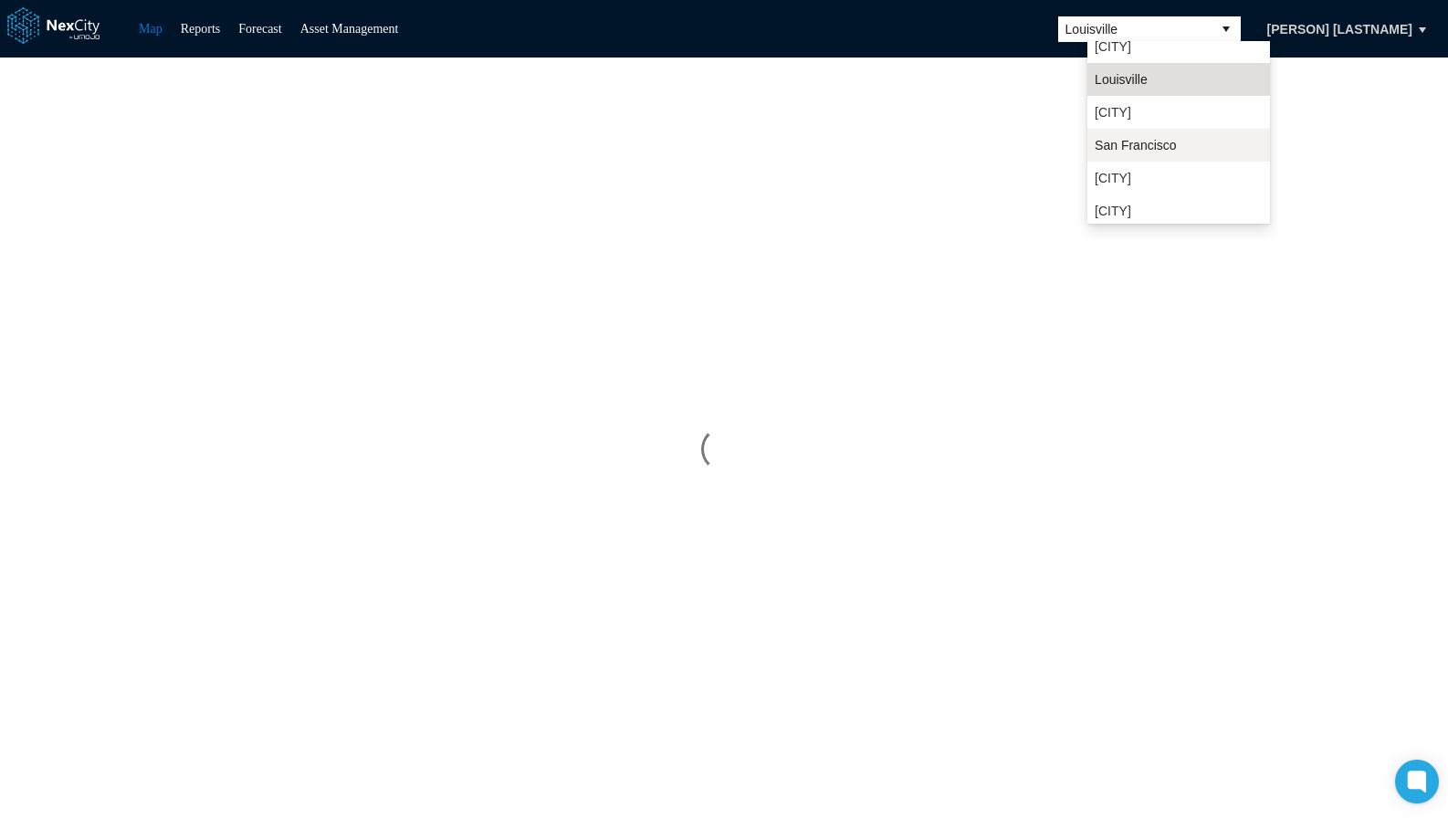 scroll, scrollTop: 15, scrollLeft: 0, axis: vertical 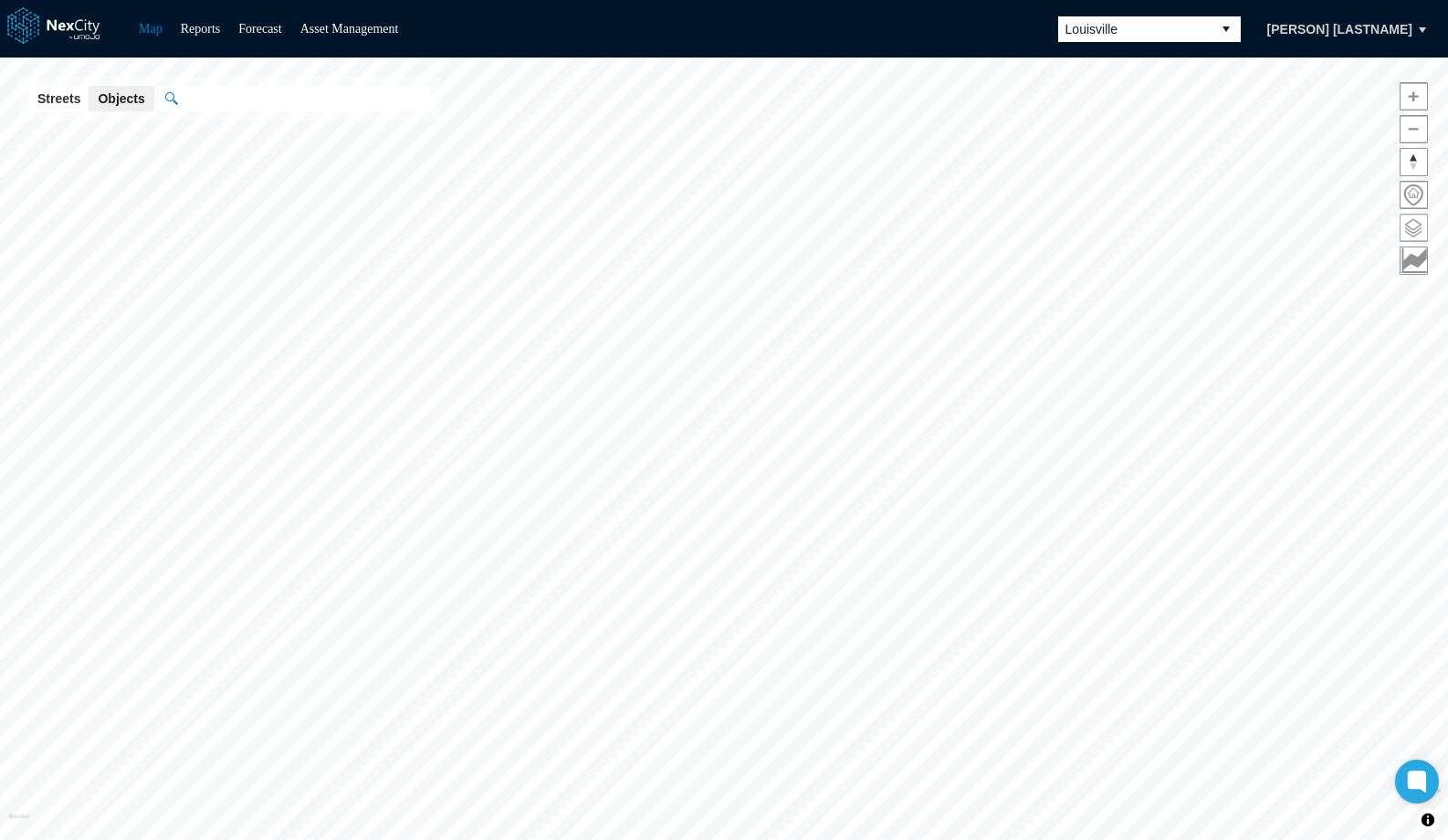 click at bounding box center (1413, 227) 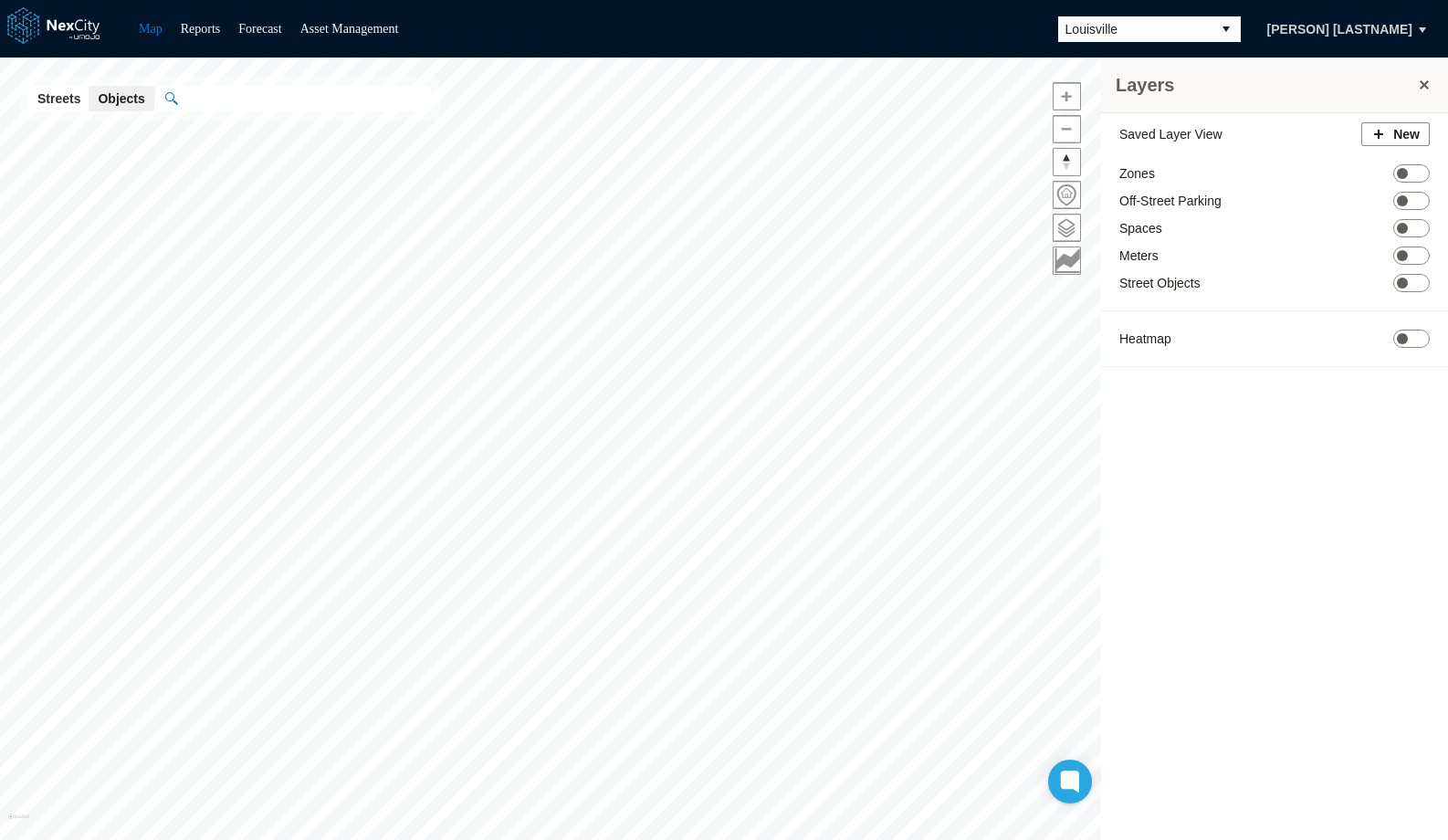 click on "New" at bounding box center (1395, 134) 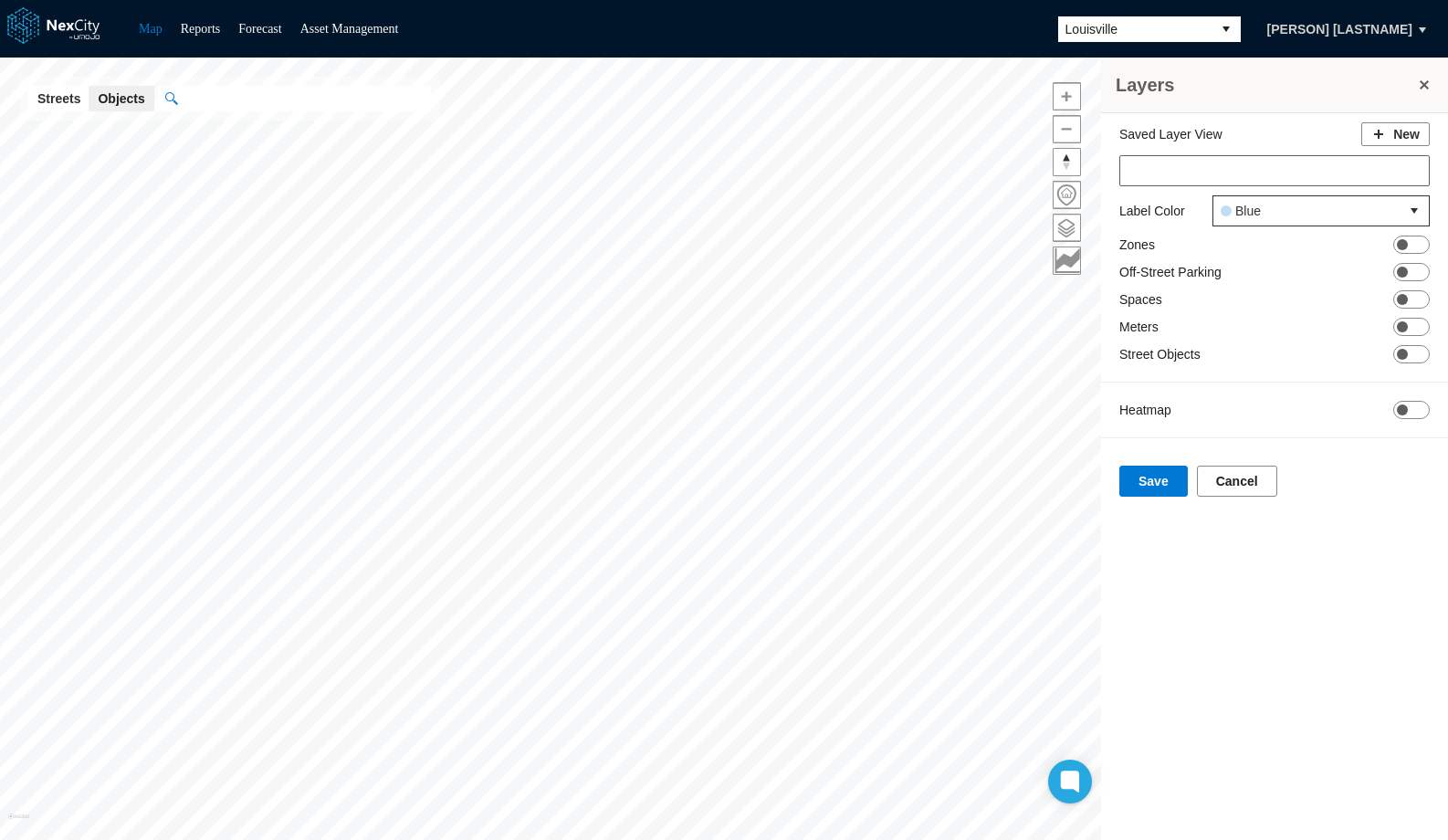 click on "Cancel" at bounding box center [1237, 481] 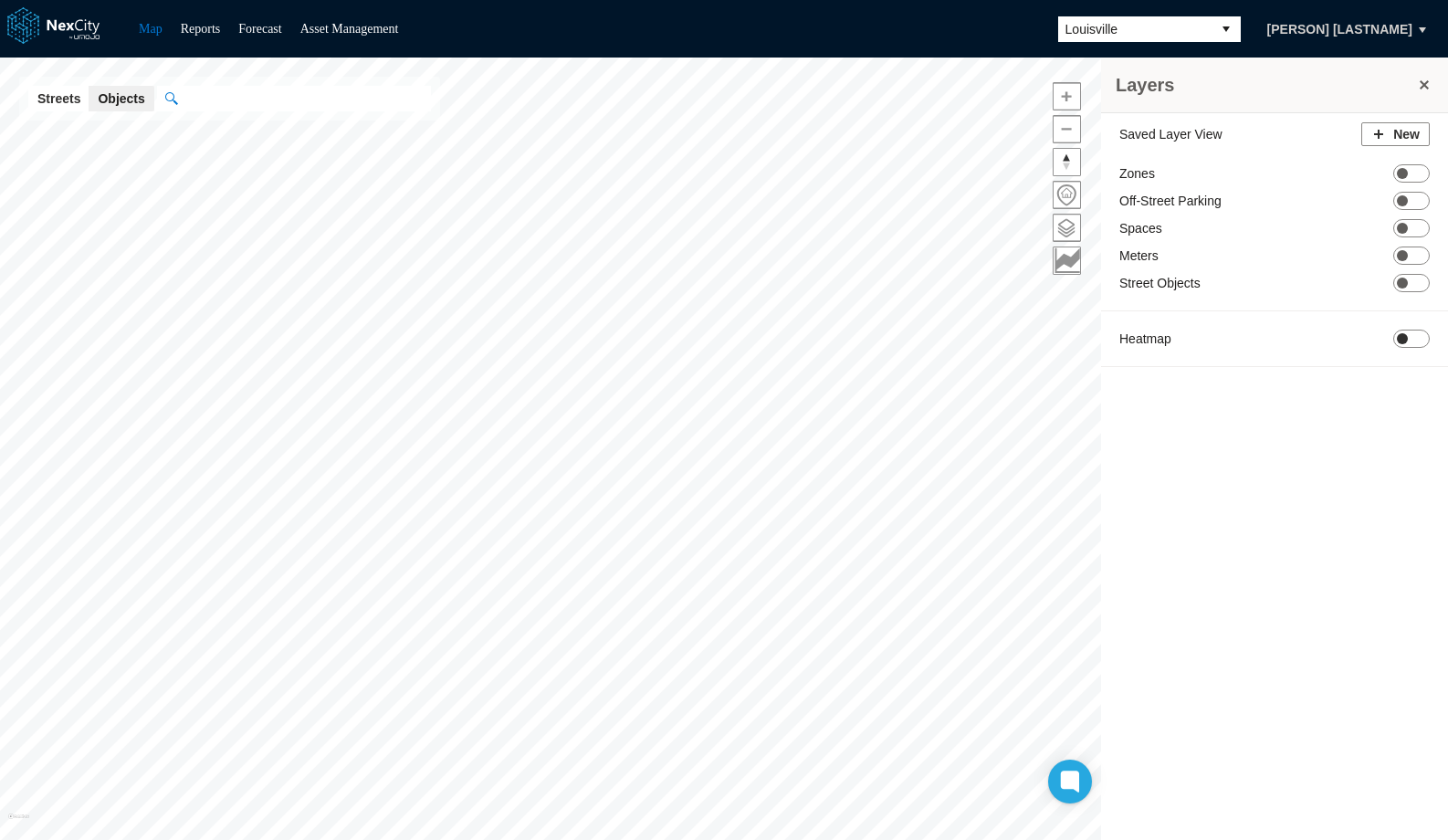 click on "ON OFF" at bounding box center [1411, 339] 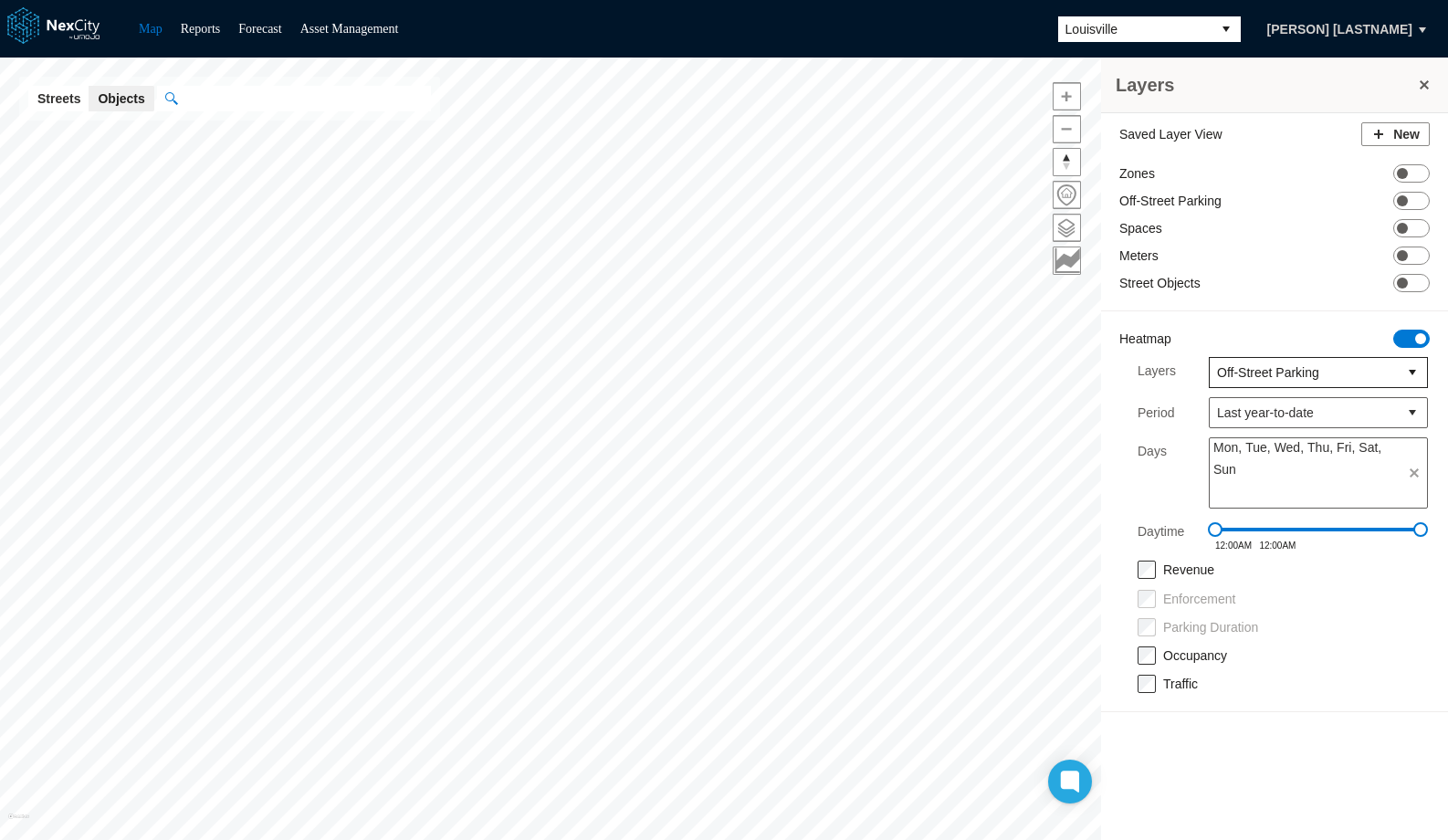 click on "Off-Street Parking" at bounding box center (1304, 373) 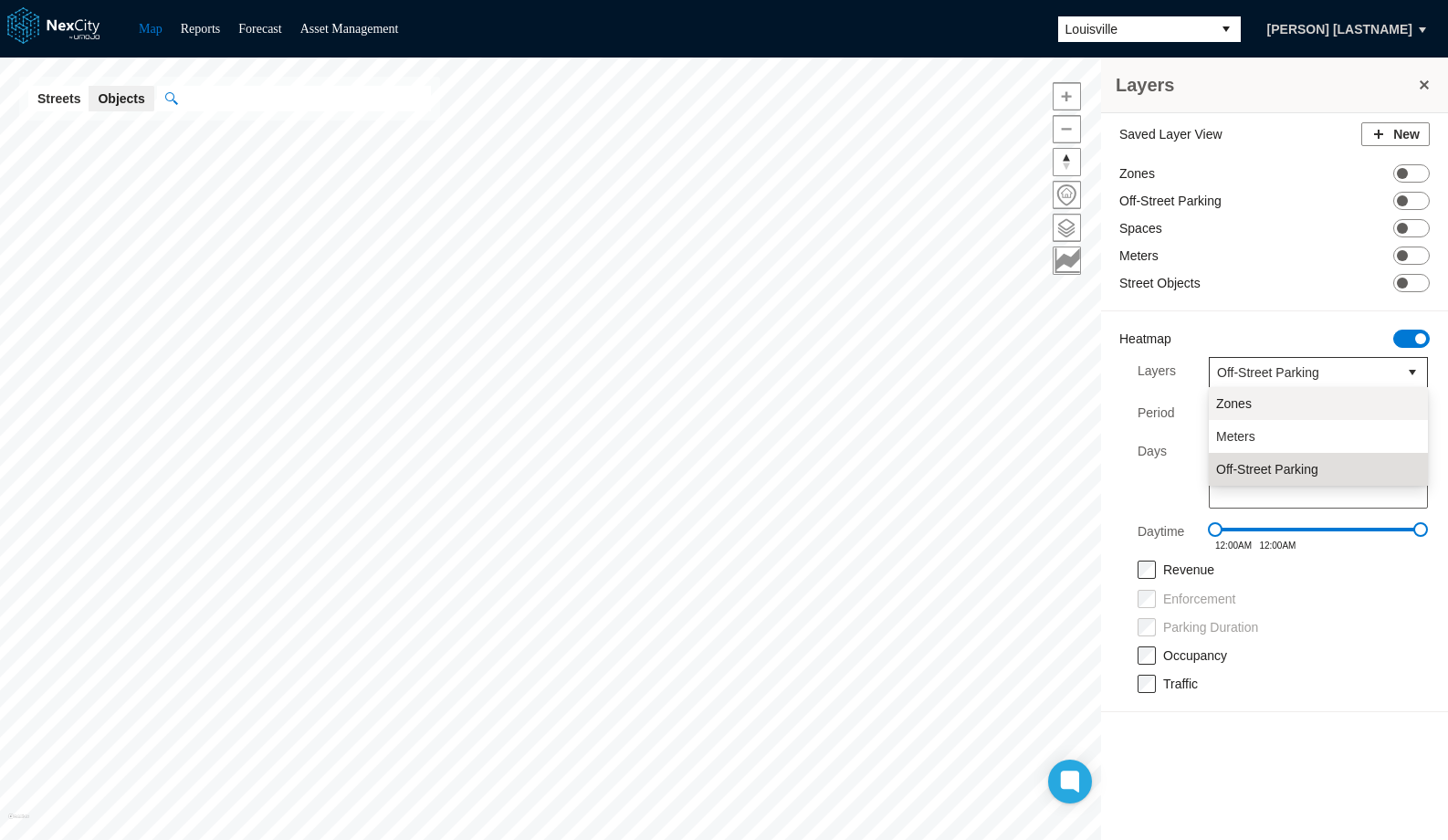 click on "Zones" at bounding box center (1318, 404) 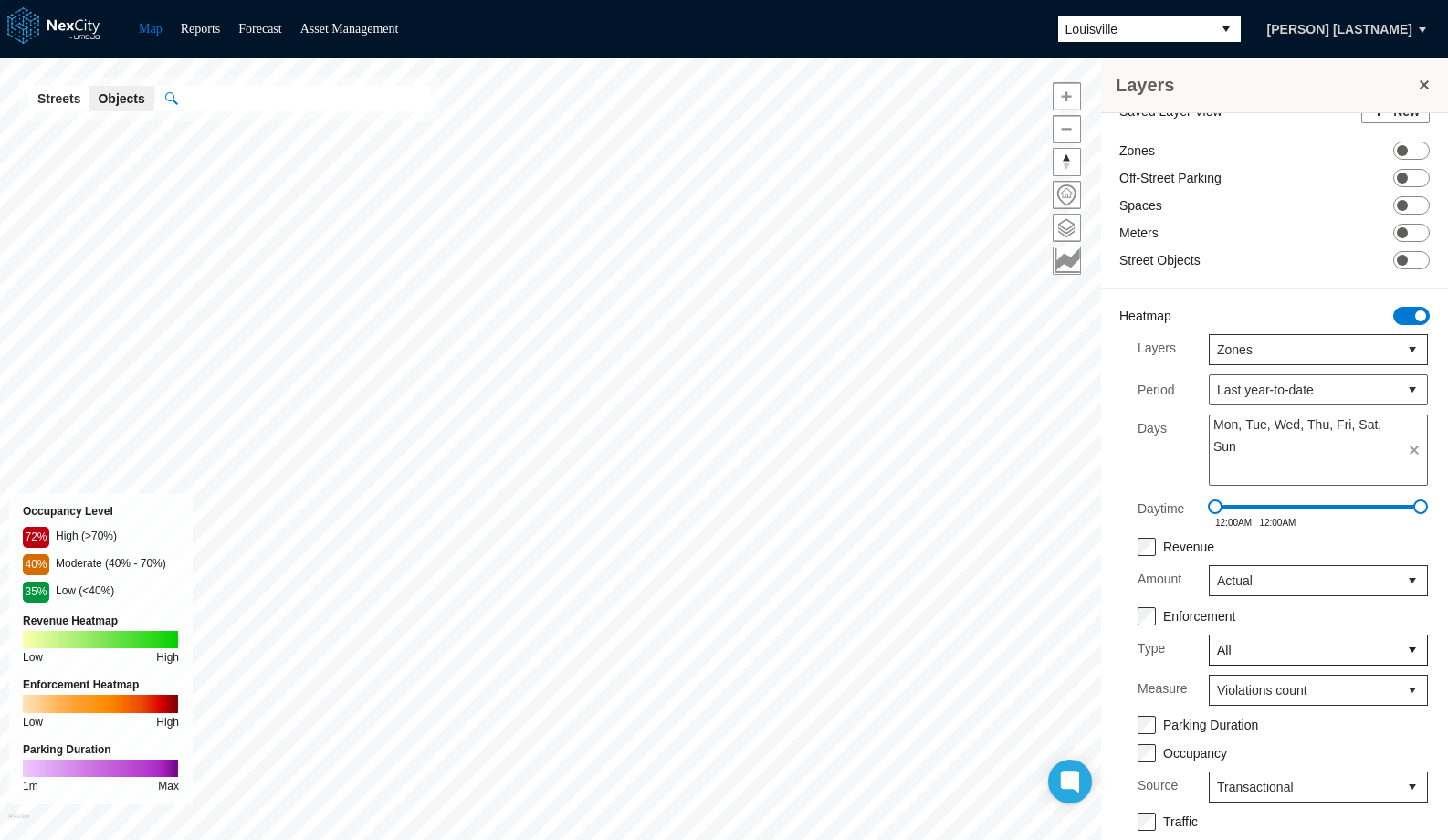 scroll, scrollTop: 27, scrollLeft: 0, axis: vertical 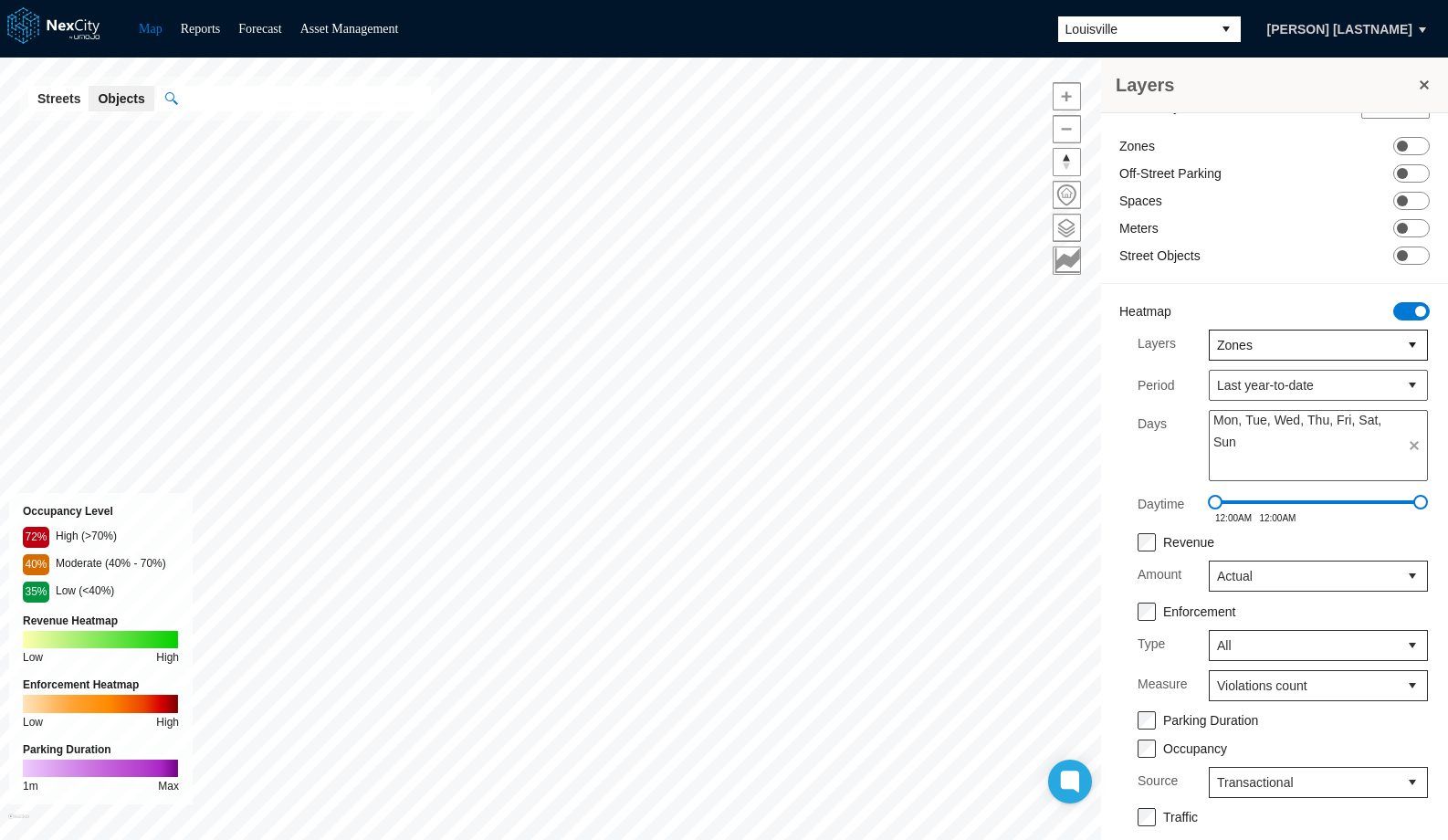 click on "Zones" at bounding box center [1304, 345] 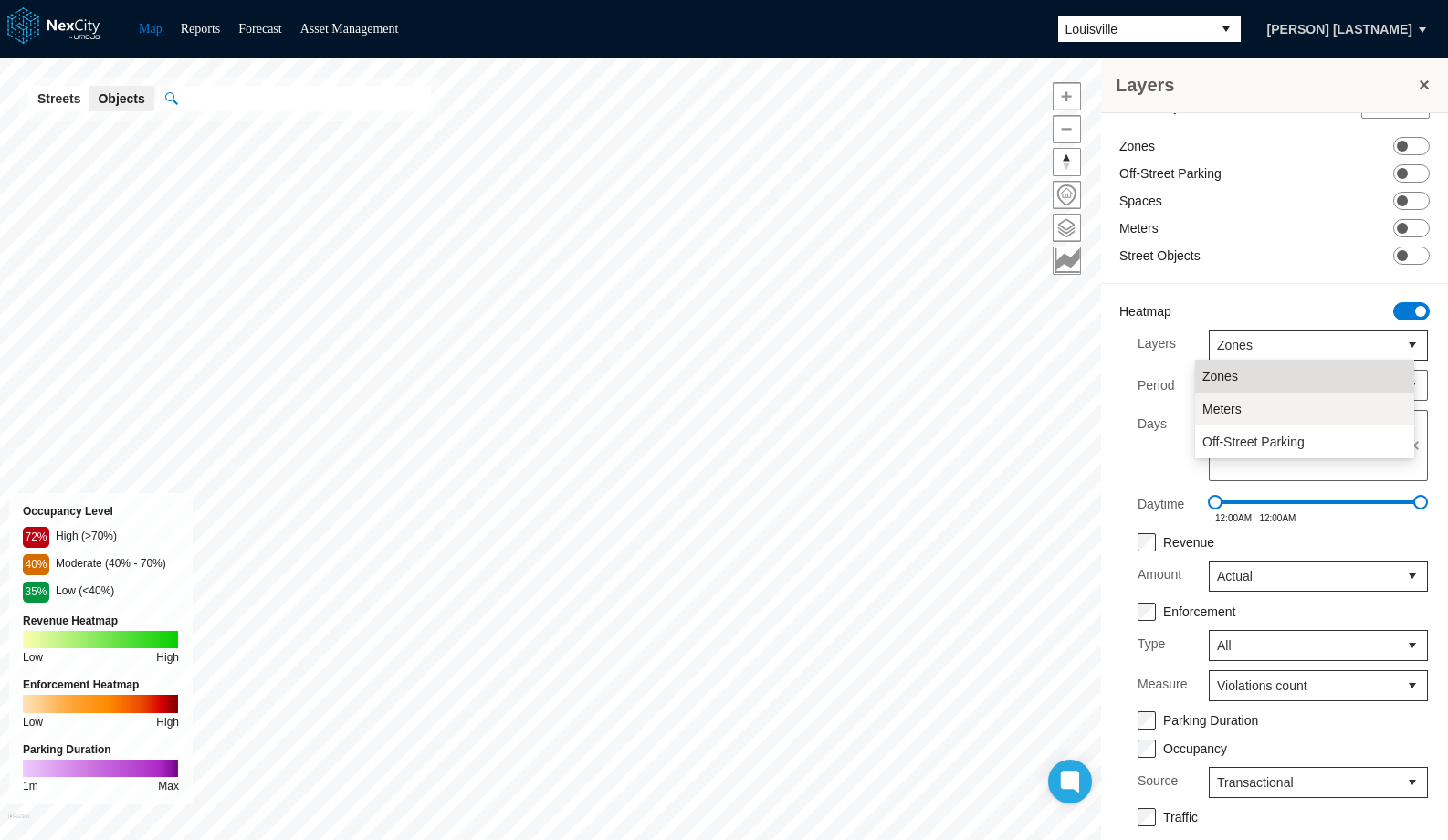 click on "Meters" at bounding box center (1222, 409) 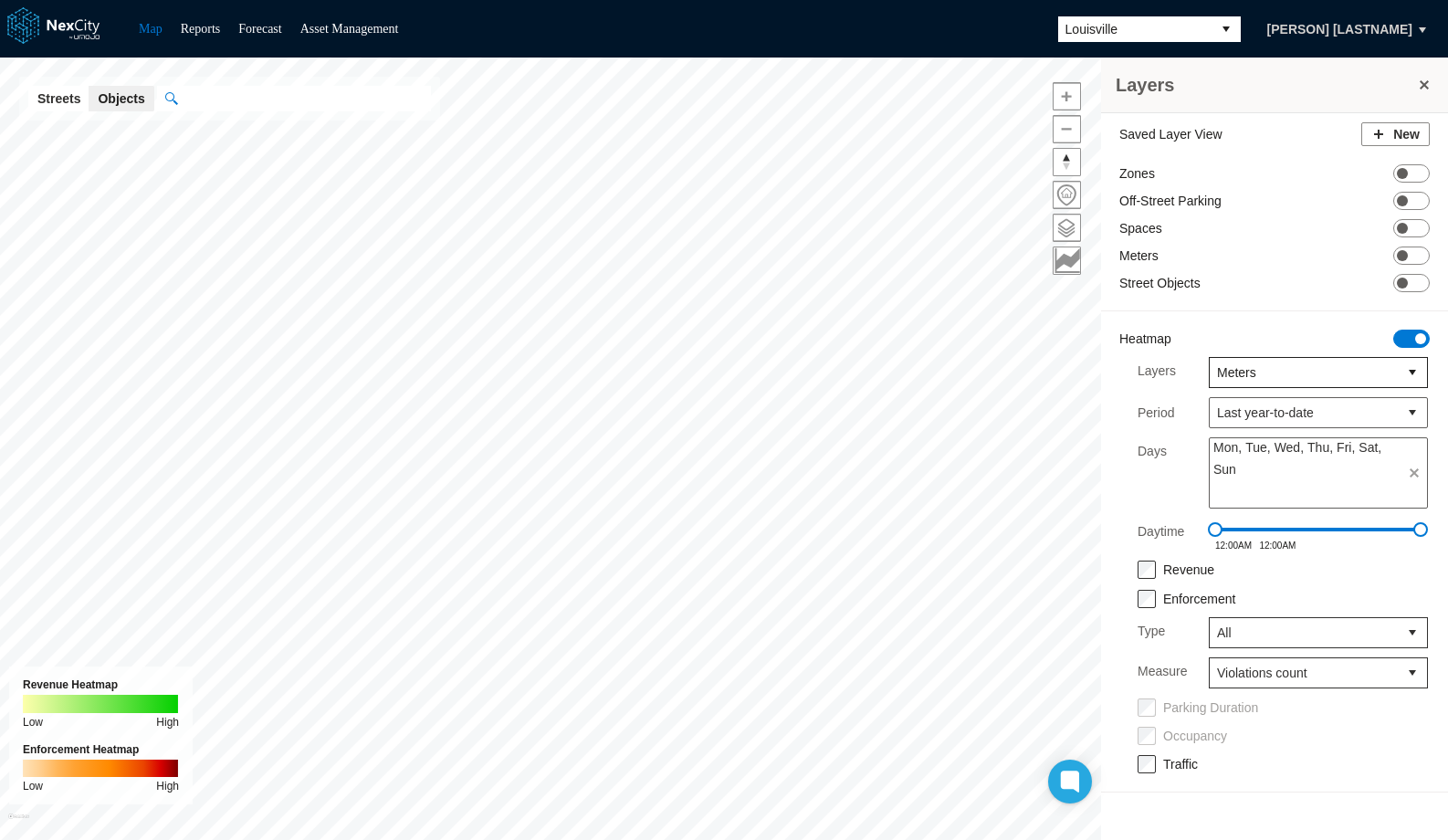click on "Meters" at bounding box center (1304, 373) 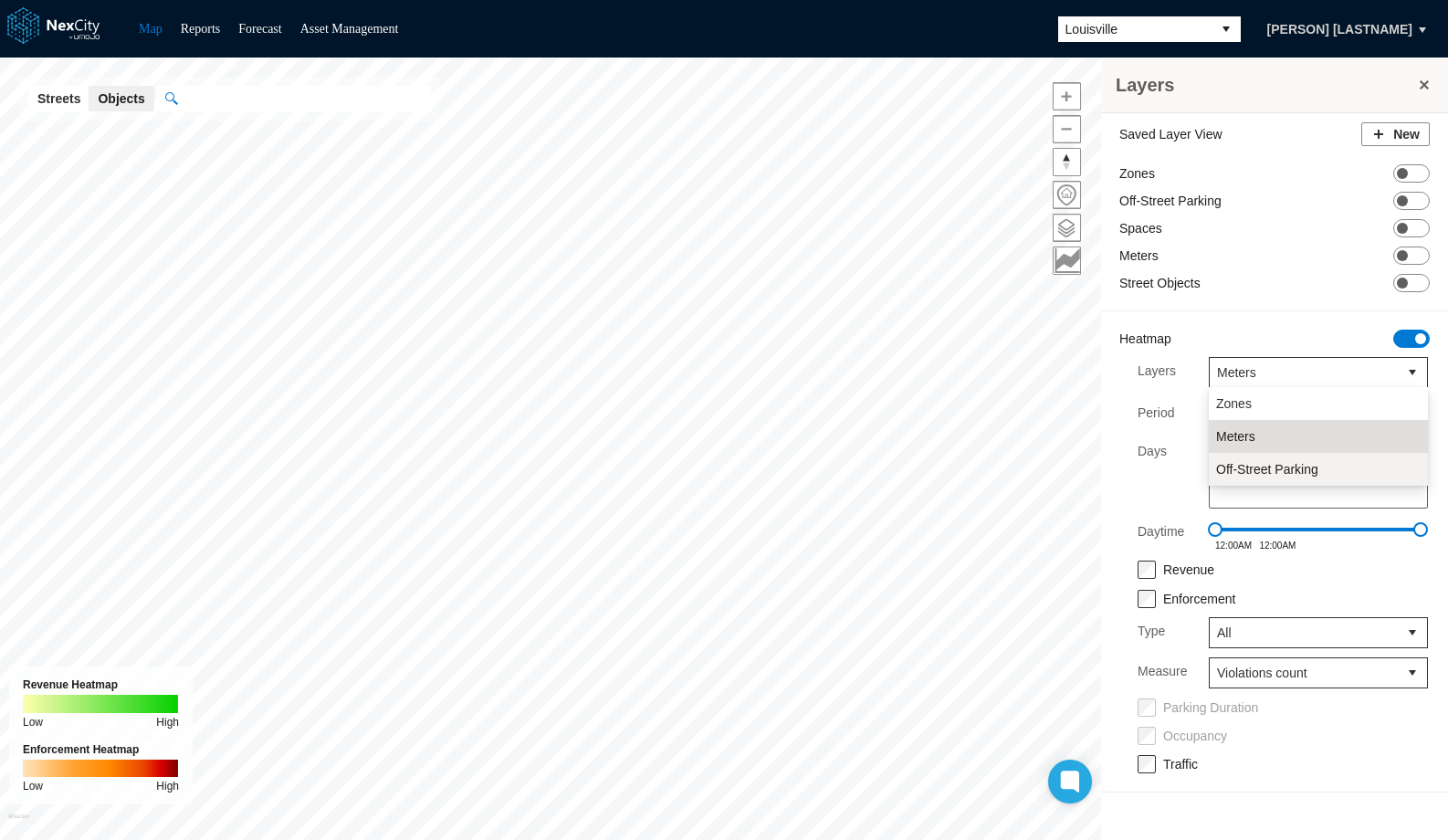 click on "Off-Street Parking" at bounding box center (1267, 469) 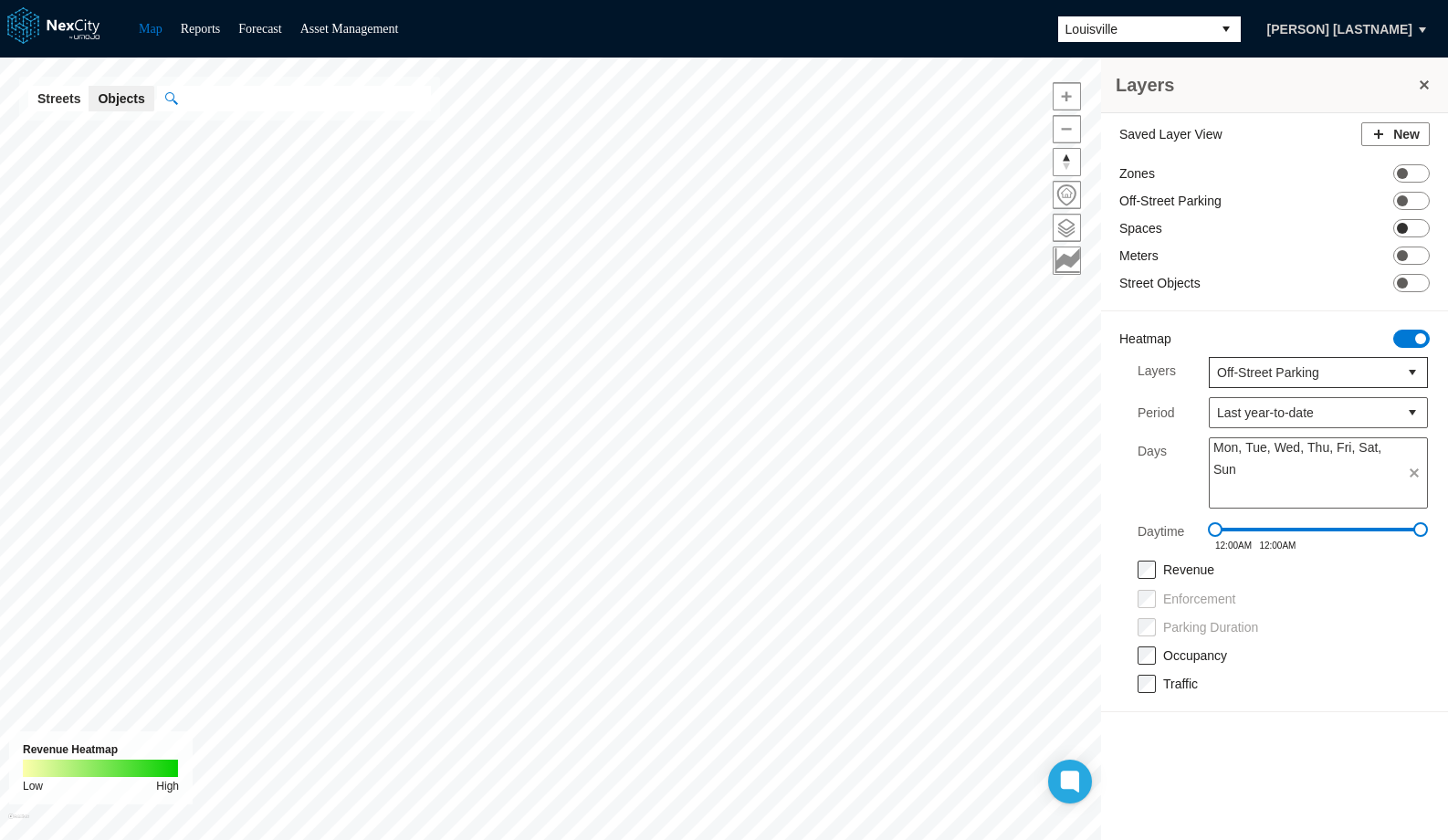 click on "ON OFF" at bounding box center (1411, 228) 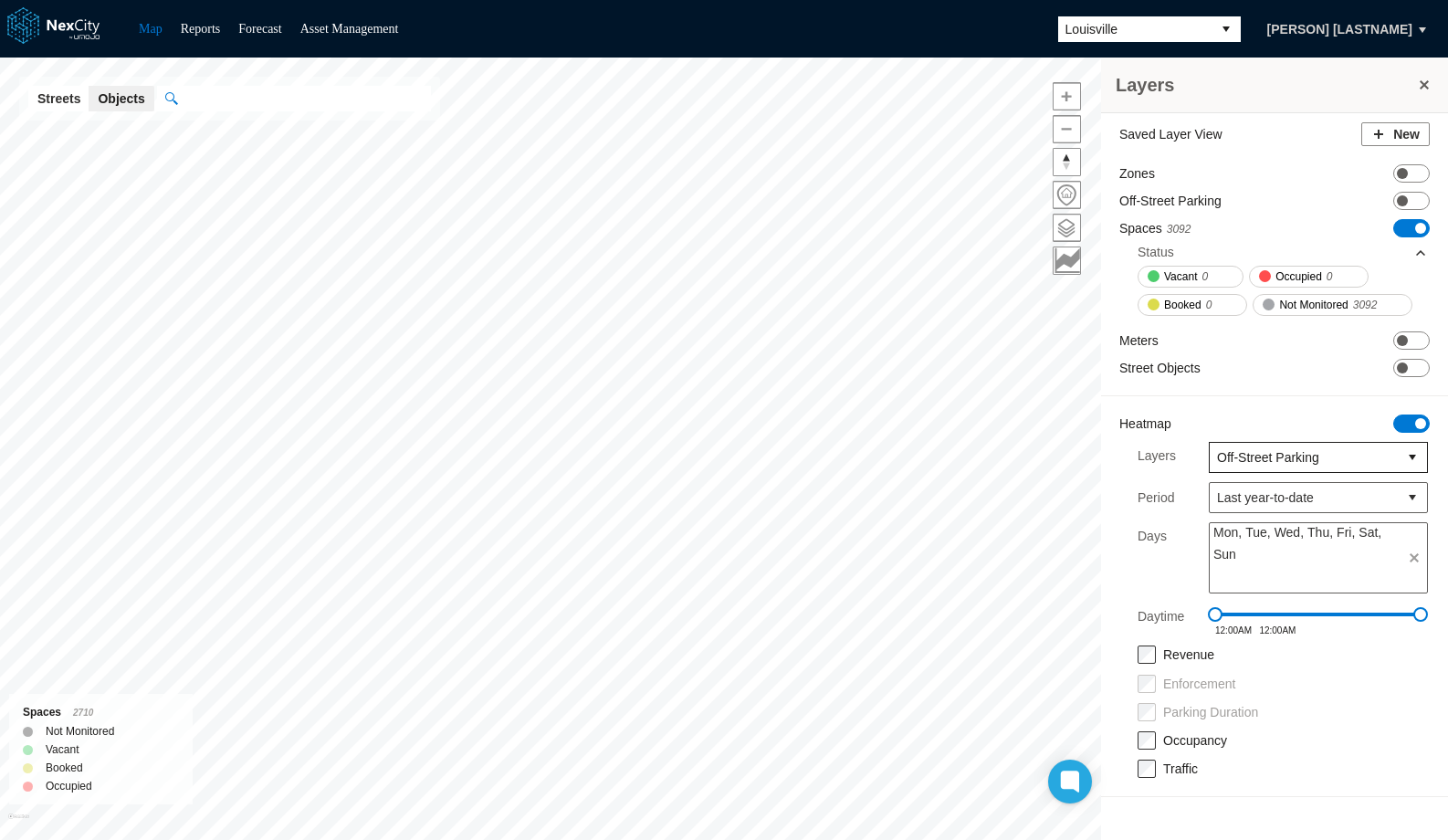 click on "Off-Street Parking" at bounding box center (1304, 457) 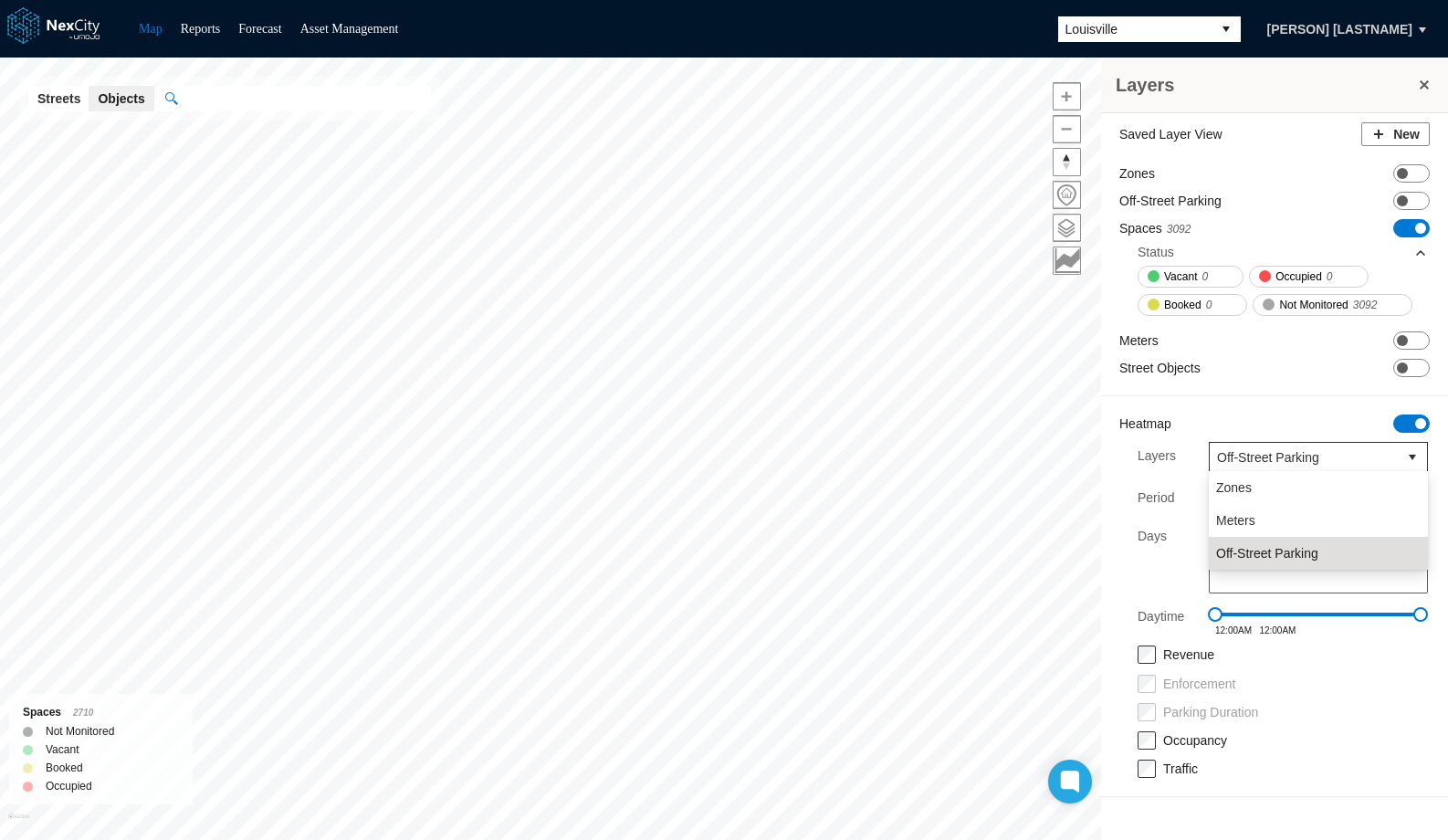 click on "Louisville" at bounding box center [1135, 29] 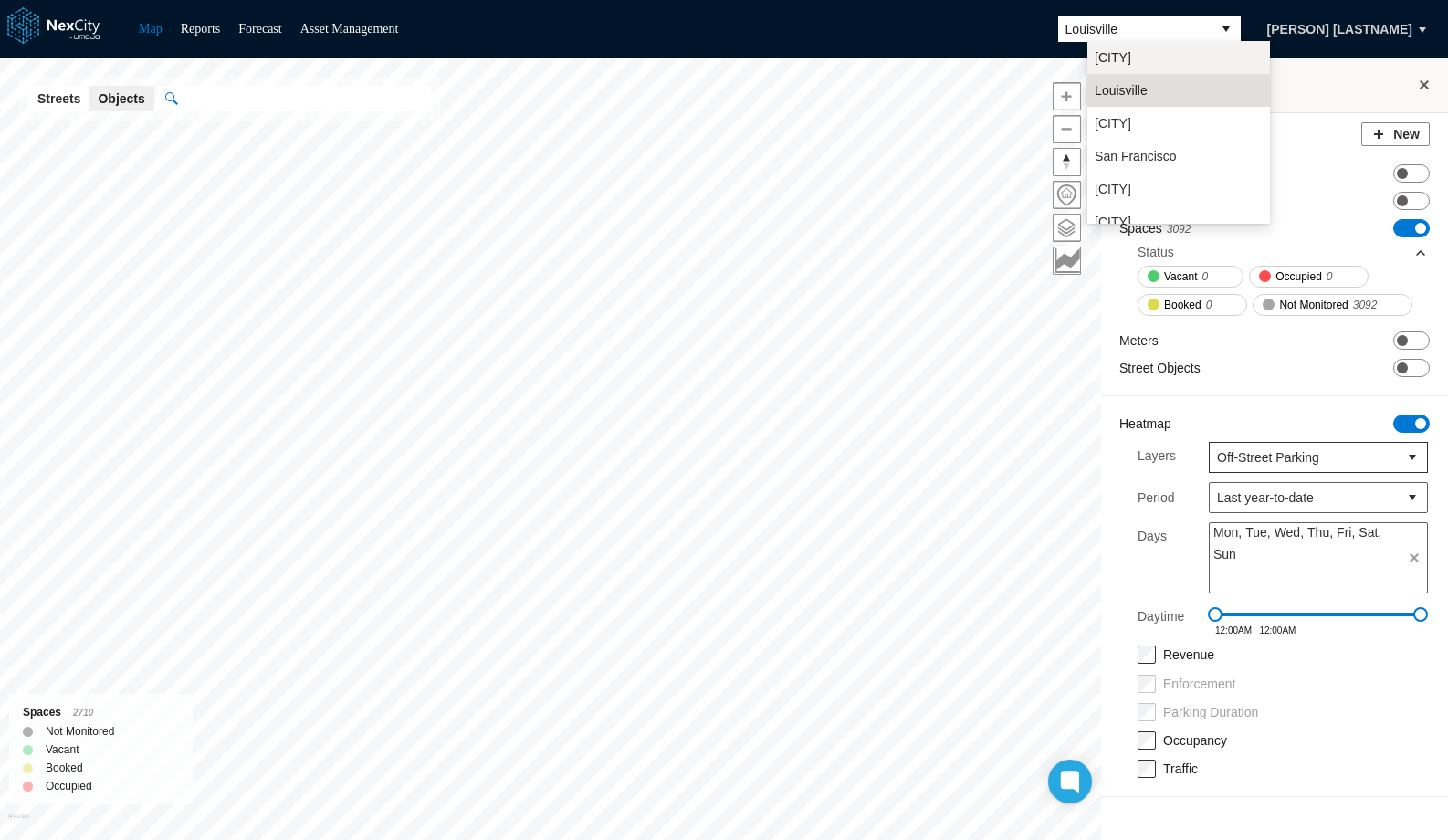 click on "Arlington" at bounding box center (1179, 58) 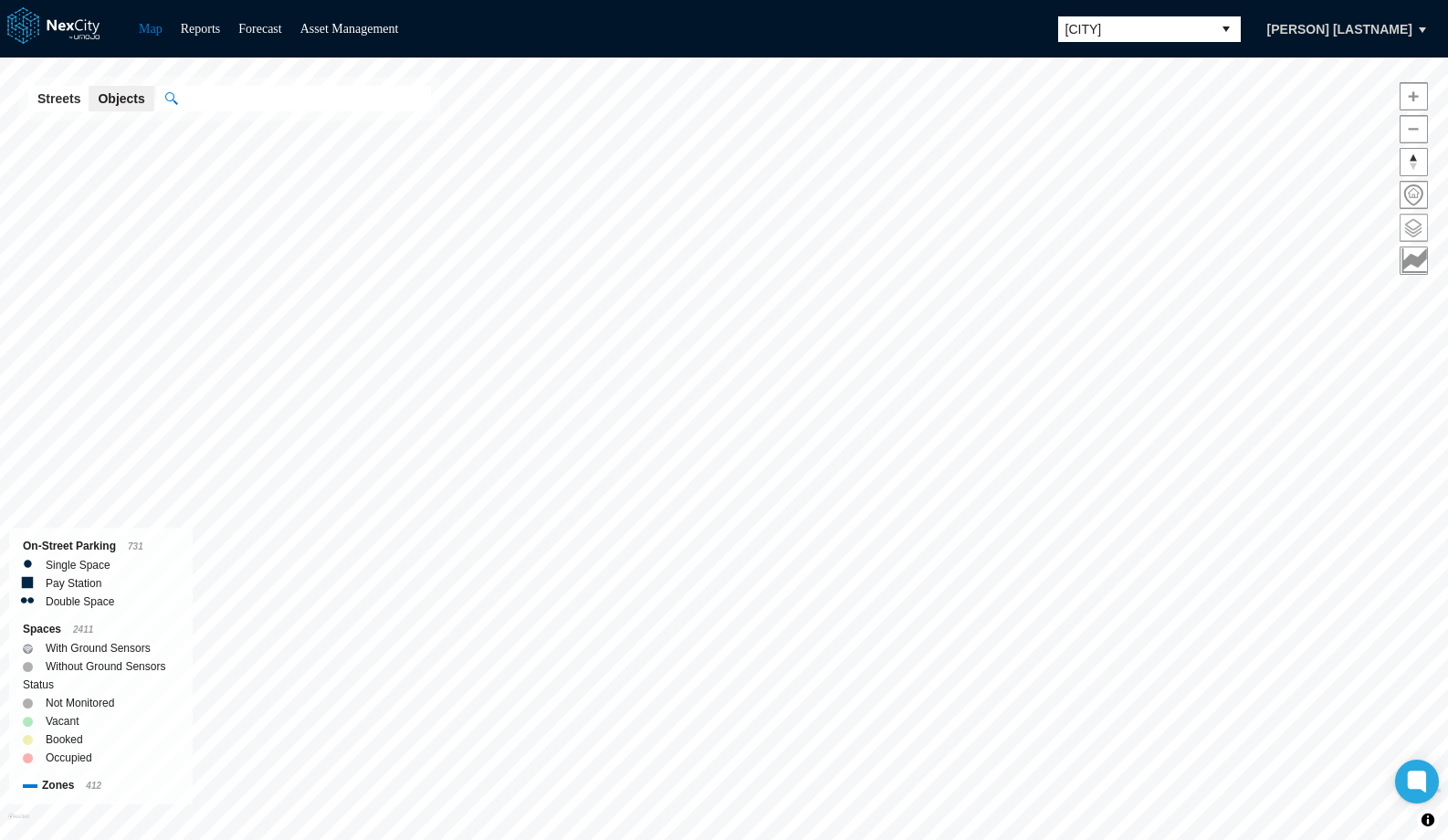 click at bounding box center [1413, 227] 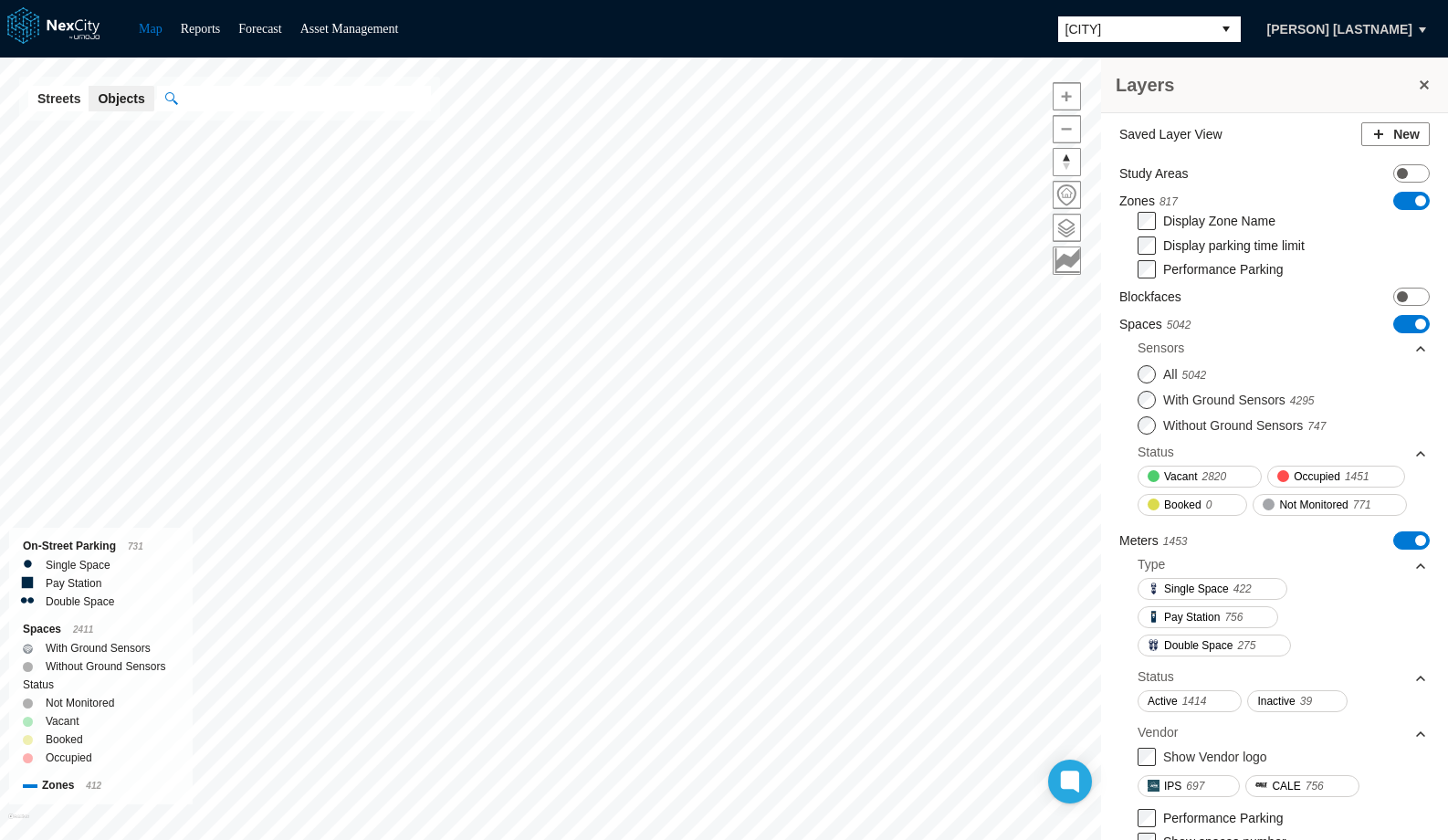 click on "ON OFF" at bounding box center (1411, 201) 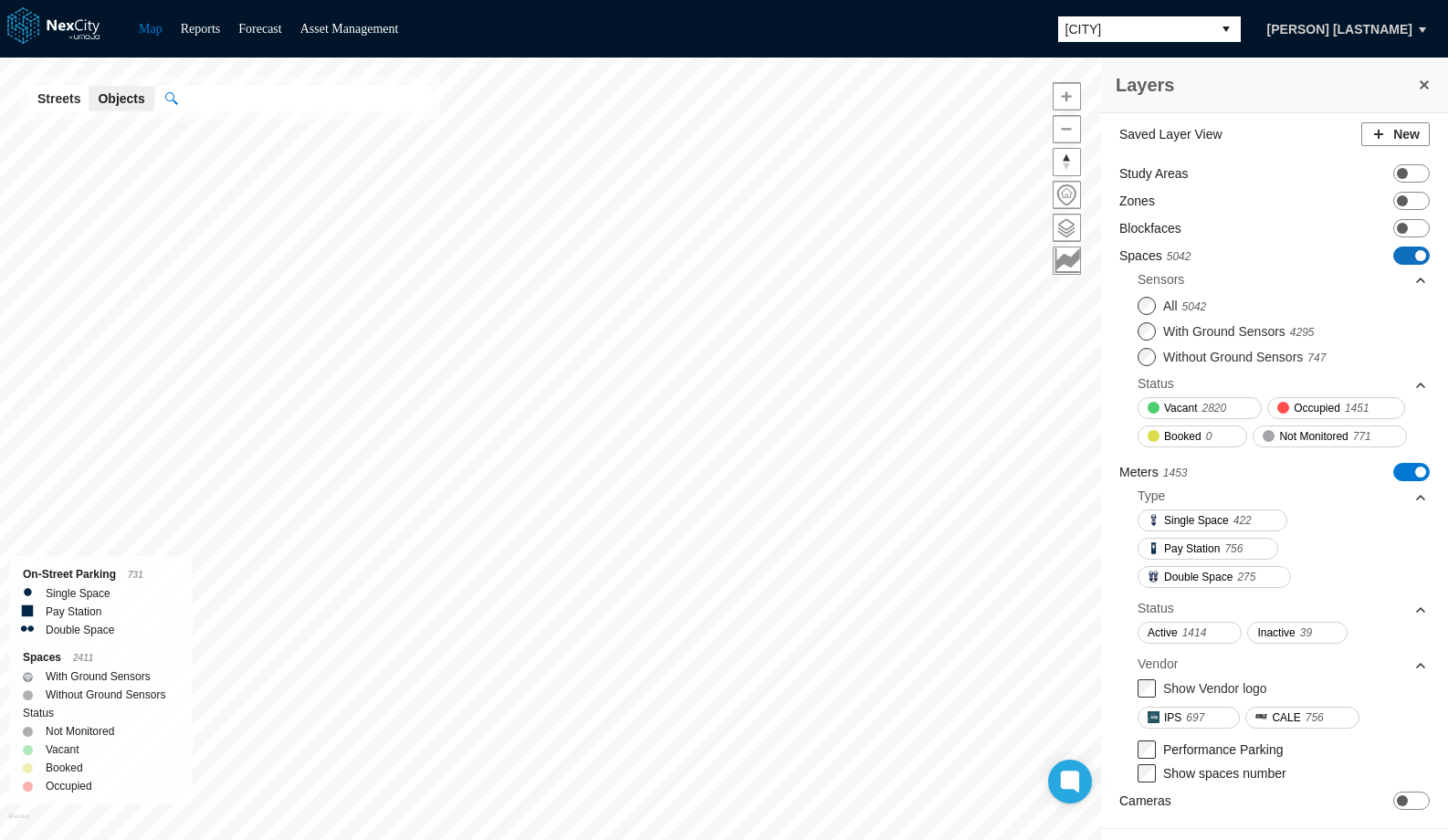 click on "ON OFF" at bounding box center [1411, 256] 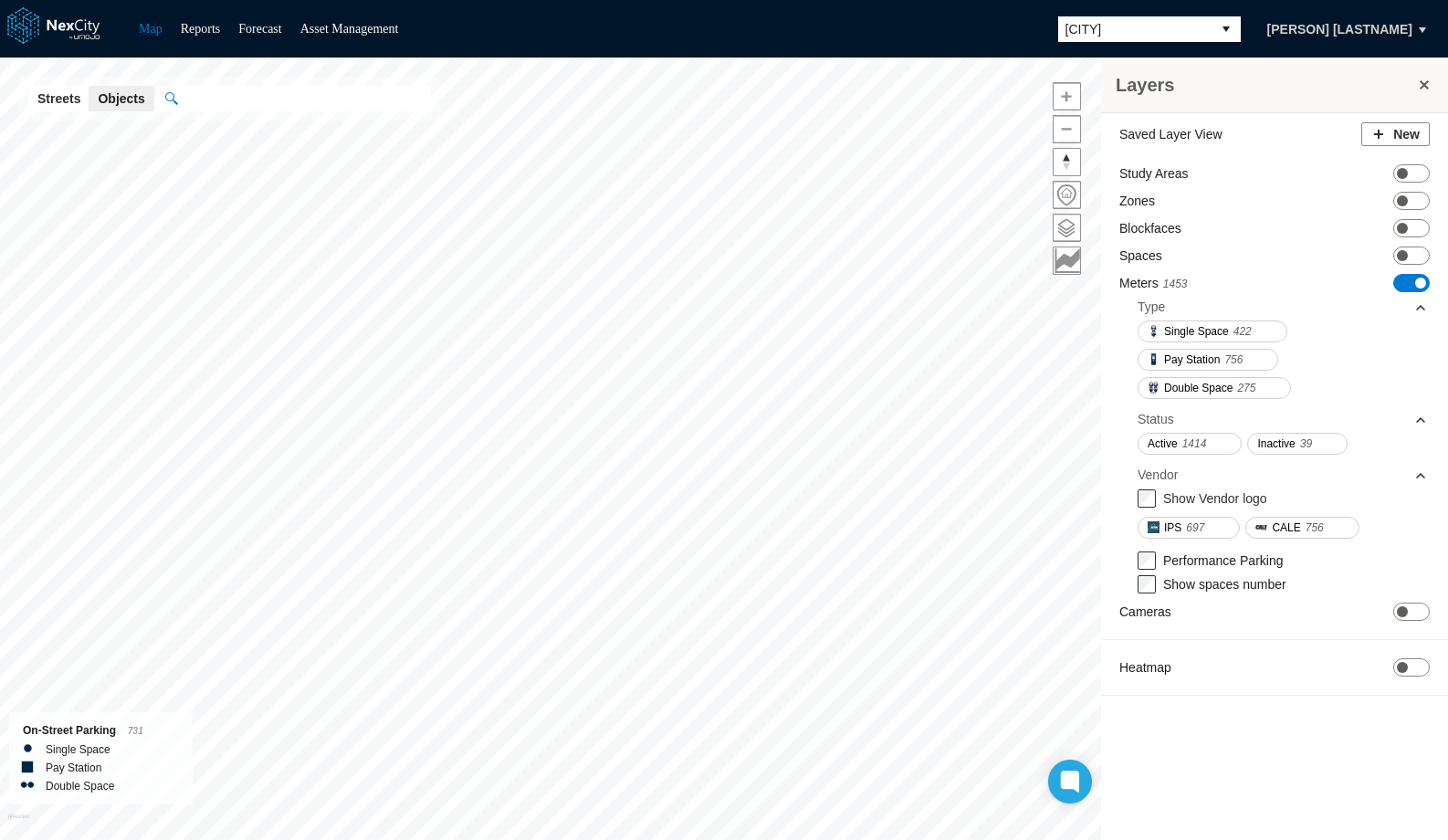 click on "ON OFF" at bounding box center (1411, 283) 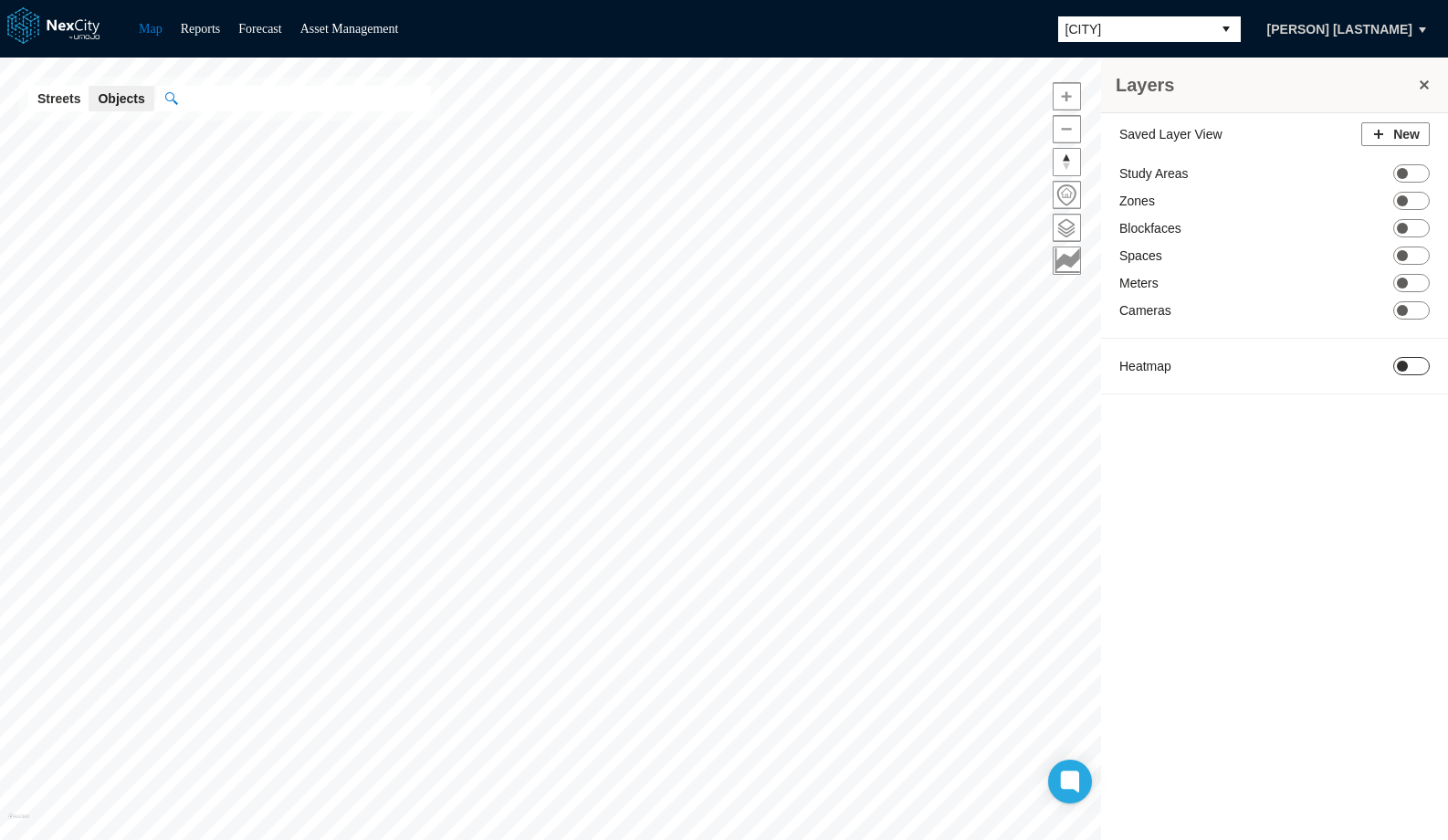 click at bounding box center (1402, 366) 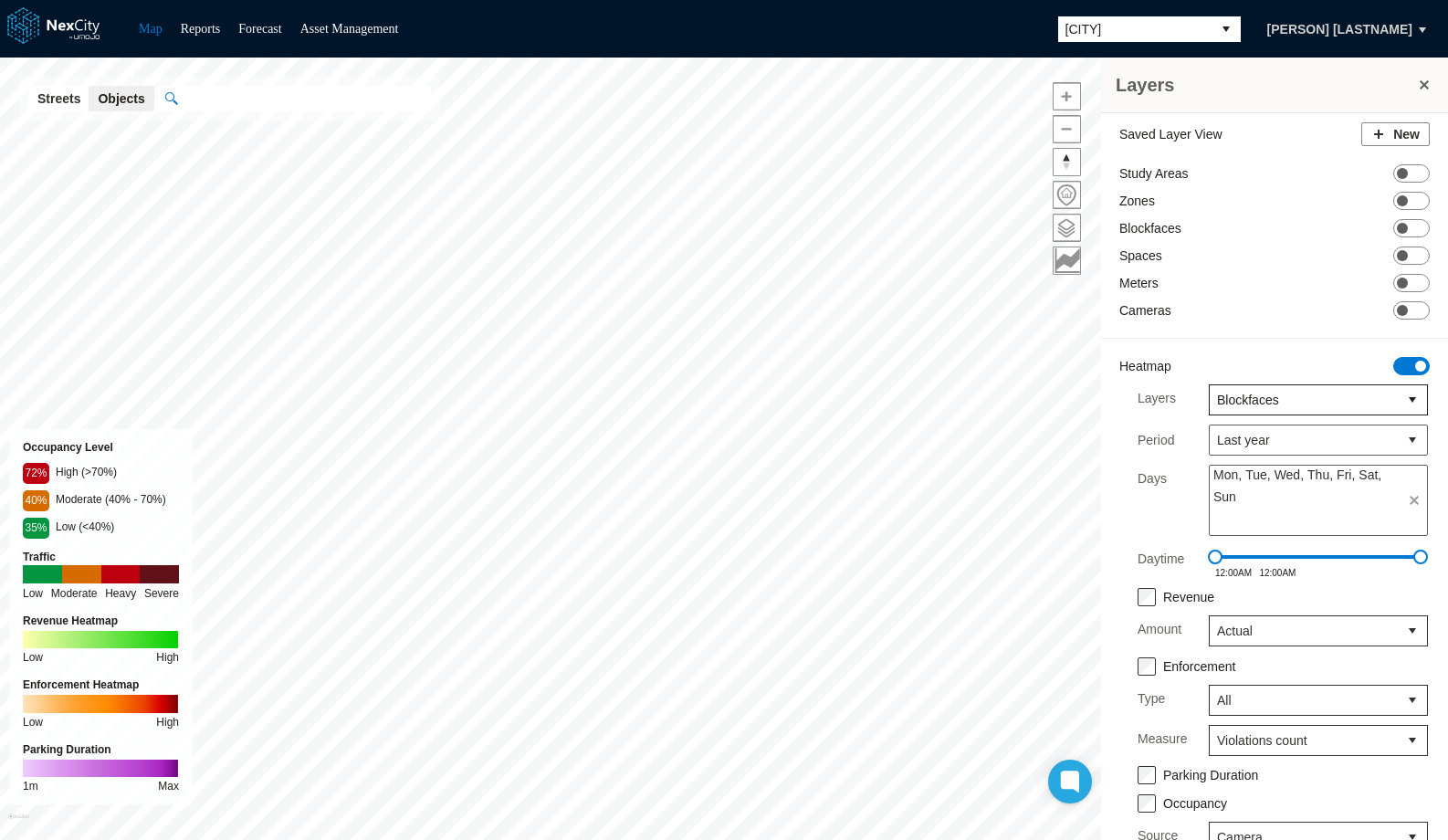 click on "Blockfaces" at bounding box center [1304, 400] 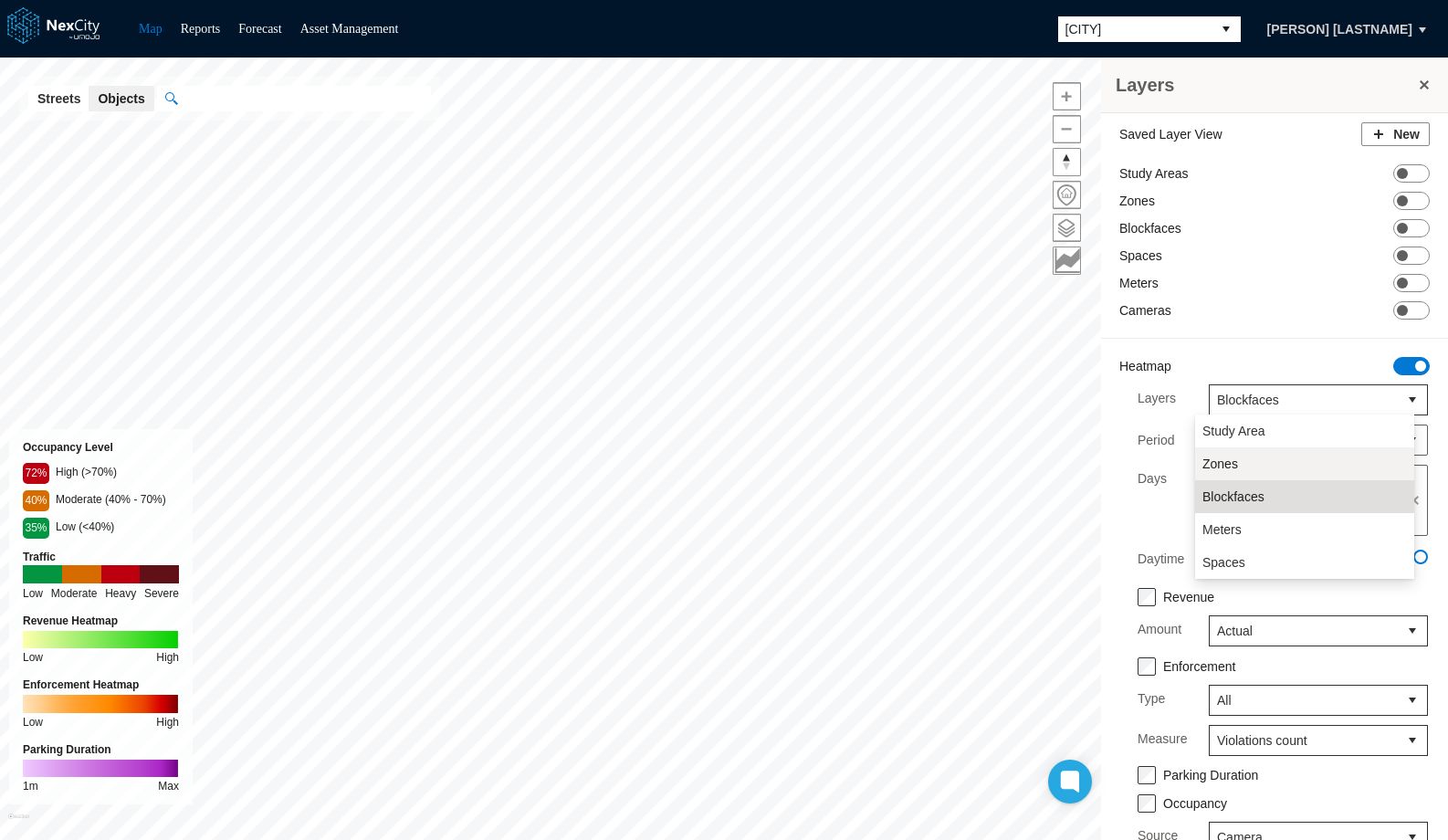 click on "Zones" at bounding box center (1220, 464) 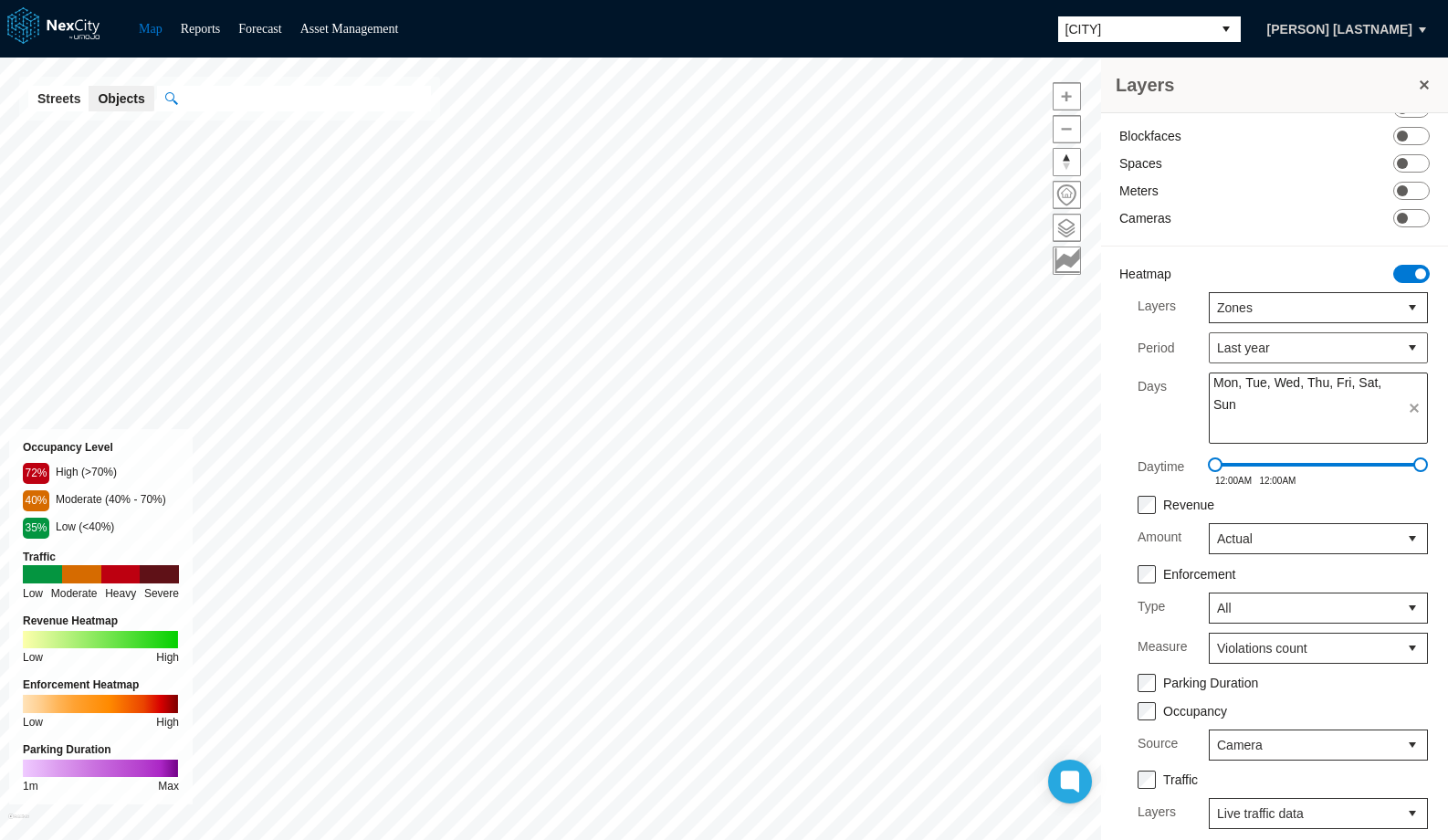scroll, scrollTop: 95, scrollLeft: 0, axis: vertical 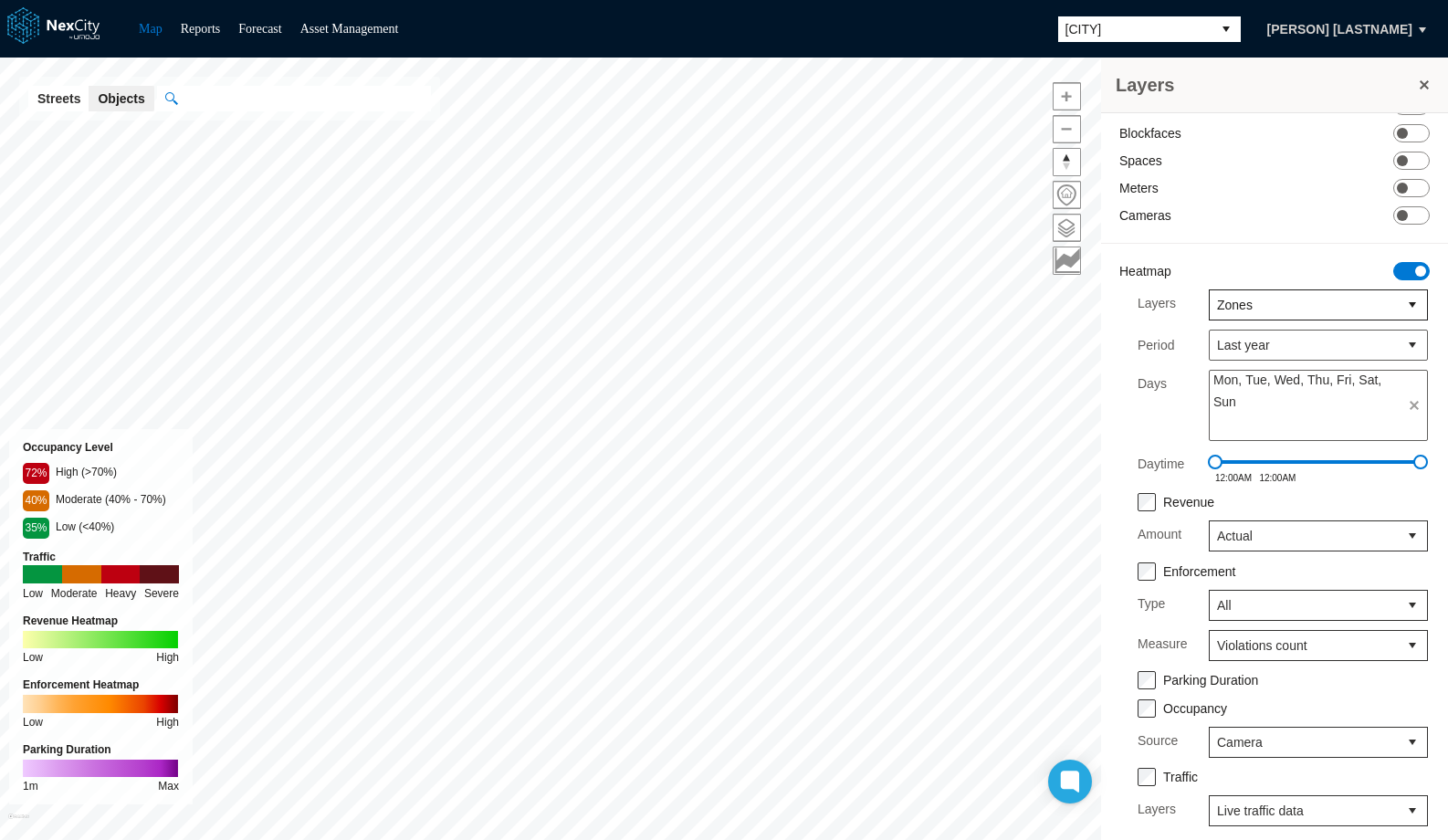 click on "Zones" at bounding box center (1304, 305) 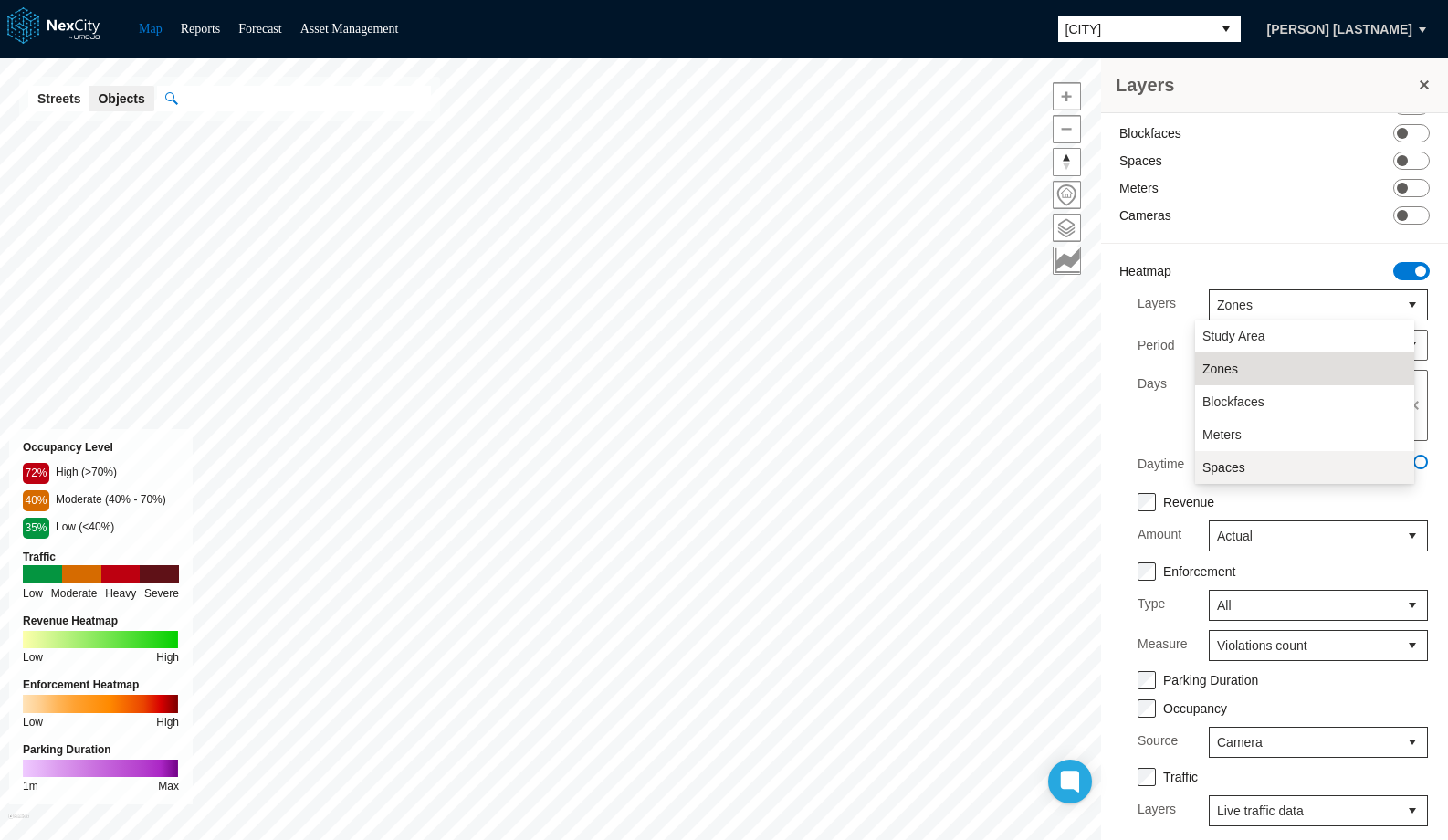 click on "Spaces" at bounding box center [1223, 467] 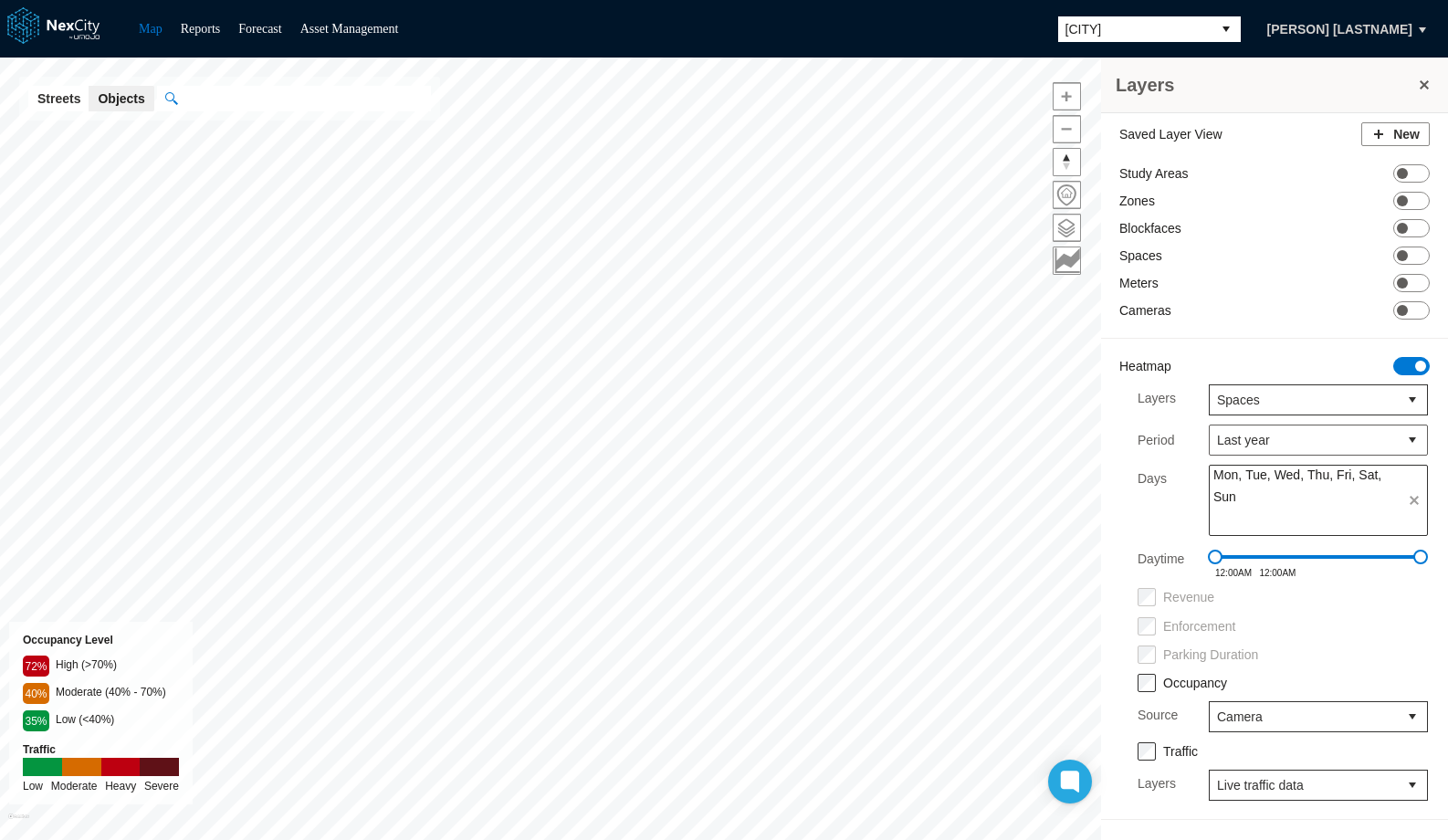 scroll, scrollTop: 0, scrollLeft: 0, axis: both 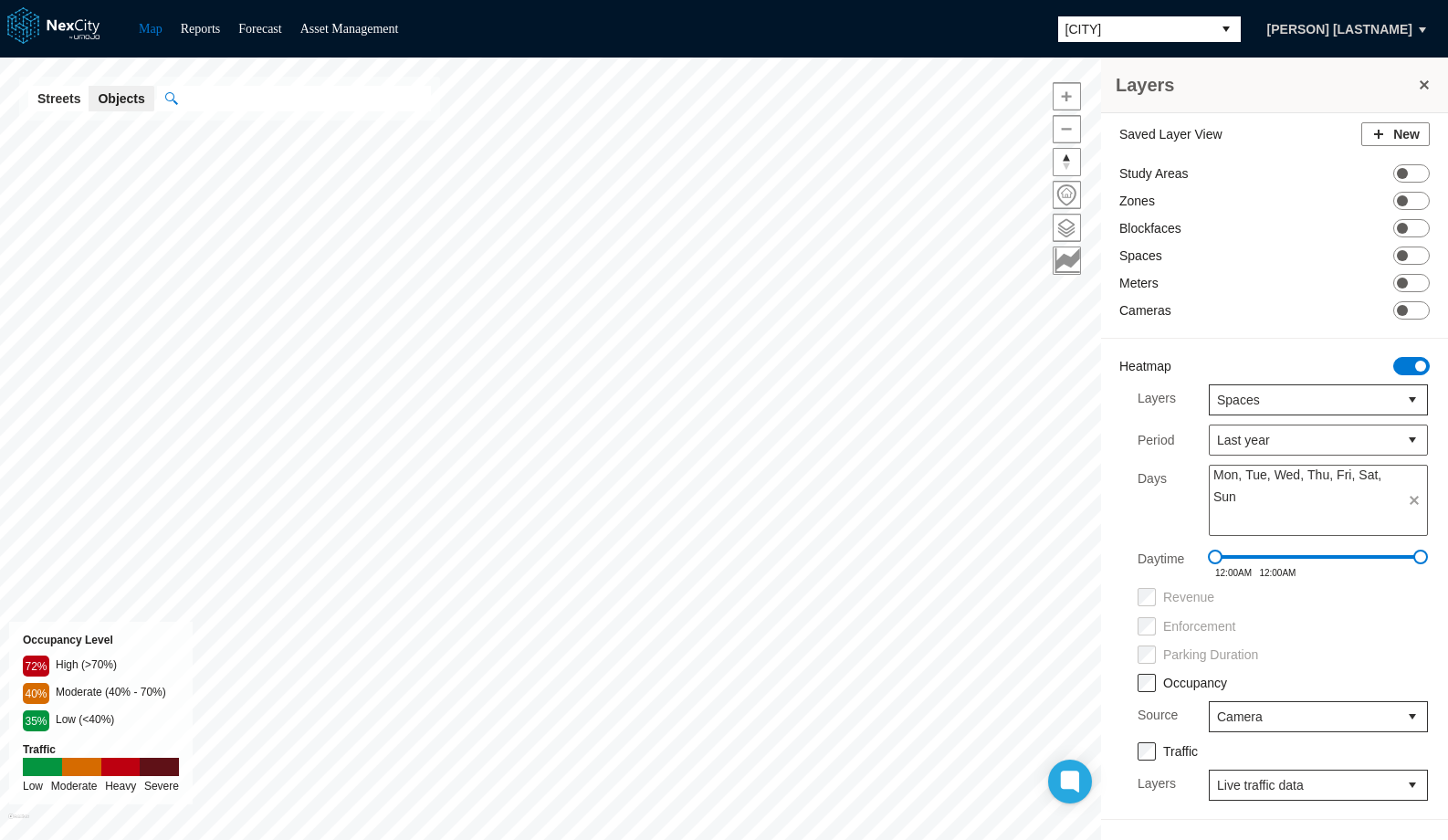 click on "Map Reports Forecast Asset Management Arlington Tamara Dobrenkova" at bounding box center (724, 28) 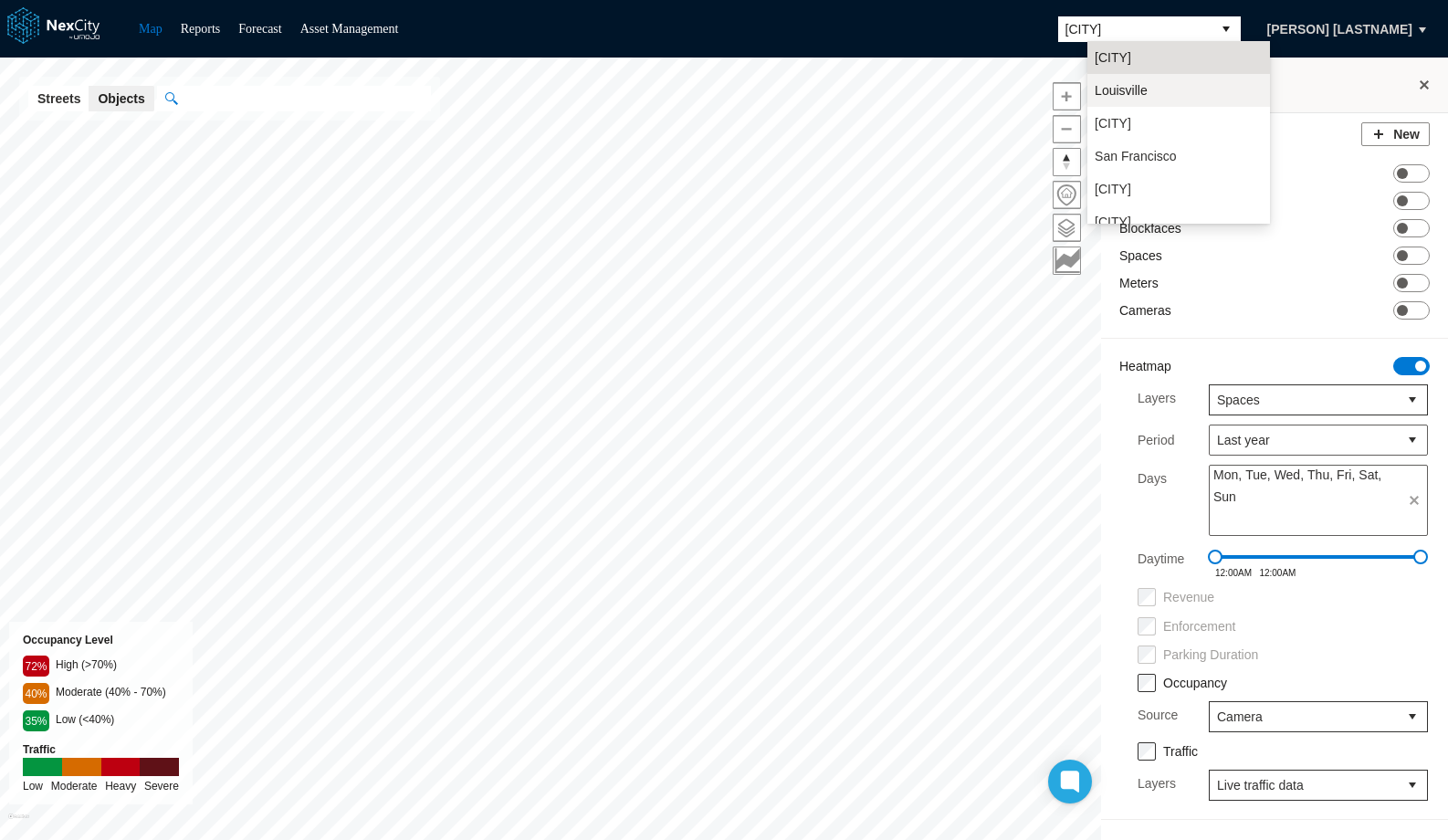 click on "Louisville" at bounding box center (1121, 90) 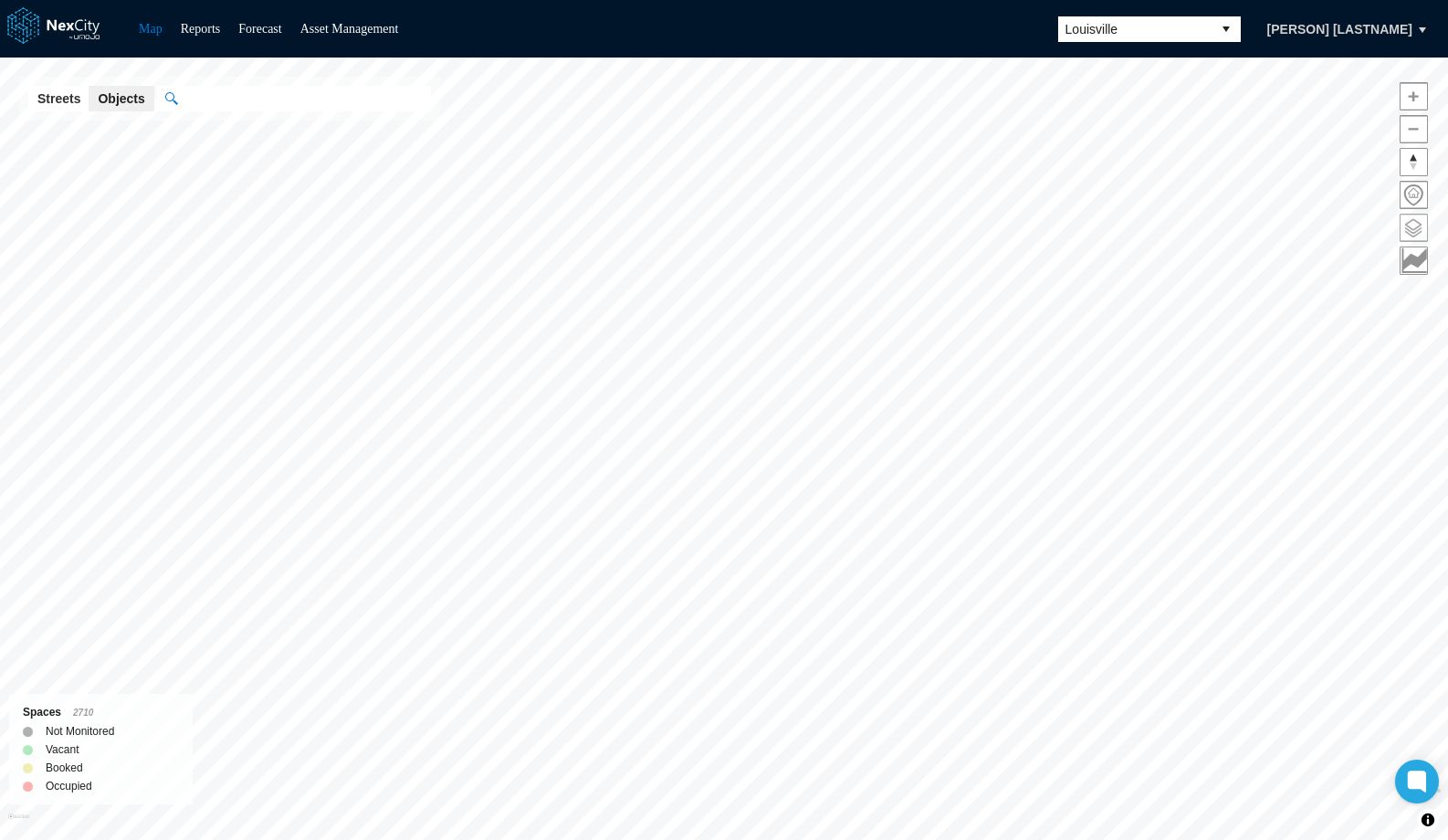 click at bounding box center (1413, 227) 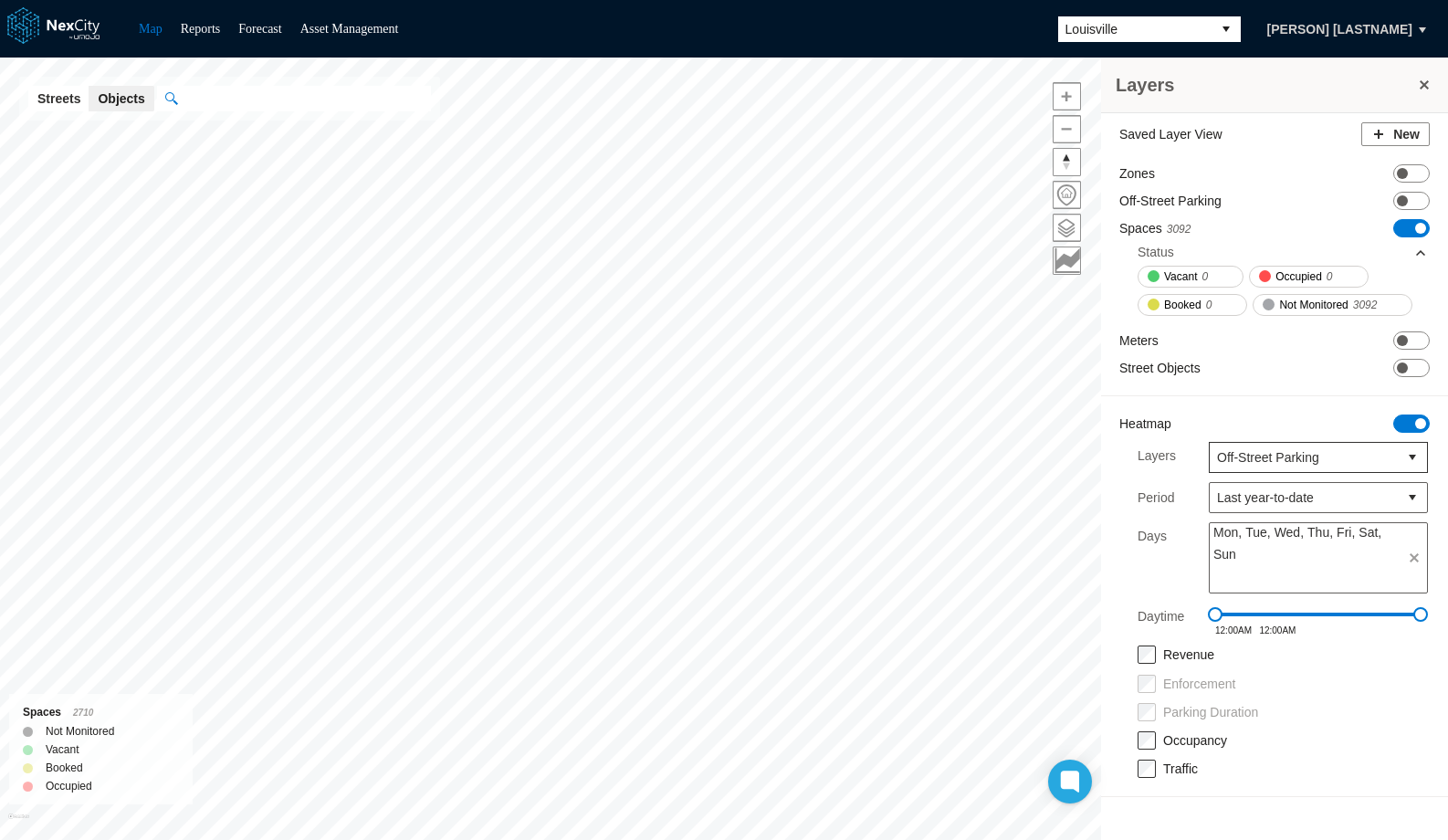 click on "ON OFF" at bounding box center (1411, 228) 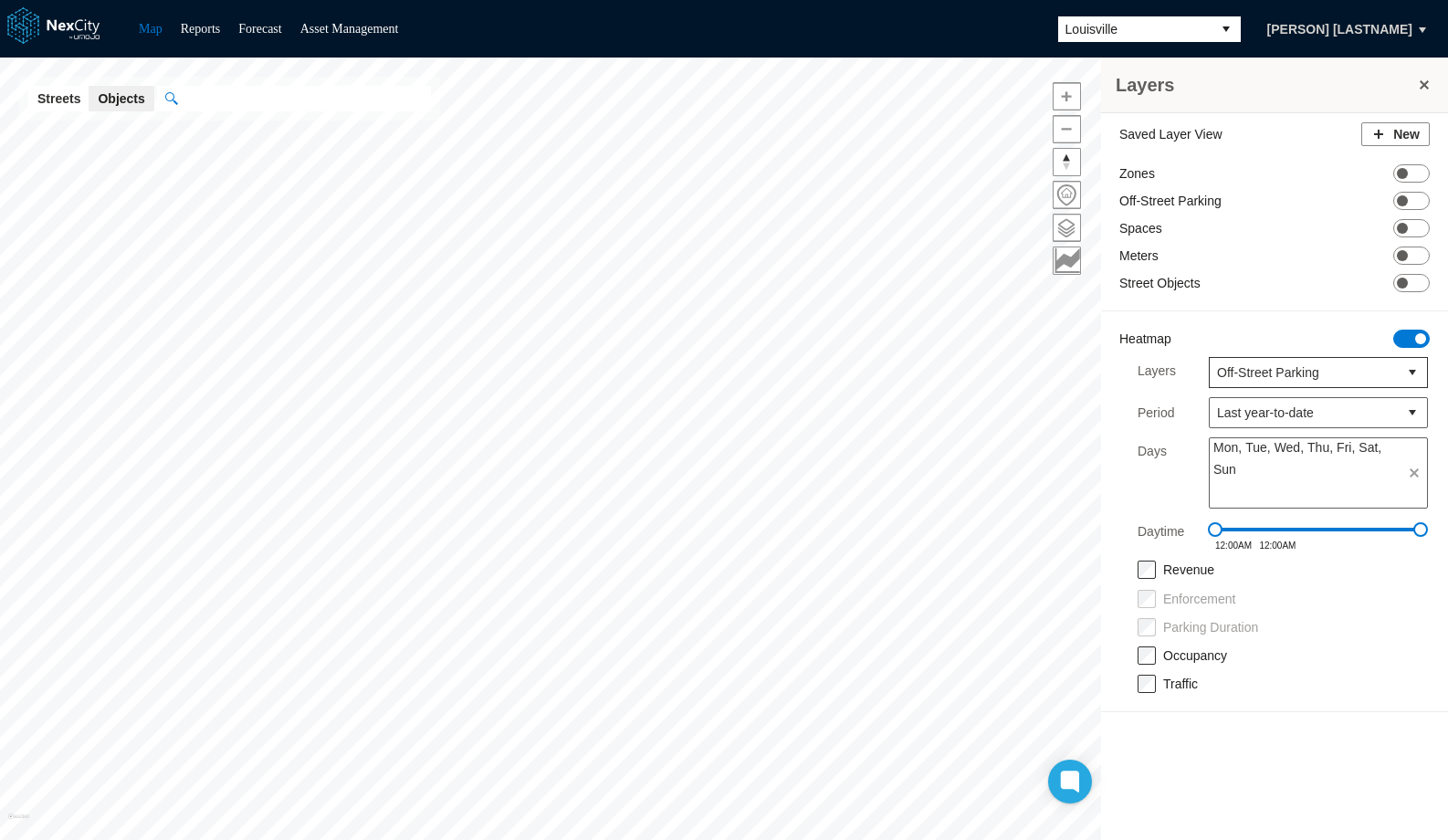 click at bounding box center (1412, 373) 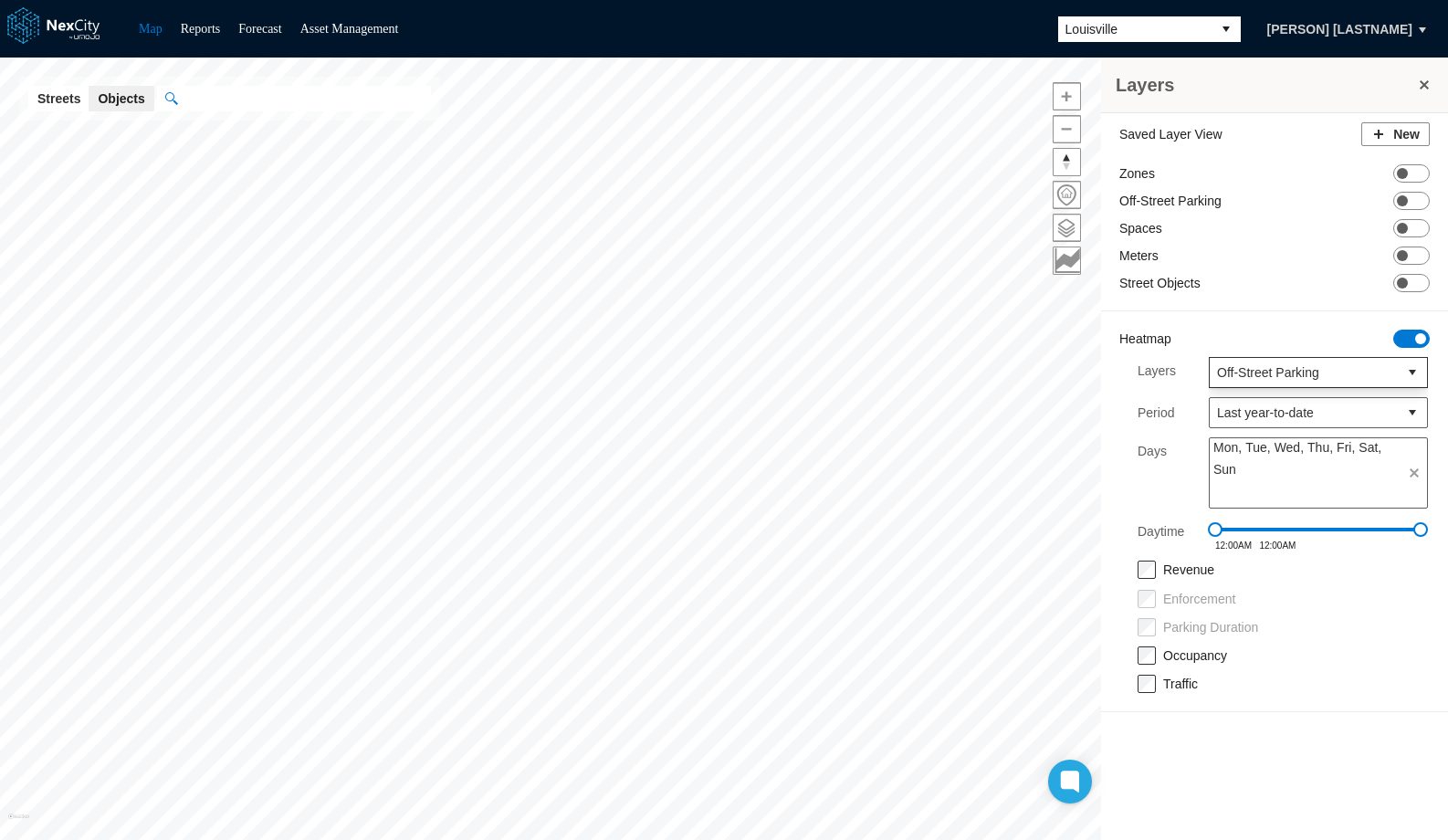 click on "ON OFF" at bounding box center (1411, 339) 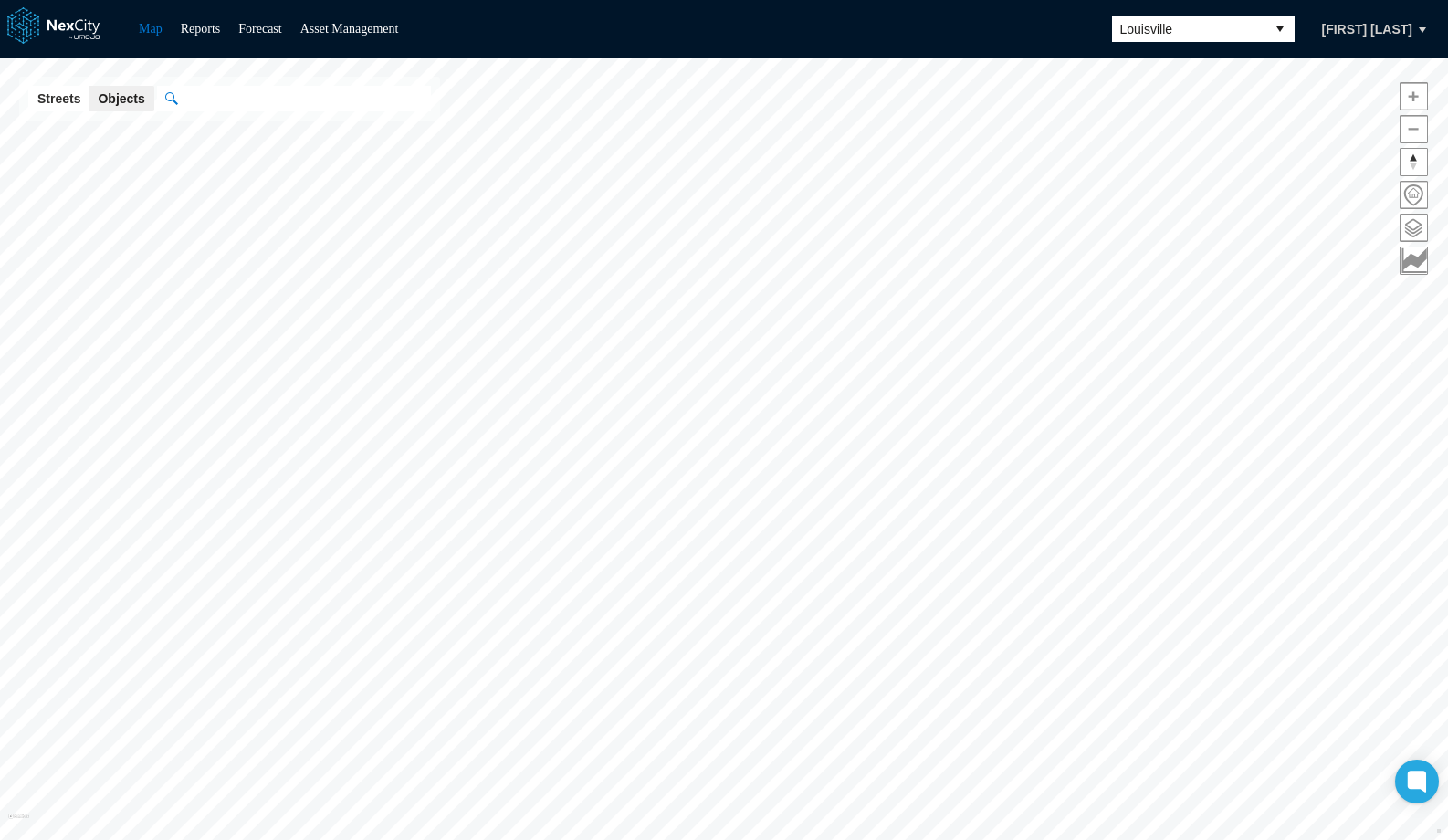 scroll, scrollTop: 0, scrollLeft: 0, axis: both 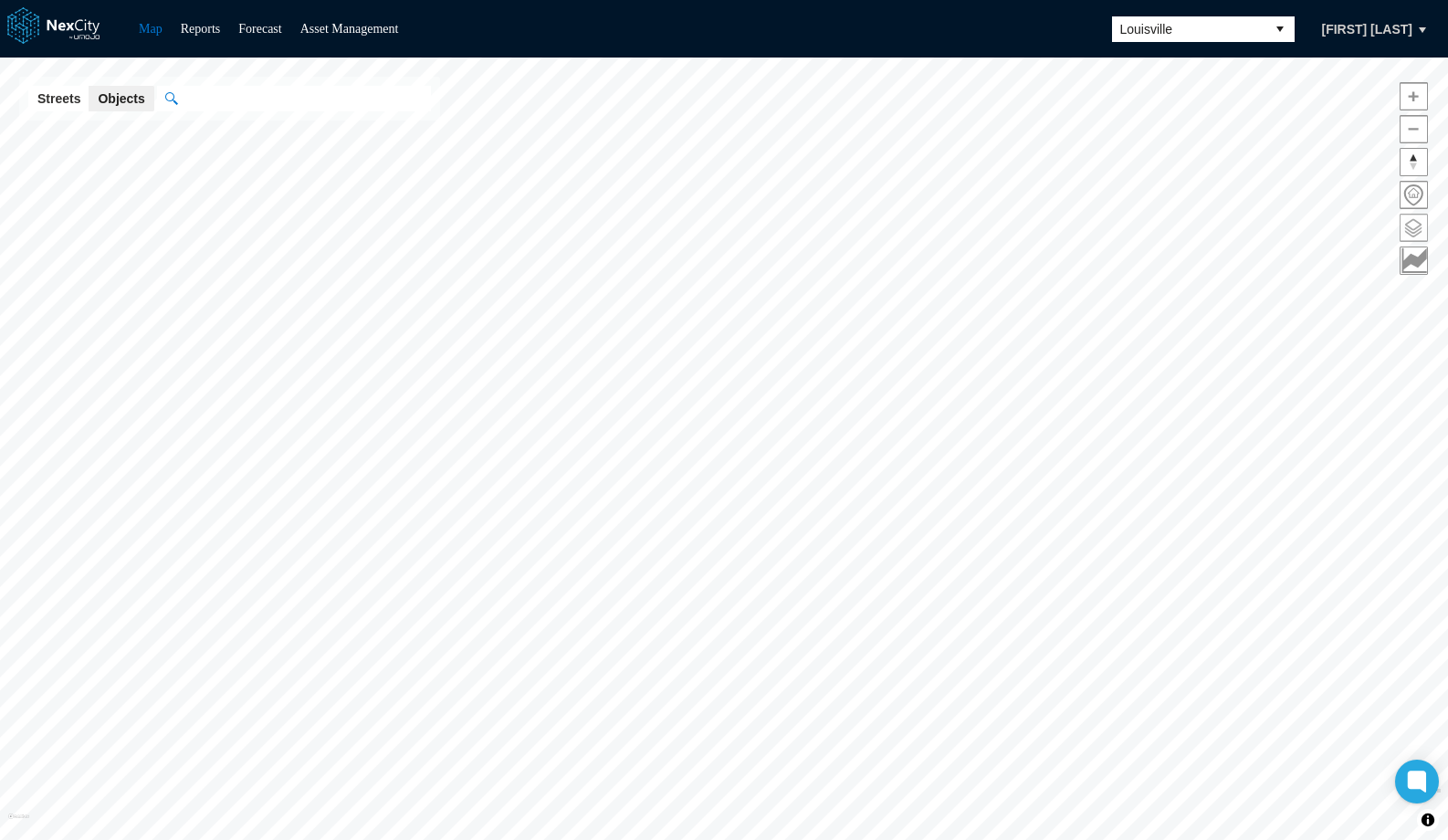 click at bounding box center [1413, 227] 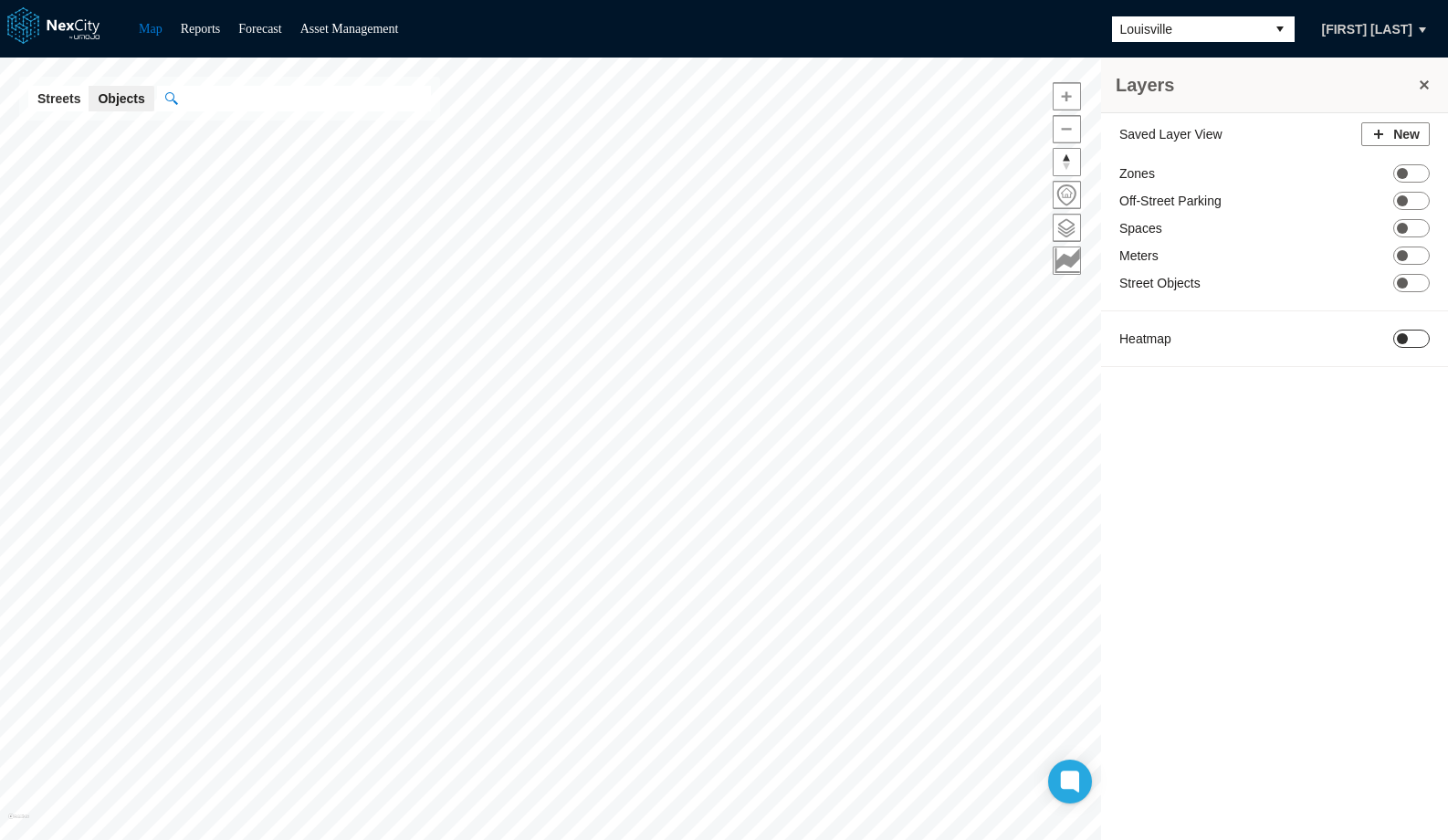 click on "ON OFF" at bounding box center [1411, 339] 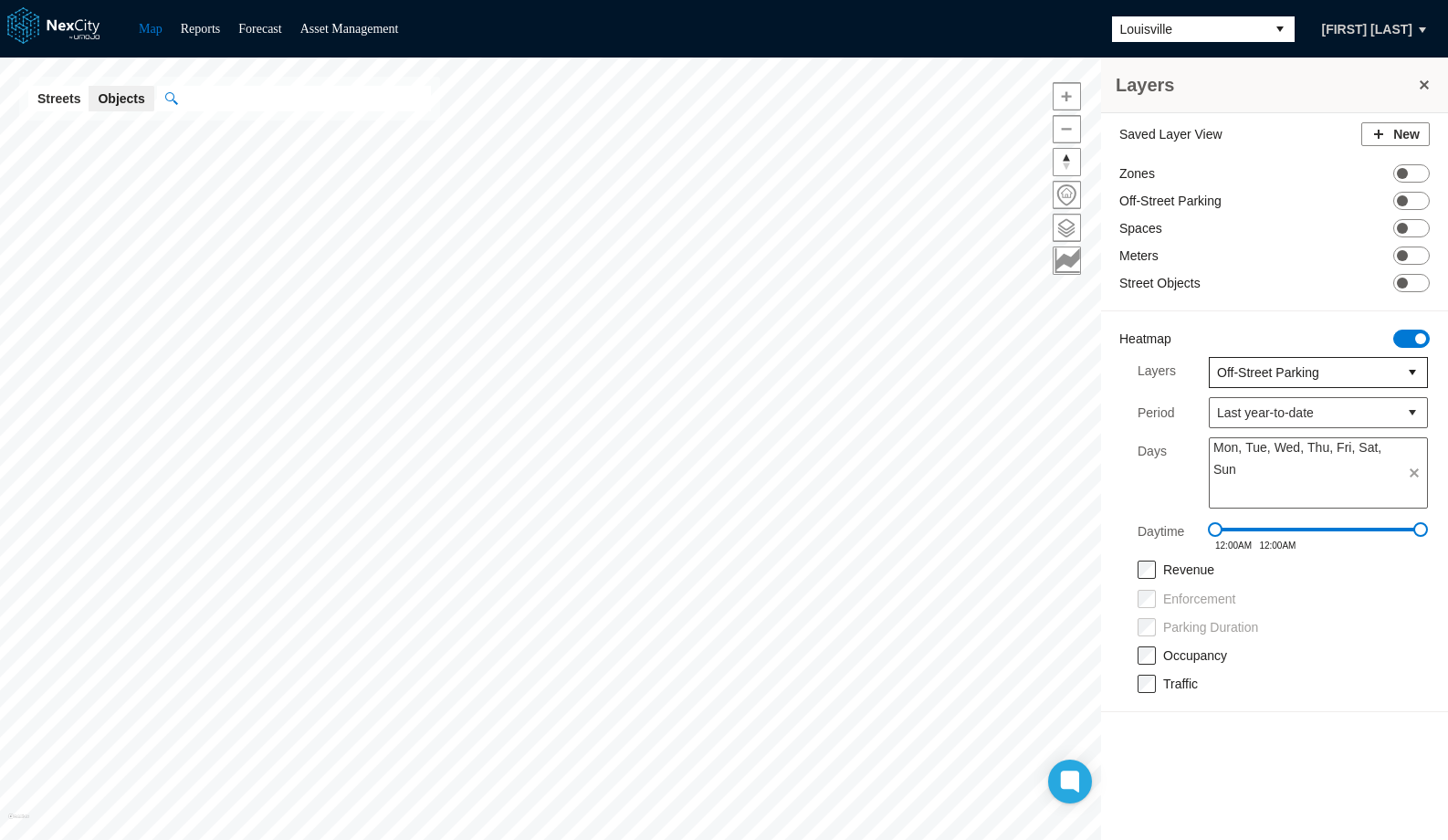 click on "Off-Street Parking" at bounding box center (1304, 373) 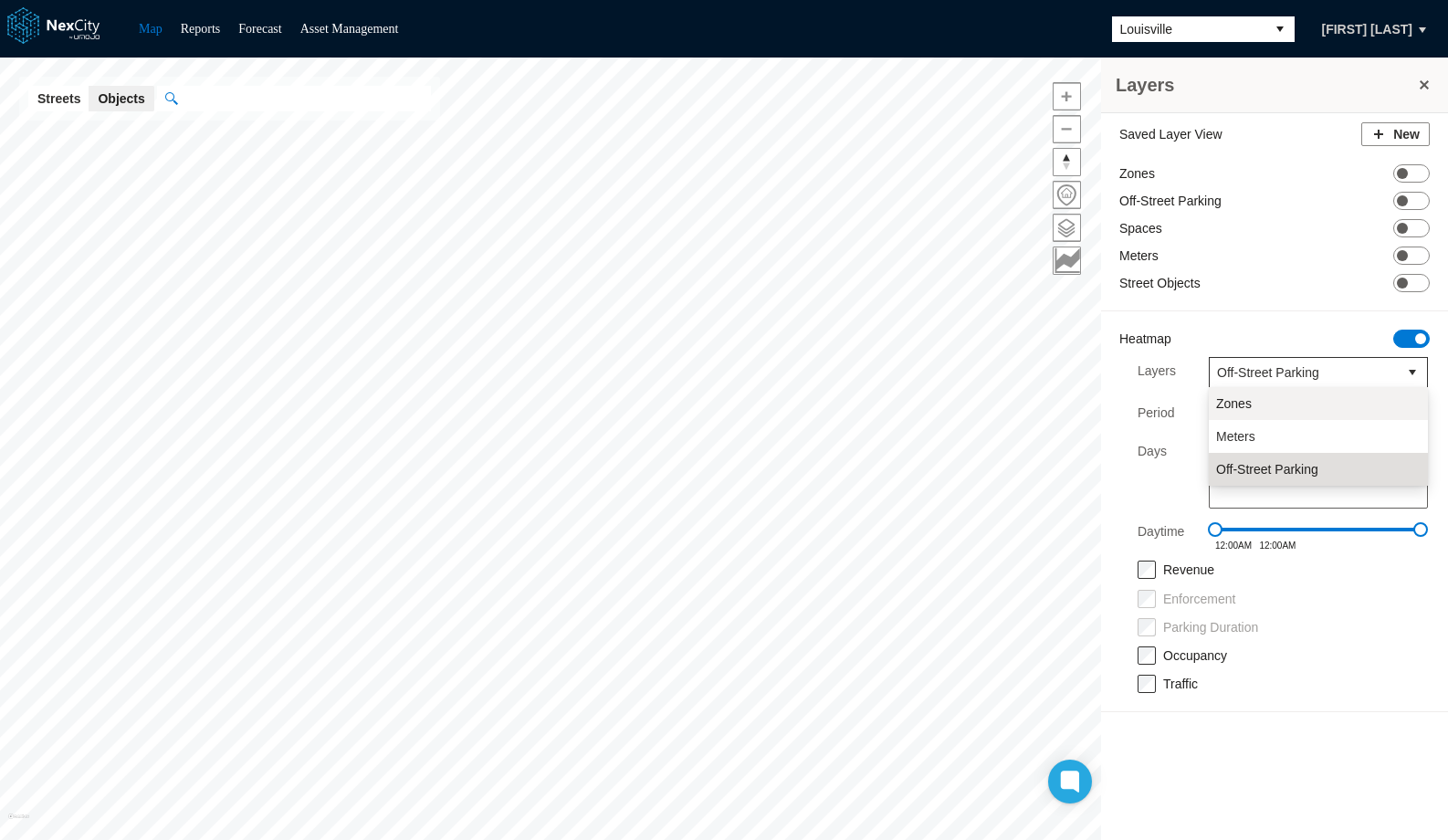 click on "Zones" at bounding box center (1318, 404) 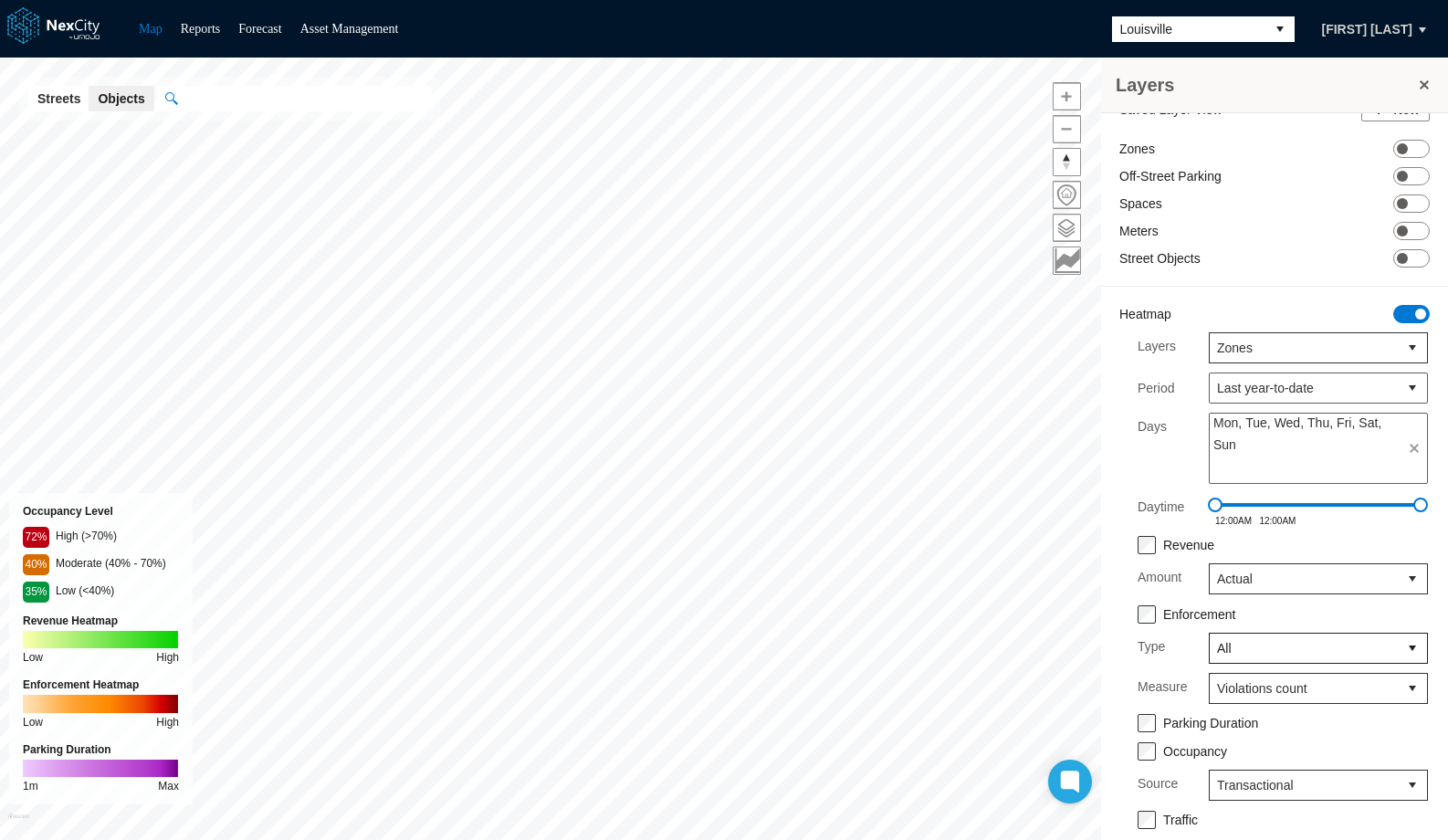 scroll, scrollTop: 27, scrollLeft: 0, axis: vertical 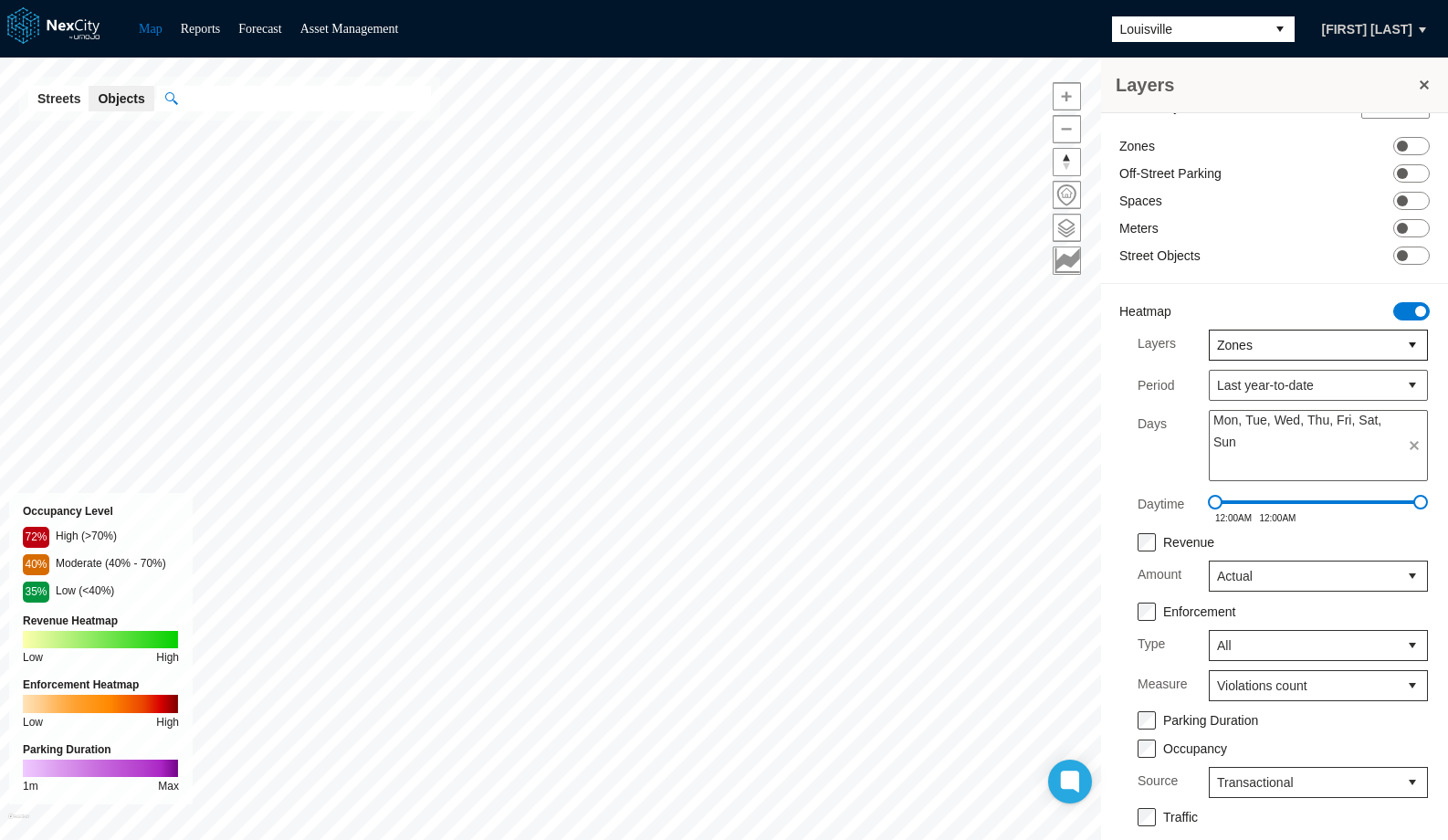 click on "Zones" at bounding box center [1304, 345] 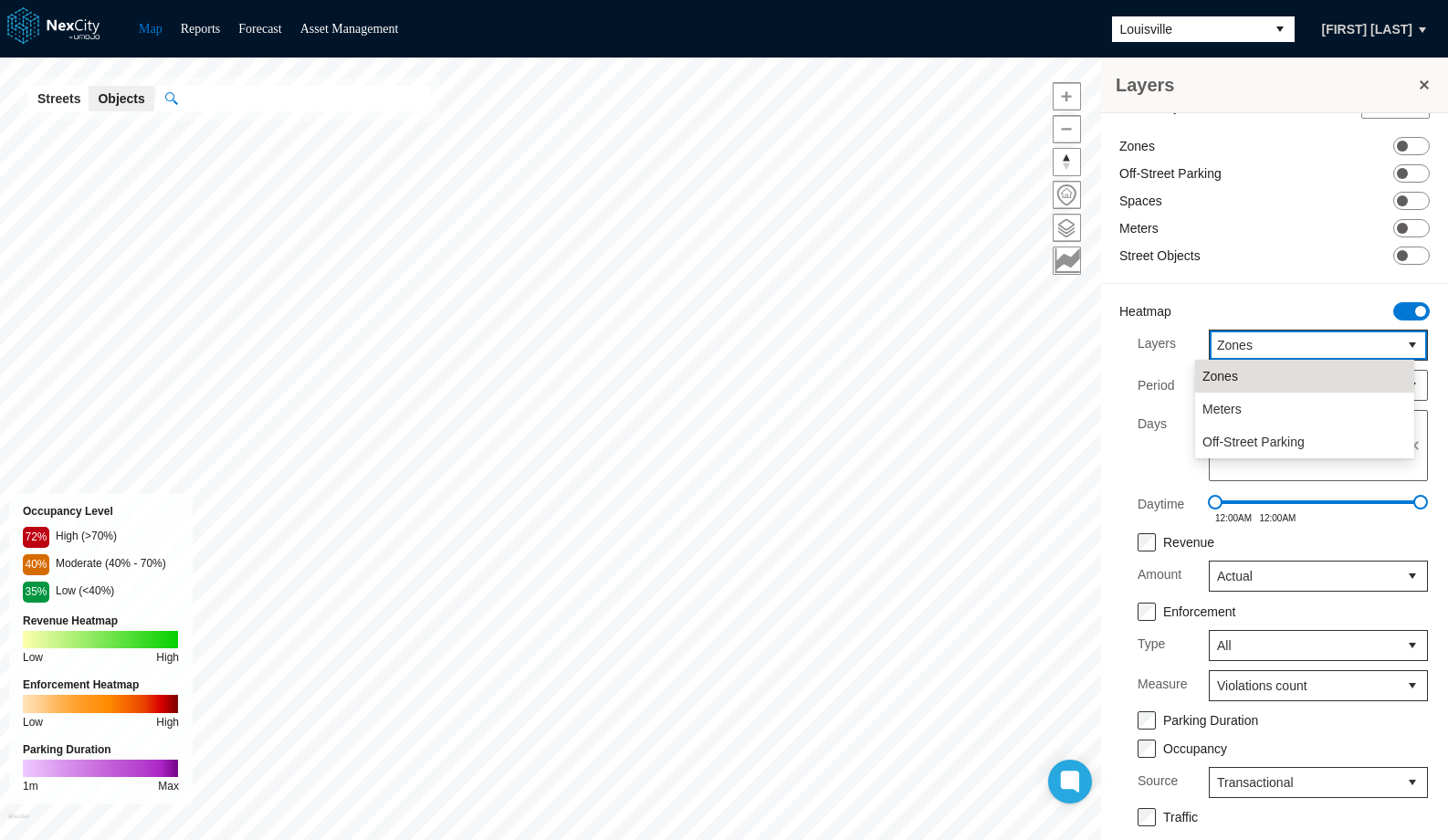 click on "Saved Layer View New Zones ON OFF Off-Street Parking ON OFF Spaces ON OFF Meters ON OFF Street Objects ON OFF Heatmap ON OFF Layers Zones Period Last year-to-date Days Mon, Tue, Wed, Thu, Fri, Sat, Sun Daytime 12:00AM      12:00AM Revenue Amount Actual Enforcement Type All Measure Violations count Parking Duration Occupancy Source Transactional Traffic" at bounding box center (1275, 475) 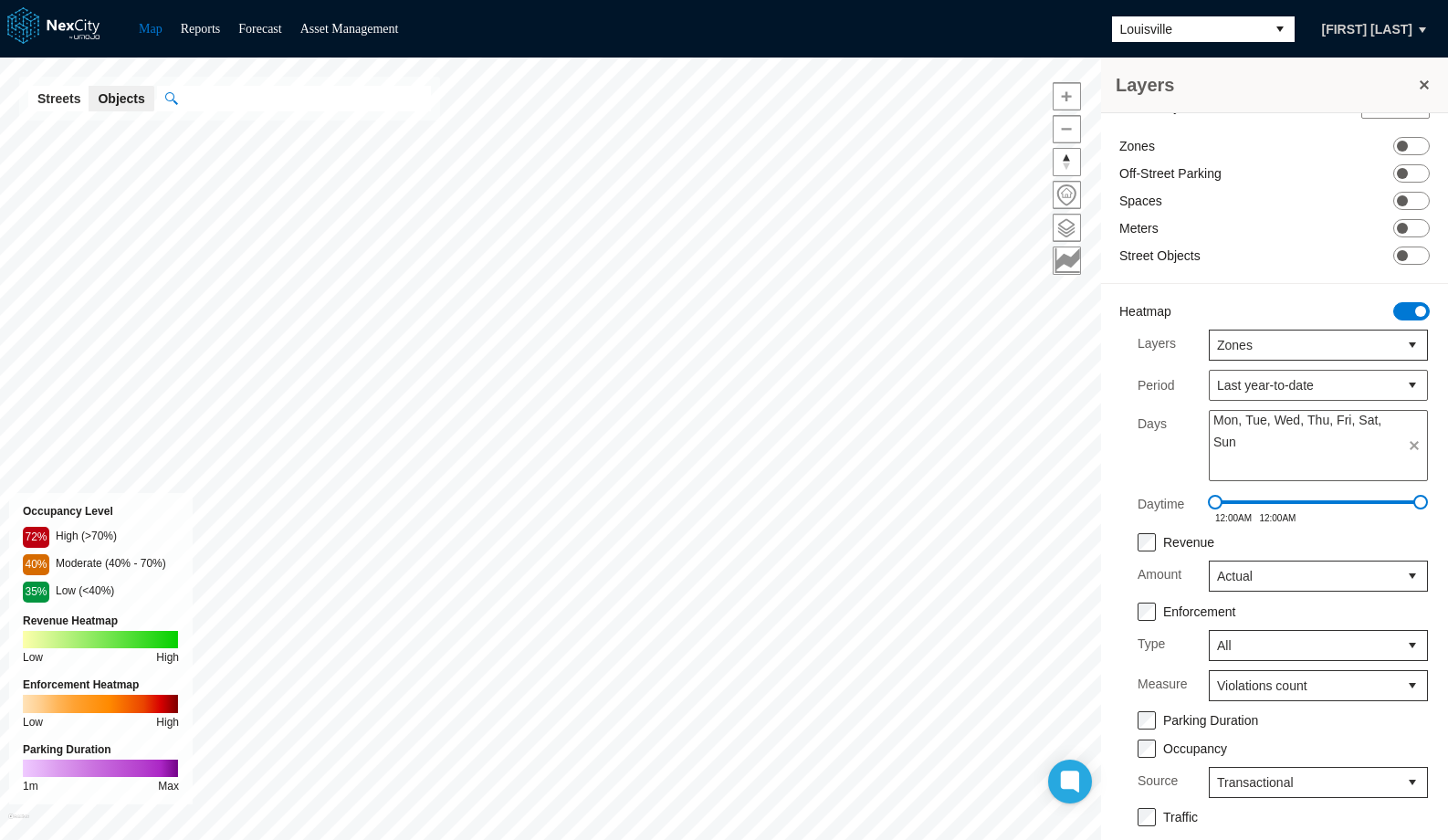 click on "Louisville" at bounding box center (1189, 29) 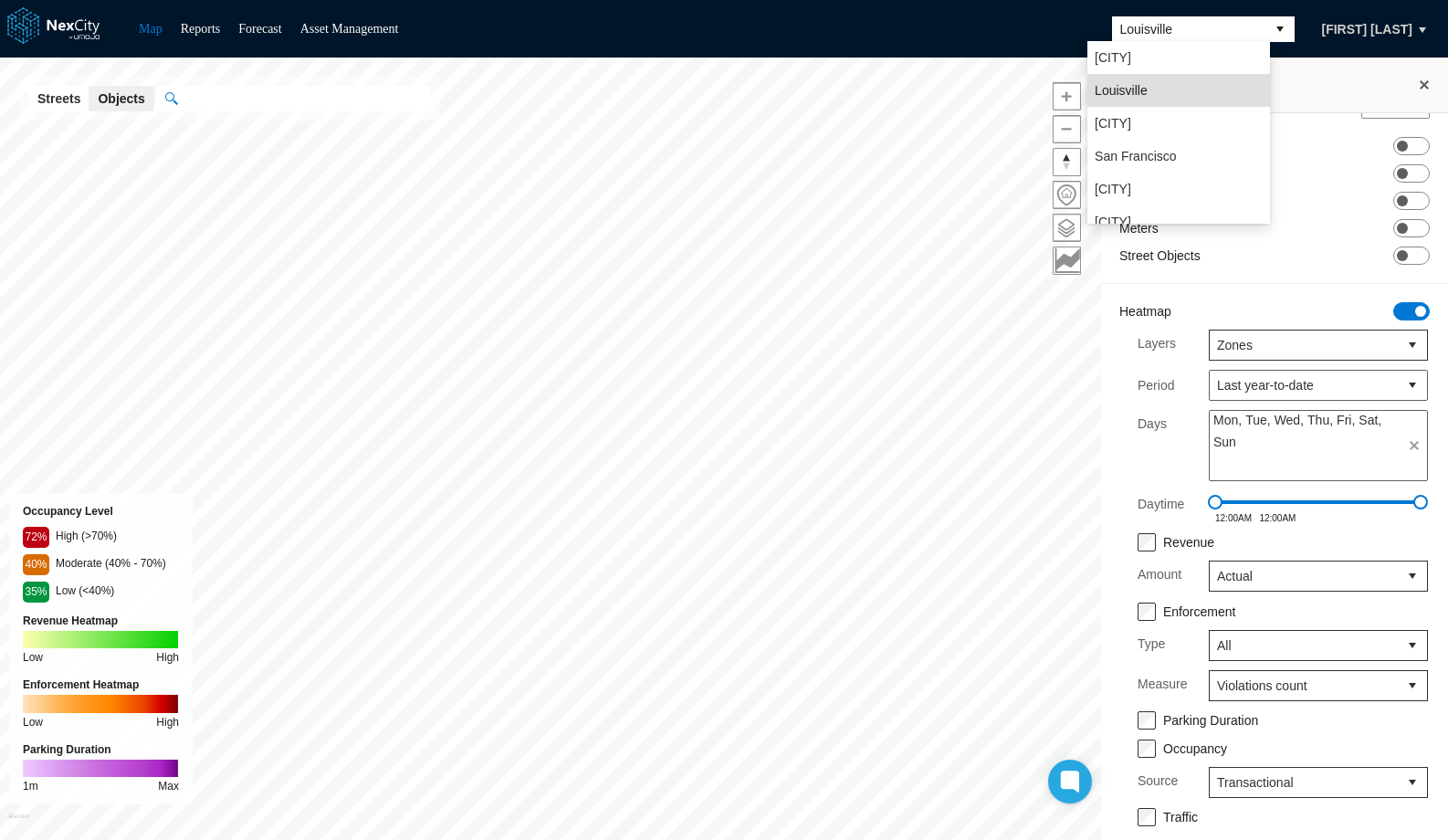 drag, startPoint x: 1149, startPoint y: 154, endPoint x: 1404, endPoint y: 92, distance: 262.429 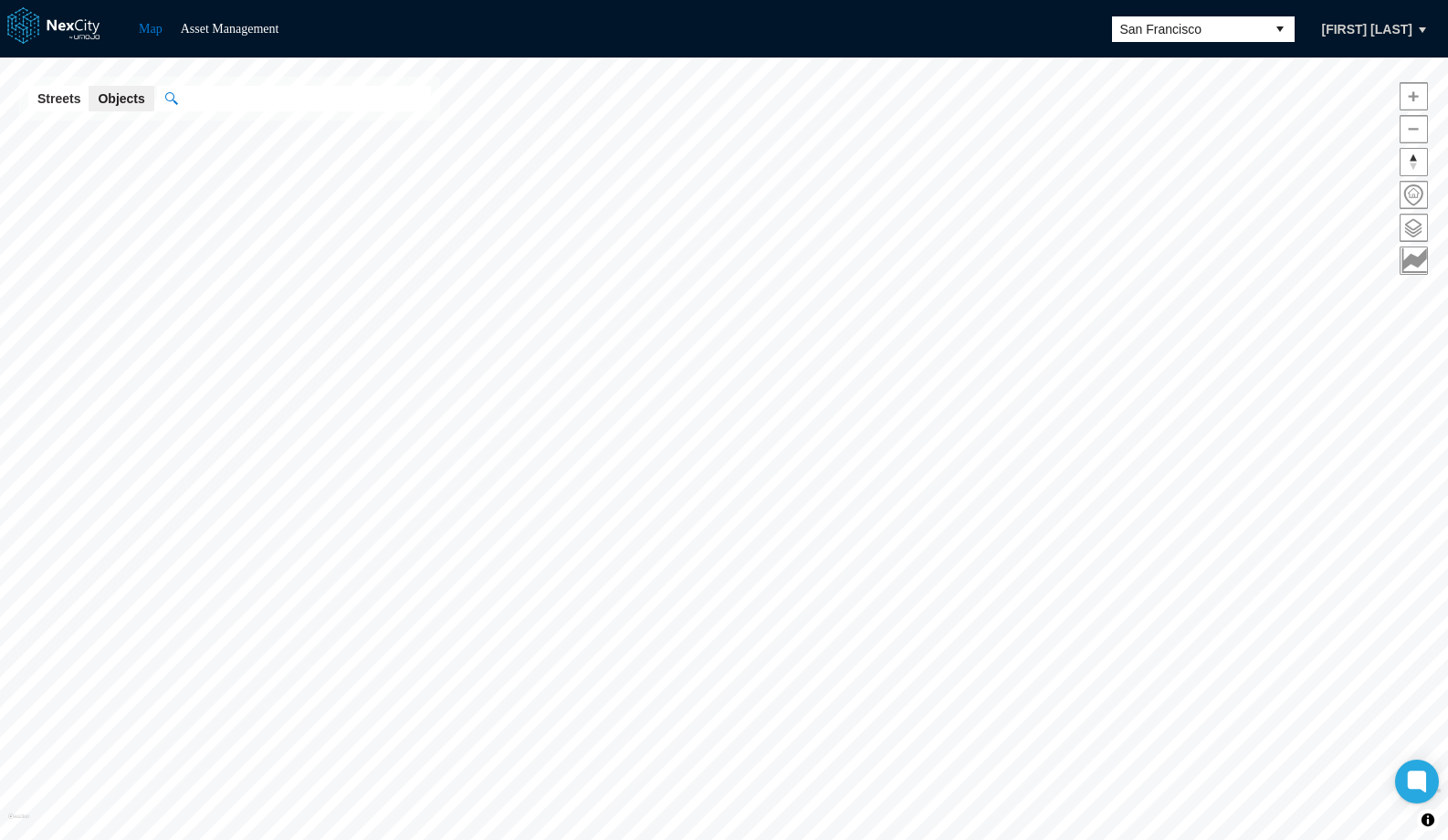 scroll, scrollTop: 0, scrollLeft: 0, axis: both 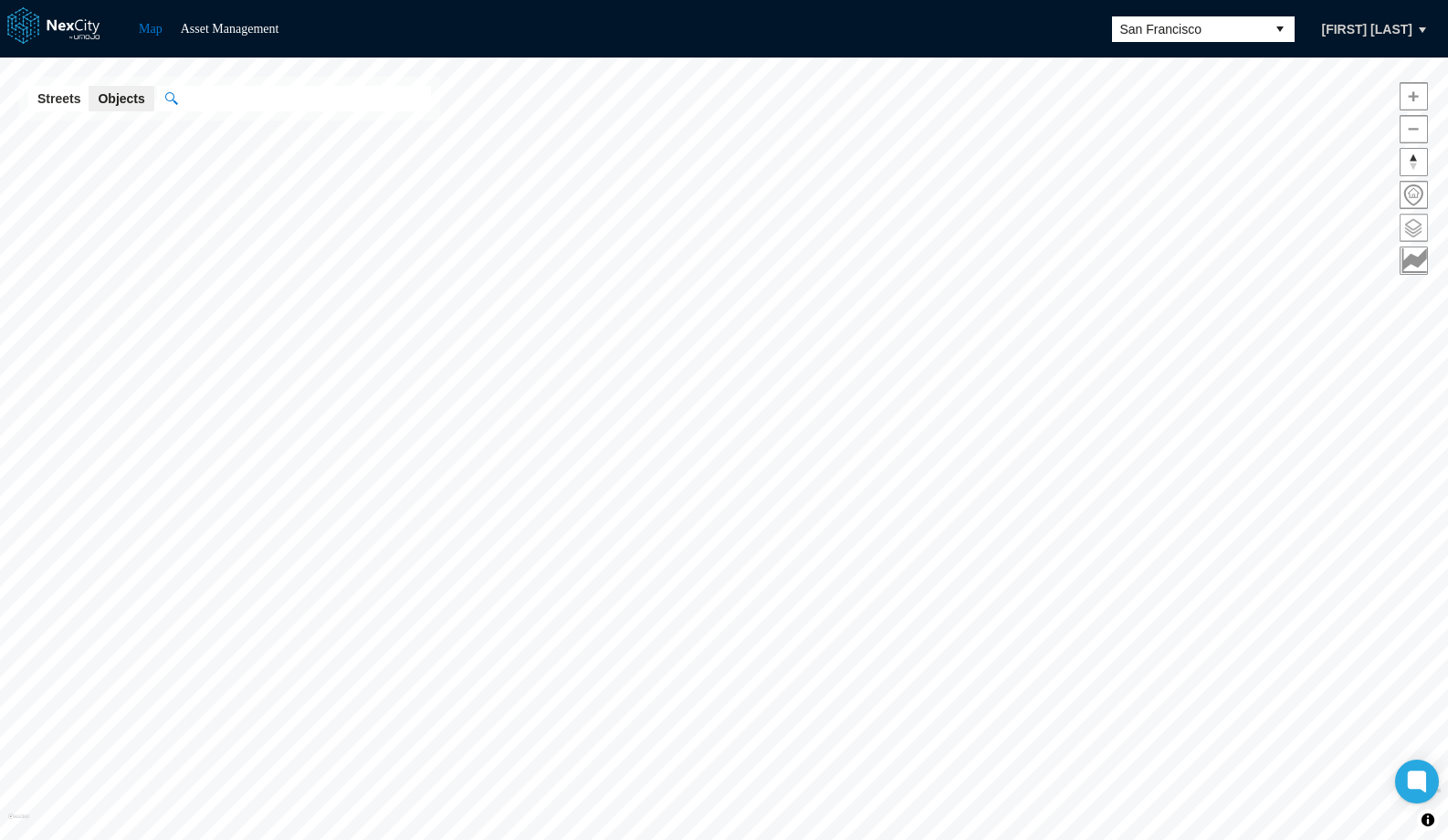 click at bounding box center (1413, 227) 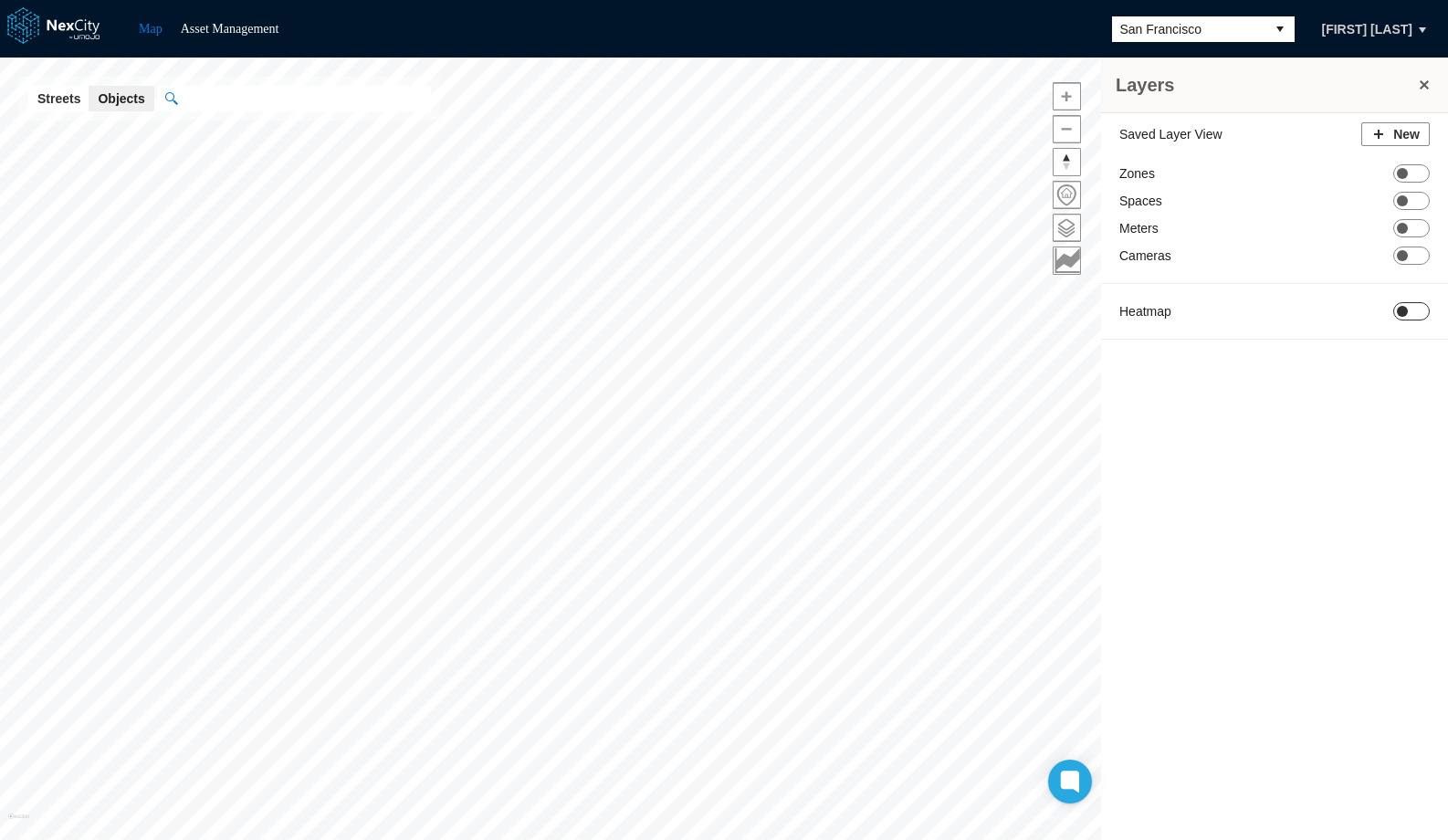 click on "ON OFF" at bounding box center [1411, 311] 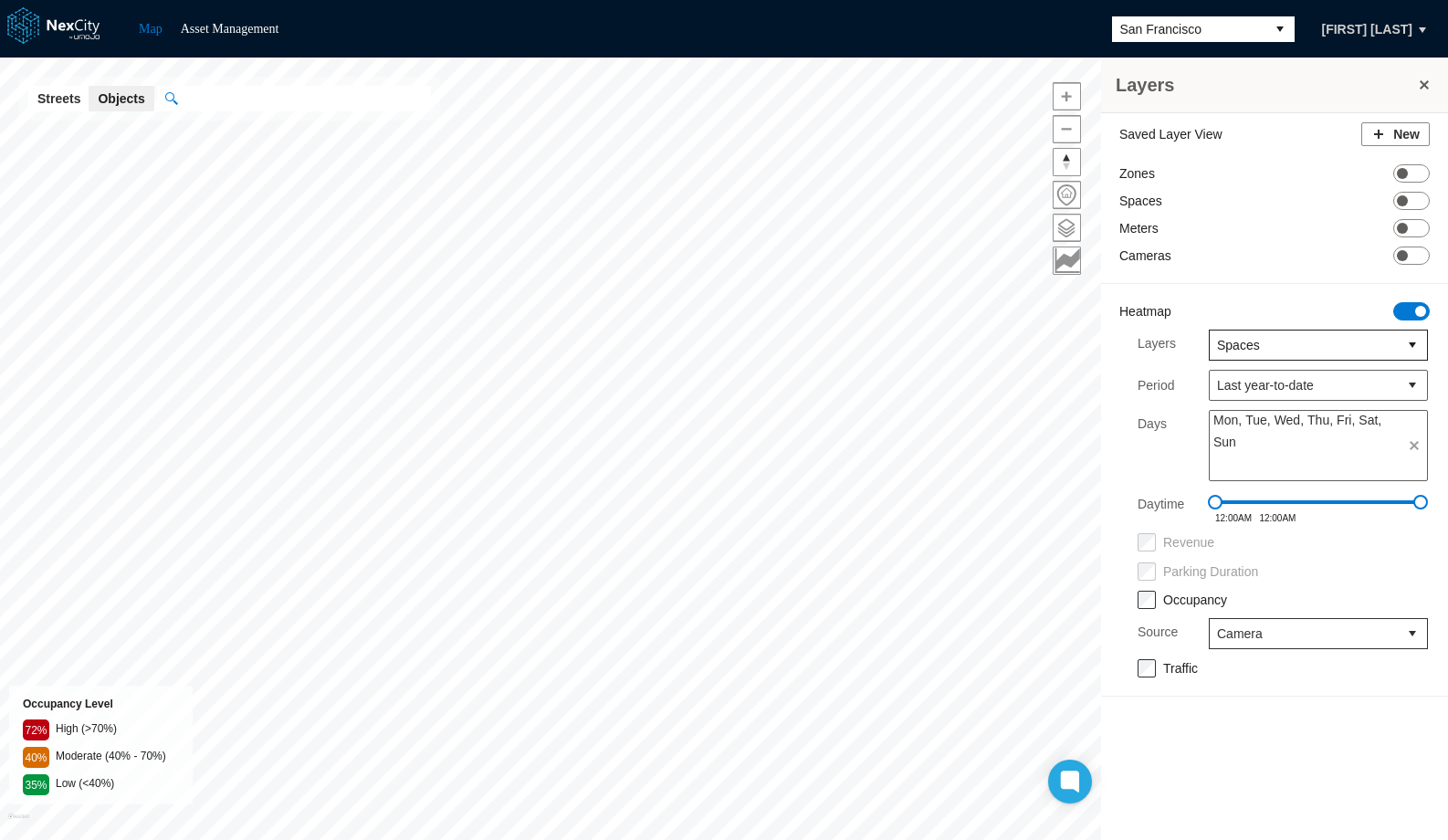click on "Spaces" at bounding box center [1304, 345] 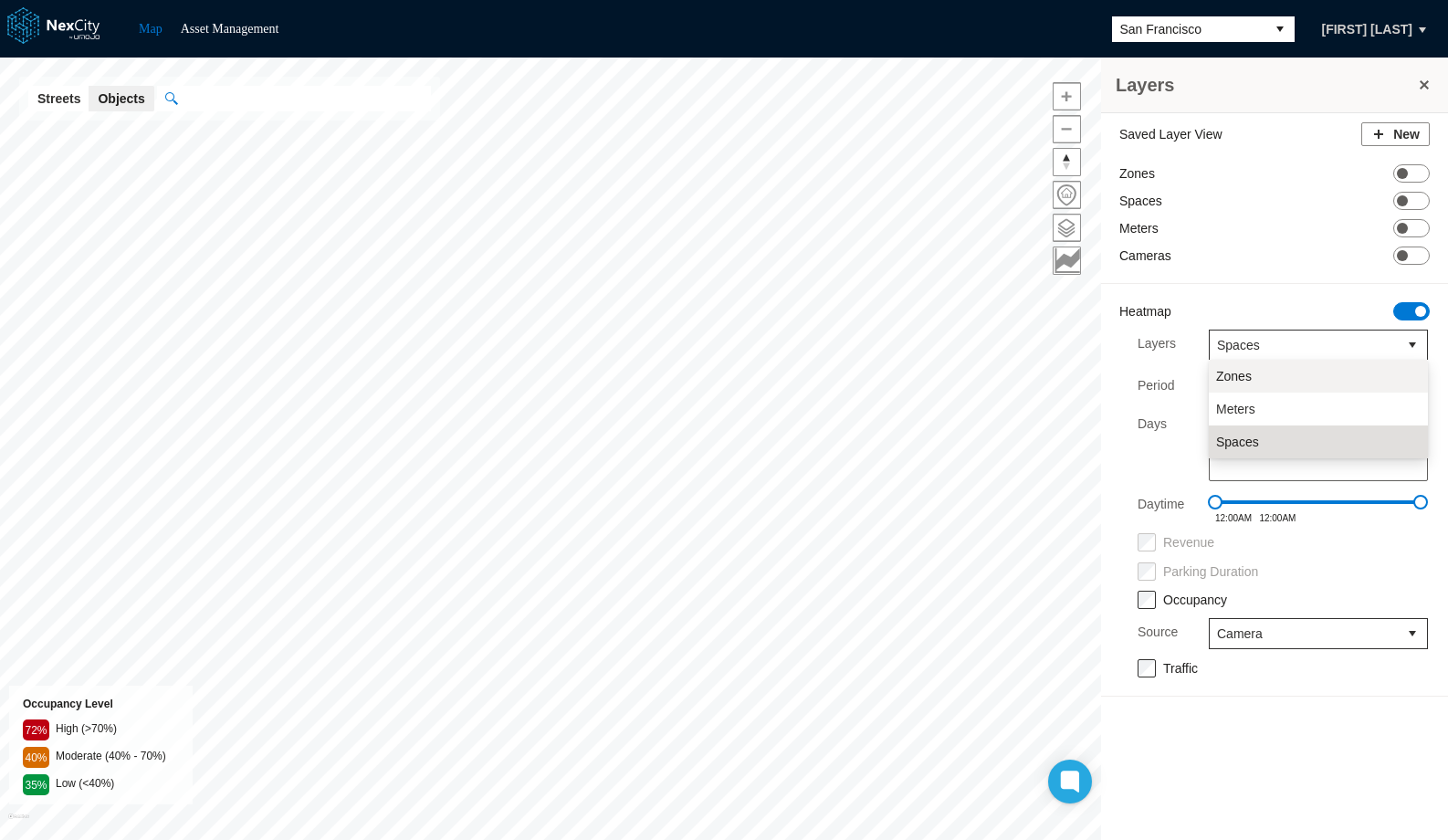 click on "Zones" at bounding box center (1318, 376) 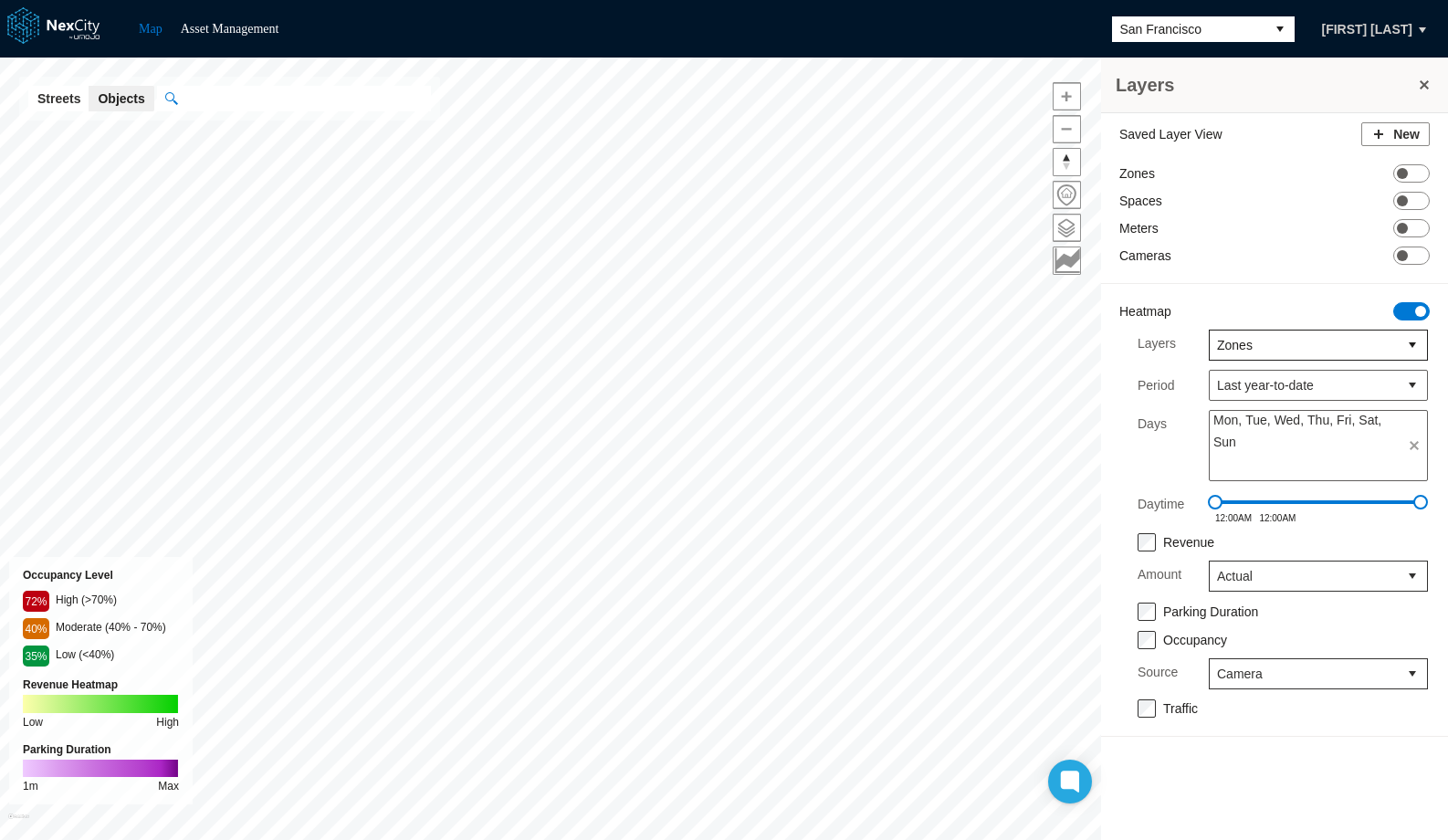 click on "Zones" at bounding box center [1304, 345] 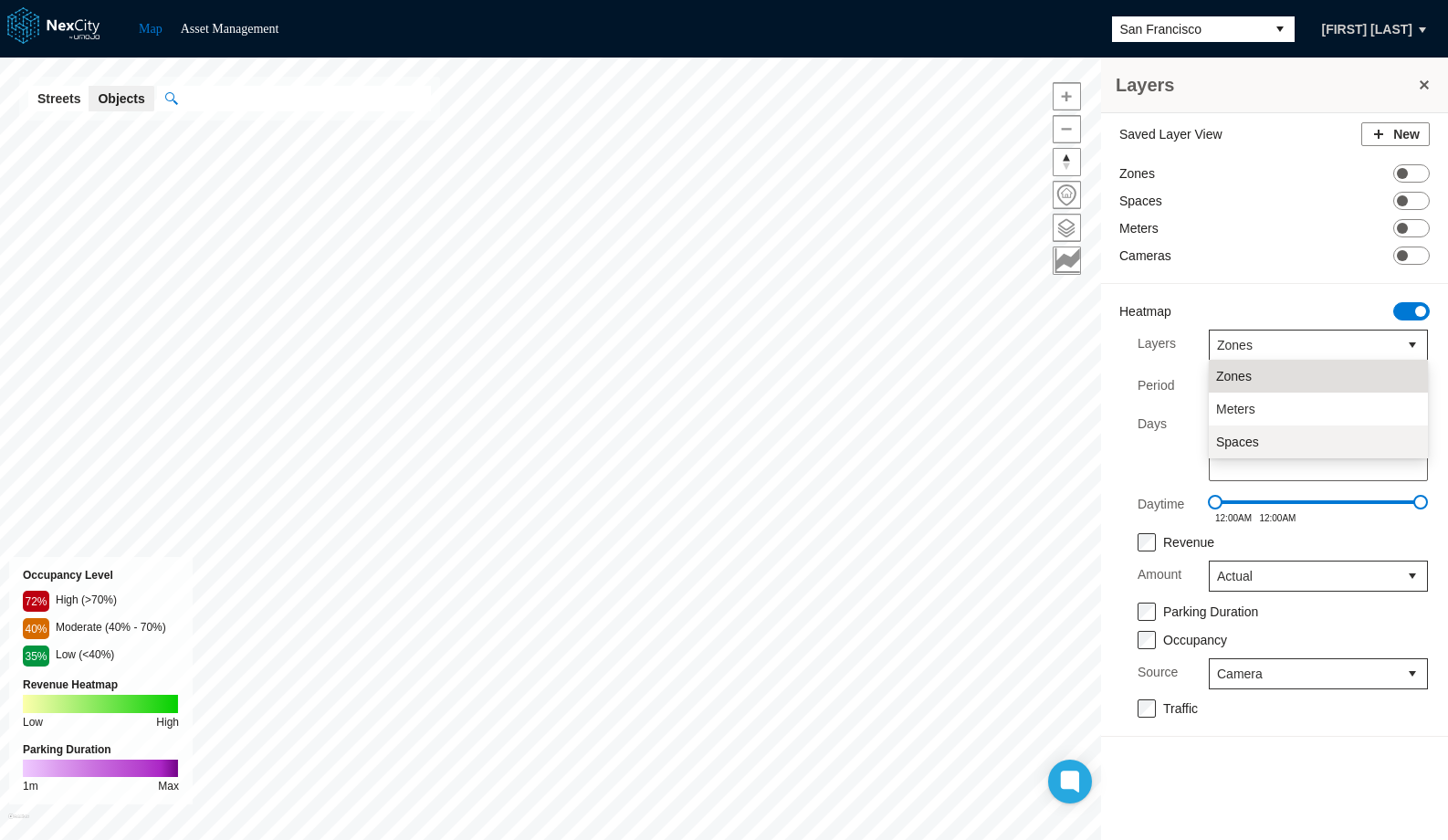 click on "Spaces" at bounding box center [1237, 442] 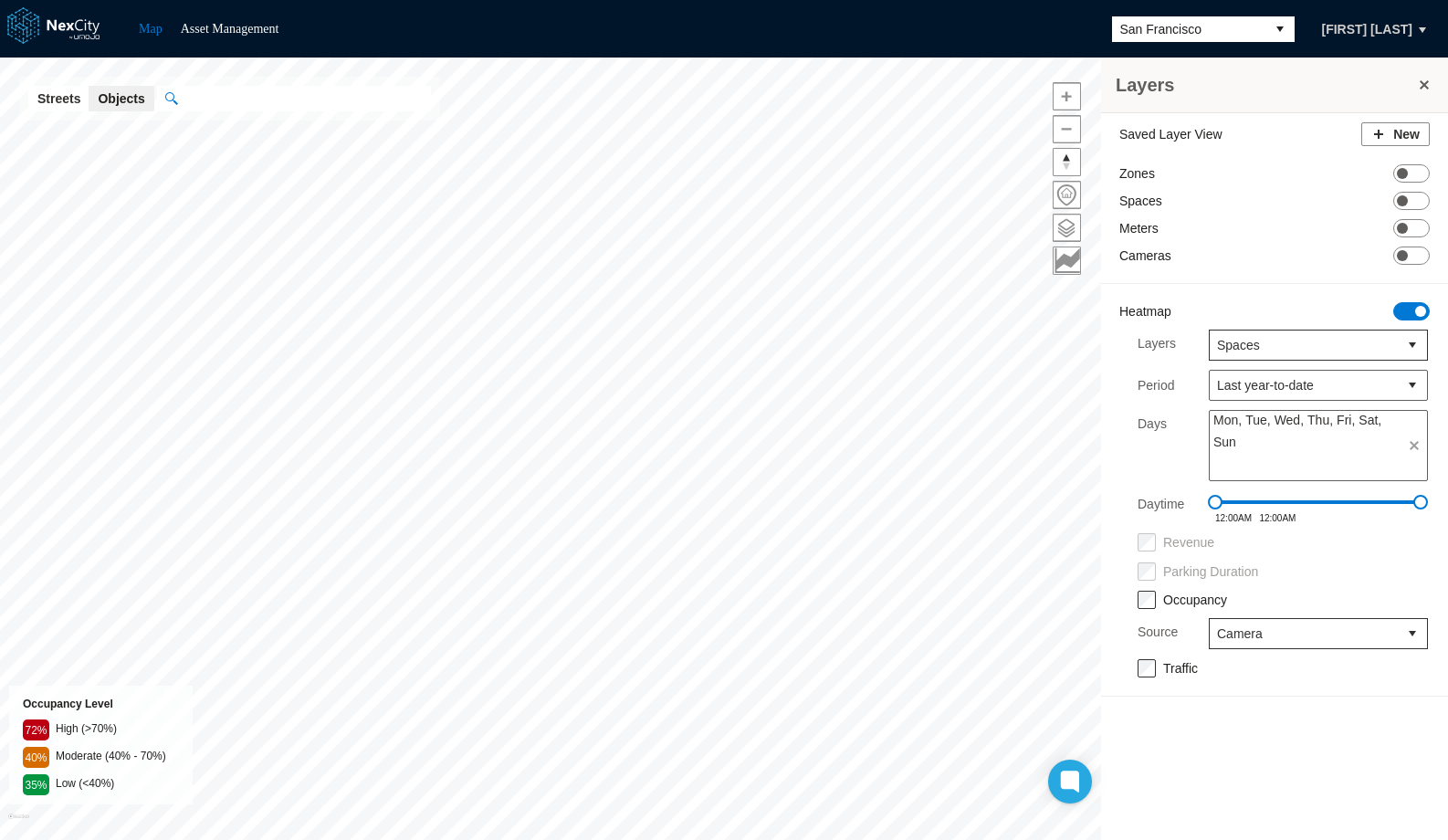 click on "San Francisco" at bounding box center [1189, 29] 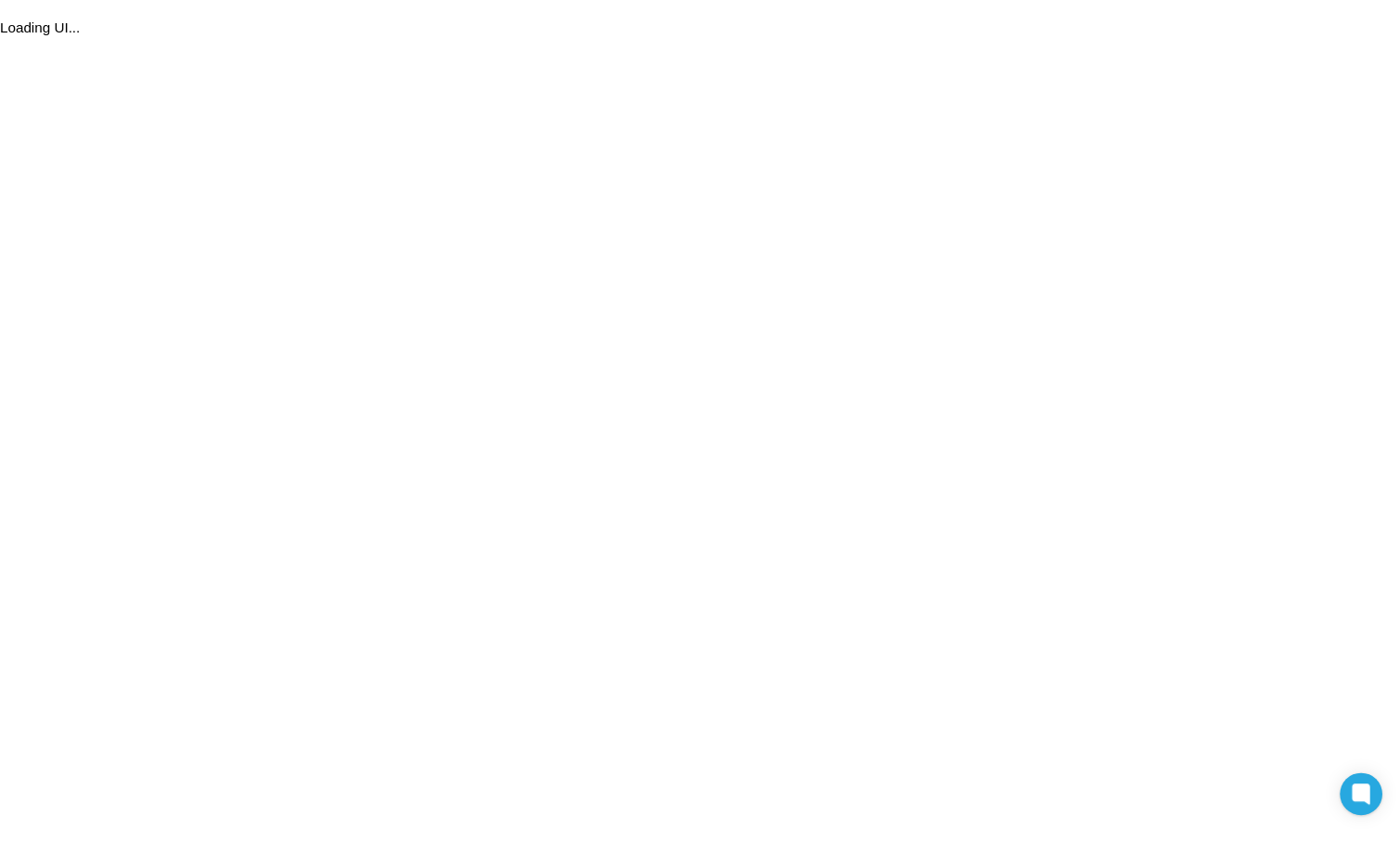 scroll, scrollTop: 0, scrollLeft: 0, axis: both 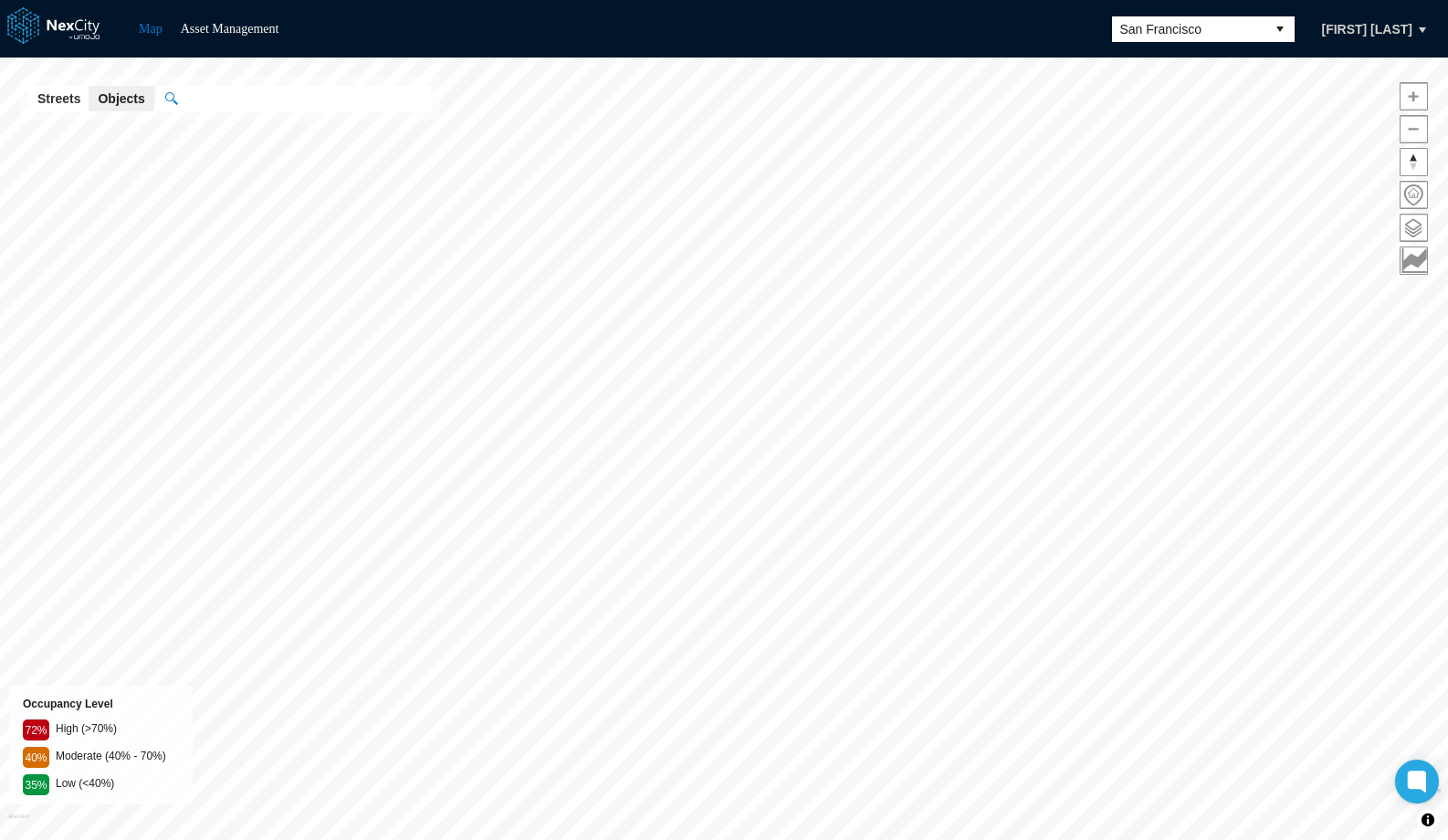 click at bounding box center [1280, 29] 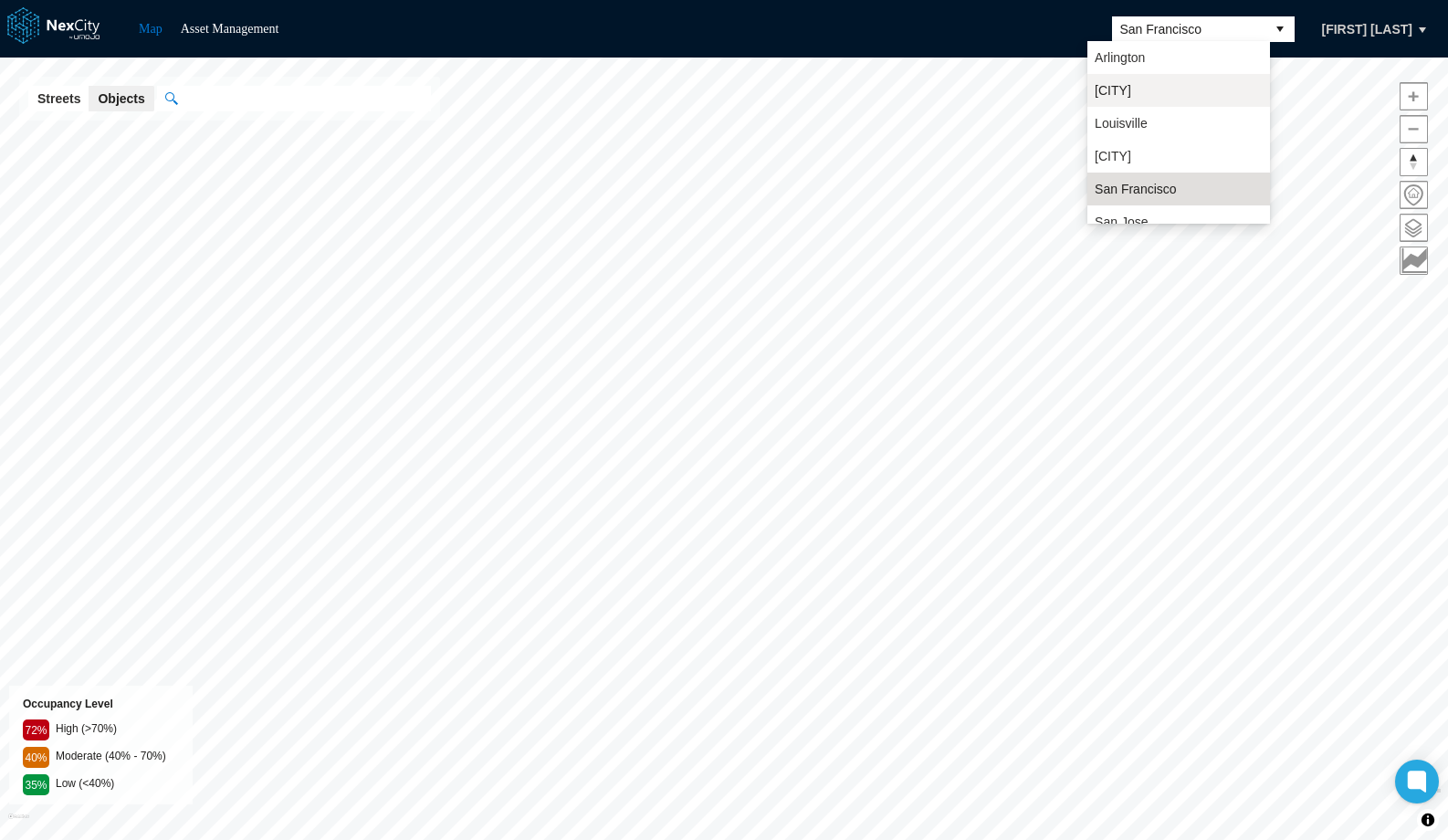 click on "[CITY]" at bounding box center [1113, 90] 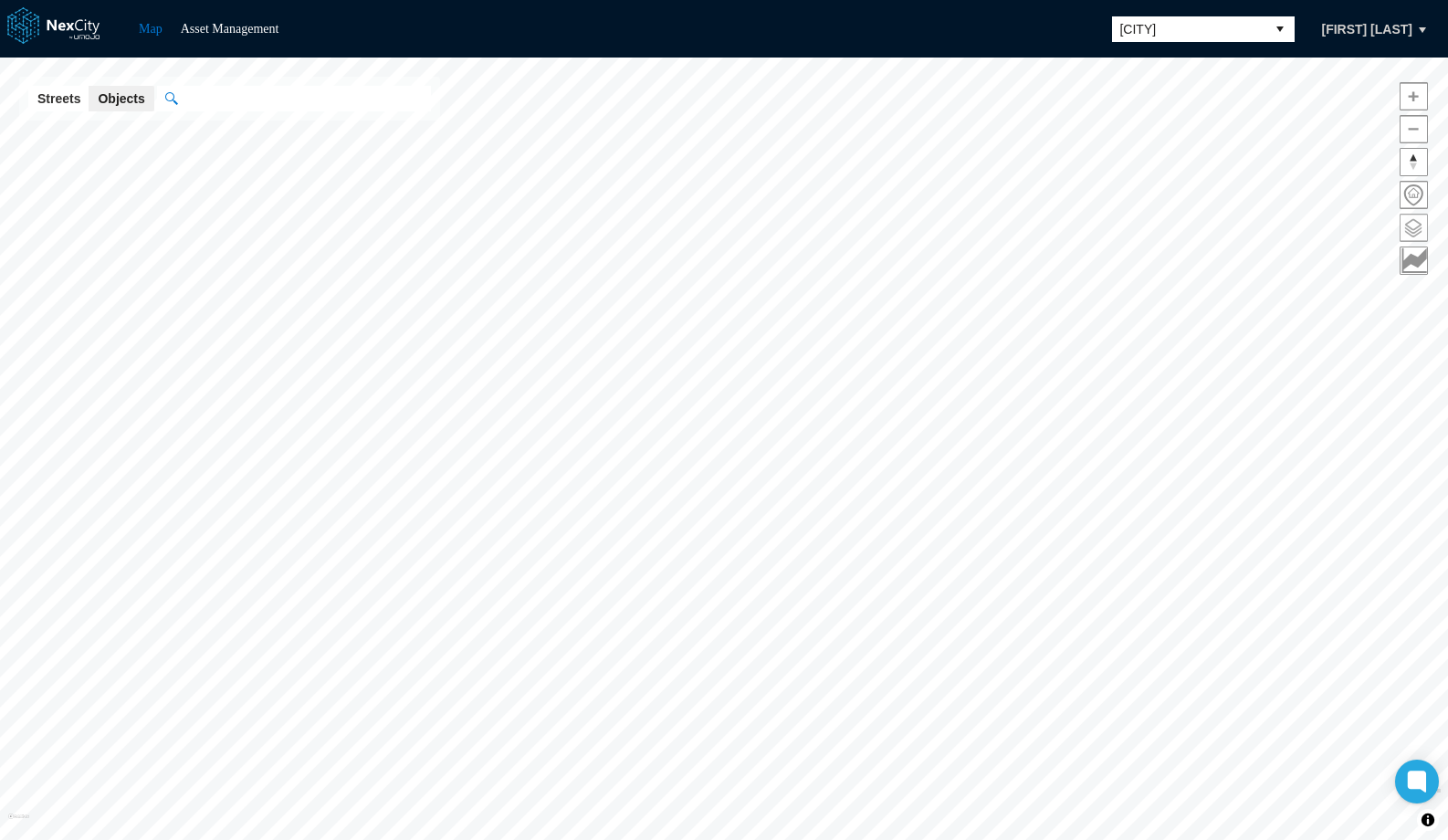 click at bounding box center [1413, 227] 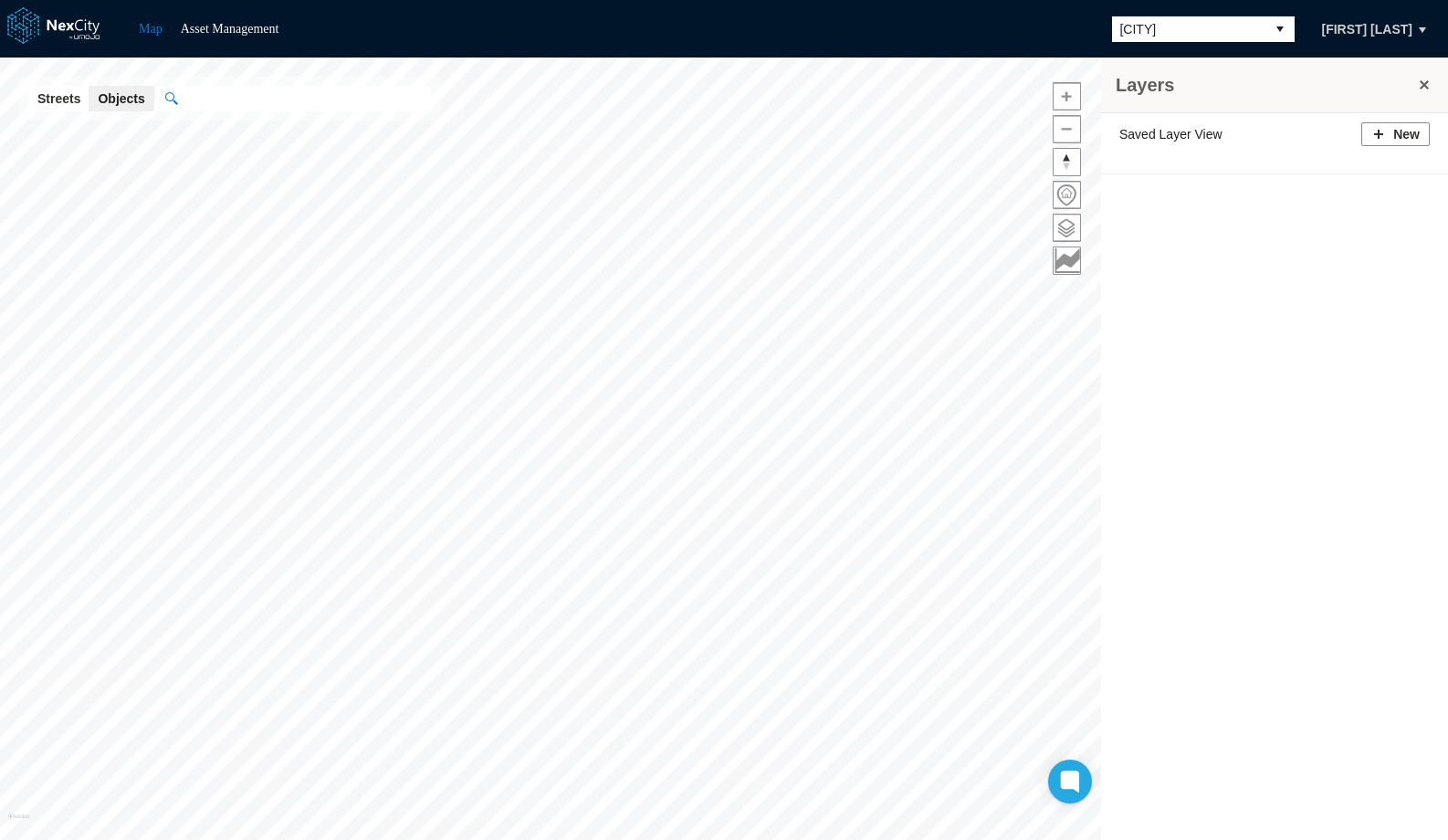 click on "Buffalo" at bounding box center [1189, 29] 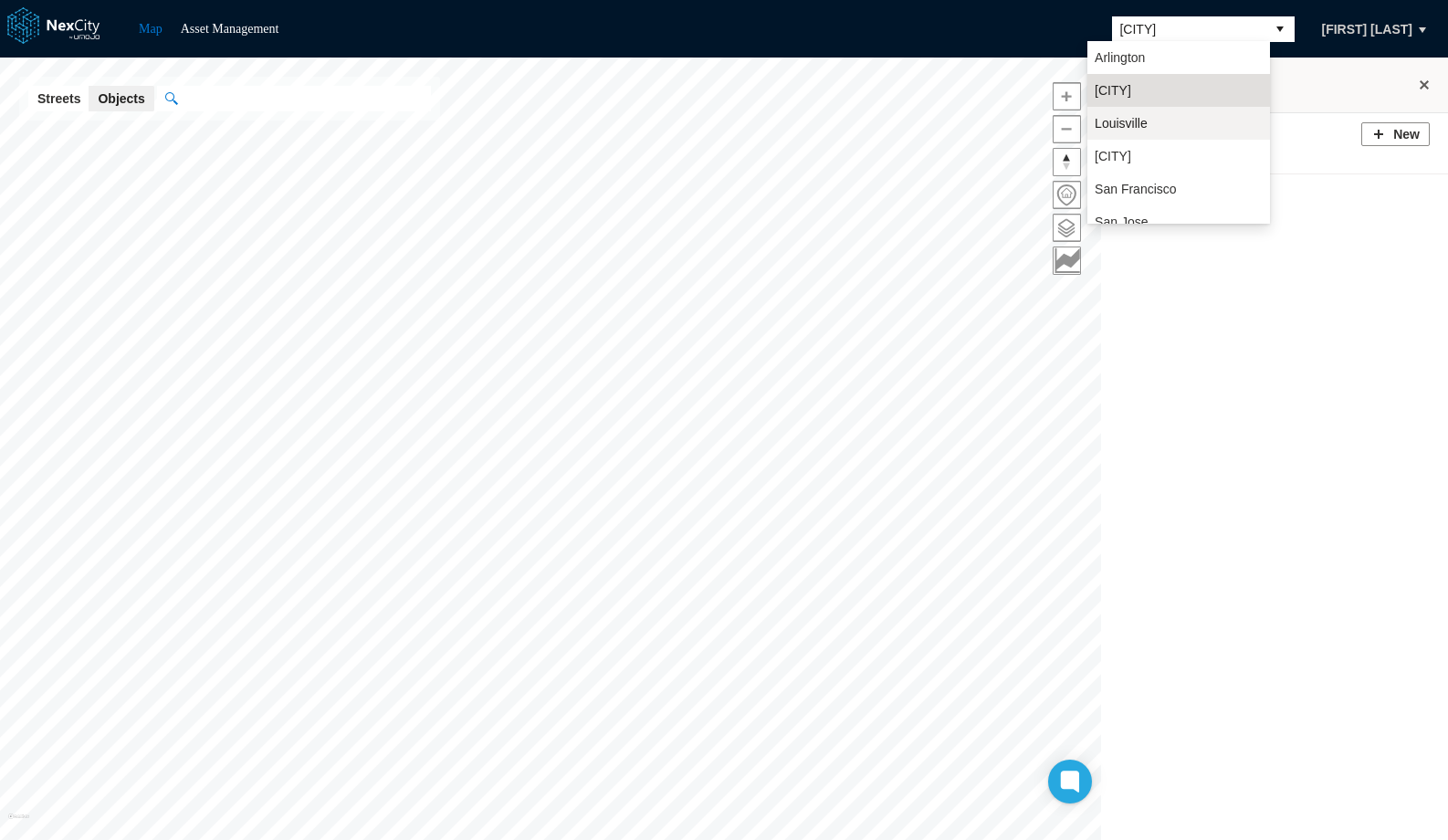 click on "Louisville" at bounding box center (1121, 123) 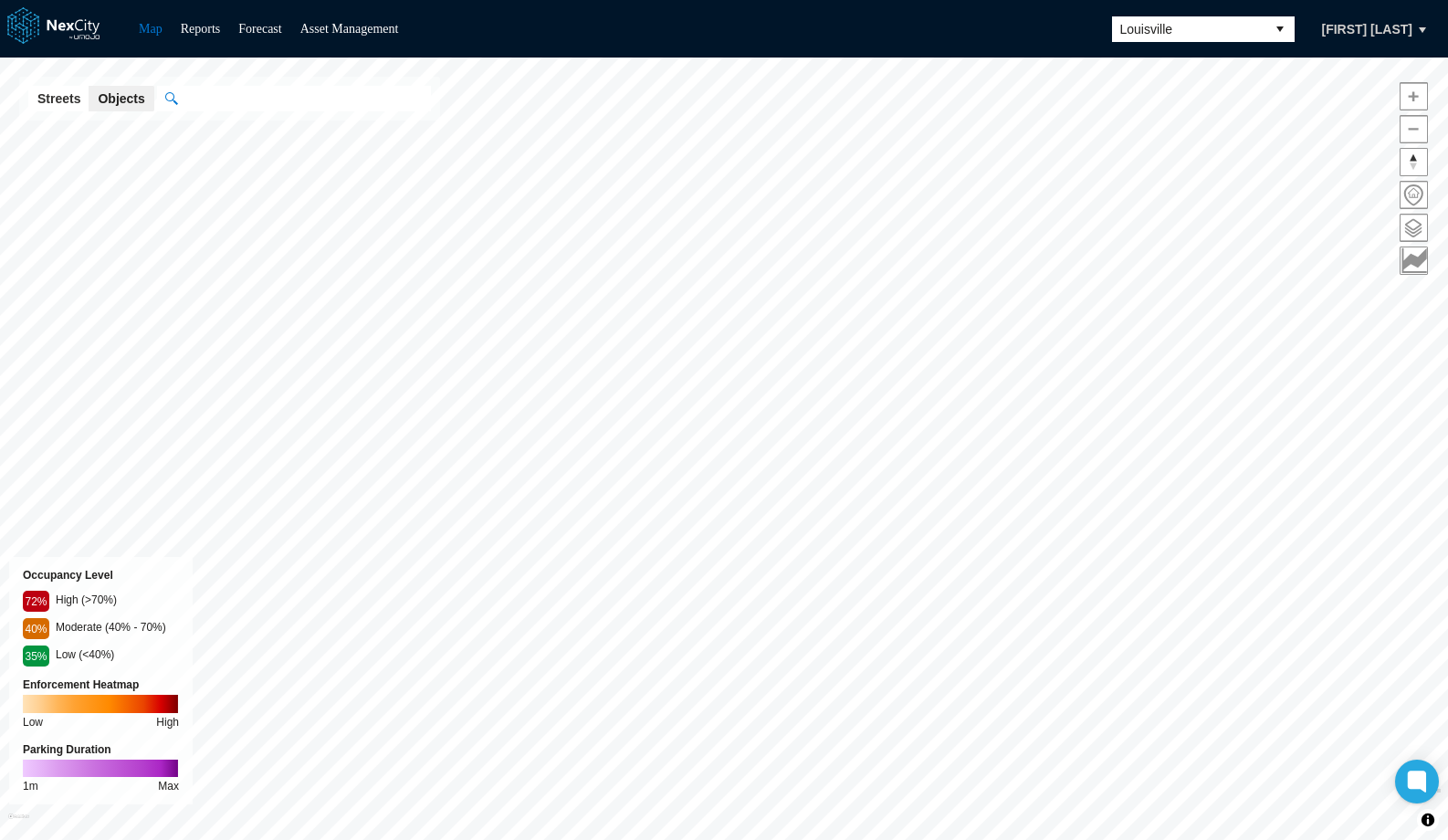 click at bounding box center (1413, 227) 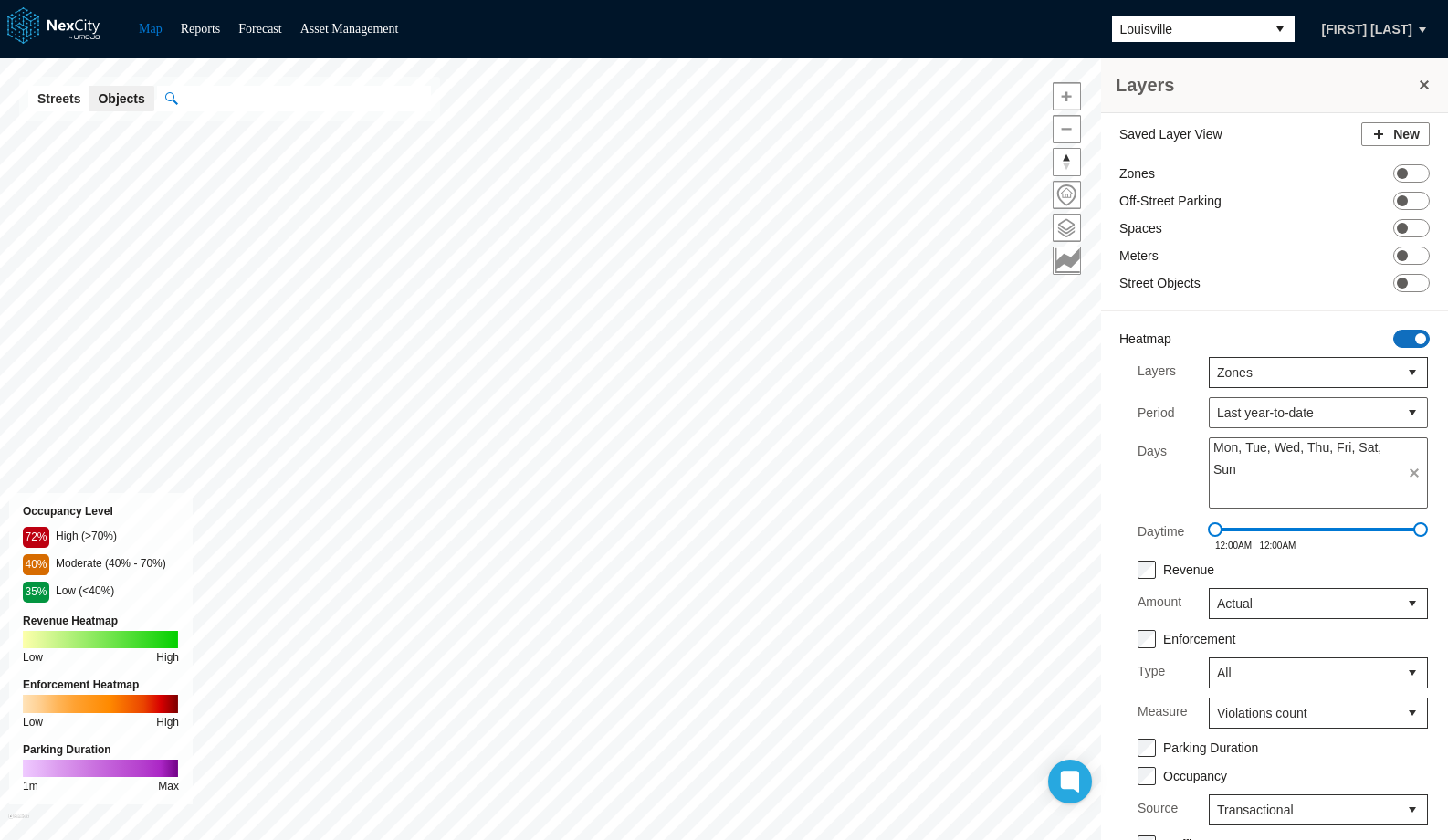 drag, startPoint x: 203, startPoint y: 0, endPoint x: 1401, endPoint y: 339, distance: 1245.0402 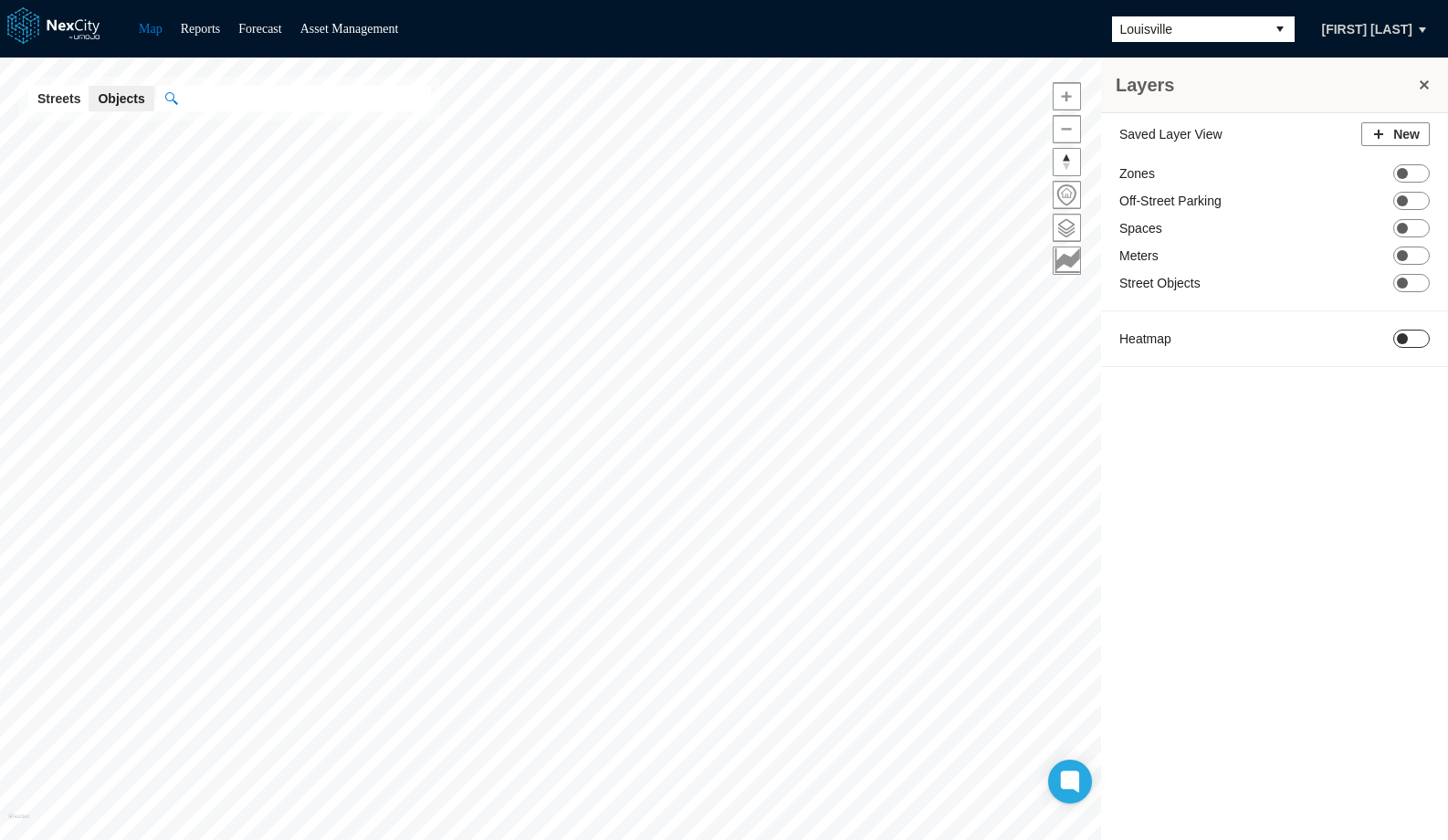 click at bounding box center (1402, 339) 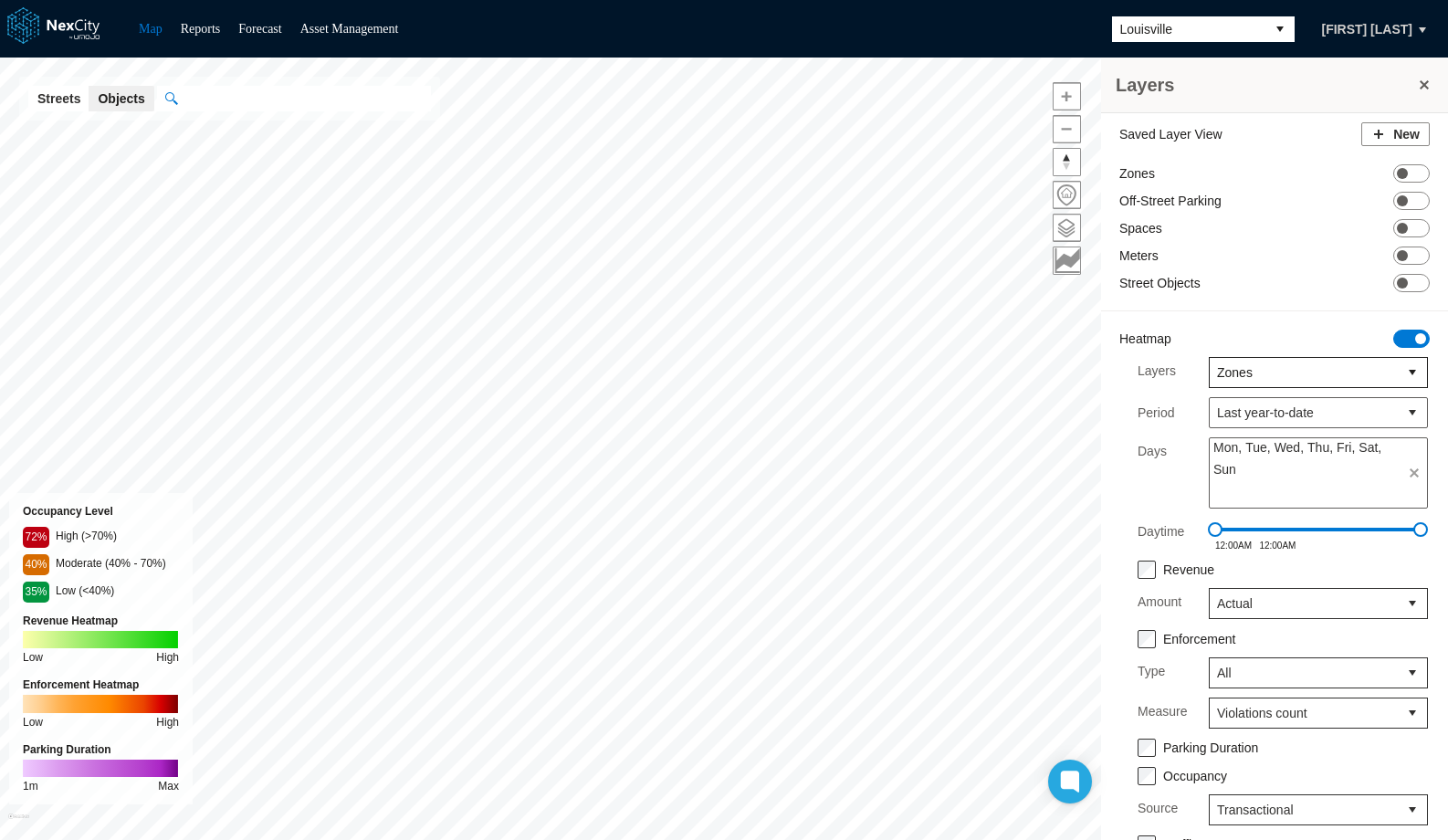 click on "Zones" at bounding box center [1304, 373] 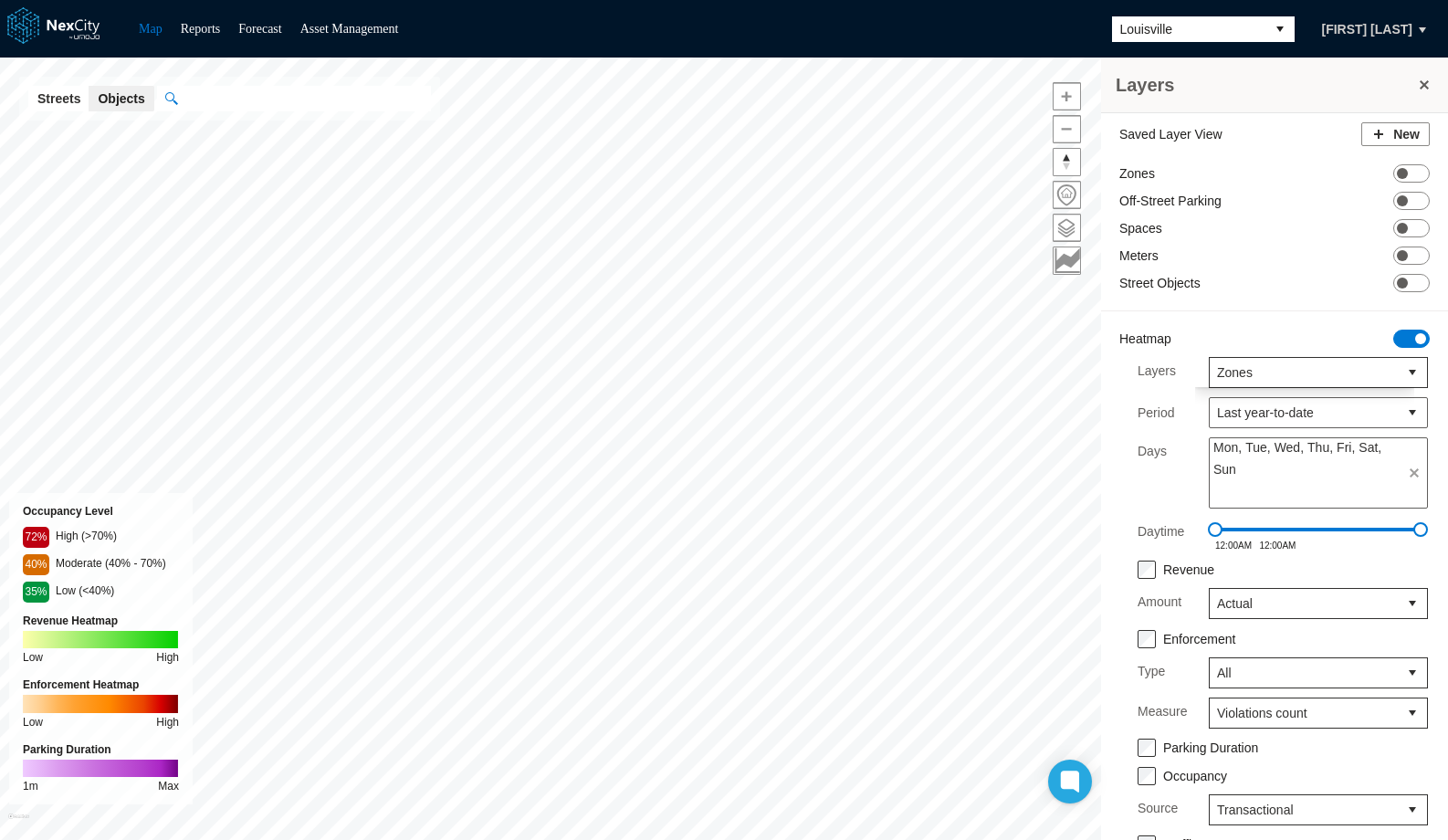 click on "Street Objects ON OFF" at bounding box center [1275, 283] 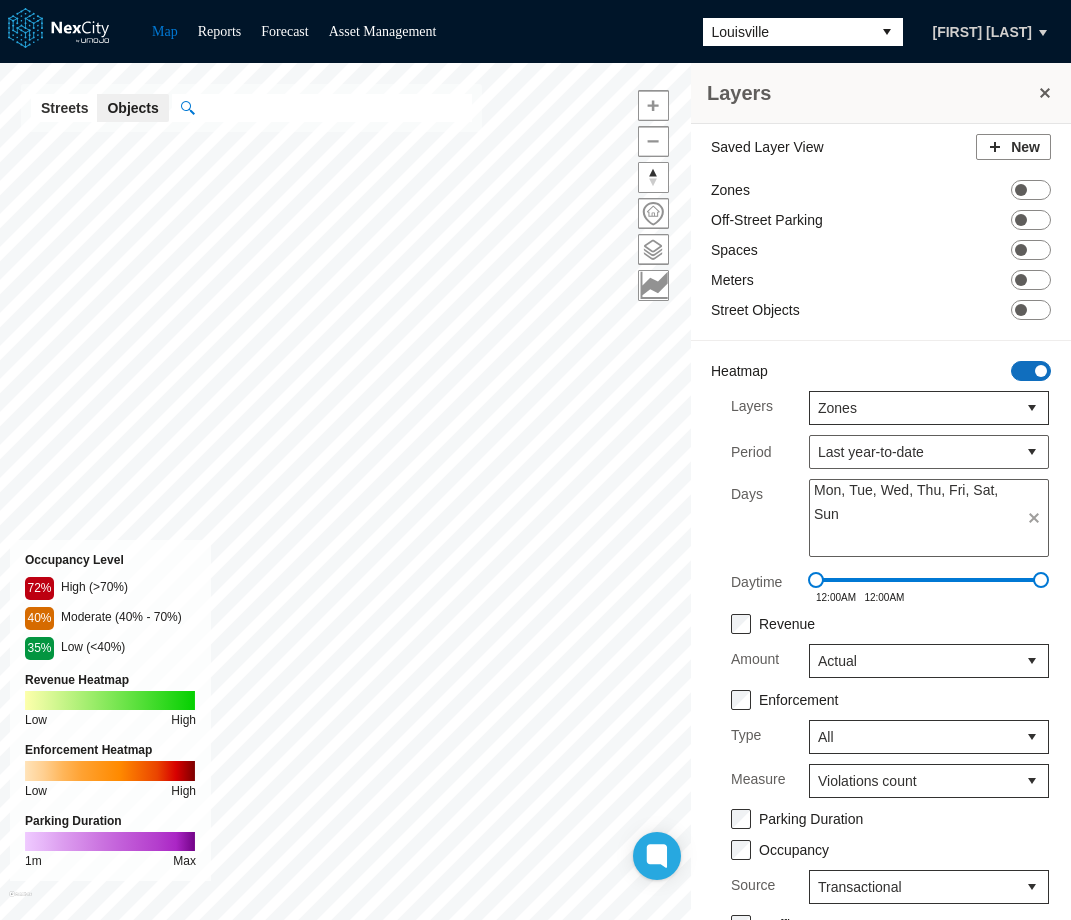 click on "ON OFF" at bounding box center [1031, 371] 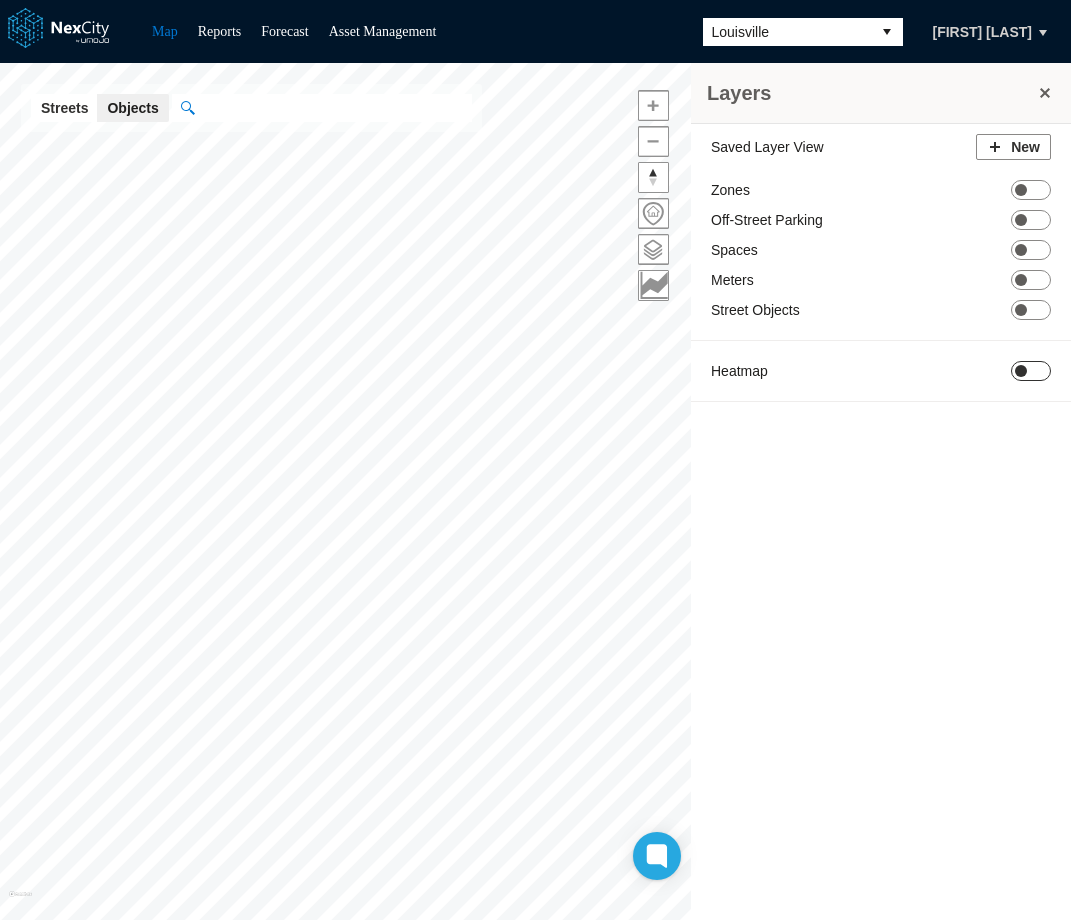 click on "ON OFF" at bounding box center (1031, 371) 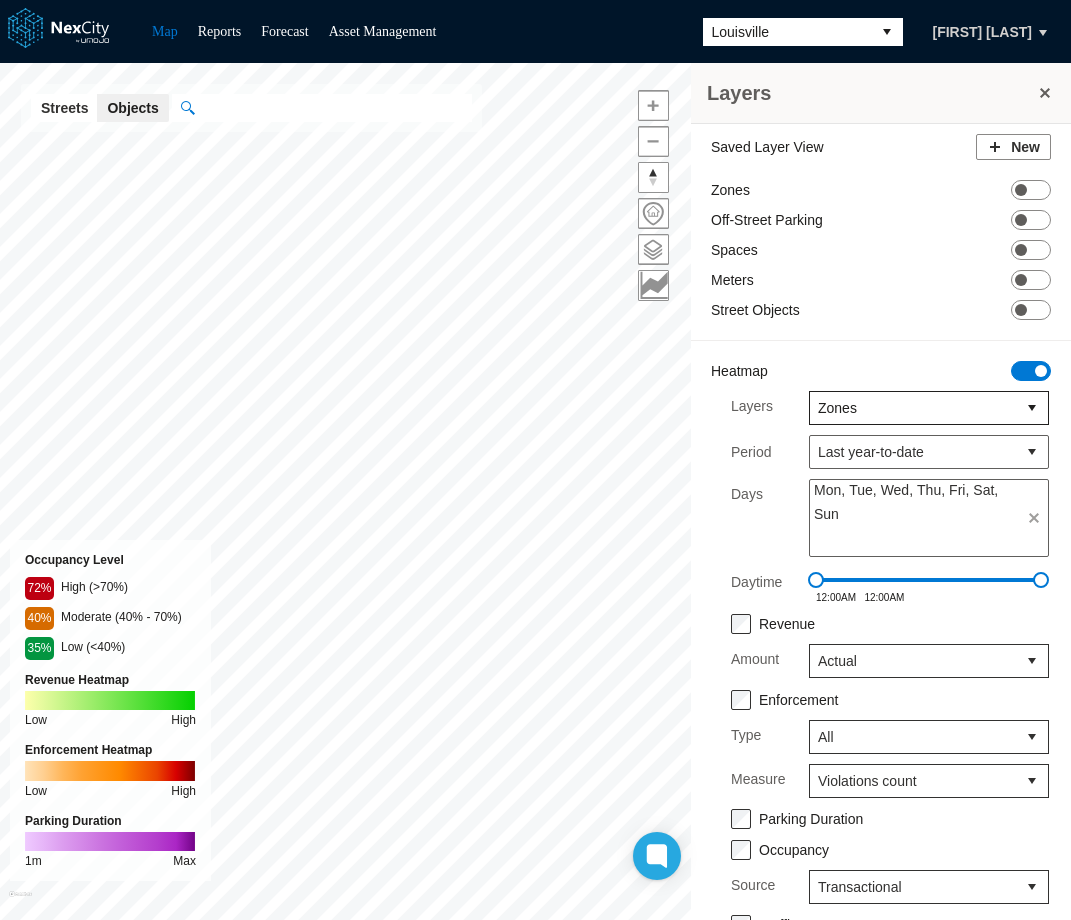 click on "Zones" at bounding box center [929, 408] 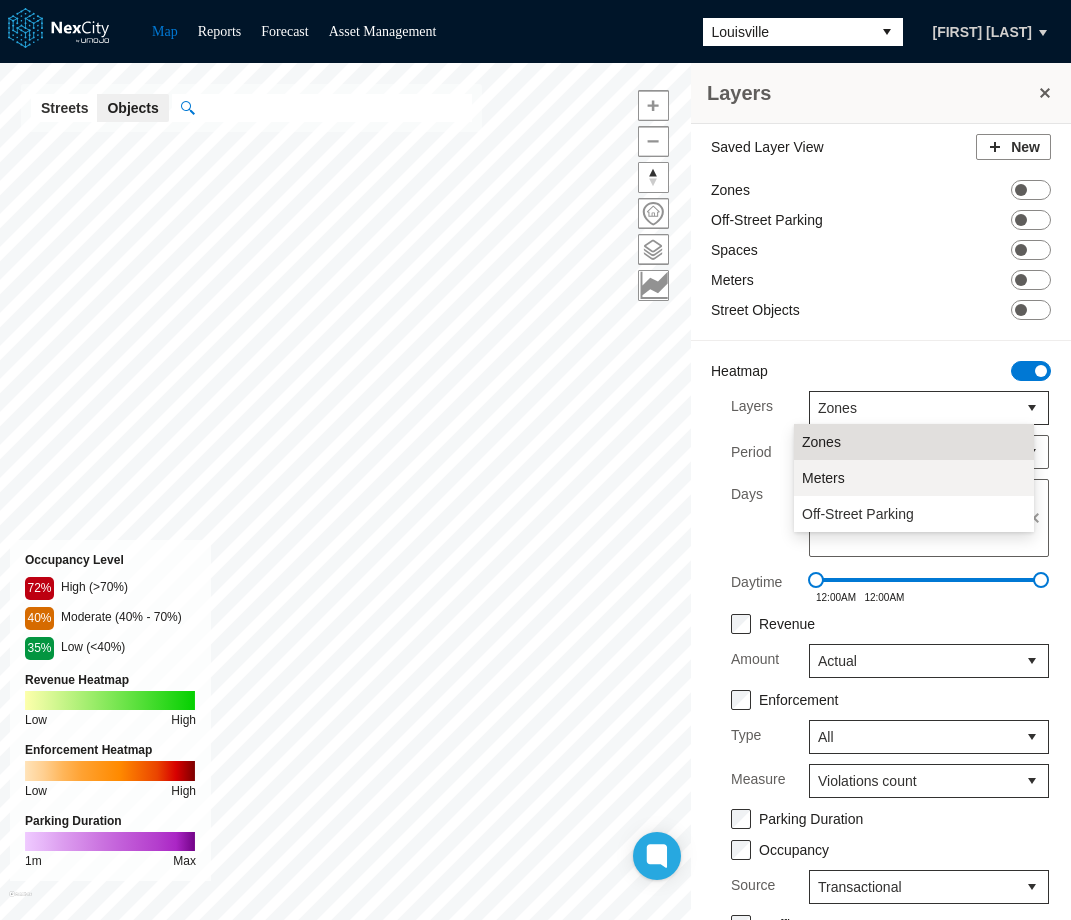 click on "Meters" at bounding box center (914, 478) 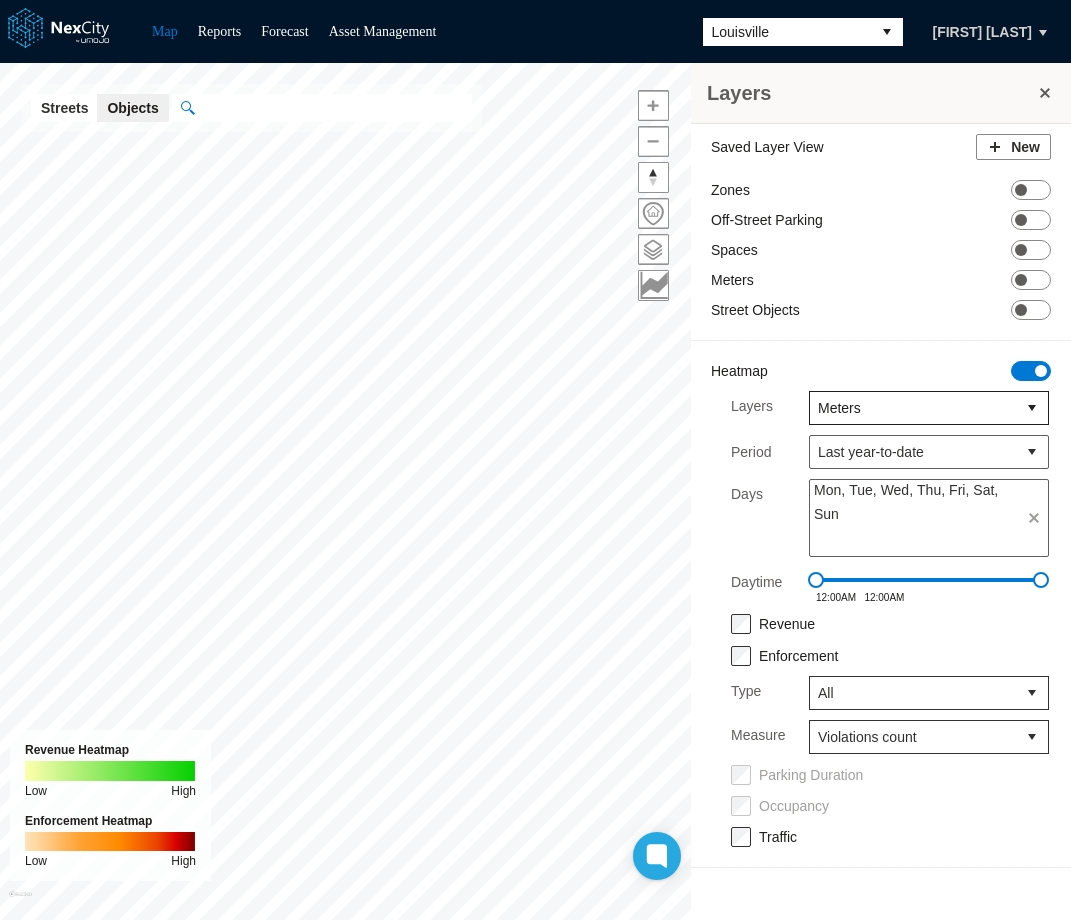 click on "Meters" at bounding box center [913, 408] 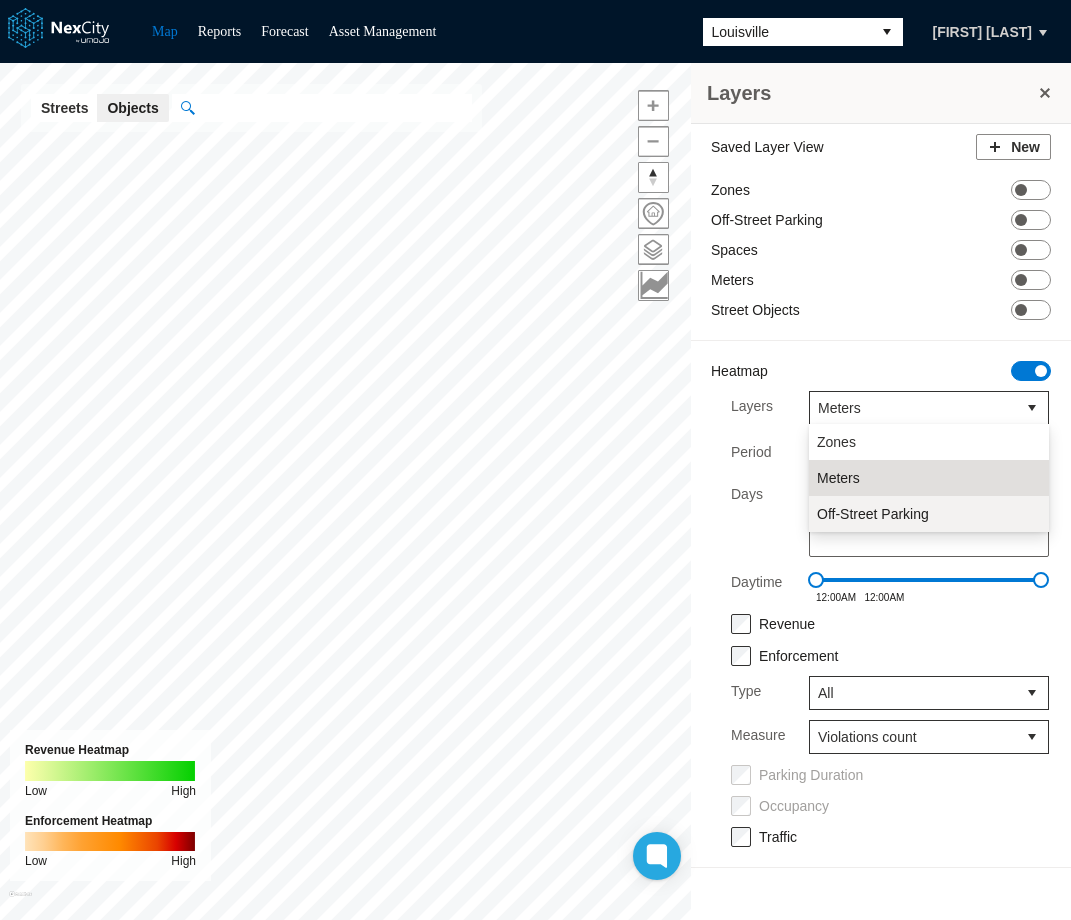 click on "Off-Street Parking" at bounding box center [873, 514] 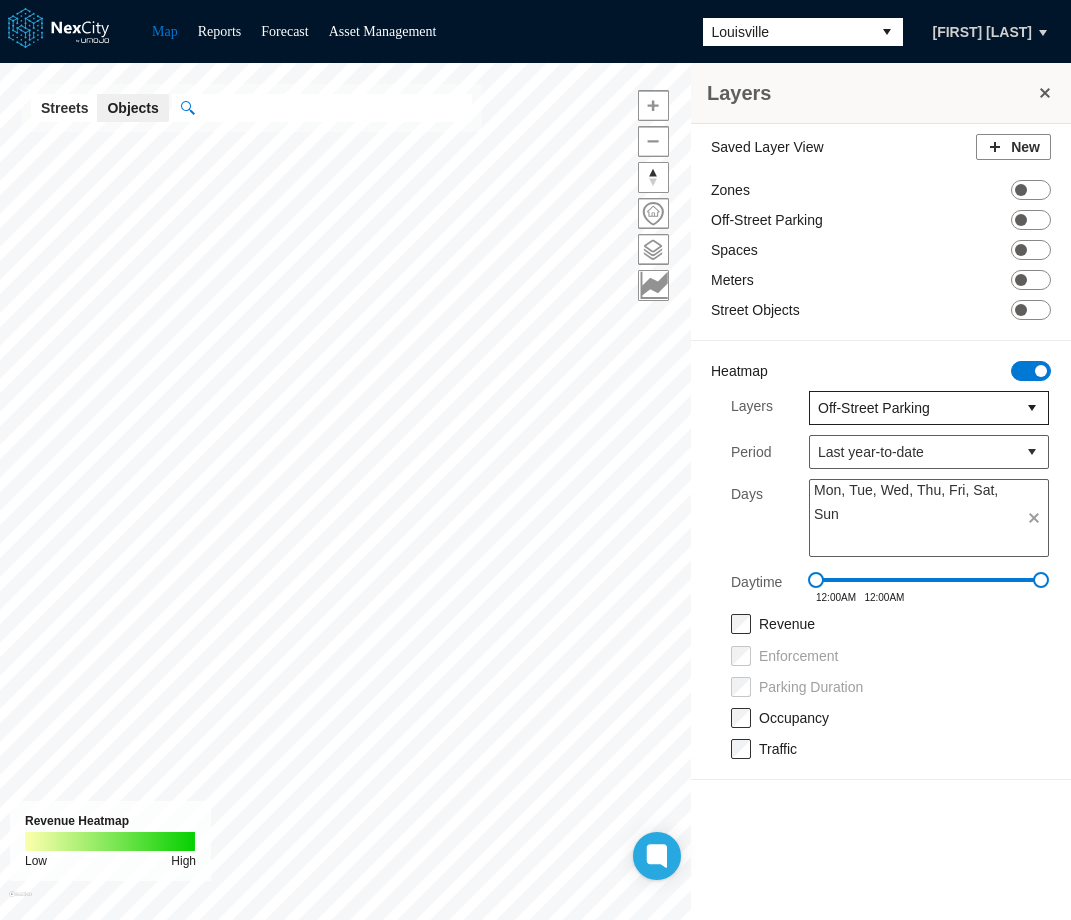 click on "Off-Street Parking" at bounding box center (913, 408) 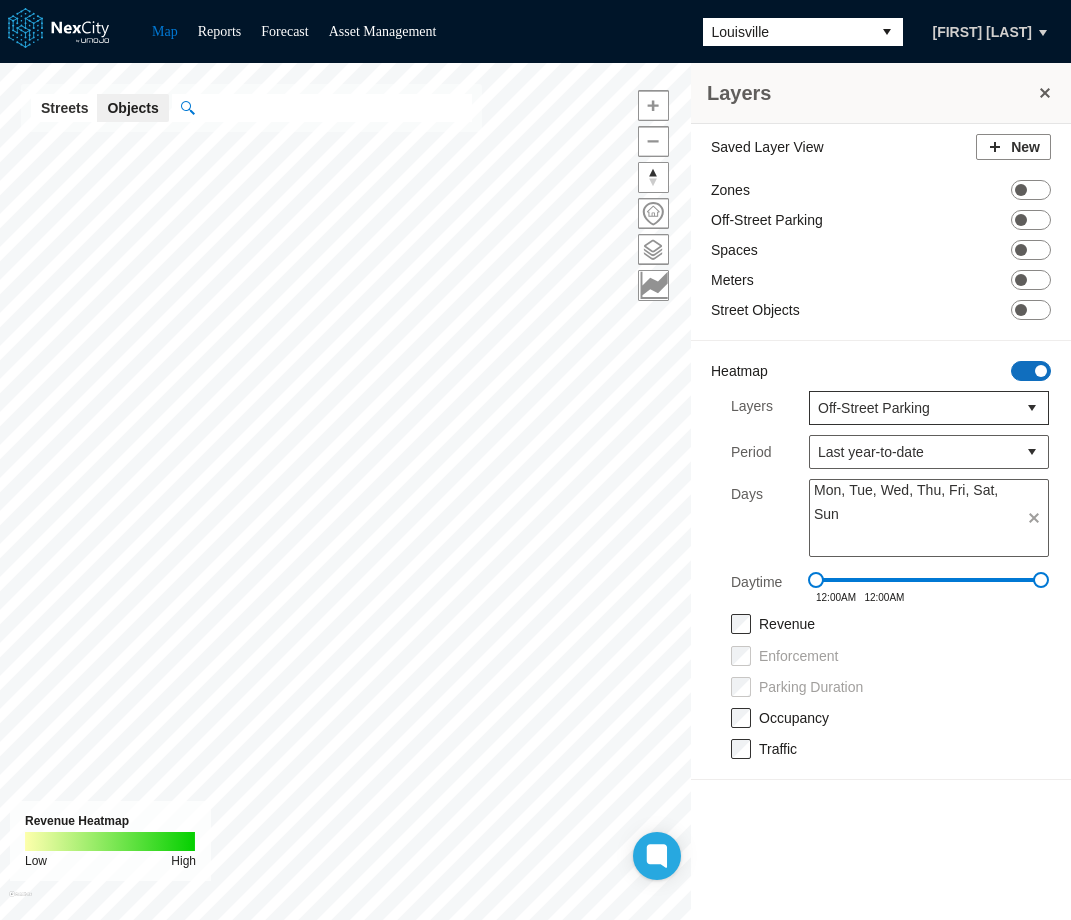 click on "ON OFF" at bounding box center (1031, 371) 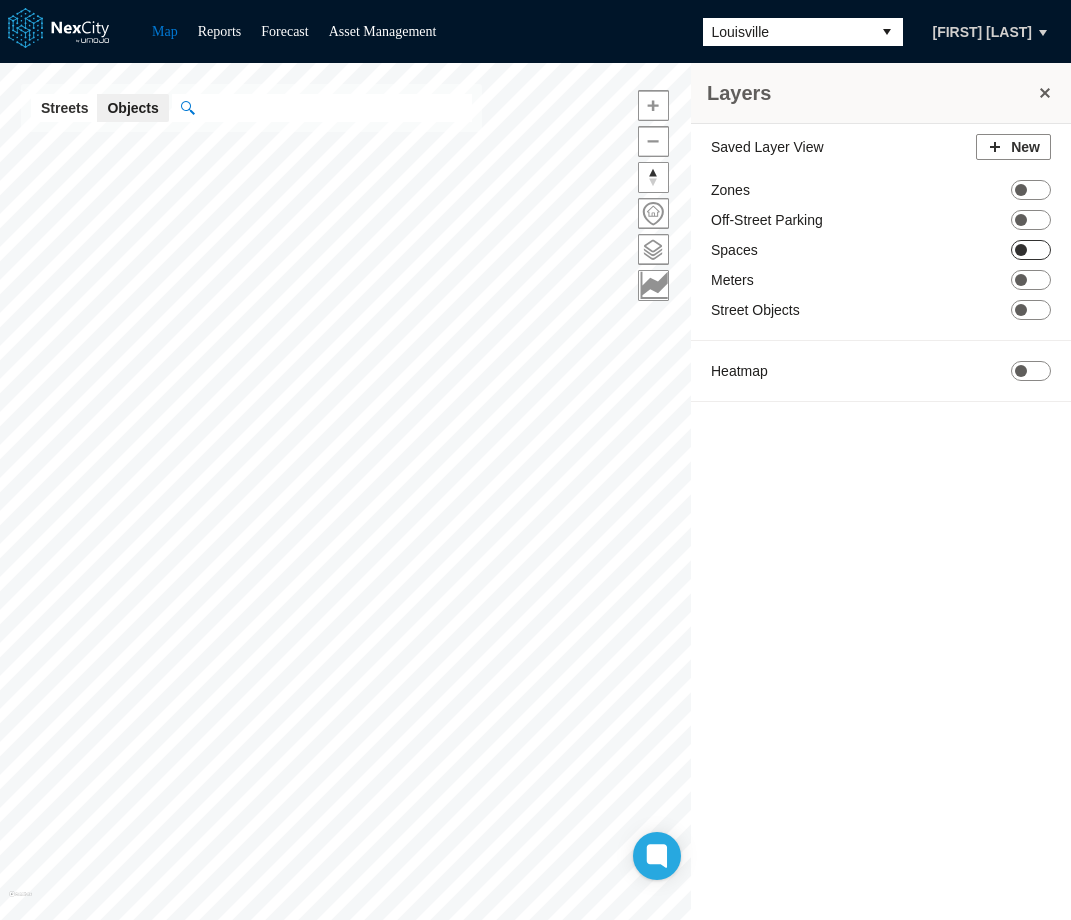 click on "ON OFF" at bounding box center (1031, 250) 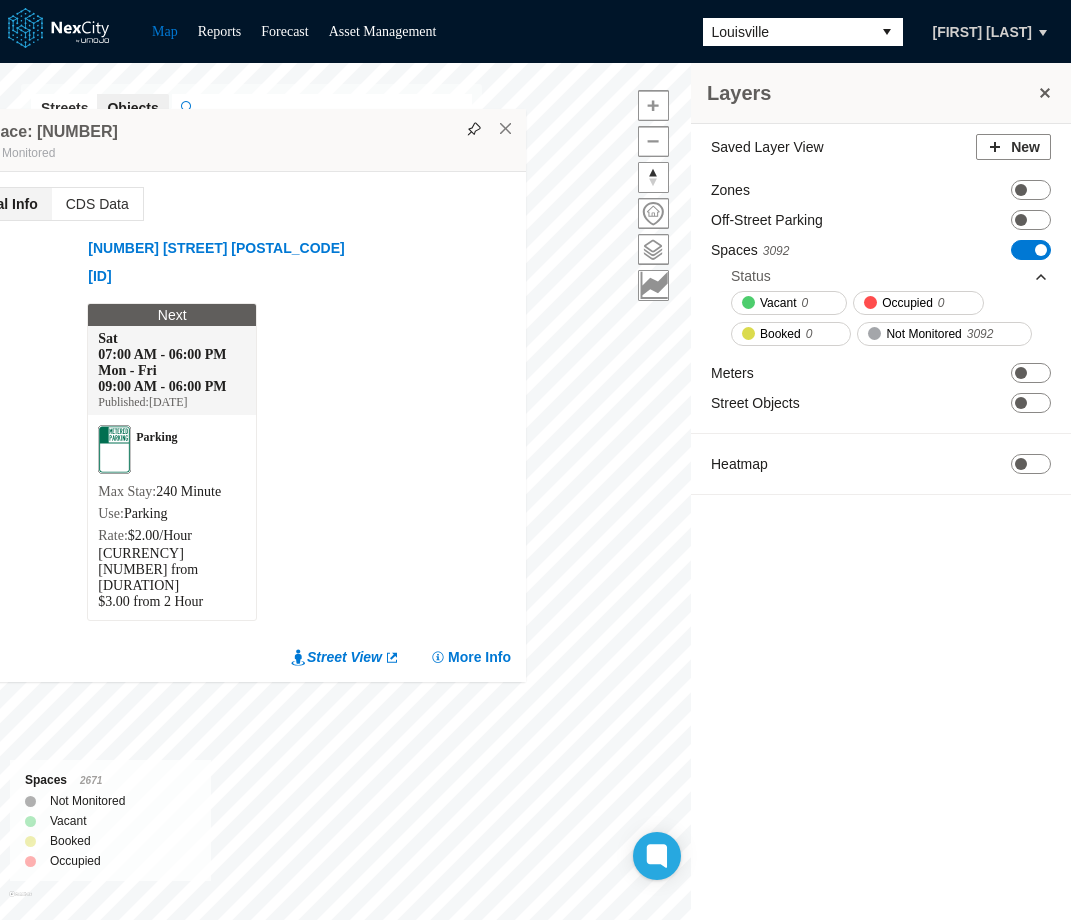 drag, startPoint x: 466, startPoint y: 122, endPoint x: 360, endPoint y: 148, distance: 109.14211 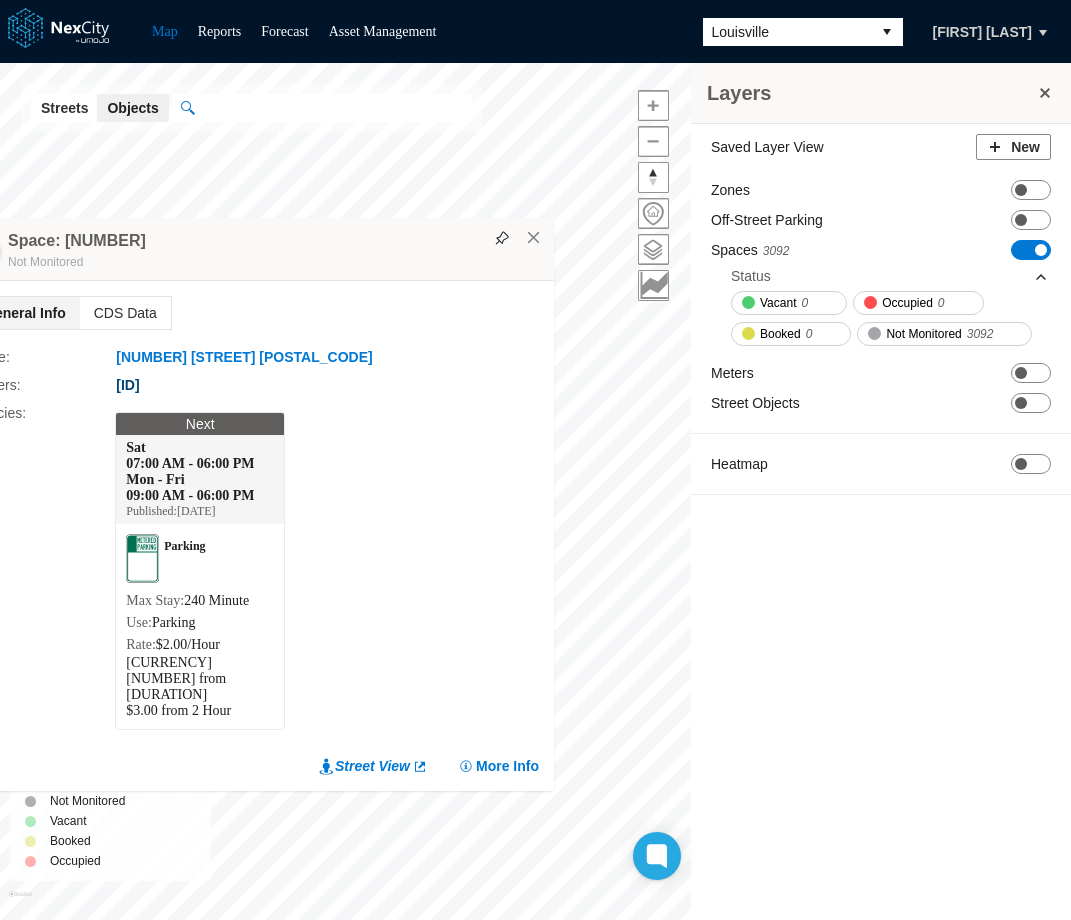drag, startPoint x: 409, startPoint y: 254, endPoint x: 287, endPoint y: 512, distance: 285.39096 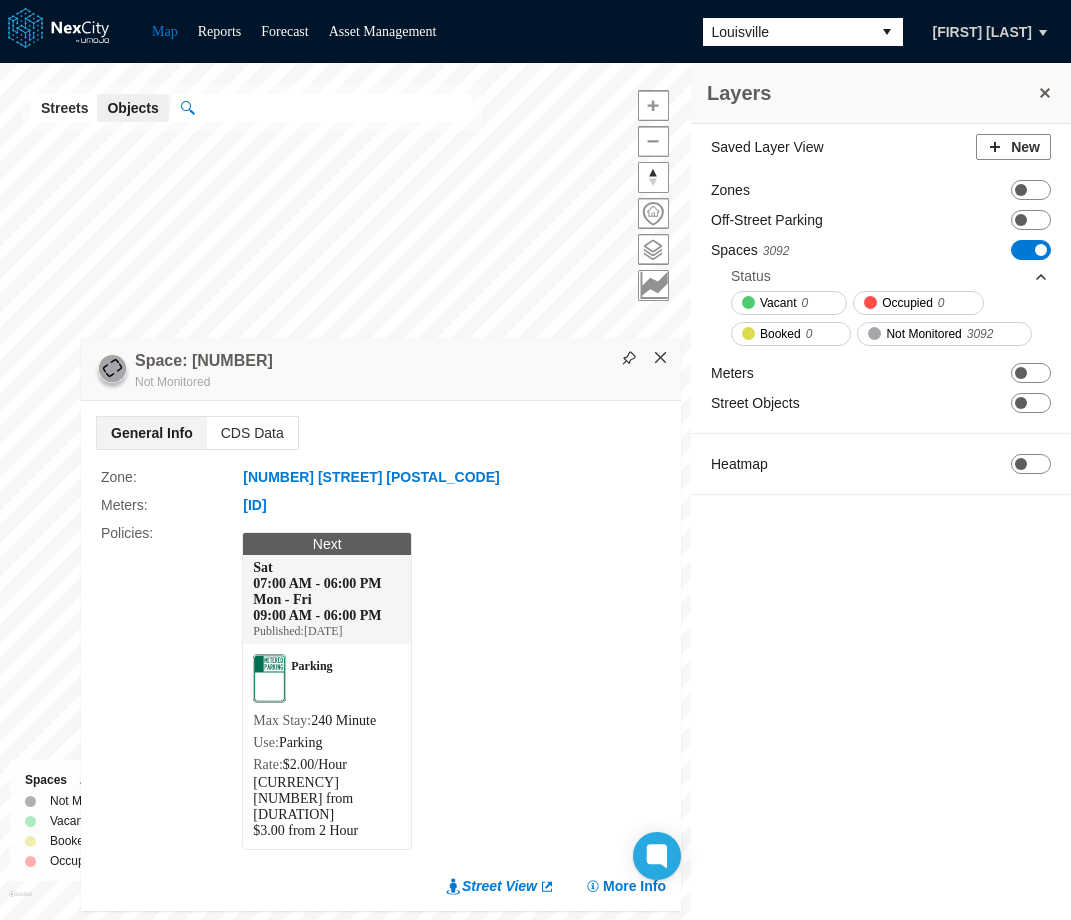 click on "×" at bounding box center (661, 358) 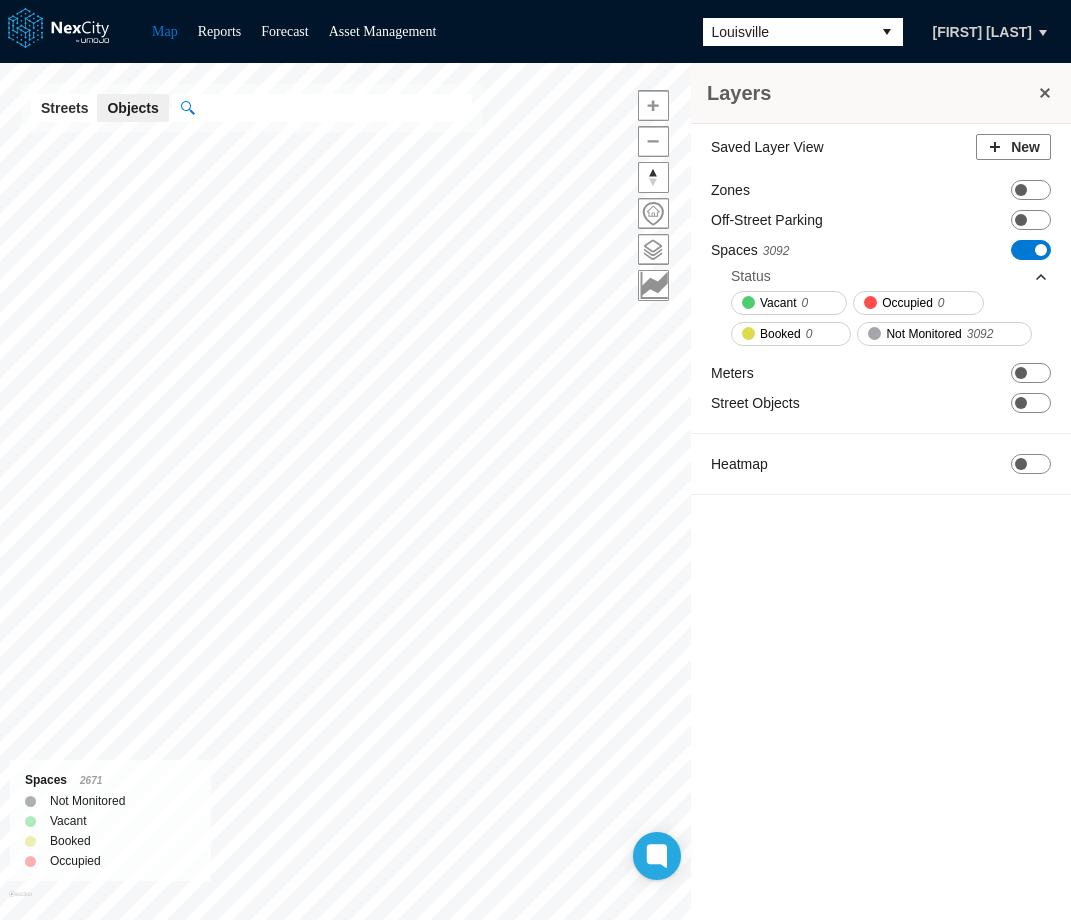 click on "Spaces 3092 ON OFF" at bounding box center [881, 250] 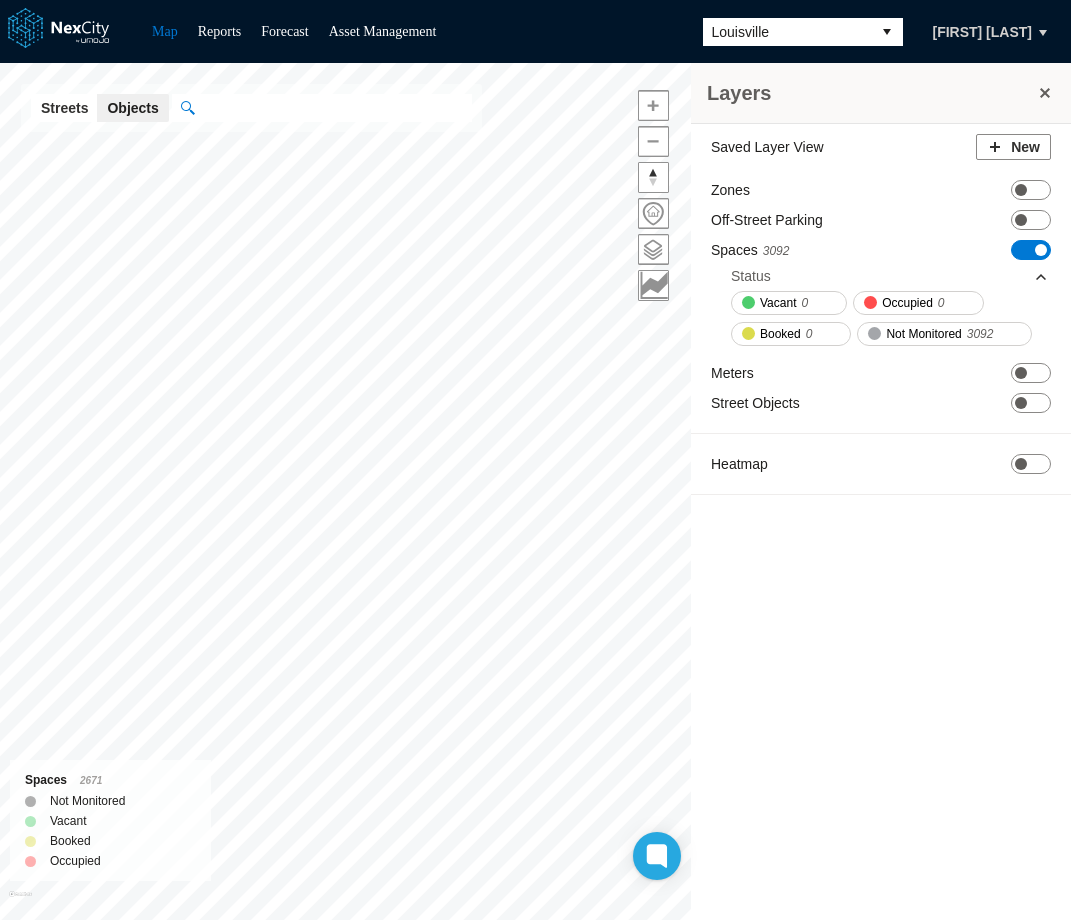click on "ON OFF" at bounding box center (1031, 250) 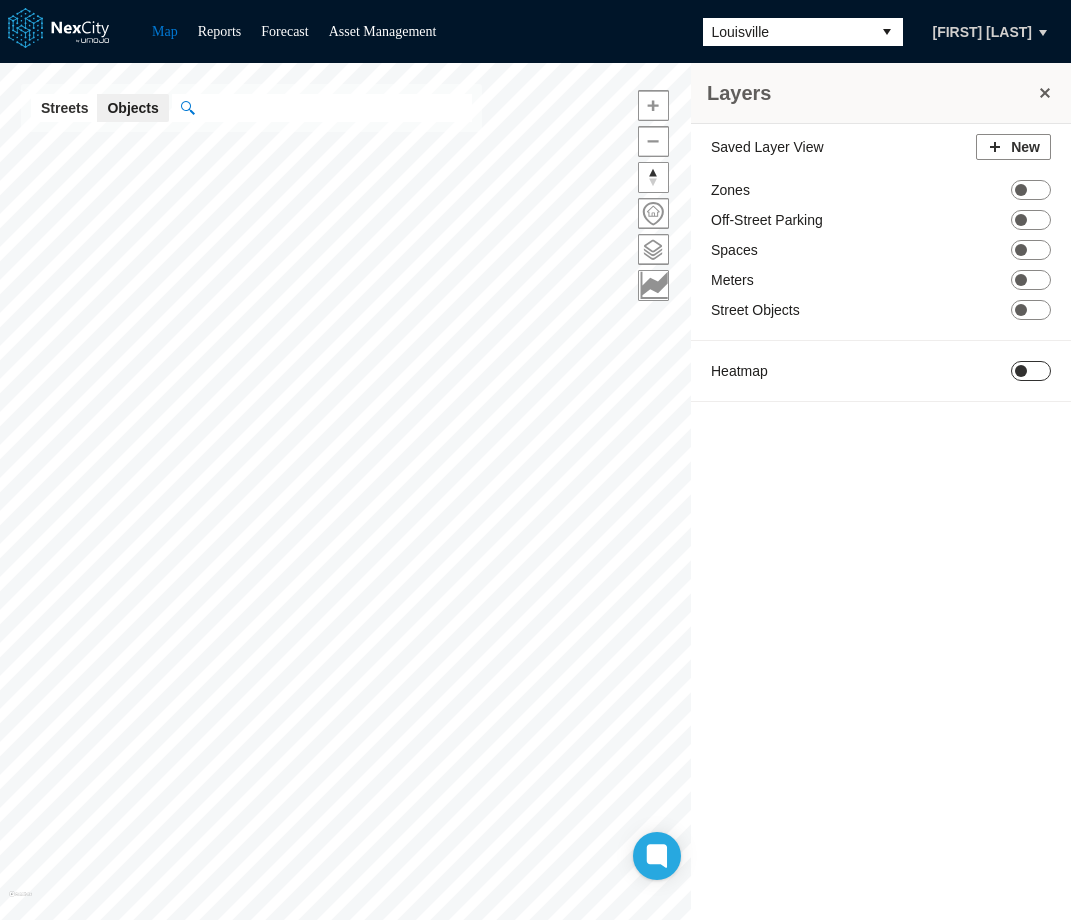 click at bounding box center [1021, 371] 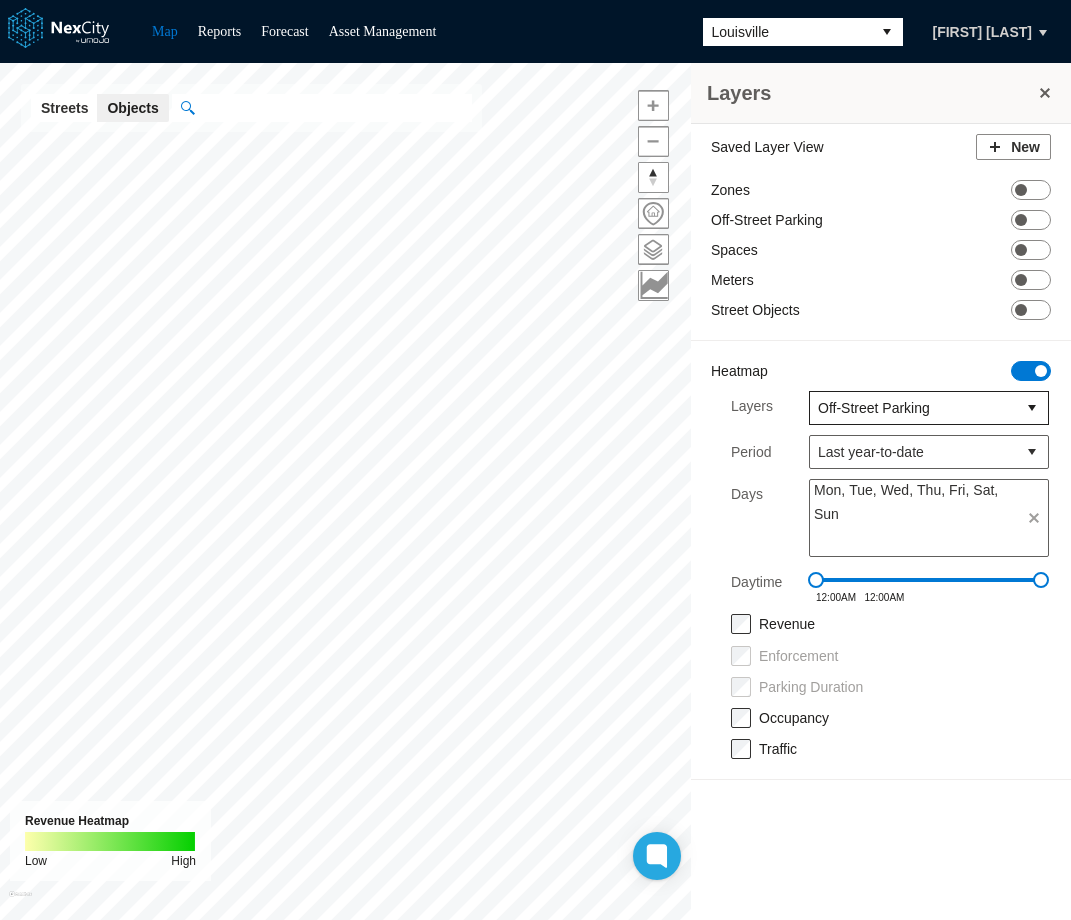 click on "Off-Street Parking" at bounding box center (913, 408) 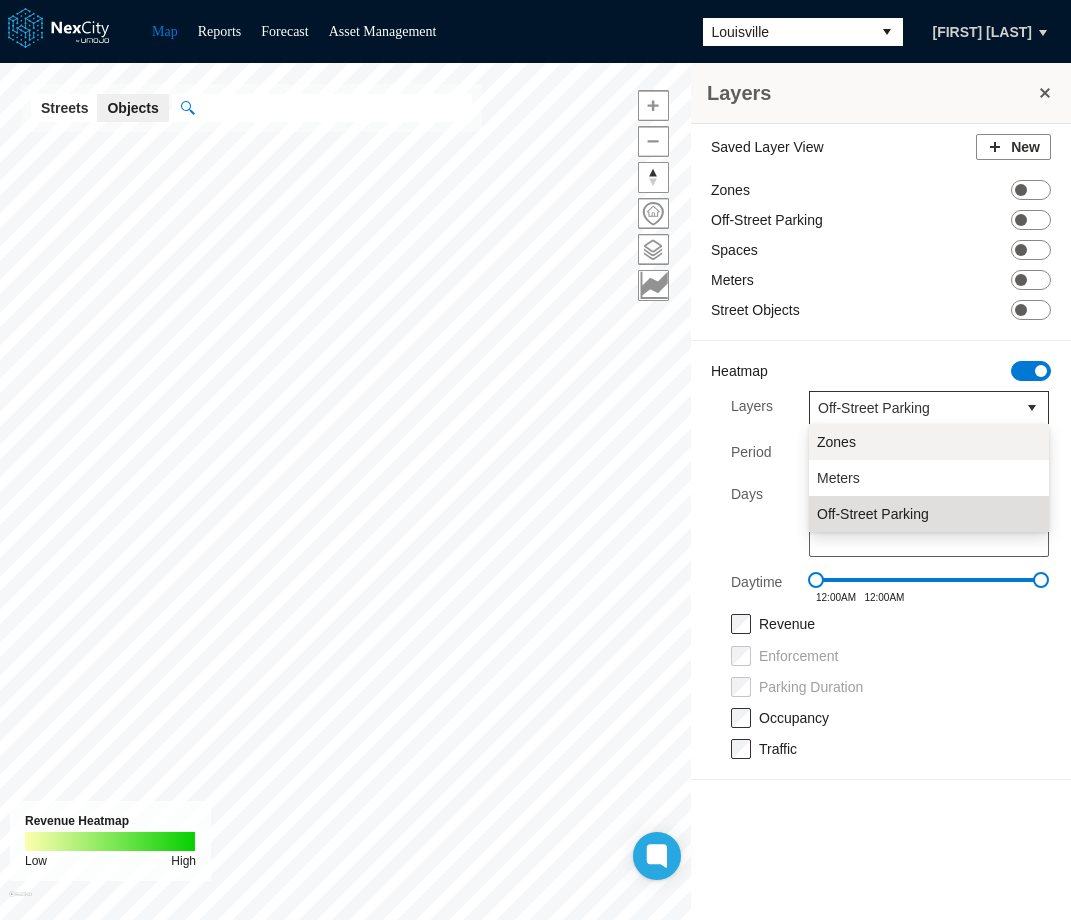 click on "Zones" at bounding box center [836, 442] 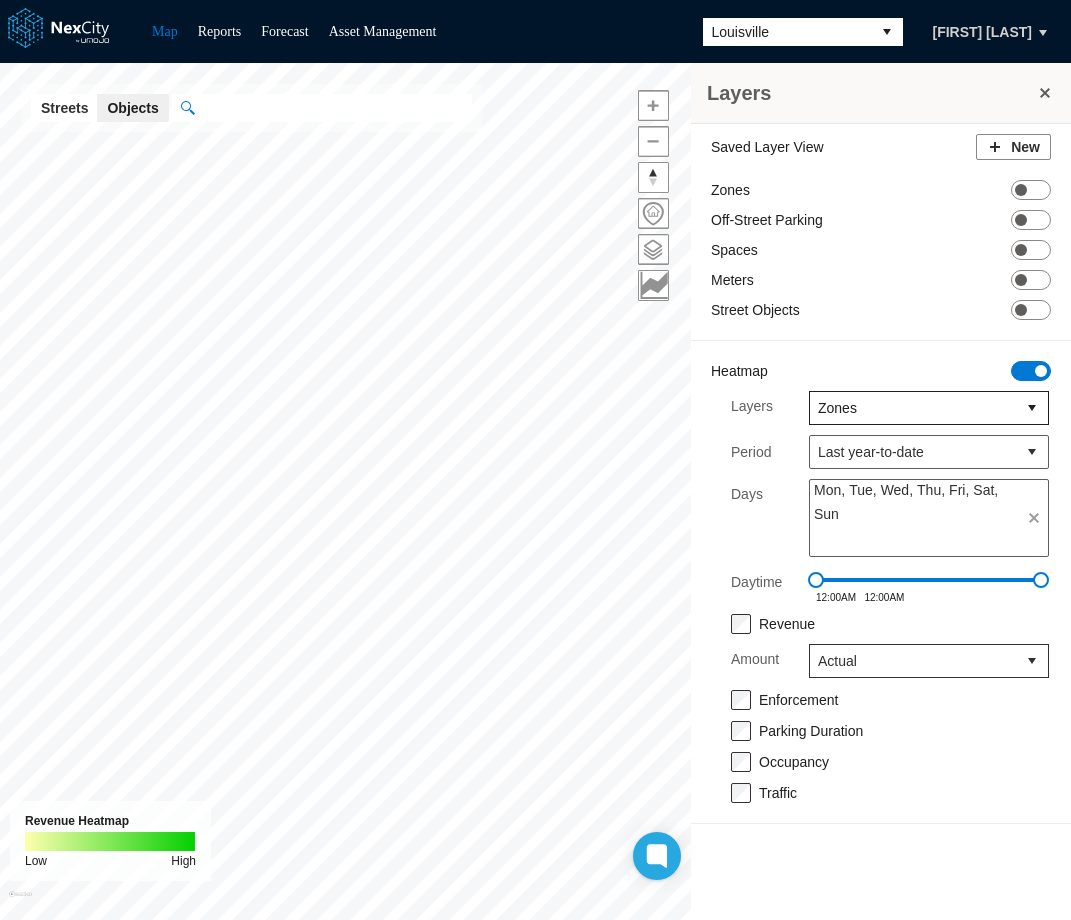 click on "Zones" at bounding box center [913, 408] 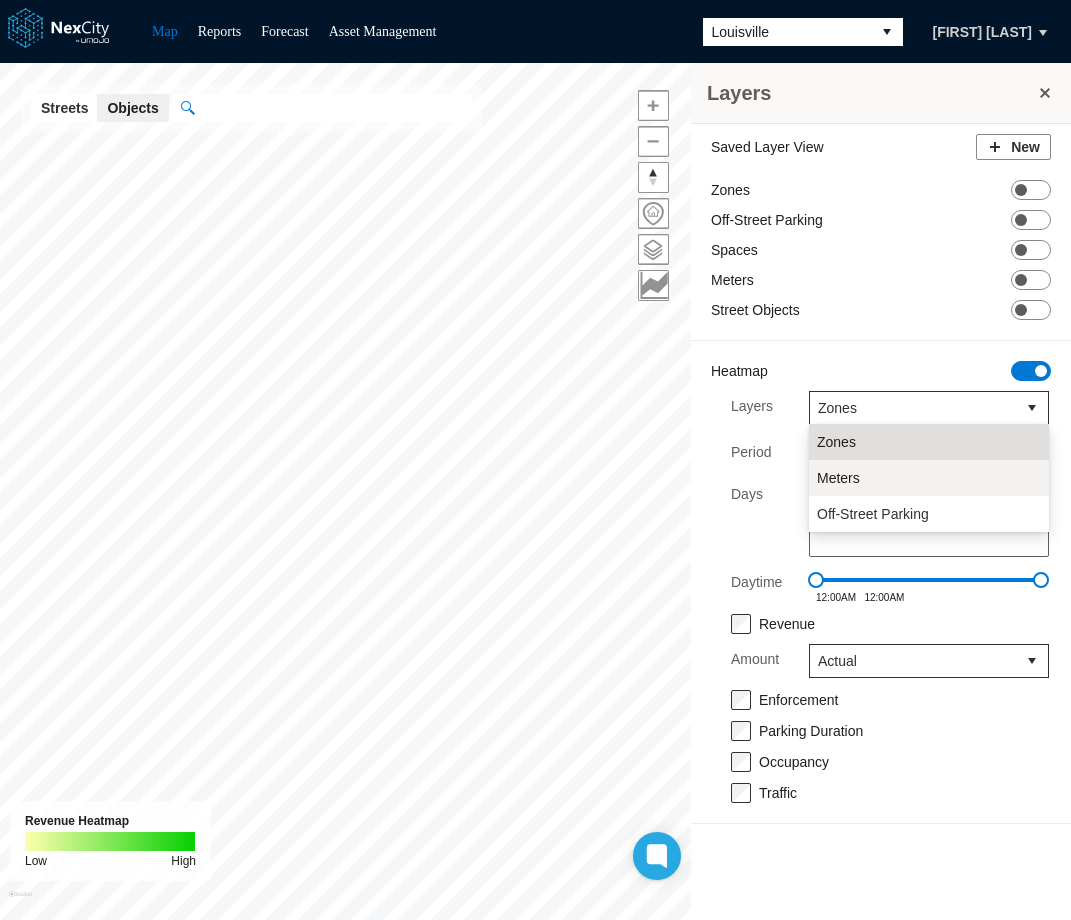 click on "Meters" at bounding box center (929, 478) 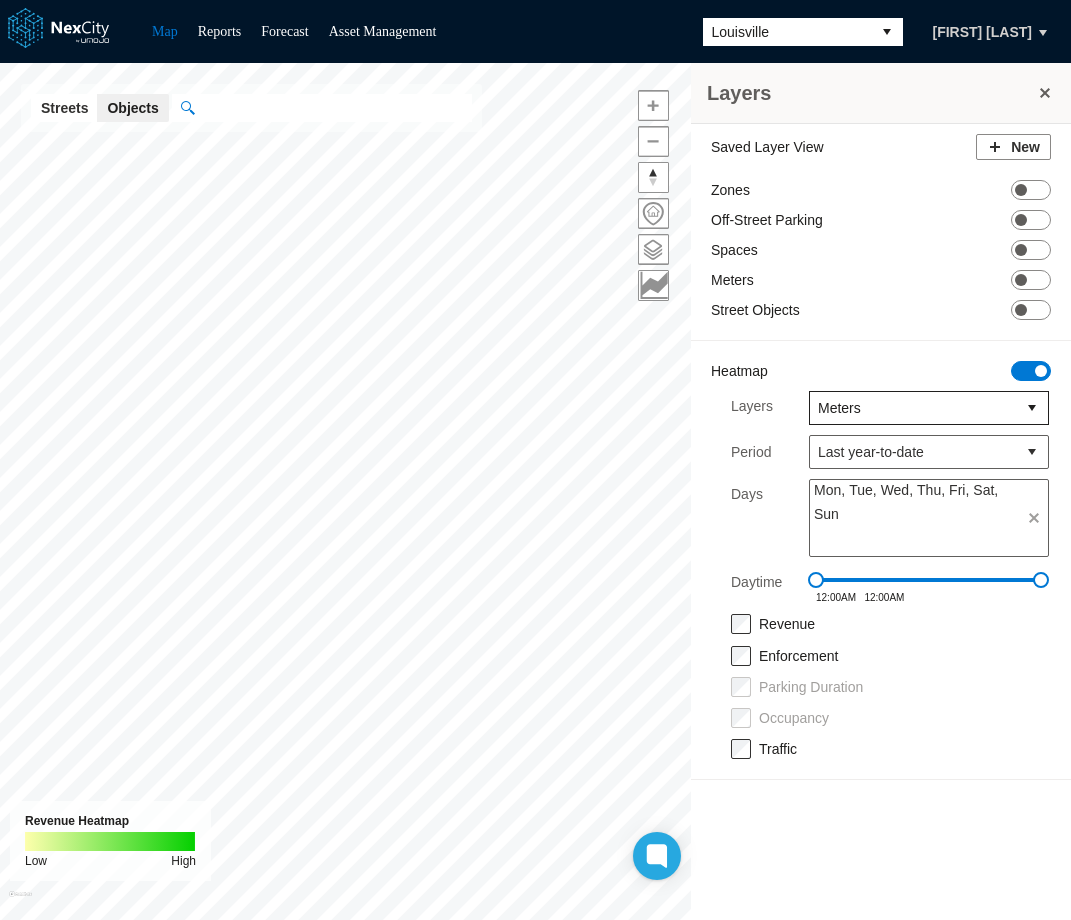 click on "Meters" at bounding box center [913, 408] 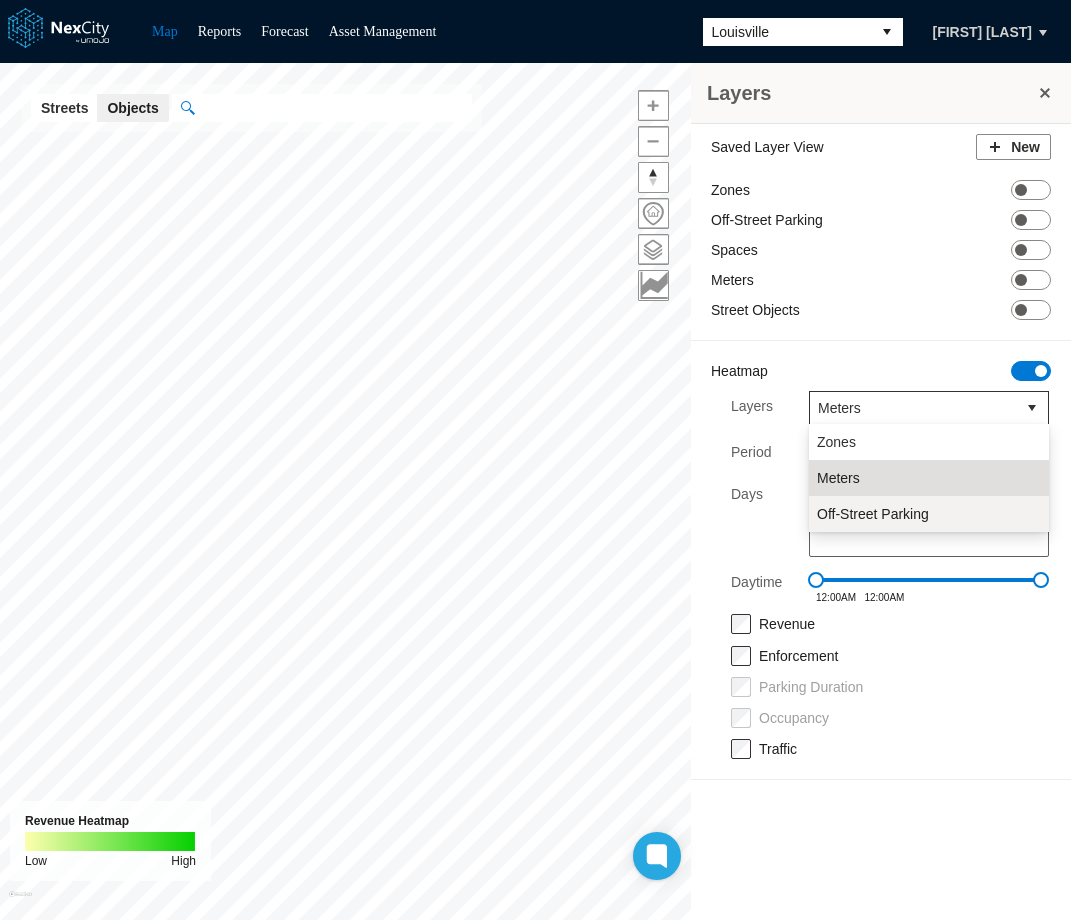 click on "Off-Street Parking" at bounding box center [873, 514] 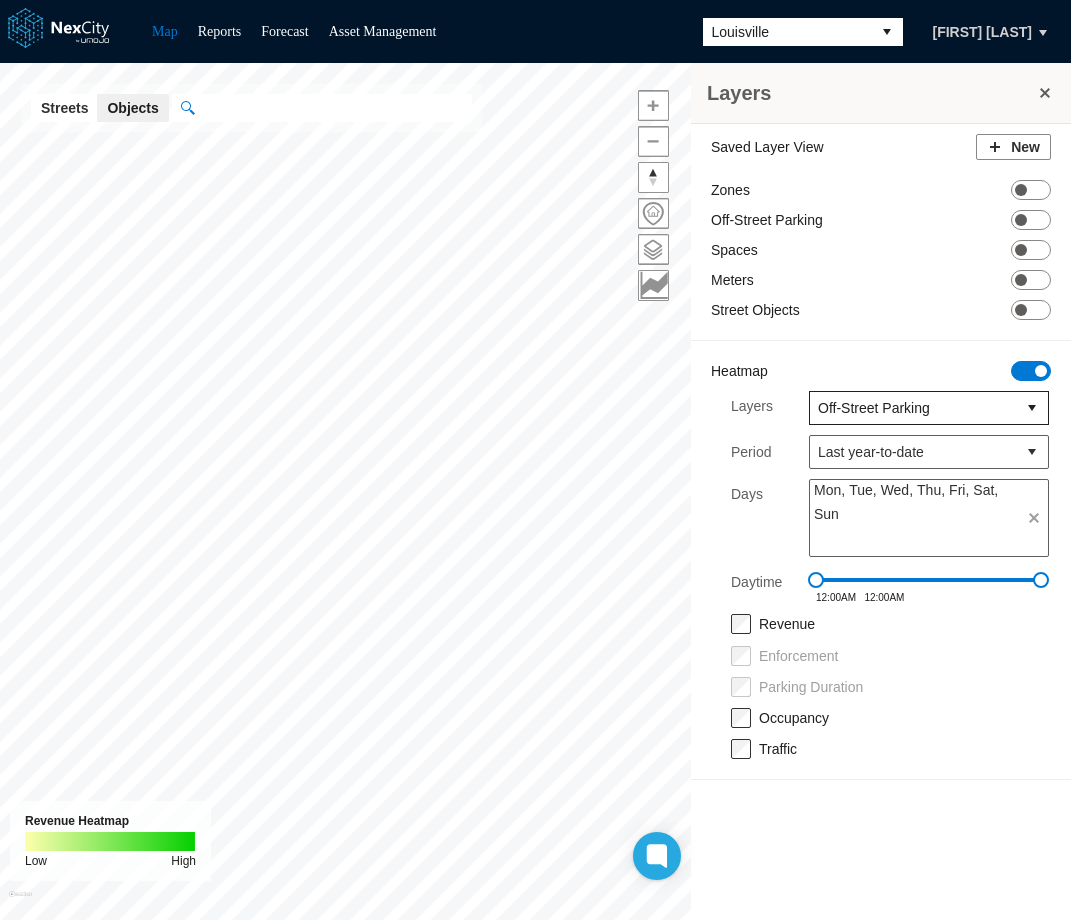 click at bounding box center (1032, 408) 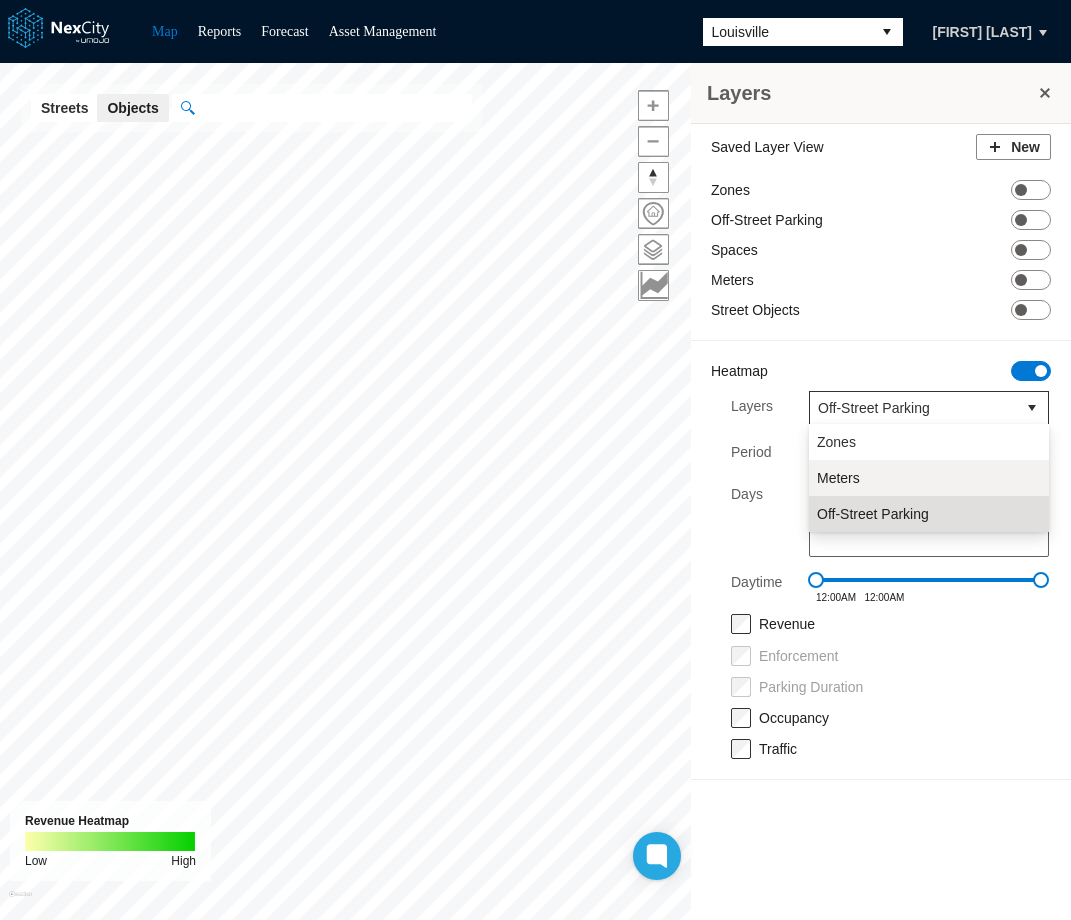 click on "Meters" at bounding box center (929, 478) 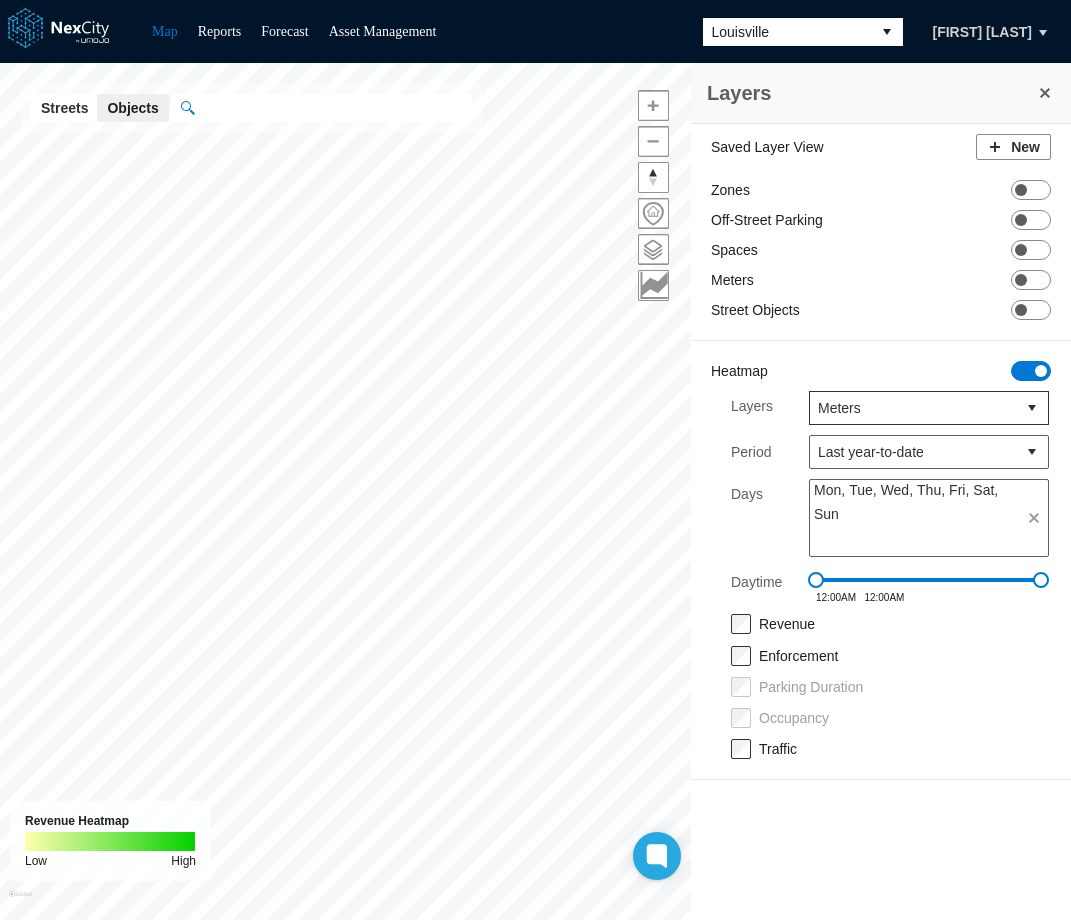 click on "Louisville" at bounding box center (787, 32) 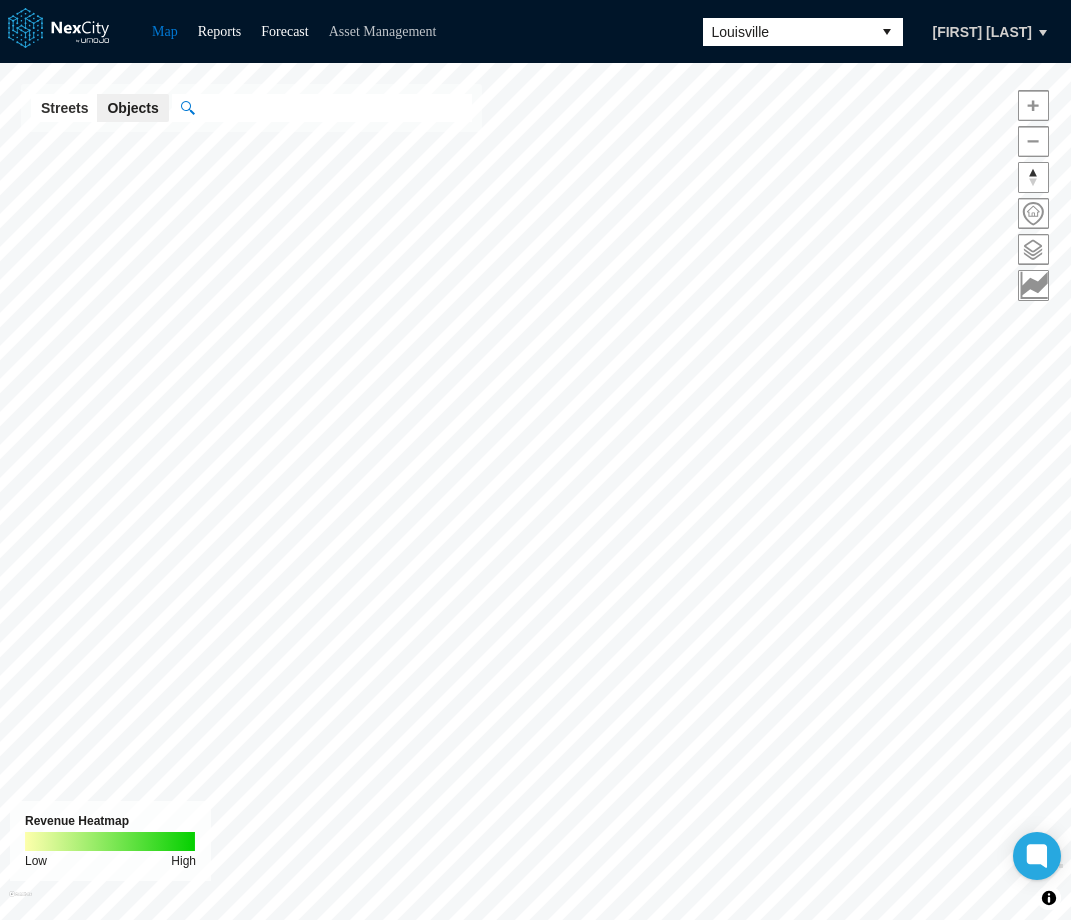 click on "Asset Management" at bounding box center (383, 31) 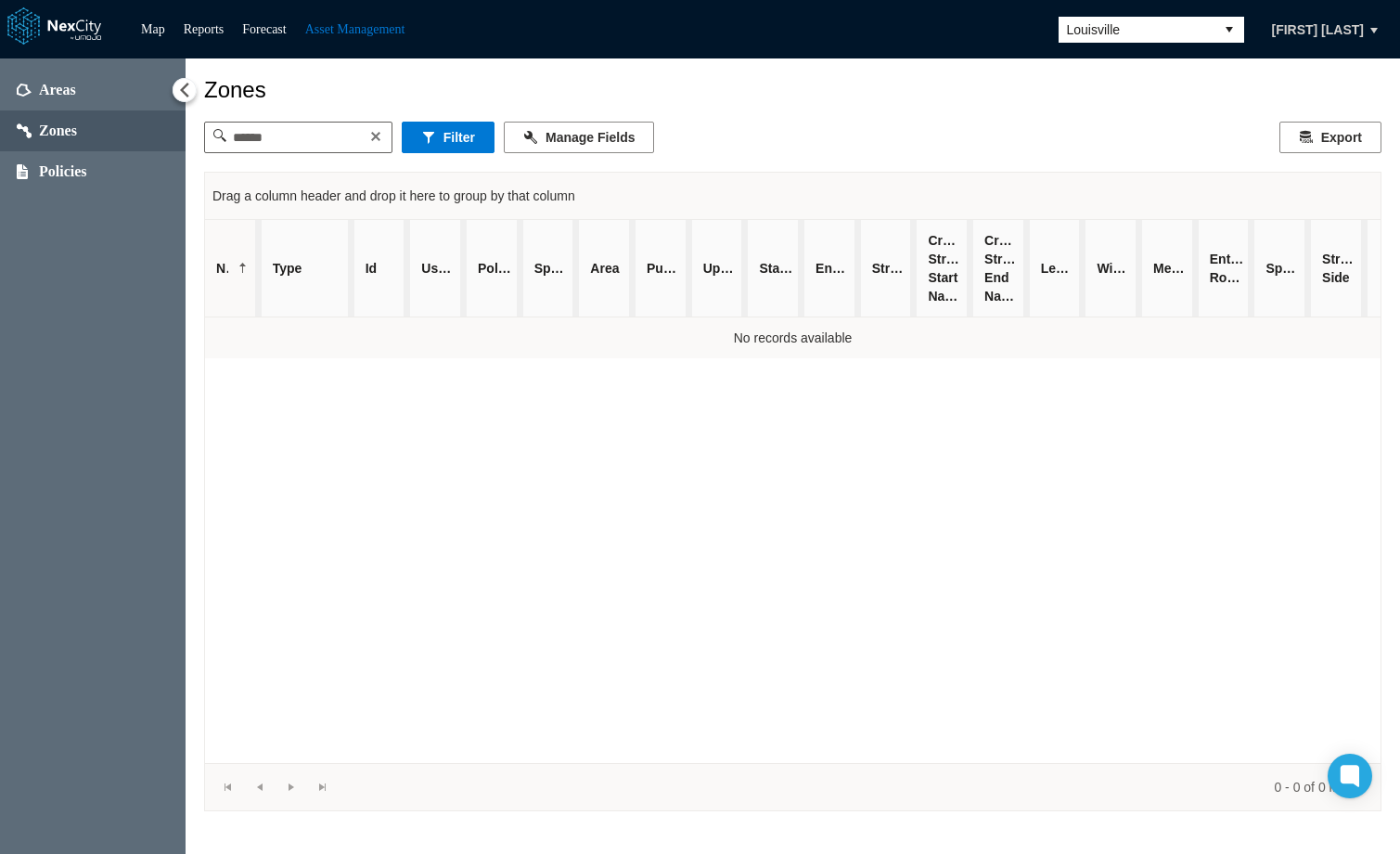 click on "Louisville" at bounding box center [1137, 30] 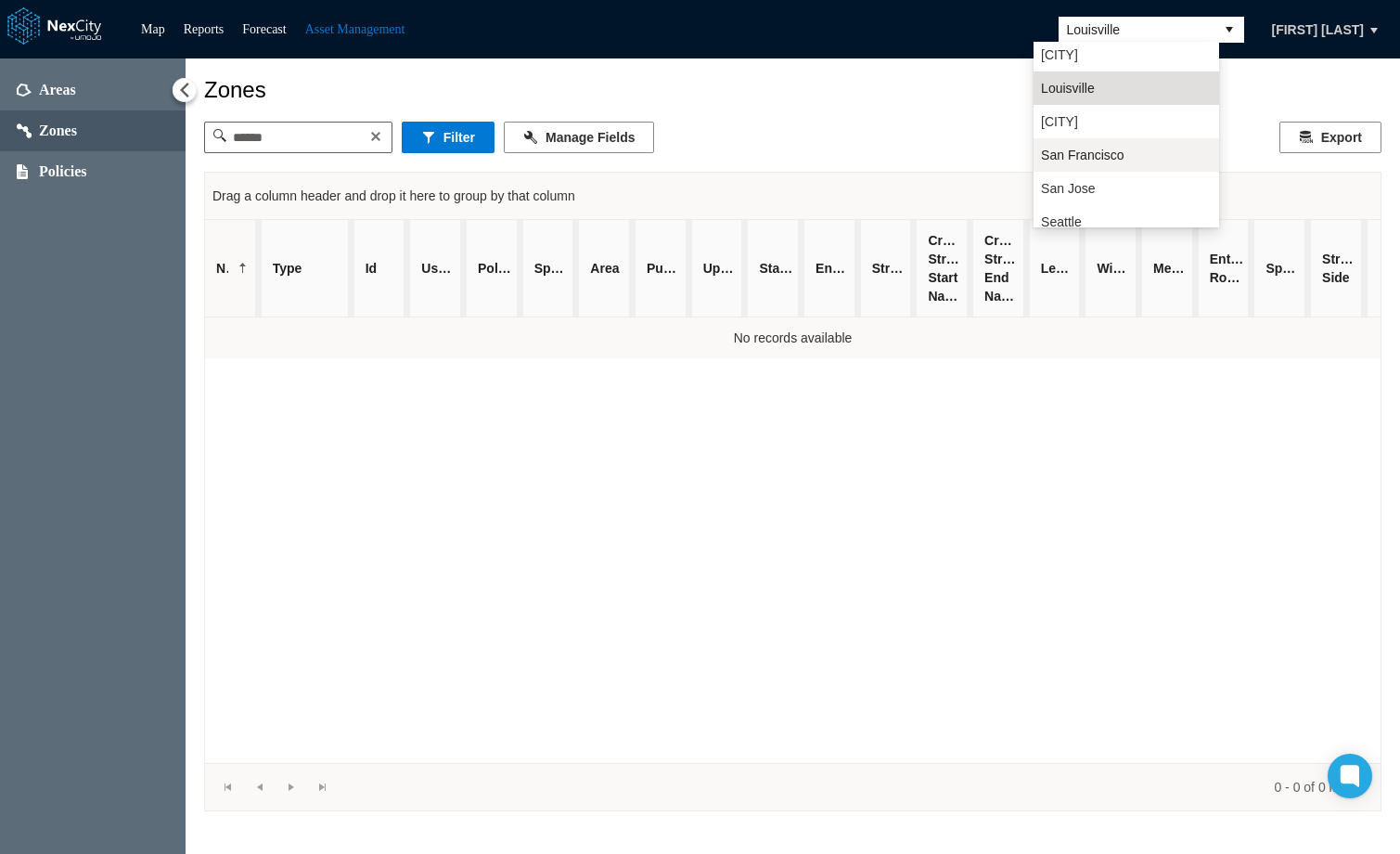 scroll, scrollTop: 48, scrollLeft: 0, axis: vertical 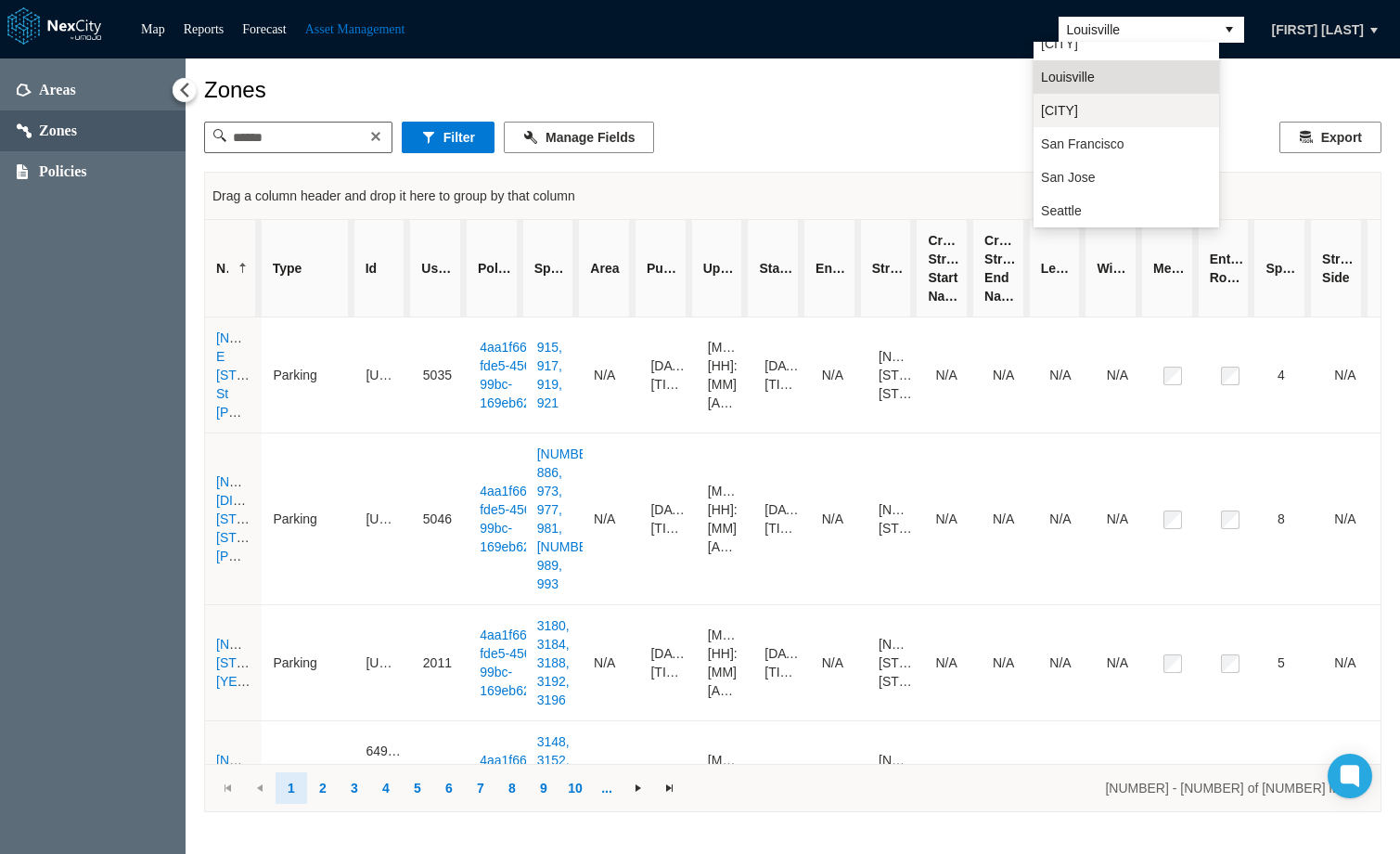 click on "[CITY]" at bounding box center [1060, 110] 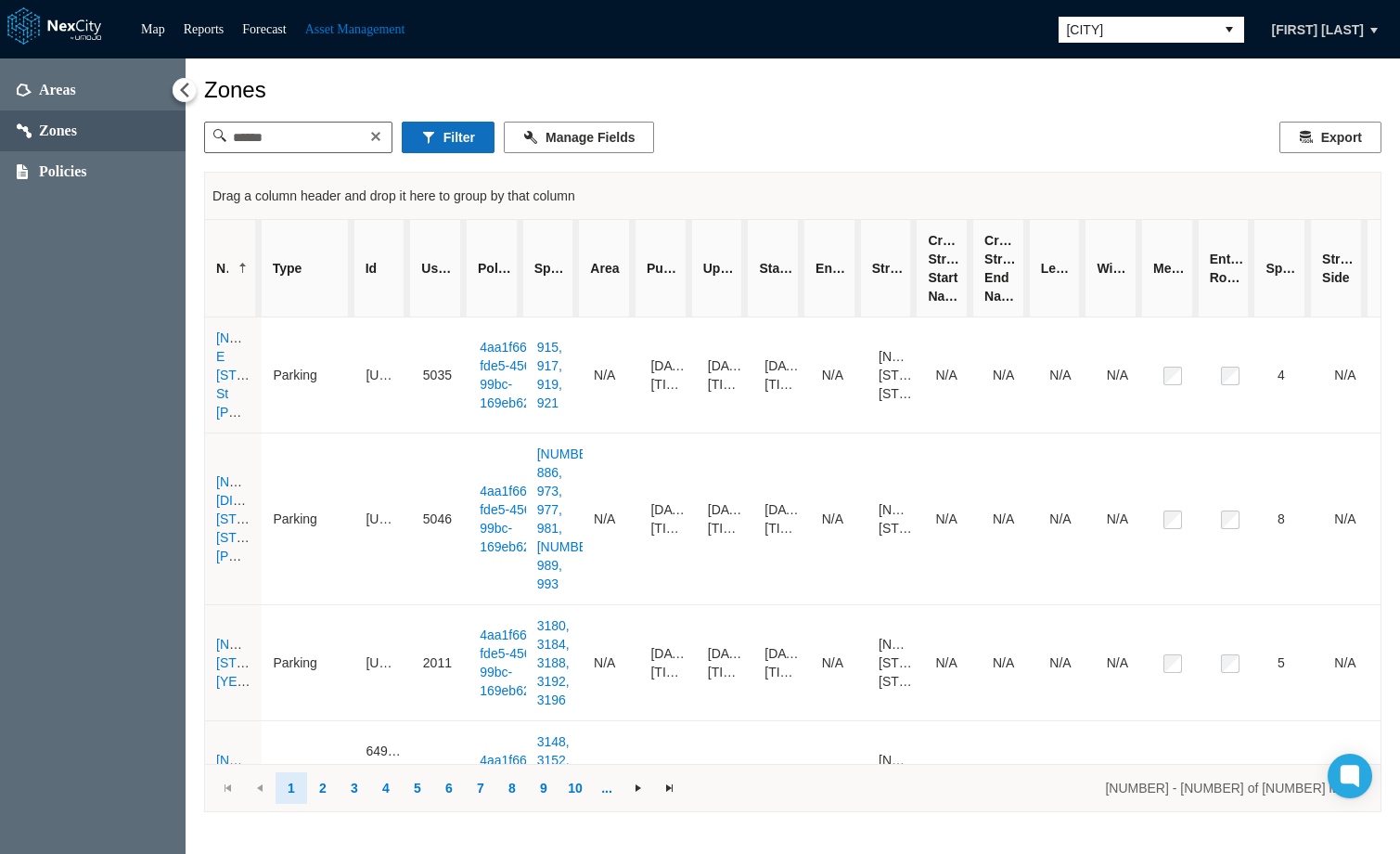 click on "Filter" at bounding box center (448, 137) 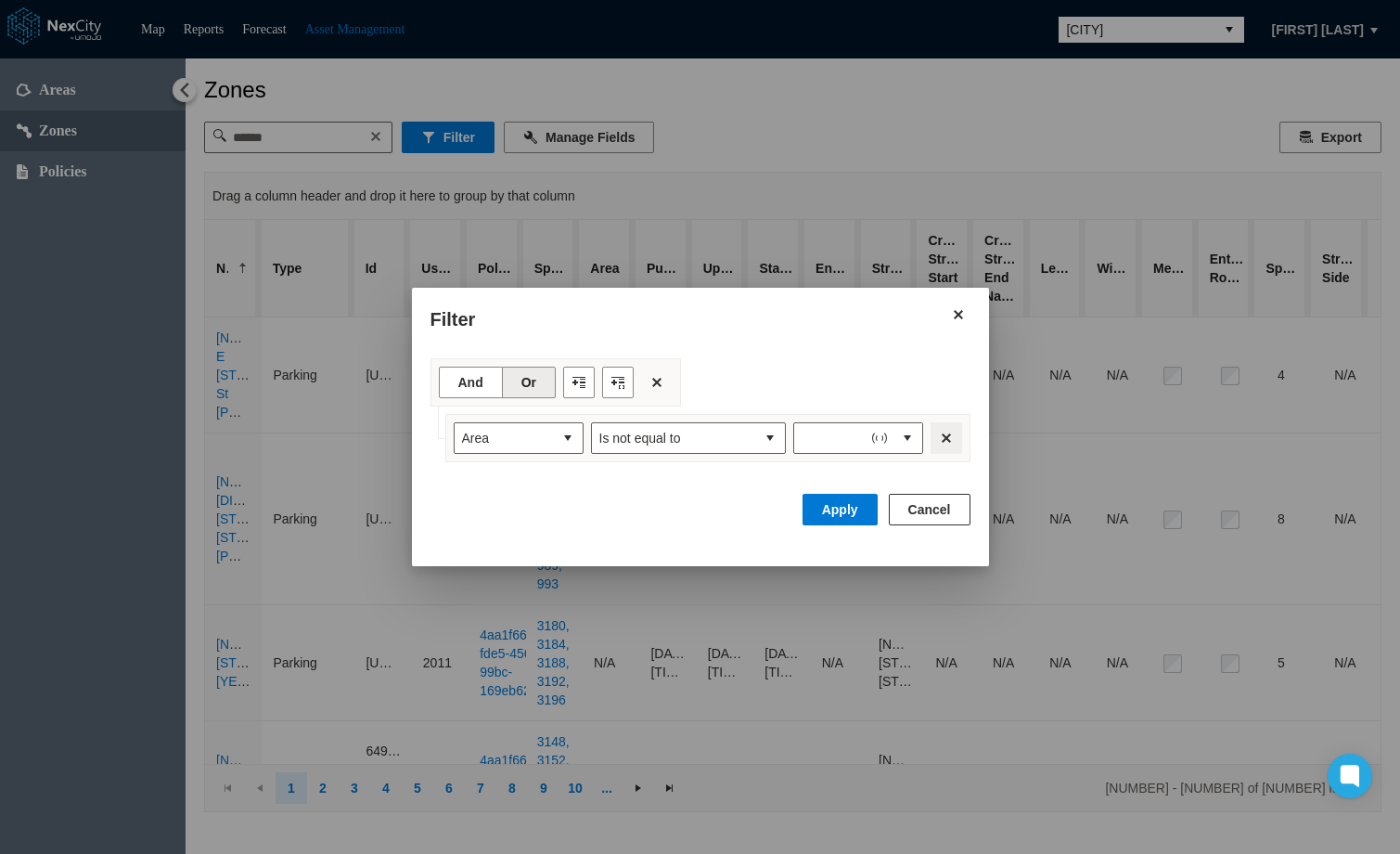 click at bounding box center [946, 438] 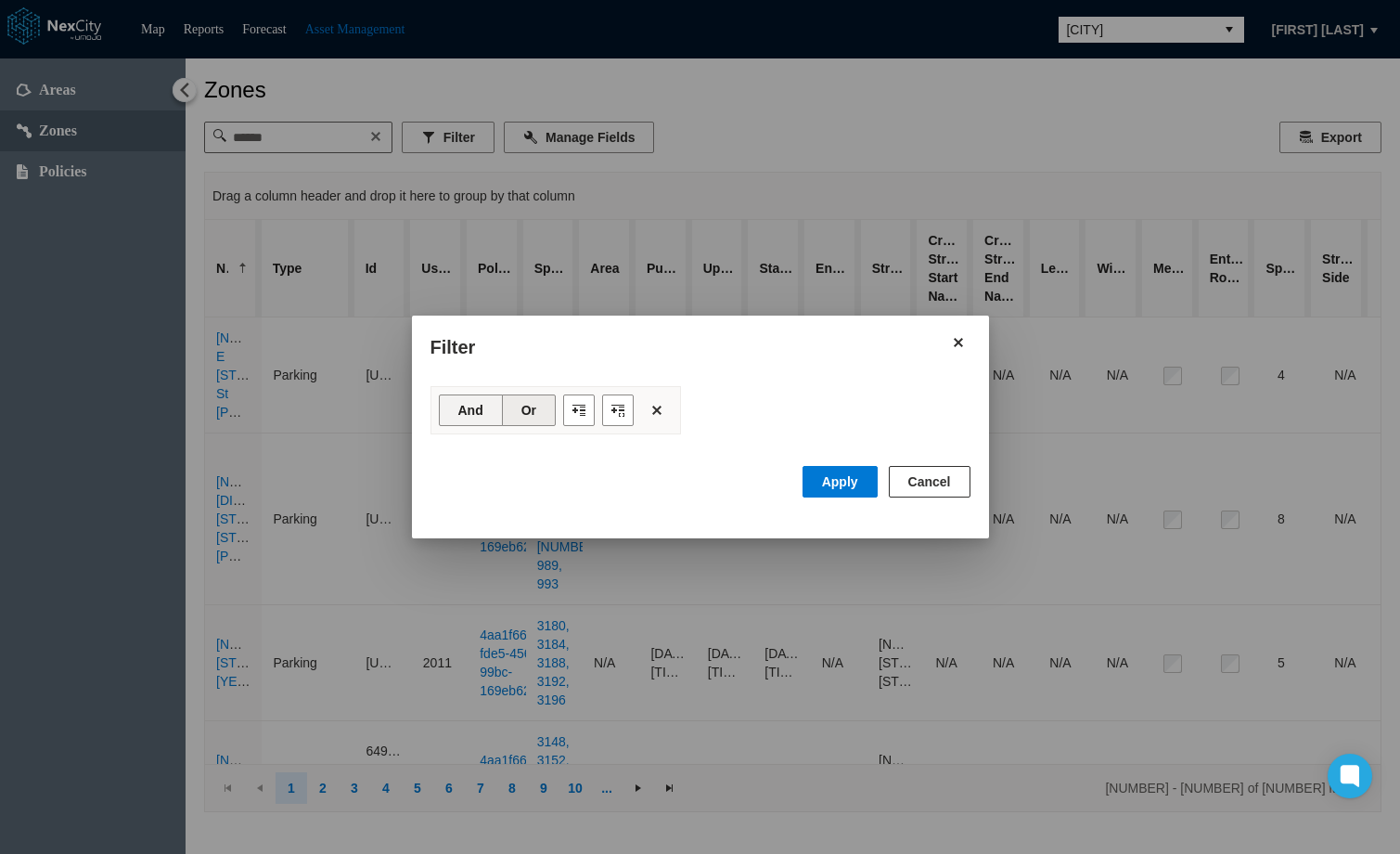 click on "And" at bounding box center [470, 410] 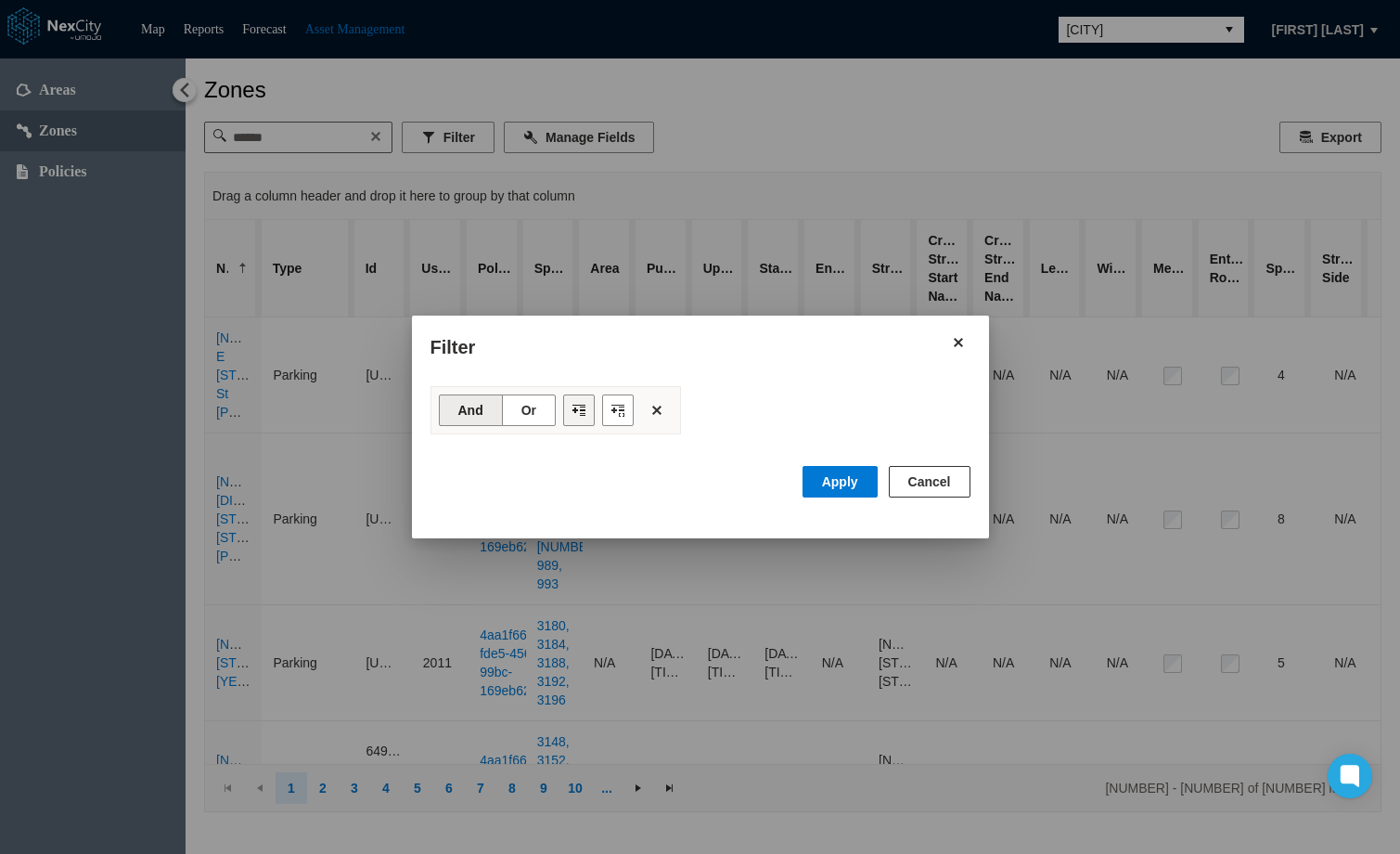 click at bounding box center (579, 410) 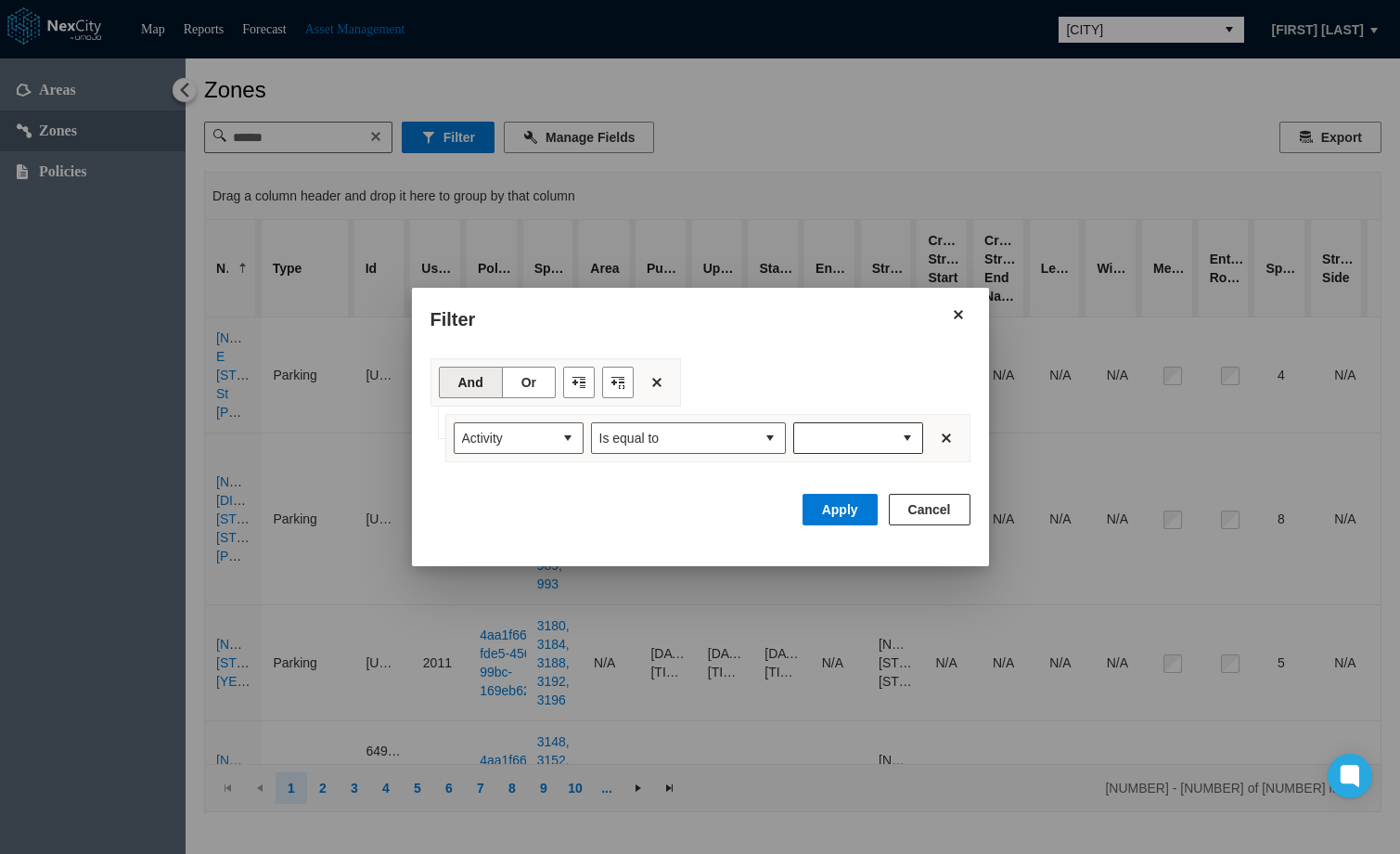 drag, startPoint x: 904, startPoint y: 438, endPoint x: 837, endPoint y: 447, distance: 67.601775 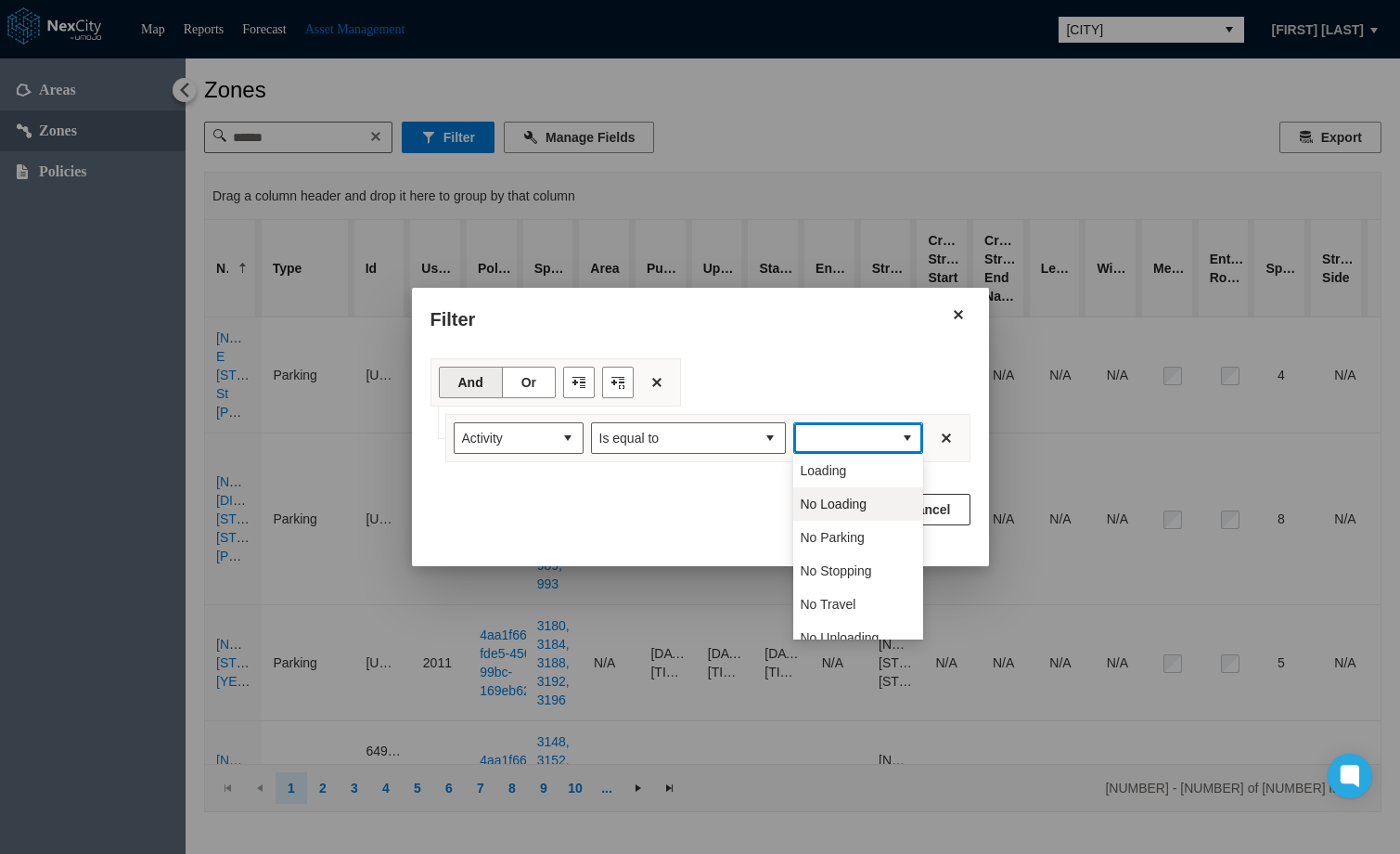 type on "*" 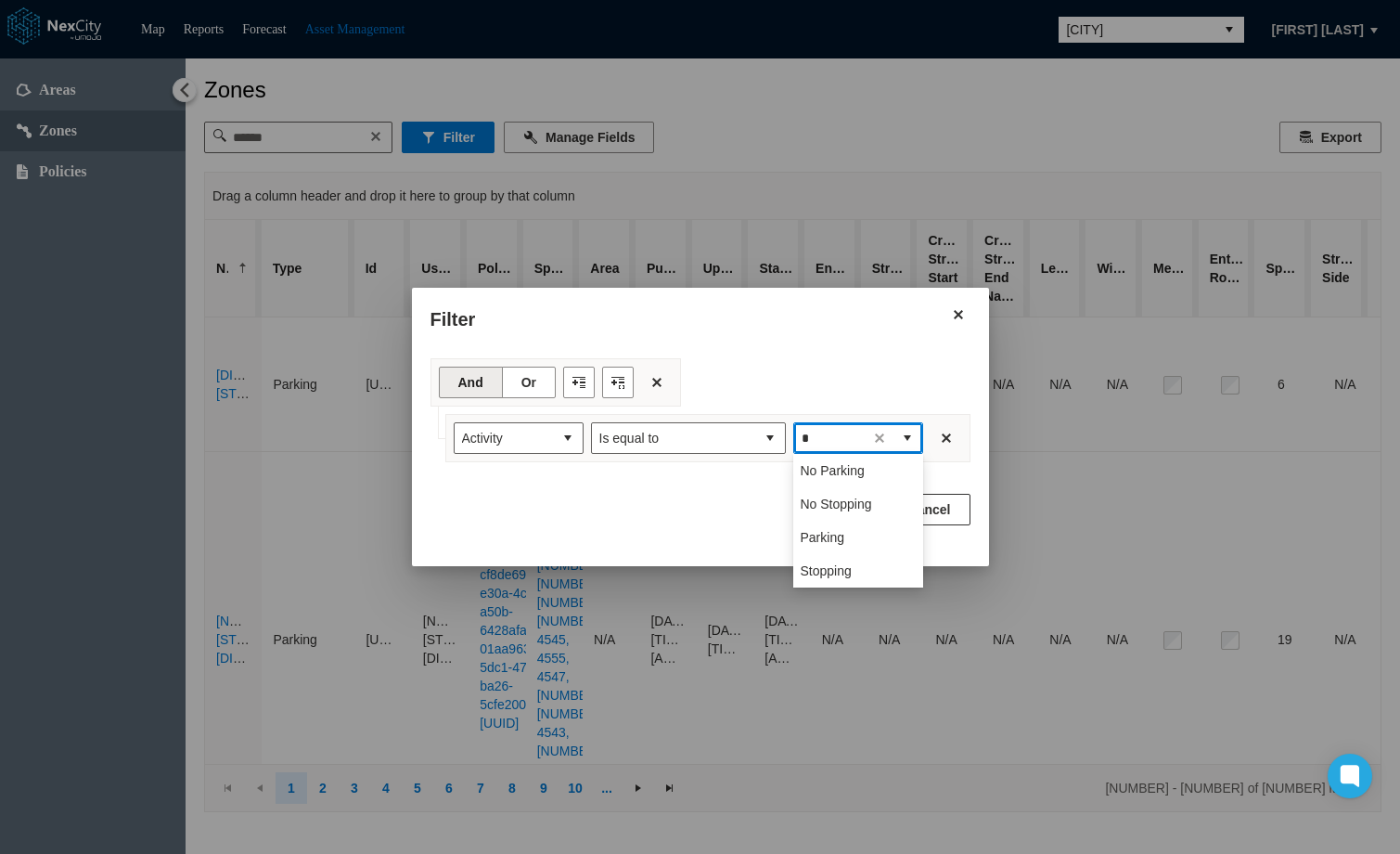 click on "Parking" at bounding box center [822, 537] 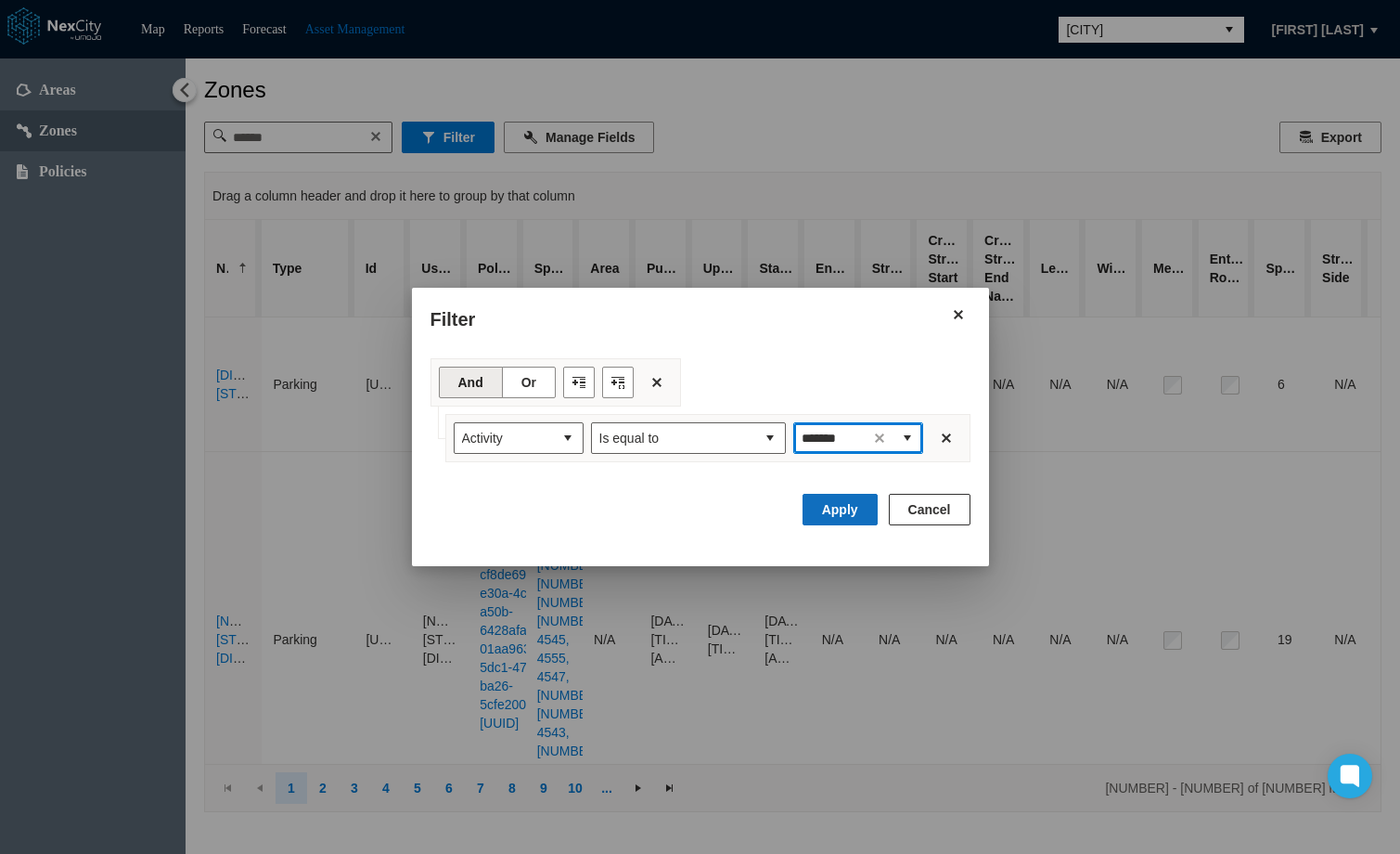 type on "*******" 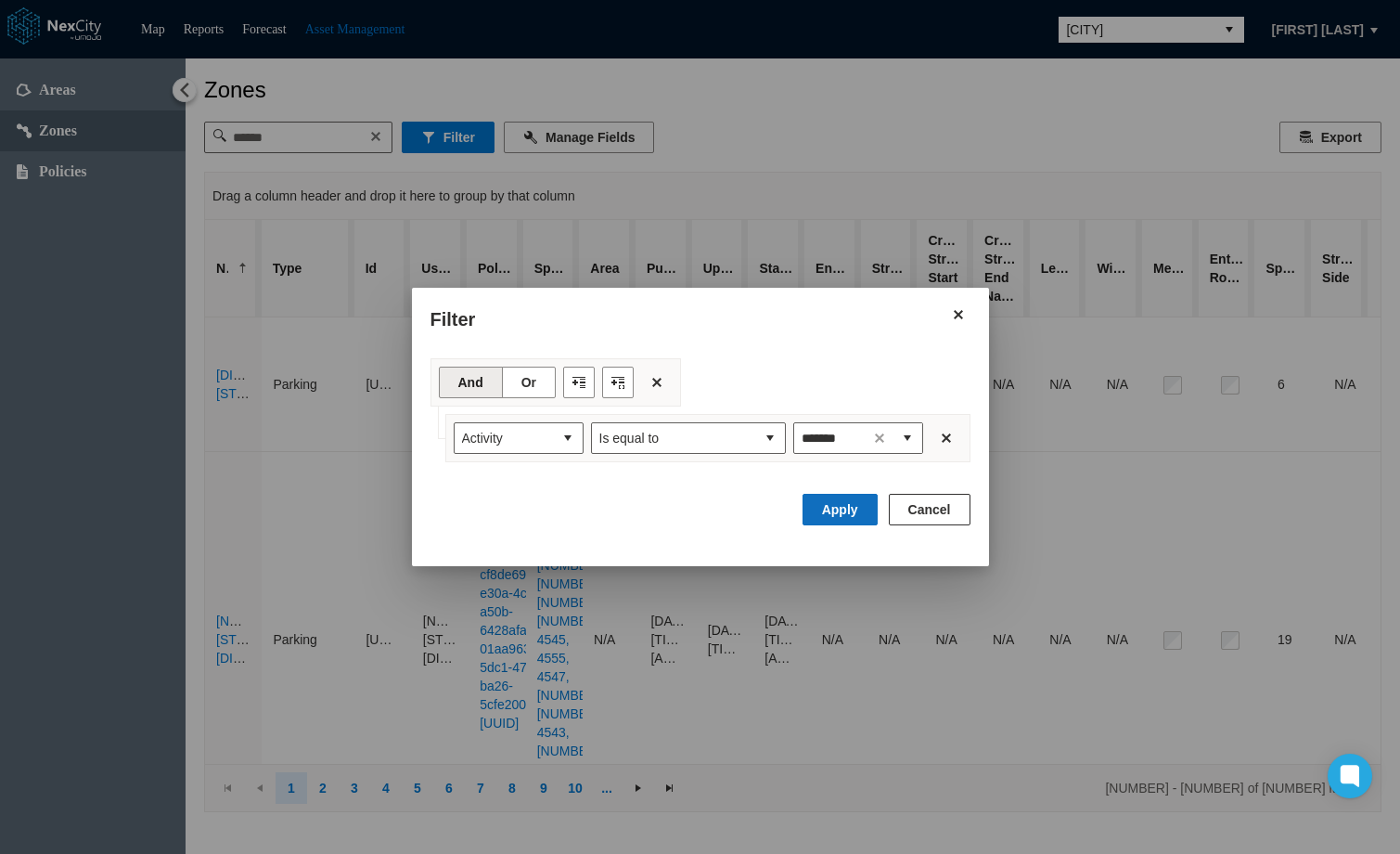 click on "Apply" at bounding box center (840, 510) 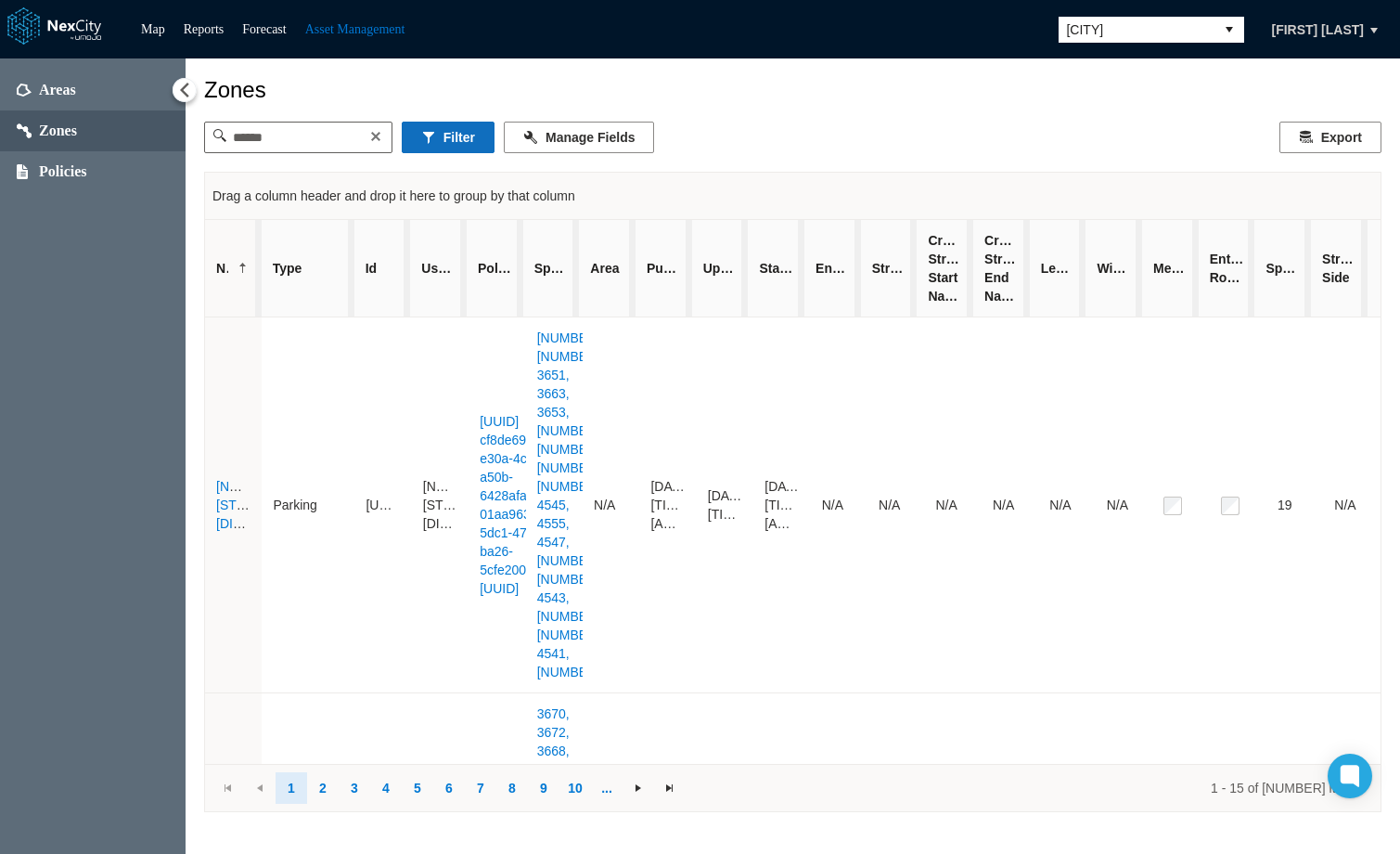 click on "Filter" at bounding box center (448, 137) 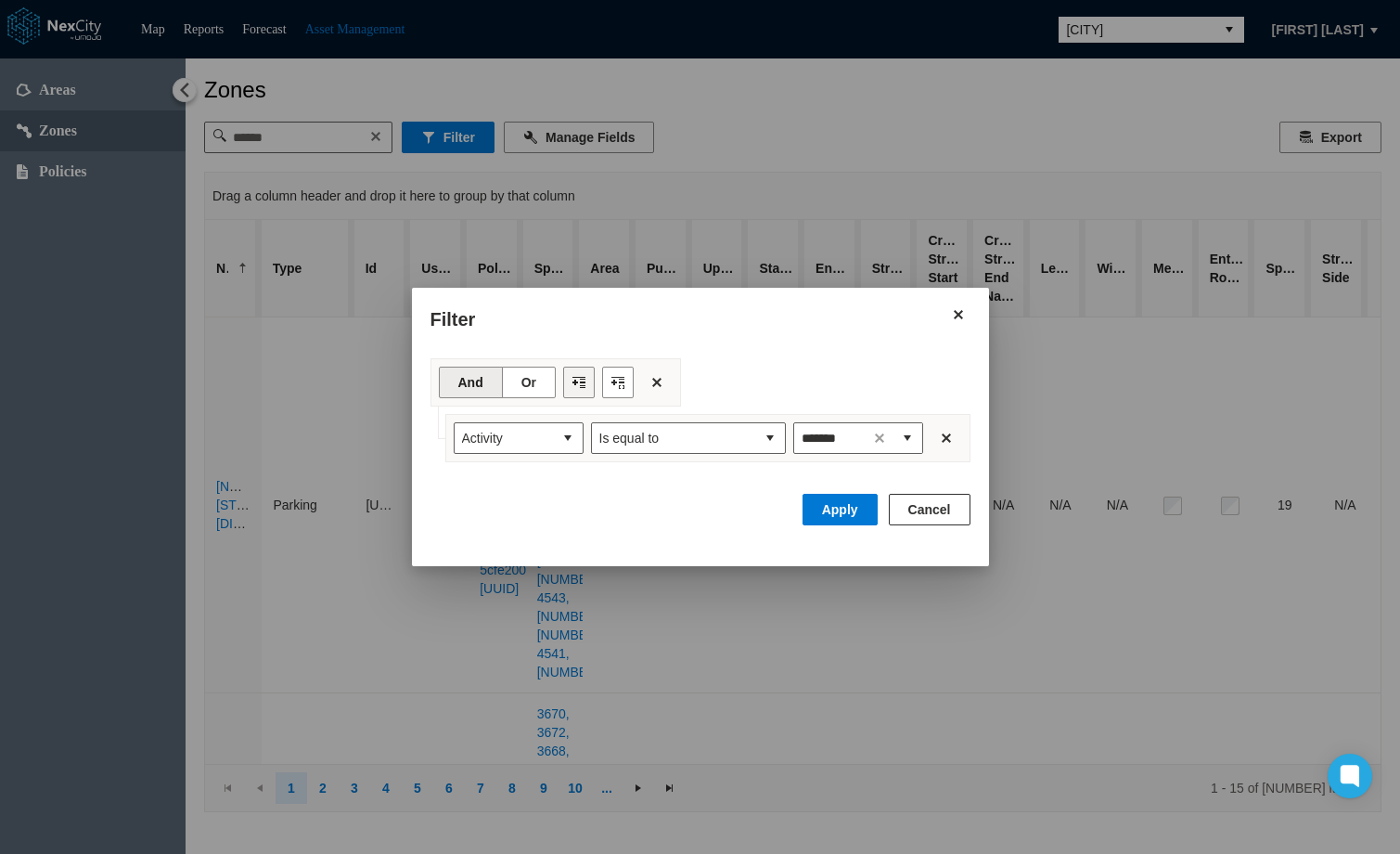 click at bounding box center [579, 382] 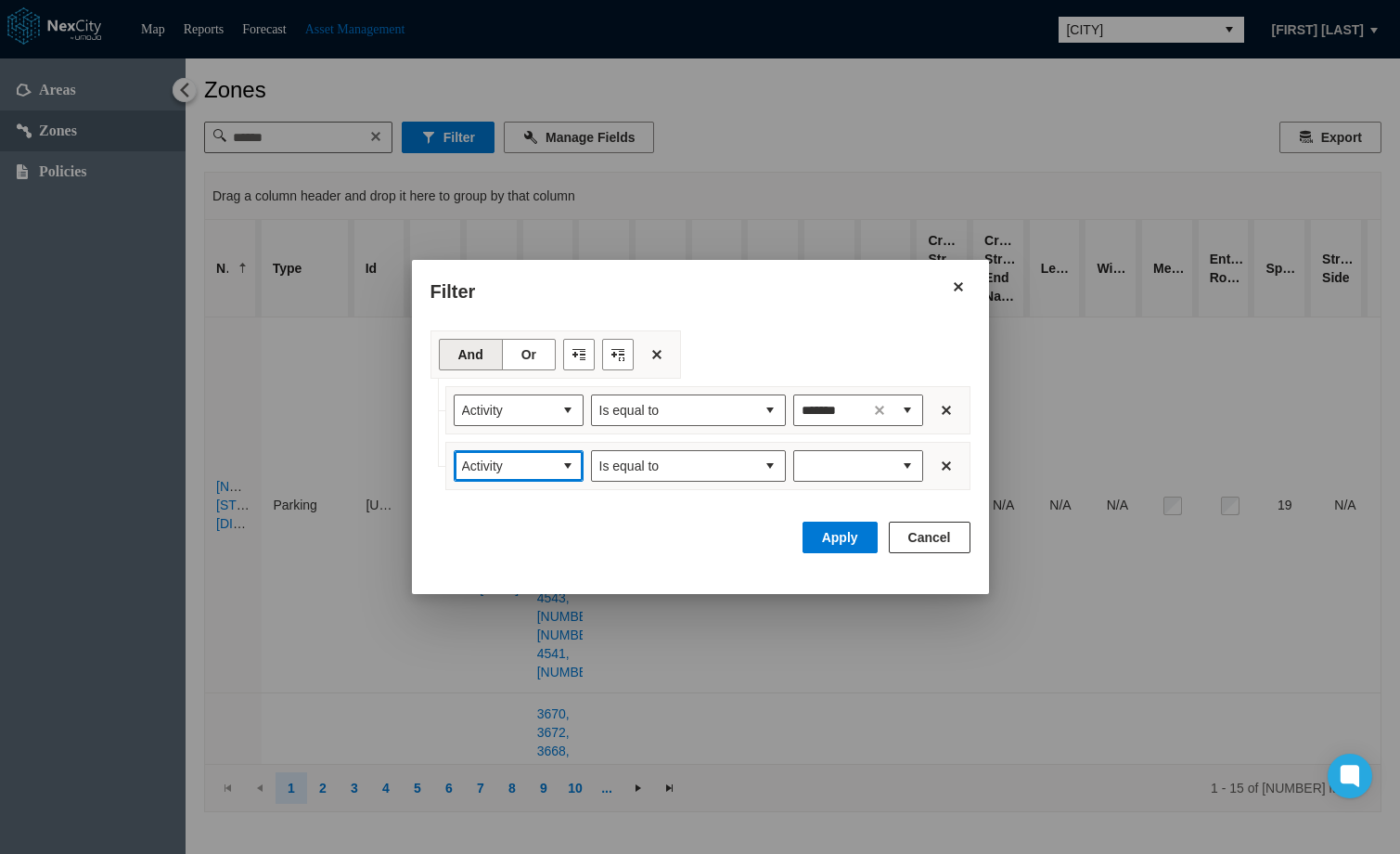 click at bounding box center (568, 466) 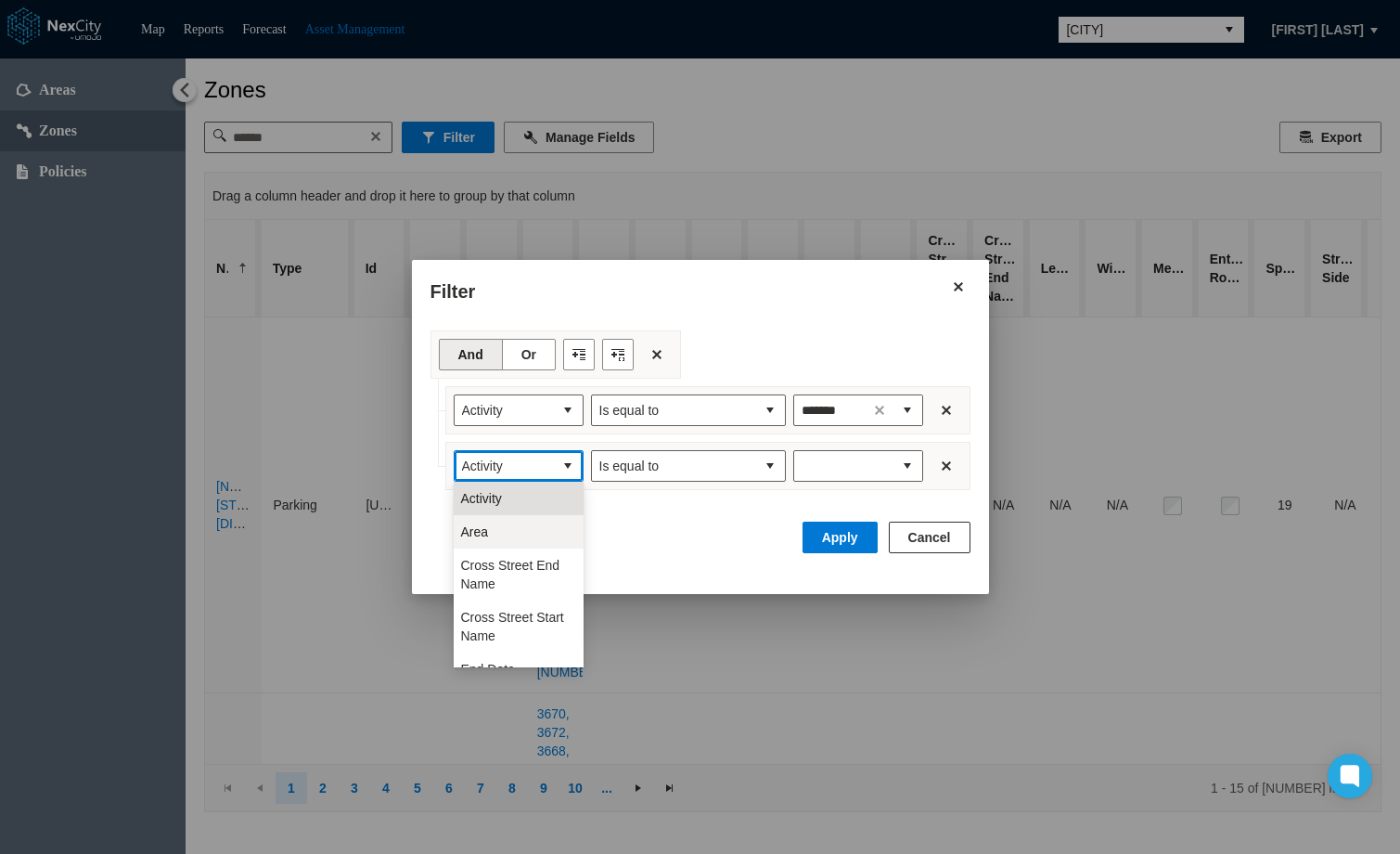 click on "Area" at bounding box center (519, 532) 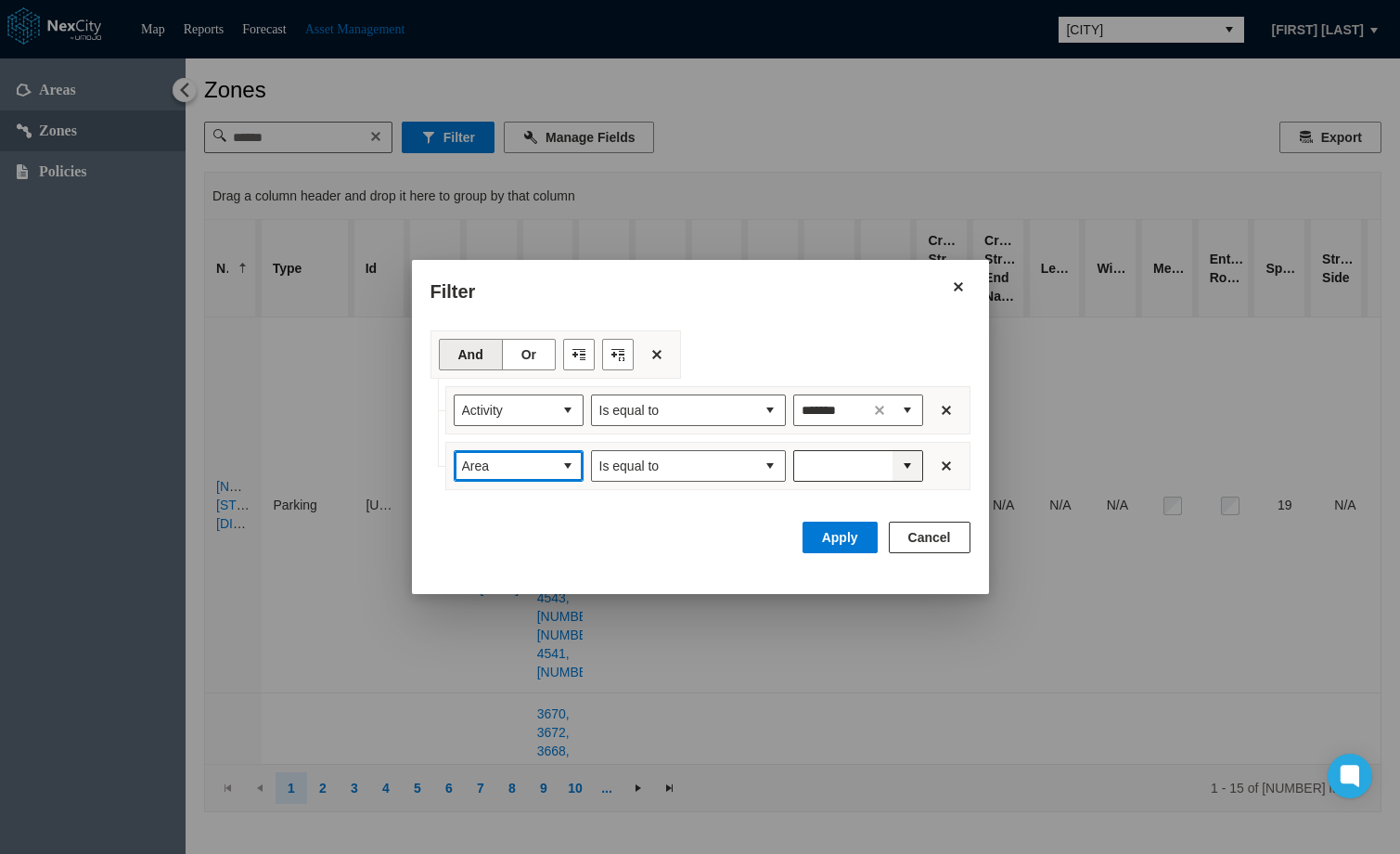click at bounding box center (907, 466) 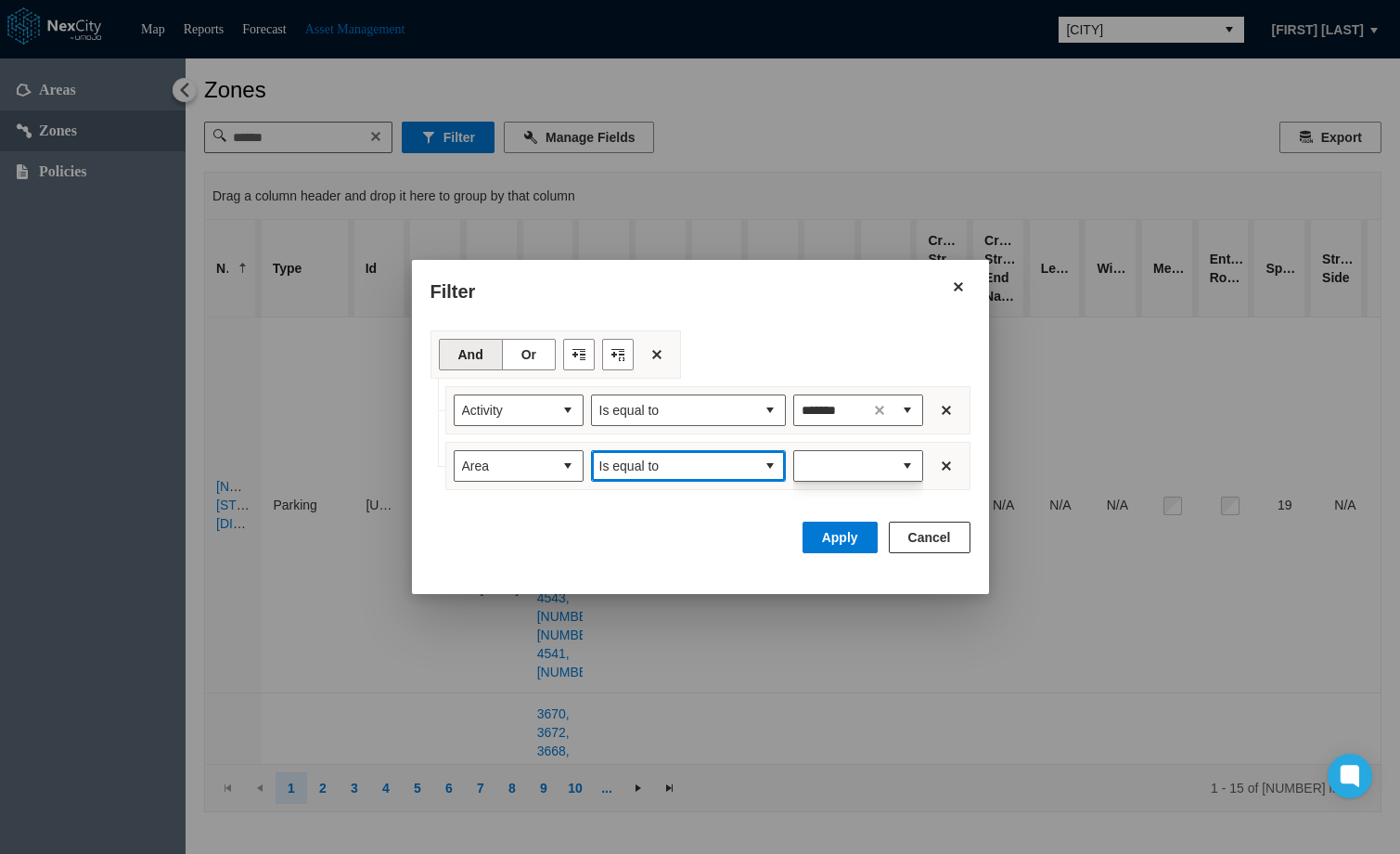 click at bounding box center [770, 466] 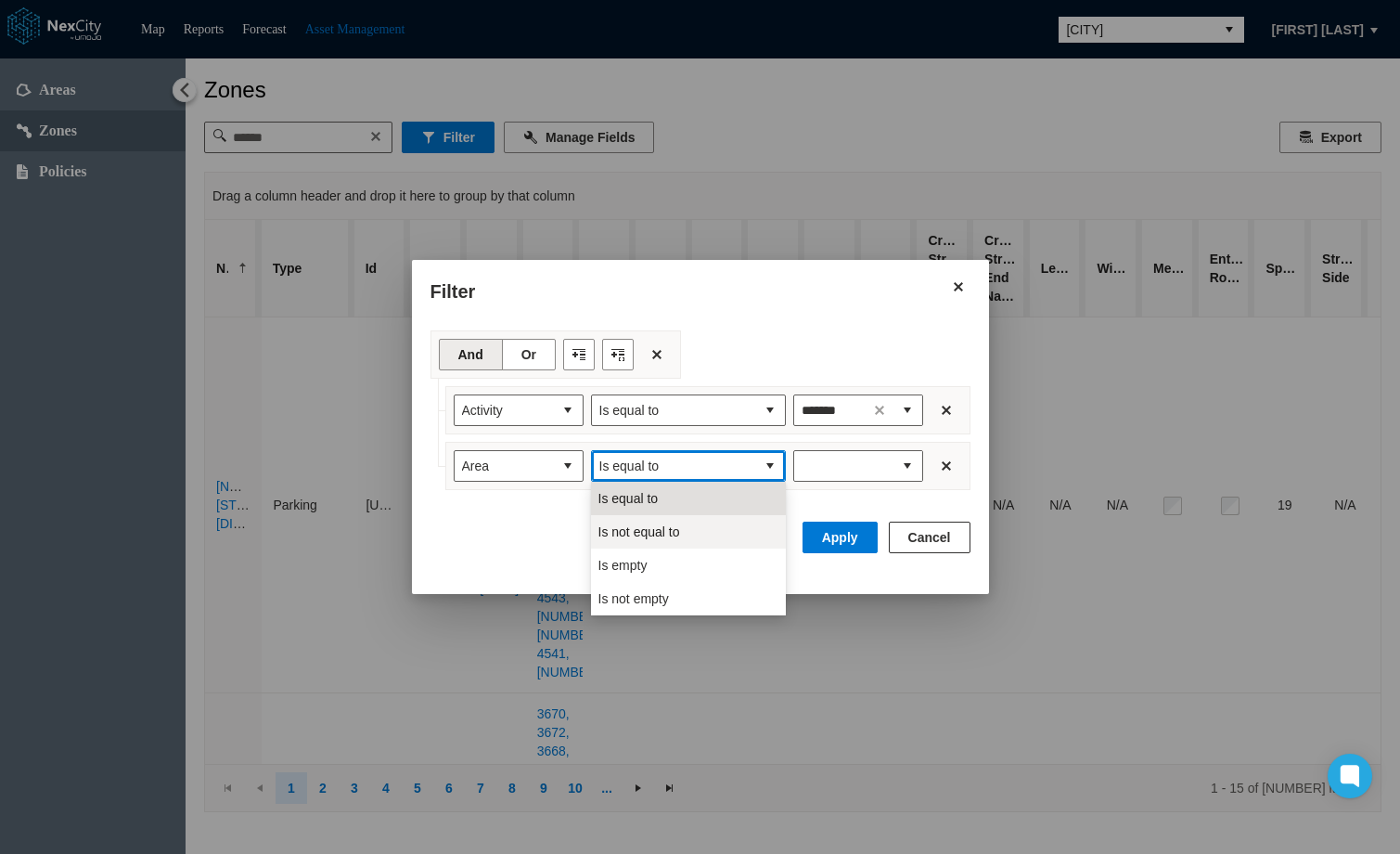 click on "Is not equal to" at bounding box center [639, 532] 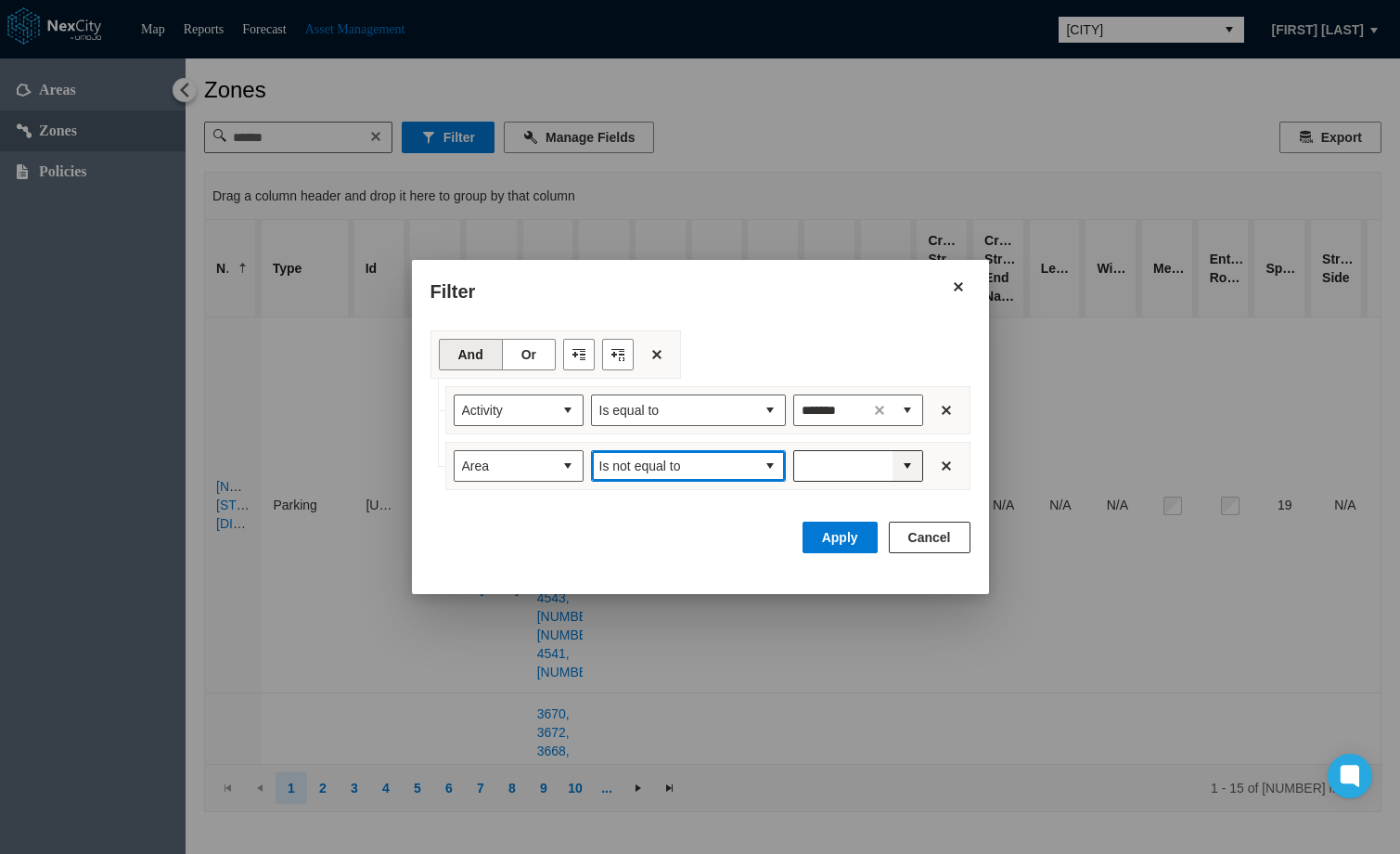 click at bounding box center (907, 466) 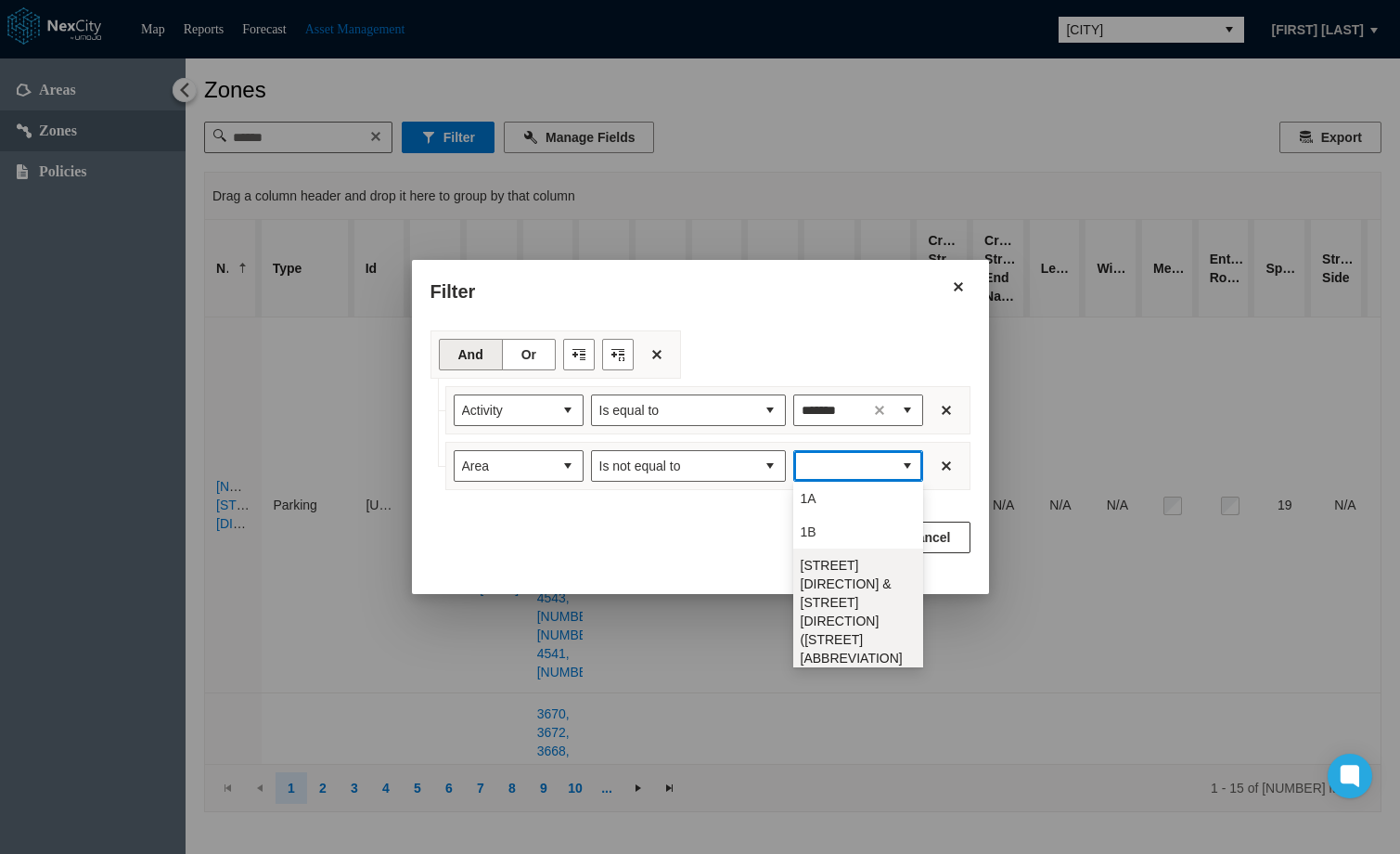 click on "38th St E & 29th Ave S (38th St LRT Station)" at bounding box center [858, 621] 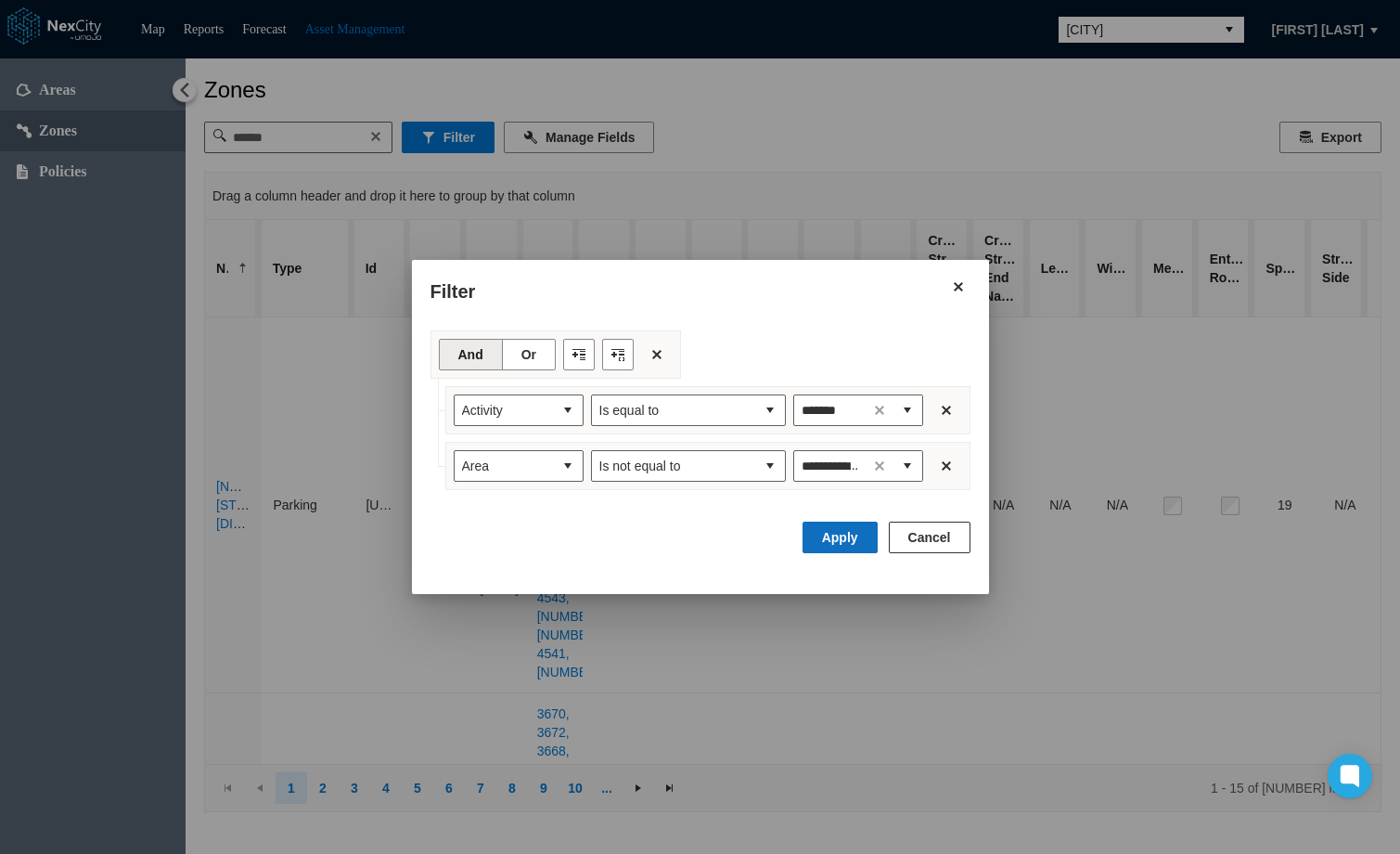 click on "Apply" at bounding box center (840, 537) 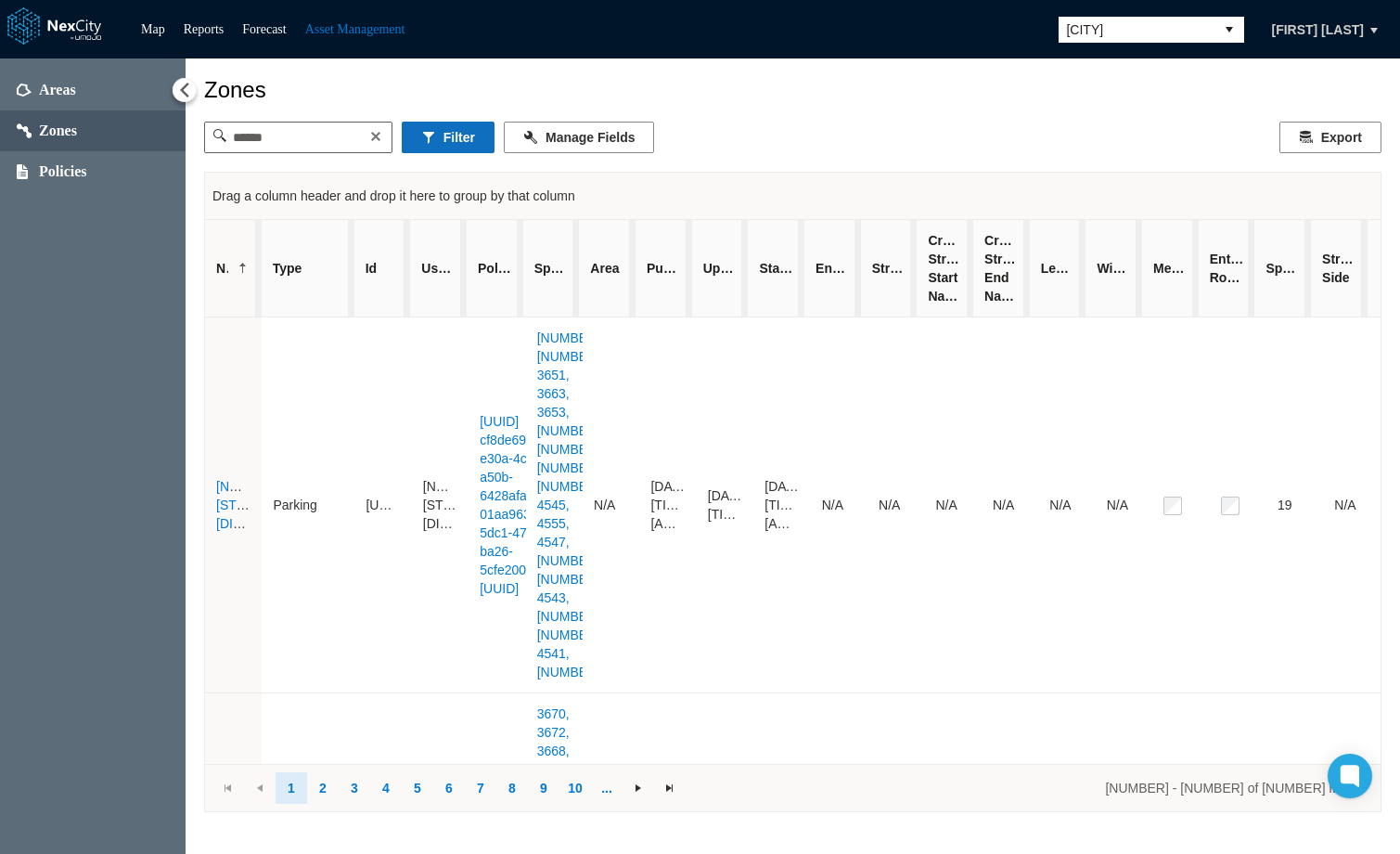 click on "Filter" at bounding box center [448, 137] 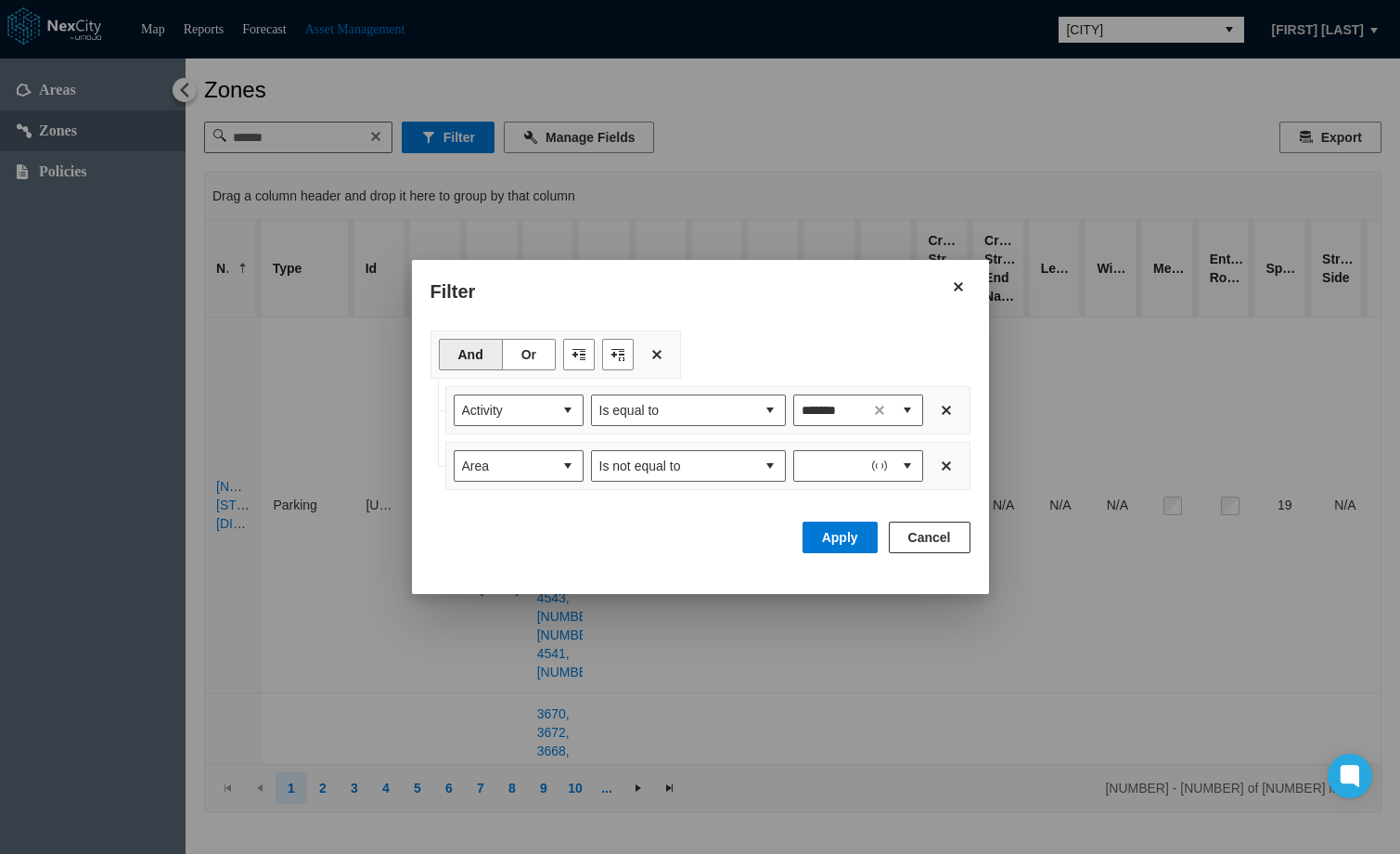 type on "**********" 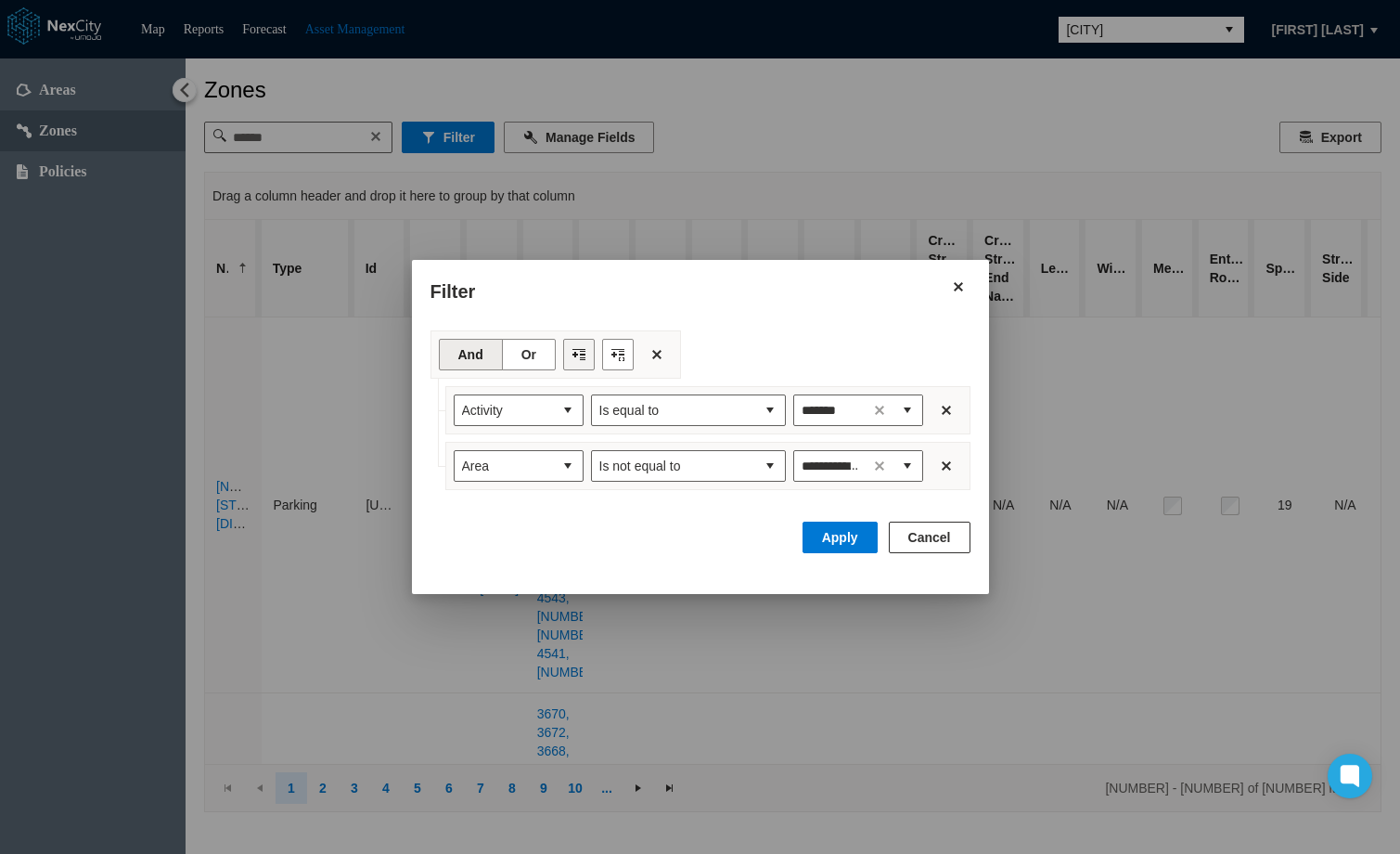 click at bounding box center [579, 355] 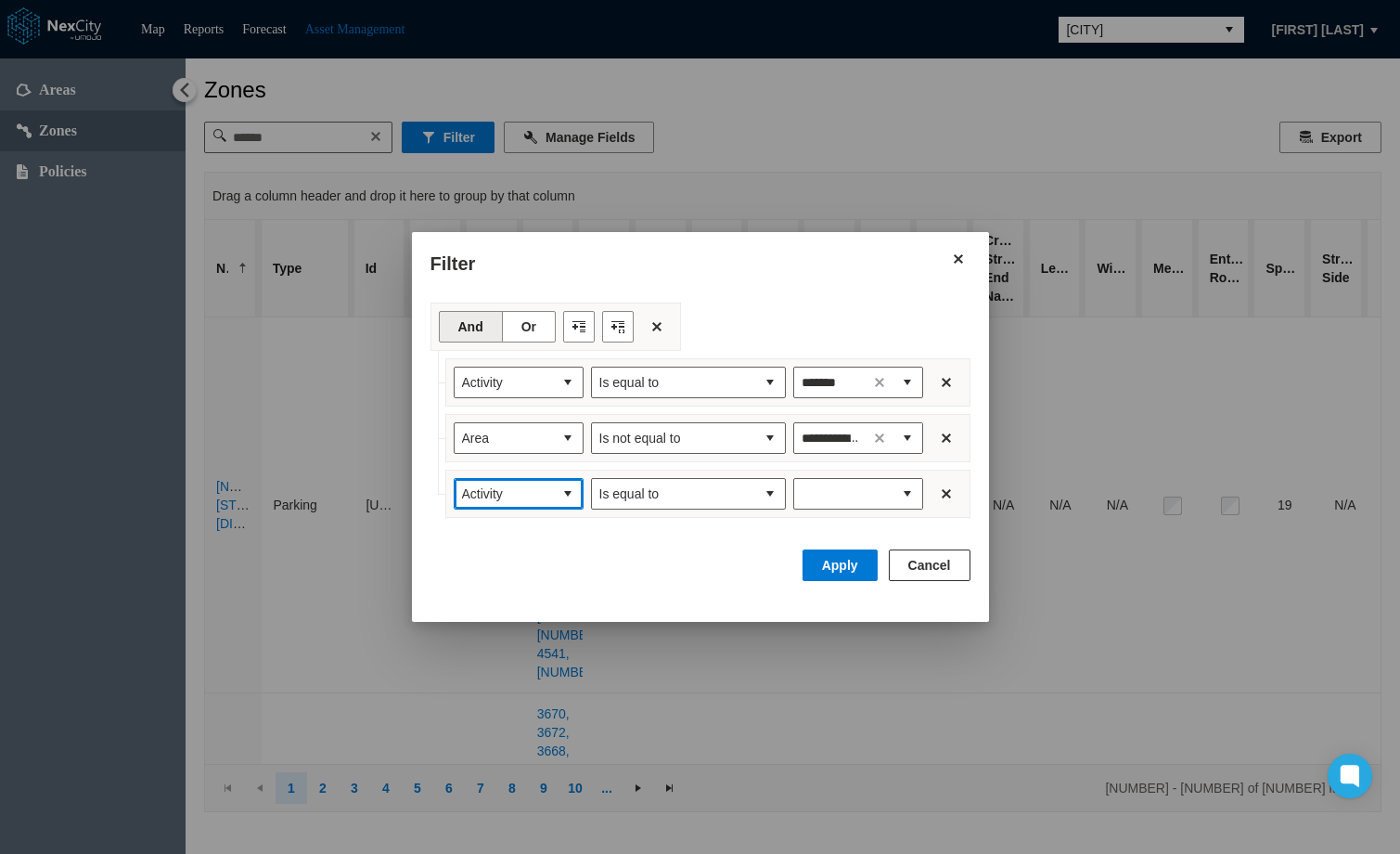 click at bounding box center (568, 494) 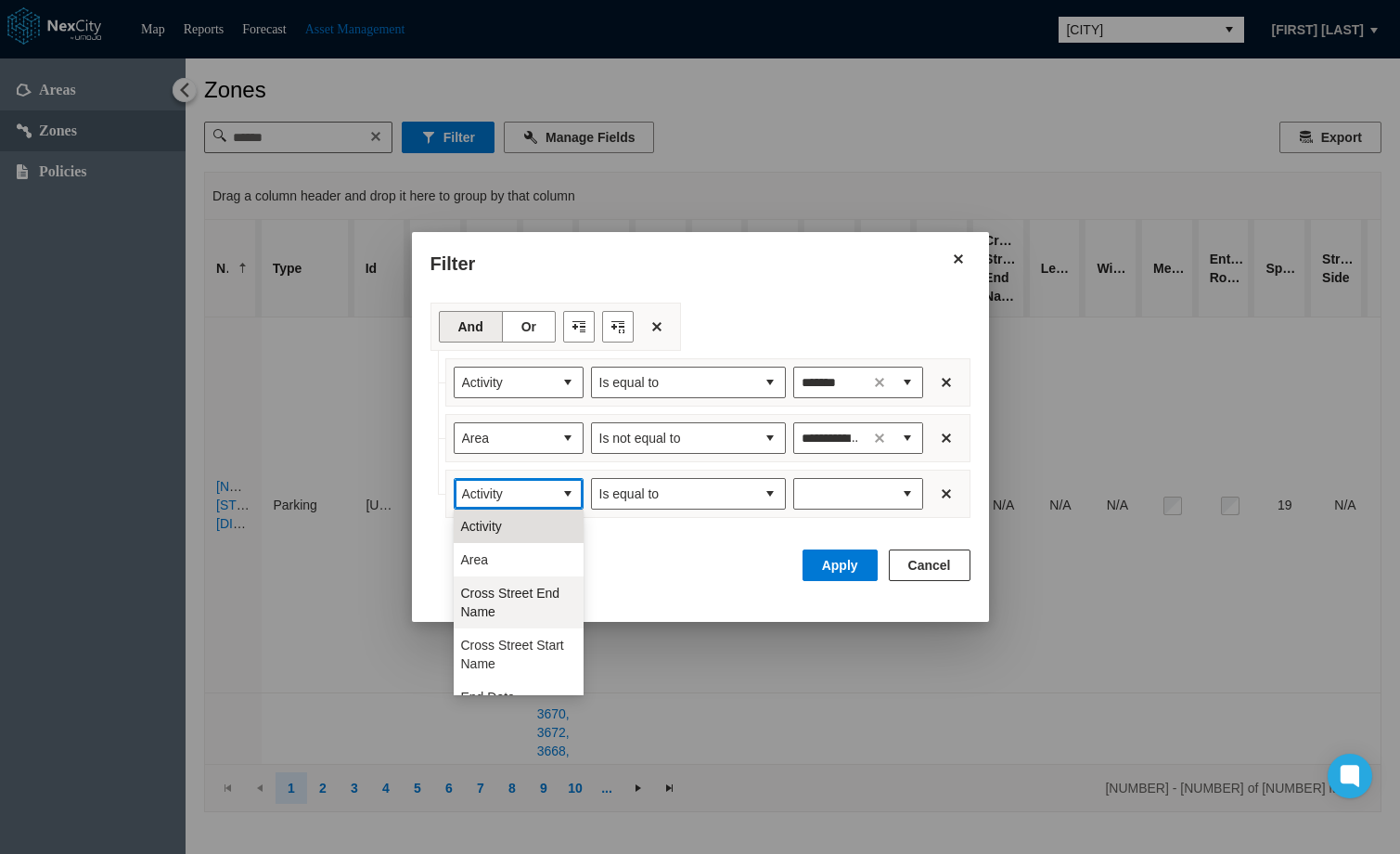 click on "Cross Street End Name" at bounding box center (519, 602) 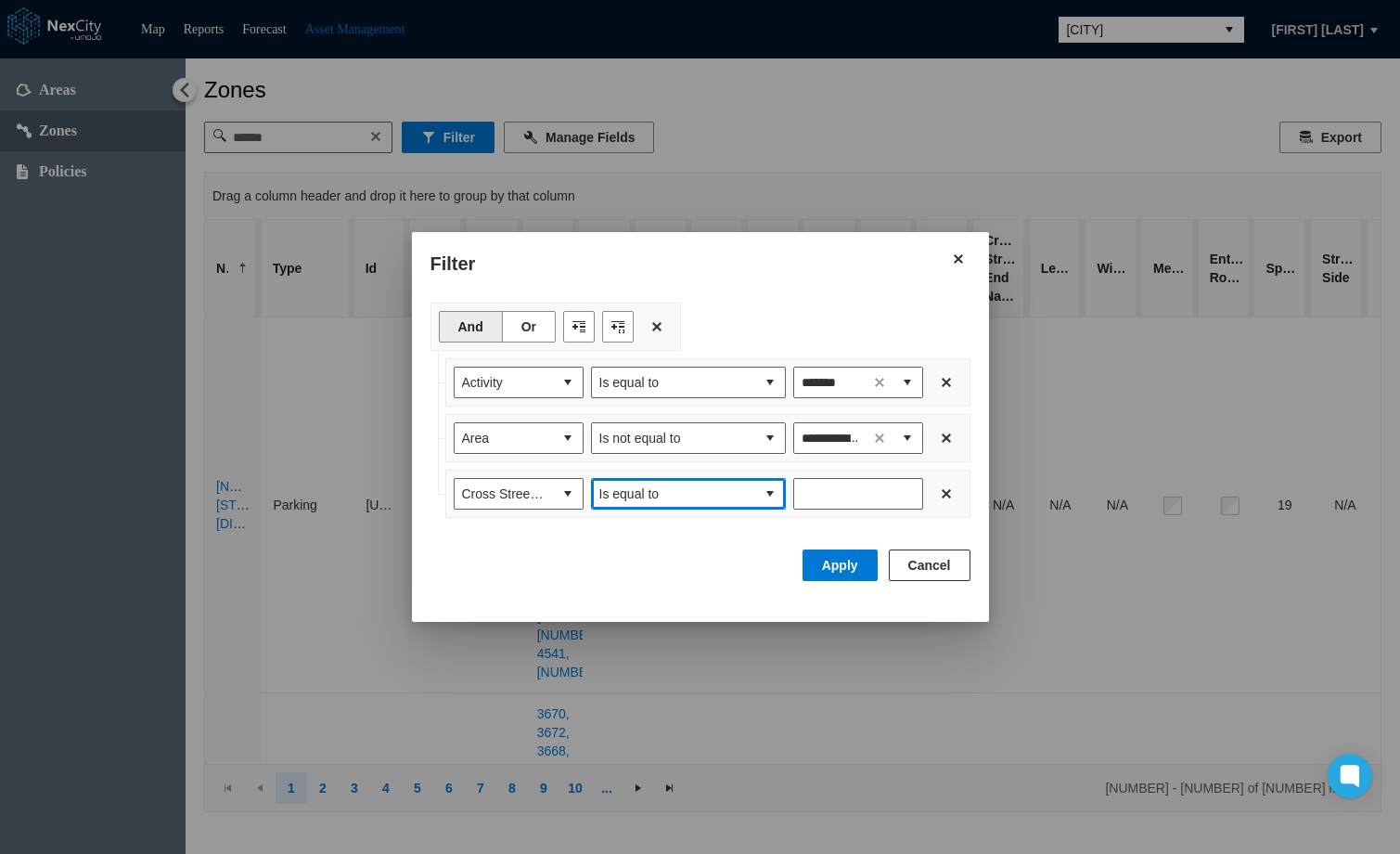 click at bounding box center (770, 494) 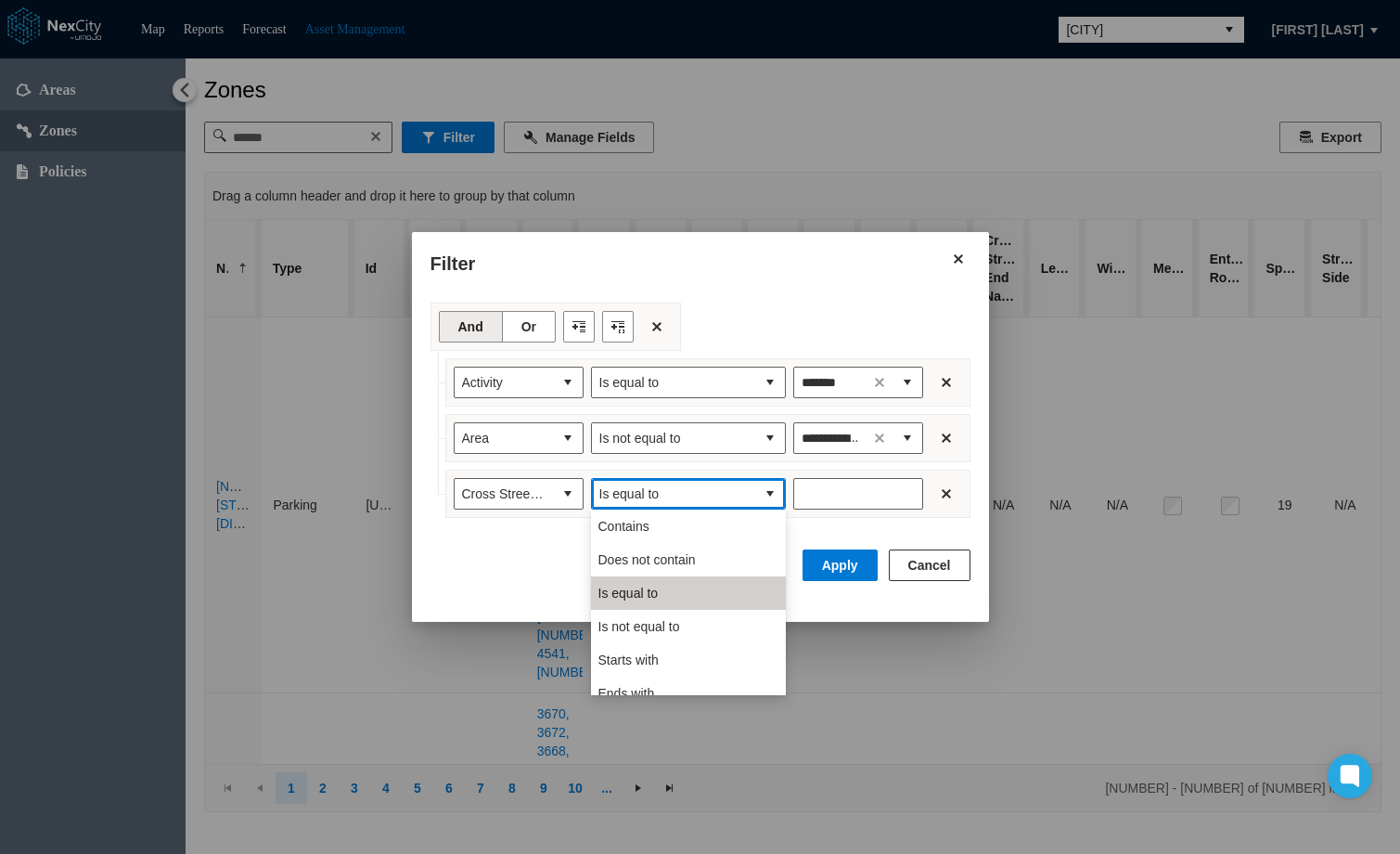 scroll, scrollTop: 82, scrollLeft: 0, axis: vertical 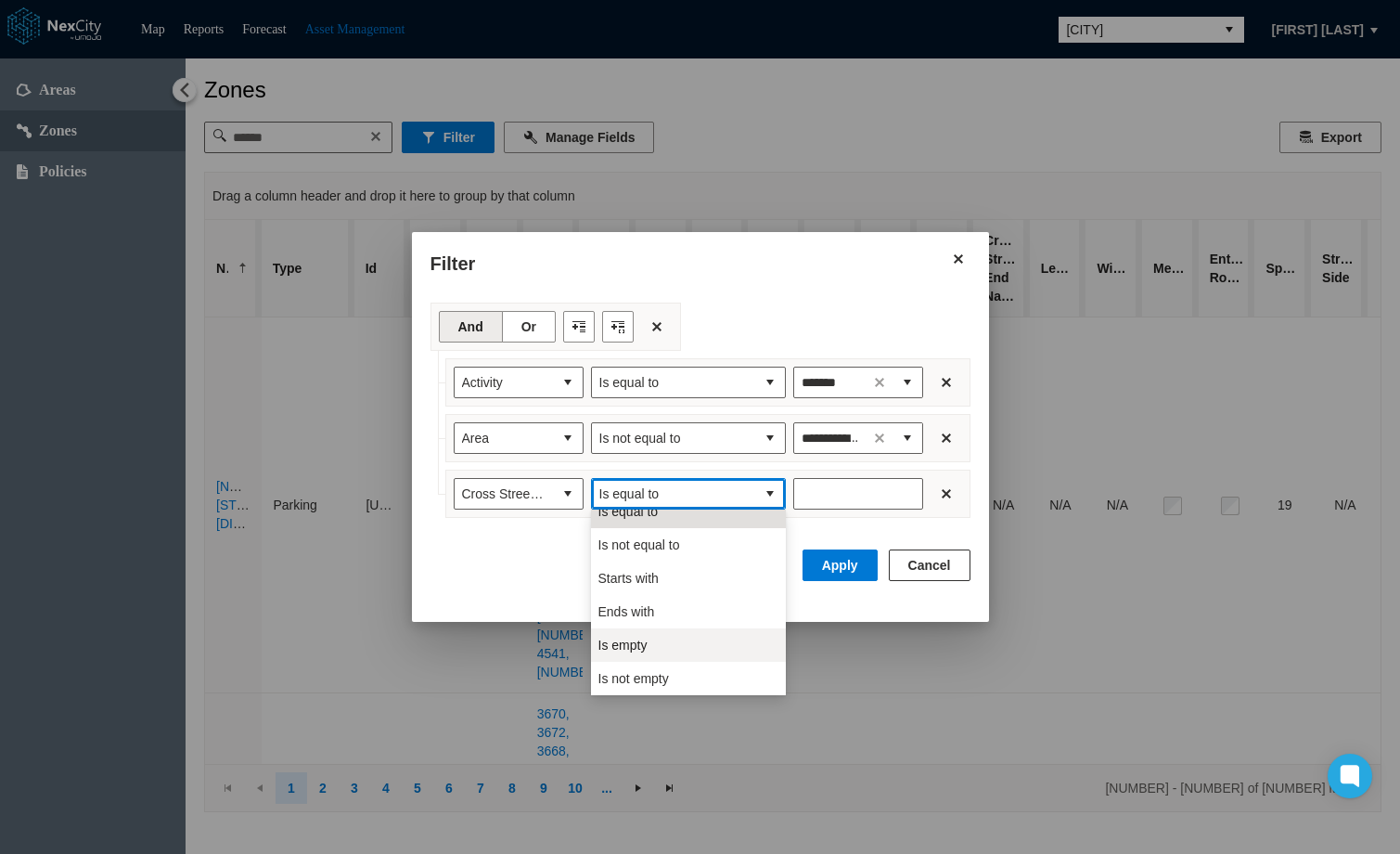 click on "Is empty" at bounding box center (688, 645) 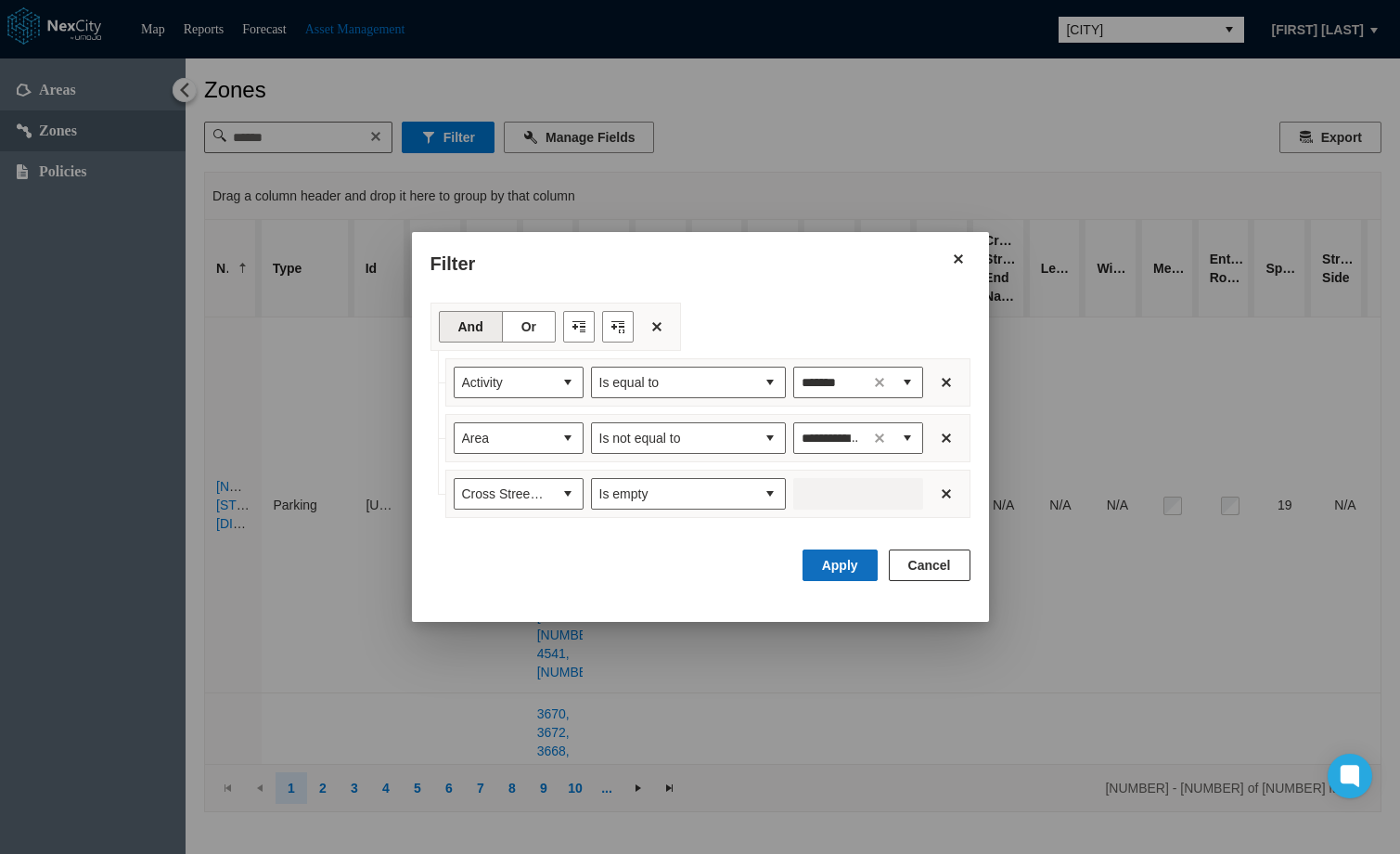 click on "Apply" at bounding box center [840, 565] 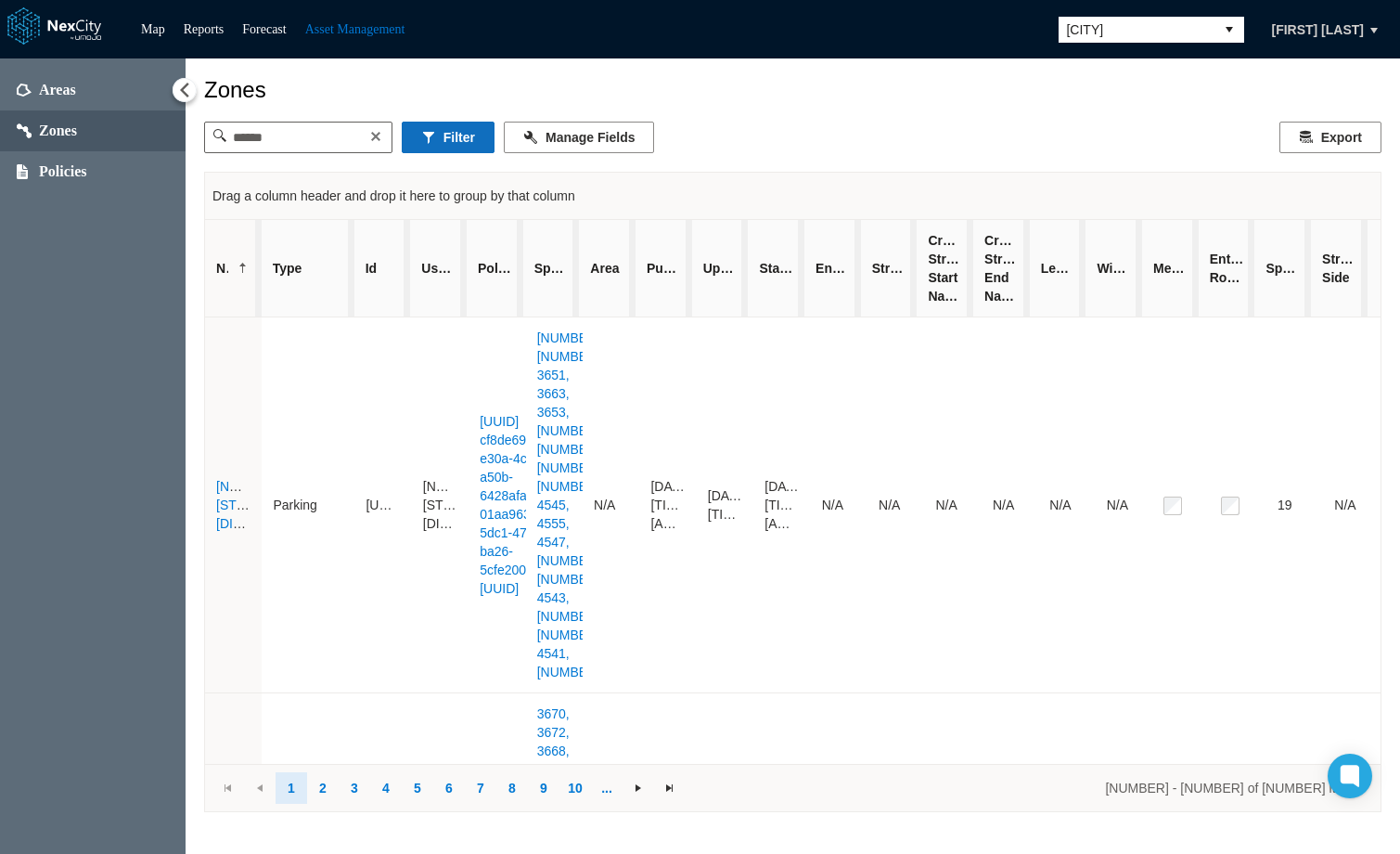 click on "Filter" at bounding box center (448, 137) 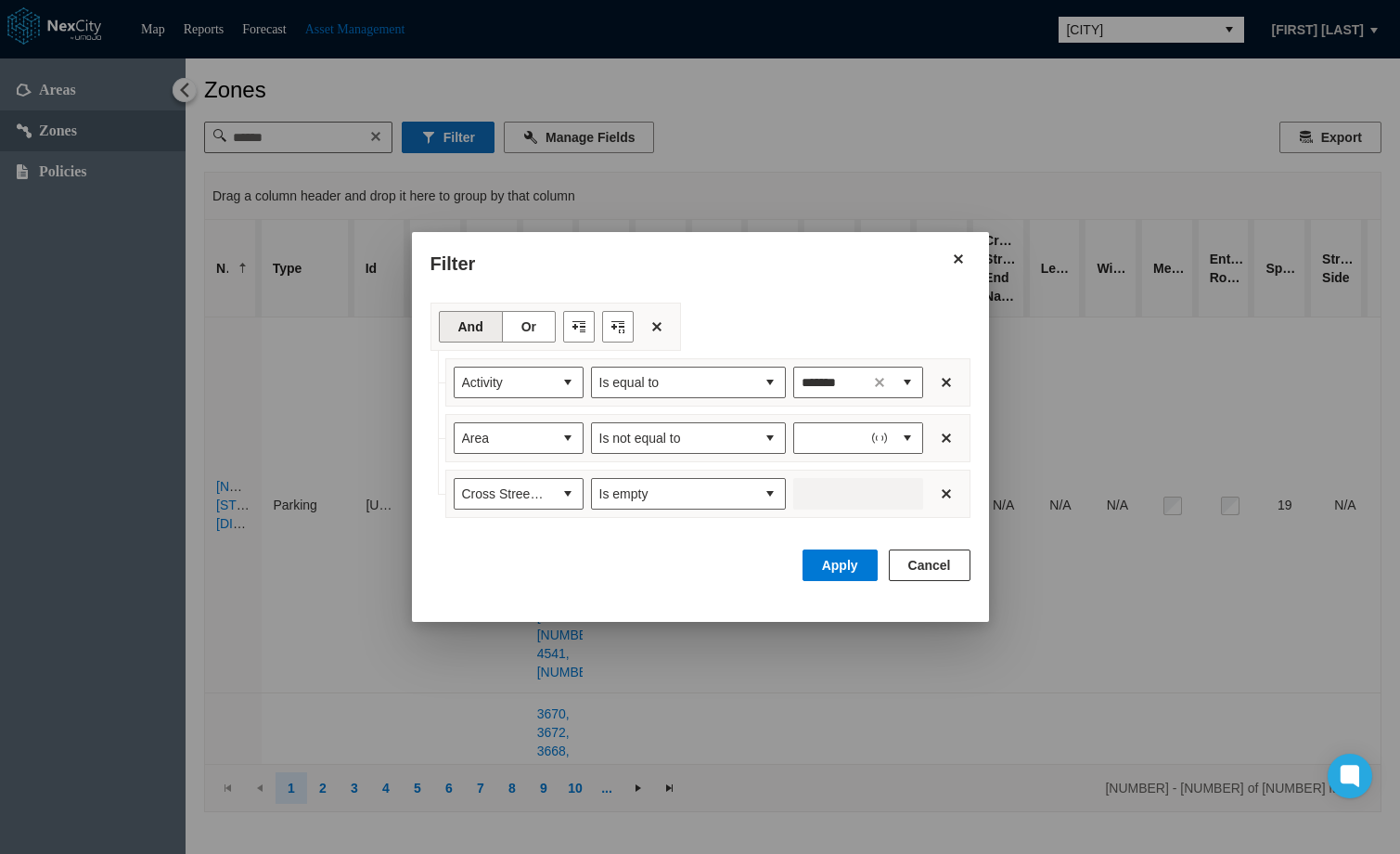 type on "**********" 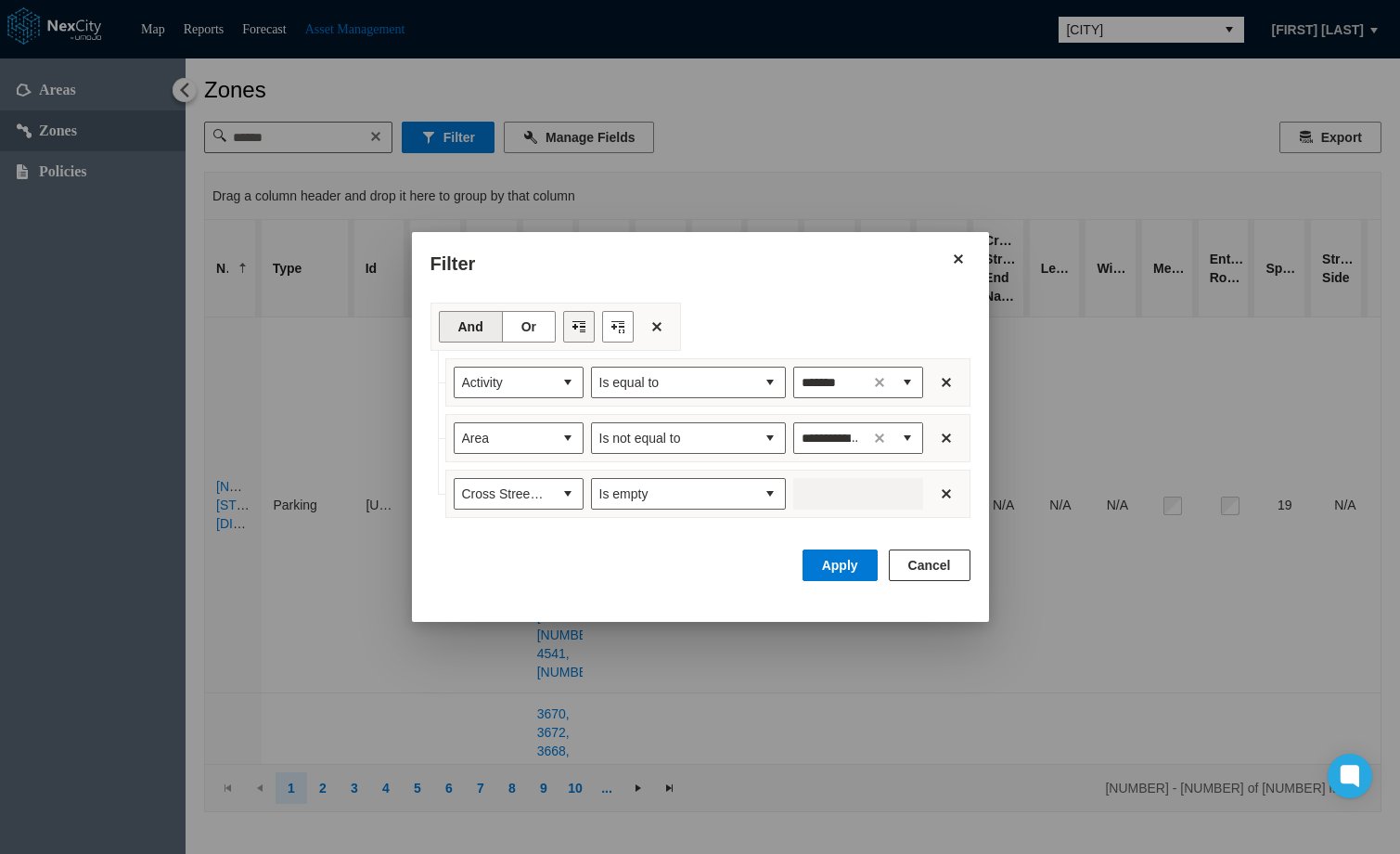 click at bounding box center (579, 327) 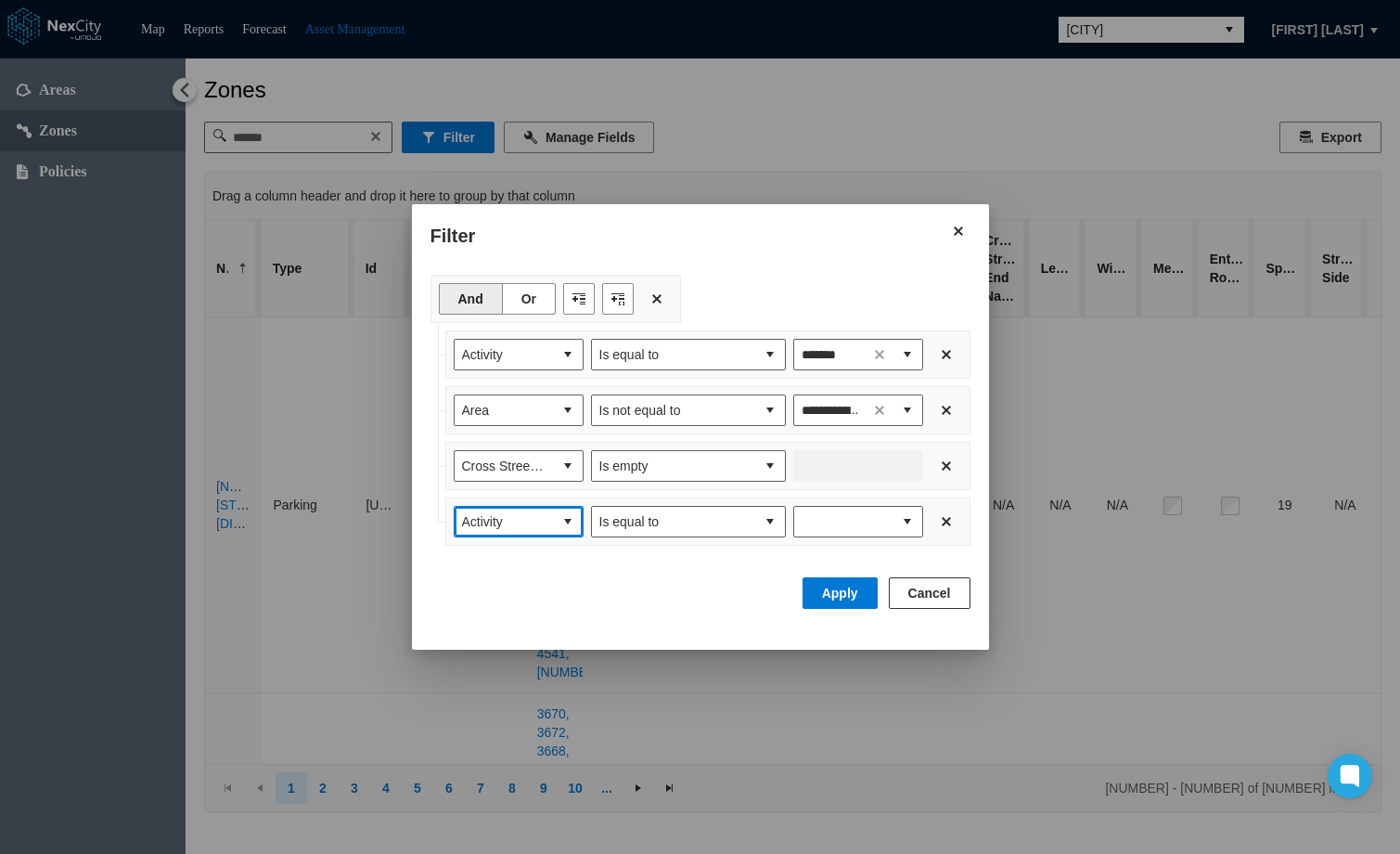 click at bounding box center [568, 522] 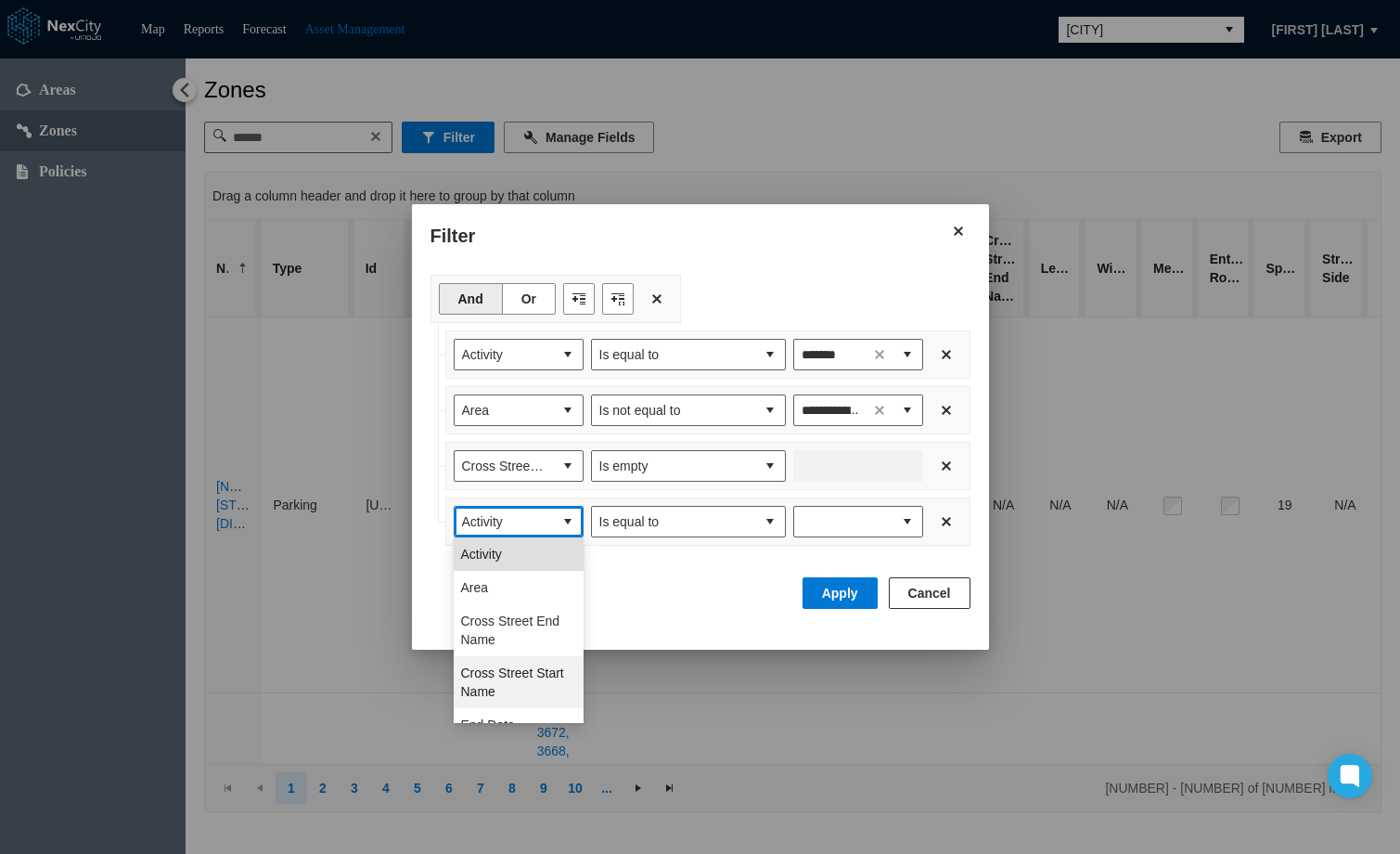 click on "Cross Street Start Name" at bounding box center [519, 682] 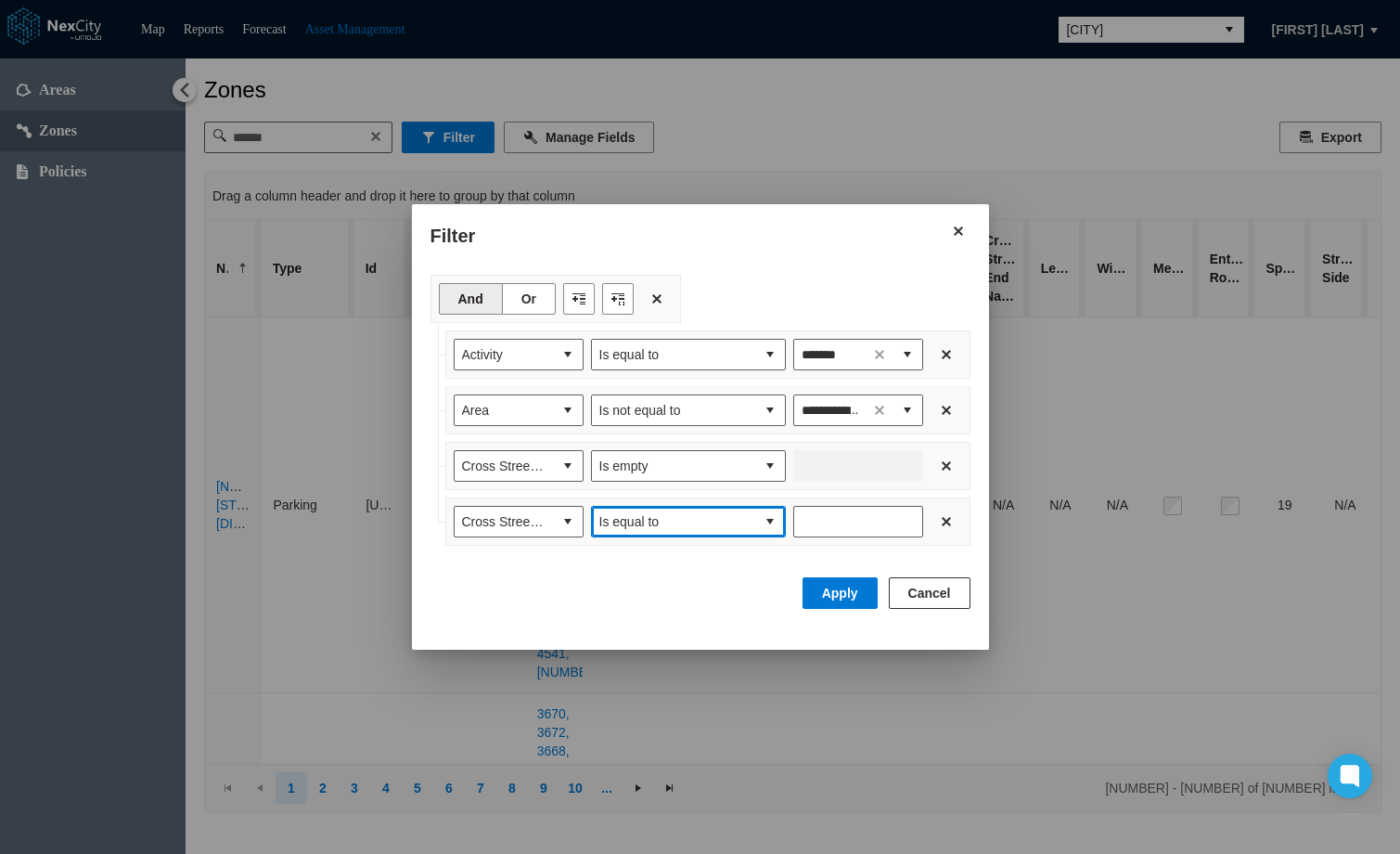 click at bounding box center (770, 522) 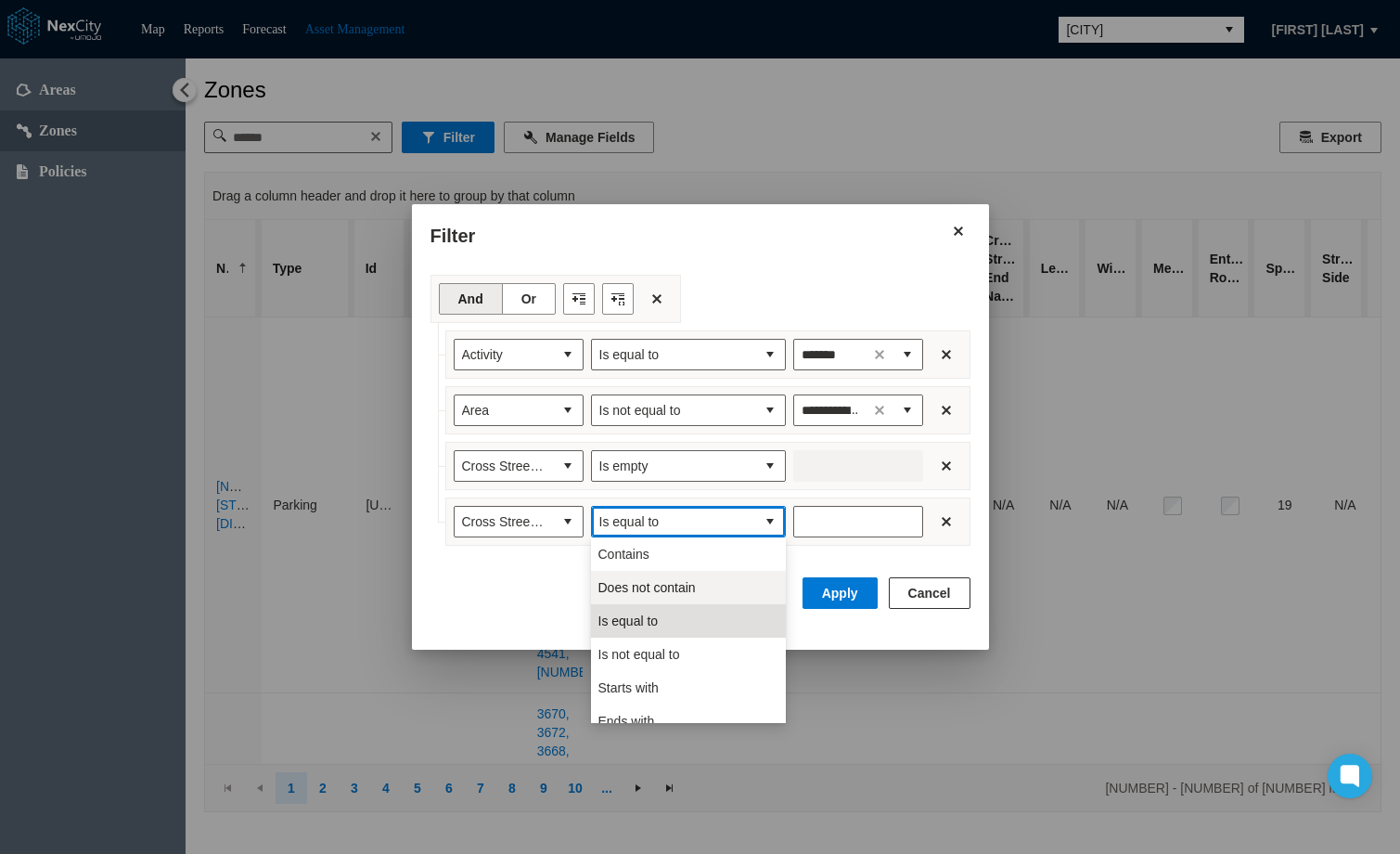 click on "Does not contain" at bounding box center (647, 588) 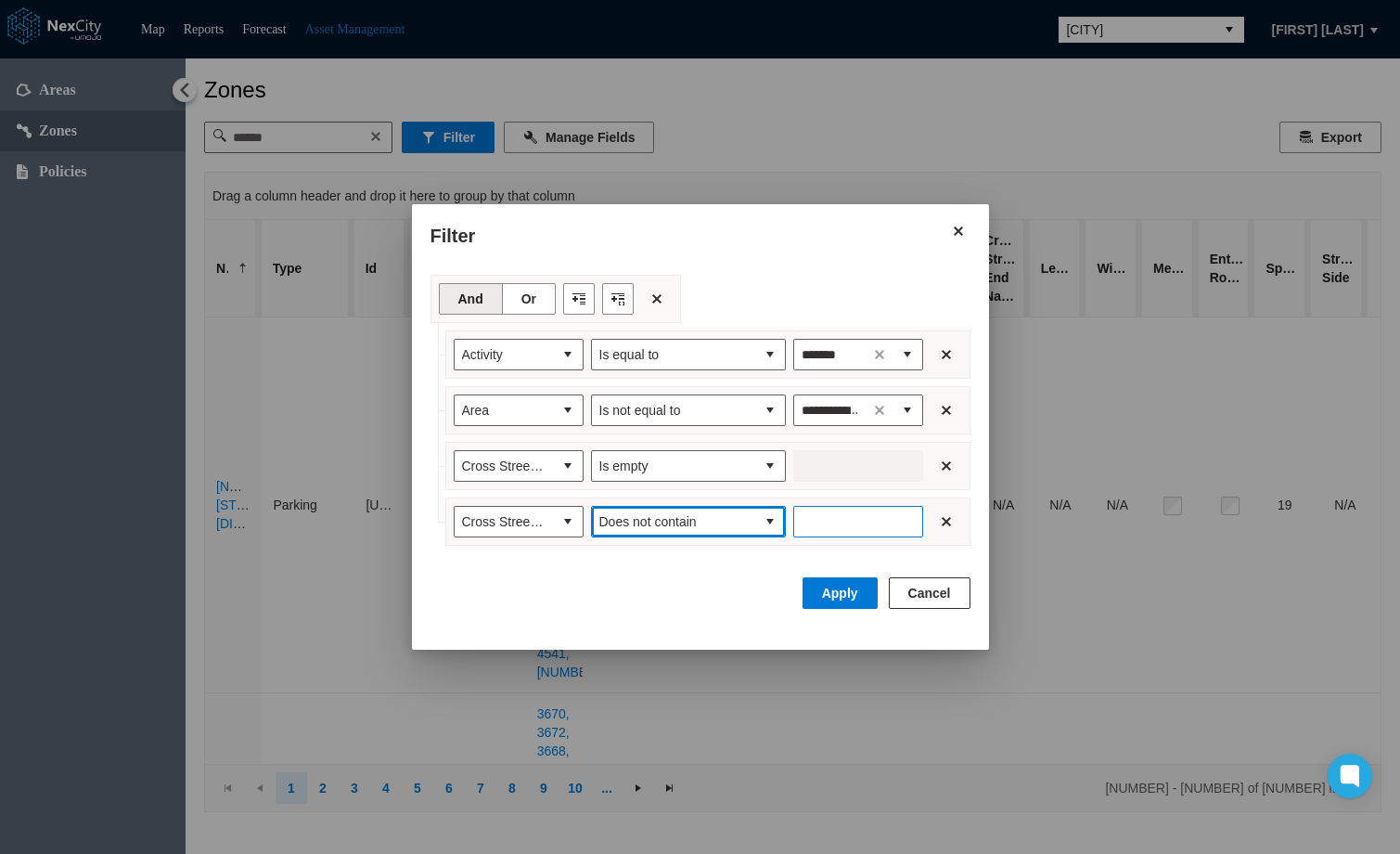 click at bounding box center (858, 522) 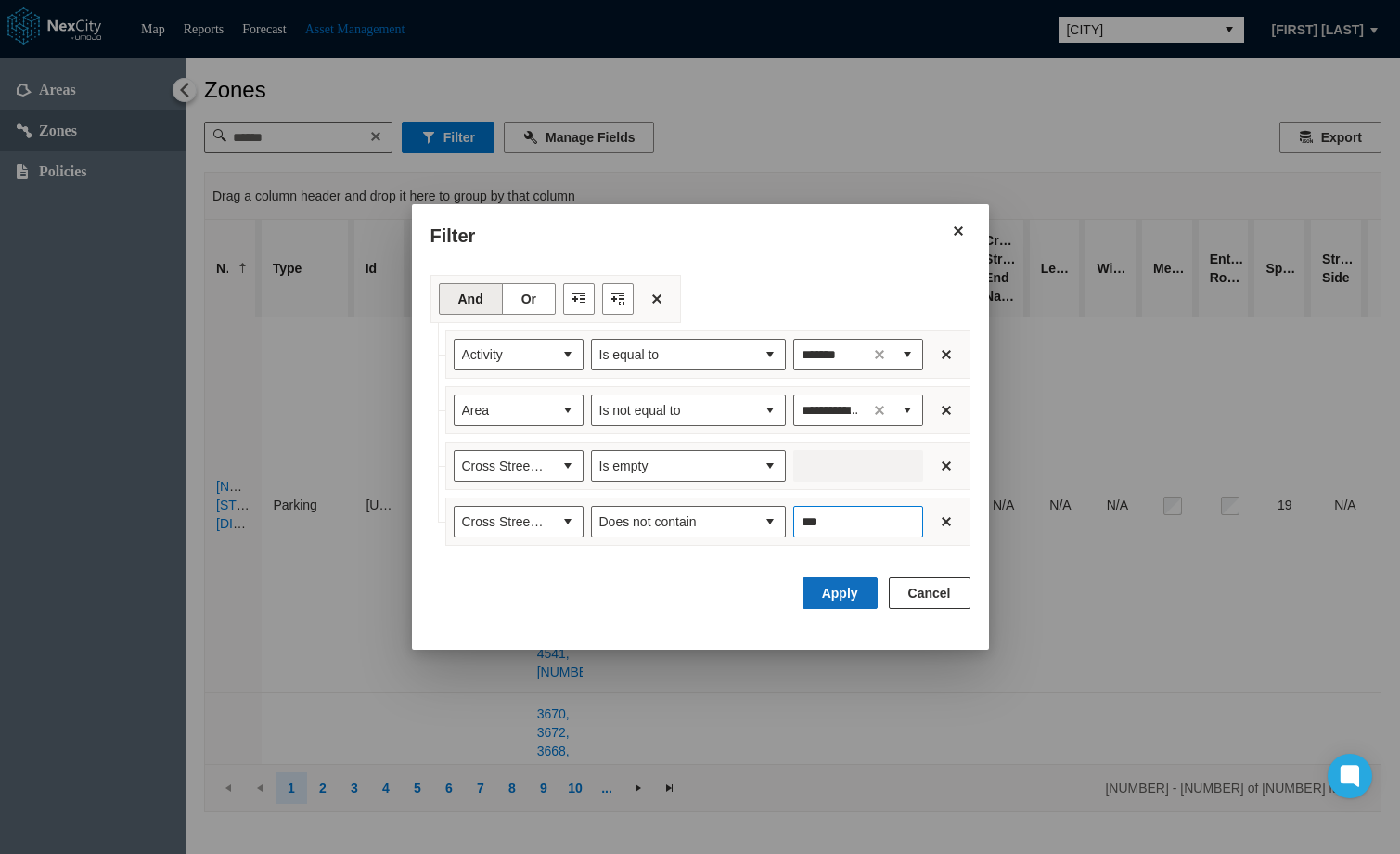 type on "***" 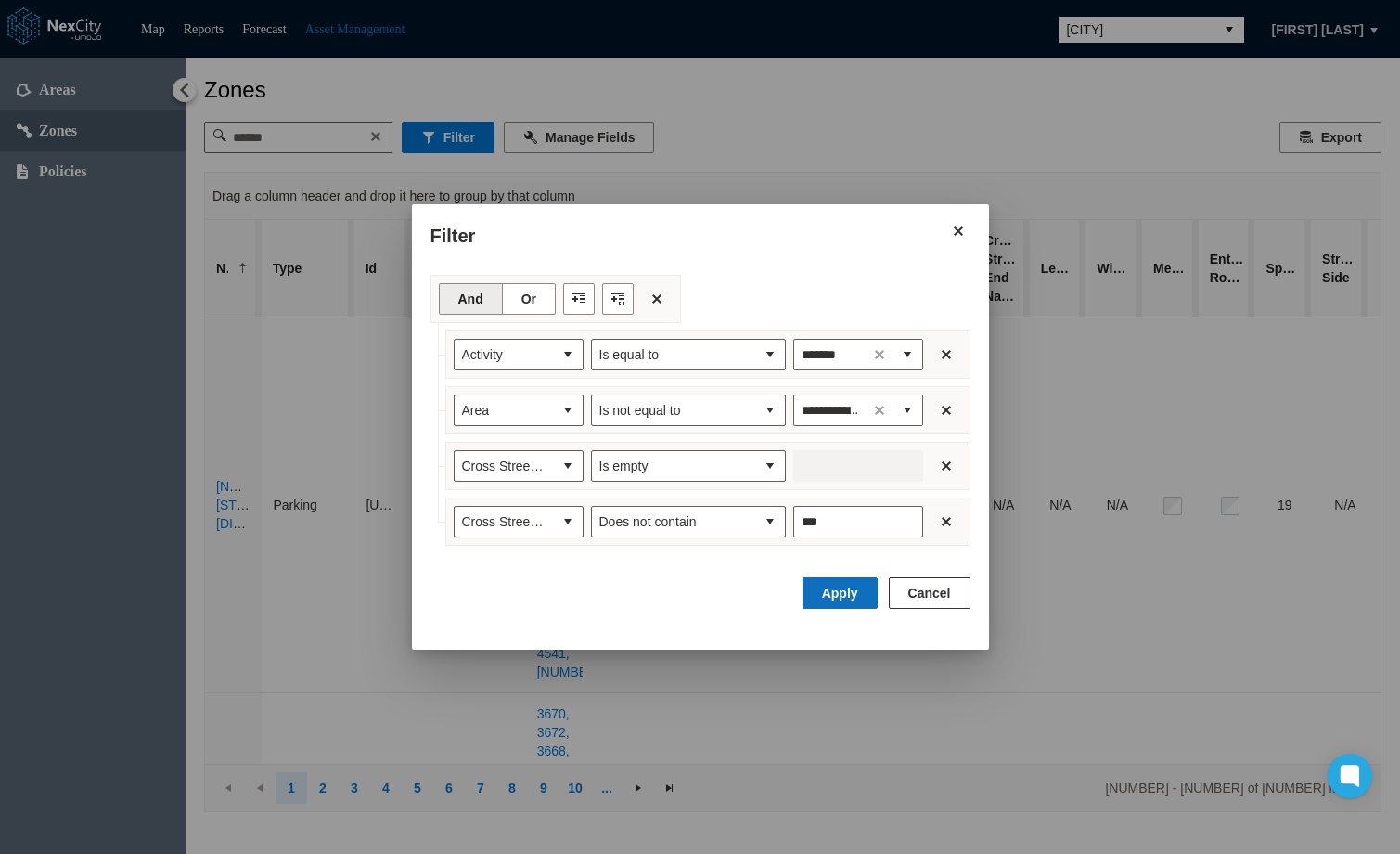 click on "Apply" at bounding box center [840, 593] 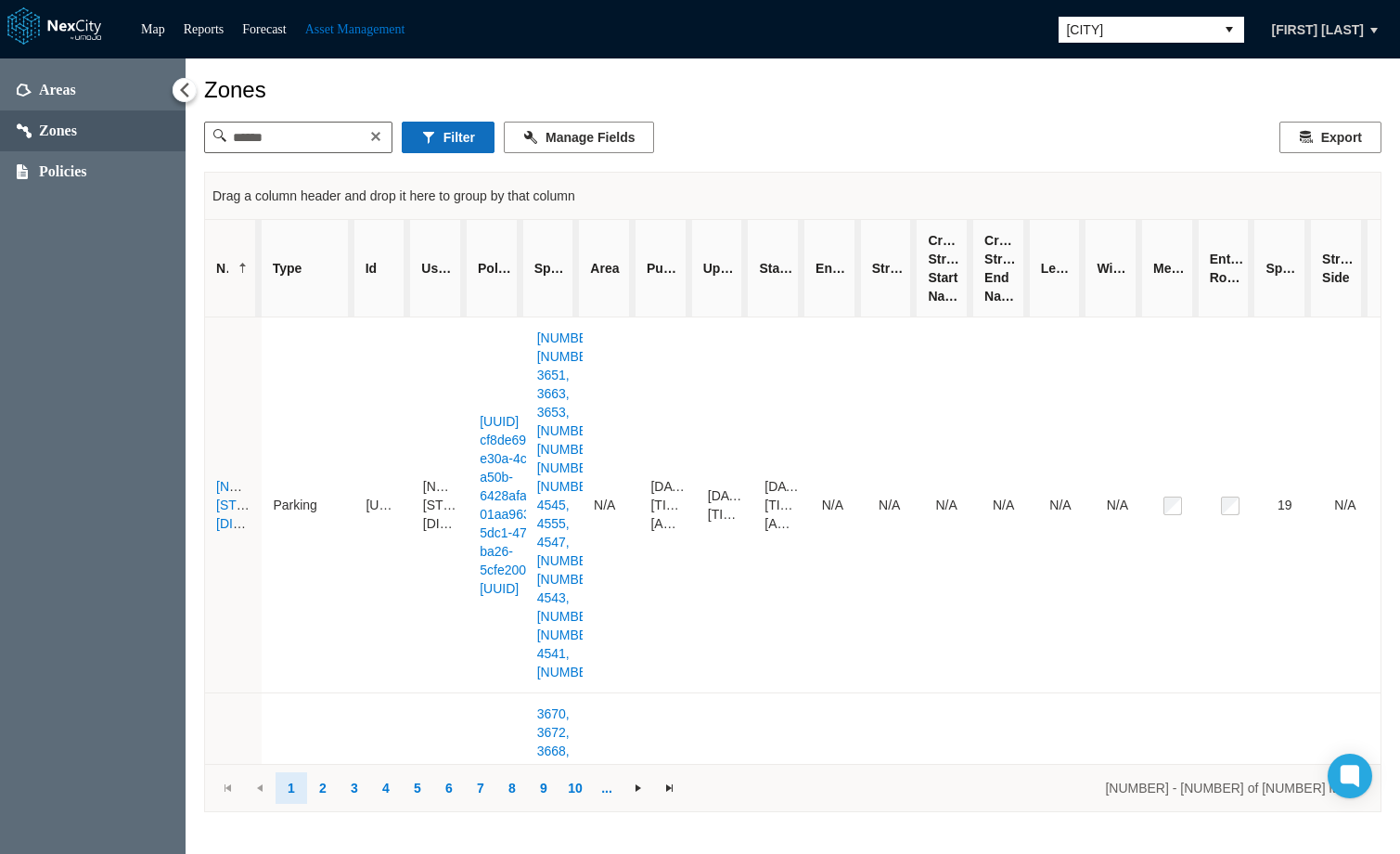 click on "Filter" at bounding box center [448, 137] 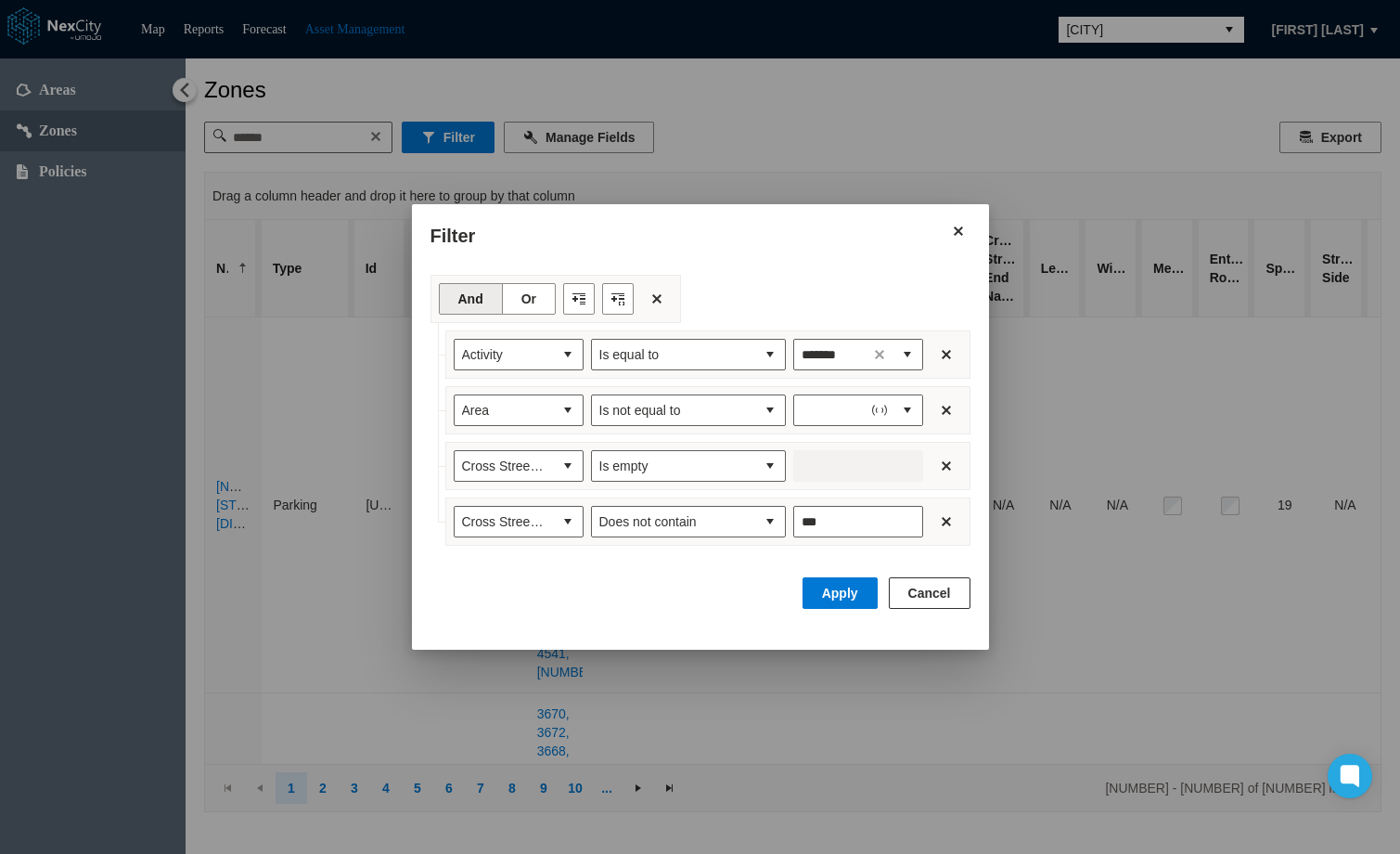 type on "**********" 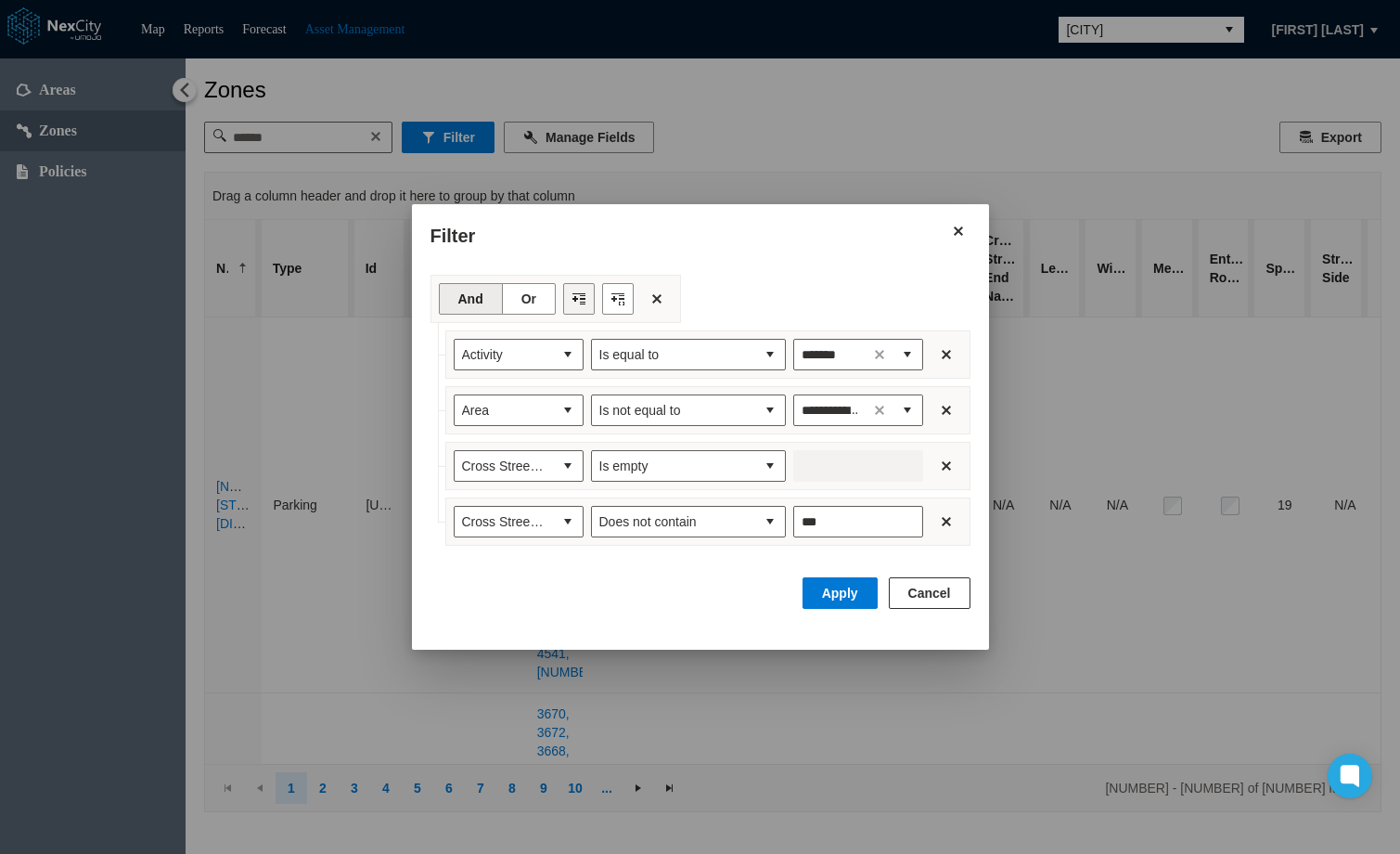 click at bounding box center [579, 299] 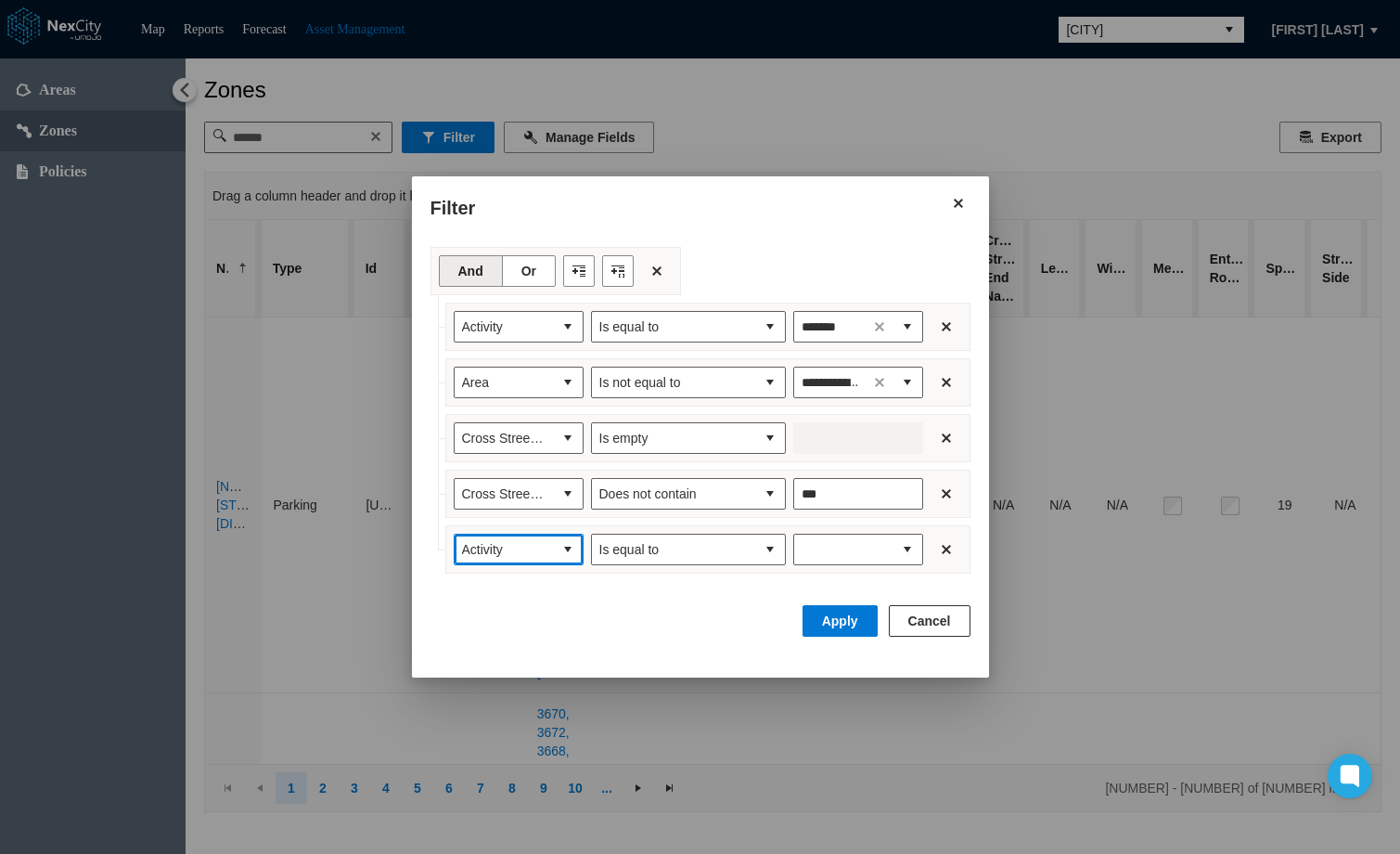 click on "Activity" at bounding box center [504, 550] 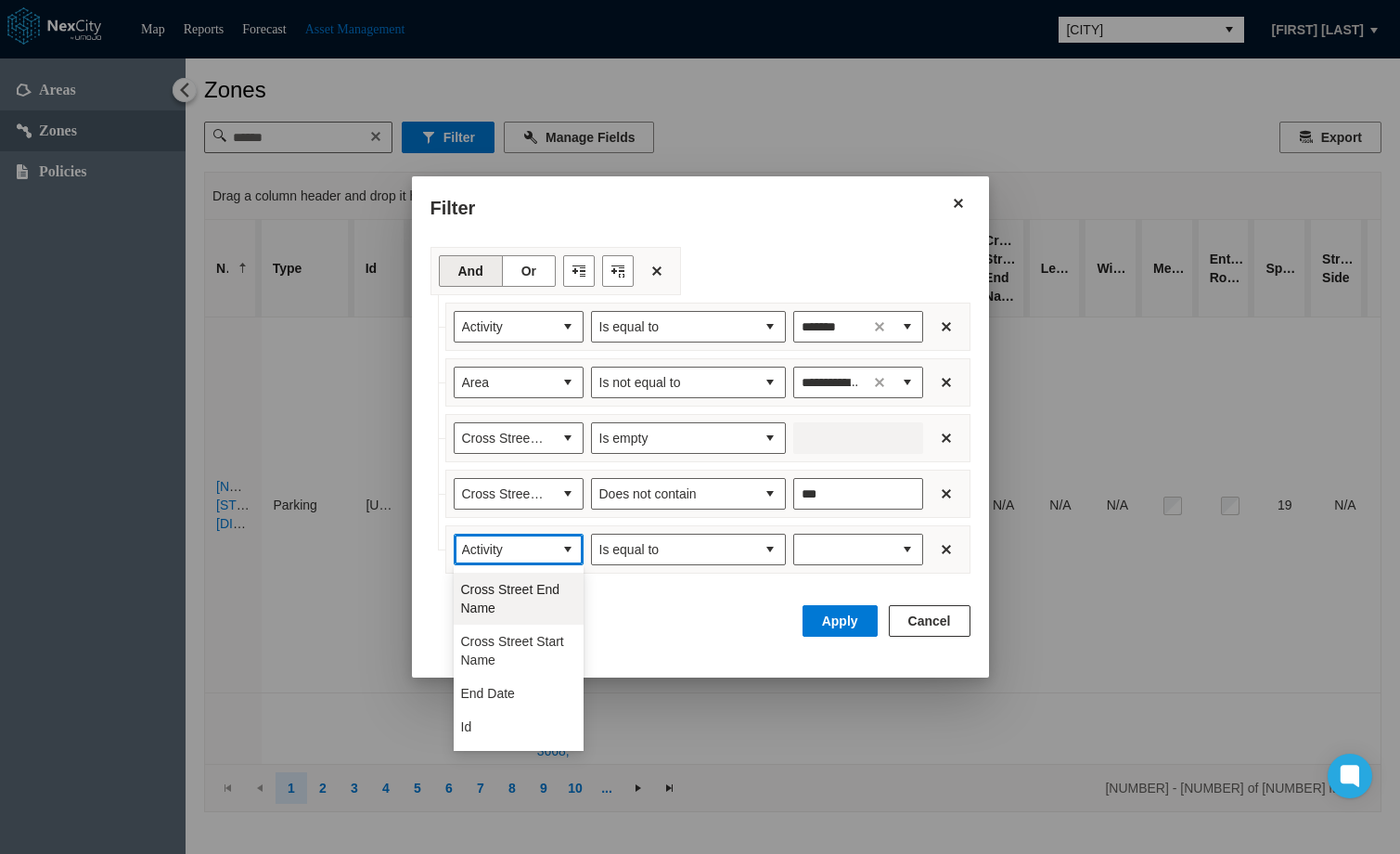 scroll, scrollTop: 93, scrollLeft: 0, axis: vertical 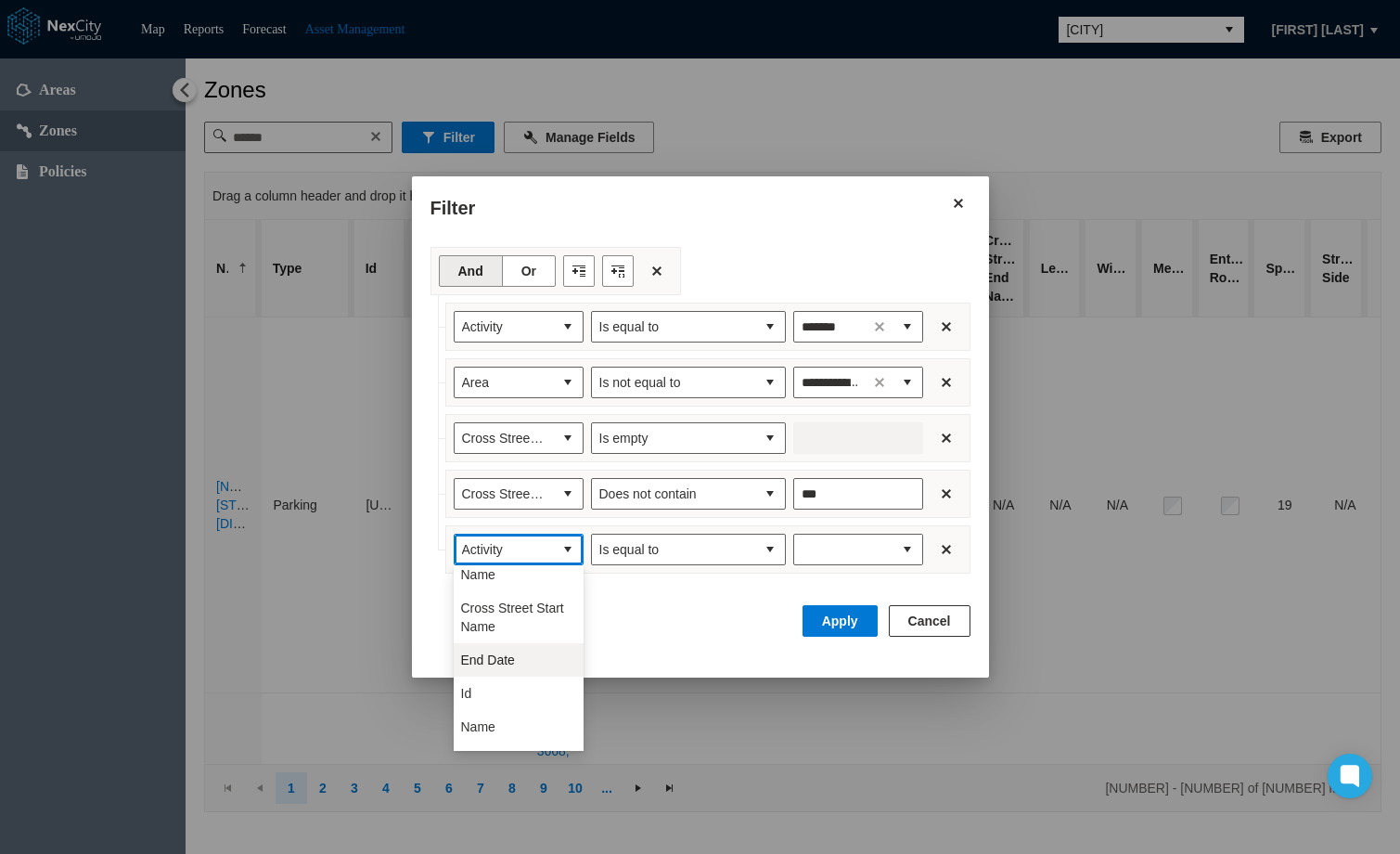 click on "End Date" at bounding box center [488, 660] 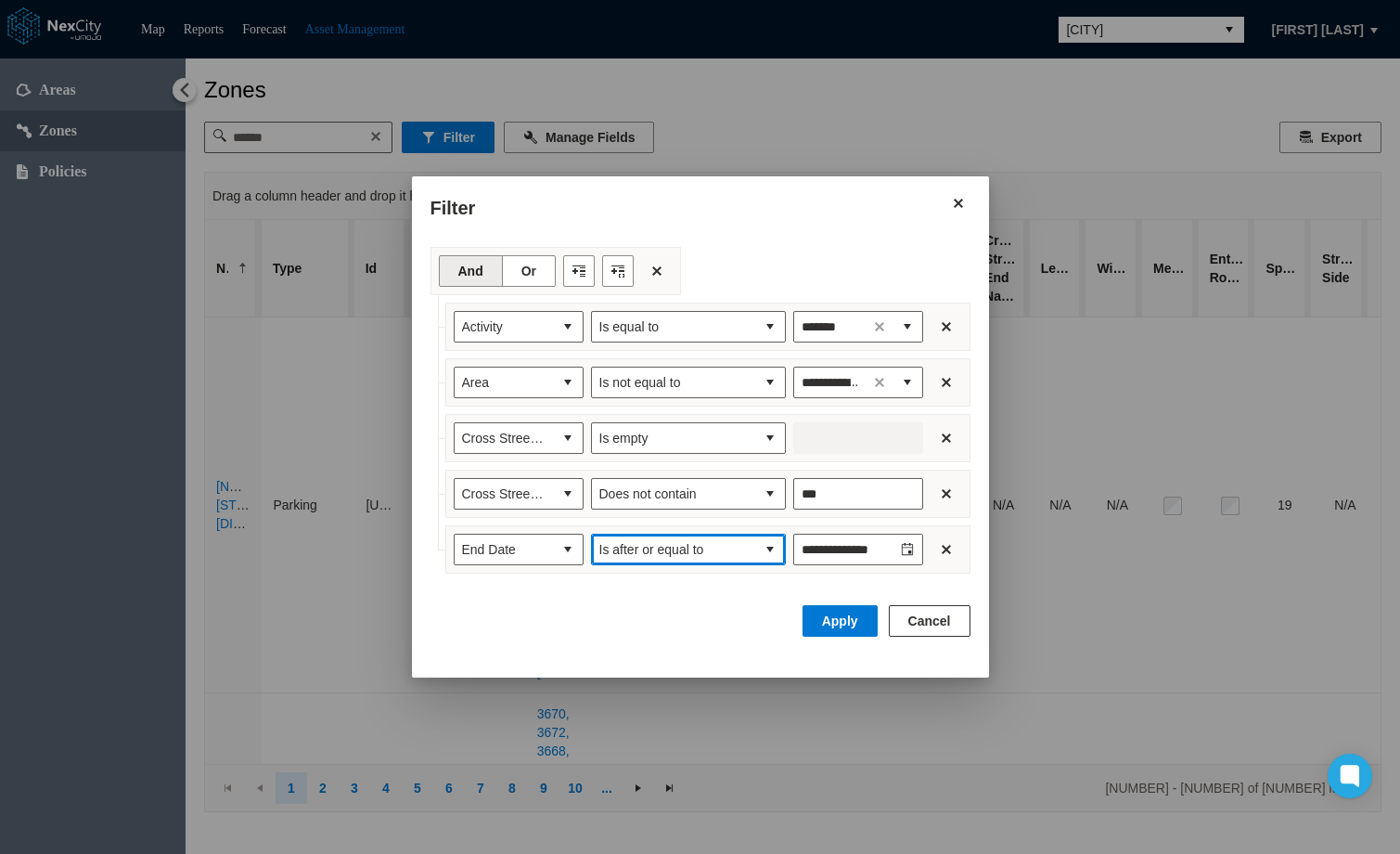 click at bounding box center [770, 550] 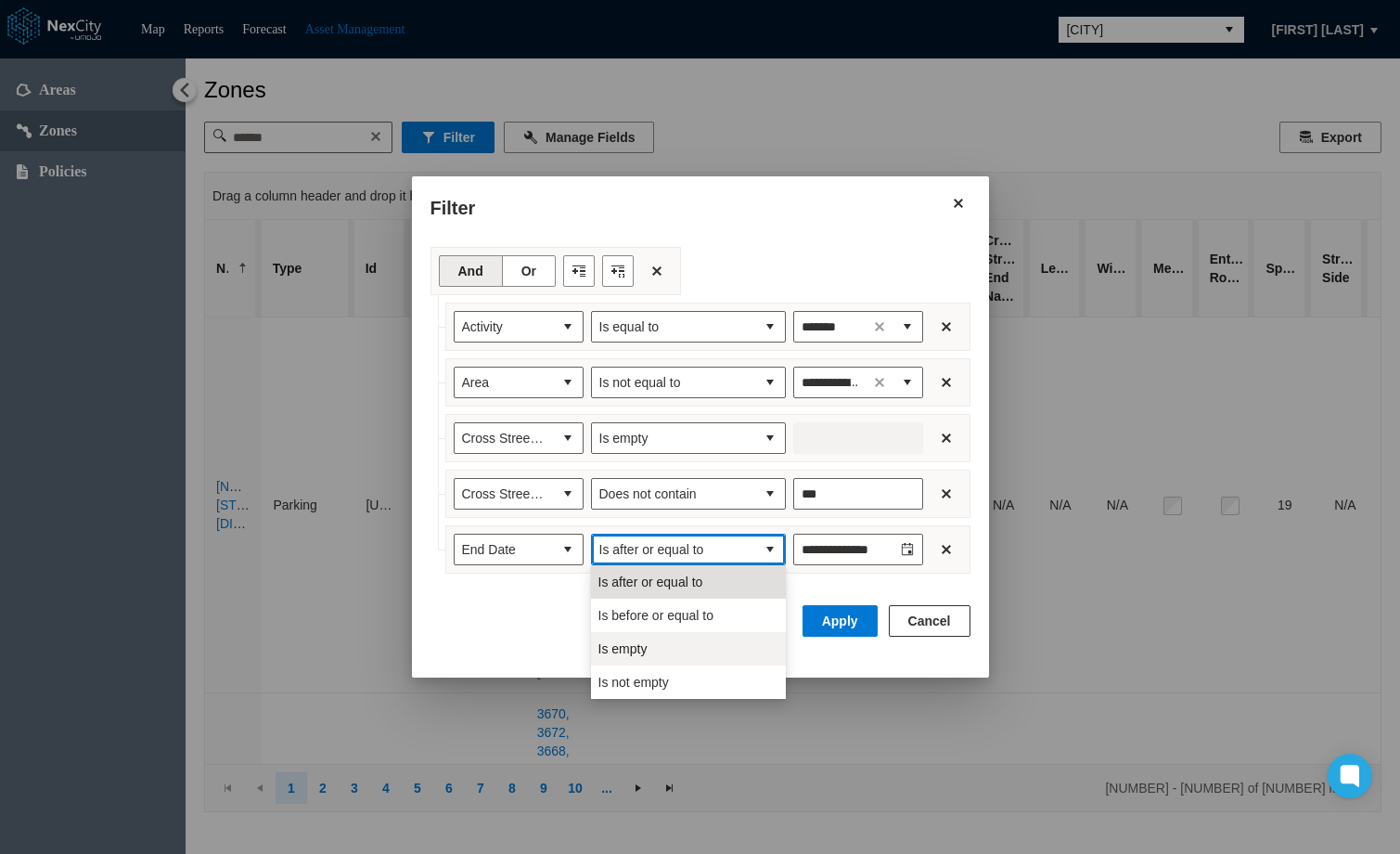 click on "Is empty" at bounding box center (688, 649) 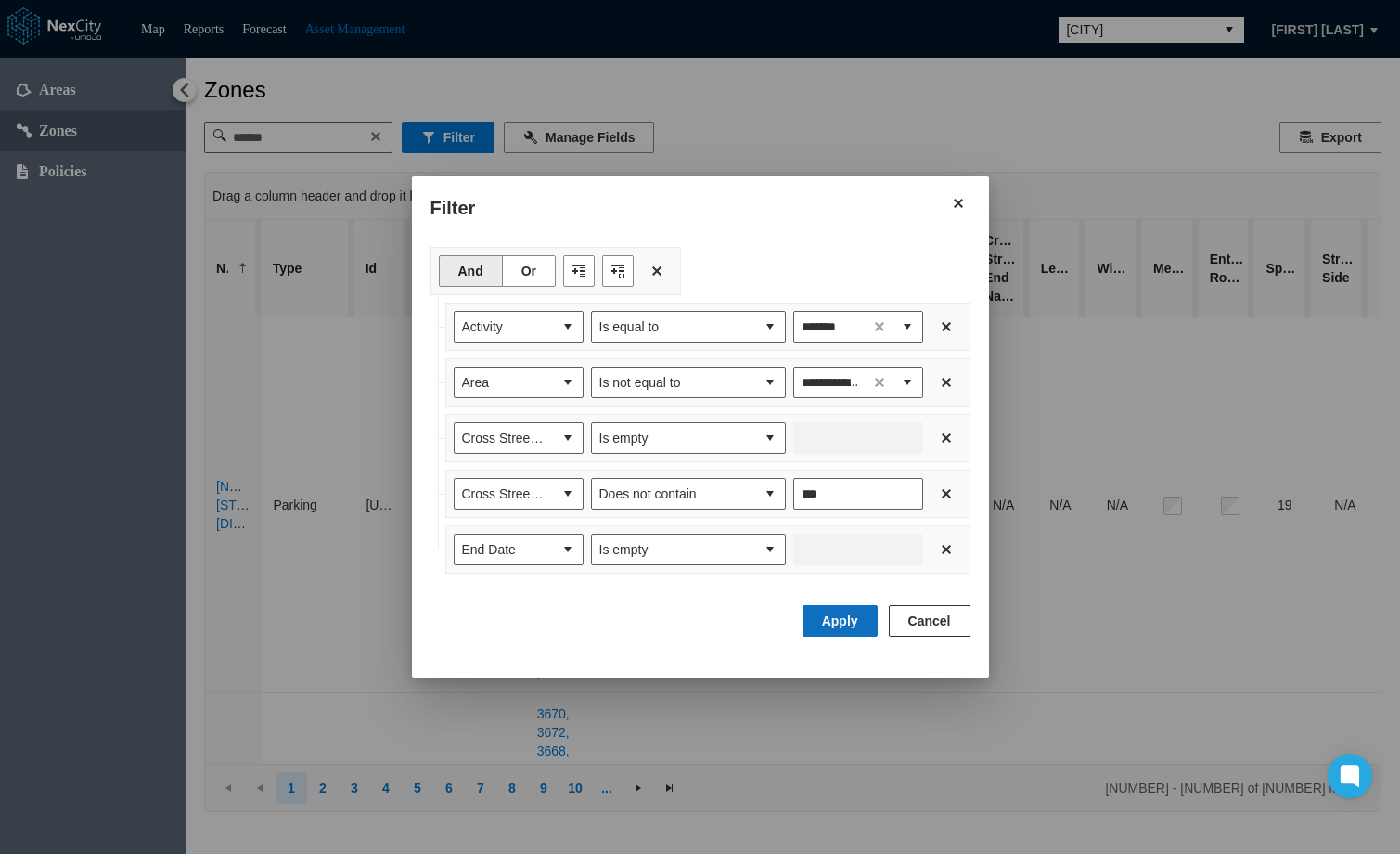 click on "Apply" at bounding box center [840, 621] 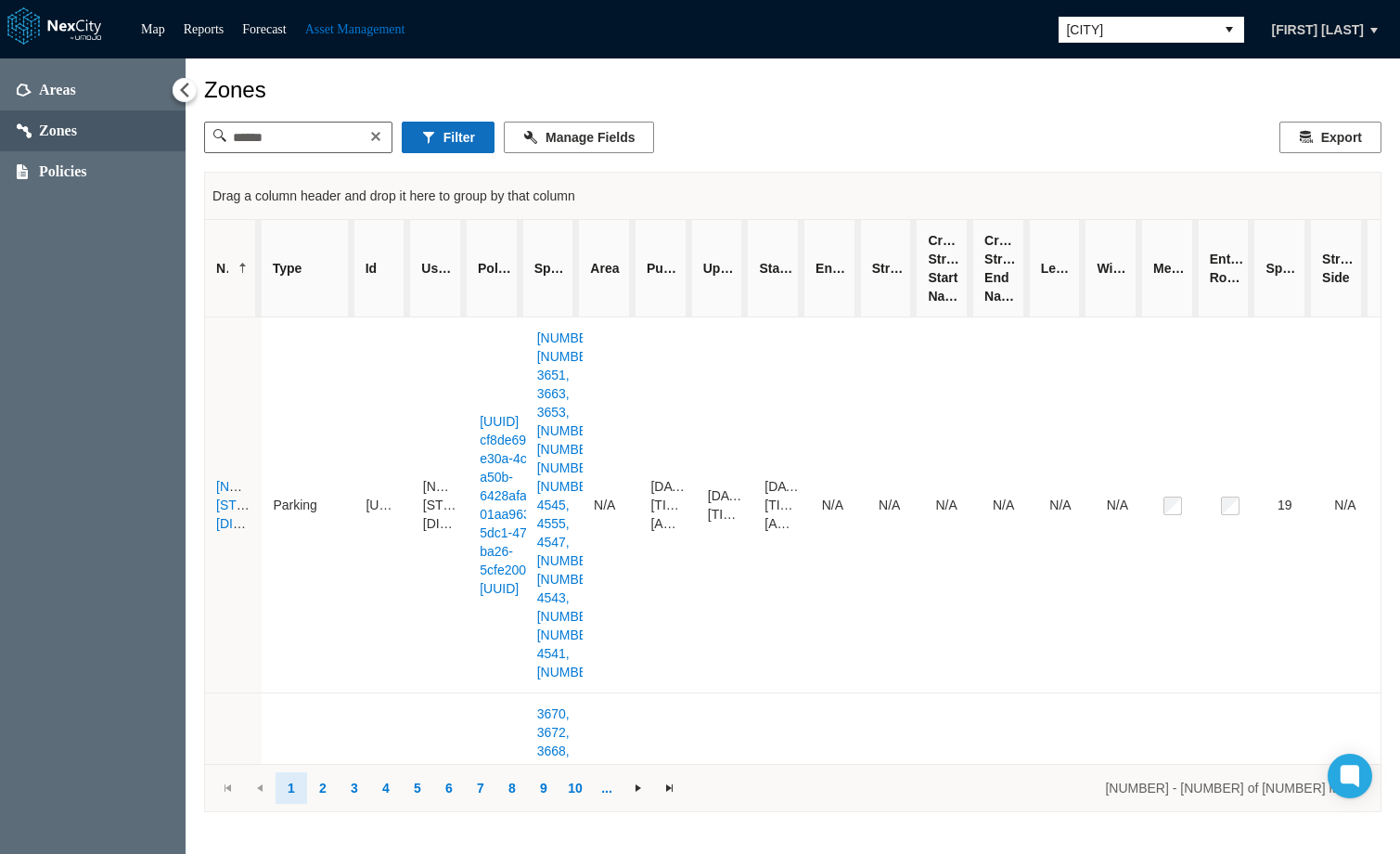 click on "Filter" at bounding box center (448, 137) 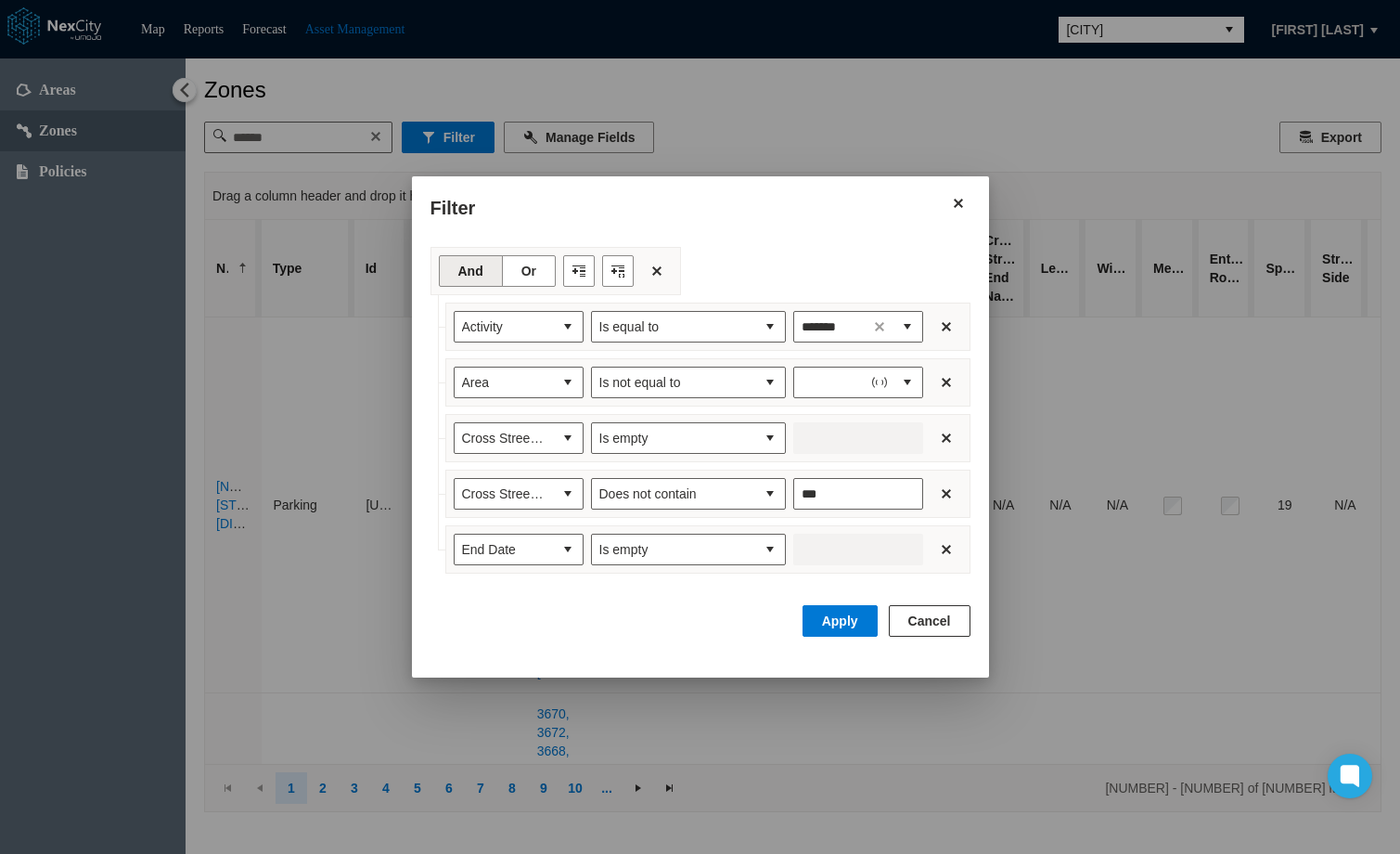 type on "**********" 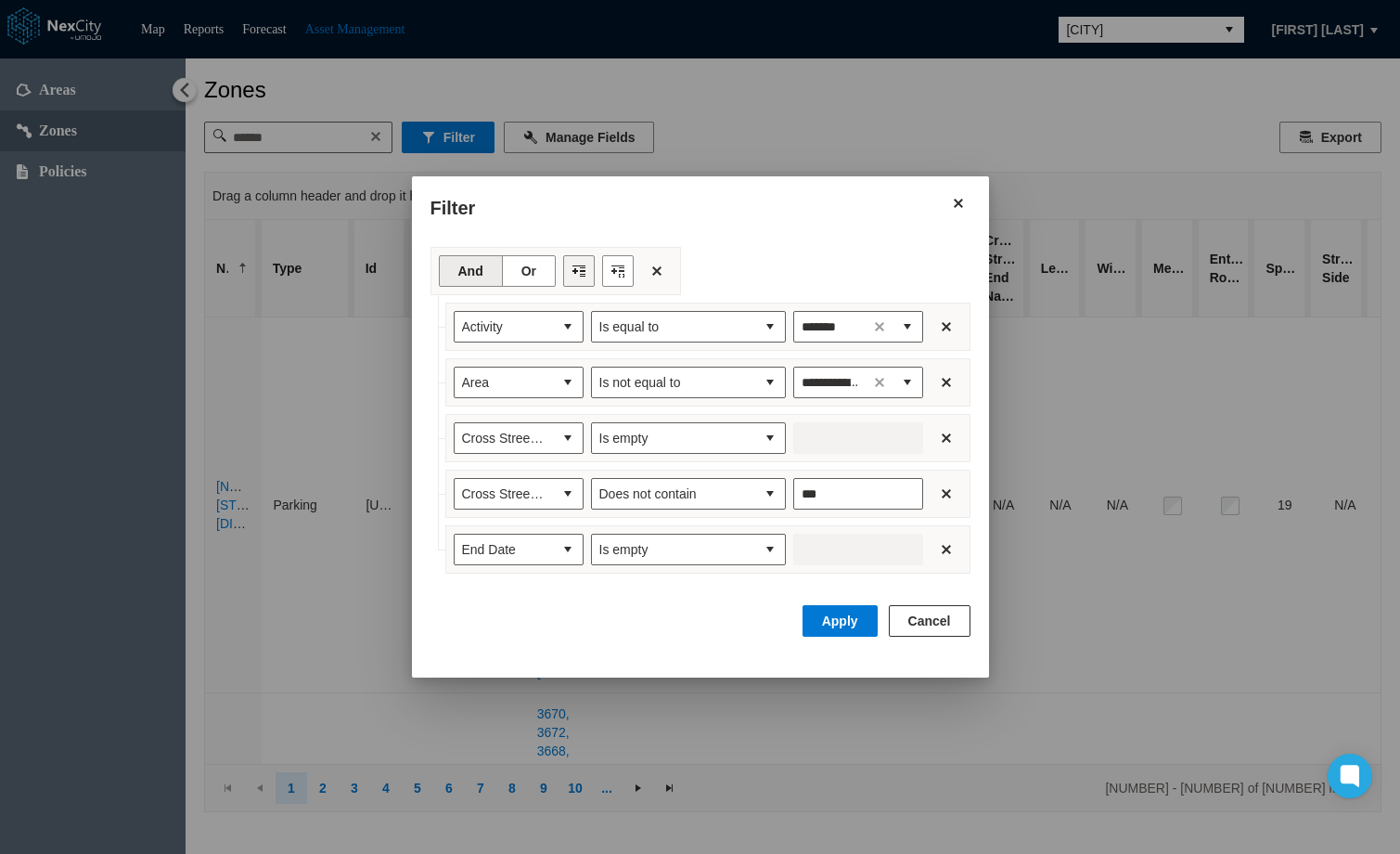 click at bounding box center [579, 271] 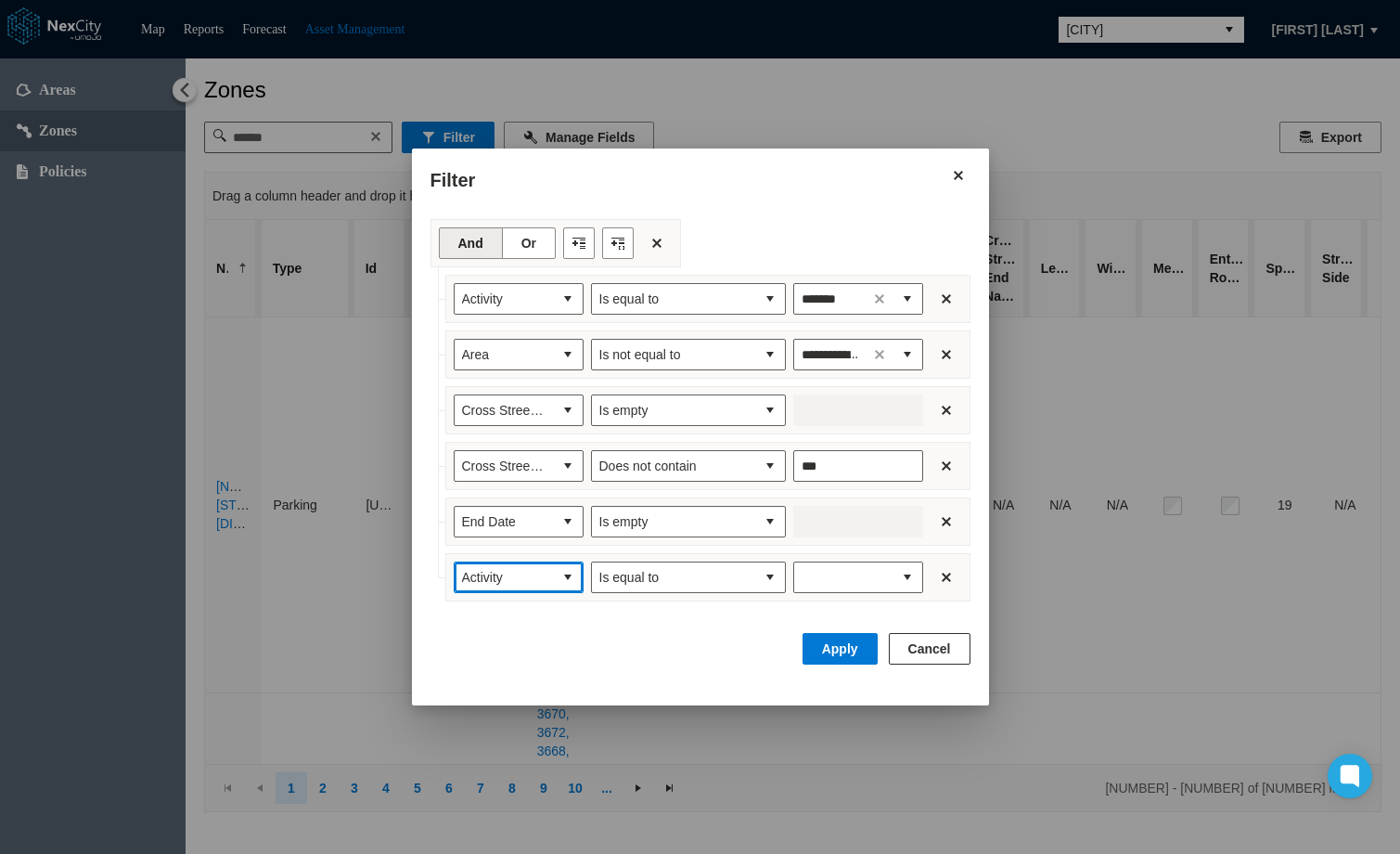 click at bounding box center [568, 577] 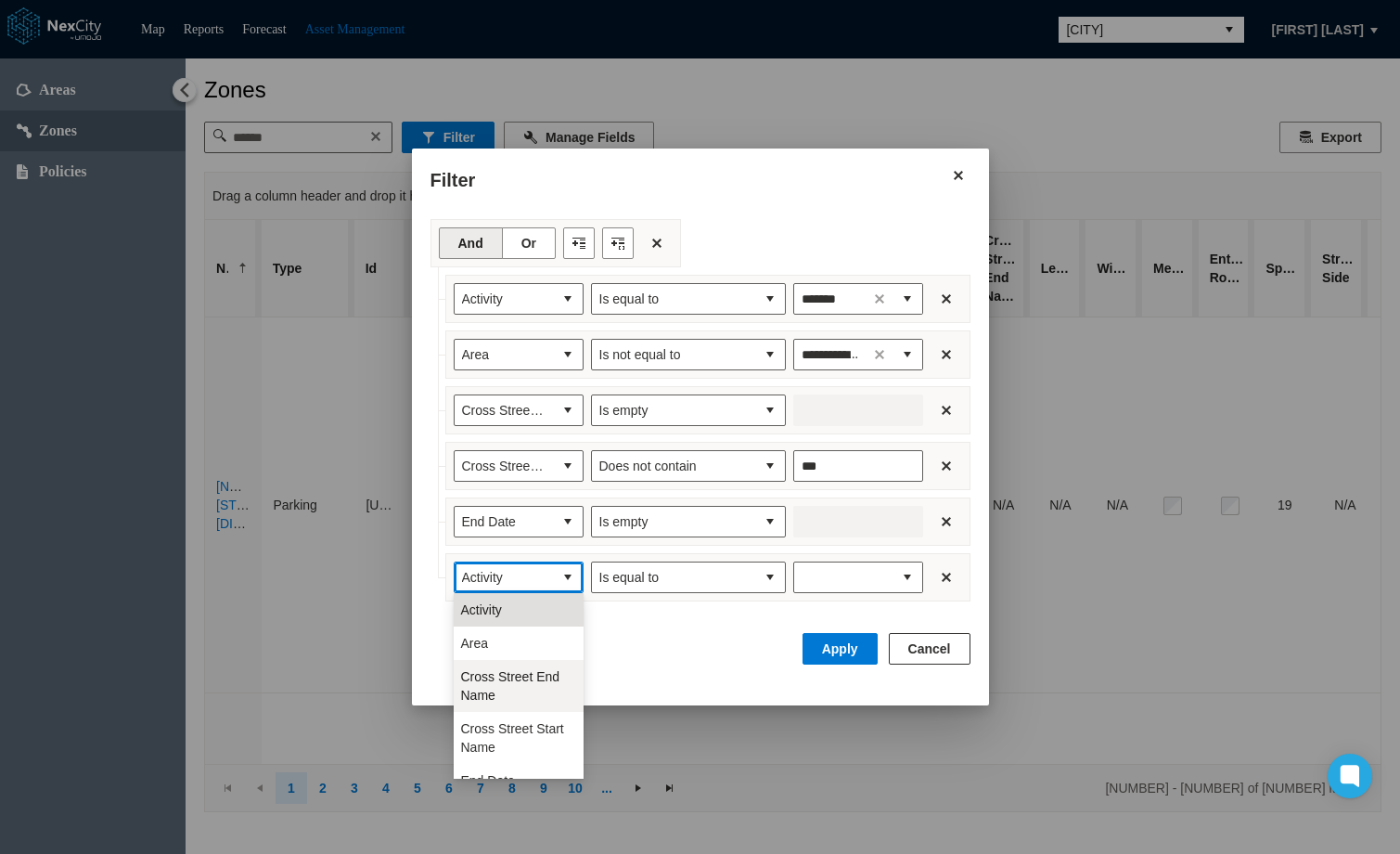 scroll, scrollTop: 93, scrollLeft: 0, axis: vertical 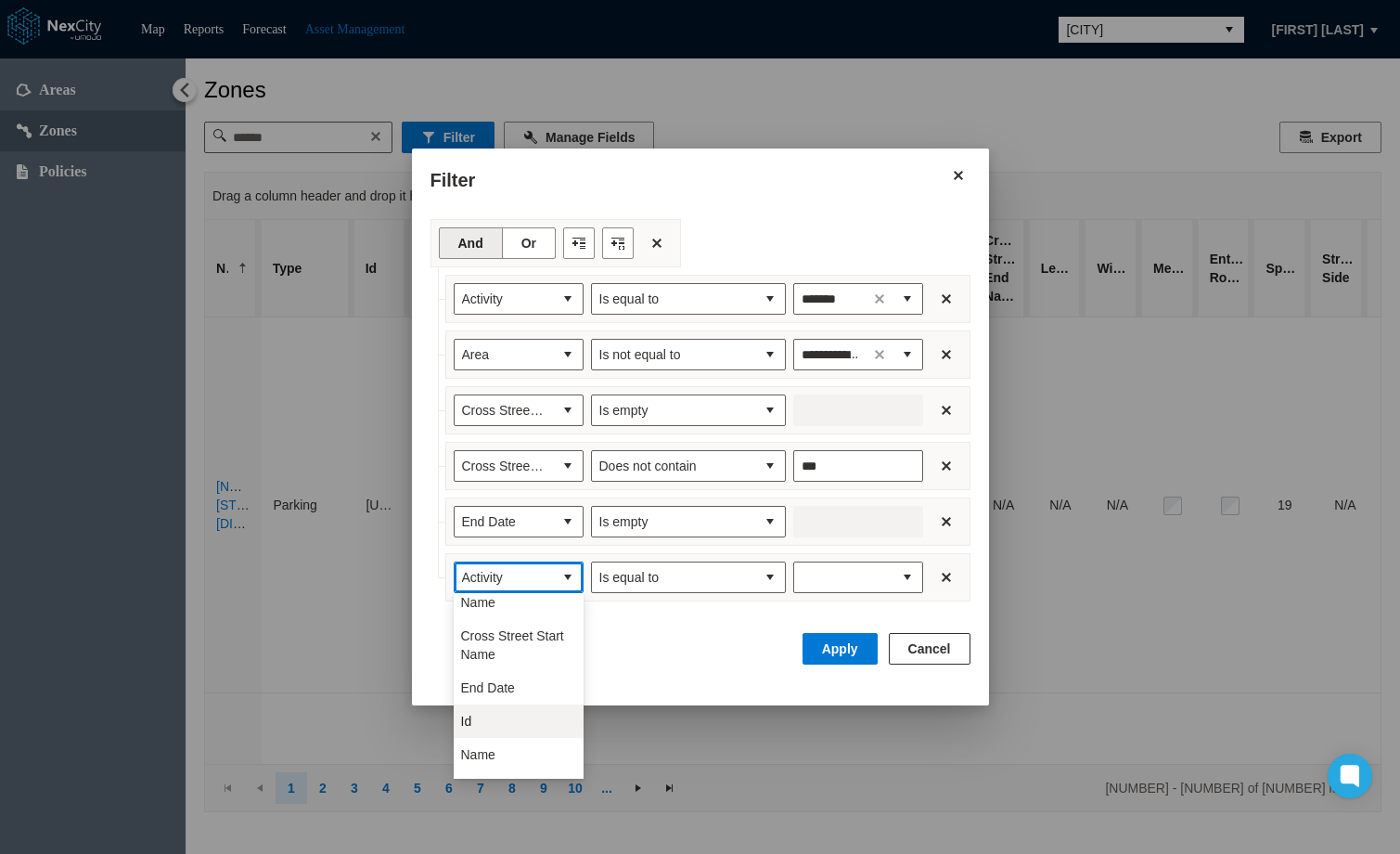 click on "Id" at bounding box center [519, 721] 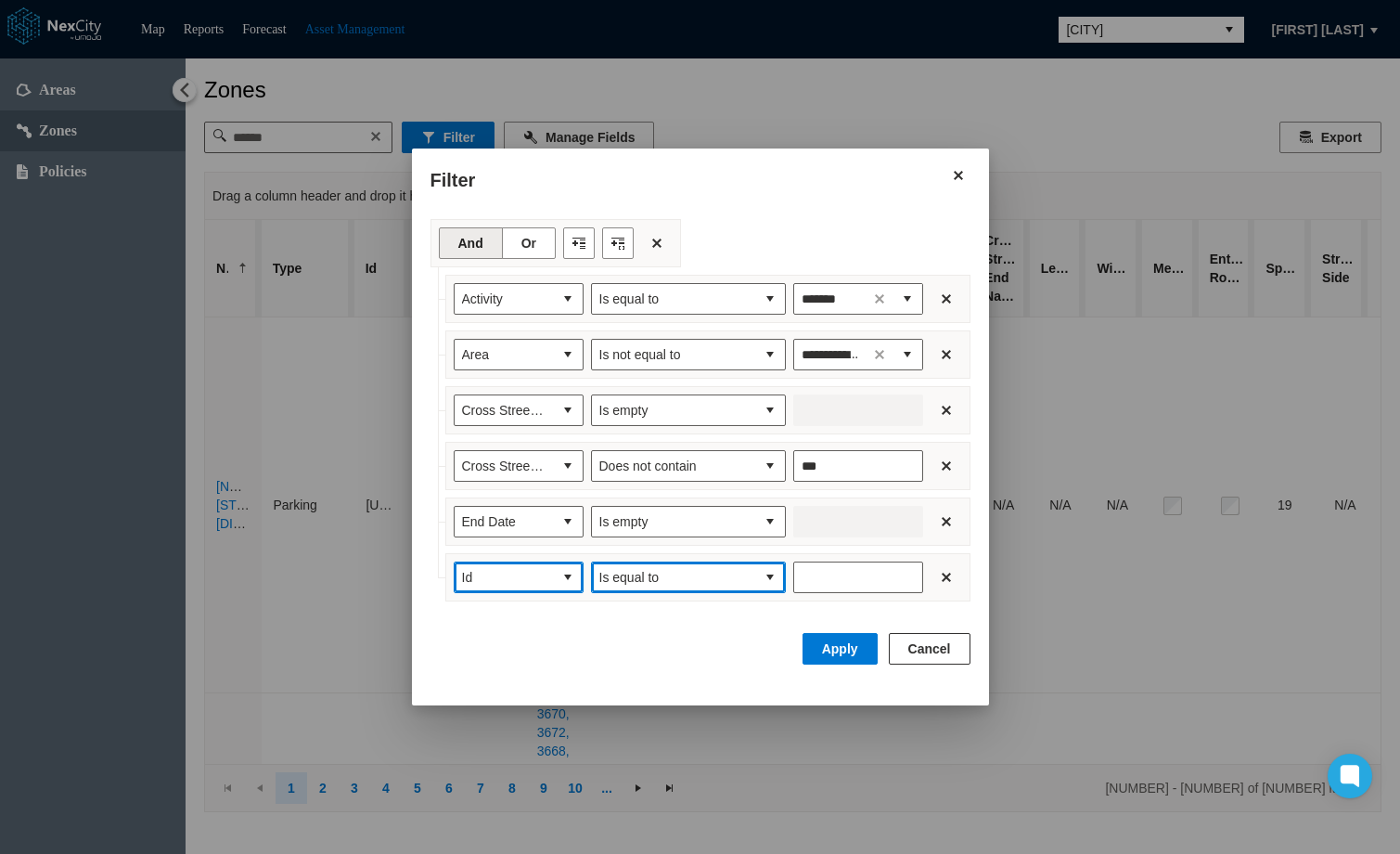 click at bounding box center (770, 577) 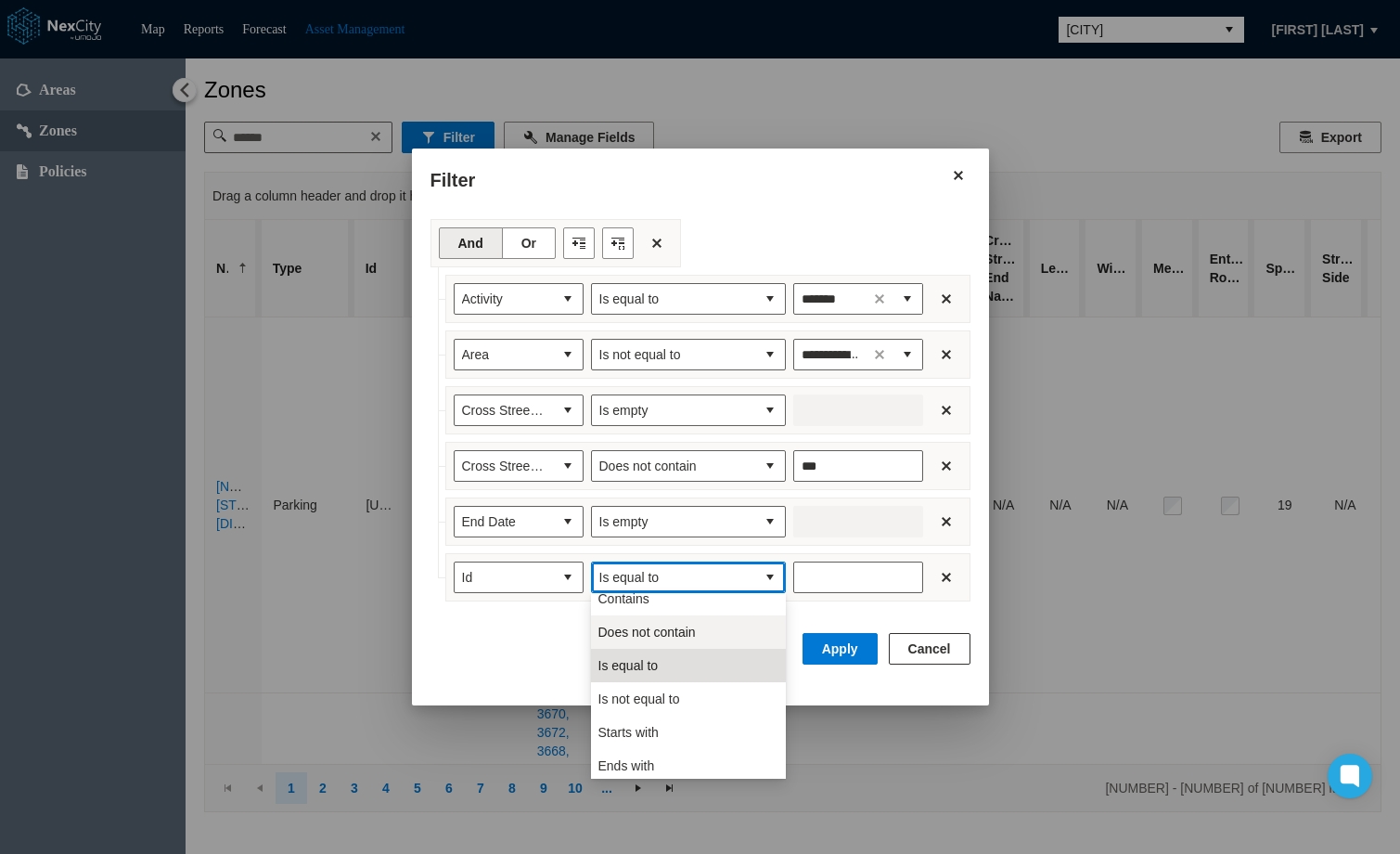 scroll, scrollTop: 15, scrollLeft: 0, axis: vertical 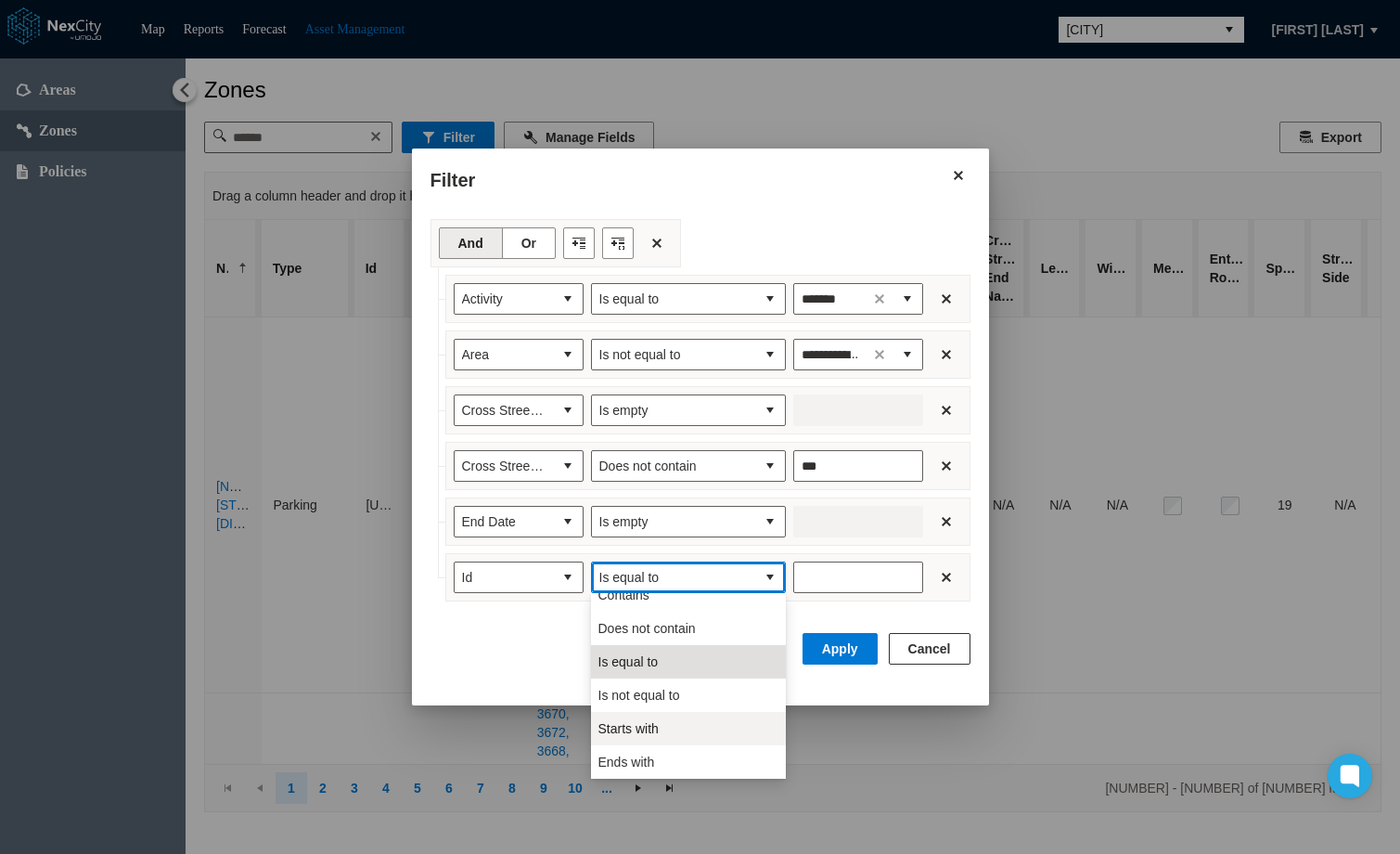 click on "Starts with" at bounding box center [628, 729] 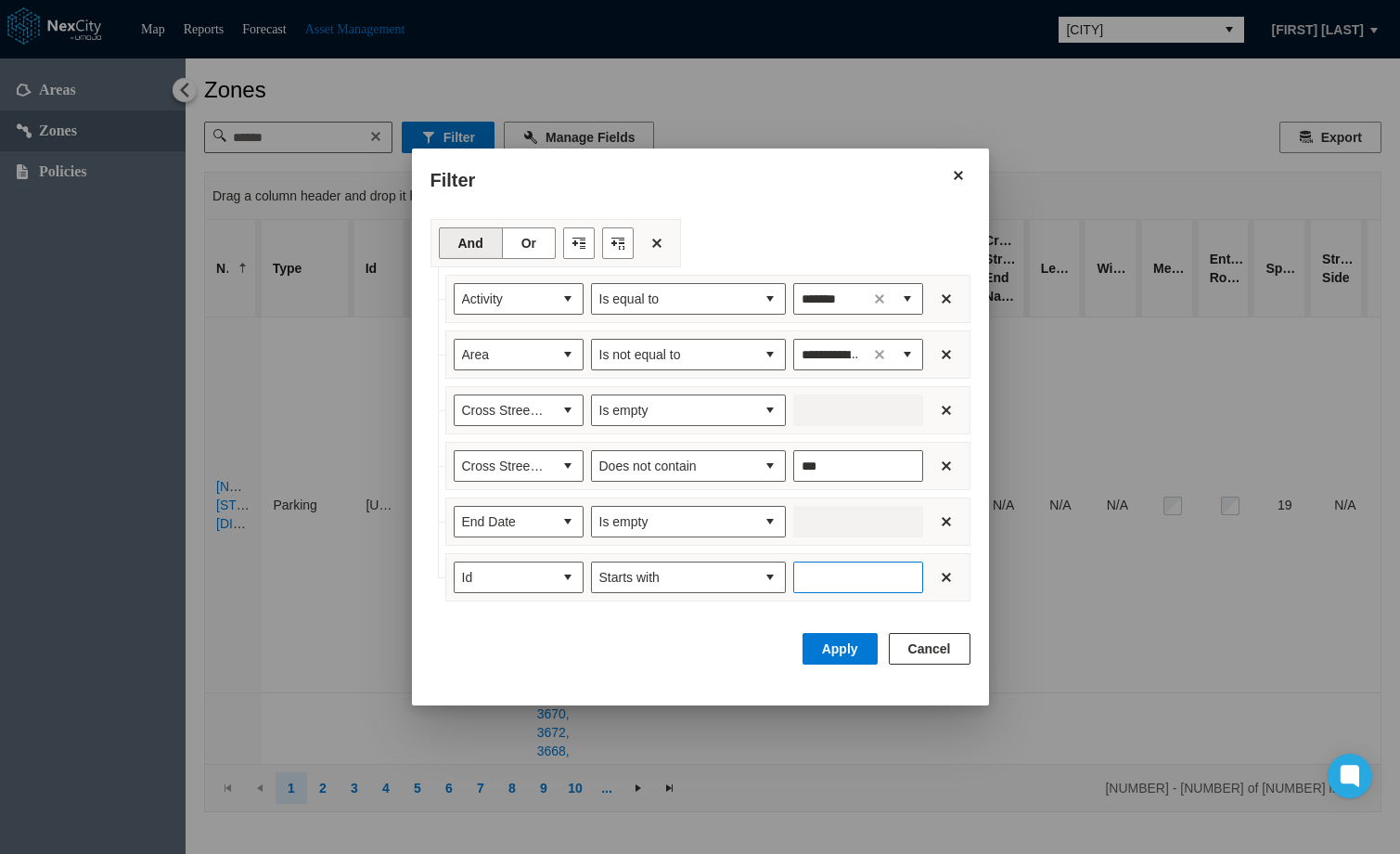 click at bounding box center [858, 577] 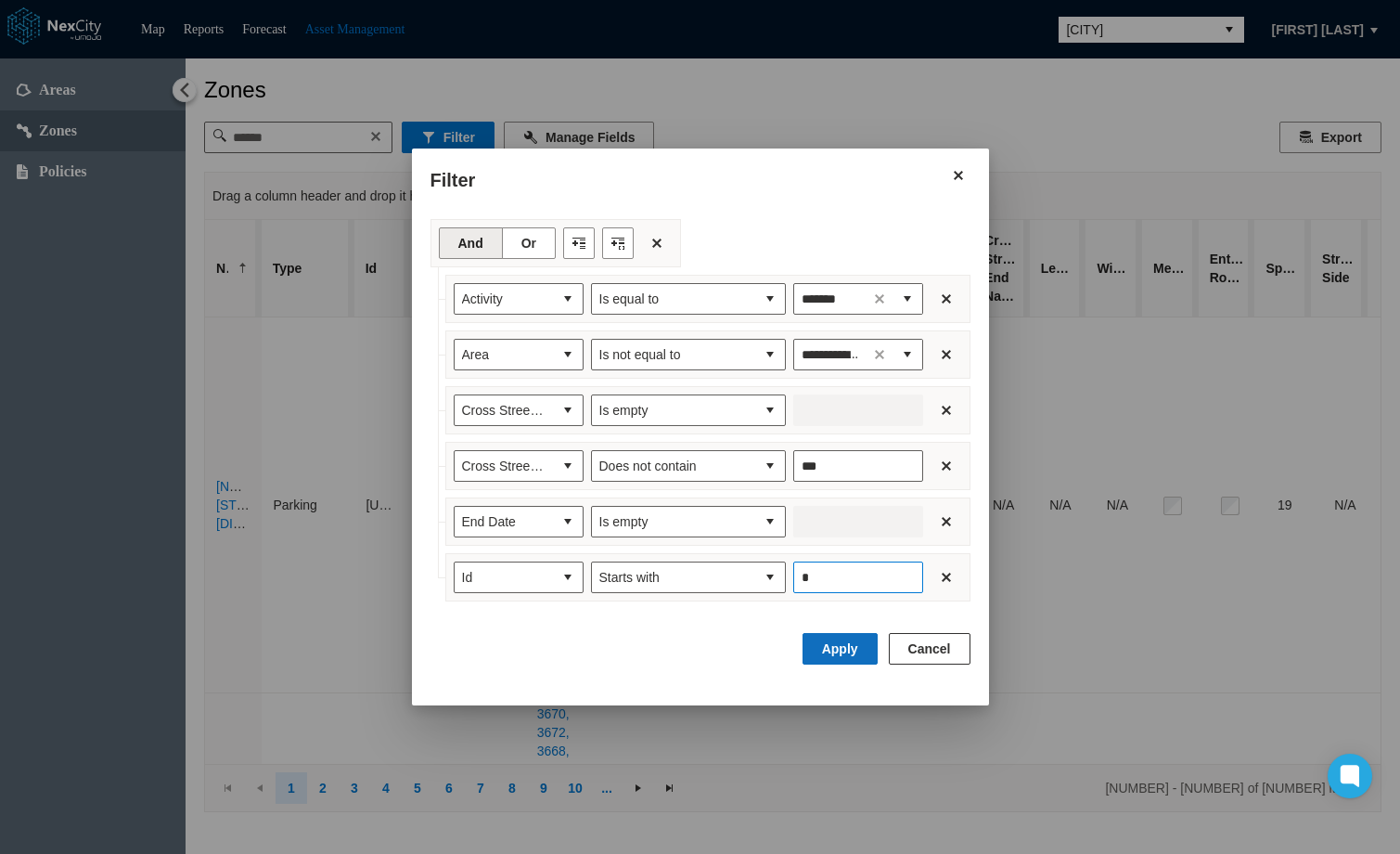 type on "*" 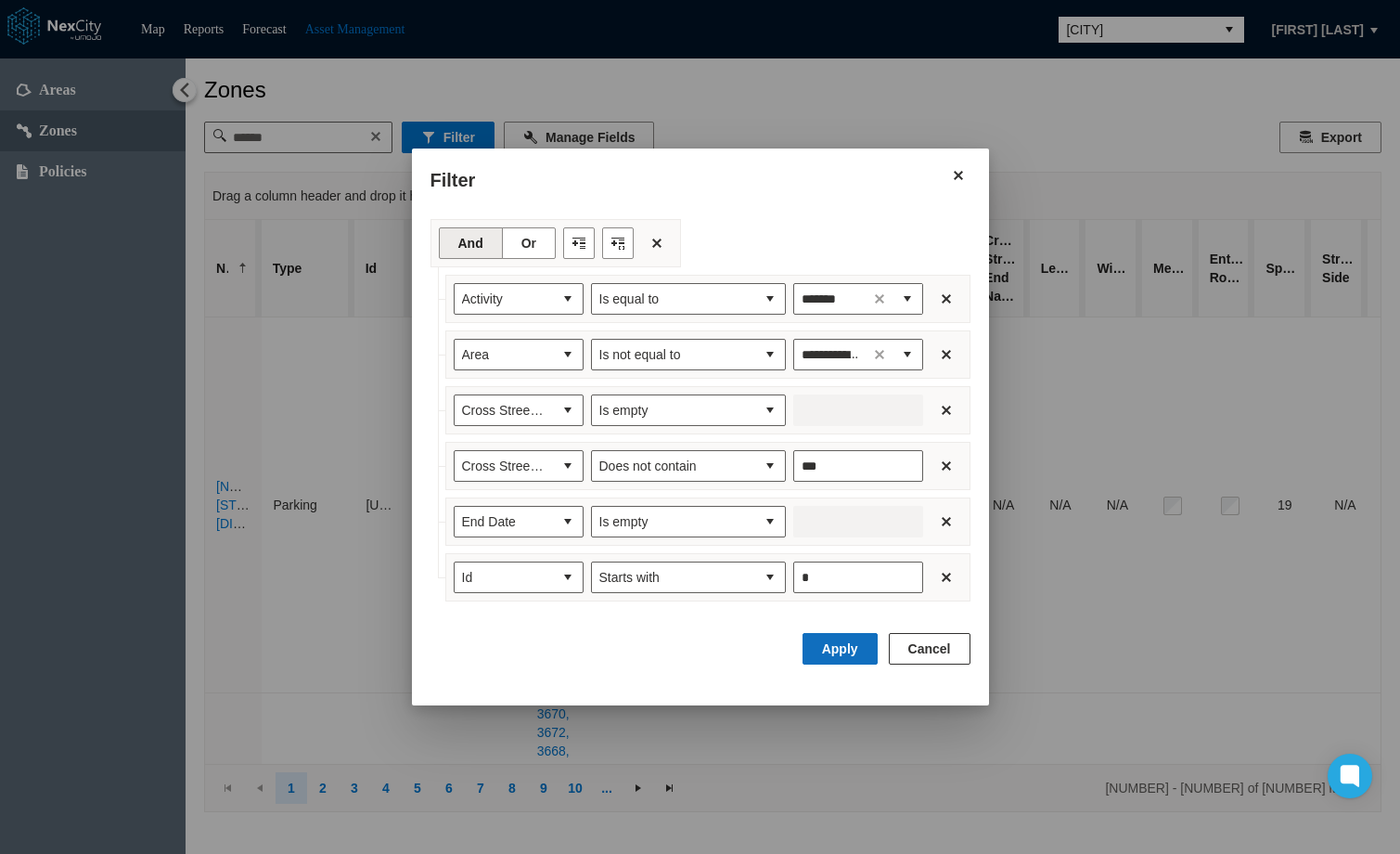 click on "Apply" at bounding box center (840, 649) 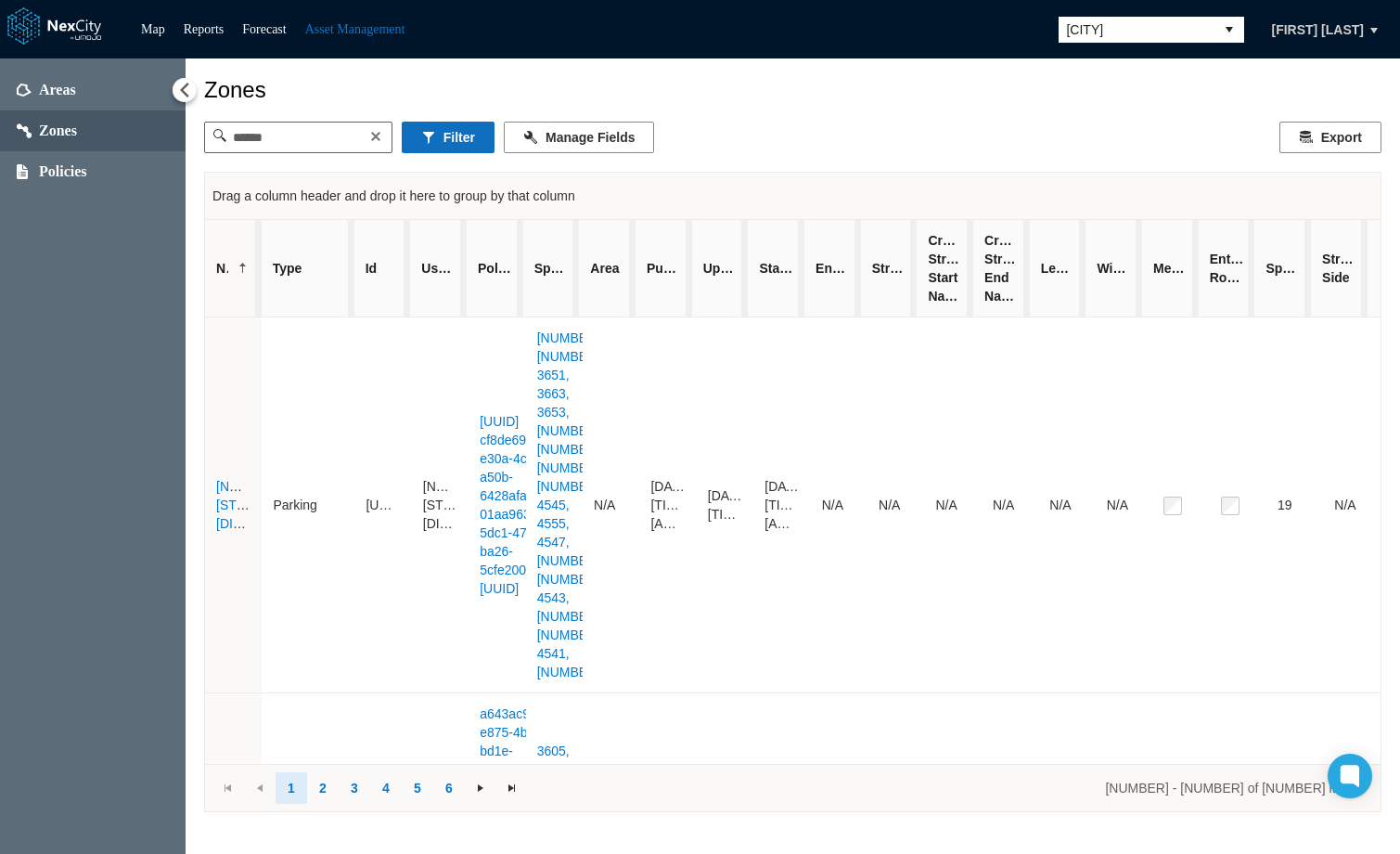 click on "Filter" at bounding box center [448, 137] 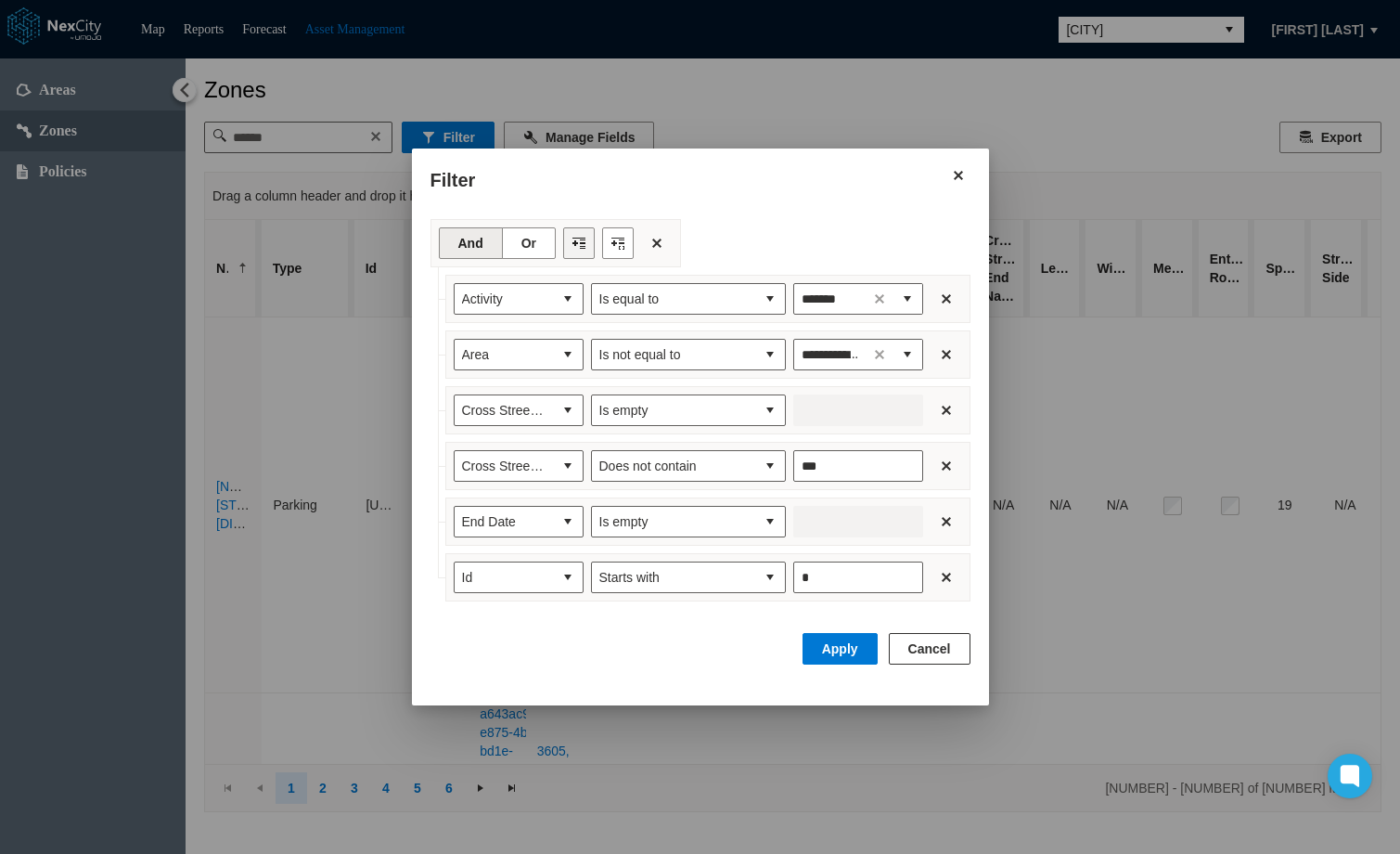 click at bounding box center (579, 243) 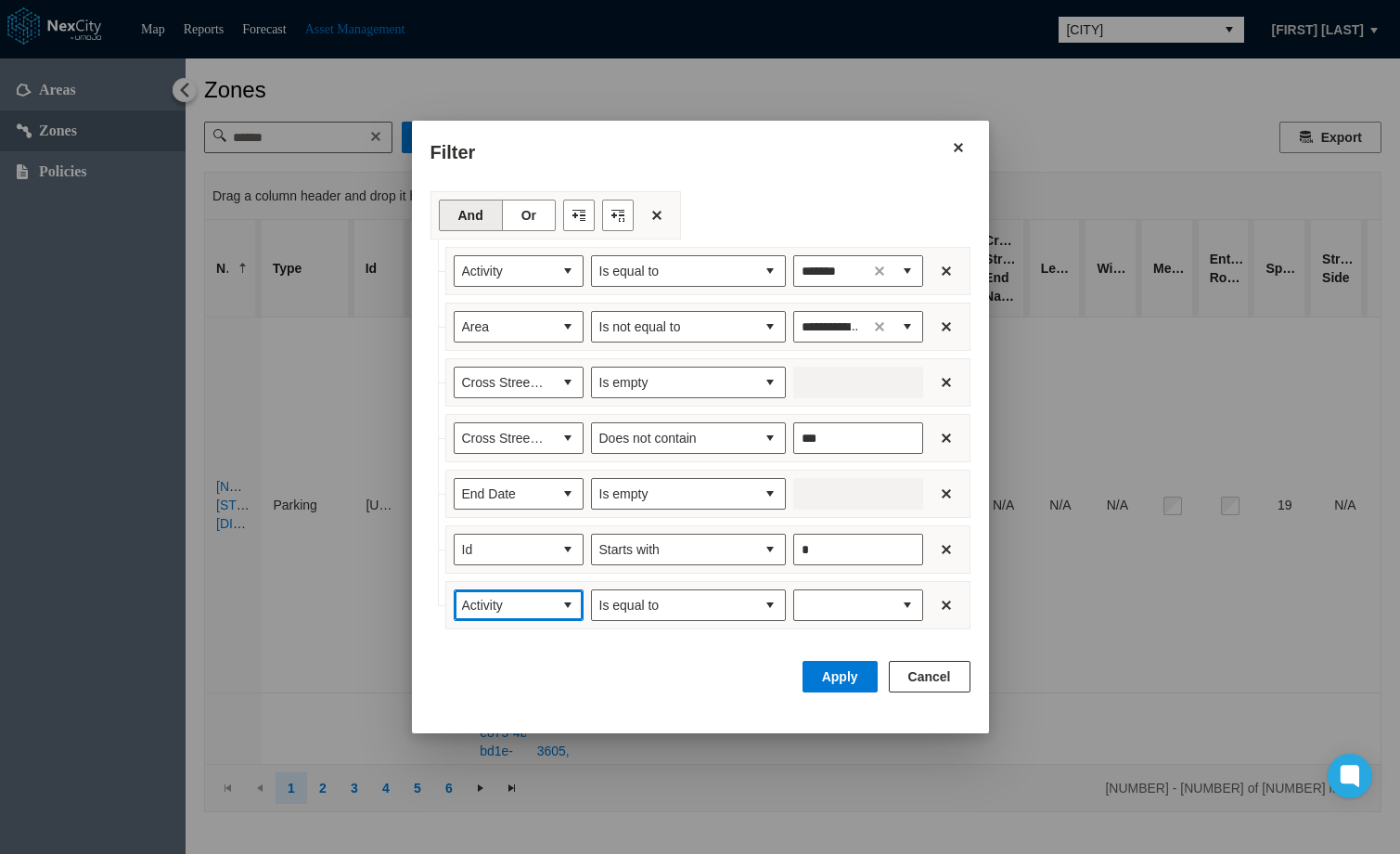 click at bounding box center [568, 605] 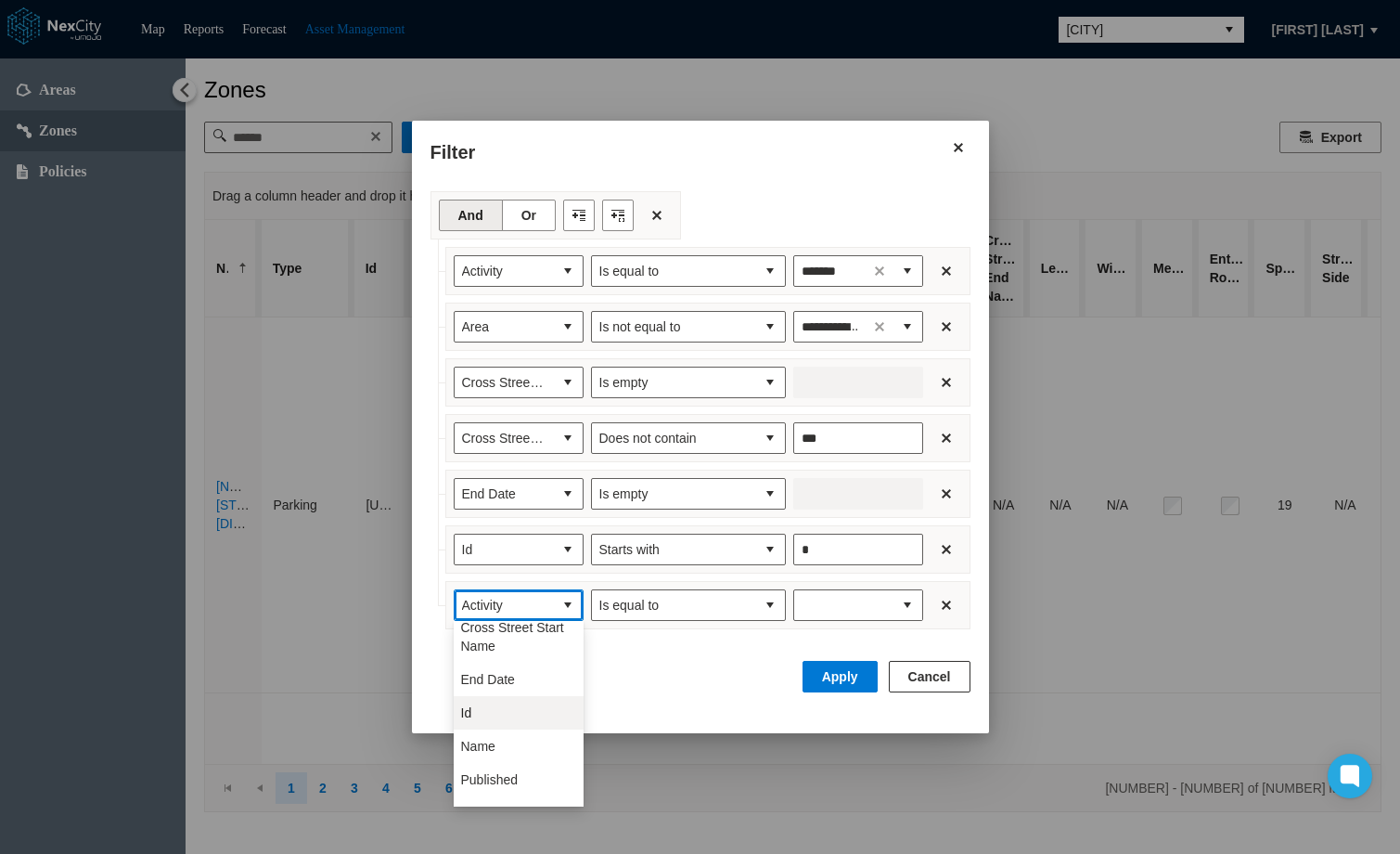 scroll, scrollTop: 186, scrollLeft: 0, axis: vertical 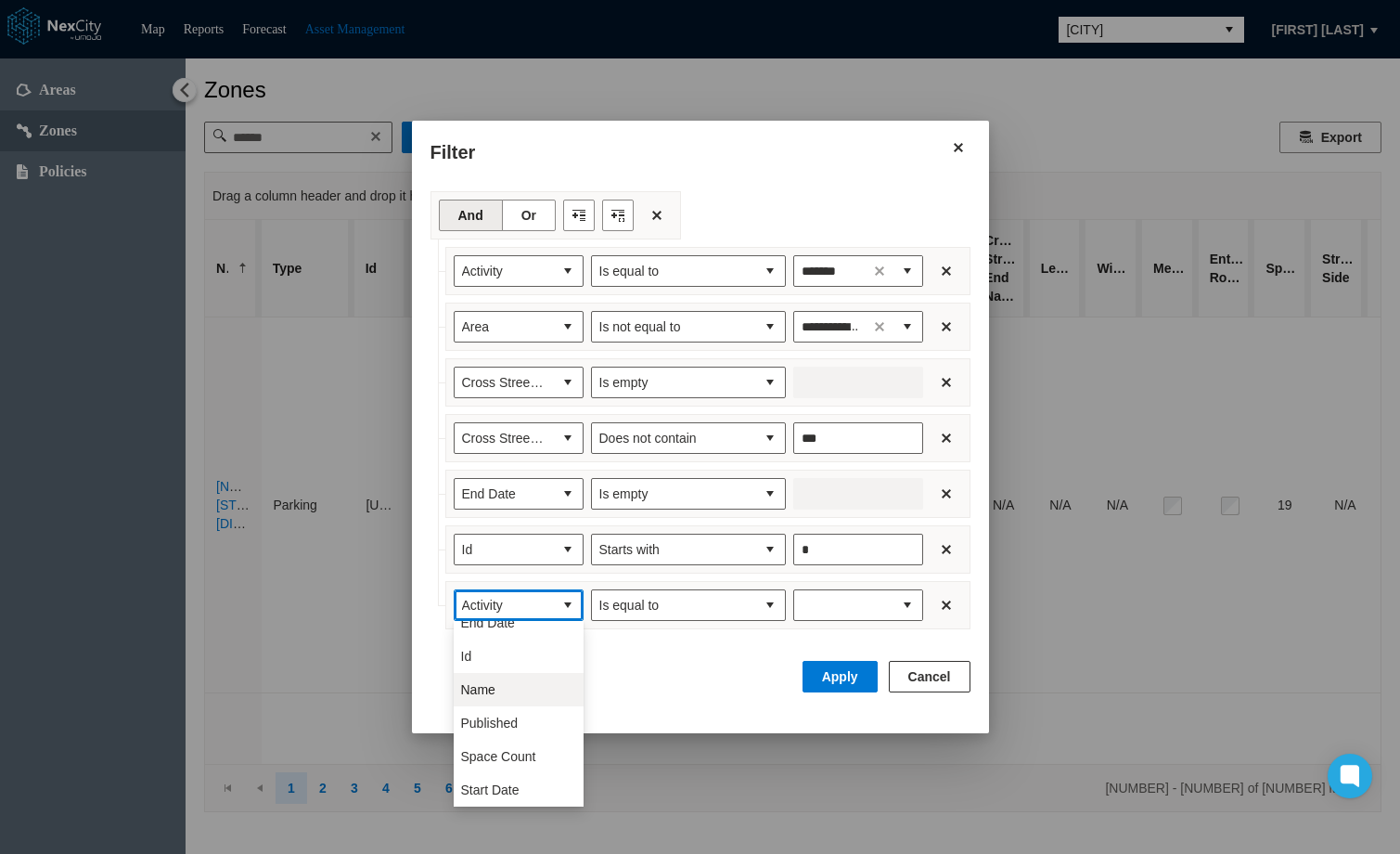 click on "Name" at bounding box center [478, 690] 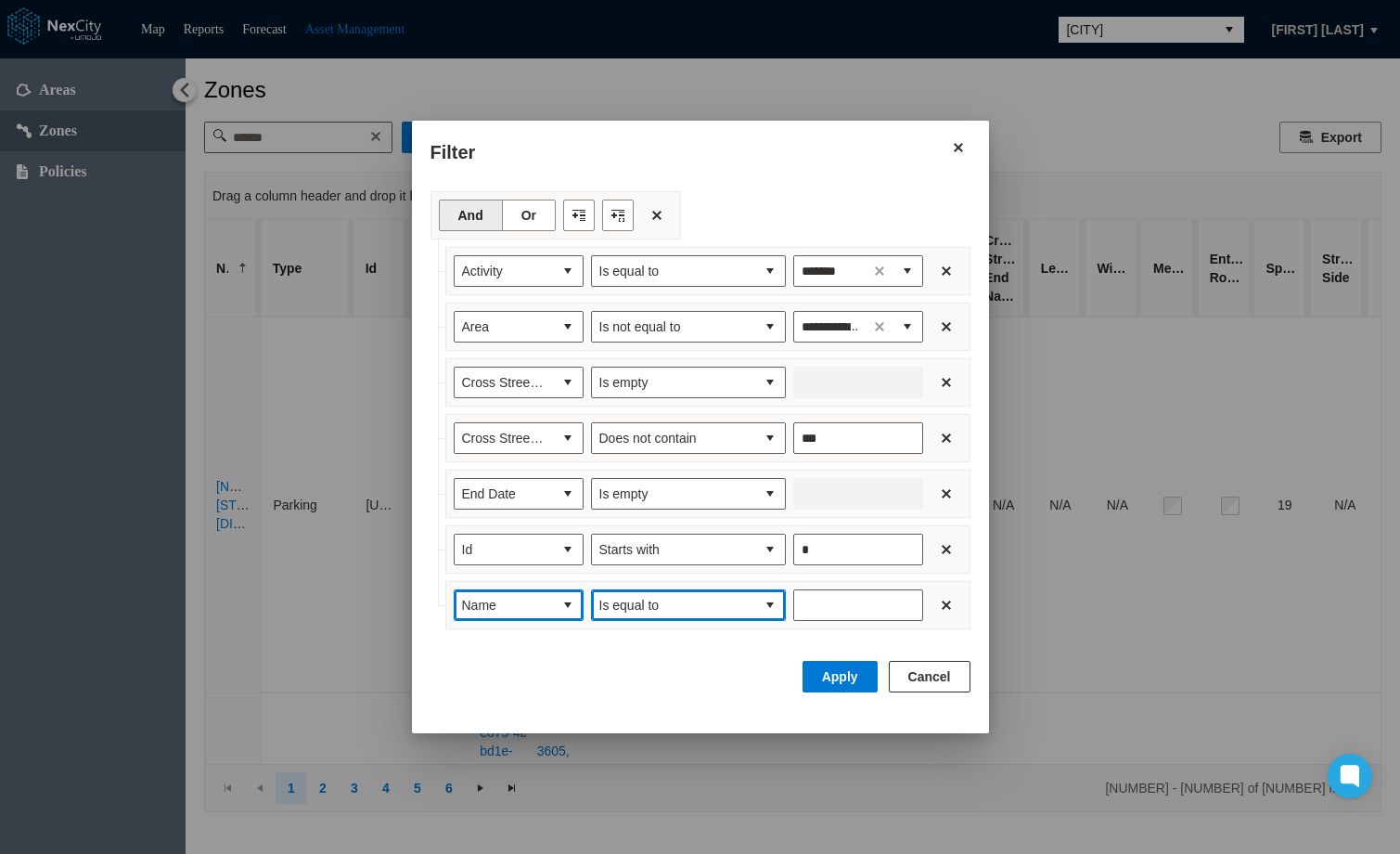 click at bounding box center (770, 605) 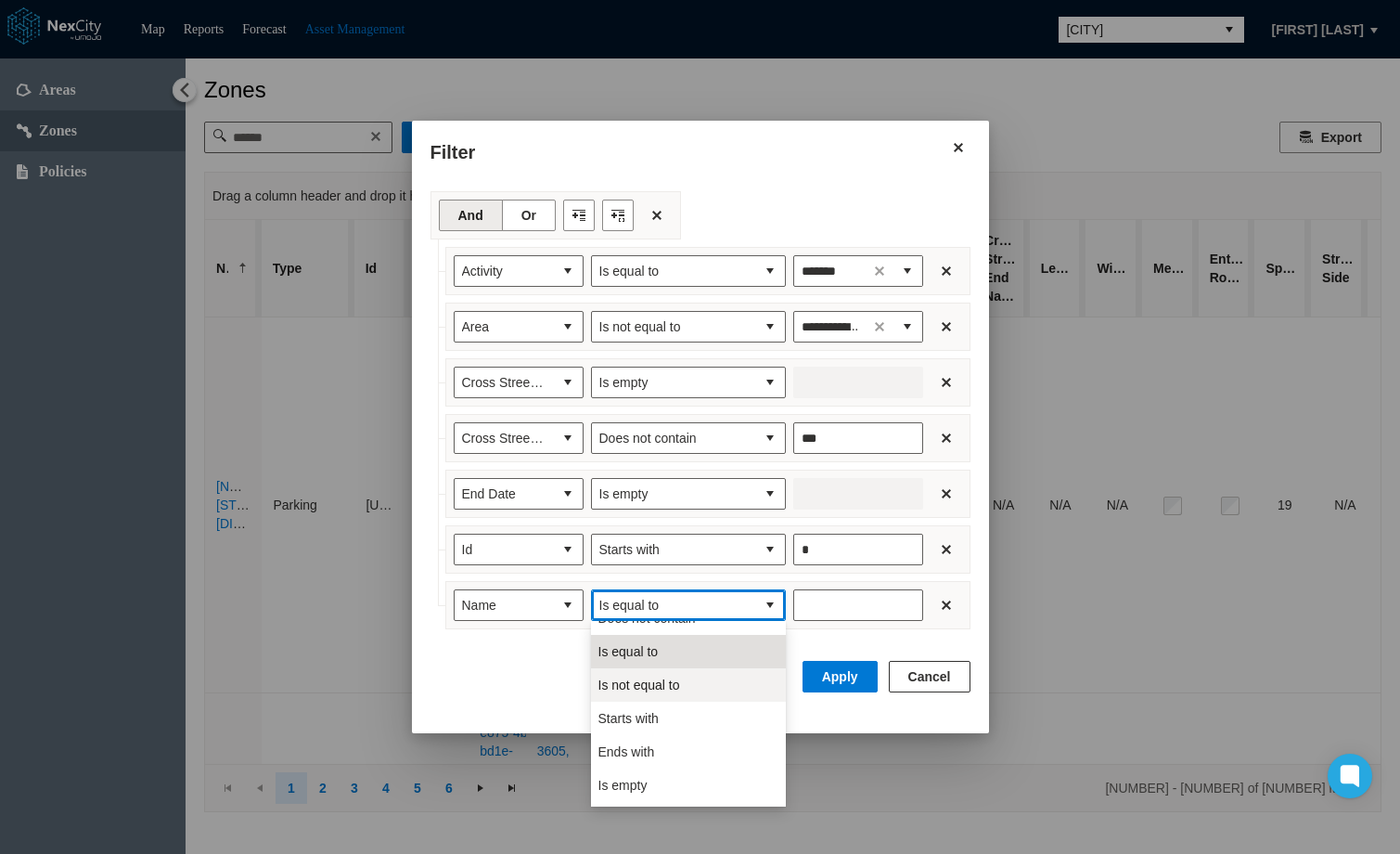 scroll, scrollTop: 82, scrollLeft: 0, axis: vertical 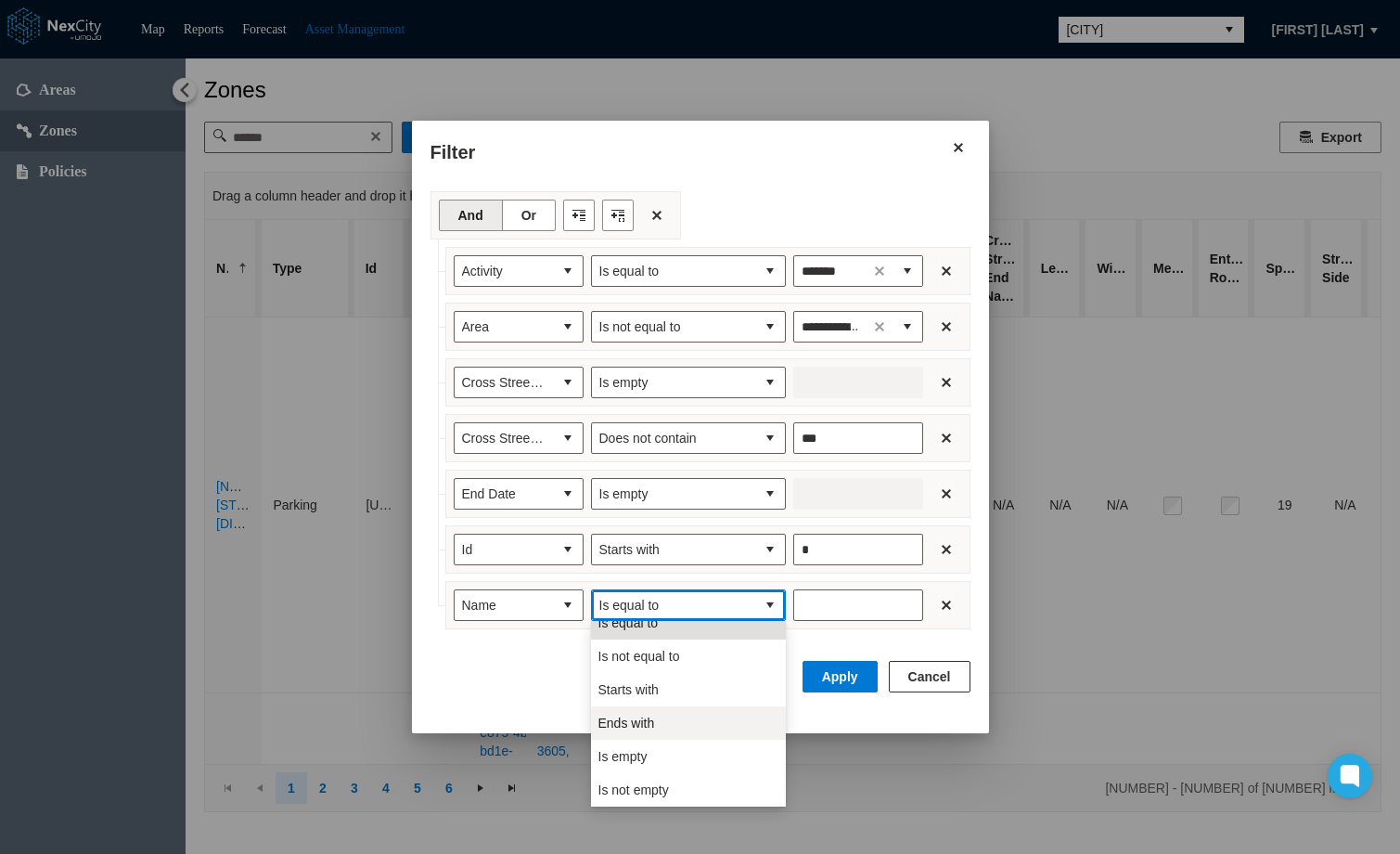 click on "Ends with" at bounding box center (688, 723) 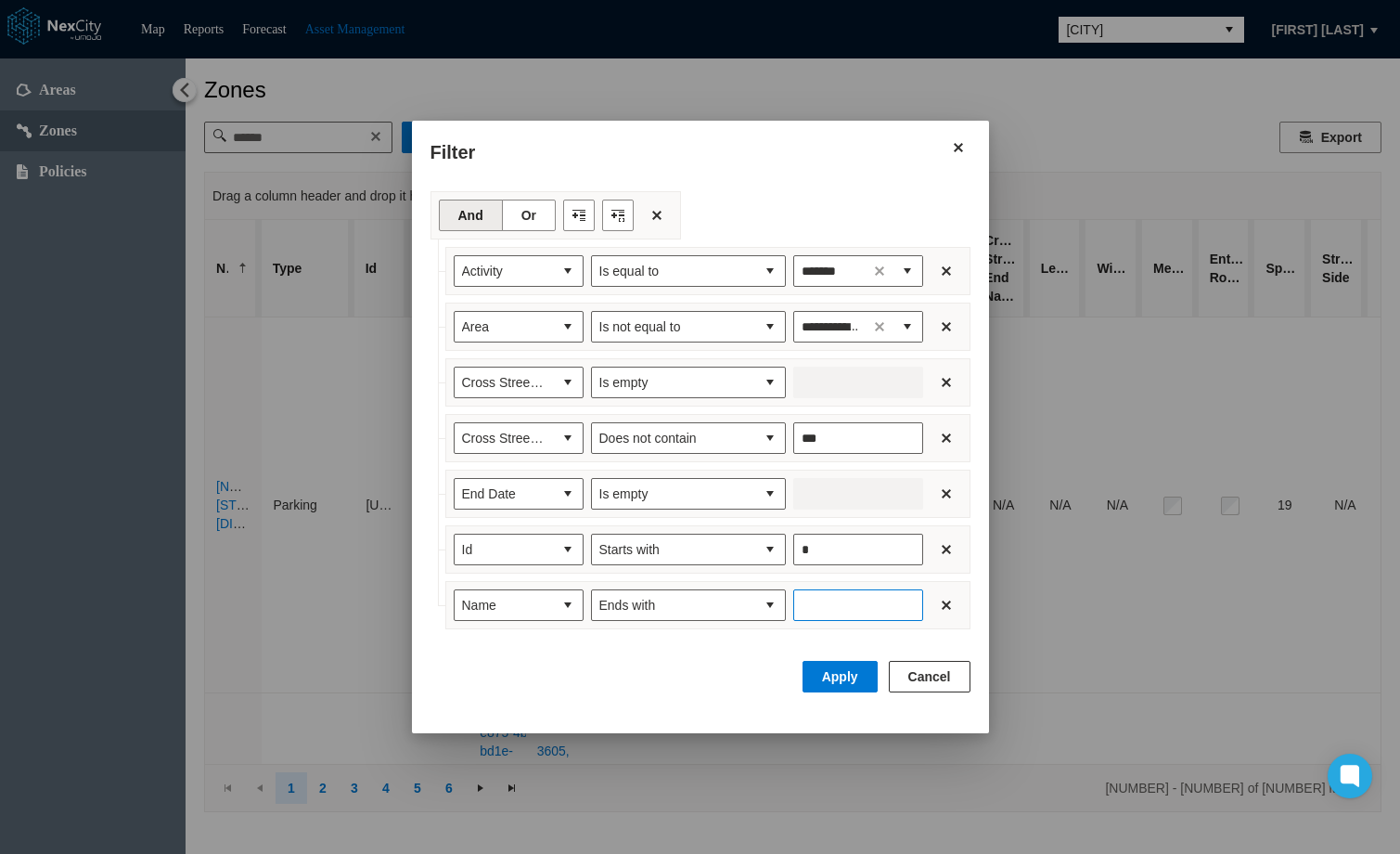 click at bounding box center (858, 605) 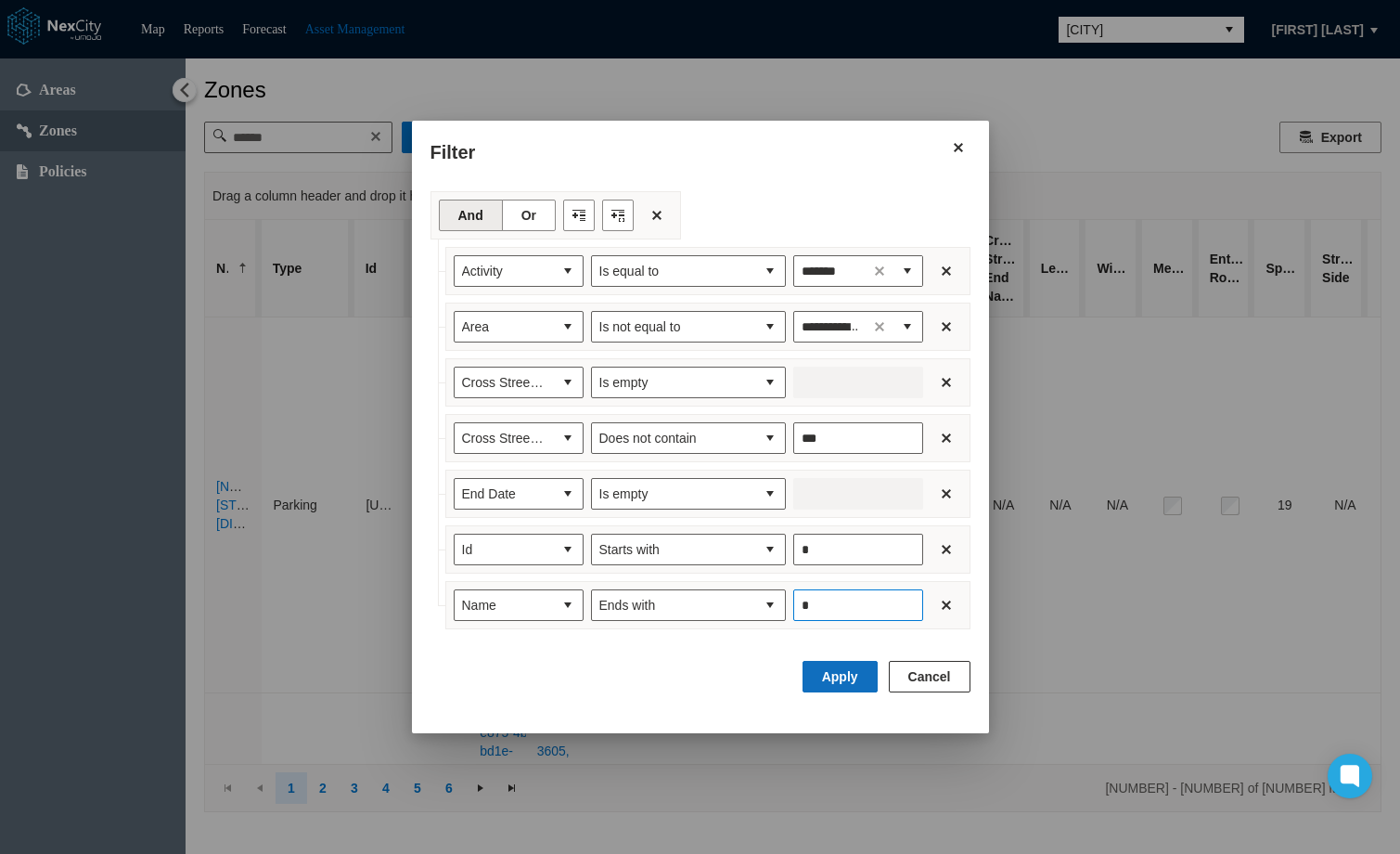 type on "*" 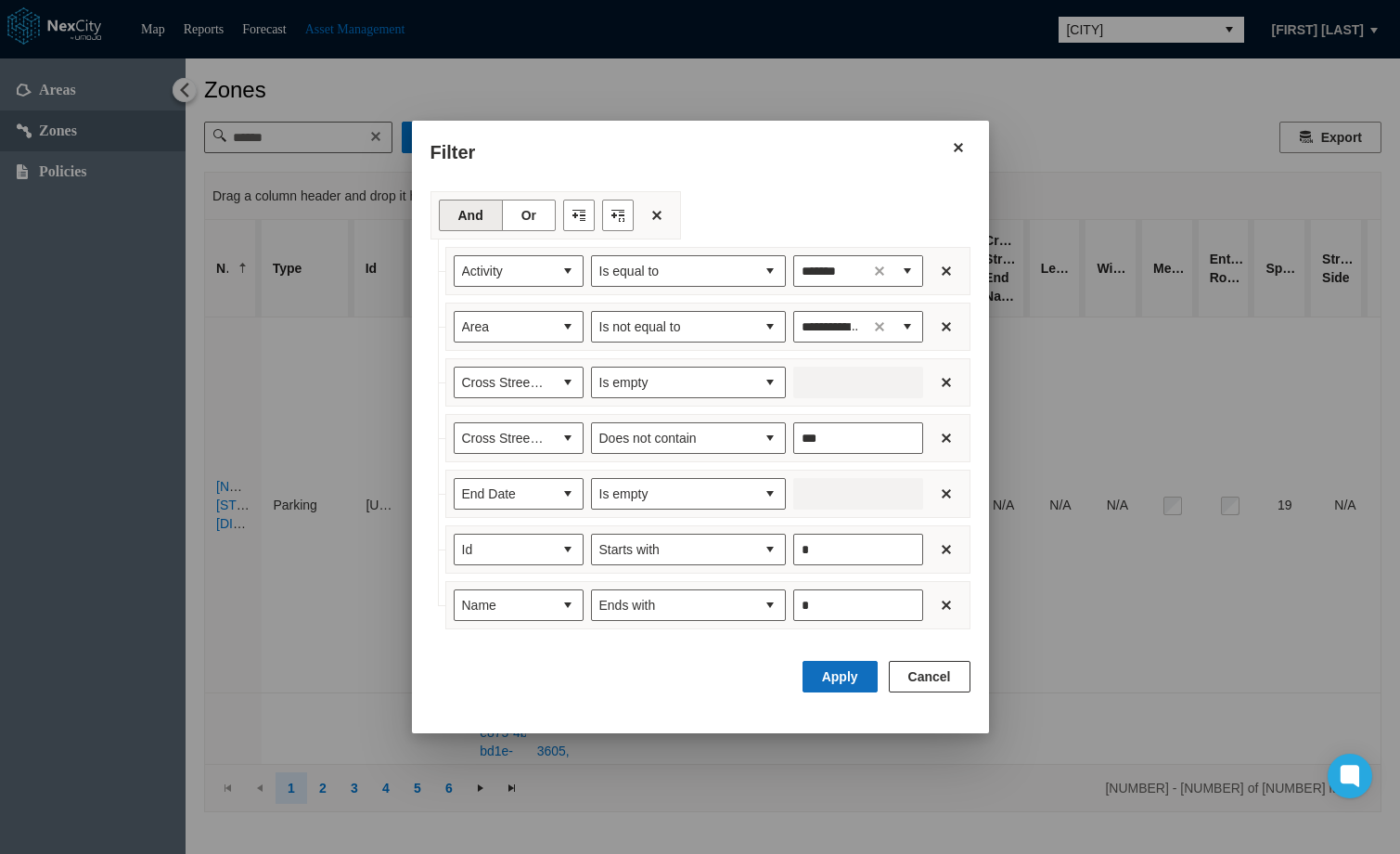 click on "Apply" at bounding box center (840, 677) 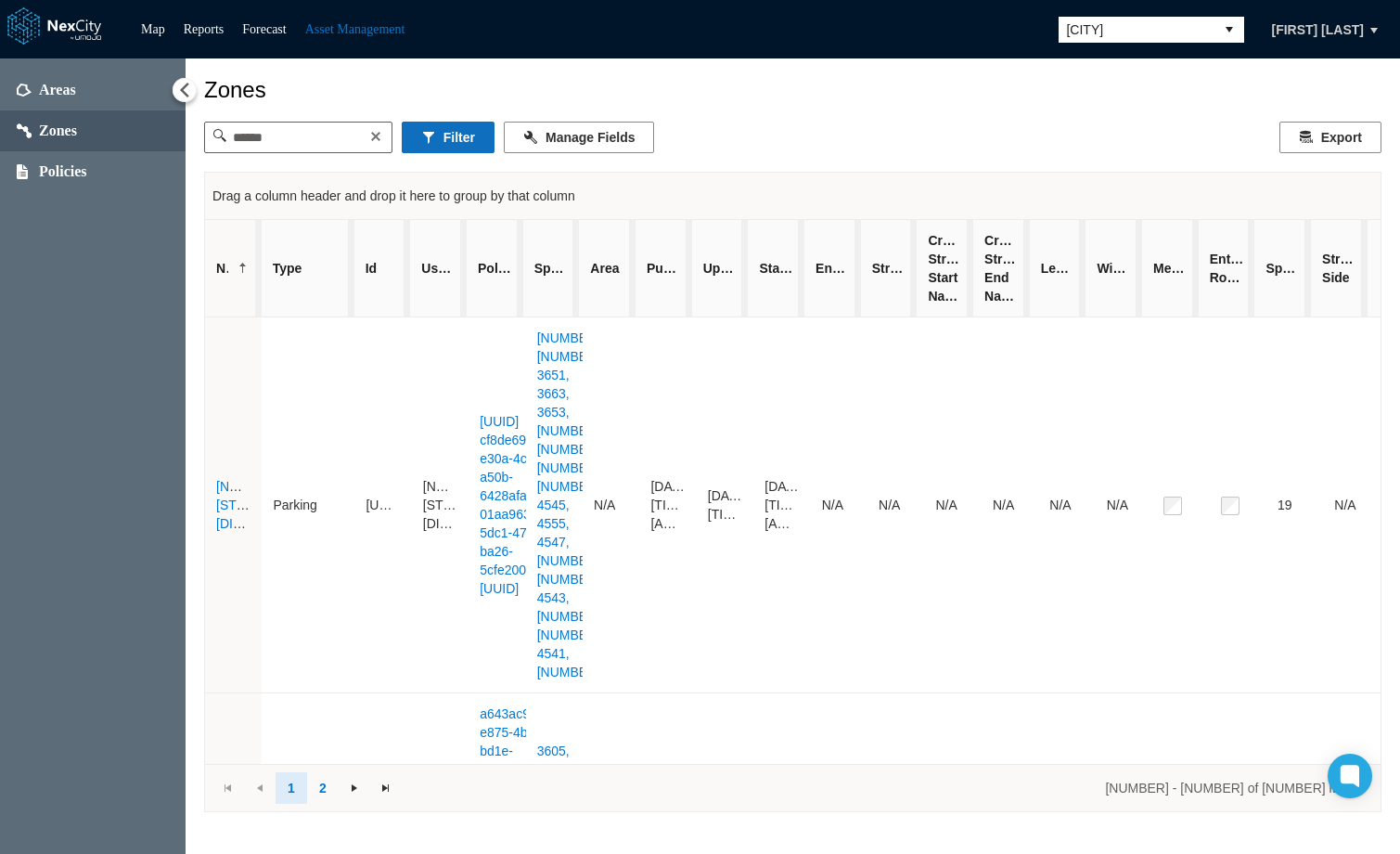 click on "Filter" at bounding box center [448, 137] 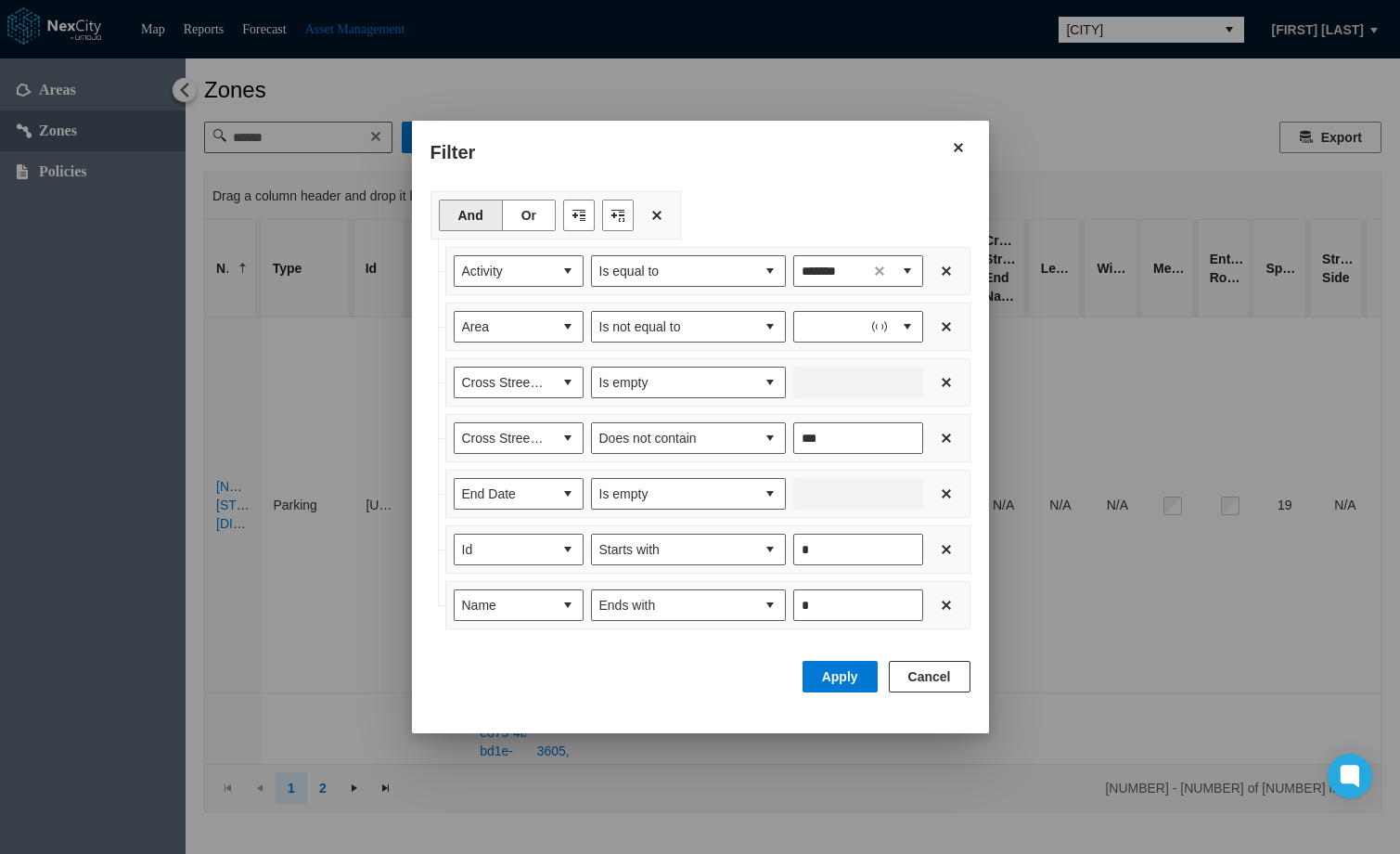 type on "**********" 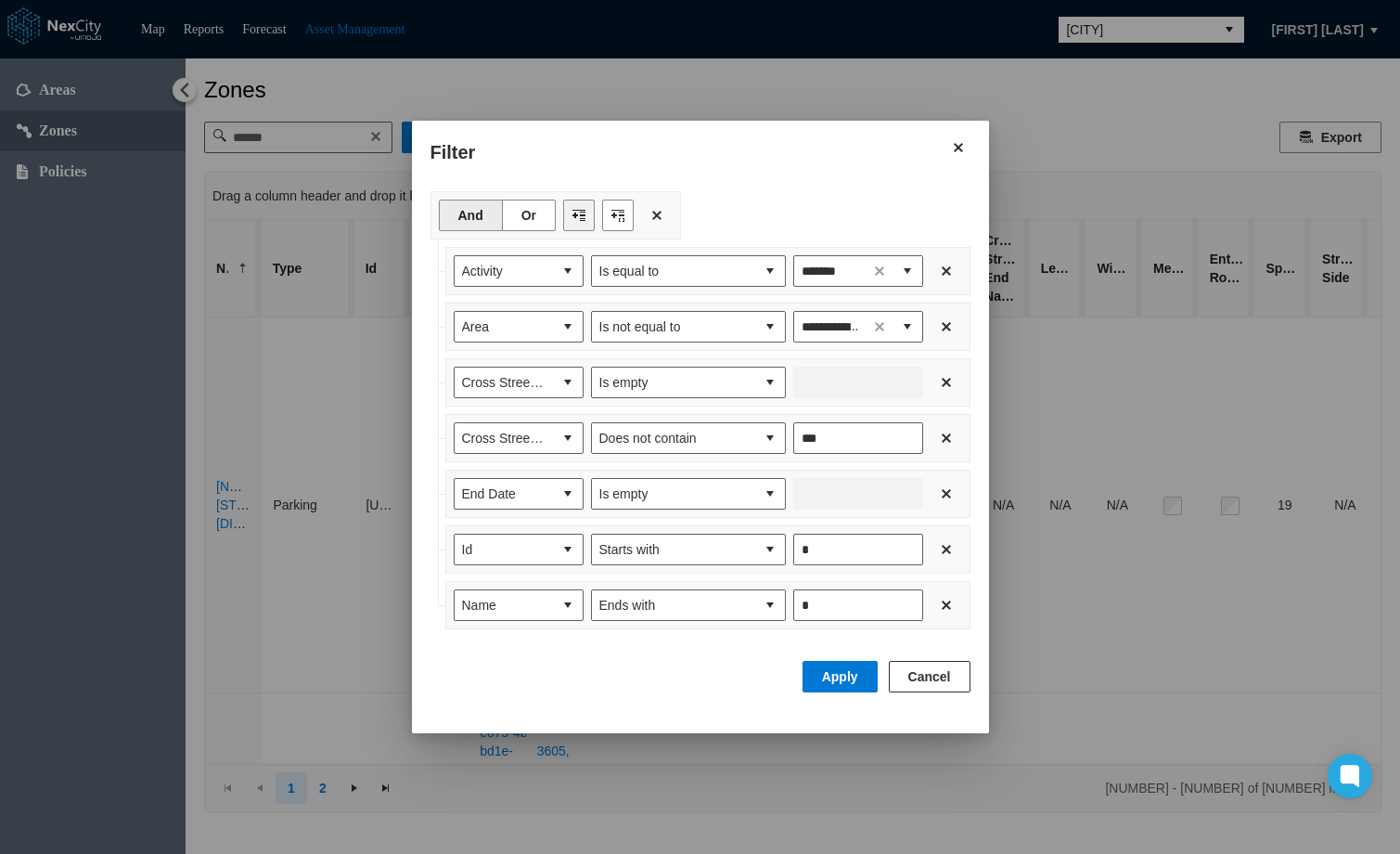 click at bounding box center (579, 215) 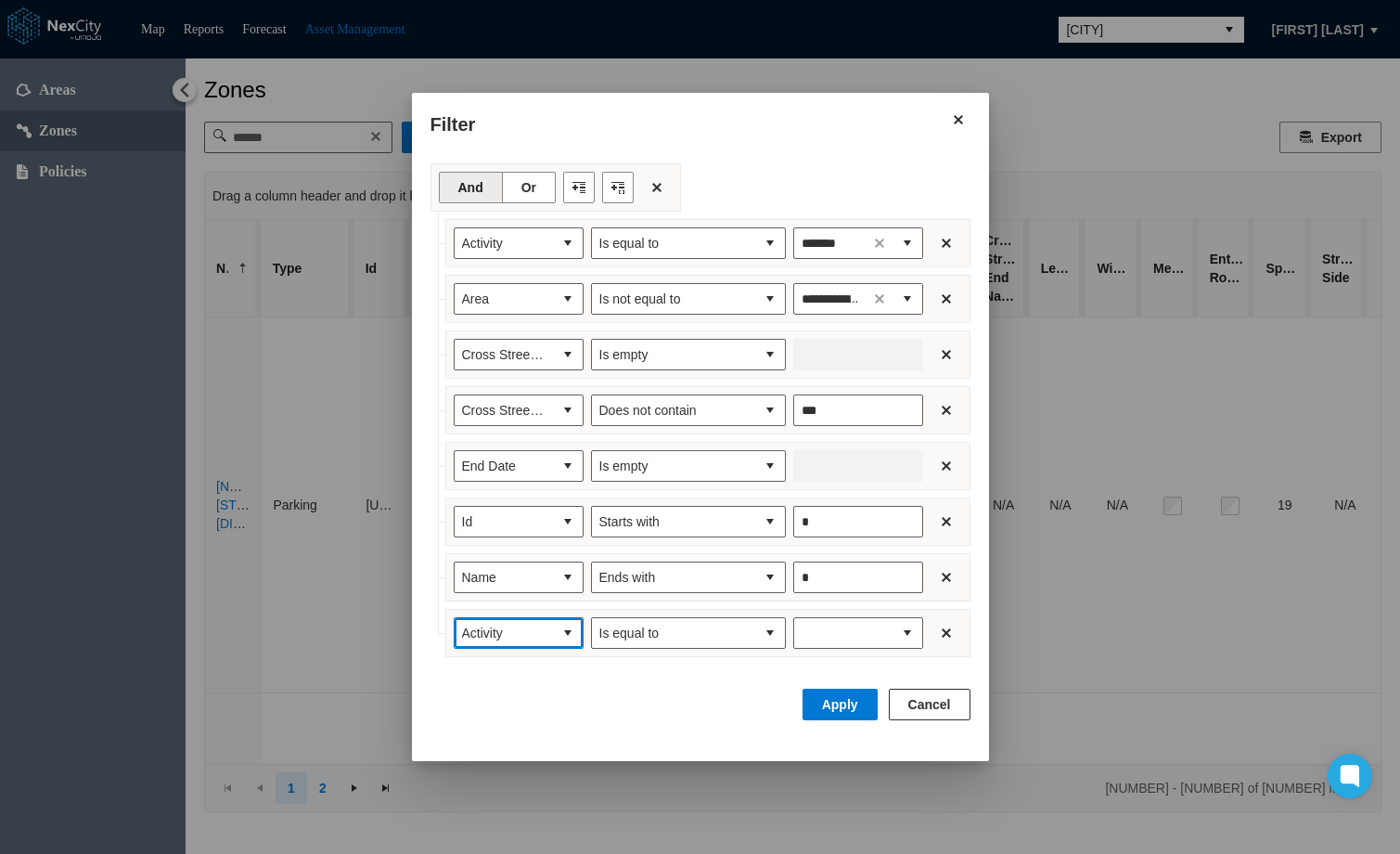 click on "Activity" at bounding box center (504, 633) 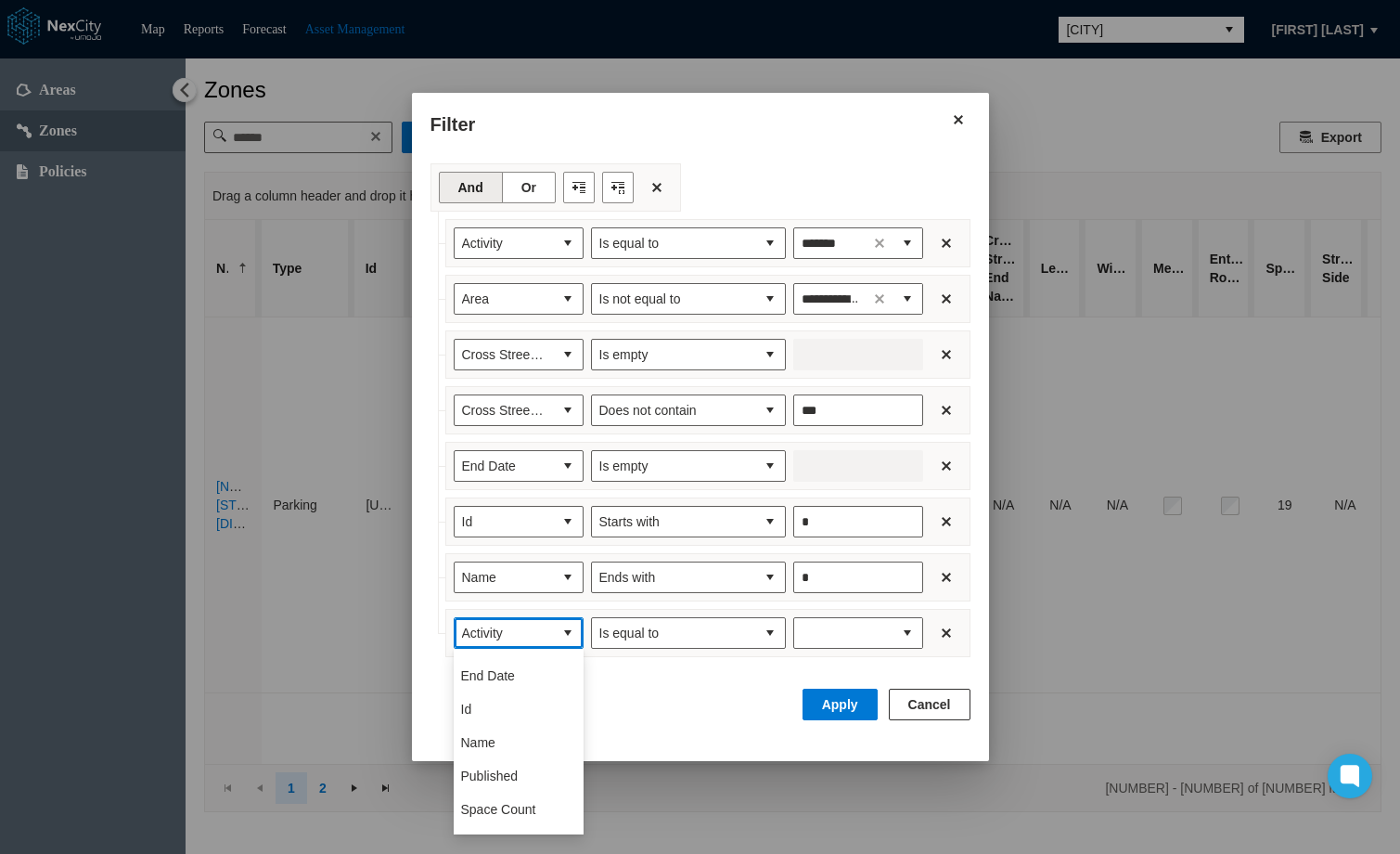 scroll, scrollTop: 186, scrollLeft: 0, axis: vertical 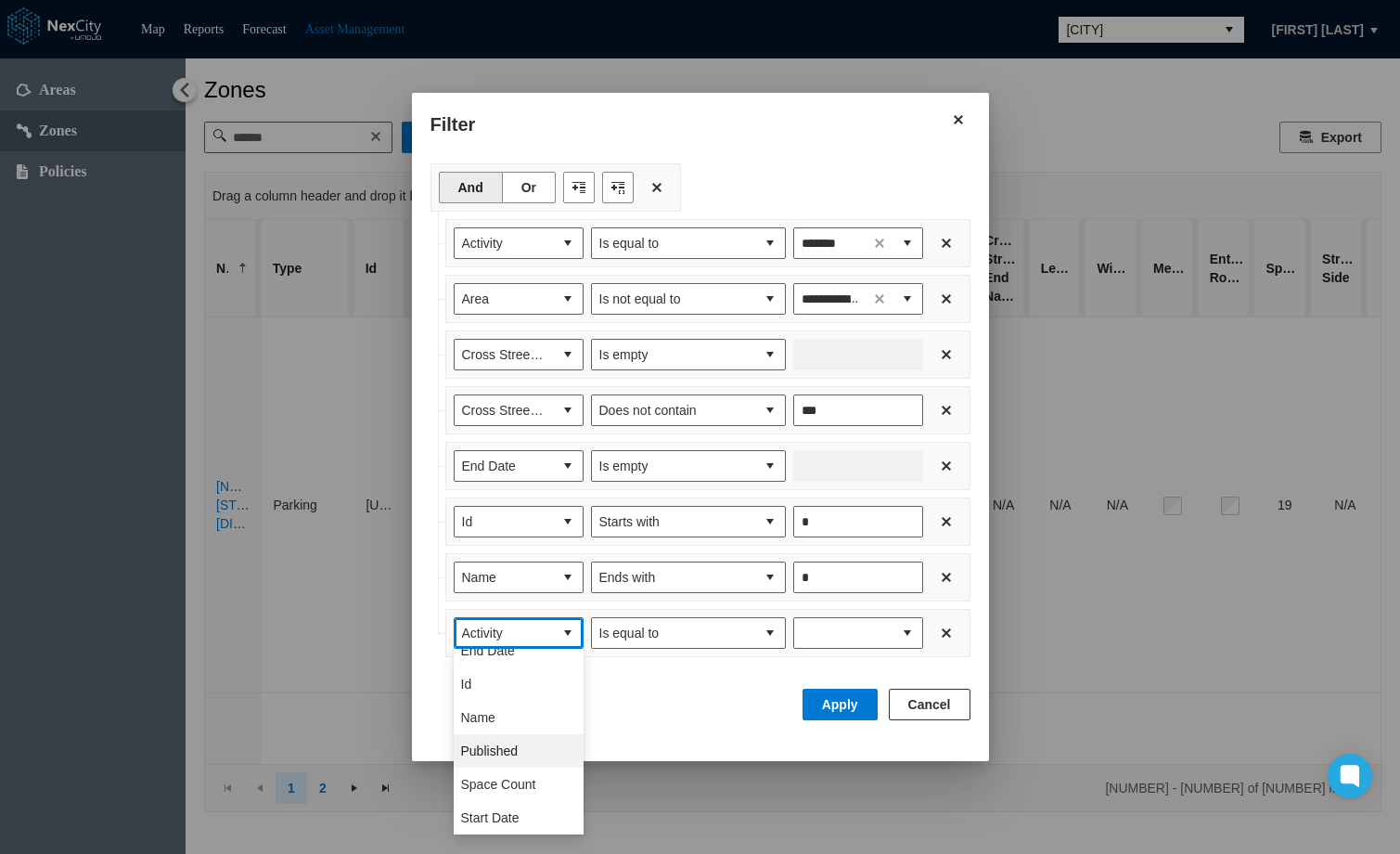 click on "Published" at bounding box center [490, 751] 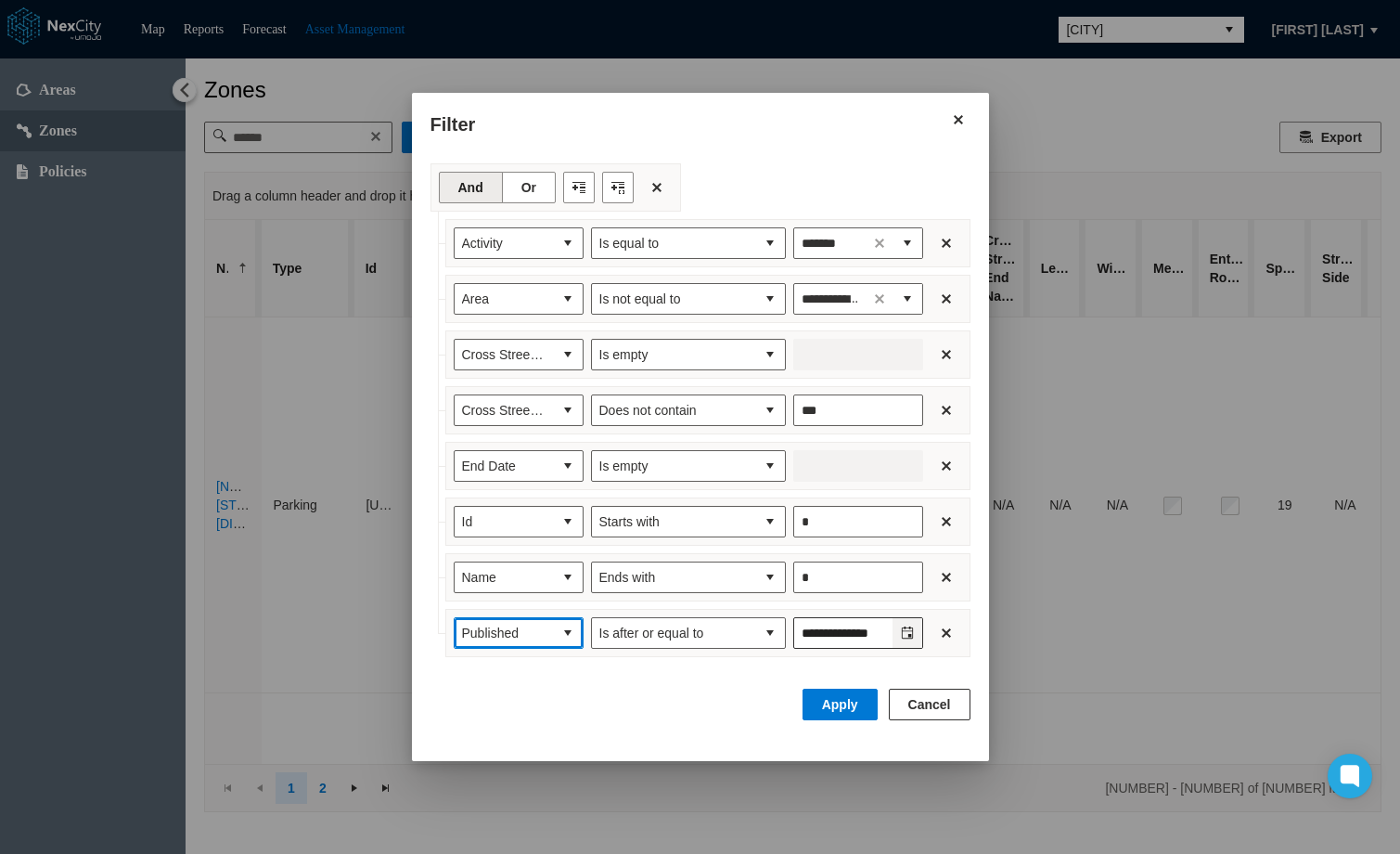 click 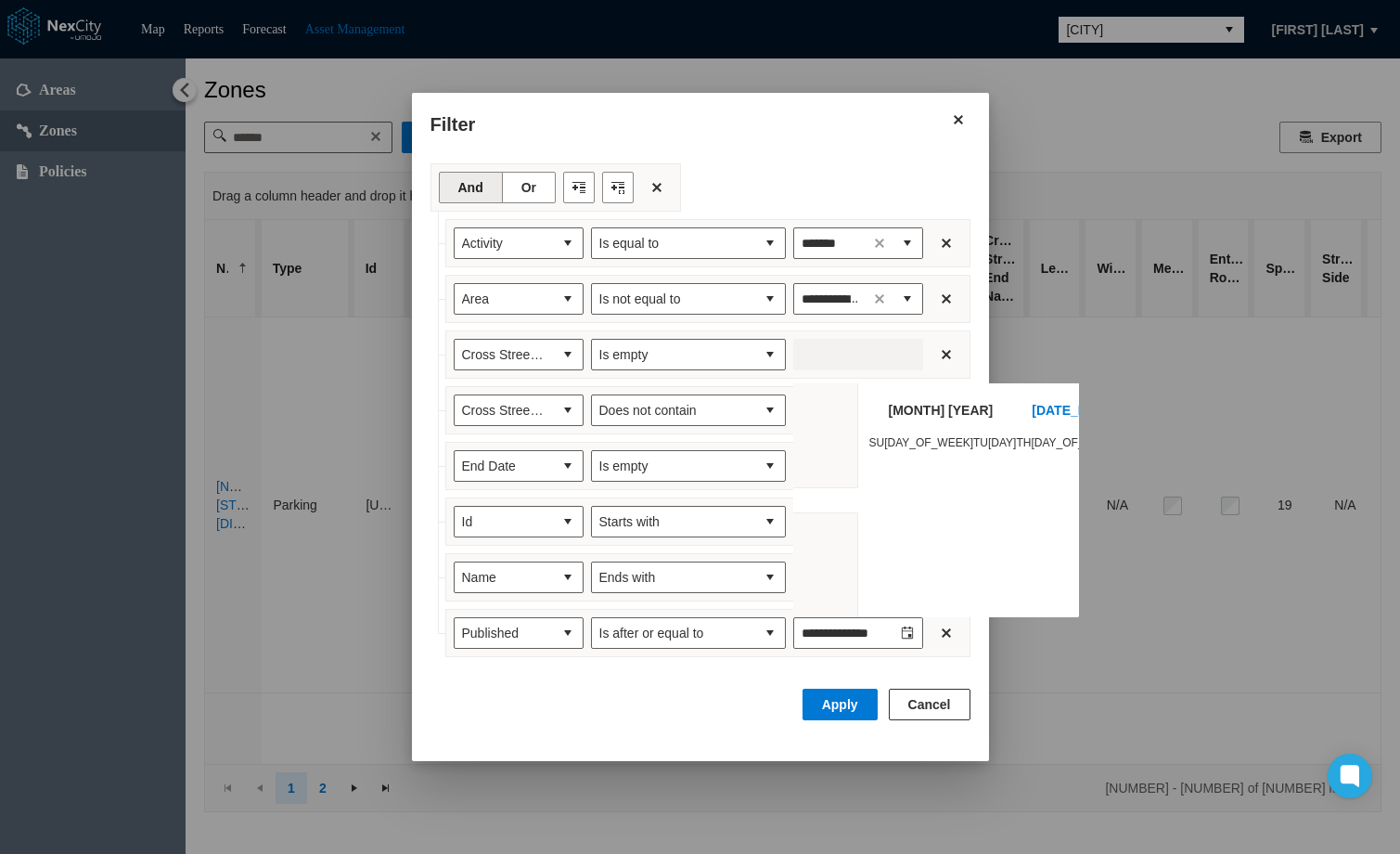 scroll, scrollTop: 39169, scrollLeft: 0, axis: vertical 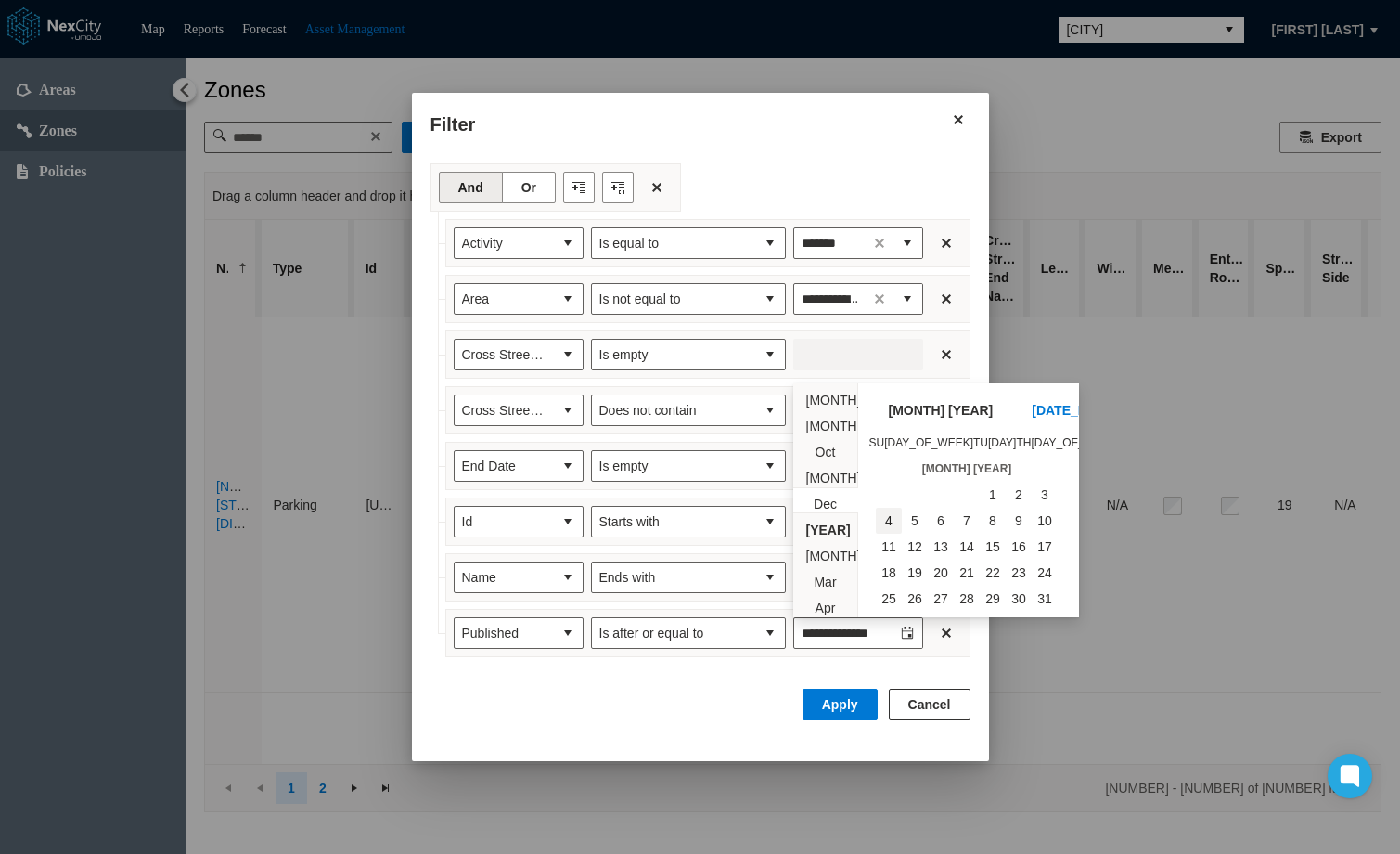 click on "4" at bounding box center [889, 521] 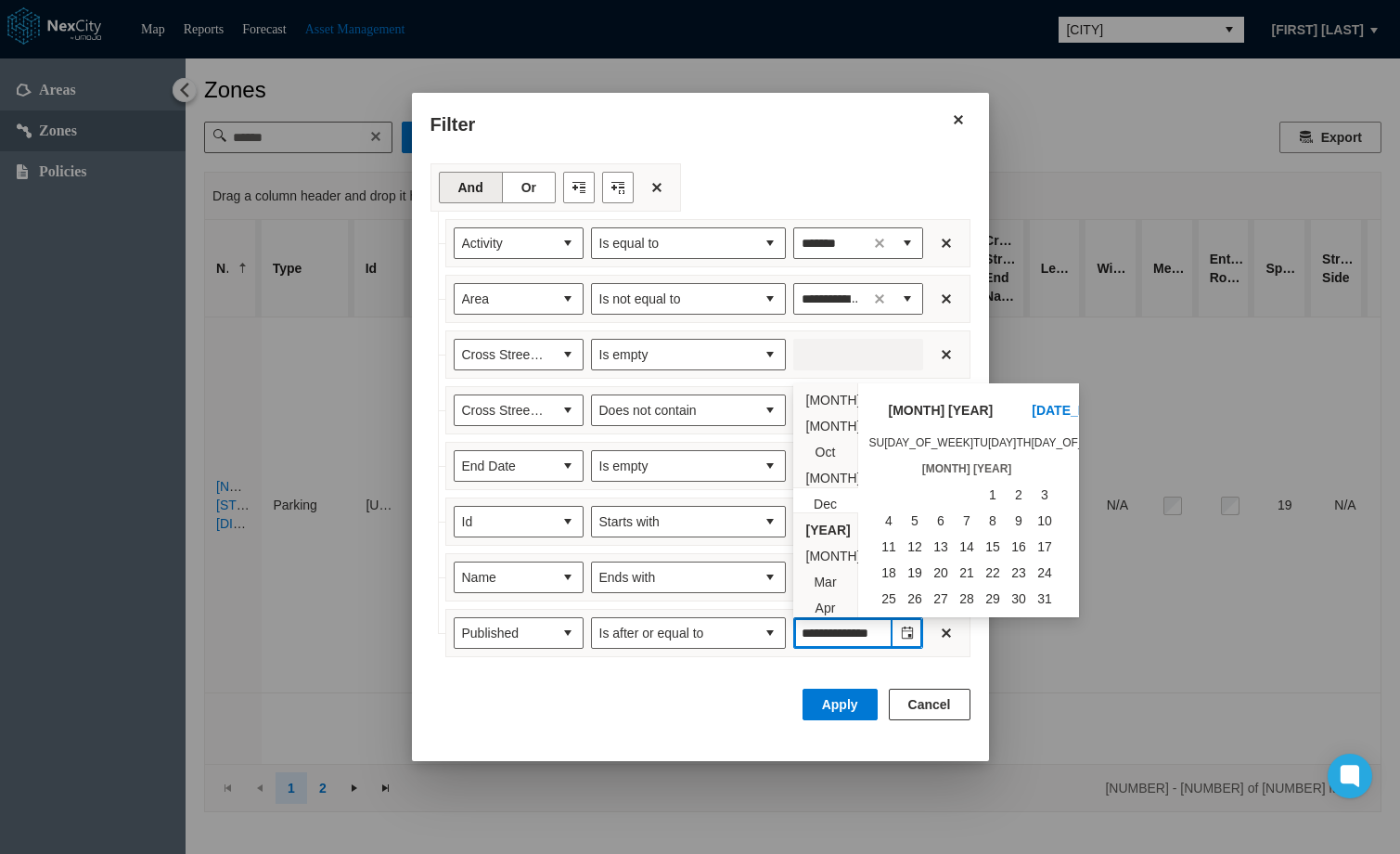 type on "*********" 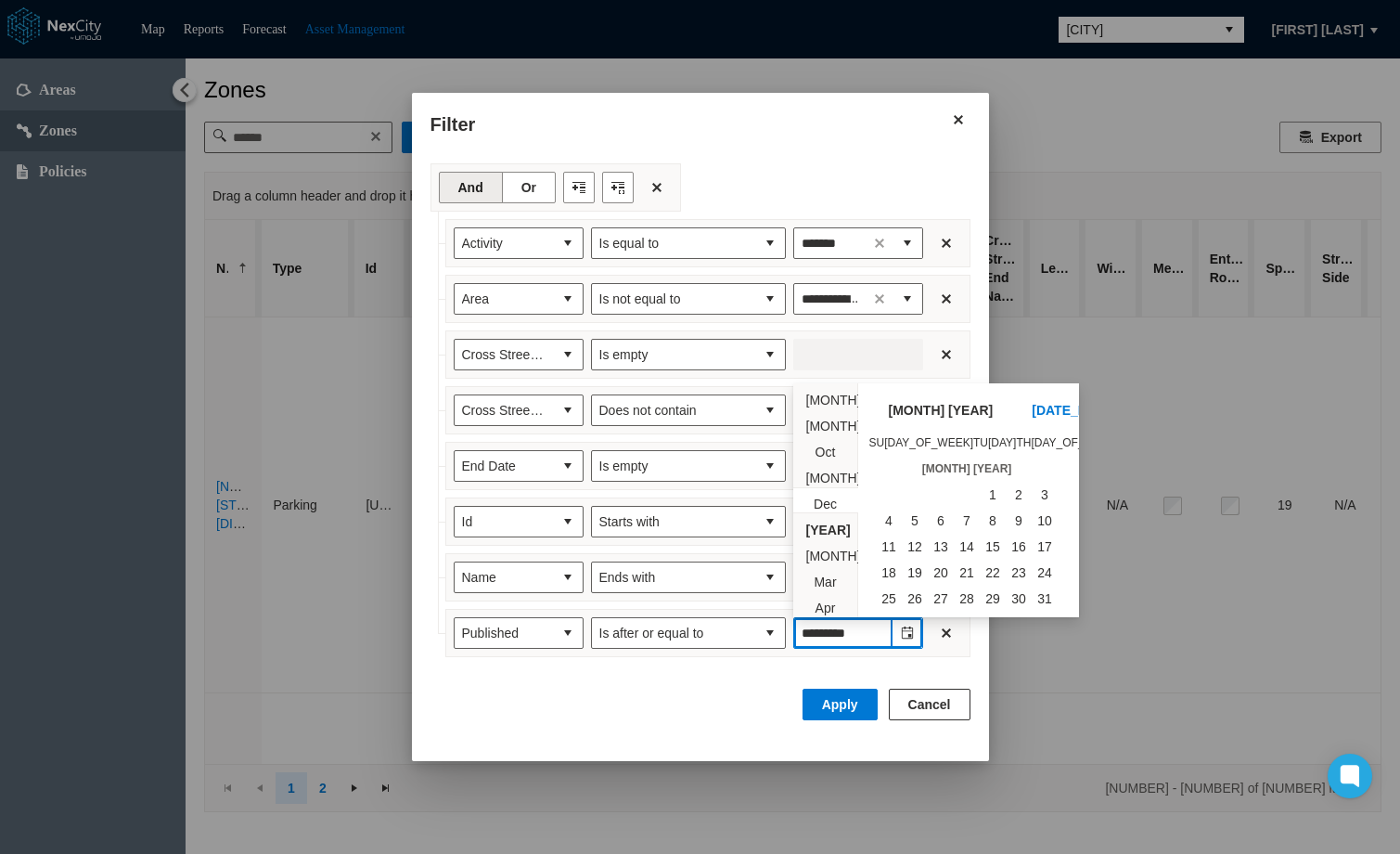scroll, scrollTop: 38337, scrollLeft: 0, axis: vertical 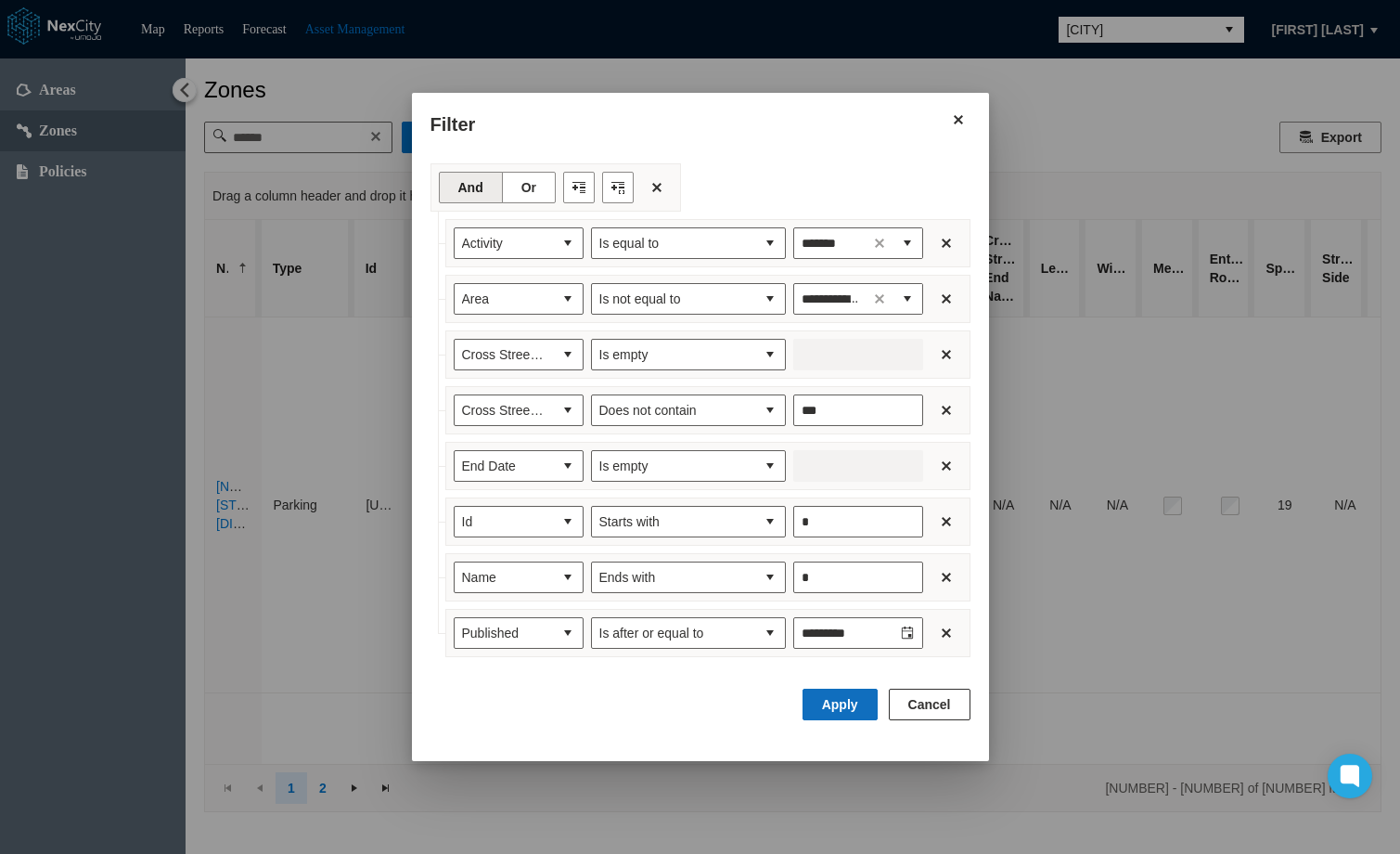 click on "Apply" at bounding box center (840, 705) 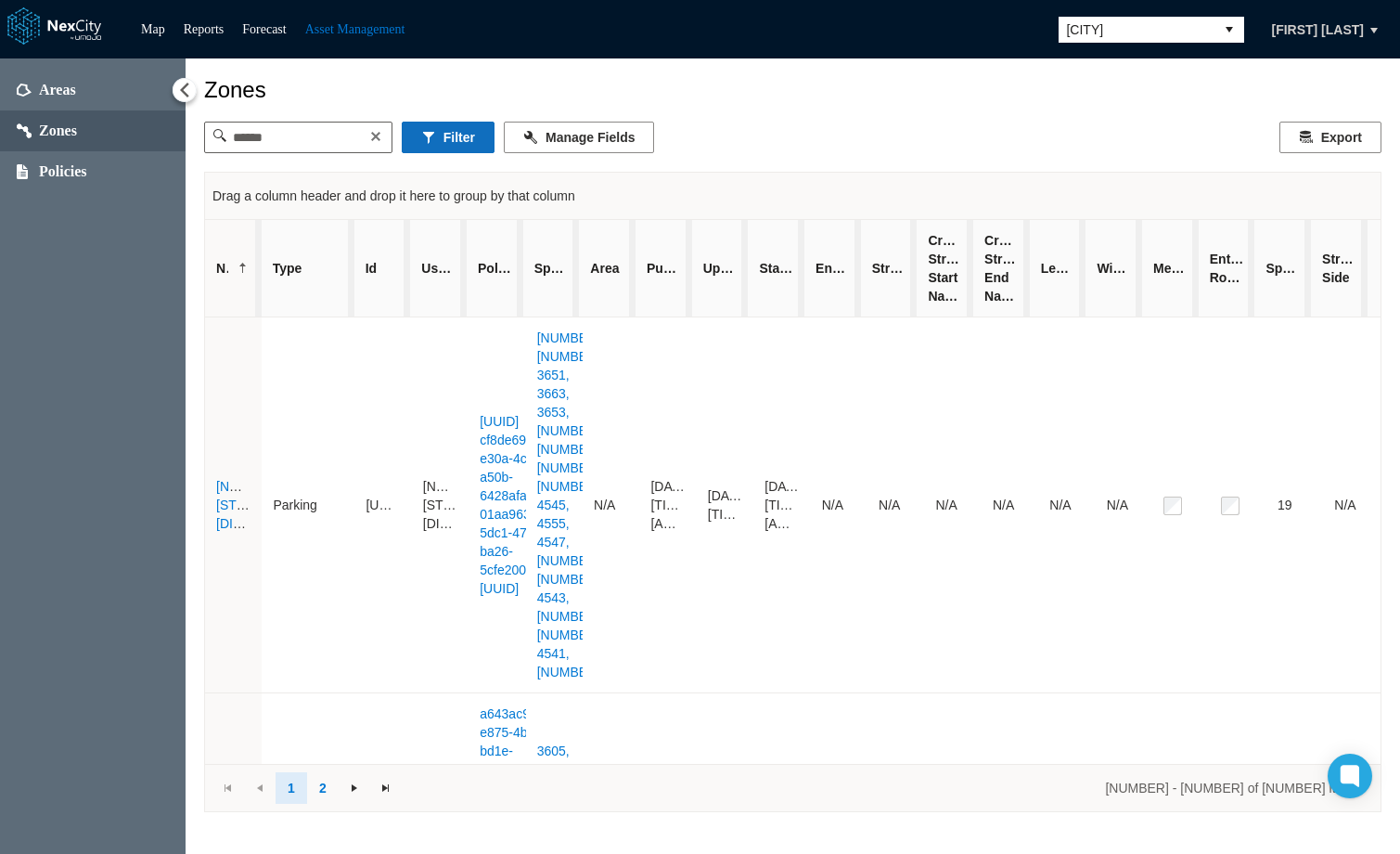 click on "Filter" at bounding box center (448, 137) 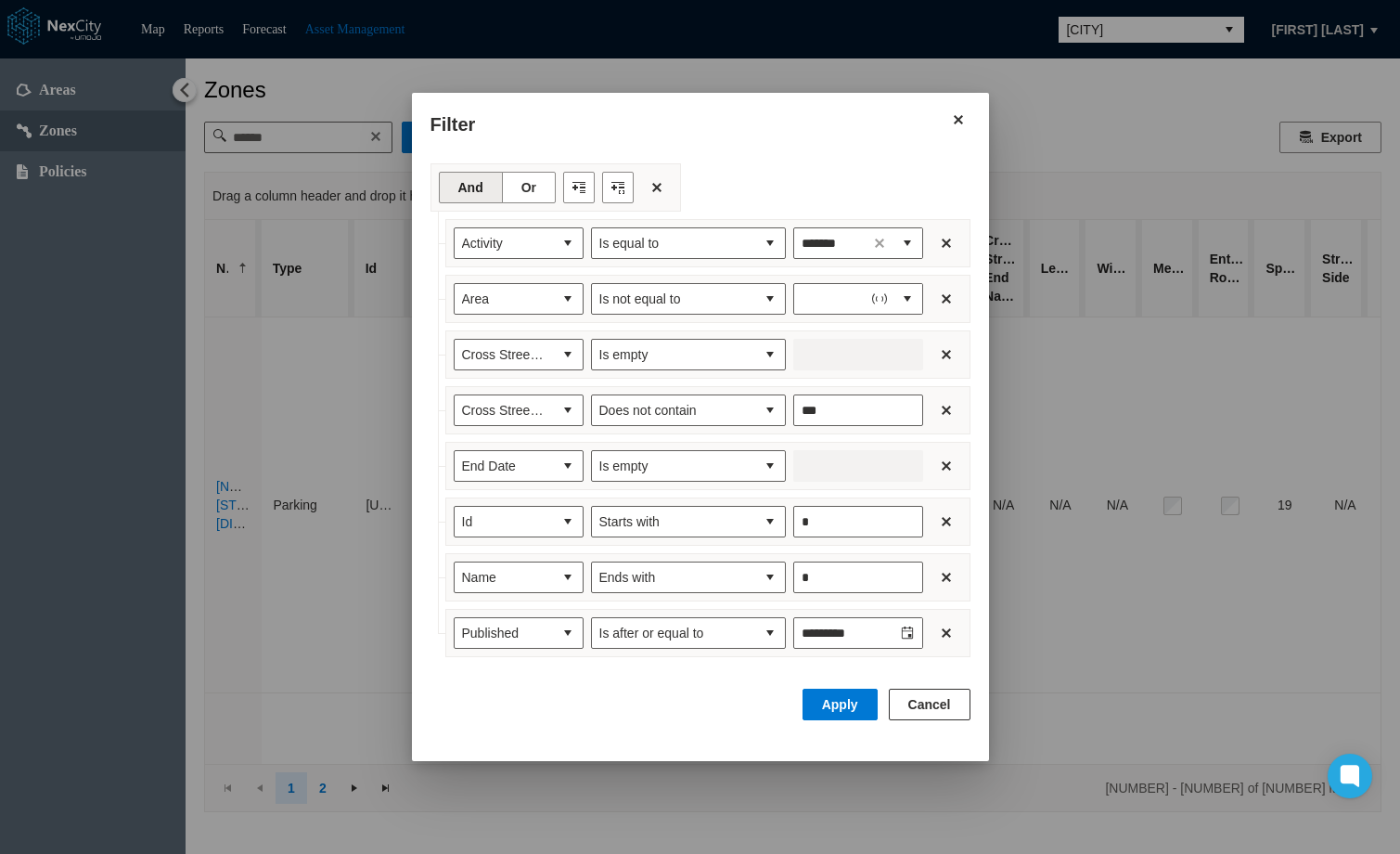 type on "**********" 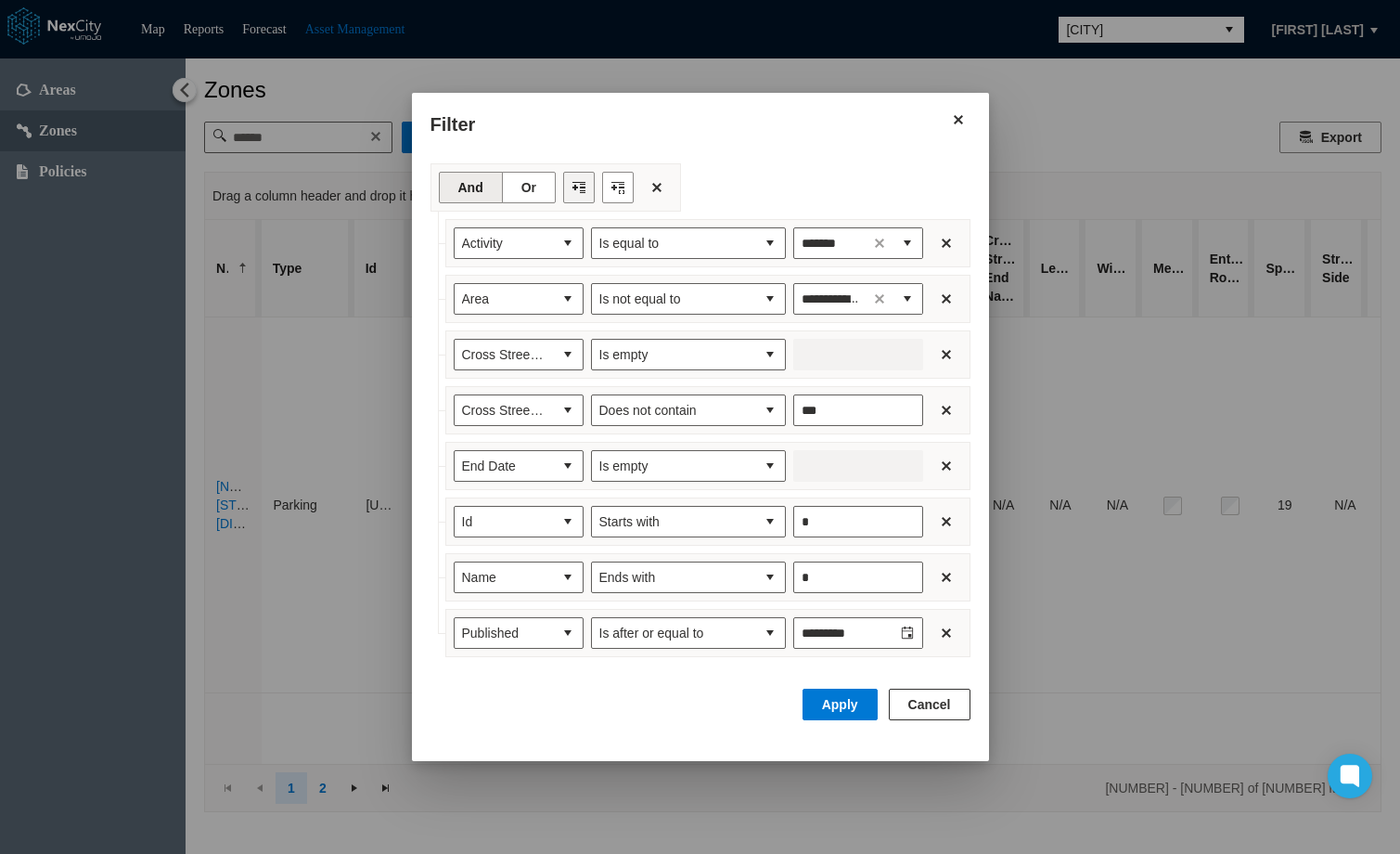 click at bounding box center [579, 188] 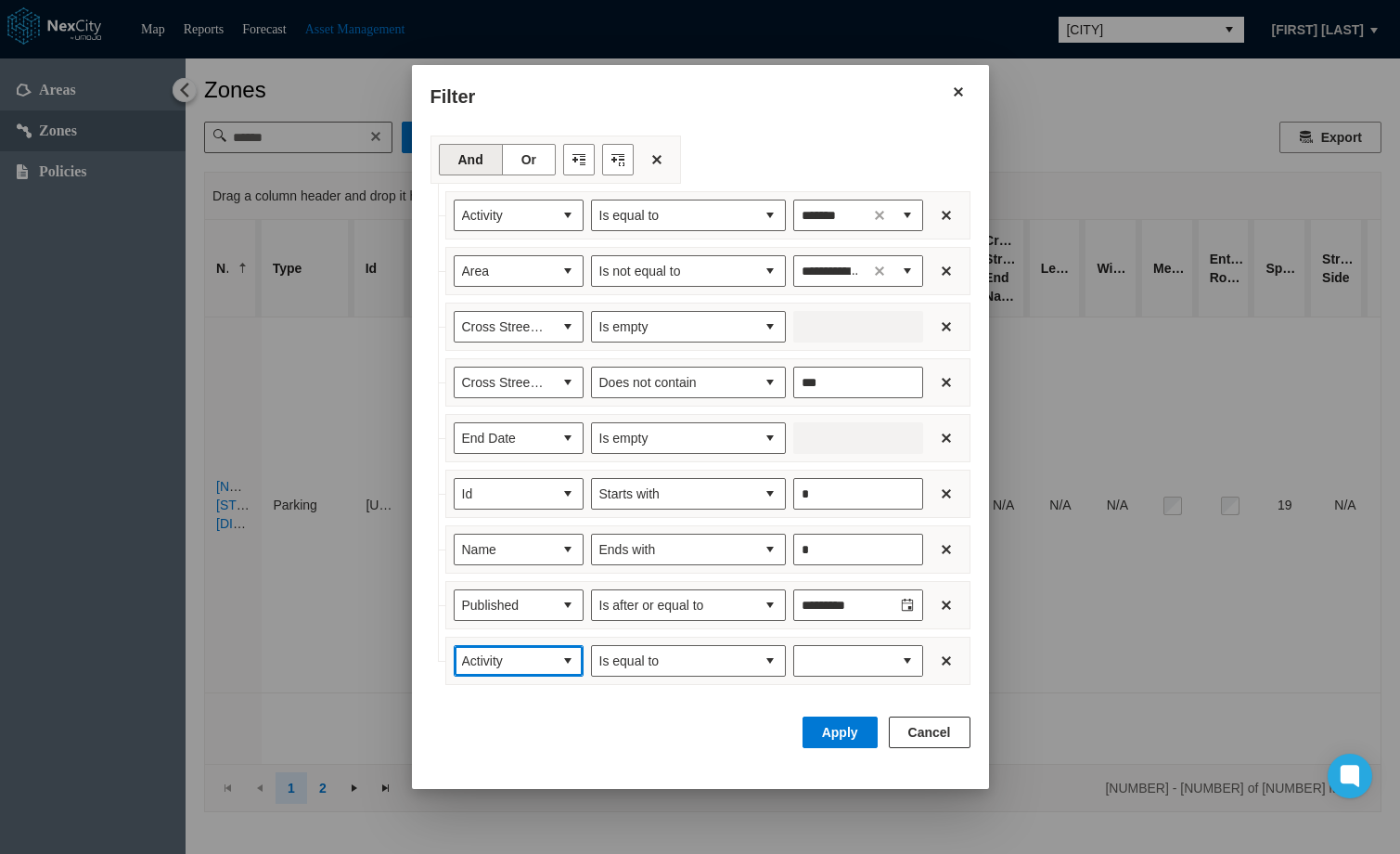 click at bounding box center (568, 661) 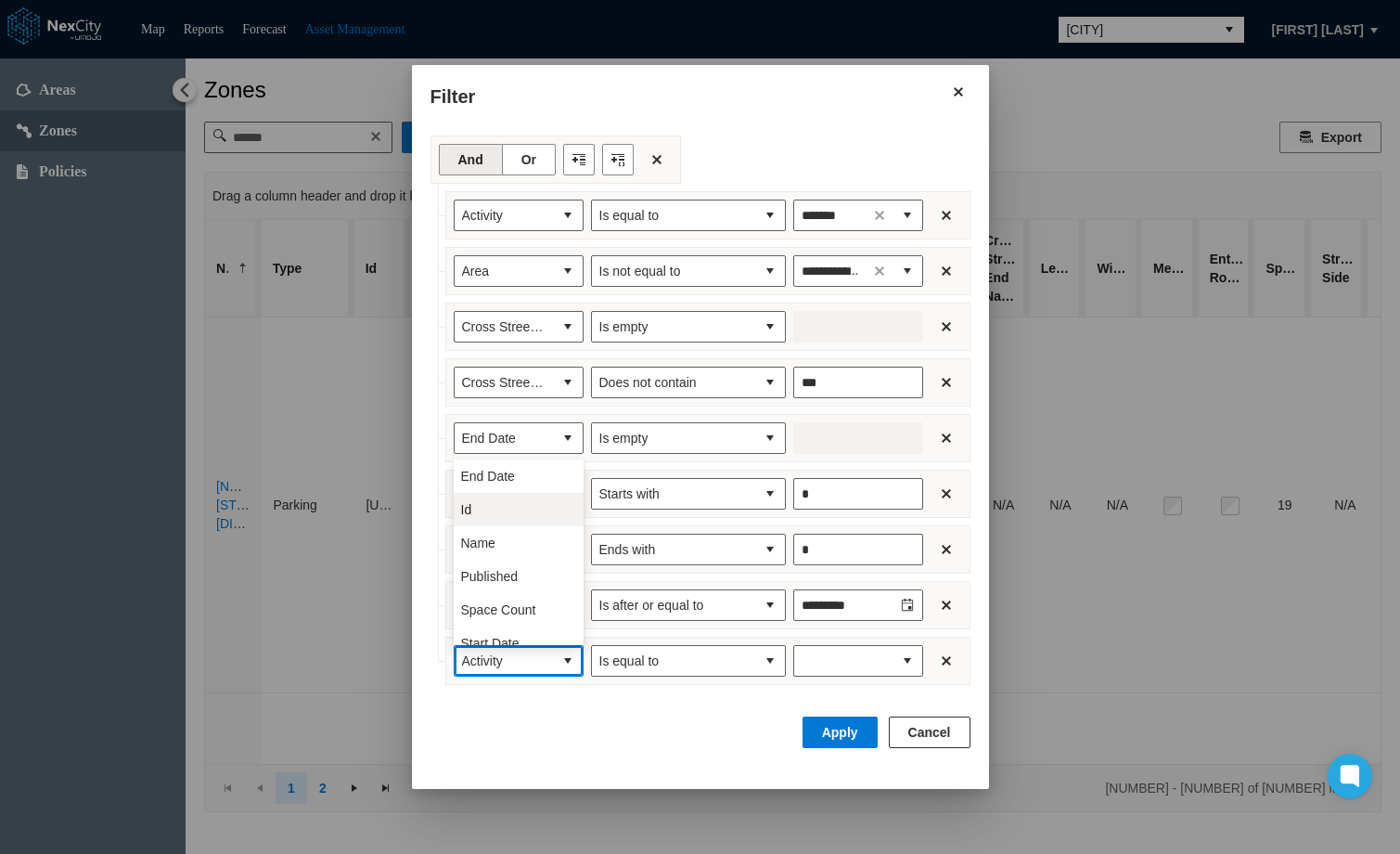 scroll, scrollTop: 186, scrollLeft: 0, axis: vertical 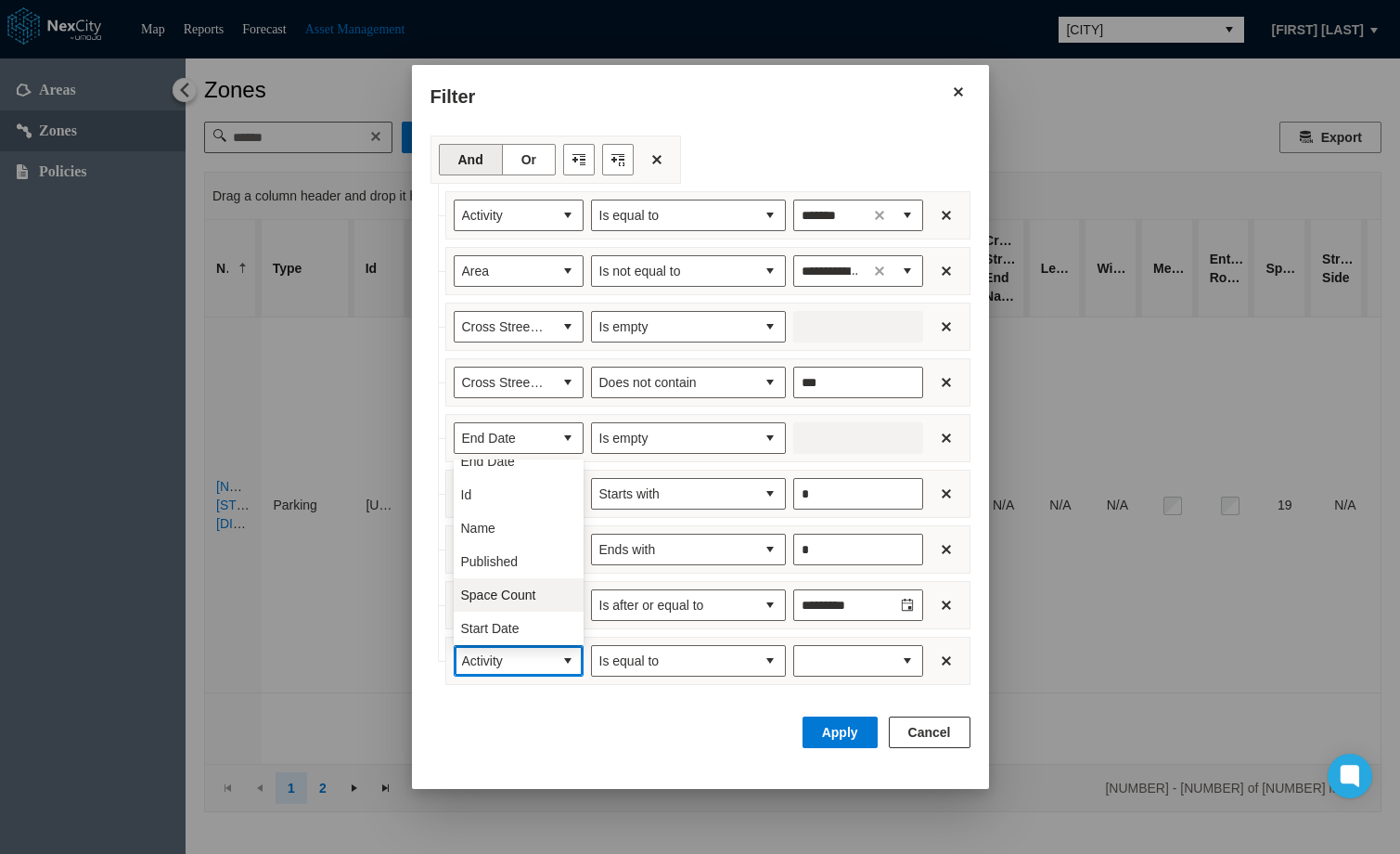click on "Space Count" at bounding box center [498, 595] 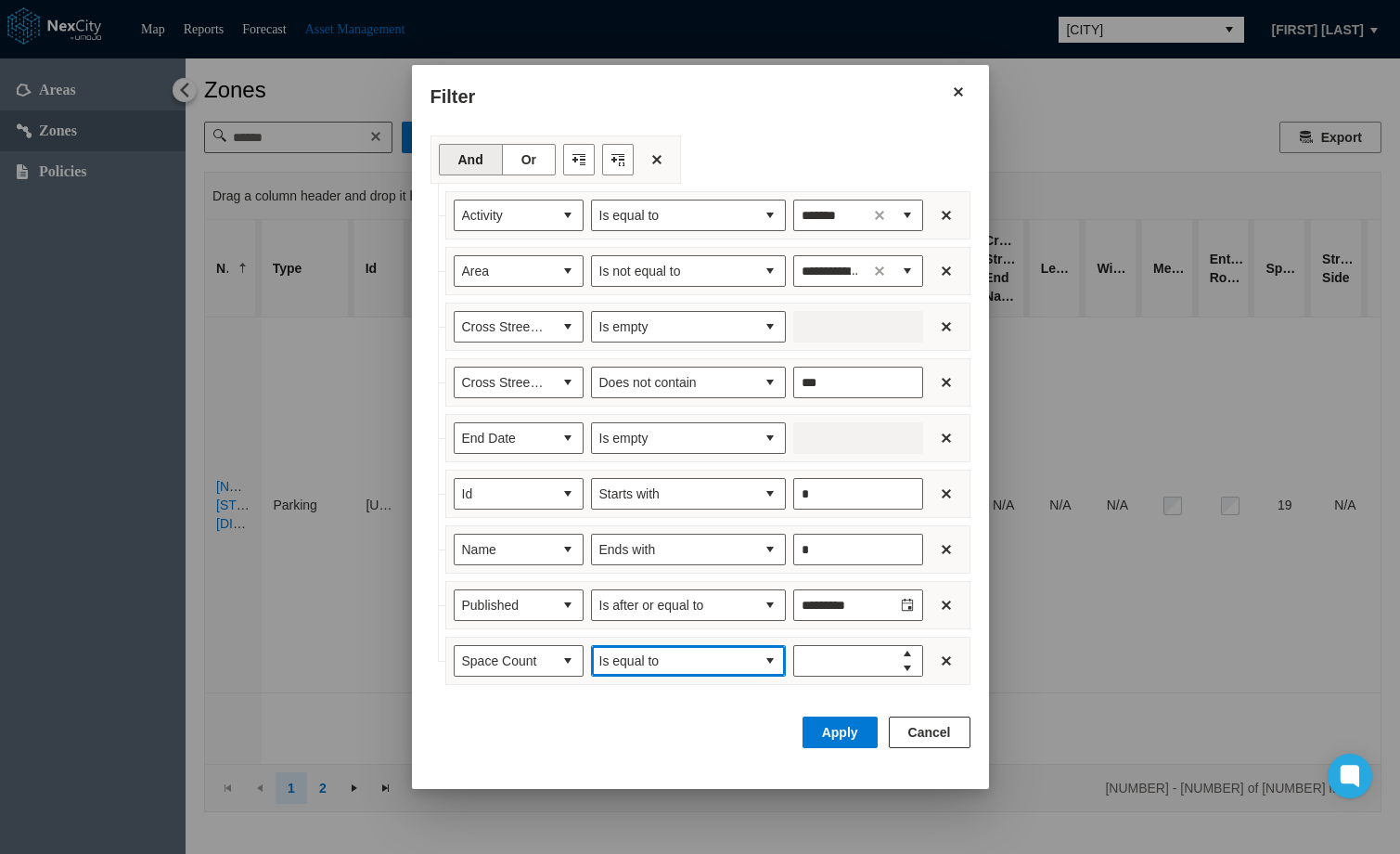 click at bounding box center (770, 661) 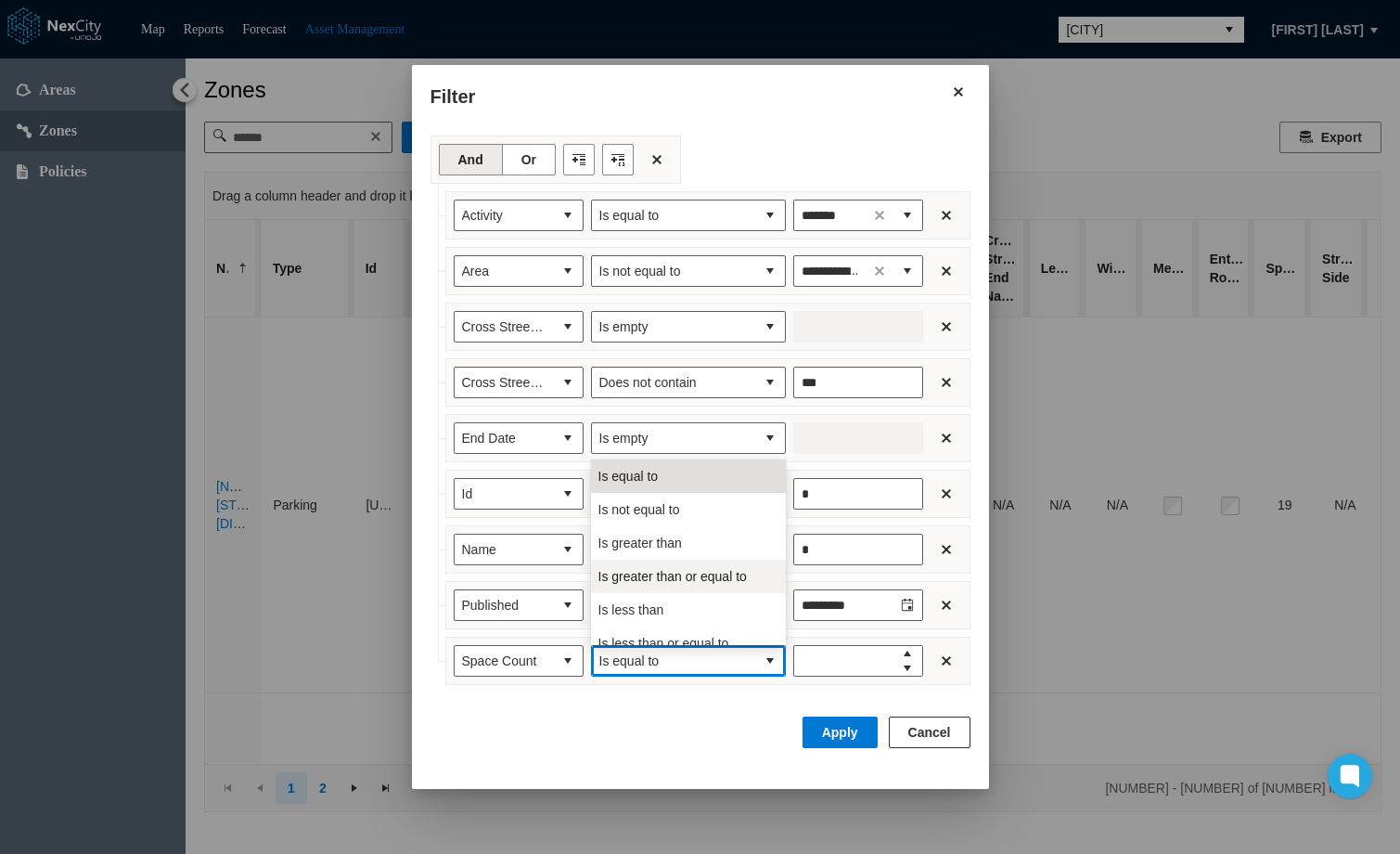 click on "Is greater than or equal to" at bounding box center [673, 576] 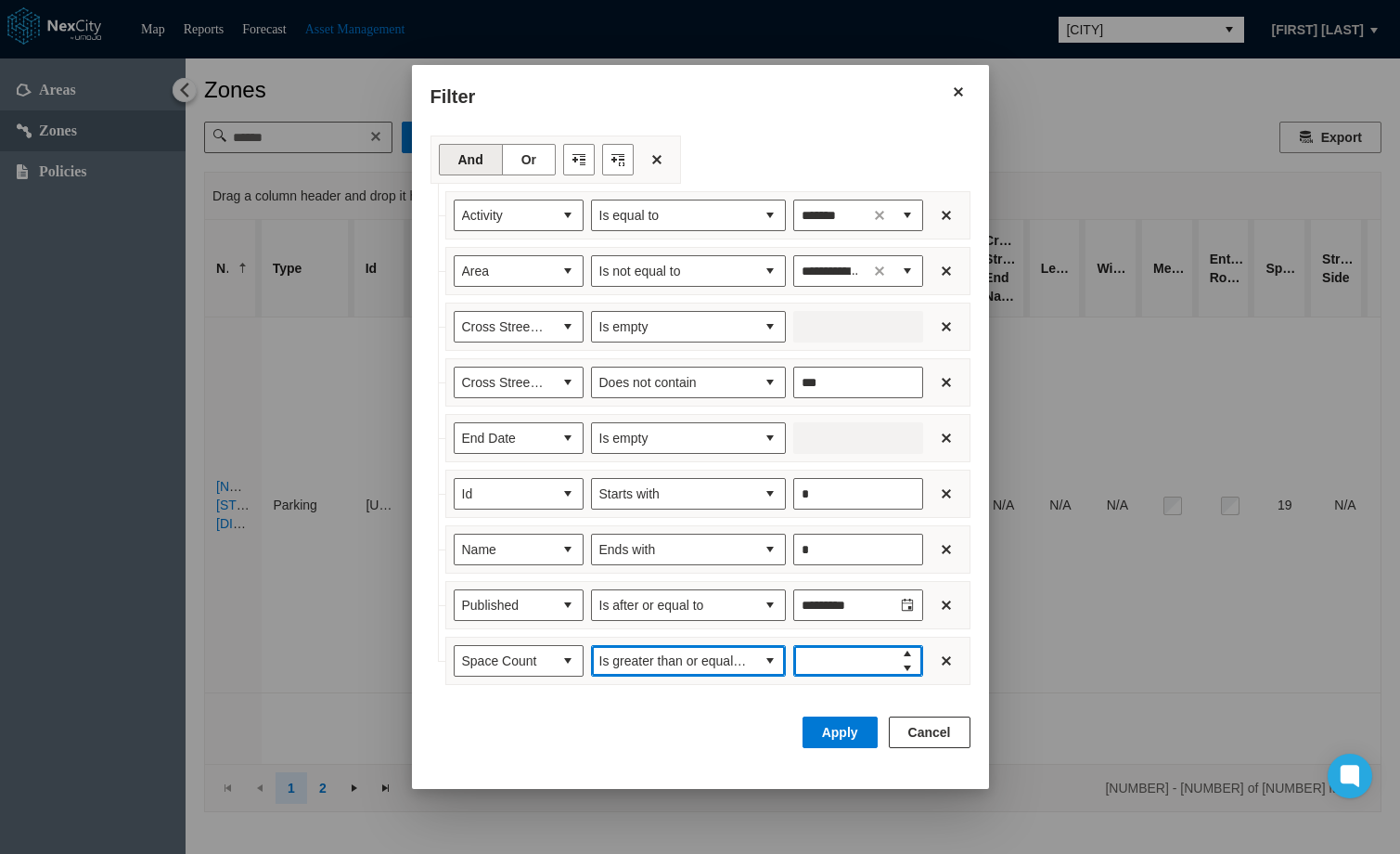 click at bounding box center (843, 661) 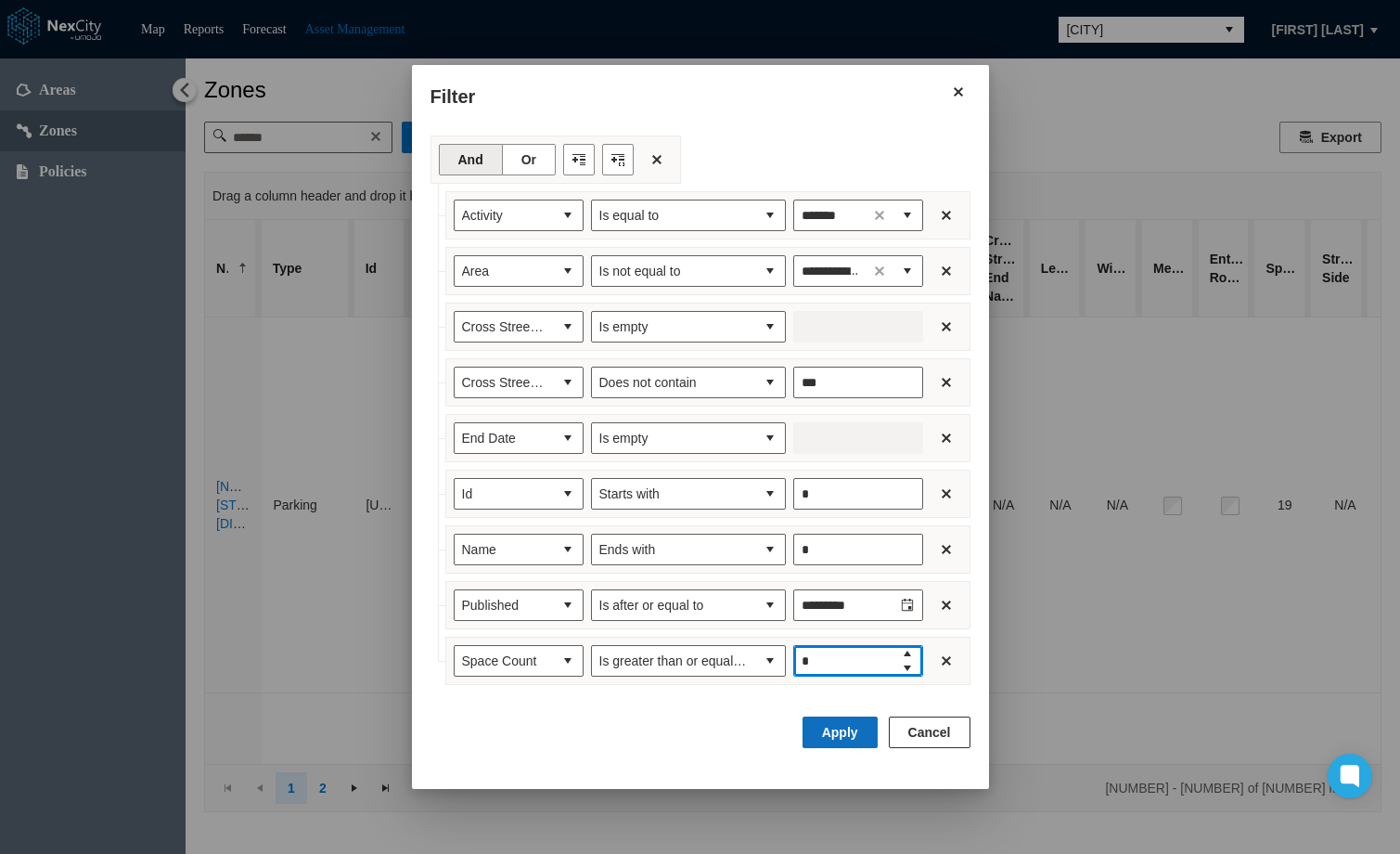type on "*" 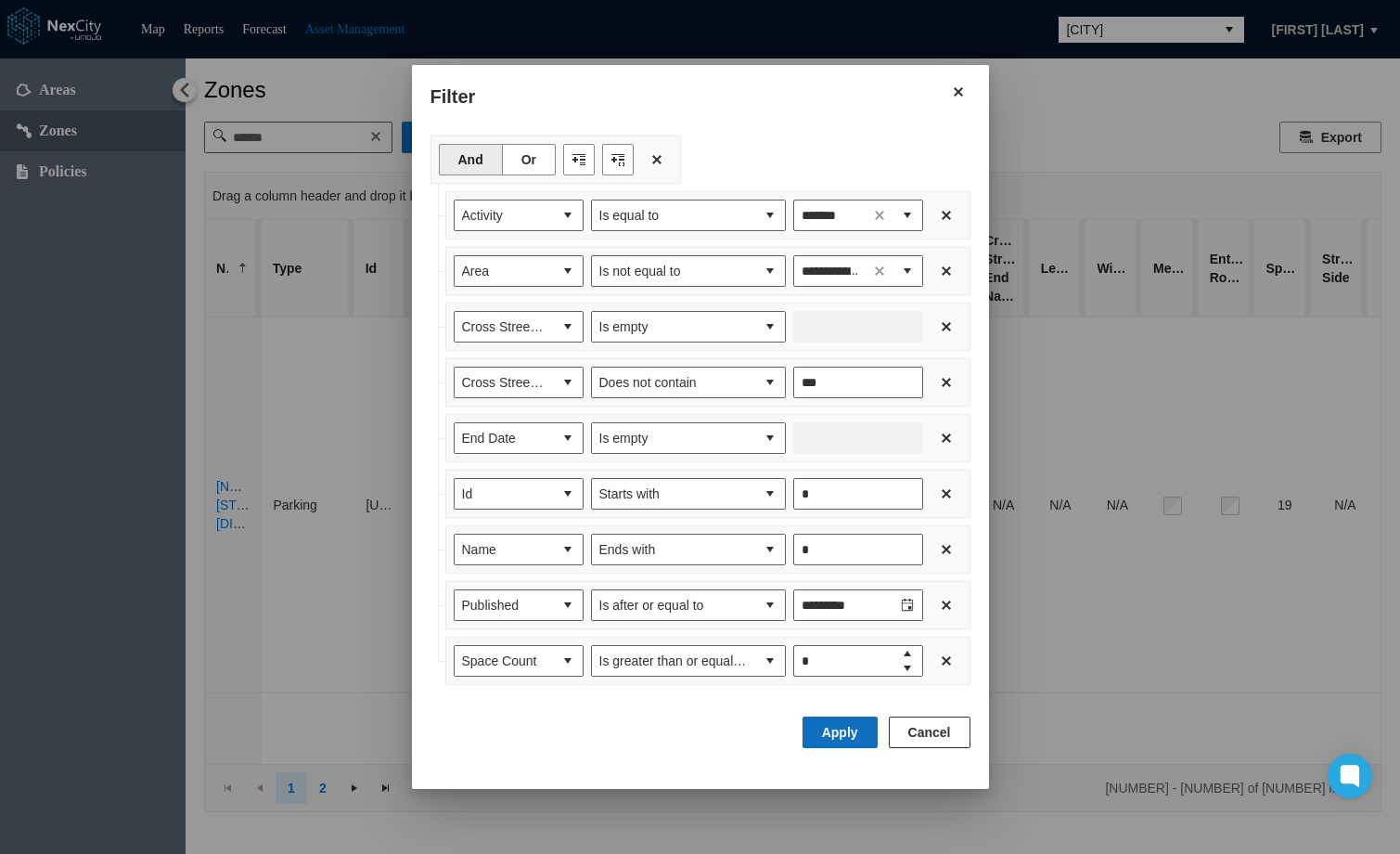 click on "Apply" at bounding box center [840, 732] 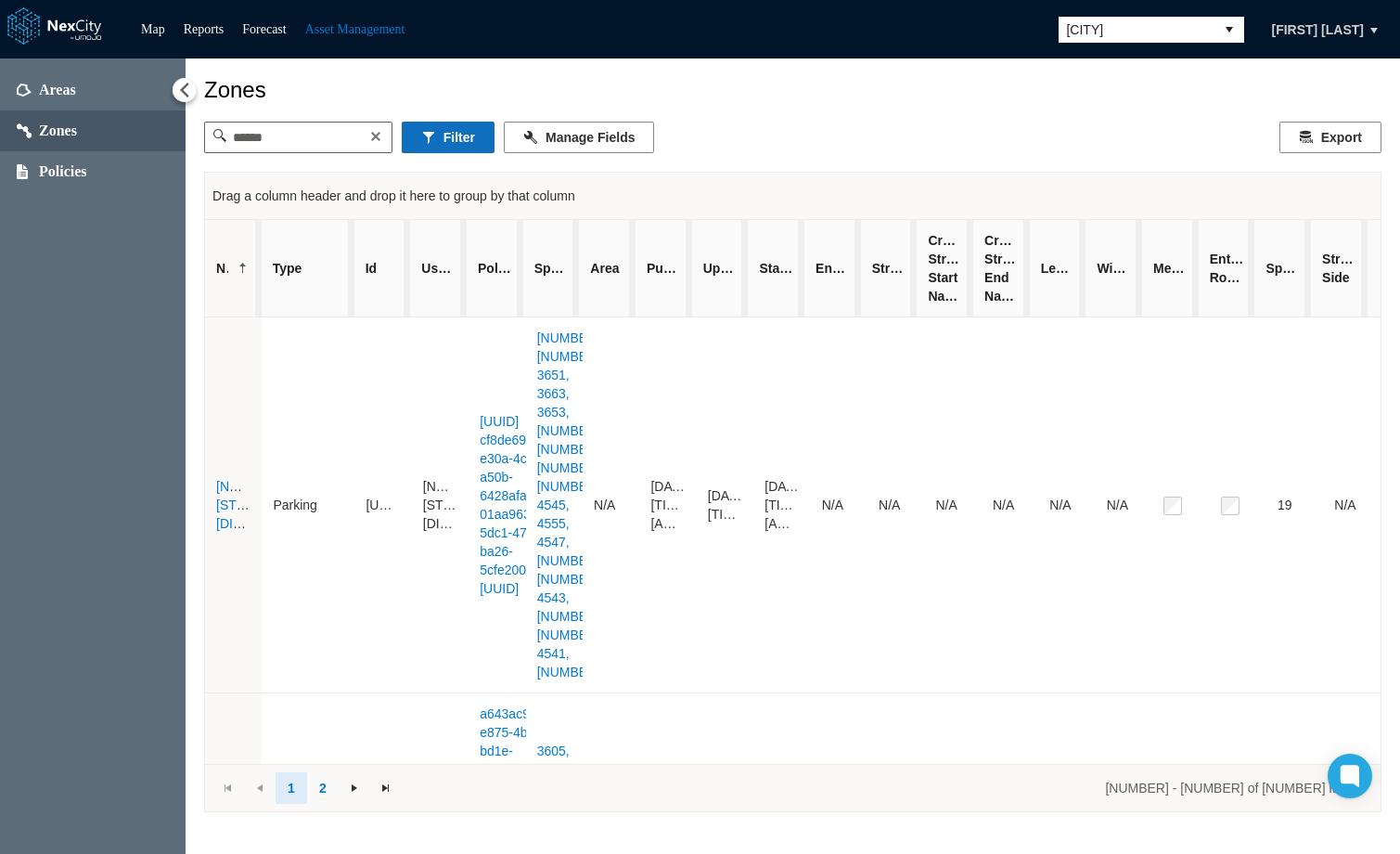 click on "Filter" at bounding box center (448, 137) 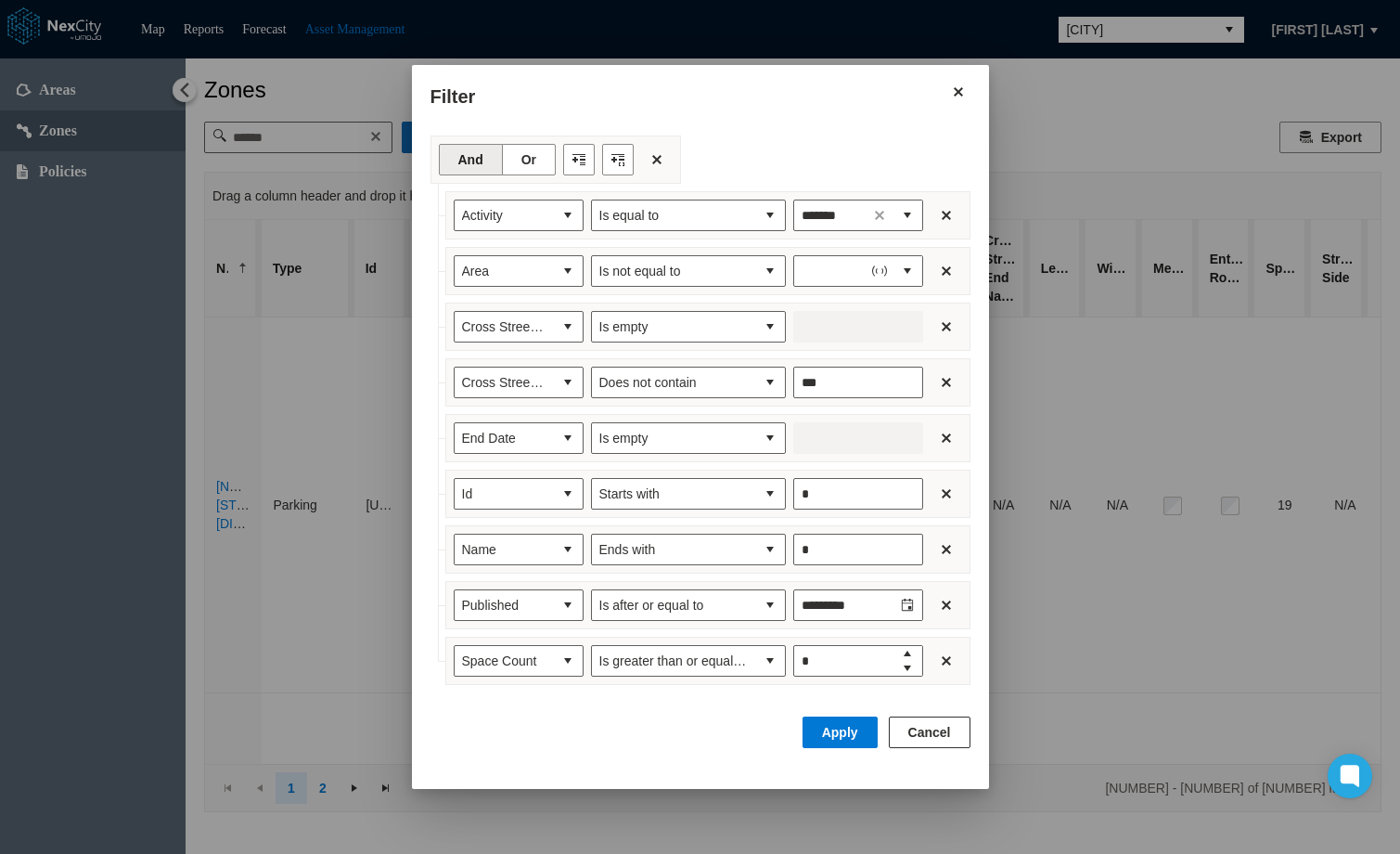 type on "**********" 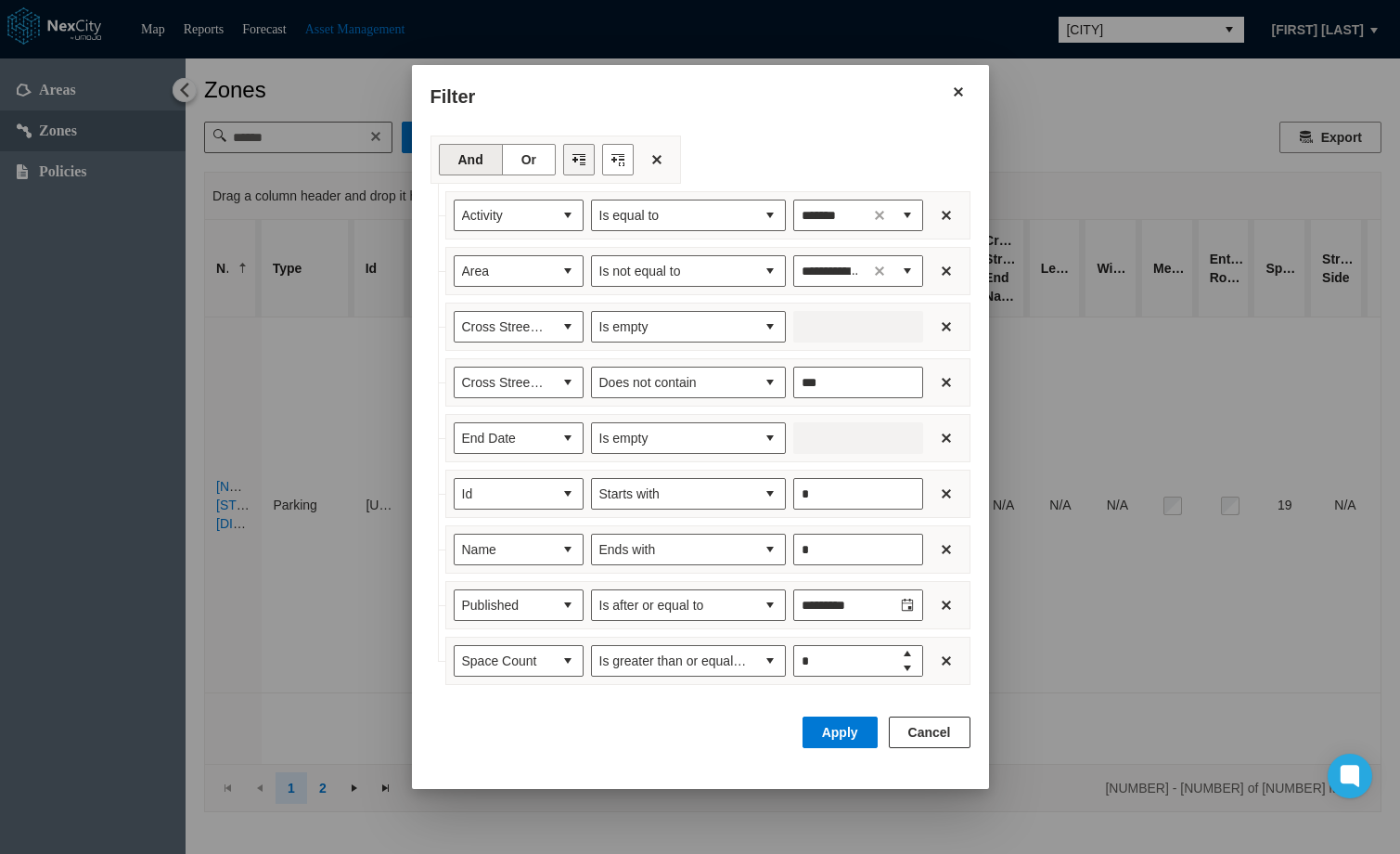 click at bounding box center (579, 160) 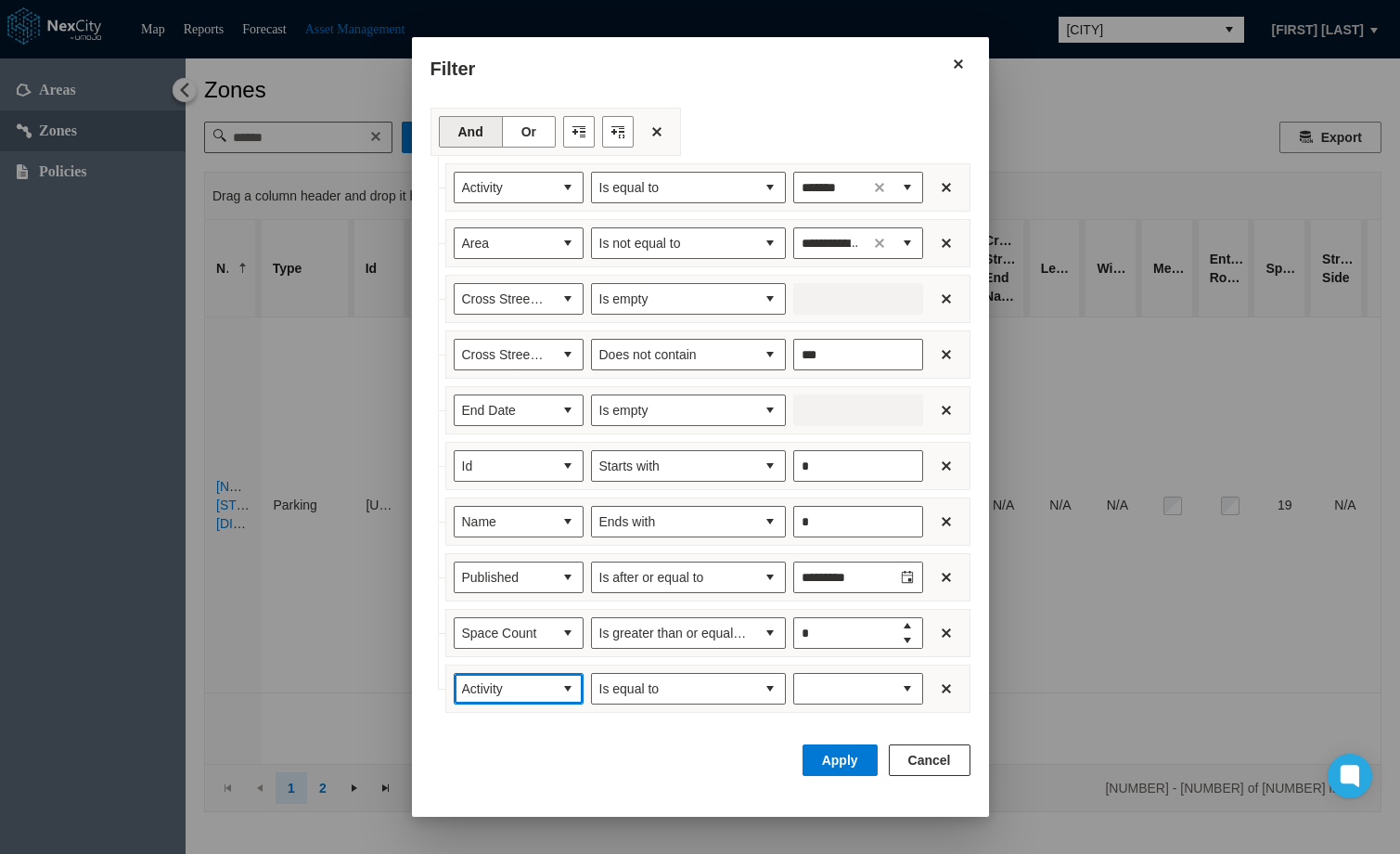 click at bounding box center (568, 689) 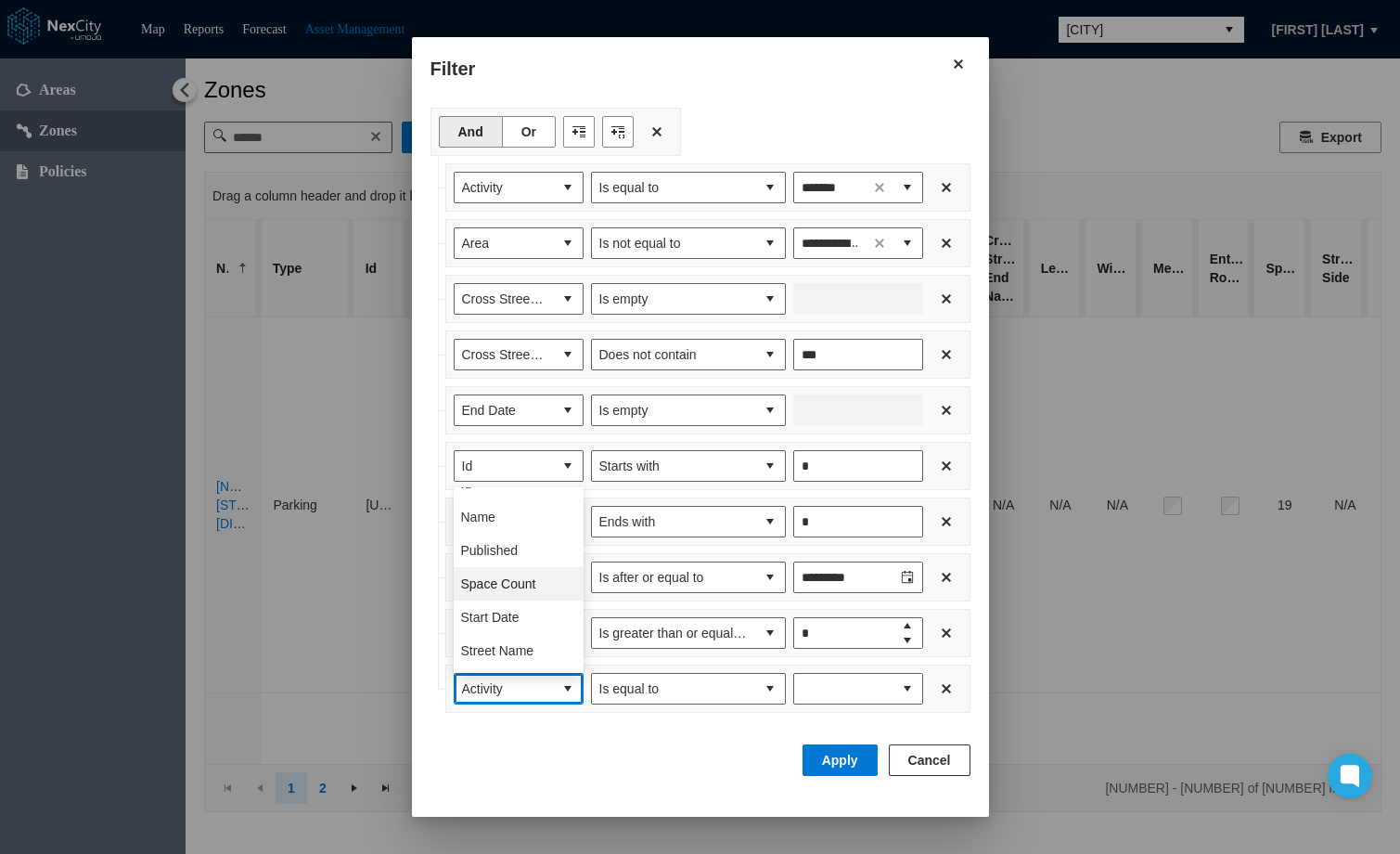 scroll, scrollTop: 278, scrollLeft: 0, axis: vertical 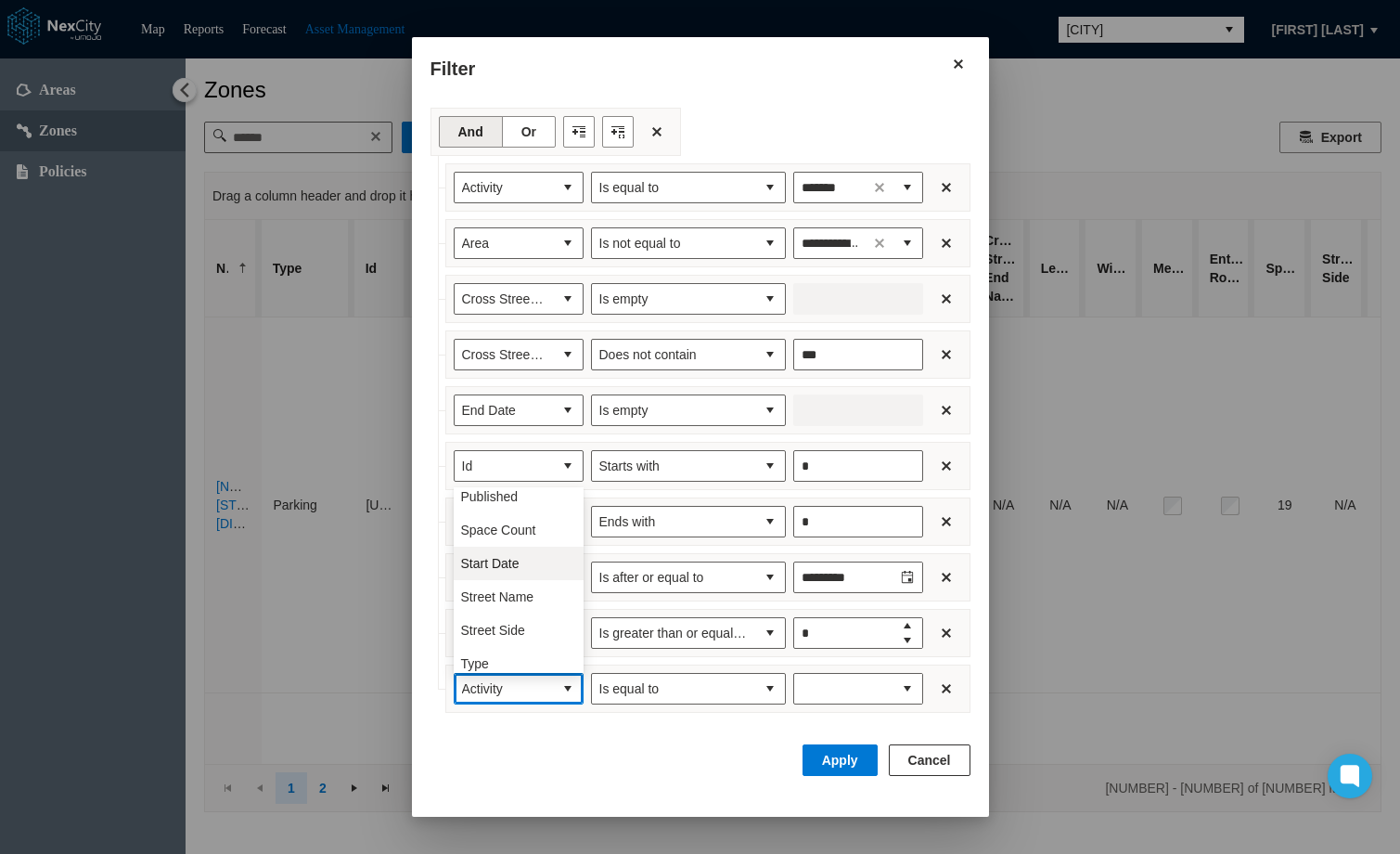 click on "Start Date" at bounding box center (490, 563) 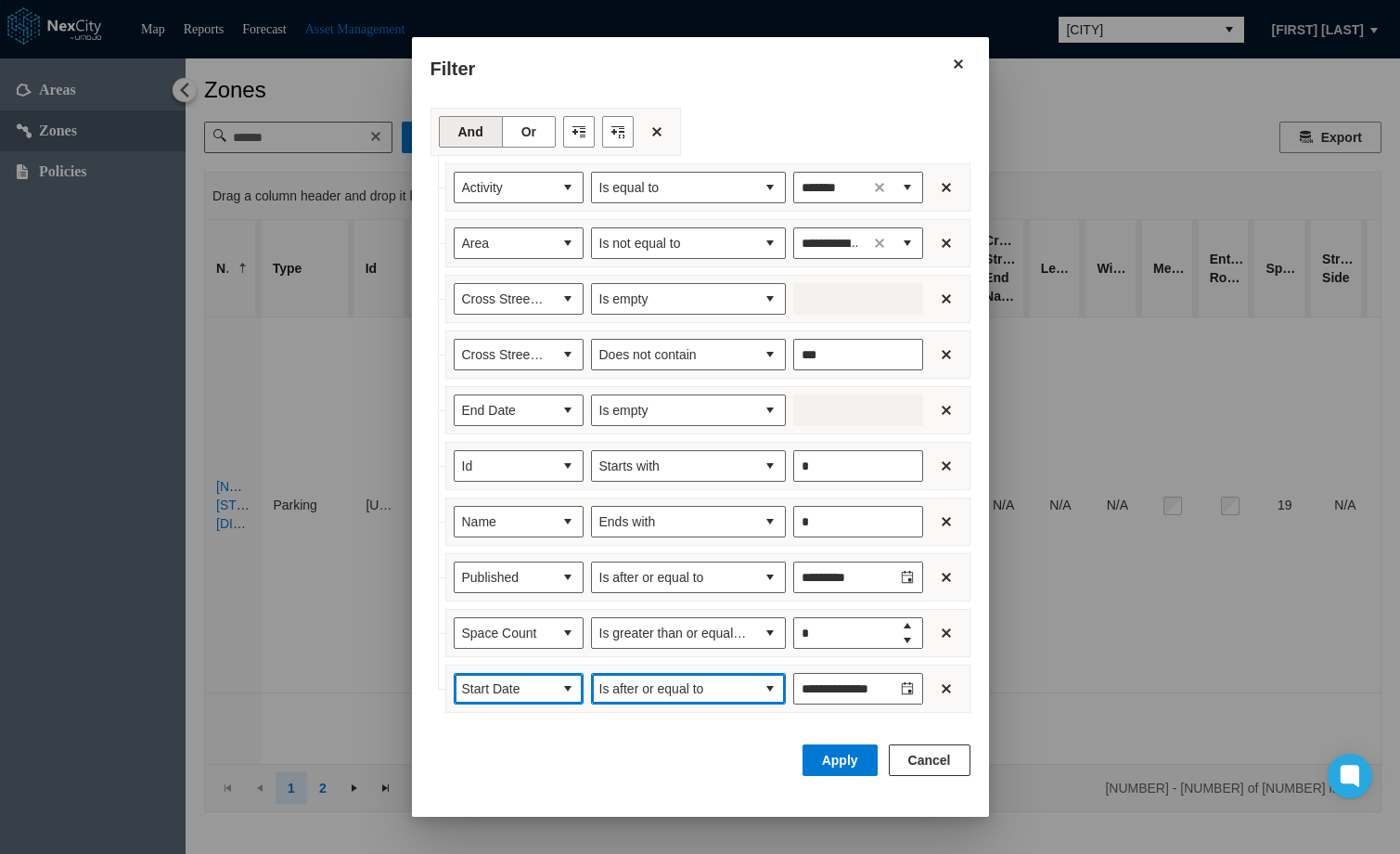 click at bounding box center (770, 689) 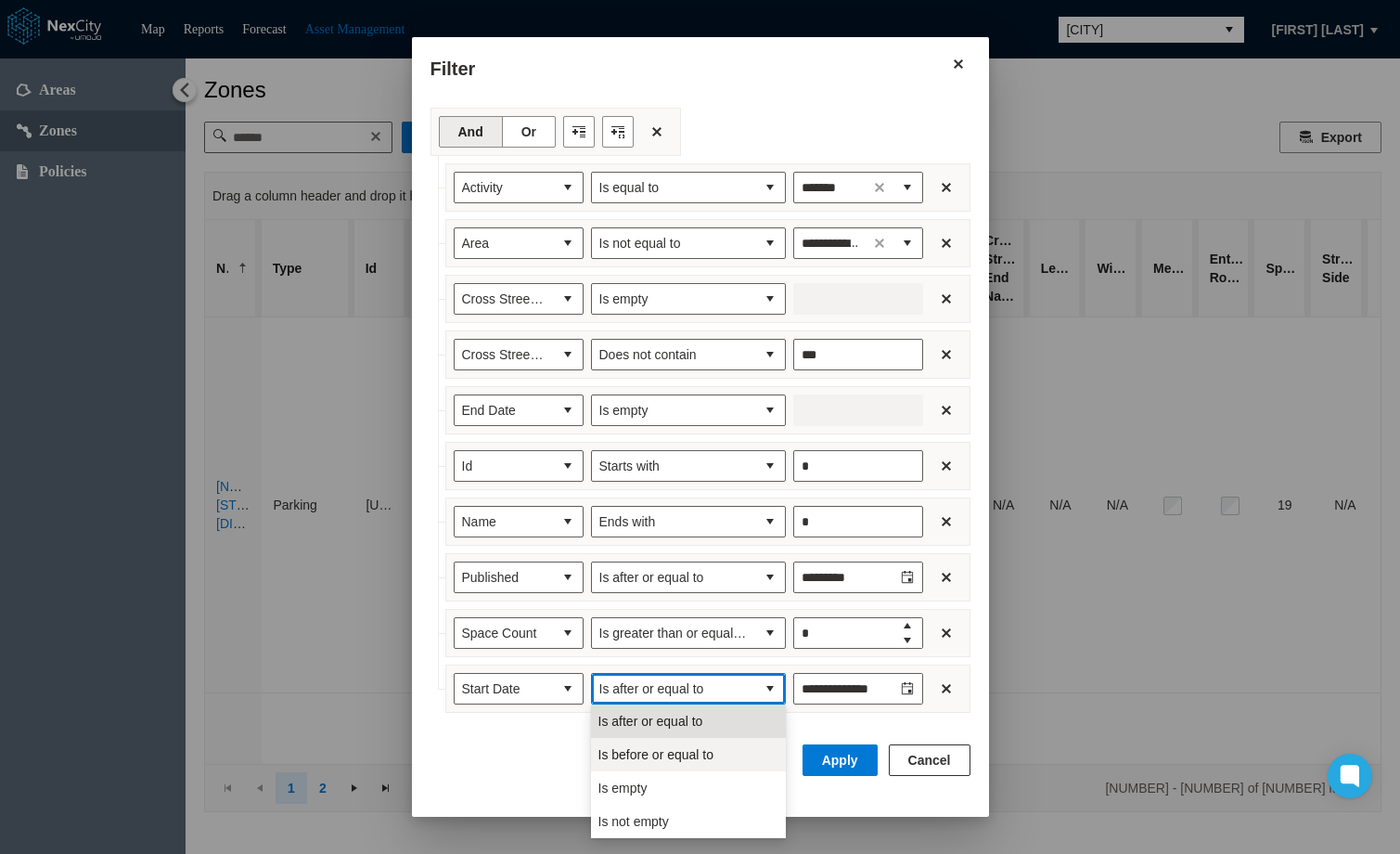 click on "Is before or equal to" at bounding box center (656, 755) 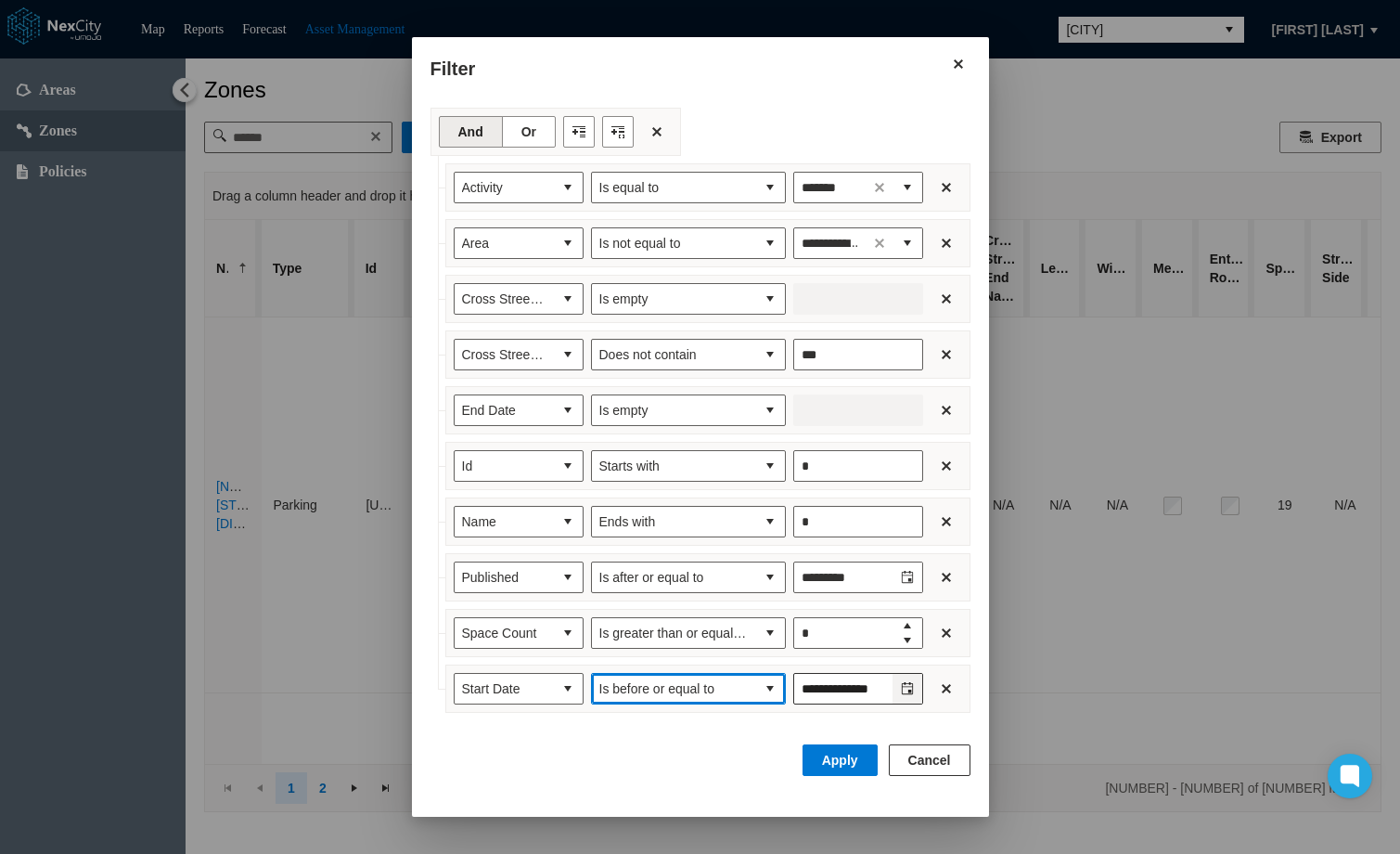 click 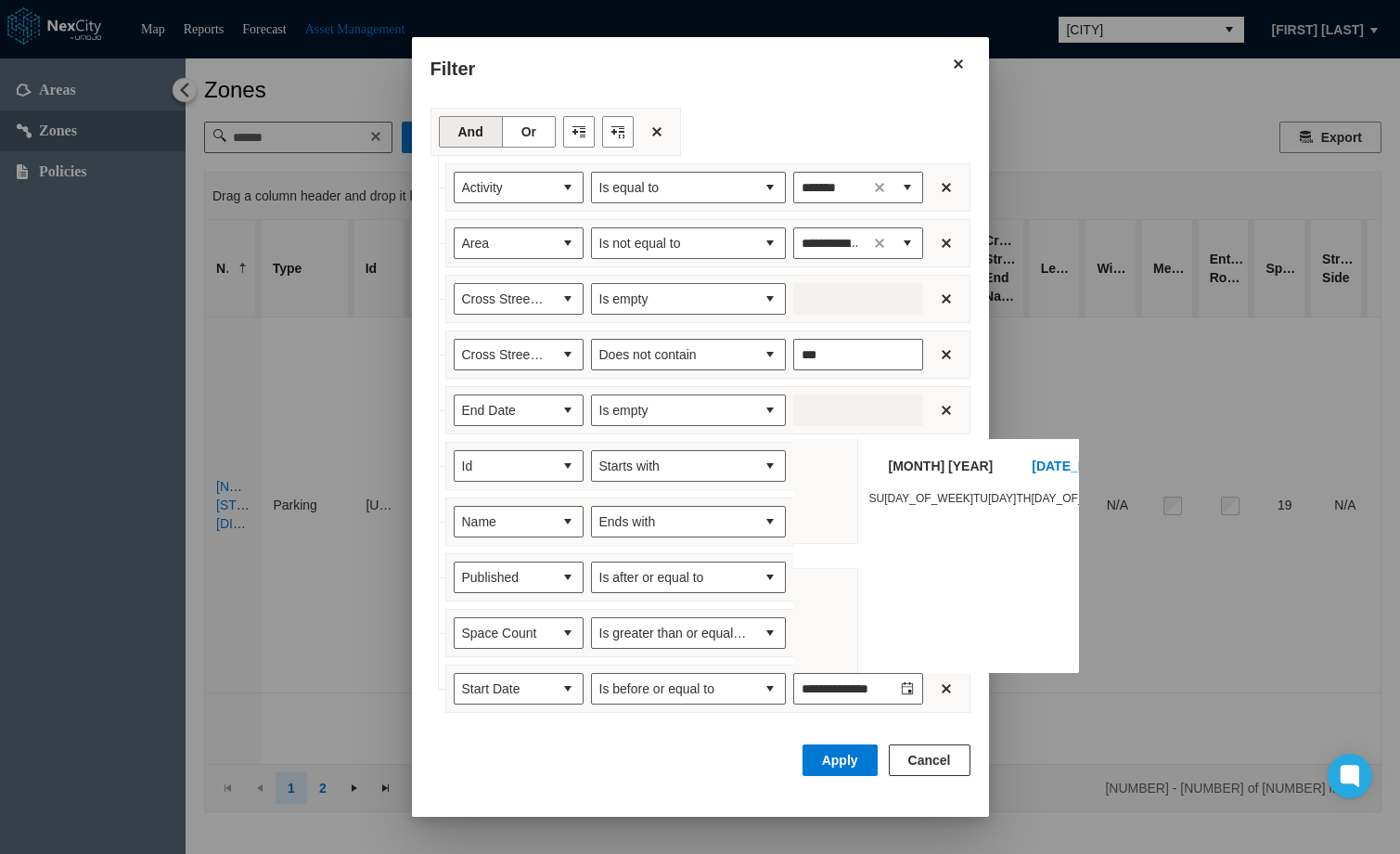 scroll, scrollTop: 39169, scrollLeft: 0, axis: vertical 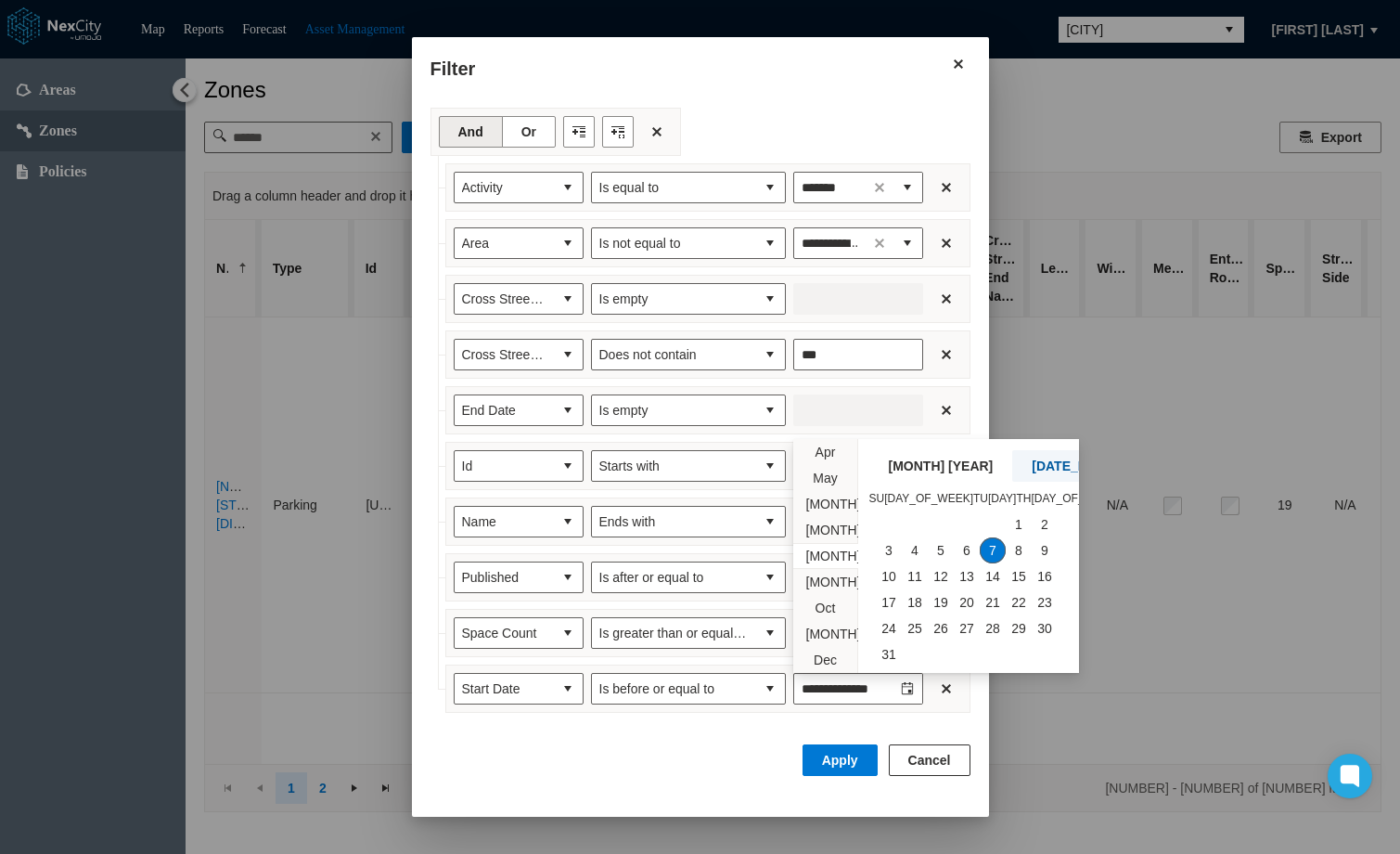 click on "TODAY" at bounding box center (1088, 466) 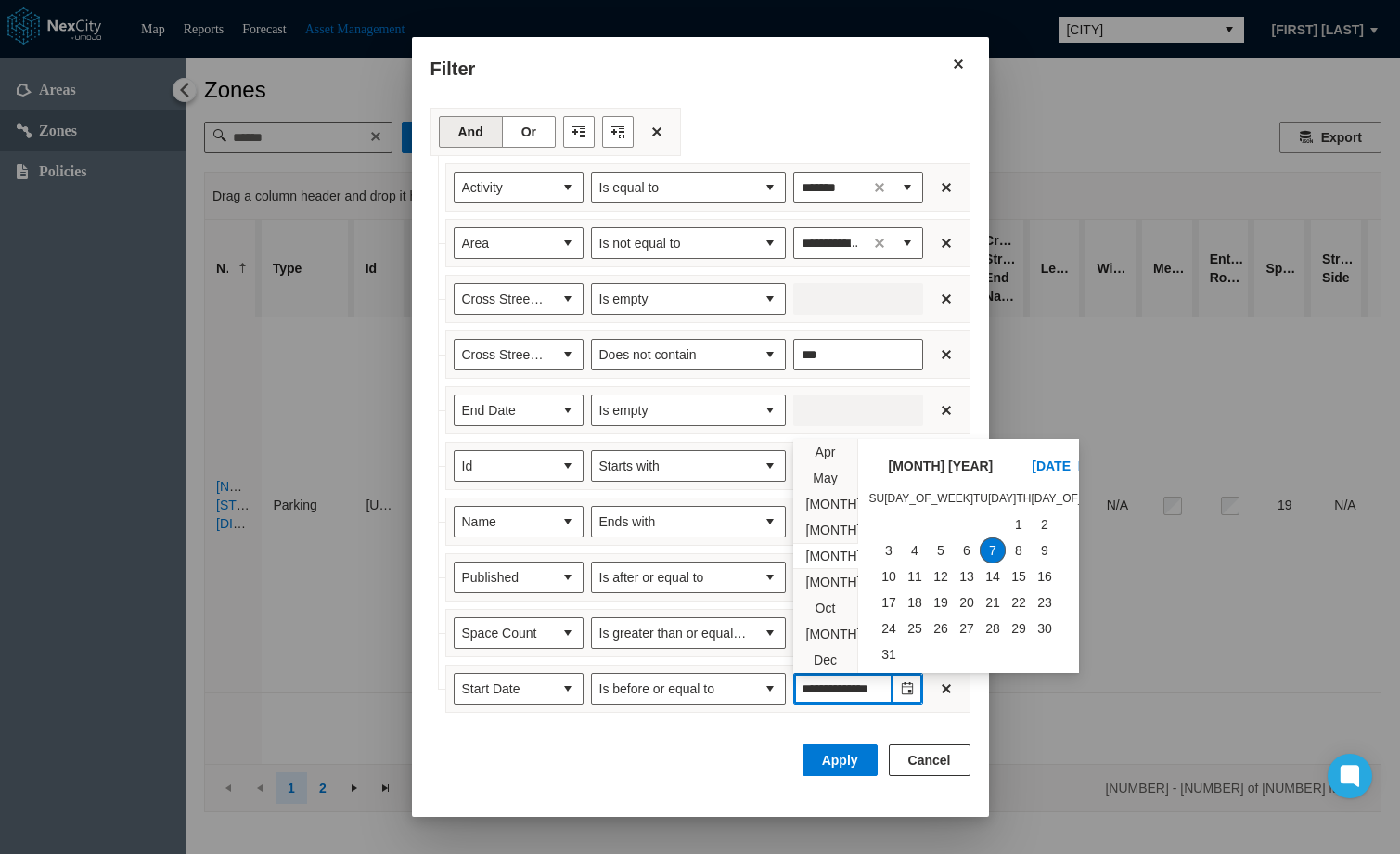 type on "********" 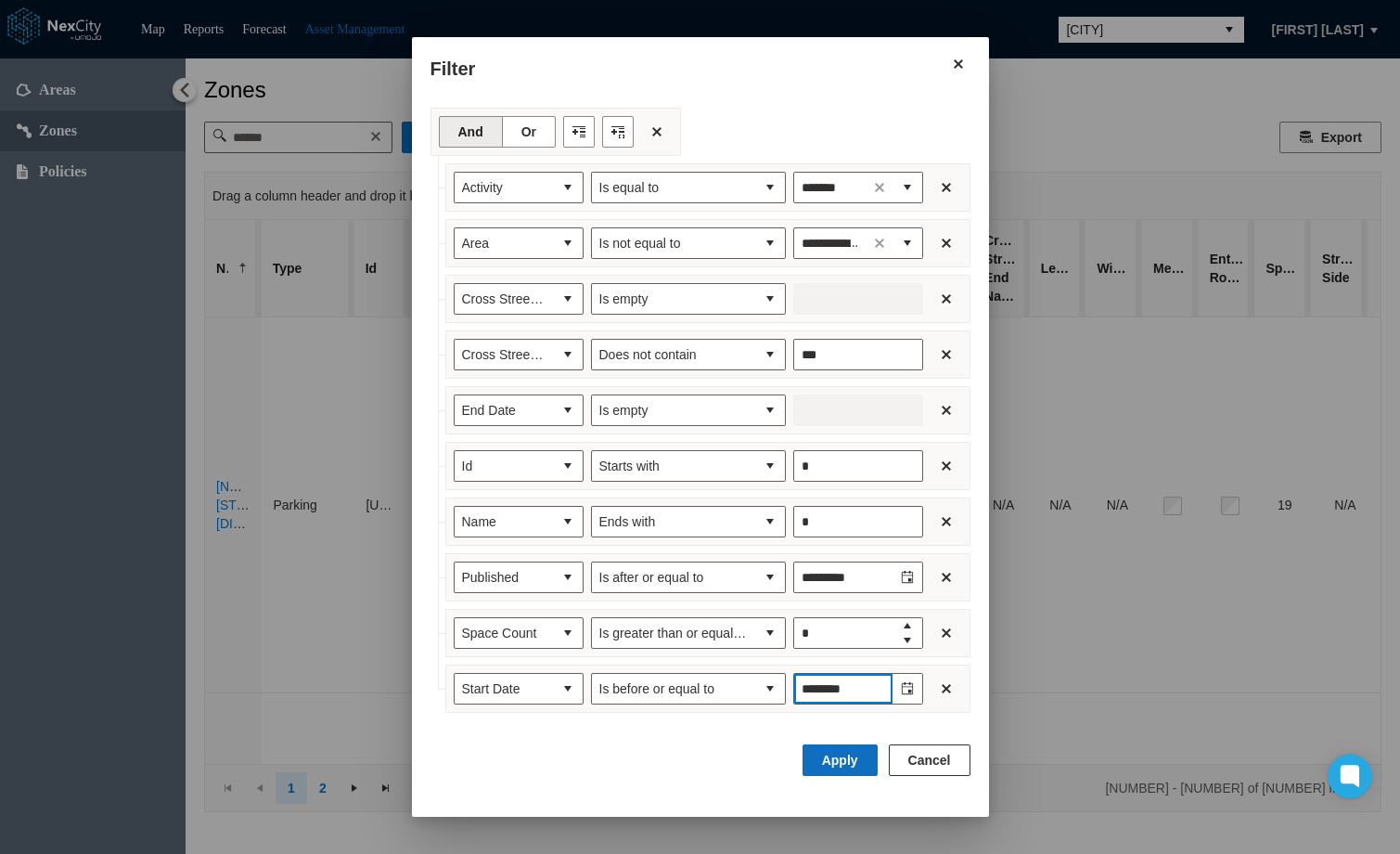 click on "Apply" at bounding box center (840, 760) 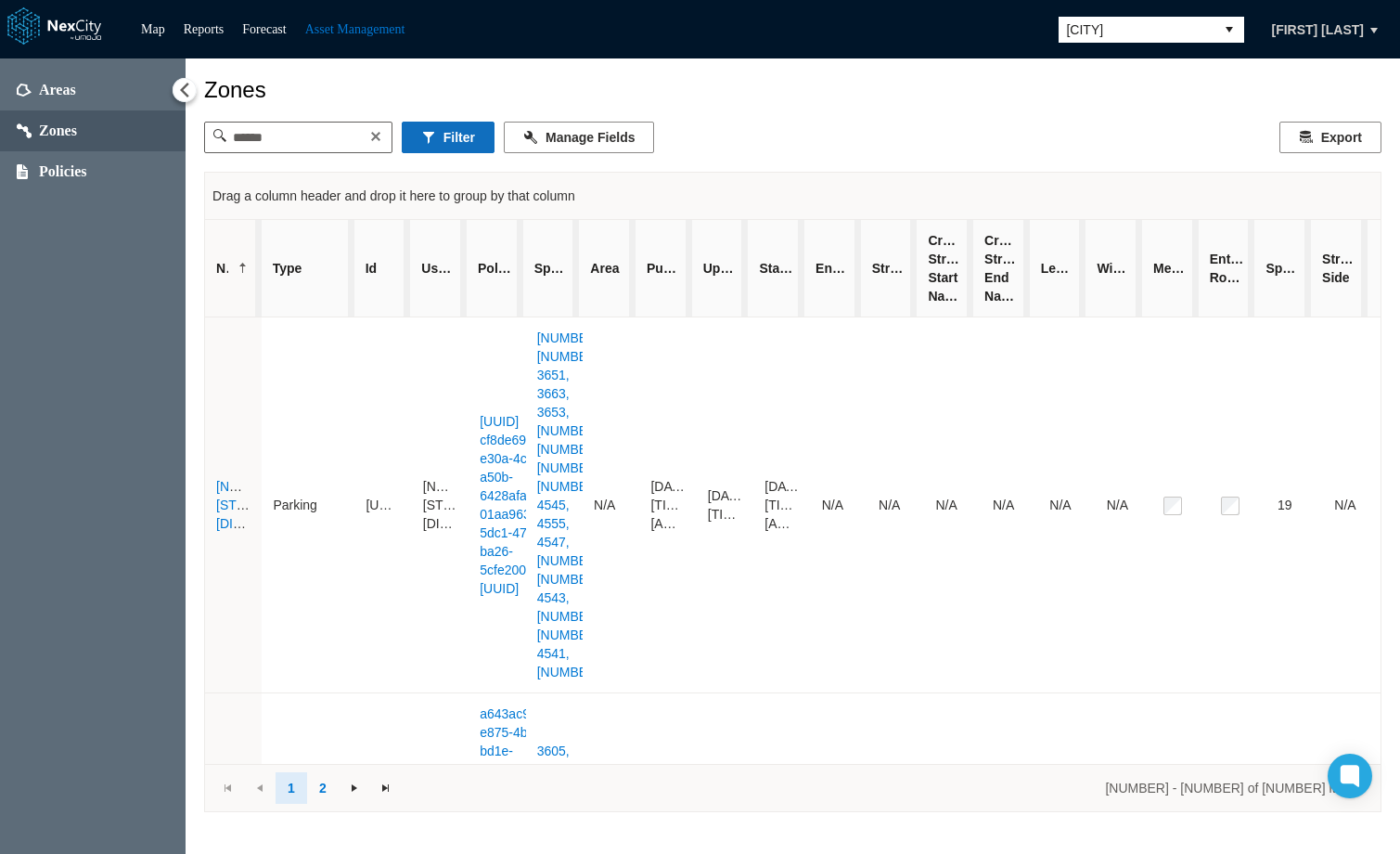 click on "Filter" at bounding box center (448, 137) 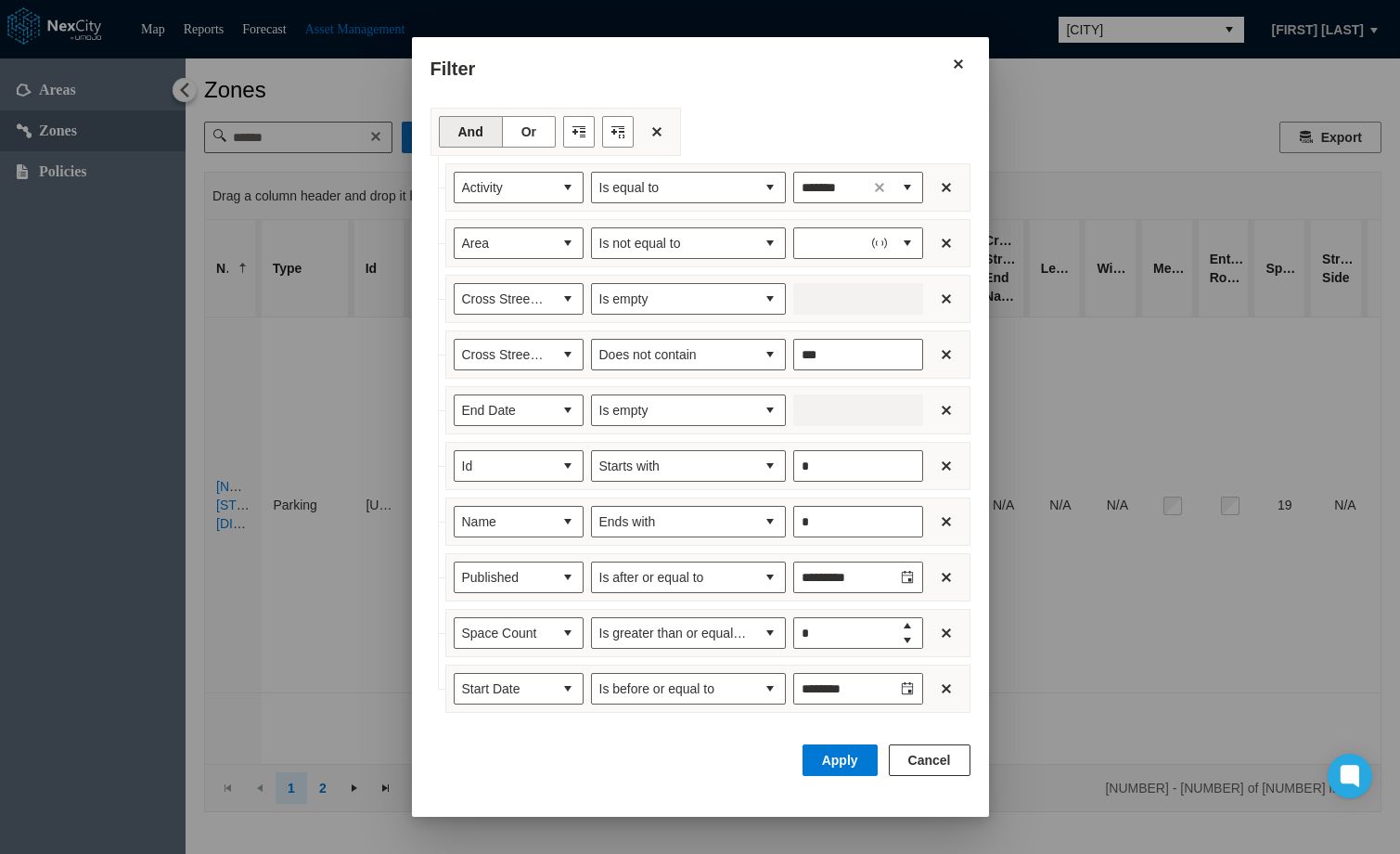 type on "**********" 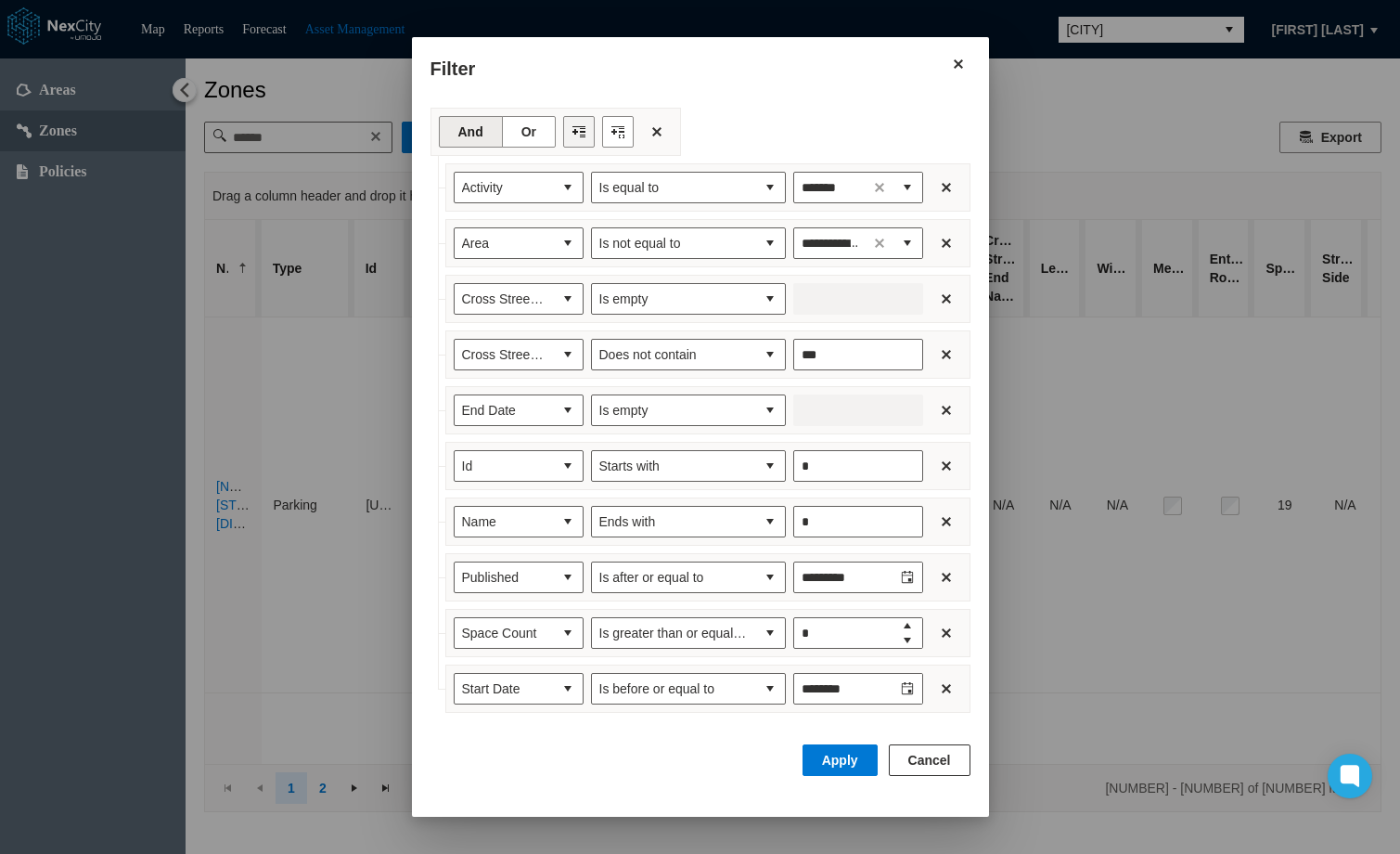 click at bounding box center (579, 132) 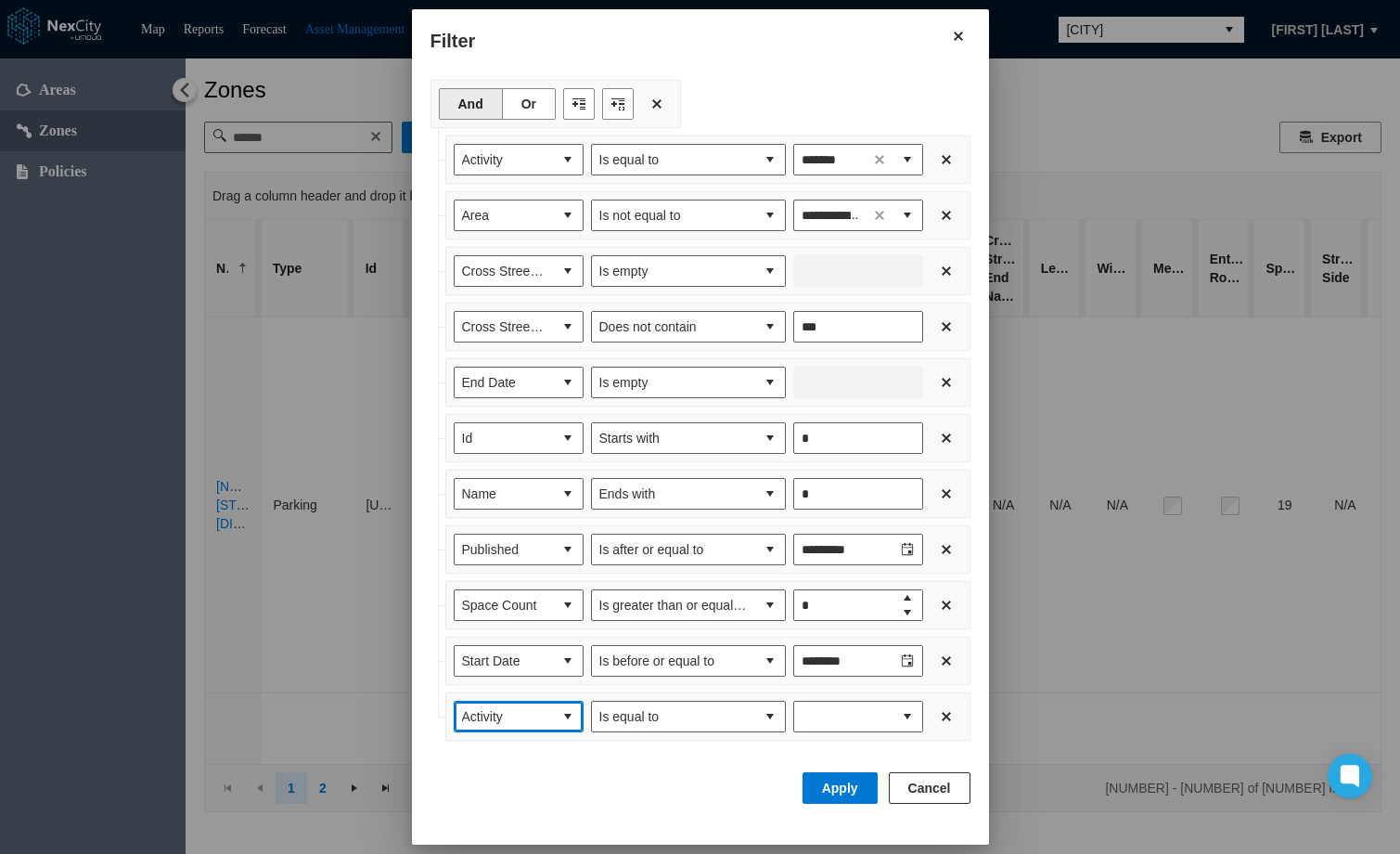 click on "Activity" at bounding box center [504, 717] 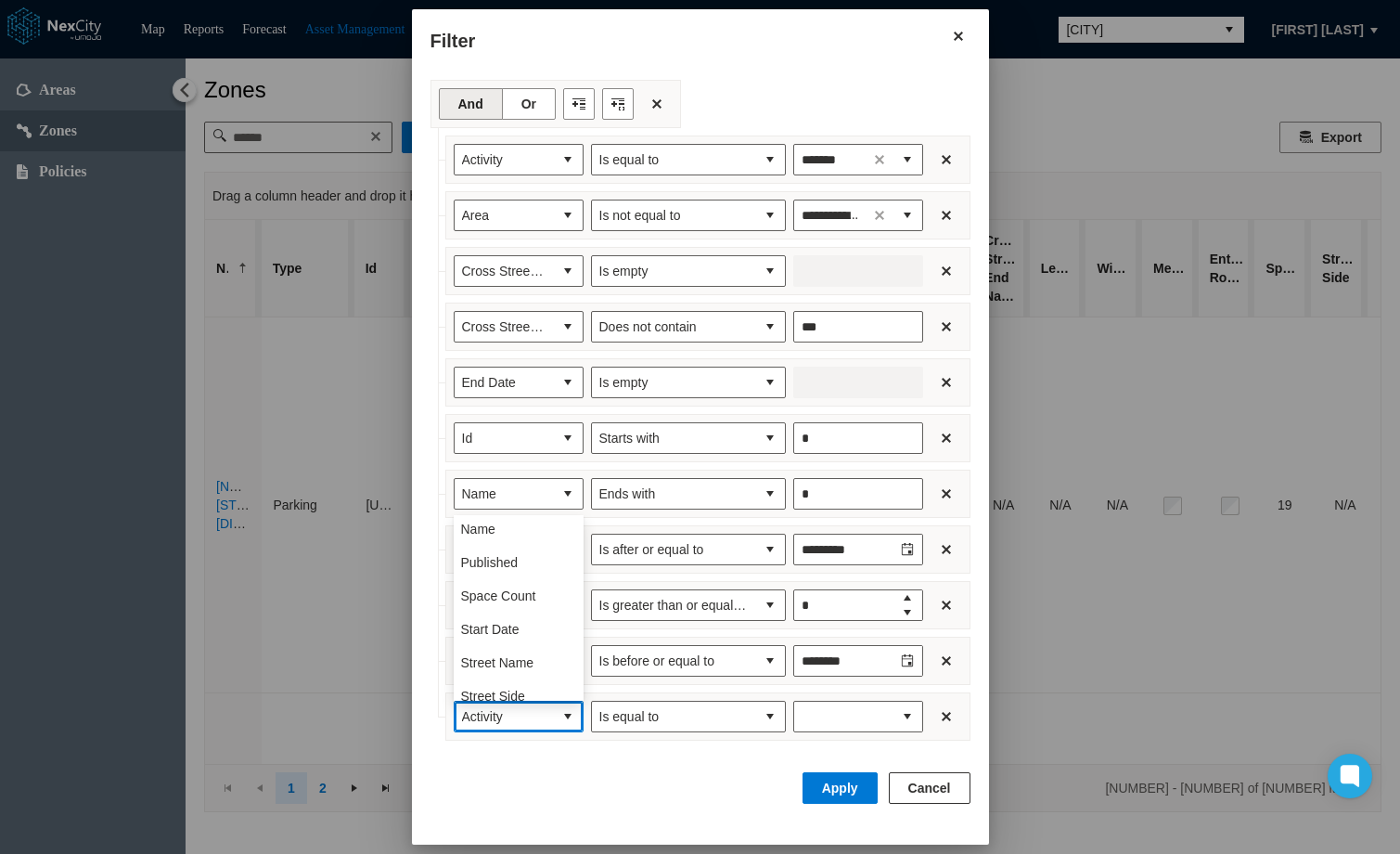 scroll, scrollTop: 278, scrollLeft: 0, axis: vertical 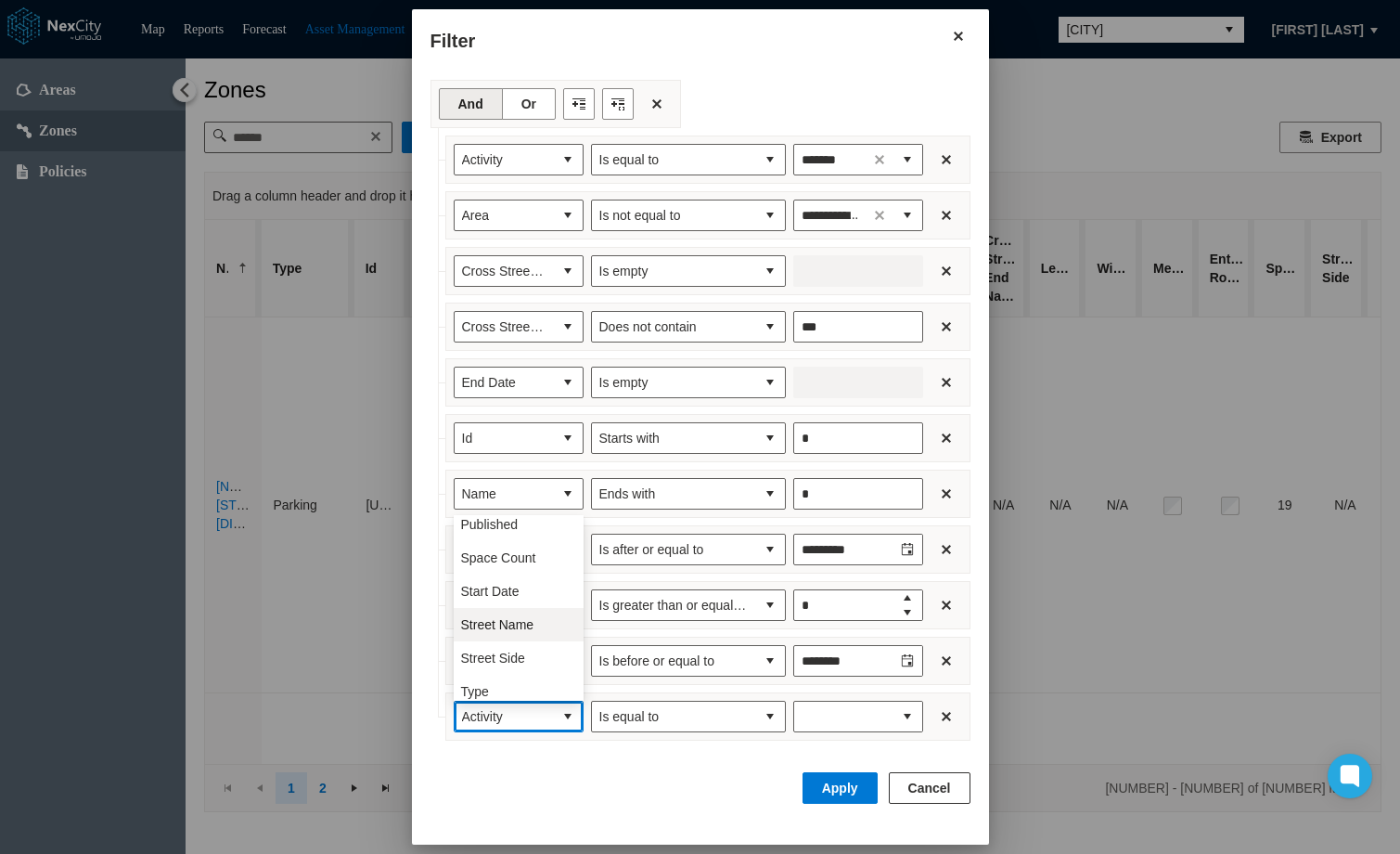 click on "Street Name" at bounding box center [519, 625] 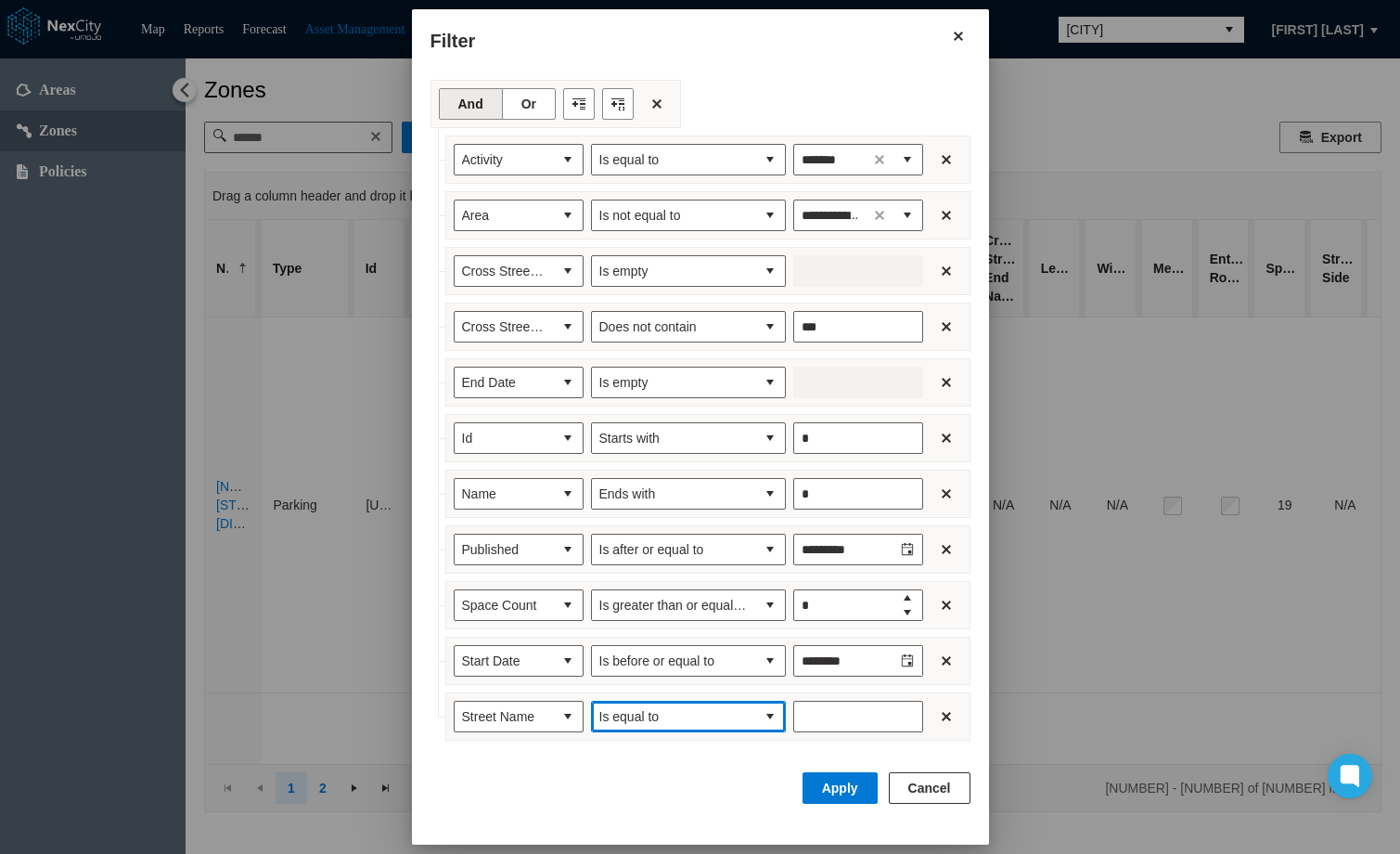 click at bounding box center [770, 717] 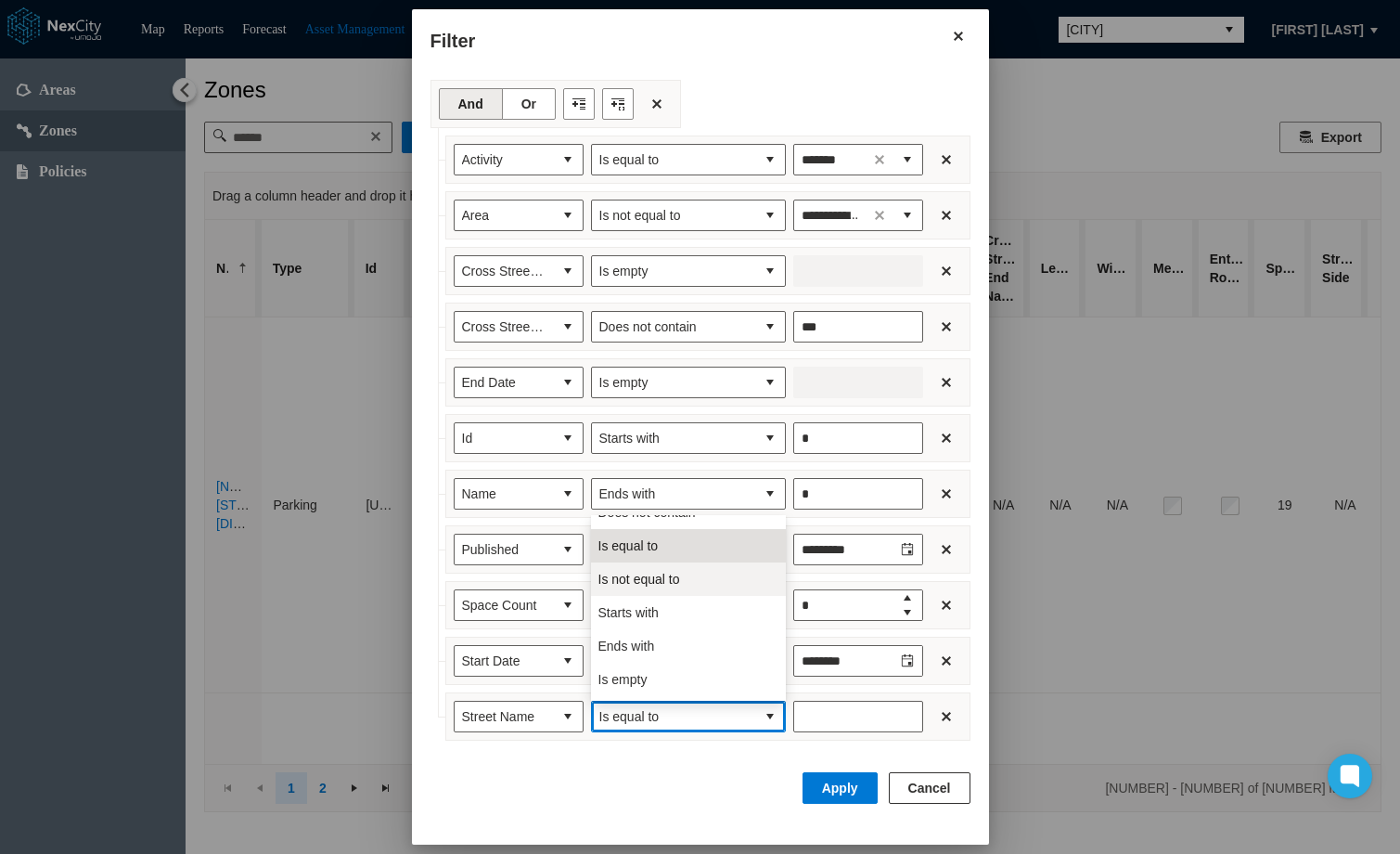 scroll, scrollTop: 82, scrollLeft: 0, axis: vertical 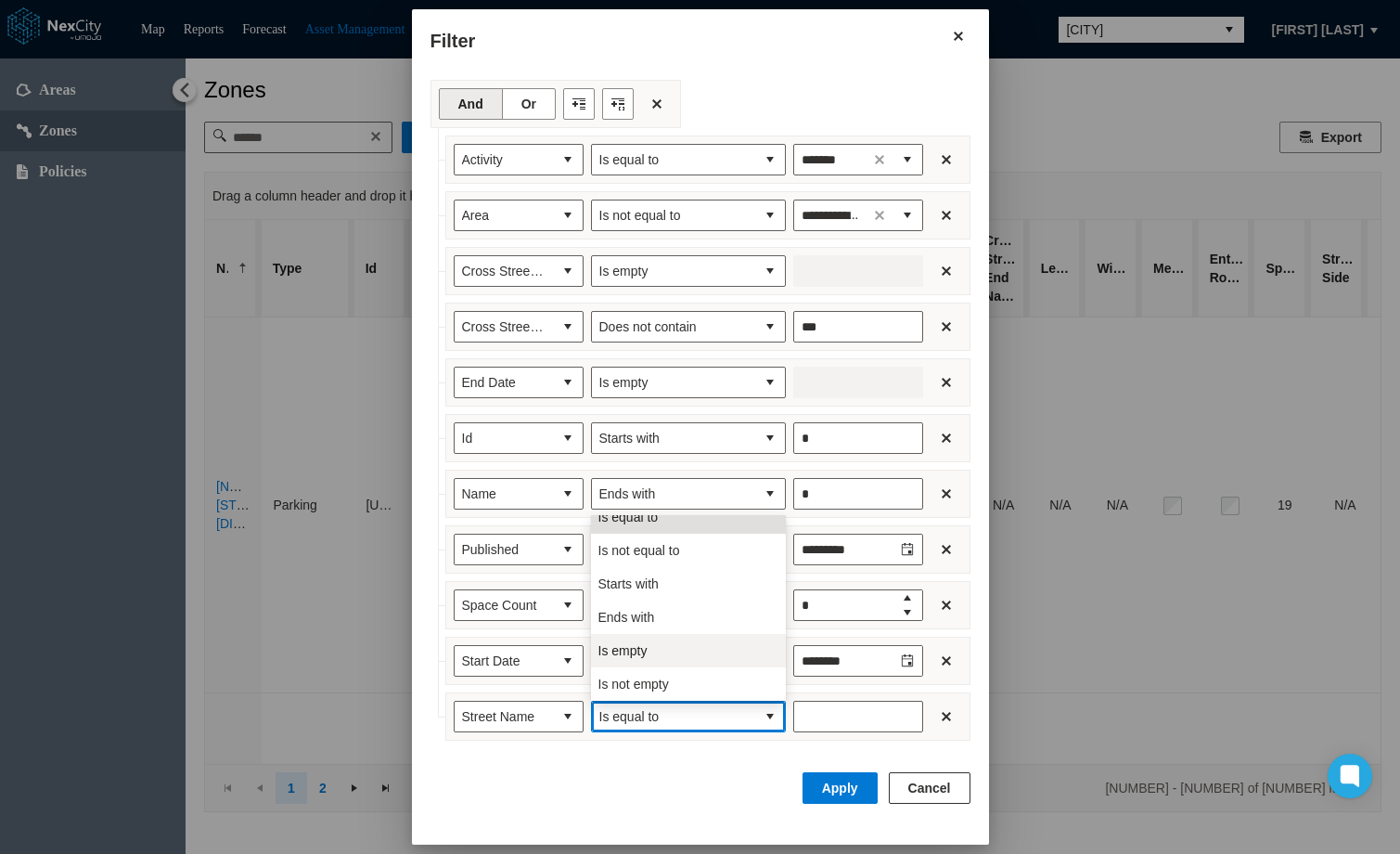 click on "Is empty" at bounding box center [688, 651] 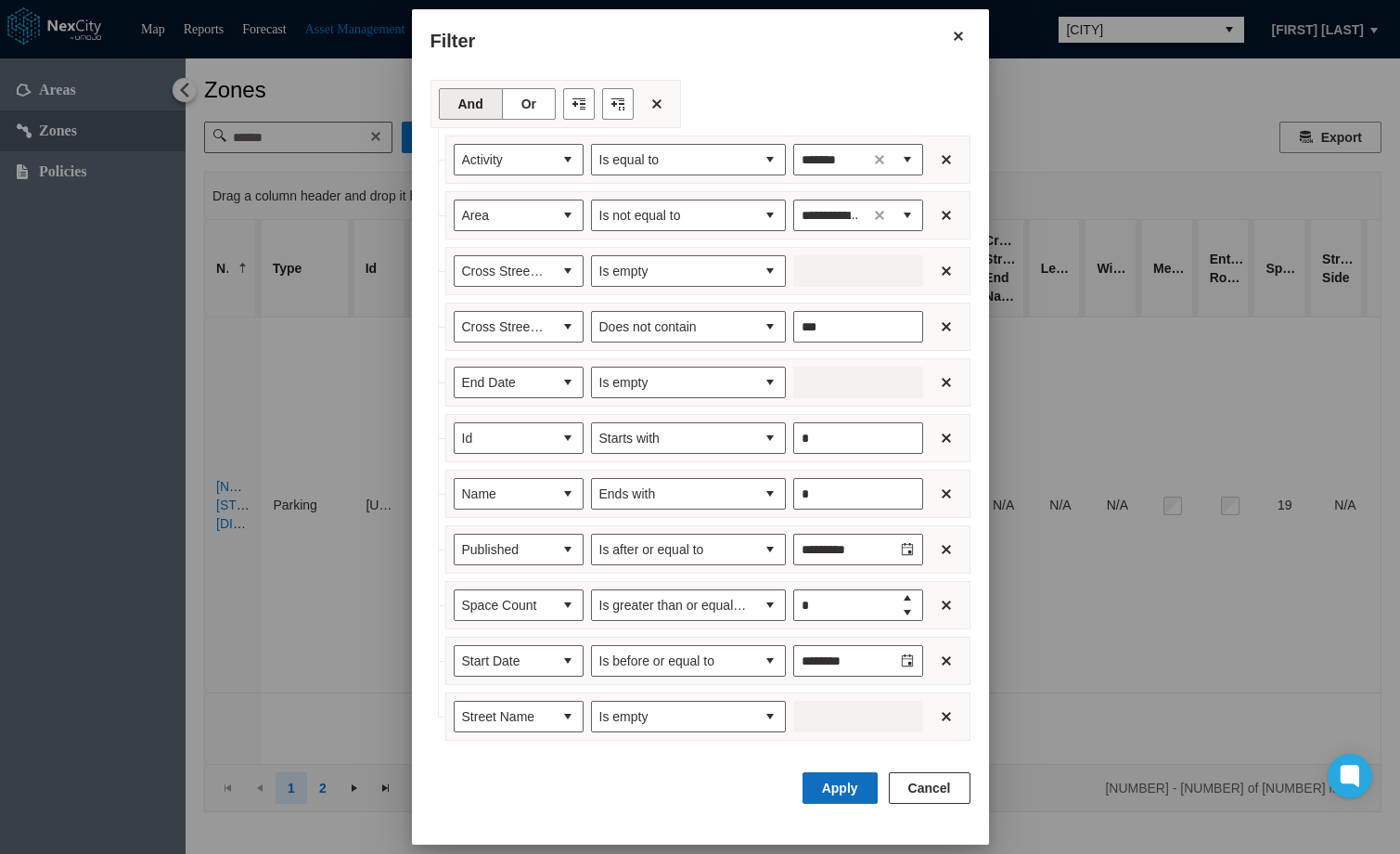 click on "Apply" at bounding box center [840, 788] 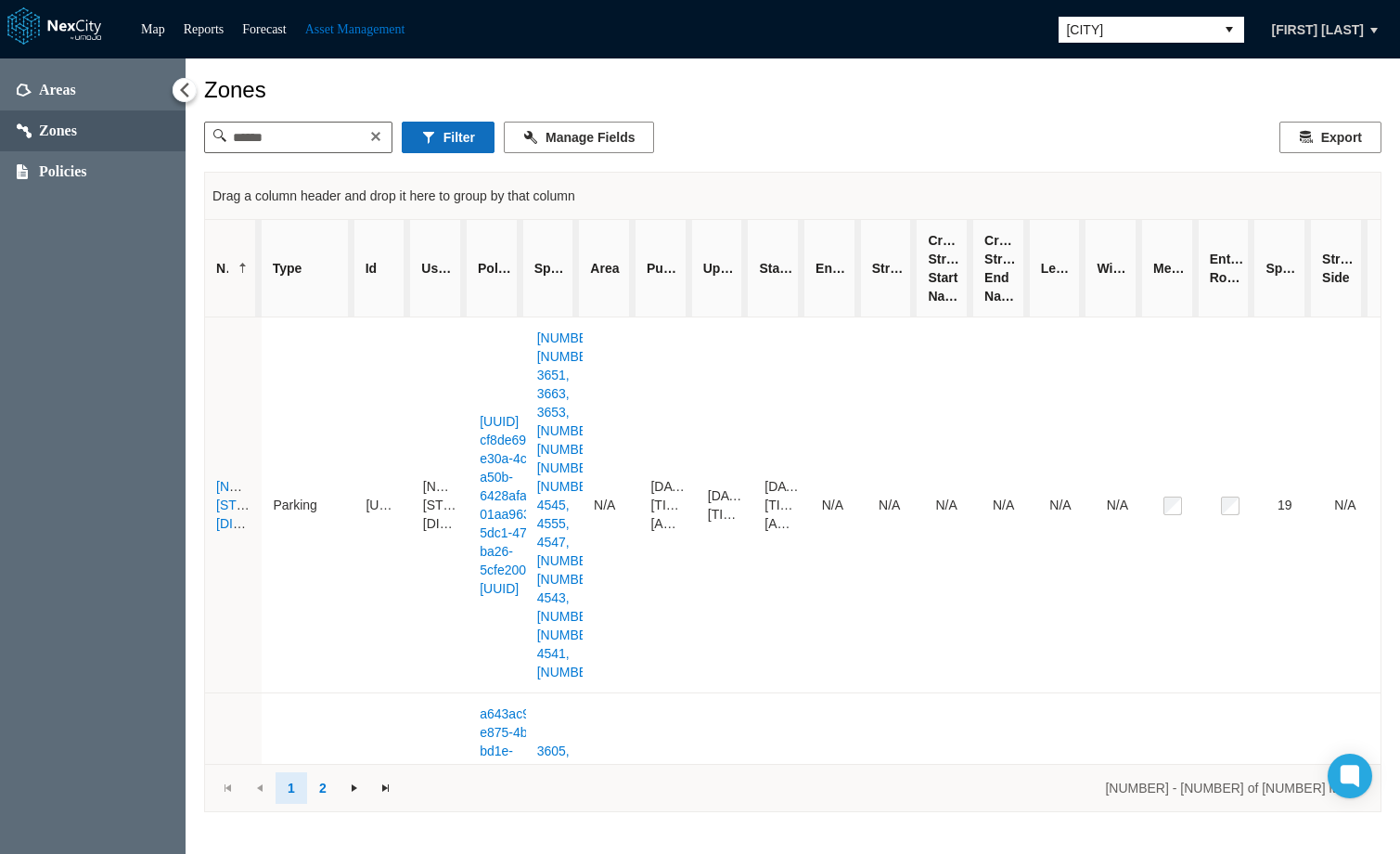 click on "Filter" at bounding box center [448, 137] 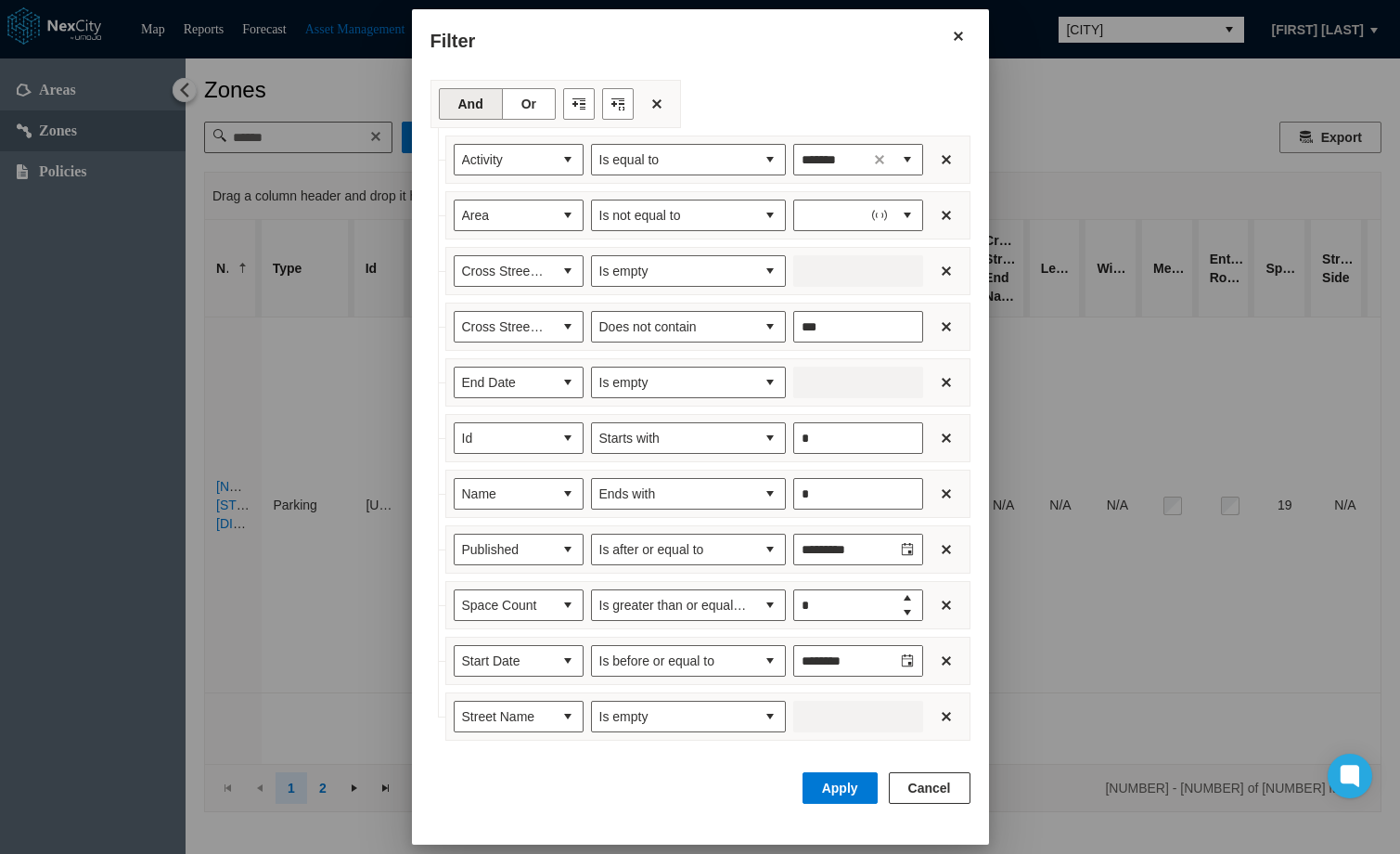 type on "**********" 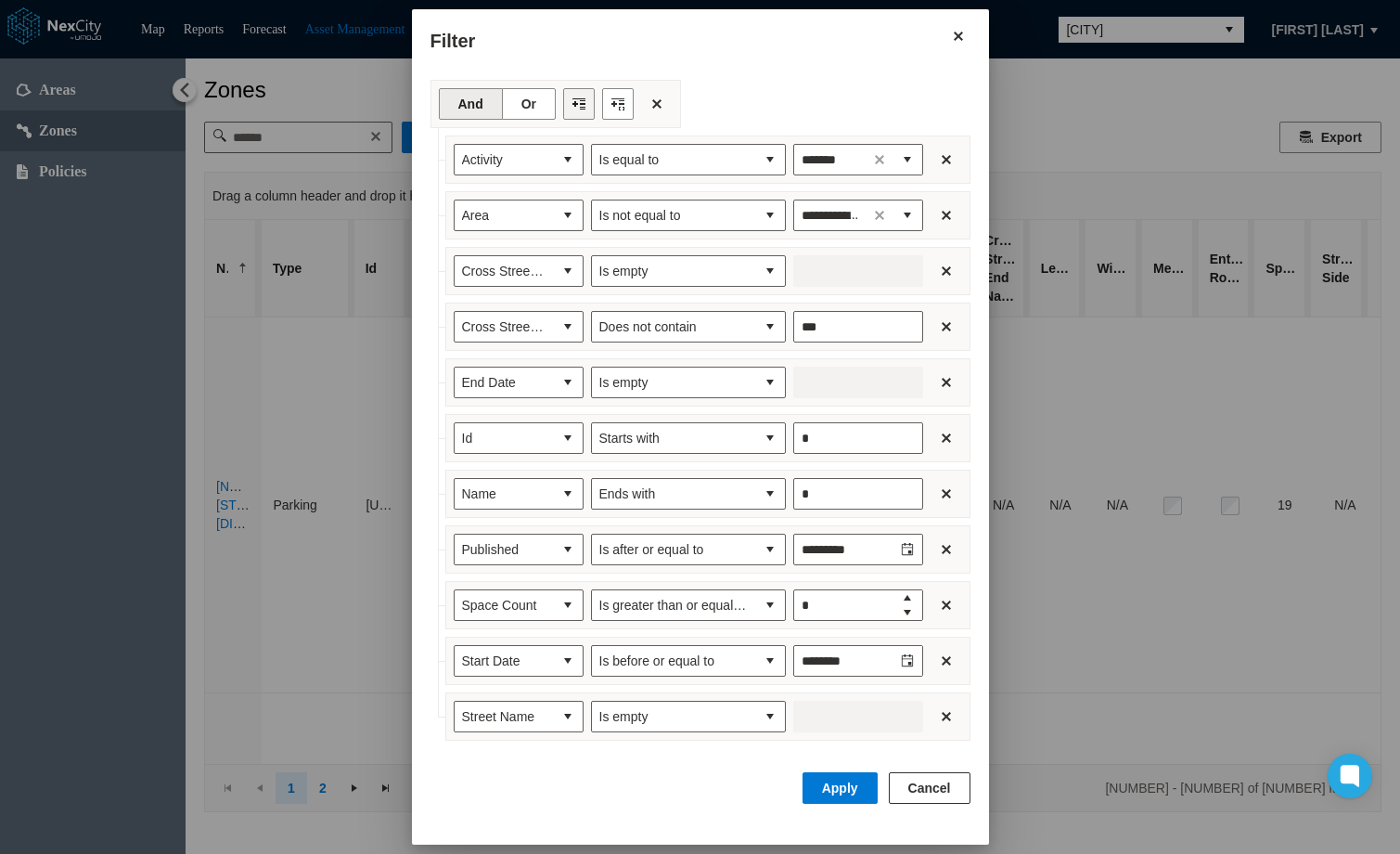 click at bounding box center (579, 104) 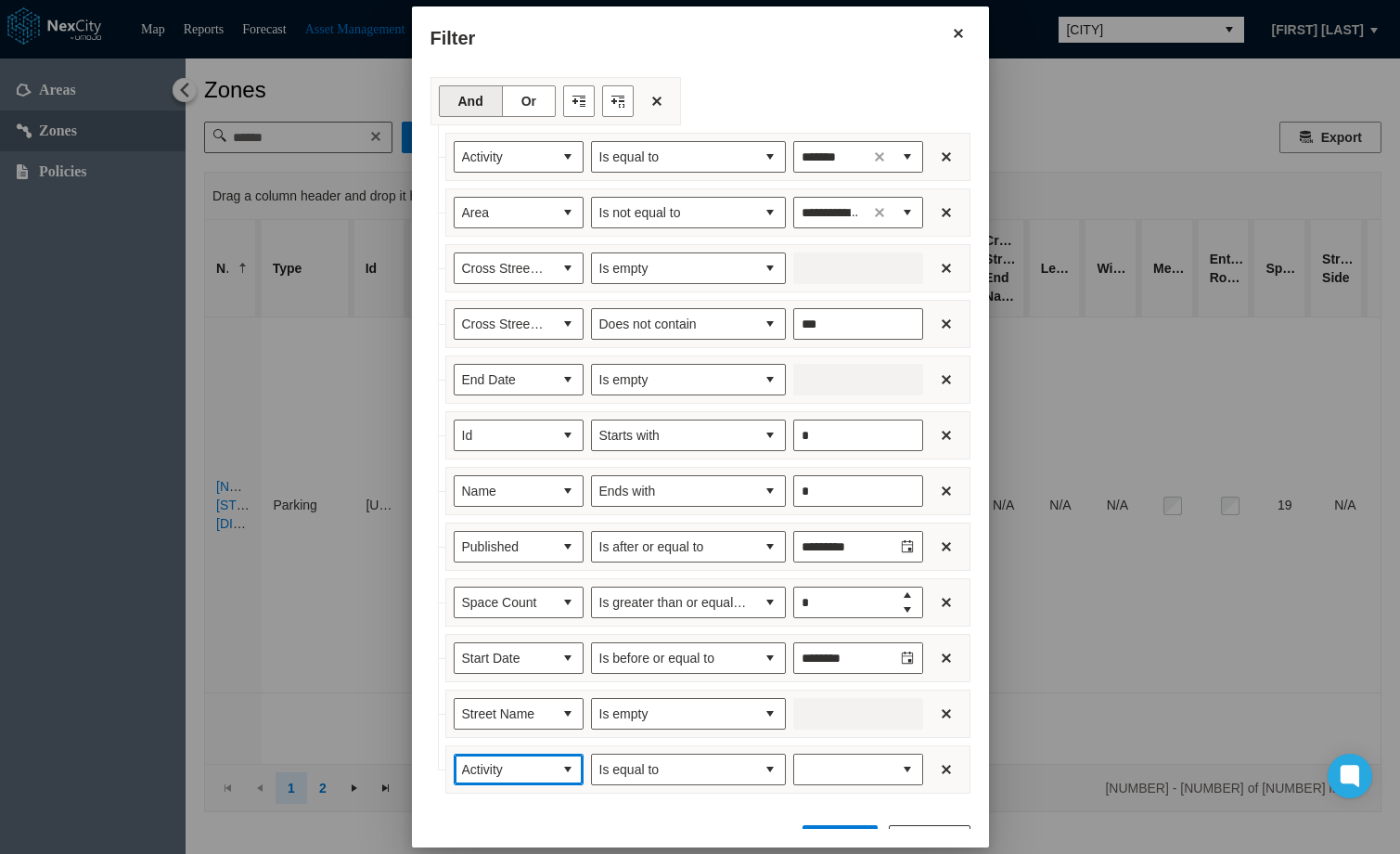click at bounding box center [568, 770] 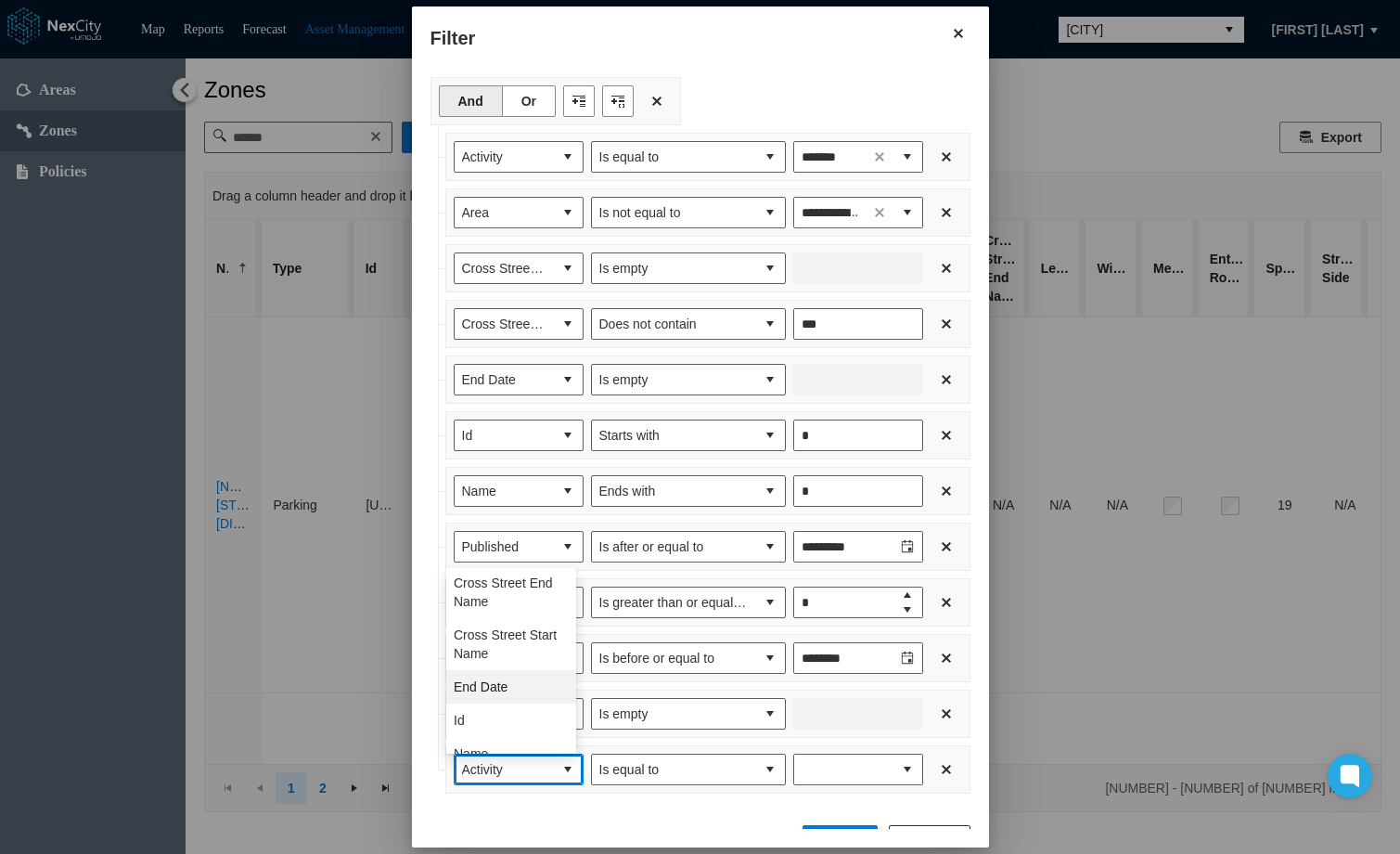 scroll, scrollTop: 386, scrollLeft: 0, axis: vertical 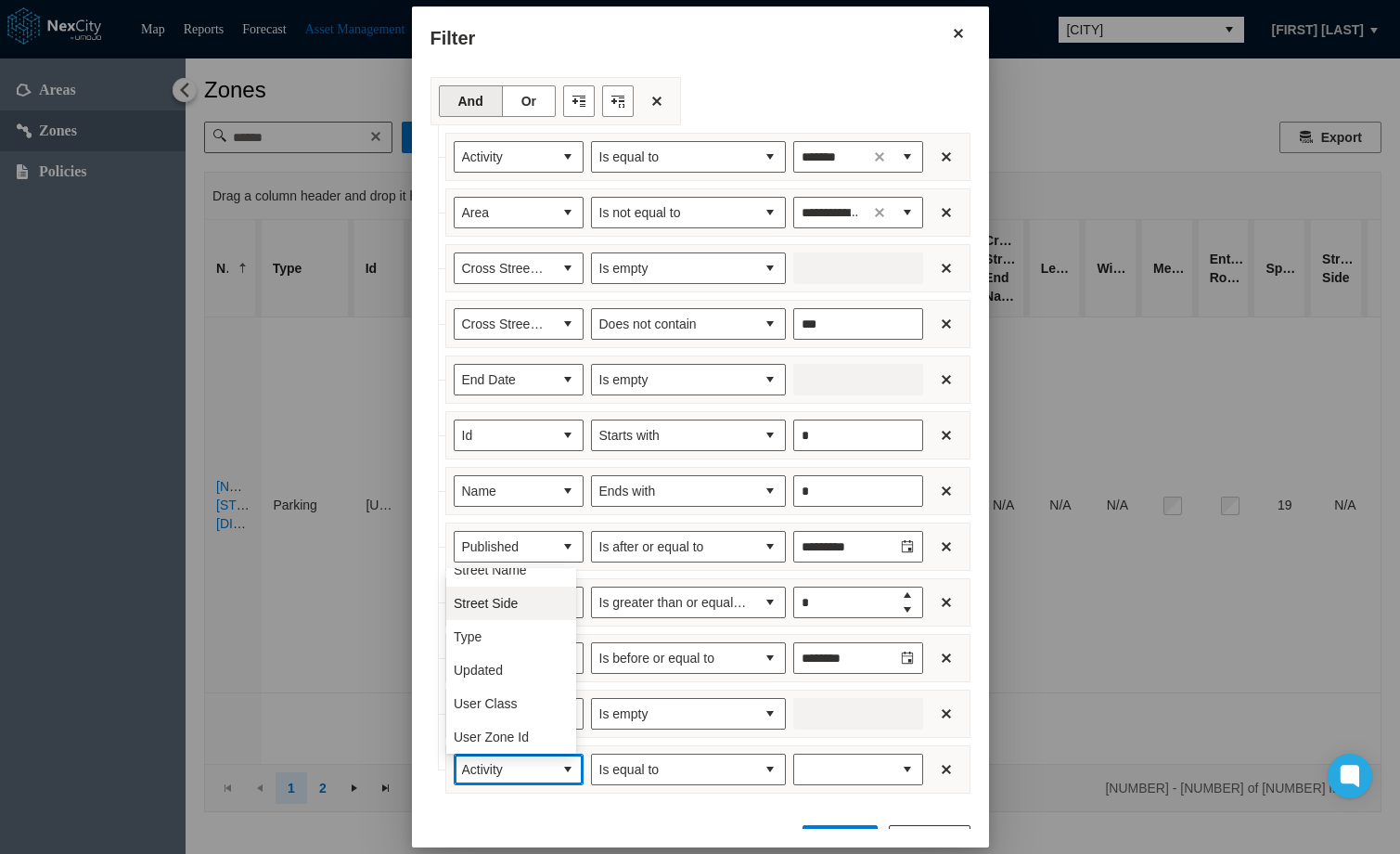 click on "Street Side" at bounding box center (511, 603) 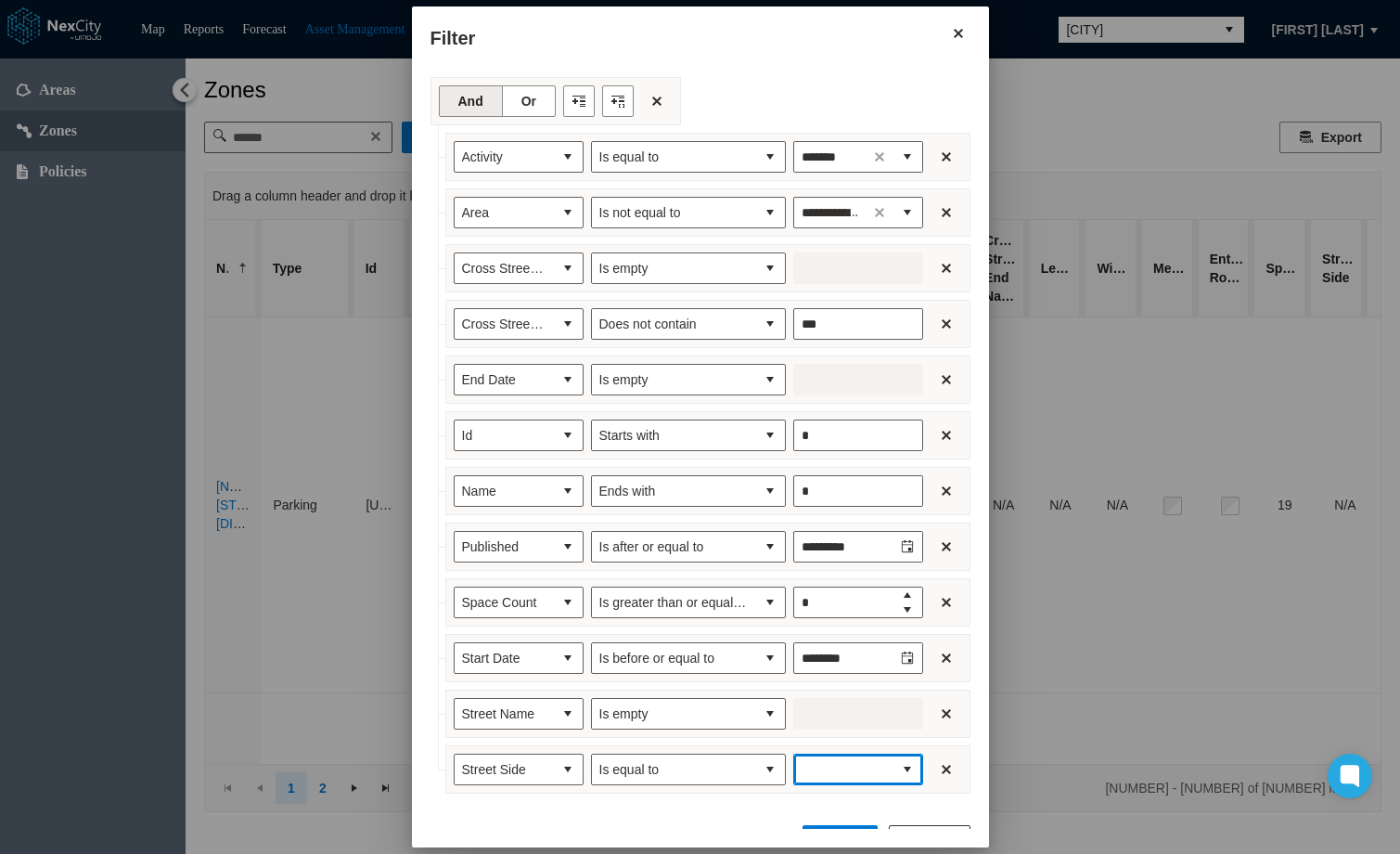 click at bounding box center (843, 770) 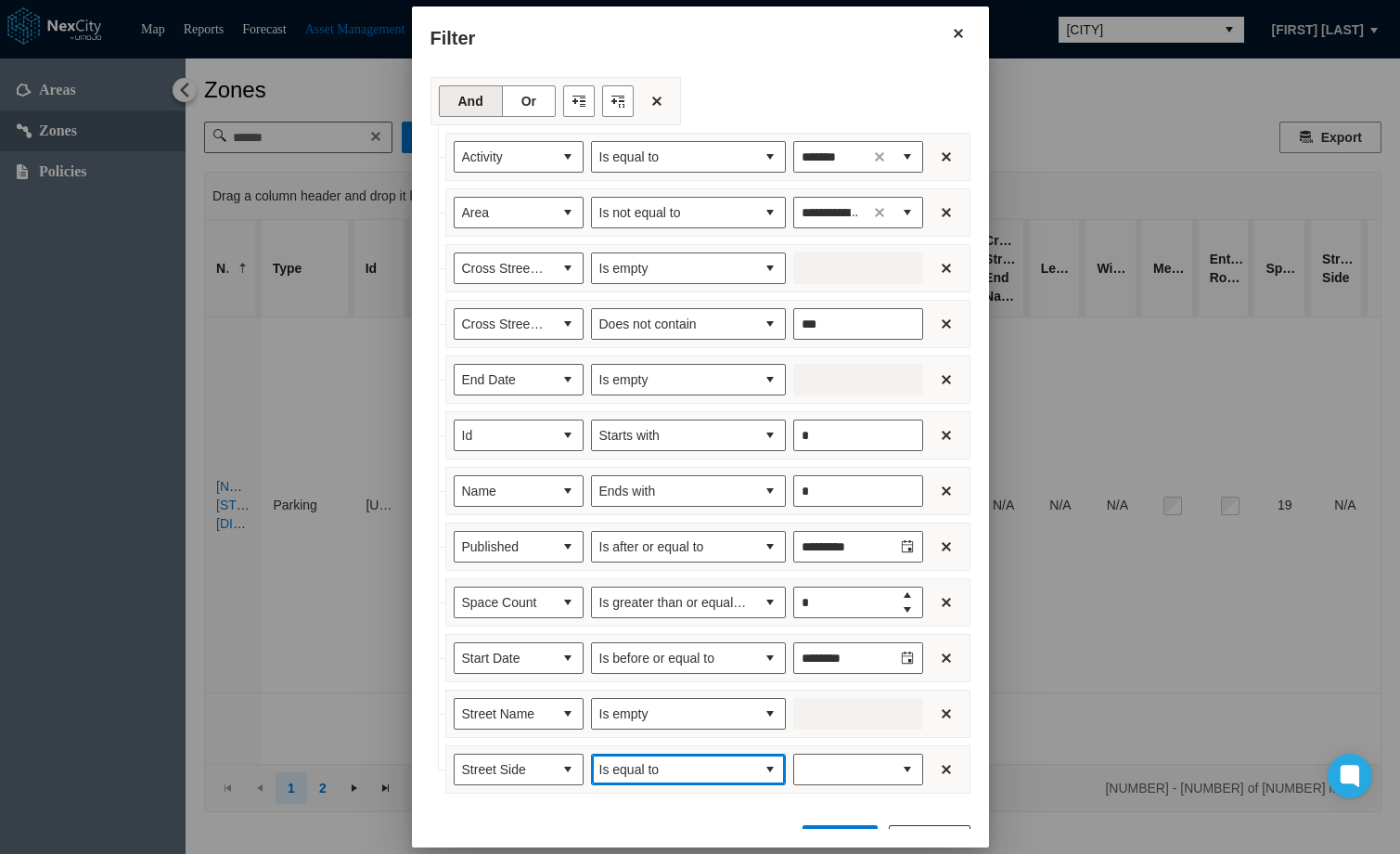 click at bounding box center [770, 770] 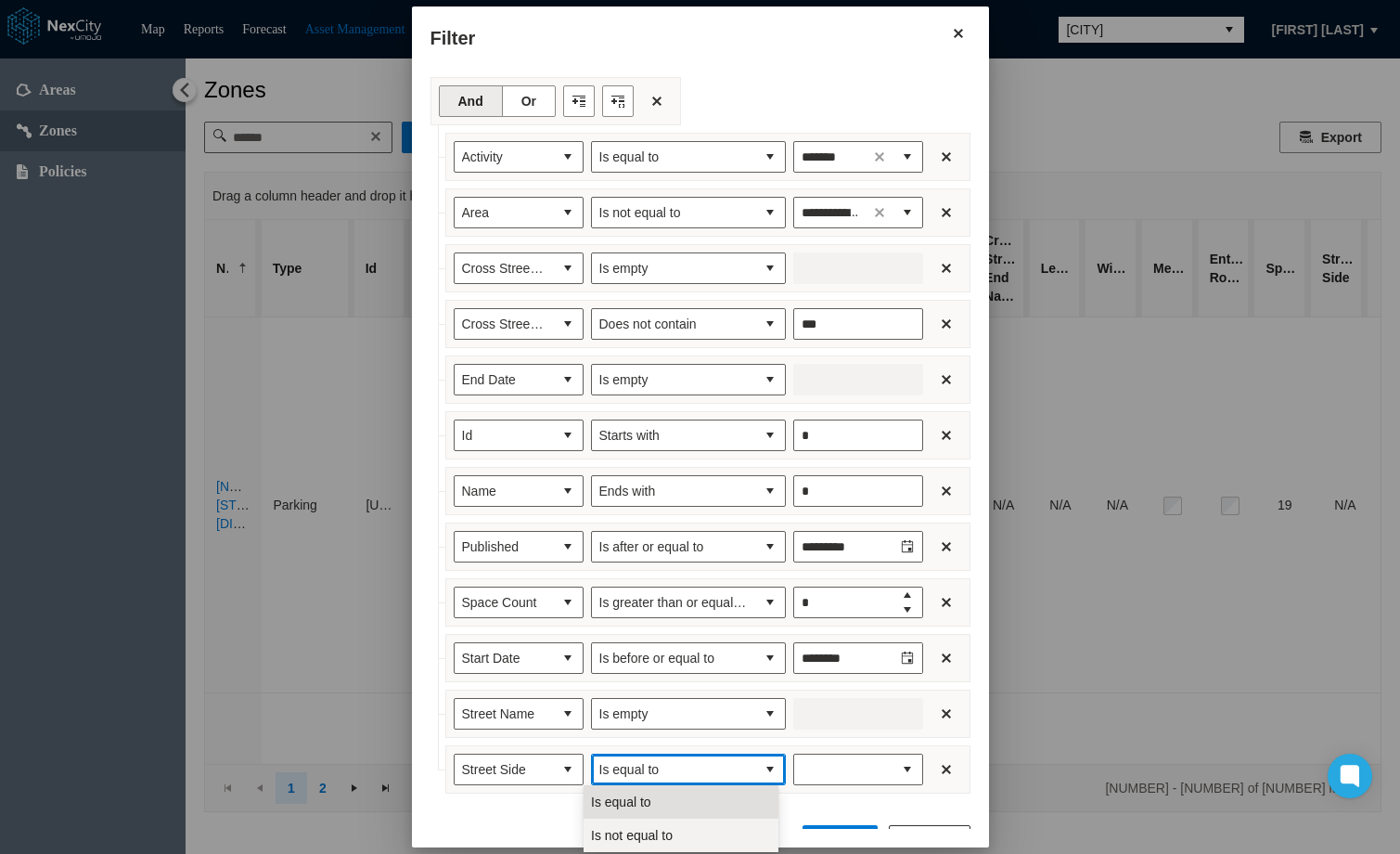 click on "Is not equal to" at bounding box center (632, 835) 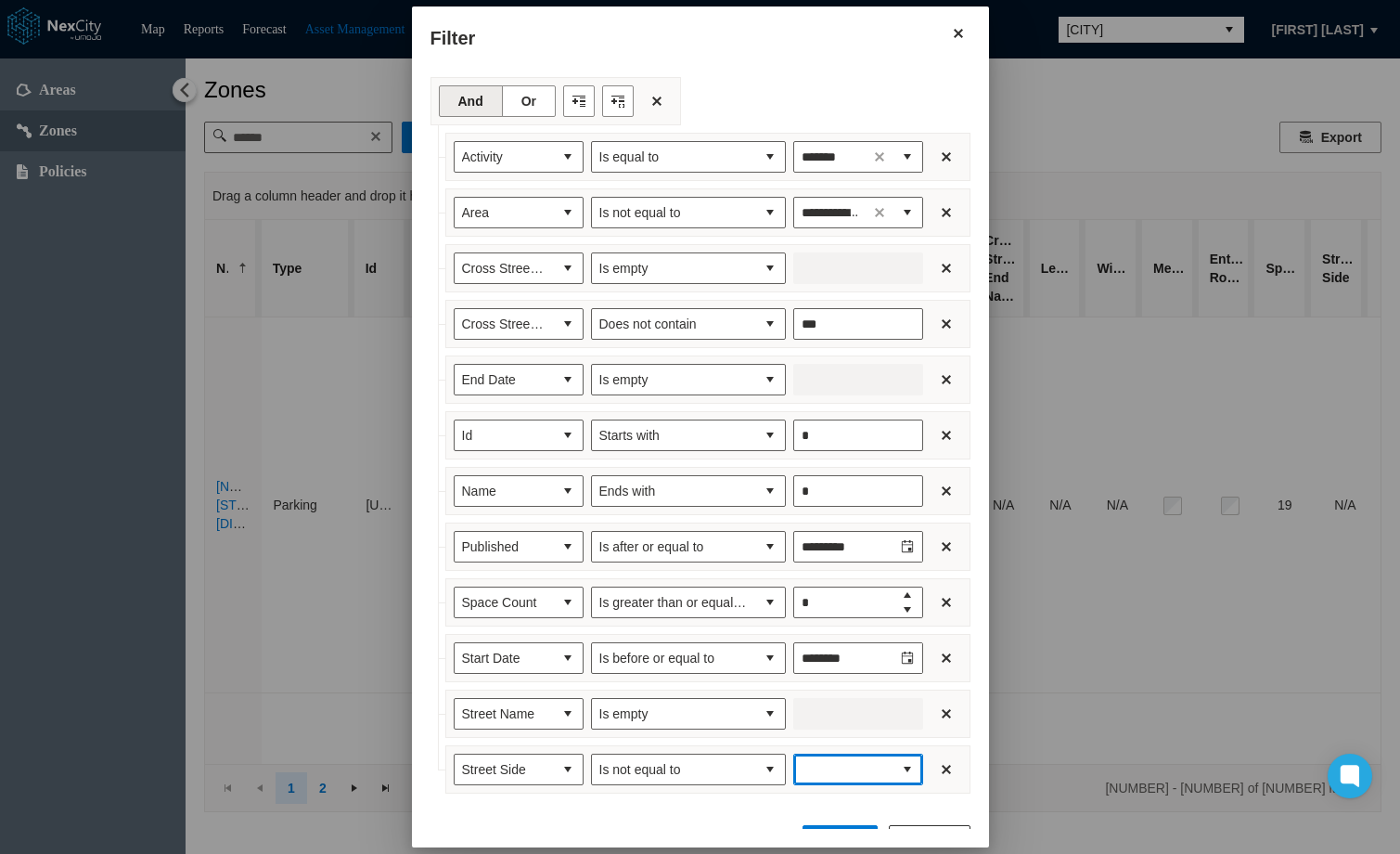 click at bounding box center [843, 770] 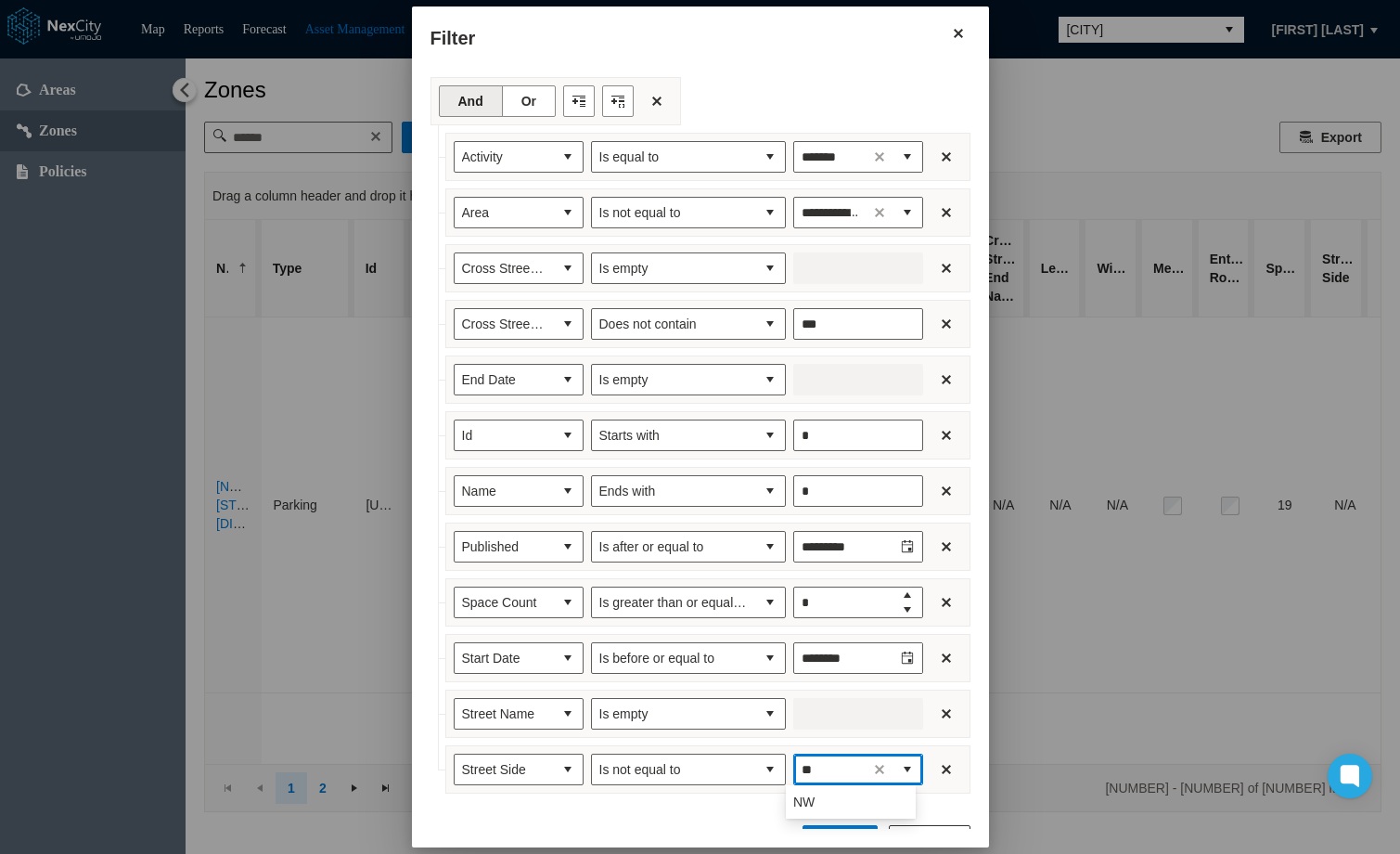 click on "NW" at bounding box center (851, 802) 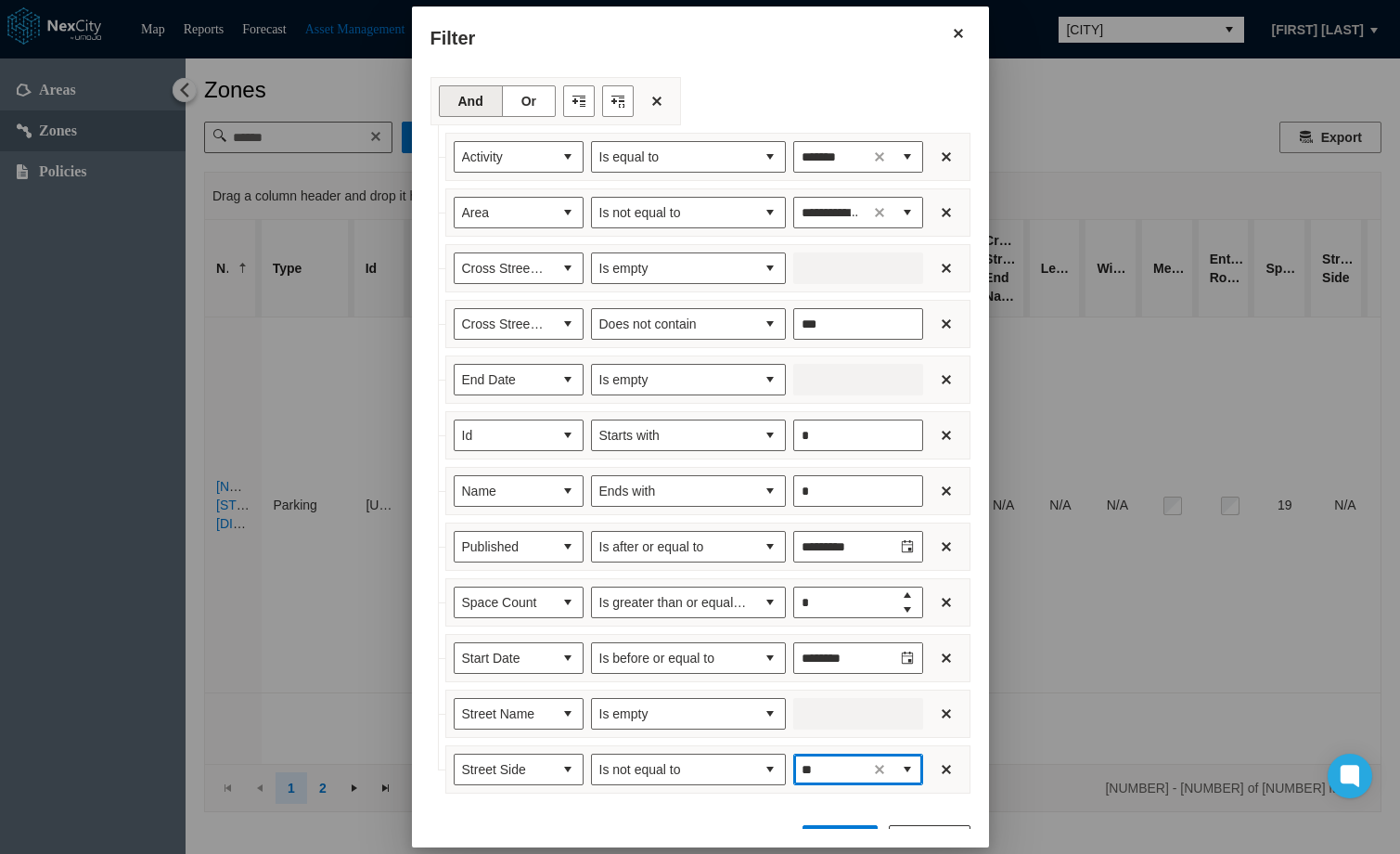 scroll, scrollTop: 50, scrollLeft: 0, axis: vertical 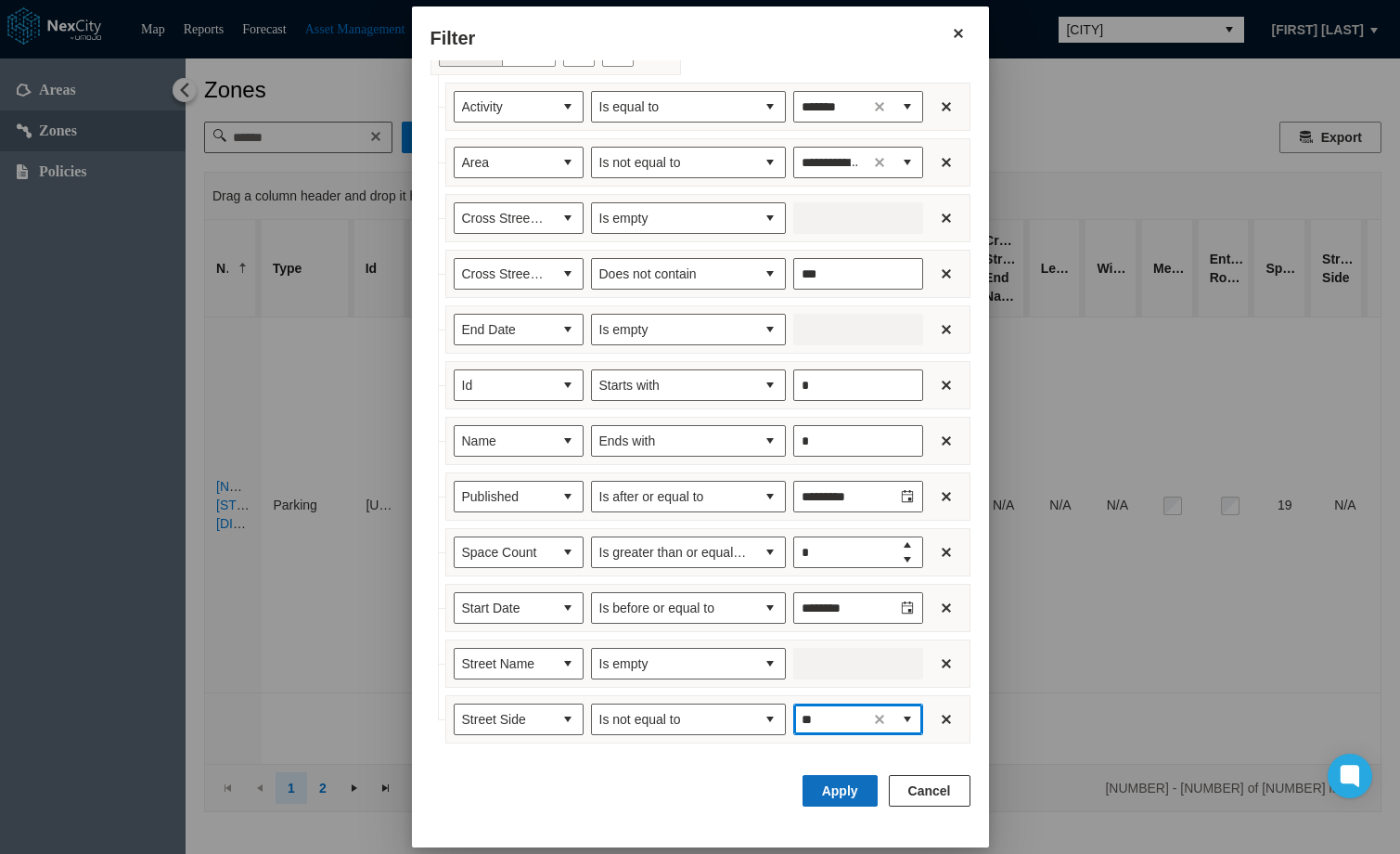 type on "**" 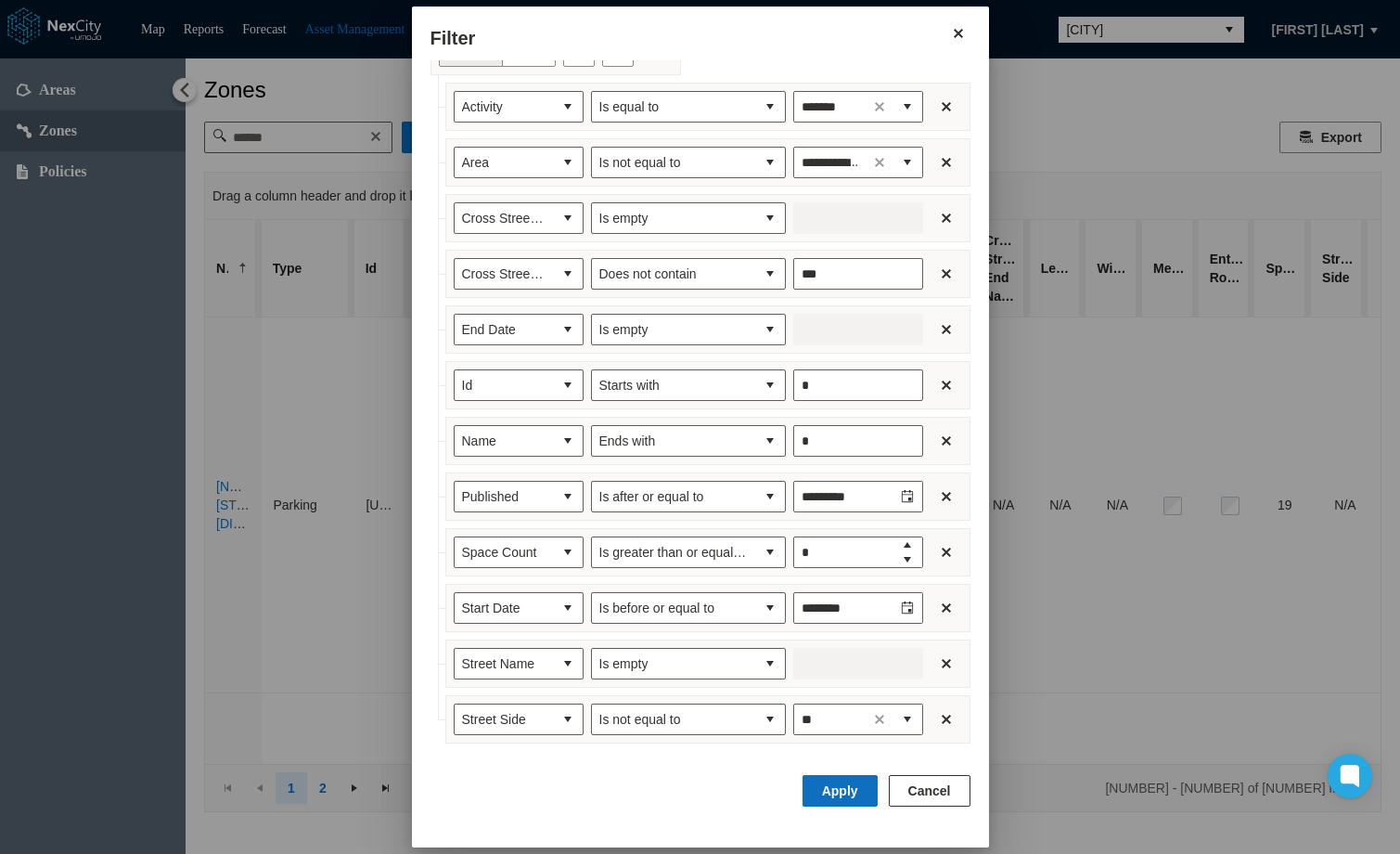 click on "Apply" at bounding box center (840, 791) 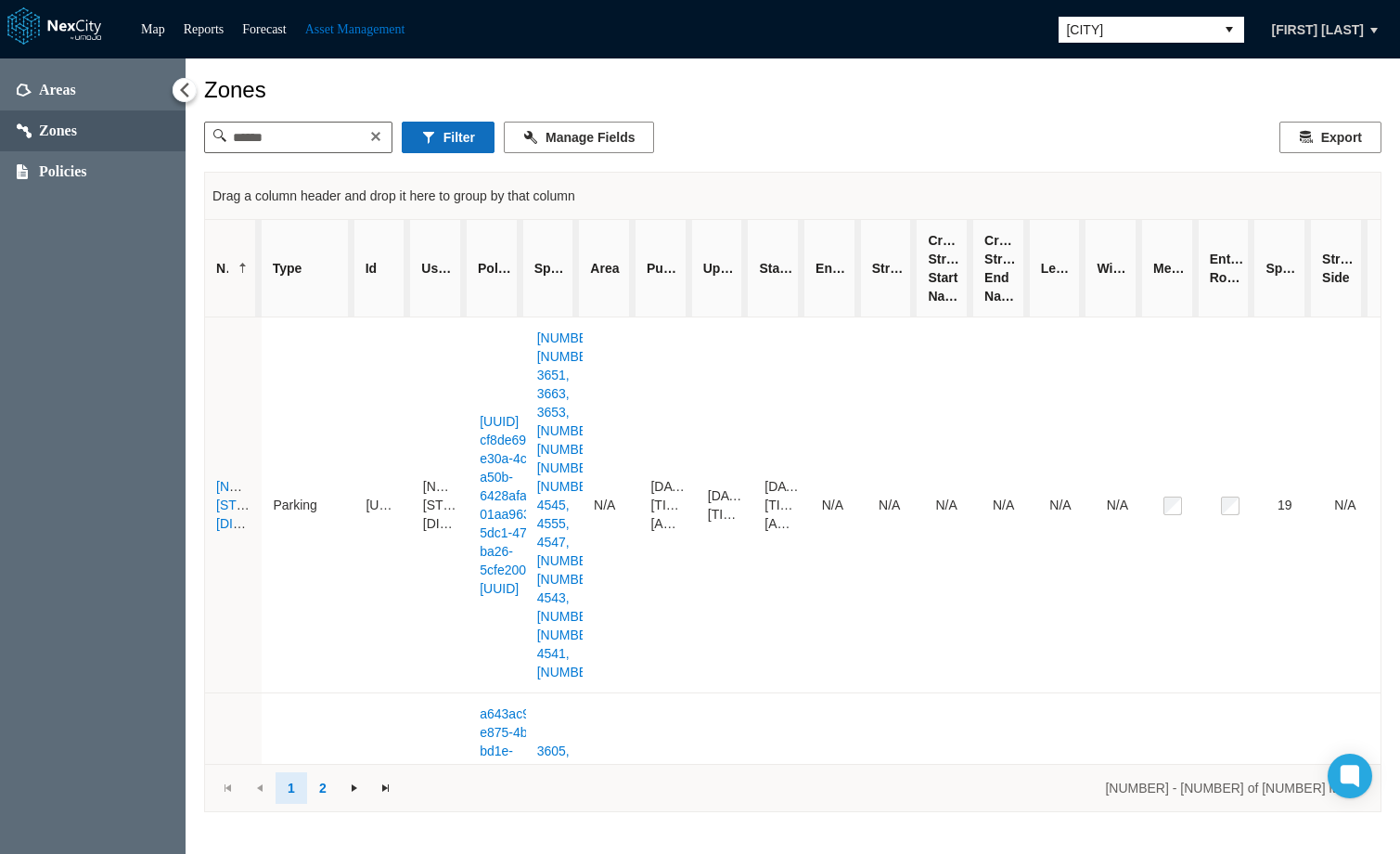 click on "Filter" at bounding box center [448, 137] 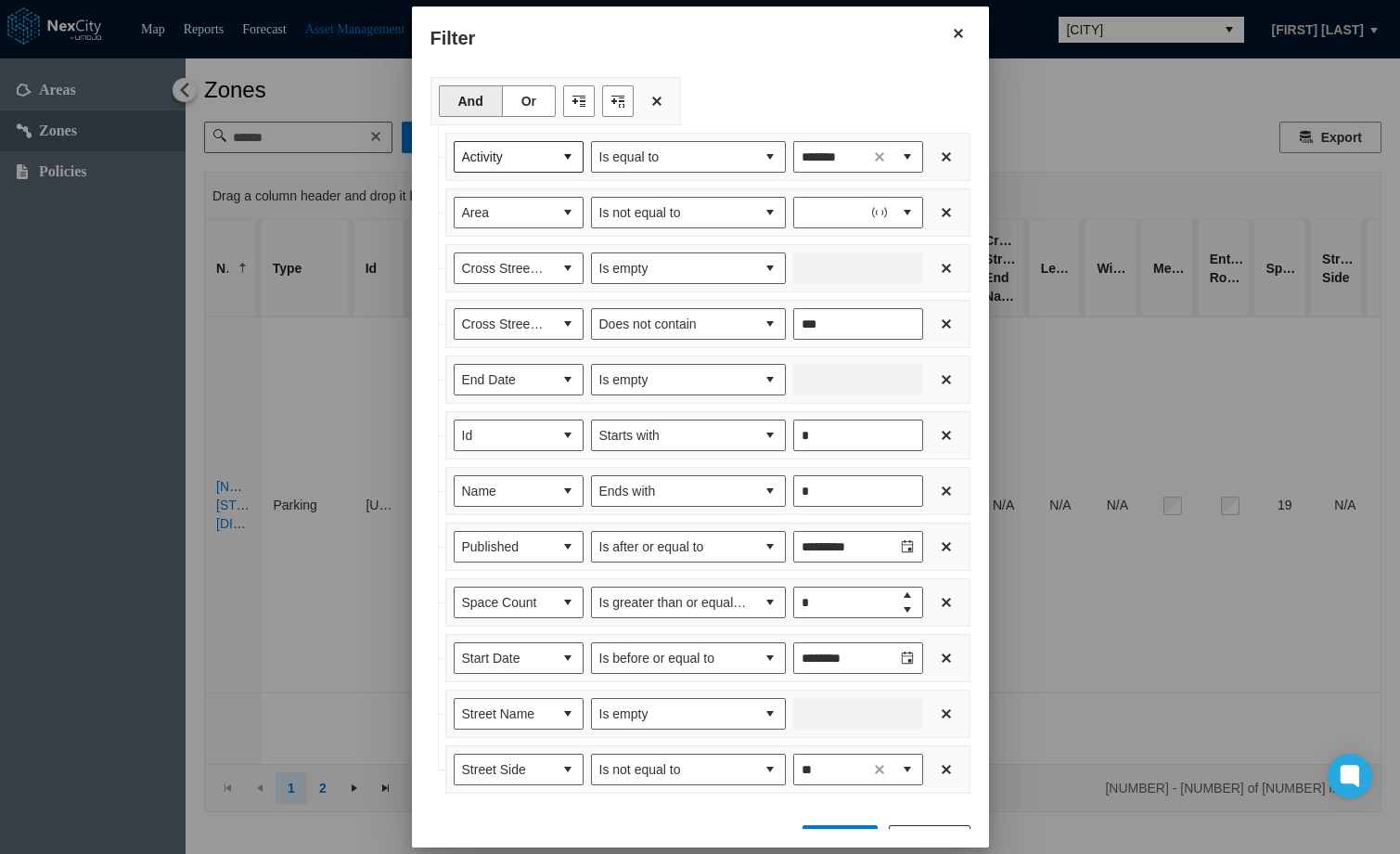 type on "**********" 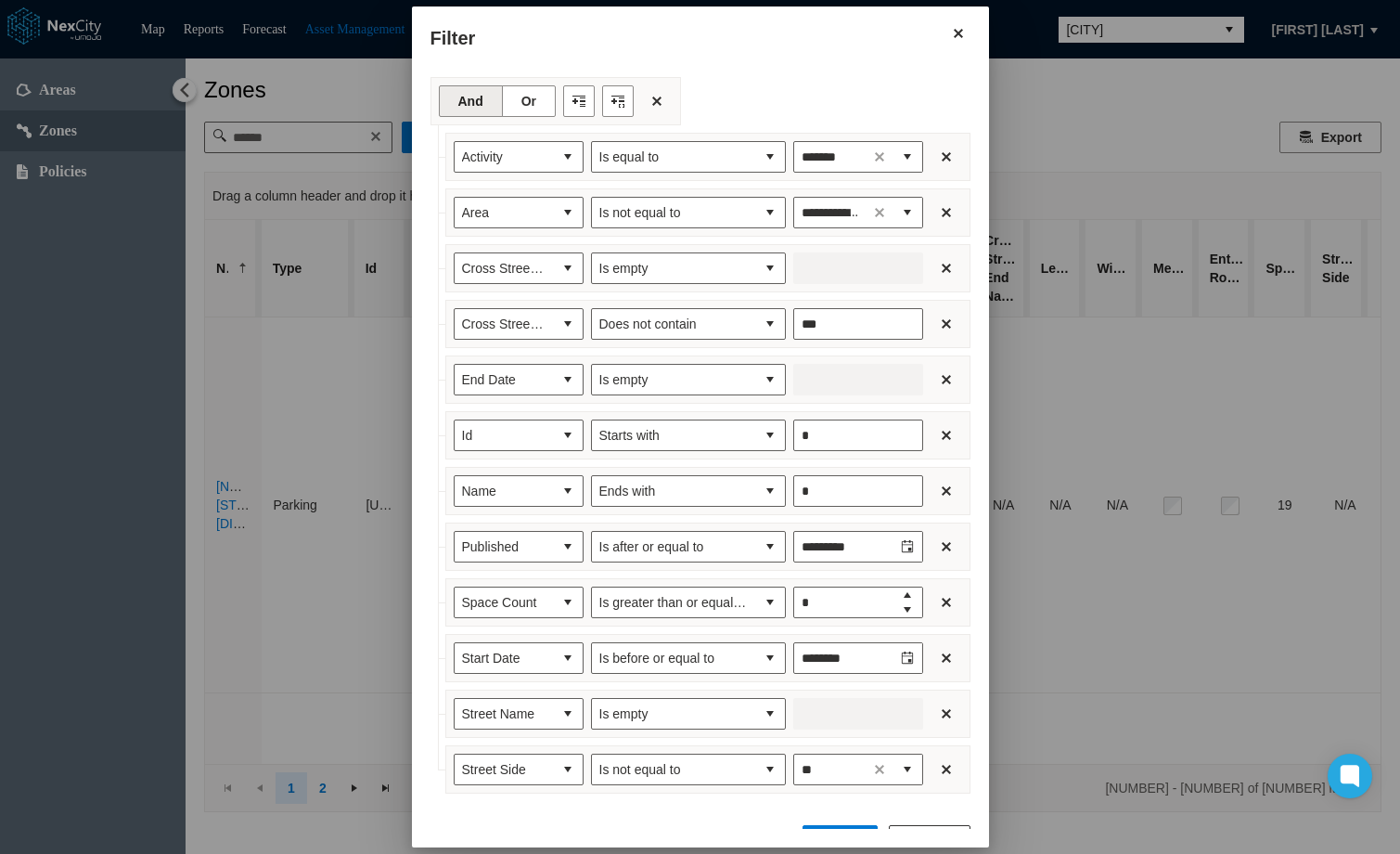drag, startPoint x: 569, startPoint y: 93, endPoint x: 568, endPoint y: 134, distance: 41.012193 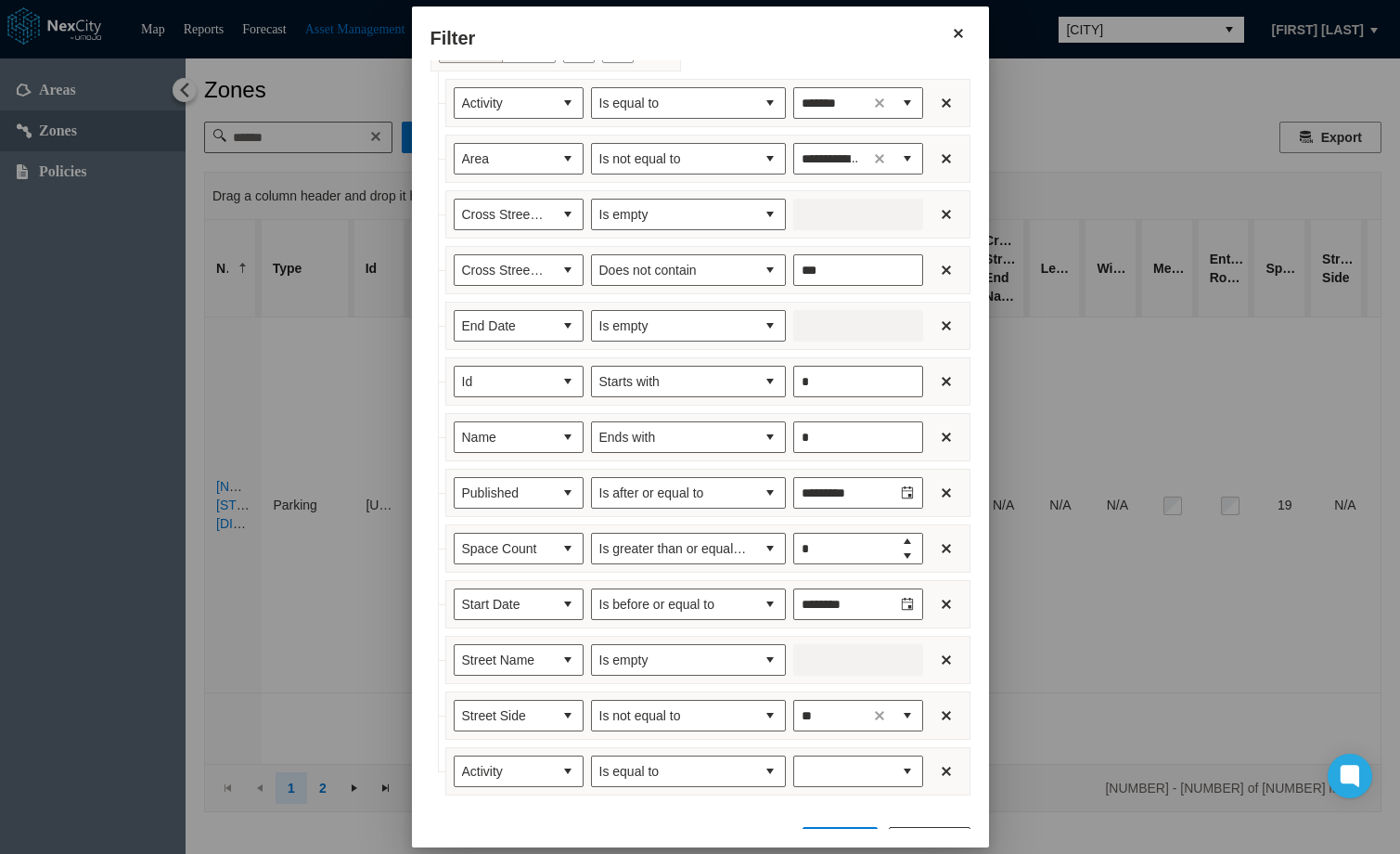 scroll, scrollTop: 106, scrollLeft: 0, axis: vertical 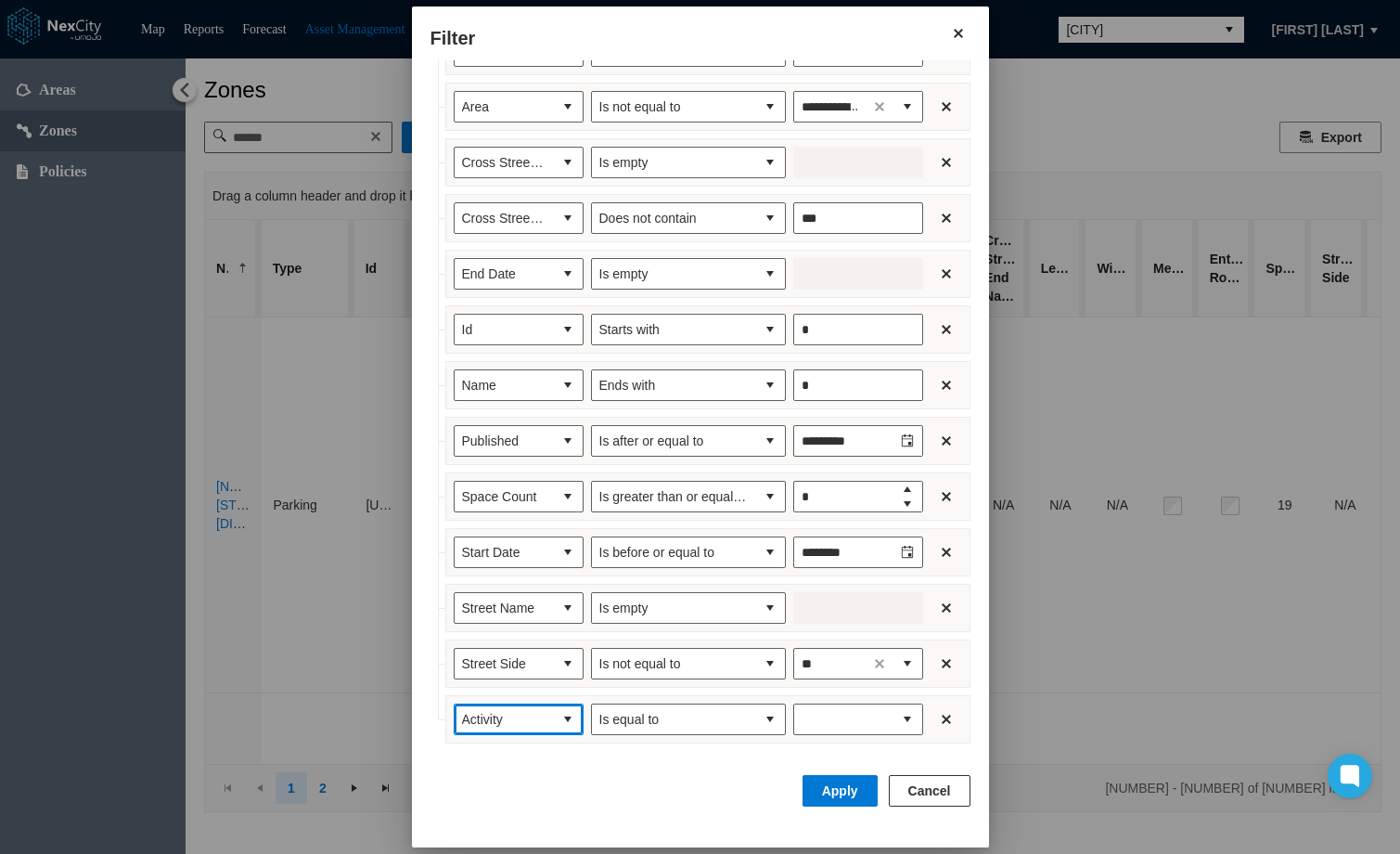 click on "Activity" at bounding box center (504, 719) 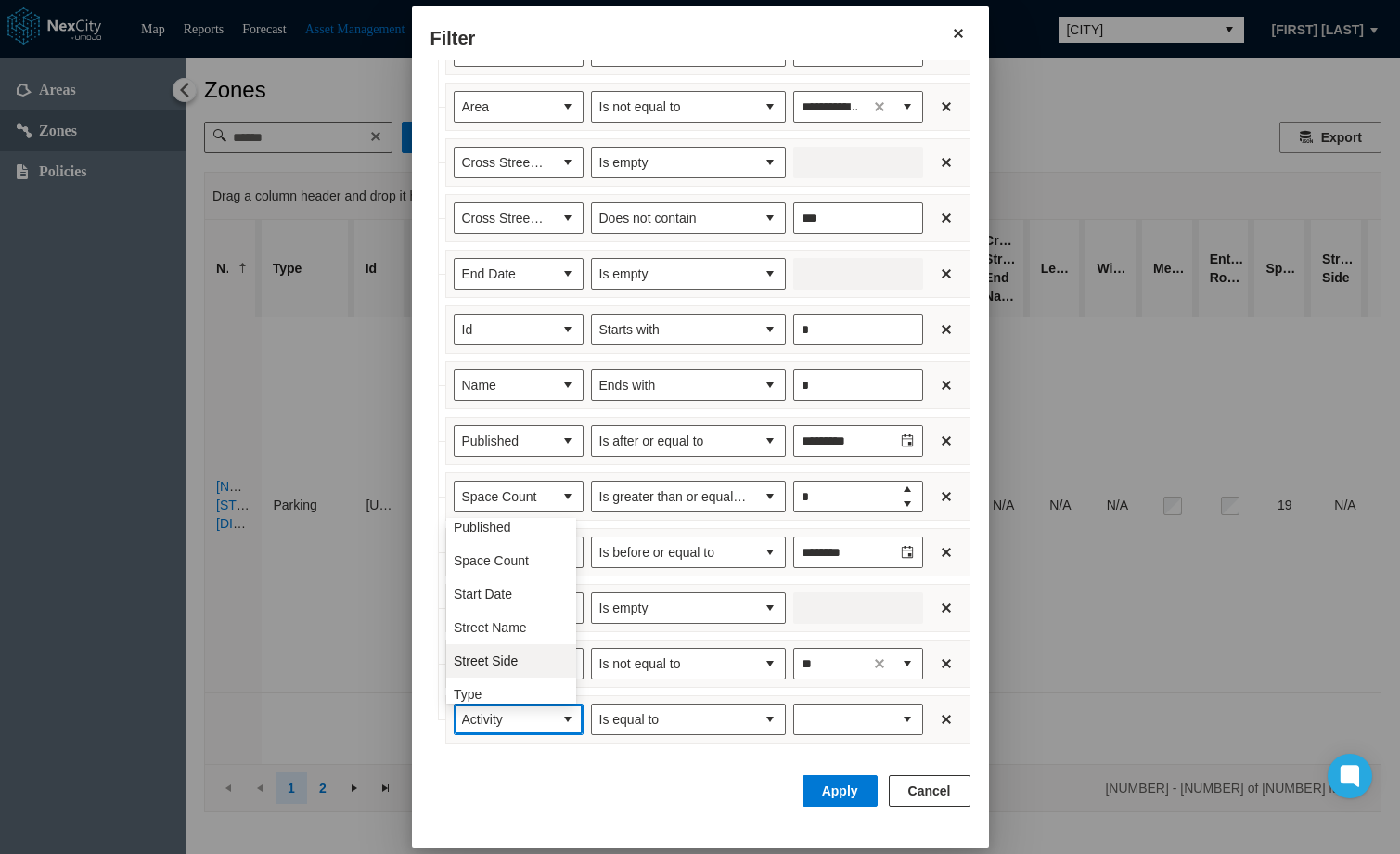 scroll, scrollTop: 371, scrollLeft: 0, axis: vertical 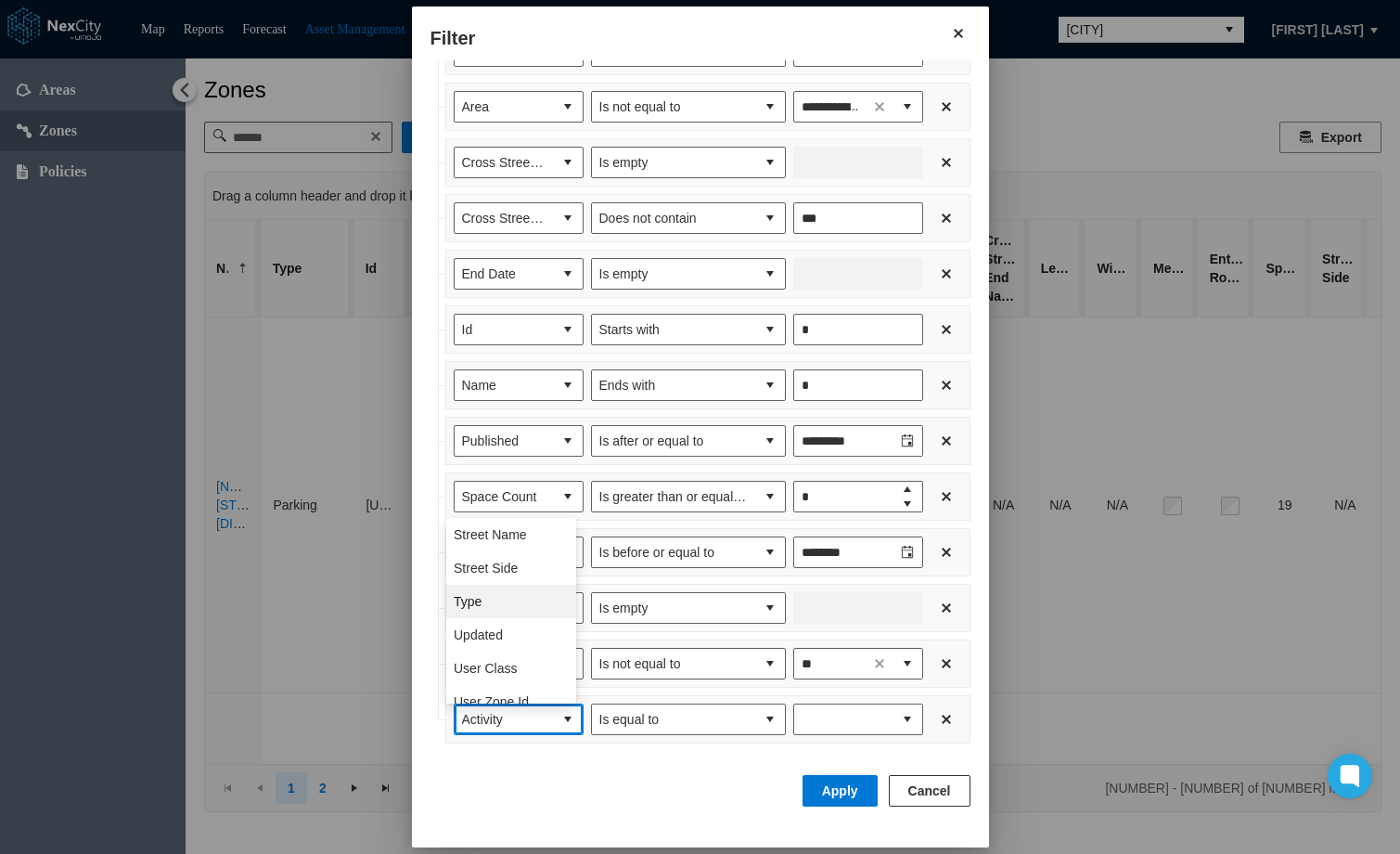 click on "Type" at bounding box center (468, 602) 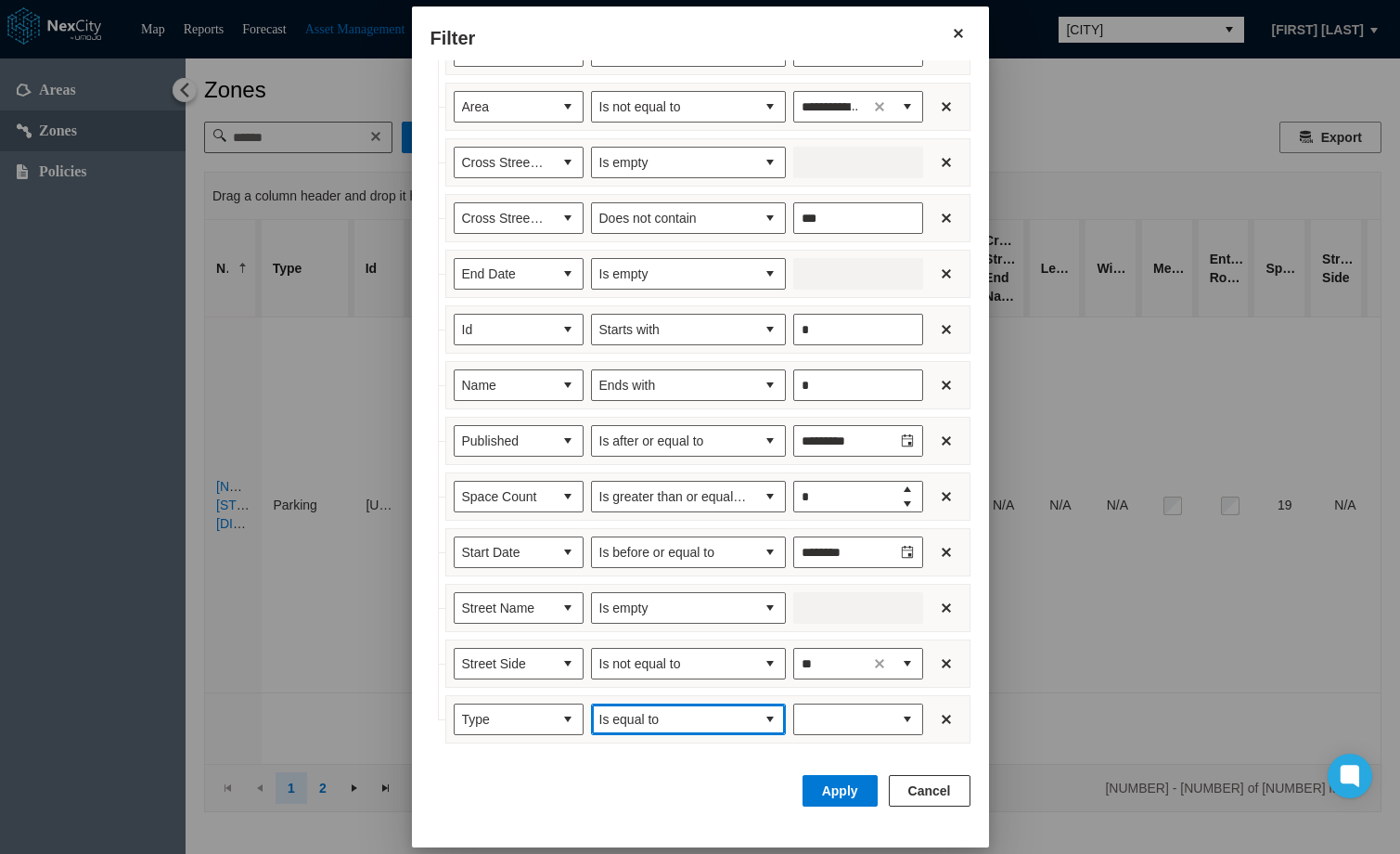 click on "Is equal to" at bounding box center [674, 719] 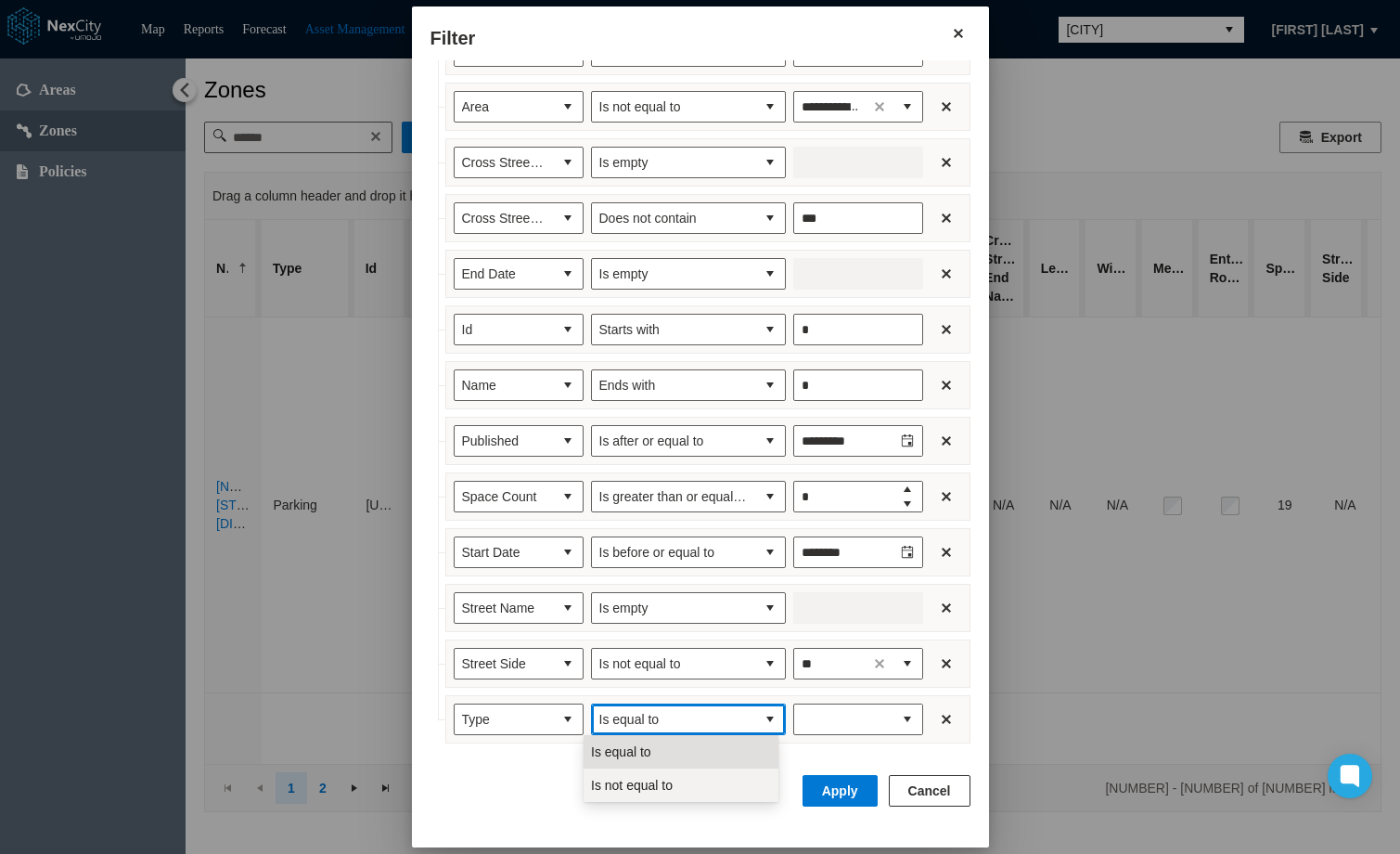 click on "Is not equal to" at bounding box center (681, 785) 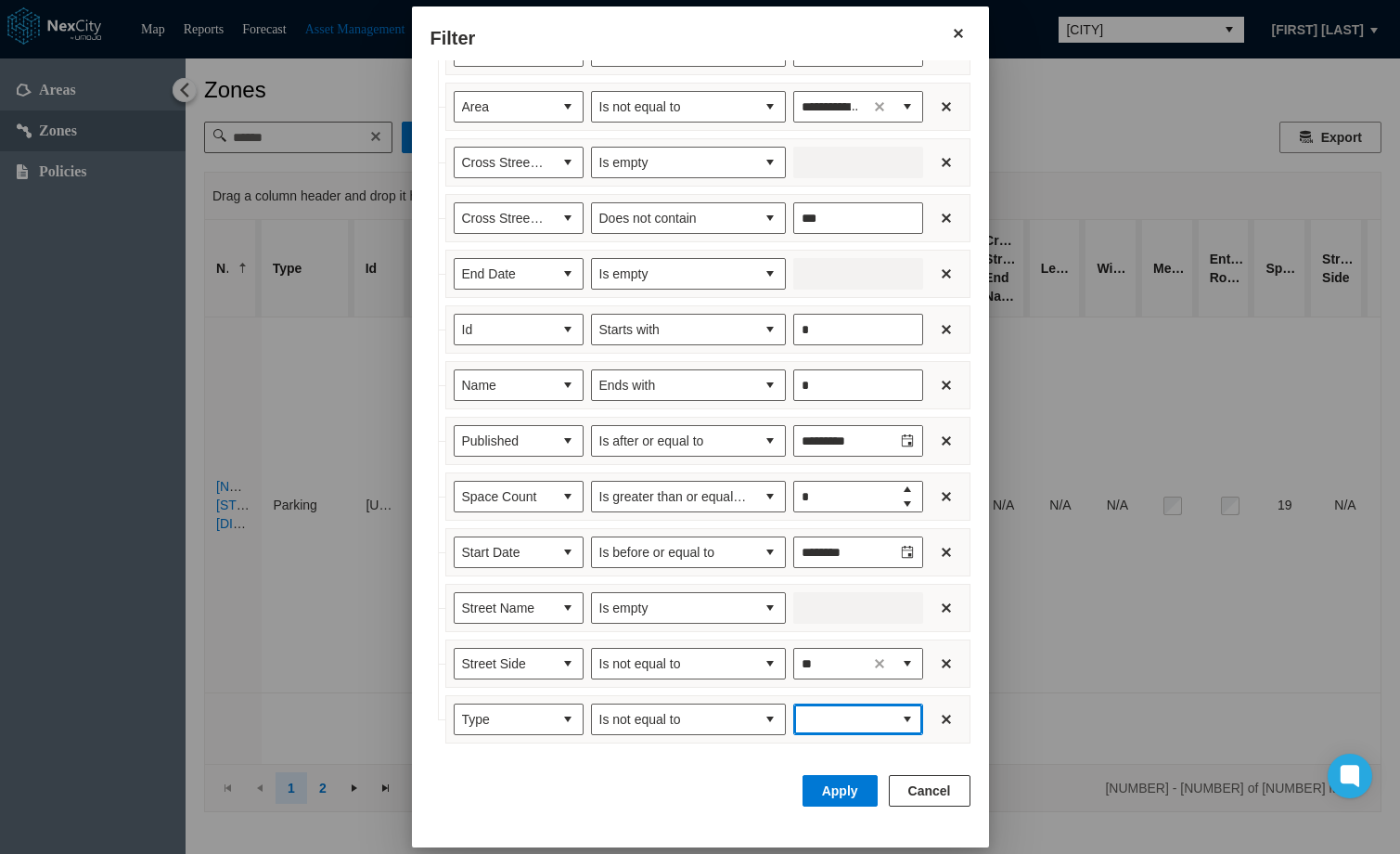 click at bounding box center [843, 719] 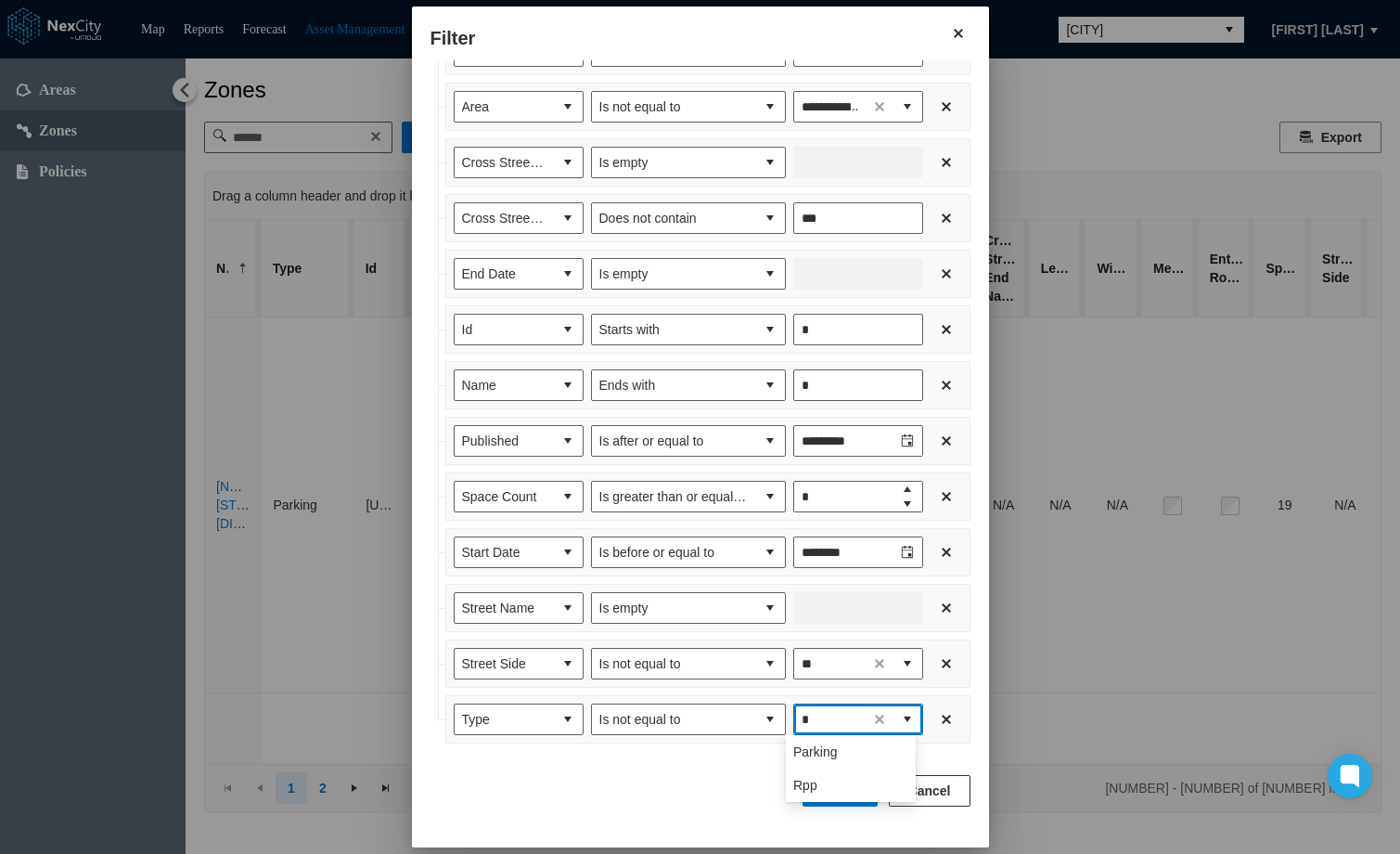 click on "Rpp" at bounding box center [851, 785] 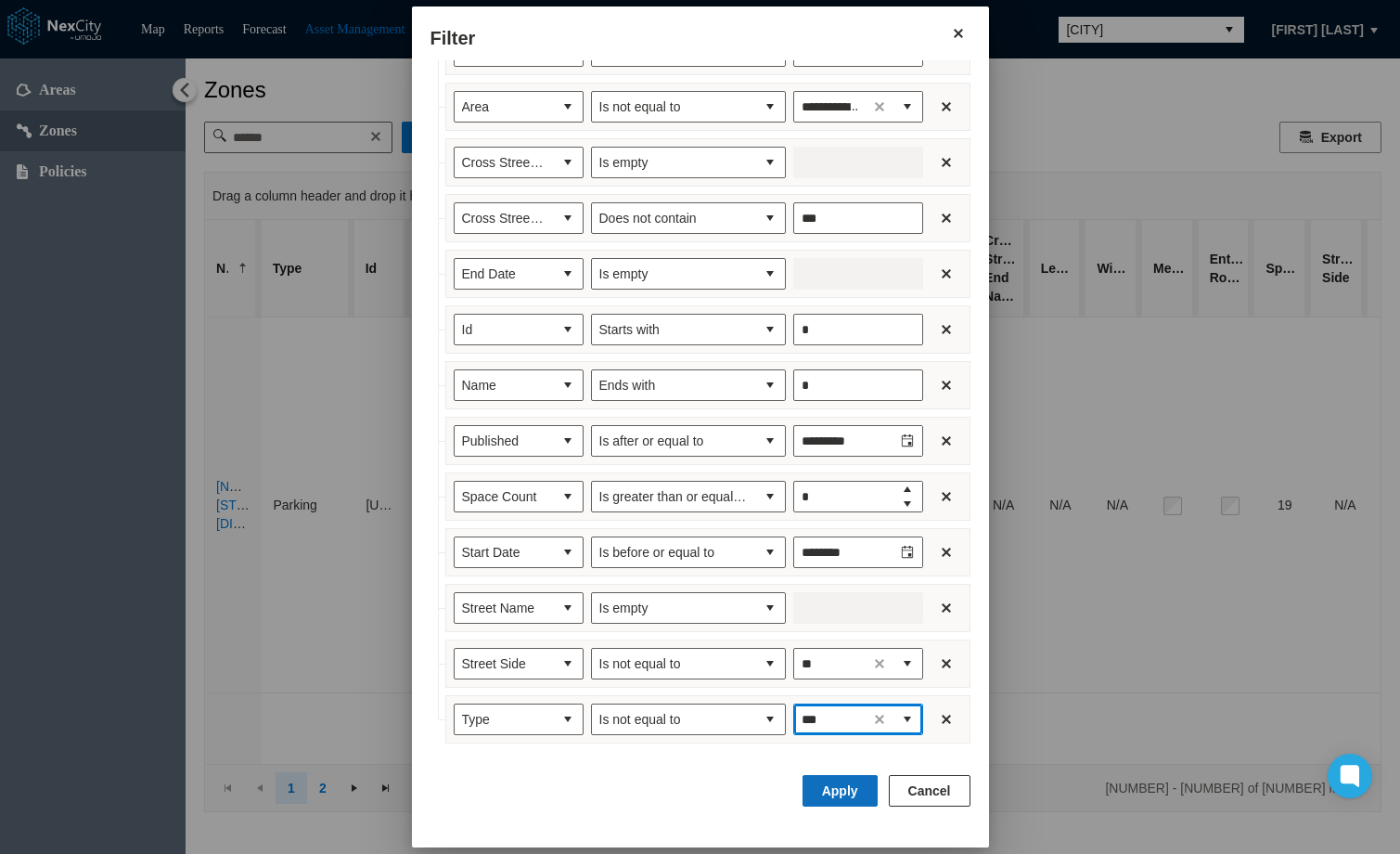 type on "***" 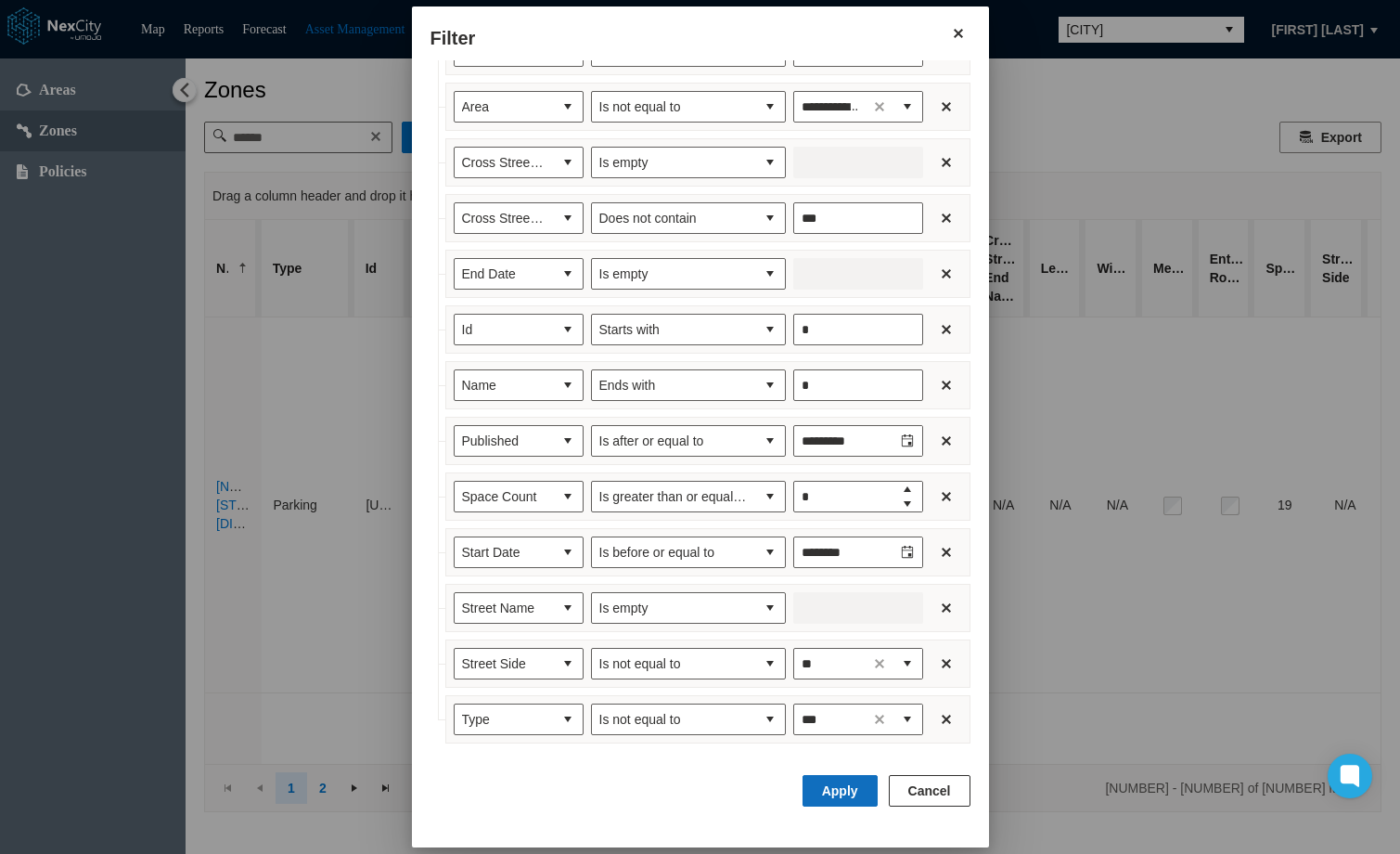 click on "Apply" at bounding box center (840, 791) 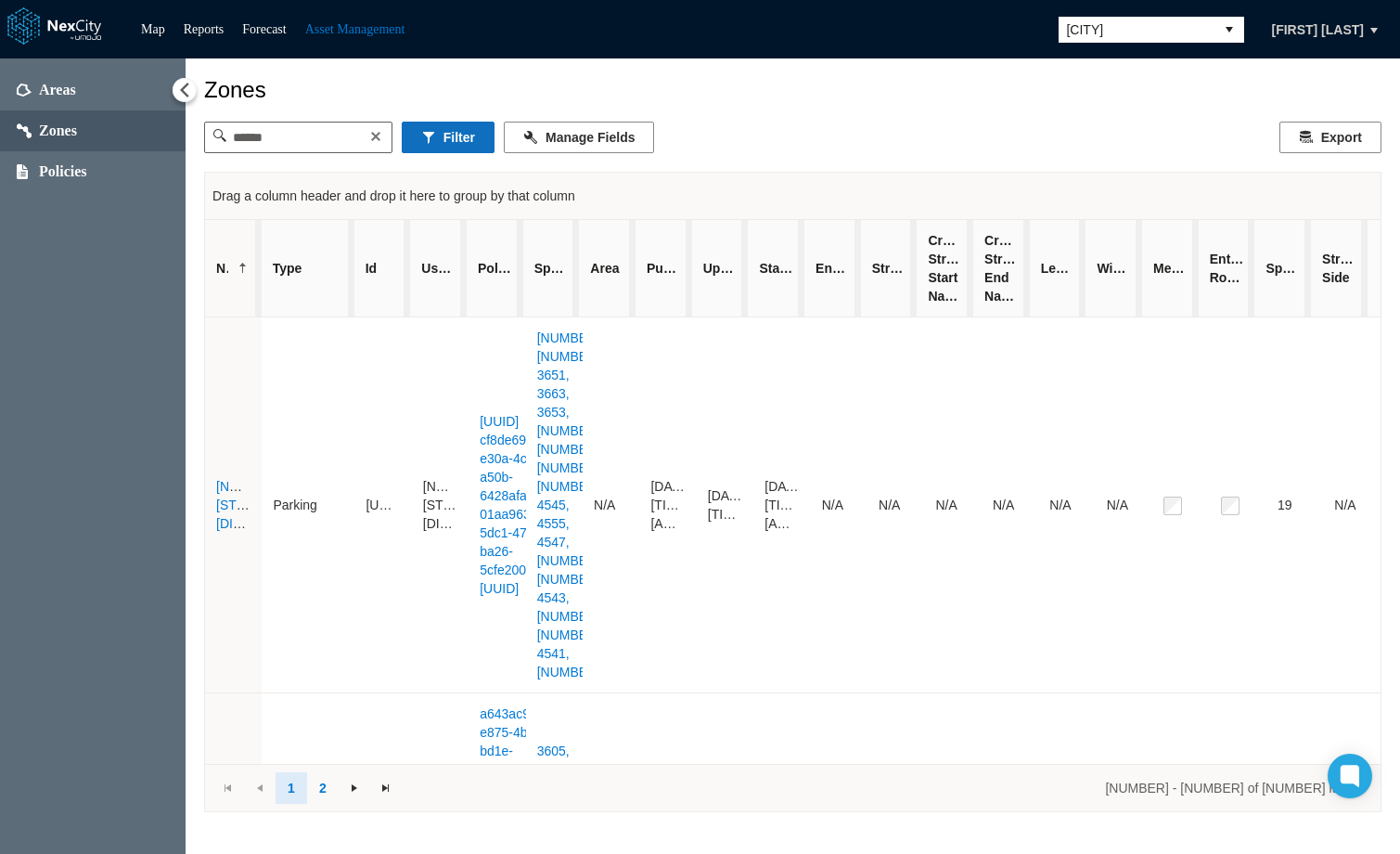 click on "Filter" at bounding box center [448, 137] 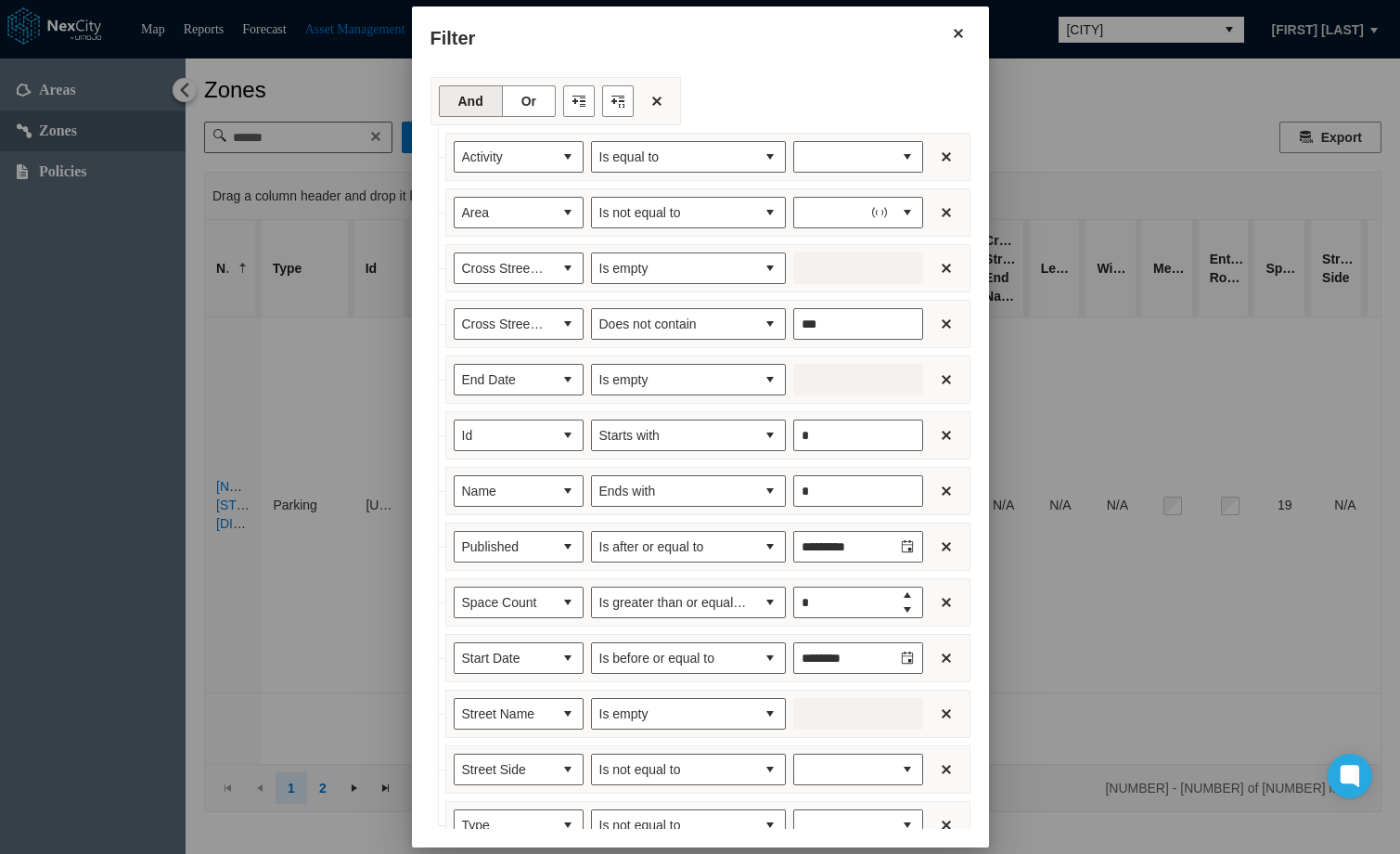 type on "**" 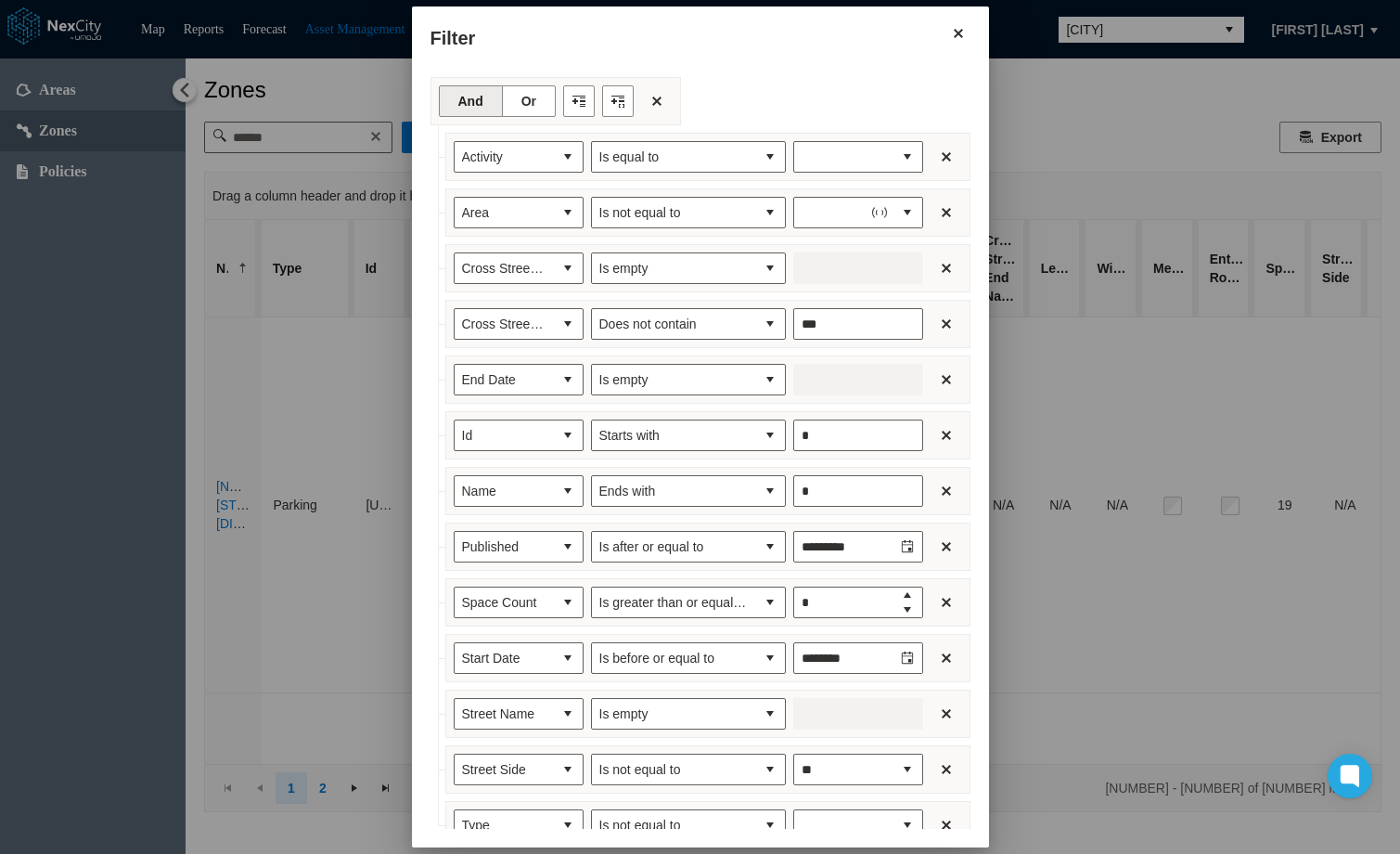 type on "*******" 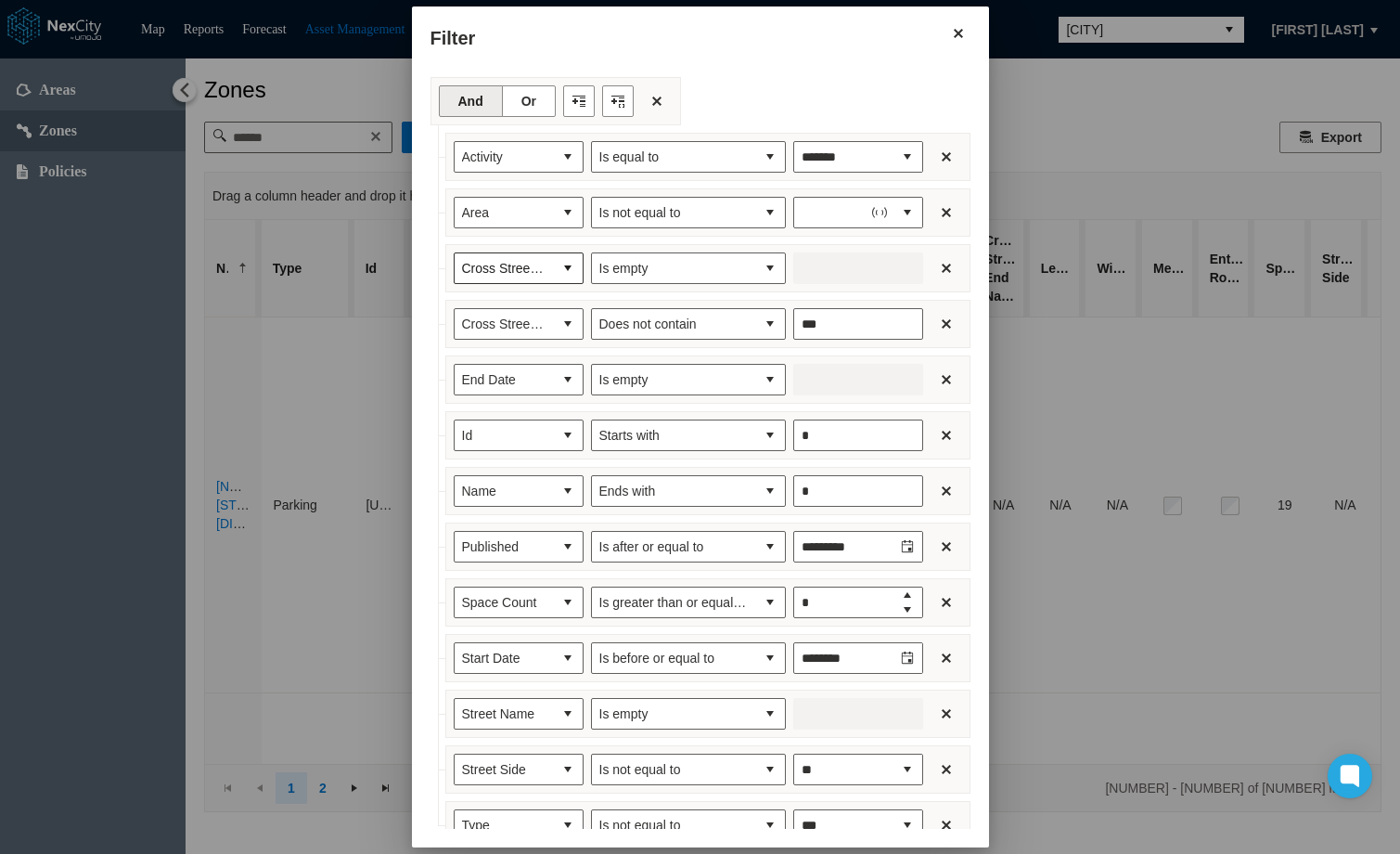 type on "**********" 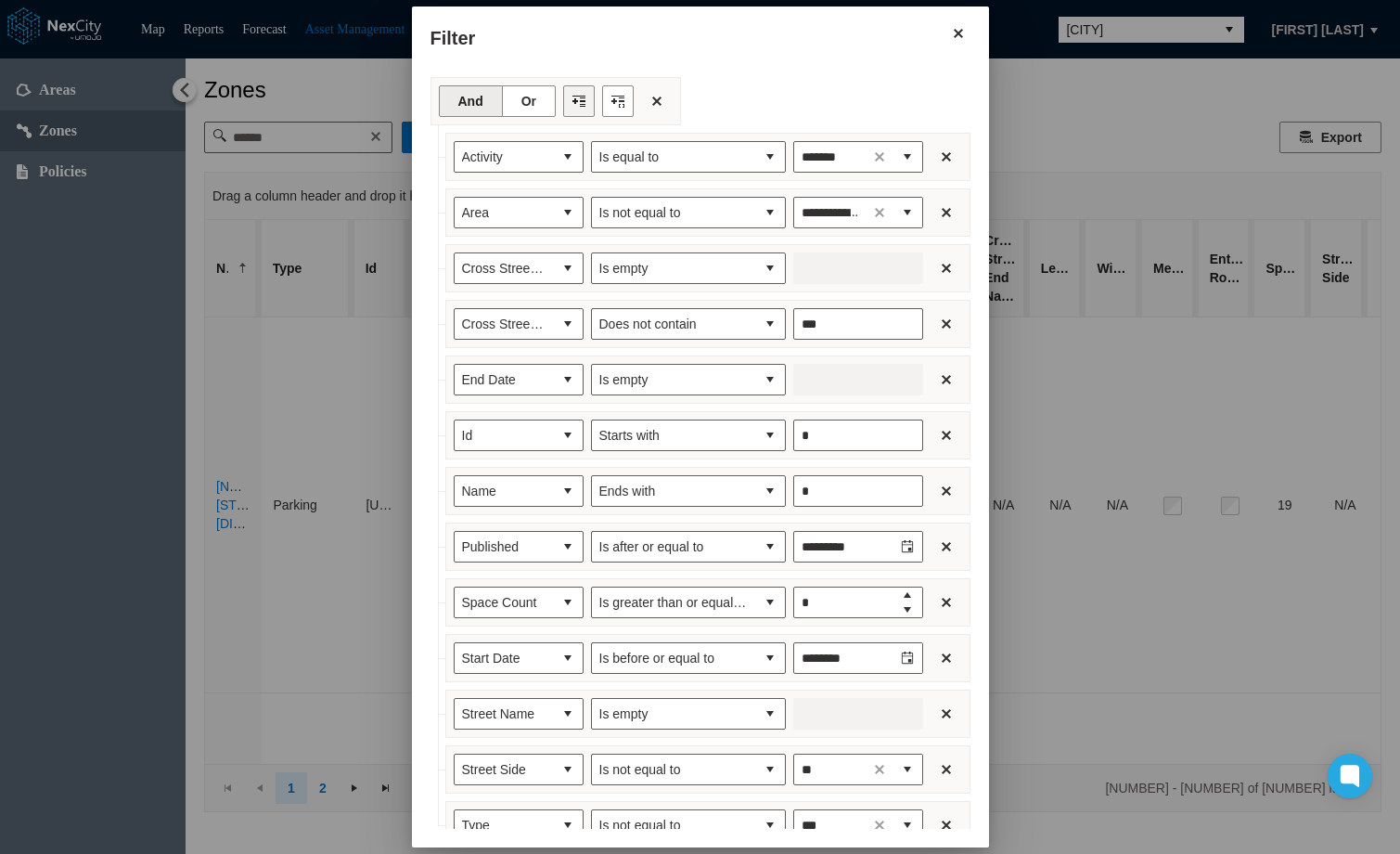 click at bounding box center [579, 101] 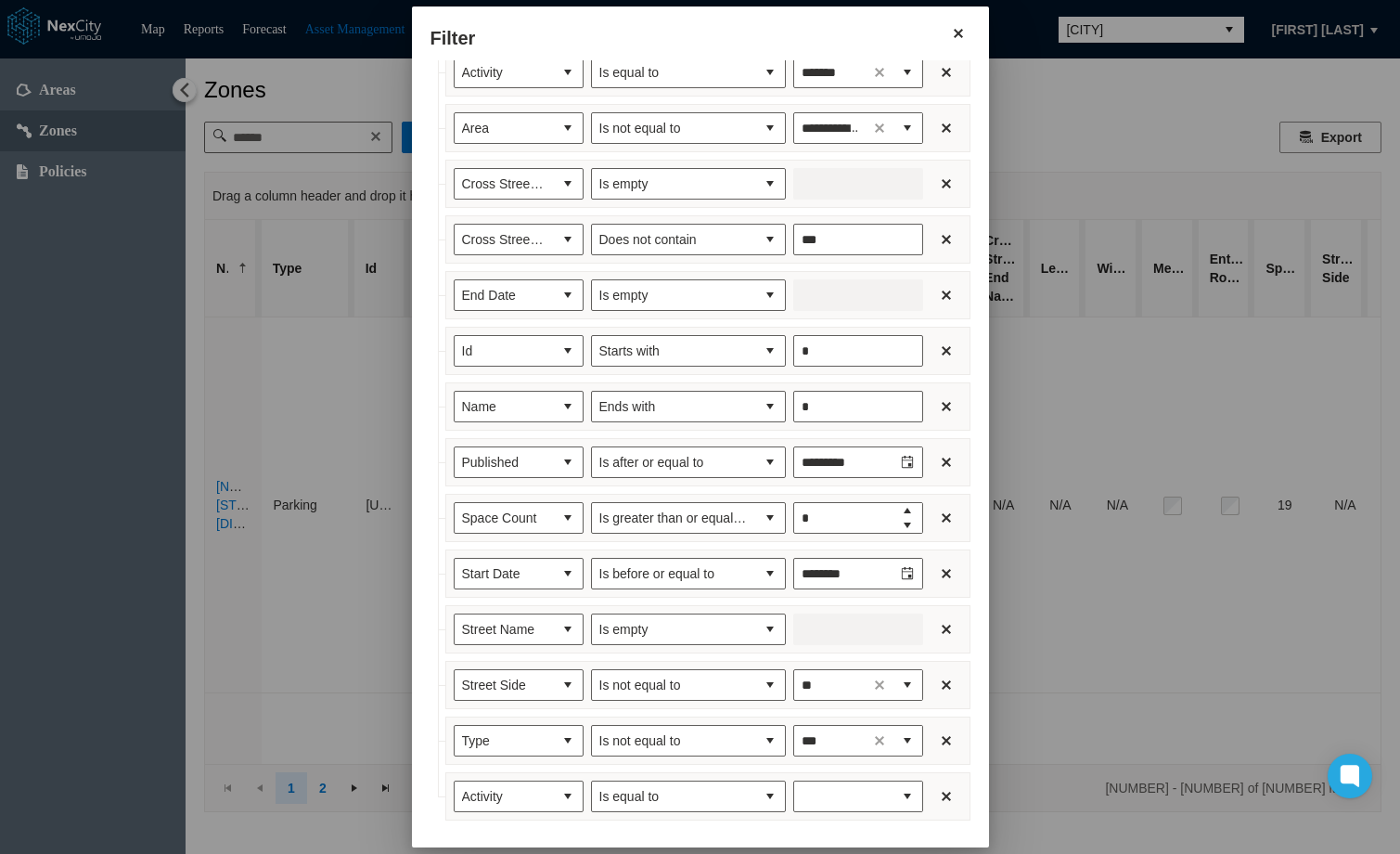 scroll, scrollTop: 162, scrollLeft: 0, axis: vertical 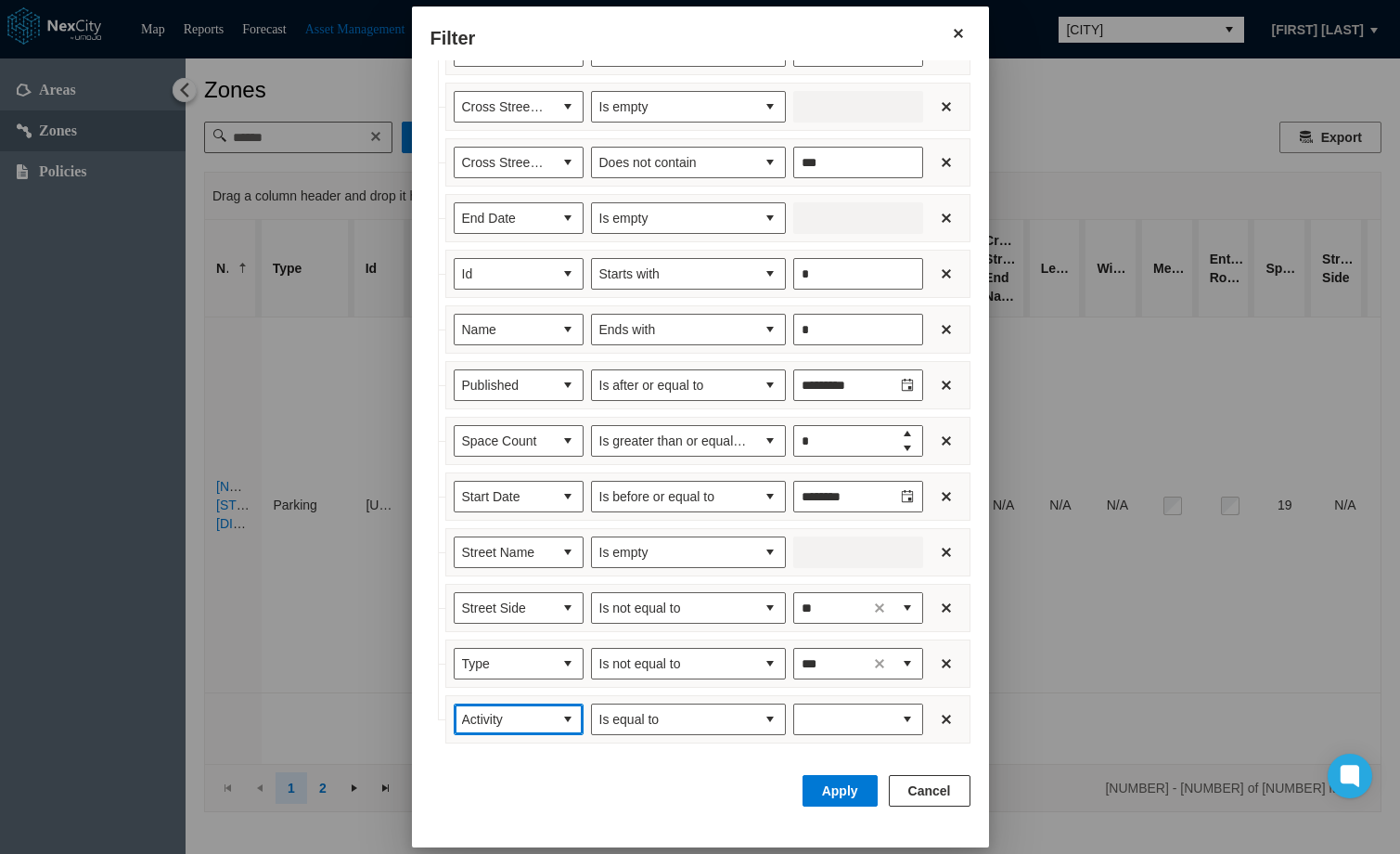 click at bounding box center (568, 719) 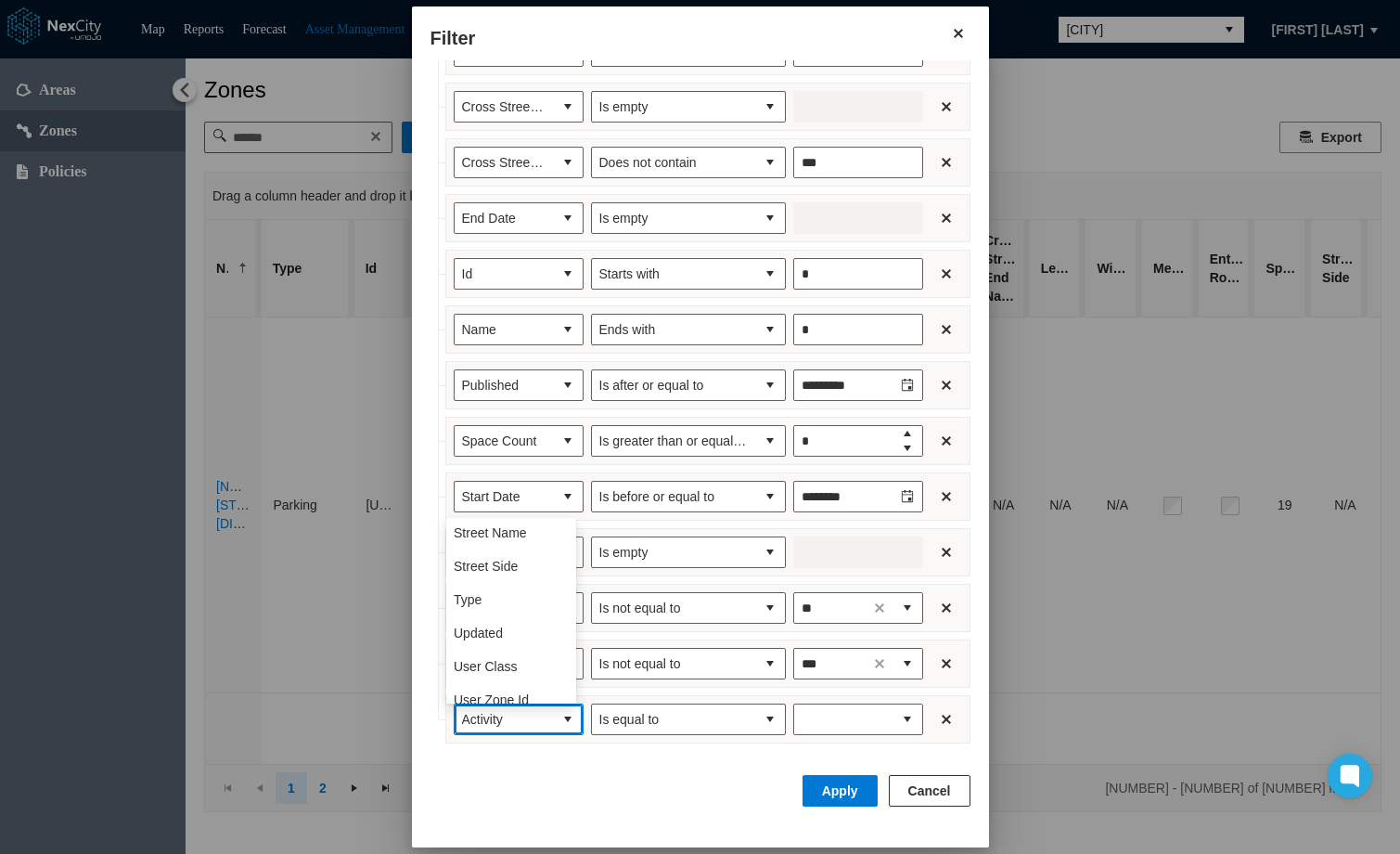 scroll, scrollTop: 386, scrollLeft: 0, axis: vertical 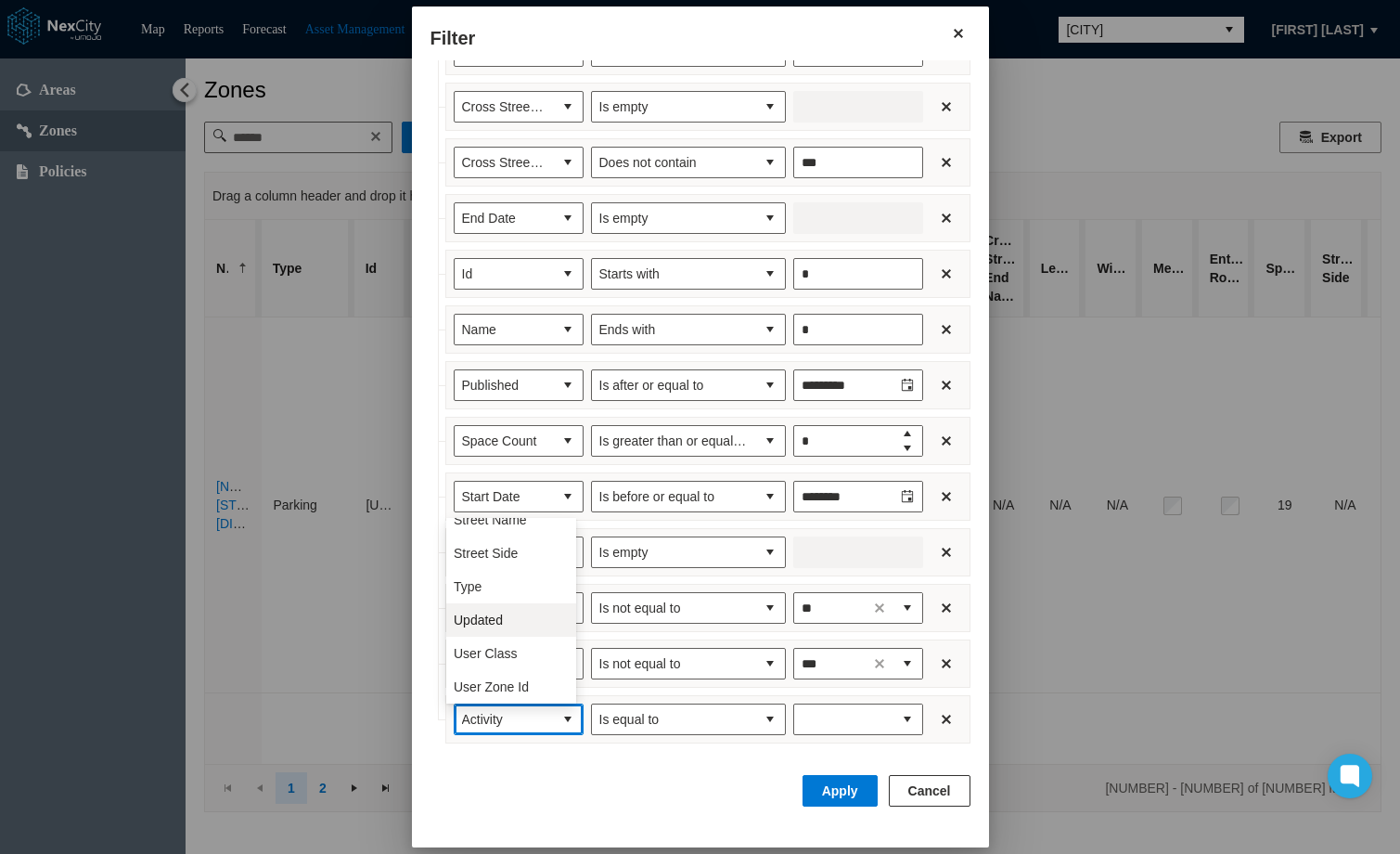 click on "Updated" at bounding box center [478, 620] 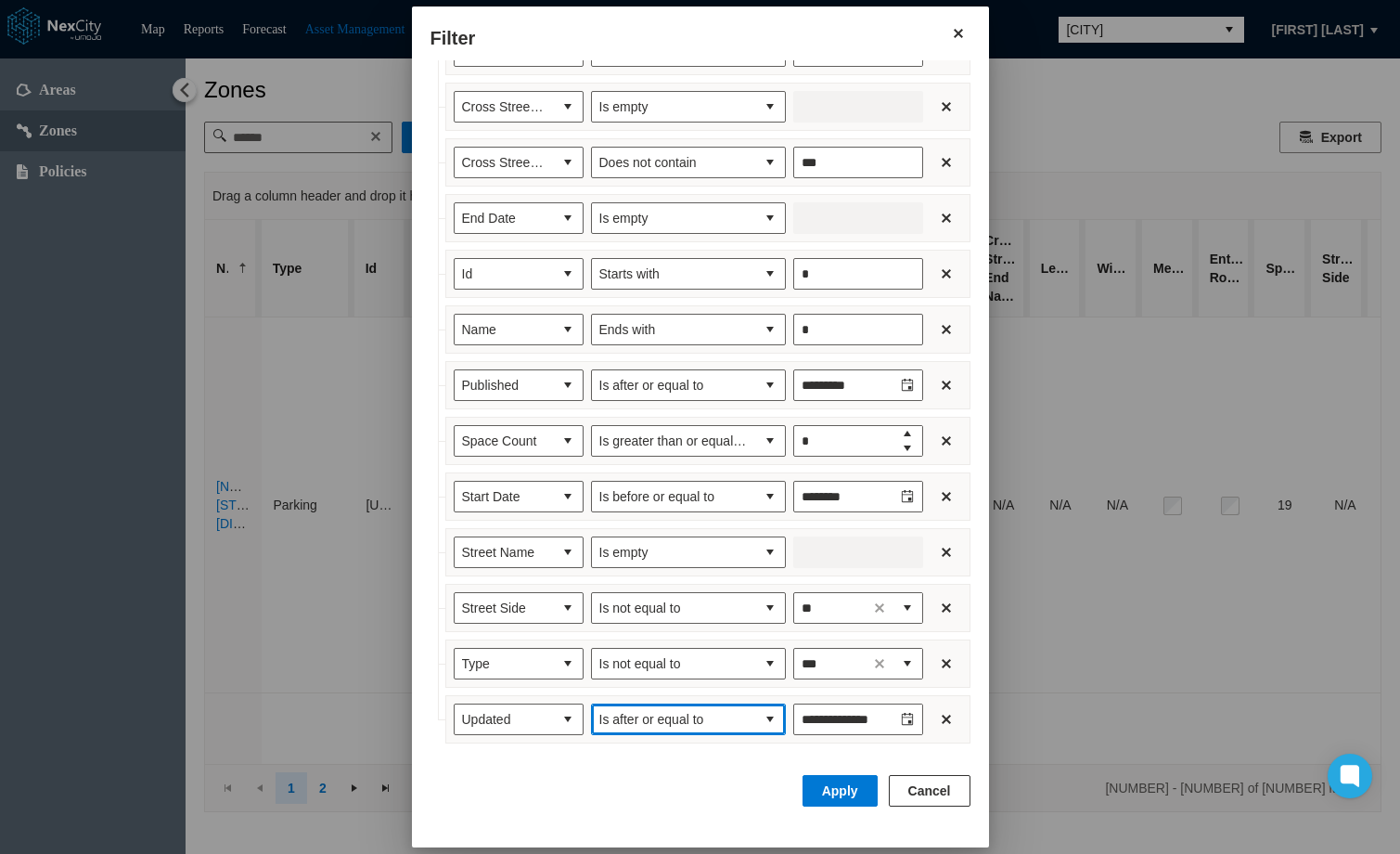 click at bounding box center [770, 719] 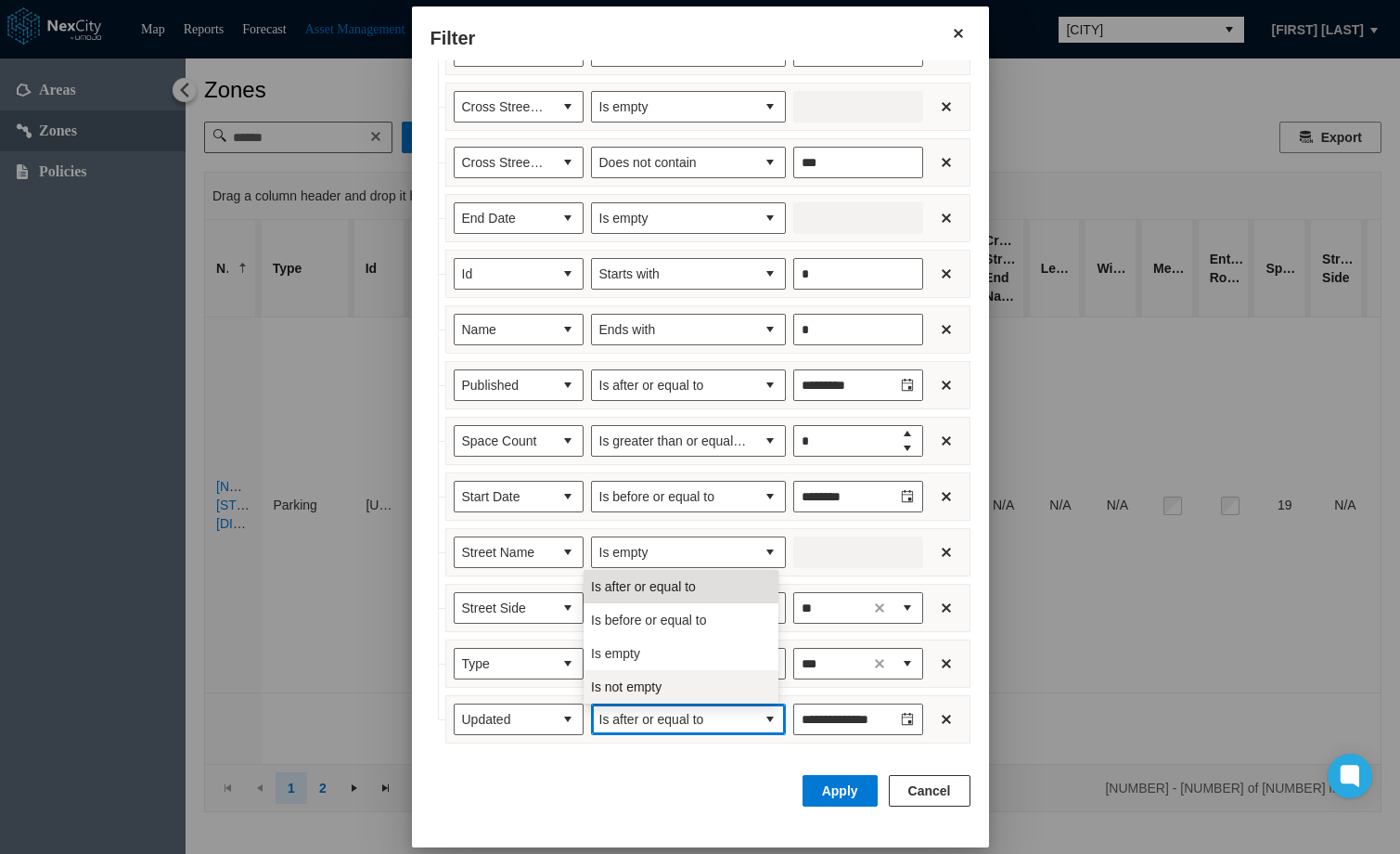 click on "Is not empty" at bounding box center (681, 687) 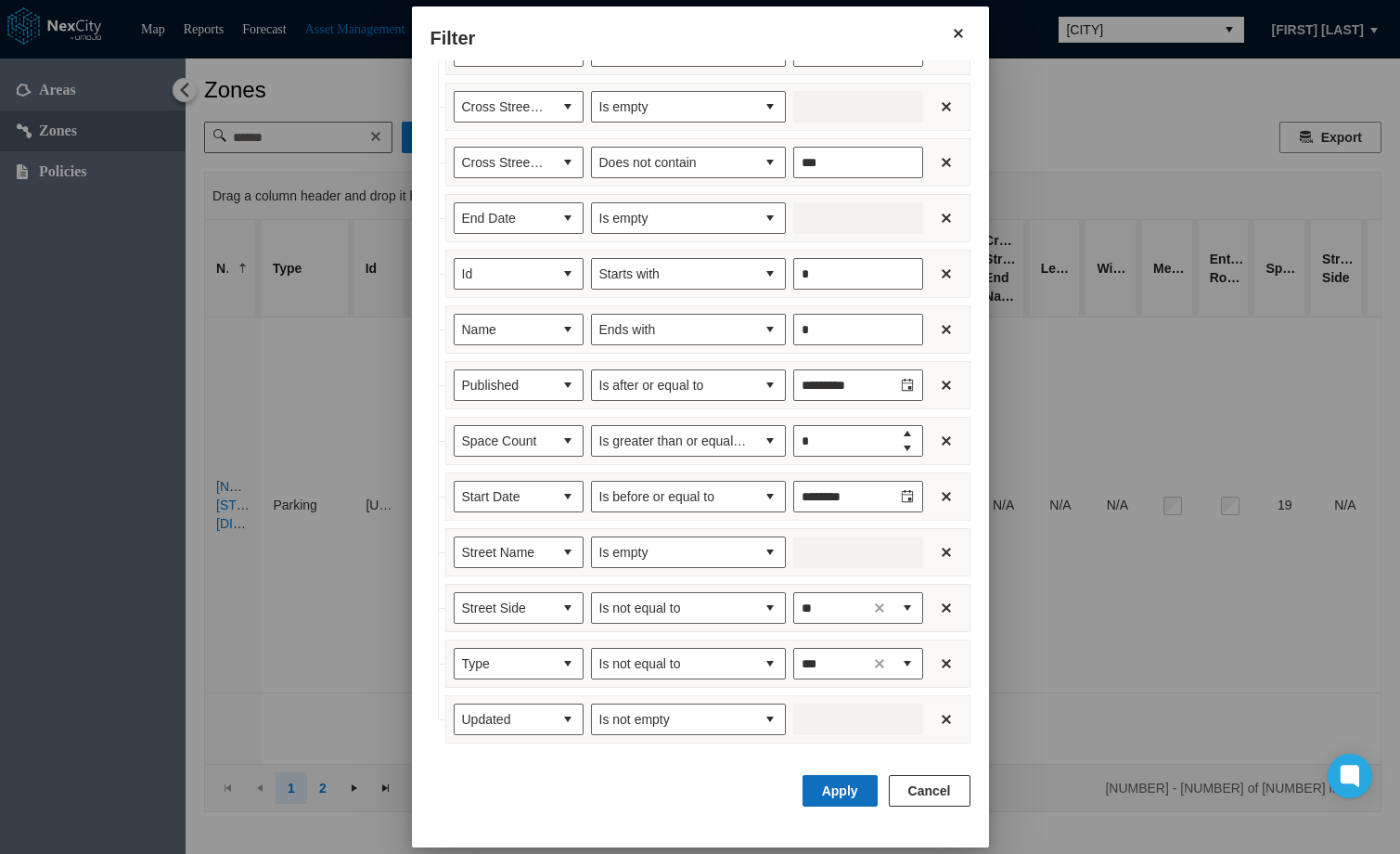 click on "Apply" at bounding box center [840, 791] 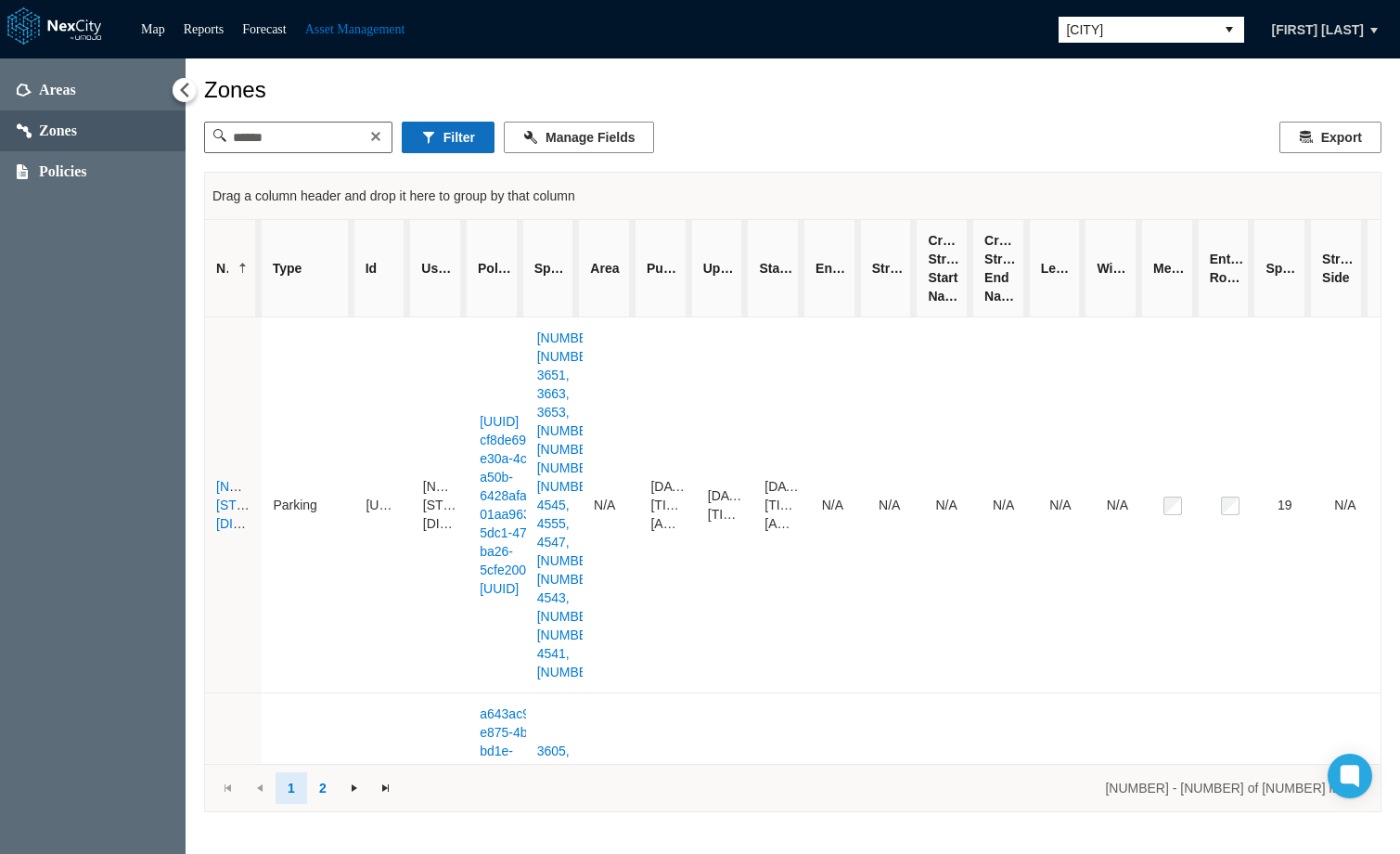 click on "Filter" at bounding box center (448, 137) 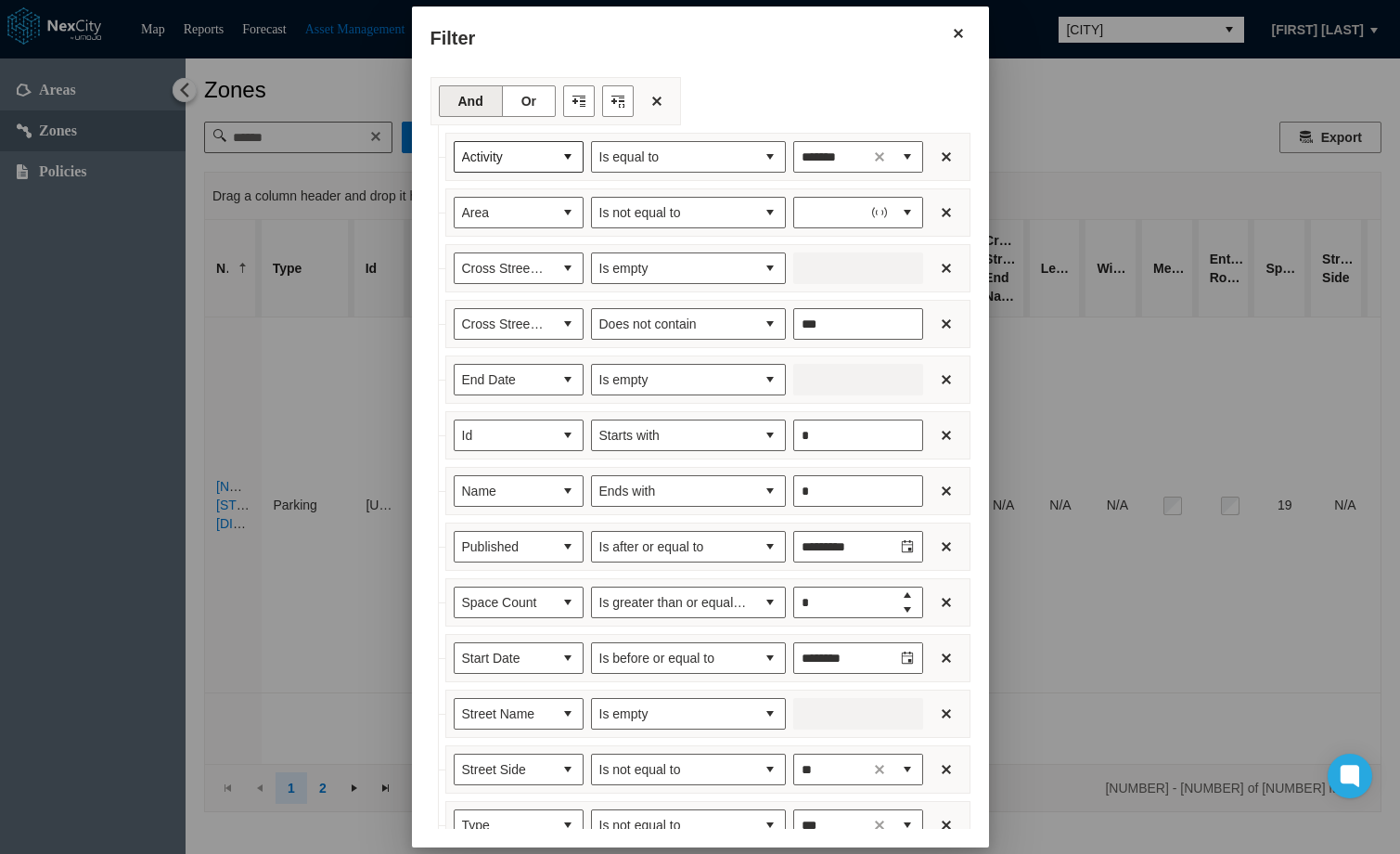 type on "**********" 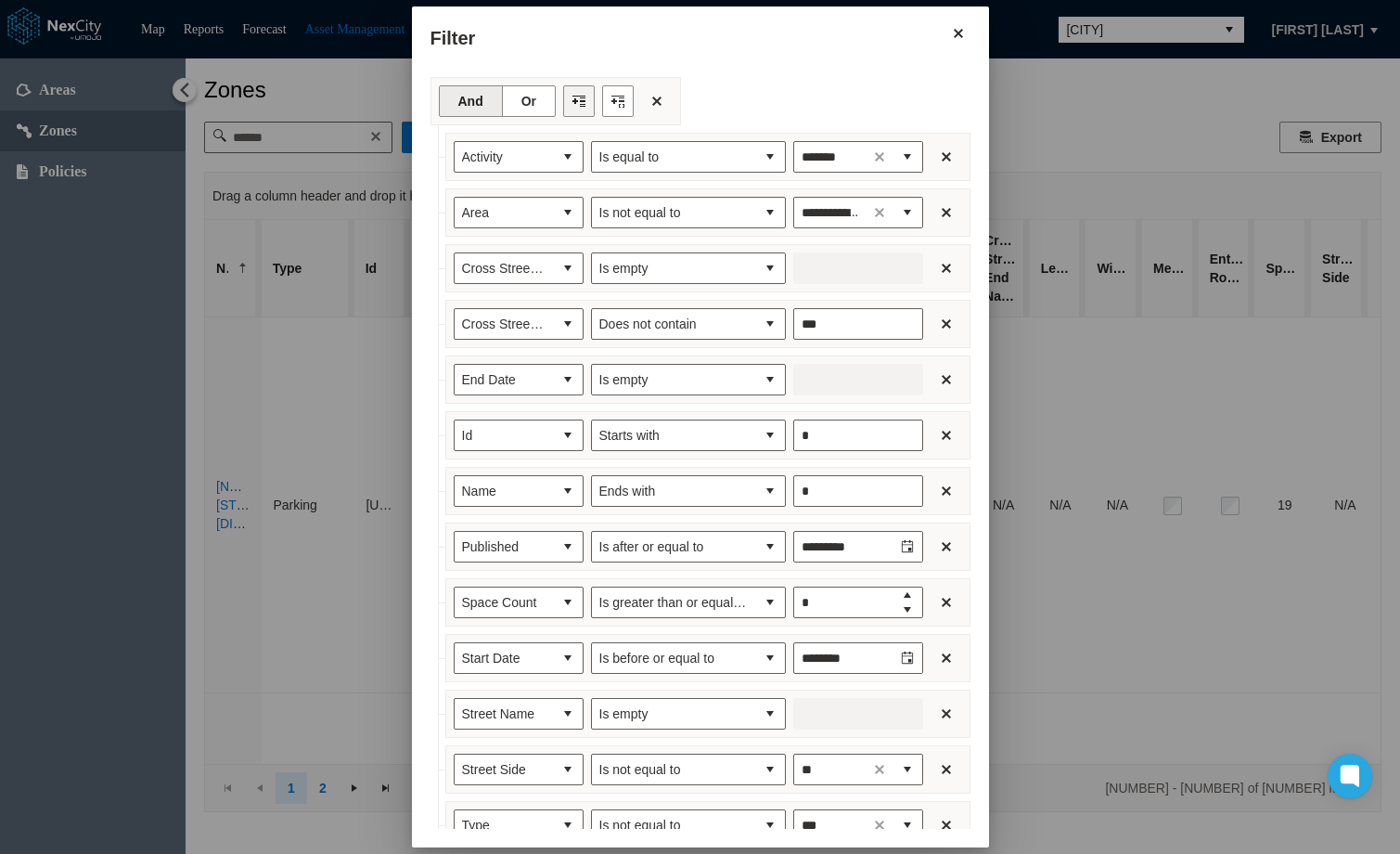 click at bounding box center [579, 101] 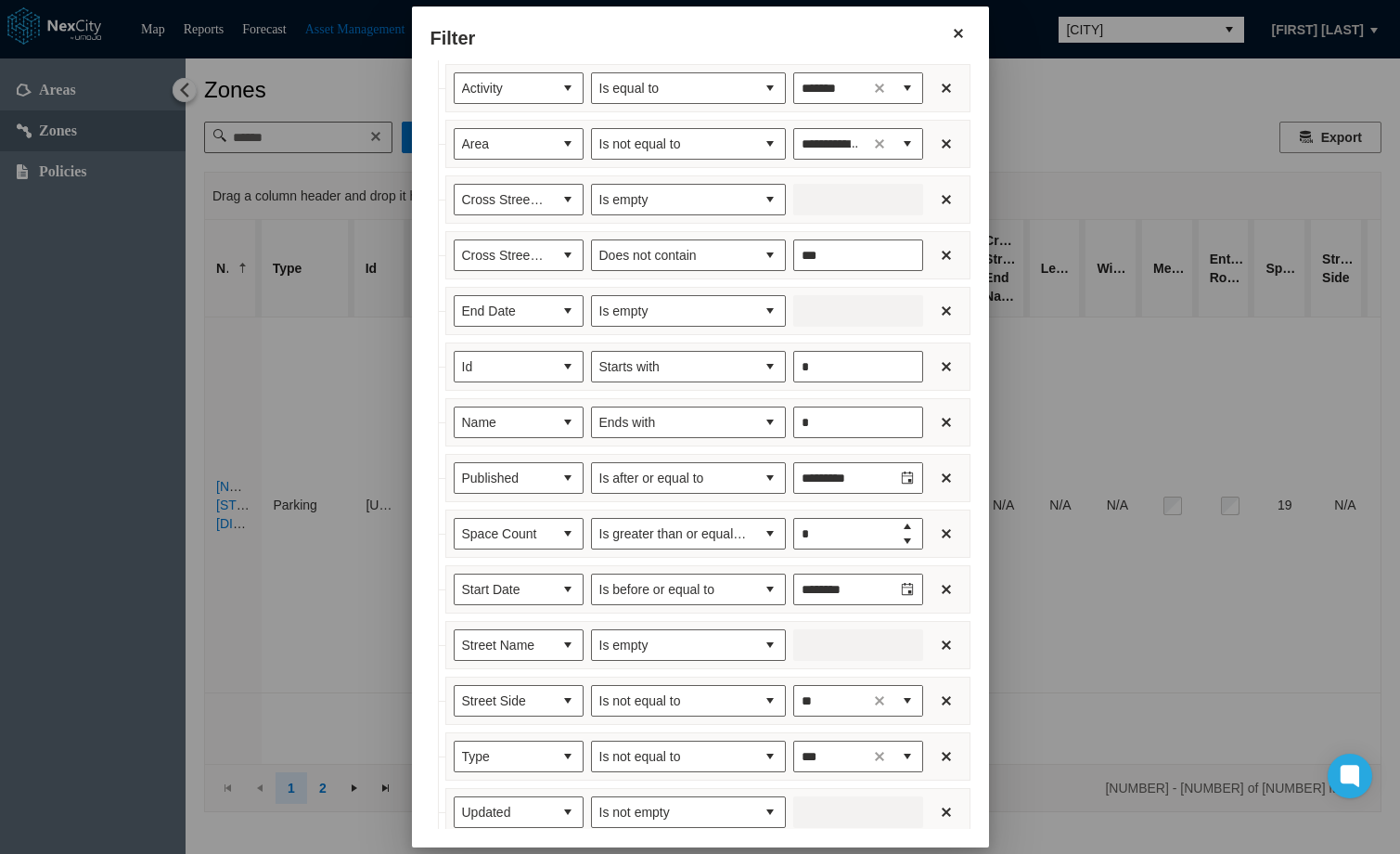 scroll, scrollTop: 217, scrollLeft: 0, axis: vertical 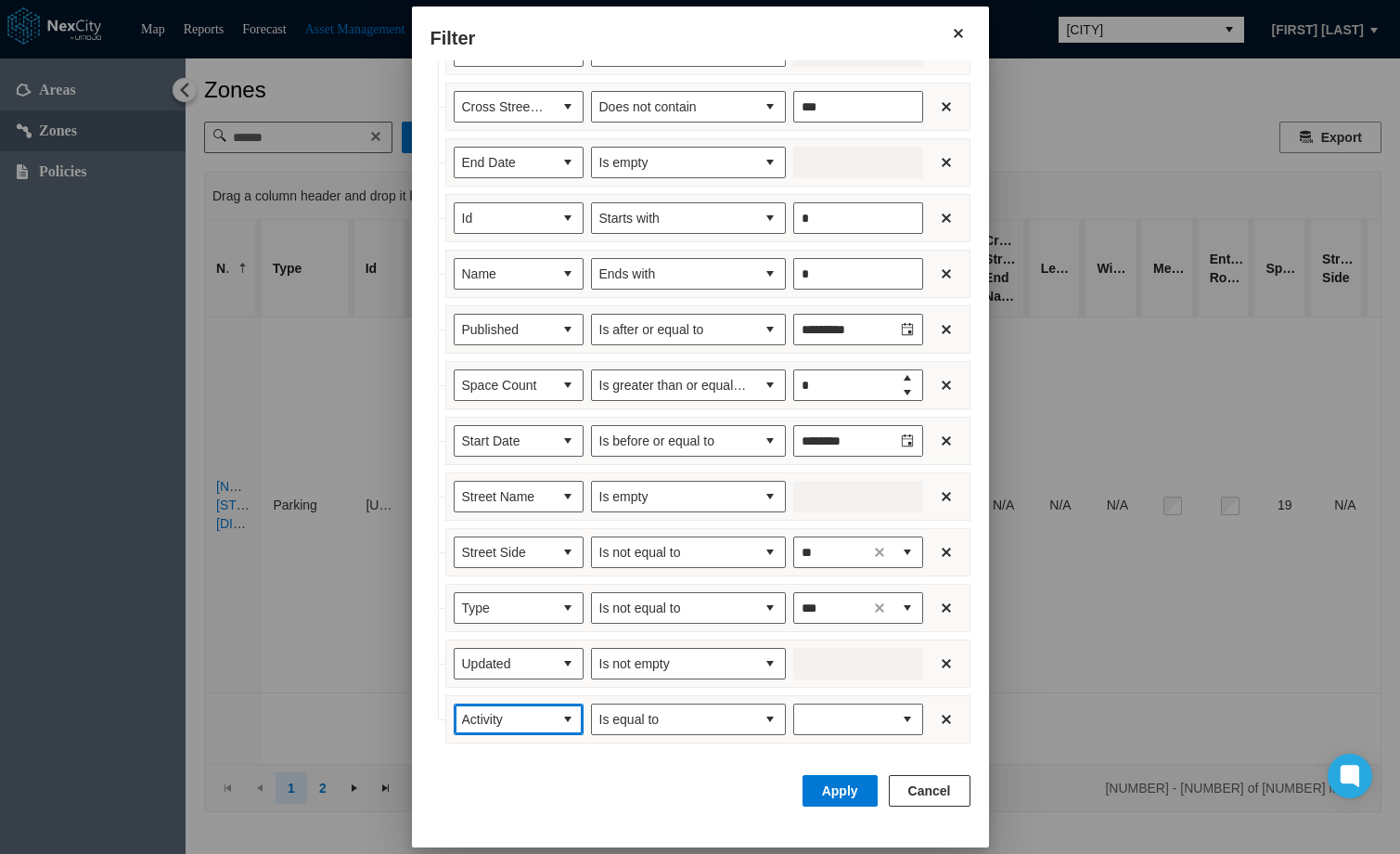 click on "Activity" at bounding box center [504, 719] 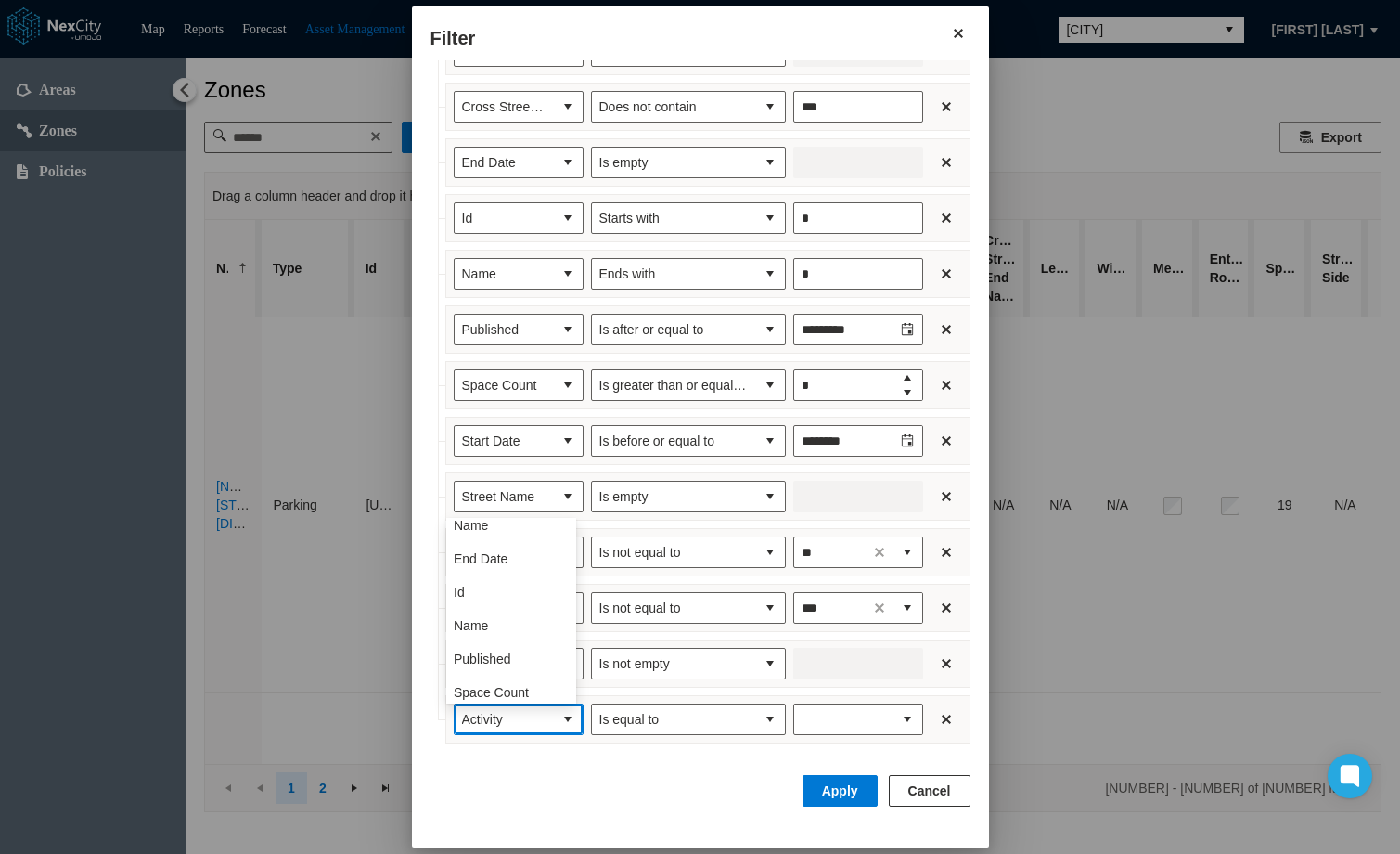 scroll, scrollTop: 386, scrollLeft: 0, axis: vertical 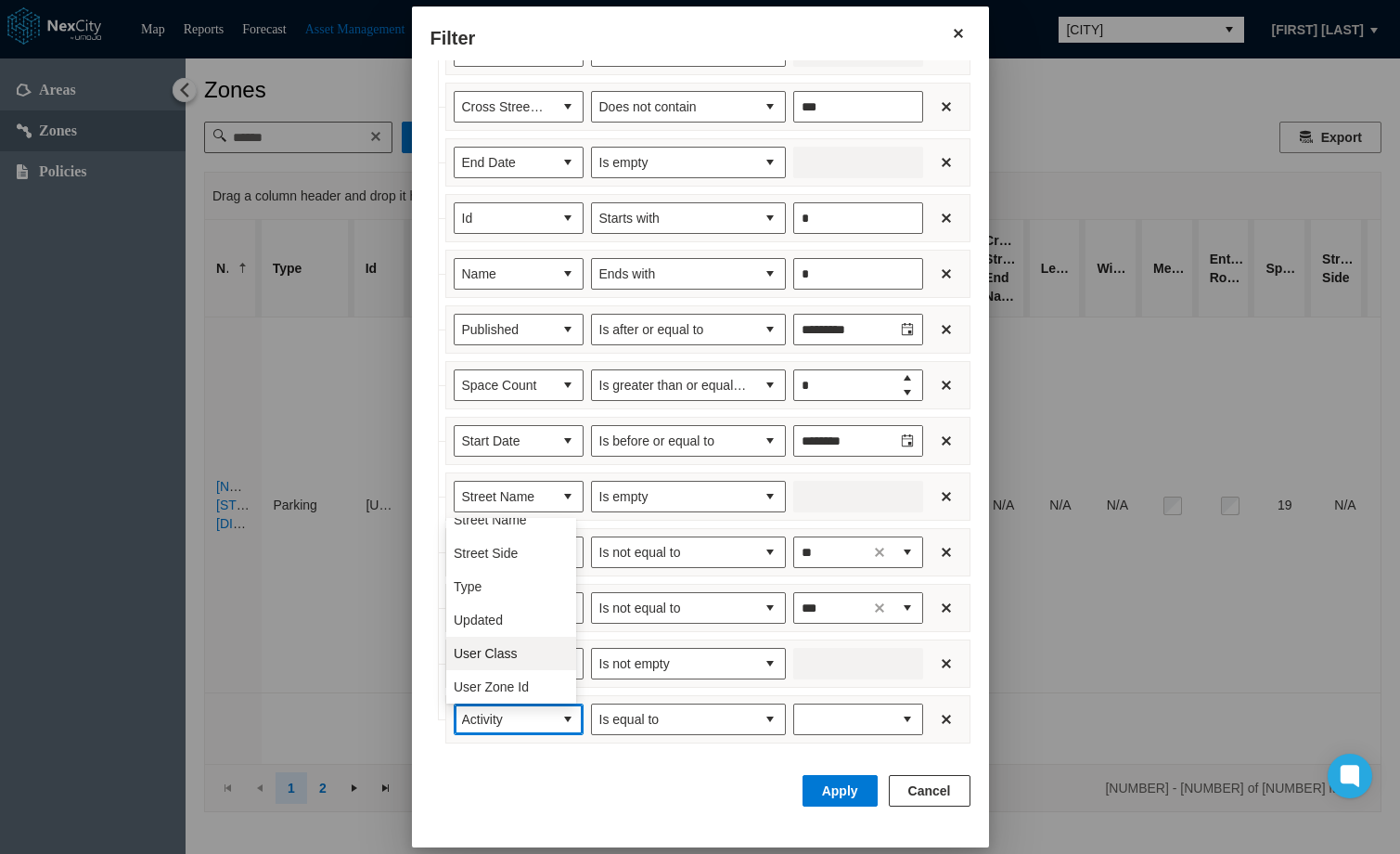 click on "User Class" at bounding box center [485, 653] 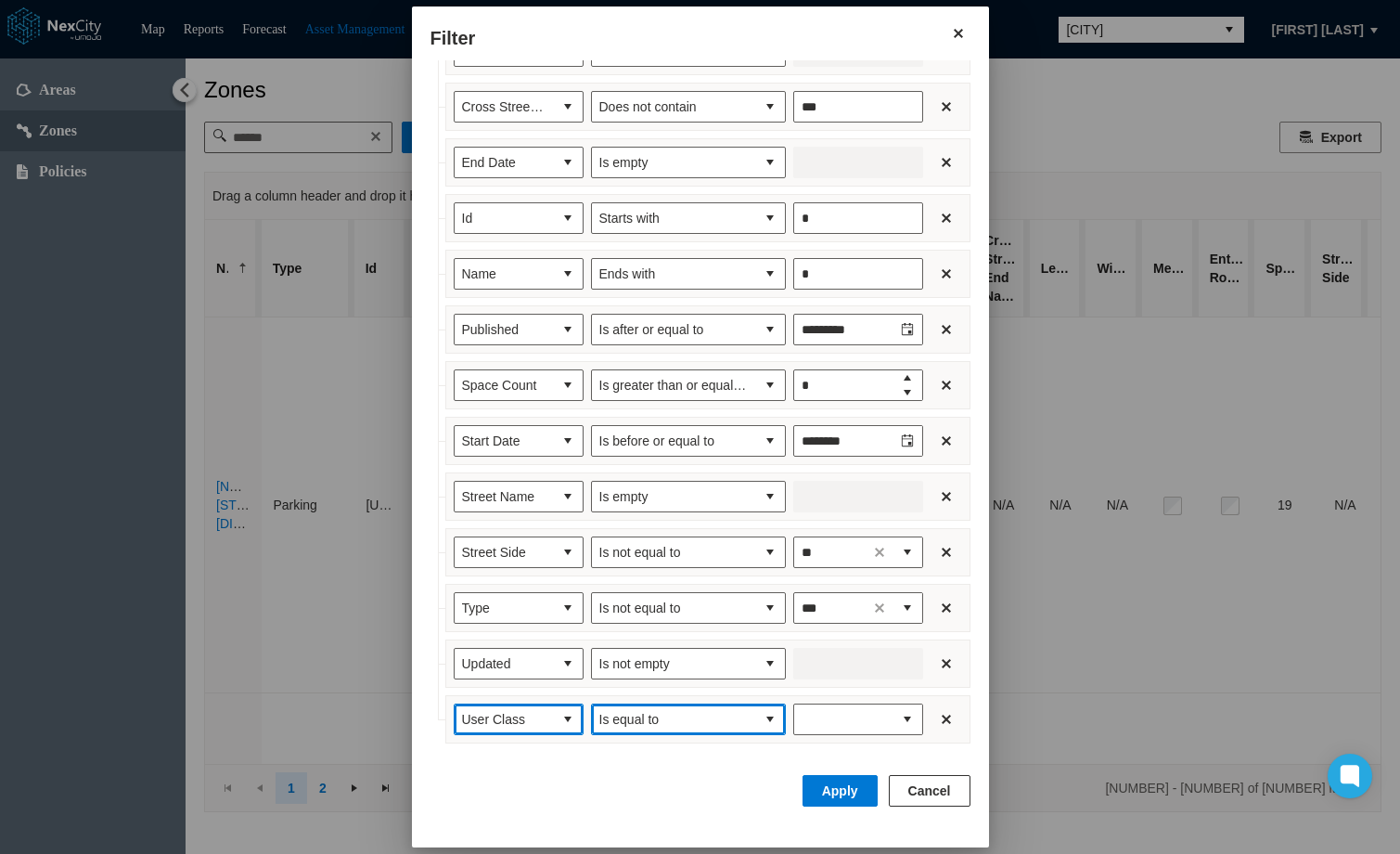 click at bounding box center (770, 719) 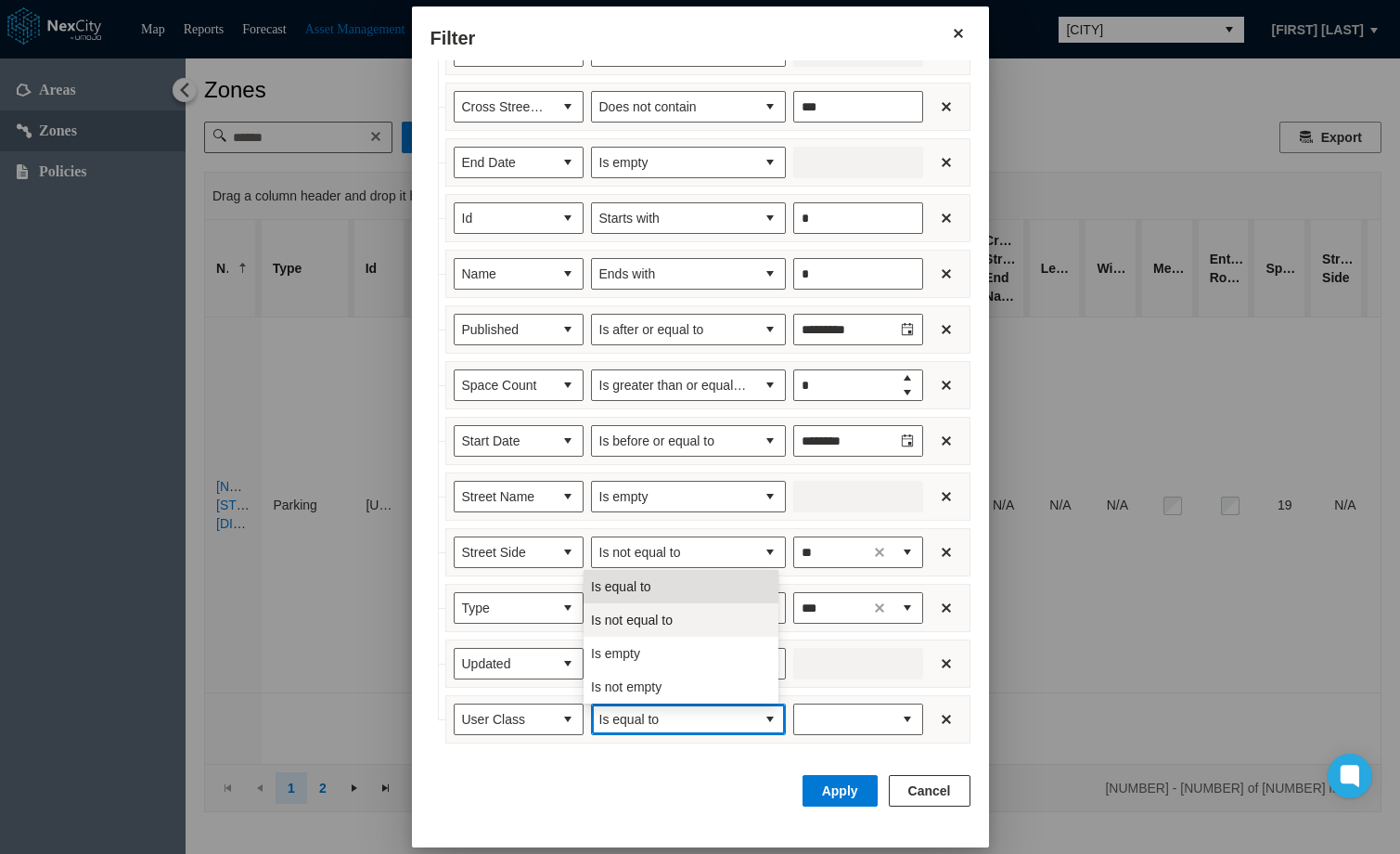 click on "Is not equal to" at bounding box center (632, 620) 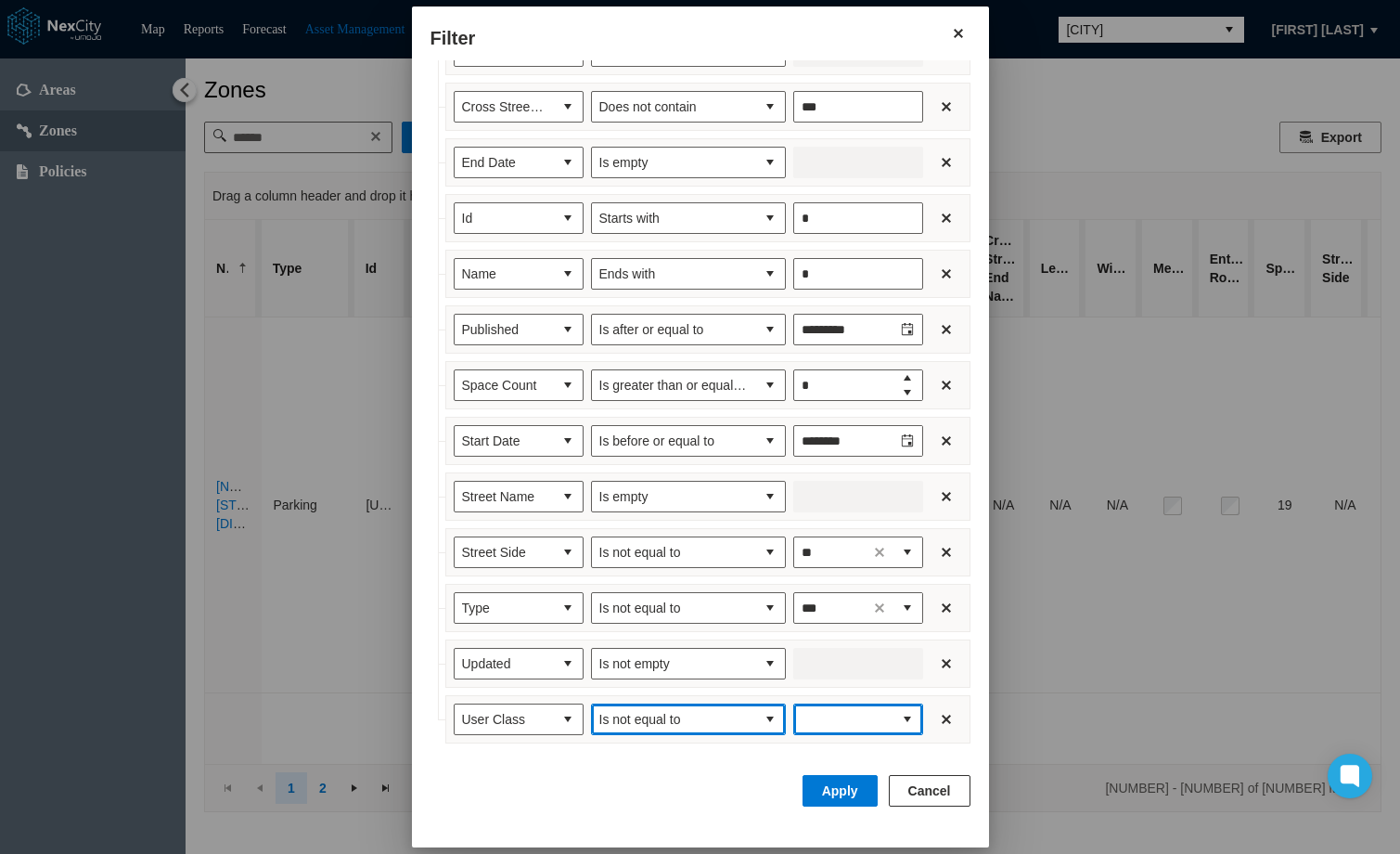click at bounding box center (843, 719) 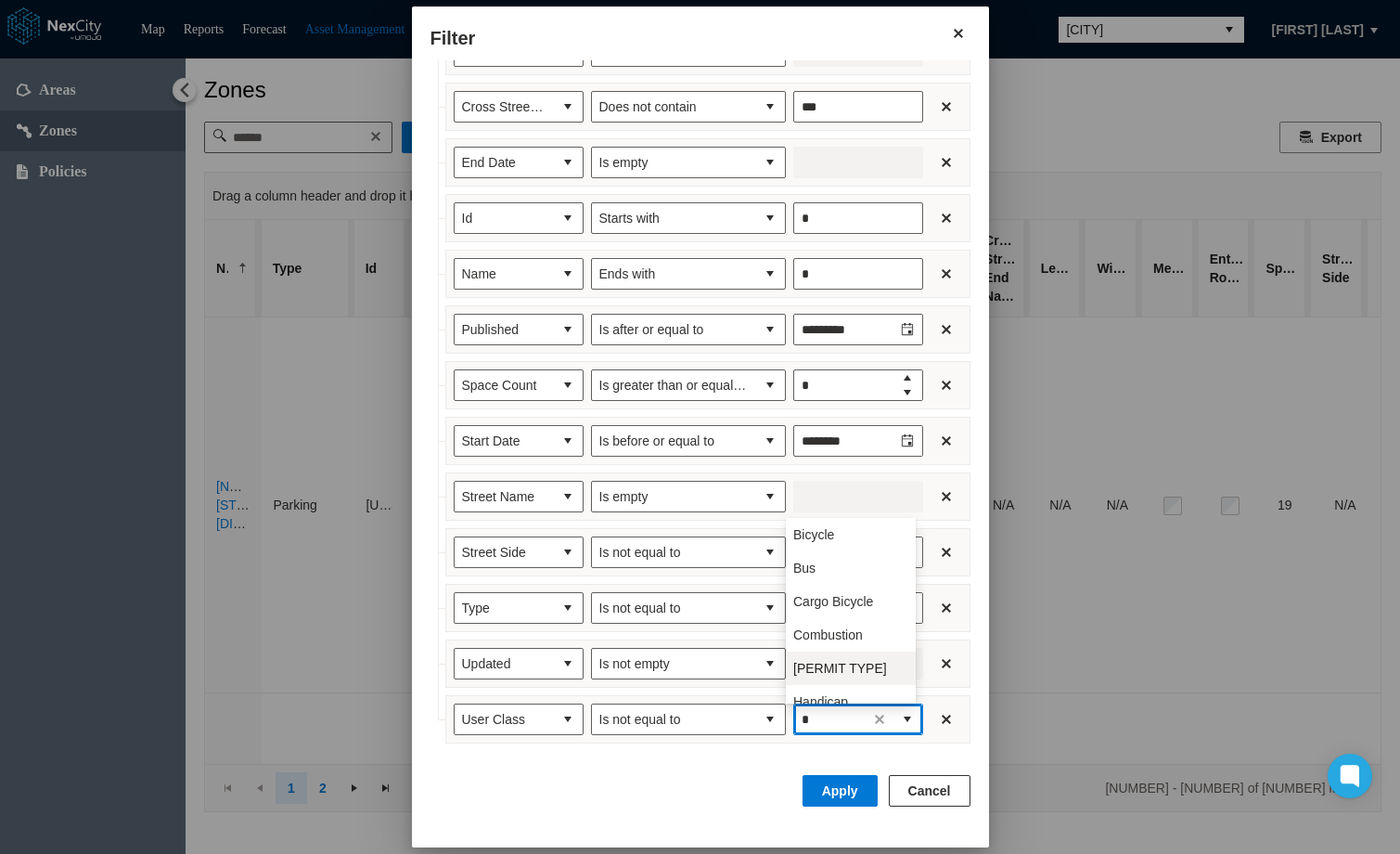 click on "Disabled Parking Permit" at bounding box center (840, 668) 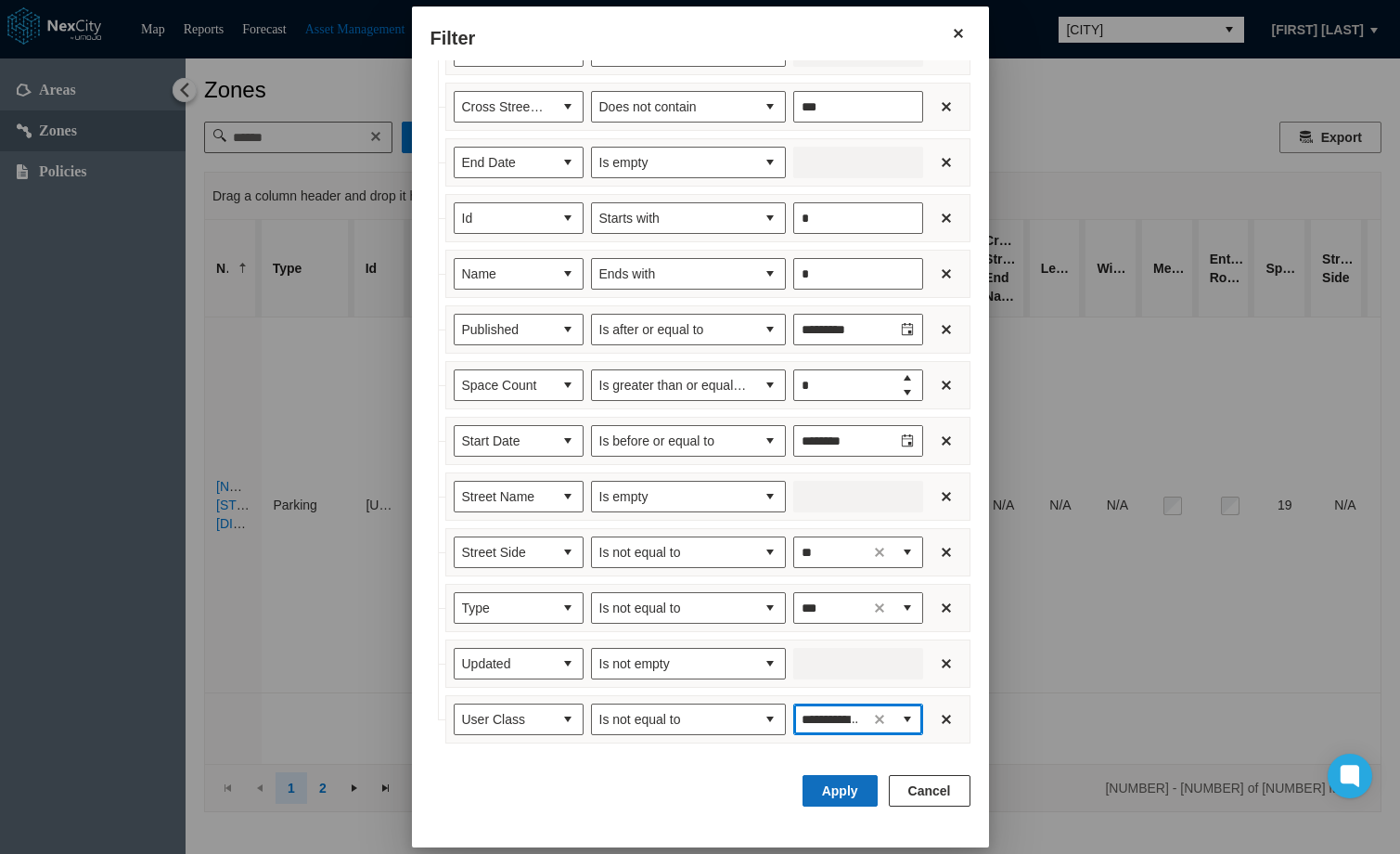 type on "**********" 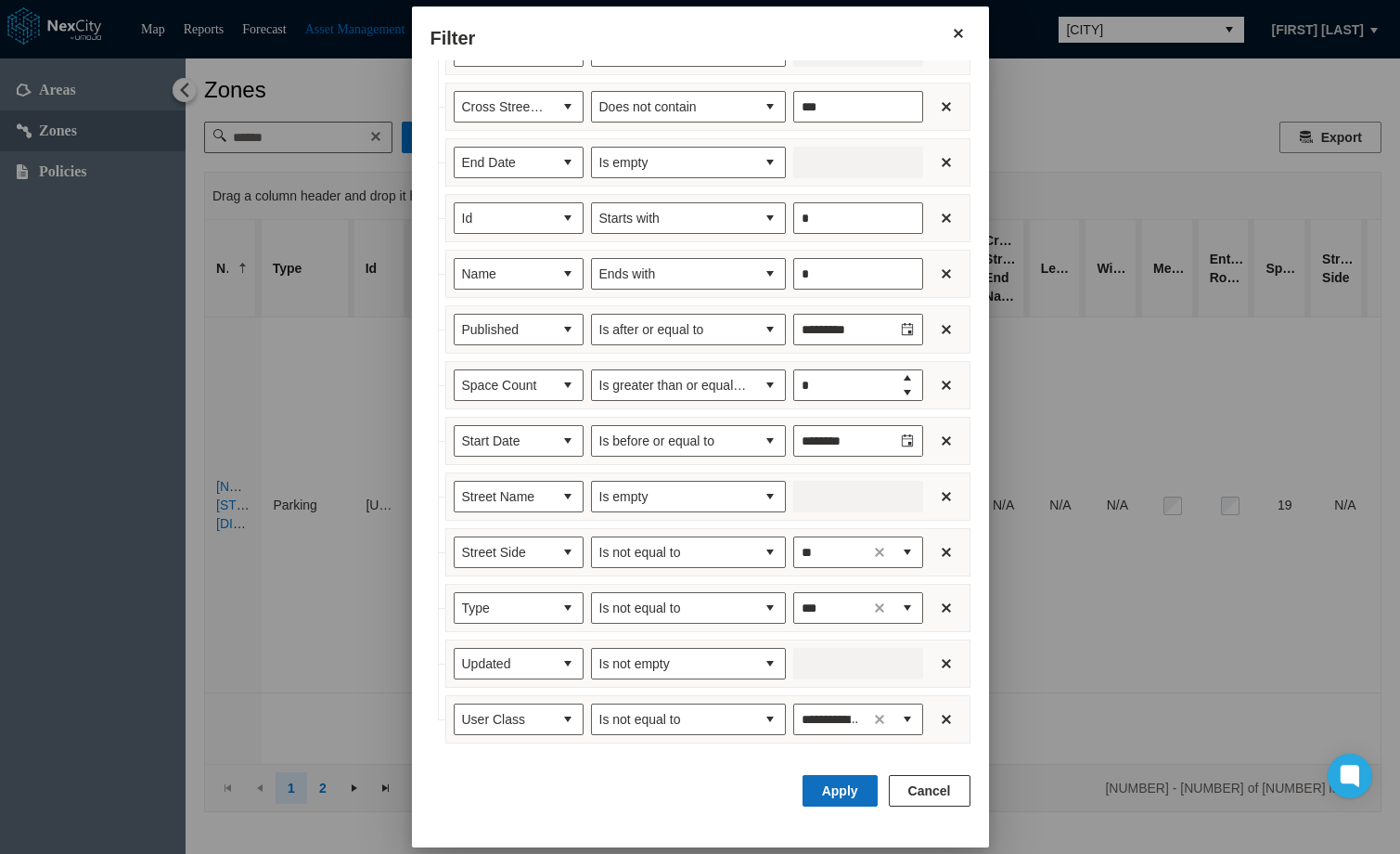 click on "Apply" at bounding box center [840, 791] 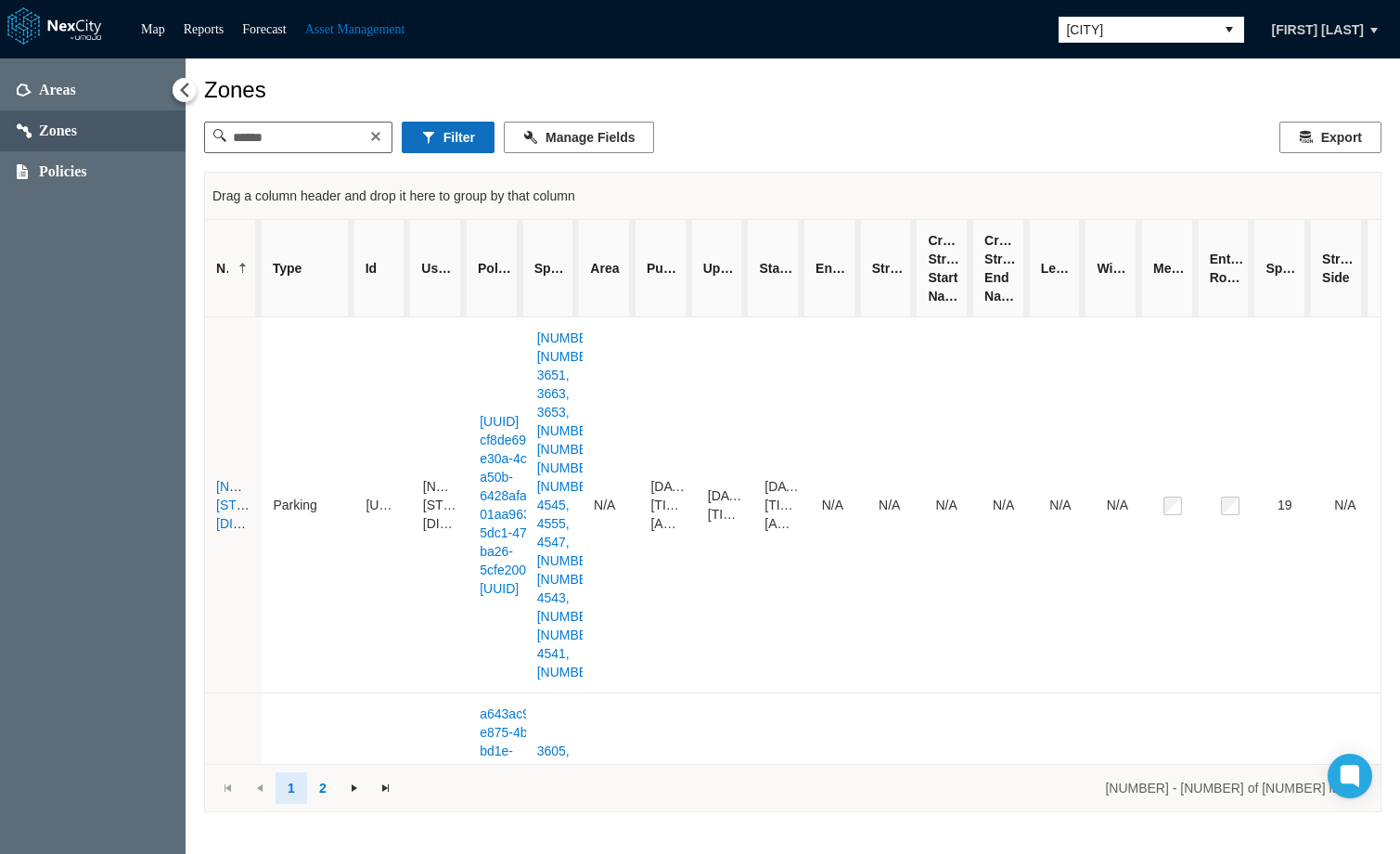 click on "Filter" at bounding box center (448, 137) 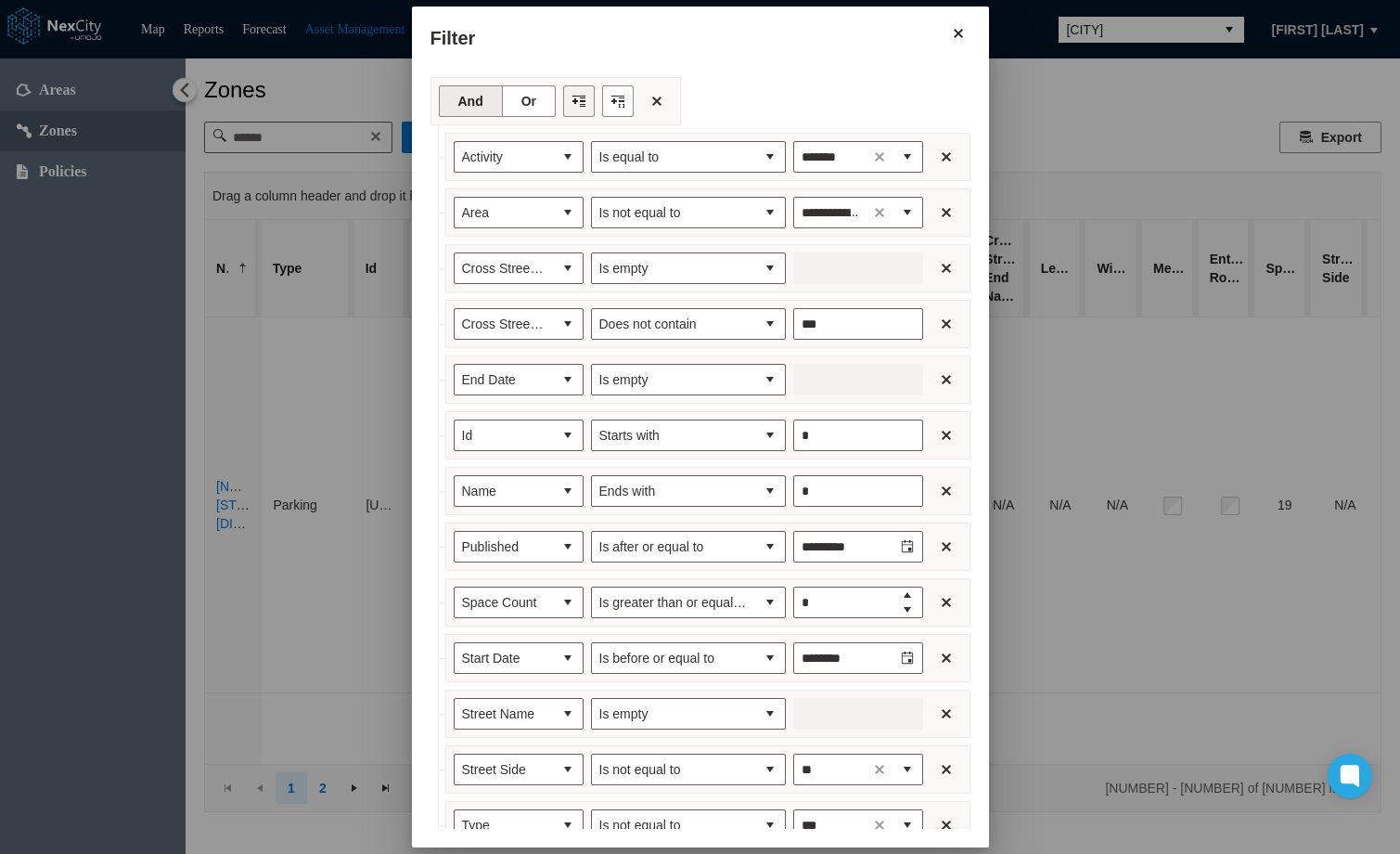 click at bounding box center (579, 101) 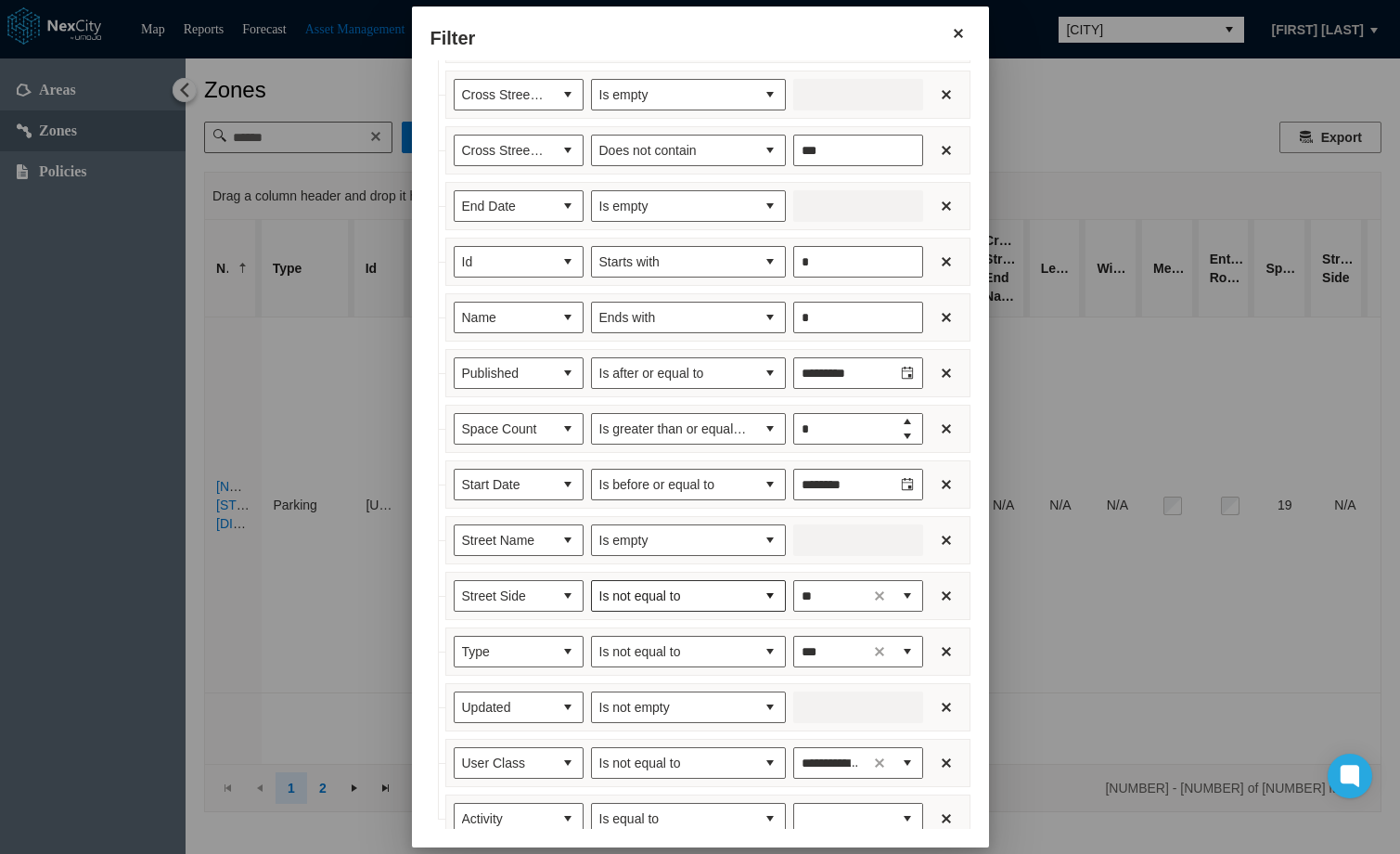 scroll, scrollTop: 273, scrollLeft: 0, axis: vertical 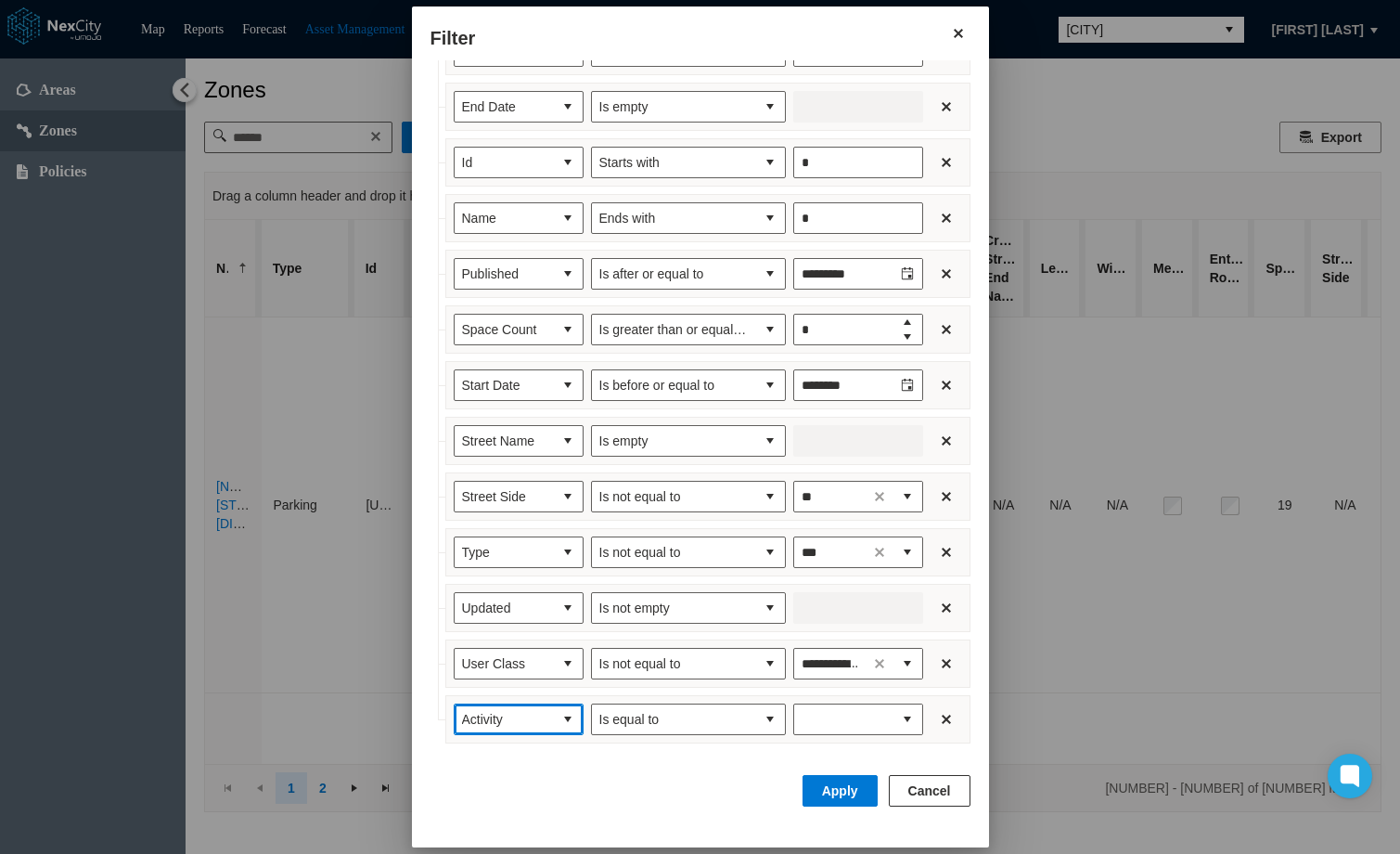 click at bounding box center (568, 719) 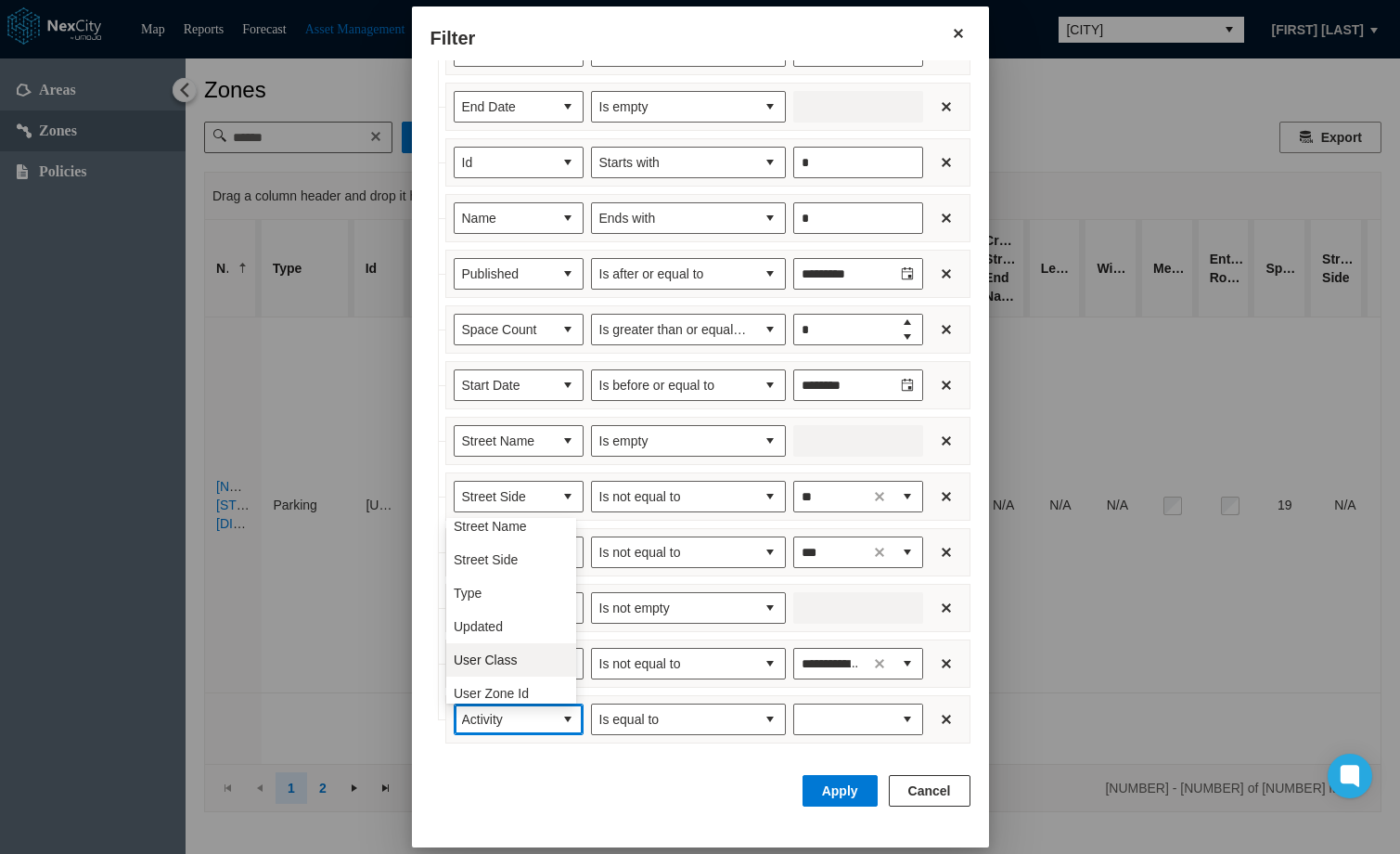 scroll, scrollTop: 386, scrollLeft: 0, axis: vertical 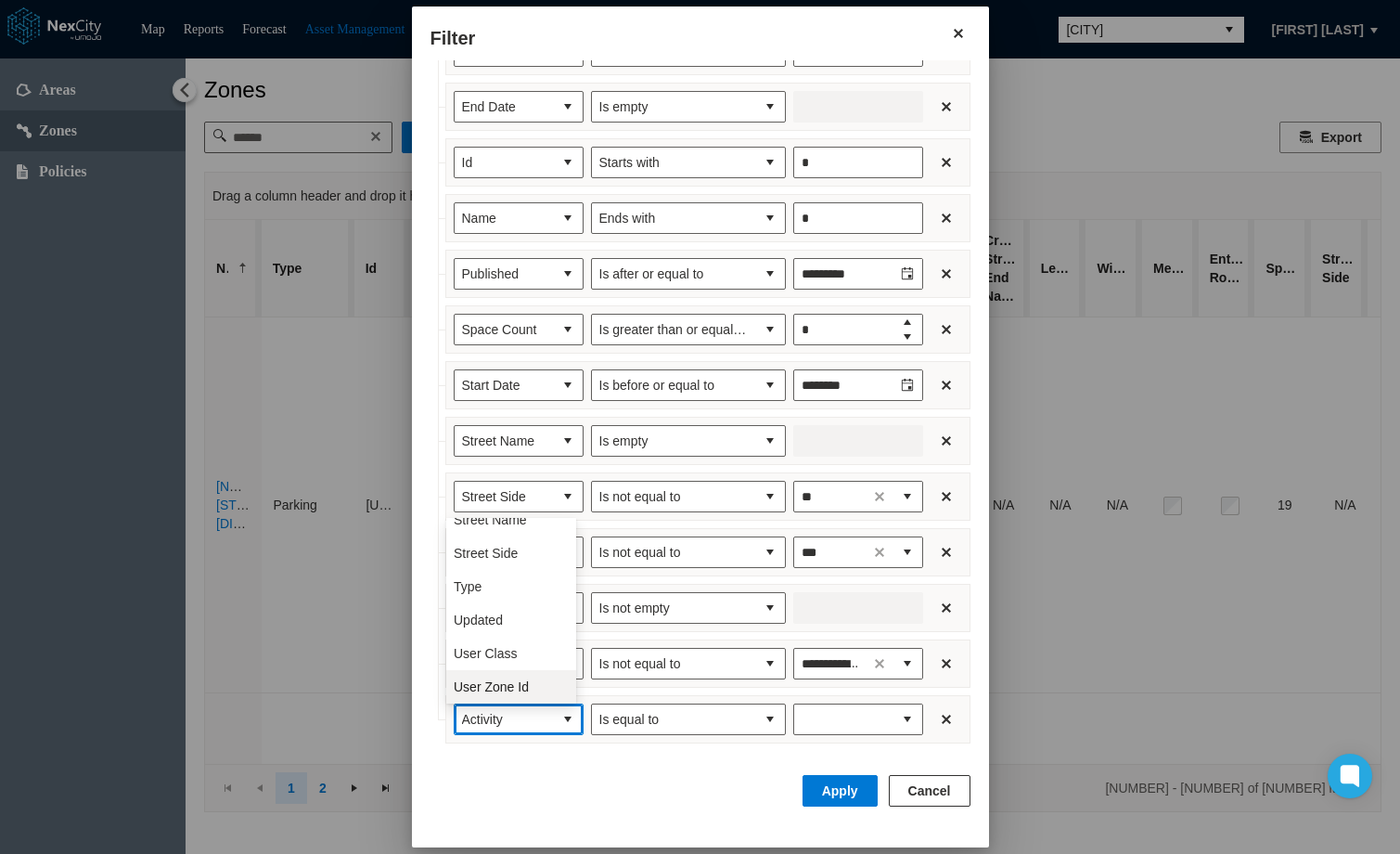 click on "User Zone Id" at bounding box center (491, 687) 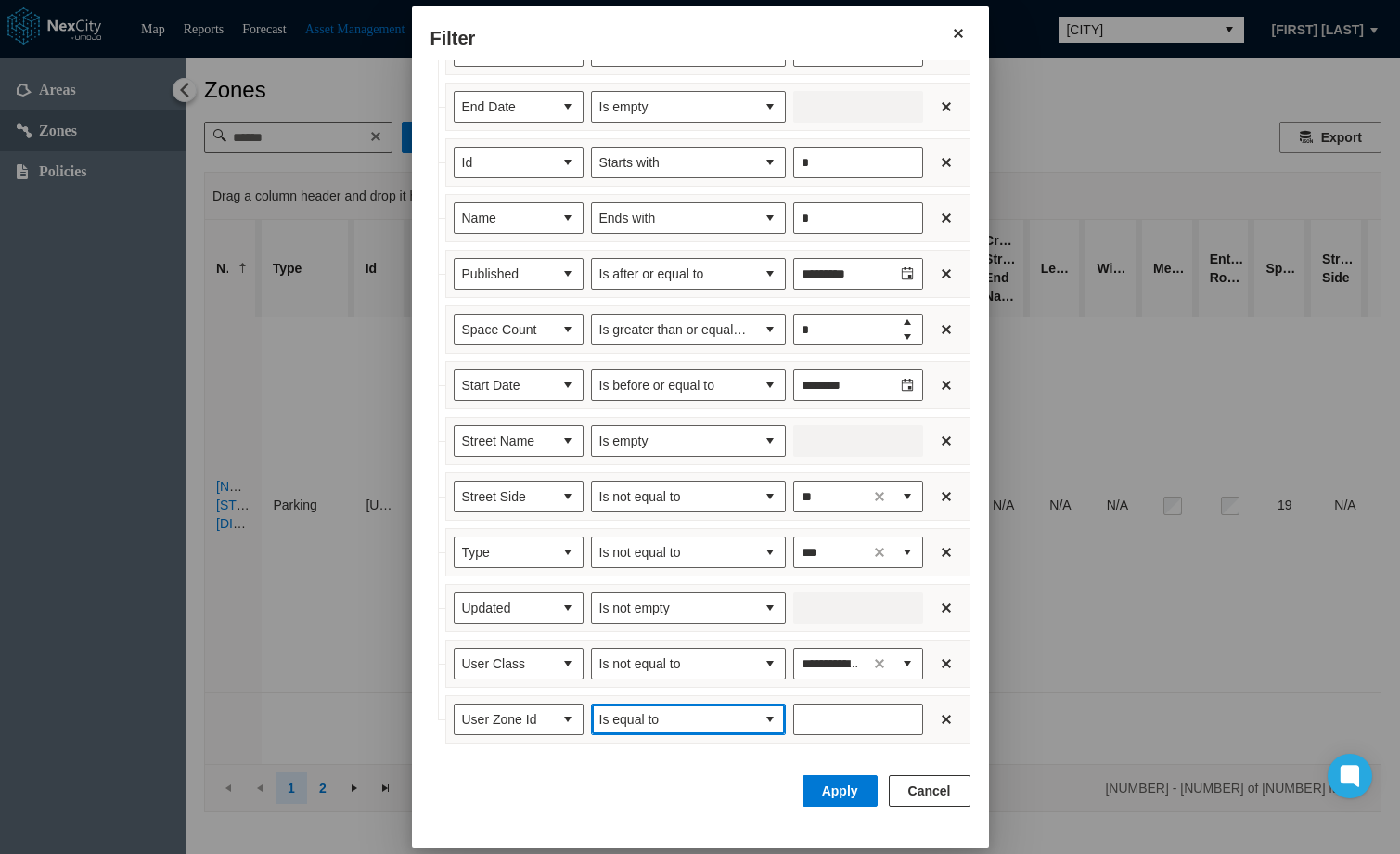 click at bounding box center (770, 719) 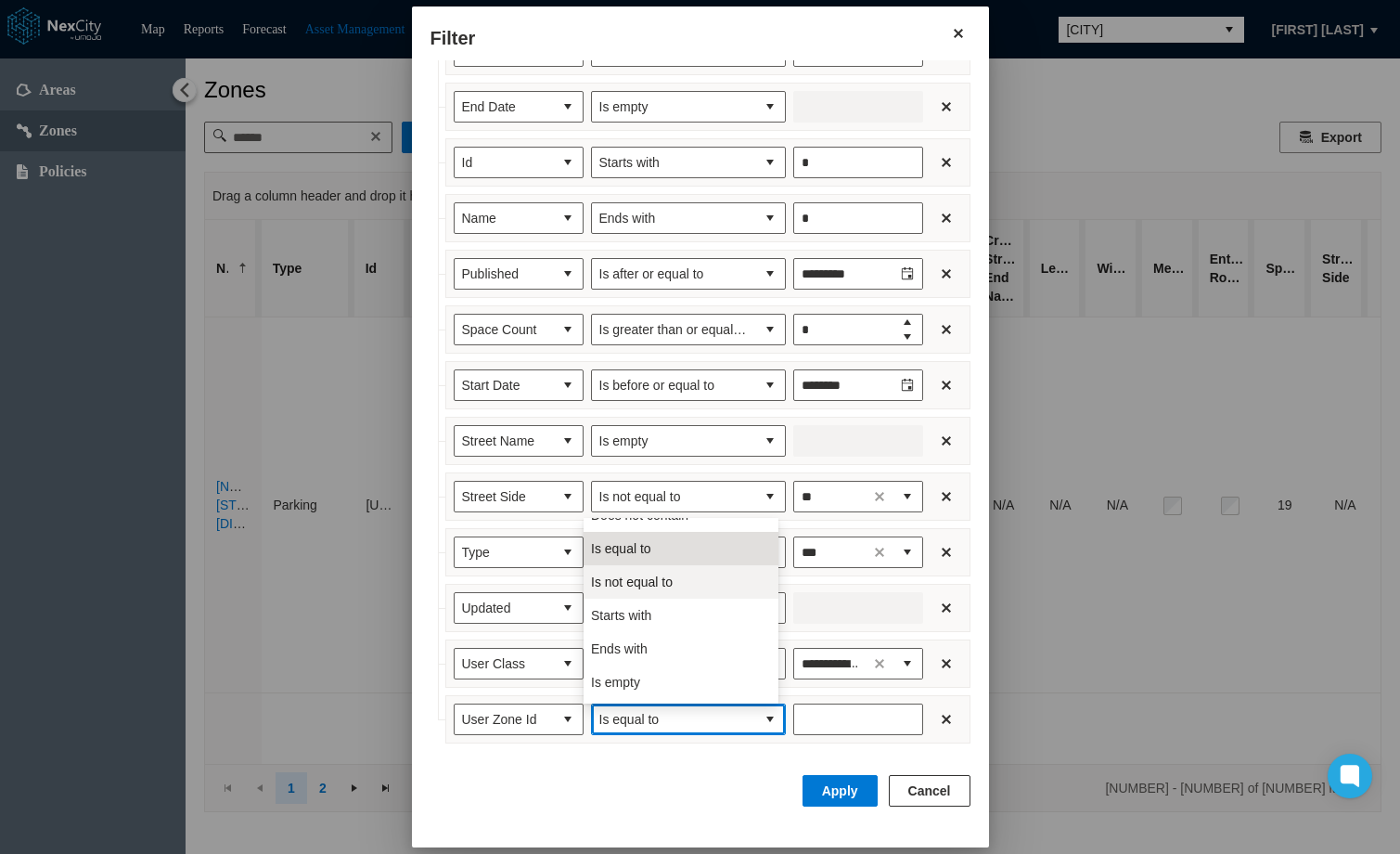 scroll, scrollTop: 82, scrollLeft: 0, axis: vertical 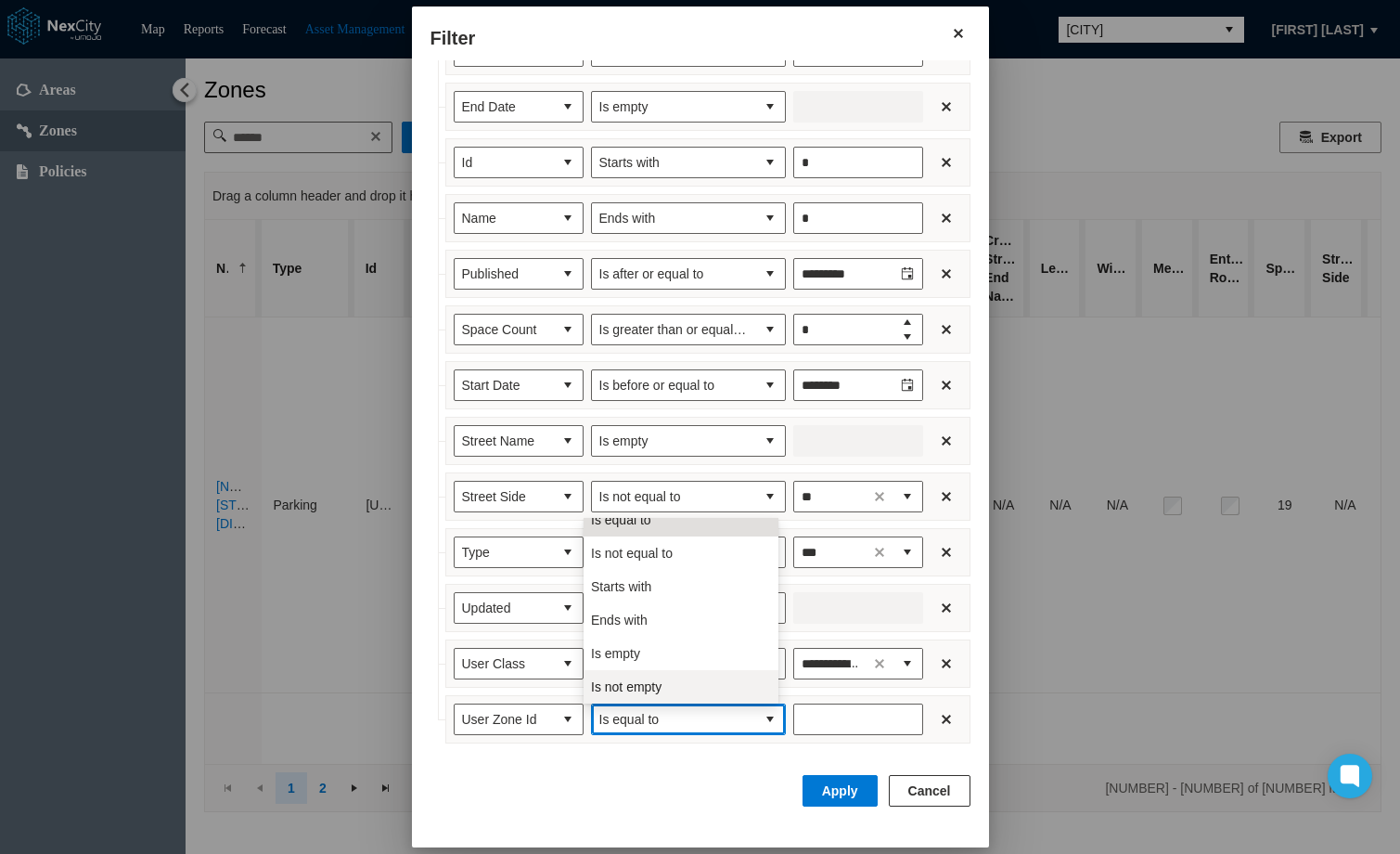 click on "Is not empty" at bounding box center (626, 687) 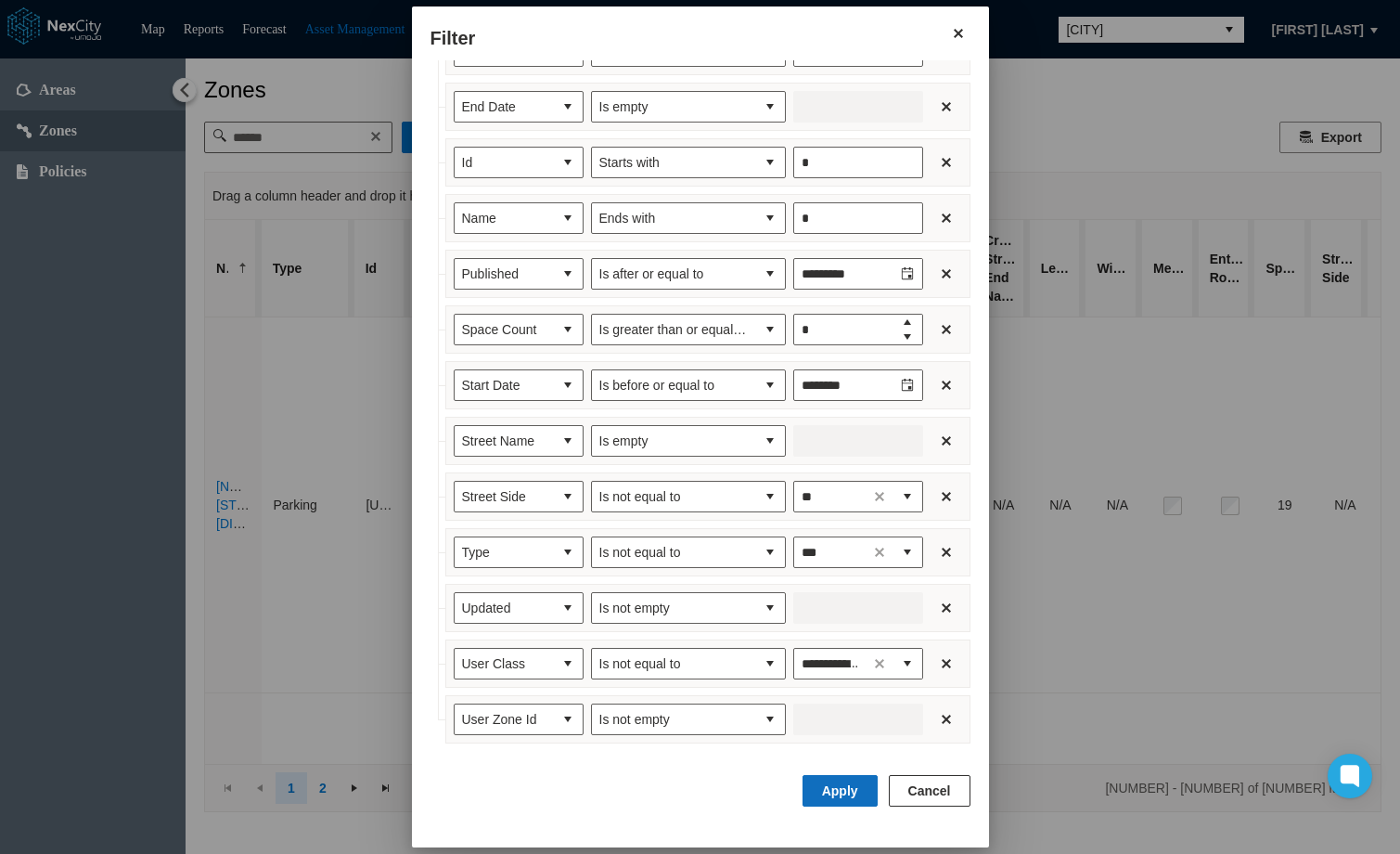 click on "Apply" at bounding box center [840, 791] 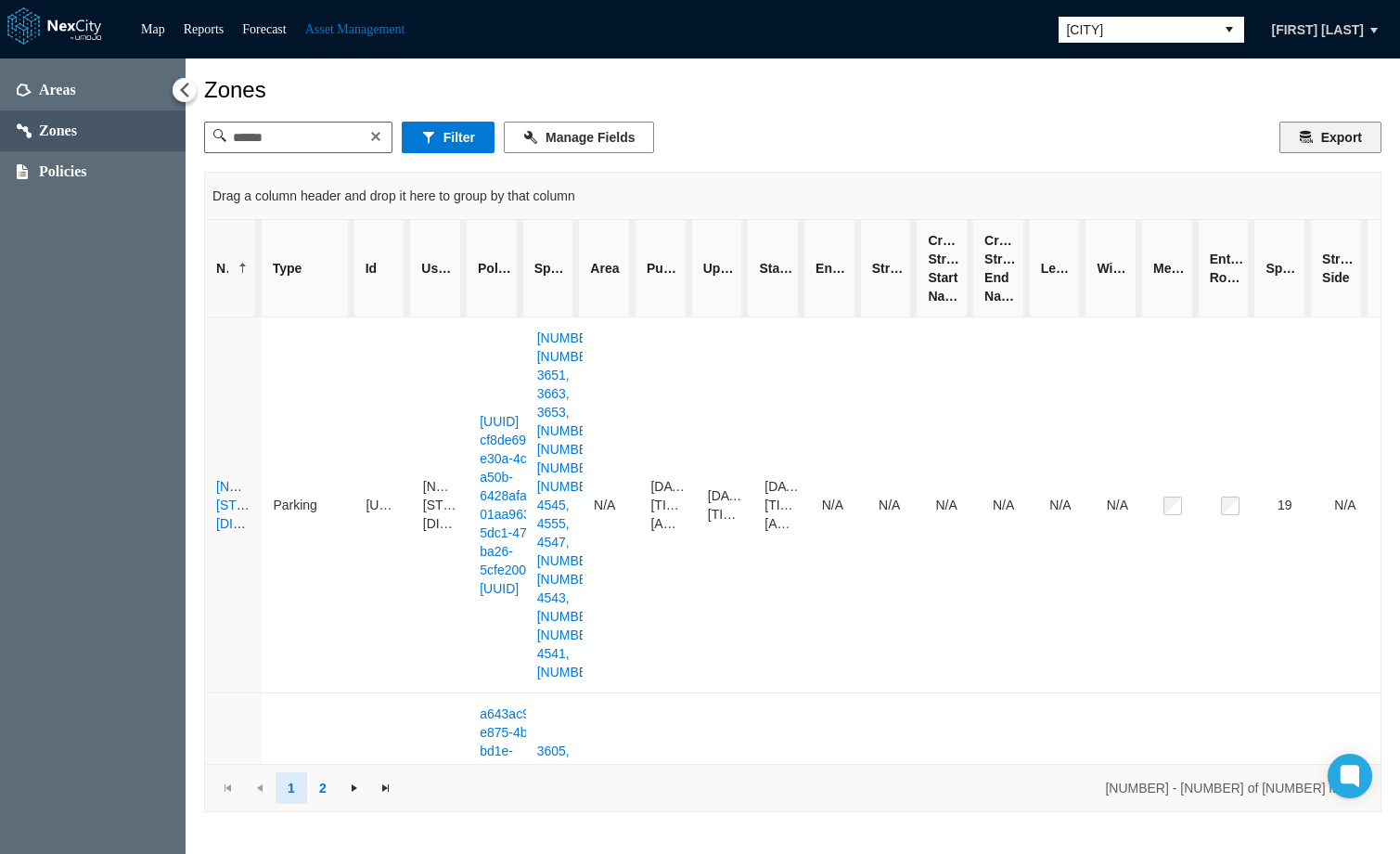 click on "Export" at bounding box center [1330, 137] 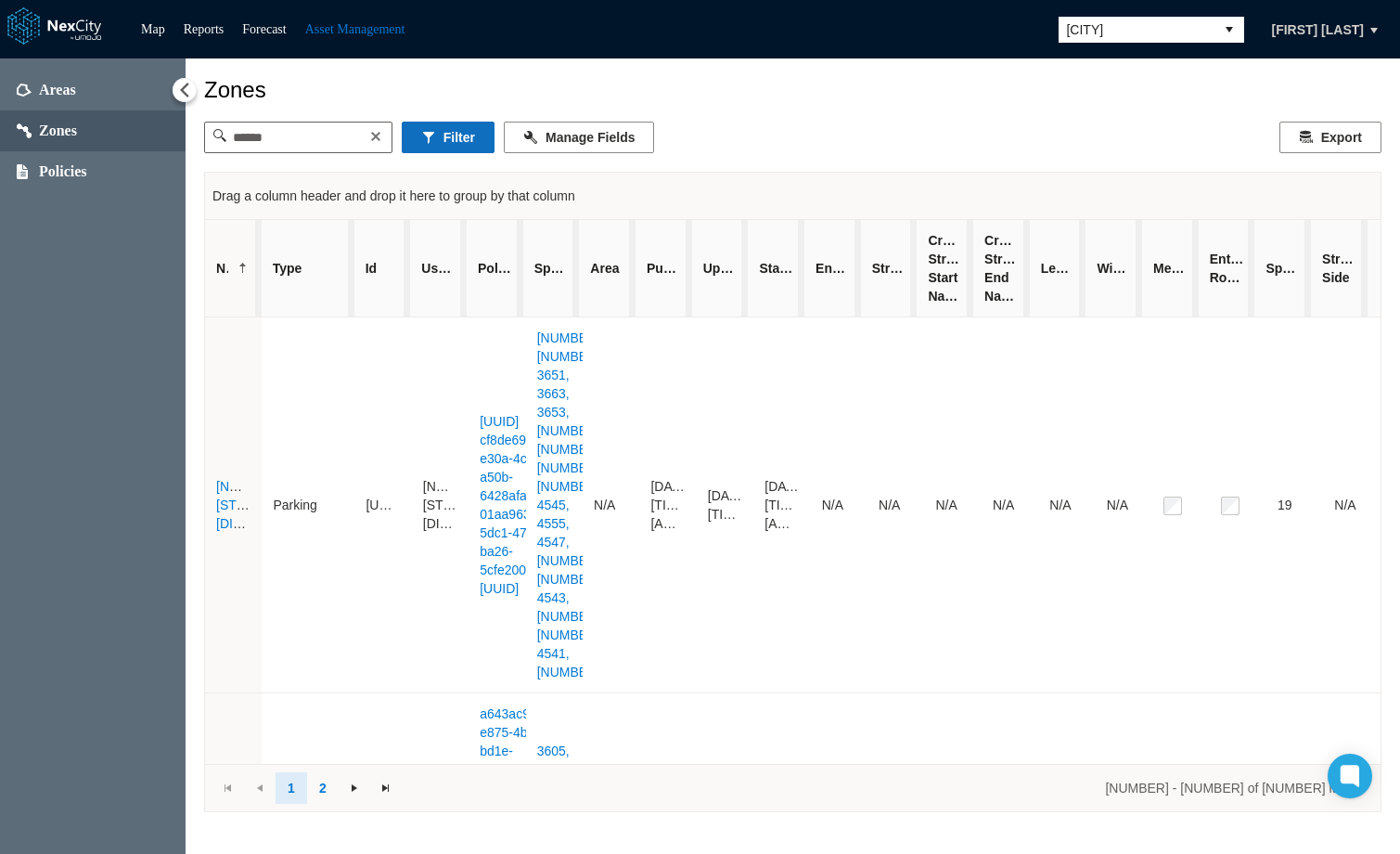 click on "Filter" at bounding box center (448, 137) 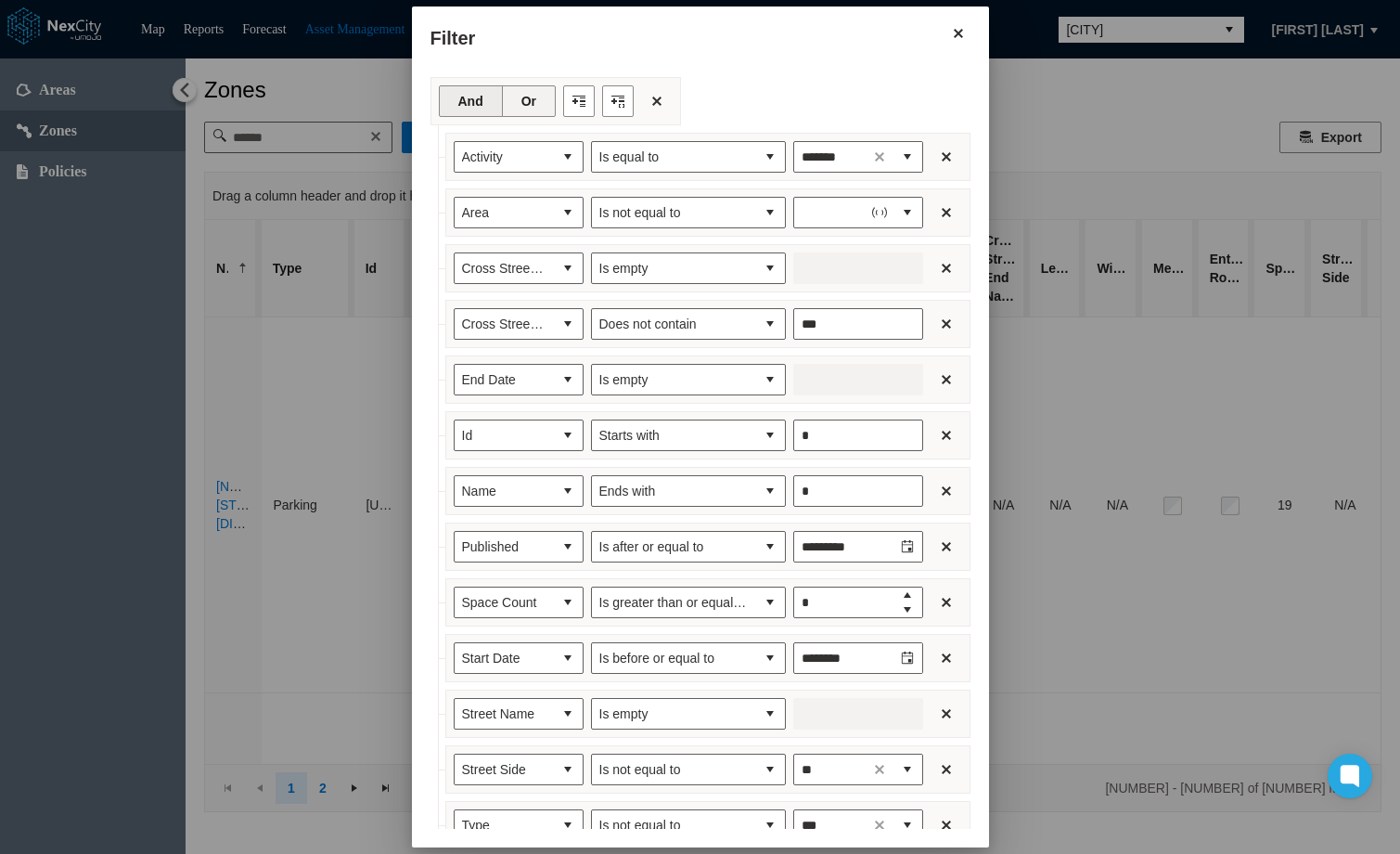 type on "**********" 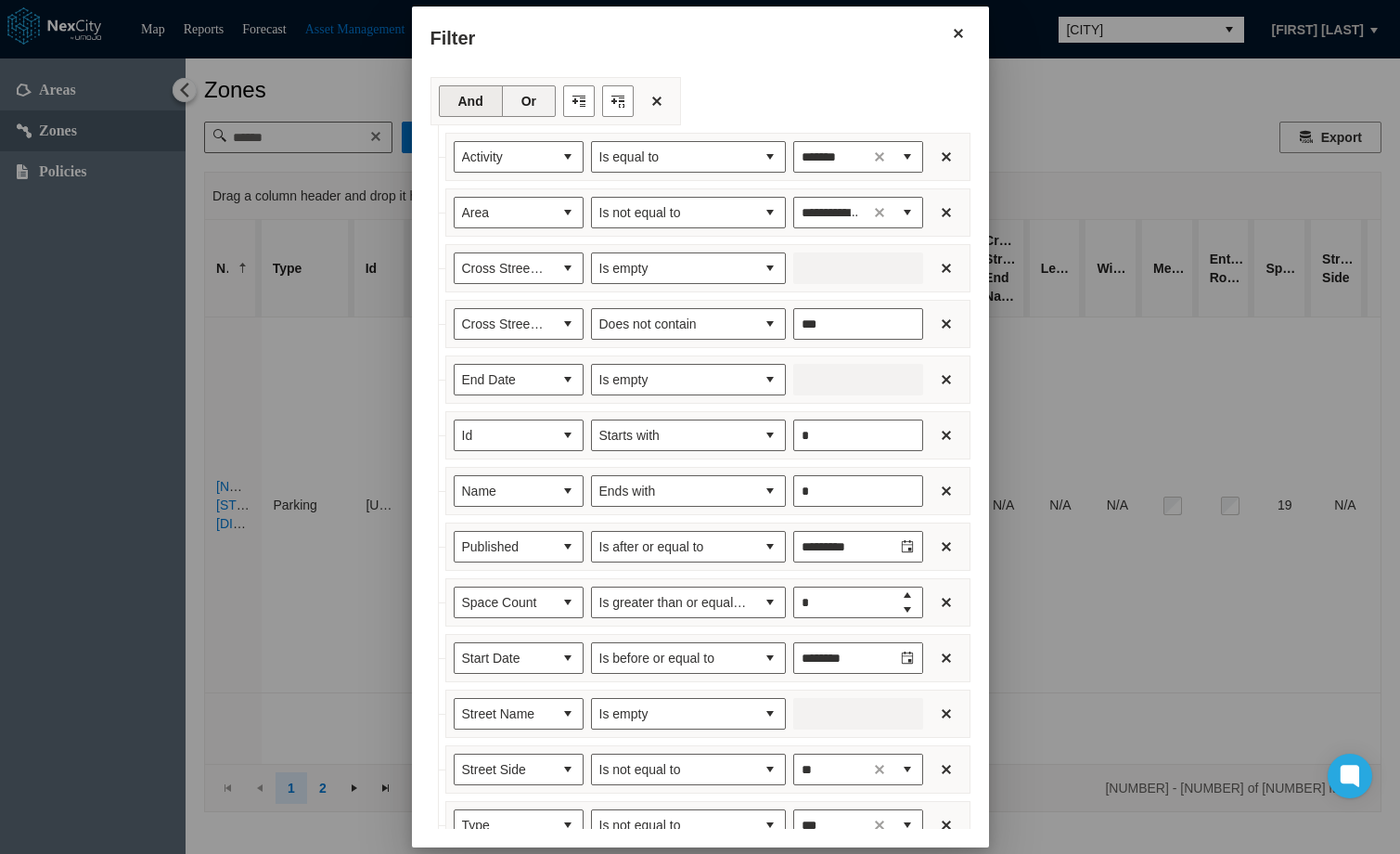 drag, startPoint x: 520, startPoint y: 105, endPoint x: 510, endPoint y: 103, distance: 10.19804 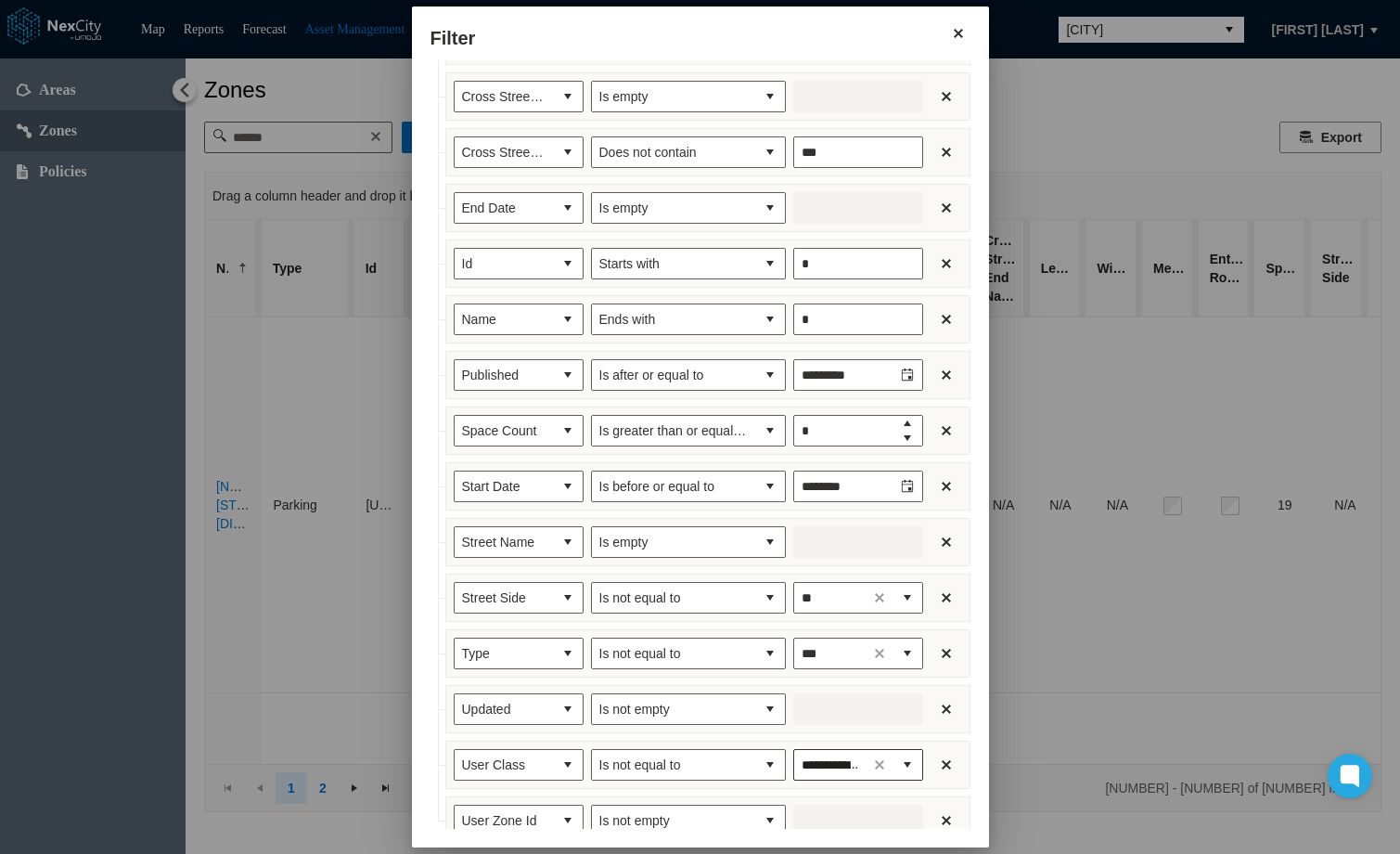 scroll, scrollTop: 273, scrollLeft: 0, axis: vertical 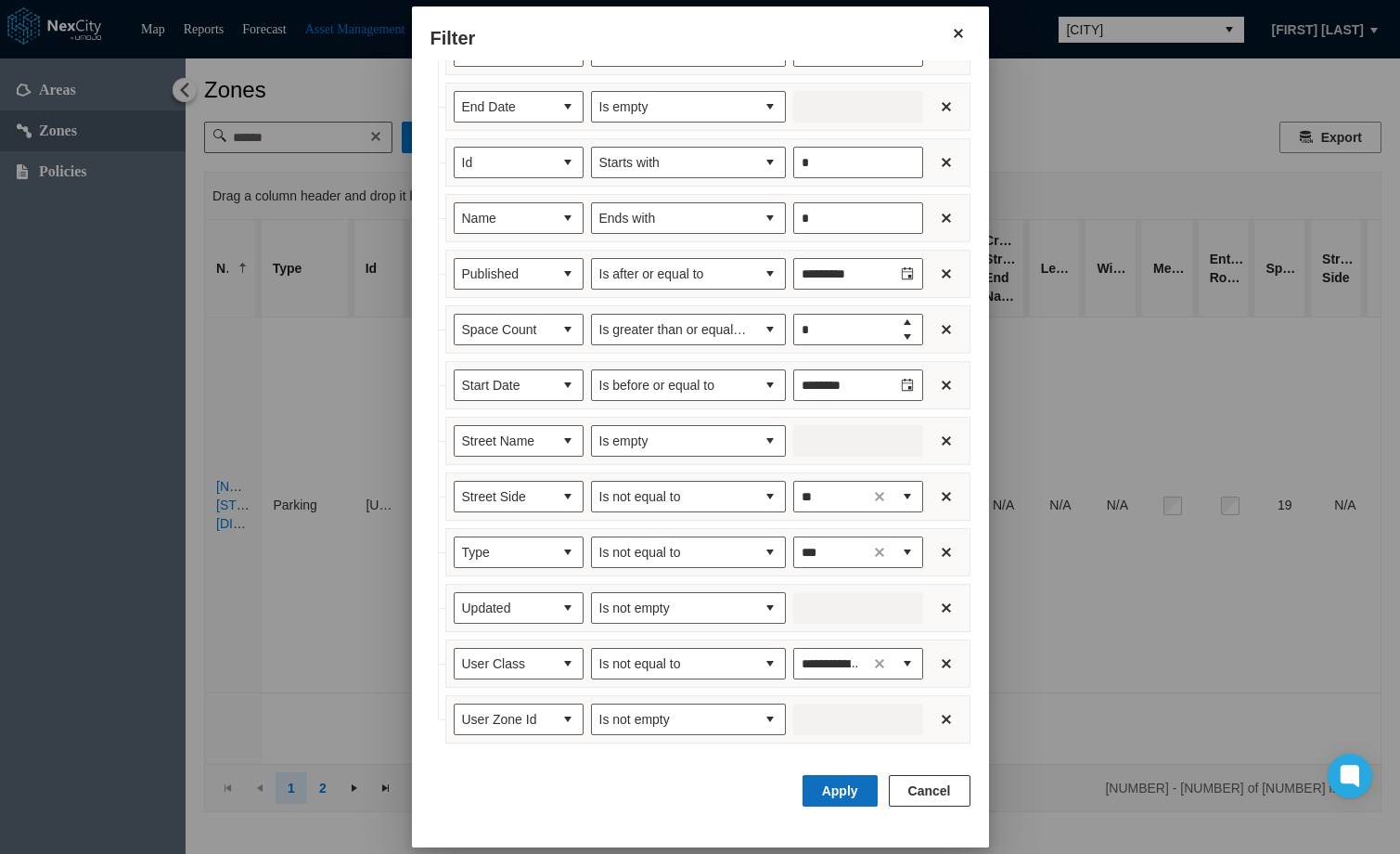 click on "Apply" at bounding box center [840, 791] 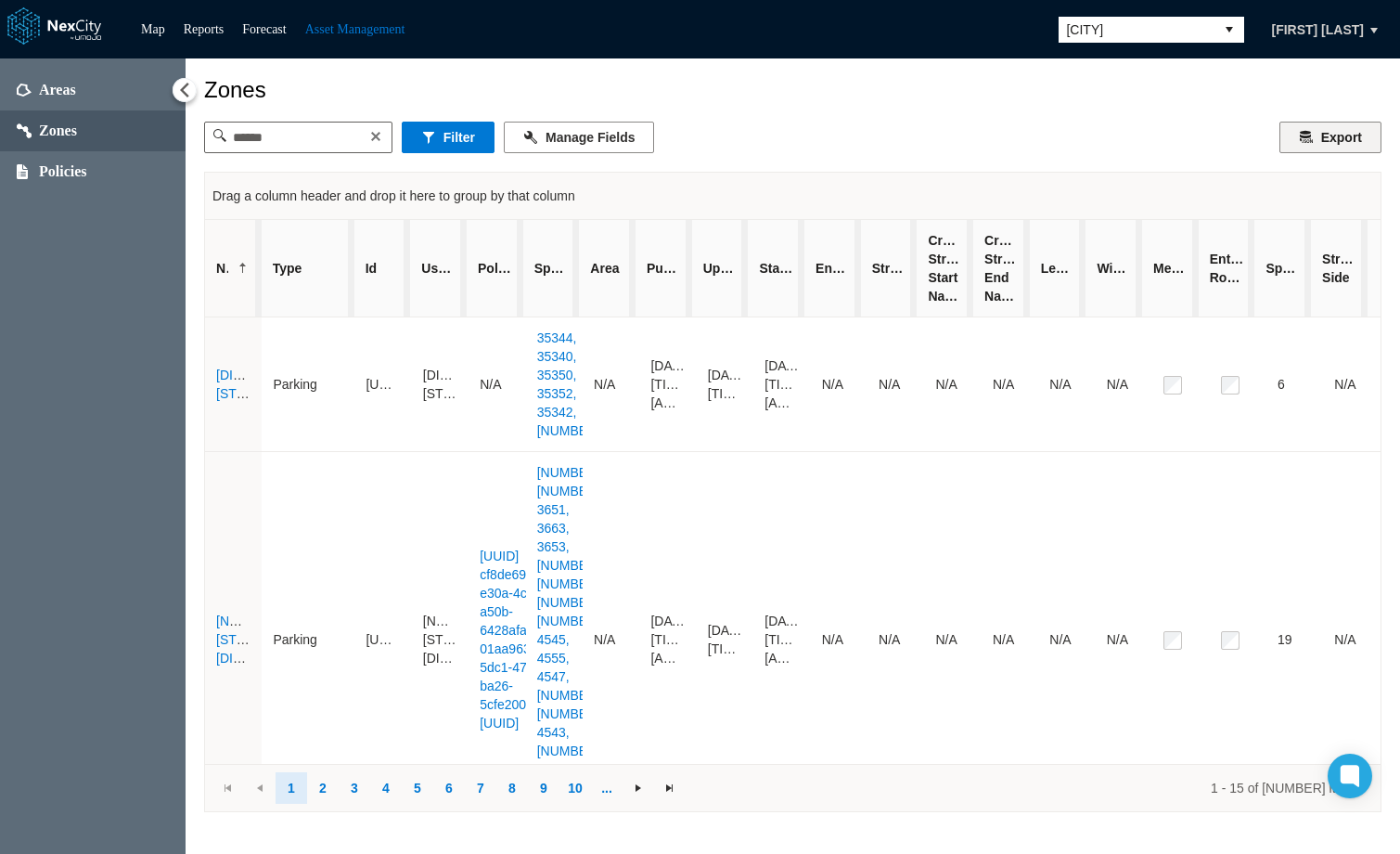 click on "Export" at bounding box center (1330, 137) 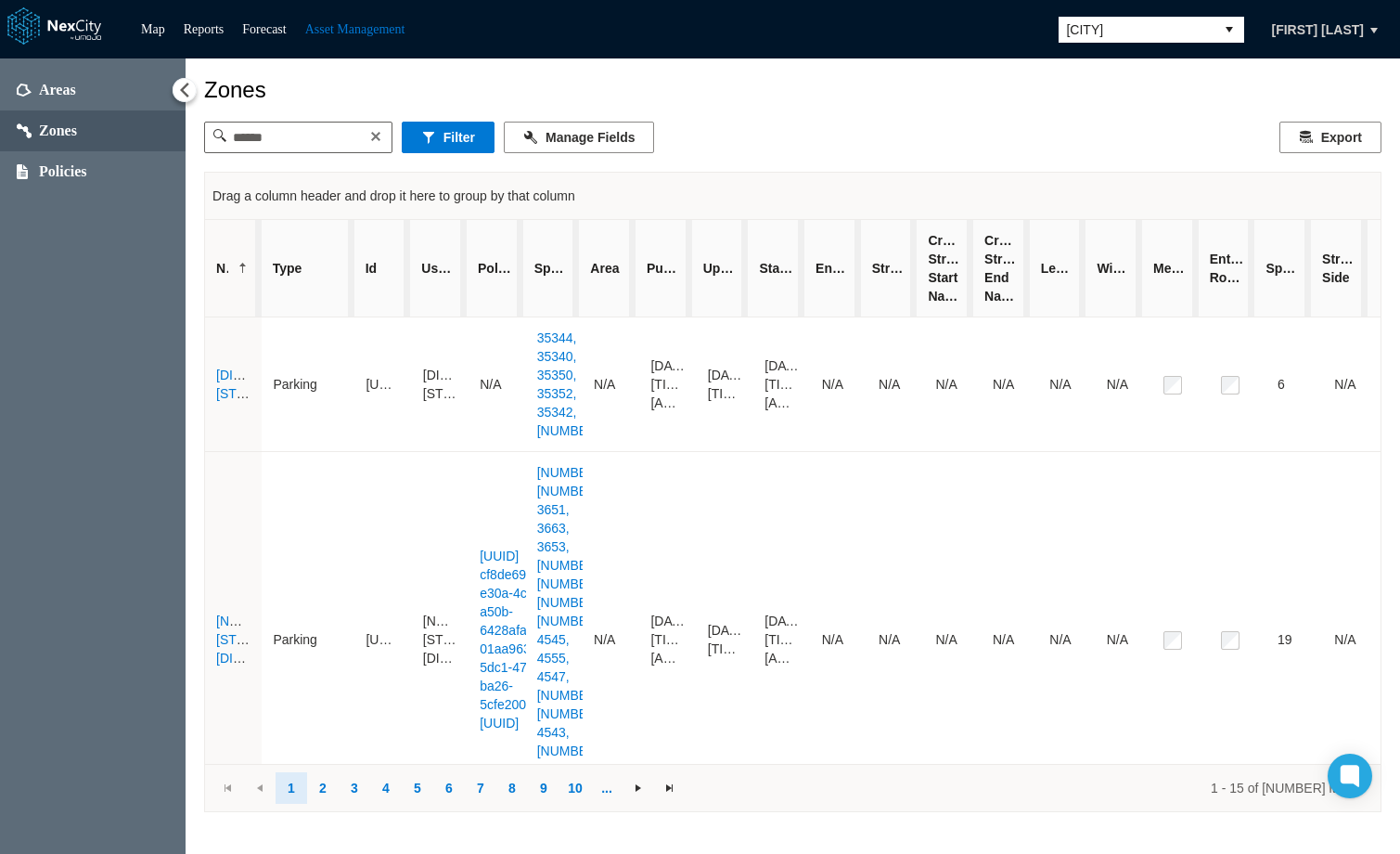 click on "Zones Filter Manage Fields Export Drag a column header and drop it here to group by that column   Name Type Id User Zone Id Policies Spaces Area Published Updated Start Date End Date Street Name Cross Street Start Name Cross Street End Name Length Width Median Entire Roadway Space Count Street Side Southeast 8th Street Parking 7B4D9914-066F-44D0-9ACC-DDE79C2DFCD0 Southeast 8th Street N/A 35344 ,  35340 ,  35350 ,  35352 ,  35342 ,  35338   N/A 08/09/2024 02:54 PM 08/07/2025 03:54 AM 08/09/2024 02:54 PM N/A N/A N/A N/A N/A N/A 6 N/A 3rd Avenue North Parking C9BFB67F-AF13-4EA0-9154-A00D4E980D0E 3rd Avenue North 0f017d46-8cca-4f87-b6ed-0709df6ed13a cf8de698-e30a-4c87-a50b-6428afa74d35 01aa9639-5dc1-47b1-ba26-5cfe200c6d83 ee2f5e35-a186-4c6e-acb3-d6be91d38b98 3657 ,  3661 ,  3651 ,  3663 ,  3653 ,  3655 ,  3659 ,  4557 ,  4559 ,  4545 ,  4555 ,  4547 ,  4549 ,  4563 ,  4543 ,  4561 ,  4551 ,  4541 ,  4553   N/A 08/09/2024 02:54 PM 08/07/2025 03:54 AM 08/09/2024 02:54 PM N/A N/A N/A N/A N/A N/A 19 N/A Parking 3670" at bounding box center (792, 447) 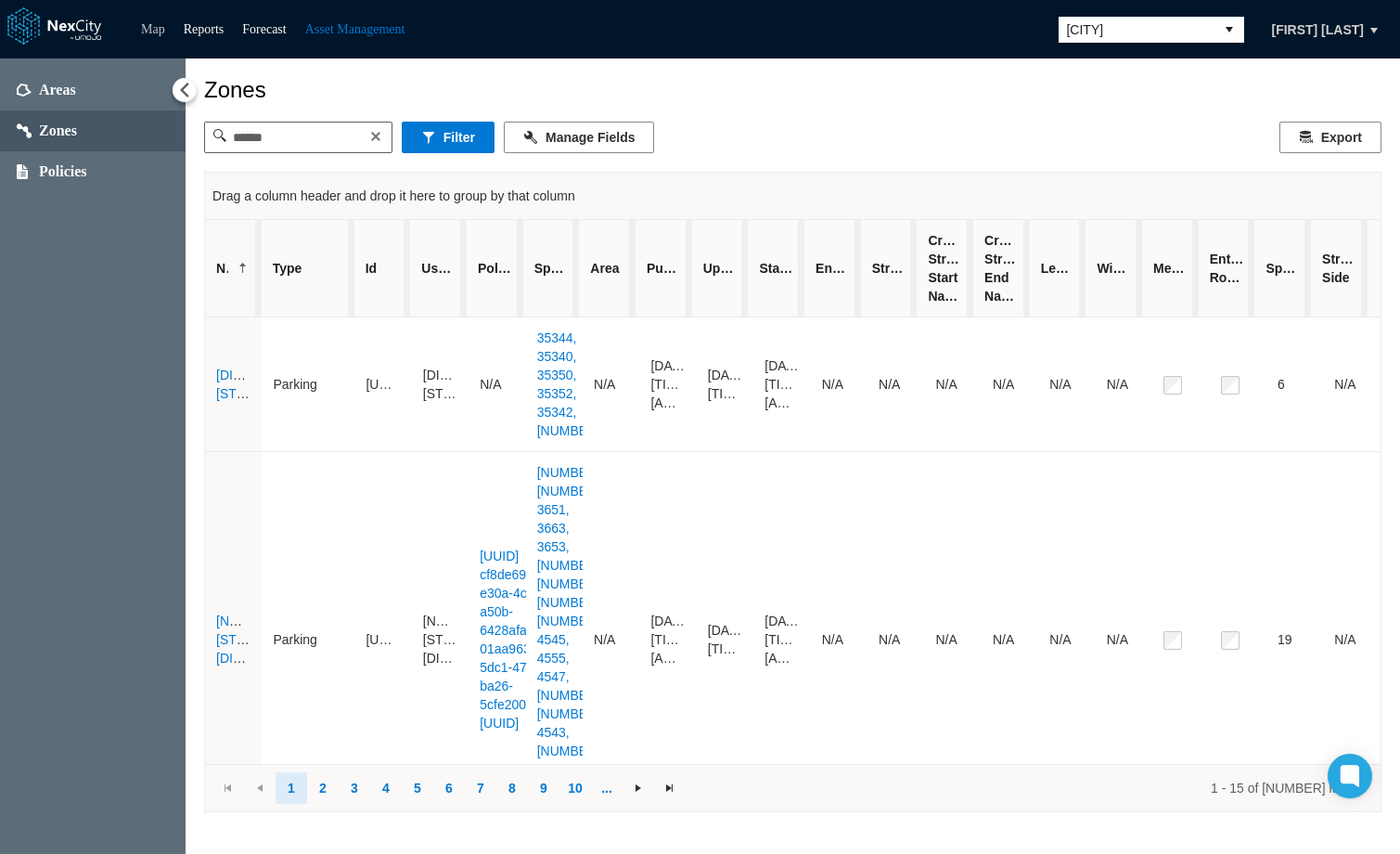 click on "Map" at bounding box center (153, 29) 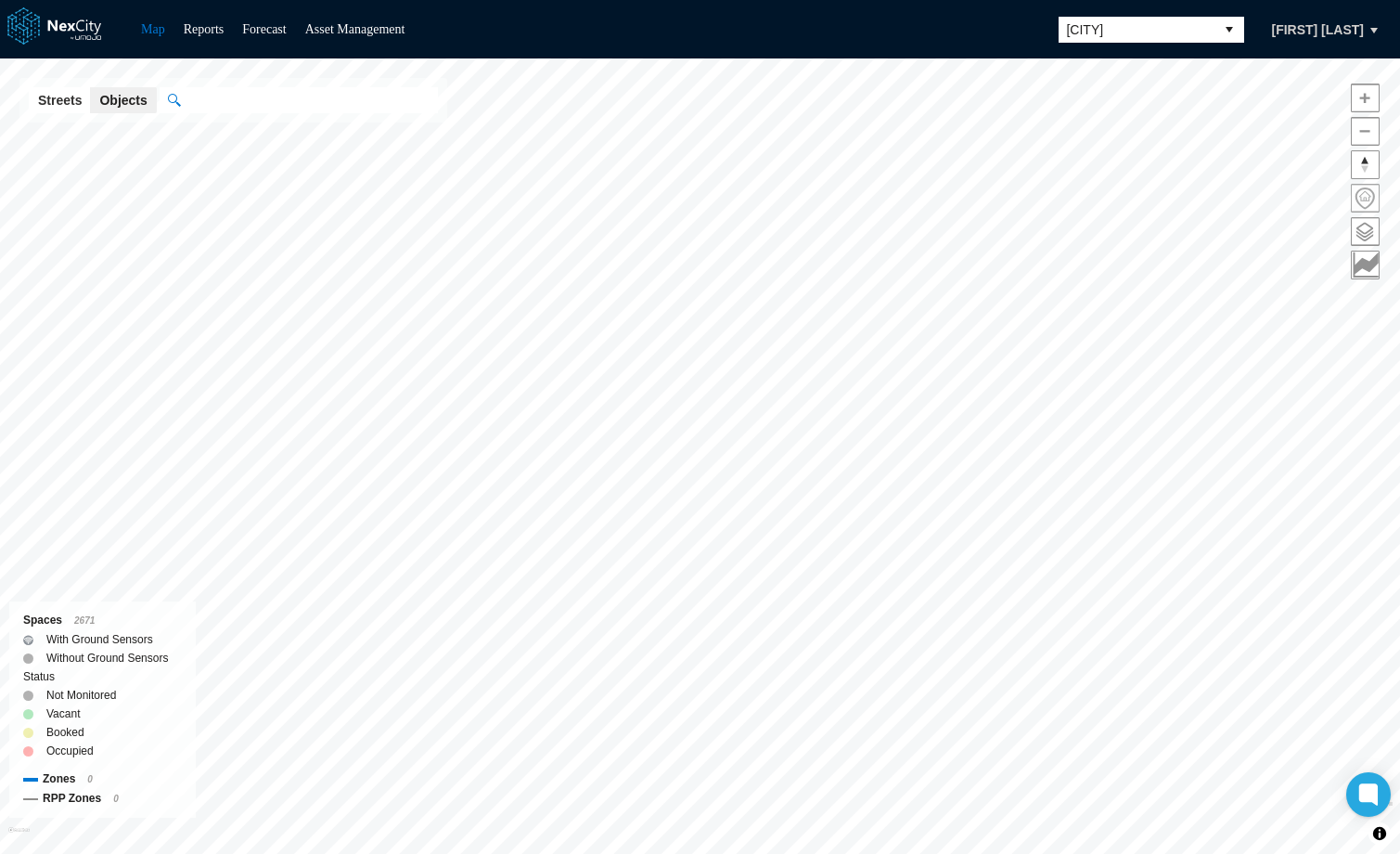 click at bounding box center [1365, 198] 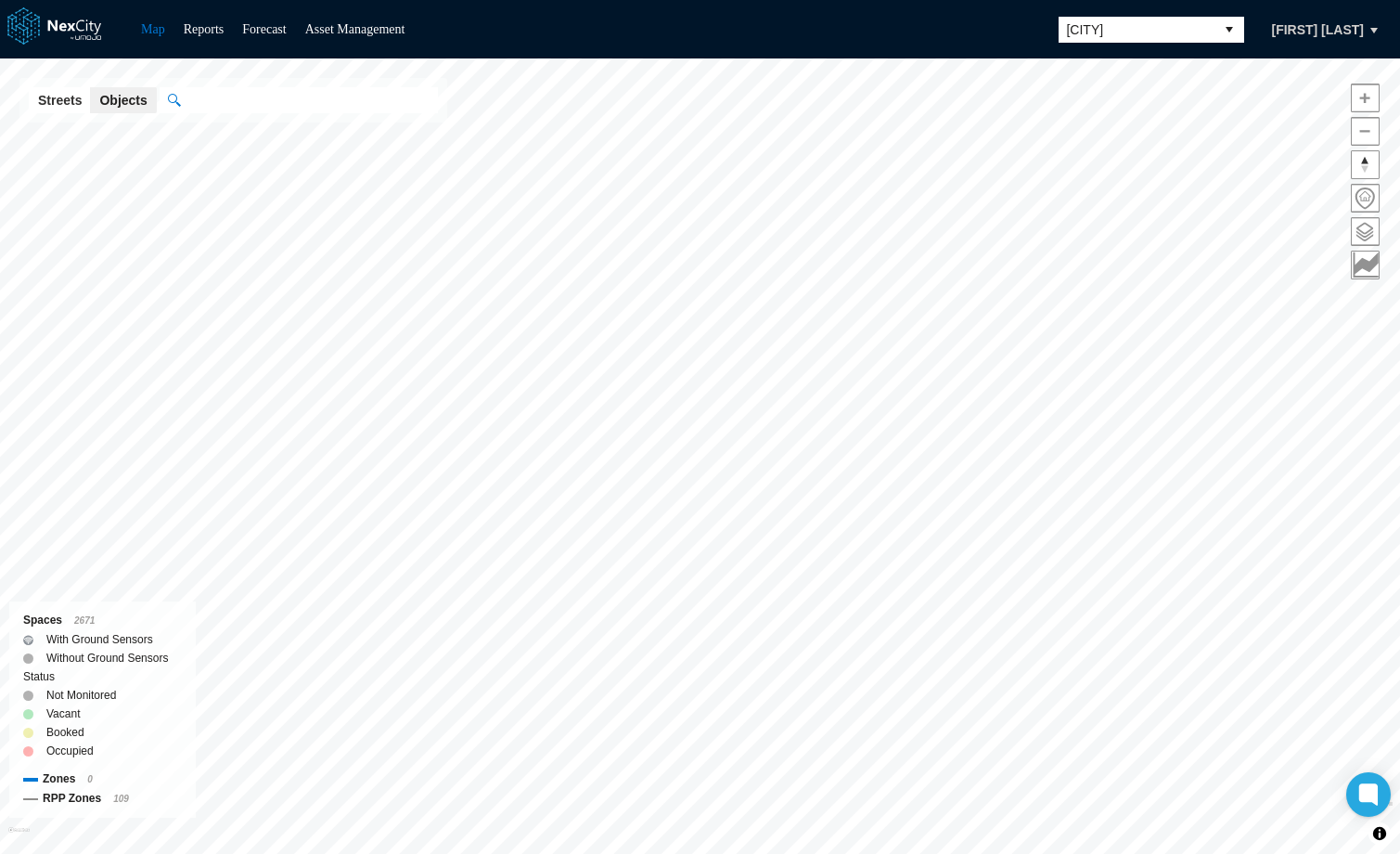 click at bounding box center [1365, 231] 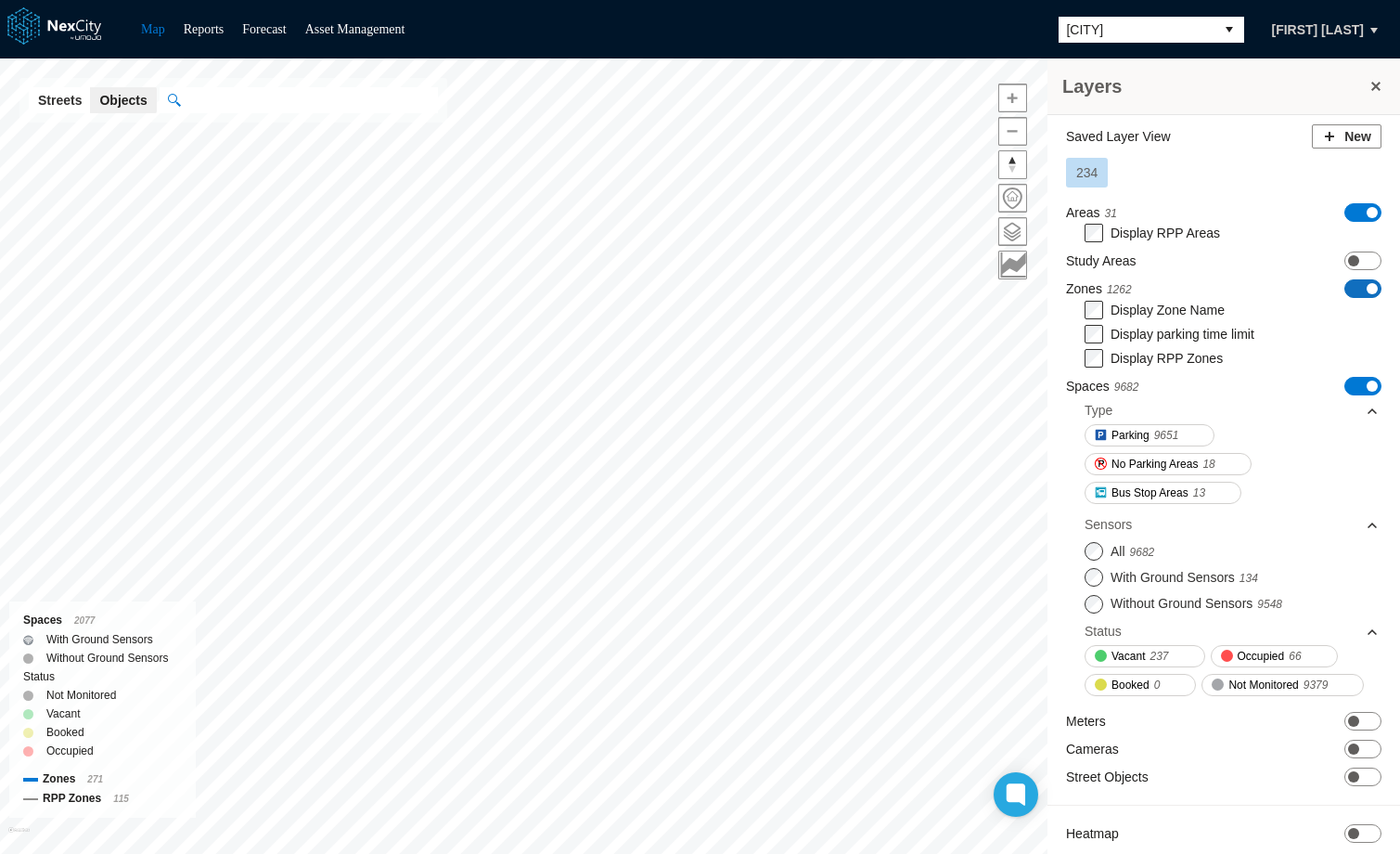 click at bounding box center (1372, 289) 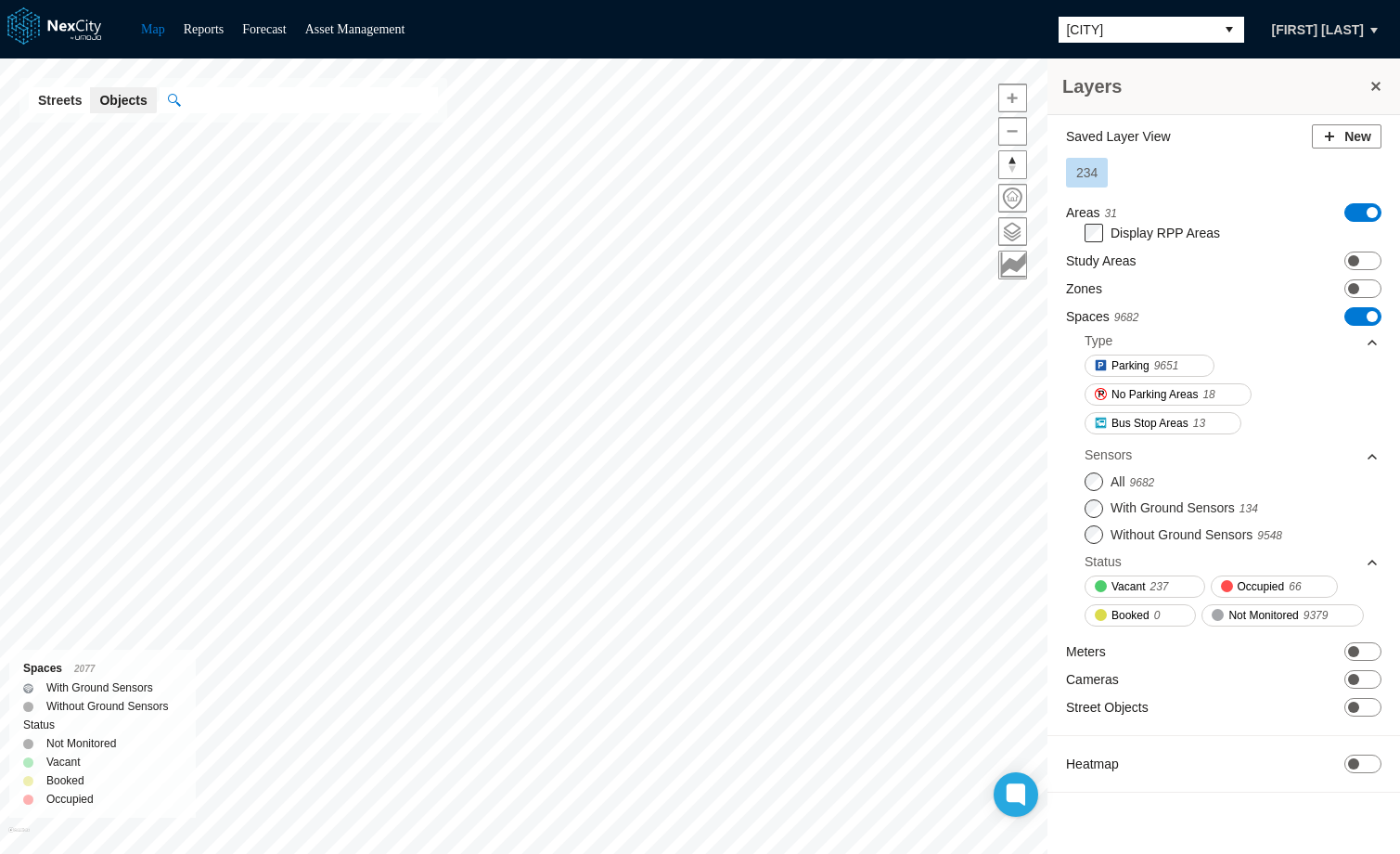 click on "ON OFF" at bounding box center (1363, 317) 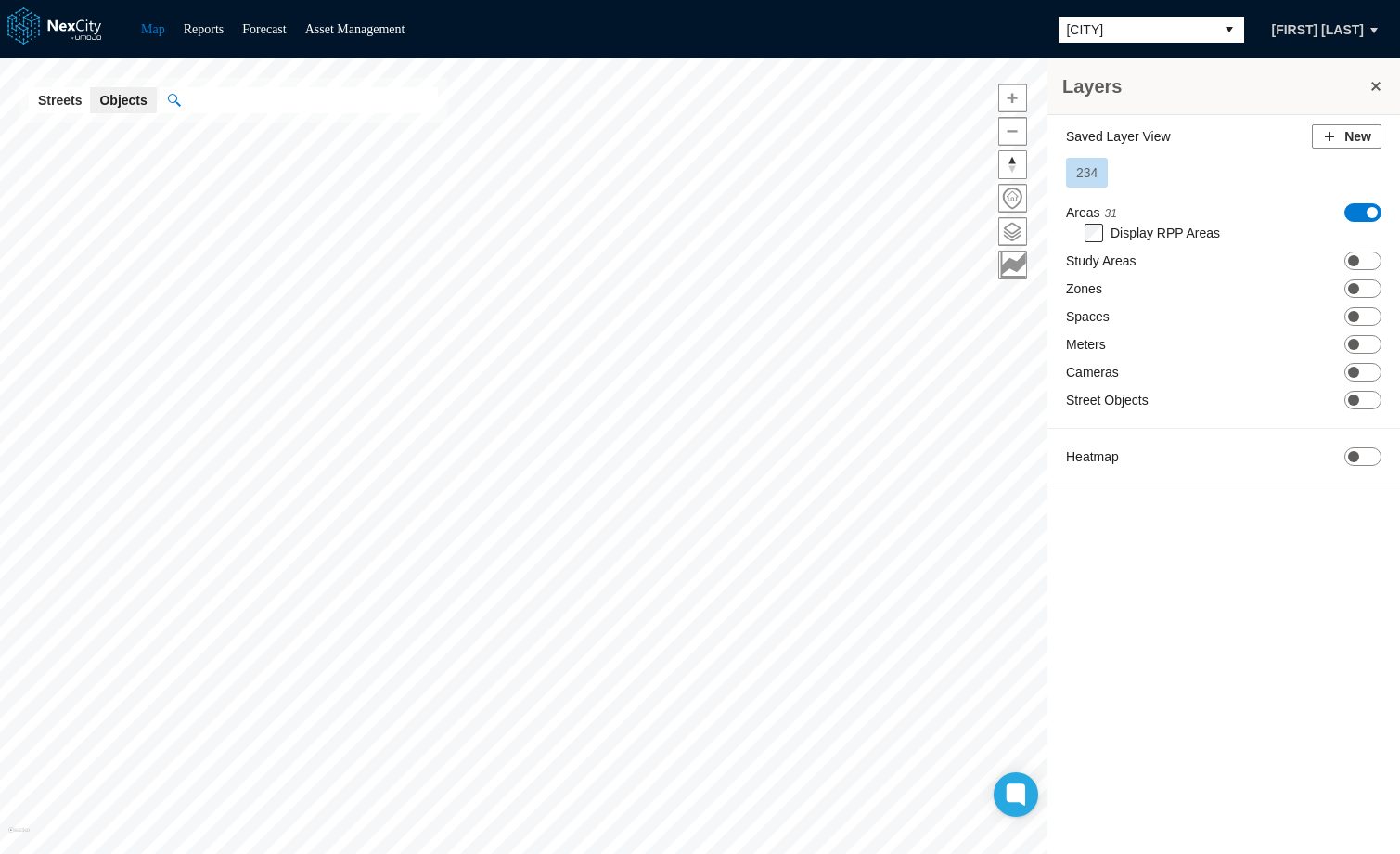 click on "ON OFF" at bounding box center [1363, 213] 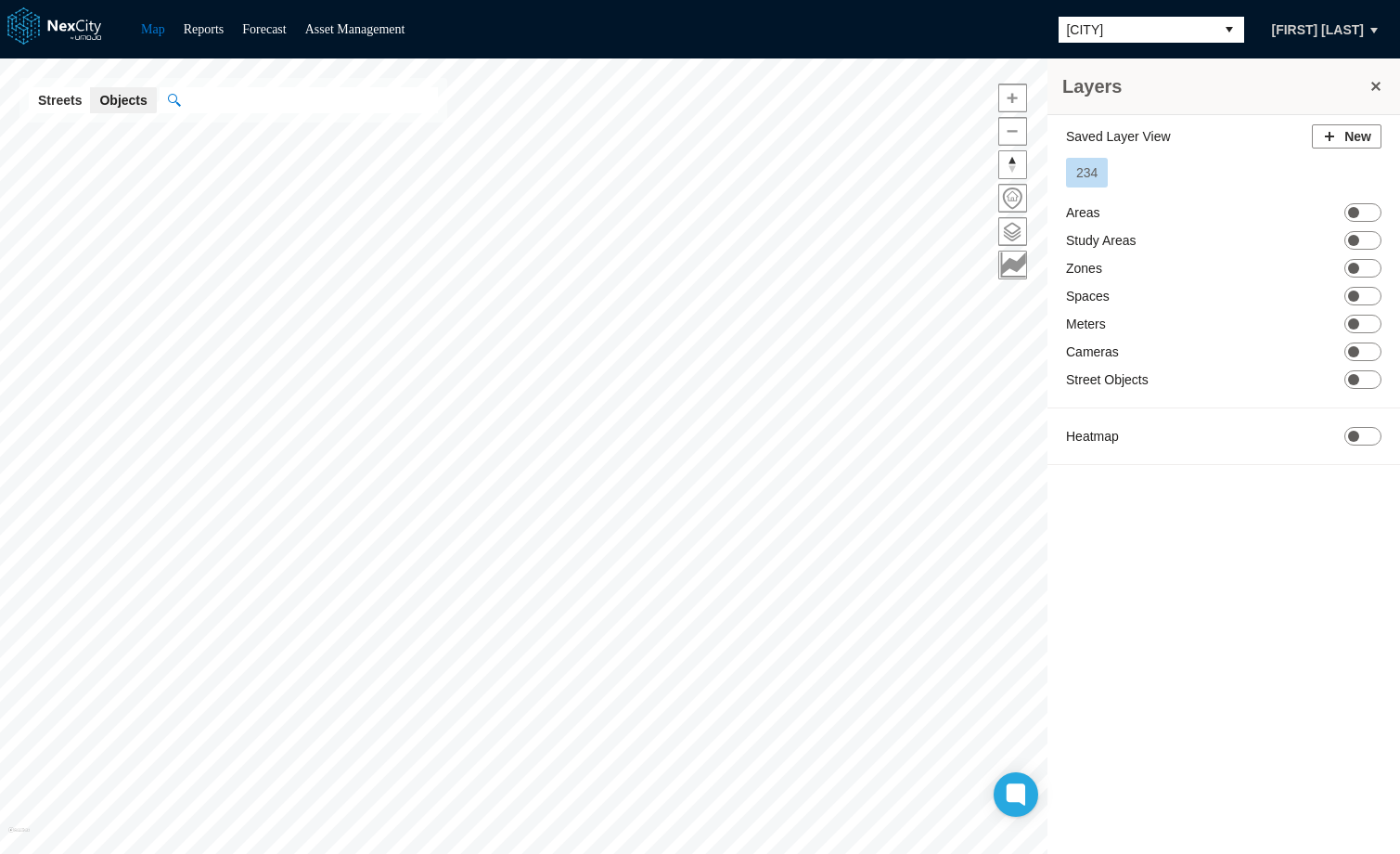 click on "234" at bounding box center (1086, 173) 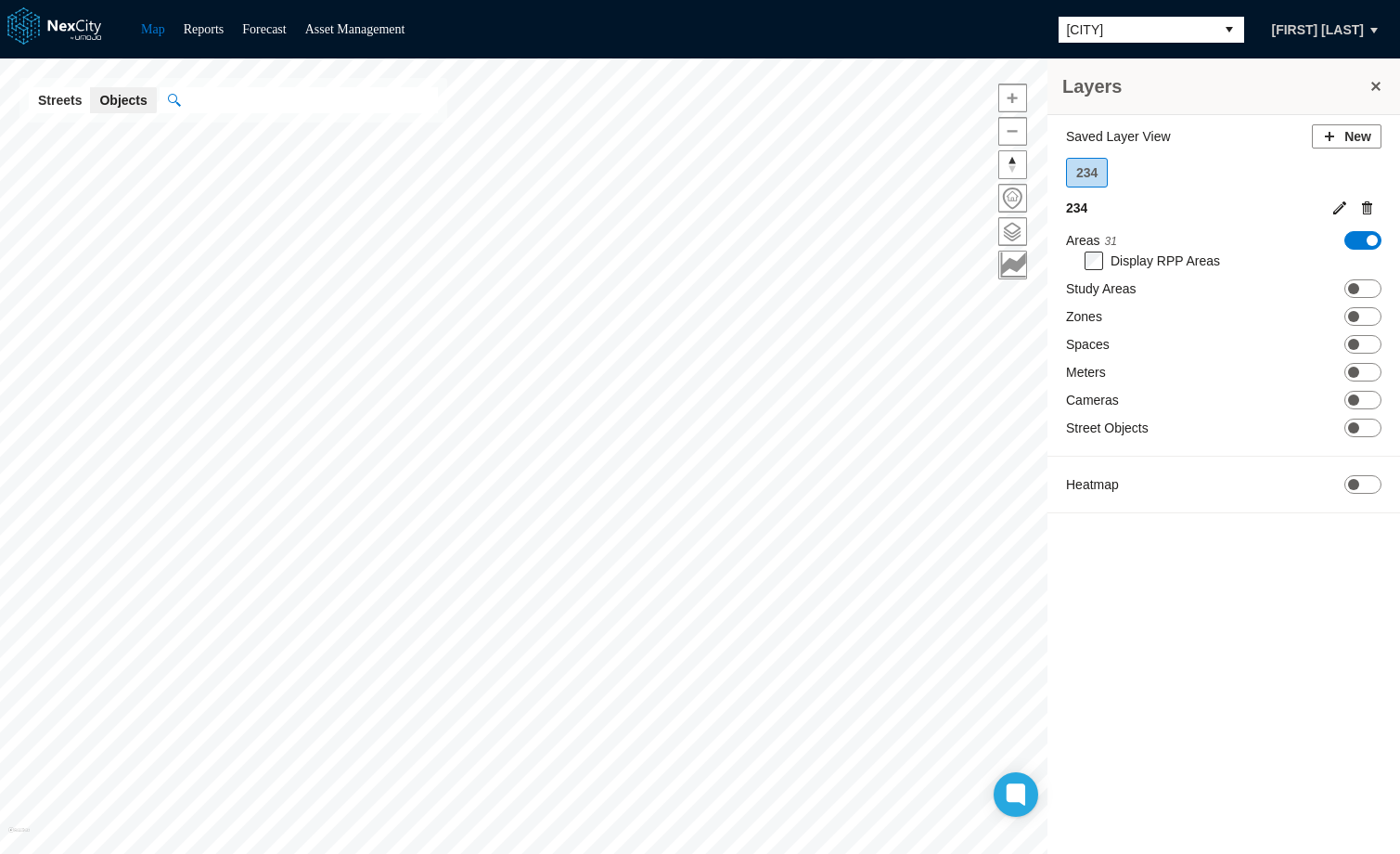 click at bounding box center (1368, 208) 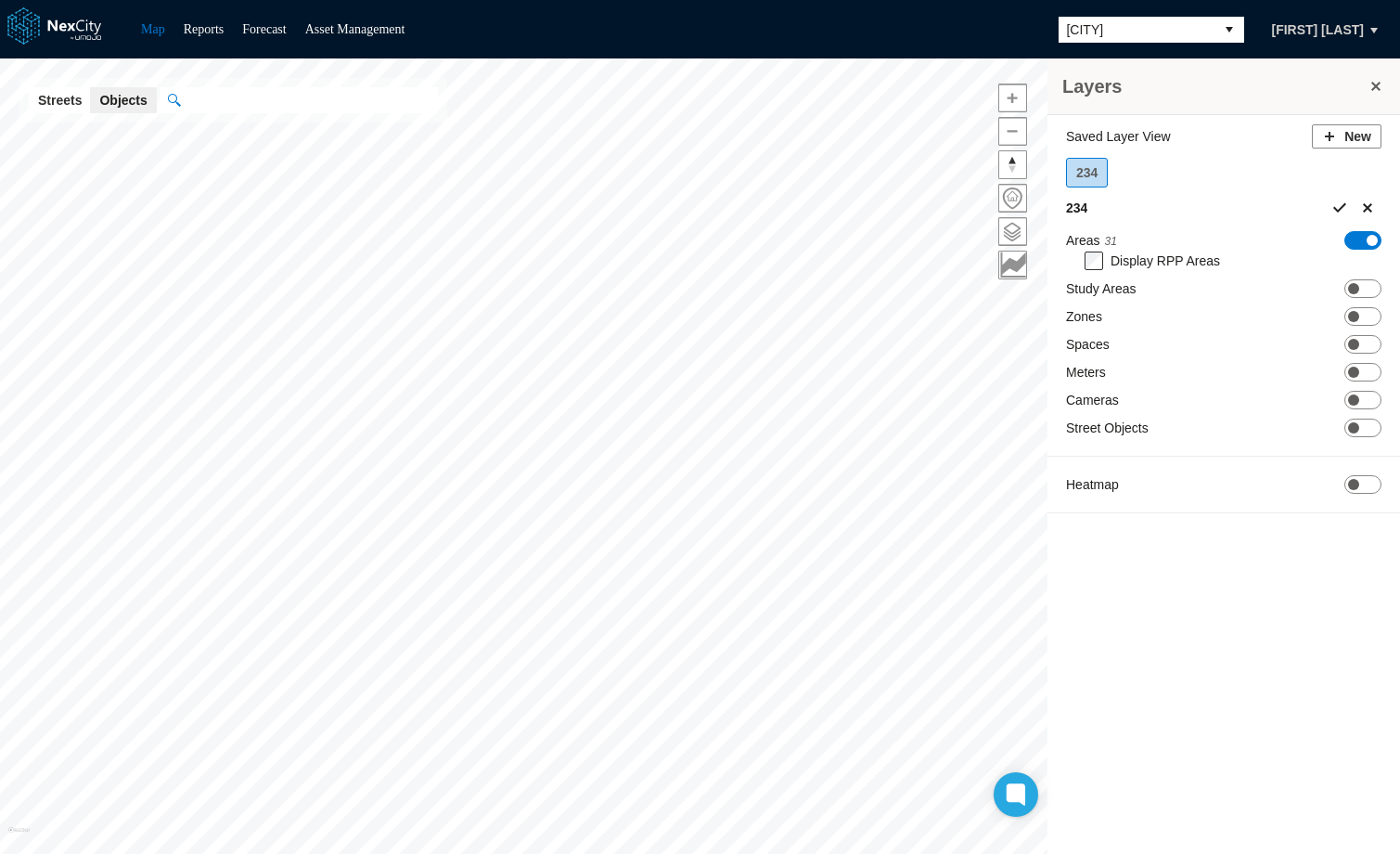 click at bounding box center [1340, 208] 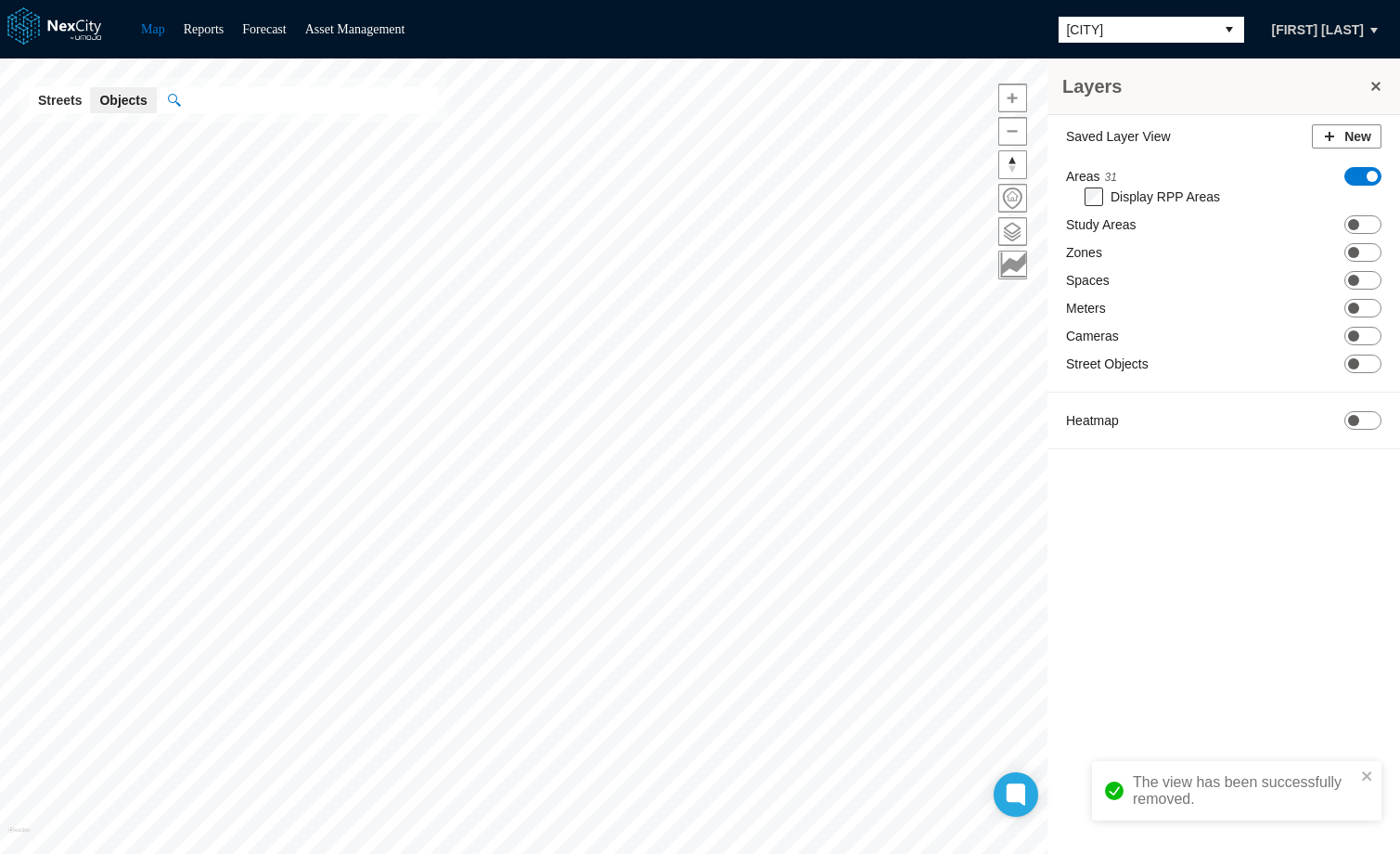 click on "ON OFF" at bounding box center [1363, 176] 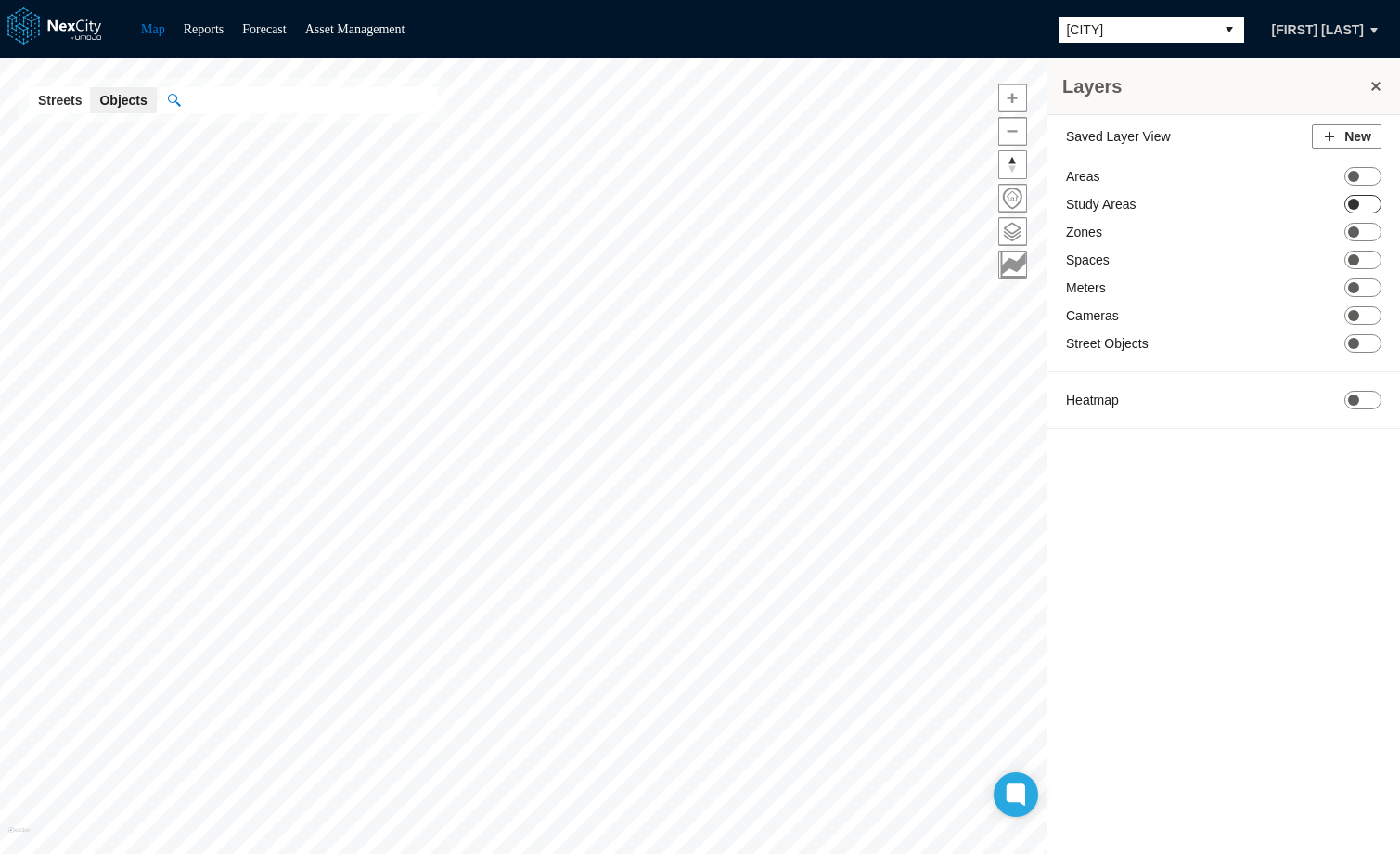 click at bounding box center [1354, 204] 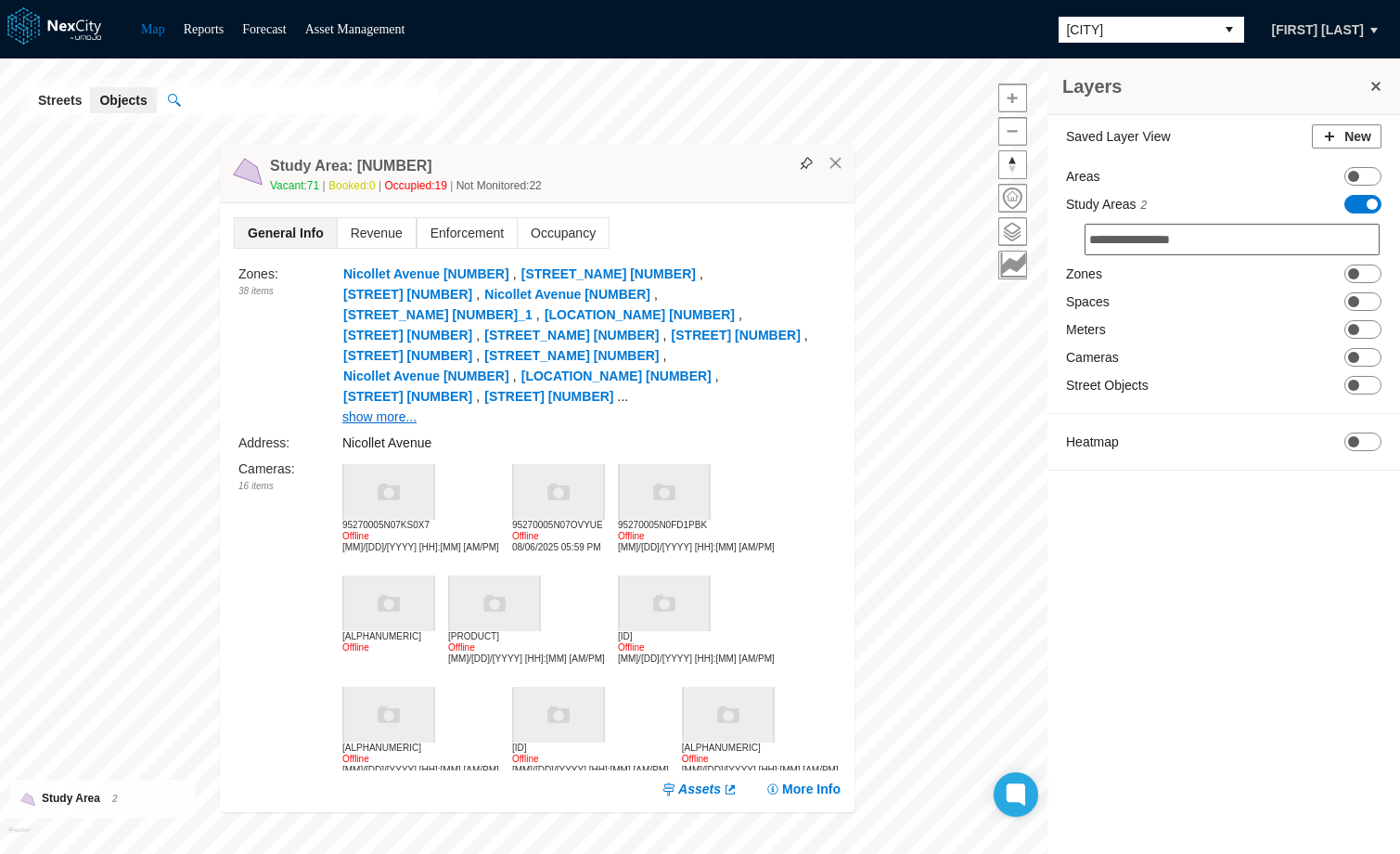 drag, startPoint x: 794, startPoint y: 193, endPoint x: 621, endPoint y: 143, distance: 180.0805 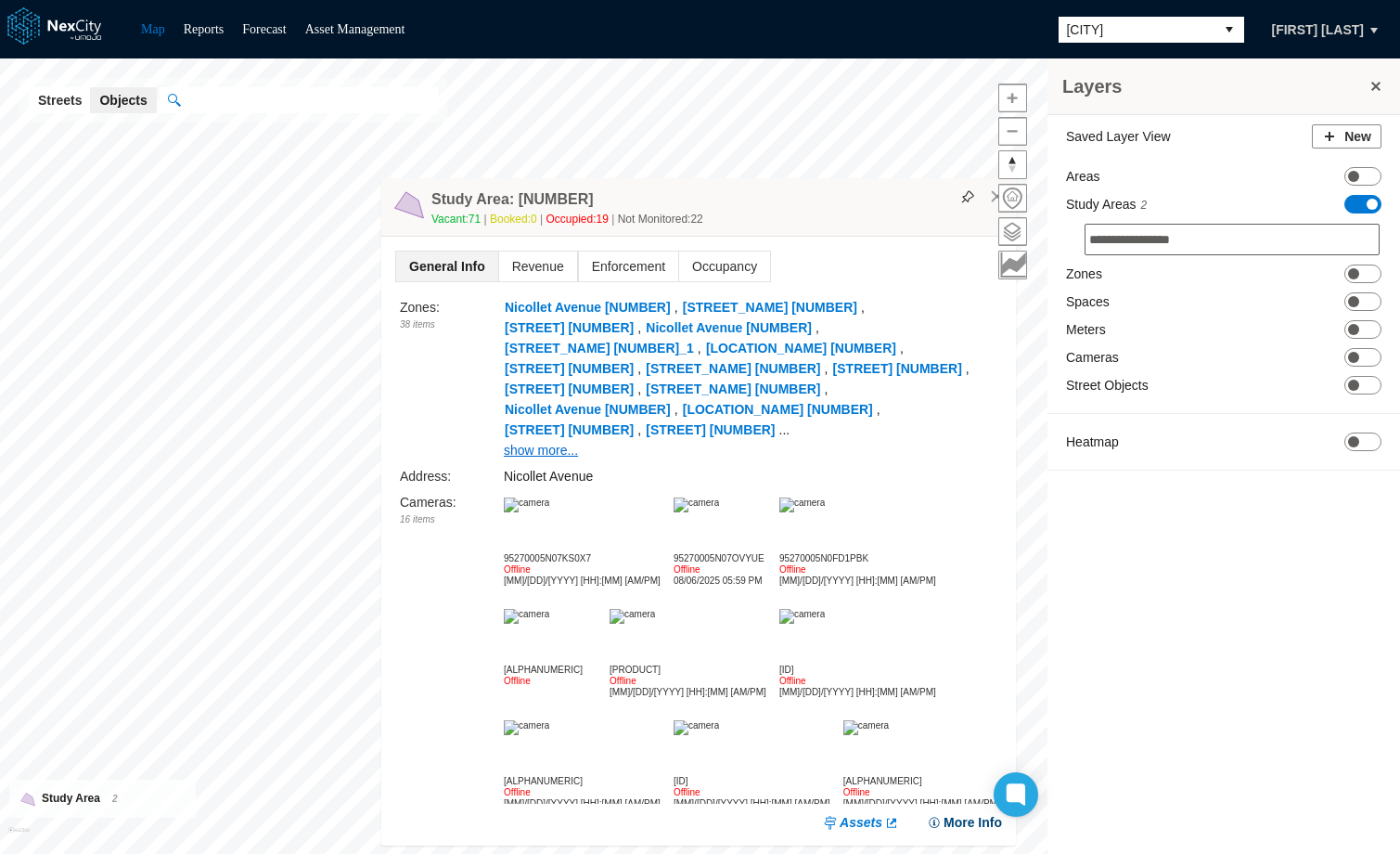 click on "More Info" at bounding box center (964, 822) 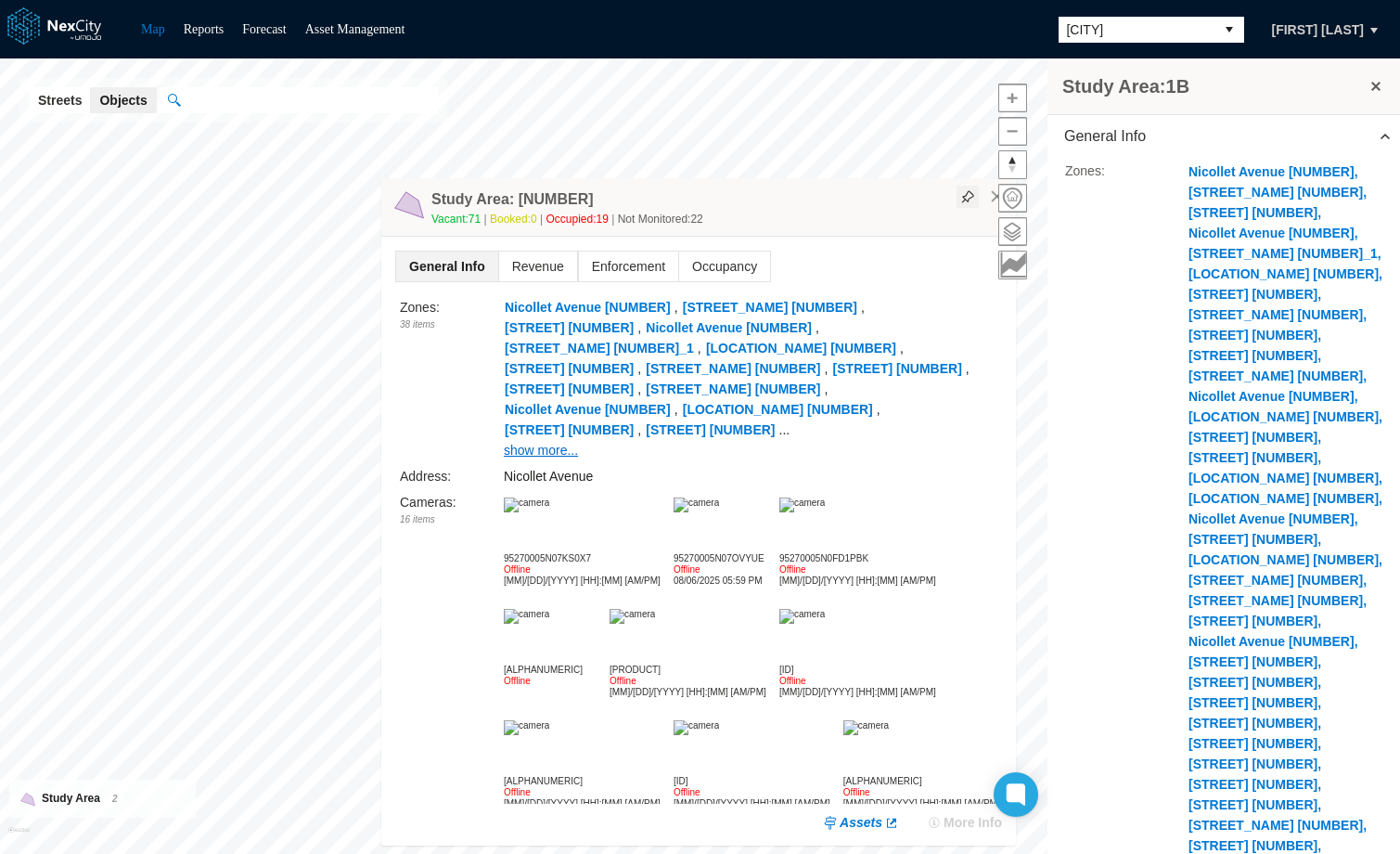 click at bounding box center [968, 197] 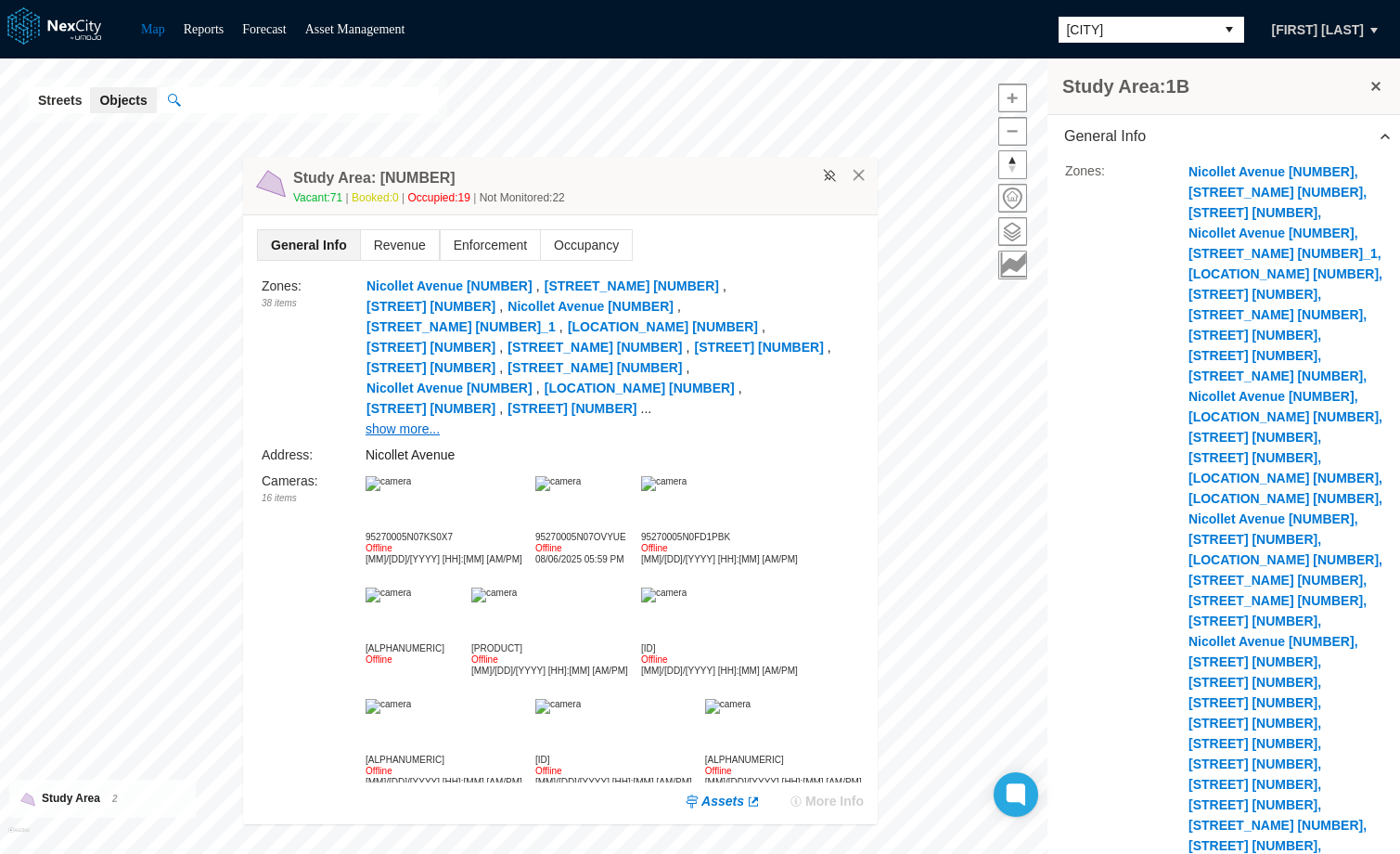 drag, startPoint x: 758, startPoint y: 206, endPoint x: 482, endPoint y: 163, distance: 279.32955 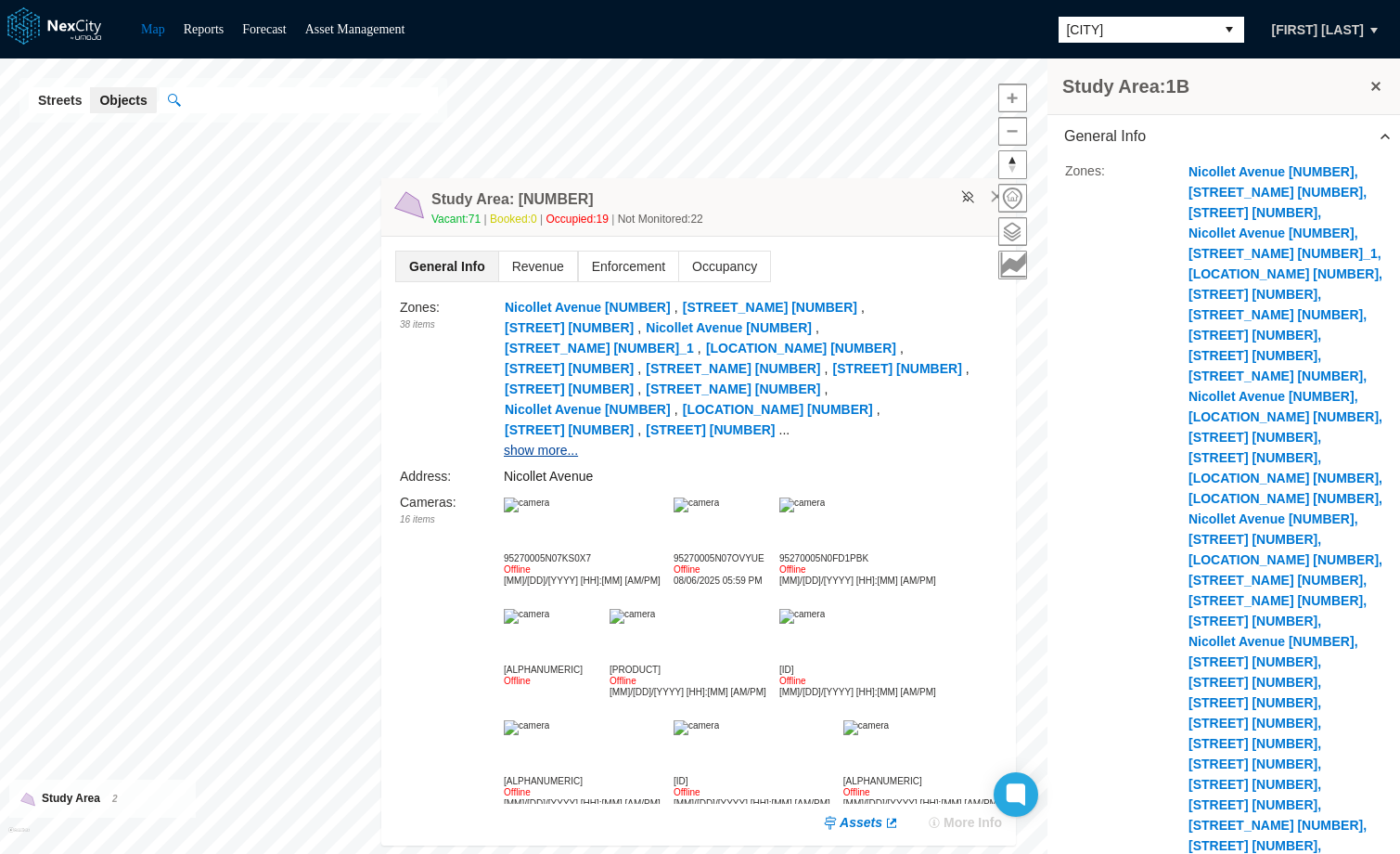 click on "show more..." at bounding box center [541, 450] 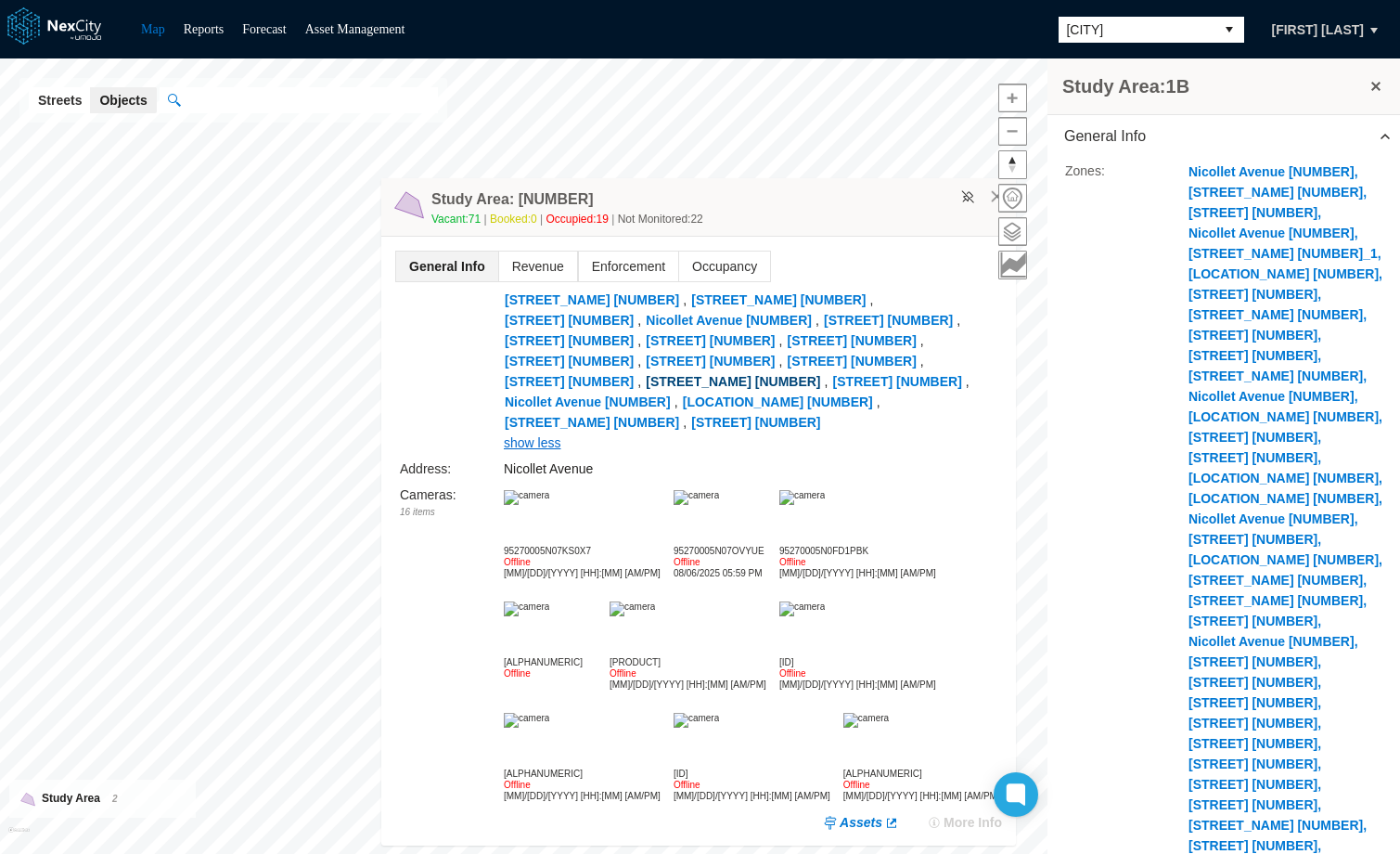 scroll, scrollTop: 0, scrollLeft: 0, axis: both 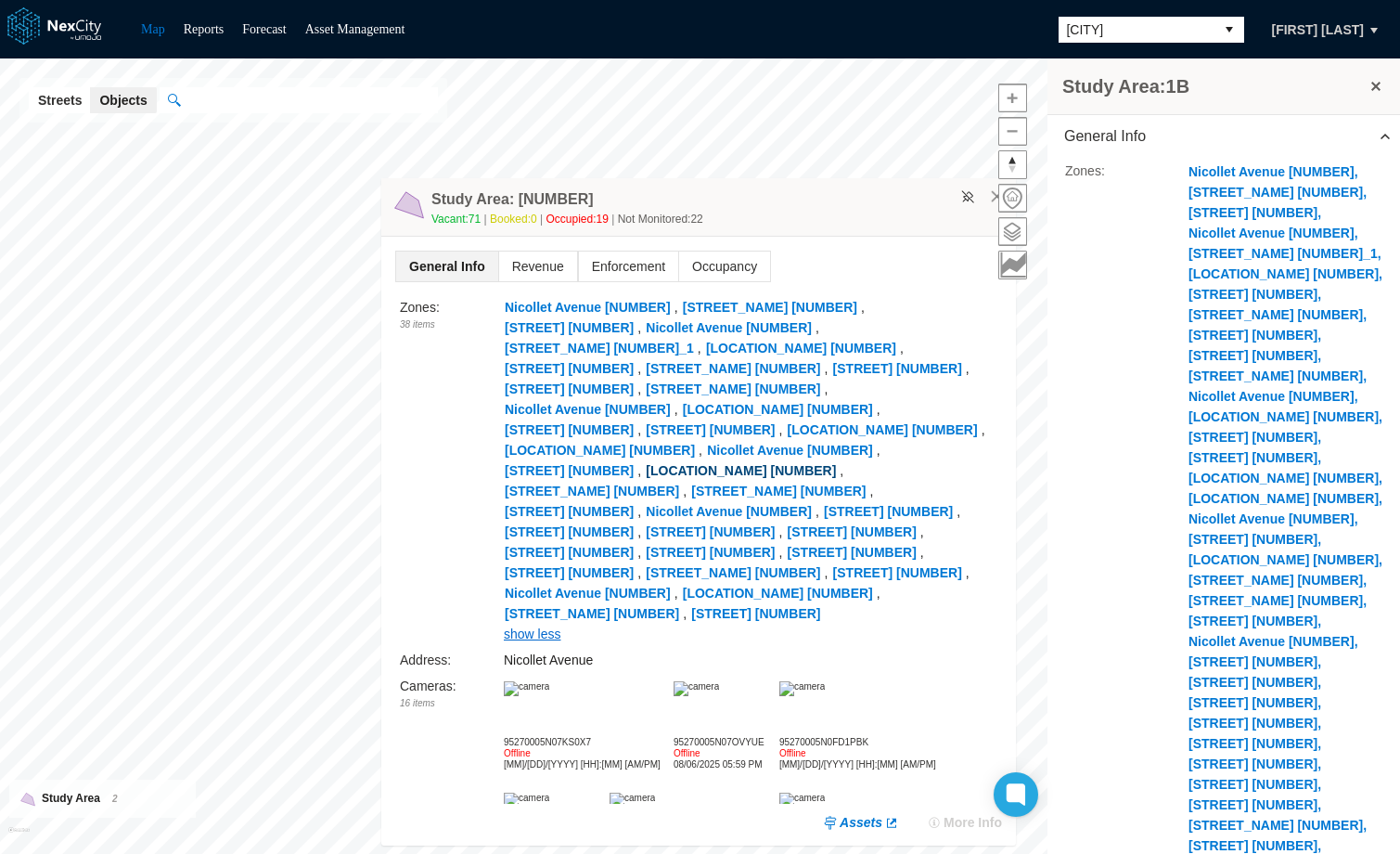 click on "Nicollet Avenue 95" at bounding box center (740, 471) 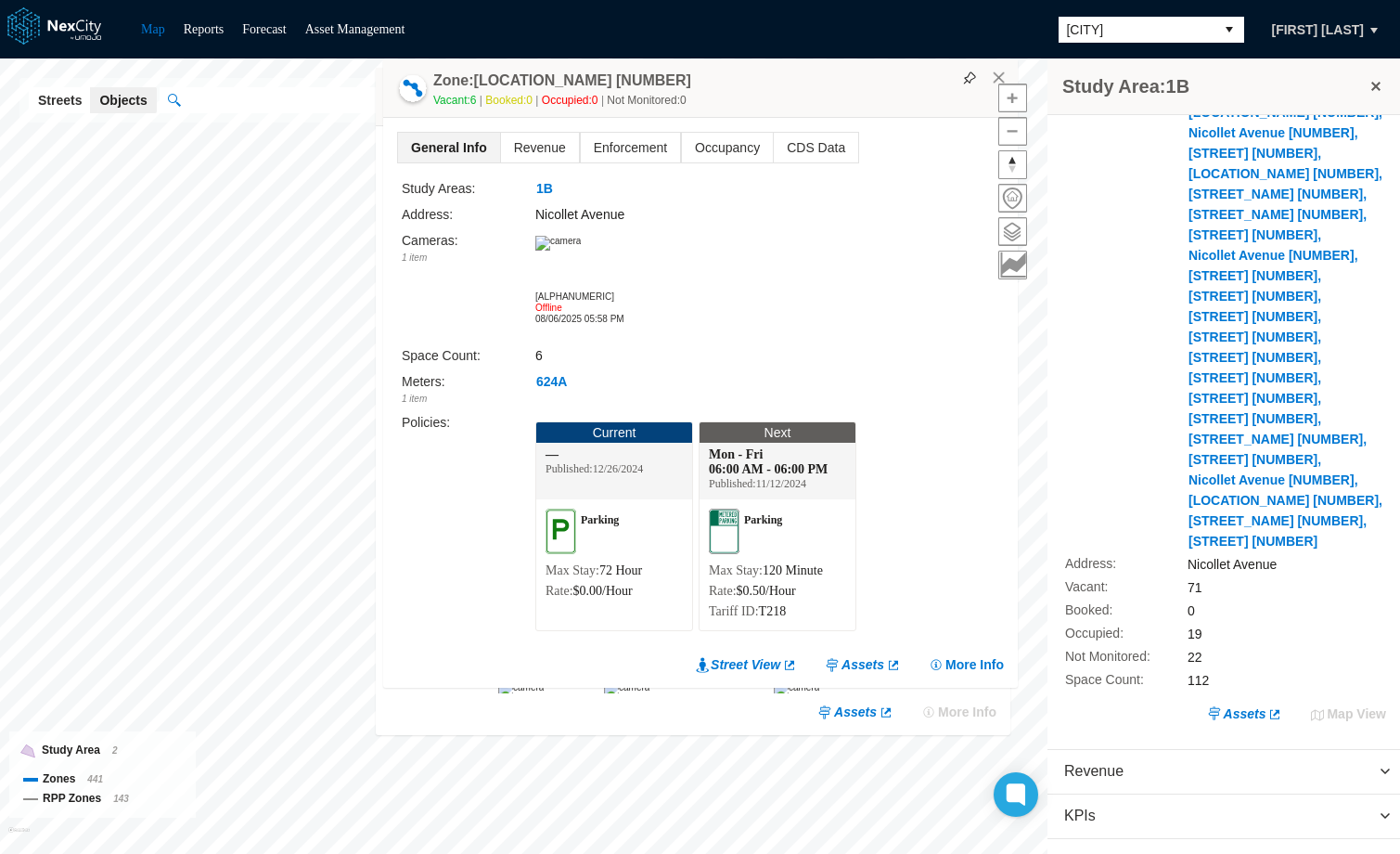 scroll, scrollTop: 500, scrollLeft: 0, axis: vertical 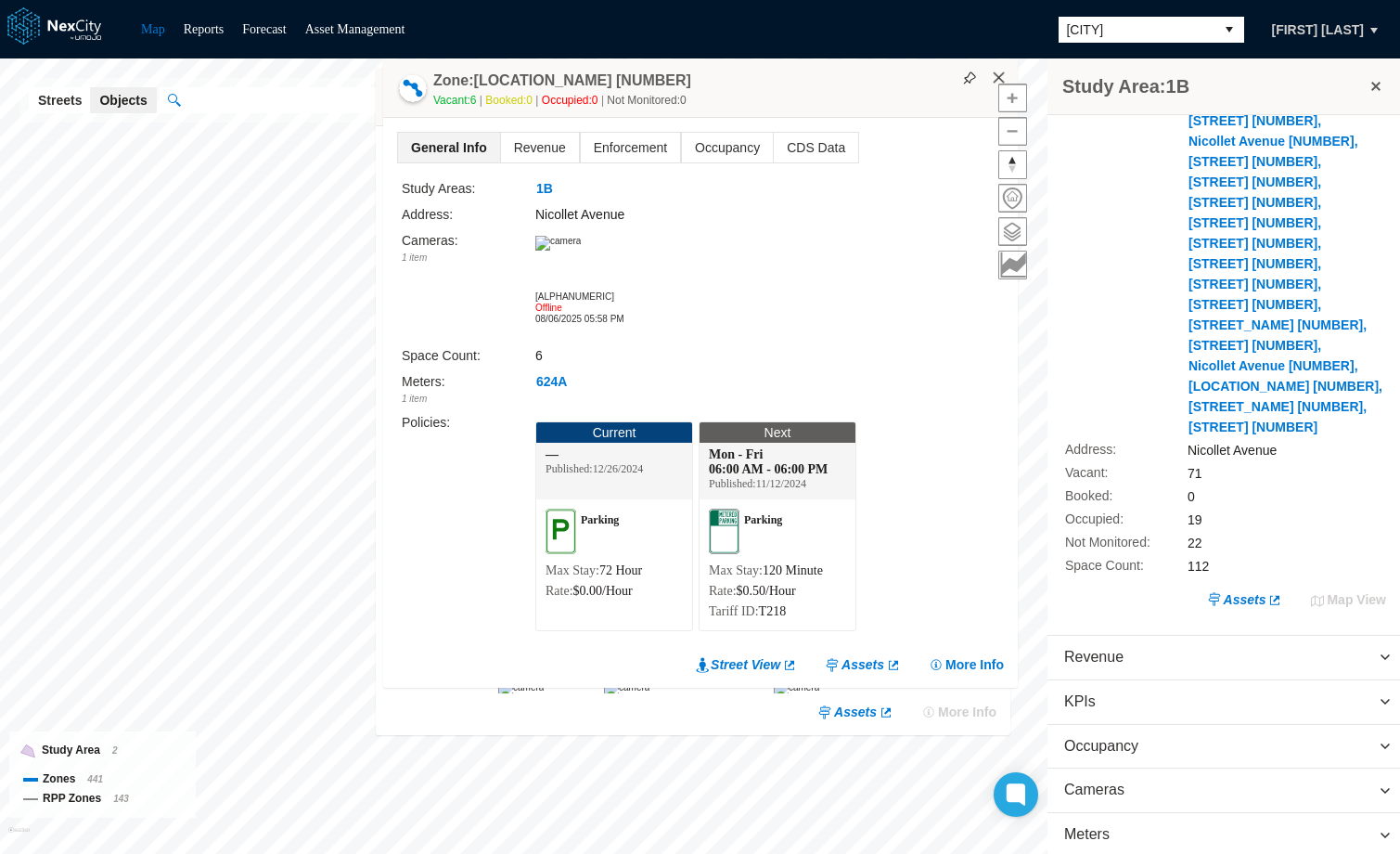 click on "×" at bounding box center [999, 78] 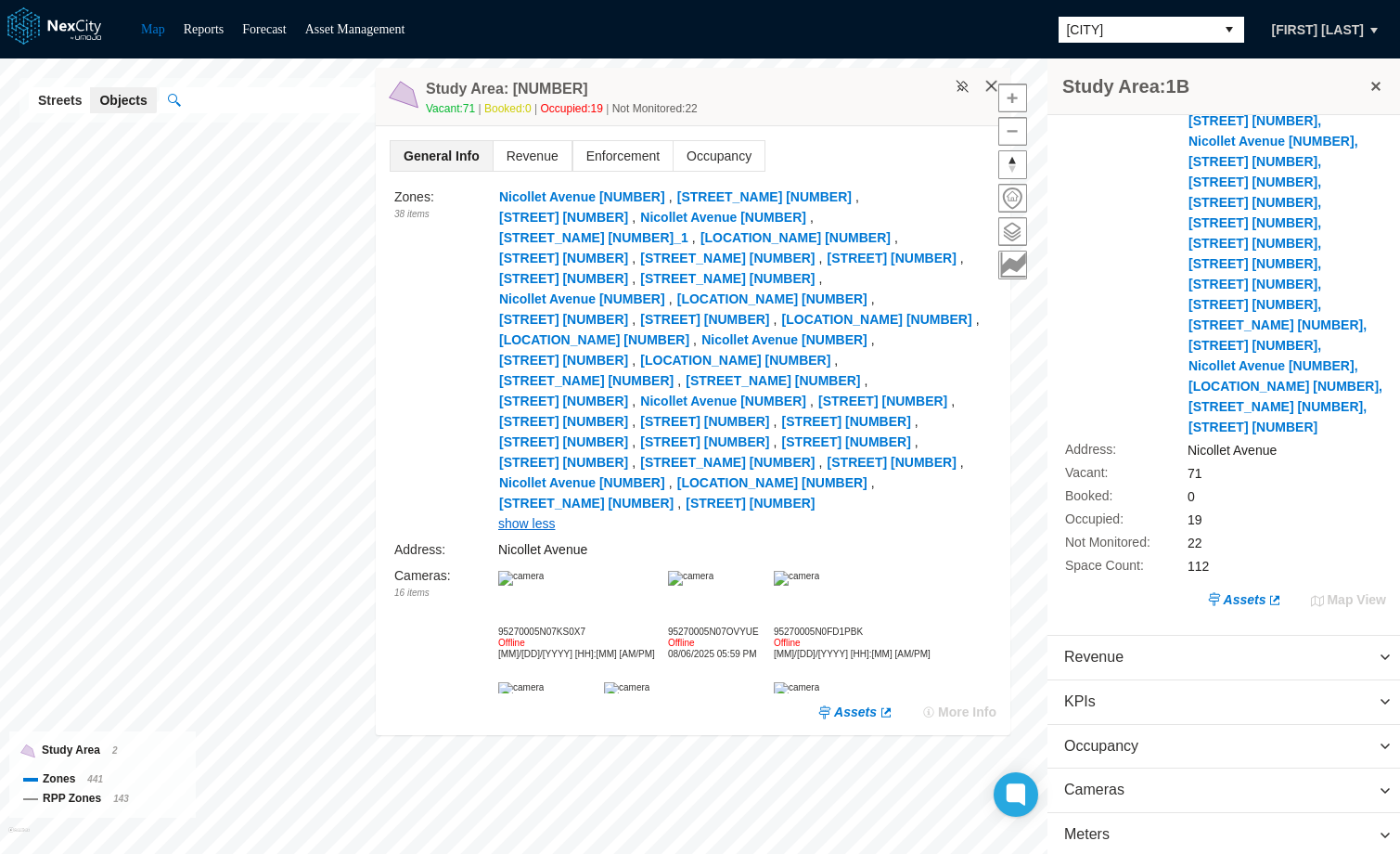 click on "×" at bounding box center [992, 86] 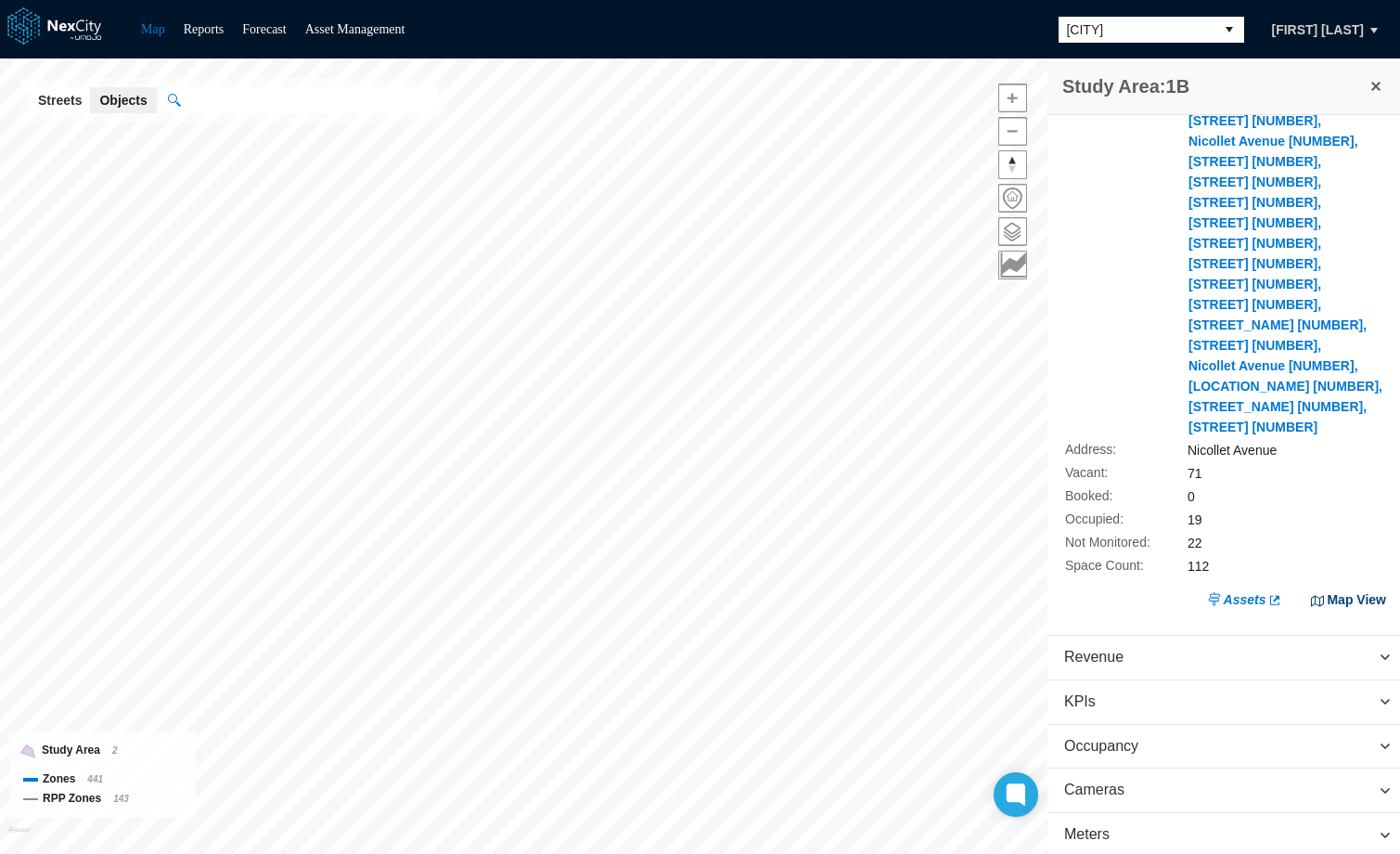 click on "Map View" at bounding box center (1348, 600) 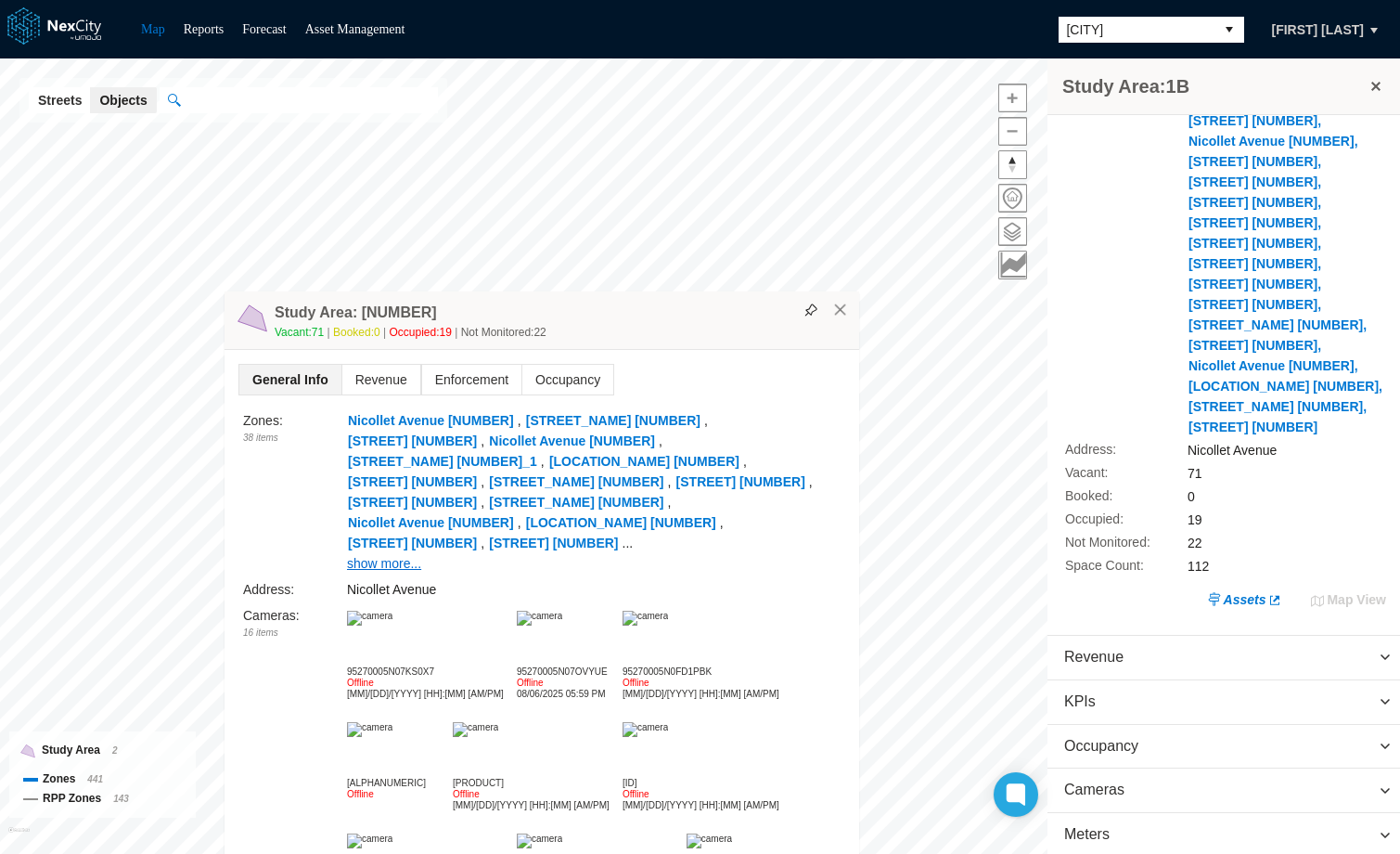 drag, startPoint x: 751, startPoint y: 781, endPoint x: 601, endPoint y: 127, distance: 670.9814 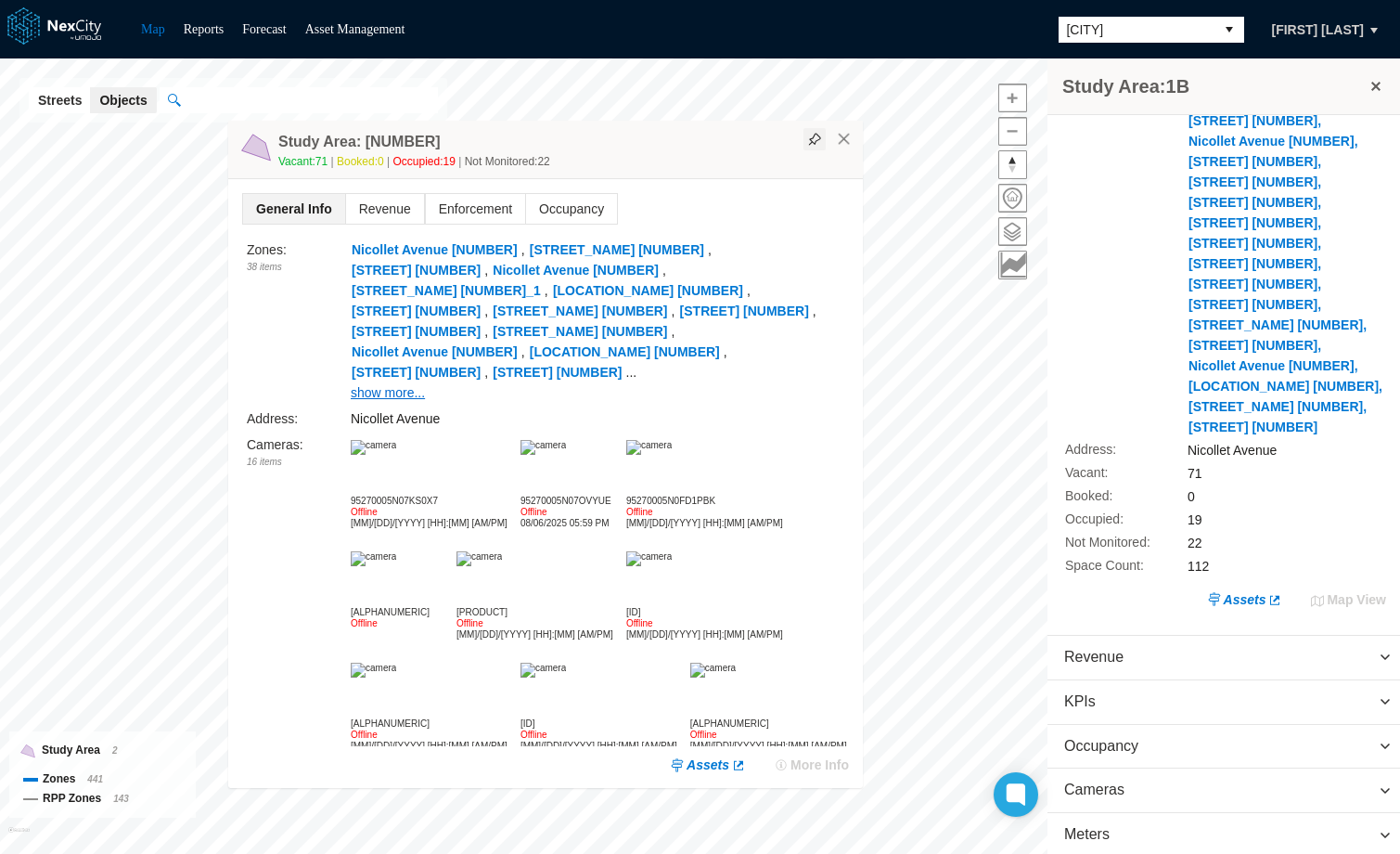 click at bounding box center [815, 139] 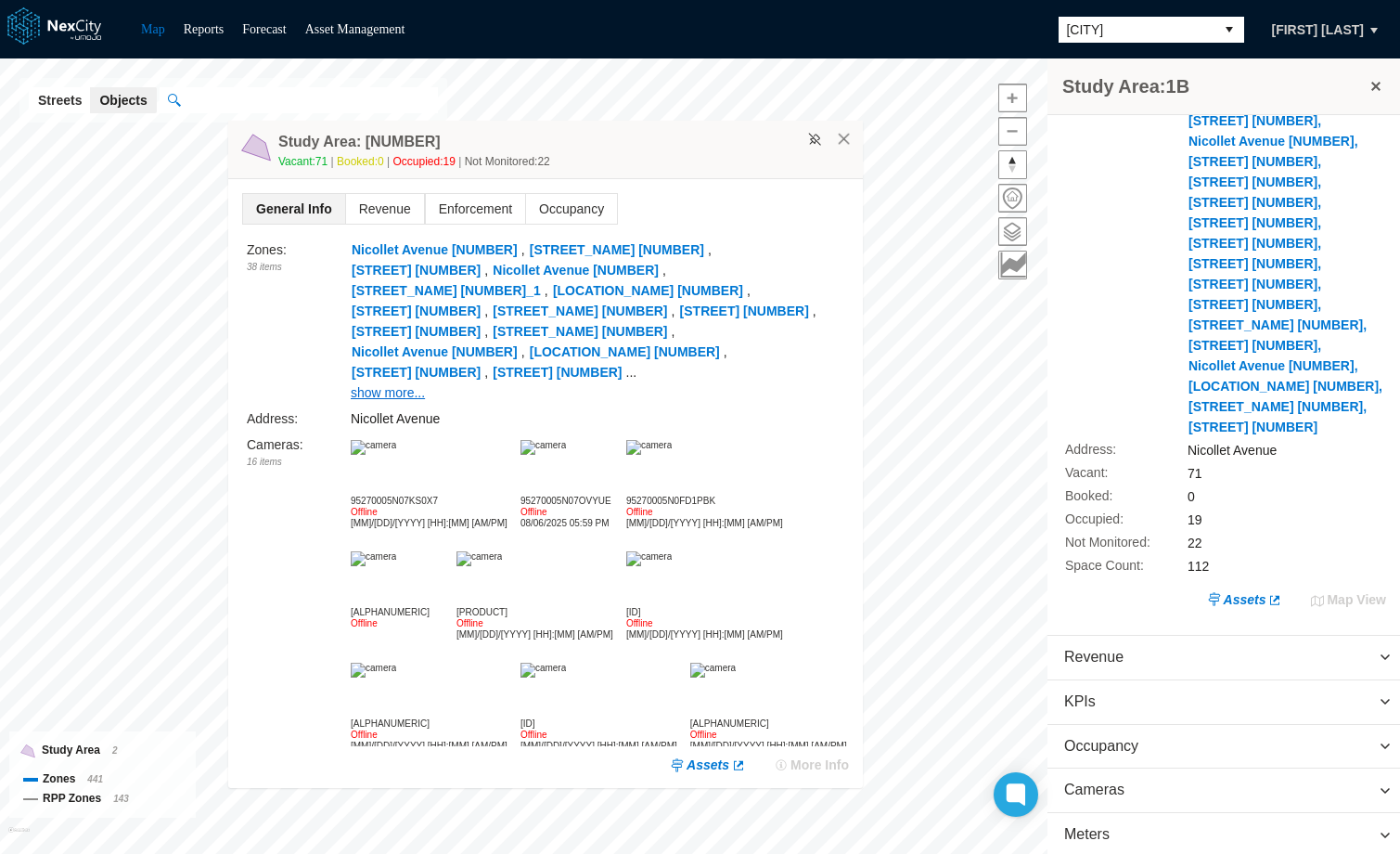 click at bounding box center (543, 447) 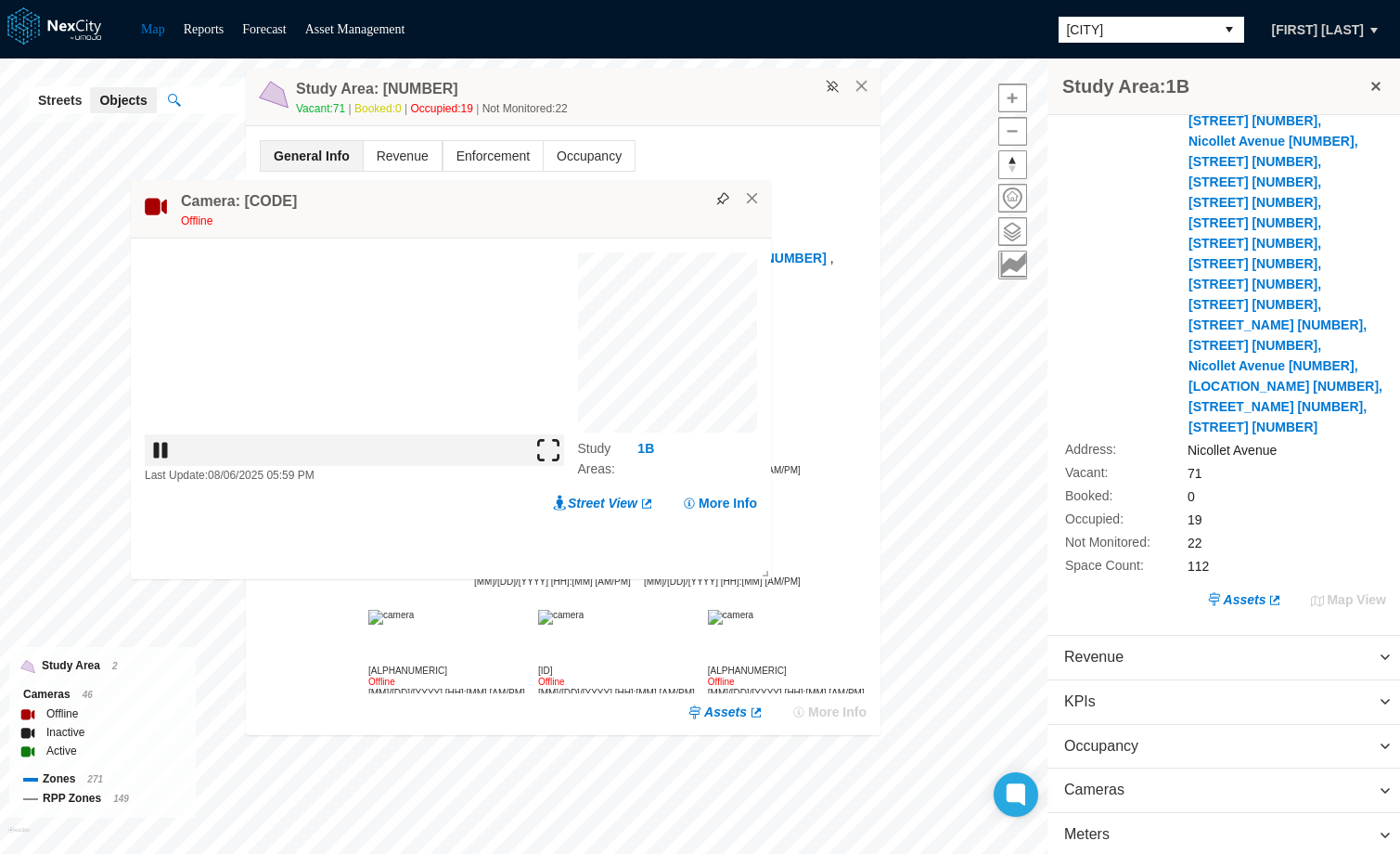 drag, startPoint x: 821, startPoint y: 120, endPoint x: 610, endPoint y: 204, distance: 227.1057 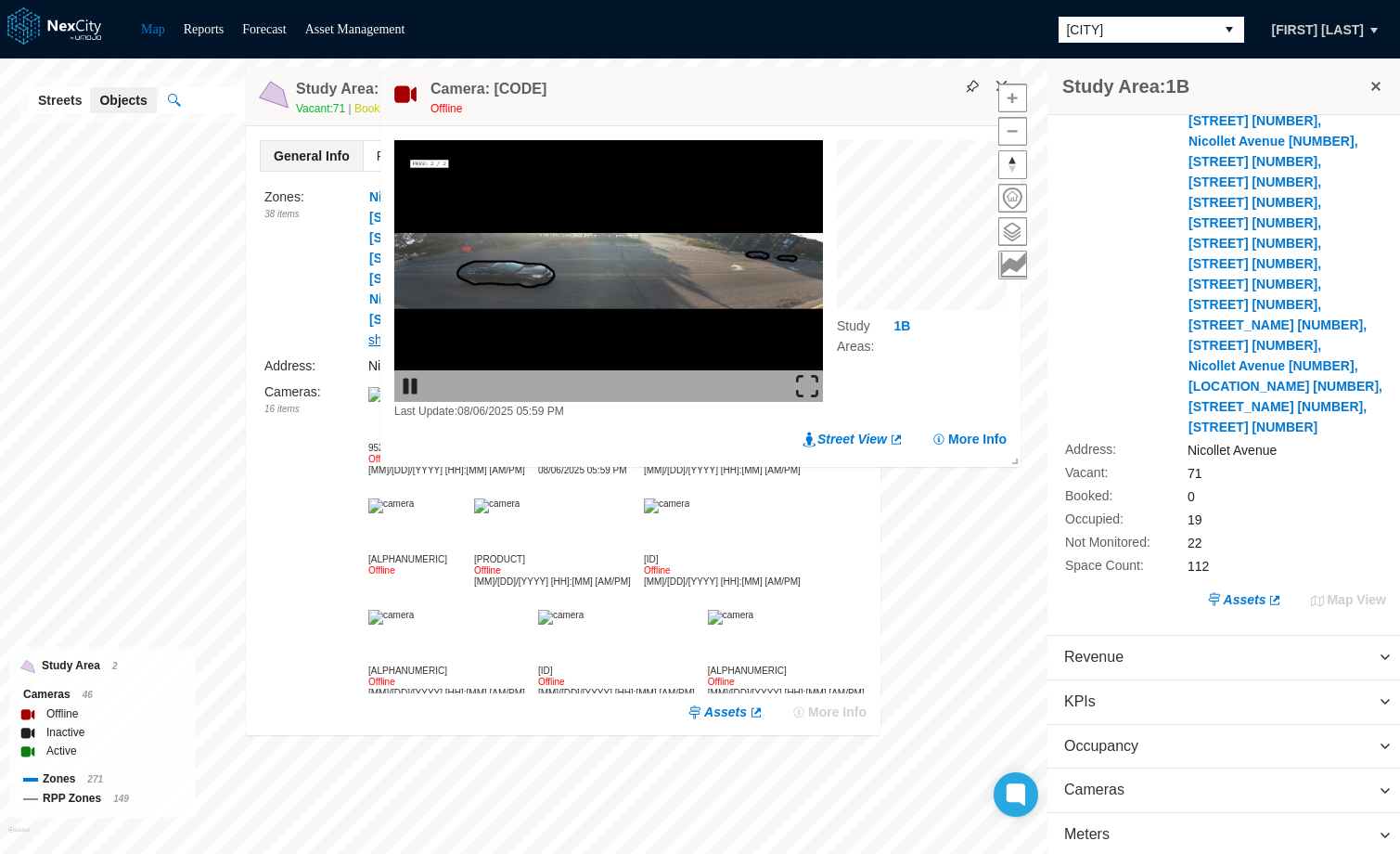 click on "×" at bounding box center (1002, 86) 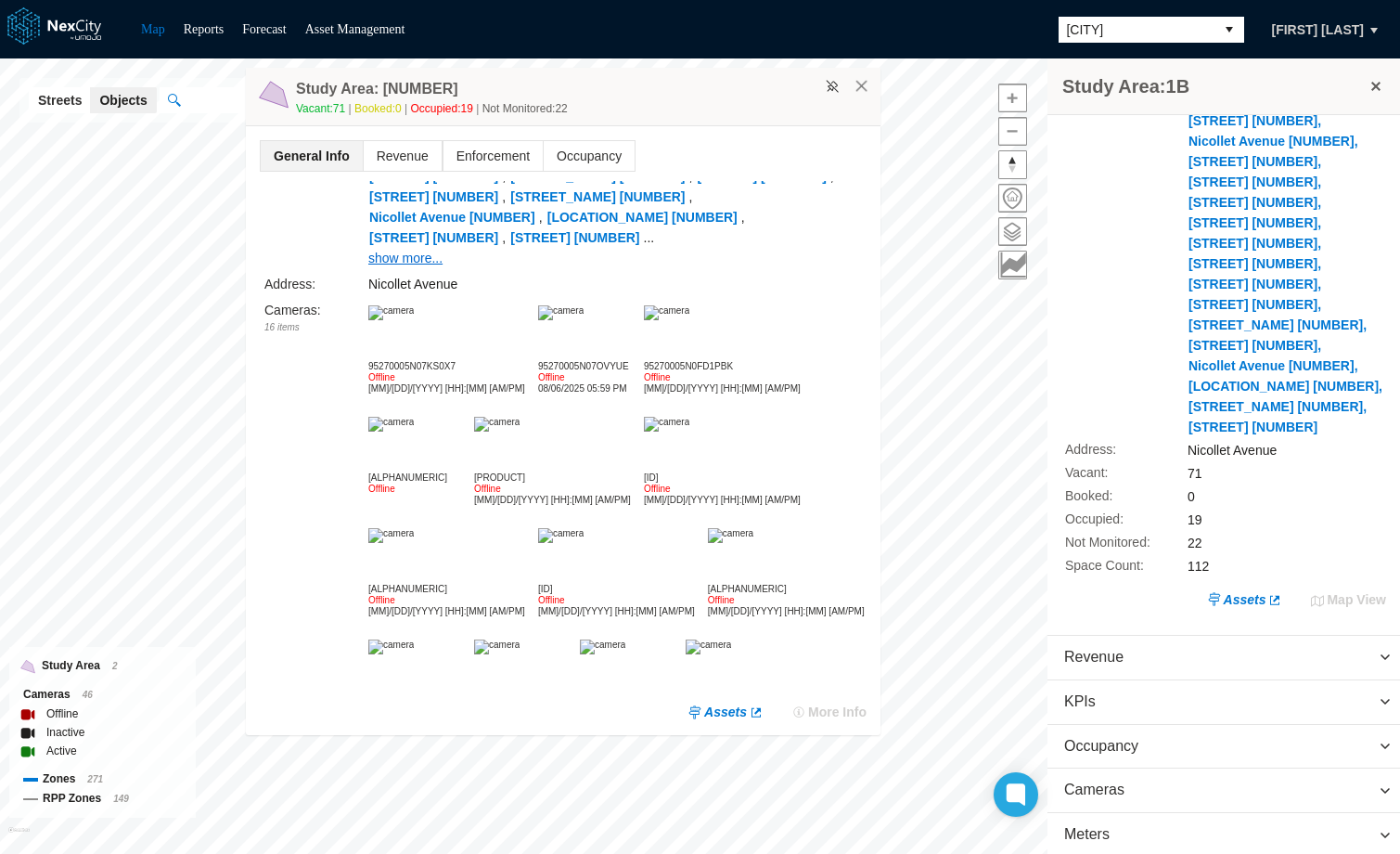 scroll, scrollTop: 163, scrollLeft: 0, axis: vertical 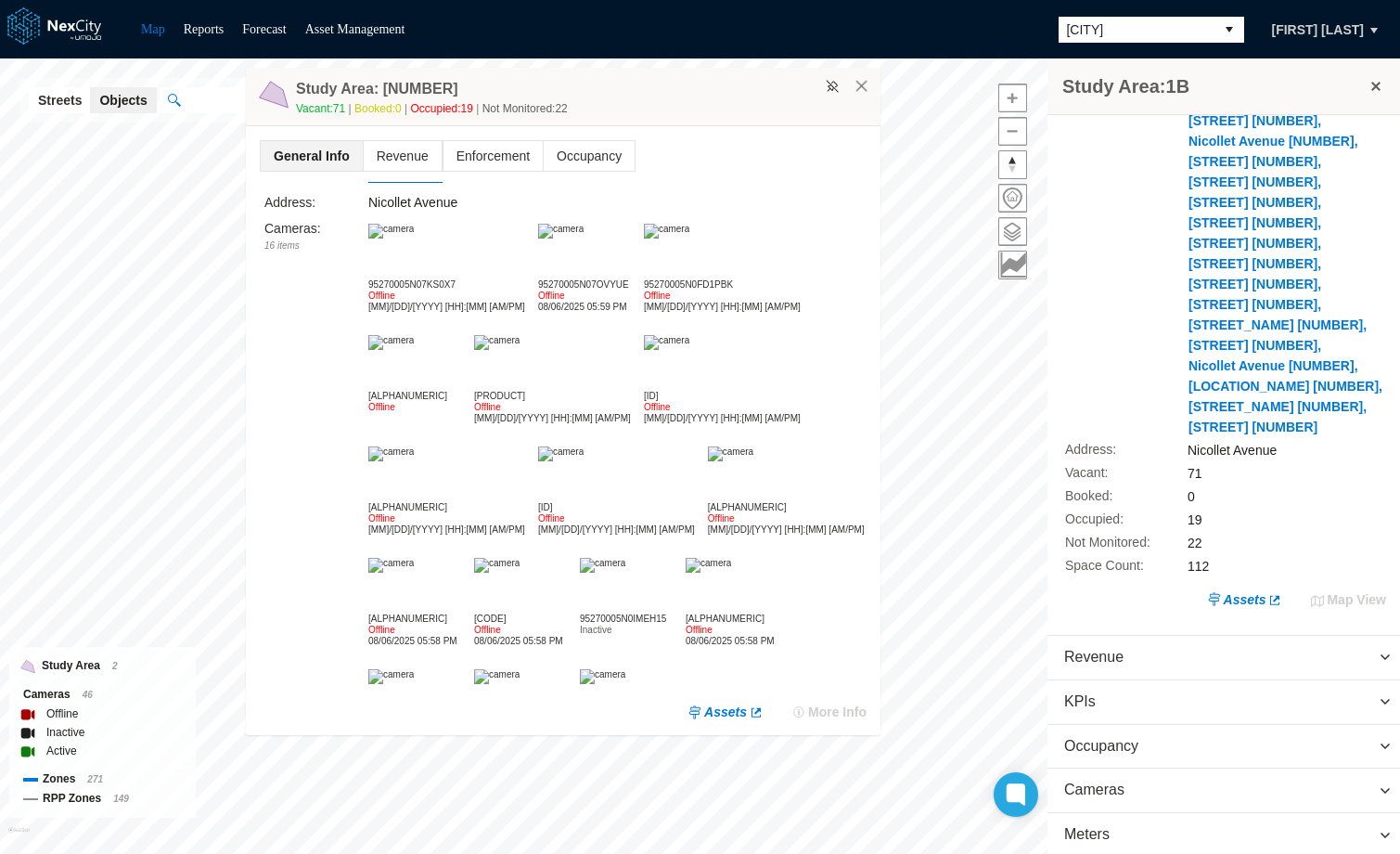click on "624D ," at bounding box center (475, 815) 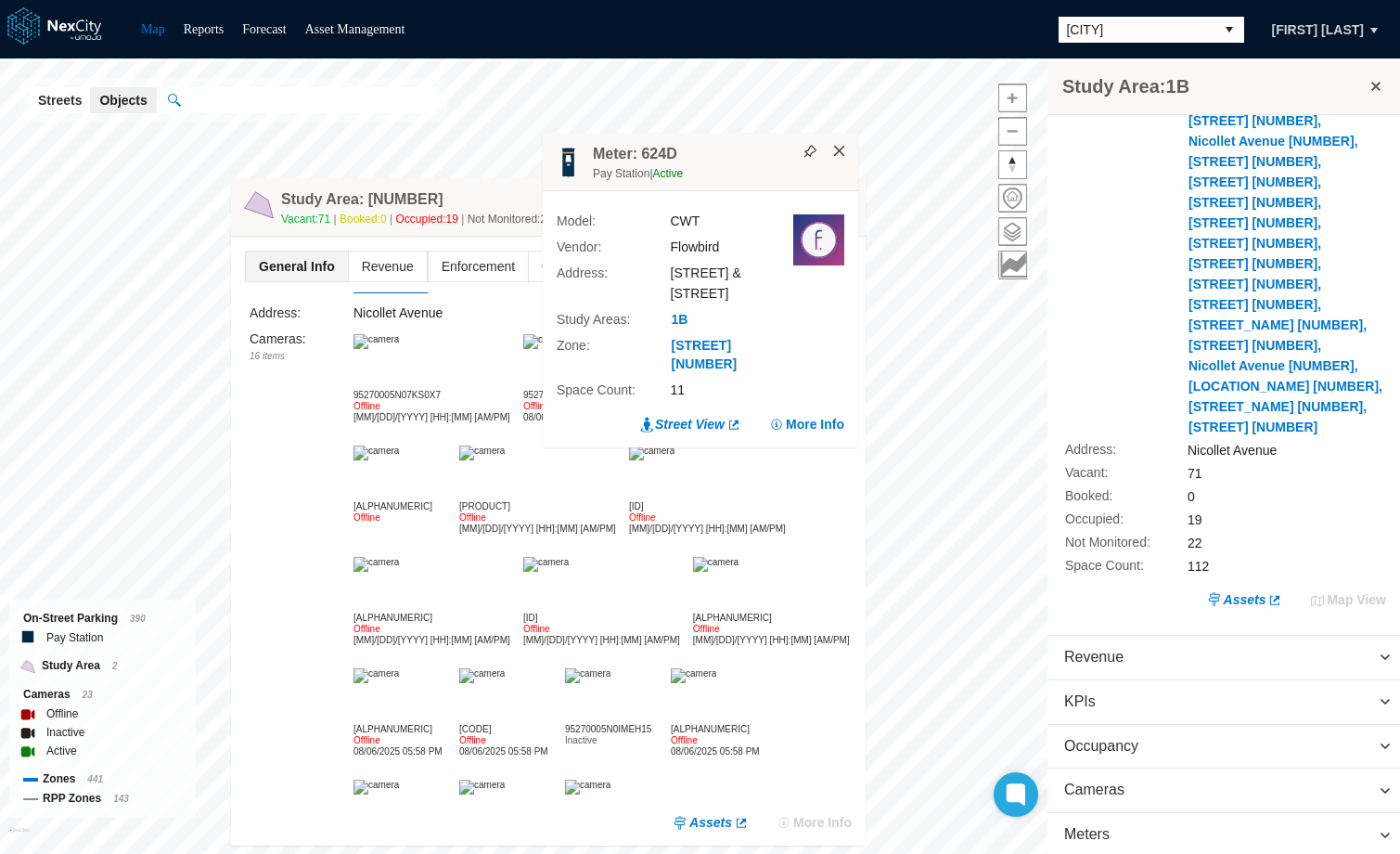click on "×" at bounding box center (840, 151) 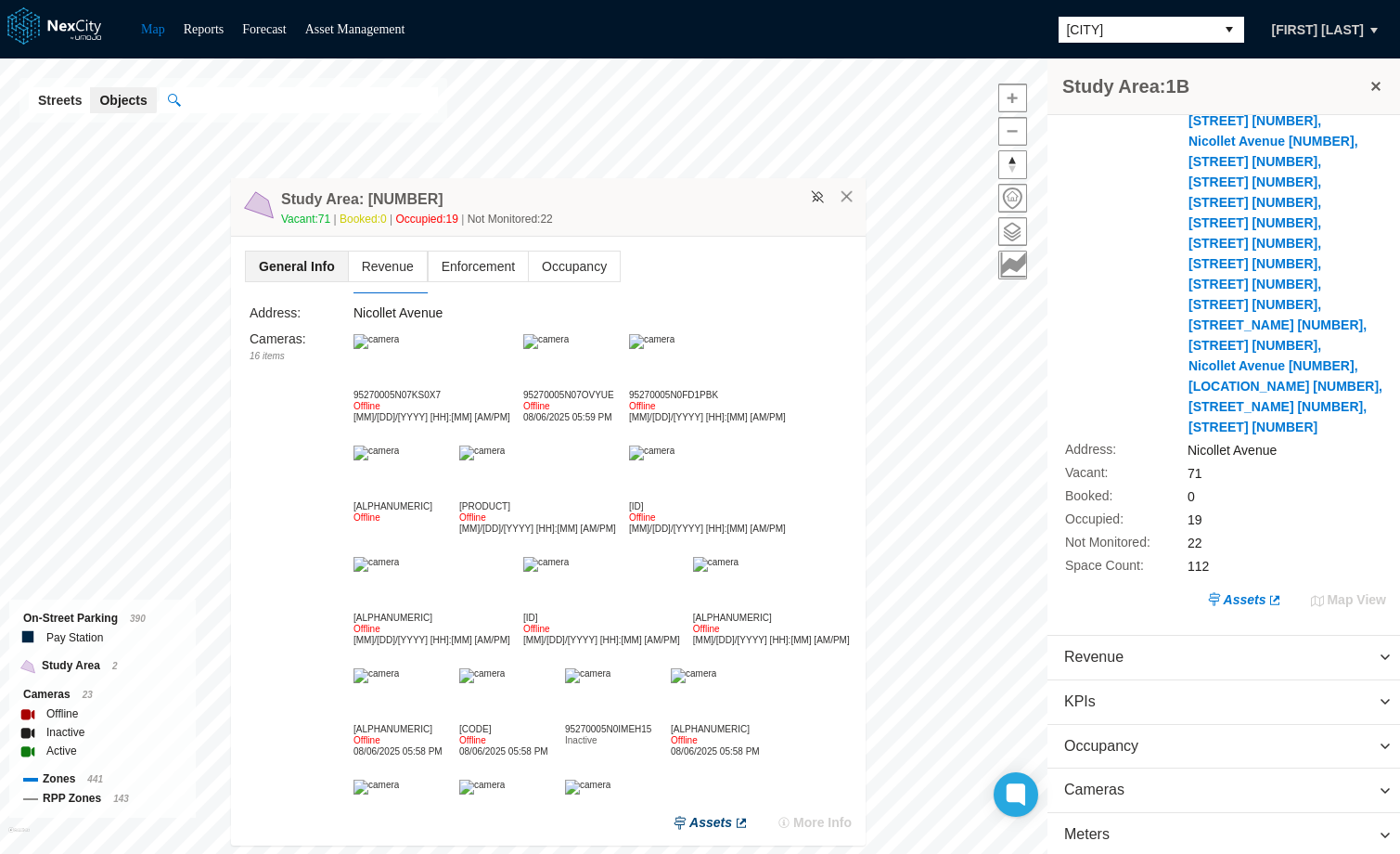 click on "Assets" at bounding box center (711, 822) 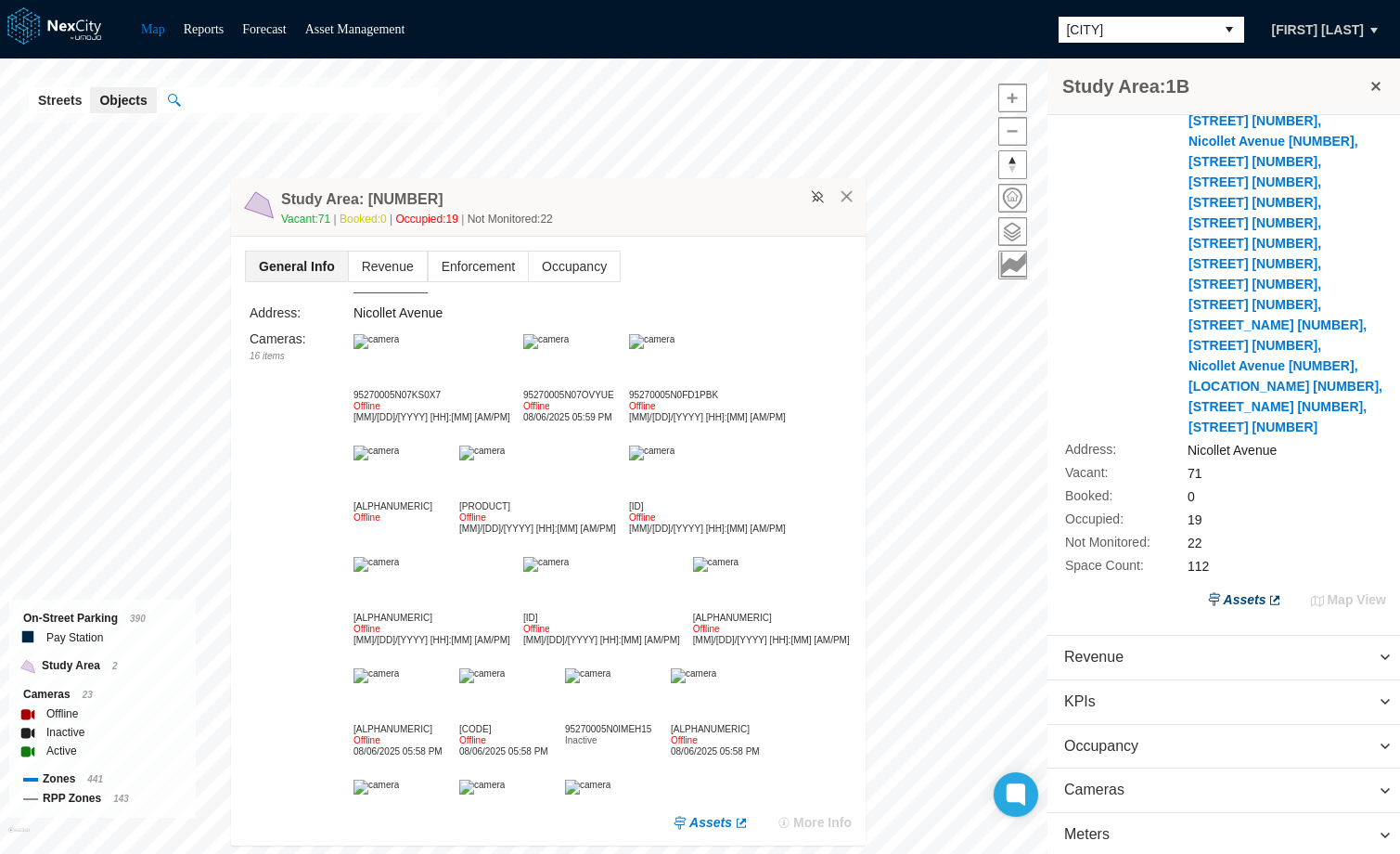 click on "Assets" at bounding box center [1245, 600] 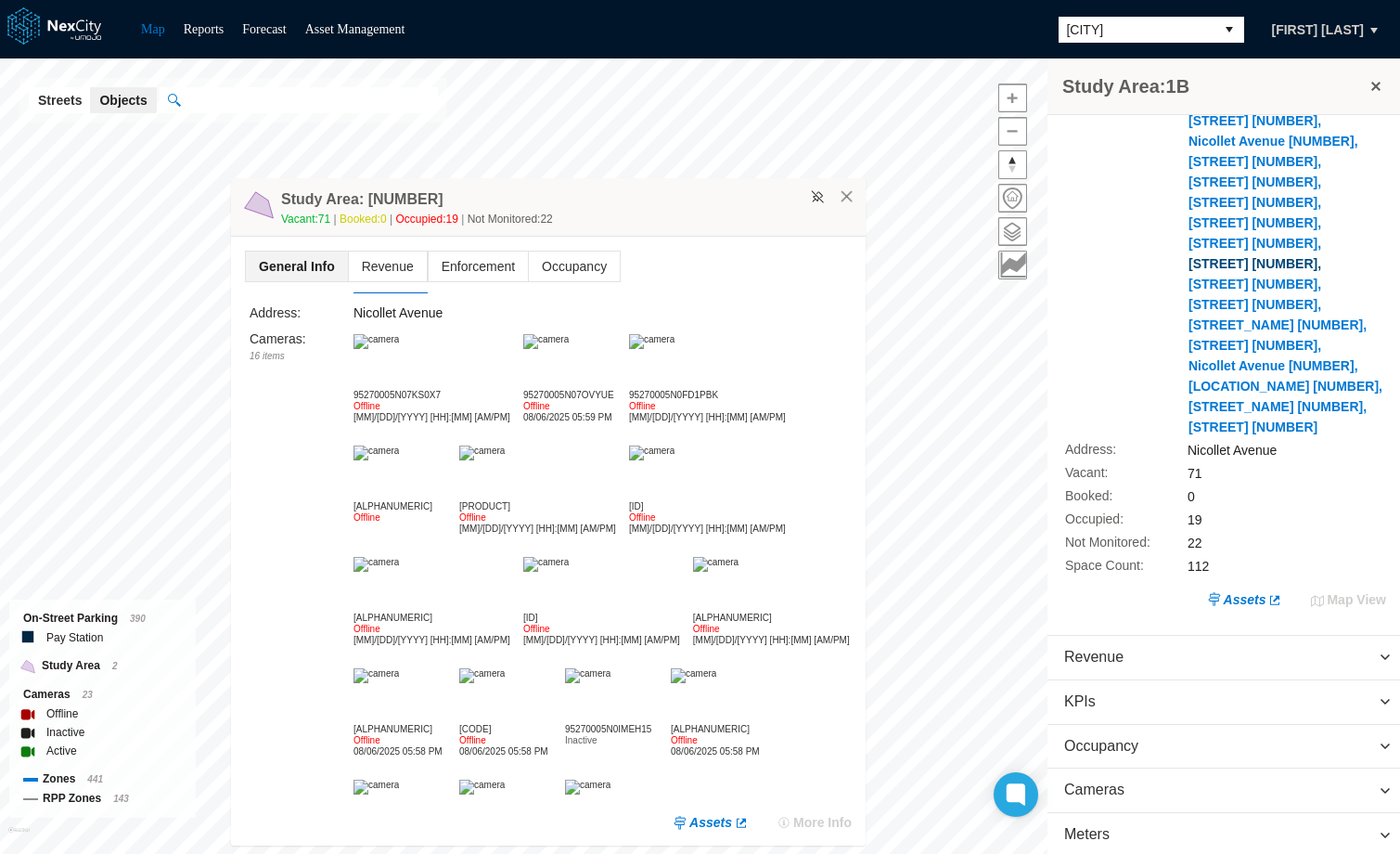 click on "Nicollet Avenue 89 ," at bounding box center (1254, 264) 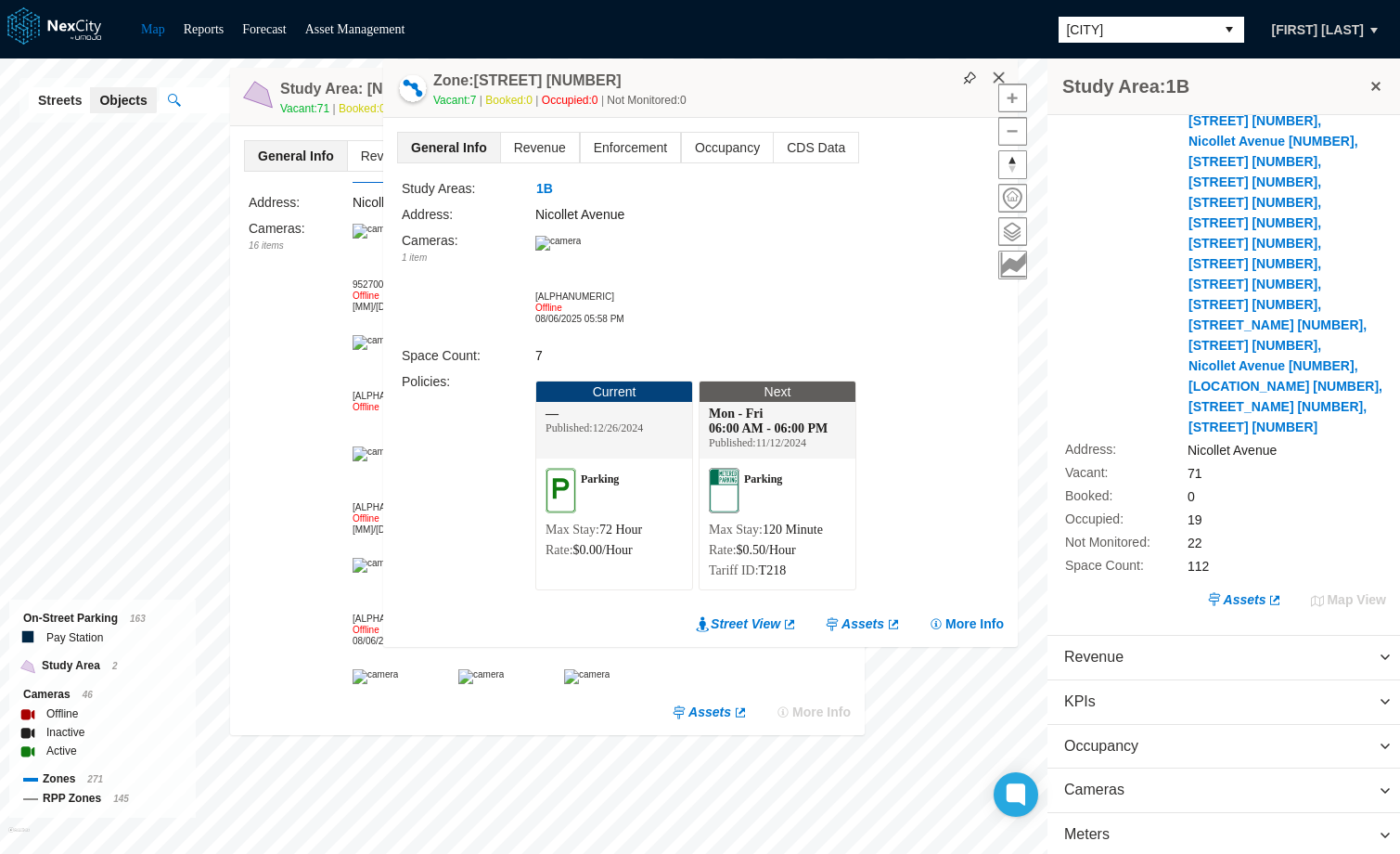 click on "×" at bounding box center (999, 78) 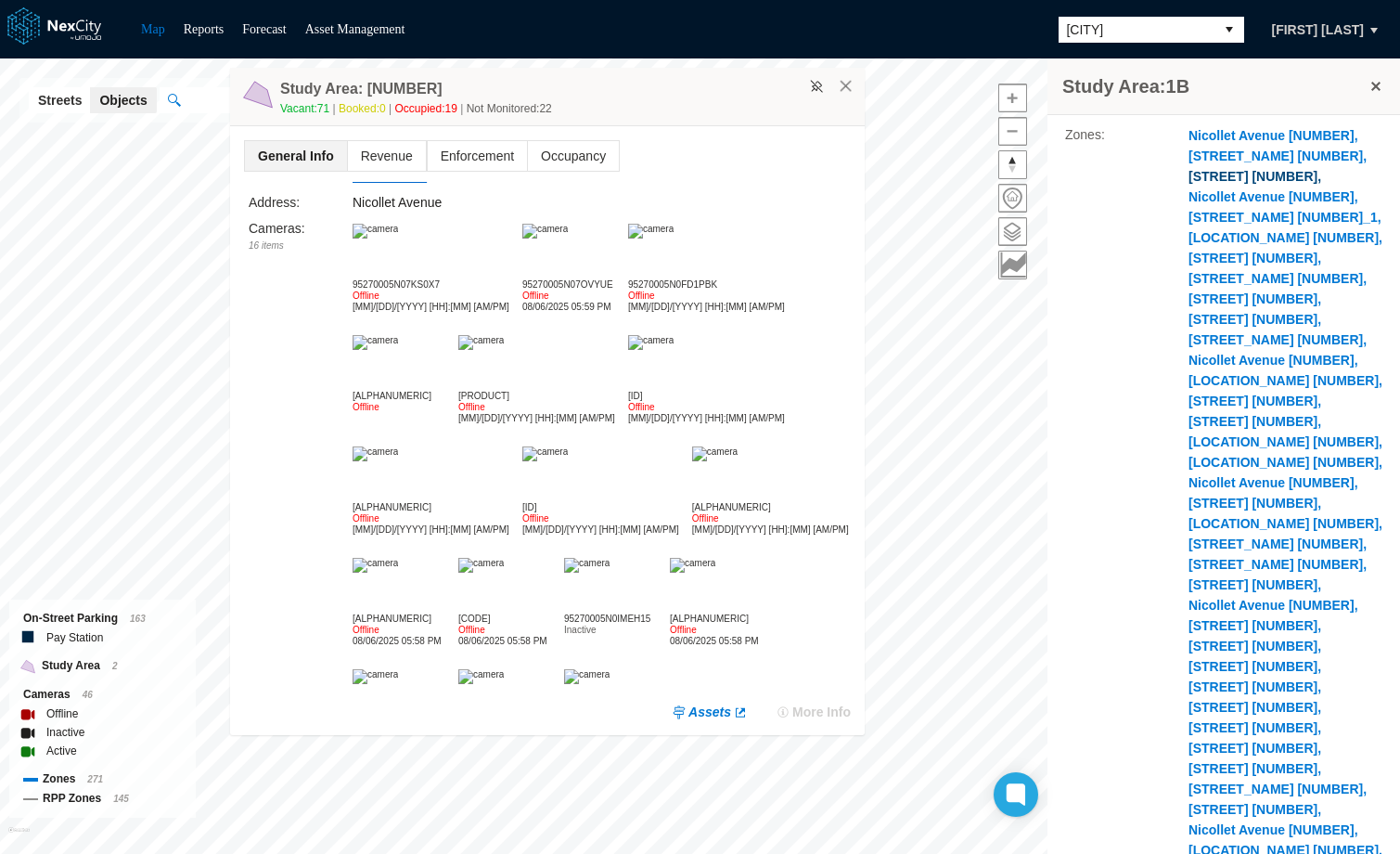 scroll, scrollTop: 0, scrollLeft: 0, axis: both 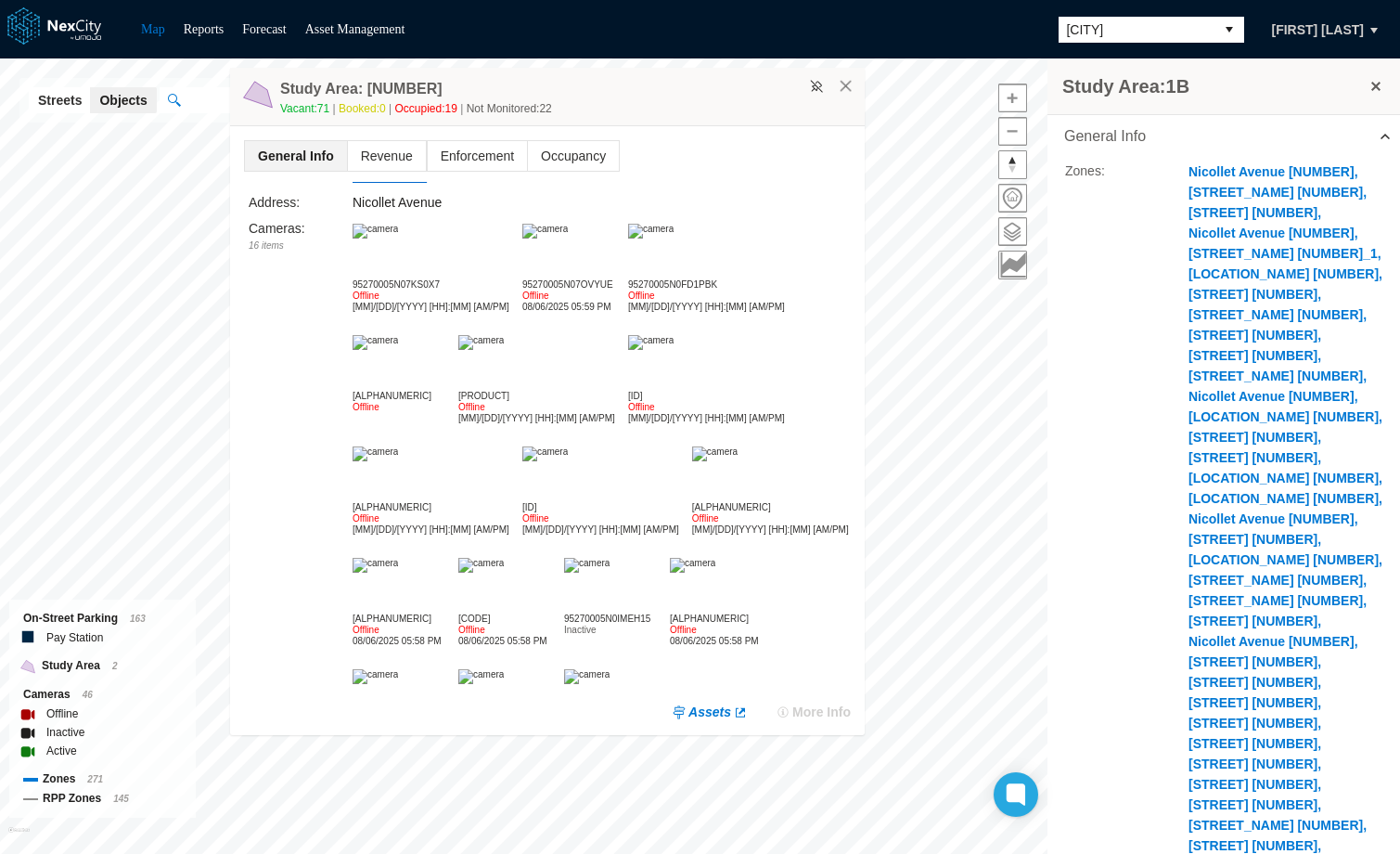 click at bounding box center [1385, 136] 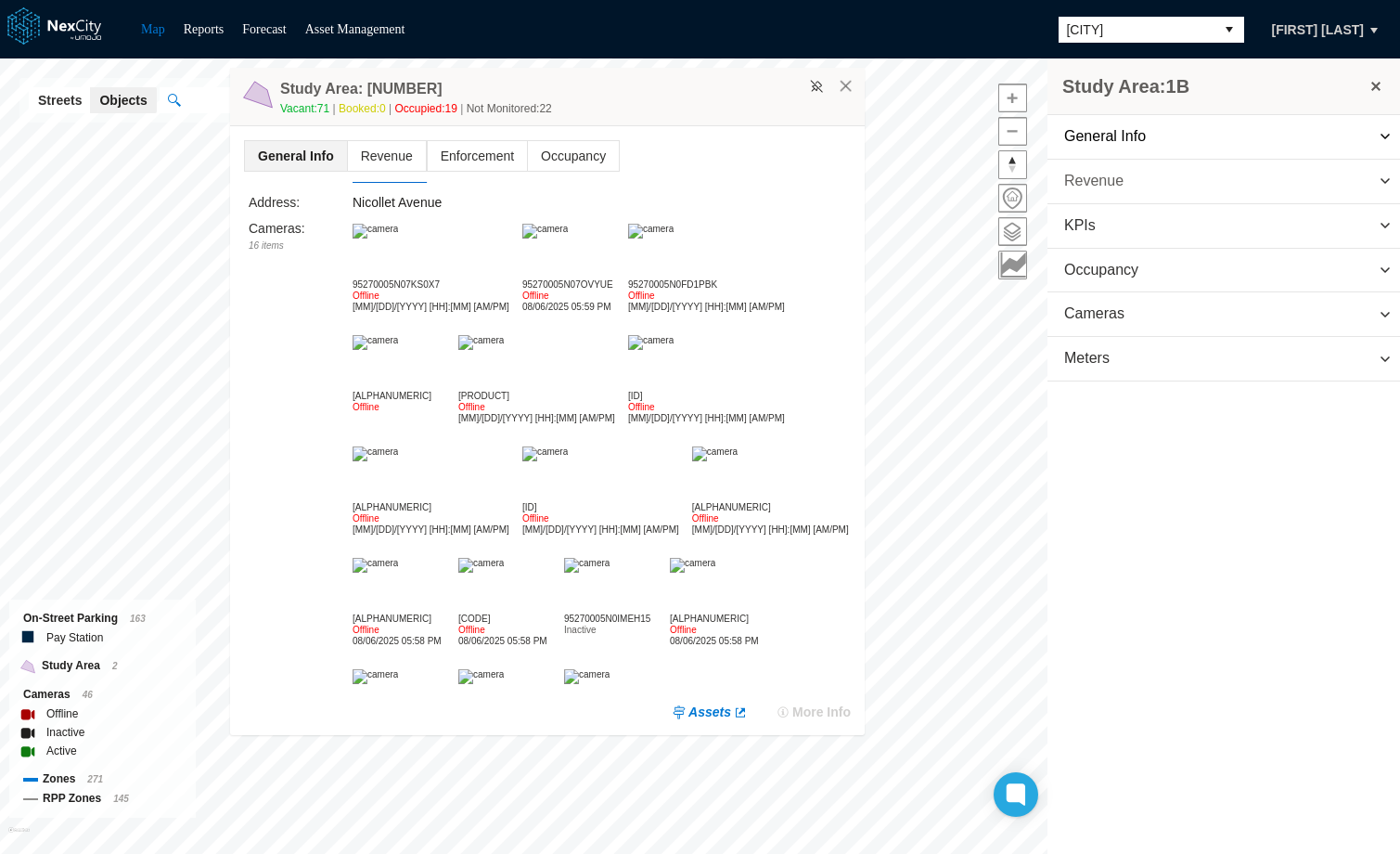 click on "Revenue" at bounding box center (1224, 181) 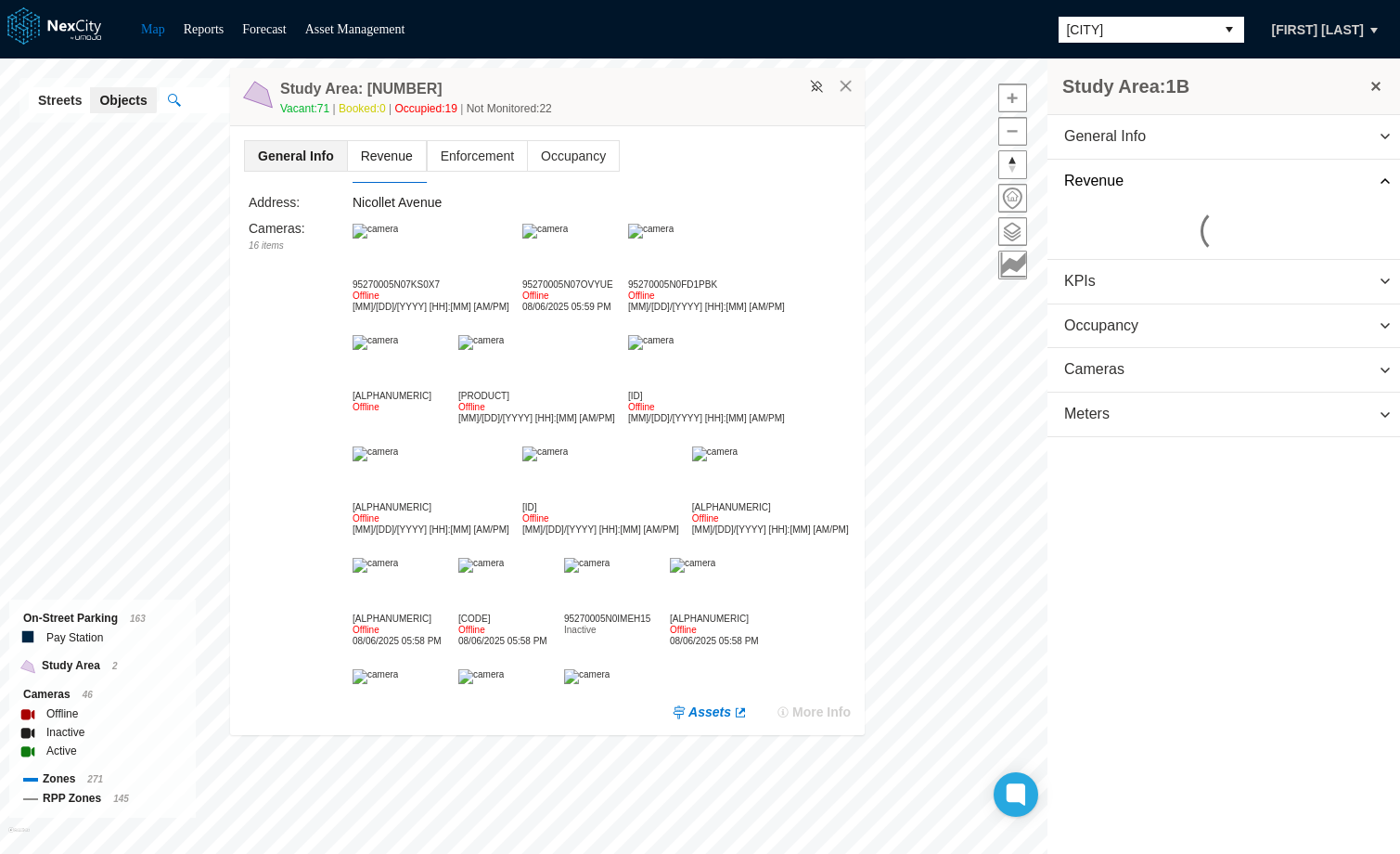 click on "Revenue" at bounding box center (387, 156) 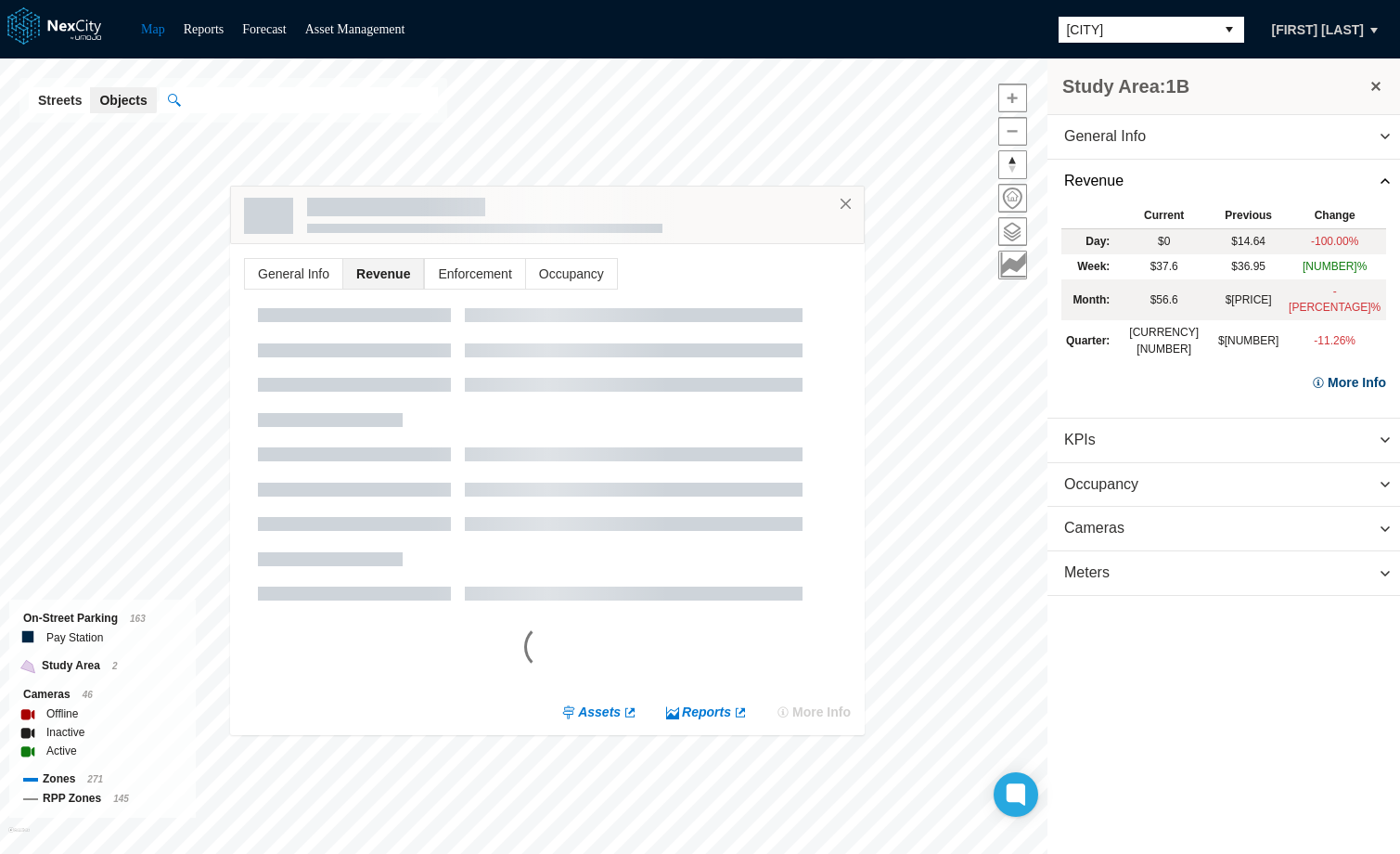 click on "More Info" at bounding box center (1348, 382) 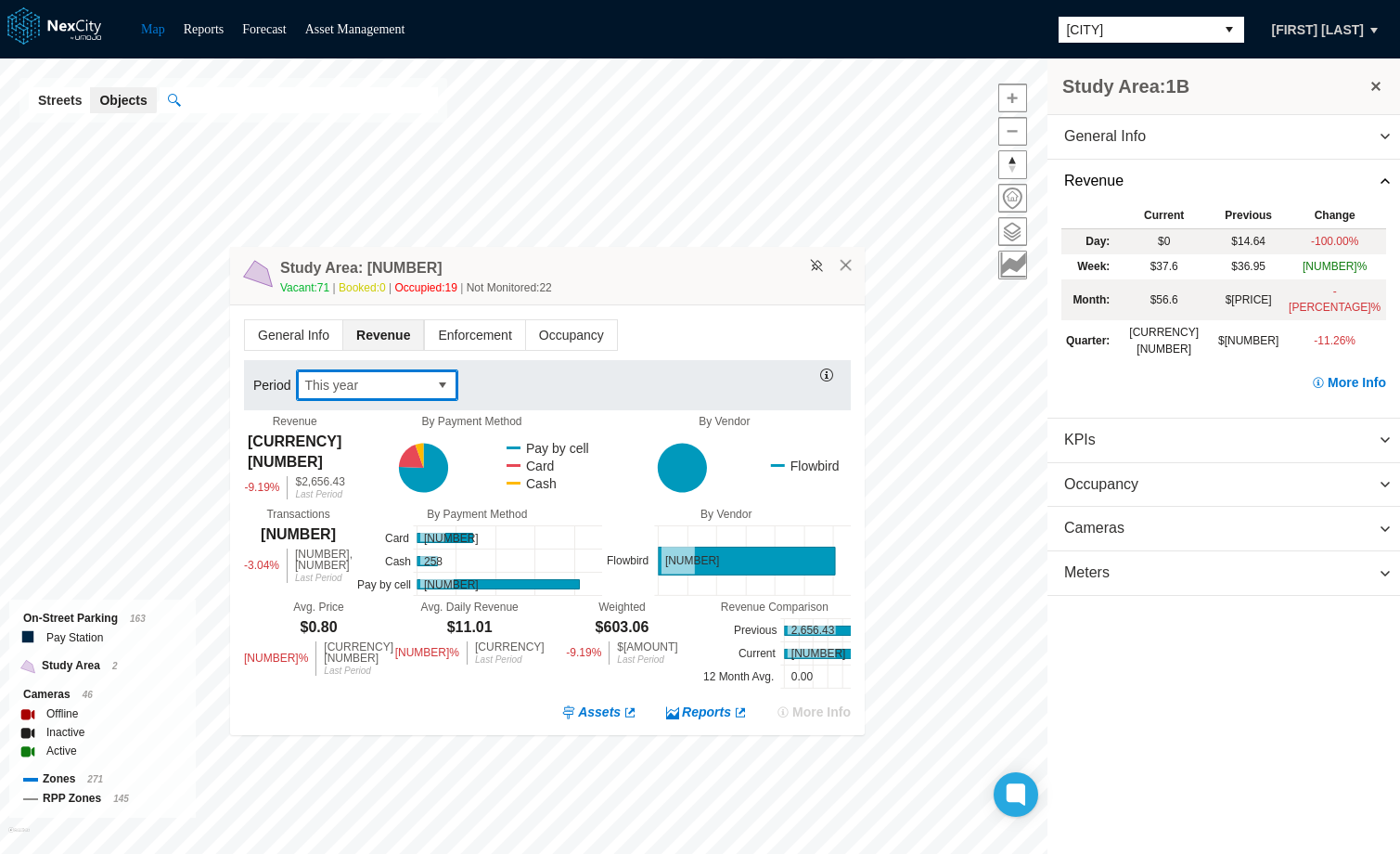 click on "This year" at bounding box center (362, 385) 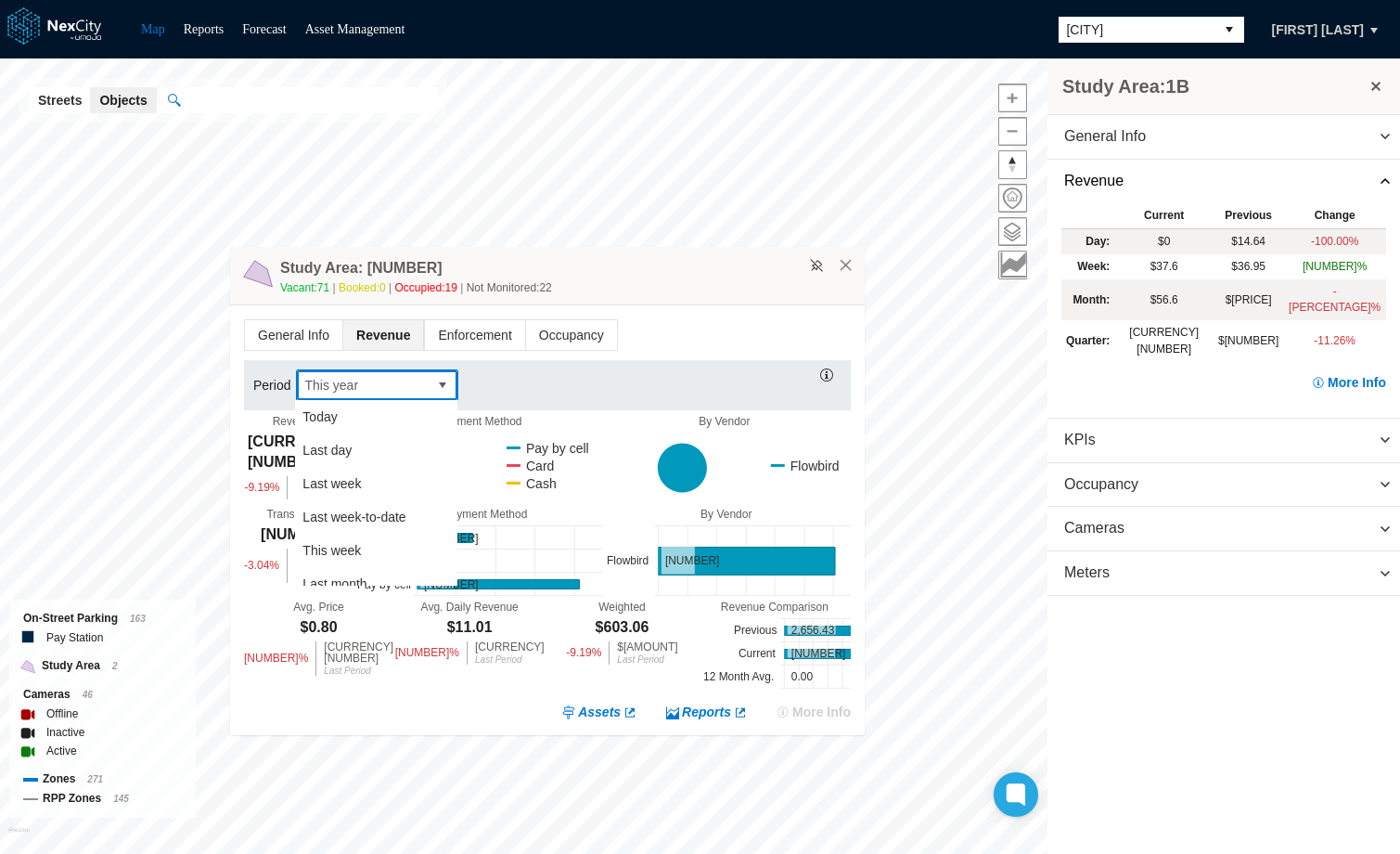 scroll, scrollTop: 282, scrollLeft: 0, axis: vertical 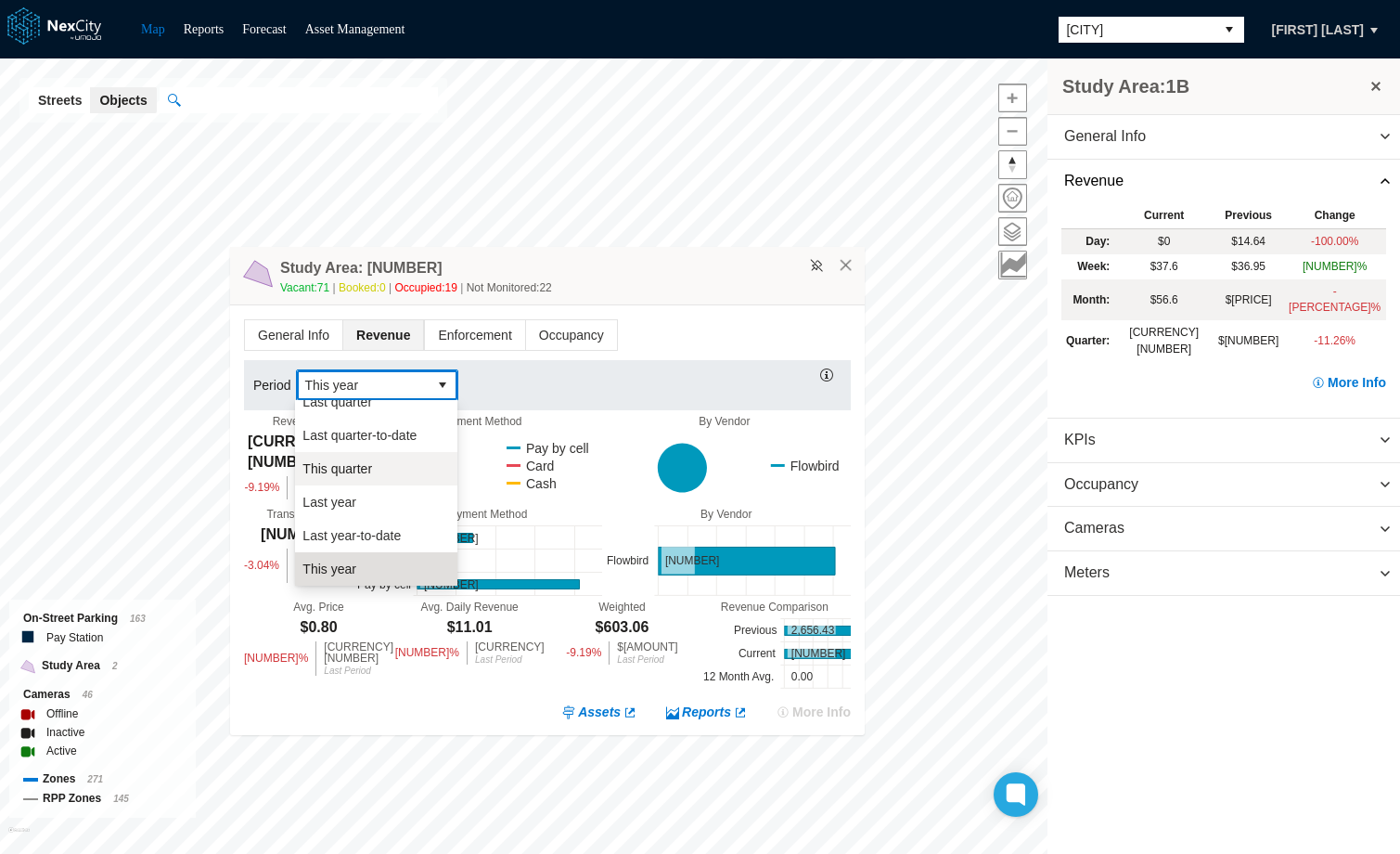 click on "This quarter" at bounding box center [337, 469] 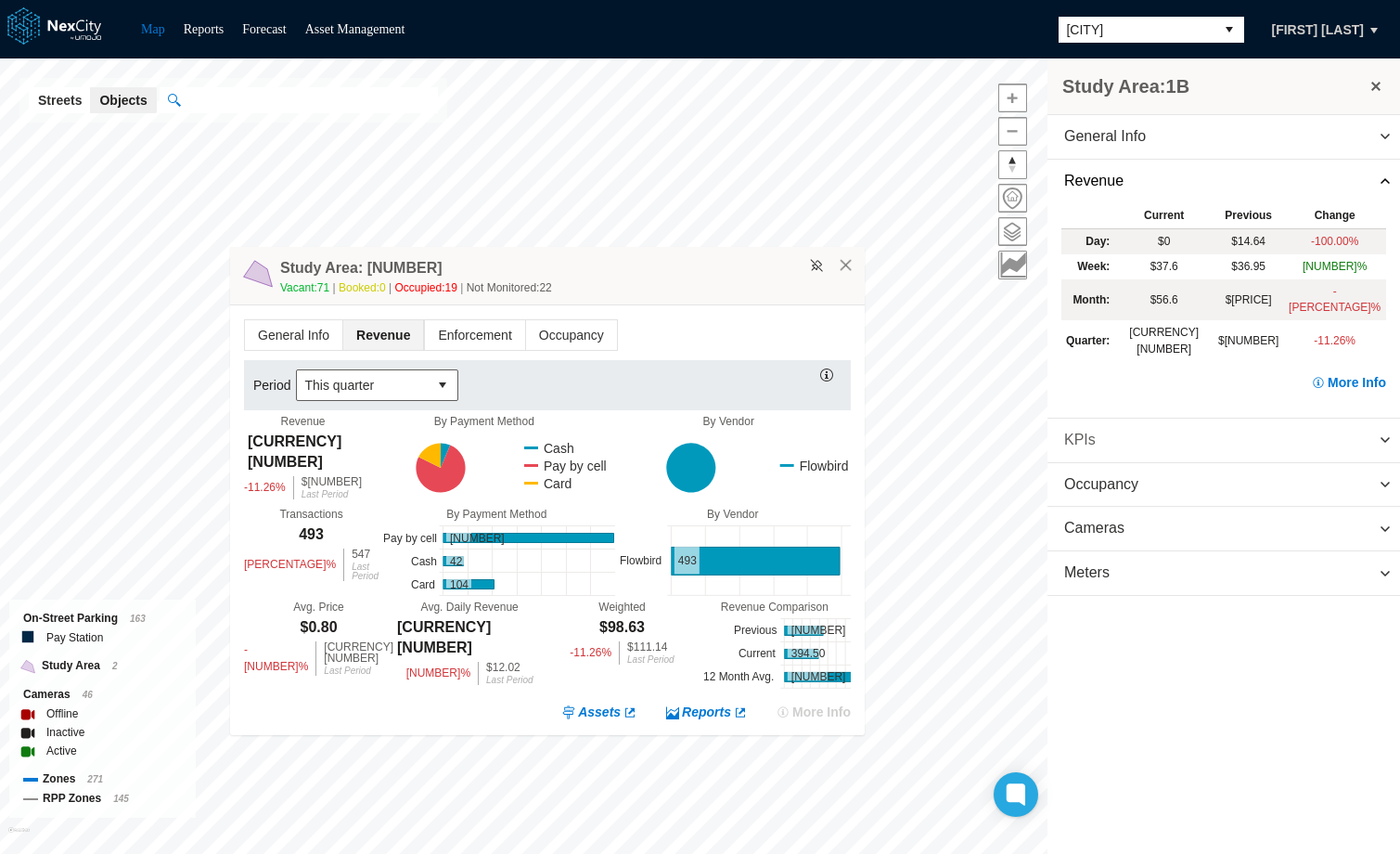 click on "KPIs" at bounding box center [1224, 440] 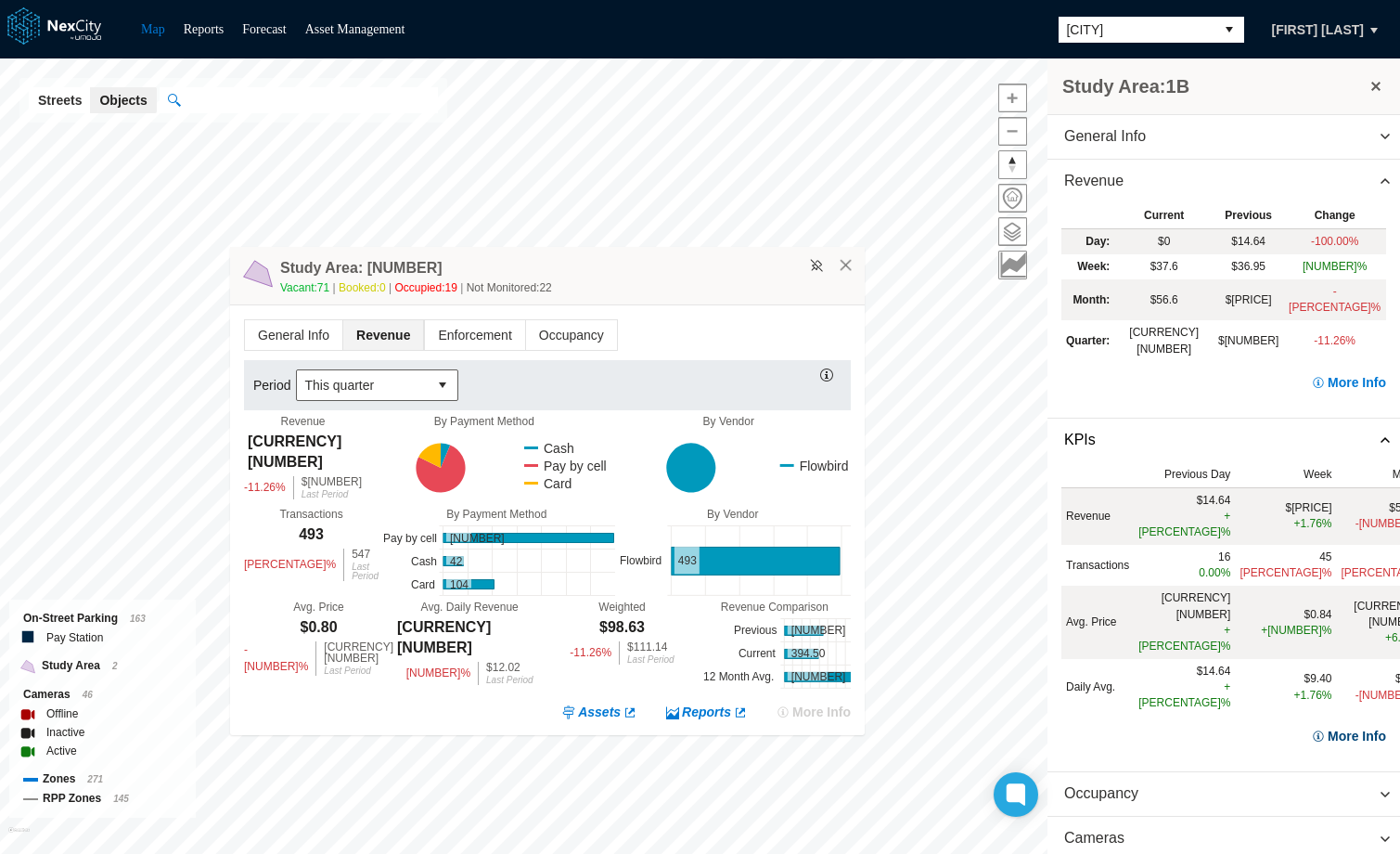 click on "More Info" at bounding box center [1348, 736] 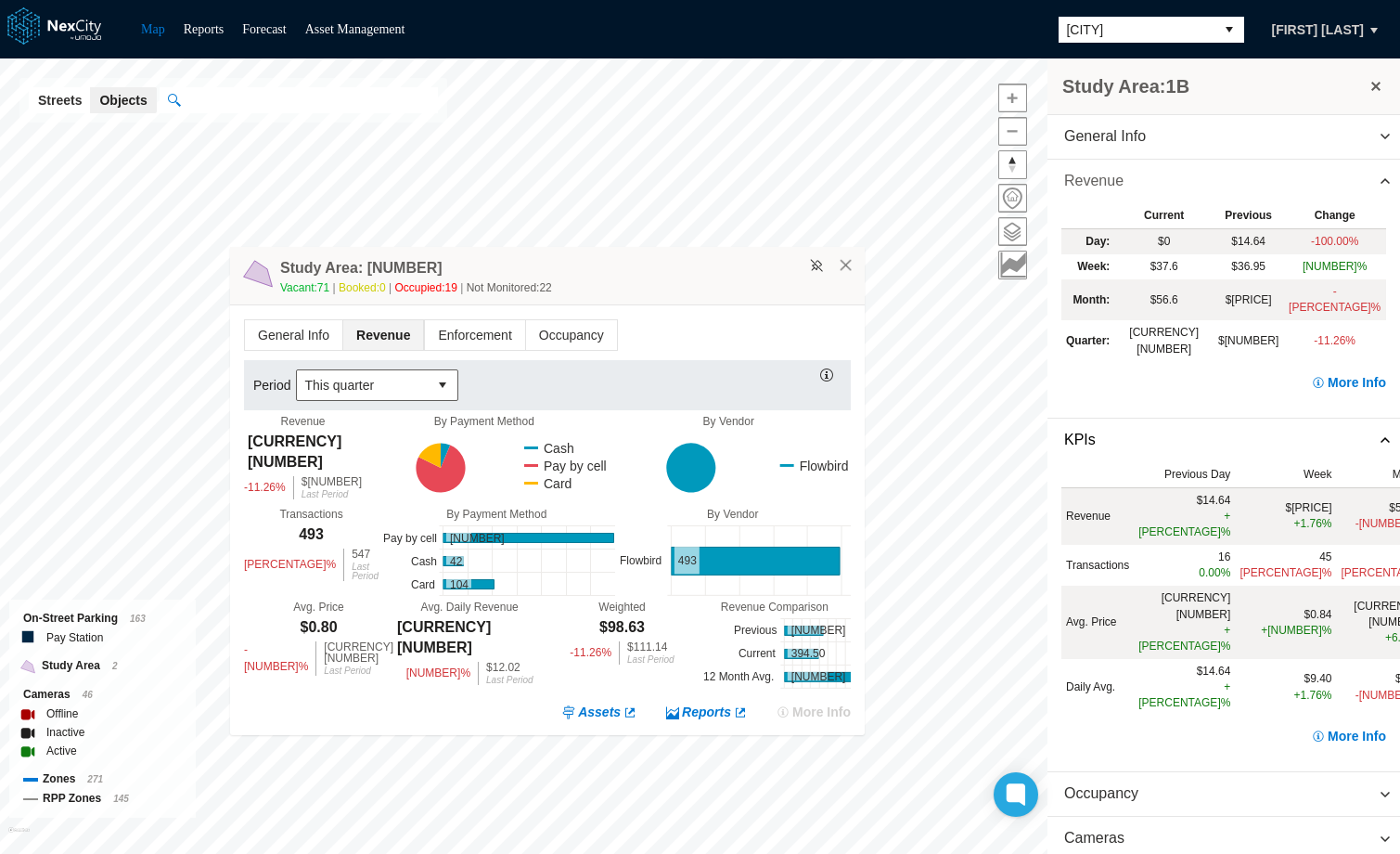 click at bounding box center [1385, 181] 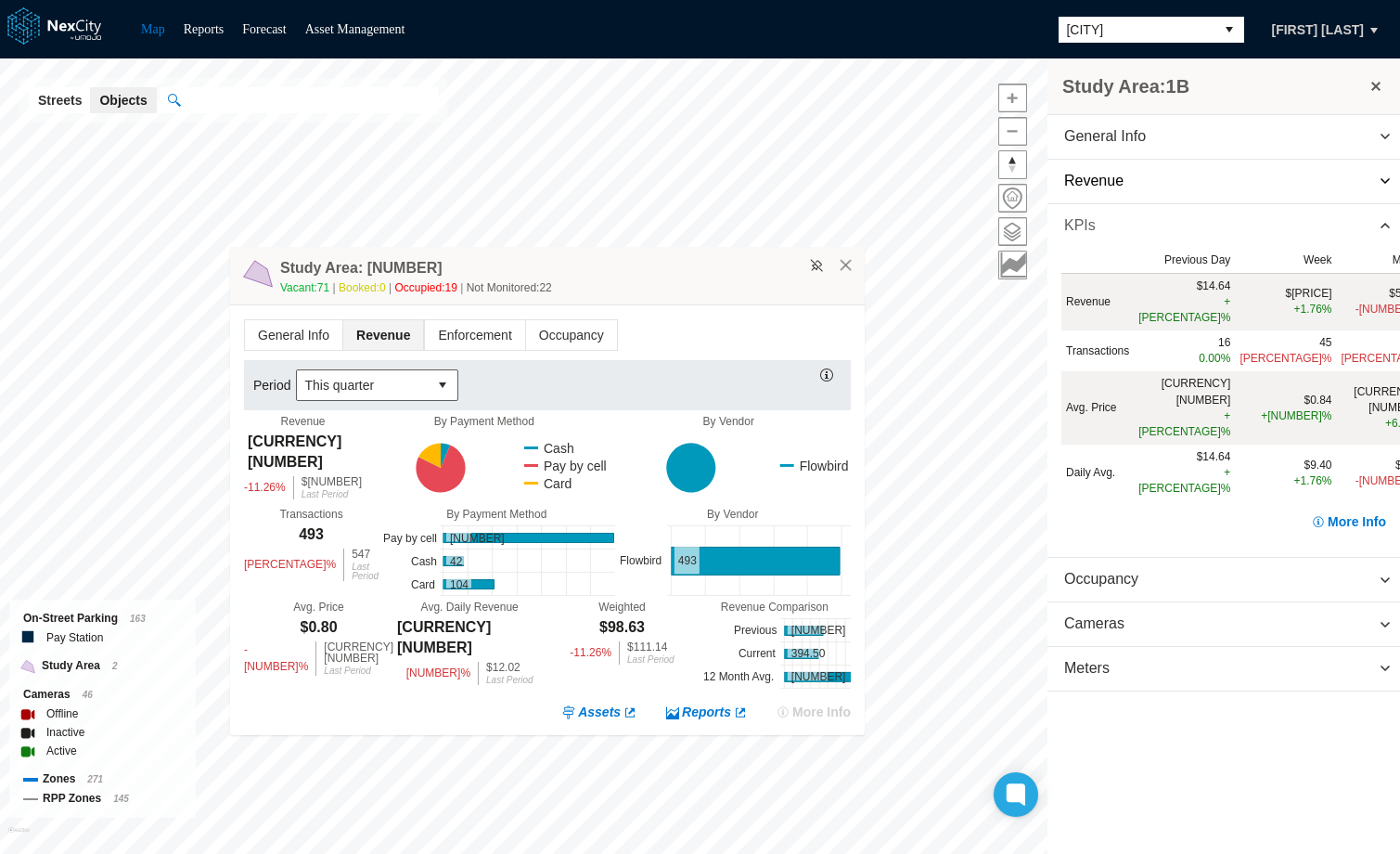 click on "KPIs" at bounding box center [1224, 226] 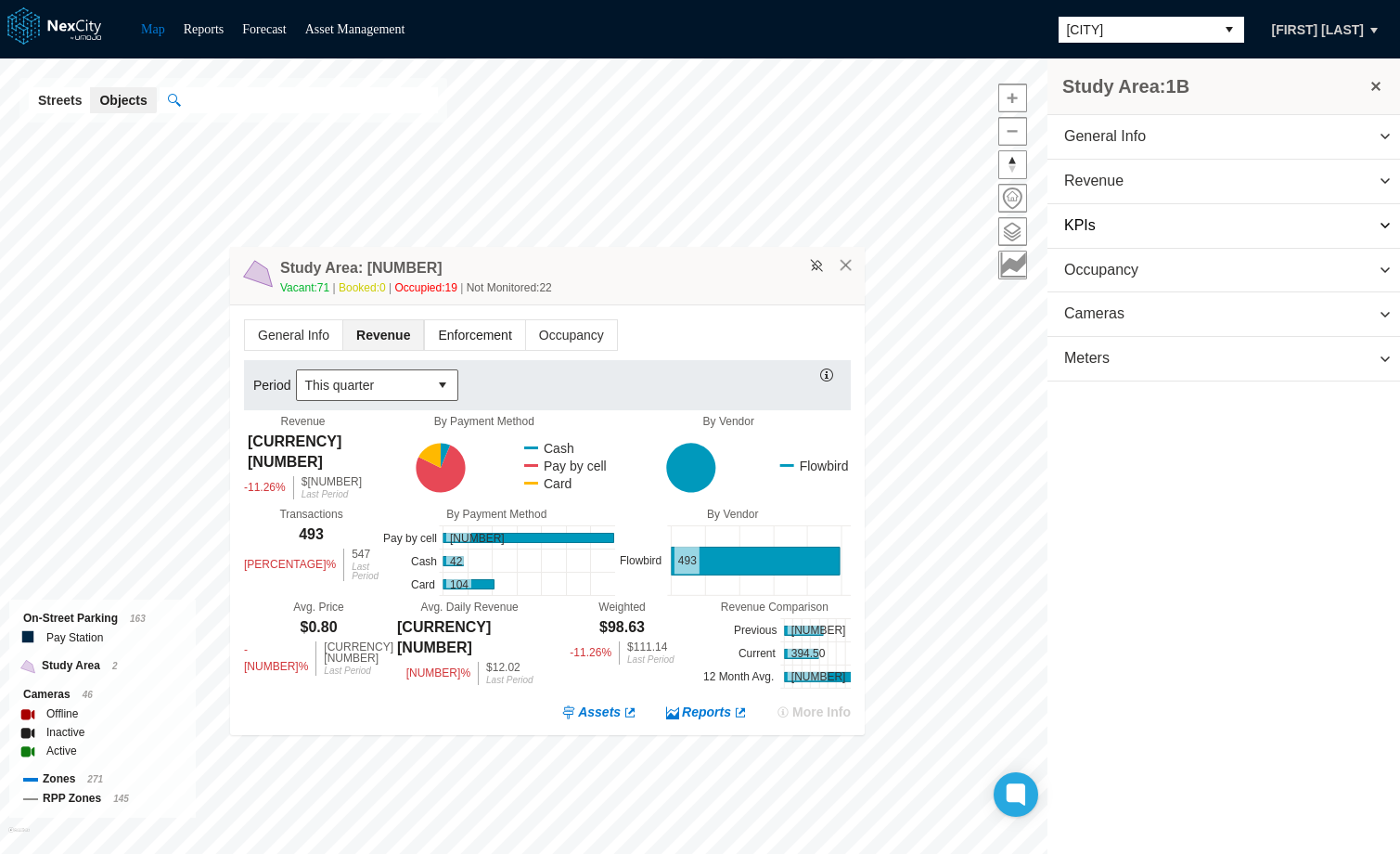click on "Enforcement" at bounding box center (474, 335) 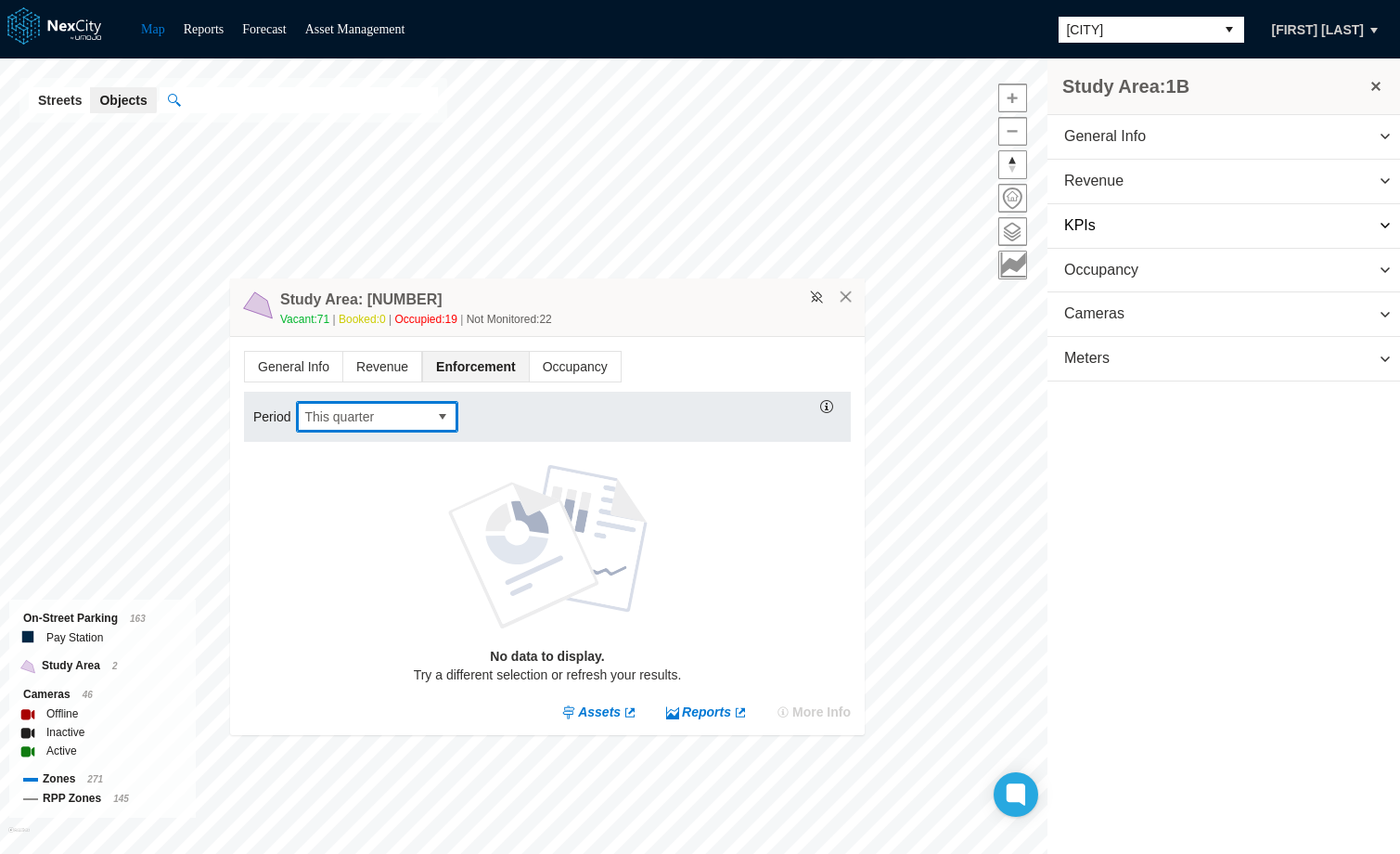 click at bounding box center [443, 417] 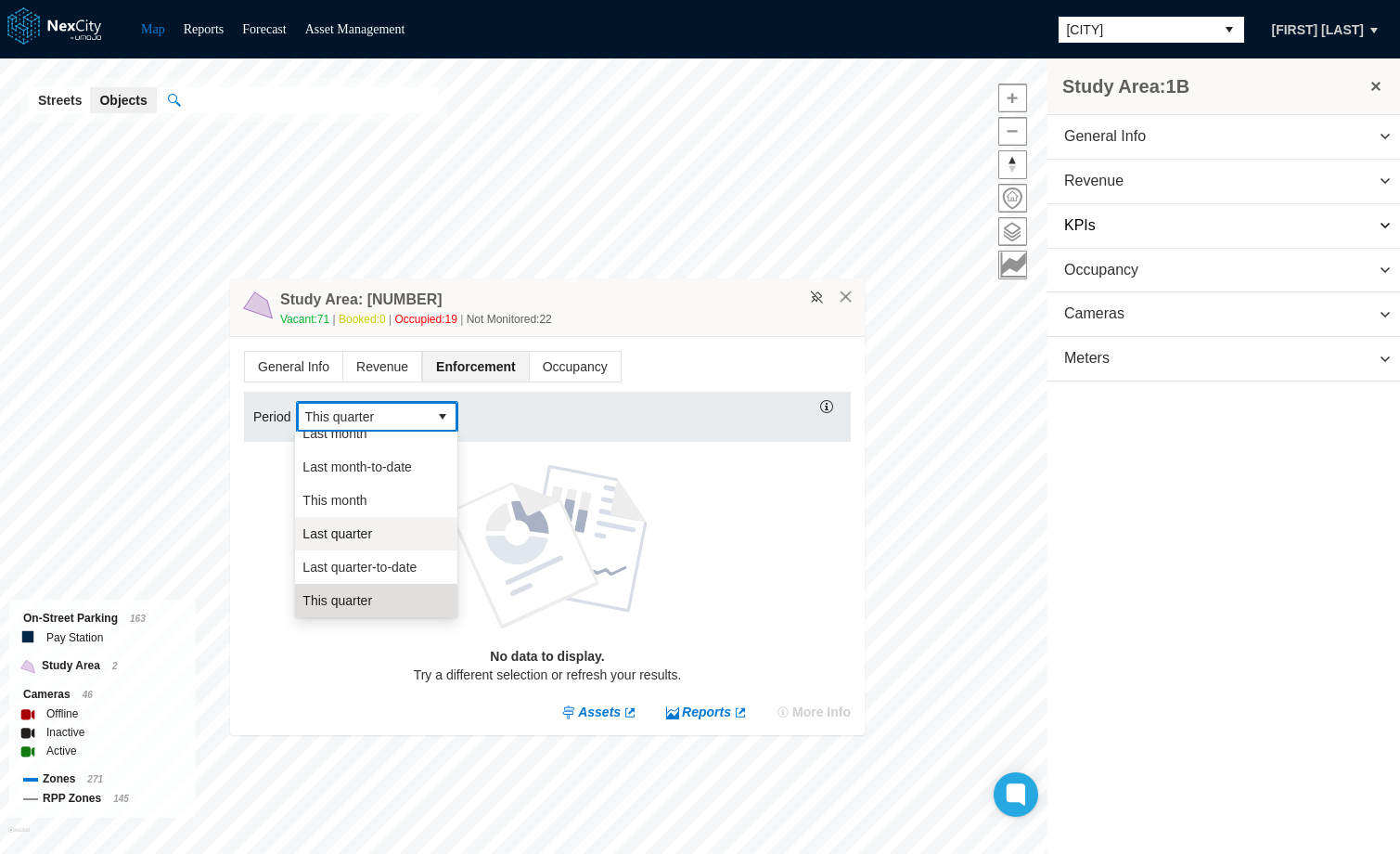 scroll, scrollTop: 275, scrollLeft: 0, axis: vertical 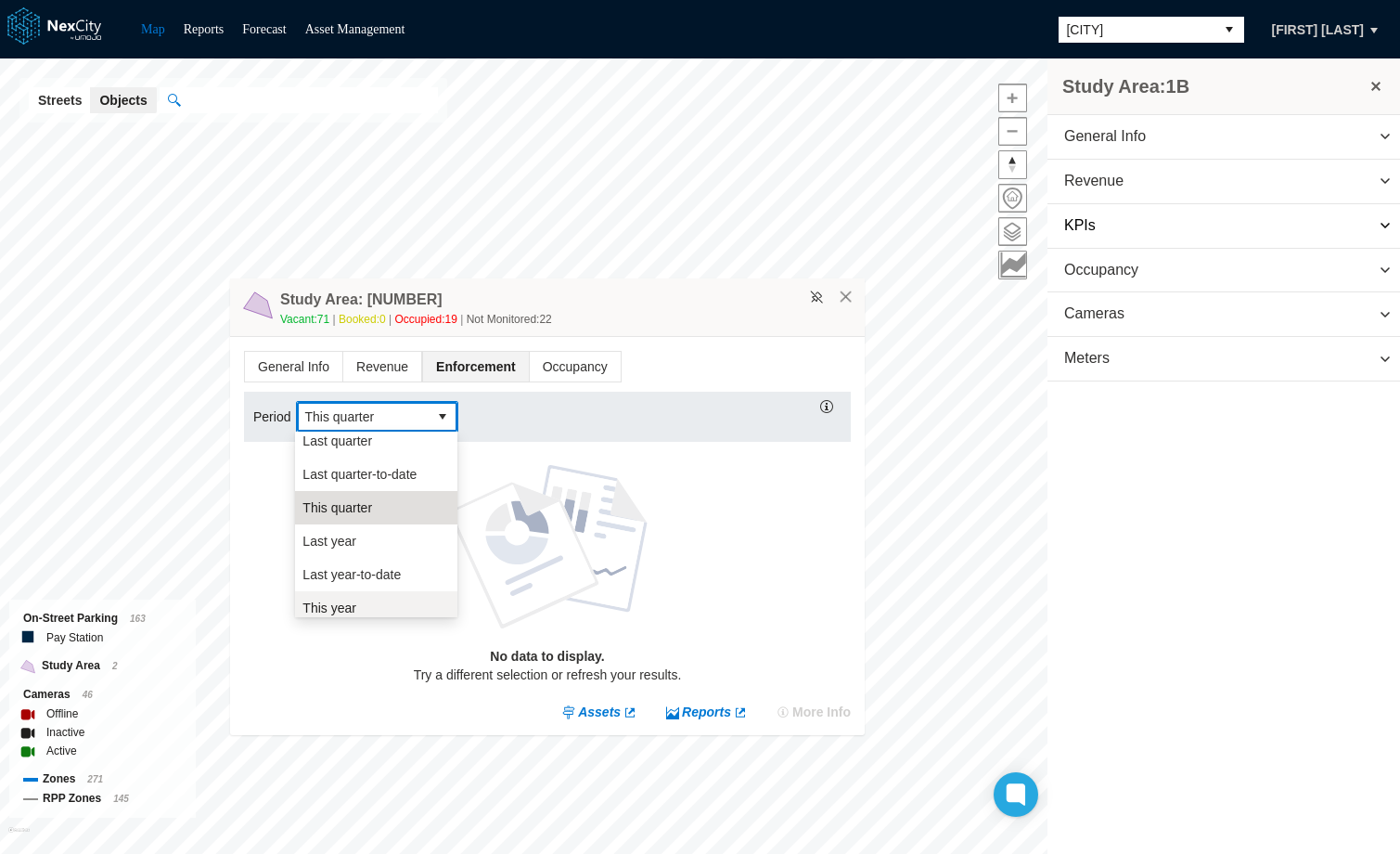 click on "This year" at bounding box center (329, 608) 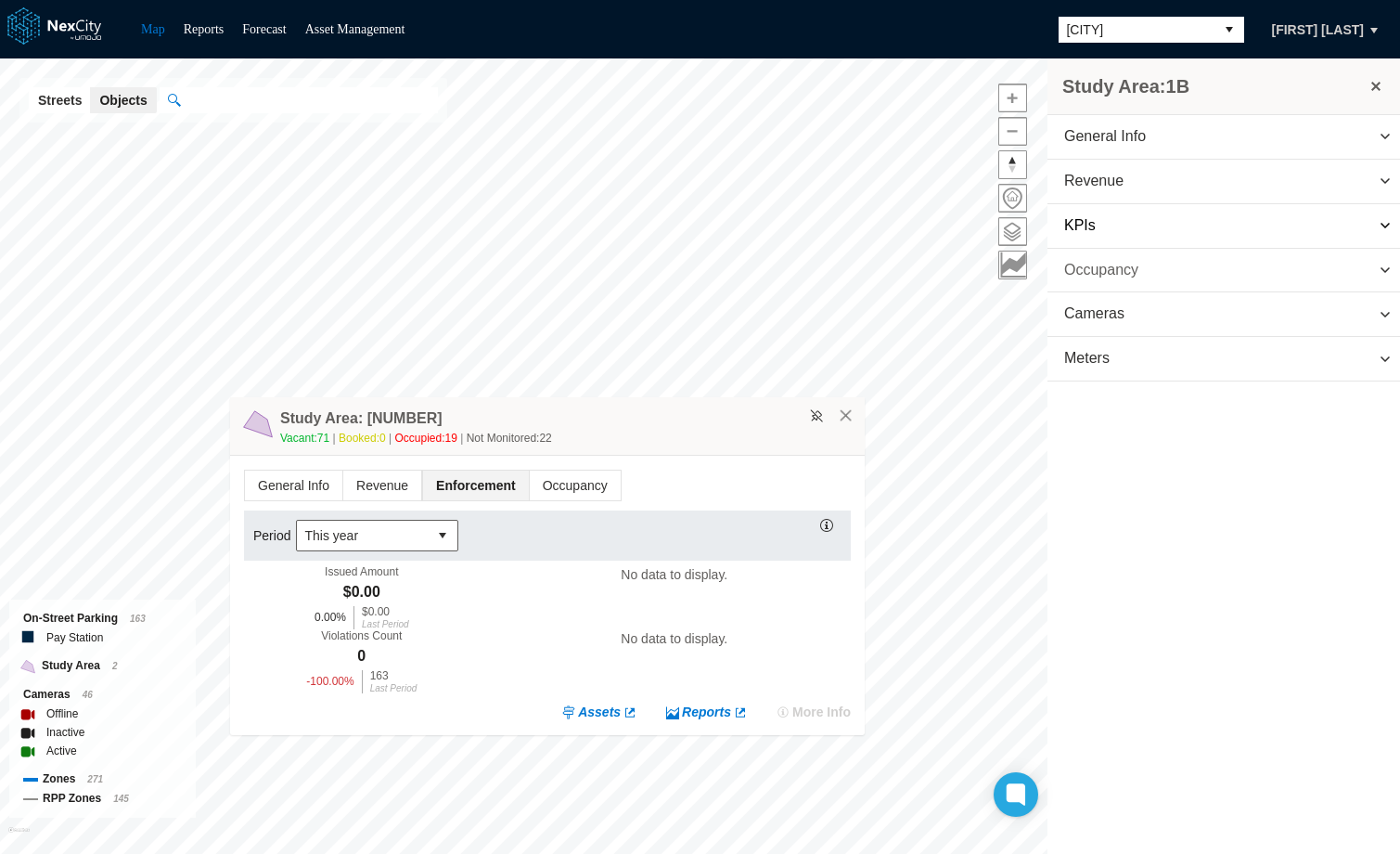 click on "Occupancy" at bounding box center [1101, 270] 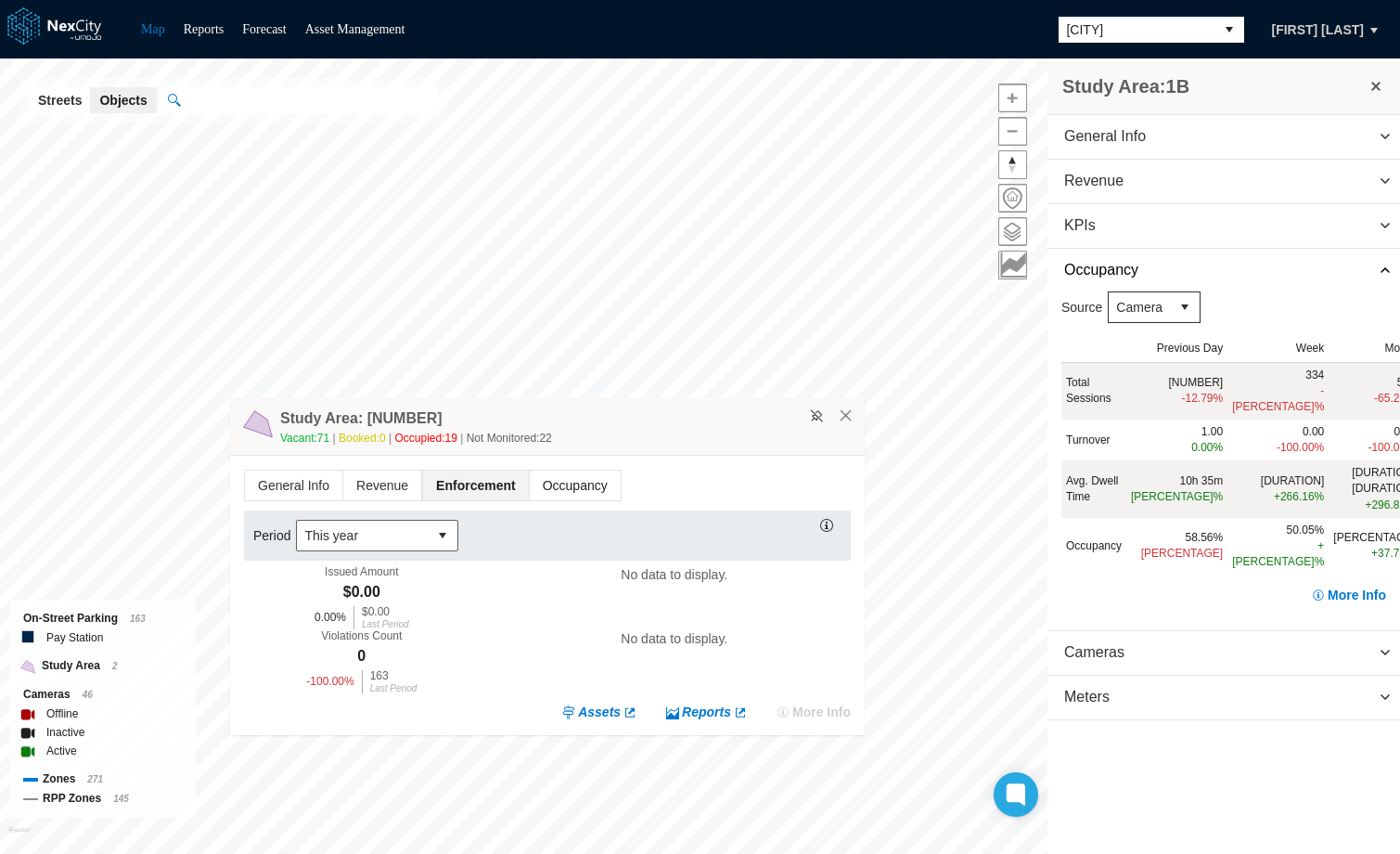 click on "Occupancy" at bounding box center (575, 485) 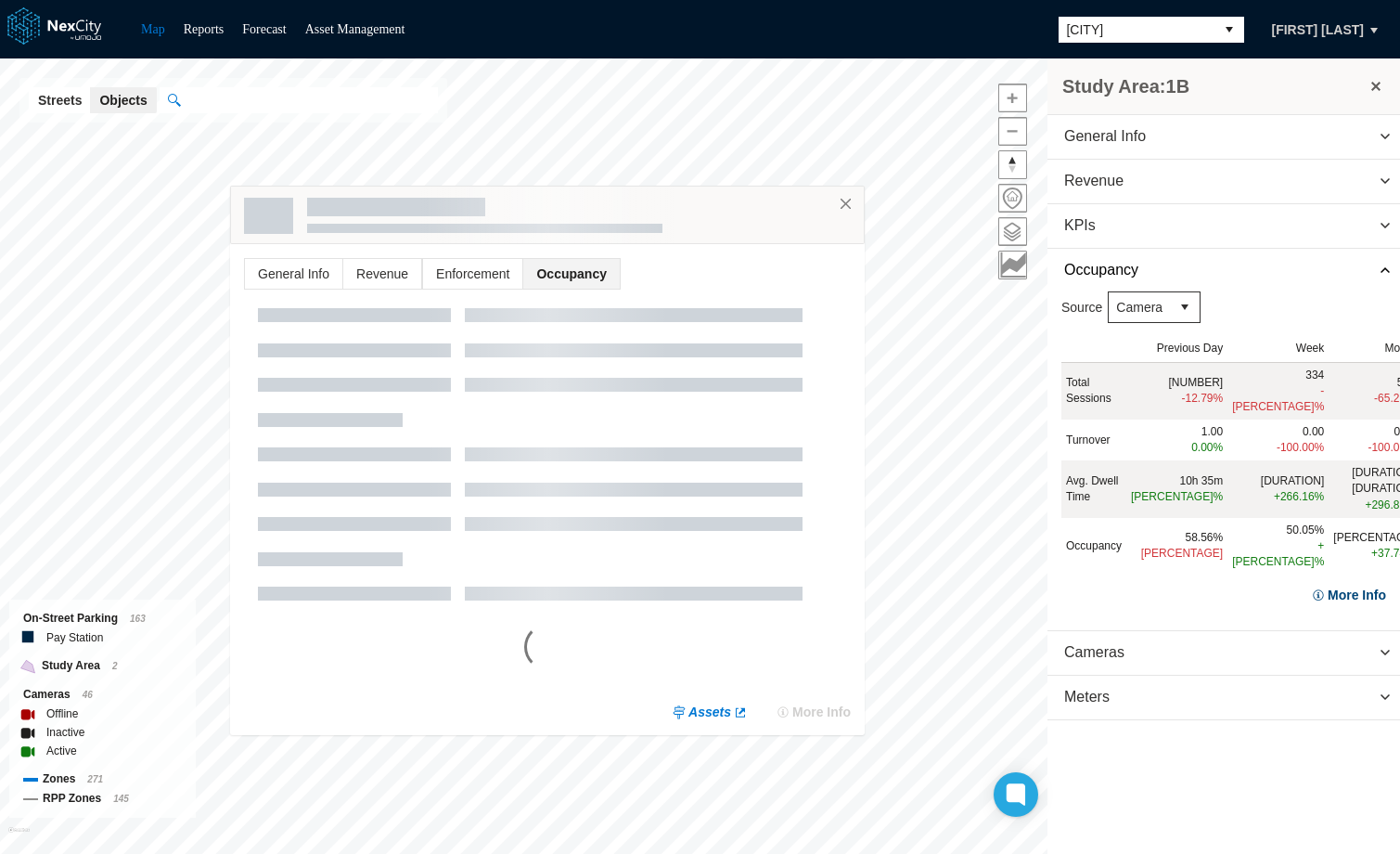 click on "More Info" at bounding box center (1348, 595) 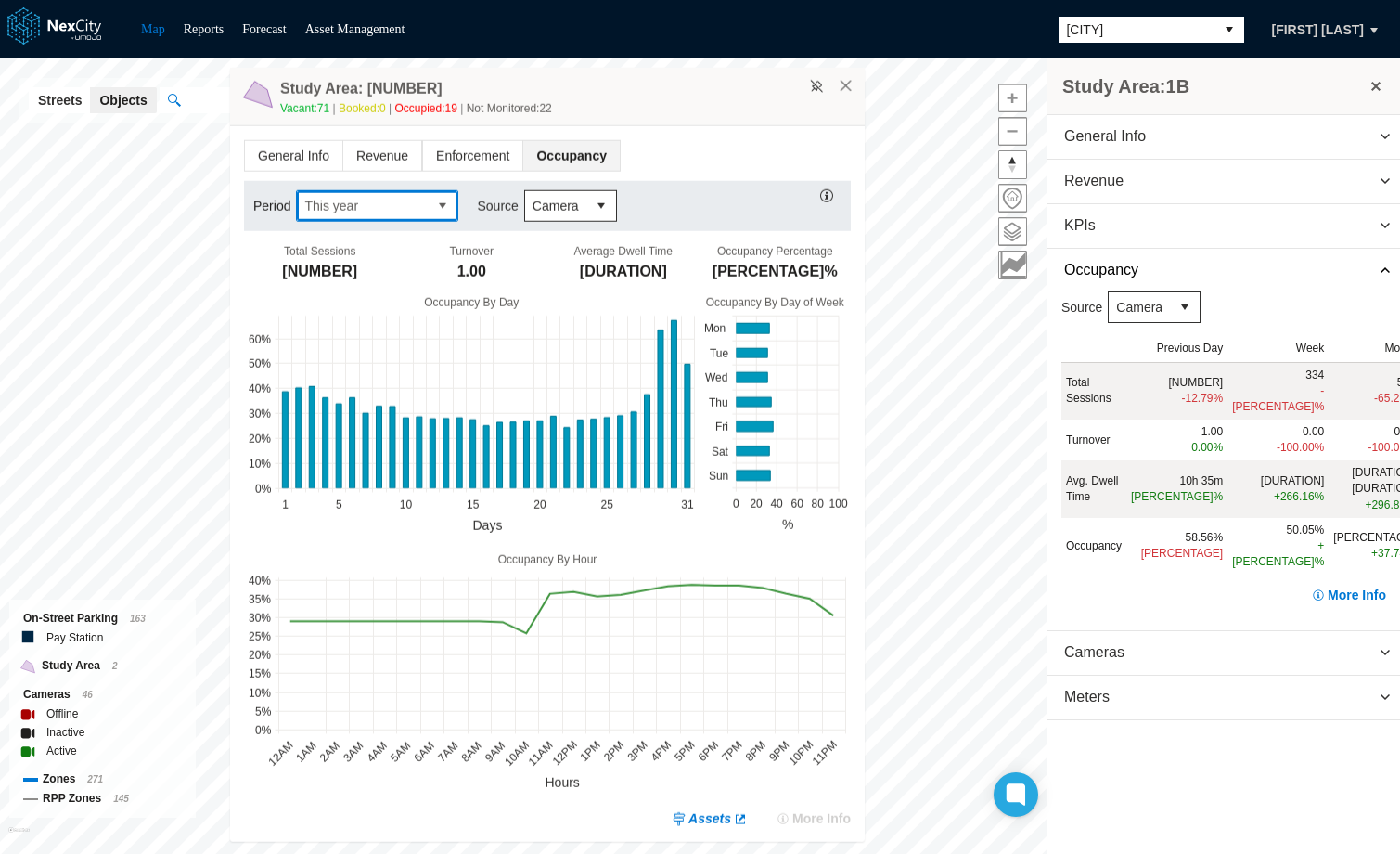click at bounding box center (443, 206) 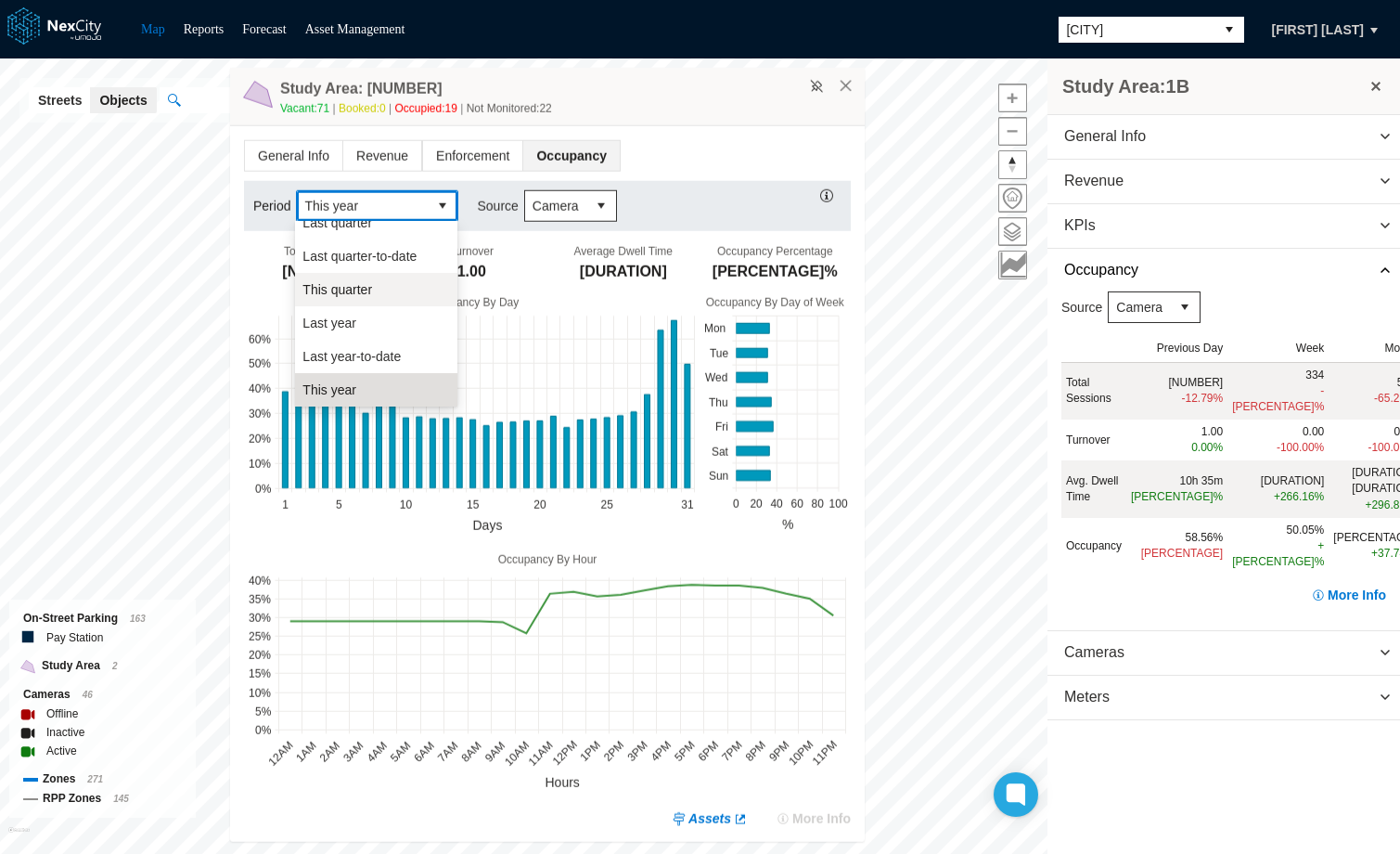 scroll, scrollTop: 189, scrollLeft: 0, axis: vertical 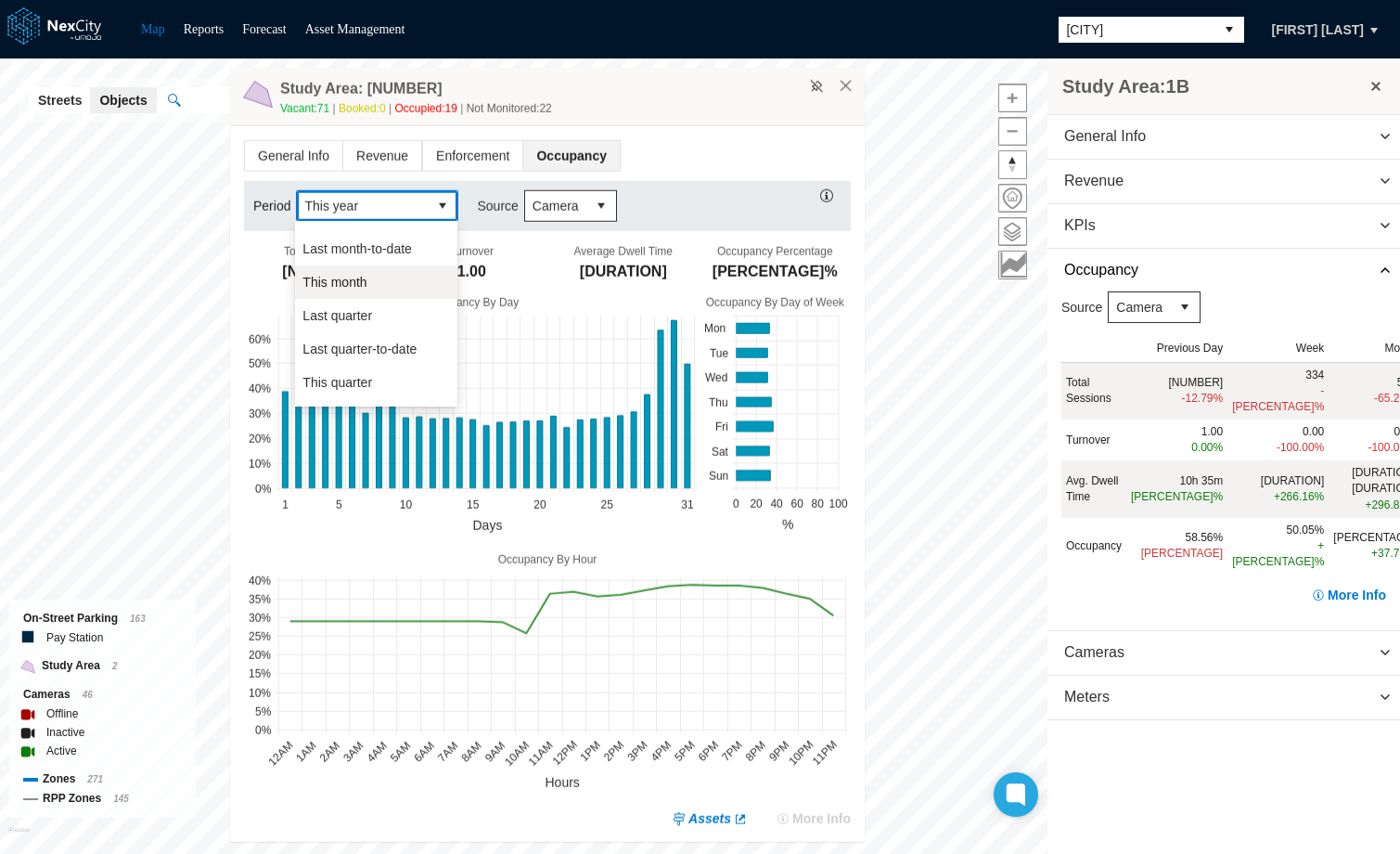 click on "This month" at bounding box center [376, 282] 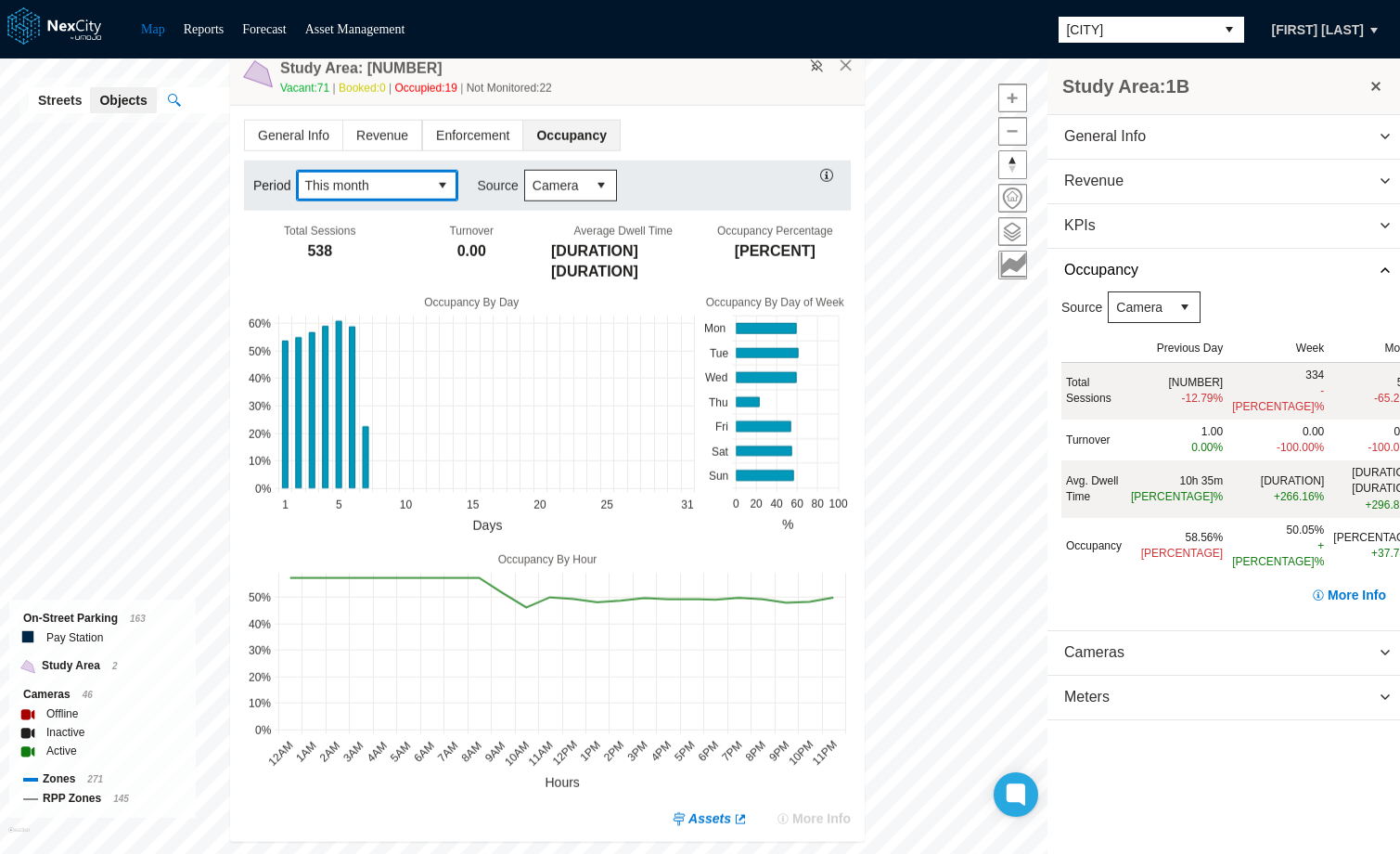 click at bounding box center (1185, 307) 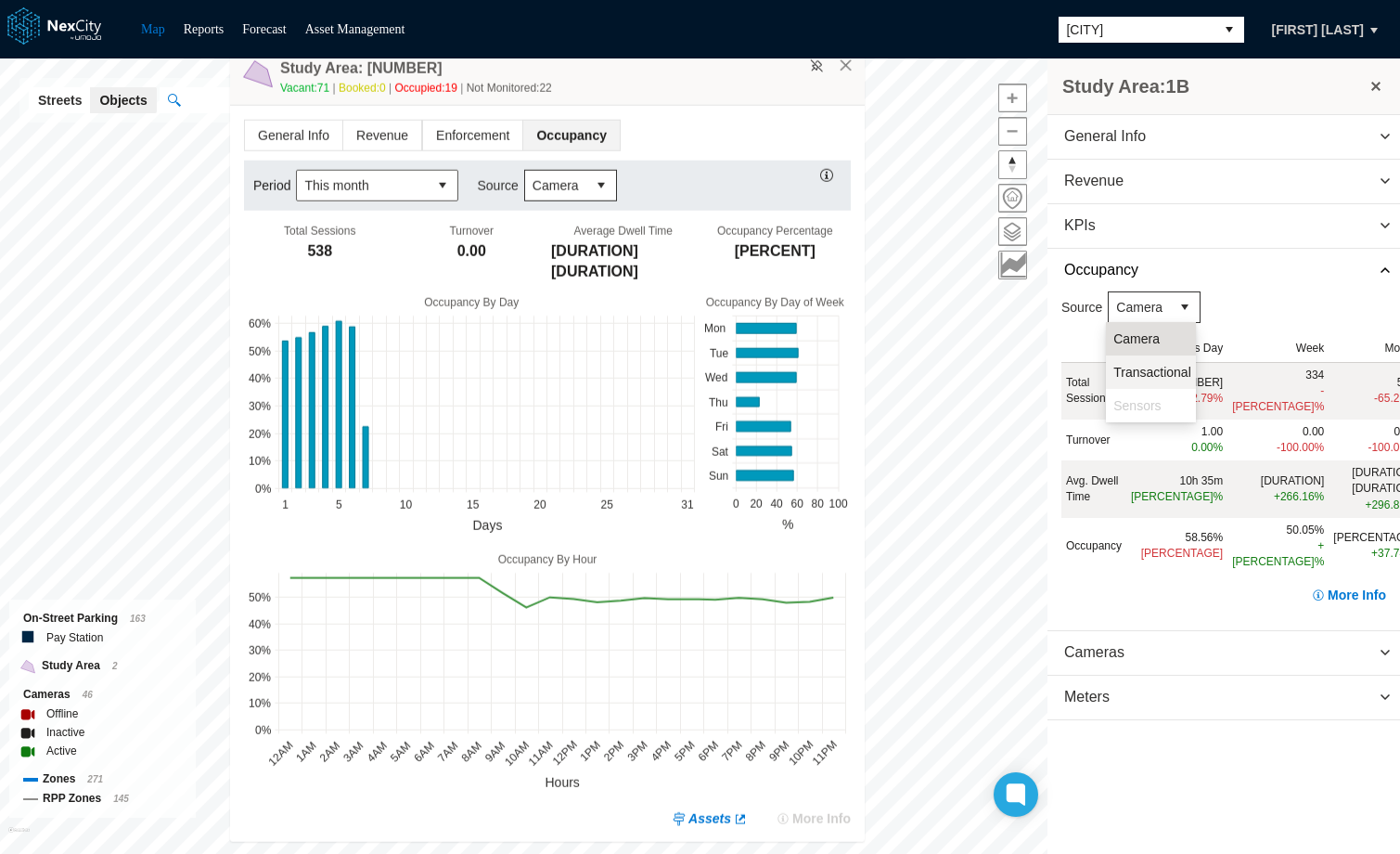 click on "Transactional" at bounding box center (1152, 372) 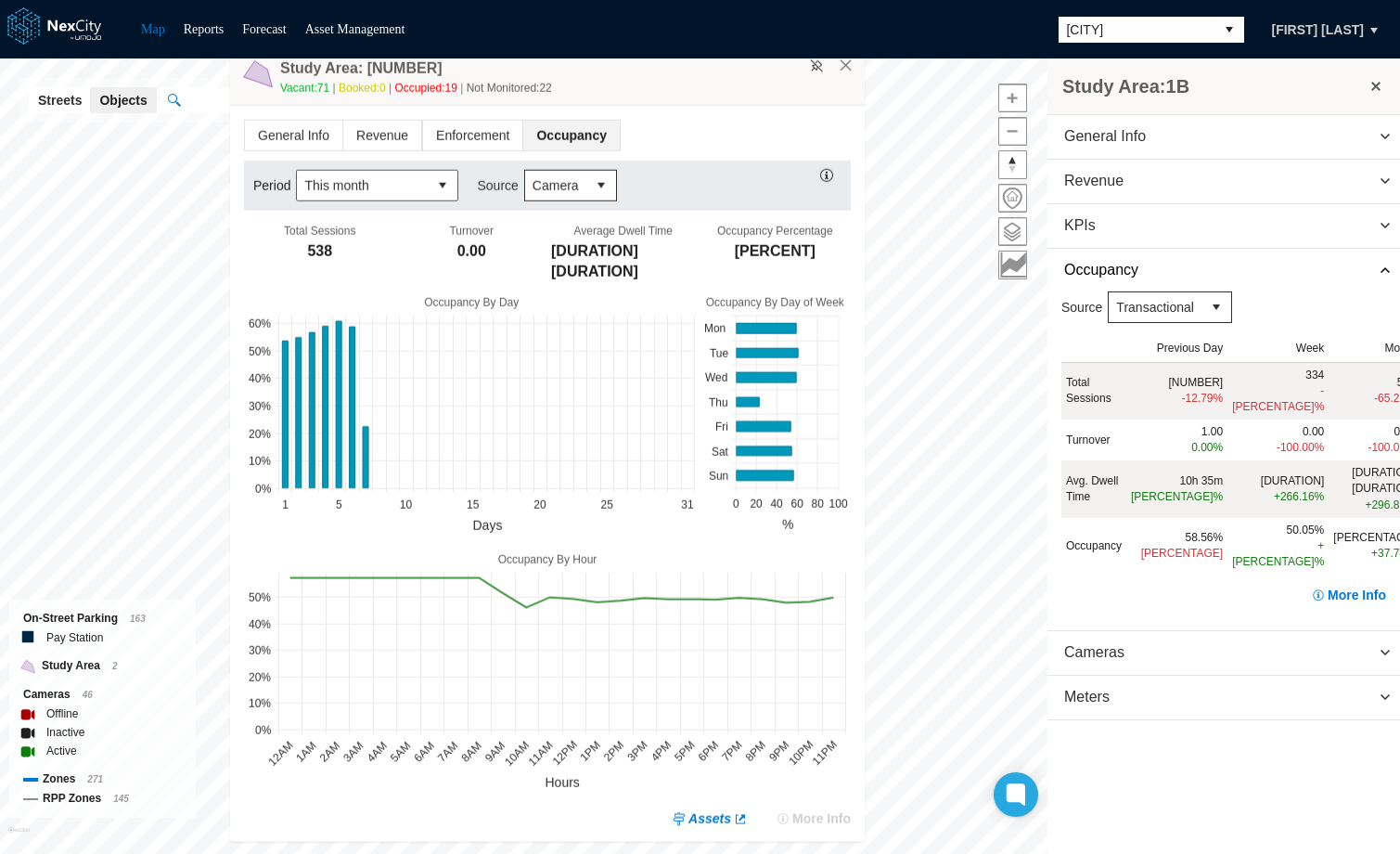 click at bounding box center (601, 186) 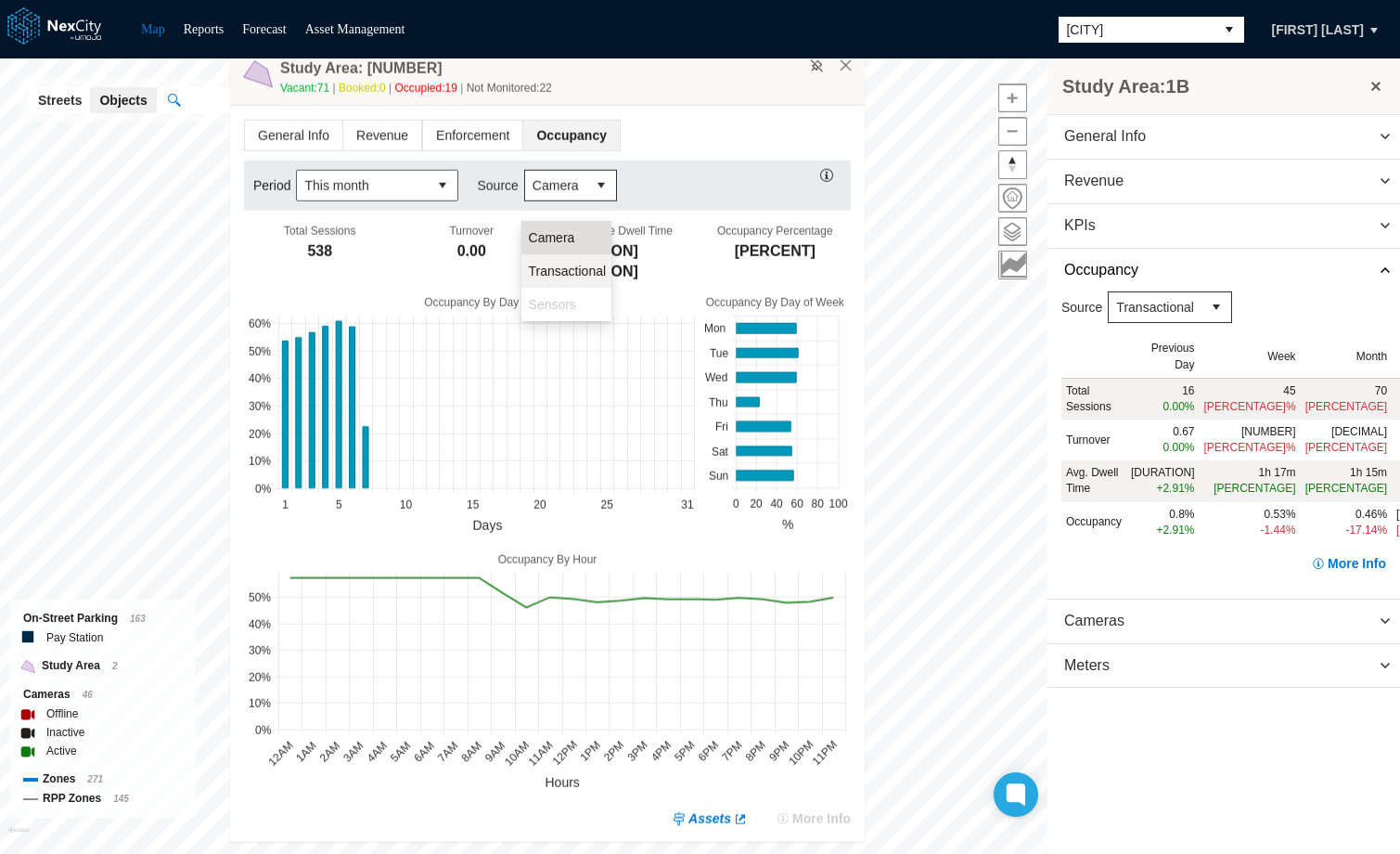 click on "Transactional" at bounding box center [568, 271] 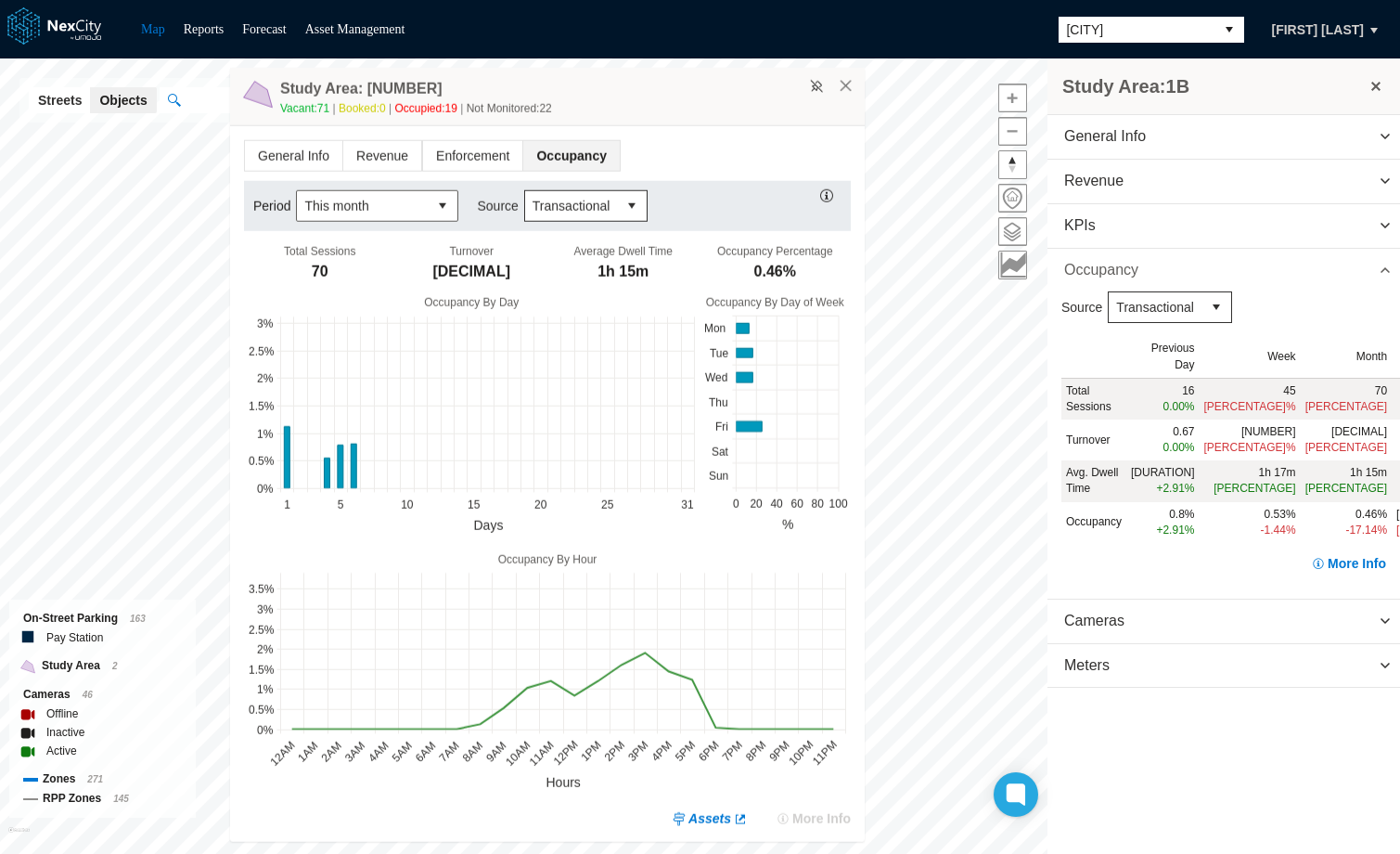 click at bounding box center (1385, 270) 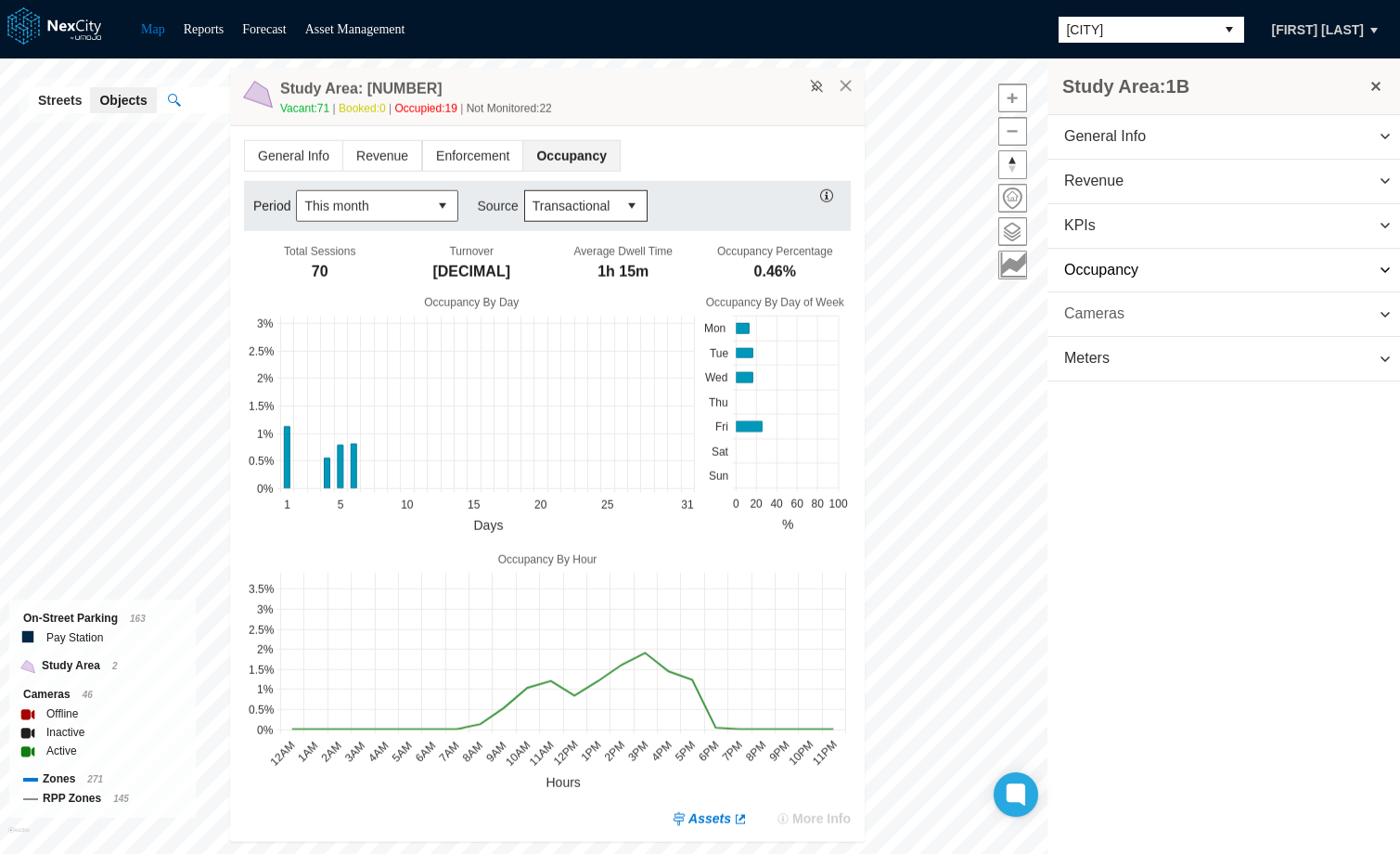 click on "Cameras" at bounding box center [1094, 314] 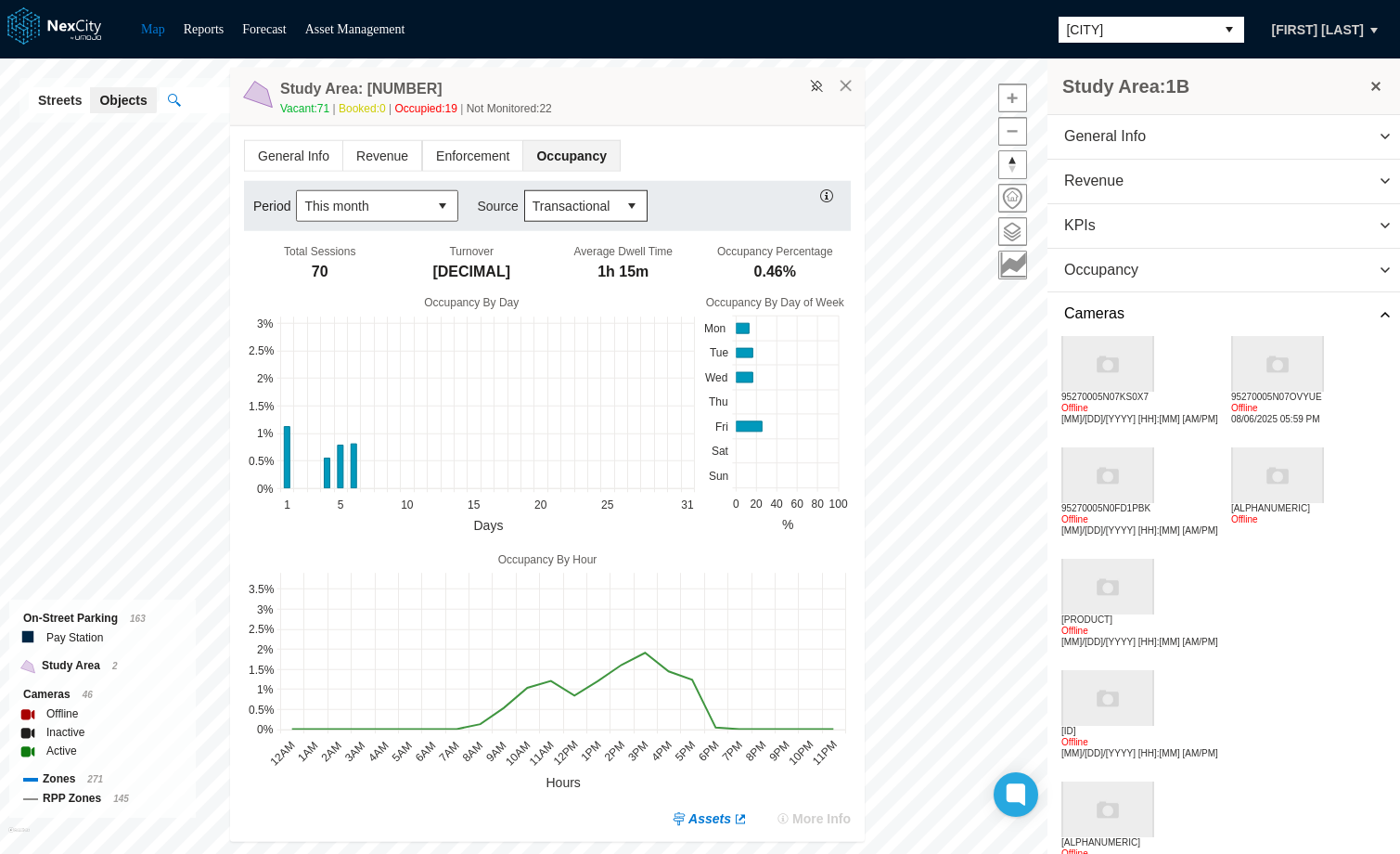 click at bounding box center [1108, 921] 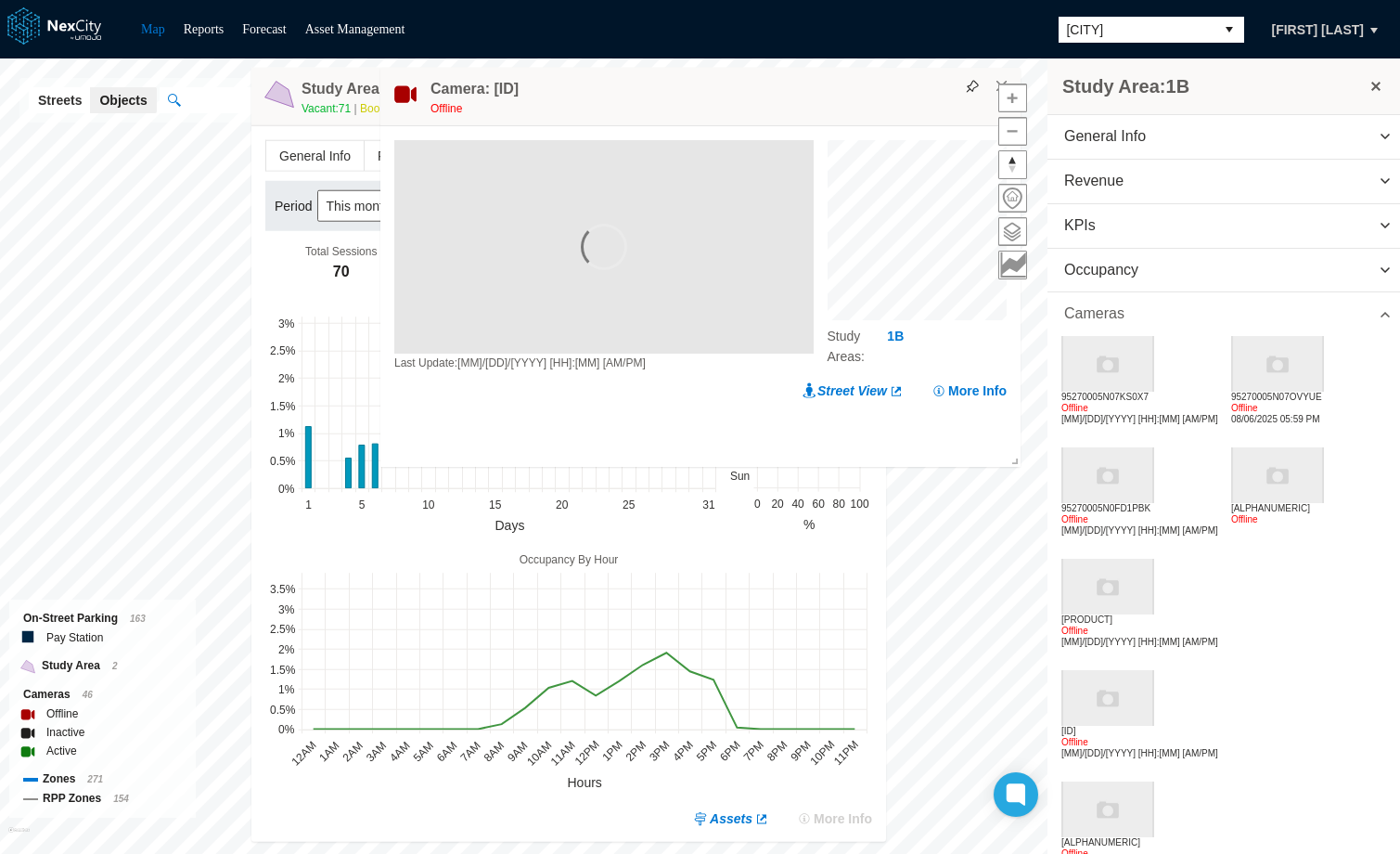 drag, startPoint x: 1367, startPoint y: 317, endPoint x: 1342, endPoint y: 318, distance: 25.019992 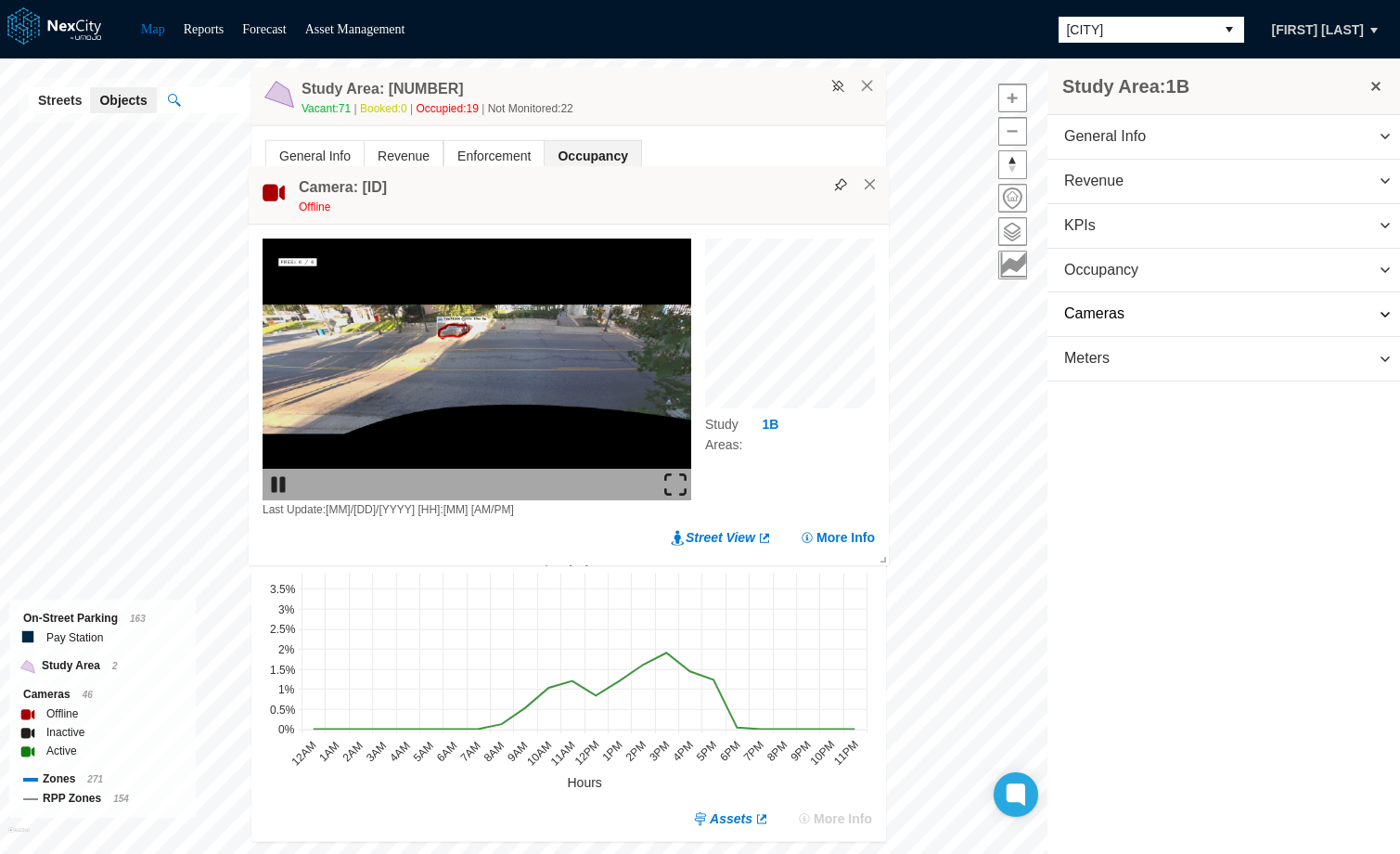 drag, startPoint x: 707, startPoint y: 216, endPoint x: 668, endPoint y: 266, distance: 63.41136 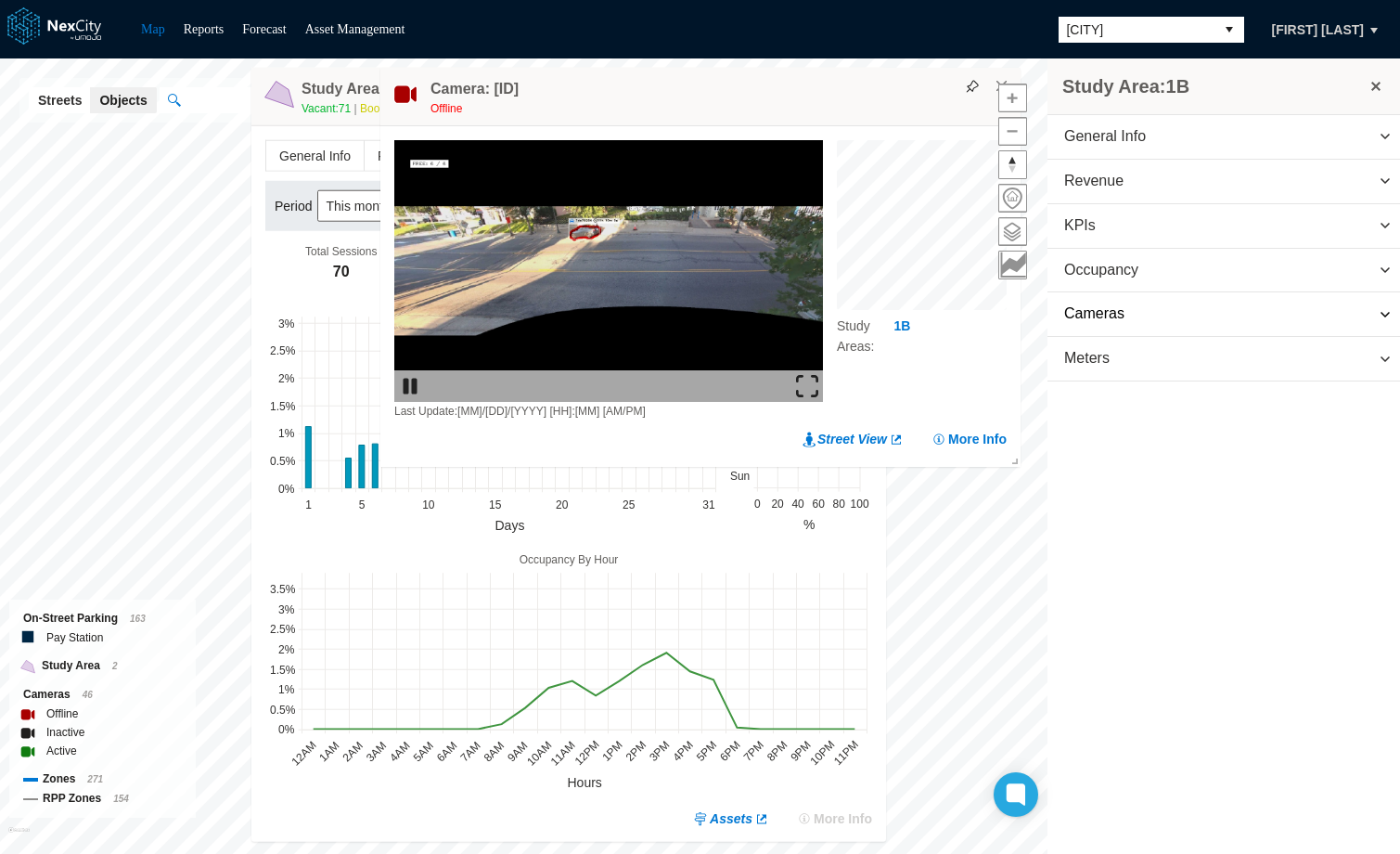 click at bounding box center (1012, 179) 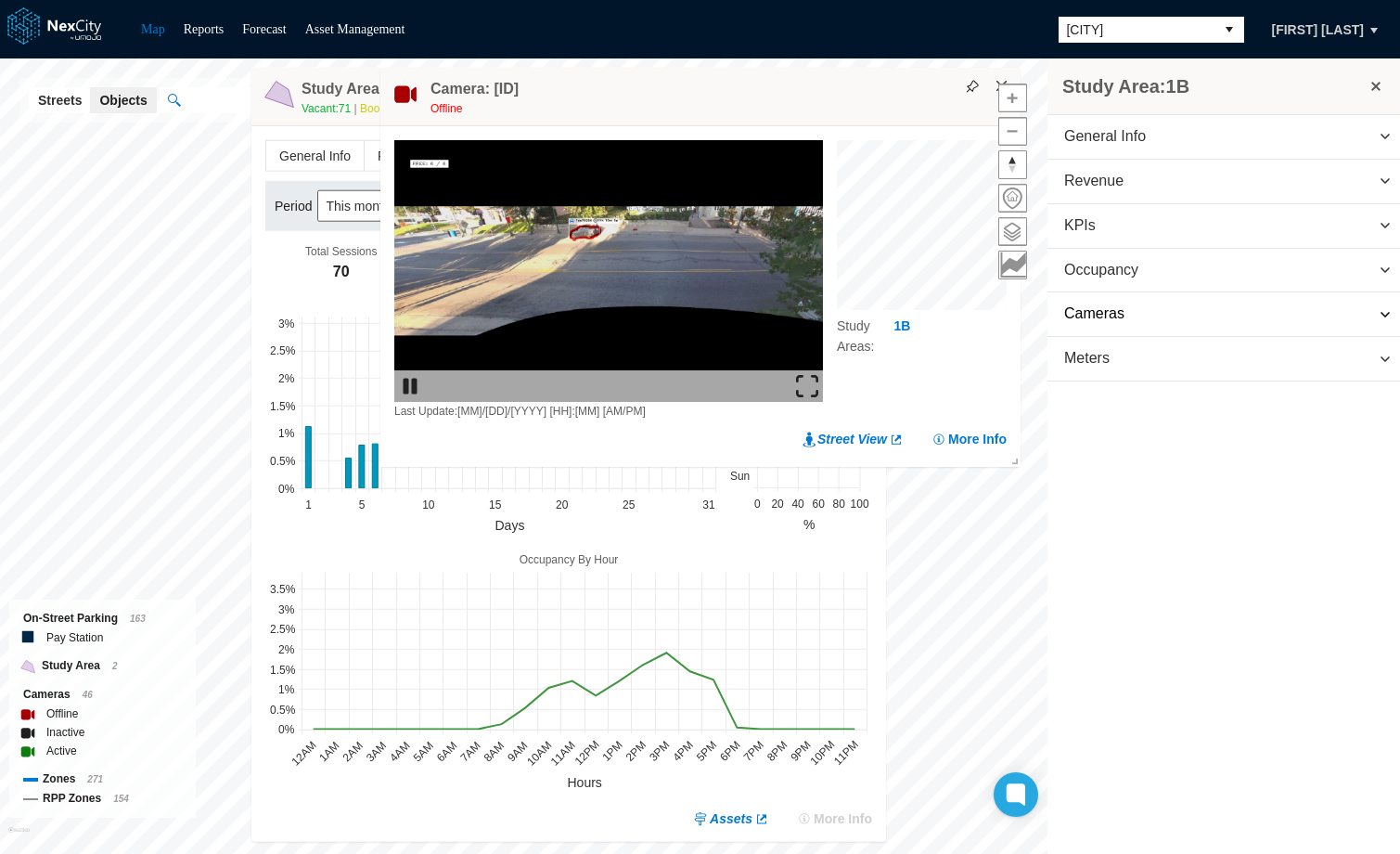 click on "×" at bounding box center [1002, 86] 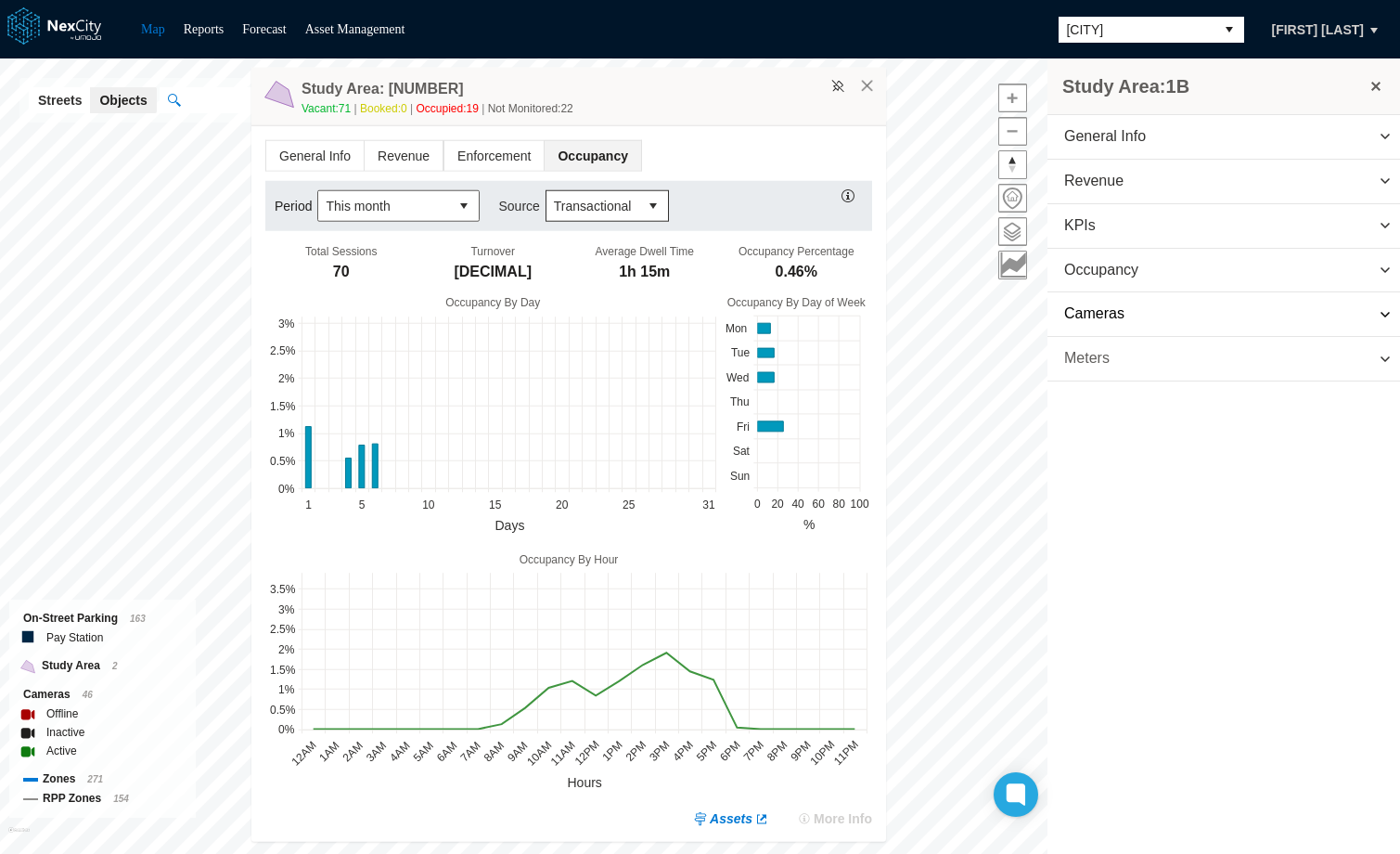 click on "Meters" at bounding box center [1224, 358] 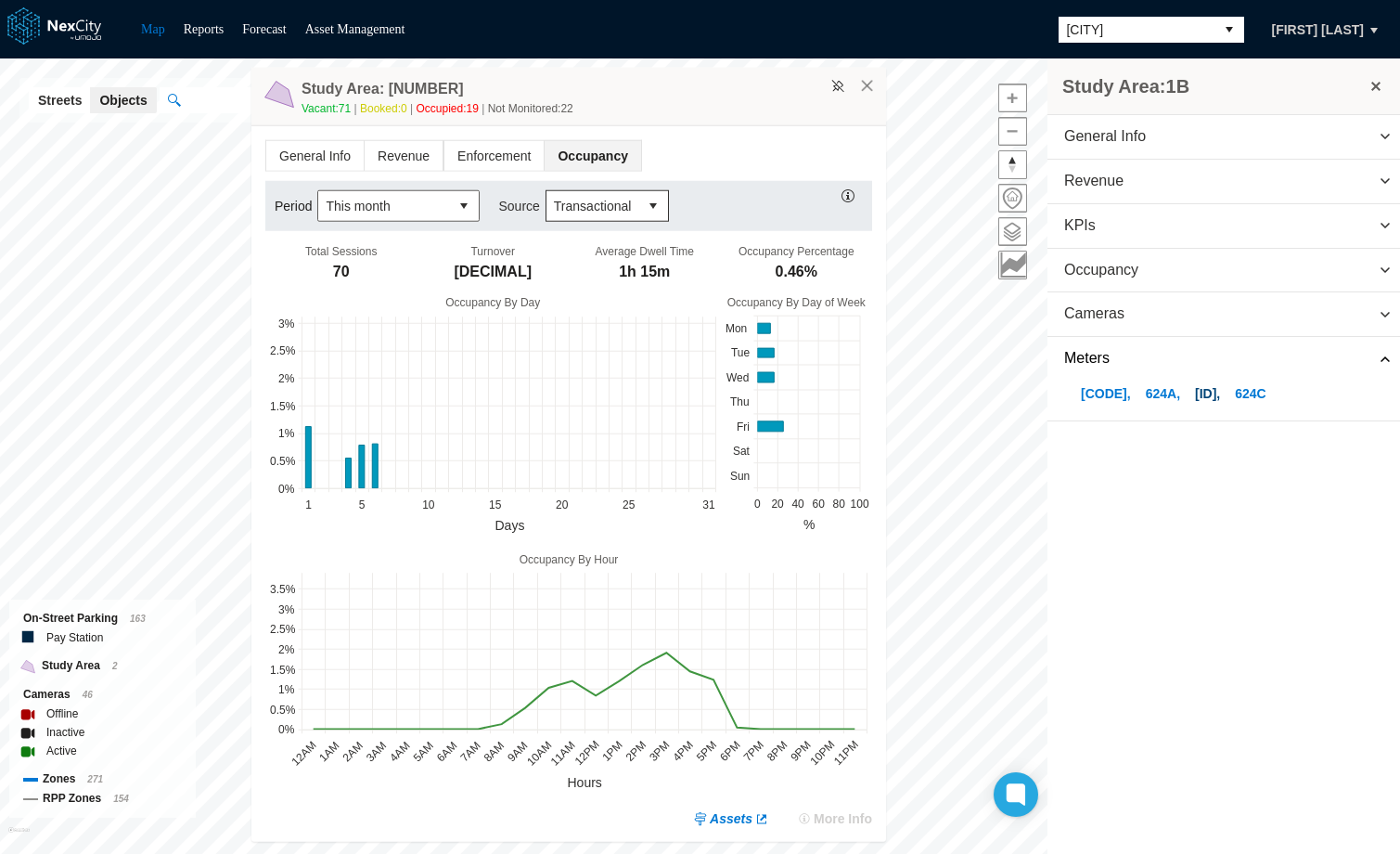 click on "624D ," at bounding box center [1207, 394] 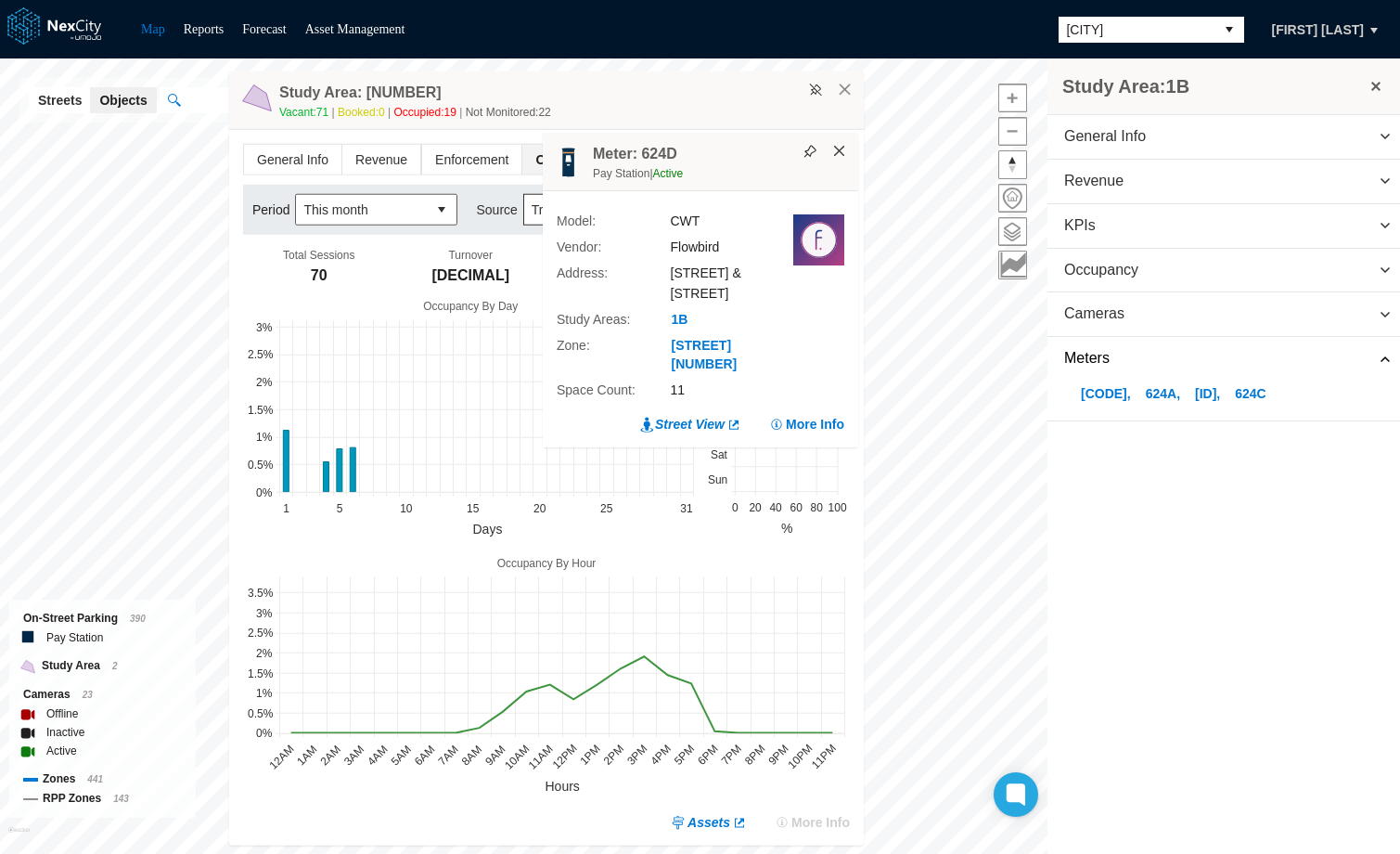 click on "×" at bounding box center [840, 151] 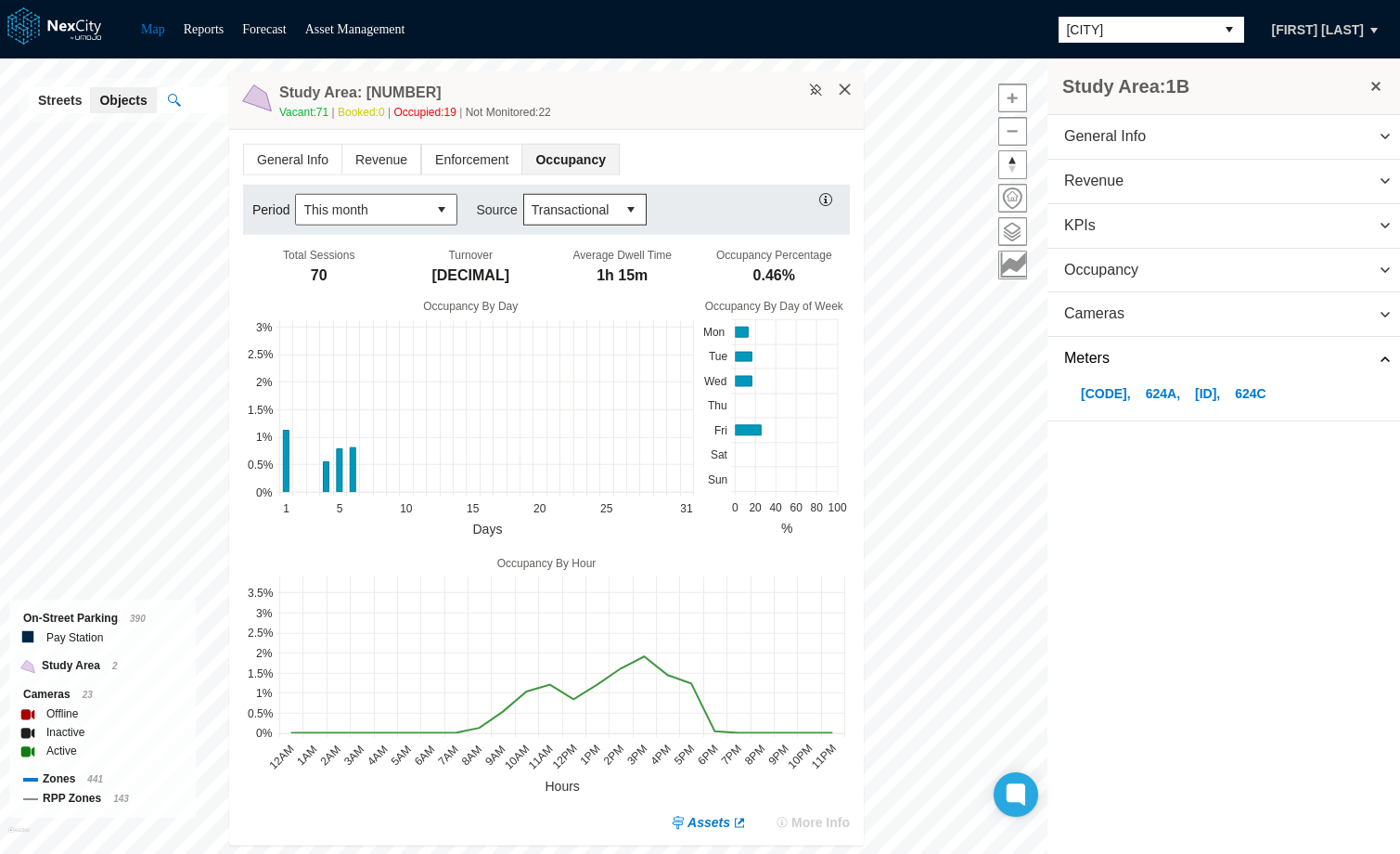 click on "×" at bounding box center (845, 90) 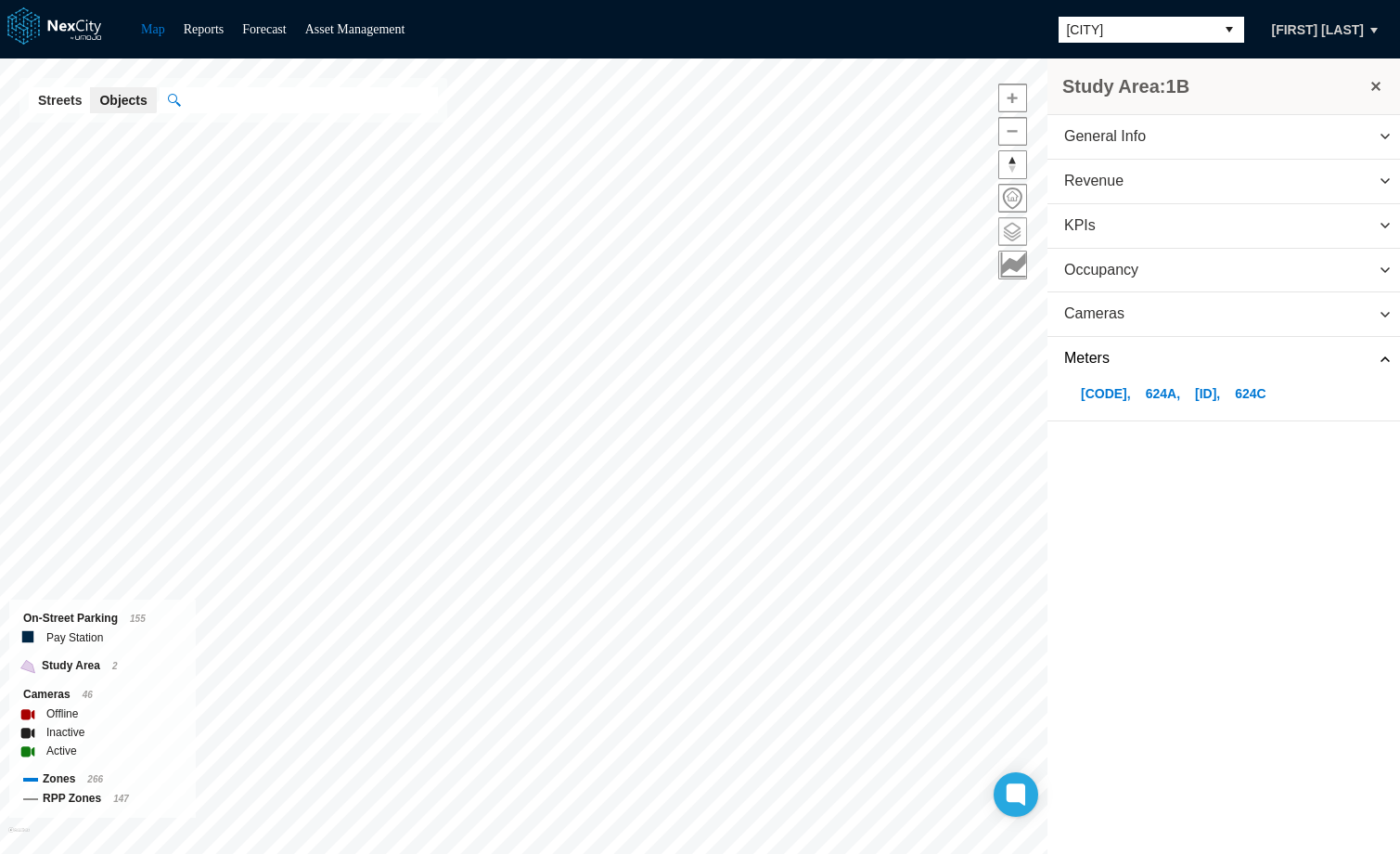 click at bounding box center (1012, 231) 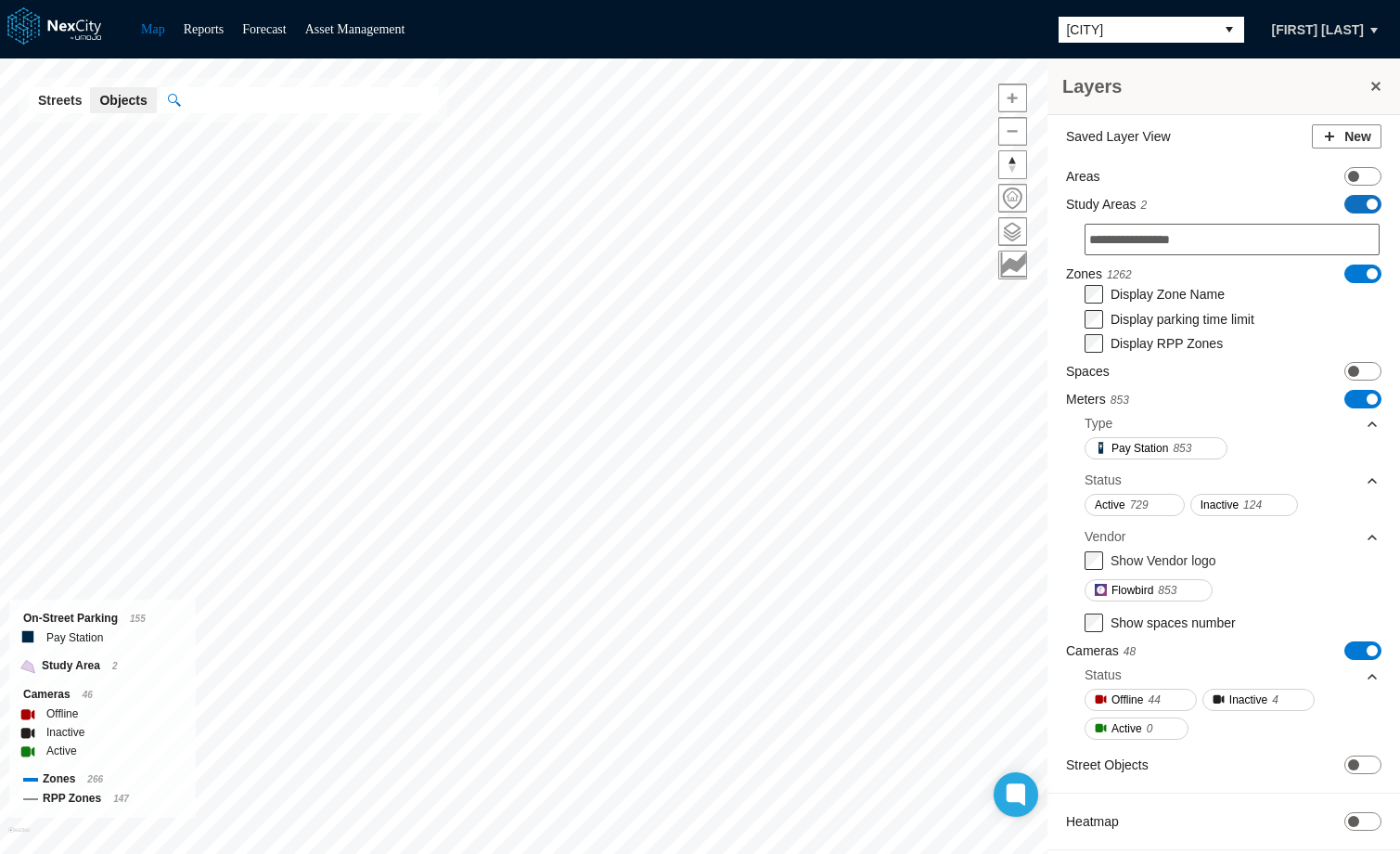 click on "ON OFF" at bounding box center (1363, 204) 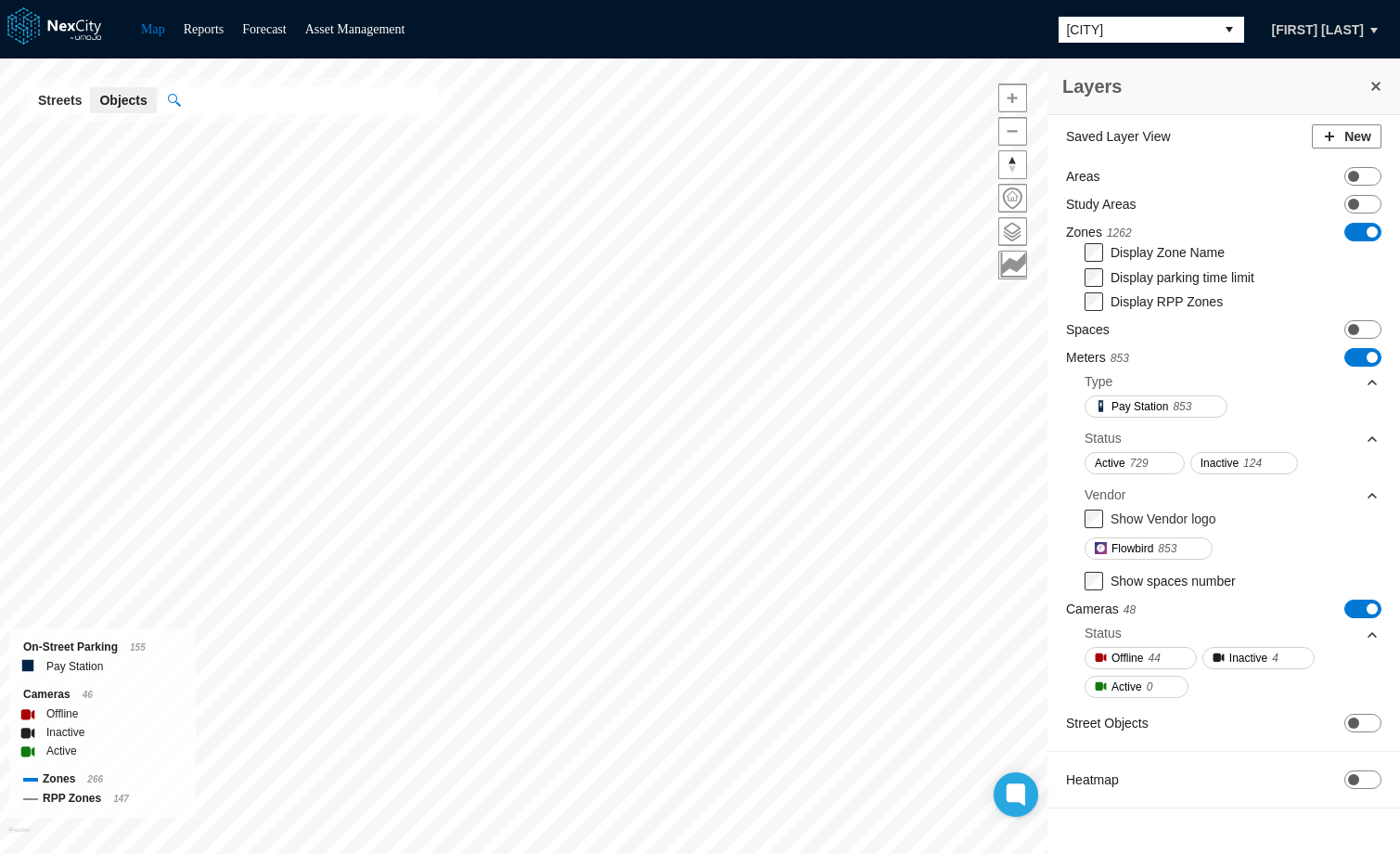click on "ON OFF" at bounding box center (1363, 232) 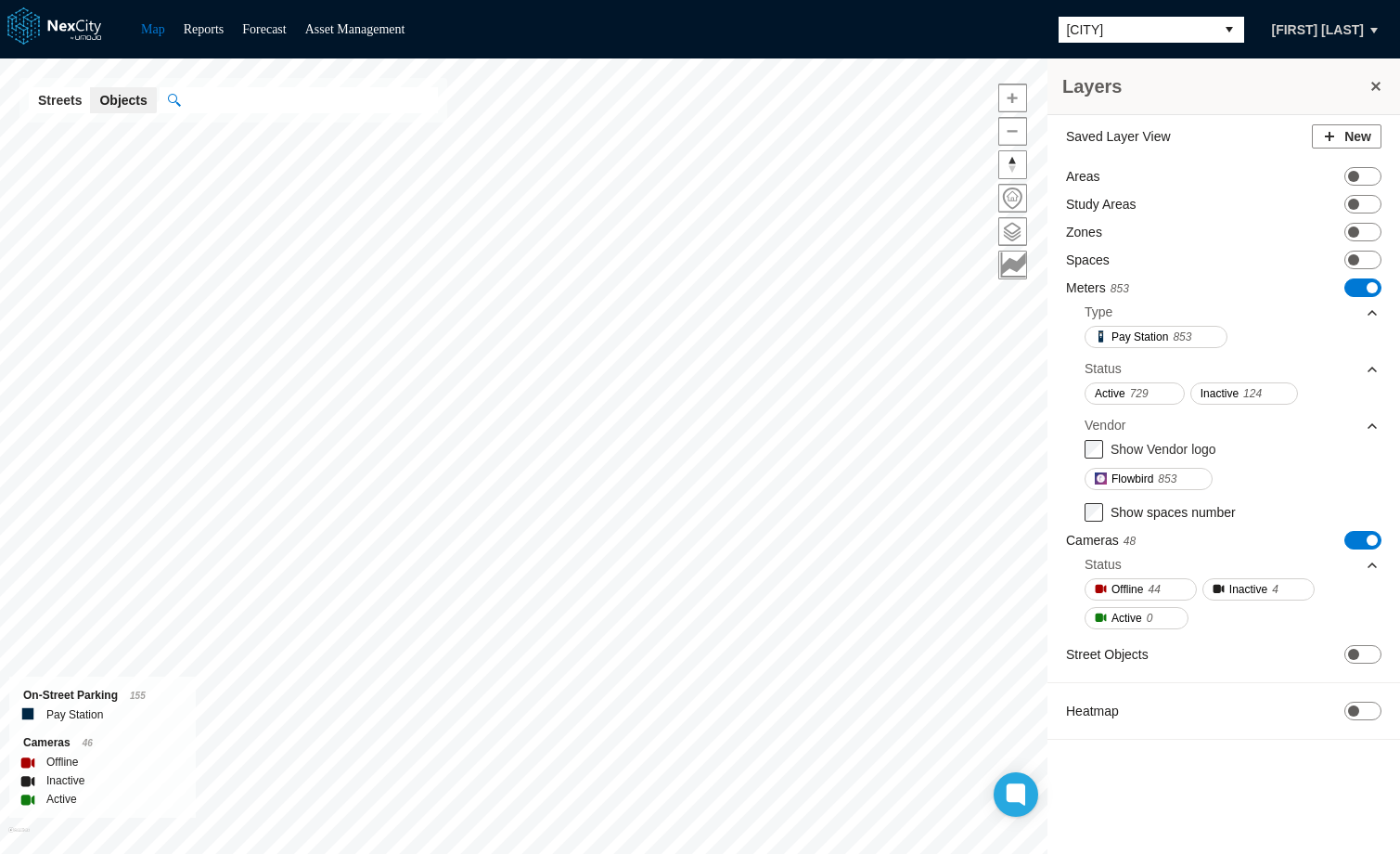 click on "ON OFF" at bounding box center [1363, 288] 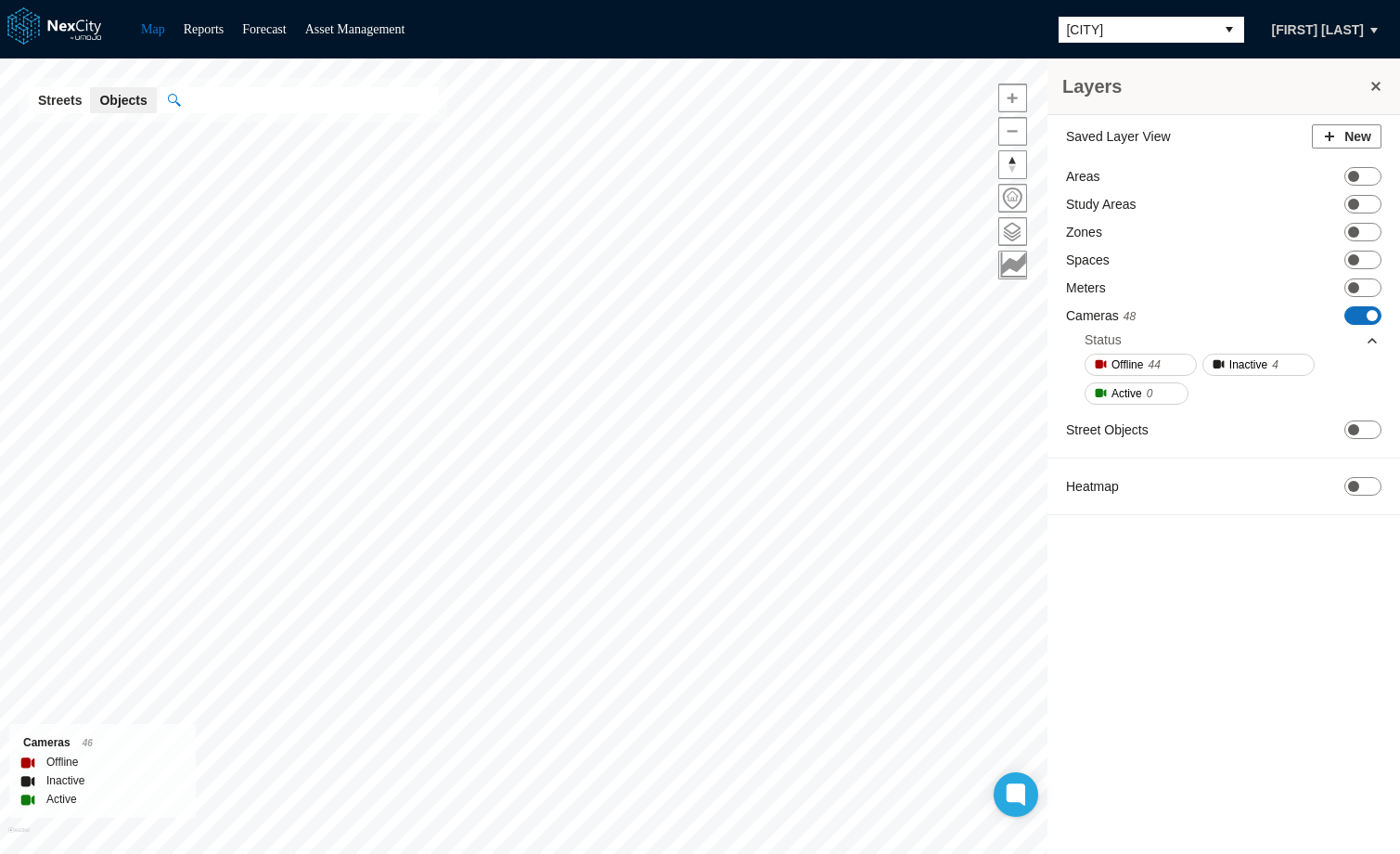 click on "ON OFF" at bounding box center (1363, 316) 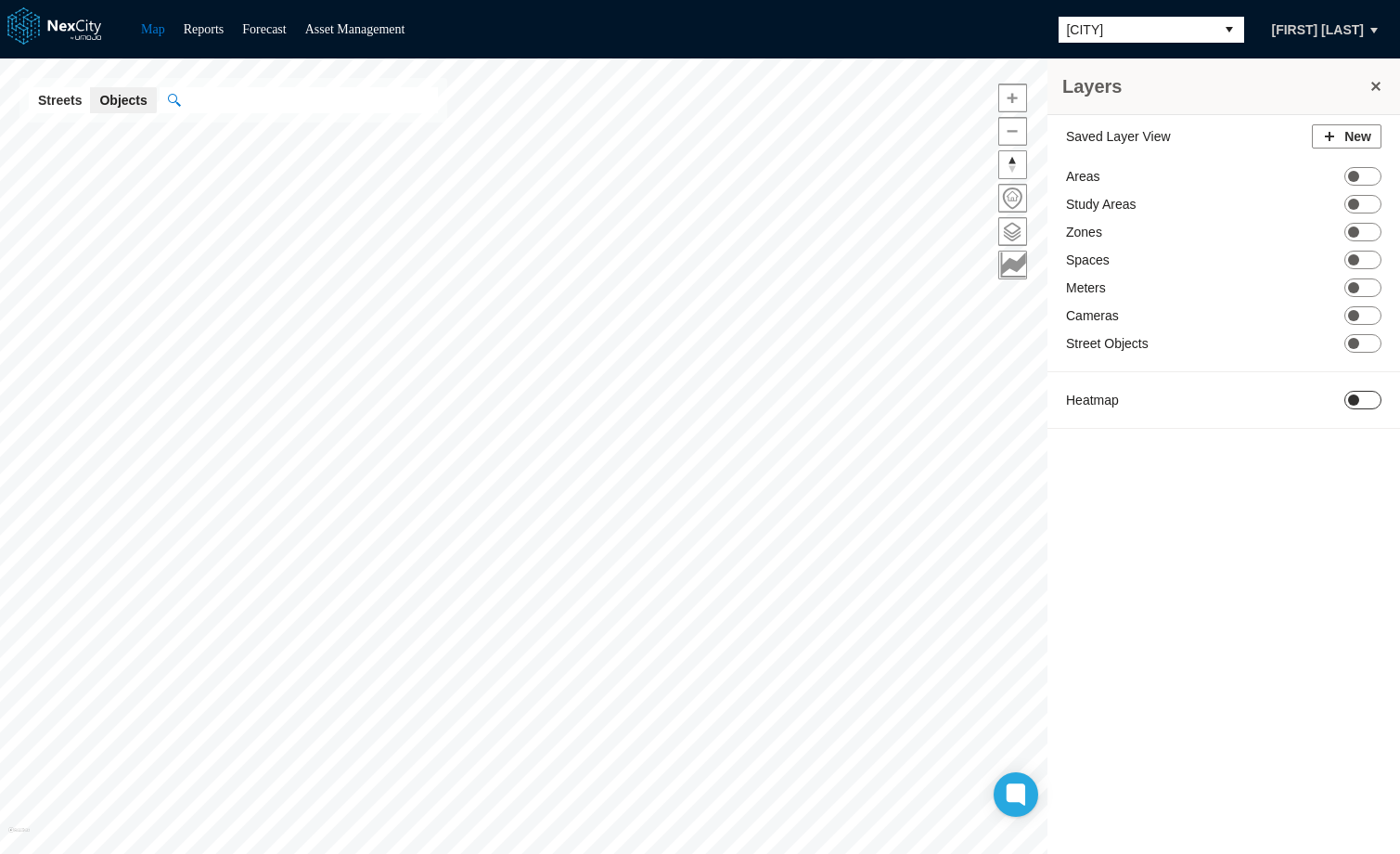 click at bounding box center [1354, 400] 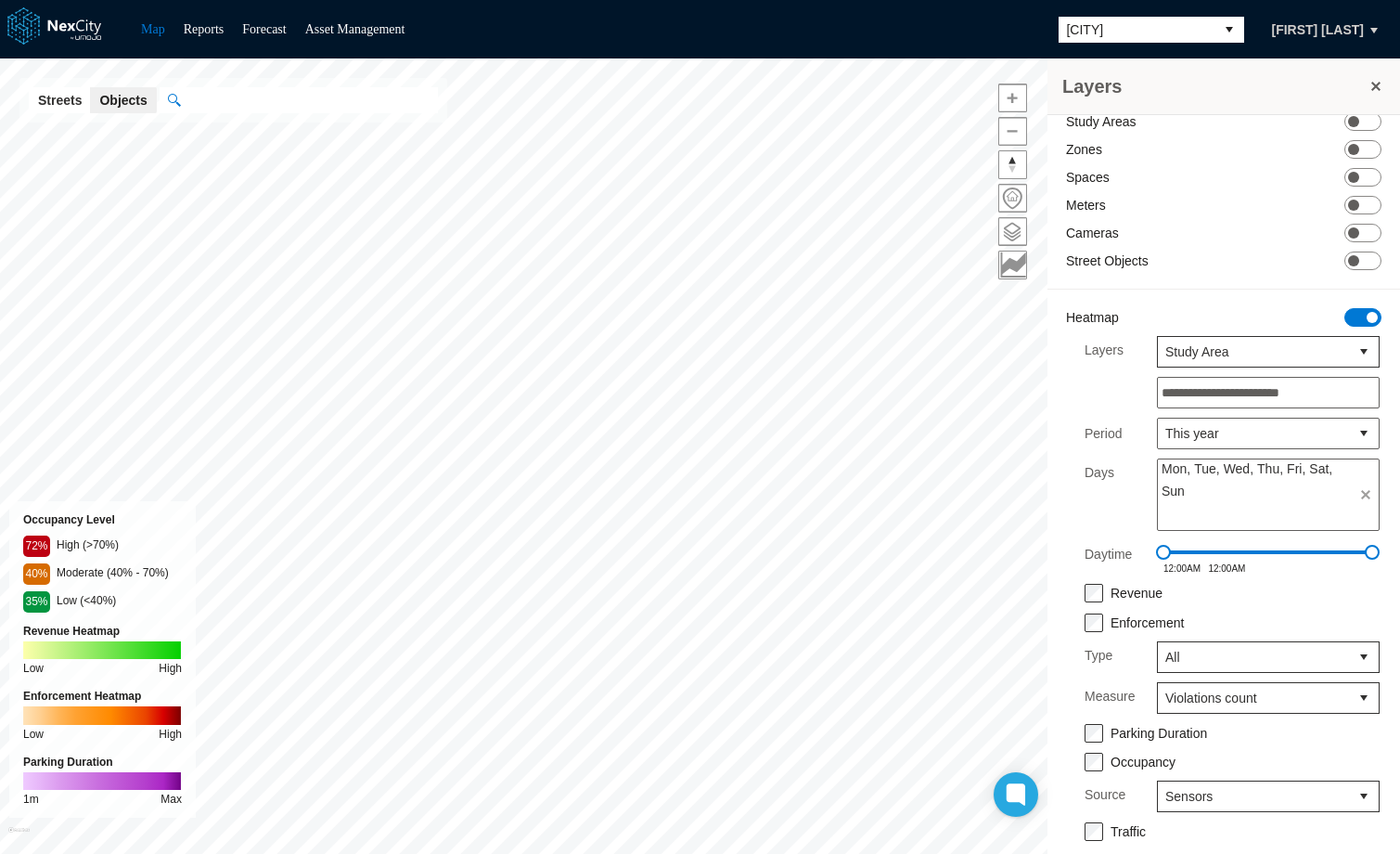 scroll, scrollTop: 84, scrollLeft: 0, axis: vertical 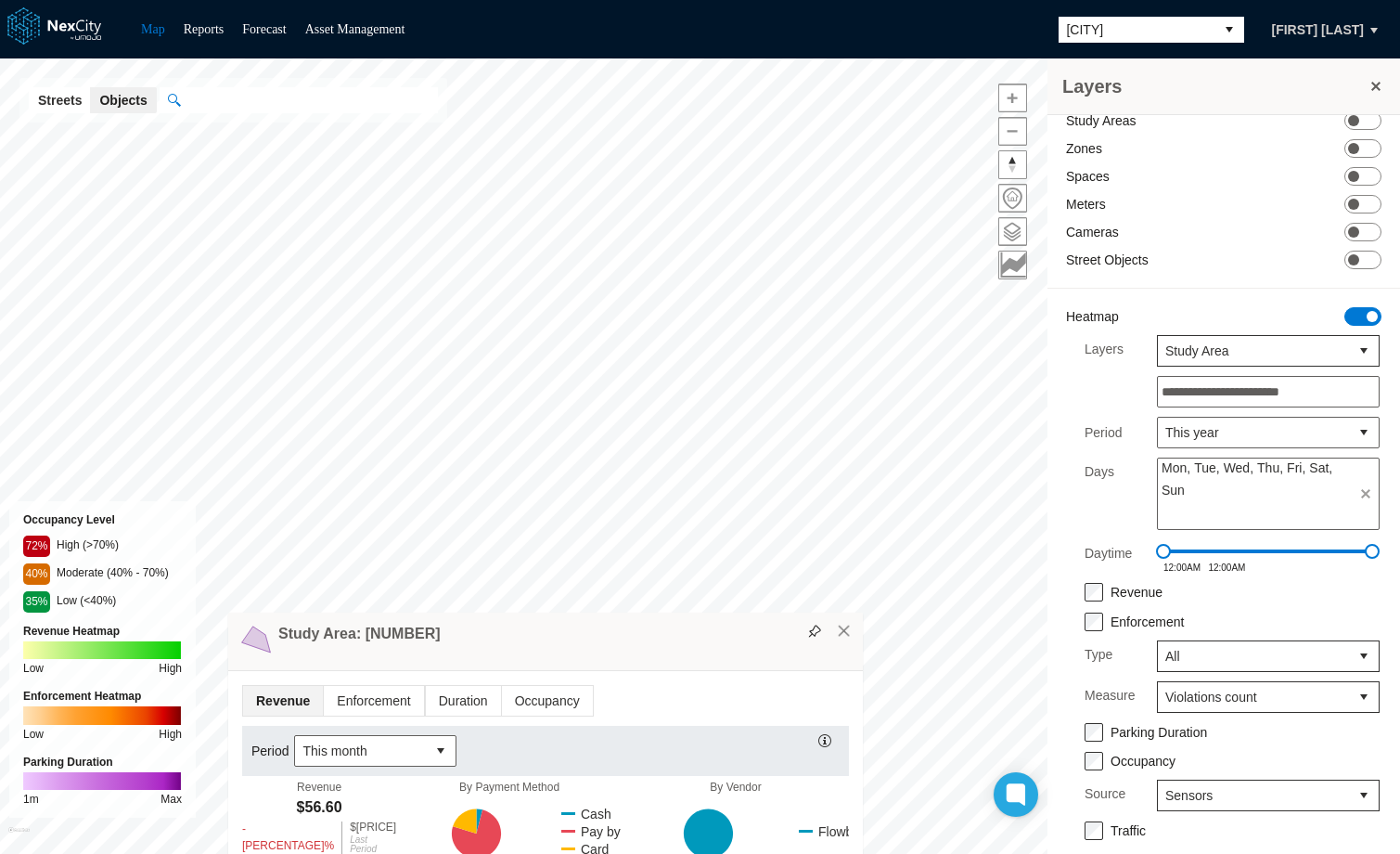drag, startPoint x: 674, startPoint y: 150, endPoint x: 689, endPoint y: 648, distance: 498.2259 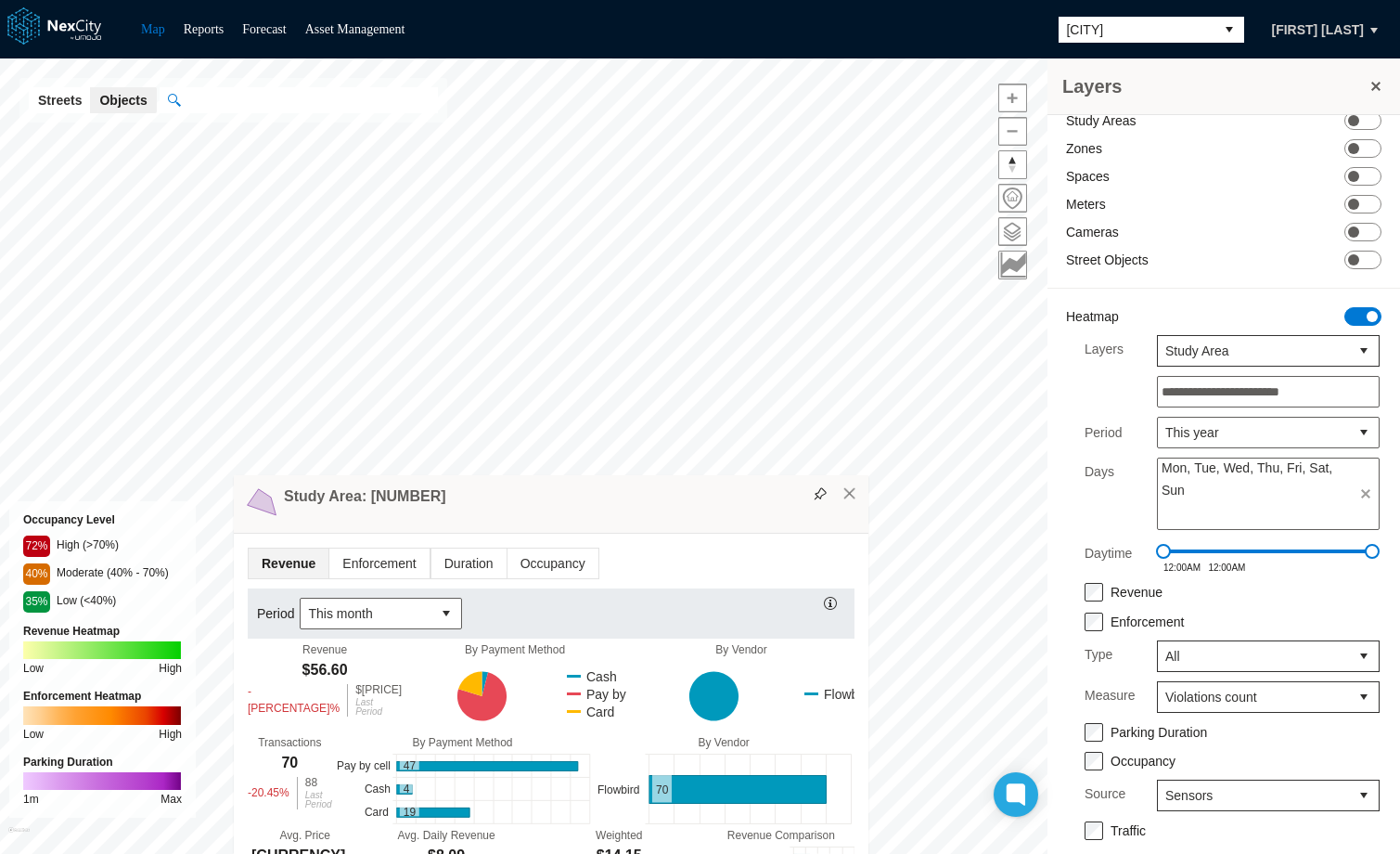 drag, startPoint x: 682, startPoint y: 98, endPoint x: 665, endPoint y: 515, distance: 417.34638 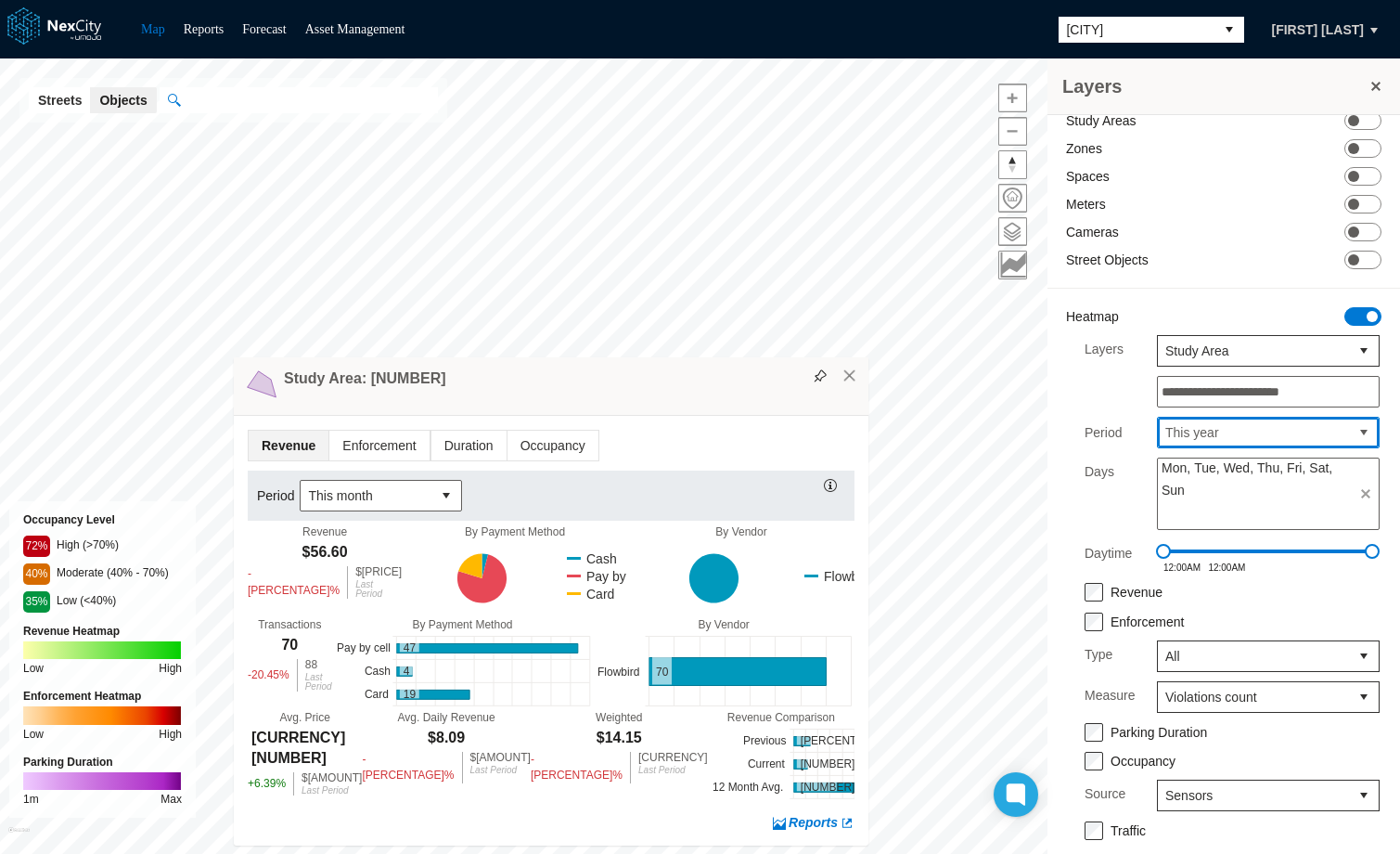 click on "This year" at bounding box center [1253, 433] 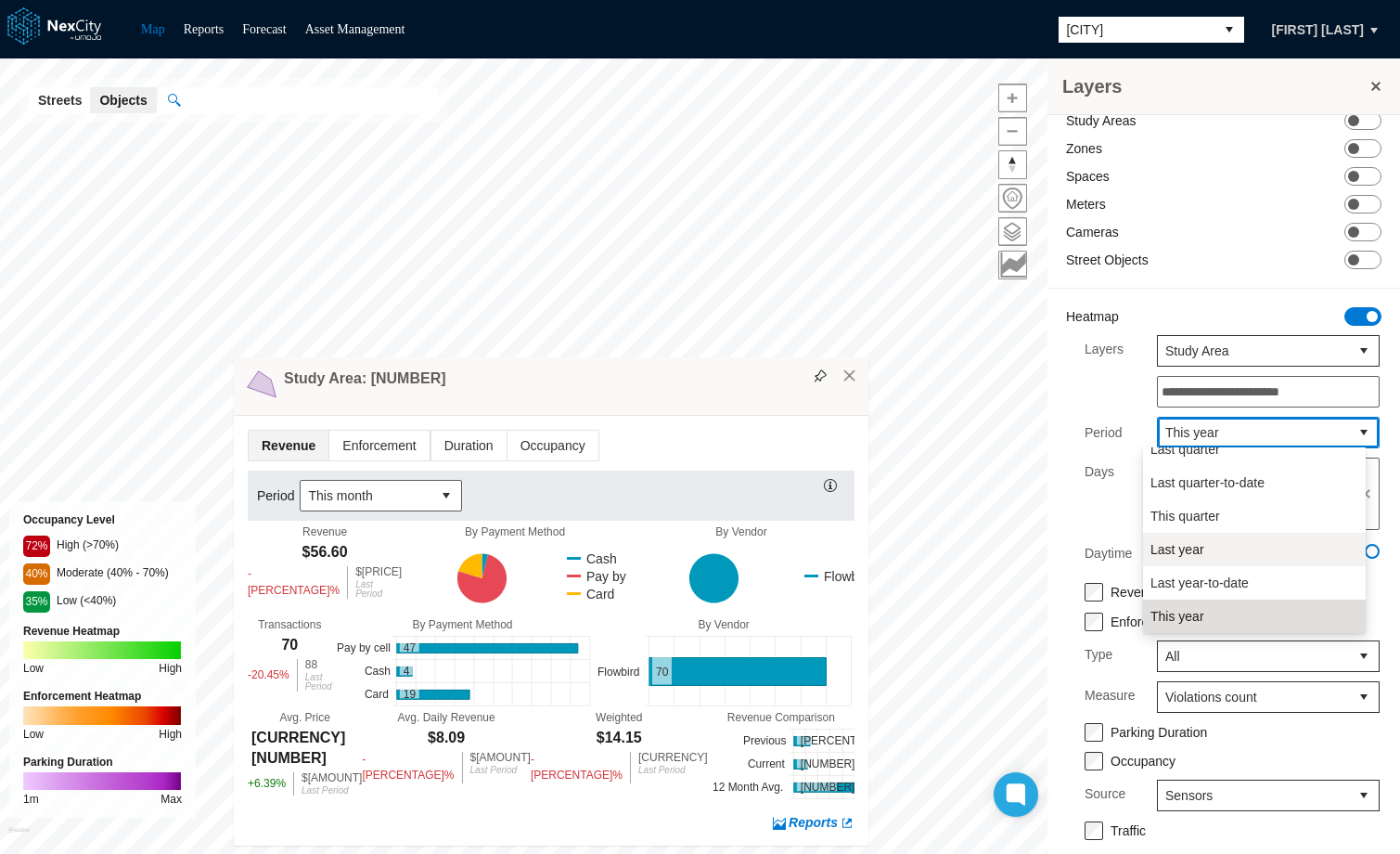 scroll, scrollTop: 189, scrollLeft: 0, axis: vertical 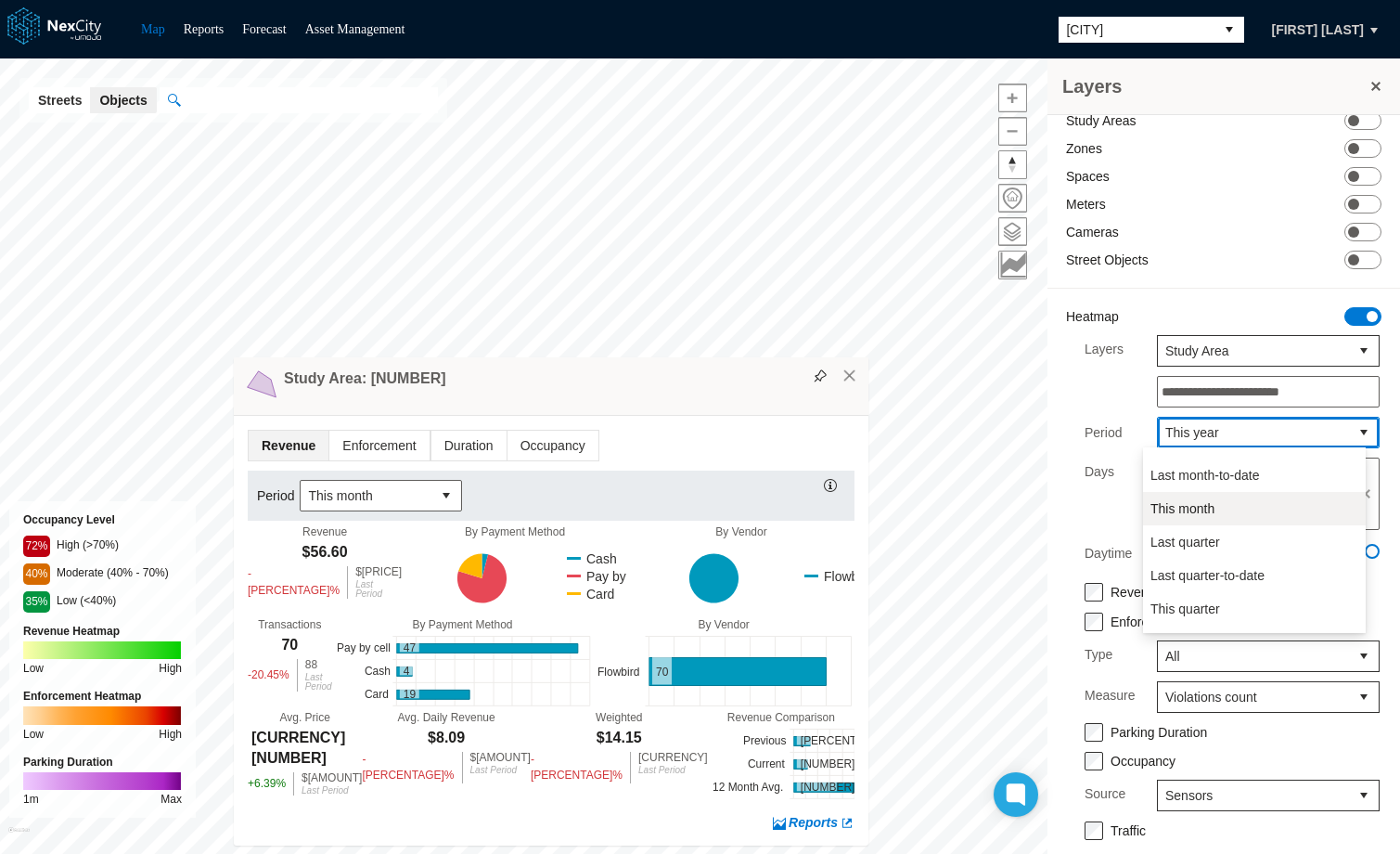 click on "This month" at bounding box center (1182, 509) 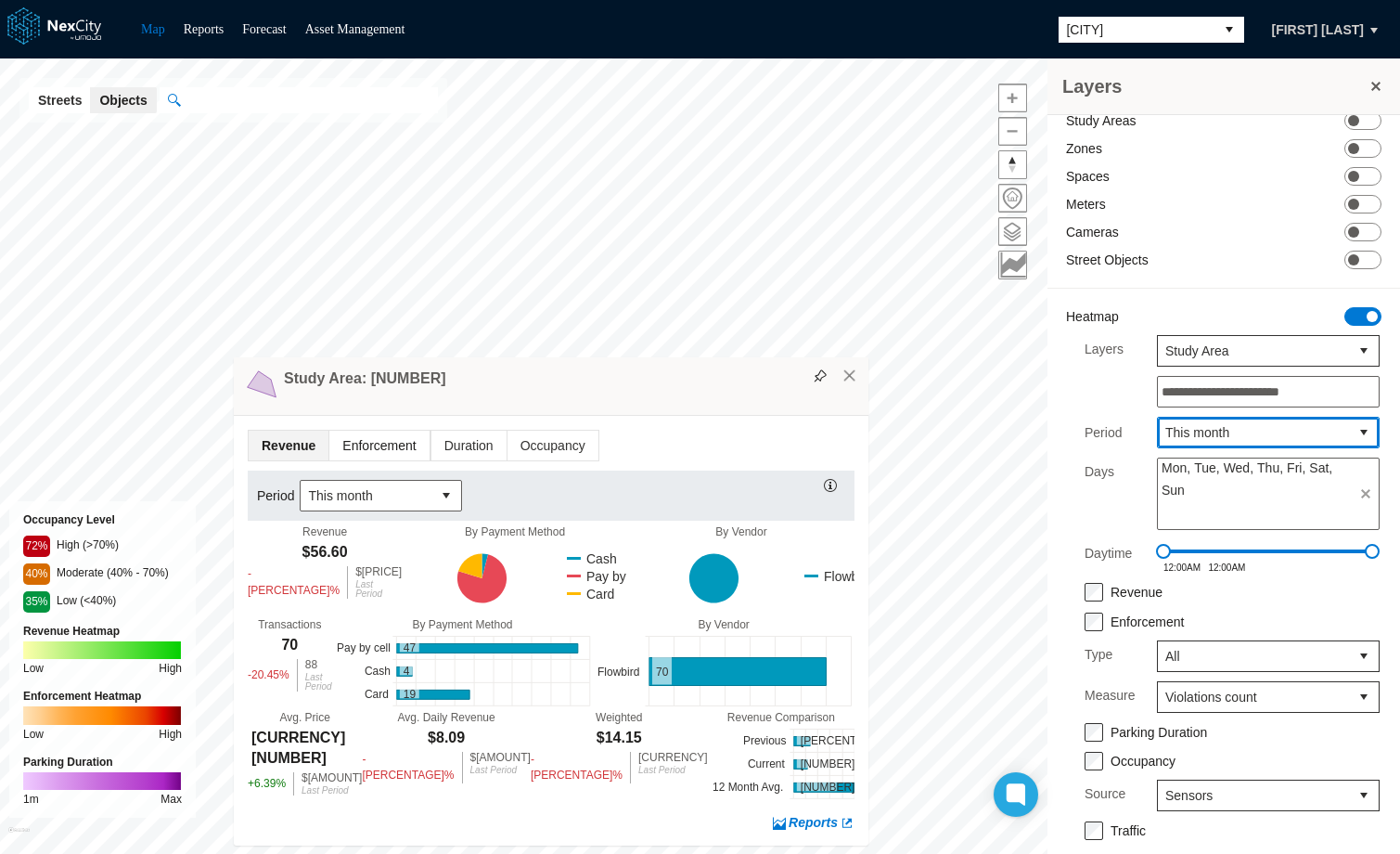 click on "Enforcement" at bounding box center (379, 446) 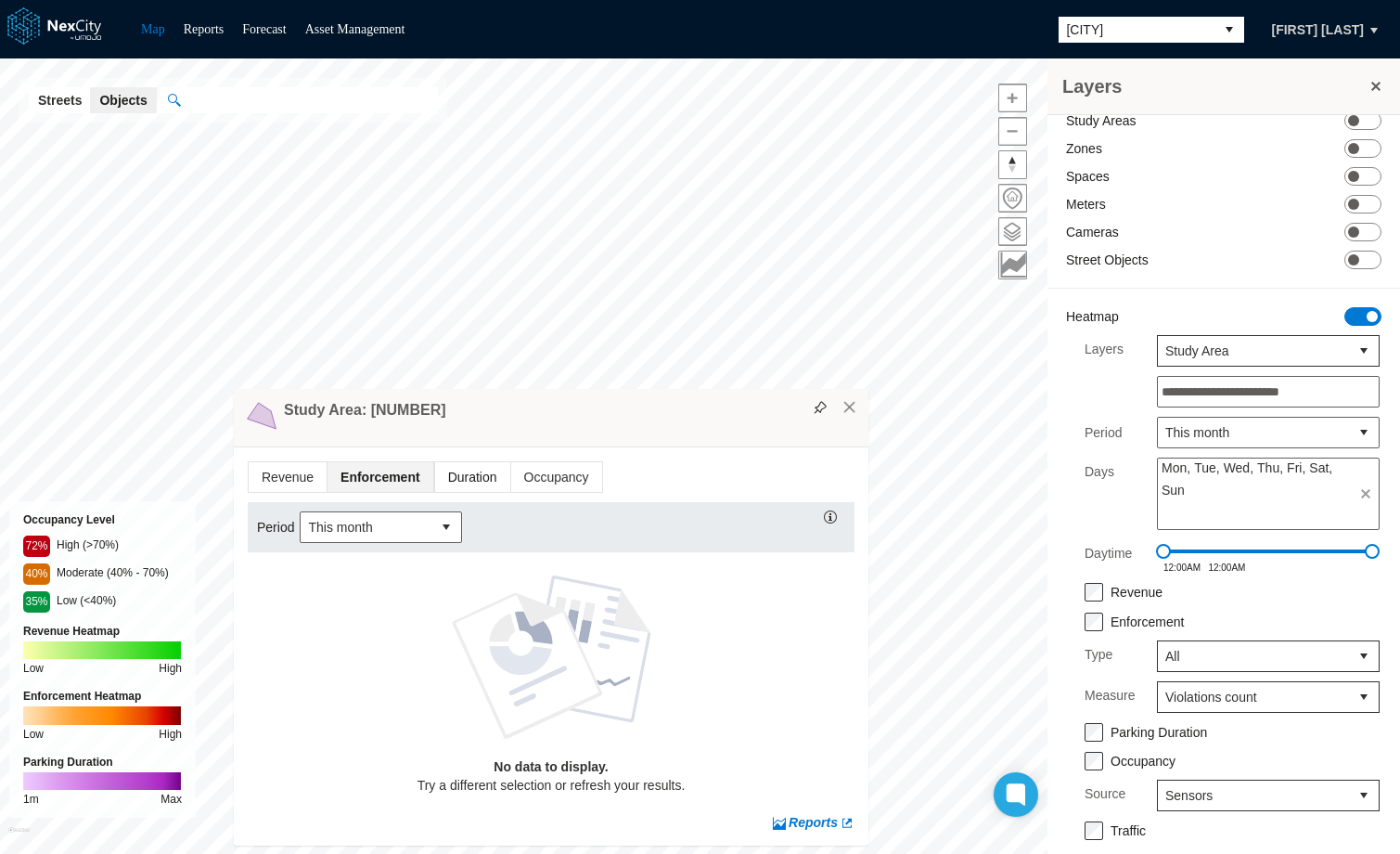 click on "Duration" at bounding box center (471, 477) 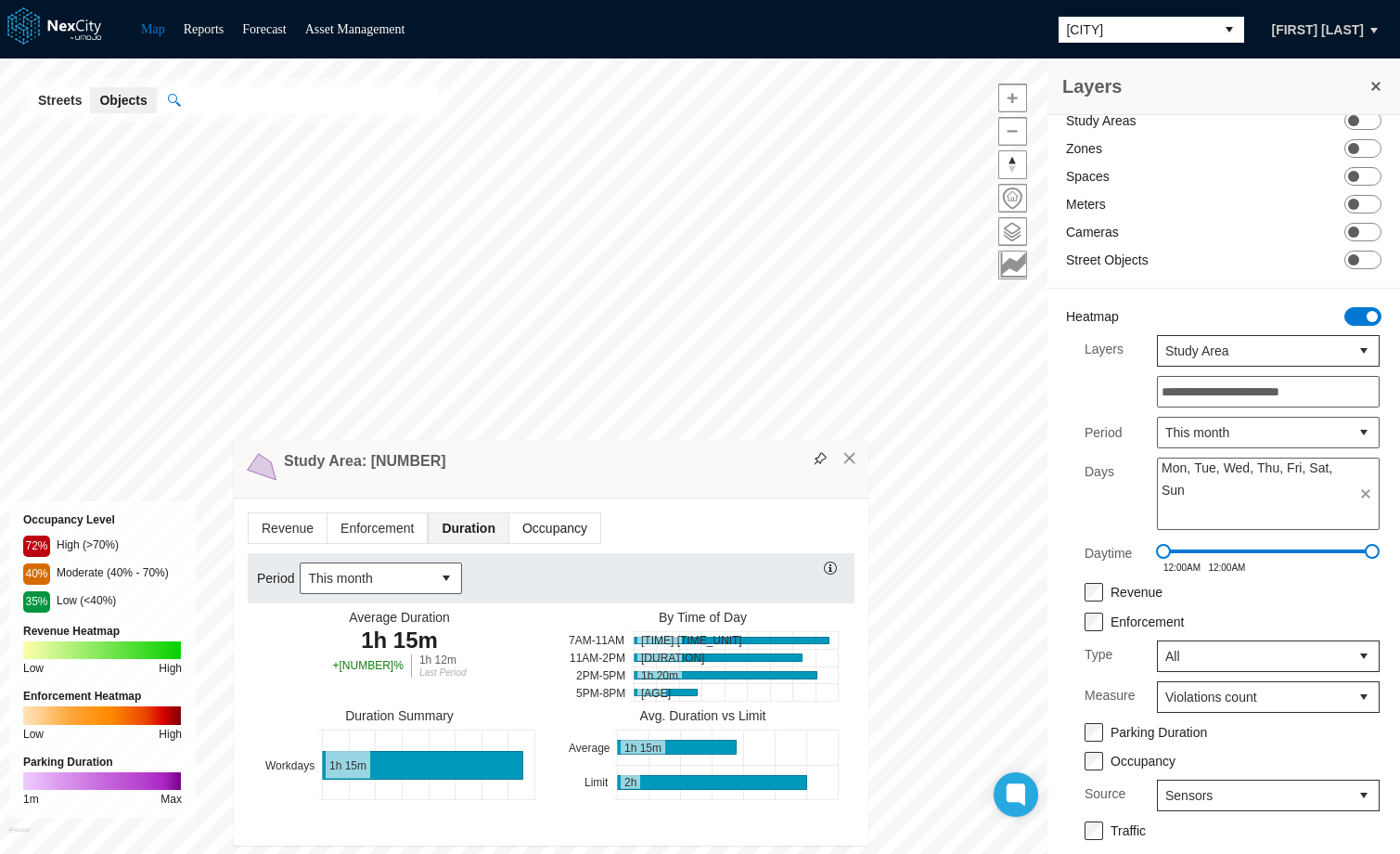 click on "Occupancy" at bounding box center [555, 528] 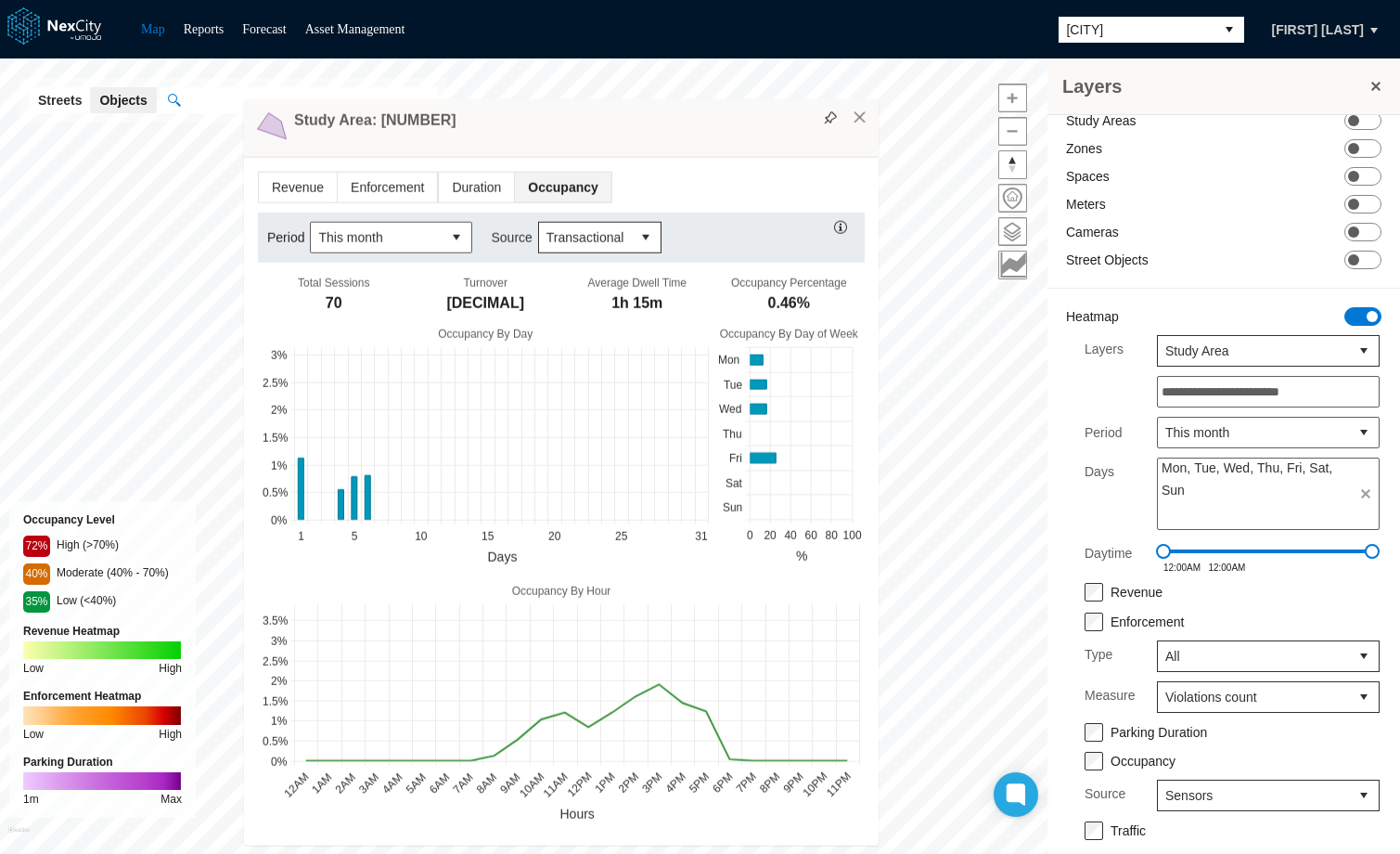 click at bounding box center (646, 238) 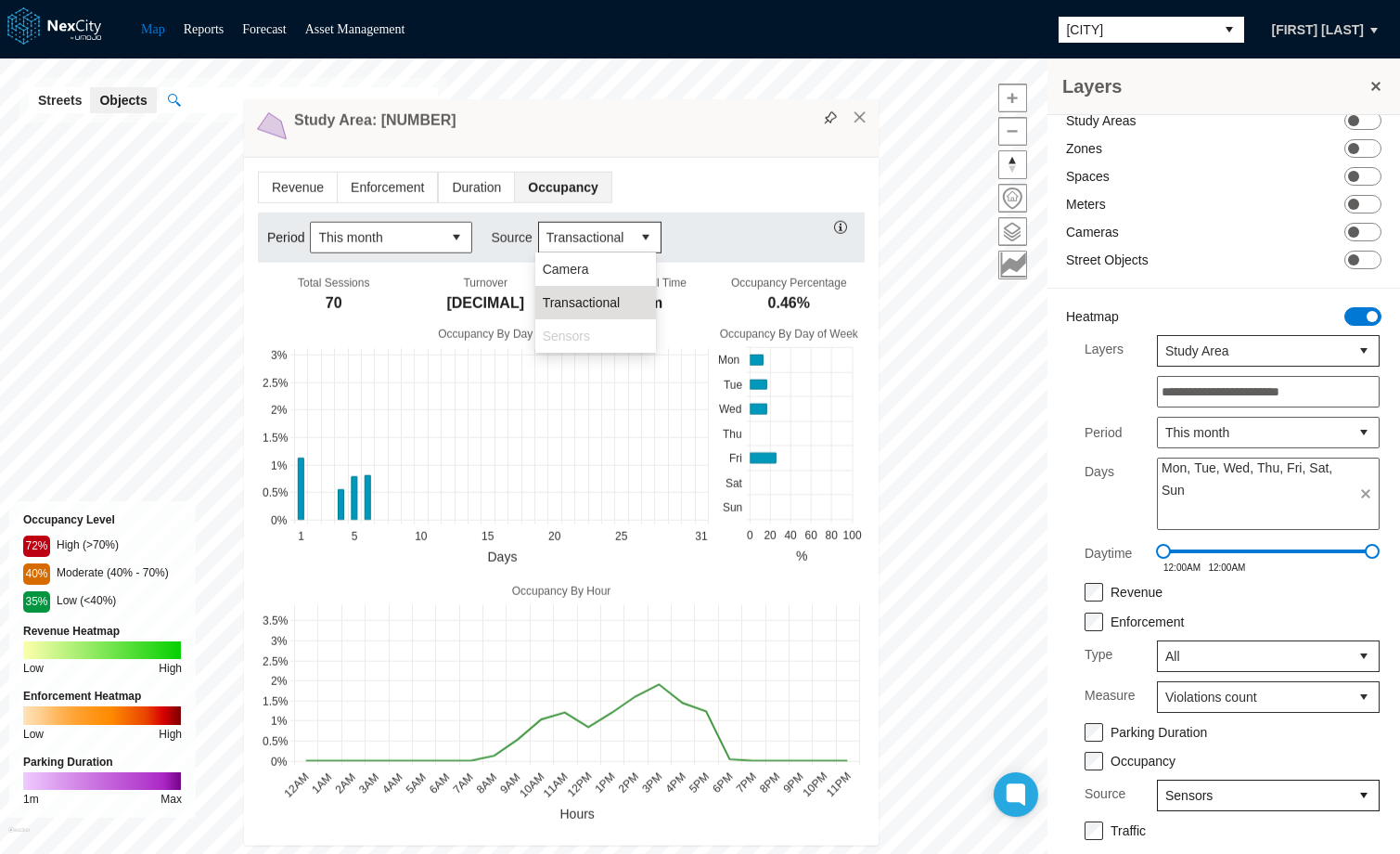 click on "Sensors" at bounding box center [1253, 796] 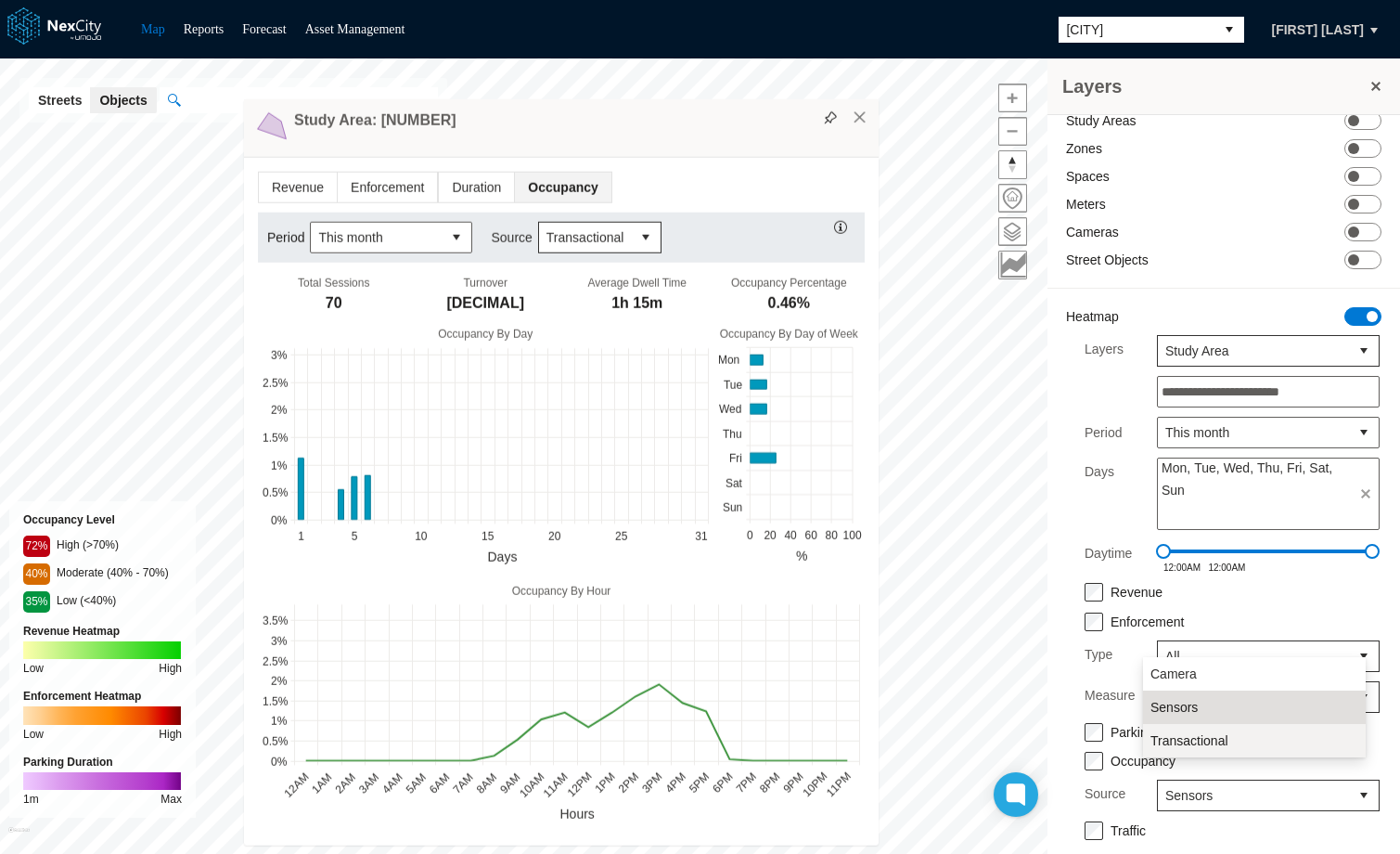 click on "Transactional" at bounding box center [1189, 741] 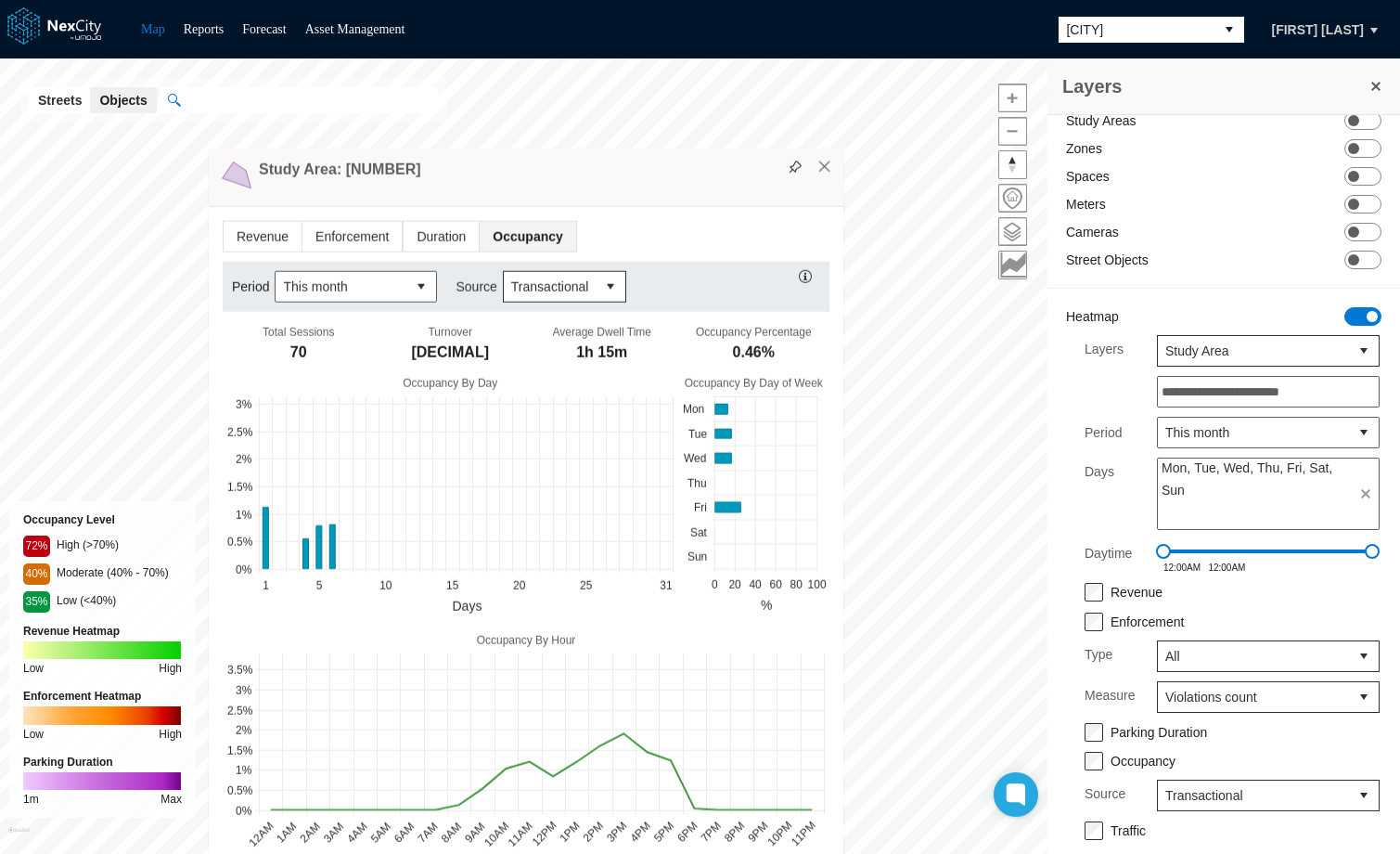 drag, startPoint x: 590, startPoint y: 157, endPoint x: 565, endPoint y: 207, distance: 55.901699 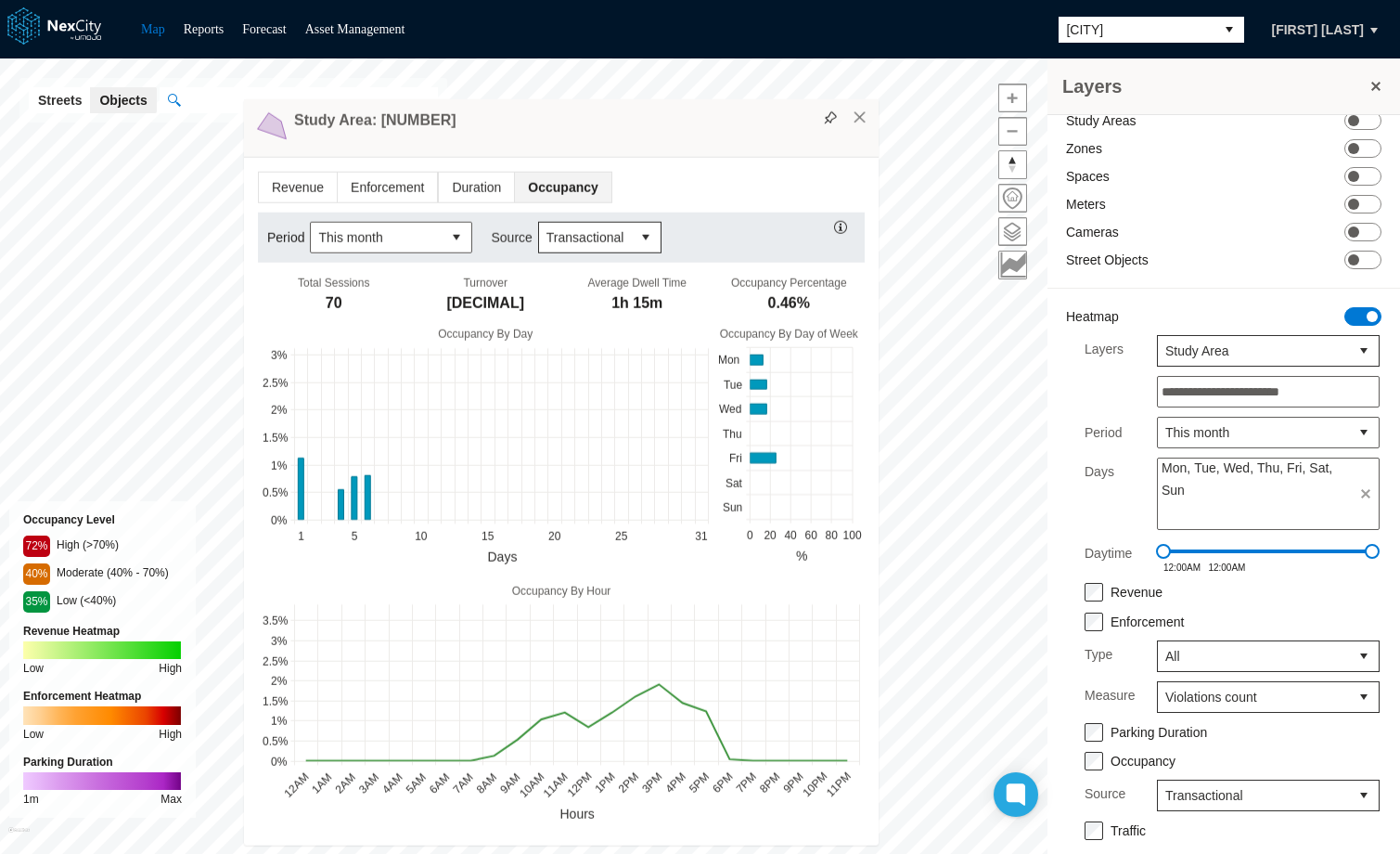 click at bounding box center [646, 238] 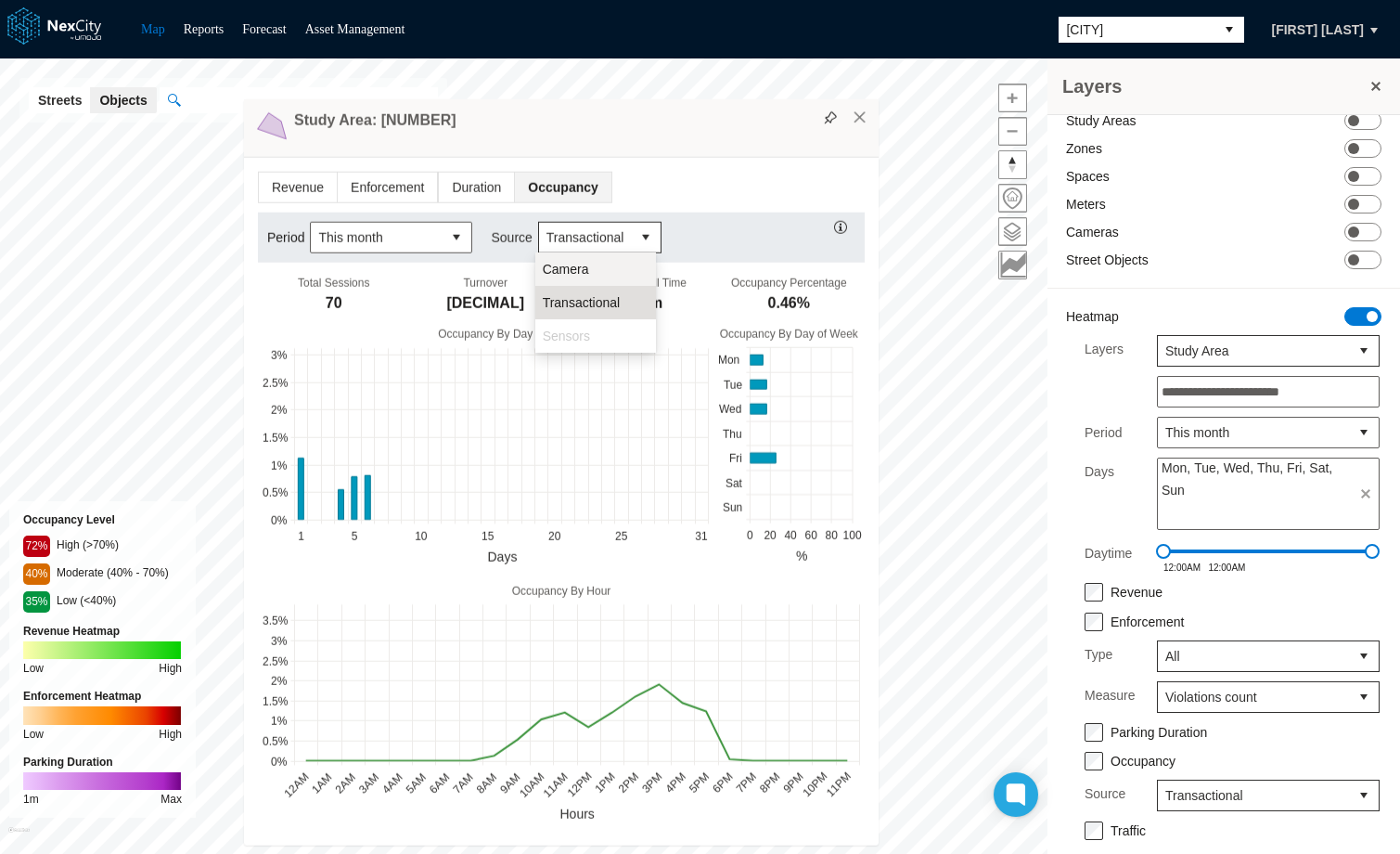 click on "Camera" at bounding box center (596, 269) 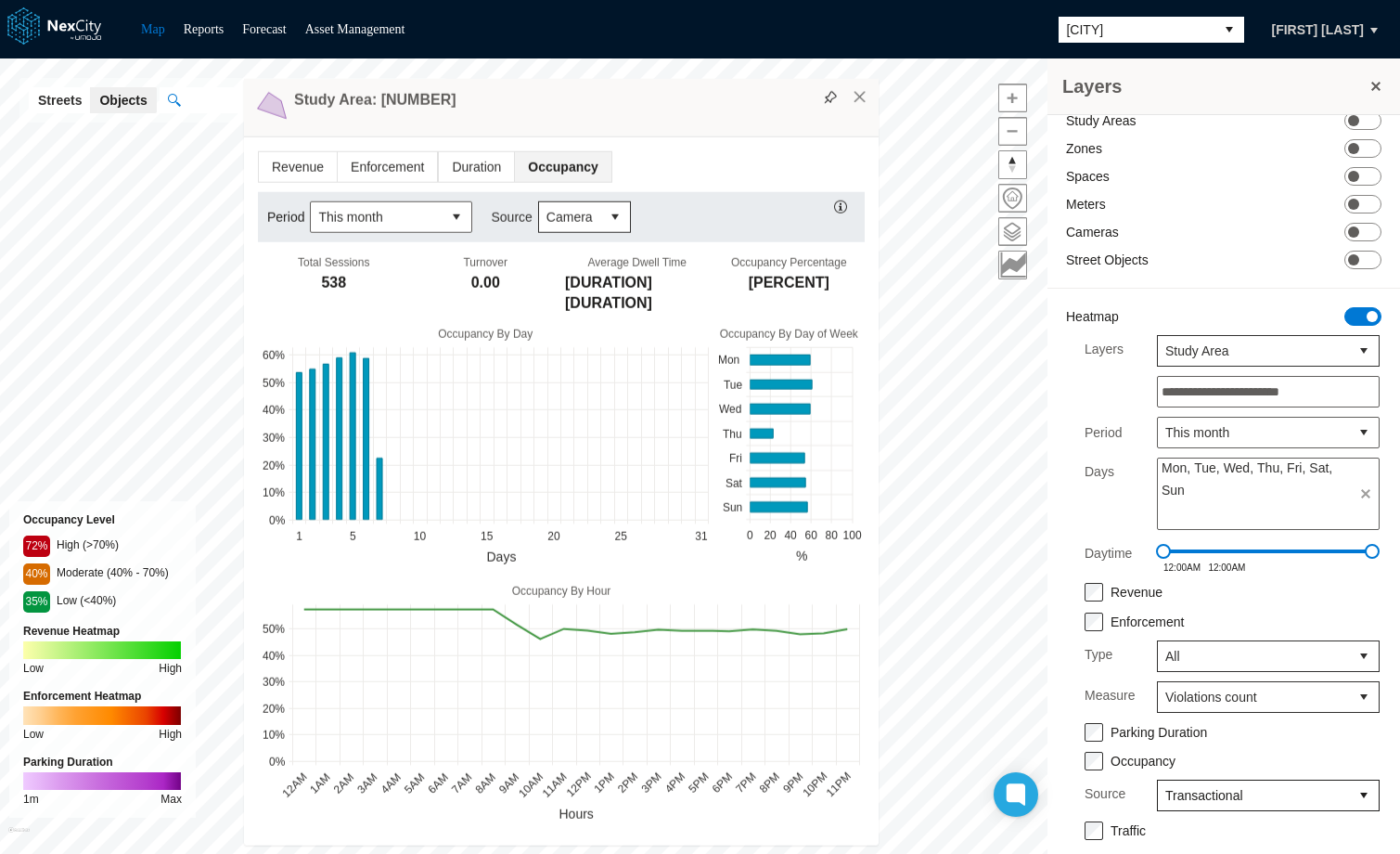 click on "Transactional" at bounding box center [1253, 796] 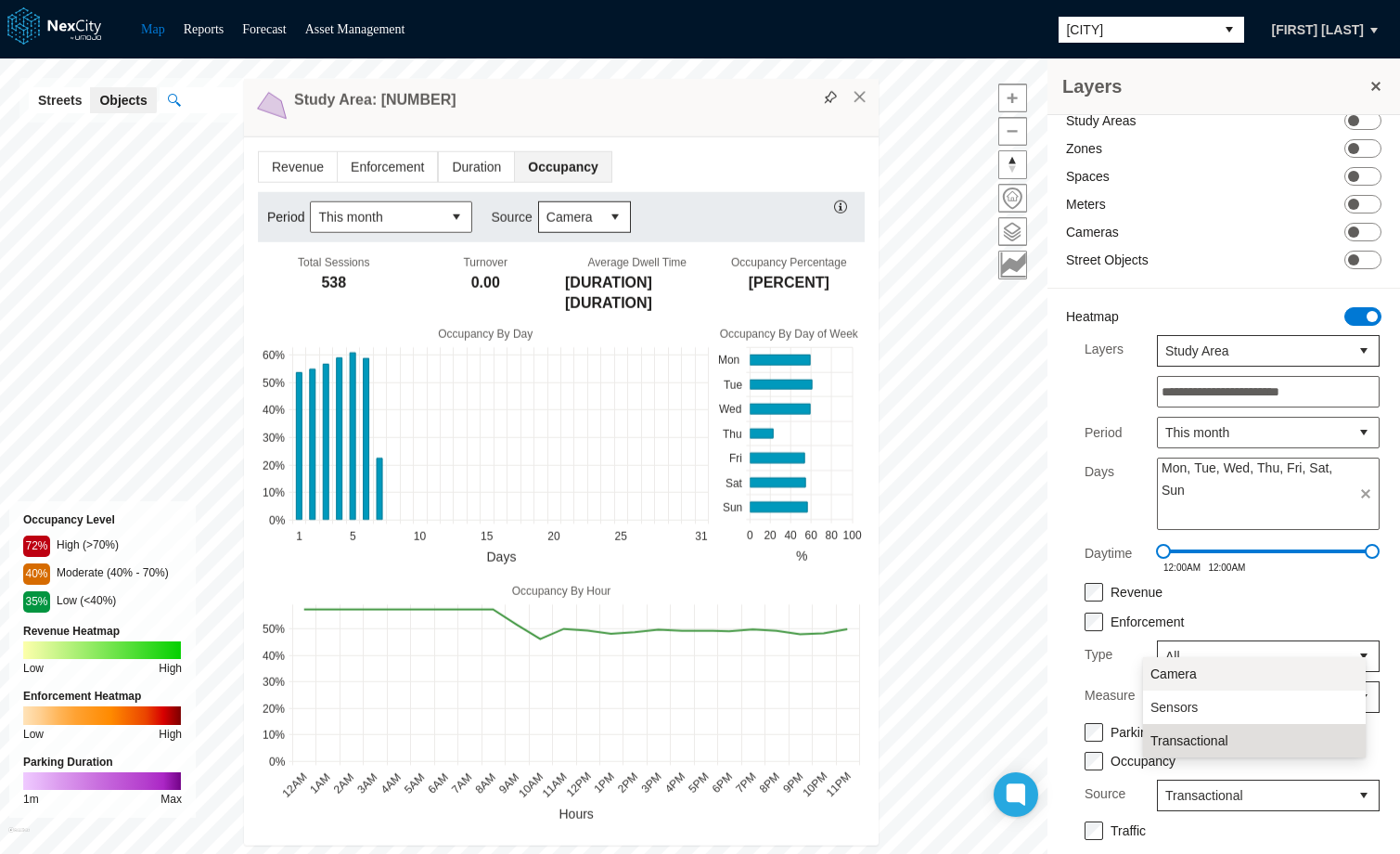 click on "Camera" at bounding box center [1254, 674] 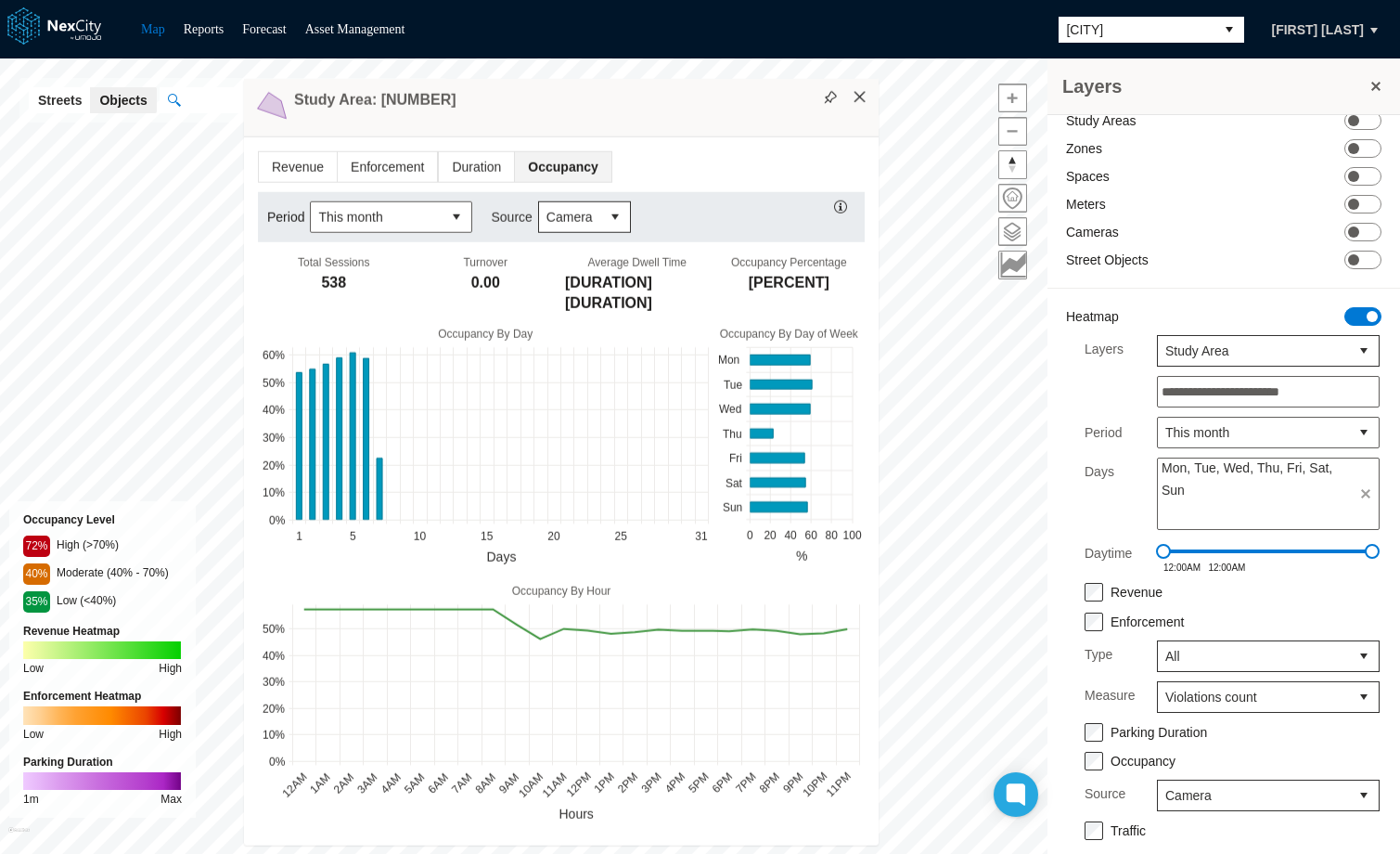 click on "×" at bounding box center (860, 97) 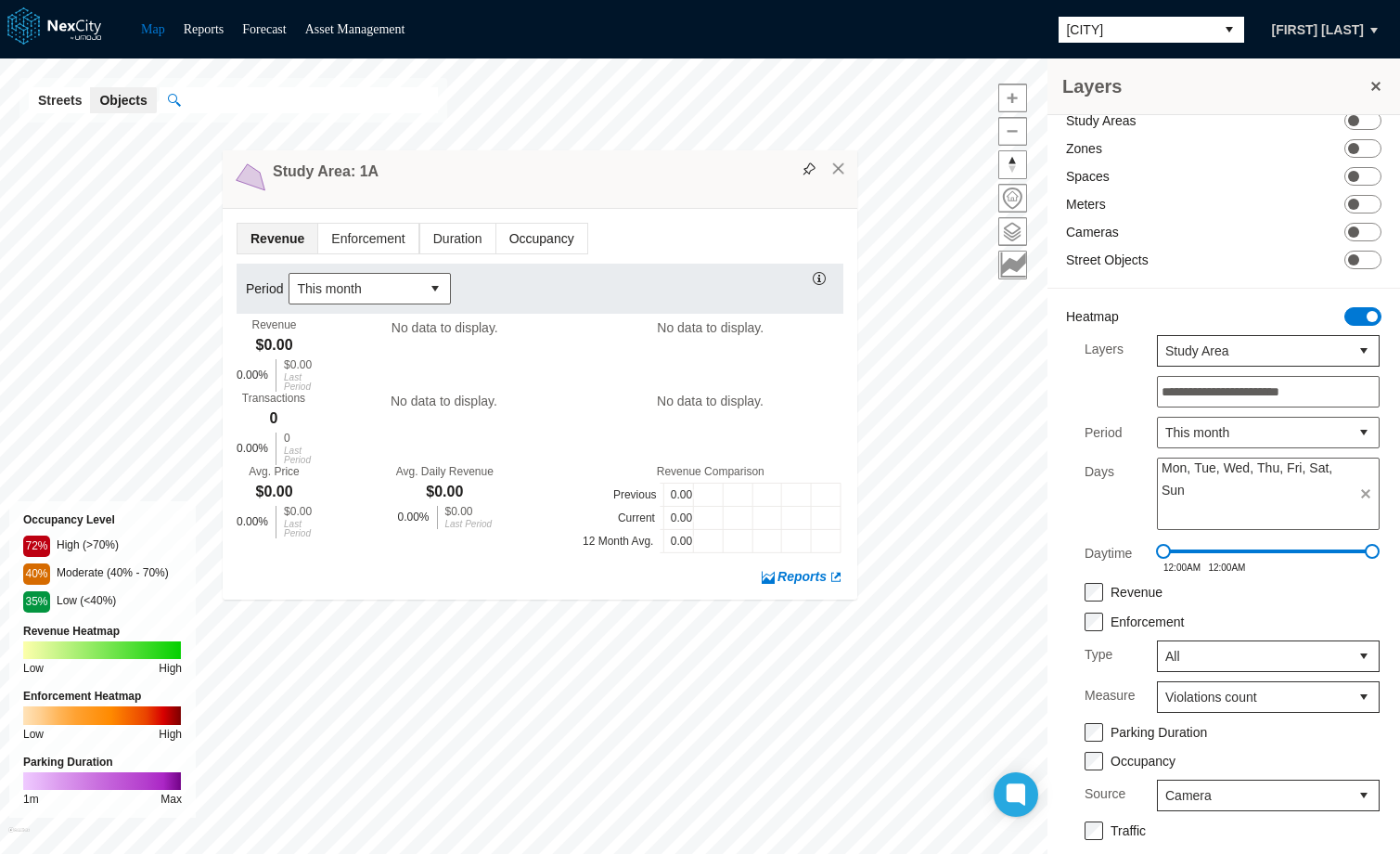 click on "Occupancy" at bounding box center [542, 239] 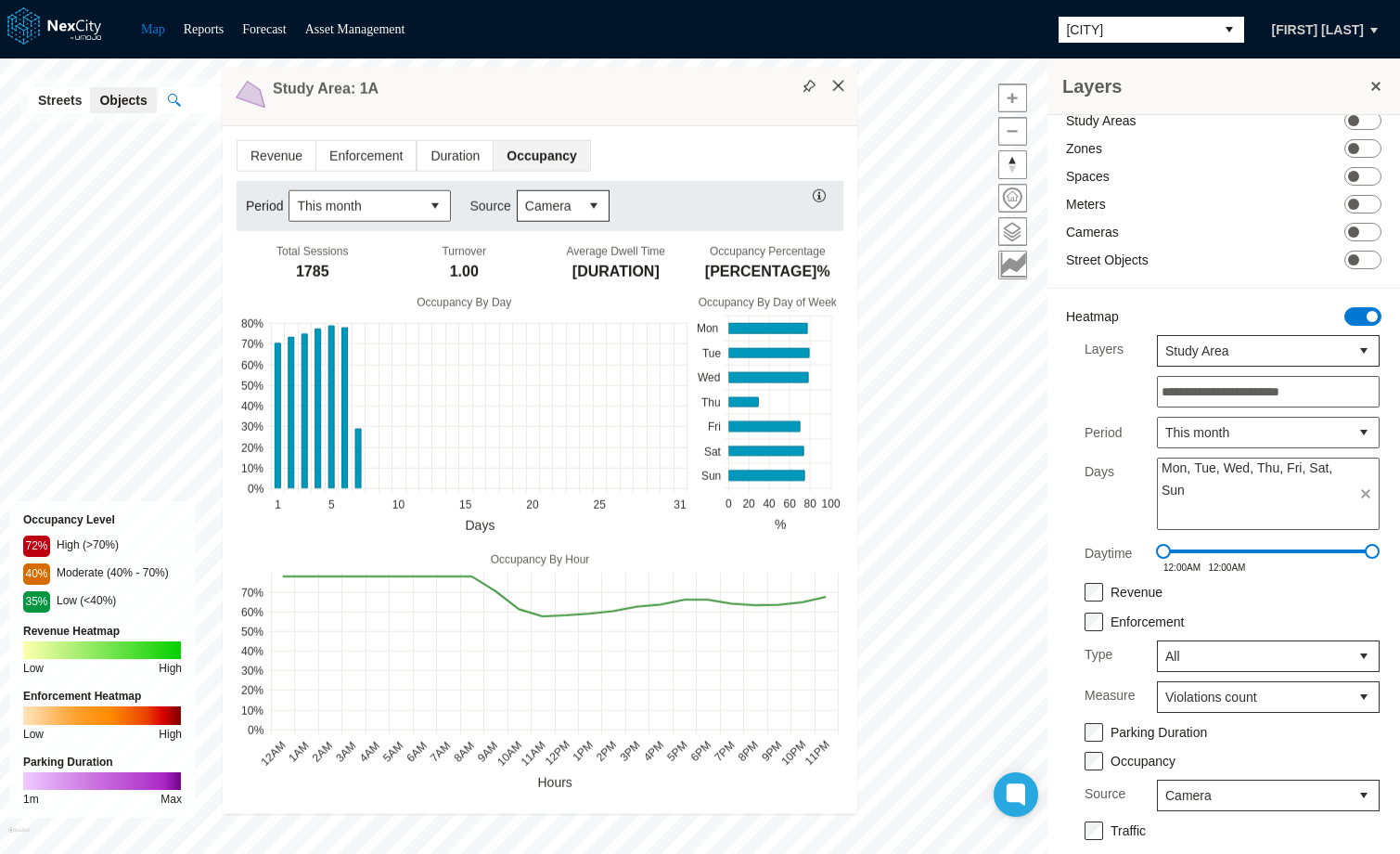 click on "×" at bounding box center [839, 86] 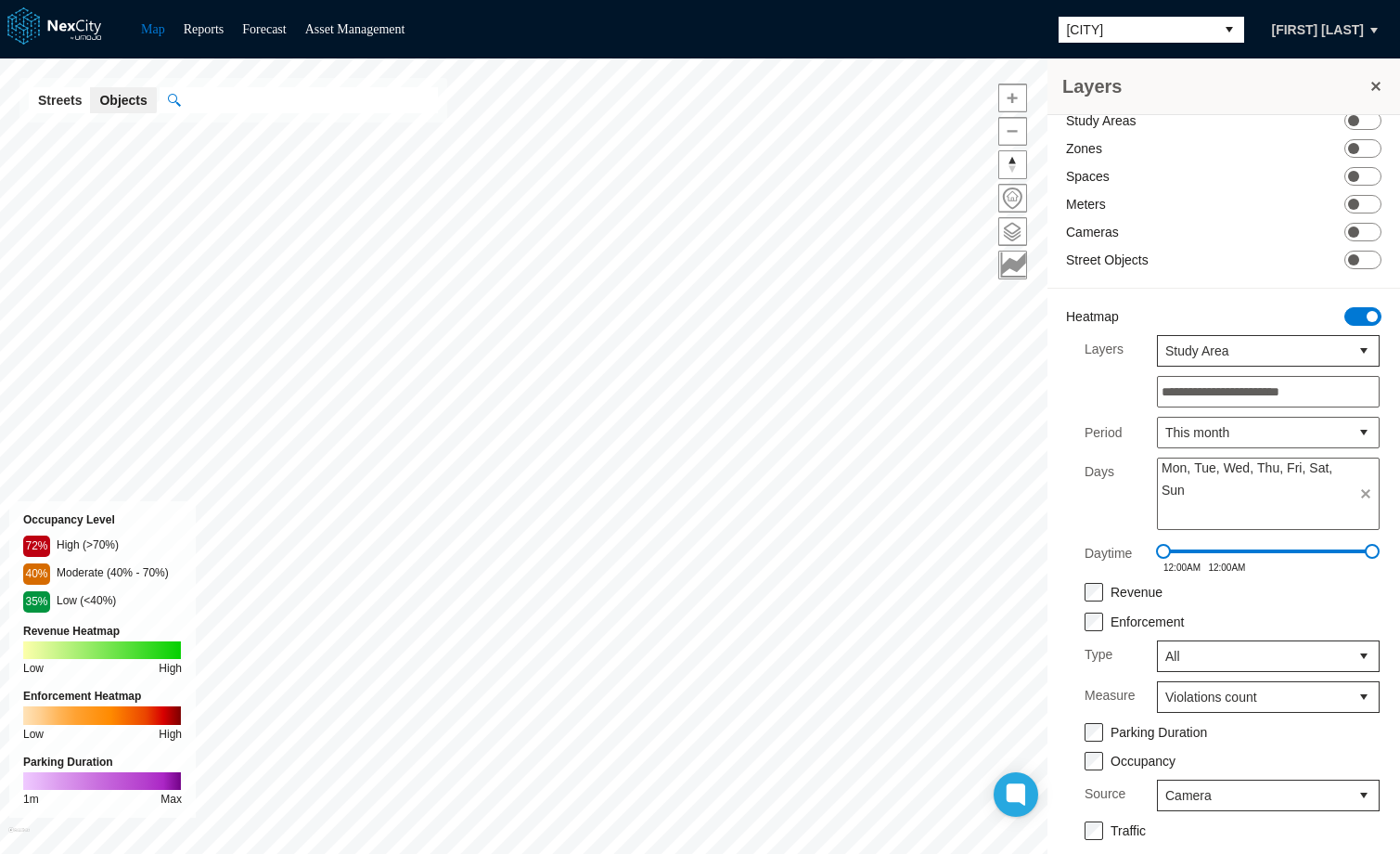 drag, startPoint x: 1340, startPoint y: 316, endPoint x: 1254, endPoint y: 309, distance: 86.28441 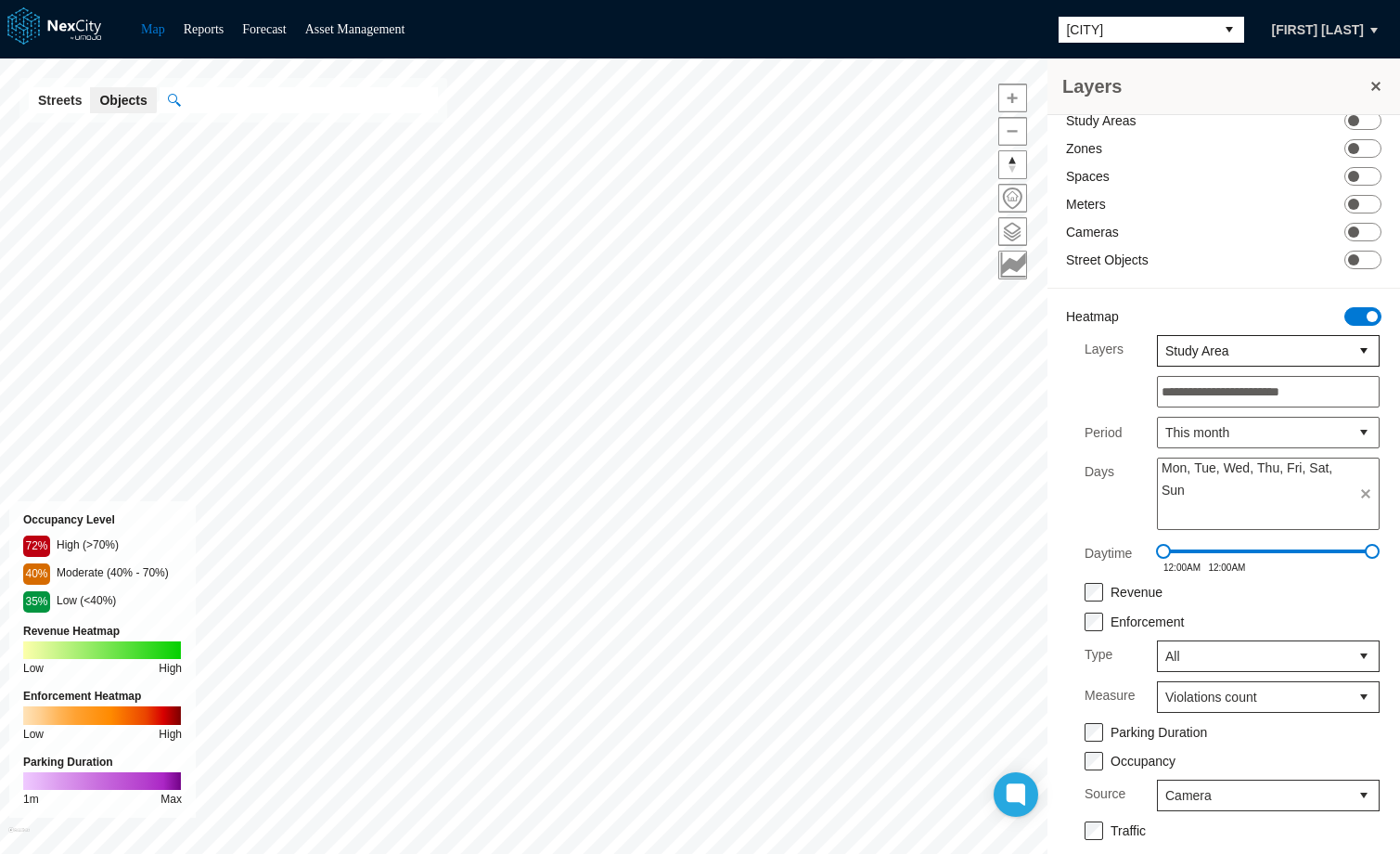 click on "Study Area" at bounding box center [1253, 351] 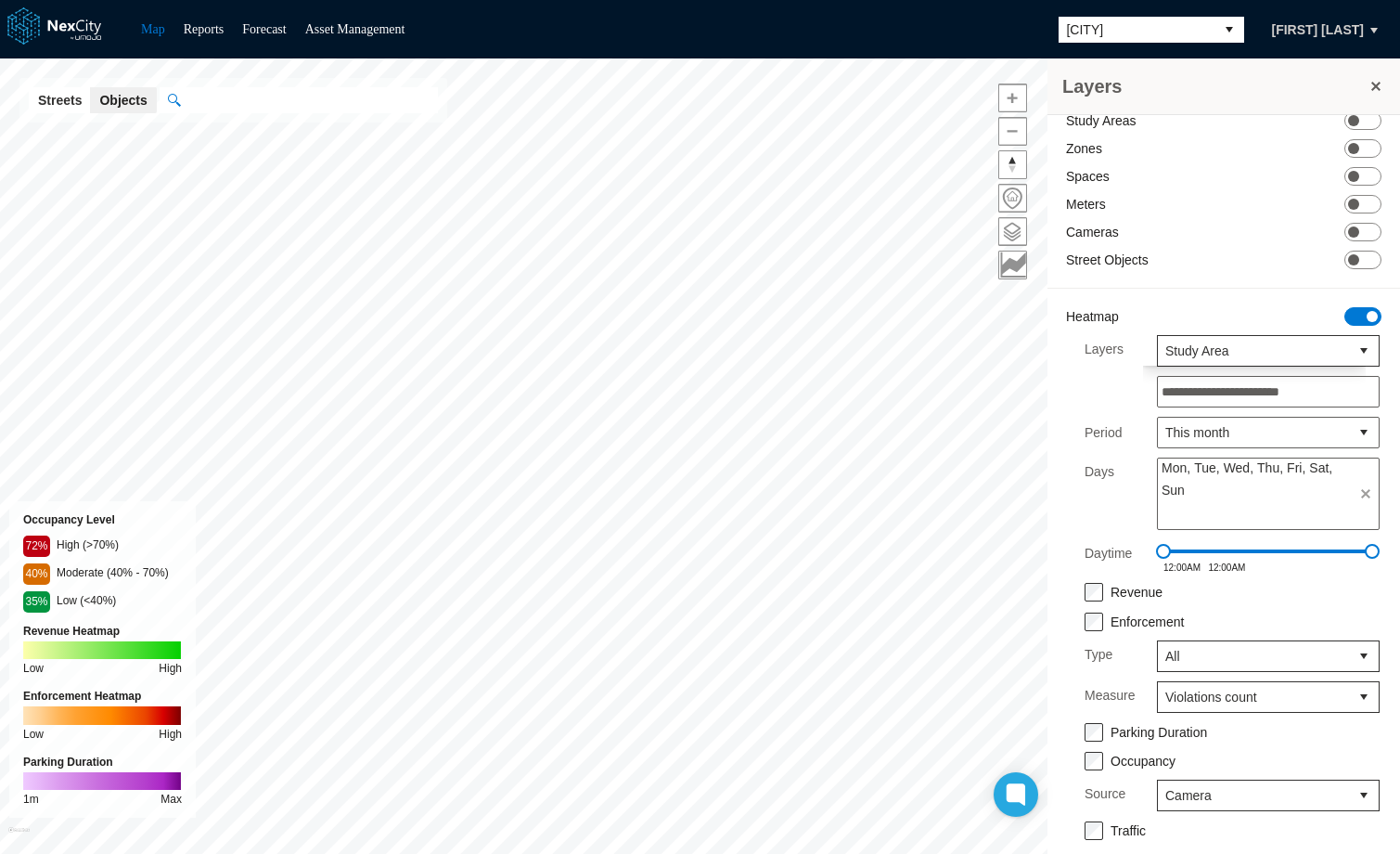 click on "Saved Layer View New Areas ON OFF Study Areas ON OFF Zones ON OFF Spaces ON OFF Meters ON OFF Cameras ON OFF Street Objects ON OFF Heatmap ON OFF Layers Study Area Period This month Days Mon, Tue, Wed, Thu, Fri, Sat, Sun Daytime 12:00AM      12:00AM Revenue Enforcement Type All Measure Violations count Parking Duration Occupancy Source Camera Traffic" at bounding box center (1224, 455) 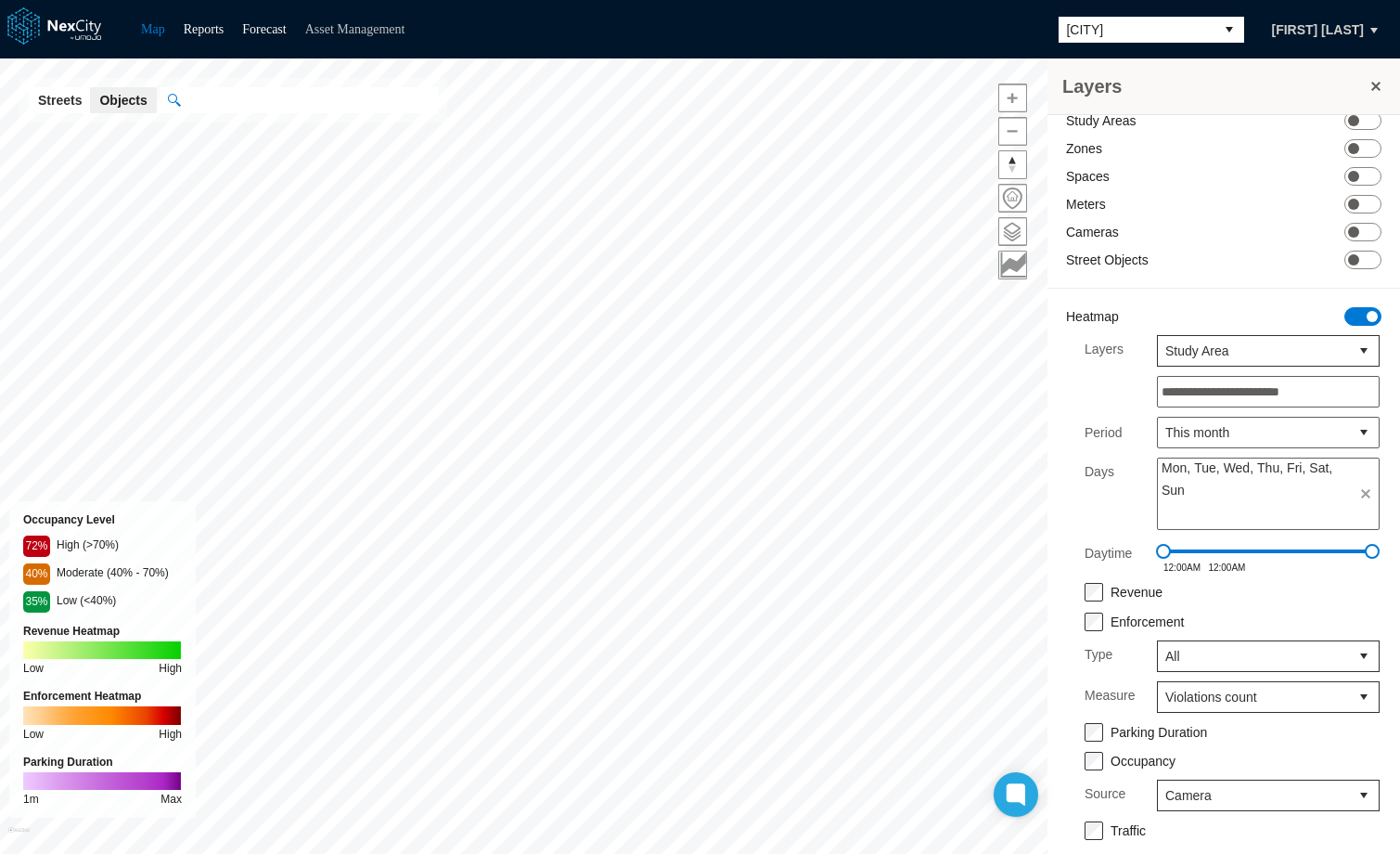 click on "Asset Management" at bounding box center (355, 29) 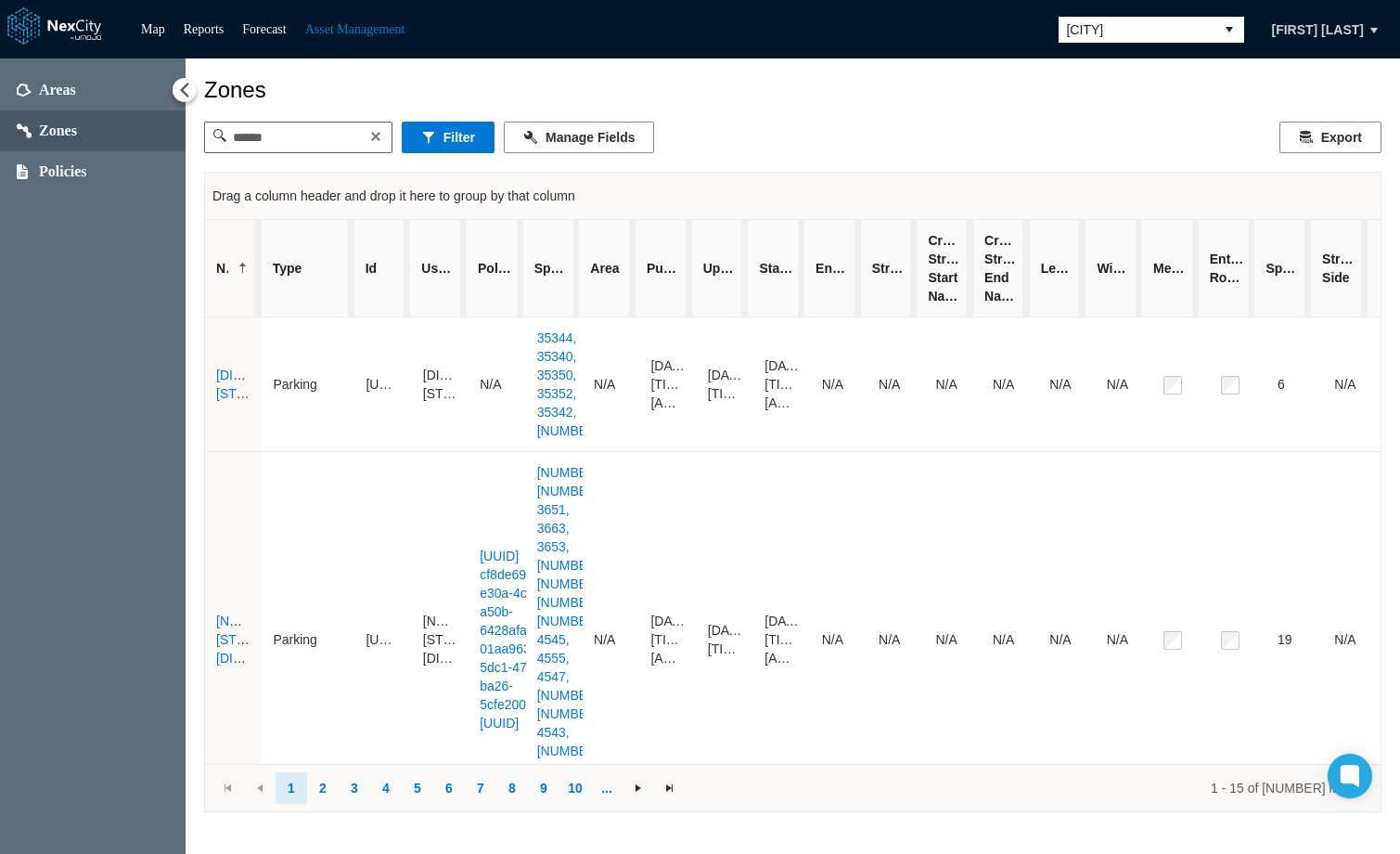 click on "[CITY]" at bounding box center (1137, 30) 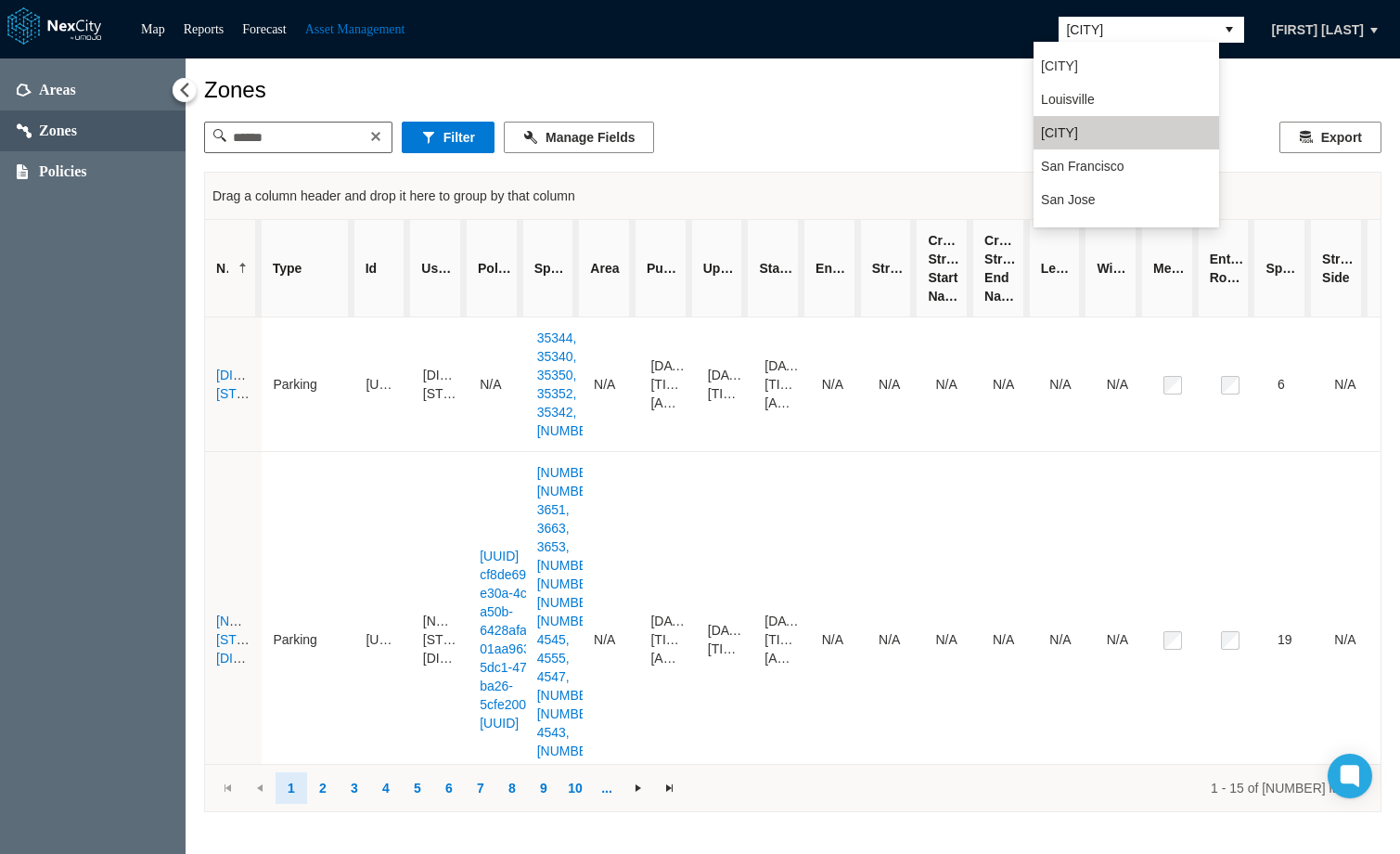scroll, scrollTop: 48, scrollLeft: 0, axis: vertical 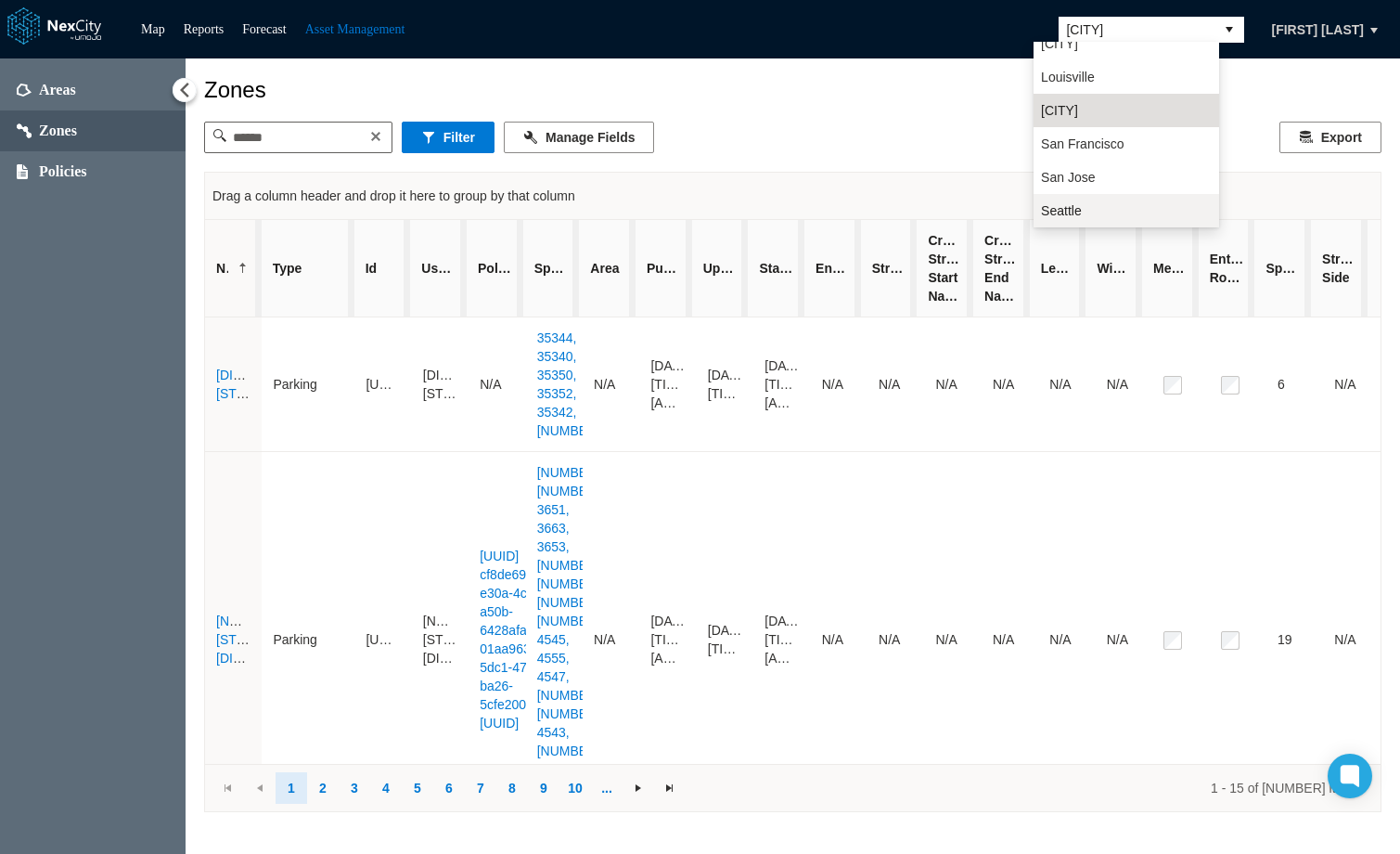 click on "Seattle" at bounding box center (1061, 211) 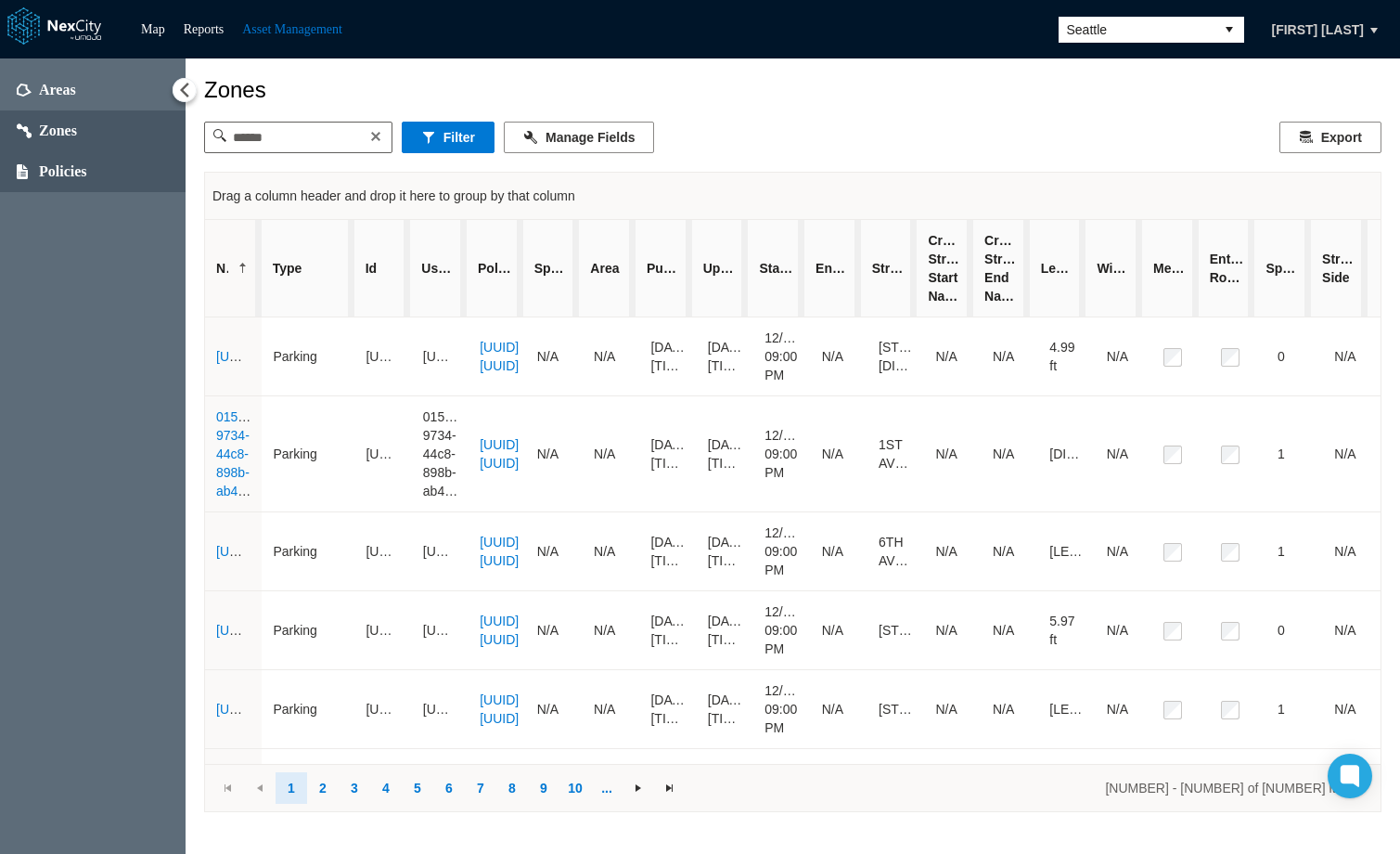 click on "Policies" at bounding box center [63, 172] 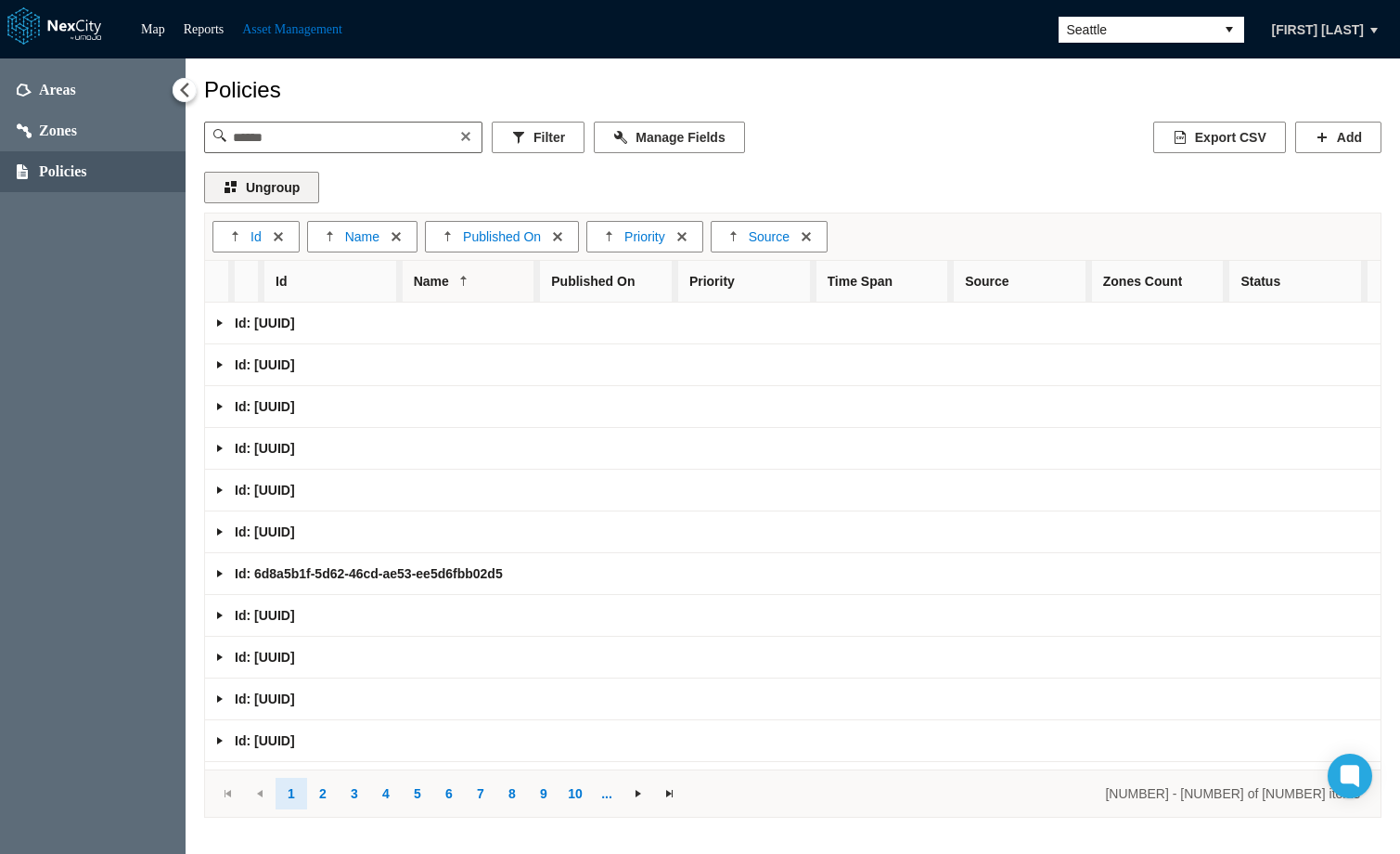 click on "Ungroup" at bounding box center [262, 188] 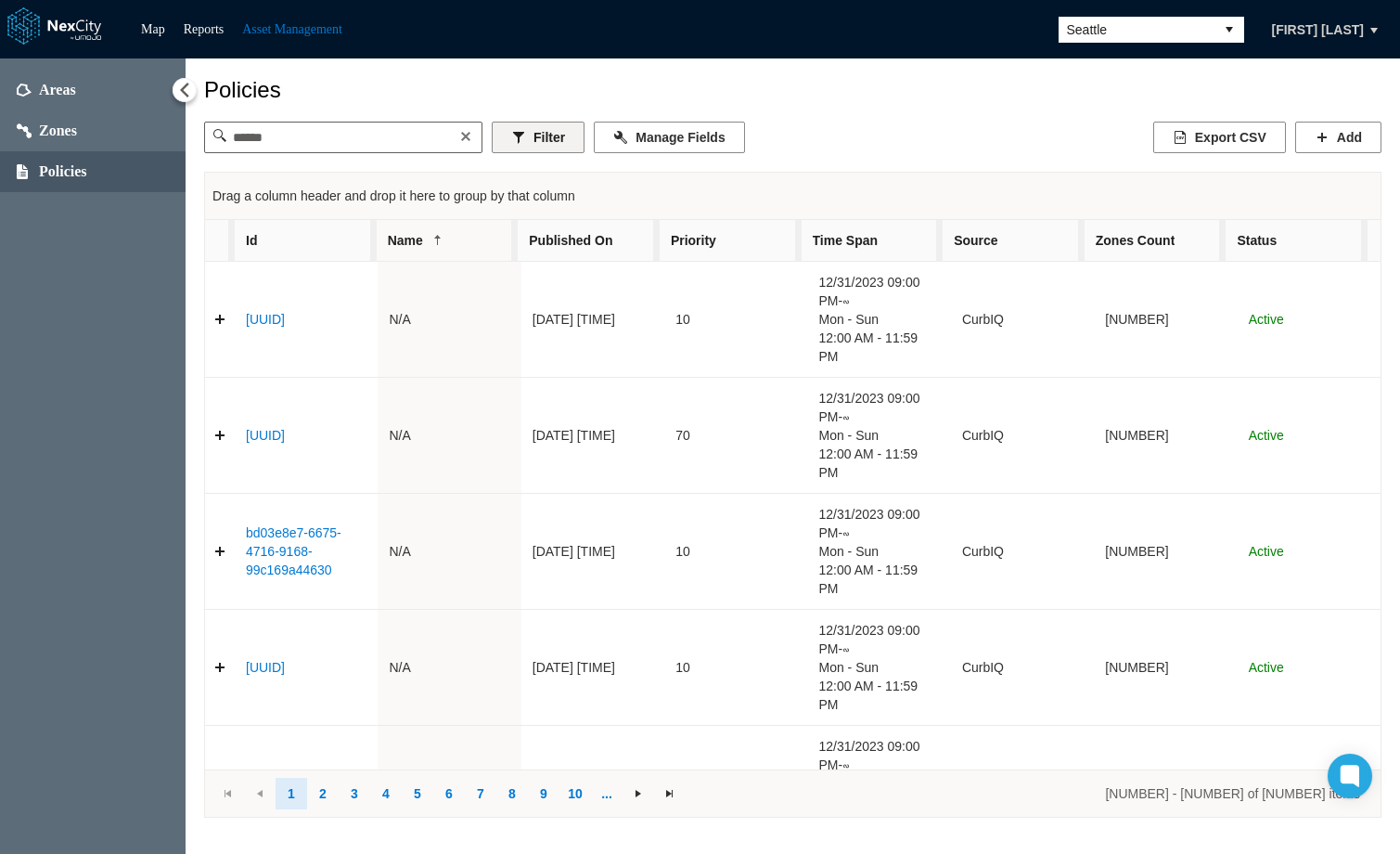 click on "Filter" at bounding box center [538, 137] 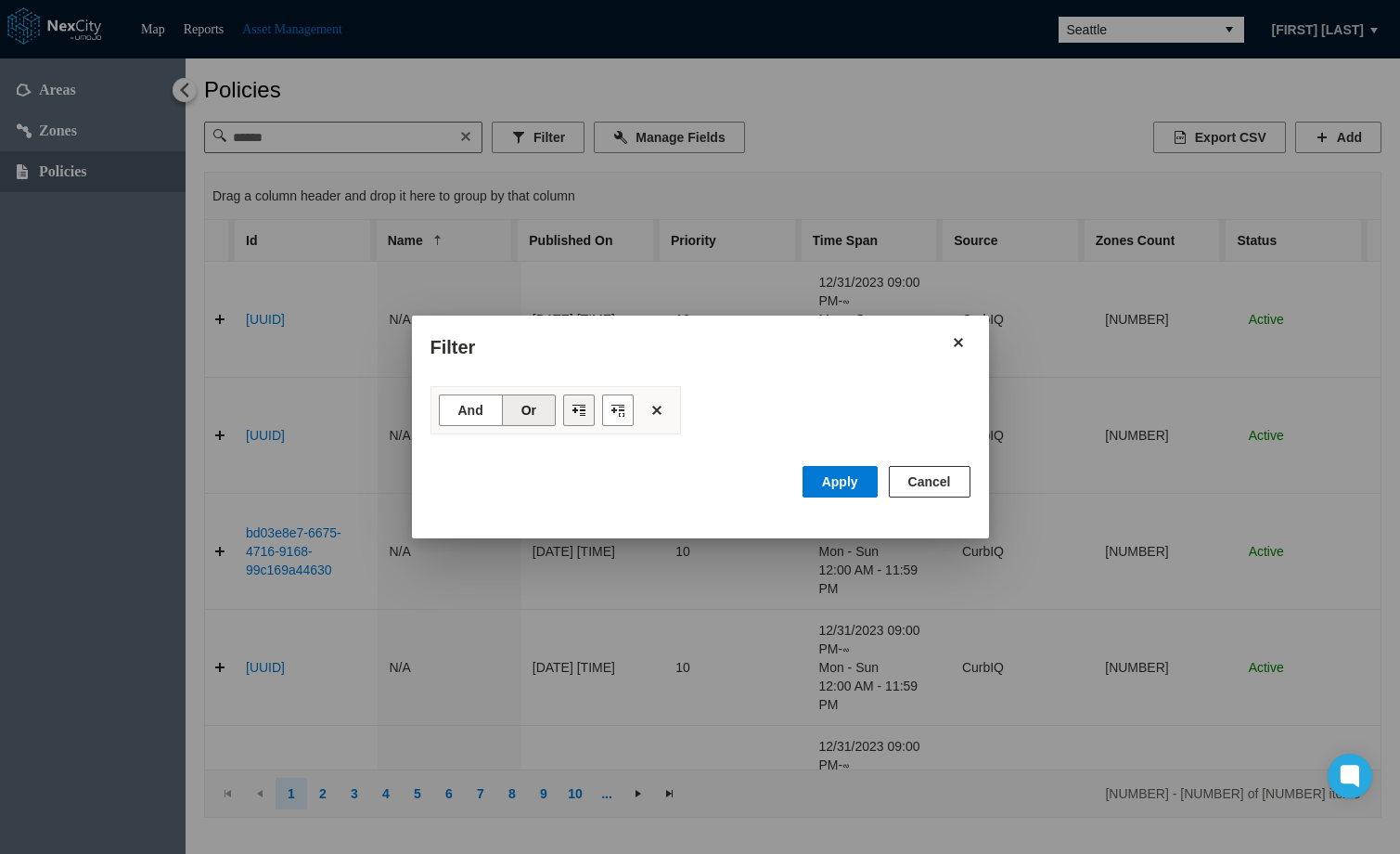 click at bounding box center (579, 410) 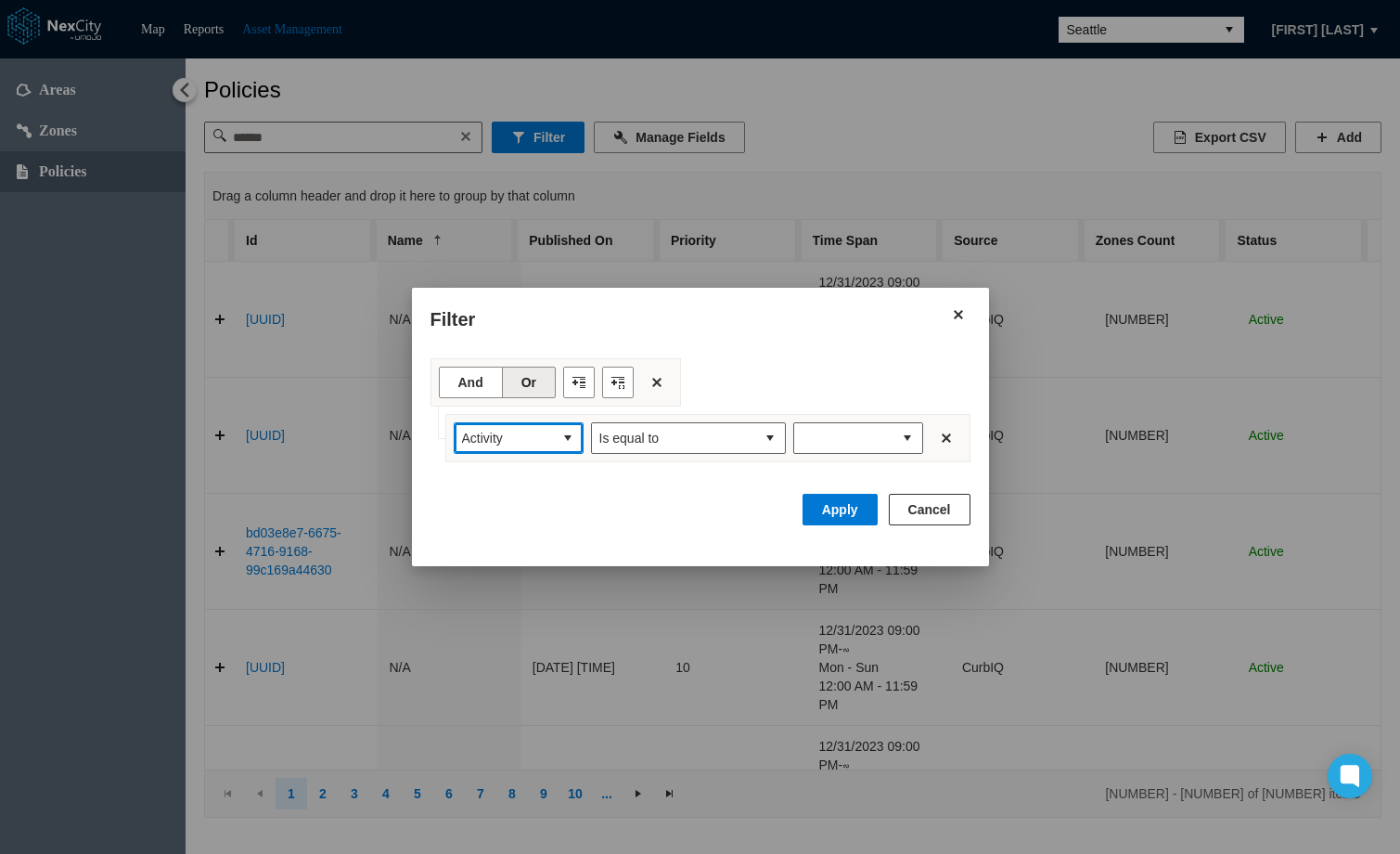 click at bounding box center [568, 438] 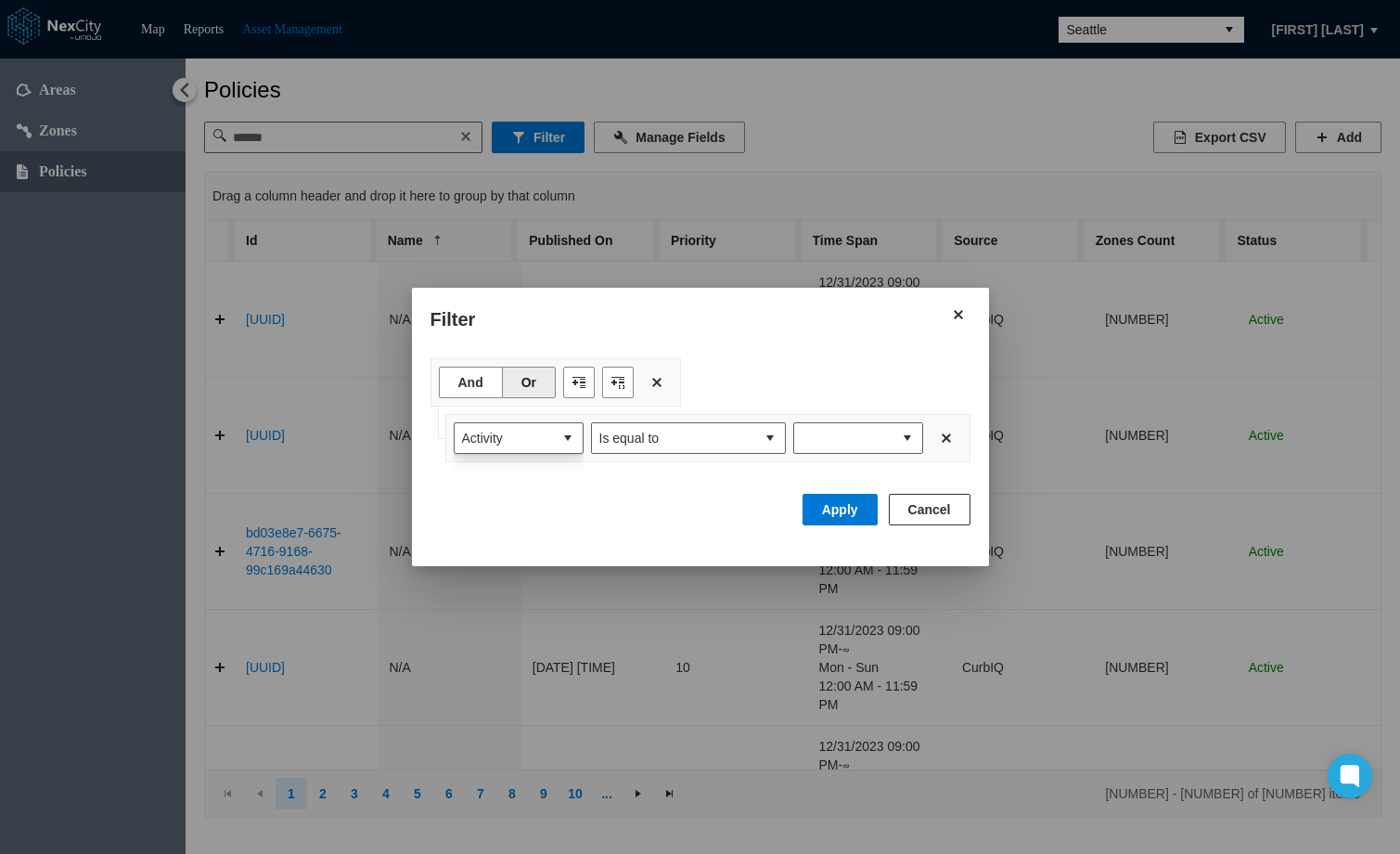 click on "Apply Cancel" at bounding box center (700, 521) 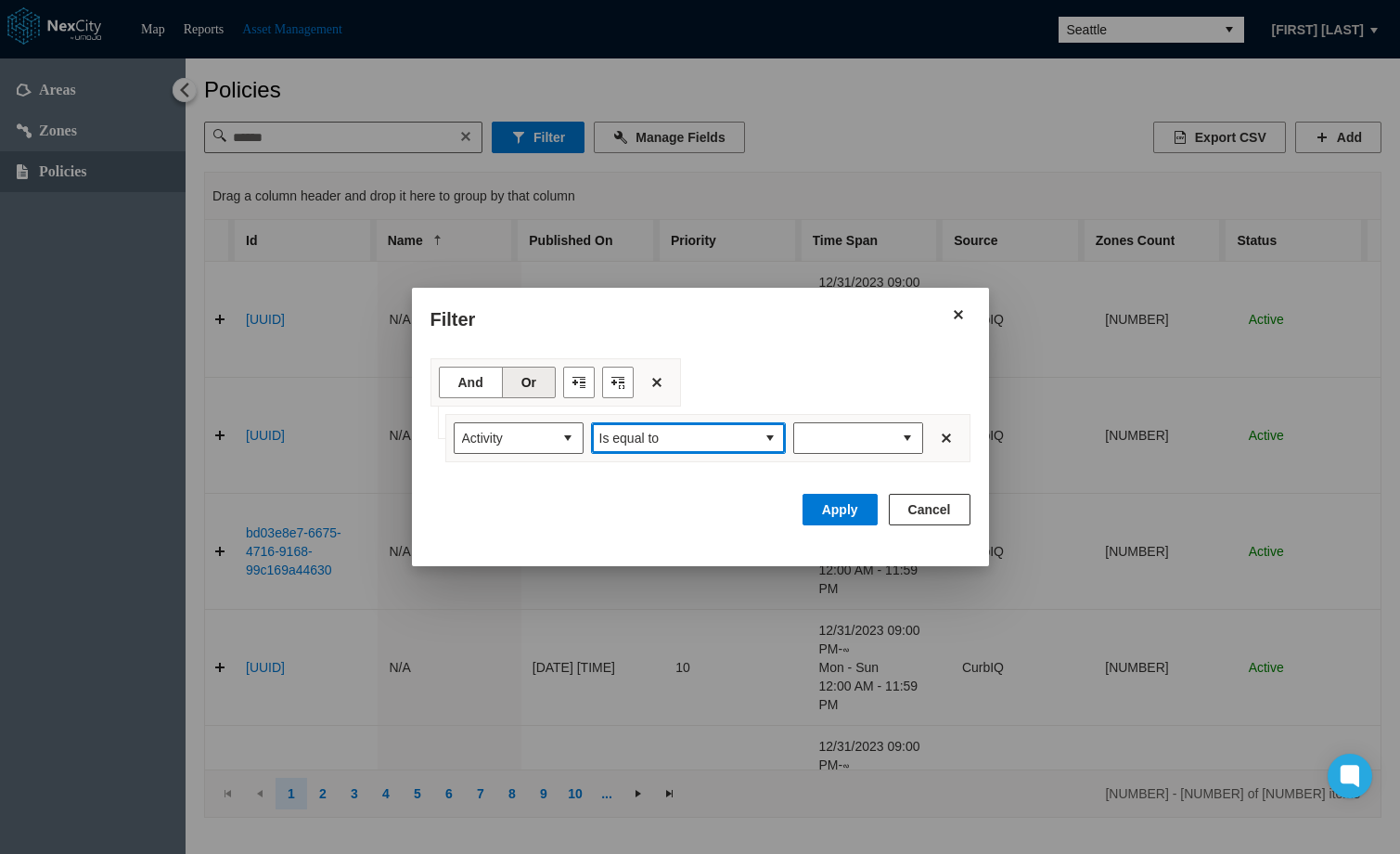 click at bounding box center (770, 438) 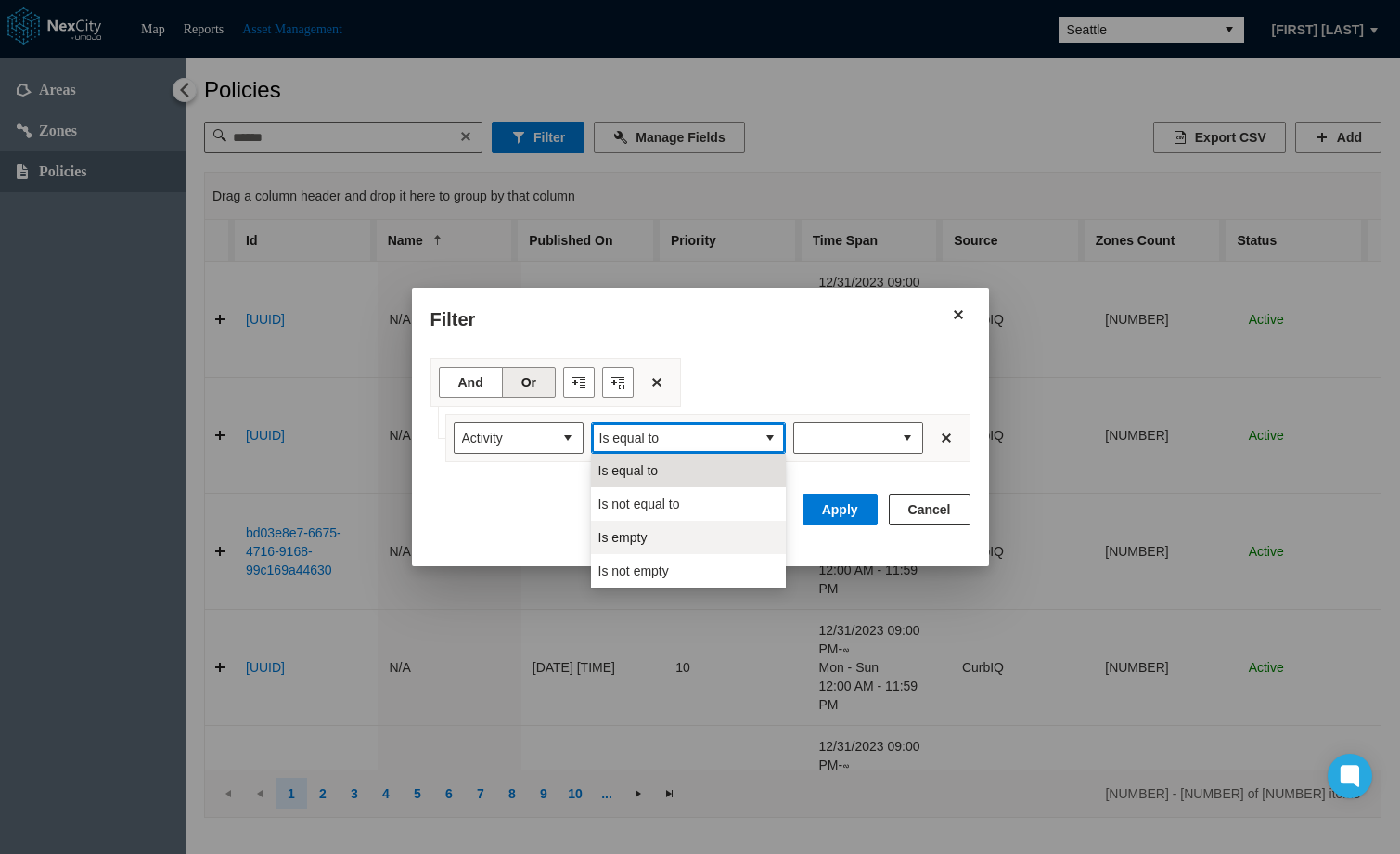 click on "Is empty" at bounding box center (623, 537) 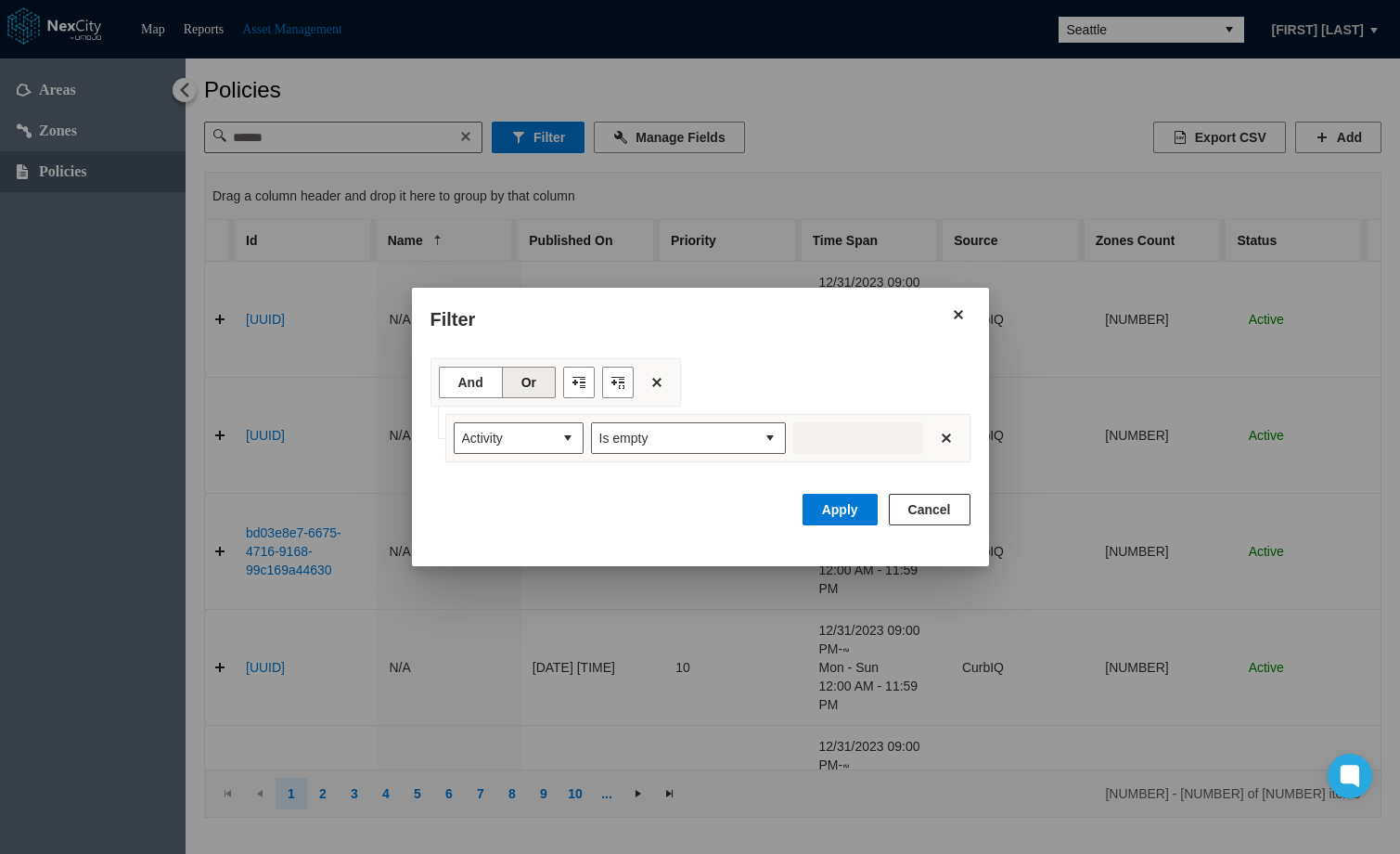drag, startPoint x: 854, startPoint y: 506, endPoint x: 739, endPoint y: 487, distance: 116.559 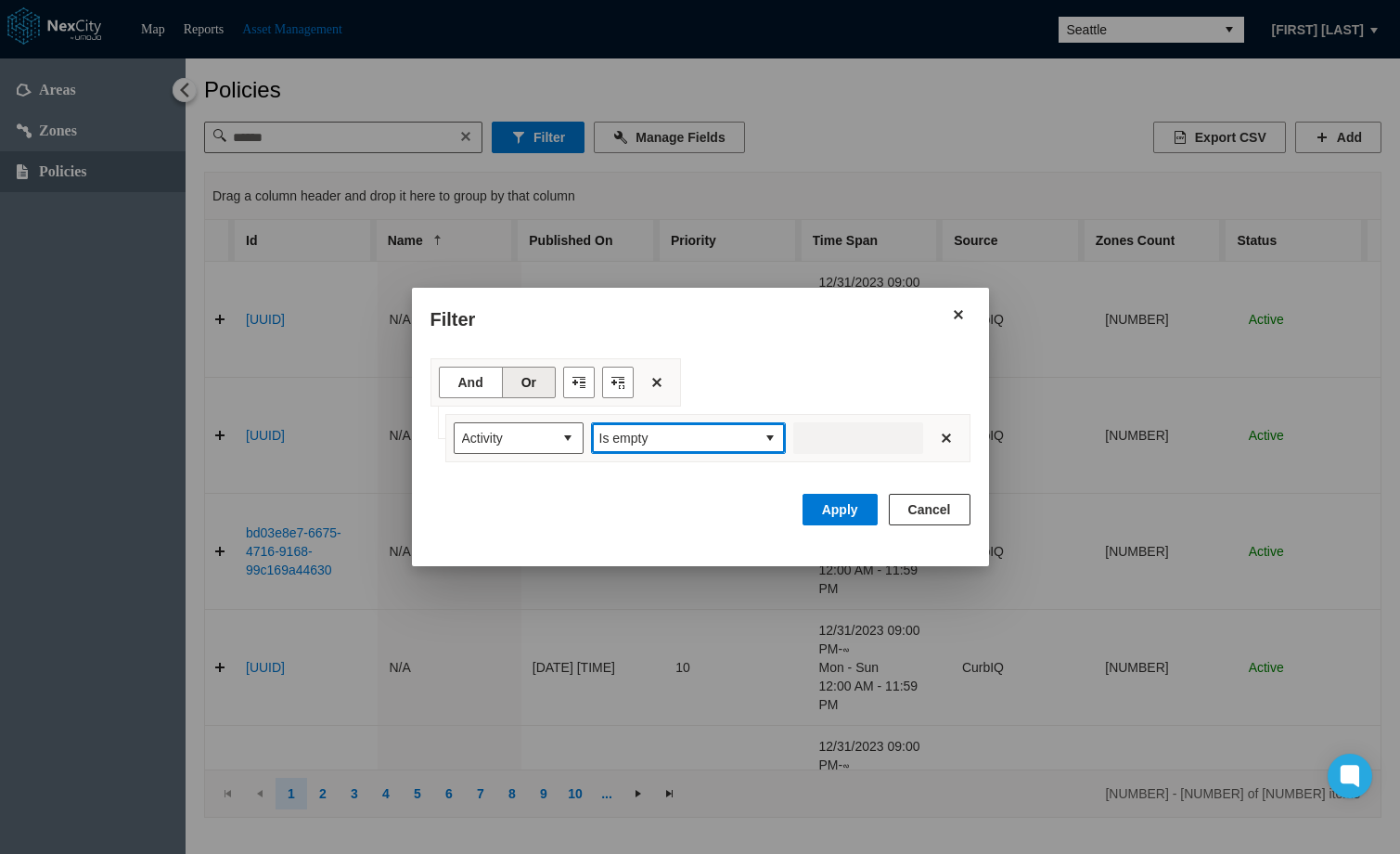 drag, startPoint x: 763, startPoint y: 437, endPoint x: 754, endPoint y: 442, distance: 10.29563 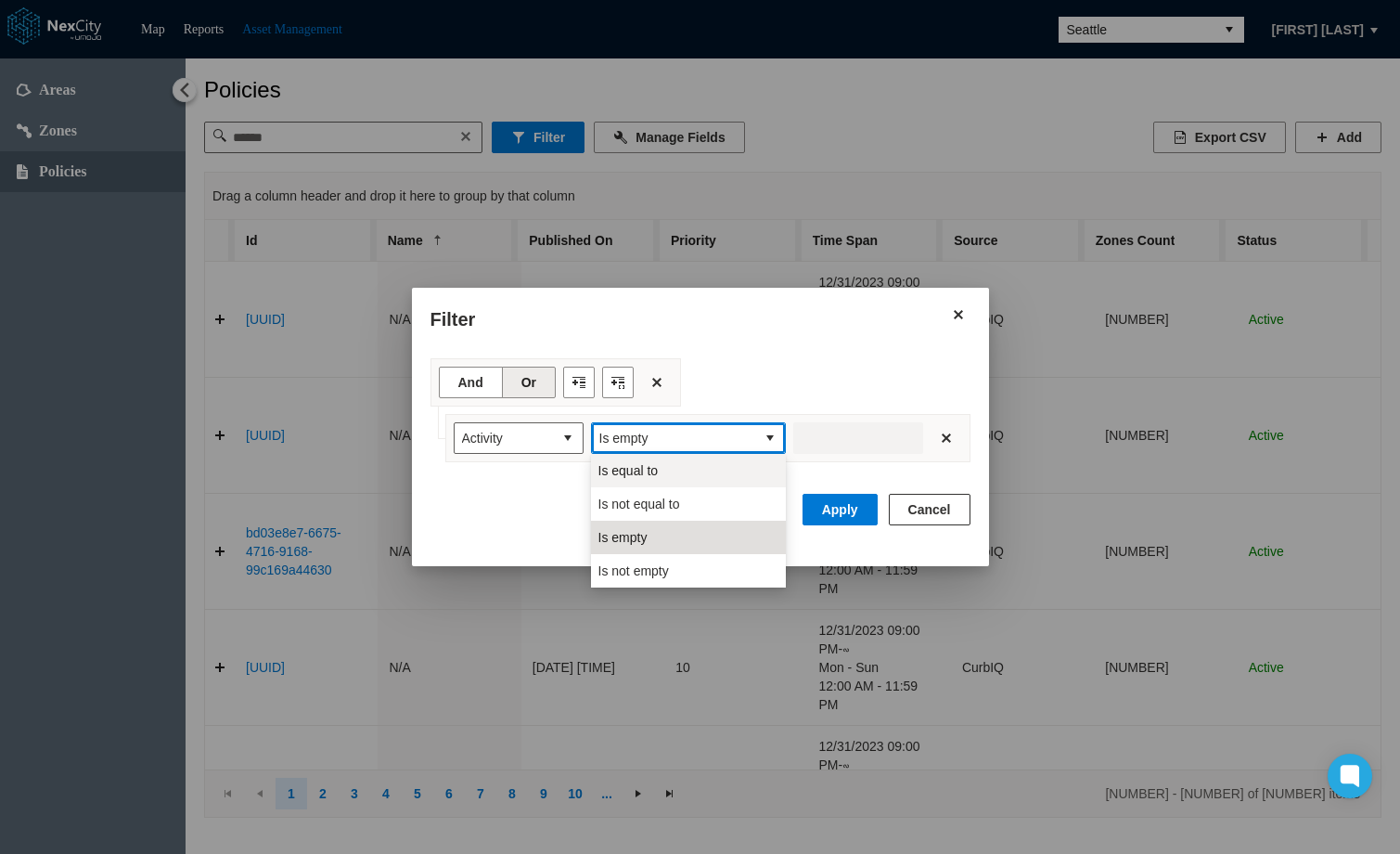 click on "Is equal to" at bounding box center [628, 471] 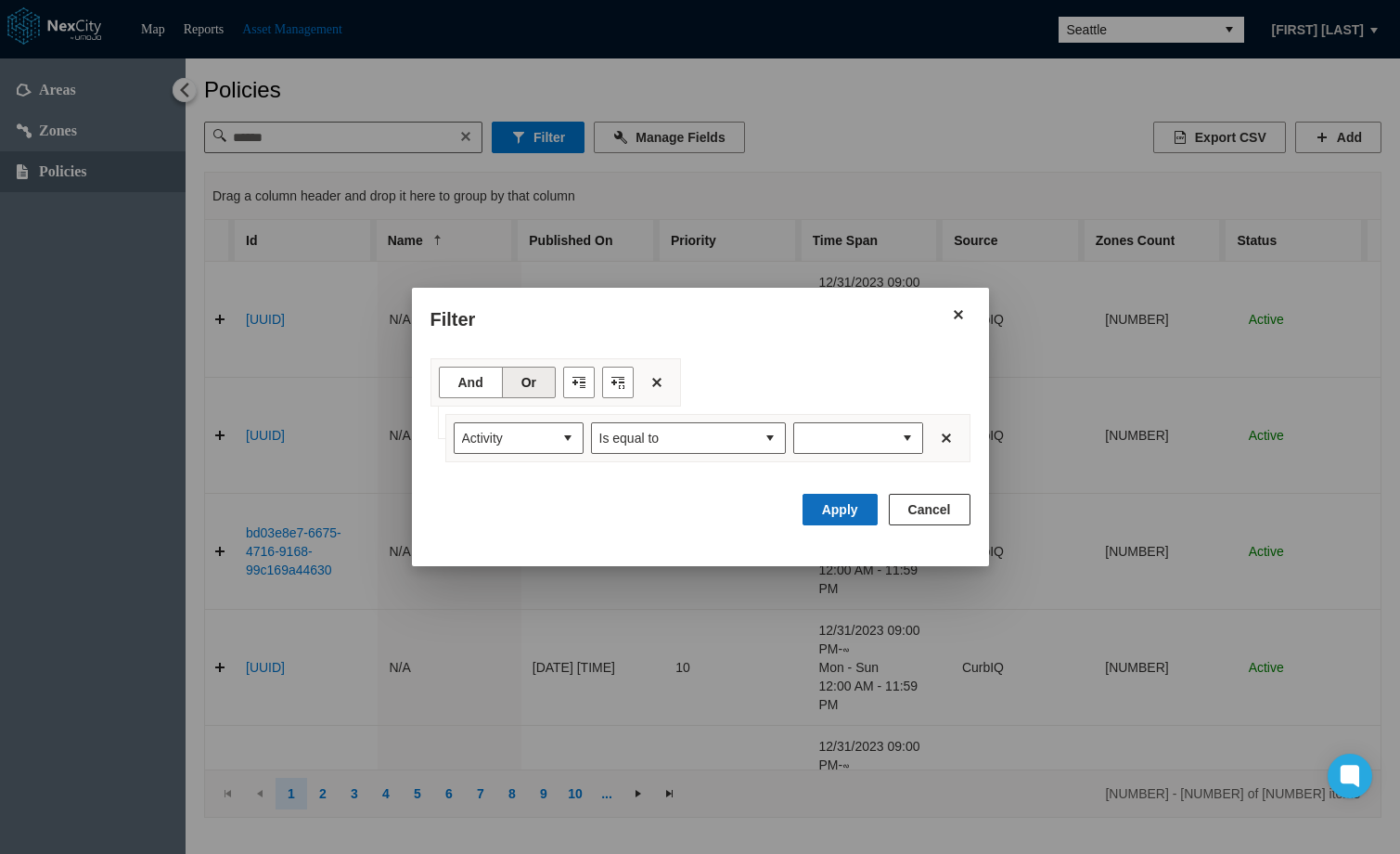 click on "Apply" at bounding box center (840, 510) 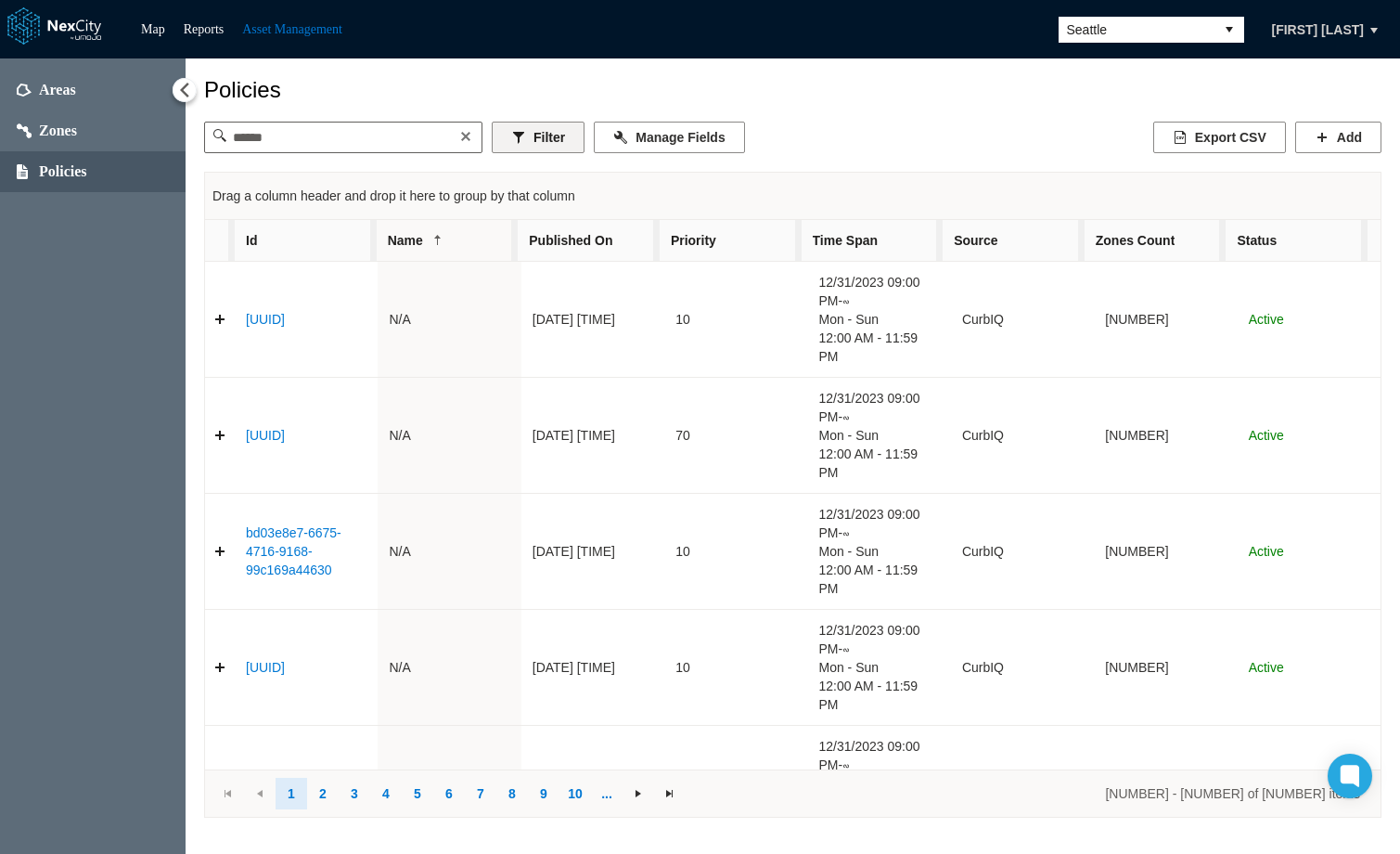 click on "Filter" at bounding box center (538, 137) 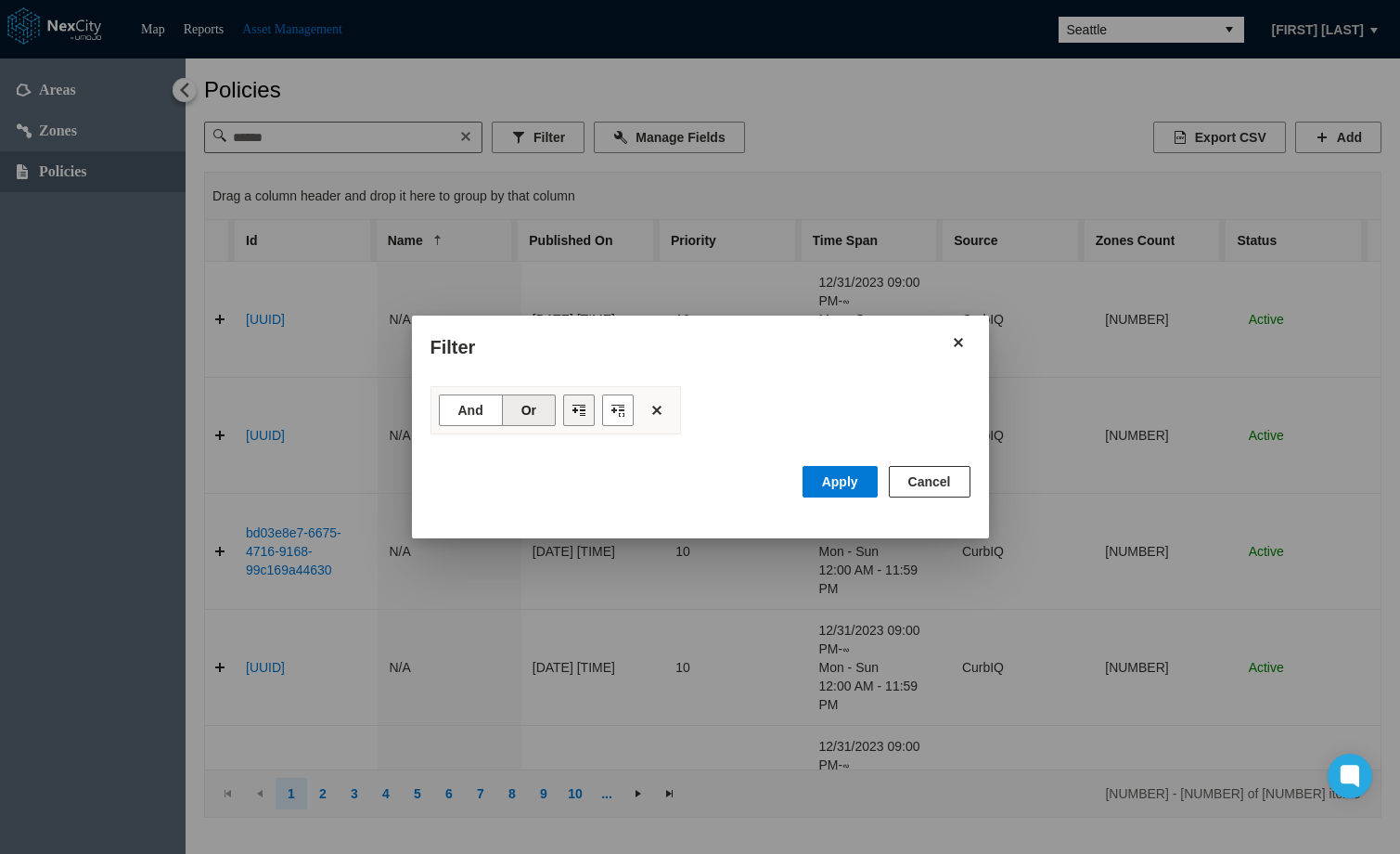 click at bounding box center [579, 410] 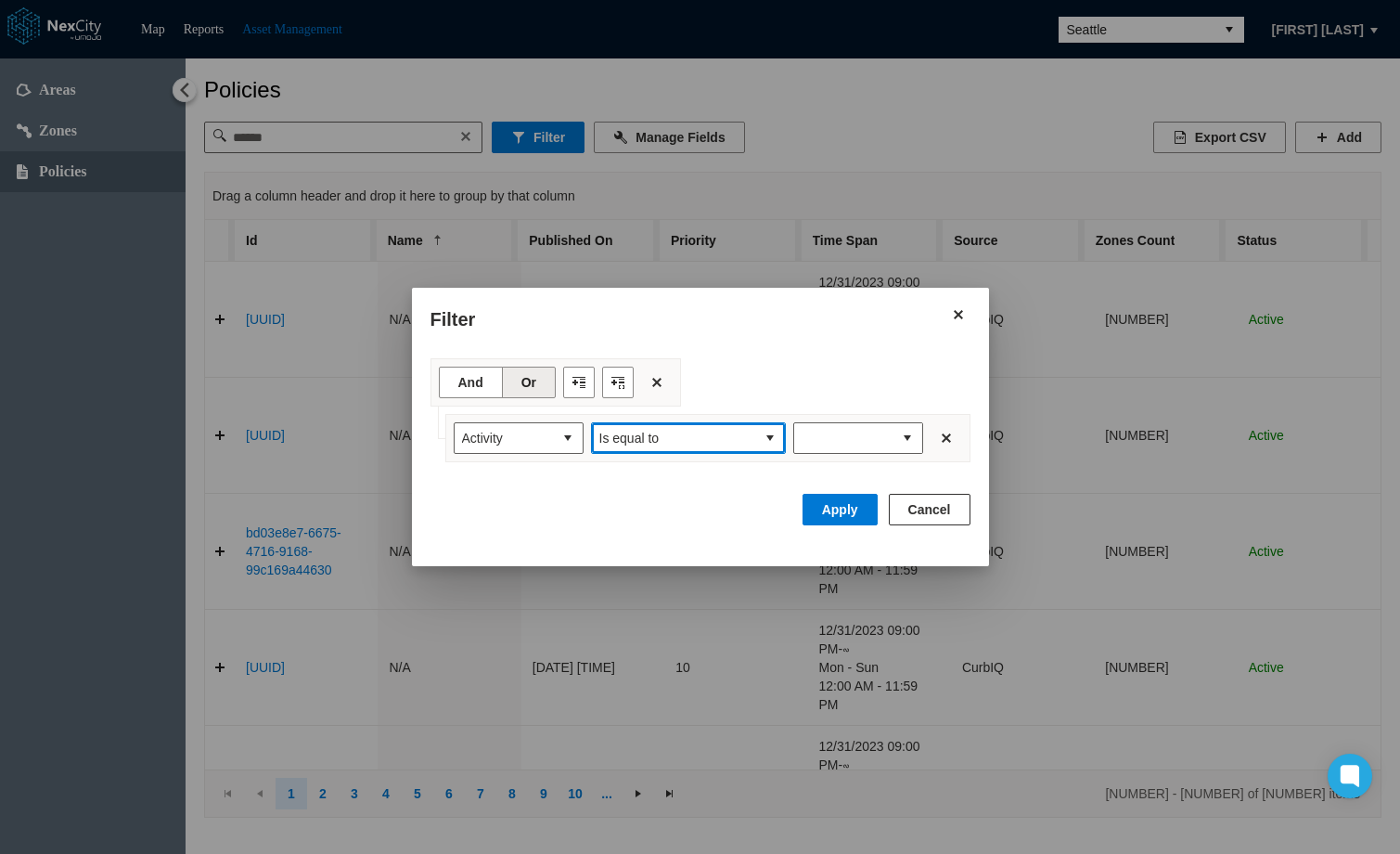 click at bounding box center (770, 438) 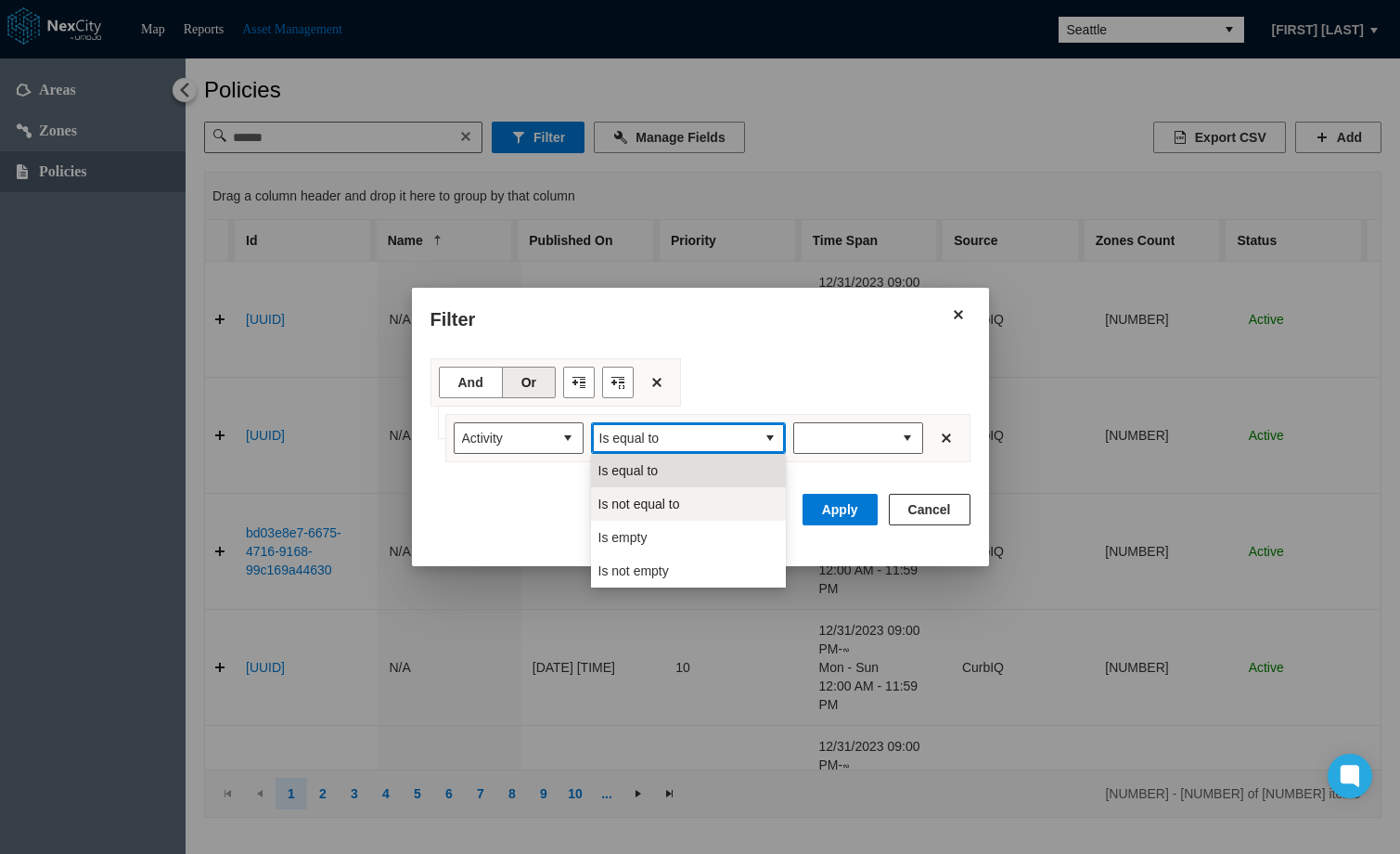 click on "Is not equal to" at bounding box center [688, 504] 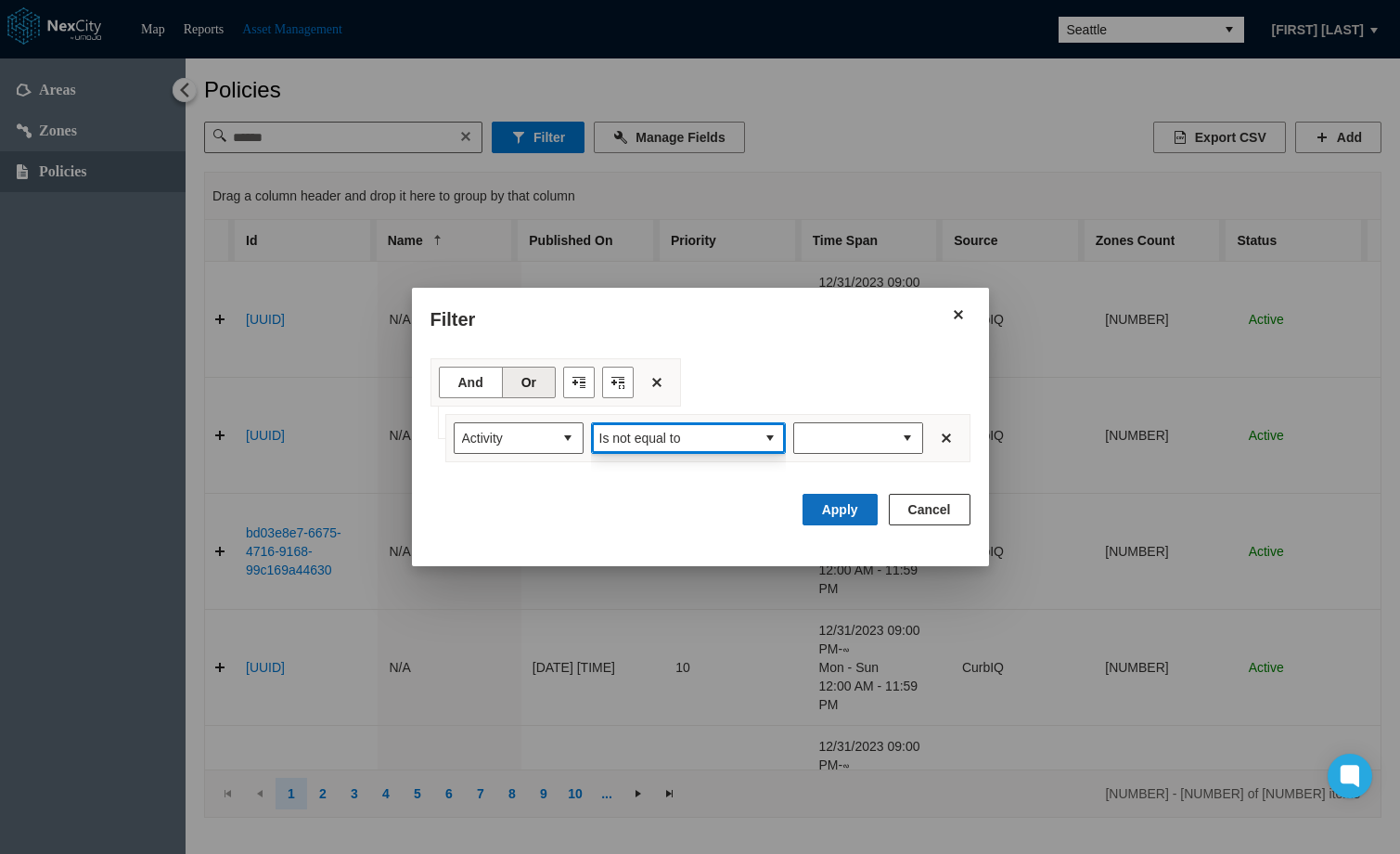 click on "Apply" at bounding box center (840, 510) 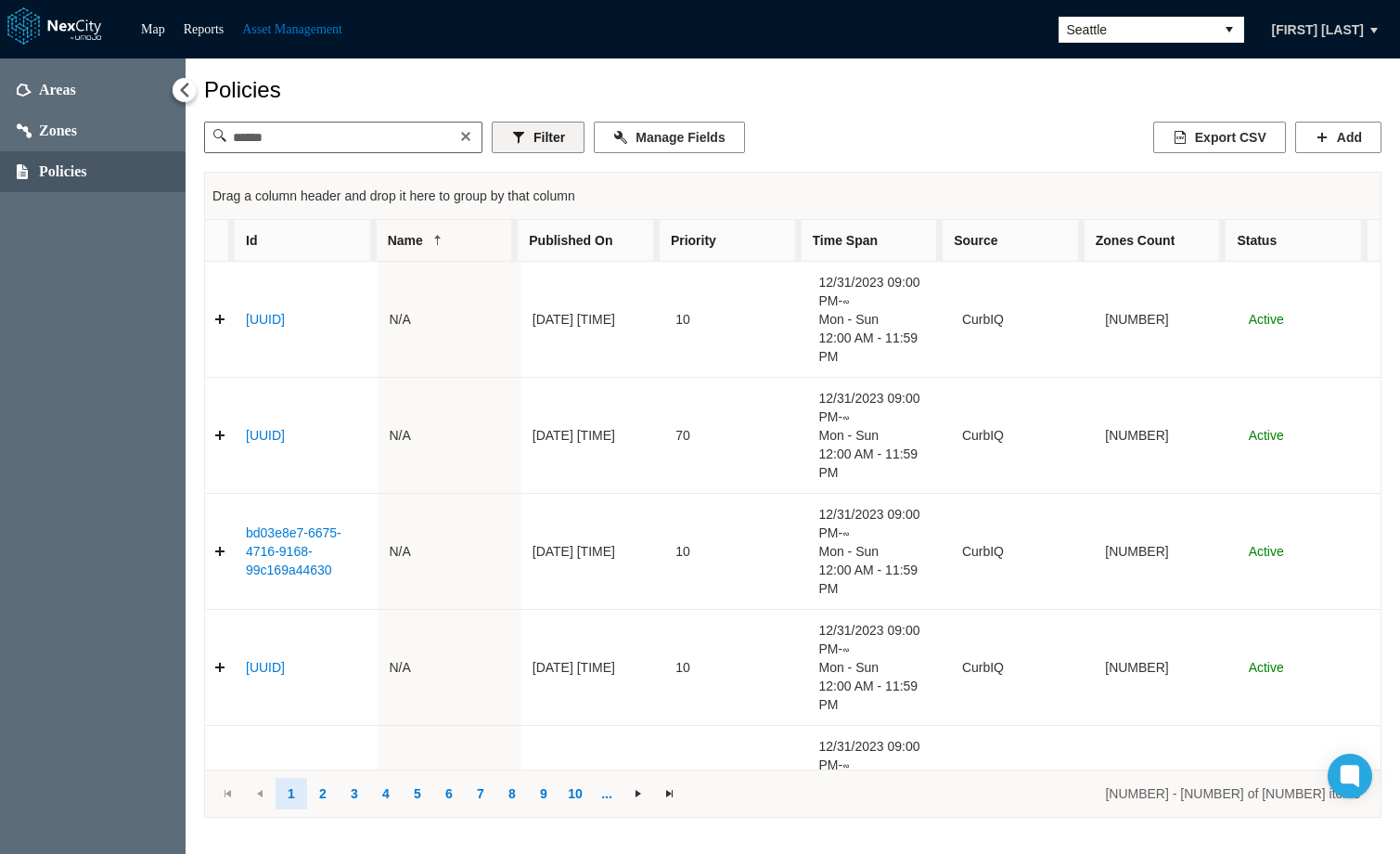 click on "Filter" at bounding box center [538, 137] 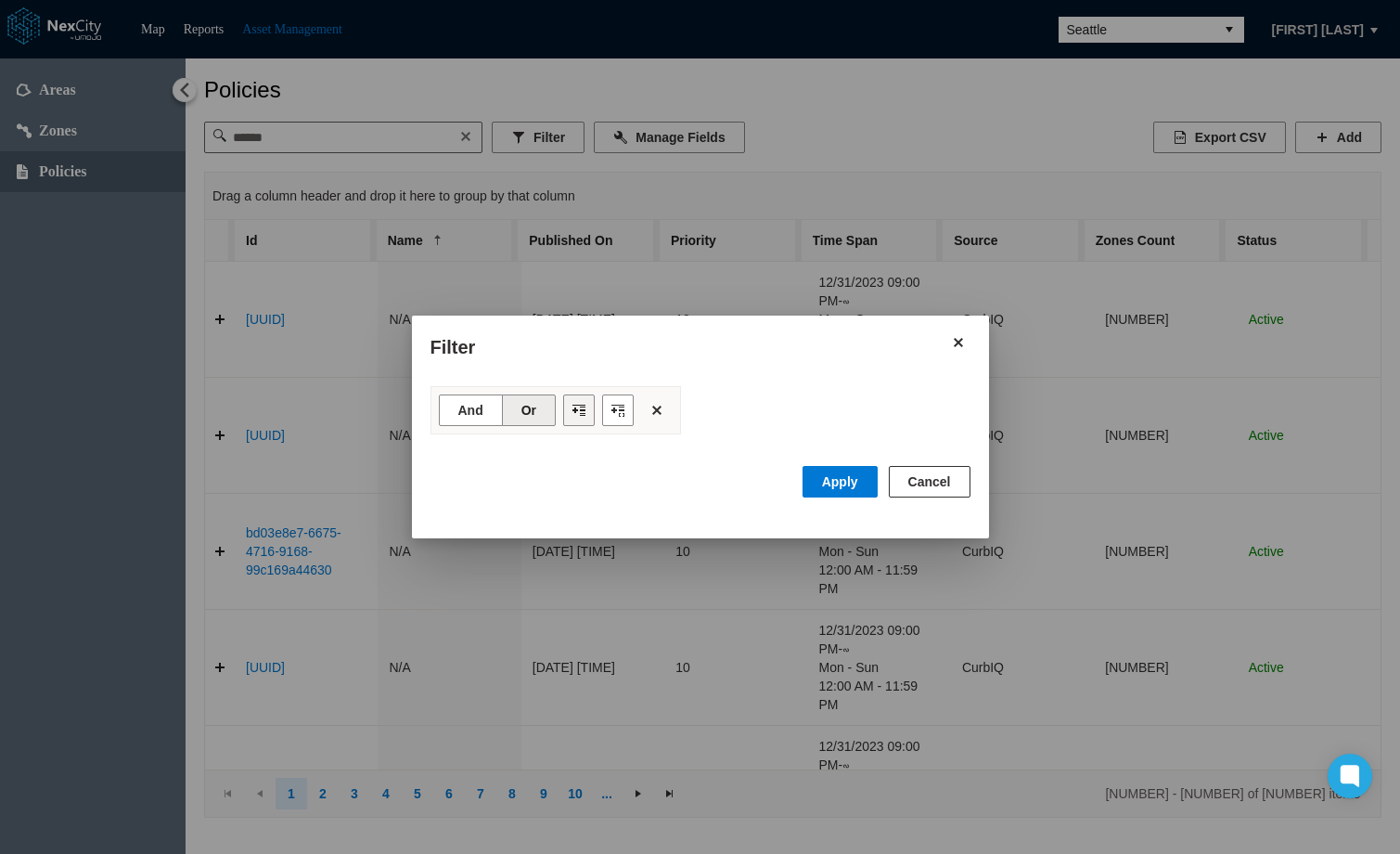 click at bounding box center (579, 410) 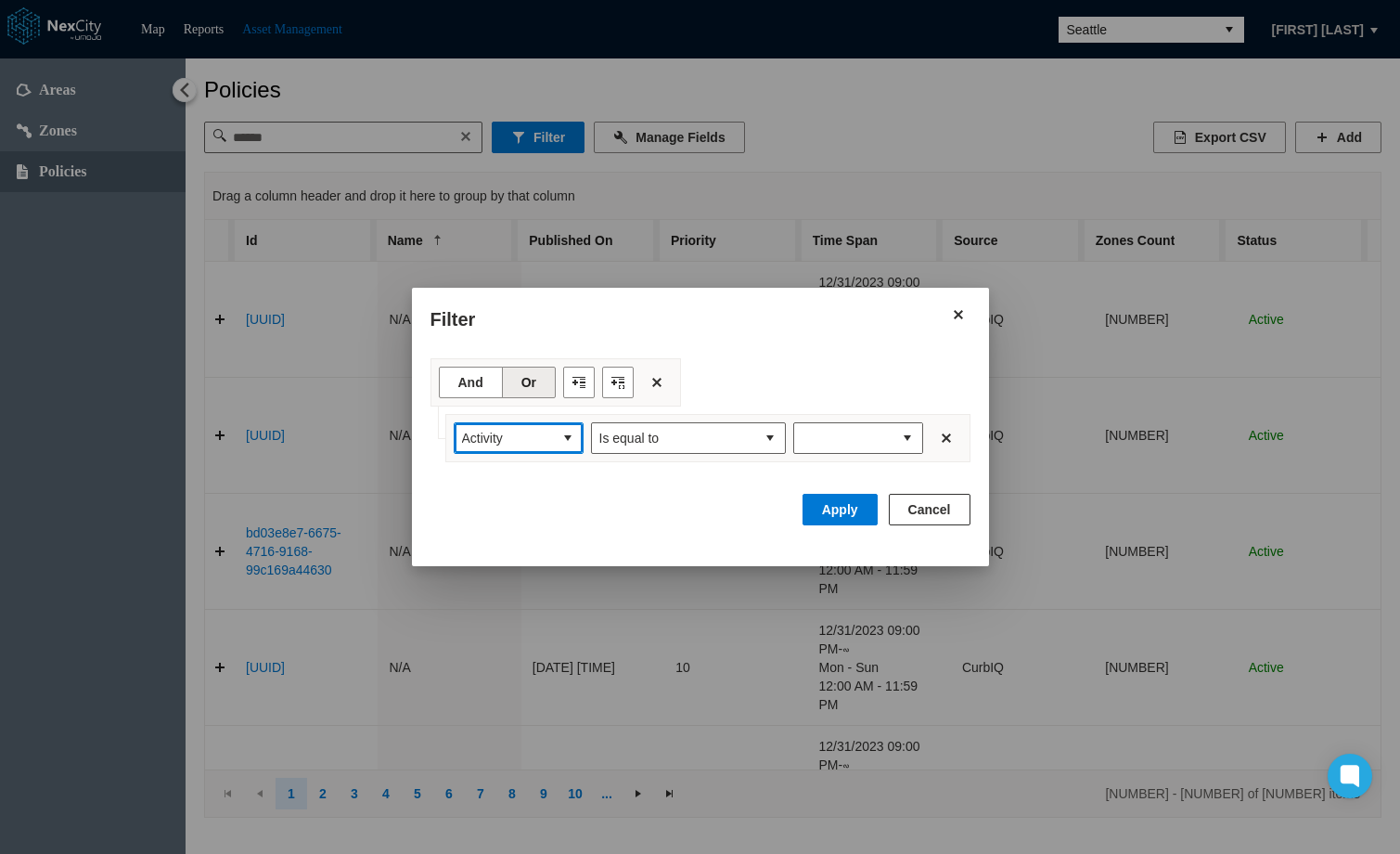 click at bounding box center [568, 438] 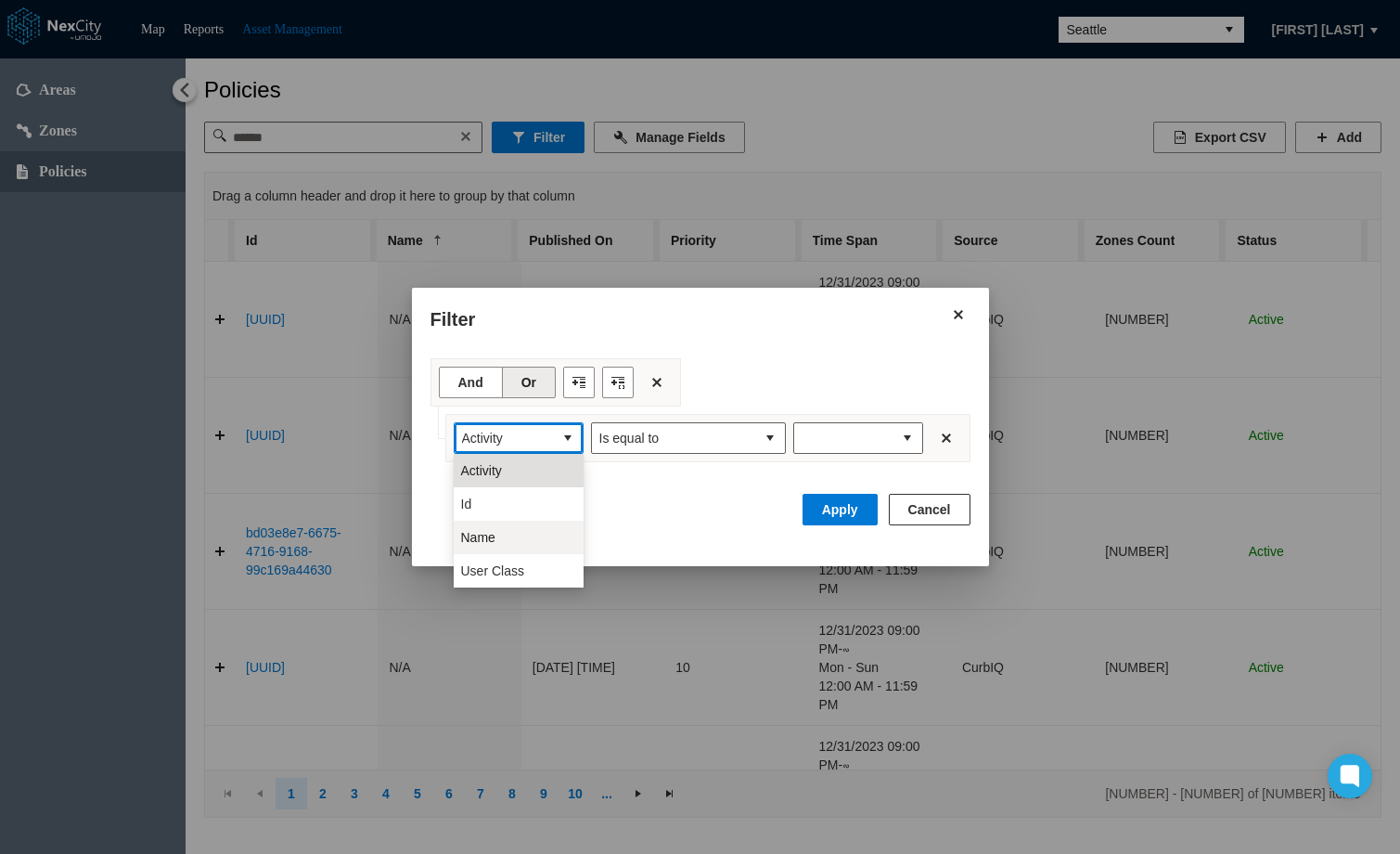 drag, startPoint x: 504, startPoint y: 511, endPoint x: 524, endPoint y: 507, distance: 20.39608 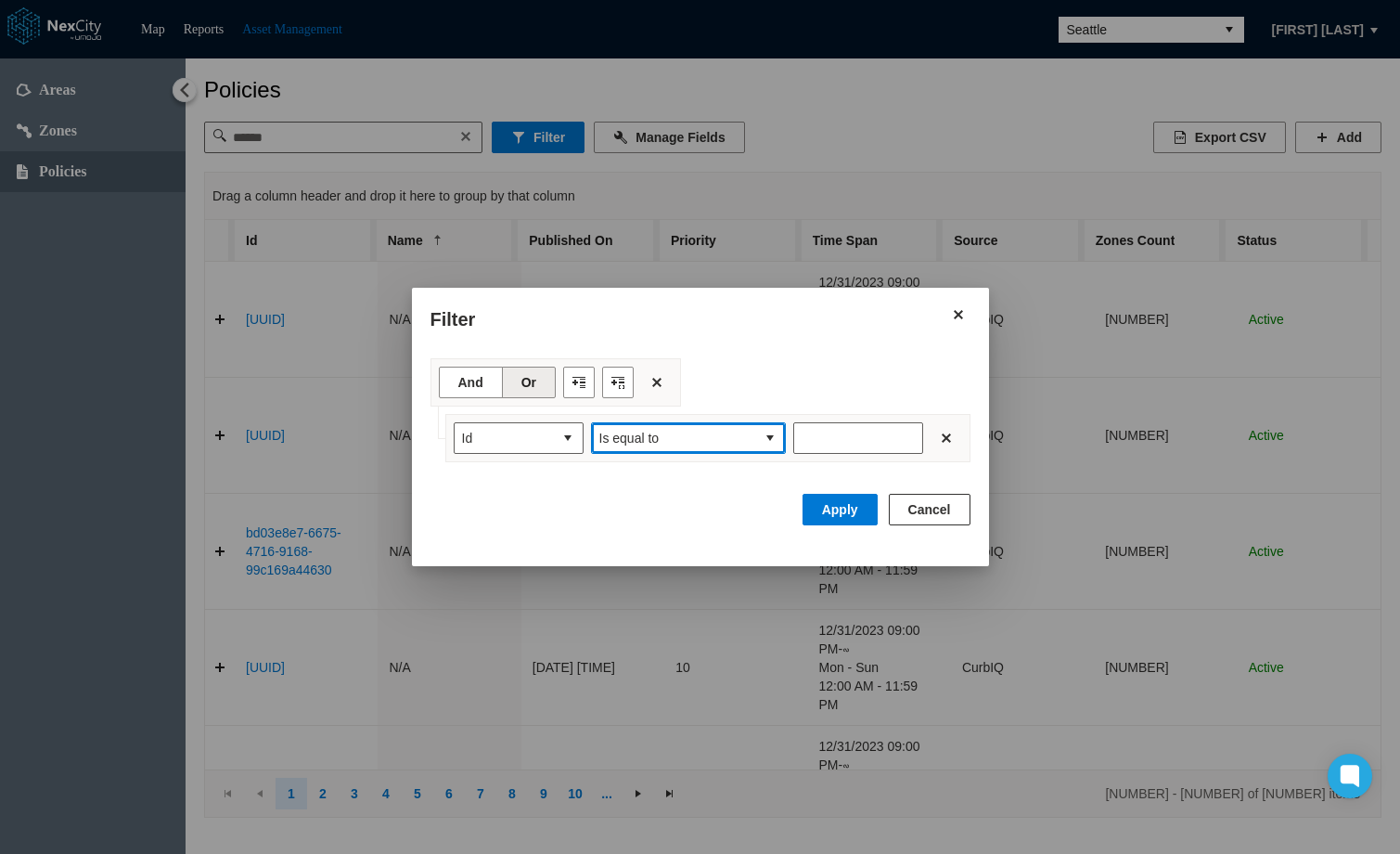 click on "Is equal to" at bounding box center (674, 438) 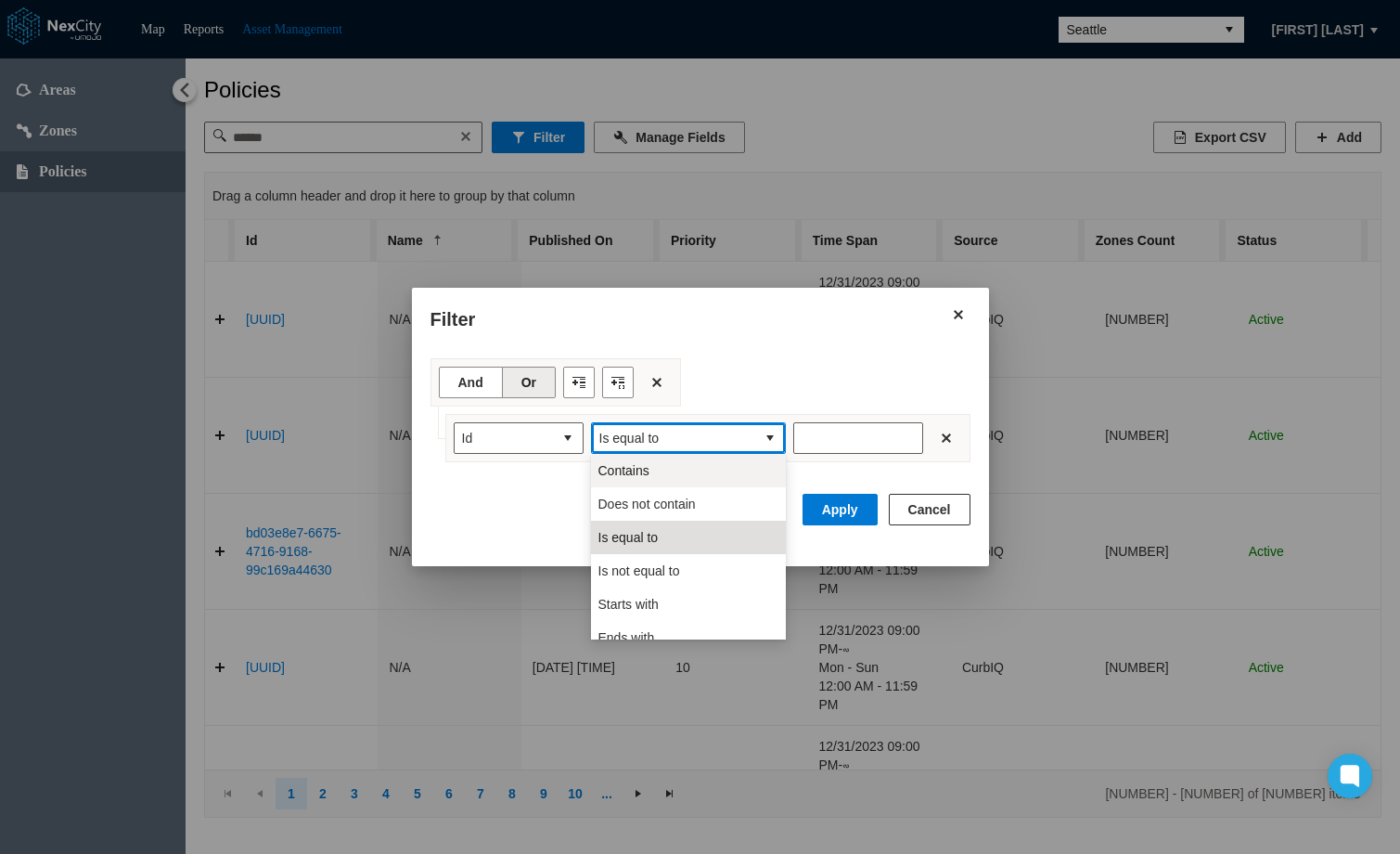 click on "Contains" at bounding box center (688, 471) 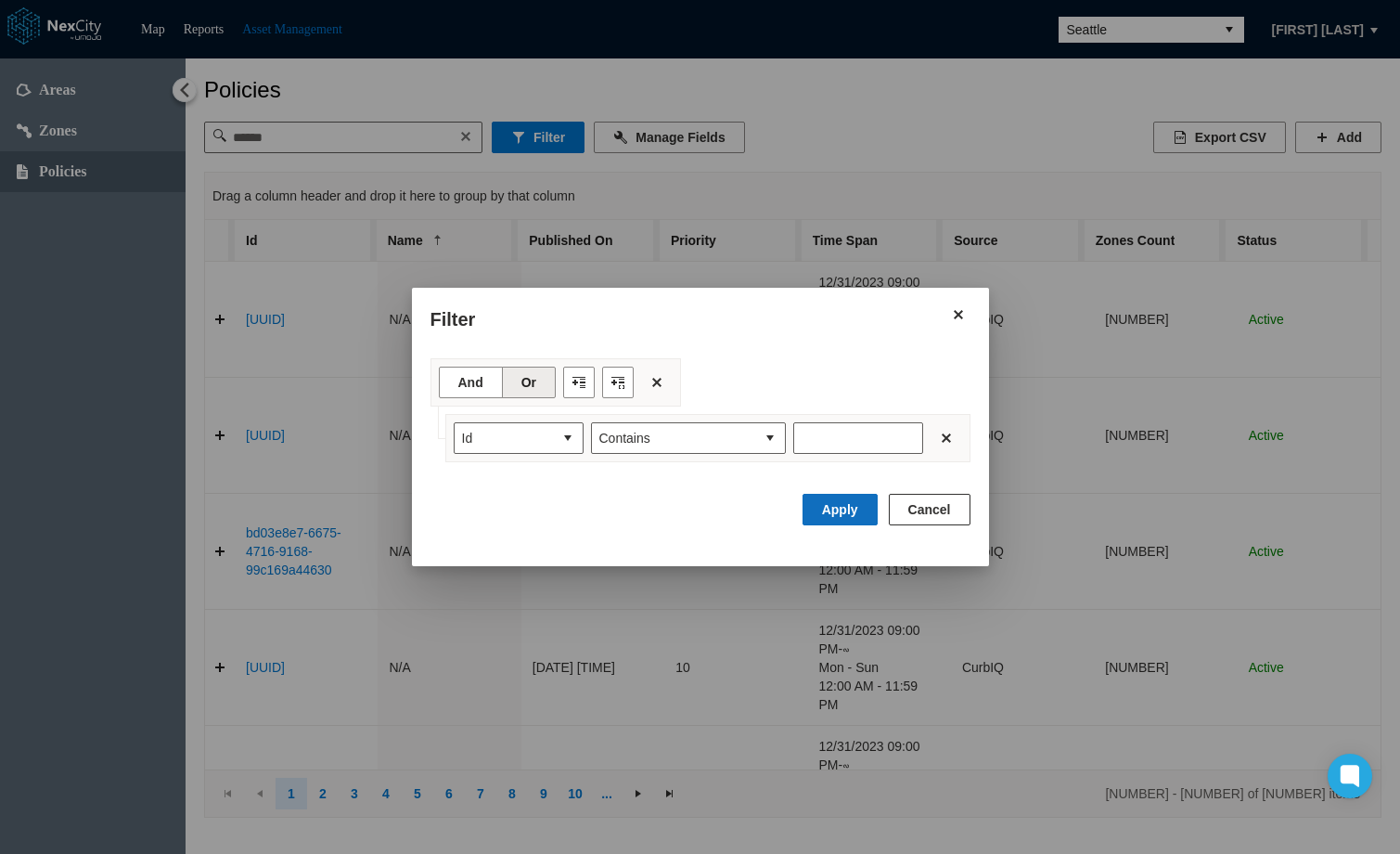 click on "Apply" at bounding box center (840, 510) 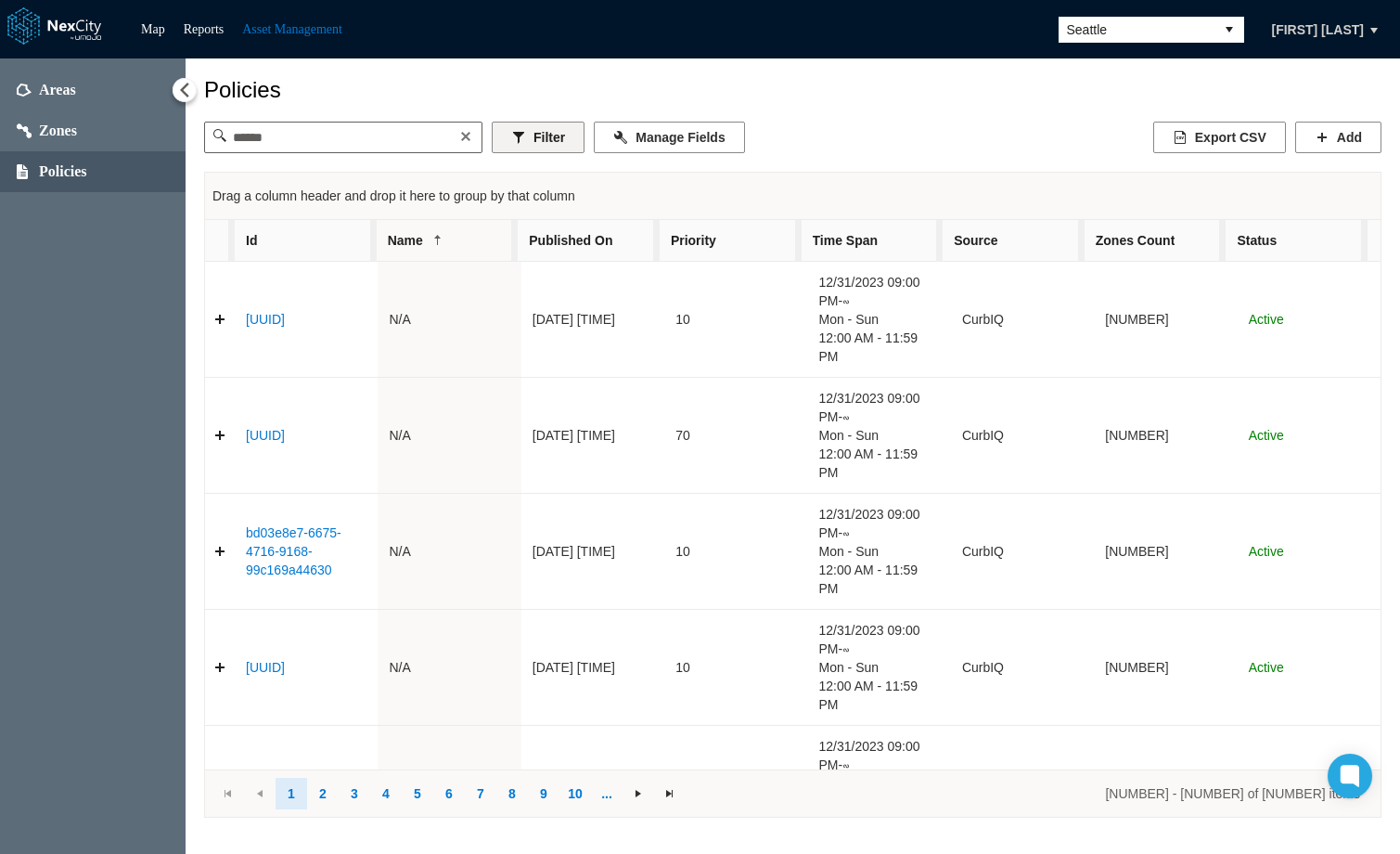 click on "Filter" at bounding box center [538, 137] 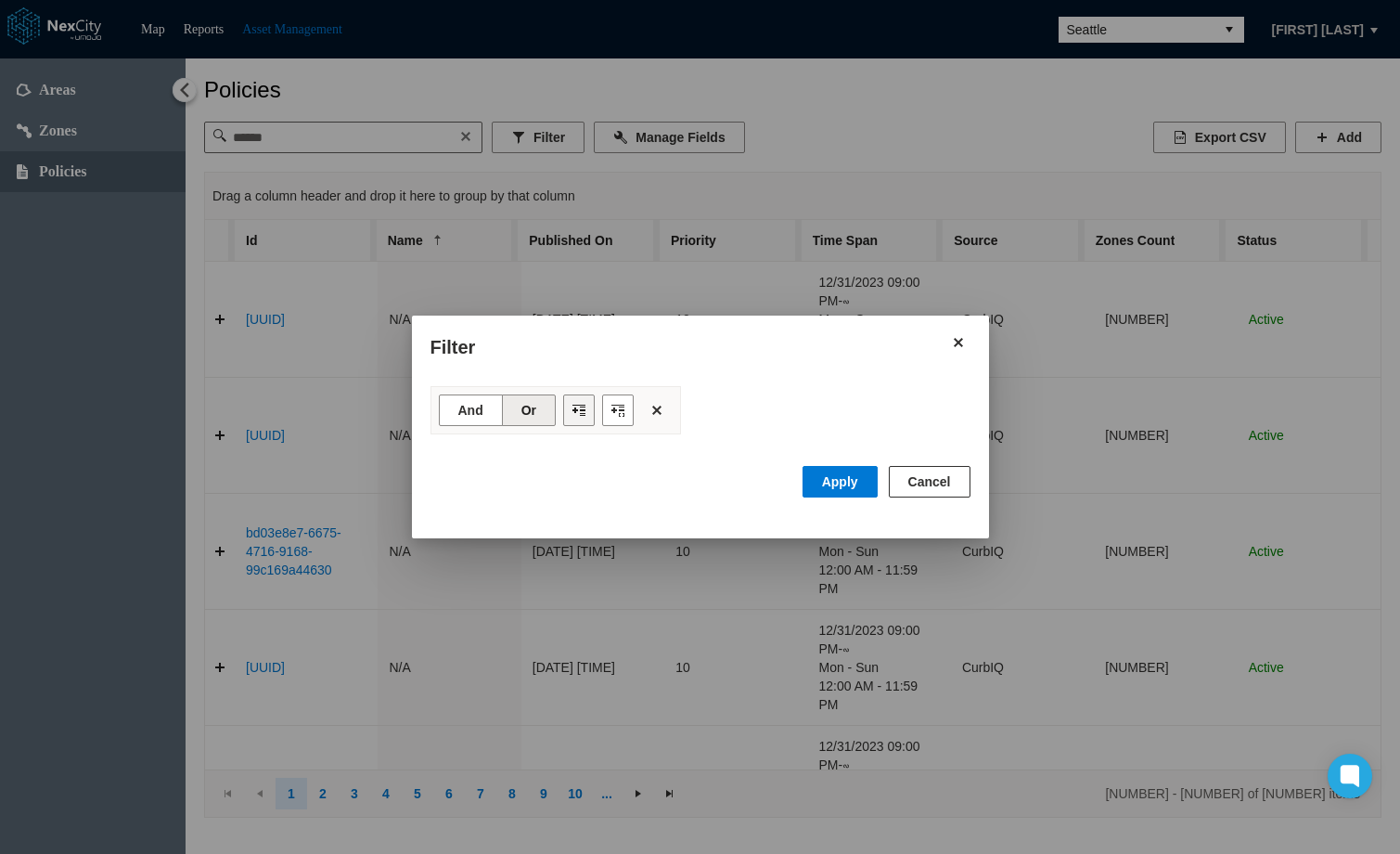 click at bounding box center (579, 410) 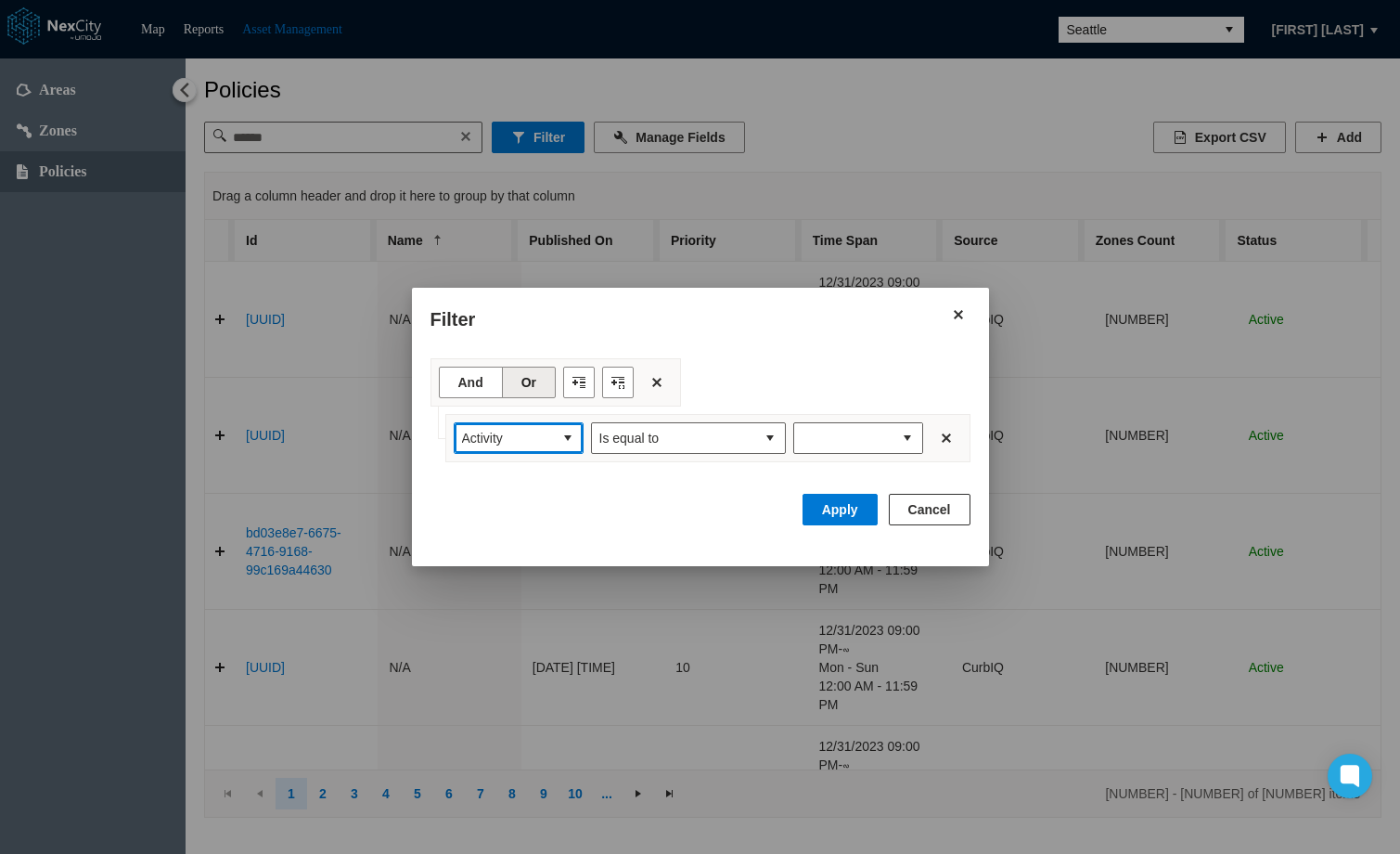 click at bounding box center [568, 438] 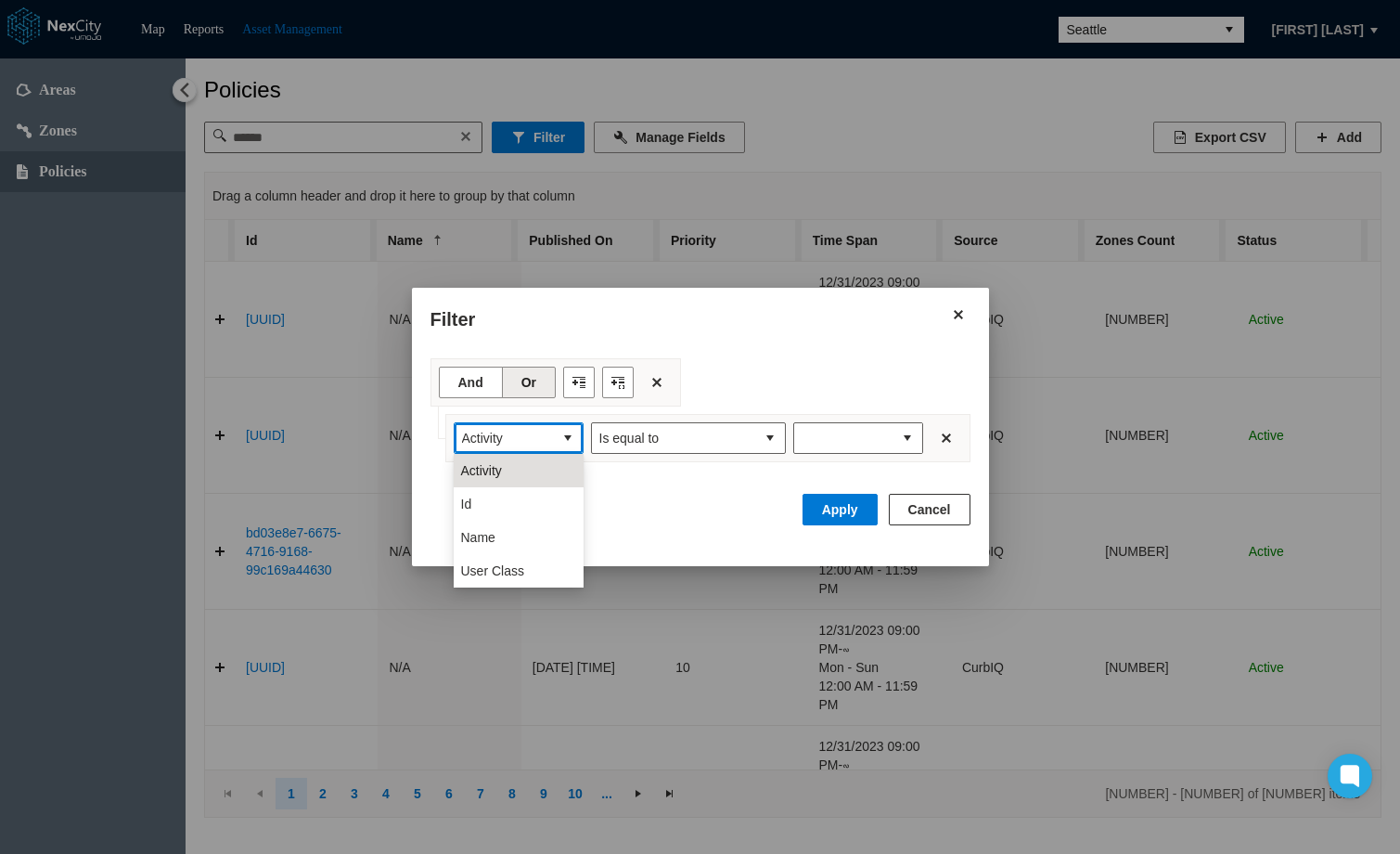 drag, startPoint x: 505, startPoint y: 510, endPoint x: 645, endPoint y: 472, distance: 145.0655 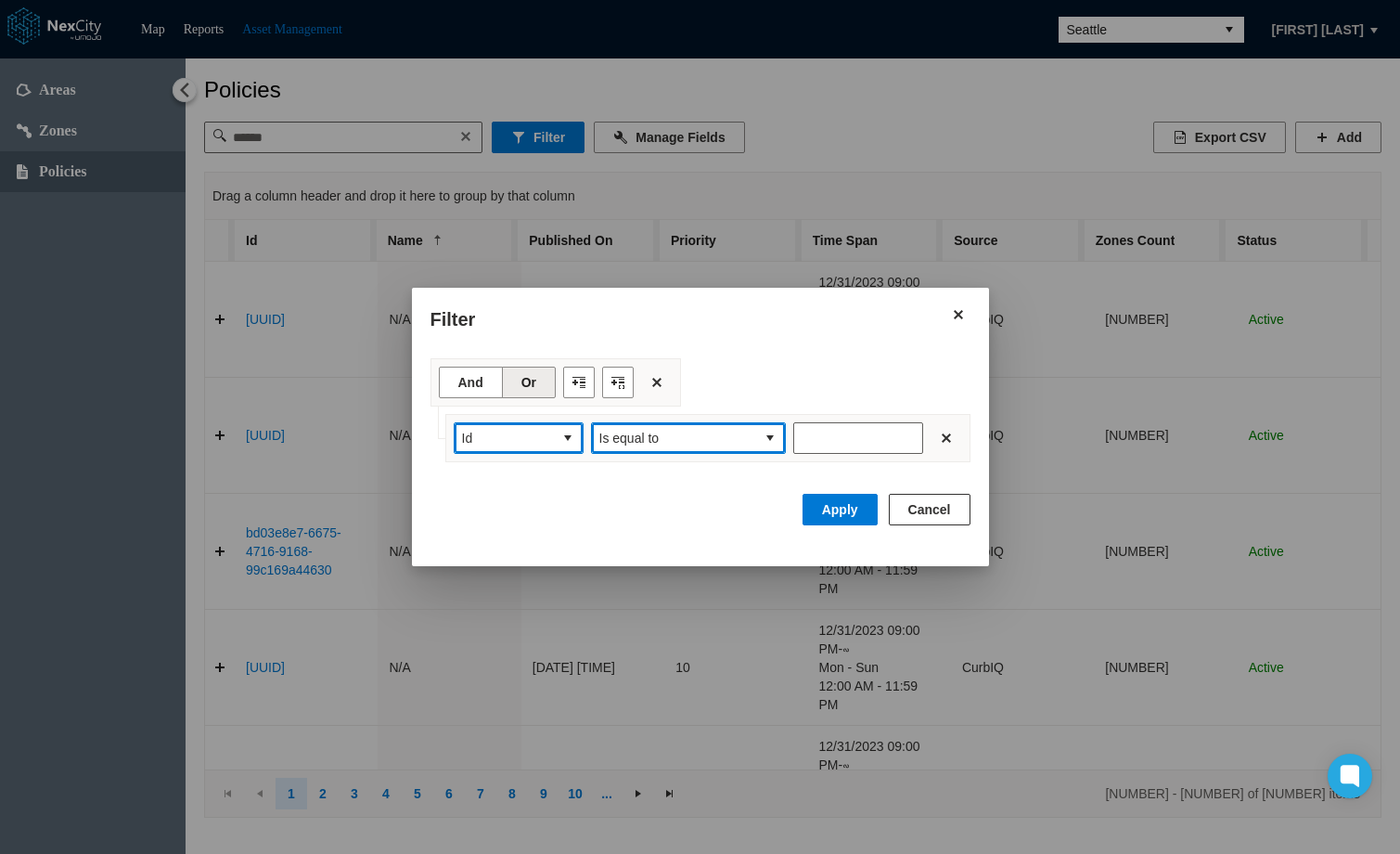click on "Is equal to" at bounding box center [674, 438] 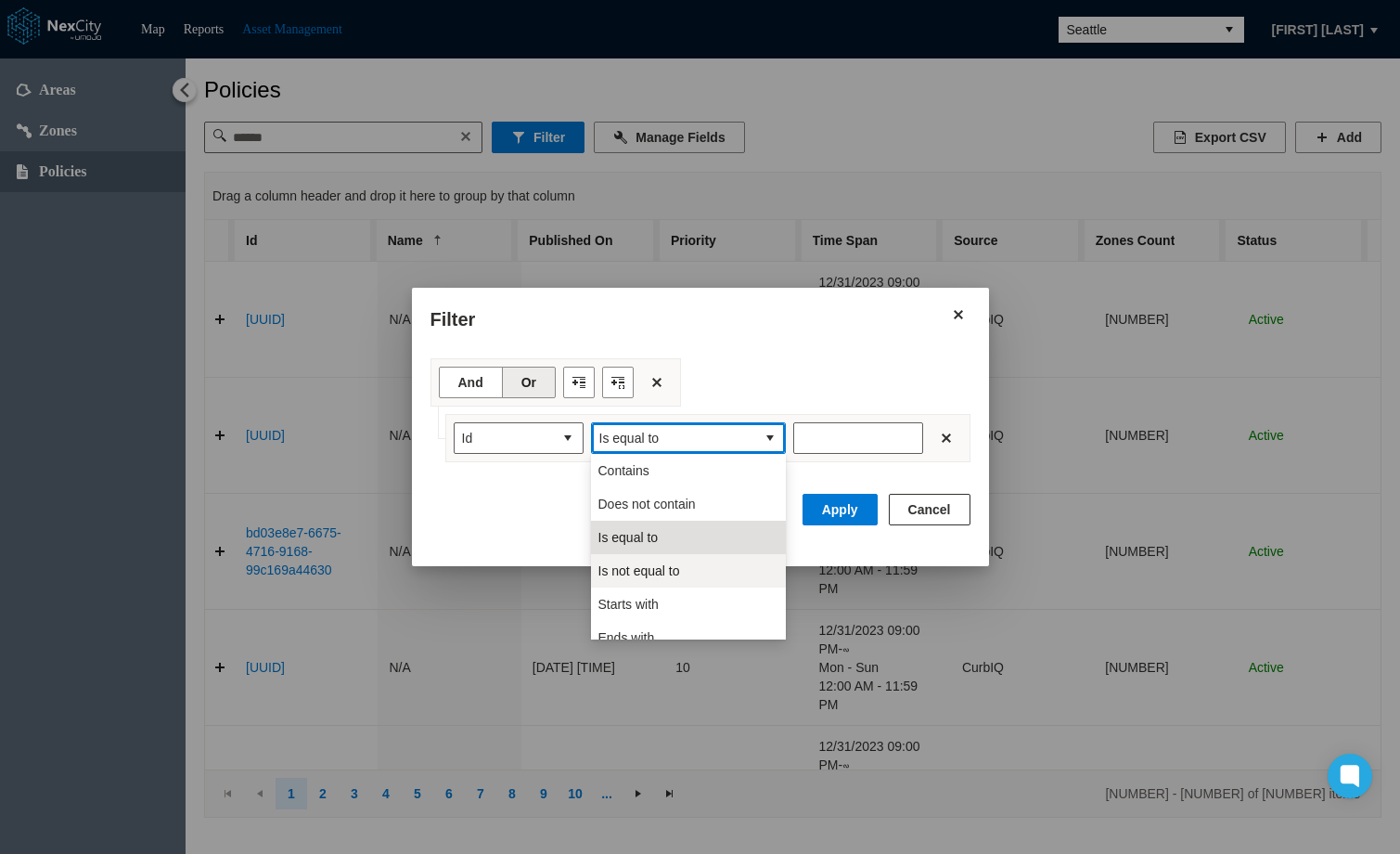 drag, startPoint x: 668, startPoint y: 569, endPoint x: 705, endPoint y: 554, distance: 39.92493 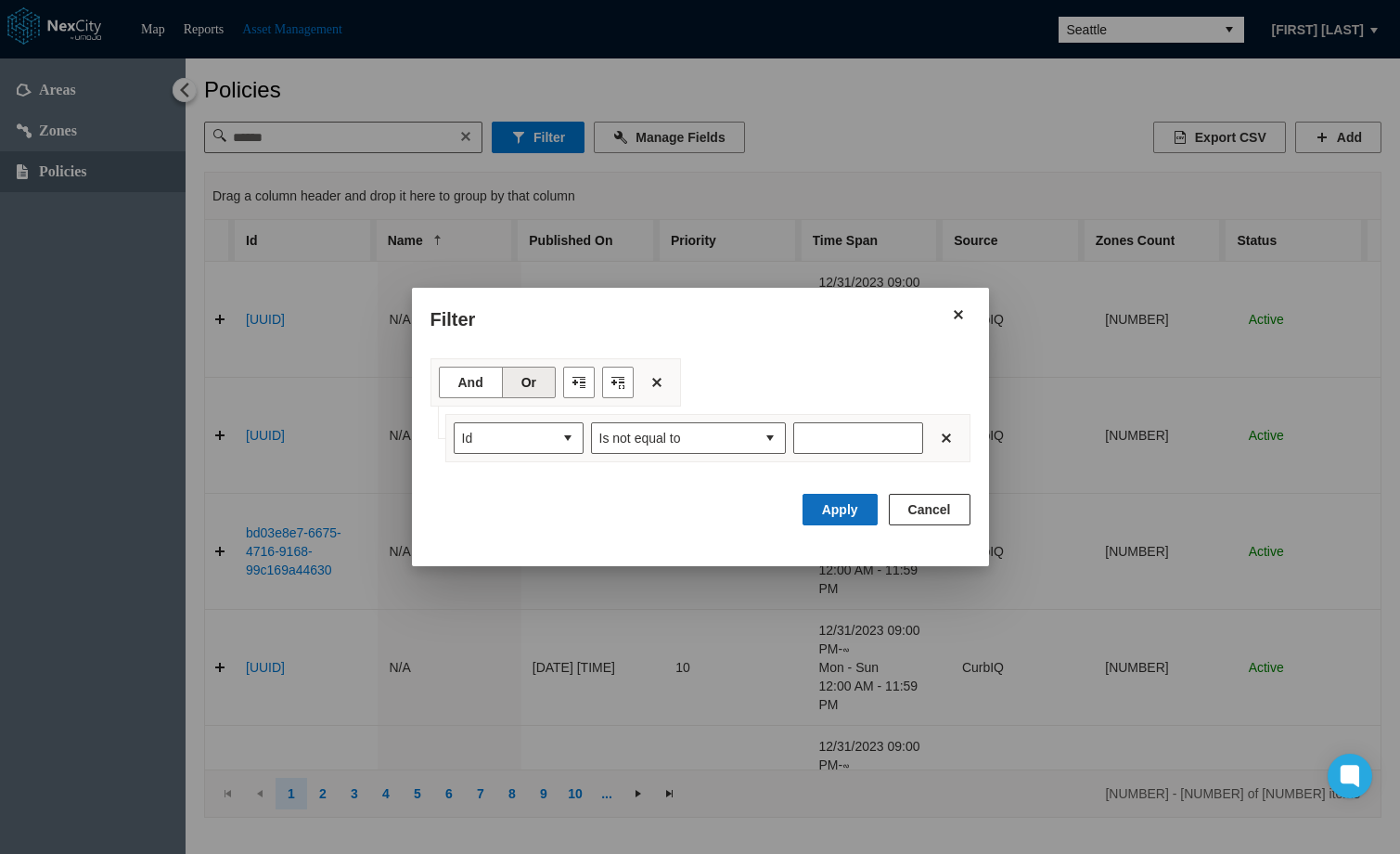 click on "Apply" at bounding box center [840, 510] 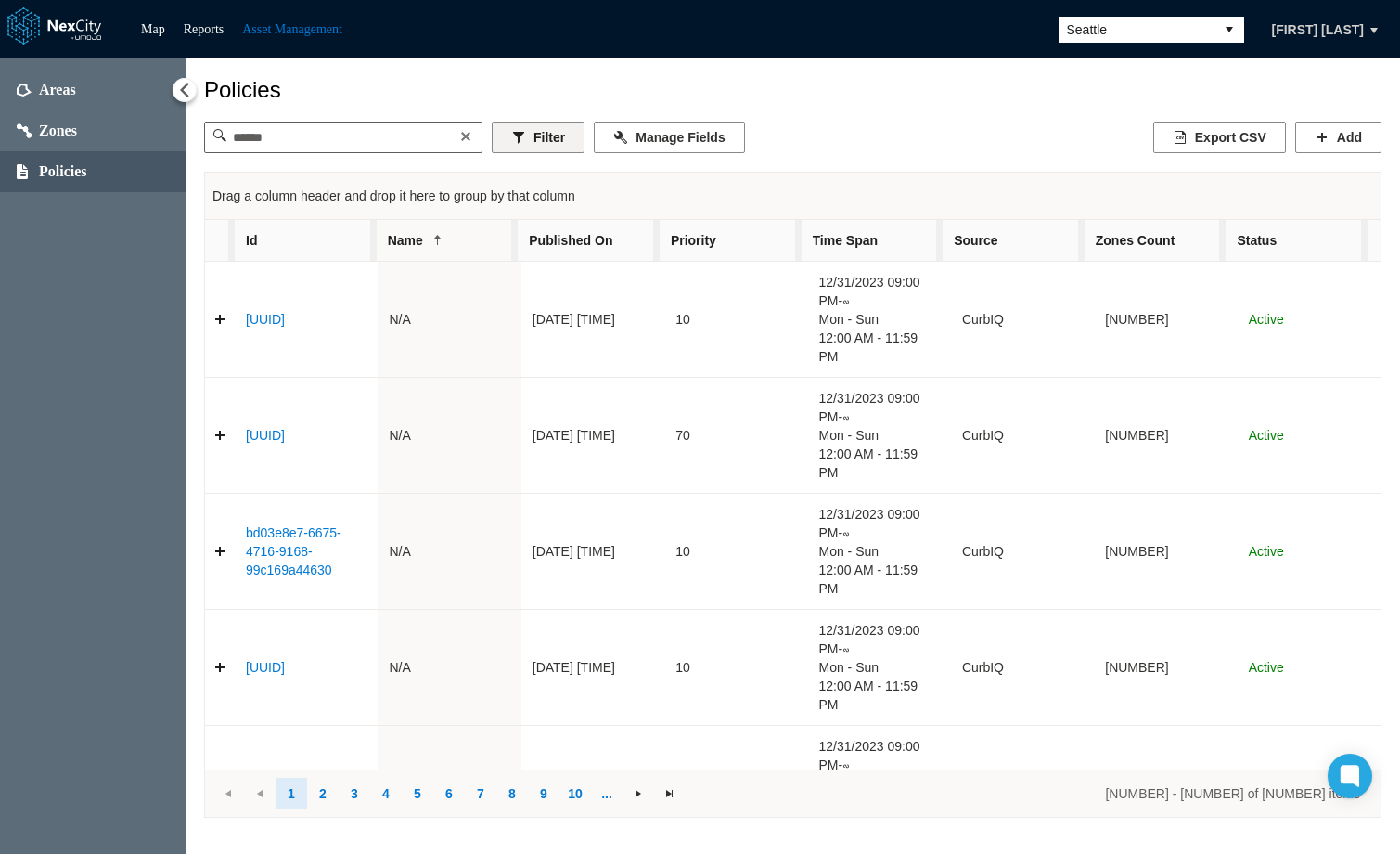 click on "Filter" at bounding box center [538, 137] 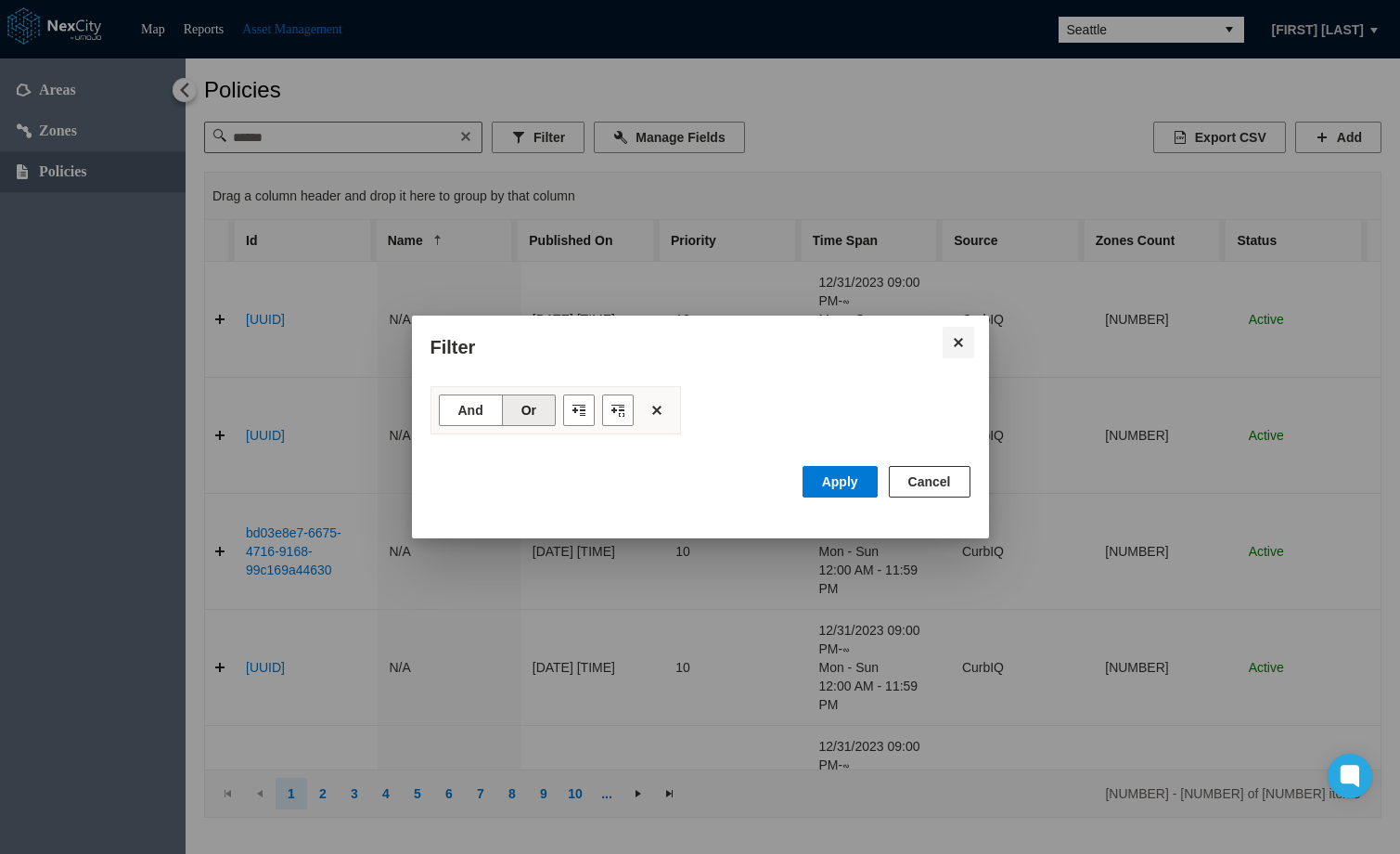 click at bounding box center (958, 343) 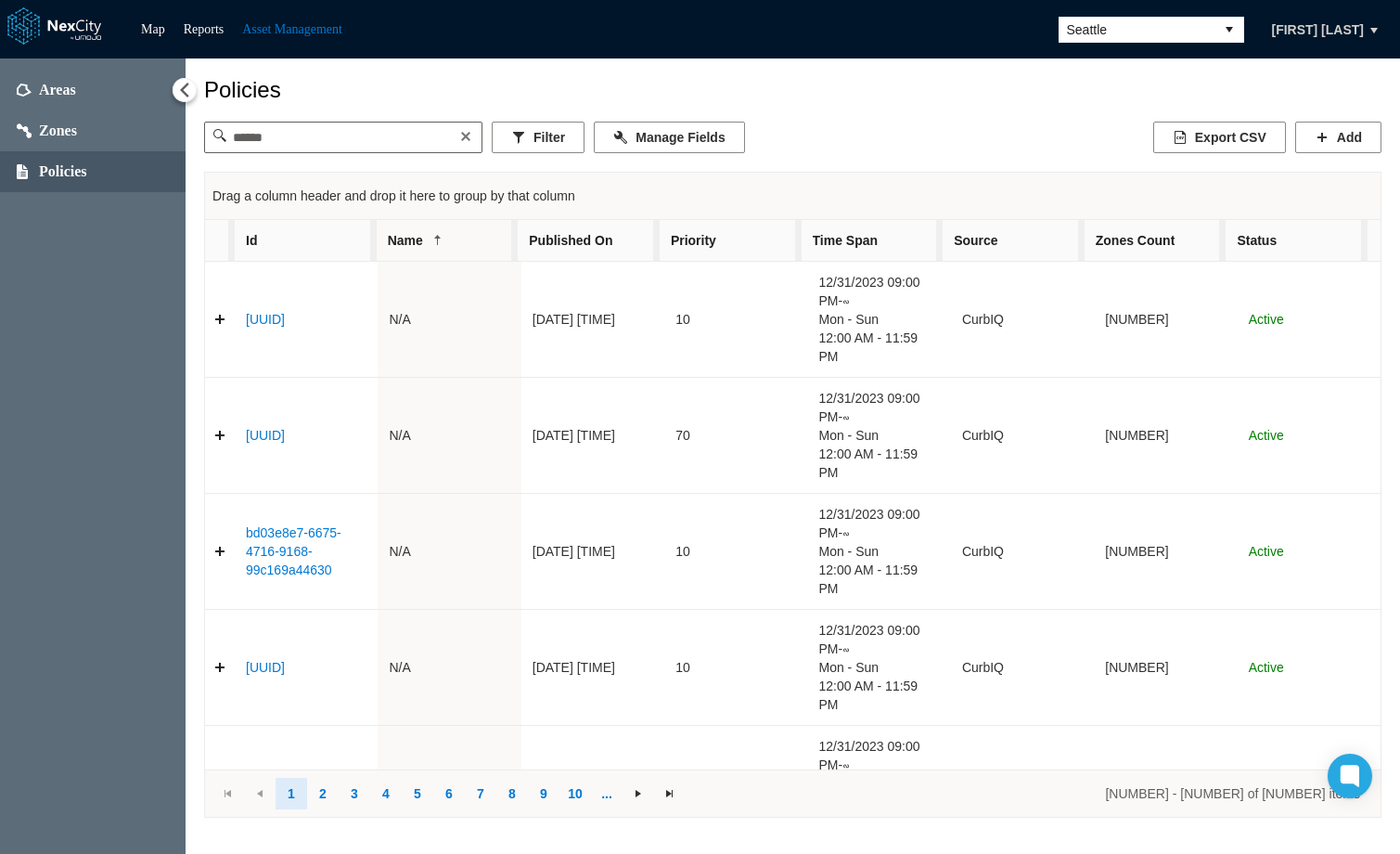 click on "Seattle" at bounding box center (1137, 30) 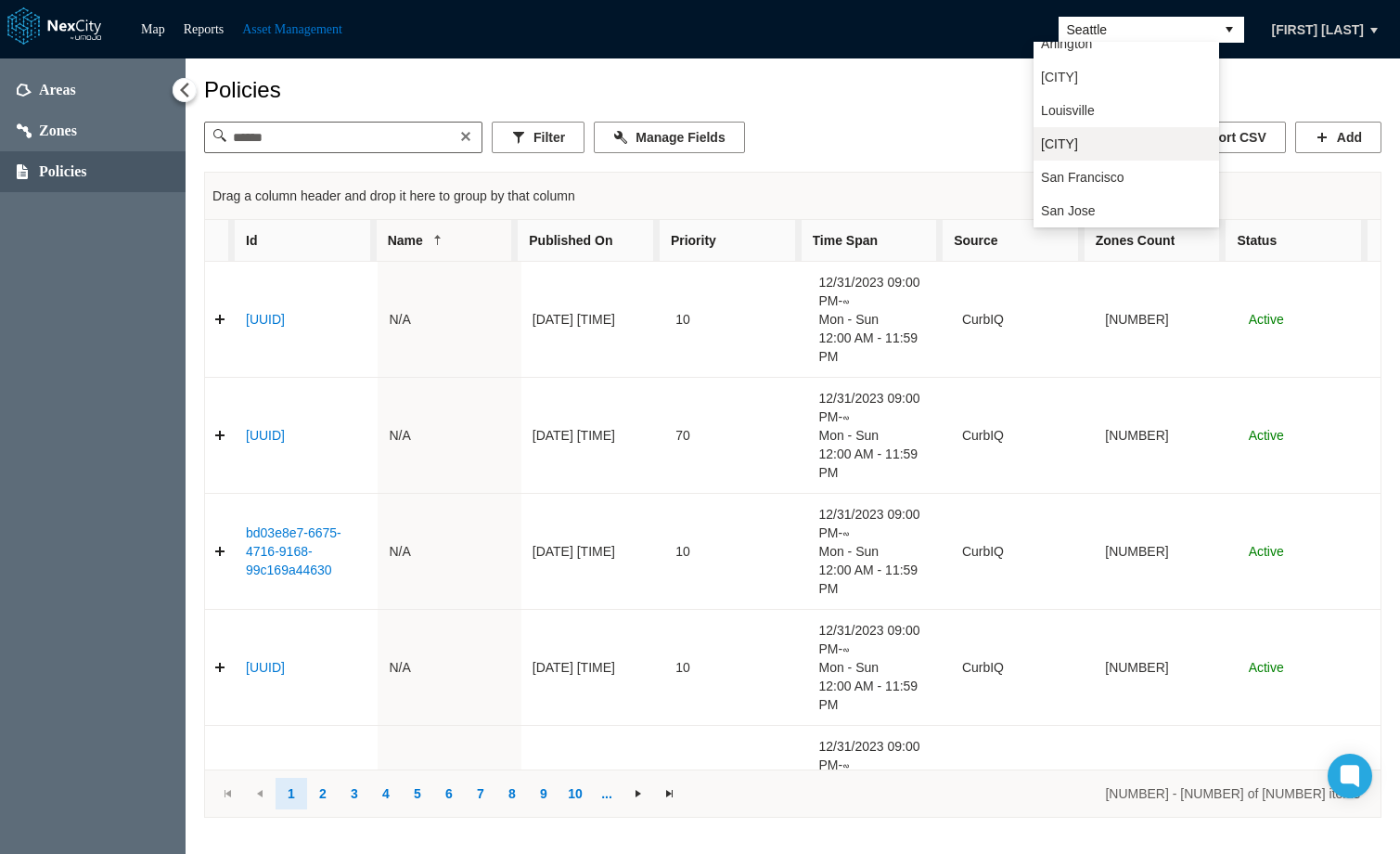 scroll, scrollTop: 0, scrollLeft: 0, axis: both 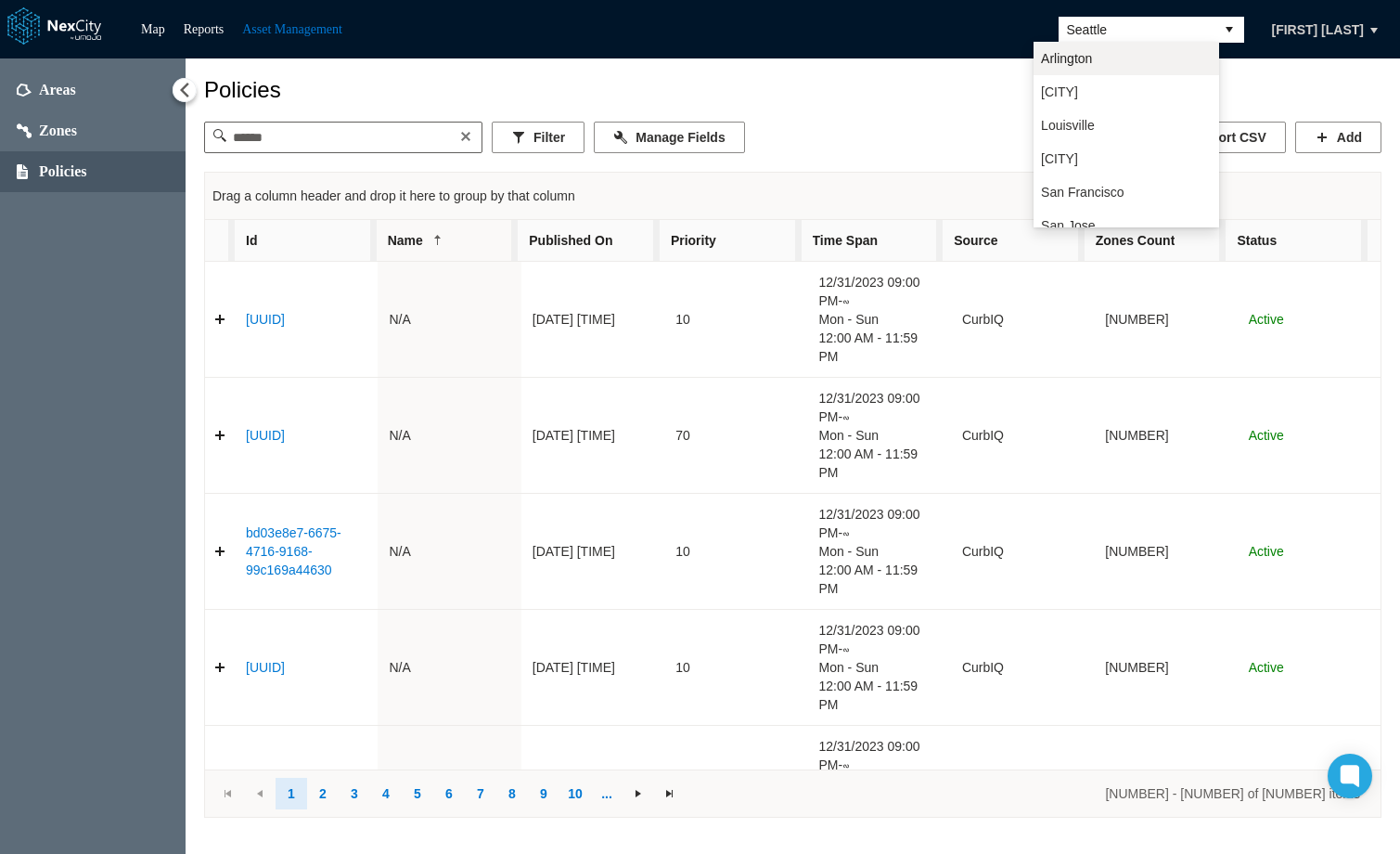 click on "Arlington" at bounding box center [1066, 58] 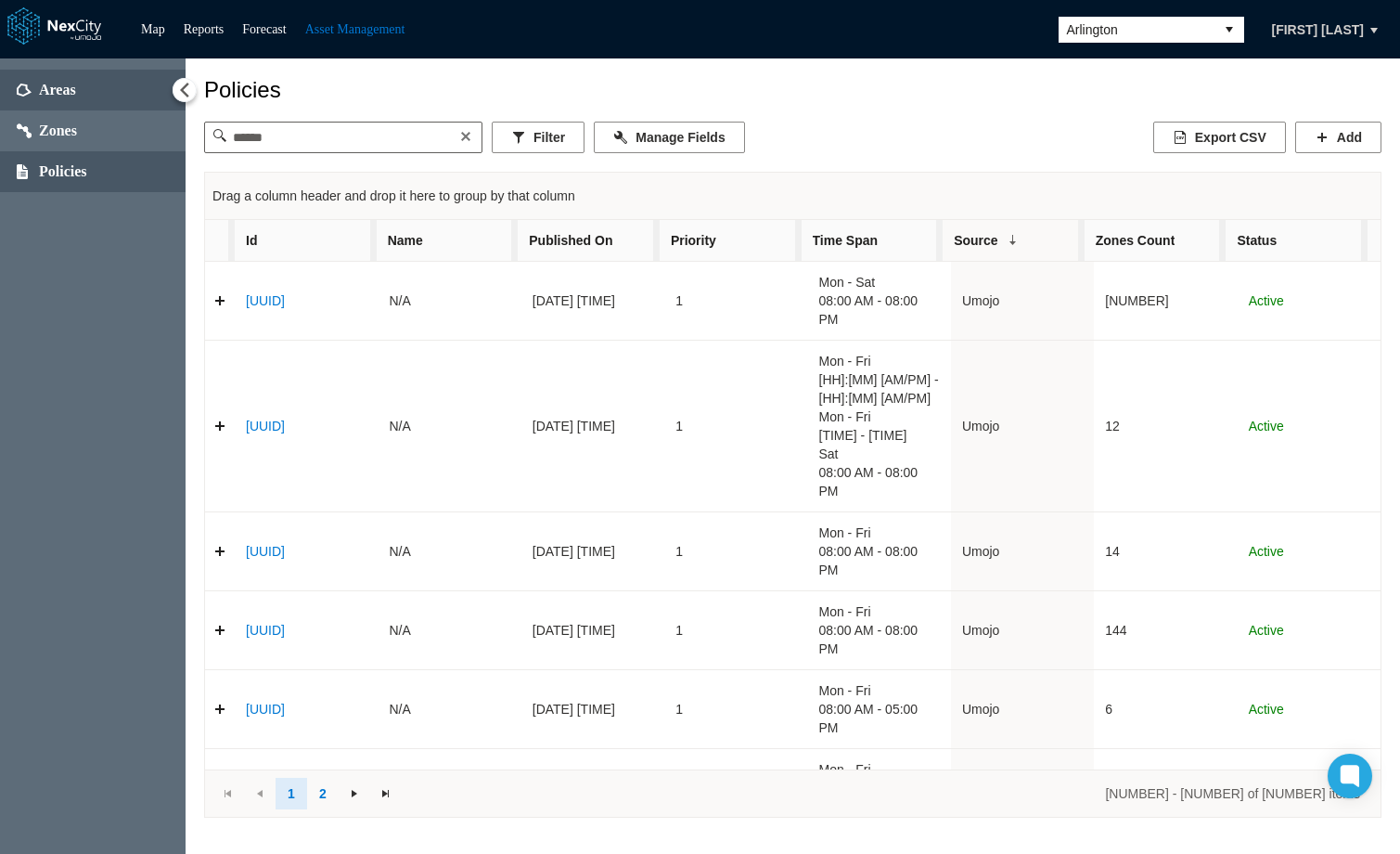 click on "Areas" at bounding box center (58, 90) 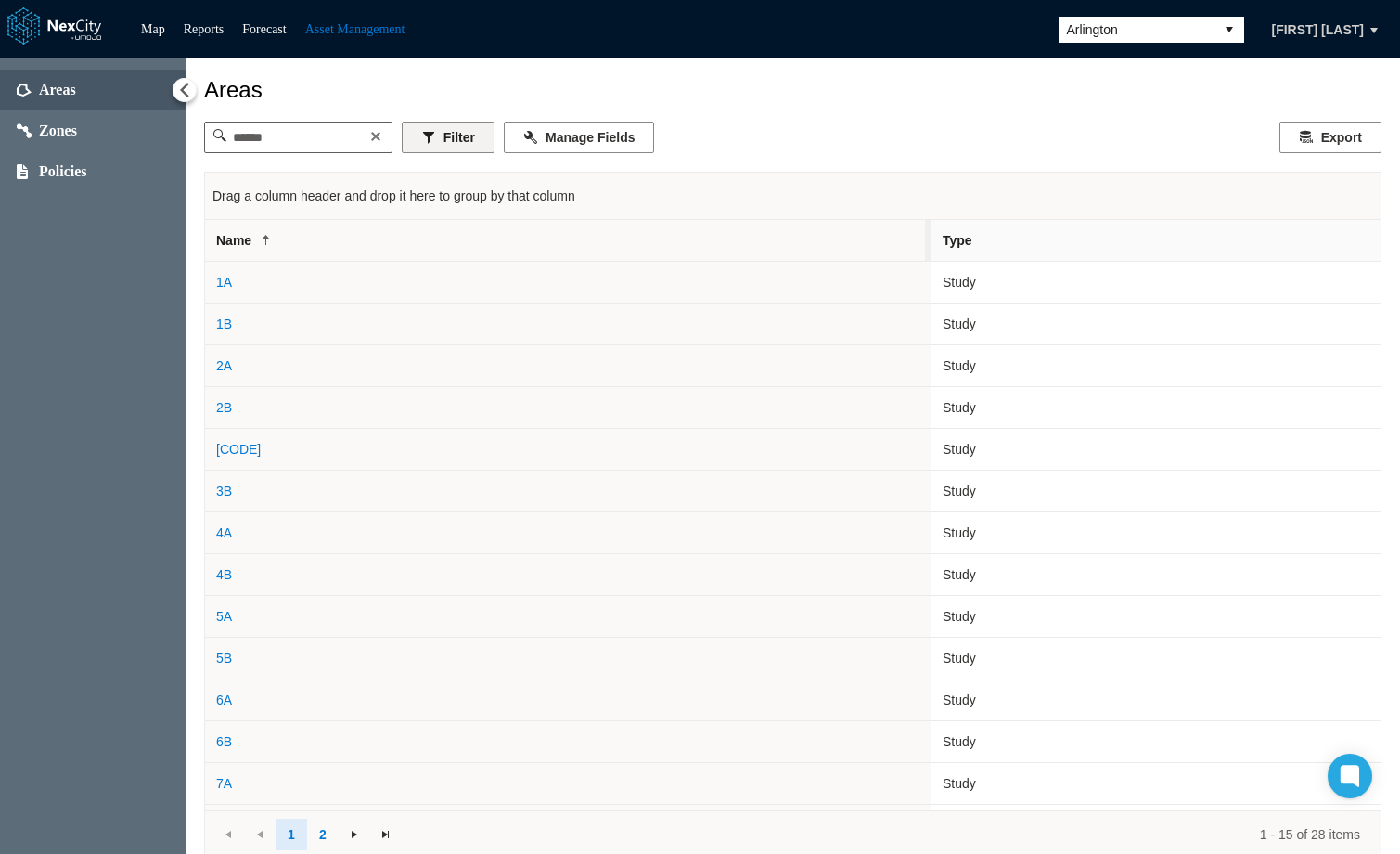 click on "Filter" at bounding box center (448, 137) 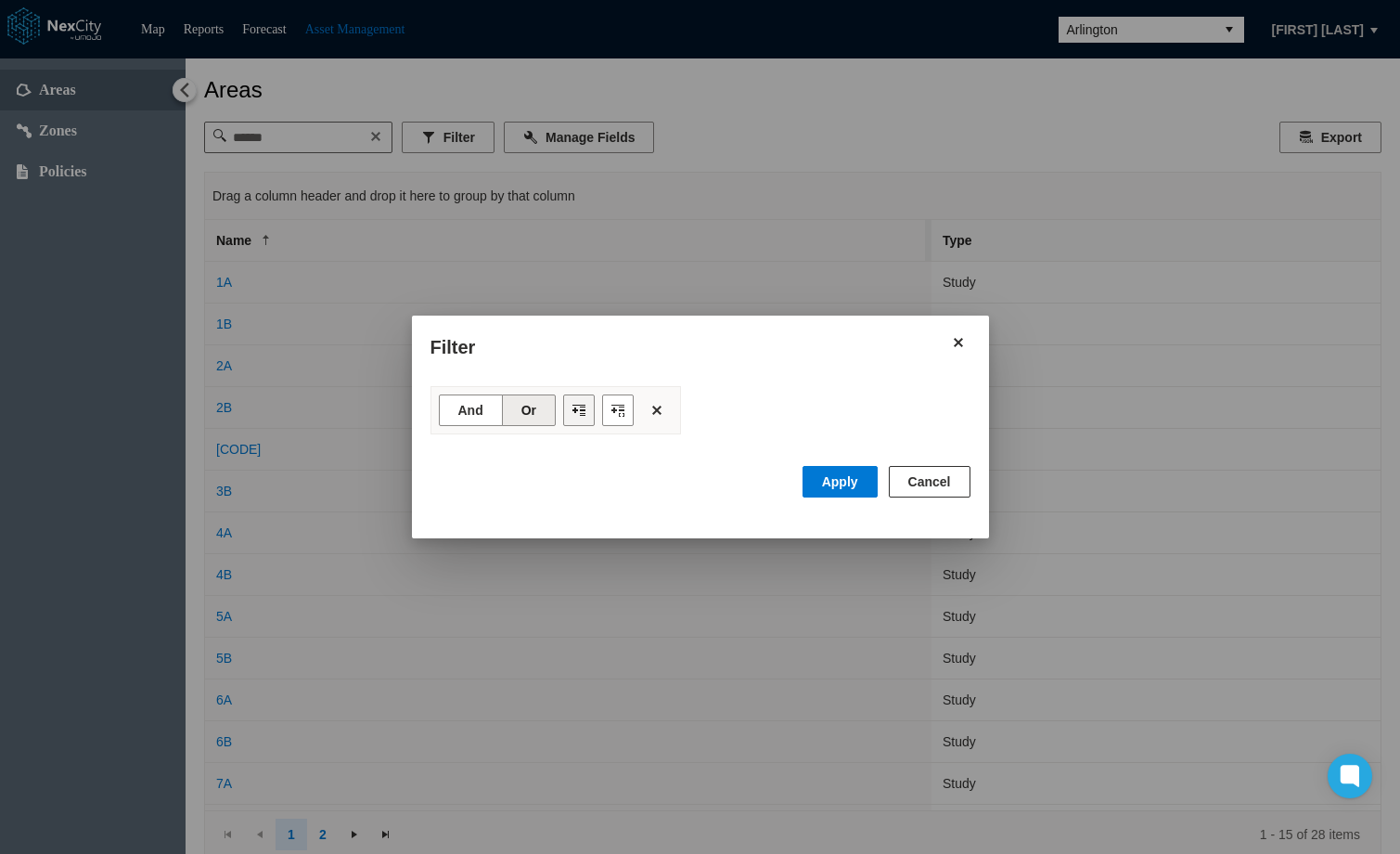click at bounding box center (579, 410) 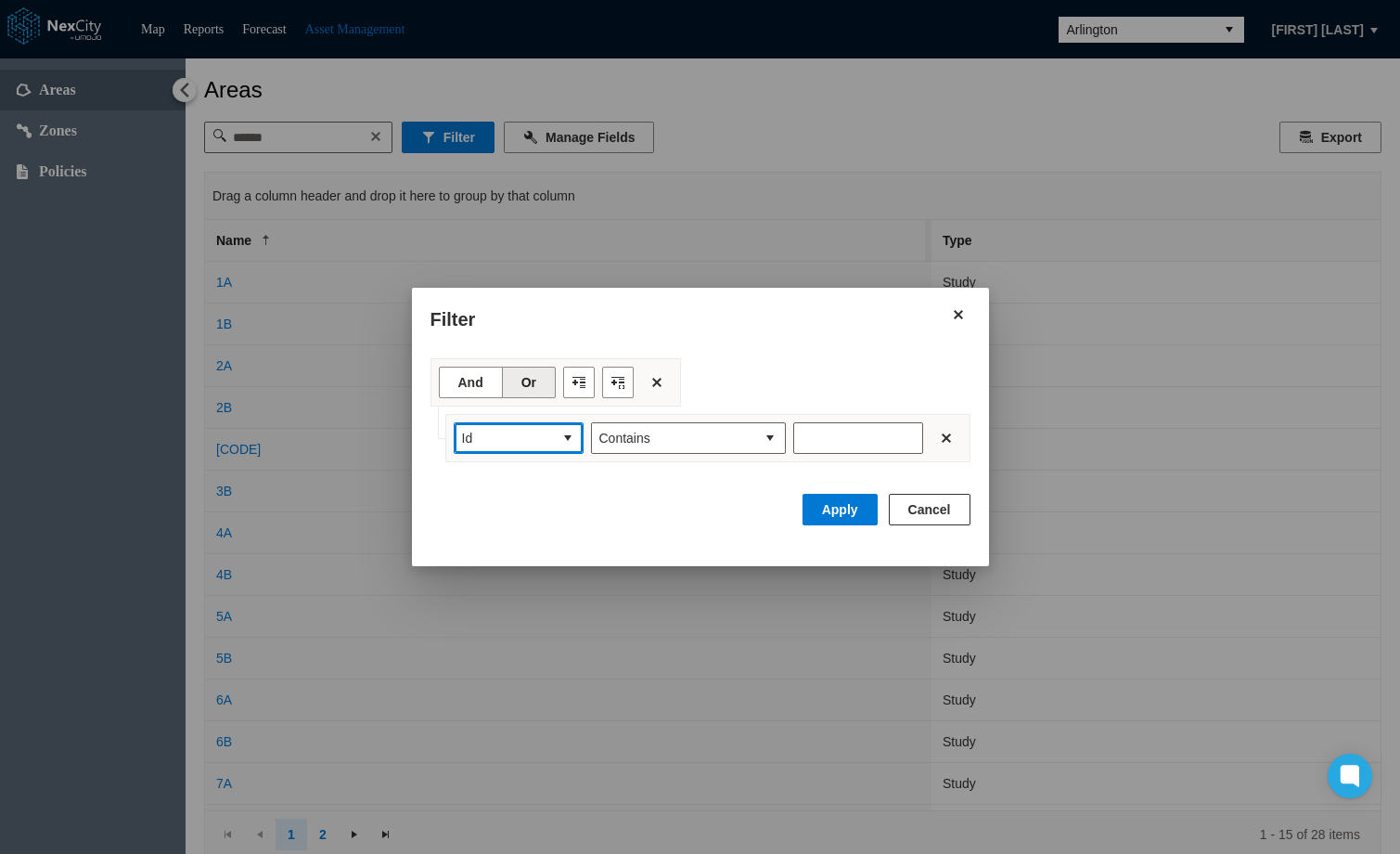 click at bounding box center [568, 438] 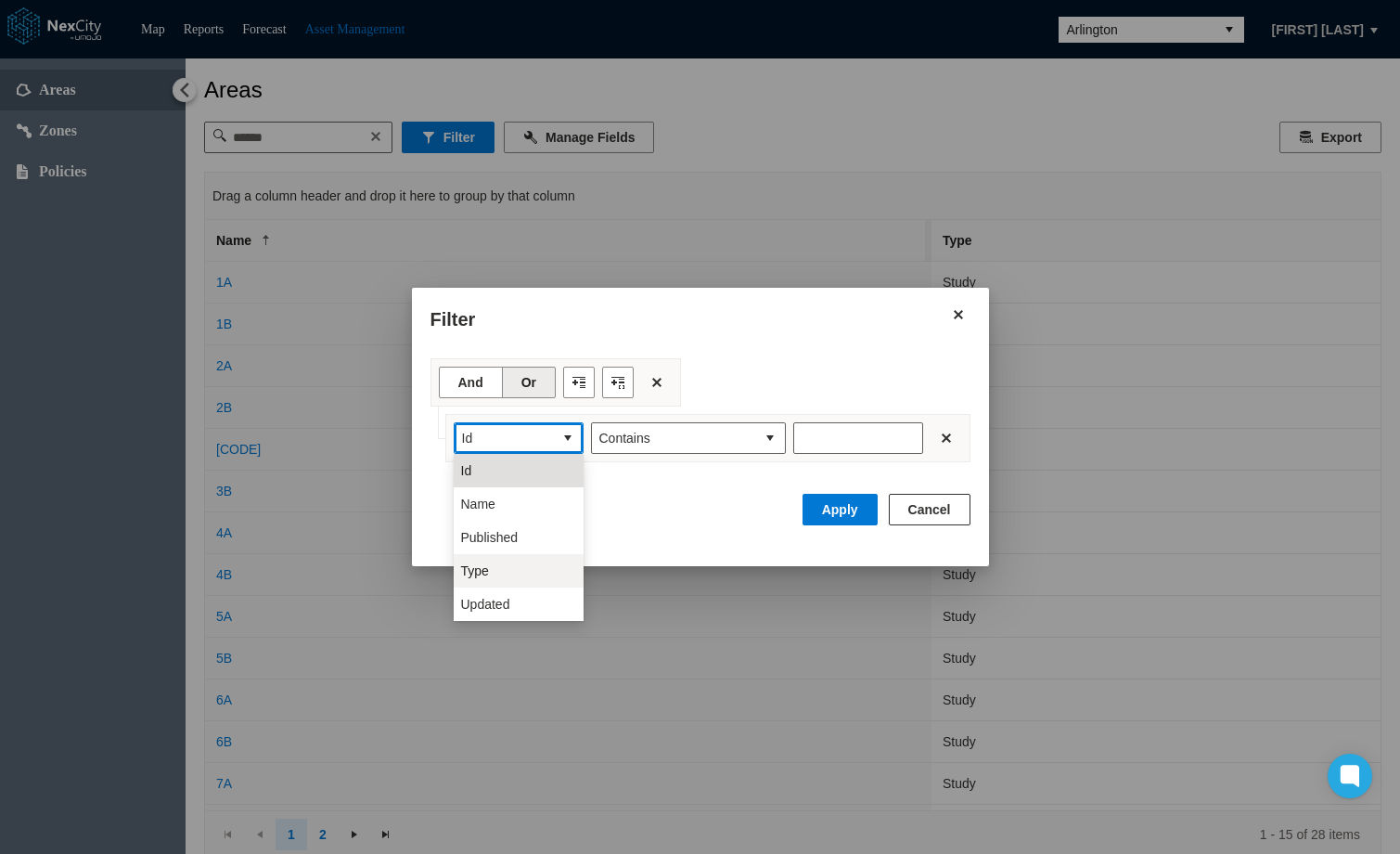 drag, startPoint x: 492, startPoint y: 575, endPoint x: 553, endPoint y: 552, distance: 65.192 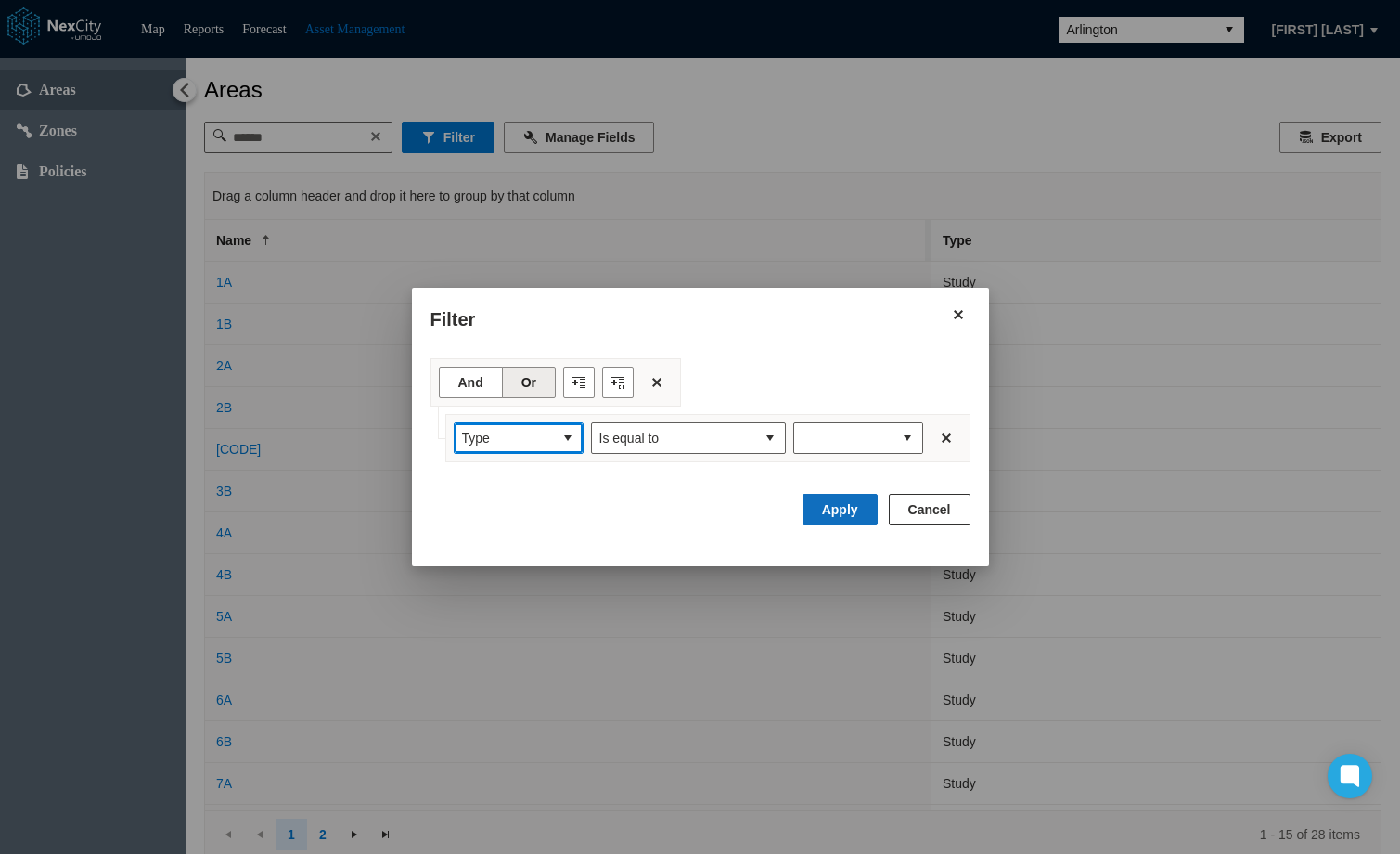 click on "Apply" at bounding box center (840, 510) 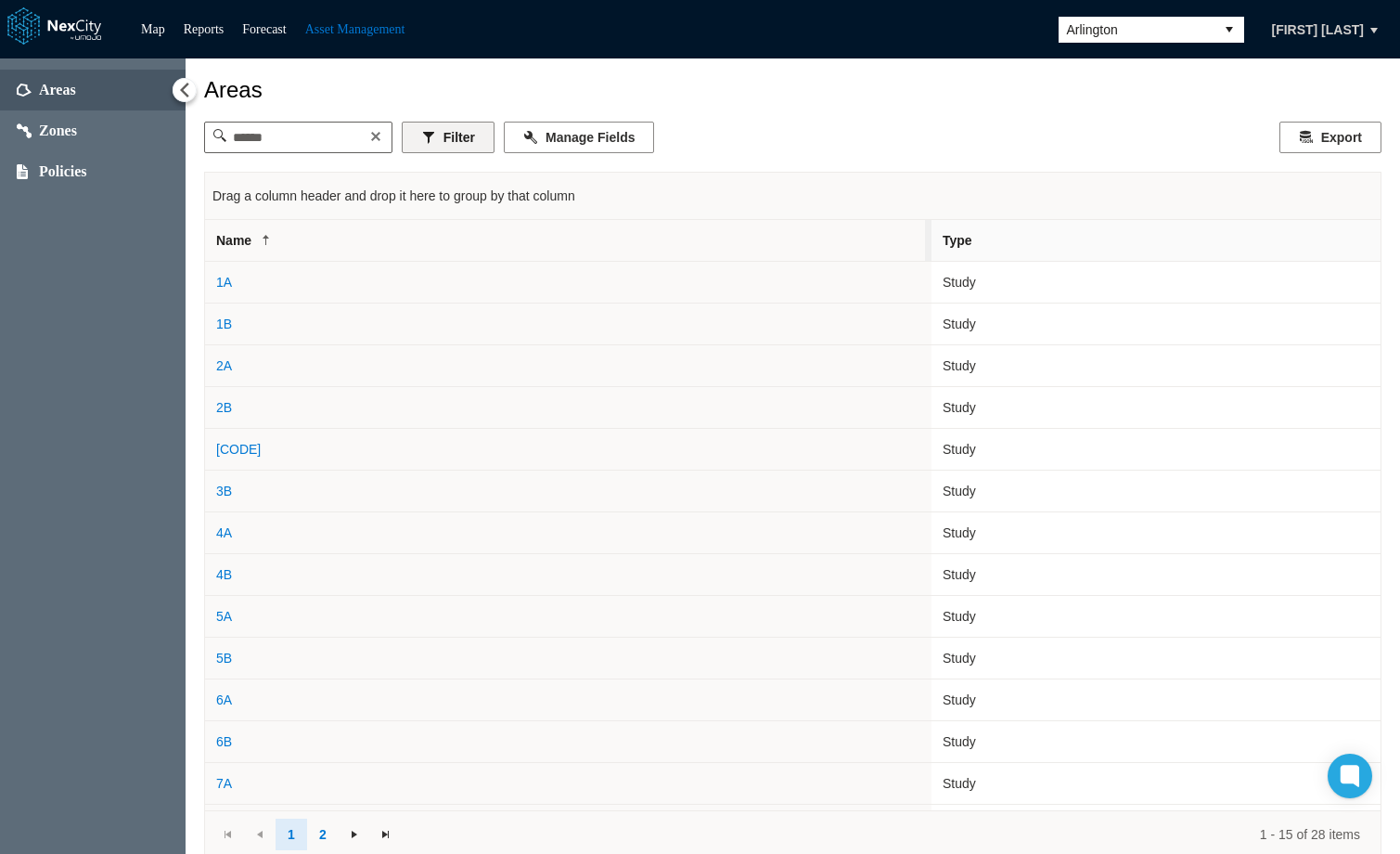 click on "Filter" at bounding box center (448, 137) 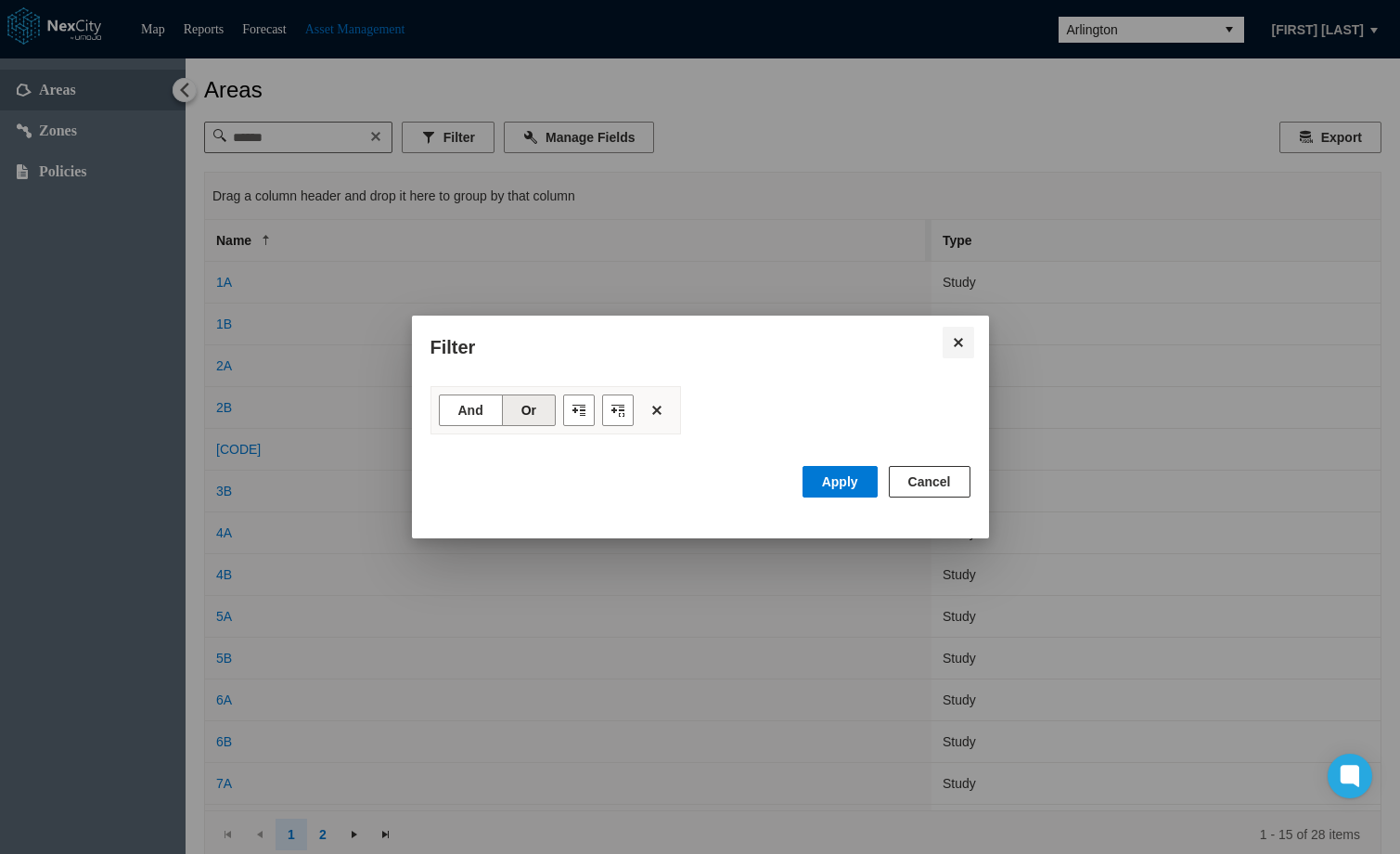 click at bounding box center (958, 343) 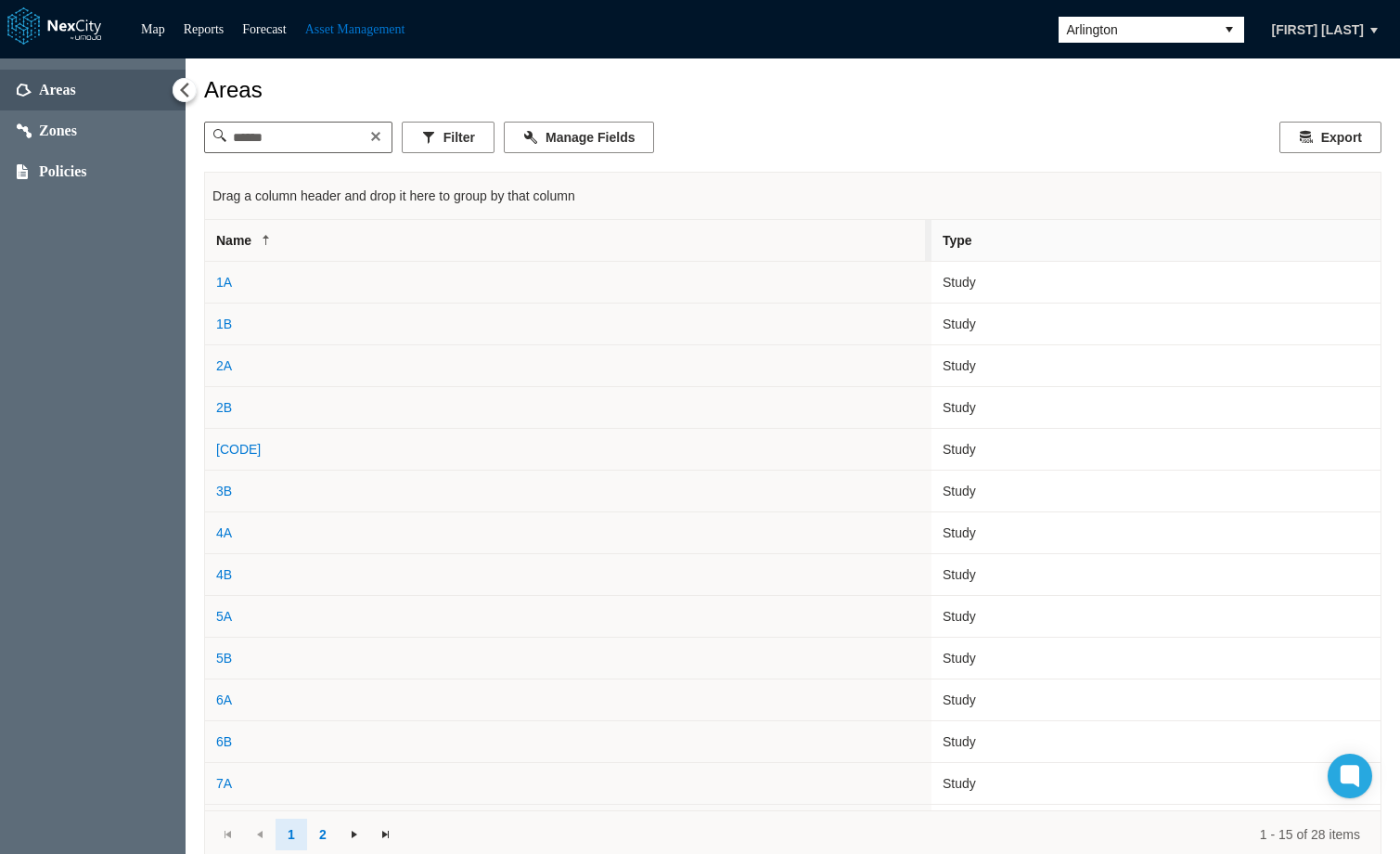 click on "Arlington" at bounding box center [1137, 30] 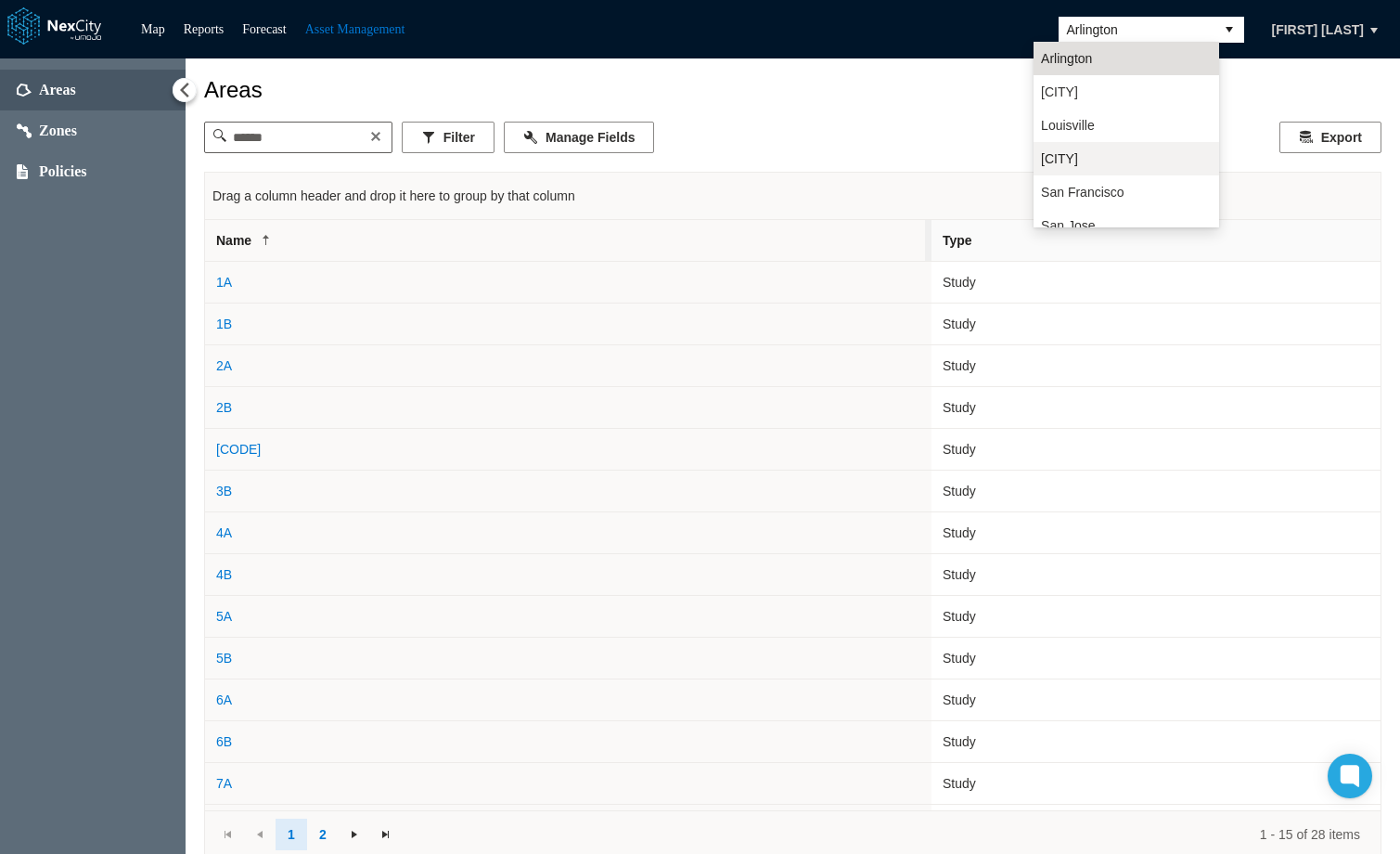 click on "[CITY]" at bounding box center (1060, 159) 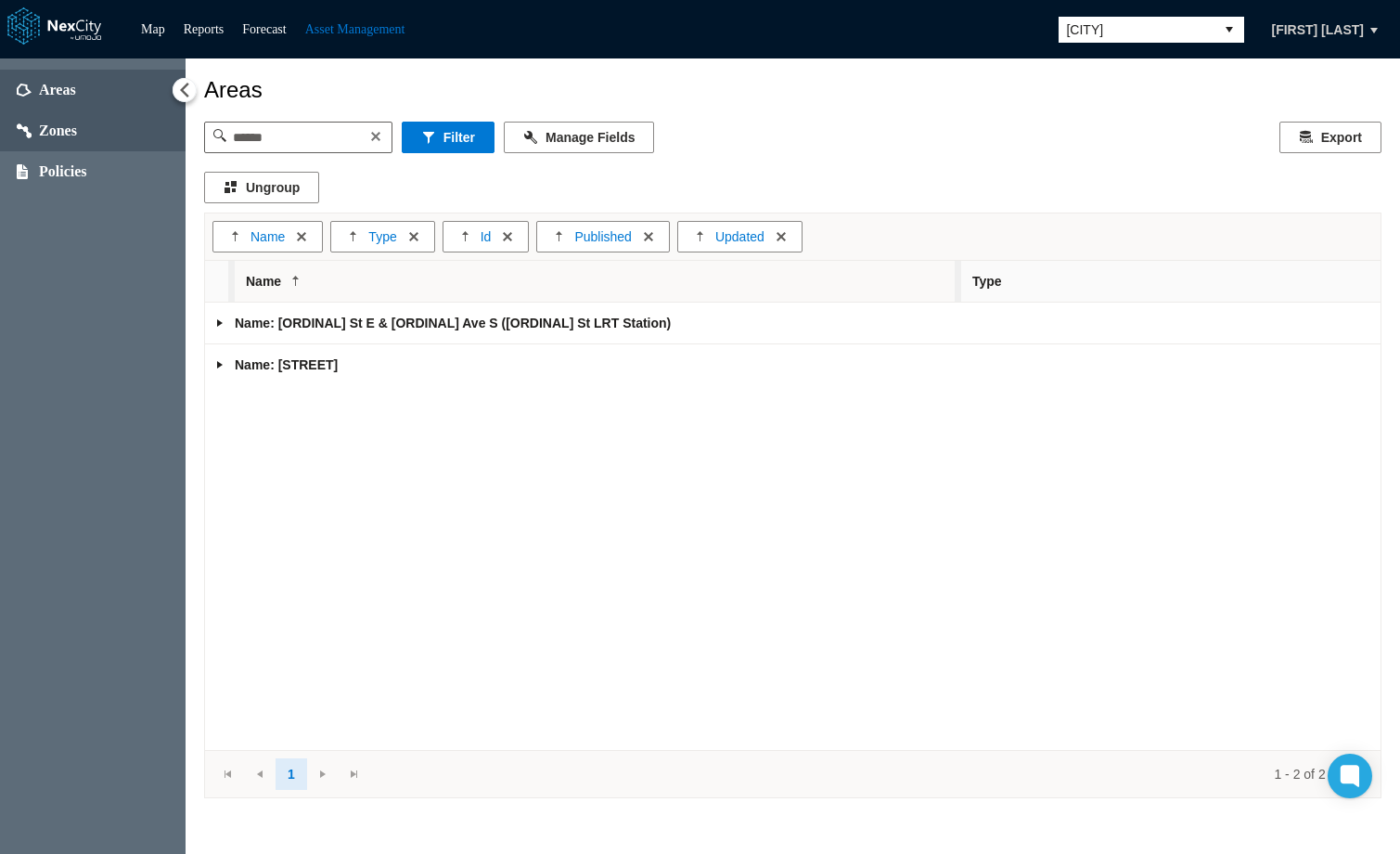 click on "Zones" at bounding box center [58, 131] 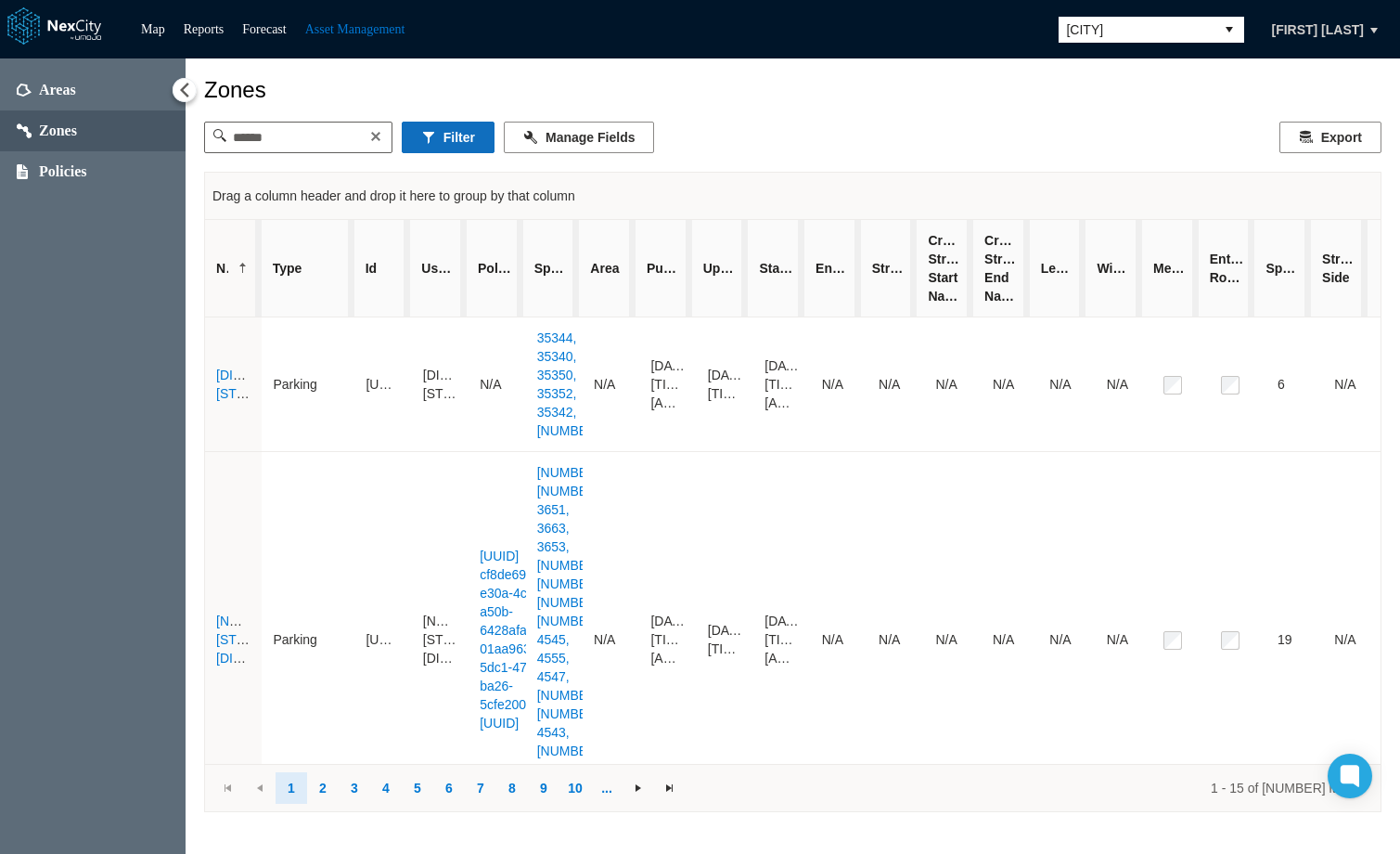 click on "Filter" at bounding box center (448, 137) 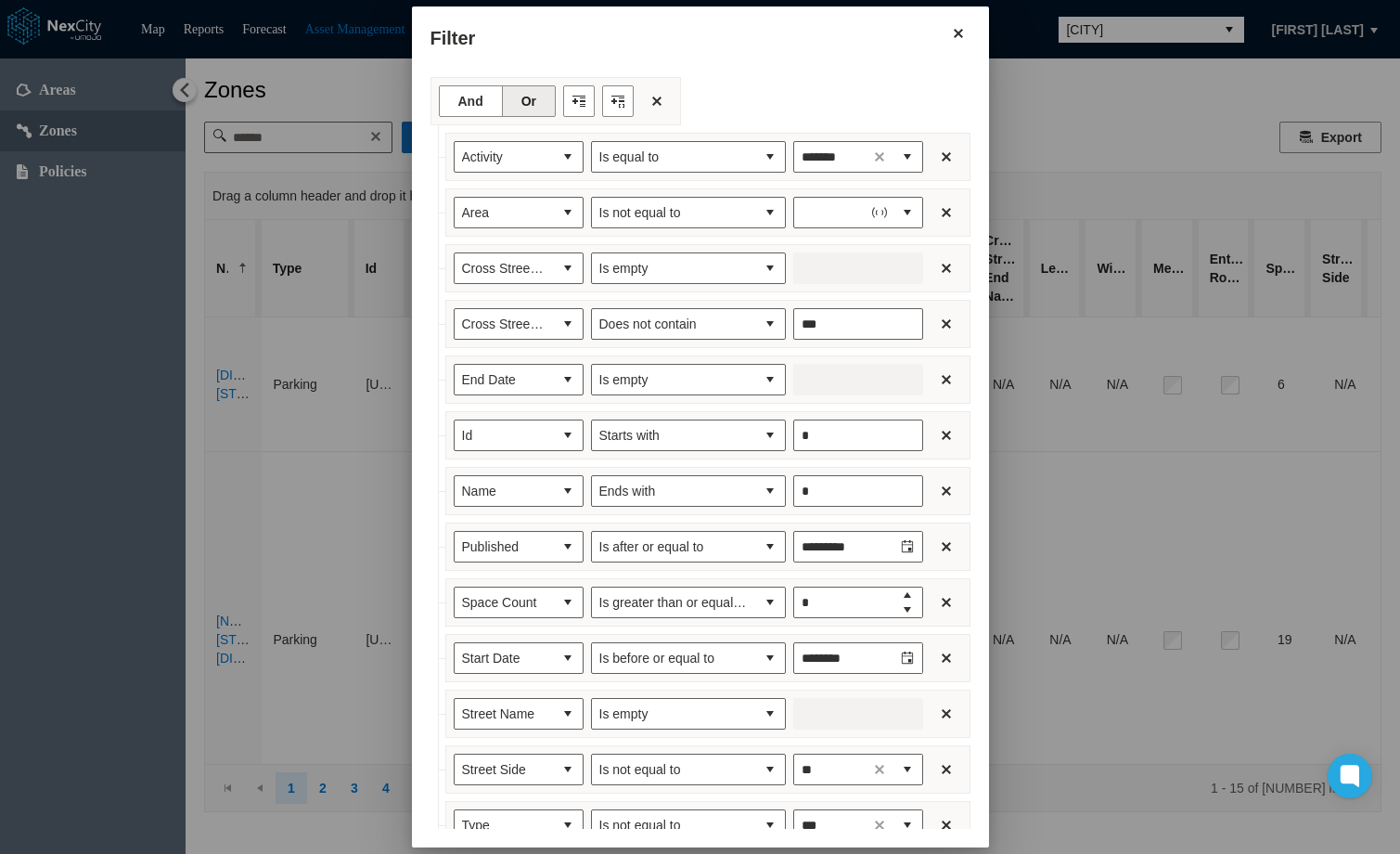 type on "**********" 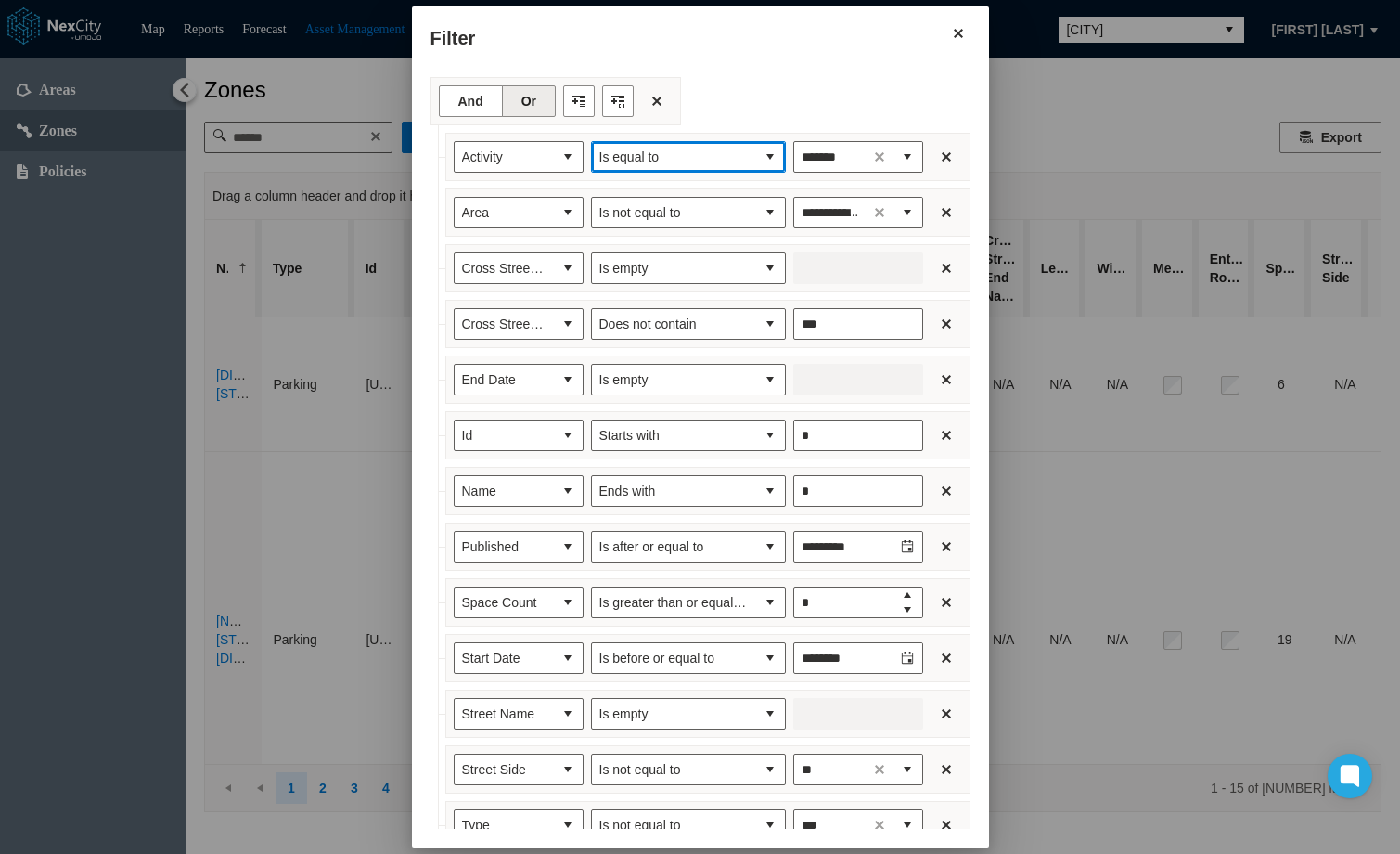 click at bounding box center (770, 157) 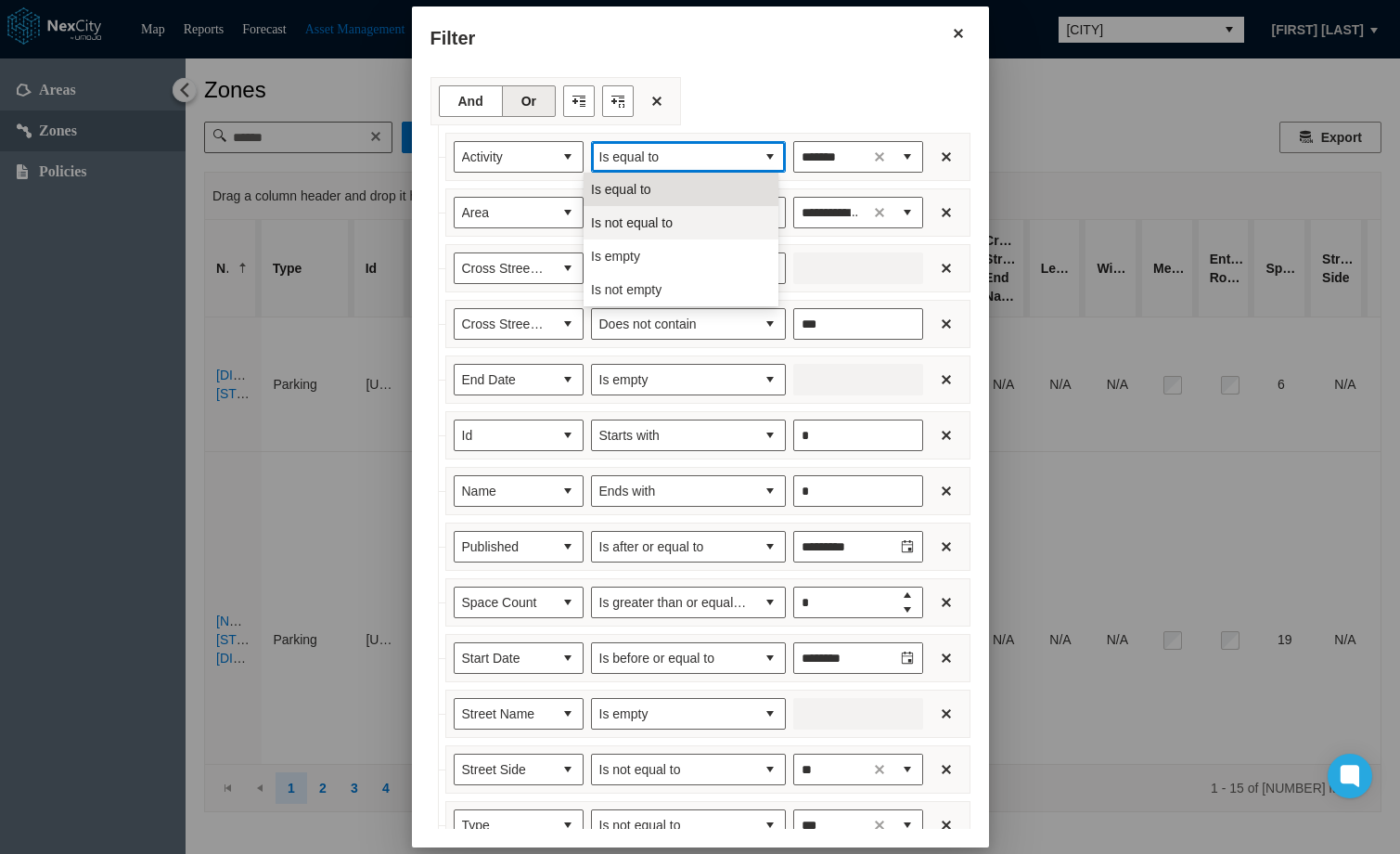 click on "Is not equal to" at bounding box center [632, 223] 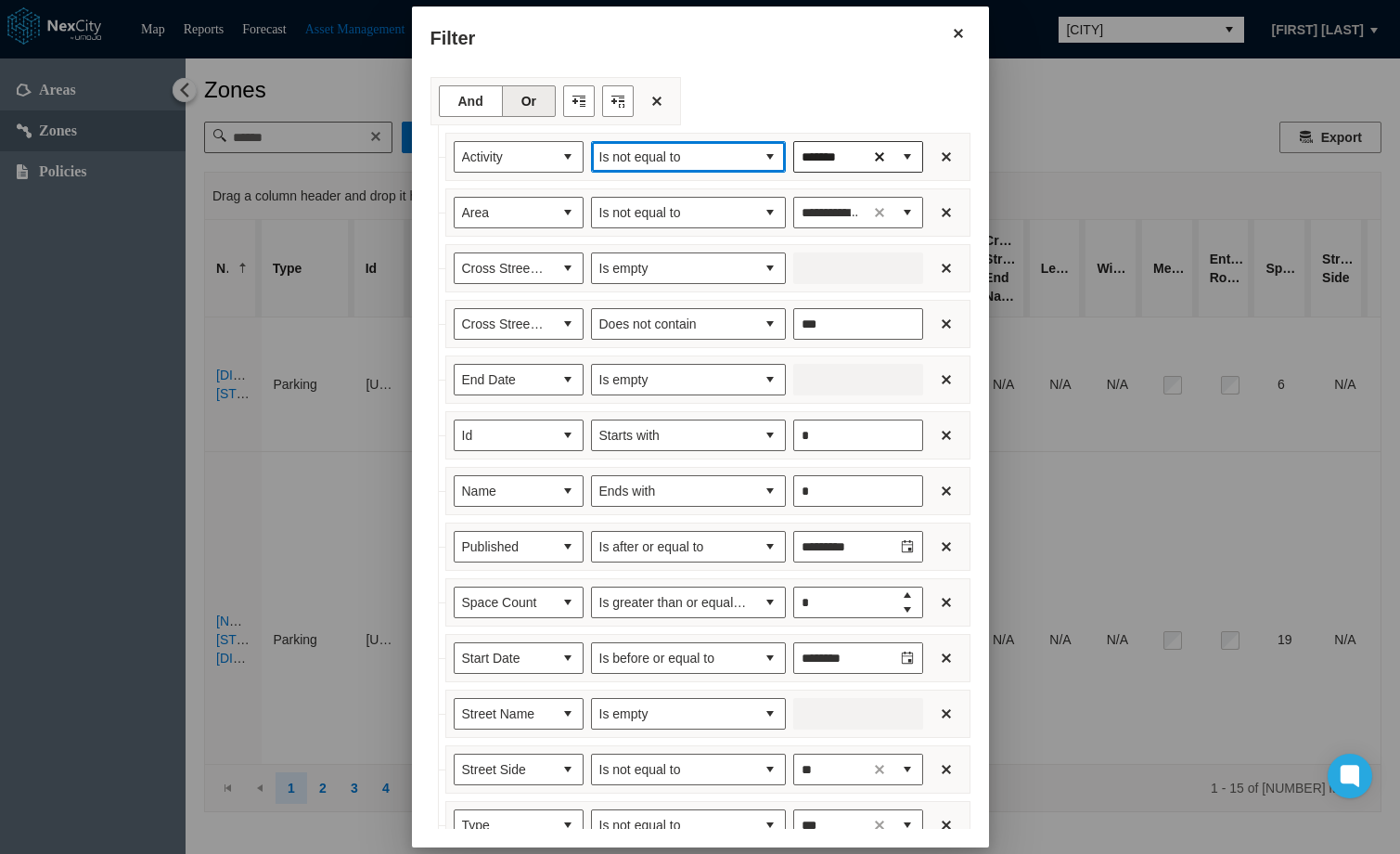 click at bounding box center [880, 157] 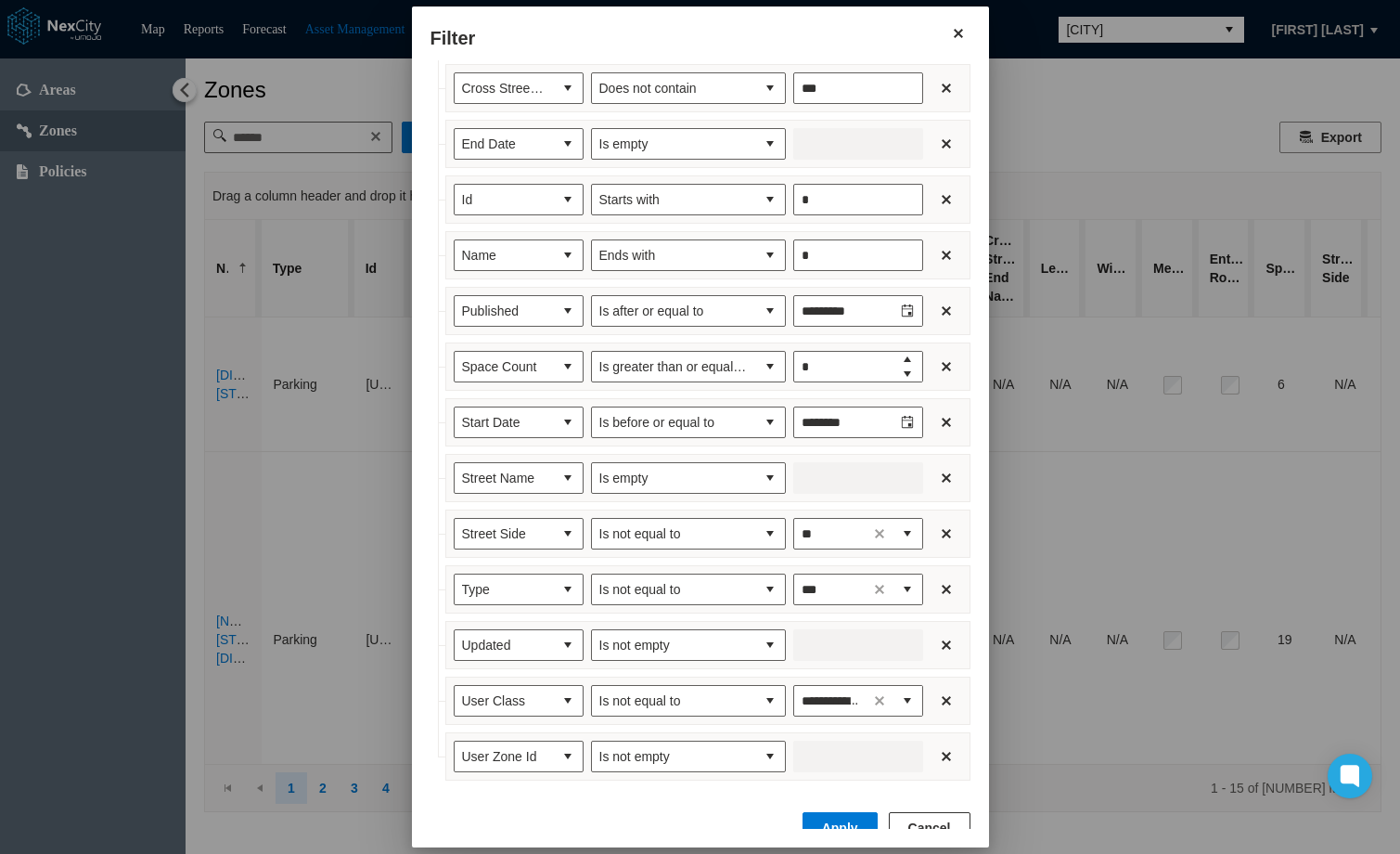 scroll, scrollTop: 273, scrollLeft: 0, axis: vertical 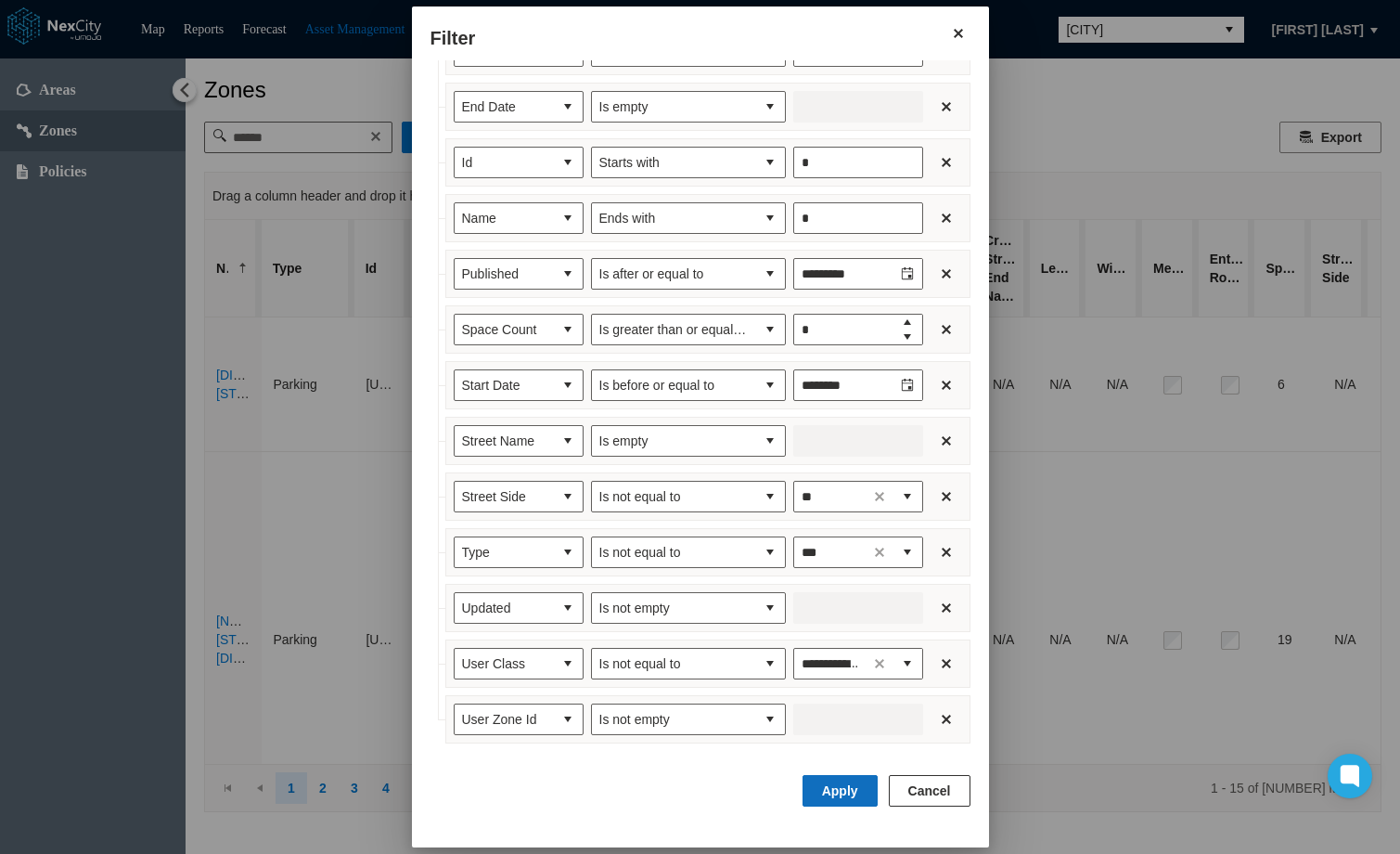 click on "Apply" at bounding box center [840, 791] 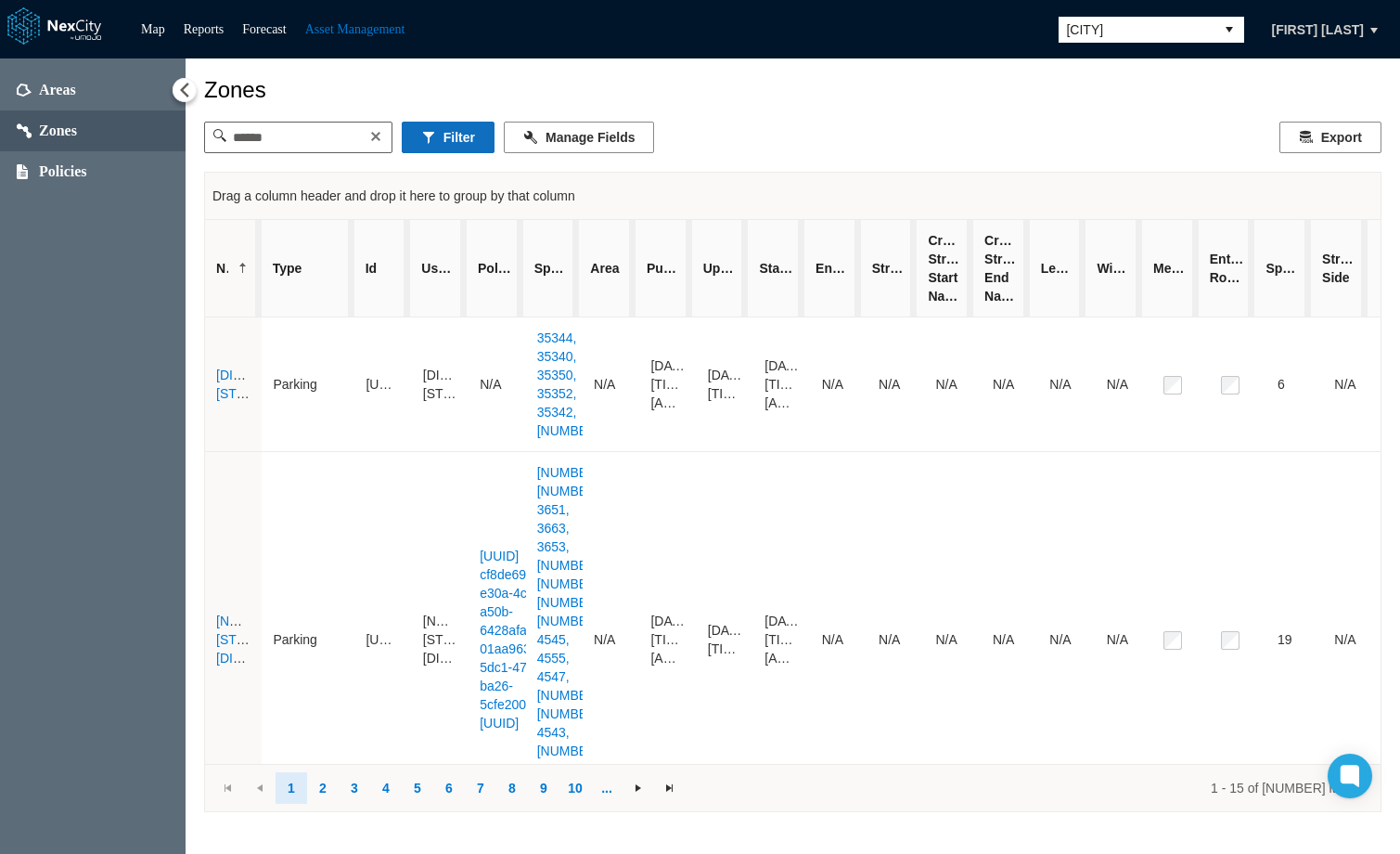 click on "Filter" at bounding box center (448, 137) 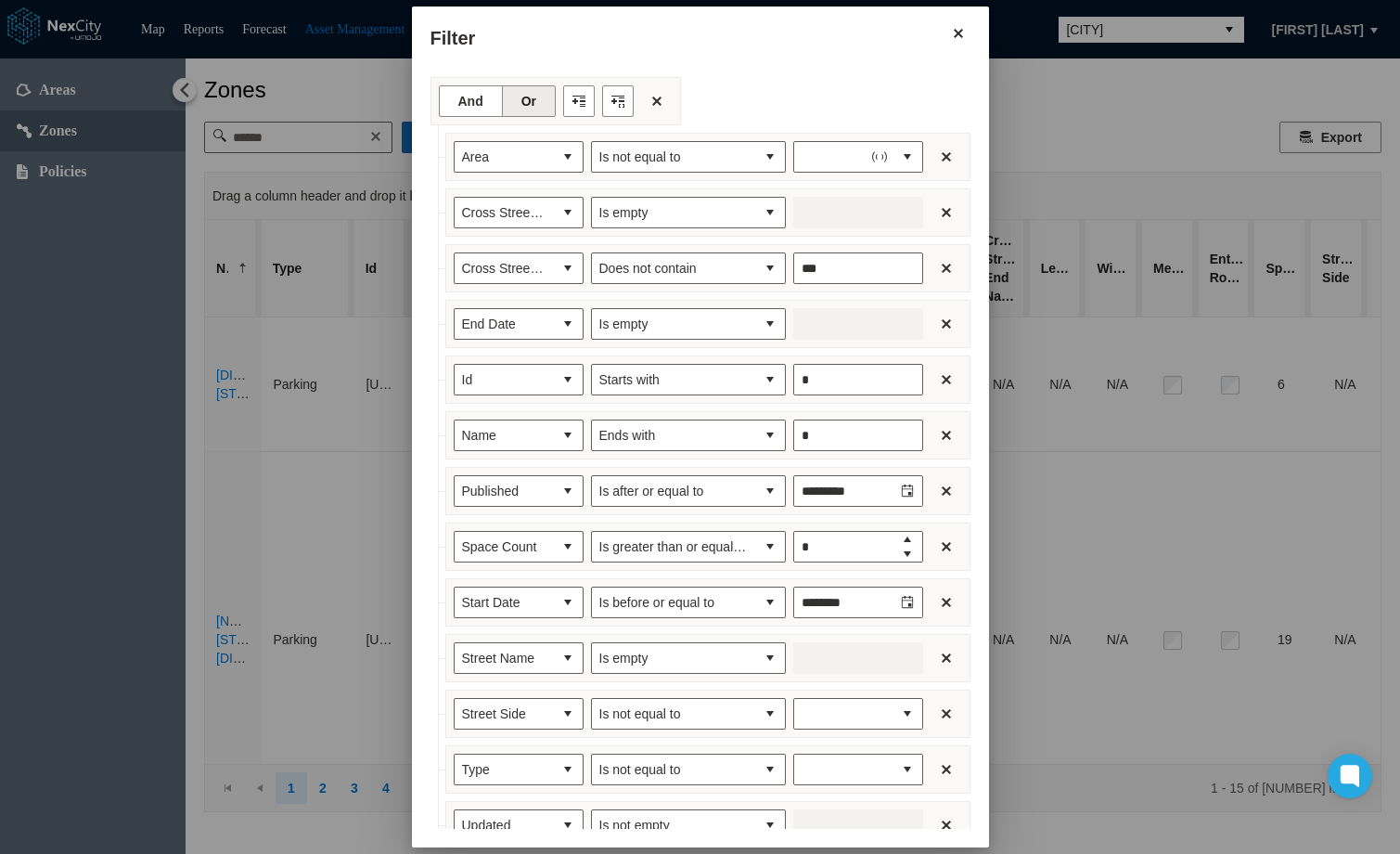 type on "**" 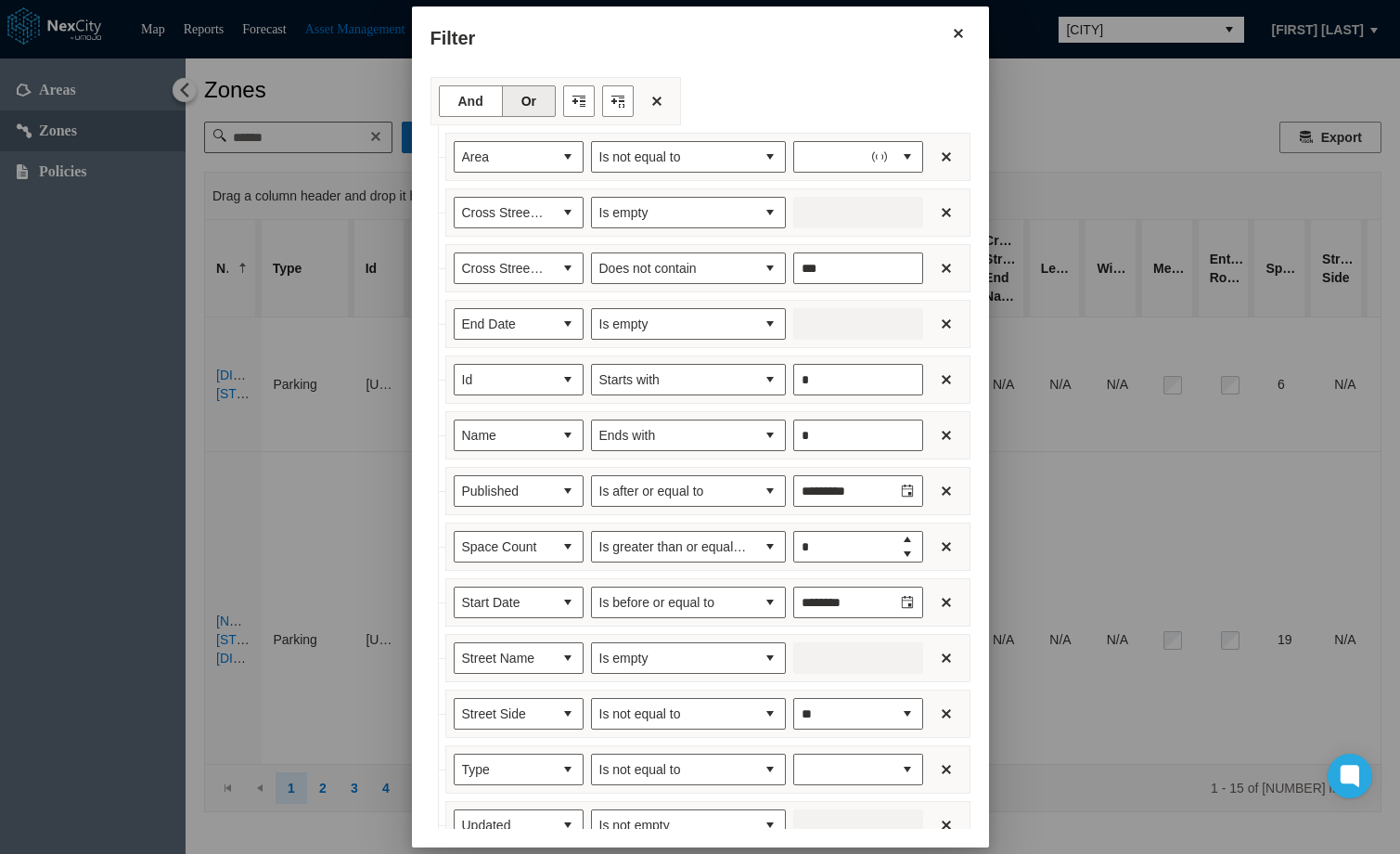 type on "***" 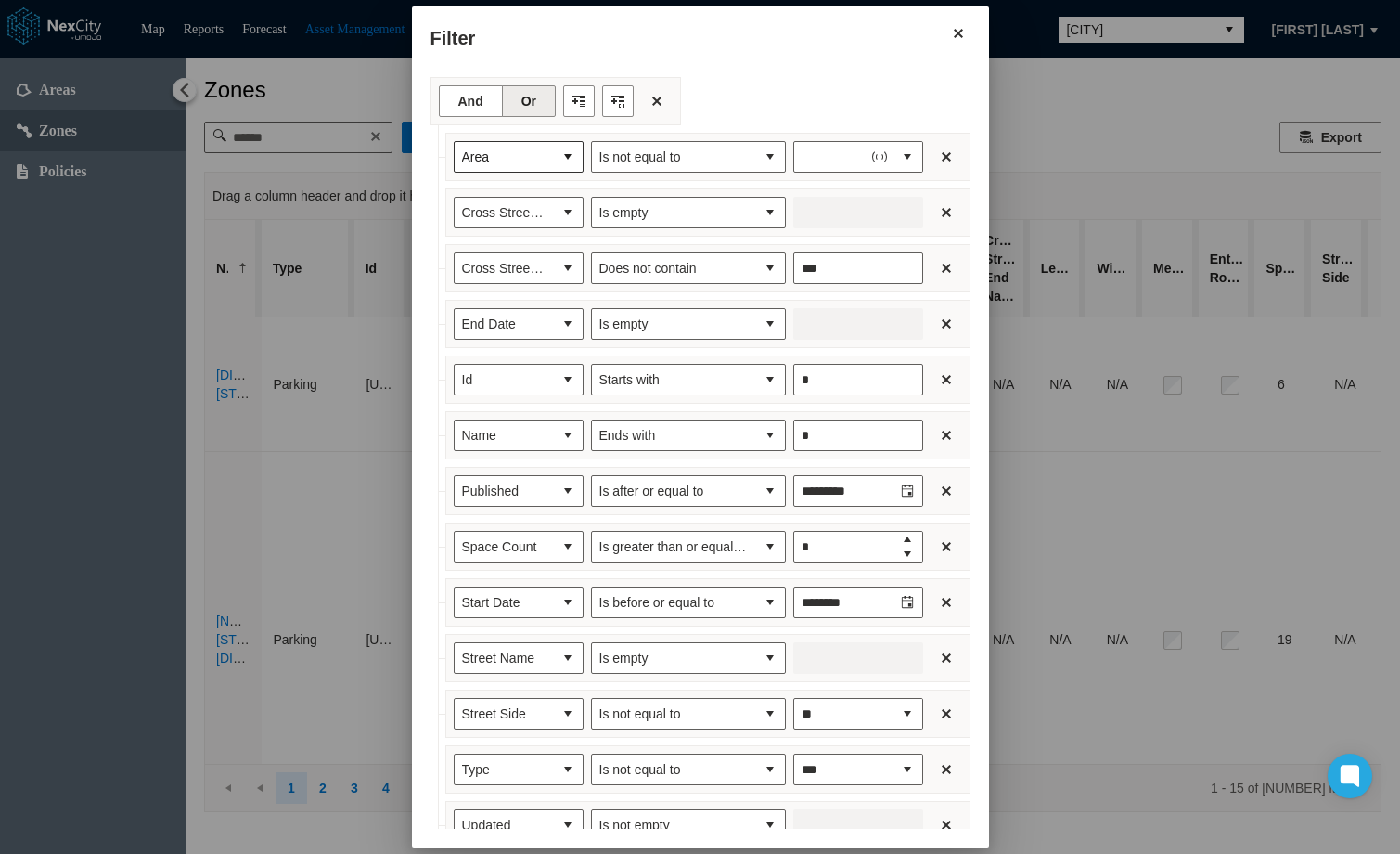 type on "**********" 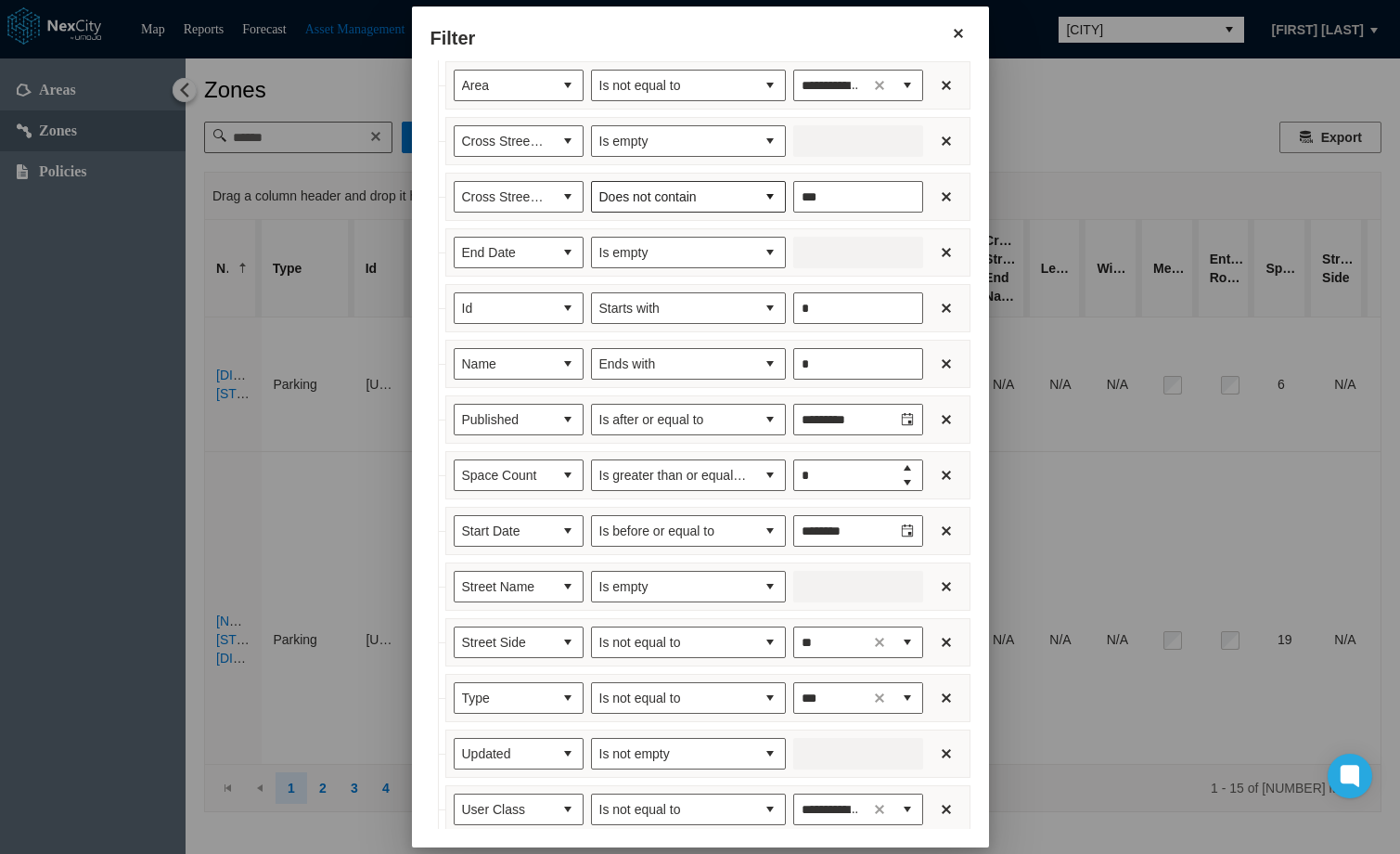 scroll, scrollTop: 0, scrollLeft: 0, axis: both 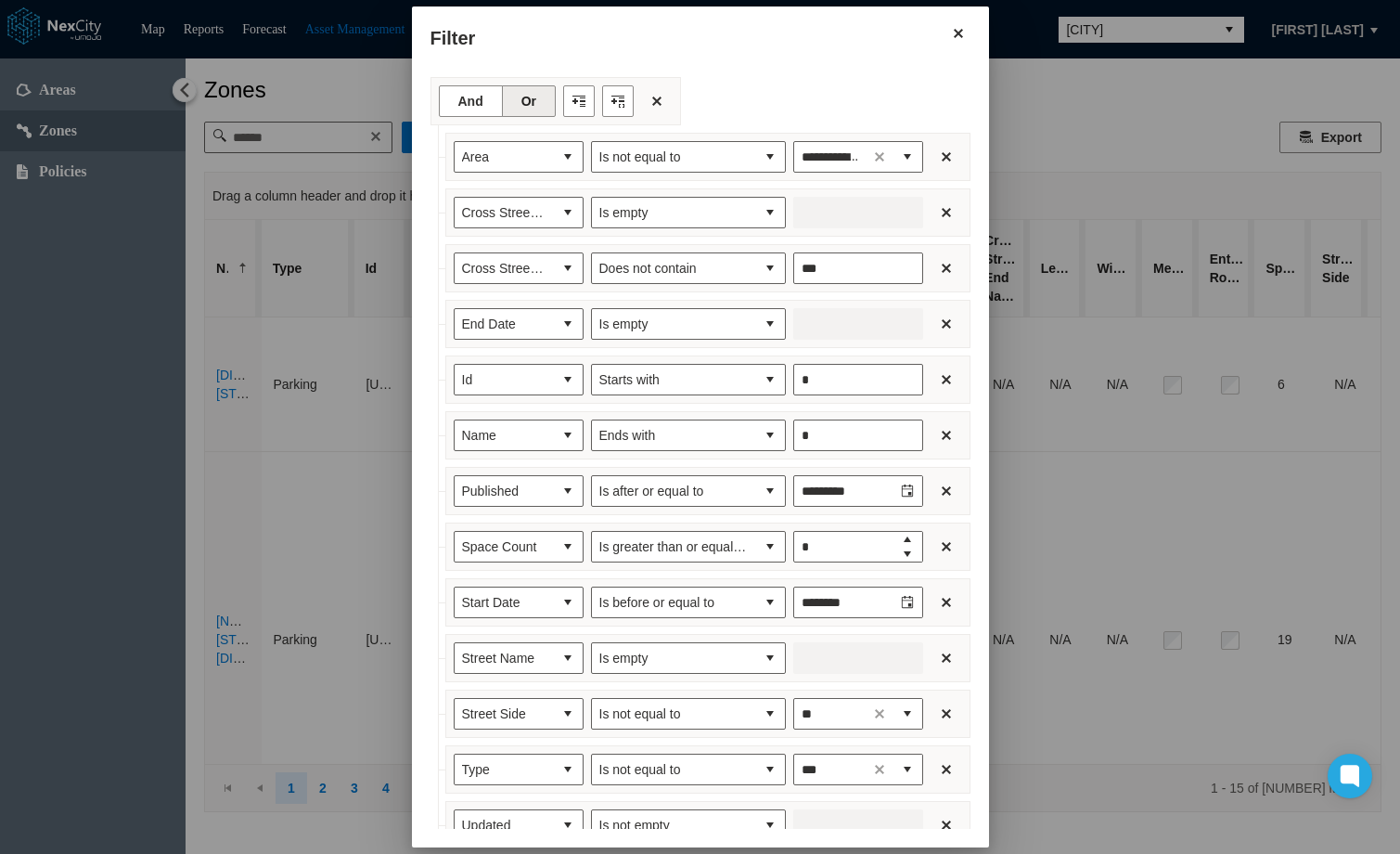 click at bounding box center [700, 427] 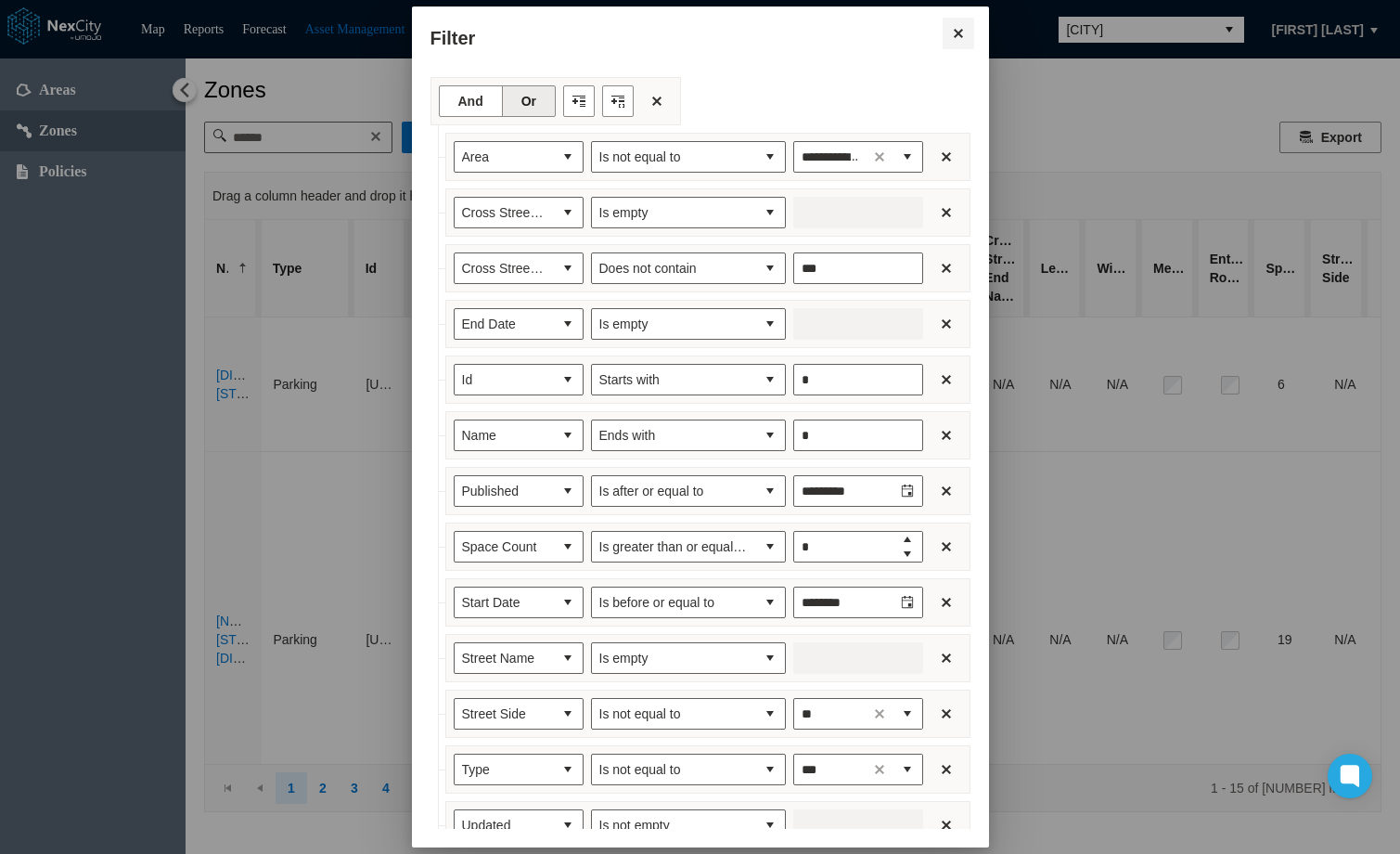 click at bounding box center (958, 33) 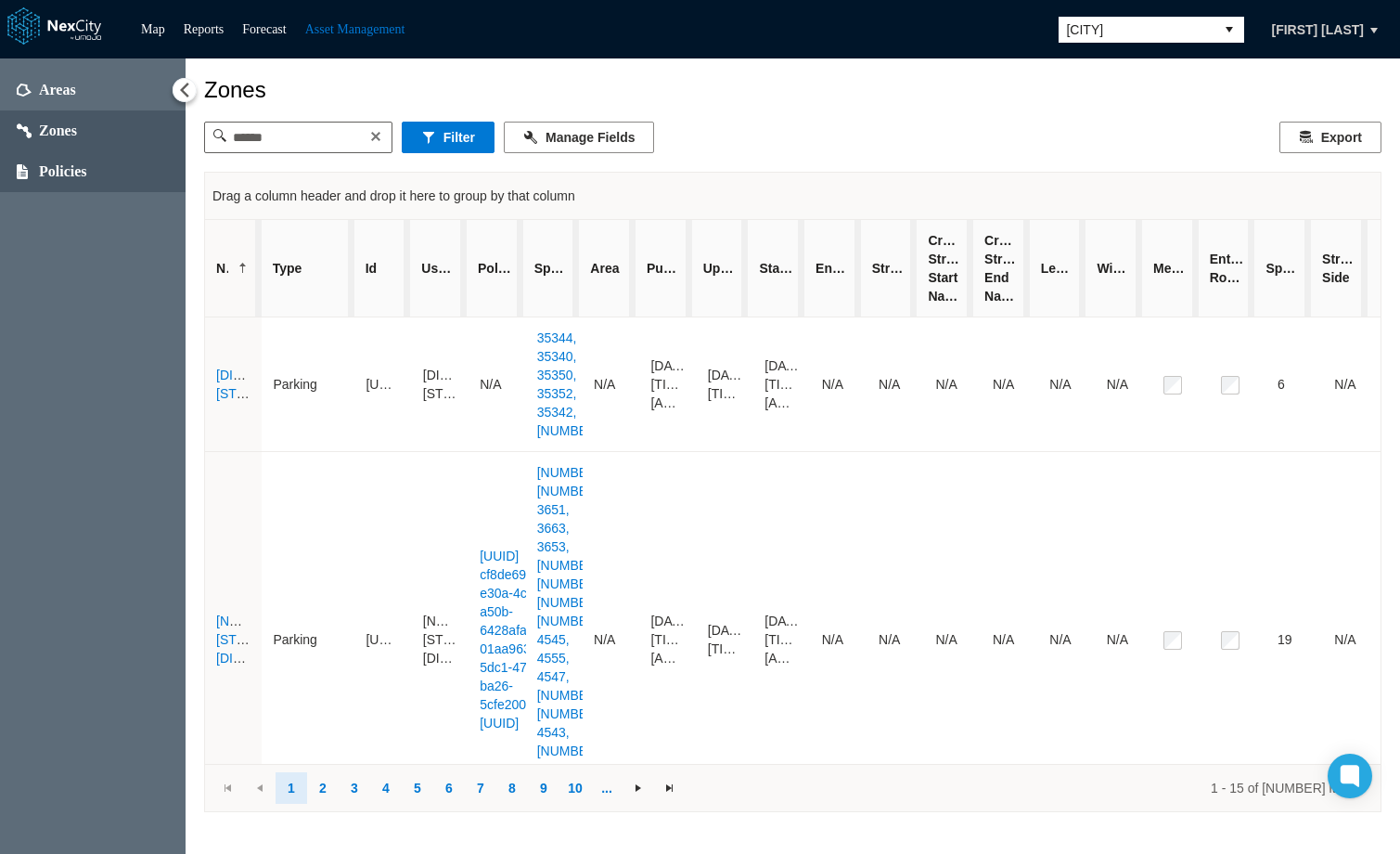 click on "Policies" at bounding box center [63, 172] 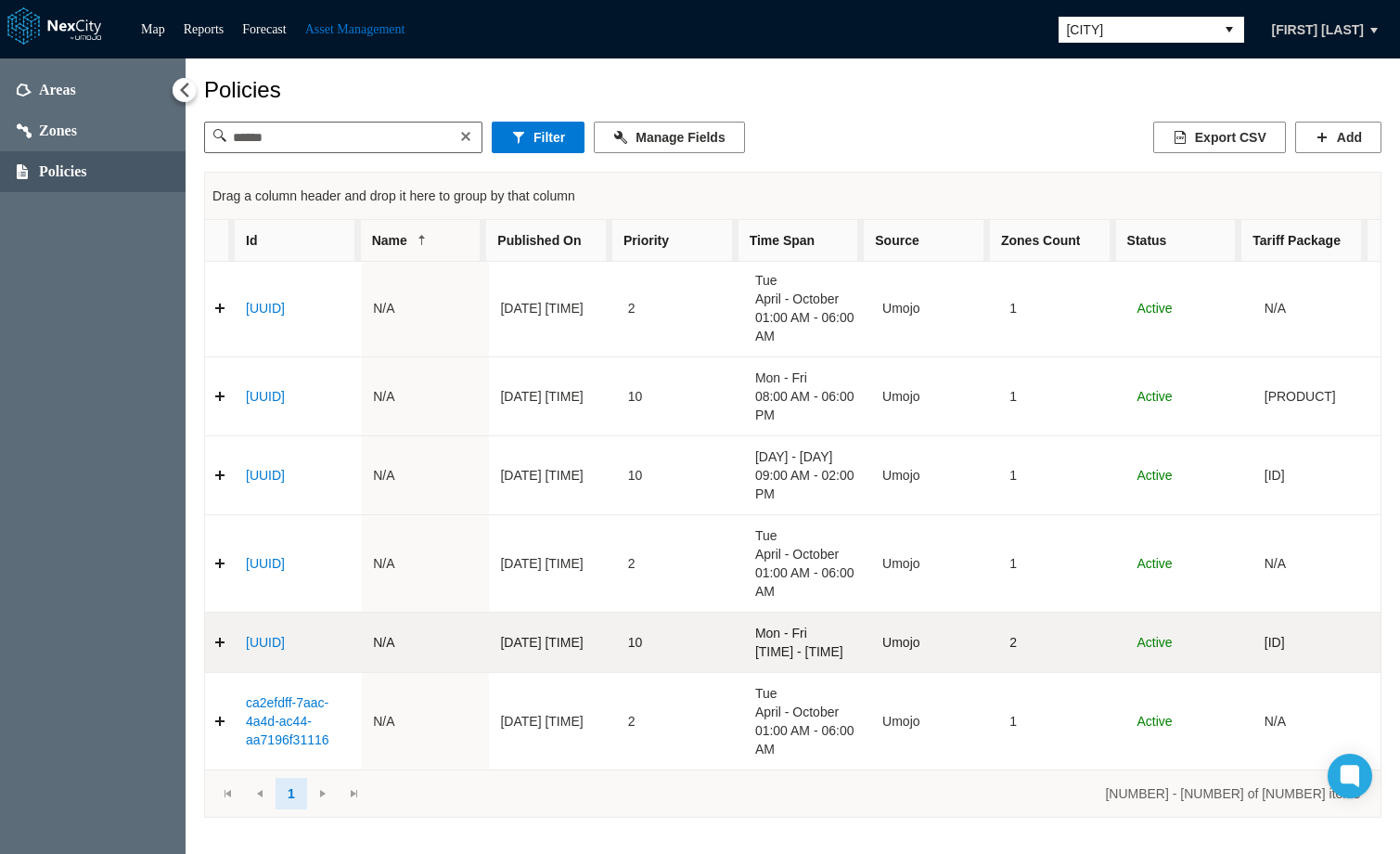 scroll, scrollTop: 632, scrollLeft: 0, axis: vertical 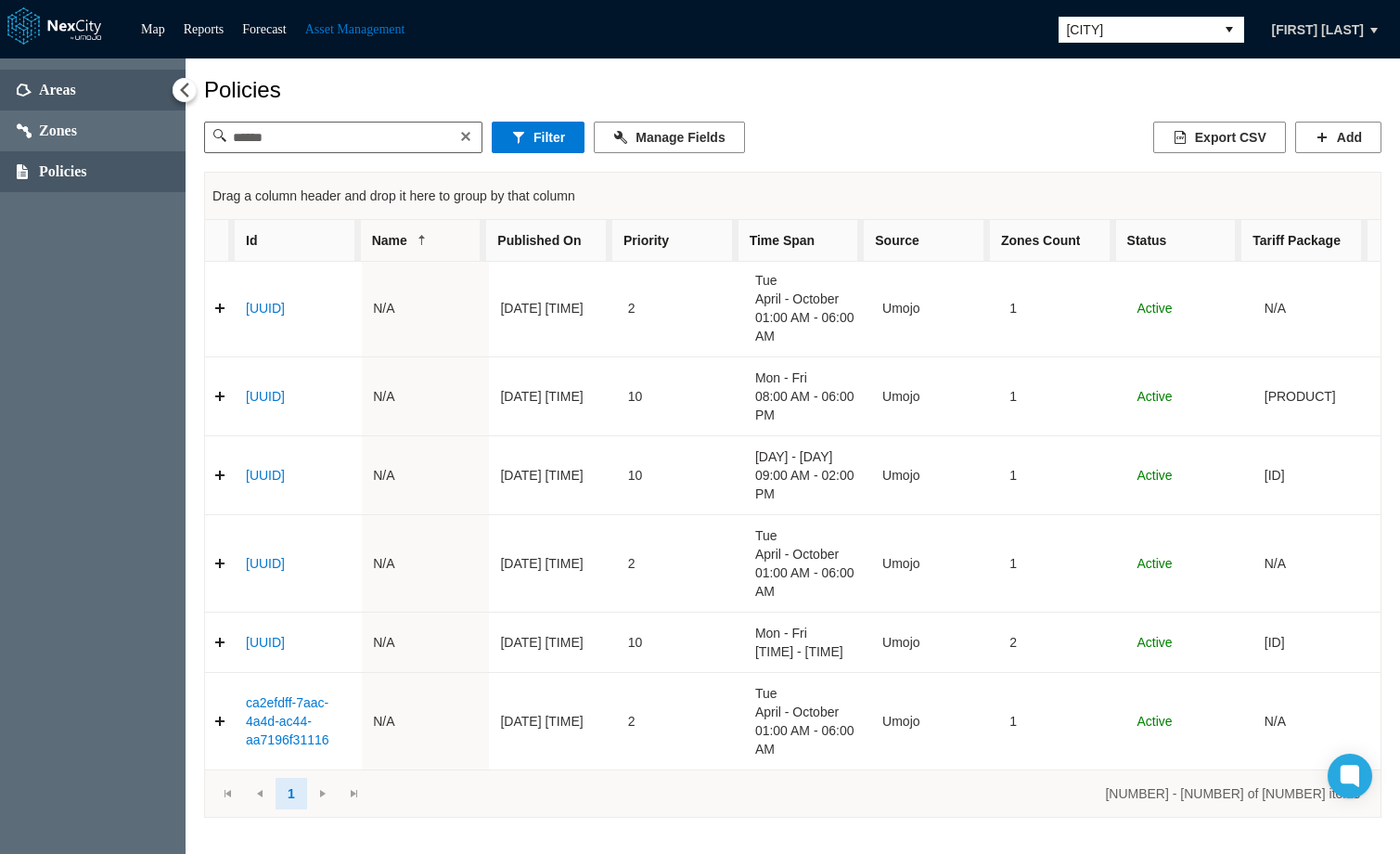 click on "Areas" at bounding box center (58, 90) 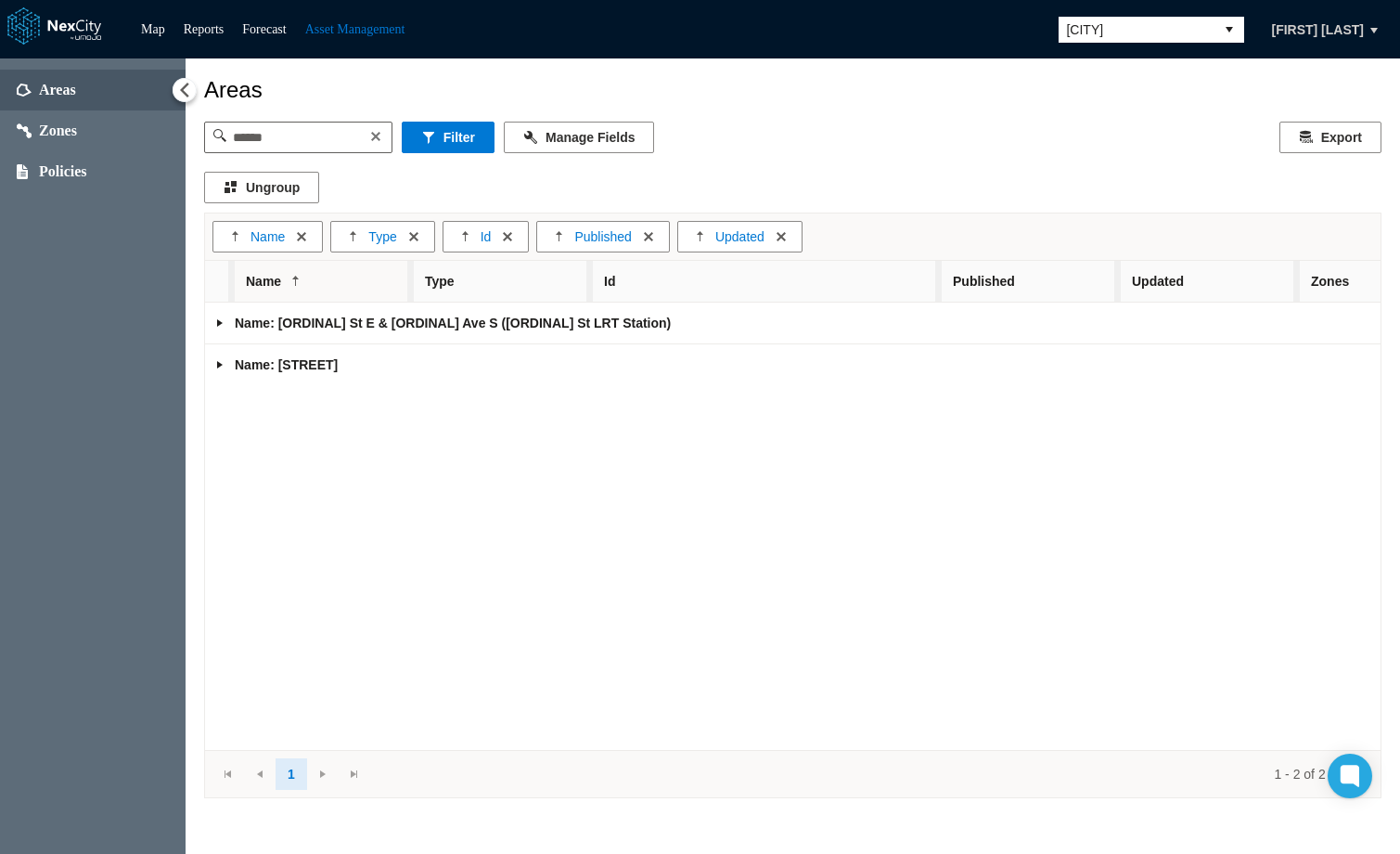 click on "[CITY]" at bounding box center [1137, 30] 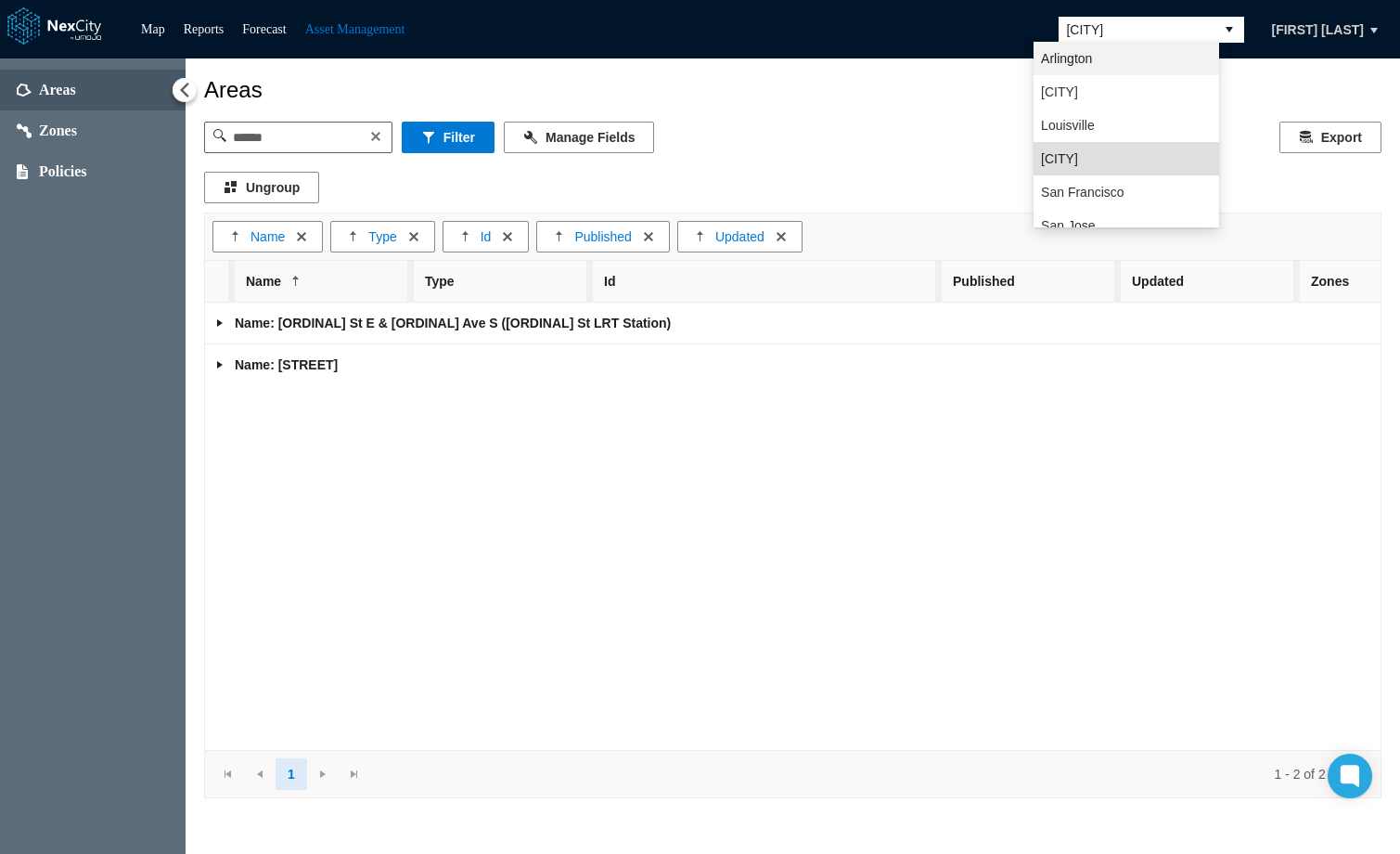 click on "Arlington" at bounding box center [1066, 58] 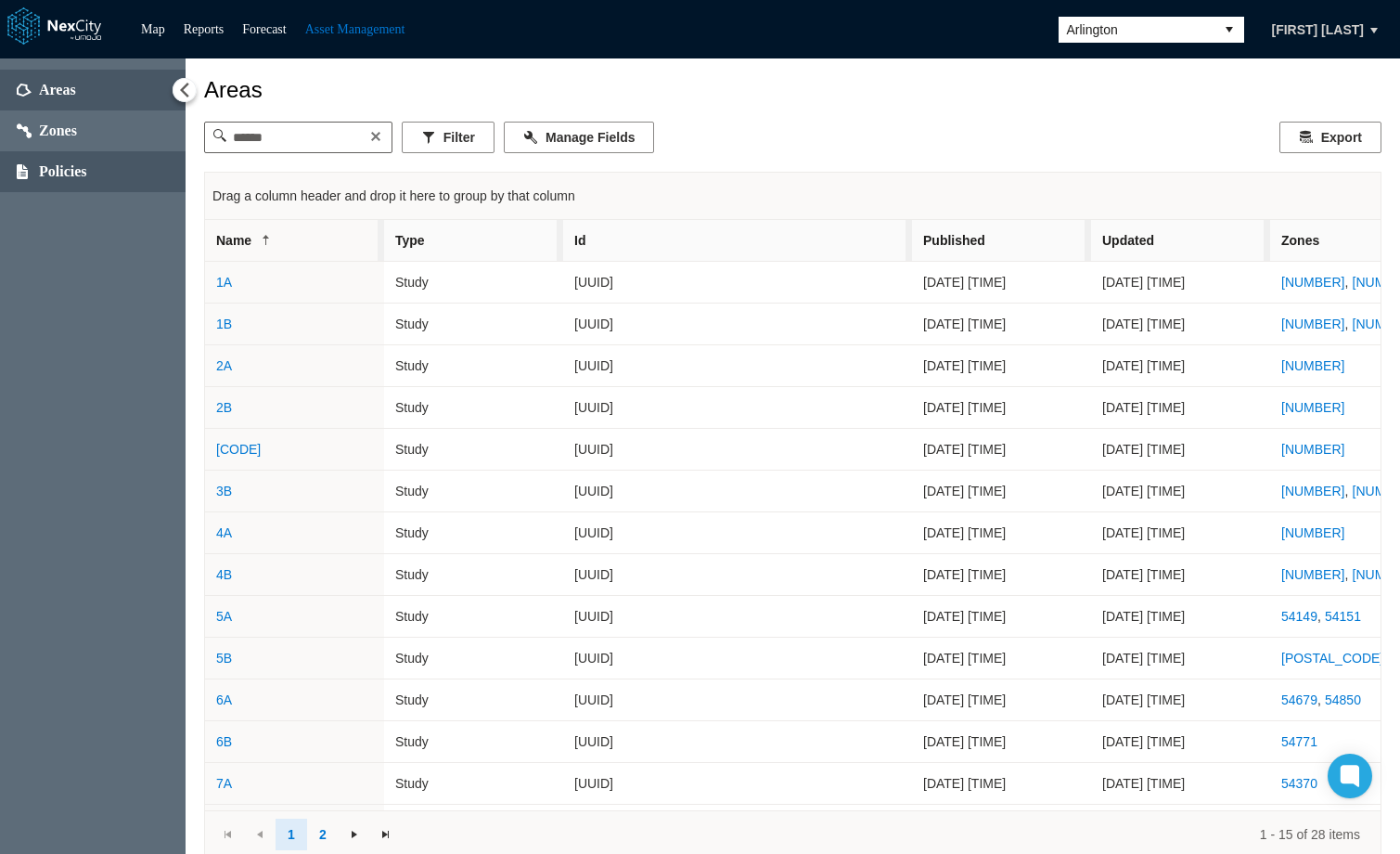 click on "Policies" at bounding box center [63, 172] 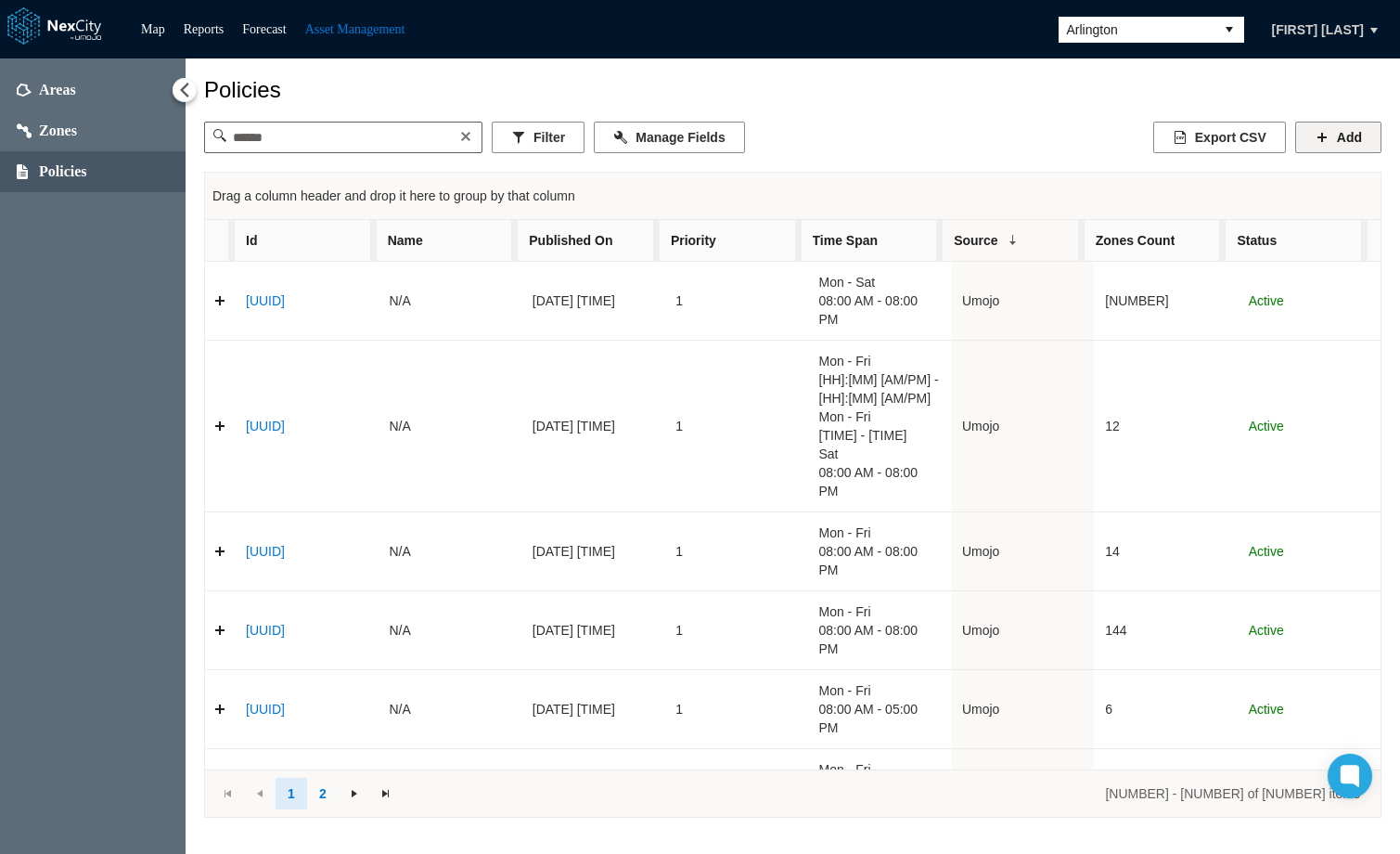 click on "Add" at bounding box center [1338, 137] 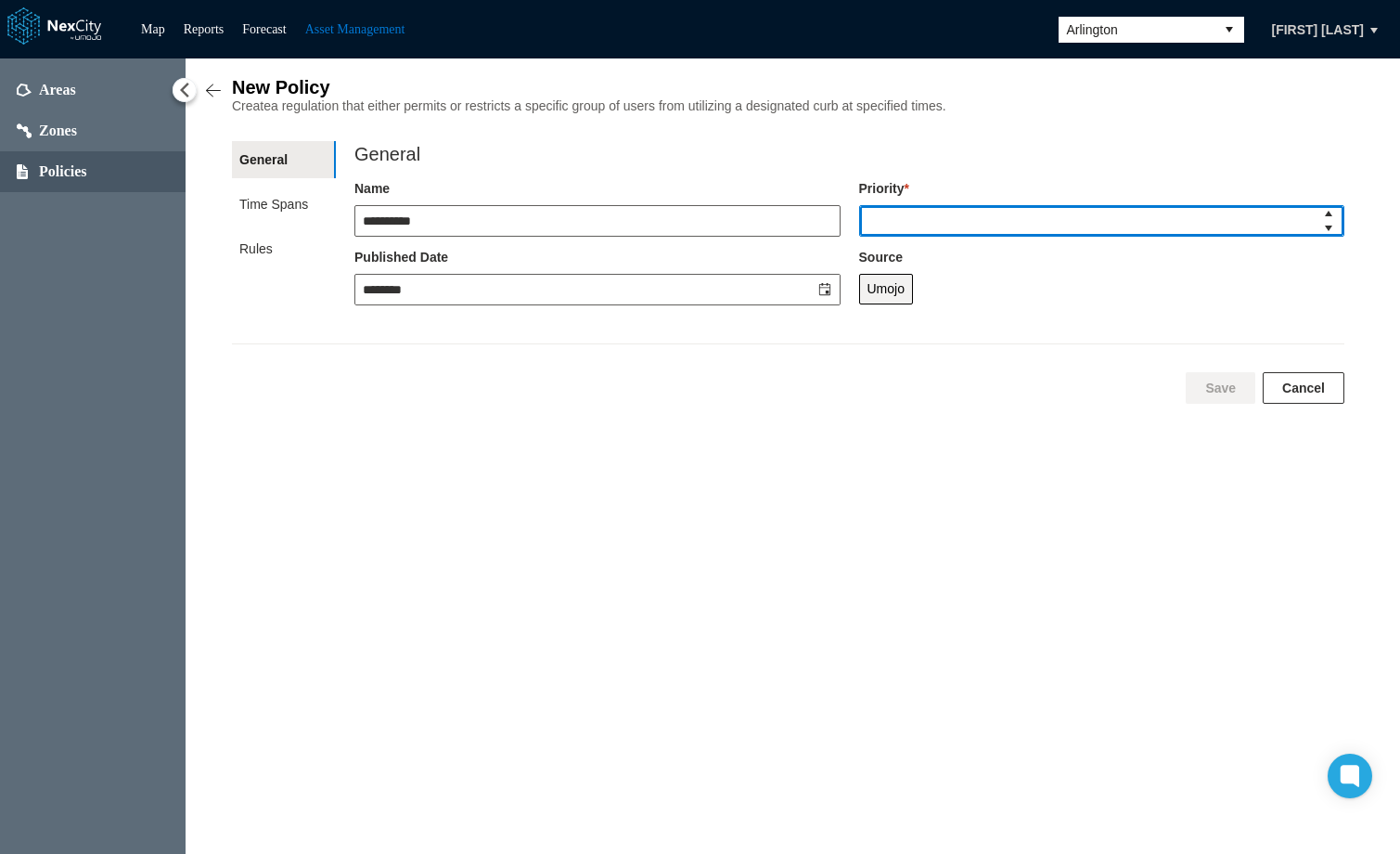 click at bounding box center [1087, 221] 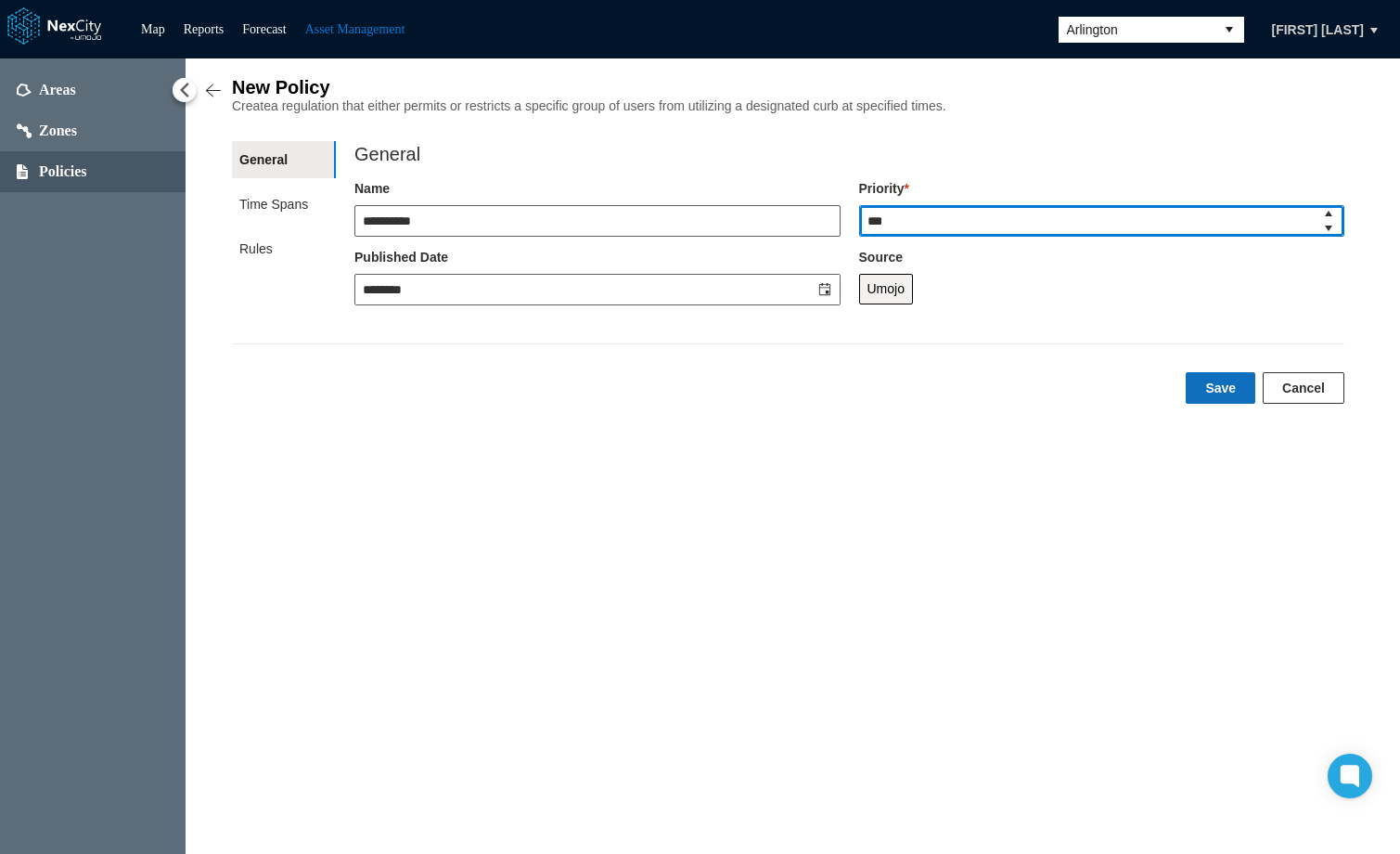 type on "***" 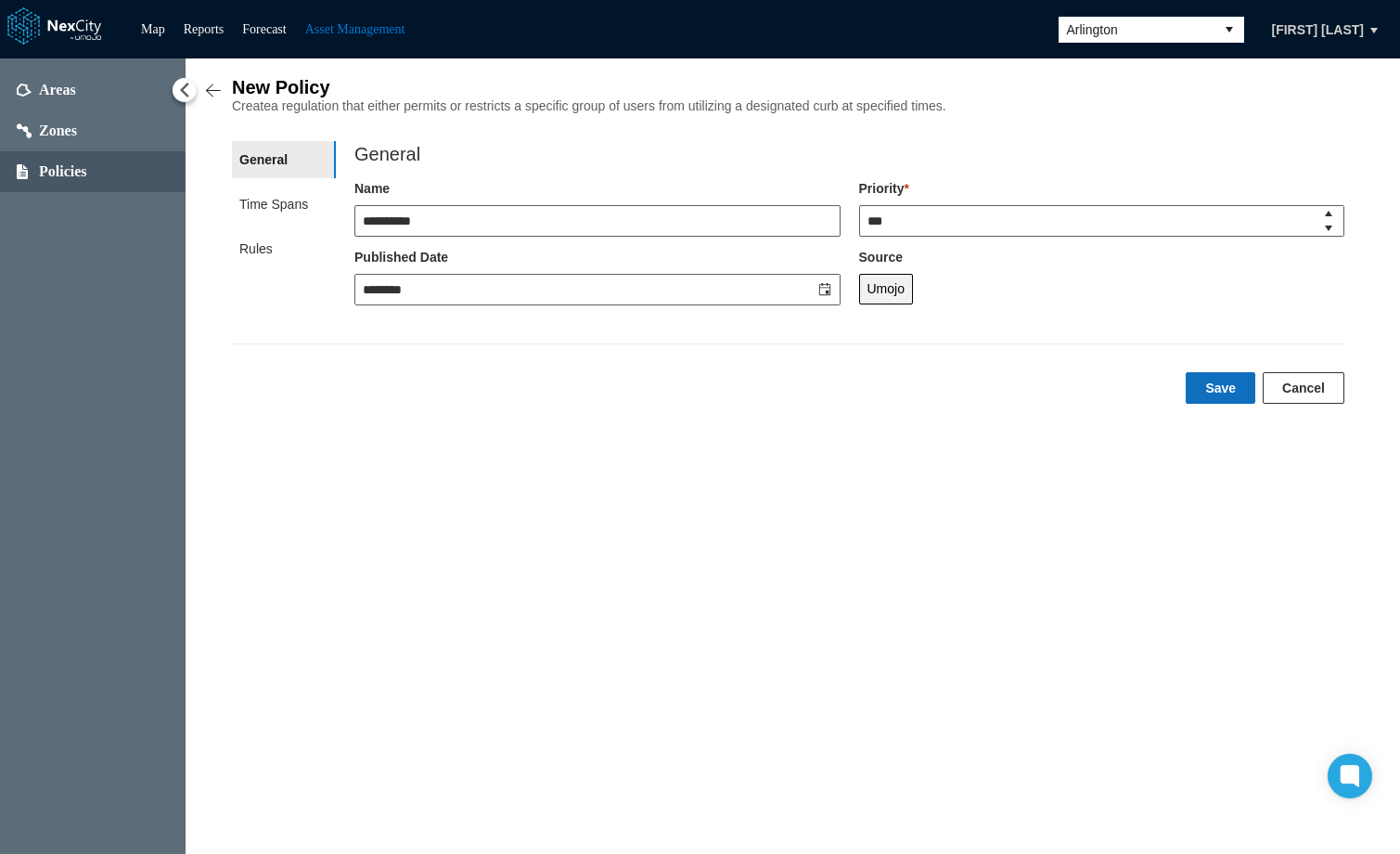 click on "Save" at bounding box center (1220, 388) 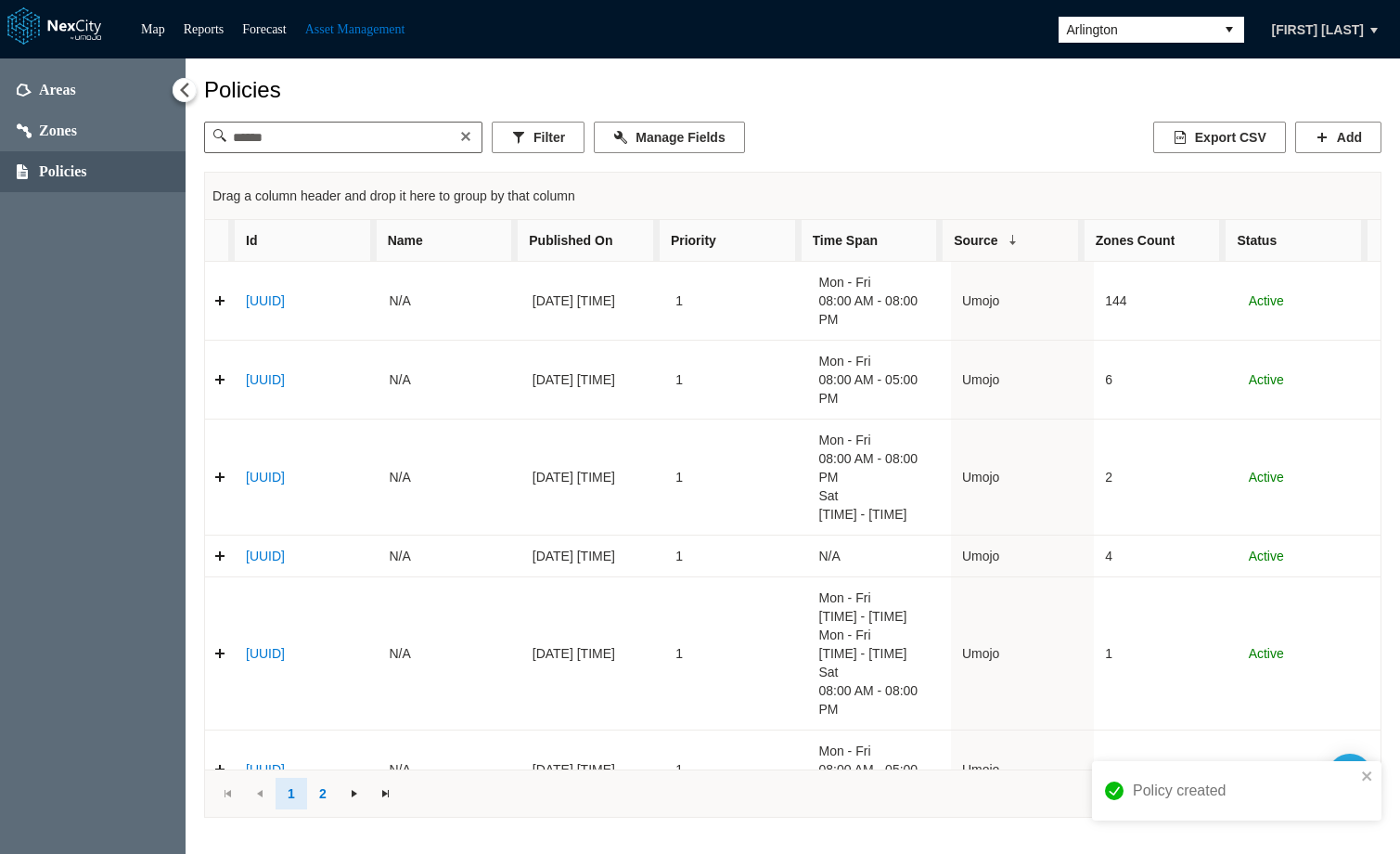 scroll, scrollTop: 1106, scrollLeft: 0, axis: vertical 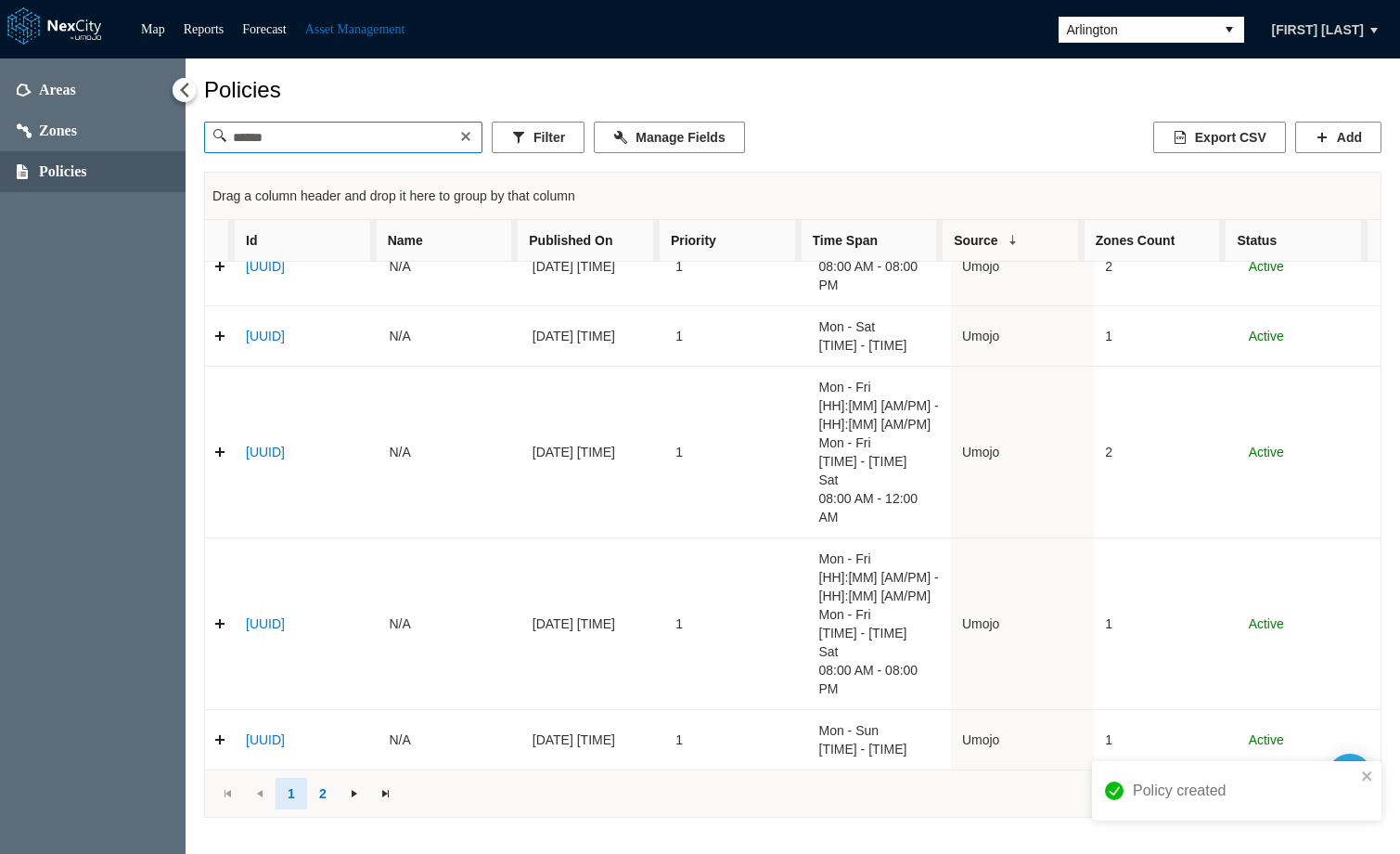 click at bounding box center (342, 137) 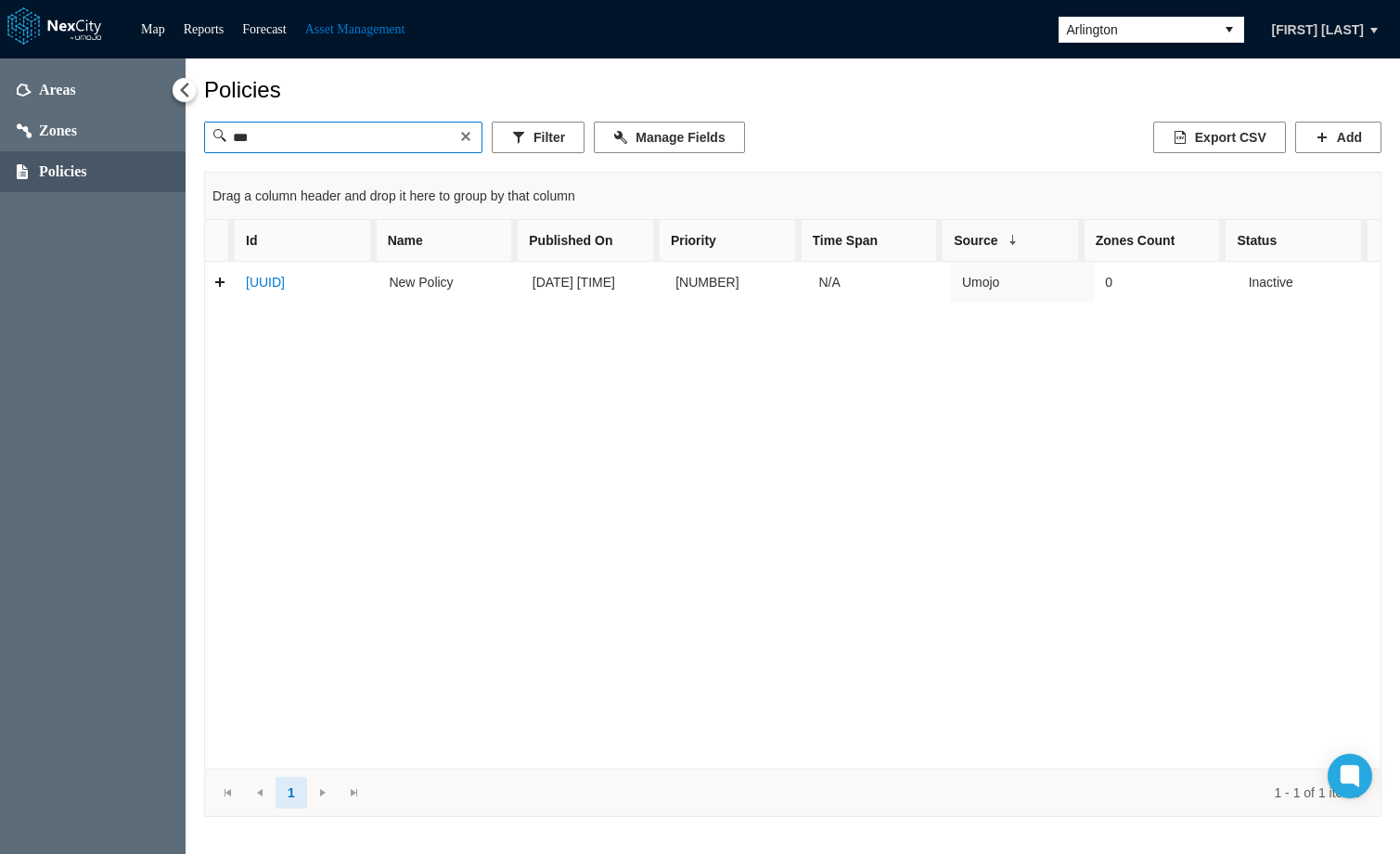 scroll, scrollTop: 0, scrollLeft: 0, axis: both 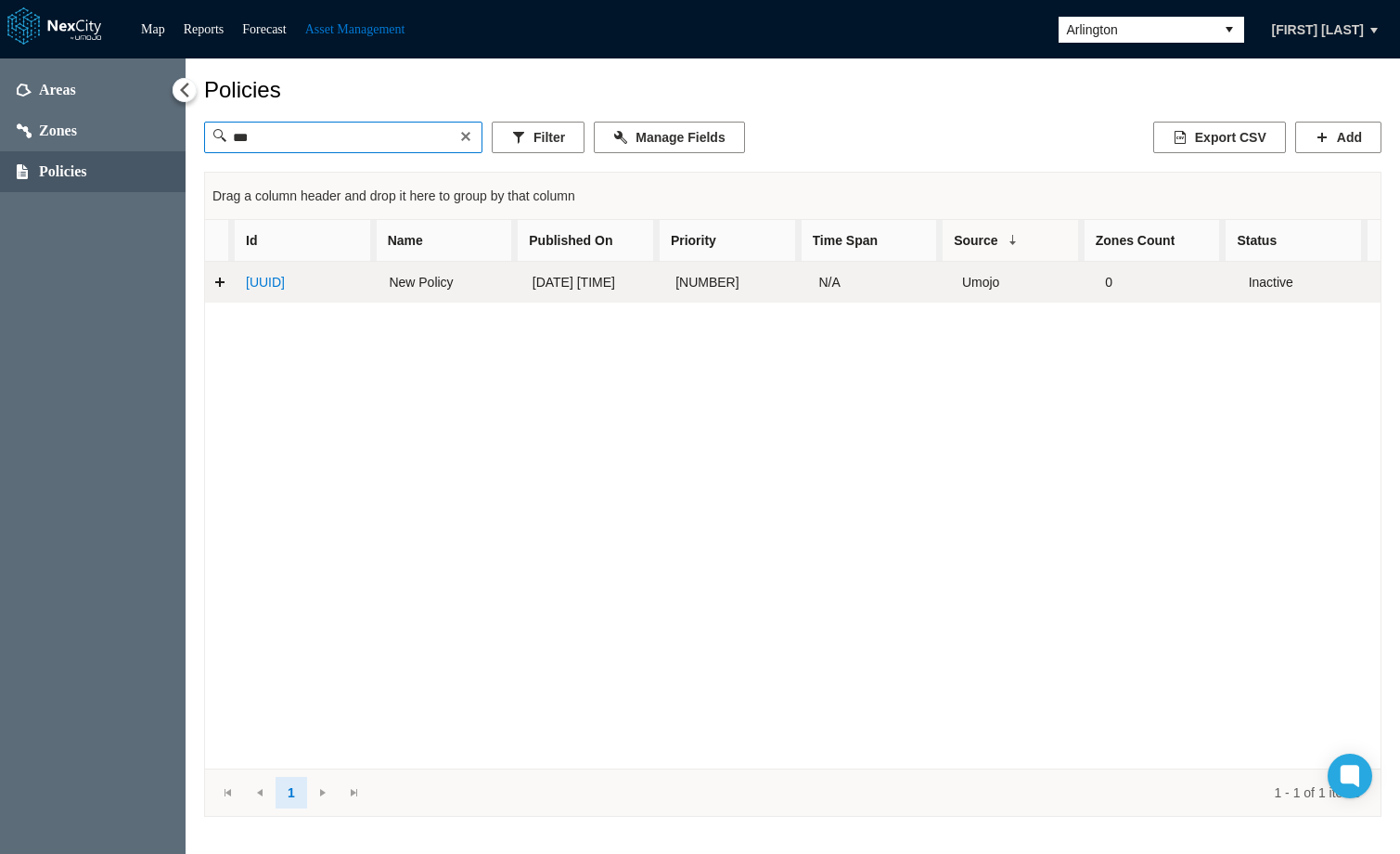 type on "***" 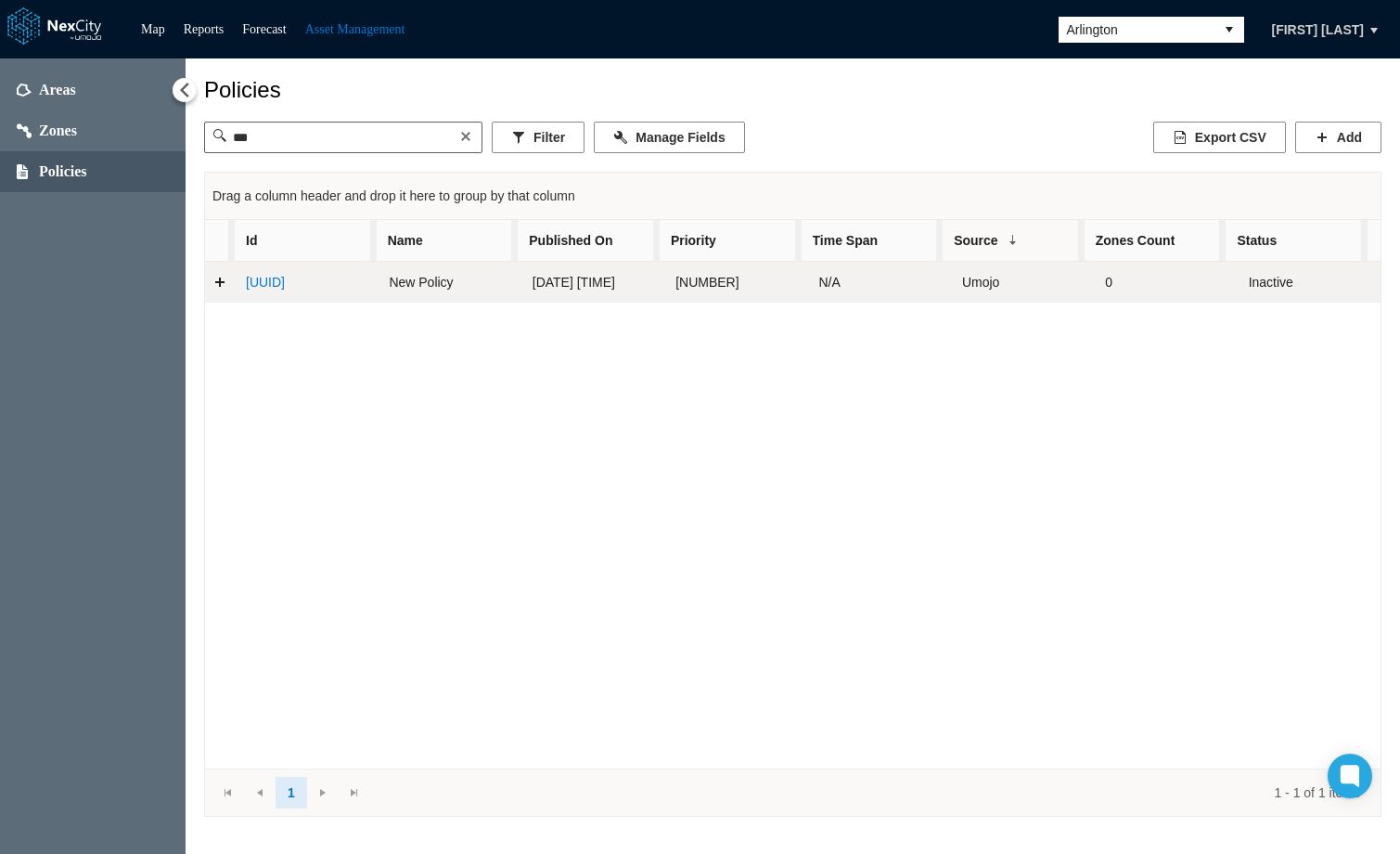 click on "6a2f5651-0b1e-4492-aa77-d19514177823" at bounding box center (265, 282) 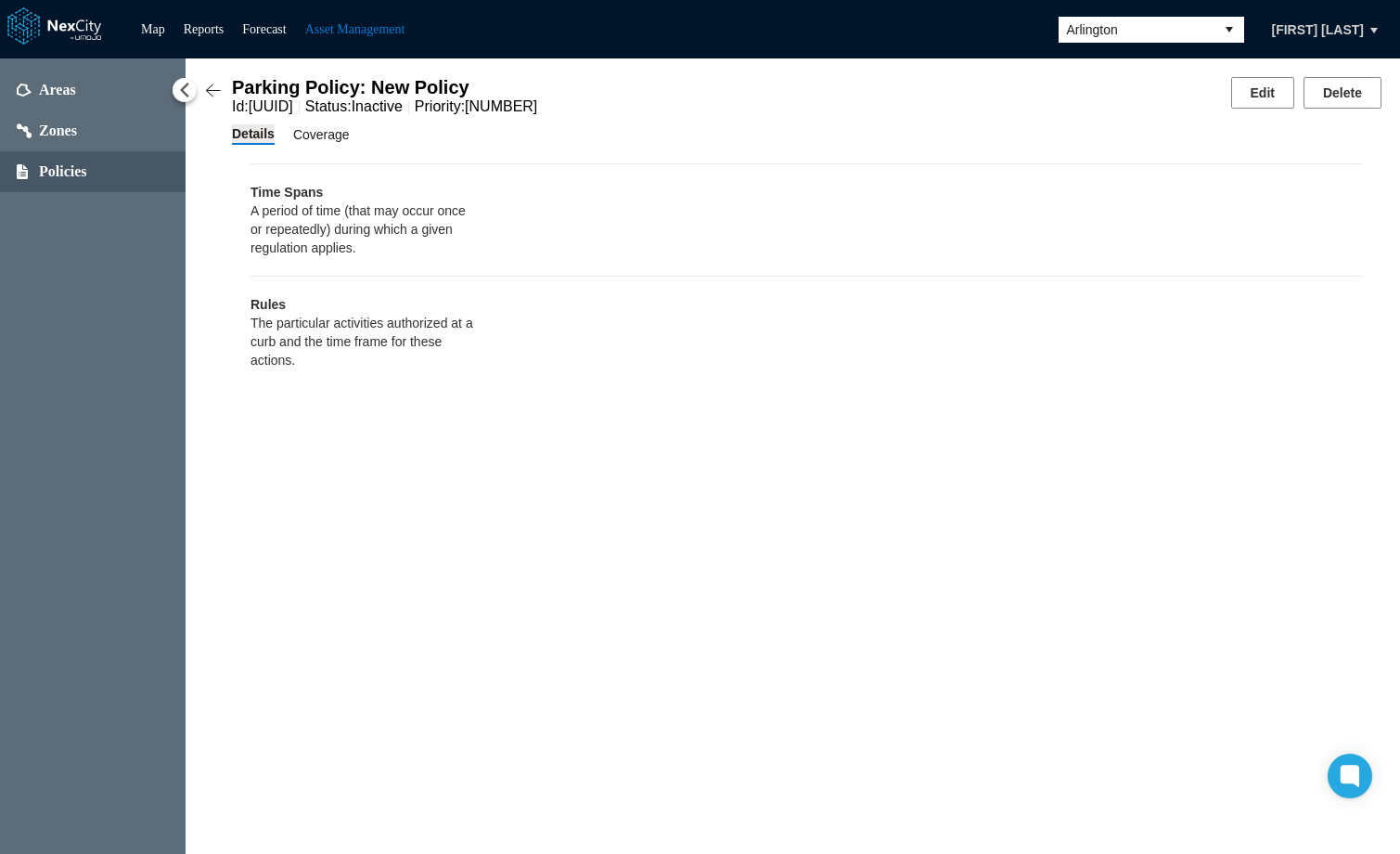 click on "Coverage" at bounding box center [321, 135] 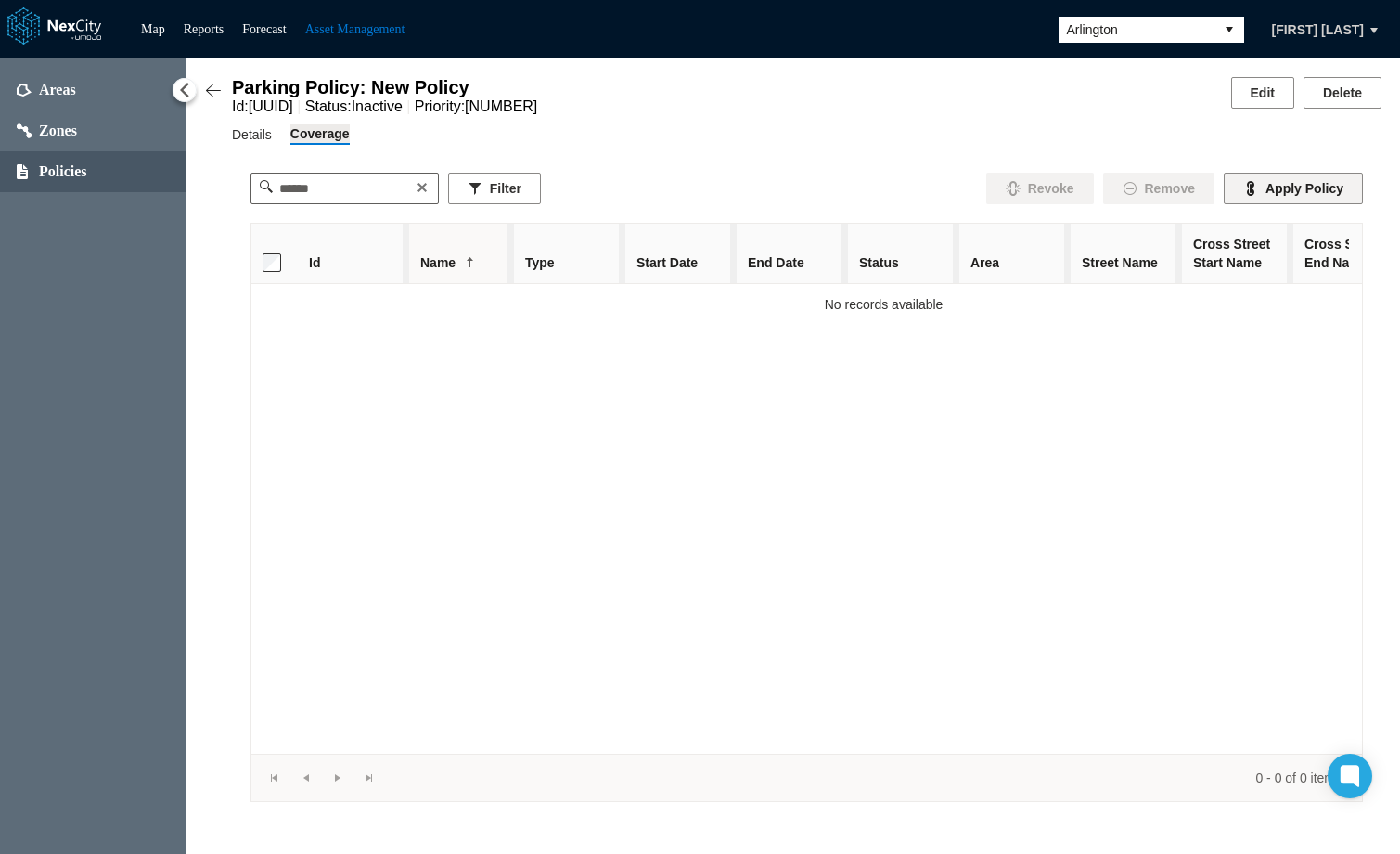 click on "Apply Policy" at bounding box center (1293, 188) 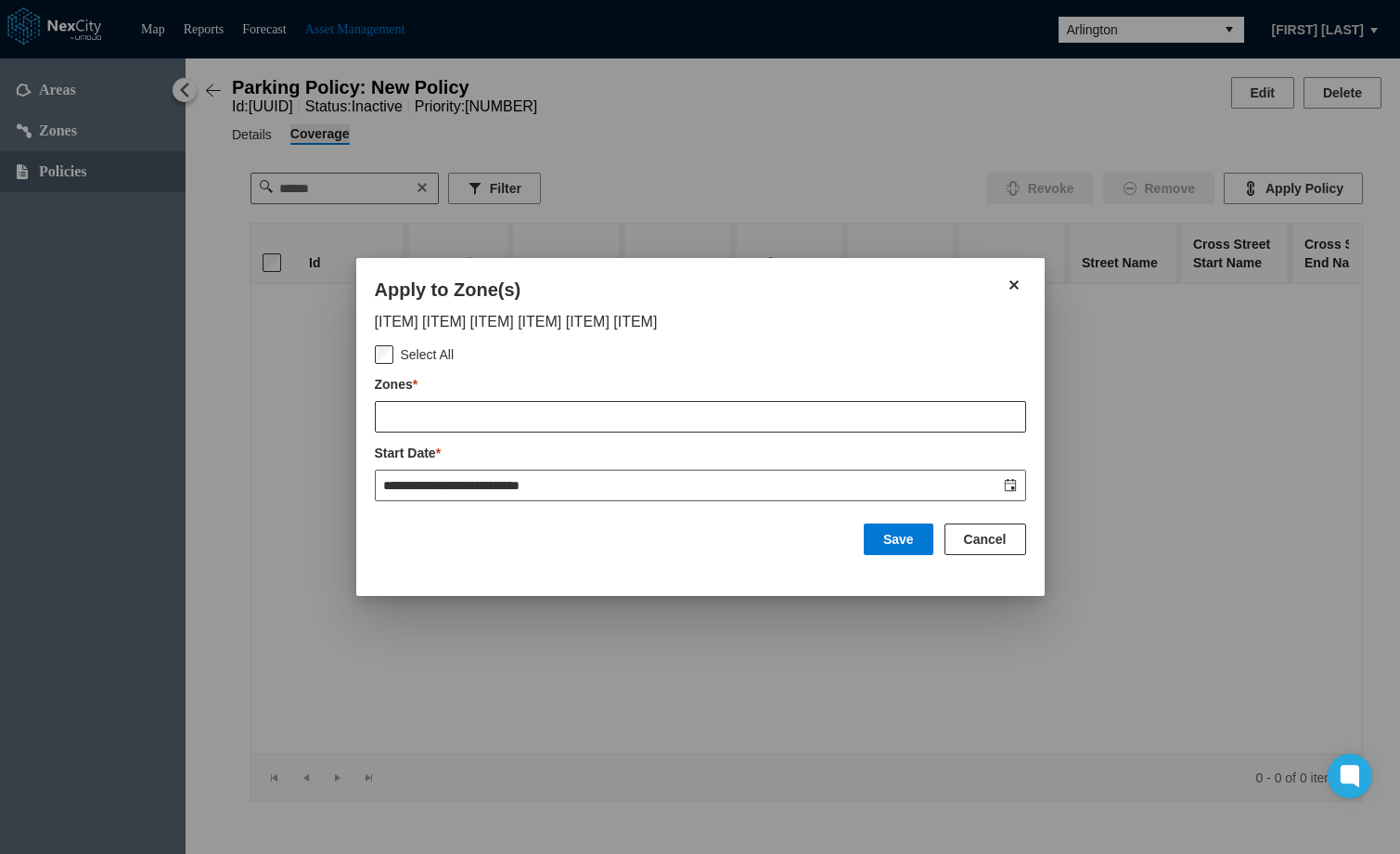 click at bounding box center [700, 417] 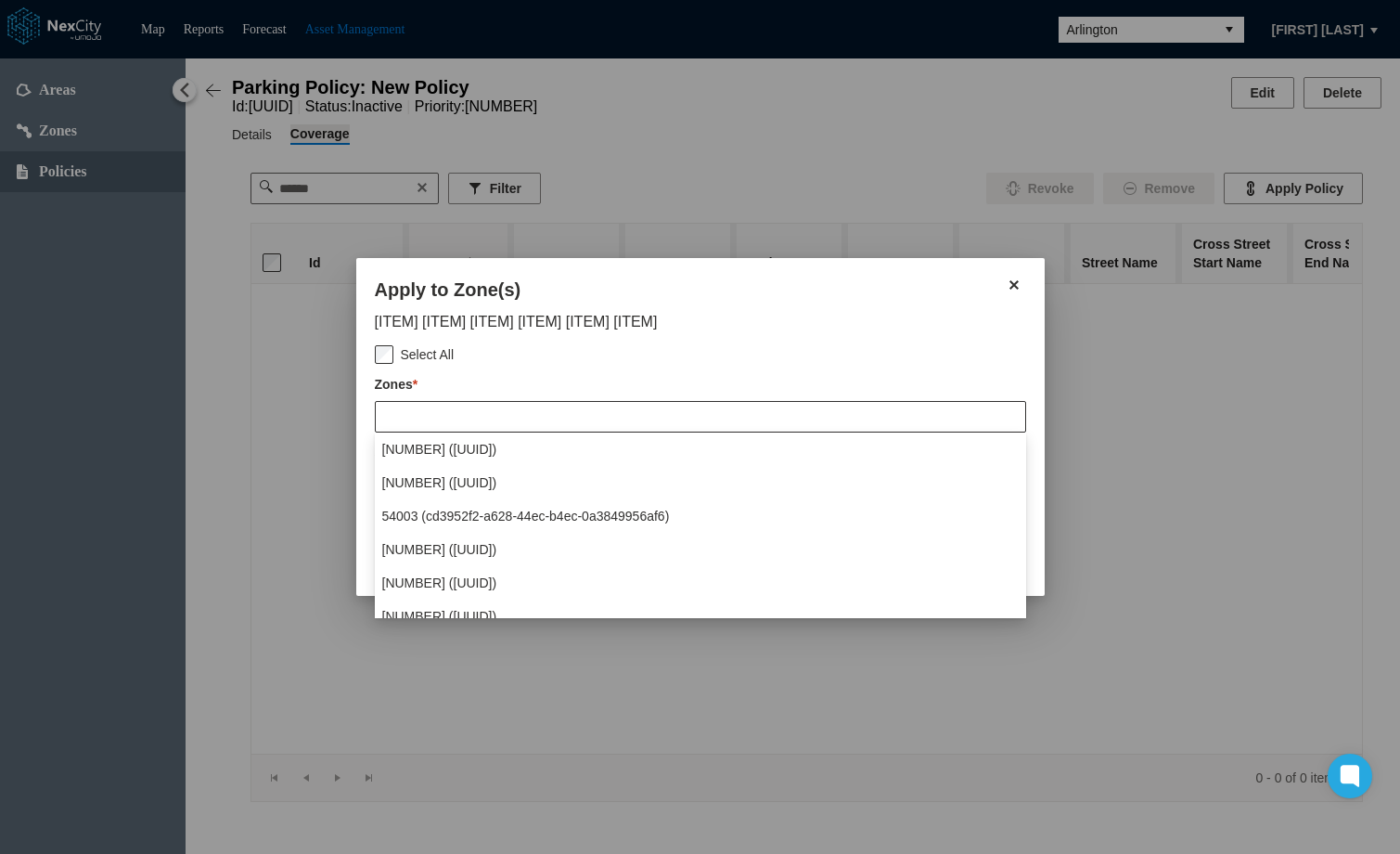 click on "54001 (b1cc2468-a895-47e3-88d3-a66257e6a8d3)" at bounding box center (440, 449) 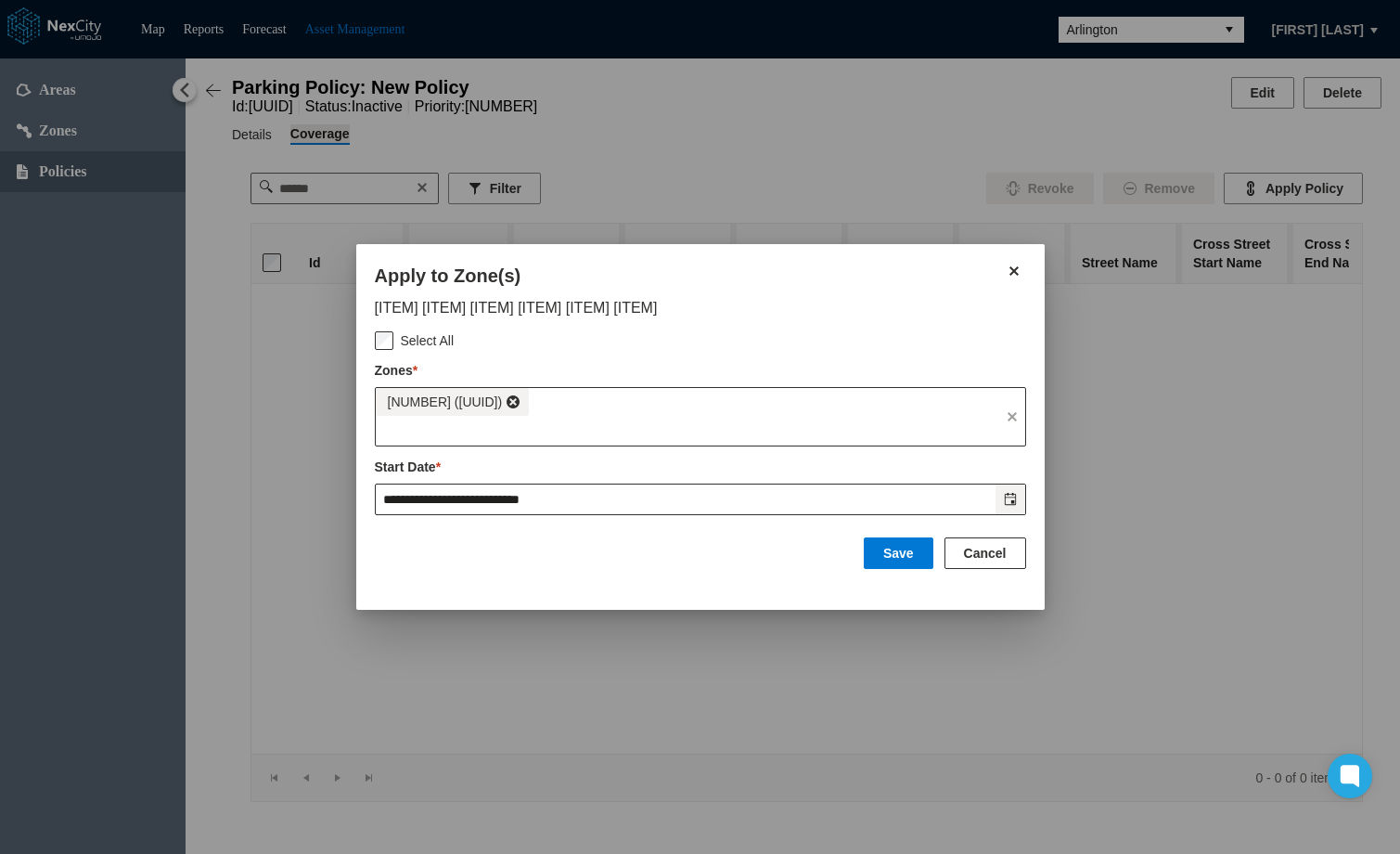 click 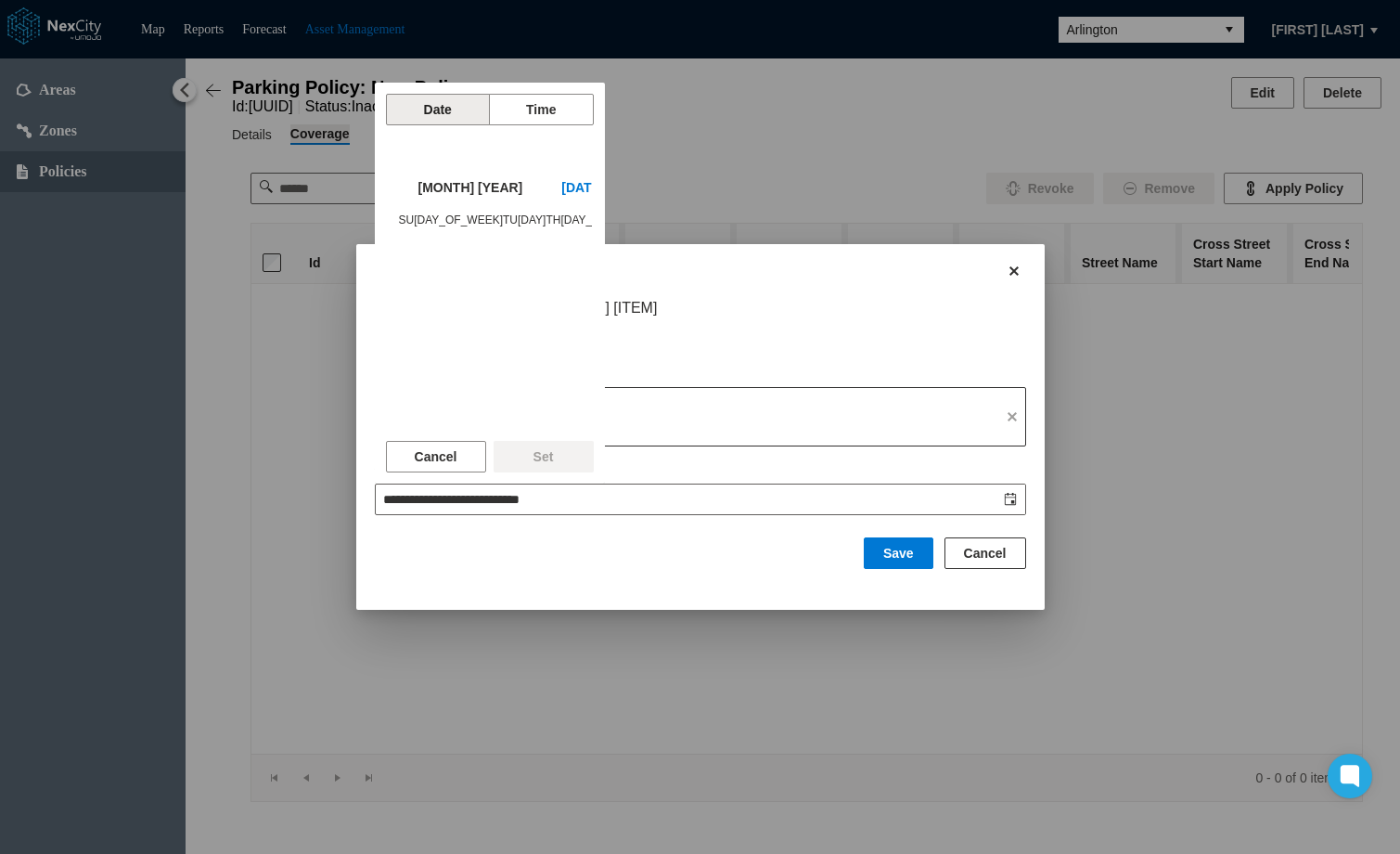scroll, scrollTop: 274182, scrollLeft: 0, axis: vertical 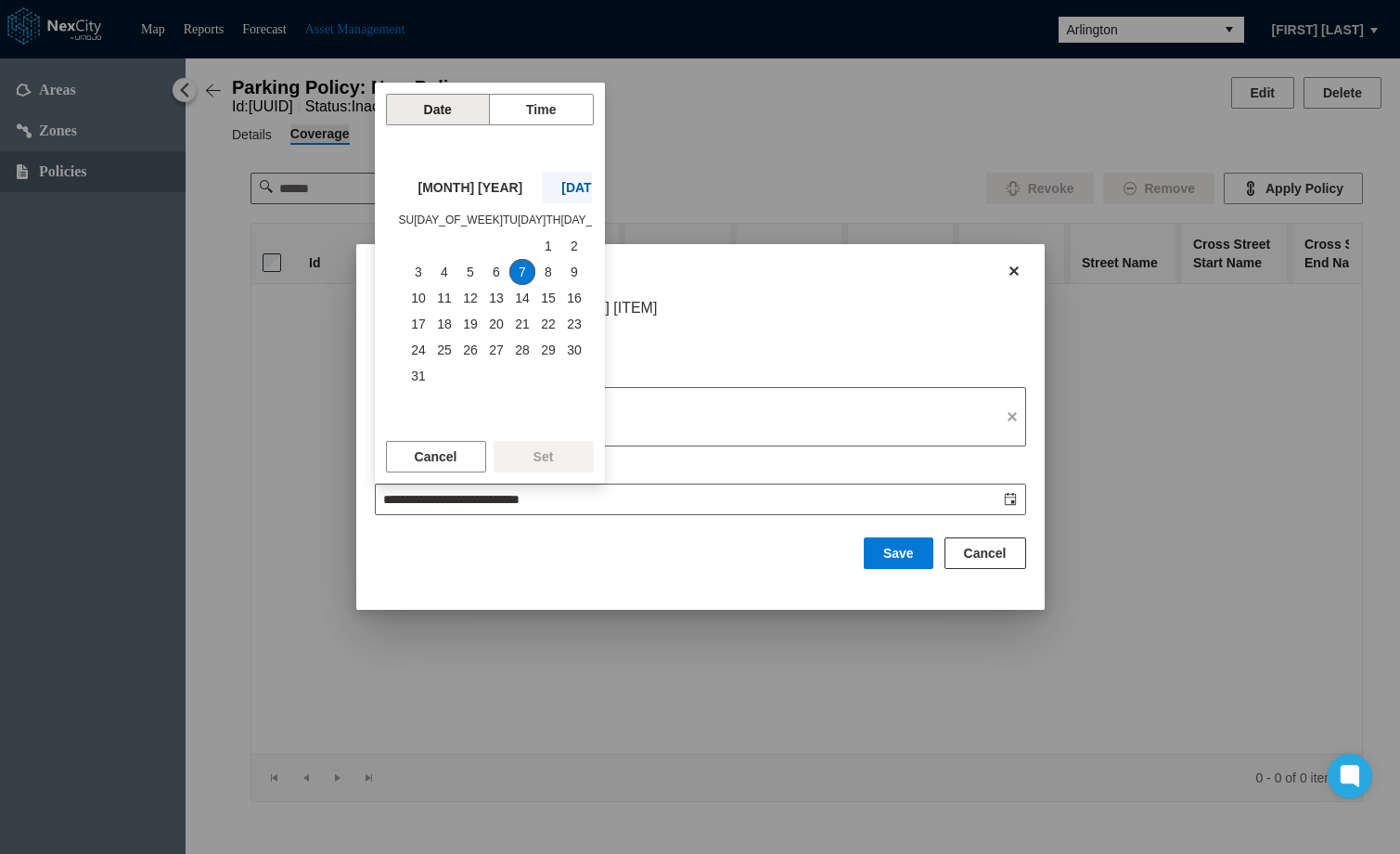 click on "TODAY" at bounding box center (618, 188) 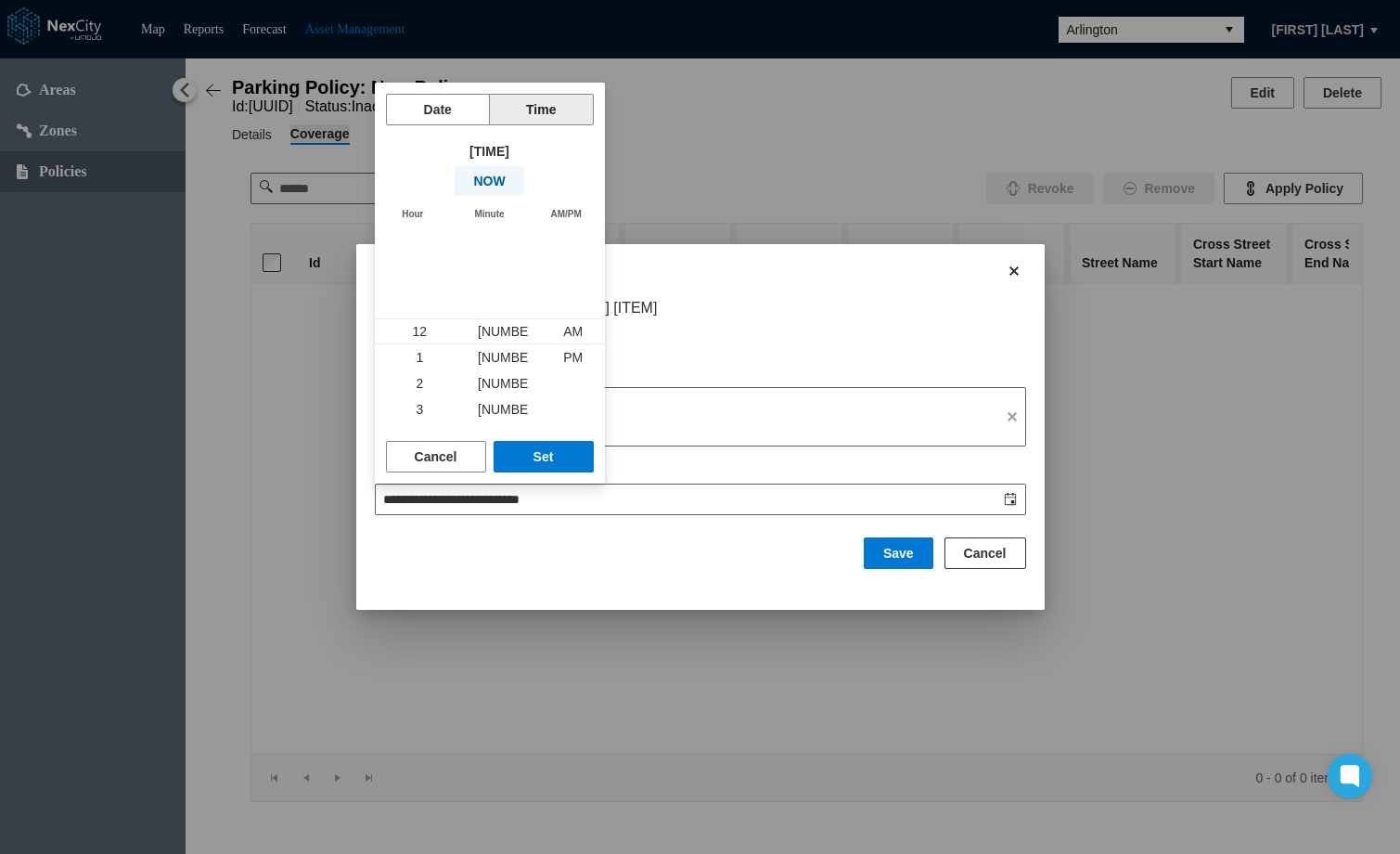 click on "NOW" at bounding box center [489, 181] 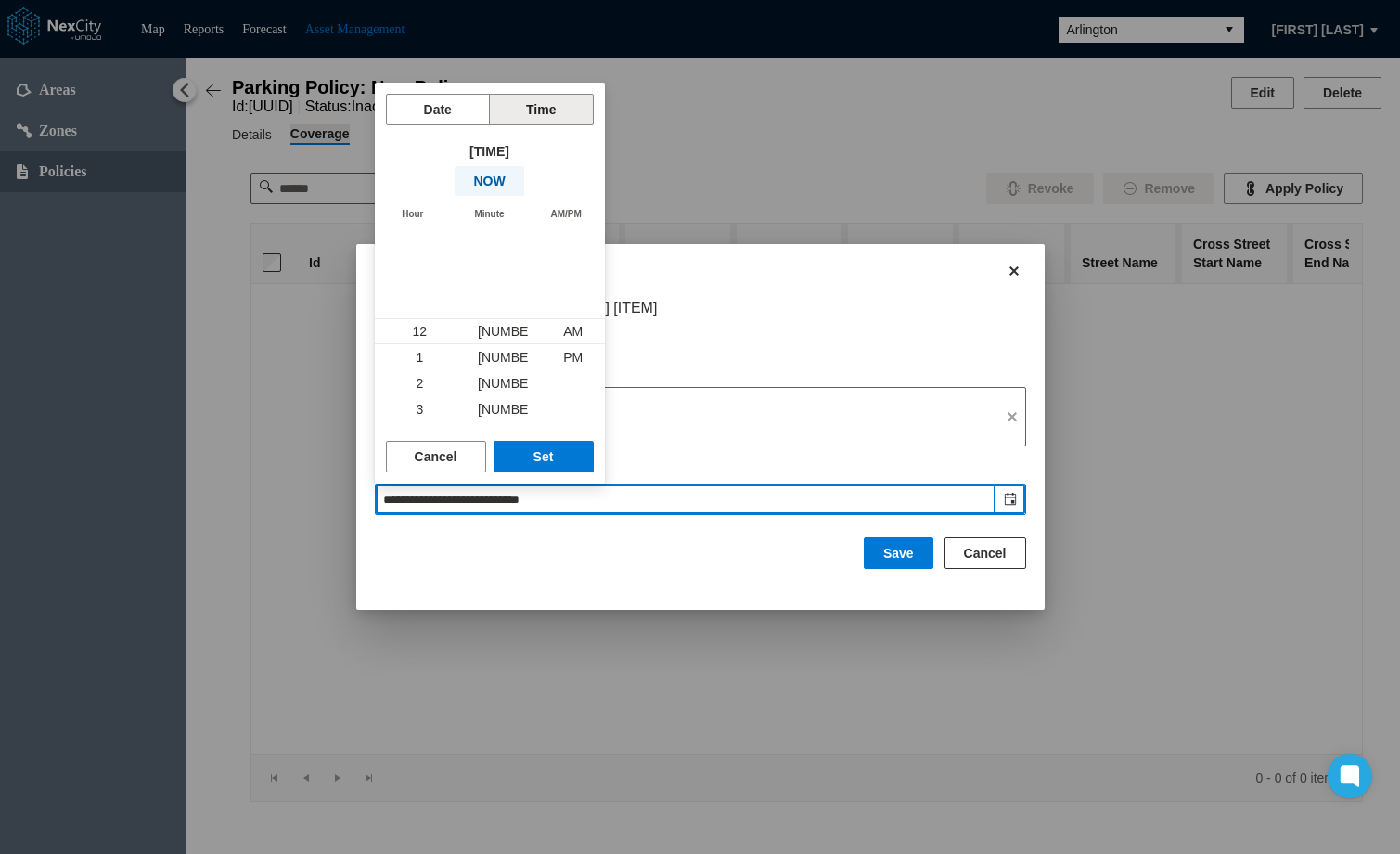 type on "**********" 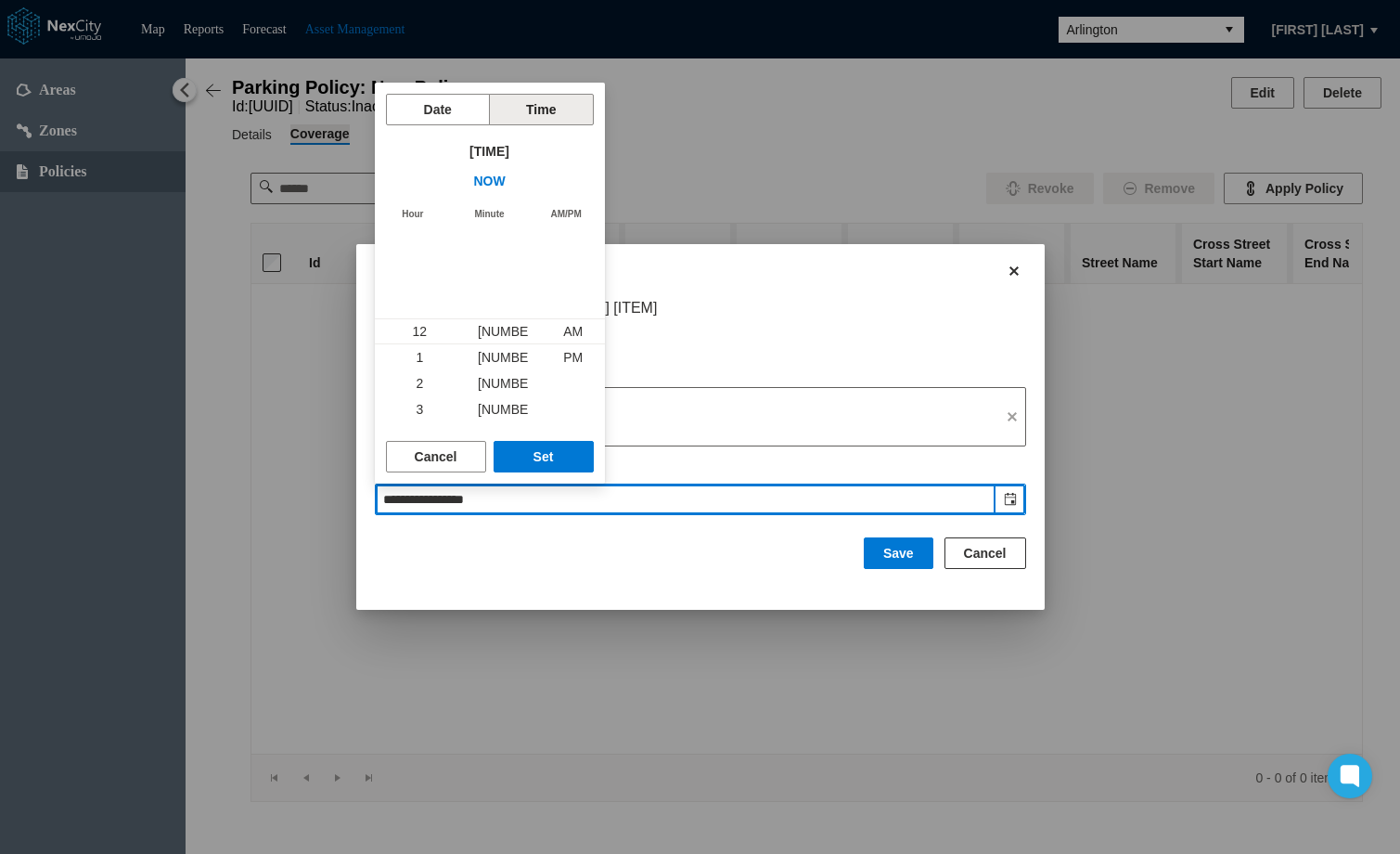 scroll, scrollTop: 286, scrollLeft: 0, axis: vertical 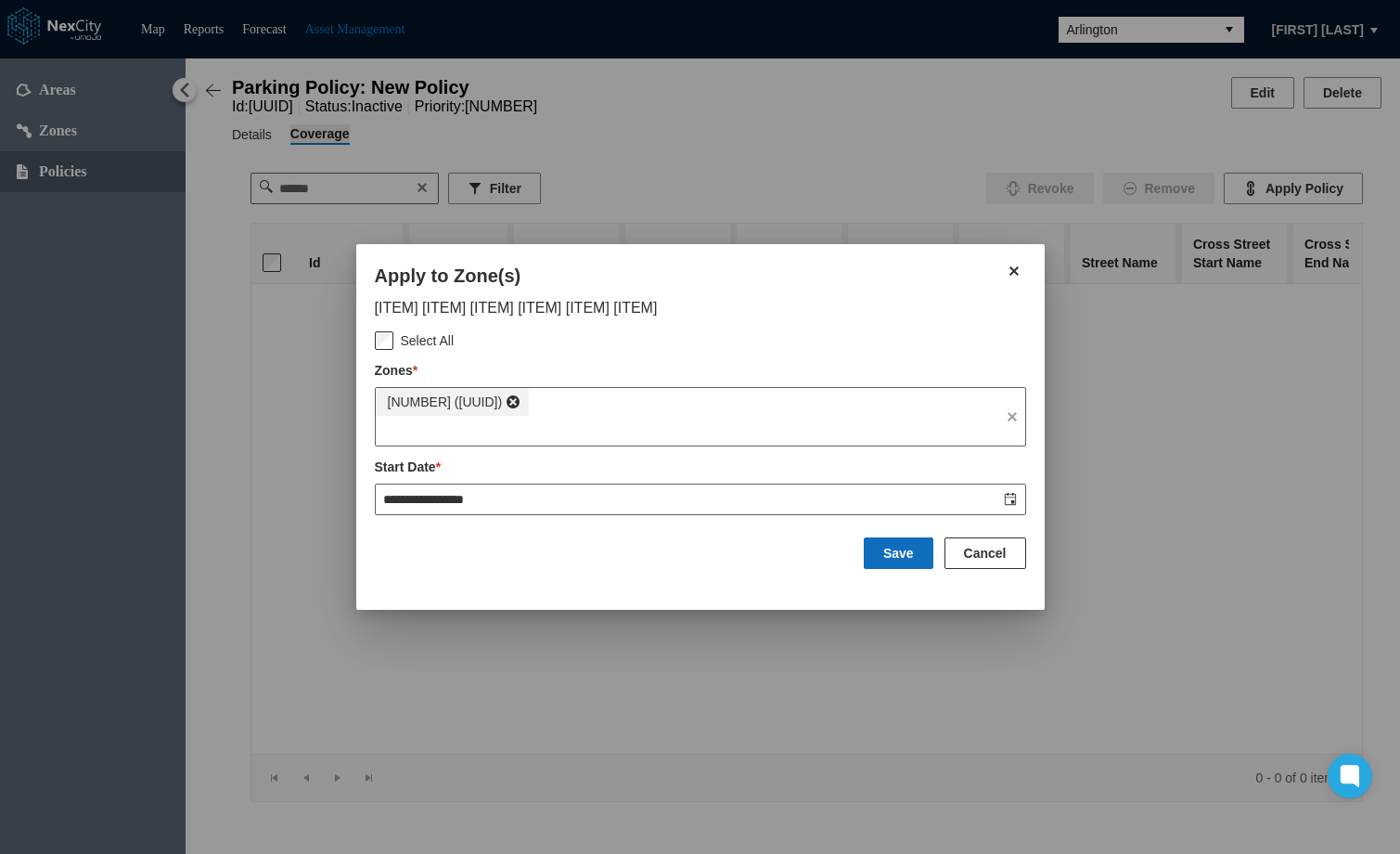 click on "Save" at bounding box center [898, 553] 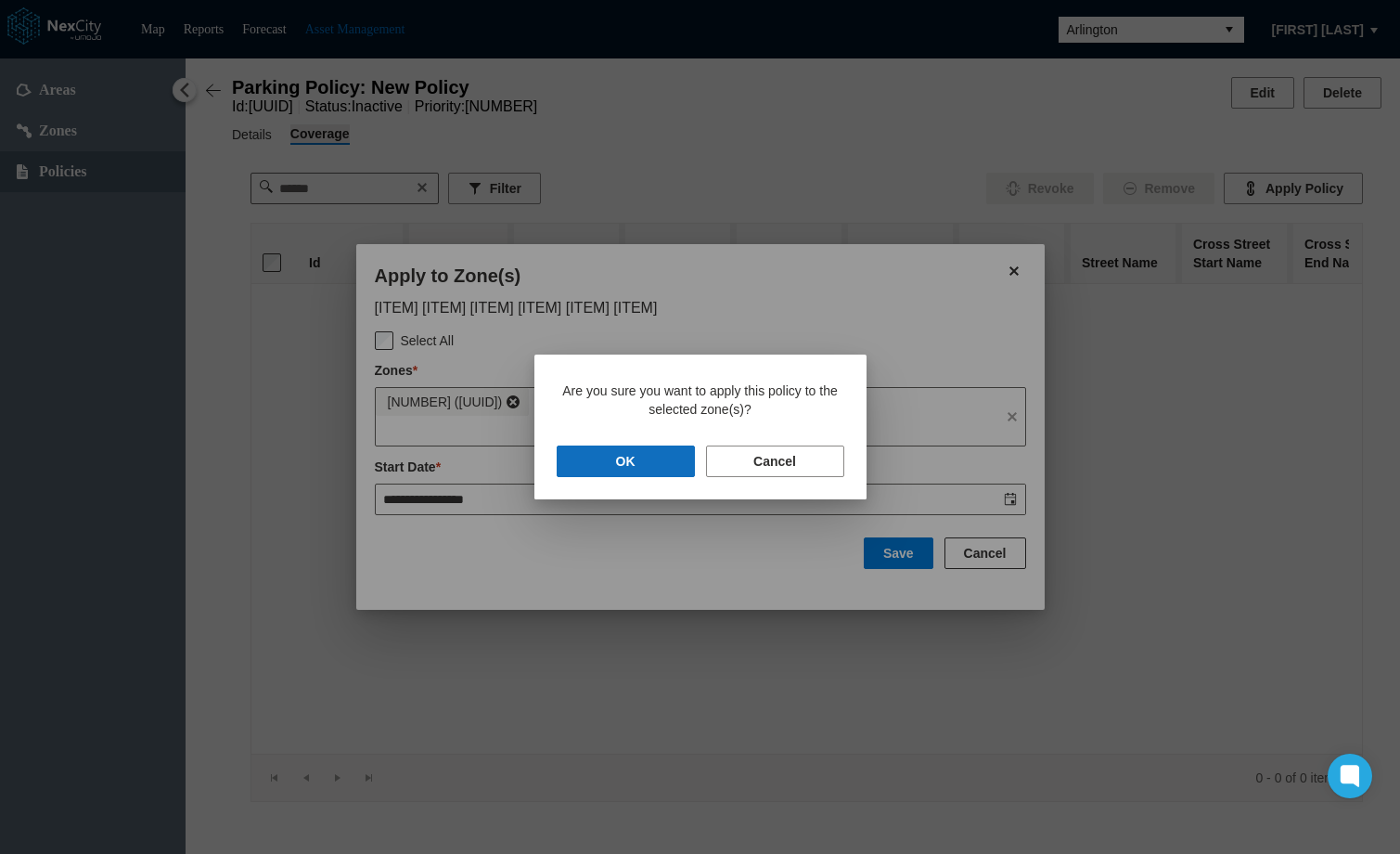 click on "OK" at bounding box center (625, 461) 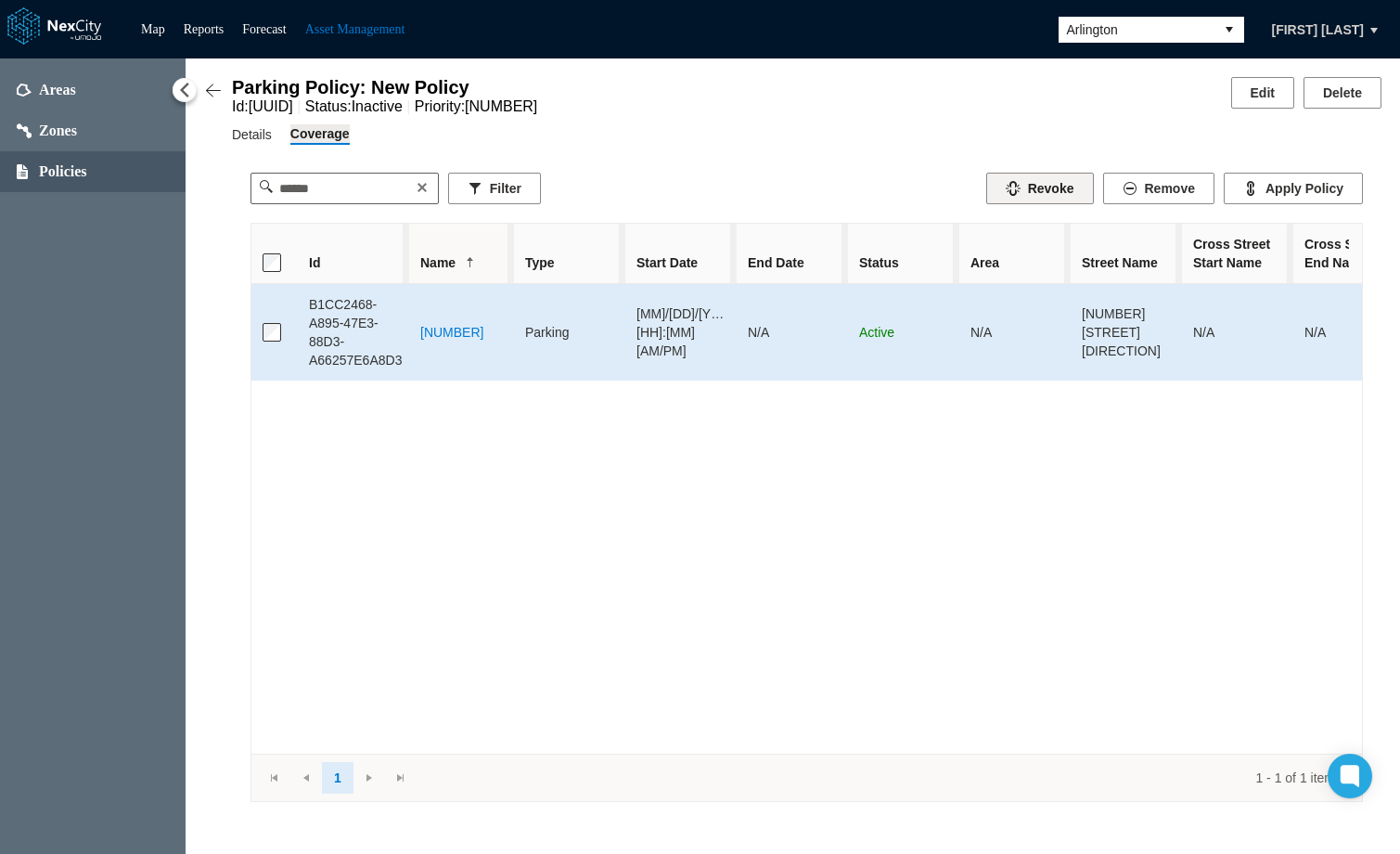 click on "Revoke" at bounding box center (1040, 188) 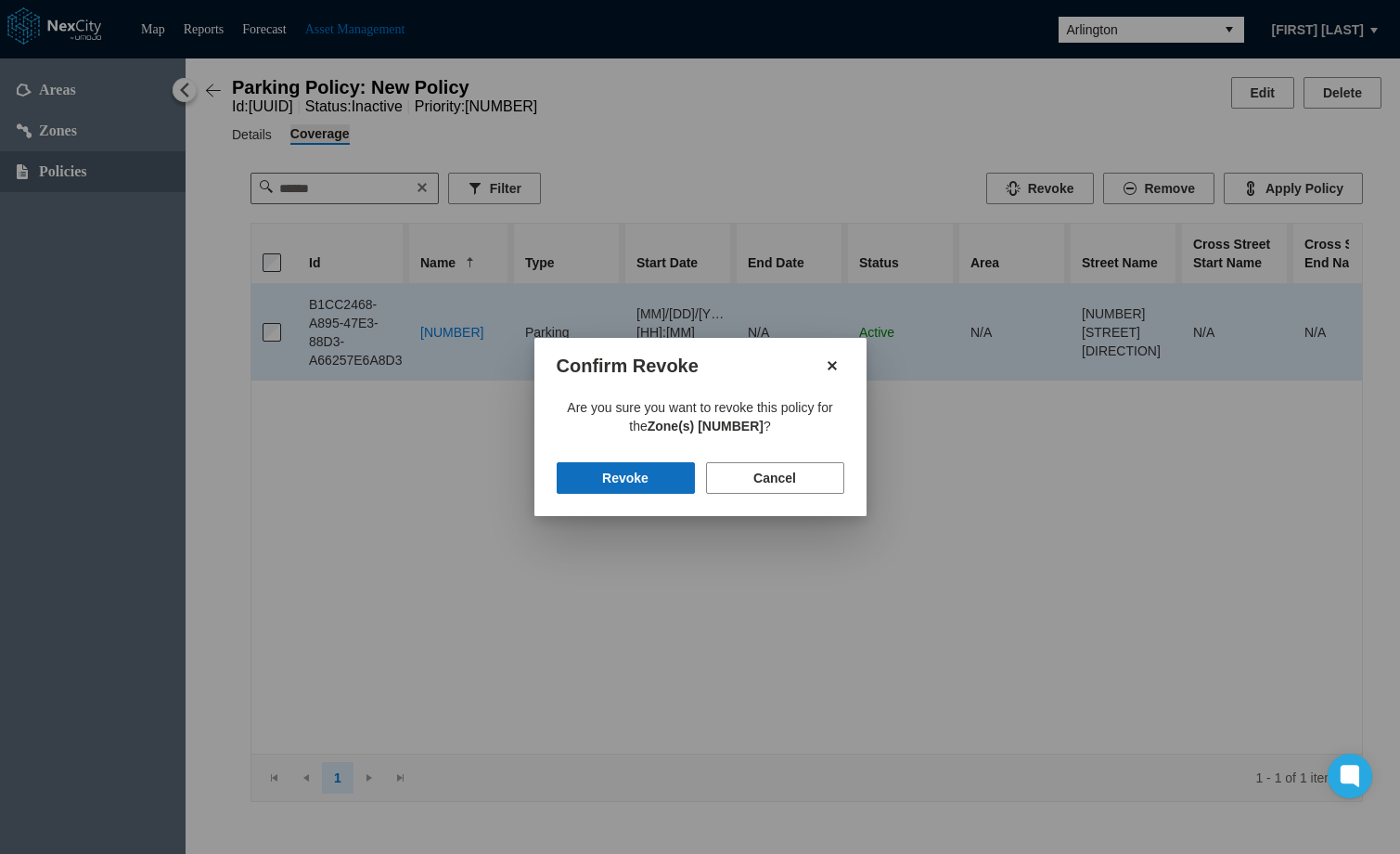 click on "Revoke" at bounding box center [625, 478] 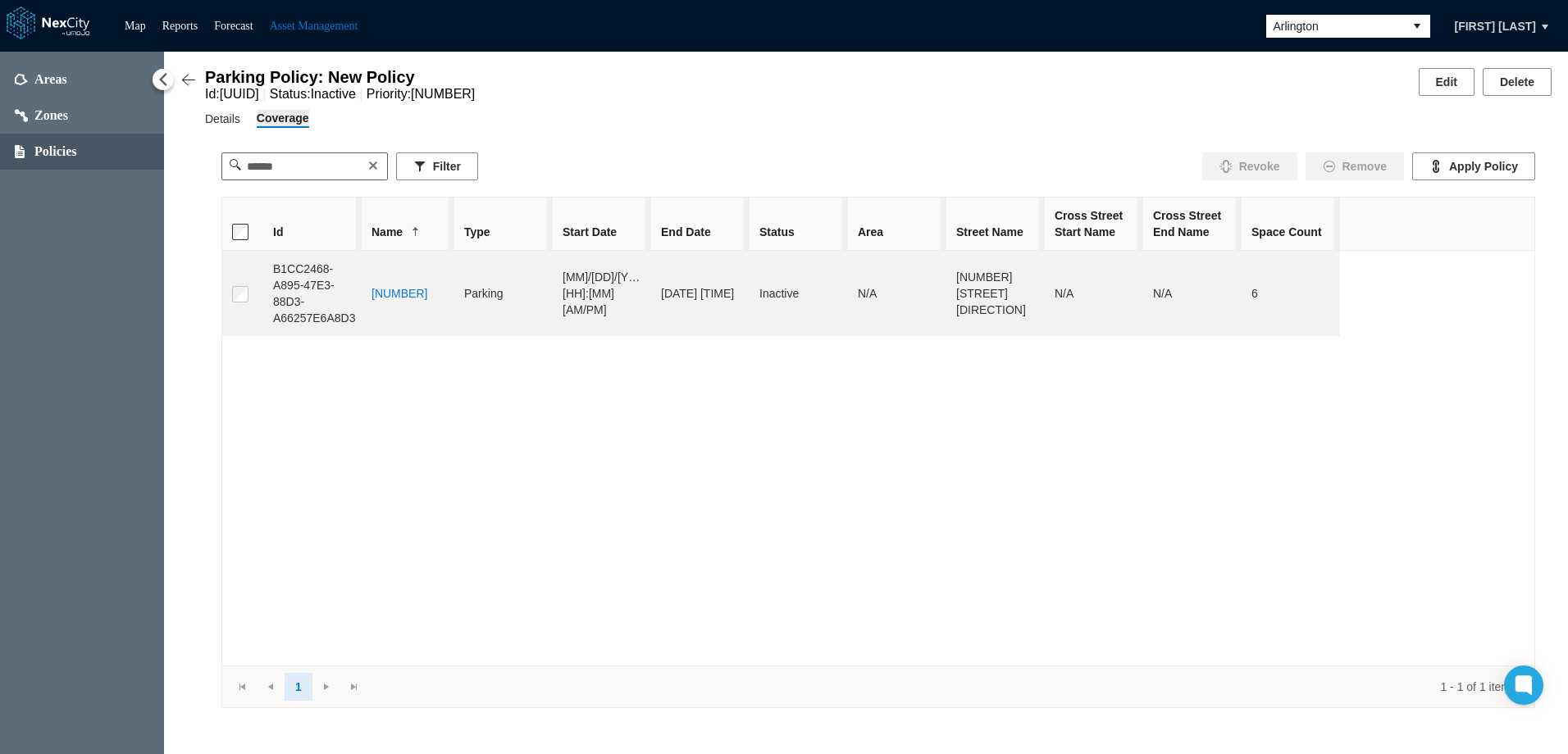 click on "B1CC2468-A895-47E3-88D3-A66257E6A8D3 54001 Parking 08/07/2025 11:44 AM 08/07/2025 05:44 AM Inactive N/A S FOUR MILE RUN DR N/A N/A 6" at bounding box center (878, 458) 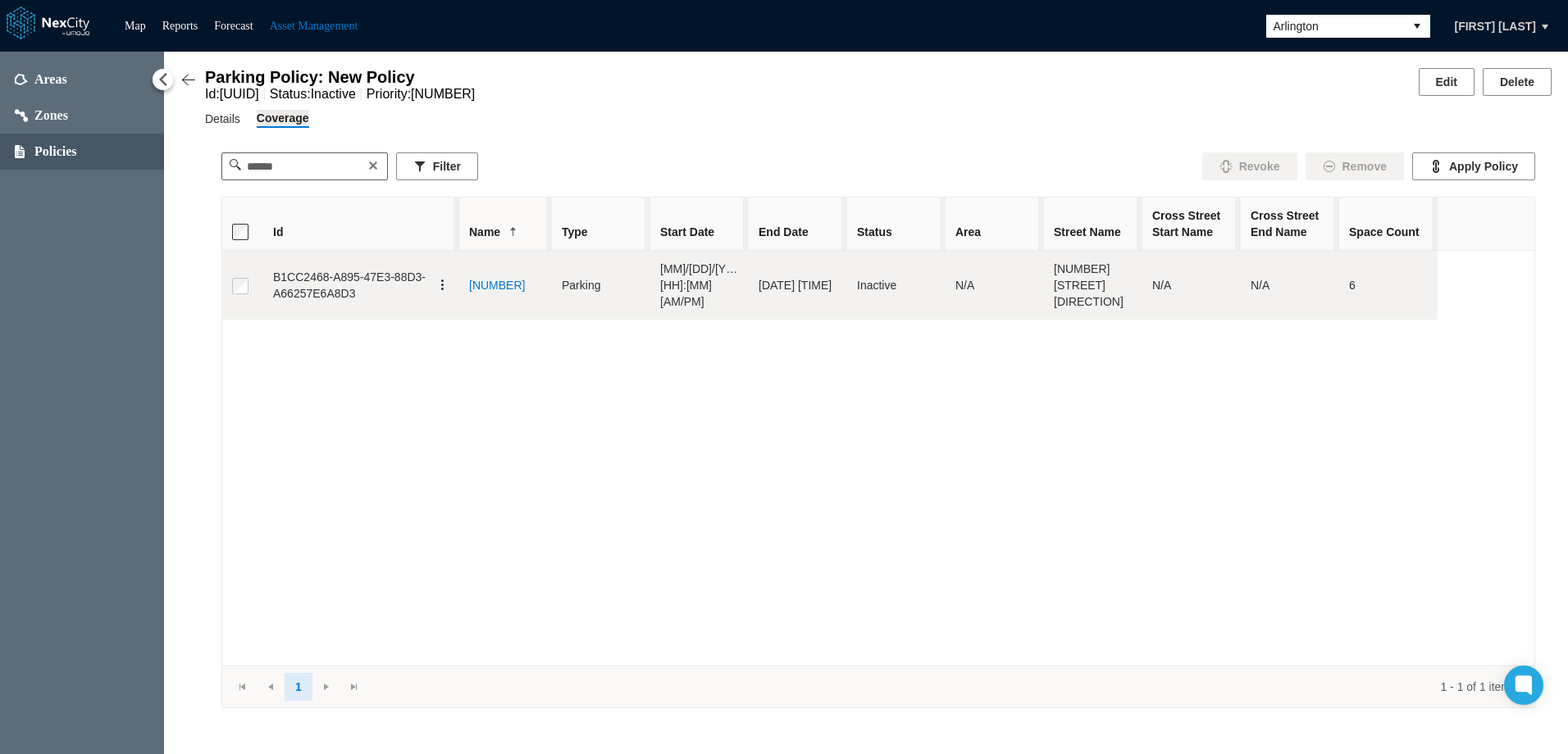 drag, startPoint x: 357, startPoint y: 229, endPoint x: 456, endPoint y: 234, distance: 99.12618 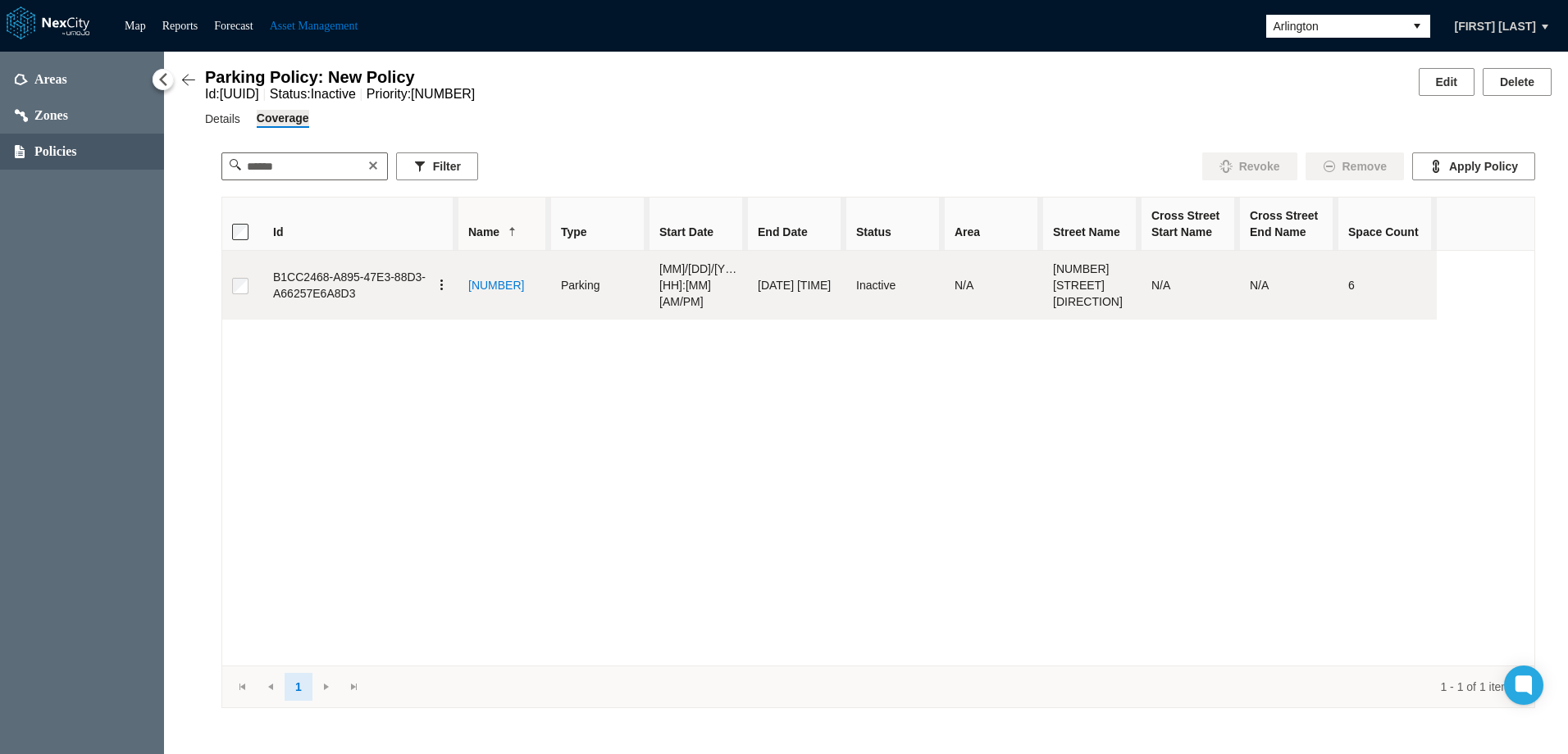click at bounding box center [442, 285] 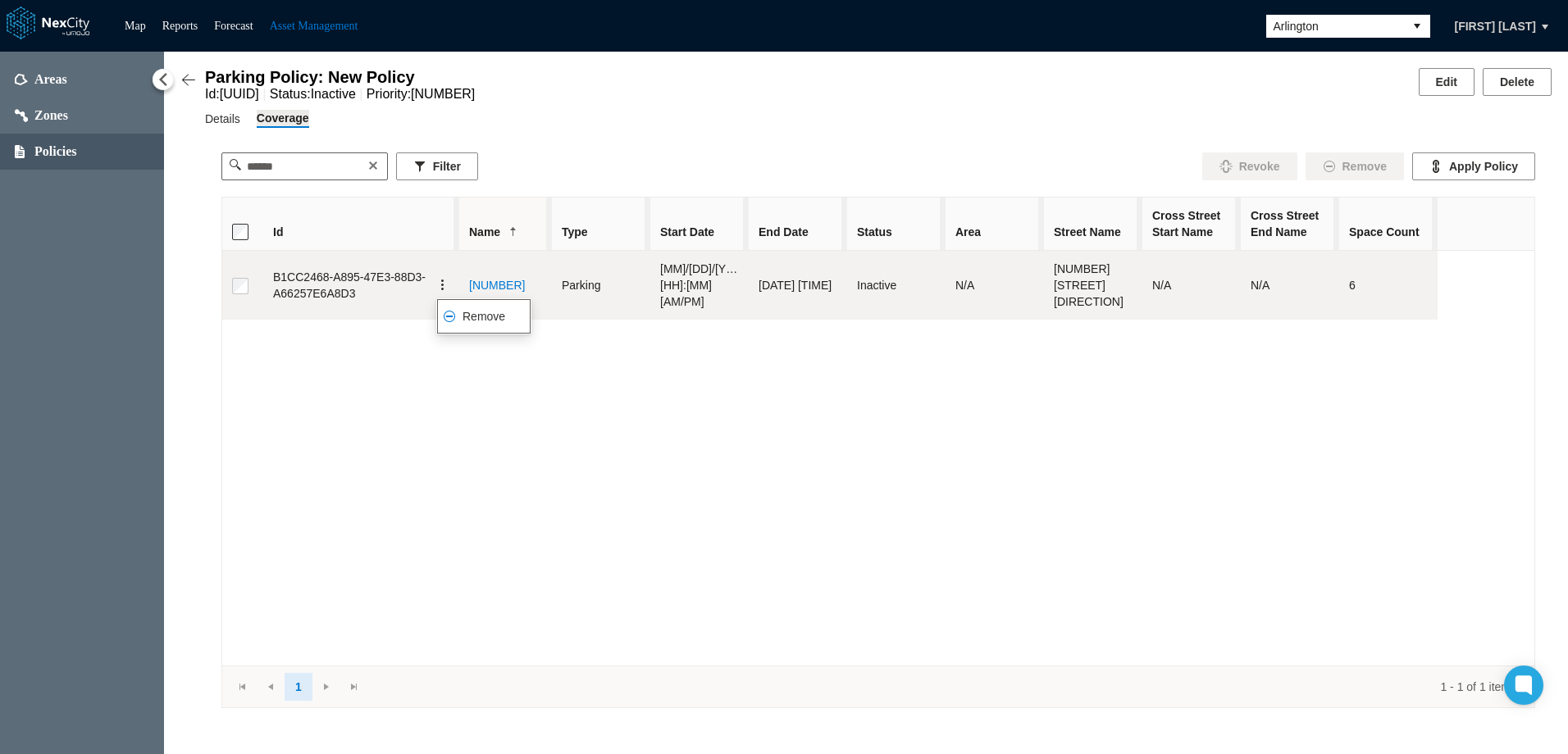 click on "Remove" at bounding box center (484, 316) 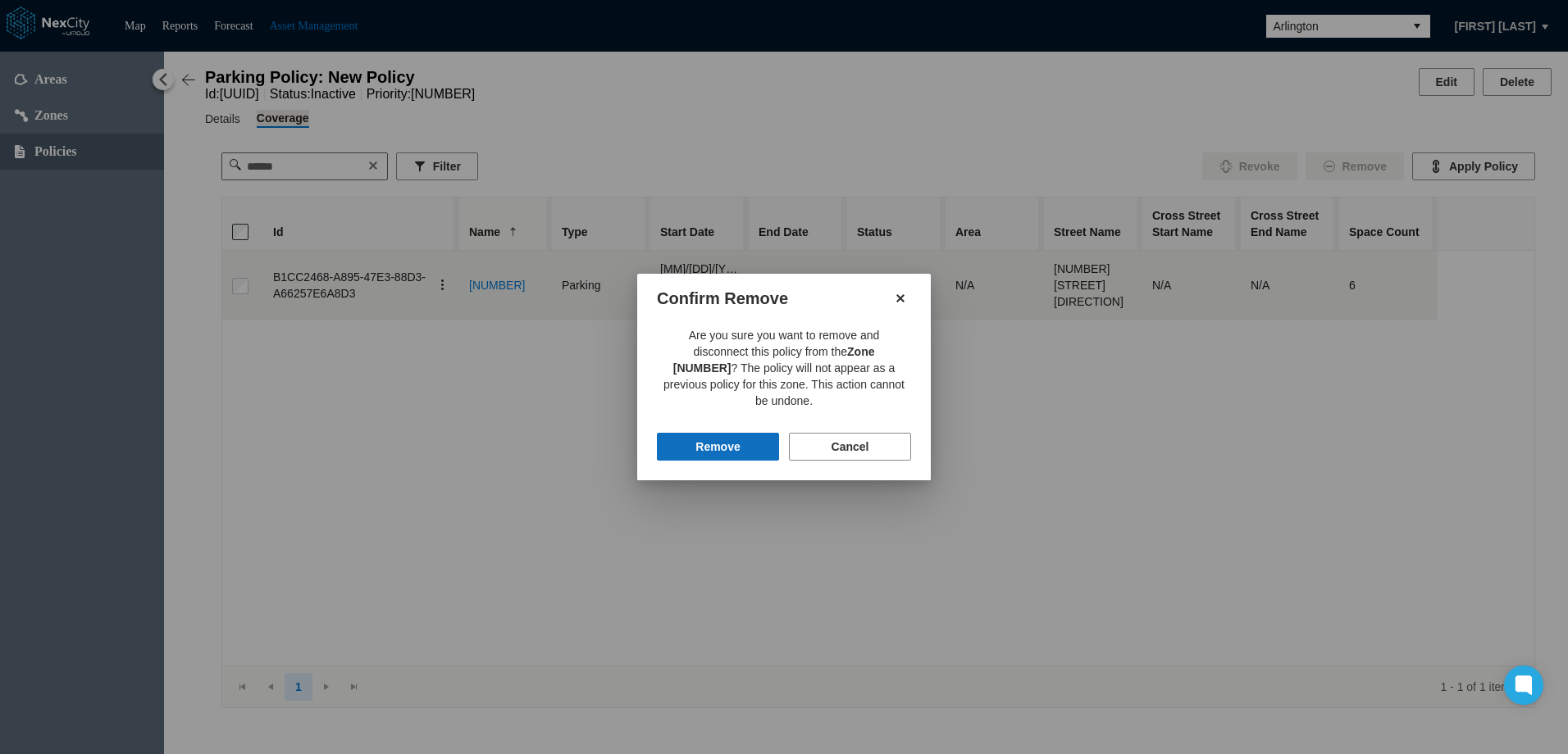 click on "Remove" at bounding box center (718, 447) 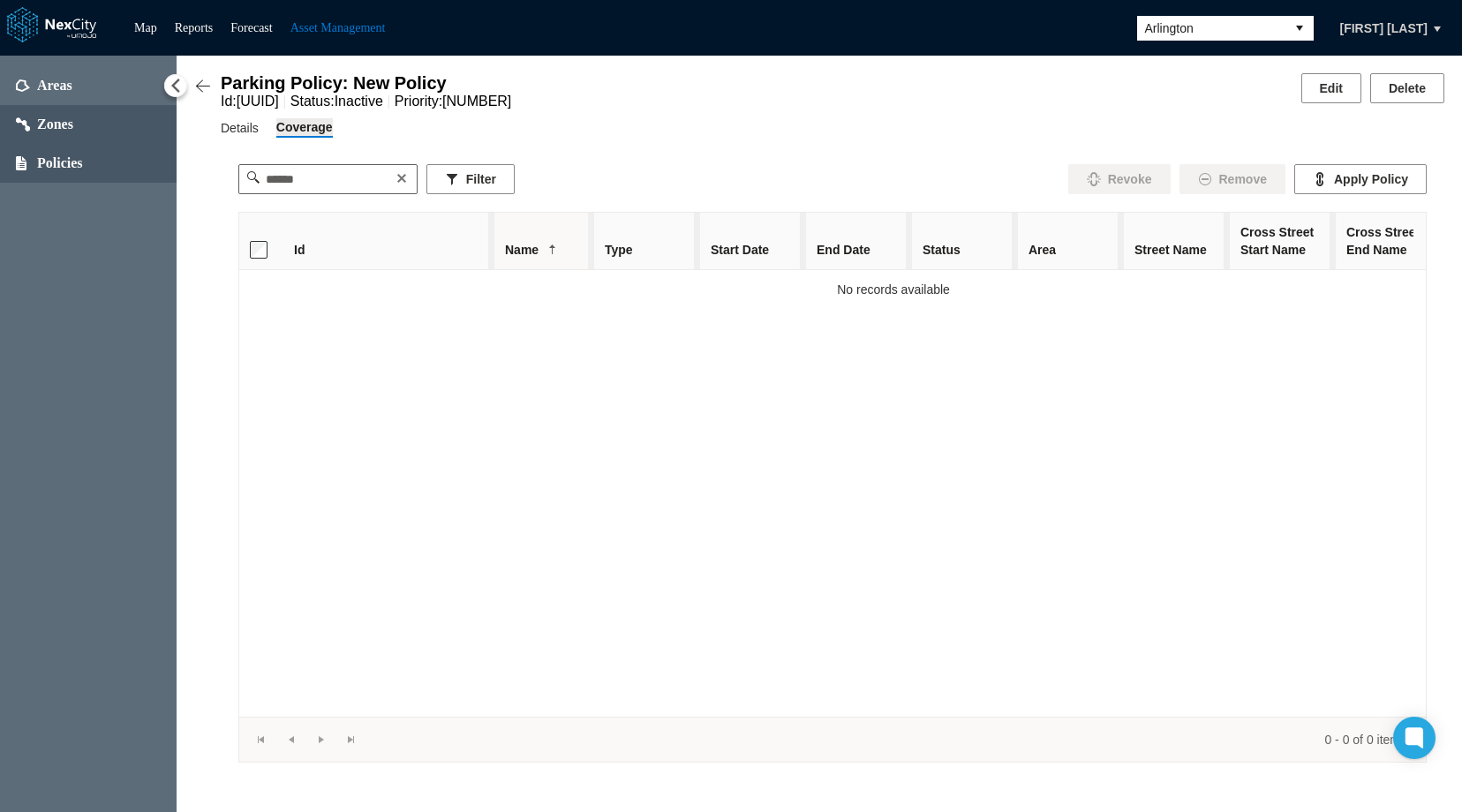 click on "Zones" at bounding box center [55, 124] 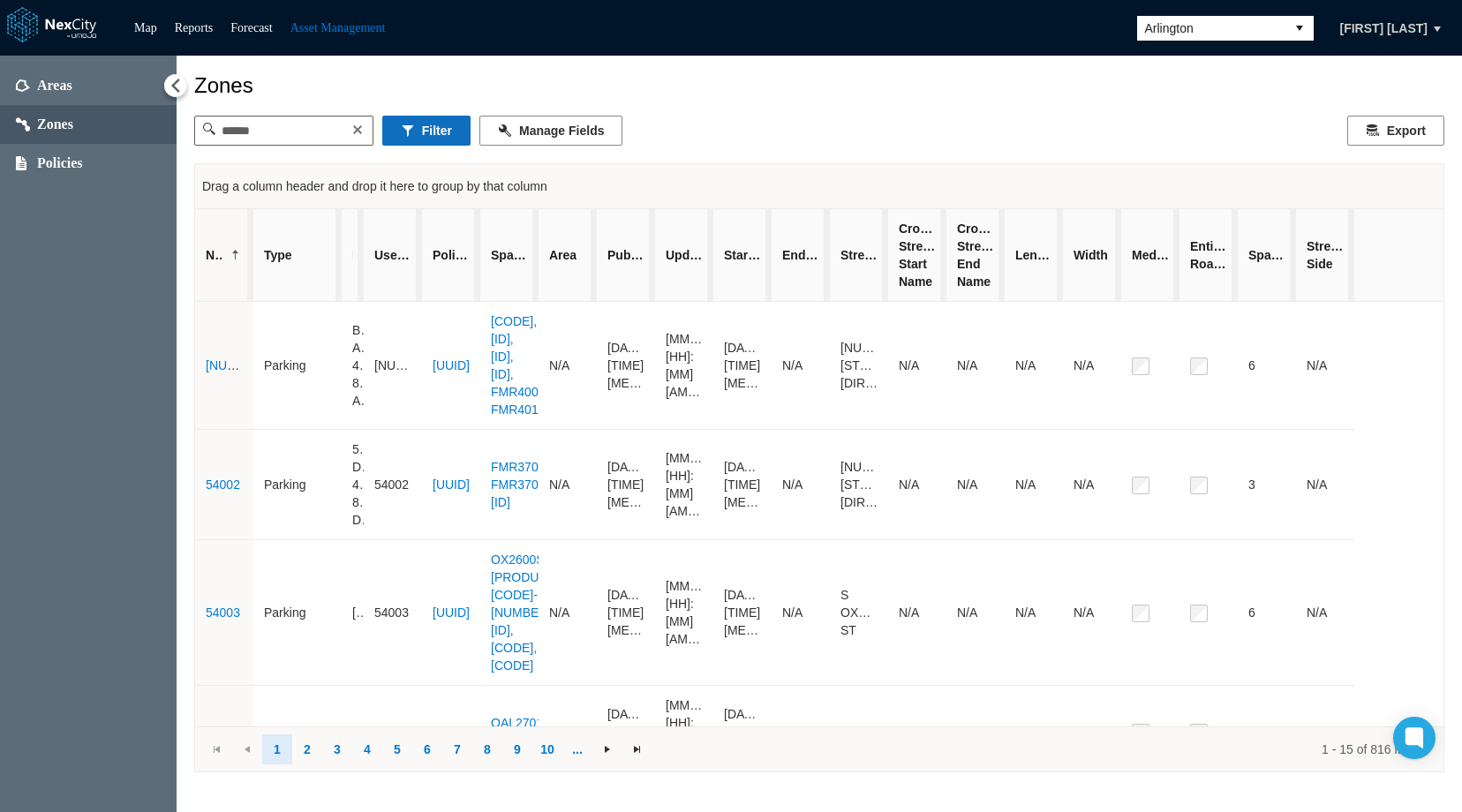click on "Filter" at bounding box center (426, 131) 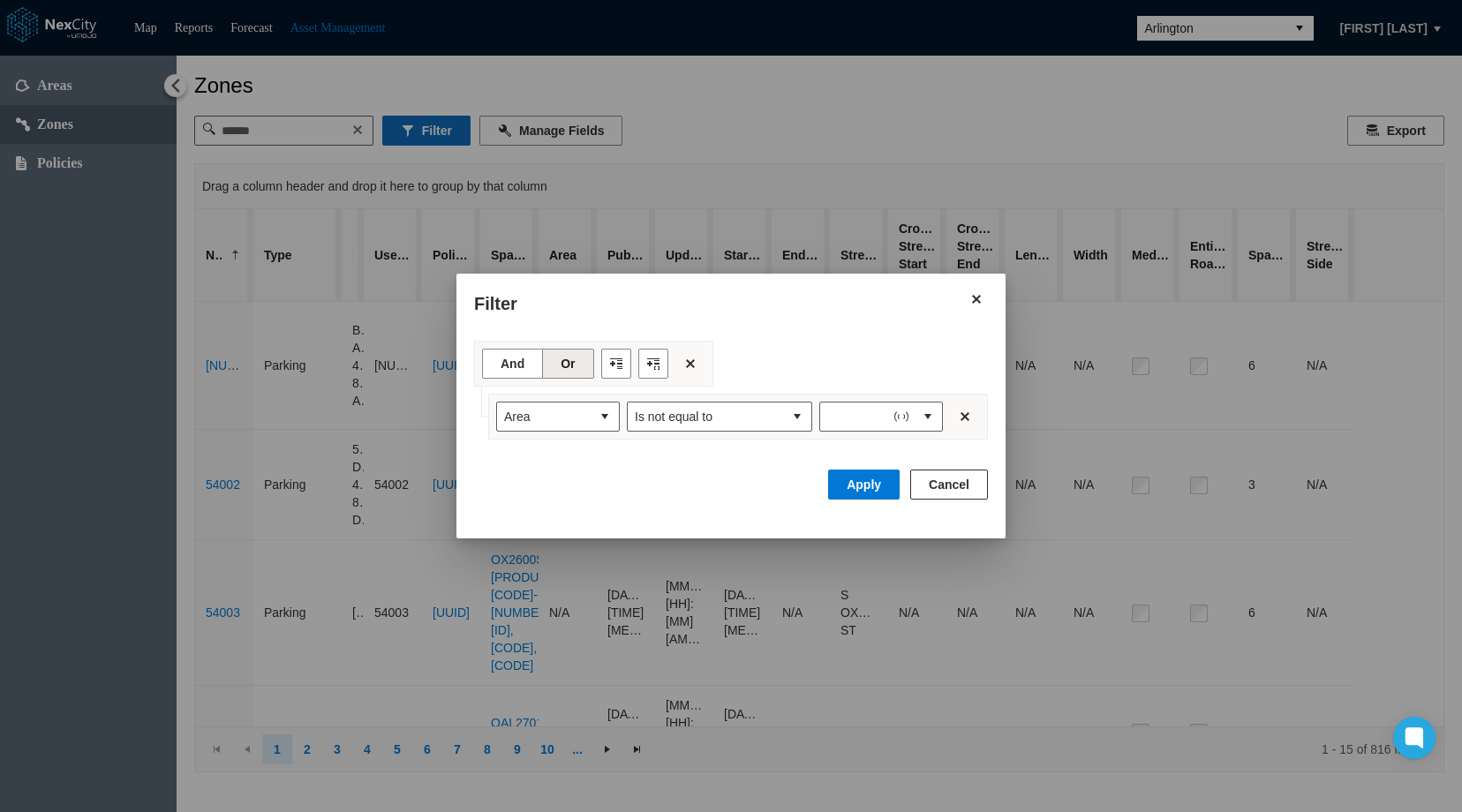 type on "***" 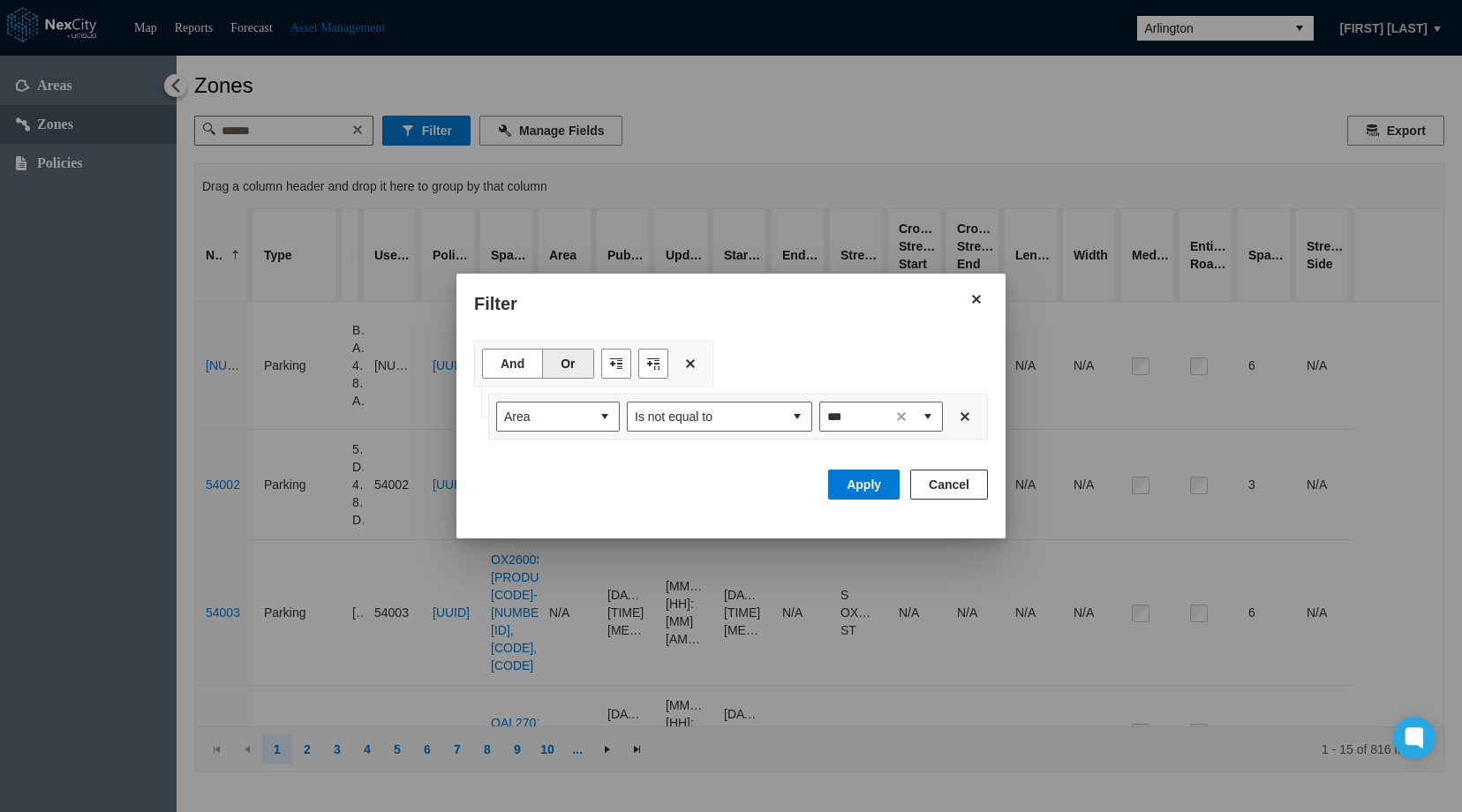 click on "Area Is not equal to ***" at bounding box center [738, 417] 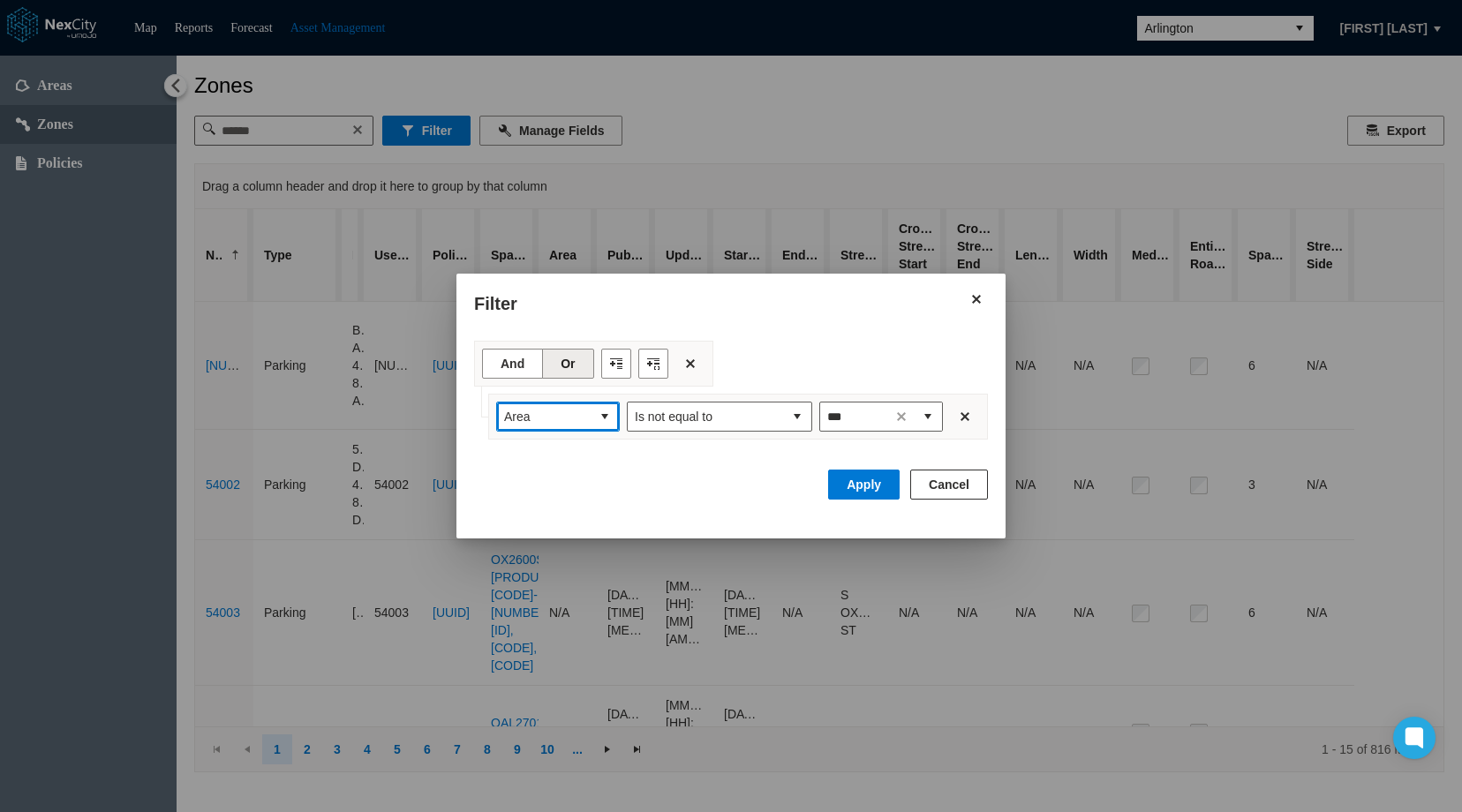 click at bounding box center (605, 417) 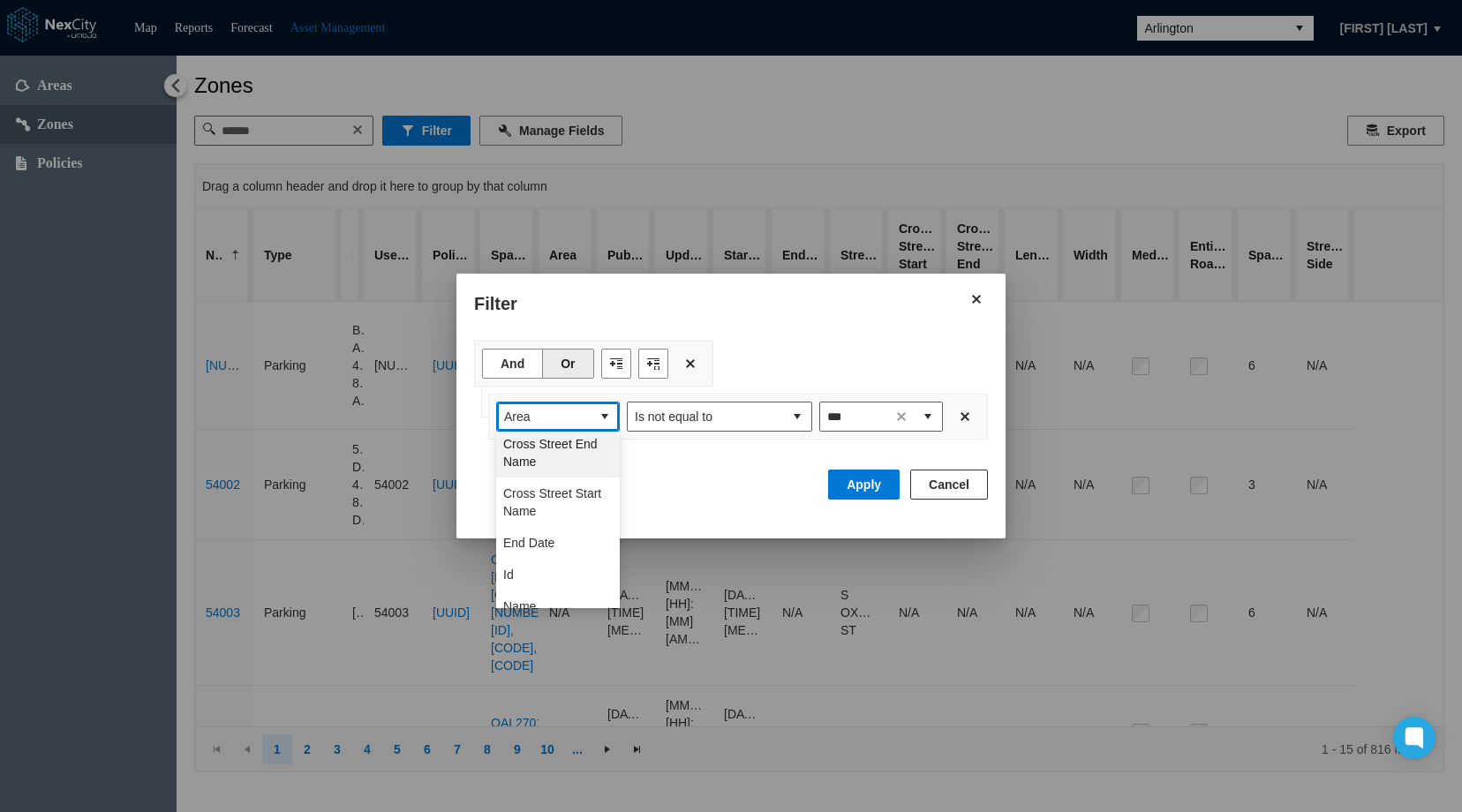 scroll, scrollTop: 177, scrollLeft: 0, axis: vertical 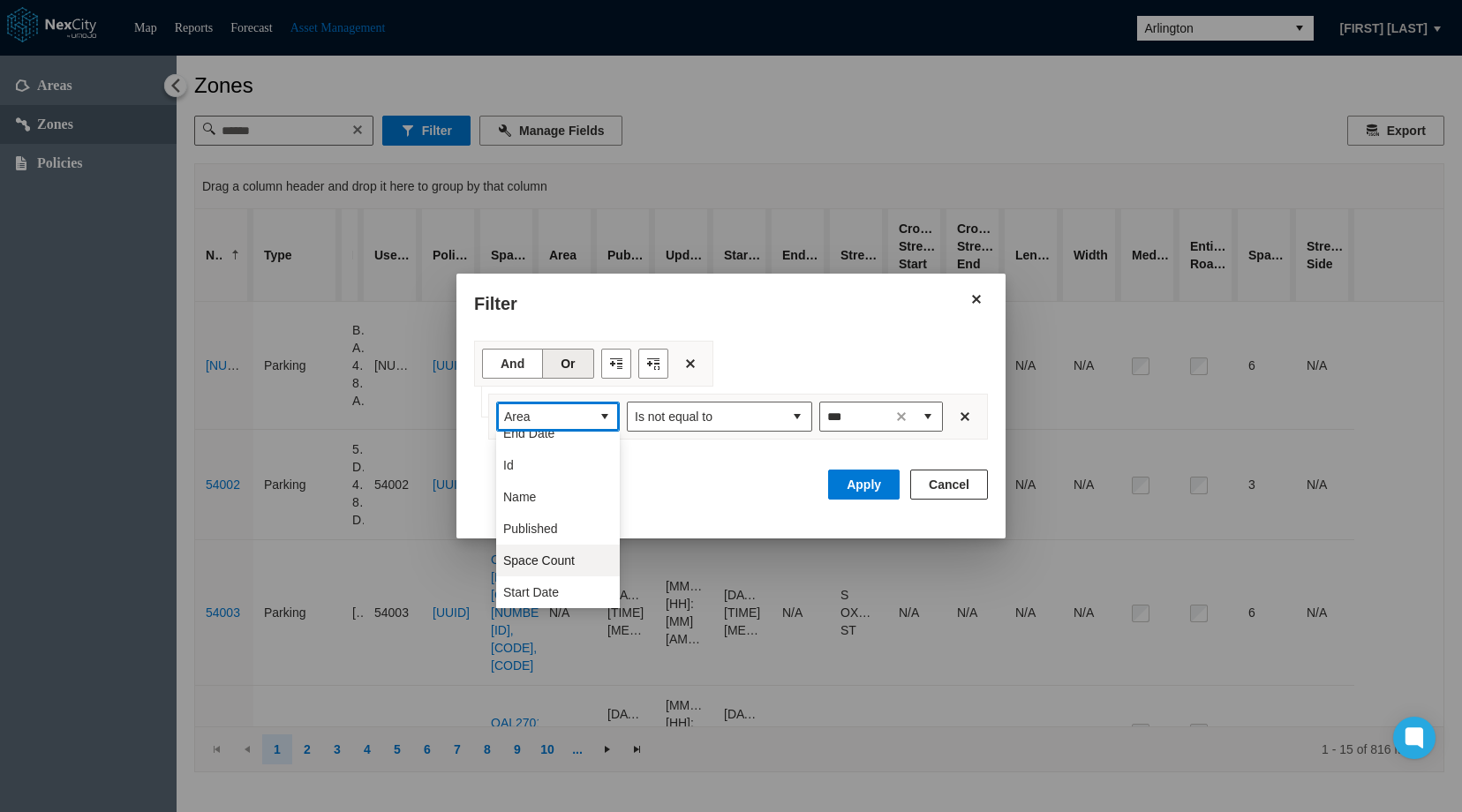click on "Space Count" at bounding box center [539, 560] 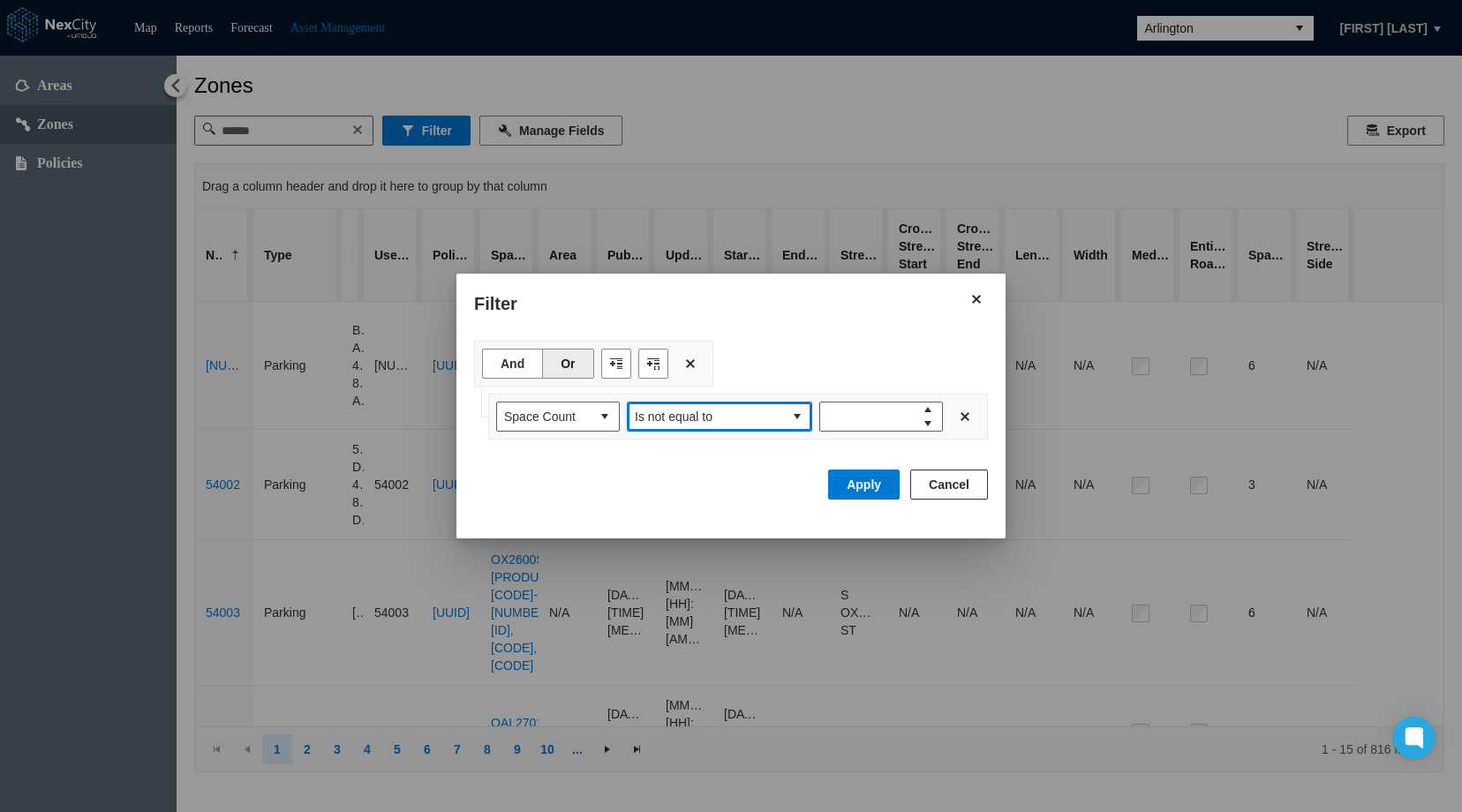 click at bounding box center (797, 417) 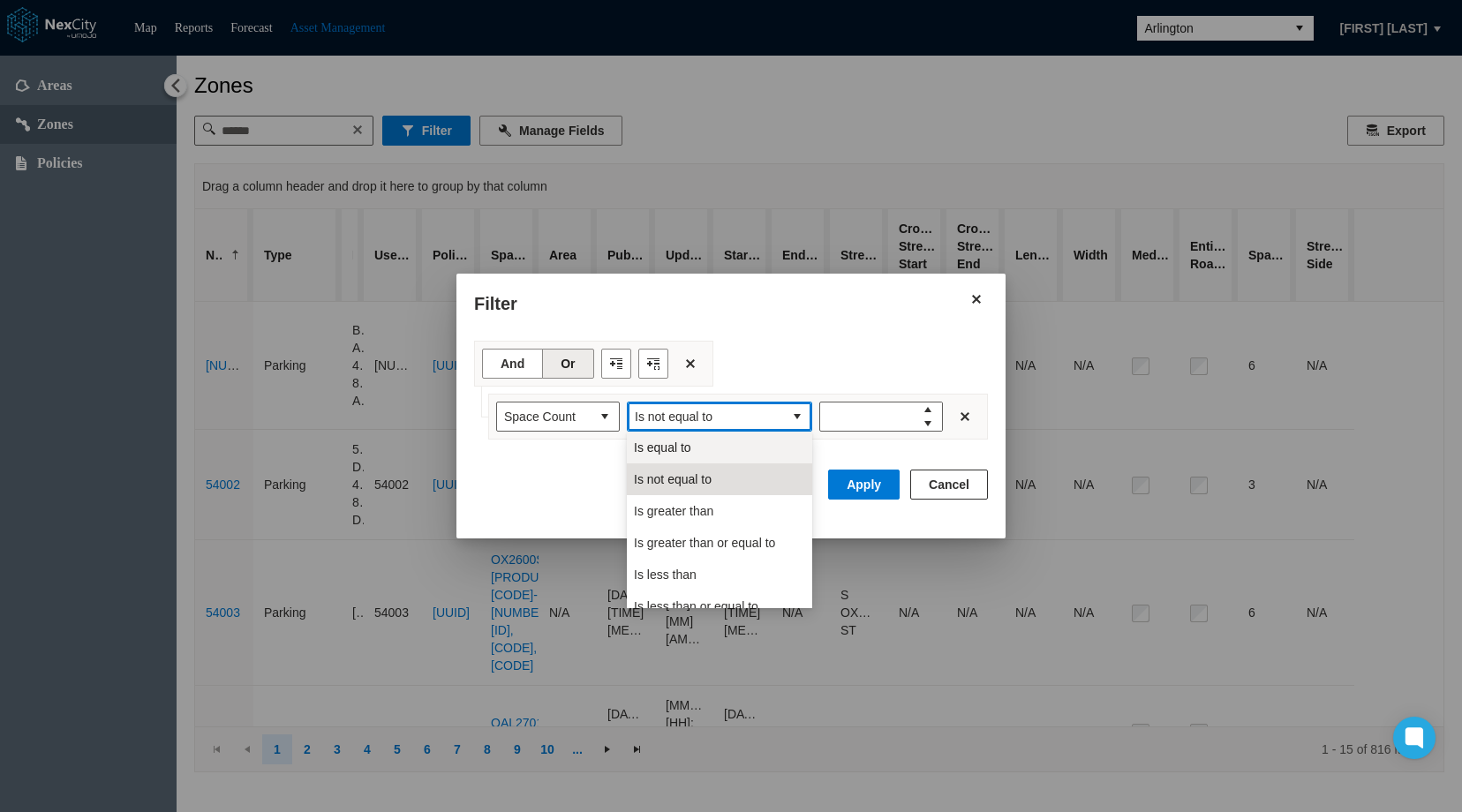 click on "Is equal to" at bounding box center (662, 447) 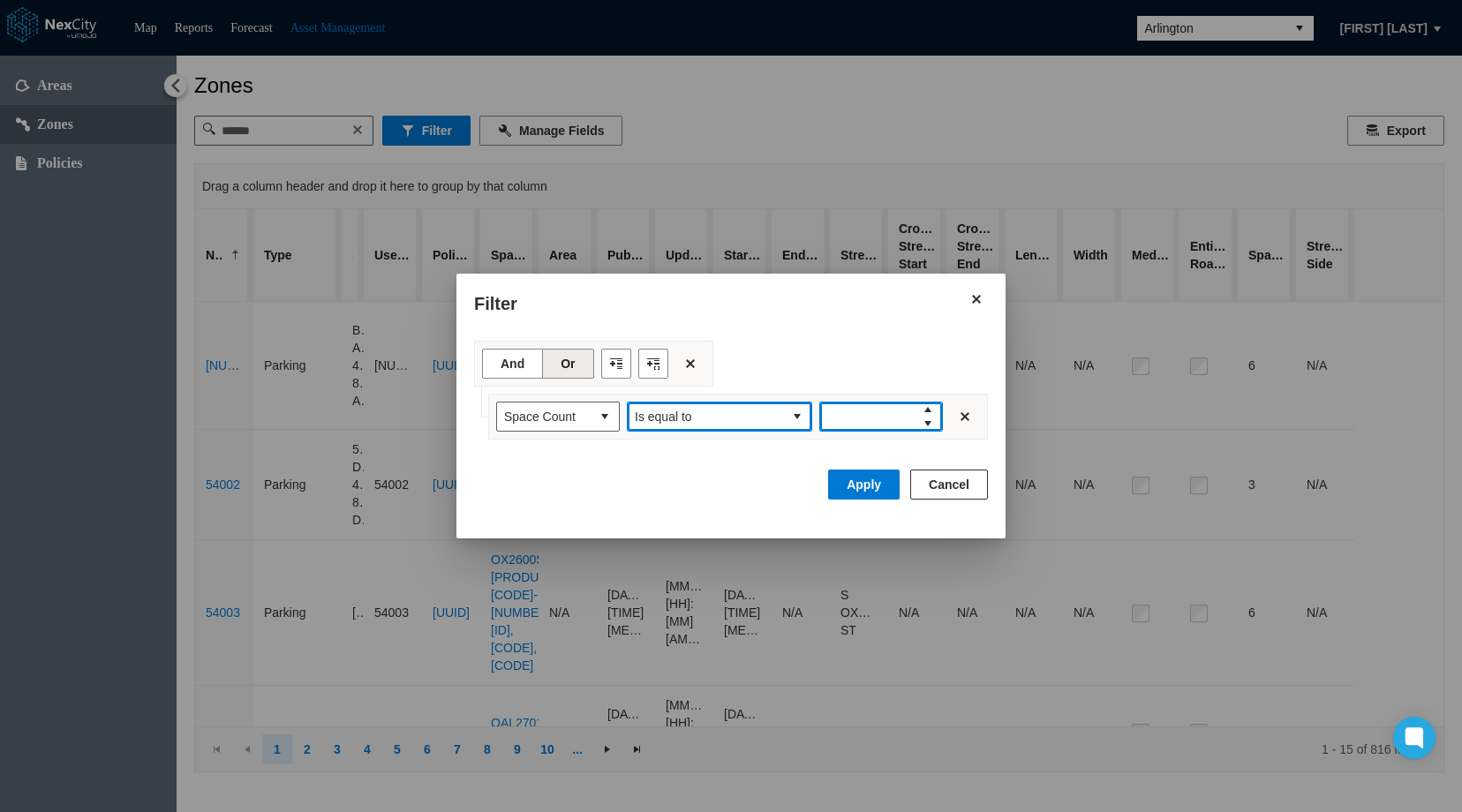 click at bounding box center [867, 417] 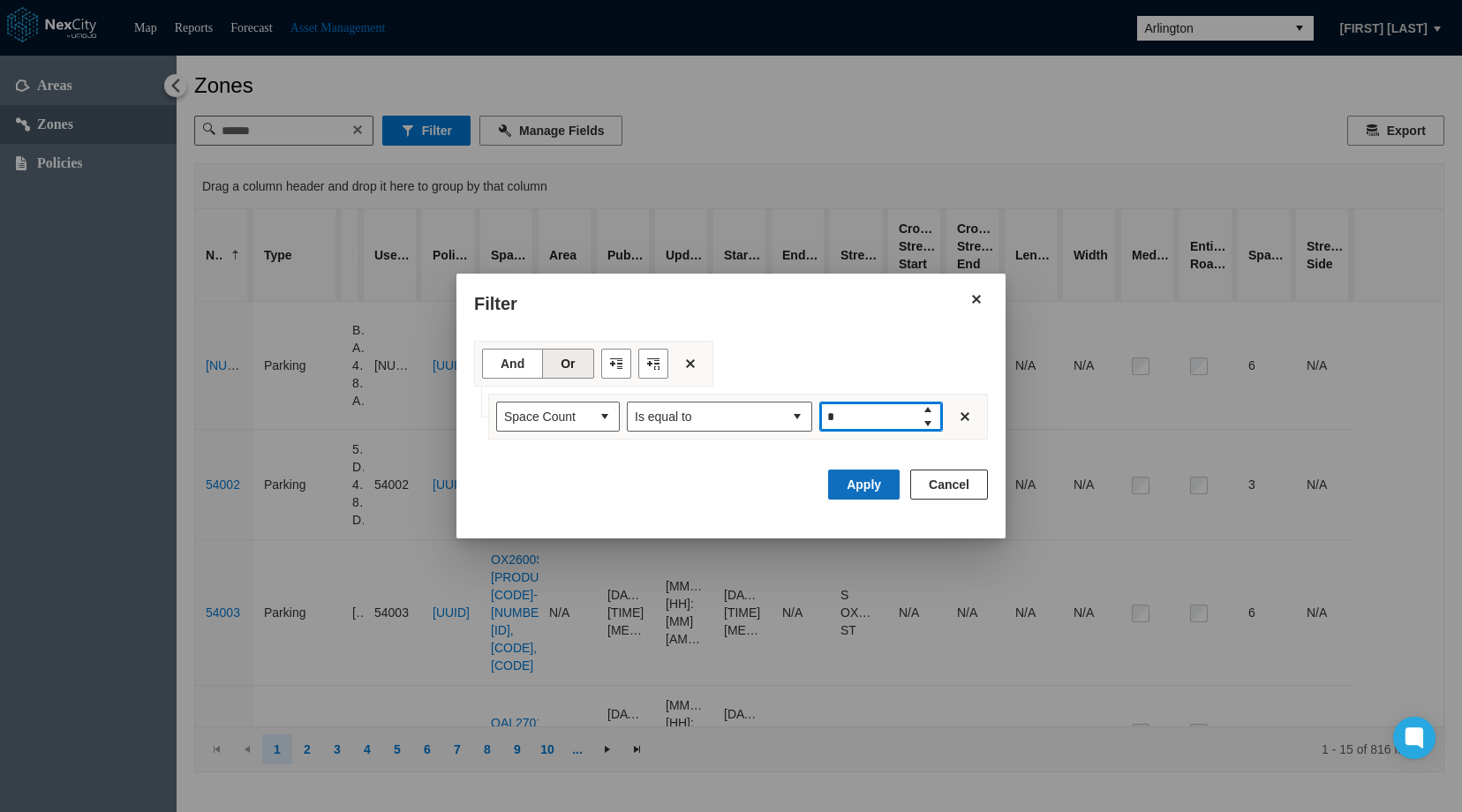 type on "*" 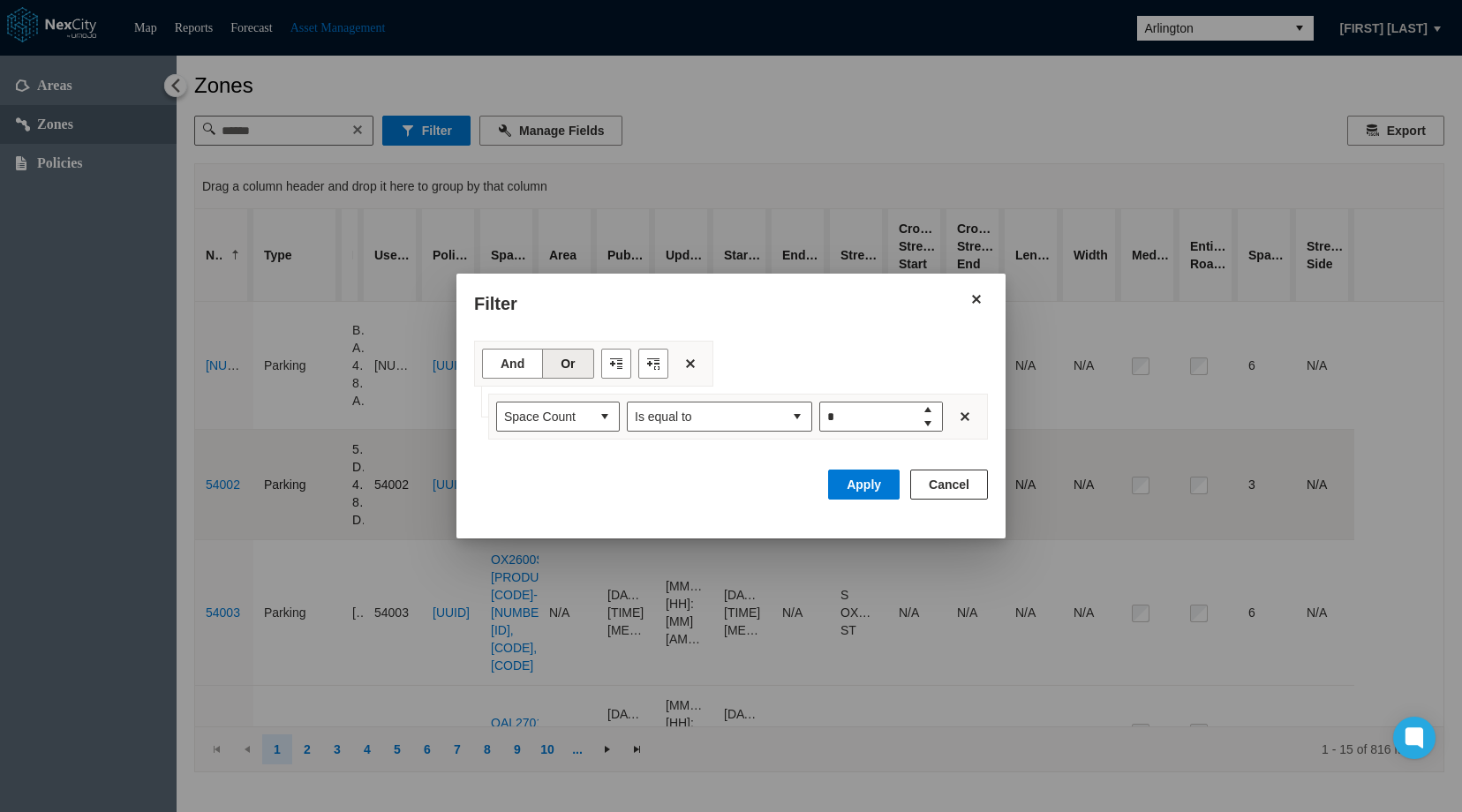 click on "Apply" at bounding box center (863, 485) 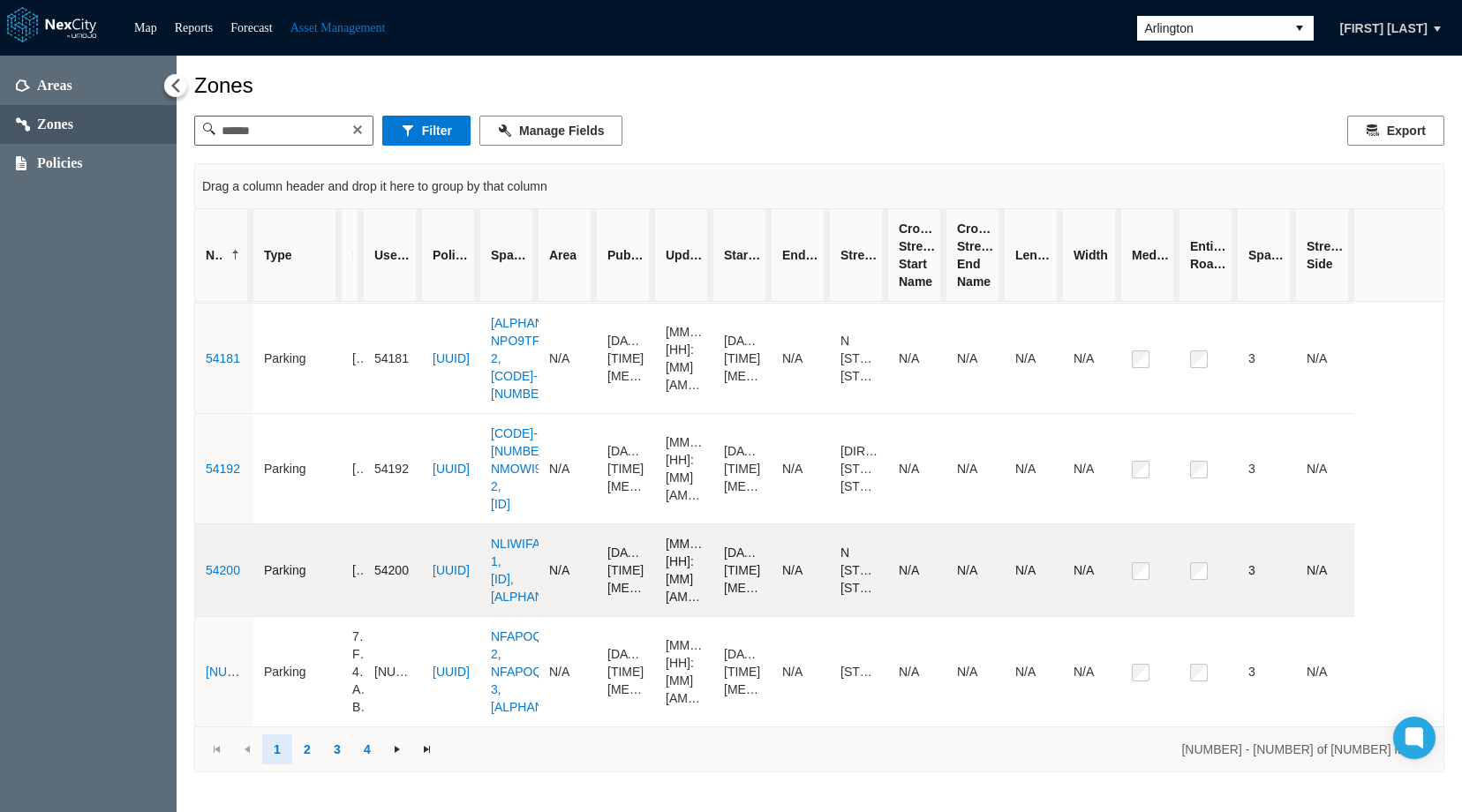scroll, scrollTop: 1459, scrollLeft: 0, axis: vertical 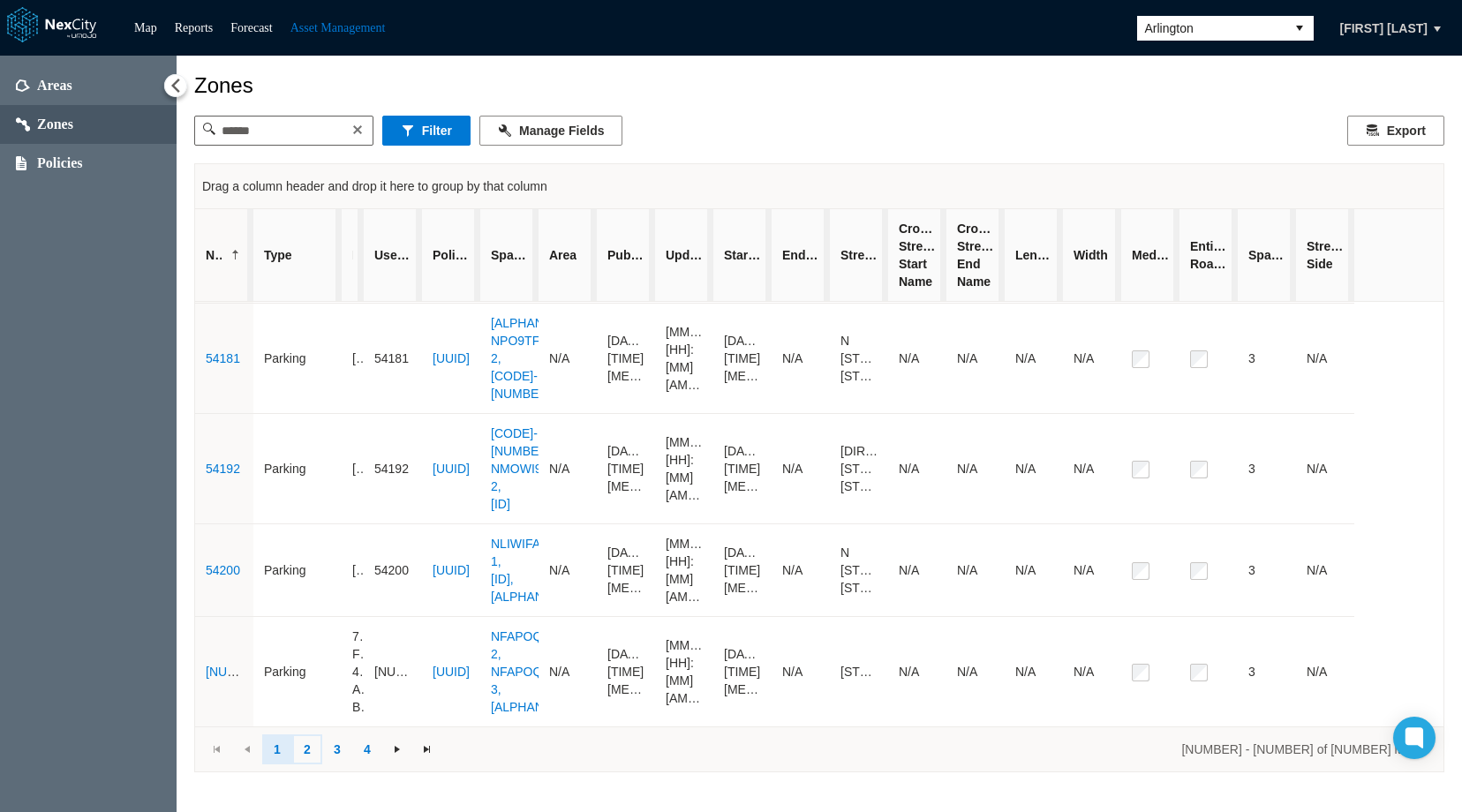 click on "2" at bounding box center (307, 749) 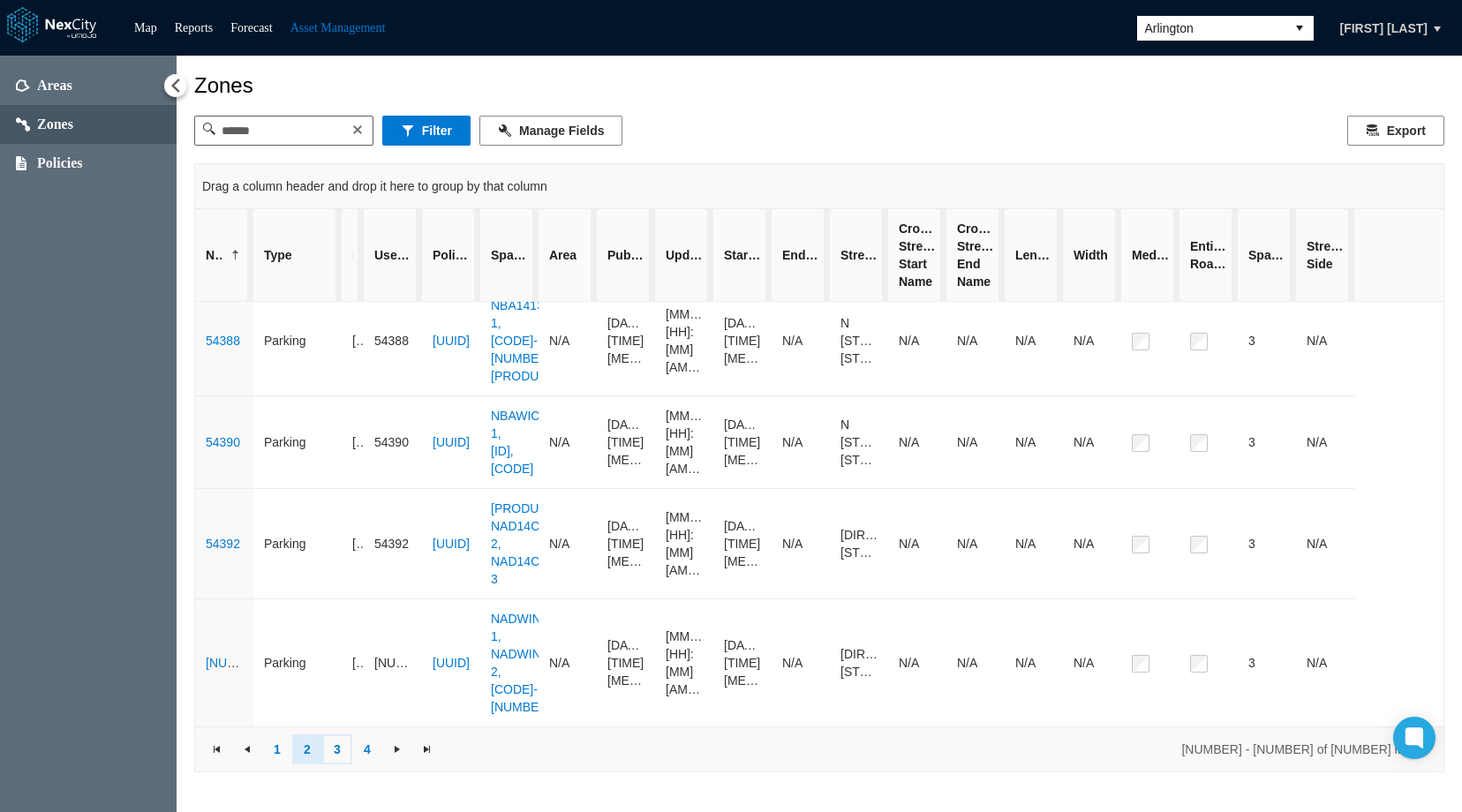 click on "3" at bounding box center [337, 749] 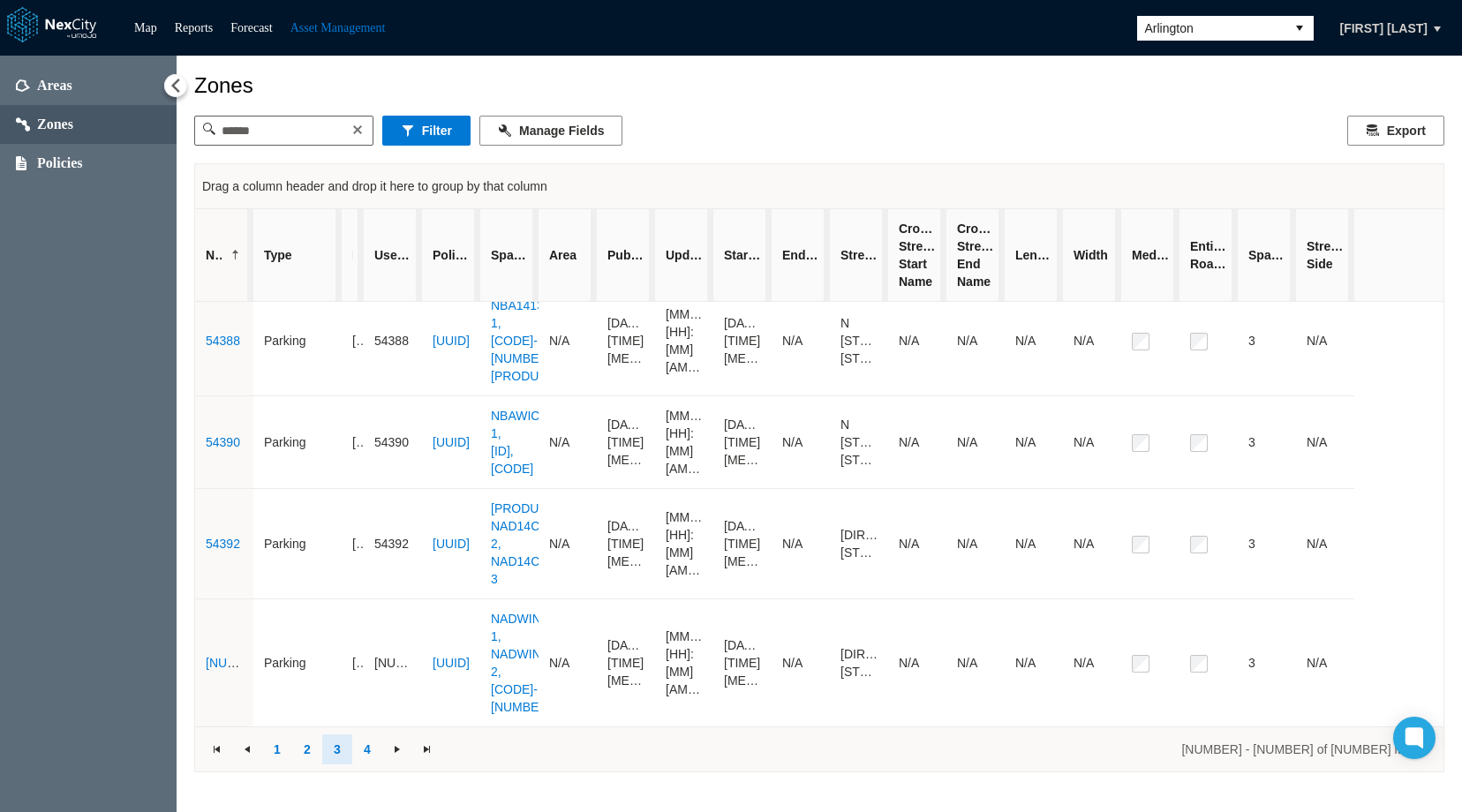 scroll, scrollTop: 1406, scrollLeft: 0, axis: vertical 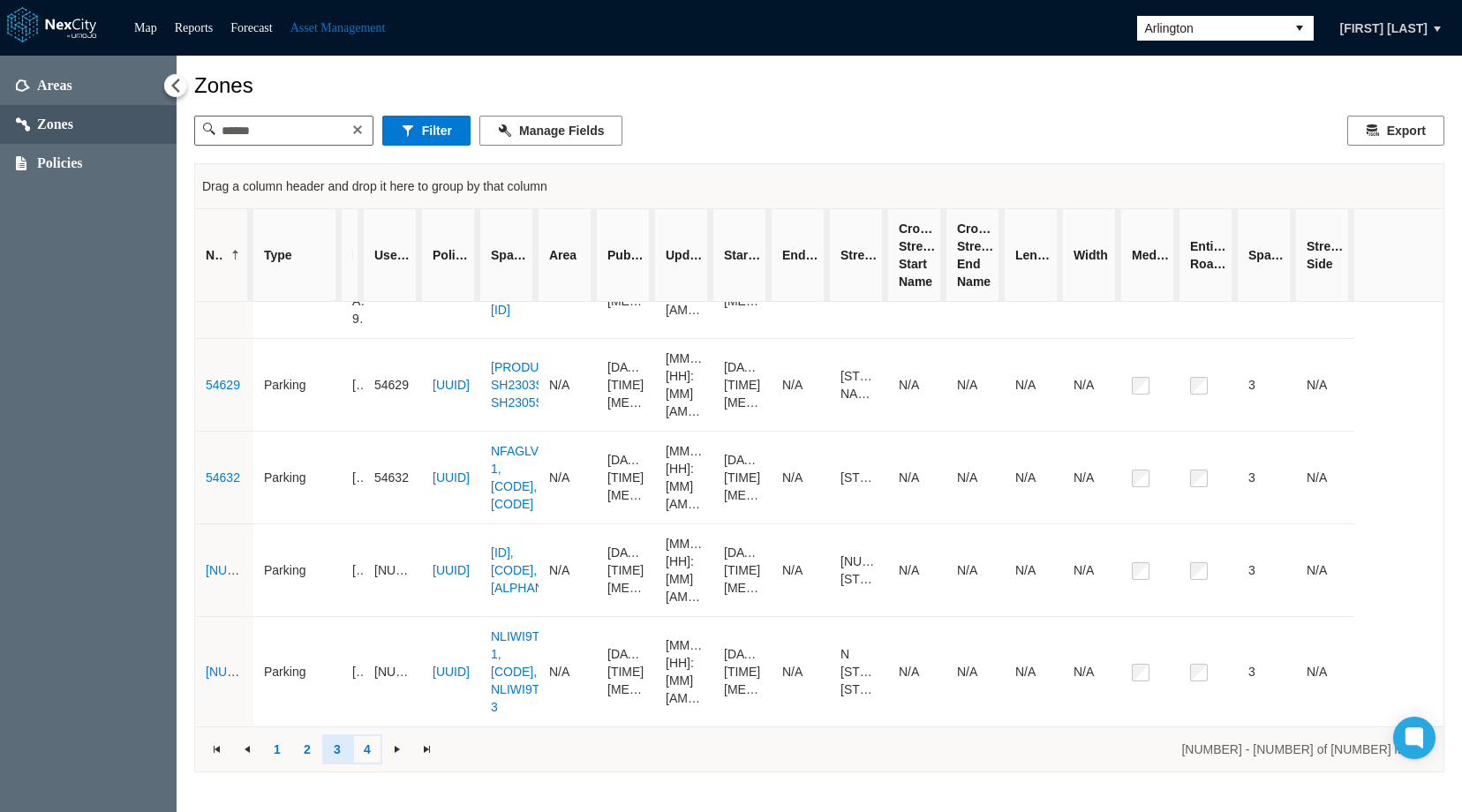 click on "4" at bounding box center (367, 749) 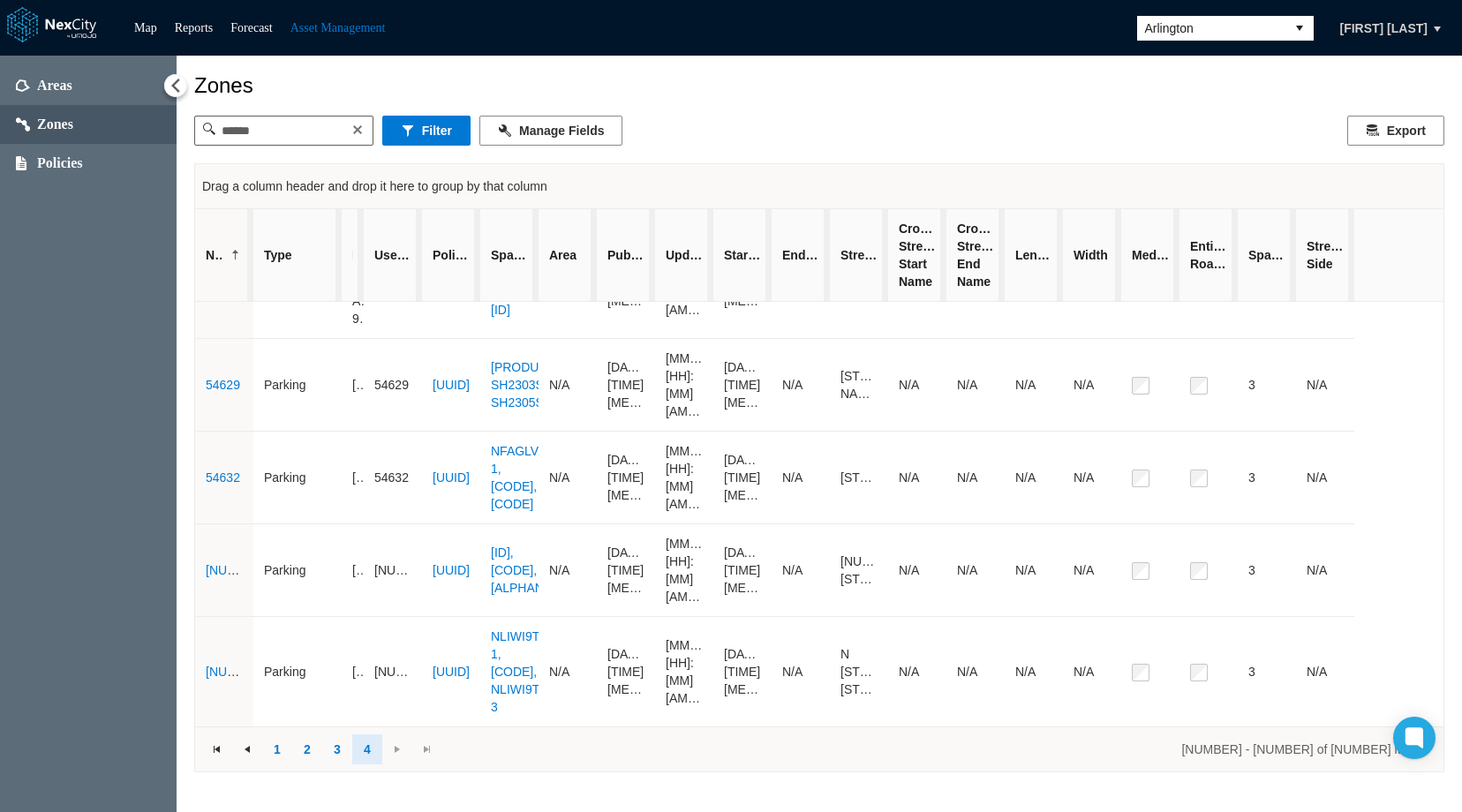scroll, scrollTop: 453, scrollLeft: 0, axis: vertical 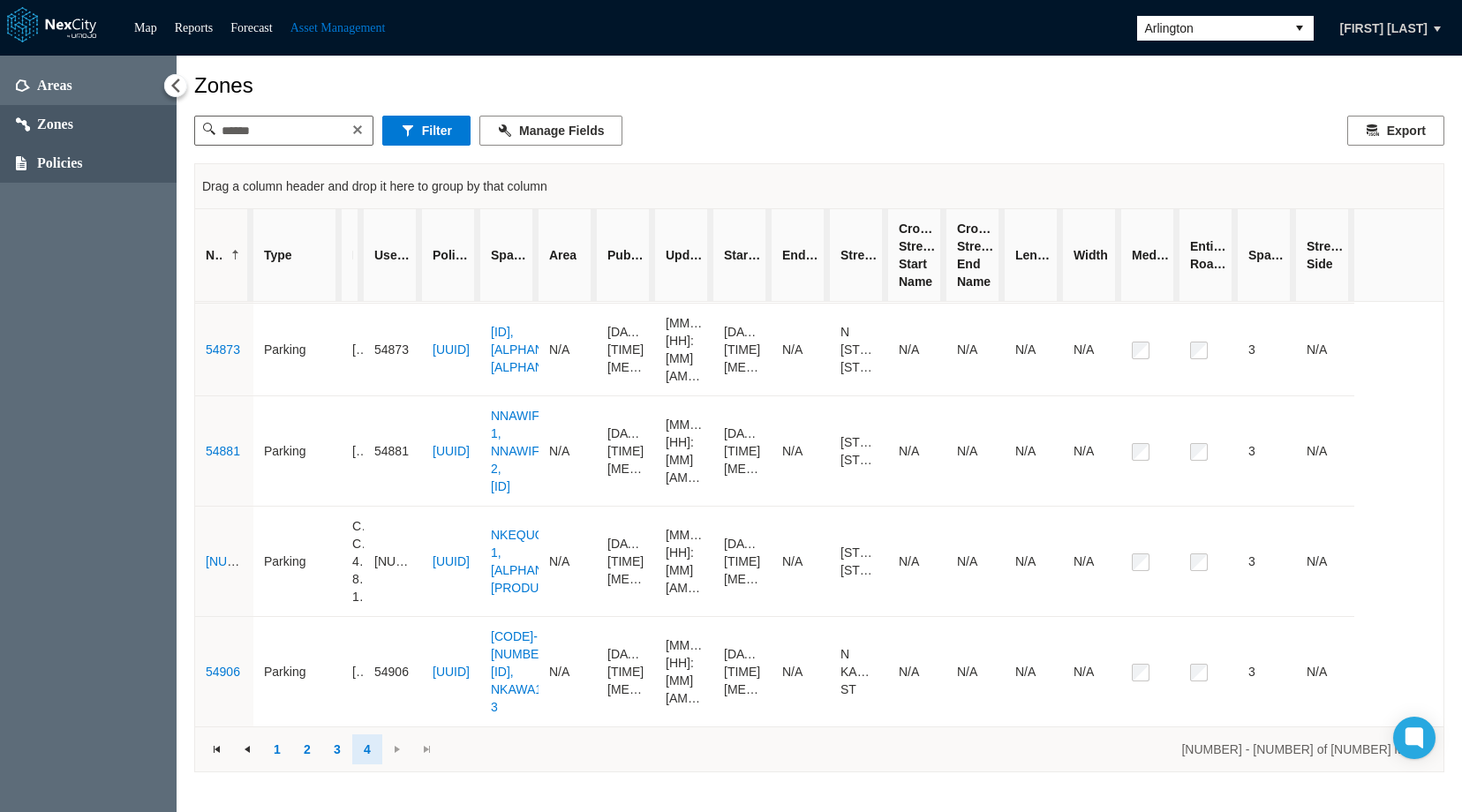 click on "Policies" at bounding box center [60, 163] 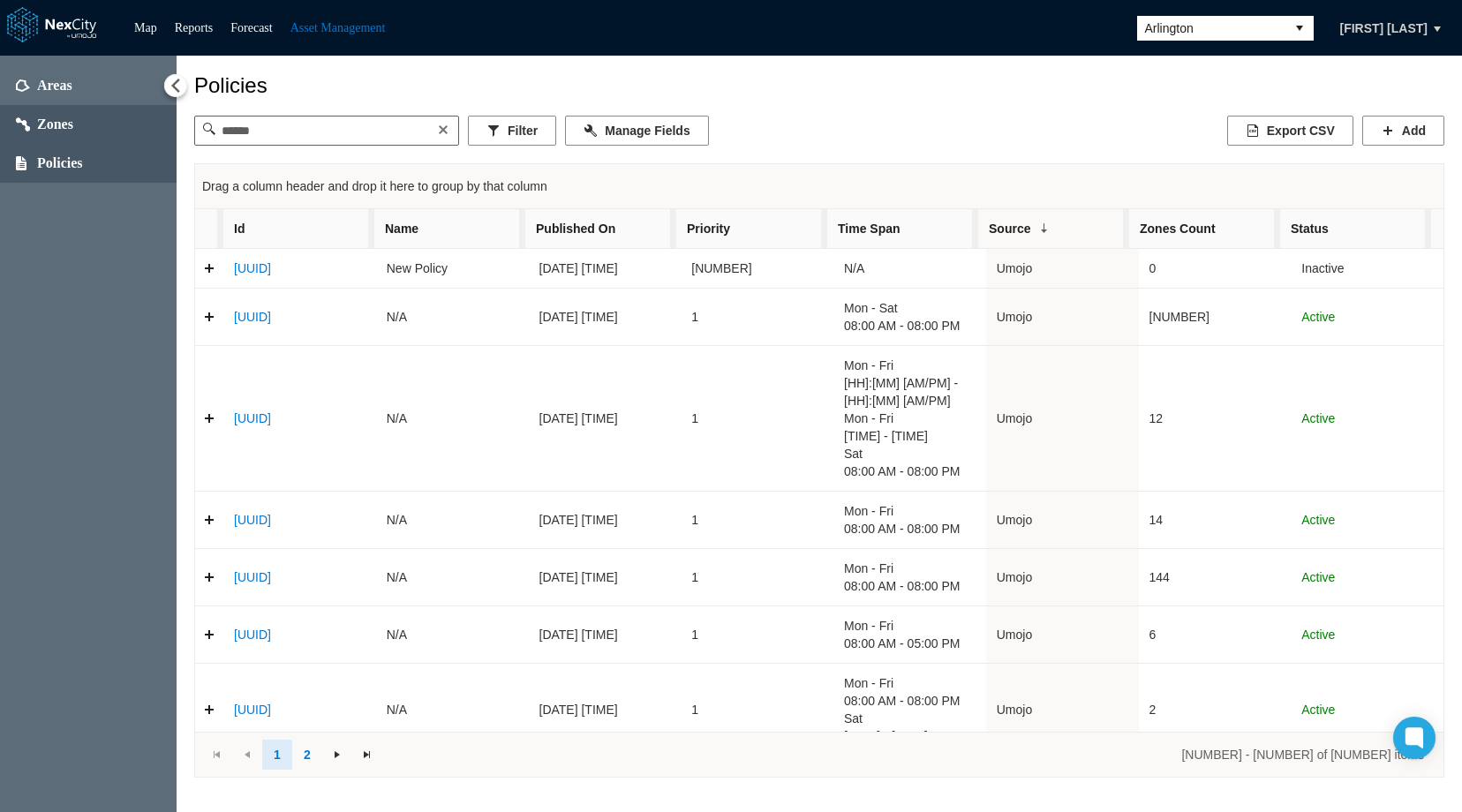 click on "Zones" at bounding box center (55, 124) 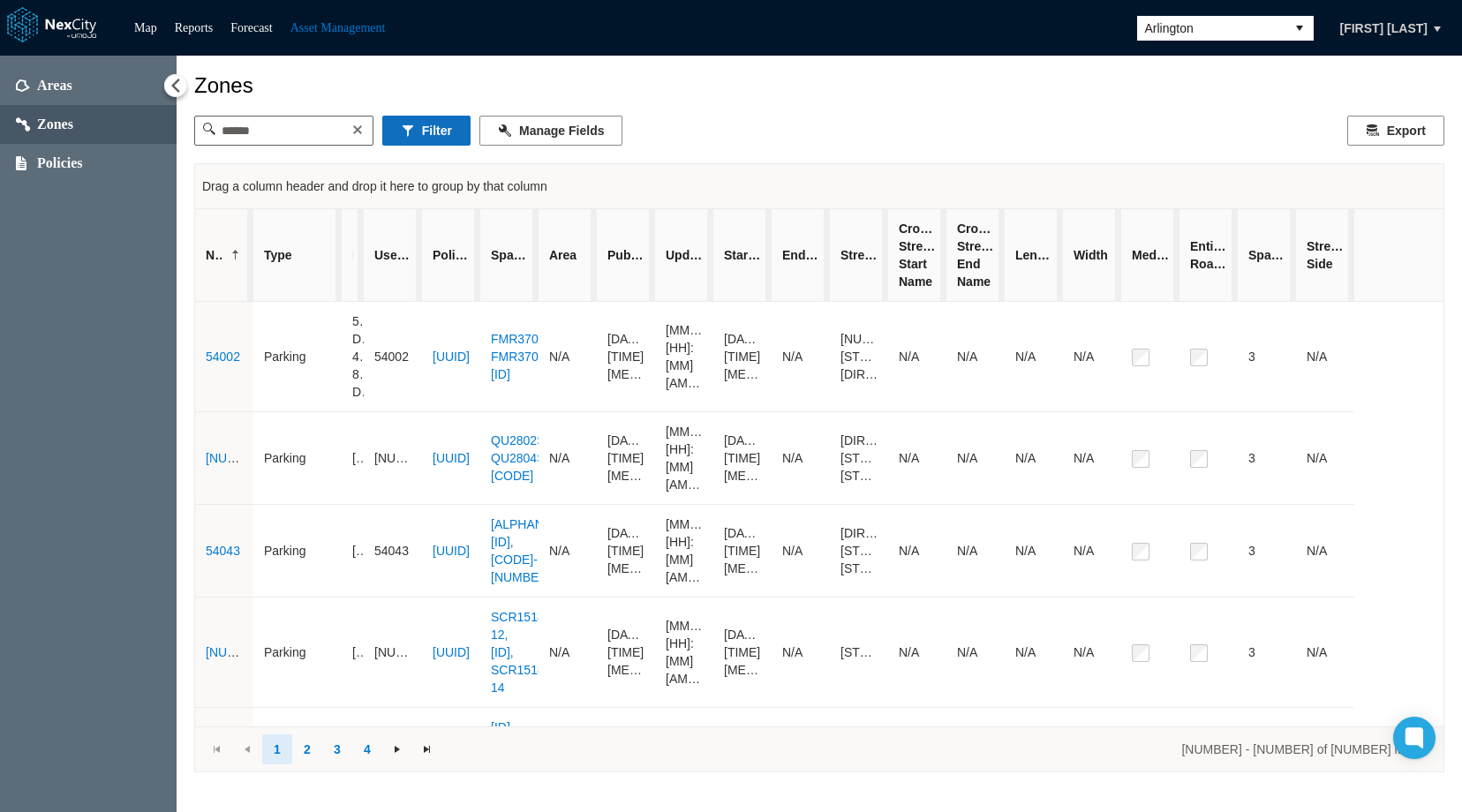click on "Filter" at bounding box center [426, 131] 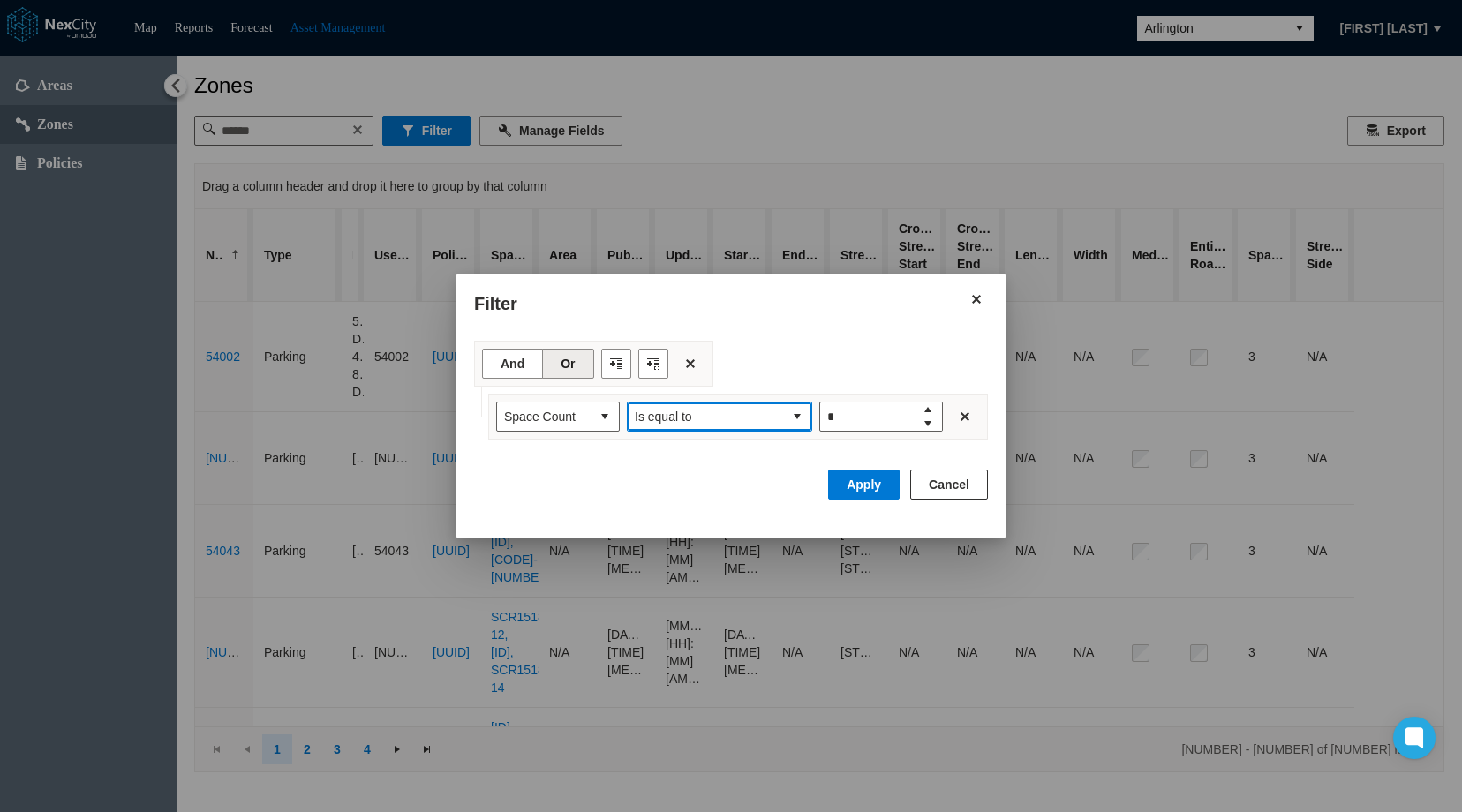 click on "Is equal to" at bounding box center [705, 417] 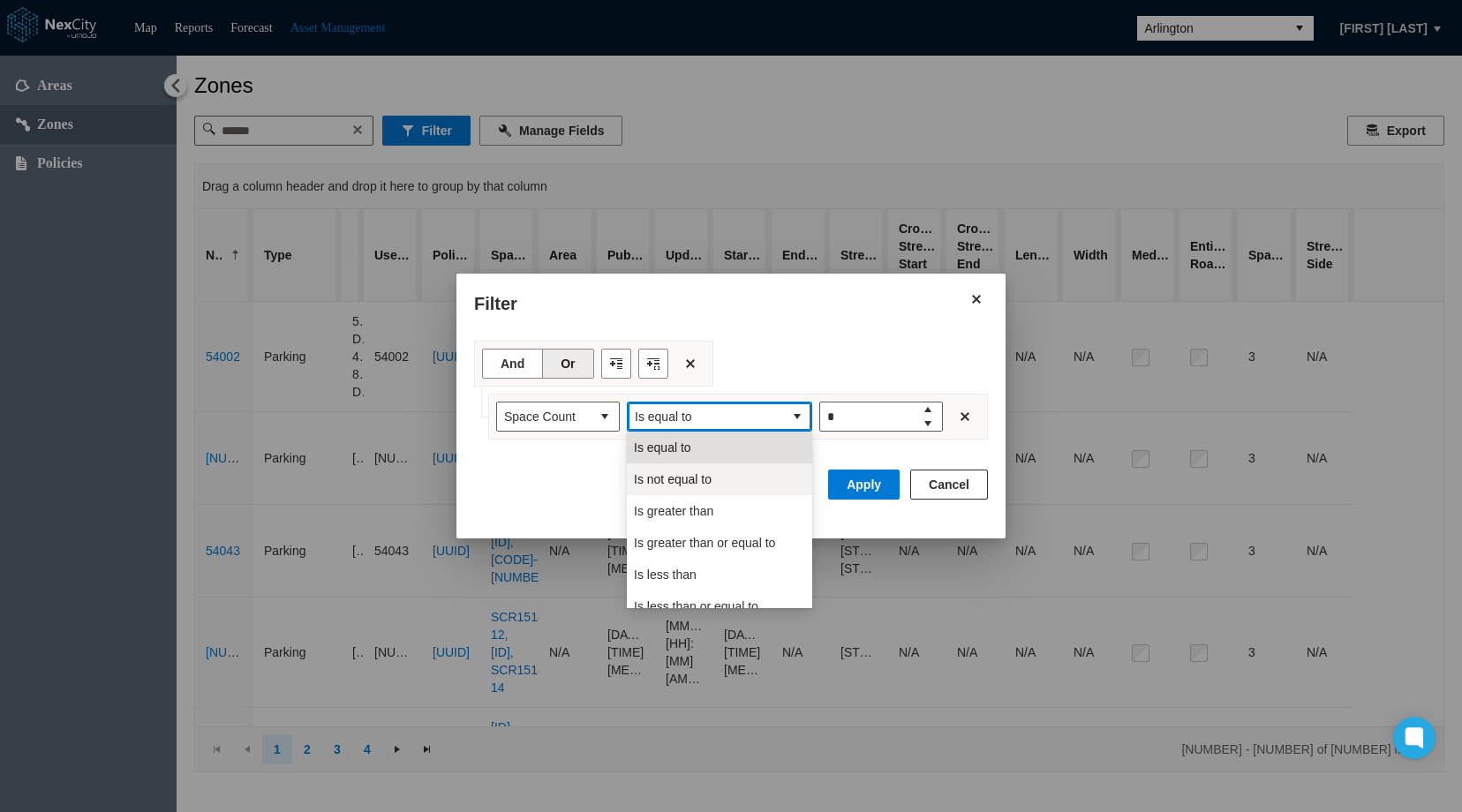 click on "Is not equal to" at bounding box center (673, 479) 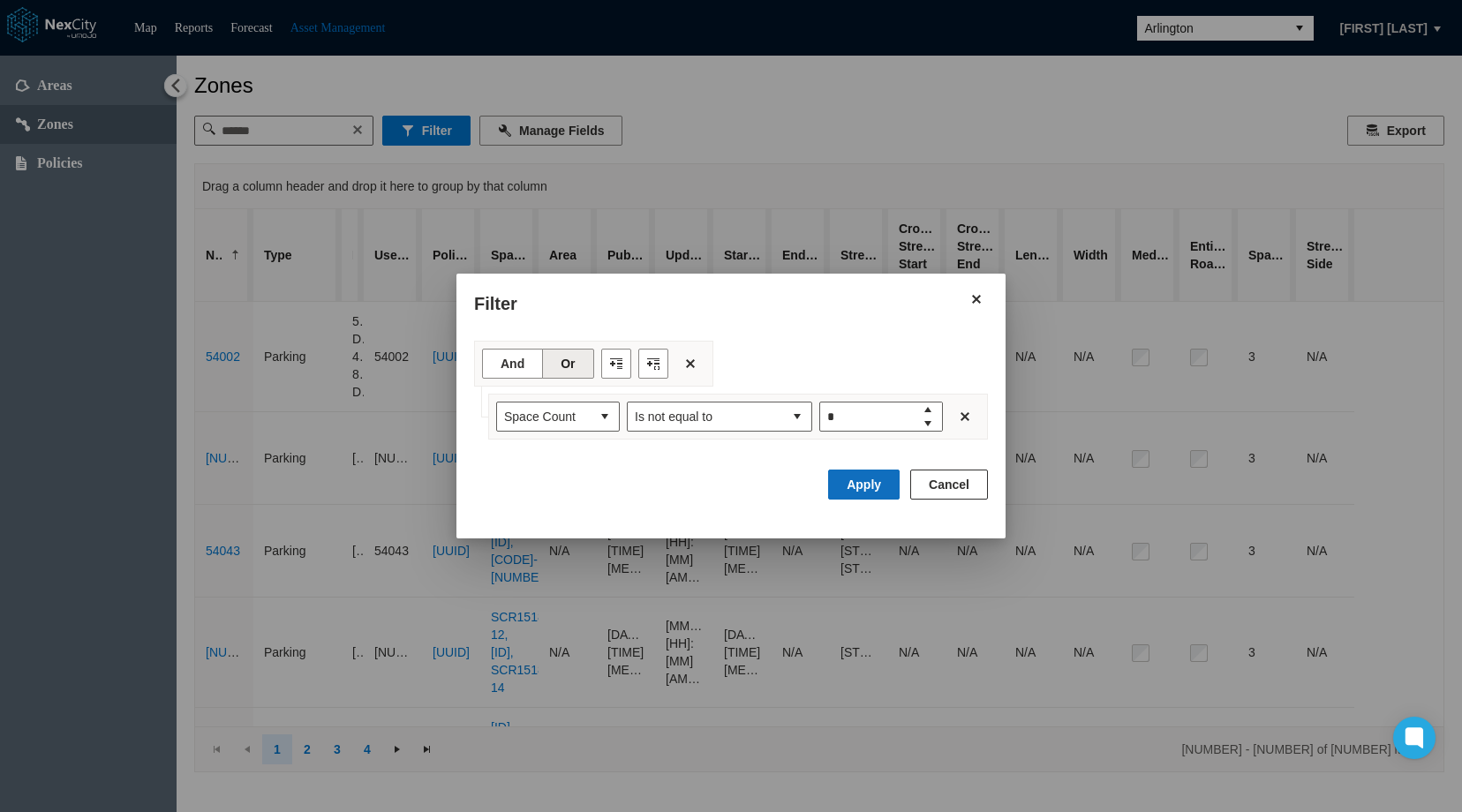 click on "Apply" at bounding box center (863, 485) 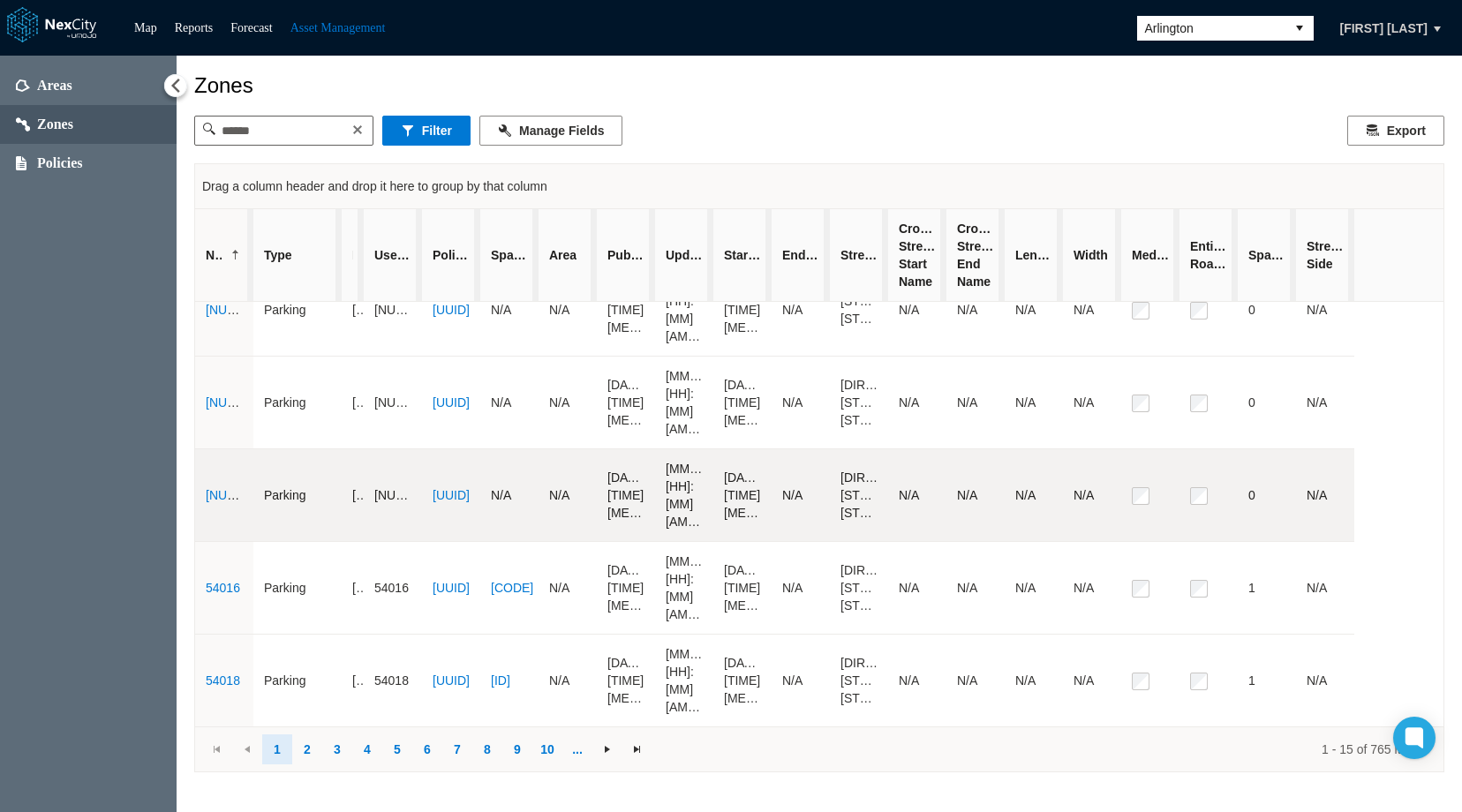 scroll, scrollTop: 1265, scrollLeft: 0, axis: vertical 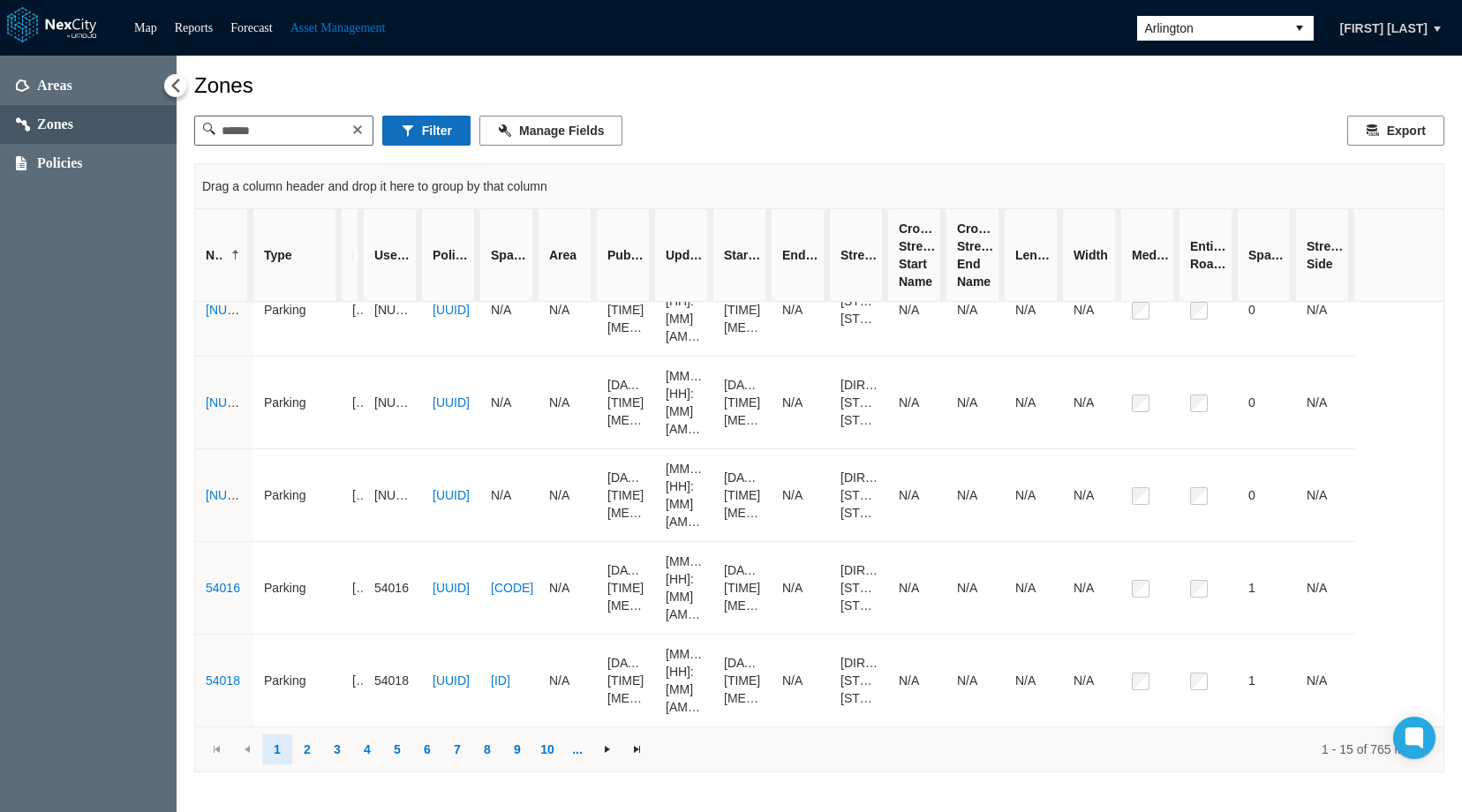 click on "Filter" at bounding box center [426, 131] 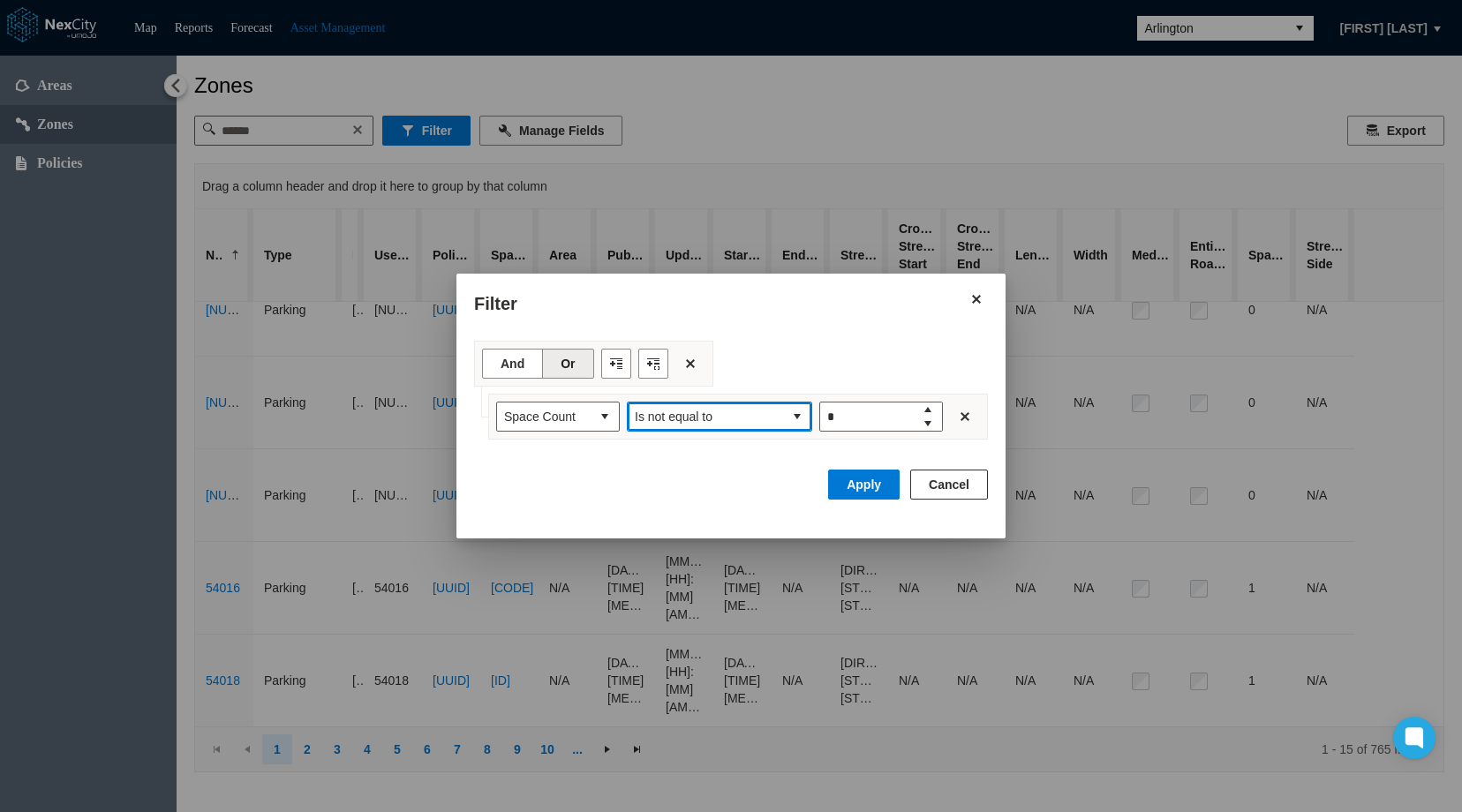 click on "Is not equal to" at bounding box center (705, 417) 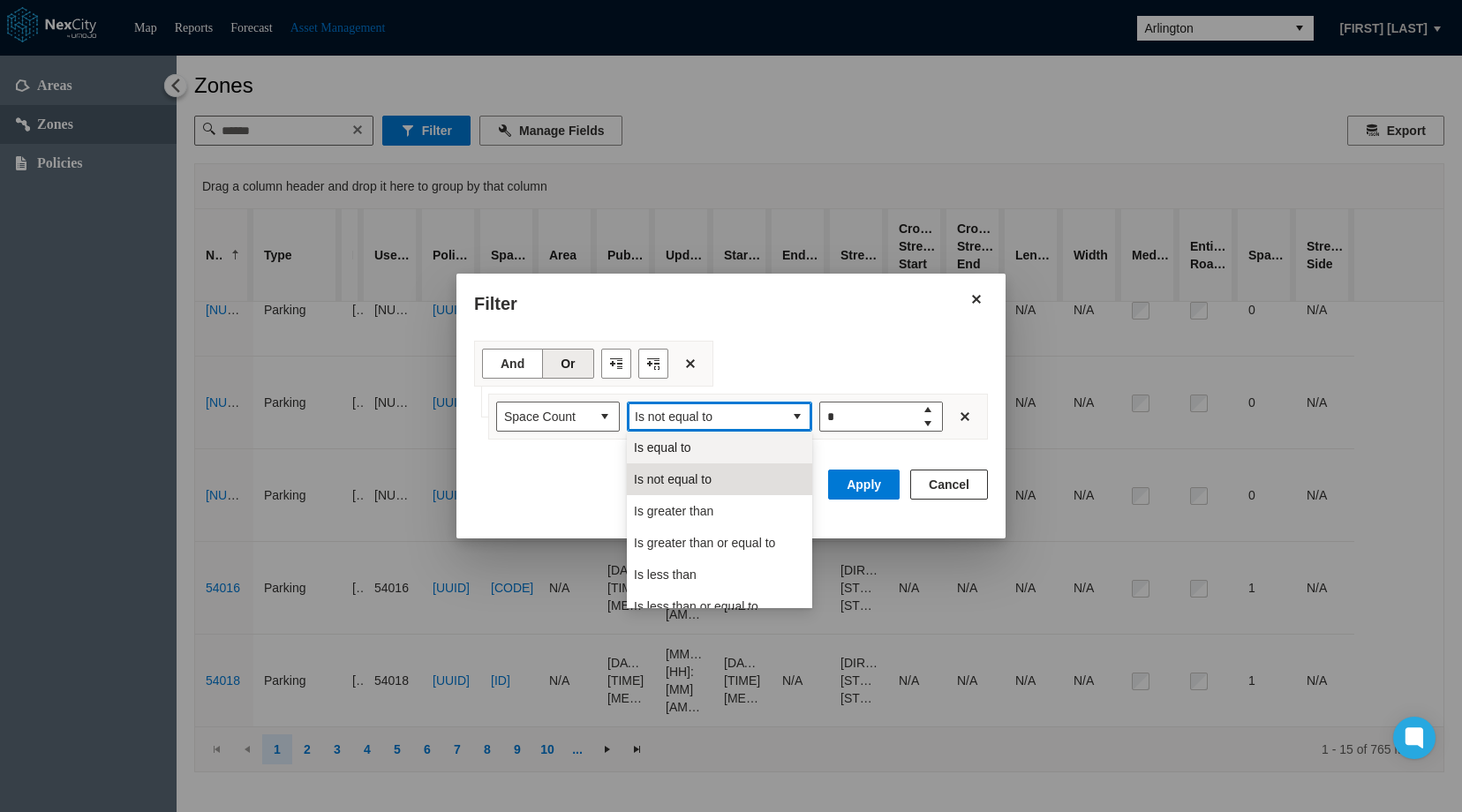 click on "Is equal to" at bounding box center (720, 447) 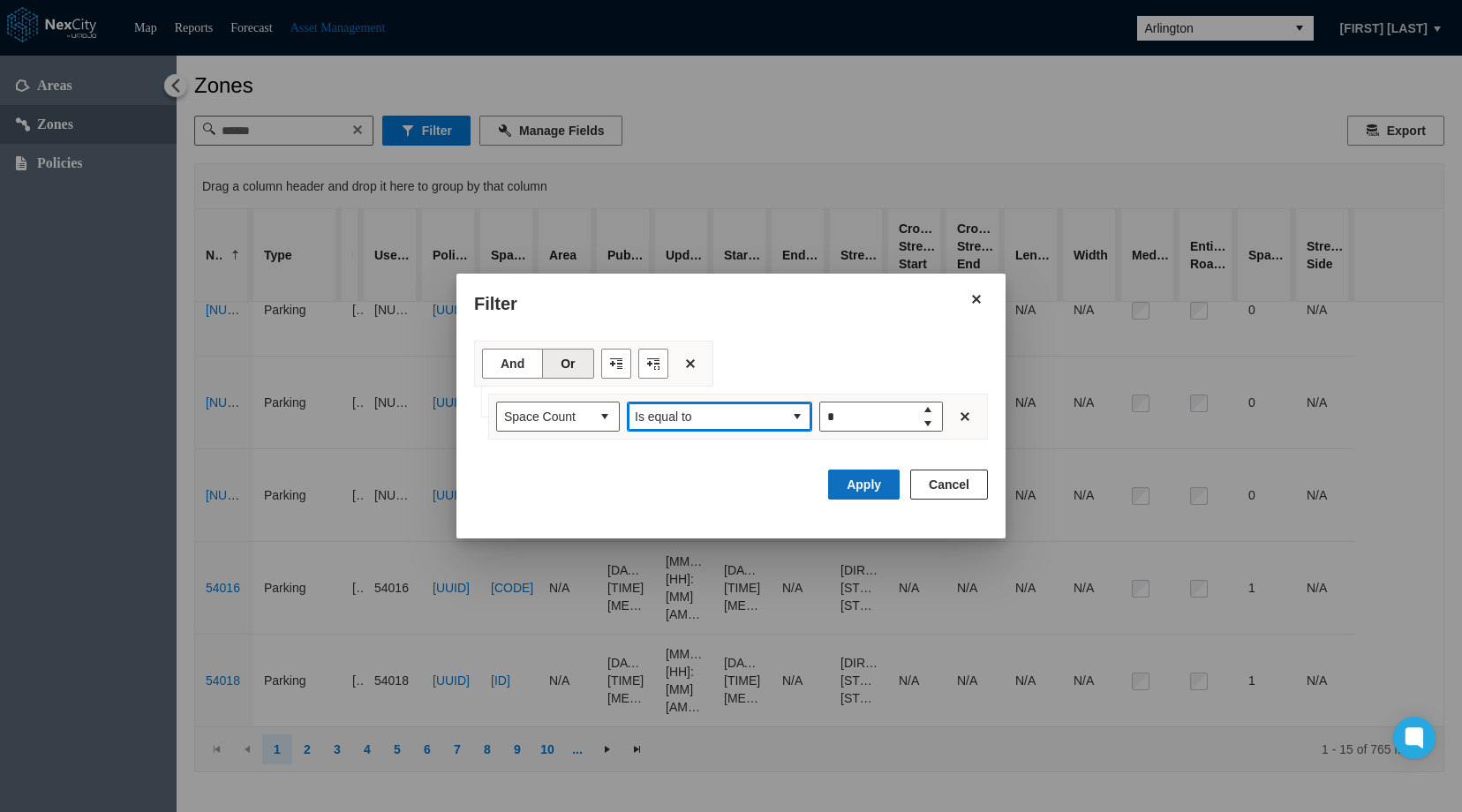 click on "Apply" at bounding box center [863, 485] 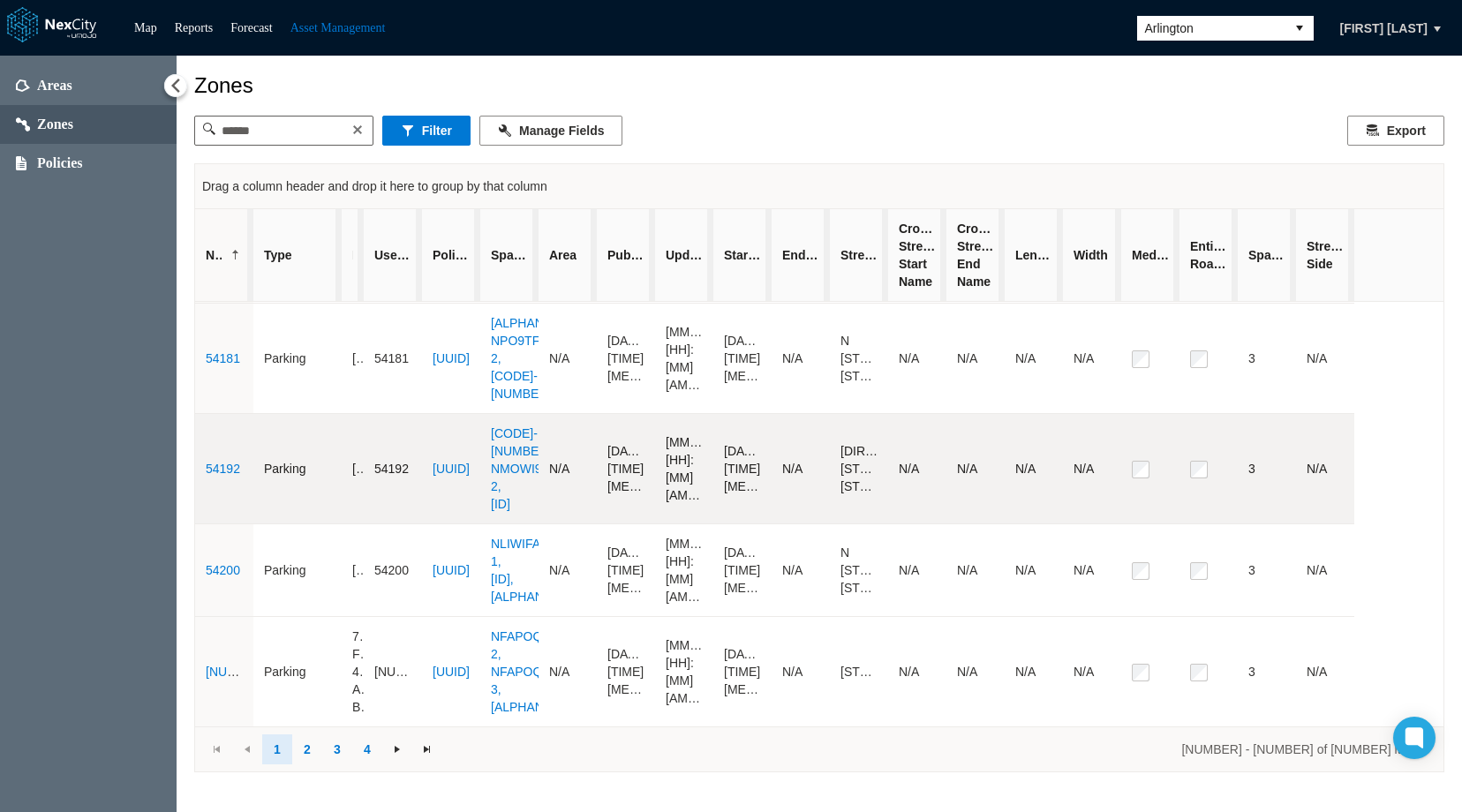 scroll, scrollTop: 0, scrollLeft: 0, axis: both 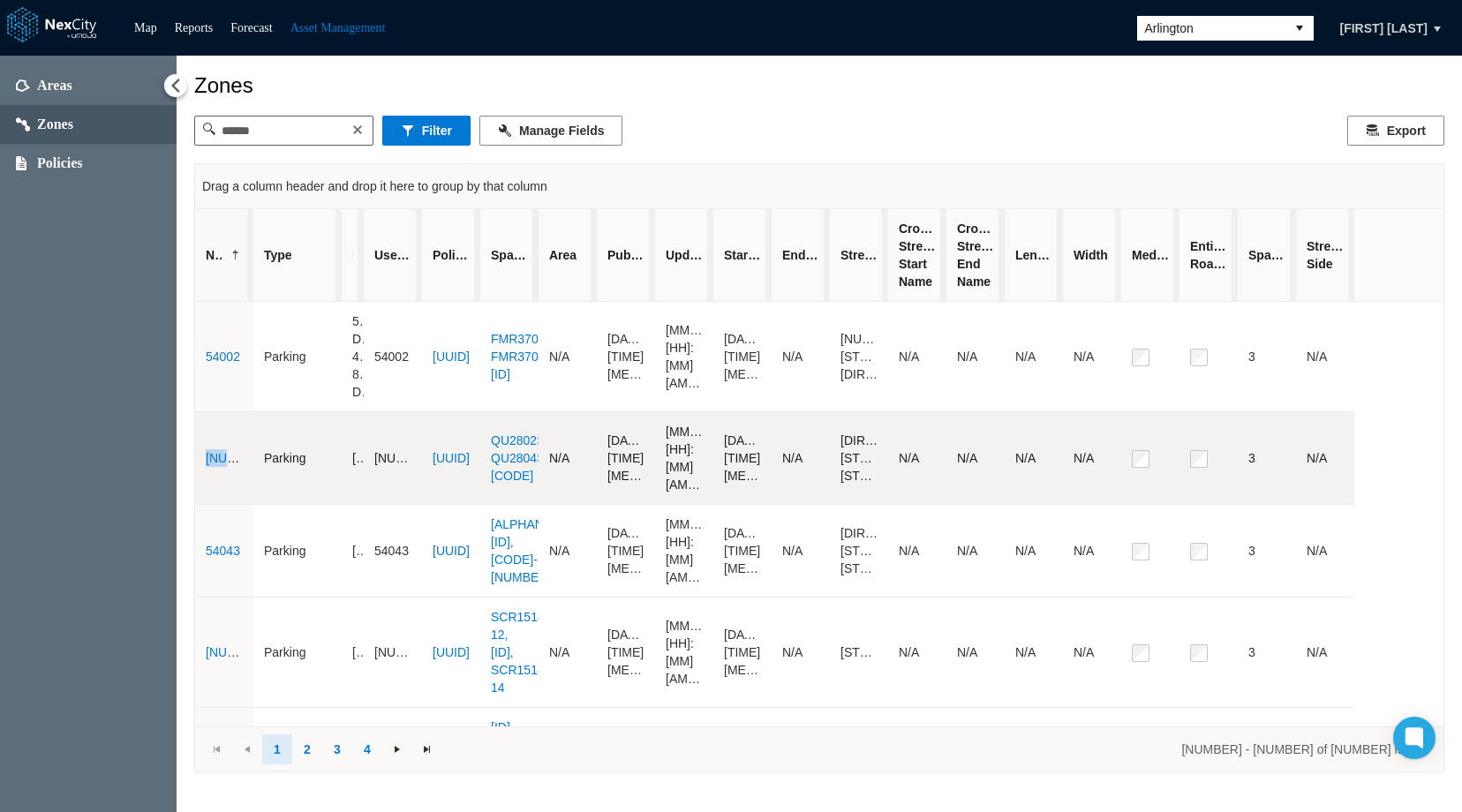 drag, startPoint x: 245, startPoint y: 471, endPoint x: 205, endPoint y: 470, distance: 40.012498 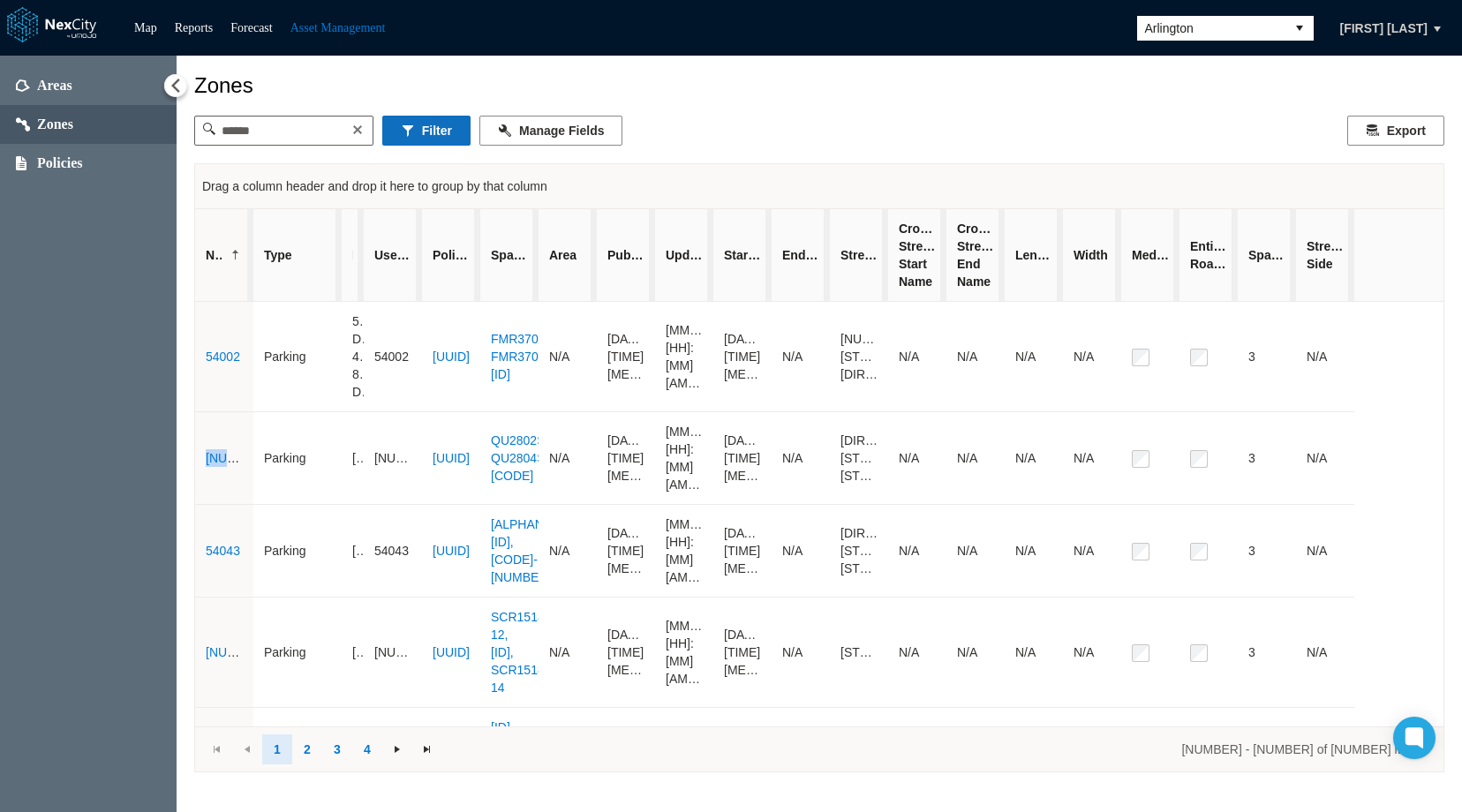 click on "Filter" at bounding box center (426, 131) 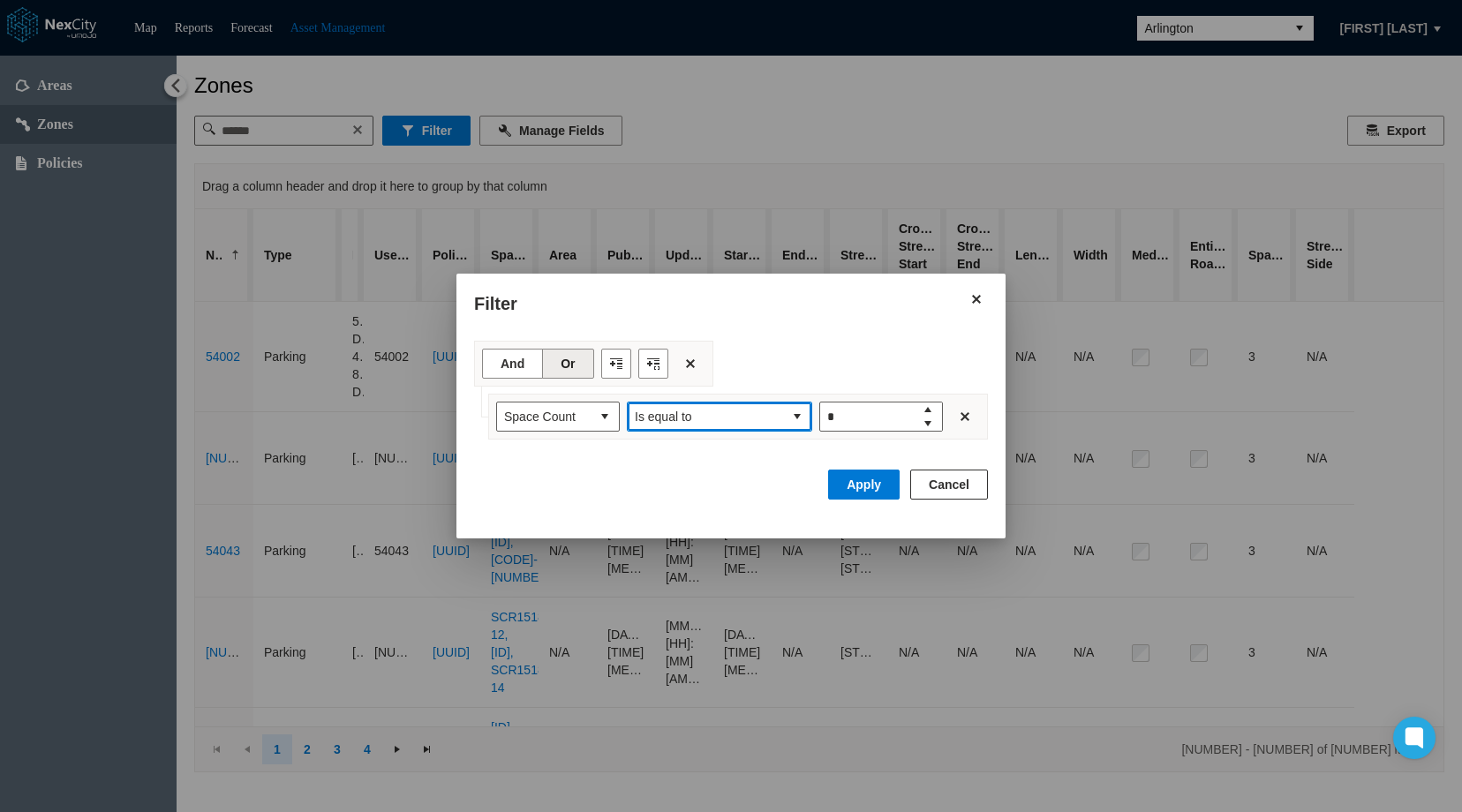 click on "Is equal to" at bounding box center [705, 417] 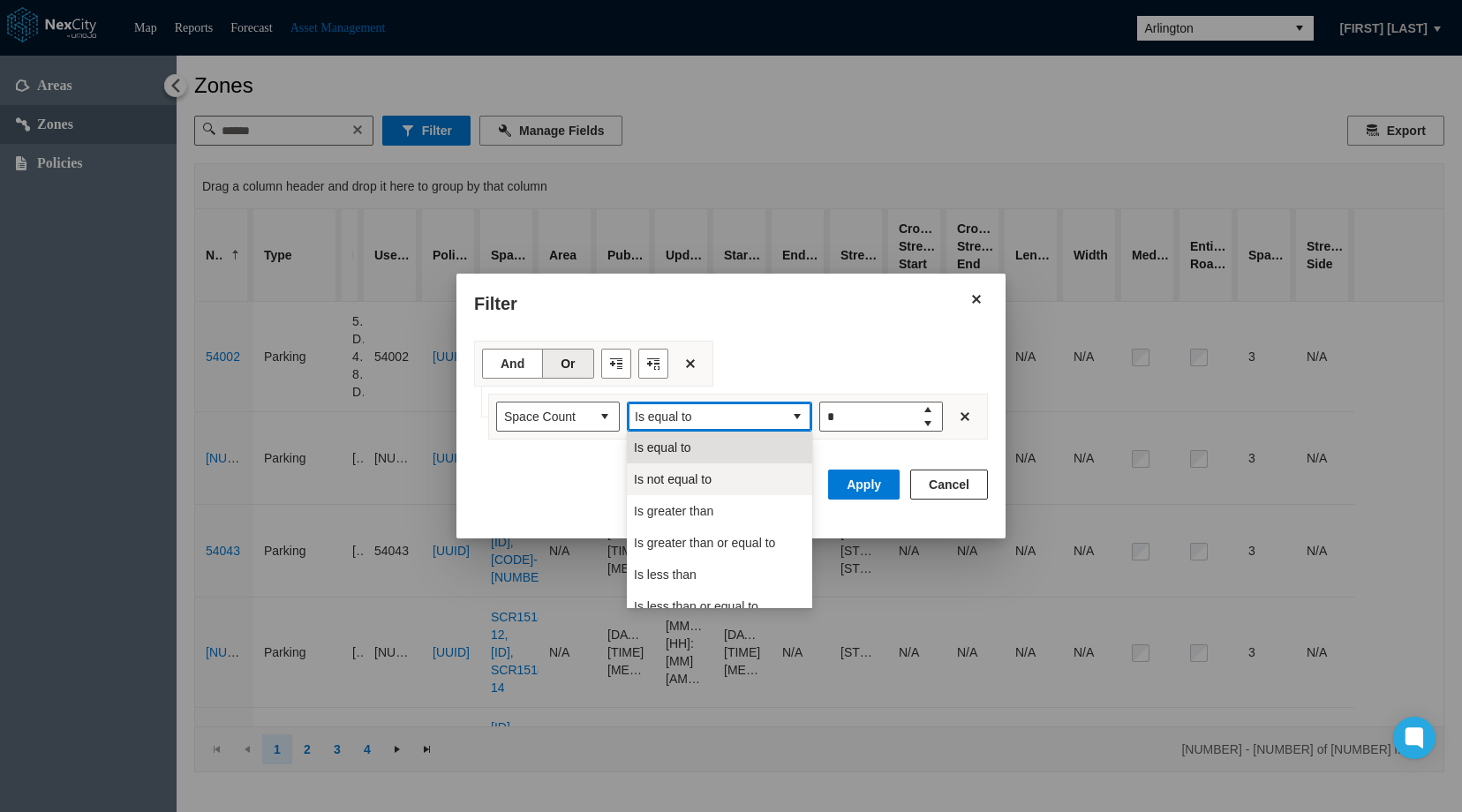 click on "Is not equal to" at bounding box center [673, 479] 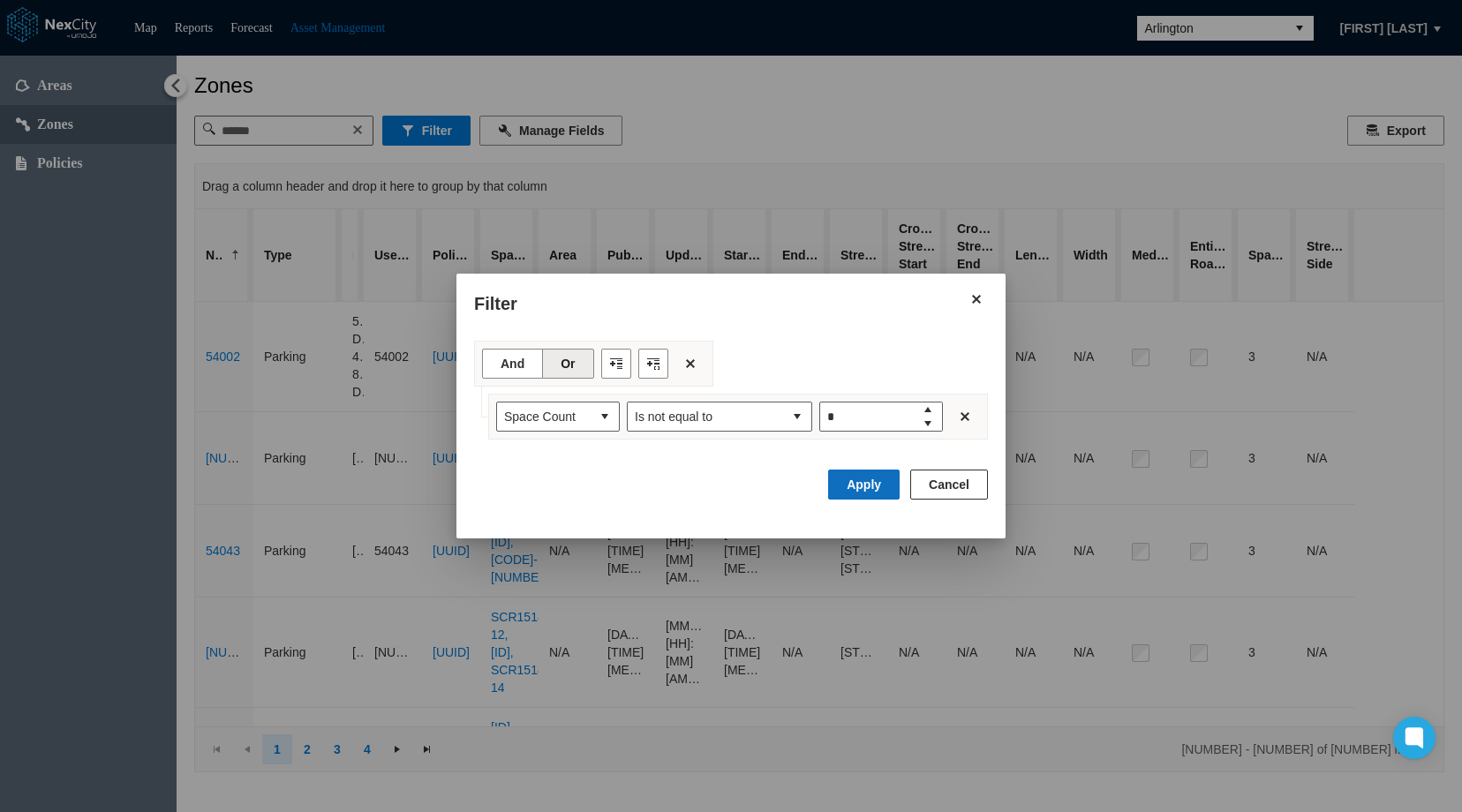 click on "Apply" at bounding box center [863, 485] 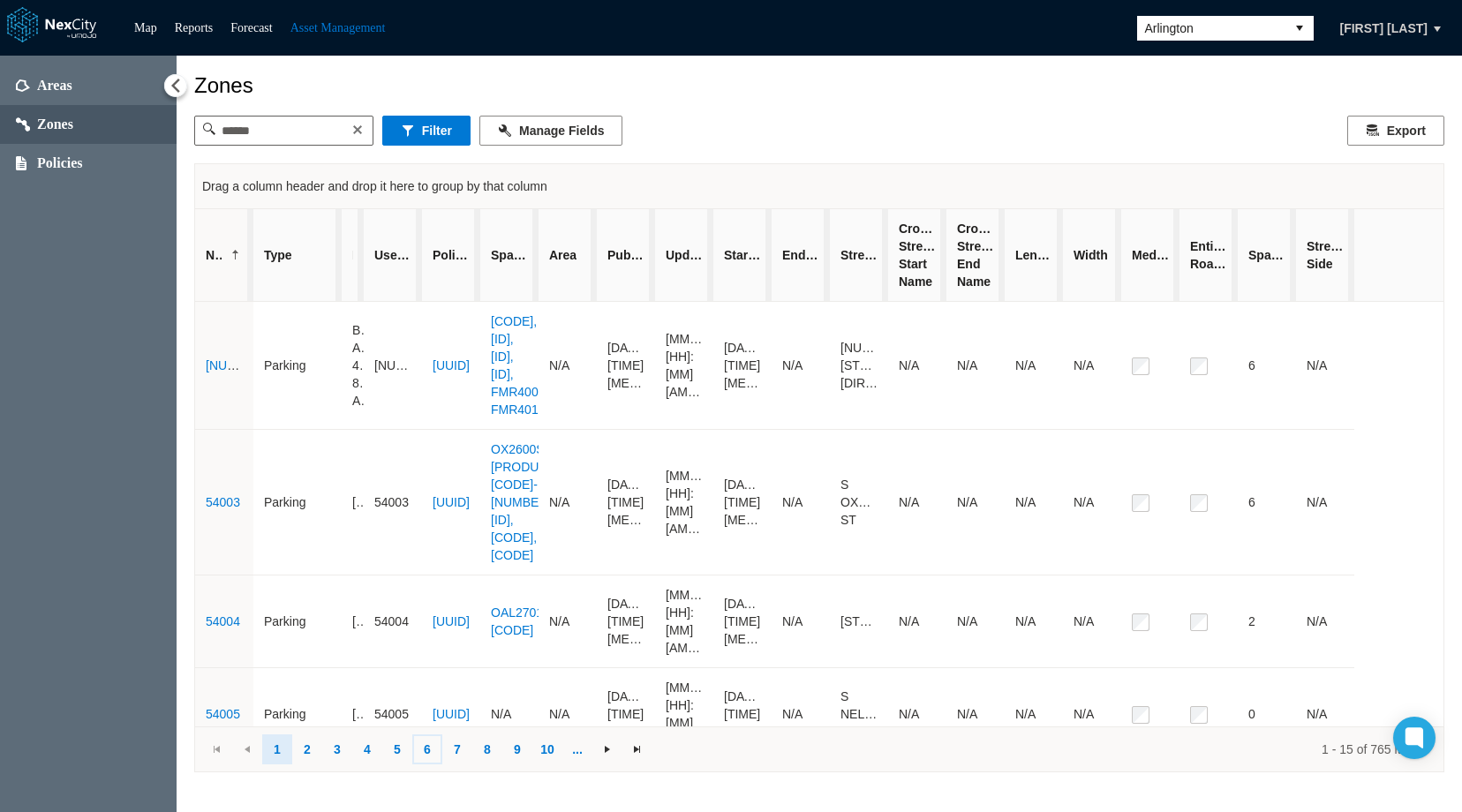 click on "6" at bounding box center (427, 749) 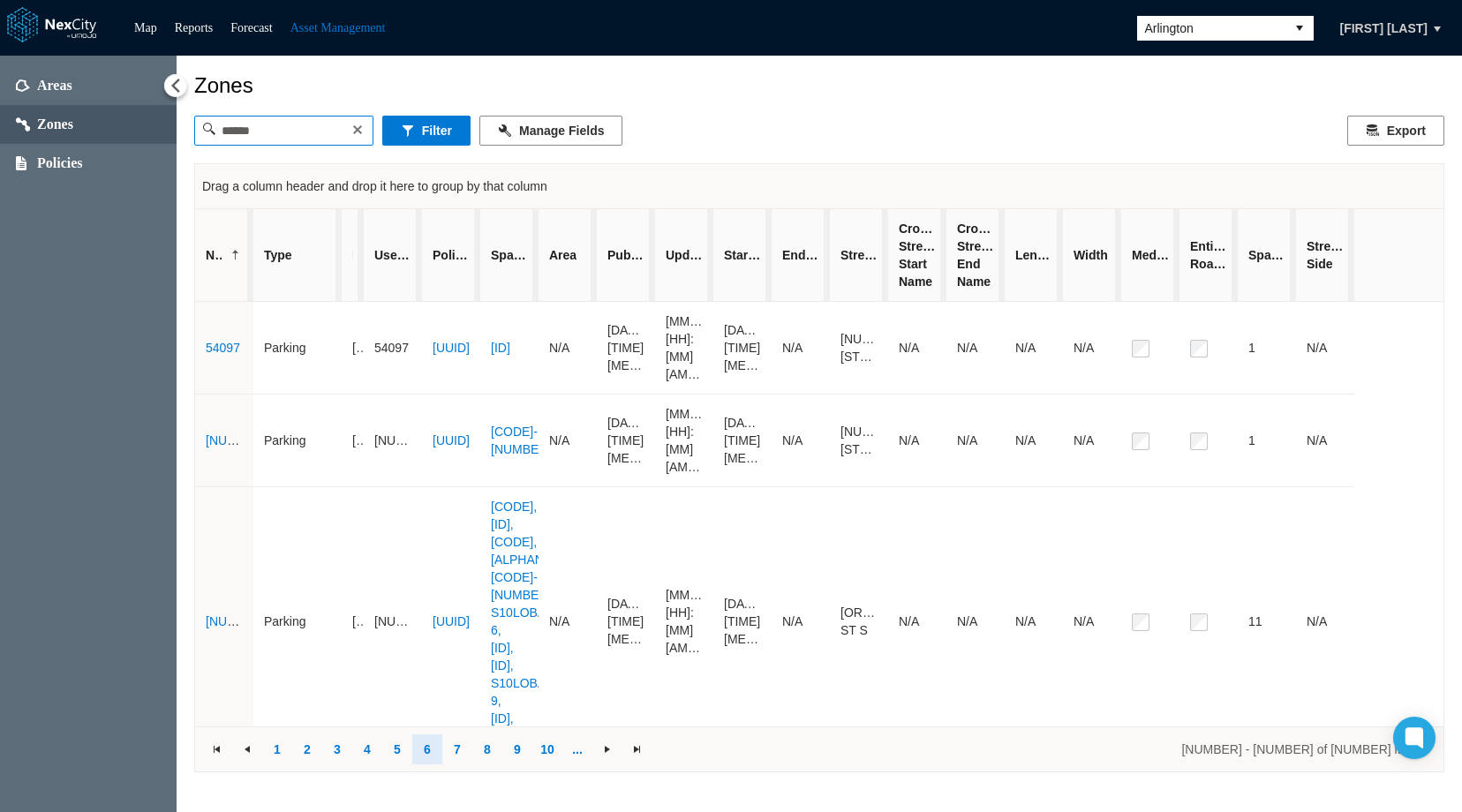 click at bounding box center [283, 131] 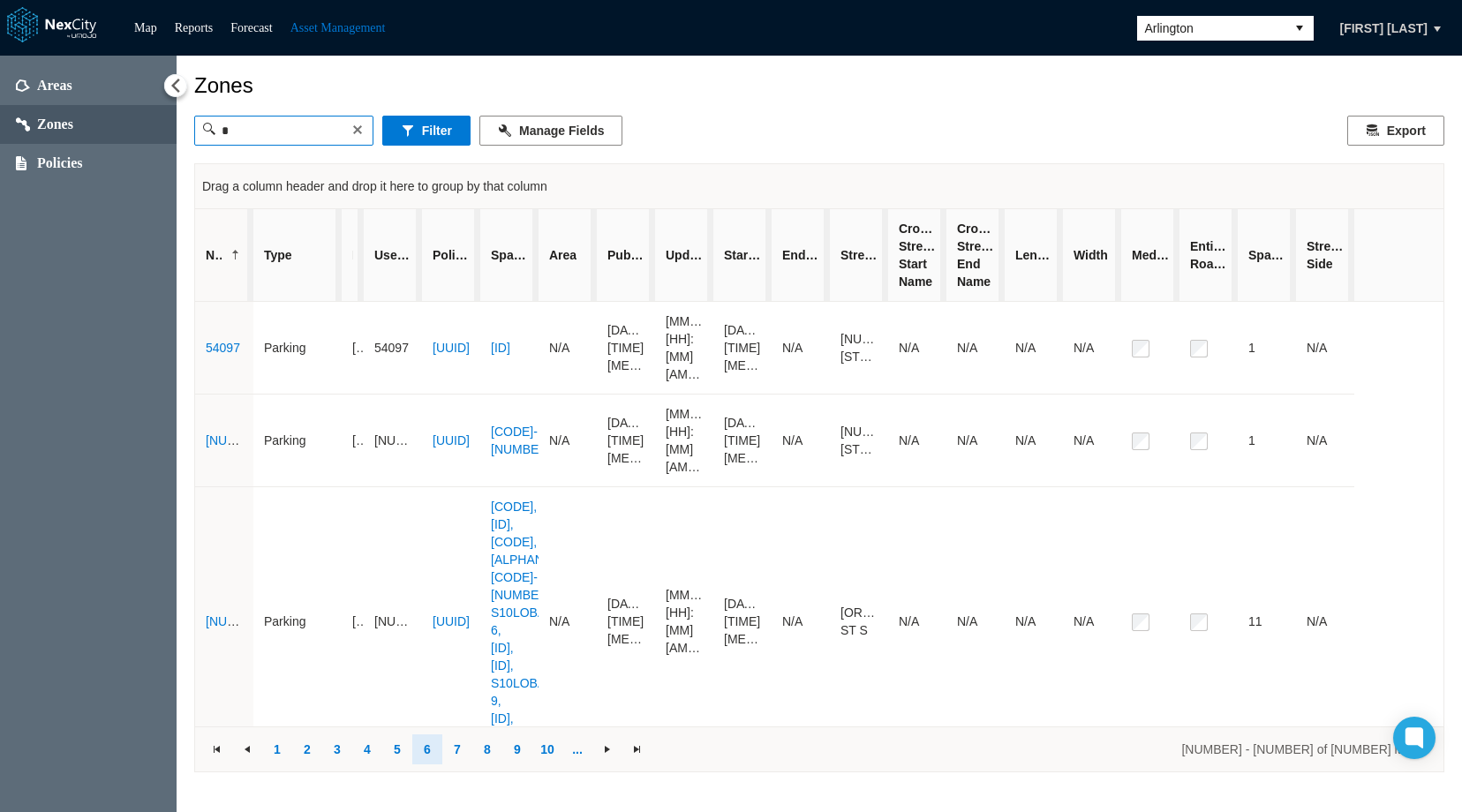 paste on "*****" 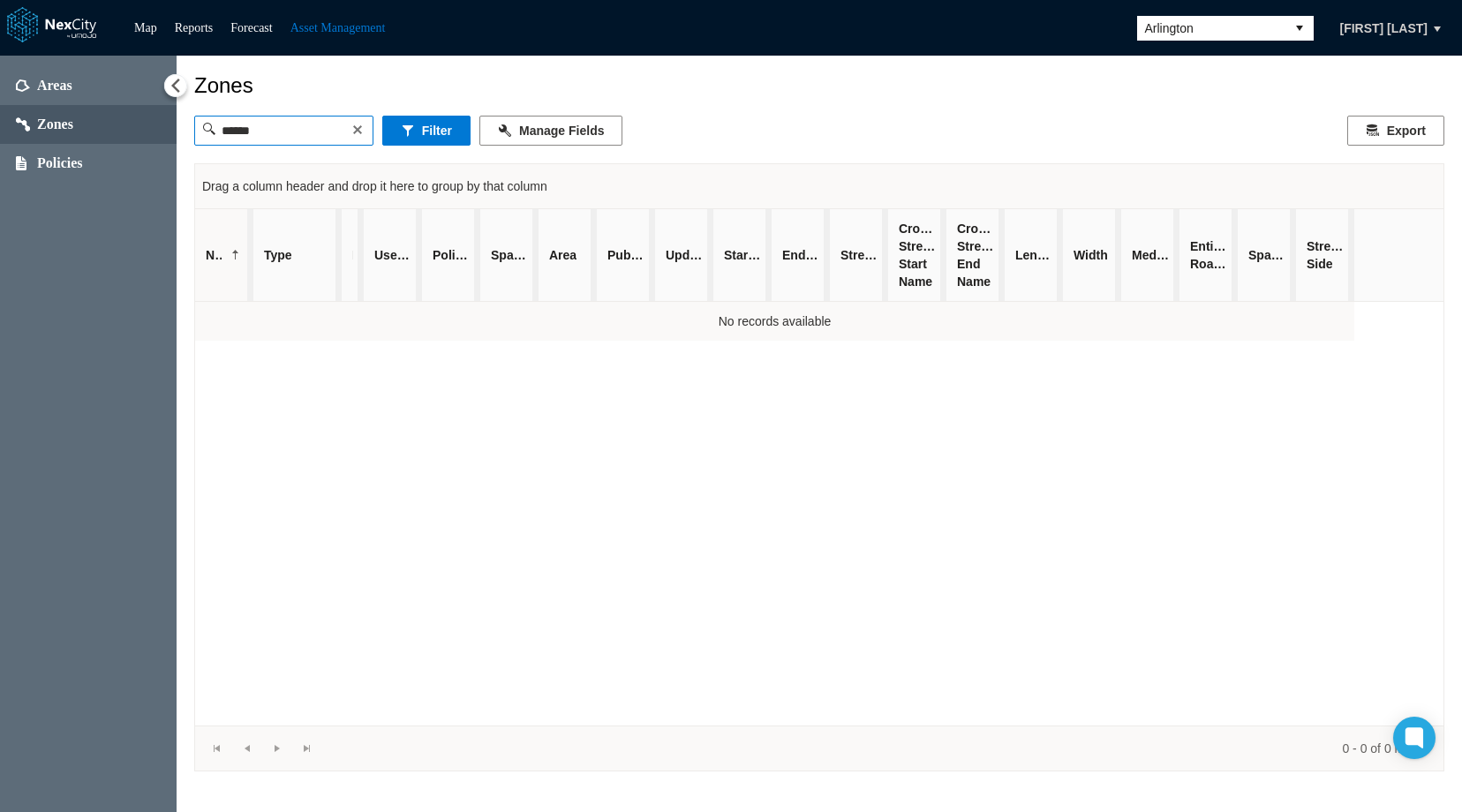 type on "*****" 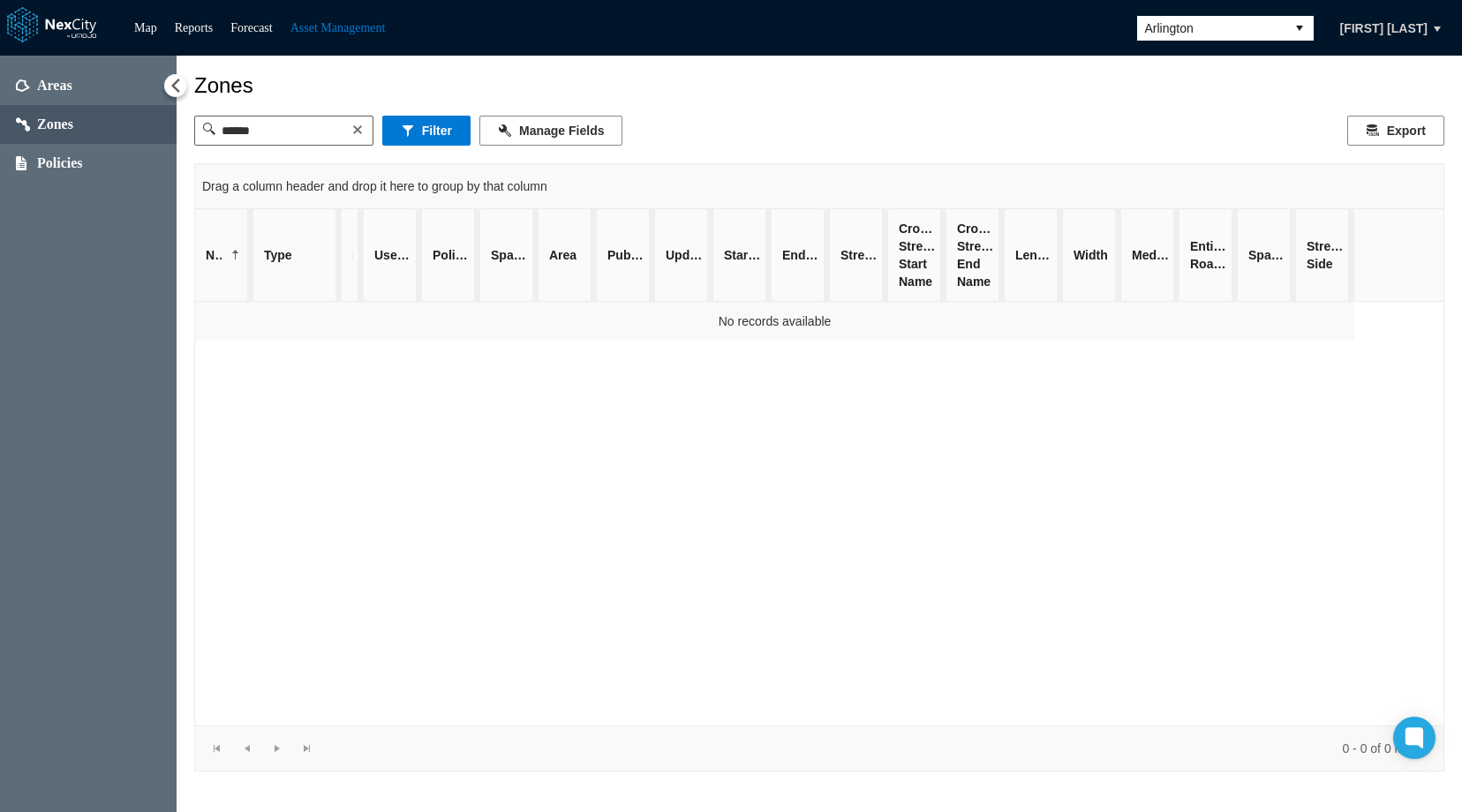 click at bounding box center (358, 130) 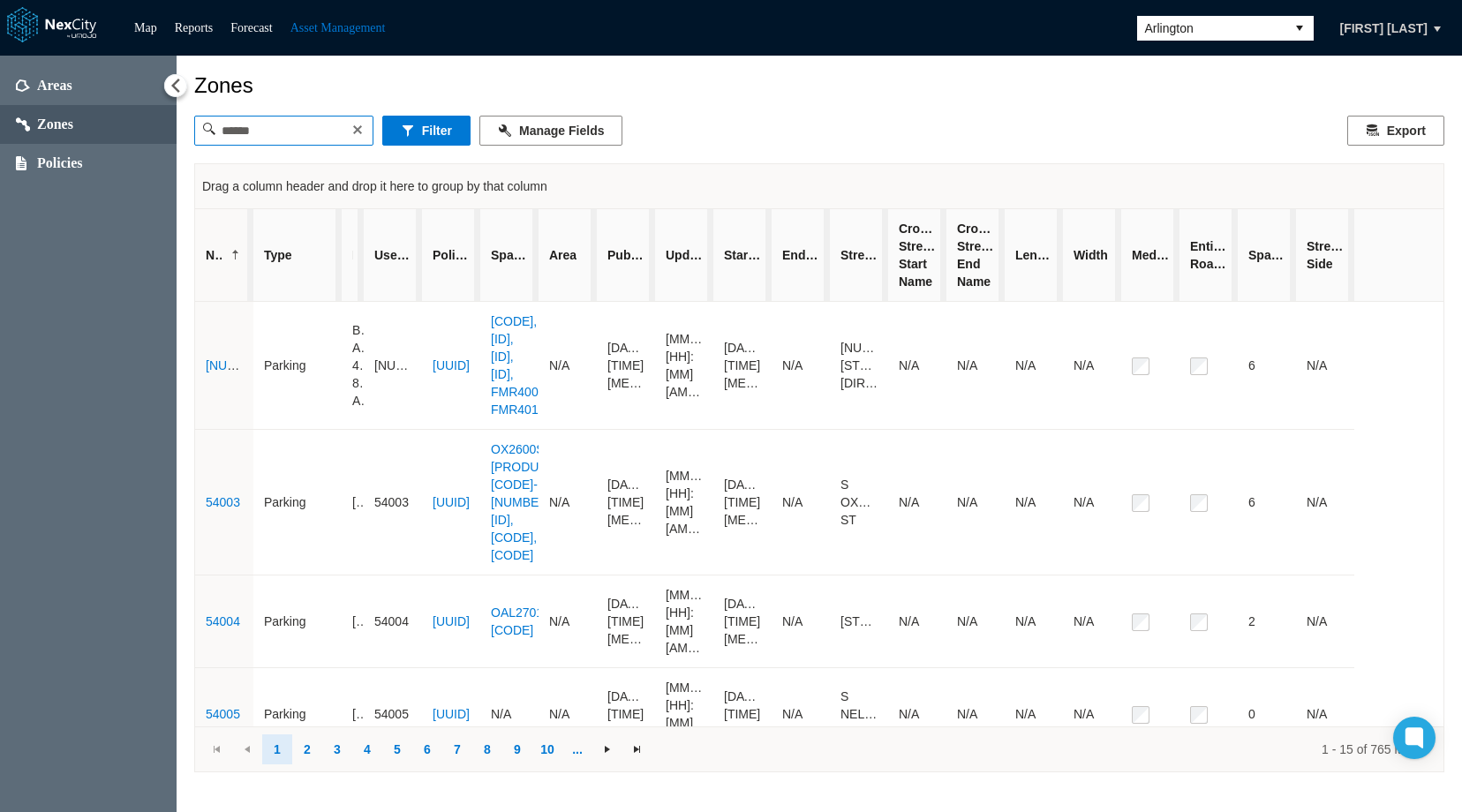 click at bounding box center (283, 131) 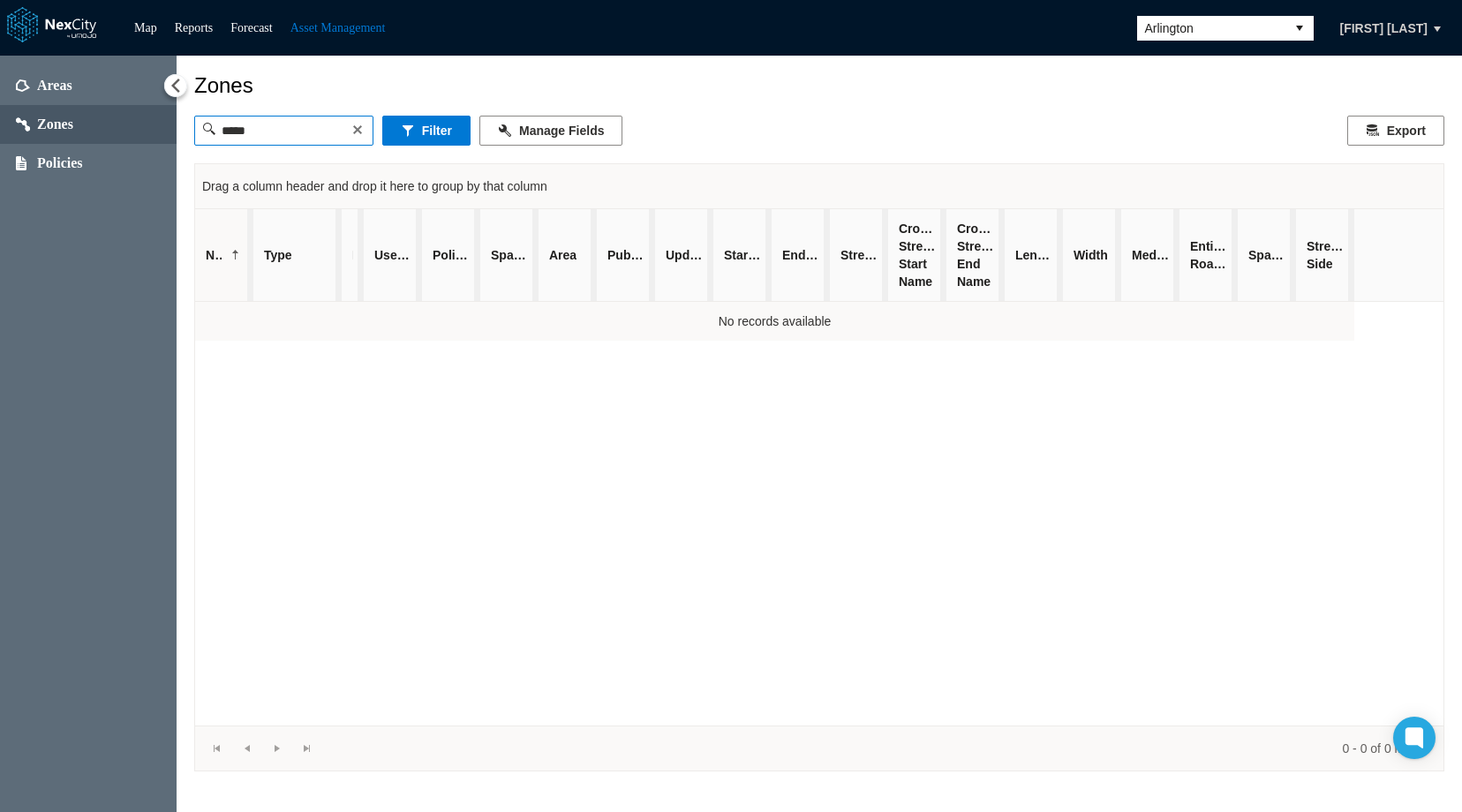 type on "*****" 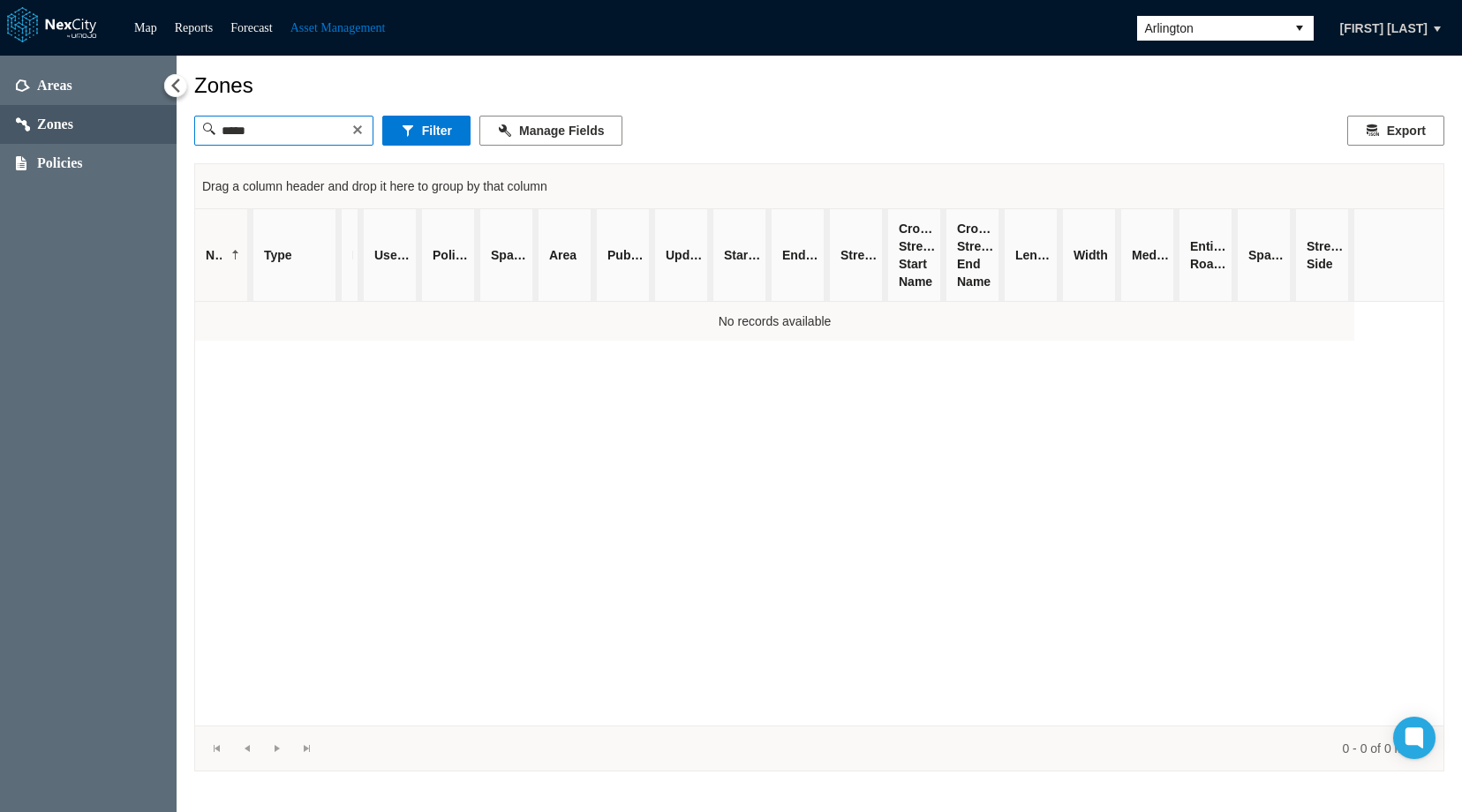 click at bounding box center [358, 130] 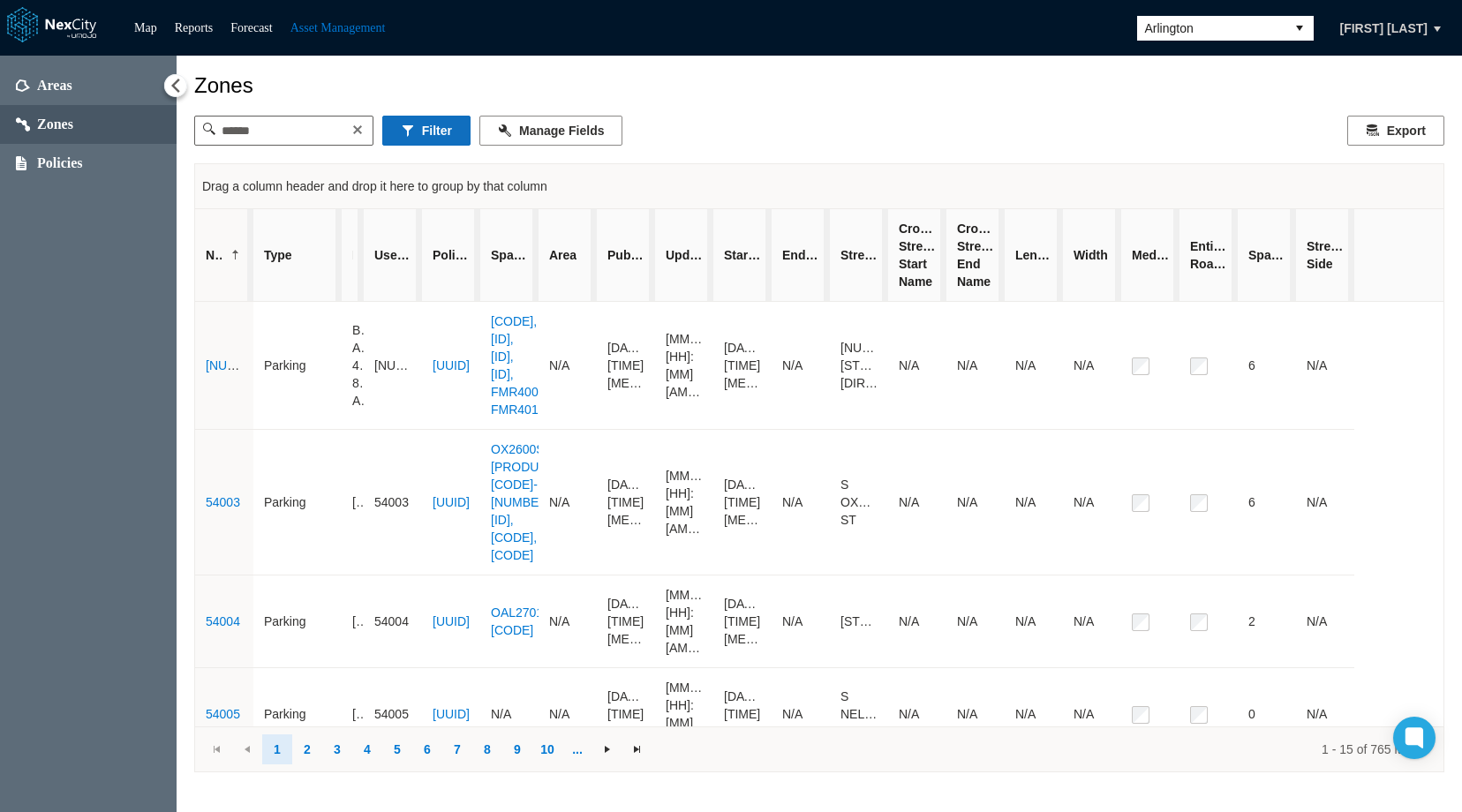 click on "Filter" at bounding box center (426, 131) 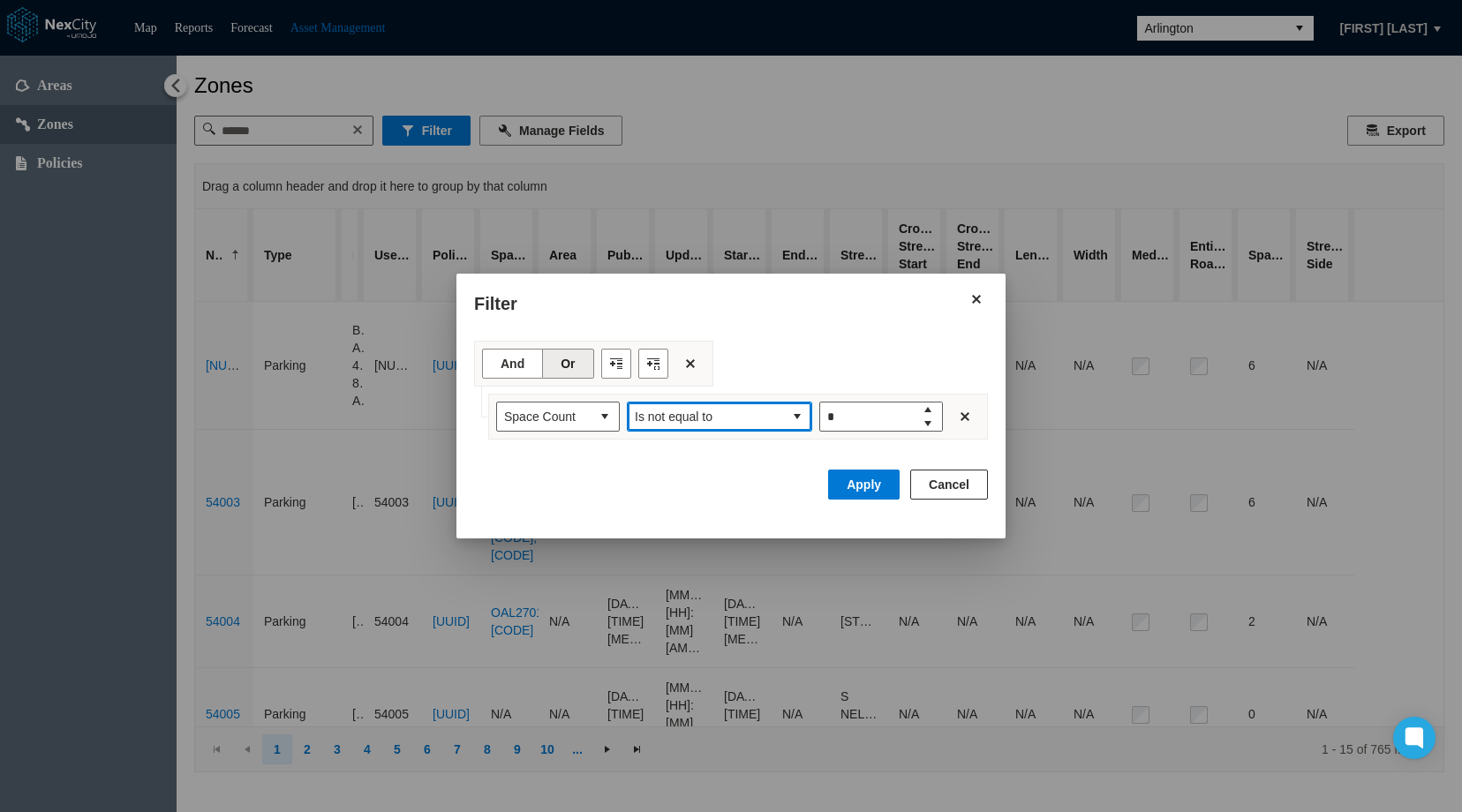 click on "Is not equal to" at bounding box center [705, 417] 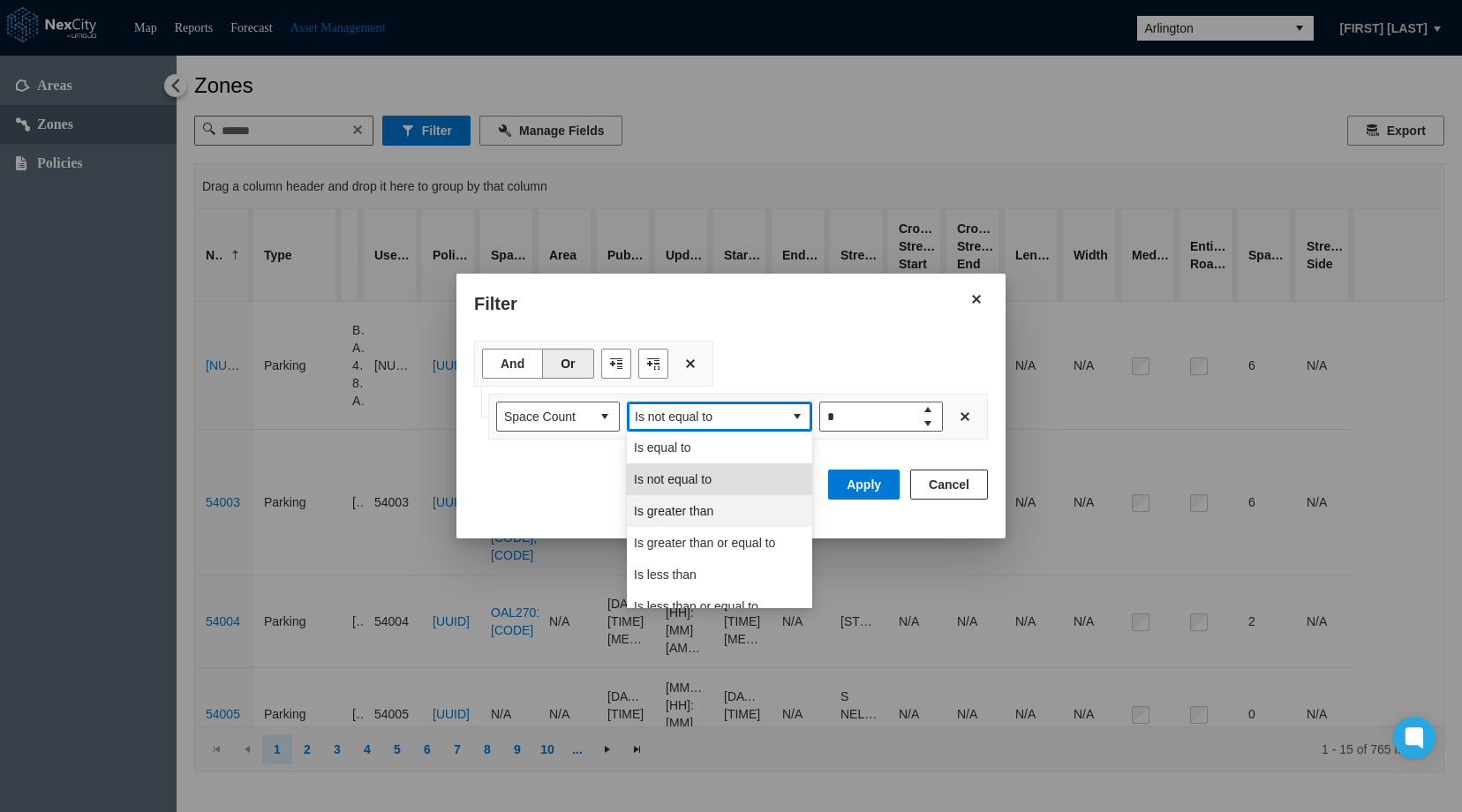 click on "Is greater than" at bounding box center [674, 511] 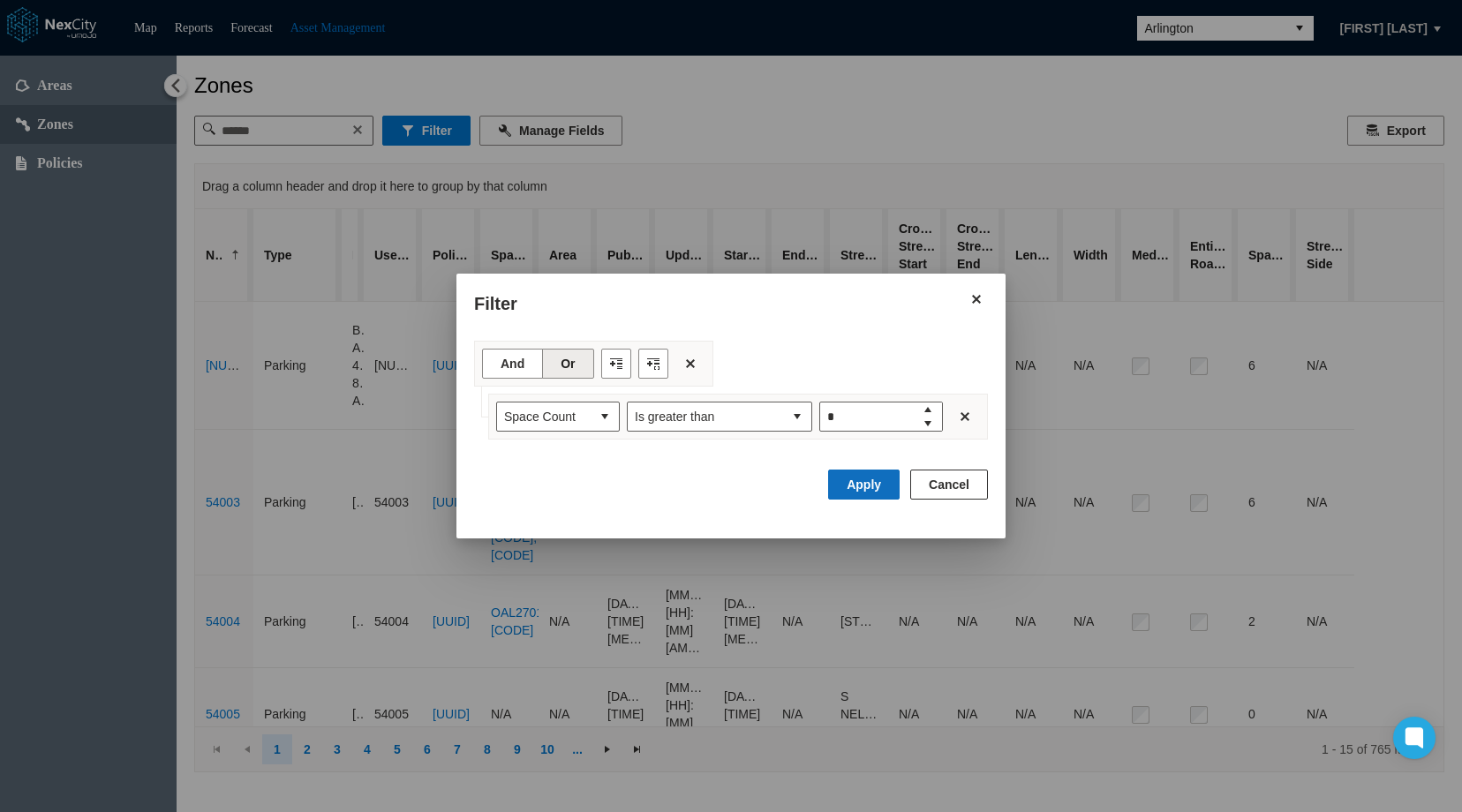 click on "Apply" at bounding box center [863, 485] 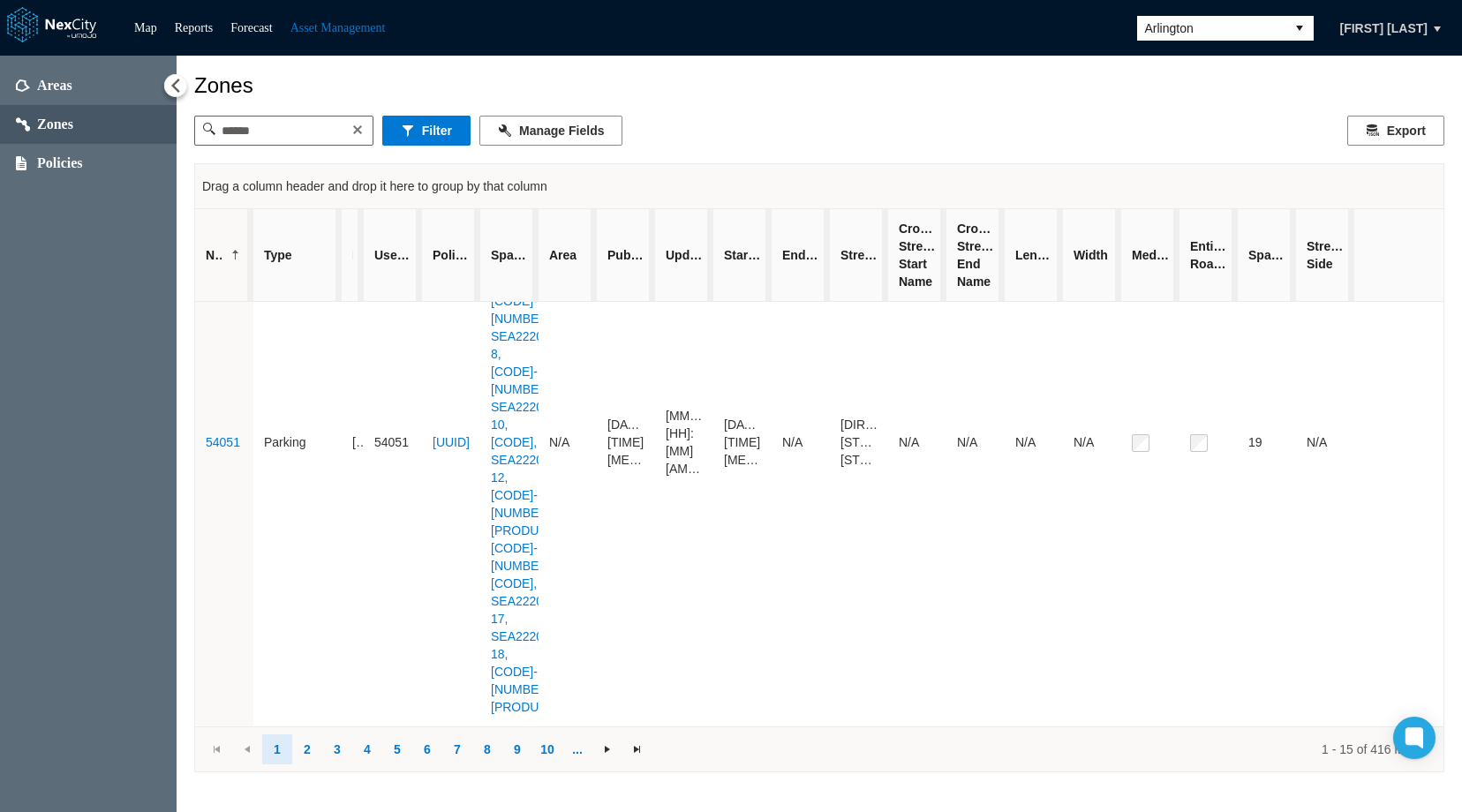 scroll, scrollTop: 4943, scrollLeft: 0, axis: vertical 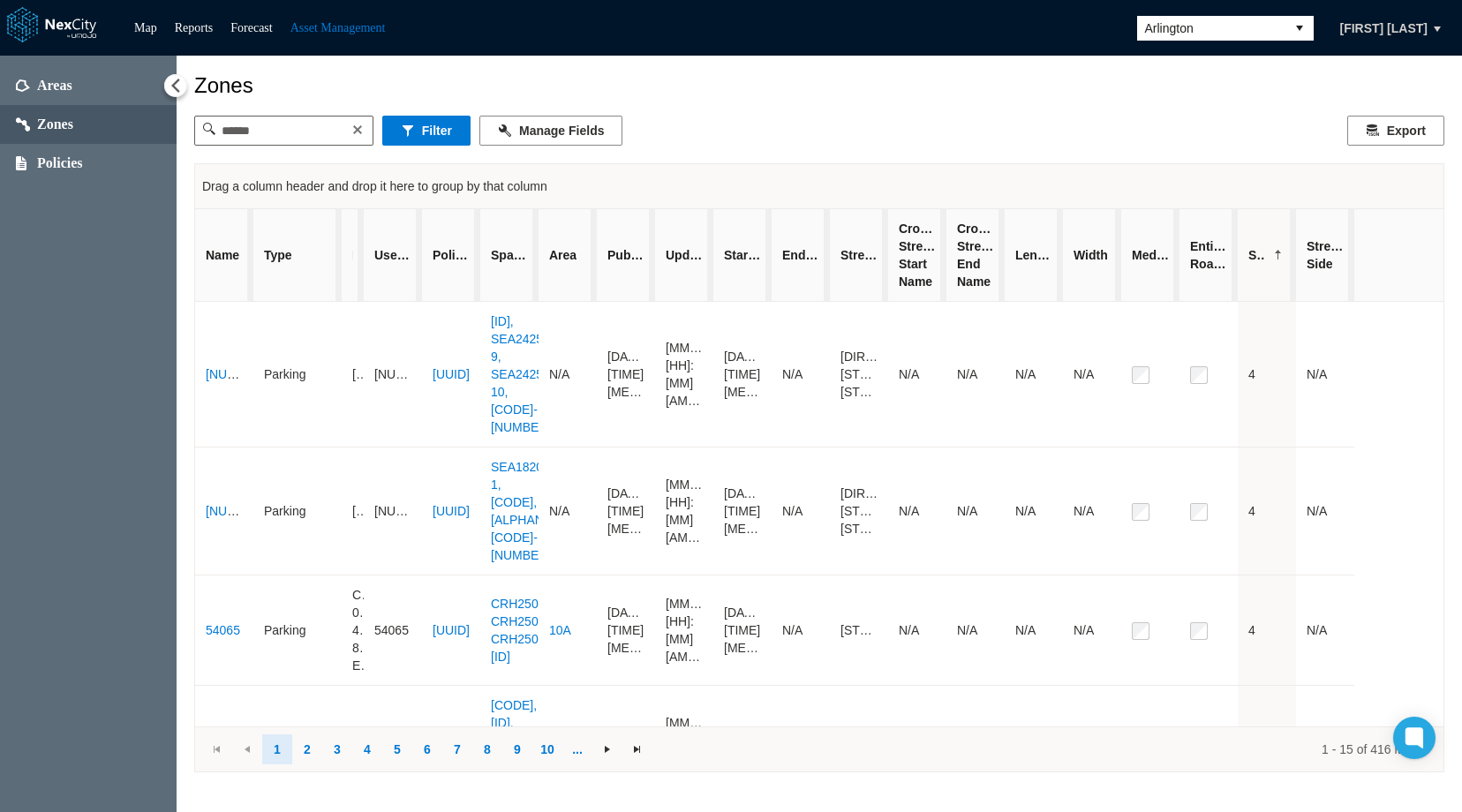 click at bounding box center [1278, 255] 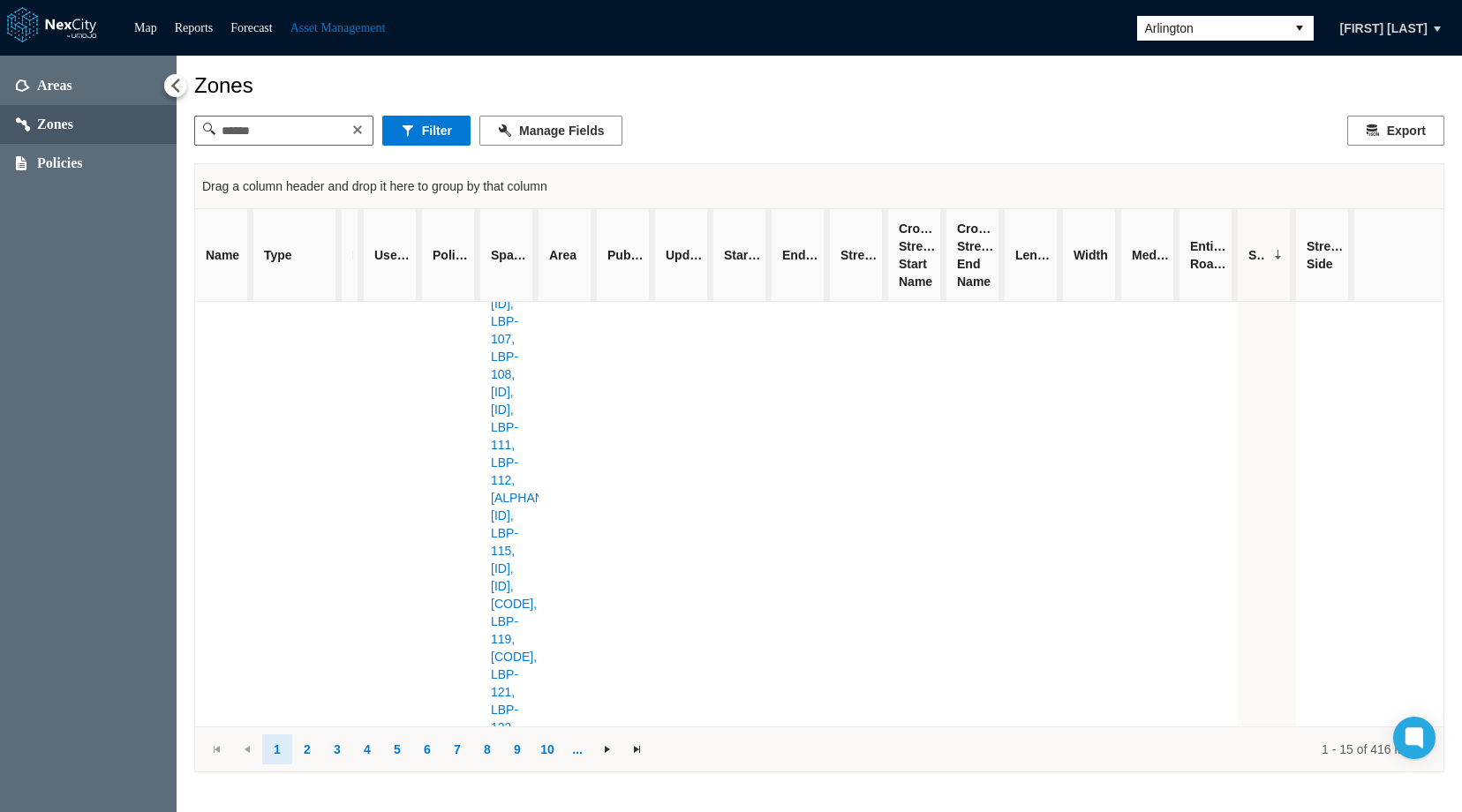 click on "Space Count" at bounding box center (1267, 255) 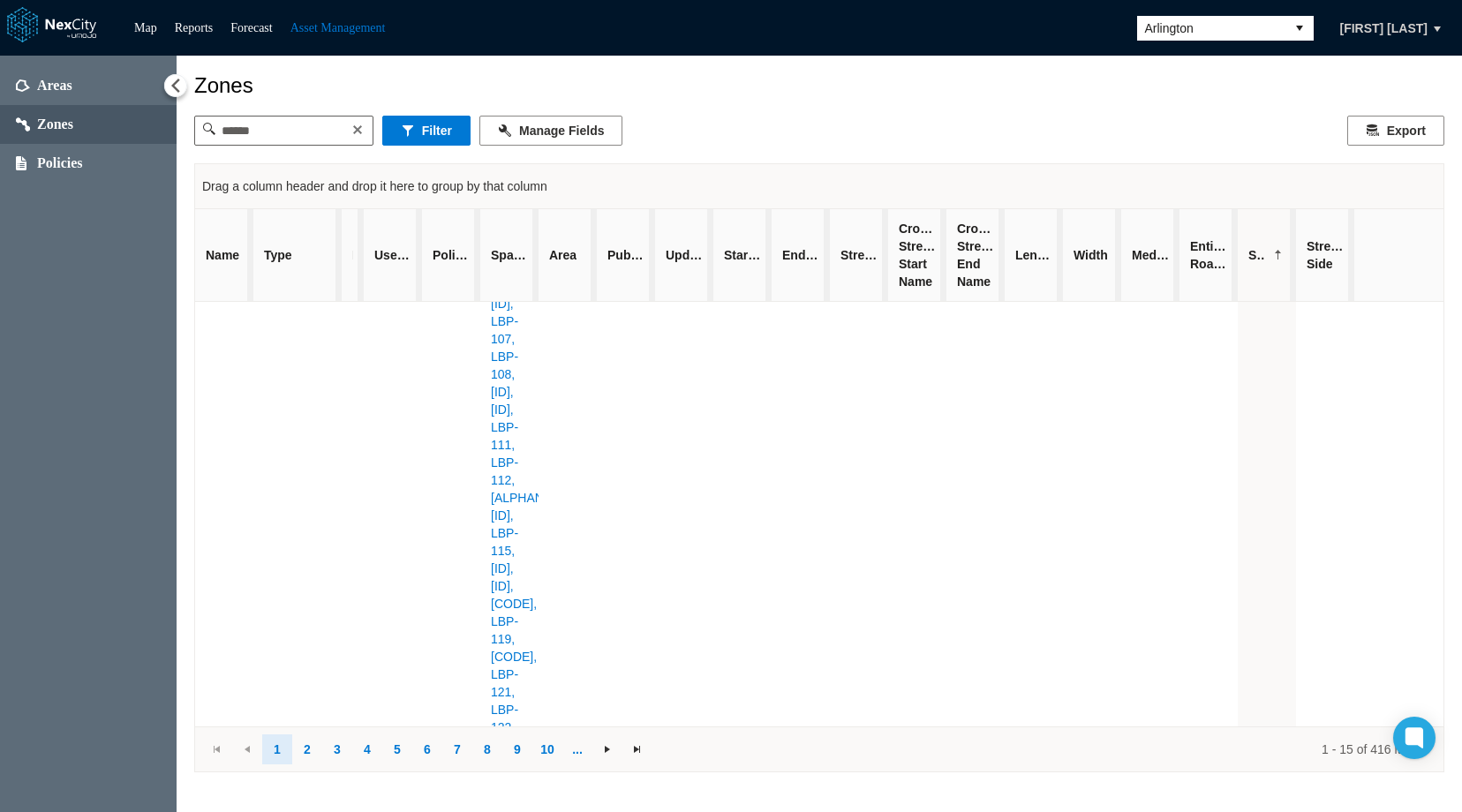 scroll, scrollTop: 1971, scrollLeft: 0, axis: vertical 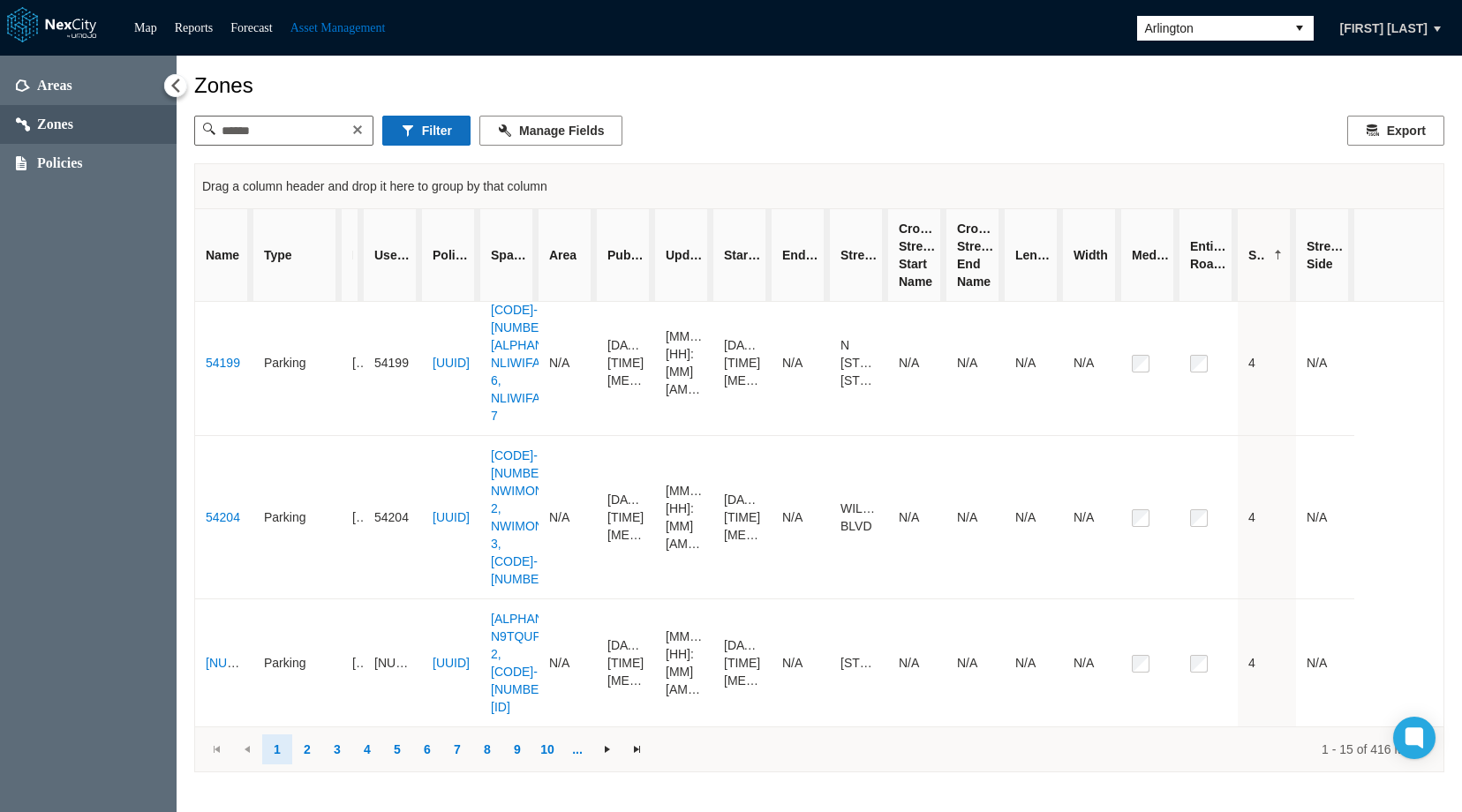 click on "Filter" at bounding box center [426, 131] 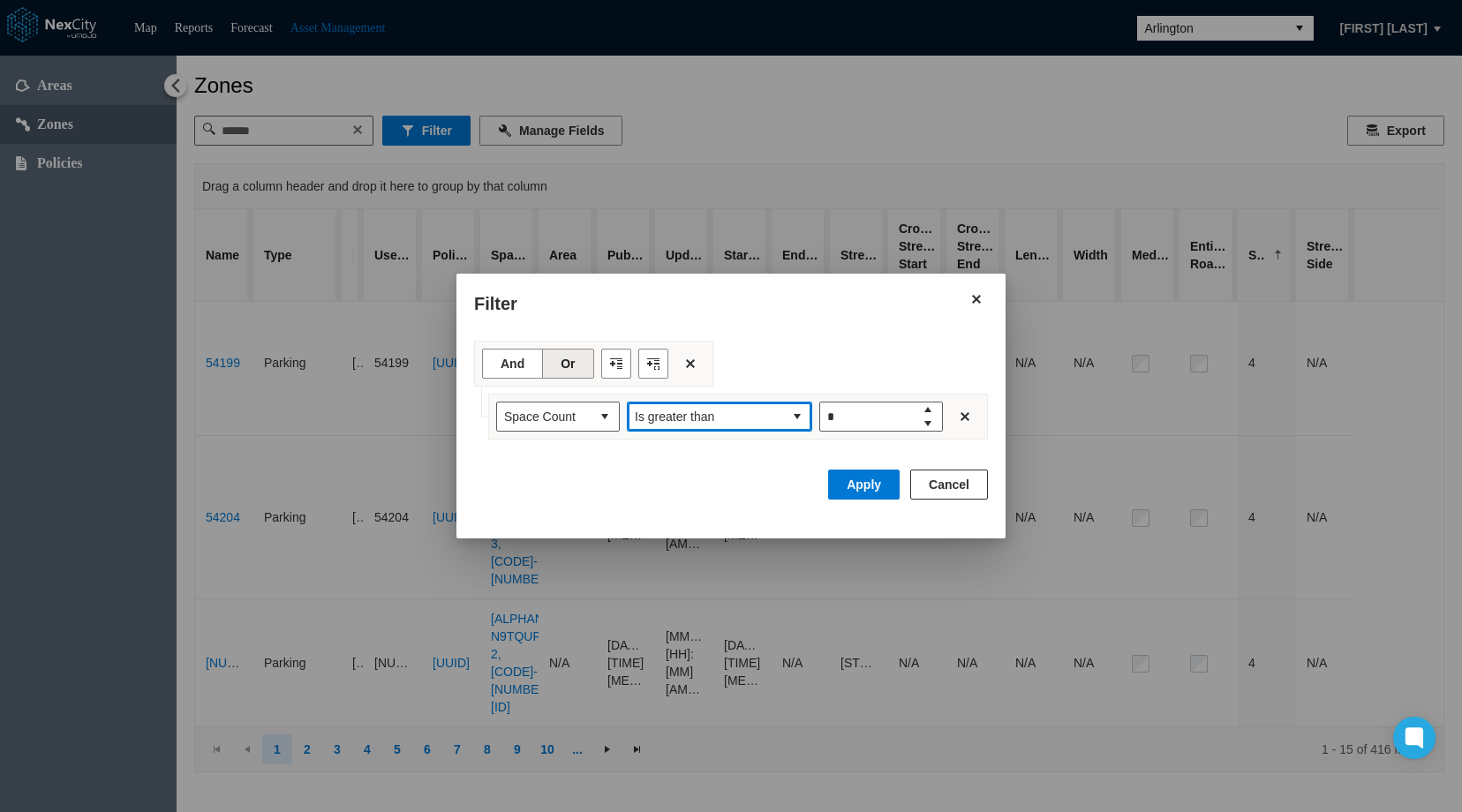 click on "Is greater than" at bounding box center (705, 417) 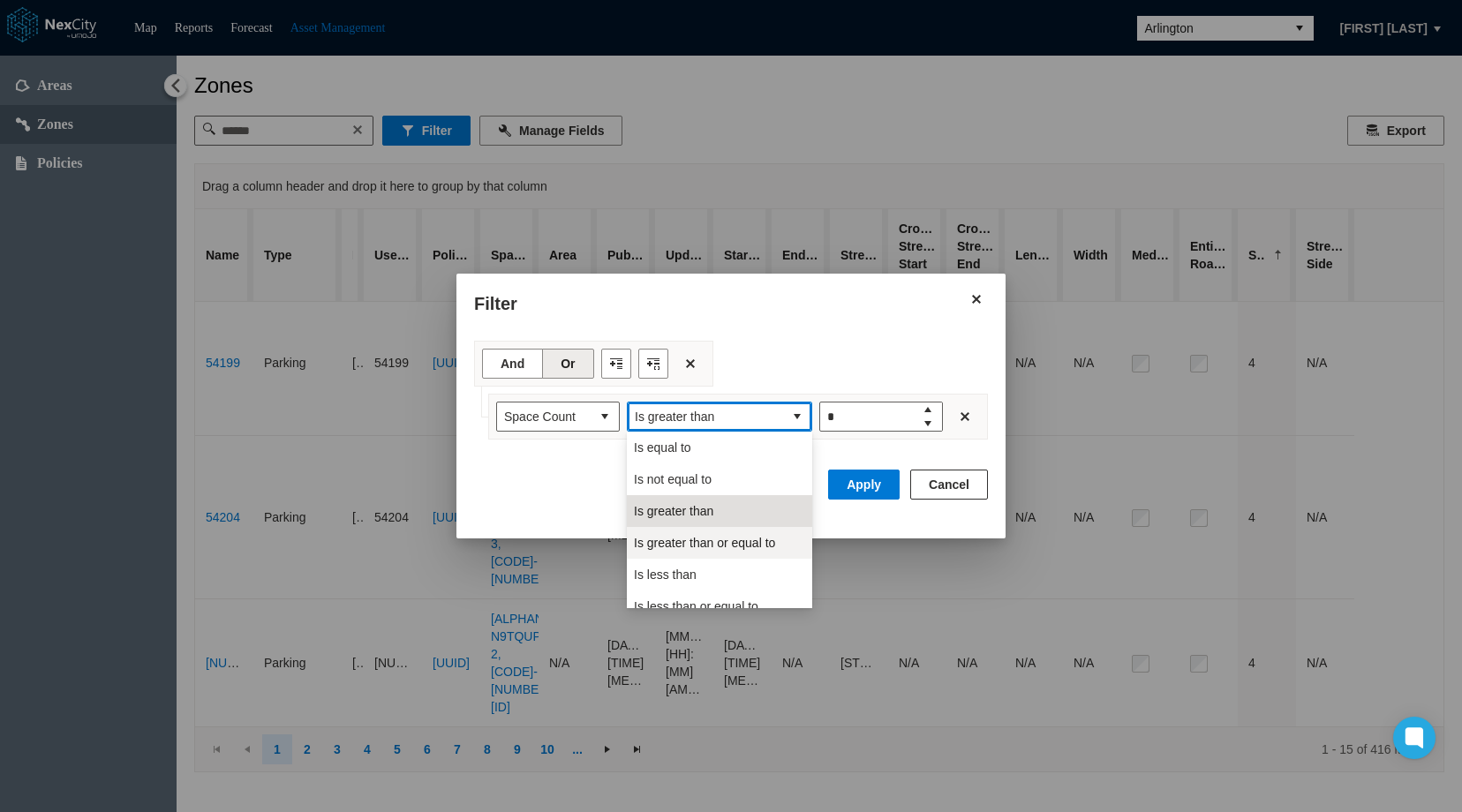 click on "Is greater than or equal to" at bounding box center (705, 543) 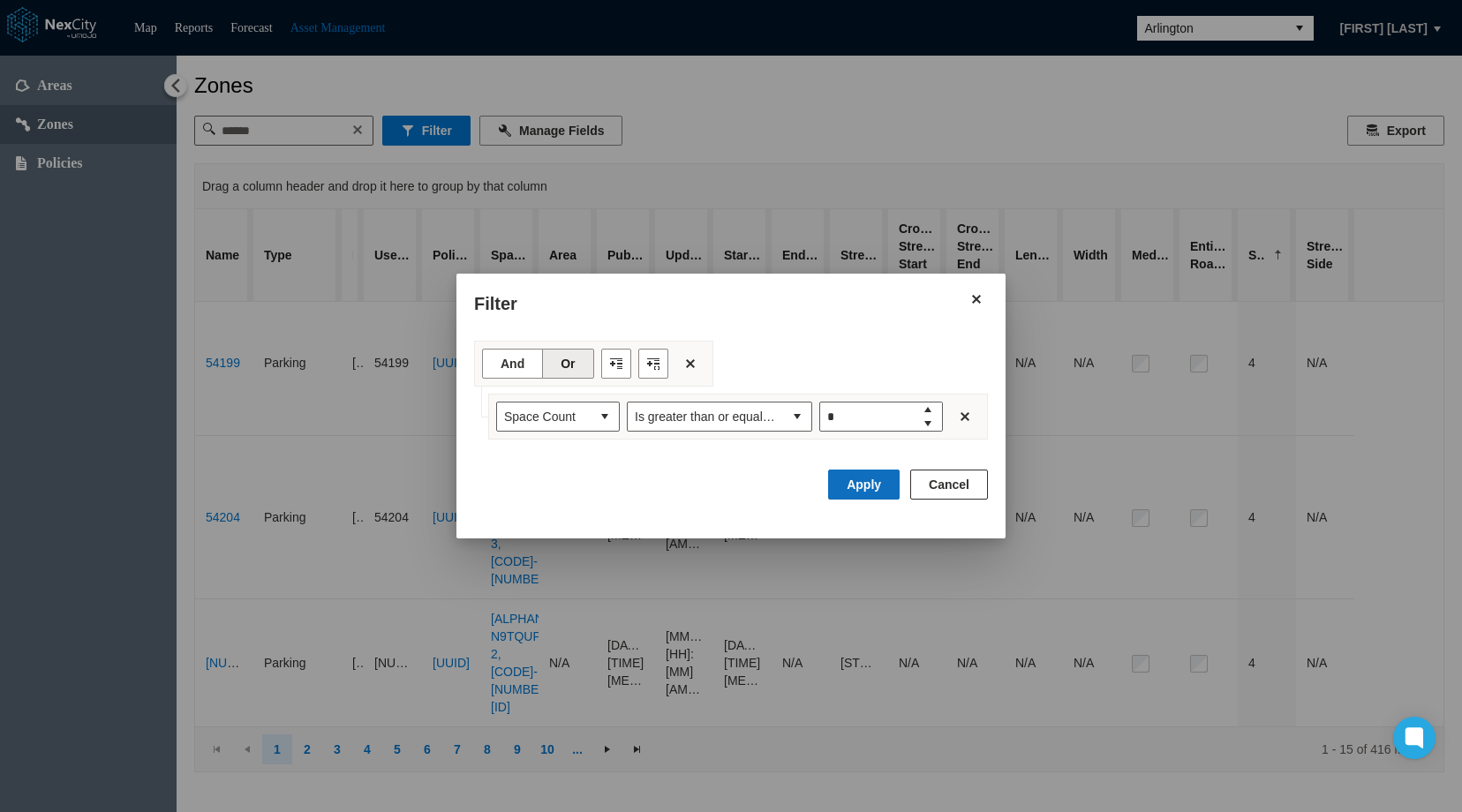 click on "Apply" at bounding box center (863, 485) 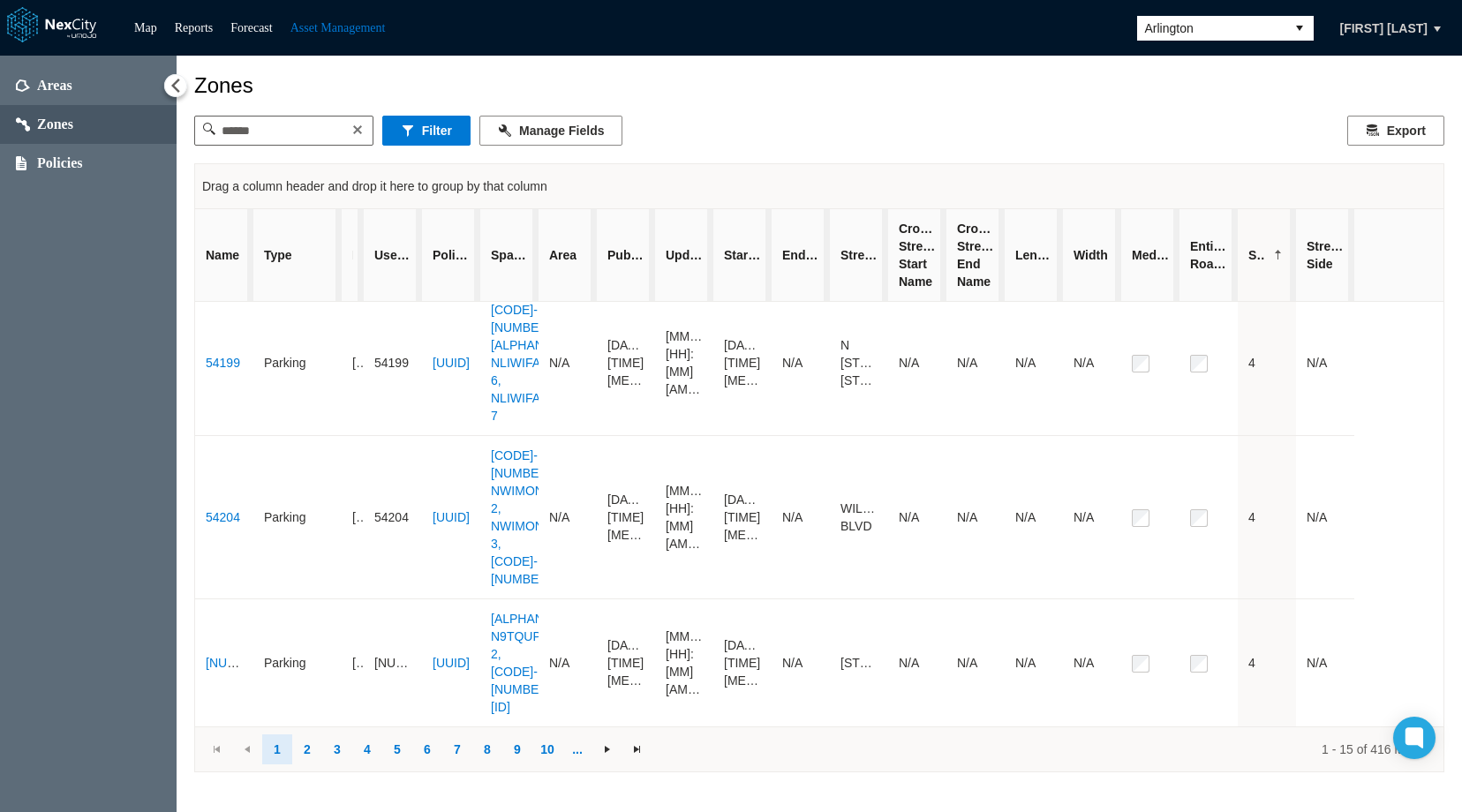 scroll, scrollTop: 0, scrollLeft: 0, axis: both 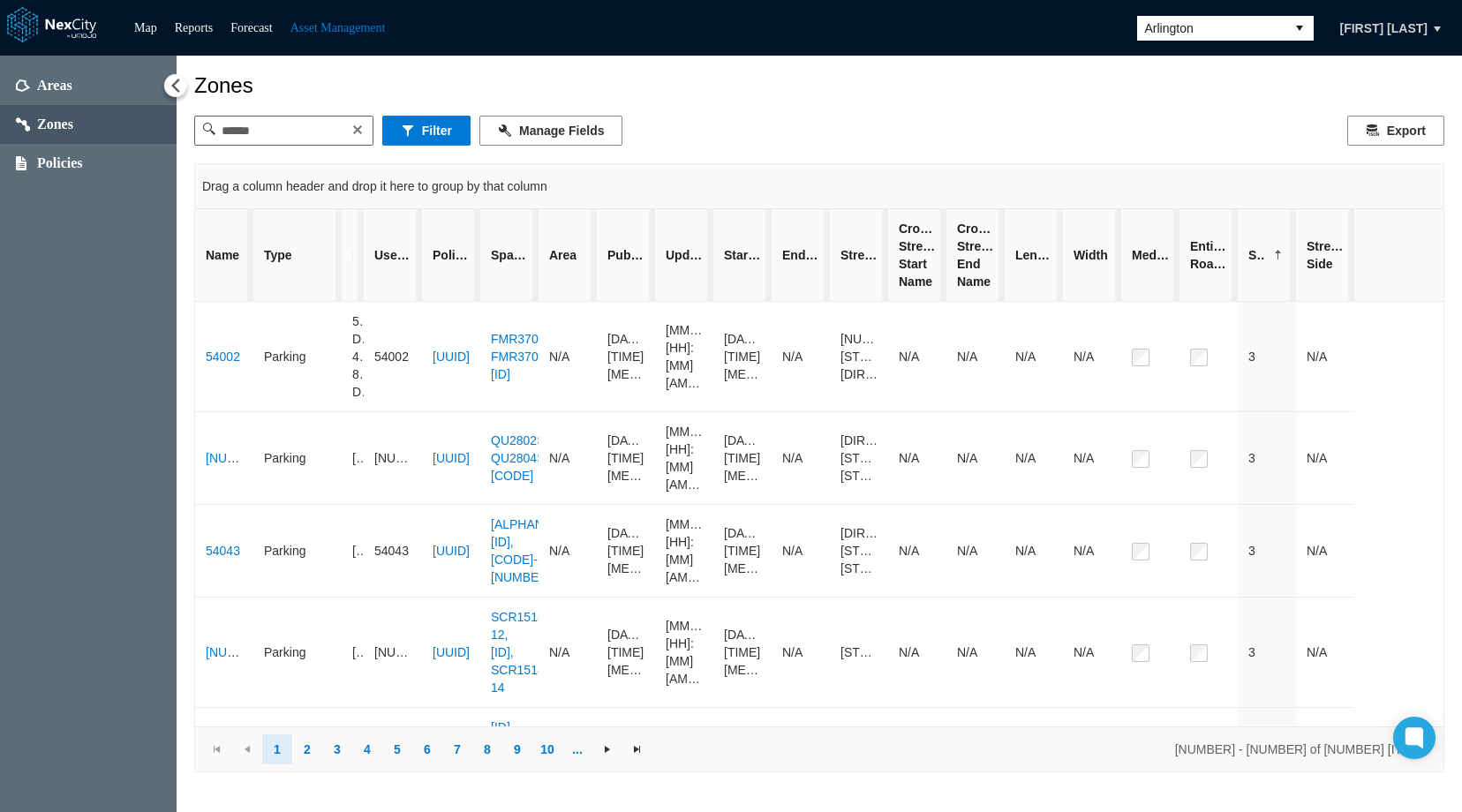click on "Space Count" at bounding box center (1267, 255) 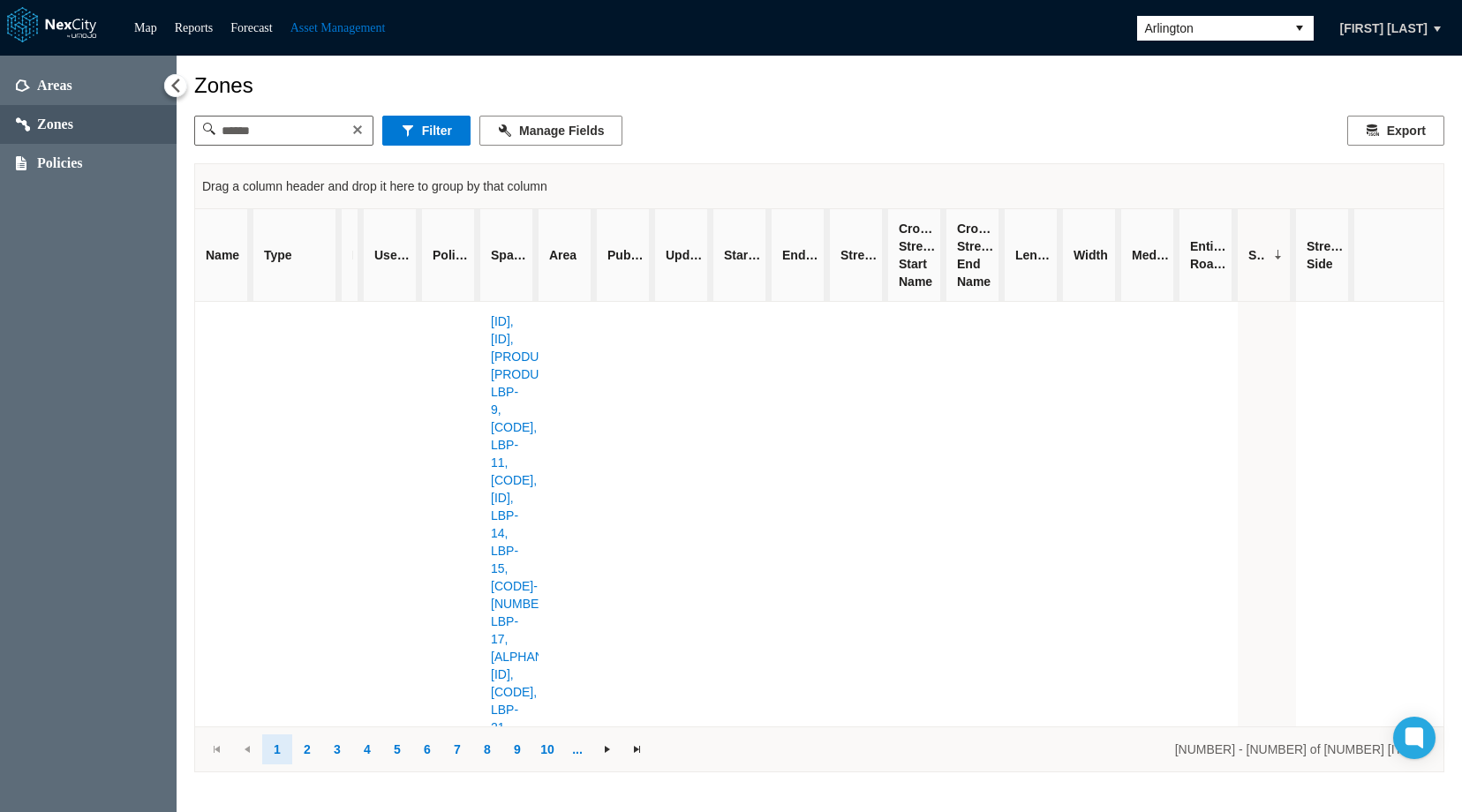 click on "Space Count" at bounding box center (1267, 255) 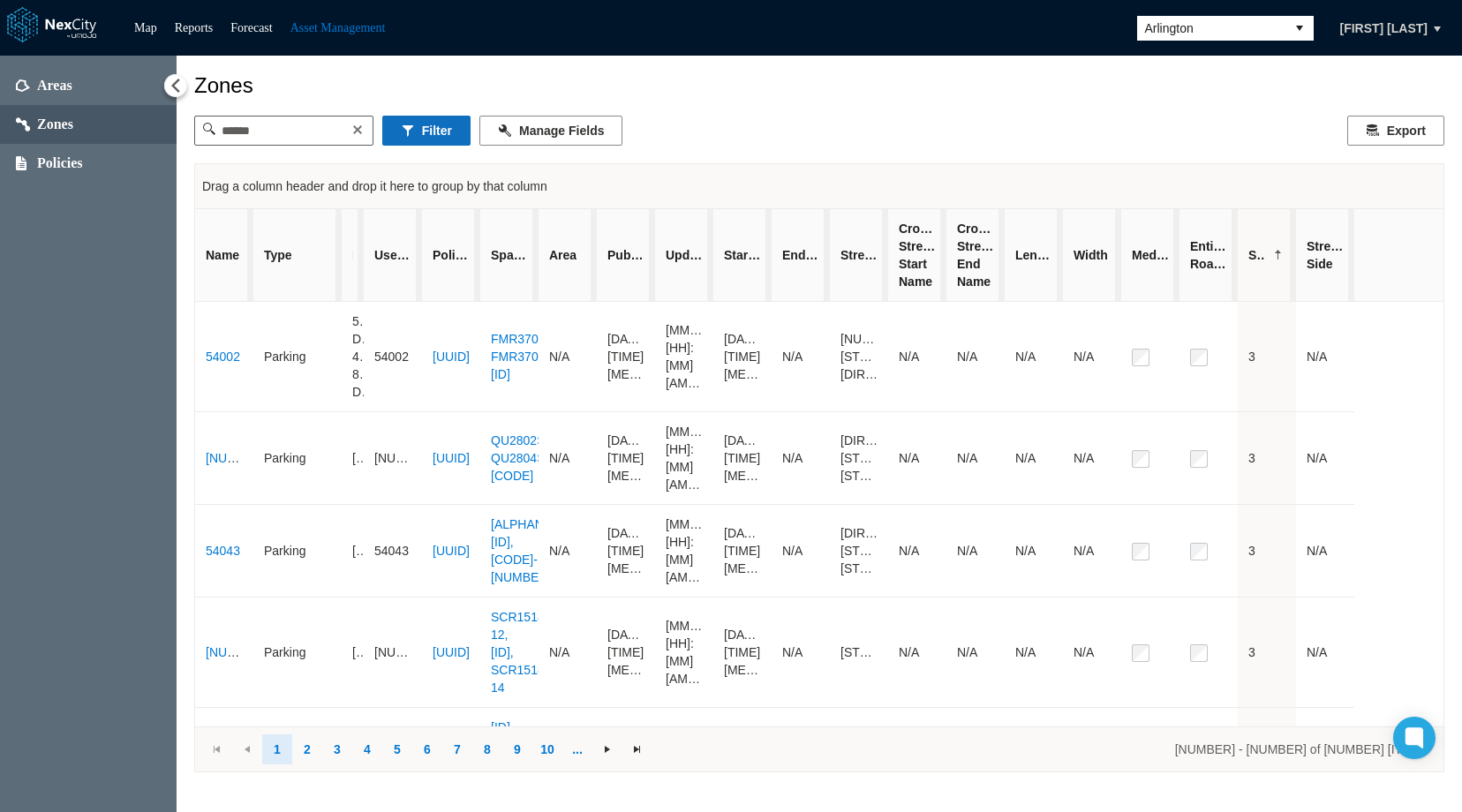 click on "Filter" at bounding box center (426, 131) 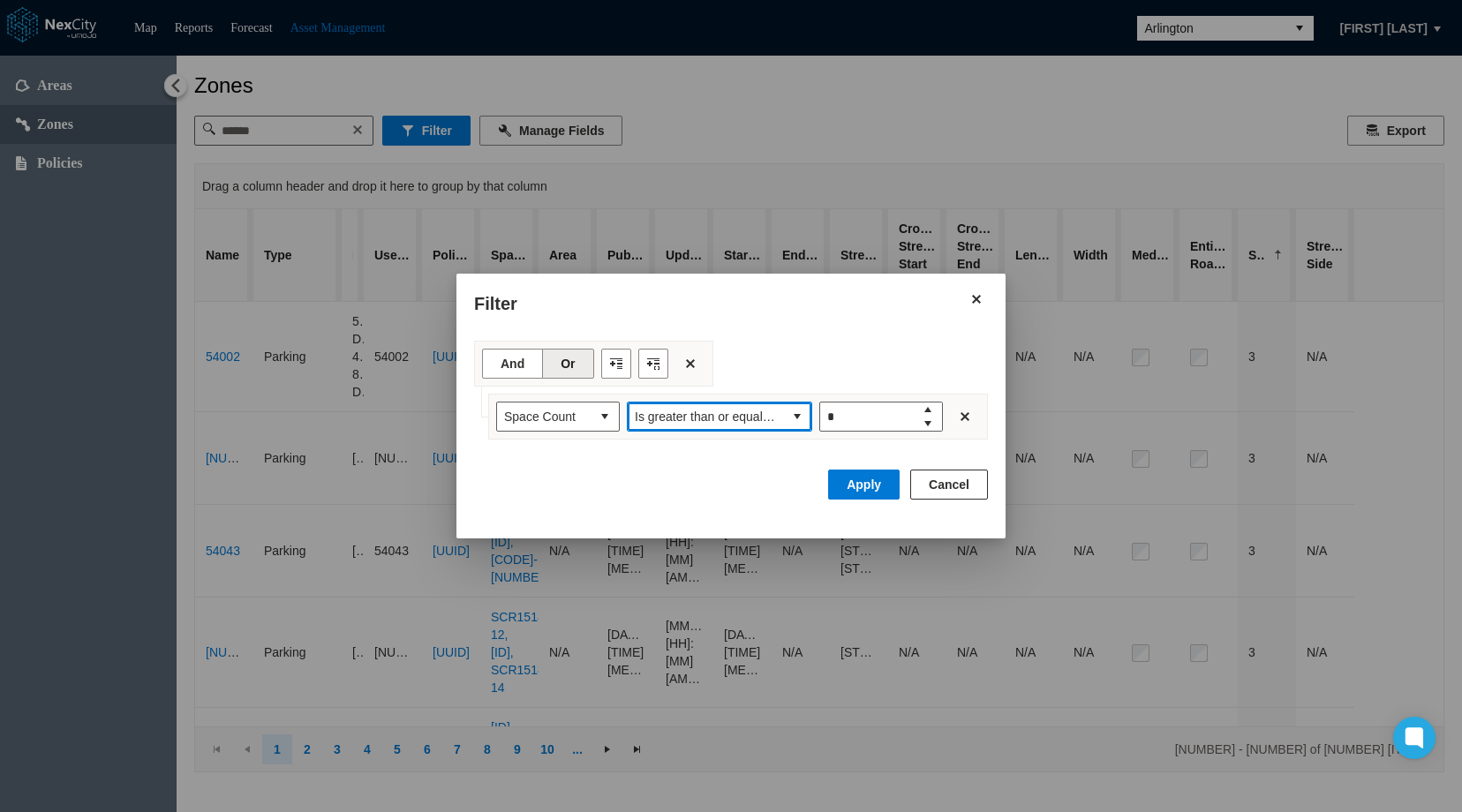 click on "Is greater than or equal to" at bounding box center [705, 417] 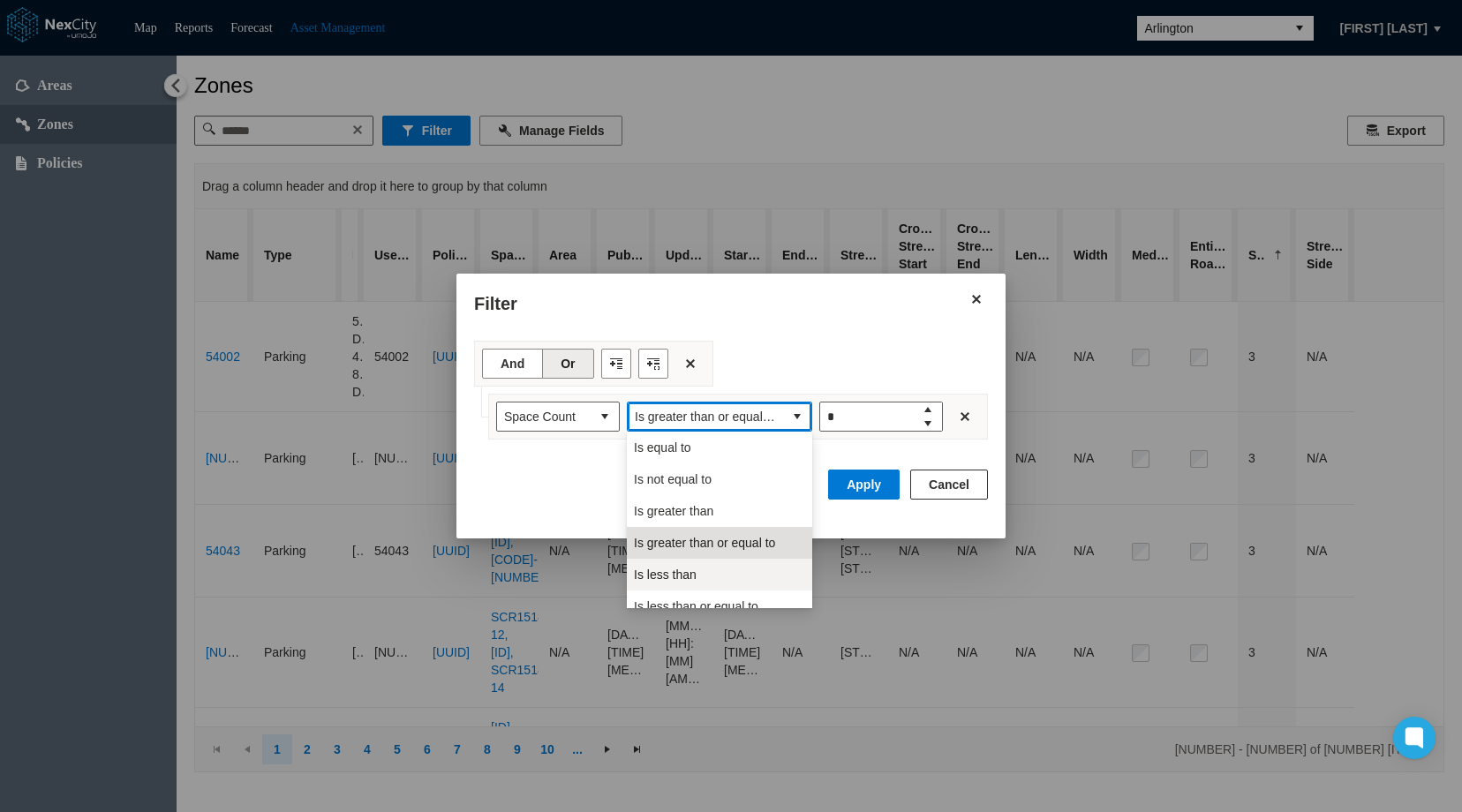 click on "Is less than" at bounding box center (665, 575) 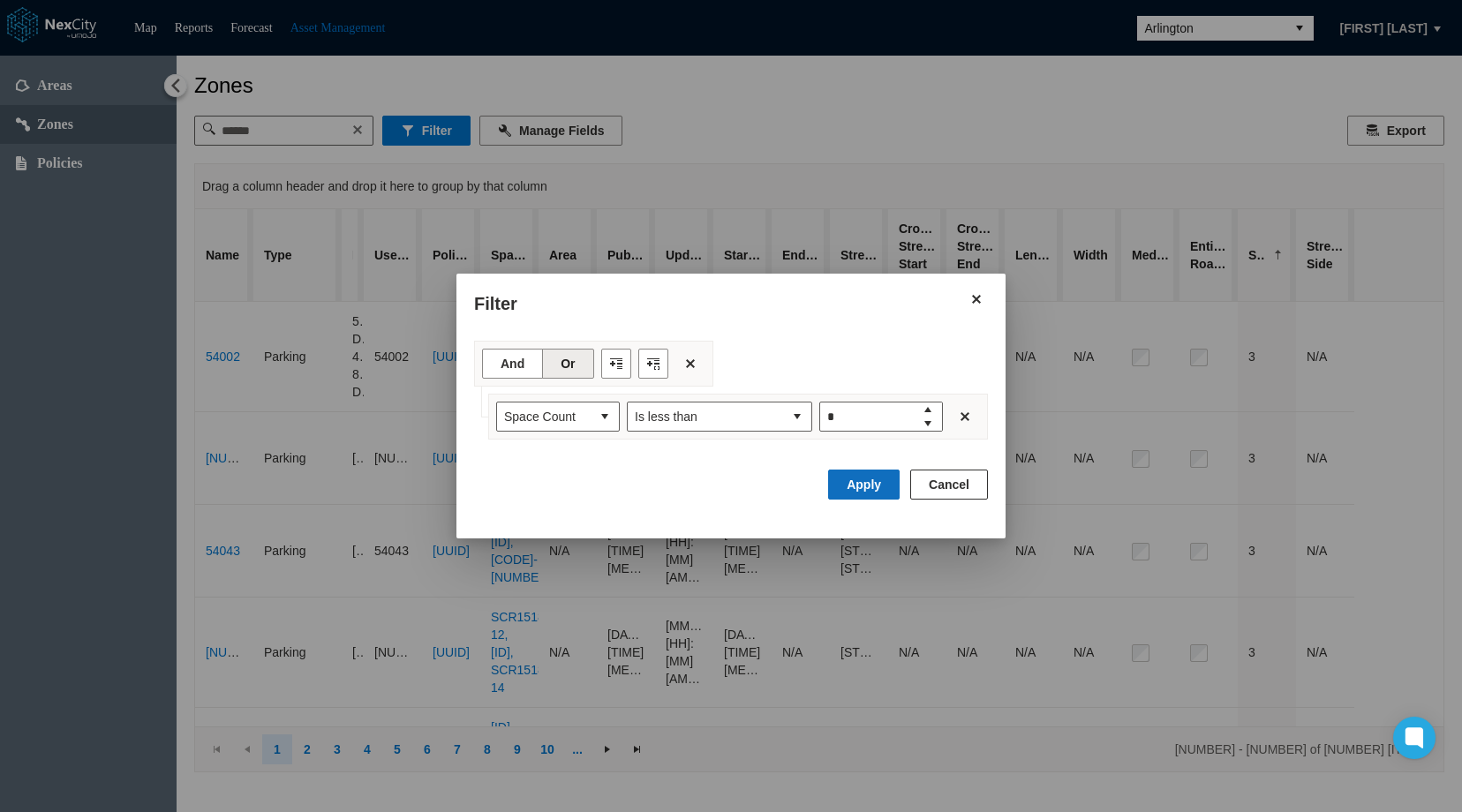 click on "Apply" at bounding box center (863, 485) 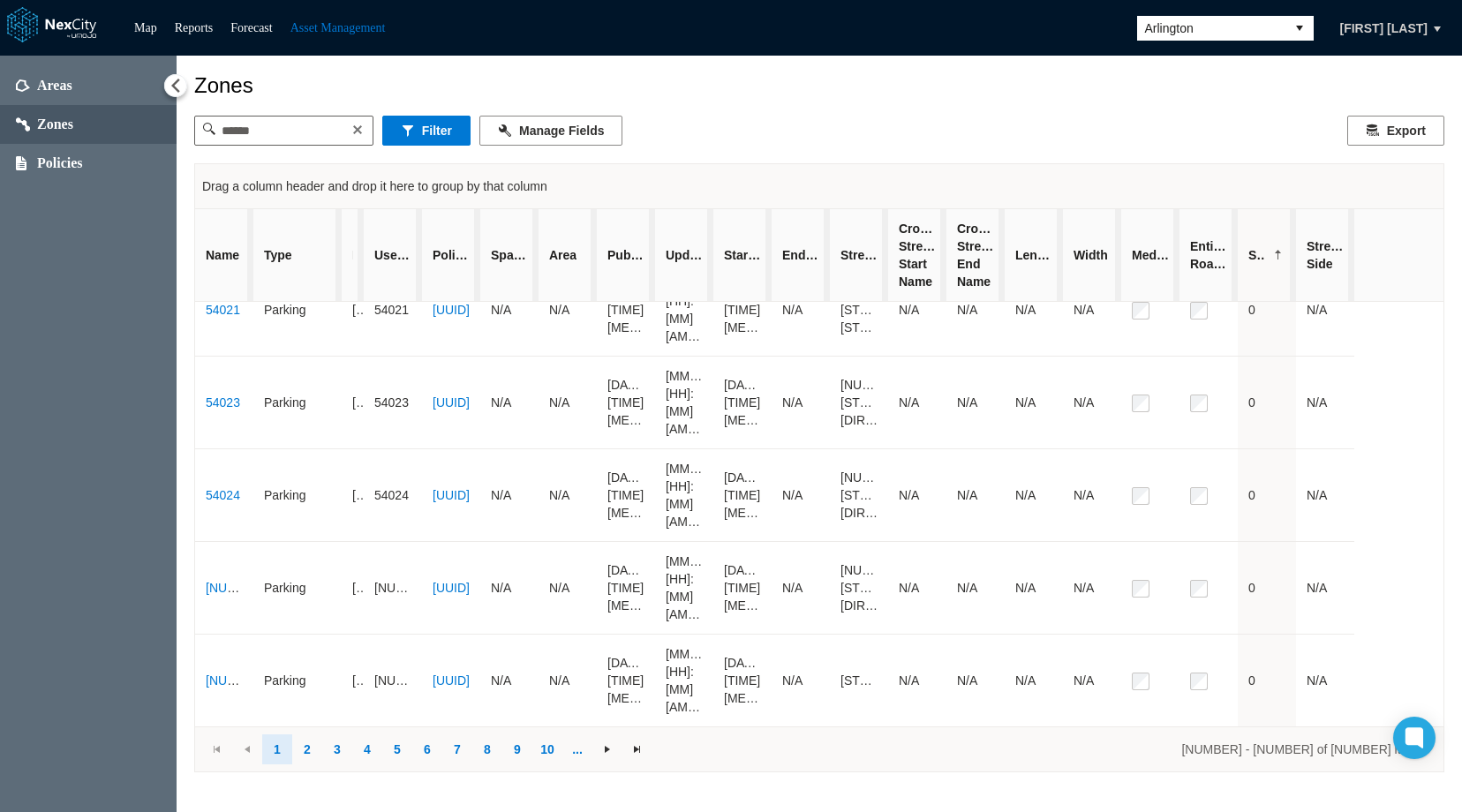 scroll, scrollTop: 1229, scrollLeft: 0, axis: vertical 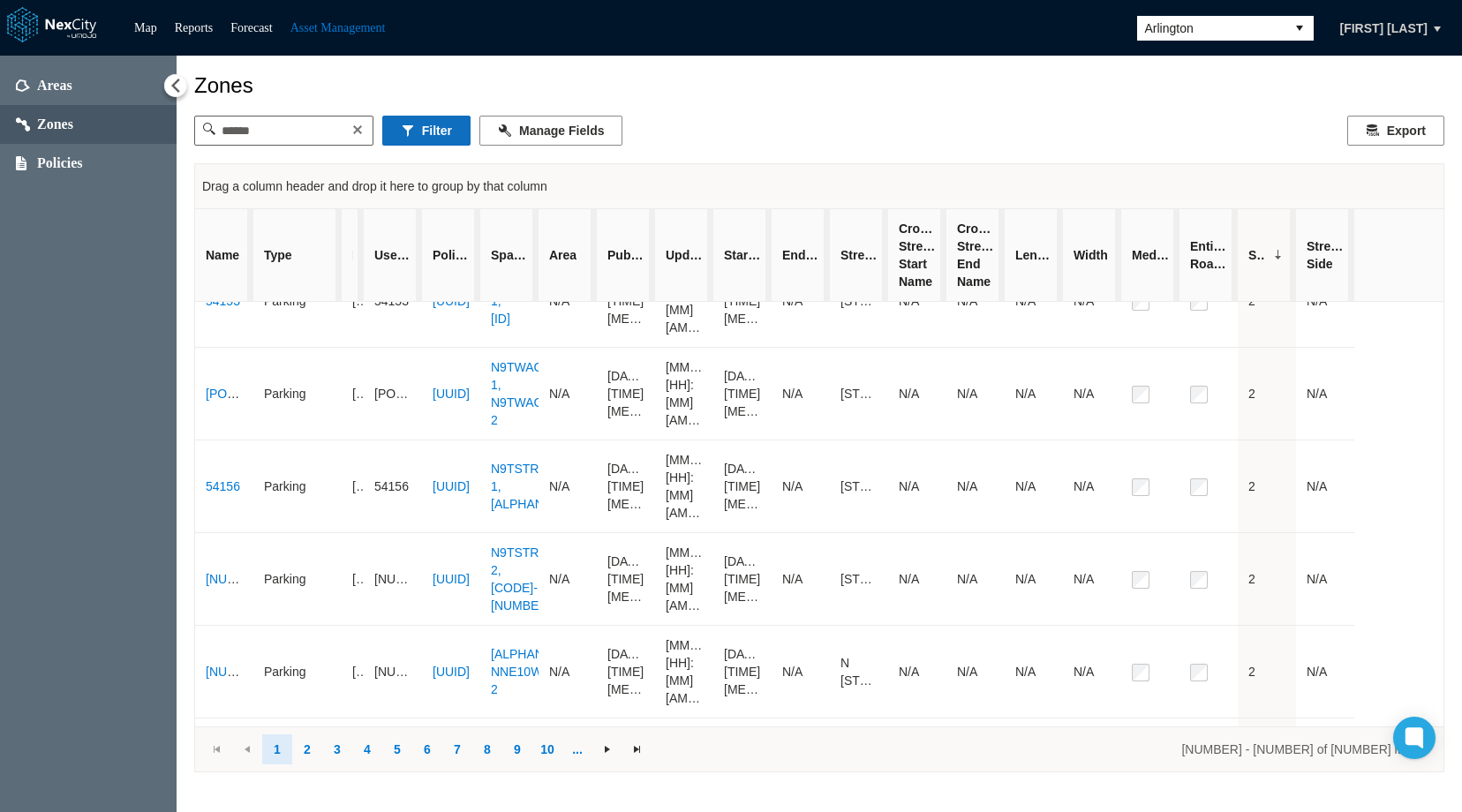 click on "Filter" at bounding box center (426, 131) 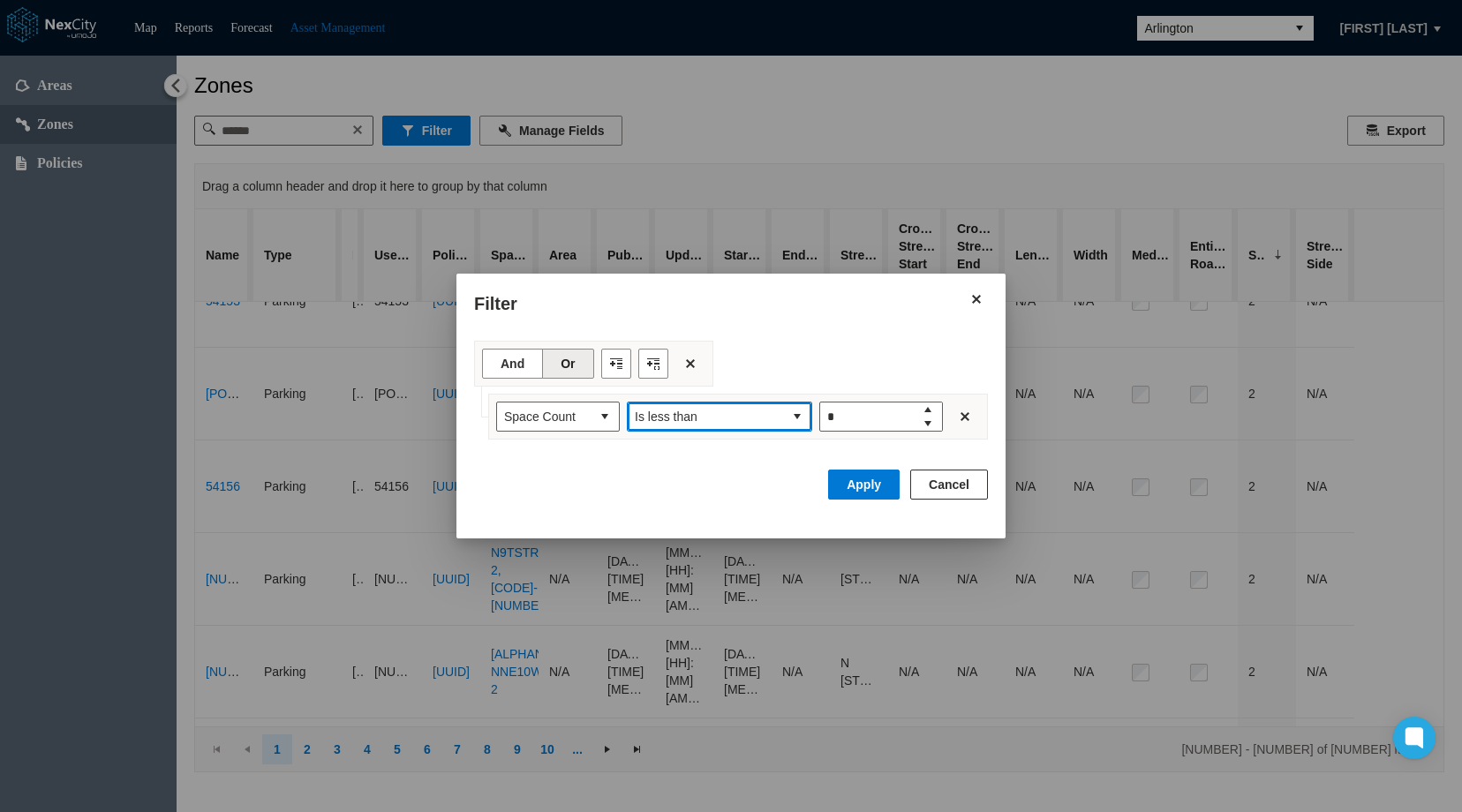 click on "Is less than" at bounding box center (705, 417) 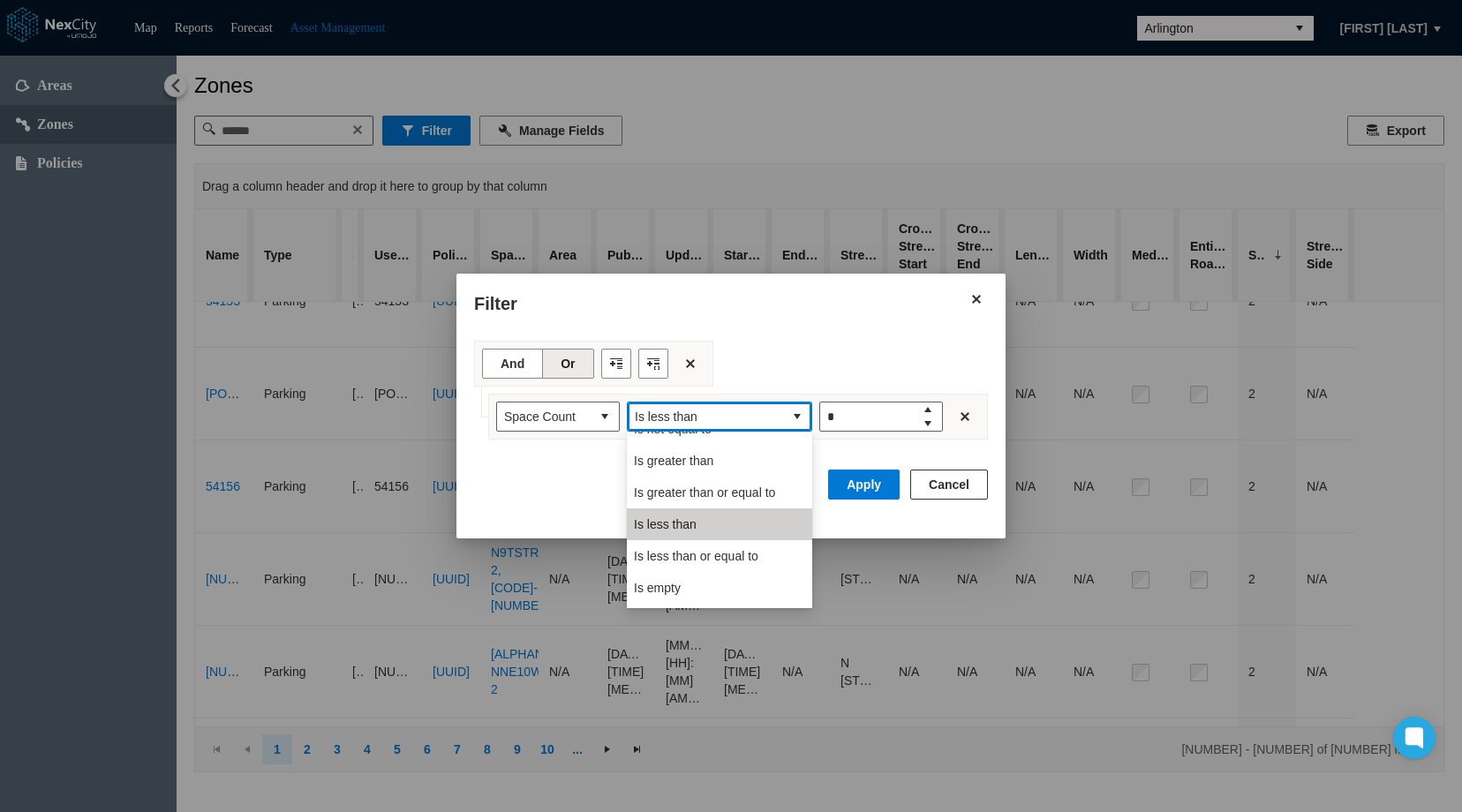 scroll, scrollTop: 78, scrollLeft: 0, axis: vertical 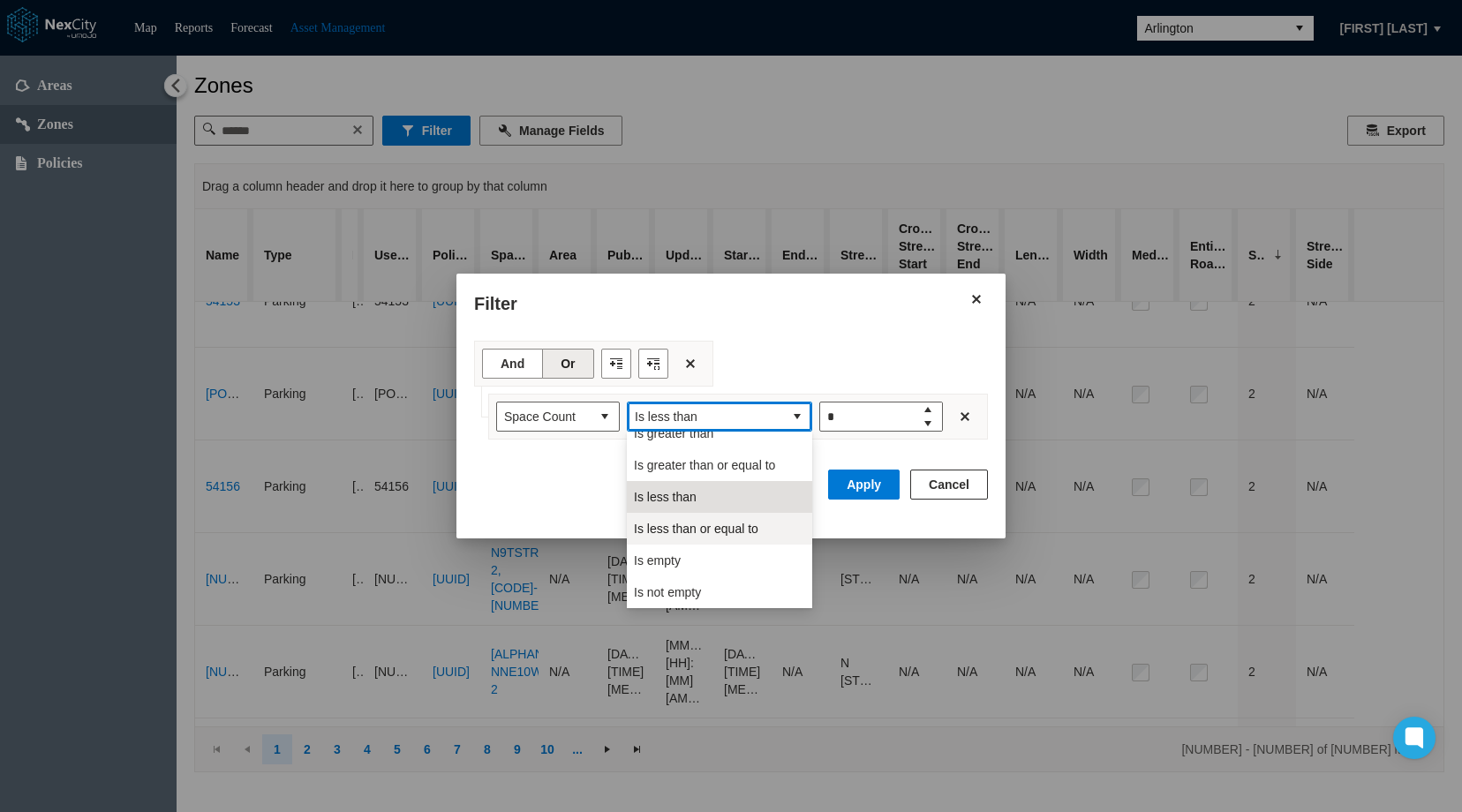 click on "Is less than or equal to" at bounding box center [696, 529] 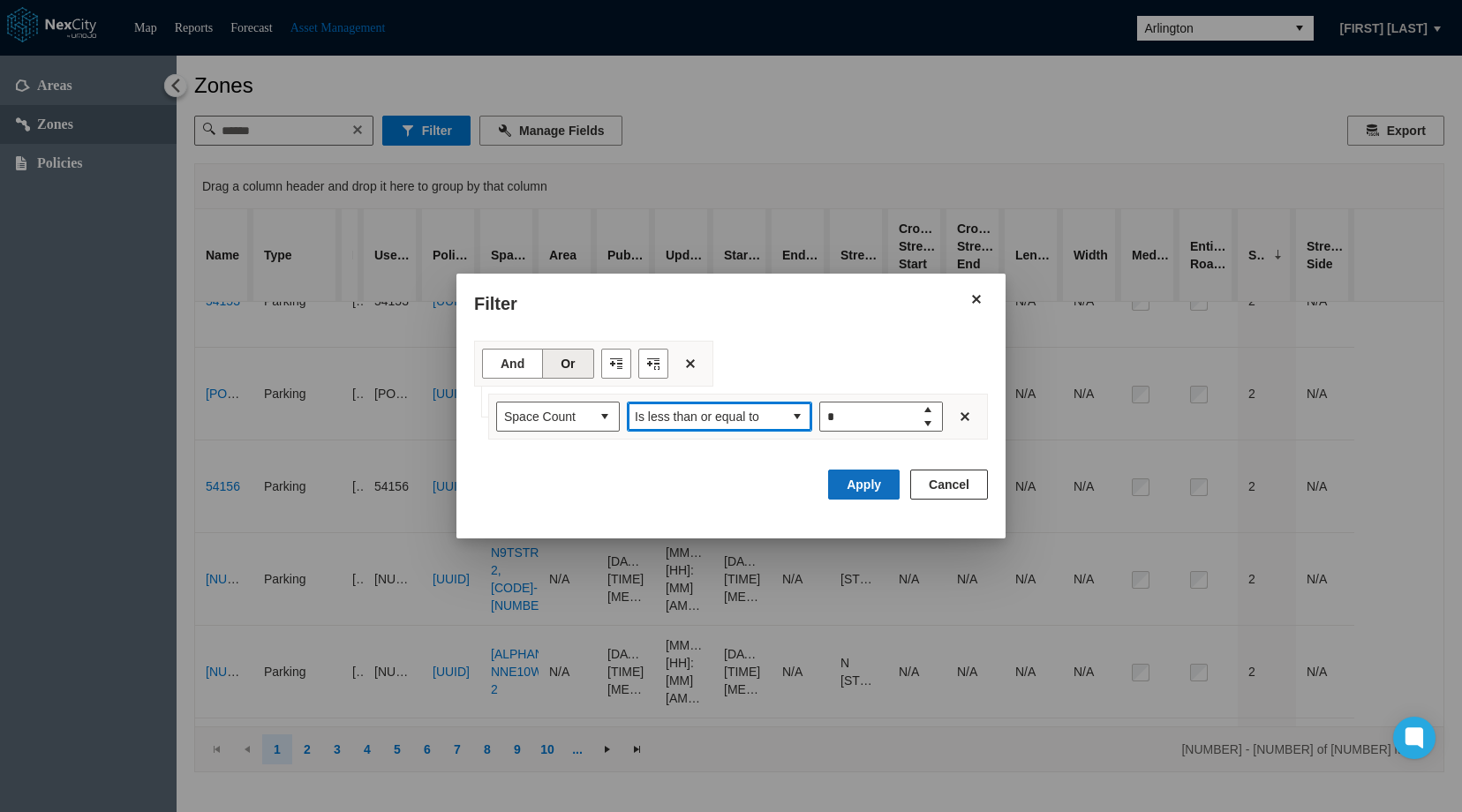 click on "Apply" at bounding box center (863, 485) 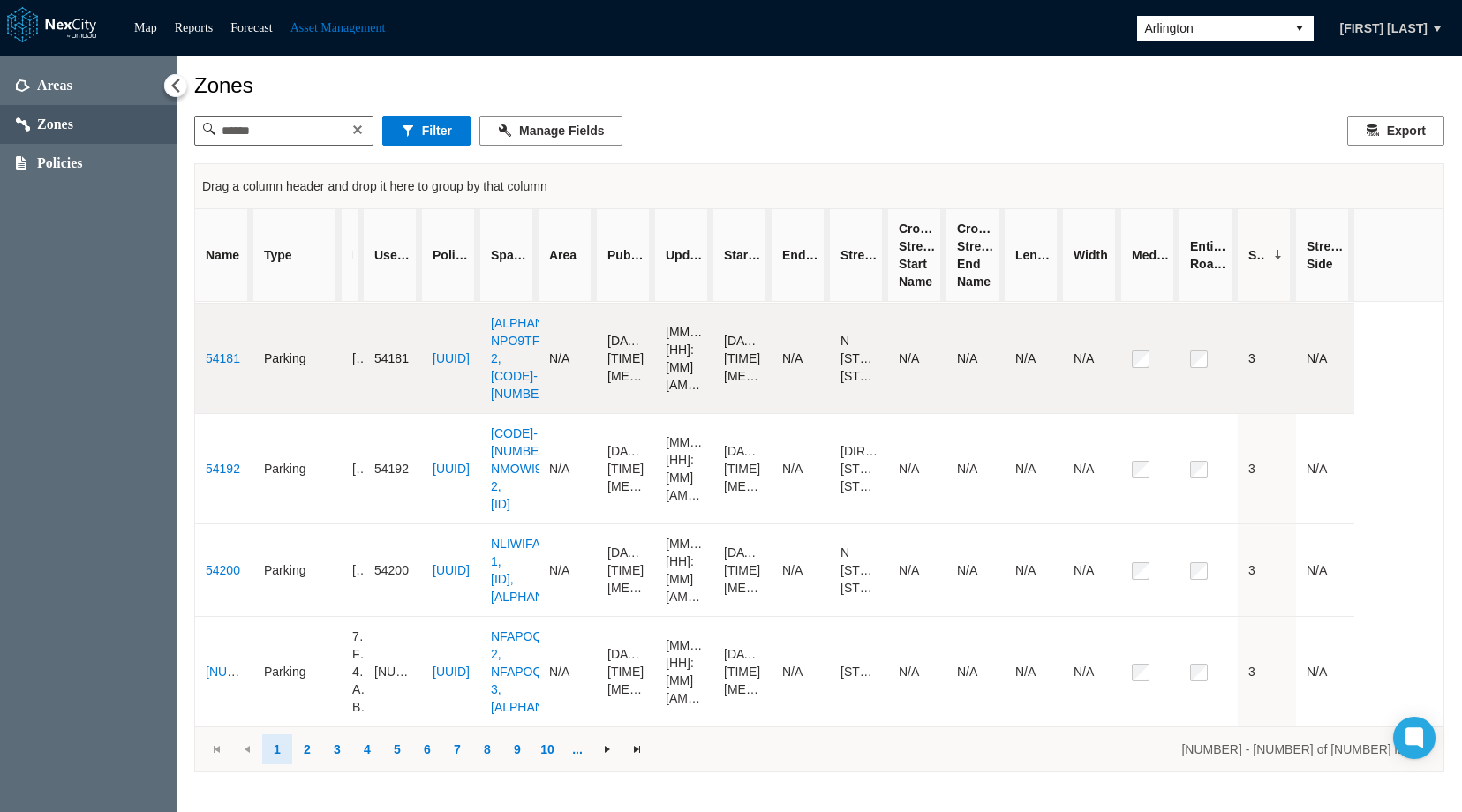 scroll, scrollTop: 1459, scrollLeft: 0, axis: vertical 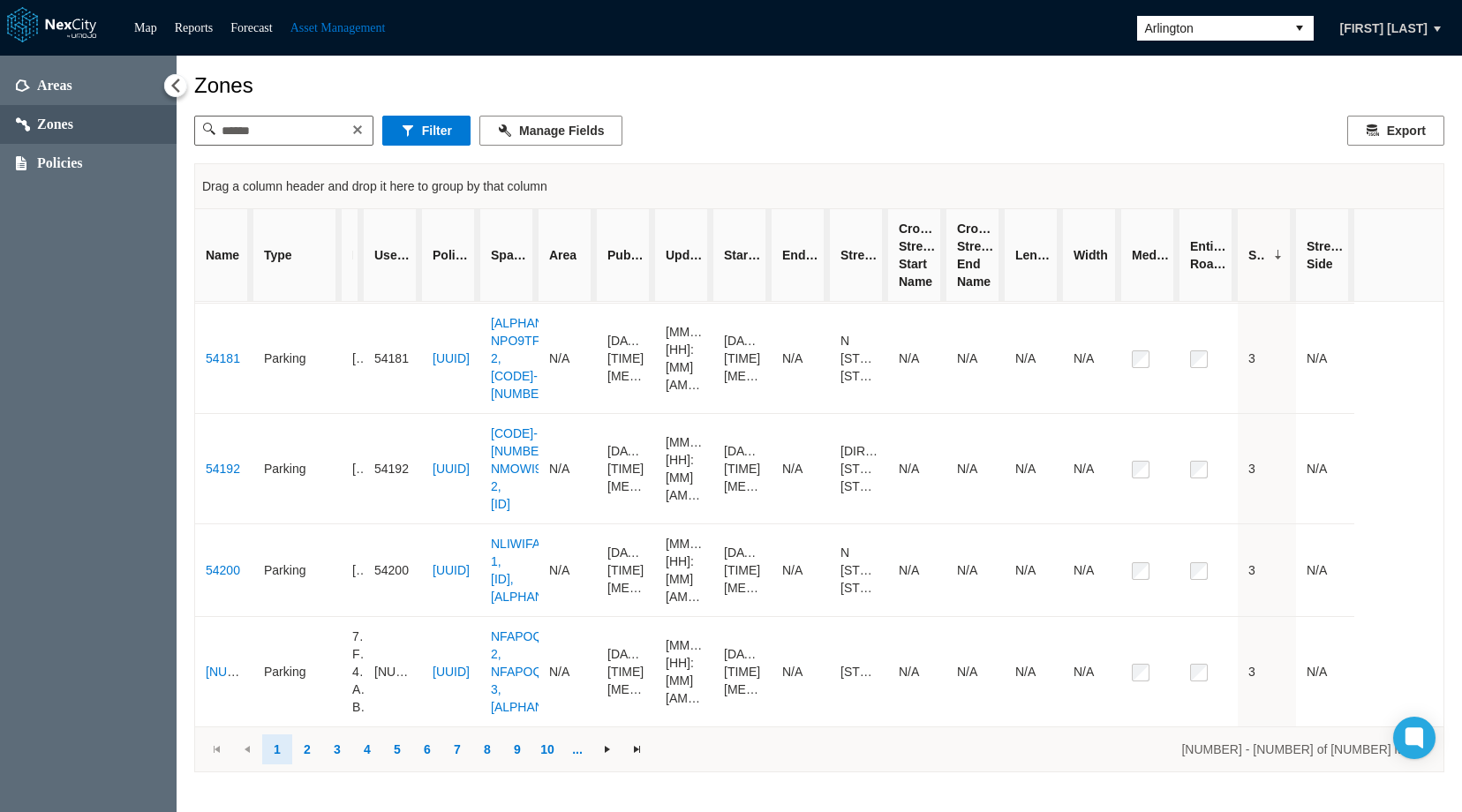 click on "Space Count" at bounding box center (1267, 255) 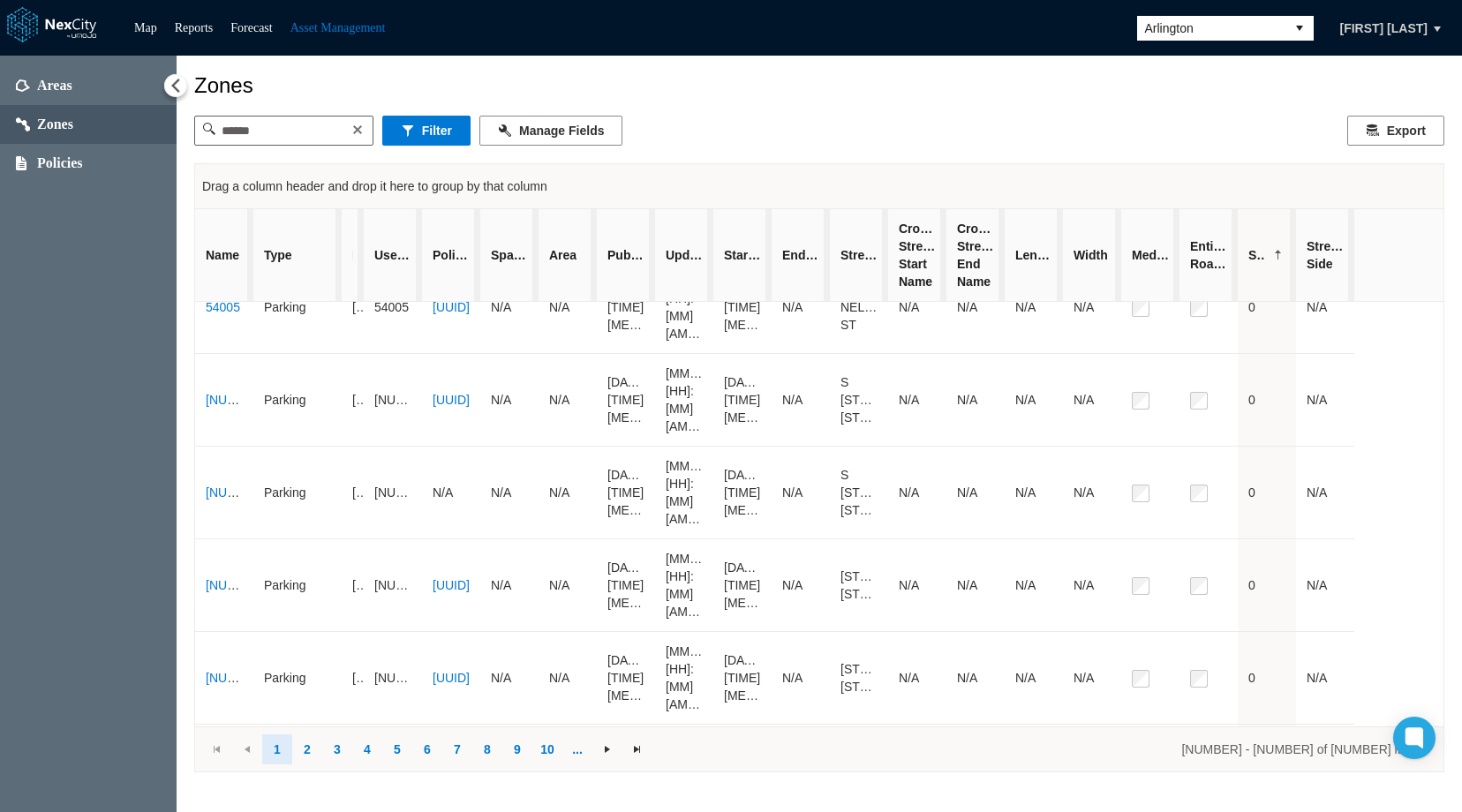 scroll, scrollTop: 0, scrollLeft: 0, axis: both 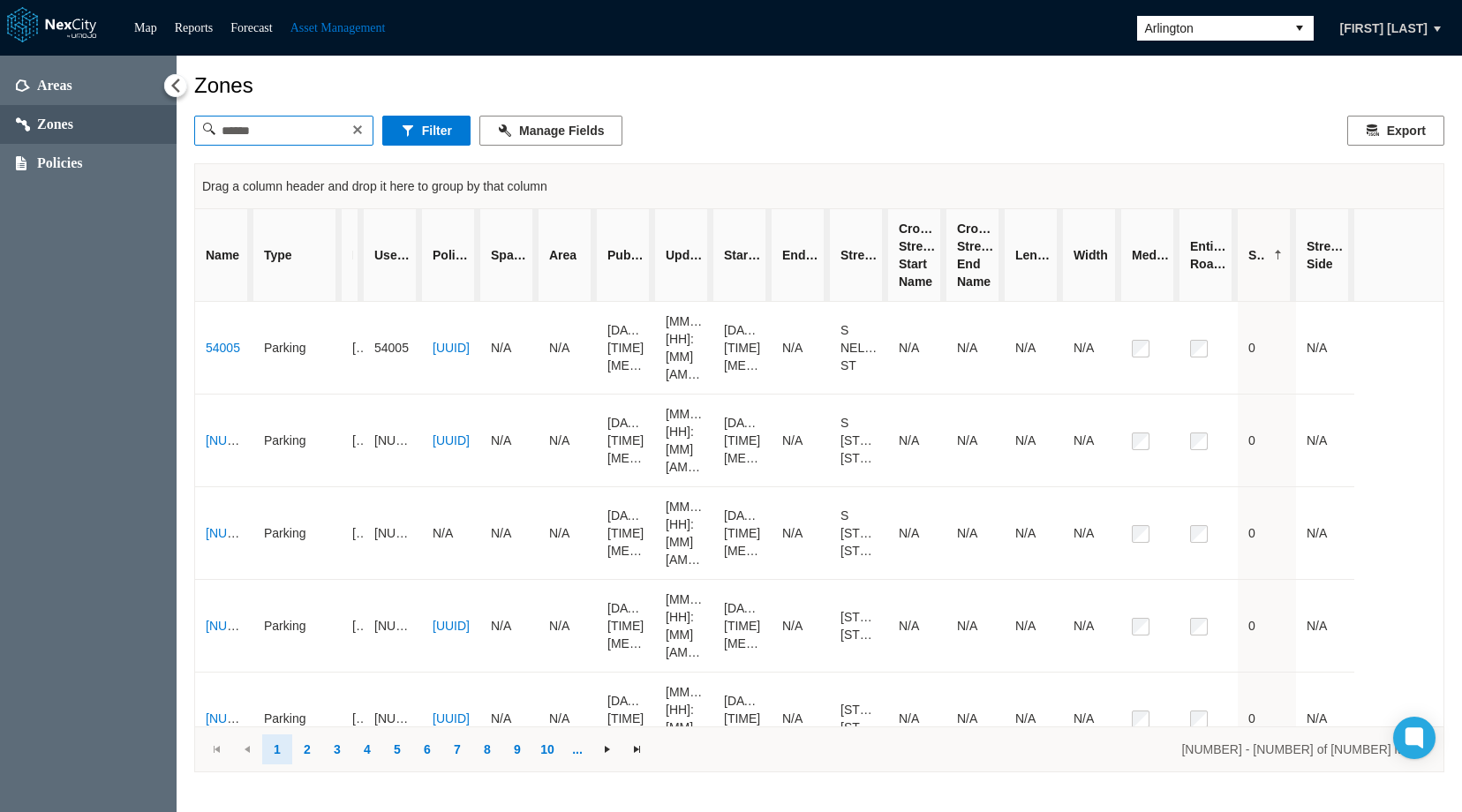 click at bounding box center (283, 131) 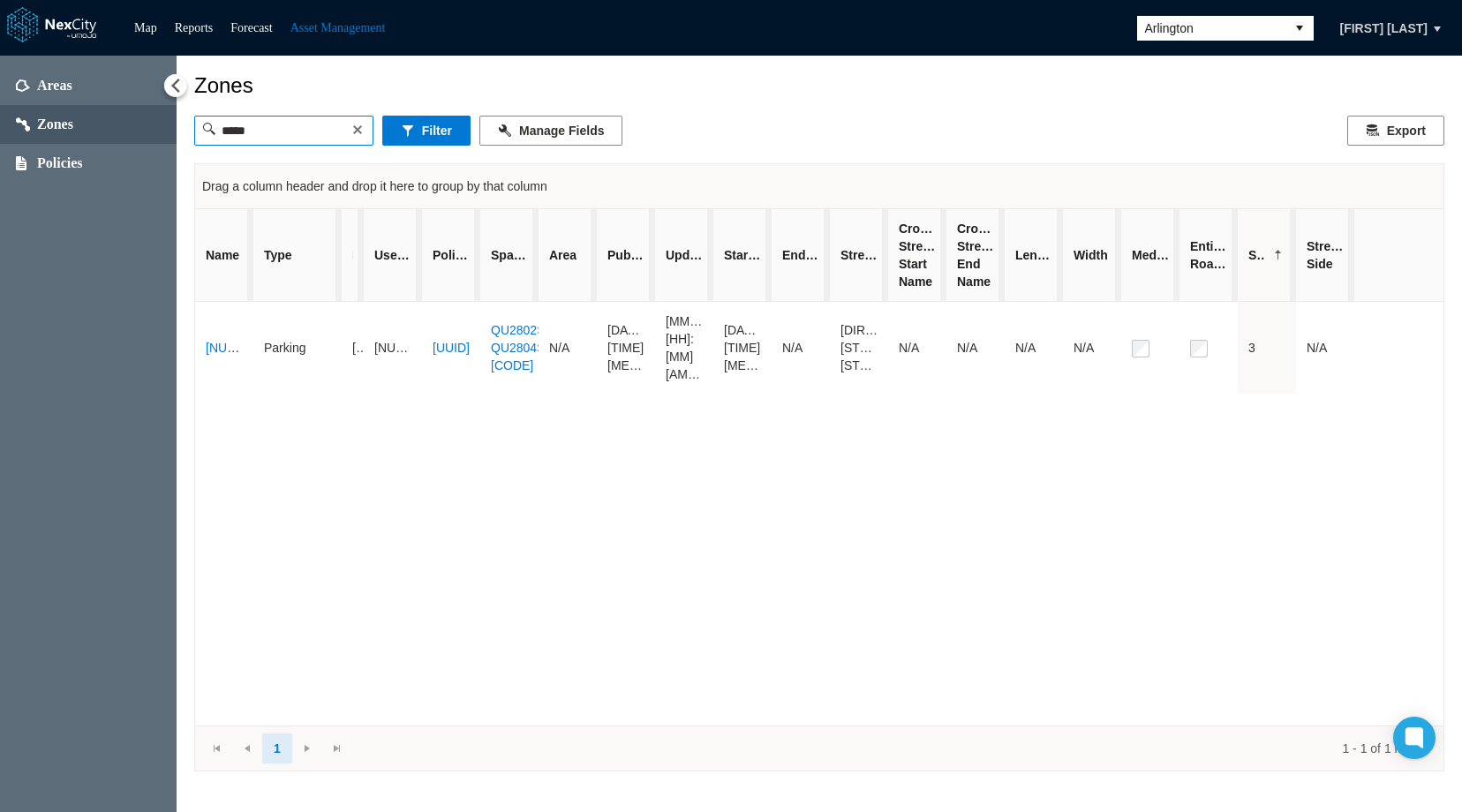 type on "*****" 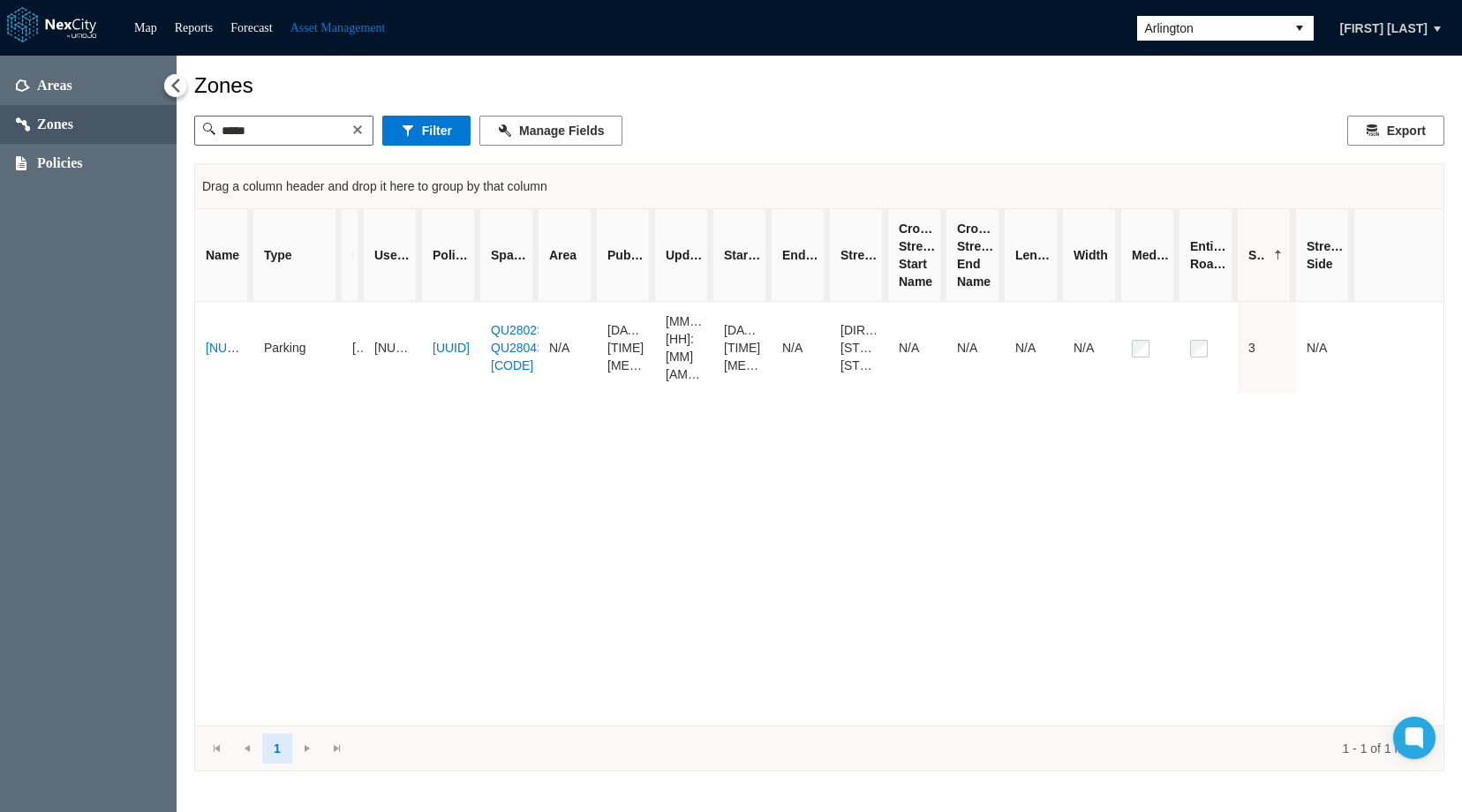 click at bounding box center (358, 130) 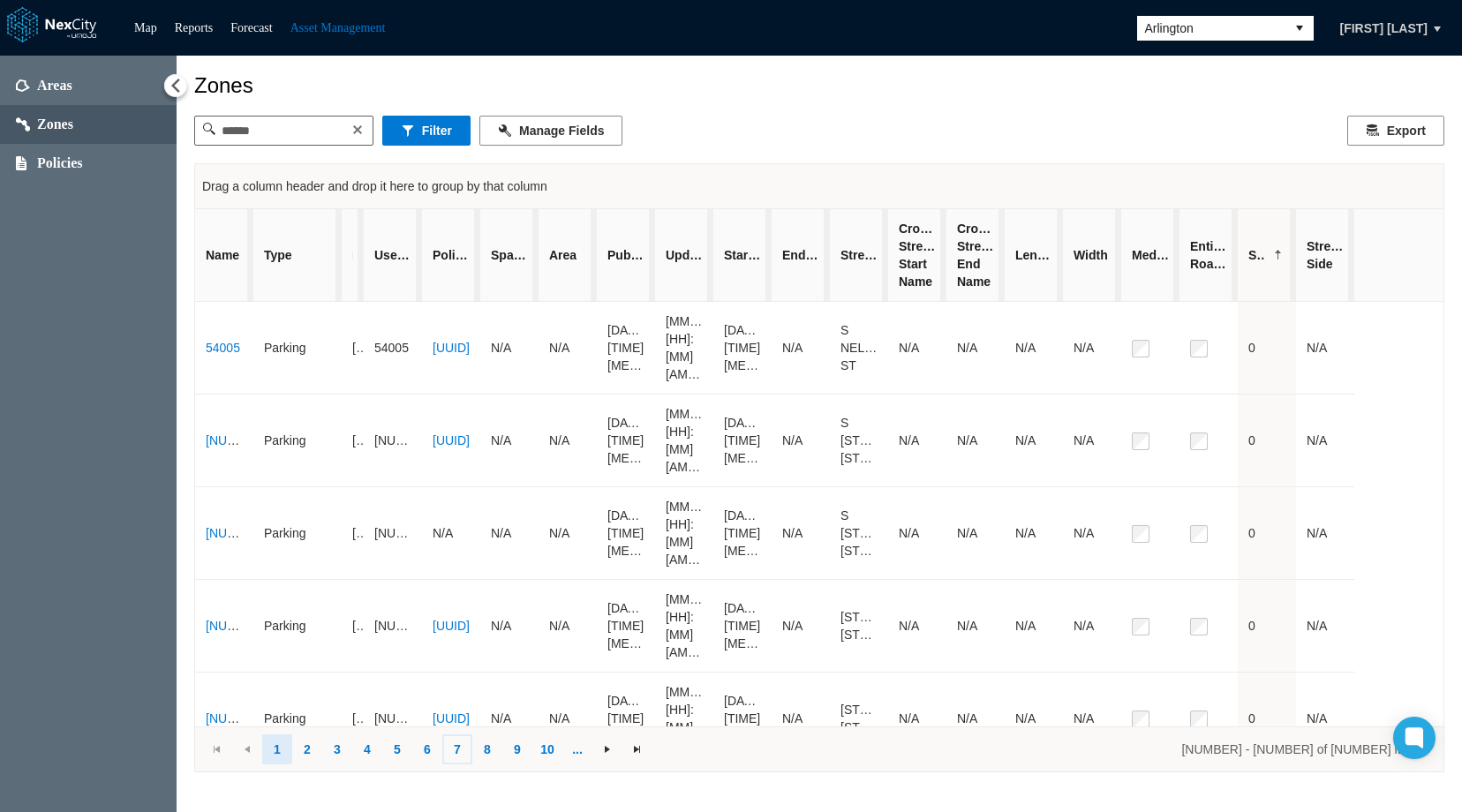 click on "7" at bounding box center [457, 749] 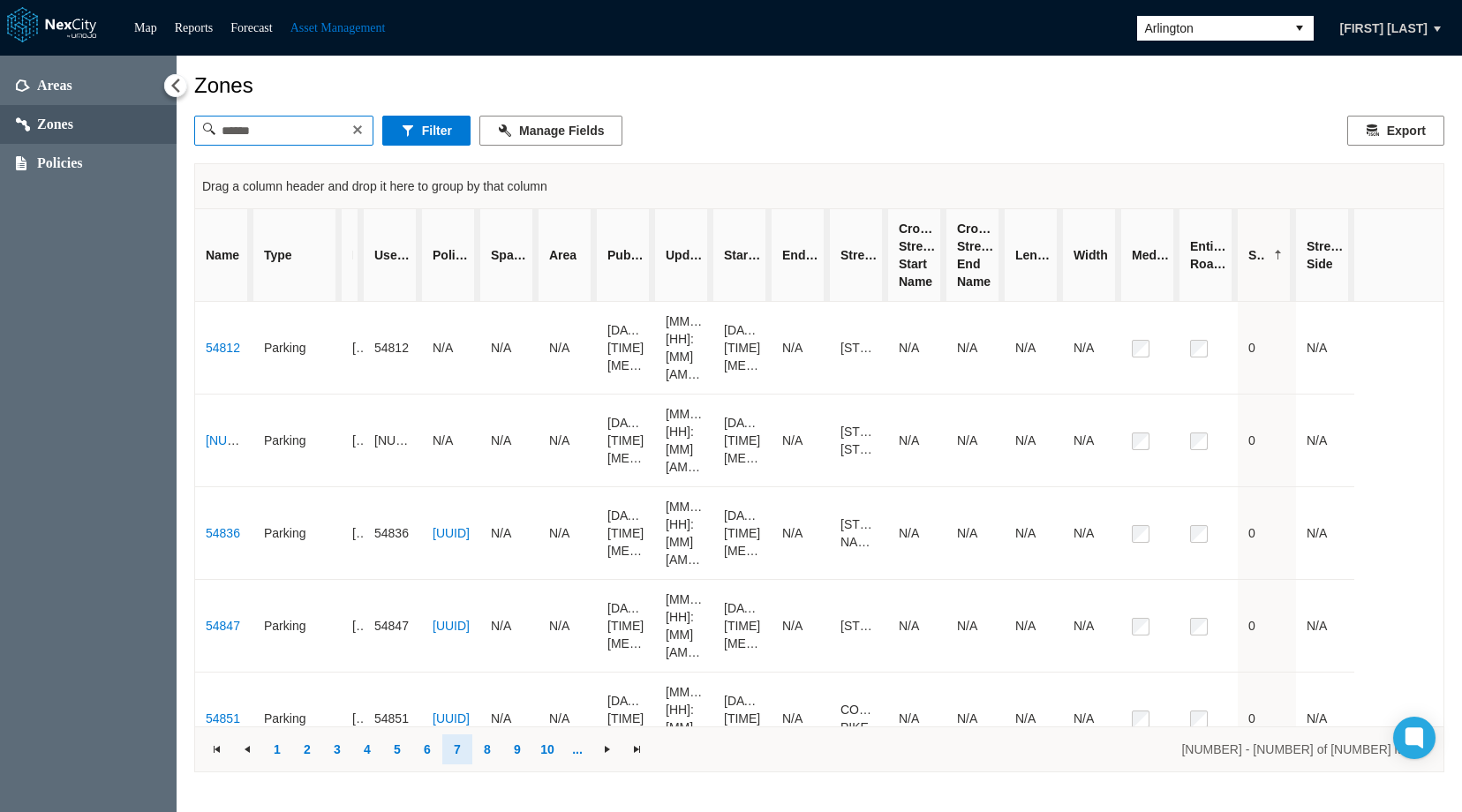 click at bounding box center [283, 131] 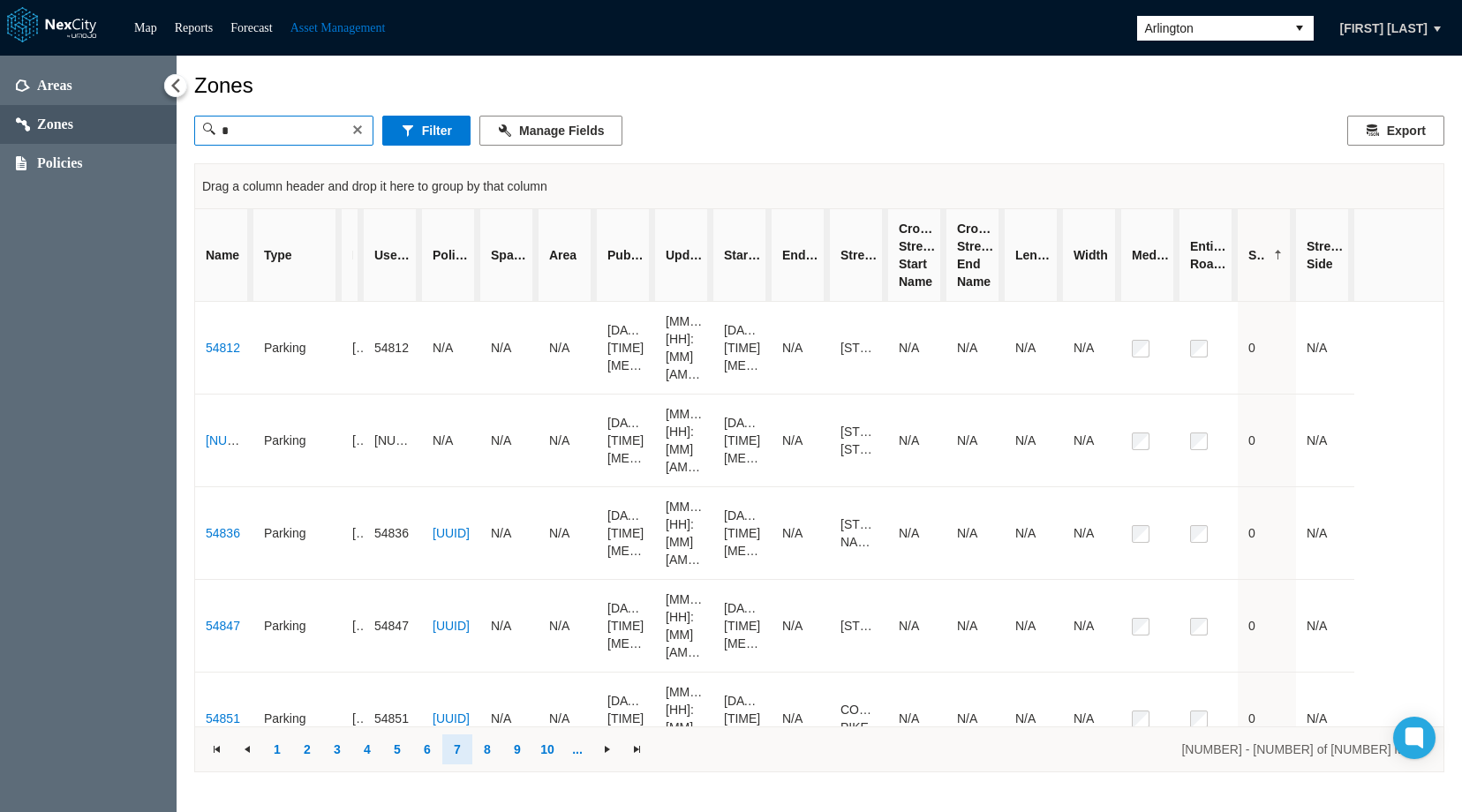 paste on "*****" 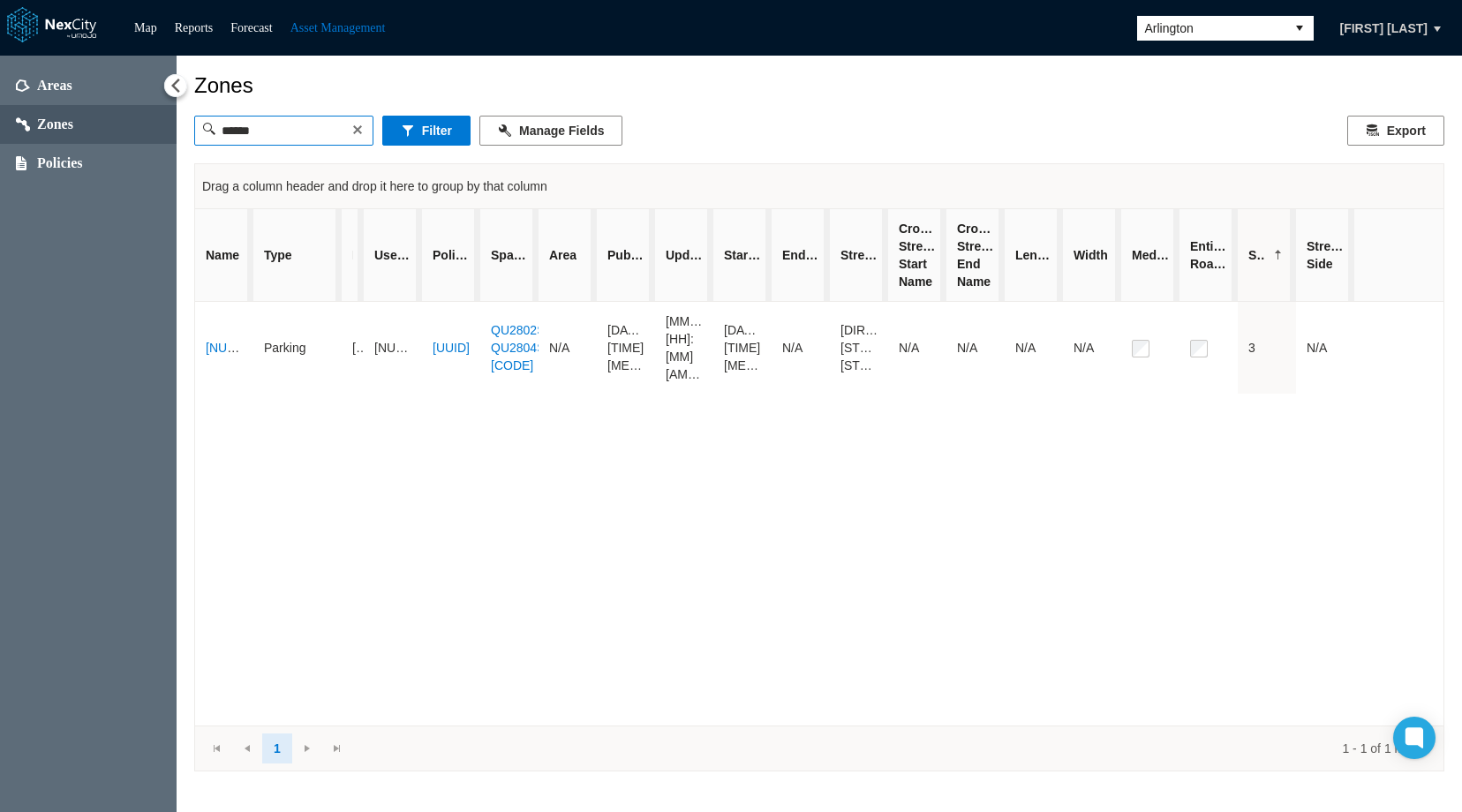 type on "*****" 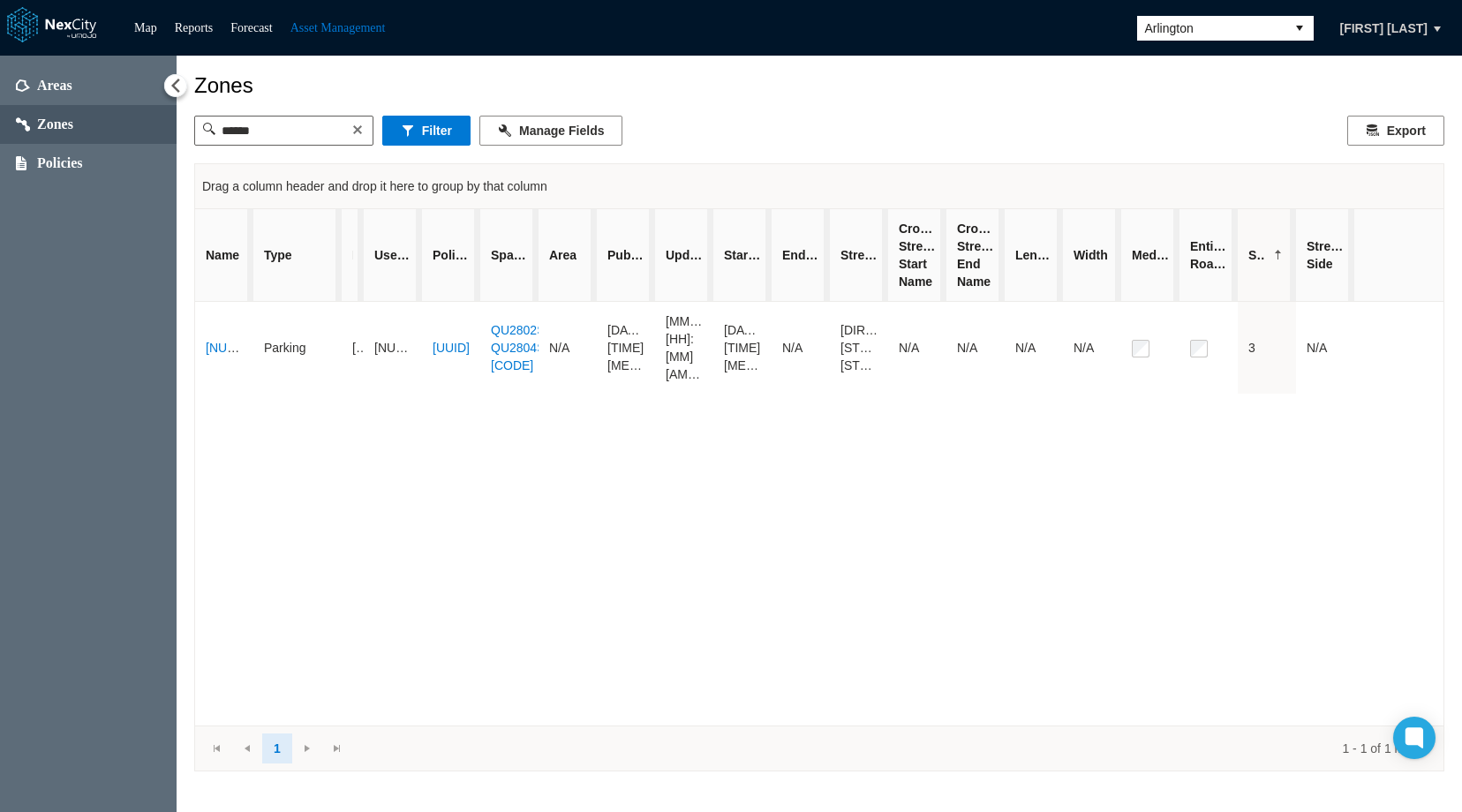 click at bounding box center [358, 130] 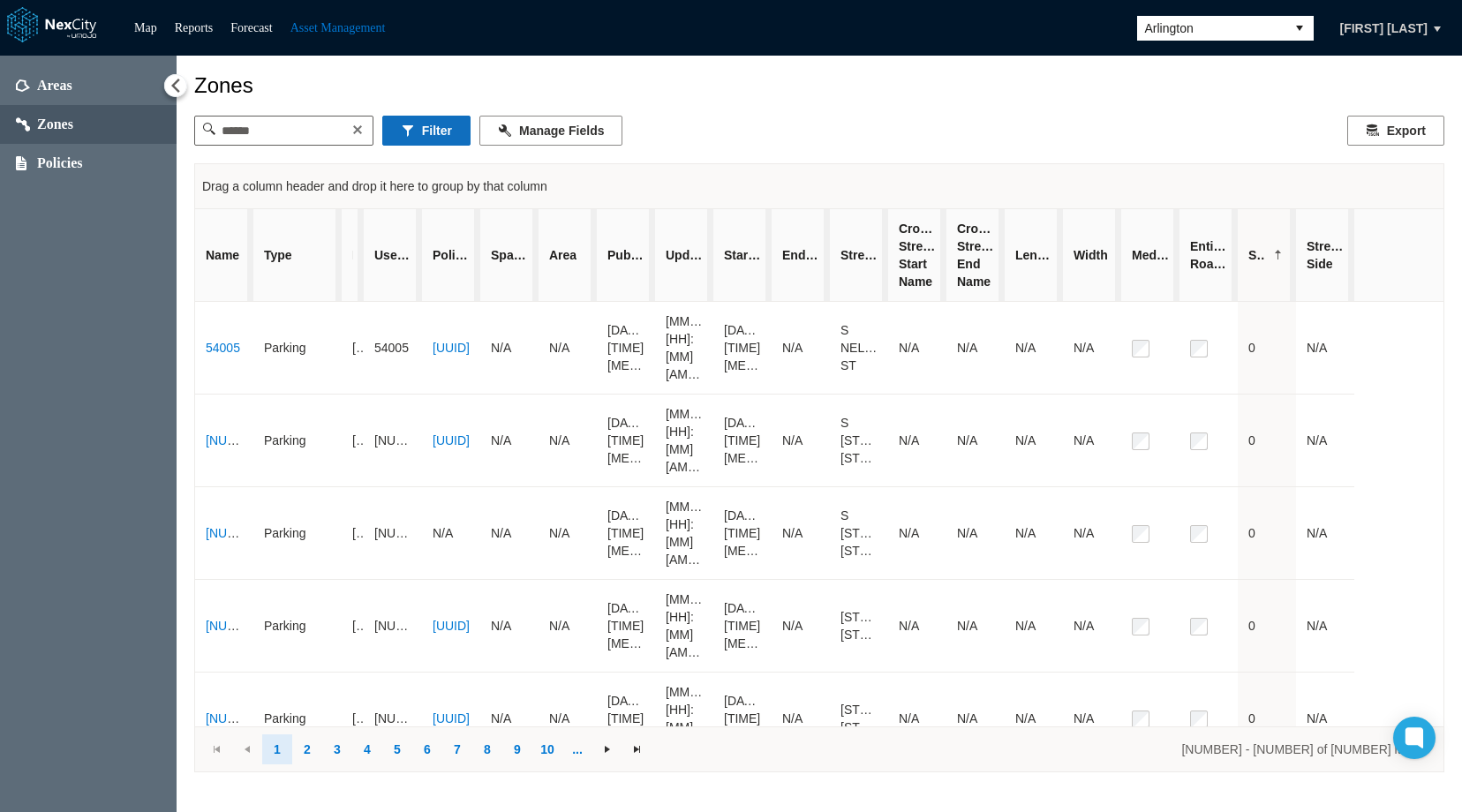 click on "Filter" at bounding box center [426, 131] 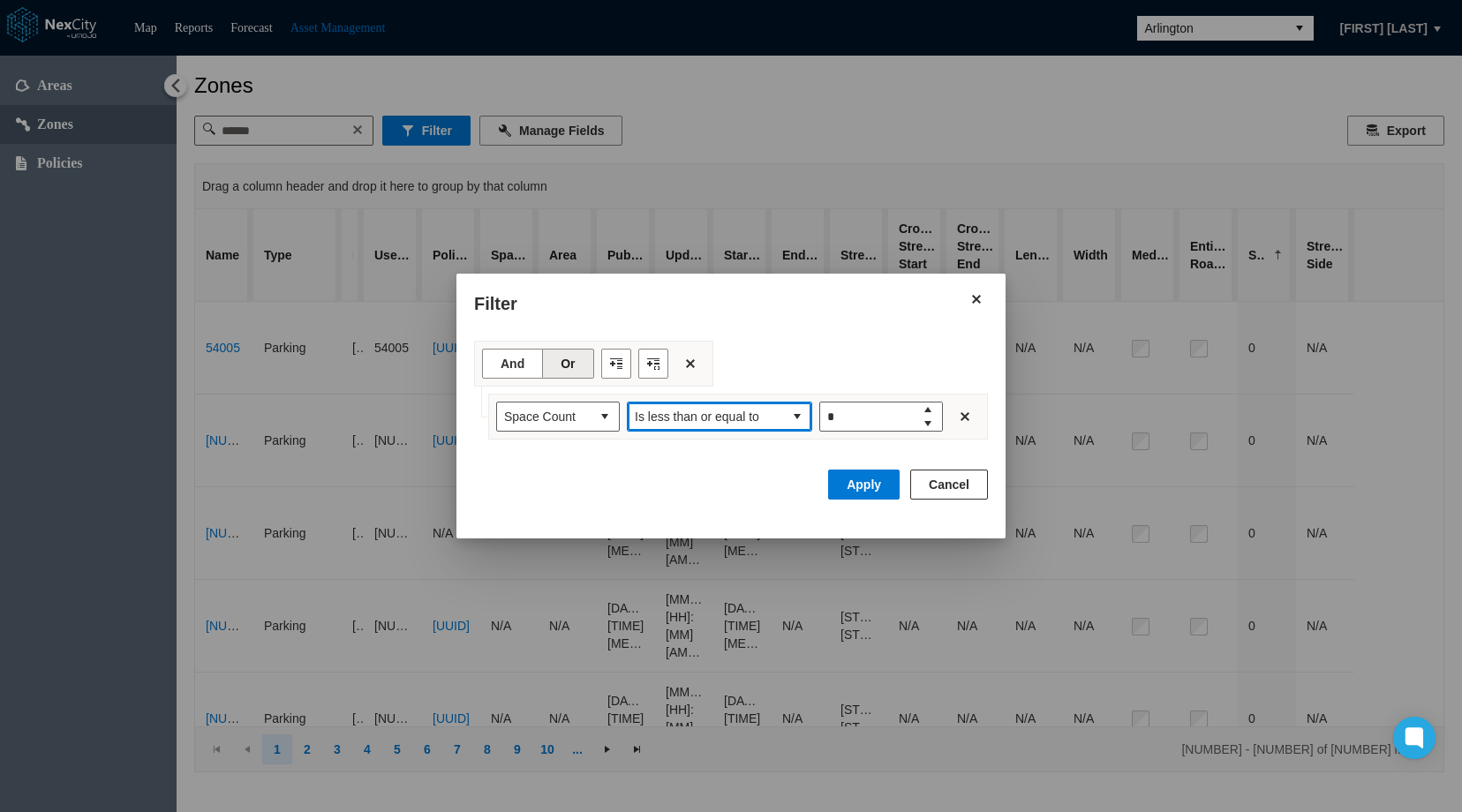 click at bounding box center (797, 417) 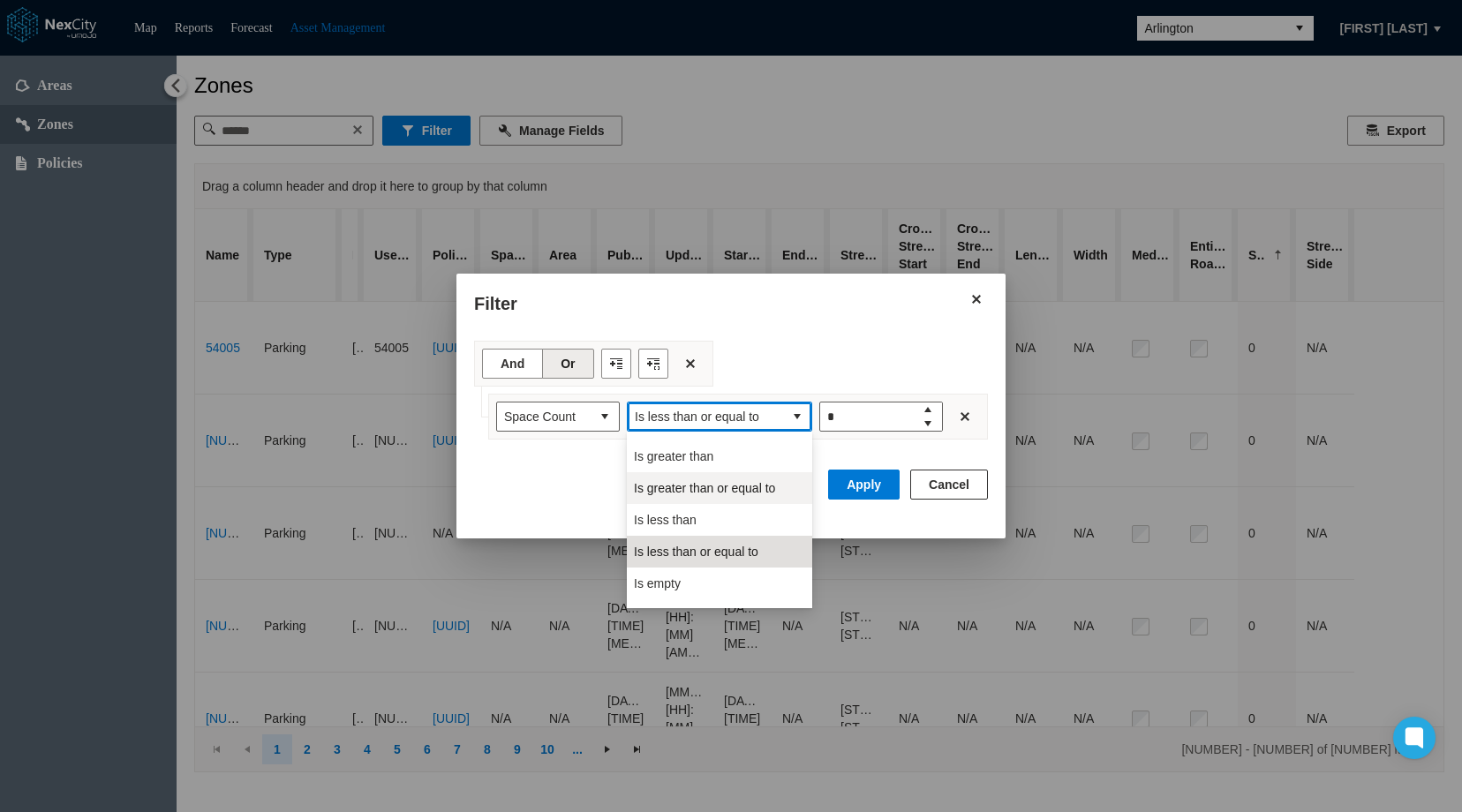 scroll, scrollTop: 78, scrollLeft: 0, axis: vertical 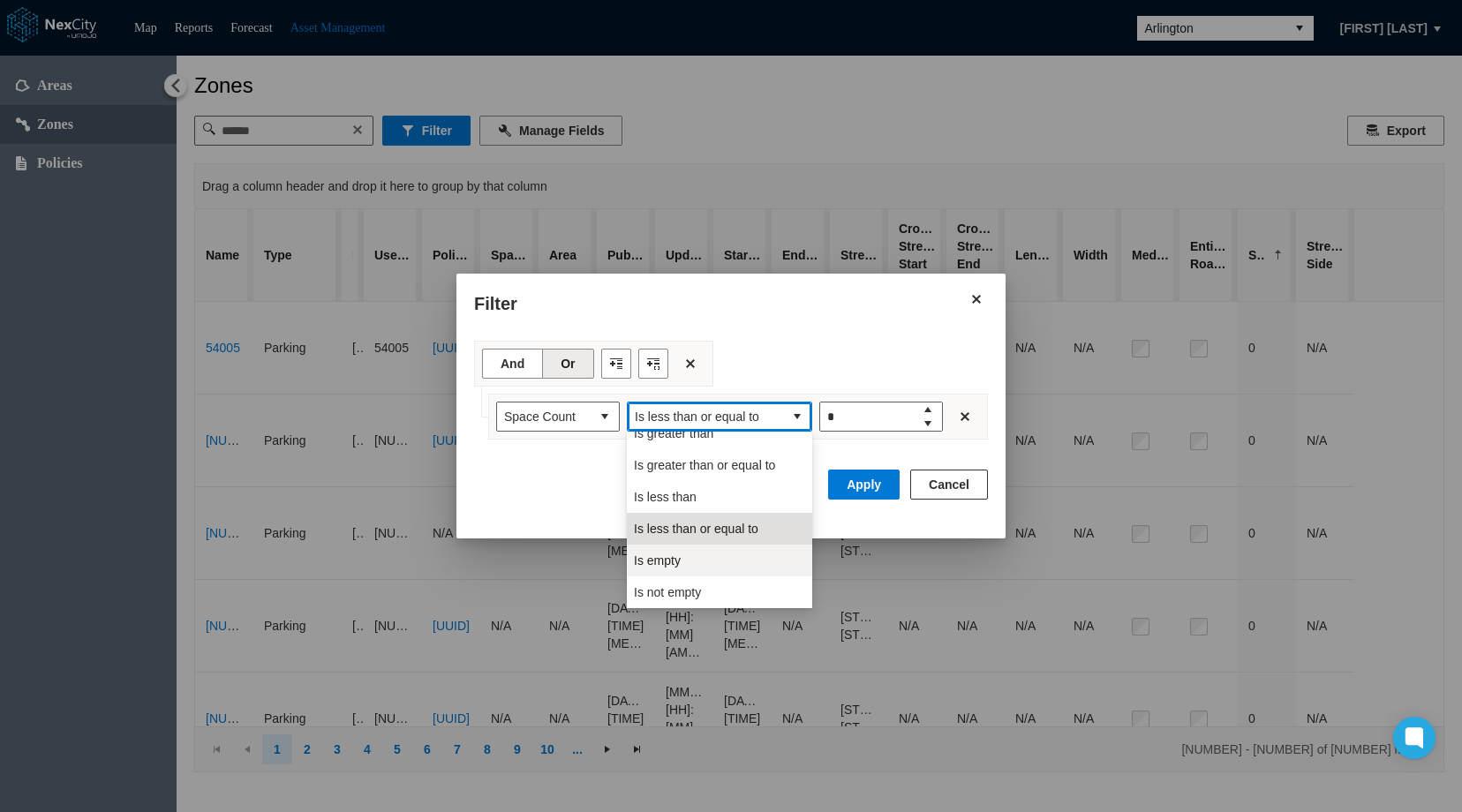 click on "Is empty" at bounding box center (657, 560) 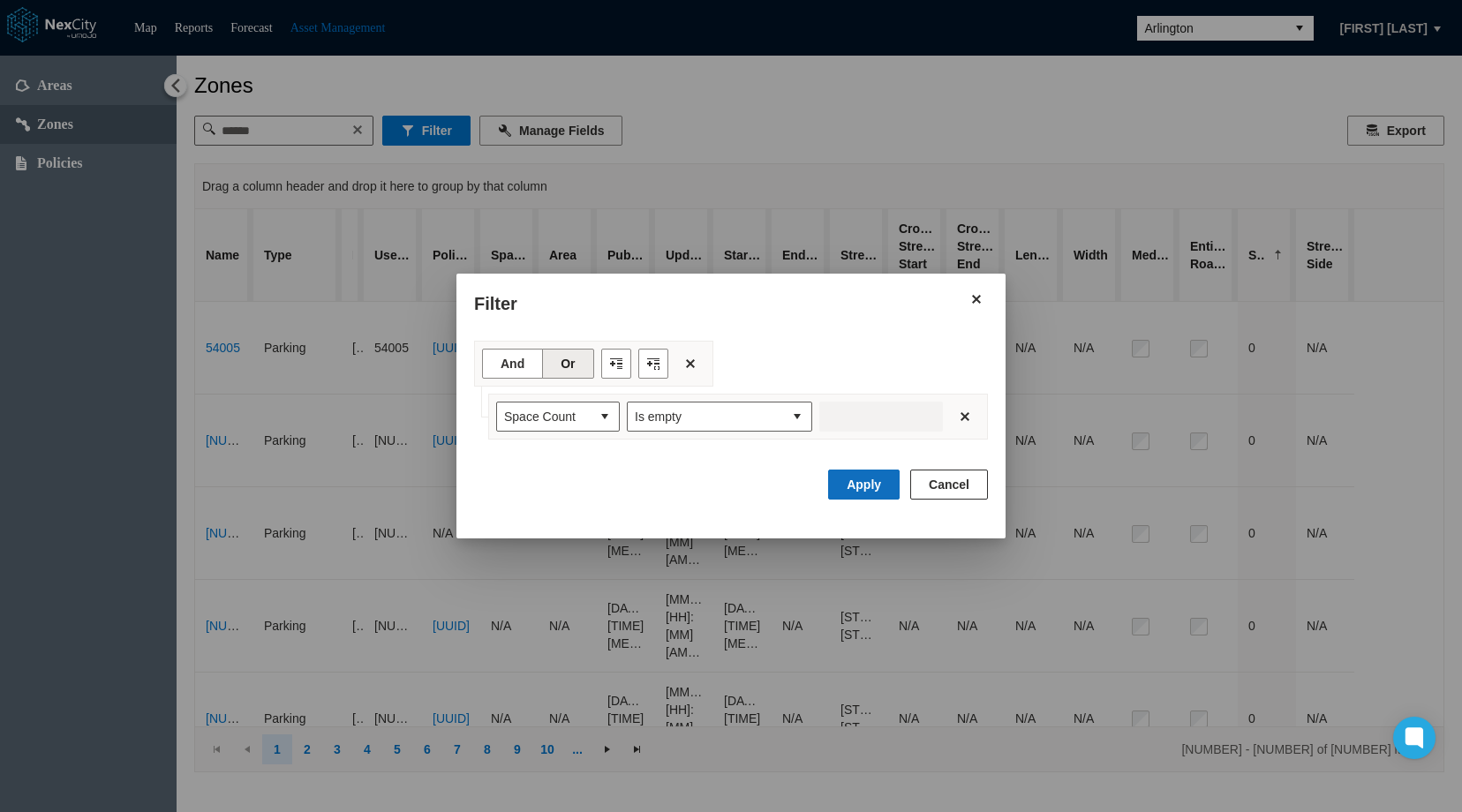 click on "Apply" at bounding box center [863, 485] 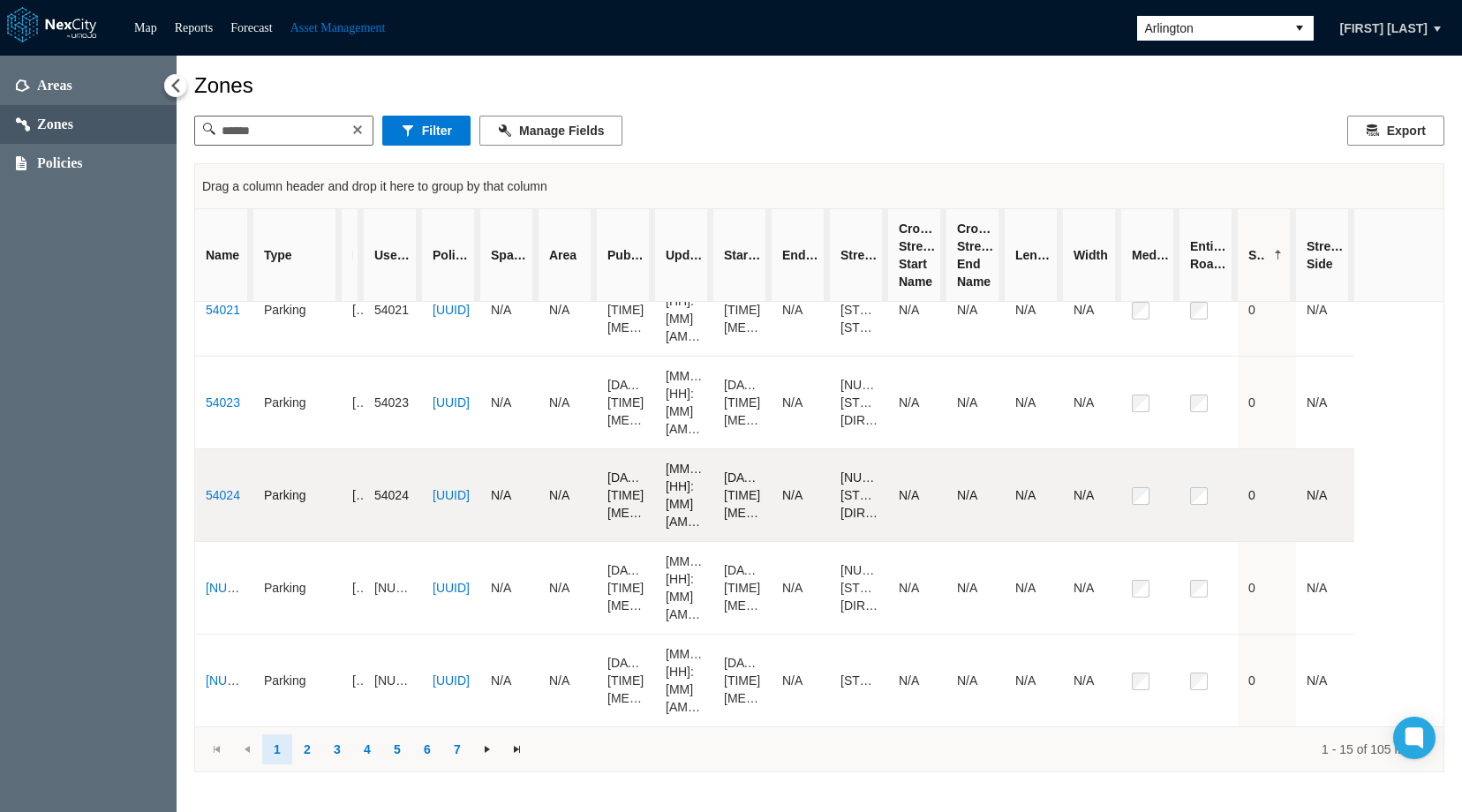 scroll, scrollTop: 1229, scrollLeft: 0, axis: vertical 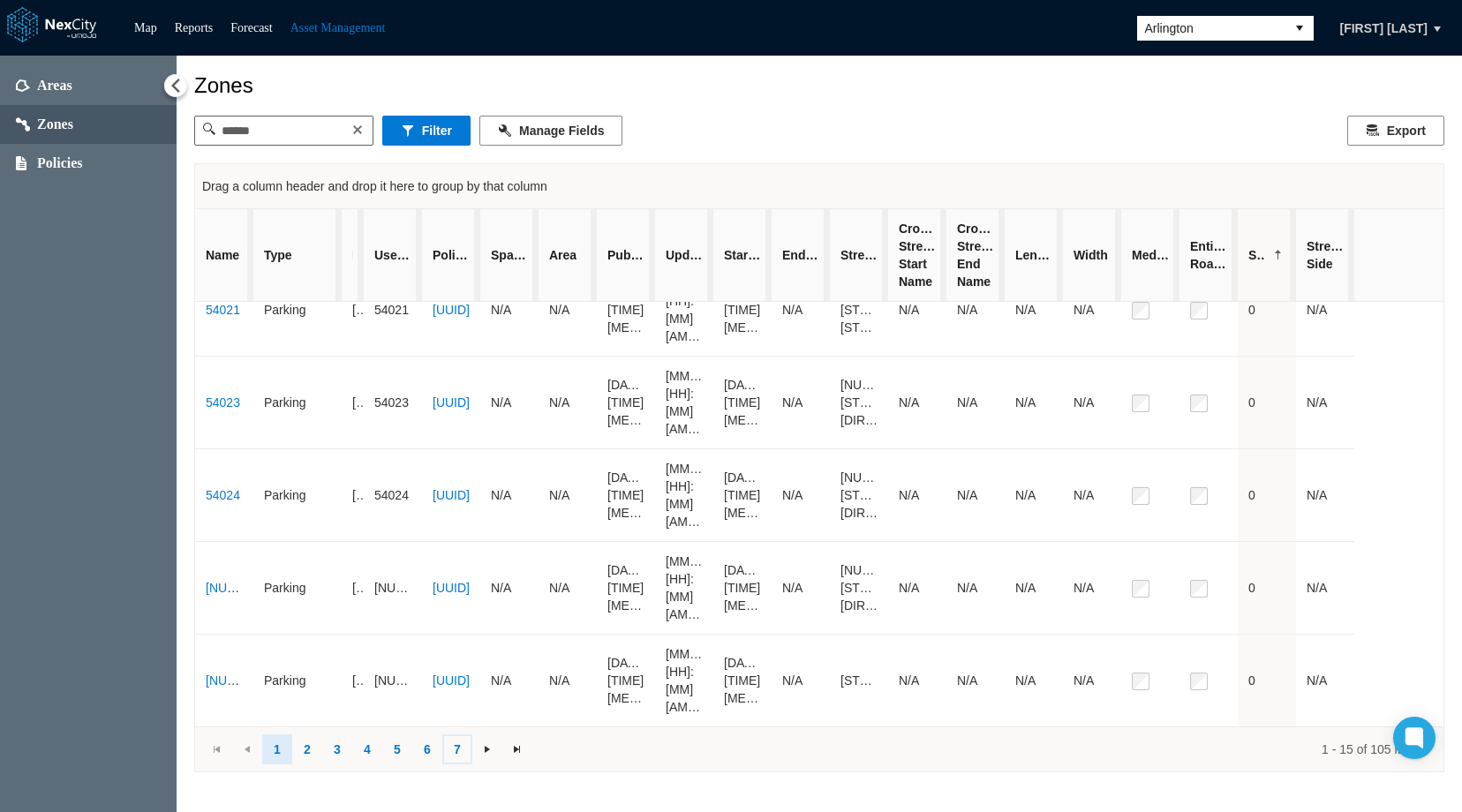 click on "7" at bounding box center [457, 749] 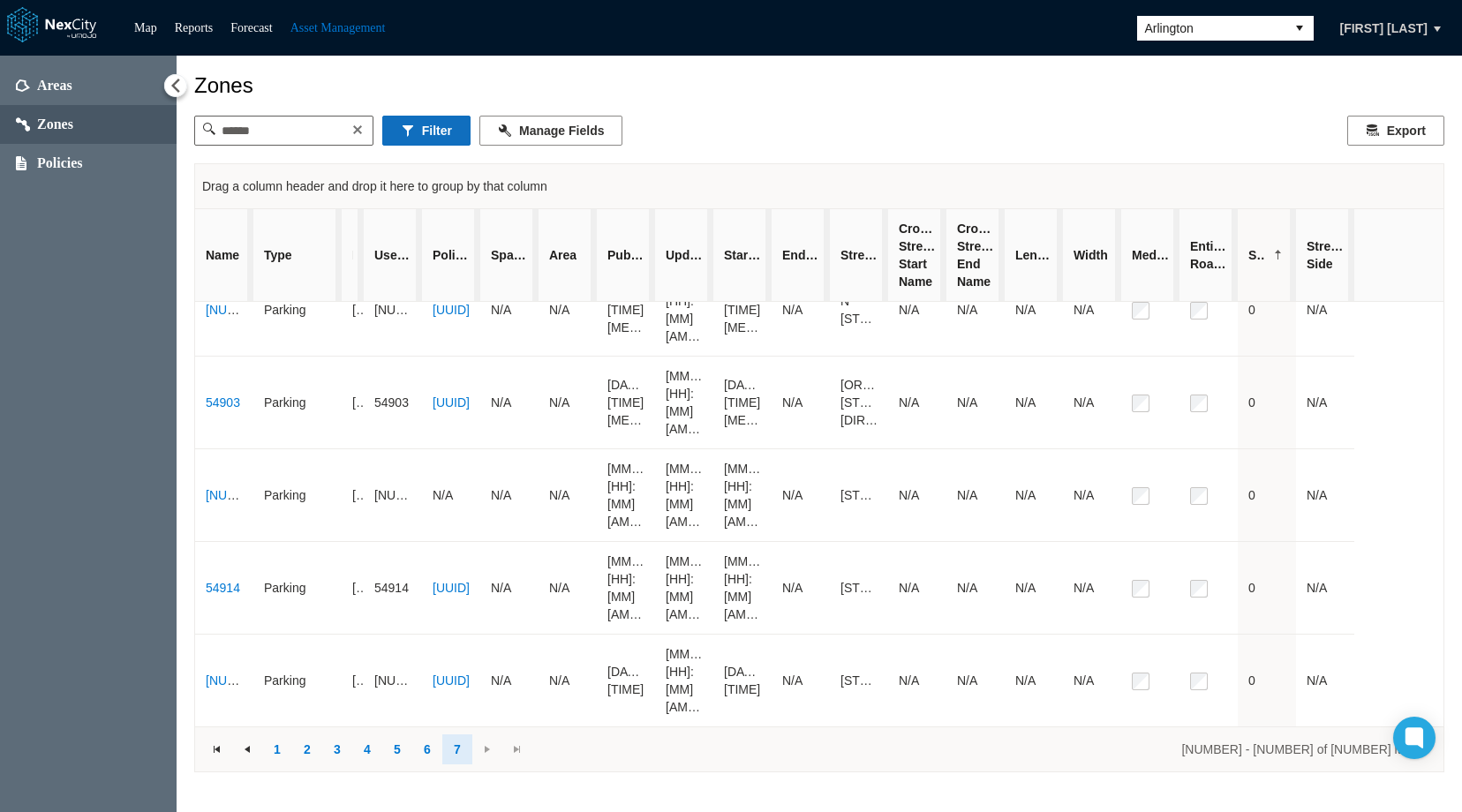 click on "Filter" at bounding box center [426, 131] 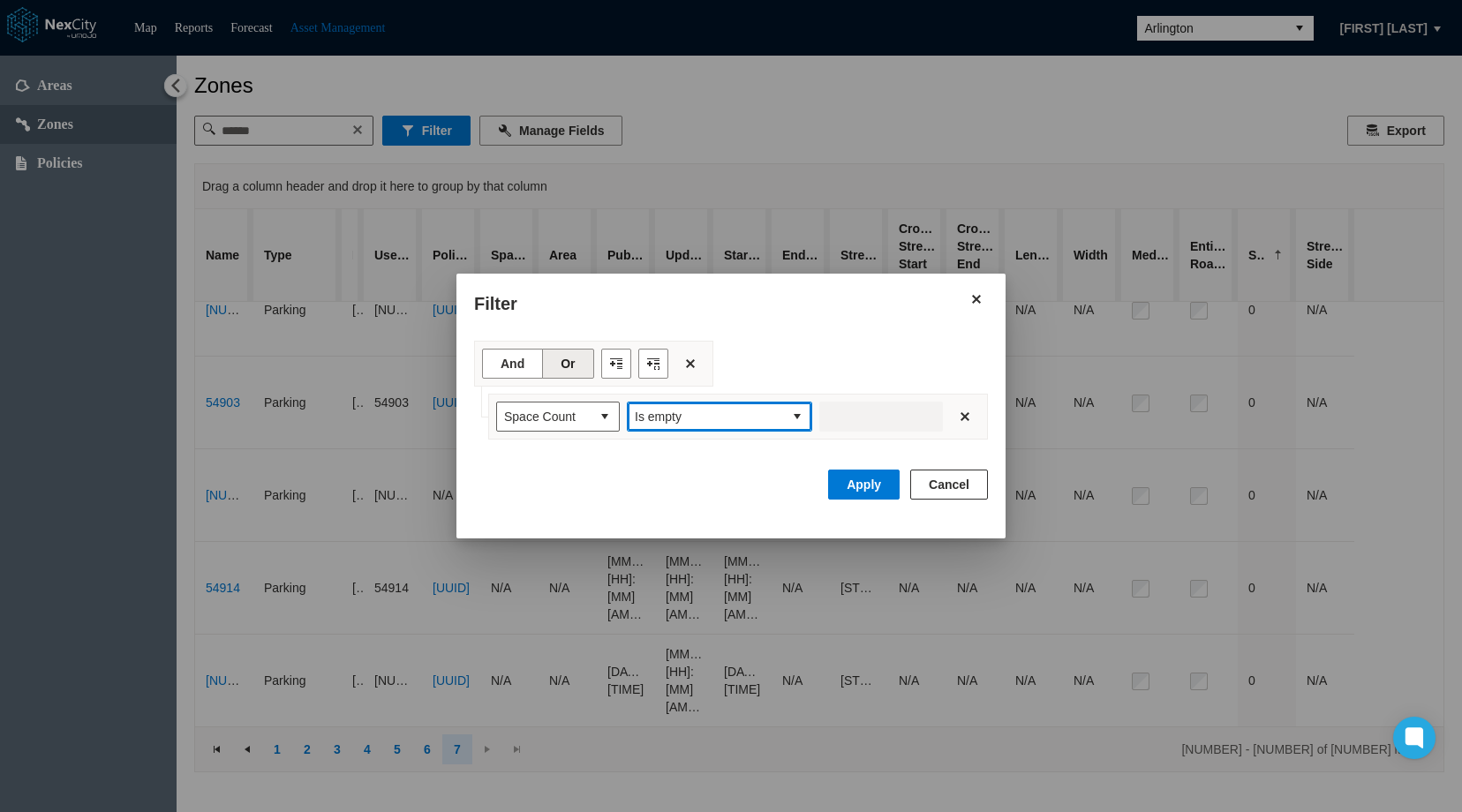 click on "Is empty" at bounding box center [705, 417] 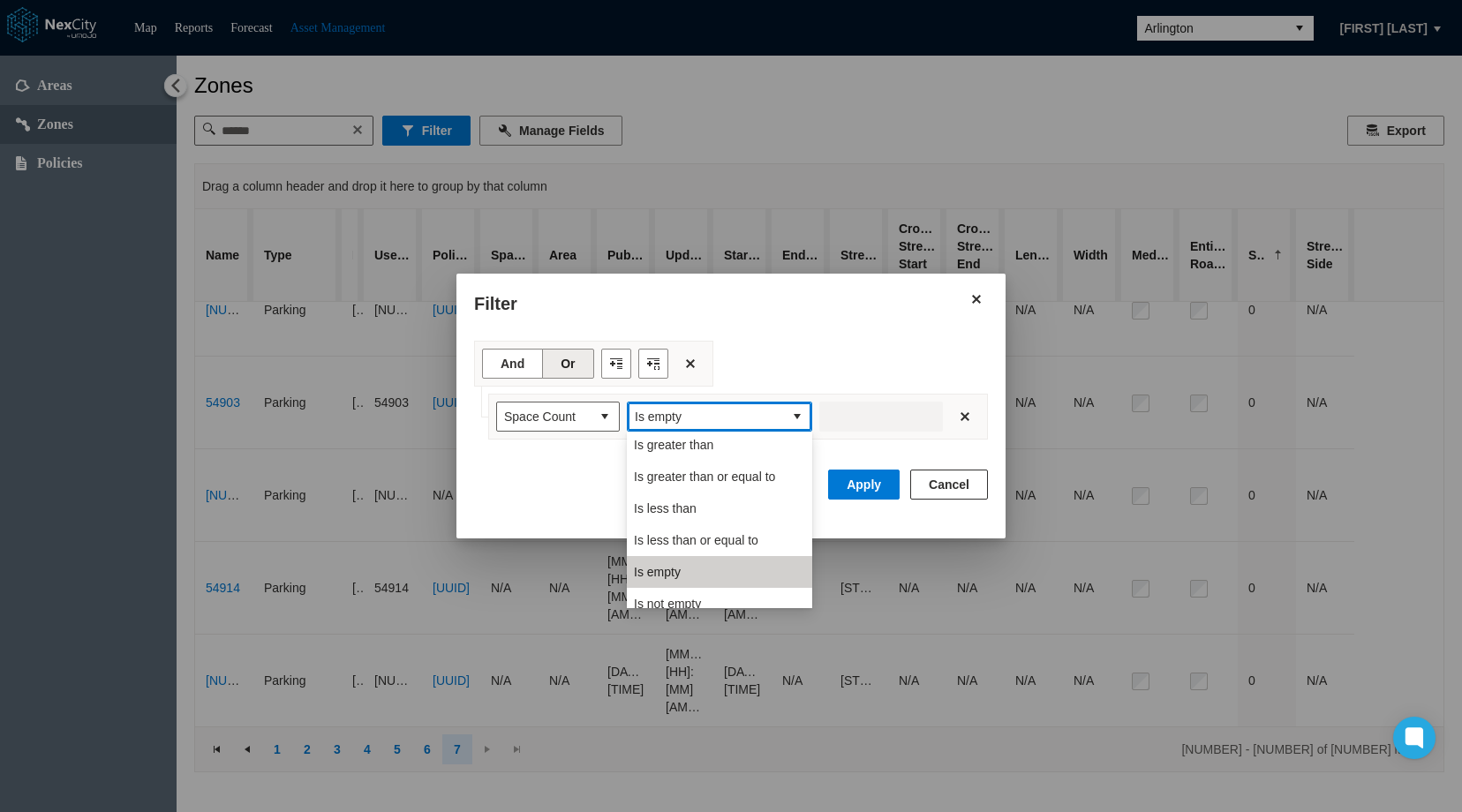 scroll, scrollTop: 78, scrollLeft: 0, axis: vertical 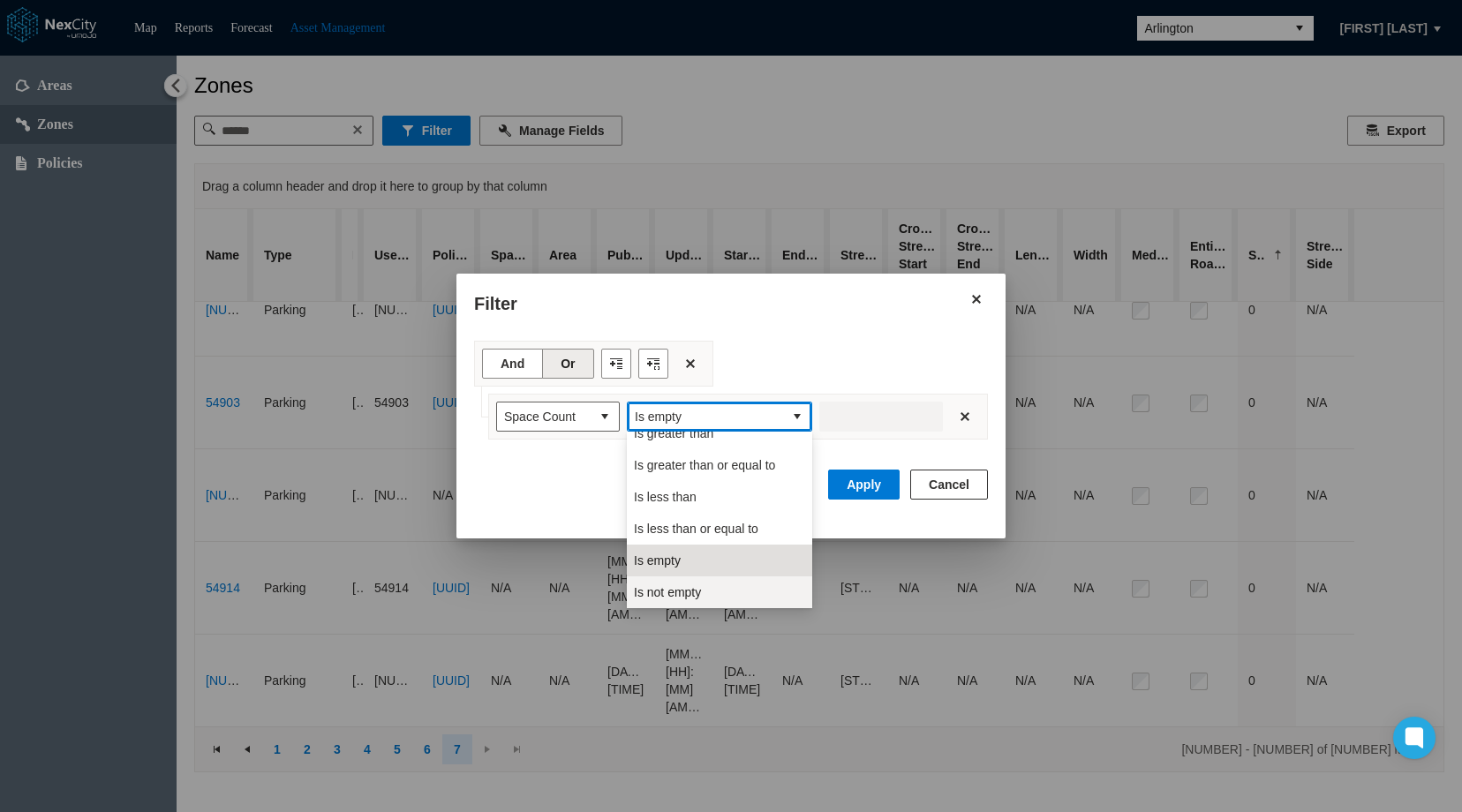 click on "Is not empty" at bounding box center (667, 592) 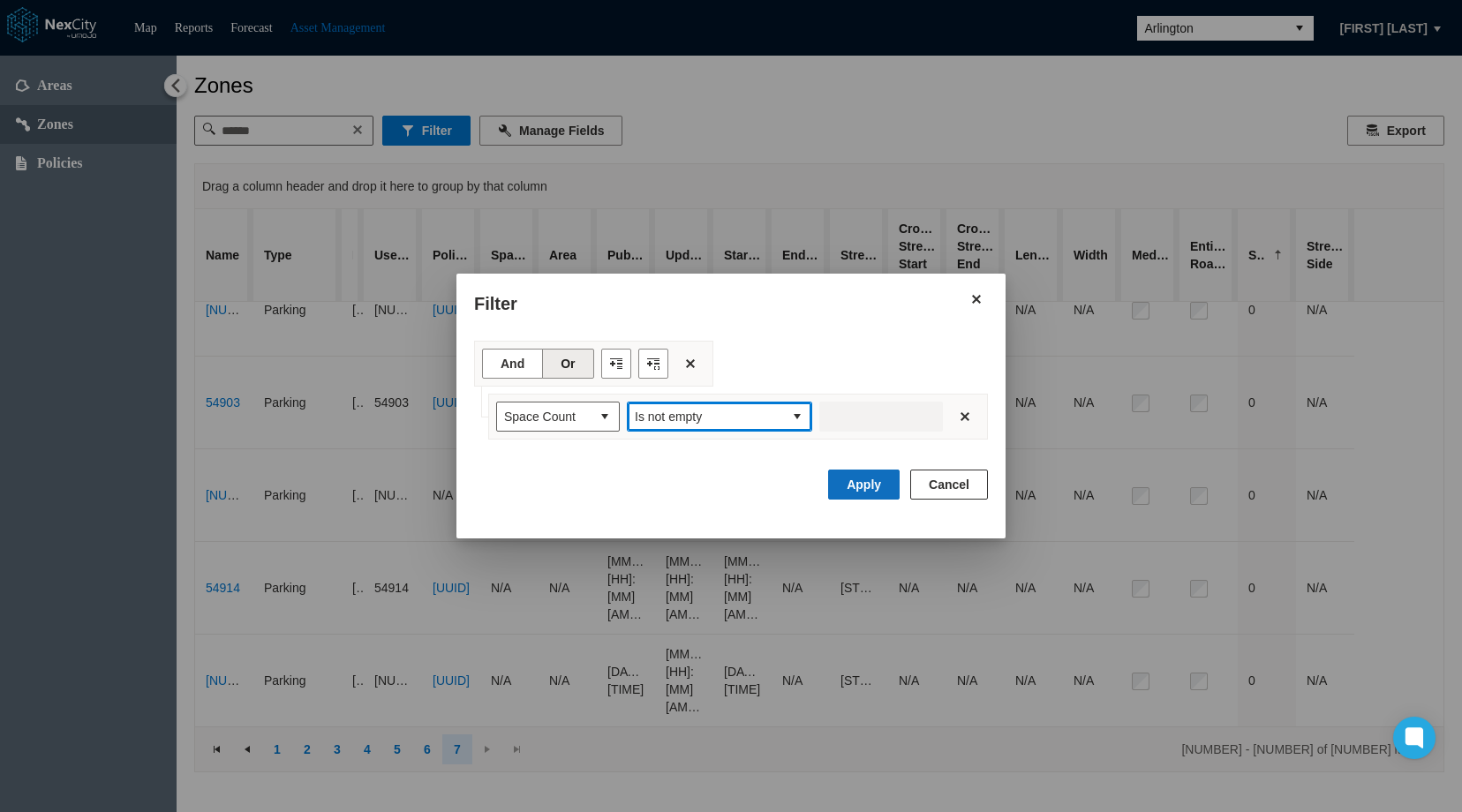 click on "Apply" at bounding box center (863, 485) 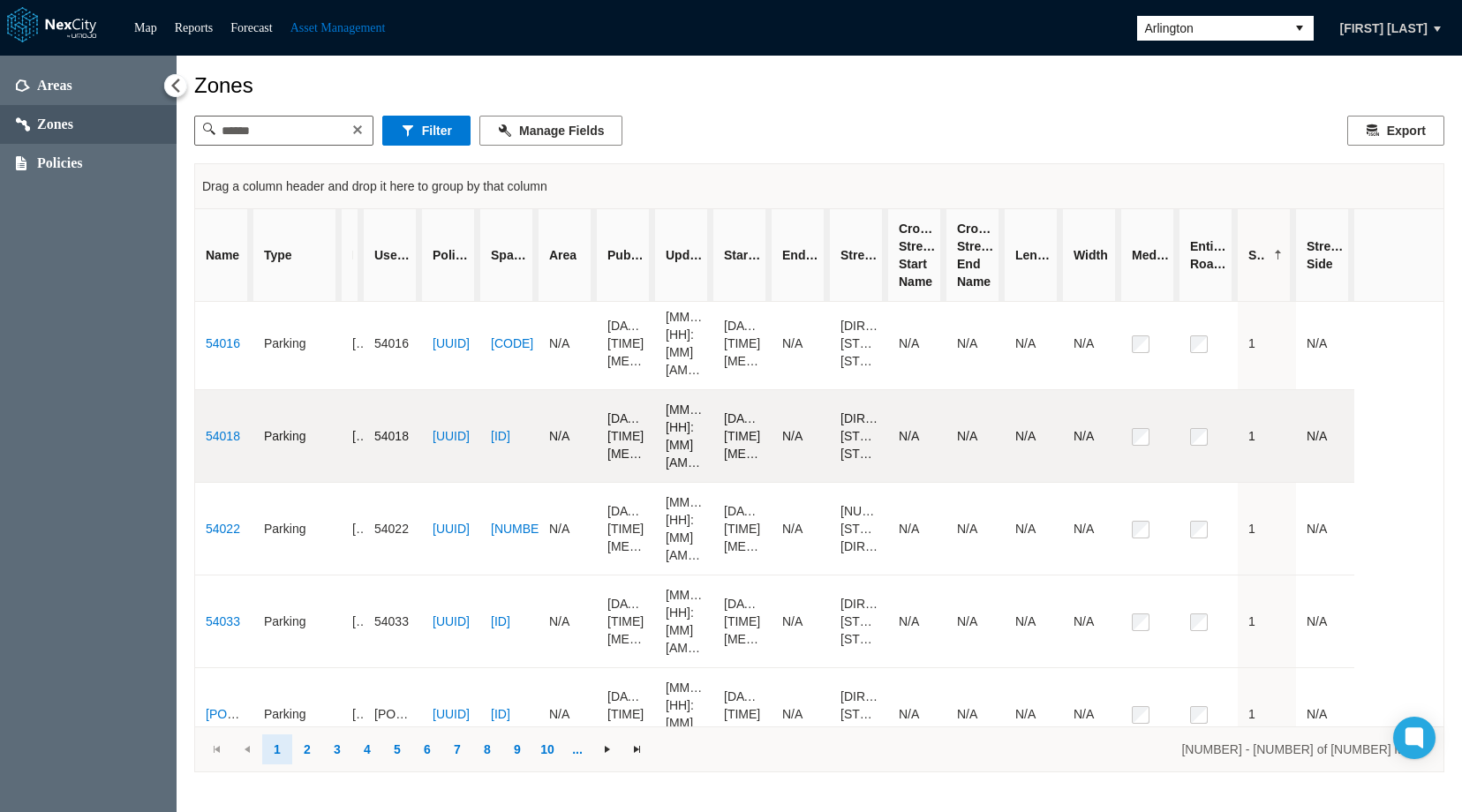 scroll, scrollTop: 0, scrollLeft: 0, axis: both 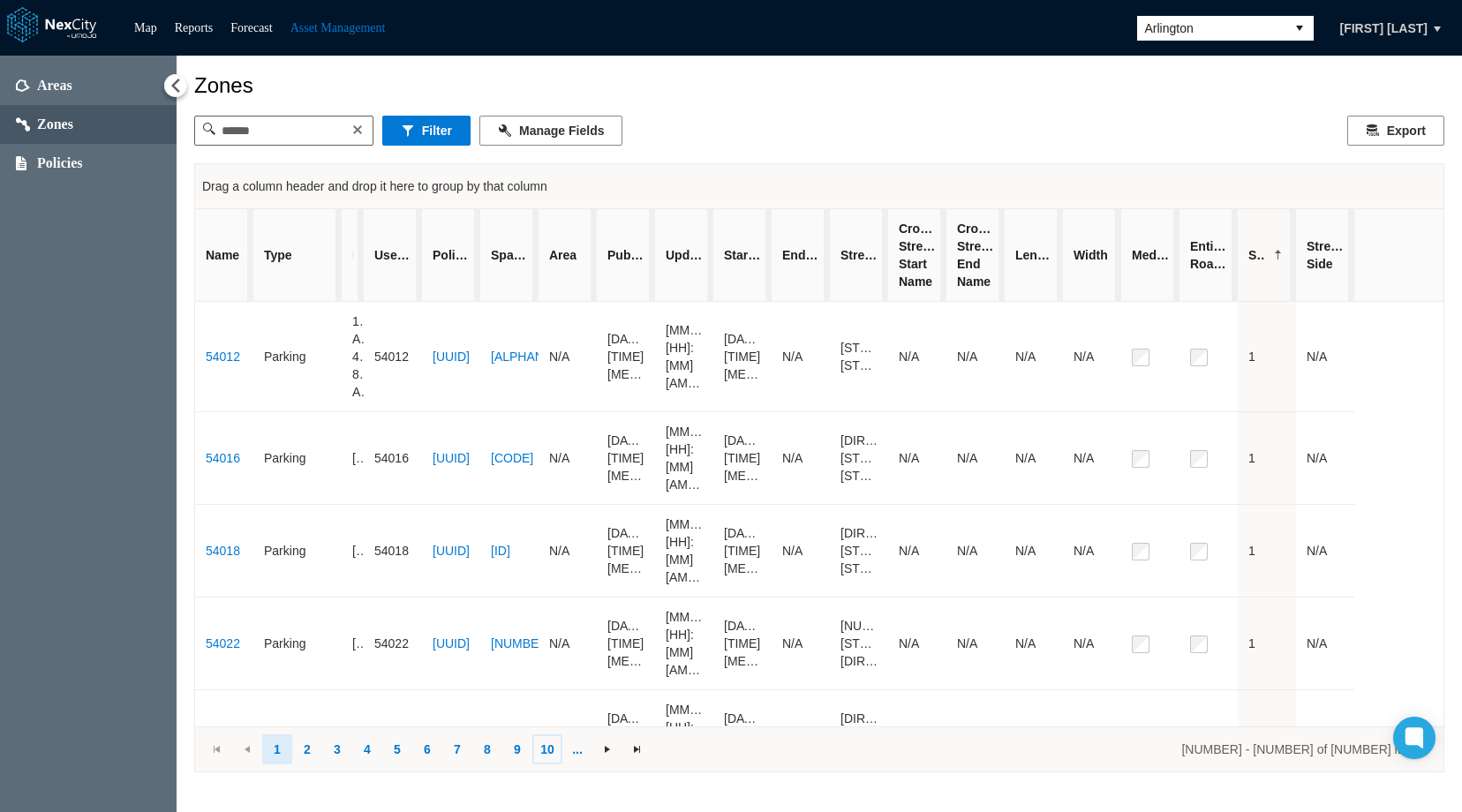 click on "10" at bounding box center [547, 749] 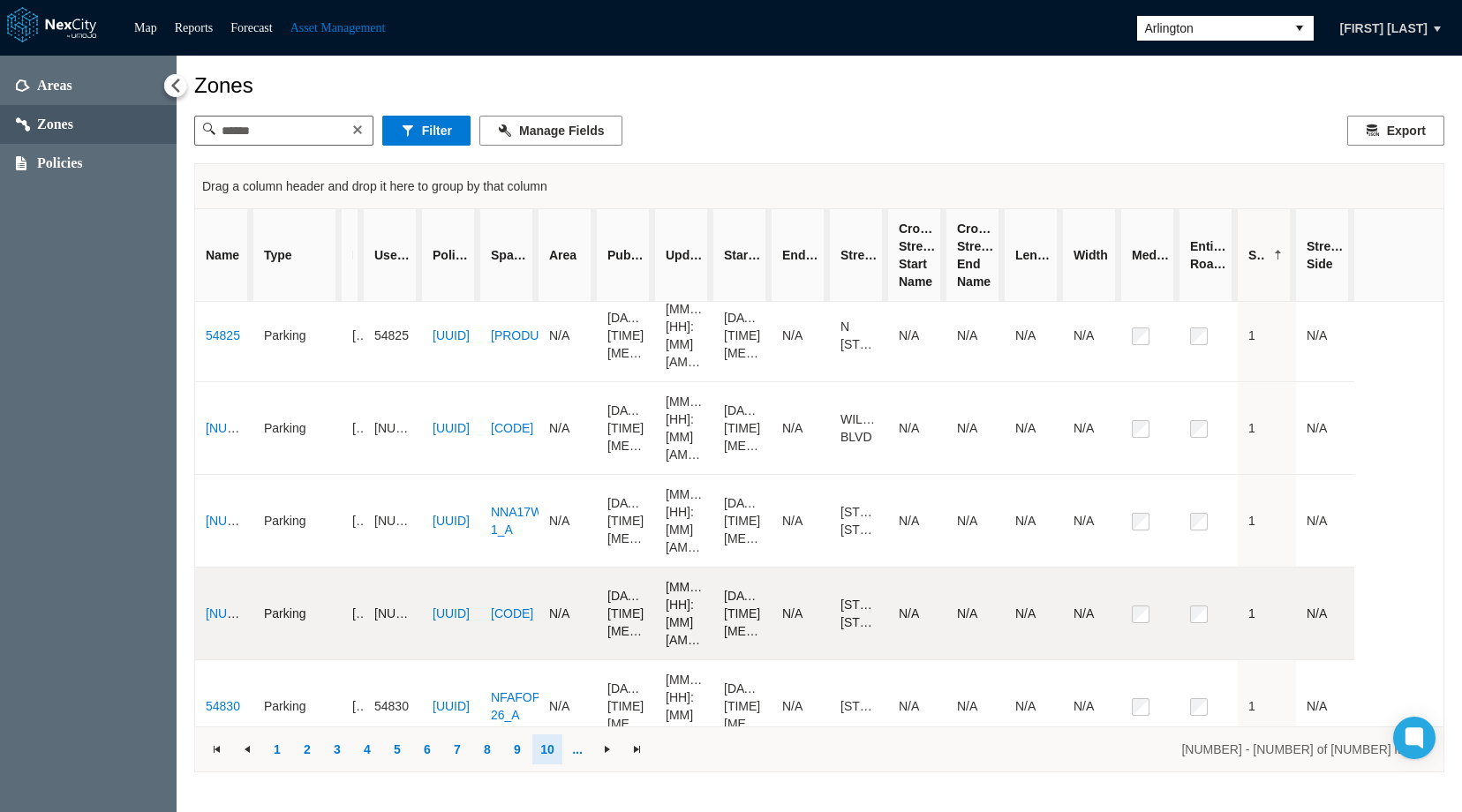 scroll, scrollTop: 618, scrollLeft: 0, axis: vertical 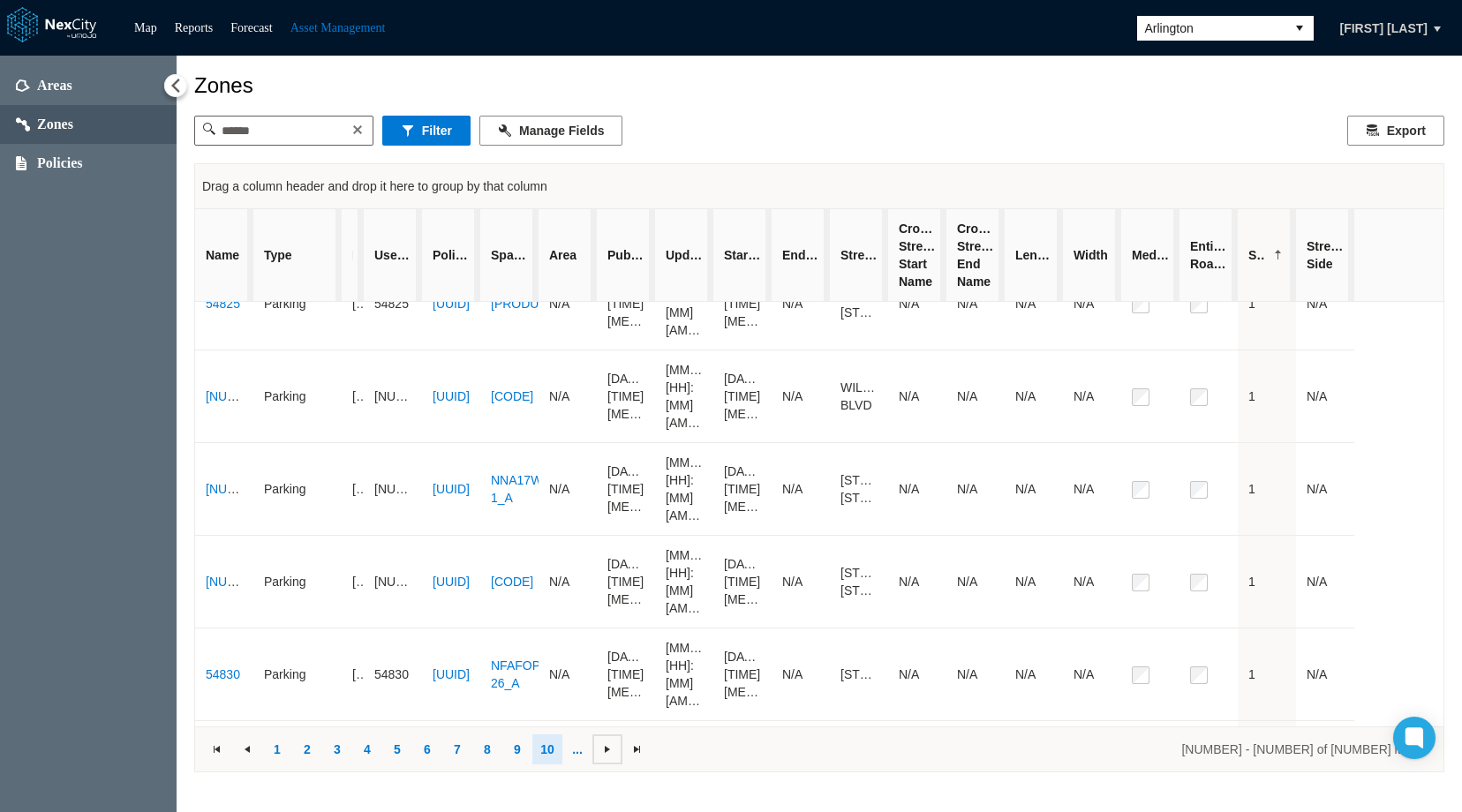 click at bounding box center (607, 749) 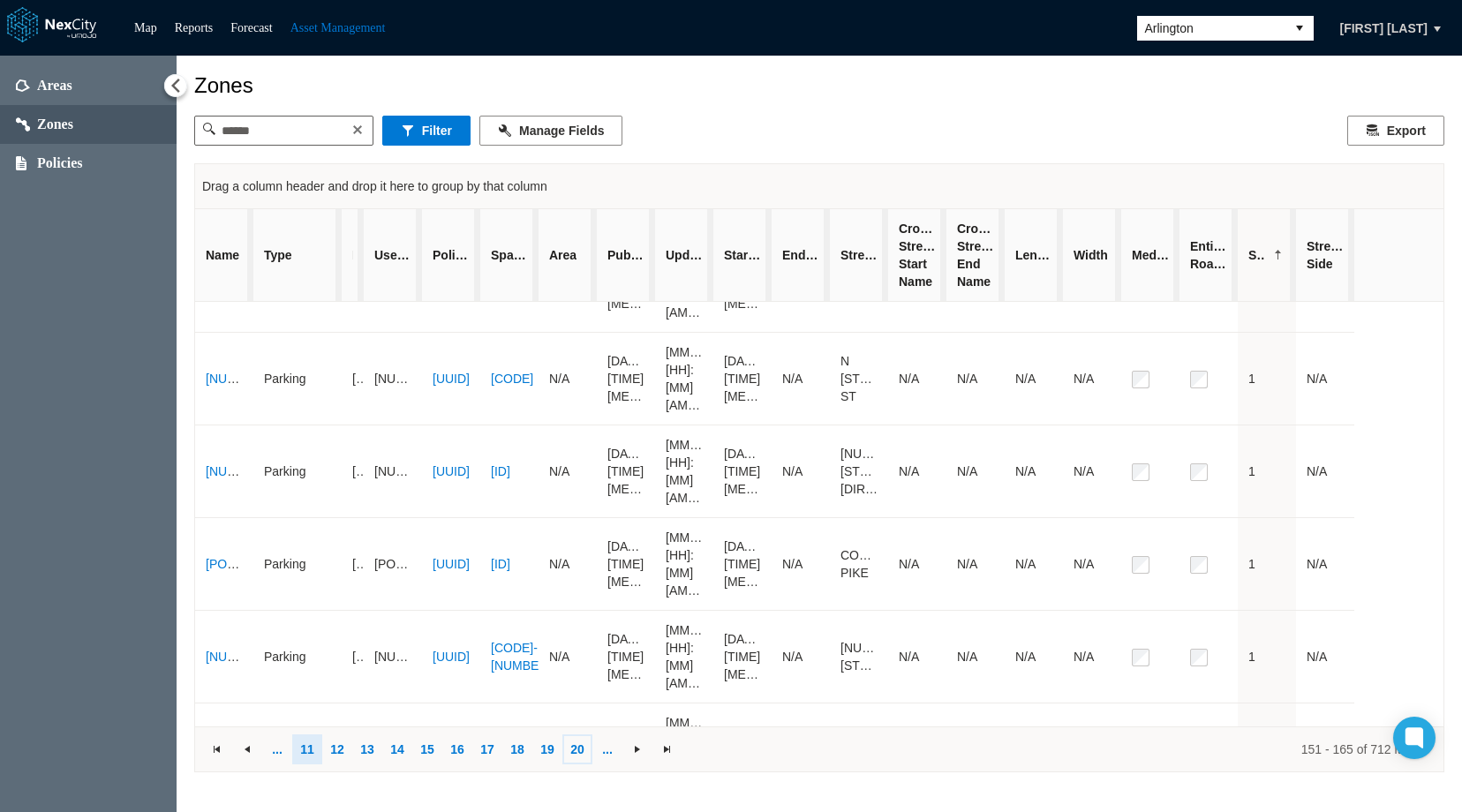 click on "20" at bounding box center [577, 749] 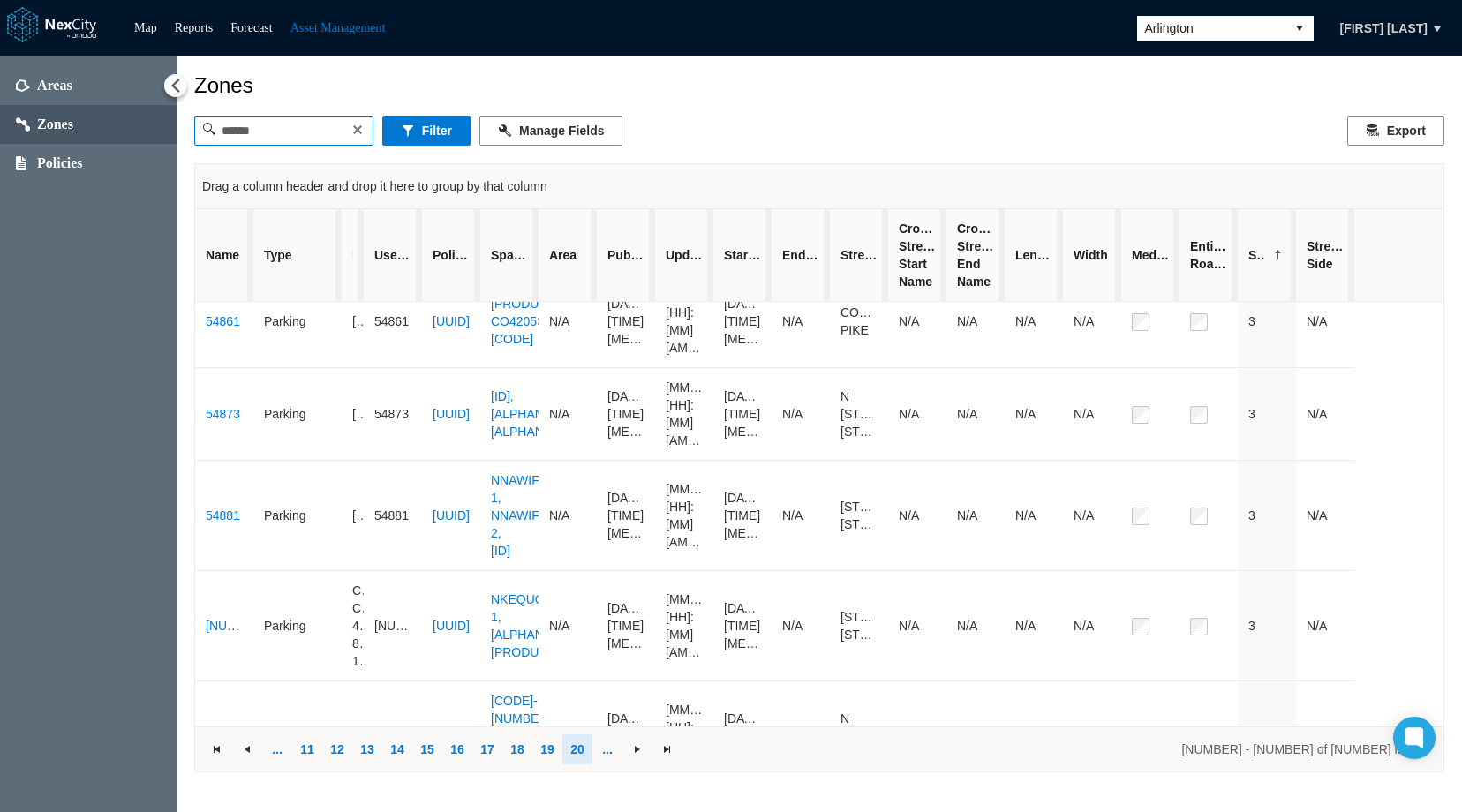 click at bounding box center (283, 131) 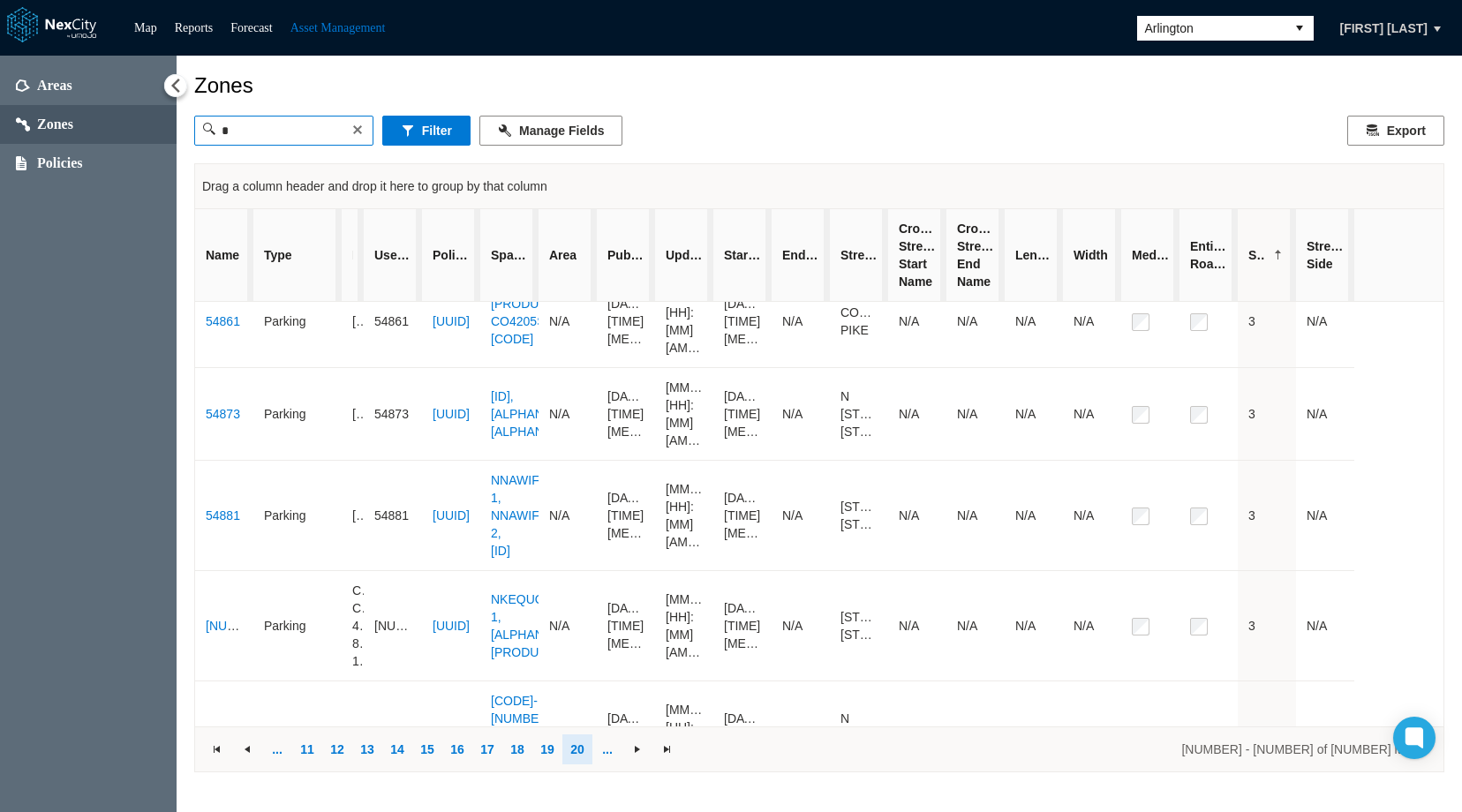 paste on "*****" 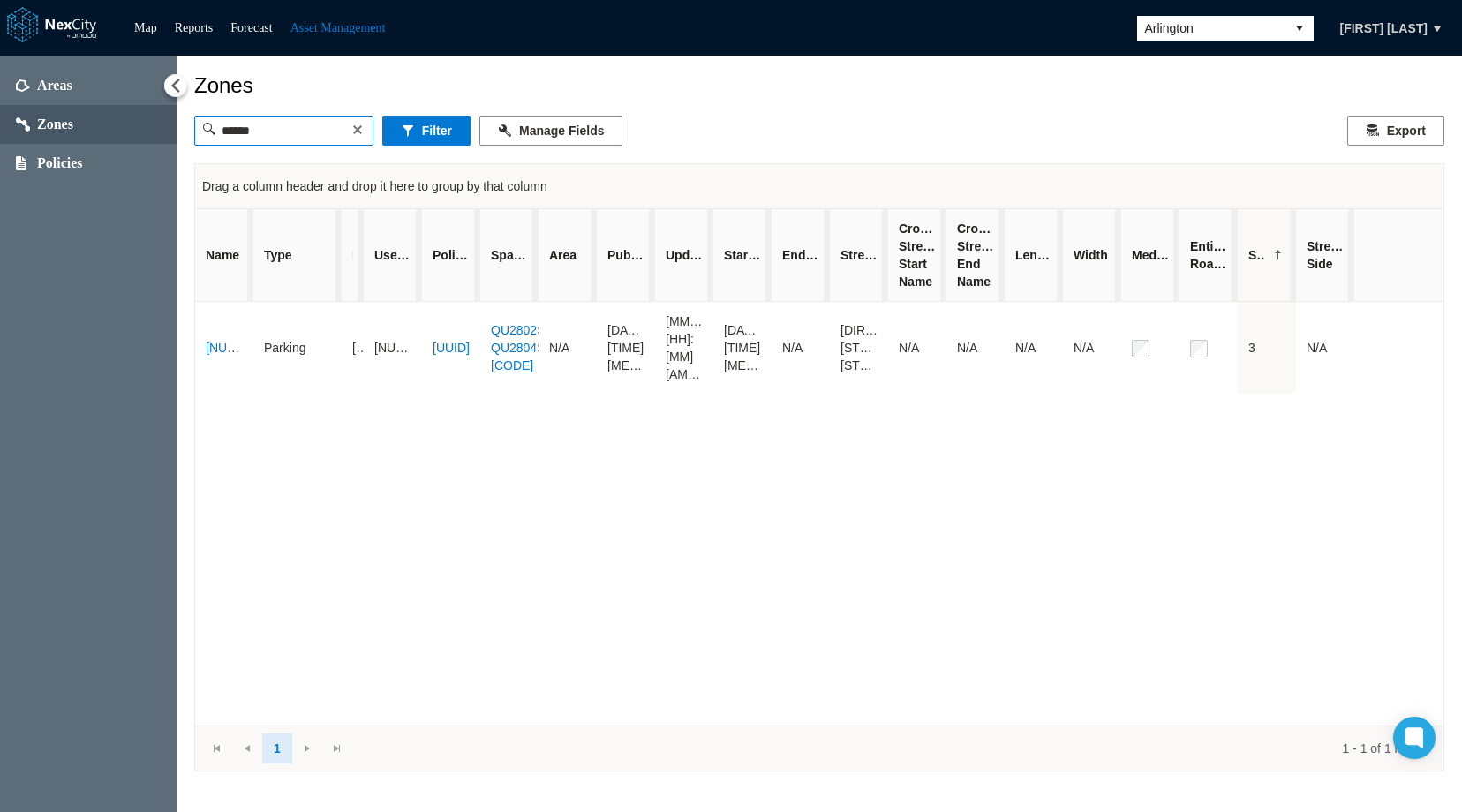 scroll, scrollTop: 0, scrollLeft: 0, axis: both 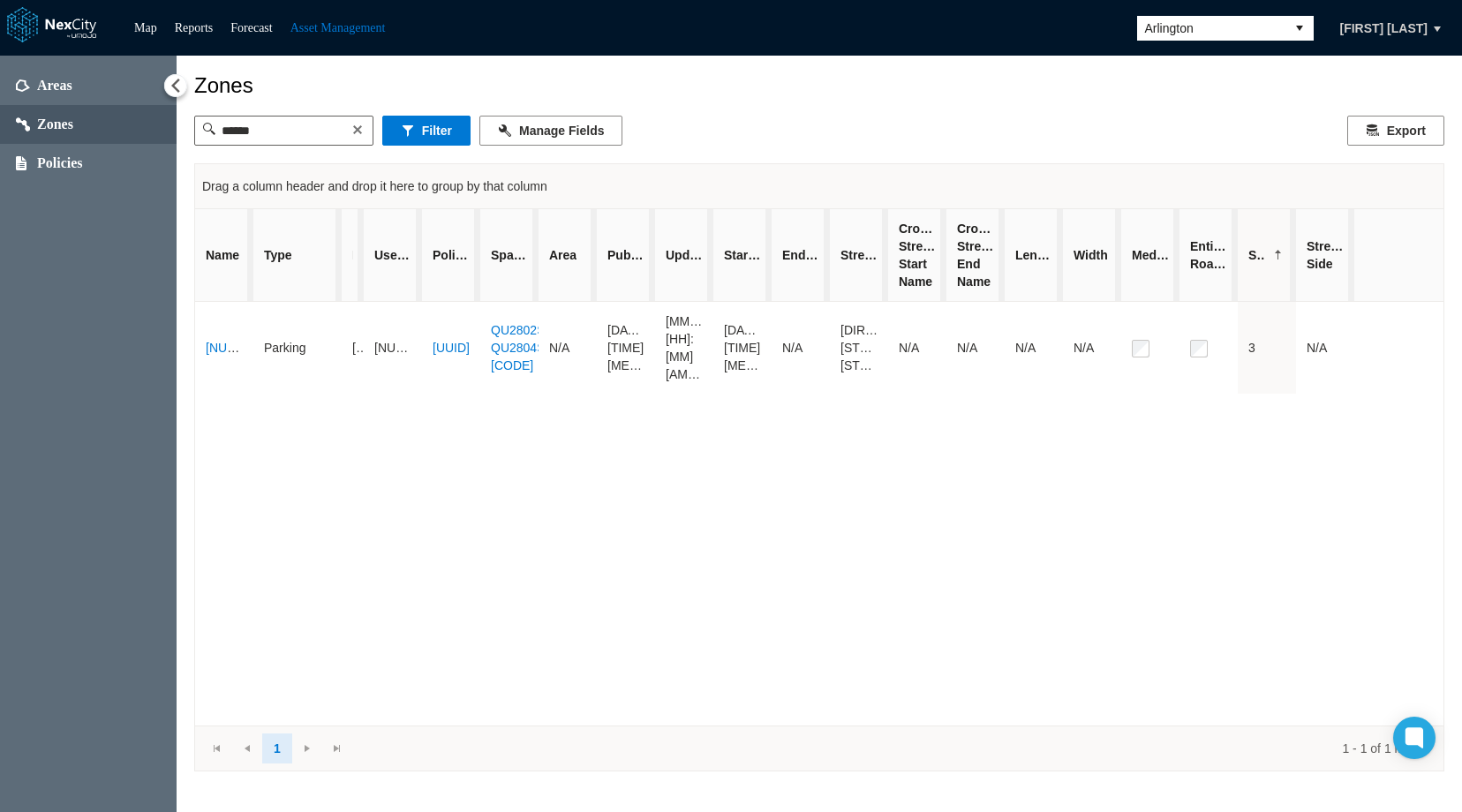 click at bounding box center [358, 130] 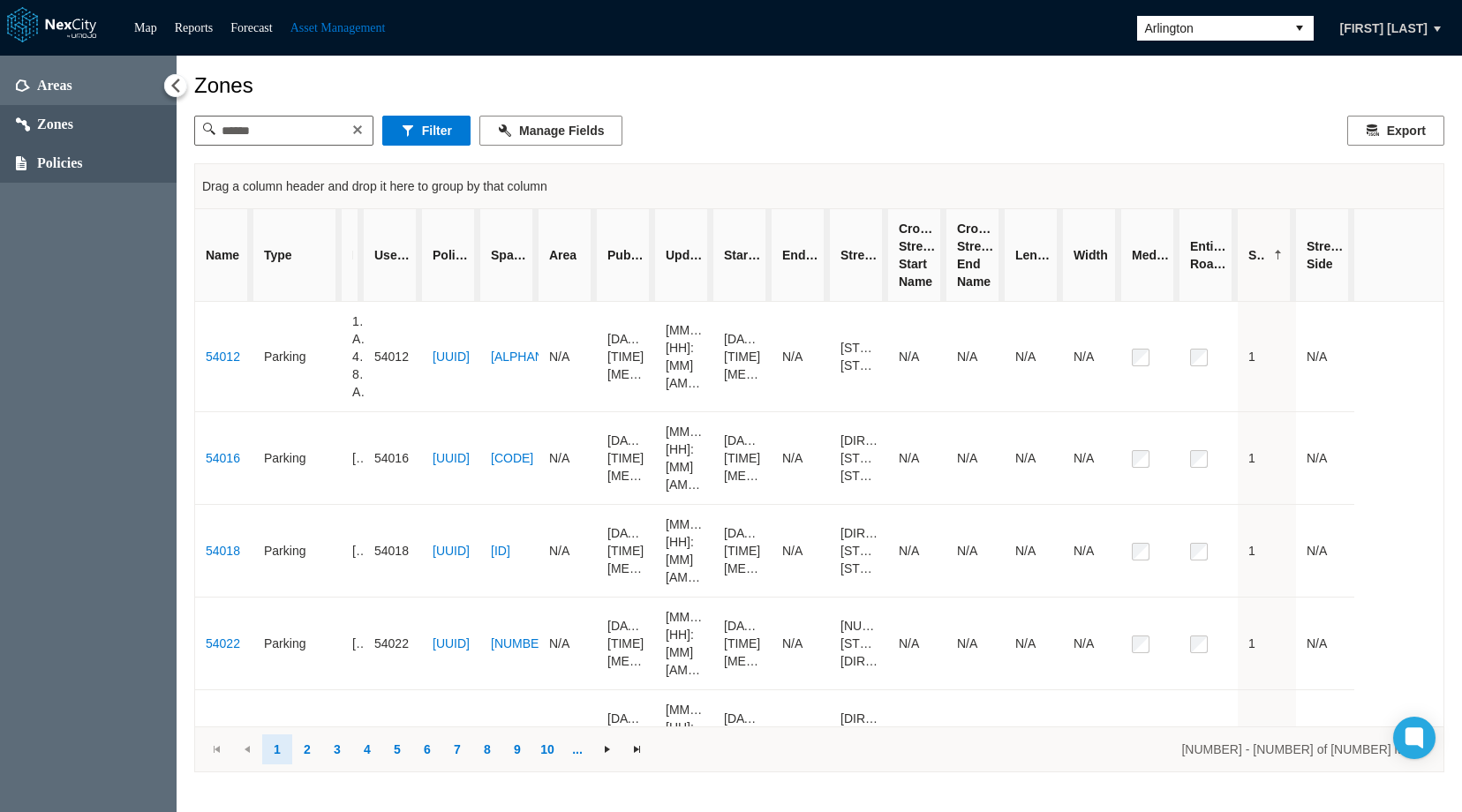 click on "Policies" at bounding box center (60, 163) 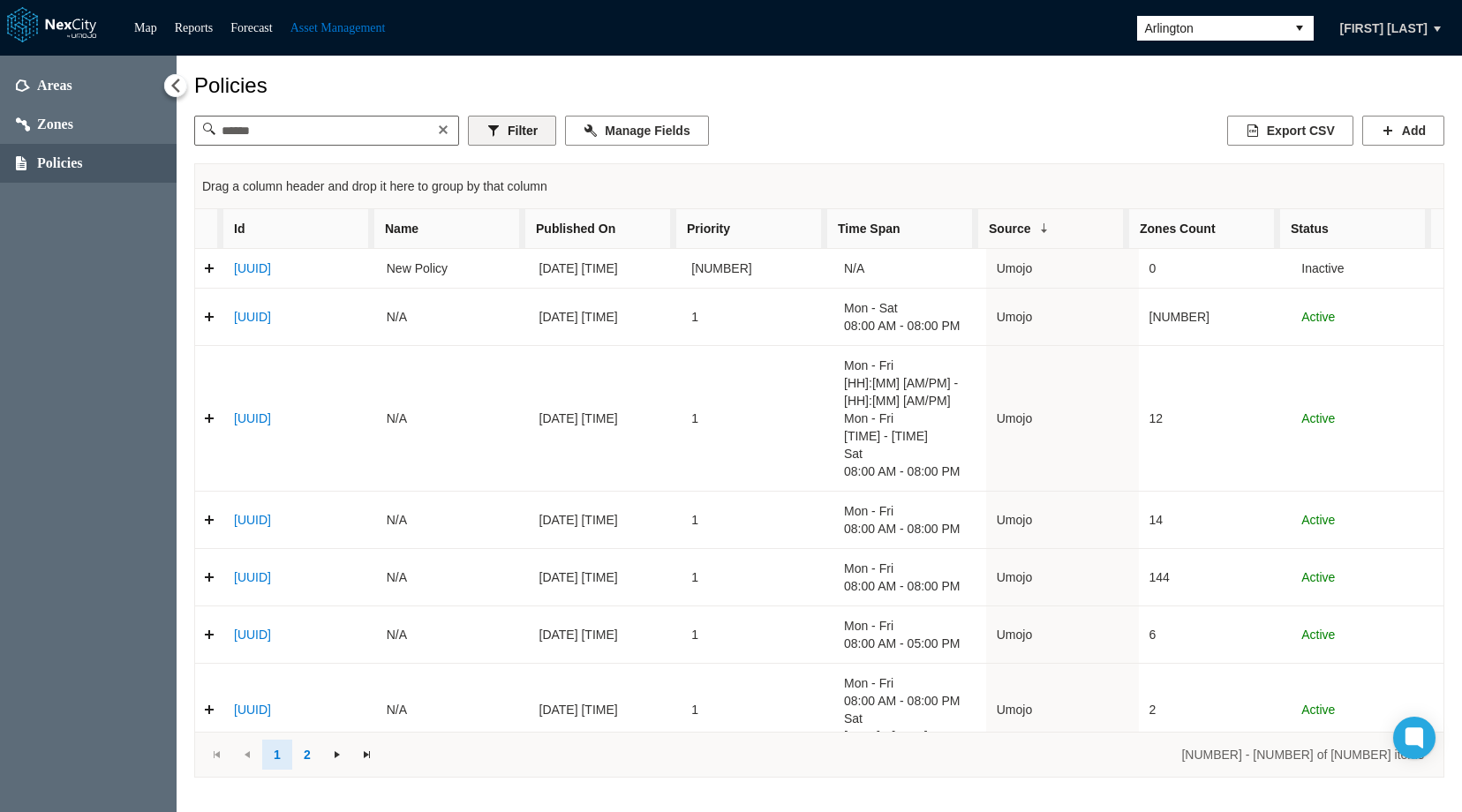 click on "Filter" at bounding box center [512, 131] 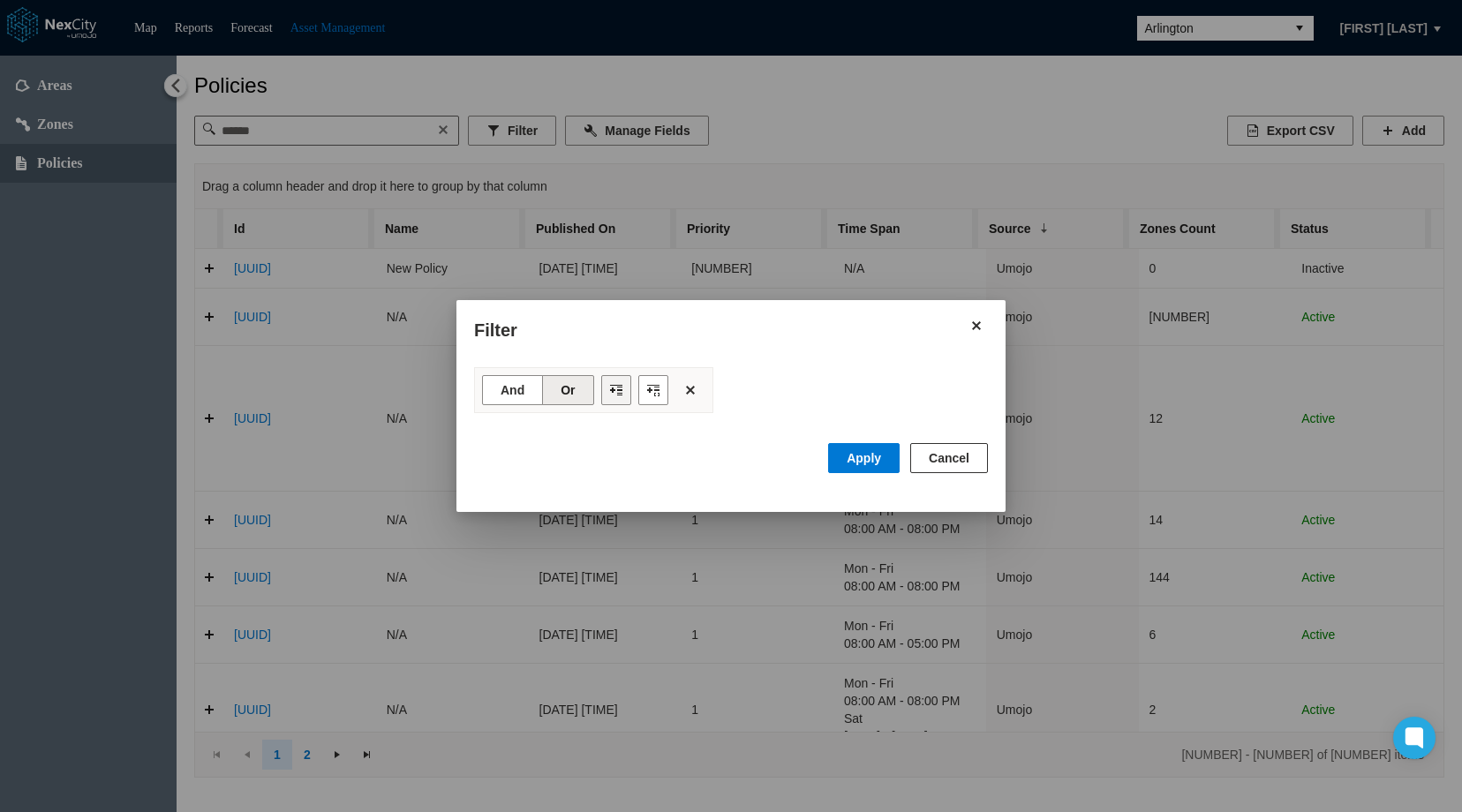 click at bounding box center (616, 390) 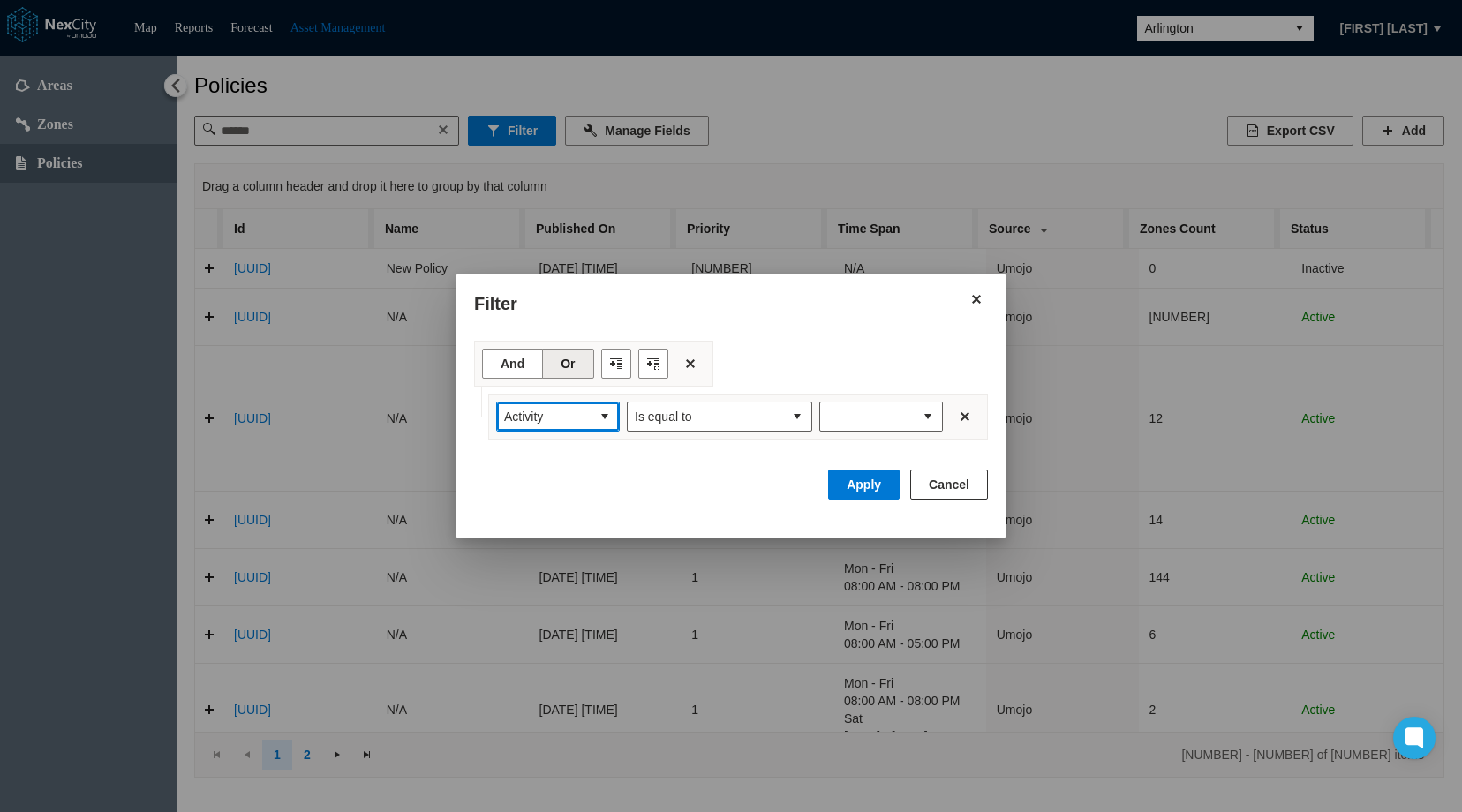click at bounding box center [605, 417] 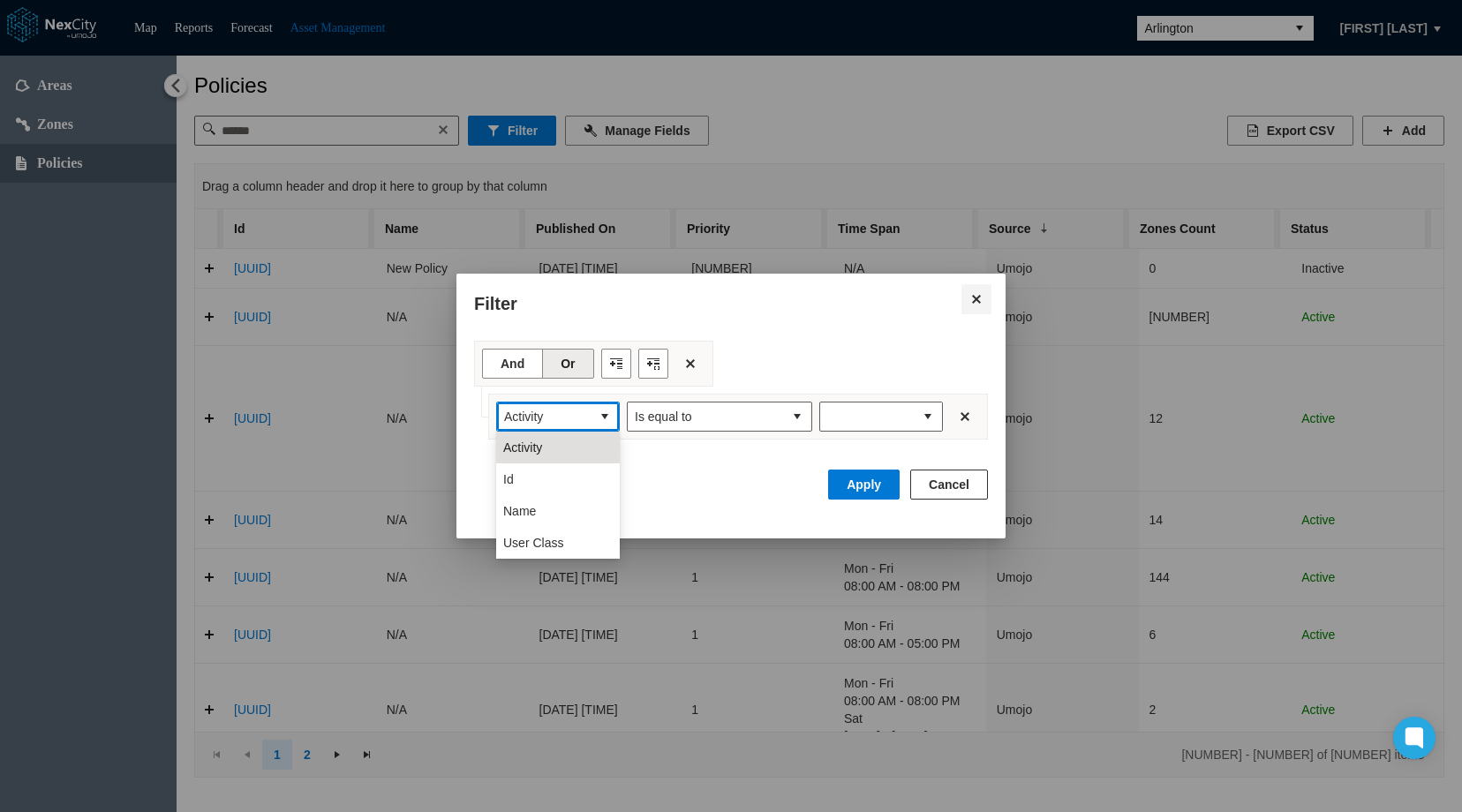 click at bounding box center (976, 299) 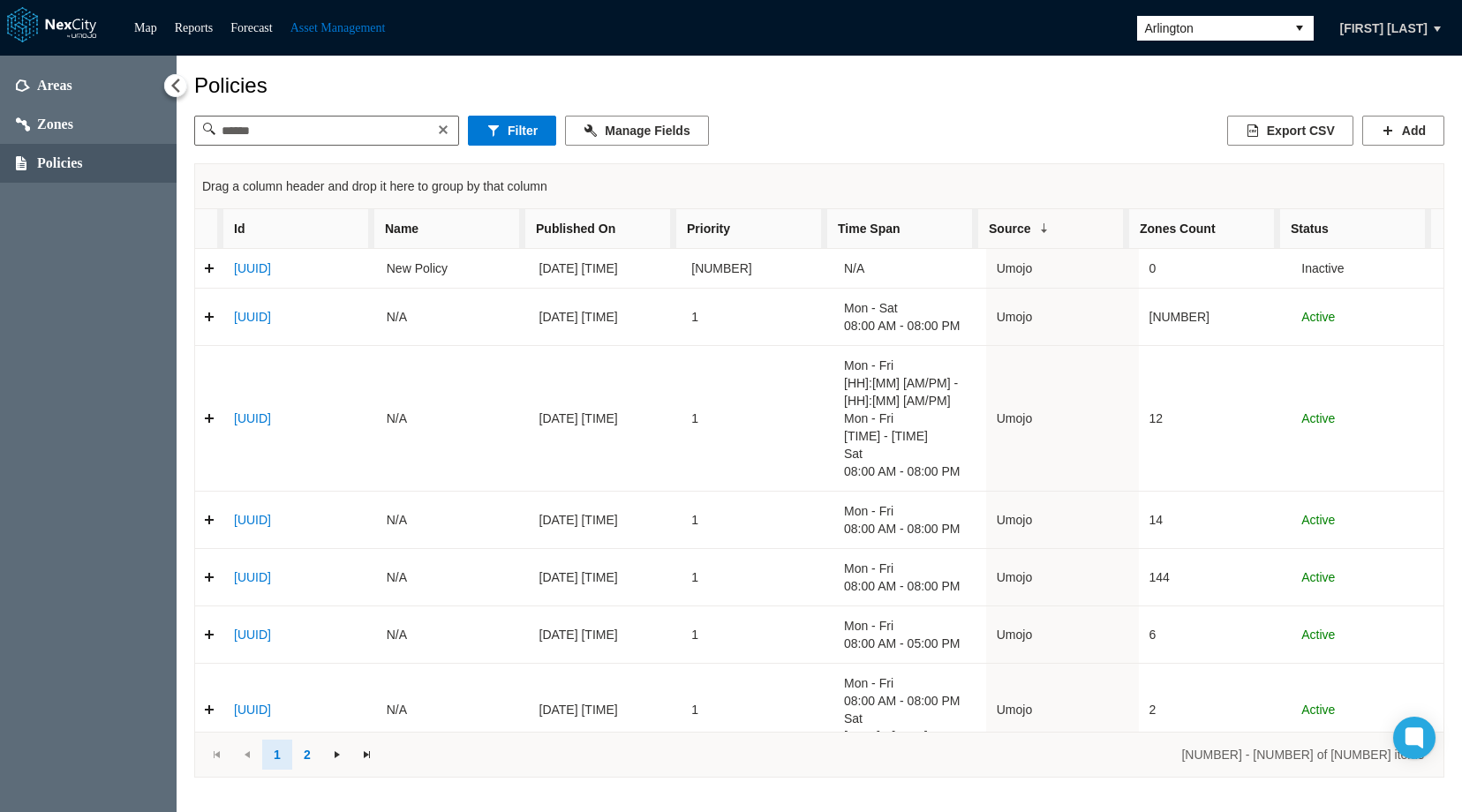 click on "Zones Count" at bounding box center [1204, 229] 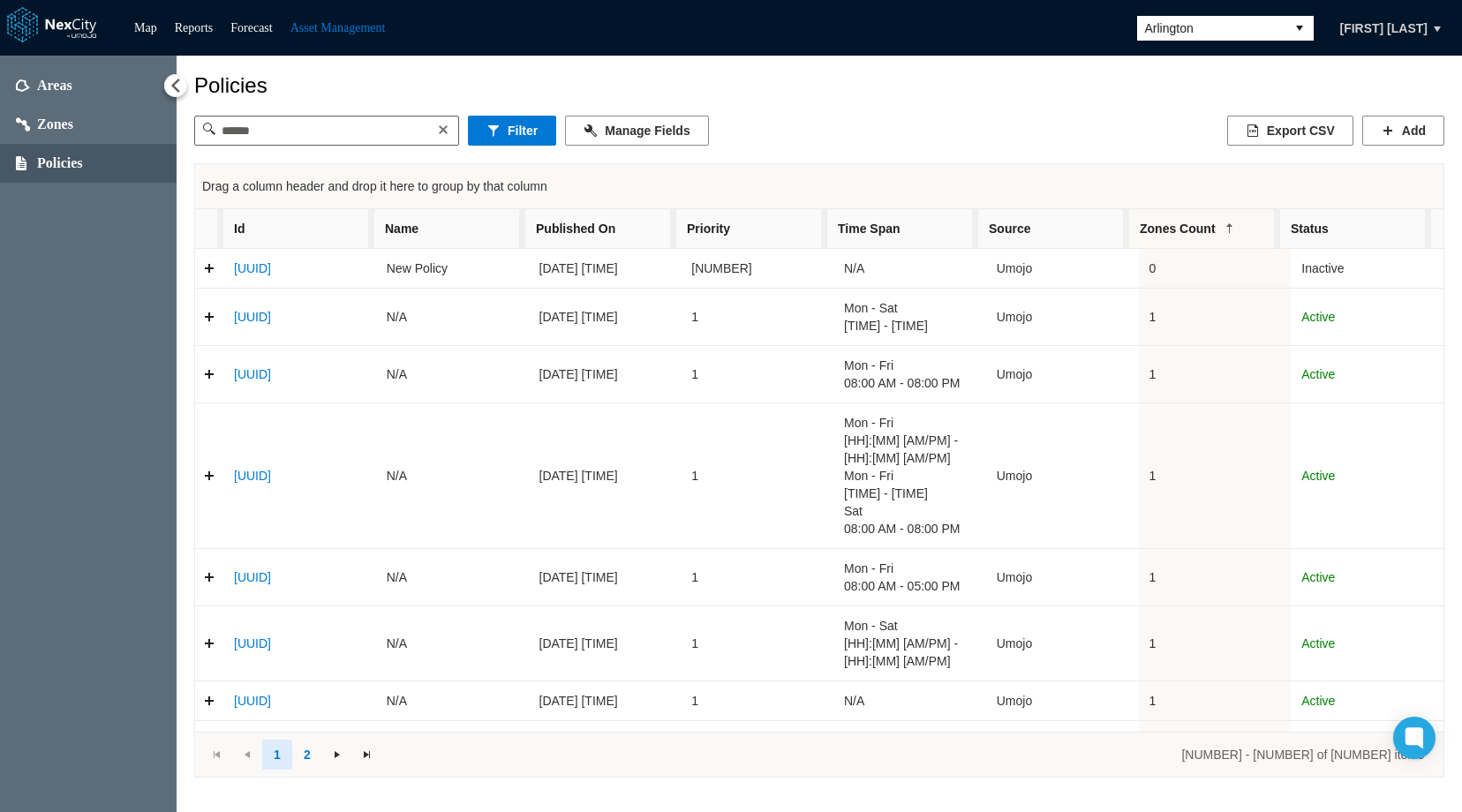 click on "Zones Count" at bounding box center (1204, 229) 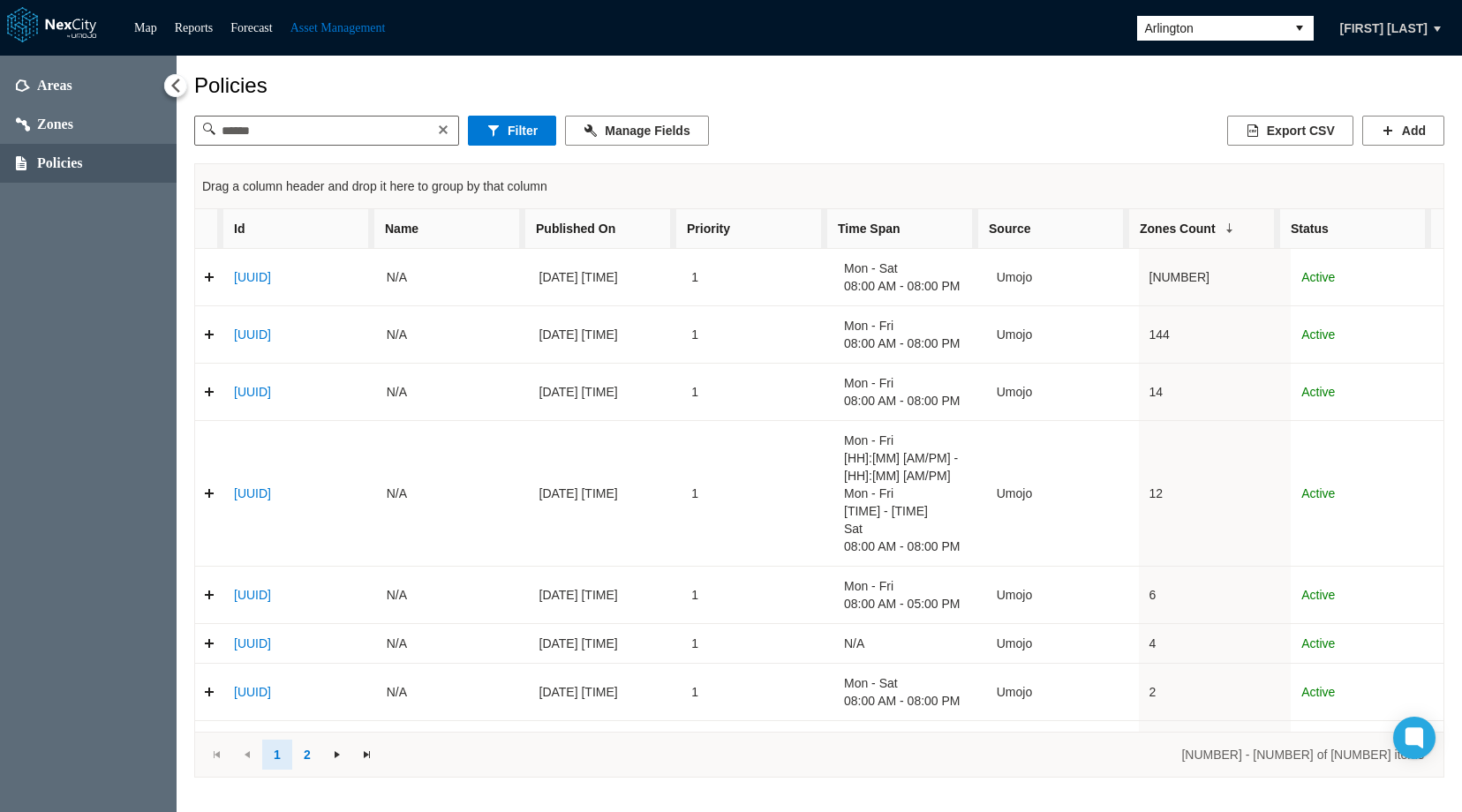 click on "Zones Count" at bounding box center [1204, 229] 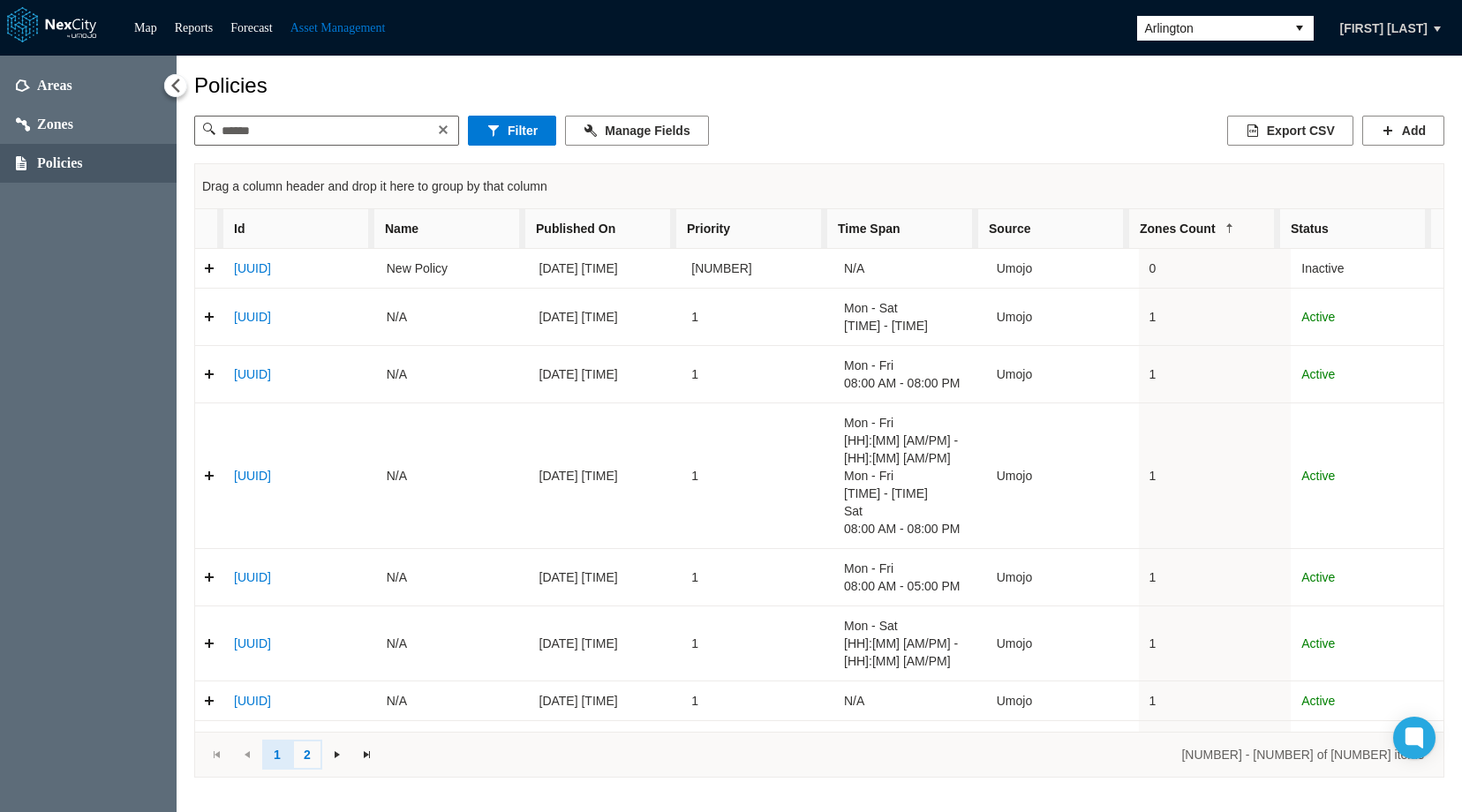 click on "2" at bounding box center (307, 755) 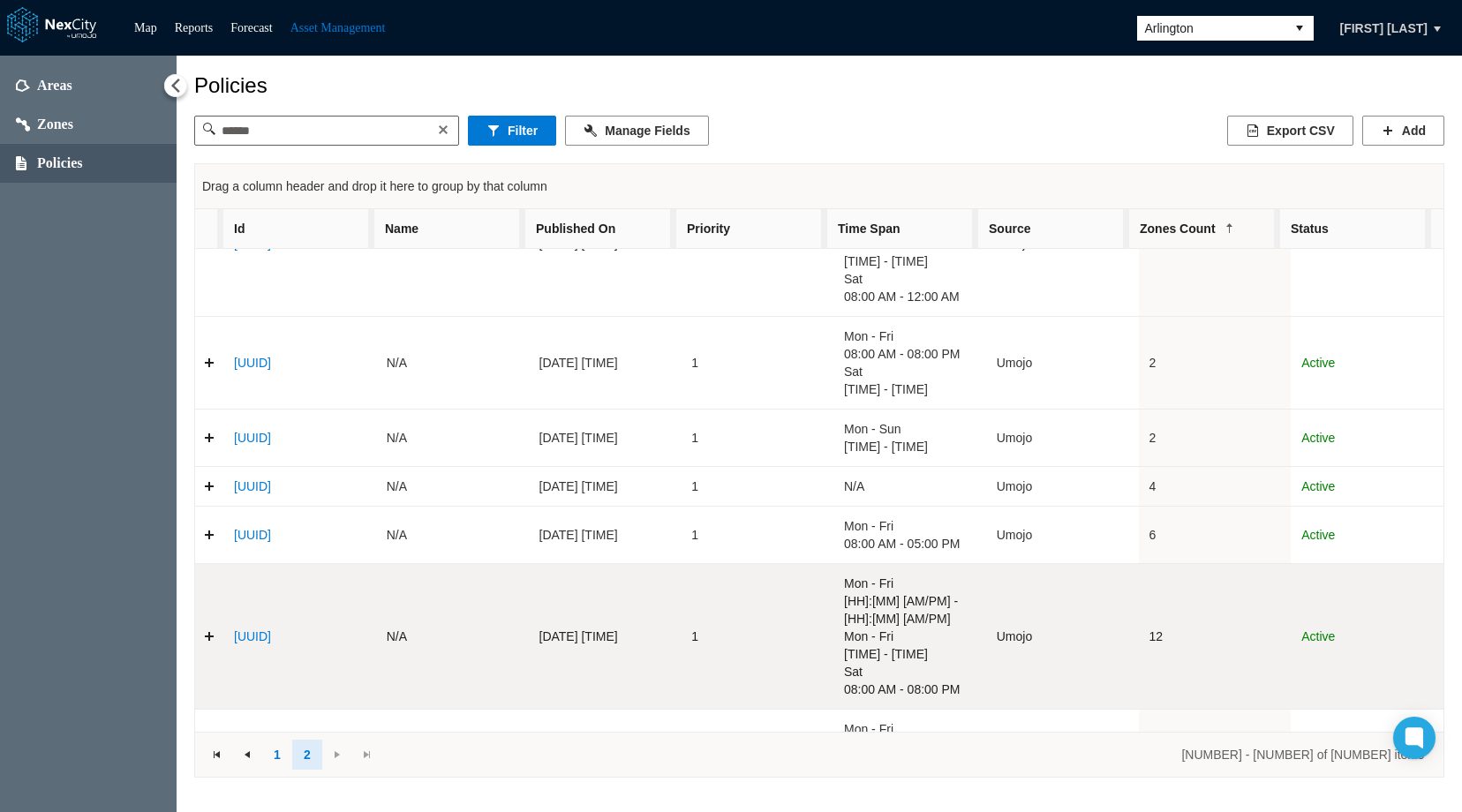 scroll, scrollTop: 213, scrollLeft: 0, axis: vertical 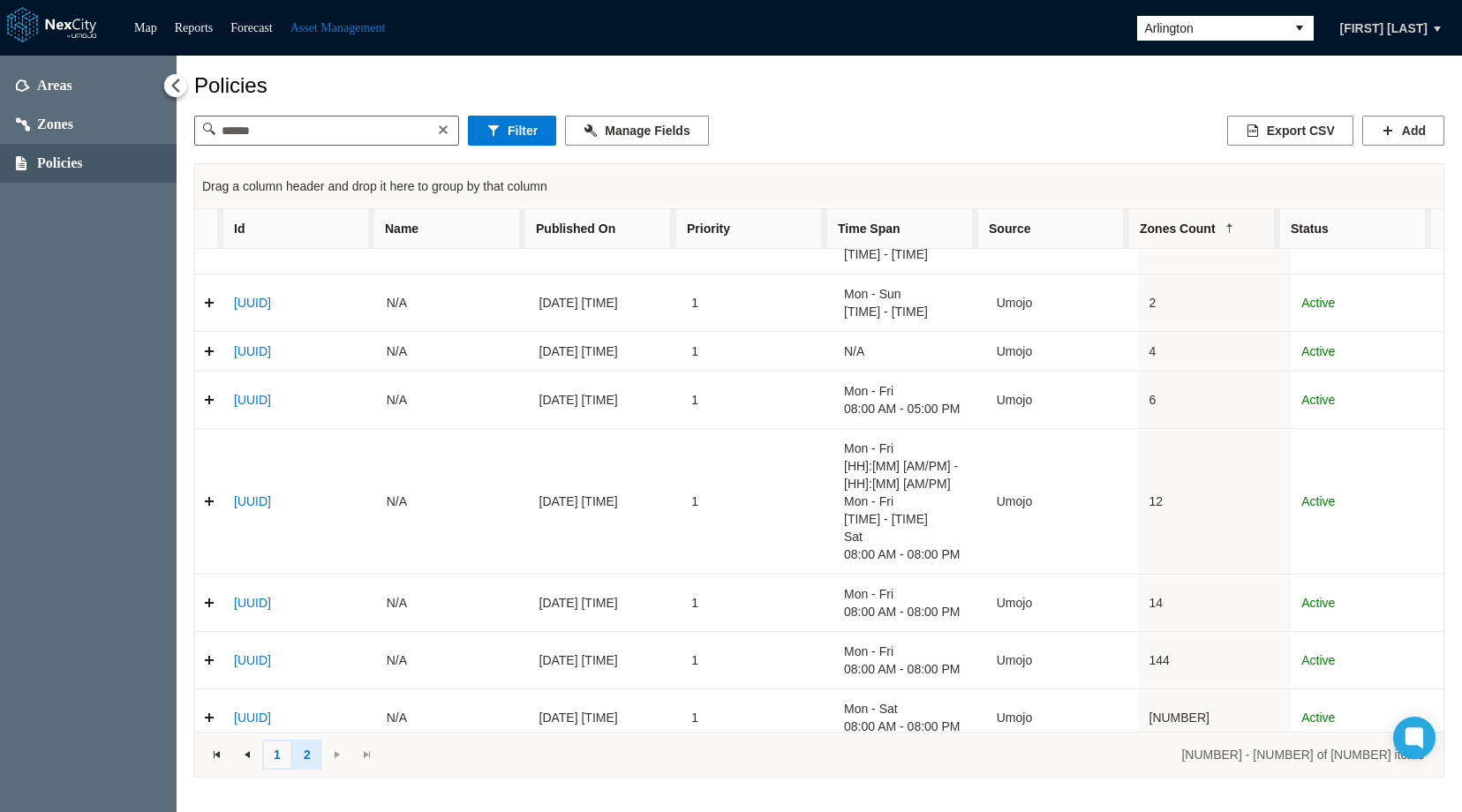 click on "1" at bounding box center (277, 755) 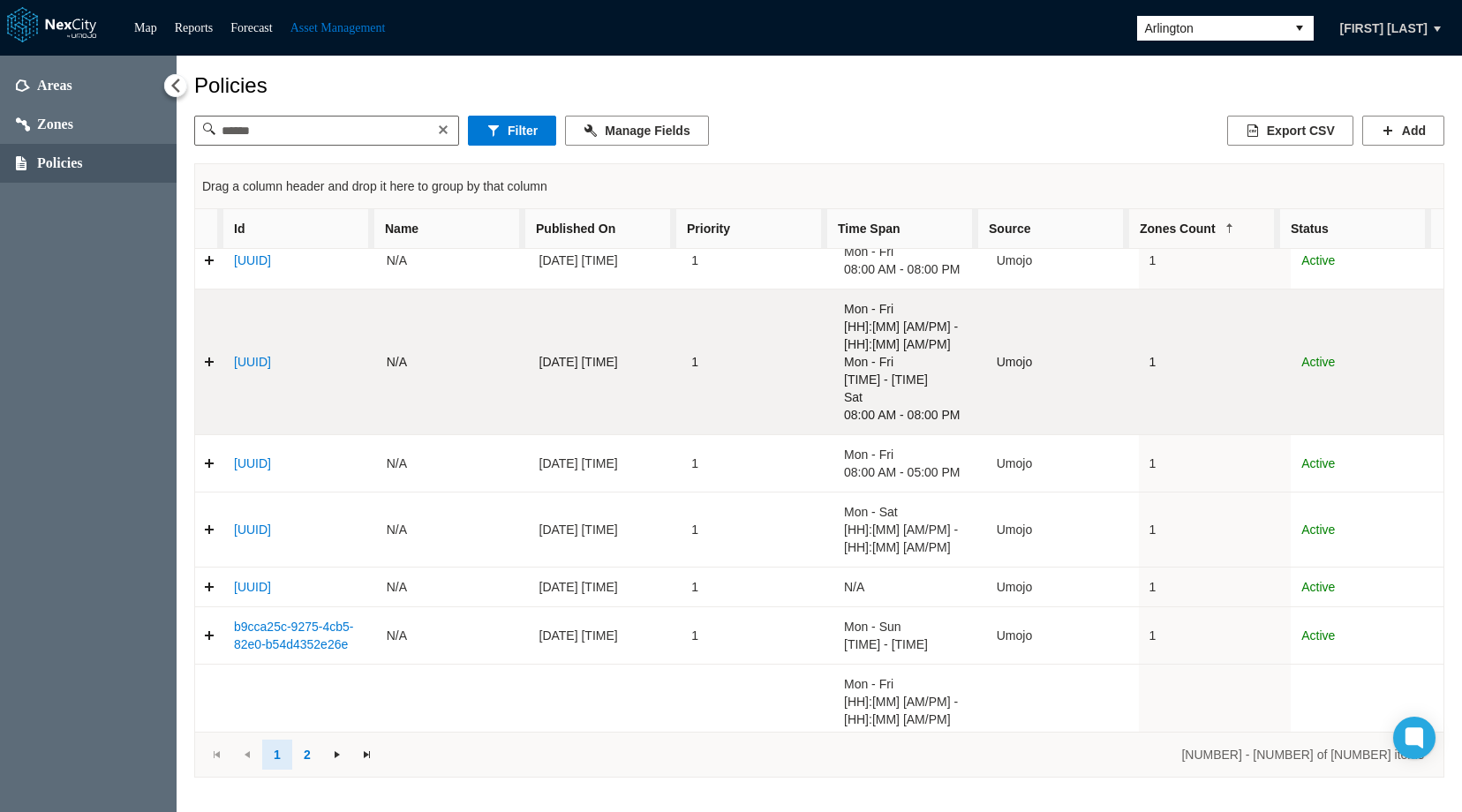 scroll, scrollTop: 0, scrollLeft: 0, axis: both 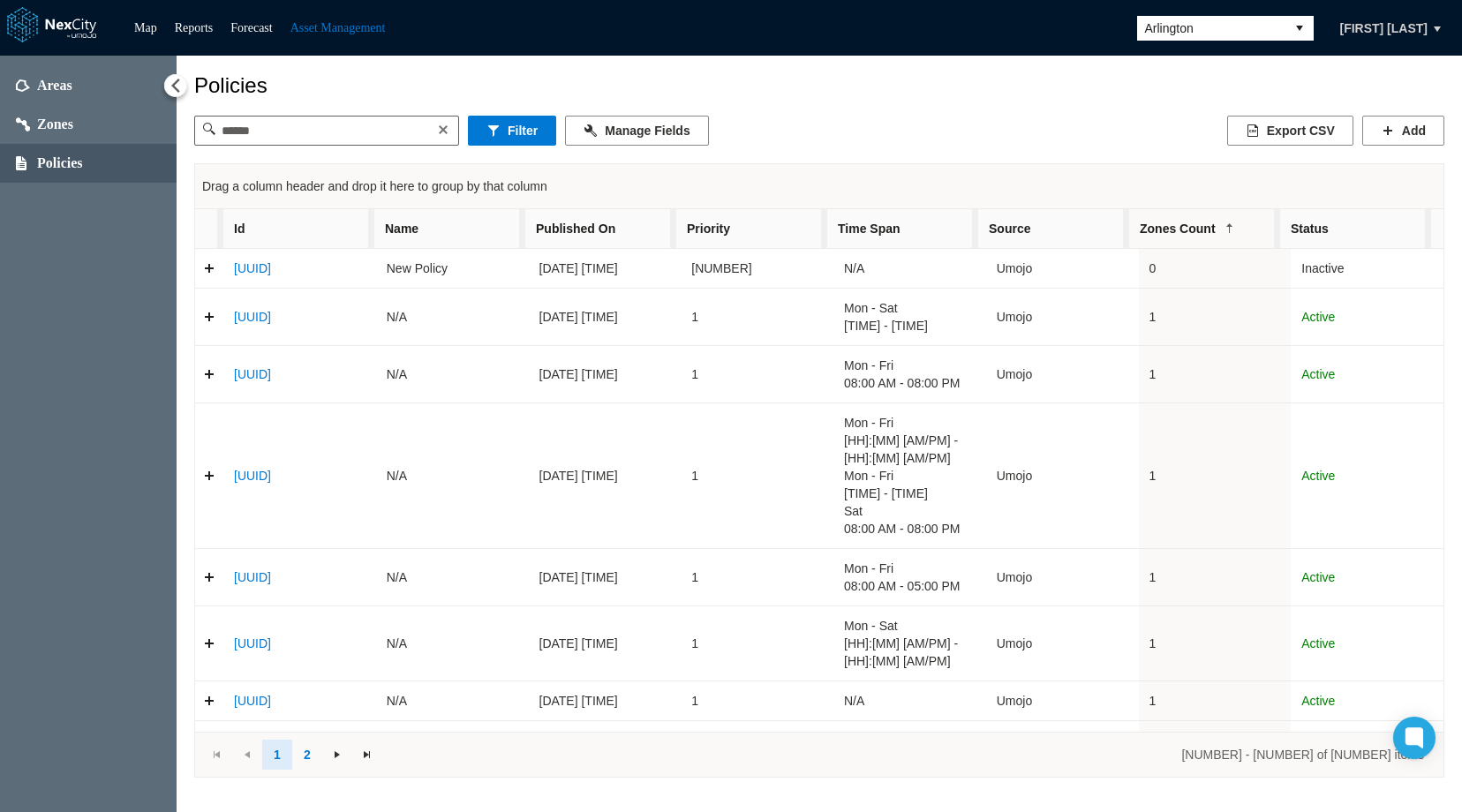 click on "Zones Count" at bounding box center (1204, 229) 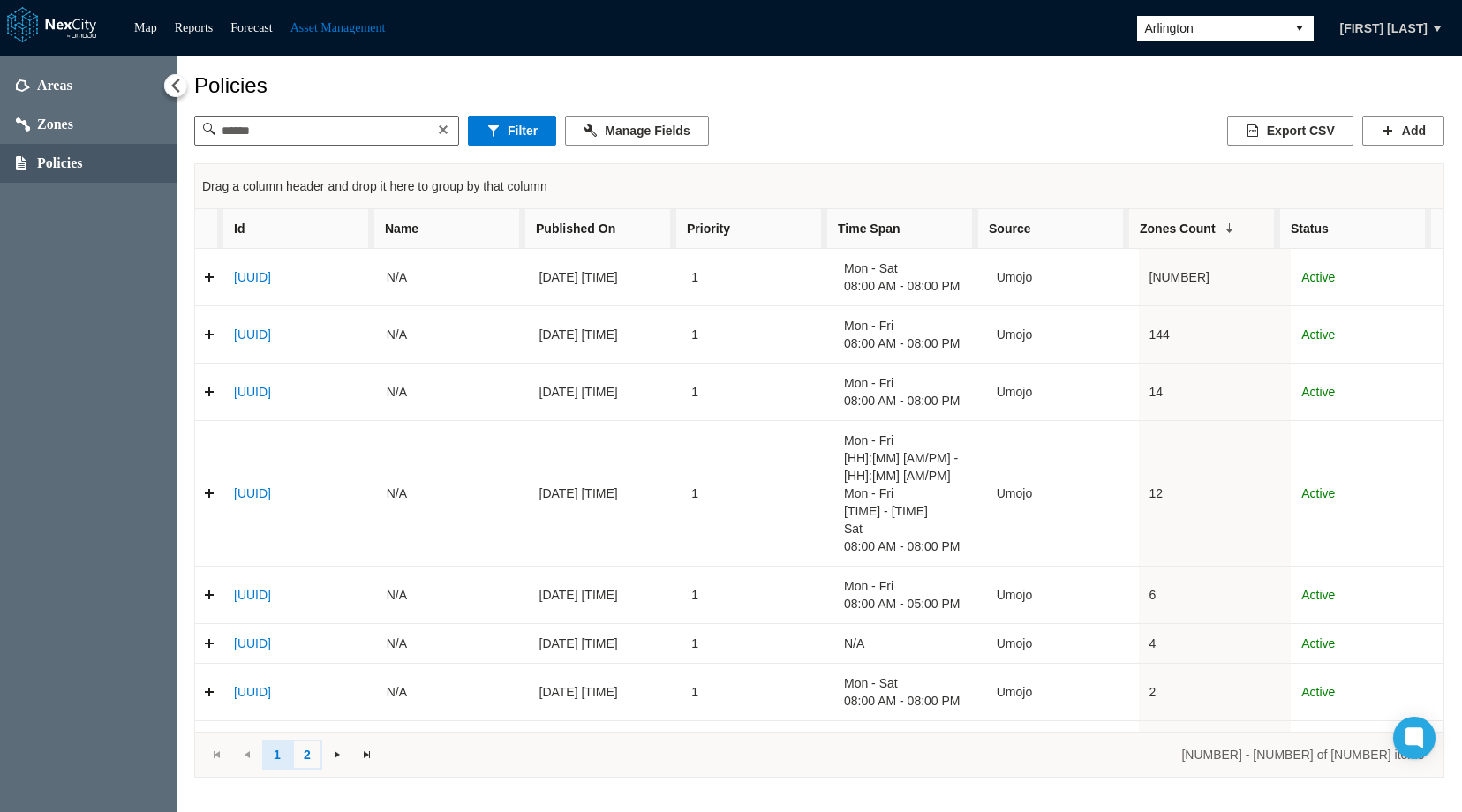 click on "2" at bounding box center (307, 755) 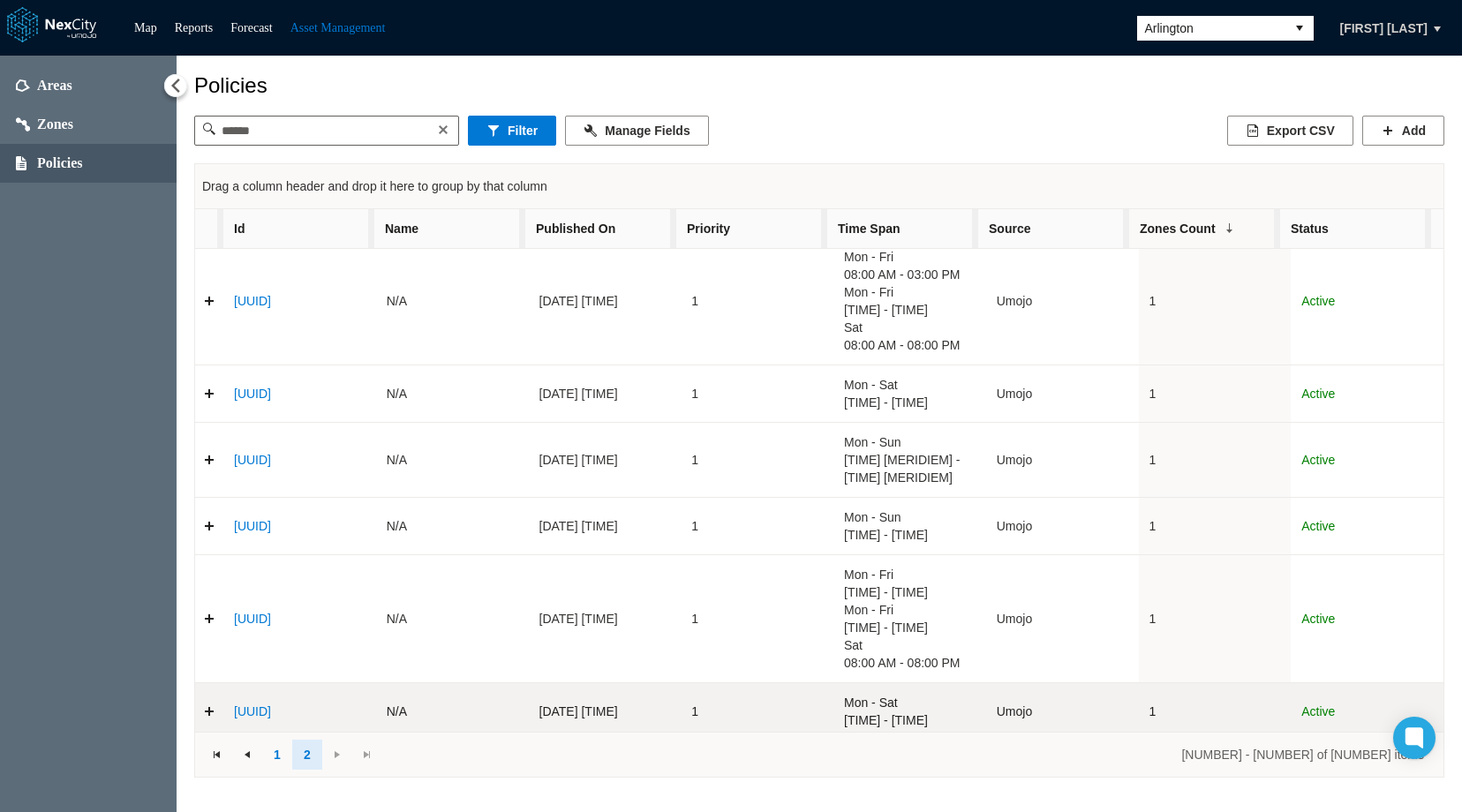 scroll, scrollTop: 248, scrollLeft: 0, axis: vertical 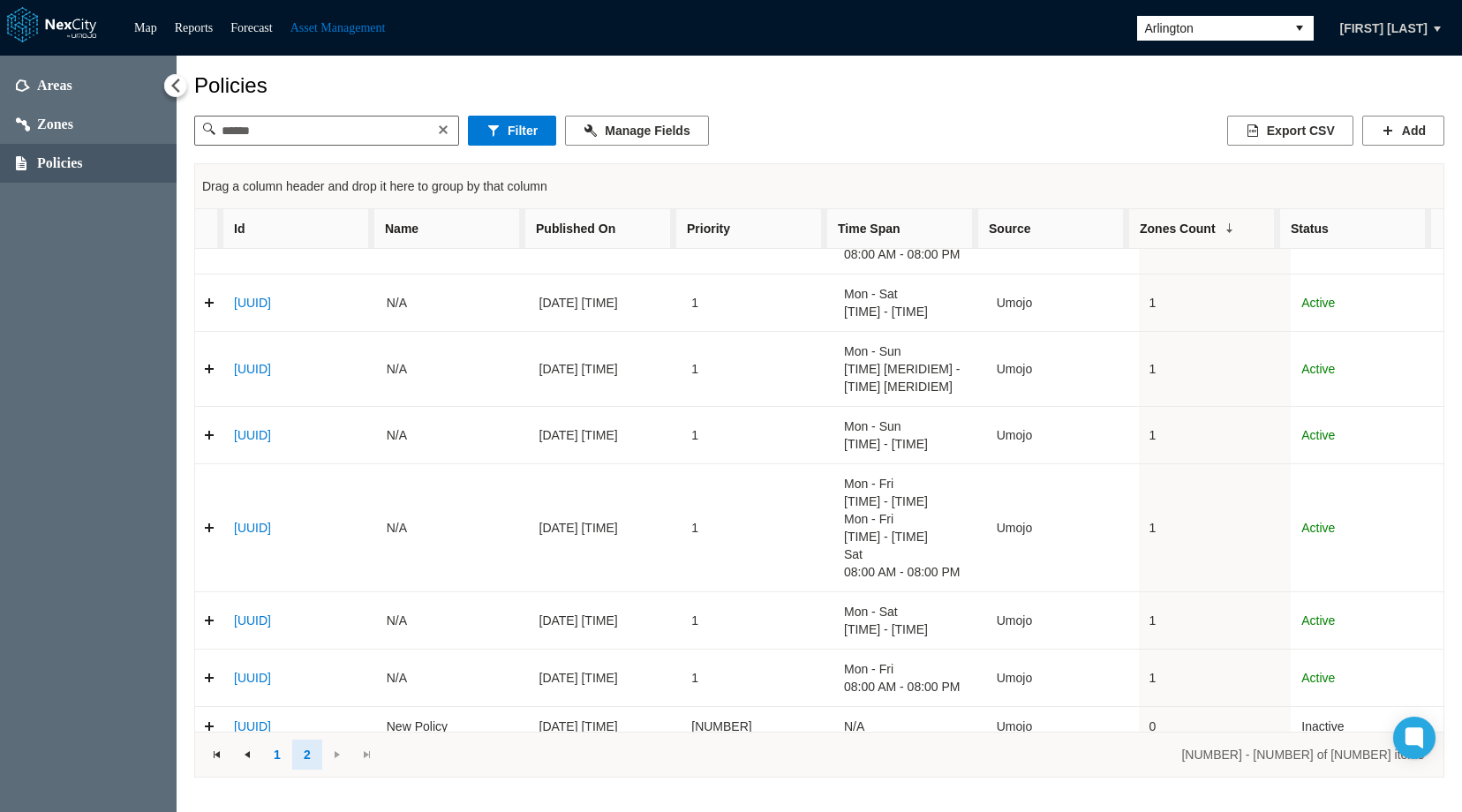 click on "Zones Count" at bounding box center [1204, 229] 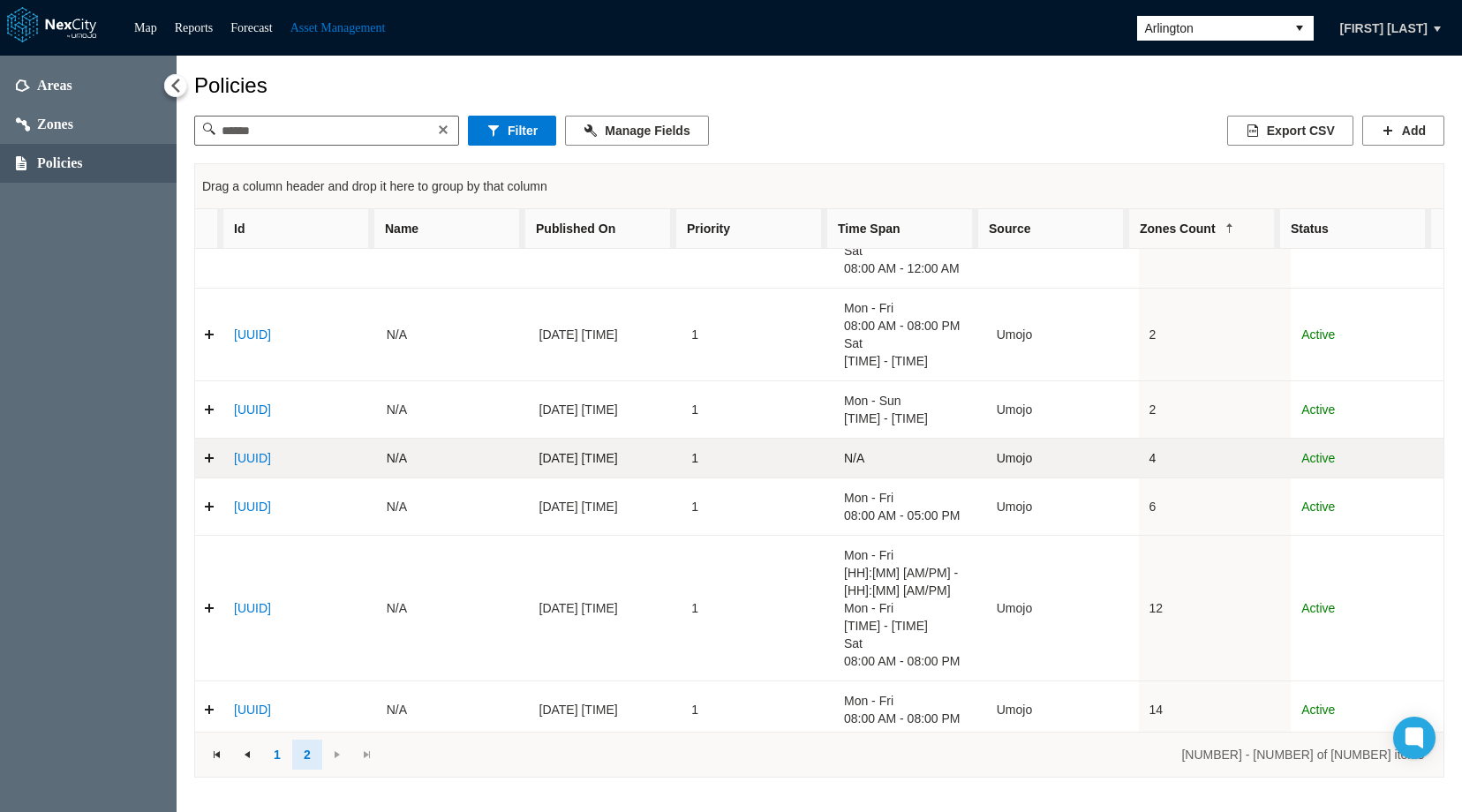 scroll, scrollTop: 213, scrollLeft: 0, axis: vertical 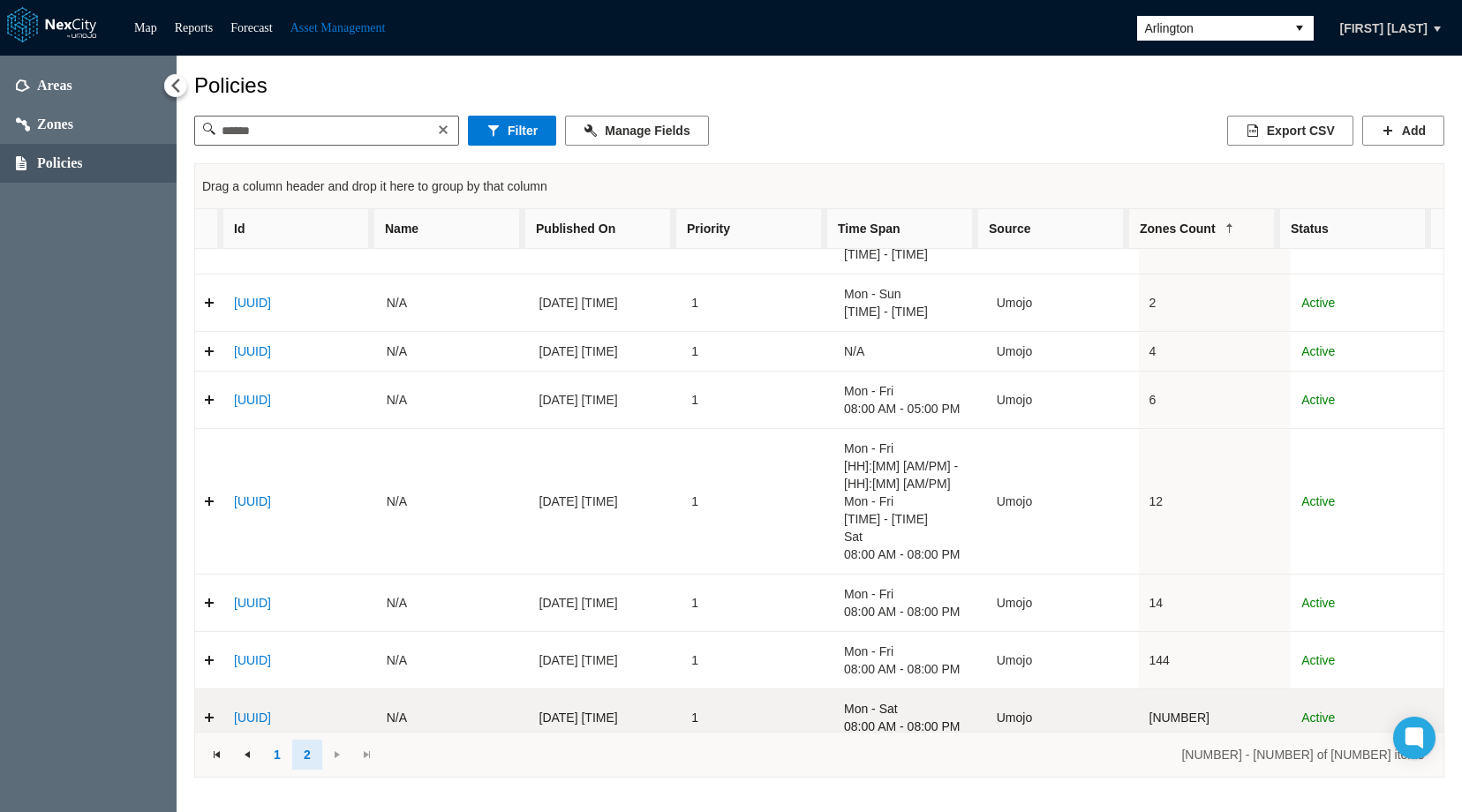 click on "e296d744-765e-40d6-9385-7563b80bfc4a" at bounding box center (252, 718) 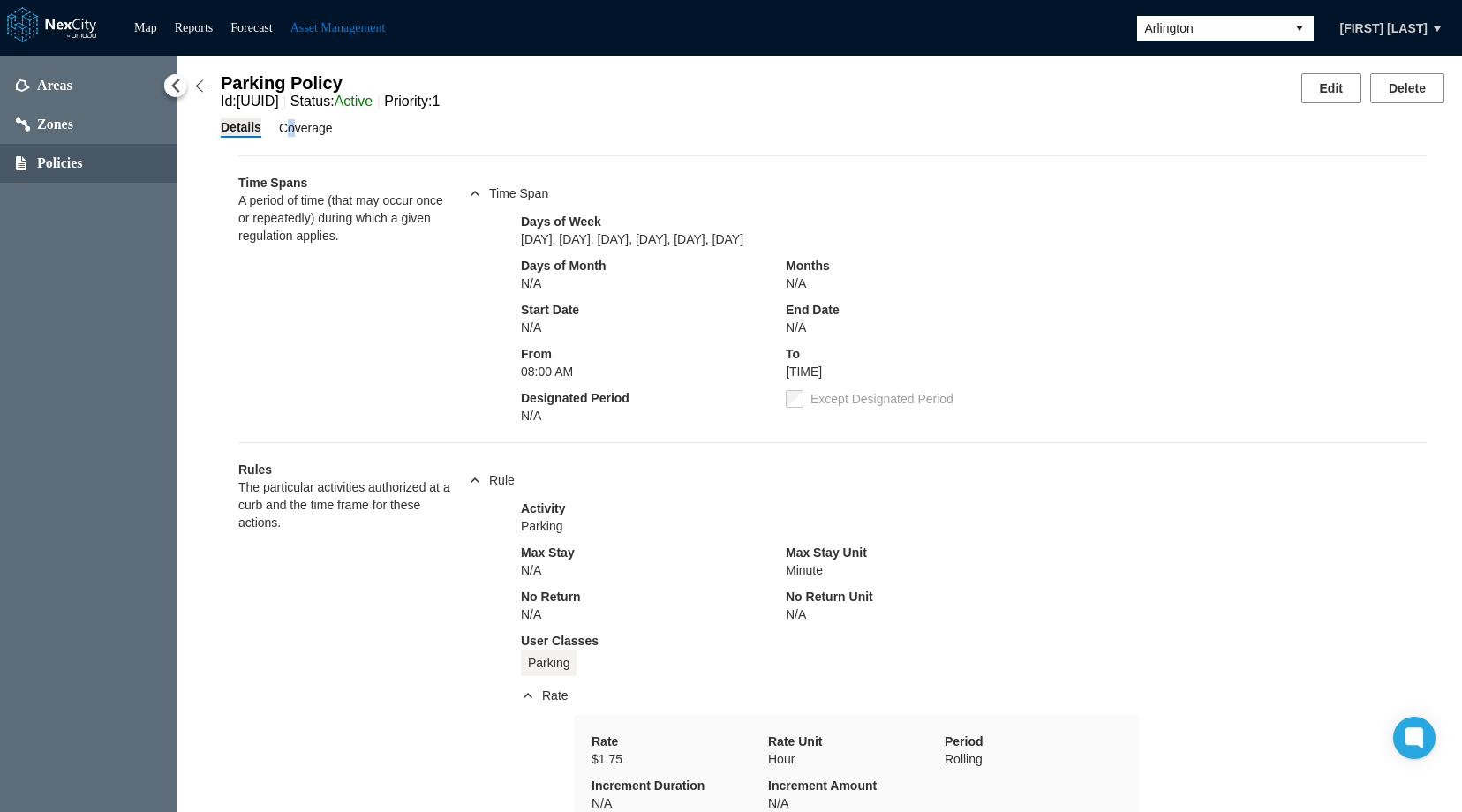 click on "Coverage" at bounding box center [305, 128] 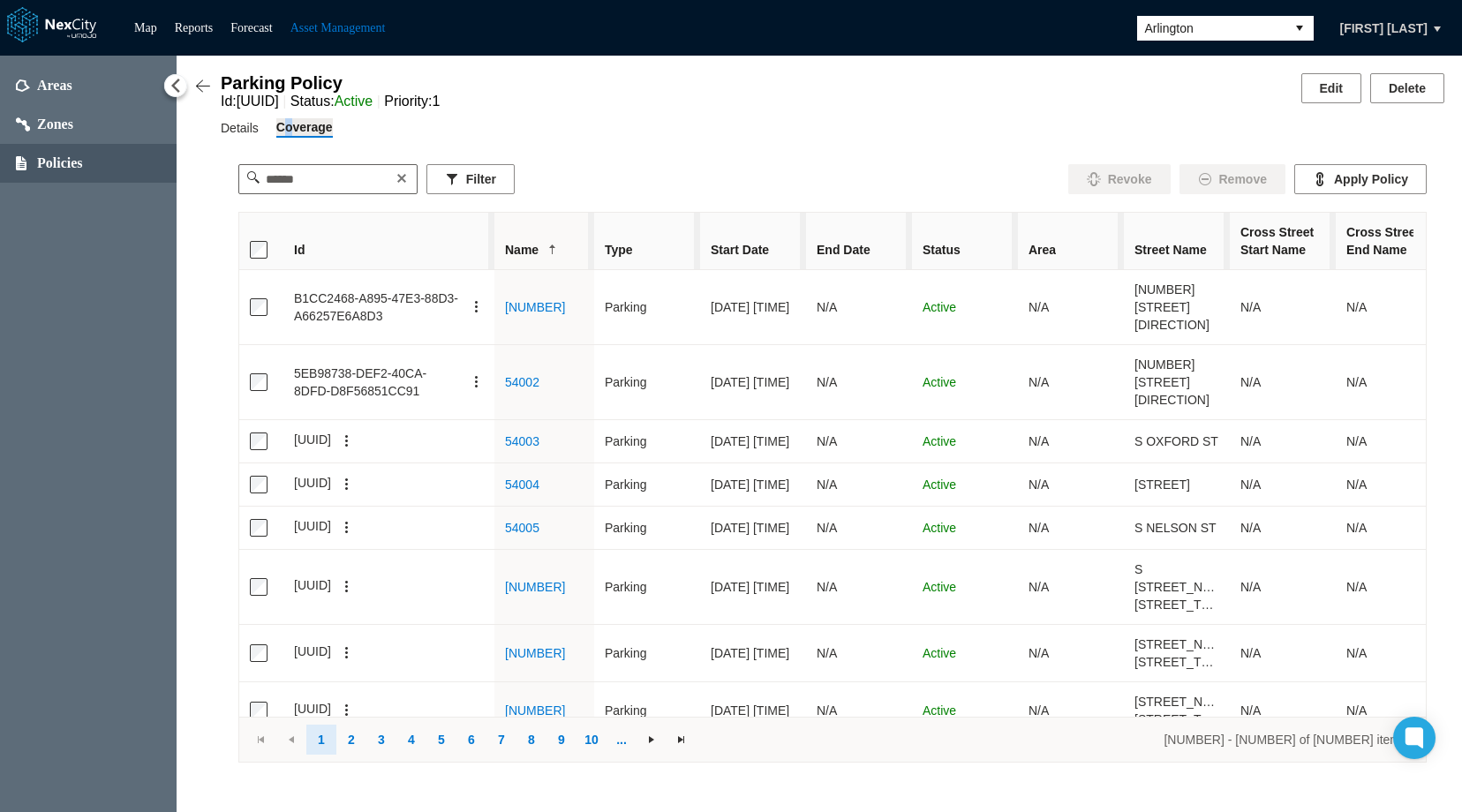scroll, scrollTop: 0, scrollLeft: 135, axis: horizontal 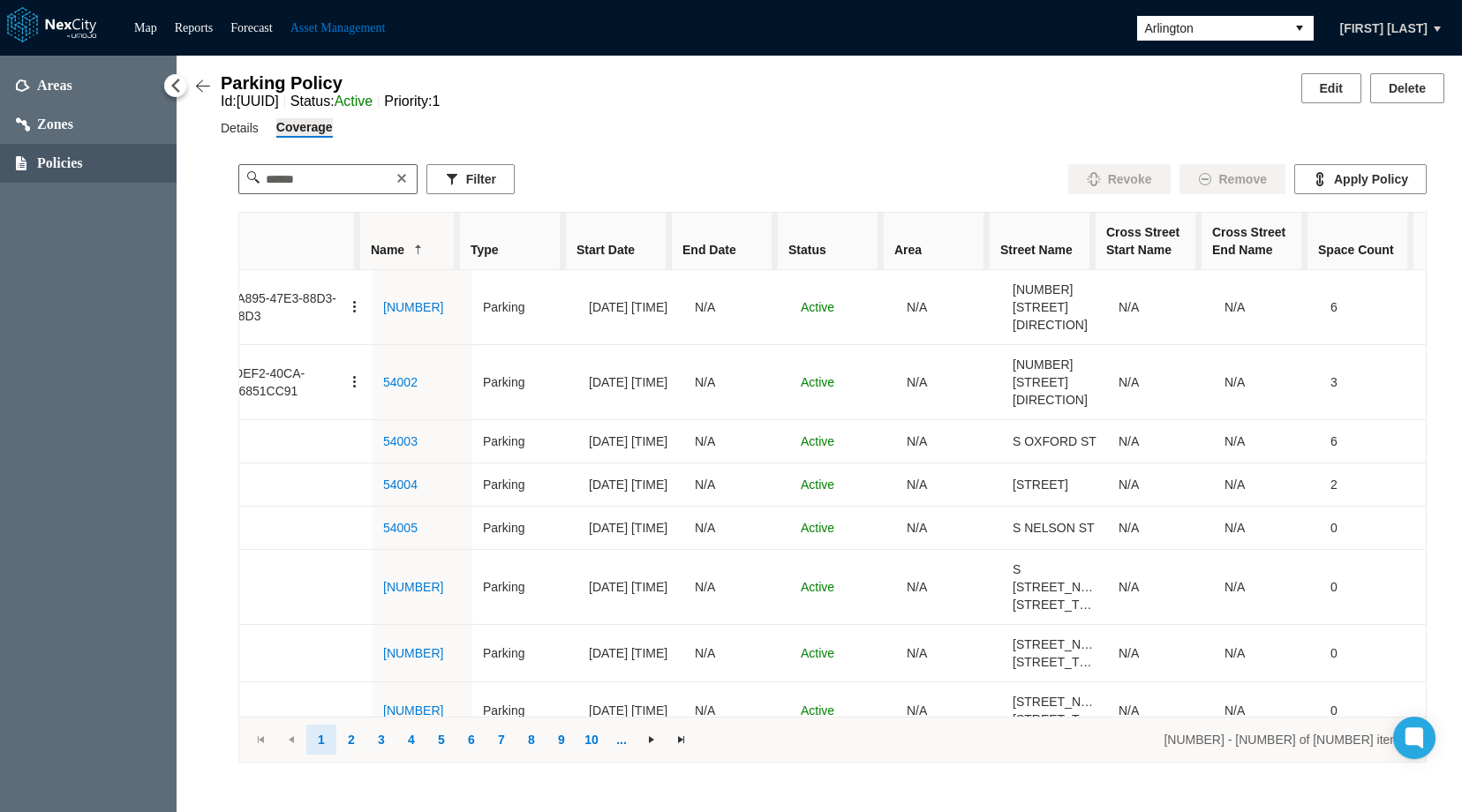click on "Space Count" at bounding box center (1360, 250) 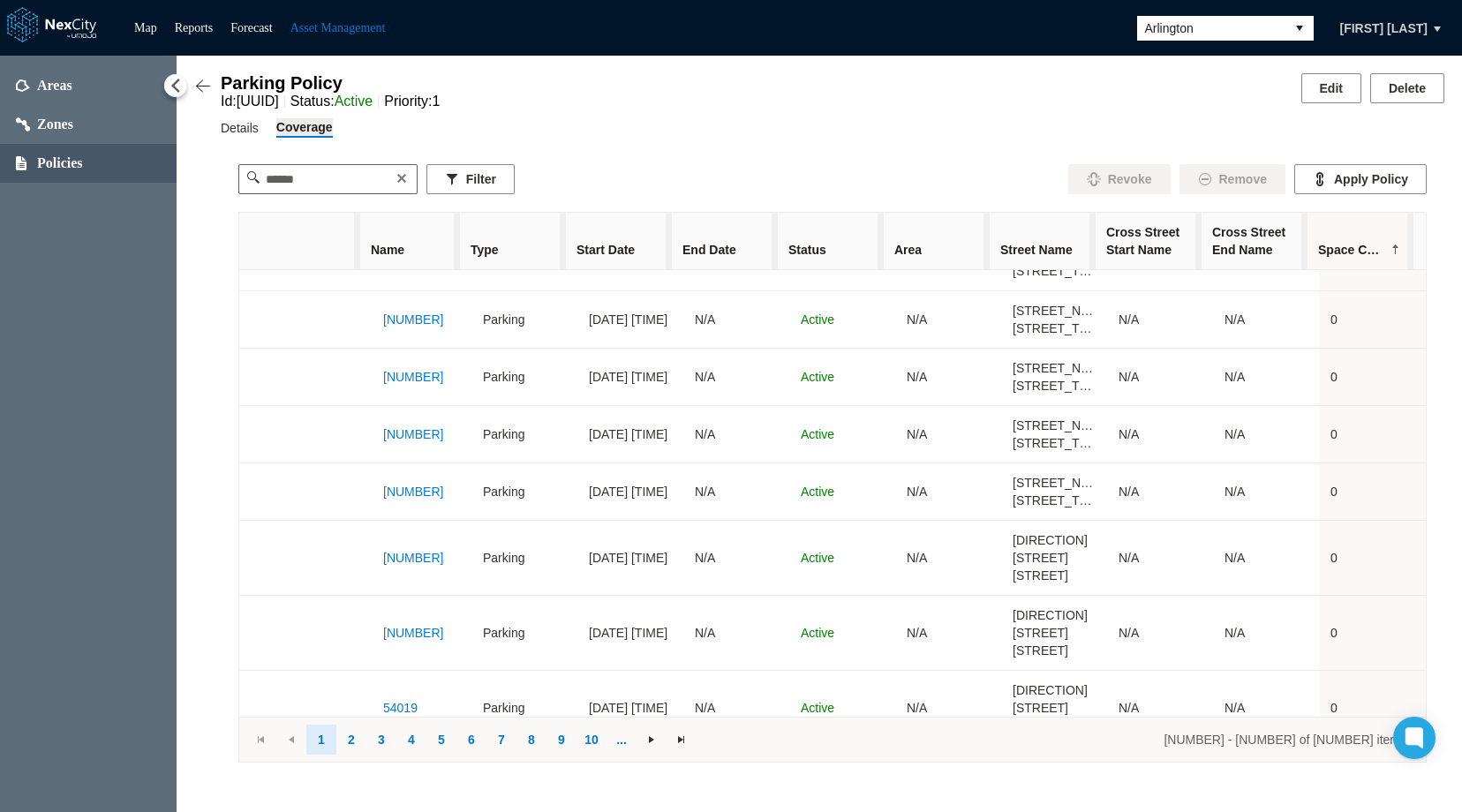 scroll, scrollTop: 426, scrollLeft: 135, axis: both 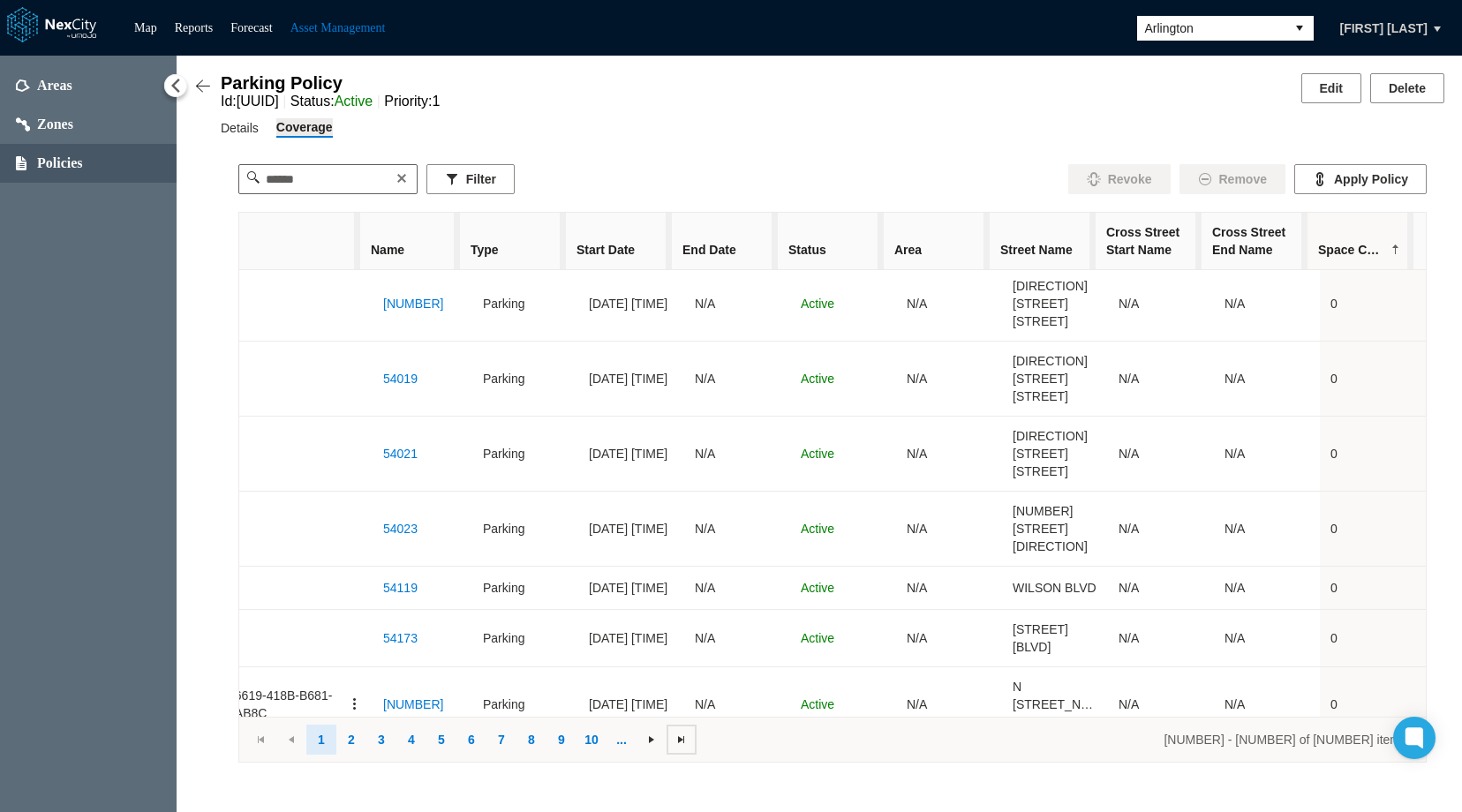 click at bounding box center [682, 740] 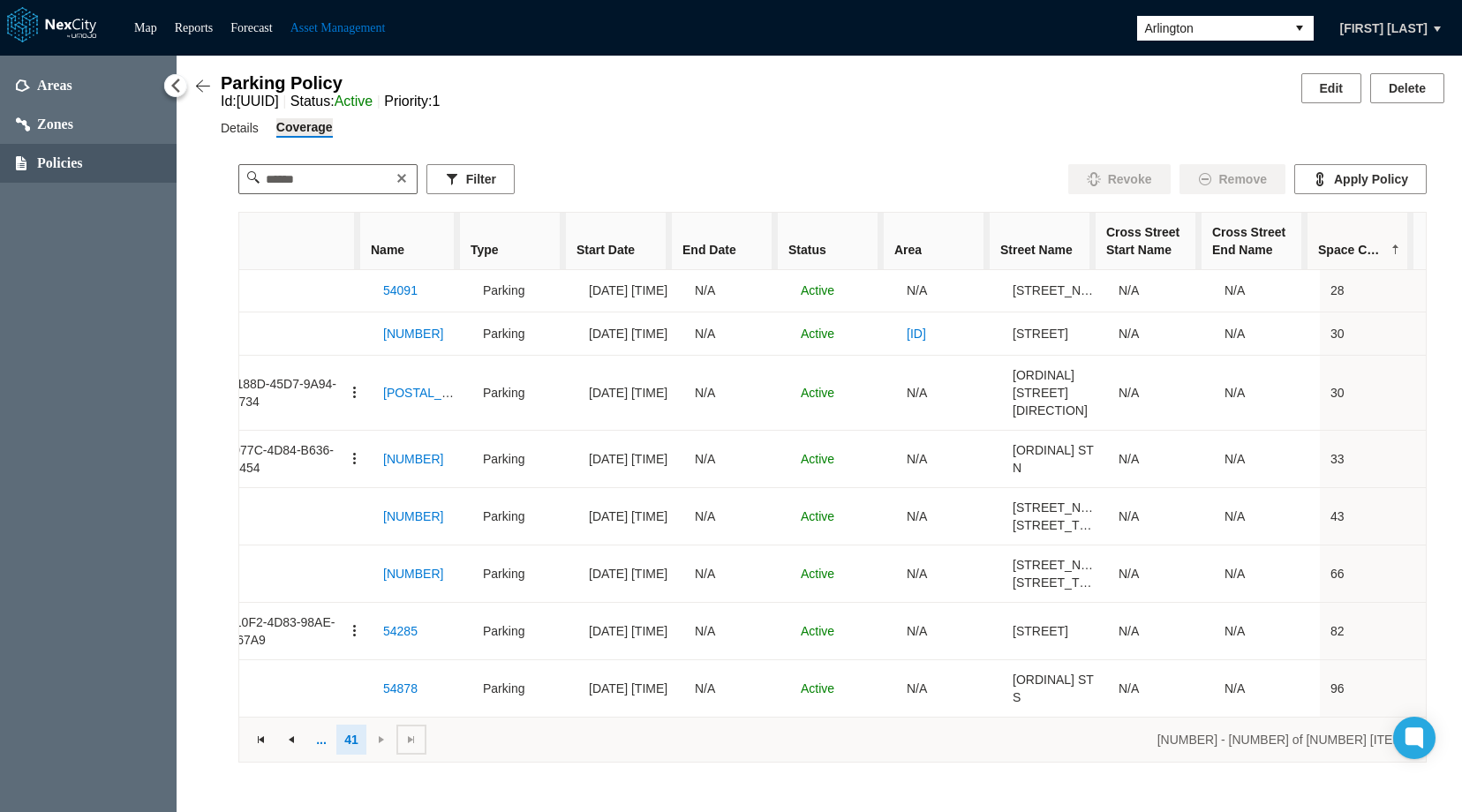 scroll, scrollTop: 254, scrollLeft: 135, axis: both 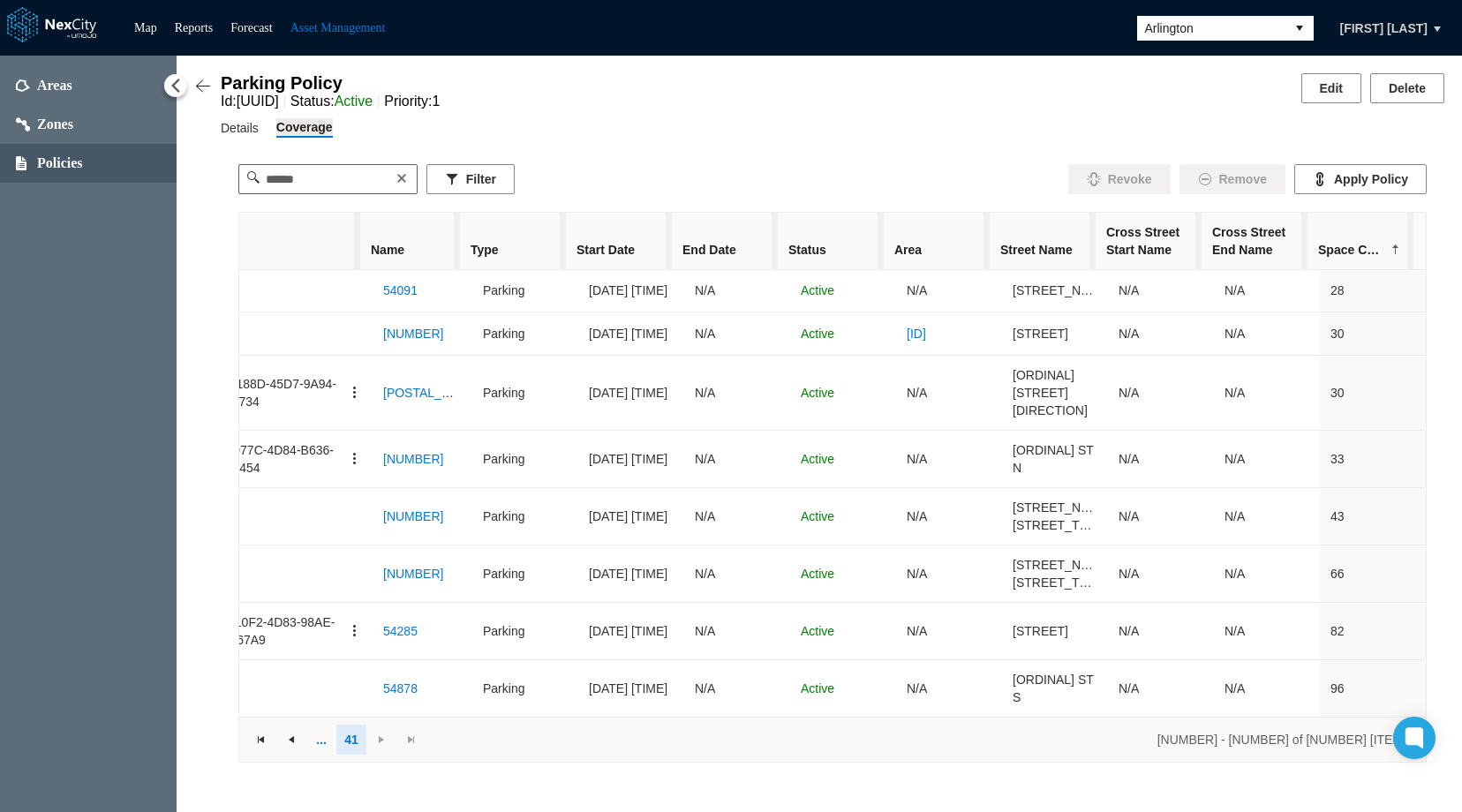 click on "Space Count" at bounding box center (1360, 250) 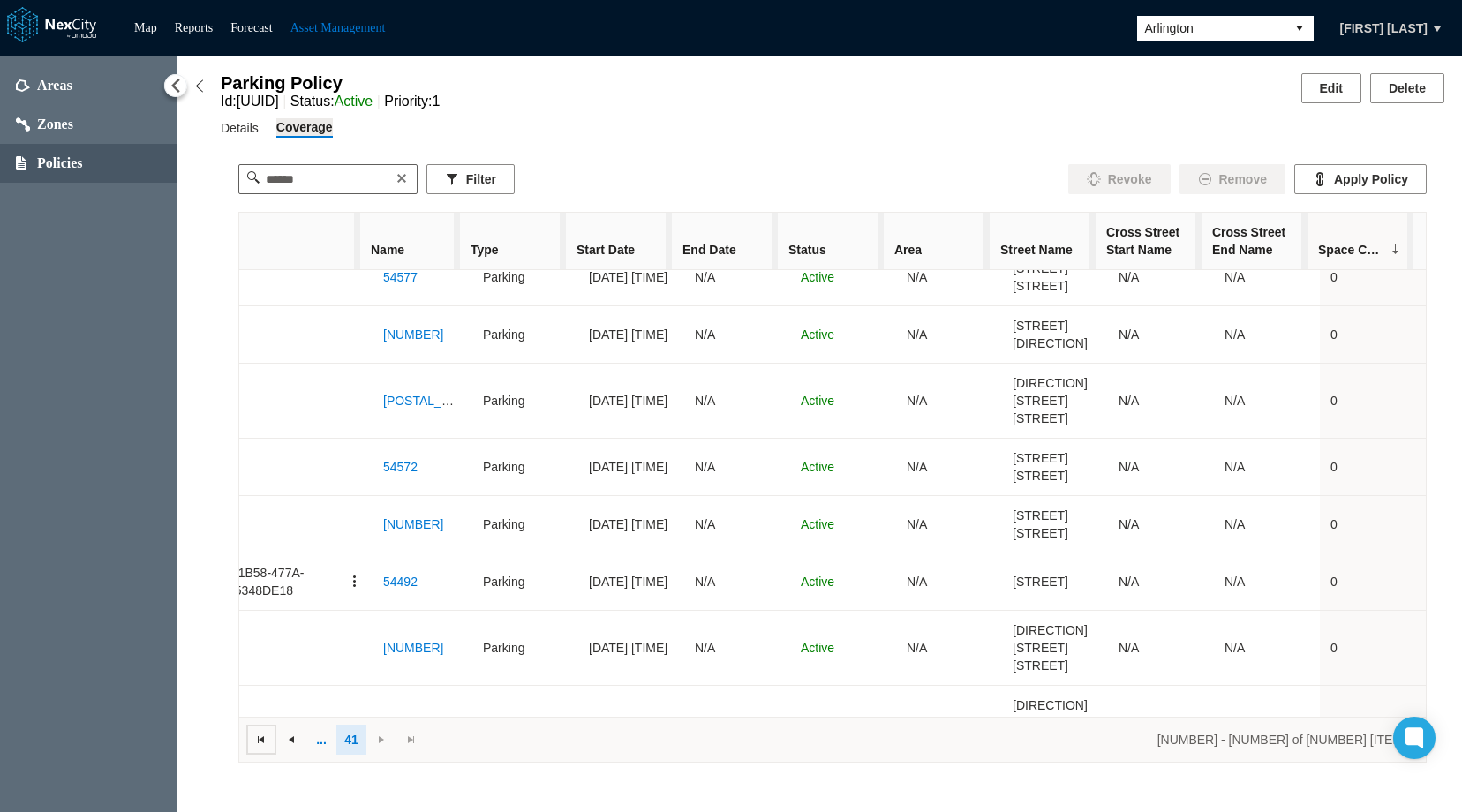 click at bounding box center (261, 740) 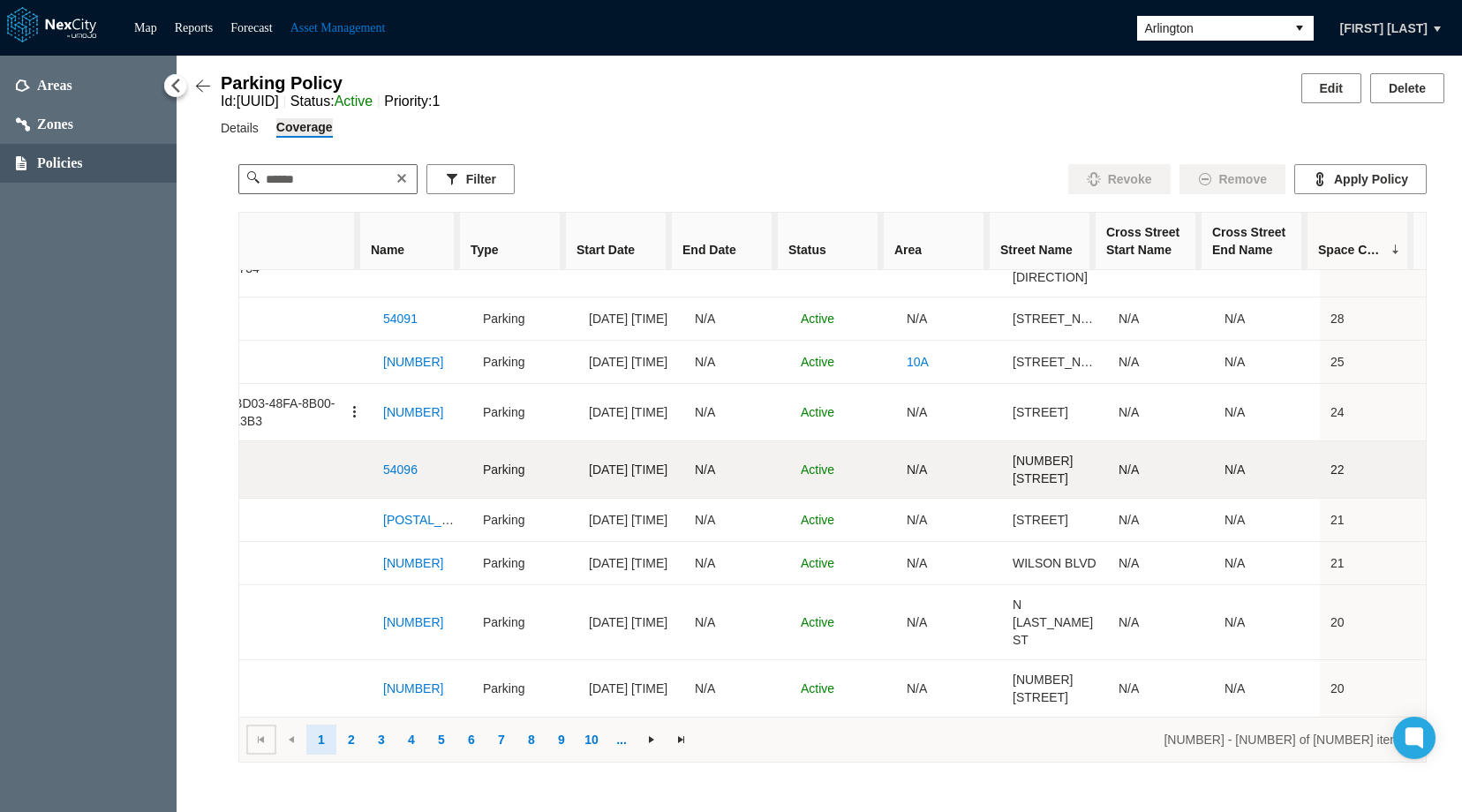 scroll, scrollTop: 0, scrollLeft: 135, axis: horizontal 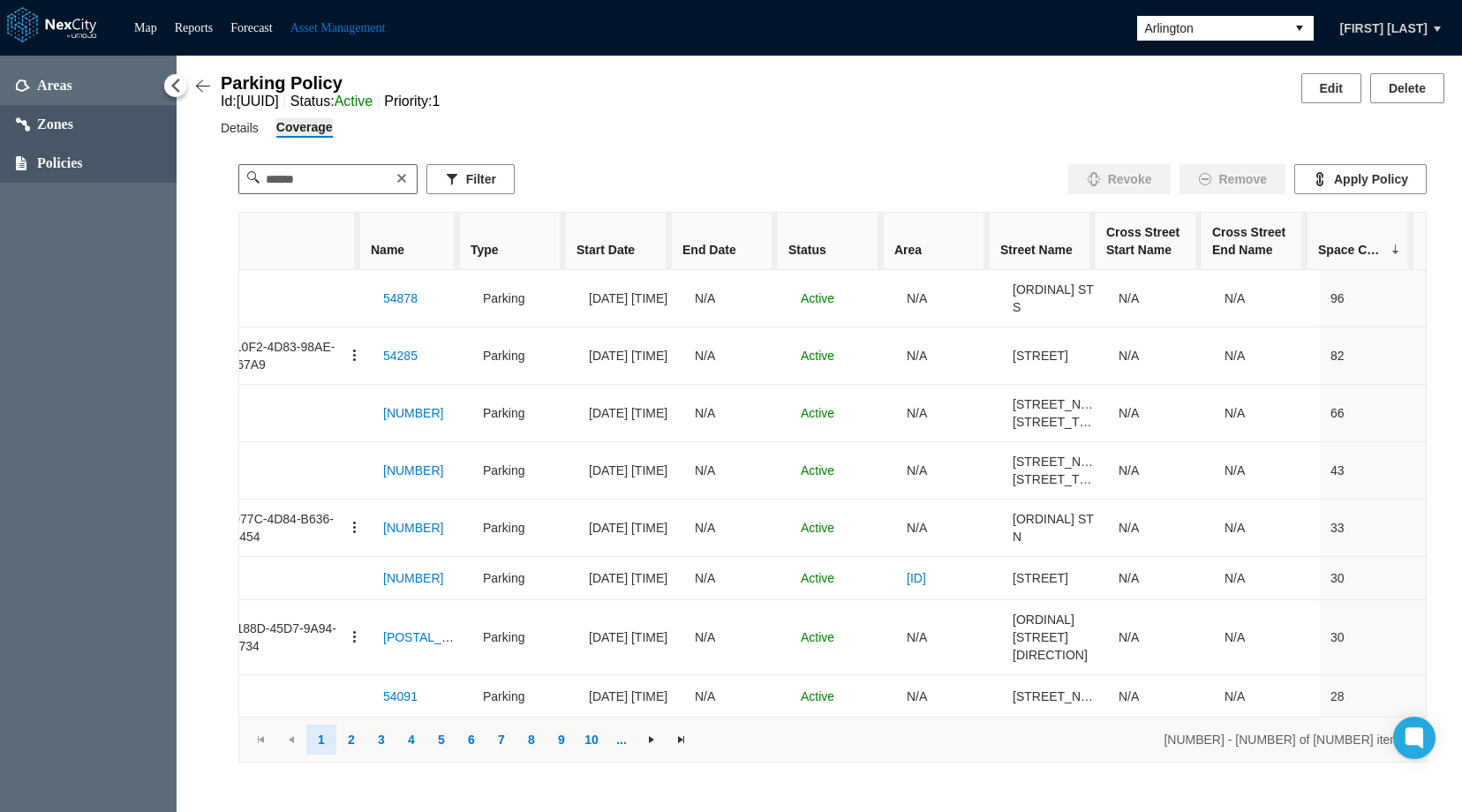 click on "Zones" at bounding box center (55, 124) 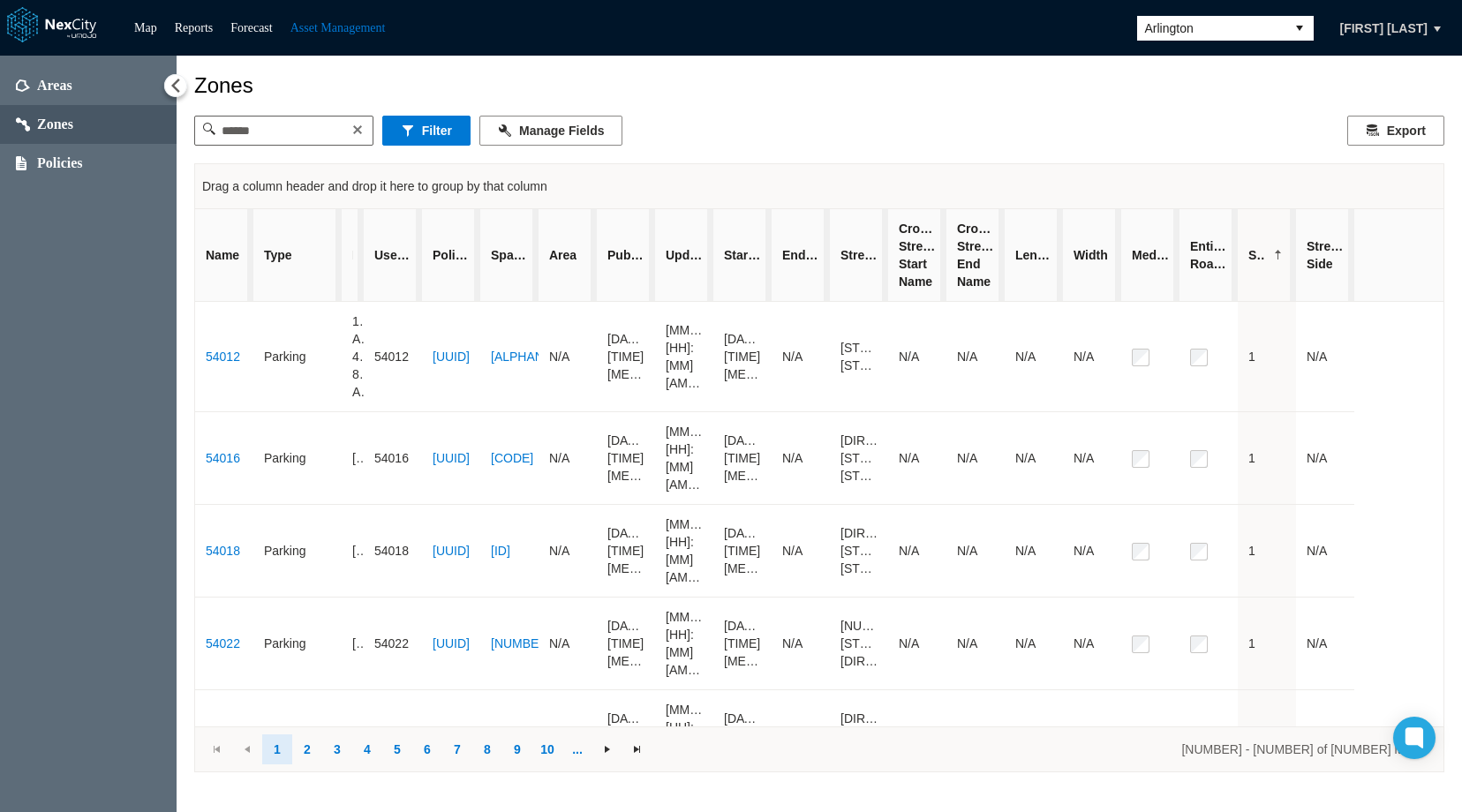 click on "Space Count" at bounding box center [1267, 255] 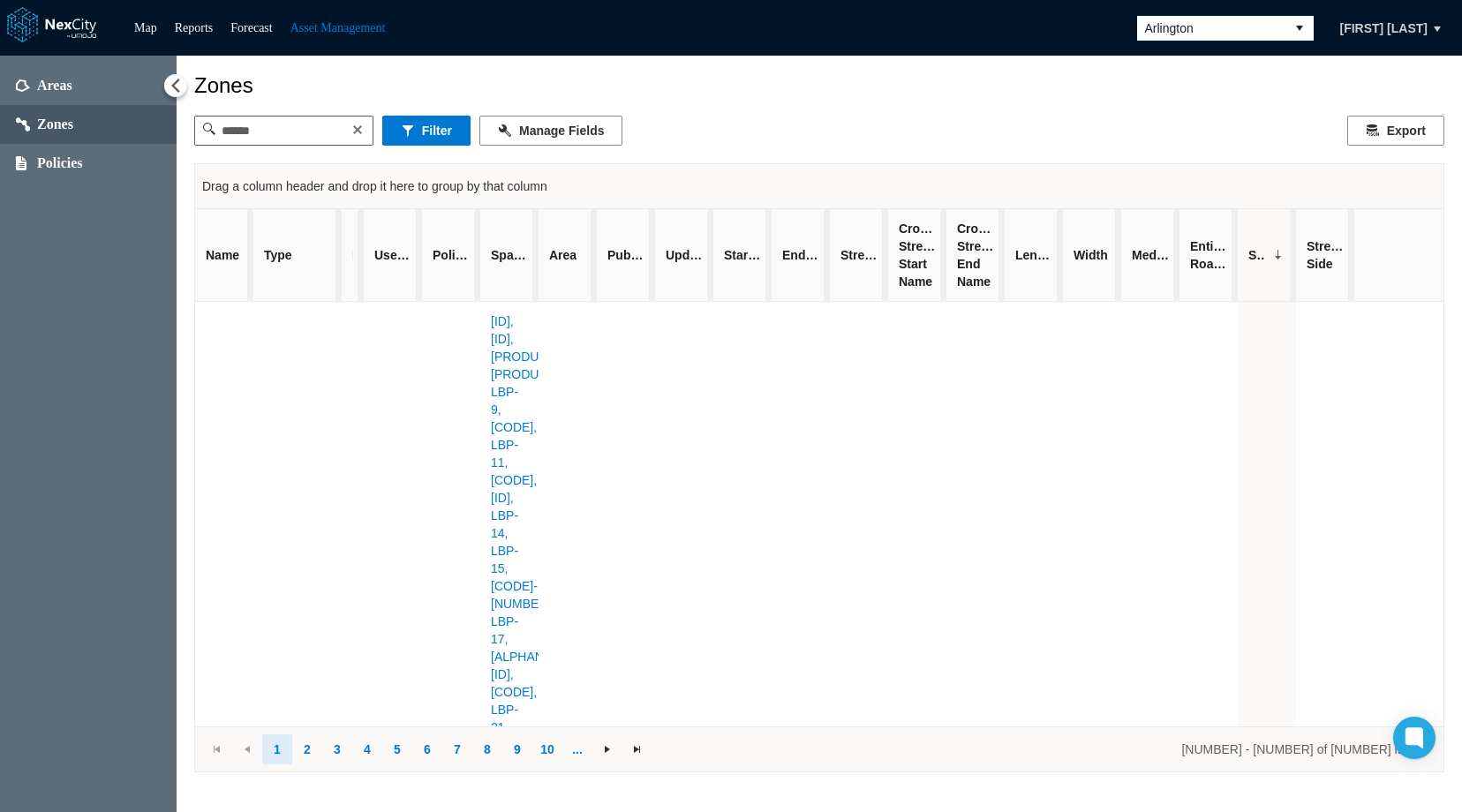 click on "Space Count" at bounding box center (1267, 255) 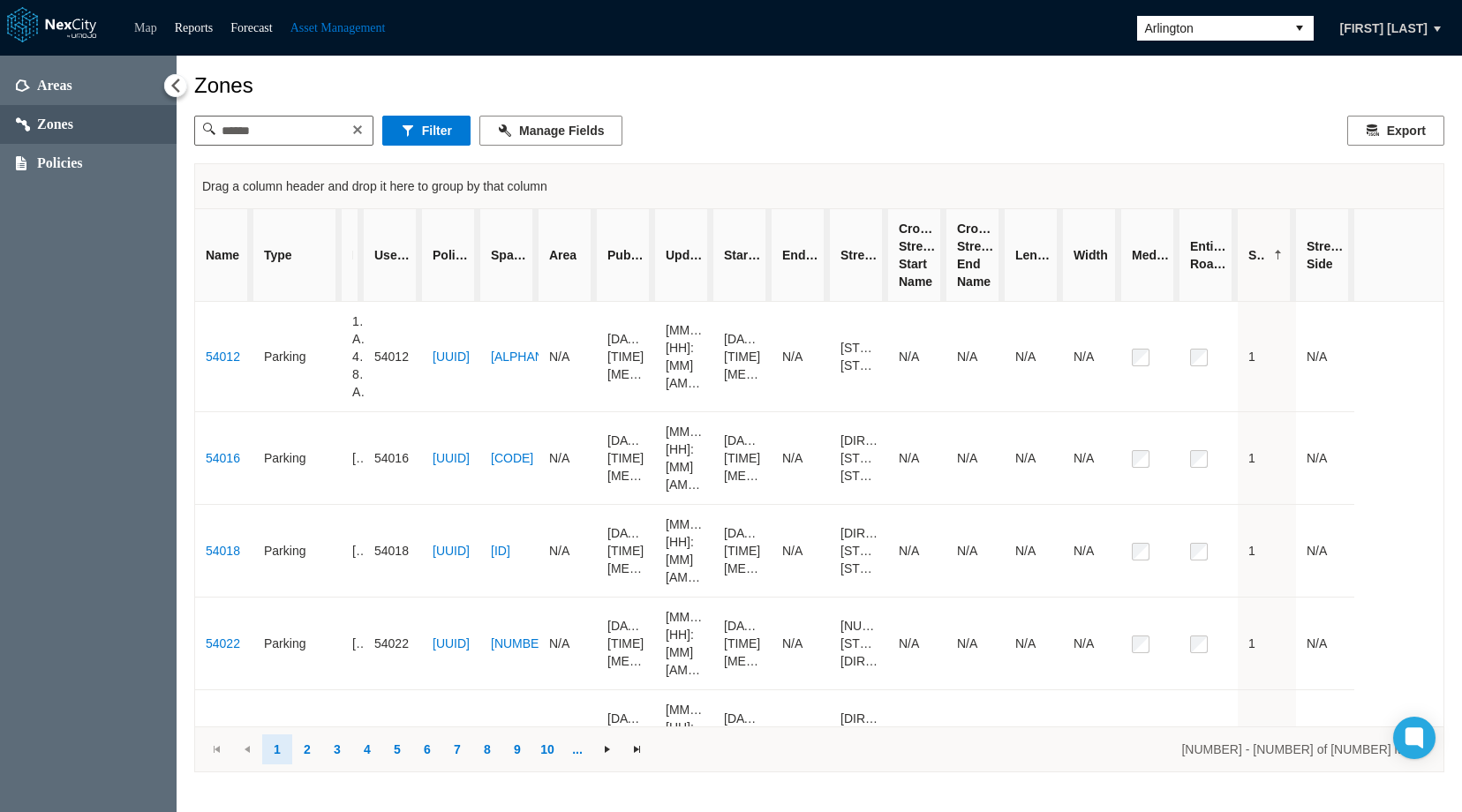 click on "Map" at bounding box center [146, 27] 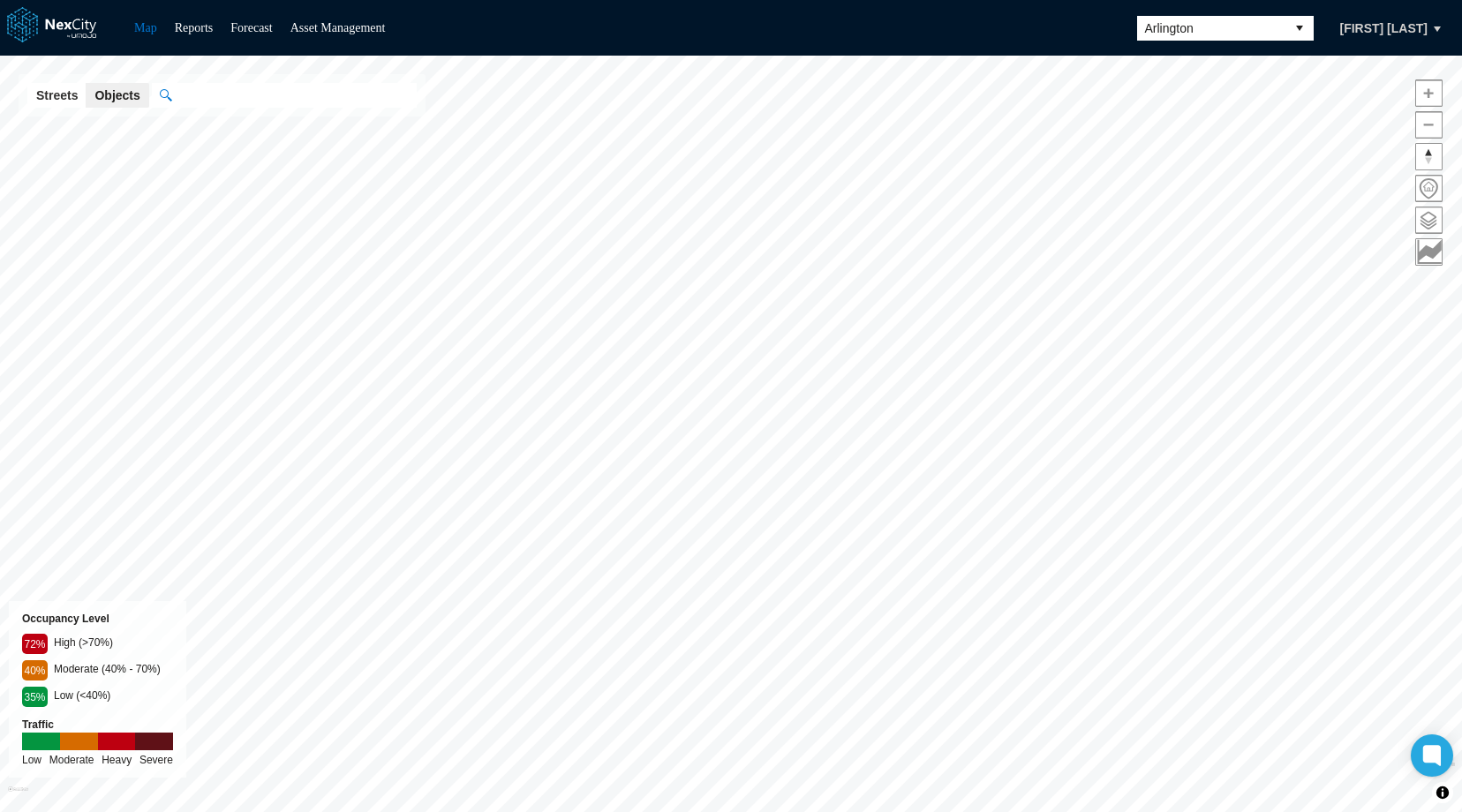 click on "Arlington" at bounding box center (1211, 28) 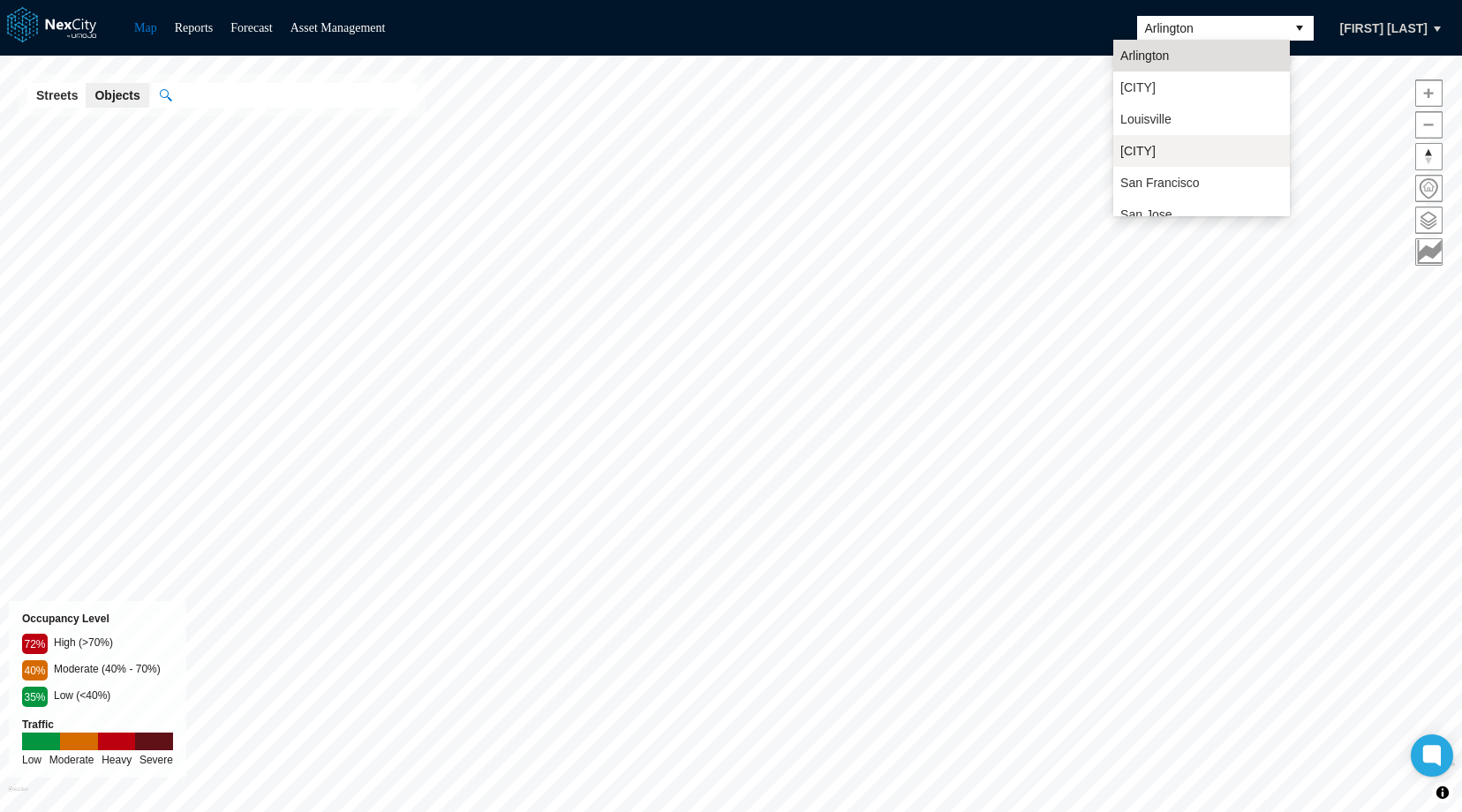 click on "[CITY]" at bounding box center (1138, 151) 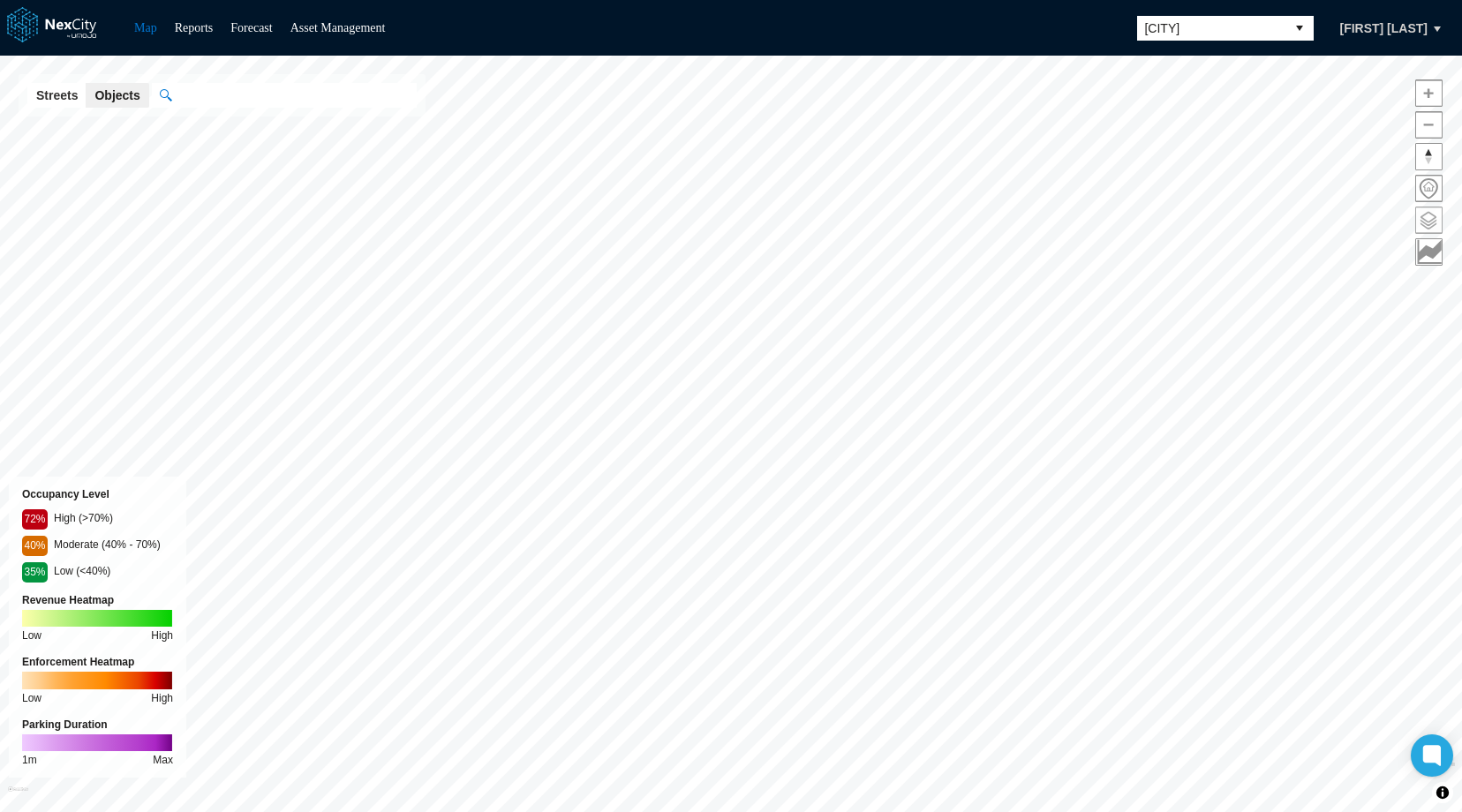 click at bounding box center (1428, 220) 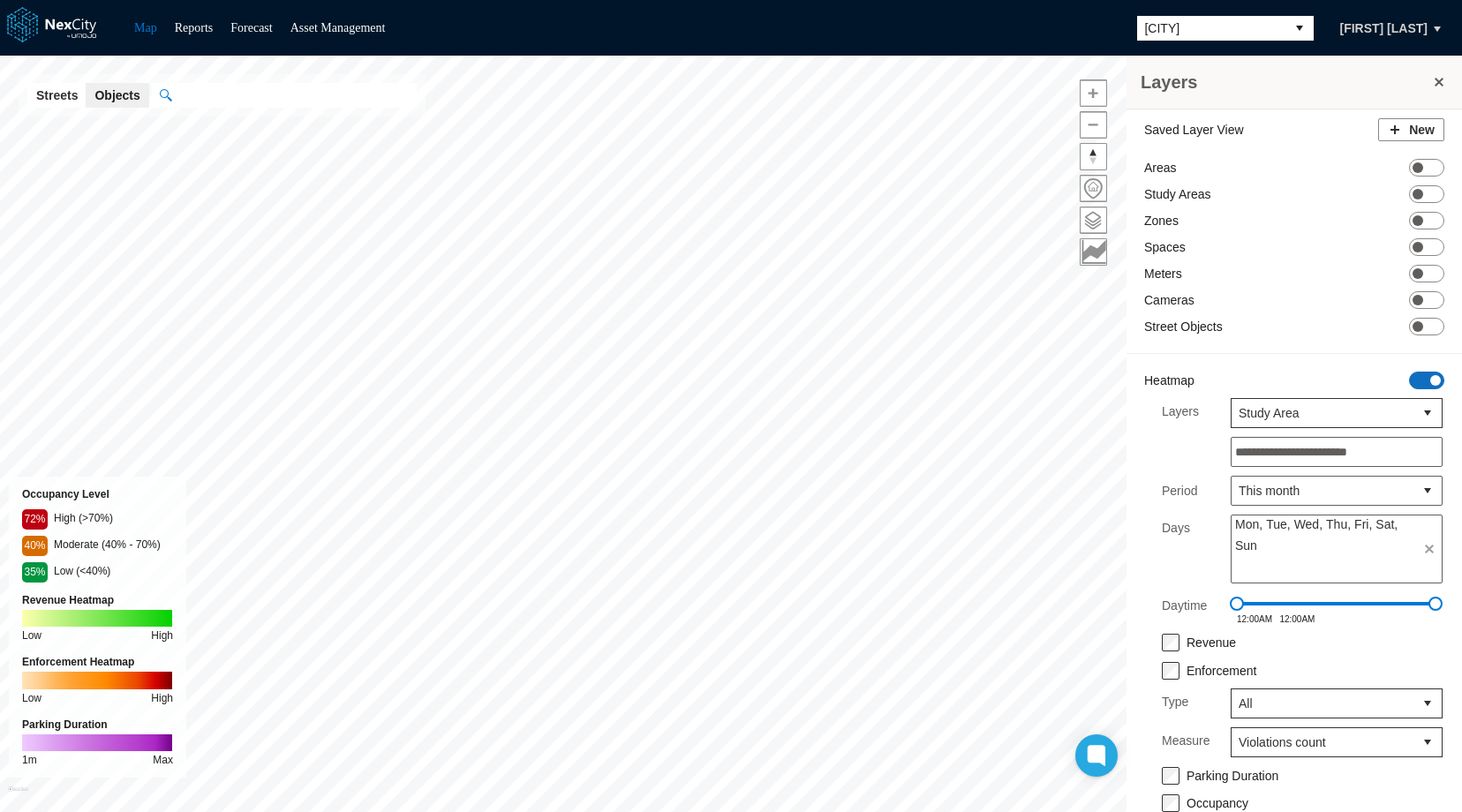 click at bounding box center (1436, 380) 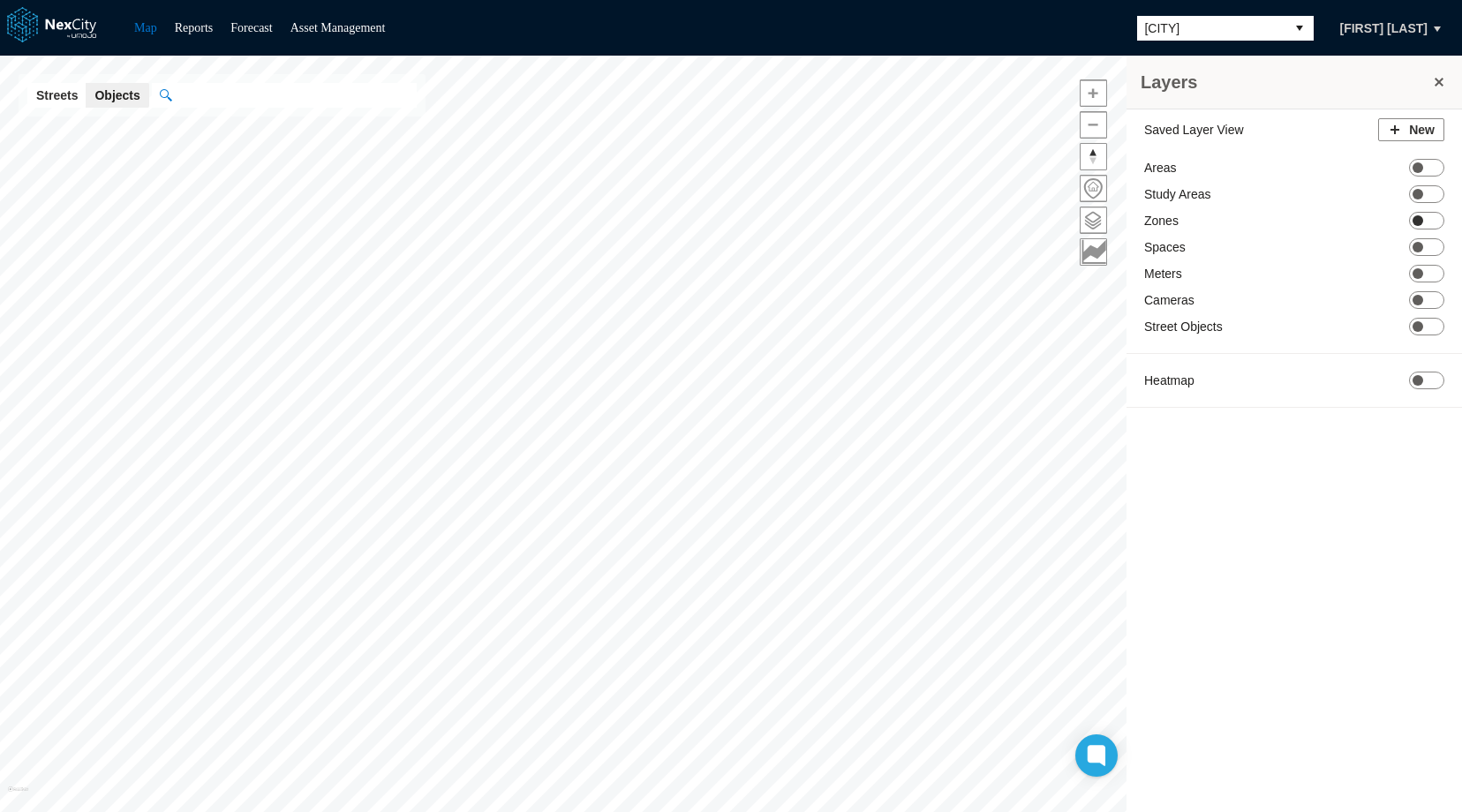 click on "ON OFF" at bounding box center (1427, 221) 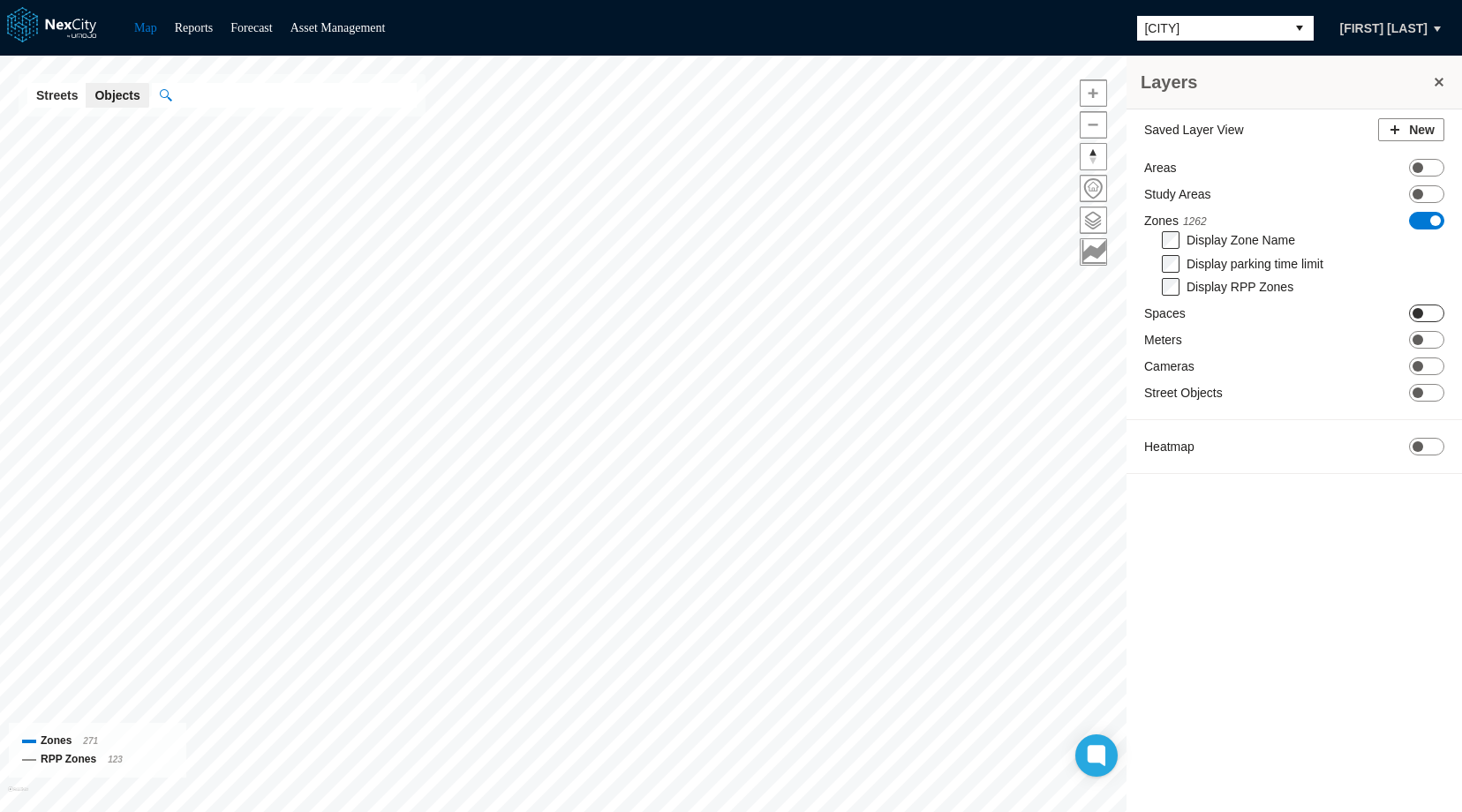 click on "ON OFF" at bounding box center (1427, 313) 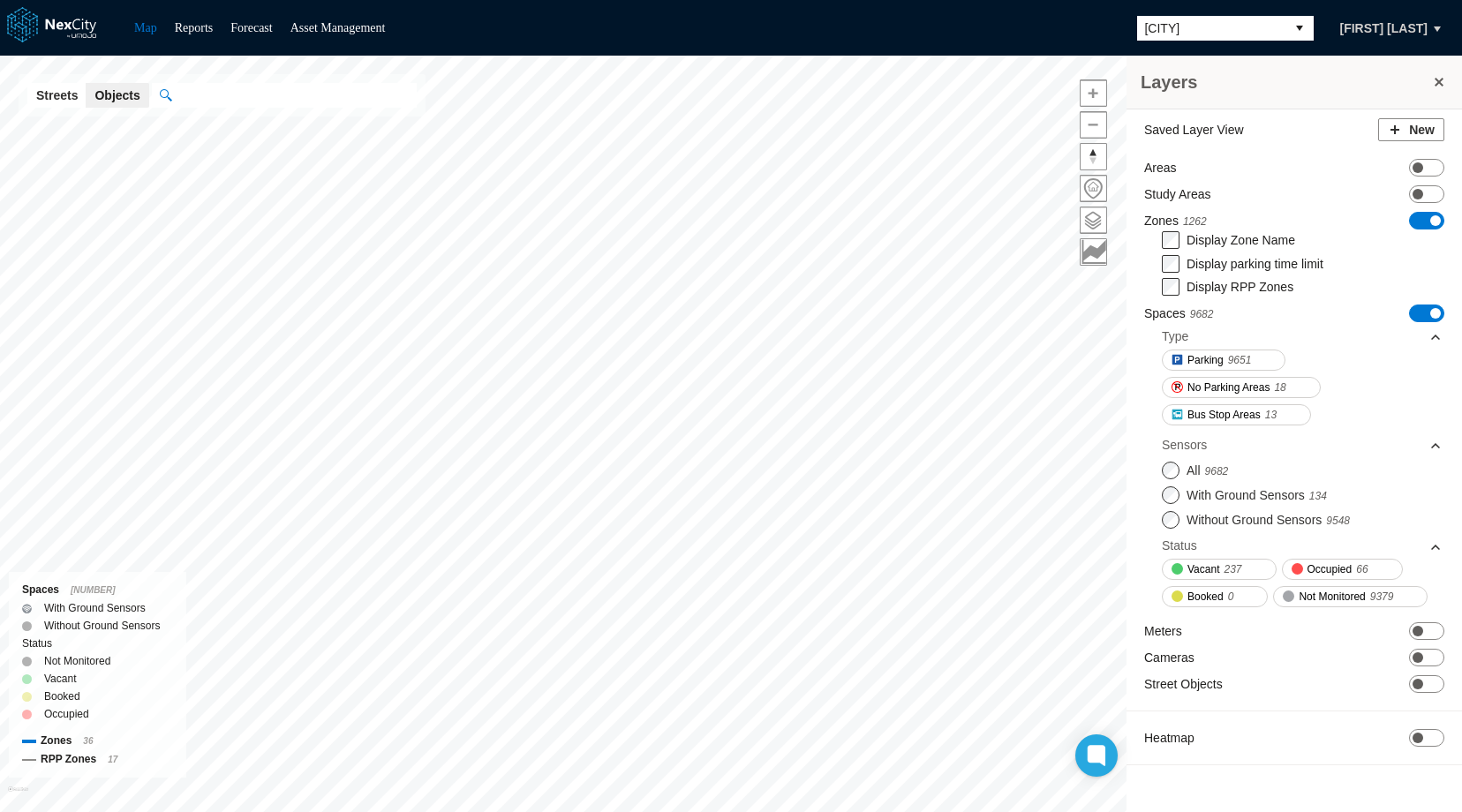click on "[CITY]" at bounding box center (1211, 28) 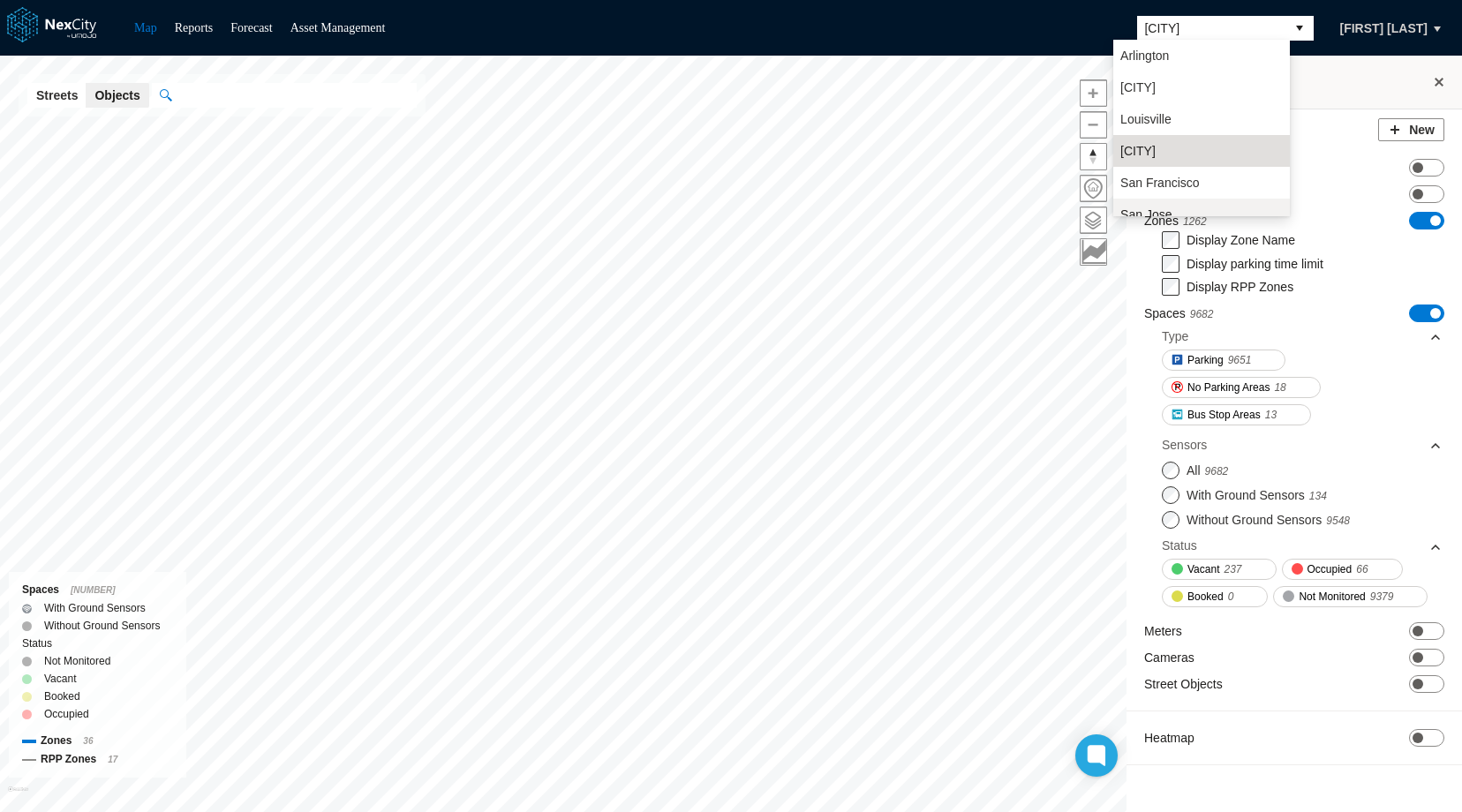 scroll, scrollTop: 46, scrollLeft: 0, axis: vertical 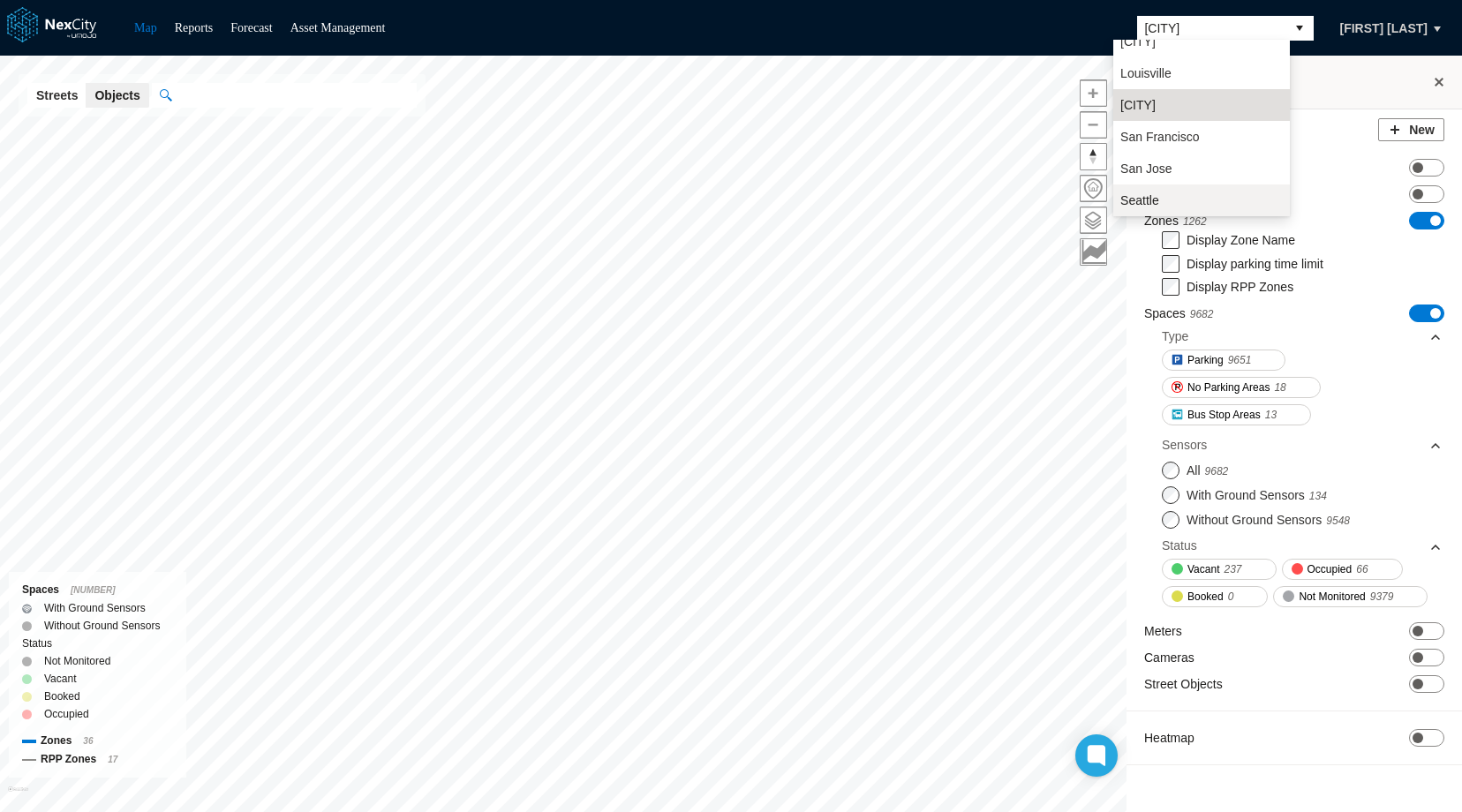 click on "Seattle" at bounding box center [1140, 200] 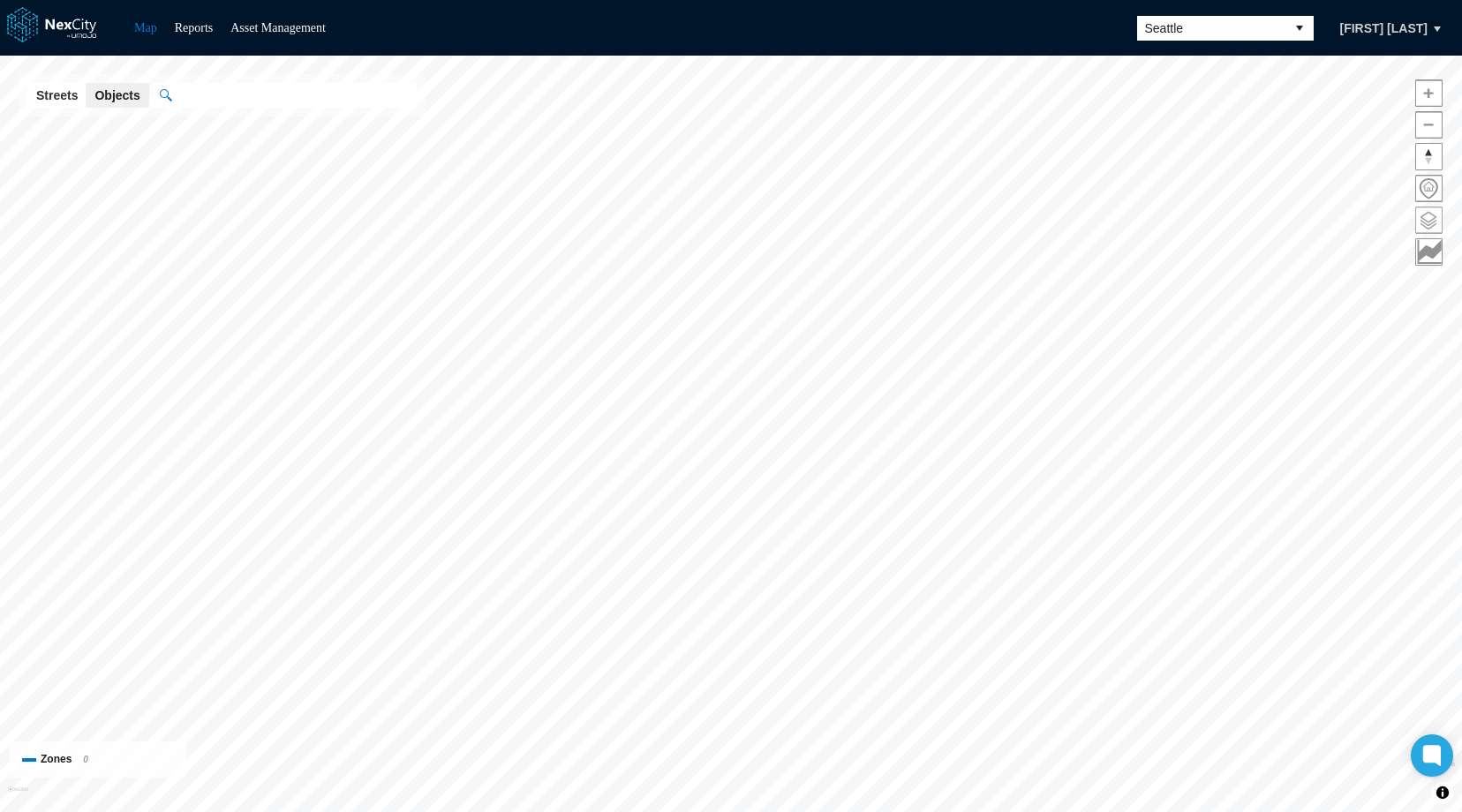click at bounding box center (1428, 220) 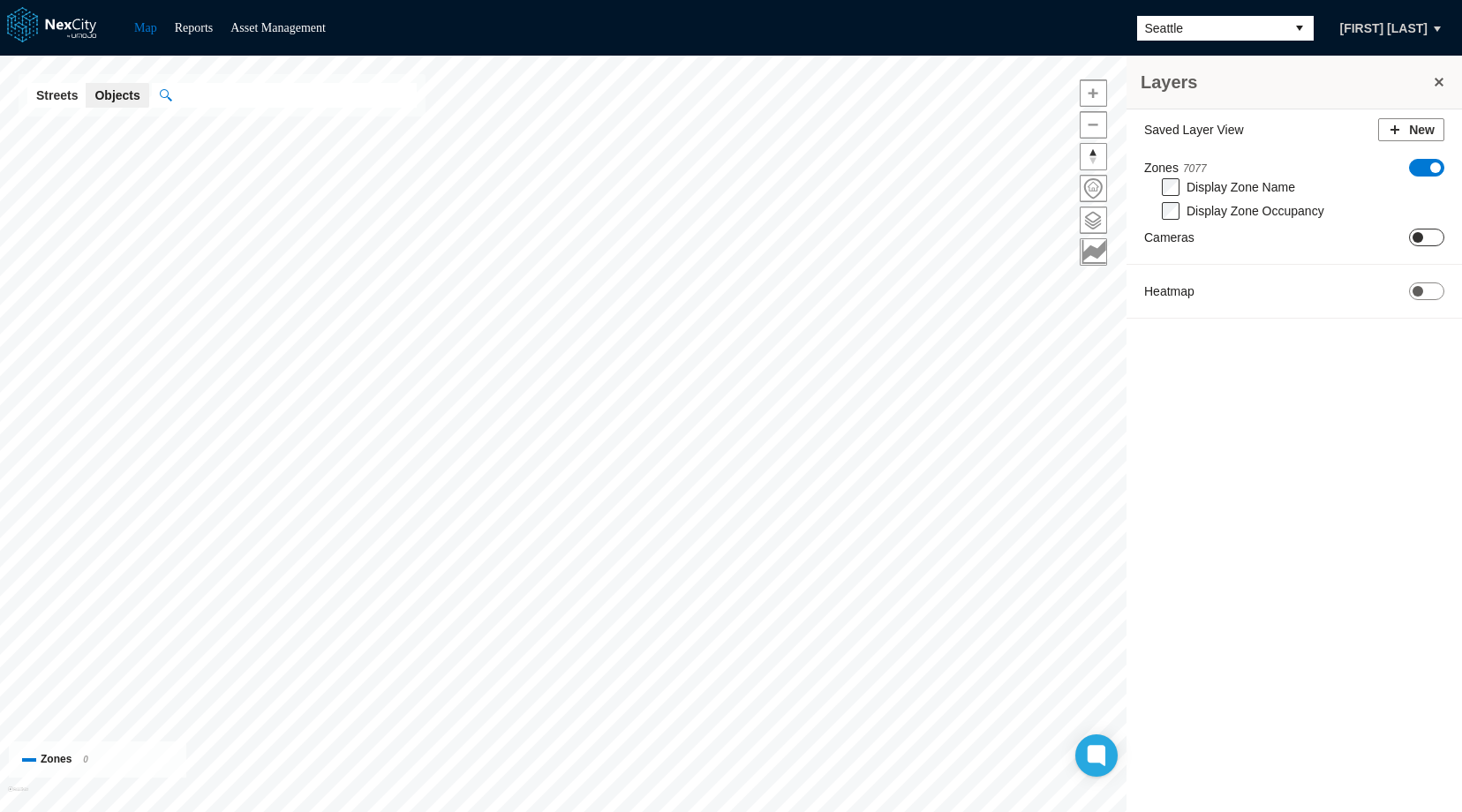 click on "ON OFF" at bounding box center [1427, 237] 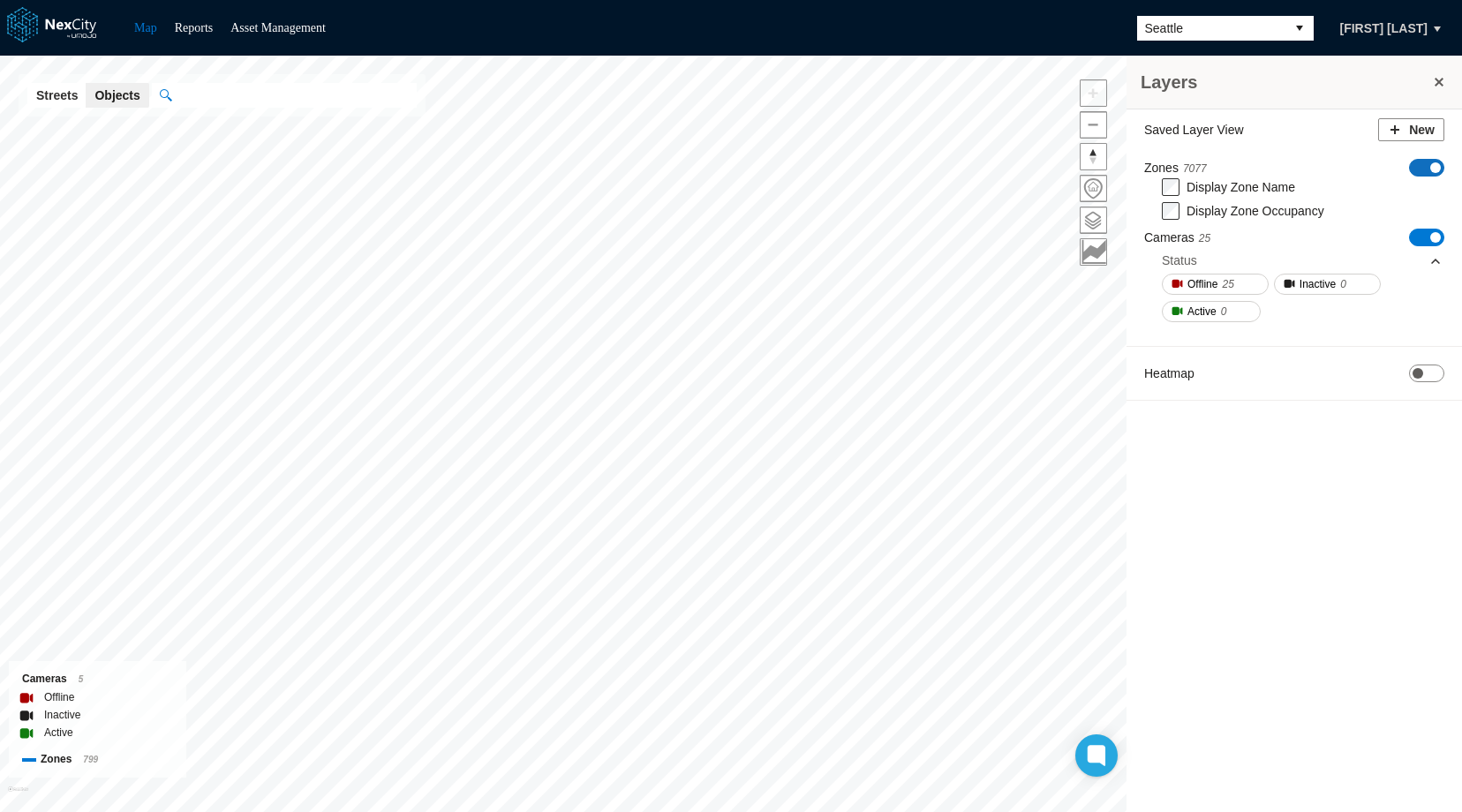 click on "ON OFF" at bounding box center [1427, 168] 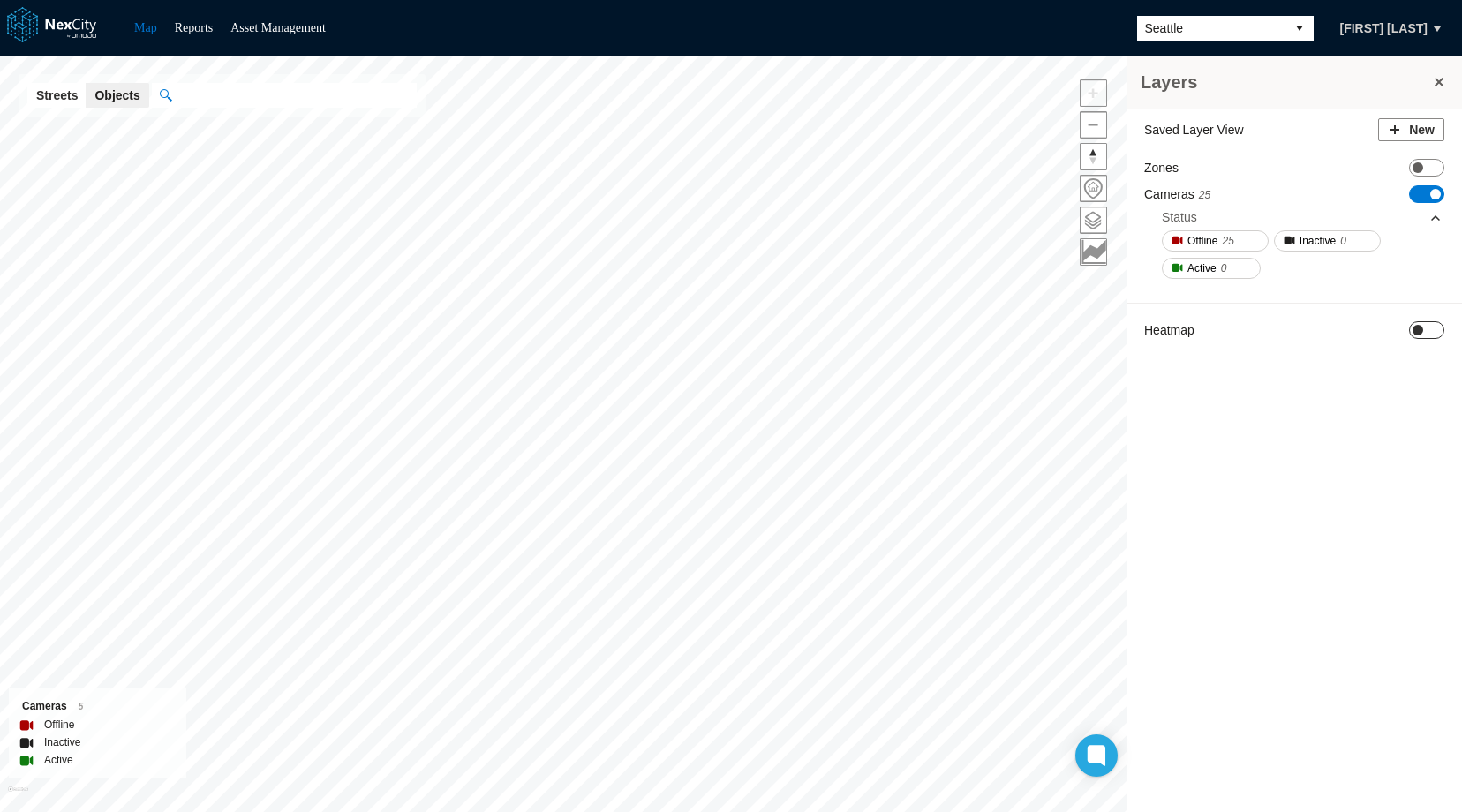 click at bounding box center (1418, 330) 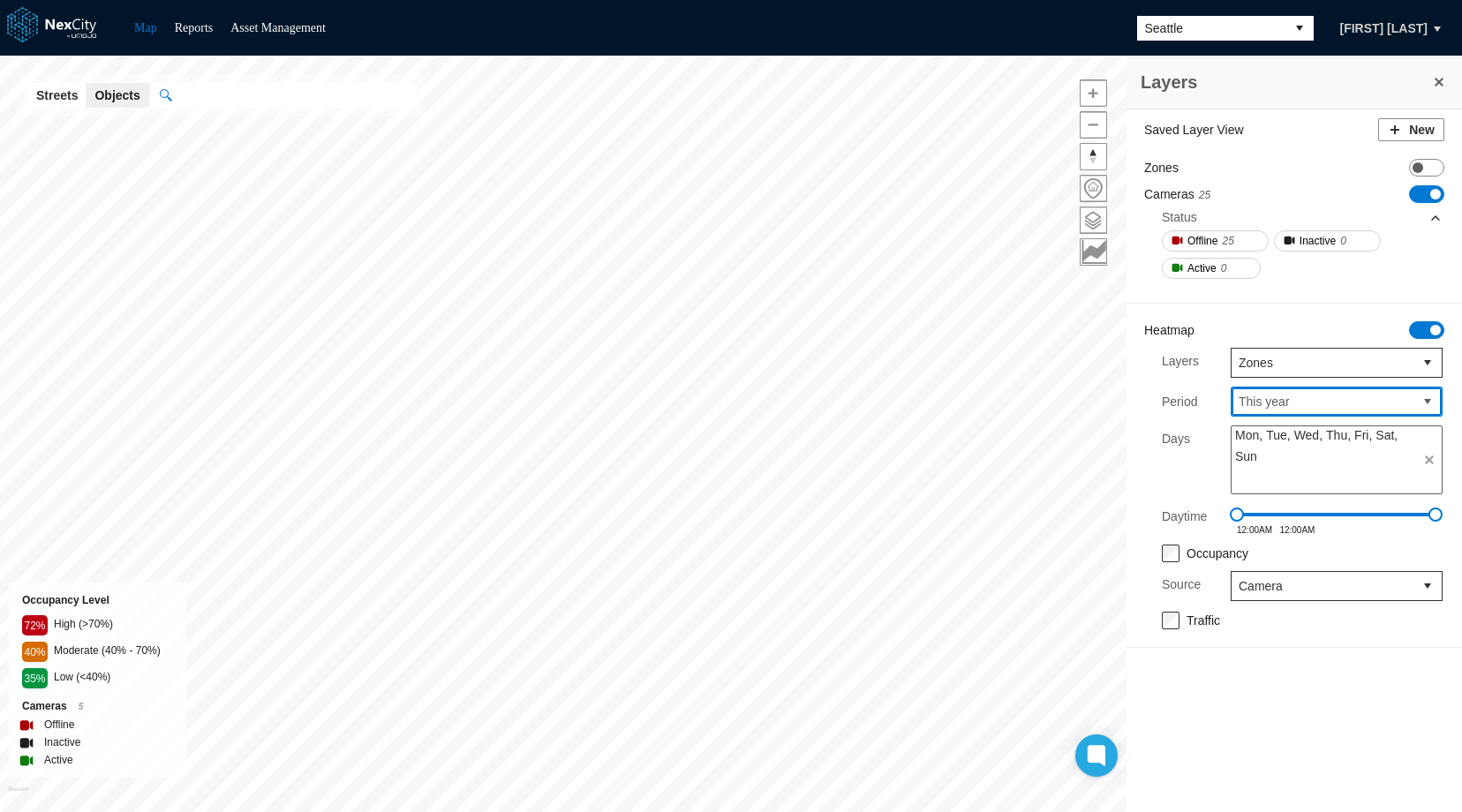 click on "This year" at bounding box center (1323, 402) 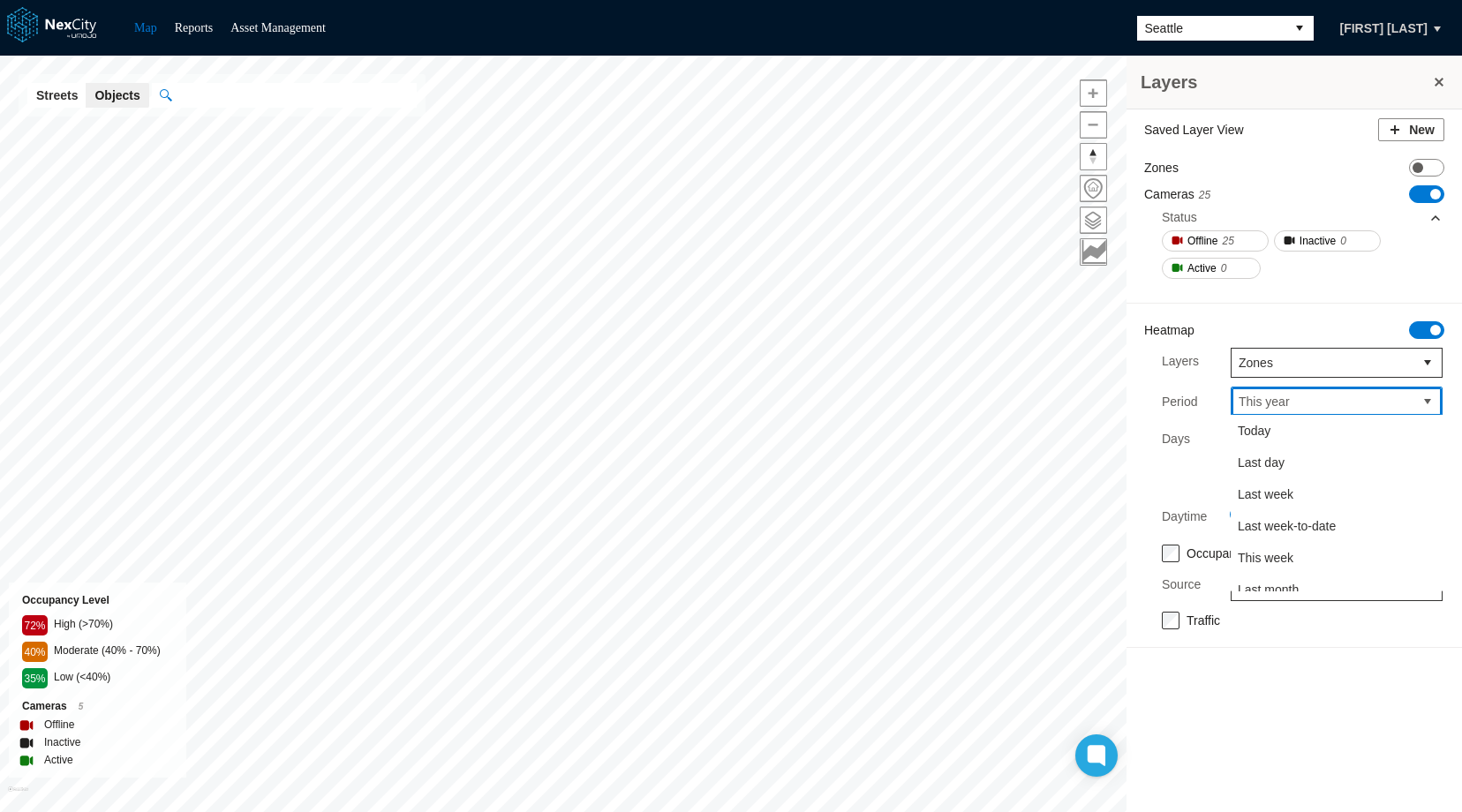 scroll, scrollTop: 268, scrollLeft: 0, axis: vertical 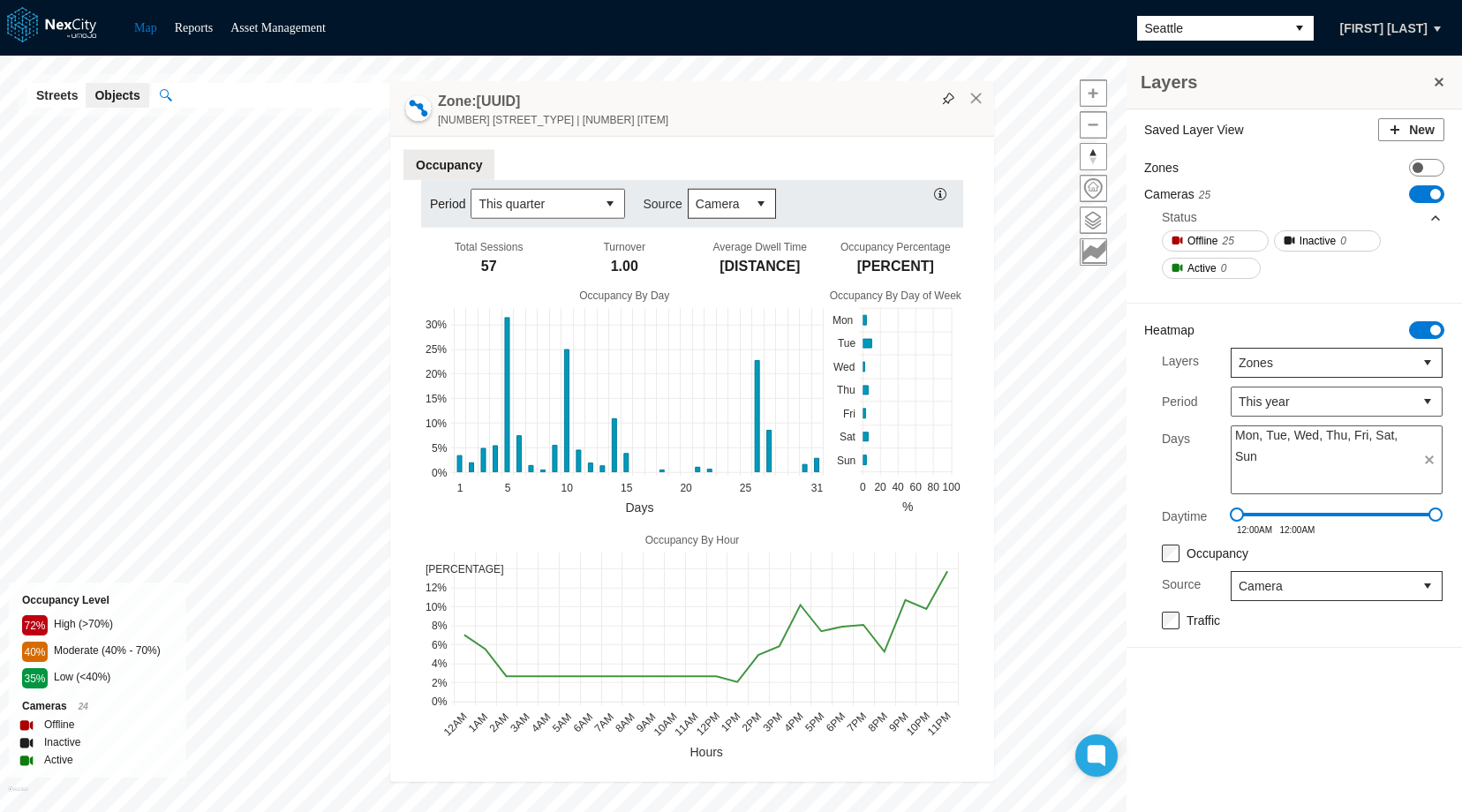 drag, startPoint x: 552, startPoint y: 89, endPoint x: 948, endPoint y: 88, distance: 396.0013 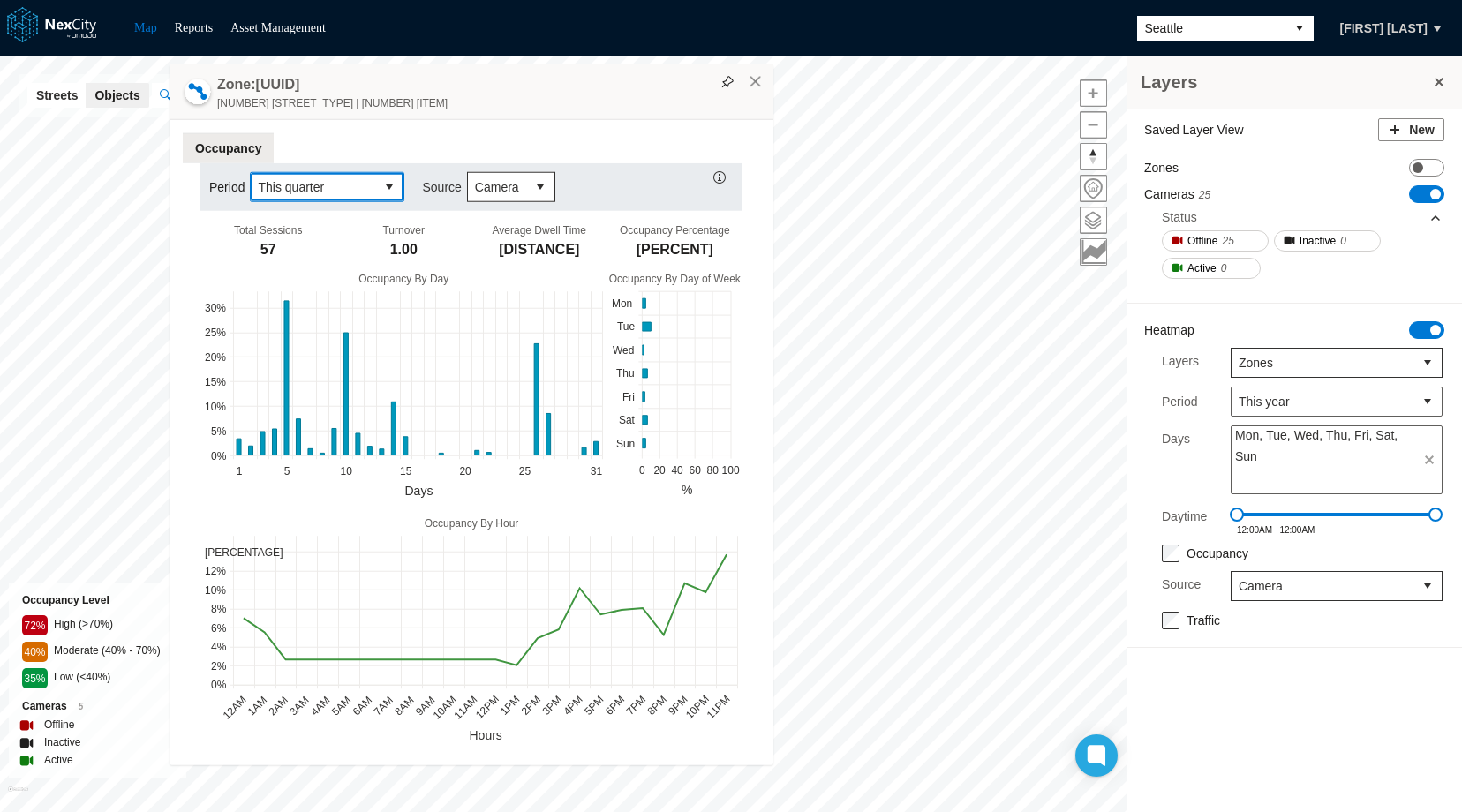 click at bounding box center (389, 187) 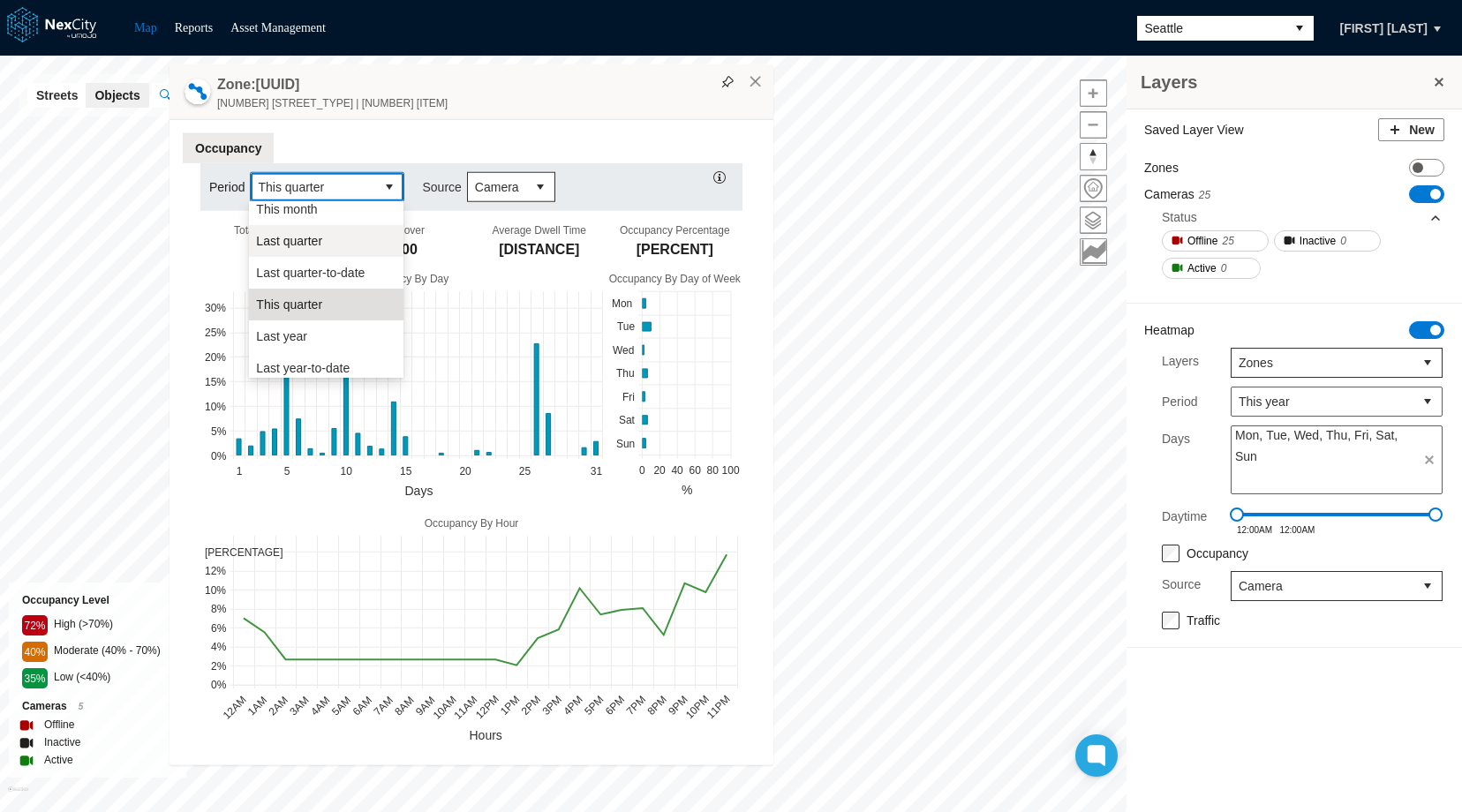 scroll, scrollTop: 300, scrollLeft: 0, axis: vertical 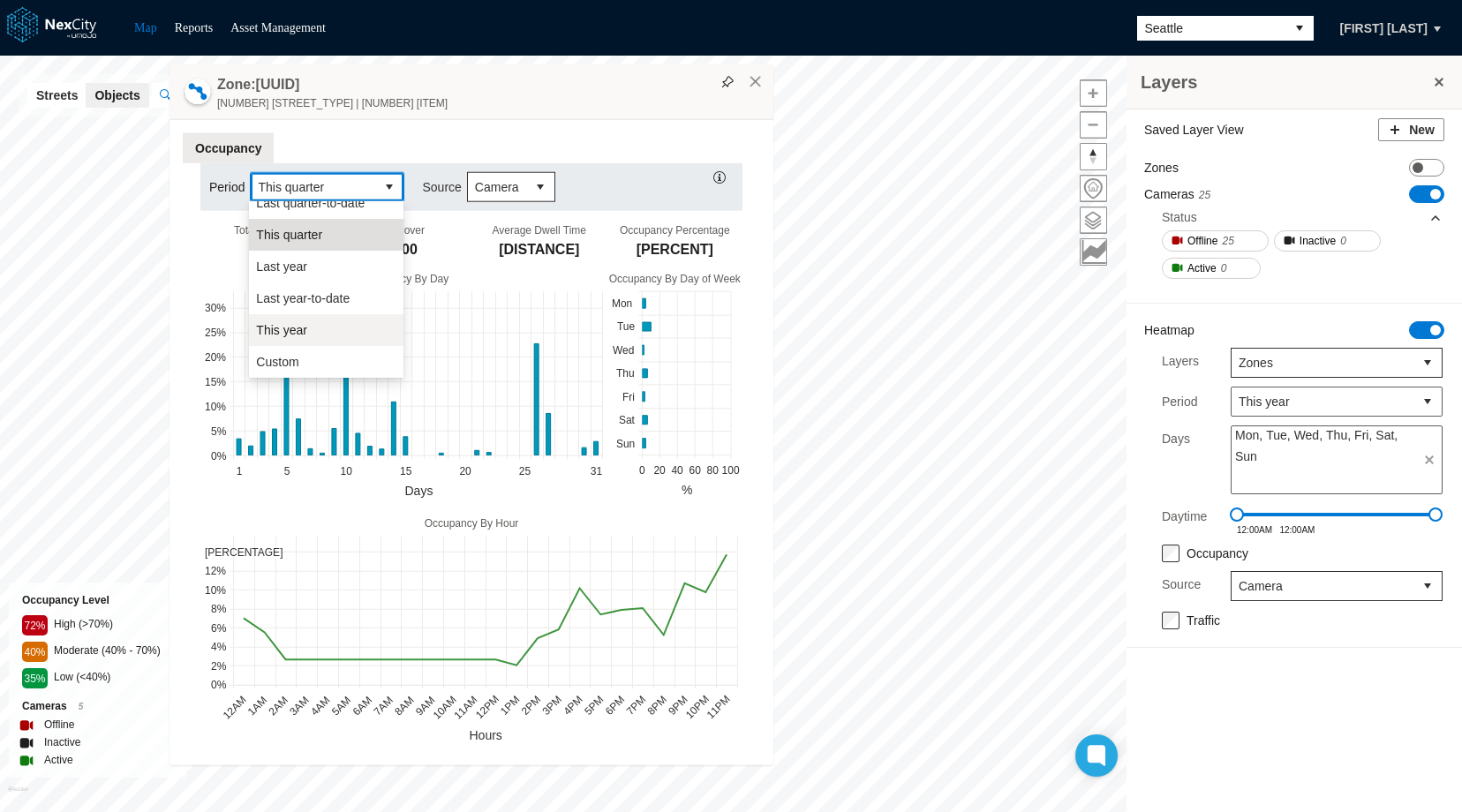 click on "This year" at bounding box center [282, 330] 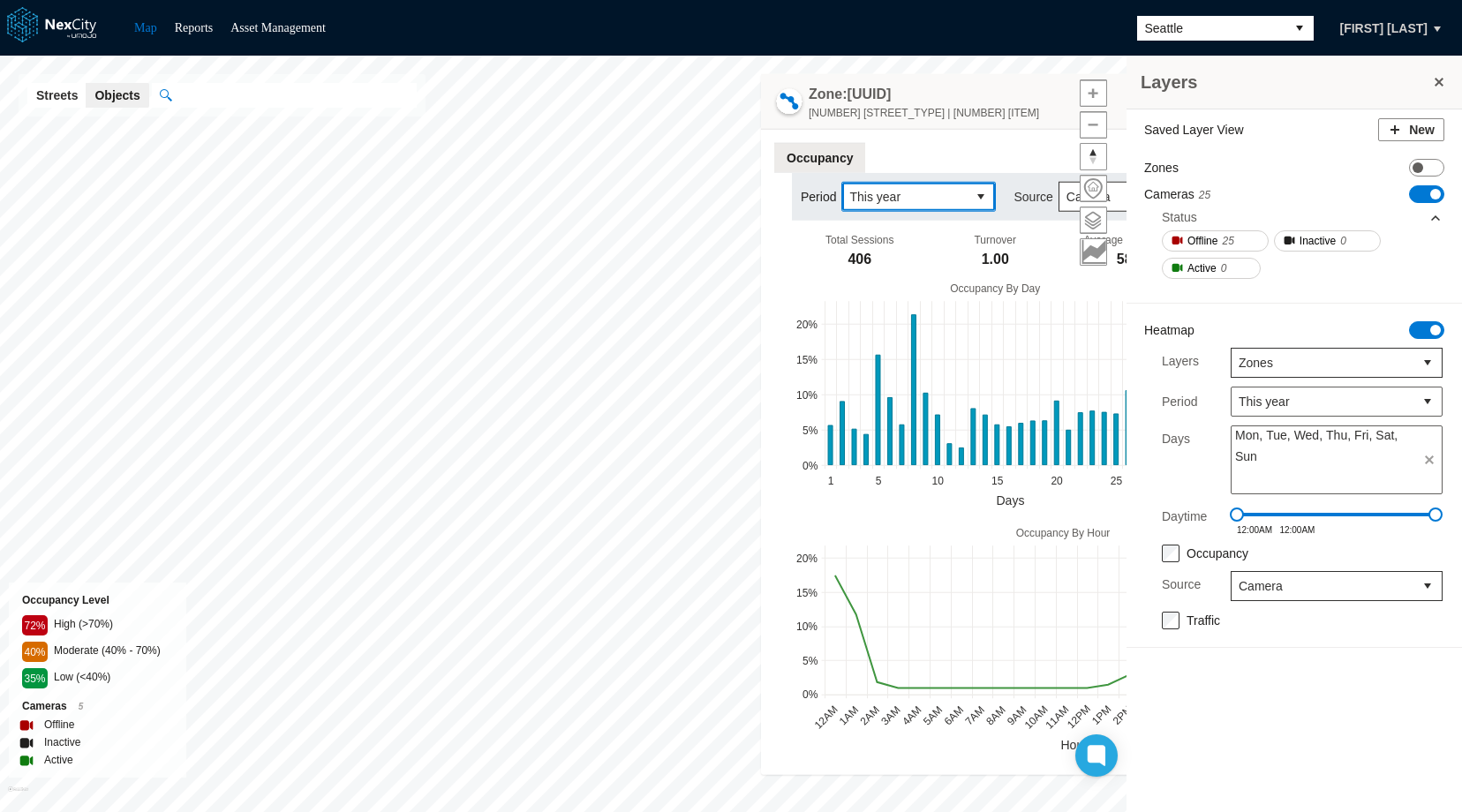 drag, startPoint x: 637, startPoint y: 91, endPoint x: 1240, endPoint y: 91, distance: 603 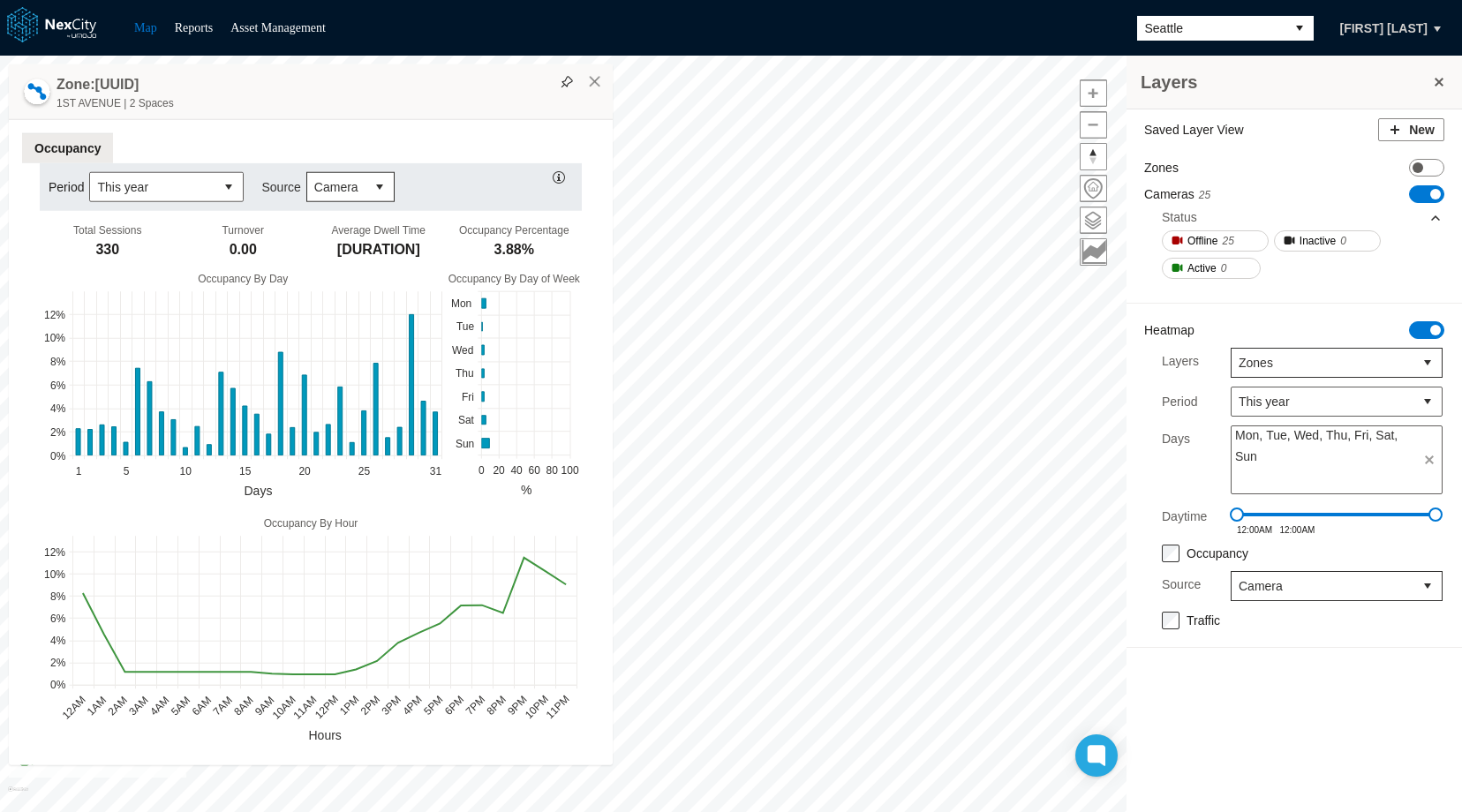 click on "Zone:  f02fcd88-7b85-4e79-96bf-b811dc55a644   1ST AVENUE | 2 Spaces" at bounding box center [311, 92] 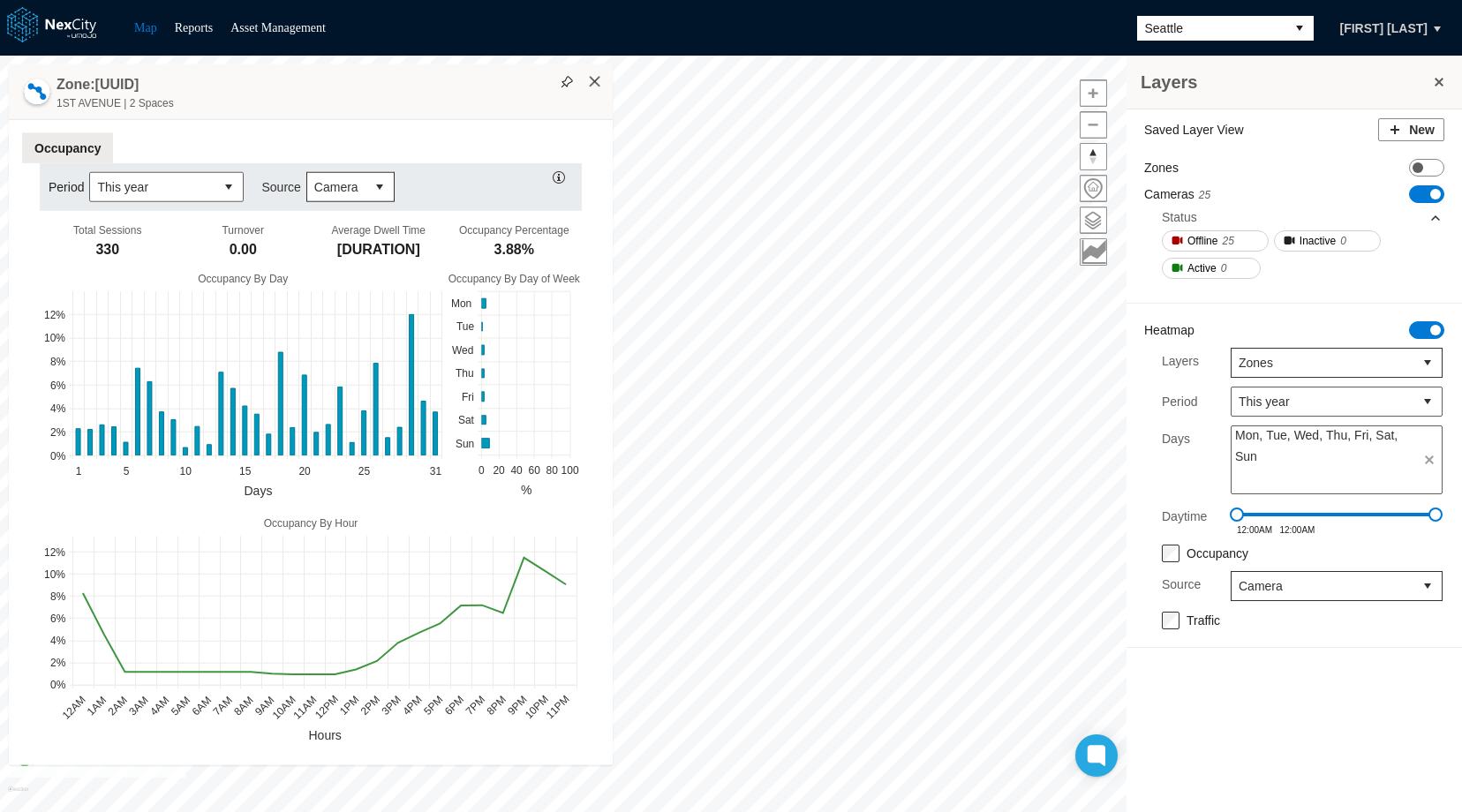 click on "×" at bounding box center [595, 82] 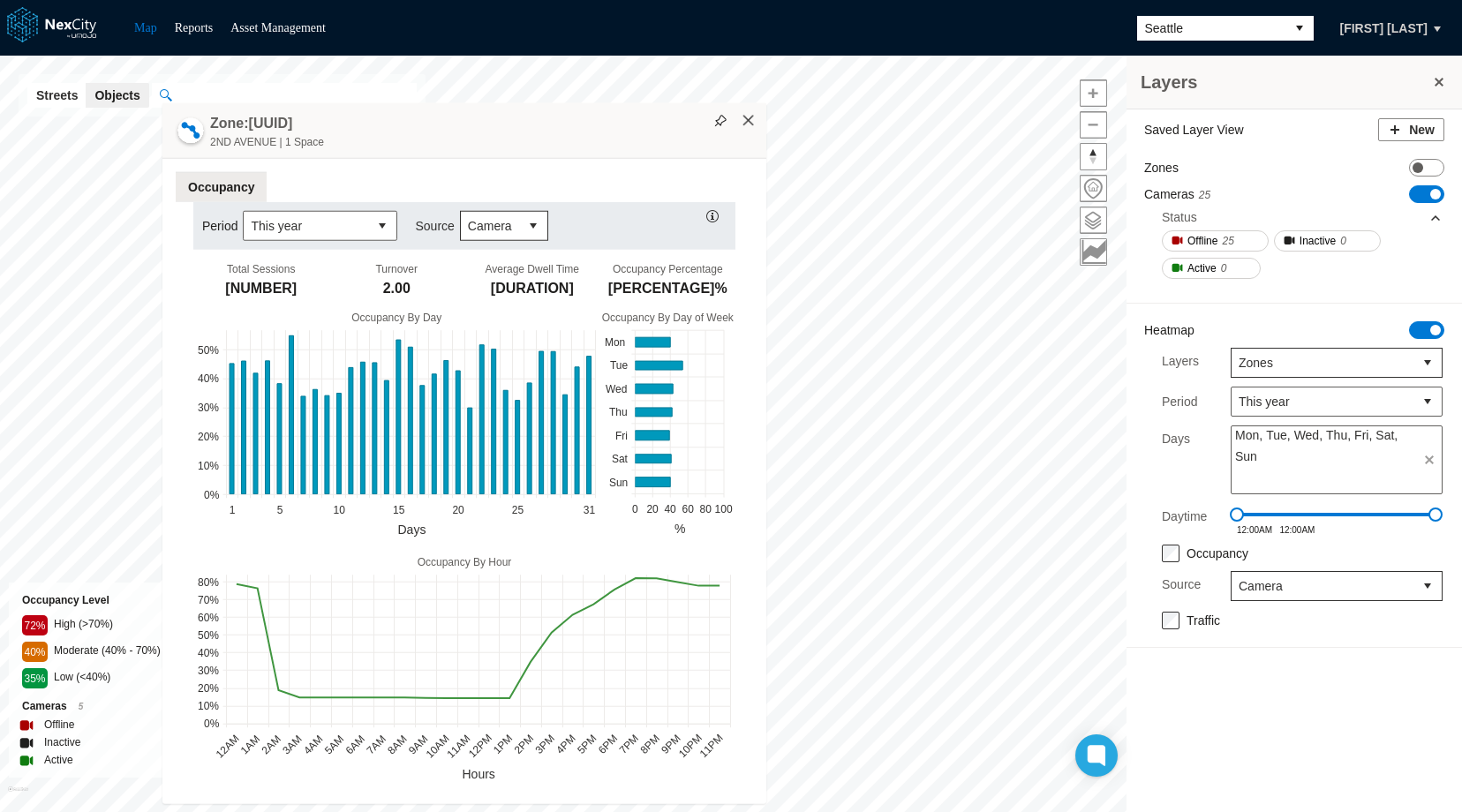 click on "×" at bounding box center (749, 121) 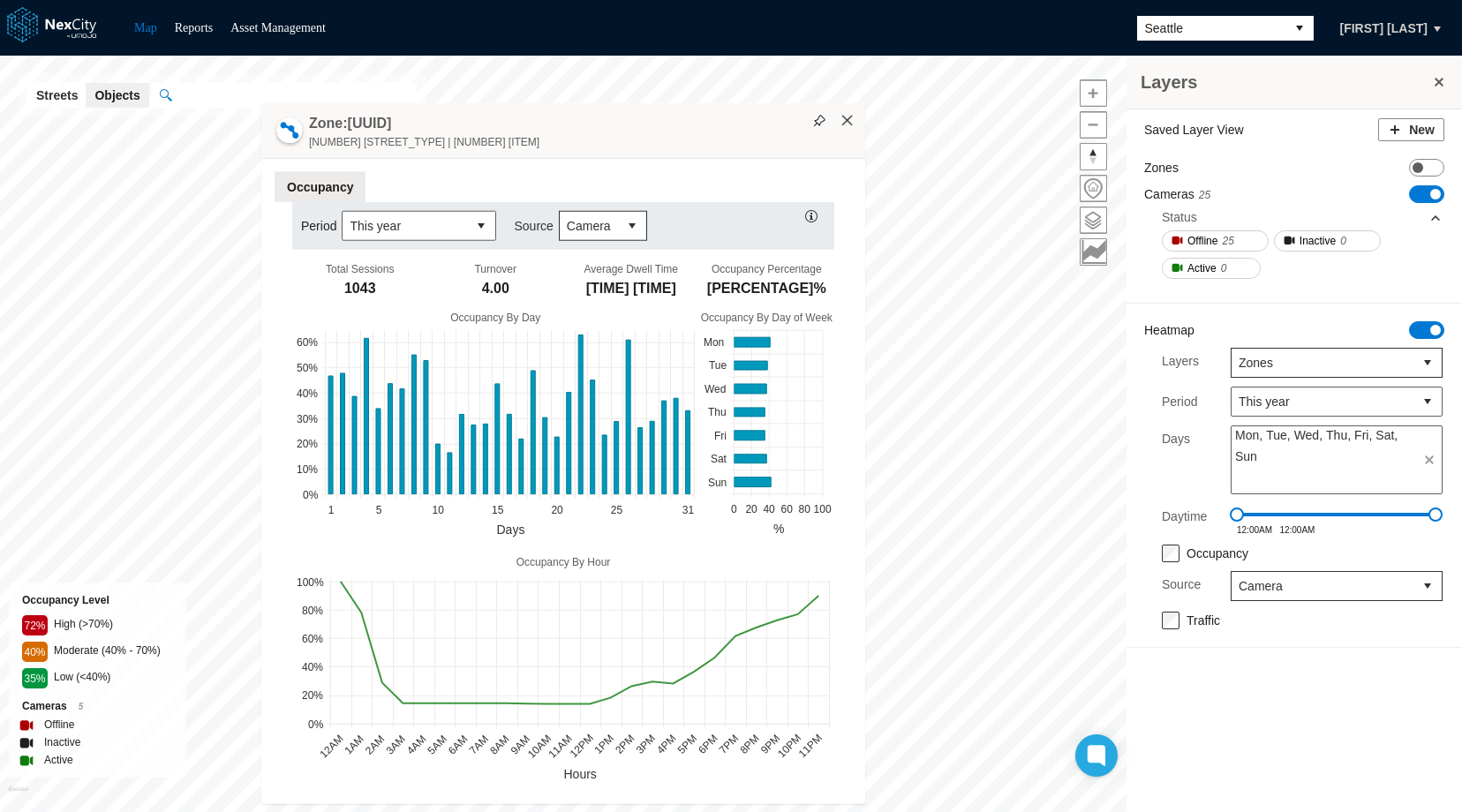 click on "×" at bounding box center (848, 121) 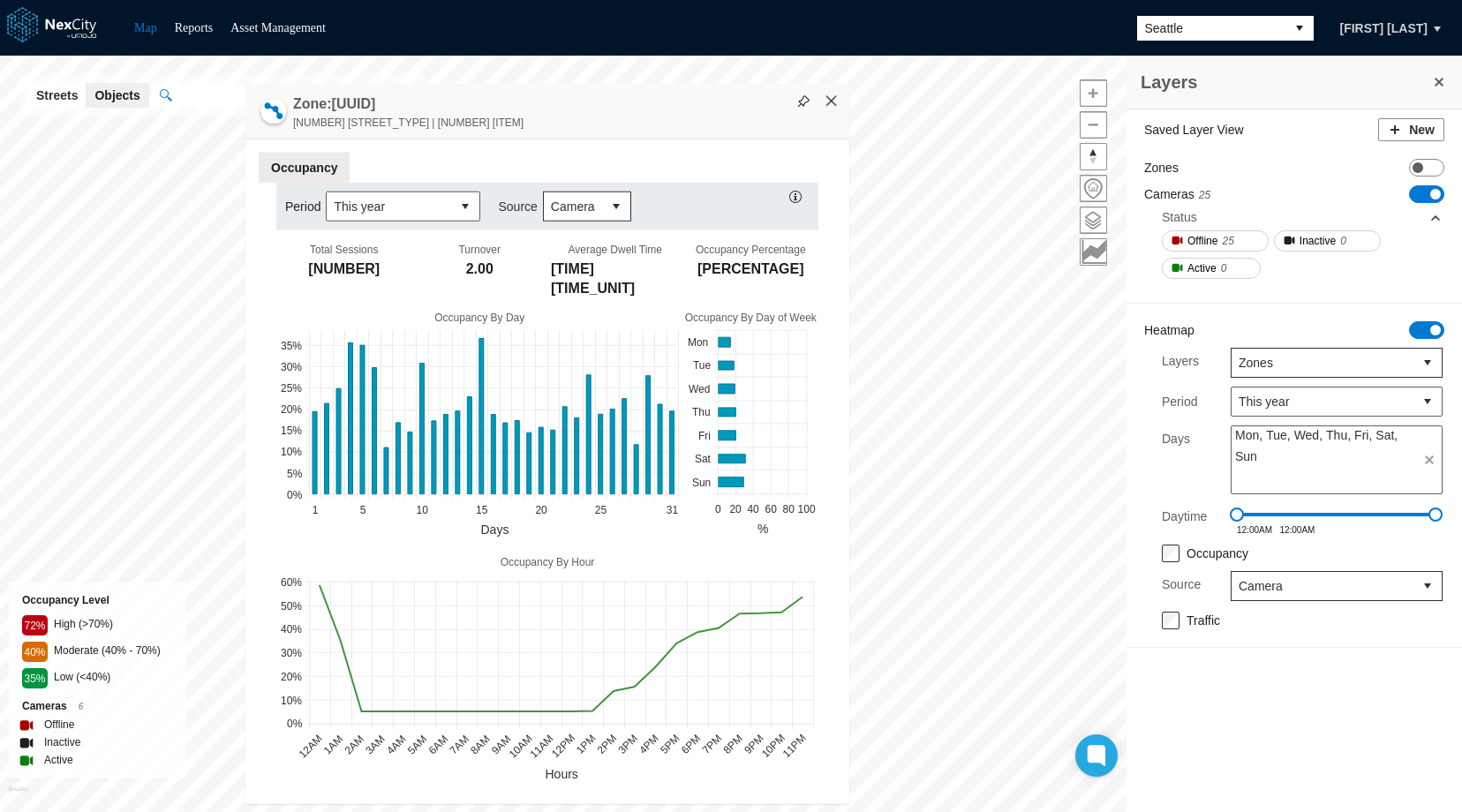 click on "×" at bounding box center [832, 102] 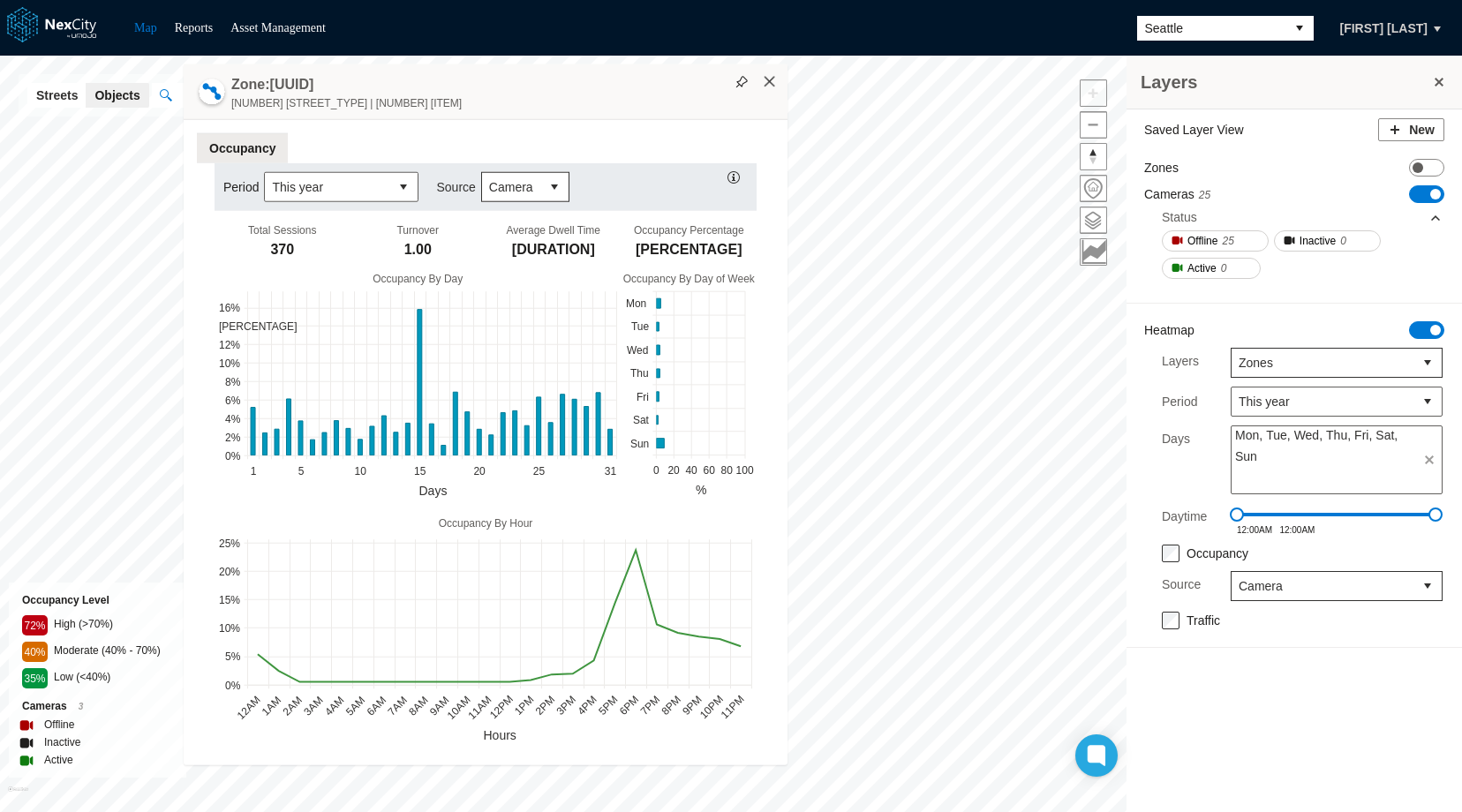click on "×" at bounding box center [770, 82] 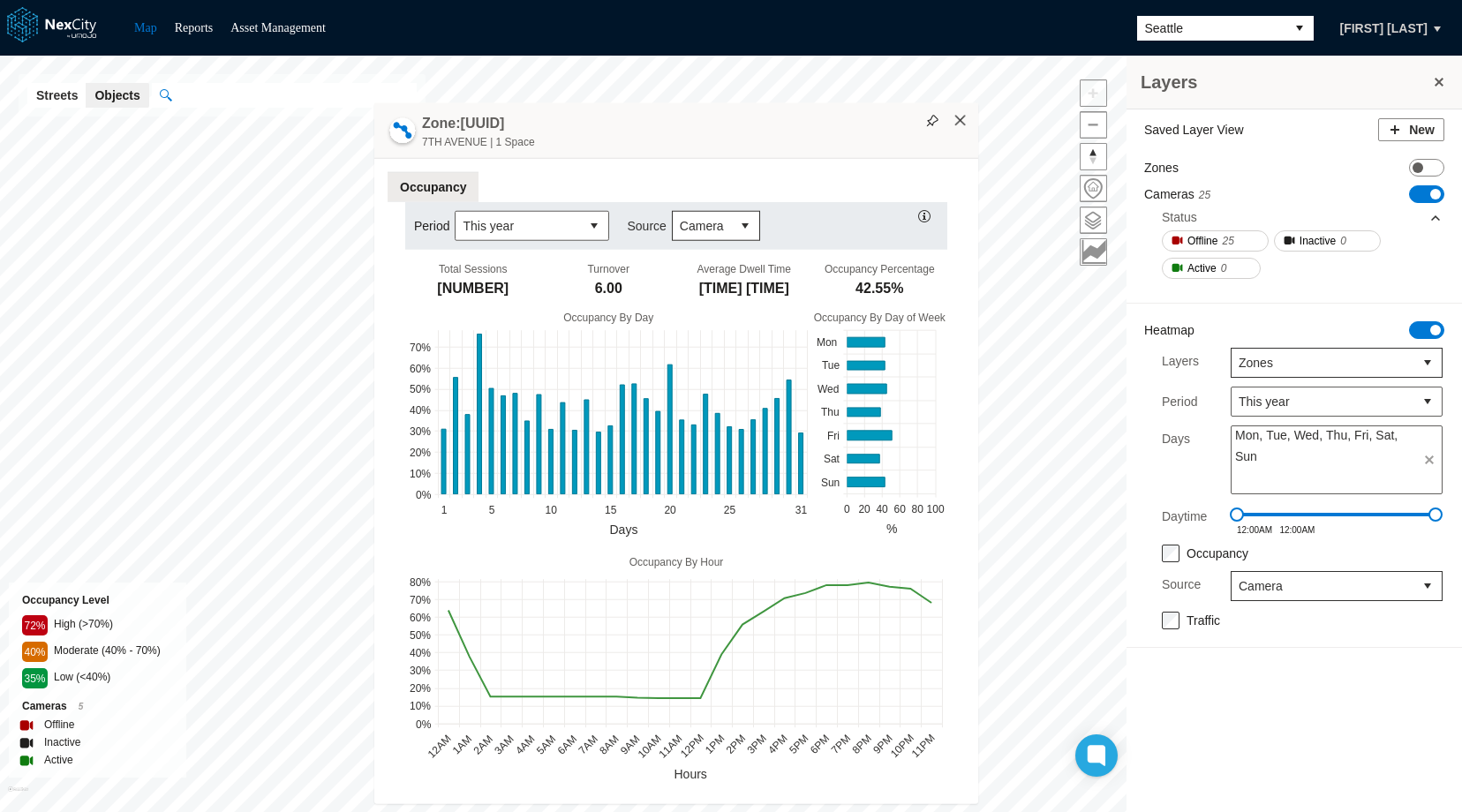 click on "×" at bounding box center [961, 121] 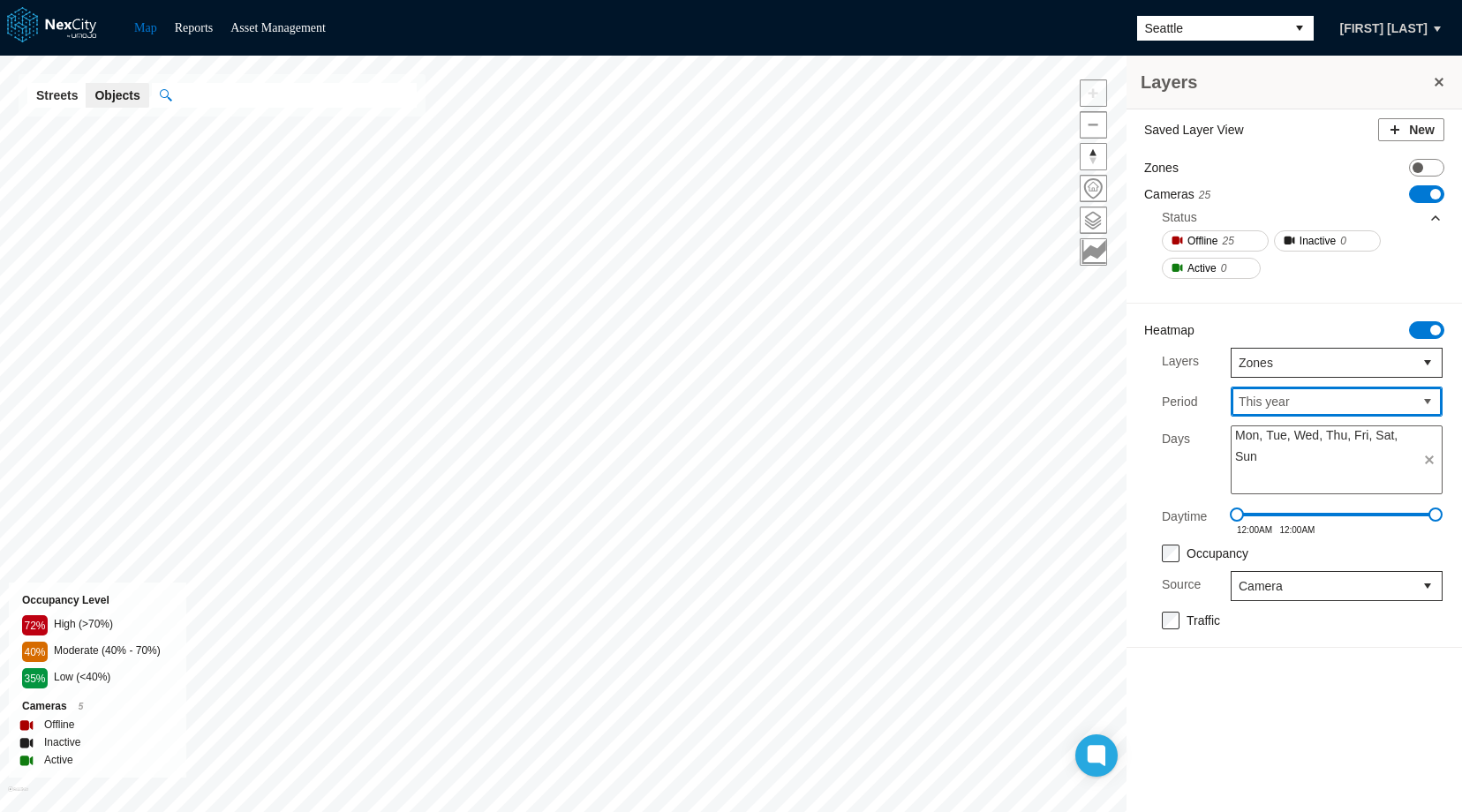 click on "This year" at bounding box center [1323, 402] 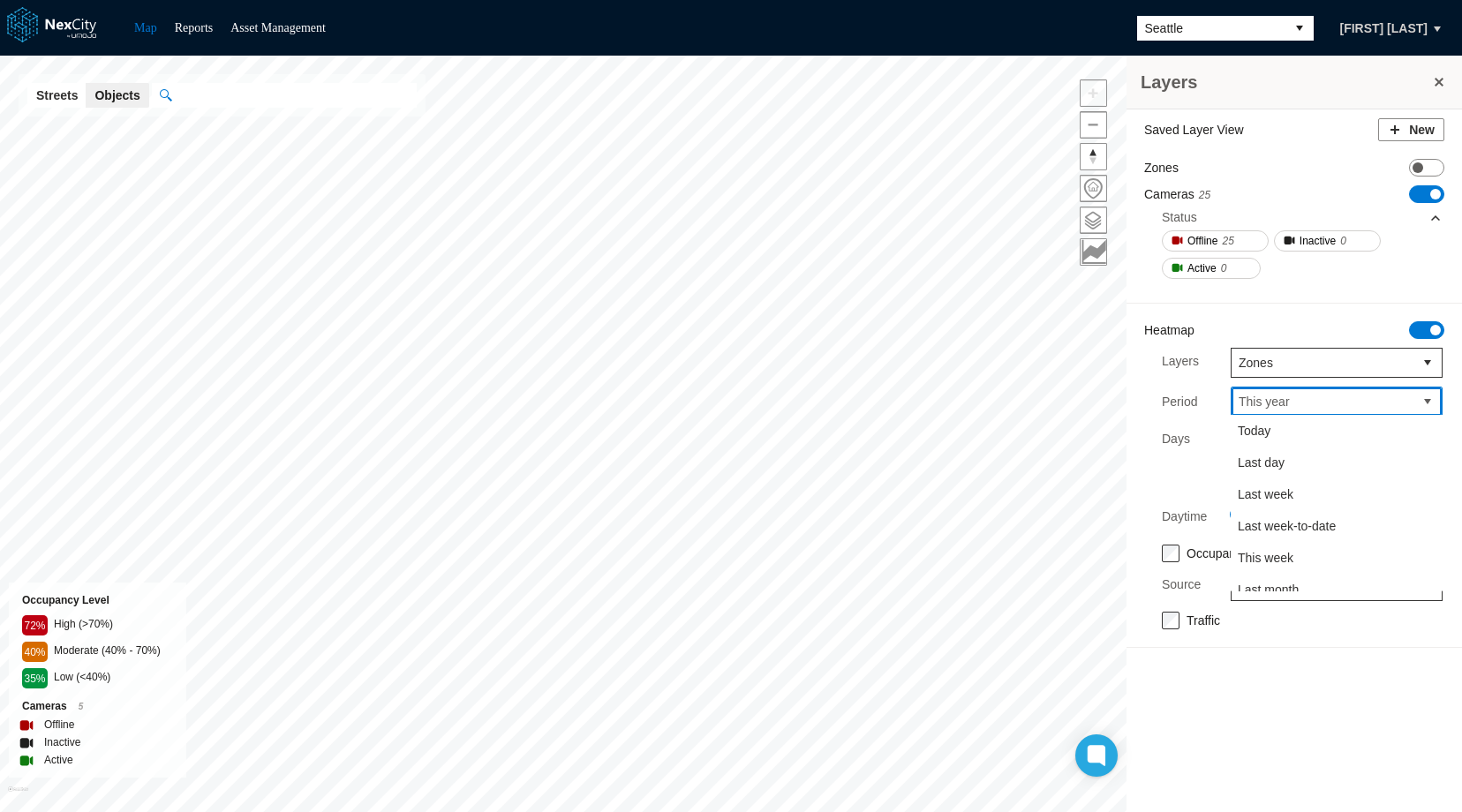 scroll, scrollTop: 268, scrollLeft: 0, axis: vertical 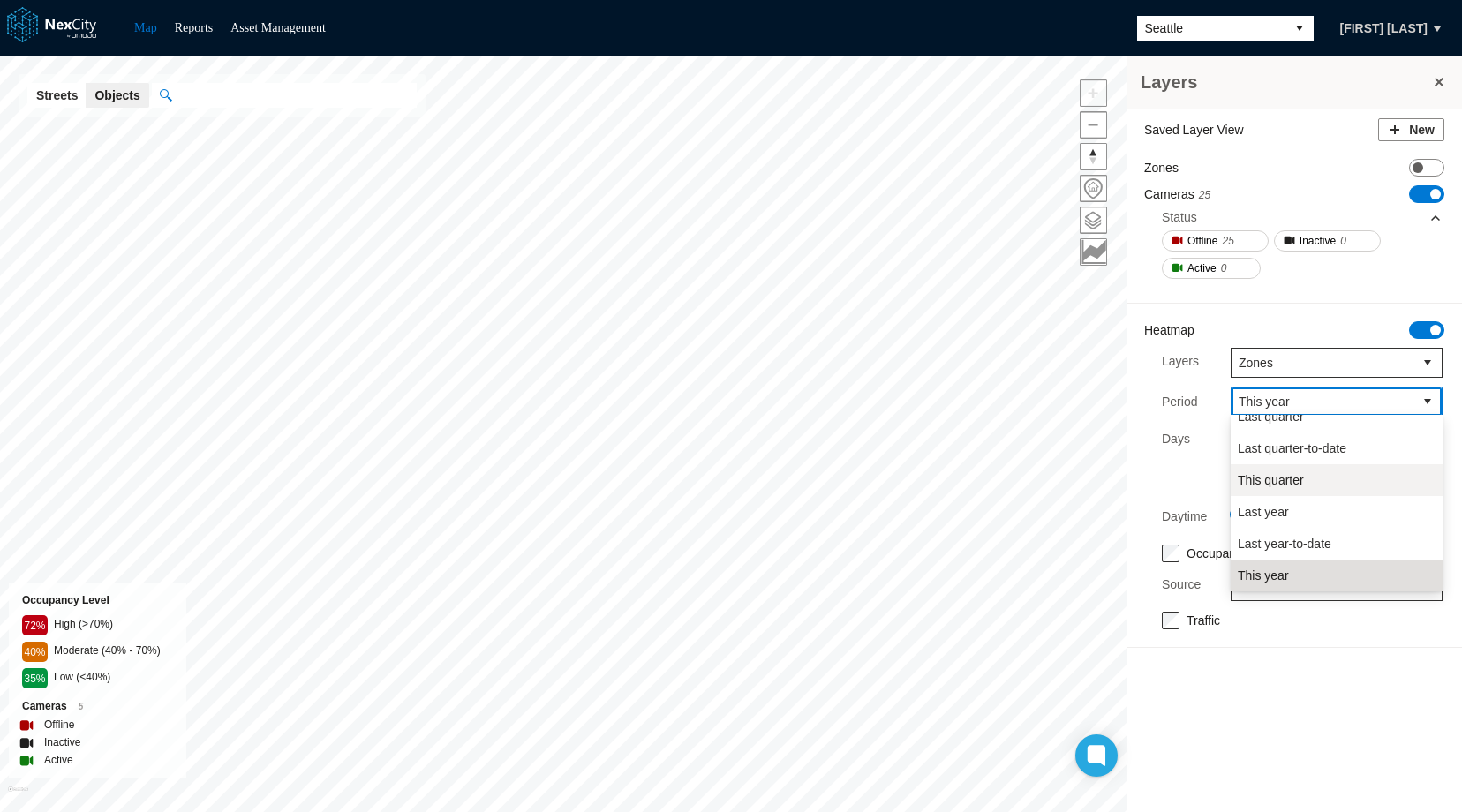 click on "This quarter" at bounding box center (1270, 480) 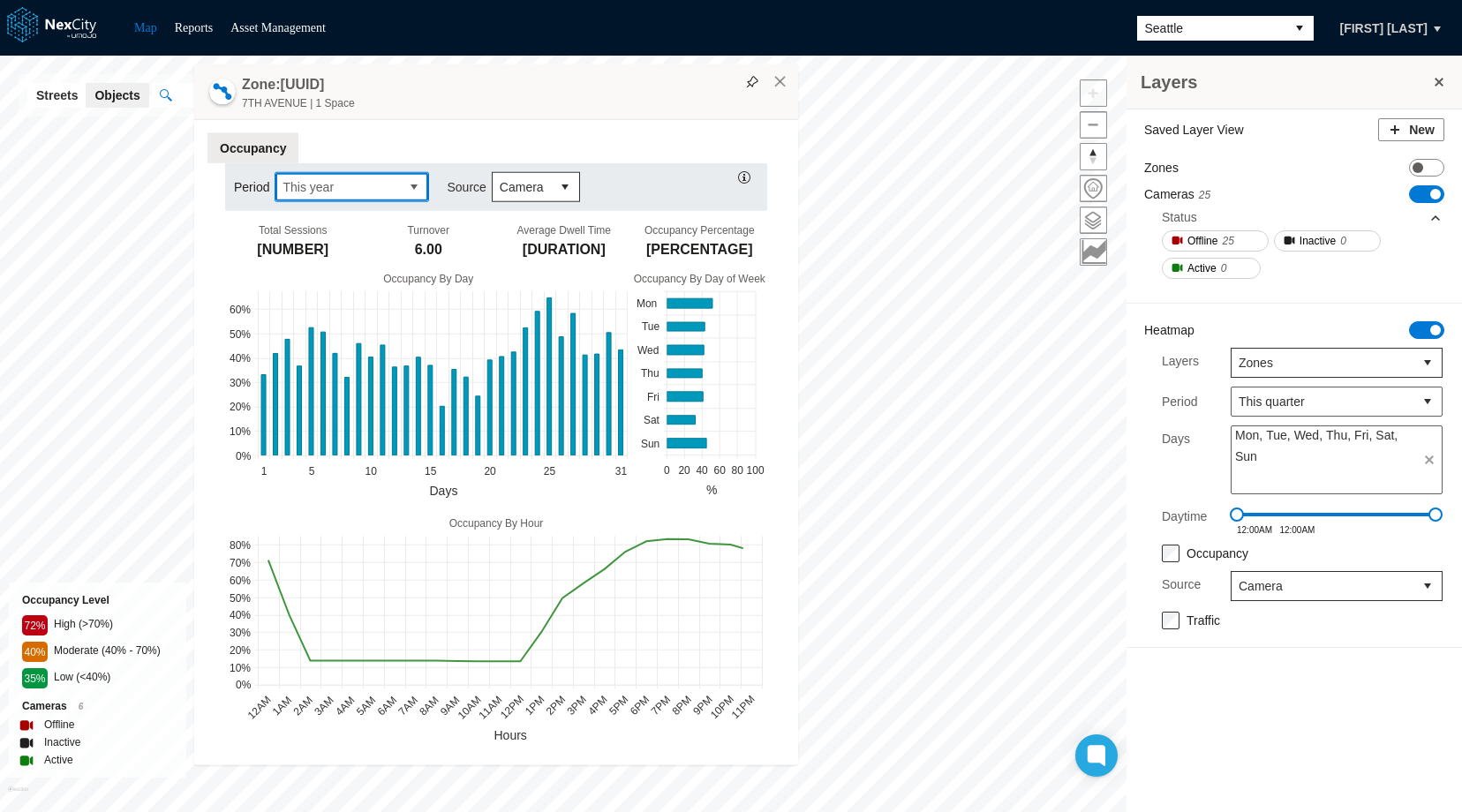 click on "This year" at bounding box center [337, 187] 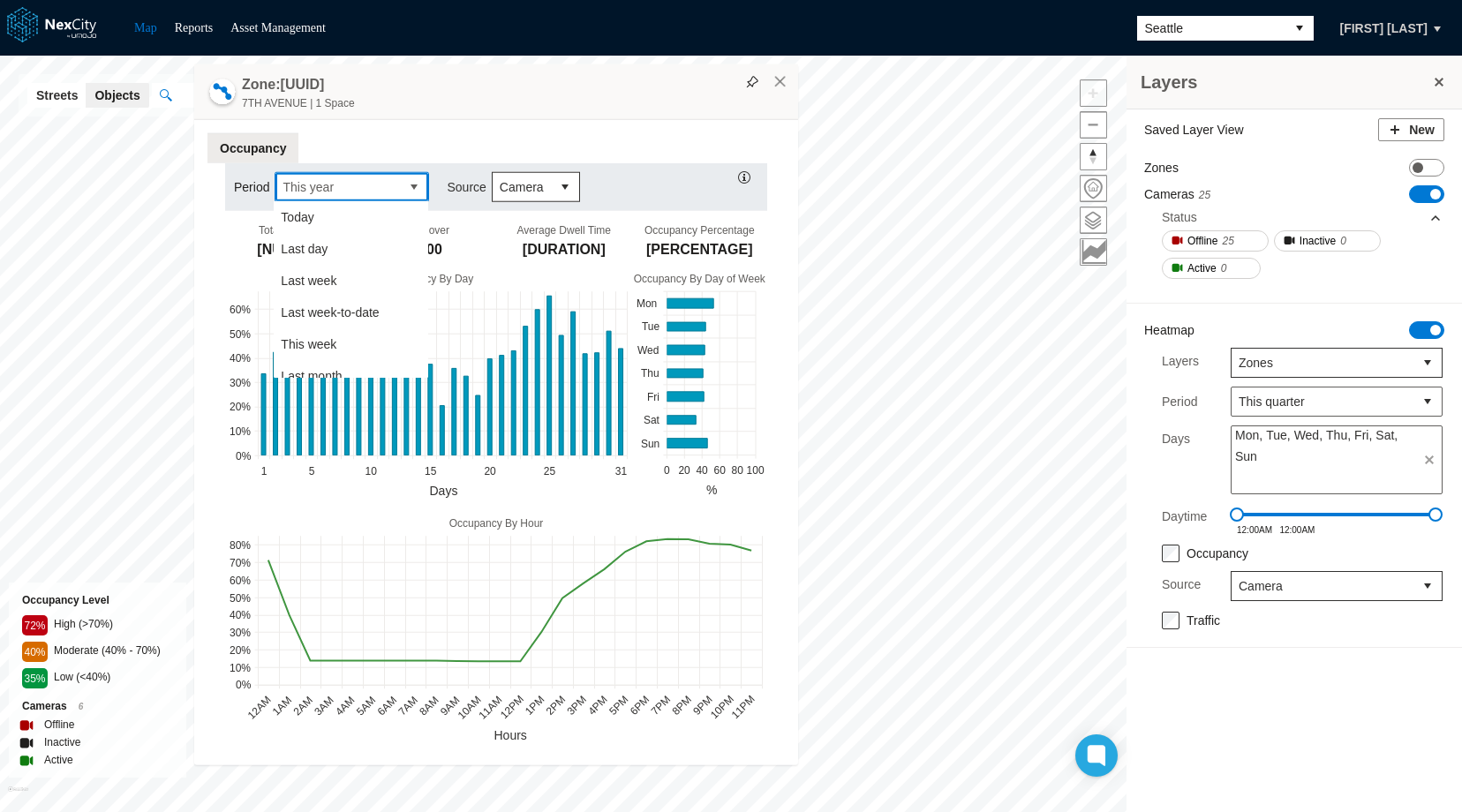 scroll, scrollTop: 268, scrollLeft: 0, axis: vertical 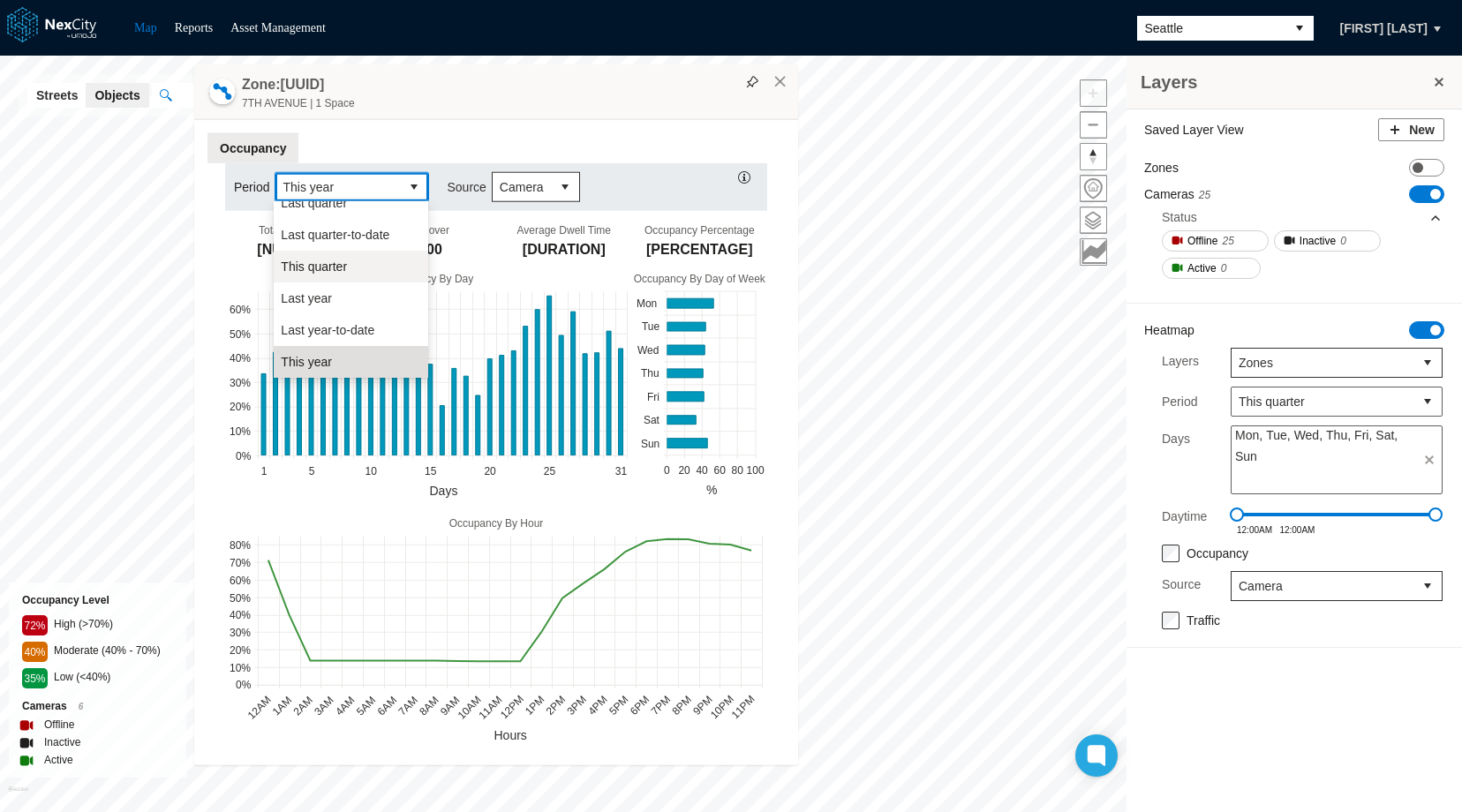 click on "This quarter" at bounding box center (313, 267) 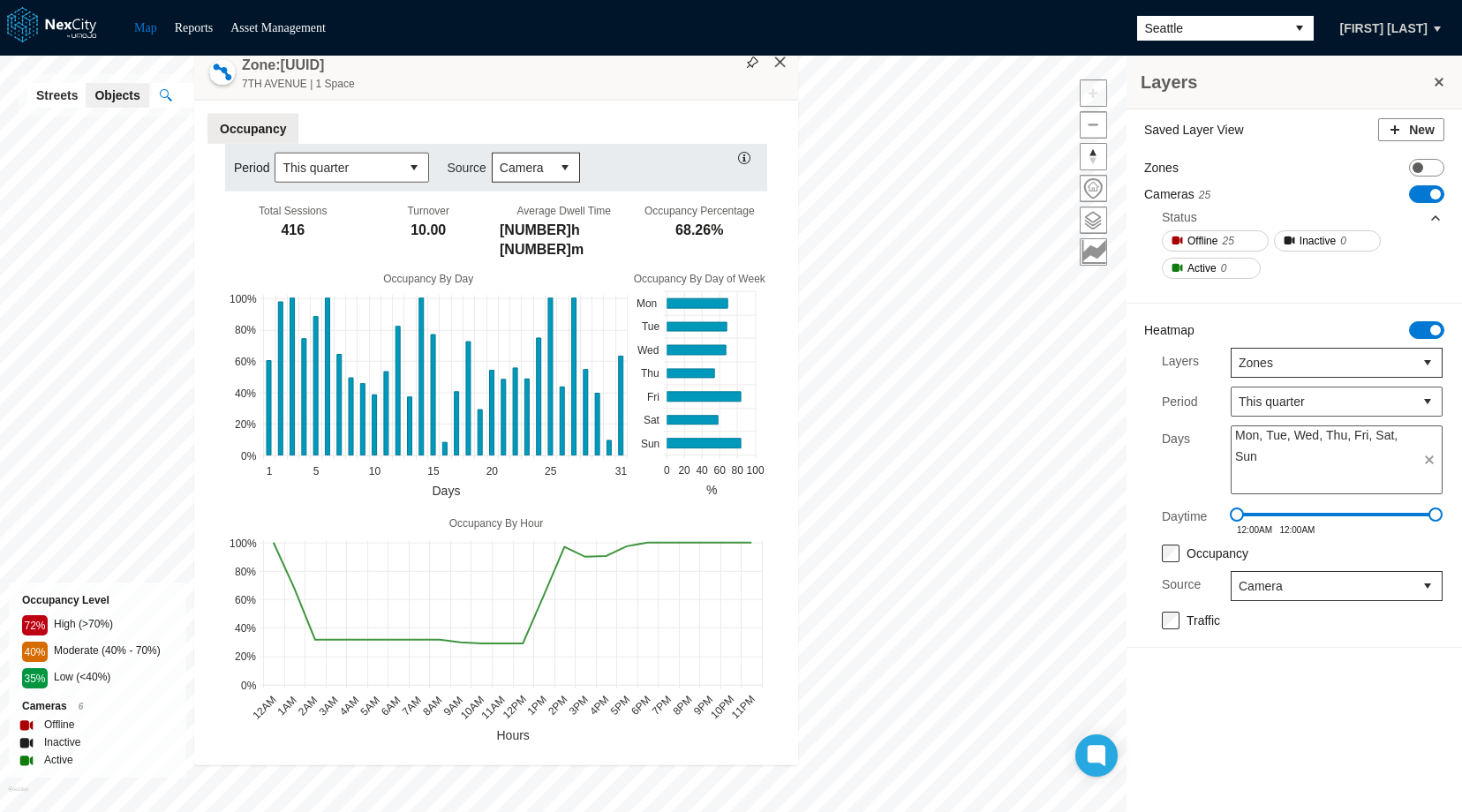click on "×" at bounding box center (780, 63) 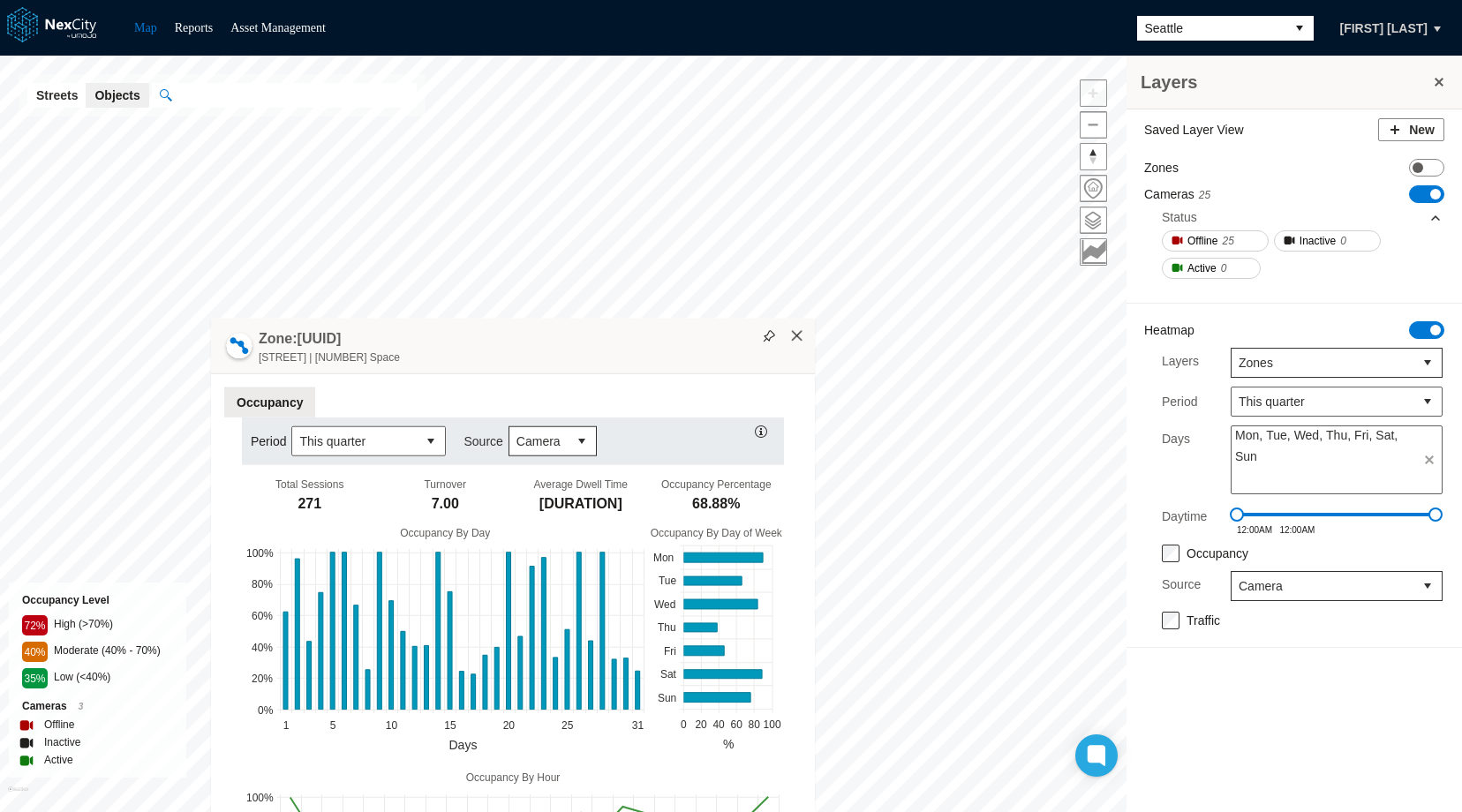 click on "×" at bounding box center [797, 335] 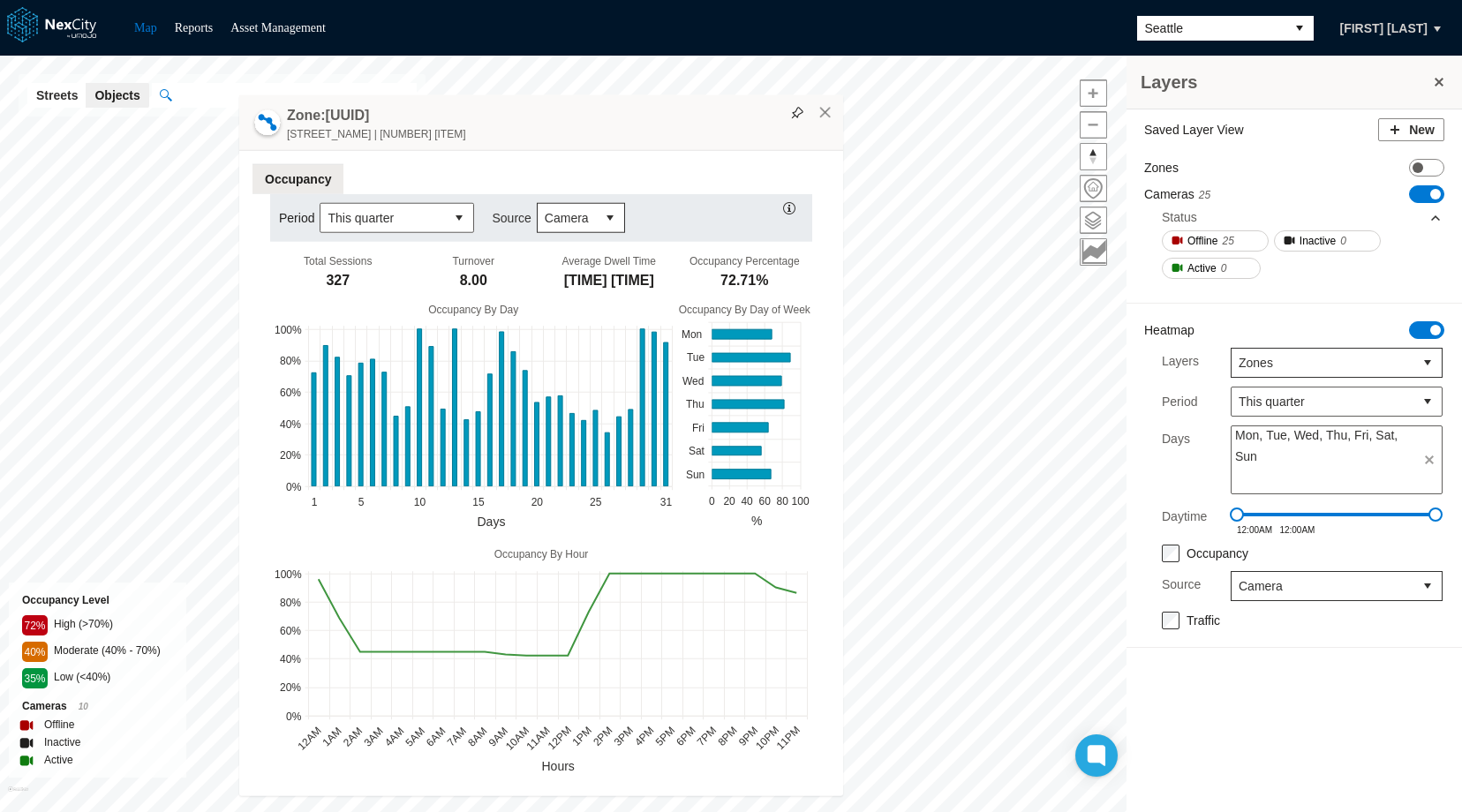 drag, startPoint x: 905, startPoint y: 140, endPoint x: 552, endPoint y: 118, distance: 353.6849 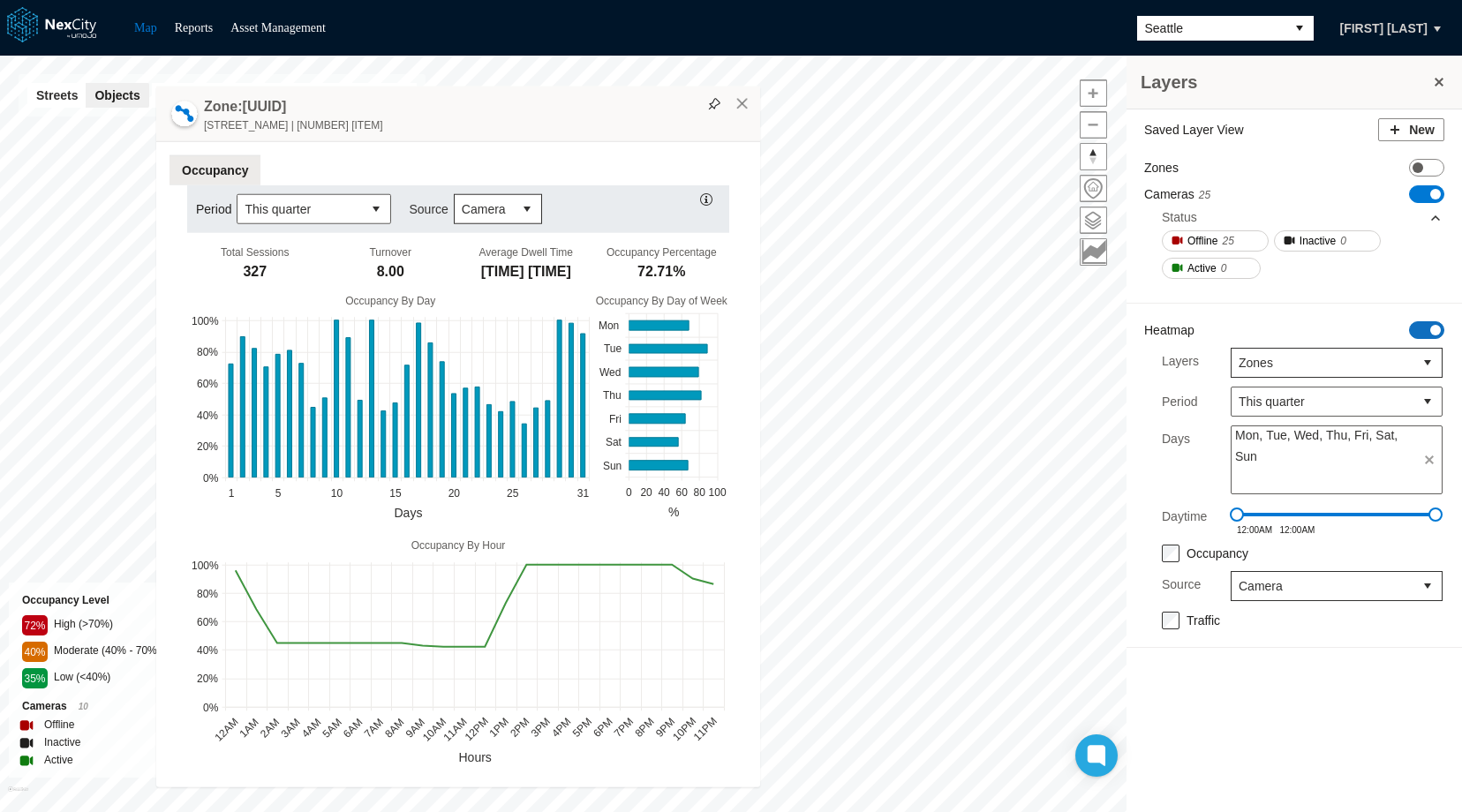 click on "ON OFF" at bounding box center [1427, 330] 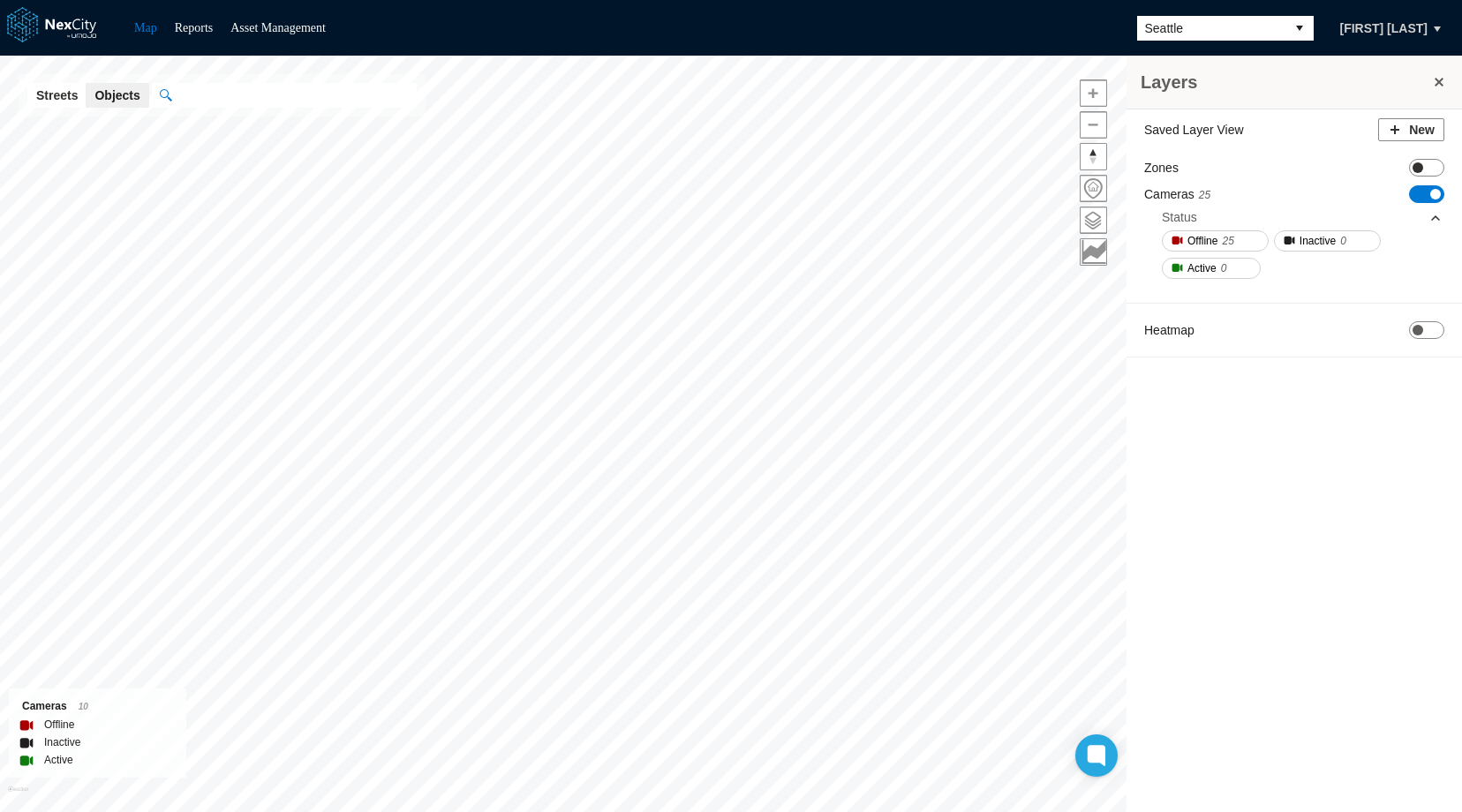 click on "ON OFF" at bounding box center [1427, 168] 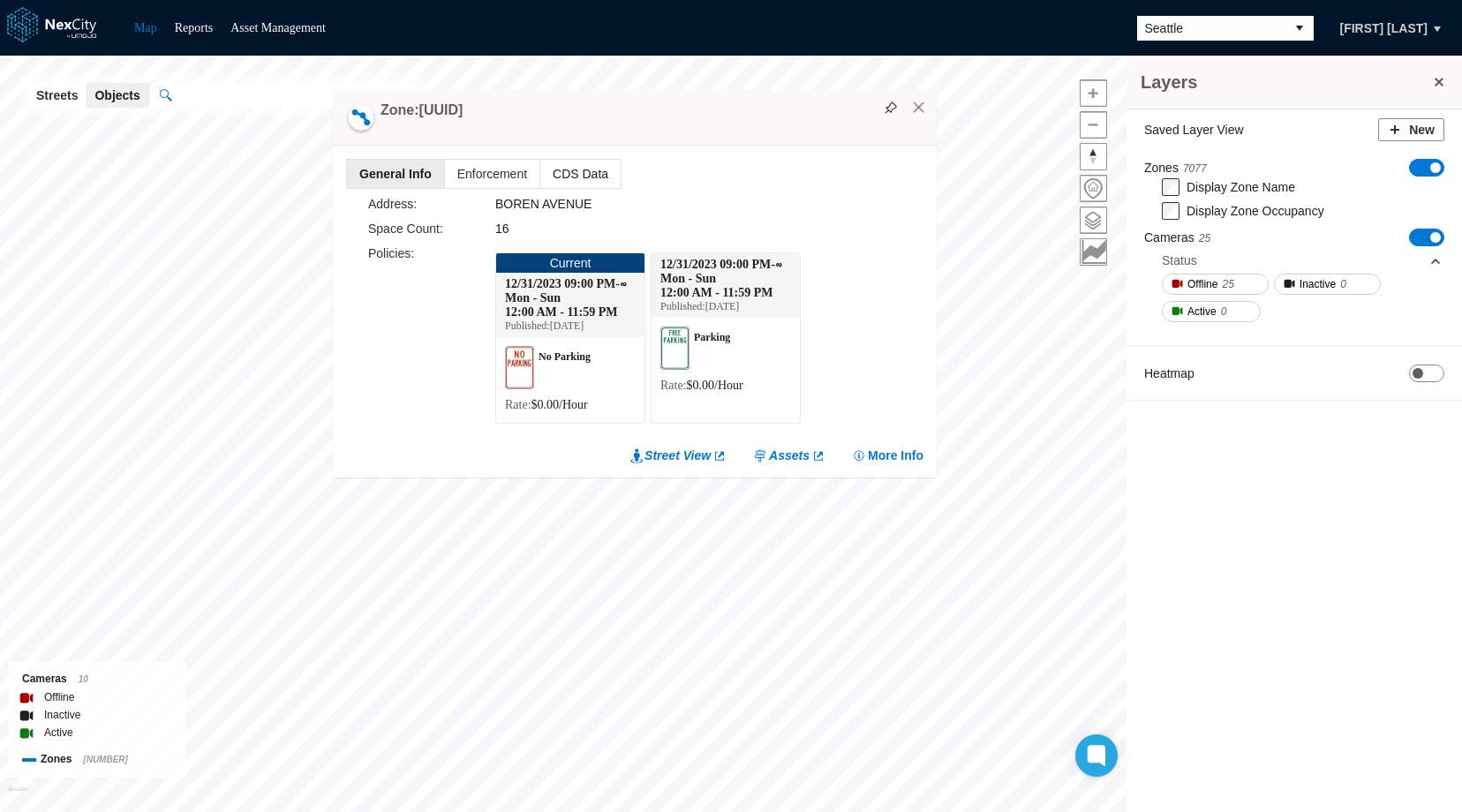 click on "CDS Data" at bounding box center [580, 174] 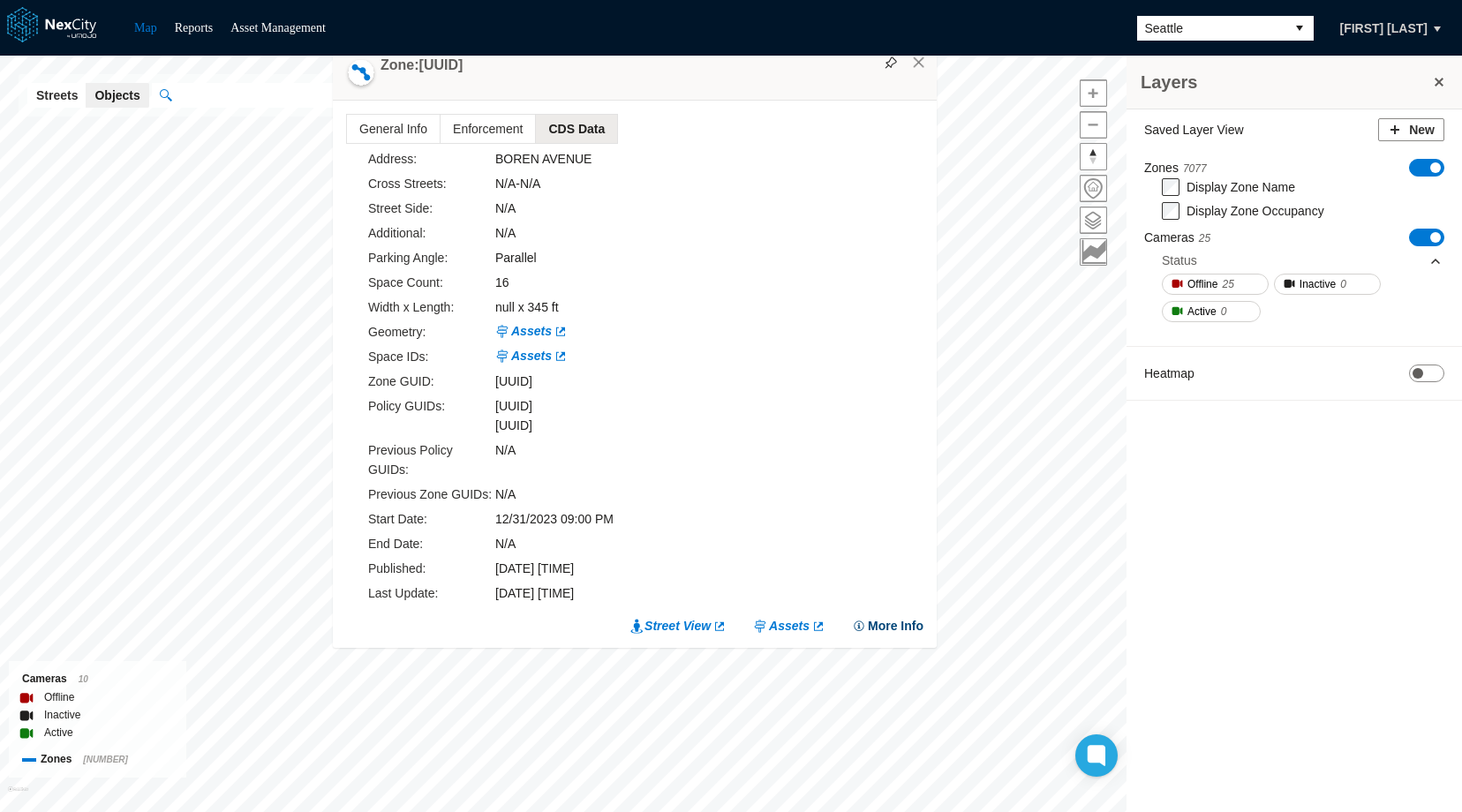 click on "More Info" at bounding box center (887, 626) 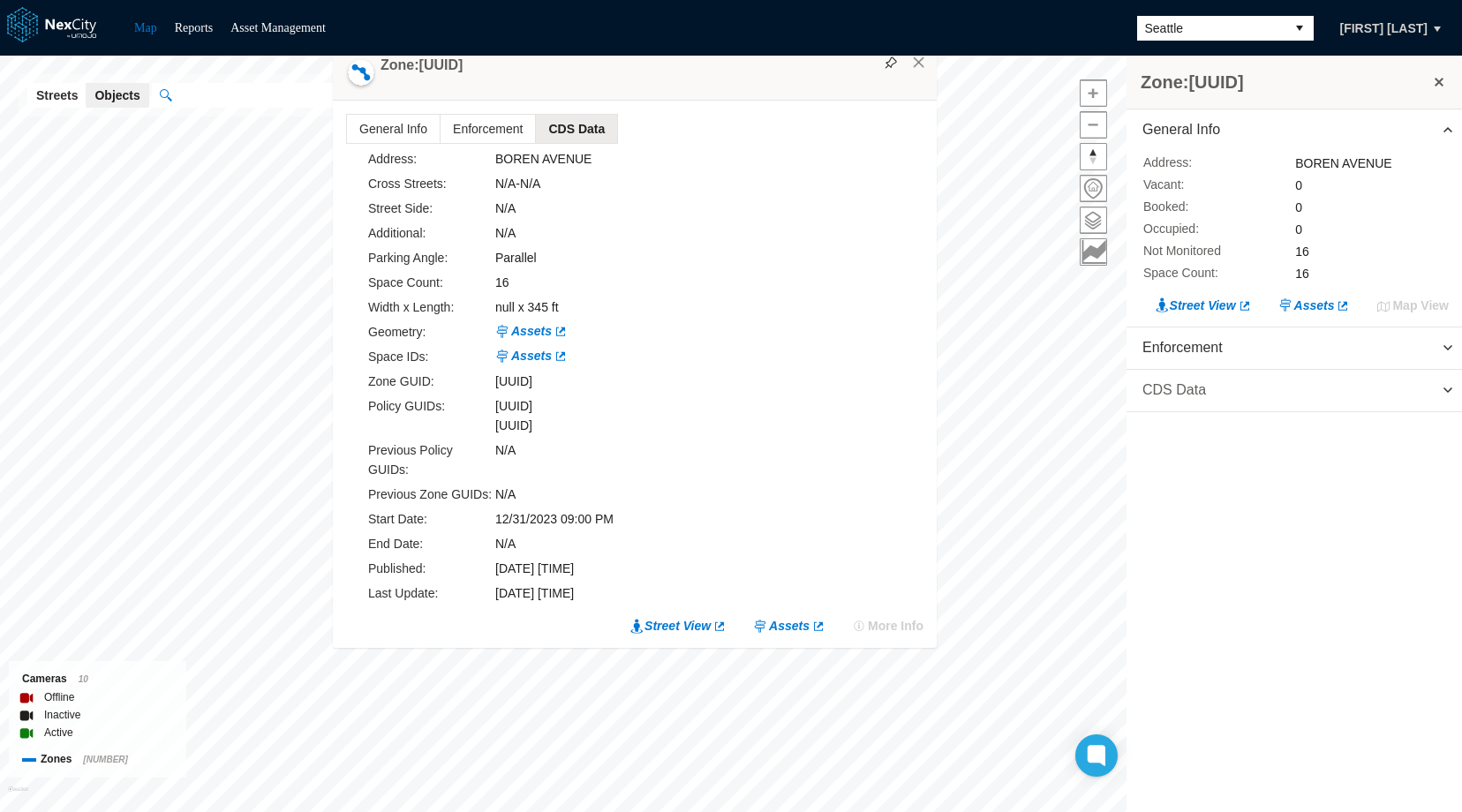 click on "CDS Data" at bounding box center [1294, 390] 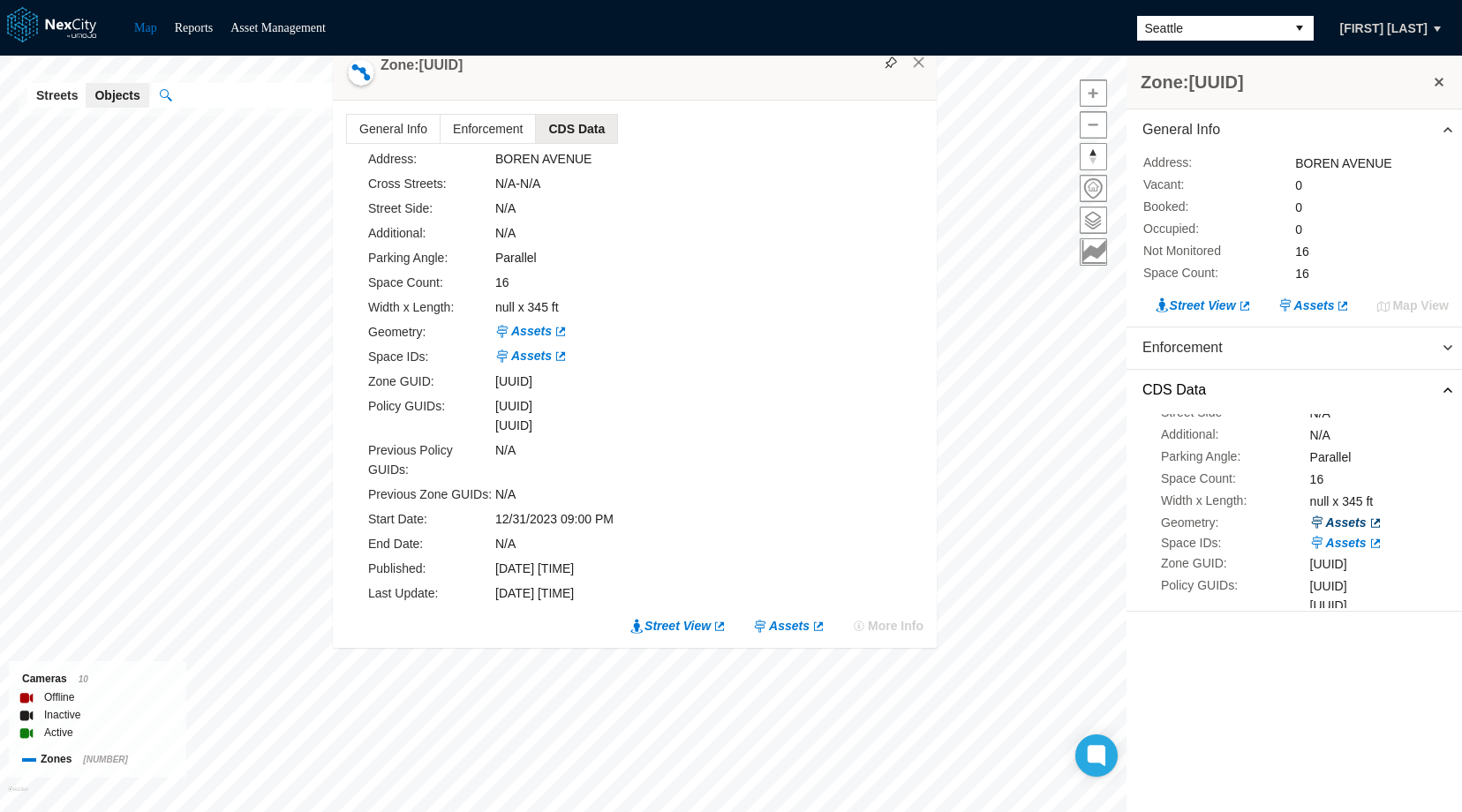 scroll, scrollTop: 88, scrollLeft: 0, axis: vertical 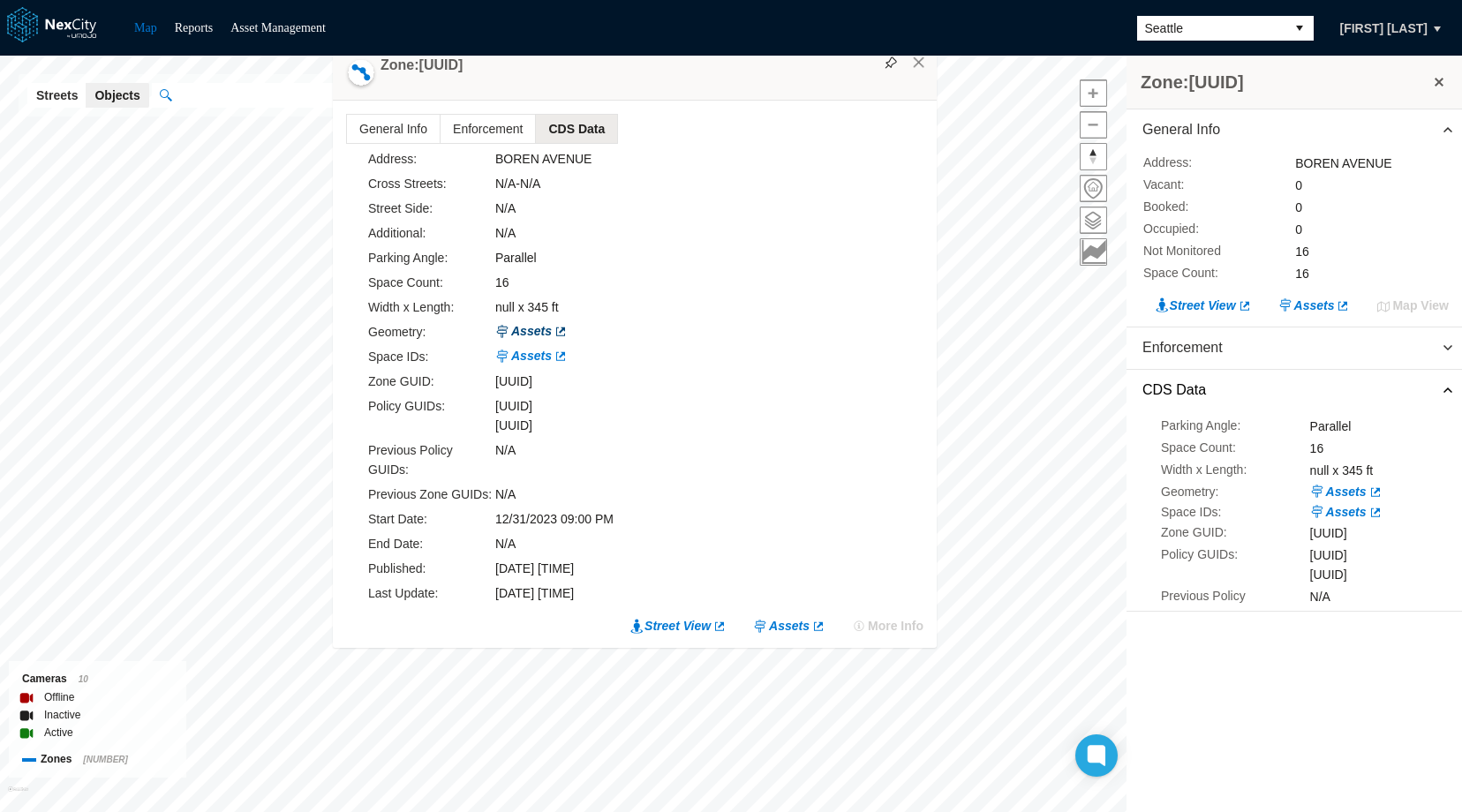 click on "Assets" at bounding box center (531, 331) 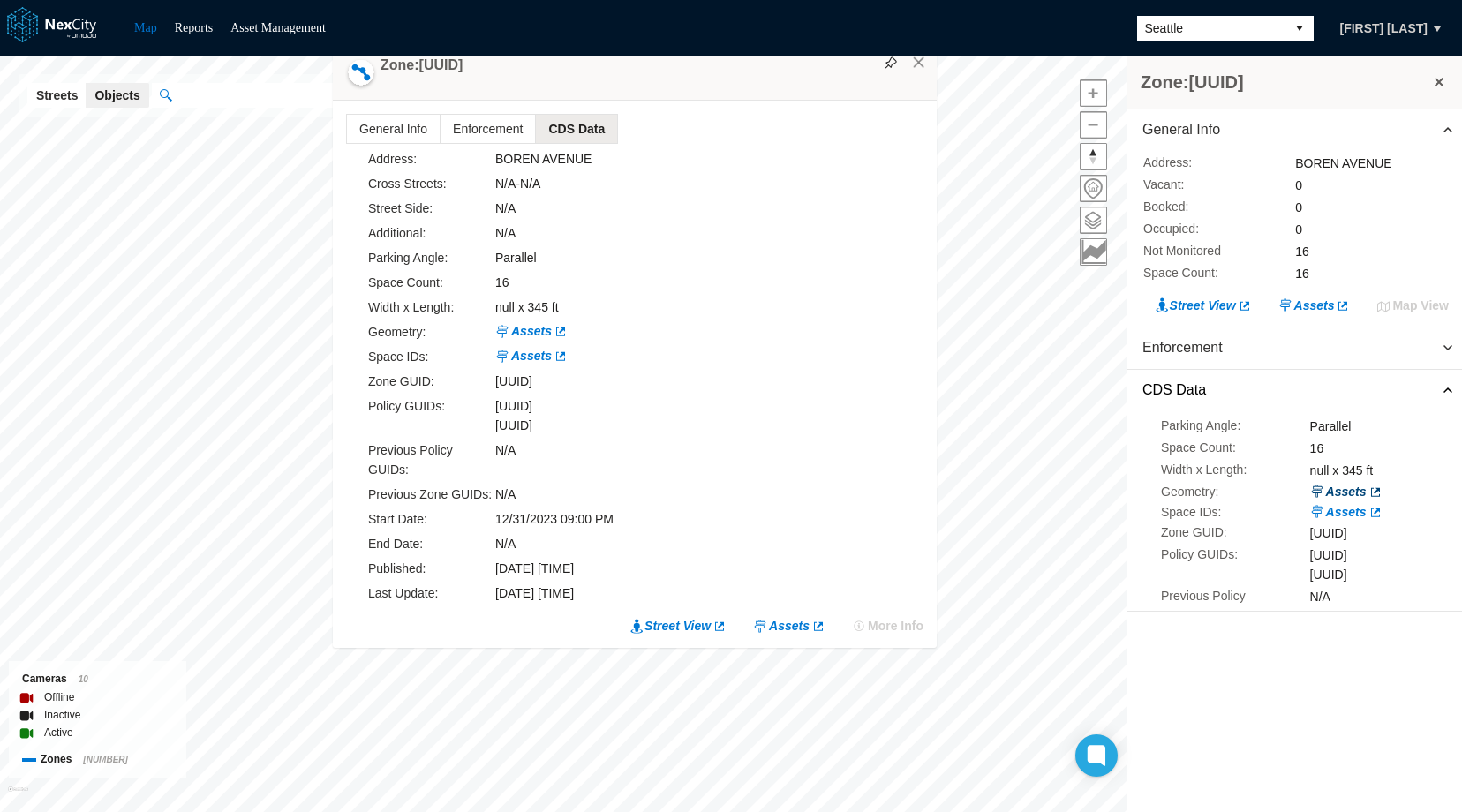 click on "Assets" at bounding box center (1346, 492) 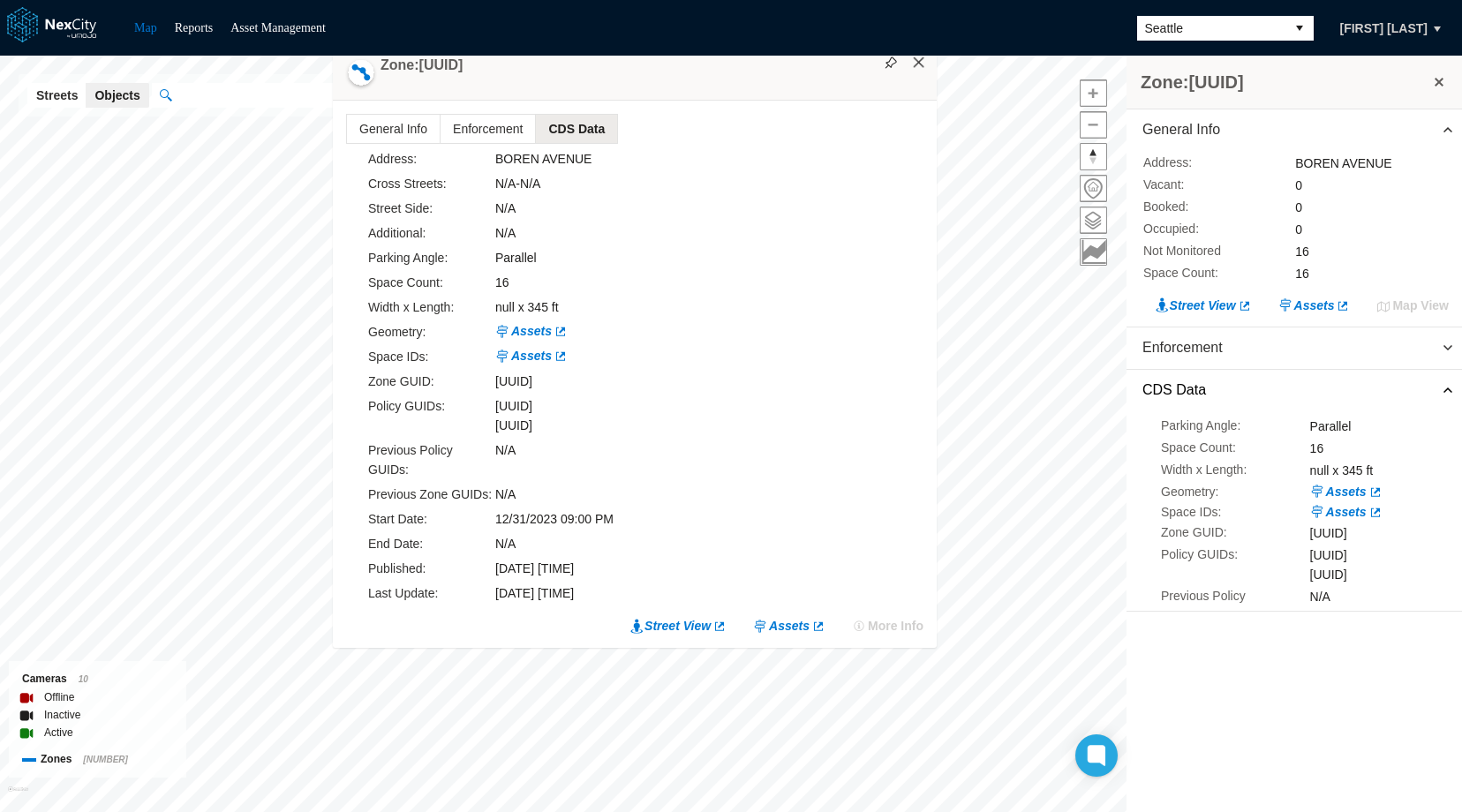 click on "×" at bounding box center (919, 63) 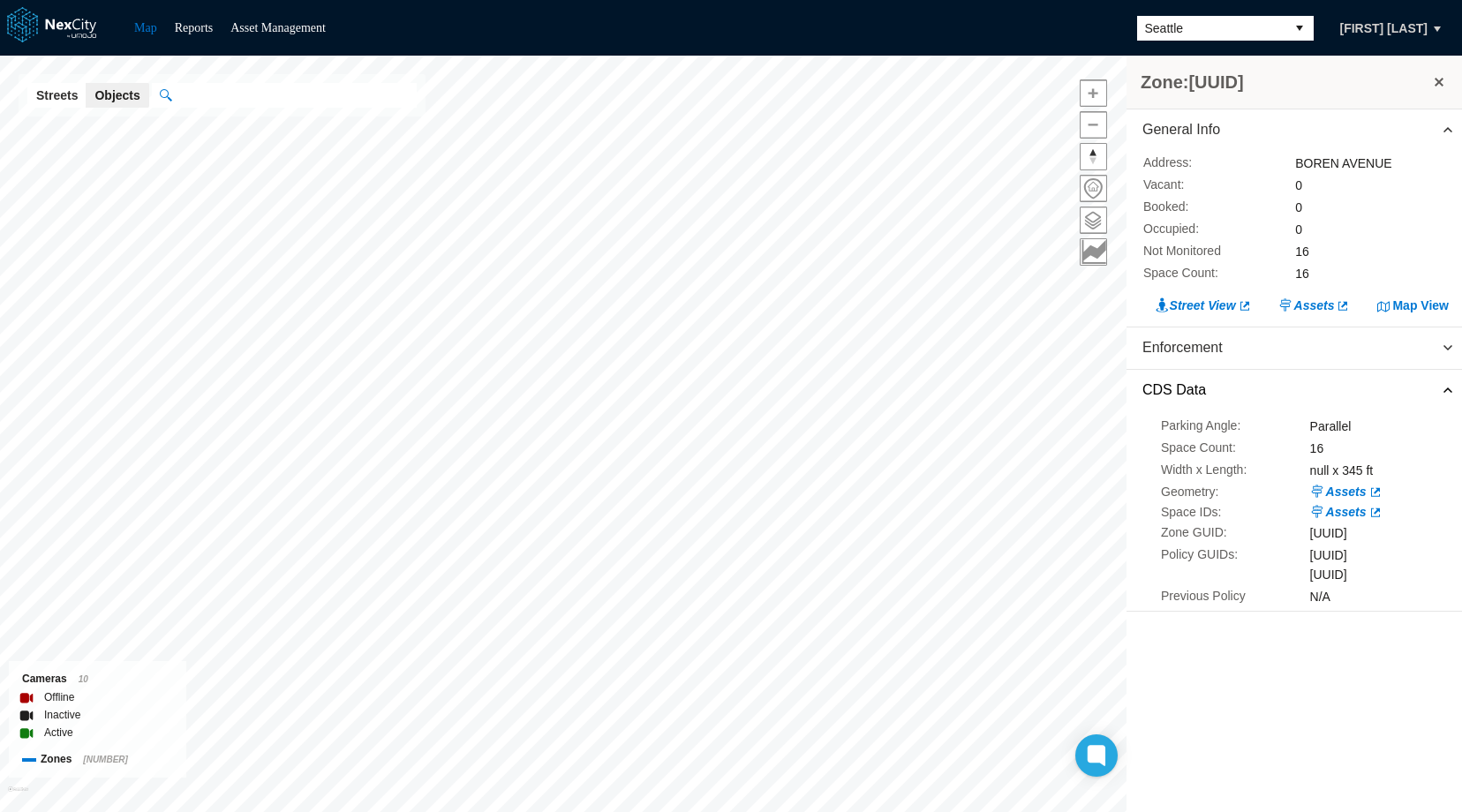 click on "Seattle" at bounding box center [1211, 28] 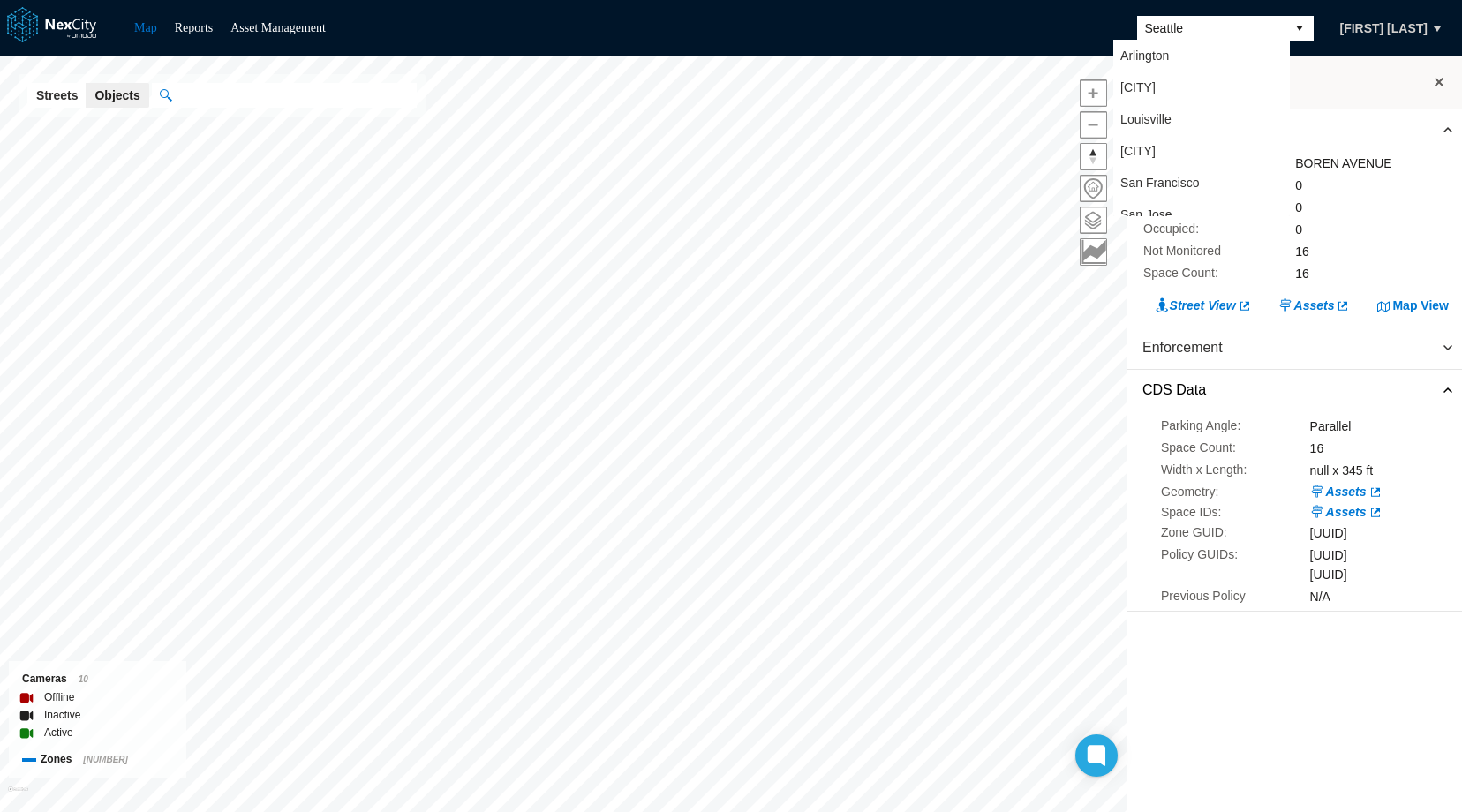 scroll, scrollTop: 46, scrollLeft: 0, axis: vertical 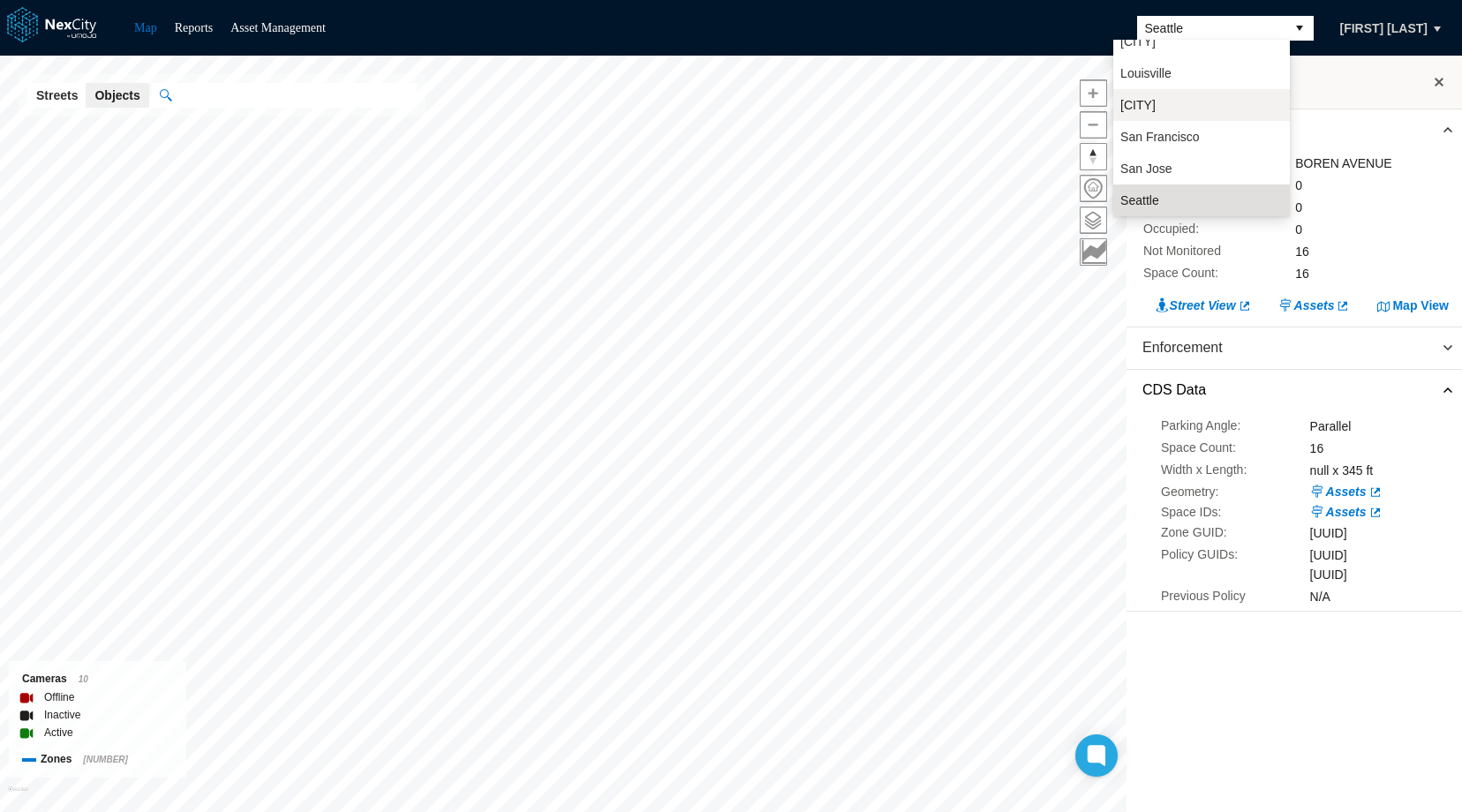 click on "[CITY]" at bounding box center (1138, 105) 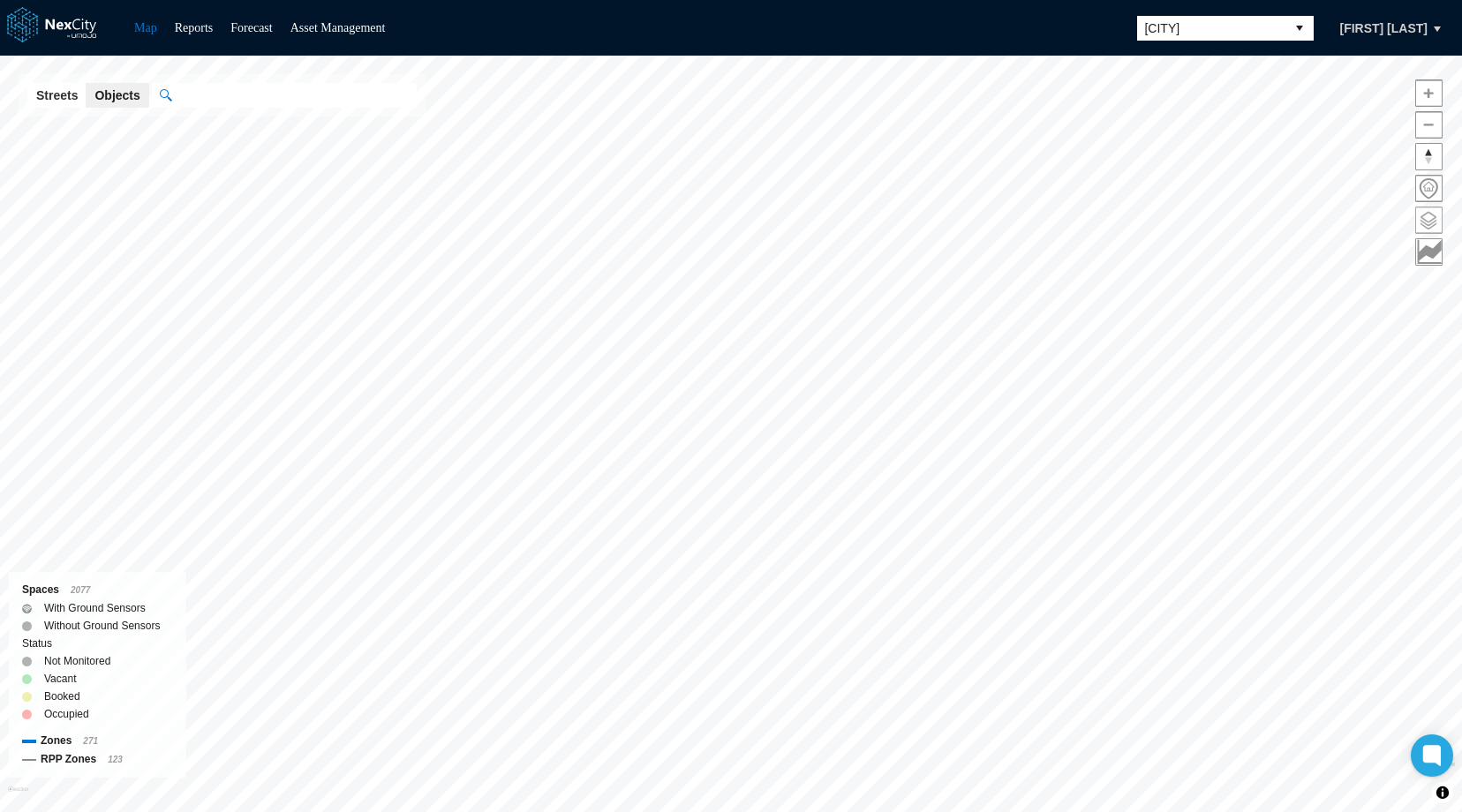 click at bounding box center [1428, 220] 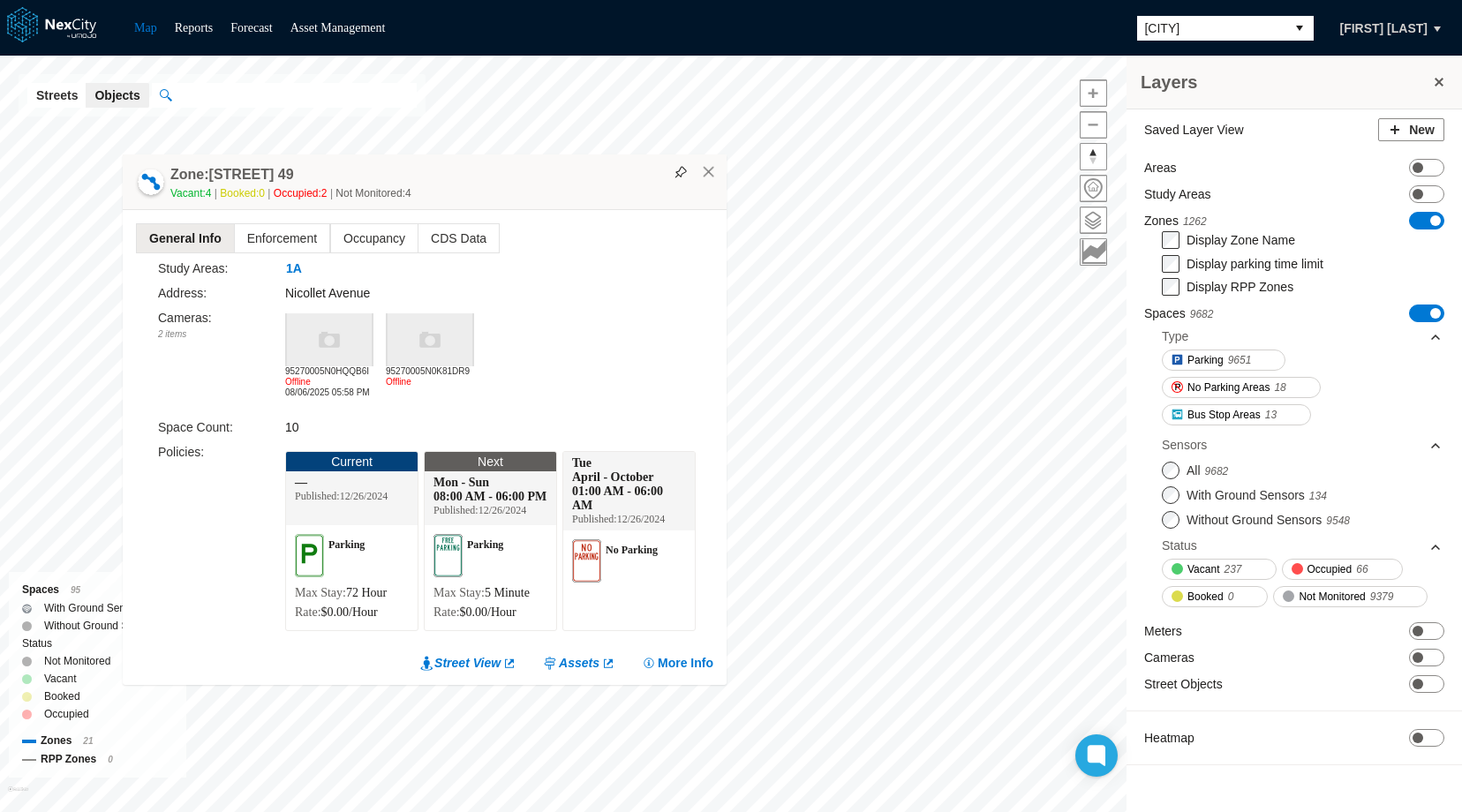 drag, startPoint x: 858, startPoint y: 87, endPoint x: 552, endPoint y: 165, distance: 315.78474 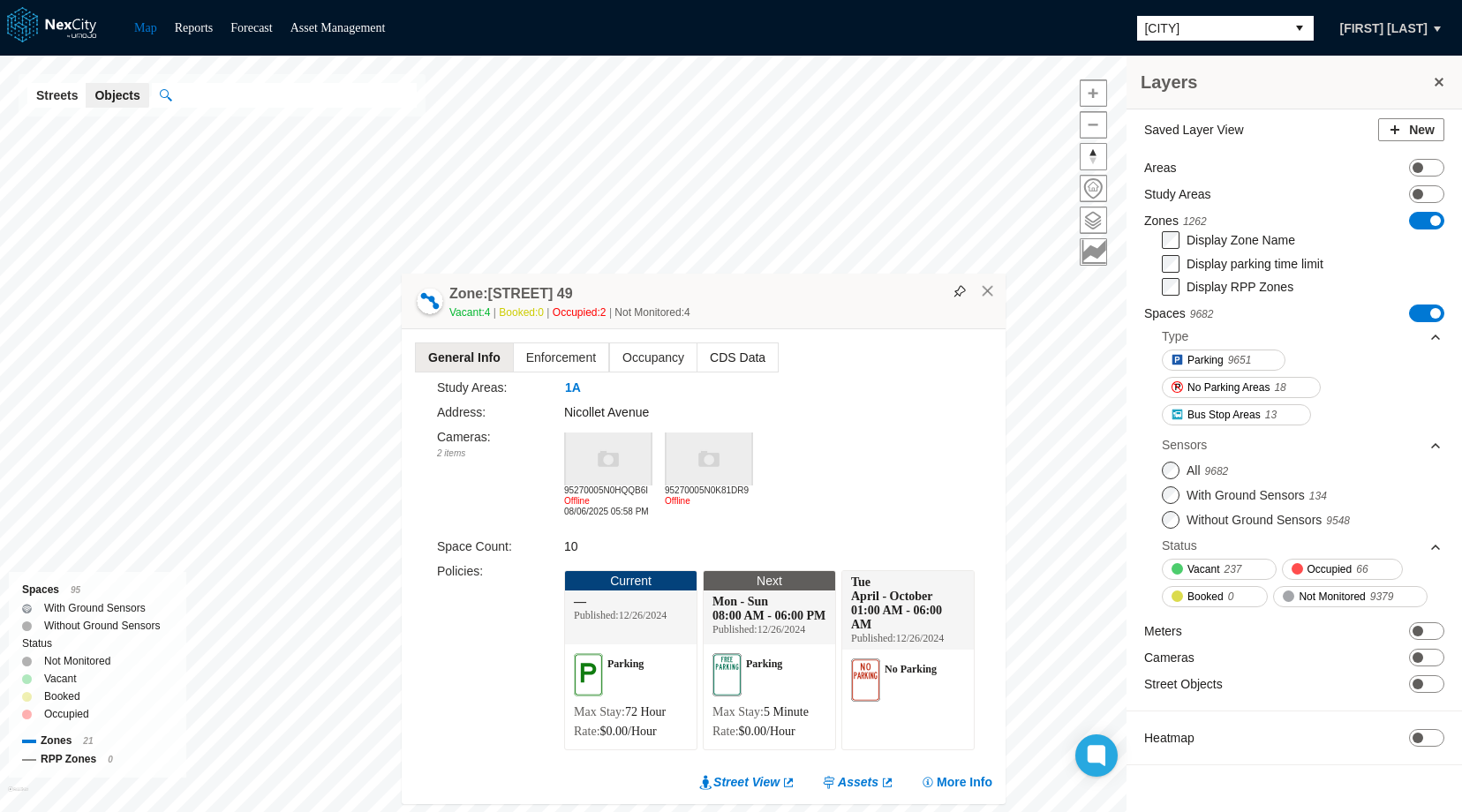 click on "CDS Data" at bounding box center [737, 357] 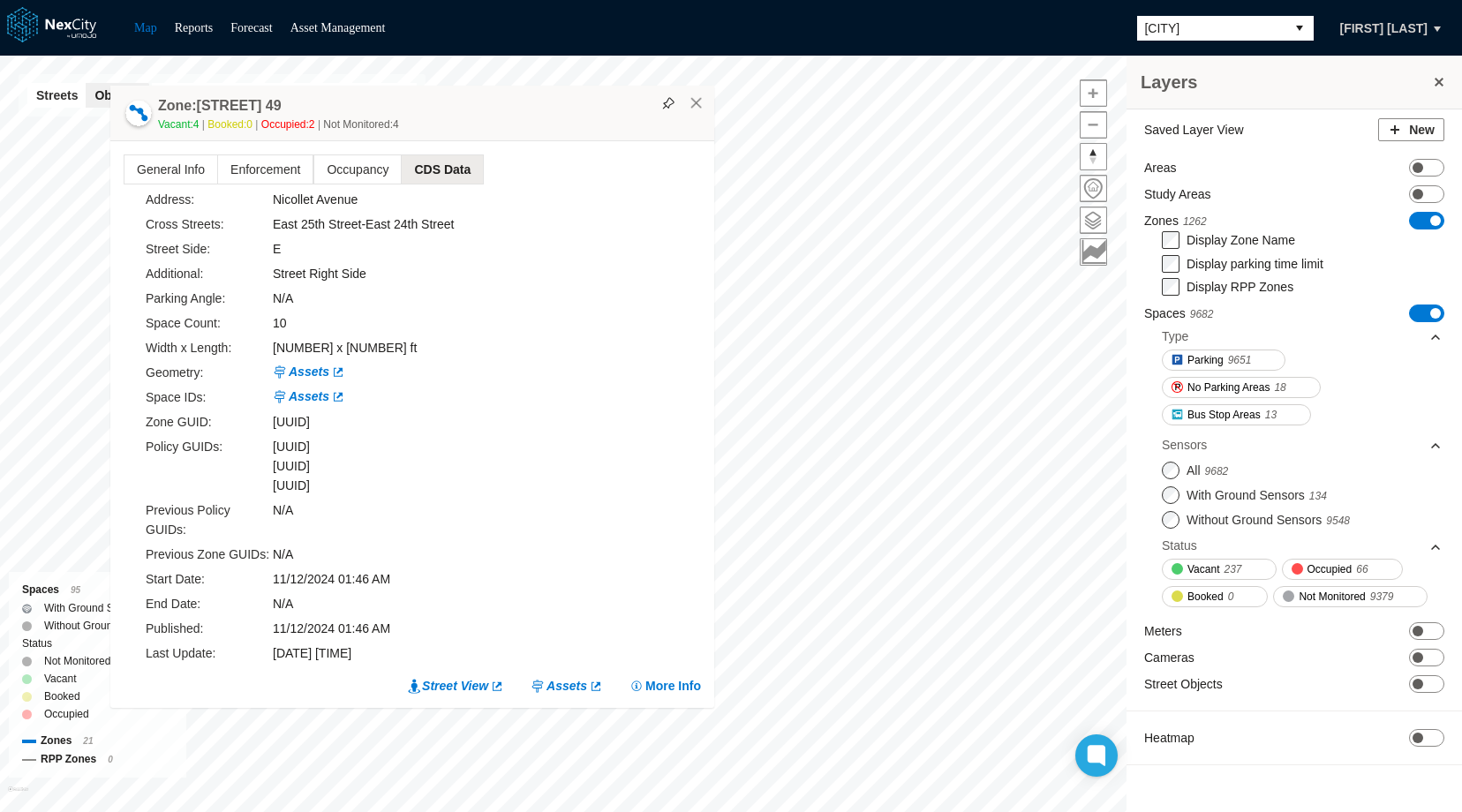 drag, startPoint x: 853, startPoint y: 233, endPoint x: 561, endPoint y: 134, distance: 308.32613 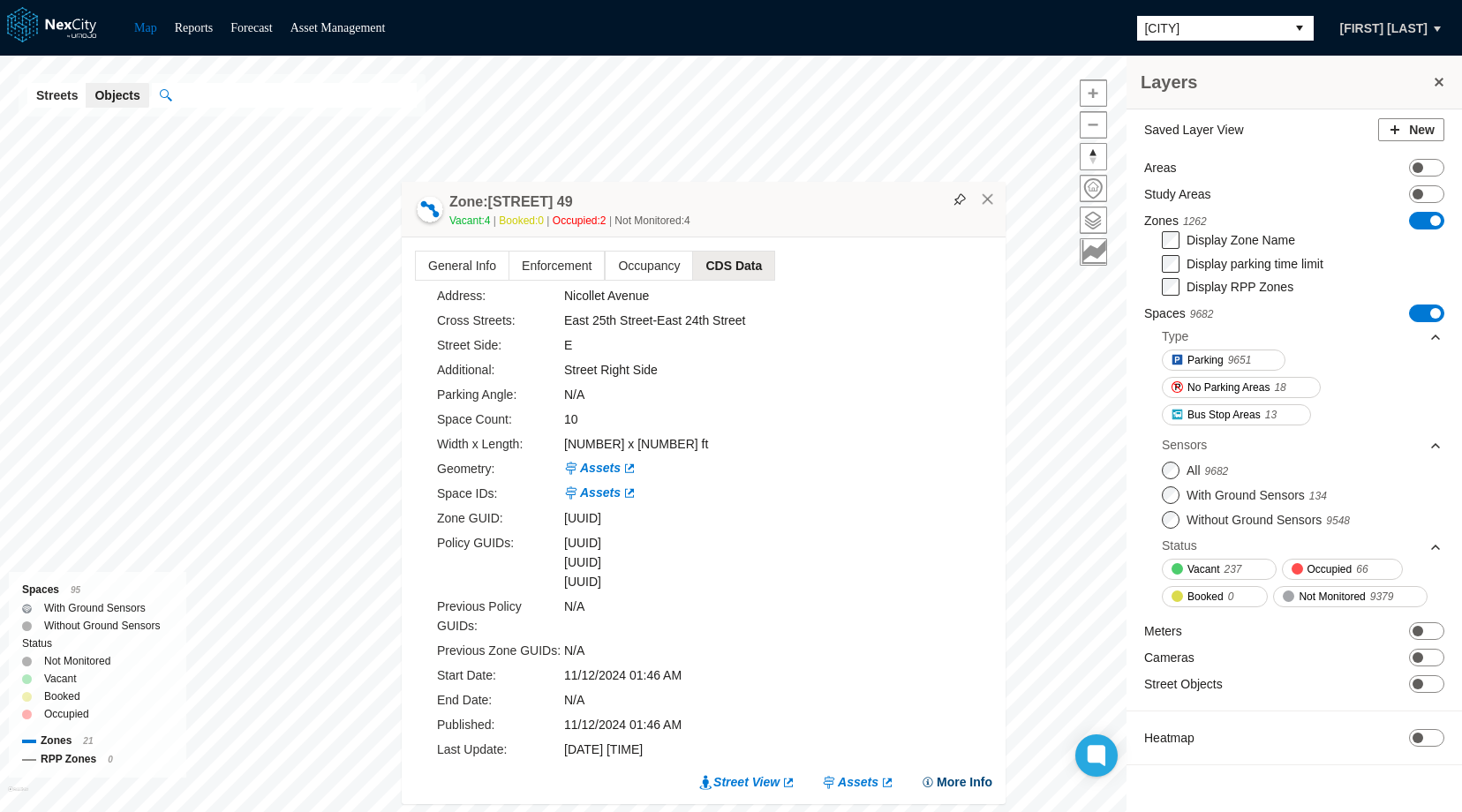 click on "More Info" at bounding box center [956, 782] 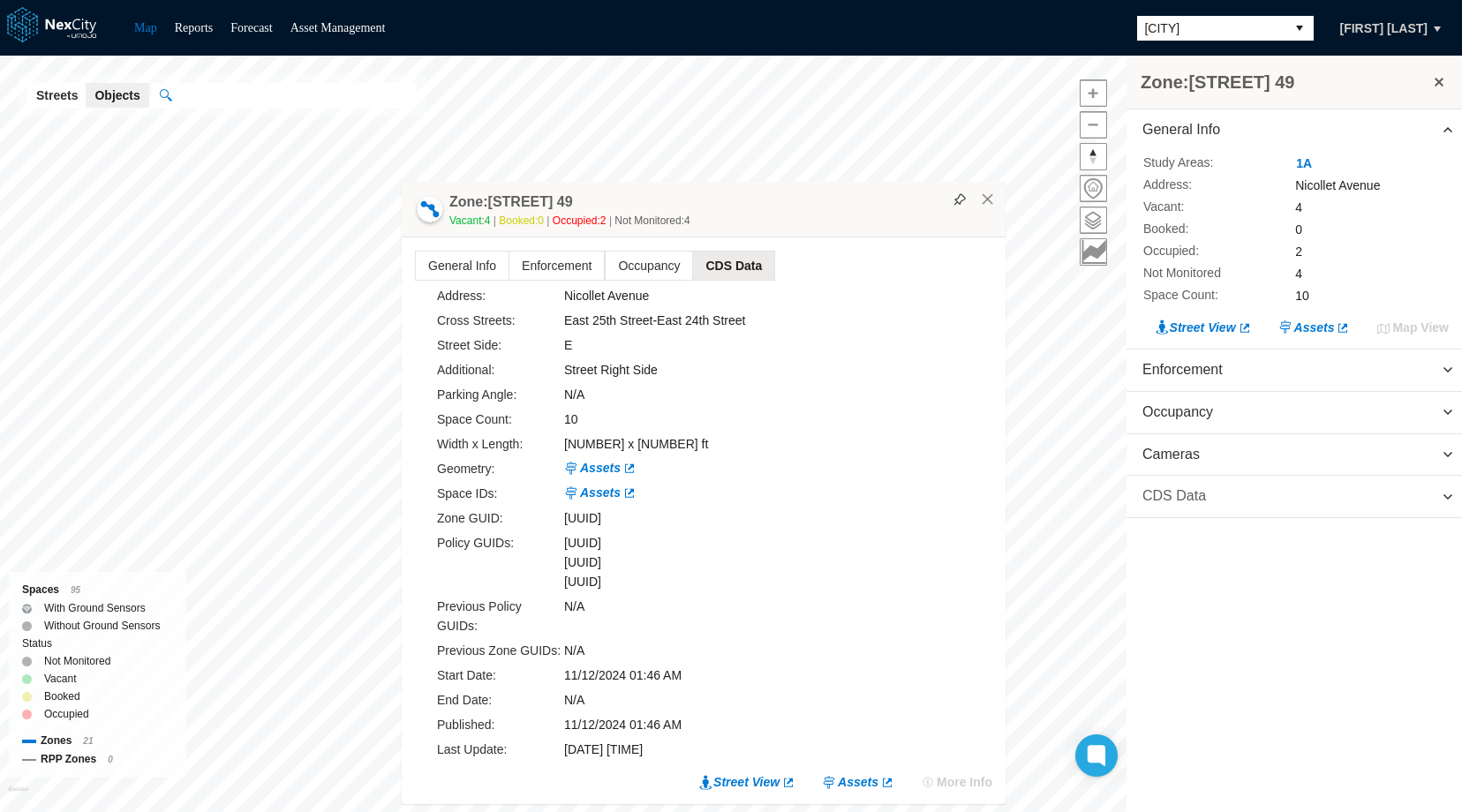 click on "CDS Data" at bounding box center (1174, 496) 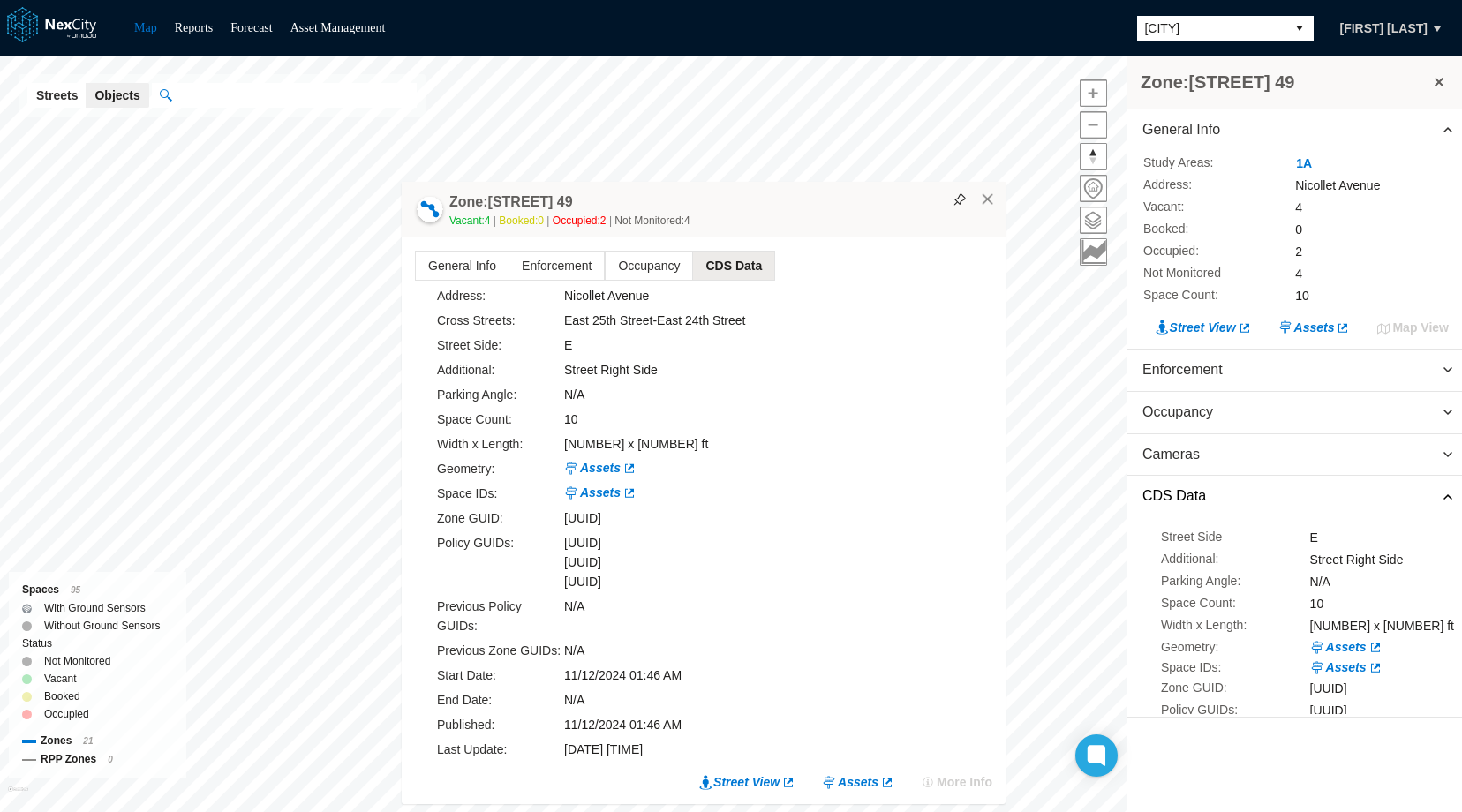 scroll, scrollTop: 88, scrollLeft: 0, axis: vertical 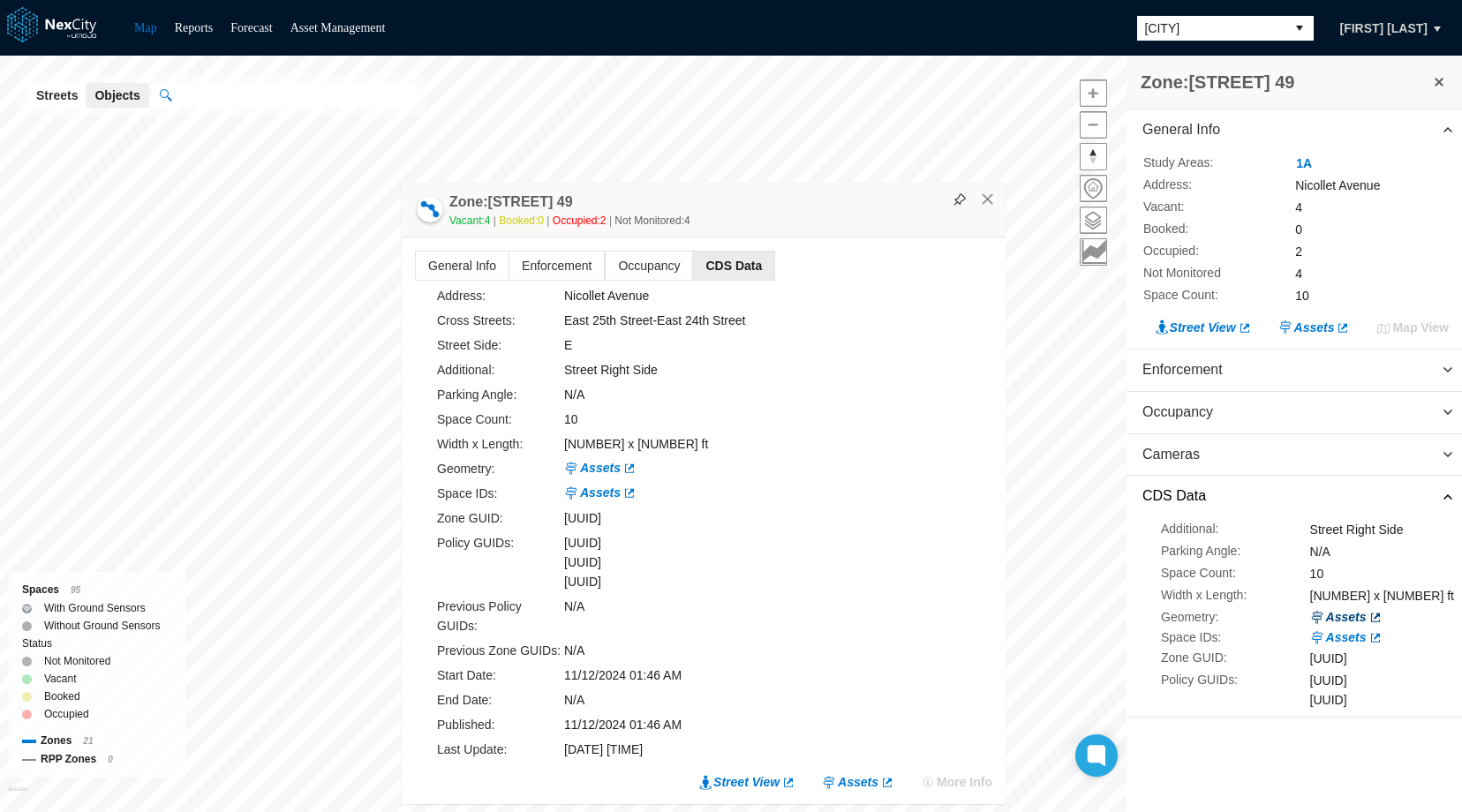 click on "Assets" at bounding box center (1346, 617) 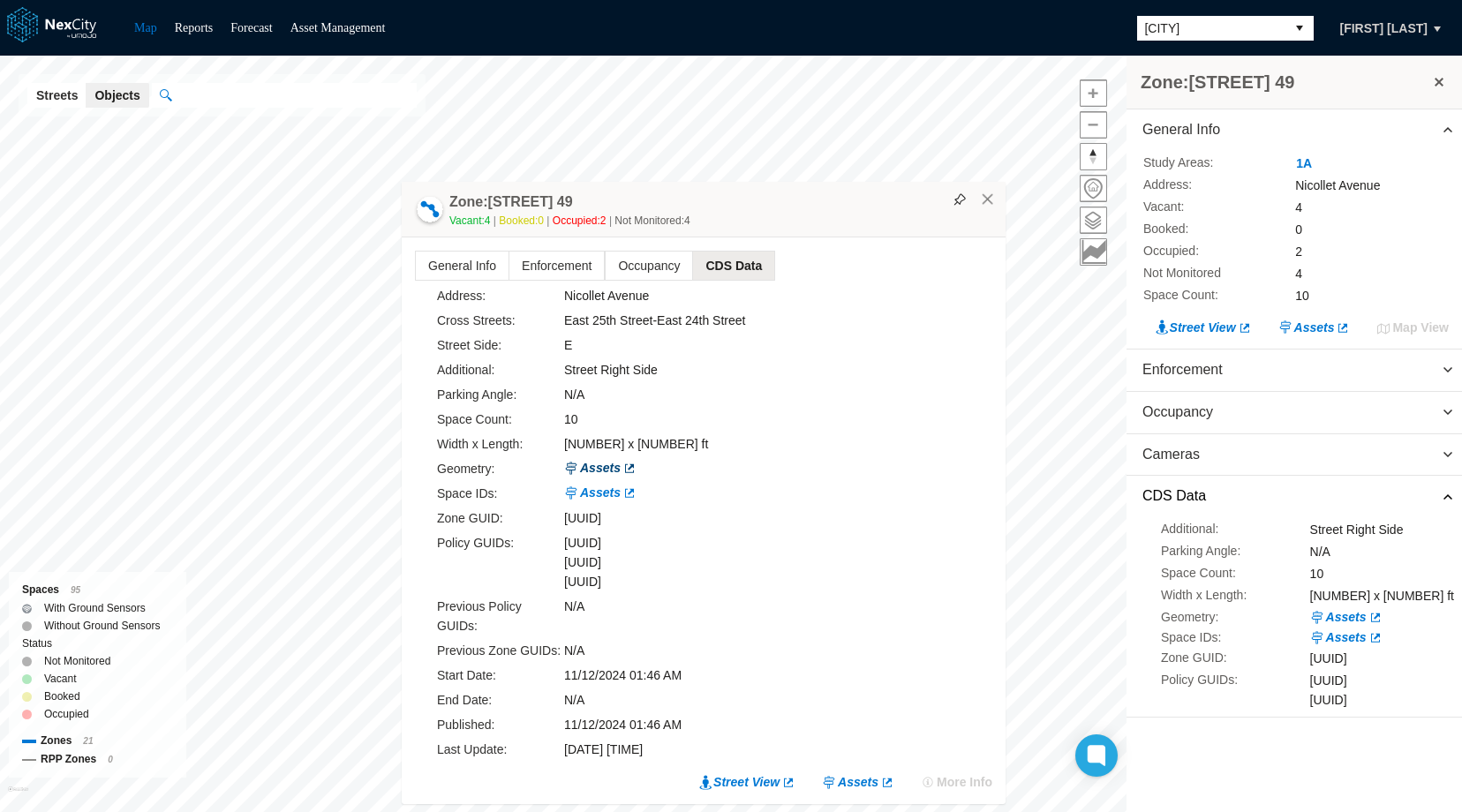 click on "Assets" at bounding box center (600, 468) 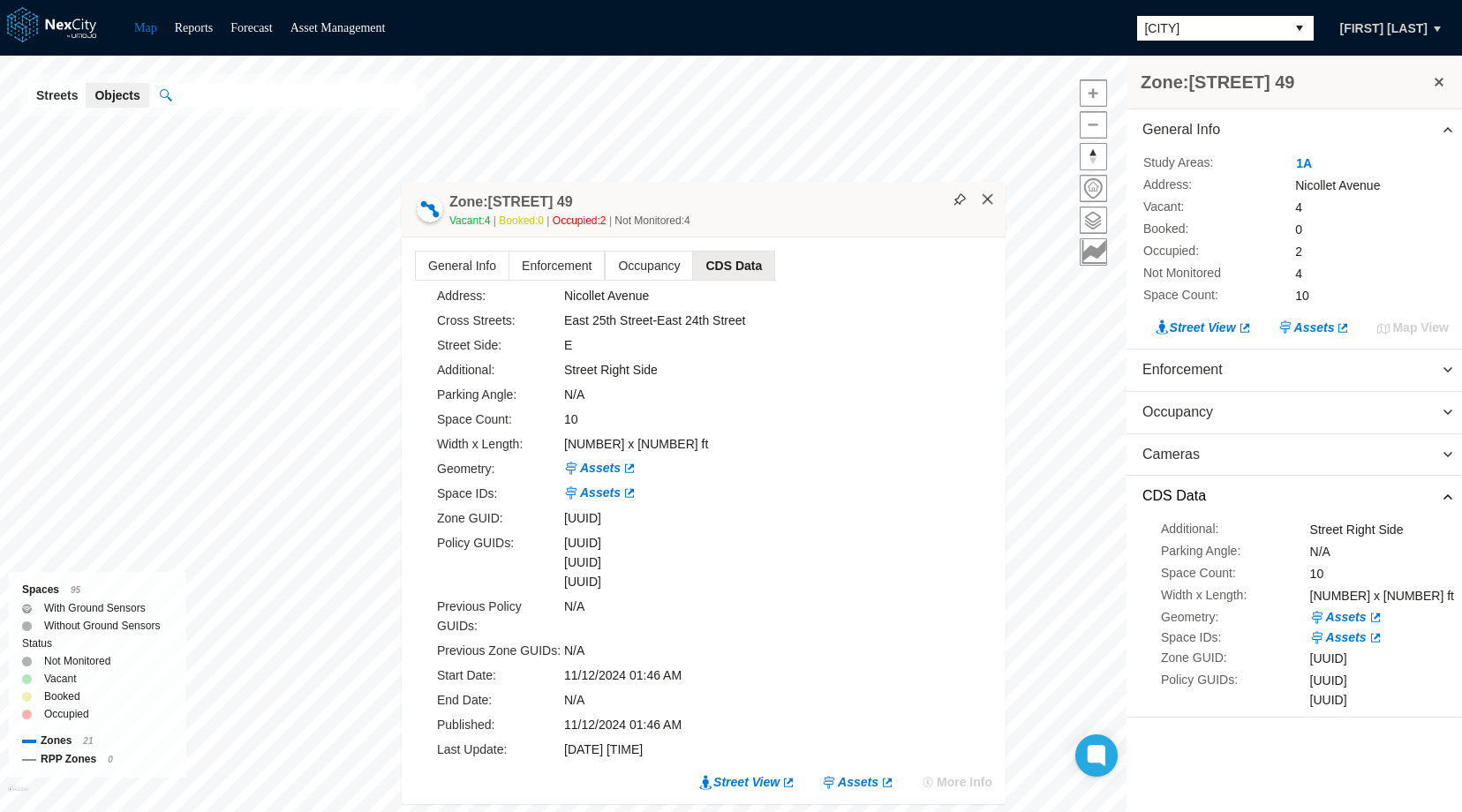 click on "×" at bounding box center (988, 199) 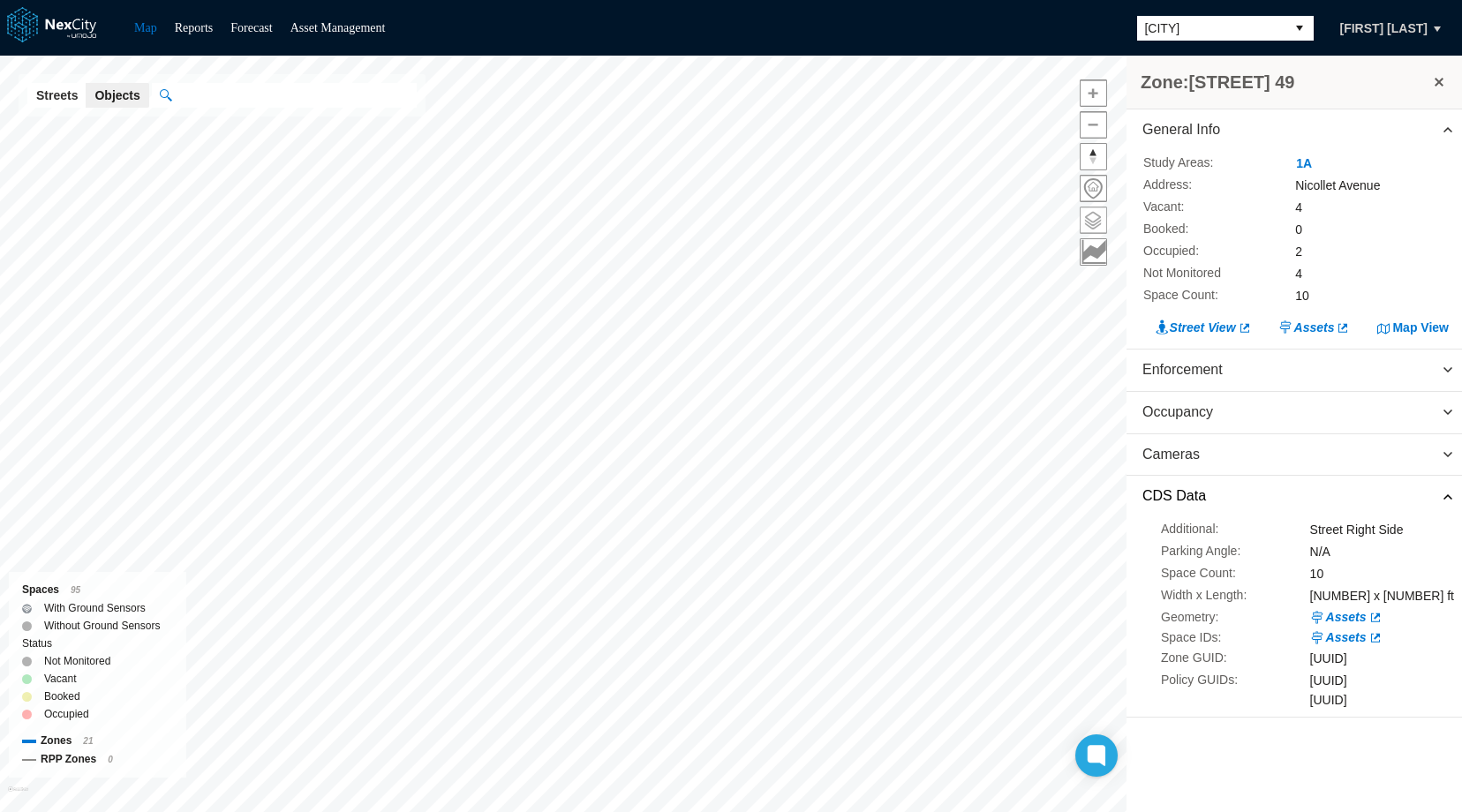 click at bounding box center [1093, 220] 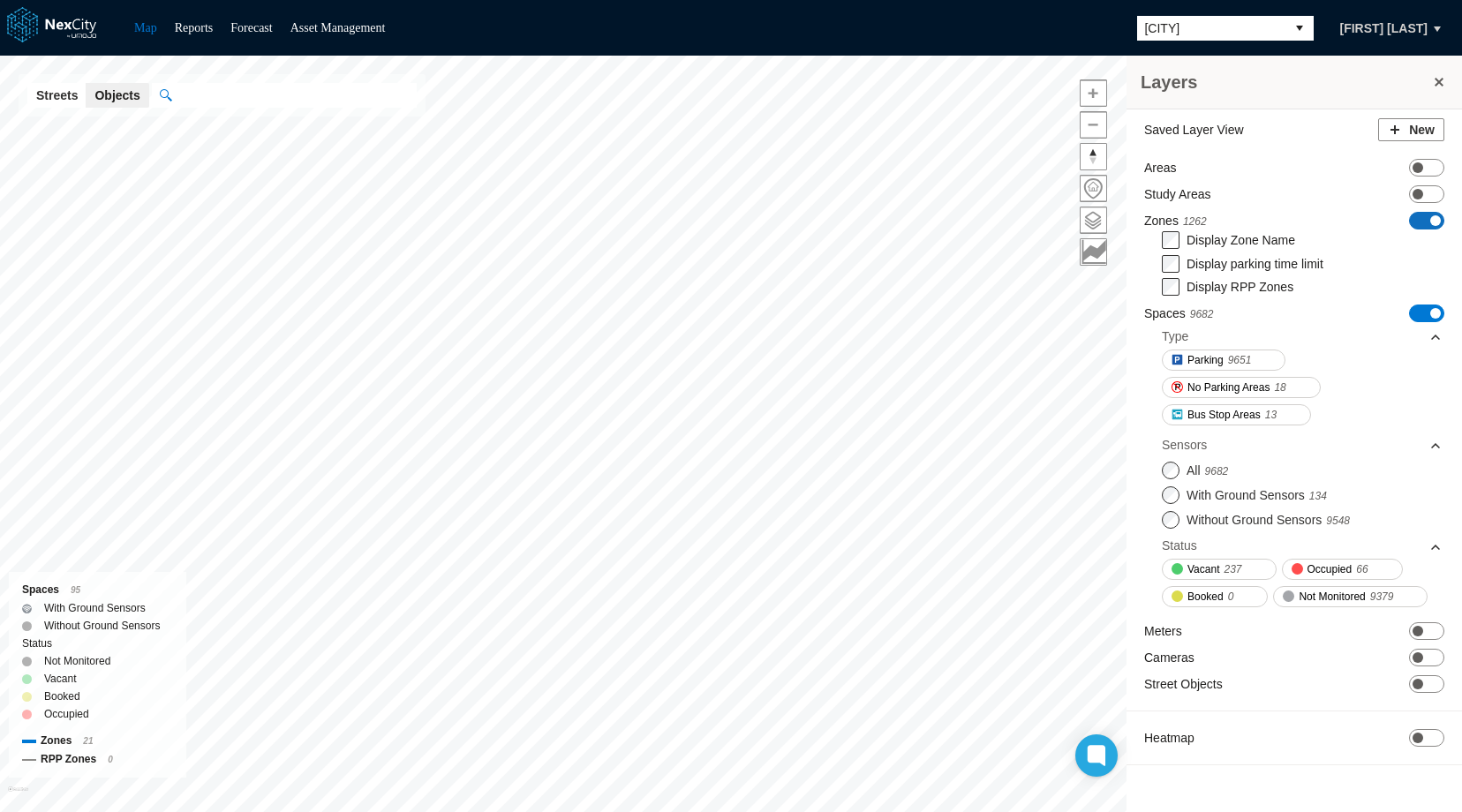 click at bounding box center (1436, 221) 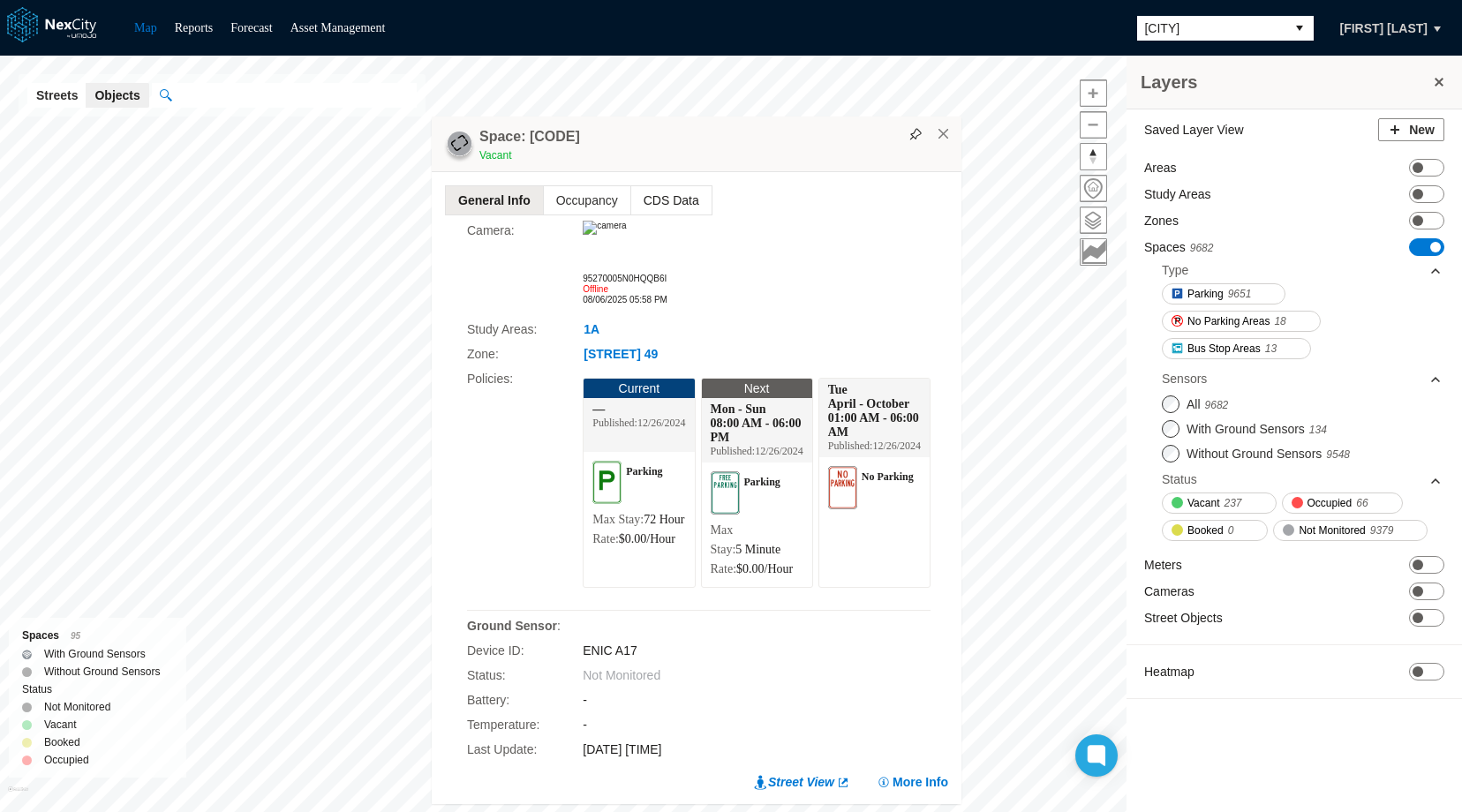 click on "CDS Data" at bounding box center (671, 200) 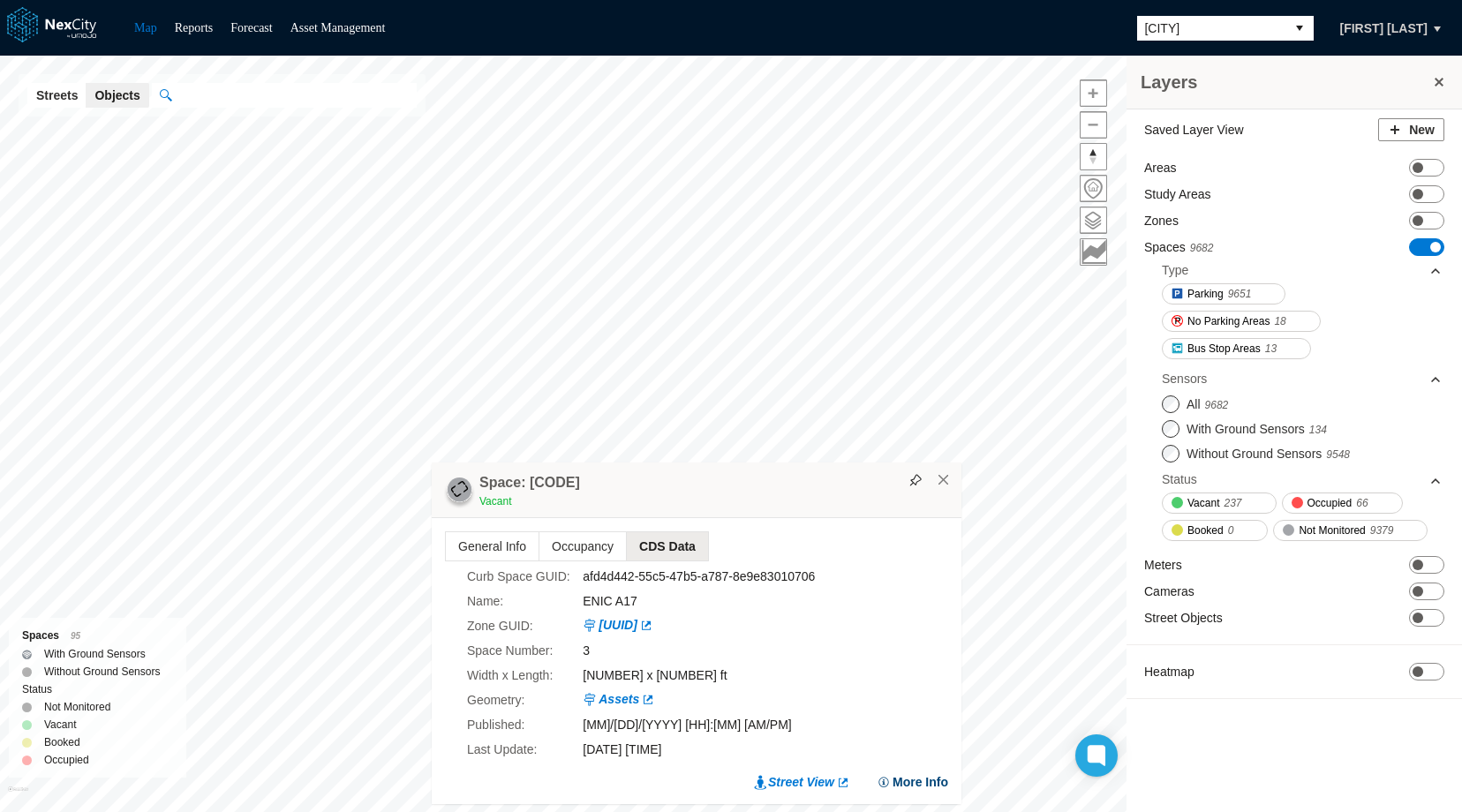 click on "More Info" at bounding box center [912, 782] 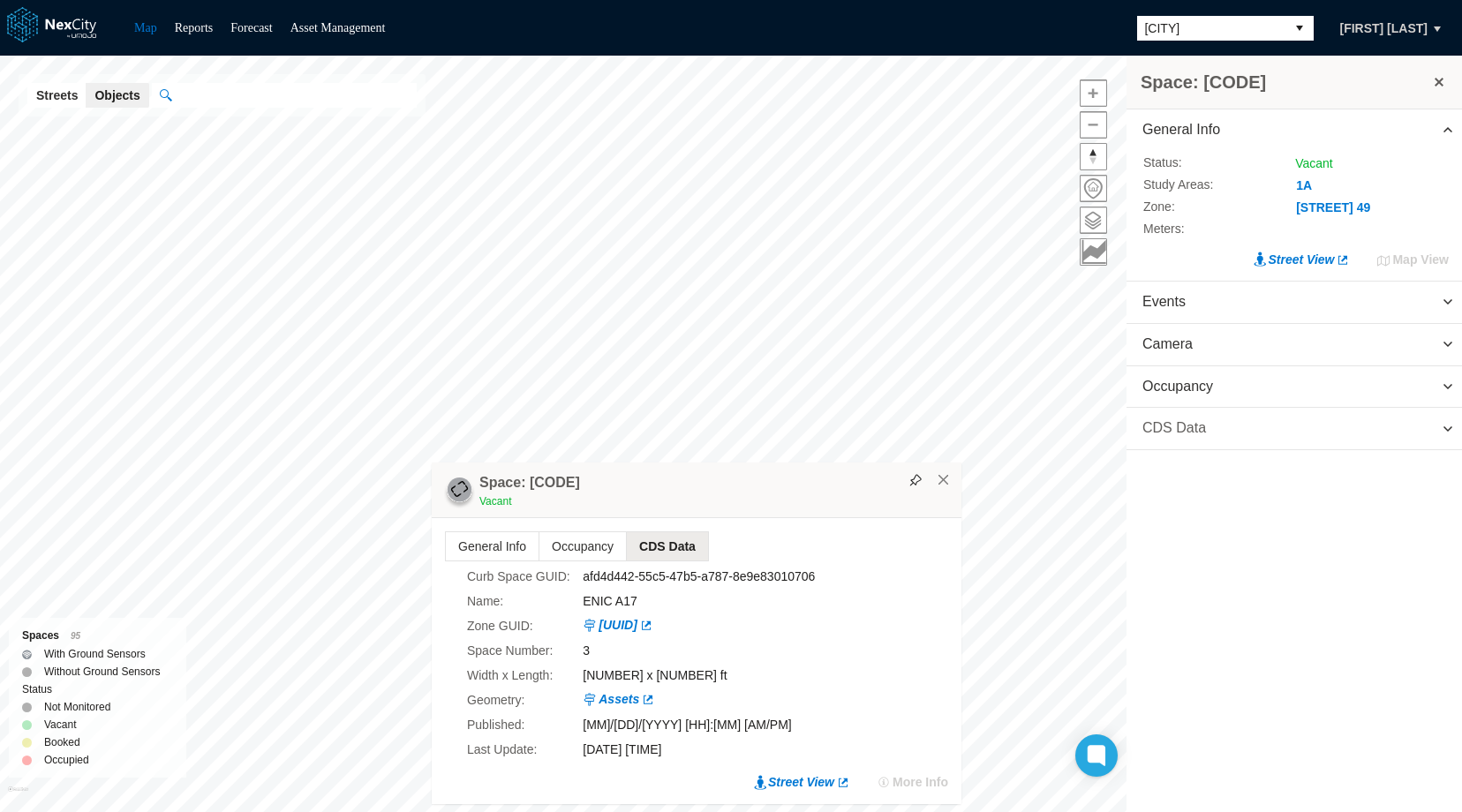 click on "CDS Data" at bounding box center (1174, 428) 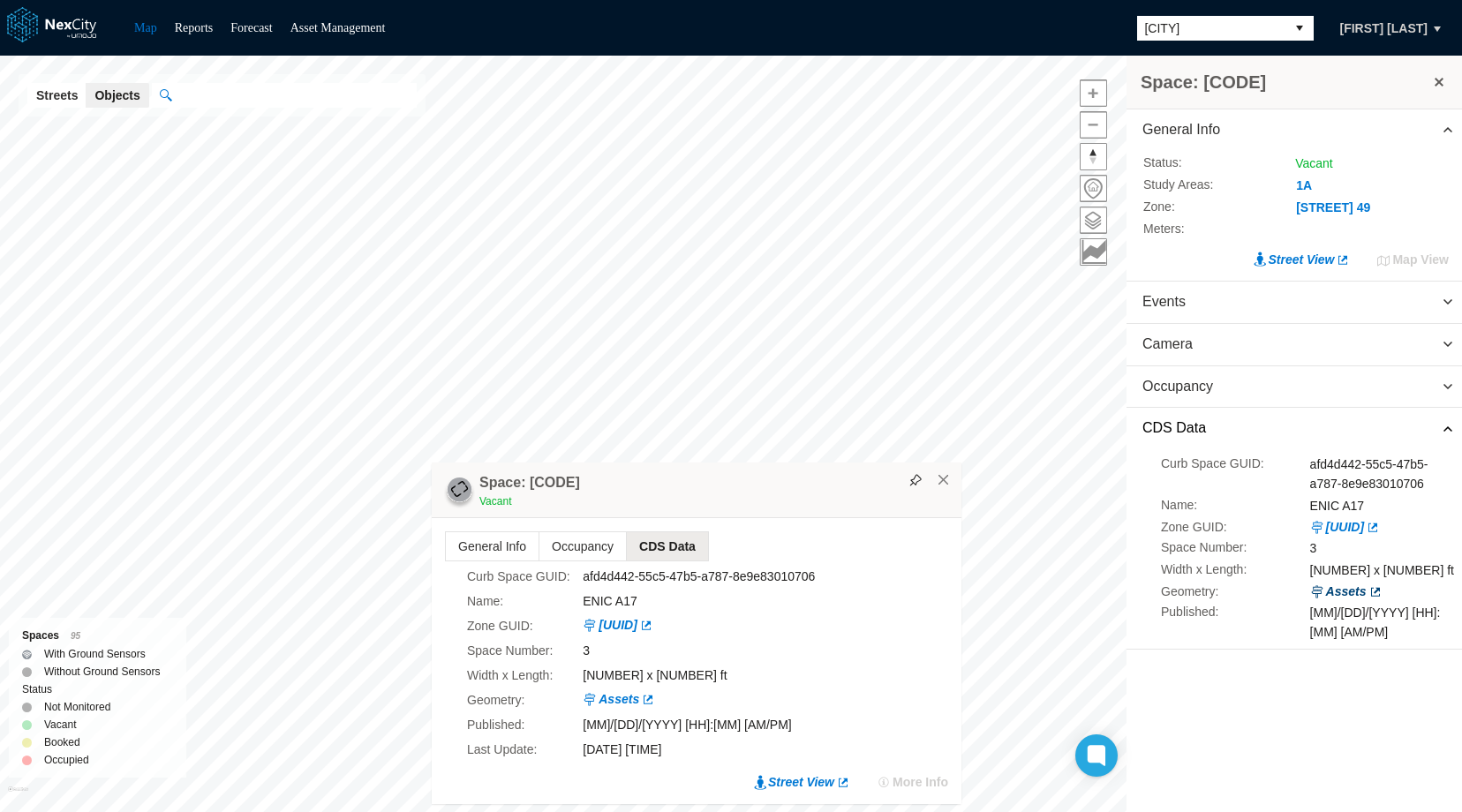 click on "Assets" at bounding box center [1346, 591] 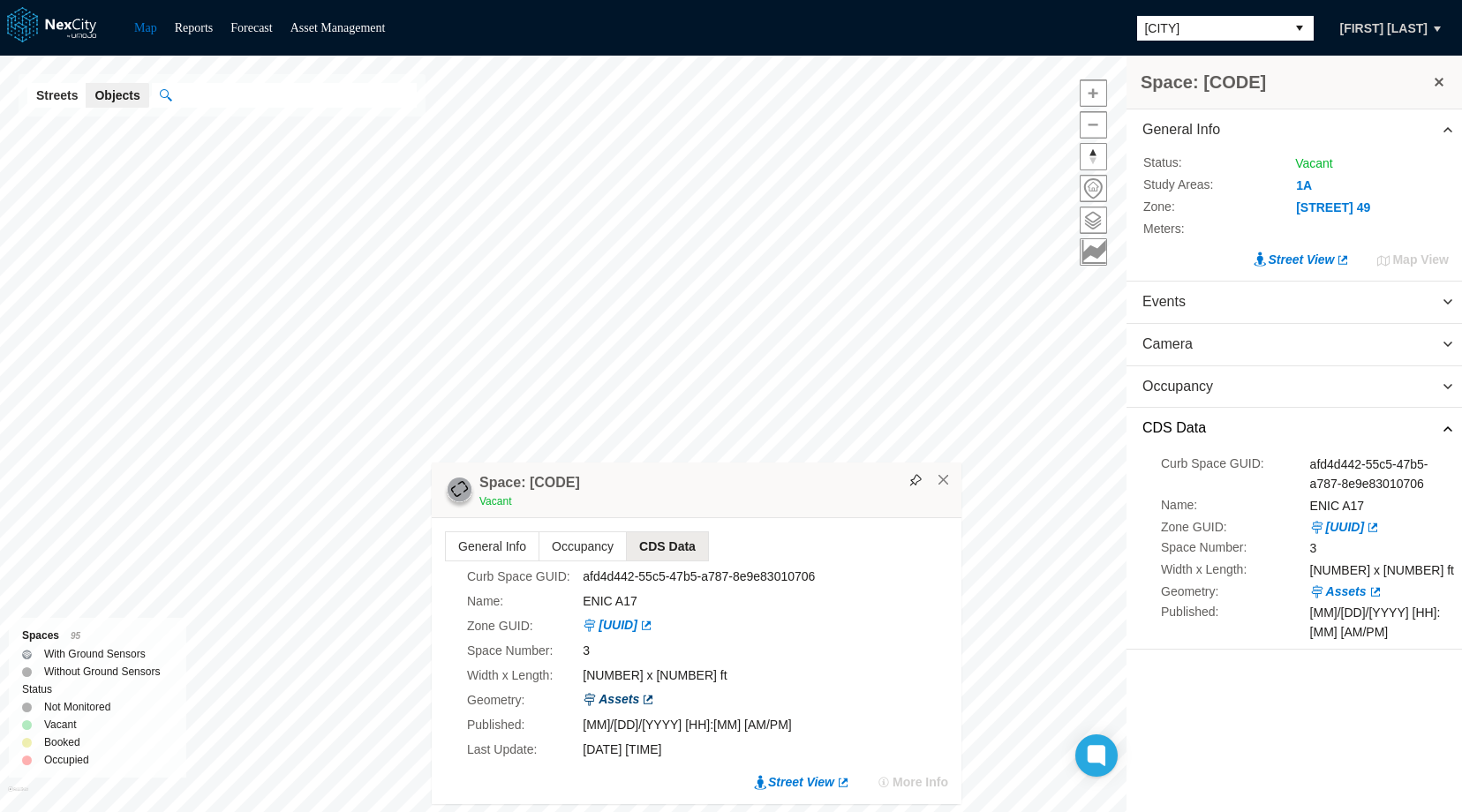 click on "Assets" at bounding box center (619, 699) 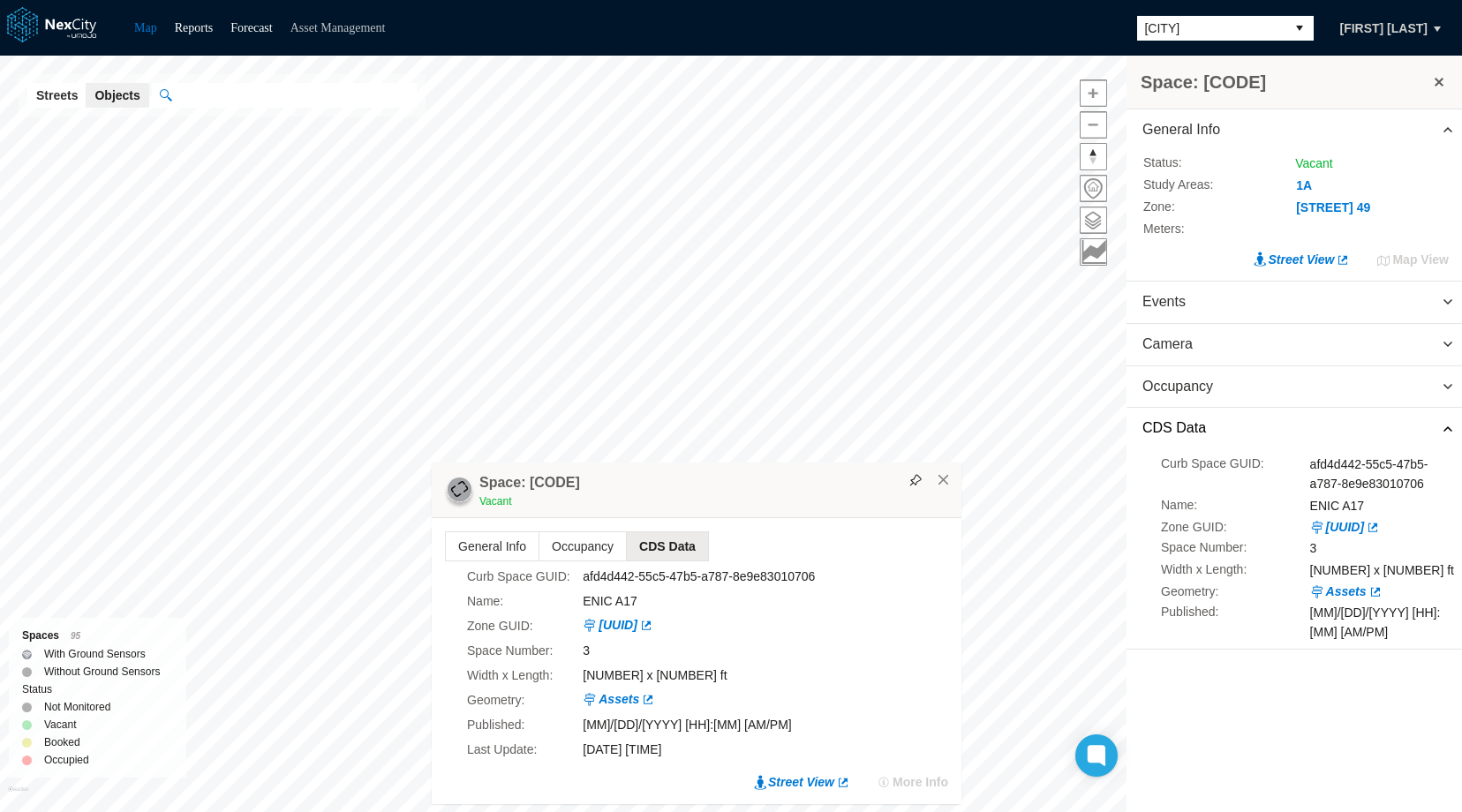 click on "Asset Management" at bounding box center [338, 27] 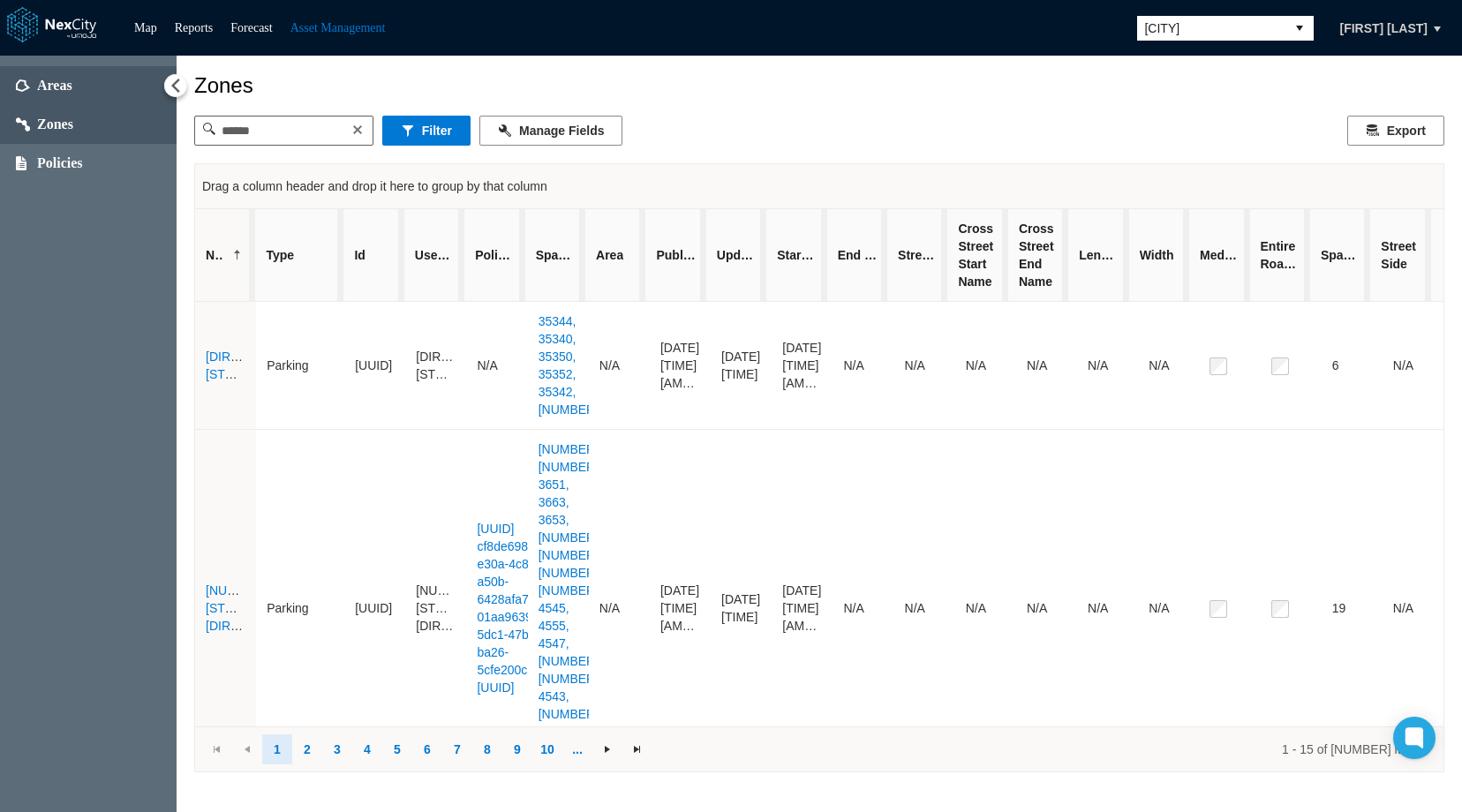 click on "Areas" at bounding box center (55, 86) 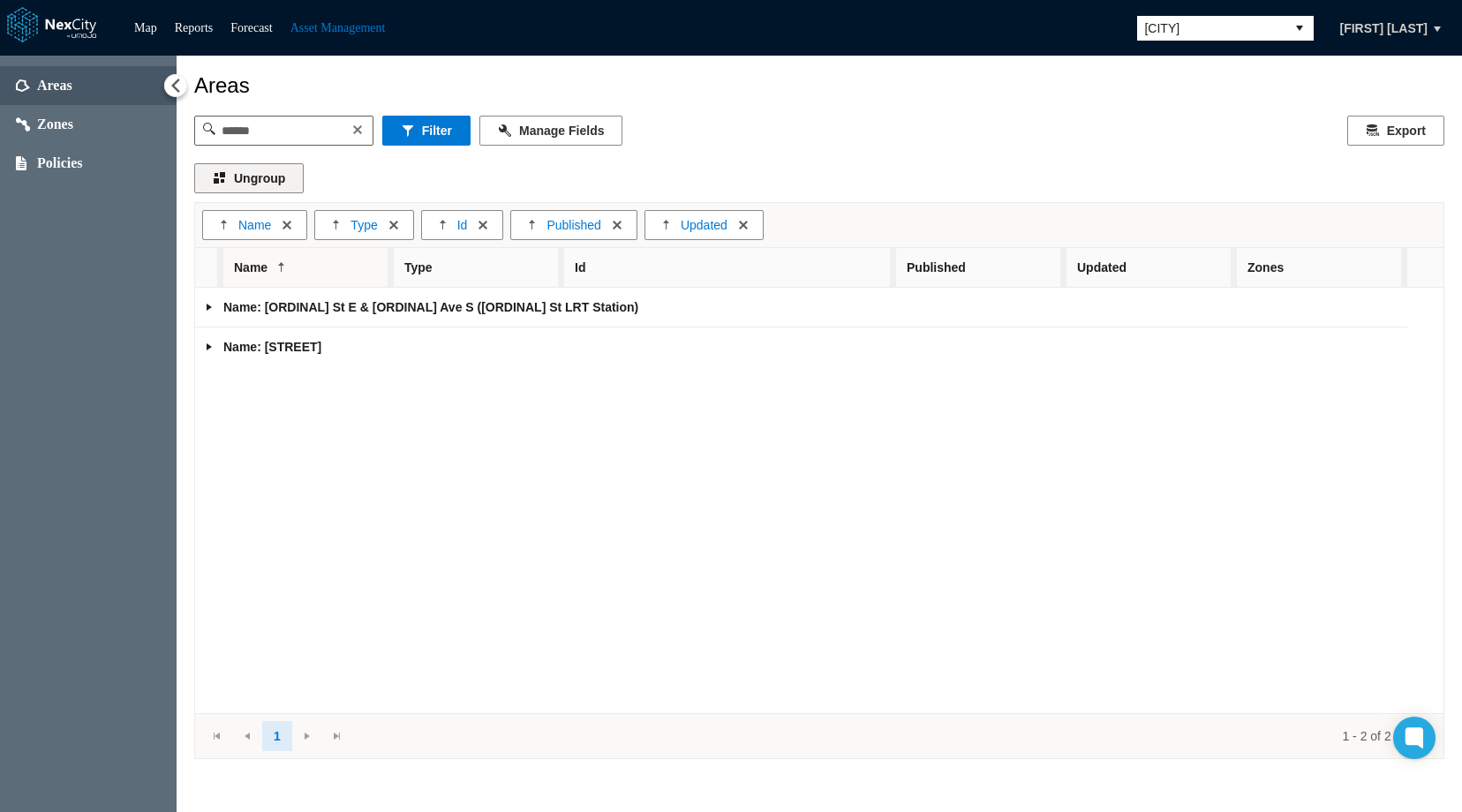 click on "Ungroup" at bounding box center (249, 178) 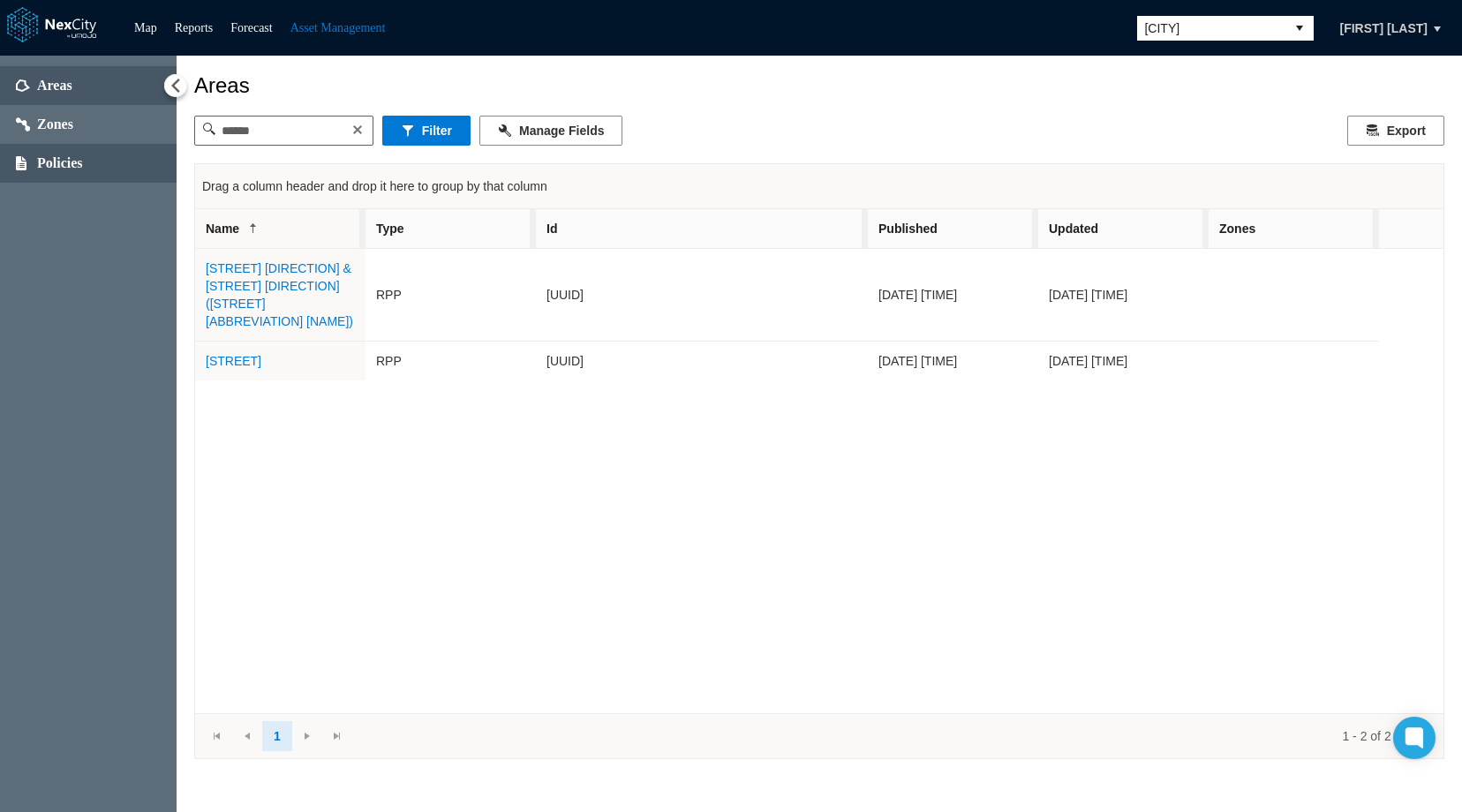 click on "Policies" at bounding box center [88, 163] 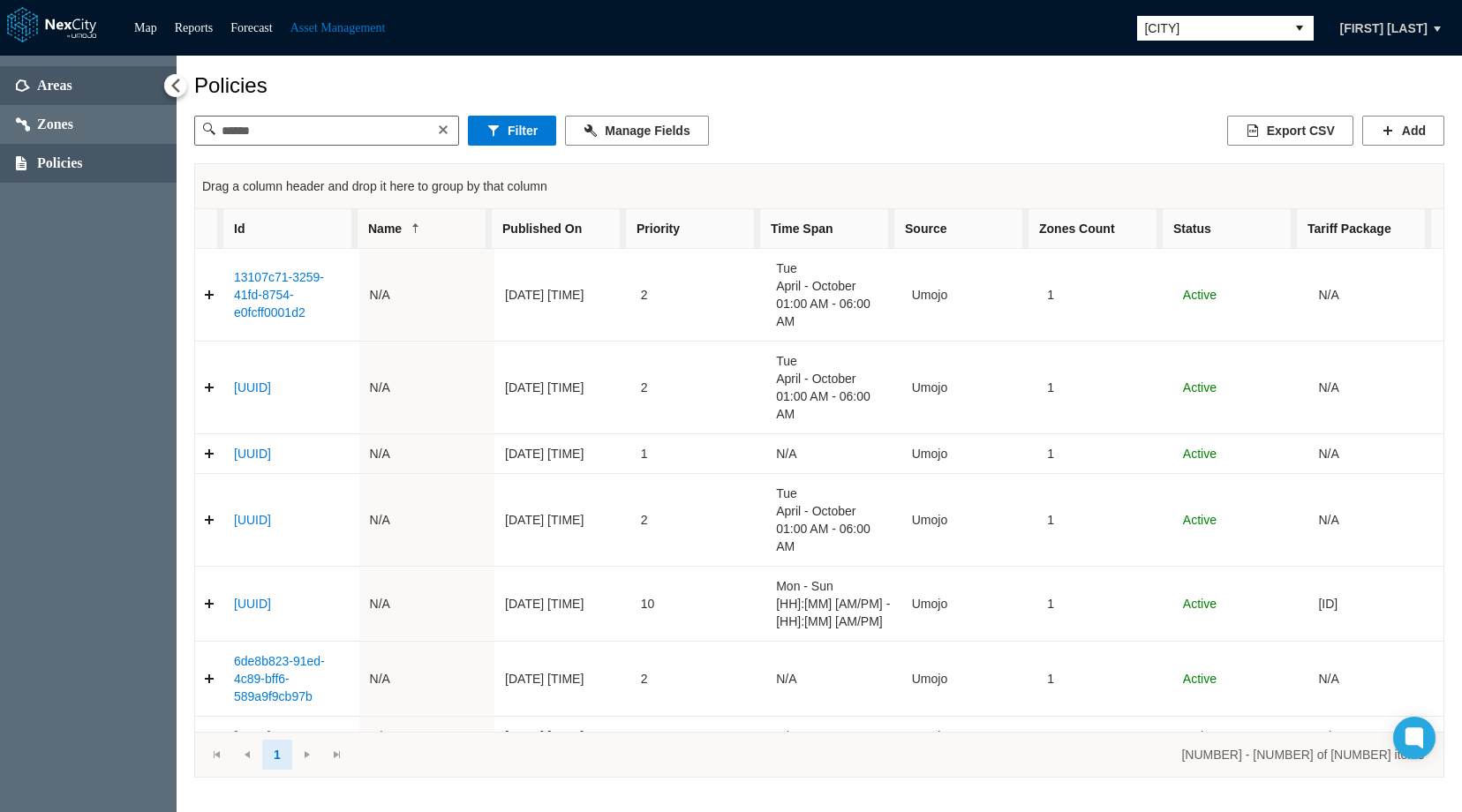 click on "Areas" at bounding box center (55, 86) 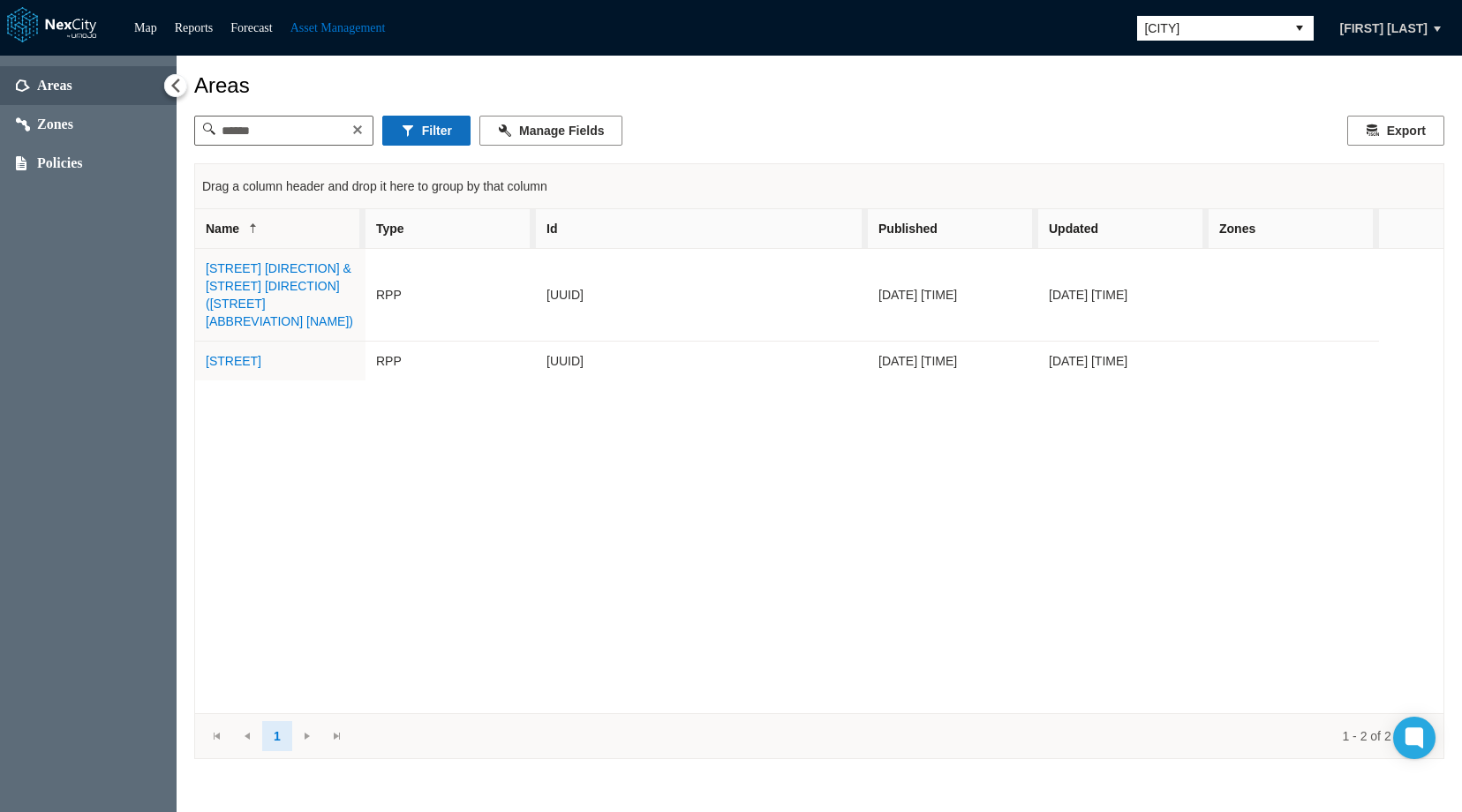 click on "Filter" at bounding box center [426, 131] 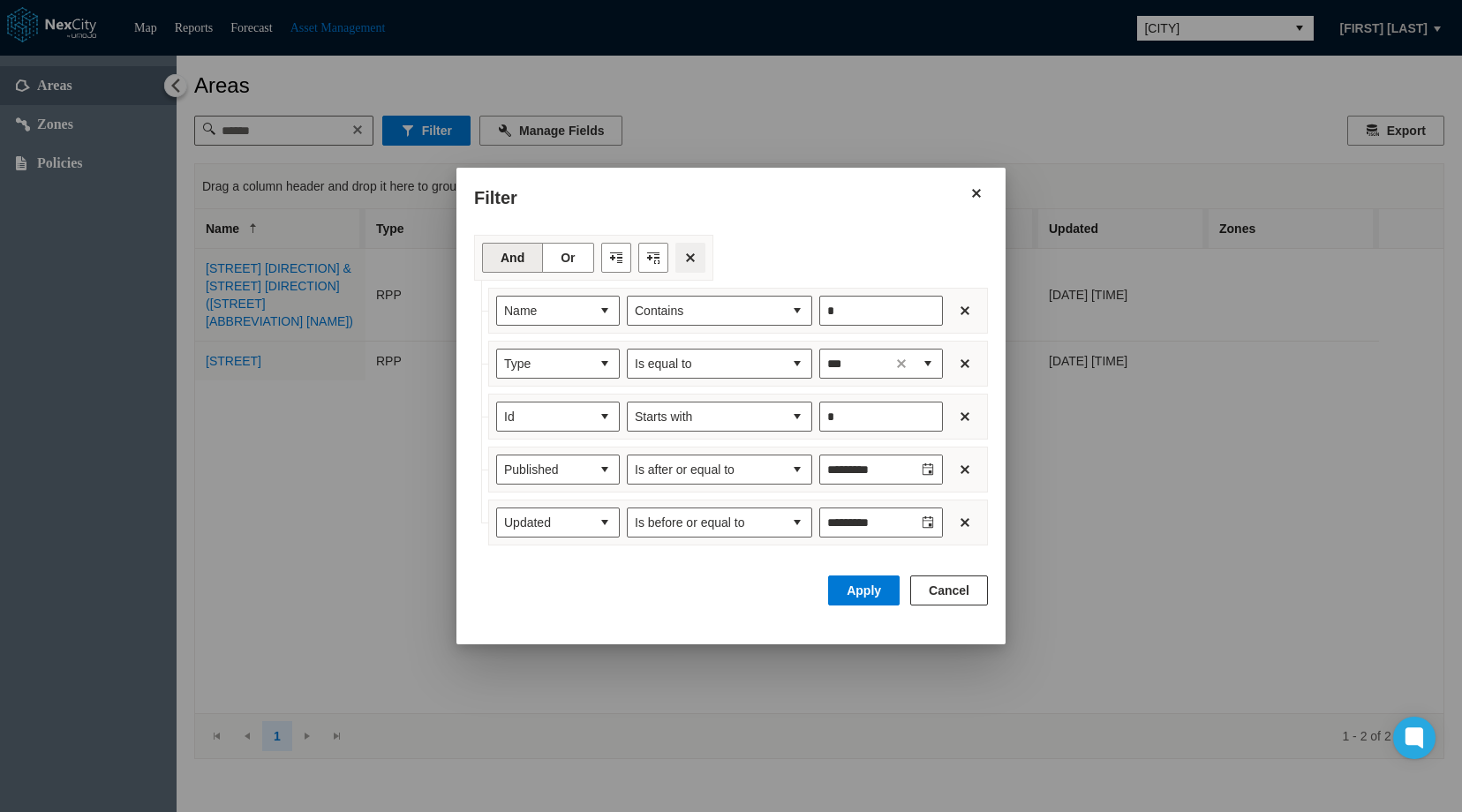 click at bounding box center [690, 258] 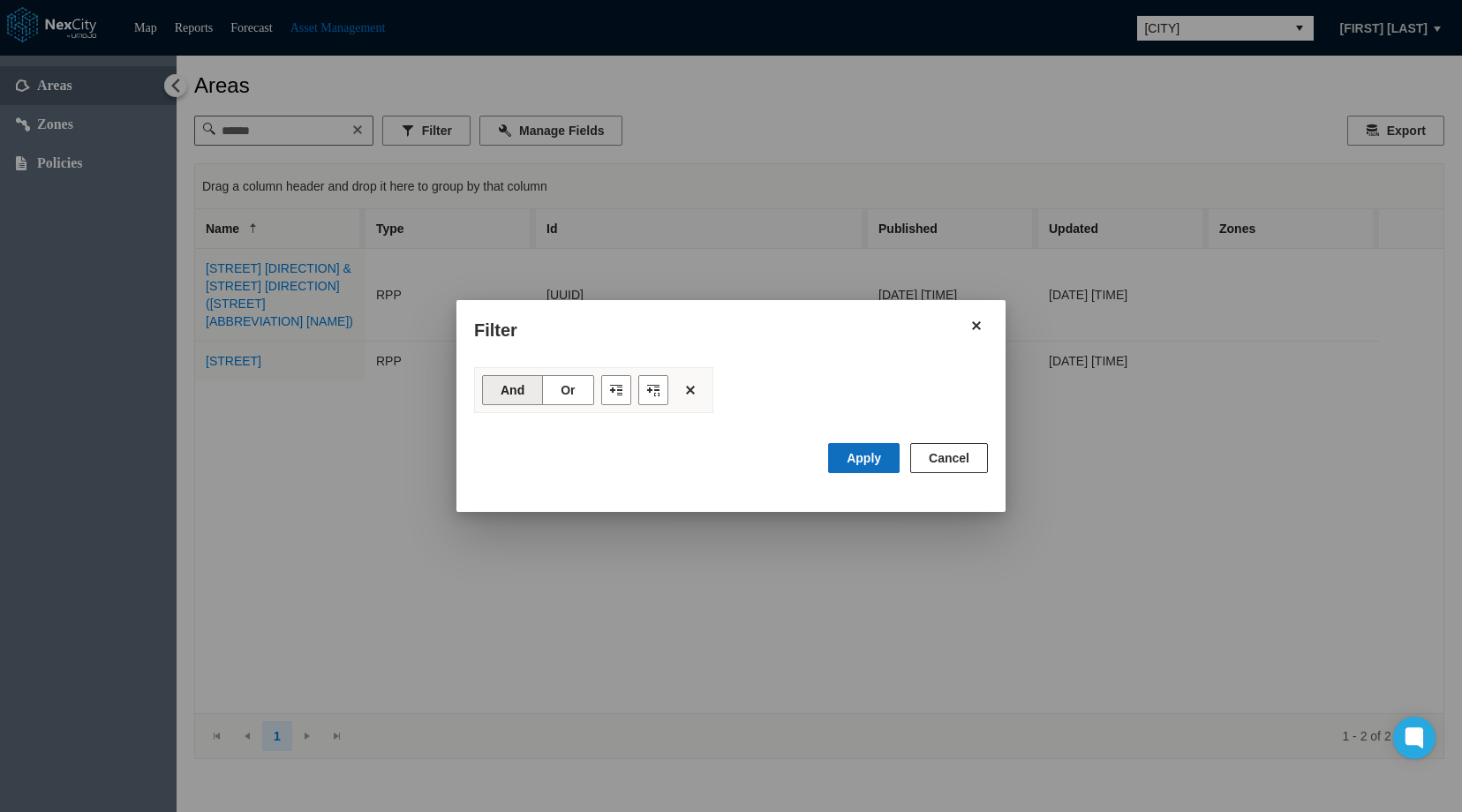 click on "Apply" at bounding box center (863, 458) 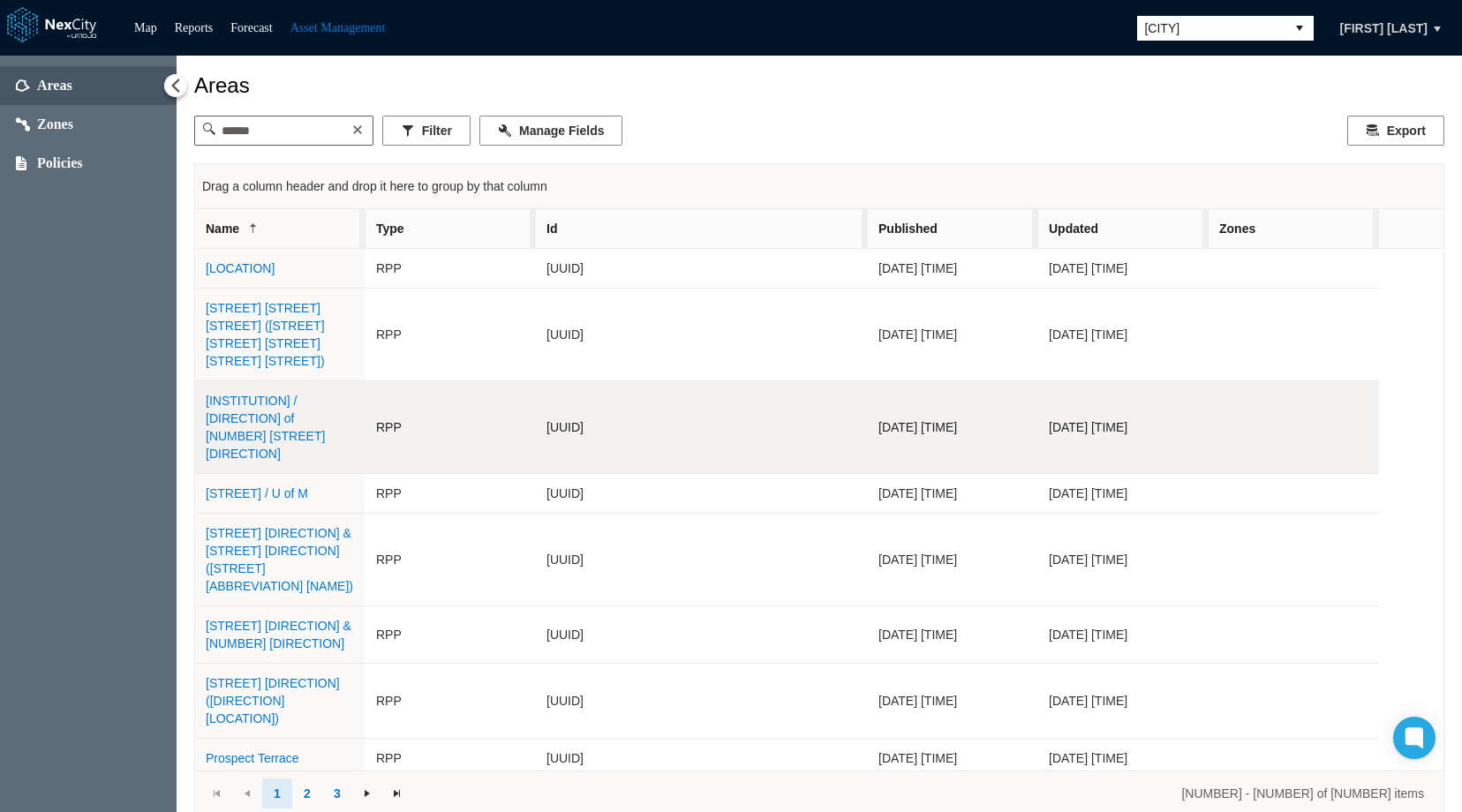 click on "Augsburg College / East of 24th Ave S" at bounding box center (265, 427) 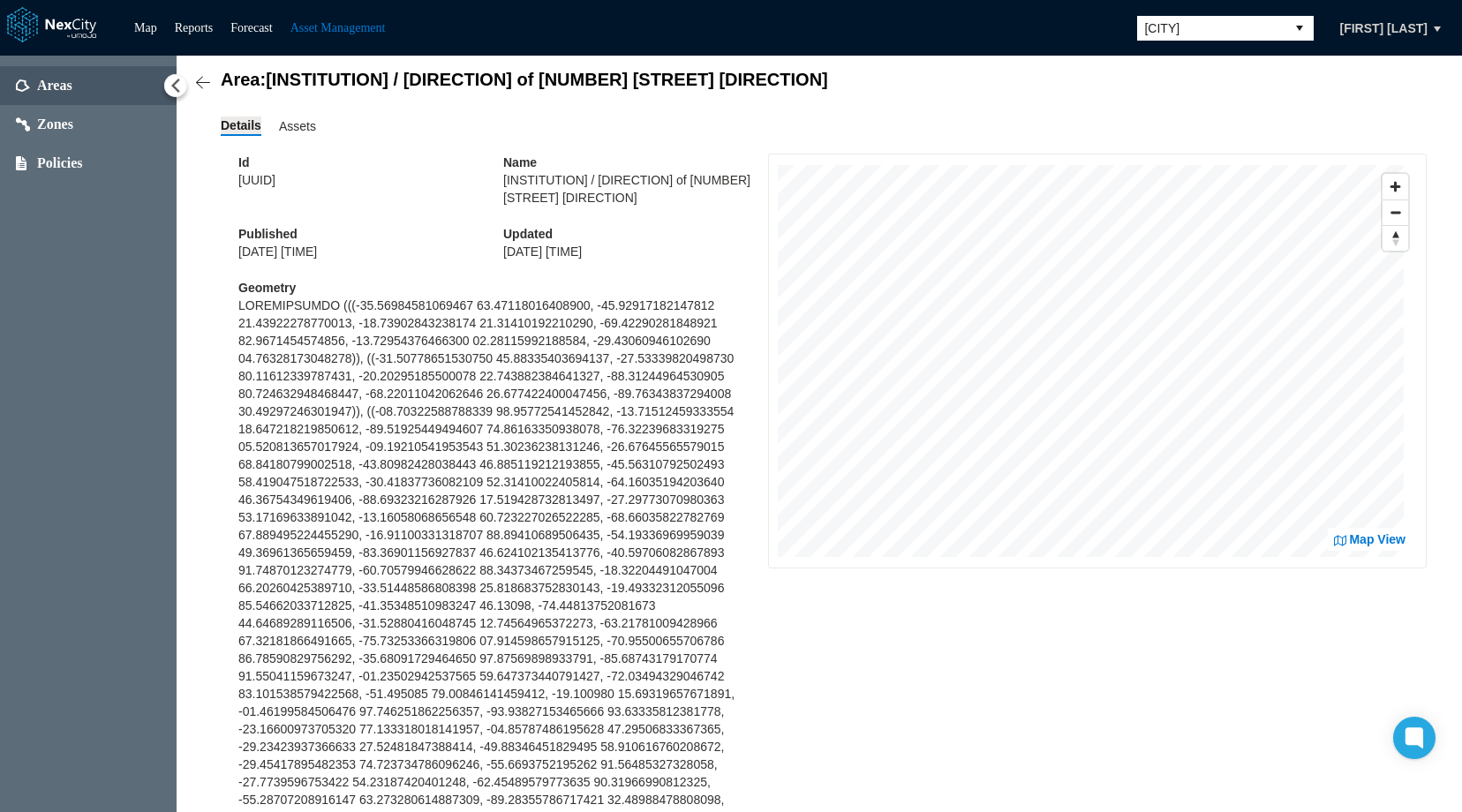 scroll, scrollTop: 0, scrollLeft: 0, axis: both 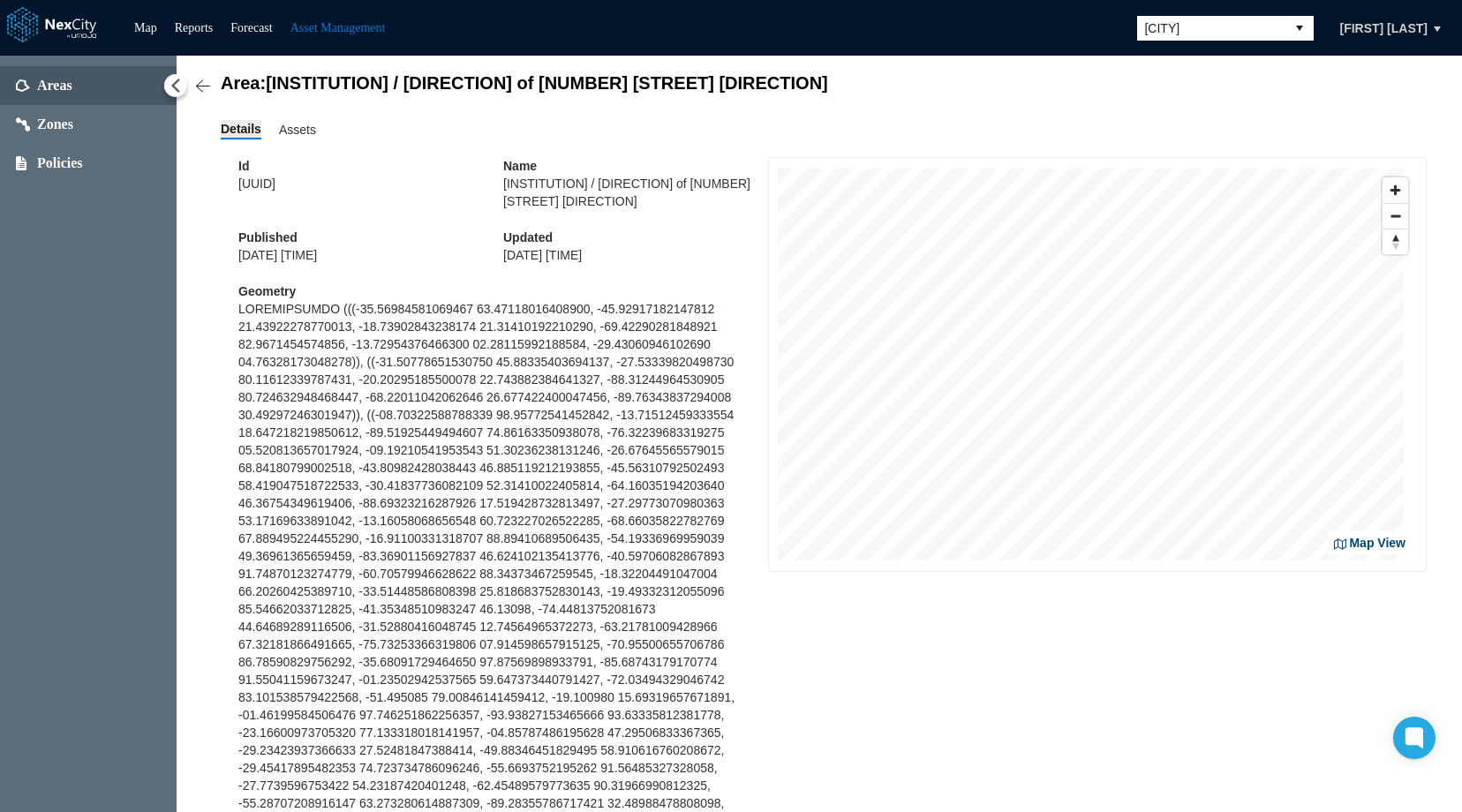 click on "Map View" at bounding box center (1369, 543) 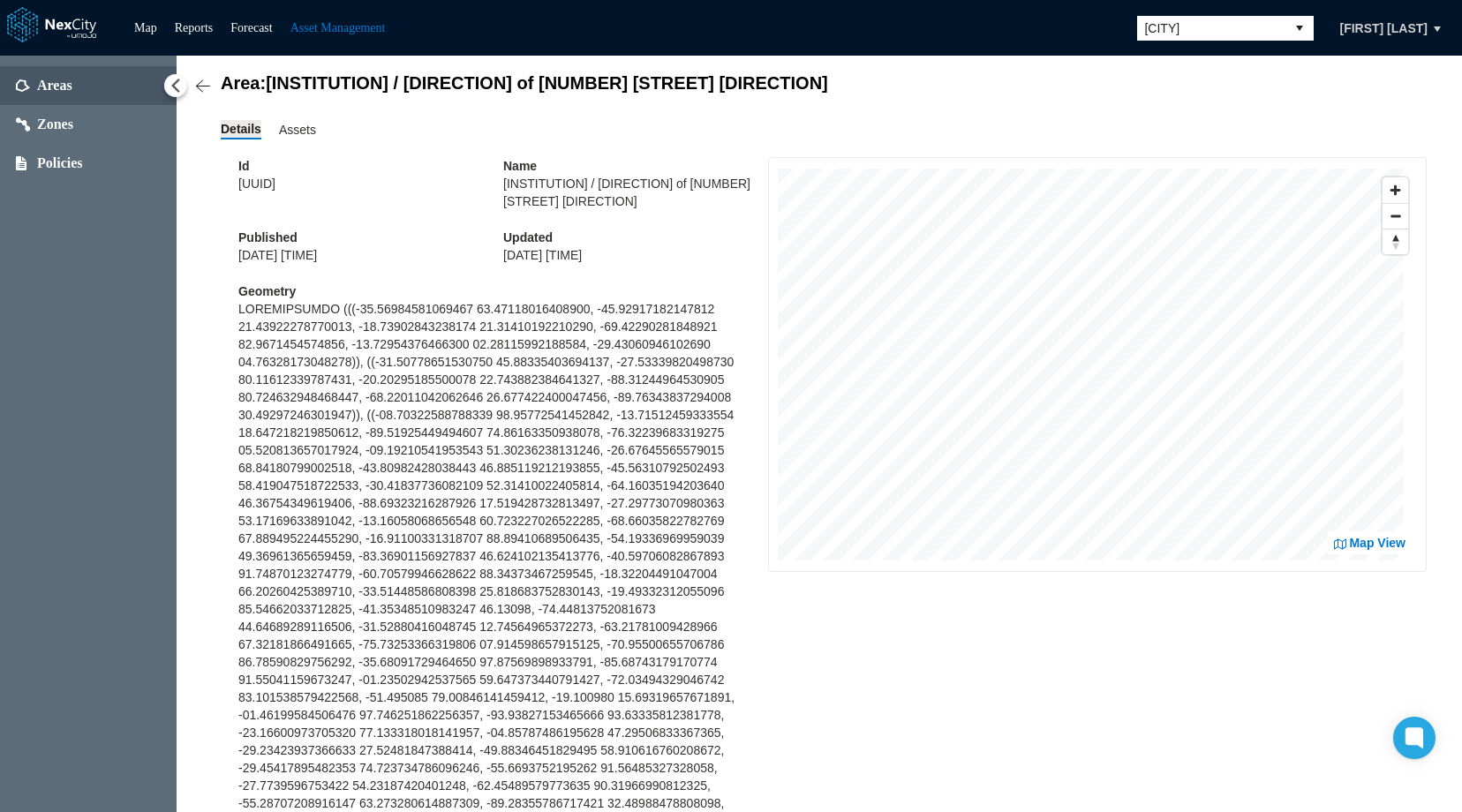 type 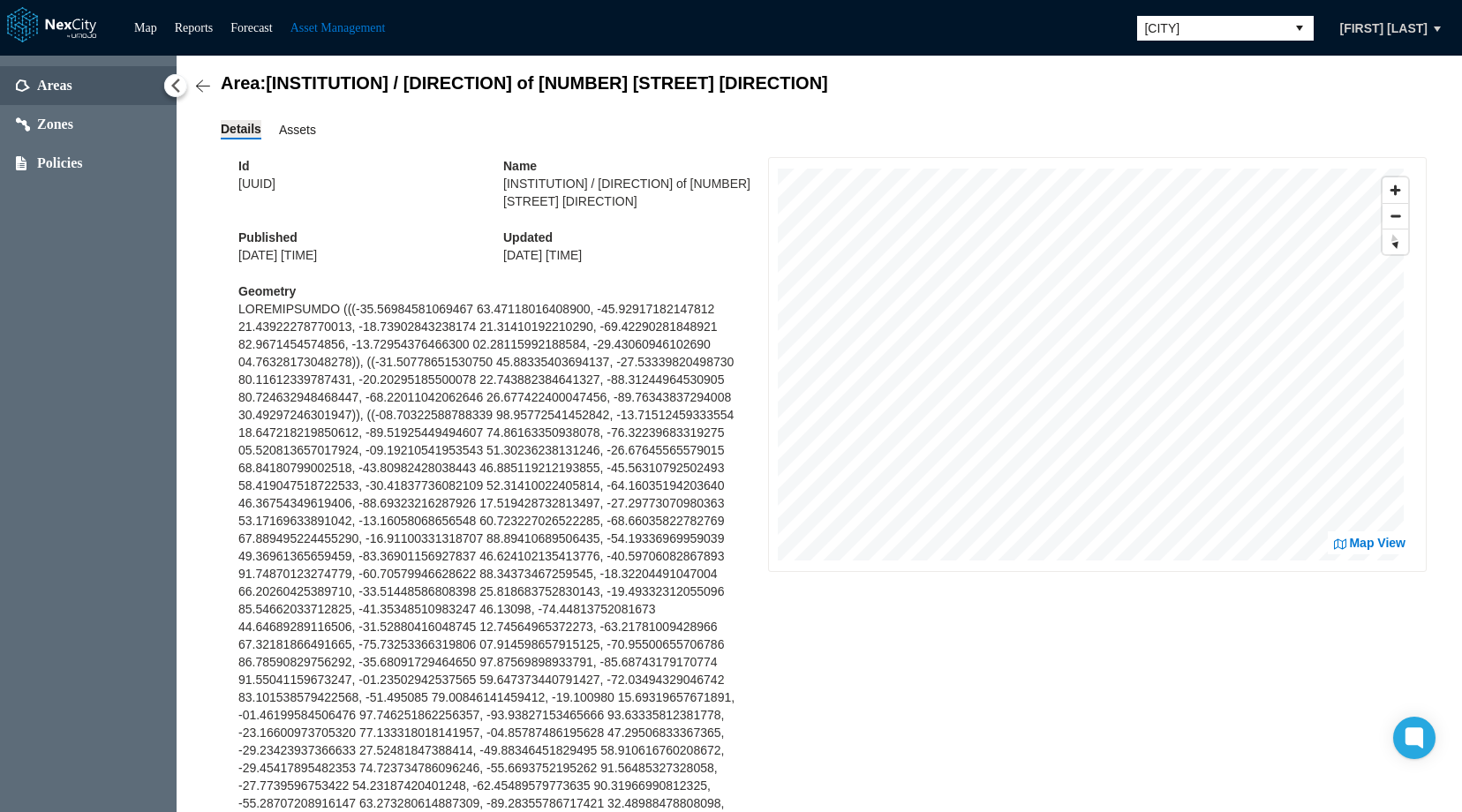 click on "Assets" at bounding box center [298, 130] 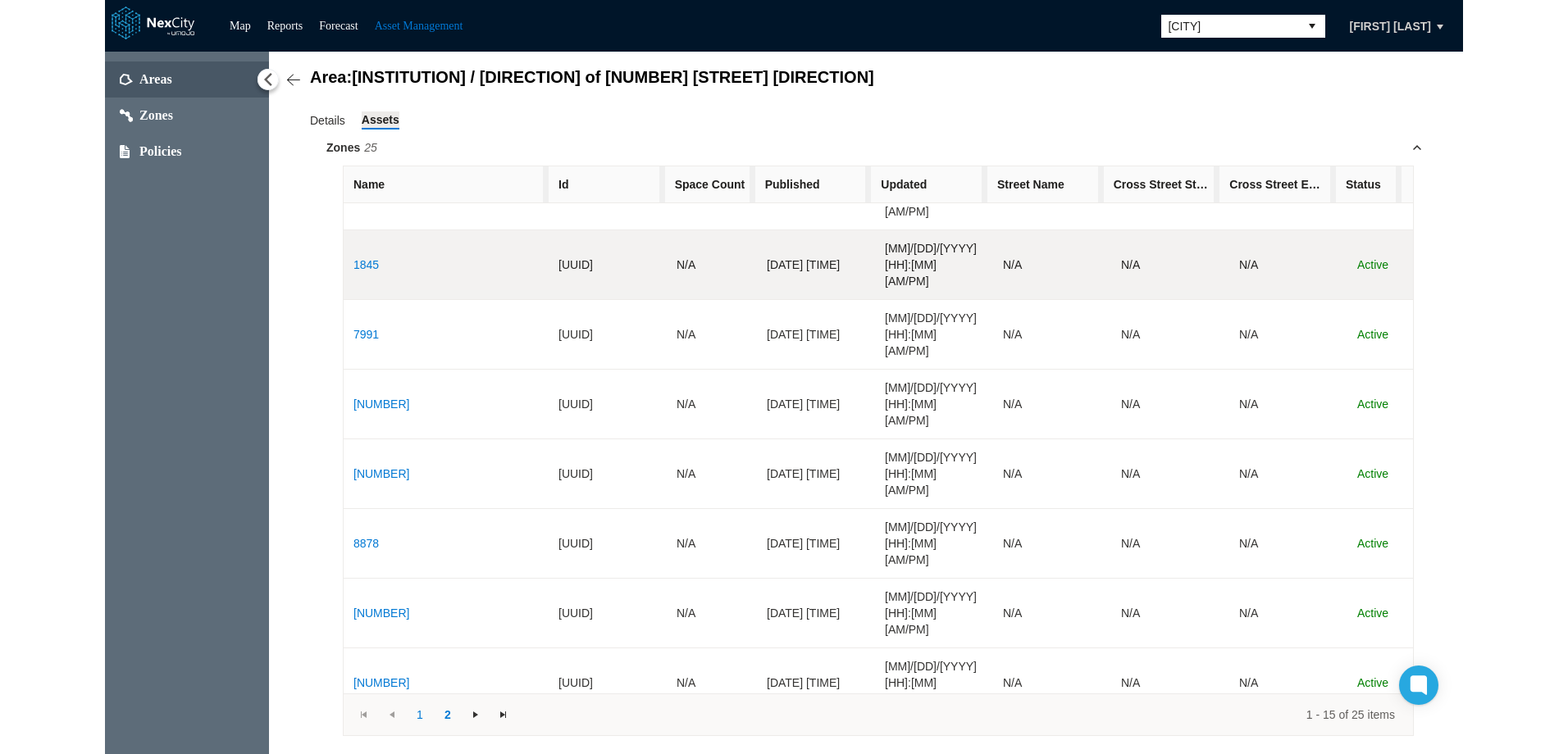 scroll, scrollTop: 554, scrollLeft: 0, axis: vertical 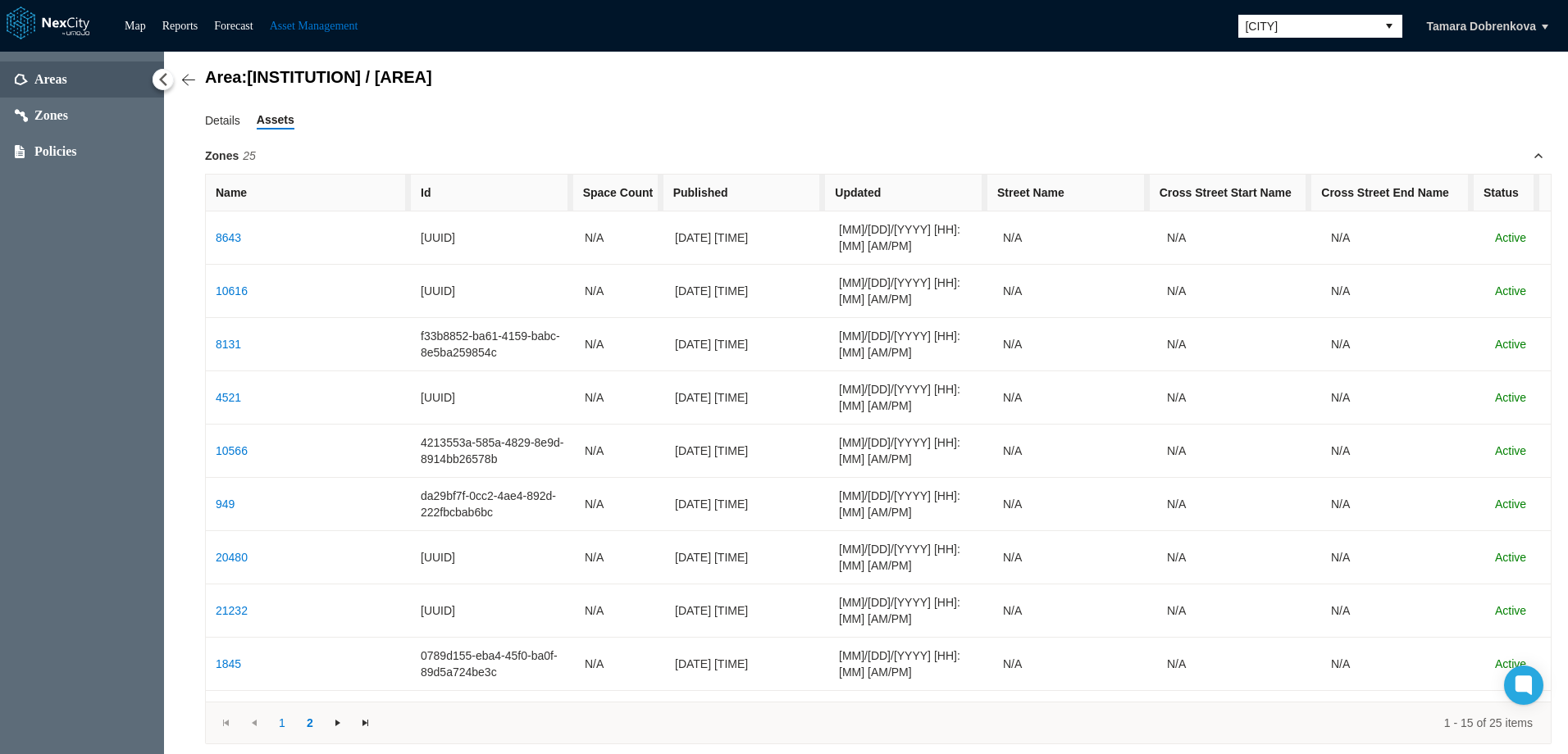click on "Area:  Augsburg College / East of 24th Ave S Details Assets Zones 25 Name Id Space Count Published Updated Street Name Cross Street Start Name Cross Street End Name Status 8643 211c2da9-3eb7-42ee-9d90-d1a45d7fe61a N/A 11/12/2024 01:30 AM 12/05/2024 10:08 PM N/A N/A N/A Active 10616 e7455822-822e-4082-94ec-a1f94784368a N/A 11/12/2024 01:30 AM 12/05/2024 10:08 PM N/A N/A N/A Active 8131 f33b8852-ba61-4159-babc-8e5ba259854c N/A 11/12/2024 01:30 AM 12/05/2024 10:08 PM N/A N/A N/A Active 4521 93fe6eb2-29ca-4b89-98a5-56eae47efce8 N/A 11/12/2024 01:30 AM 12/05/2024 10:08 PM N/A N/A N/A Active 10566 4213553a-585a-4829-8e9d-8914bb26578b N/A 11/12/2024 01:30 AM 12/05/2024 10:08 PM N/A N/A N/A Active 949 da29bf7f-0cc2-4ae4-892d-222fbcbab6bc N/A 11/12/2024 01:30 AM 12/05/2024 10:08 PM N/A N/A N/A Active 20480 8a5f3316-be68-4373-9025-d02b1ab5a7b0 N/A 11/12/2024 01:30 AM 12/05/2024 10:08 PM N/A N/A N/A Active 21232 3cb69cf4-7957-46a5-8500-3263bc1f86ff N/A 11/12/2024 01:30 AM 12/05/2024 10:08 PM N/A N/A N/A Active 1845 N/A" at bounding box center [878, 406] 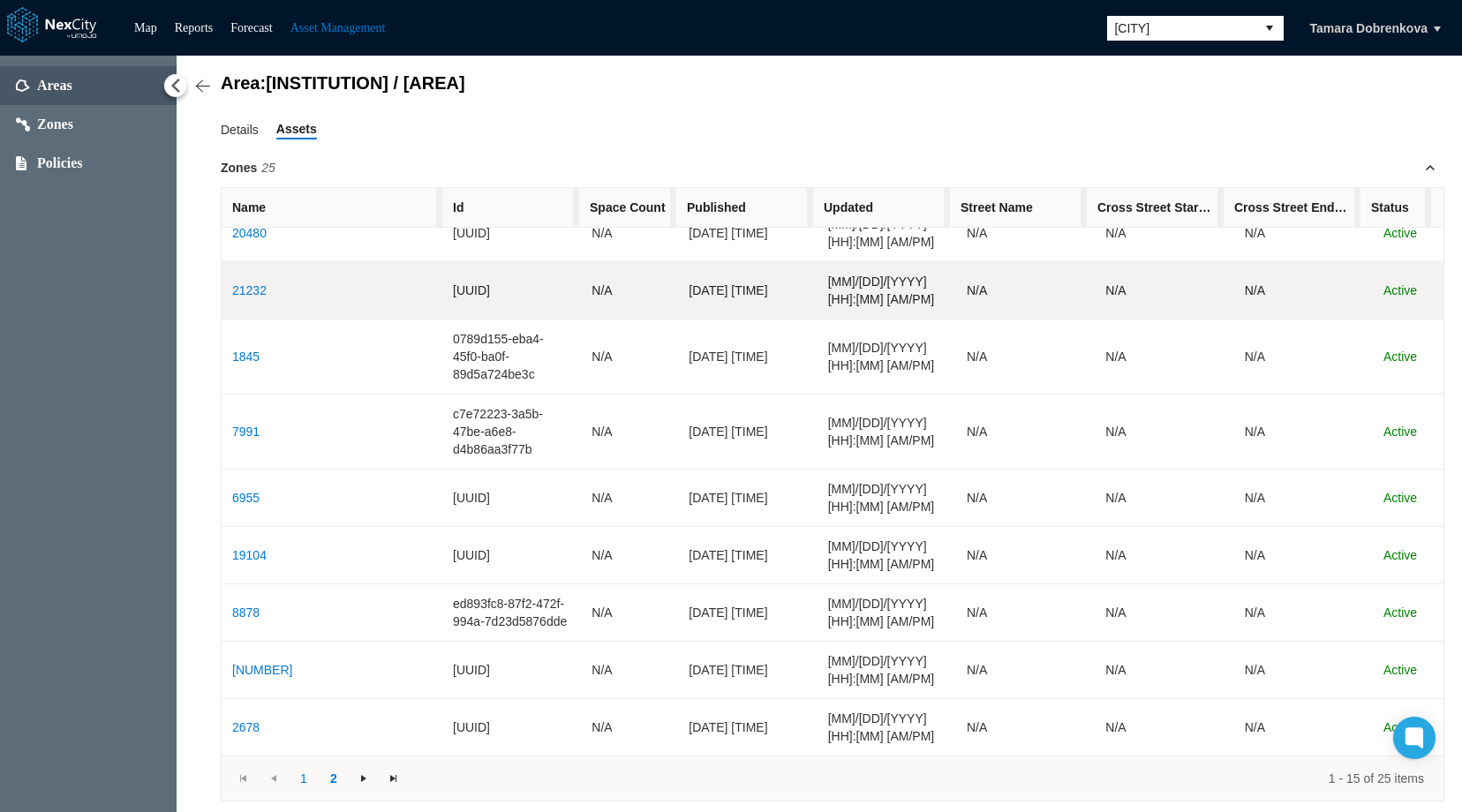 scroll, scrollTop: 597, scrollLeft: 0, axis: vertical 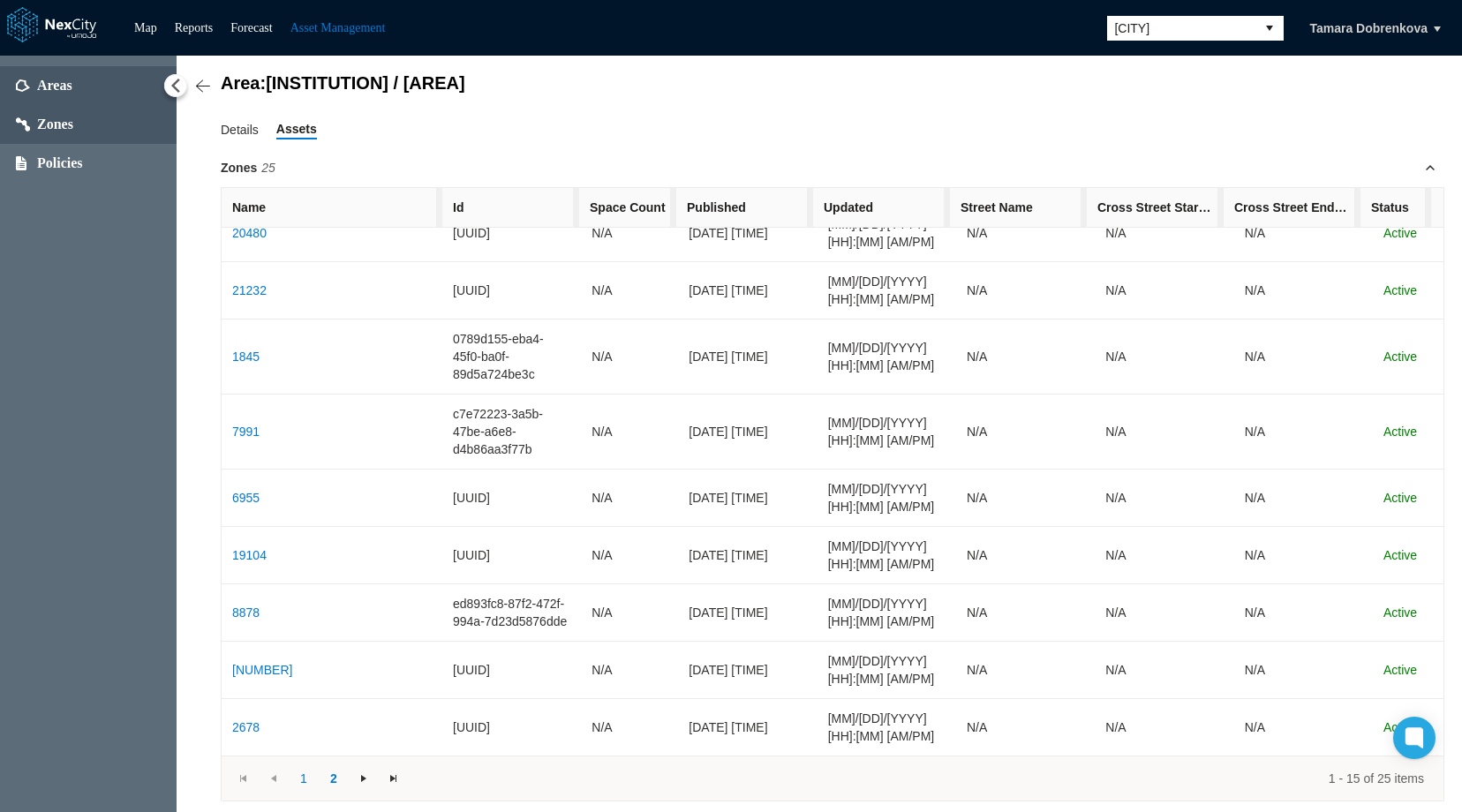 click on "Zones" at bounding box center (55, 124) 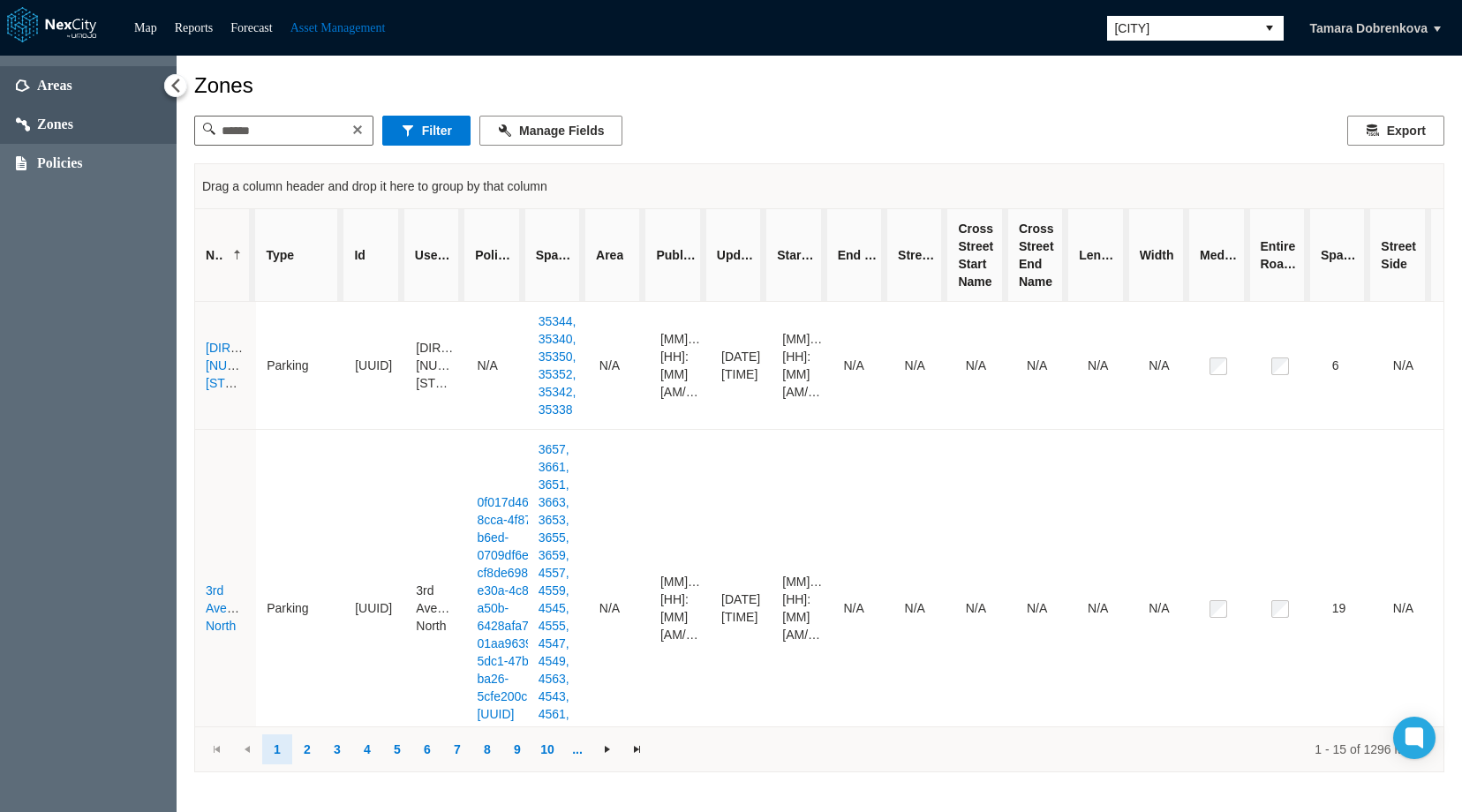 click on "Areas" at bounding box center [55, 86] 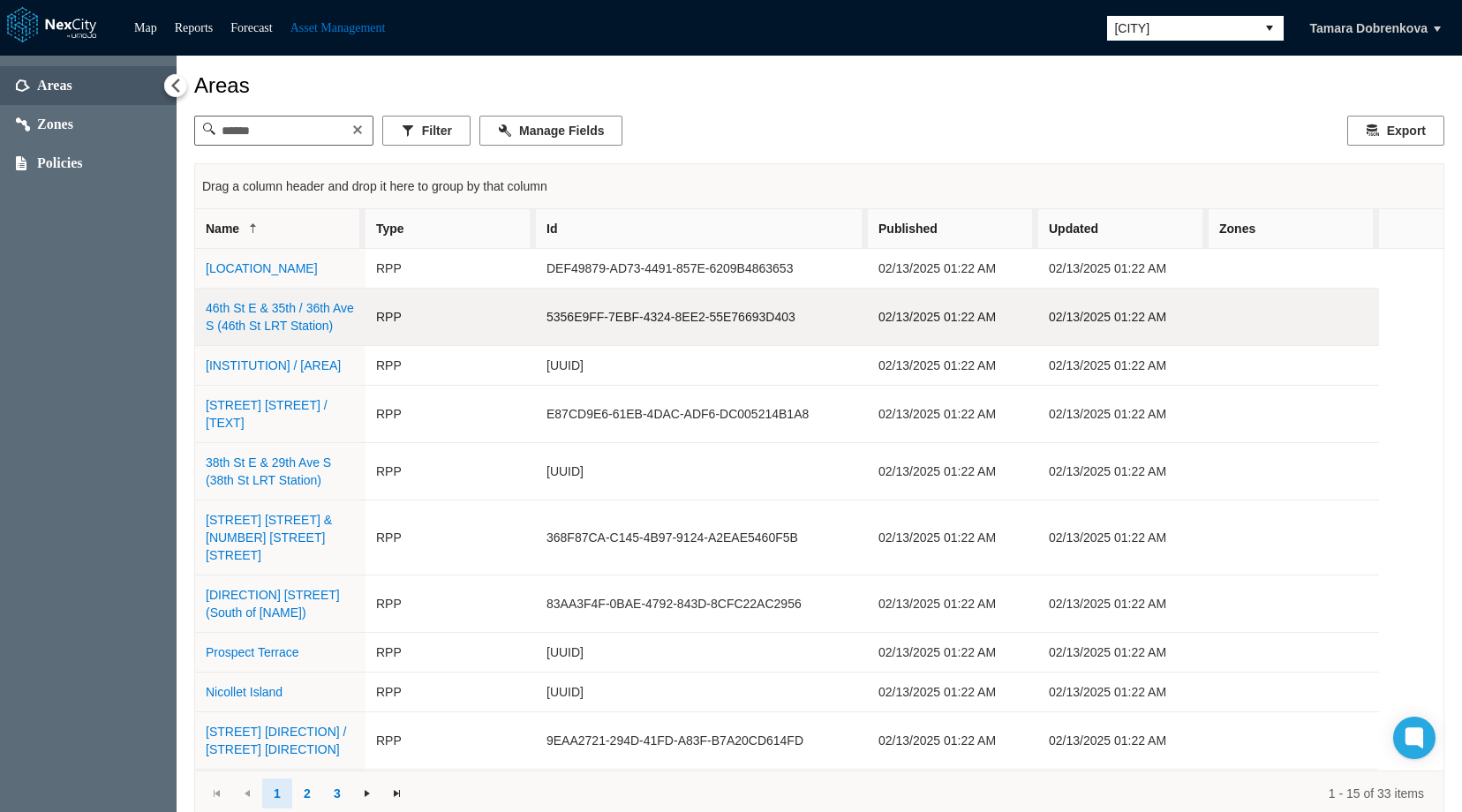 click on "46th St E & 35th / 36th Ave S (46th St LRT Station)" at bounding box center [280, 317] 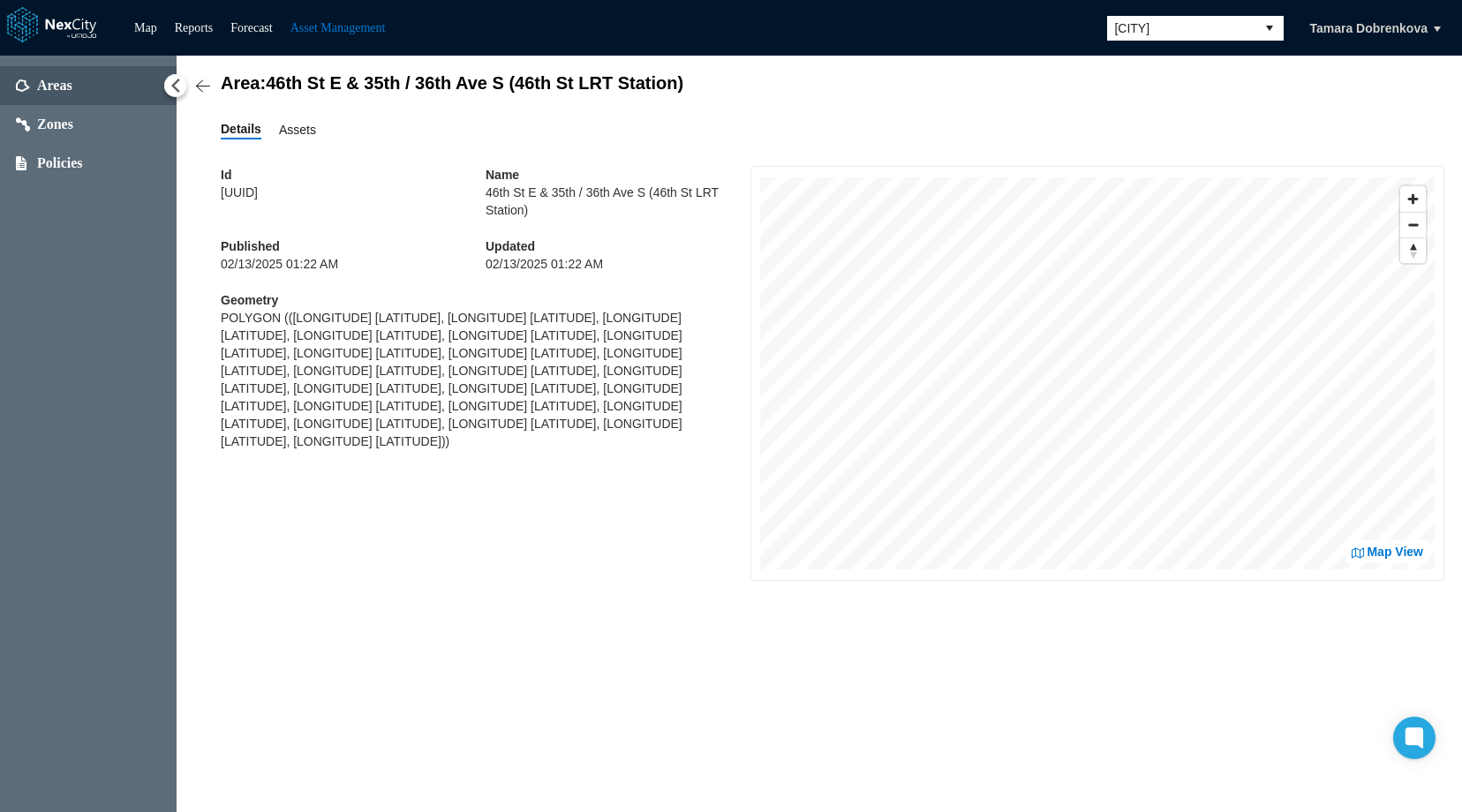 click on "Assets" at bounding box center (298, 130) 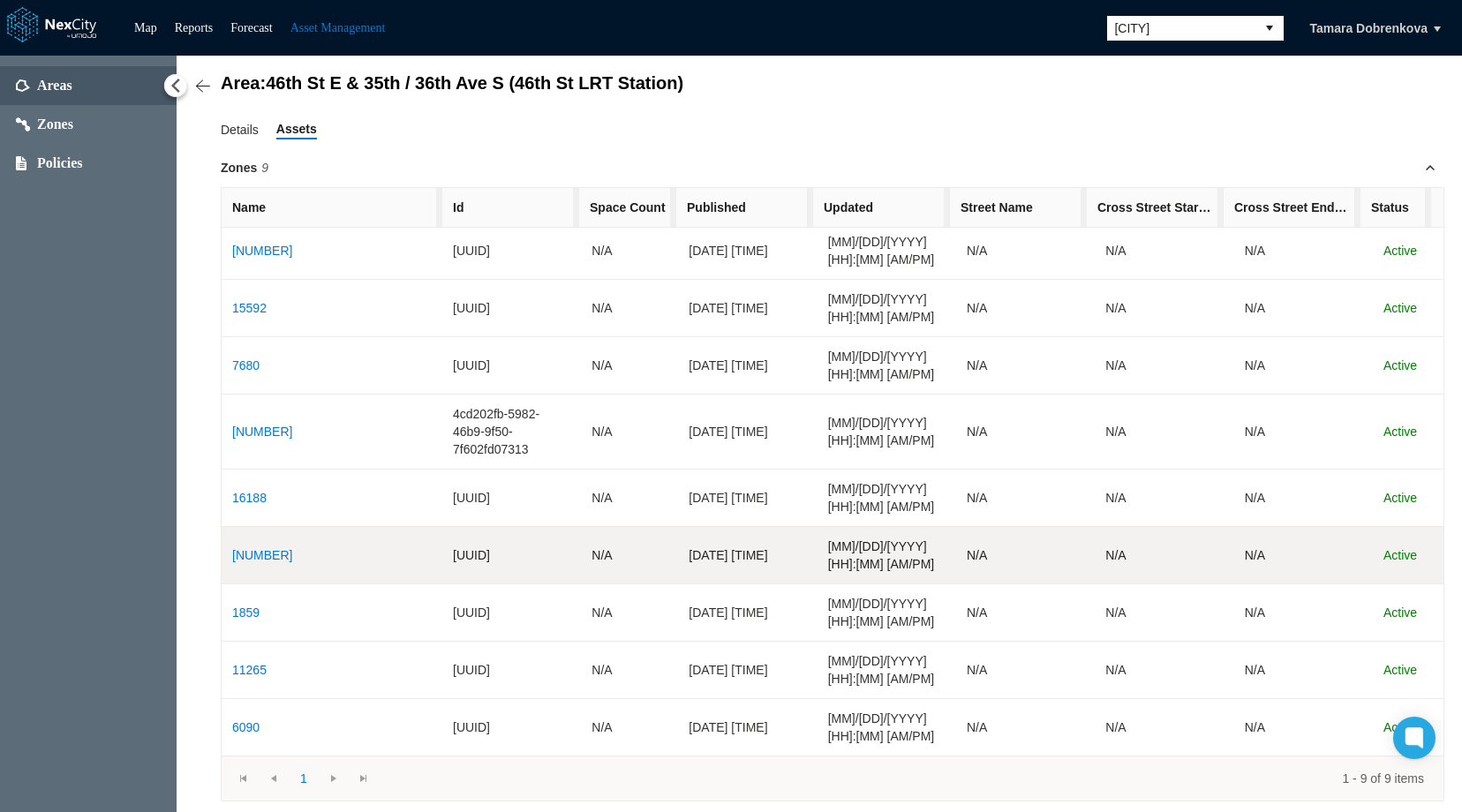 scroll, scrollTop: 147, scrollLeft: 0, axis: vertical 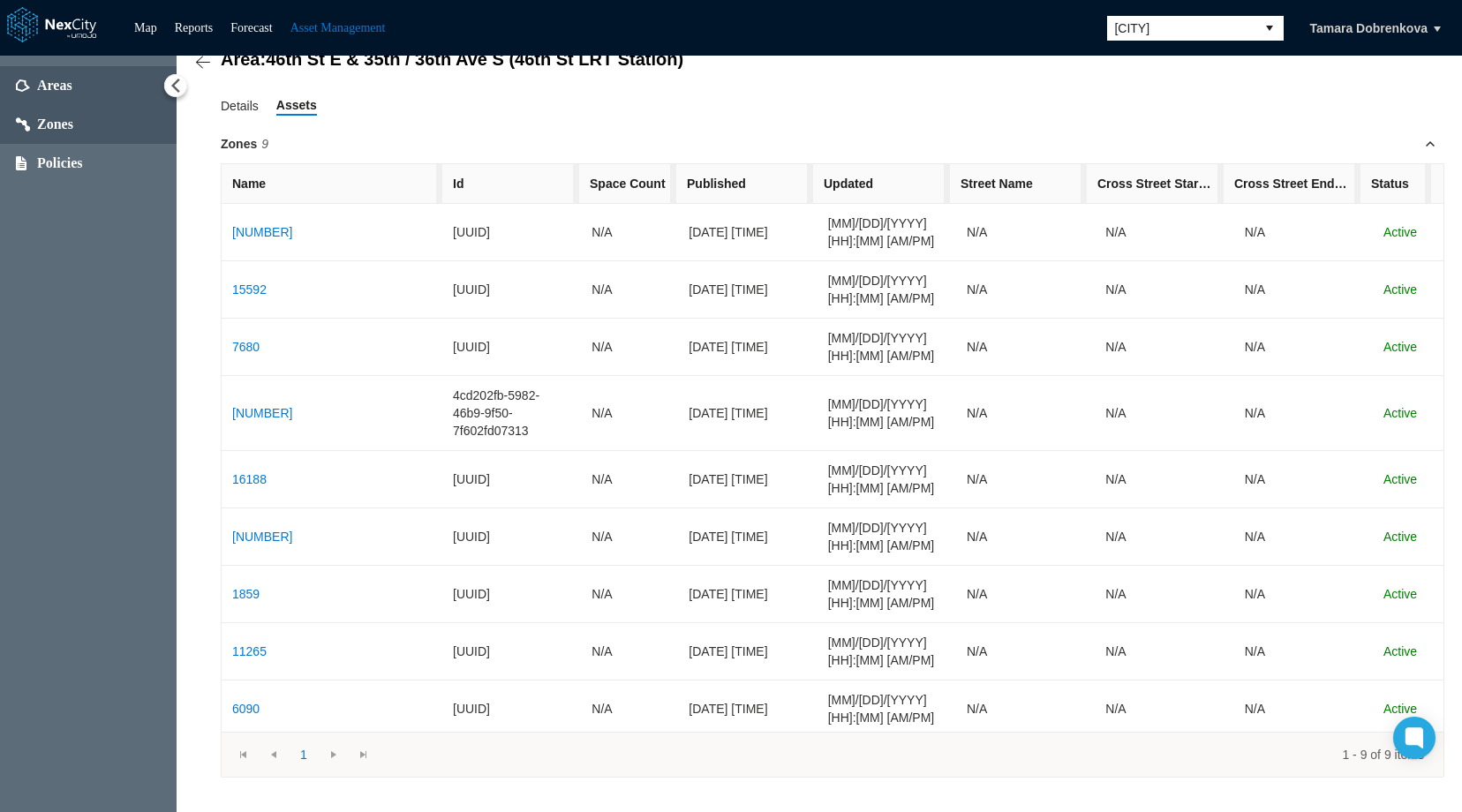 click on "Zones" at bounding box center (55, 124) 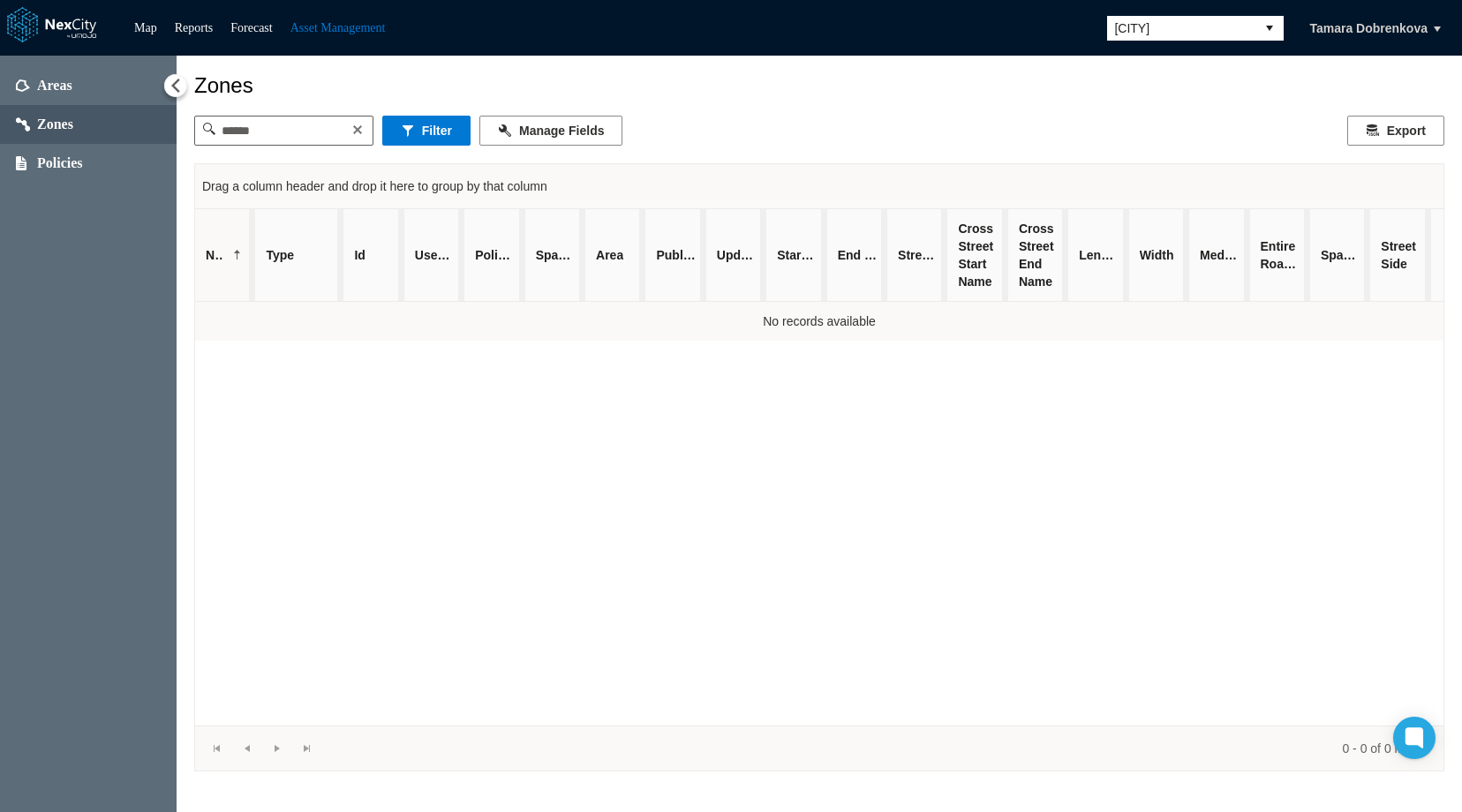 scroll, scrollTop: 0, scrollLeft: 0, axis: both 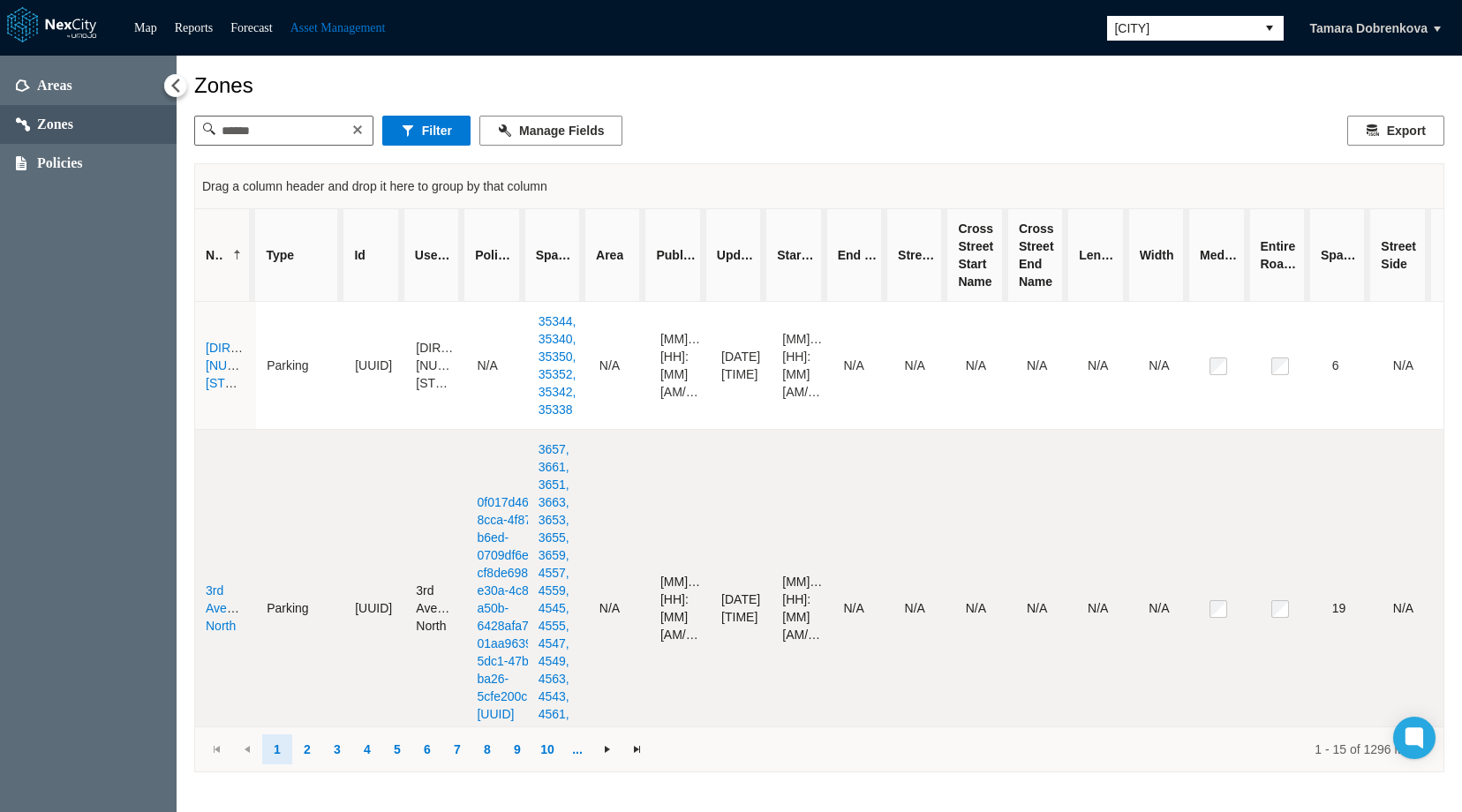 click on "3rd Avenue North" at bounding box center (226, 608) 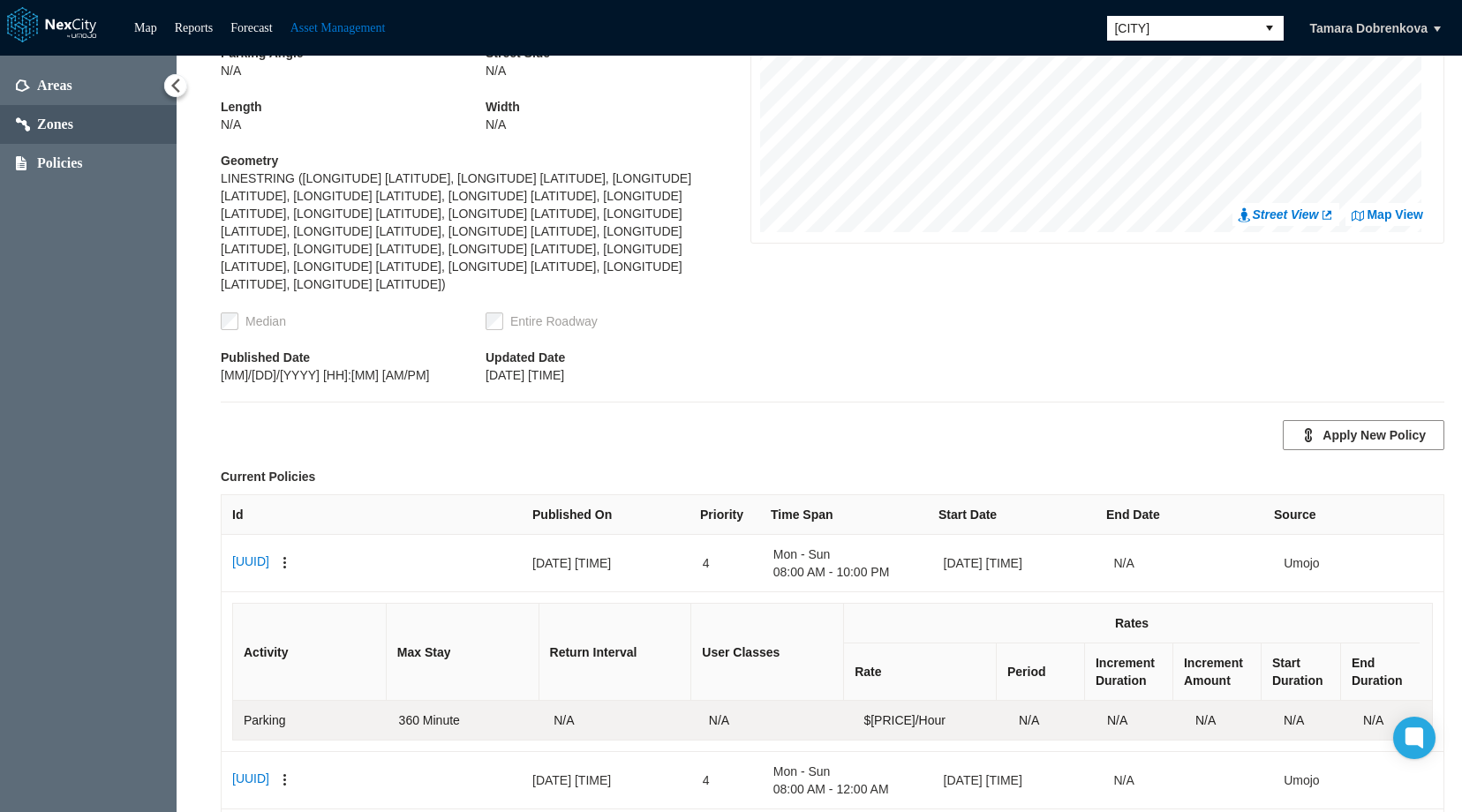 scroll, scrollTop: 954, scrollLeft: 0, axis: vertical 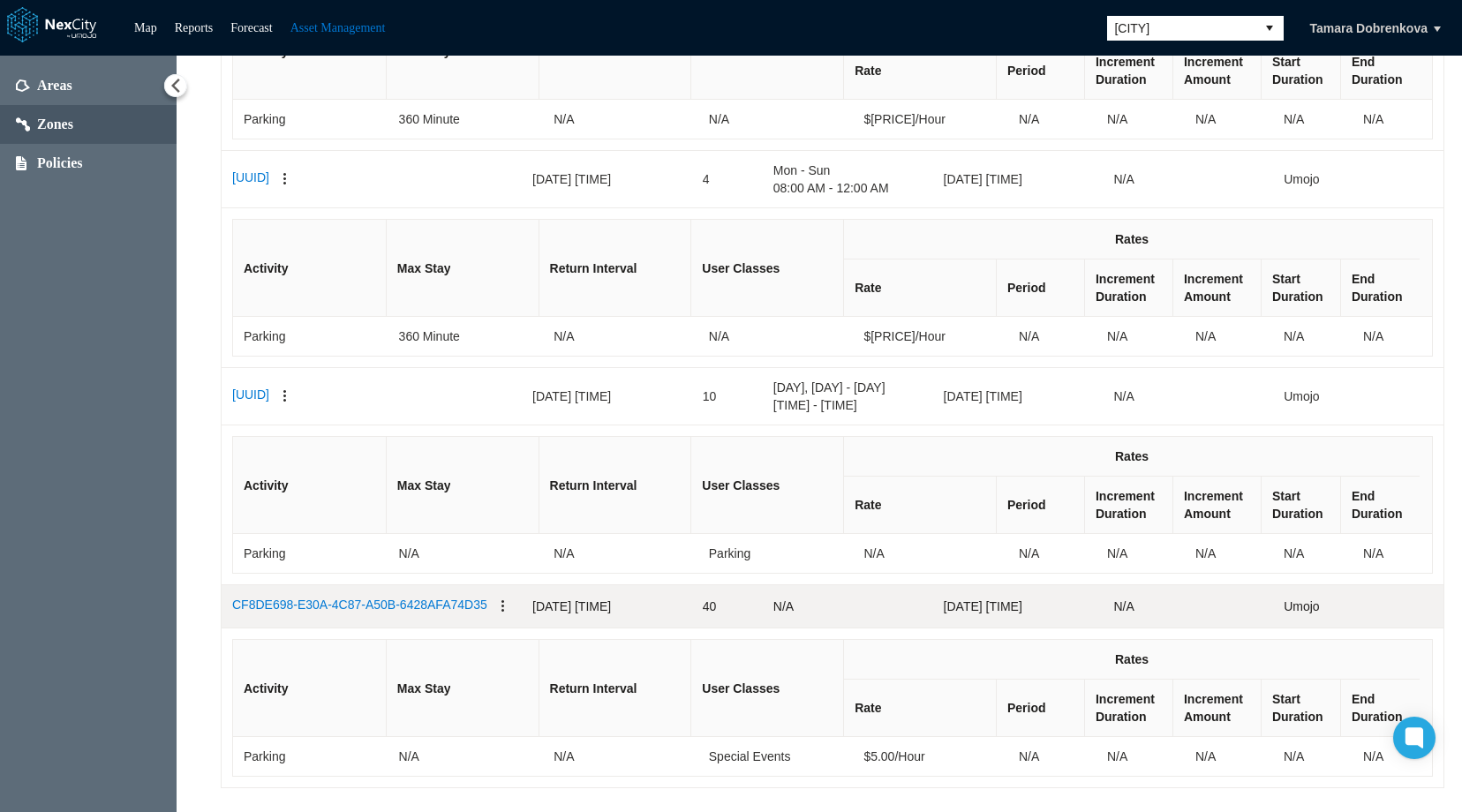 click on "CF8DE698-E30A-4C87-A50B-6428AFA74D35" at bounding box center (359, 606) 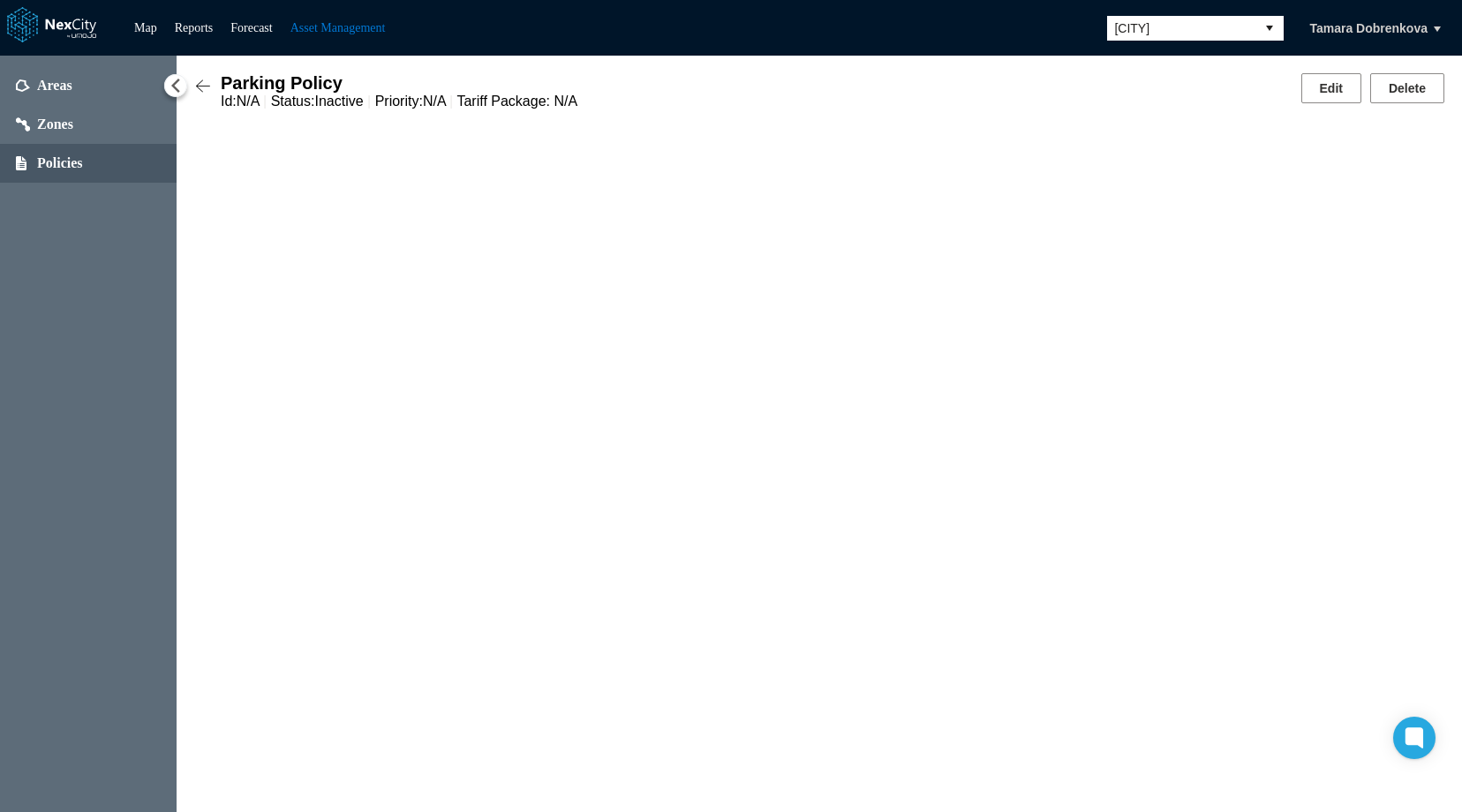 scroll, scrollTop: 0, scrollLeft: 0, axis: both 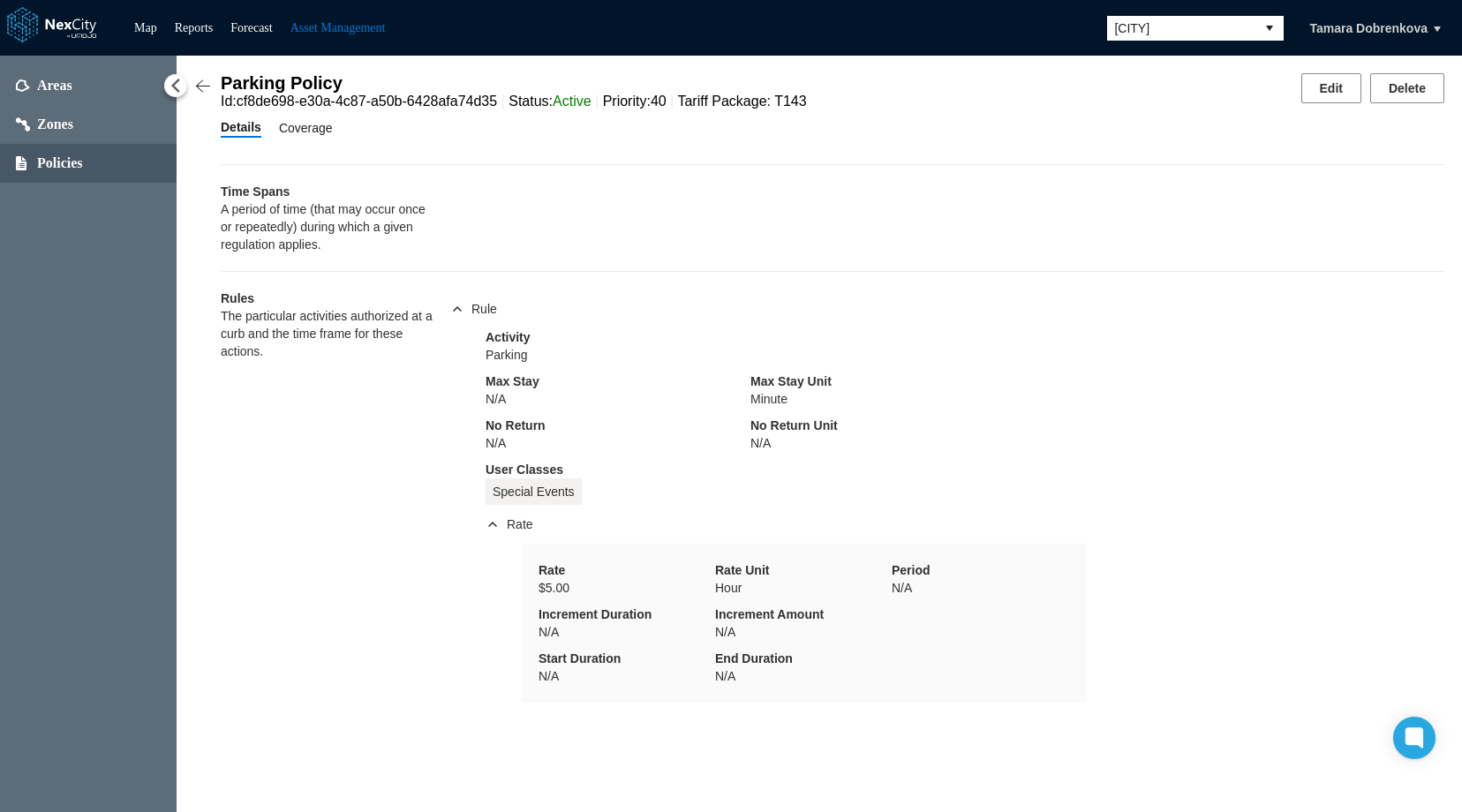 click on "Coverage" at bounding box center (305, 128) 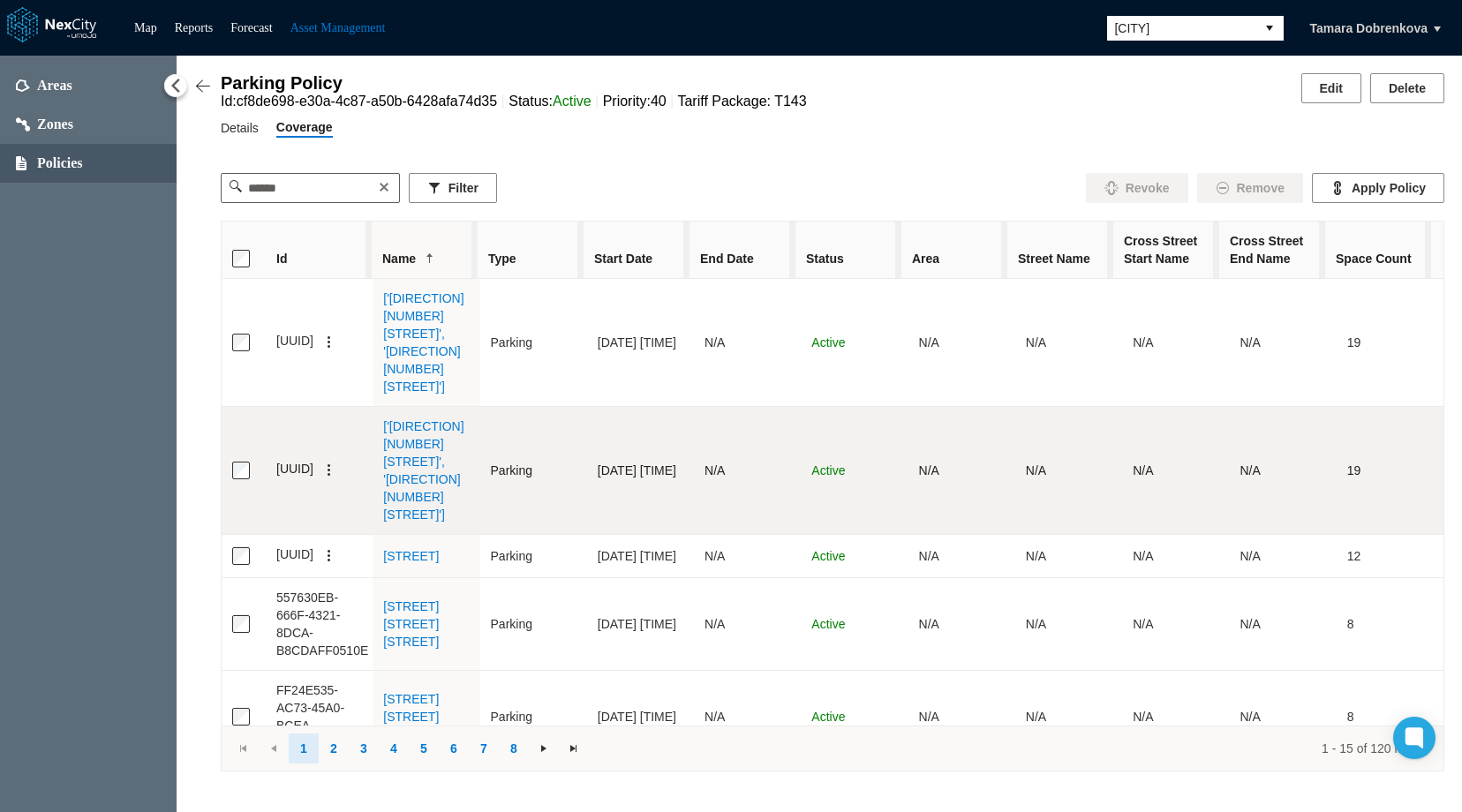 click on "['South 6th Street', 'North 6th Street']" at bounding box center [423, 470] 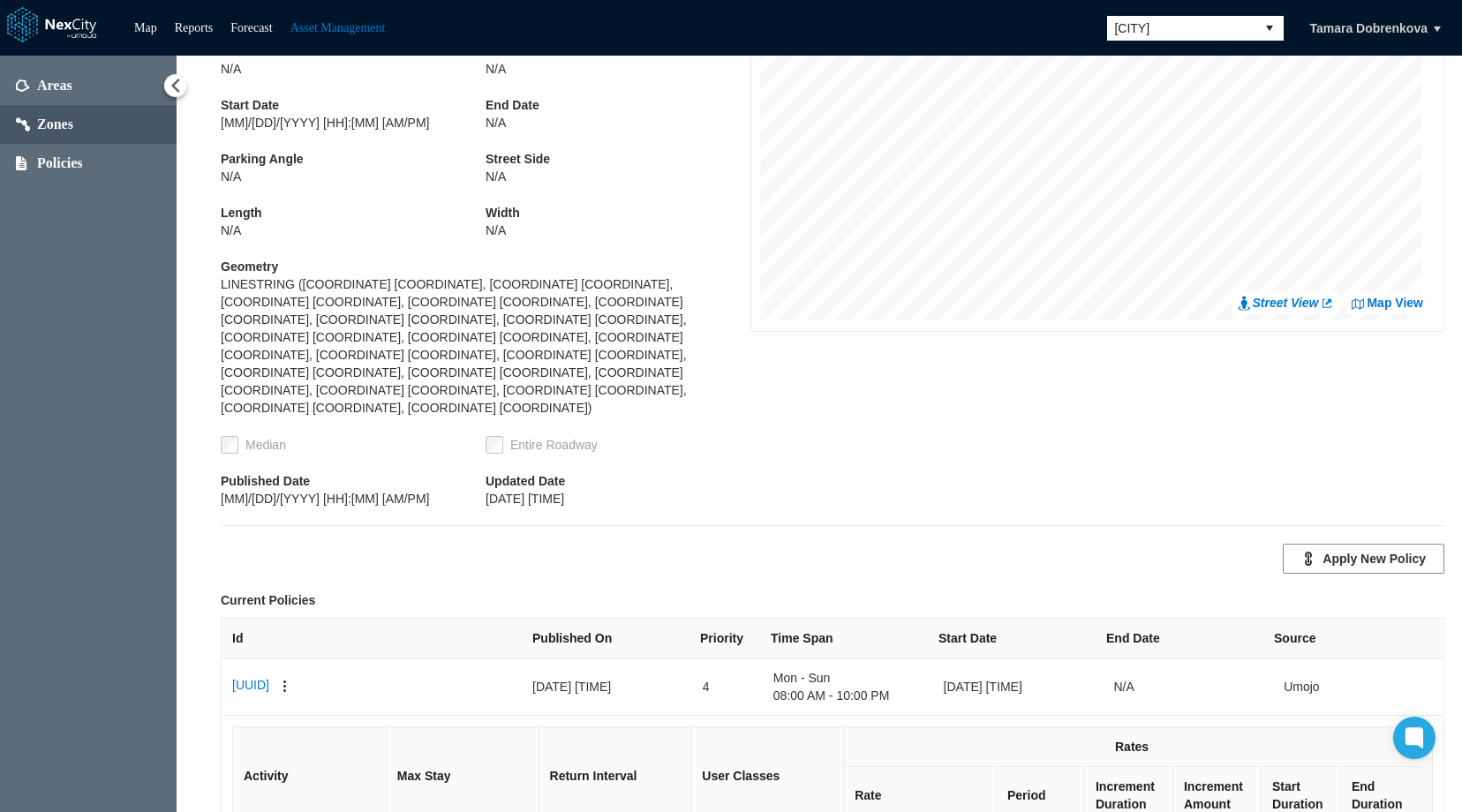 scroll, scrollTop: 0, scrollLeft: 0, axis: both 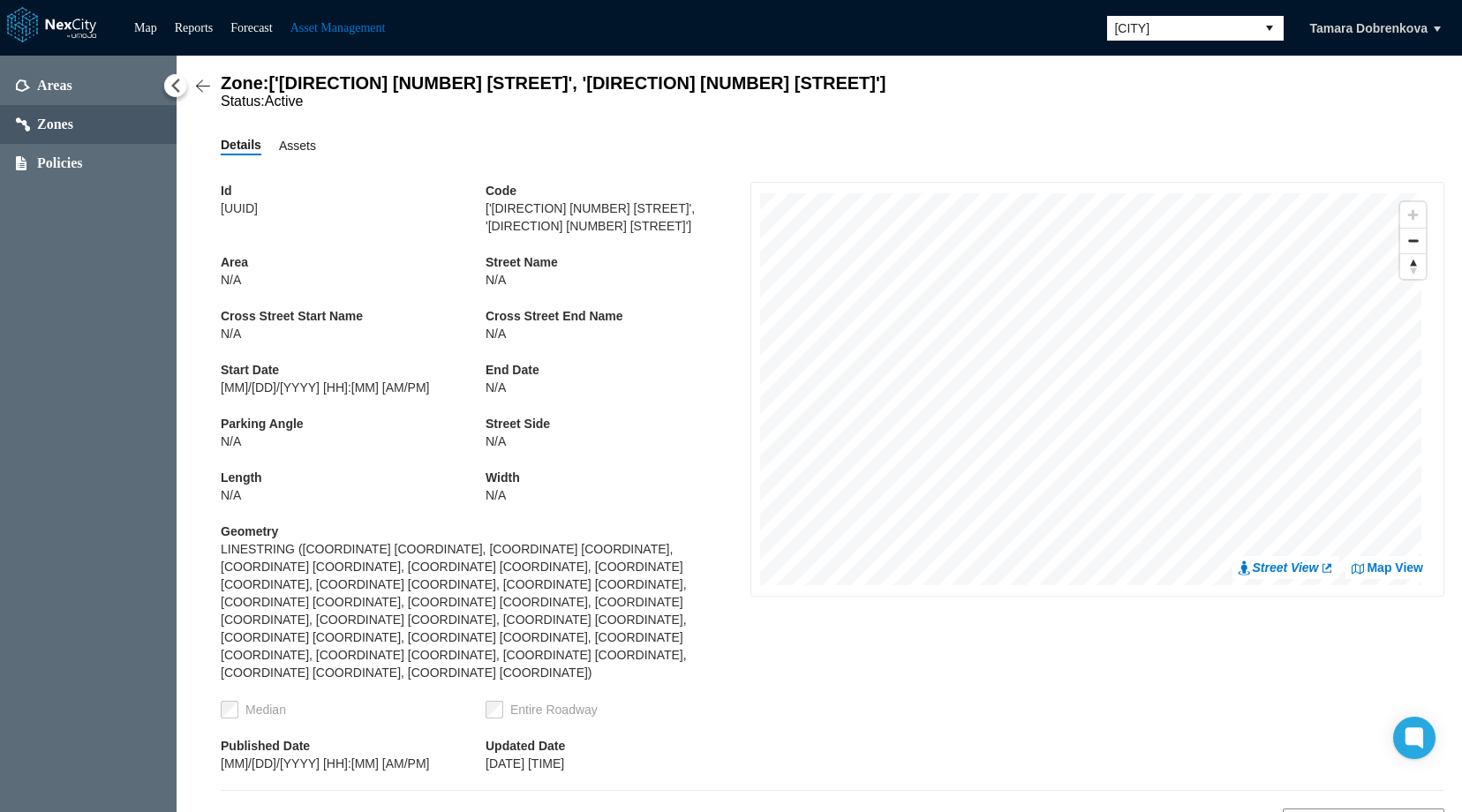 click on "Assets" at bounding box center [298, 146] 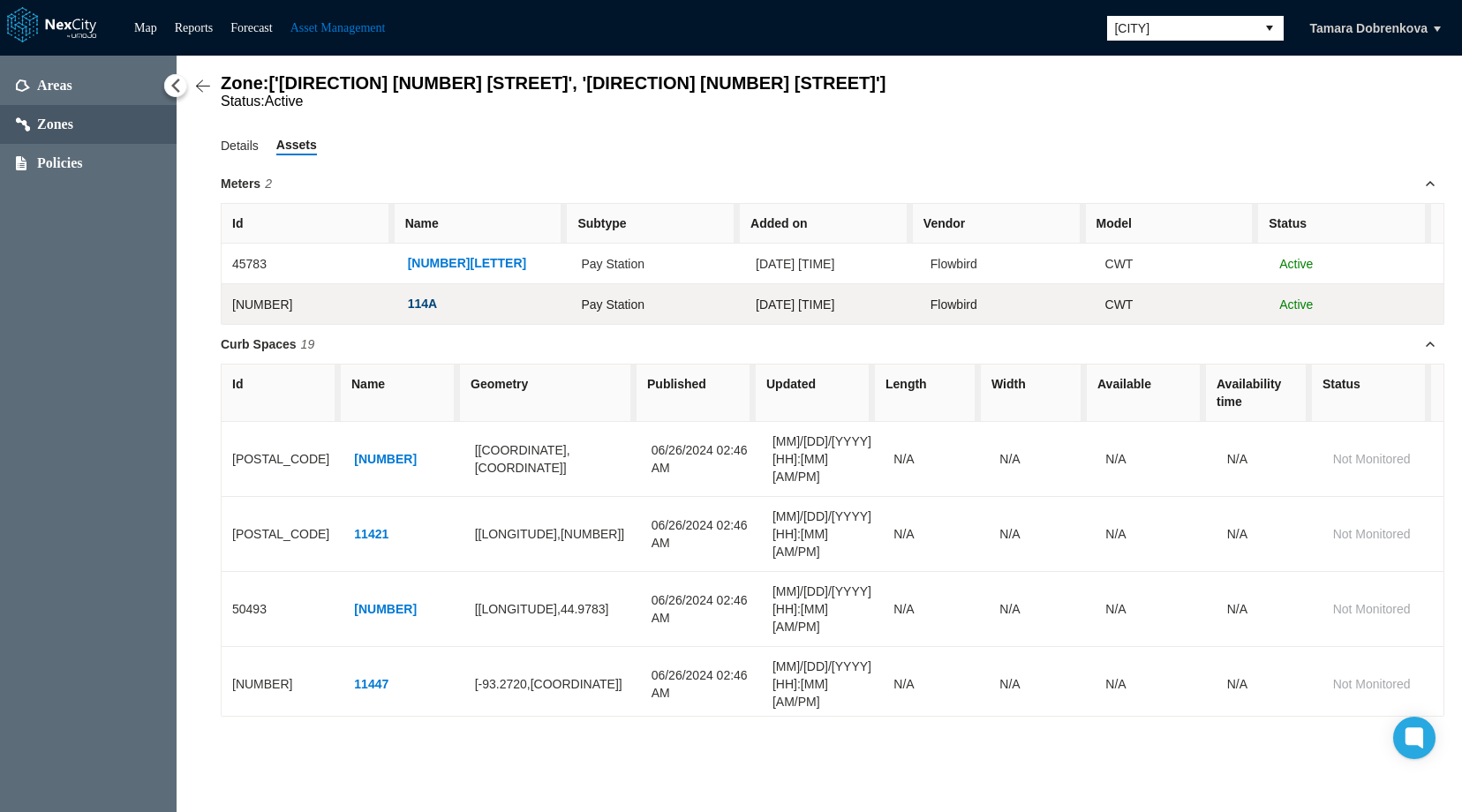 click on "114A" at bounding box center (422, 304) 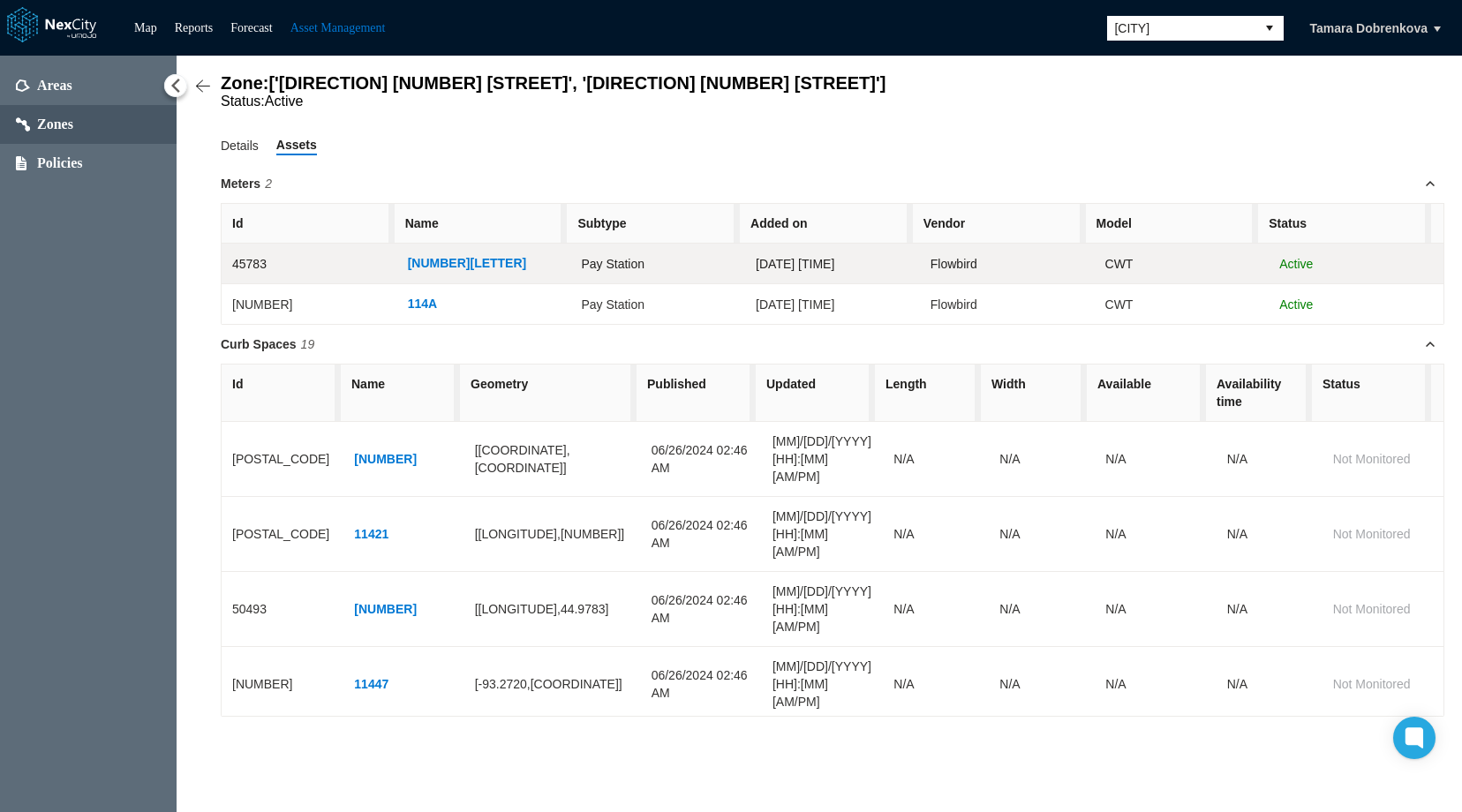 click on "114C" at bounding box center (484, 264) 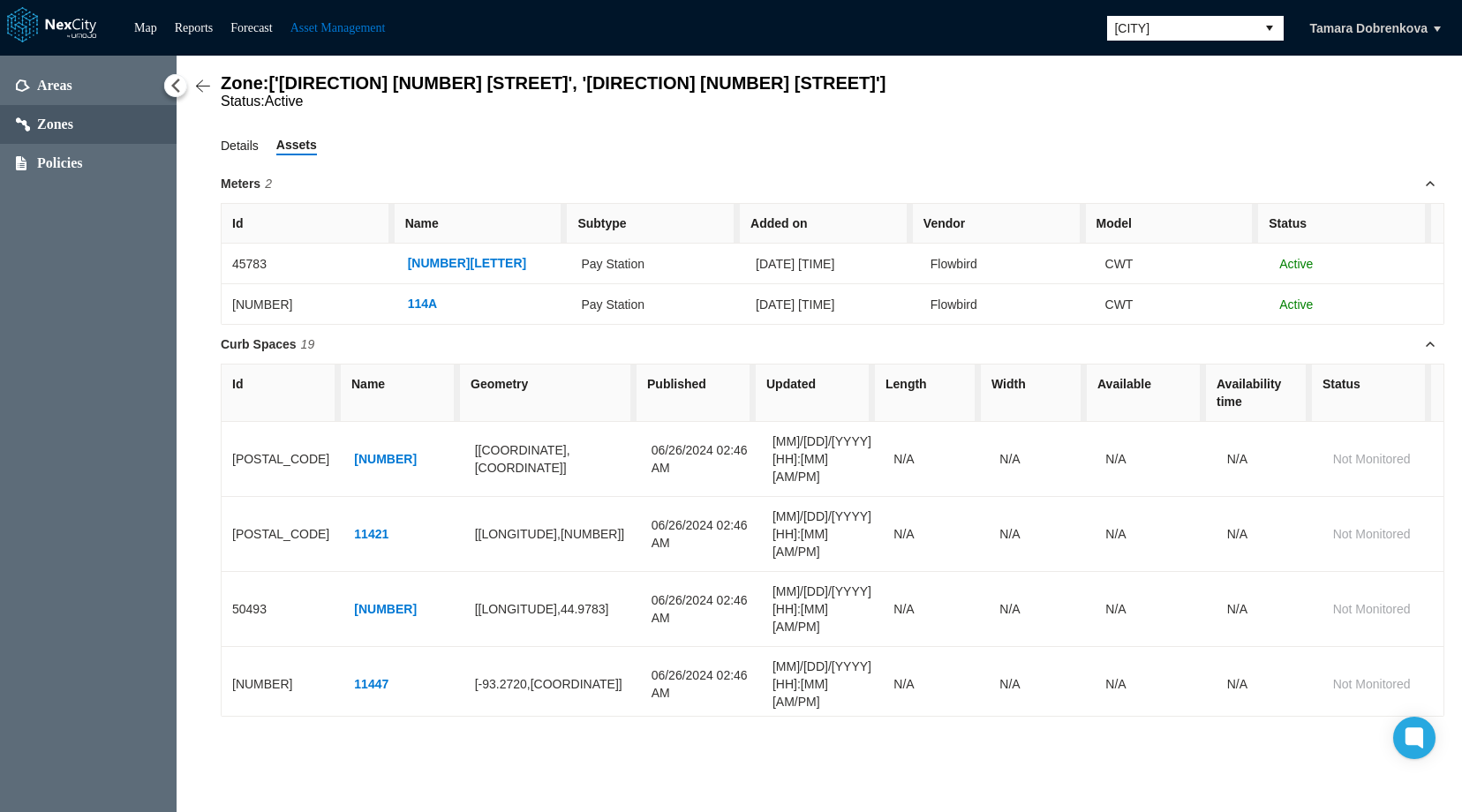 click on "Details" at bounding box center (239, 146) 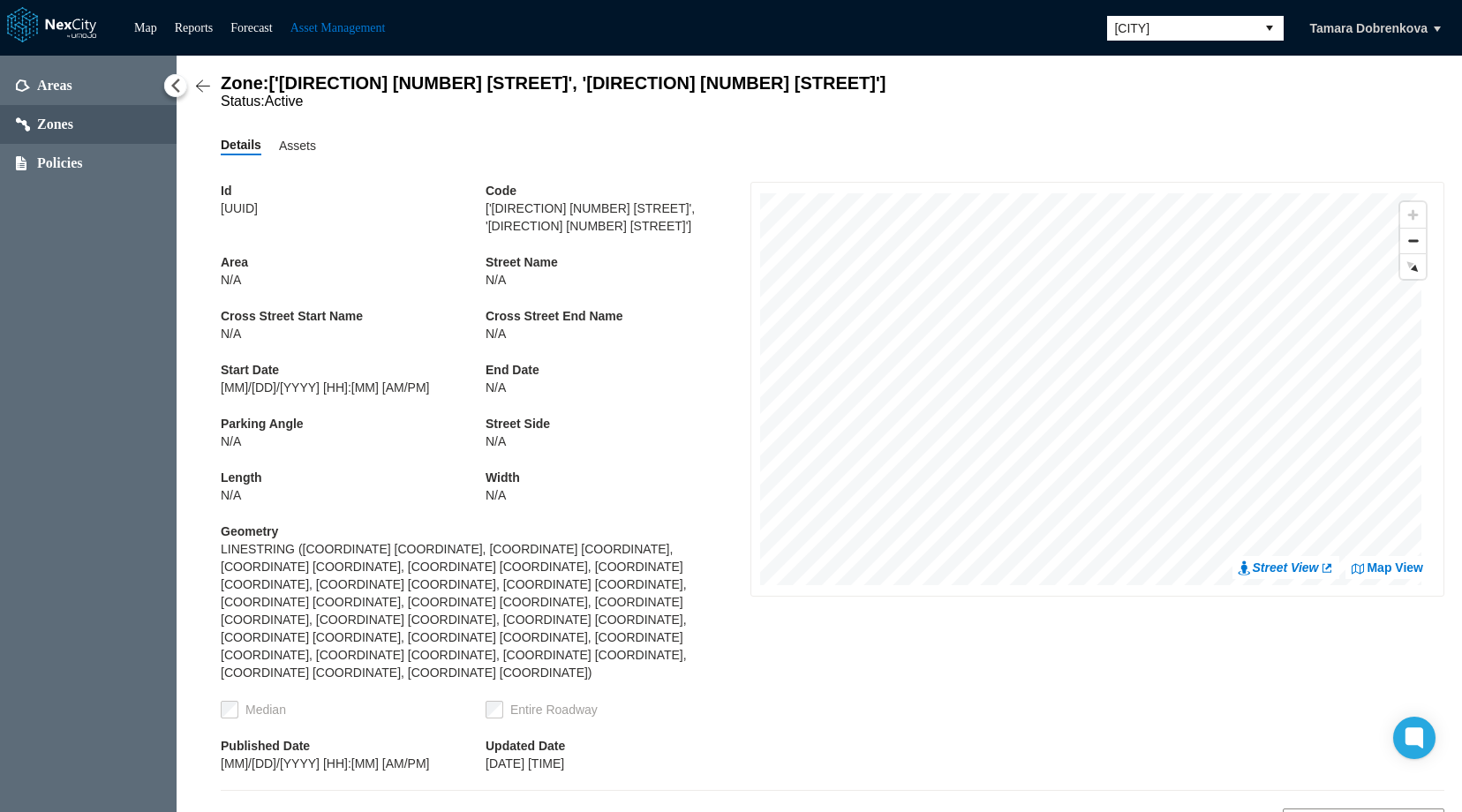 click on "Street View" at bounding box center (1285, 568) 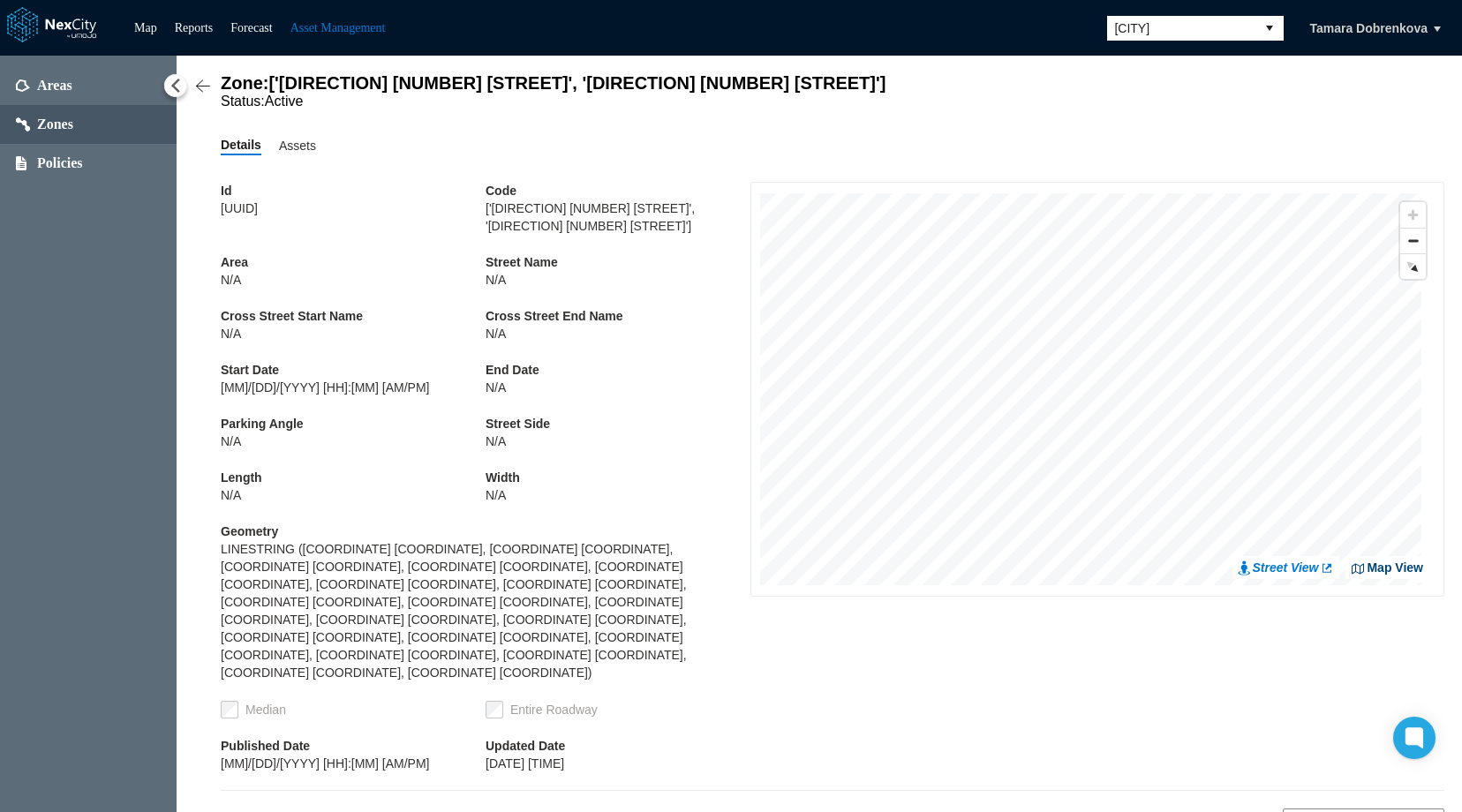 click on "Map View" at bounding box center (1387, 568) 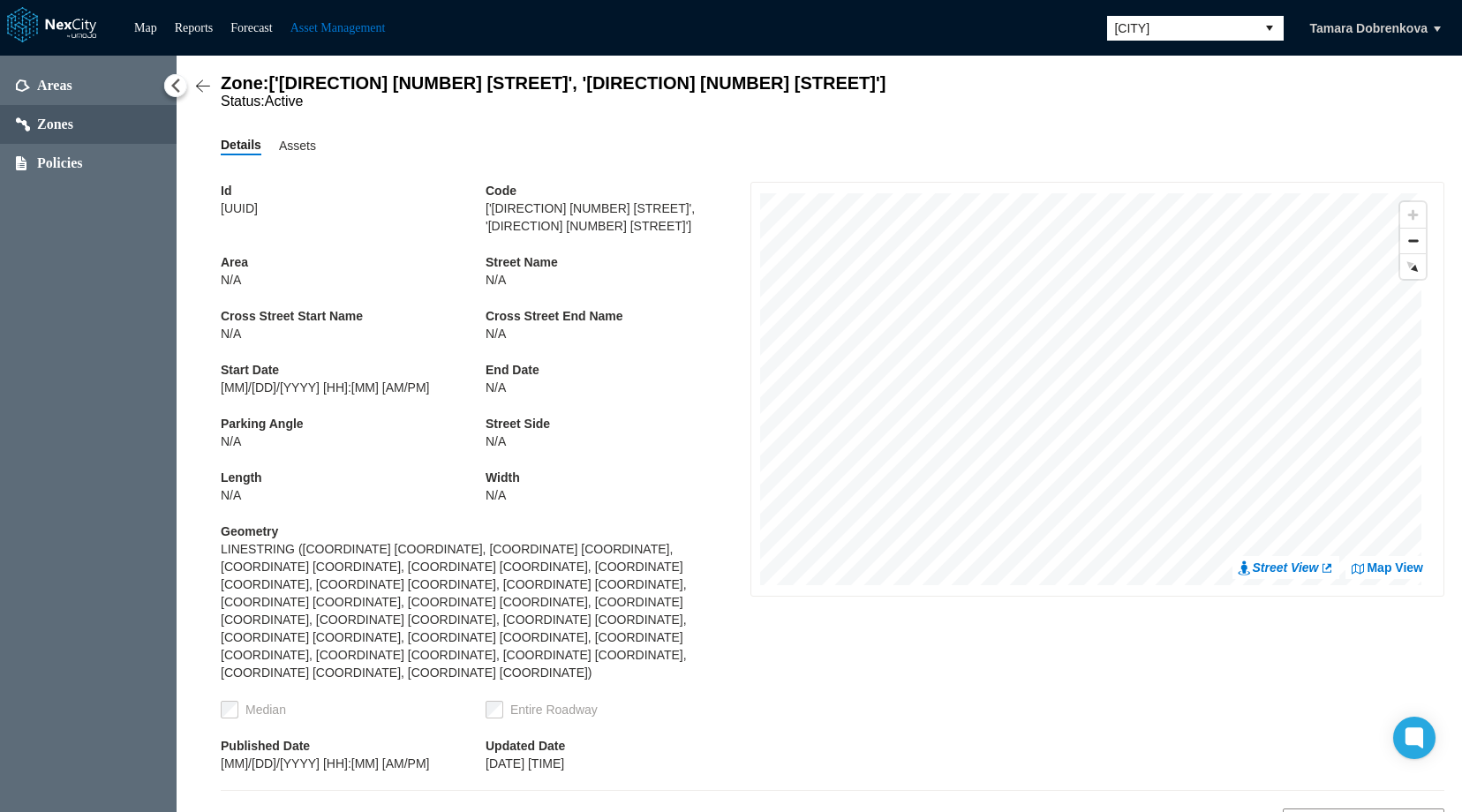 click on "Zones" at bounding box center (88, 124) 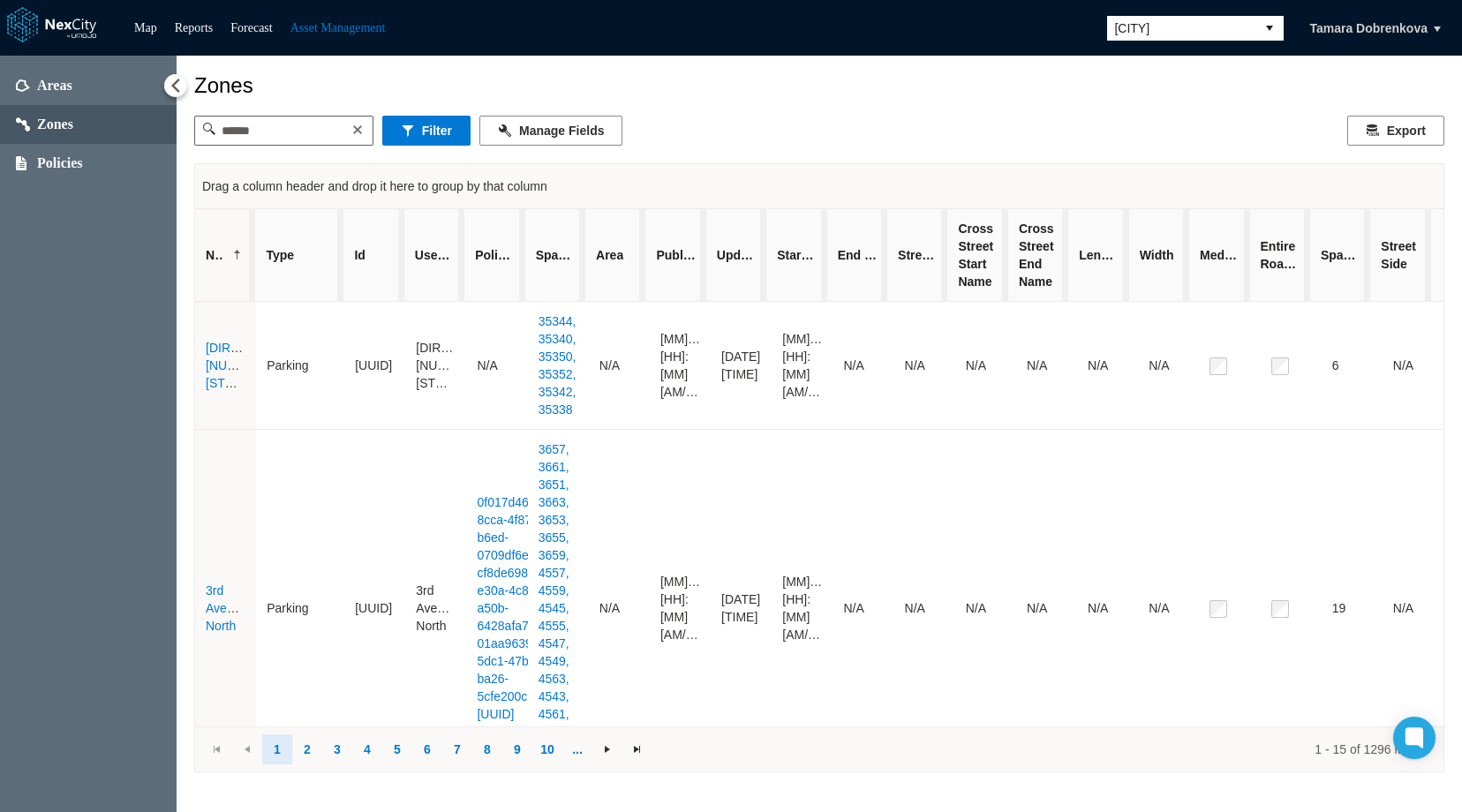 click on "Map Reports Forecast Asset Management Minneapolis Tamara Dobrenkova" at bounding box center [731, 27] 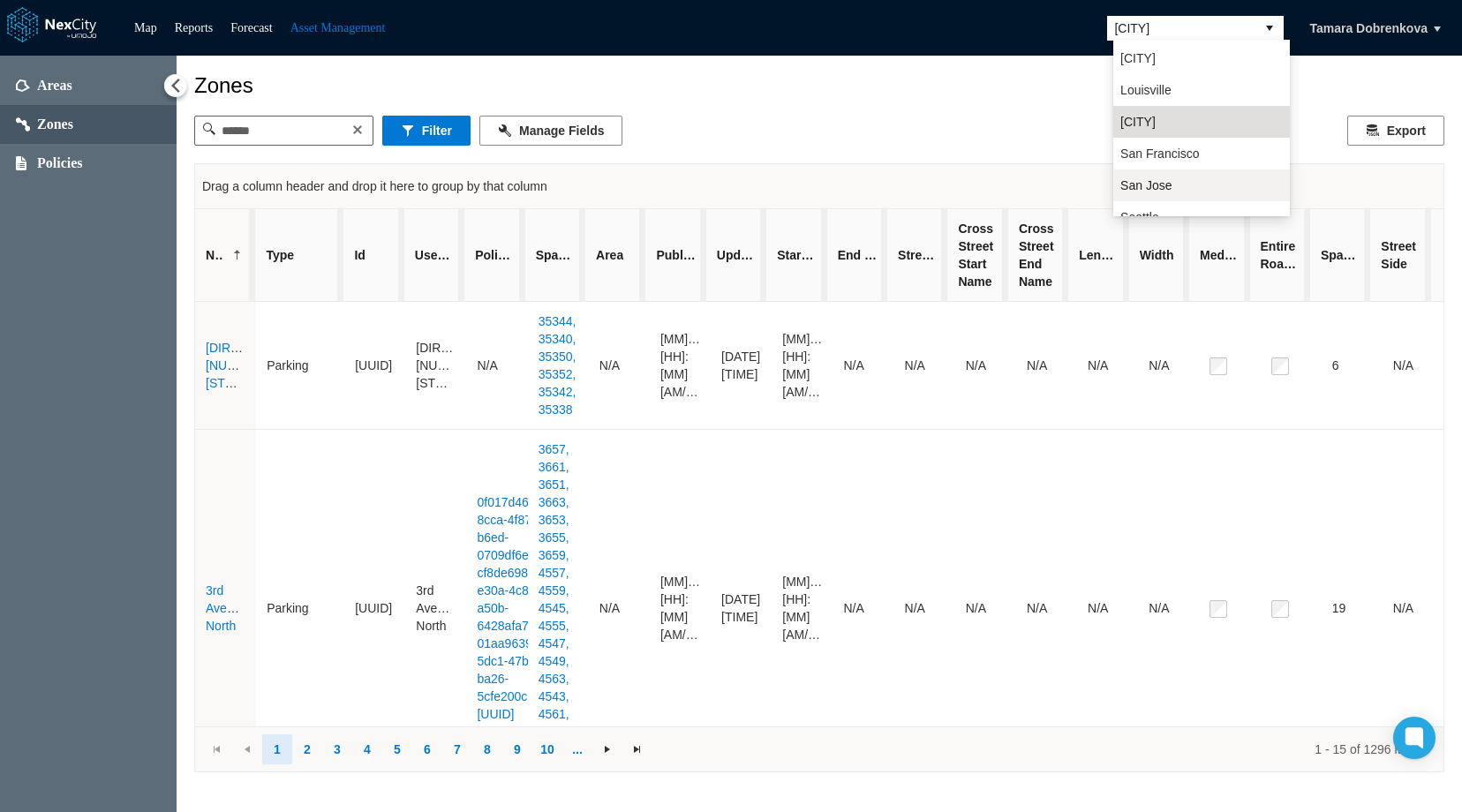 scroll, scrollTop: 46, scrollLeft: 0, axis: vertical 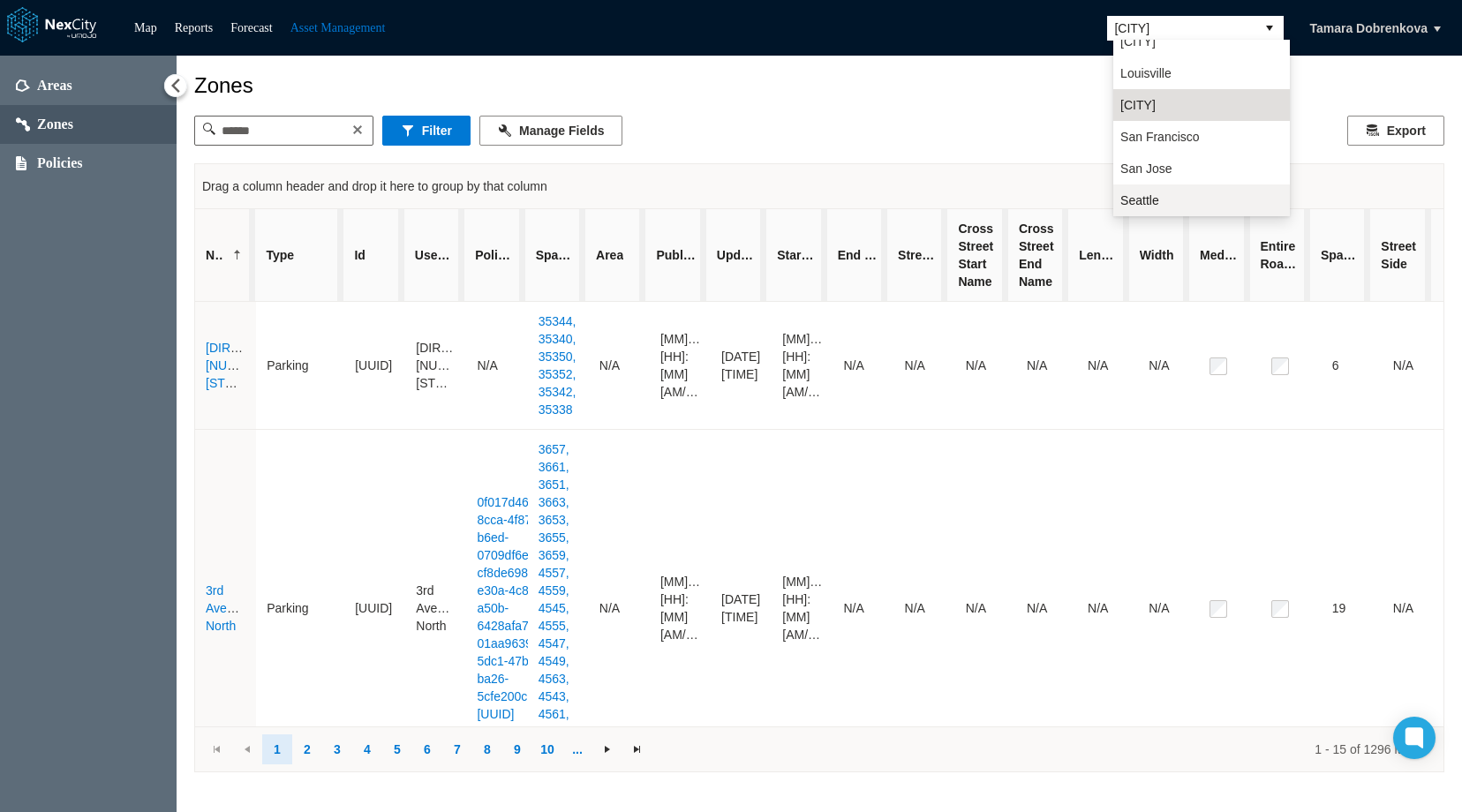 click on "Seattle" at bounding box center (1202, 200) 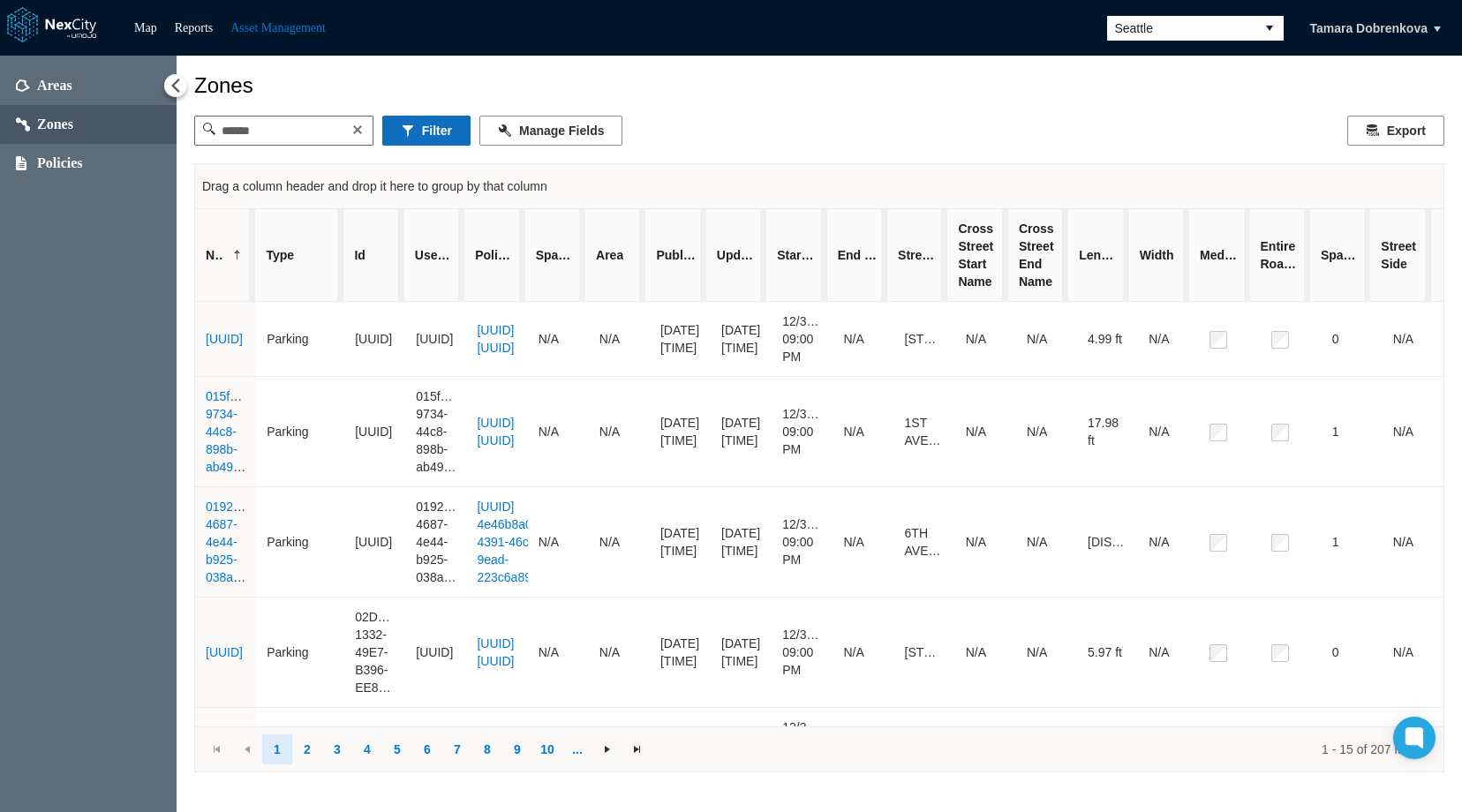 click on "Filter" at bounding box center (426, 131) 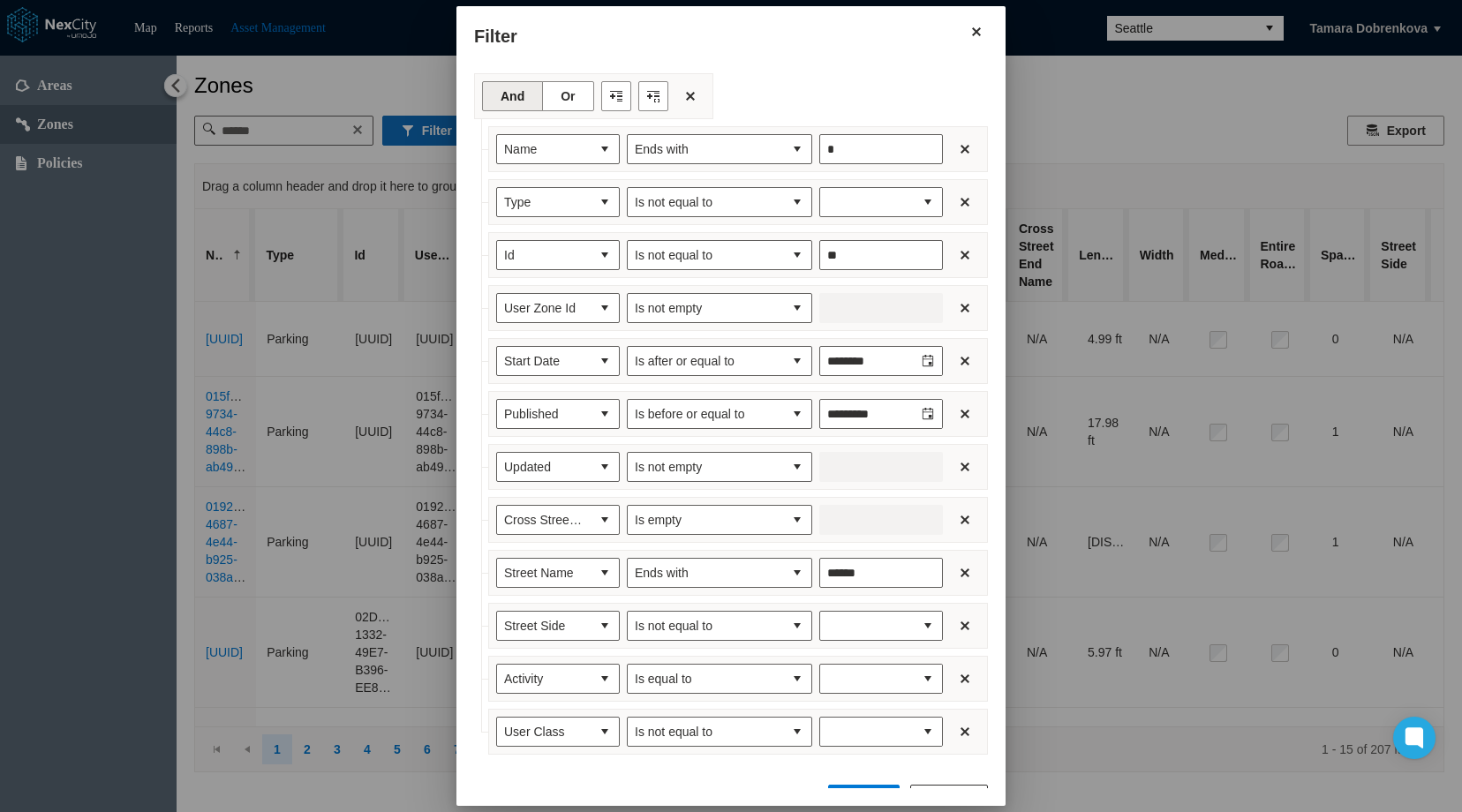 type on "**" 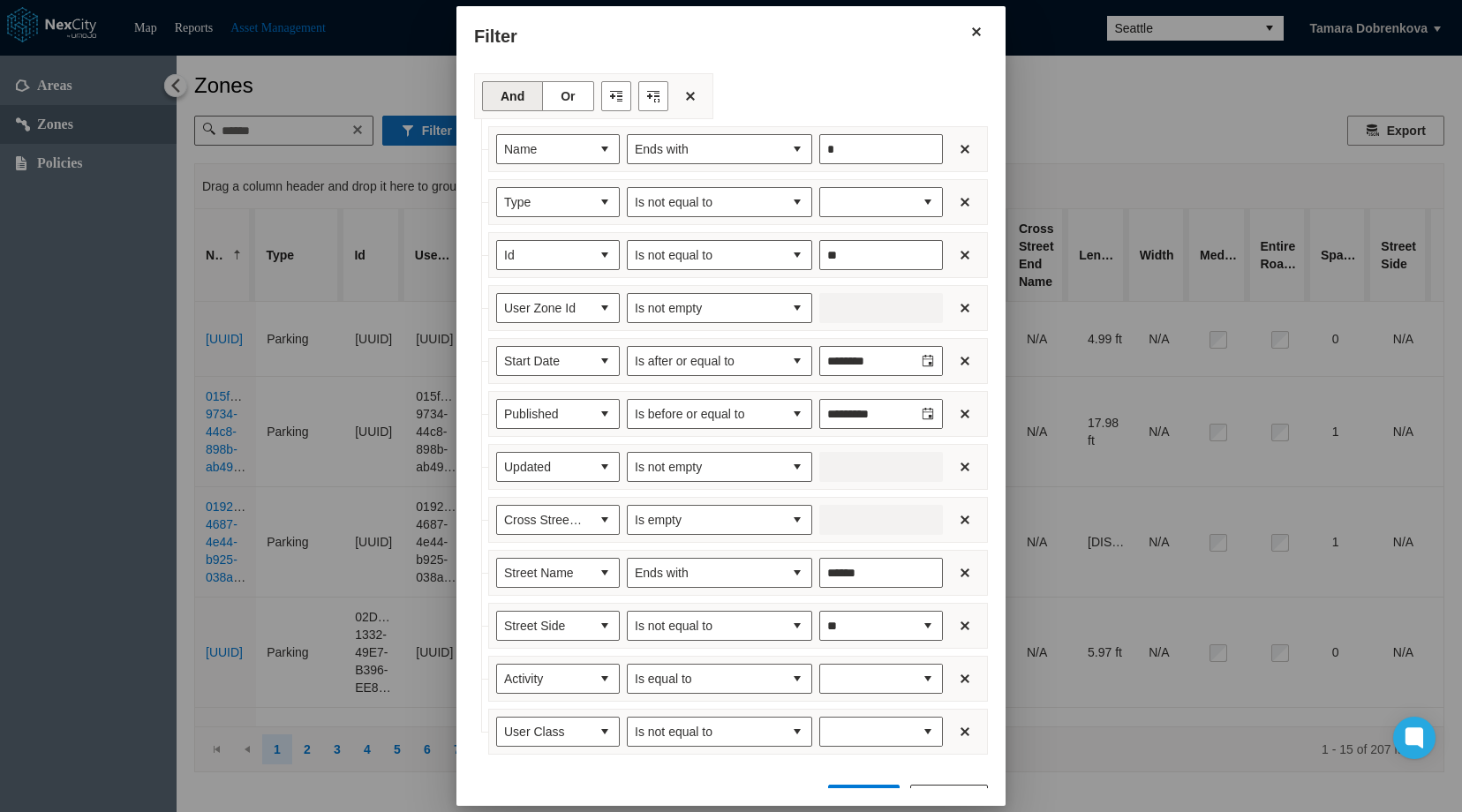 type on "***" 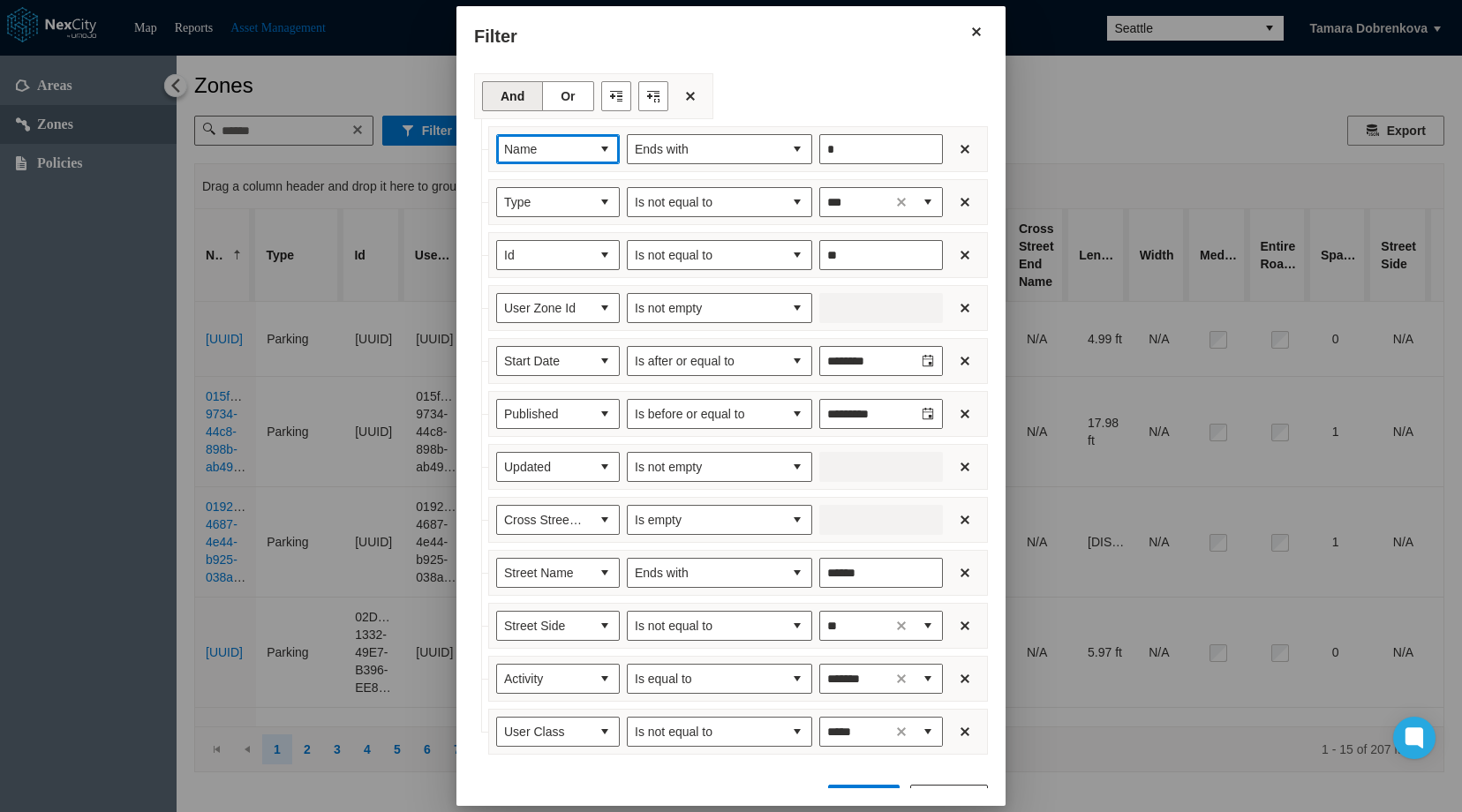 click at bounding box center [605, 149] 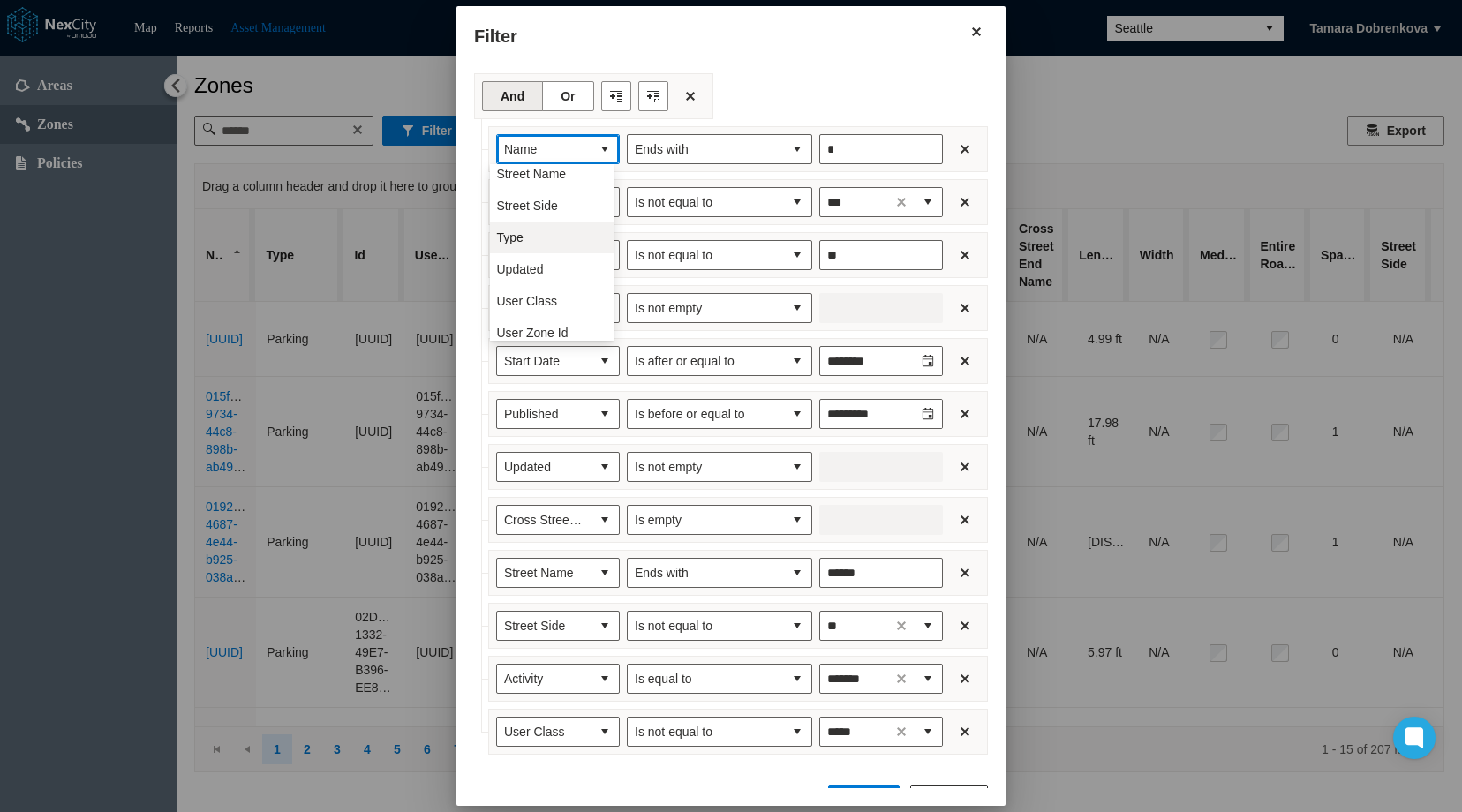 scroll, scrollTop: 367, scrollLeft: 0, axis: vertical 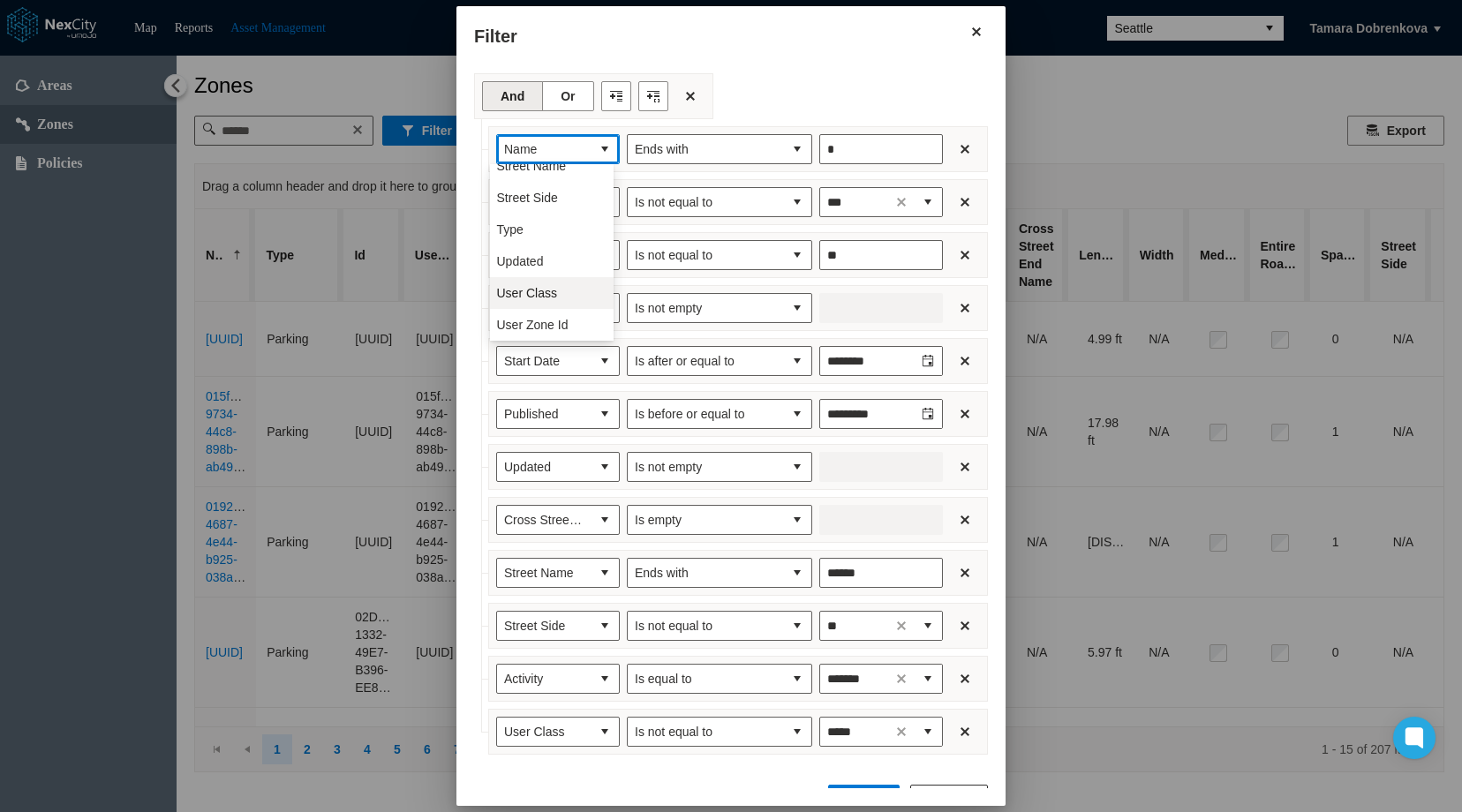 click on "User Class" at bounding box center [527, 293] 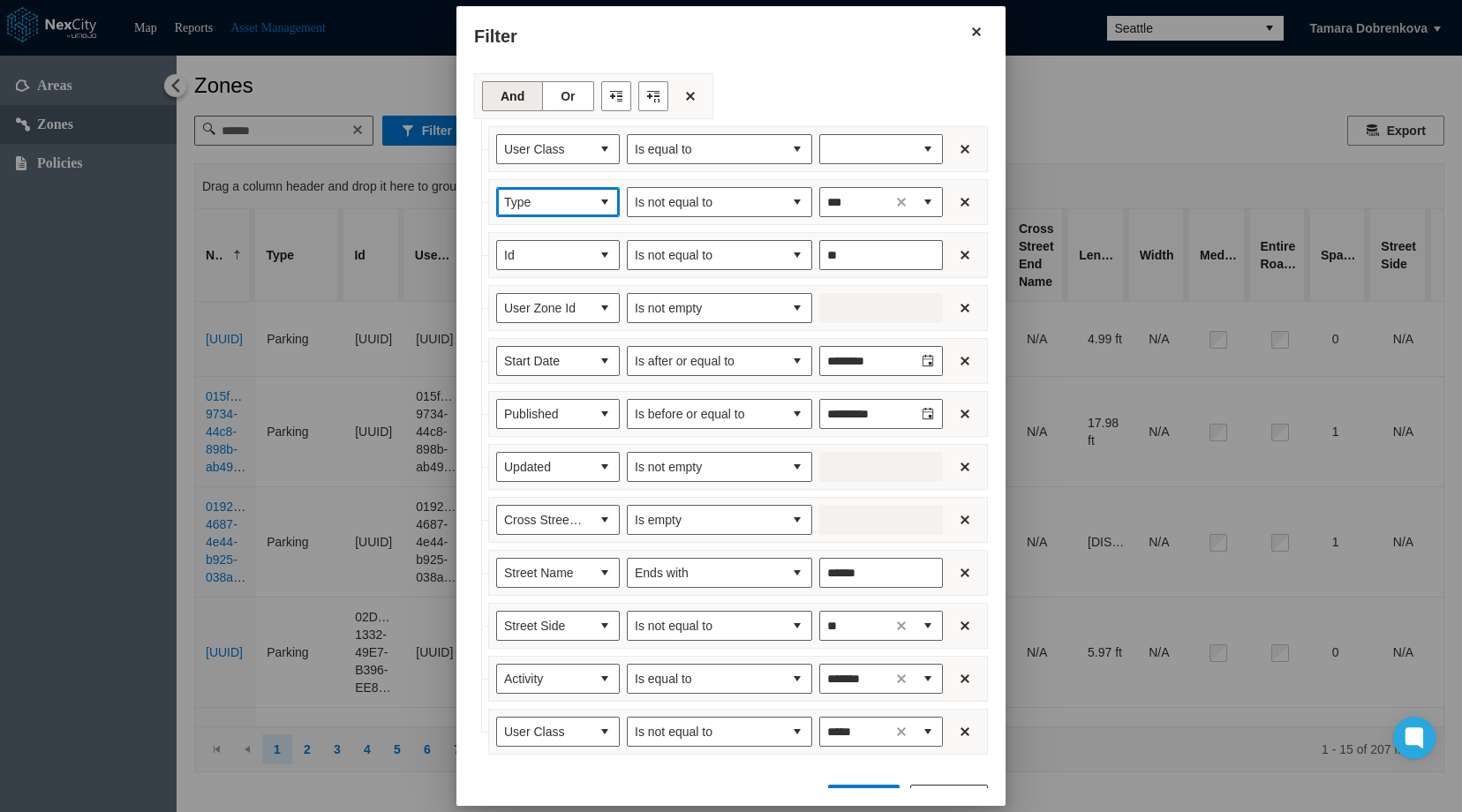 click at bounding box center (605, 202) 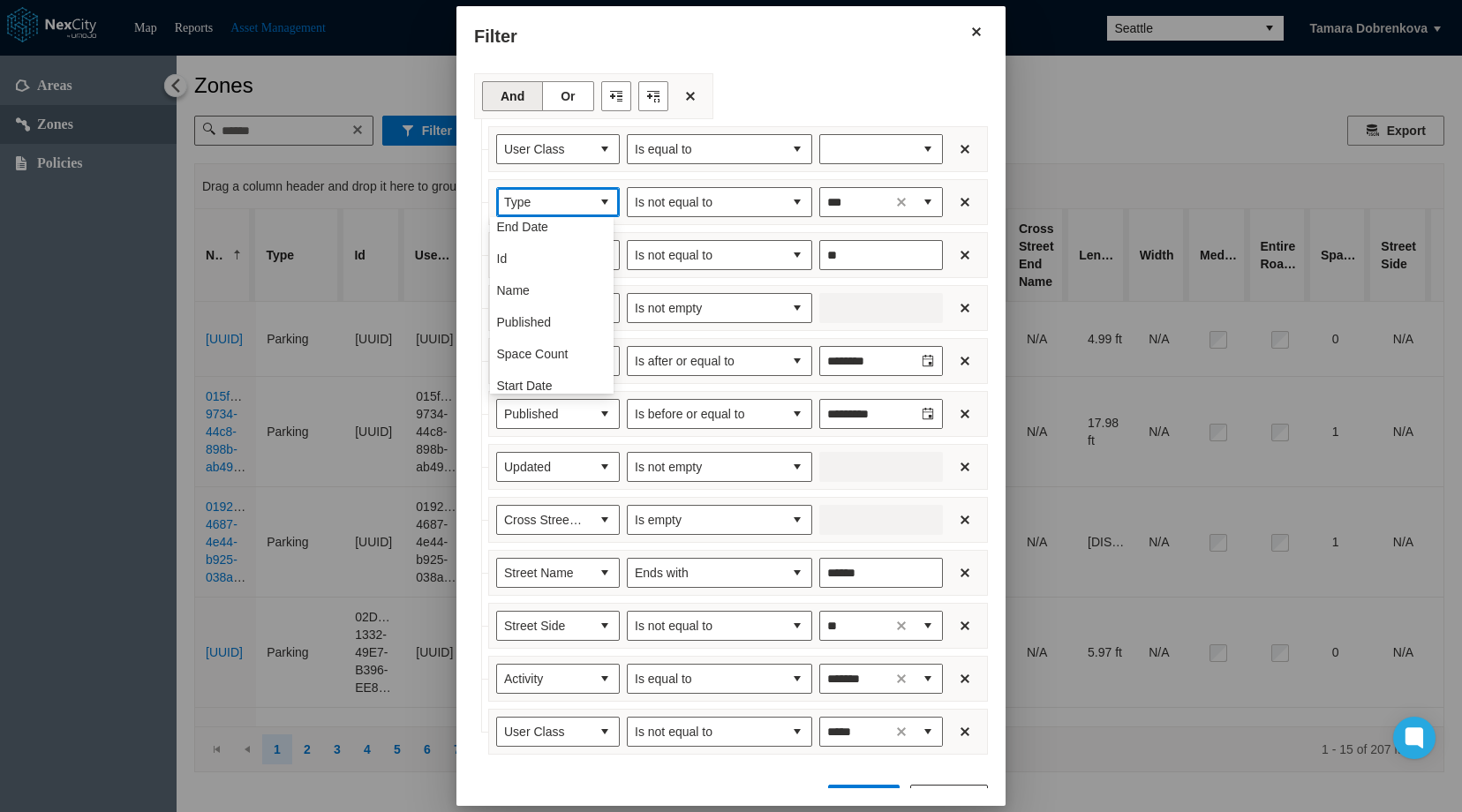scroll, scrollTop: 0, scrollLeft: 0, axis: both 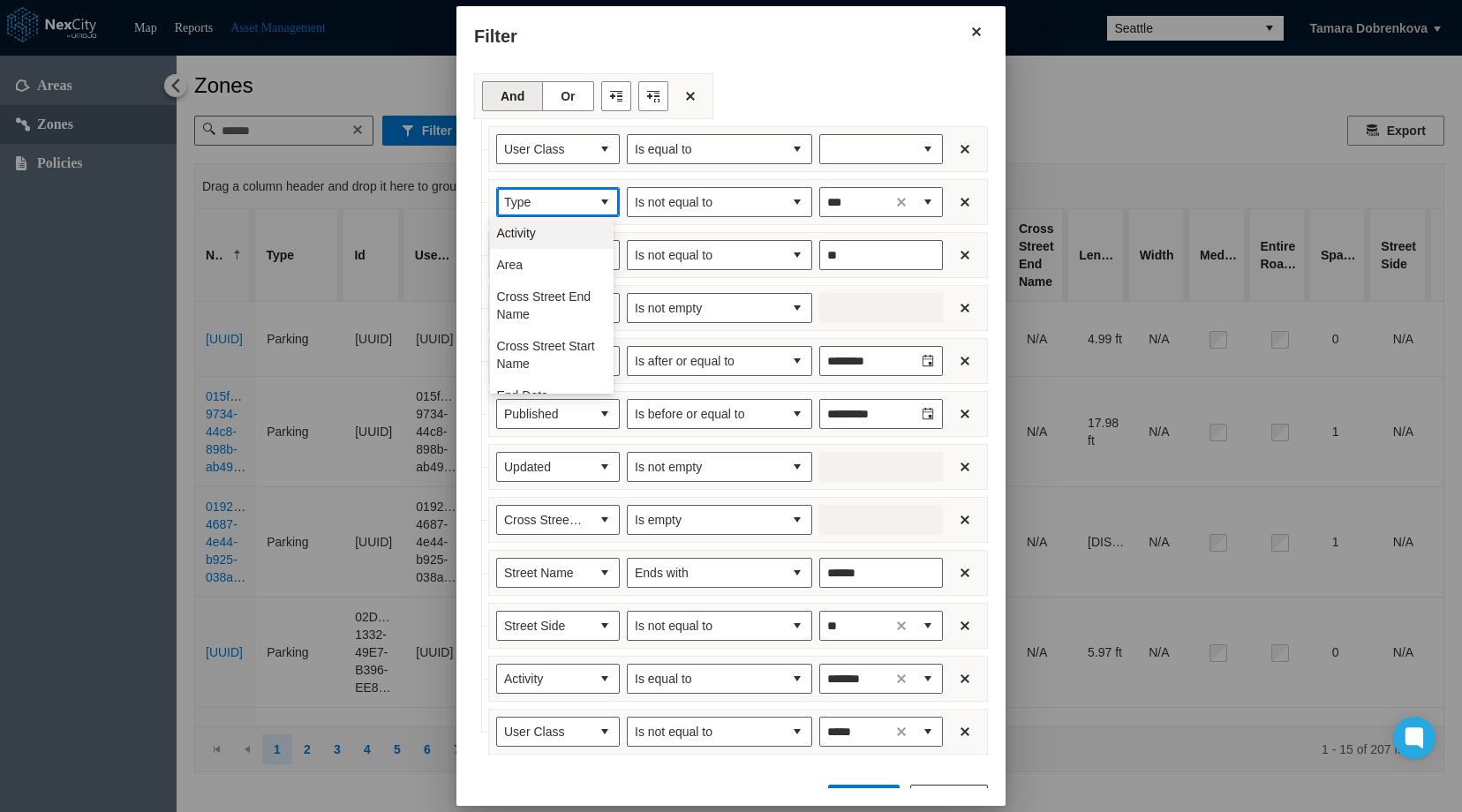 click on "Activity" at bounding box center (552, 233) 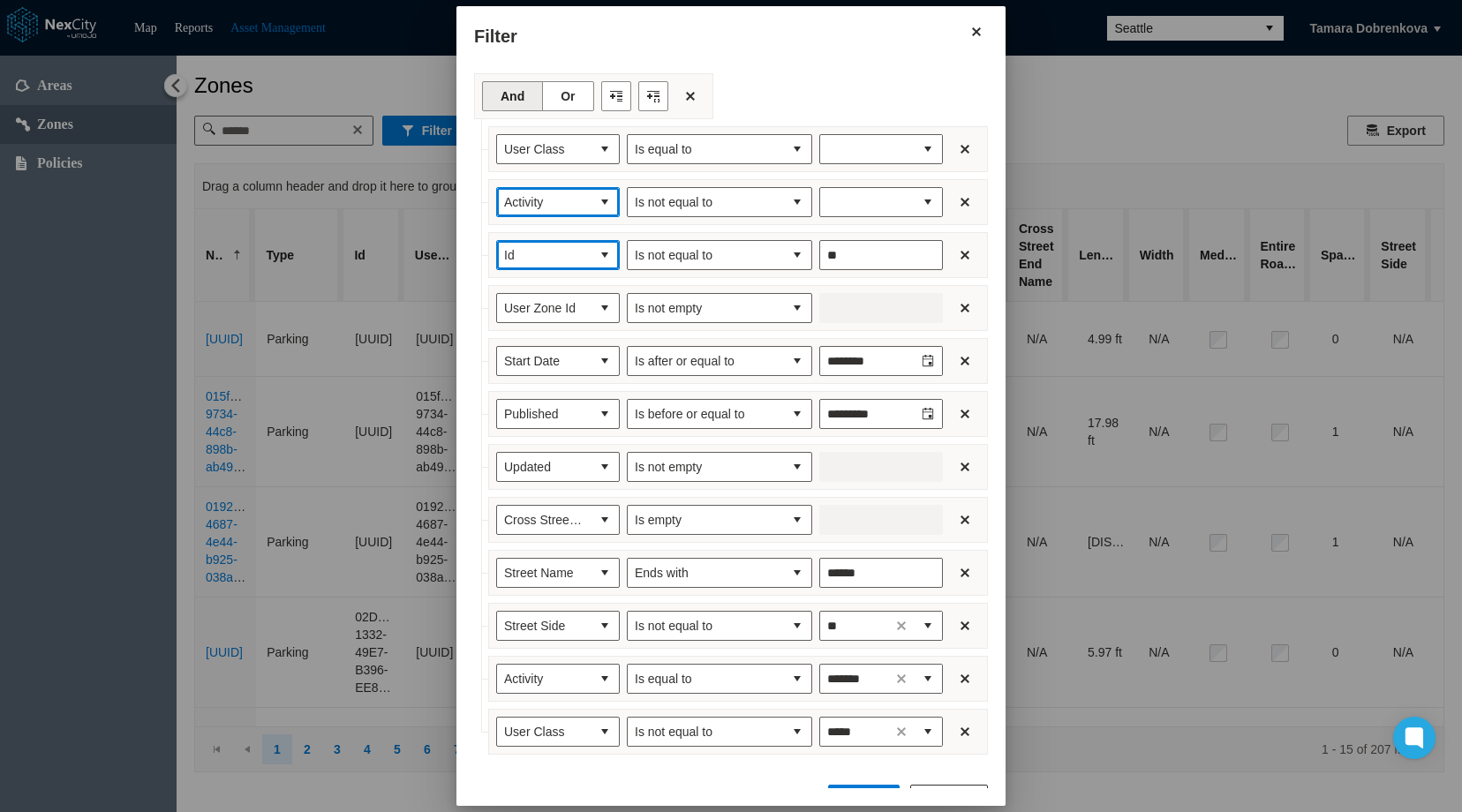 click at bounding box center (605, 255) 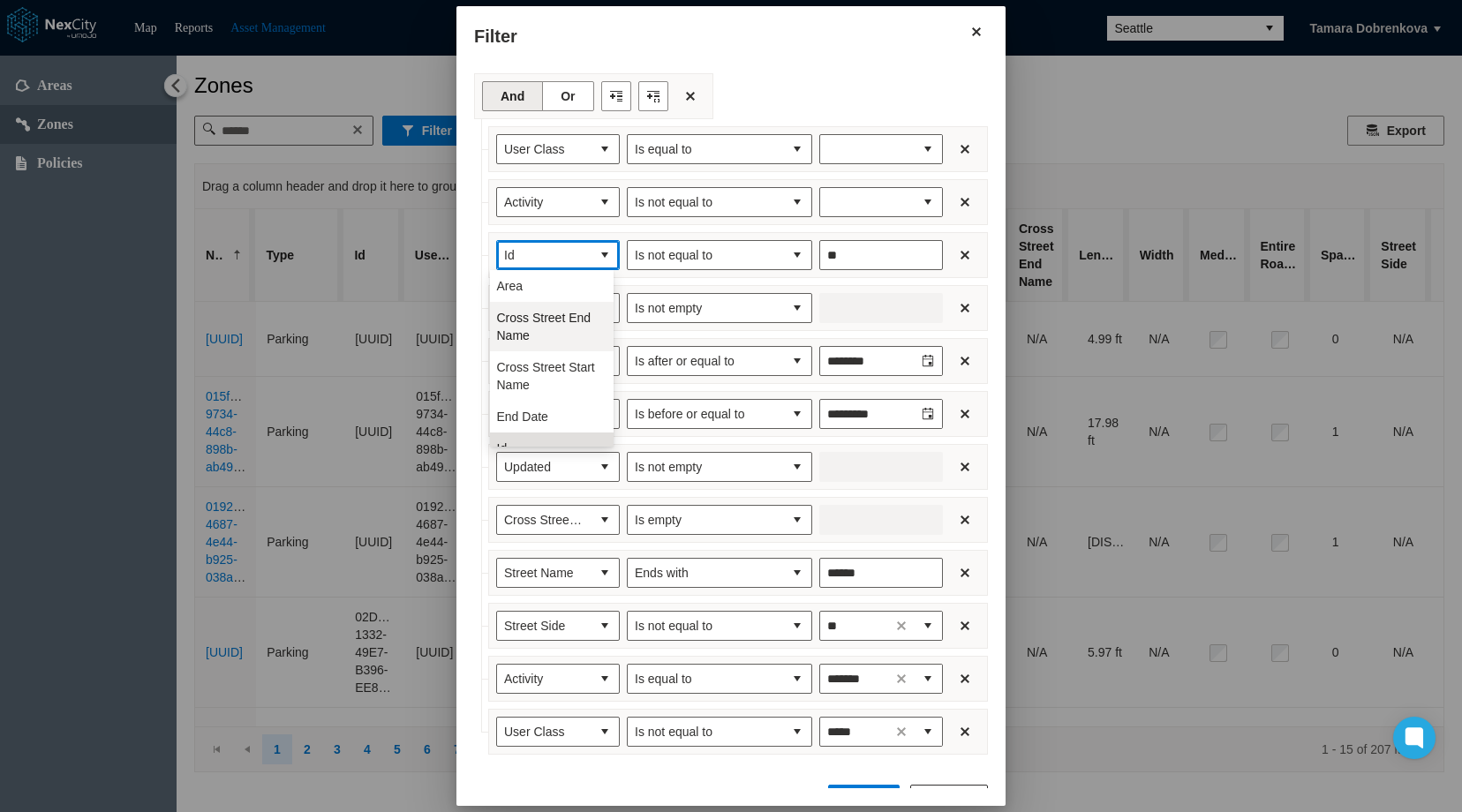 scroll, scrollTop: 0, scrollLeft: 0, axis: both 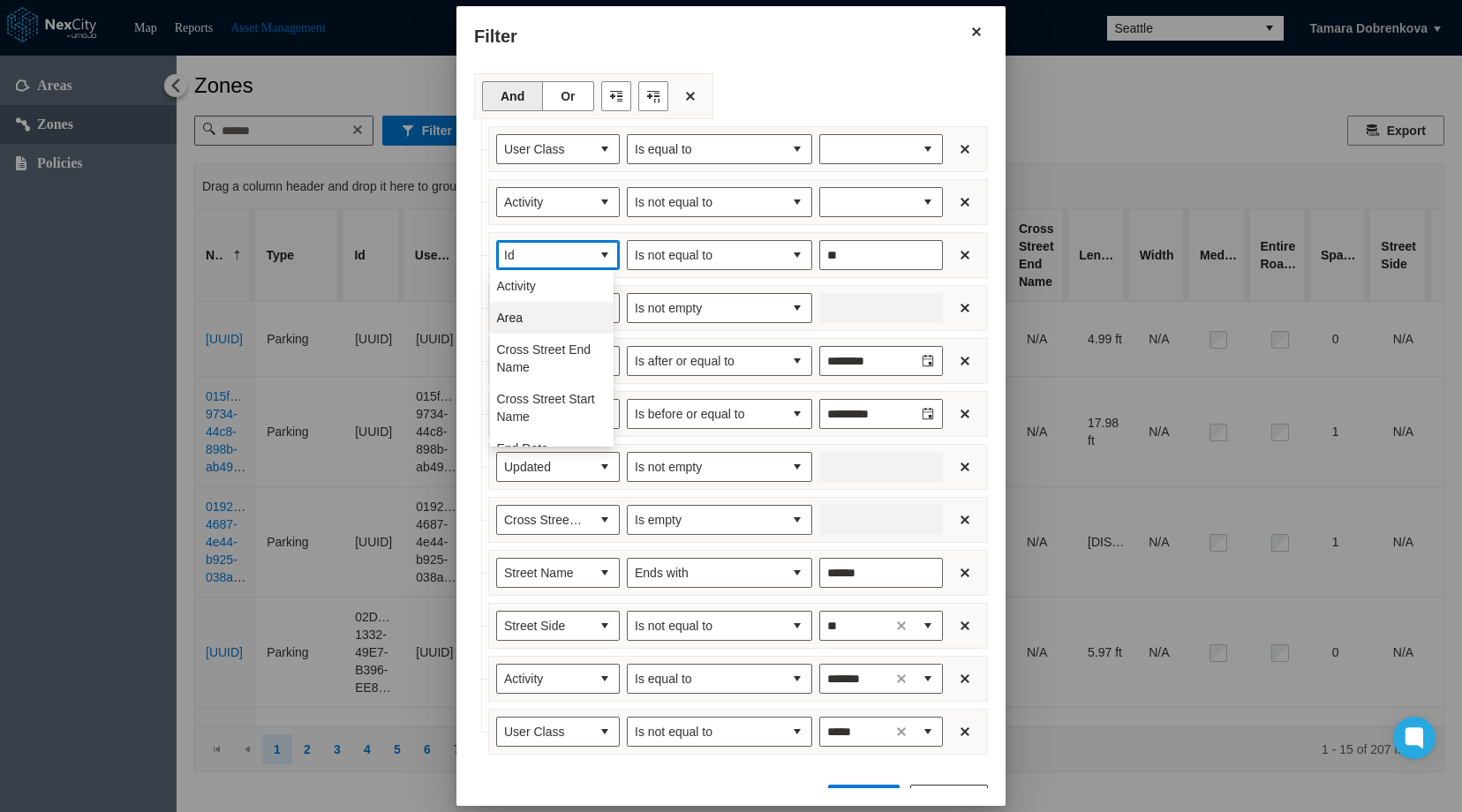 click on "Area" at bounding box center (552, 318) 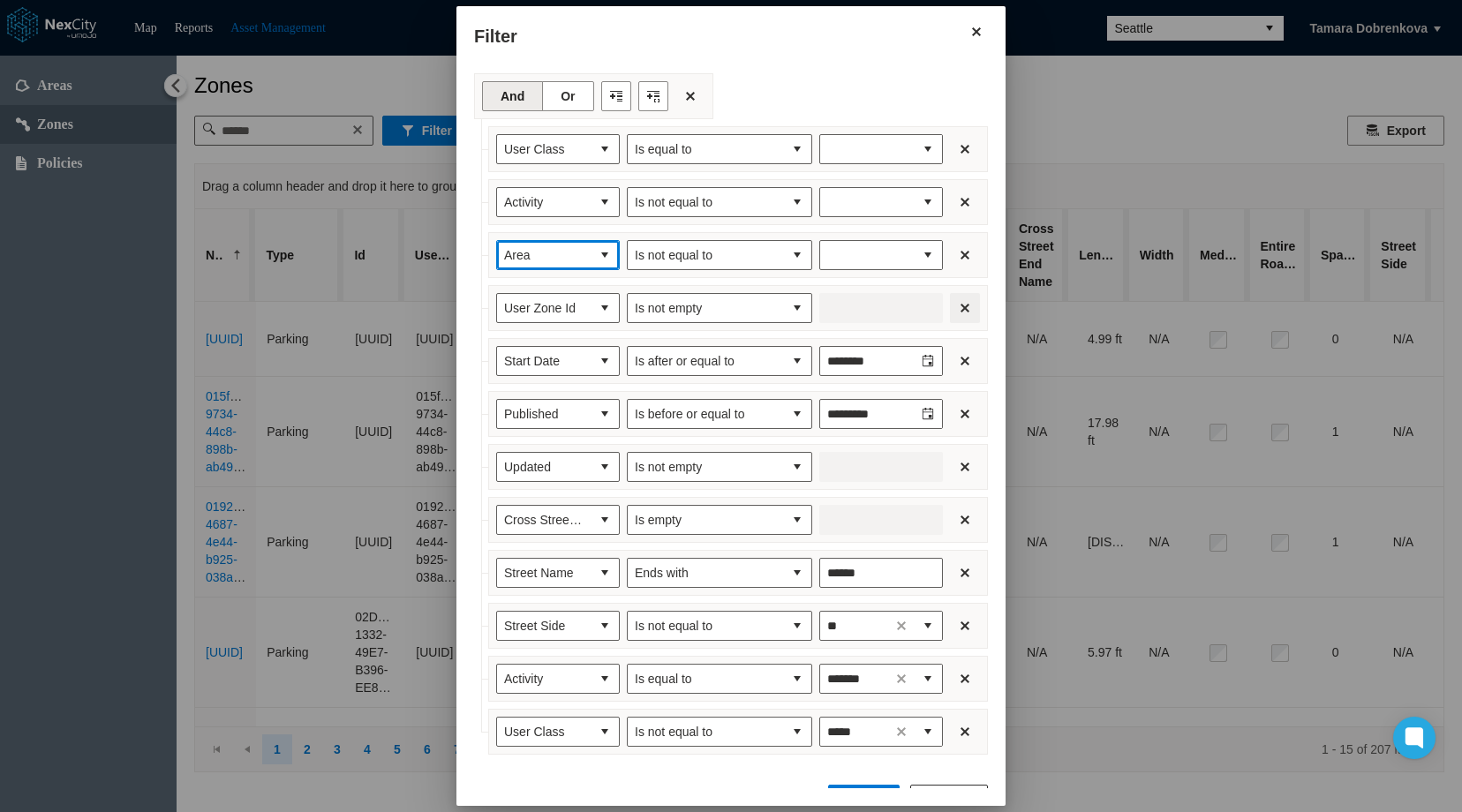 click at bounding box center (965, 308) 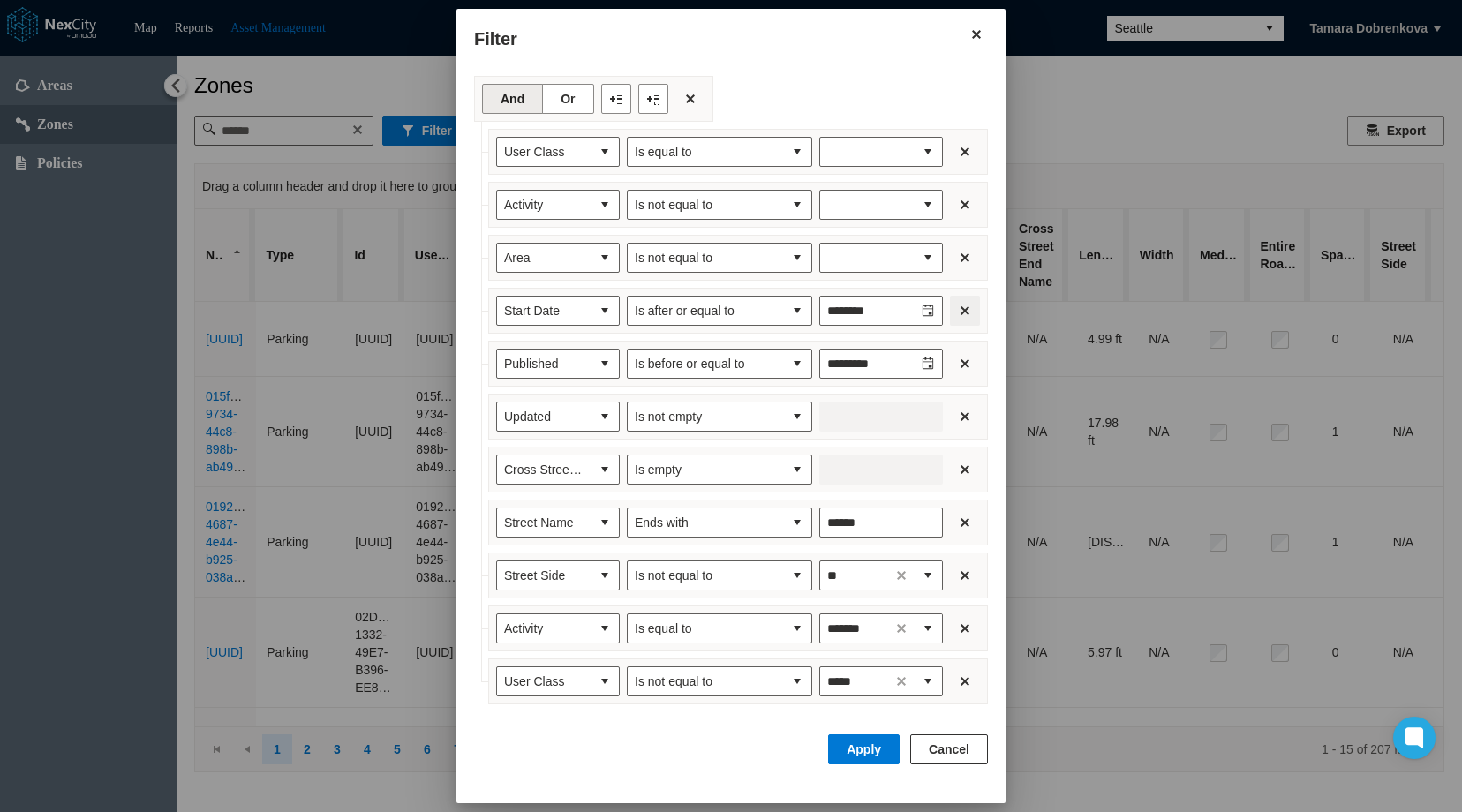 click at bounding box center [965, 311] 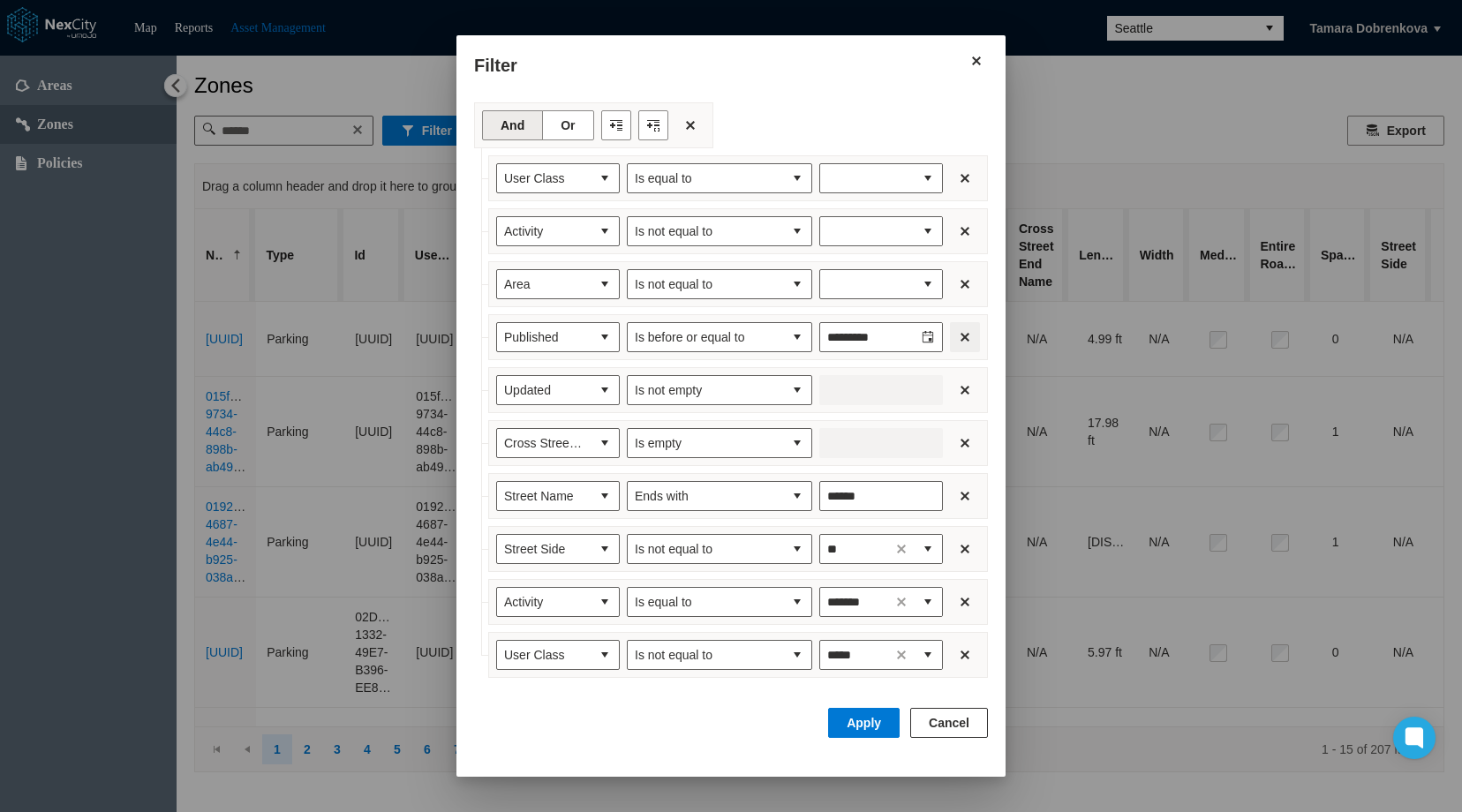 click at bounding box center [965, 337] 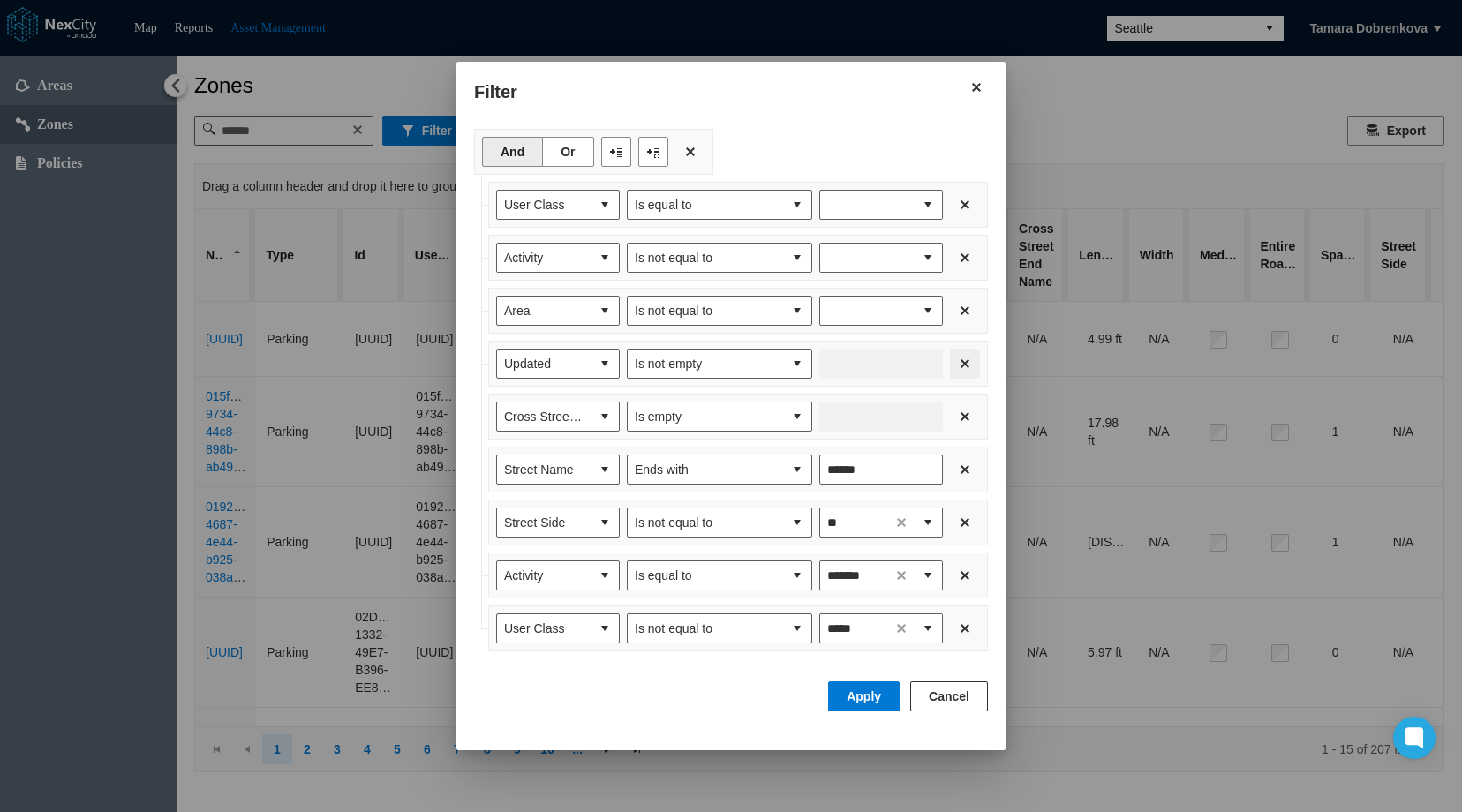 click at bounding box center (965, 364) 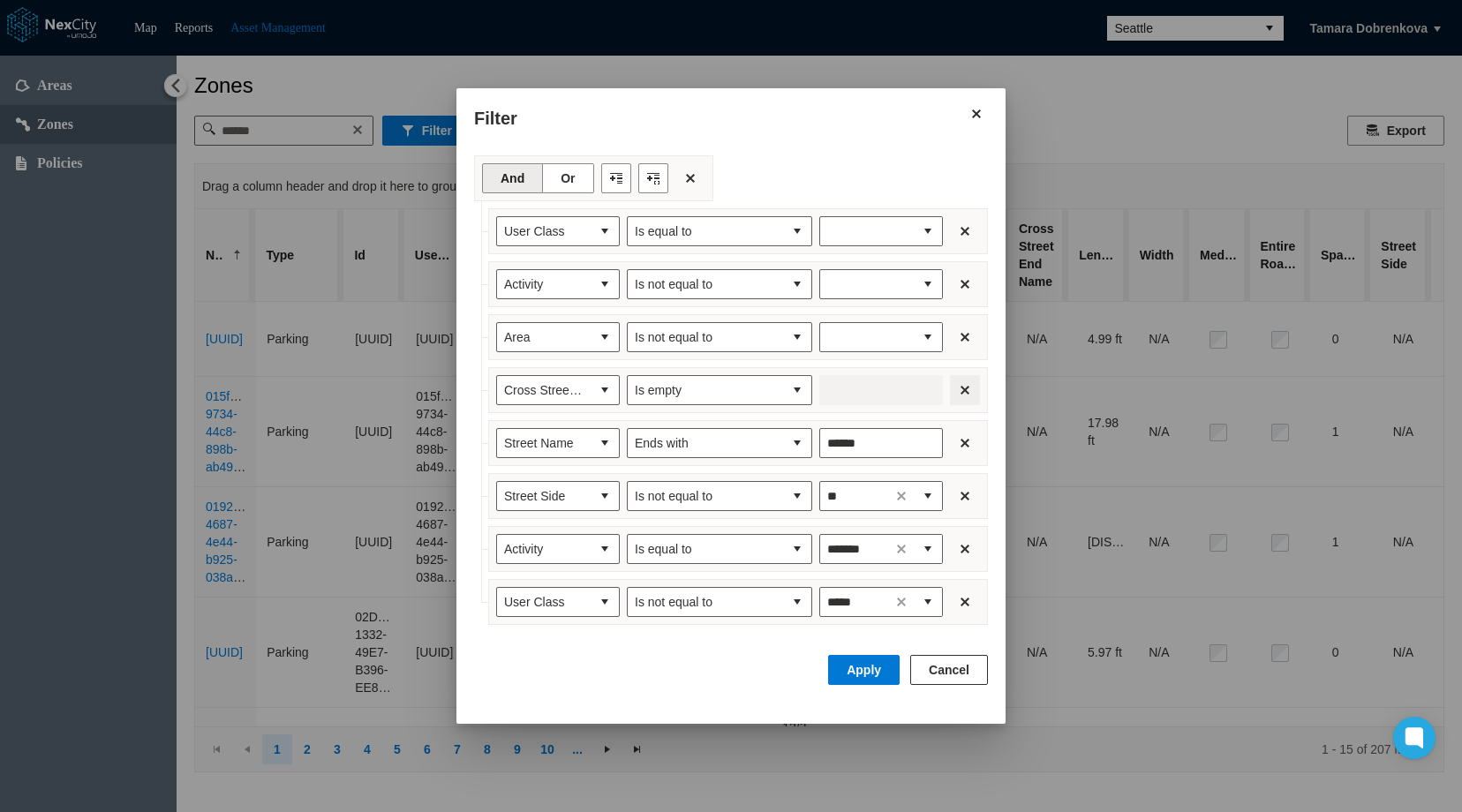 click at bounding box center [965, 390] 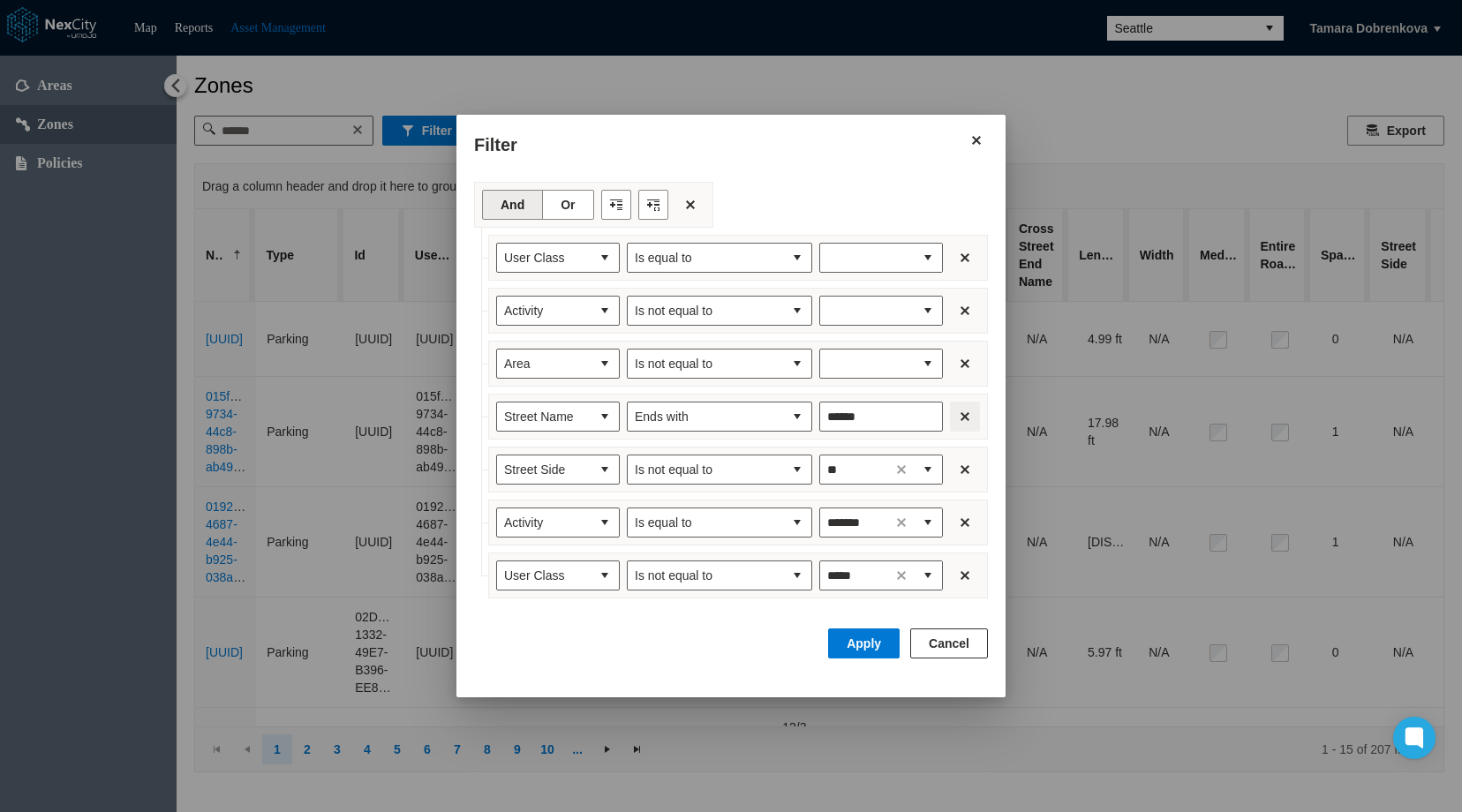 drag, startPoint x: 970, startPoint y: 417, endPoint x: 969, endPoint y: 429, distance: 12.041595 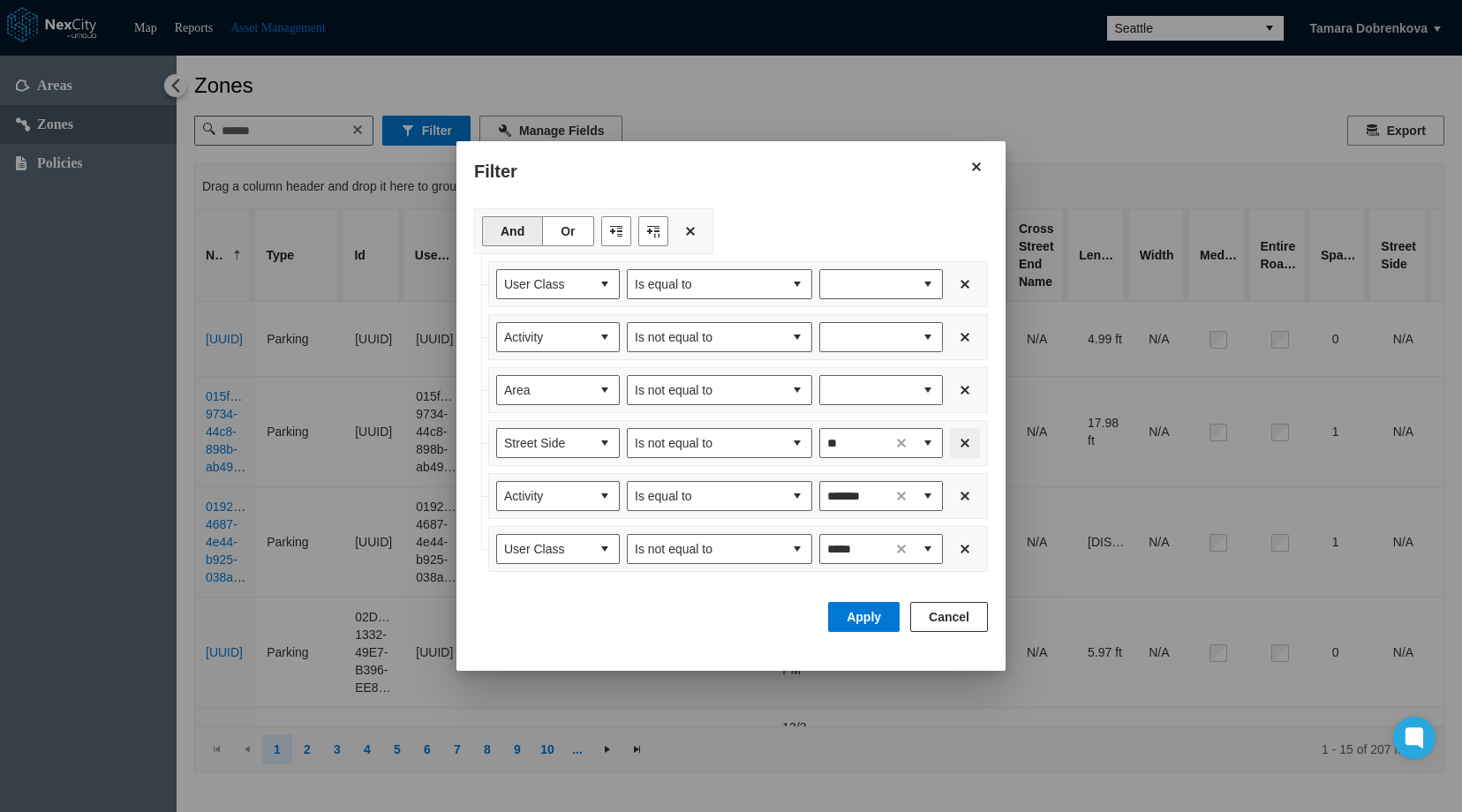 click at bounding box center (965, 443) 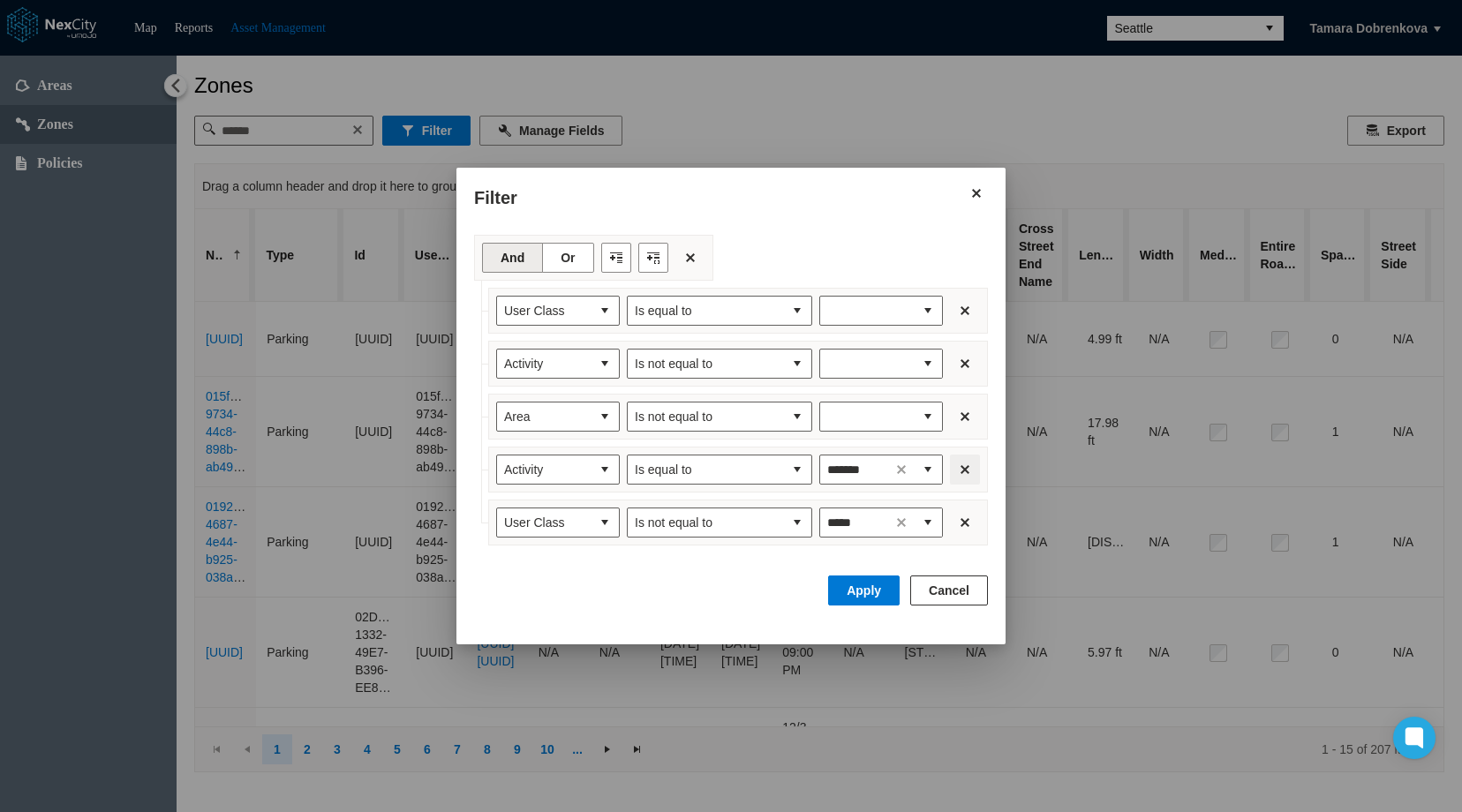 click at bounding box center (965, 470) 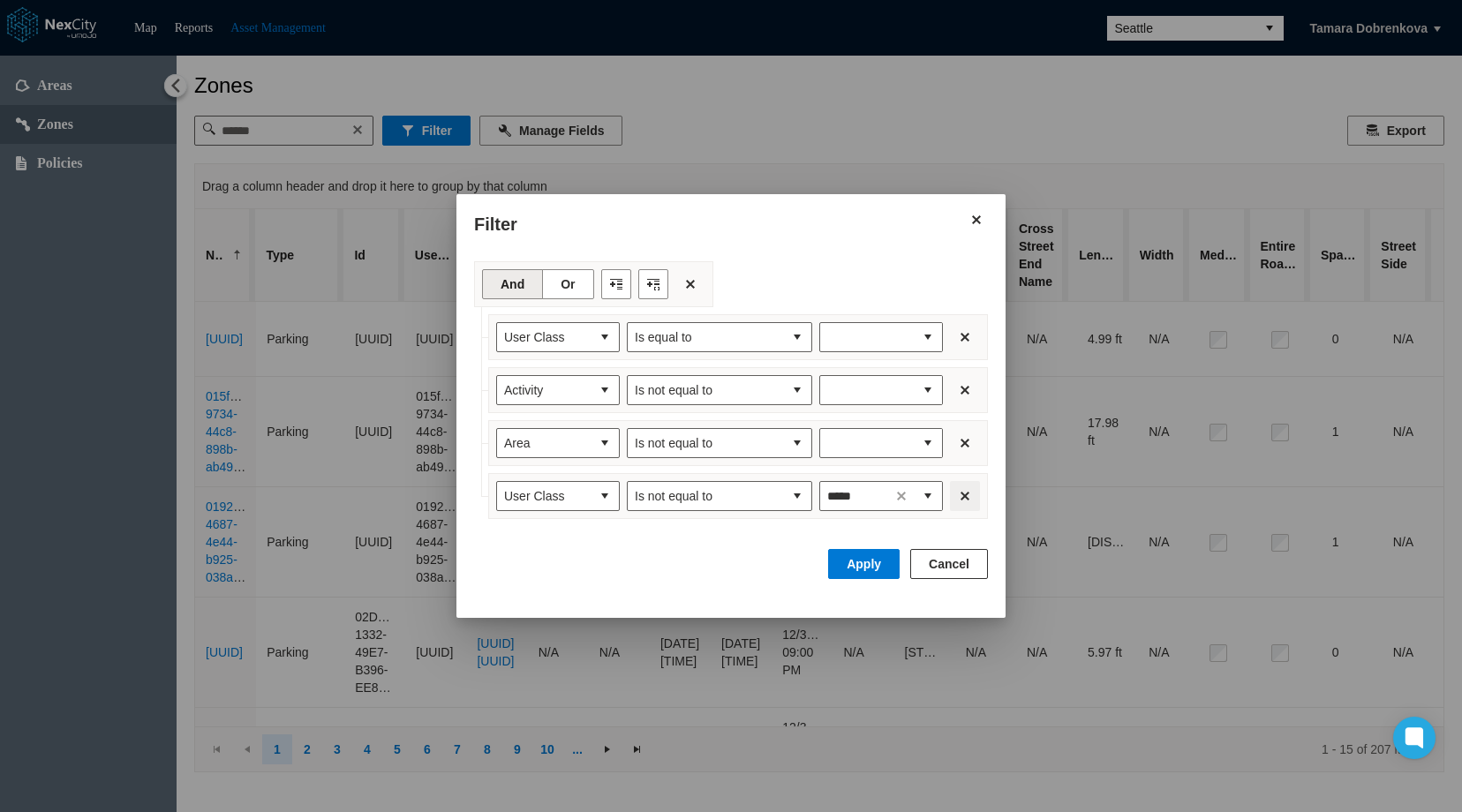 click at bounding box center [965, 496] 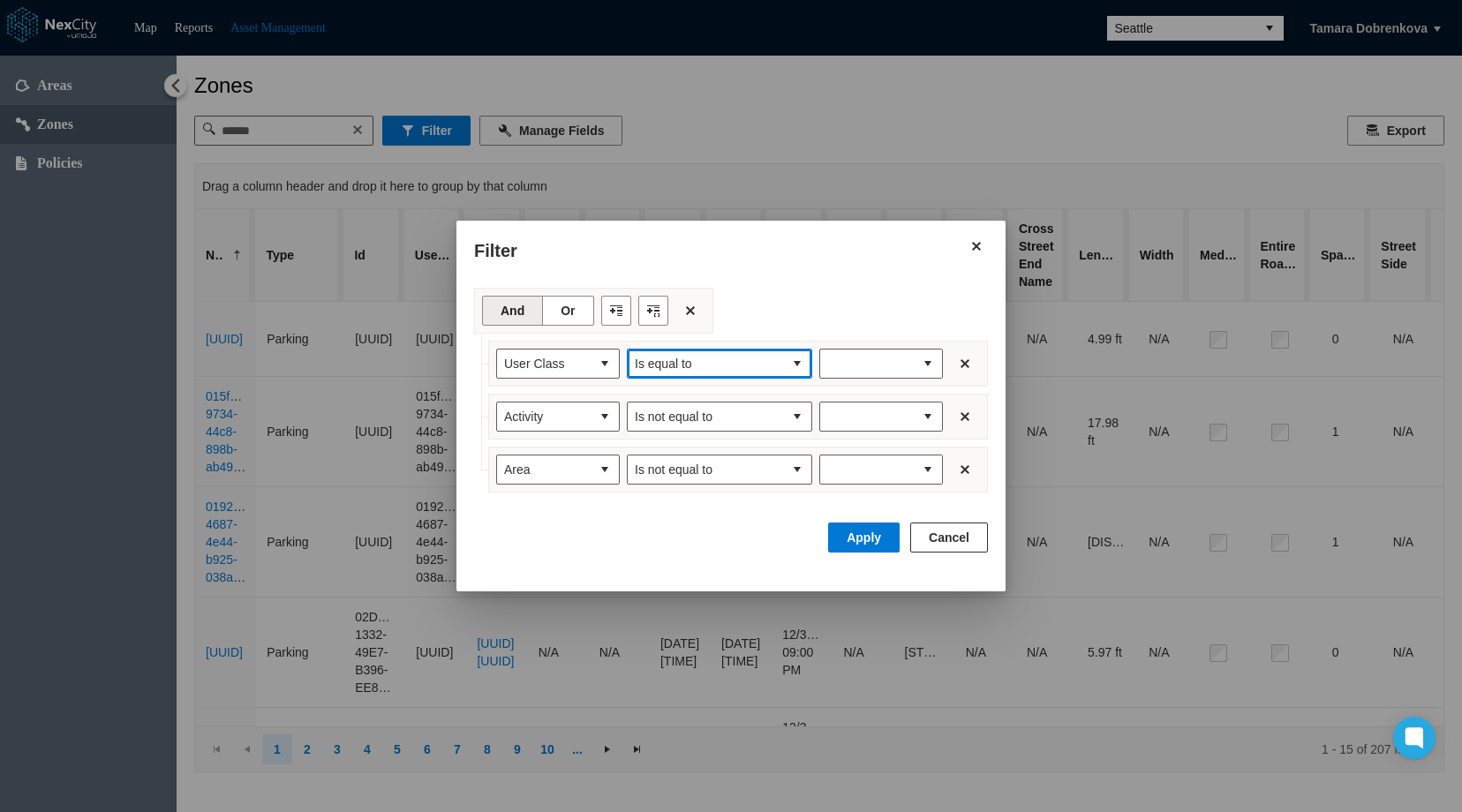 click at bounding box center (797, 364) 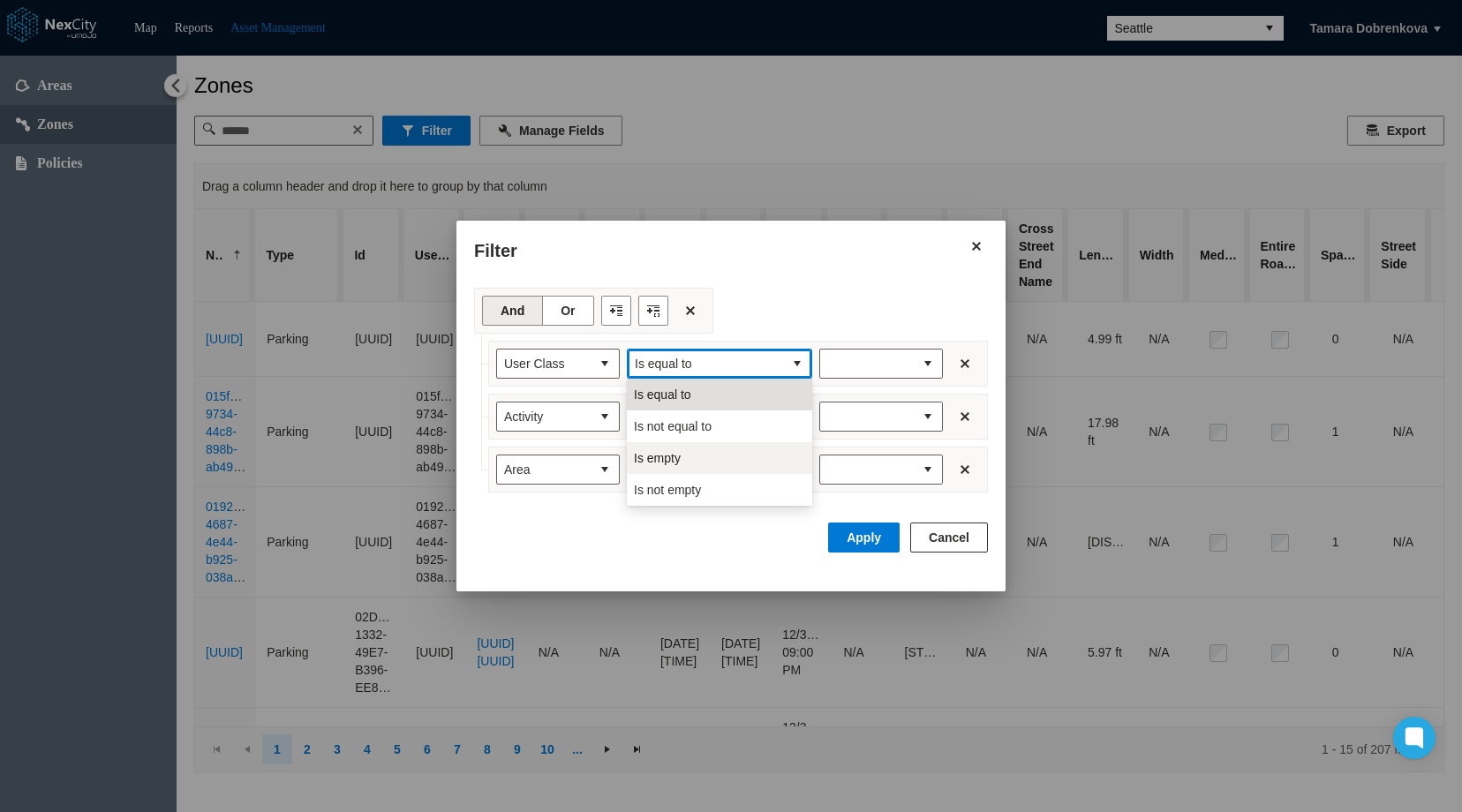 click on "Is empty" at bounding box center (720, 458) 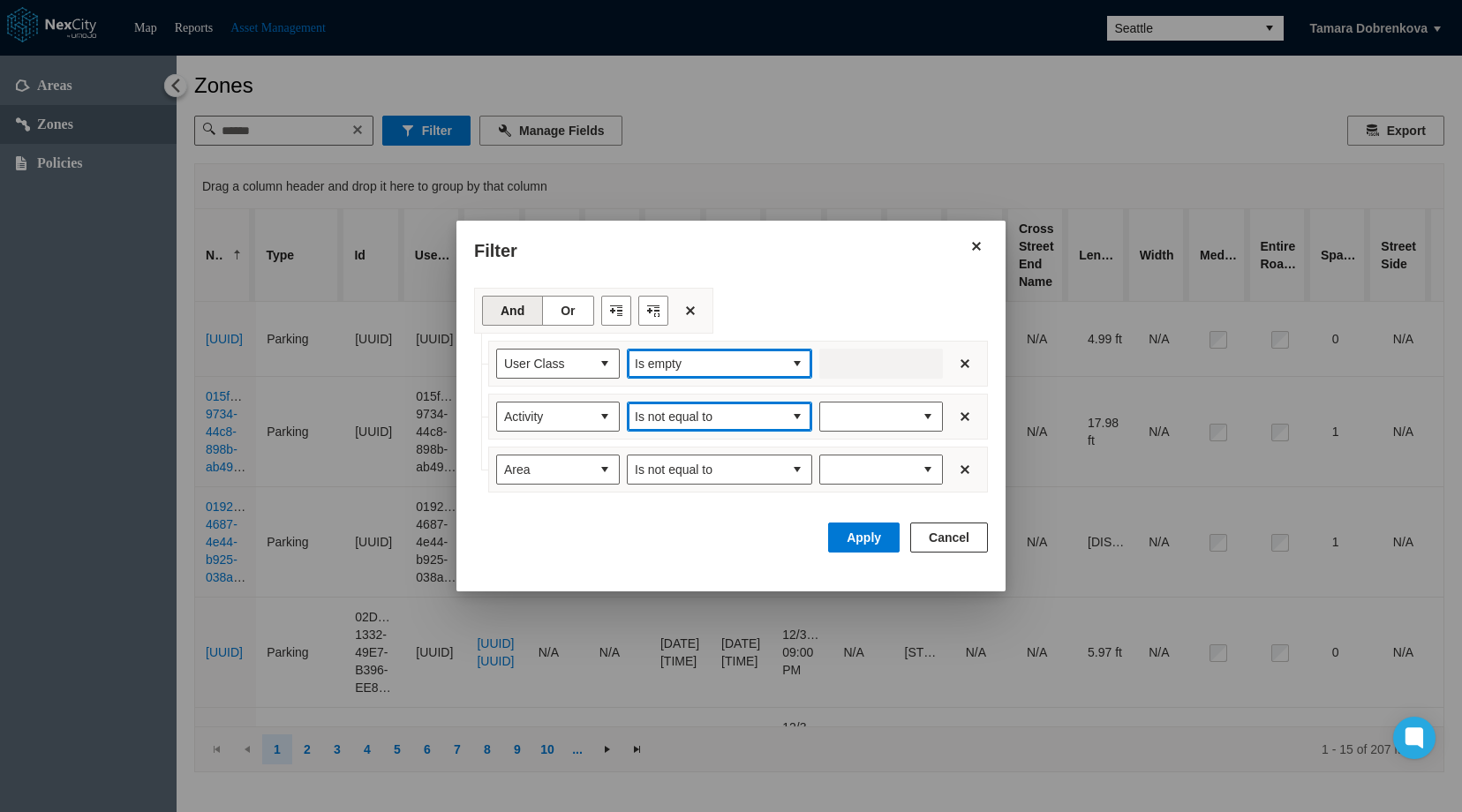 click at bounding box center (797, 417) 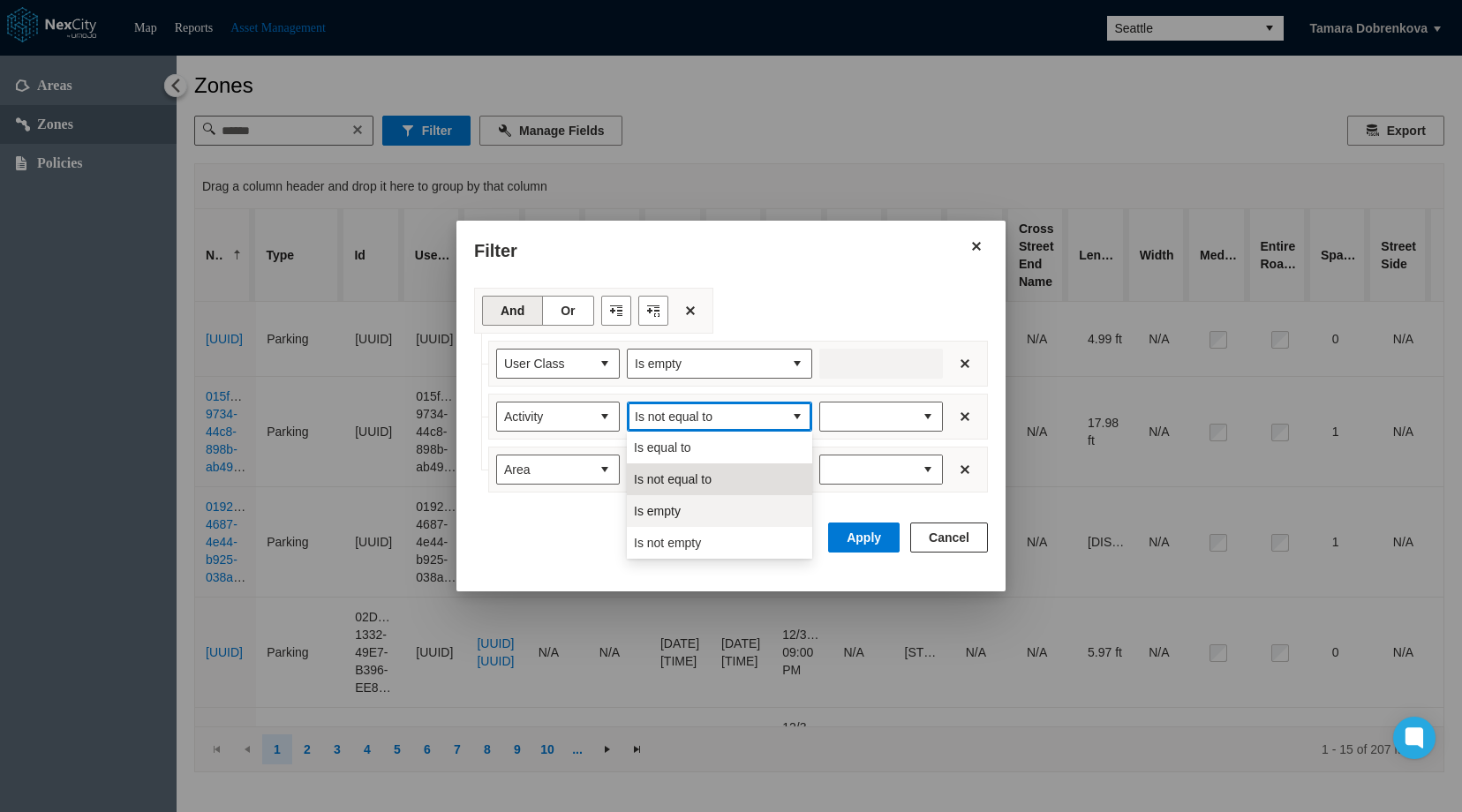 click on "Is empty" at bounding box center (720, 511) 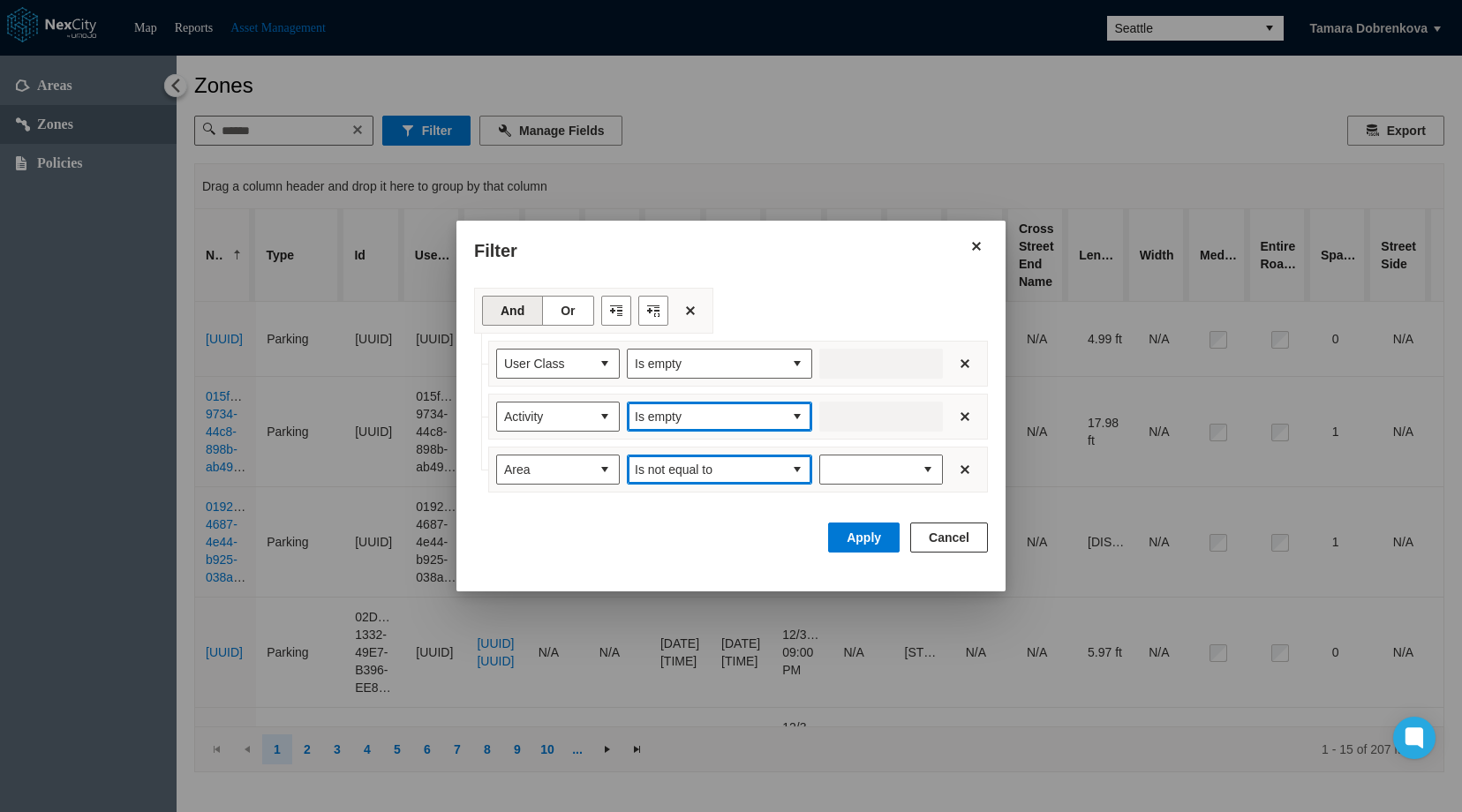 click at bounding box center (797, 470) 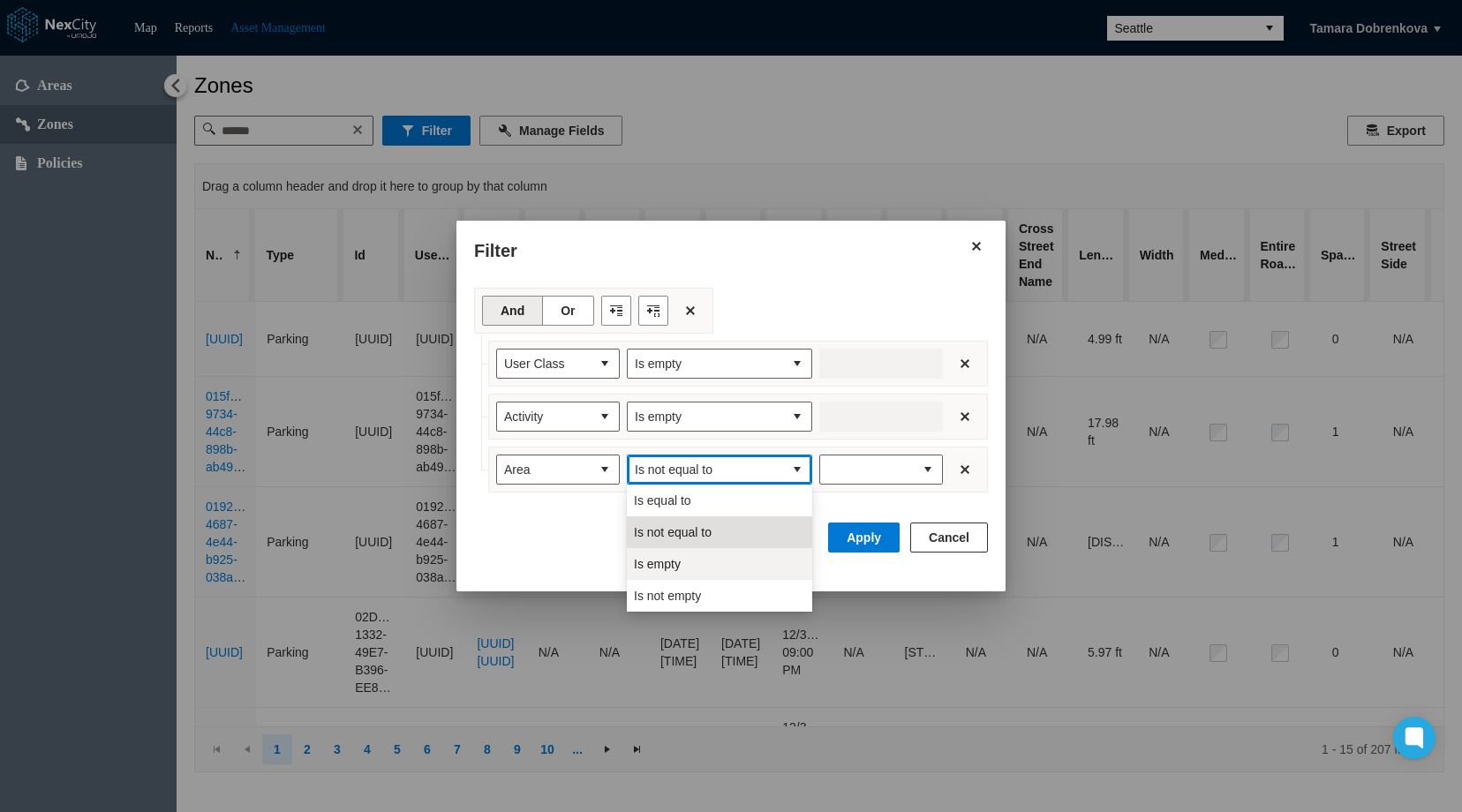 click on "Is empty" at bounding box center [657, 564] 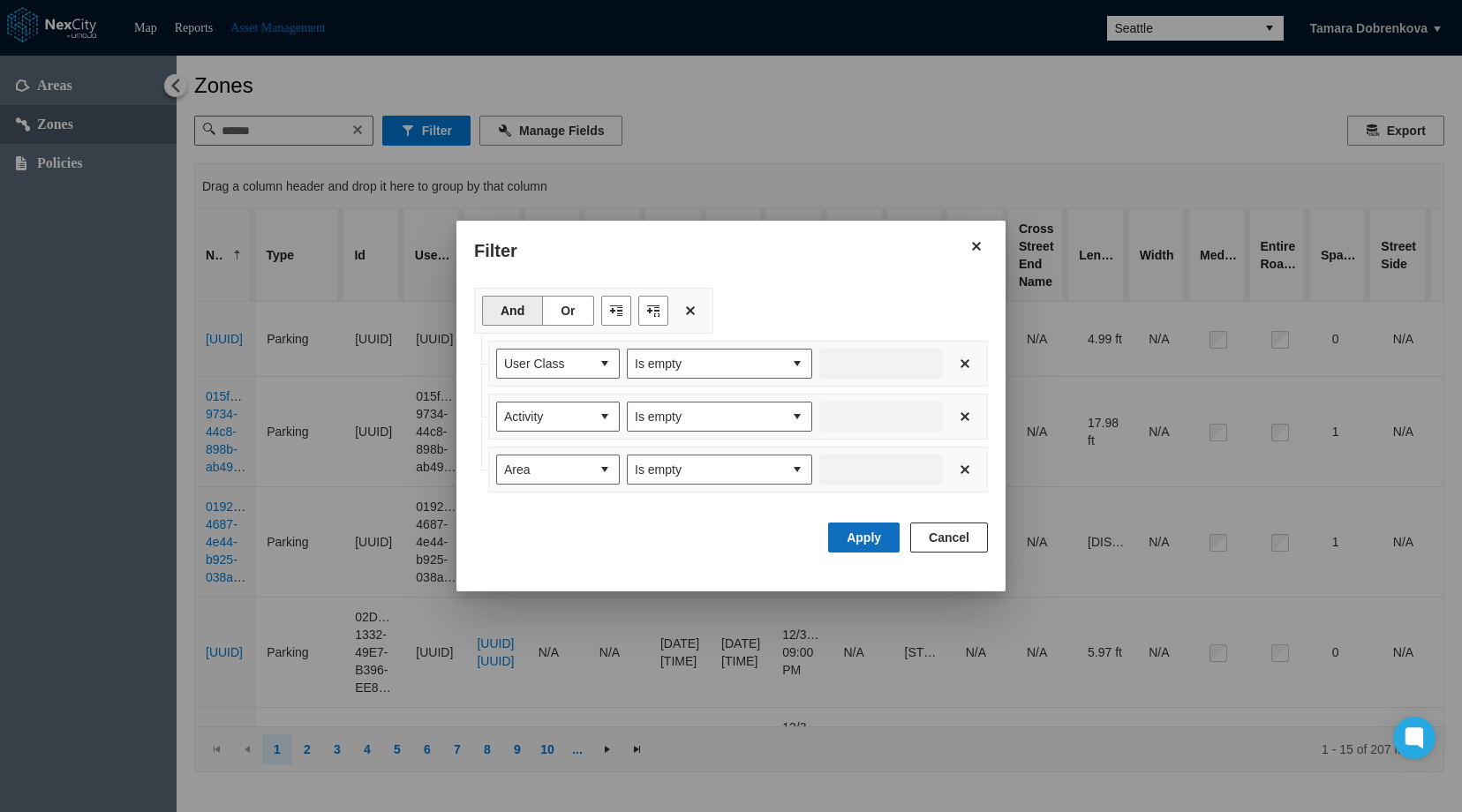 click on "Apply" at bounding box center [863, 538] 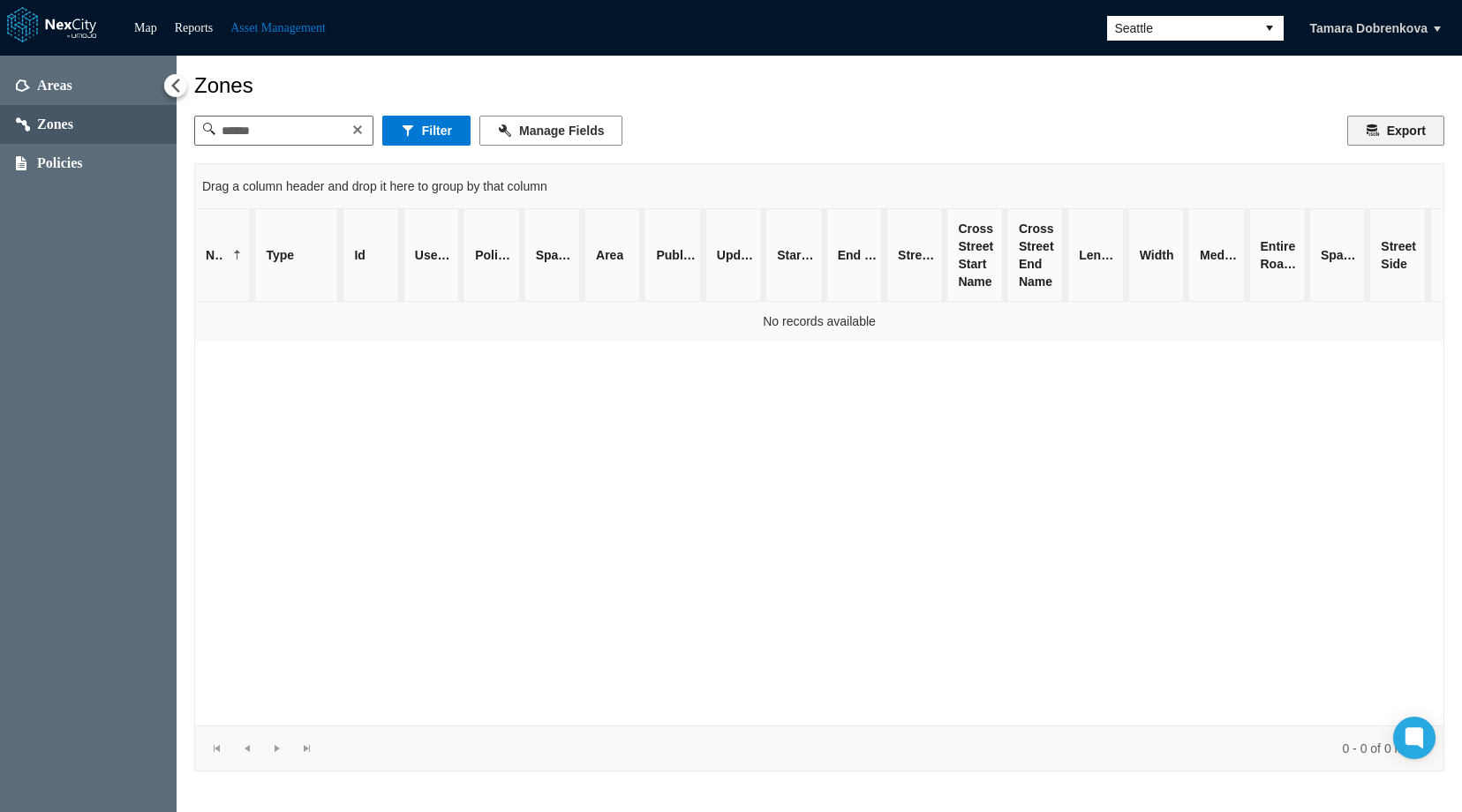 click on "Export" at bounding box center [1396, 131] 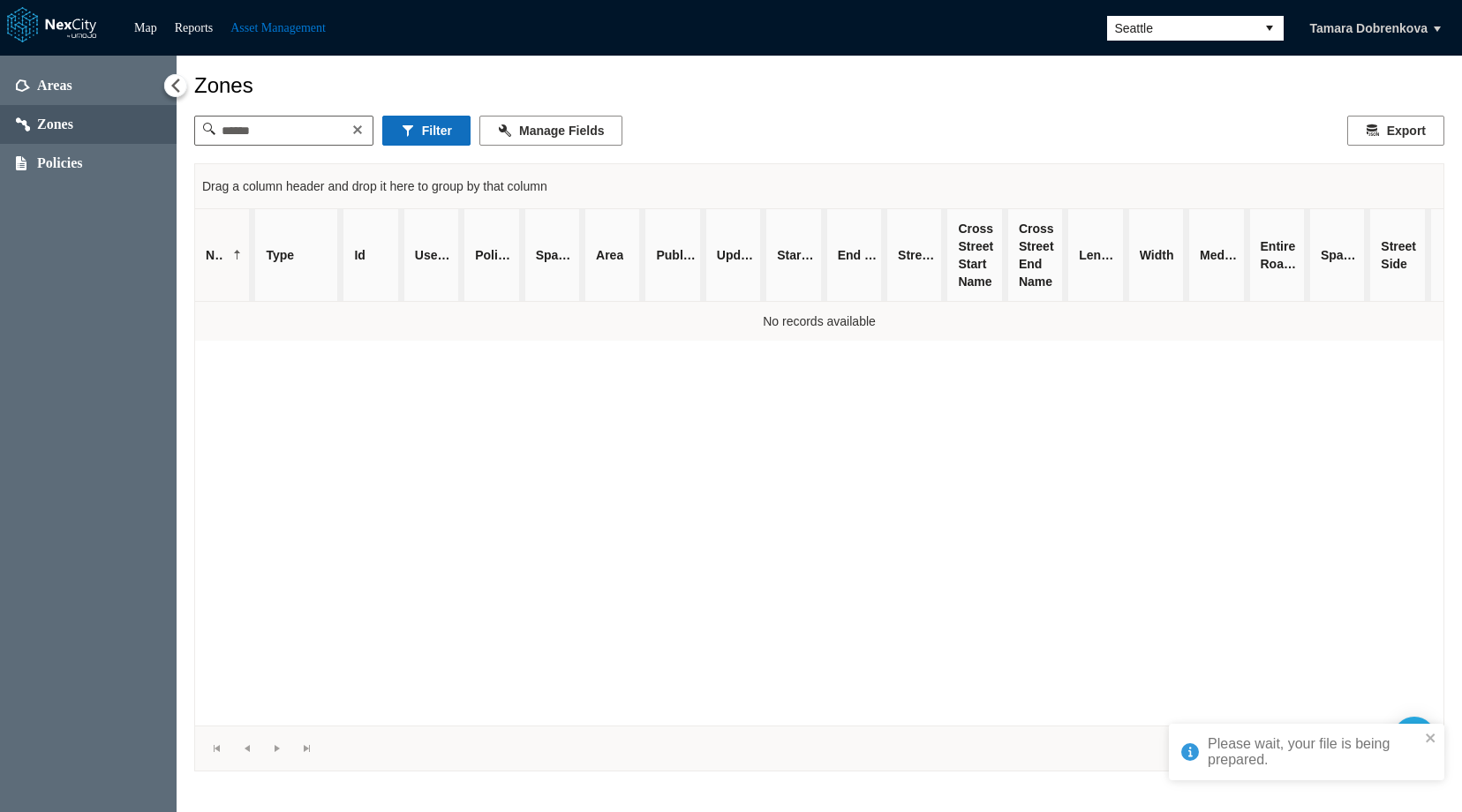 click on "Filter" at bounding box center (426, 131) 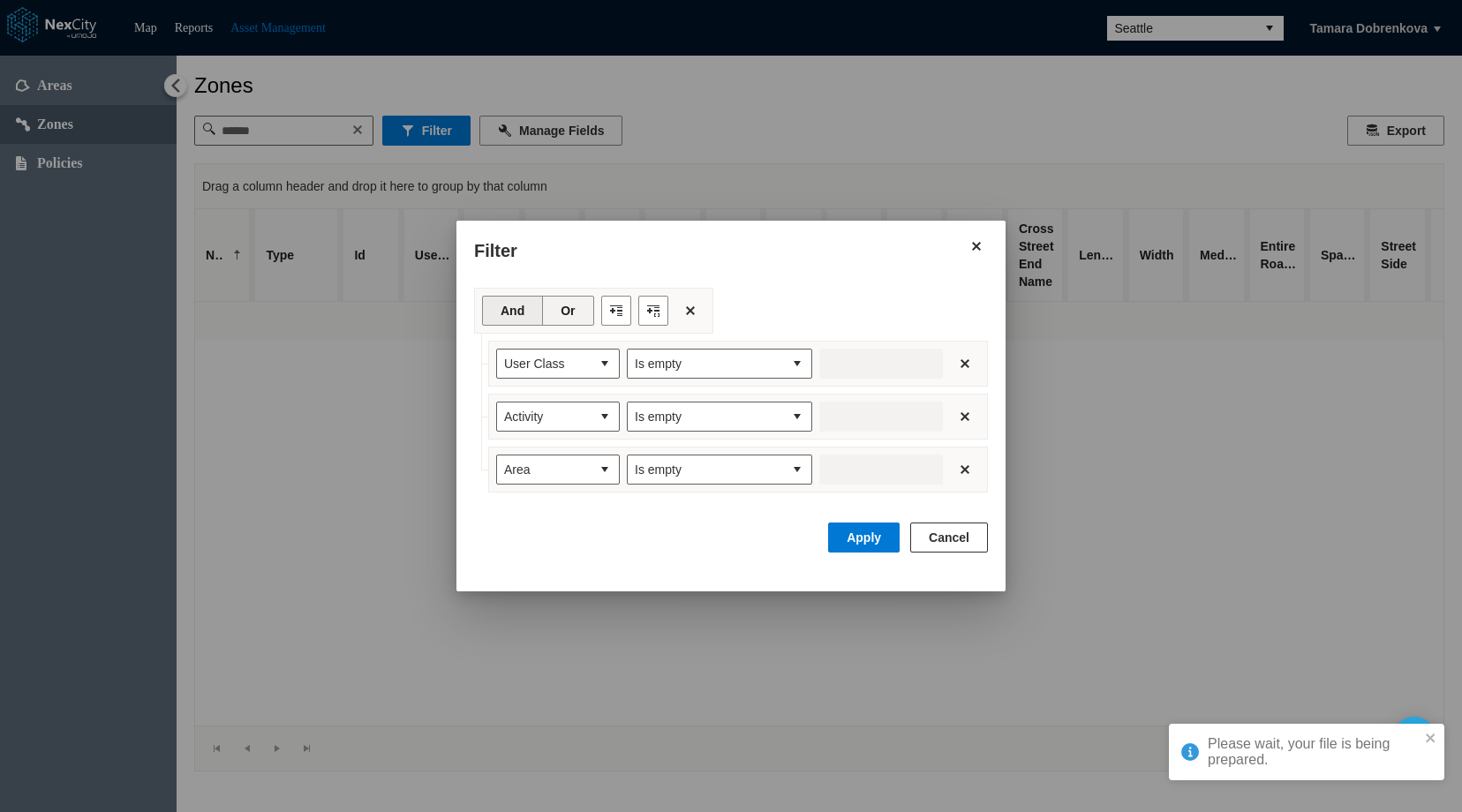 click on "Or" at bounding box center [568, 311] 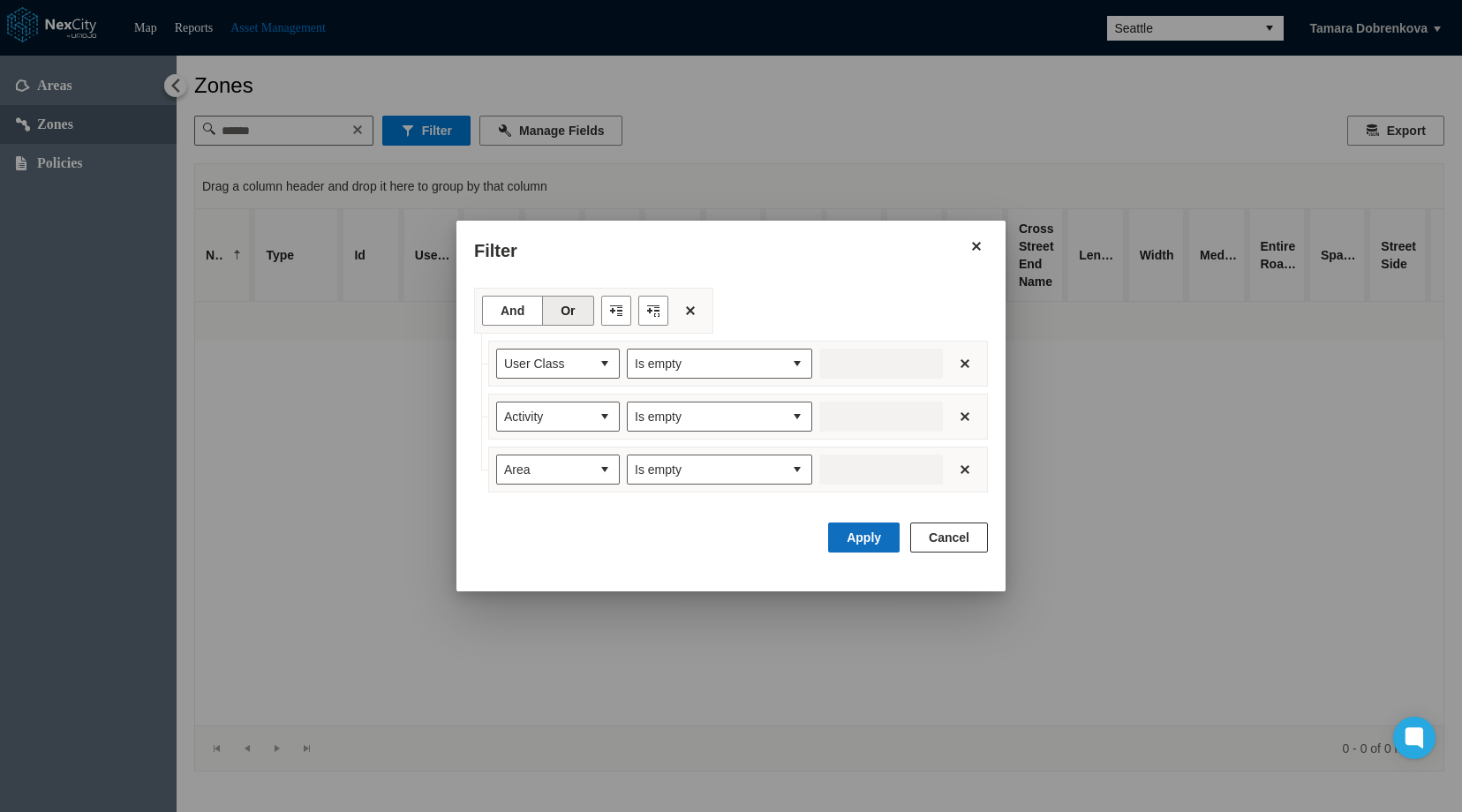 click on "Apply" at bounding box center (863, 538) 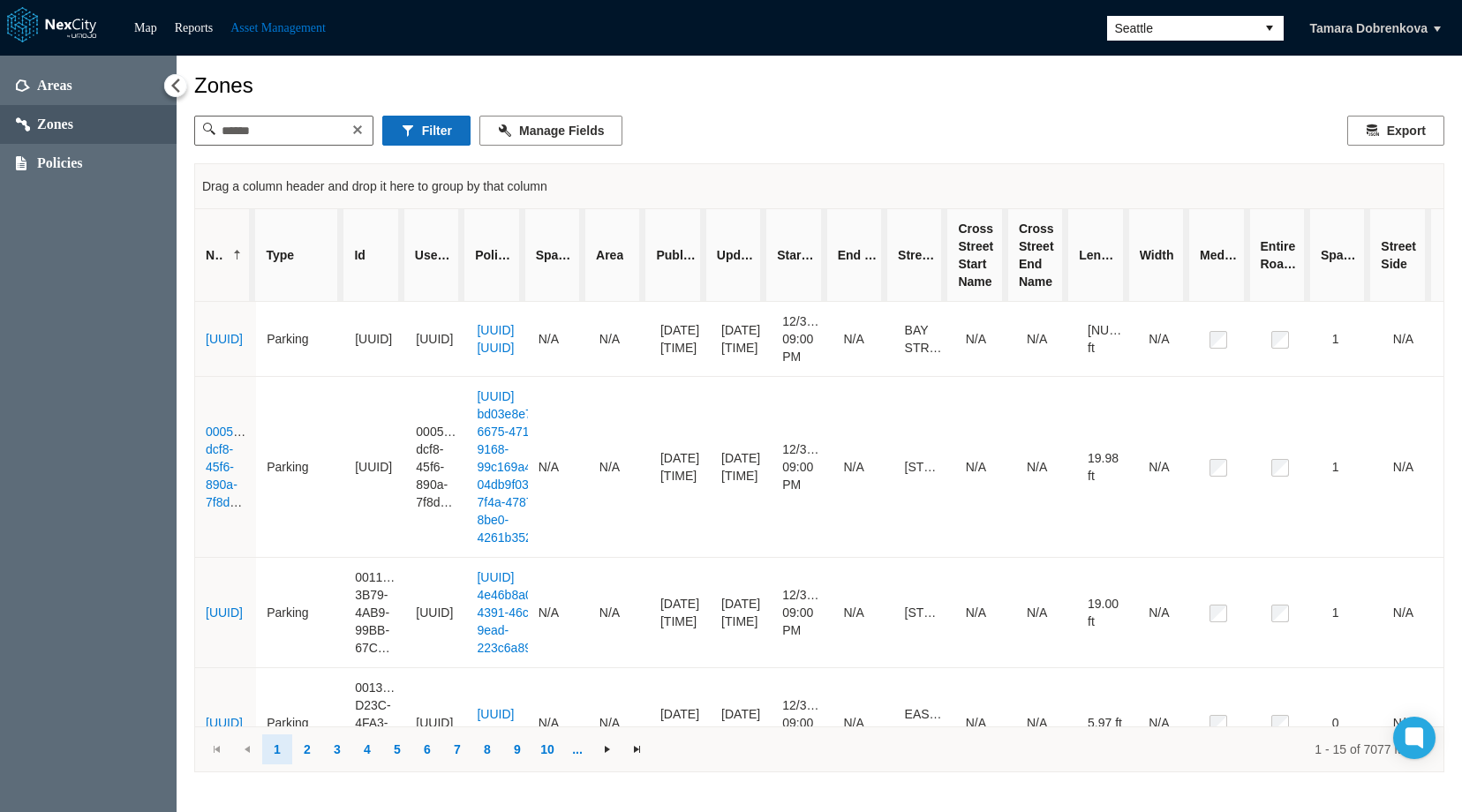 click on "Filter" at bounding box center [426, 131] 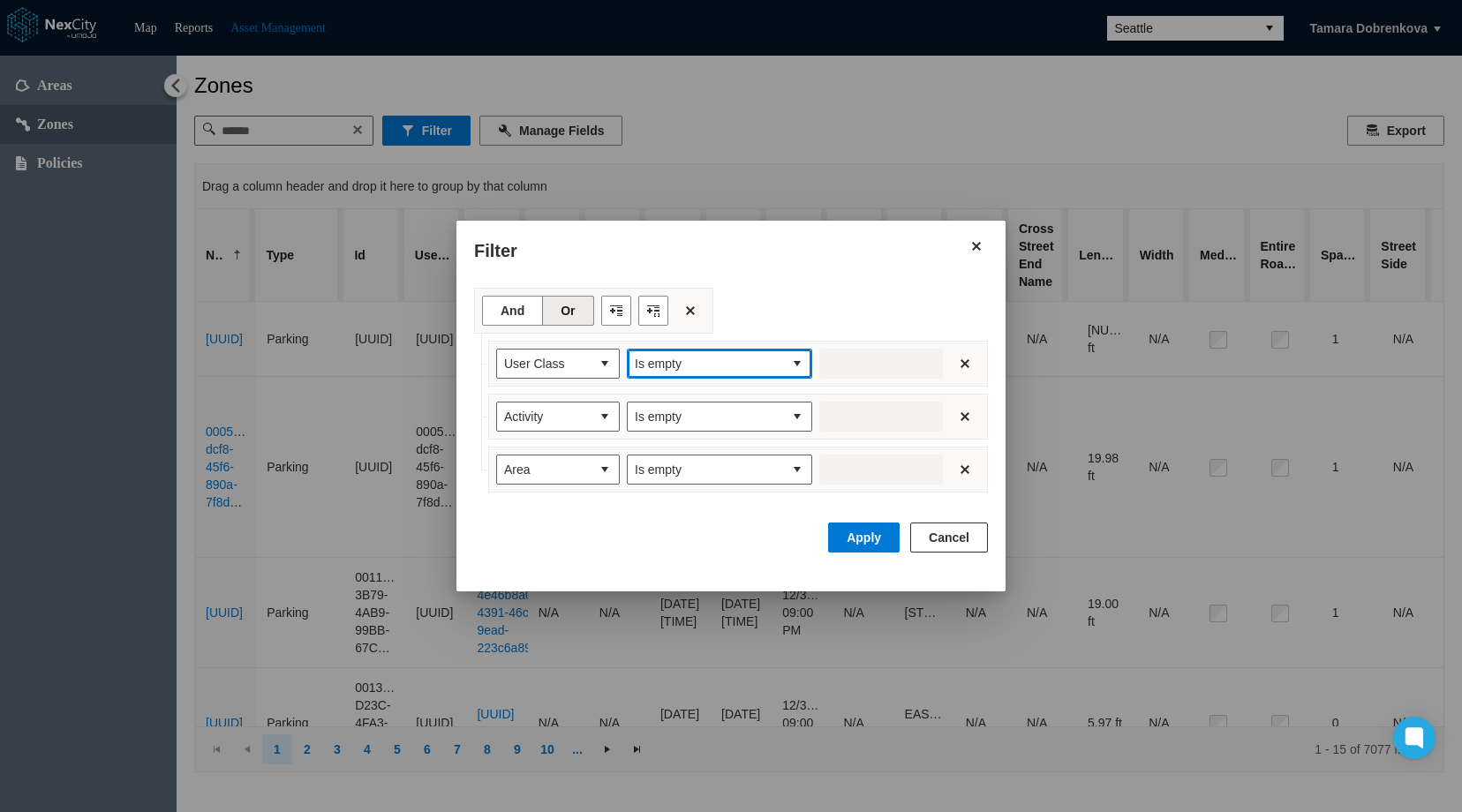click on "Is empty" at bounding box center (705, 364) 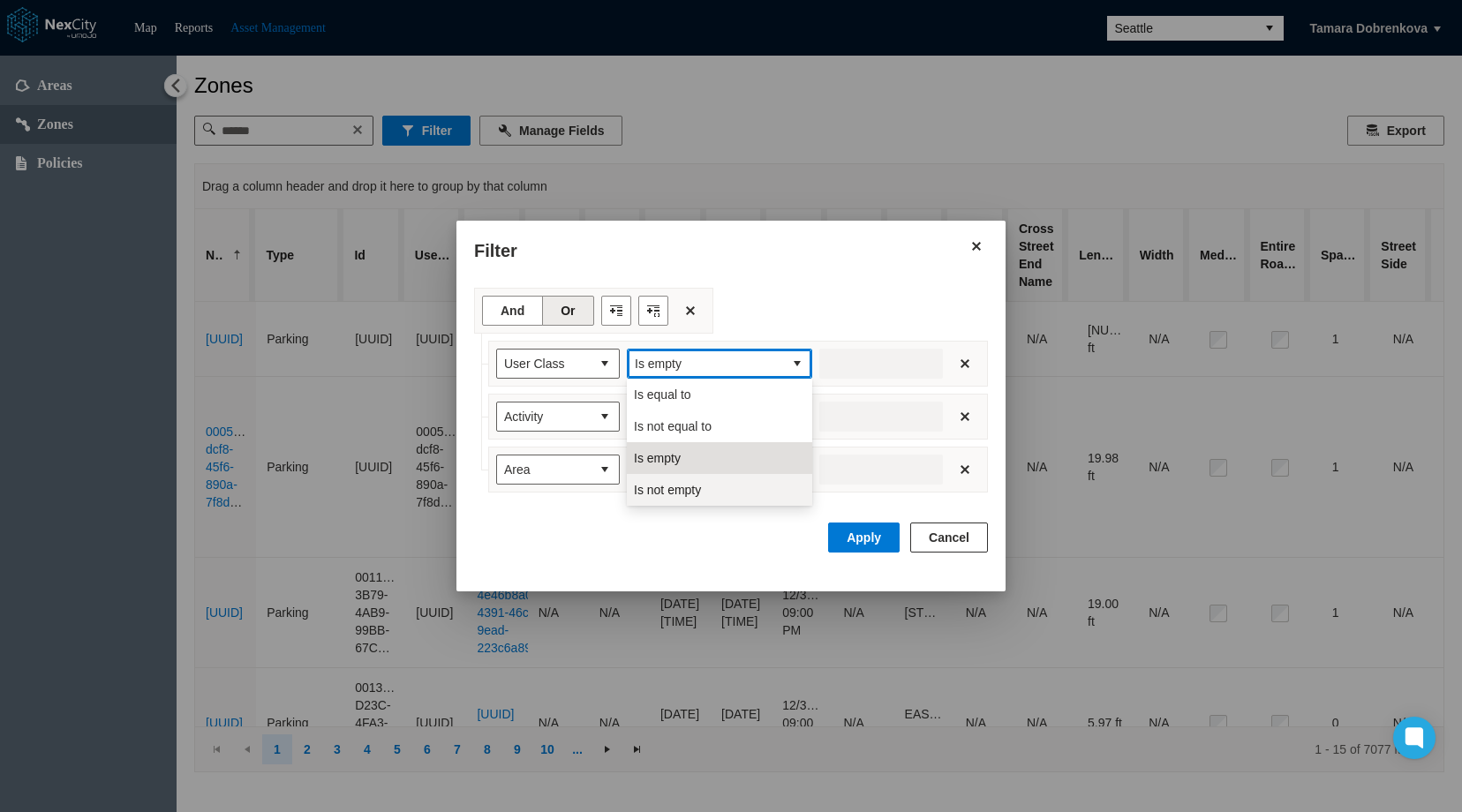 click on "Is not empty" at bounding box center (667, 490) 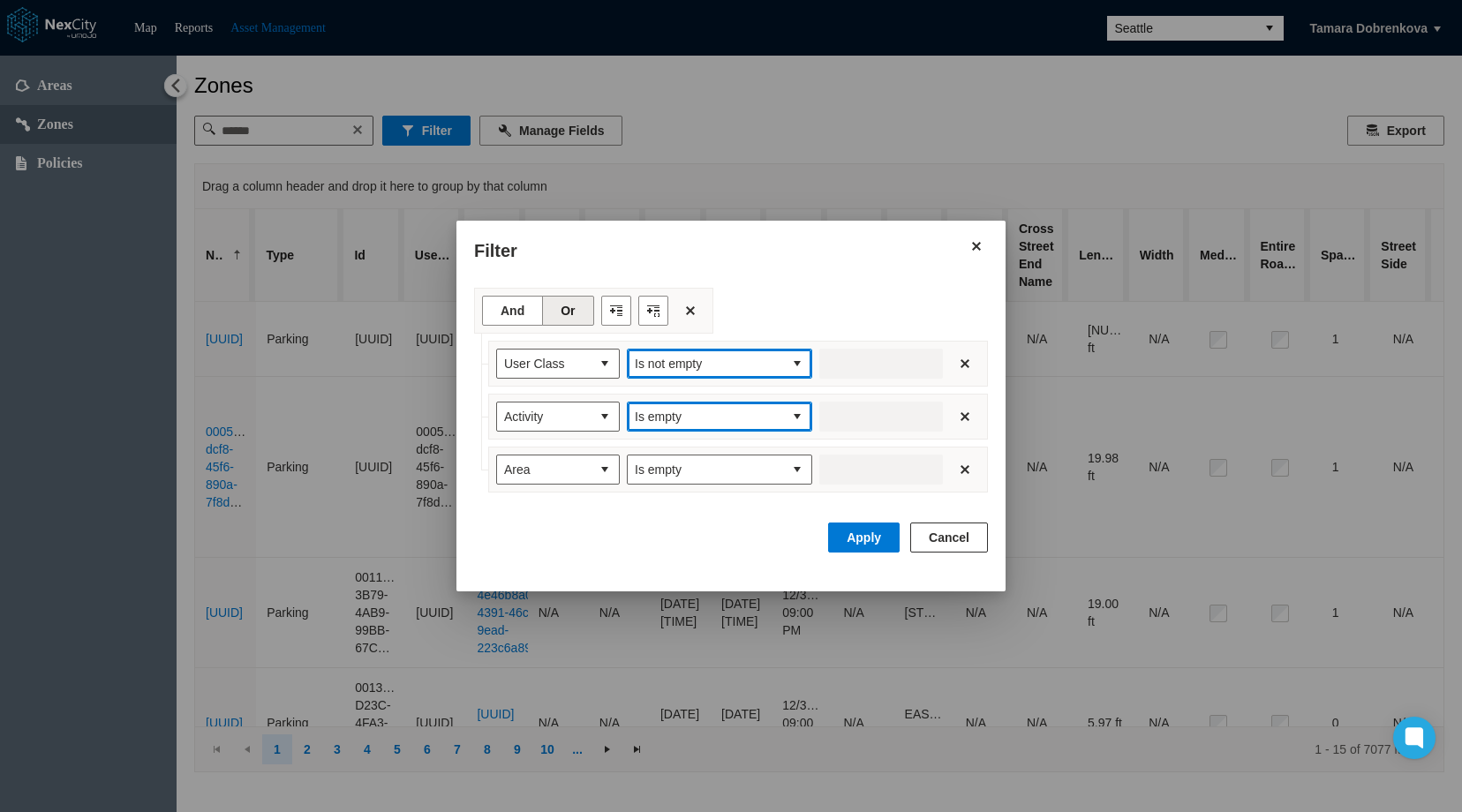 click on "Is empty" at bounding box center [705, 417] 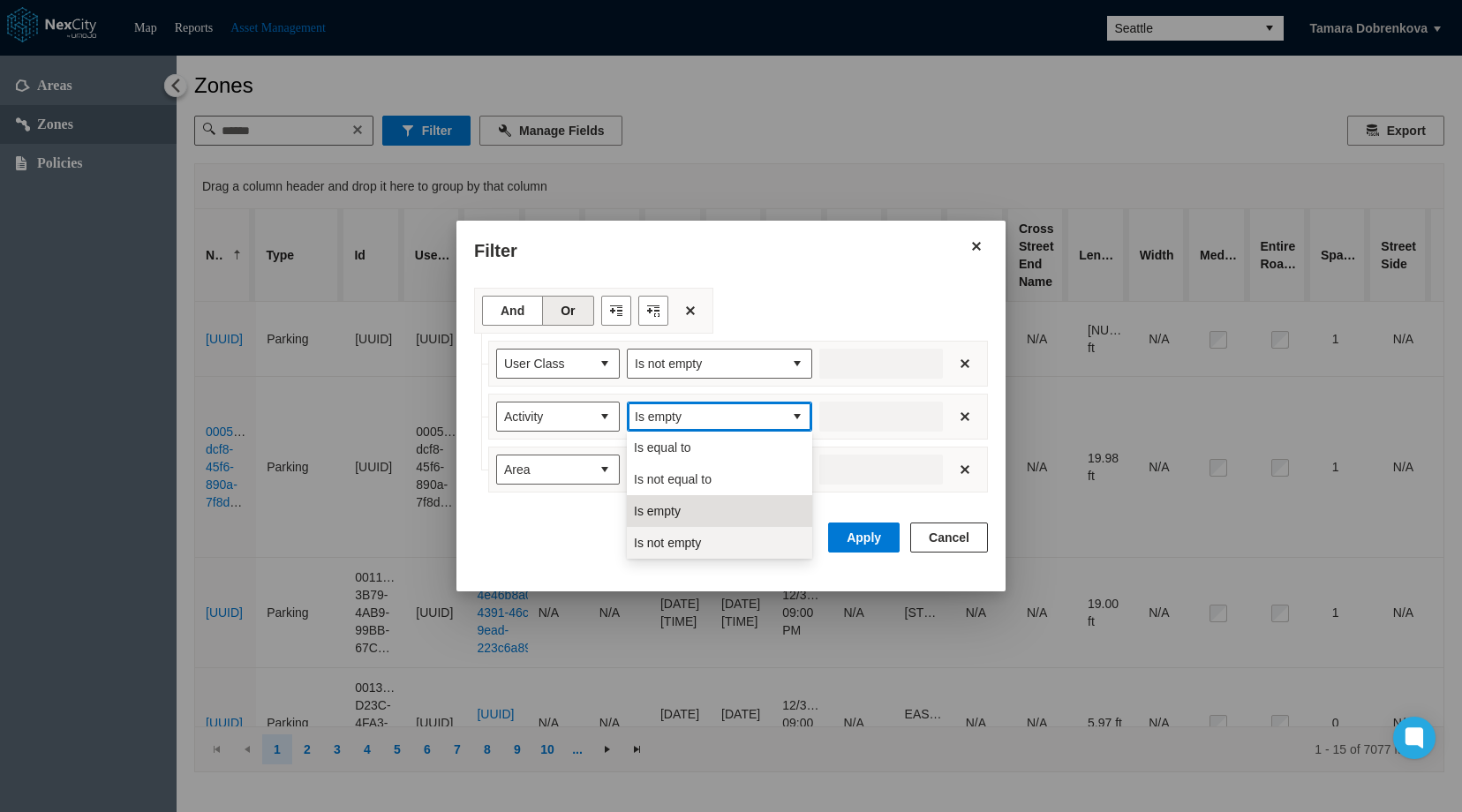 click on "Is not empty" at bounding box center (720, 543) 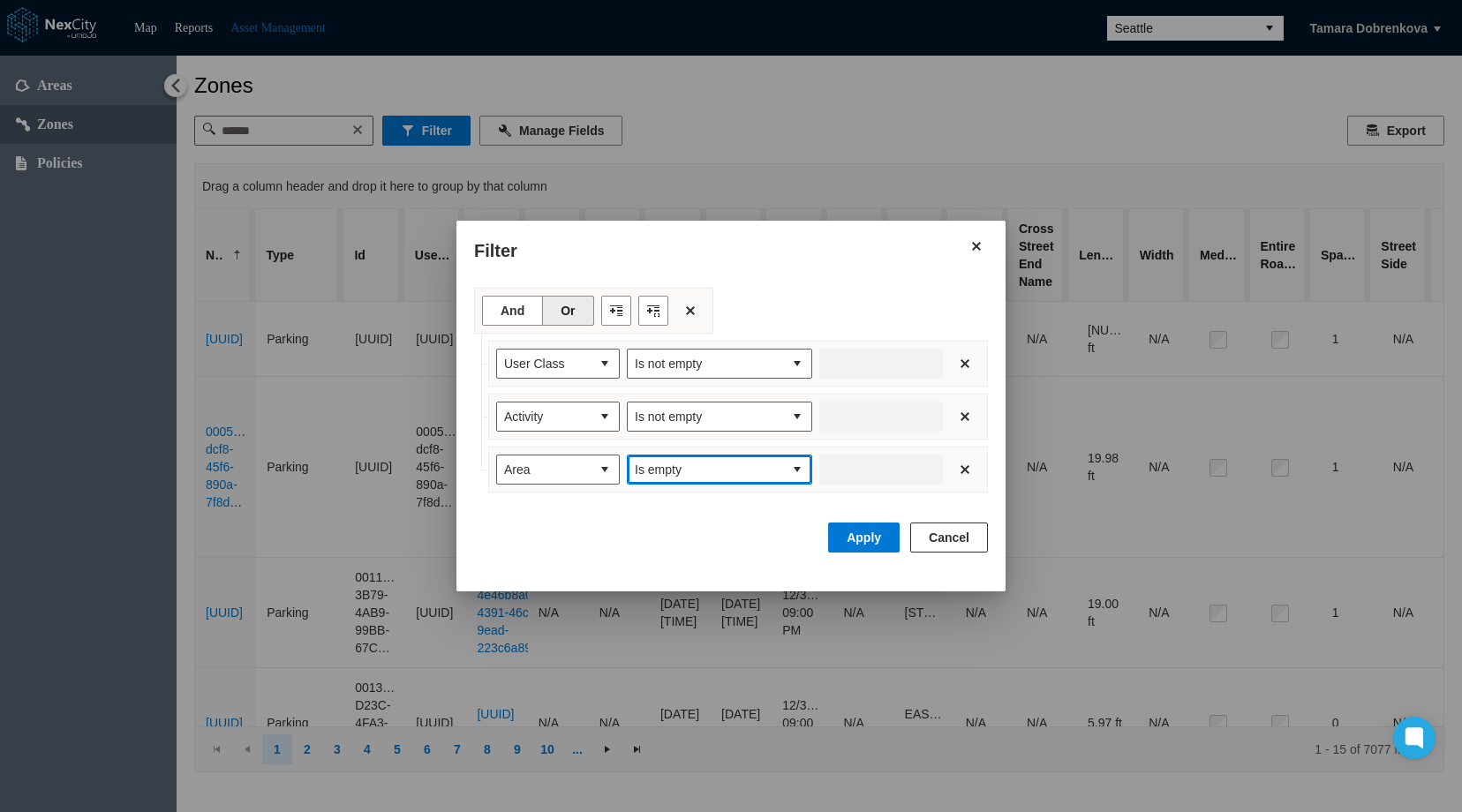 click on "Is empty" at bounding box center (705, 470) 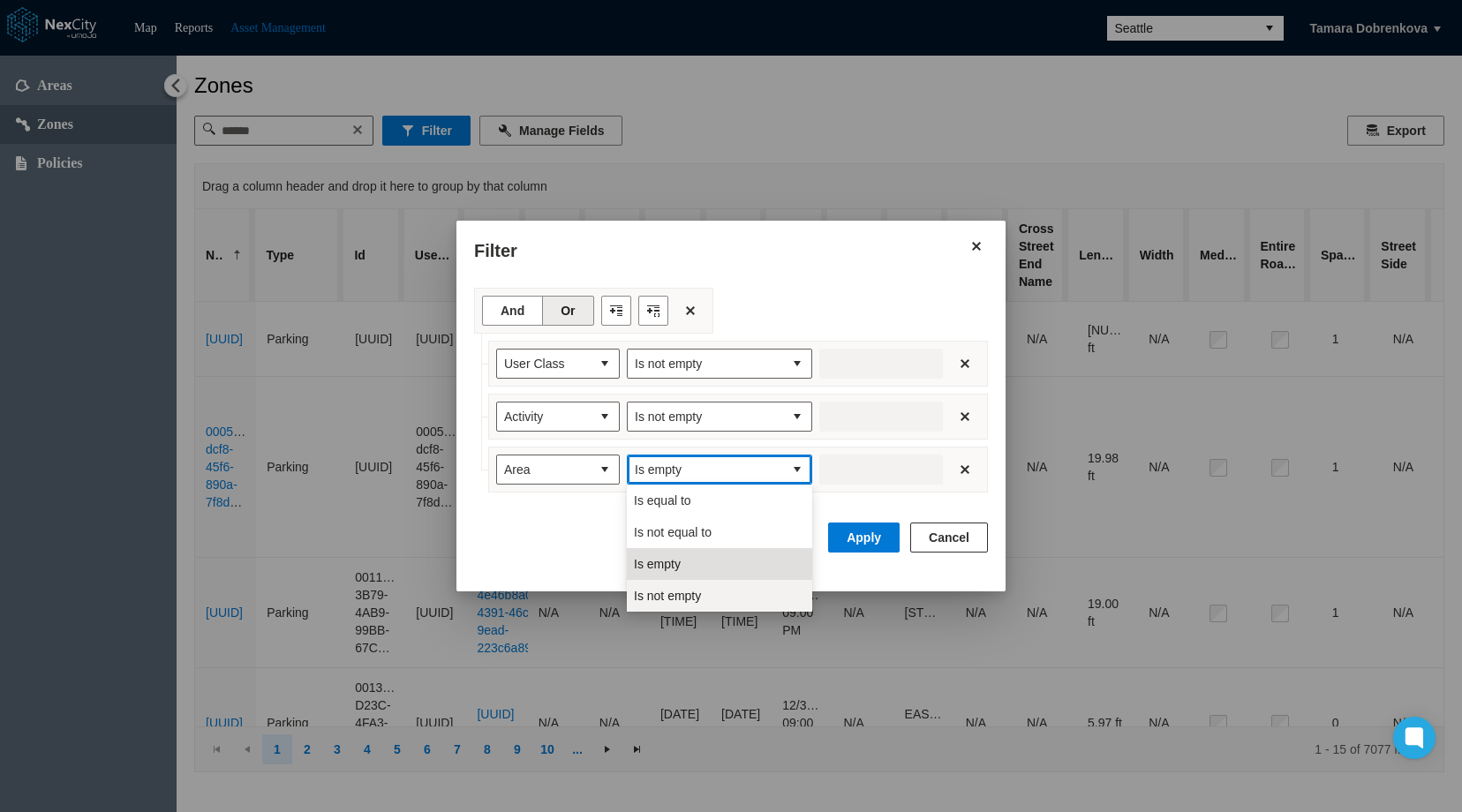 click on "Is not empty" at bounding box center (720, 596) 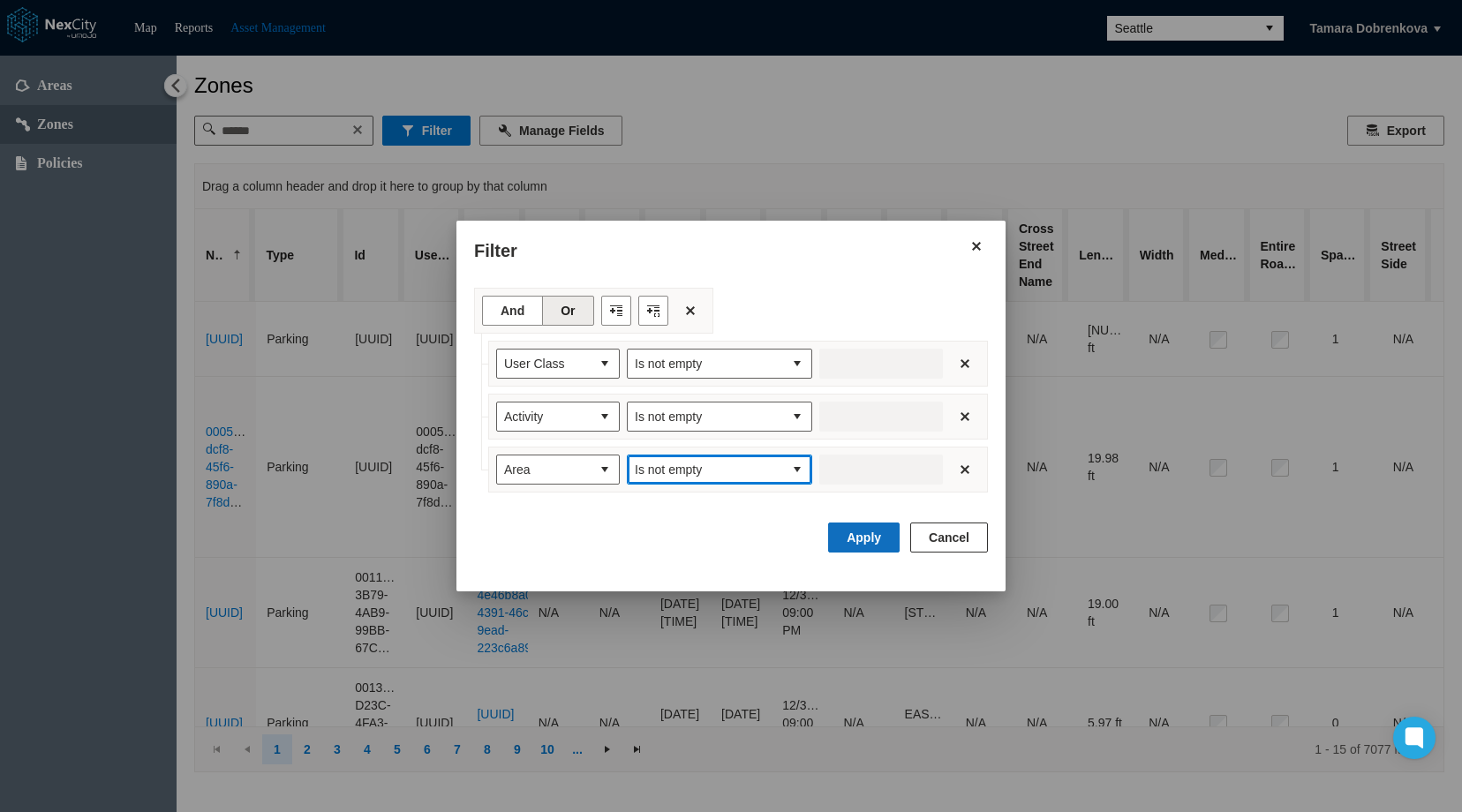 click on "Apply" at bounding box center (863, 538) 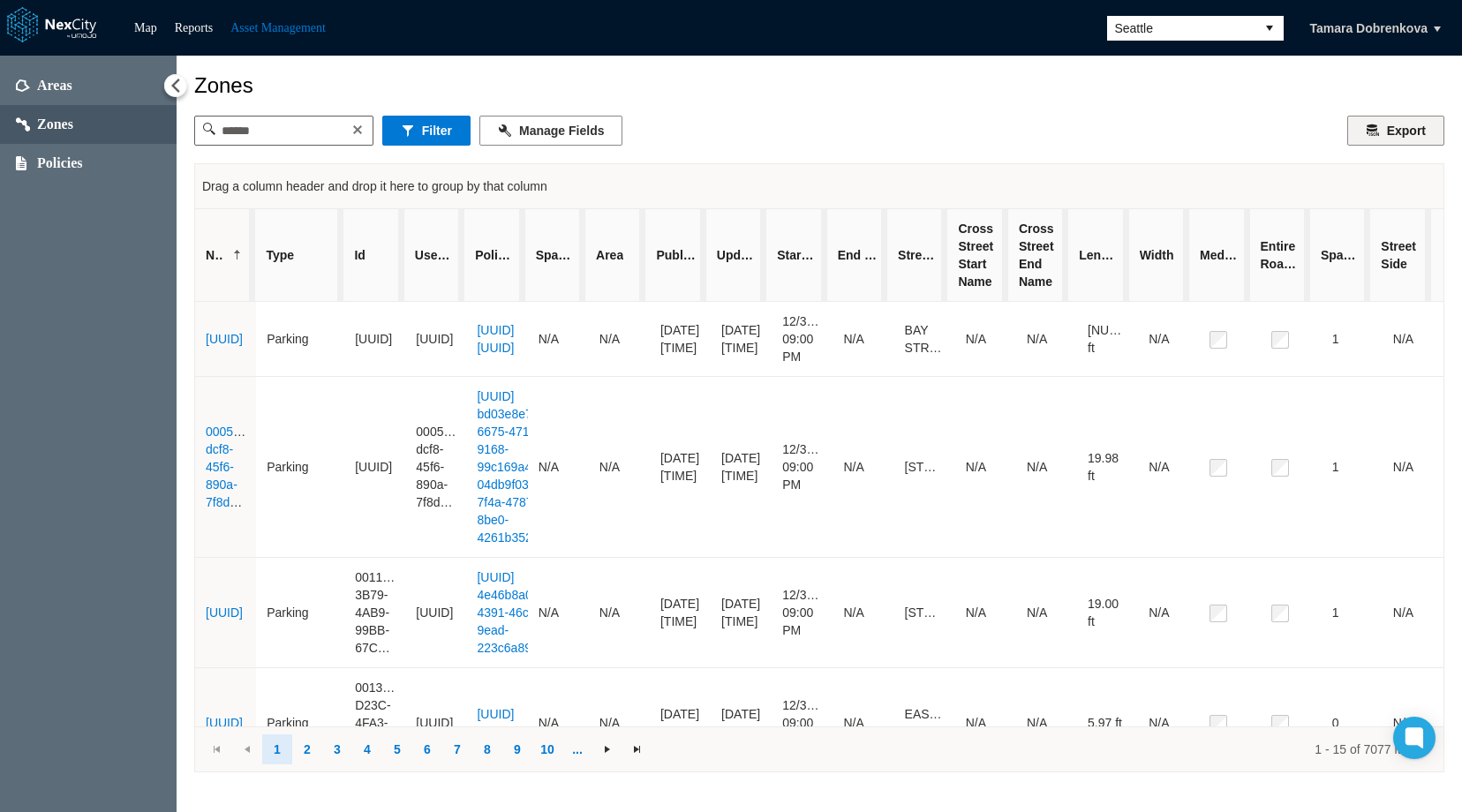 click on "Export" at bounding box center [1396, 131] 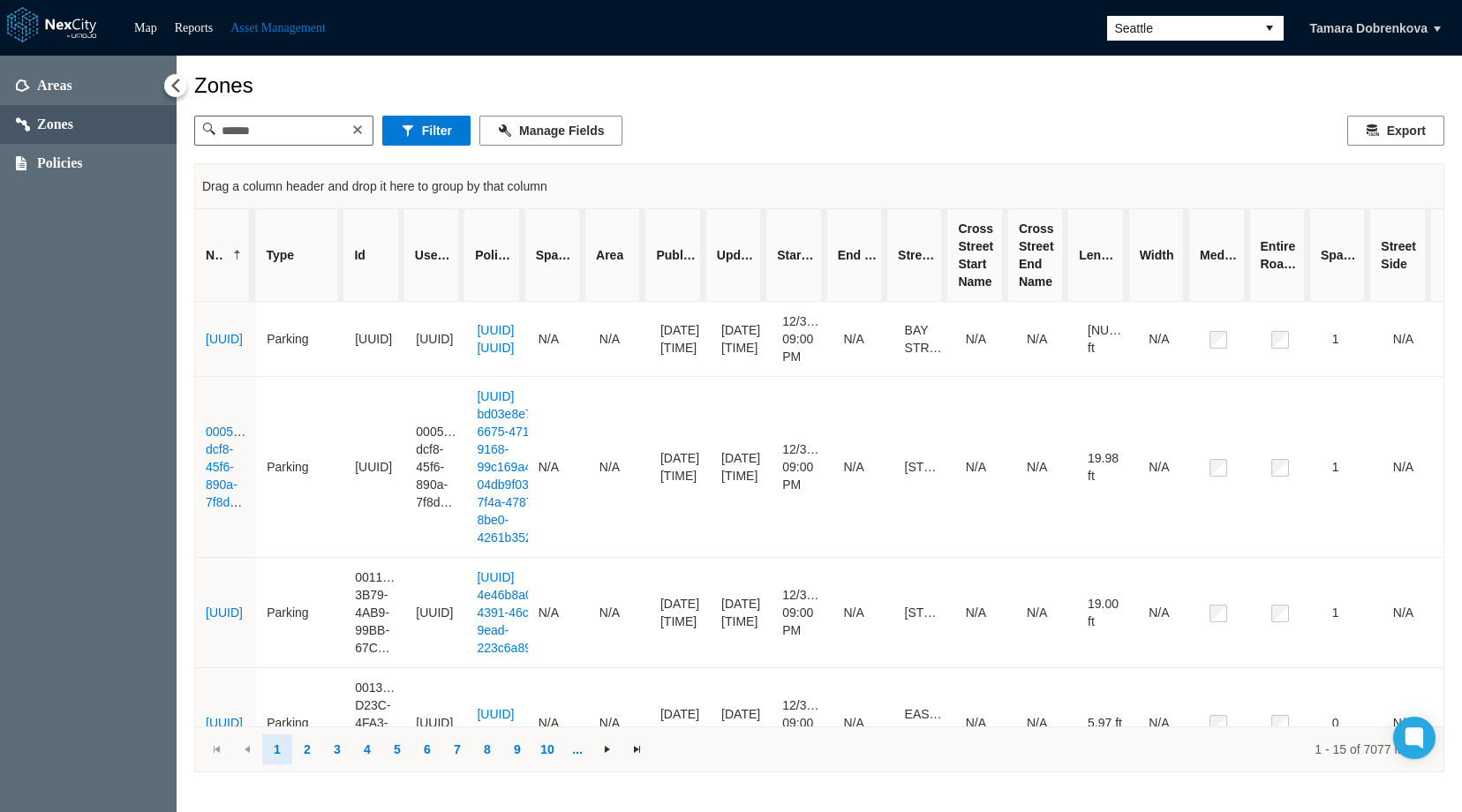 click on "Zones Filter Manage Fields Export Drag a column header and drop it here to group by that column   Name Type Id User Zone Id Policies Spaces Area Published Updated Start Date End Date Street Name Cross Street Start Name Cross Street End Name Length Width Median Entire Roadway Space Count Street Side 0001573a-9983-435a-8ff7-f3955b626629 Parking 0001573A-9983-435A-8FF7-F3955B626629 0001573a-9983-435a-8ff7-f3955b626629 6d8a5b1f-5d62-46cd-ae53-ee5d6fbb02d5 470fa4a5-f097-4f05-afb9-4204ab9763b5 N/A N/A 10/24/2024 09:00 PM 04/10/2025 02:54 AM 12/31/2023 09:00 PM N/A BAY STREET N/A N/A 12.99 ft N/A 1 N/A 00050f32-dcf8-45f6-890a-7f8dc8605d93 Parking 00050F32-DCF8-45F6-890A-7F8DC8605D93 00050f32-dcf8-45f6-890a-7f8dc8605d93 6d8a5b1f-5d62-46cd-ae53-ee5d6fbb02d5 bd03e8e7-6675-4716-9168-99c169a44630 04db9f03-7f4a-4787-8be0-4261b352590c N/A N/A 10/24/2024 09:00 PM 04/10/2025 02:54 AM 12/31/2023 09:00 PM N/A HOWELL STREET N/A N/A 19.98 ft N/A 1 N/A 0011154b-3b79-4ab9-99bb-67cfc3992f5d Parking N/A N/A 10/24/2024 09:00 PM N/A" at bounding box center [819, 425] 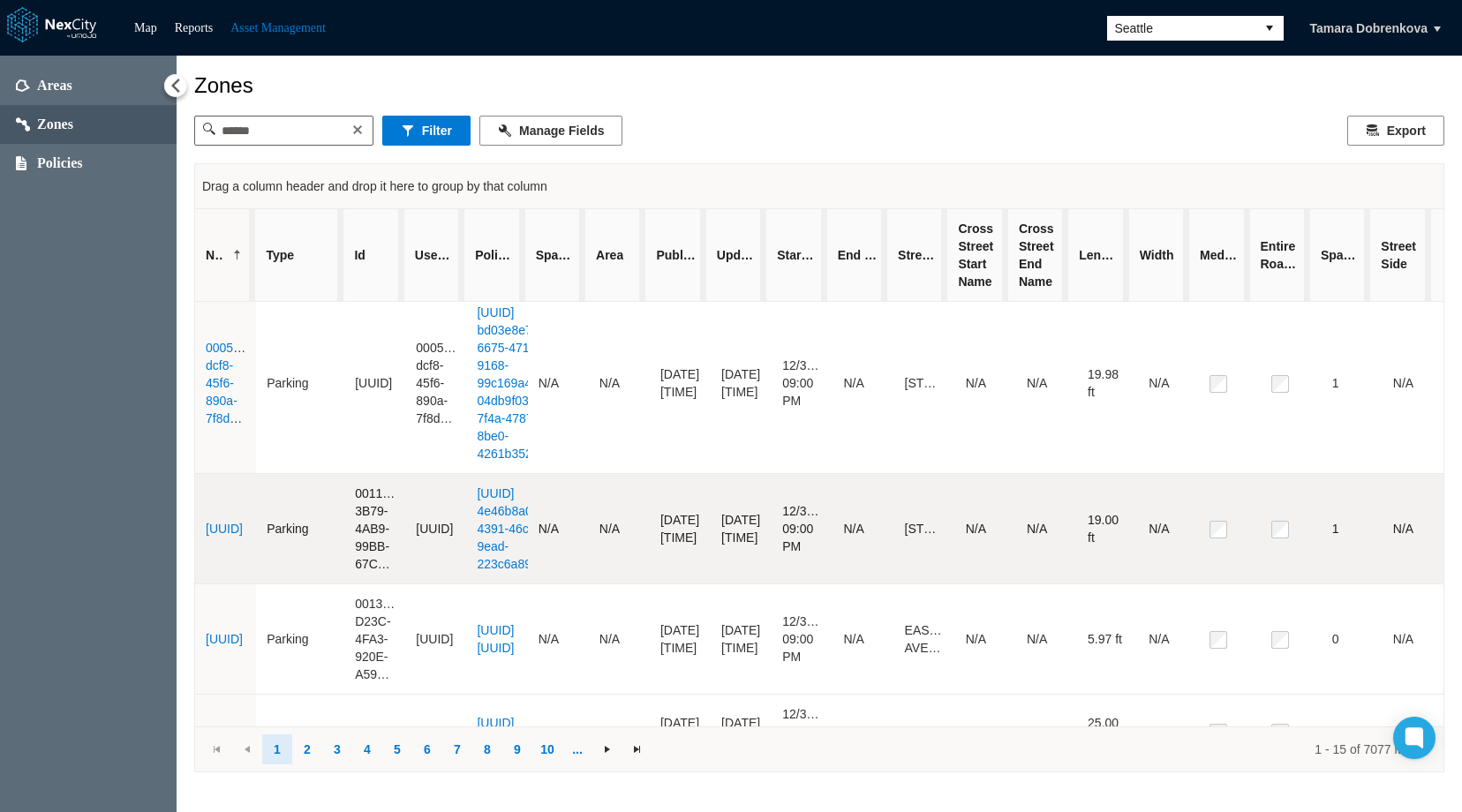 scroll, scrollTop: 0, scrollLeft: 0, axis: both 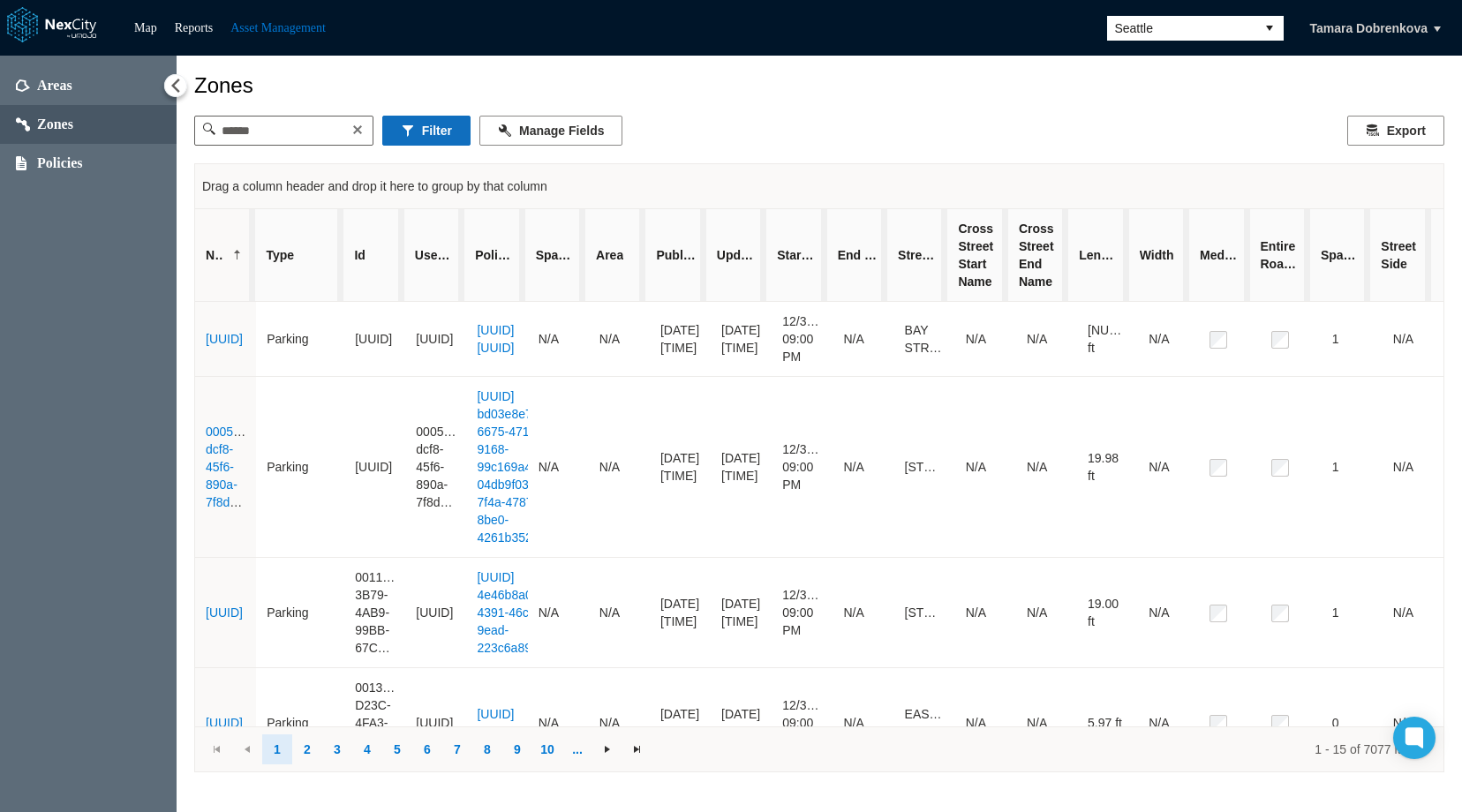 click on "Filter" at bounding box center (426, 131) 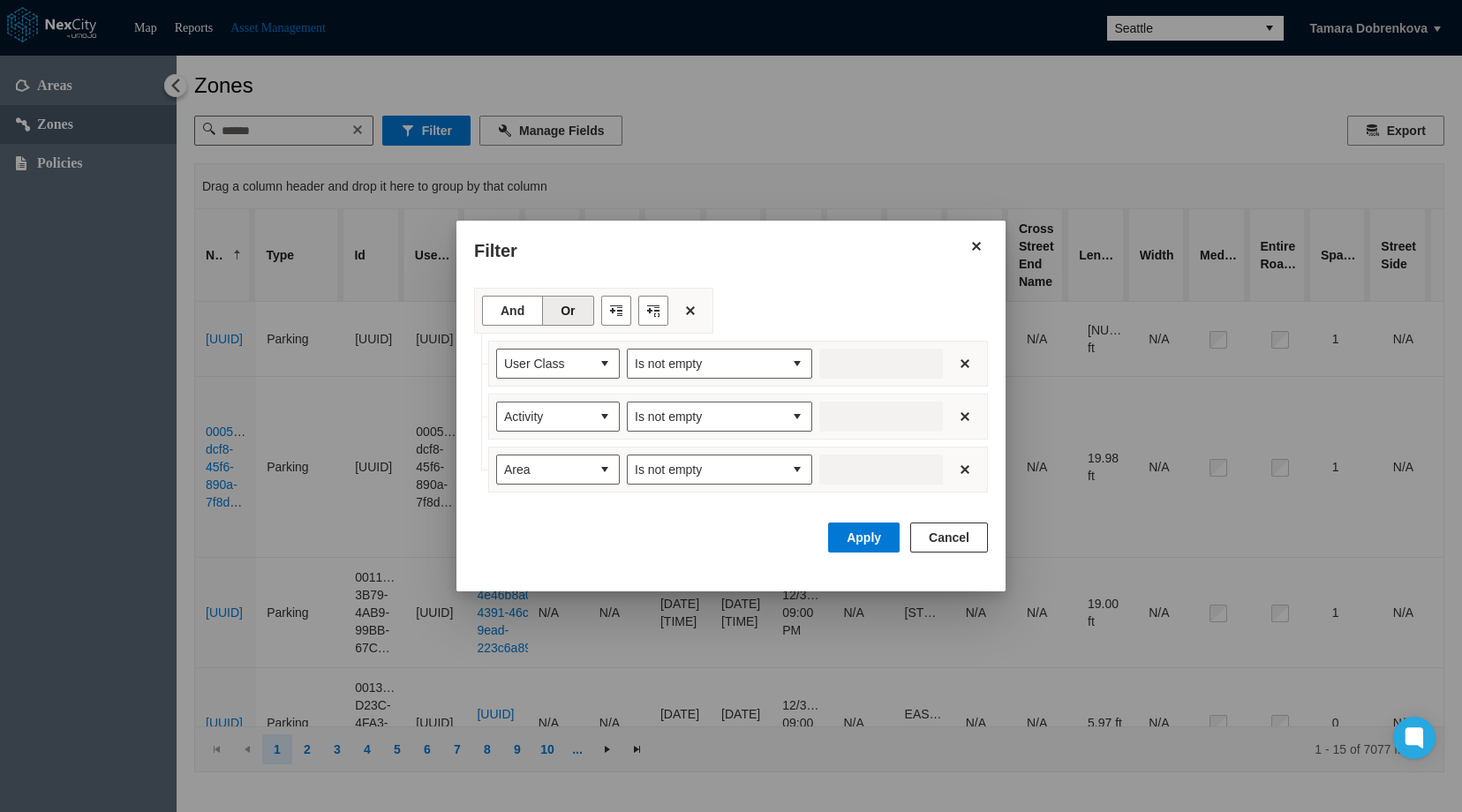 click at bounding box center [731, 406] 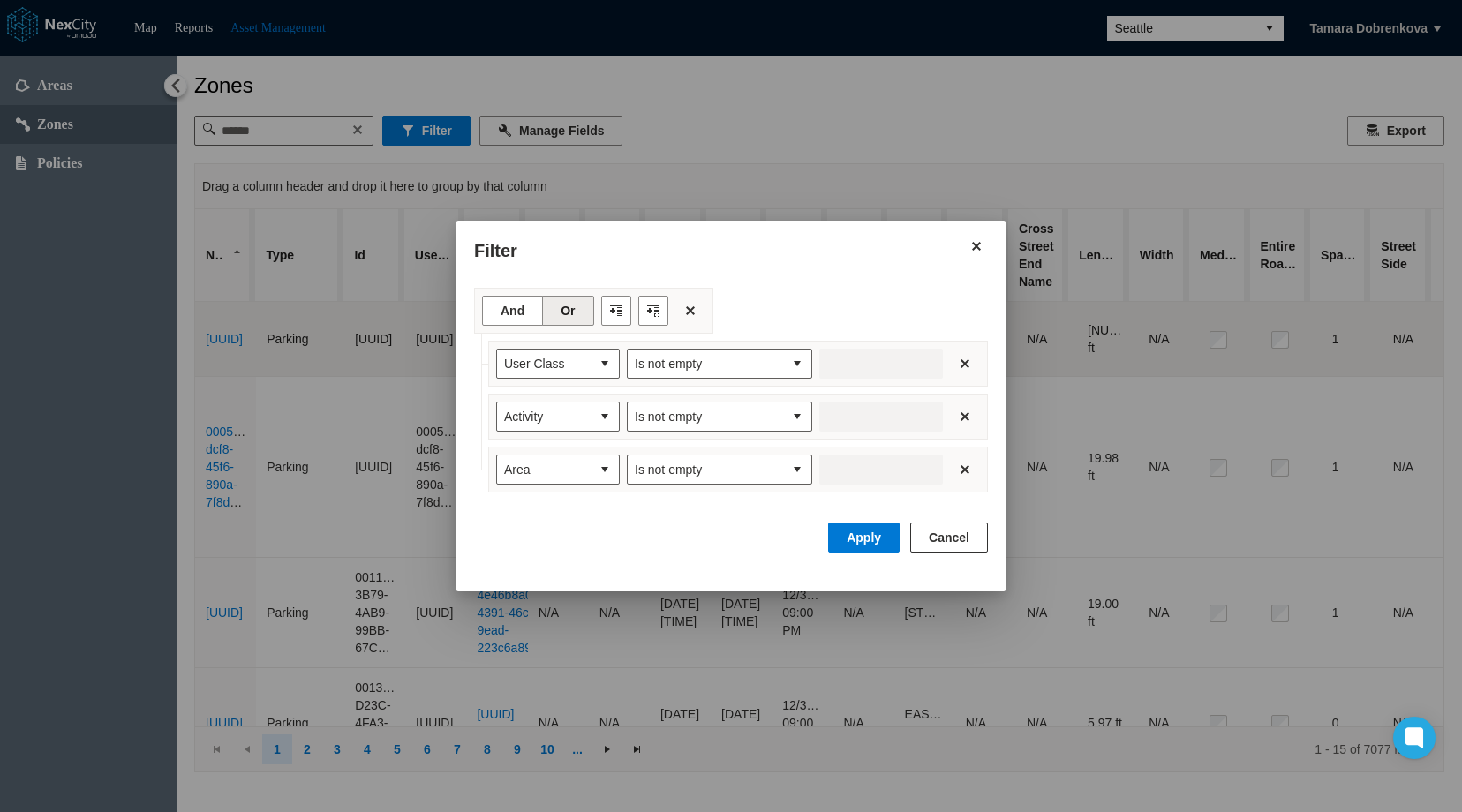 drag, startPoint x: 968, startPoint y: 534, endPoint x: 674, endPoint y: 439, distance: 308.9676 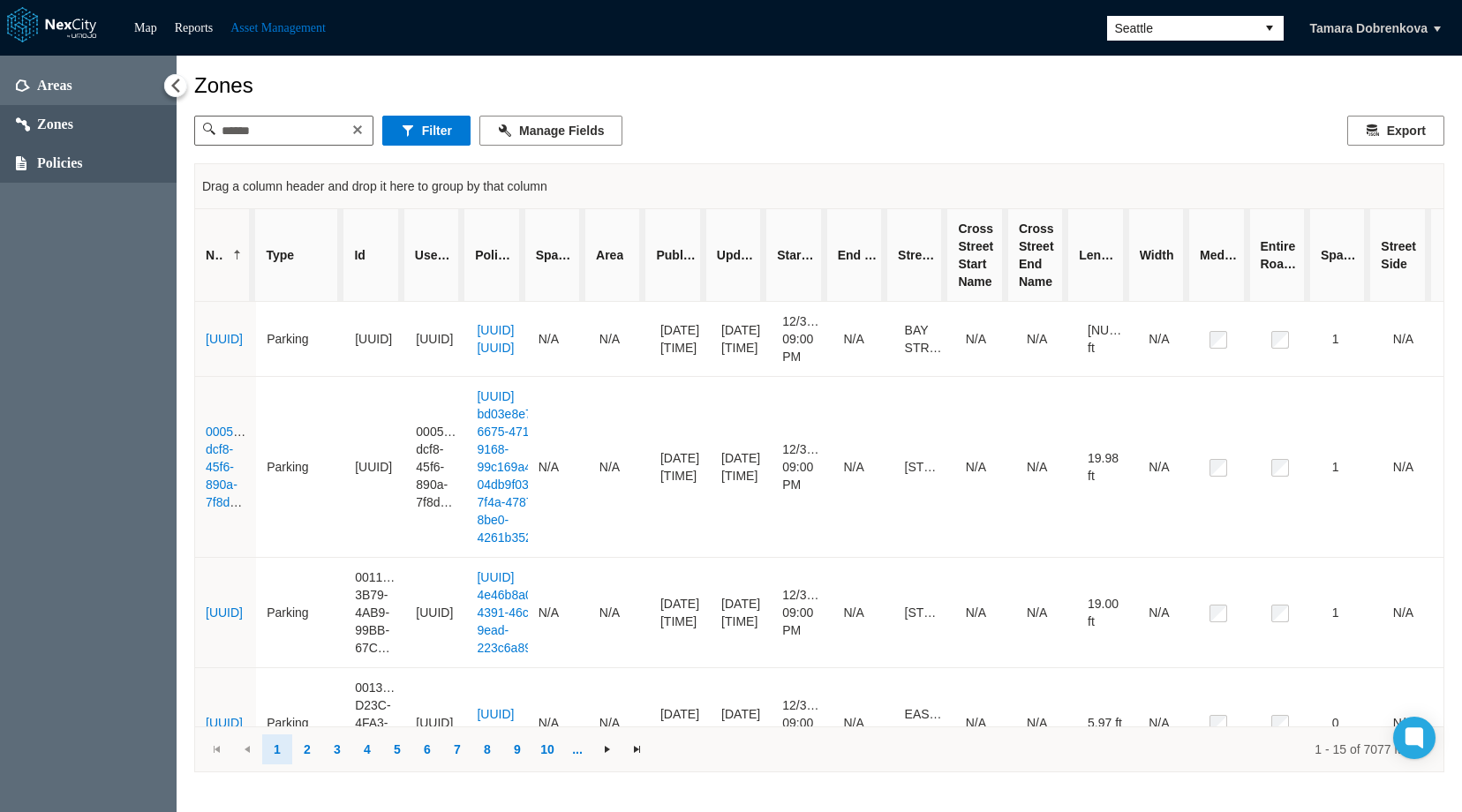 click on "Policies" at bounding box center (60, 163) 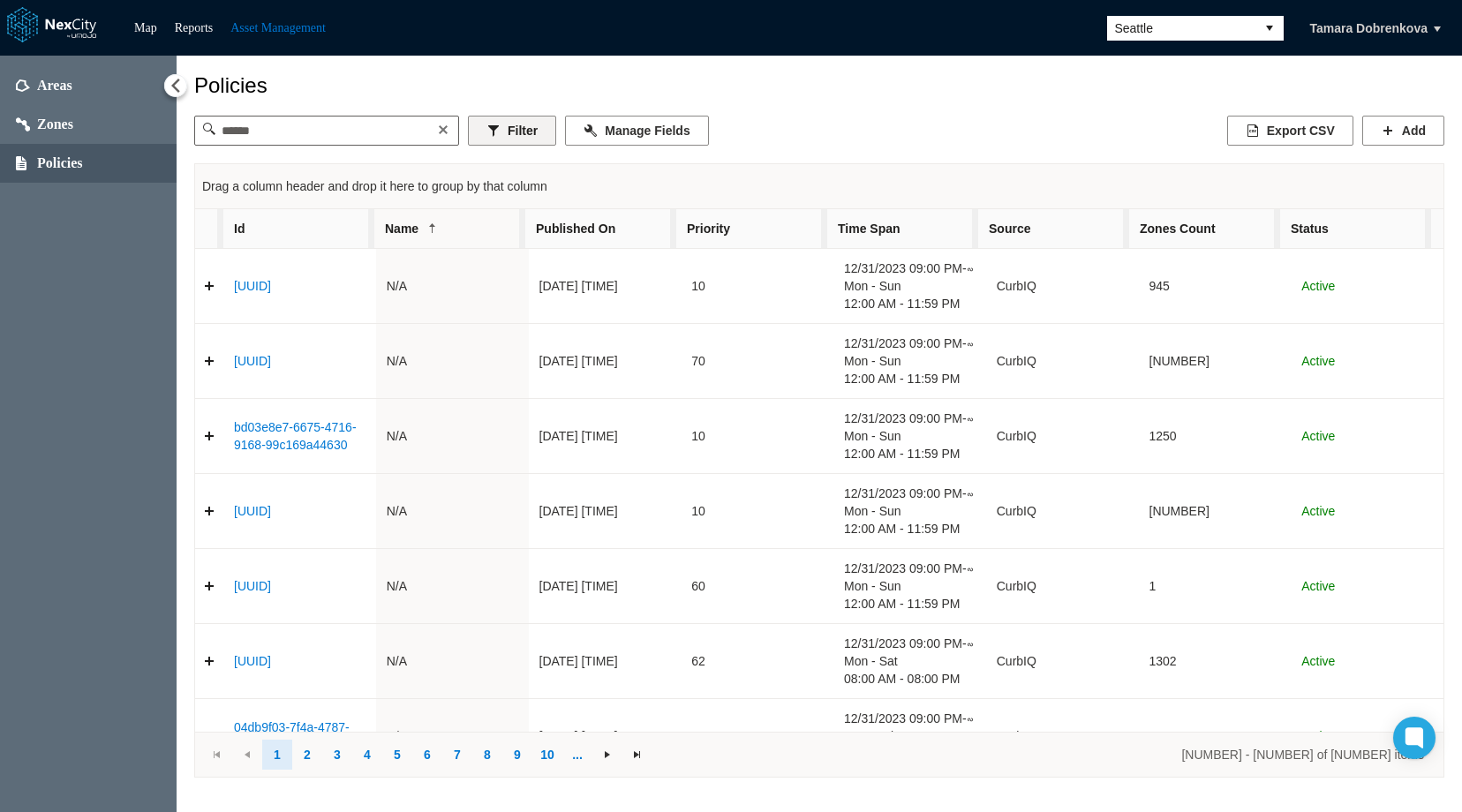 click on "Filter" at bounding box center [512, 131] 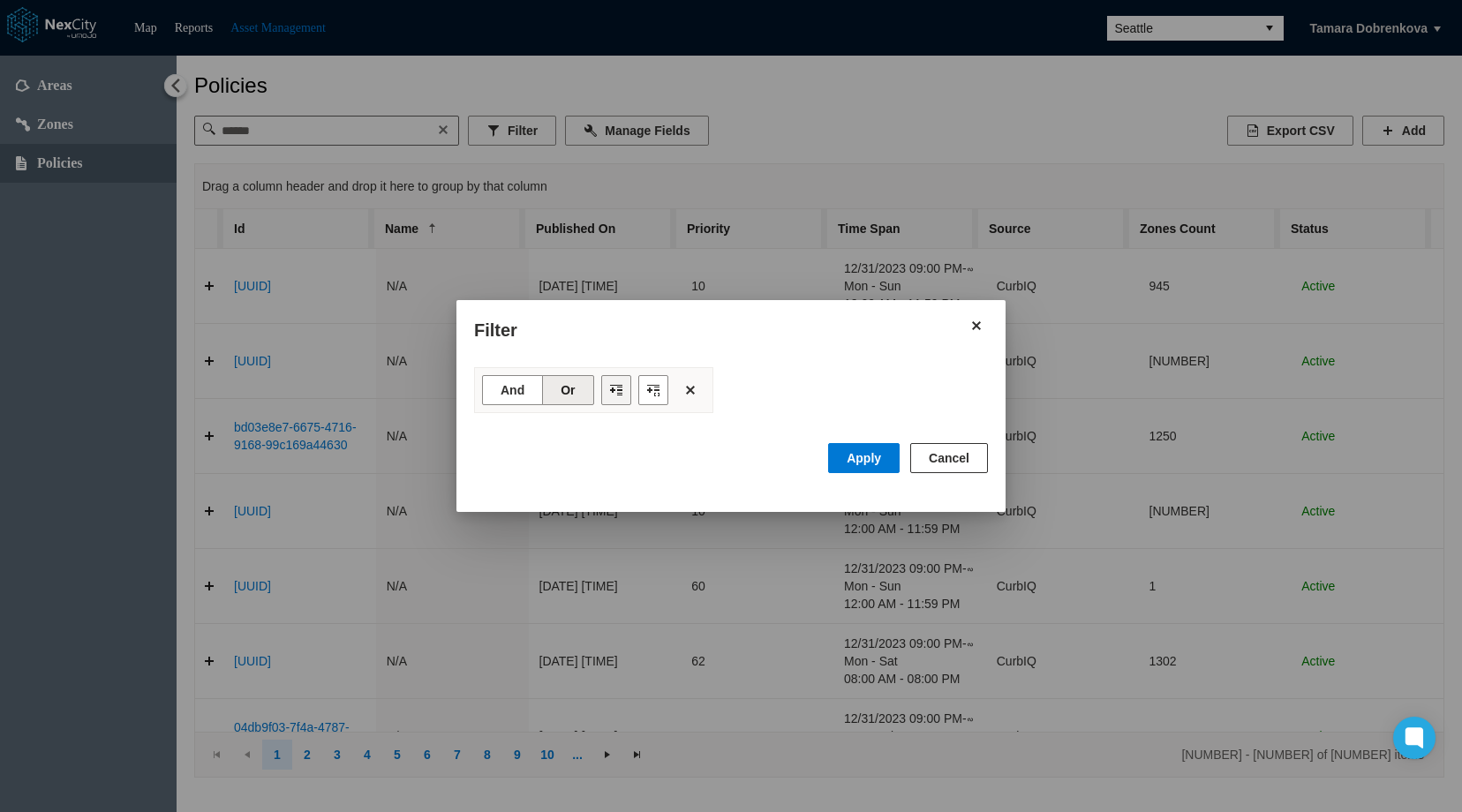 click at bounding box center [616, 390] 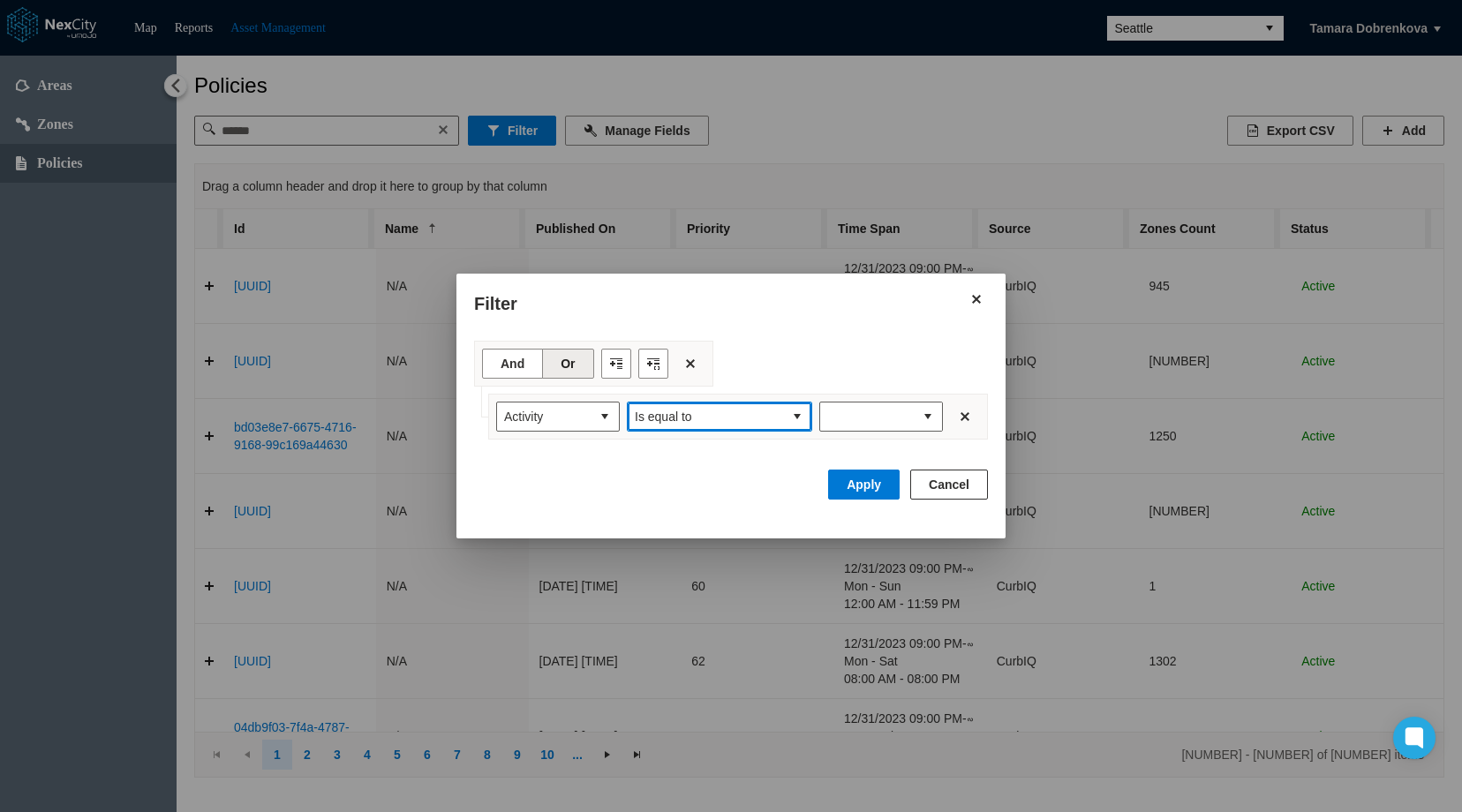click at bounding box center (797, 417) 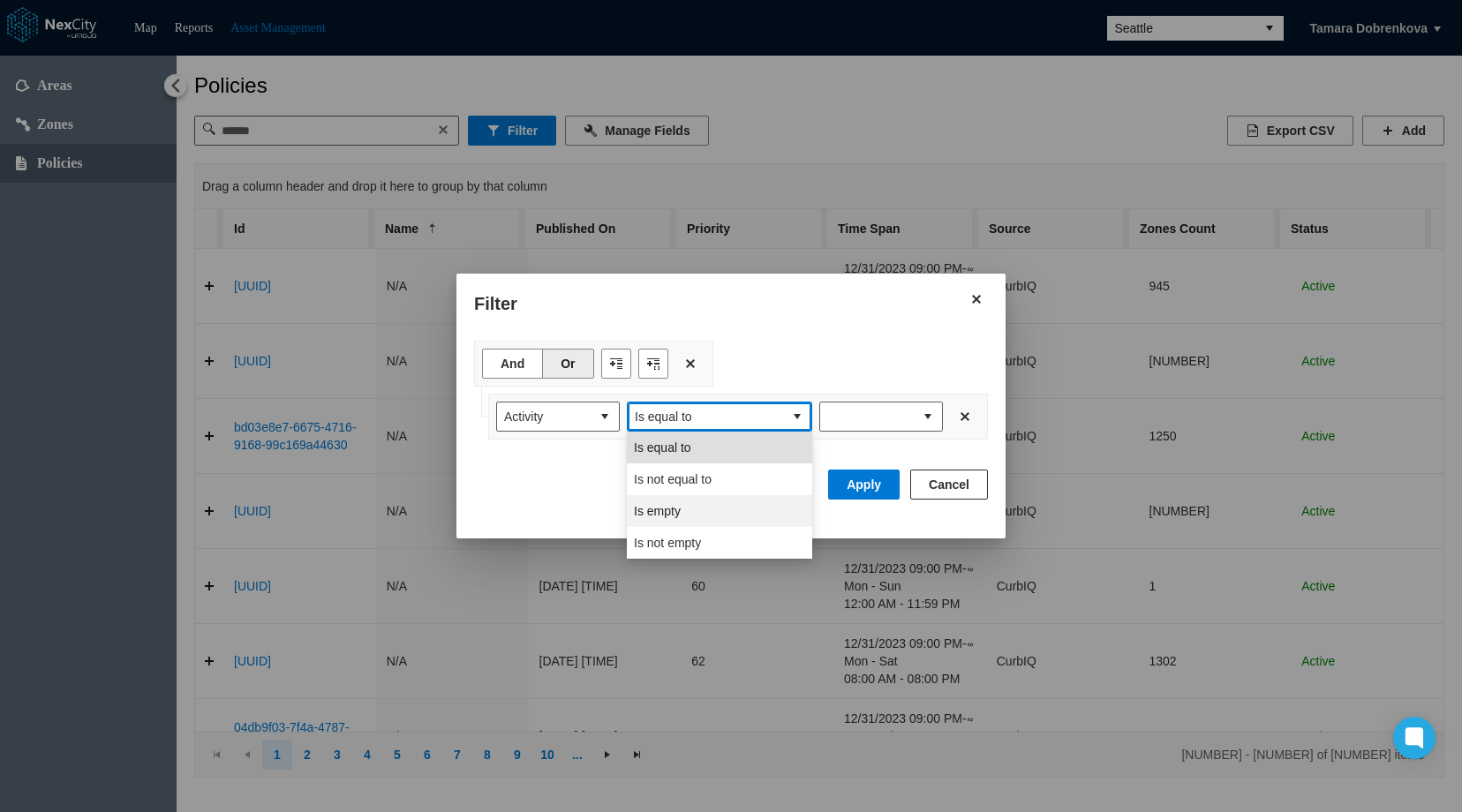click on "Is empty" at bounding box center (720, 511) 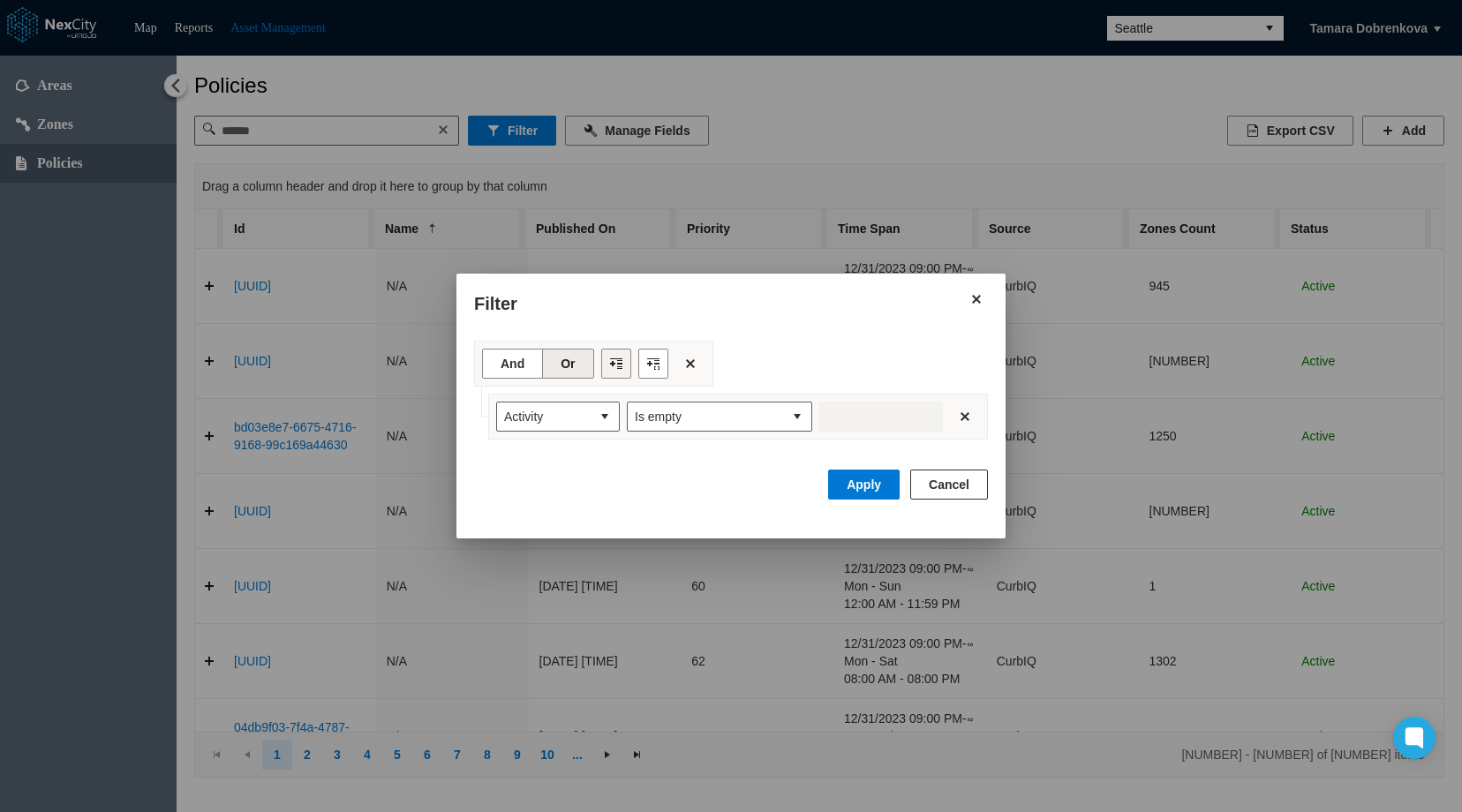 click at bounding box center (616, 364) 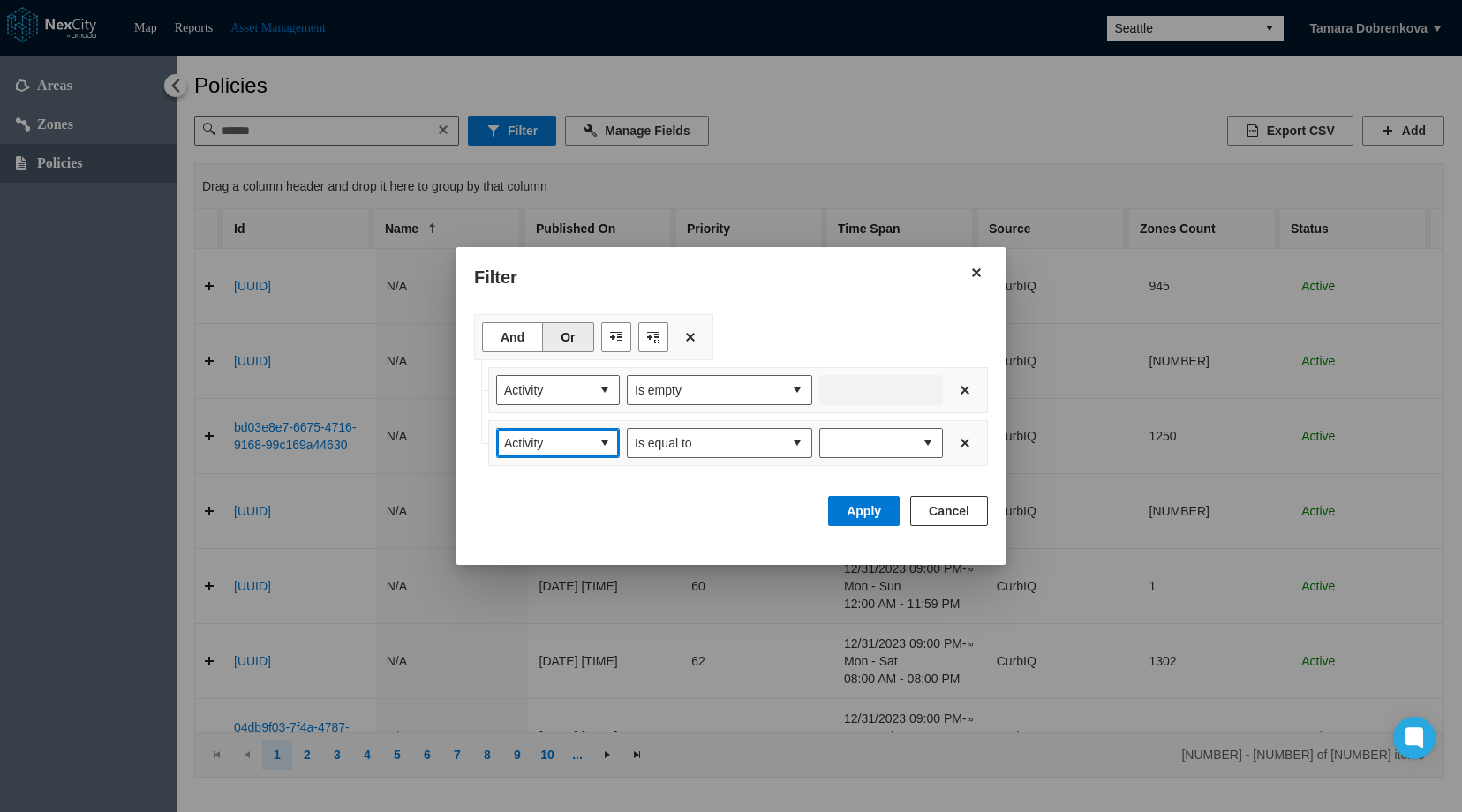 click at bounding box center (605, 443) 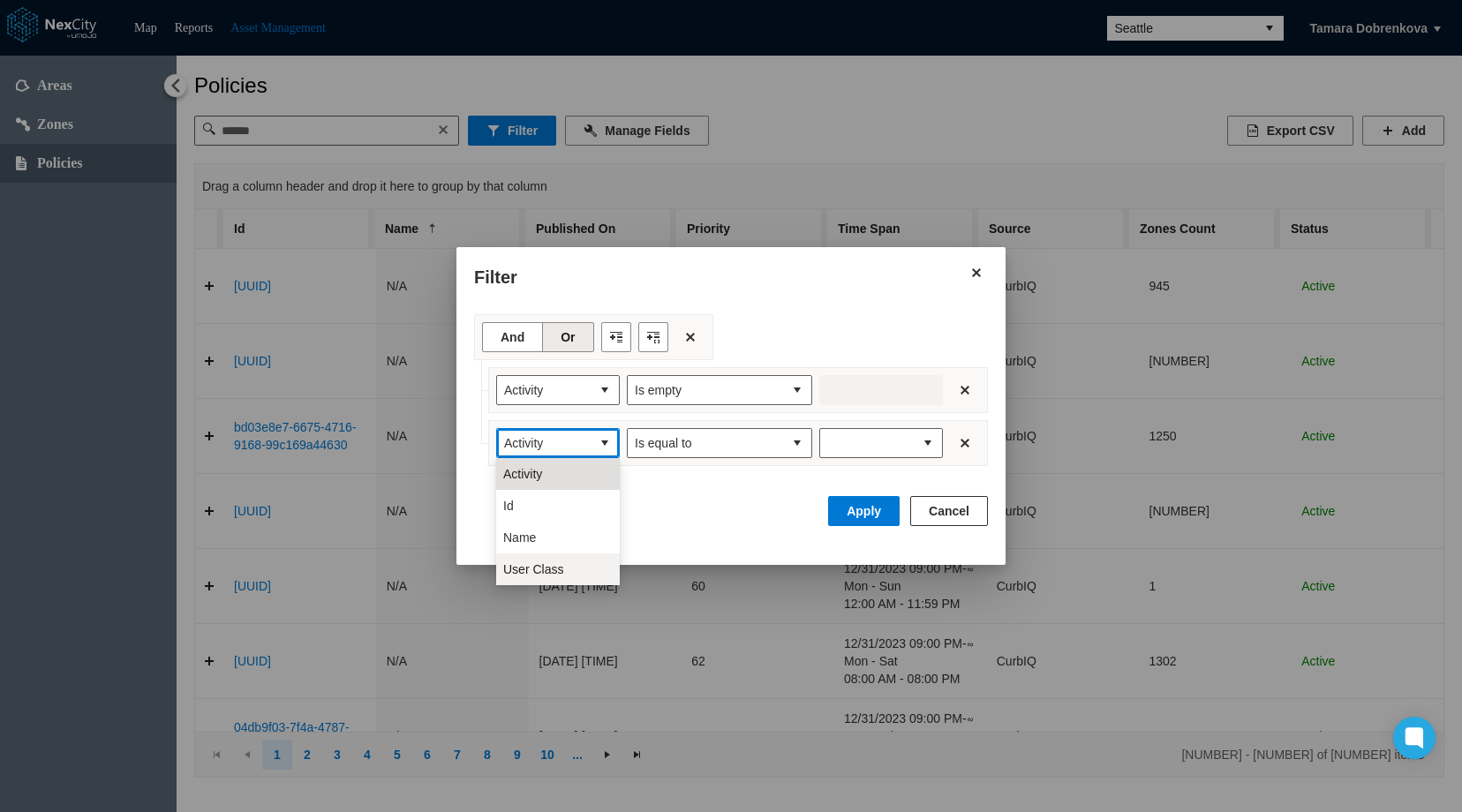 click on "User Class" at bounding box center [533, 569] 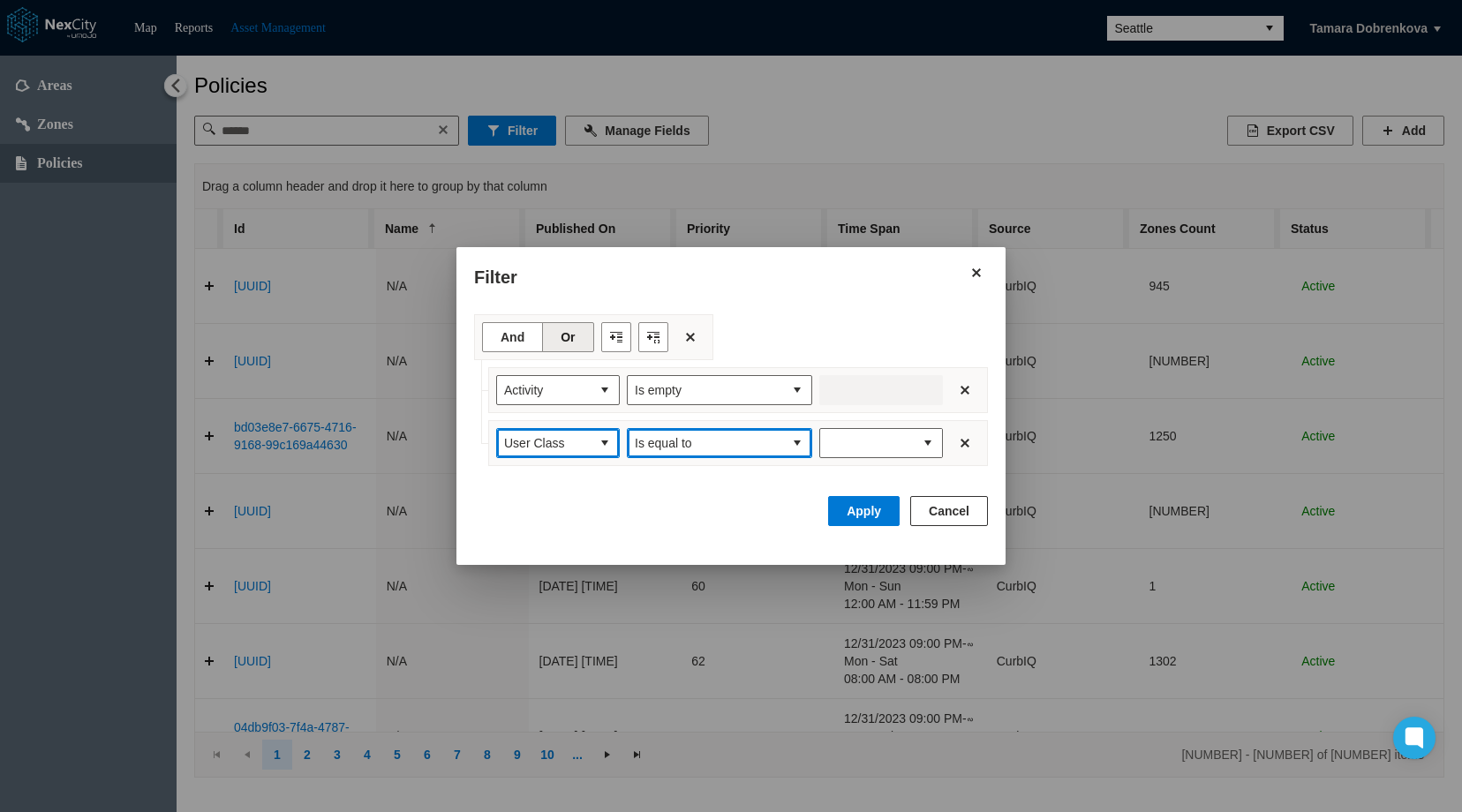 click at bounding box center [797, 443] 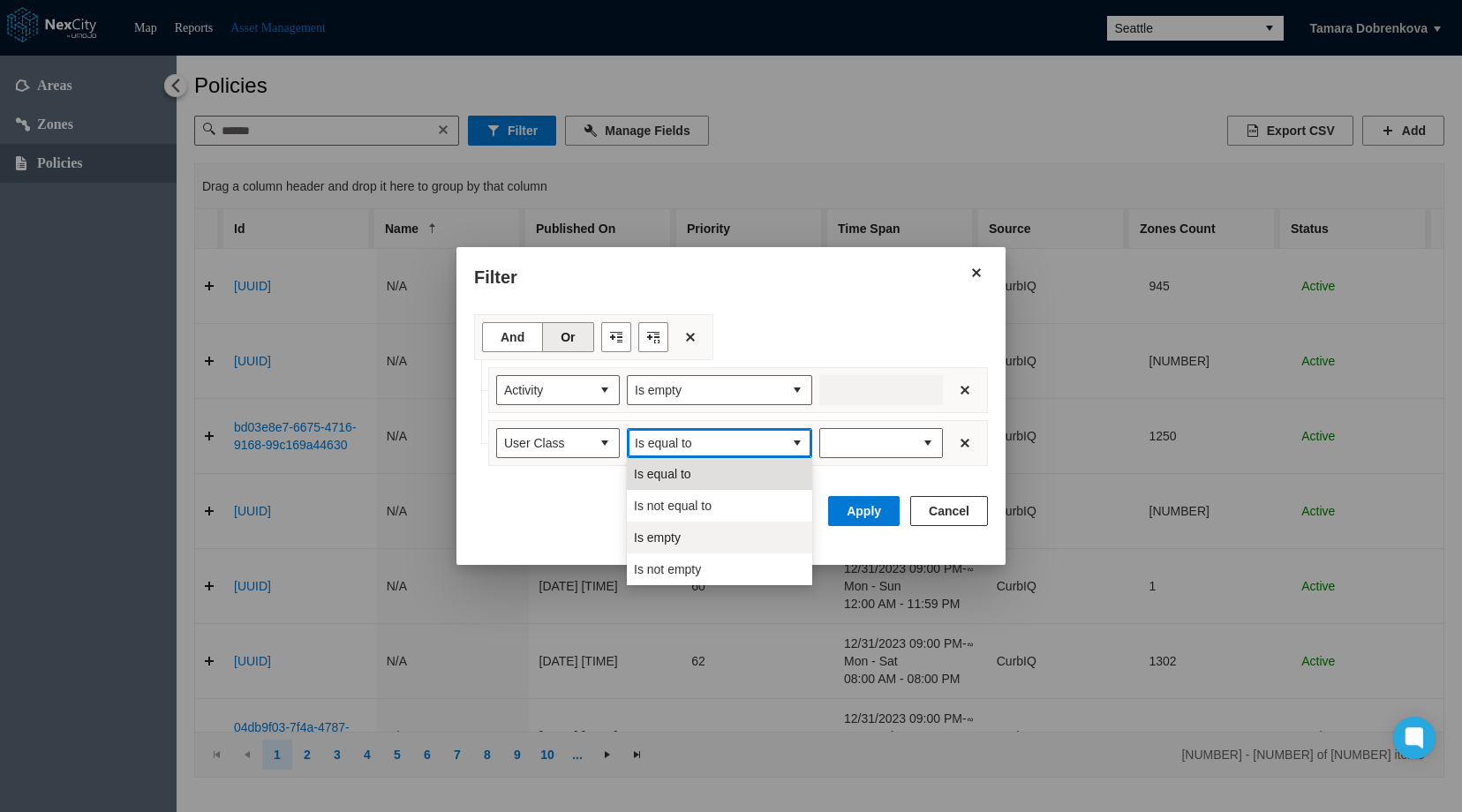 click on "Is empty" at bounding box center [720, 538] 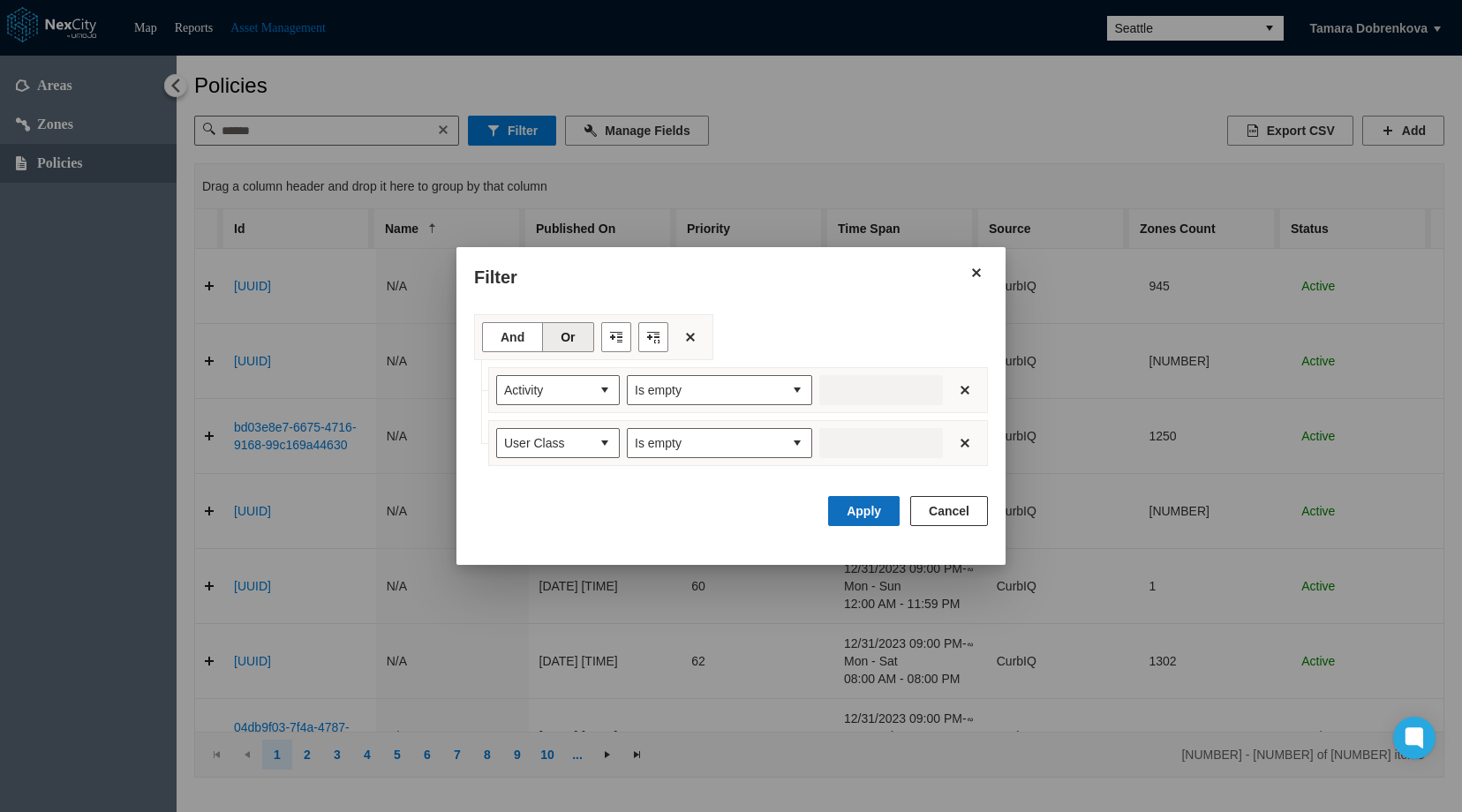 click on "Apply" at bounding box center [863, 511] 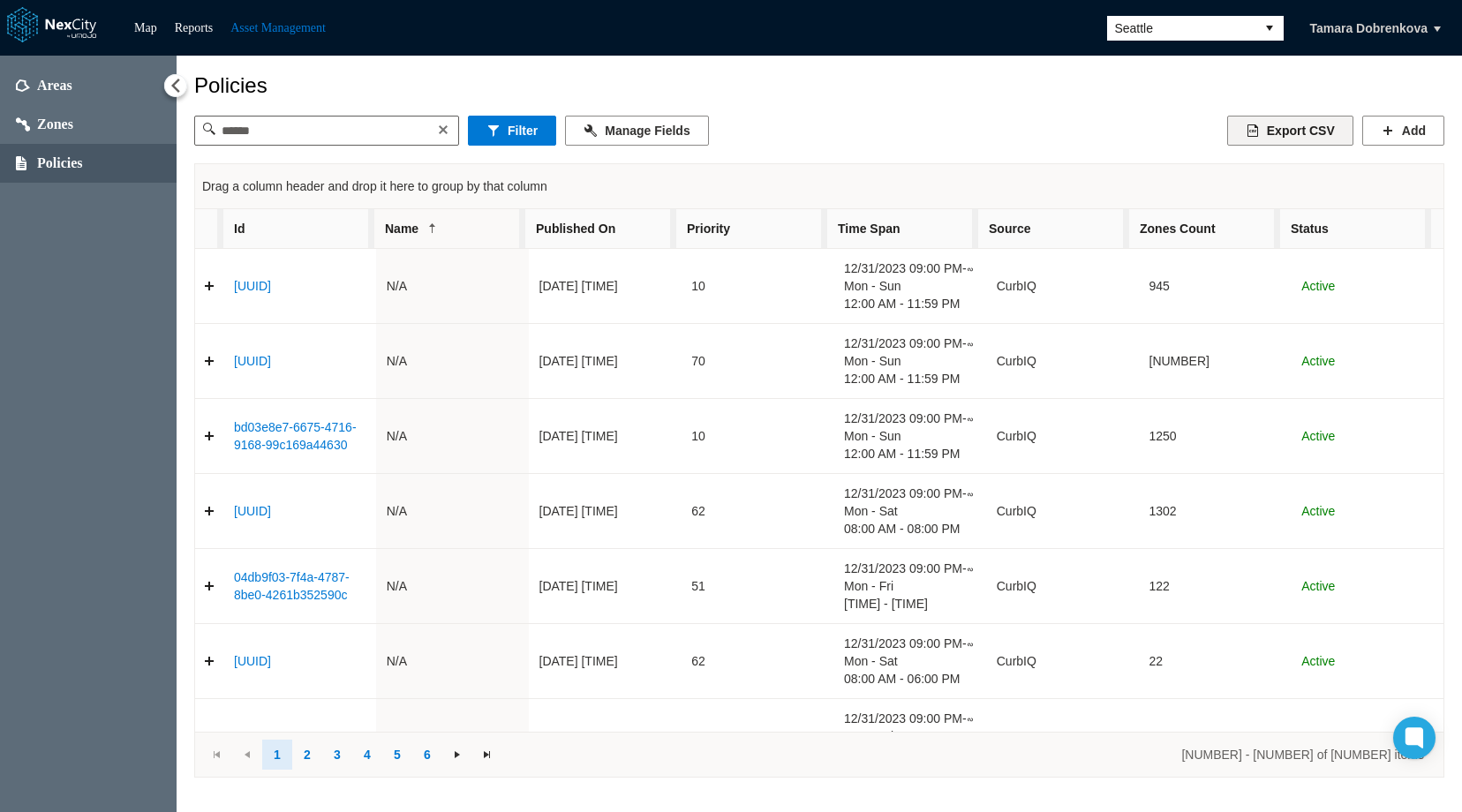 click on "Export CSV" at bounding box center [1290, 131] 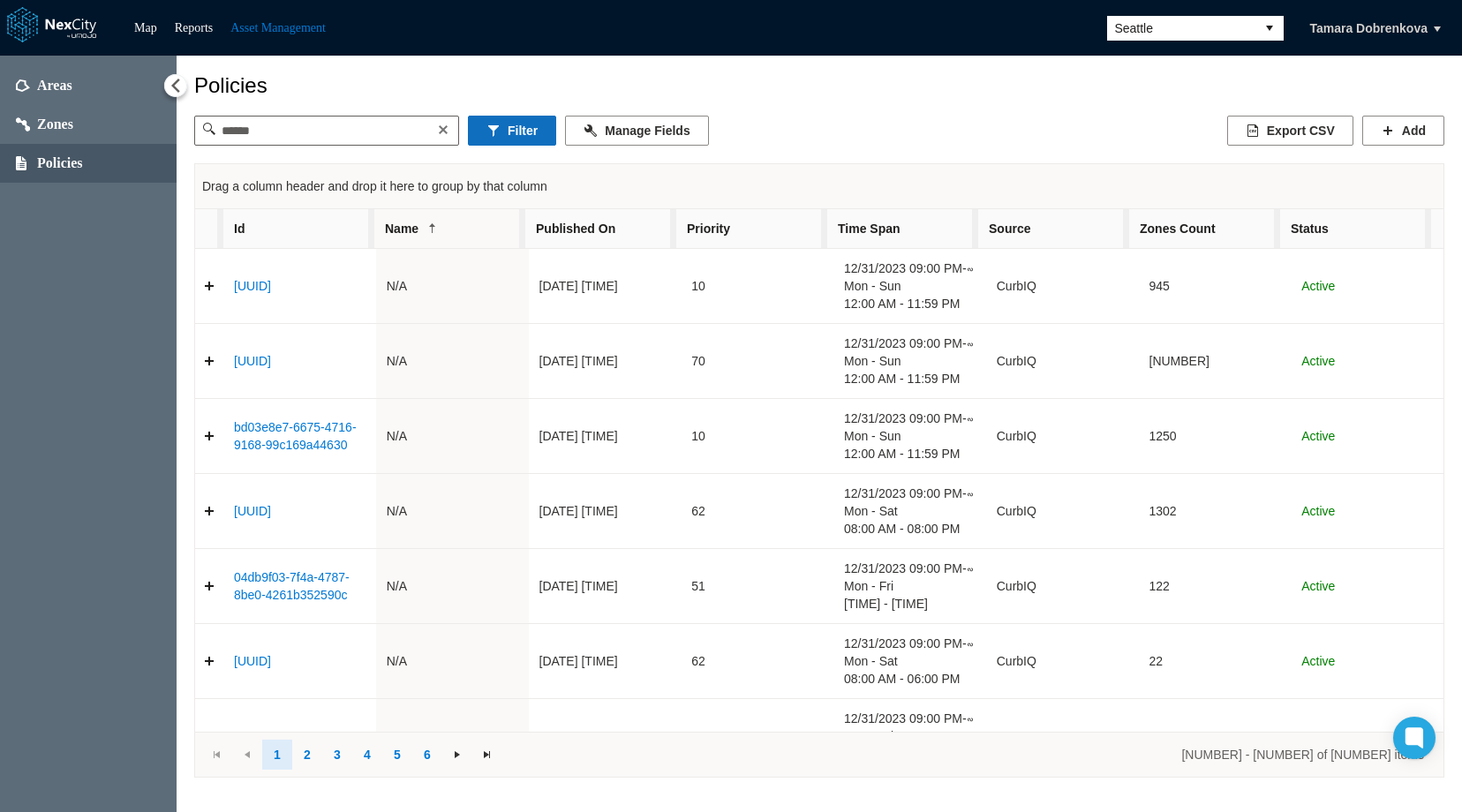 click on "Filter" at bounding box center (512, 131) 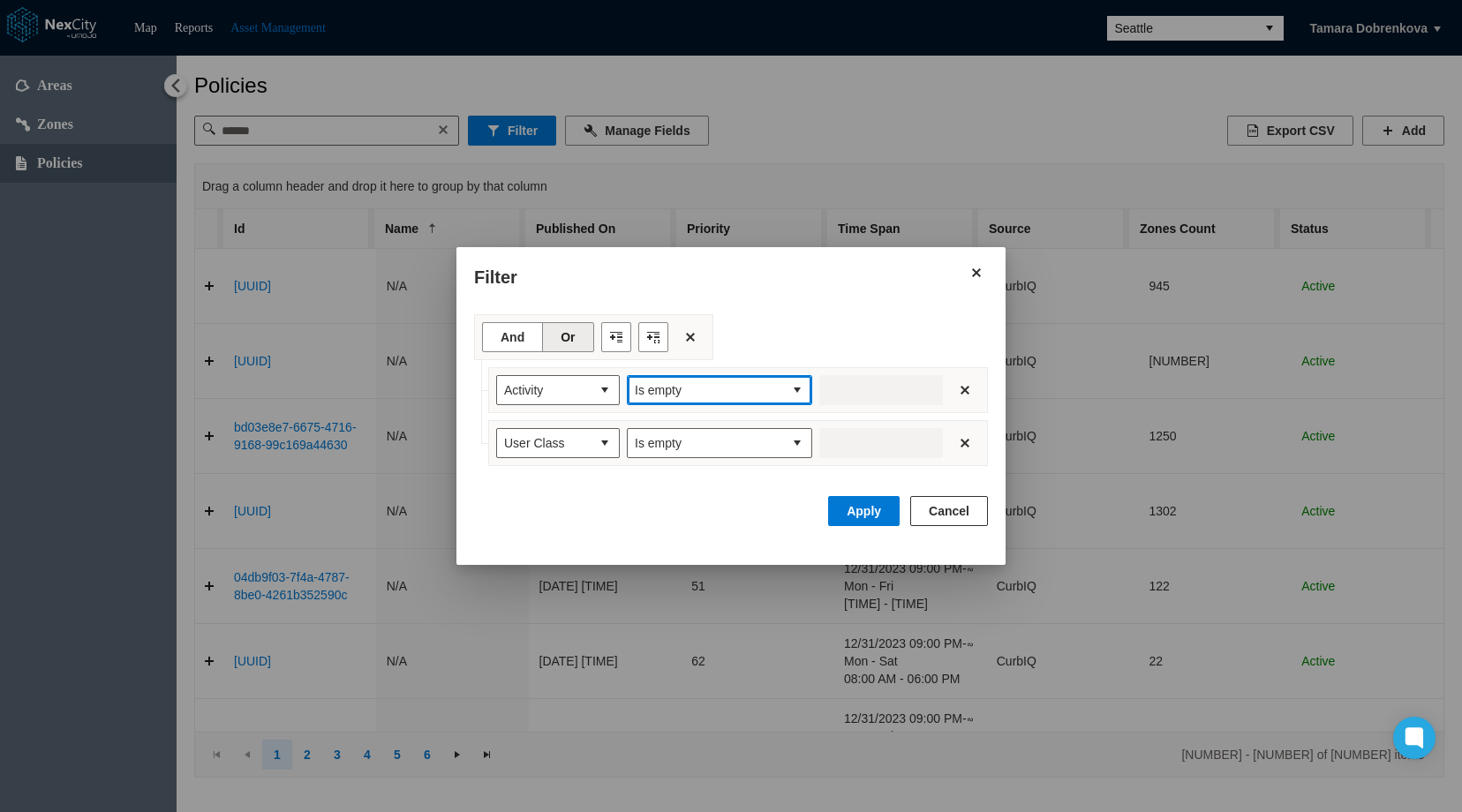 click on "Is empty" at bounding box center (705, 390) 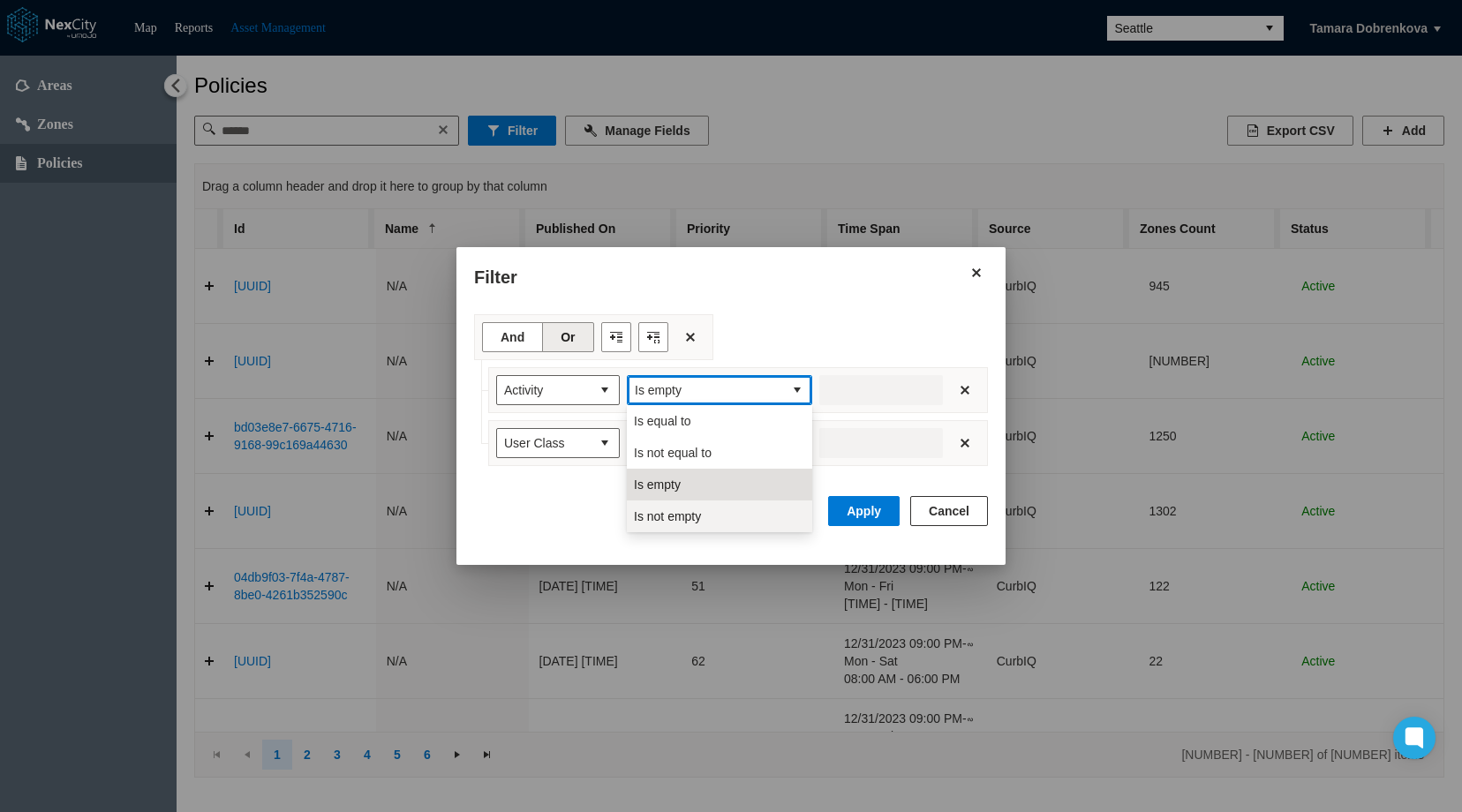 click on "Is not empty" at bounding box center (667, 516) 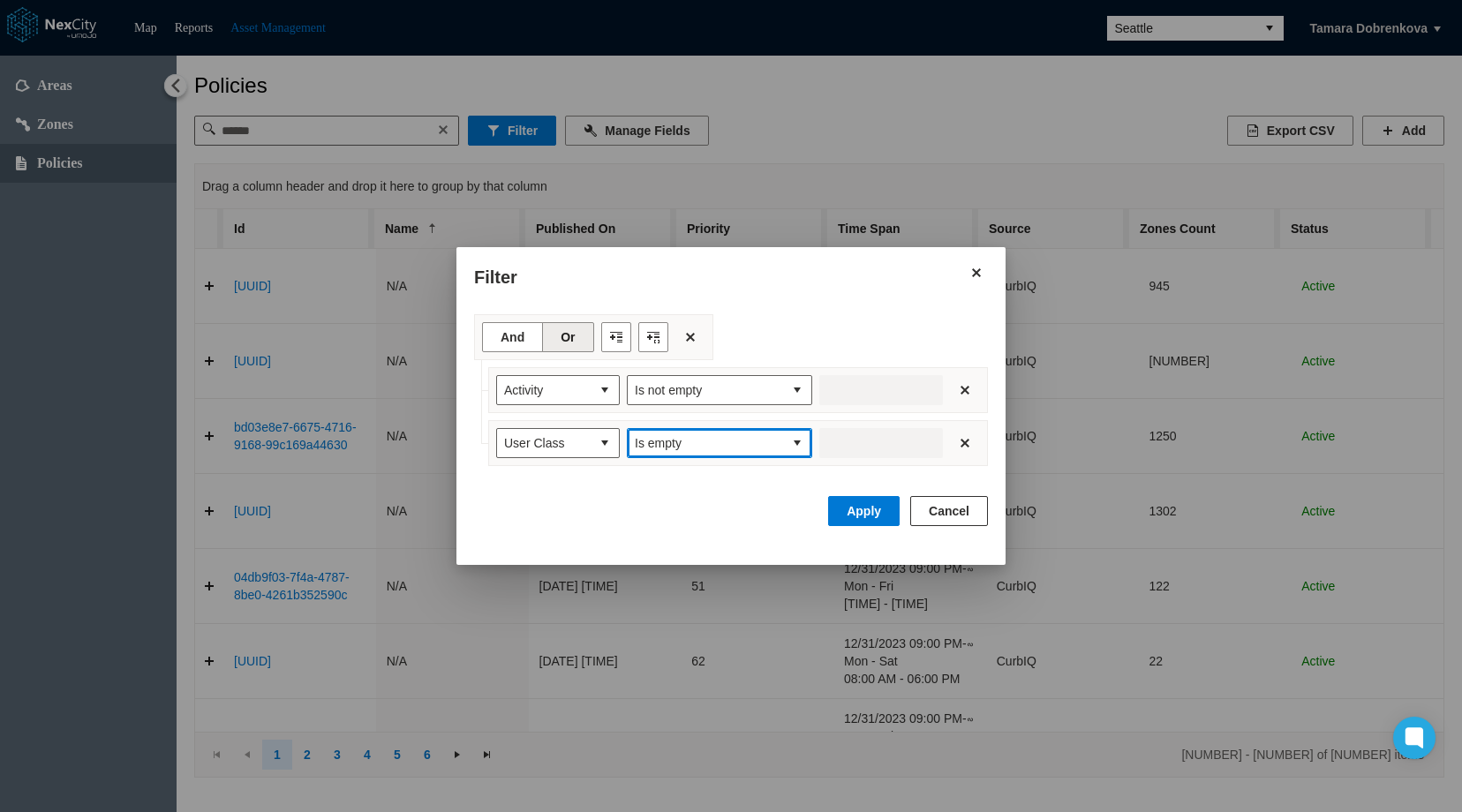 click on "Is empty" at bounding box center (705, 443) 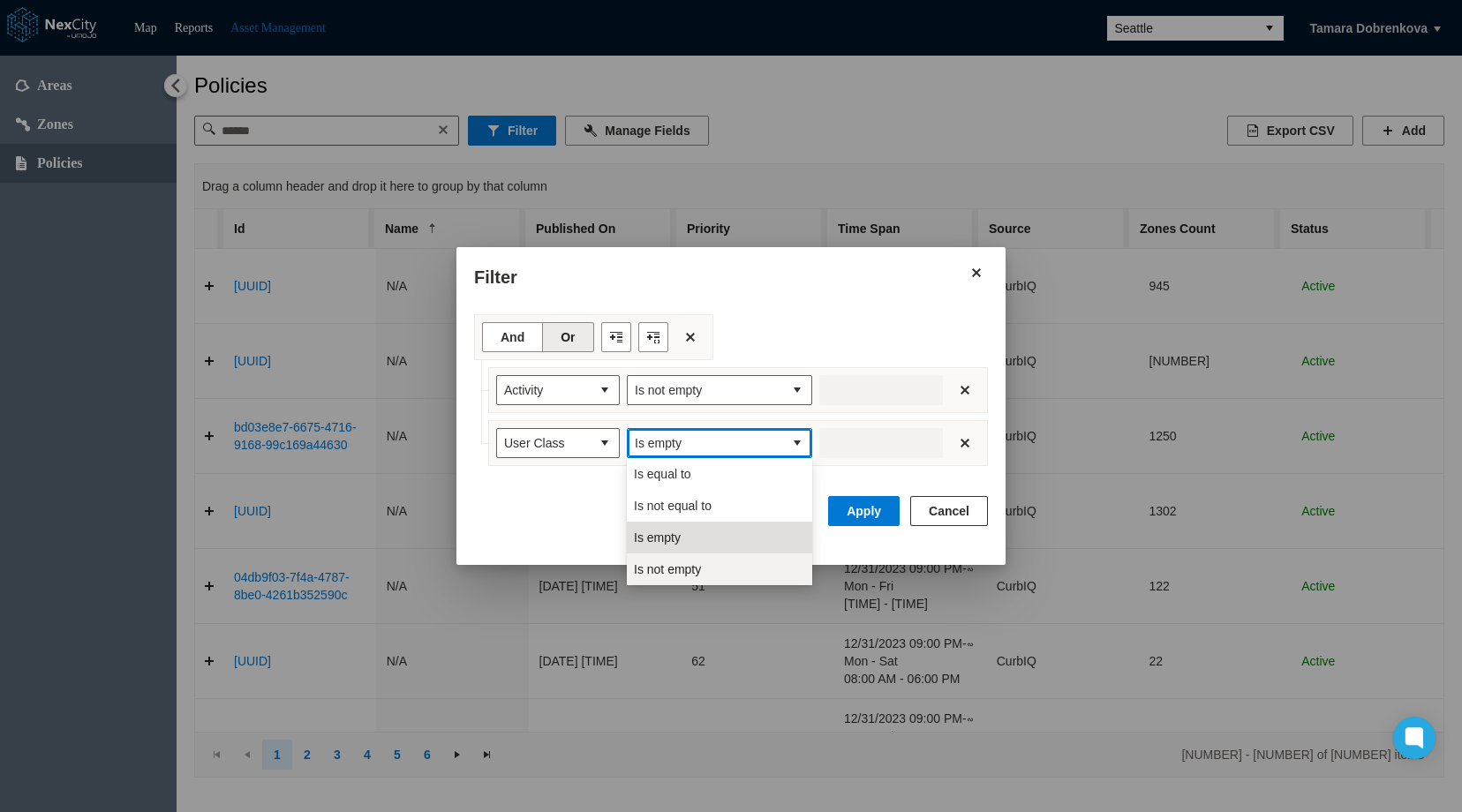 click on "Is not empty" at bounding box center [667, 569] 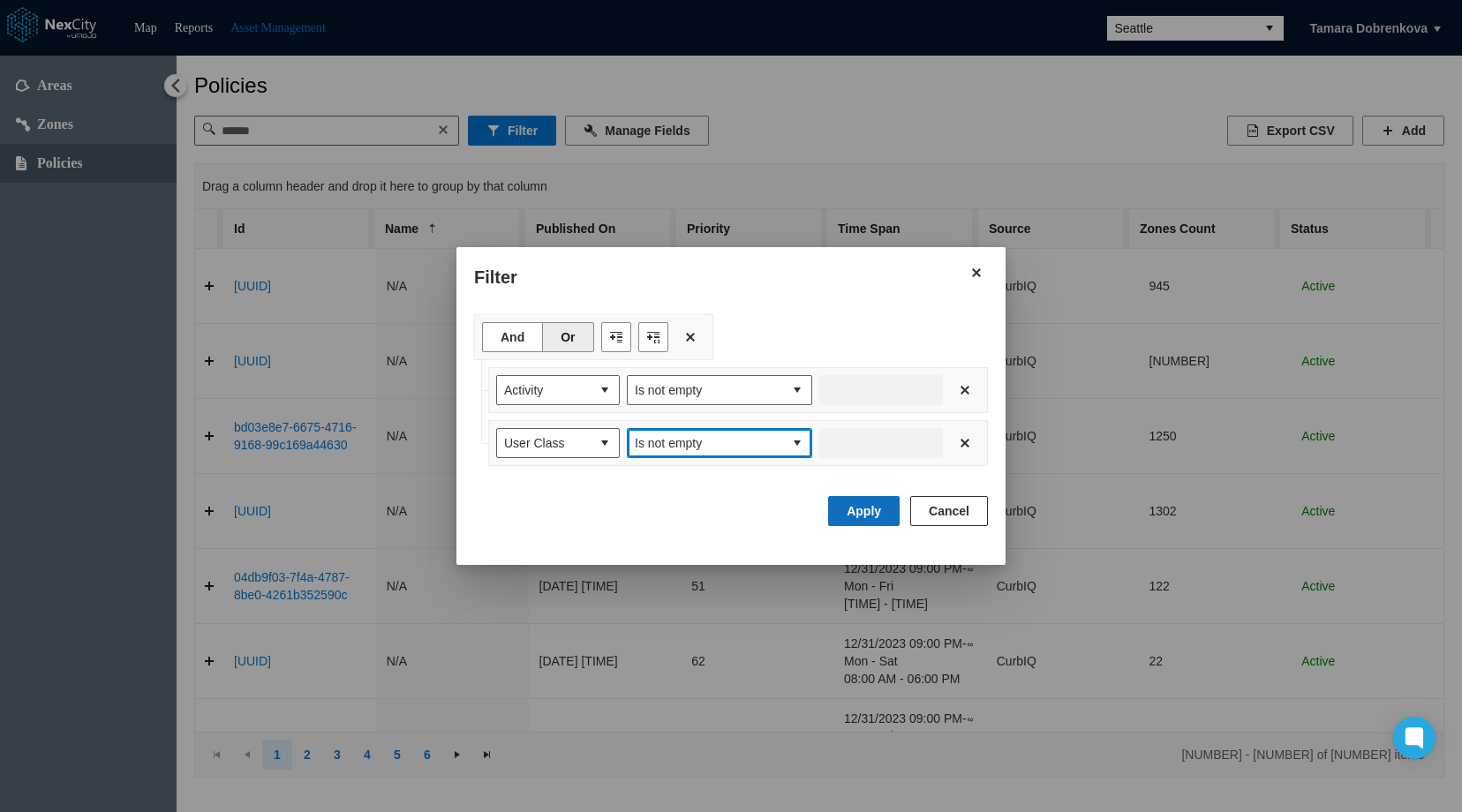 click on "Apply" at bounding box center [863, 511] 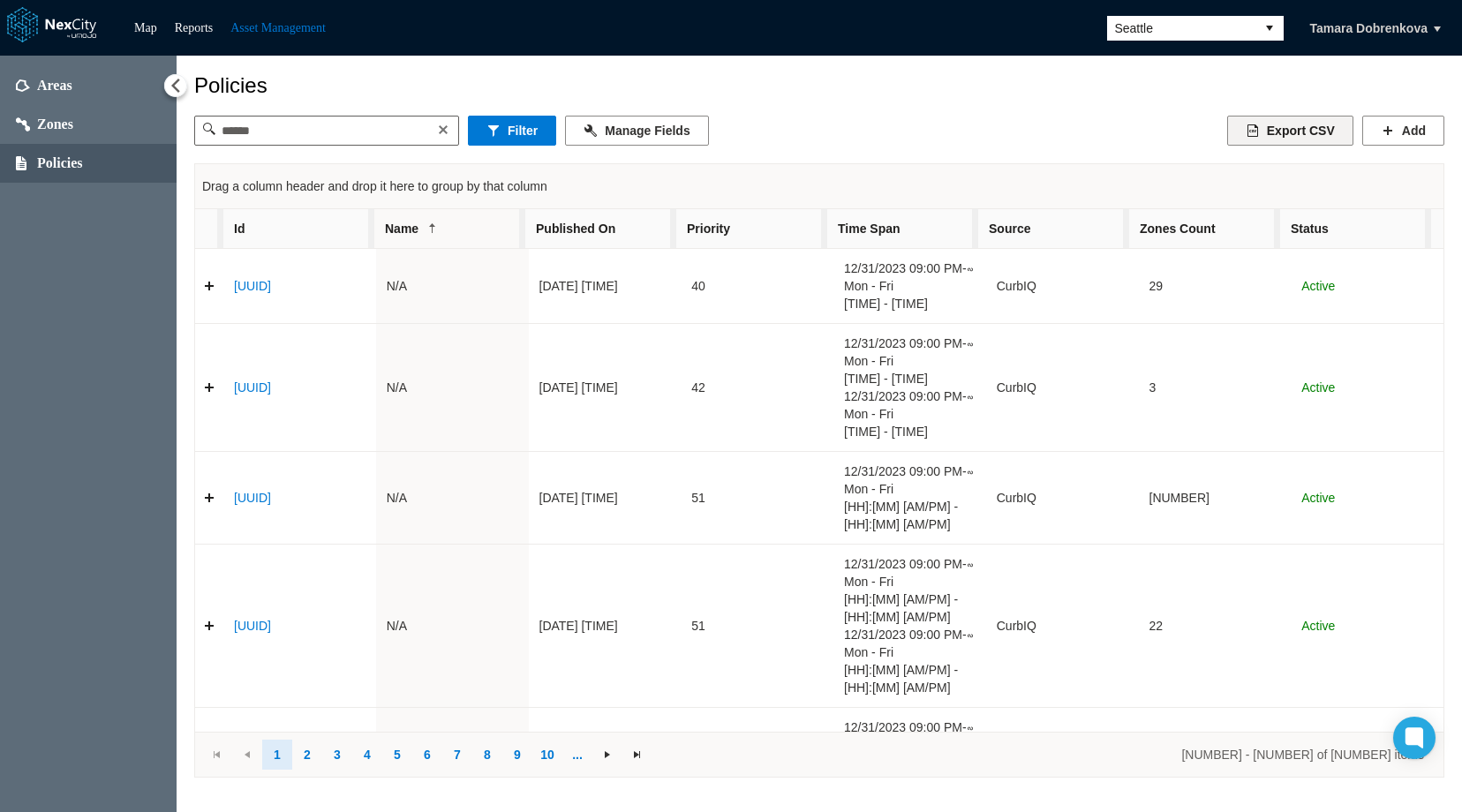 click on "Export CSV" at bounding box center [1290, 131] 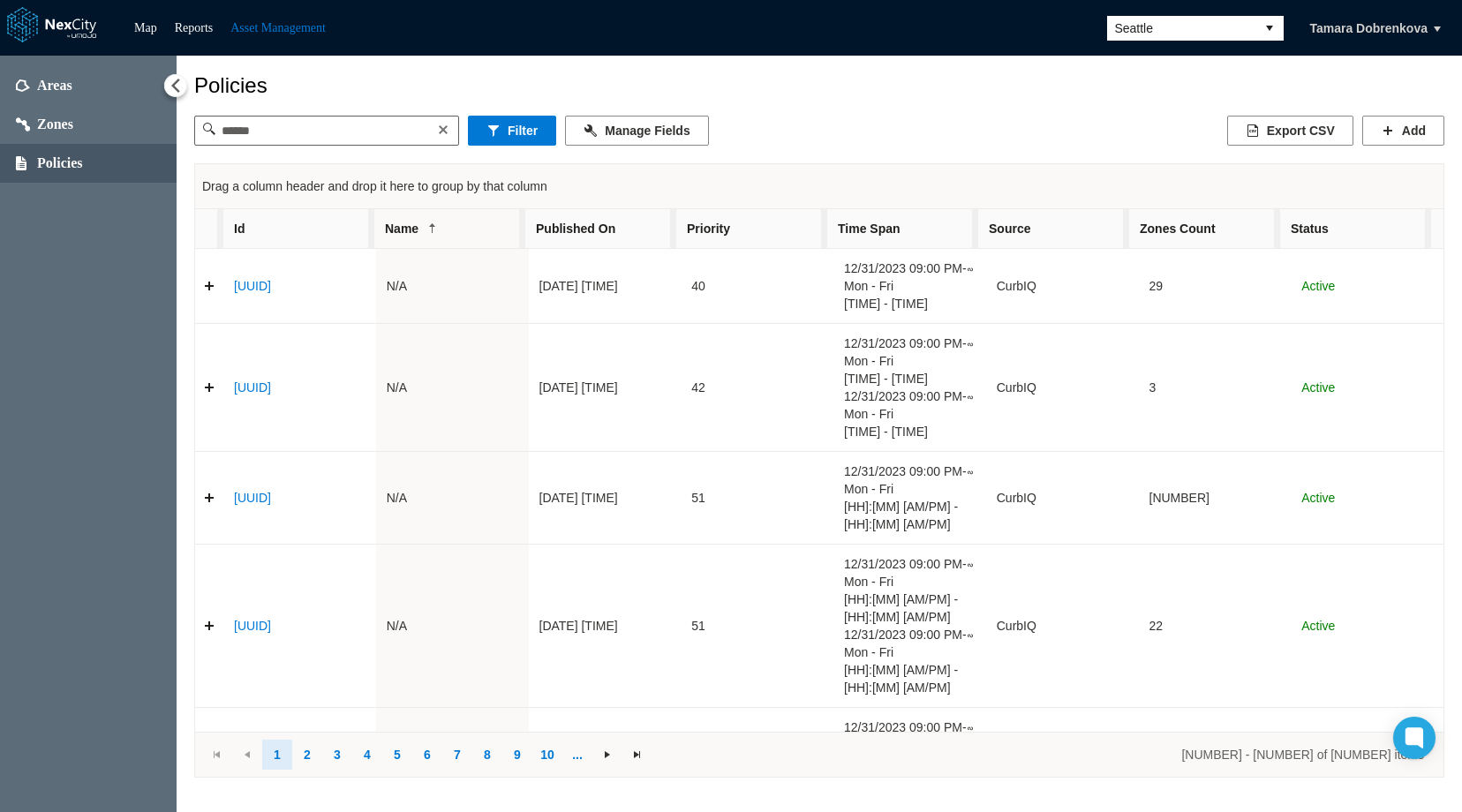 click on "Policies" at bounding box center [819, 86] 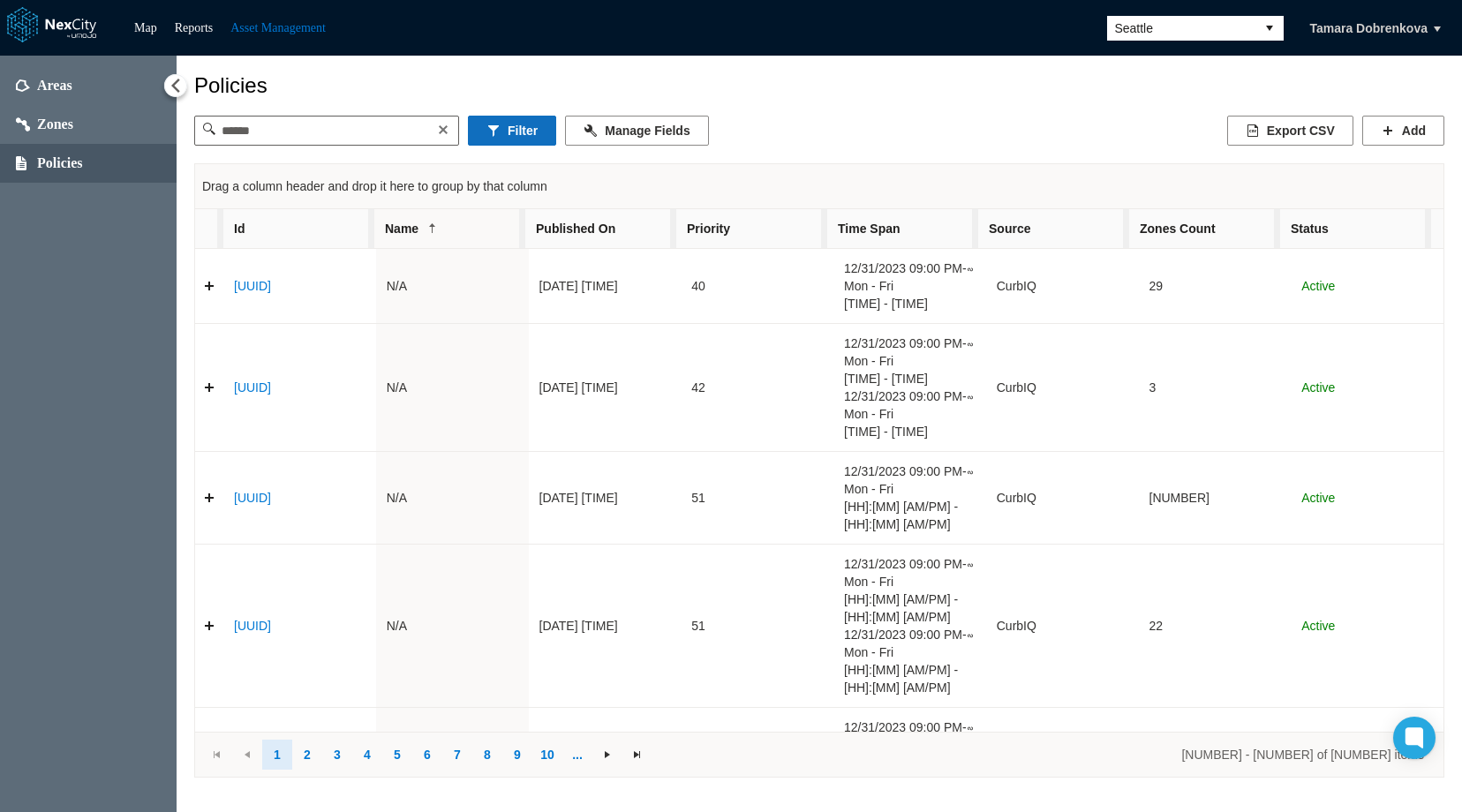 click on "Filter" at bounding box center [512, 131] 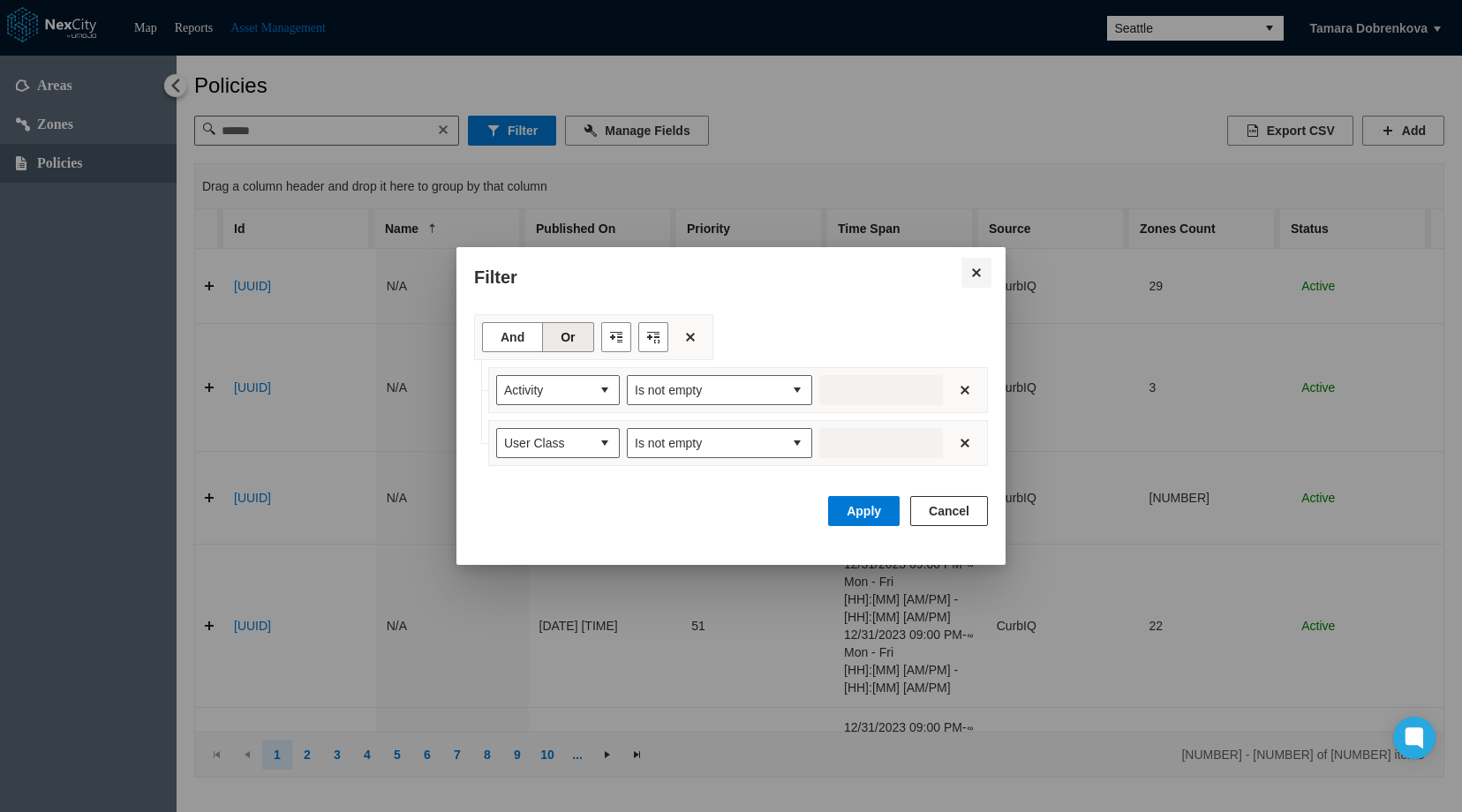 click at bounding box center [976, 273] 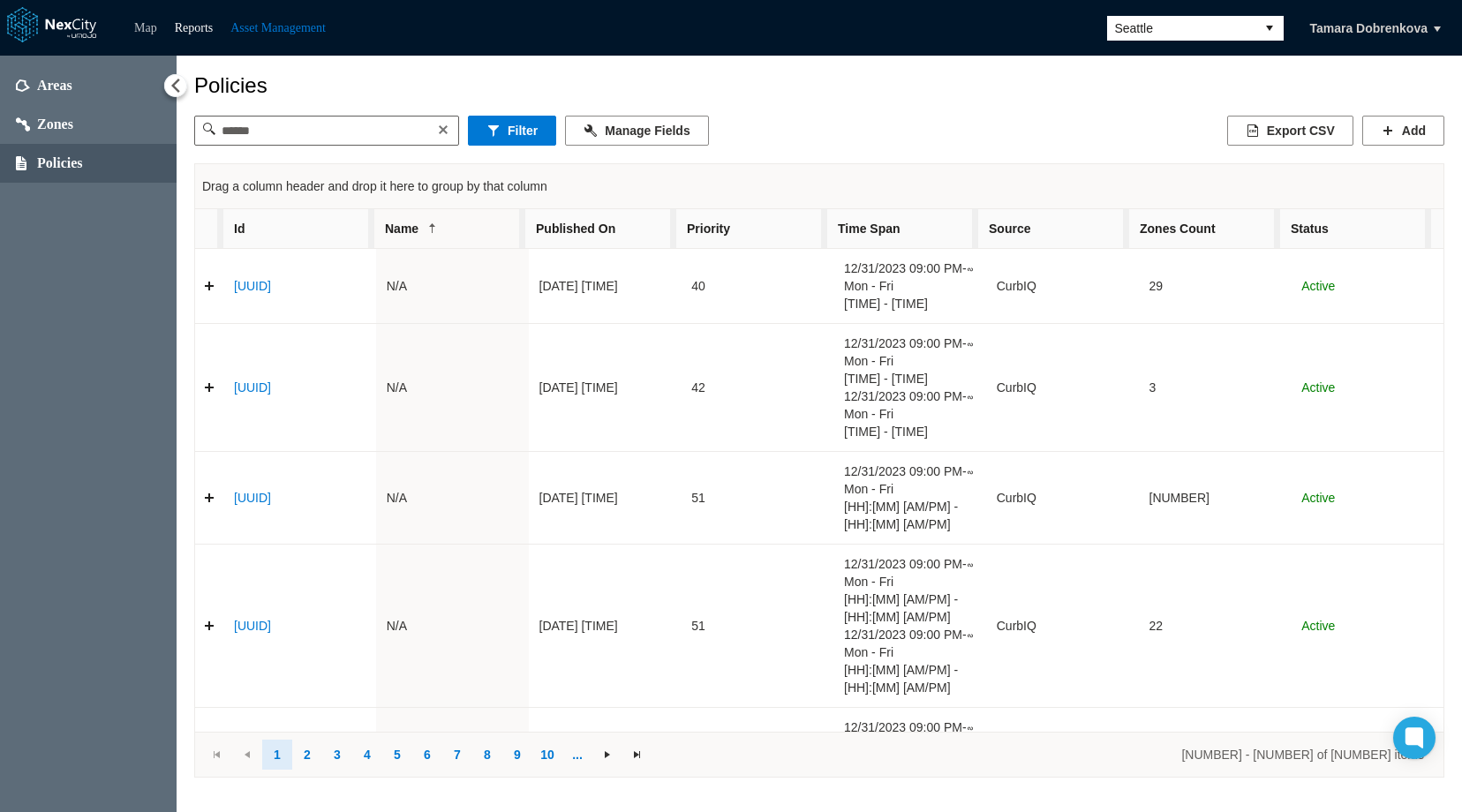 click on "Map" at bounding box center [146, 27] 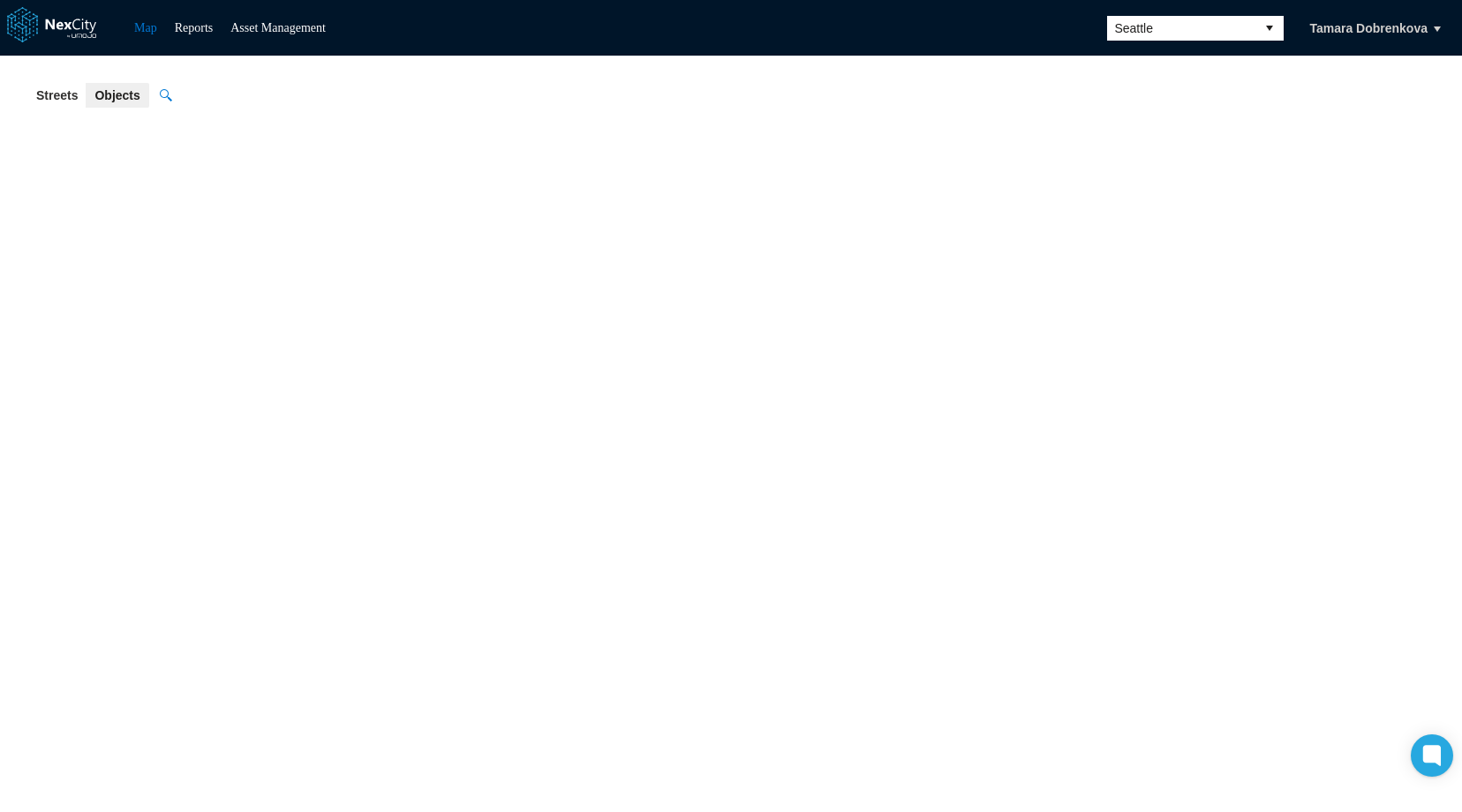 click on "Seattle" at bounding box center [1181, 28] 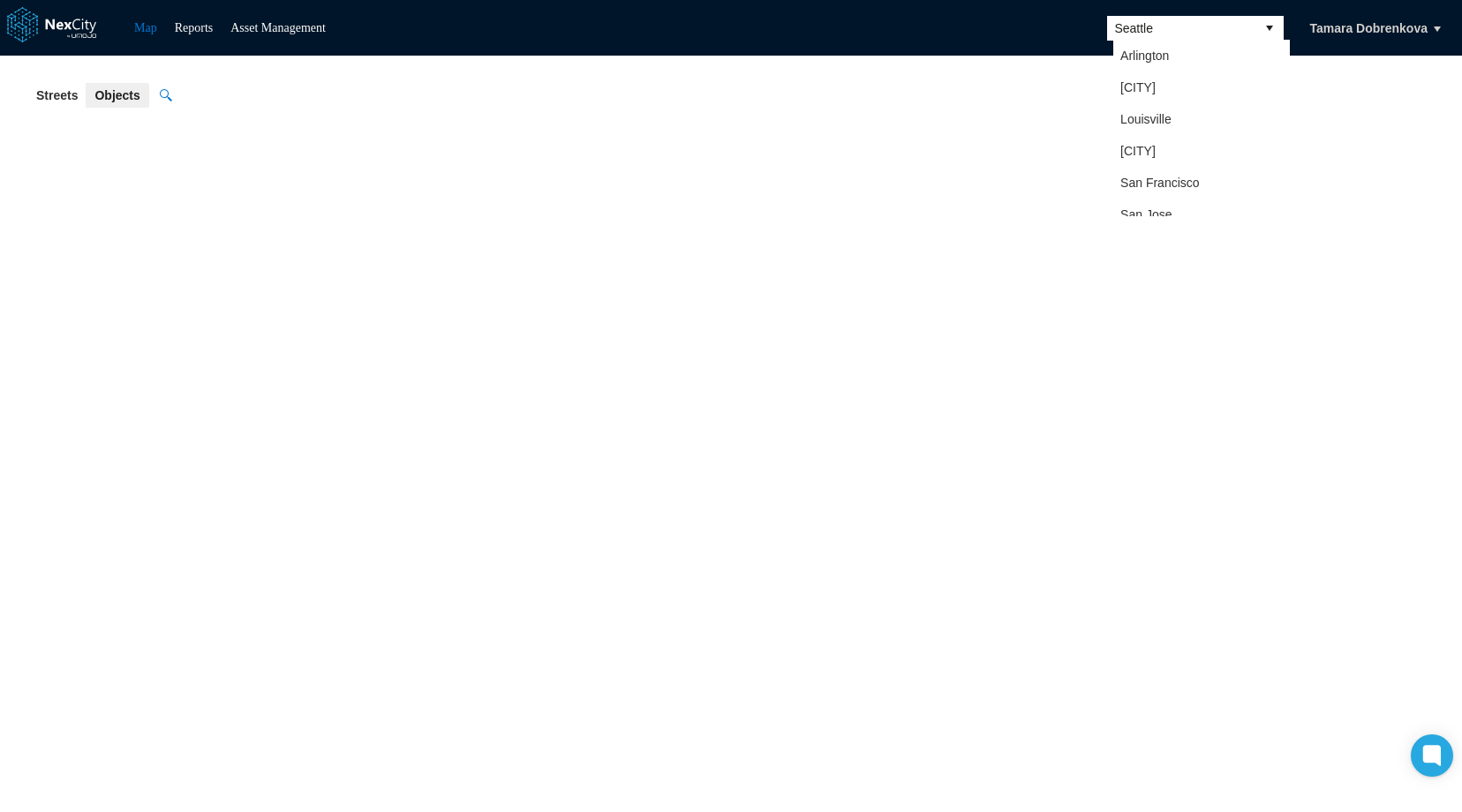 scroll, scrollTop: 46, scrollLeft: 0, axis: vertical 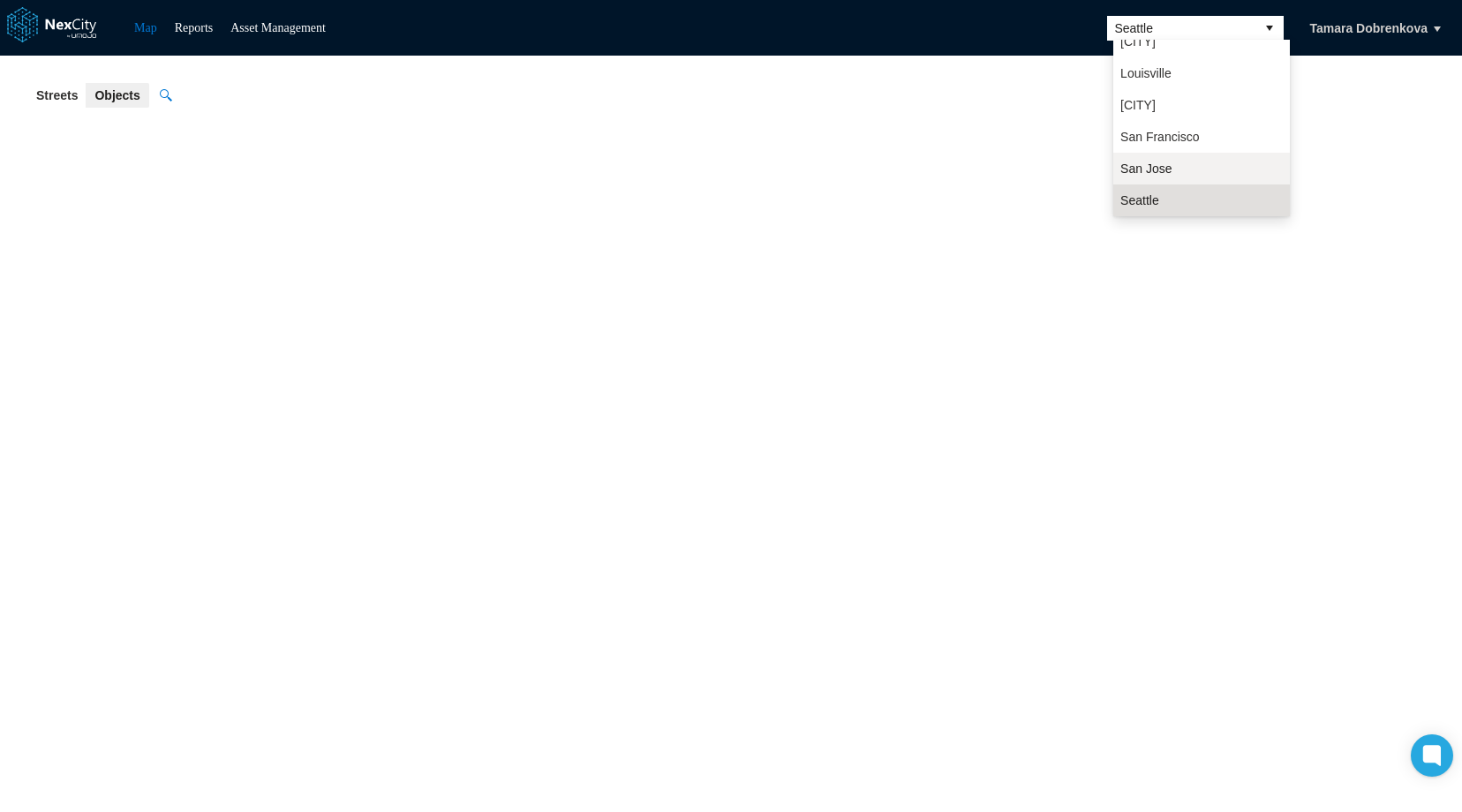 click on "San Jose" at bounding box center [1146, 169] 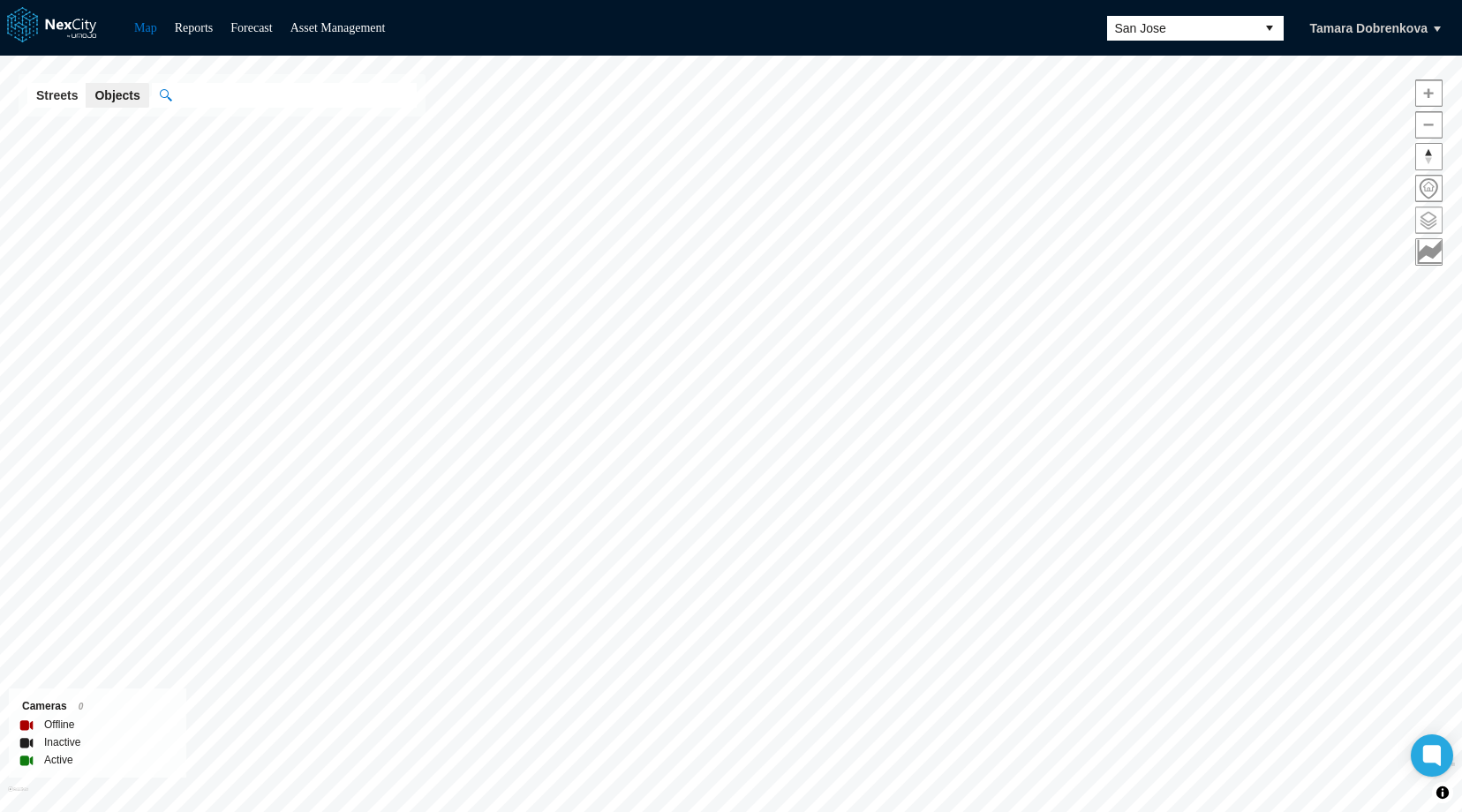 click at bounding box center [1428, 220] 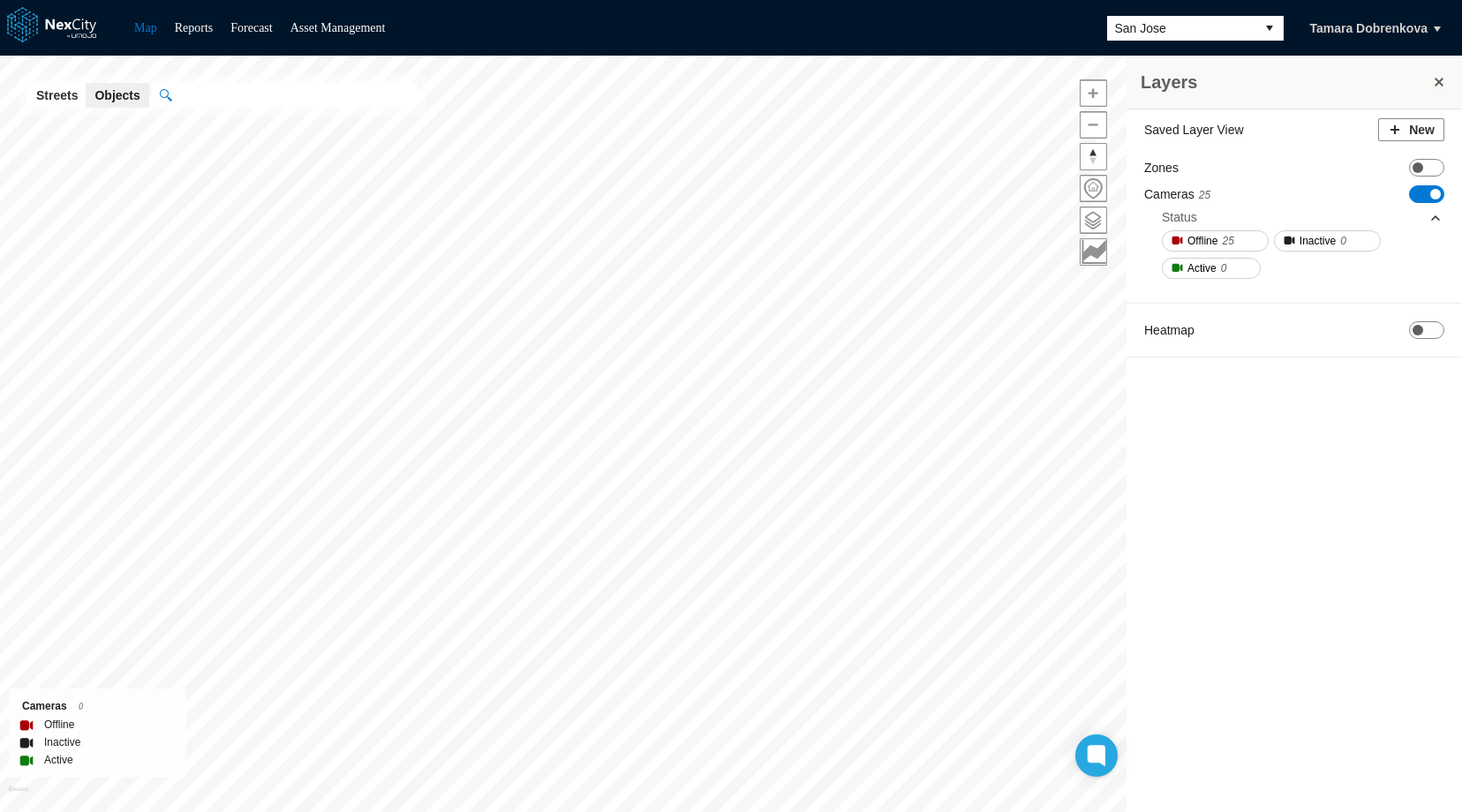 click on "ON OFF" at bounding box center (1427, 194) 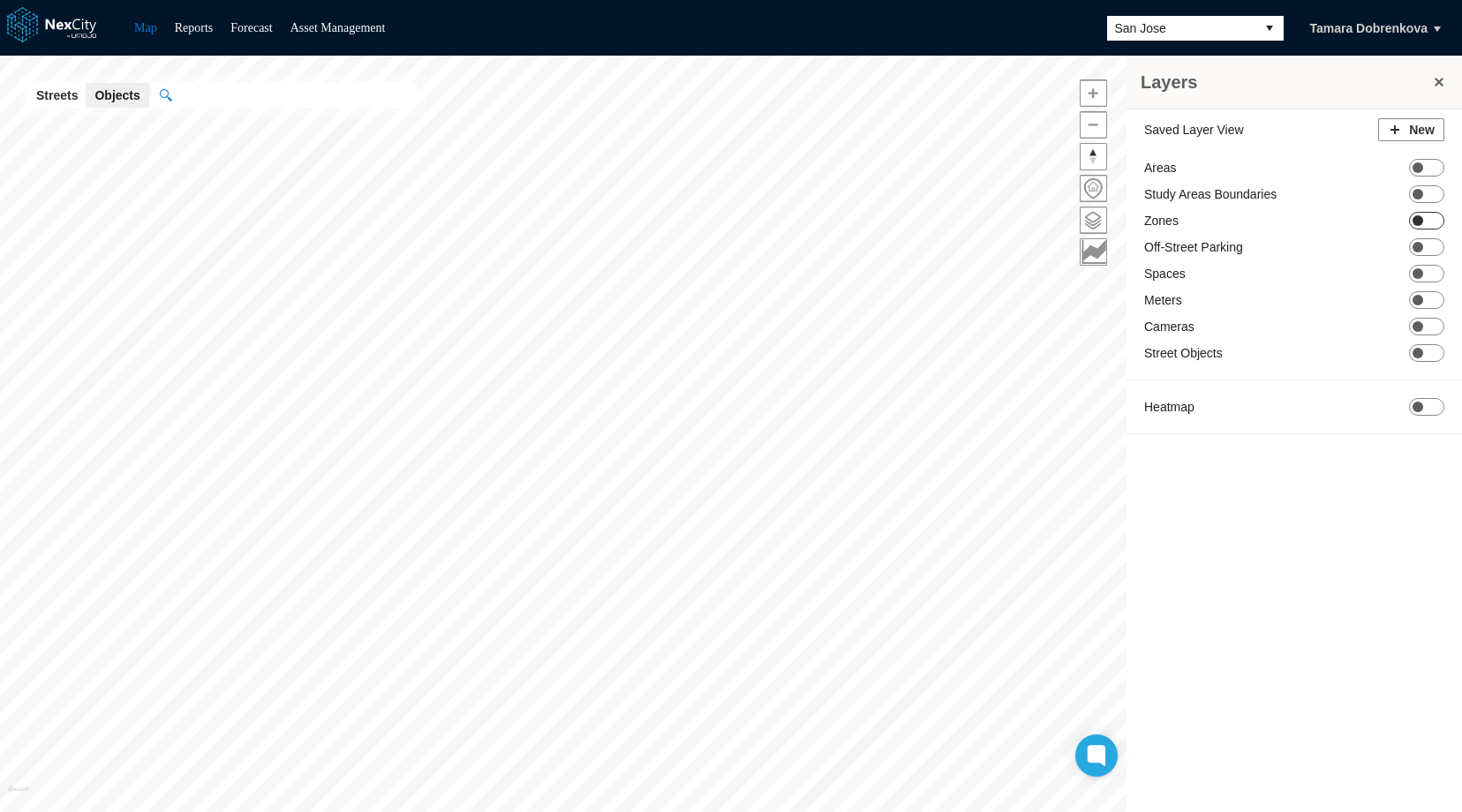 click at bounding box center [1418, 221] 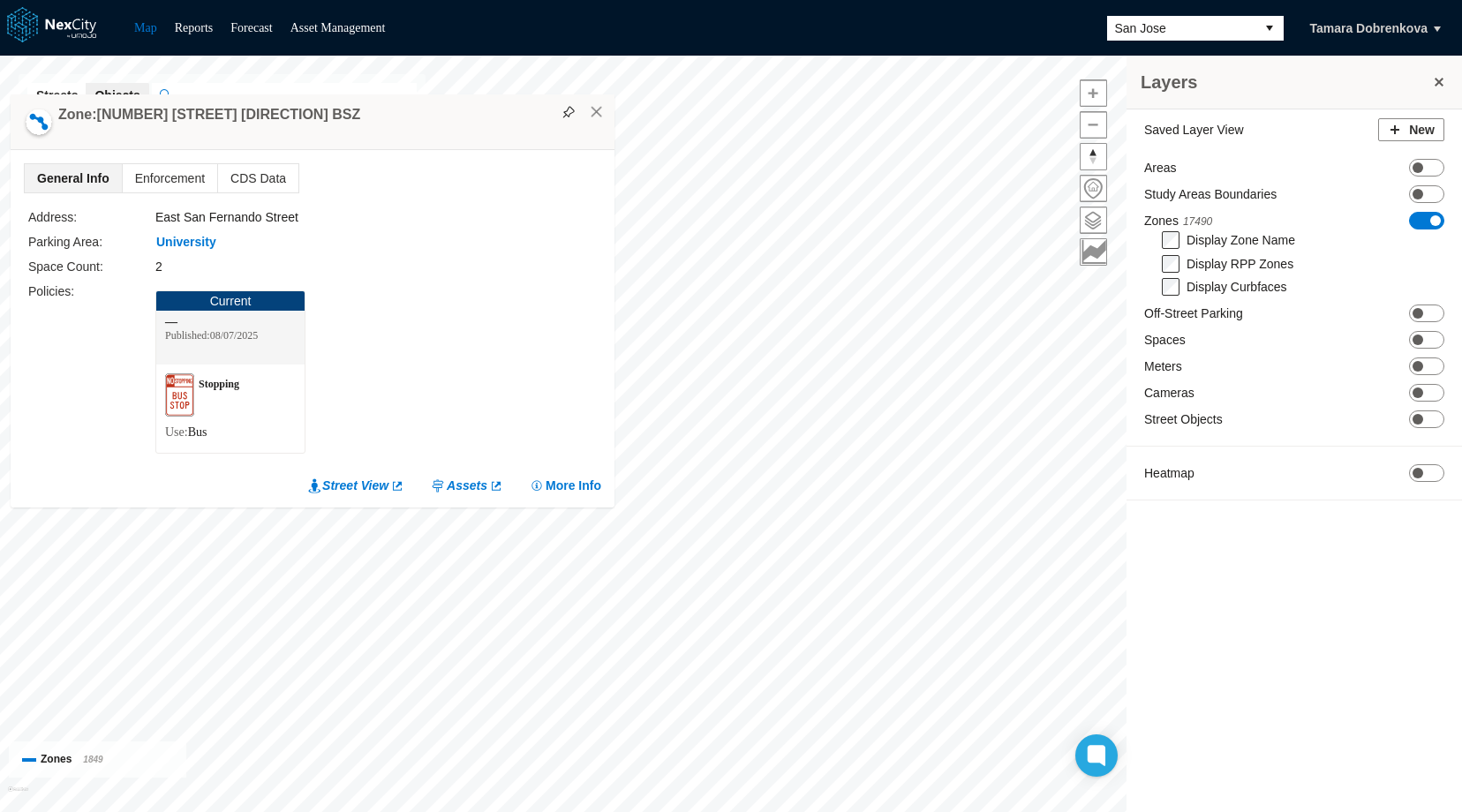 drag, startPoint x: 946, startPoint y: 101, endPoint x: 443, endPoint y: 131, distance: 503.8938 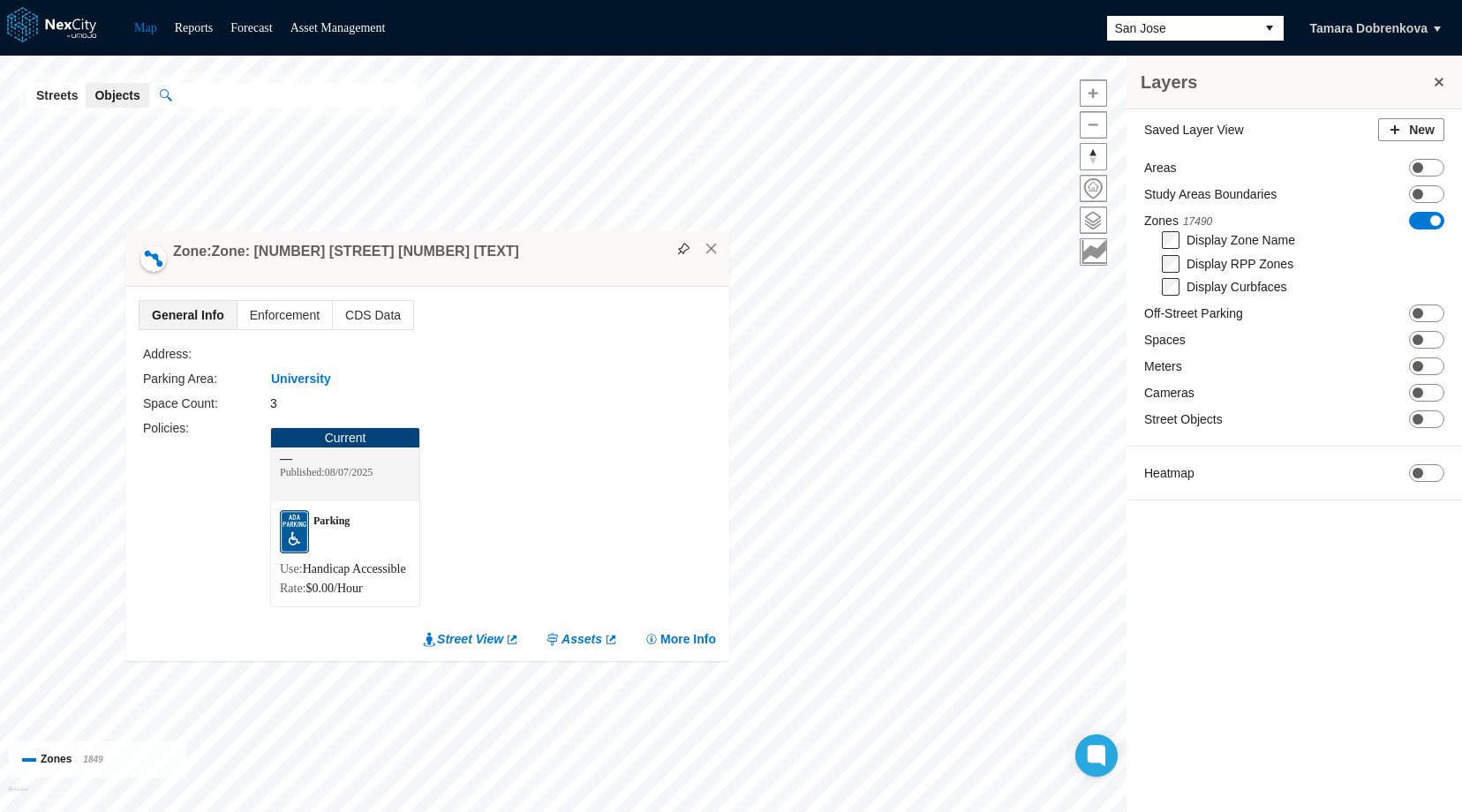 drag, startPoint x: 944, startPoint y: 179, endPoint x: 551, endPoint y: 248, distance: 399.01128 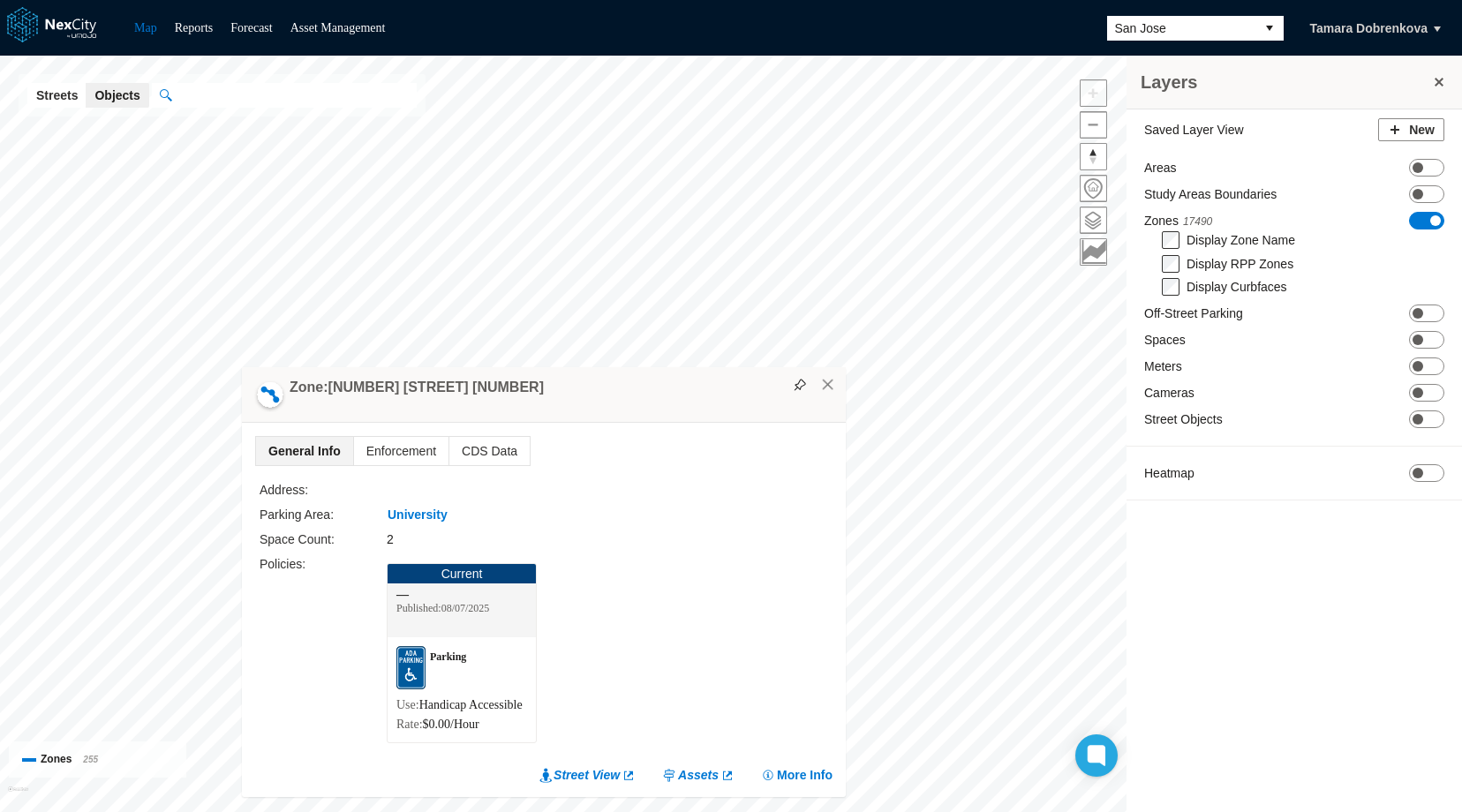 drag, startPoint x: 837, startPoint y: 328, endPoint x: 621, endPoint y: 350, distance: 217.1175 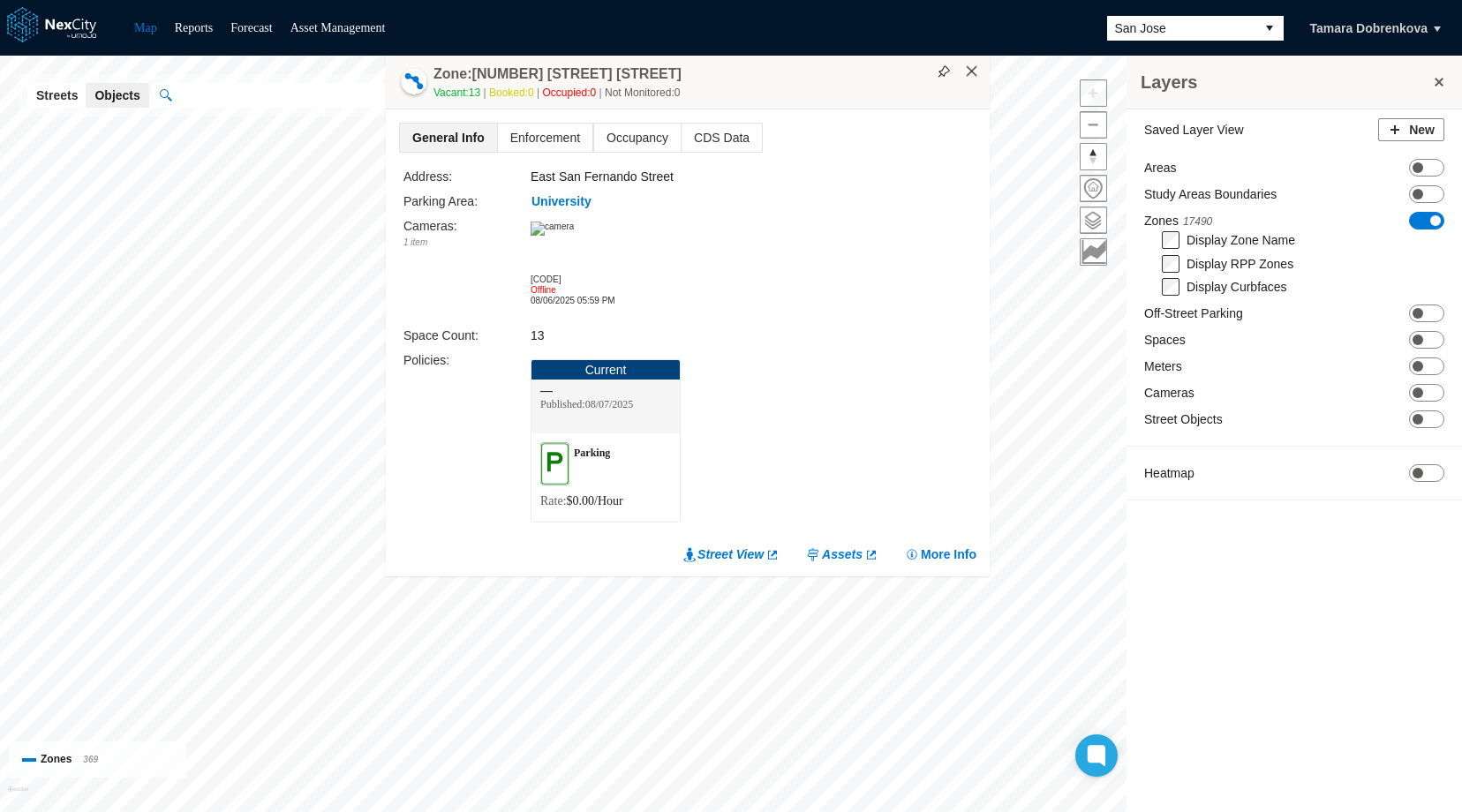click on "×" at bounding box center [972, 71] 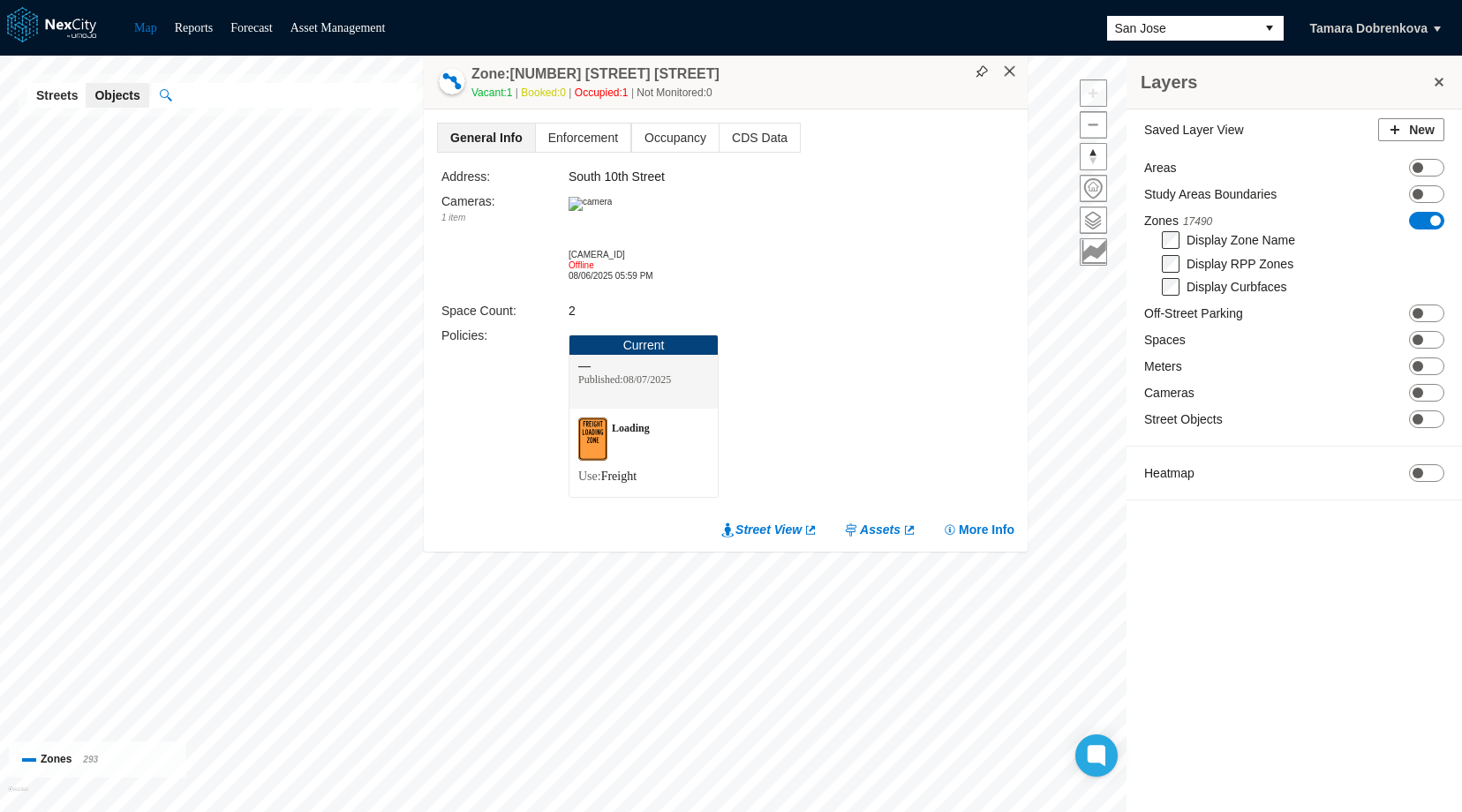 click on "×" at bounding box center [1010, 71] 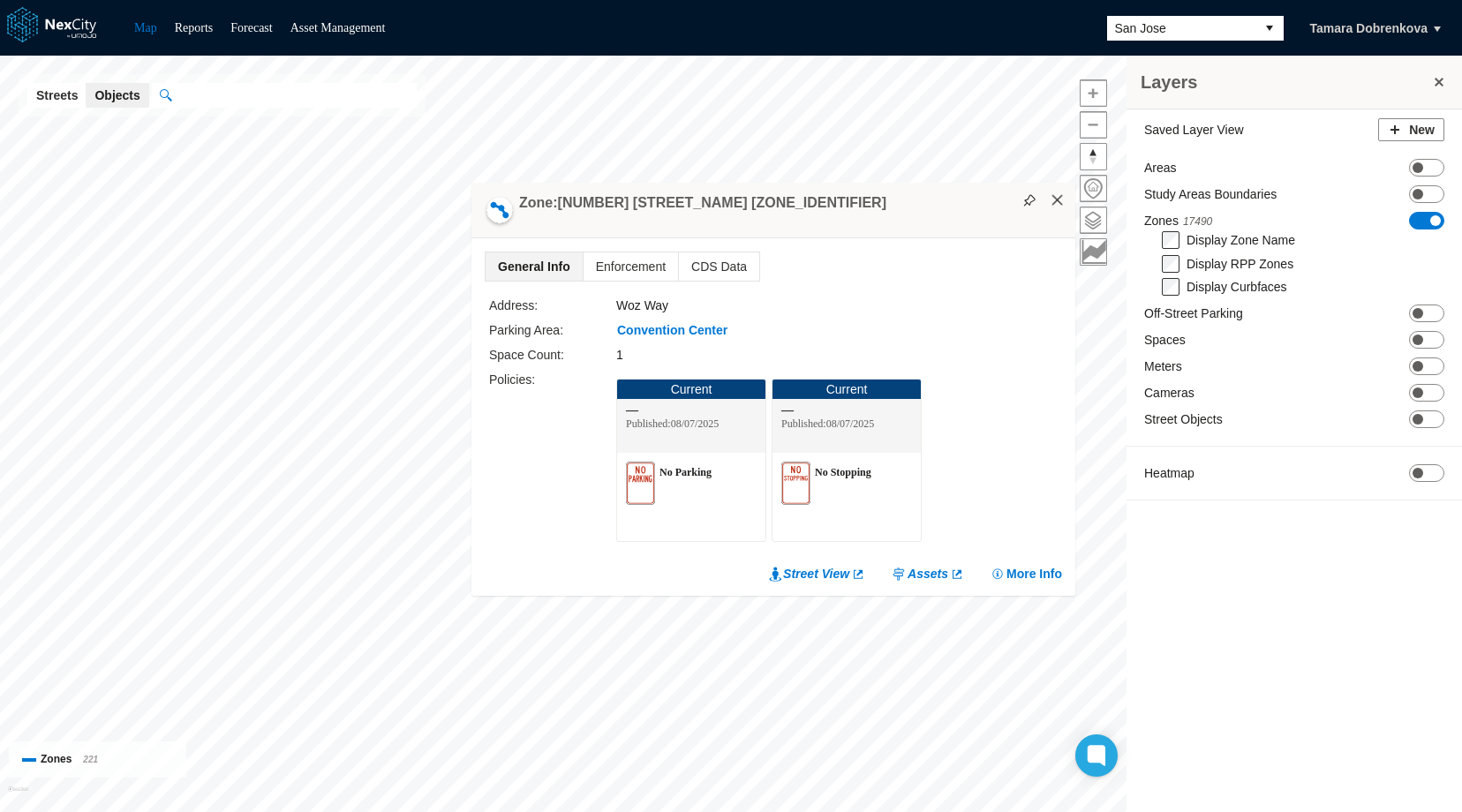 click on "×" at bounding box center (1058, 200) 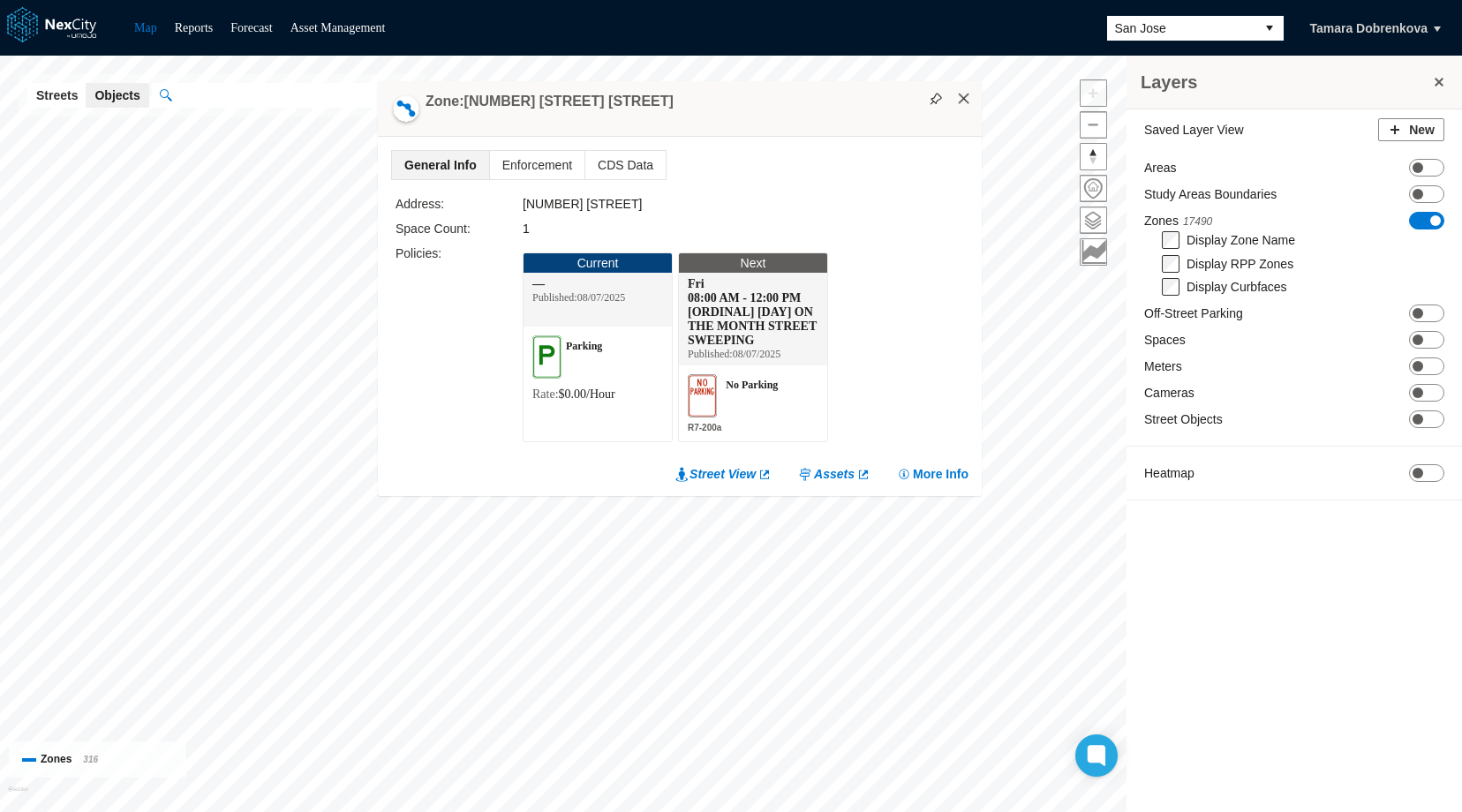 click on "×" at bounding box center [964, 99] 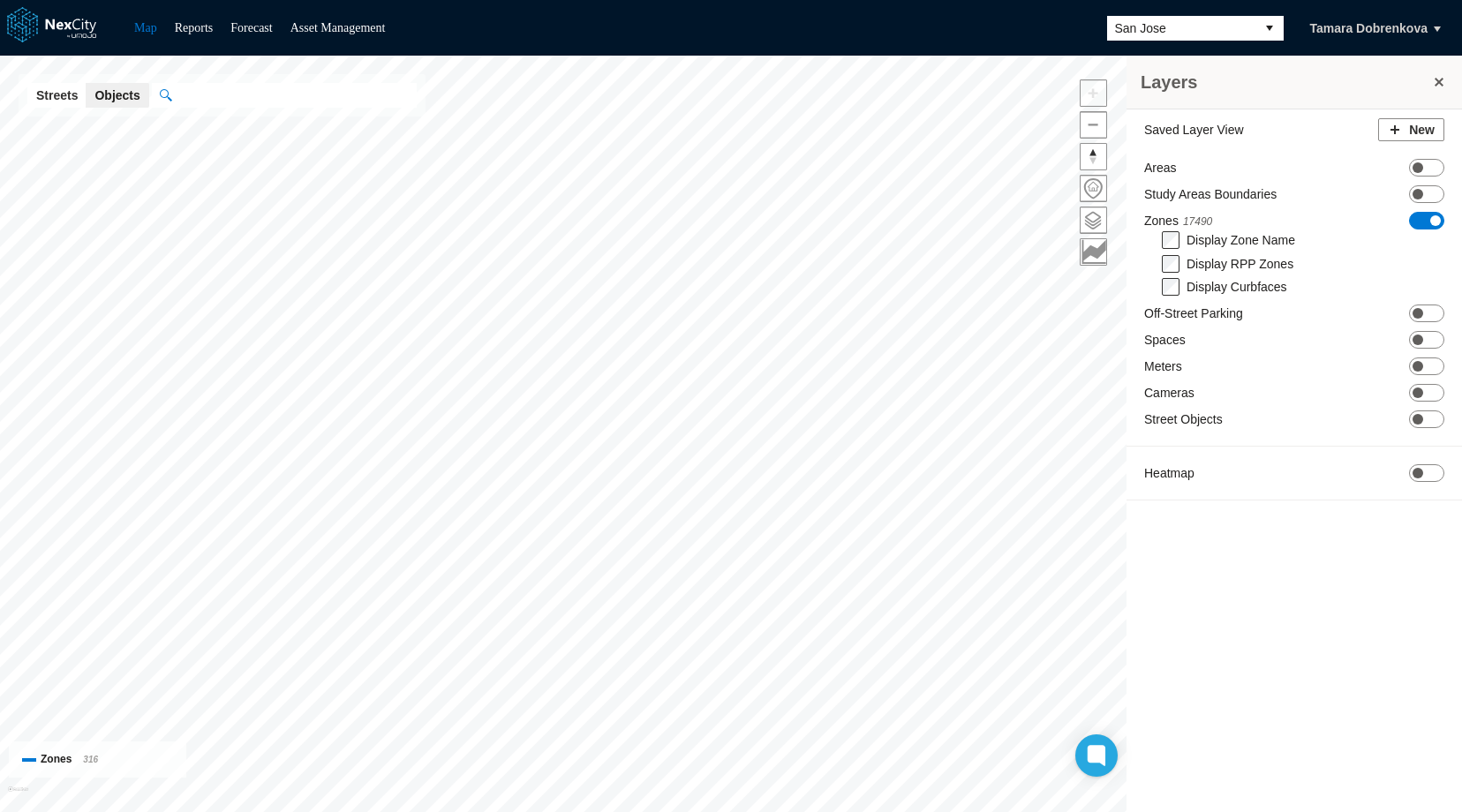 click on "San Jose" at bounding box center [1181, 28] 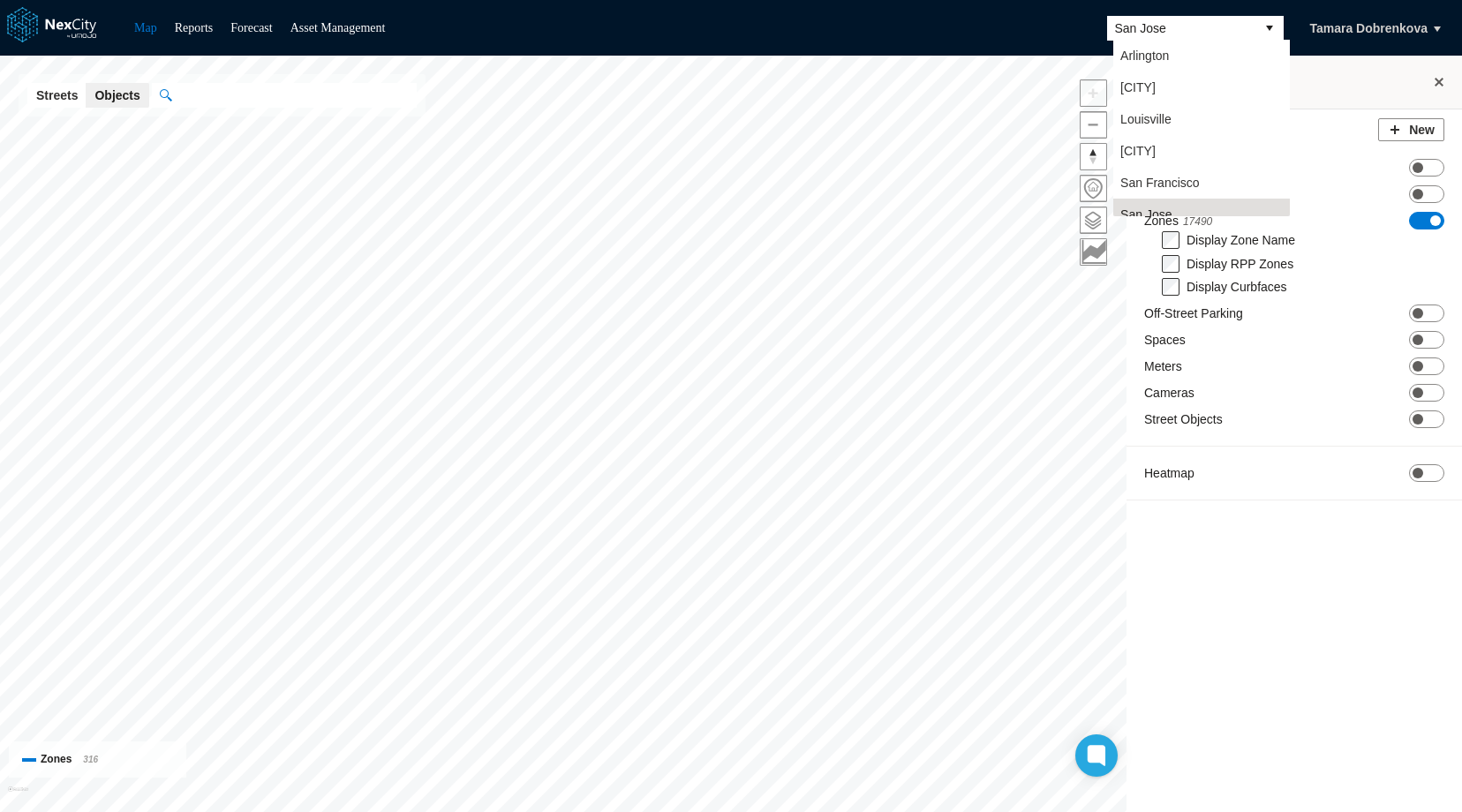 scroll, scrollTop: 14, scrollLeft: 0, axis: vertical 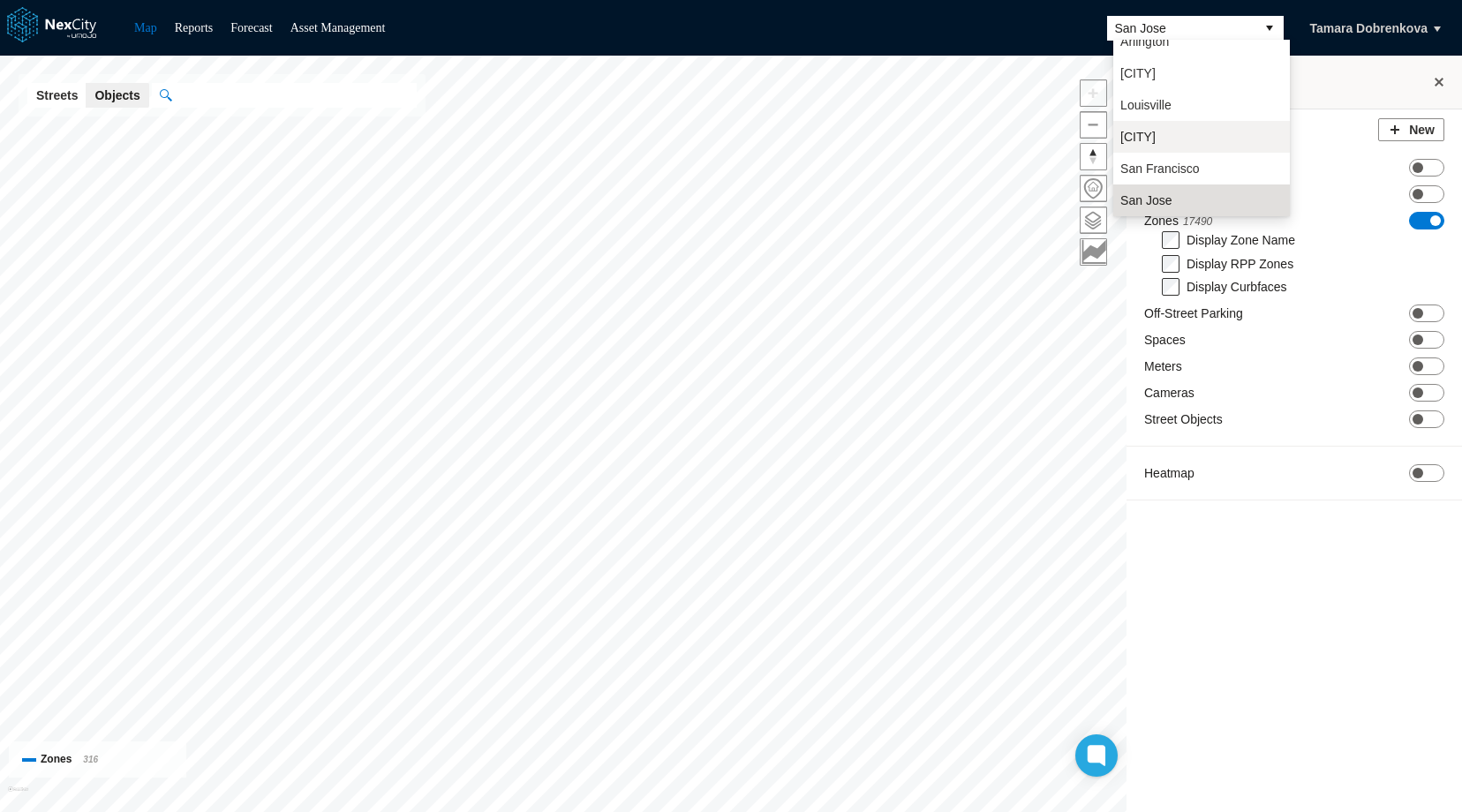 click on "[CITY]" at bounding box center [1138, 137] 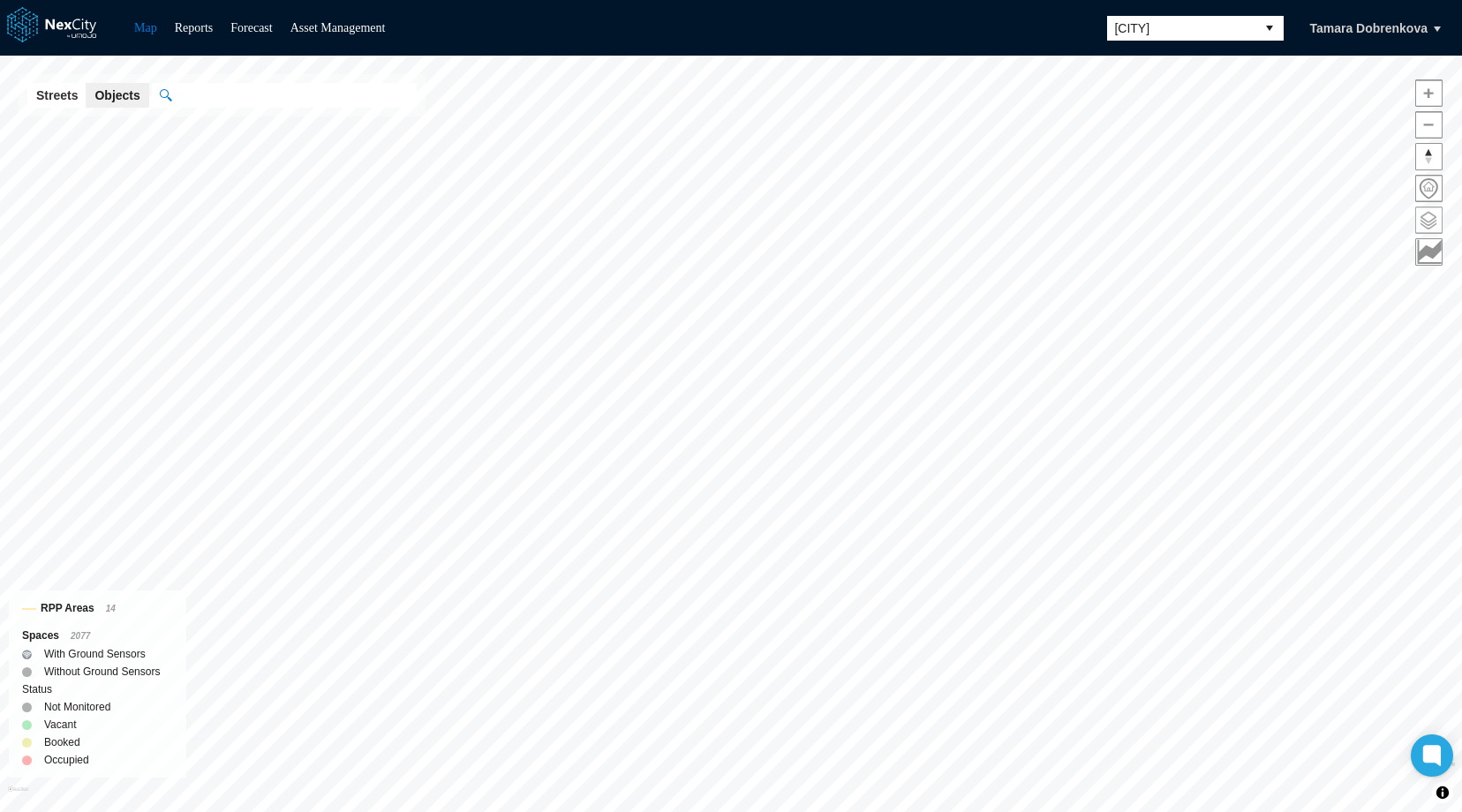 click at bounding box center (1428, 220) 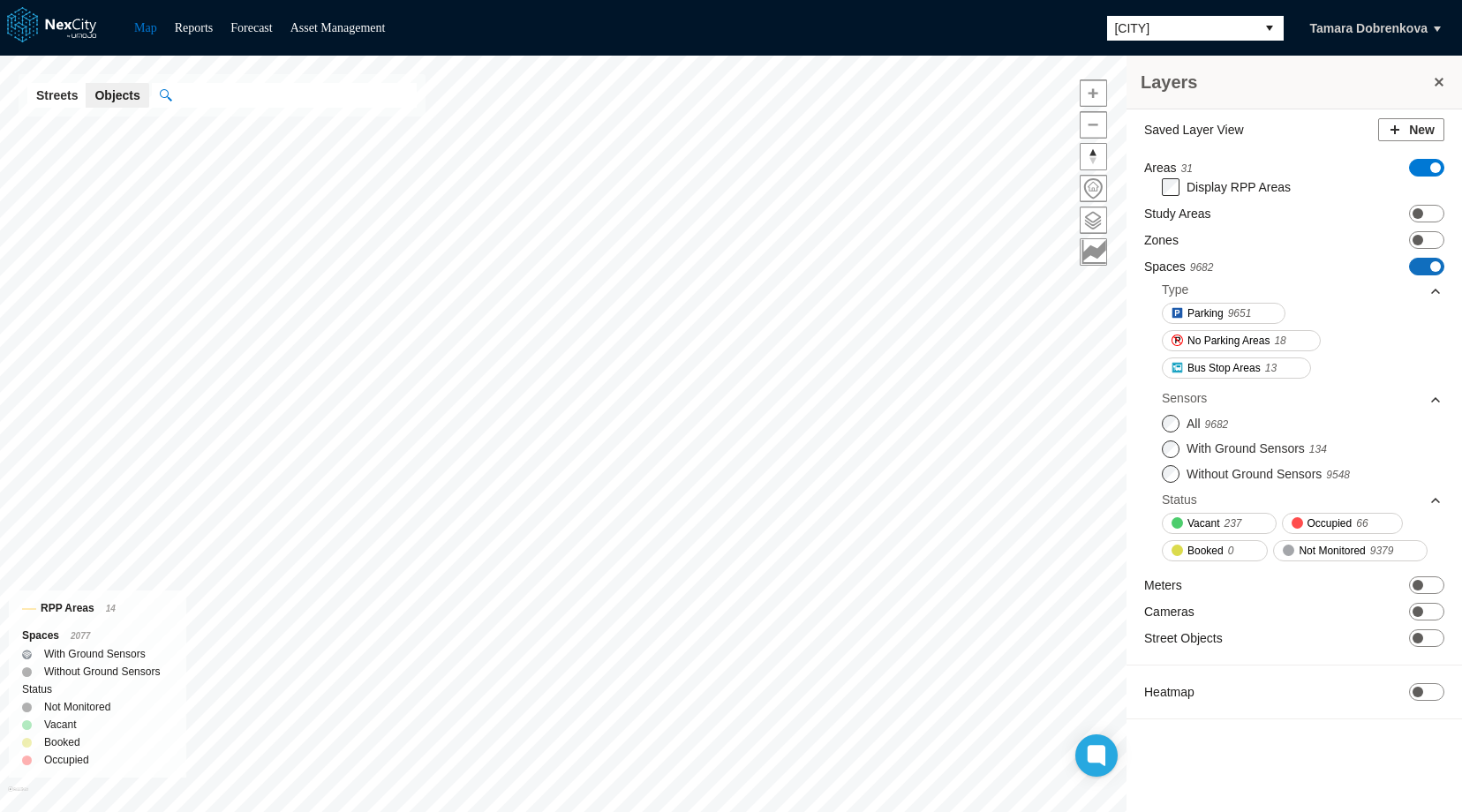 click on "ON OFF" at bounding box center [1427, 267] 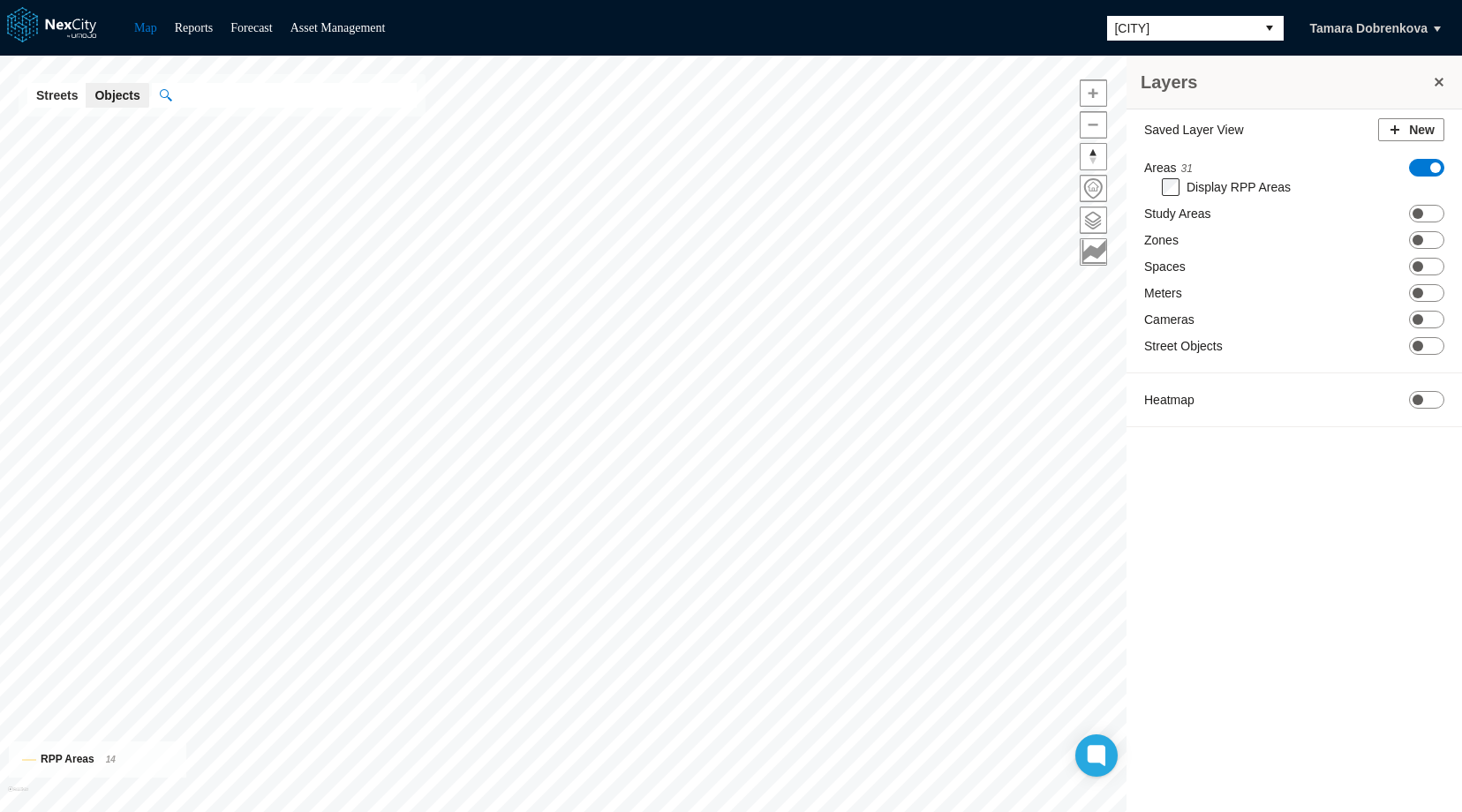 click on "ON OFF" at bounding box center (1427, 168) 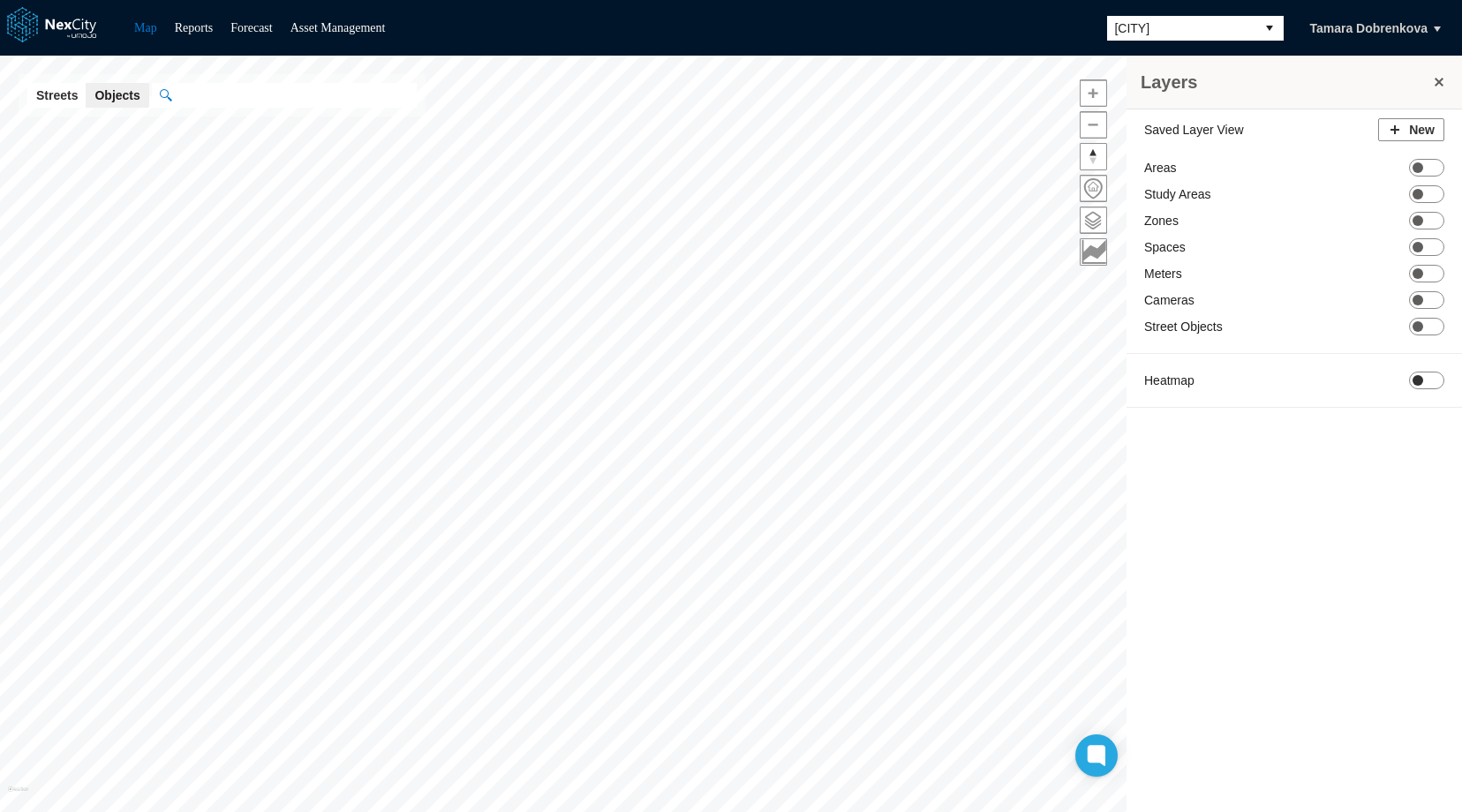 click on "ON OFF" at bounding box center (1427, 380) 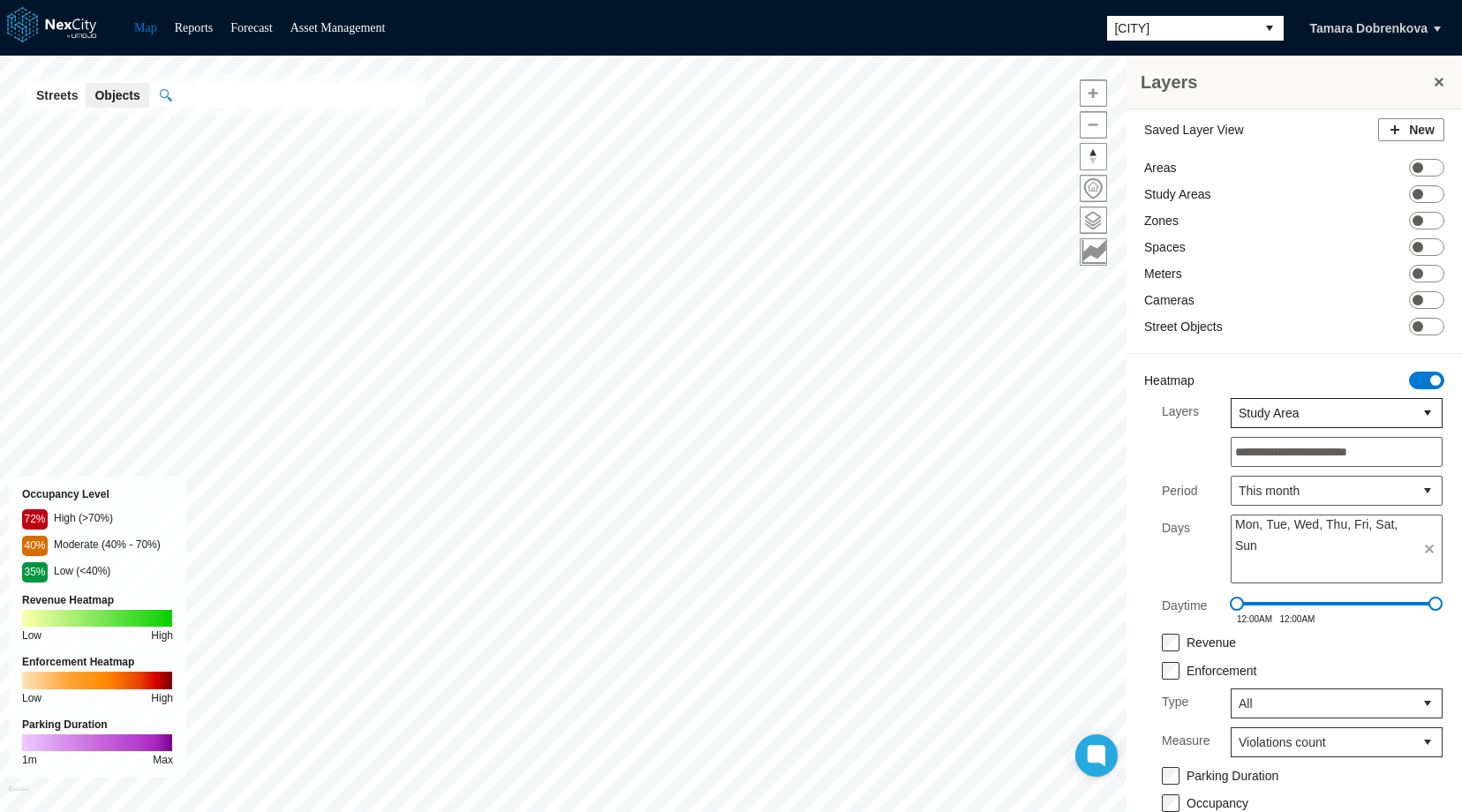 click on "Study Area" at bounding box center [1323, 413] 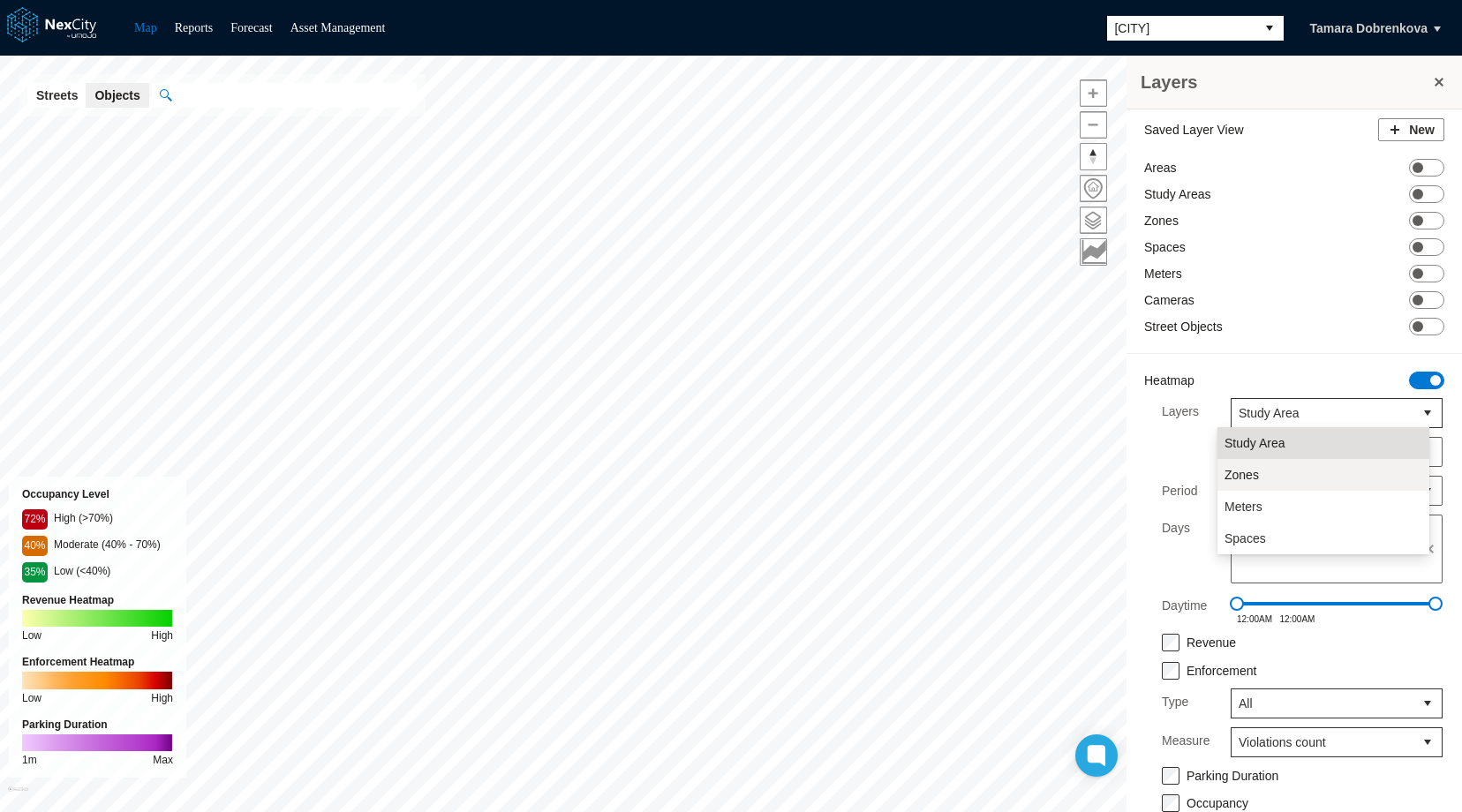 click on "Zones" at bounding box center [1241, 475] 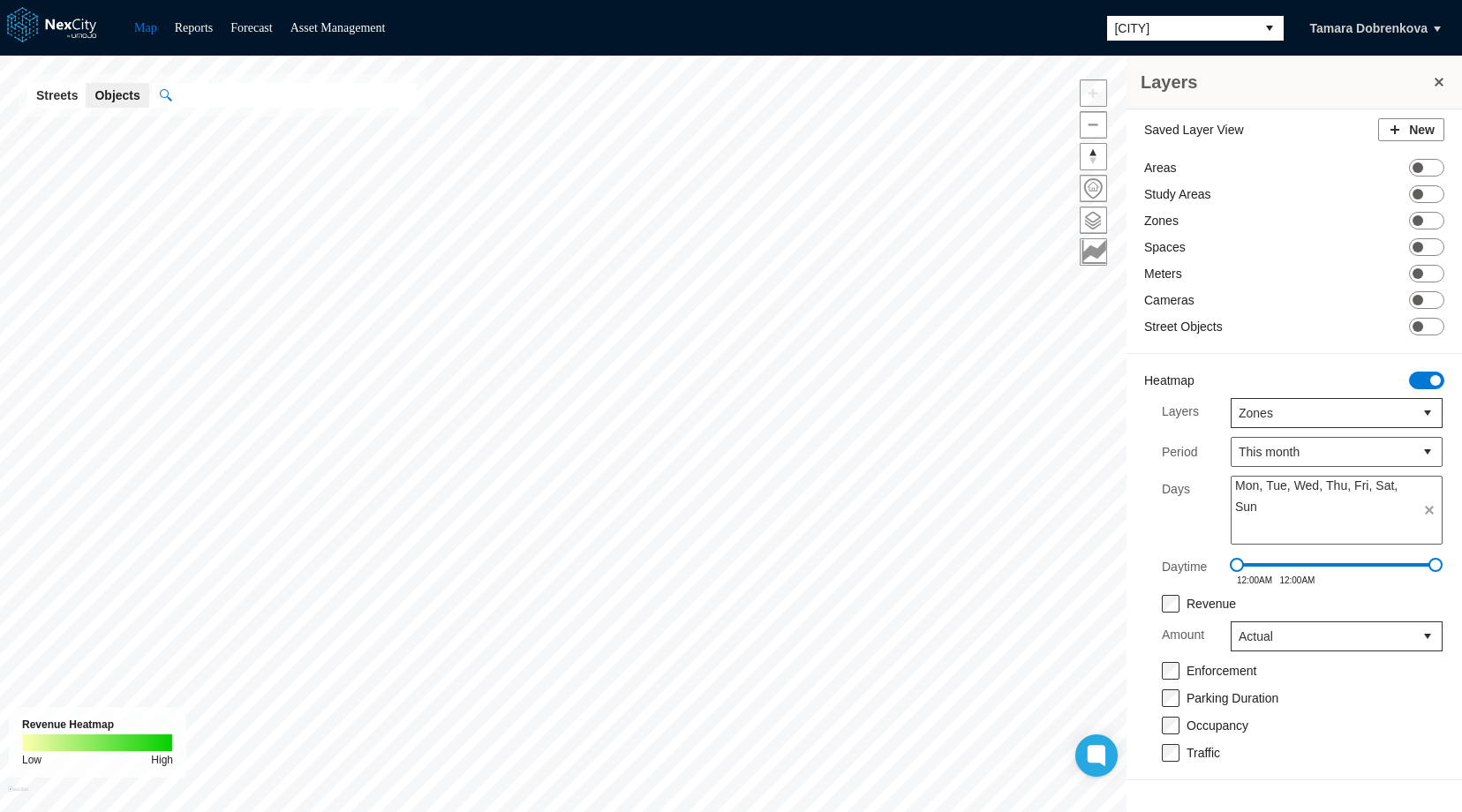 click on "Layers Zones Period This month Days Mon, Tue, Wed, Thu, Fri, Sat, Sun Daytime 12:00AM      12:00AM Revenue Amount Actual" at bounding box center (1302, 524) 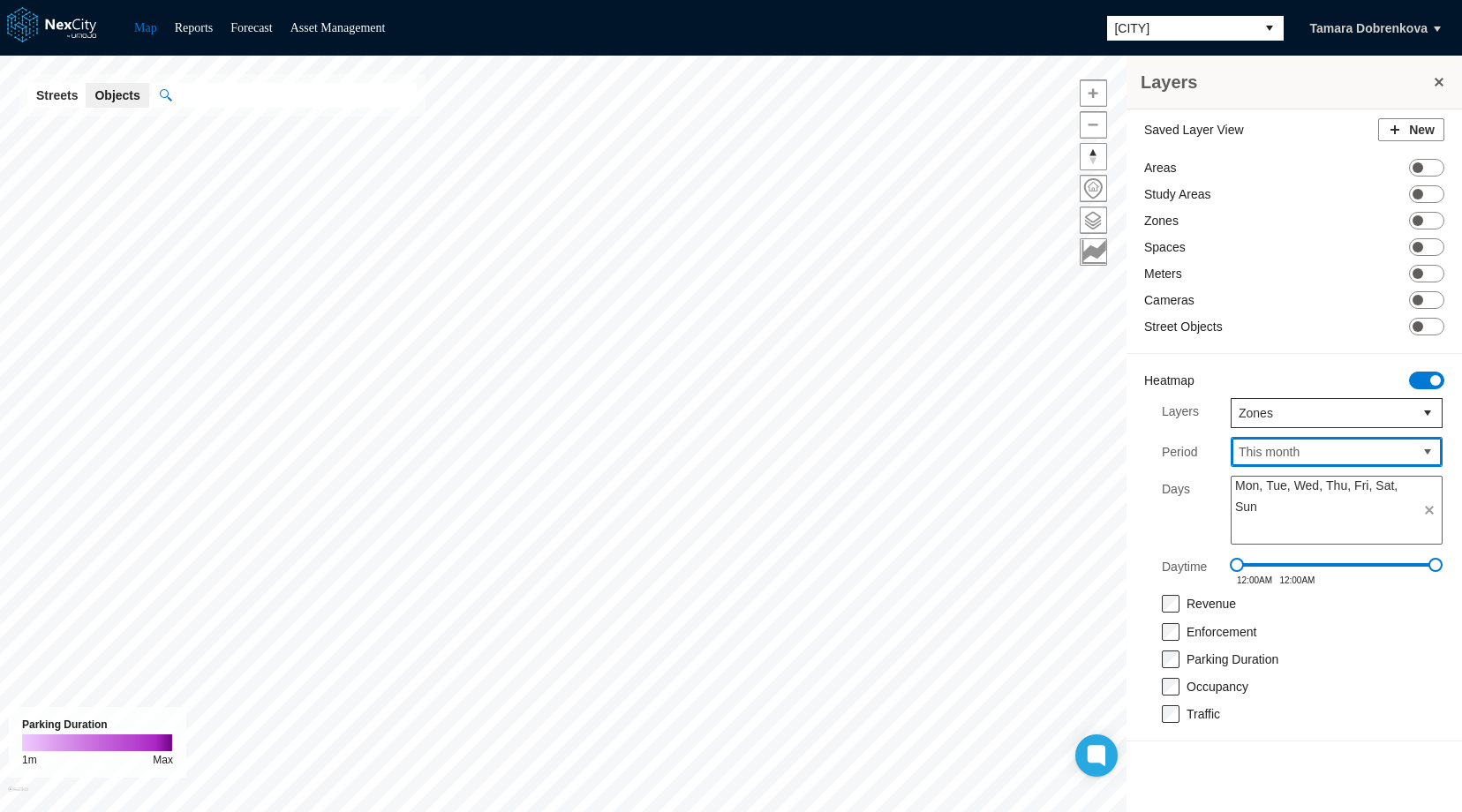 click on "This month" at bounding box center (1323, 452) 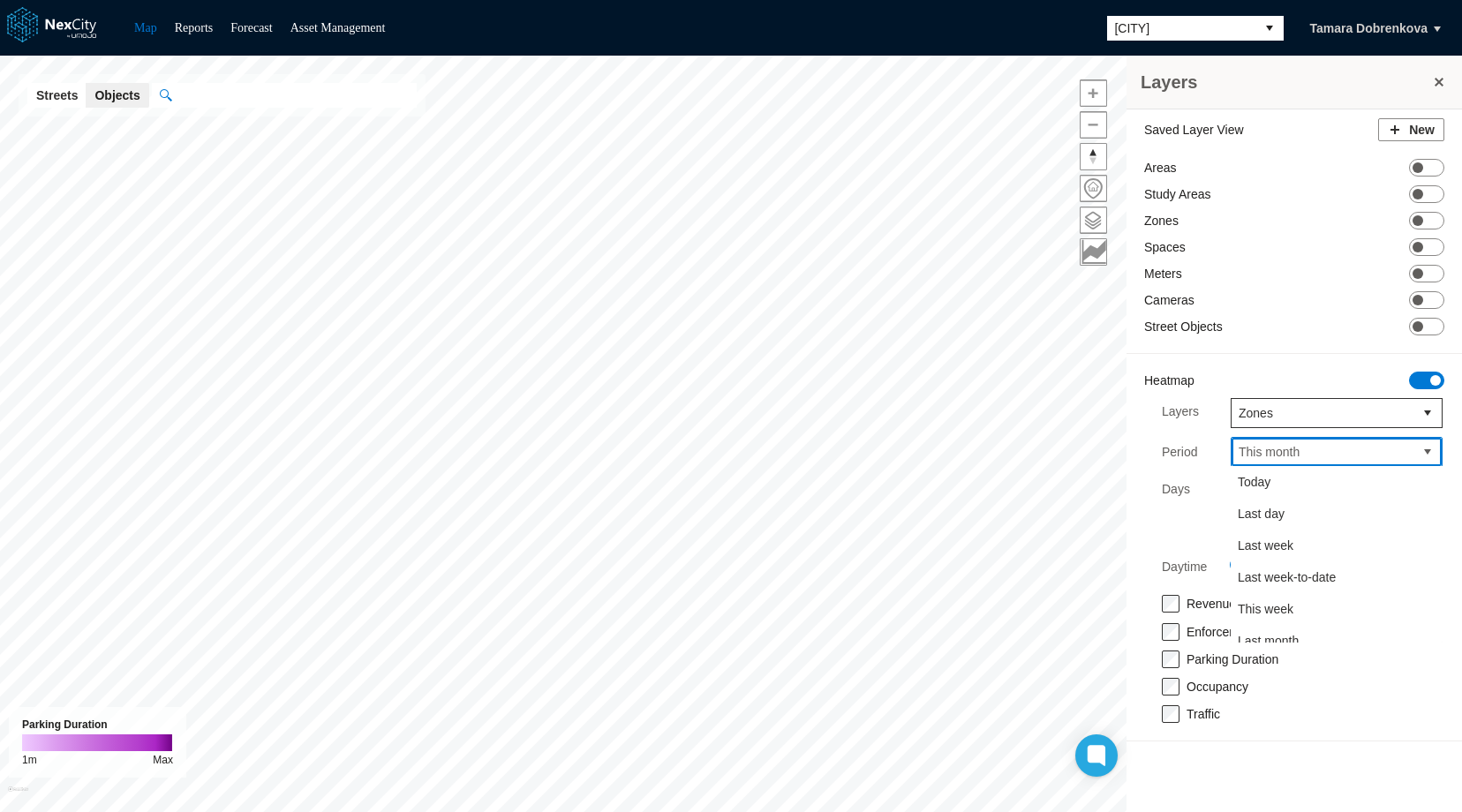 scroll, scrollTop: 78, scrollLeft: 0, axis: vertical 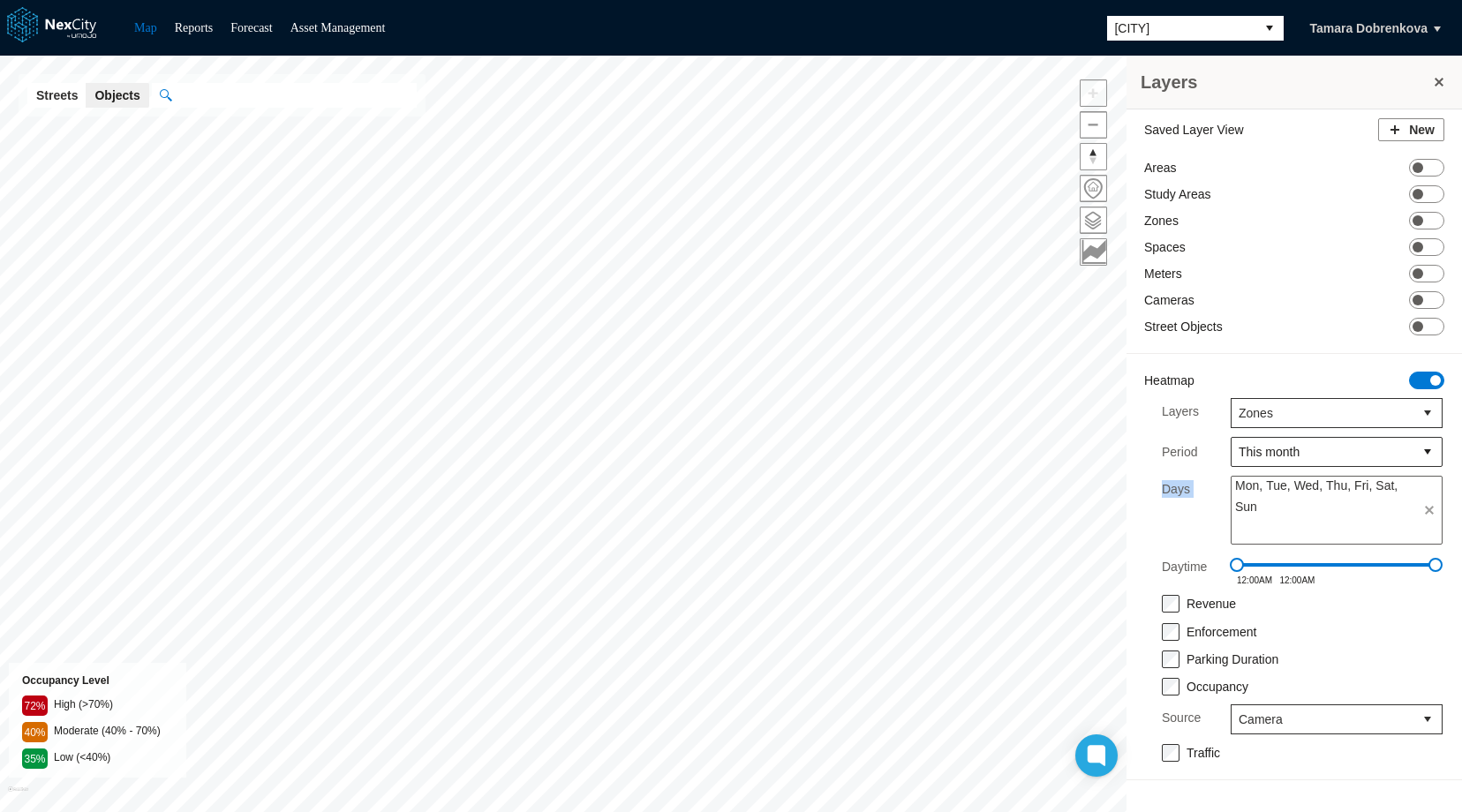 click on "Layers Zones Period This month Days Mon, Tue, Wed, Thu, Fri, Sat, Sun Daytime 12:00AM      12:00AM Revenue" at bounding box center [1302, 505] 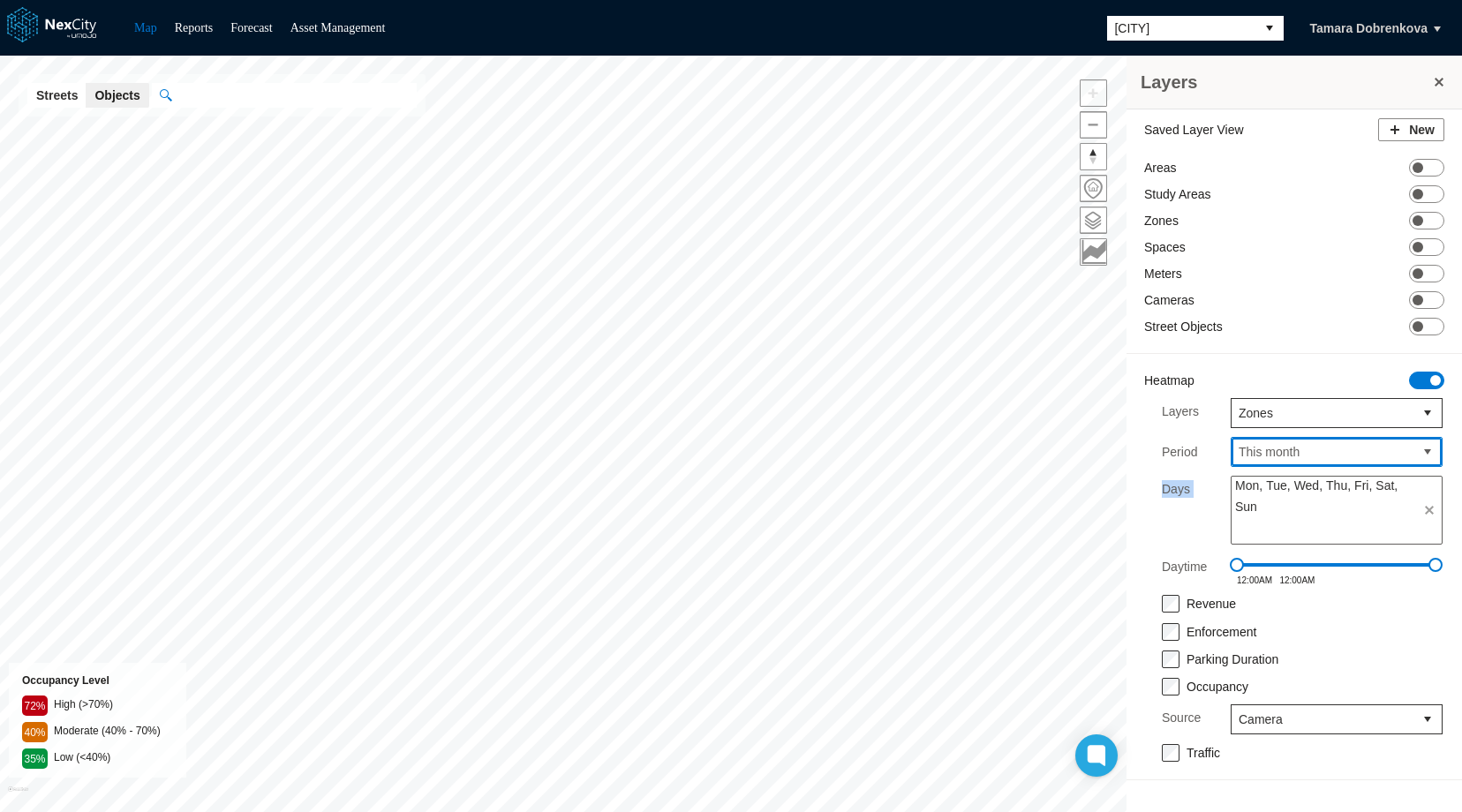 drag, startPoint x: 1331, startPoint y: 465, endPoint x: 1335, endPoint y: 453, distance: 12.64911 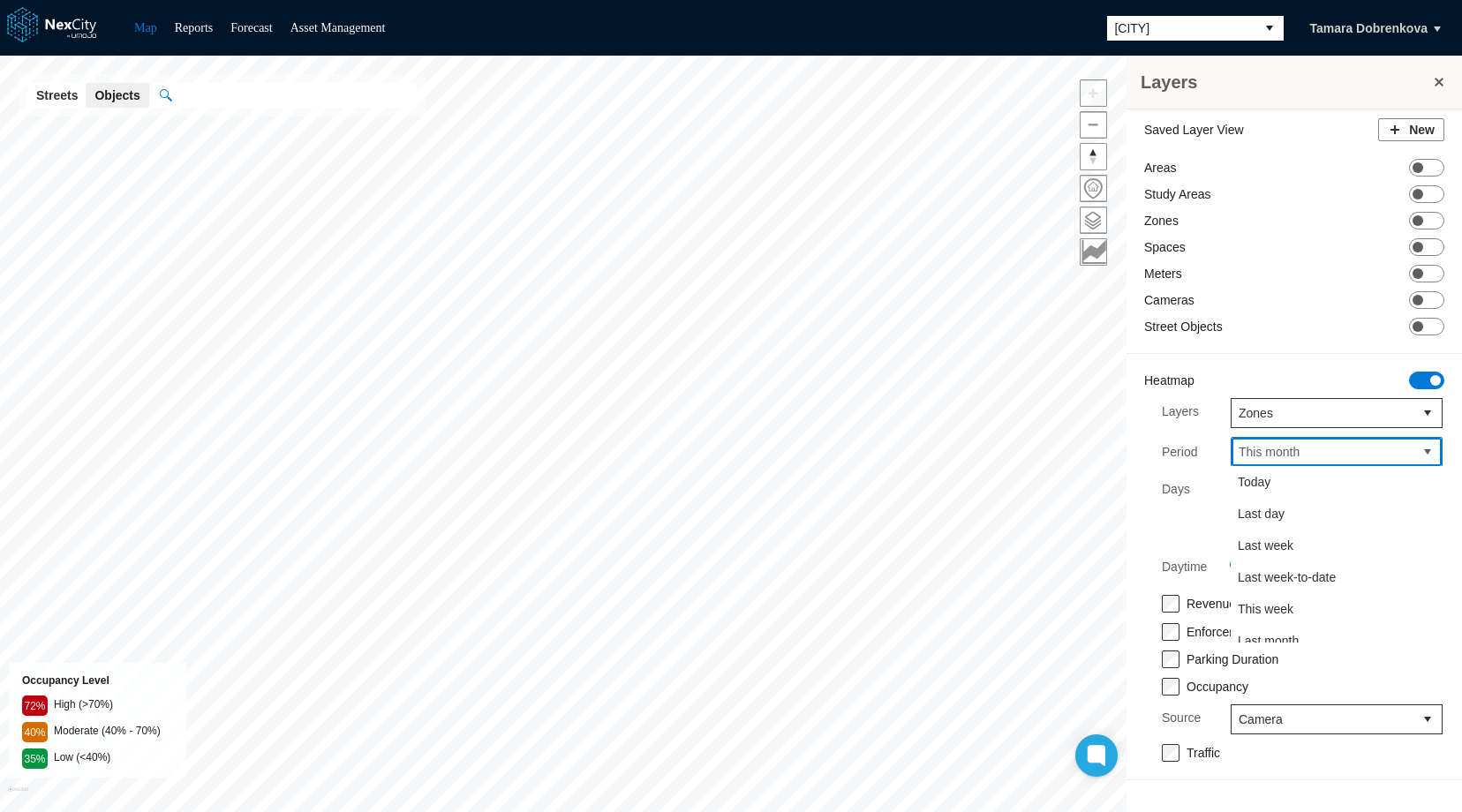 scroll, scrollTop: 78, scrollLeft: 0, axis: vertical 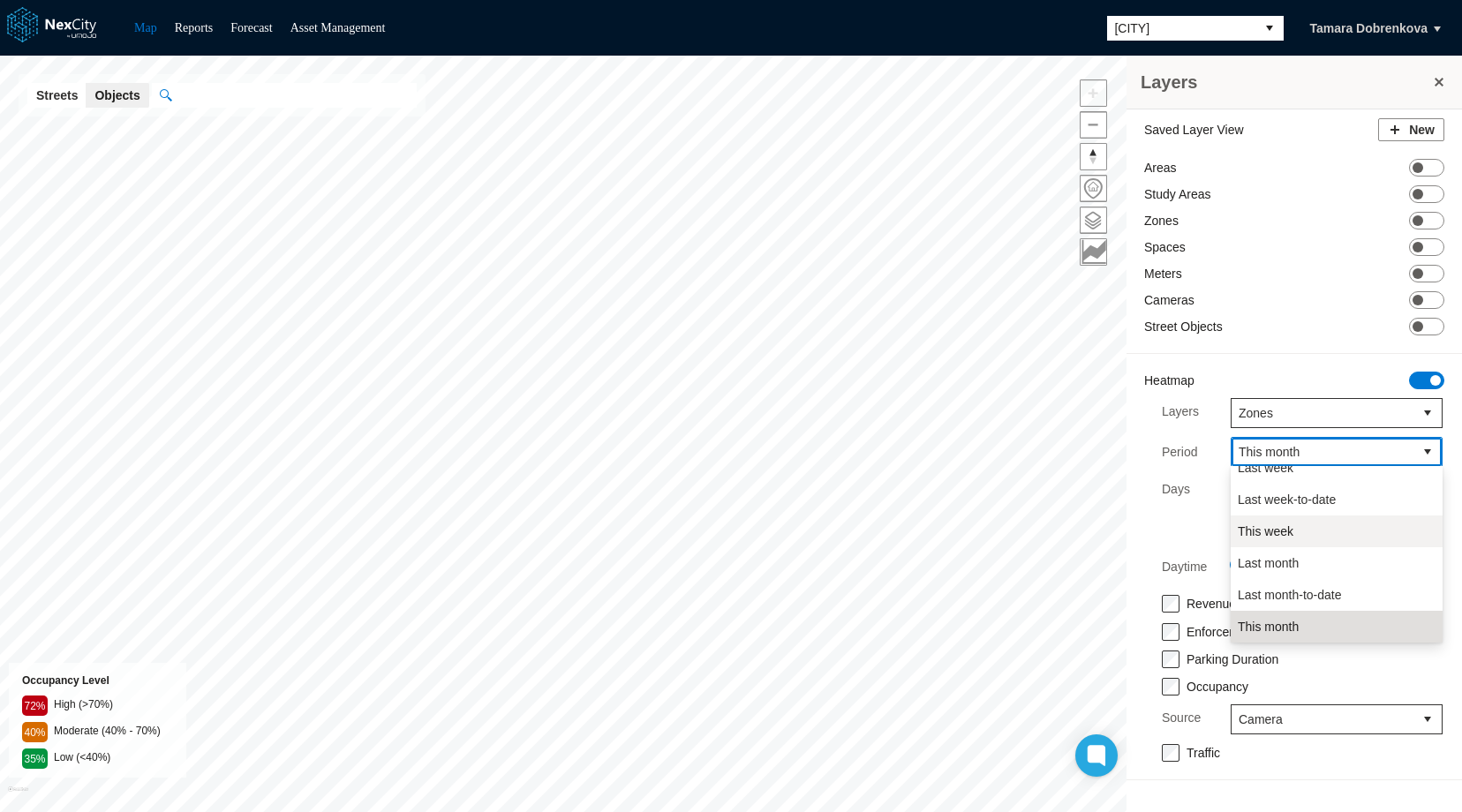 click on "This week" at bounding box center [1337, 531] 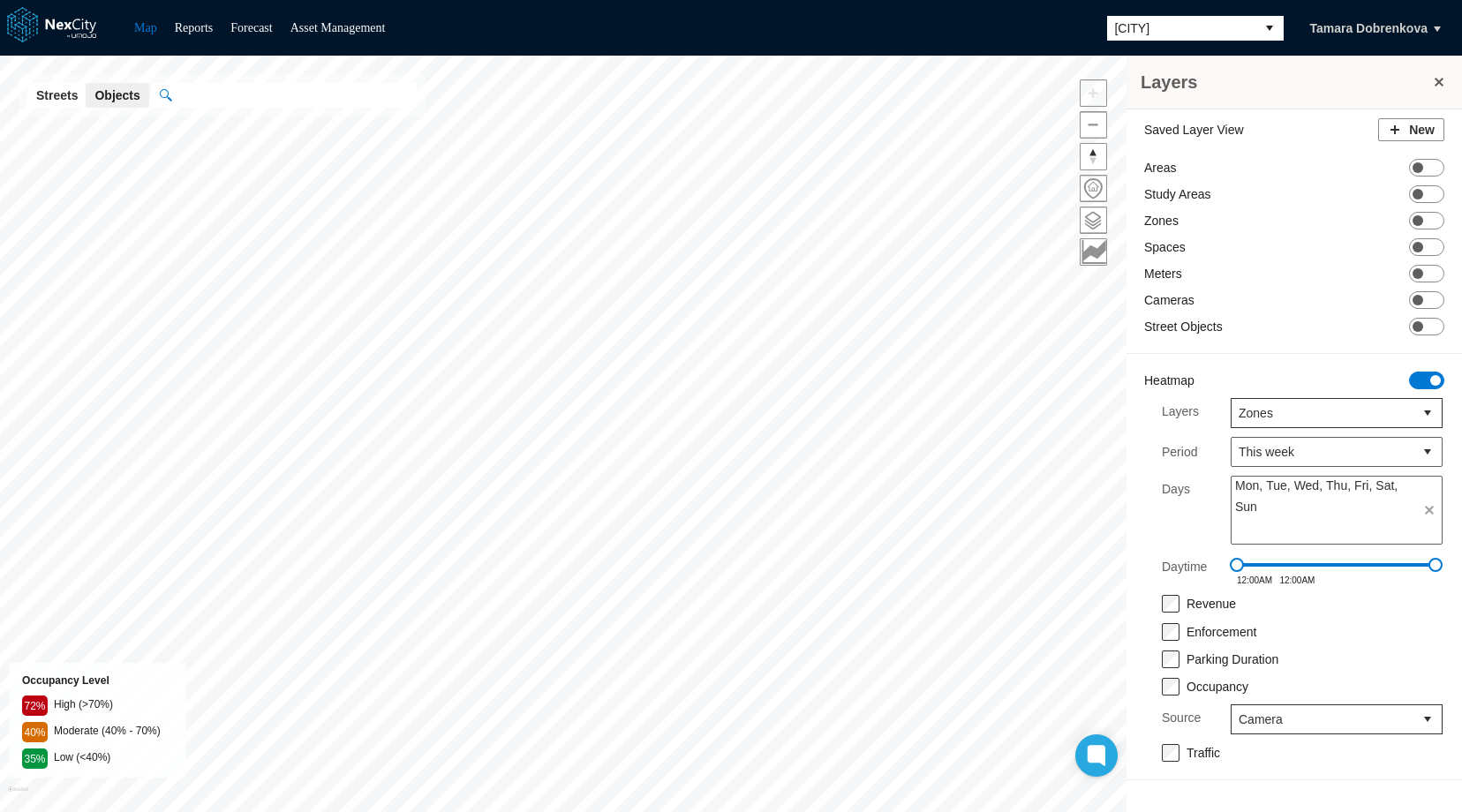 click on "Map Reports Forecast Asset Management Minneapolis Tamara Dobrenkova Layers Saved Layer View New Areas ON OFF Study Areas ON OFF Zones ON OFF Spaces ON OFF Meters ON OFF Cameras ON OFF Street Objects ON OFF Heatmap ON OFF Layers Zones Period This week Days Mon, Tue, Wed, Thu, Fri, Sat, Sun Daytime 12:00AM      12:00AM Revenue Enforcement Parking Duration Occupancy Source Camera Traffic Minneapolis KPI overview Reports 0 On-Street parking zones  |   0 Off-Street parking zones $0K $500K Current Month On-Street Off-Street Revenue Days $0K $250K On-Street Off-Street Enforcement Current Previous $0K $500K © Mapbox   © OpenStreetMap   Improve this map Occupancy Level 72% High (>70%) 40% Moderate (40% - 70%) 35% Low (<40%) Streets Objects Changed 0 objects location Select All Save Discard" at bounding box center (731, 406) 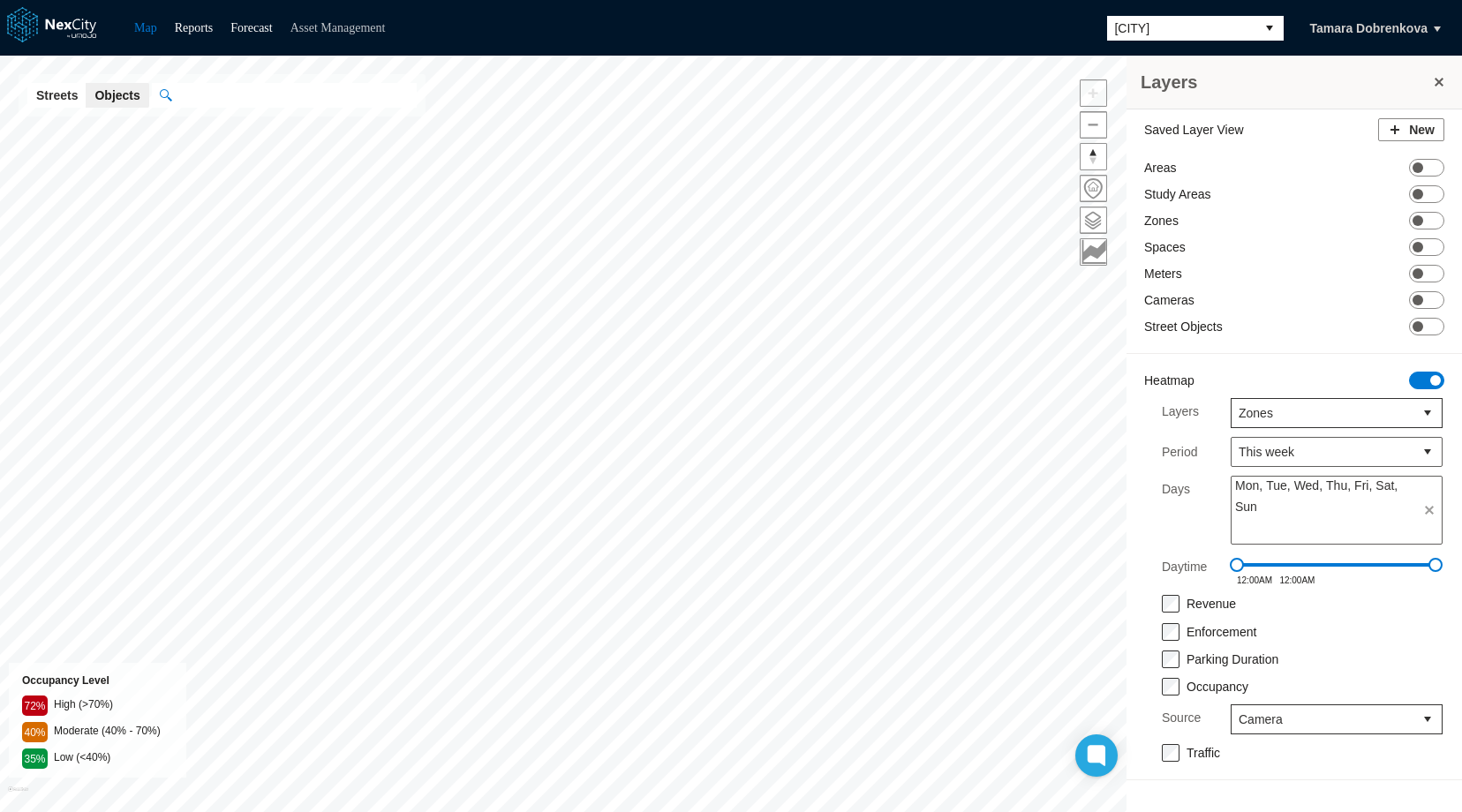 click on "Asset Management" at bounding box center [338, 27] 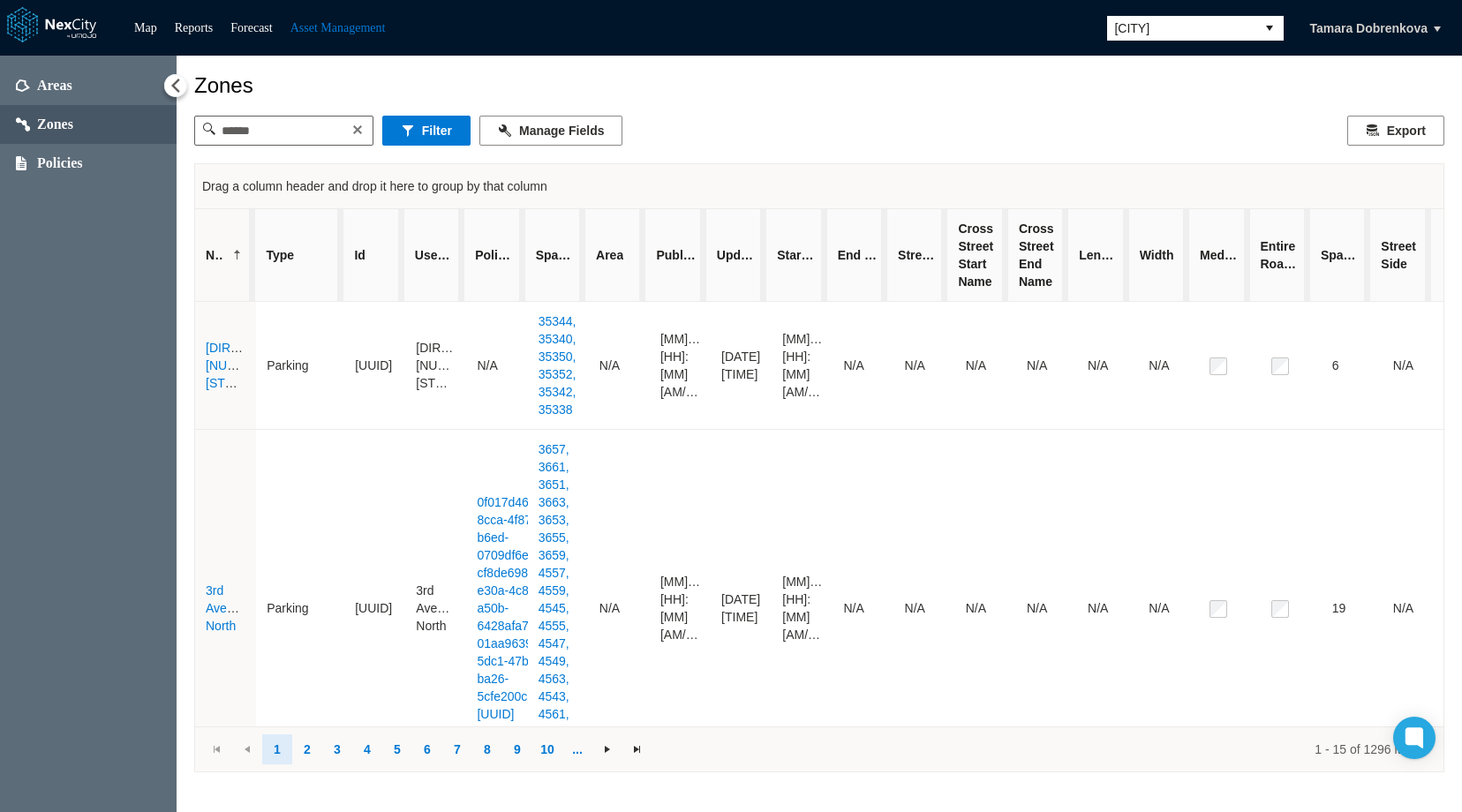 click on "[CITY]" at bounding box center (1181, 28) 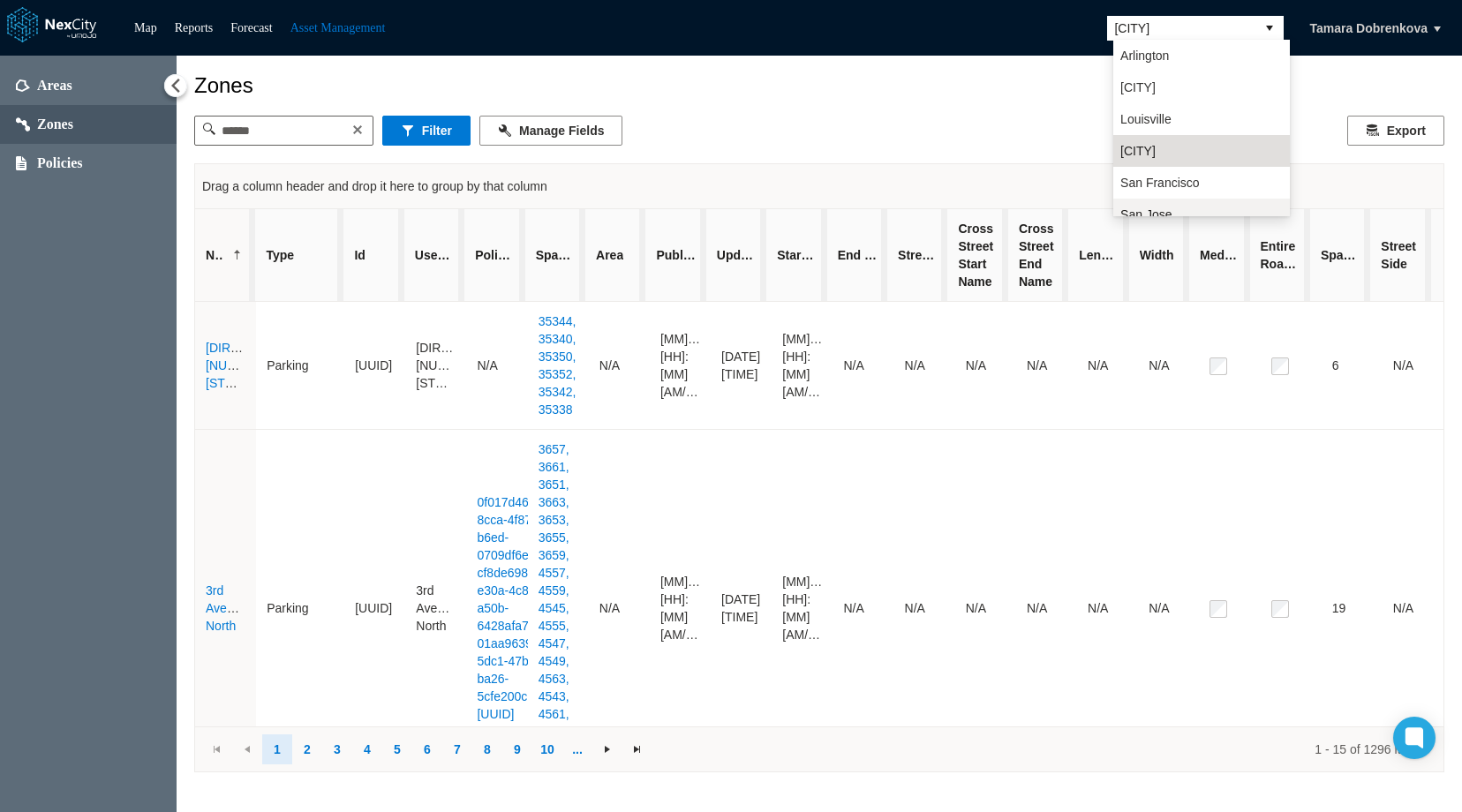 click on "San Jose" at bounding box center [1202, 214] 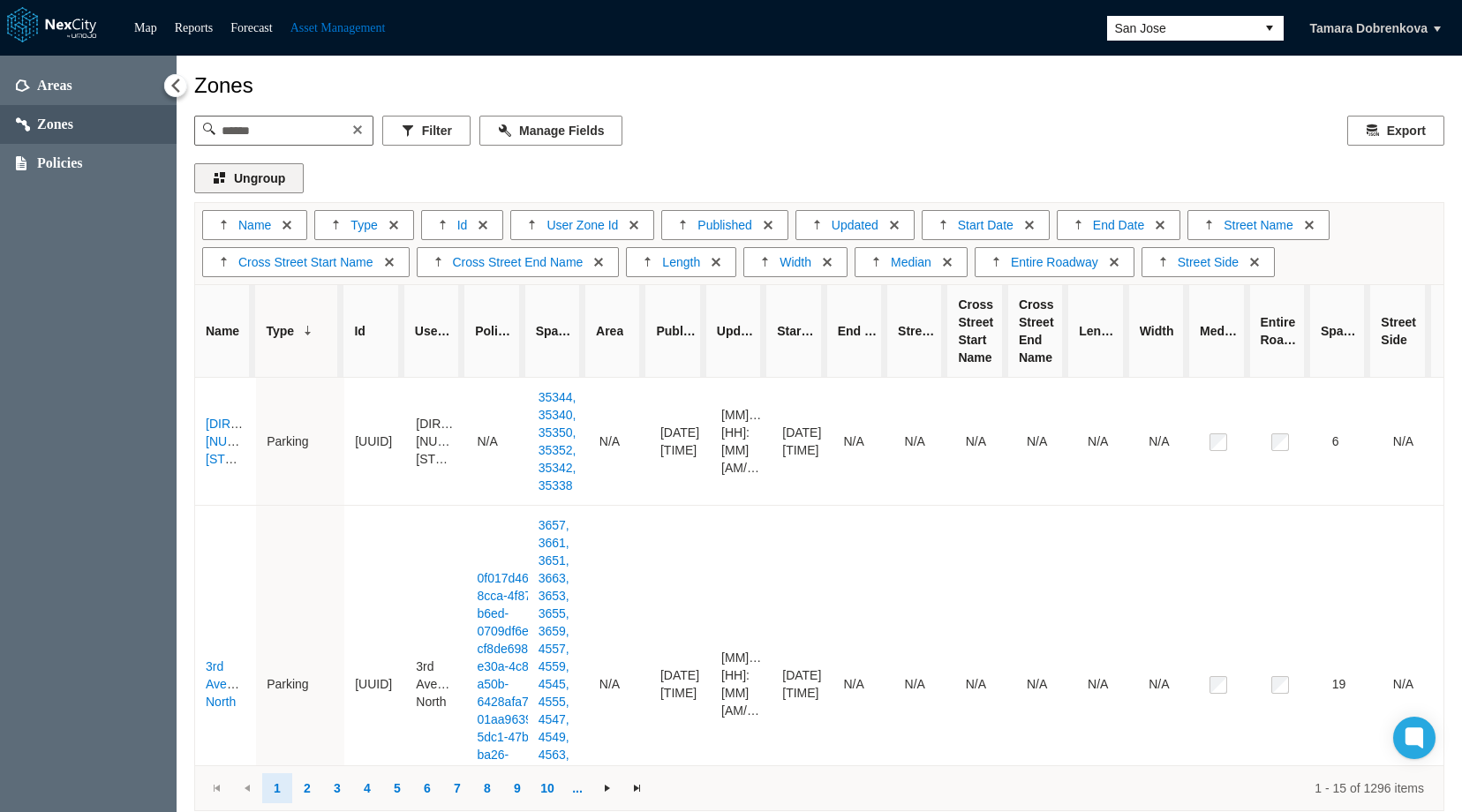 click on "Ungroup" at bounding box center (249, 178) 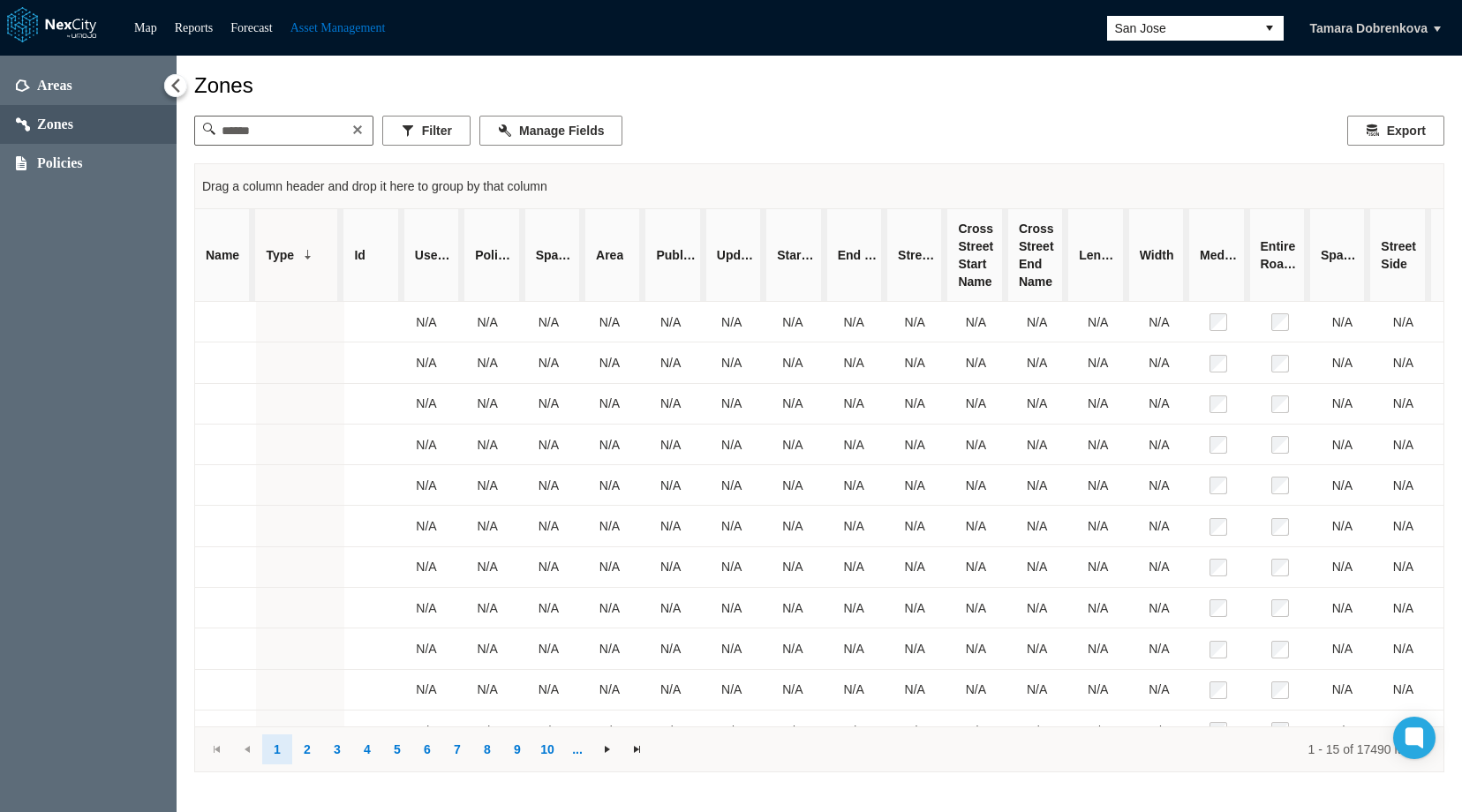 click on "Name" at bounding box center (222, 255) 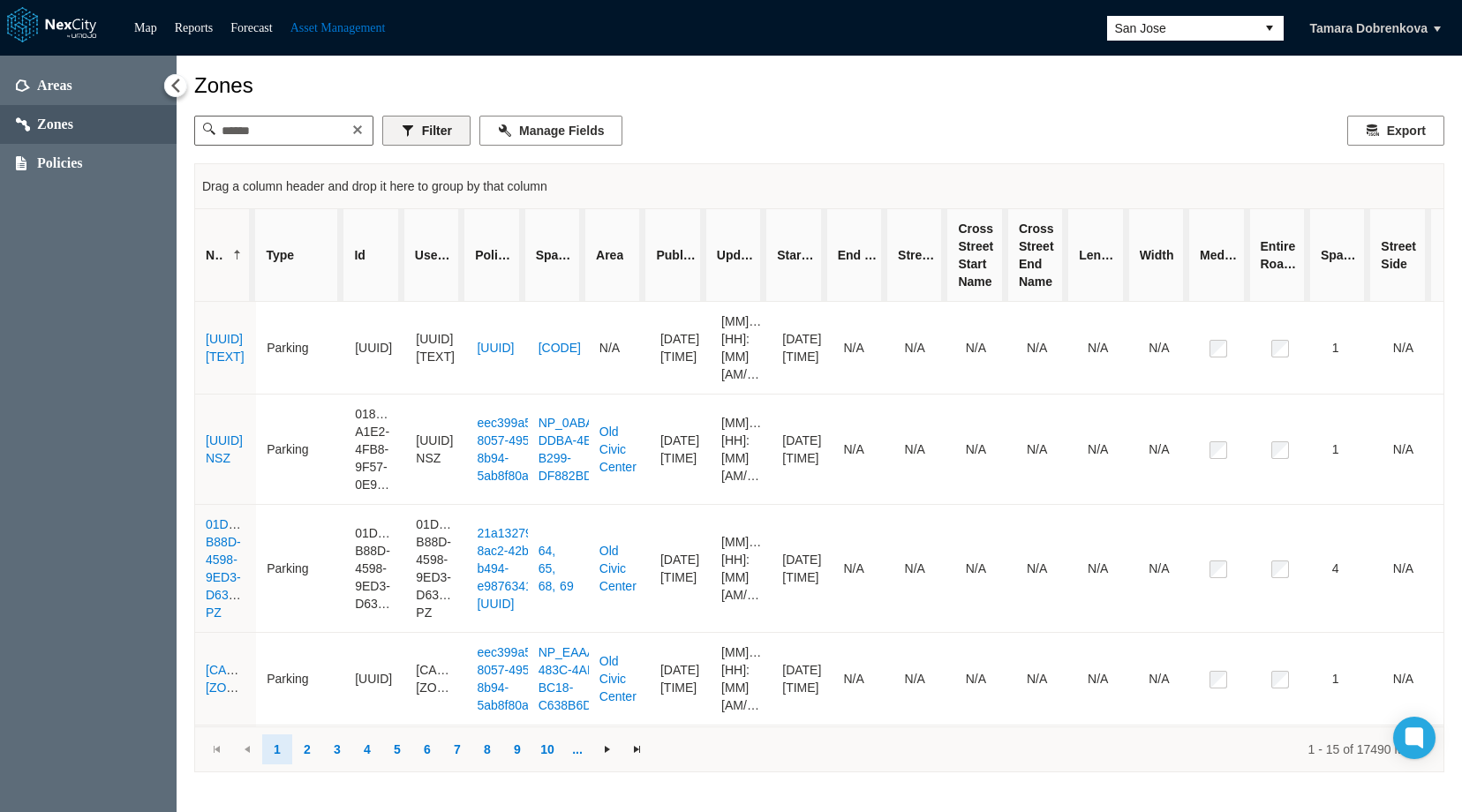 click on "Filter" at bounding box center (426, 131) 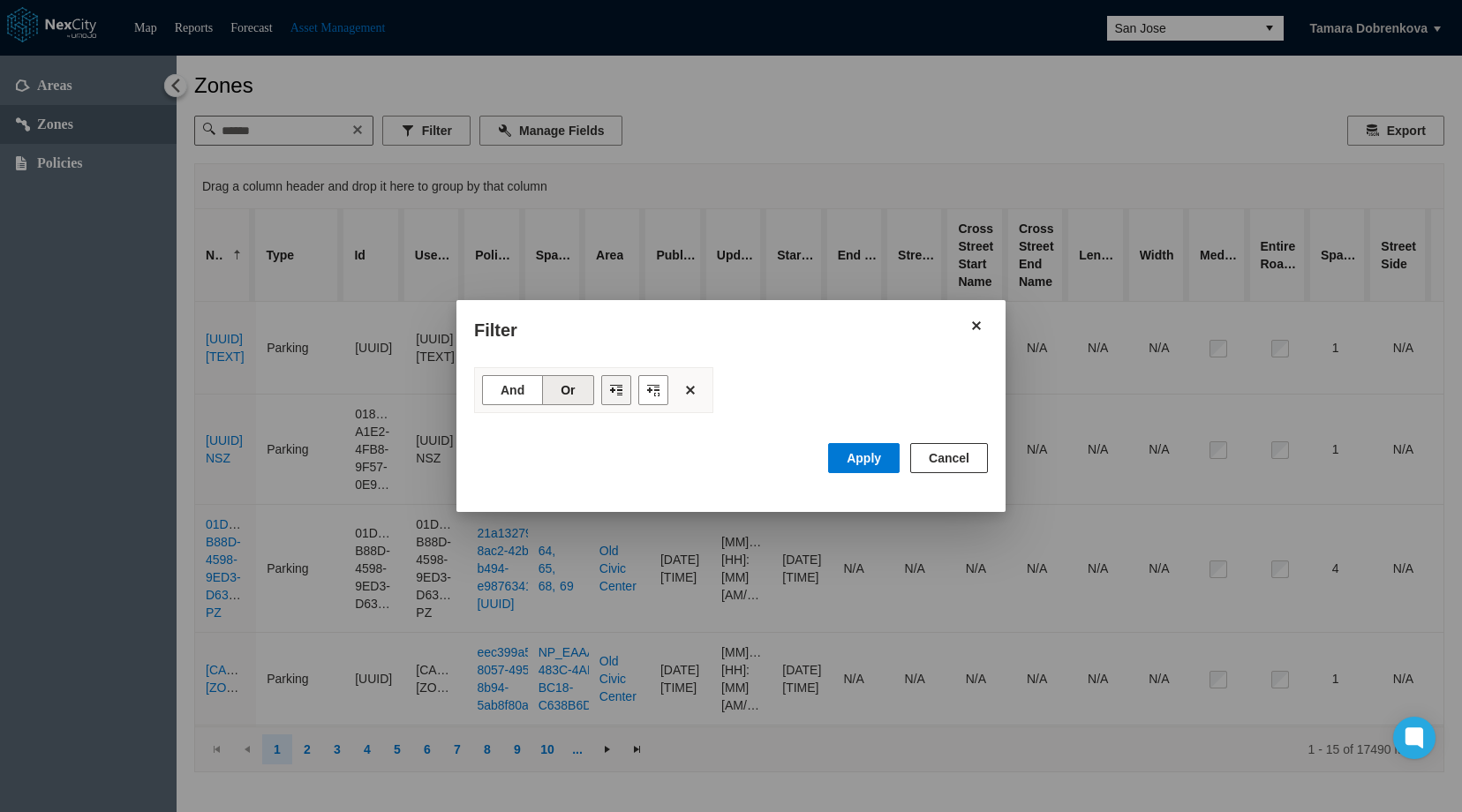 click at bounding box center (616, 390) 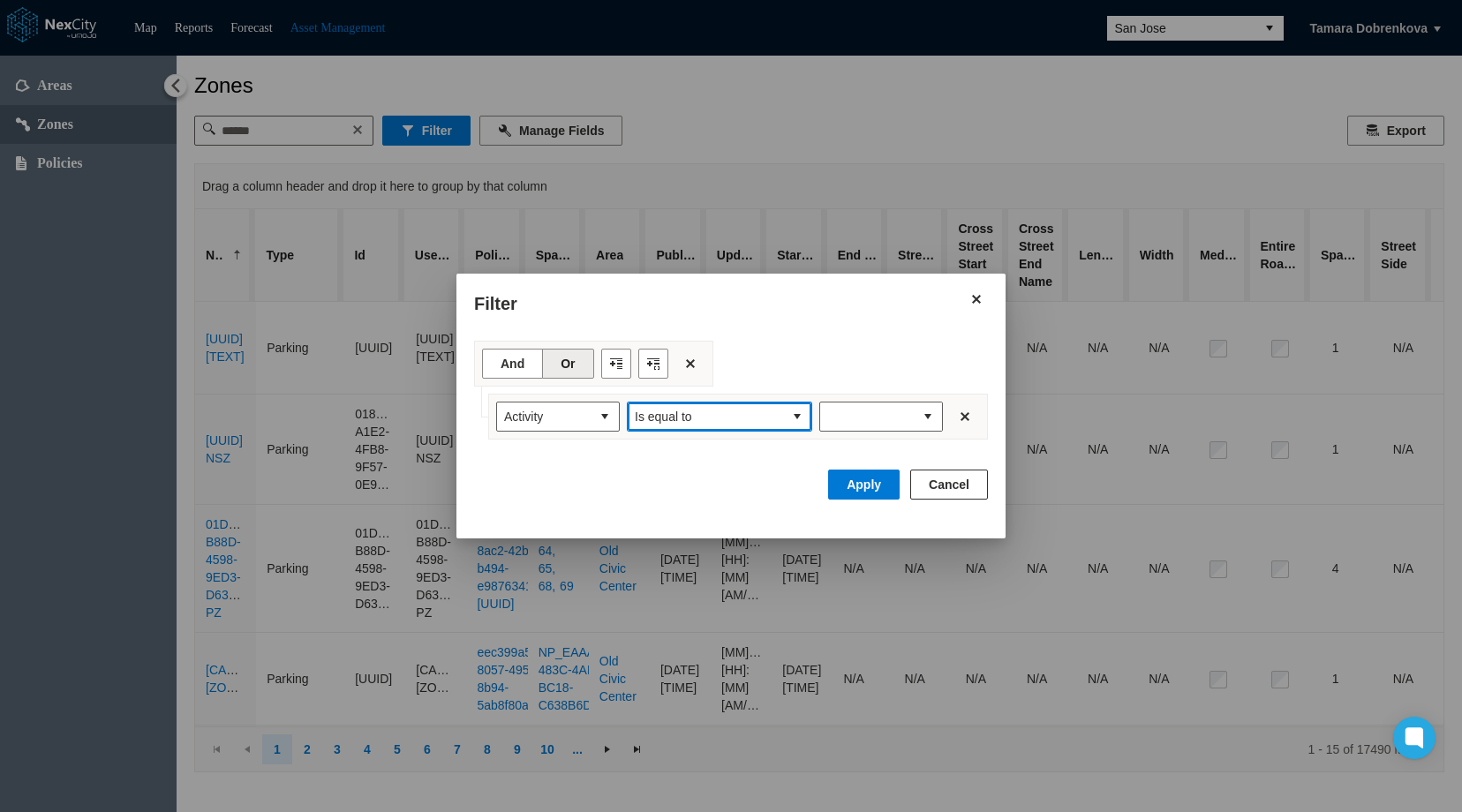 click on "Is equal to" at bounding box center (705, 417) 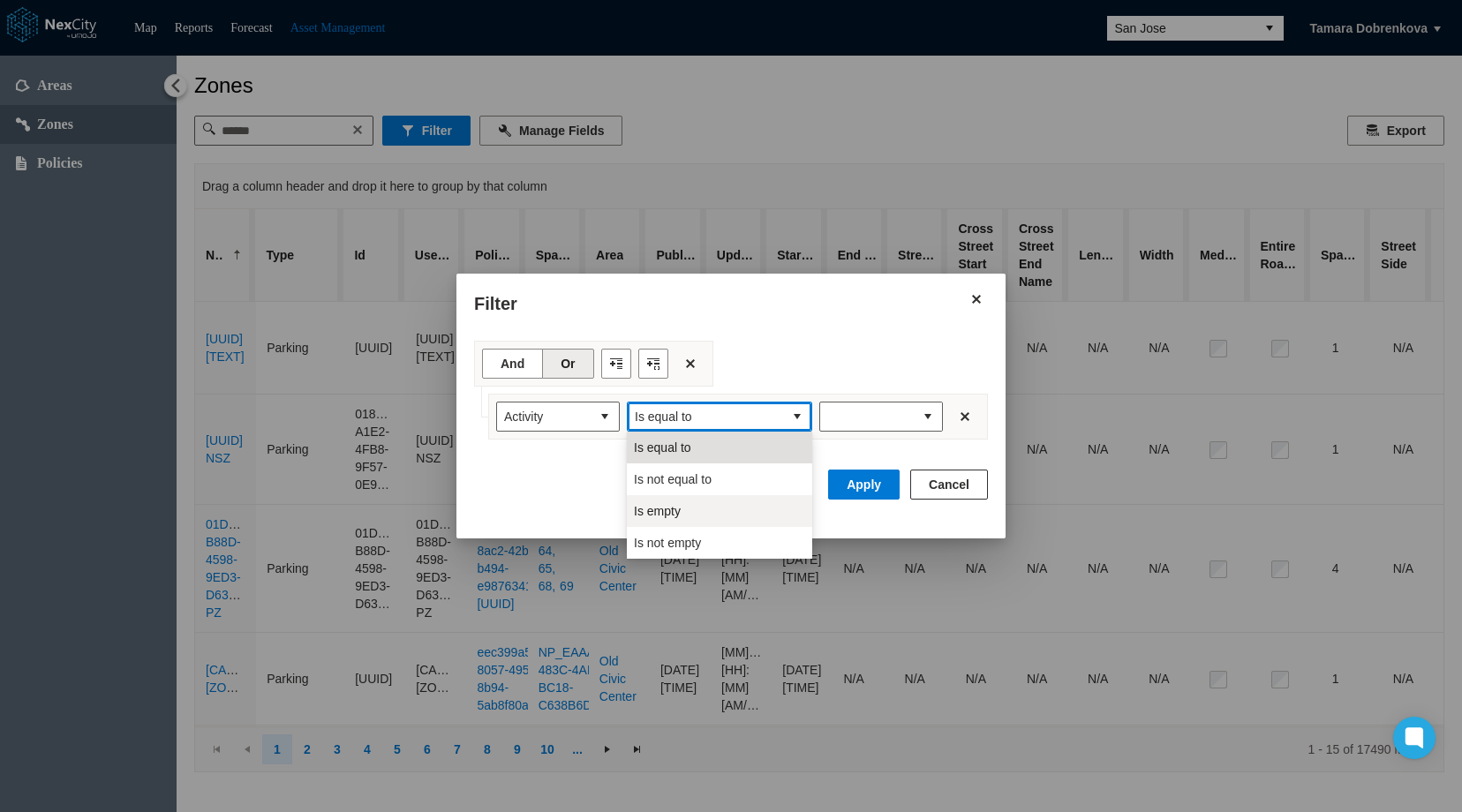 click on "Is empty" at bounding box center [720, 511] 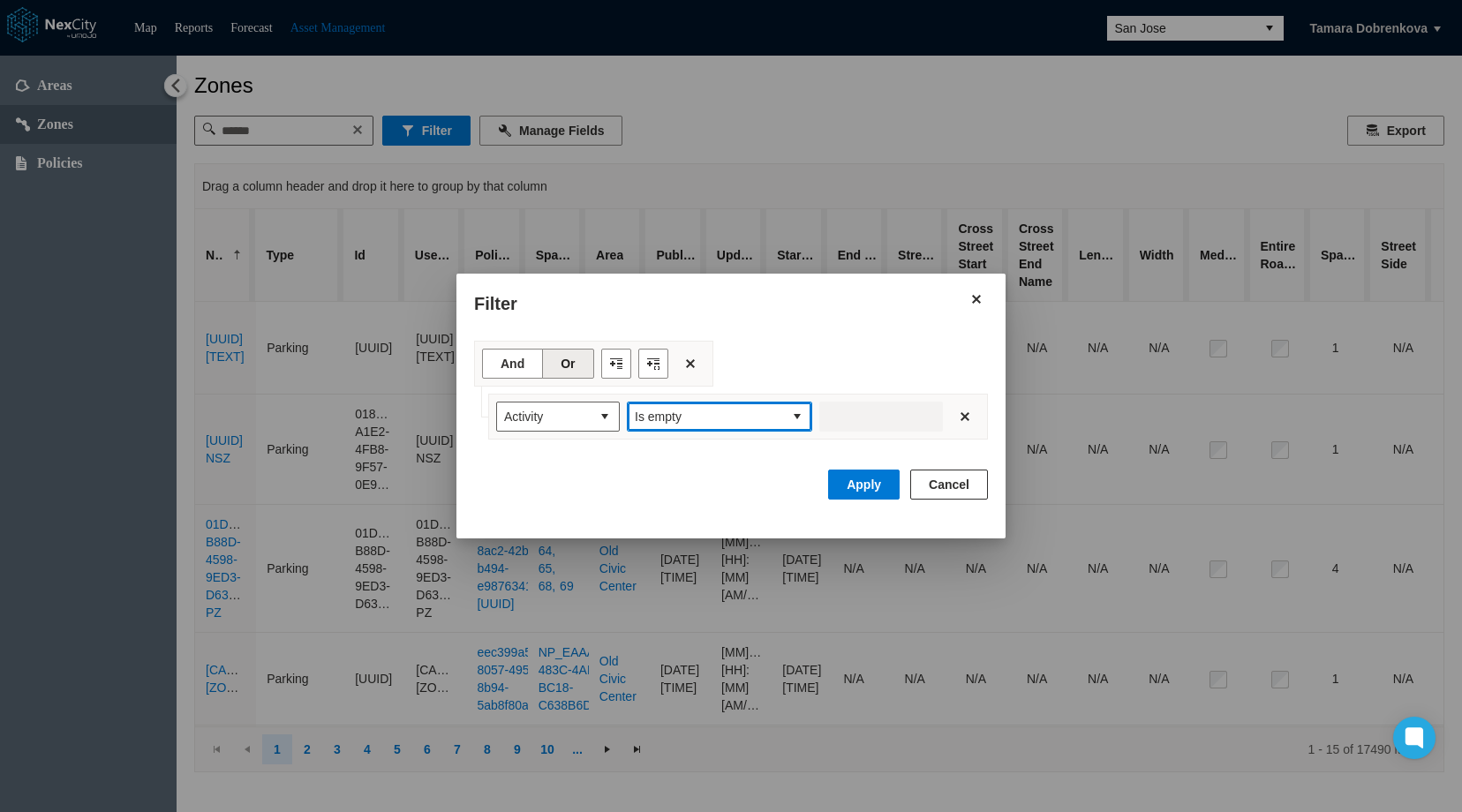 click on "Is empty" at bounding box center (705, 417) 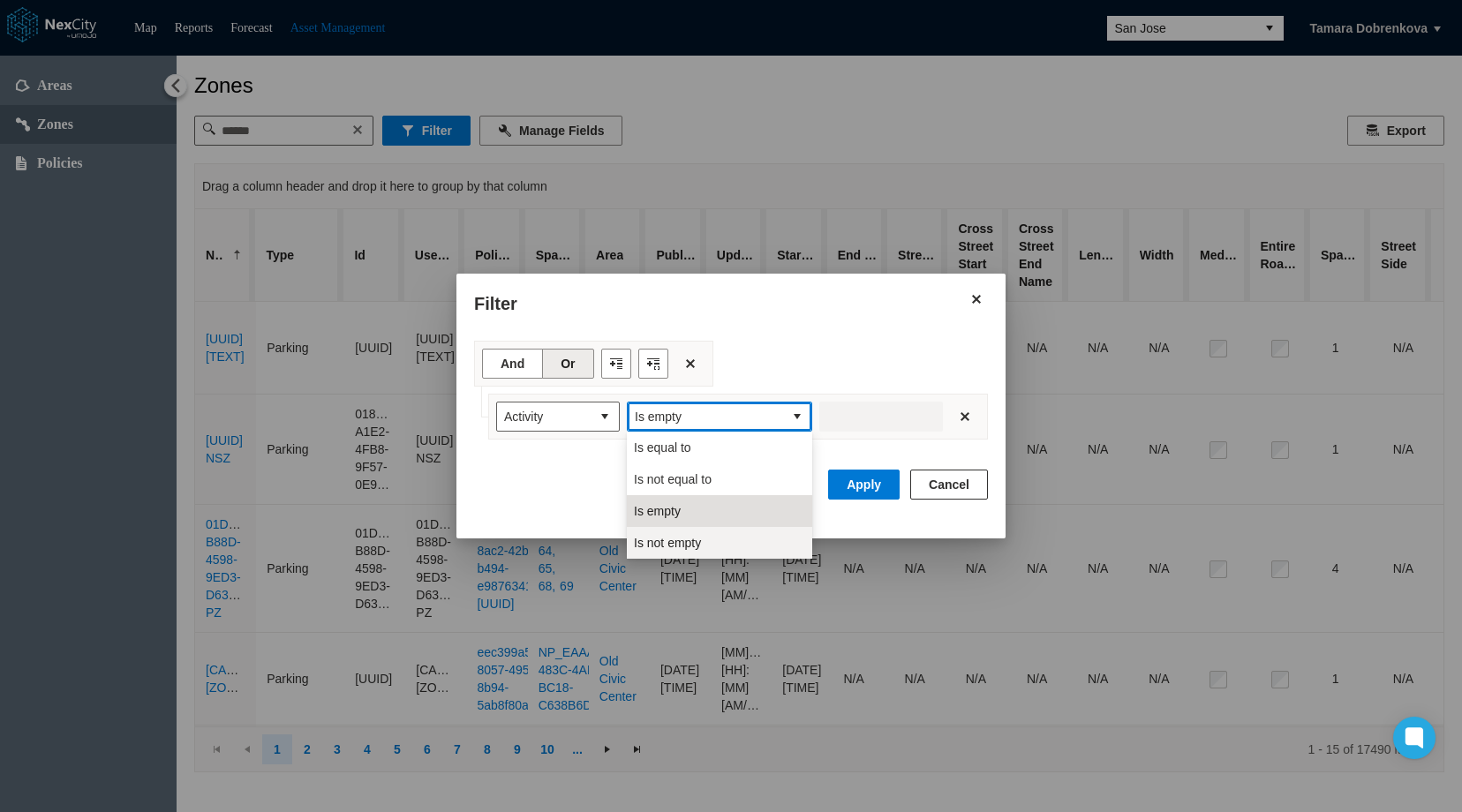 click on "Is not empty" at bounding box center (720, 543) 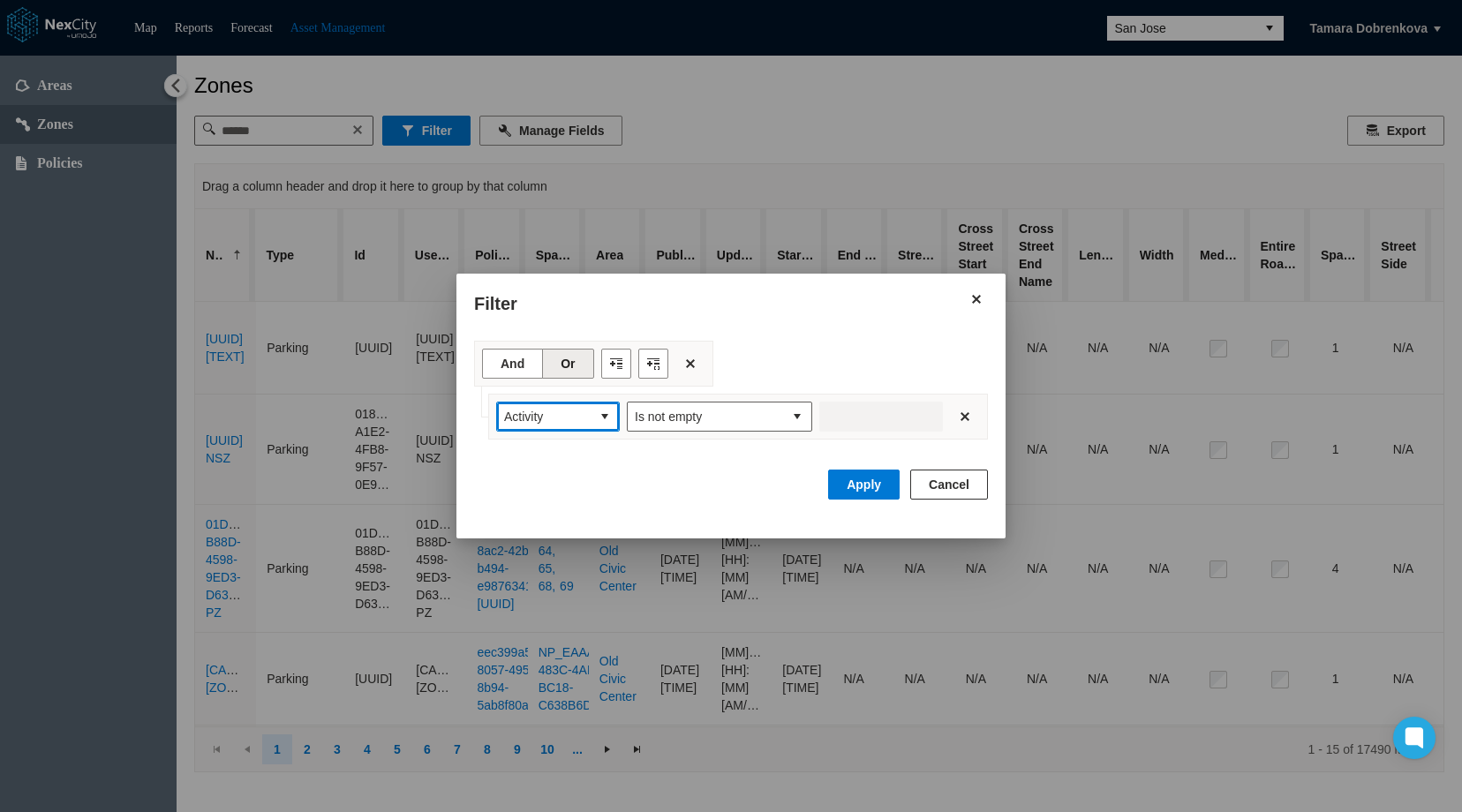 click on "Activity" at bounding box center (544, 417) 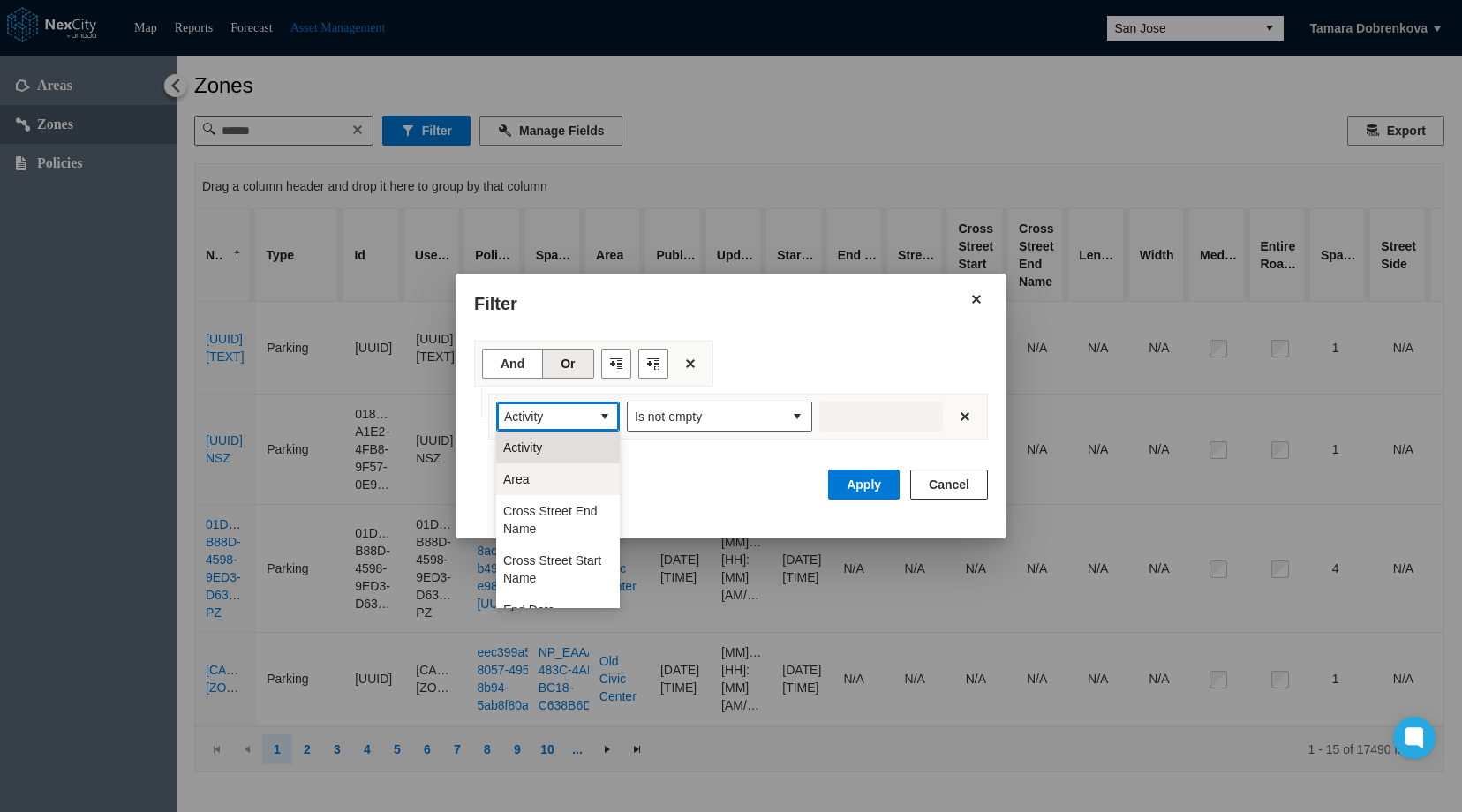 click on "Area" at bounding box center (558, 479) 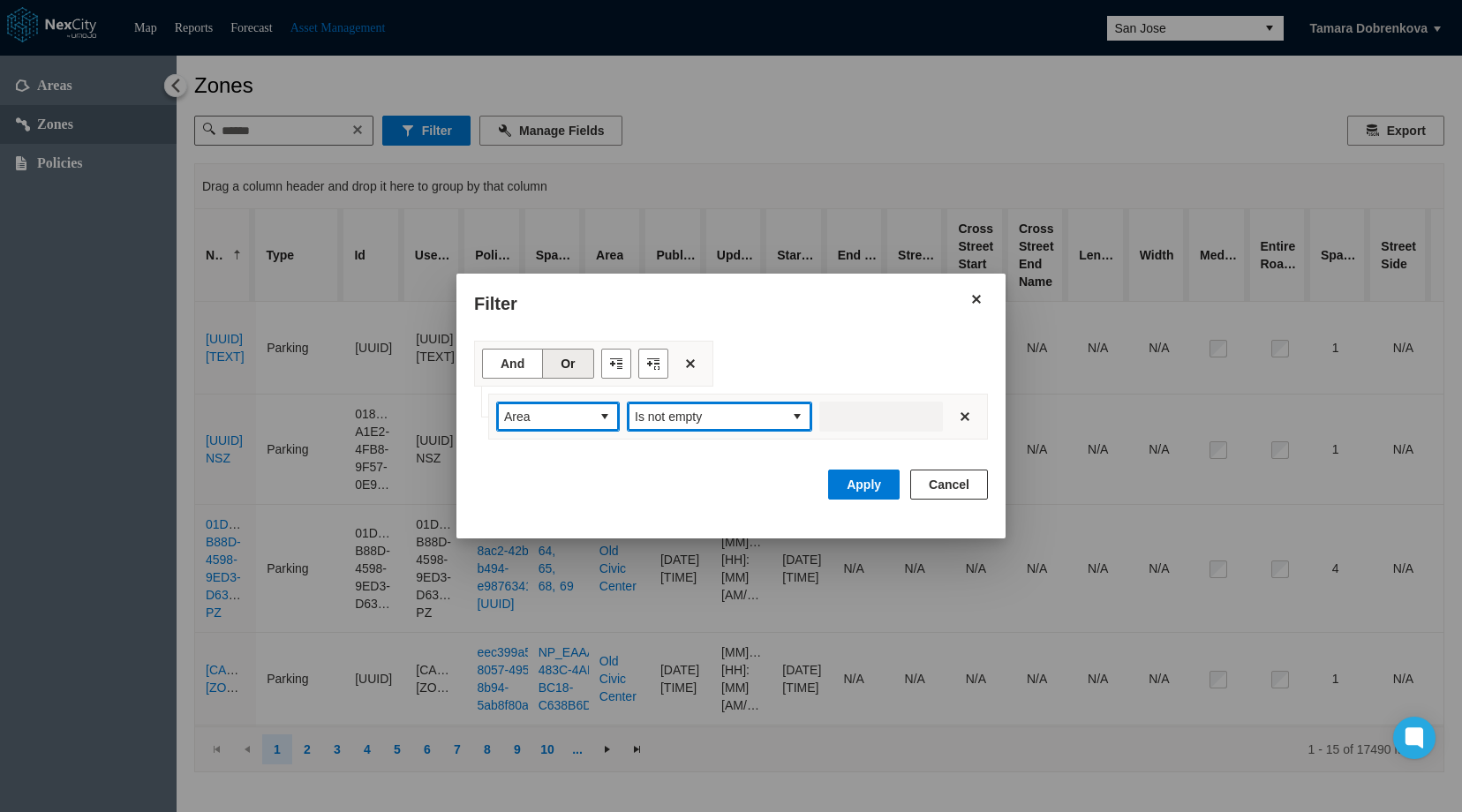 click at bounding box center [797, 417] 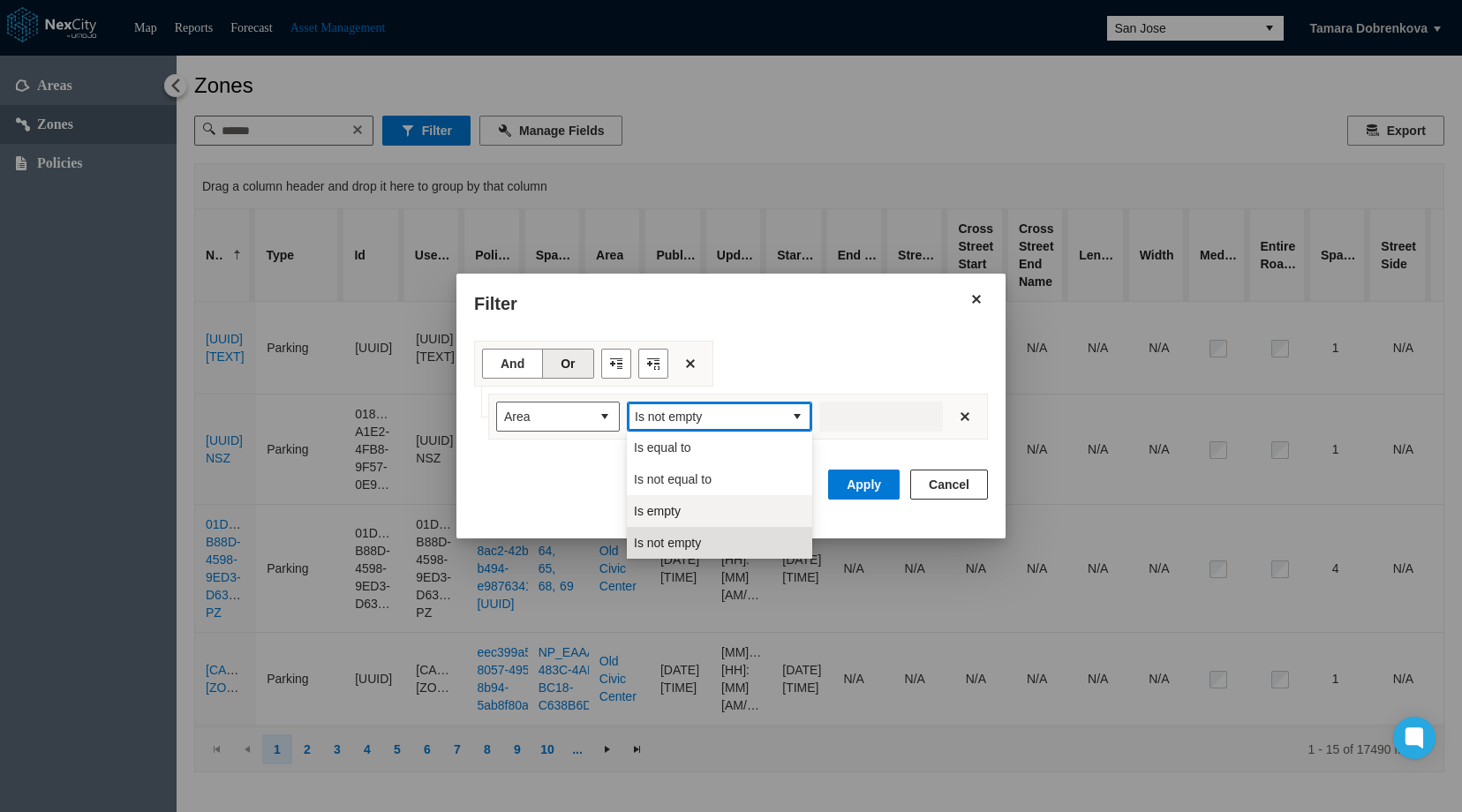 click on "Is empty" at bounding box center (720, 511) 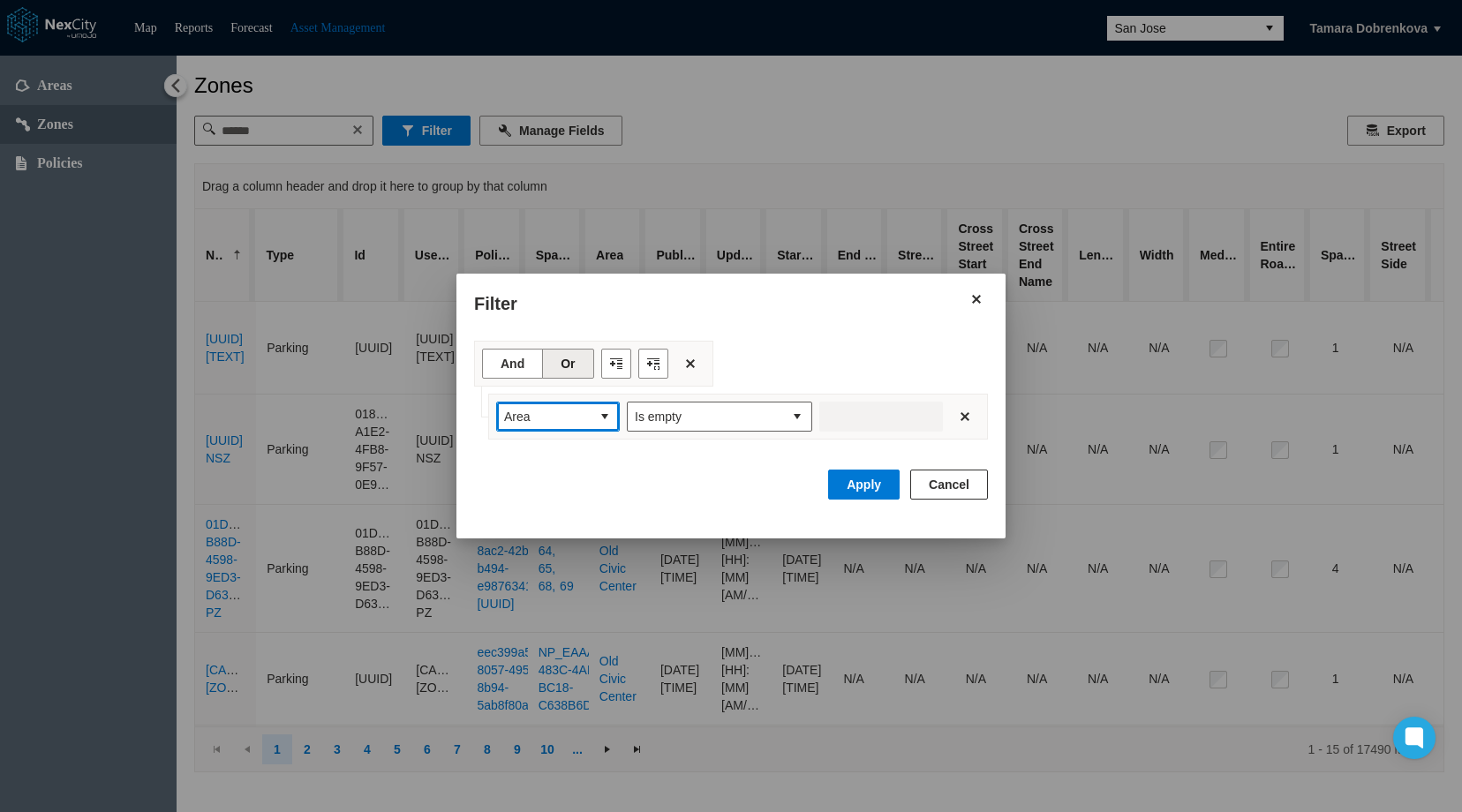 click at bounding box center [605, 417] 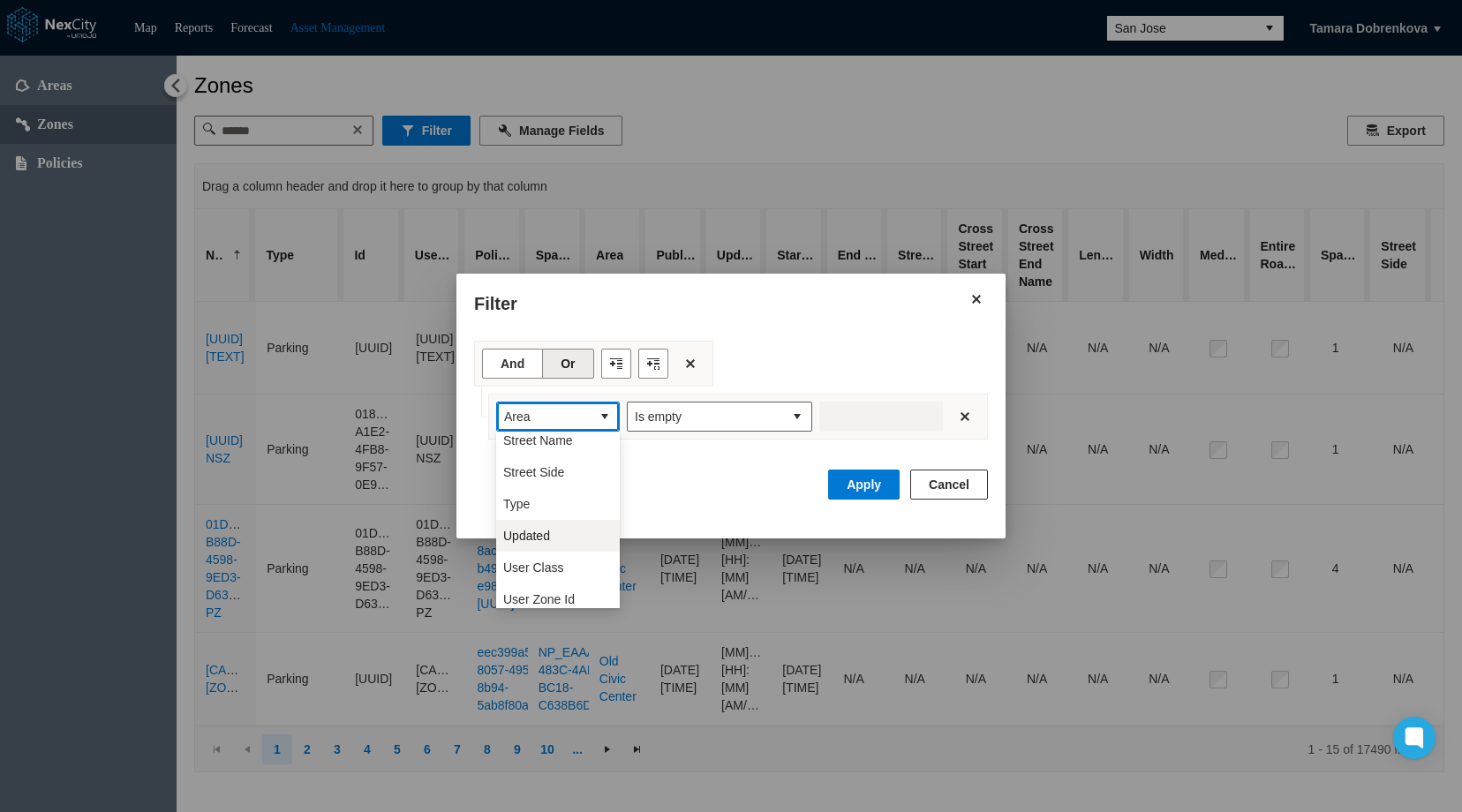 scroll, scrollTop: 367, scrollLeft: 0, axis: vertical 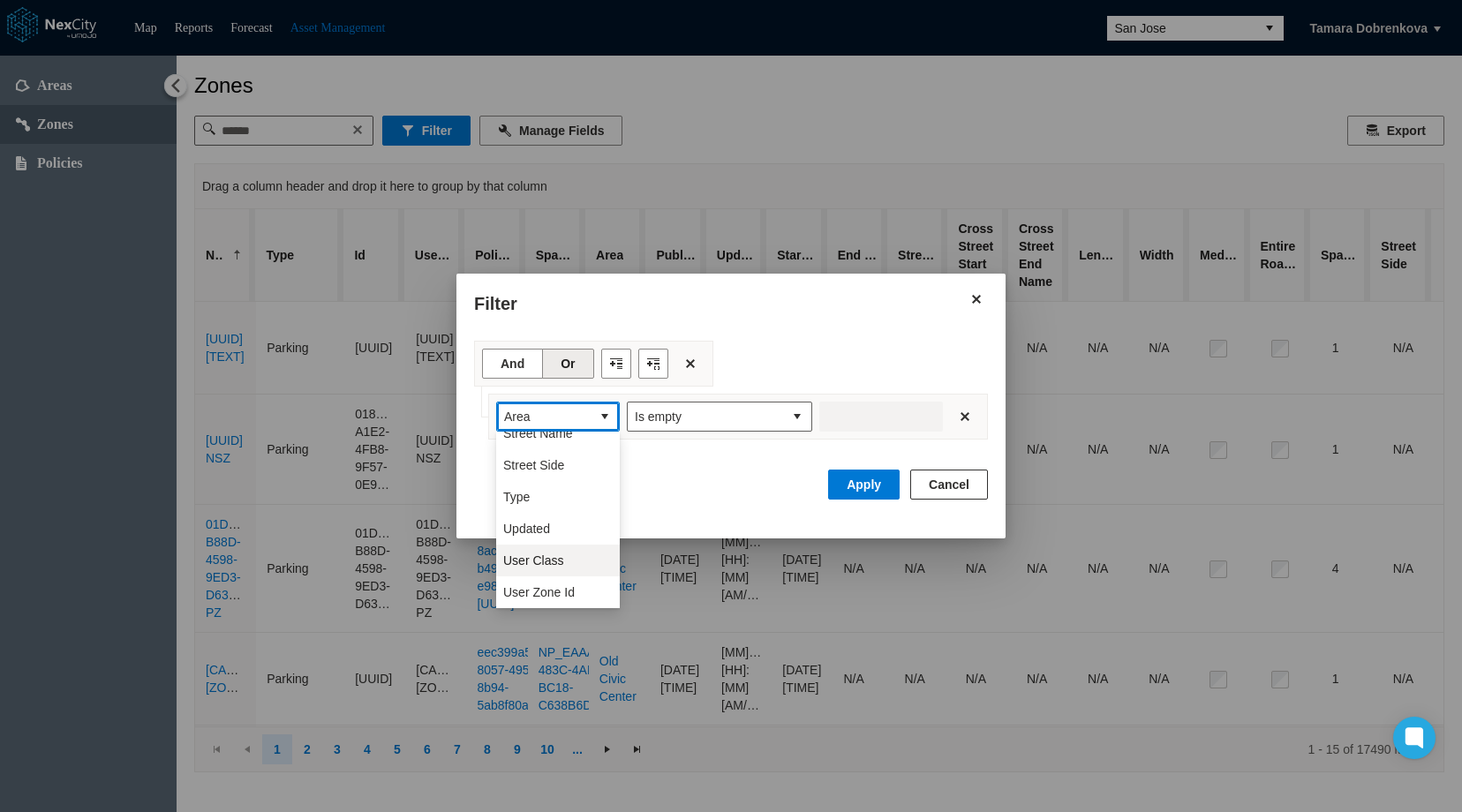 click on "User Class" at bounding box center (533, 560) 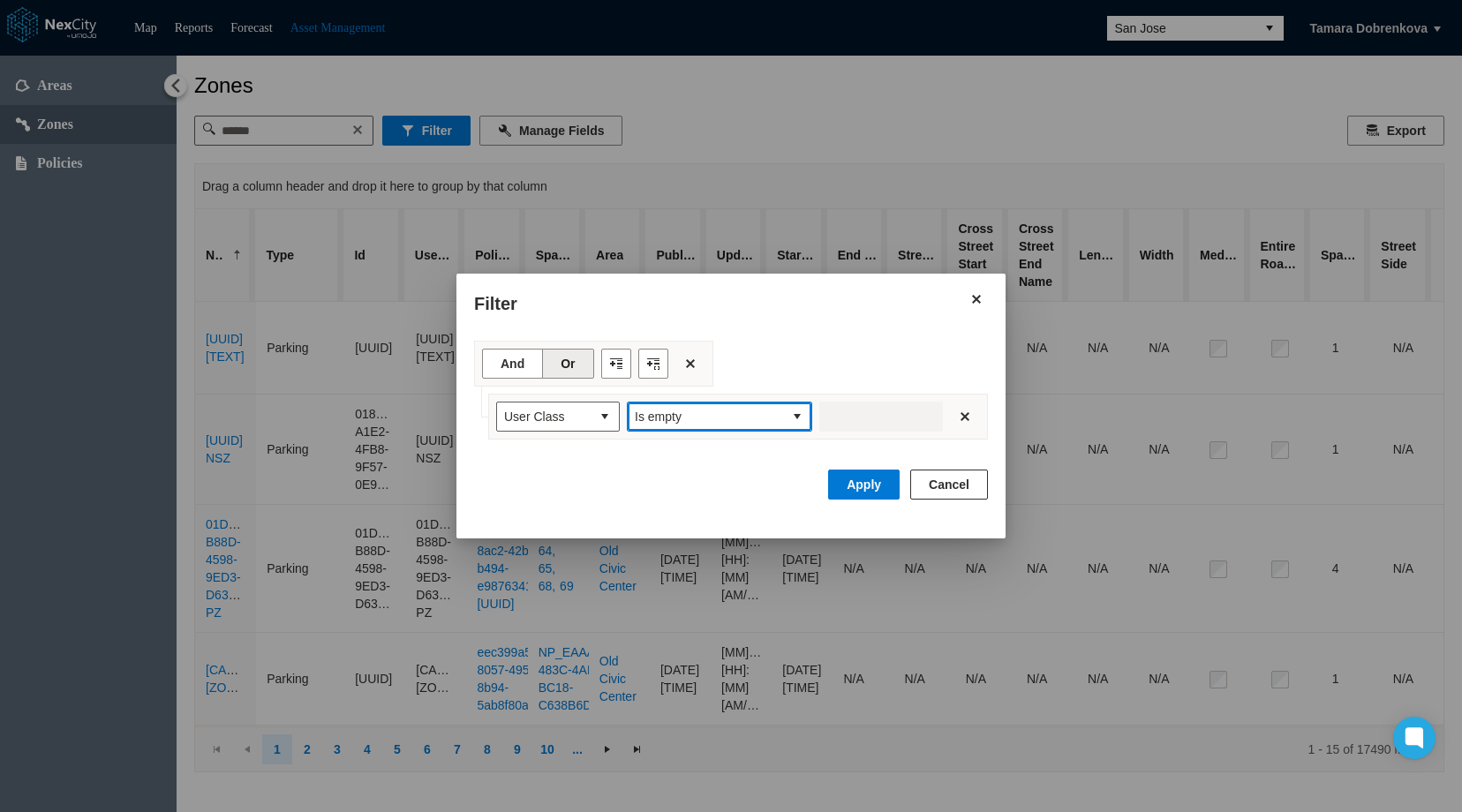 click at bounding box center (797, 417) 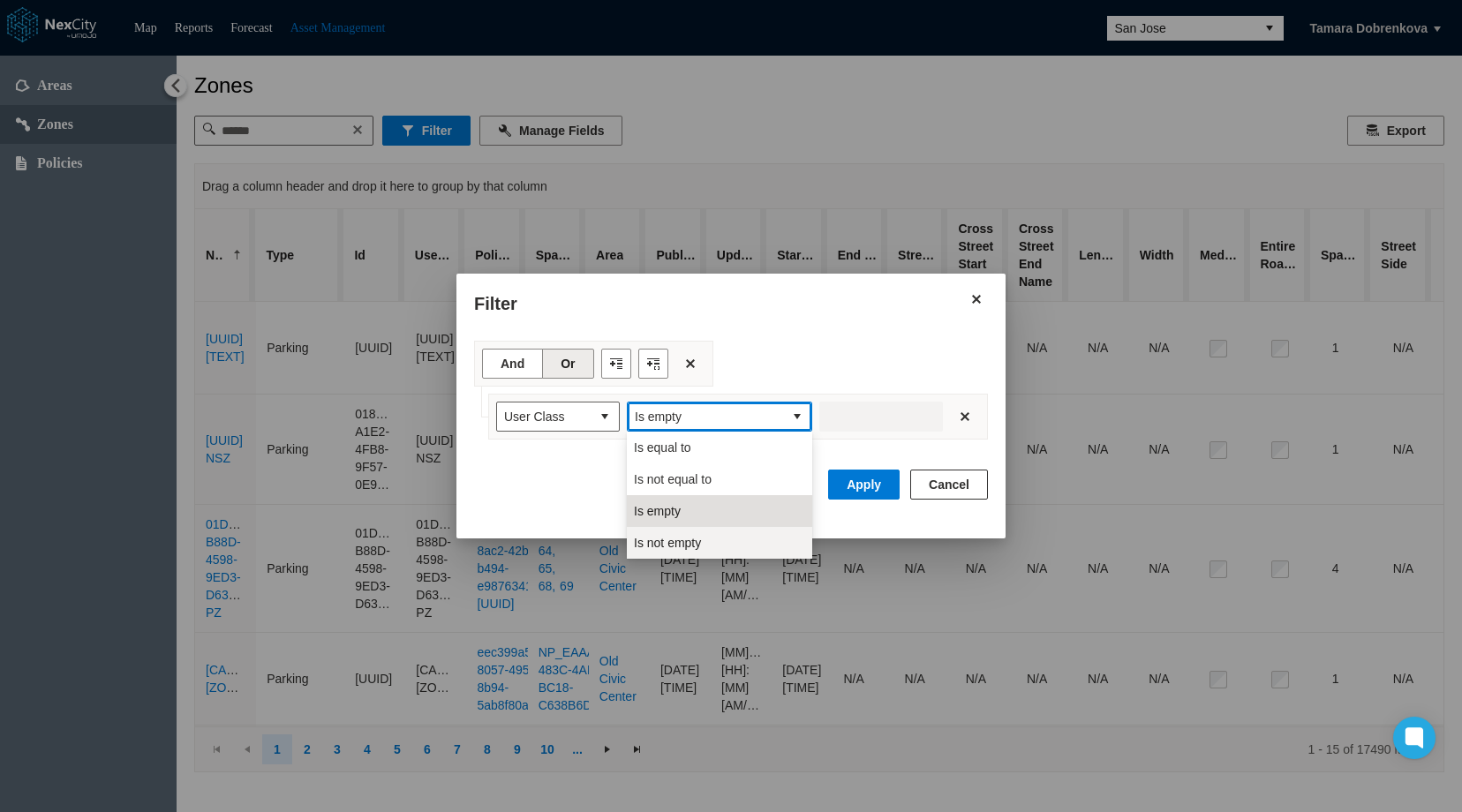 click on "Is not empty" at bounding box center [667, 543] 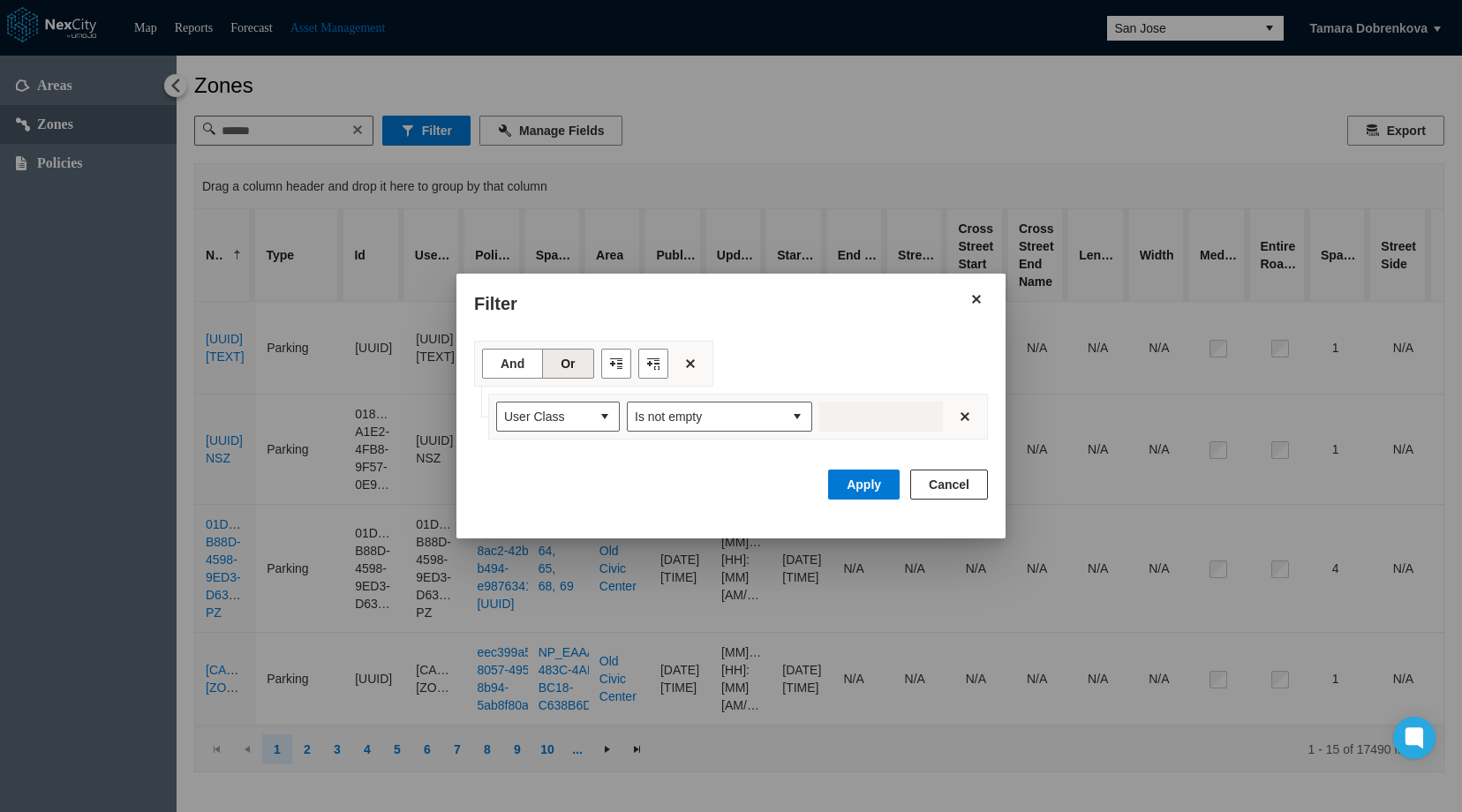 click at bounding box center (731, 406) 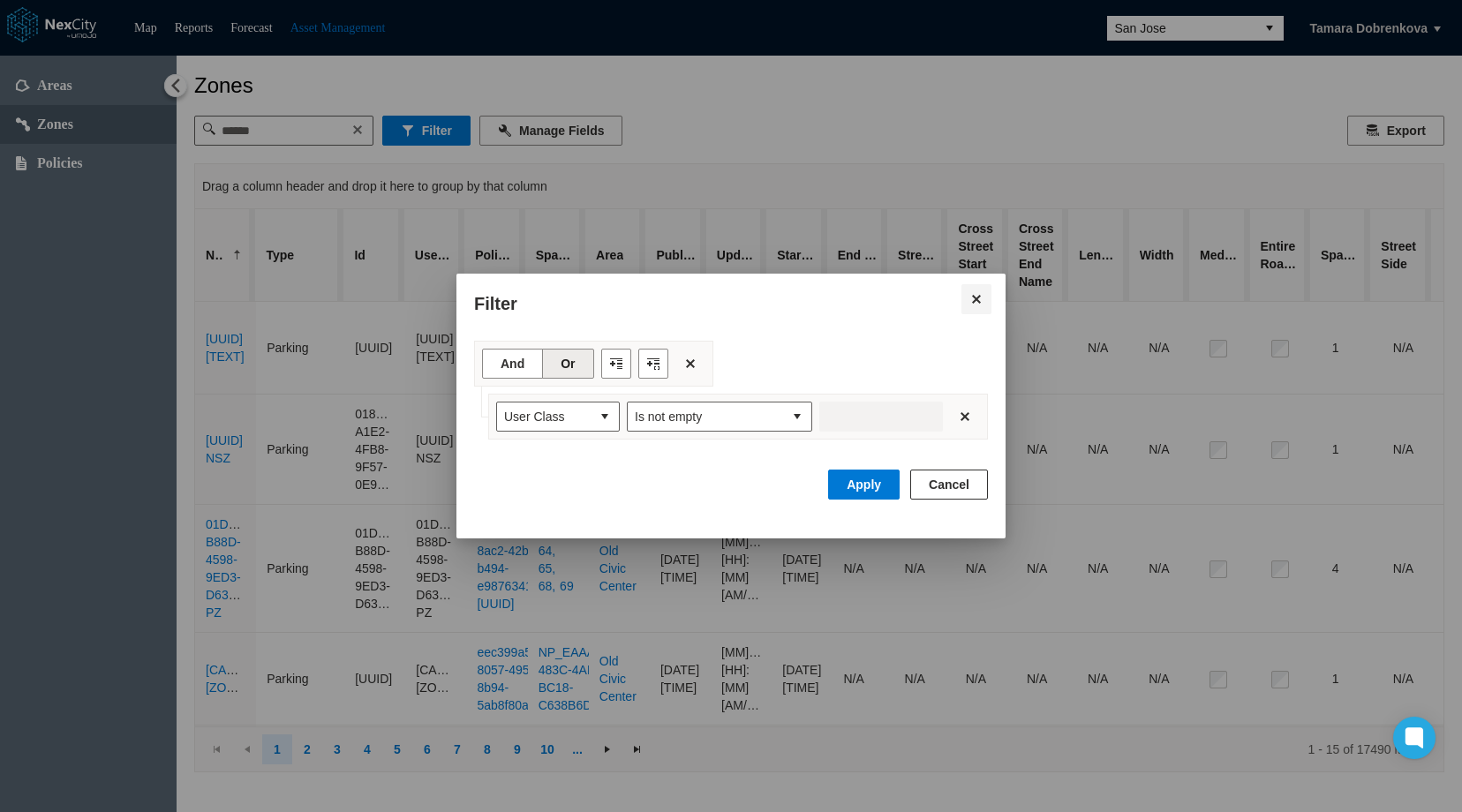 click at bounding box center (976, 299) 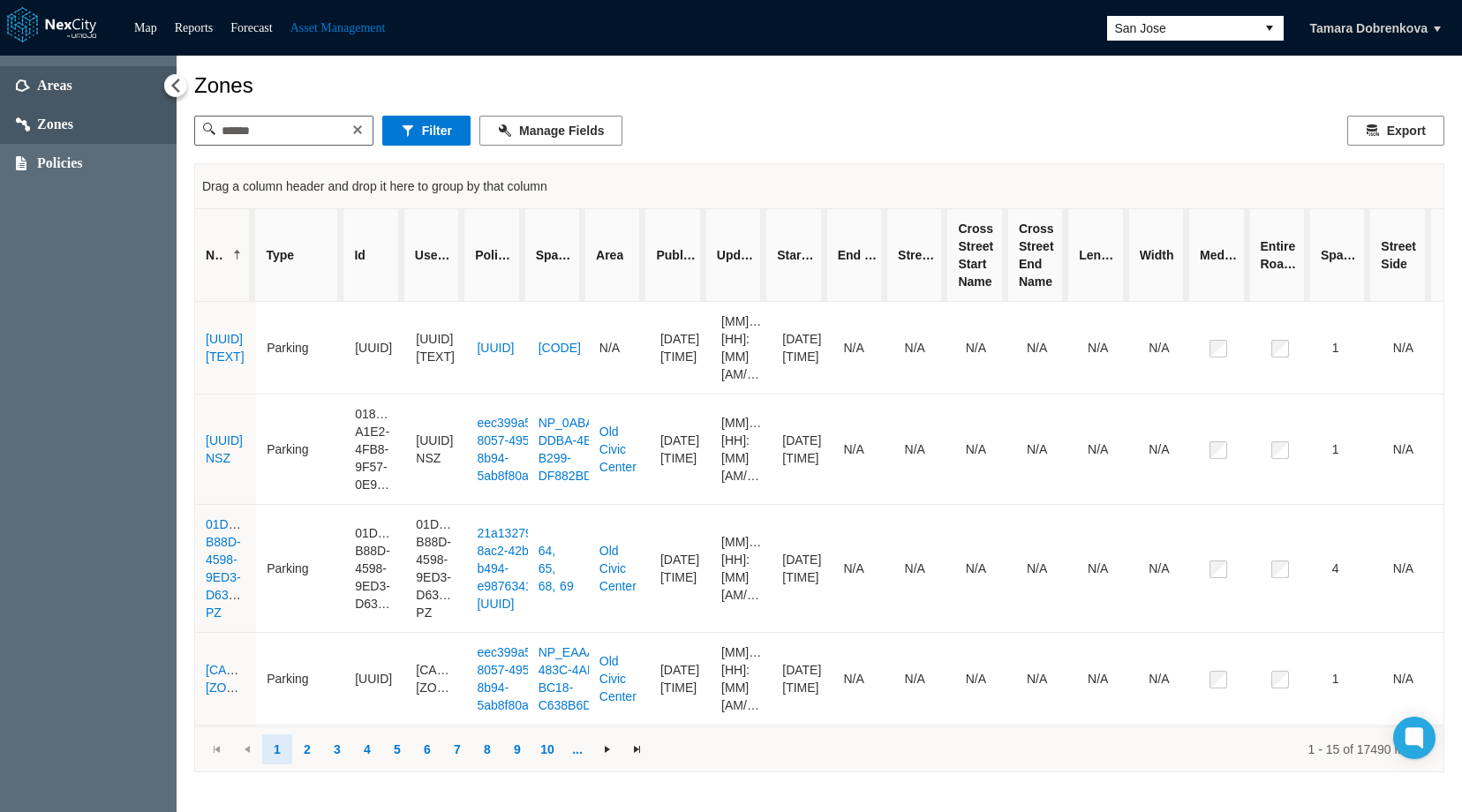 click on "Areas" at bounding box center [55, 86] 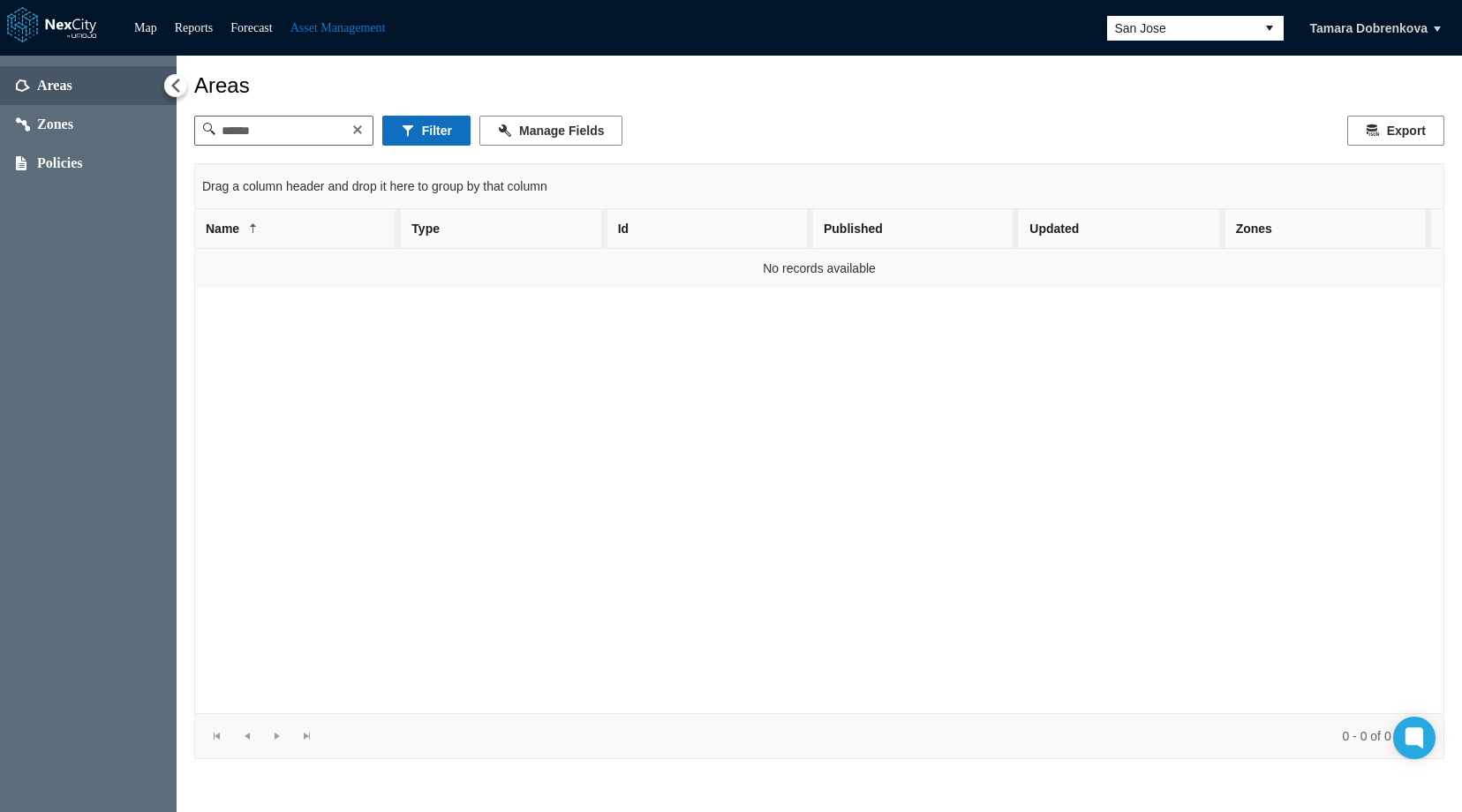 click on "Filter" at bounding box center (426, 131) 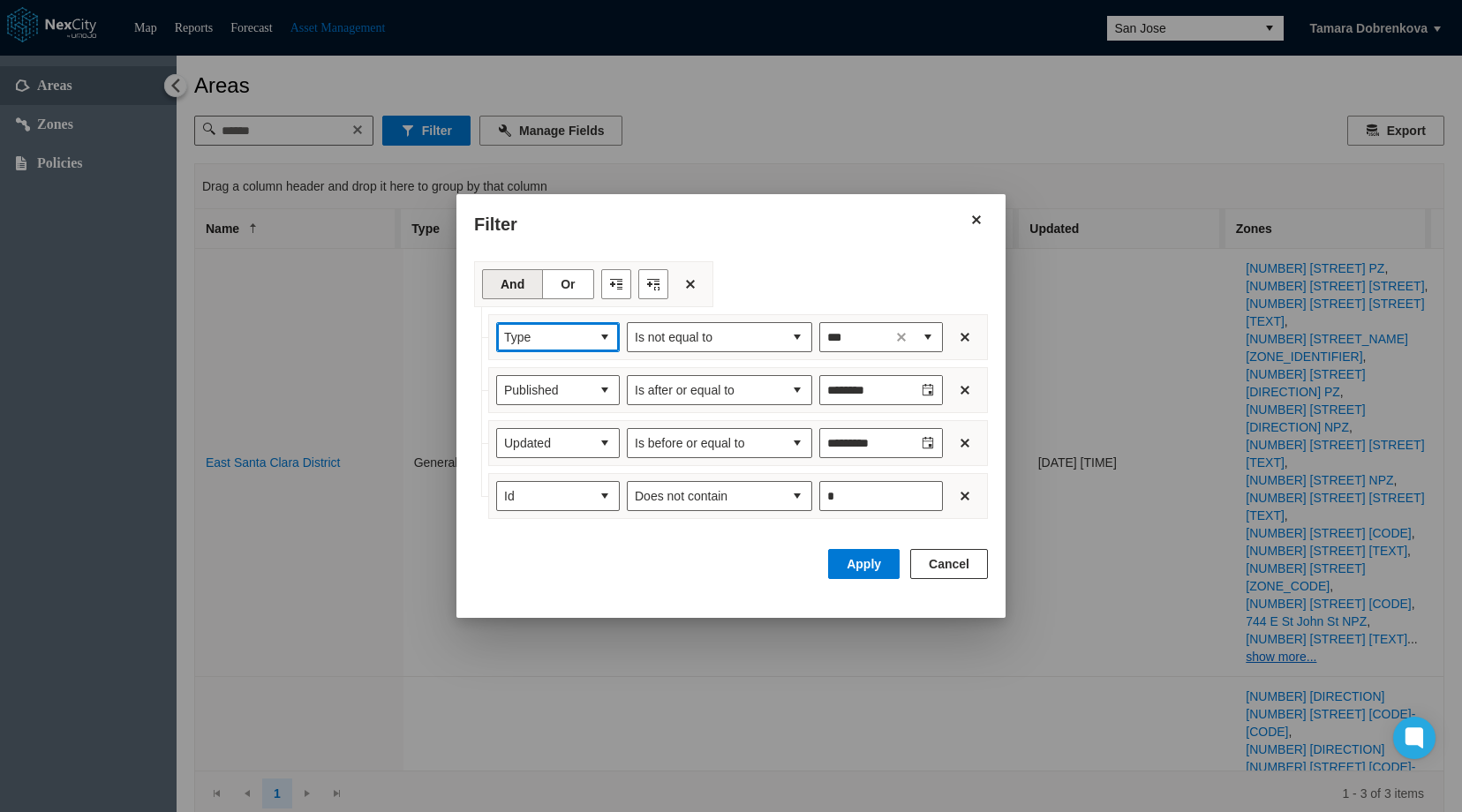 click at bounding box center [605, 337] 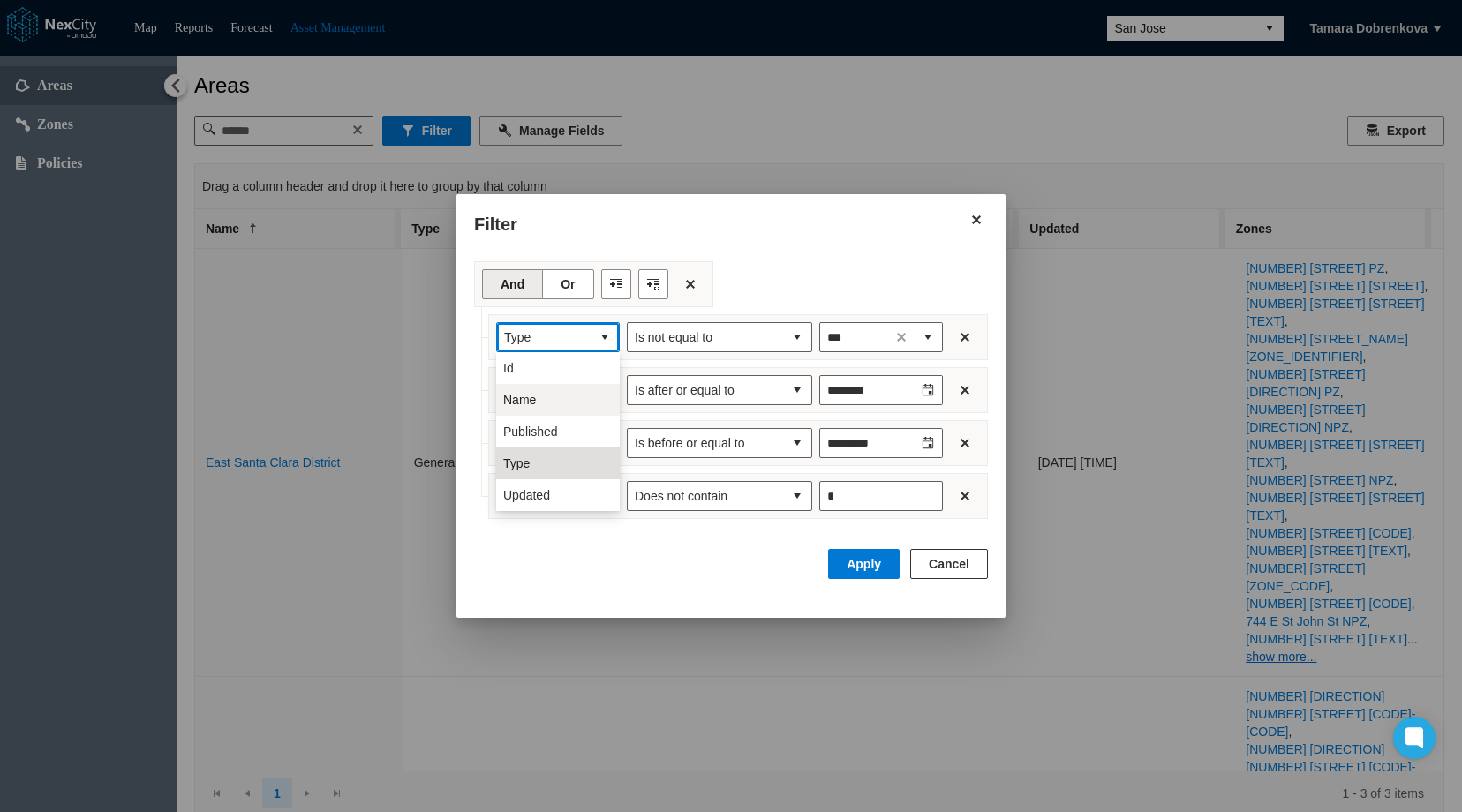 click on "Name" at bounding box center (558, 400) 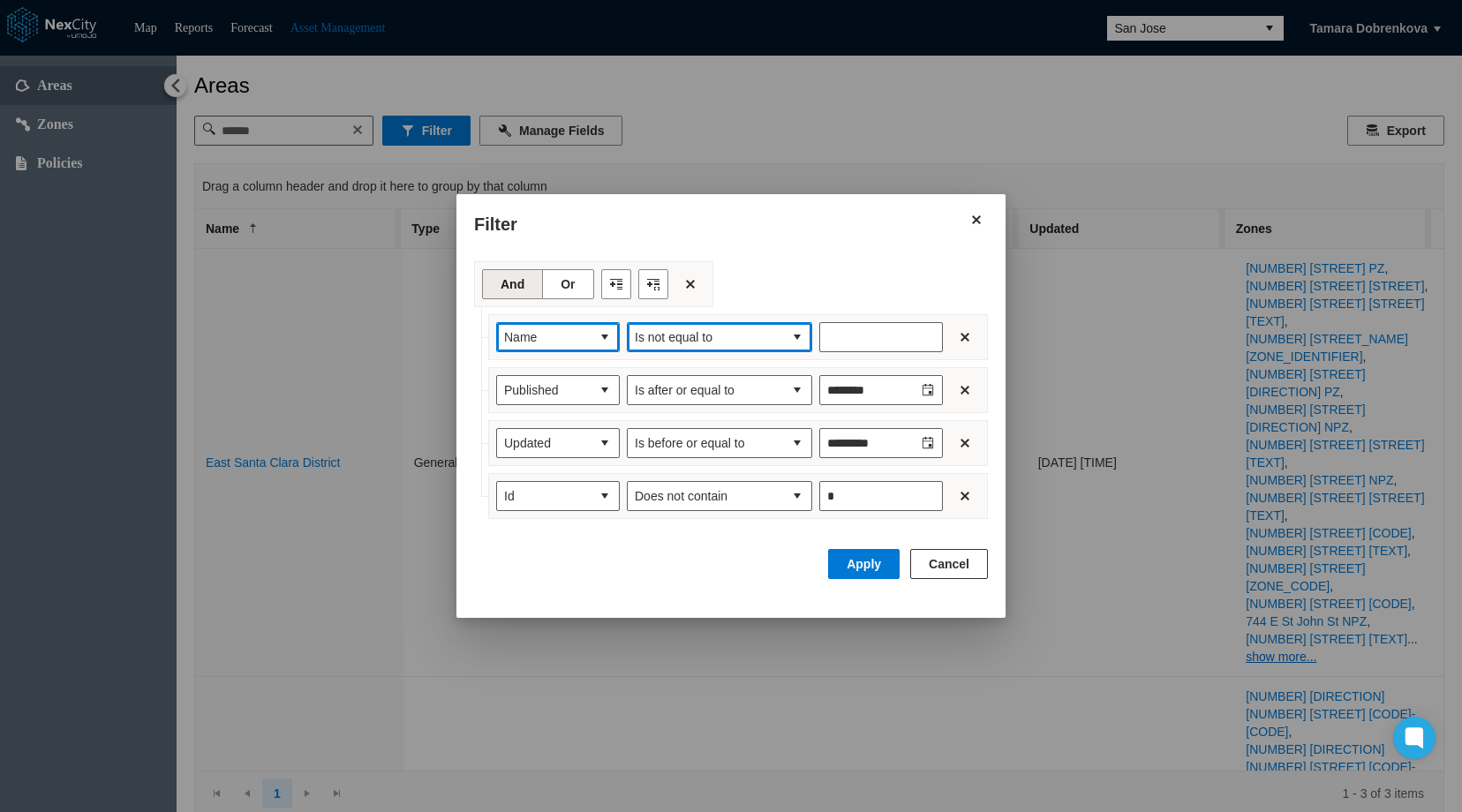 click at bounding box center (797, 337) 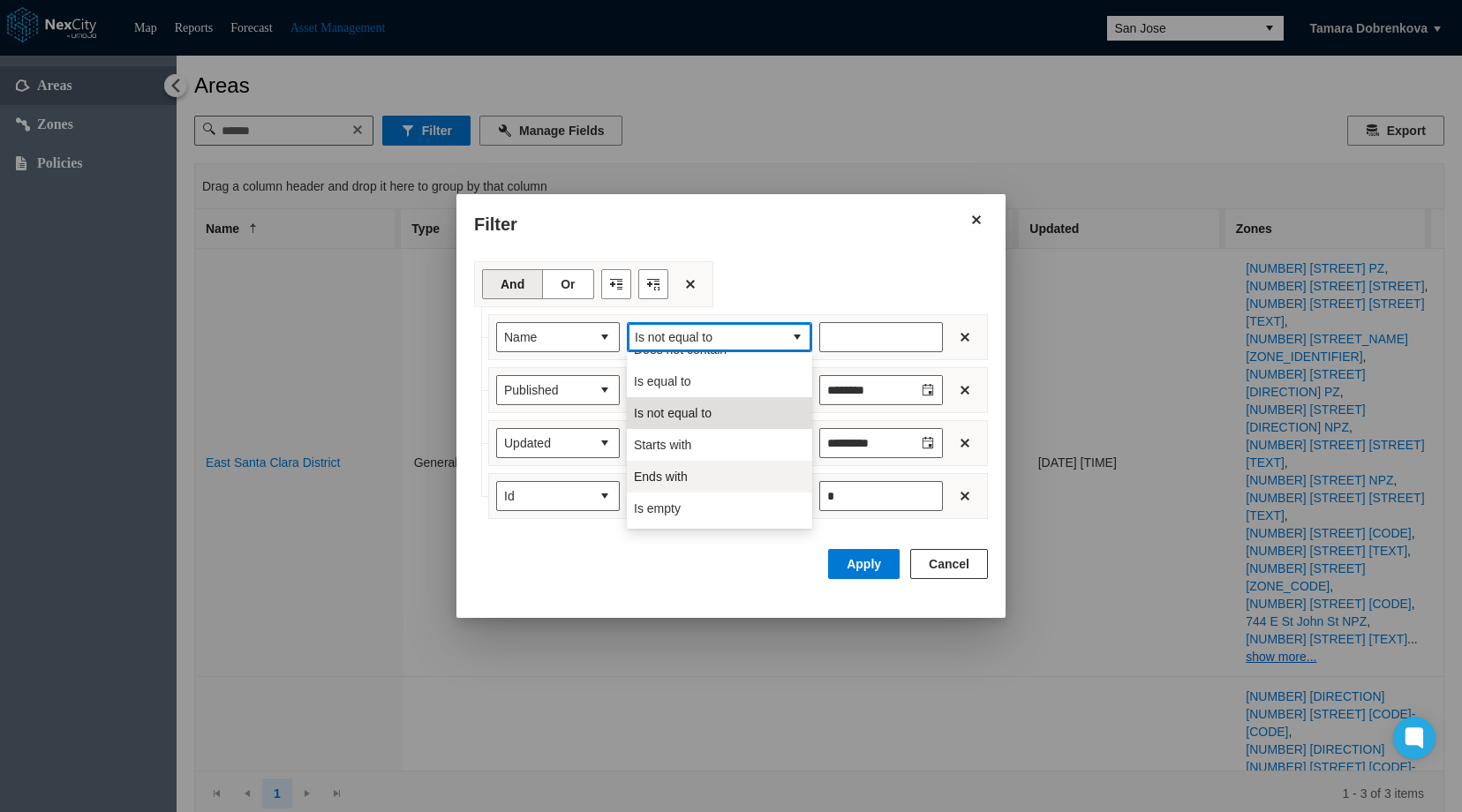 scroll, scrollTop: 78, scrollLeft: 0, axis: vertical 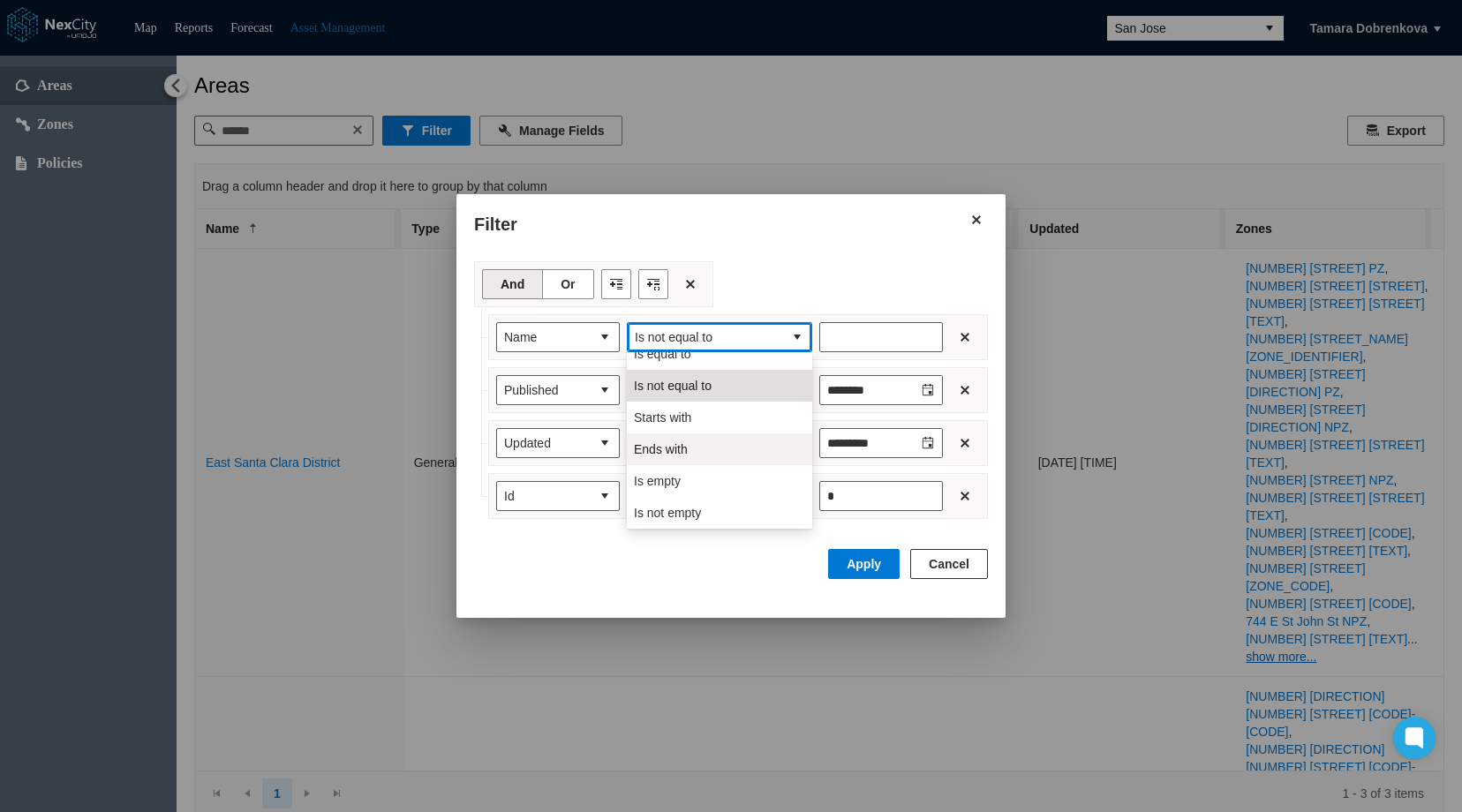 drag, startPoint x: 674, startPoint y: 477, endPoint x: 694, endPoint y: 446, distance: 36.89173 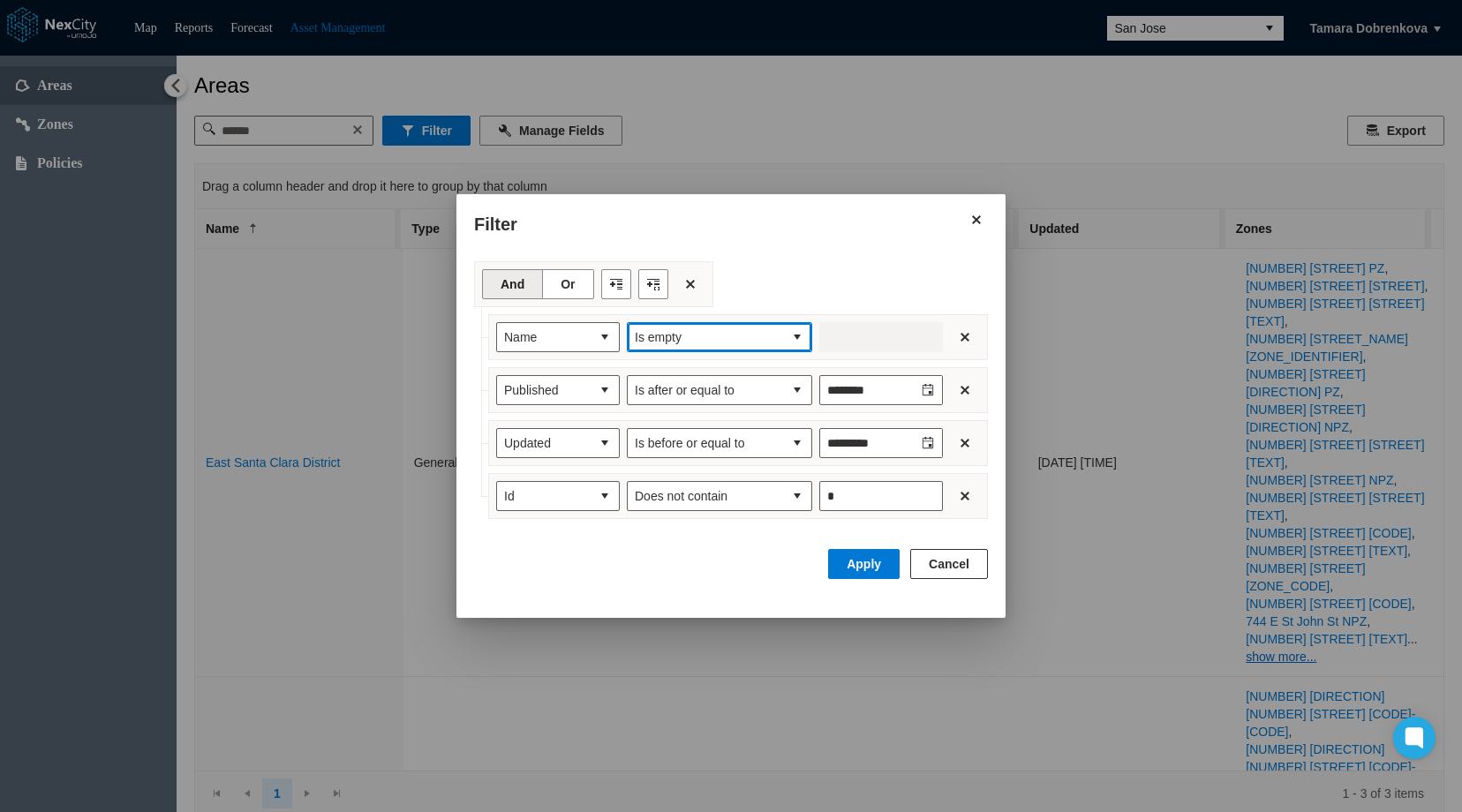 click at bounding box center (797, 337) 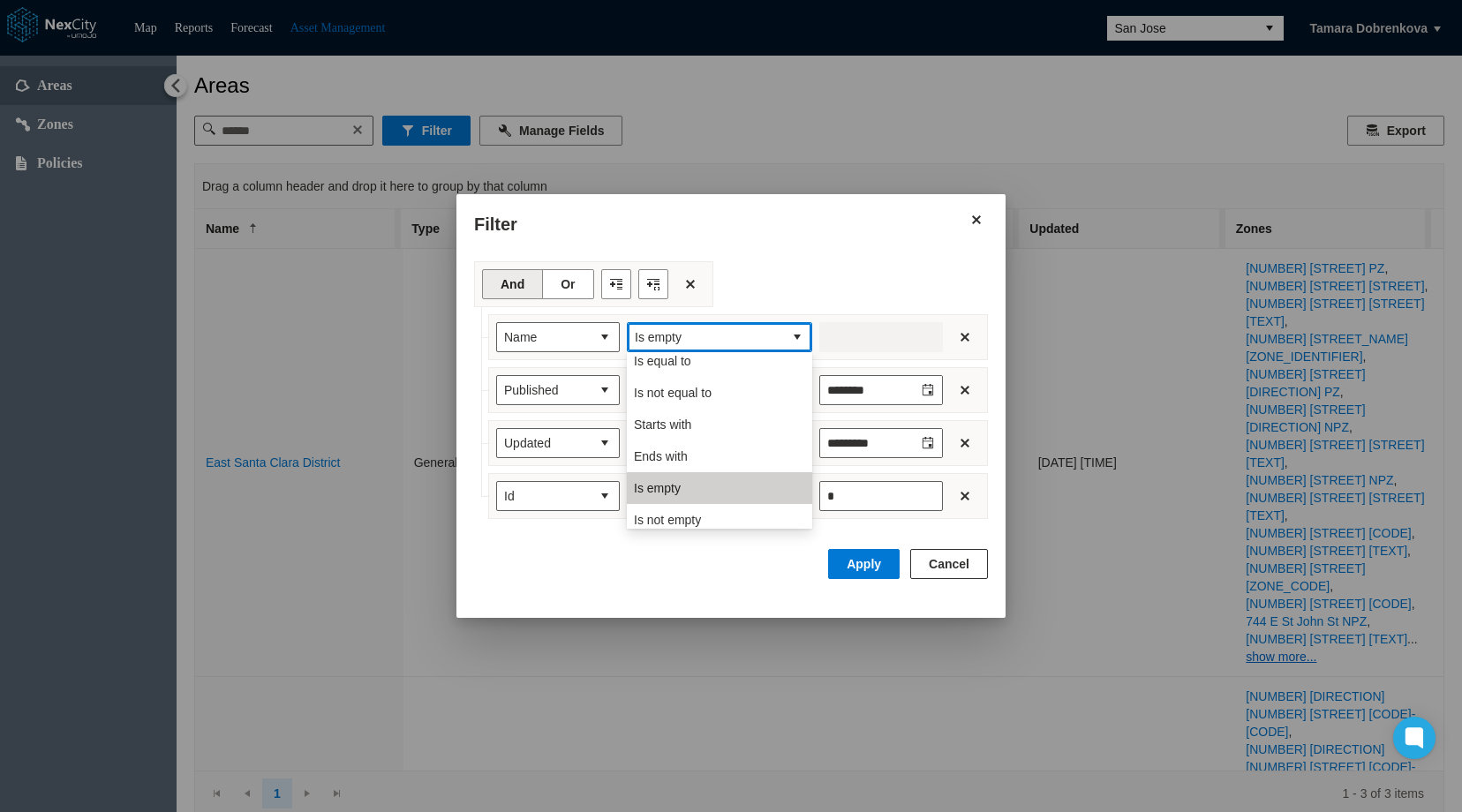 scroll, scrollTop: 78, scrollLeft: 0, axis: vertical 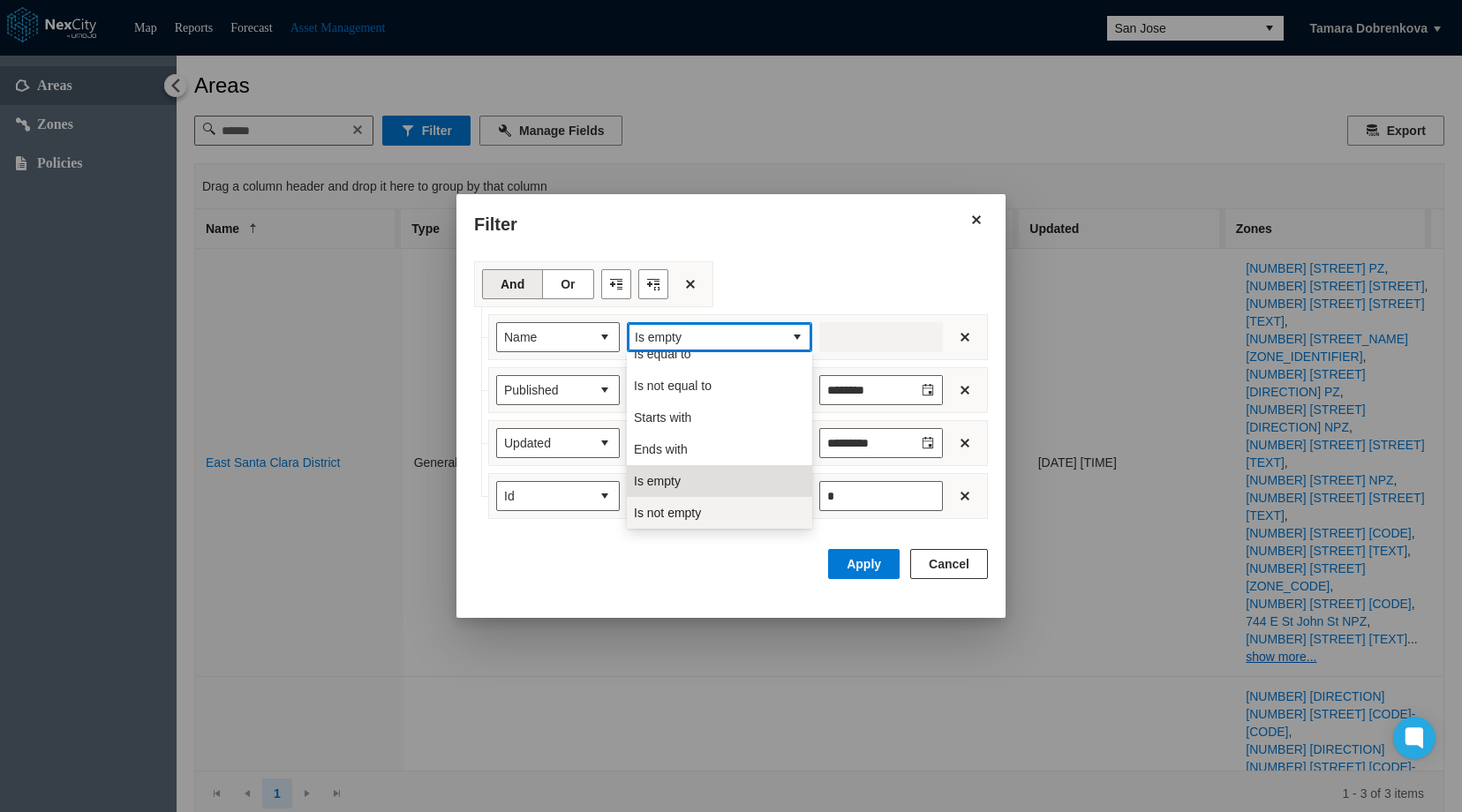 click on "Is not empty" at bounding box center [667, 513] 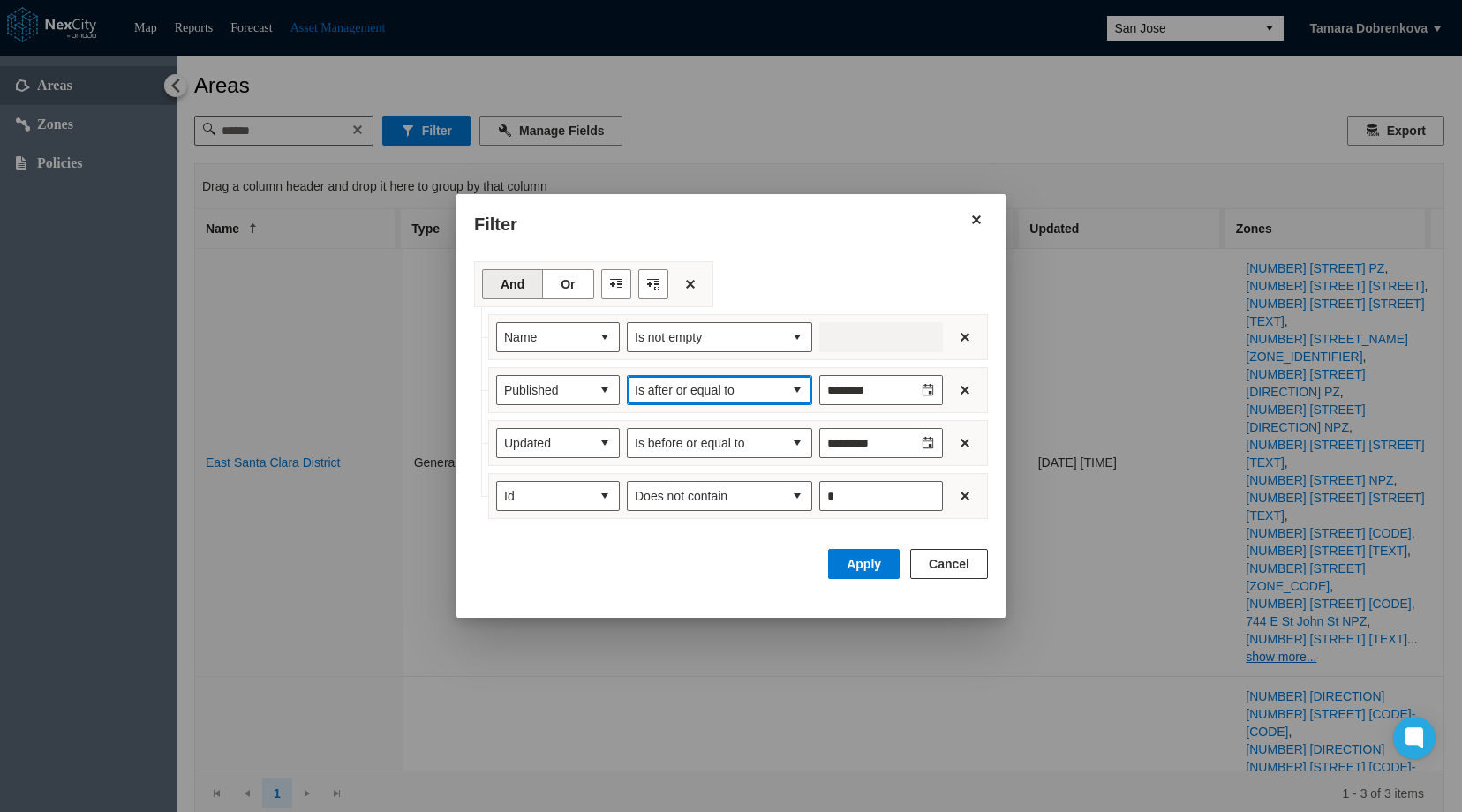click at bounding box center (797, 390) 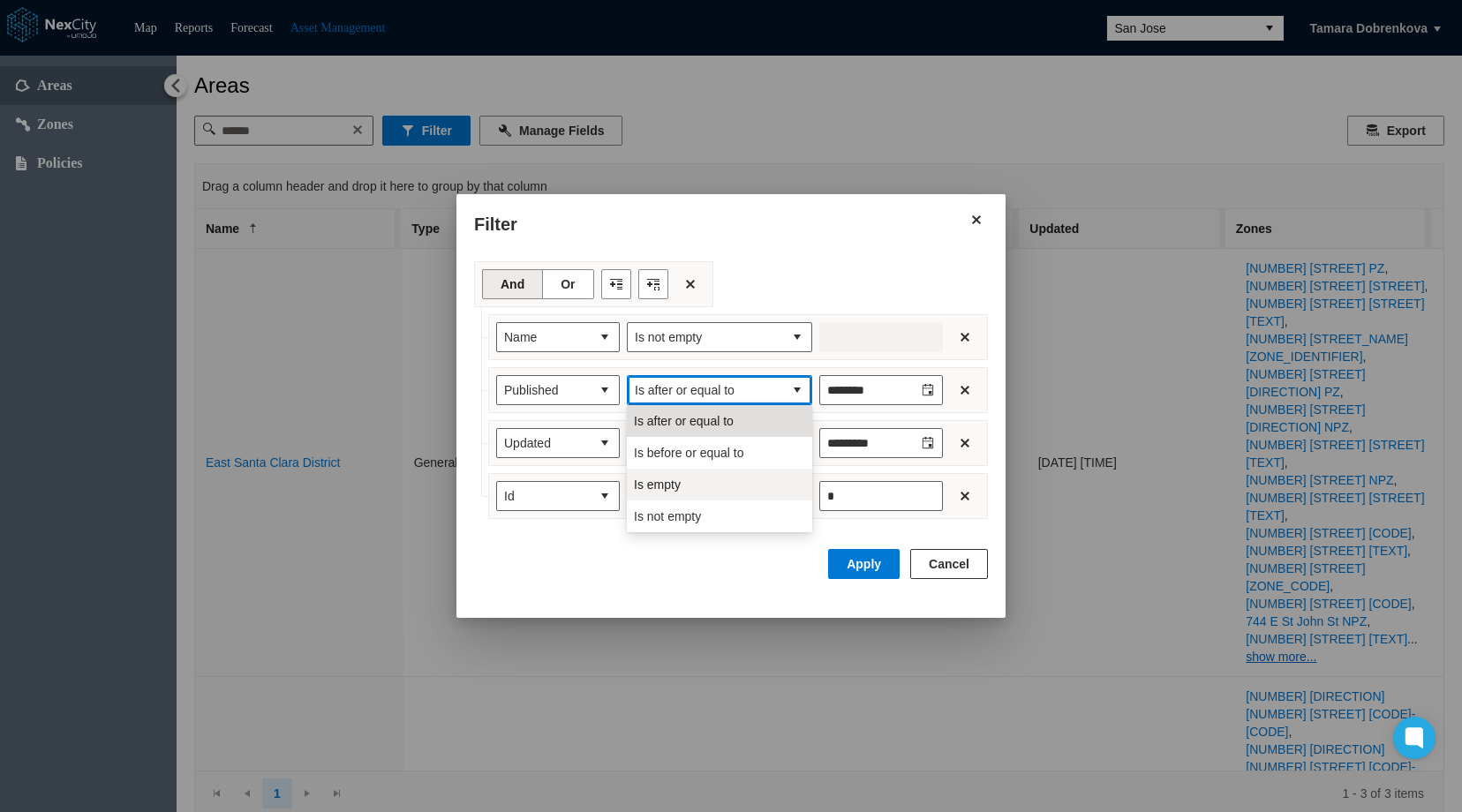 click on "Is empty" at bounding box center [720, 485] 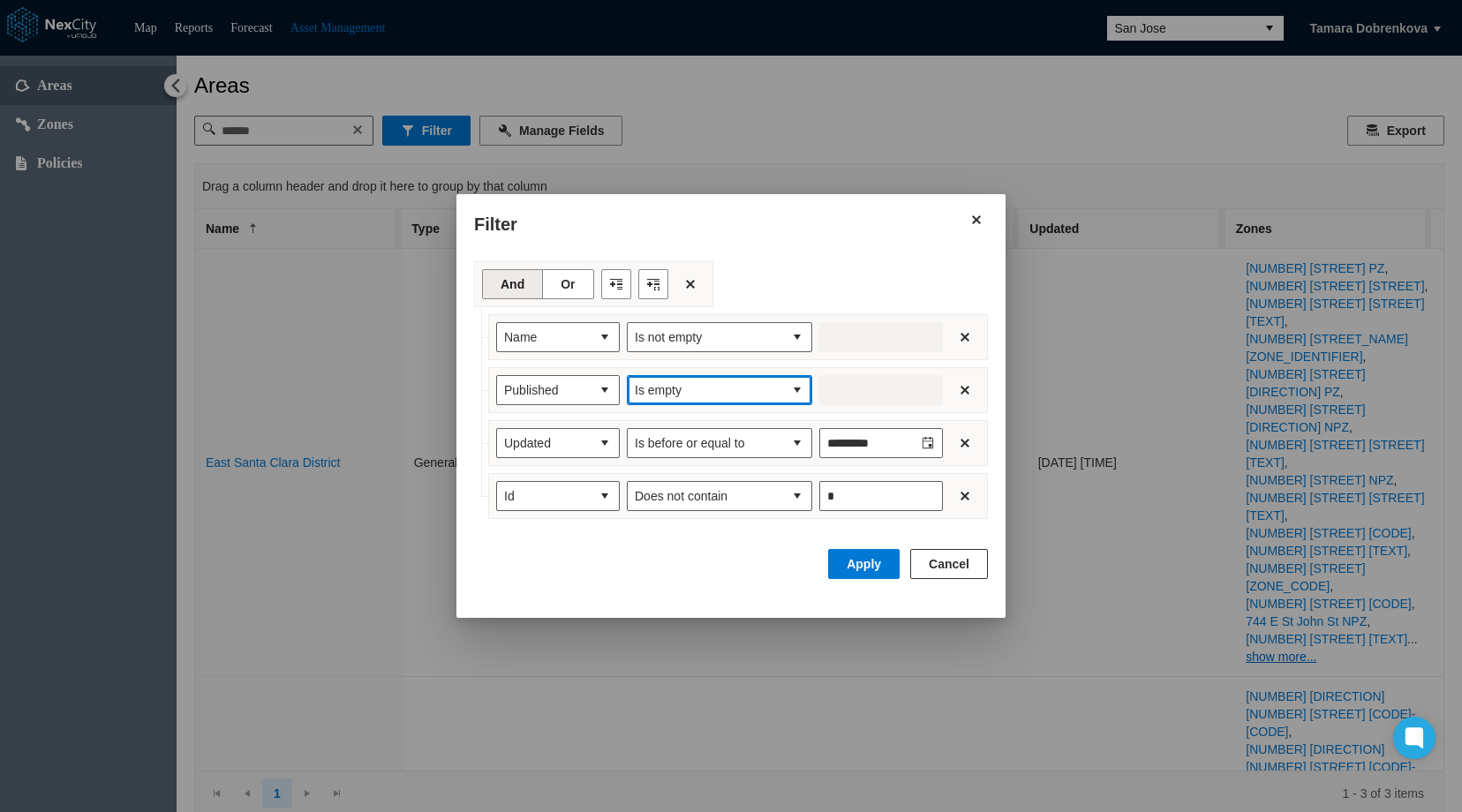 click at bounding box center (797, 390) 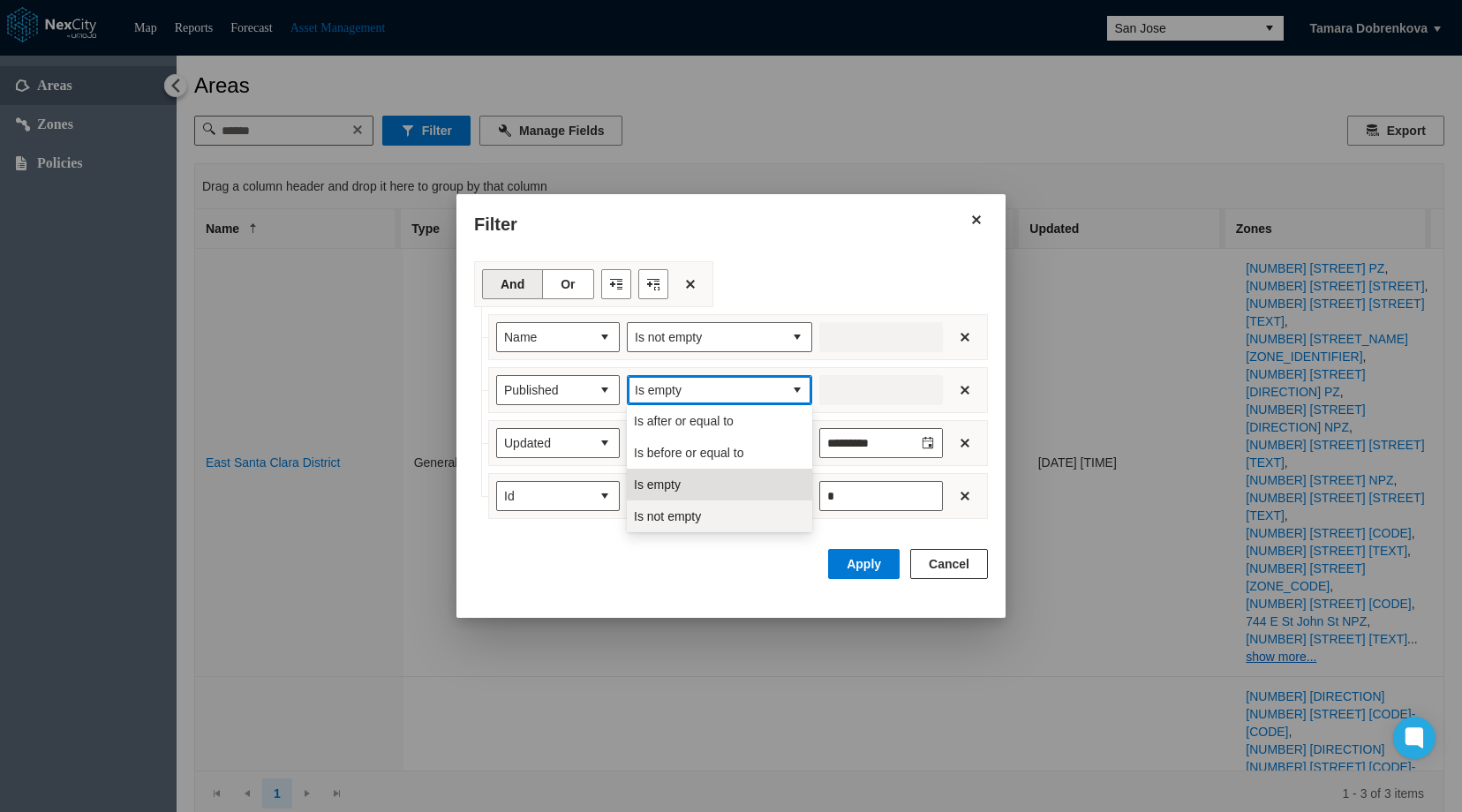 click on "Is not empty" at bounding box center (720, 516) 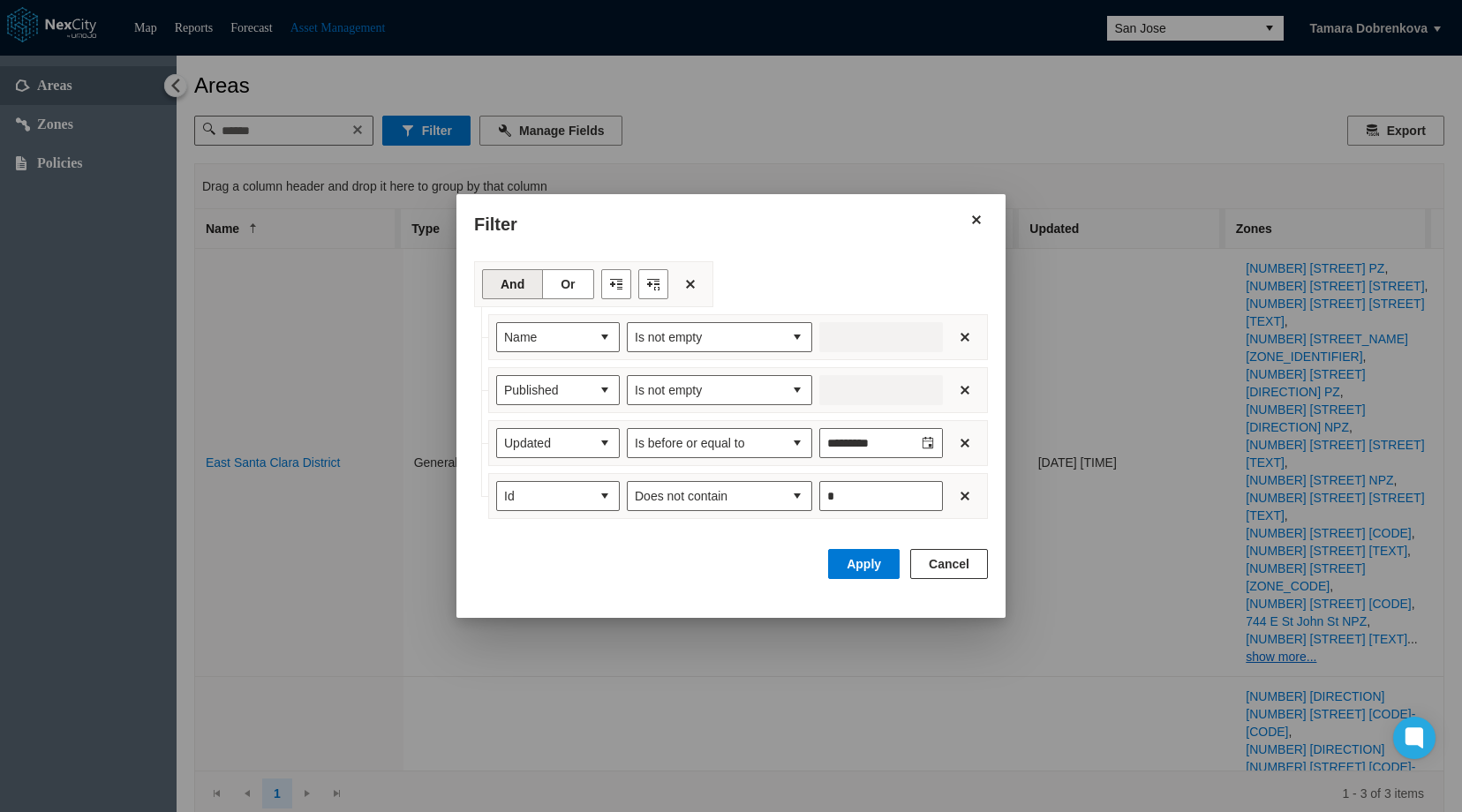 click at bounding box center [731, 406] 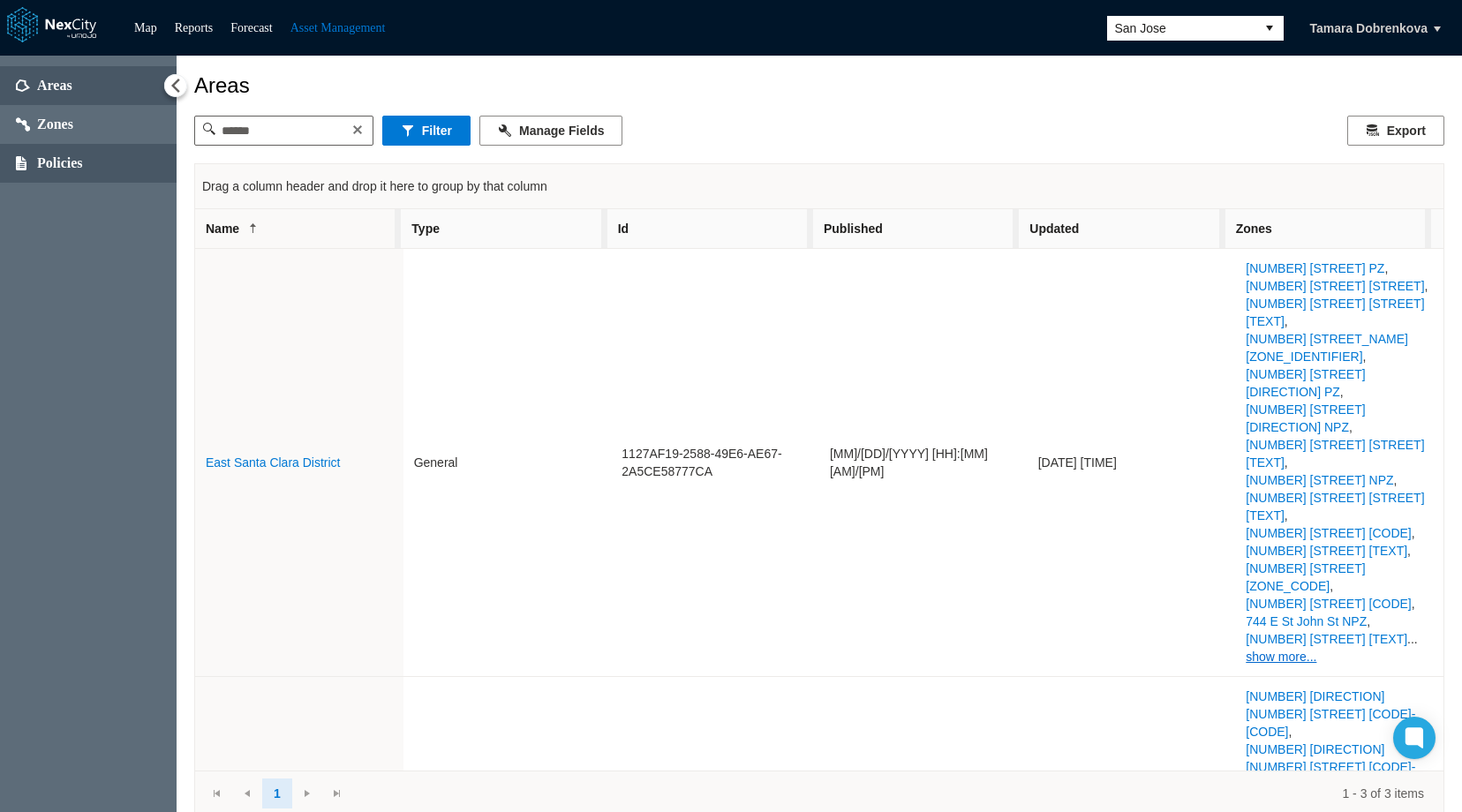 click on "Policies" at bounding box center (60, 163) 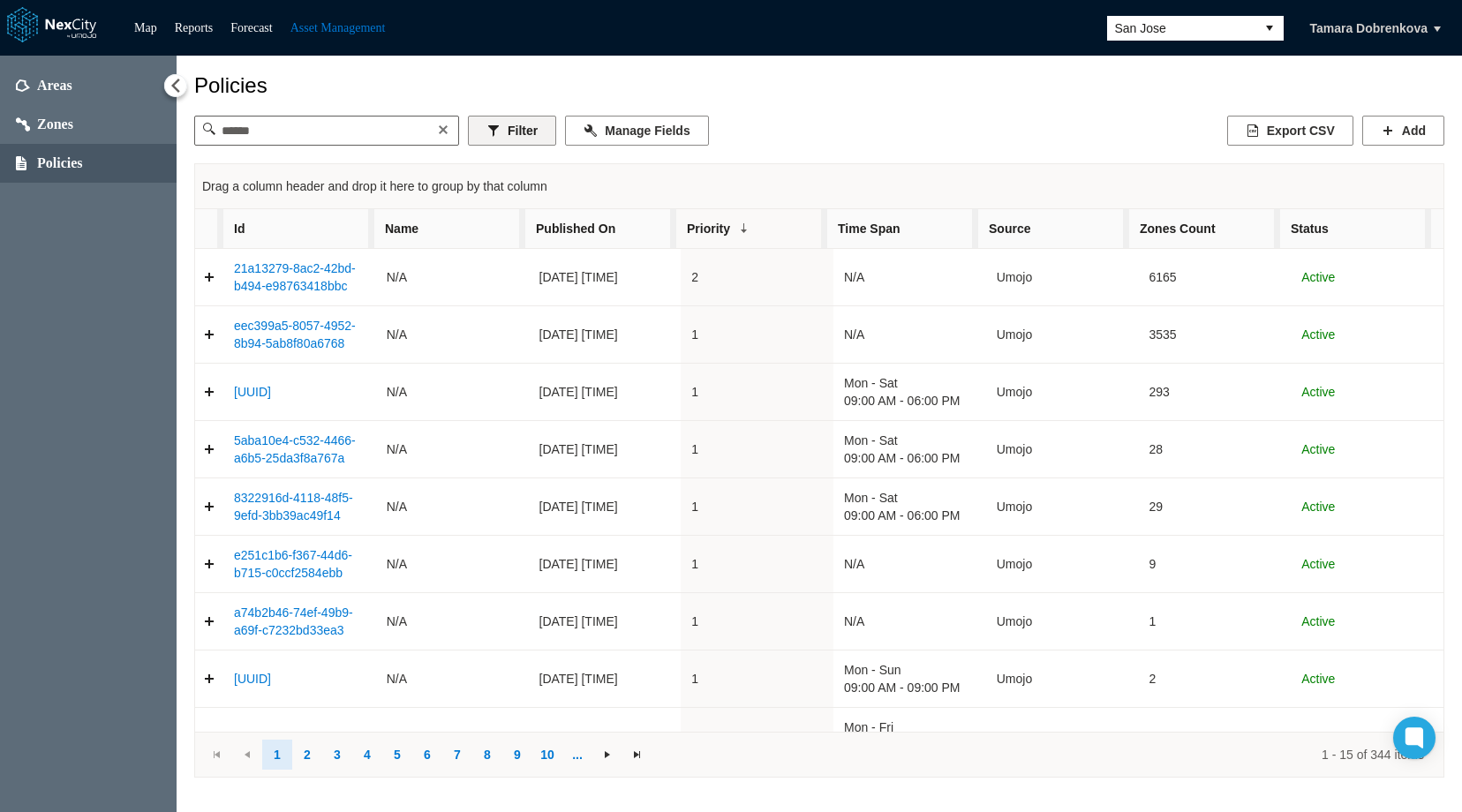 click on "Filter" at bounding box center (512, 131) 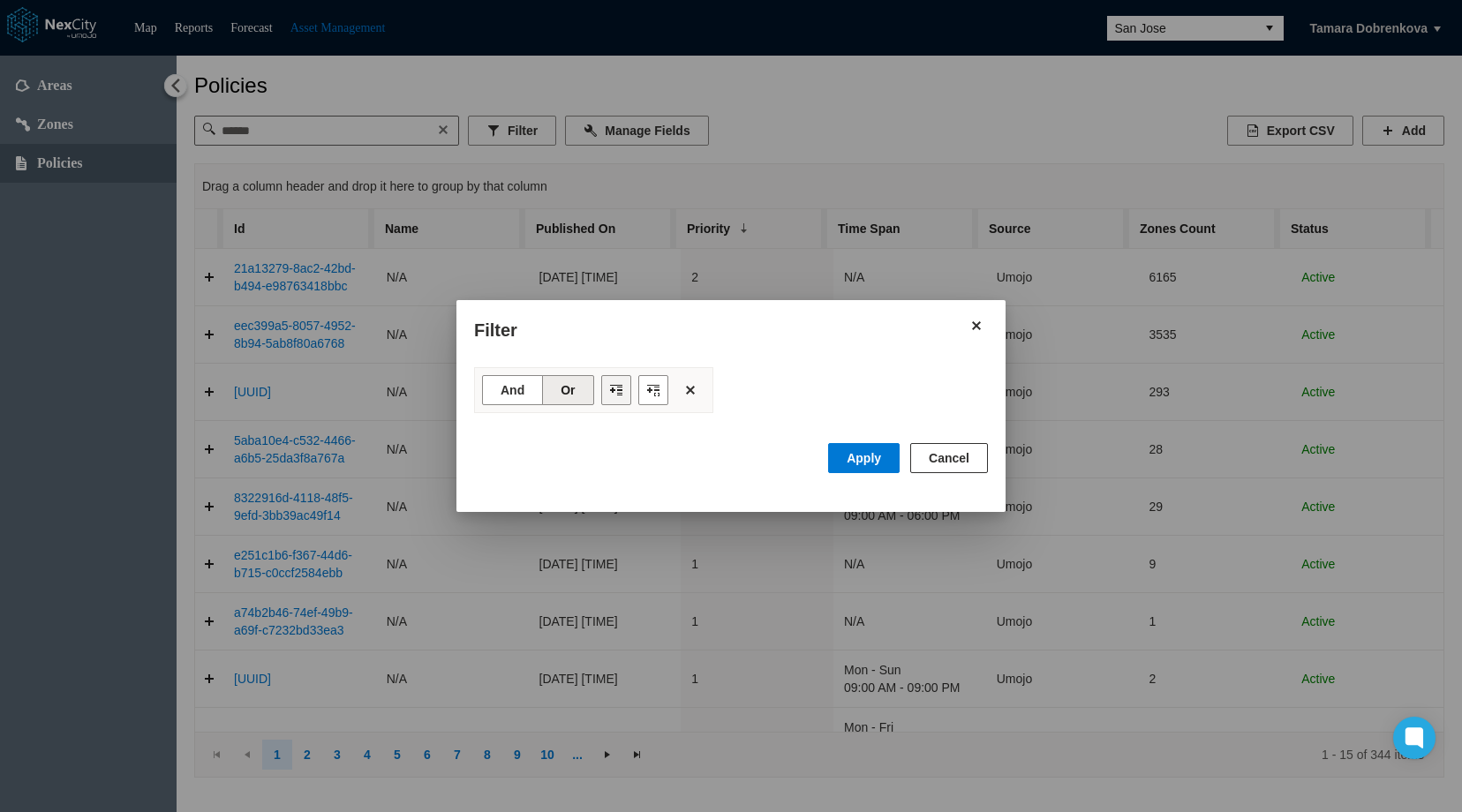 click at bounding box center [616, 390] 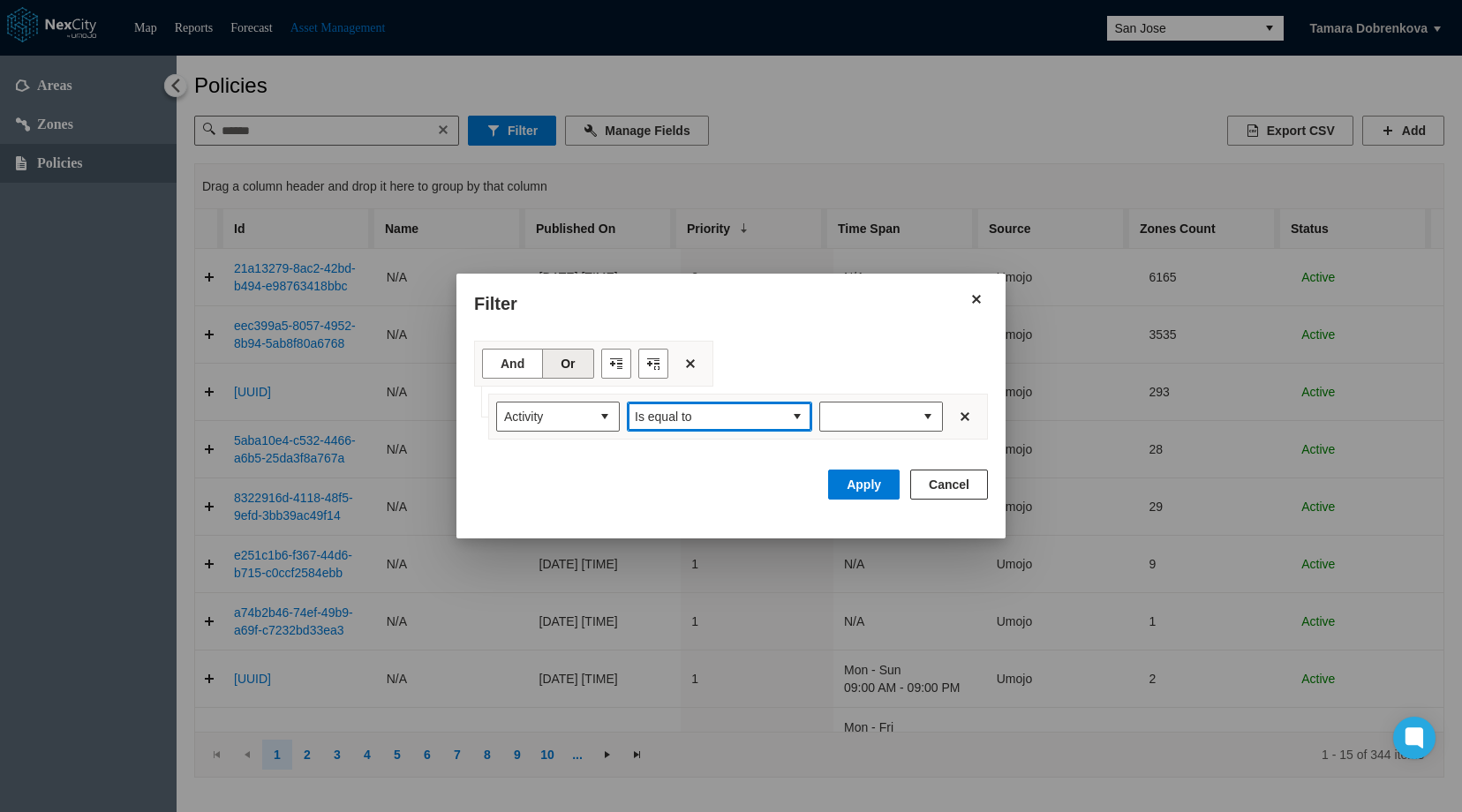 click at bounding box center [797, 417] 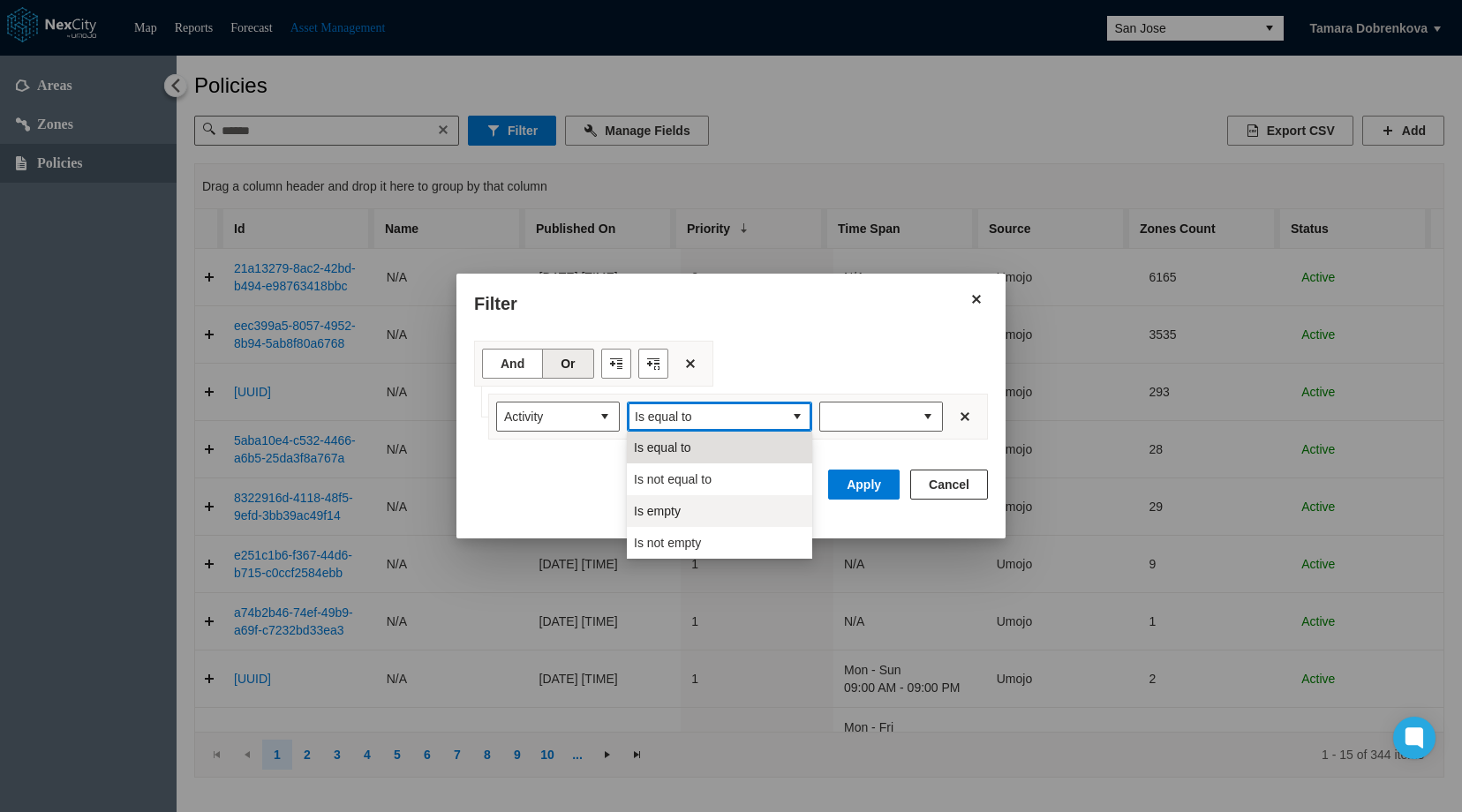 drag, startPoint x: 691, startPoint y: 512, endPoint x: 709, endPoint y: 498, distance: 22.803509 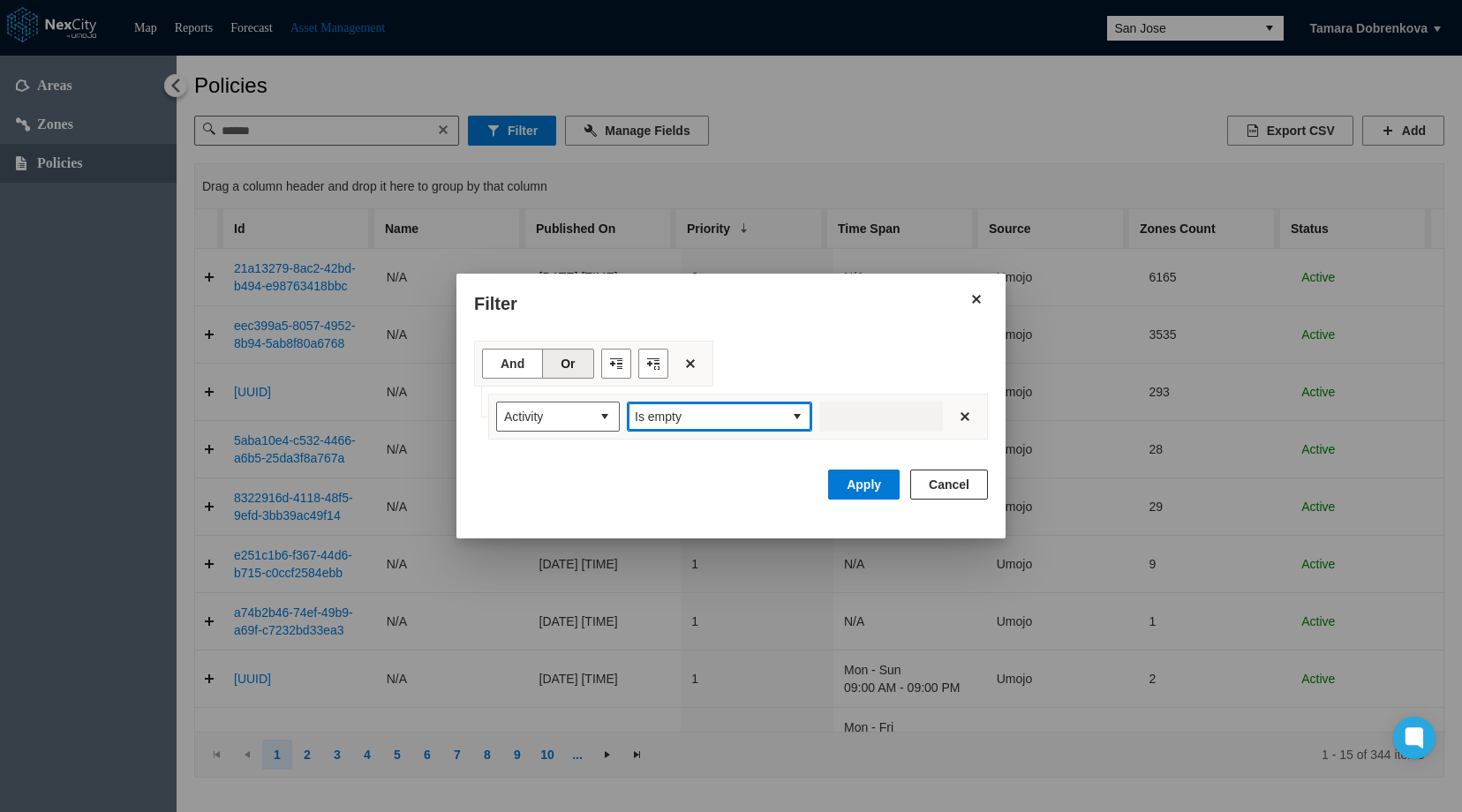 click at bounding box center (797, 417) 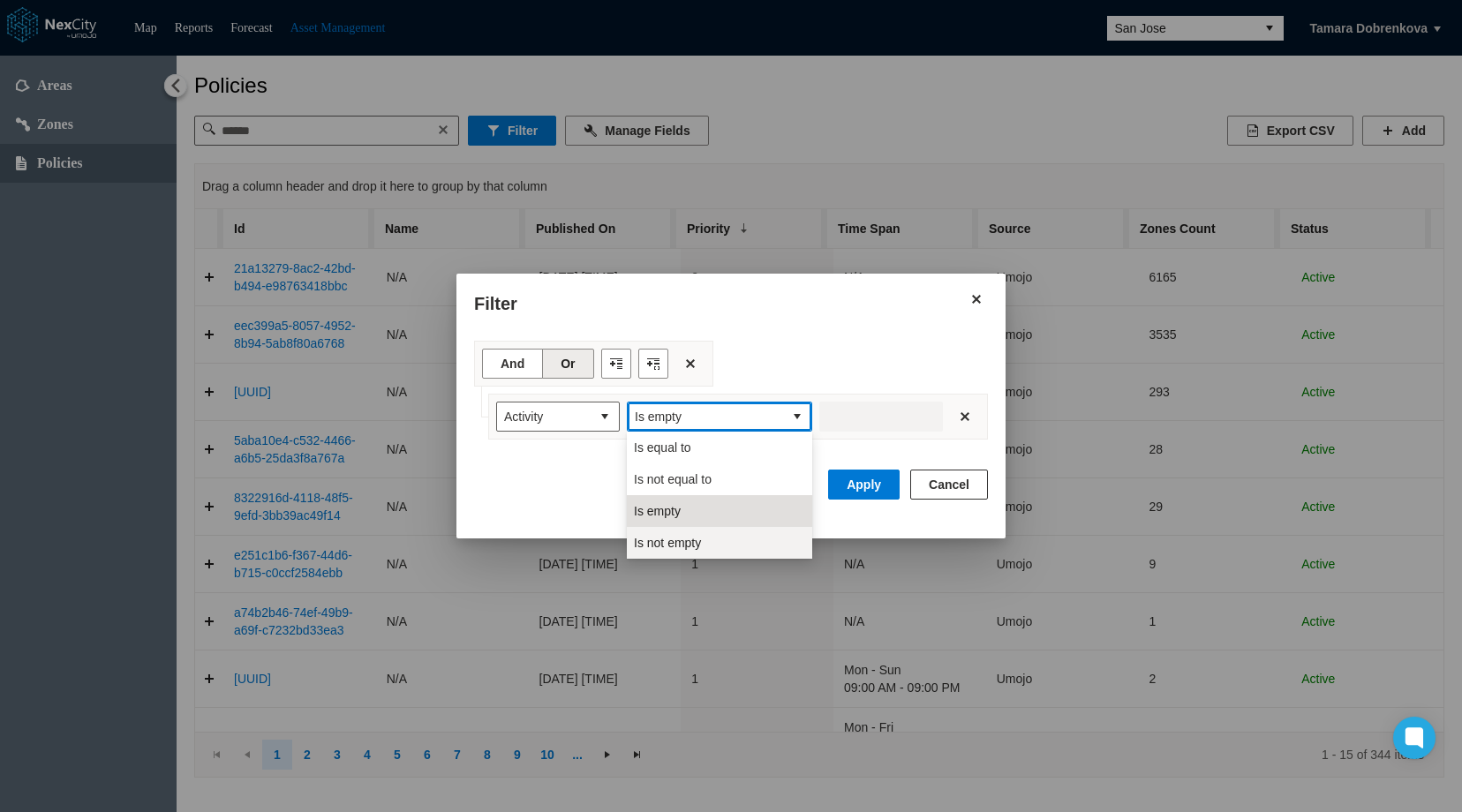 click on "Is not empty" at bounding box center [667, 543] 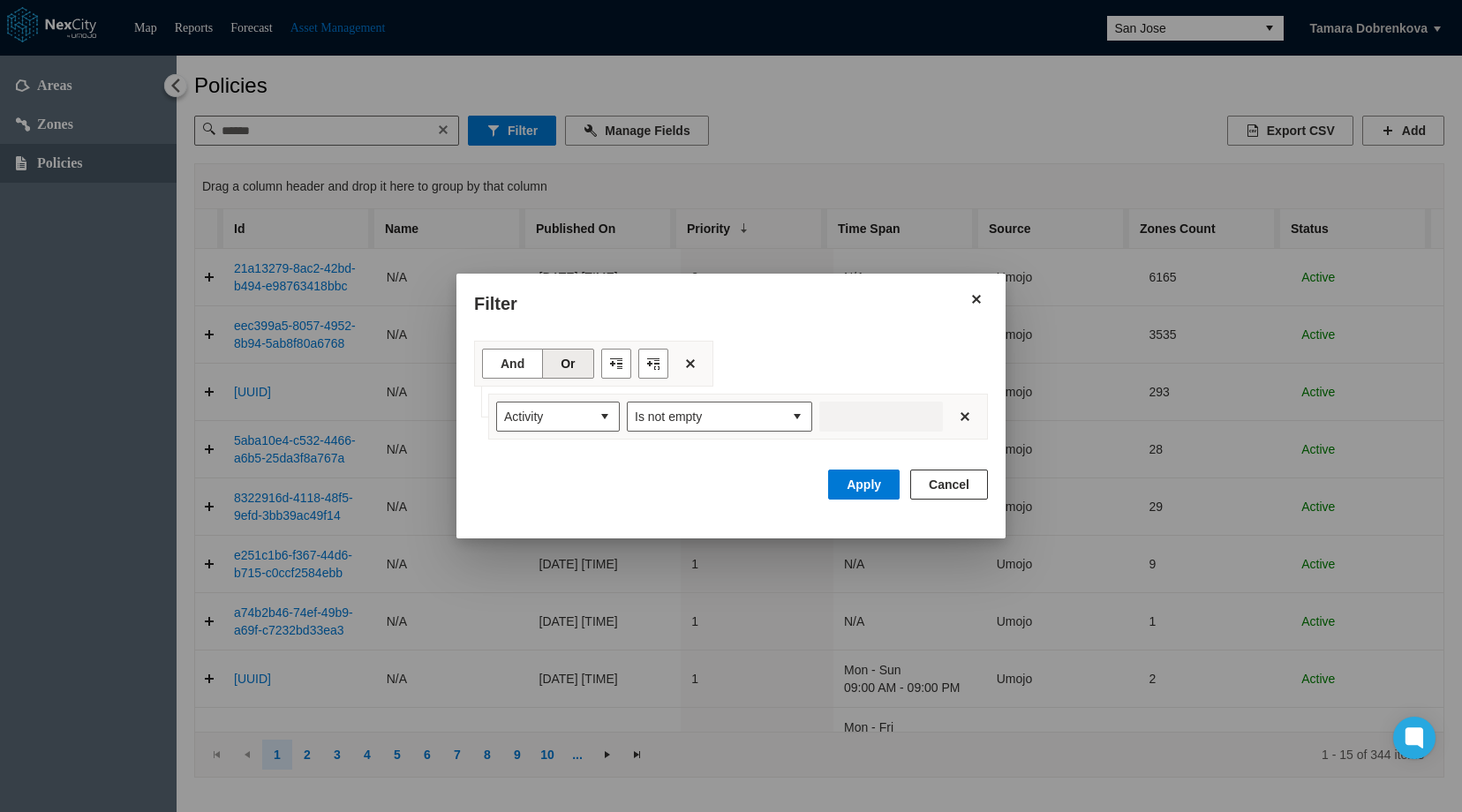 click on "Apply Cancel" at bounding box center (731, 495) 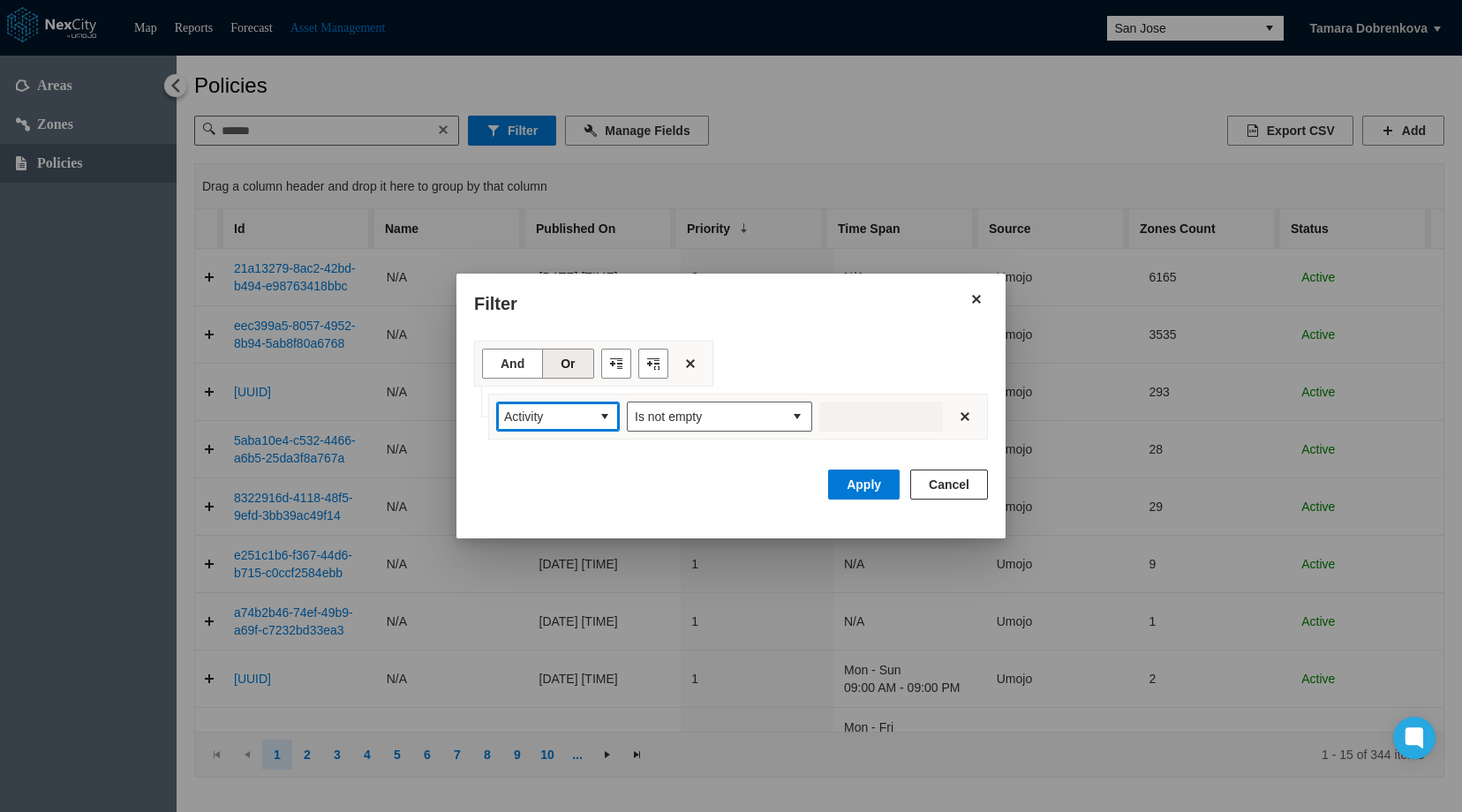 click at bounding box center (605, 417) 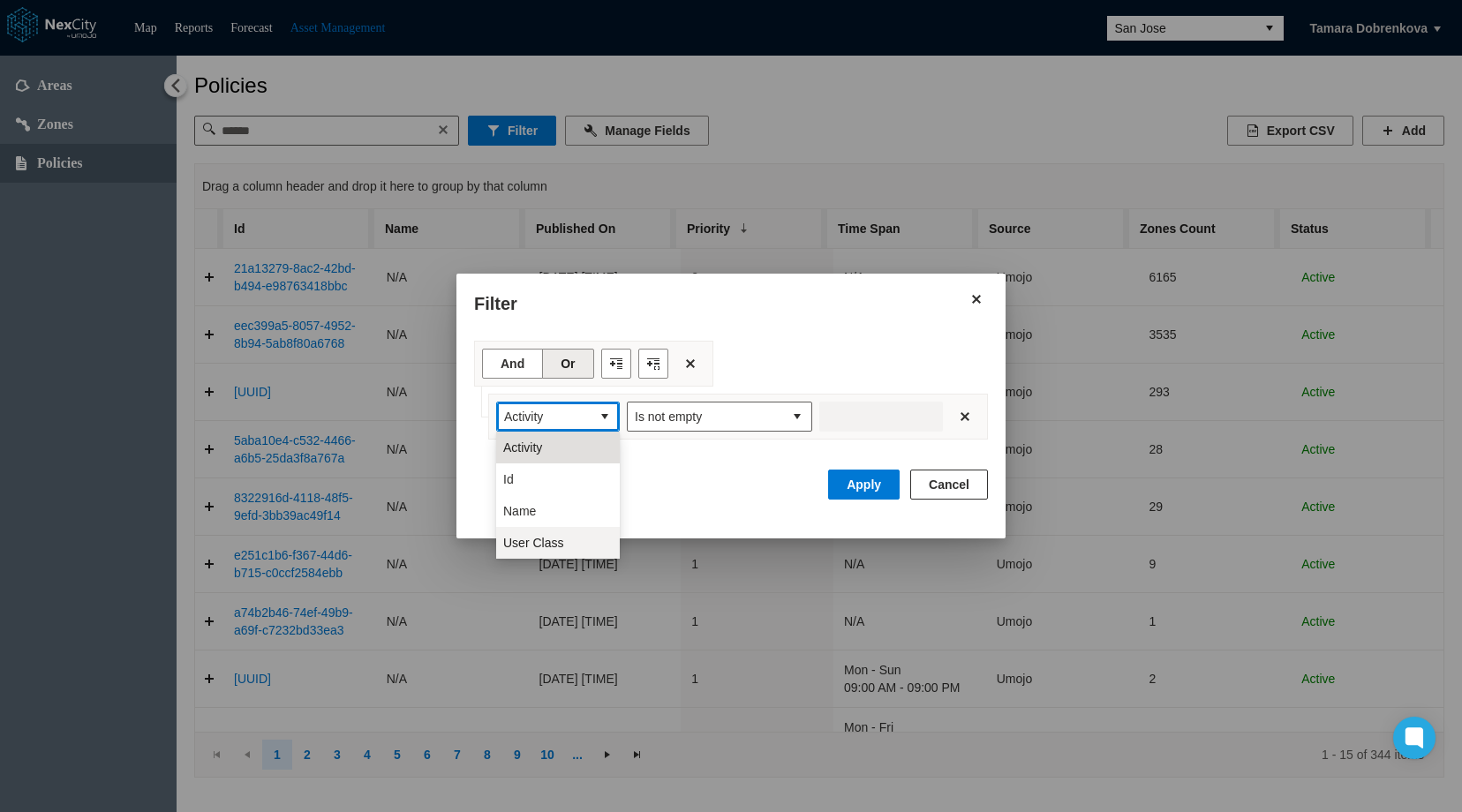 click on "User Class" at bounding box center [533, 543] 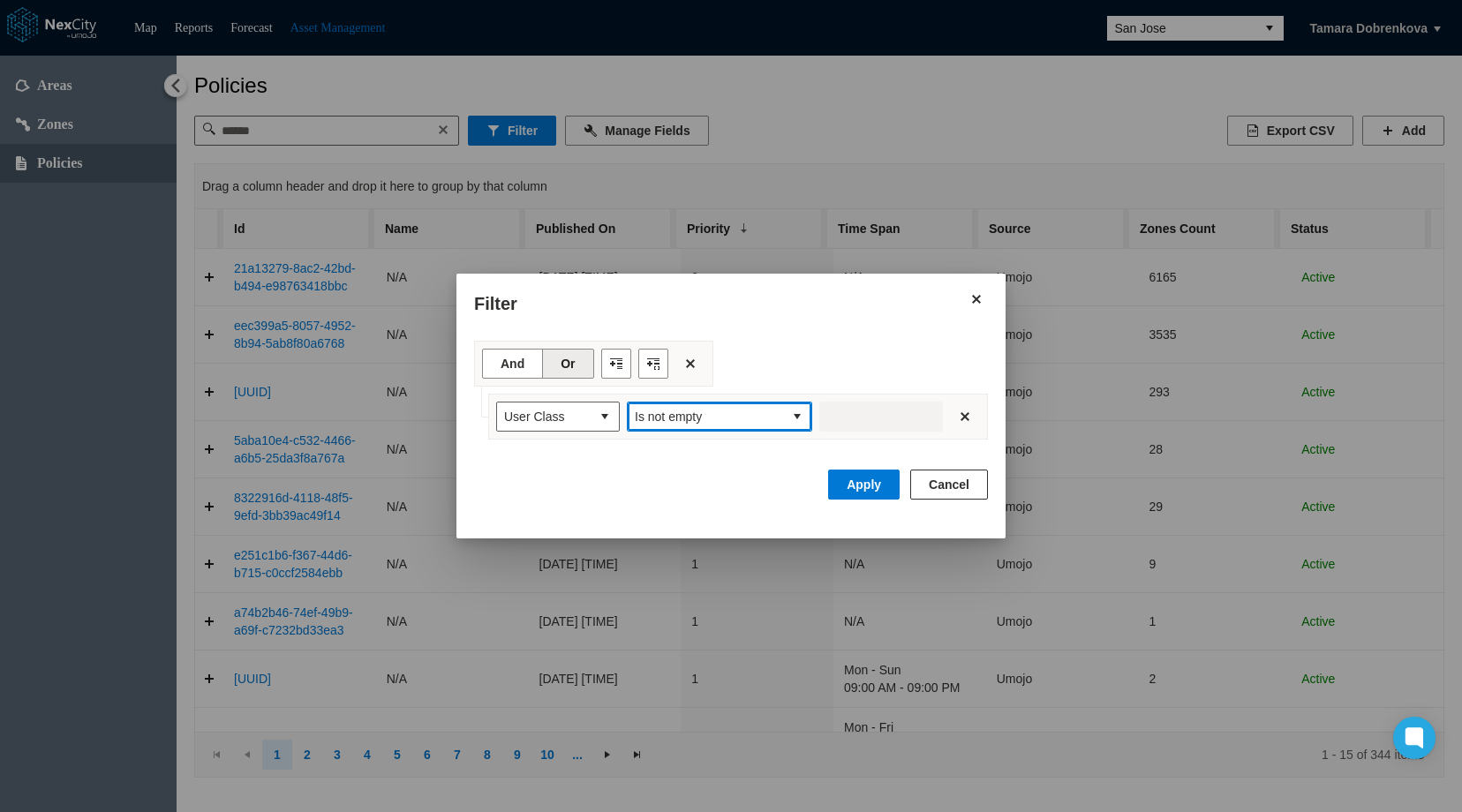 click on "Is not empty" at bounding box center [705, 417] 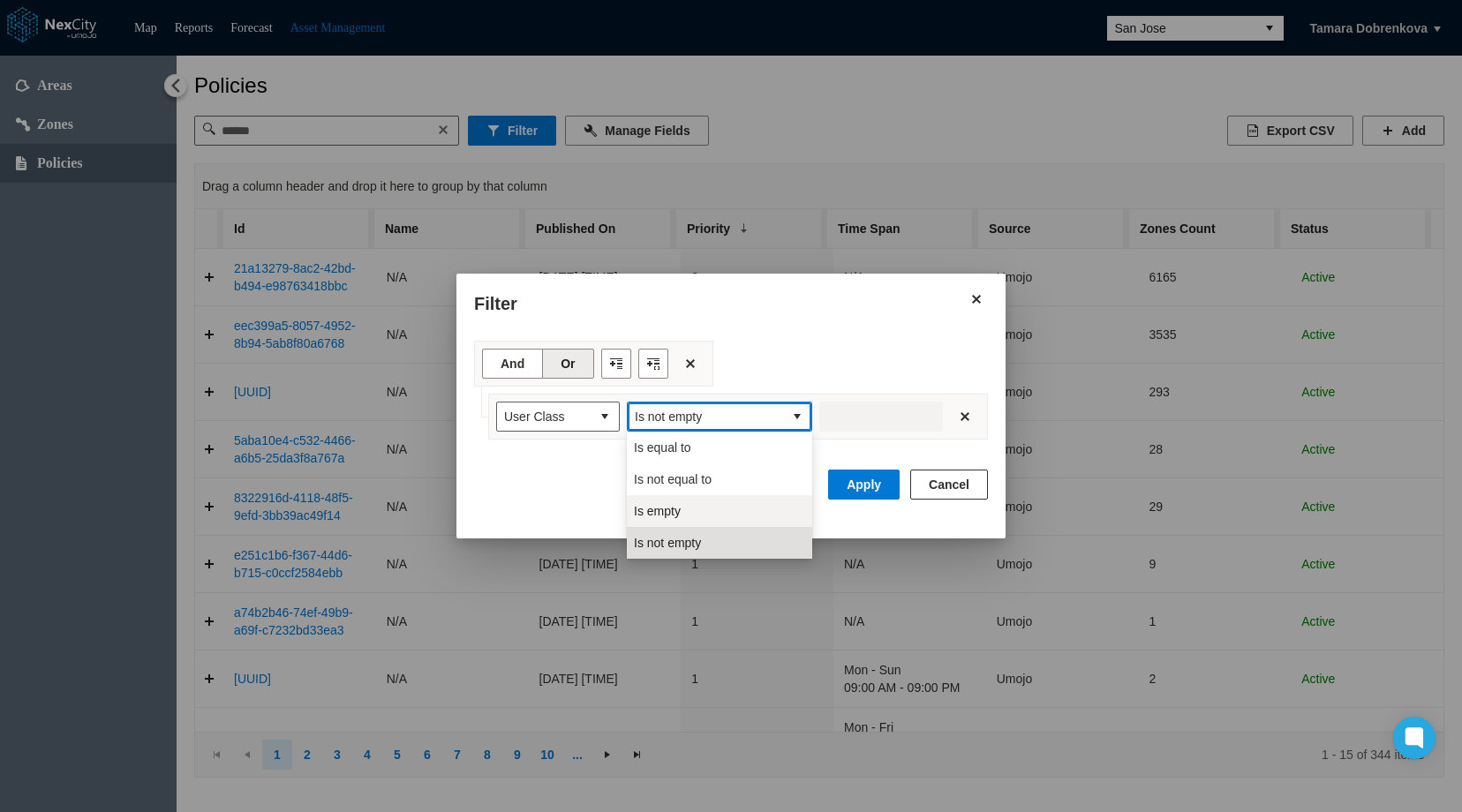 click on "Is empty" at bounding box center (720, 511) 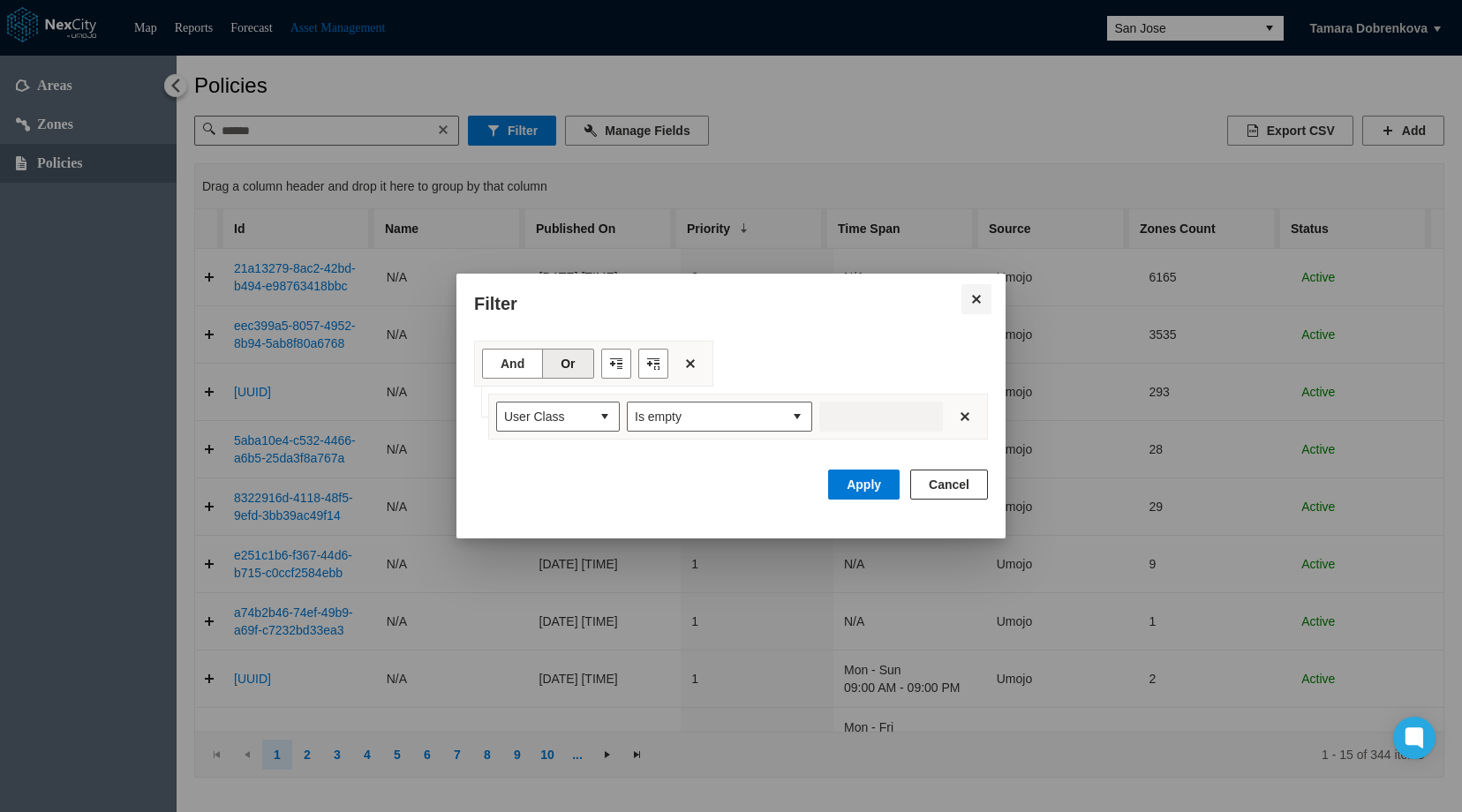 click at bounding box center [976, 299] 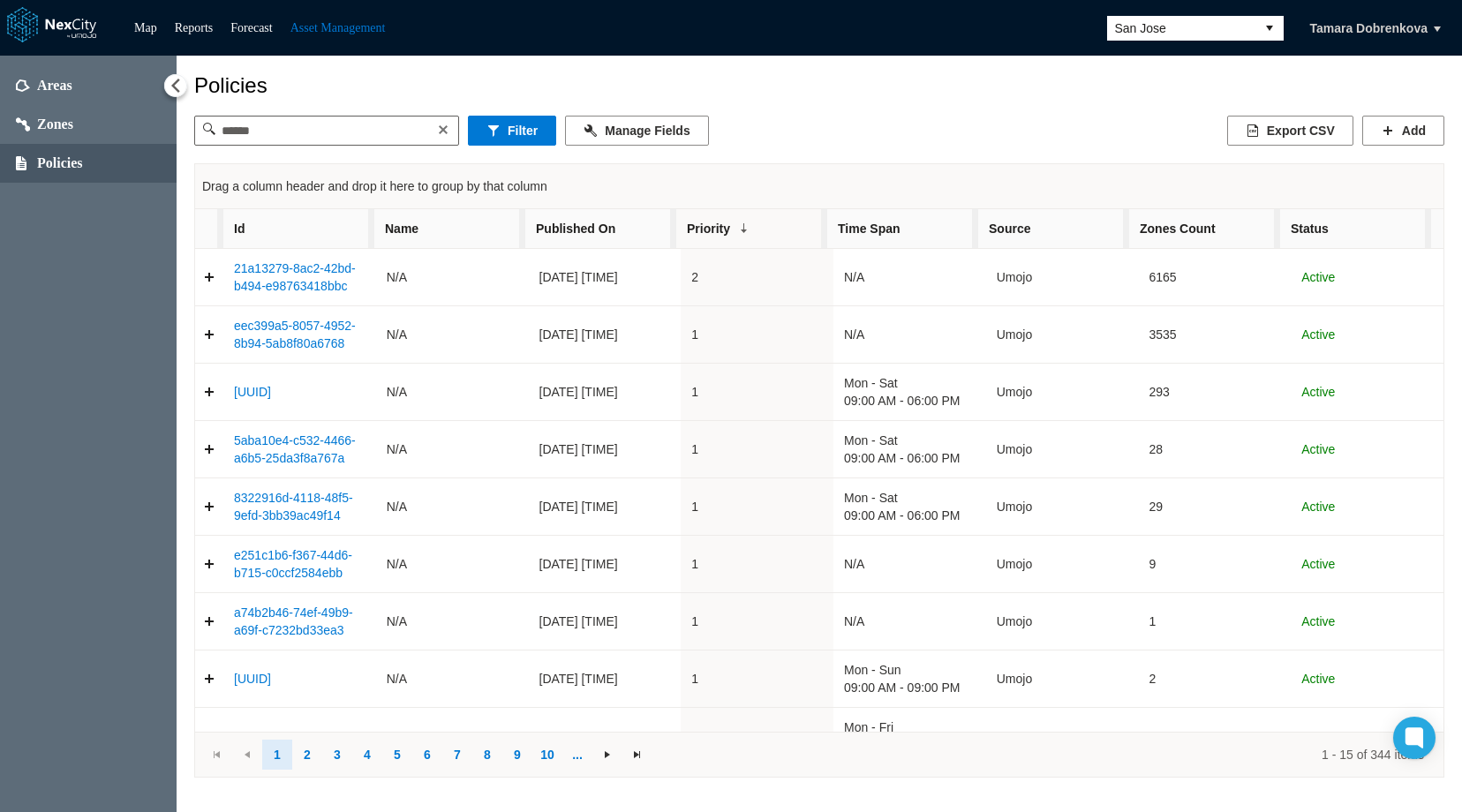 click on "San Jose" at bounding box center [1181, 28] 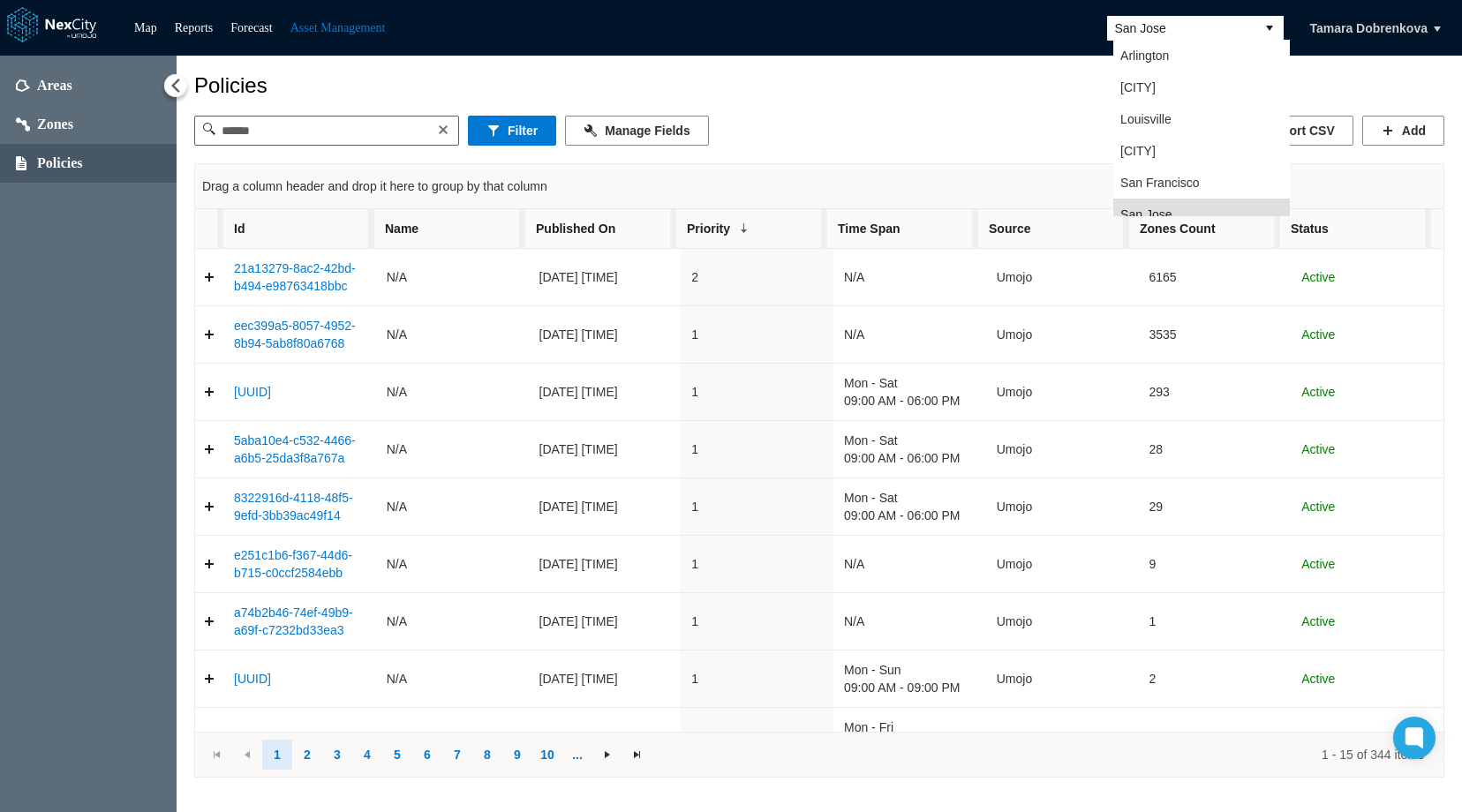 scroll, scrollTop: 14, scrollLeft: 0, axis: vertical 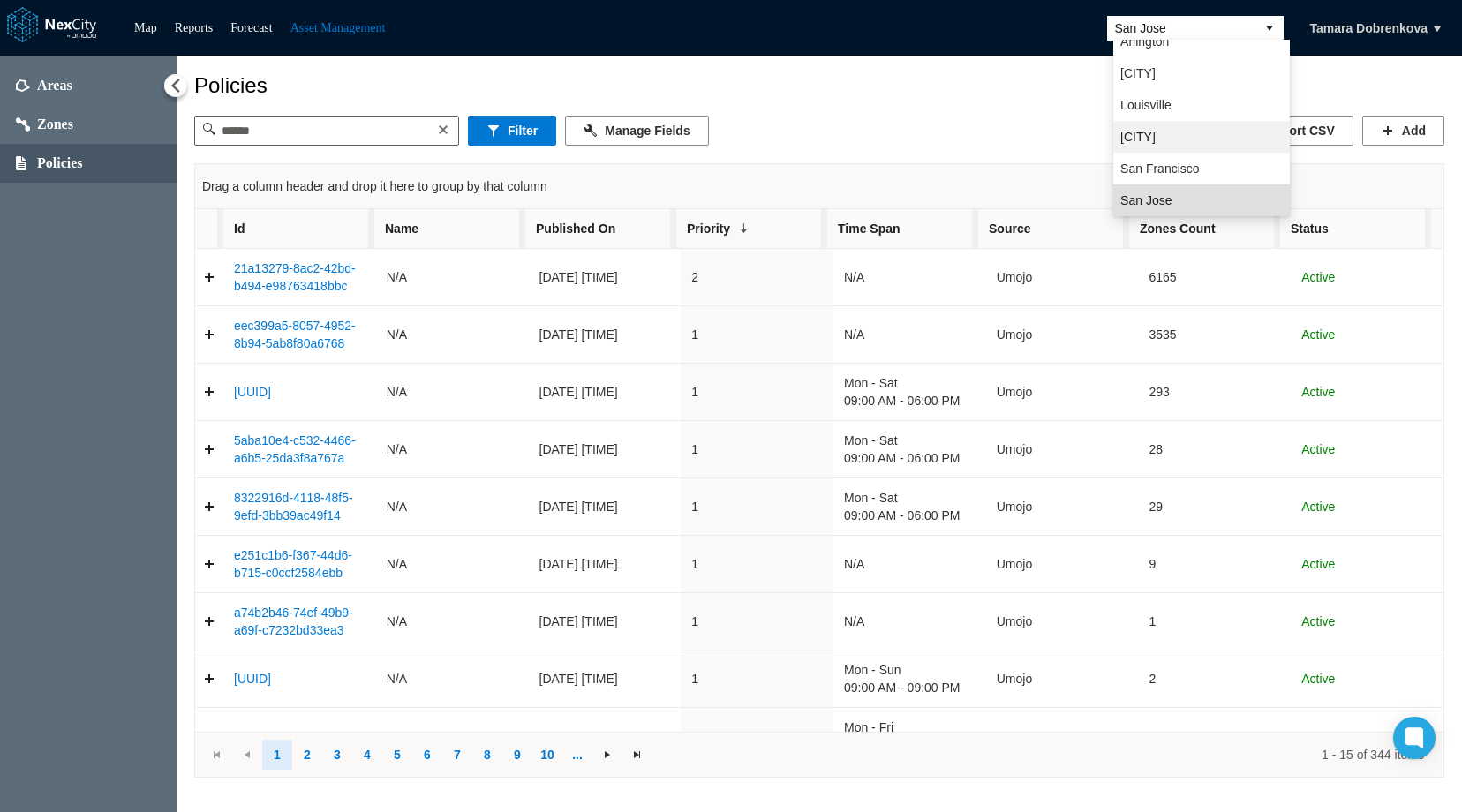 click on "[CITY]" at bounding box center (1202, 137) 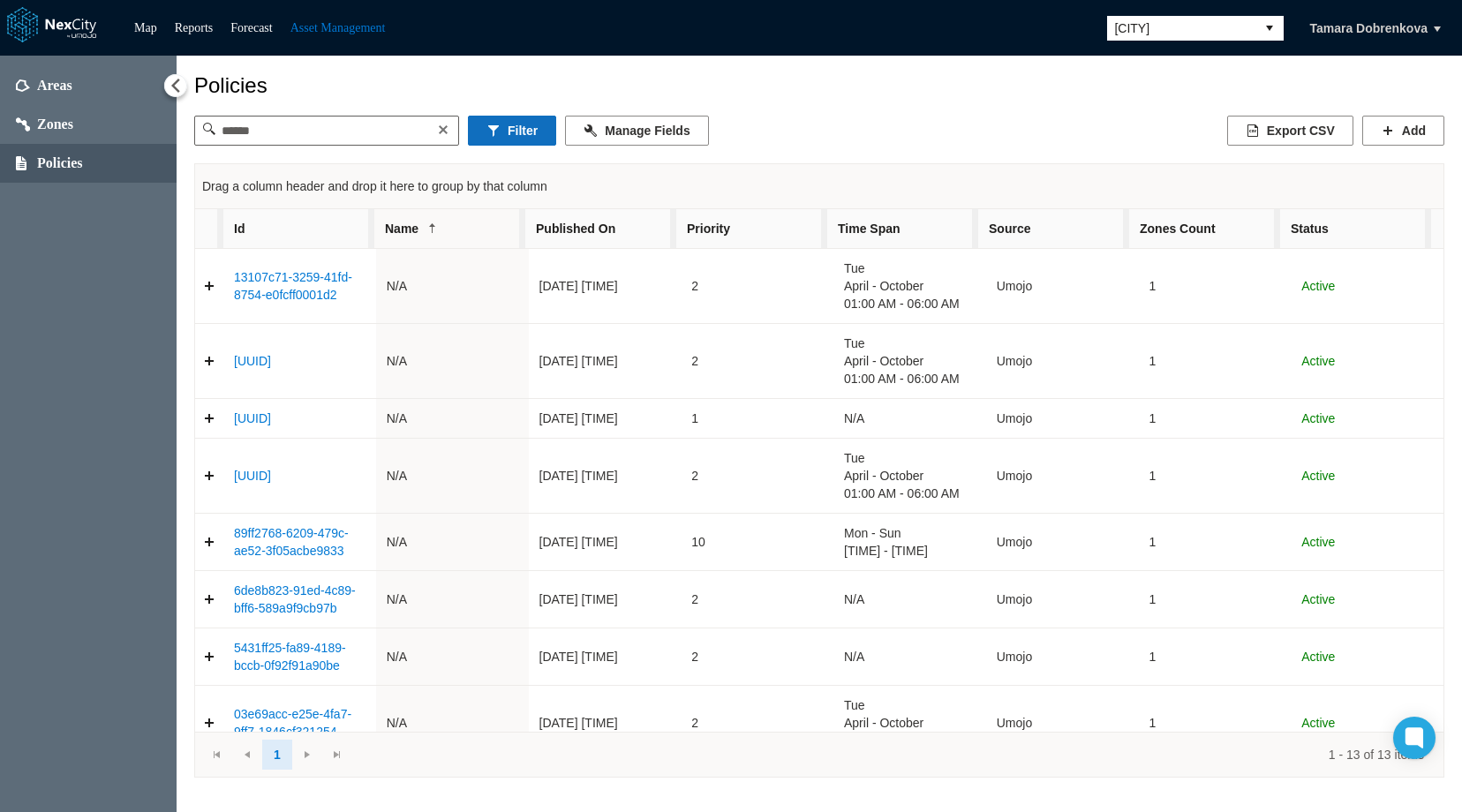 click on "Filter" at bounding box center [512, 131] 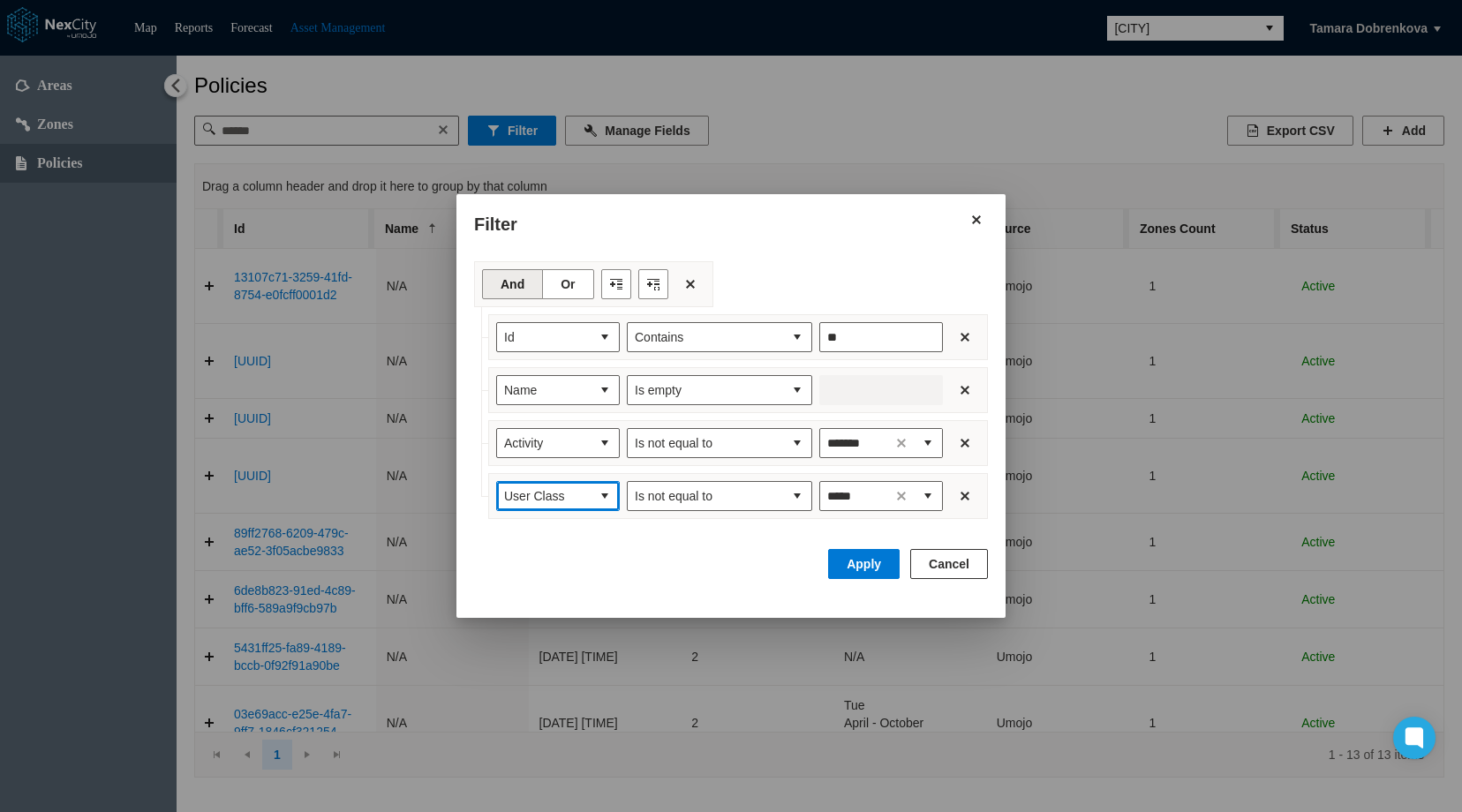 click on "User Class" at bounding box center [544, 496] 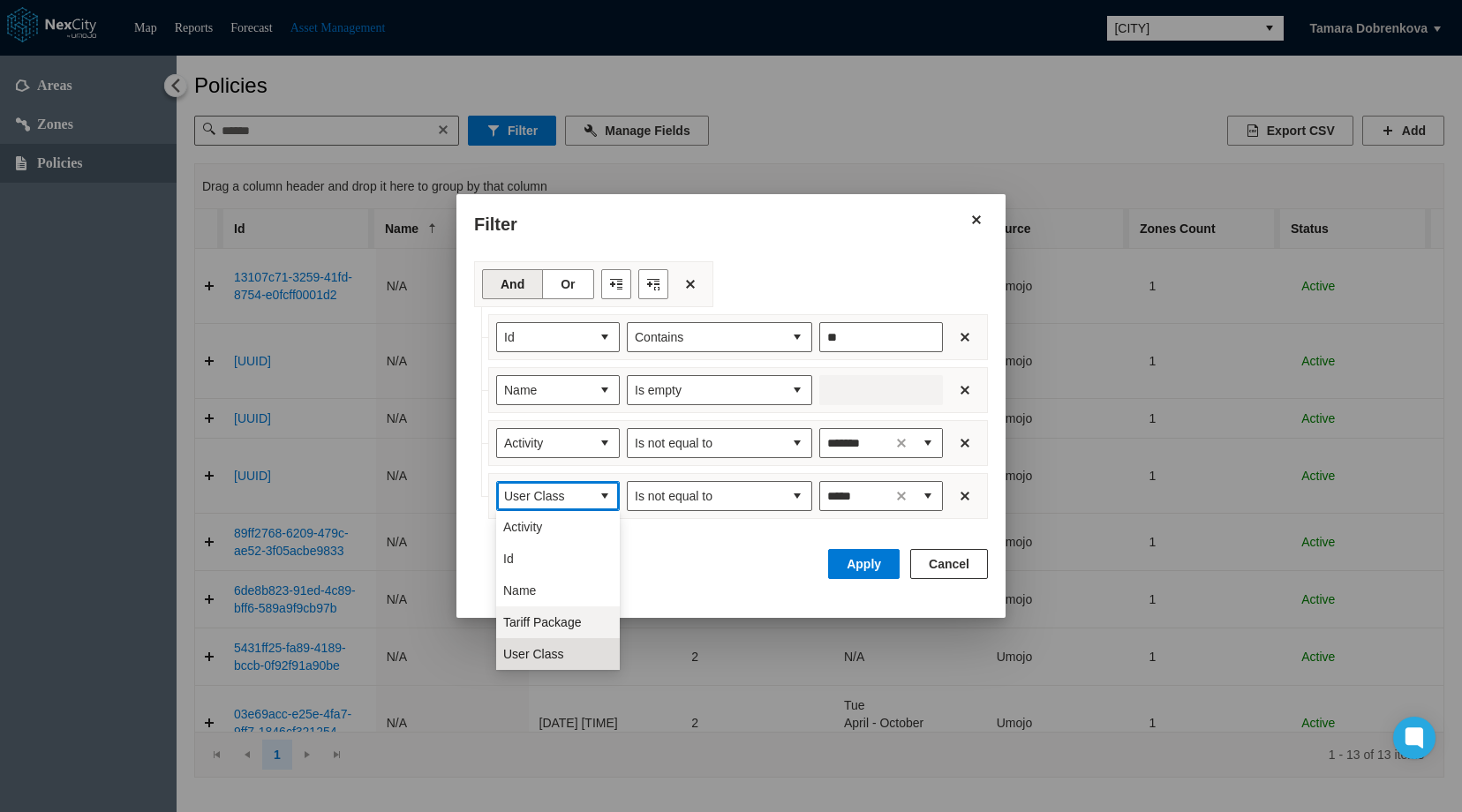 click on "Tariff Package" at bounding box center [558, 622] 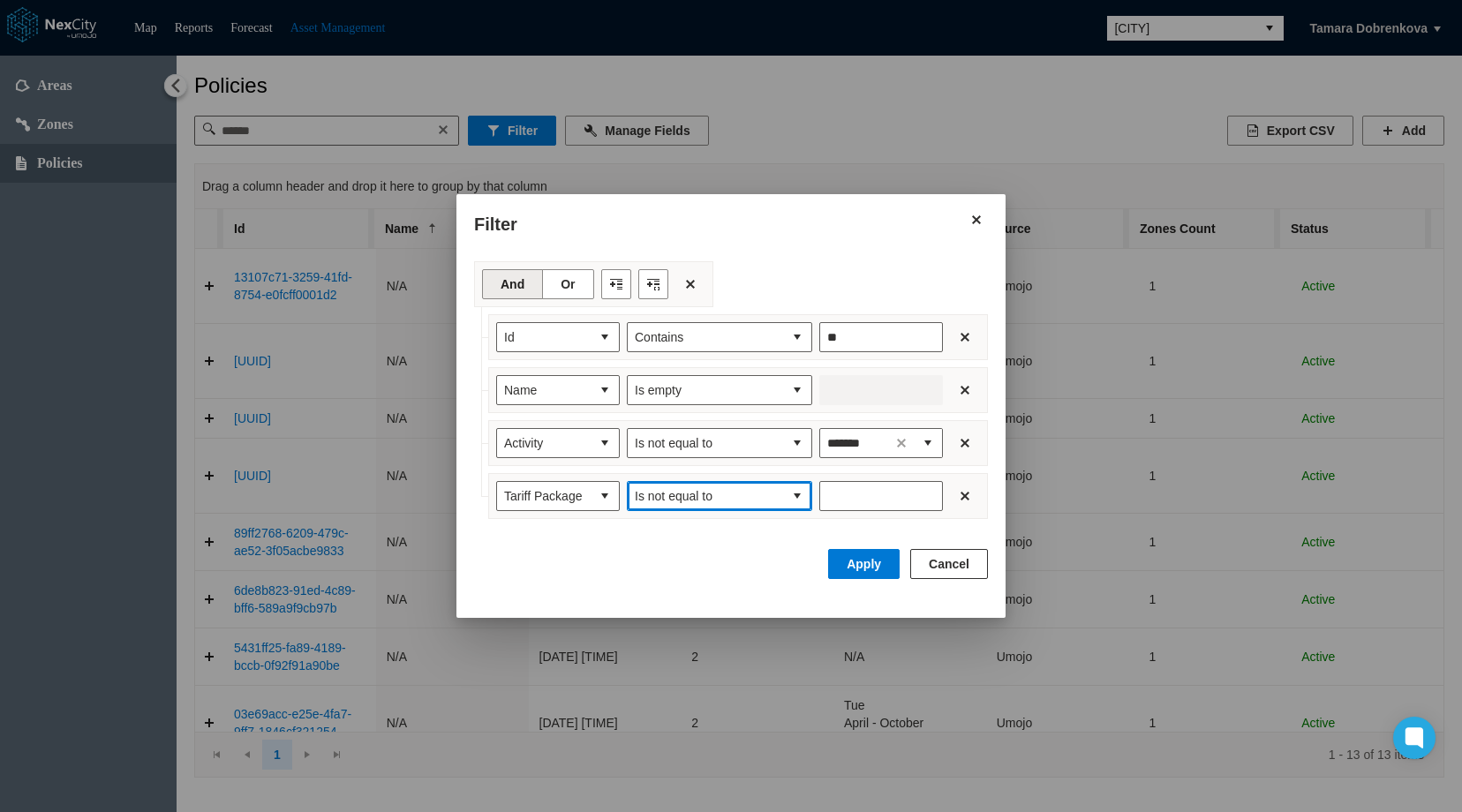 click at bounding box center [797, 496] 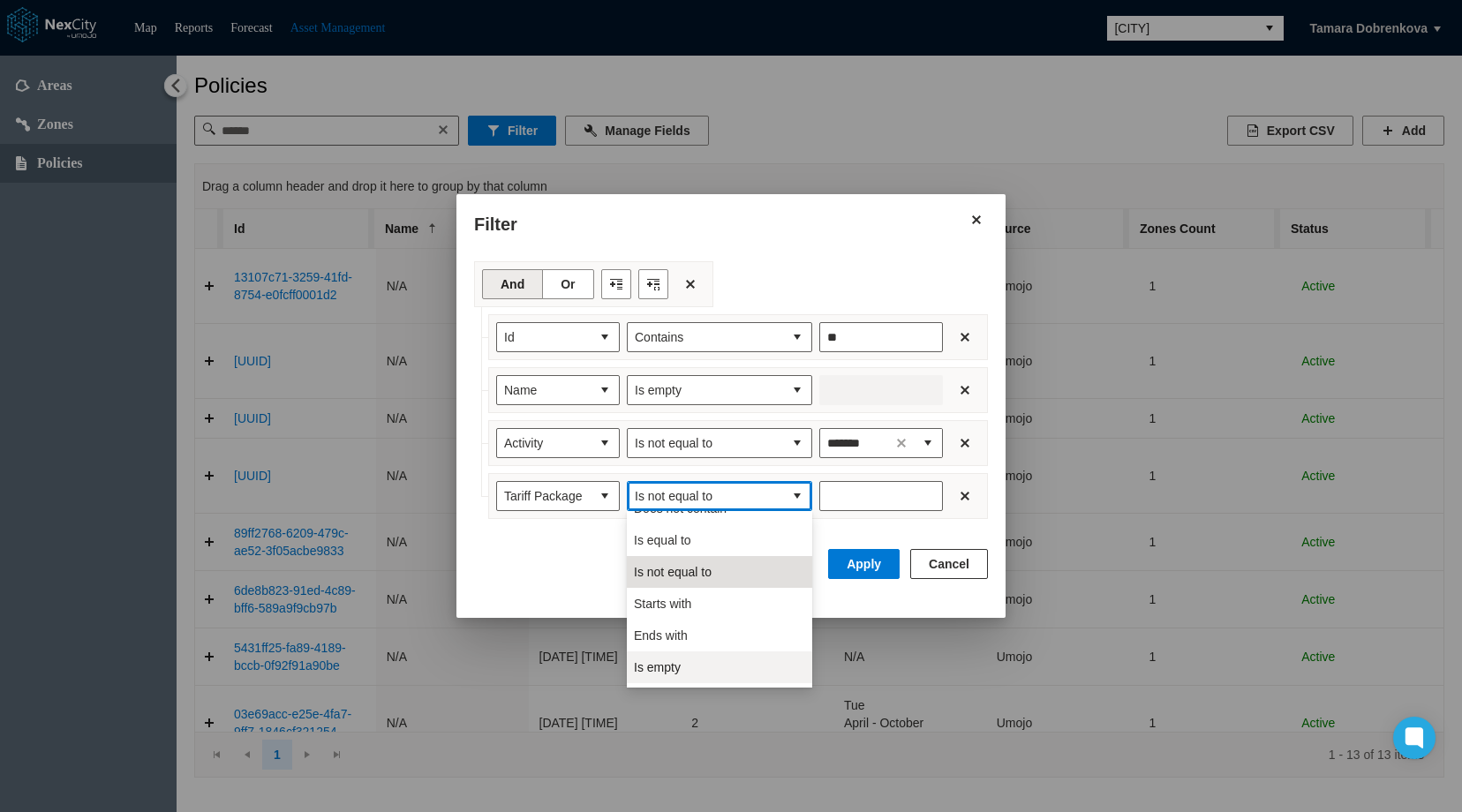 scroll, scrollTop: 78, scrollLeft: 0, axis: vertical 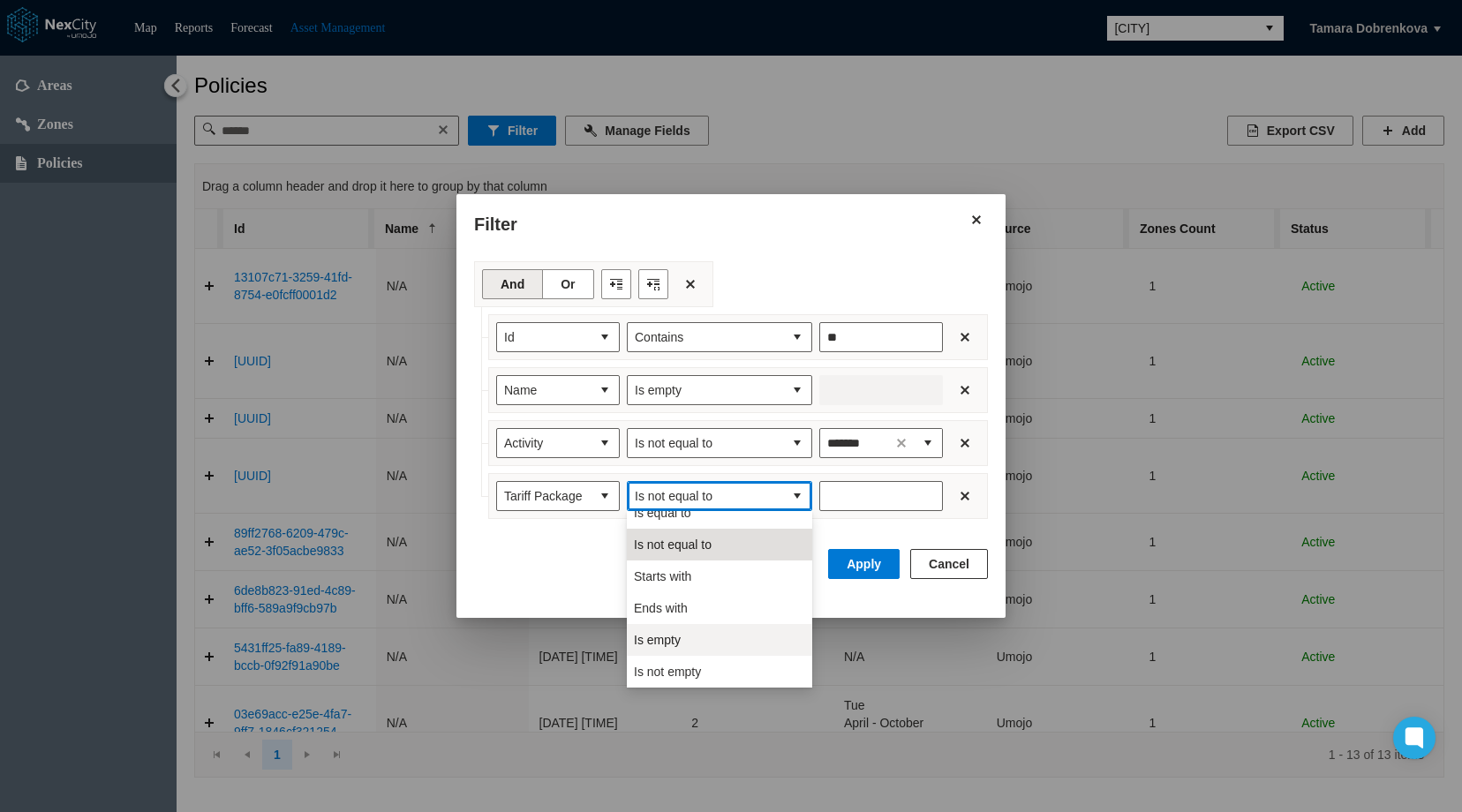 click on "Is empty" at bounding box center (657, 640) 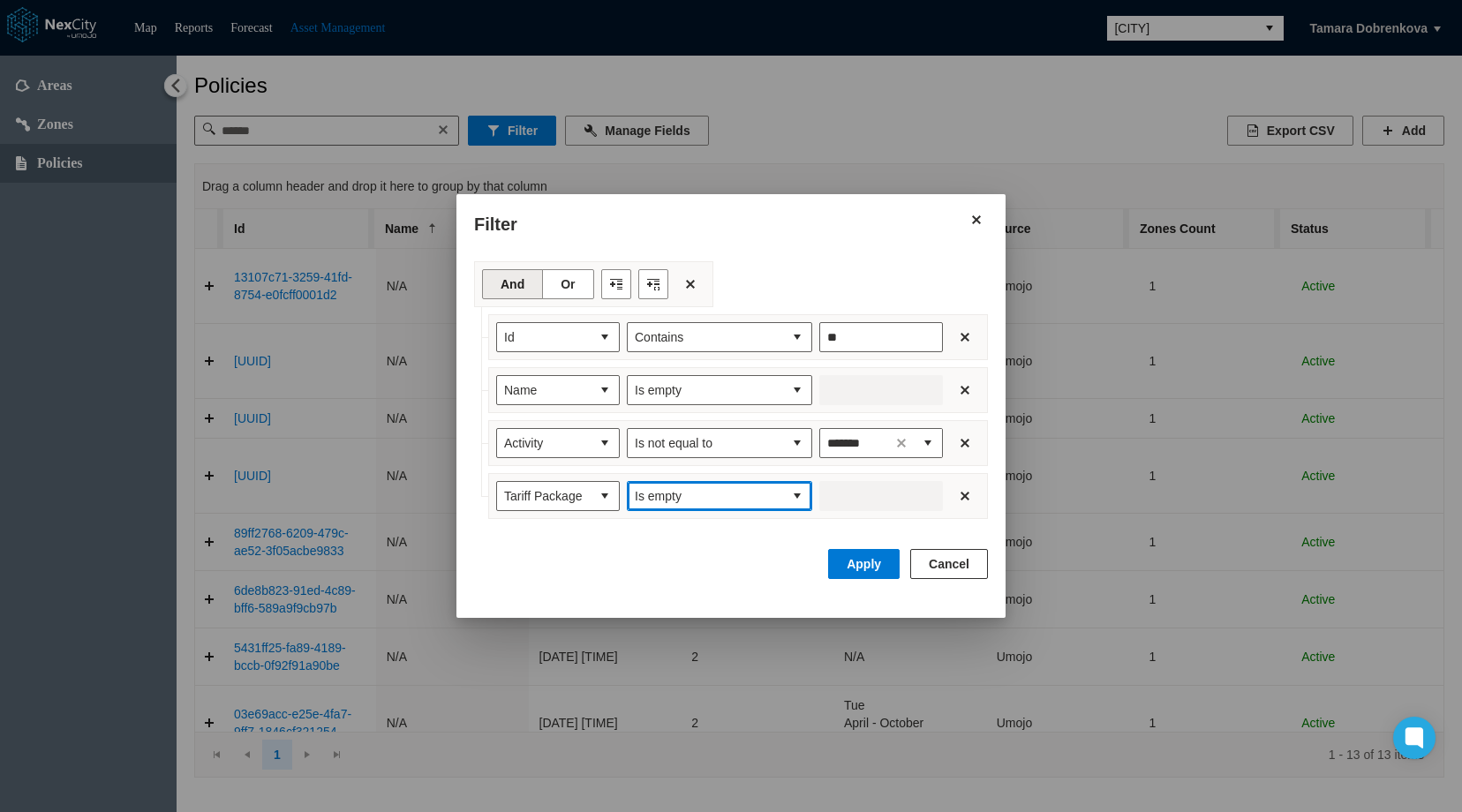 click on "Is empty" at bounding box center [705, 496] 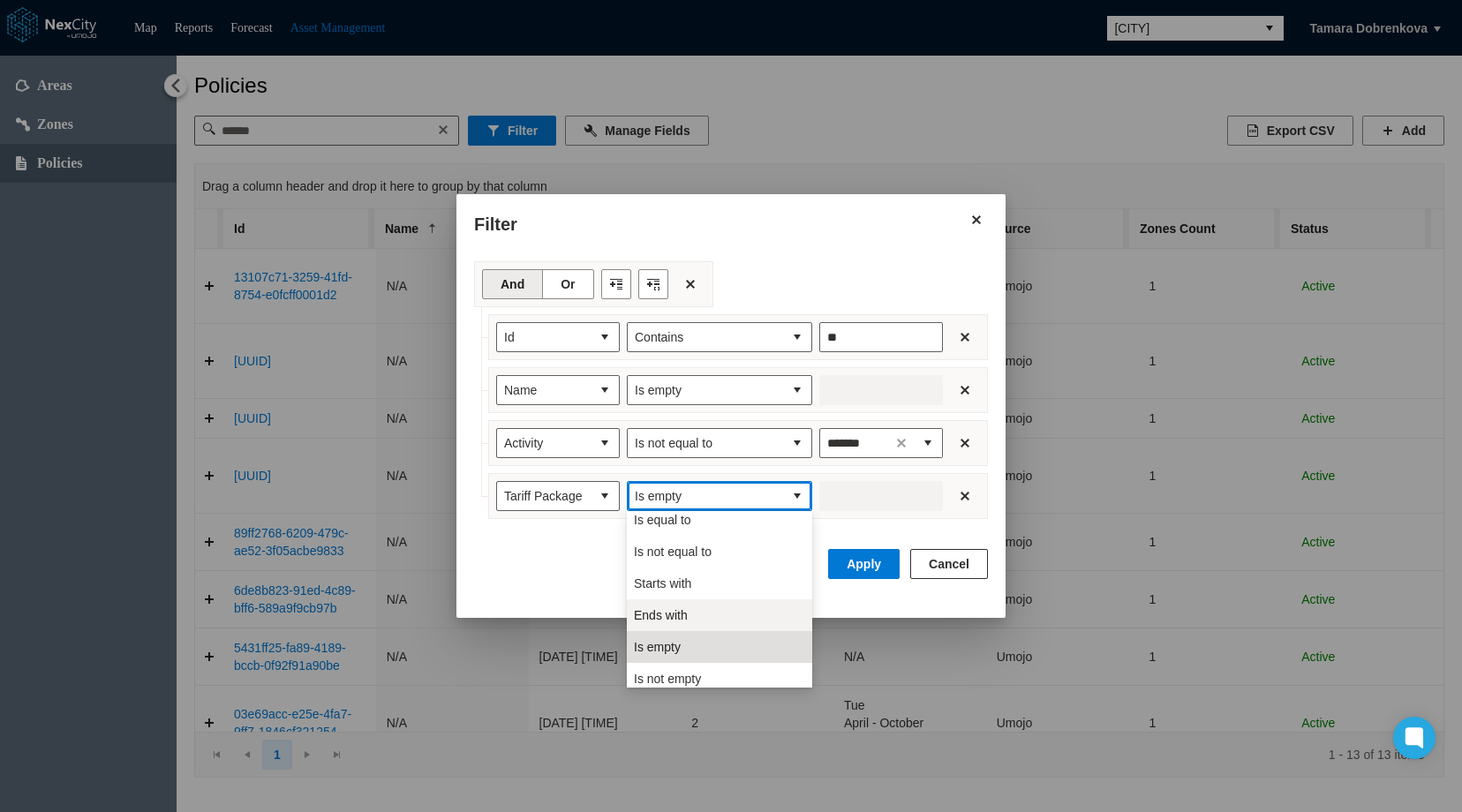 scroll, scrollTop: 78, scrollLeft: 0, axis: vertical 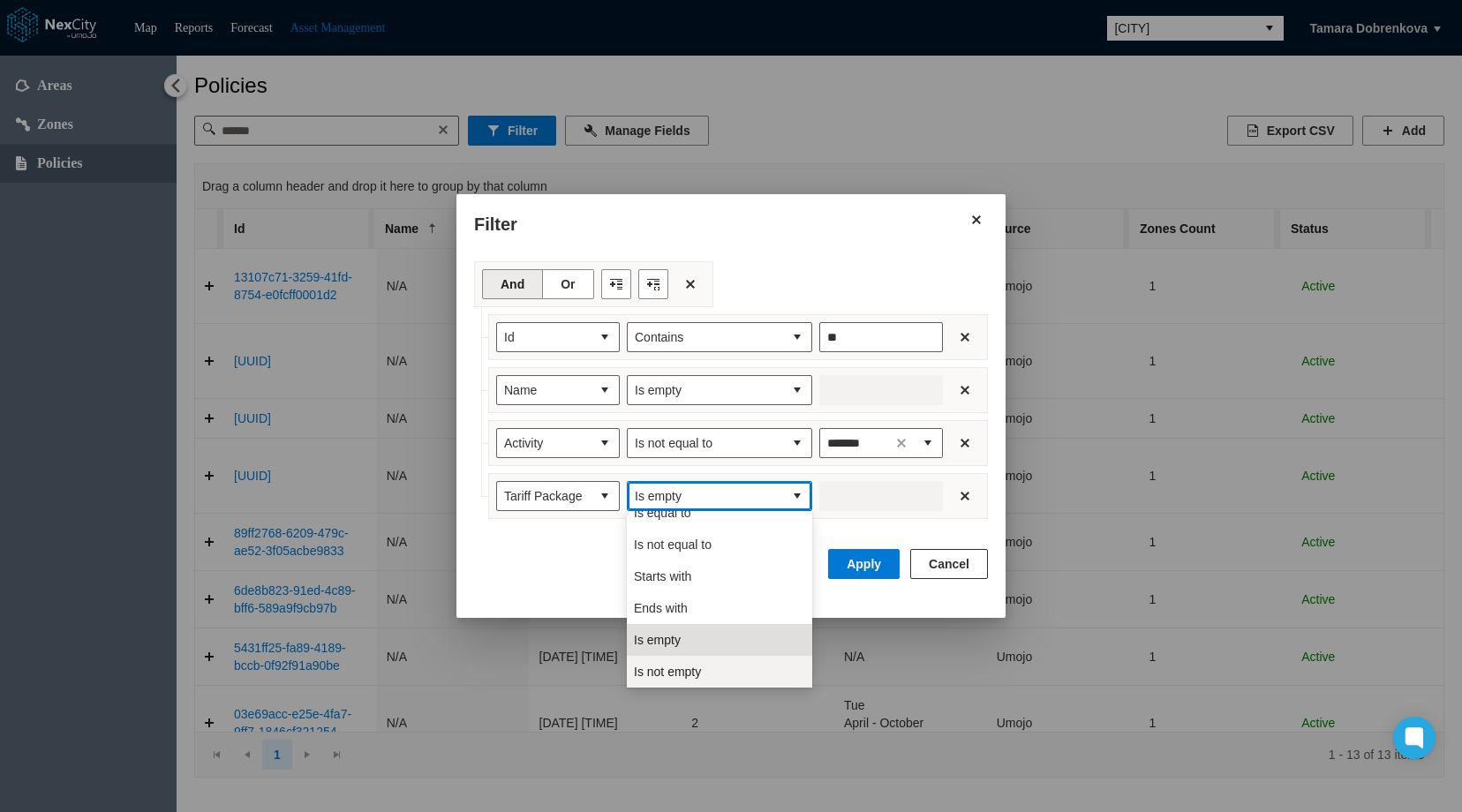 click on "Is not empty" at bounding box center (667, 672) 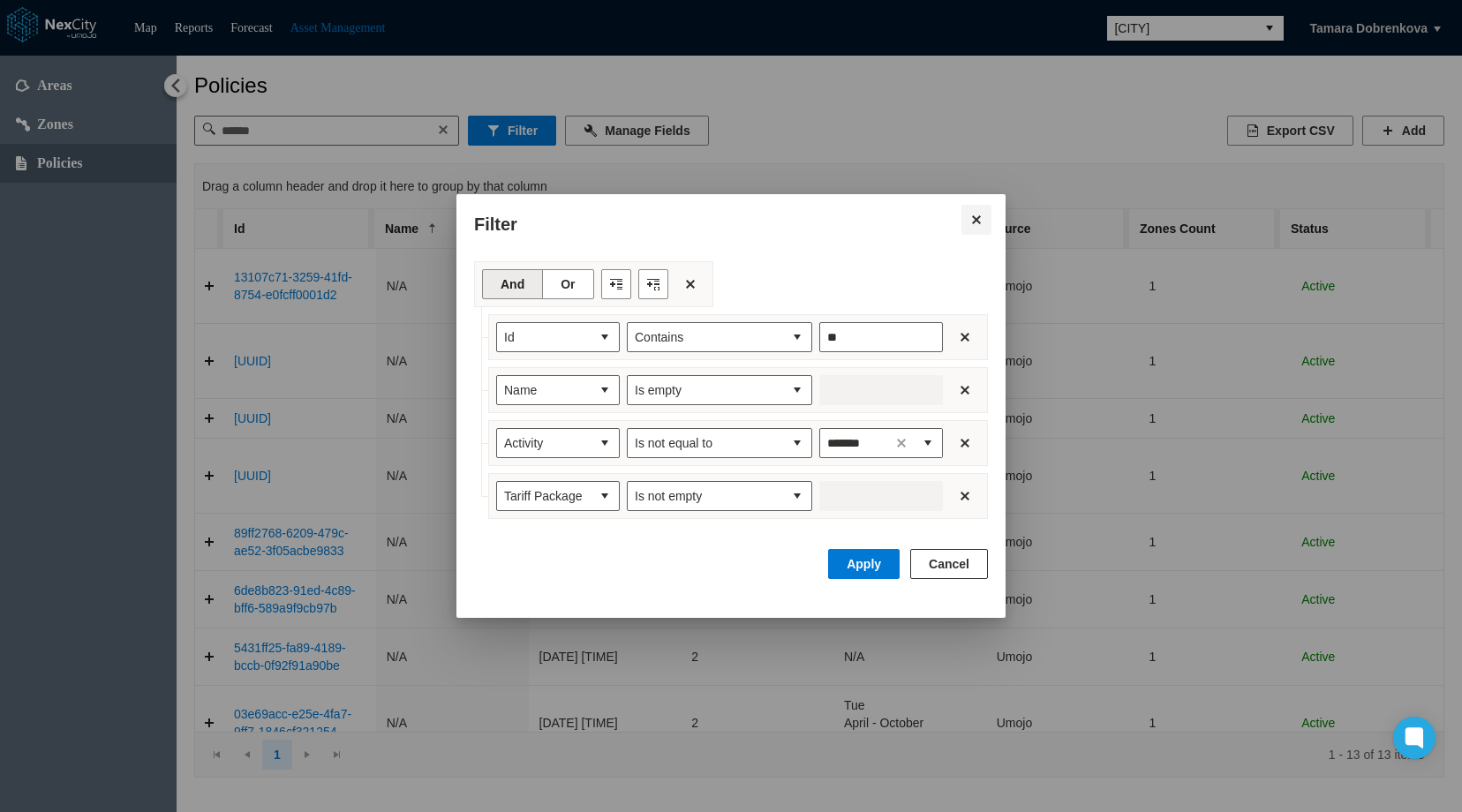 click at bounding box center [976, 220] 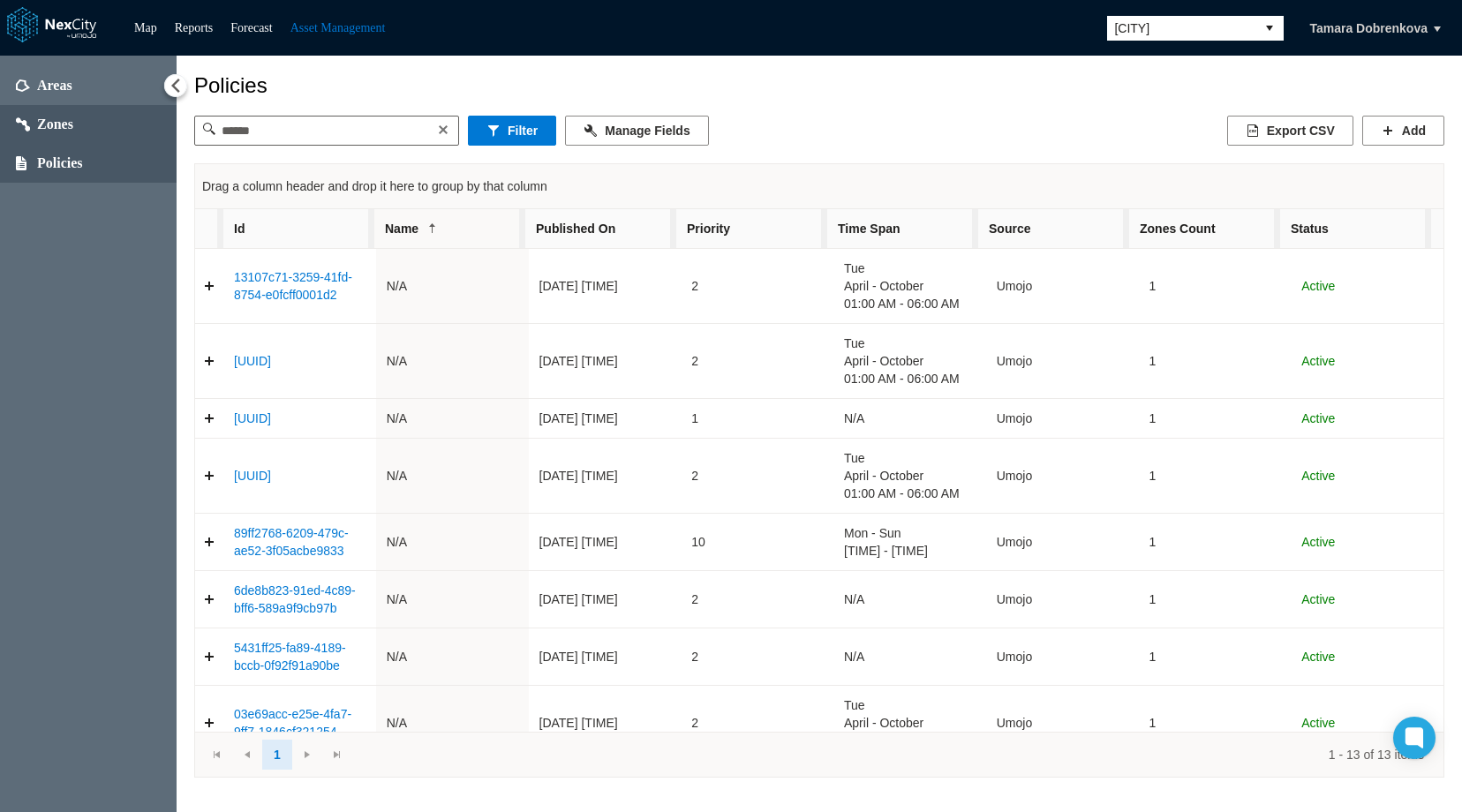 click on "Zones" at bounding box center (55, 124) 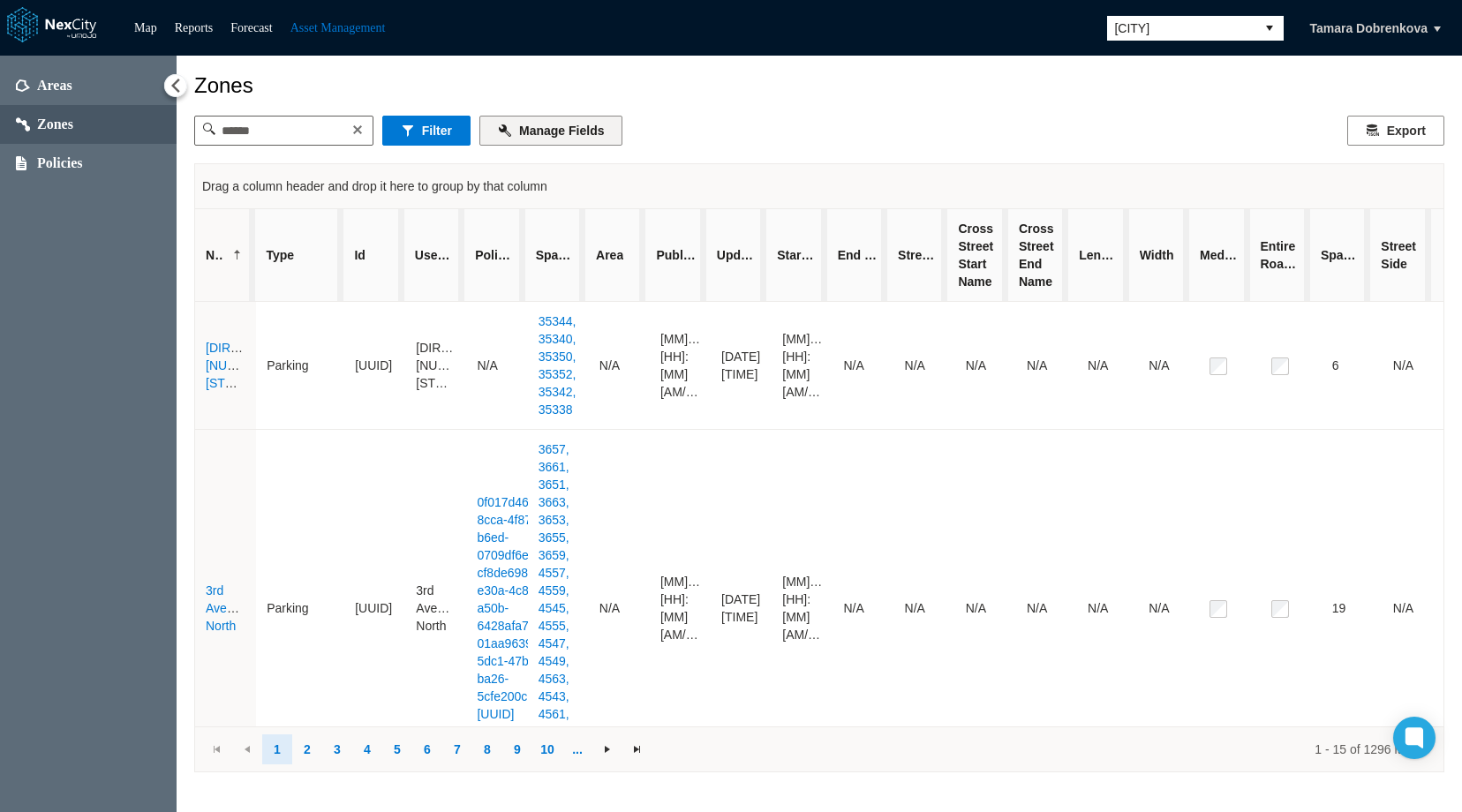 click on "Manage Fields" at bounding box center (551, 131) 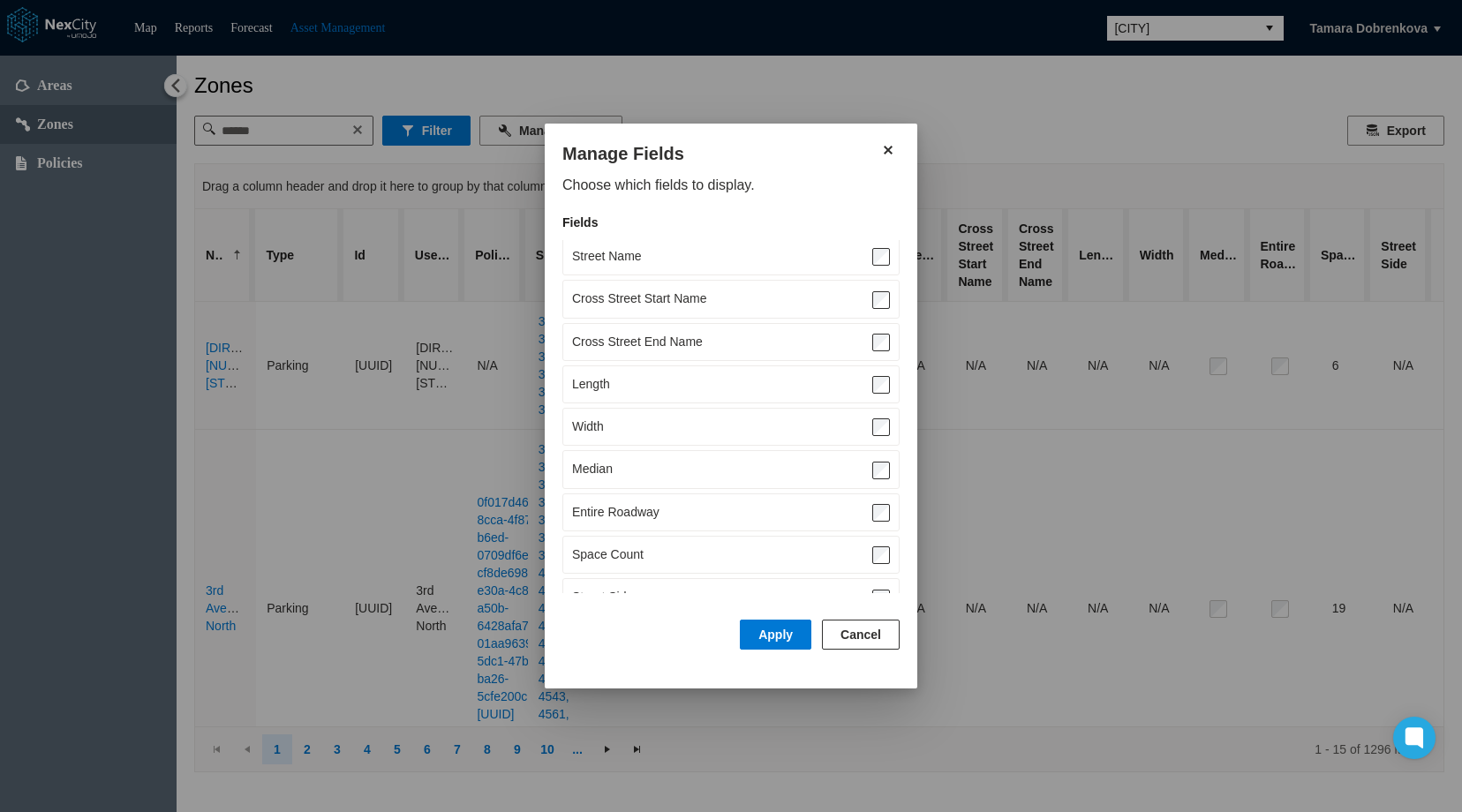 scroll, scrollTop: 499, scrollLeft: 0, axis: vertical 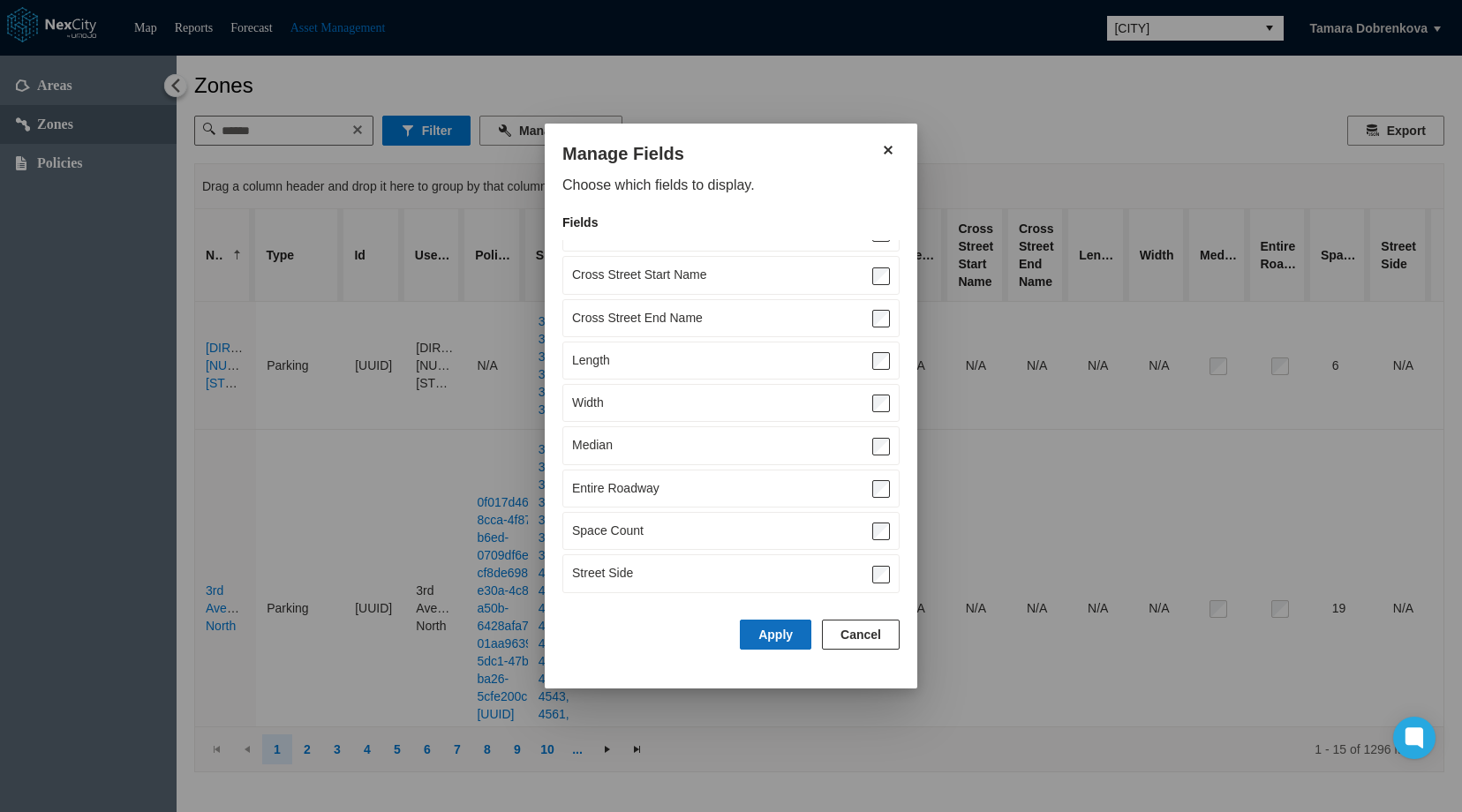 click on "Apply" at bounding box center (775, 635) 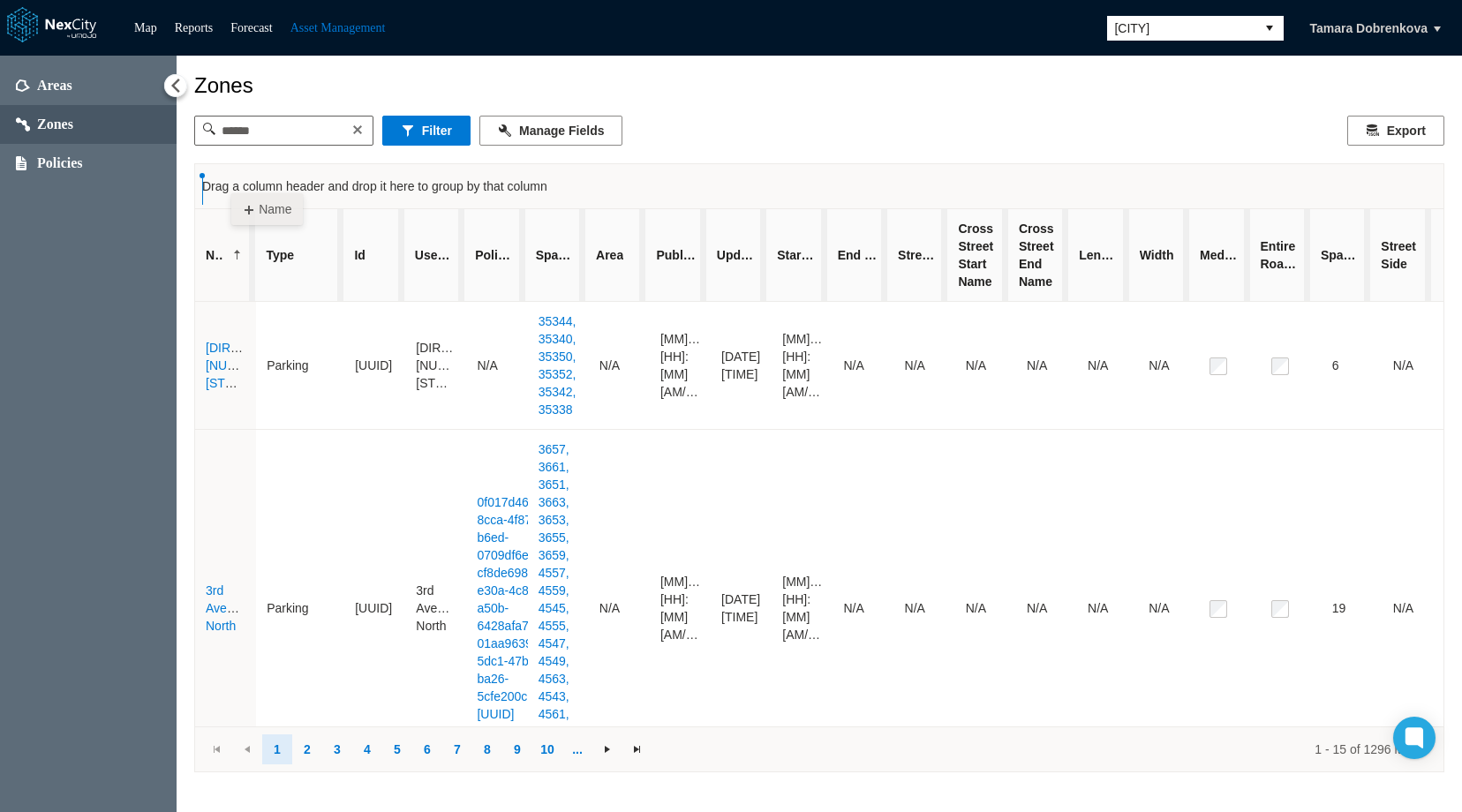 drag, startPoint x: 219, startPoint y: 249, endPoint x: 231, endPoint y: 184, distance: 66.098411 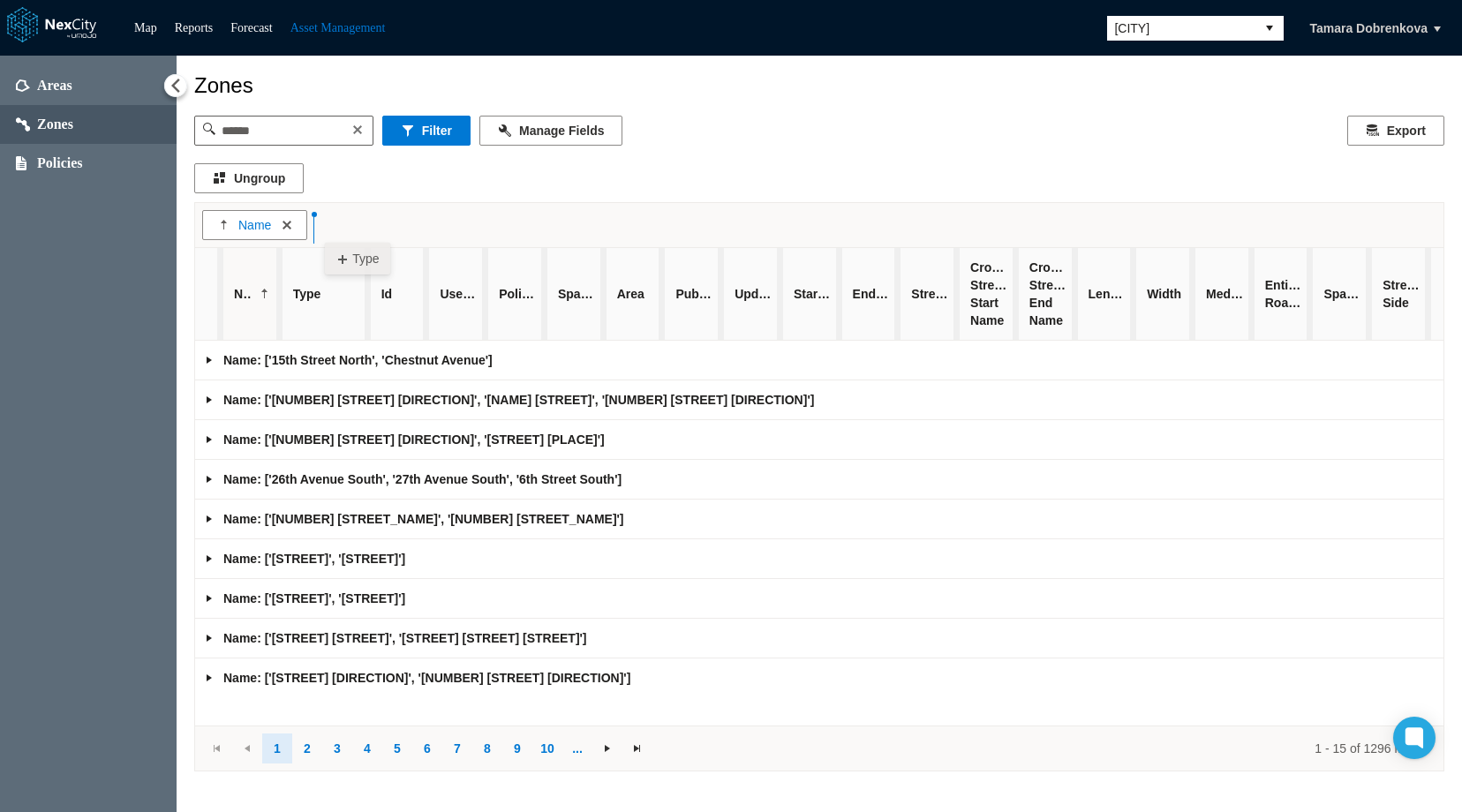 drag, startPoint x: 321, startPoint y: 298, endPoint x: 325, endPoint y: 234, distance: 64.124878 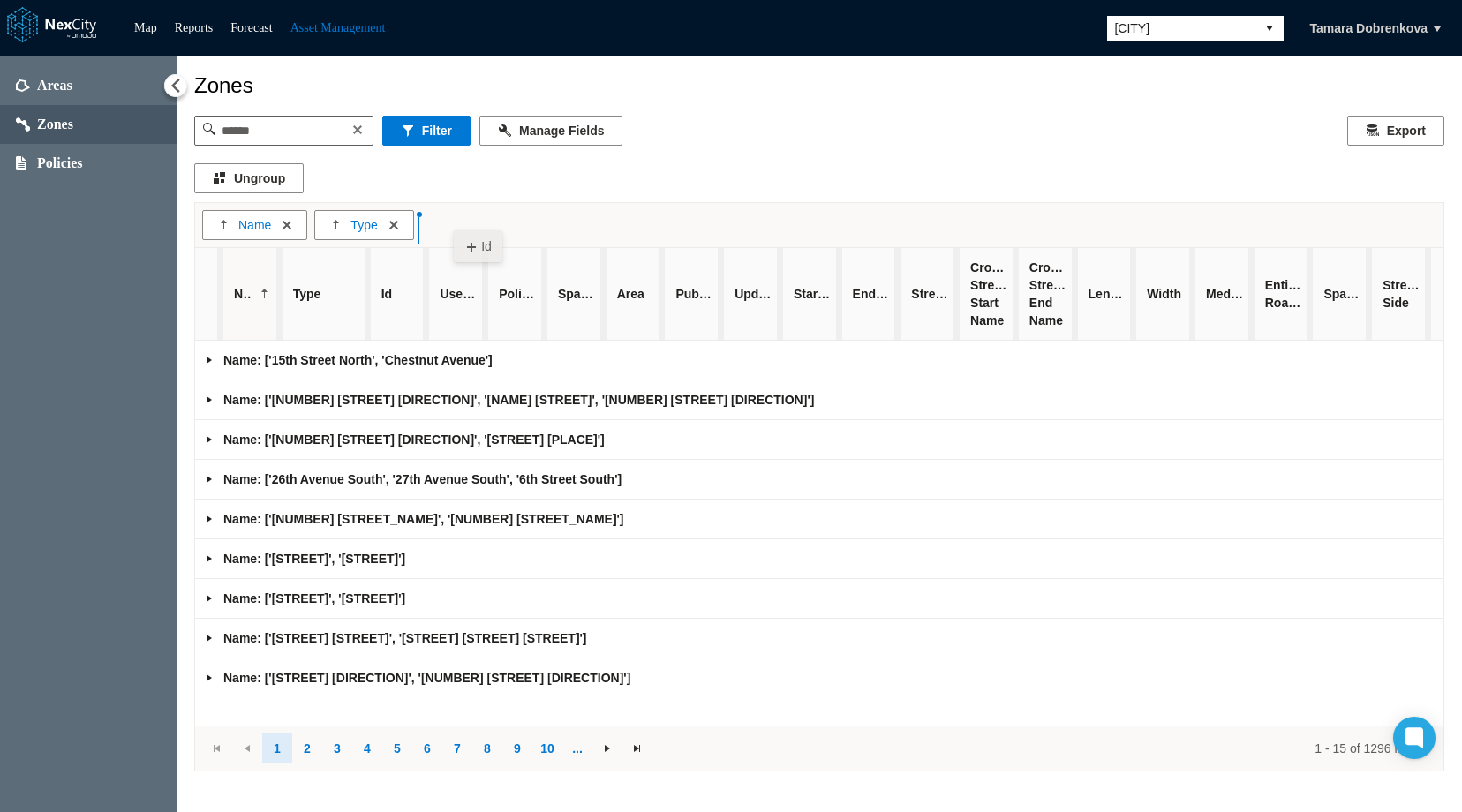 drag, startPoint x: 395, startPoint y: 312, endPoint x: 454, endPoint y: 222, distance: 107.61505 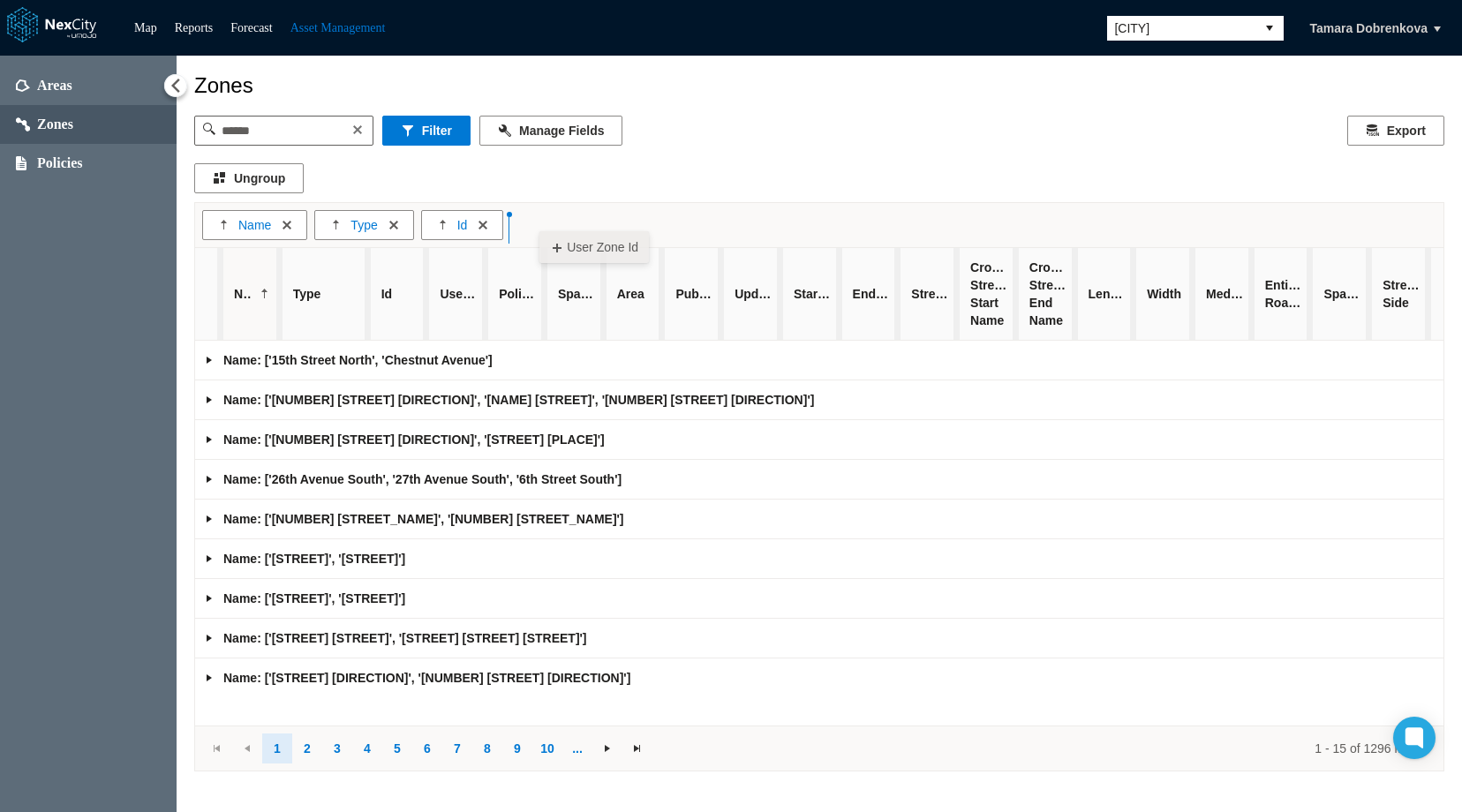 drag, startPoint x: 443, startPoint y: 301, endPoint x: 539, endPoint y: 222, distance: 124.32618 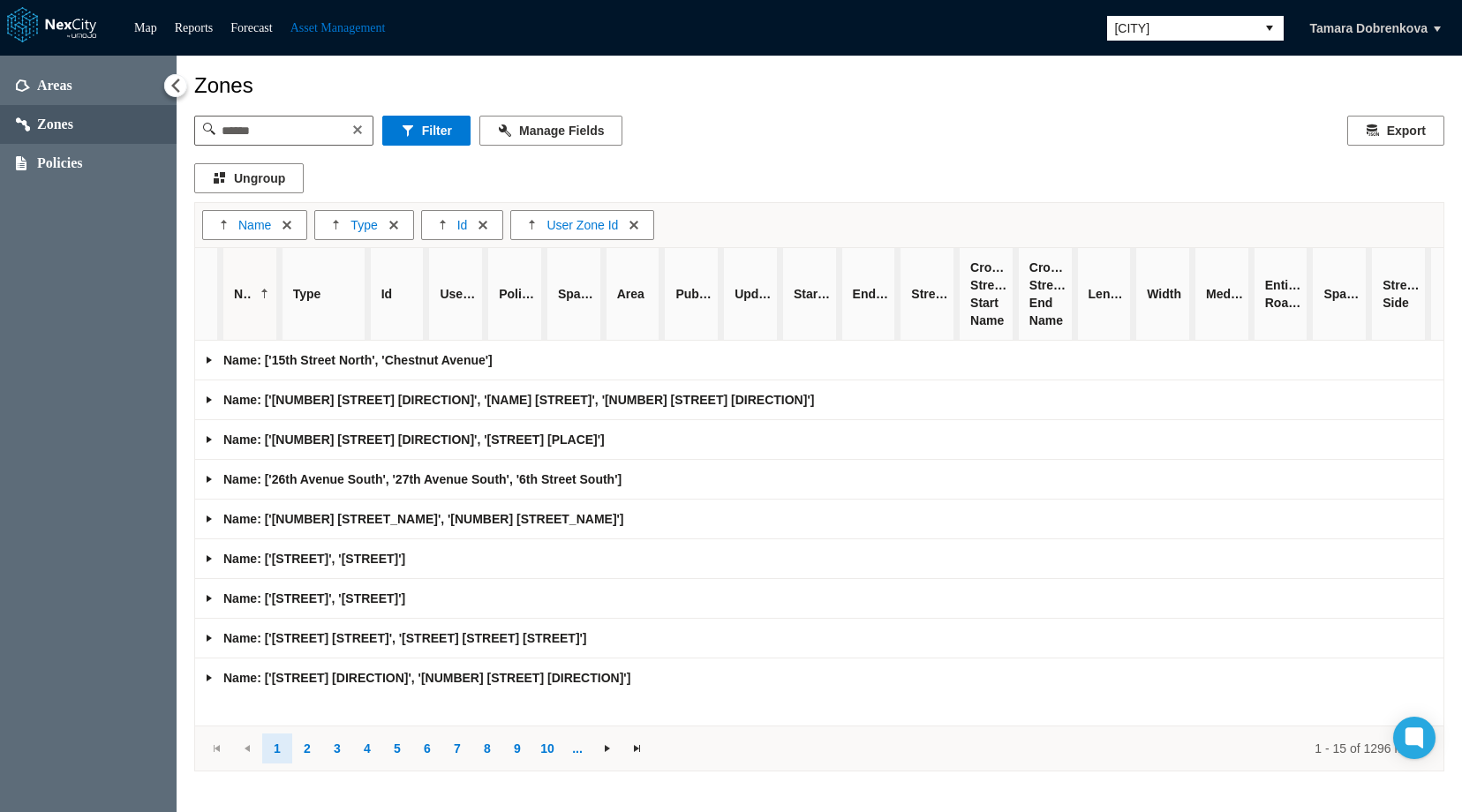 drag, startPoint x: 502, startPoint y: 298, endPoint x: 683, endPoint y: 225, distance: 195.1666 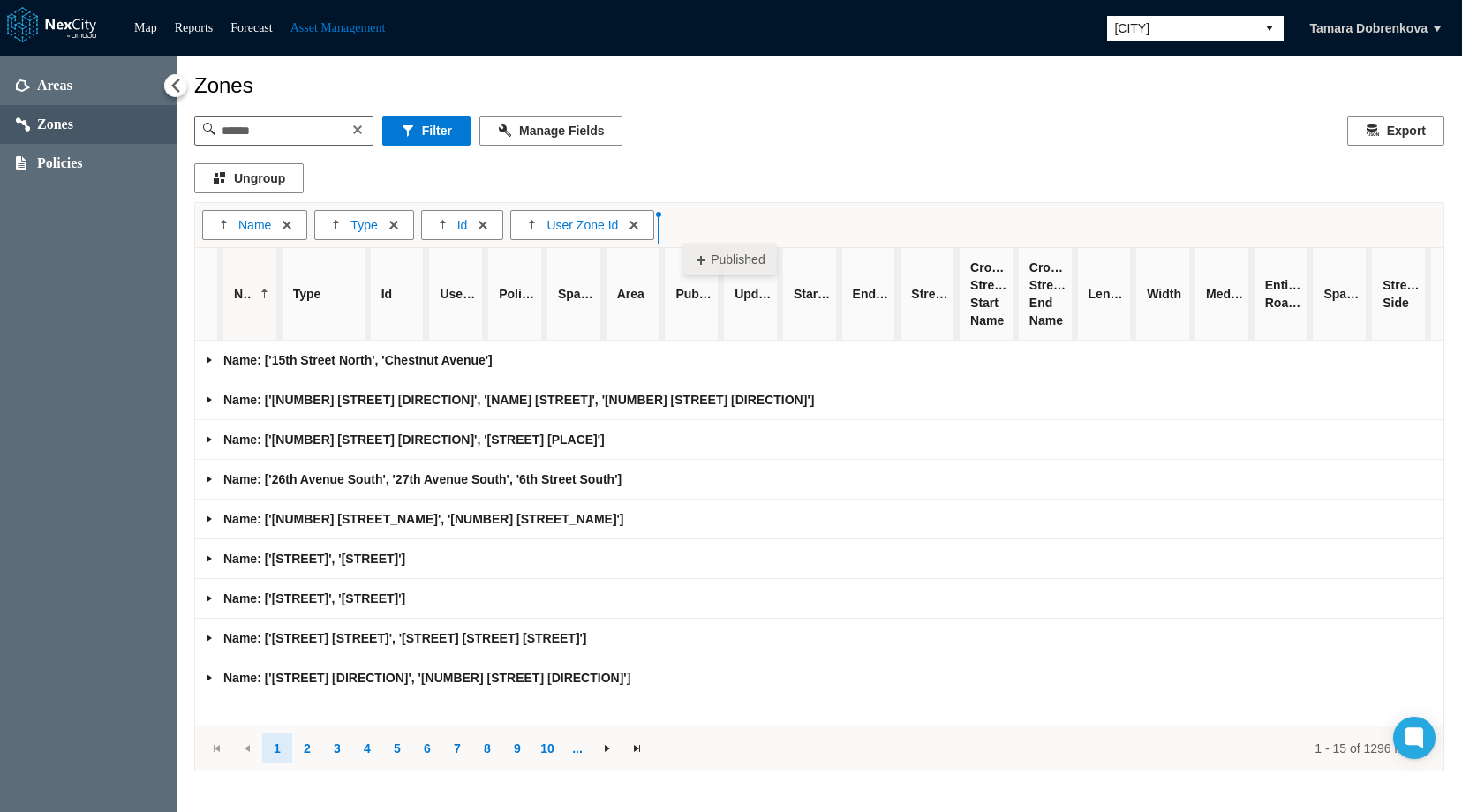 drag, startPoint x: 682, startPoint y: 289, endPoint x: 683, endPoint y: 235, distance: 54.009258 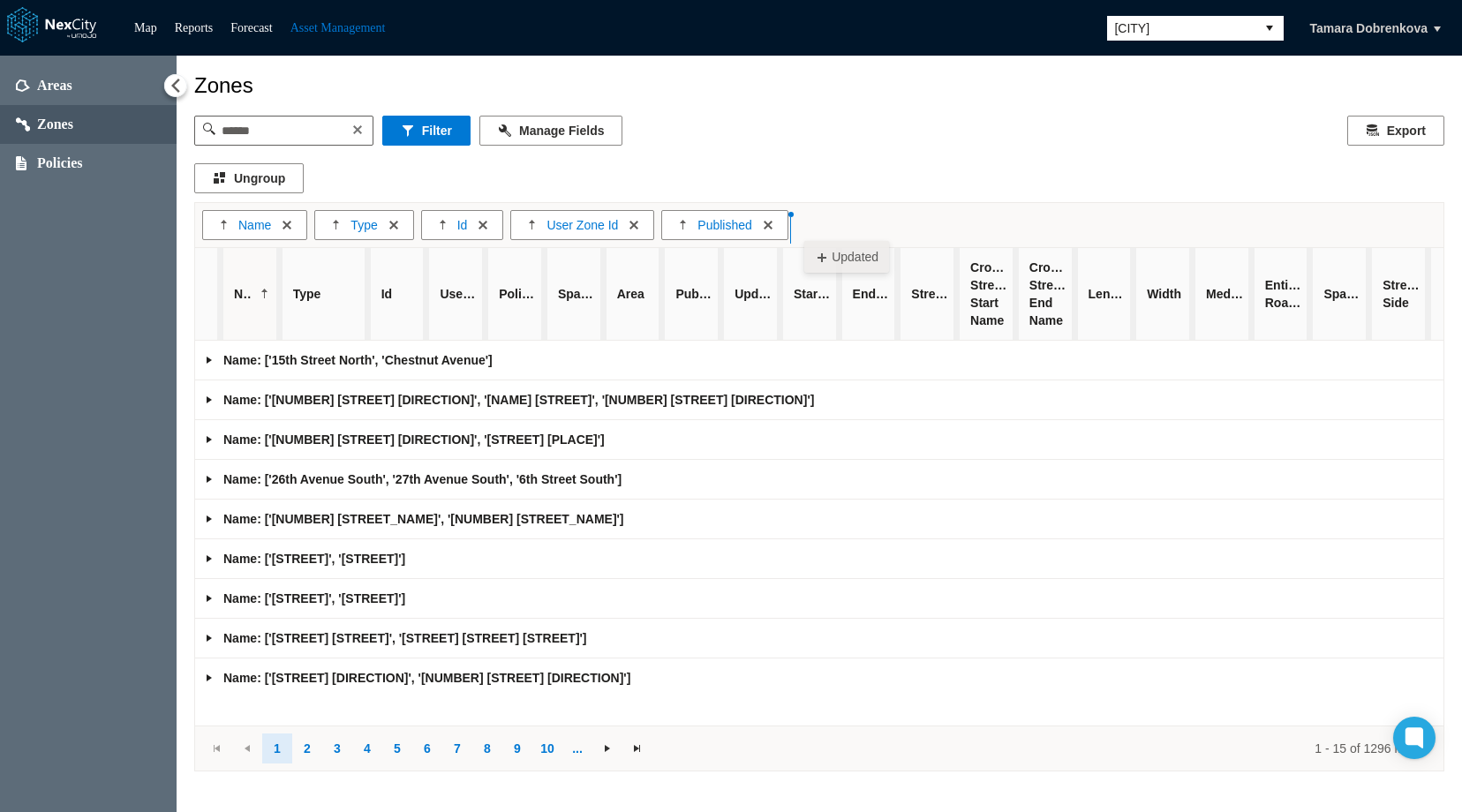 drag, startPoint x: 755, startPoint y: 304, endPoint x: 804, endPoint y: 232, distance: 87.09191 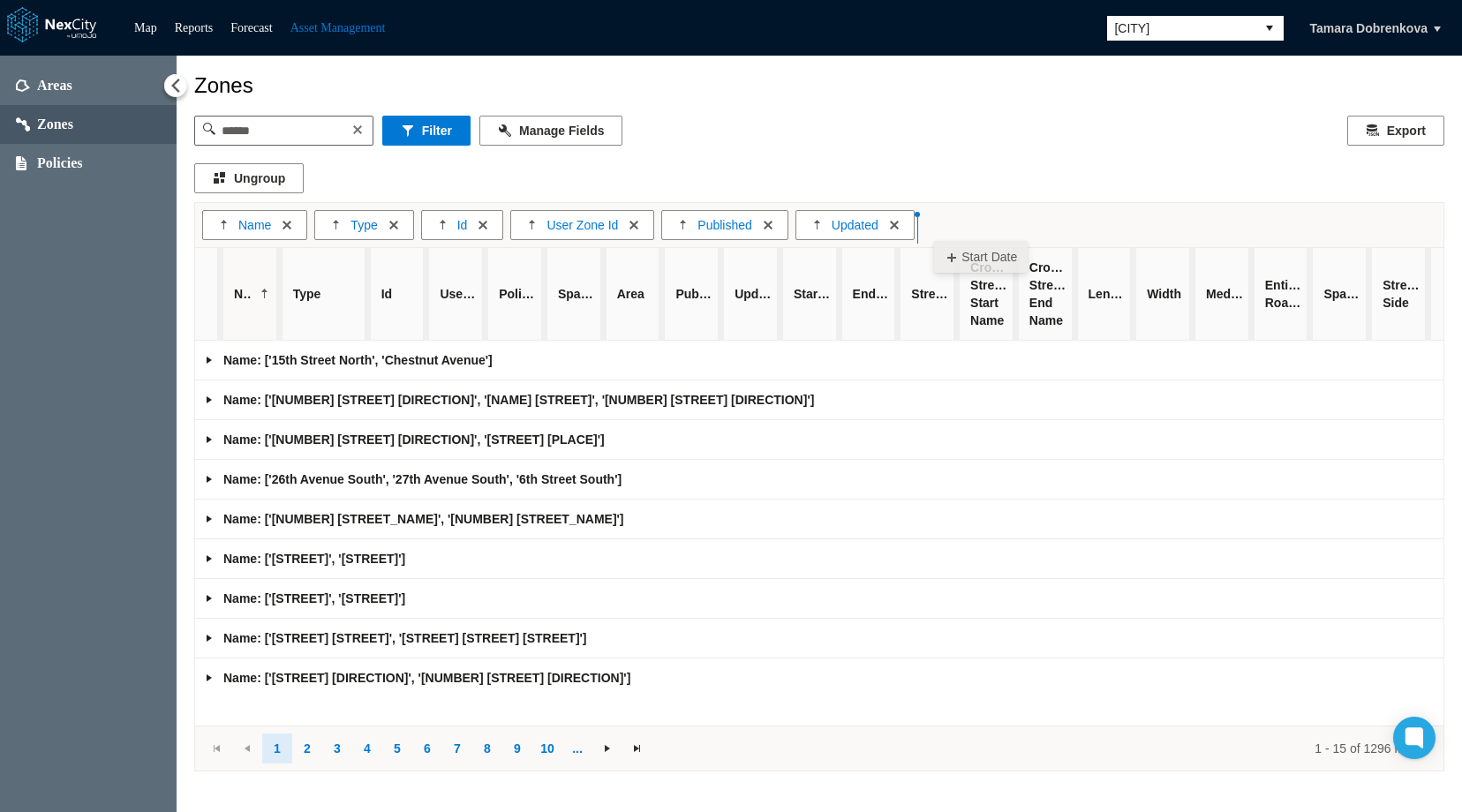 drag, startPoint x: 803, startPoint y: 307, endPoint x: 934, endPoint y: 232, distance: 150.95032 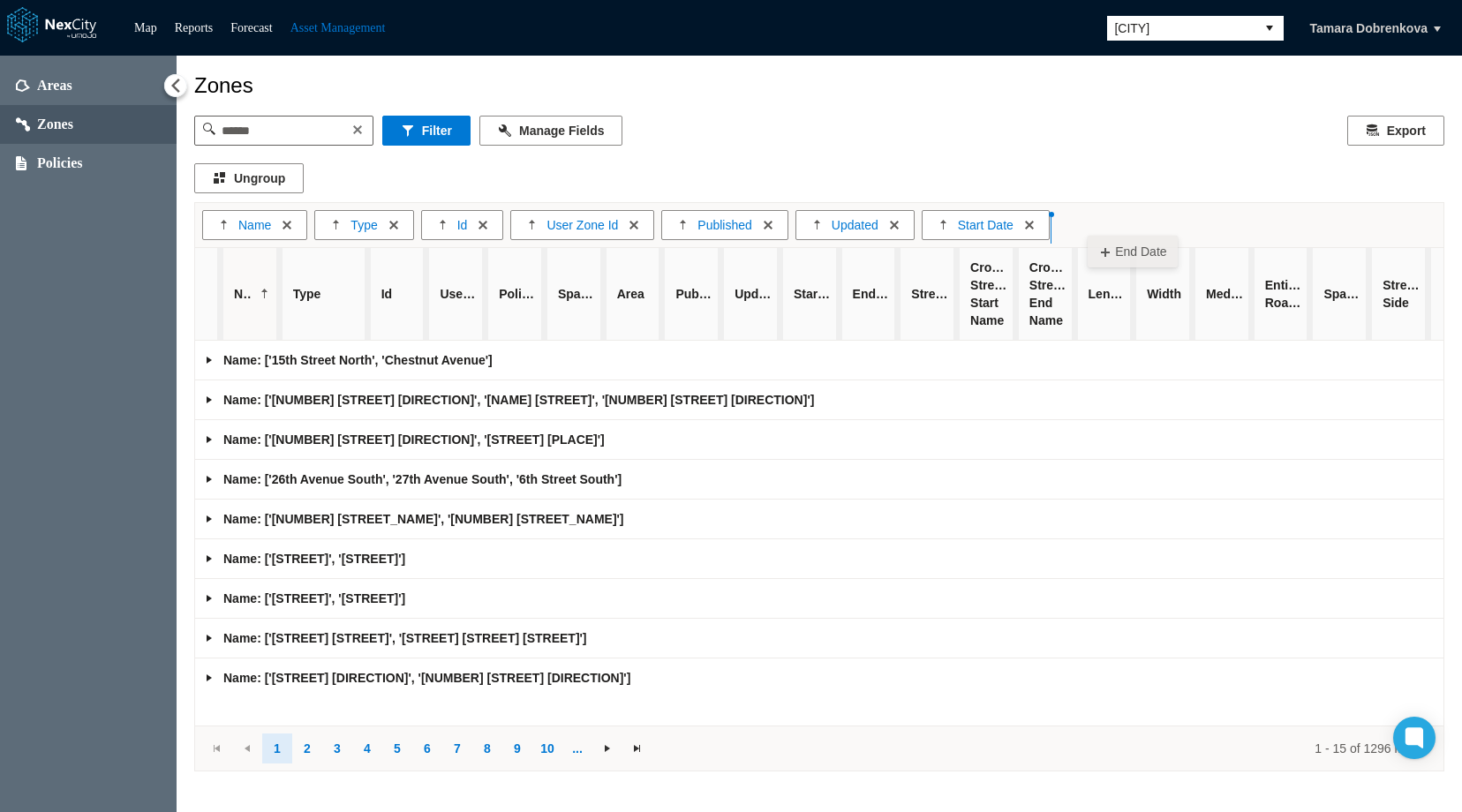 drag, startPoint x: 860, startPoint y: 309, endPoint x: 1088, endPoint y: 227, distance: 242.29734 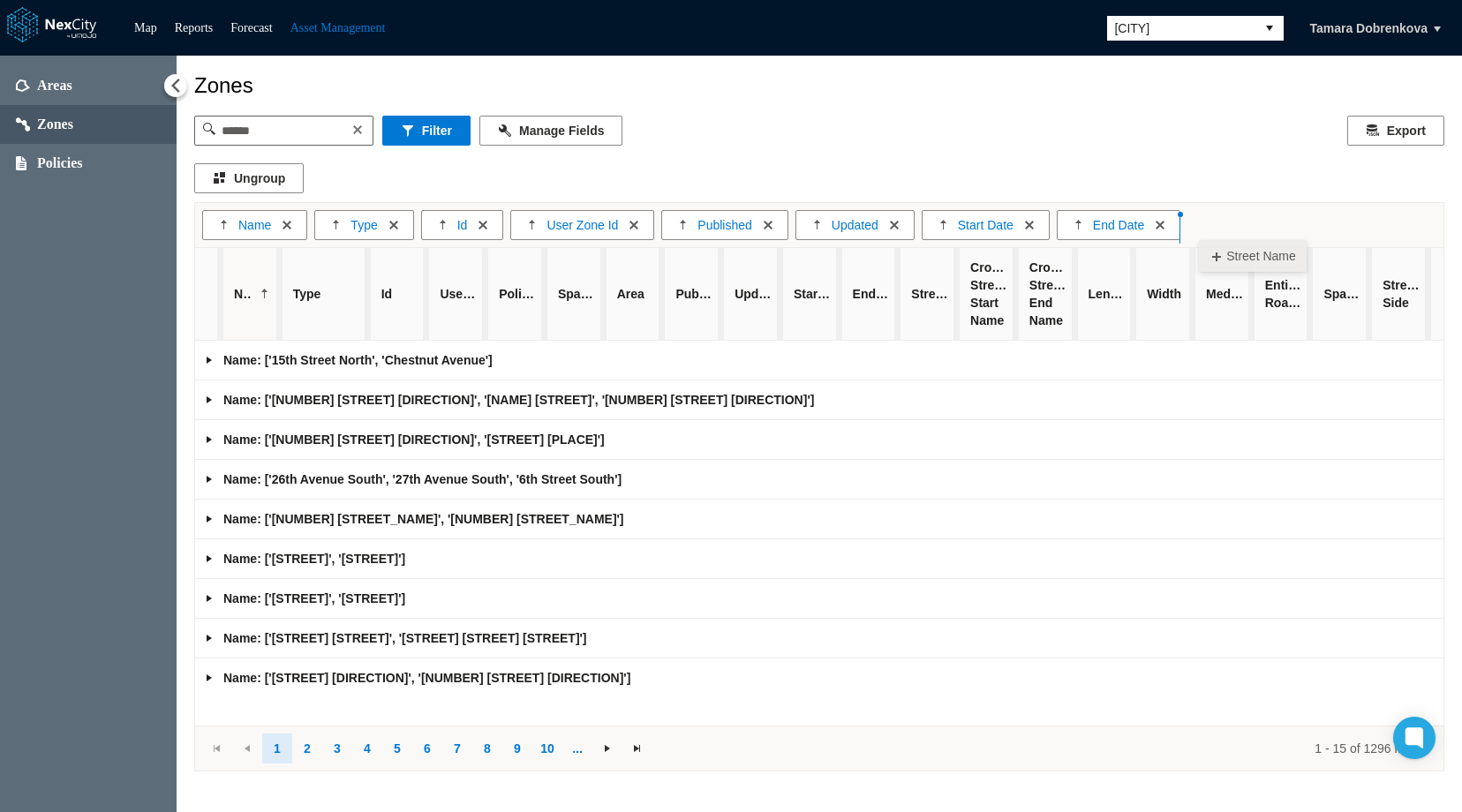 drag, startPoint x: 932, startPoint y: 309, endPoint x: 1199, endPoint y: 231, distance: 278.16 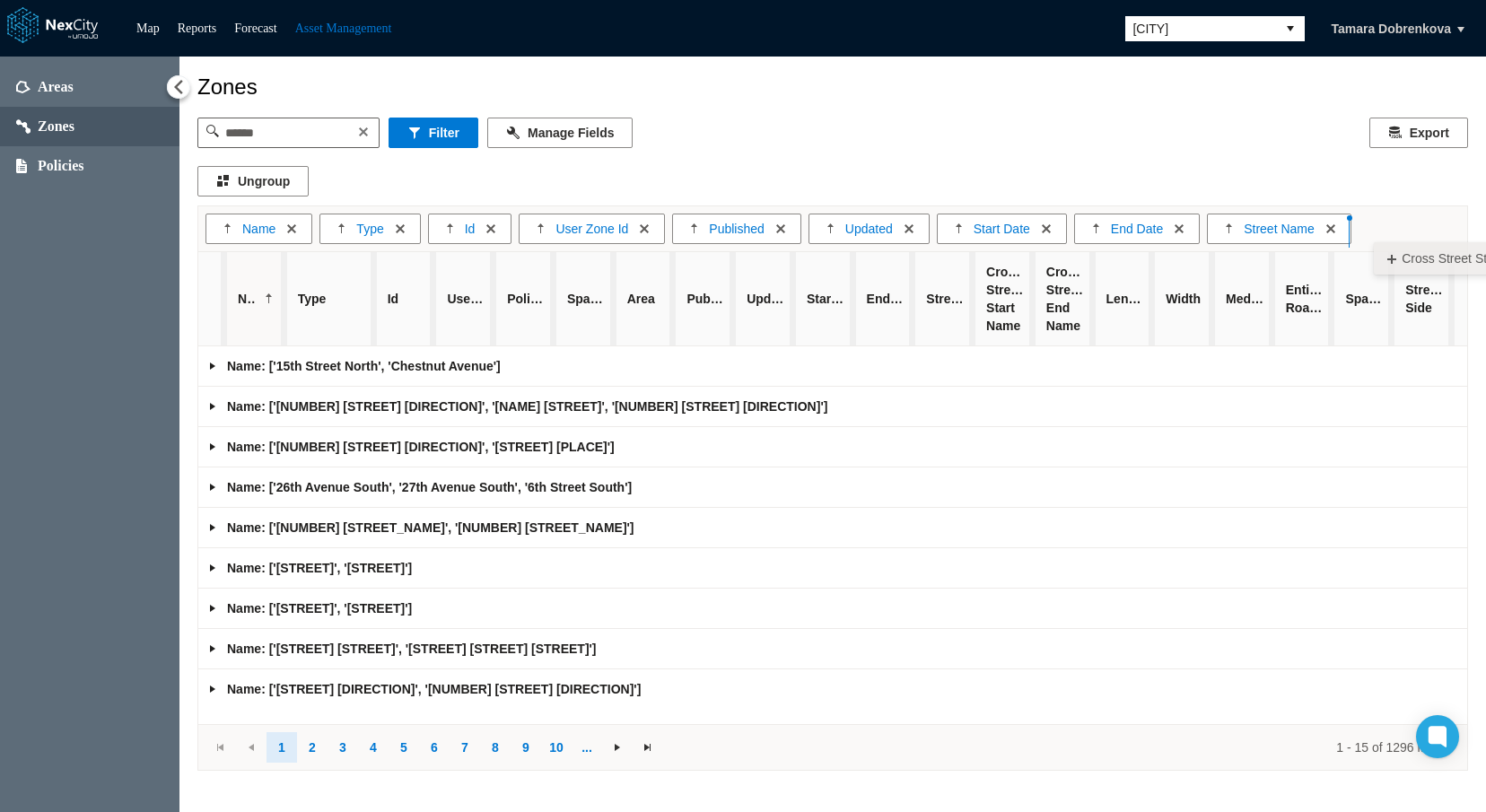 drag, startPoint x: 1009, startPoint y: 307, endPoint x: 1374, endPoint y: 233, distance: 372.42583 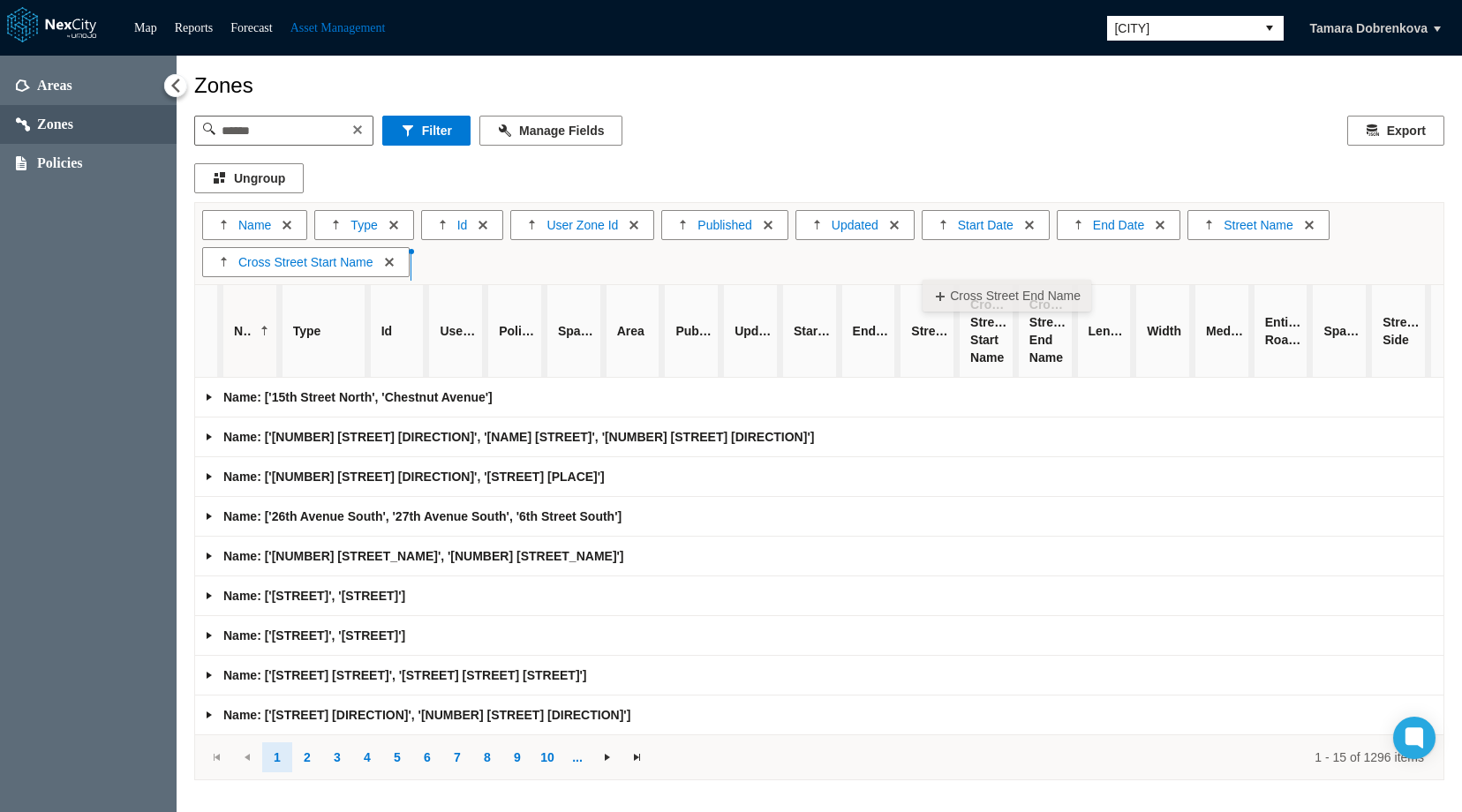 drag, startPoint x: 1044, startPoint y: 335, endPoint x: 923, endPoint y: 271, distance: 136.88316 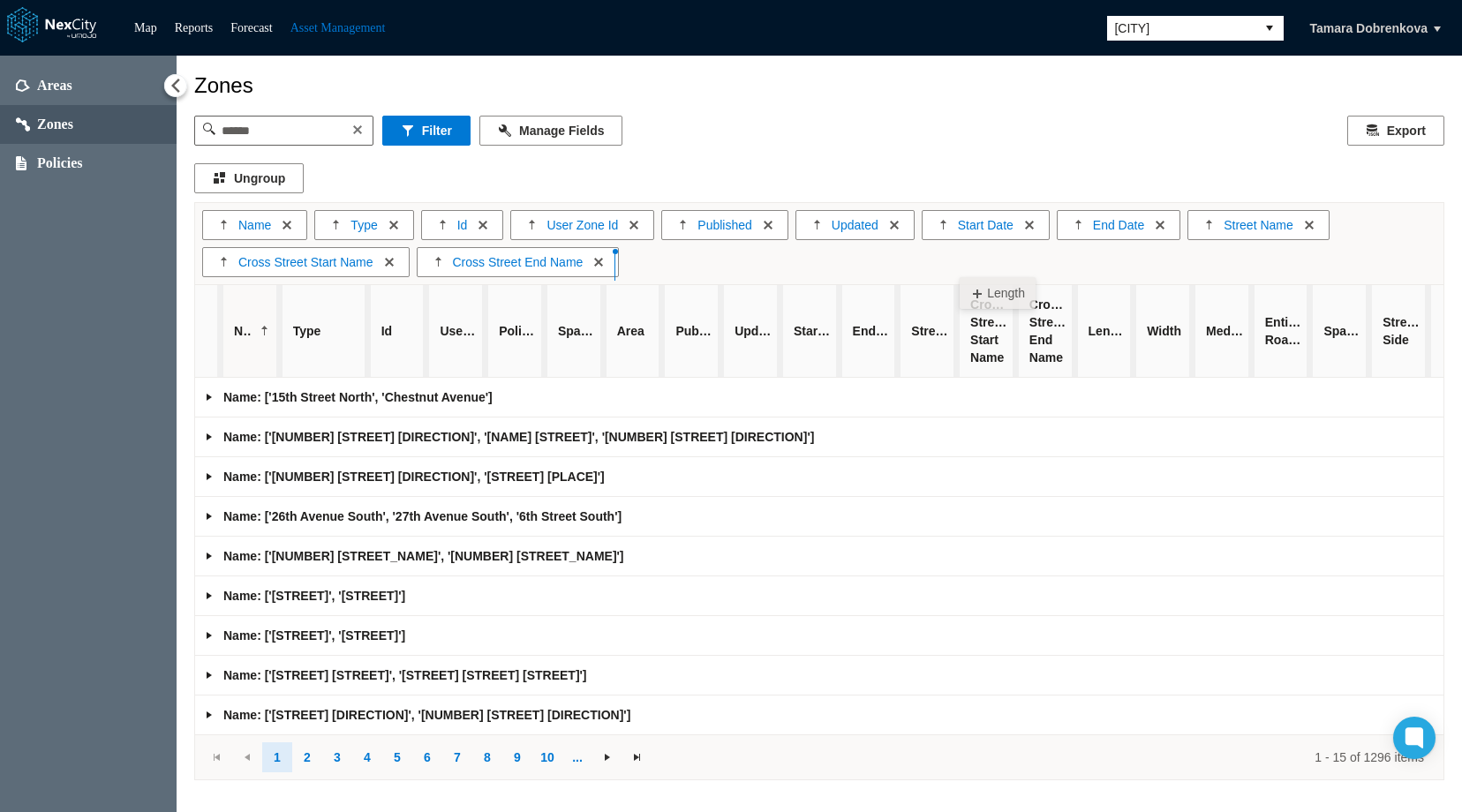 drag, startPoint x: 1096, startPoint y: 335, endPoint x: 960, endPoint y: 268, distance: 151.60805 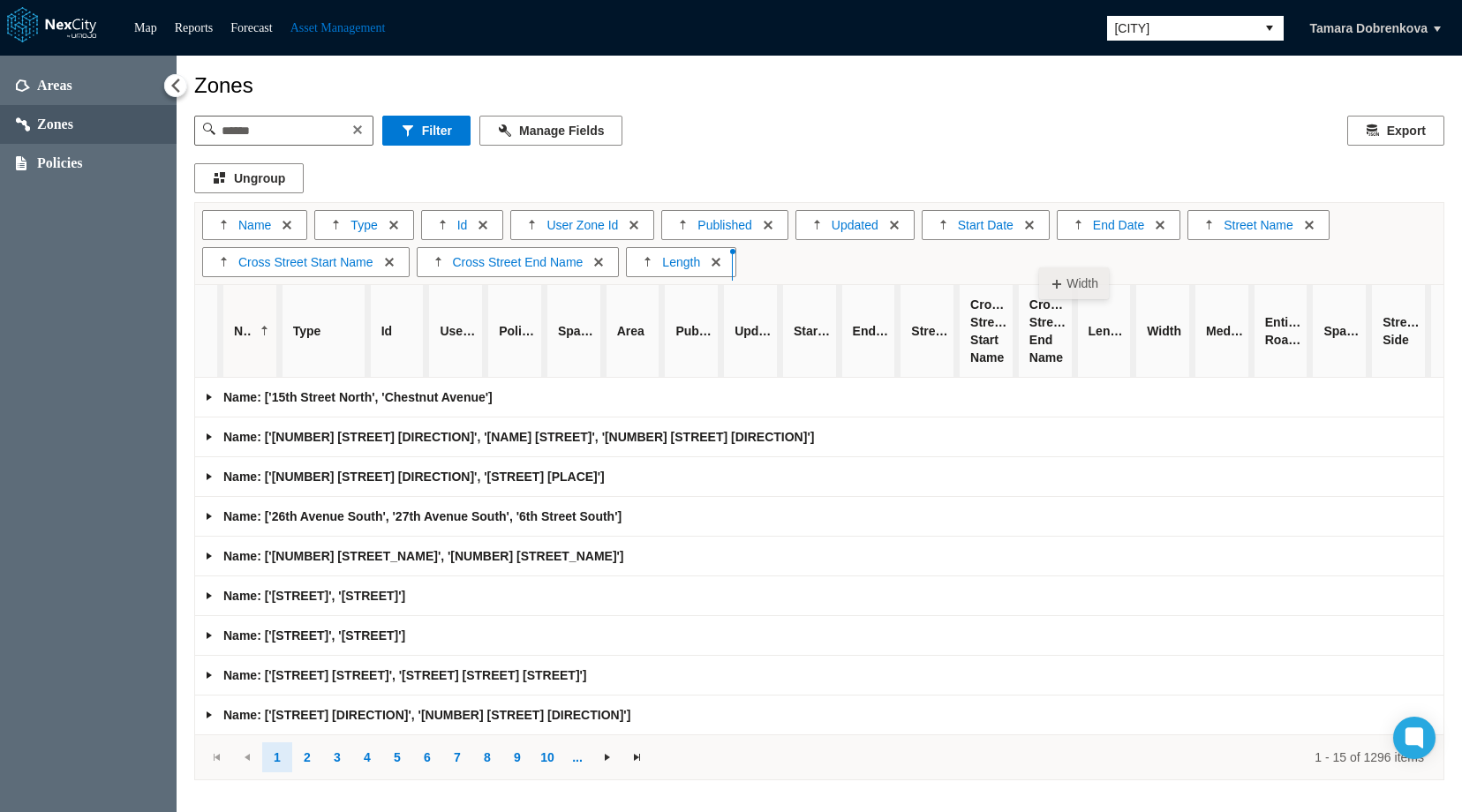 drag, startPoint x: 1156, startPoint y: 335, endPoint x: 1039, endPoint y: 259, distance: 139.51702 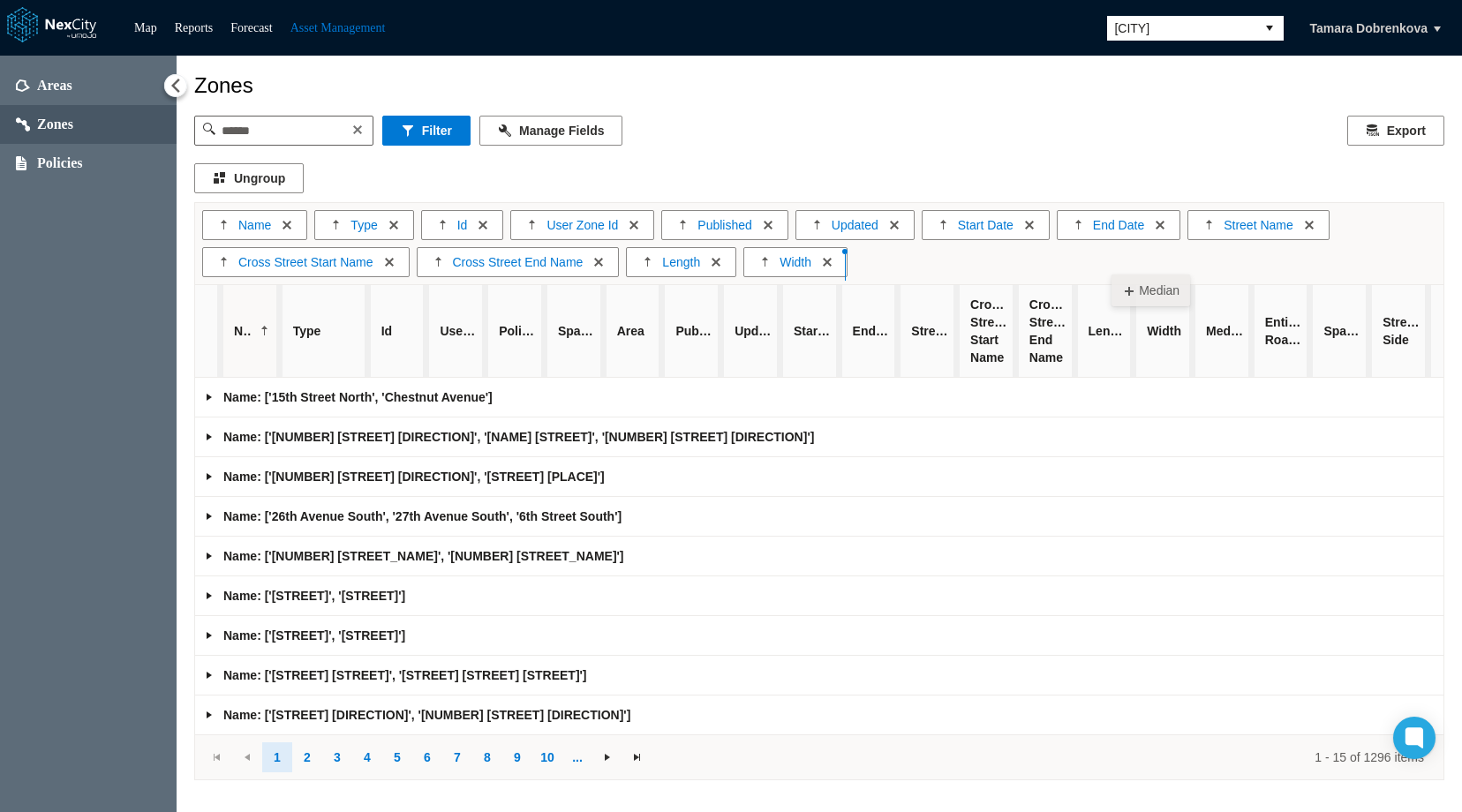 drag, startPoint x: 1232, startPoint y: 342, endPoint x: 1112, endPoint y: 266, distance: 142.04225 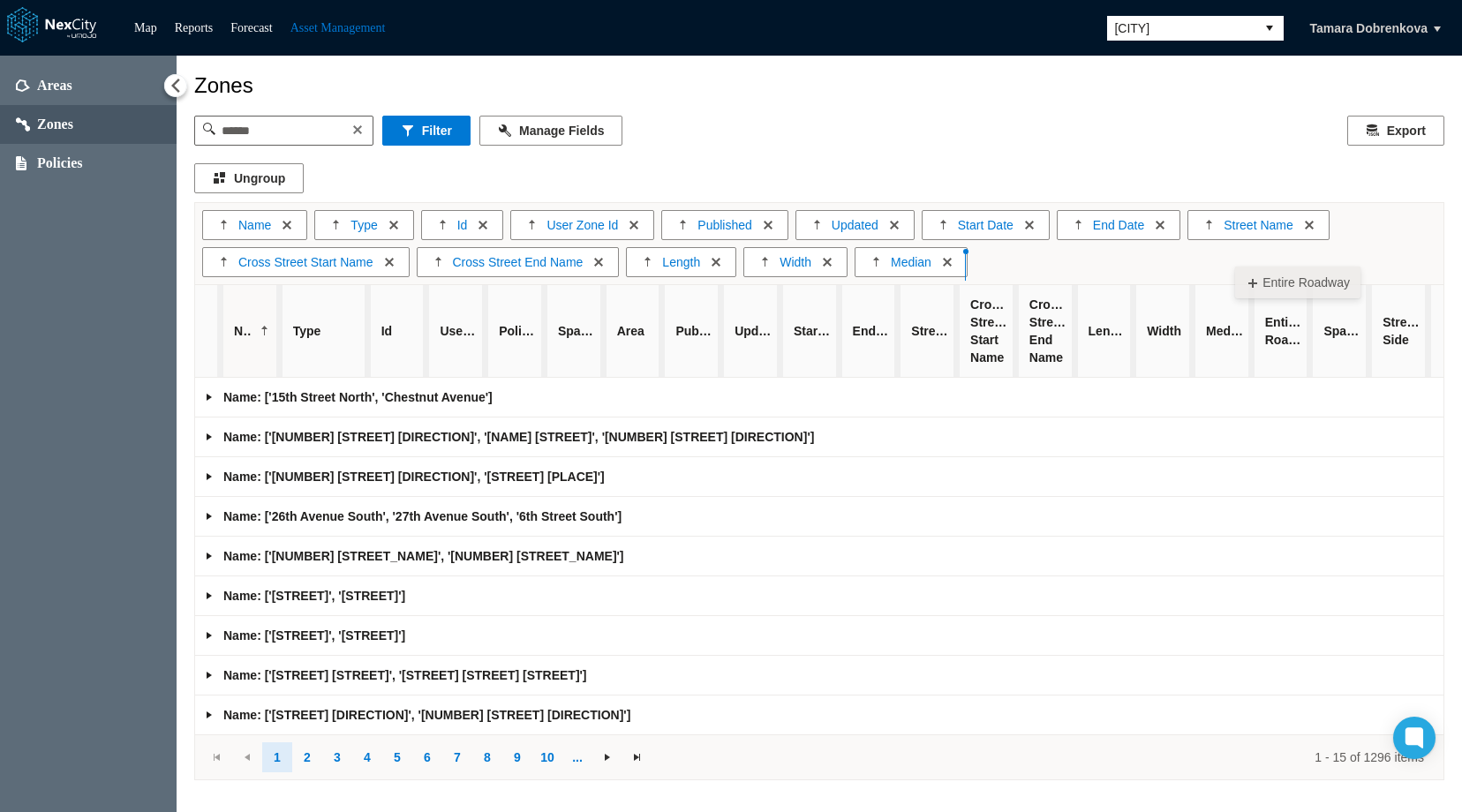drag, startPoint x: 1271, startPoint y: 334, endPoint x: 1235, endPoint y: 258, distance: 84.09518 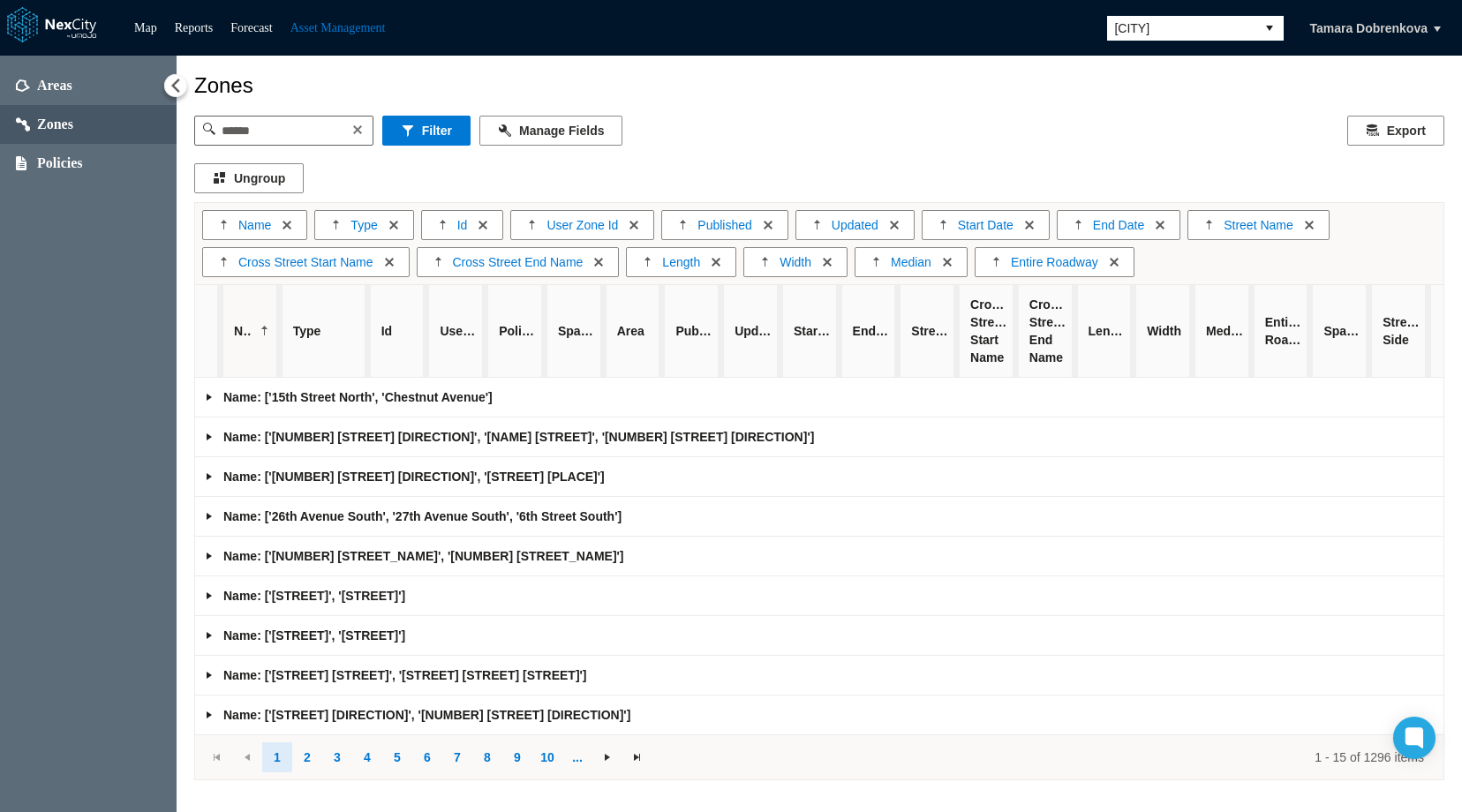 drag, startPoint x: 1345, startPoint y: 337, endPoint x: 1263, endPoint y: 273, distance: 104.0192 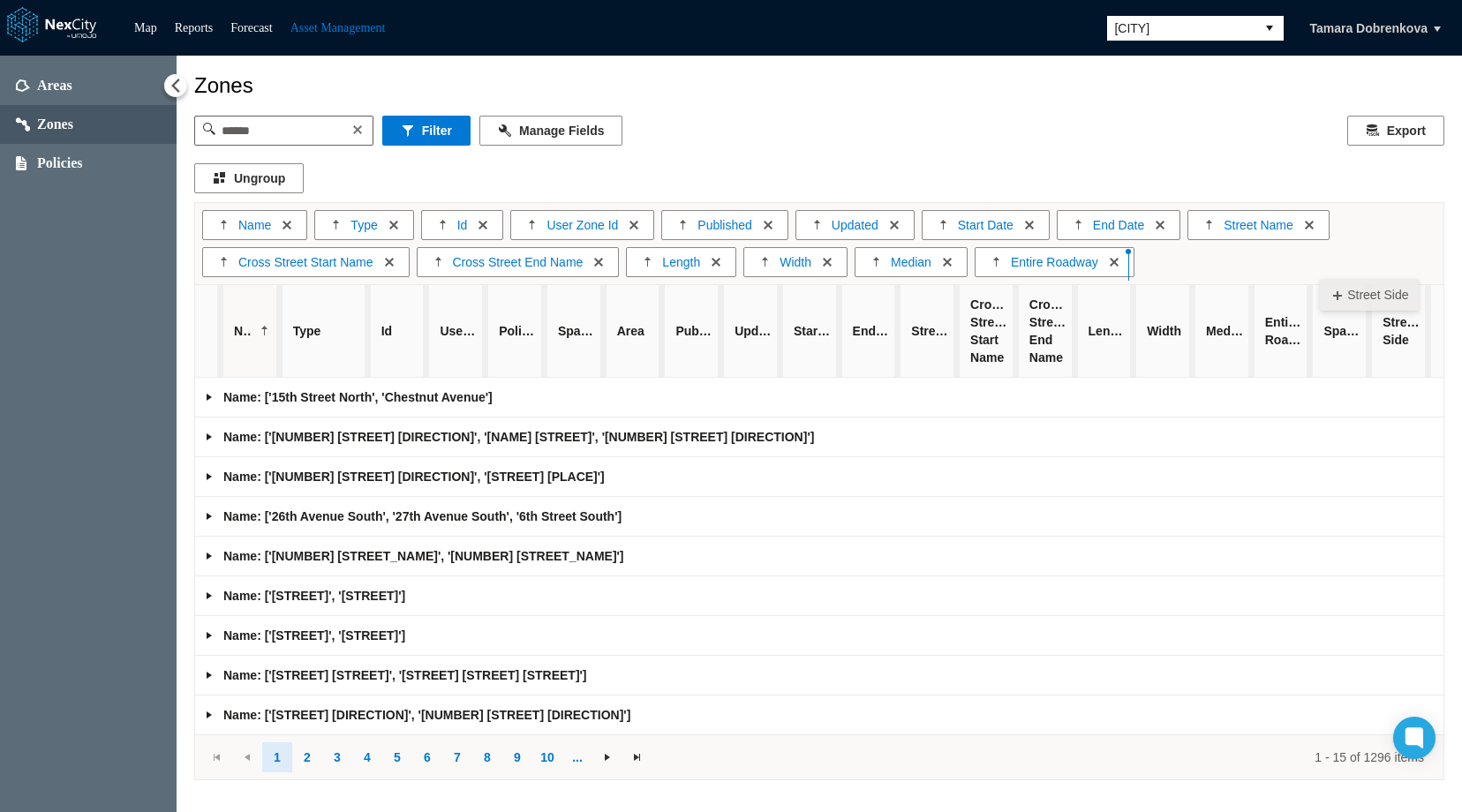 drag, startPoint x: 1393, startPoint y: 342, endPoint x: 1320, endPoint y: 270, distance: 102.53292 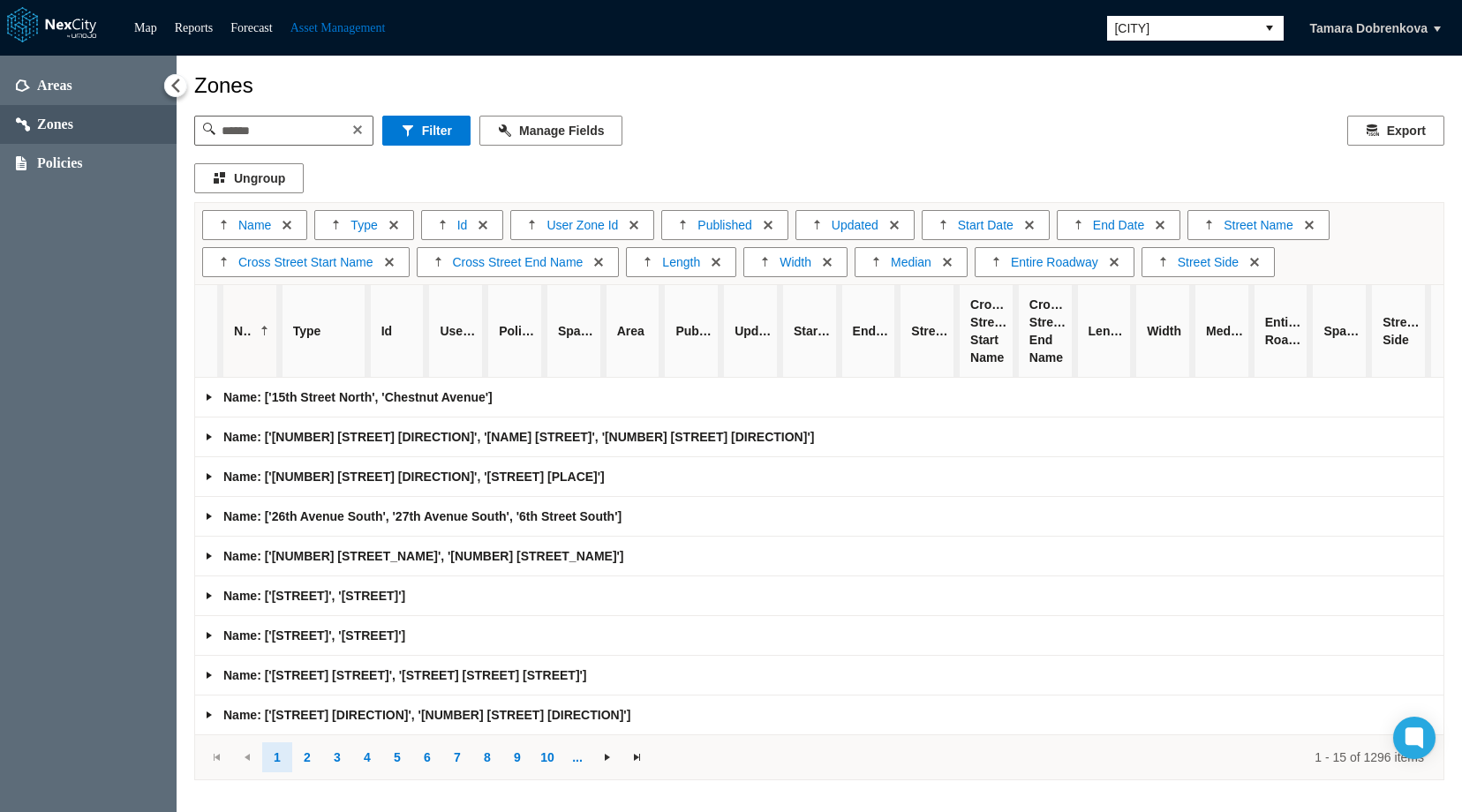 click at bounding box center (209, 397) 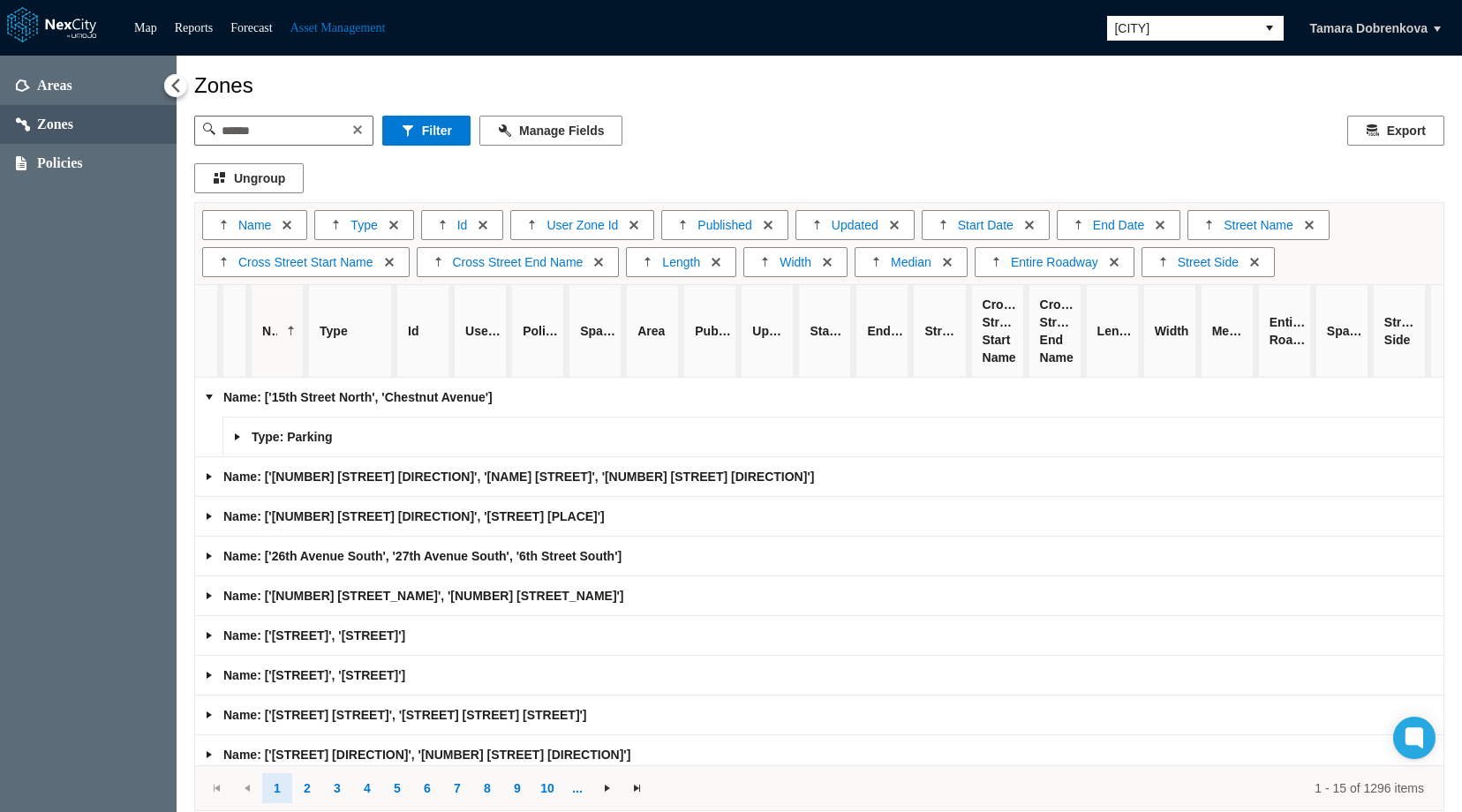 click at bounding box center (237, 437) 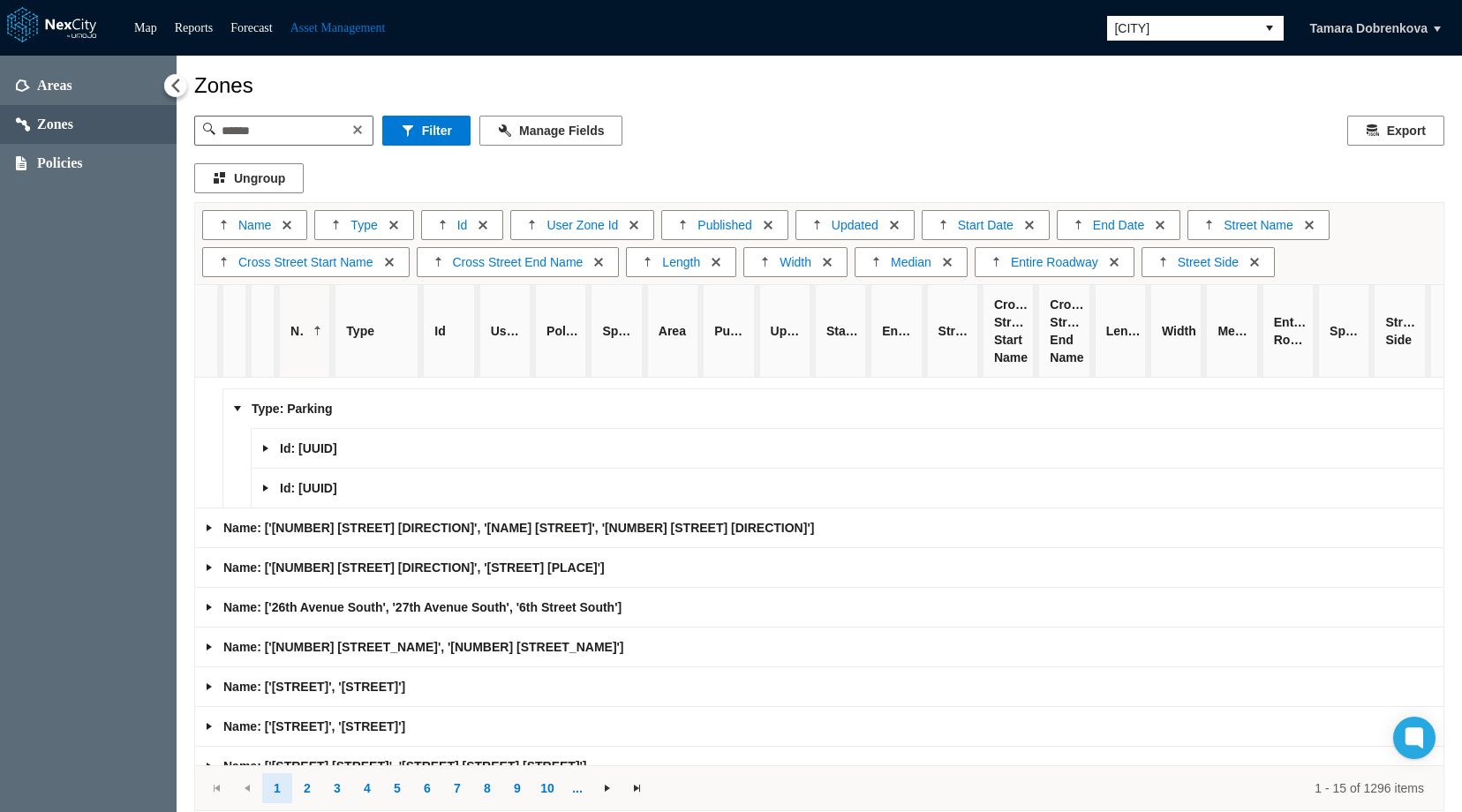 scroll, scrollTop: 0, scrollLeft: 0, axis: both 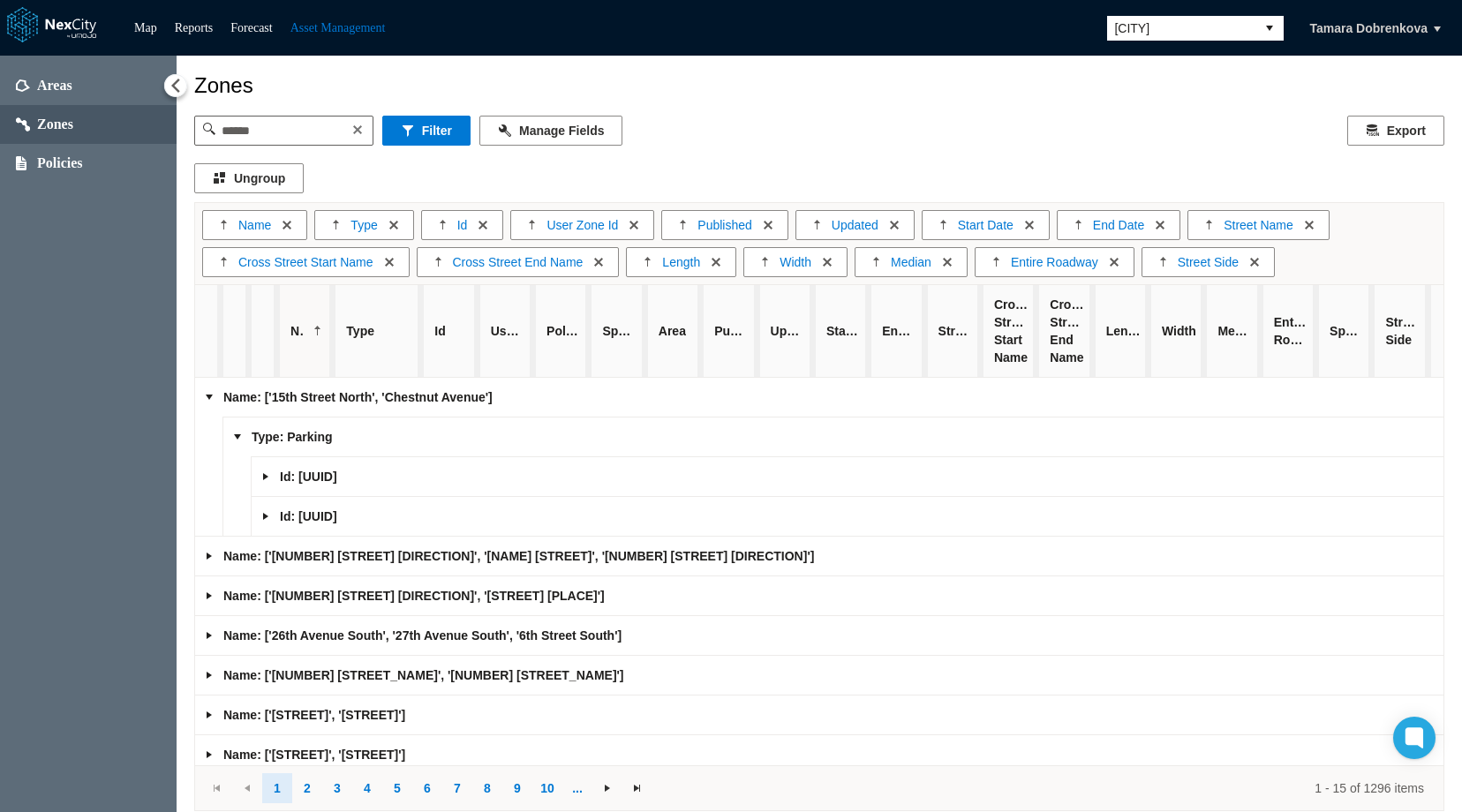 click at bounding box center (266, 477) 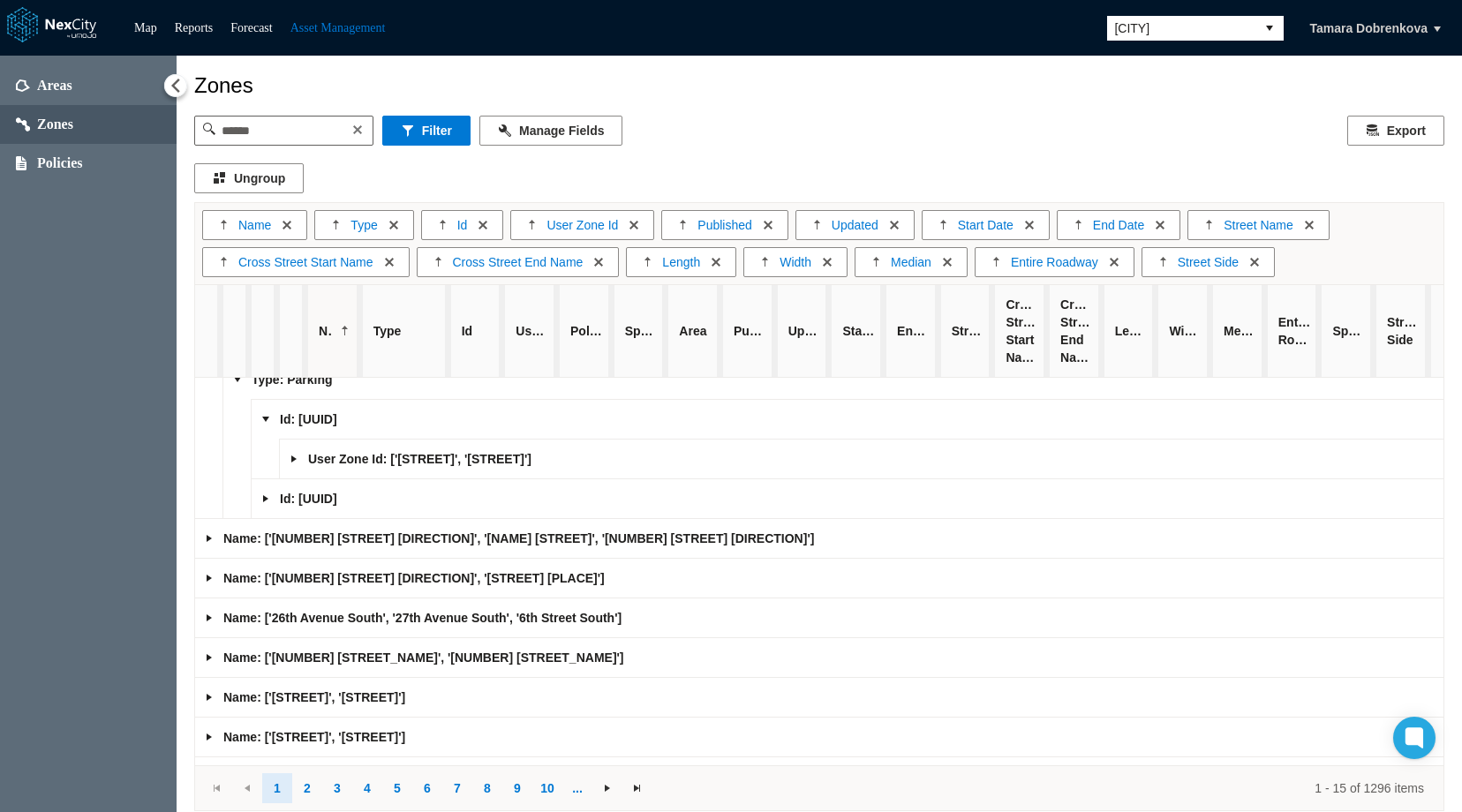 scroll, scrollTop: 88, scrollLeft: 0, axis: vertical 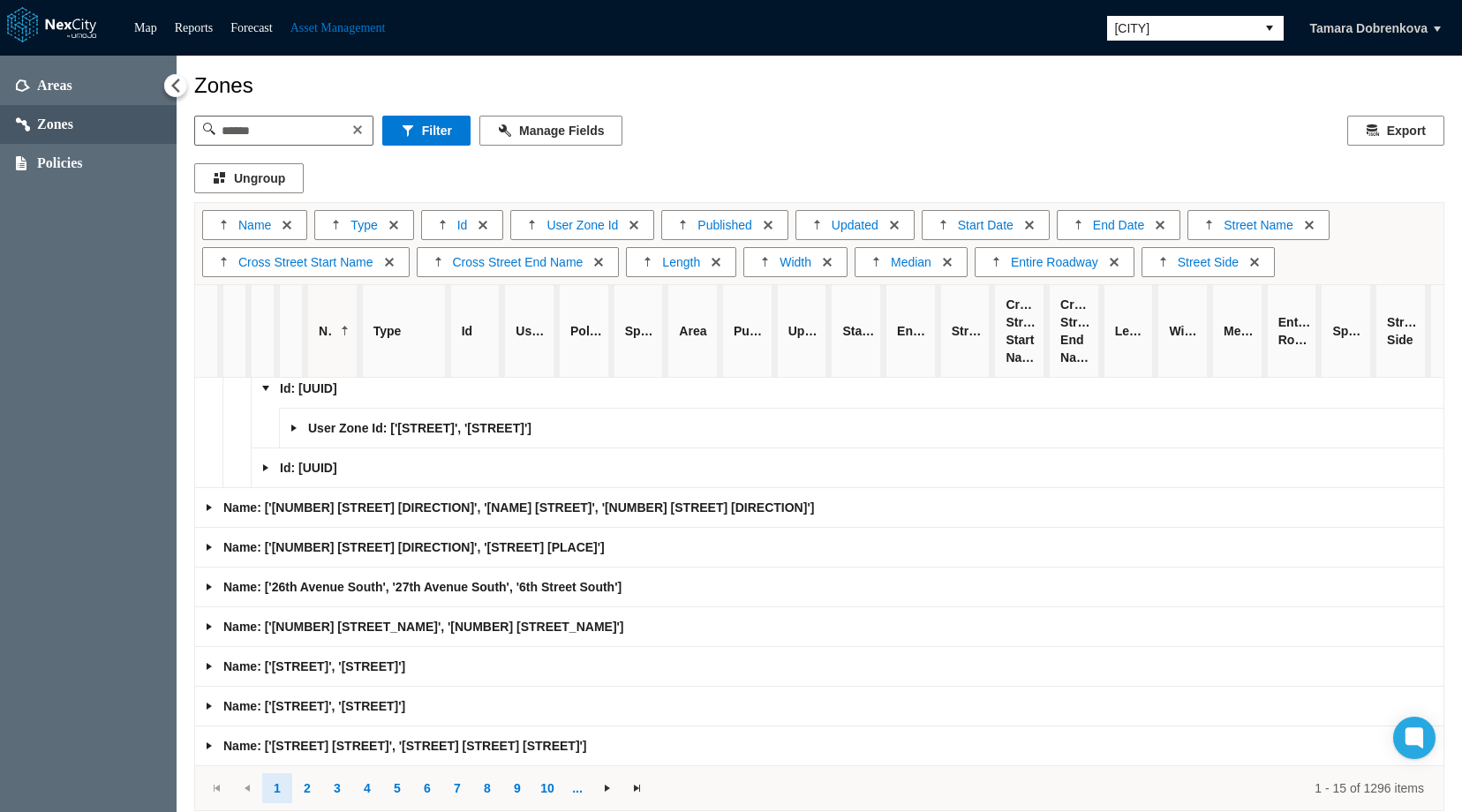 click at bounding box center (266, 468) 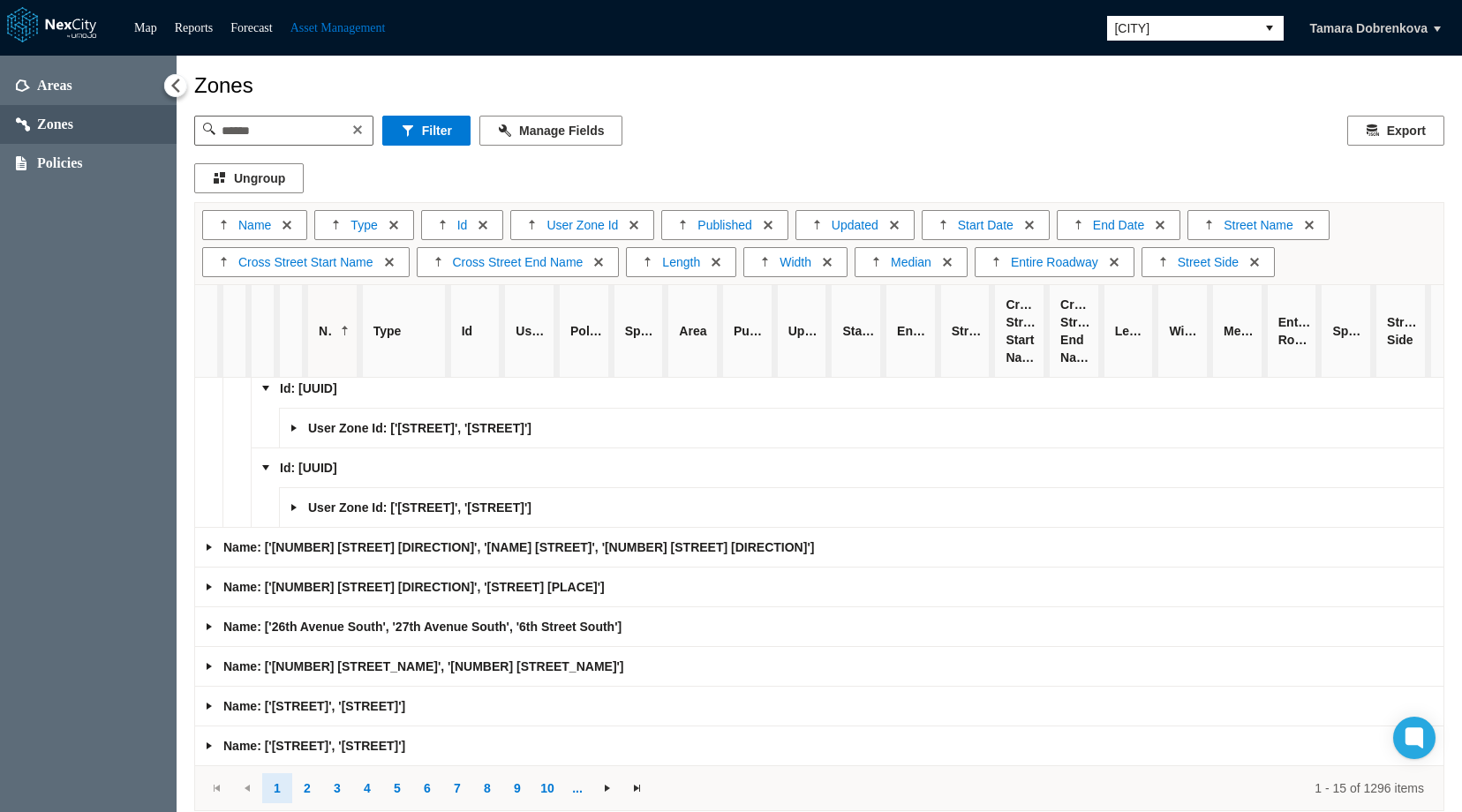 click at bounding box center (294, 428) 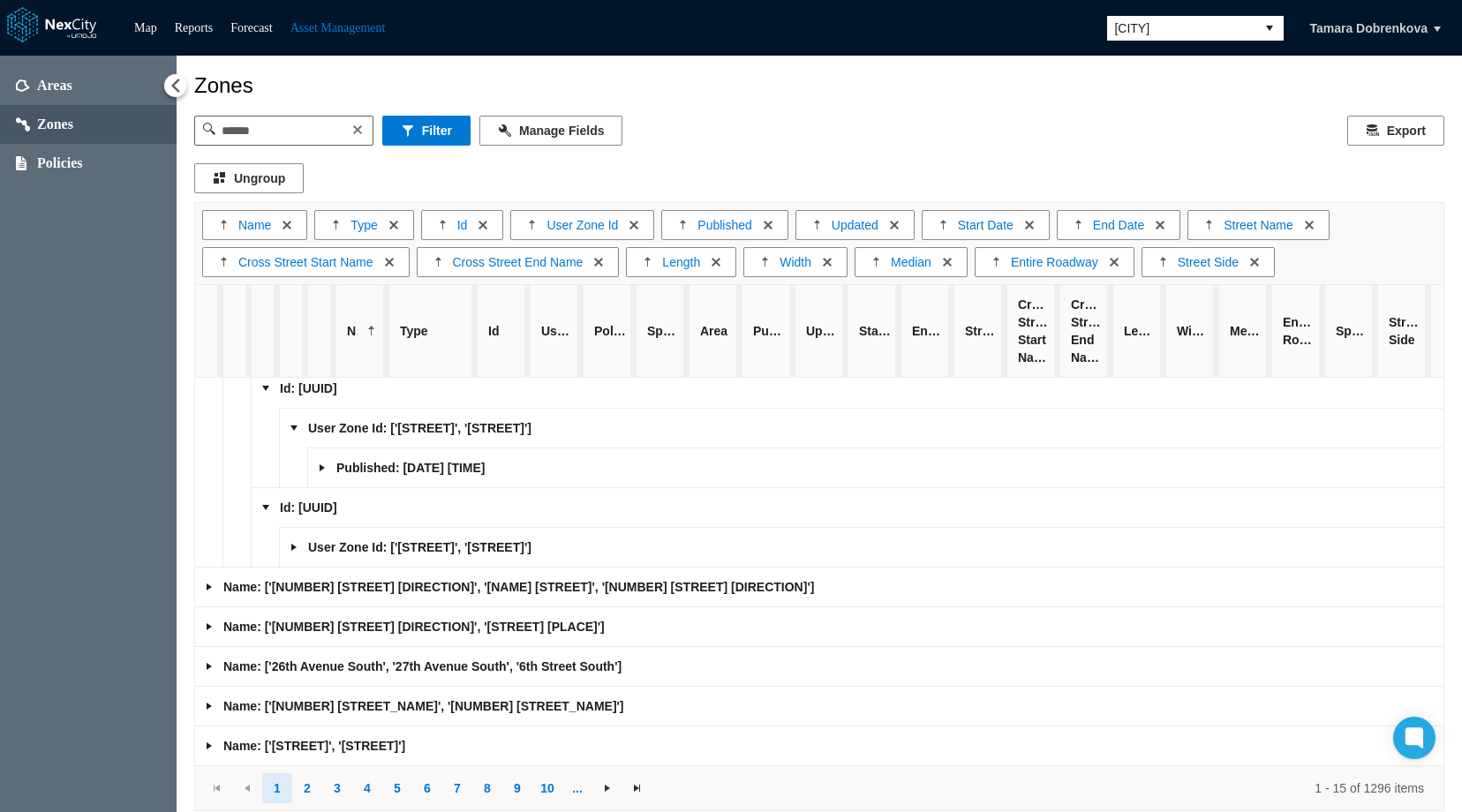 click at bounding box center [322, 468] 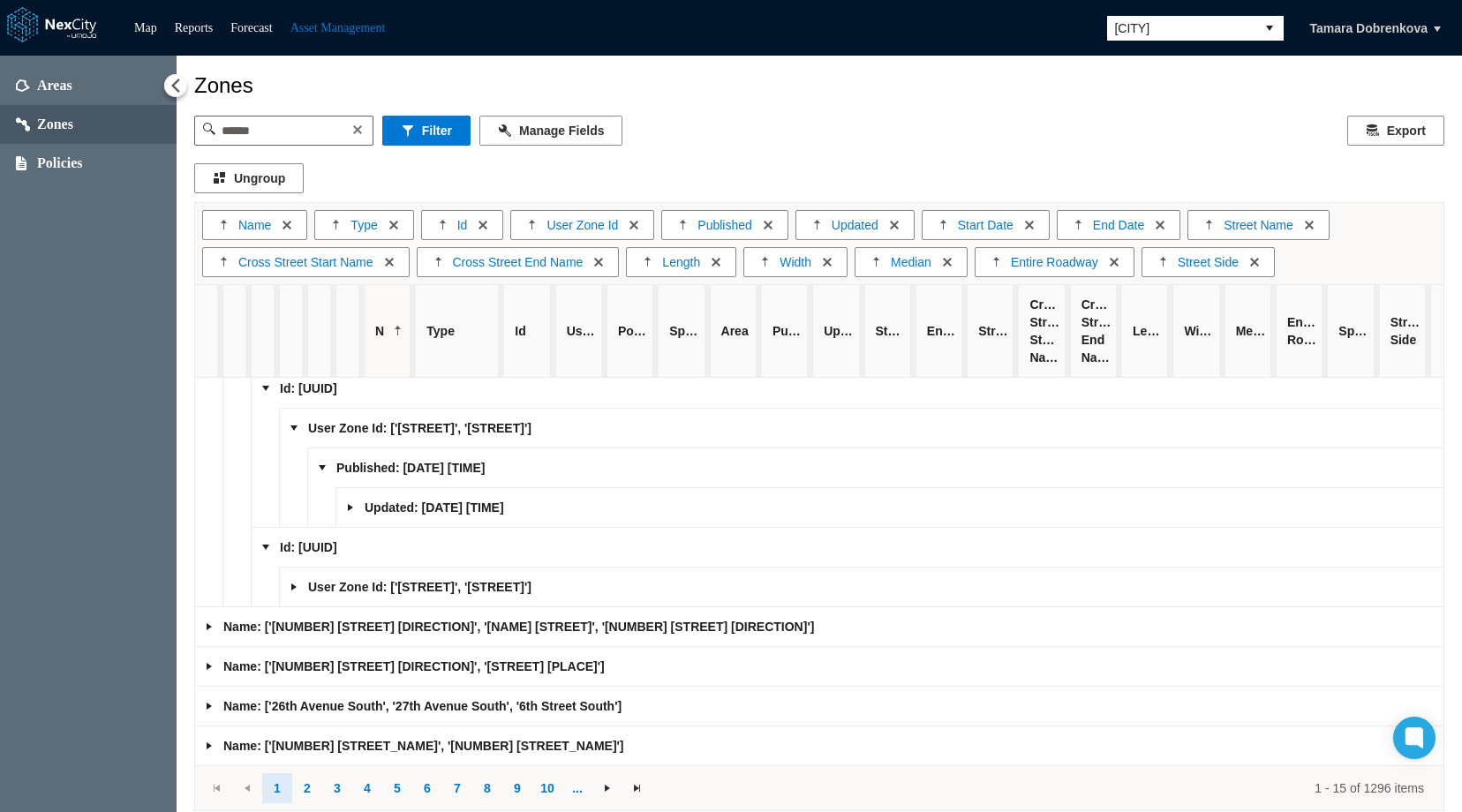 click at bounding box center [350, 508] 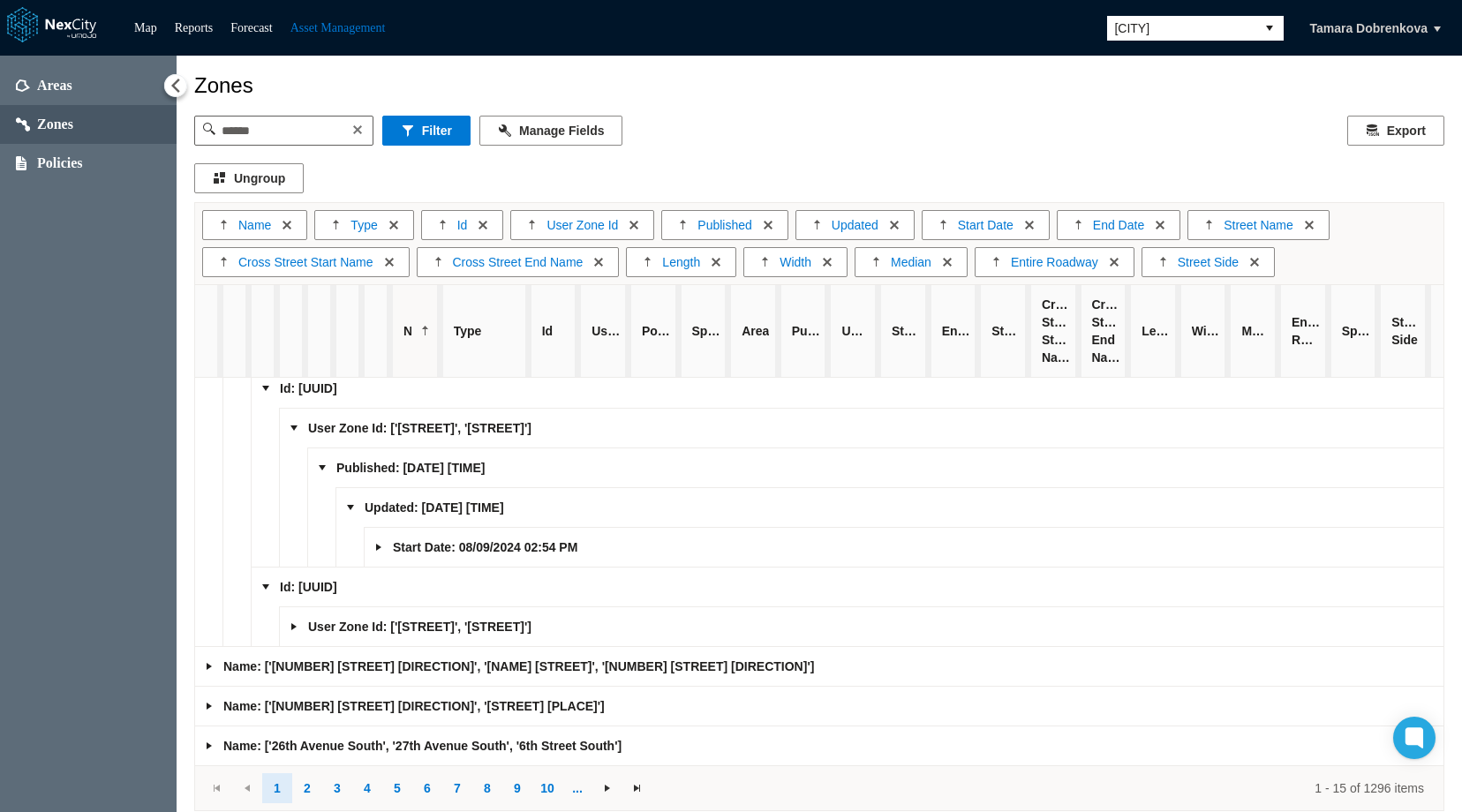 click at bounding box center (379, 547) 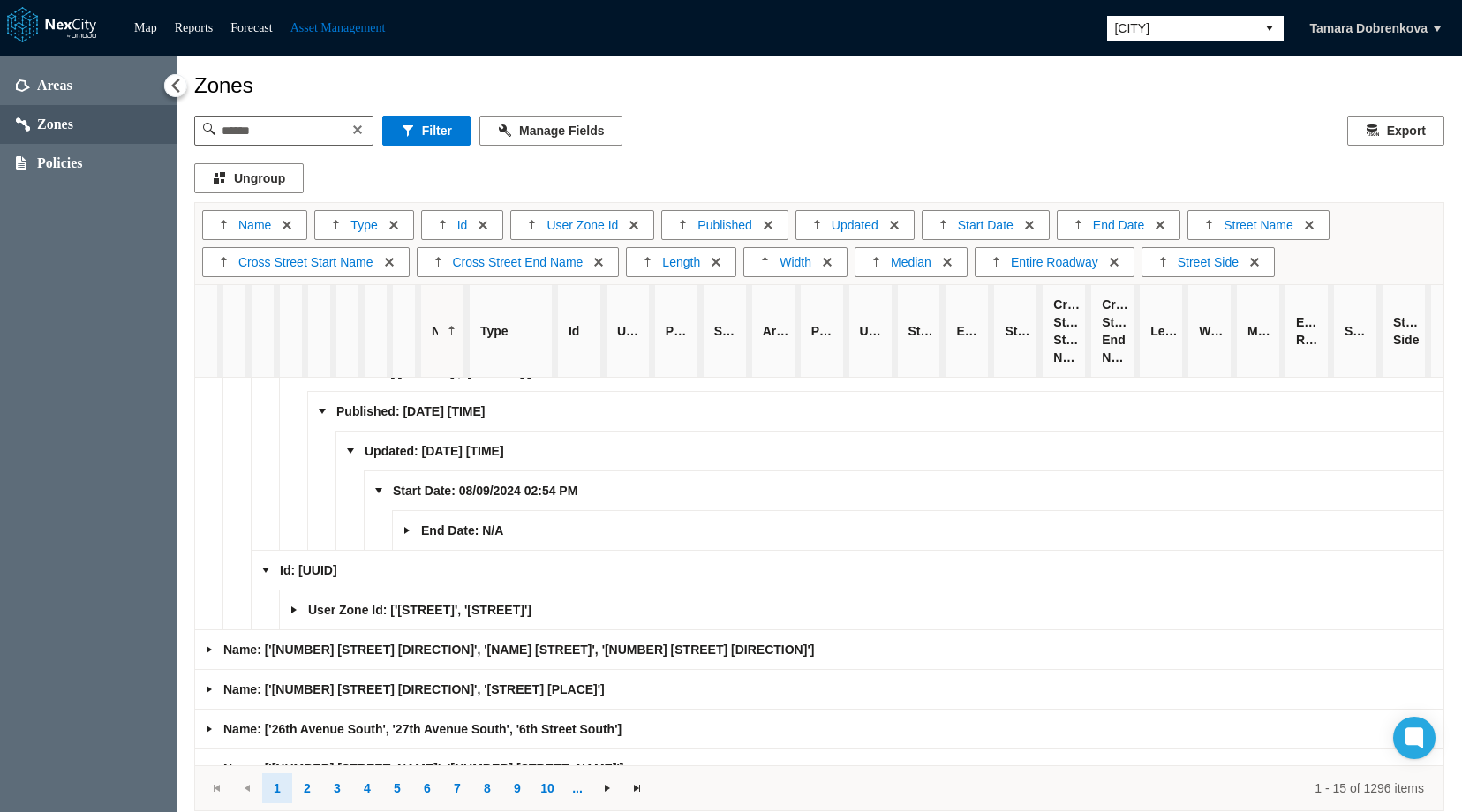 scroll, scrollTop: 177, scrollLeft: 0, axis: vertical 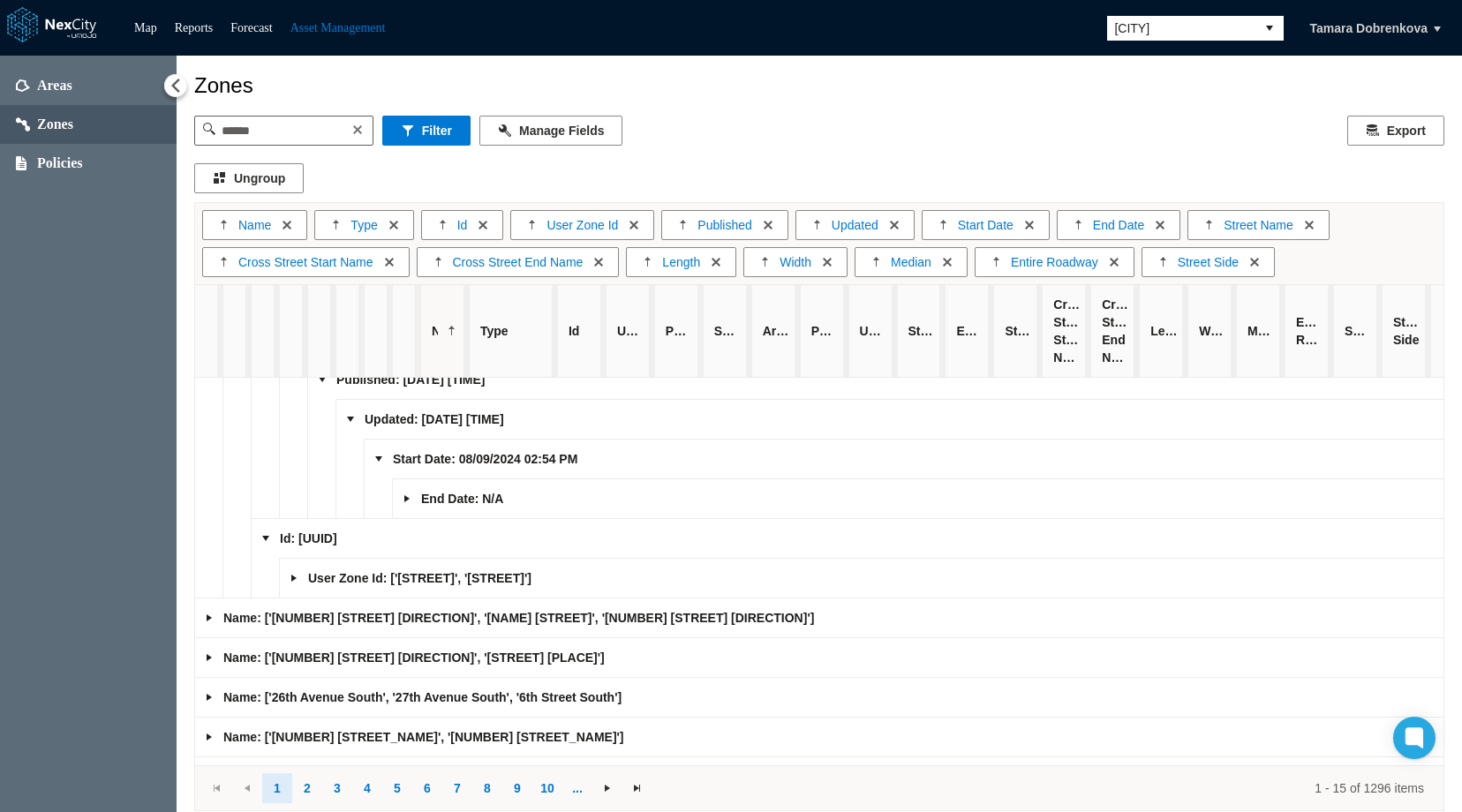 click at bounding box center (407, 499) 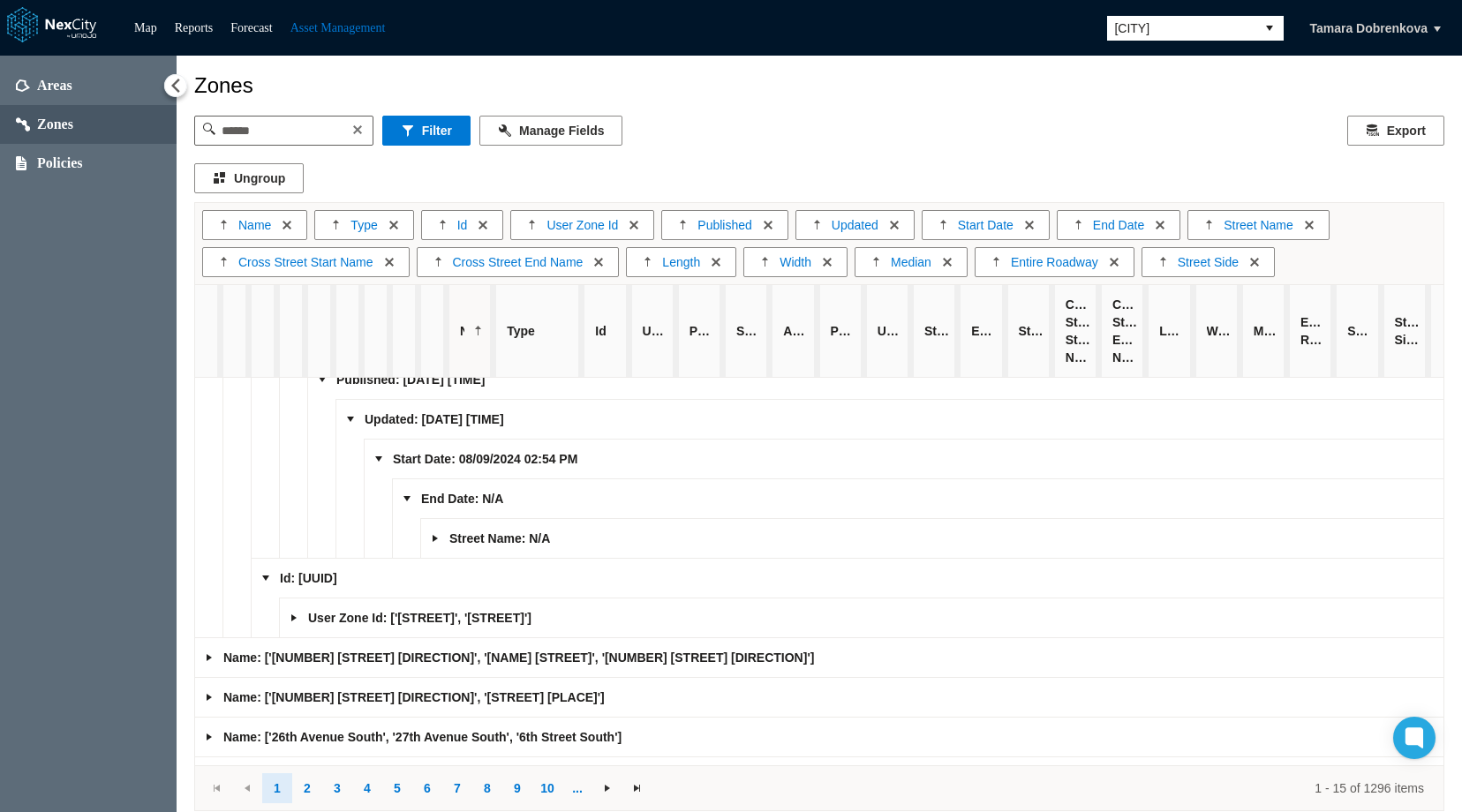 scroll, scrollTop: 265, scrollLeft: 0, axis: vertical 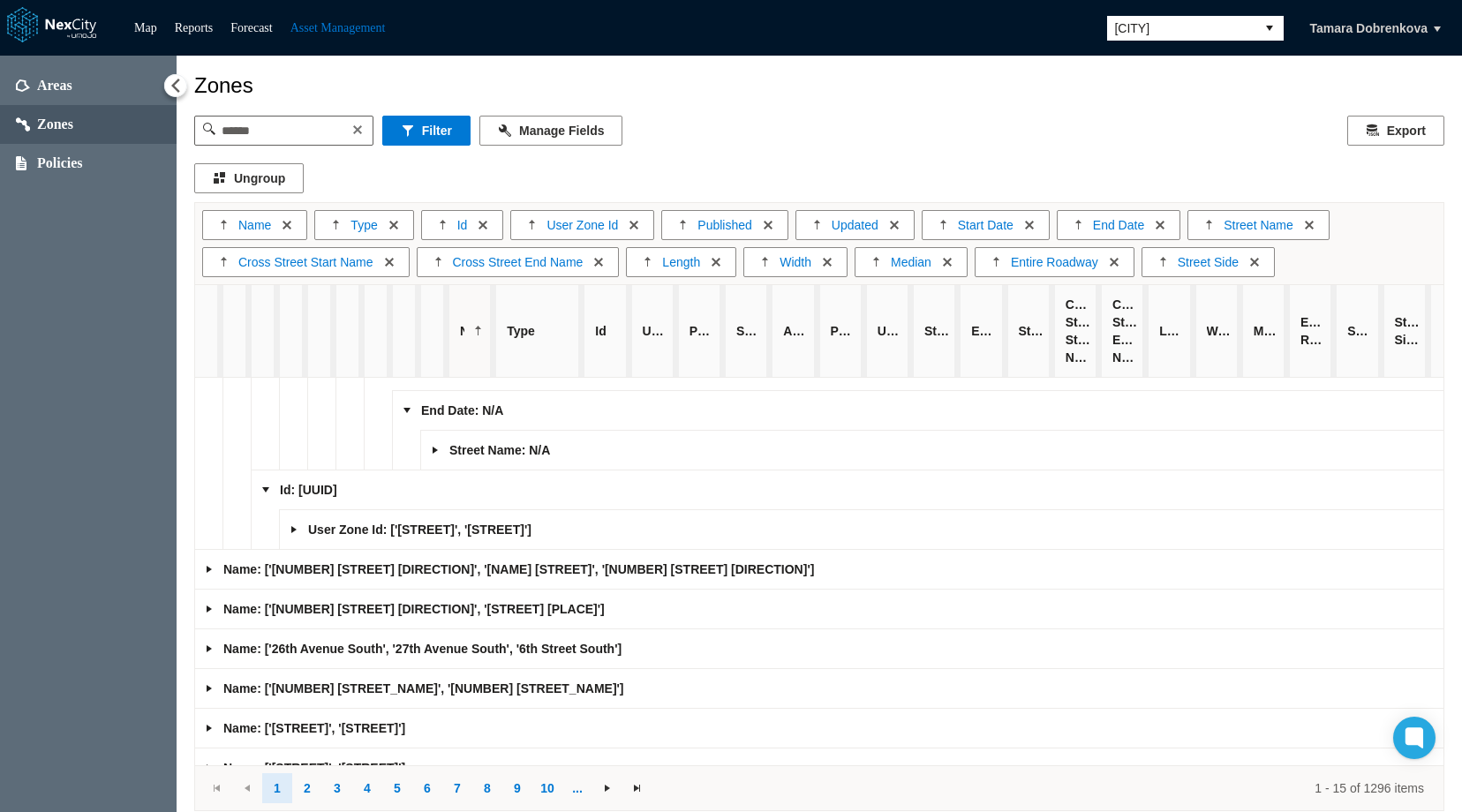 click at bounding box center [435, 450] 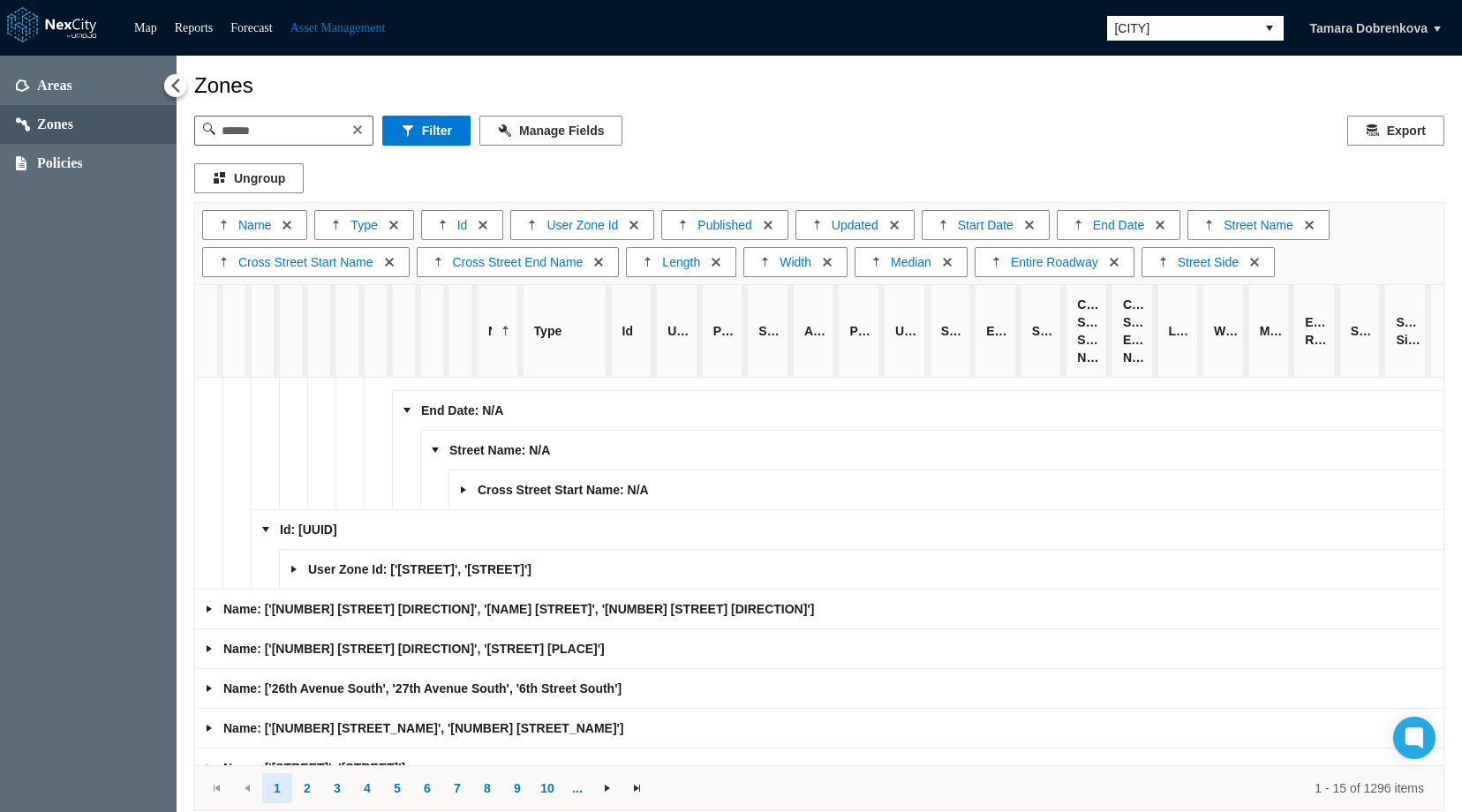 click at bounding box center [463, 490] 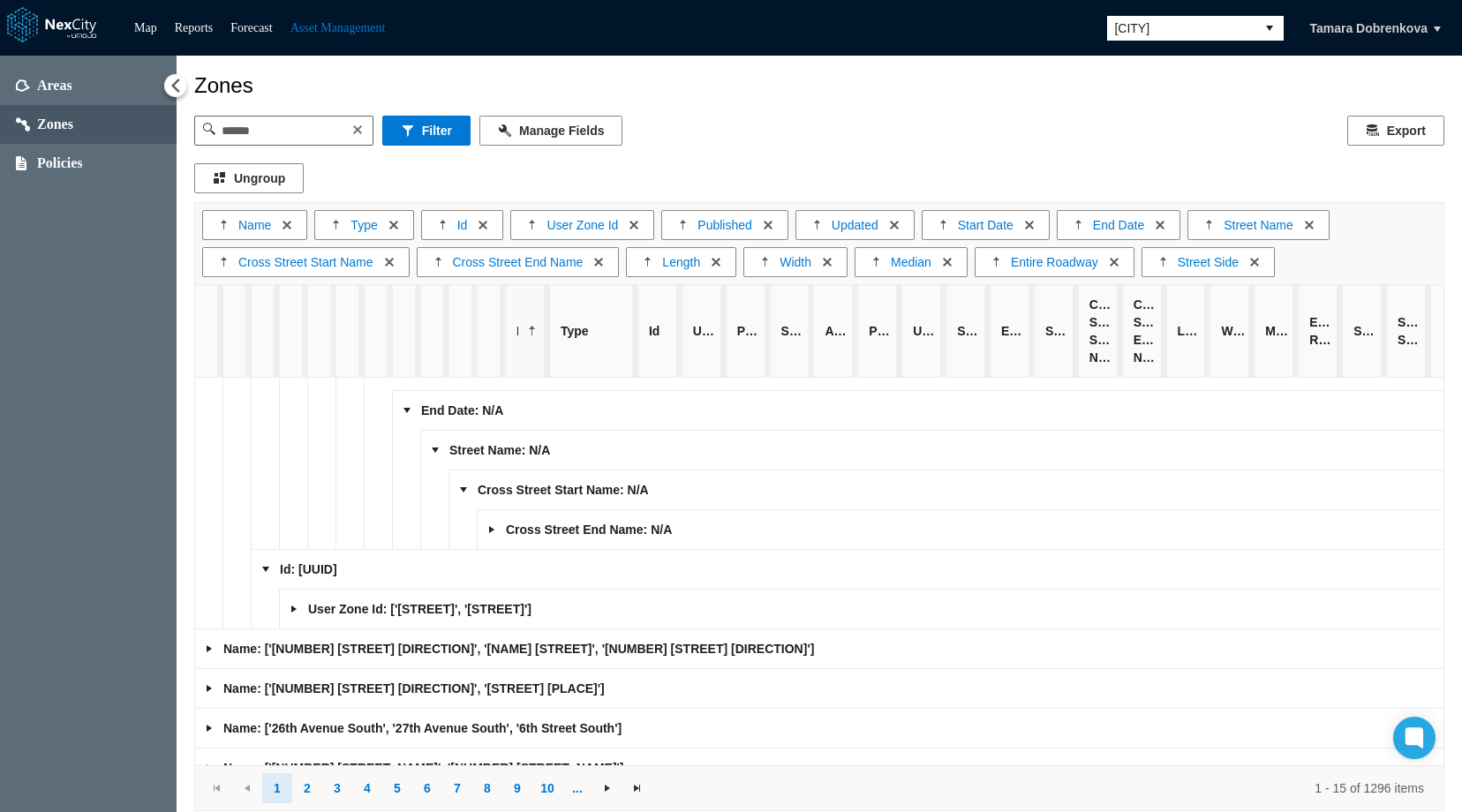 scroll, scrollTop: 353, scrollLeft: 0, axis: vertical 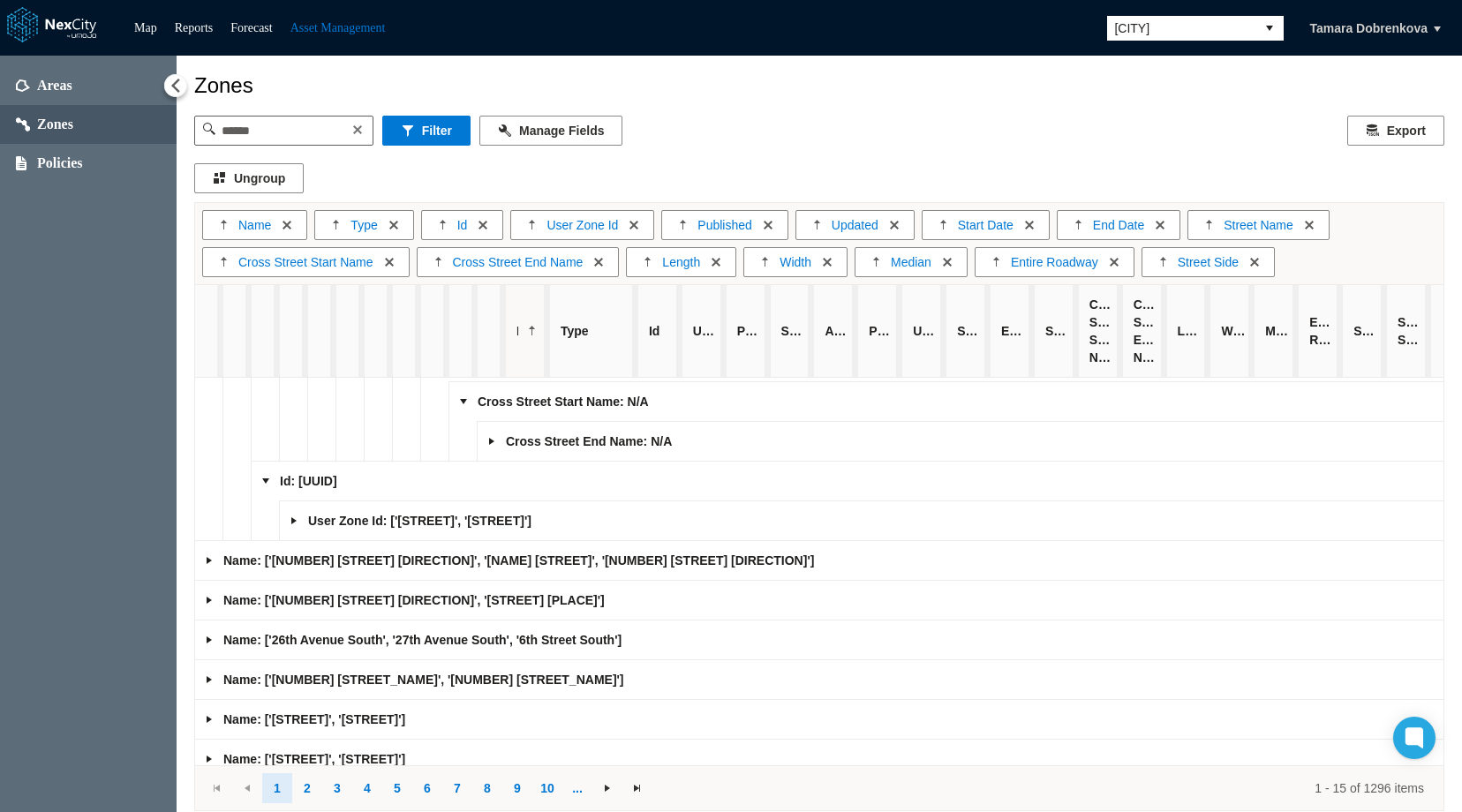 click on "Cross Street End Name: N/A" at bounding box center (961, 441) 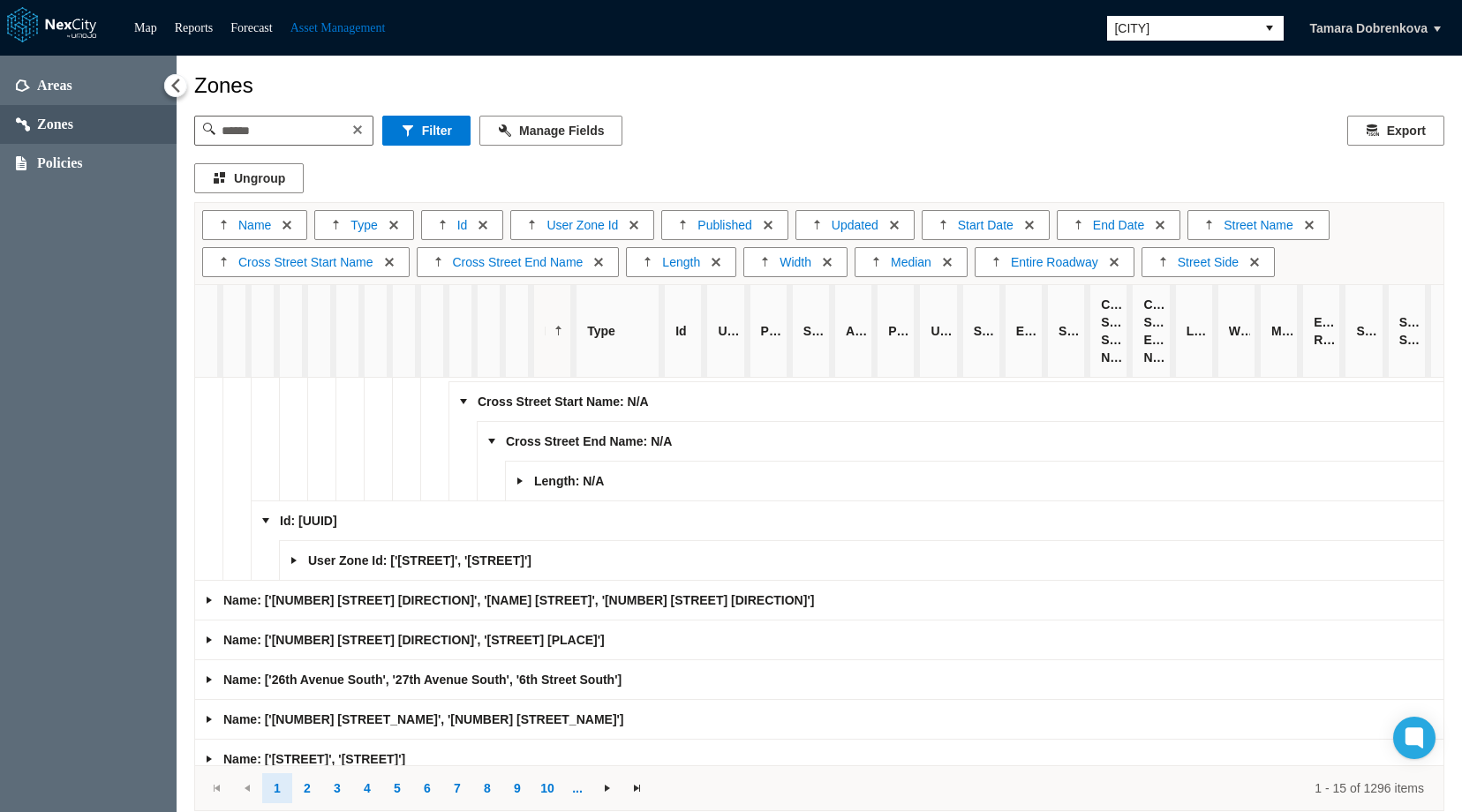 click at bounding box center [520, 481] 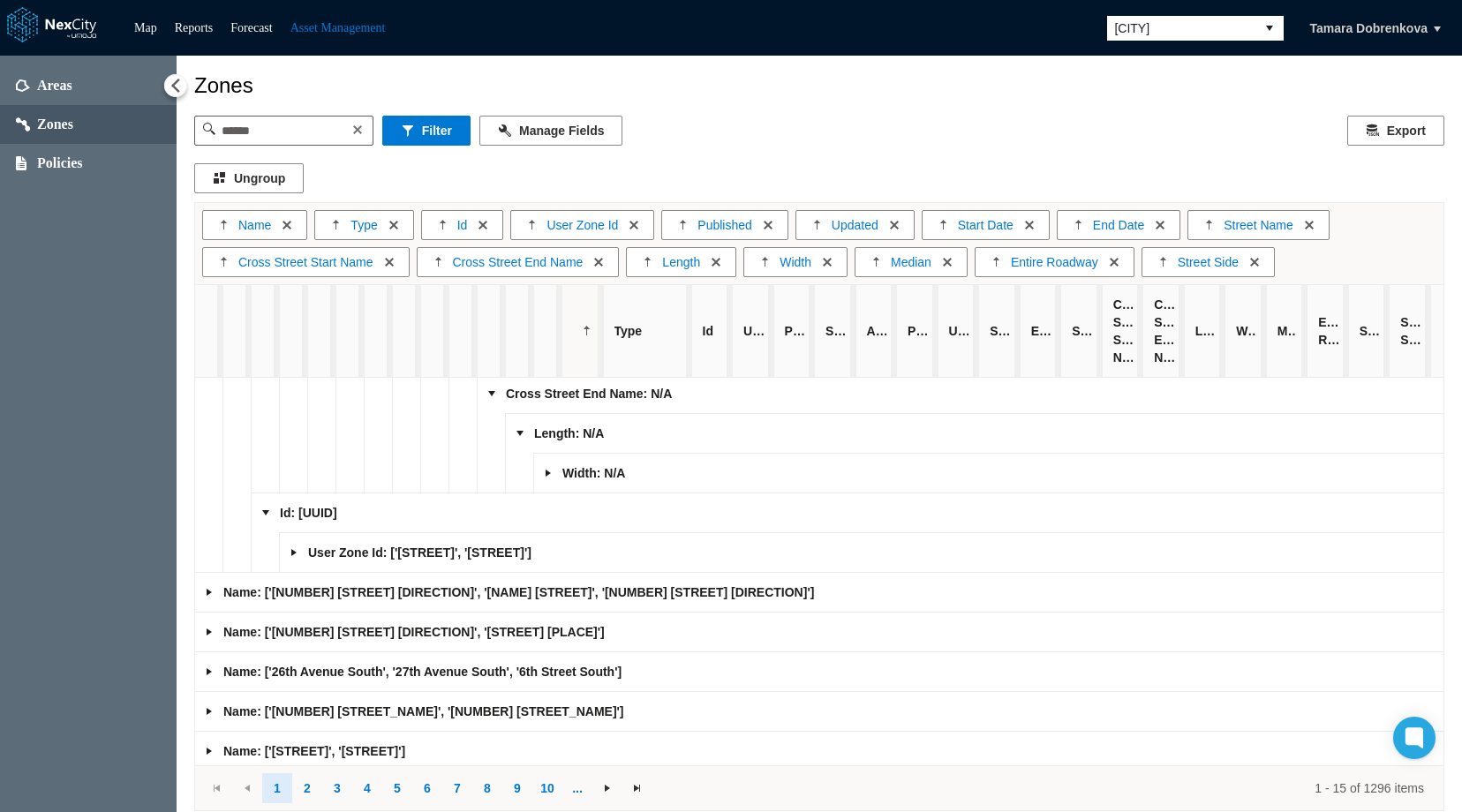 scroll, scrollTop: 441, scrollLeft: 0, axis: vertical 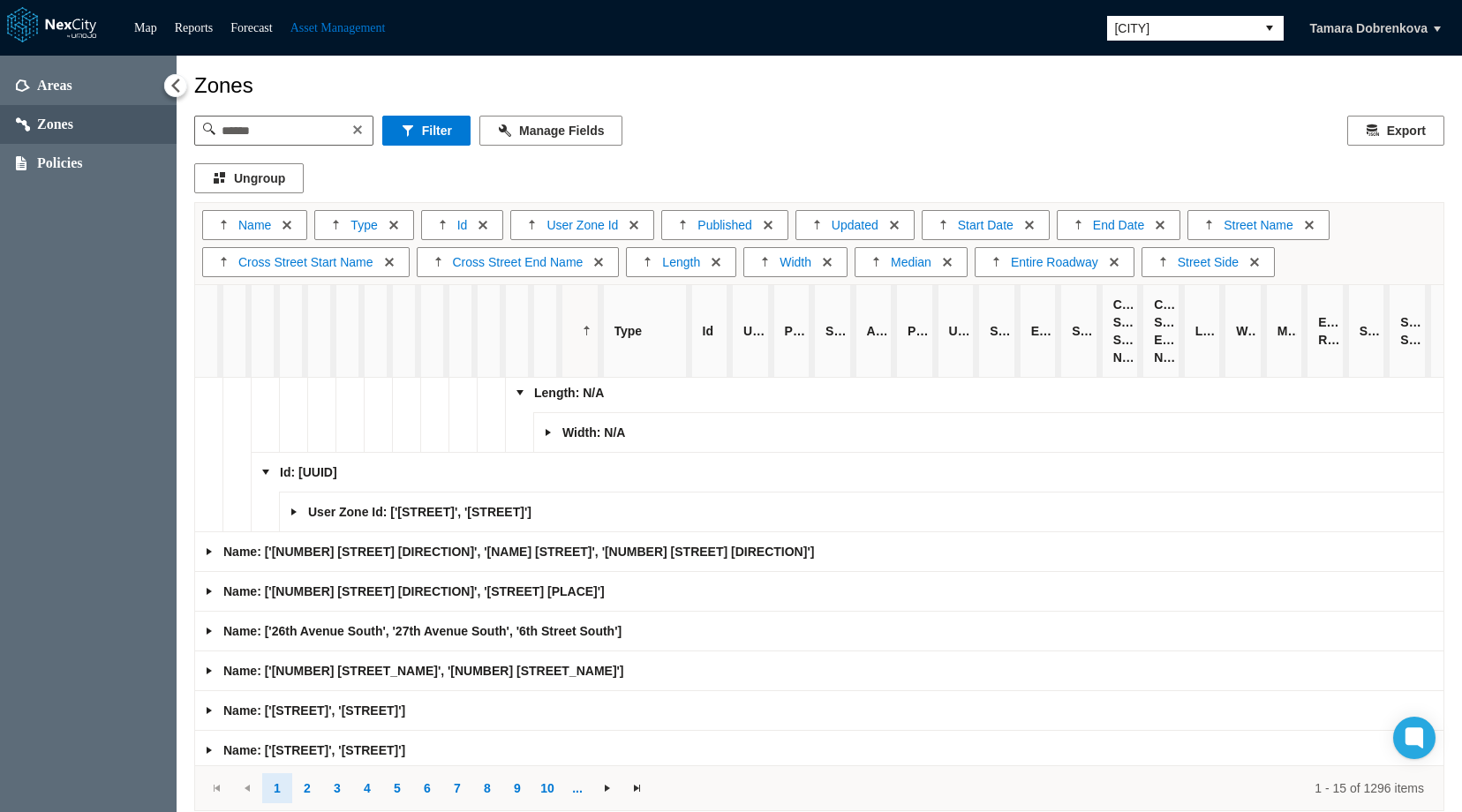 click at bounding box center (548, 432) 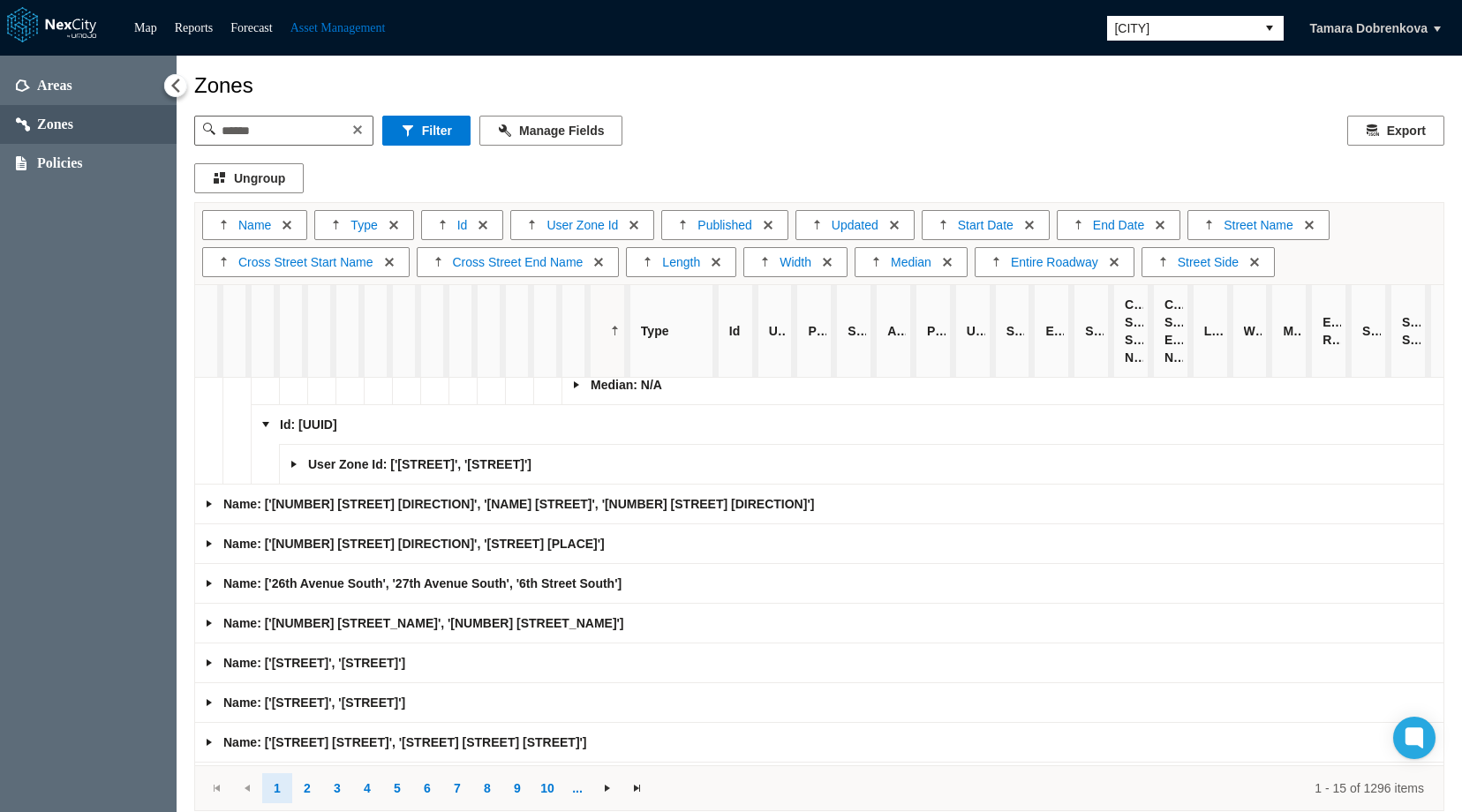 scroll, scrollTop: 530, scrollLeft: 0, axis: vertical 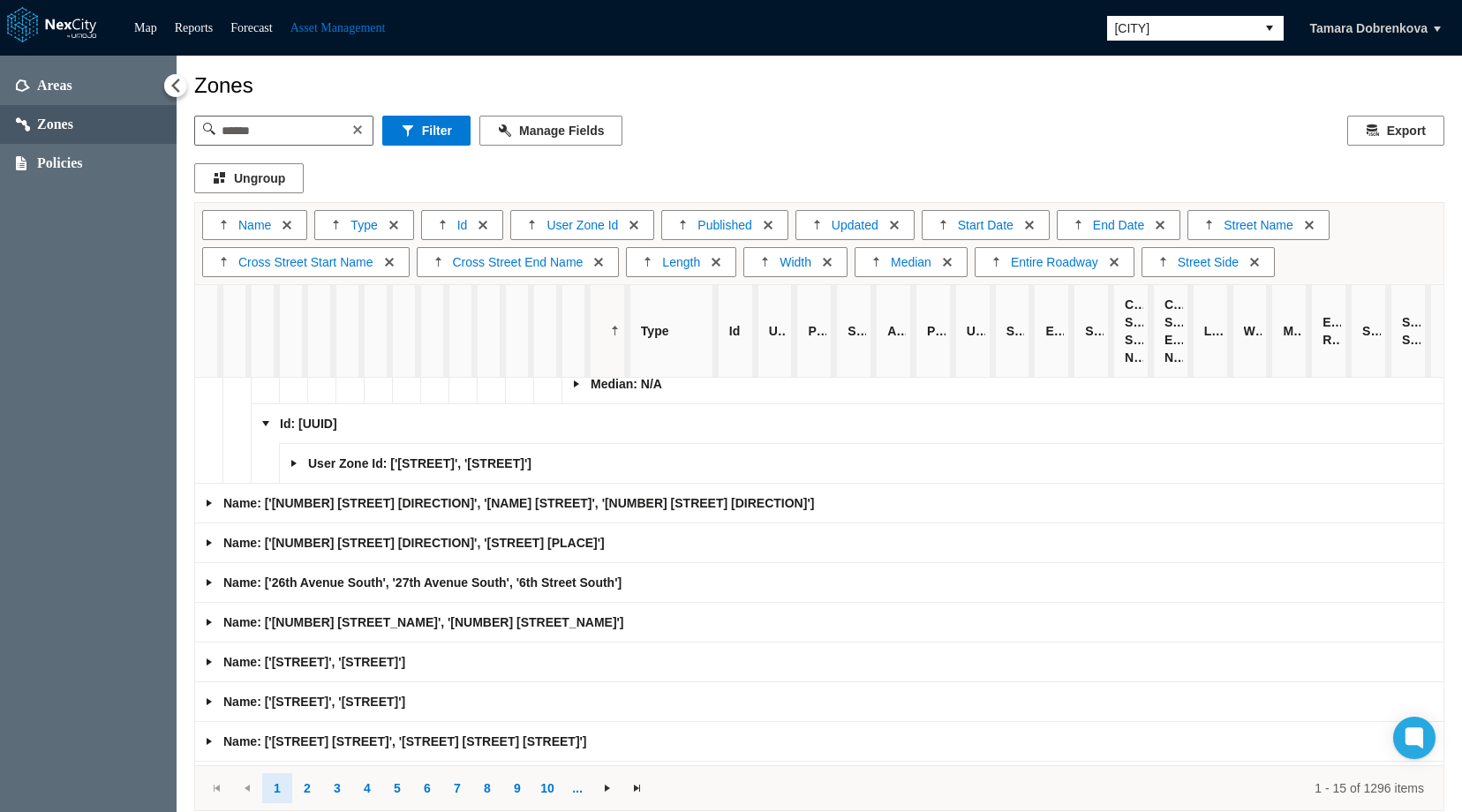 click at bounding box center (577, 384) 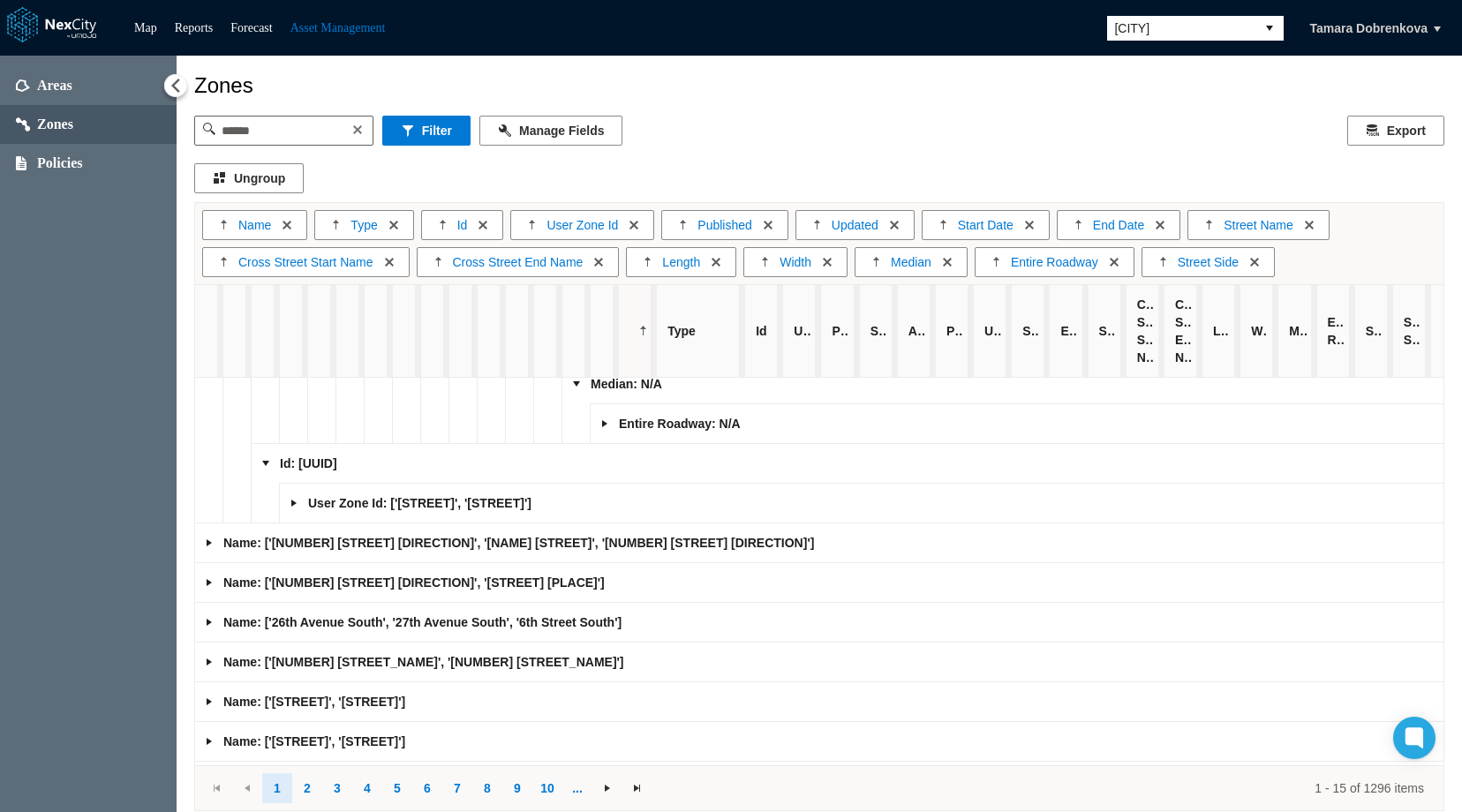 click at bounding box center (605, 424) 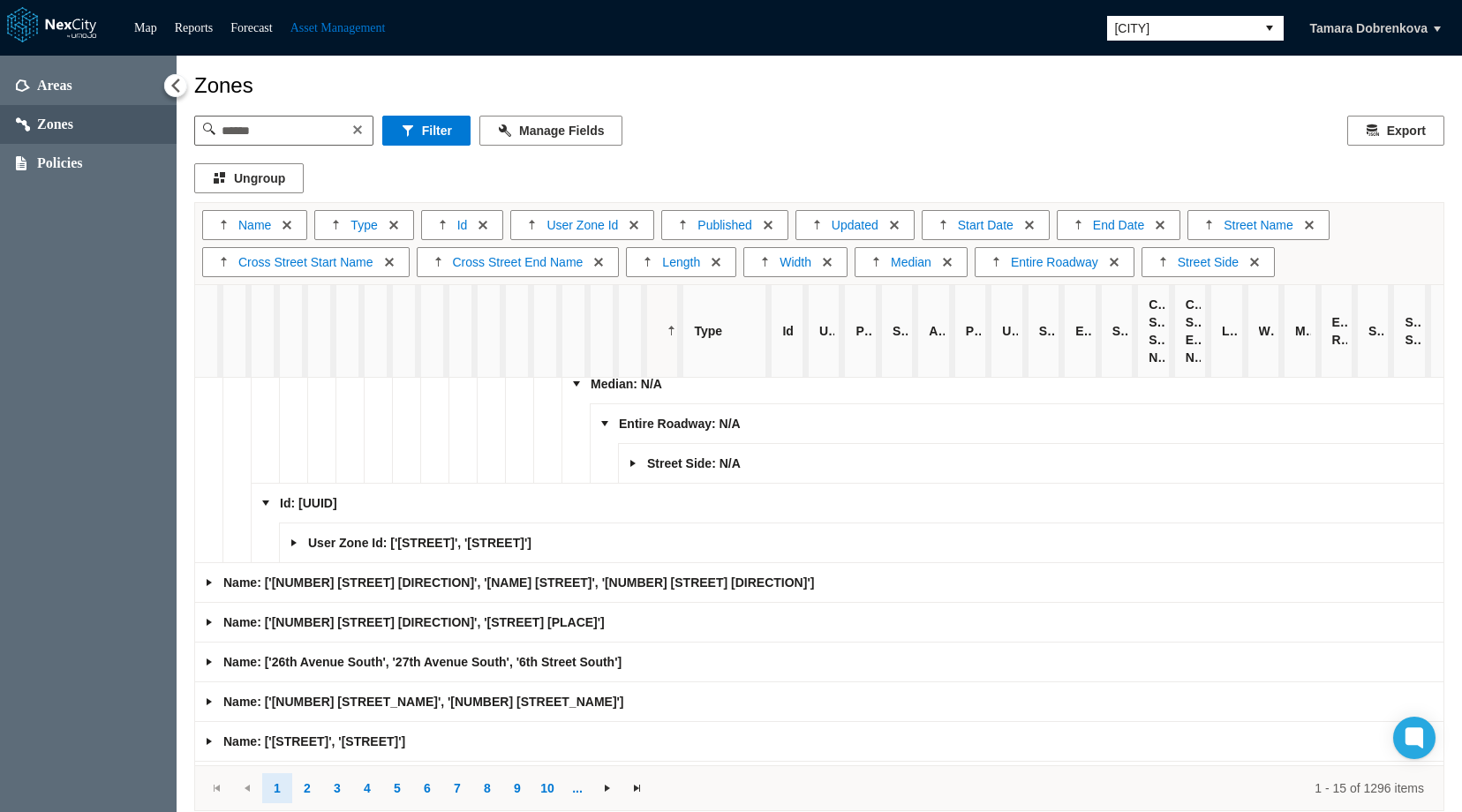 click at bounding box center (633, 463) 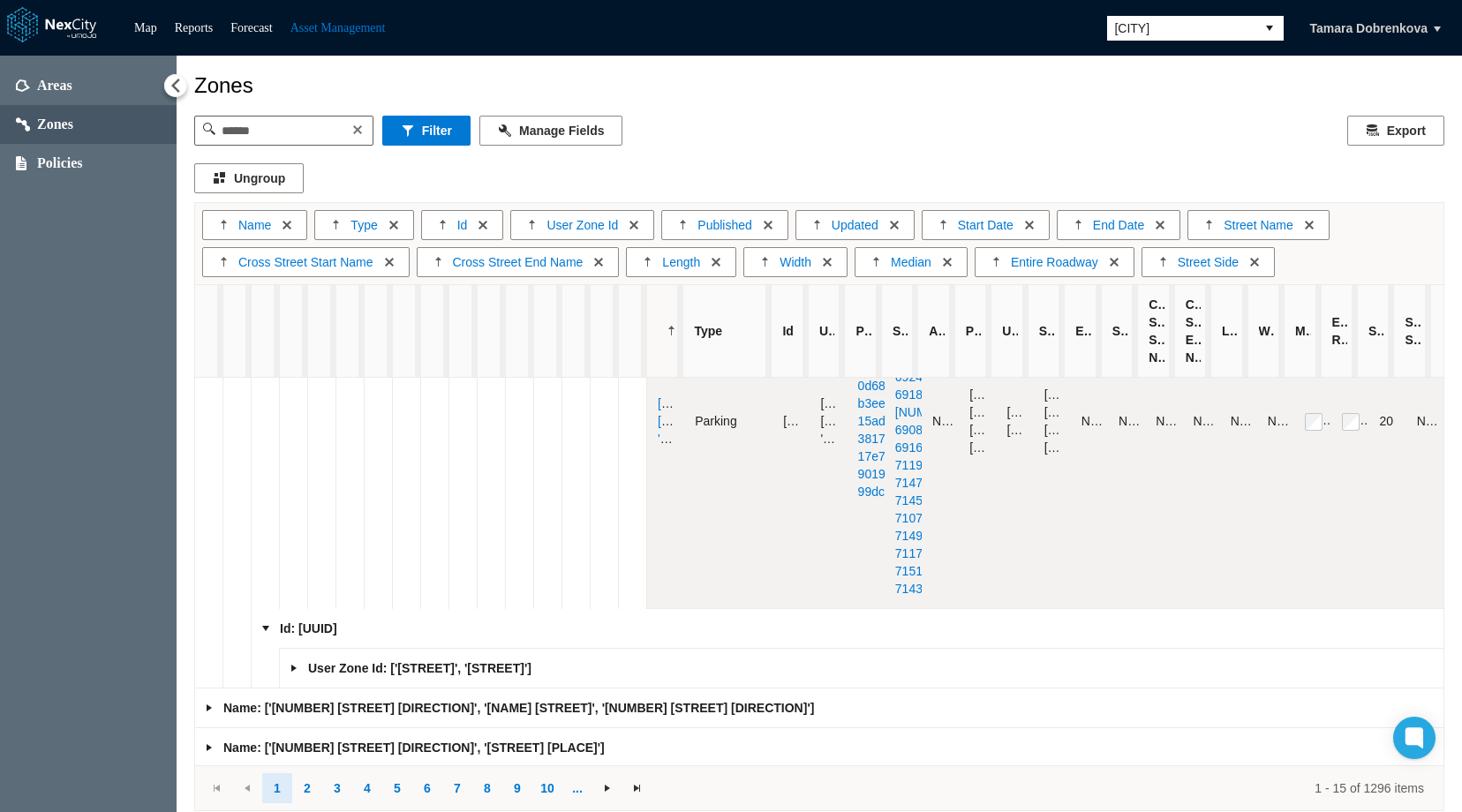 scroll, scrollTop: 794, scrollLeft: 0, axis: vertical 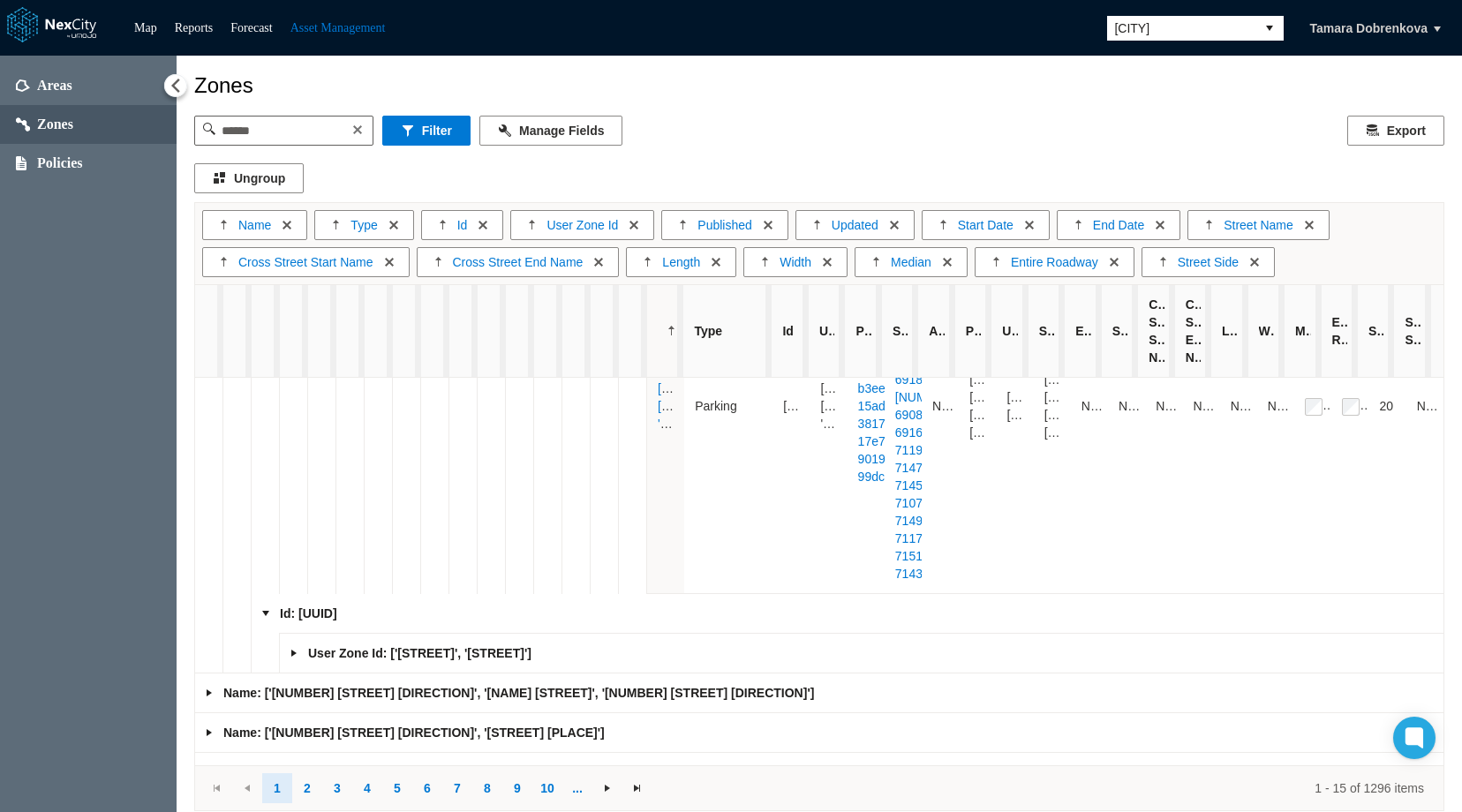 click at bounding box center (294, 653) 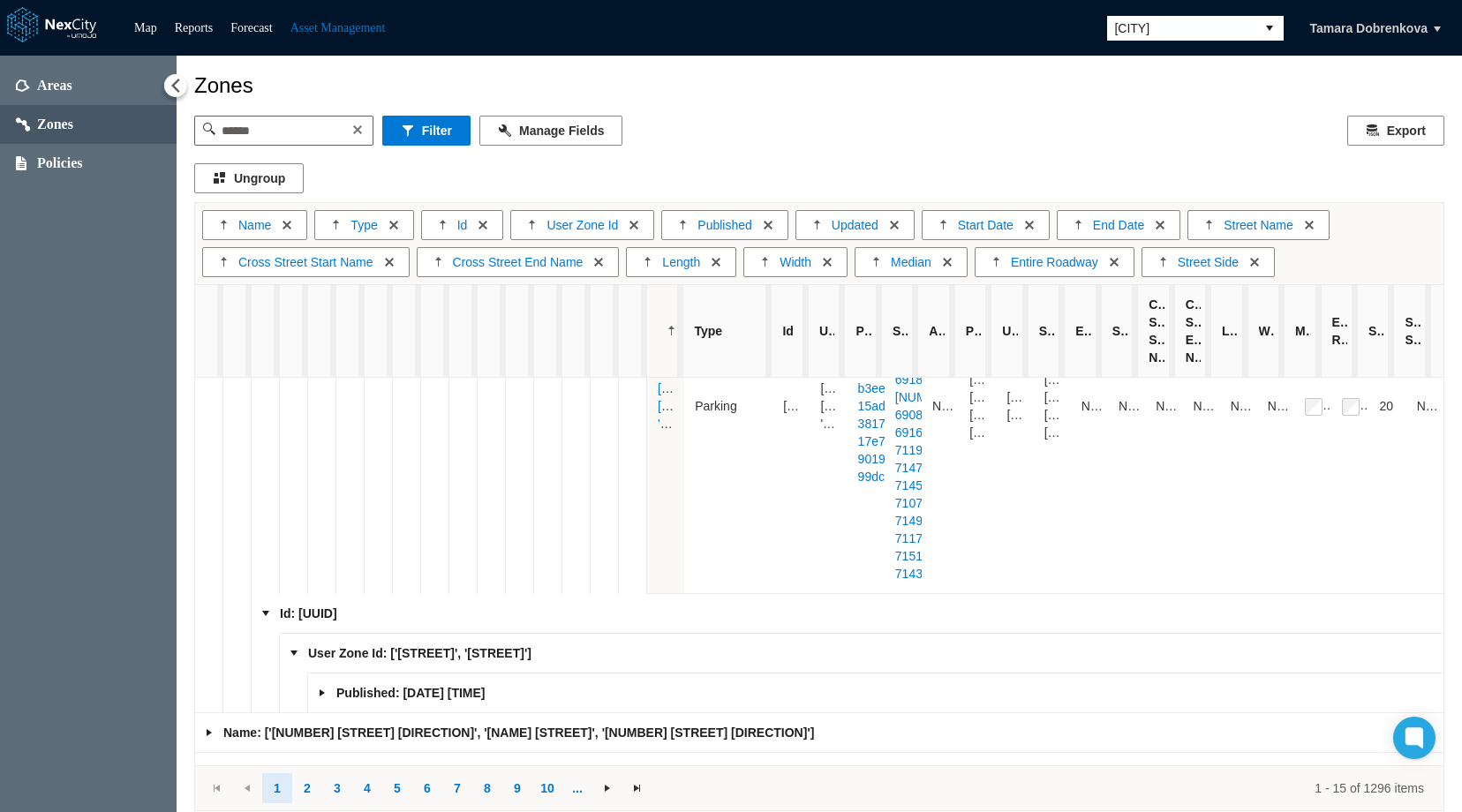 click at bounding box center (322, 693) 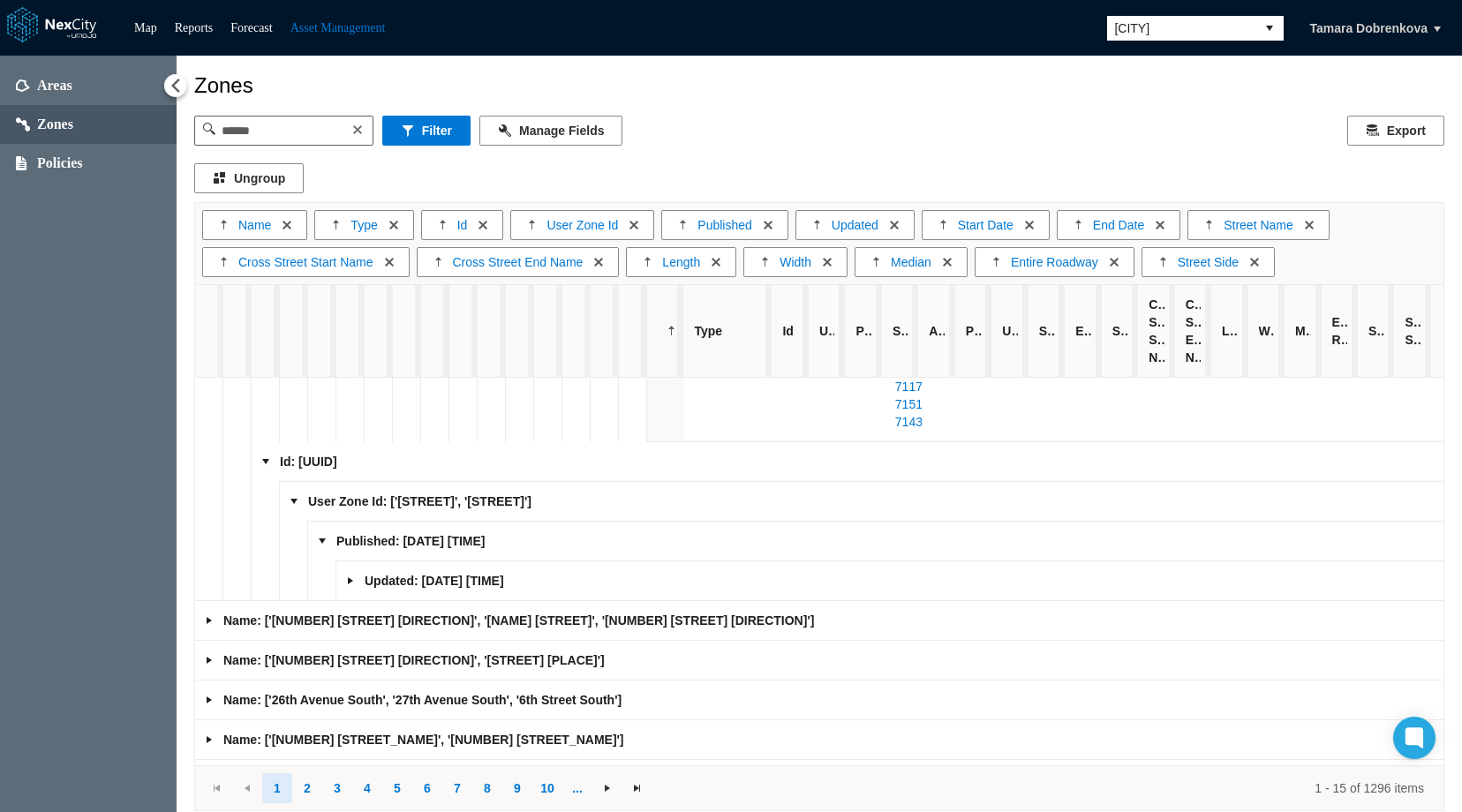scroll, scrollTop: 971, scrollLeft: 0, axis: vertical 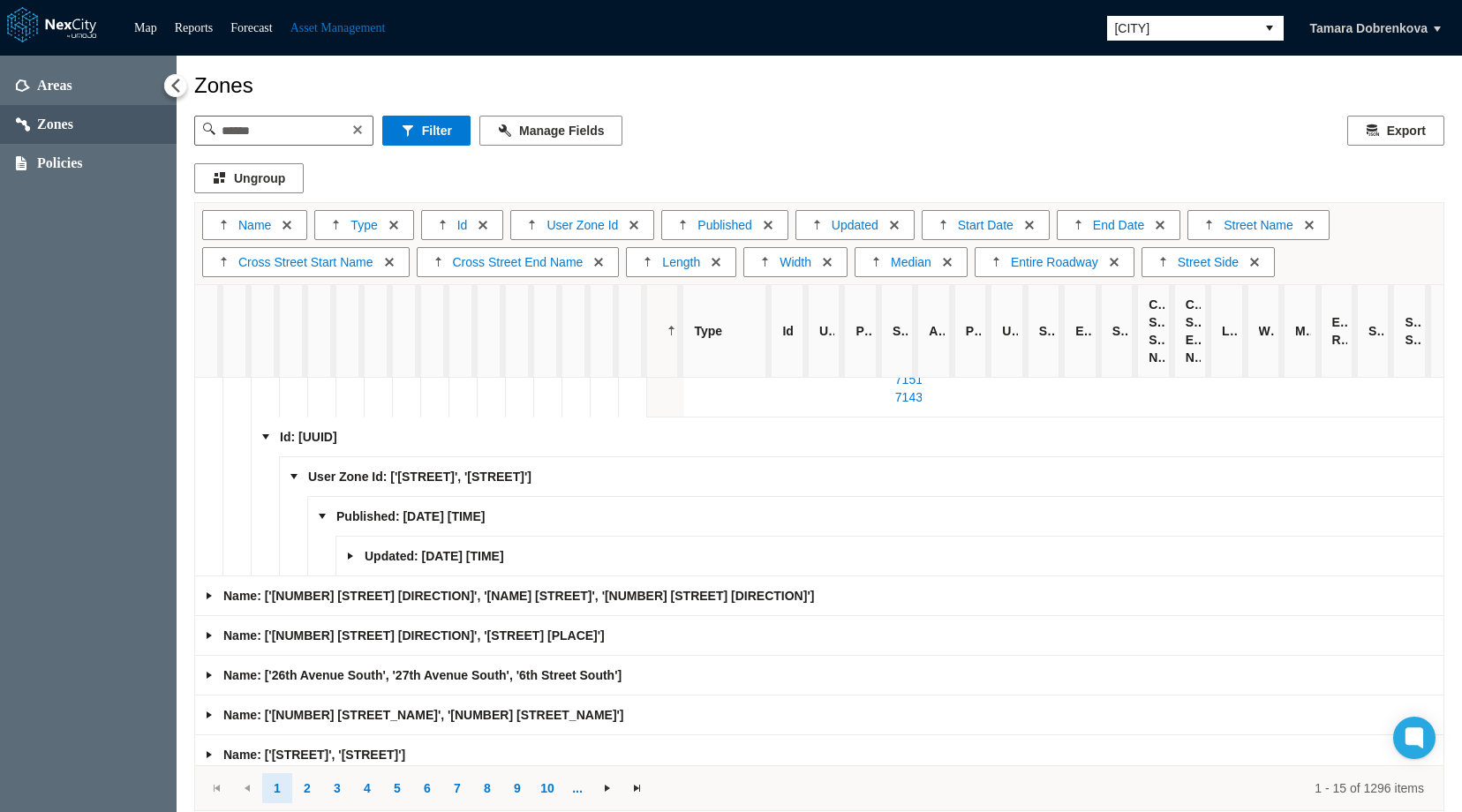click at bounding box center (350, 556) 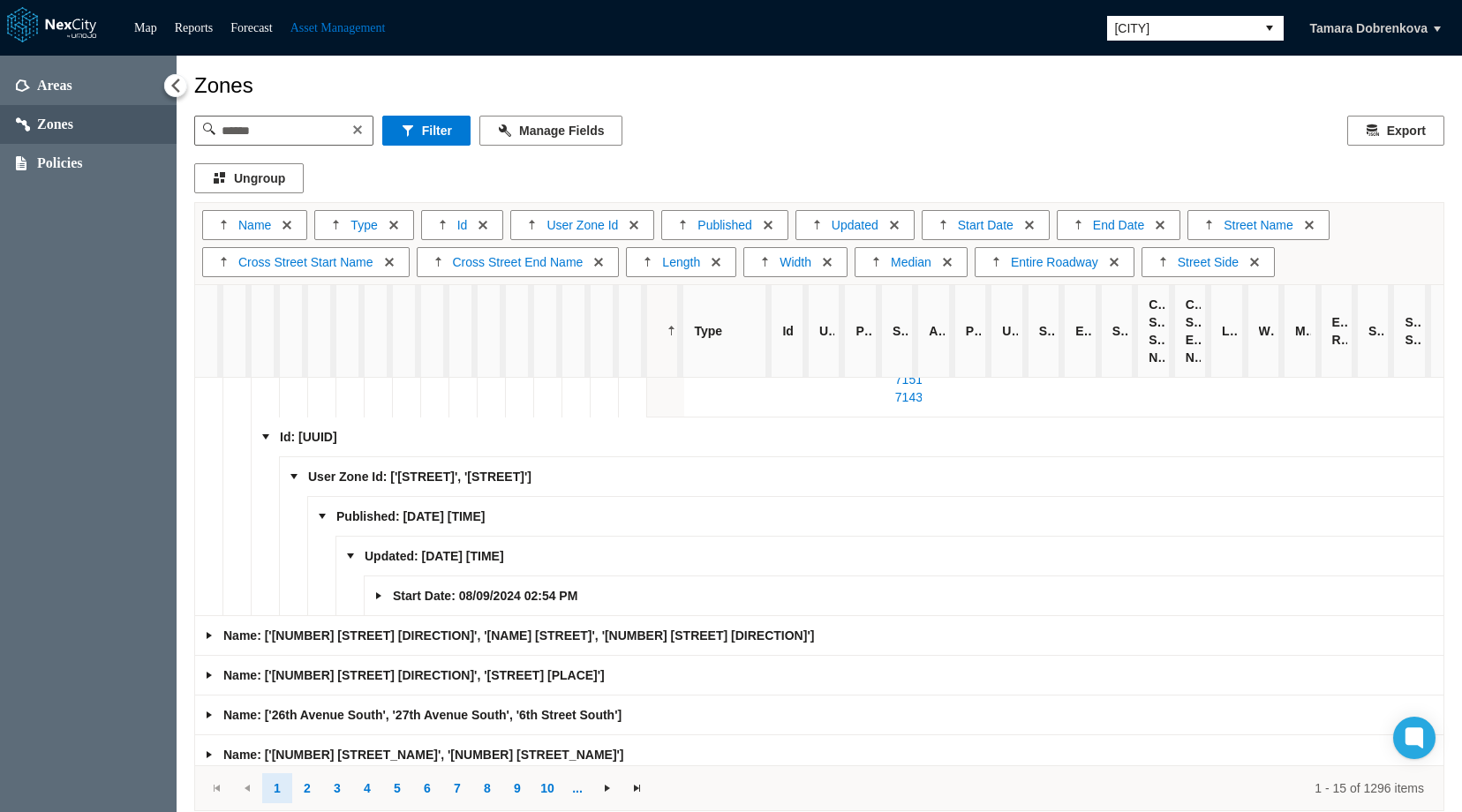 click at bounding box center (379, 596) 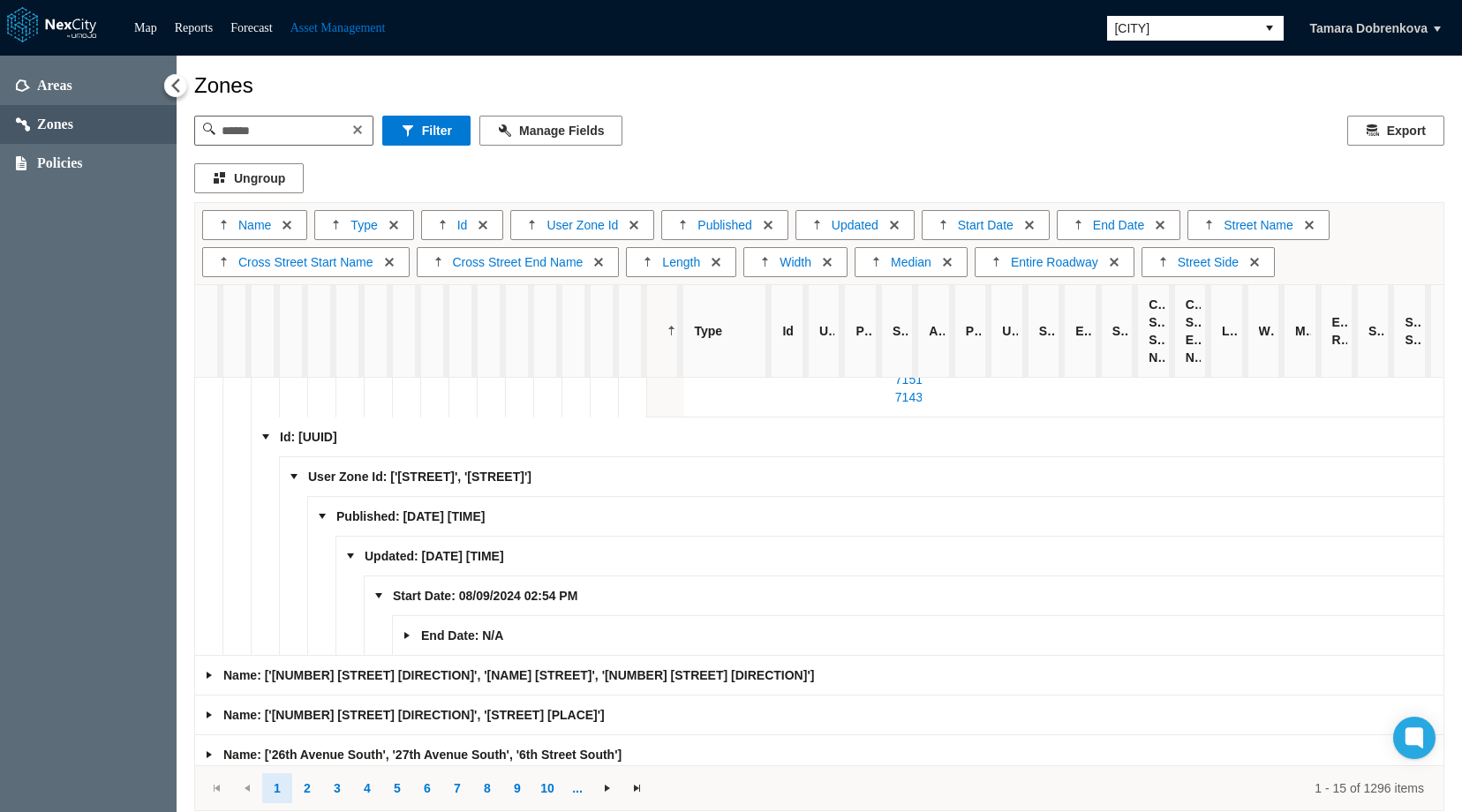 click at bounding box center (407, 635) 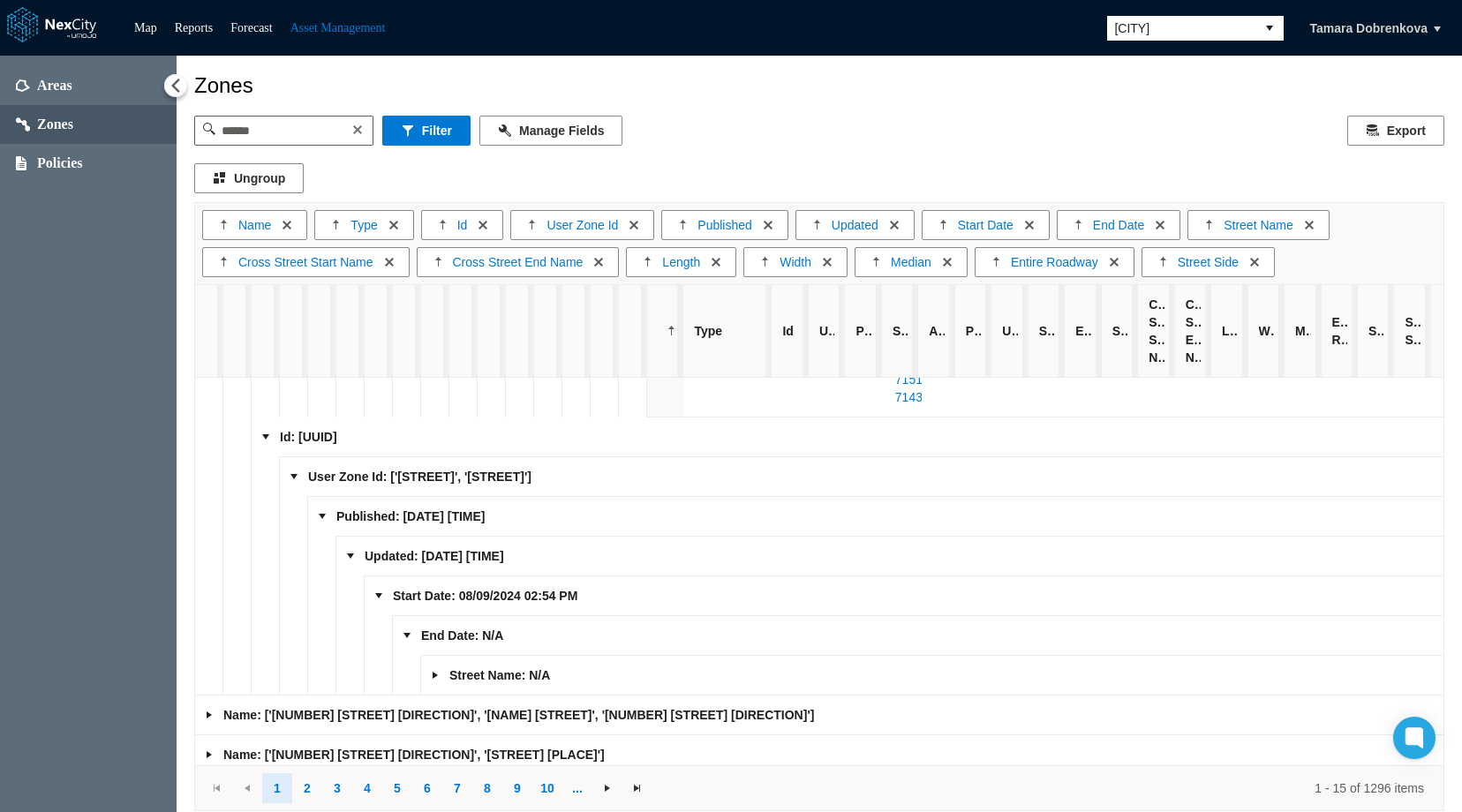 scroll, scrollTop: 1059, scrollLeft: 0, axis: vertical 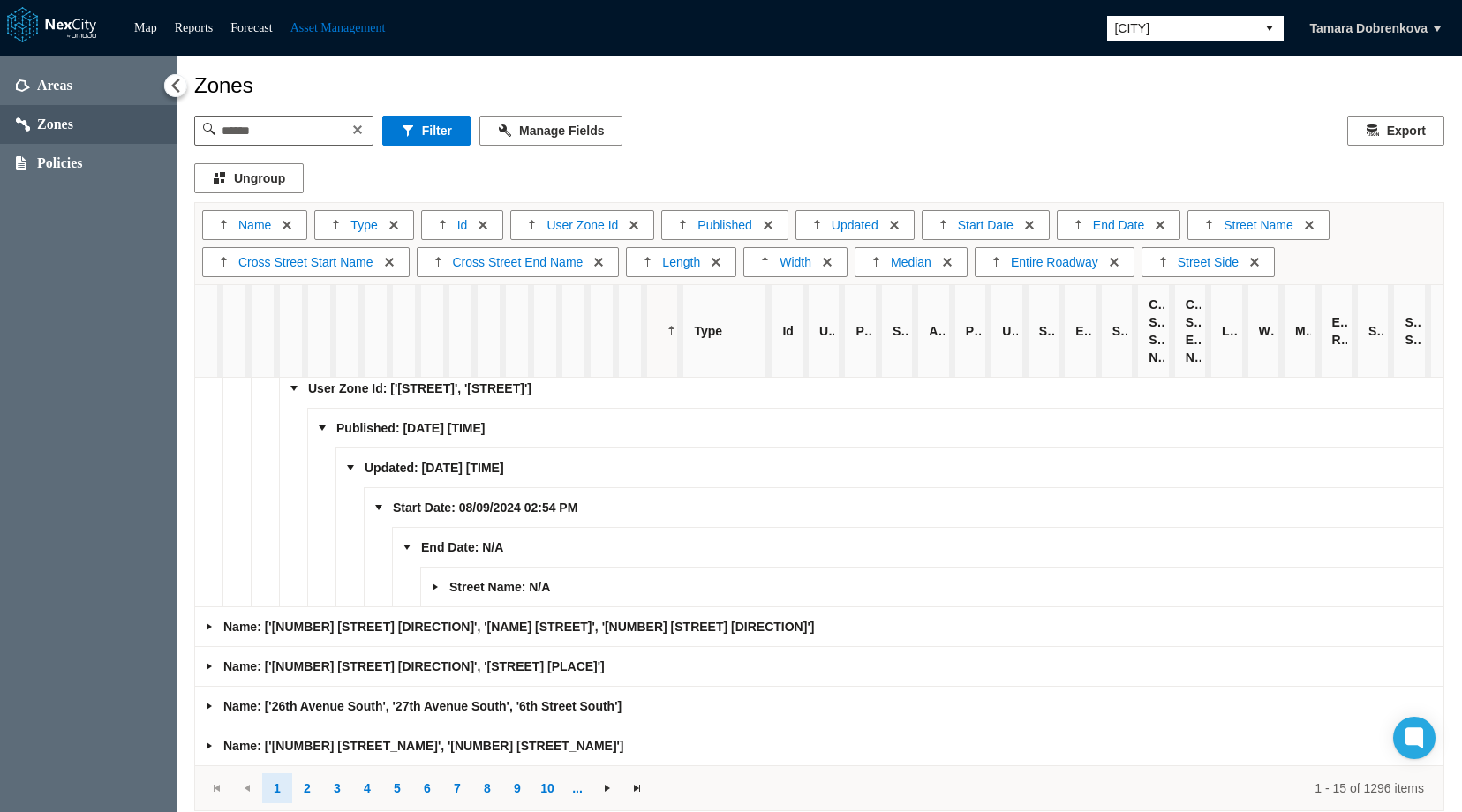 click at bounding box center [435, 587] 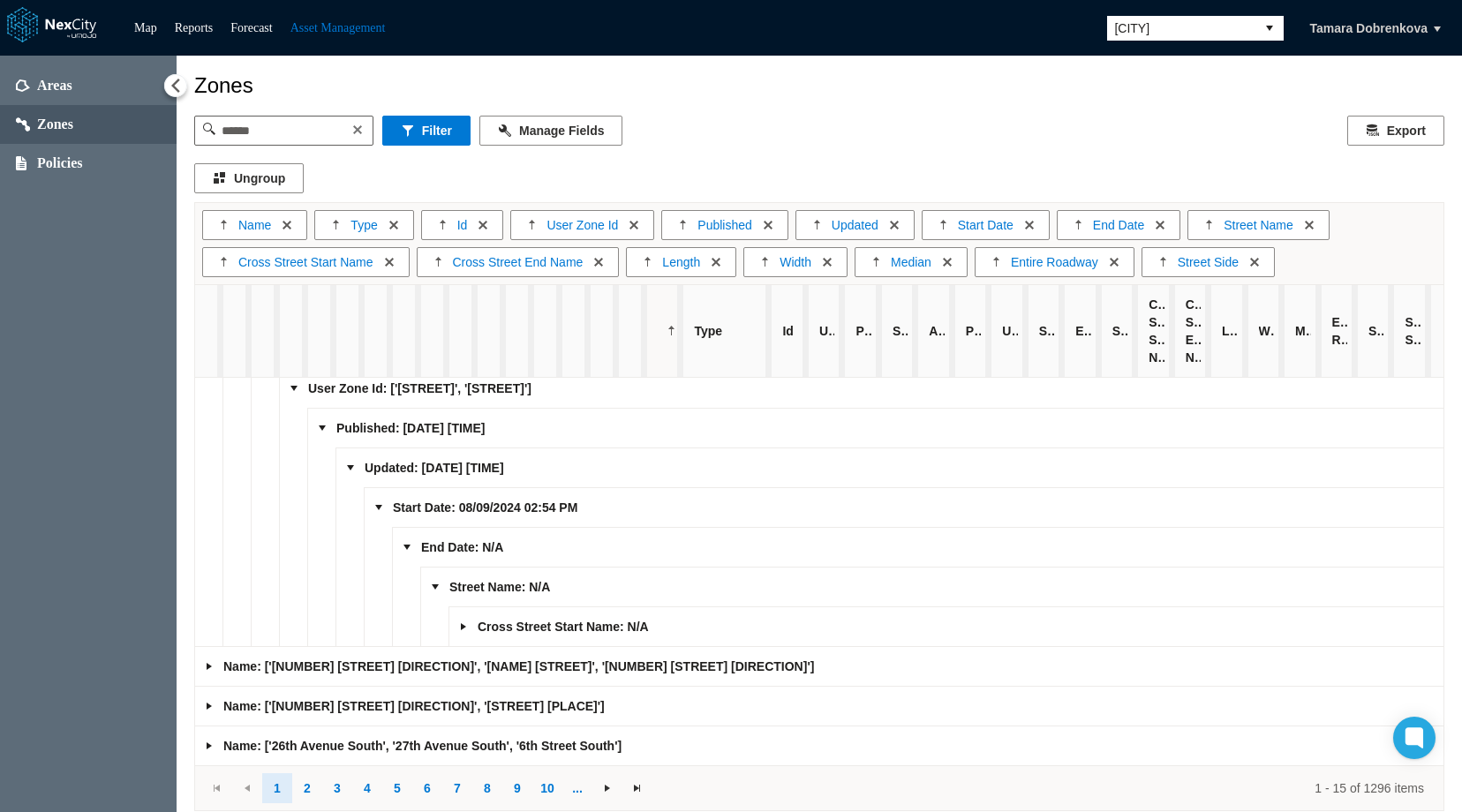 scroll, scrollTop: 1147, scrollLeft: 0, axis: vertical 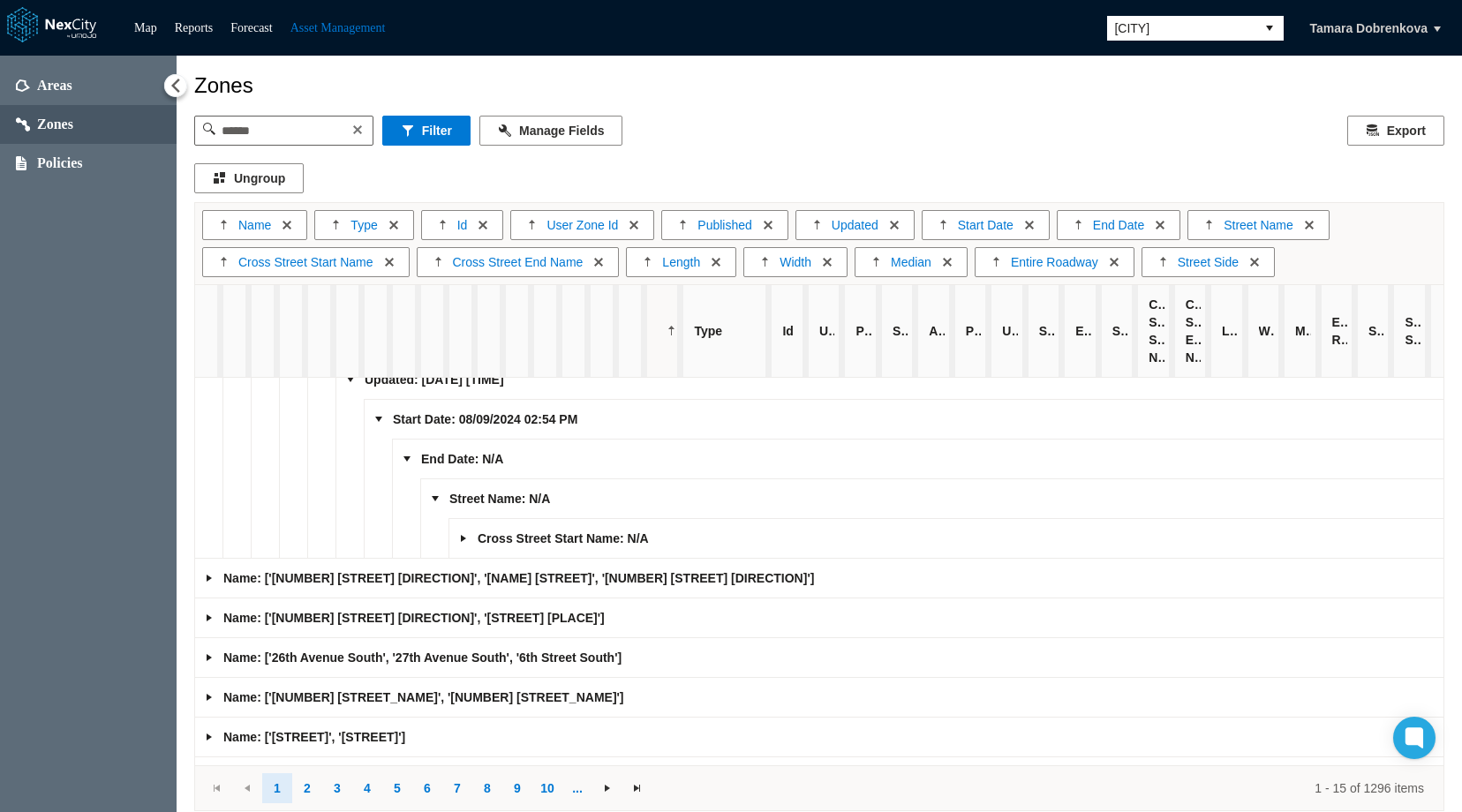 click at bounding box center (463, 538) 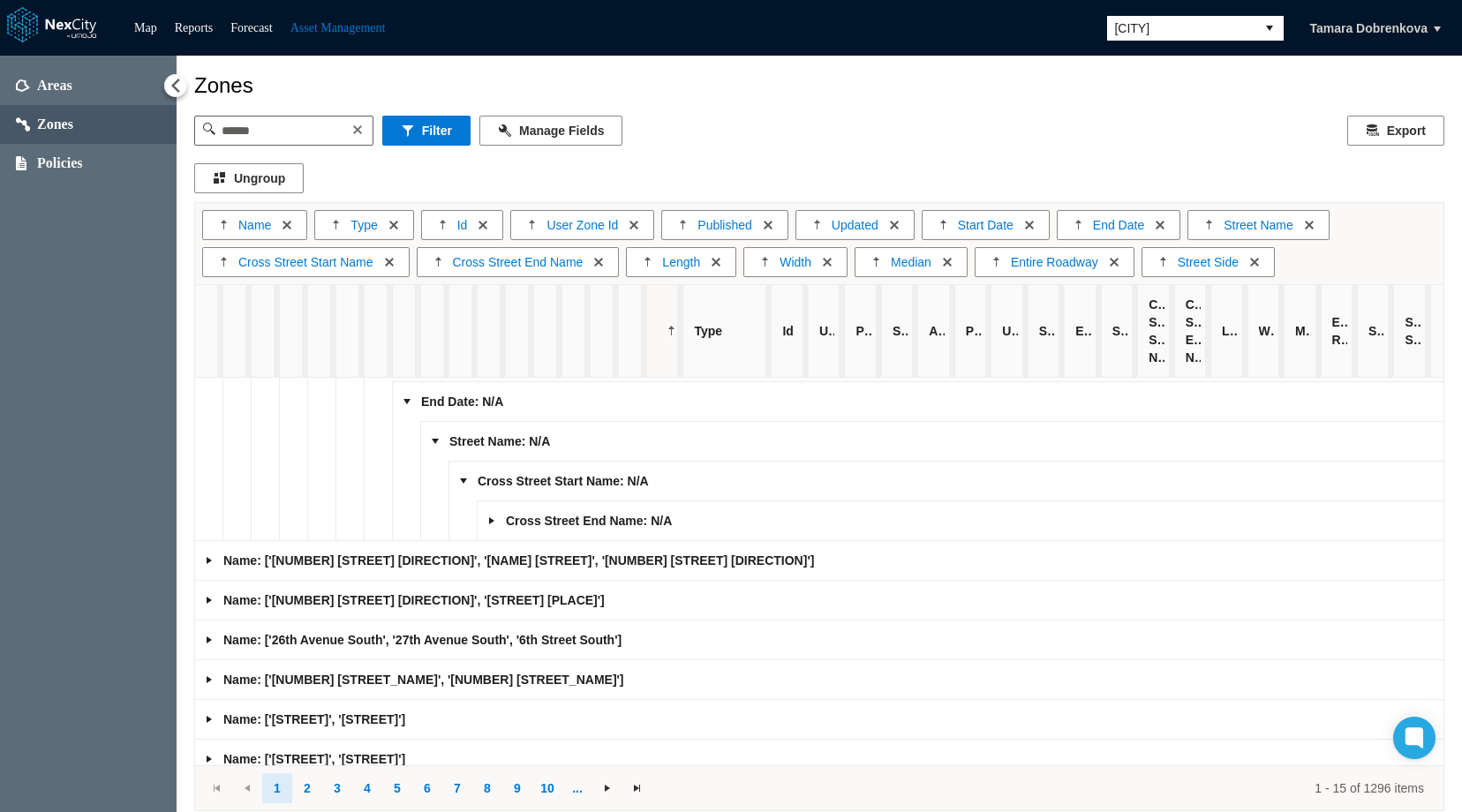 scroll, scrollTop: 1236, scrollLeft: 0, axis: vertical 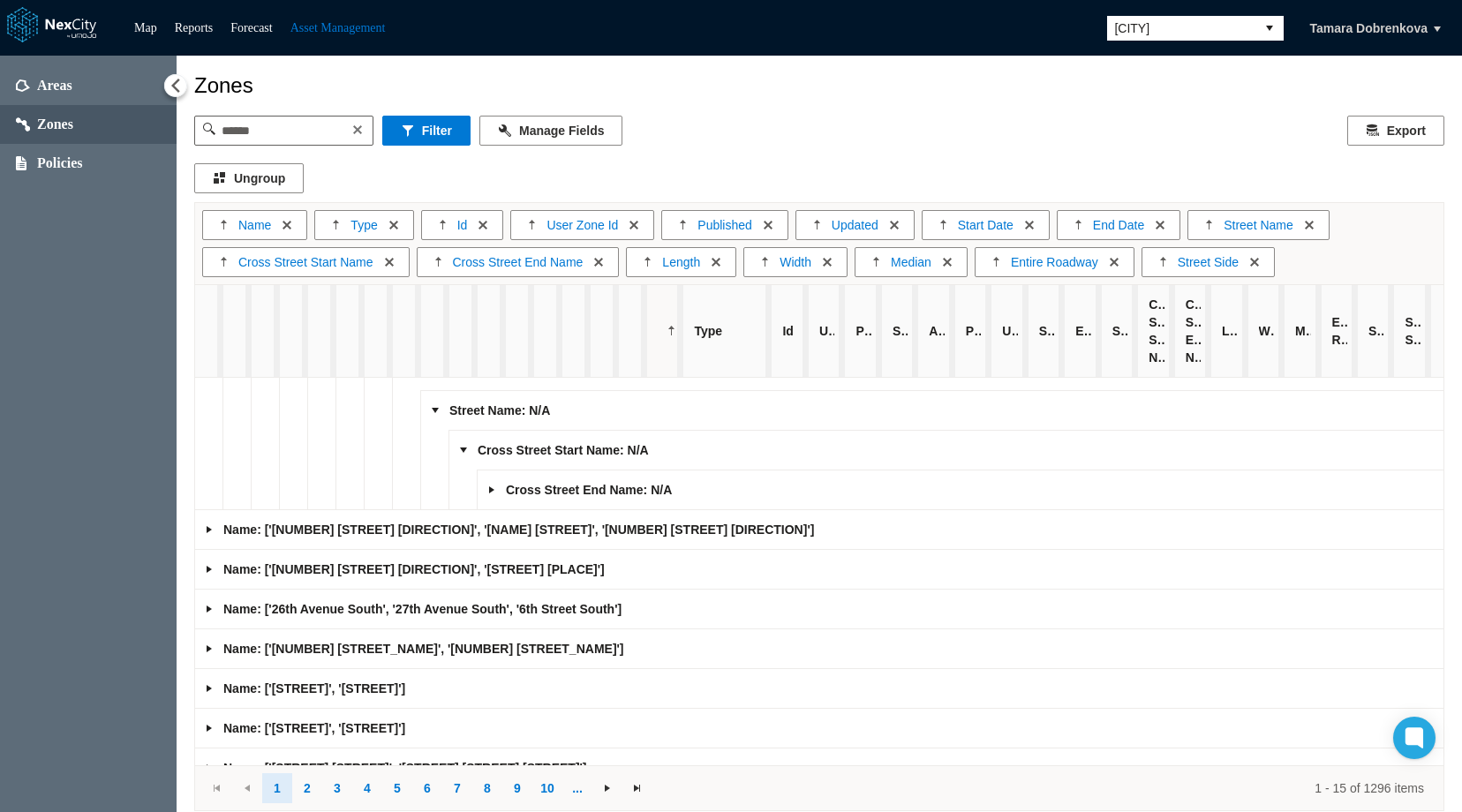click at bounding box center [492, 490] 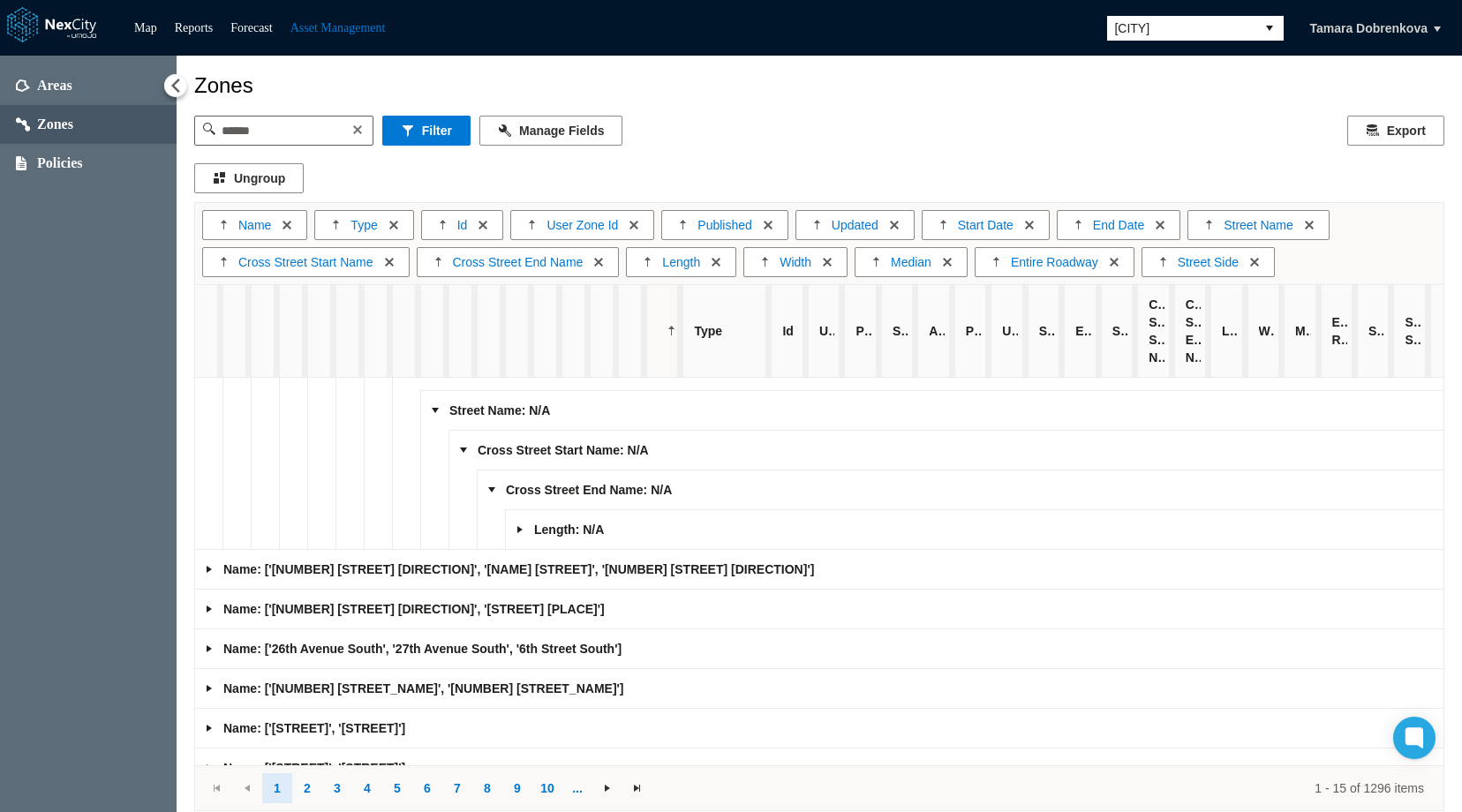 click at bounding box center (520, 530) 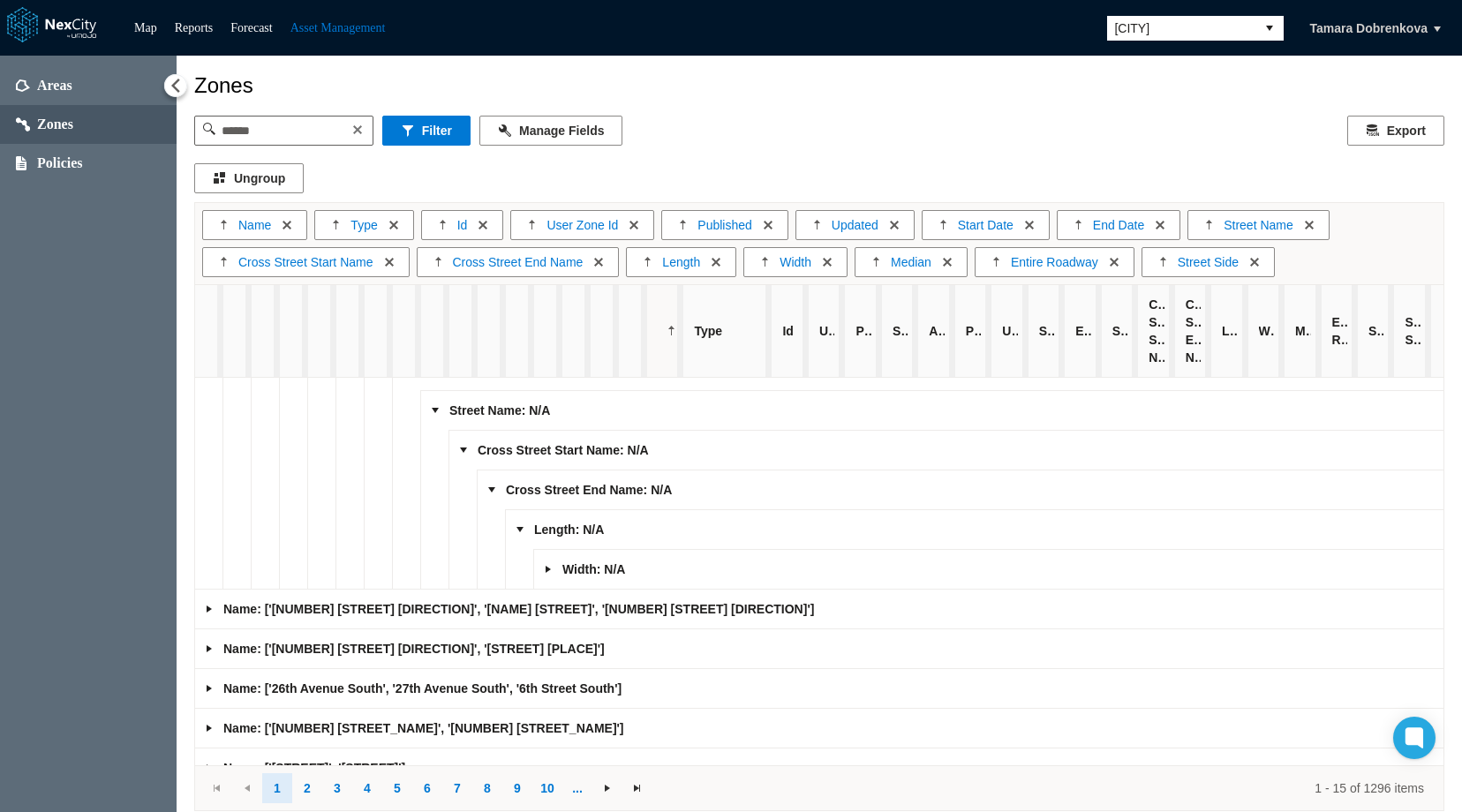click at bounding box center (548, 569) 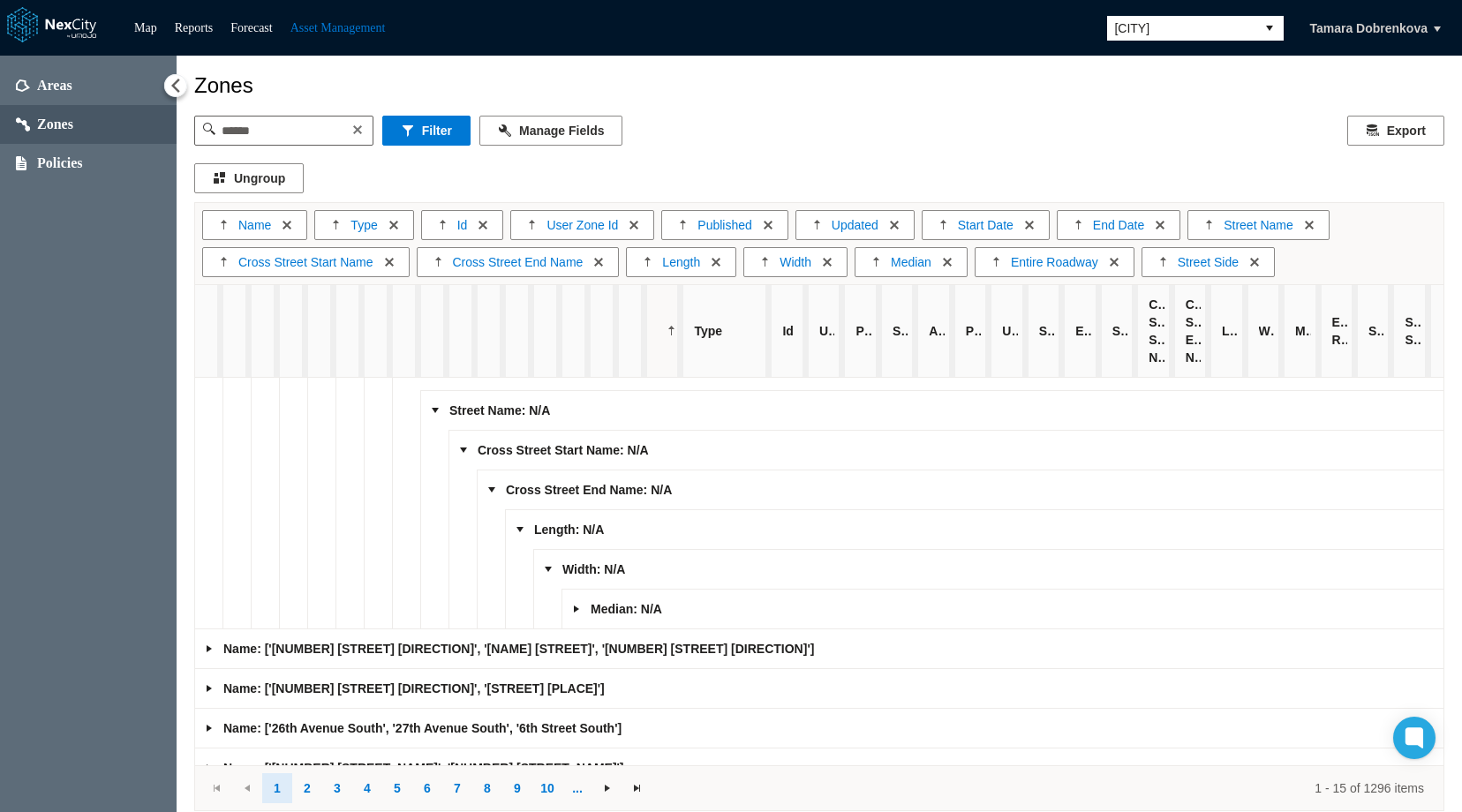 scroll, scrollTop: 1324, scrollLeft: 0, axis: vertical 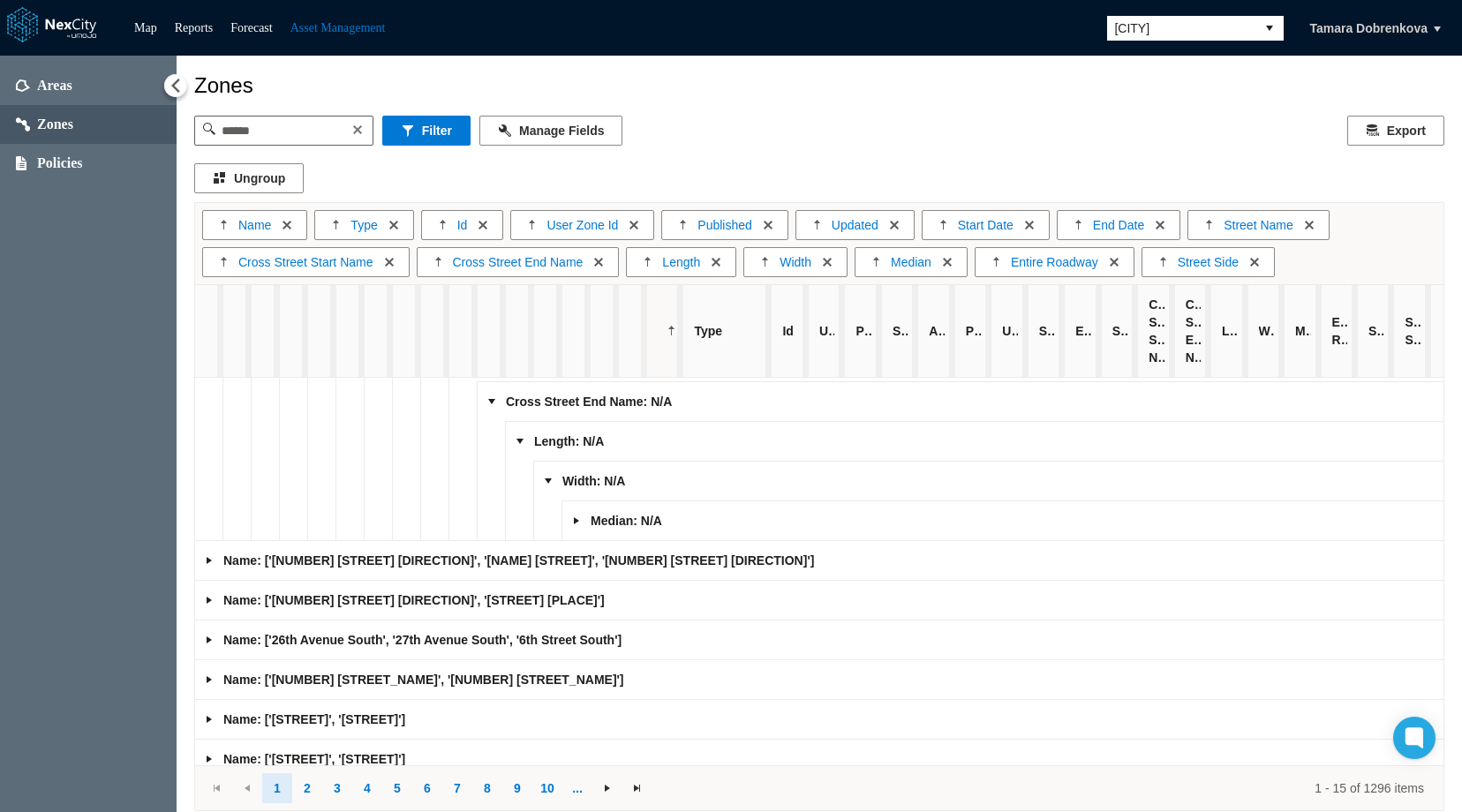click at bounding box center (577, 521) 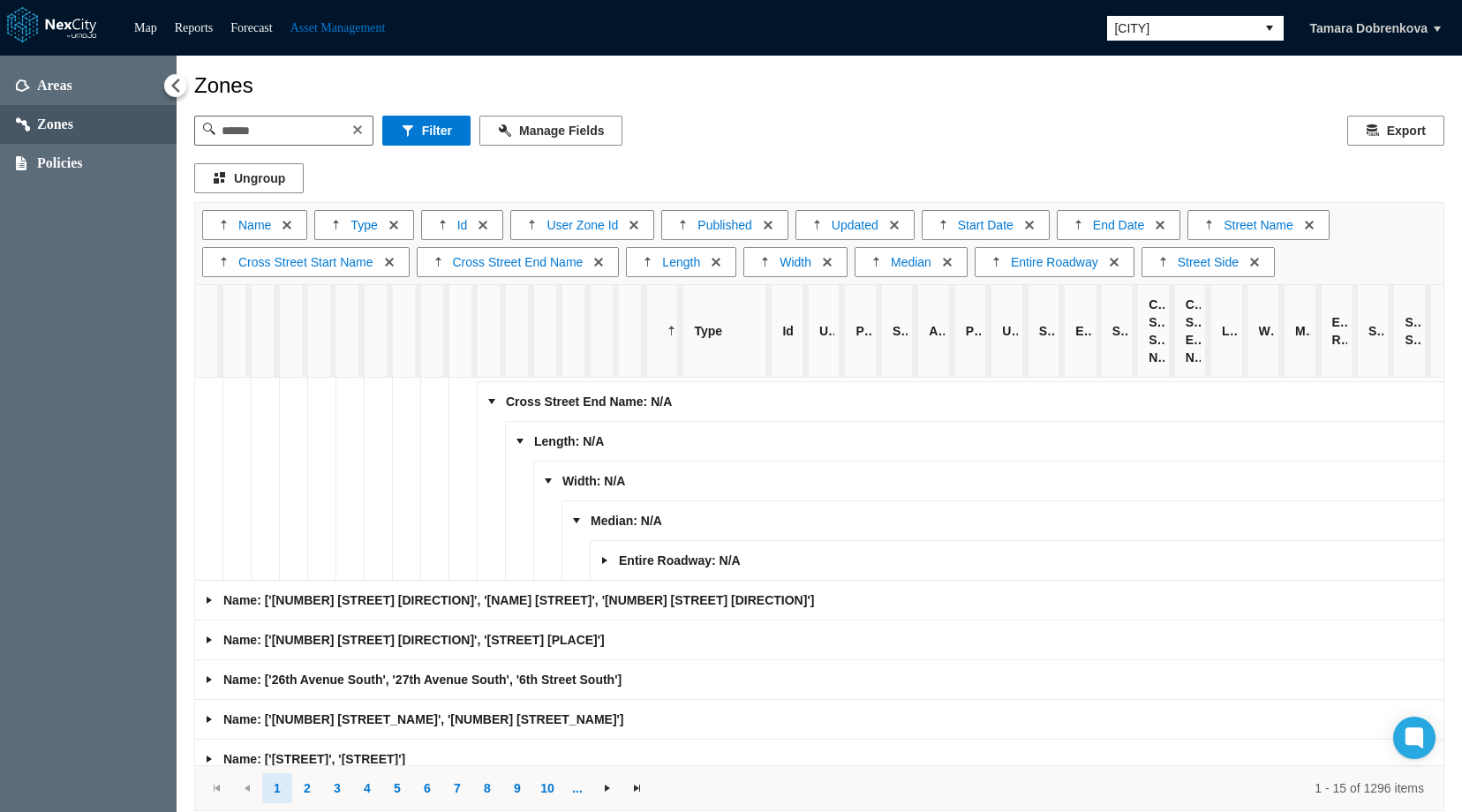 click at bounding box center (605, 560) 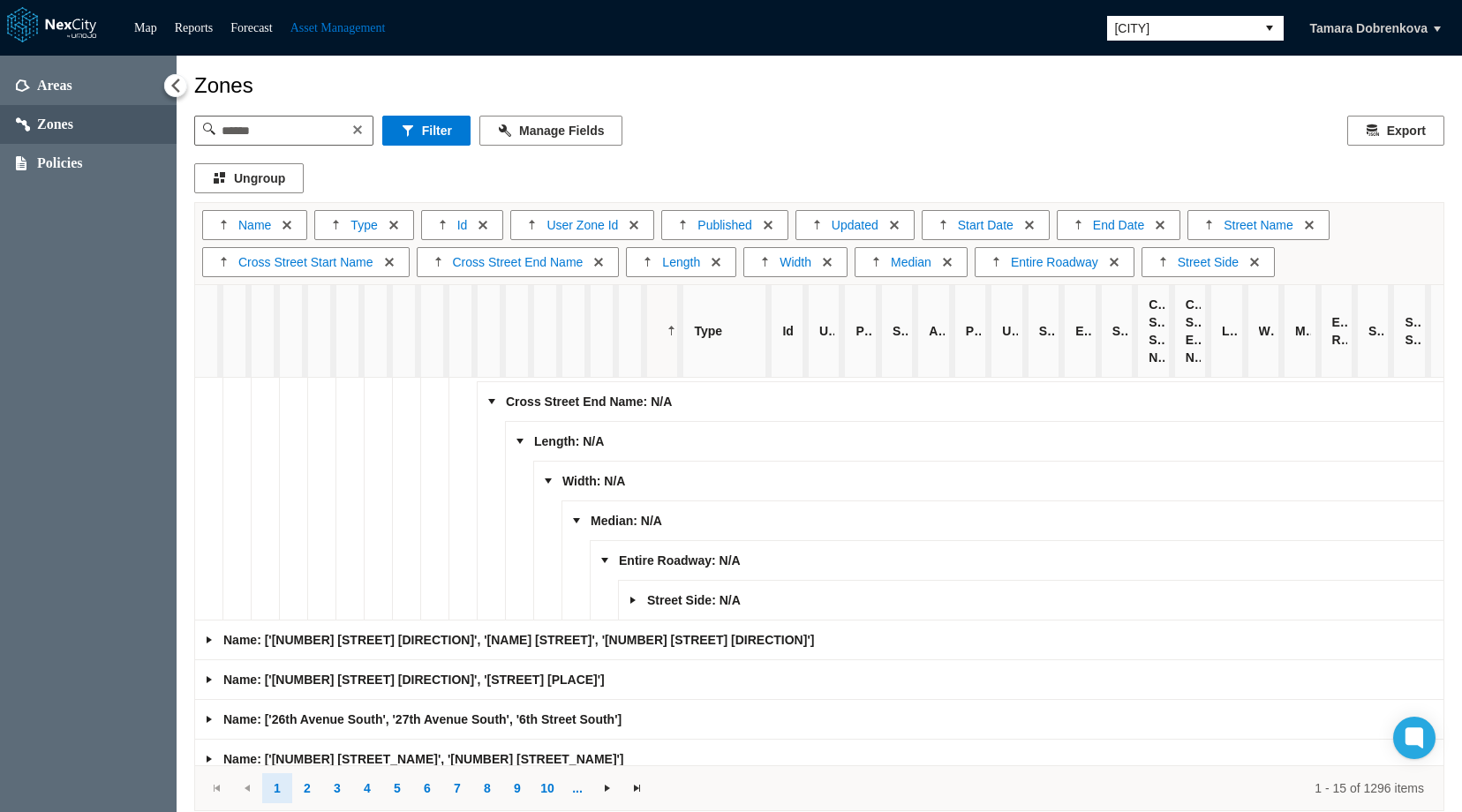 click at bounding box center [633, 600] 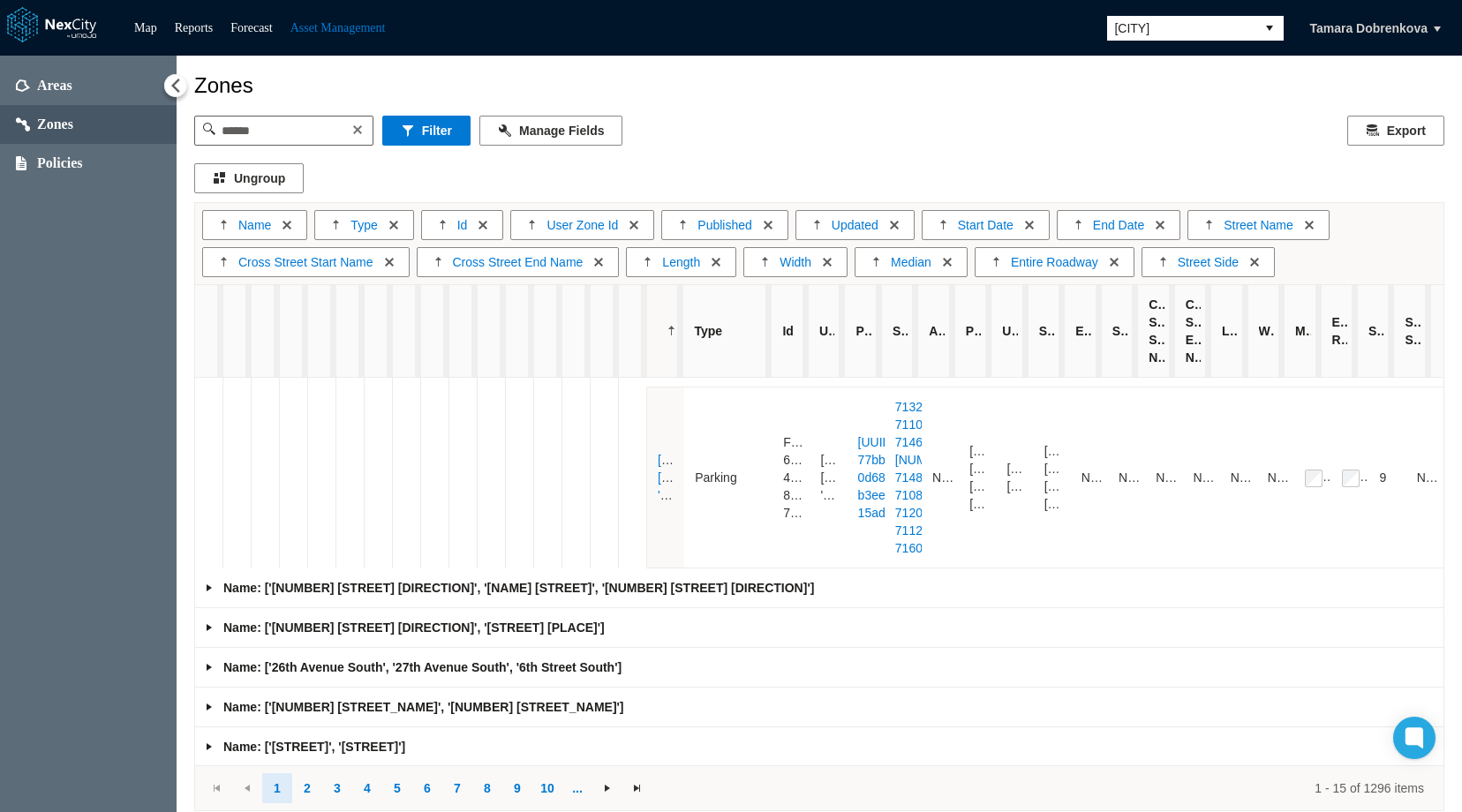 scroll, scrollTop: 1589, scrollLeft: 0, axis: vertical 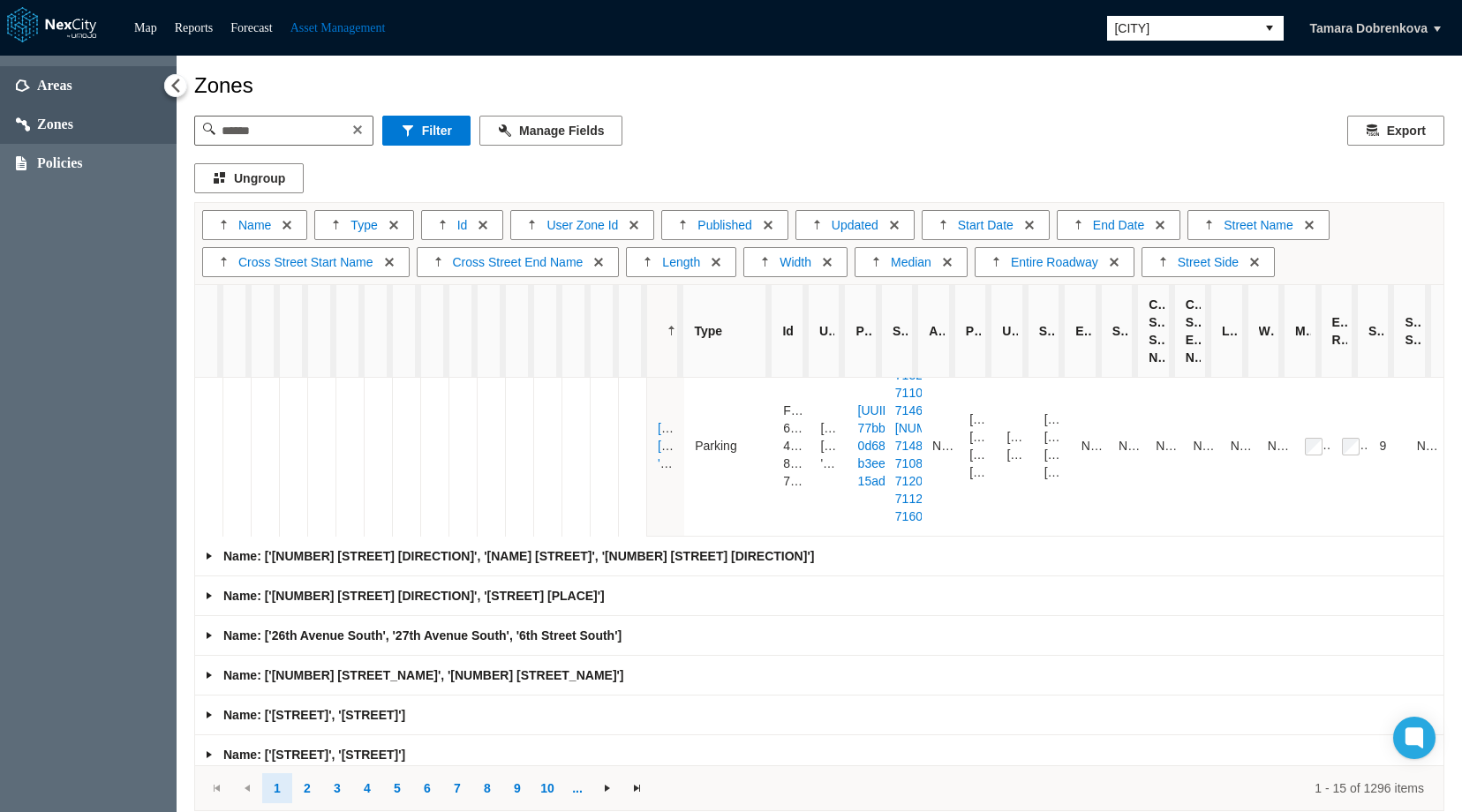 click on "Areas" at bounding box center (88, 86) 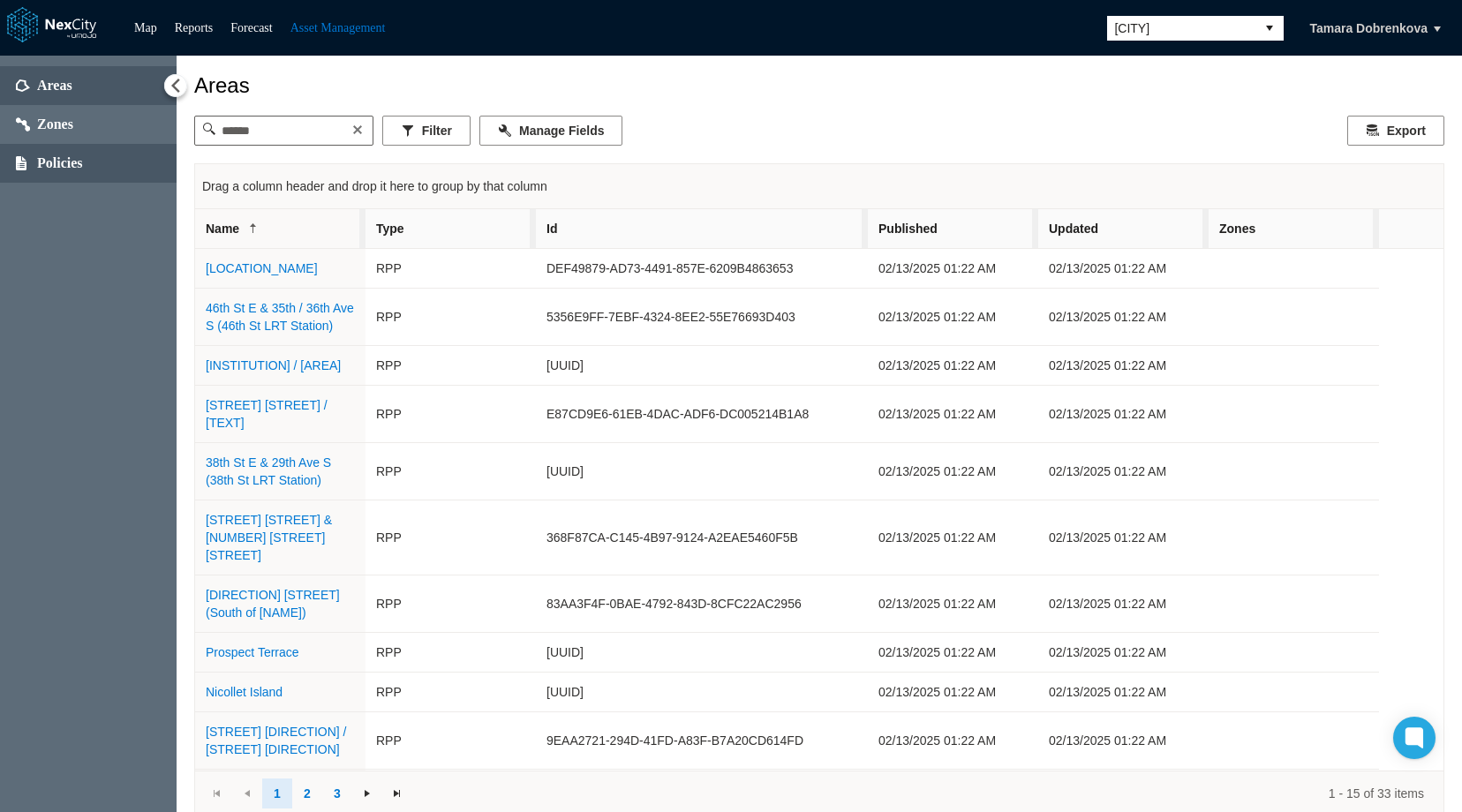 click on "Policies" at bounding box center (60, 163) 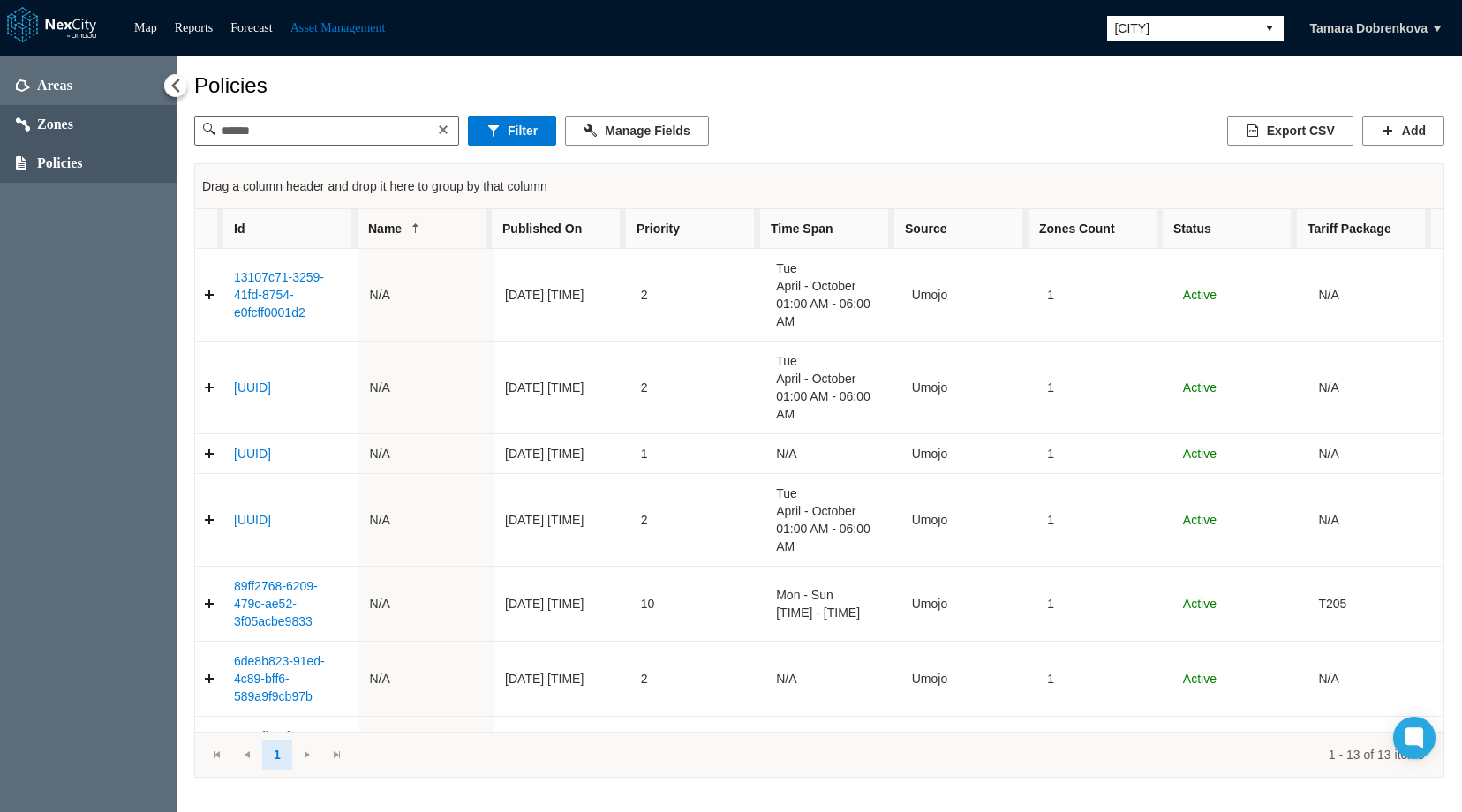 click on "Zones" at bounding box center (55, 124) 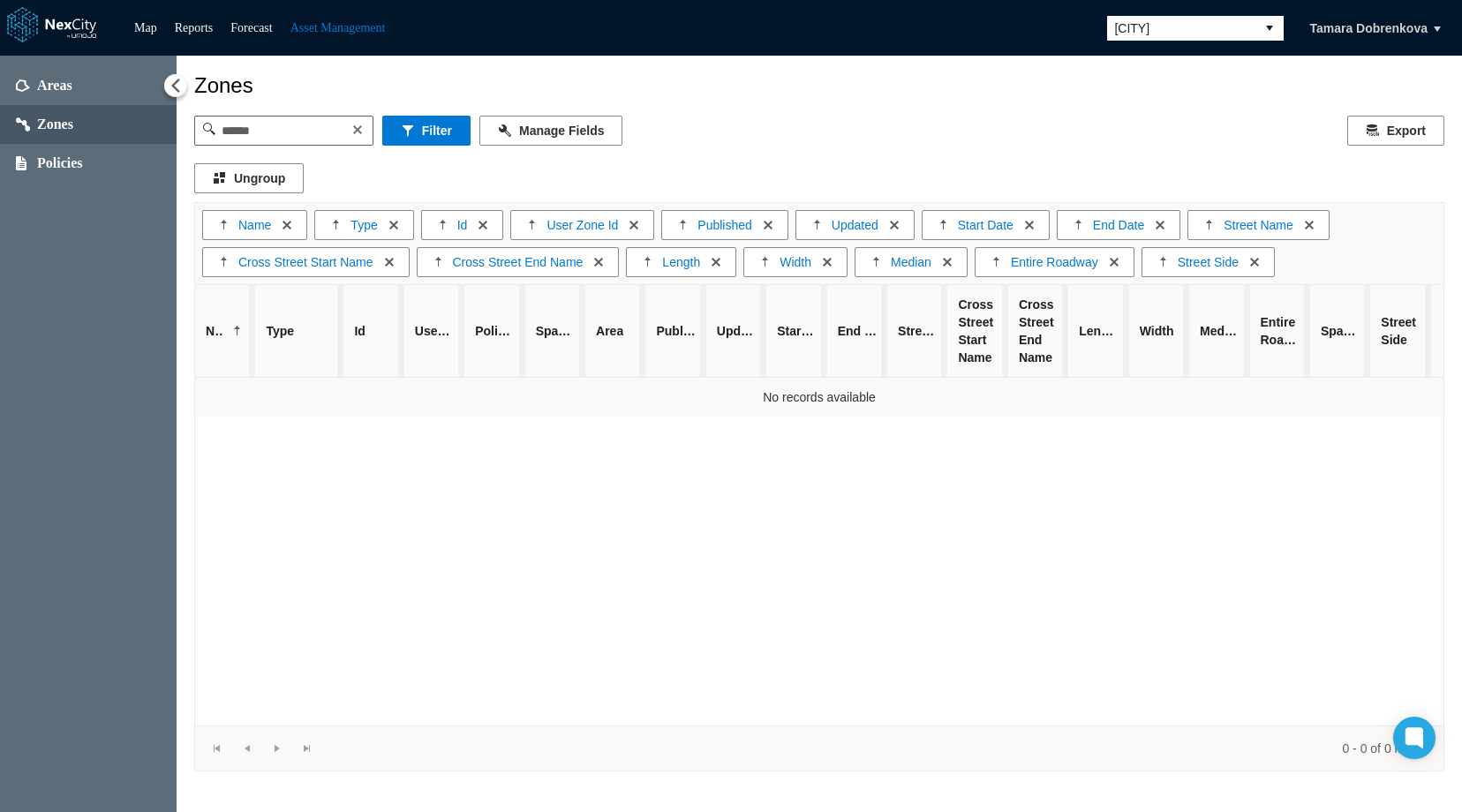 click on "[CITY]" at bounding box center [1181, 28] 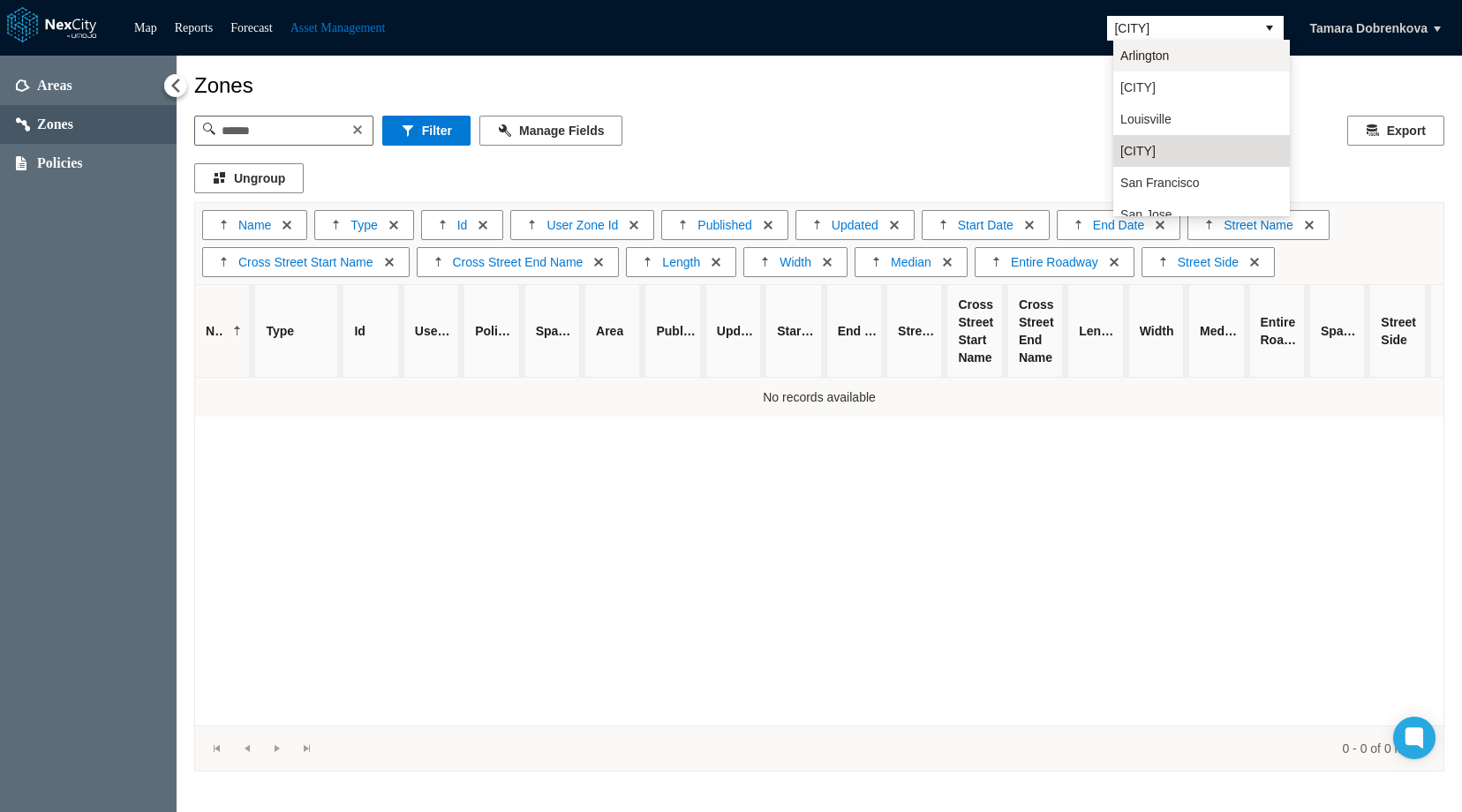 click on "Arlington" at bounding box center [1144, 56] 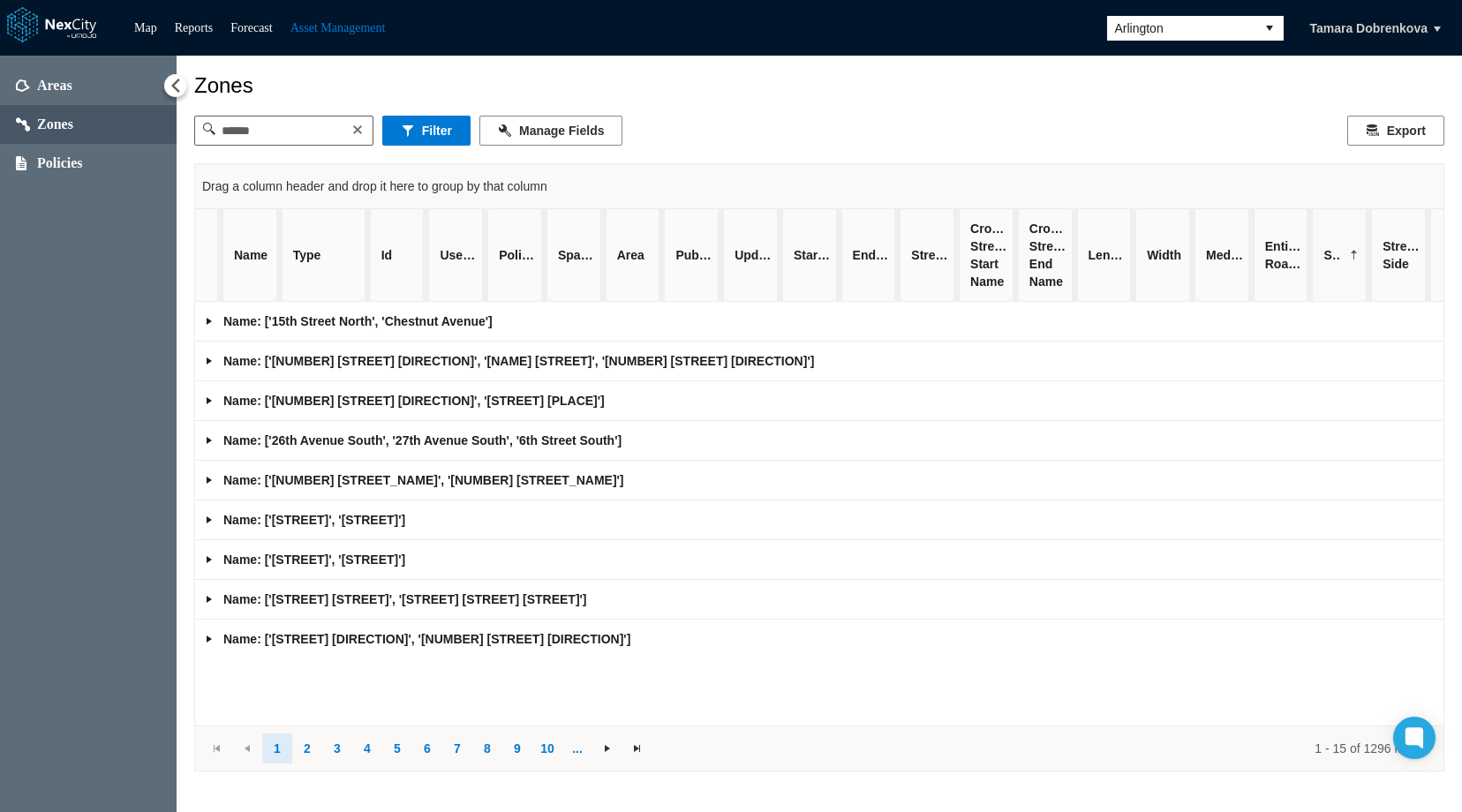 click on "Arlington" at bounding box center (1181, 28) 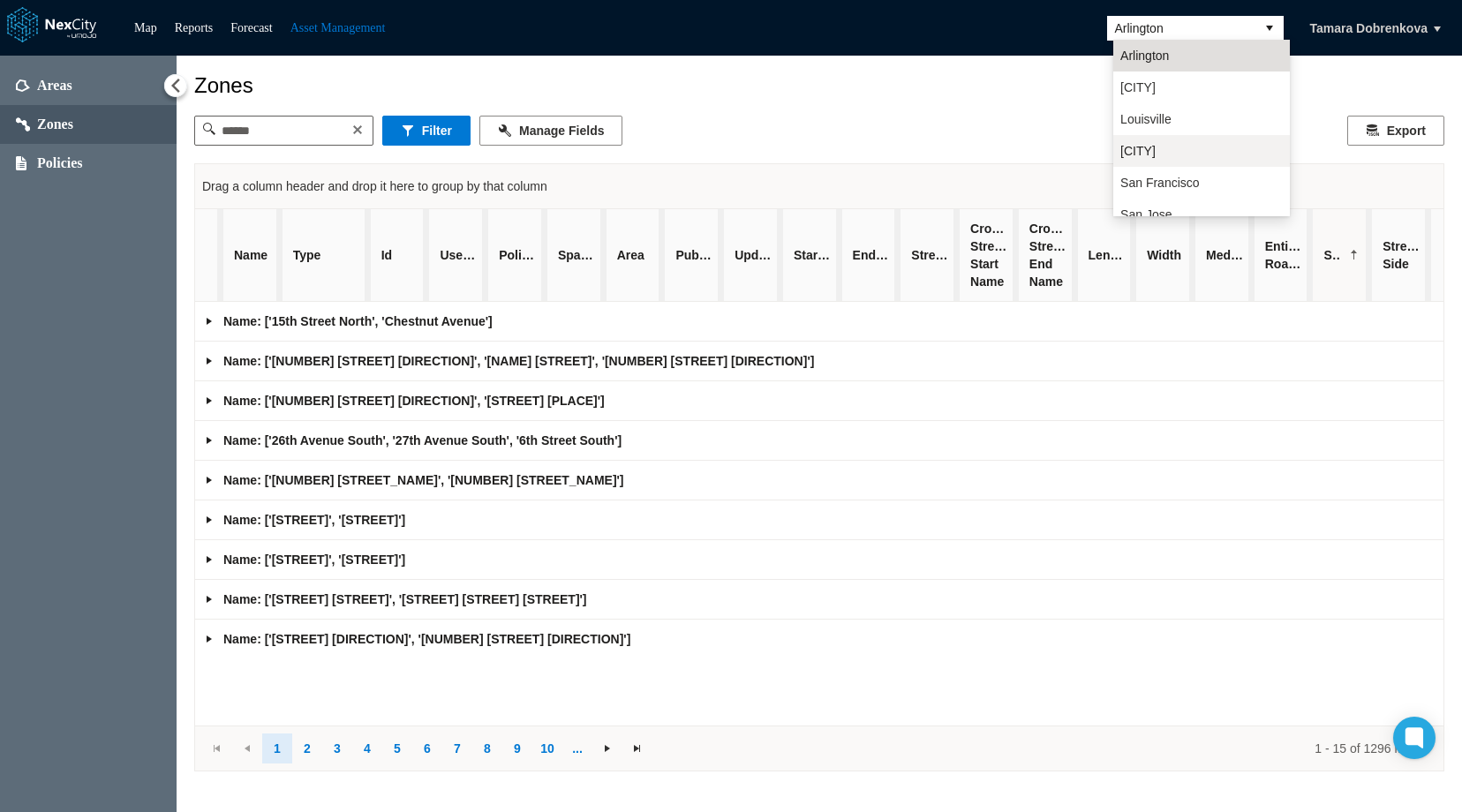click on "[CITY]" at bounding box center [1138, 151] 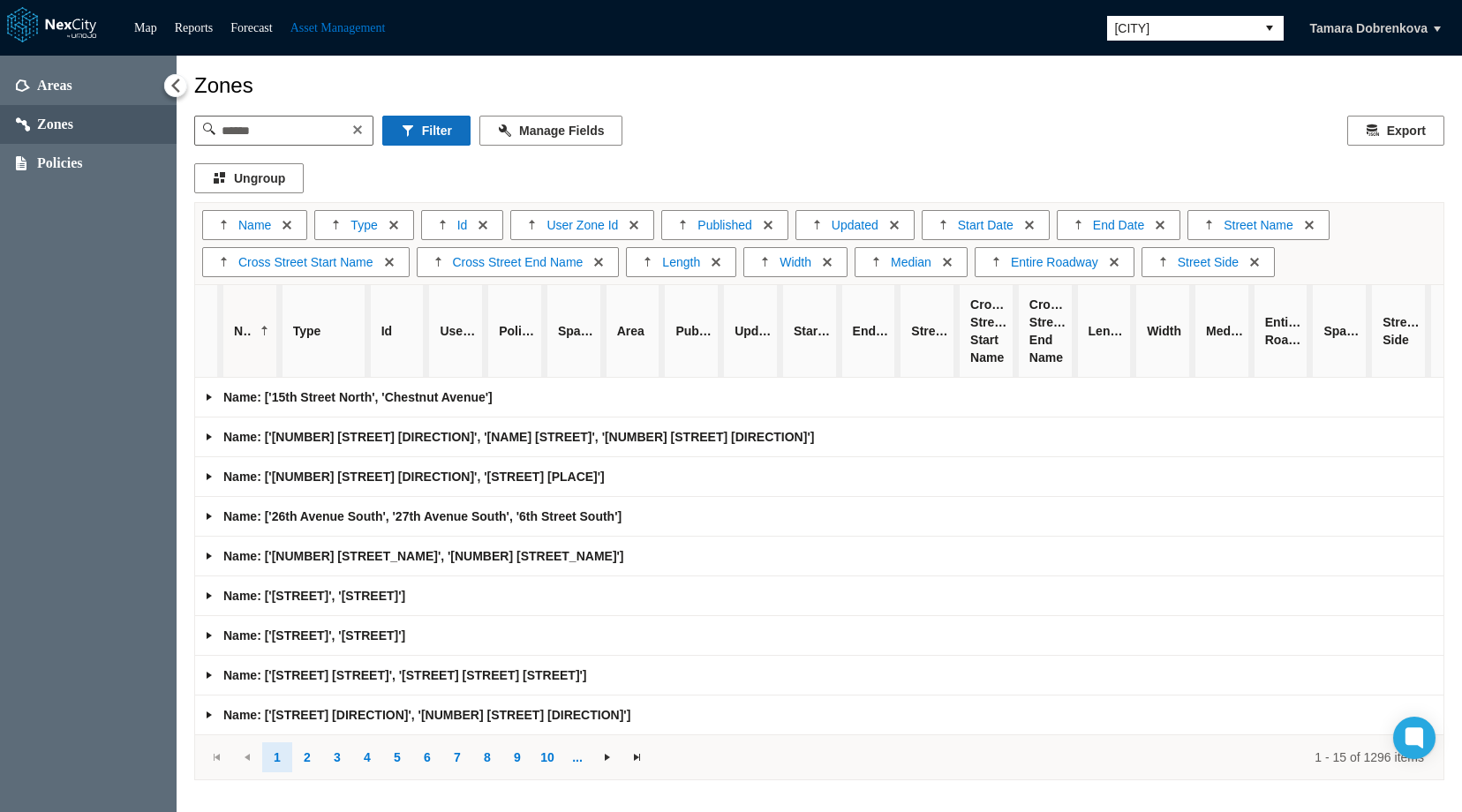 click on "Filter" at bounding box center [426, 131] 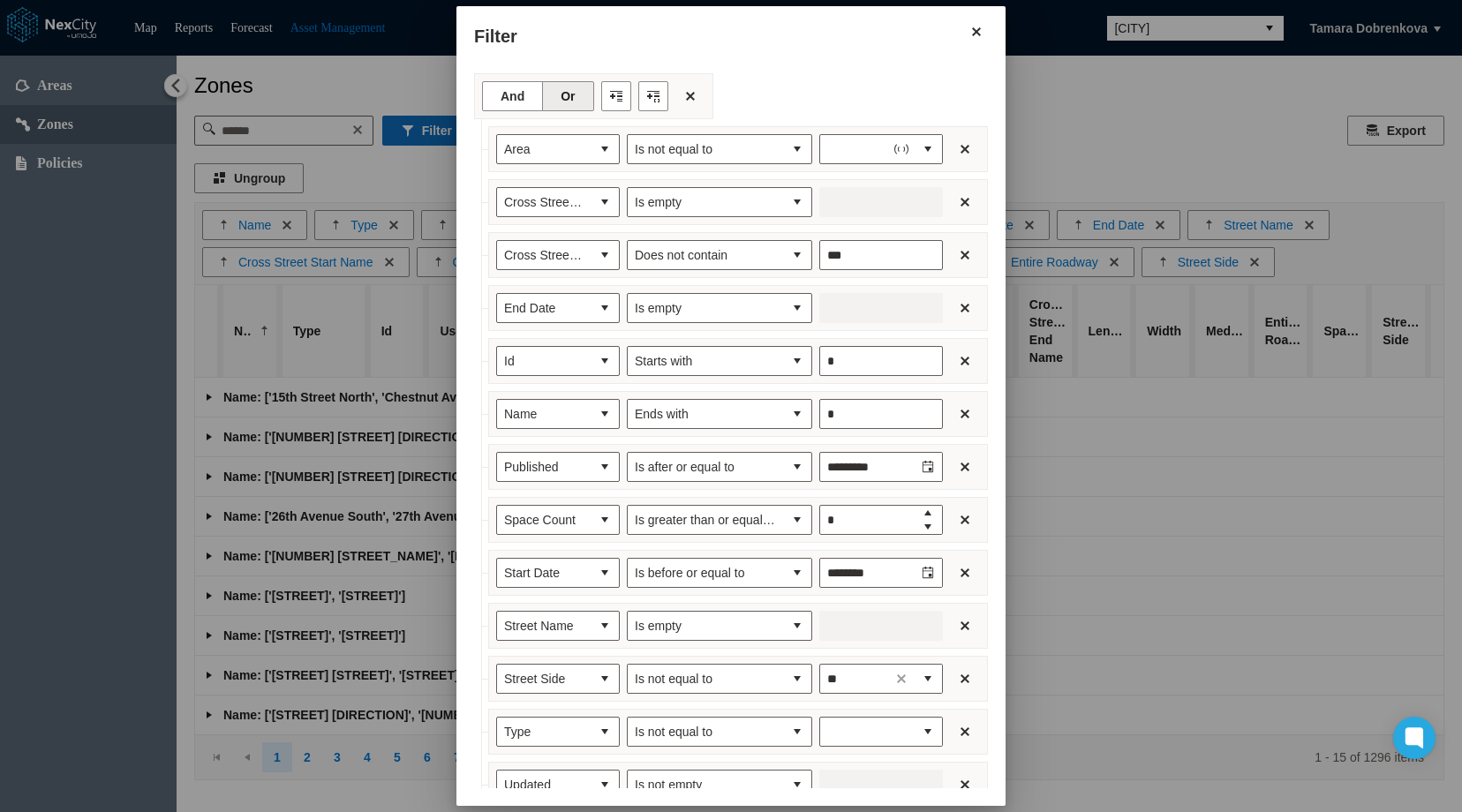 type on "***" 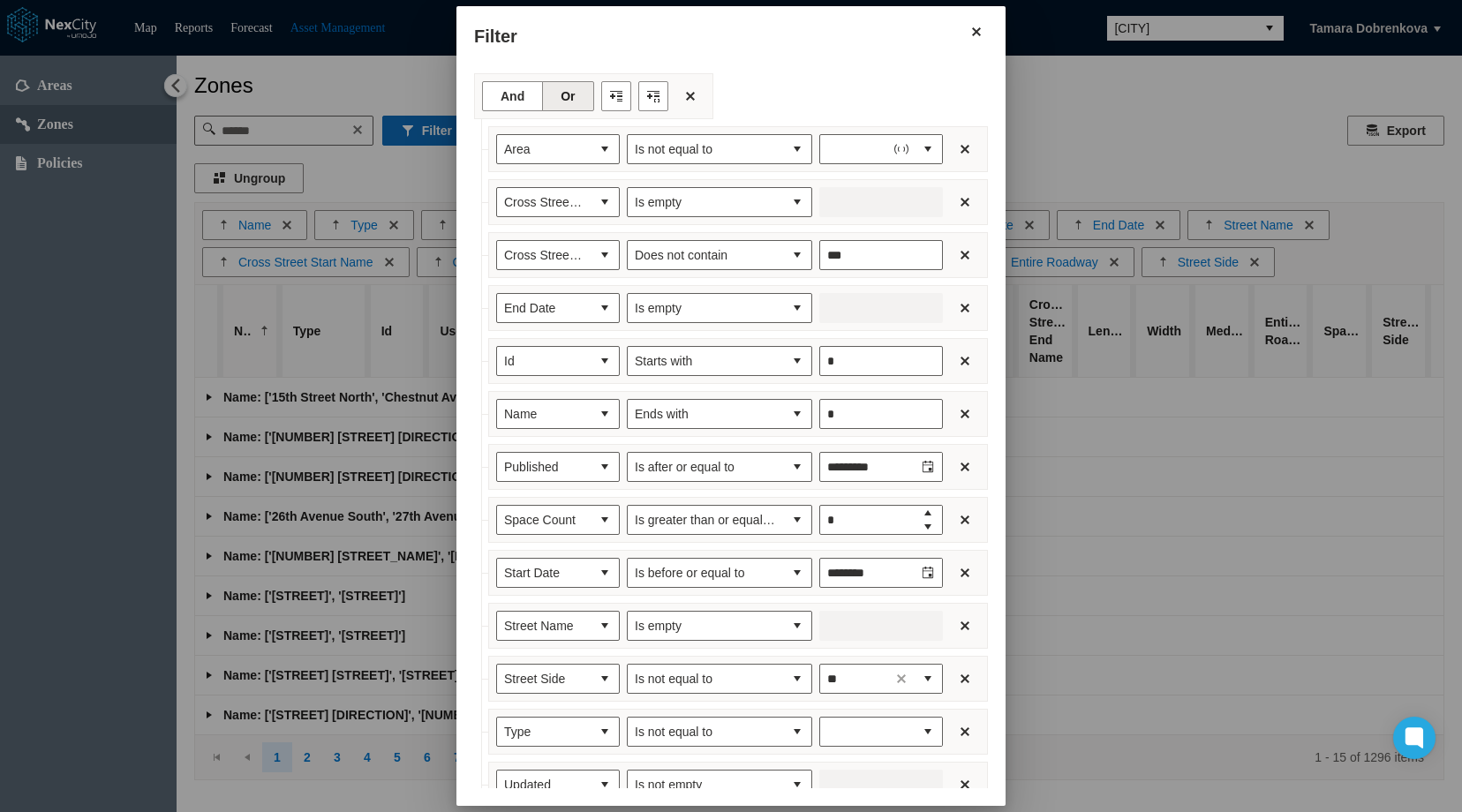 type on "**********" 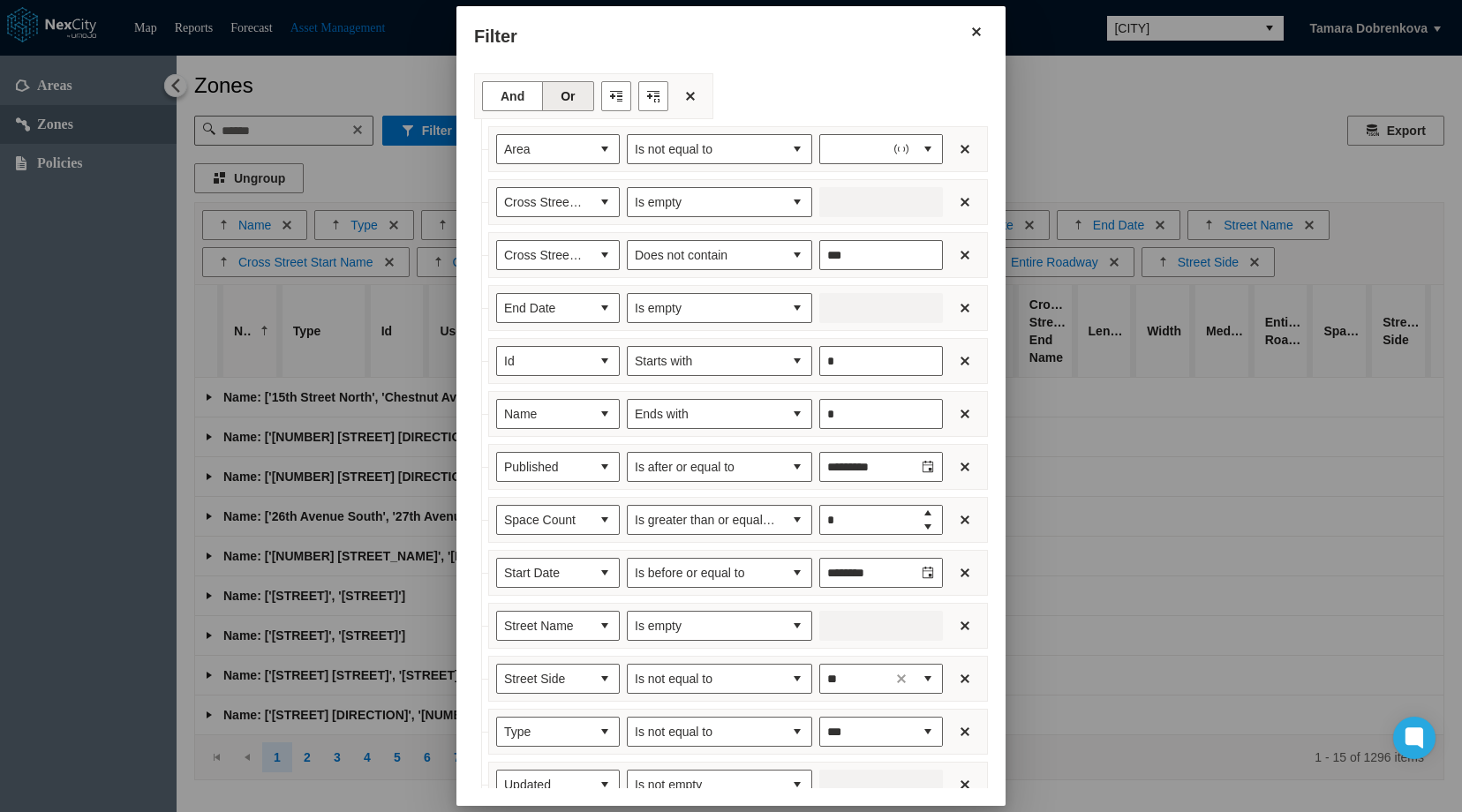 type on "**********" 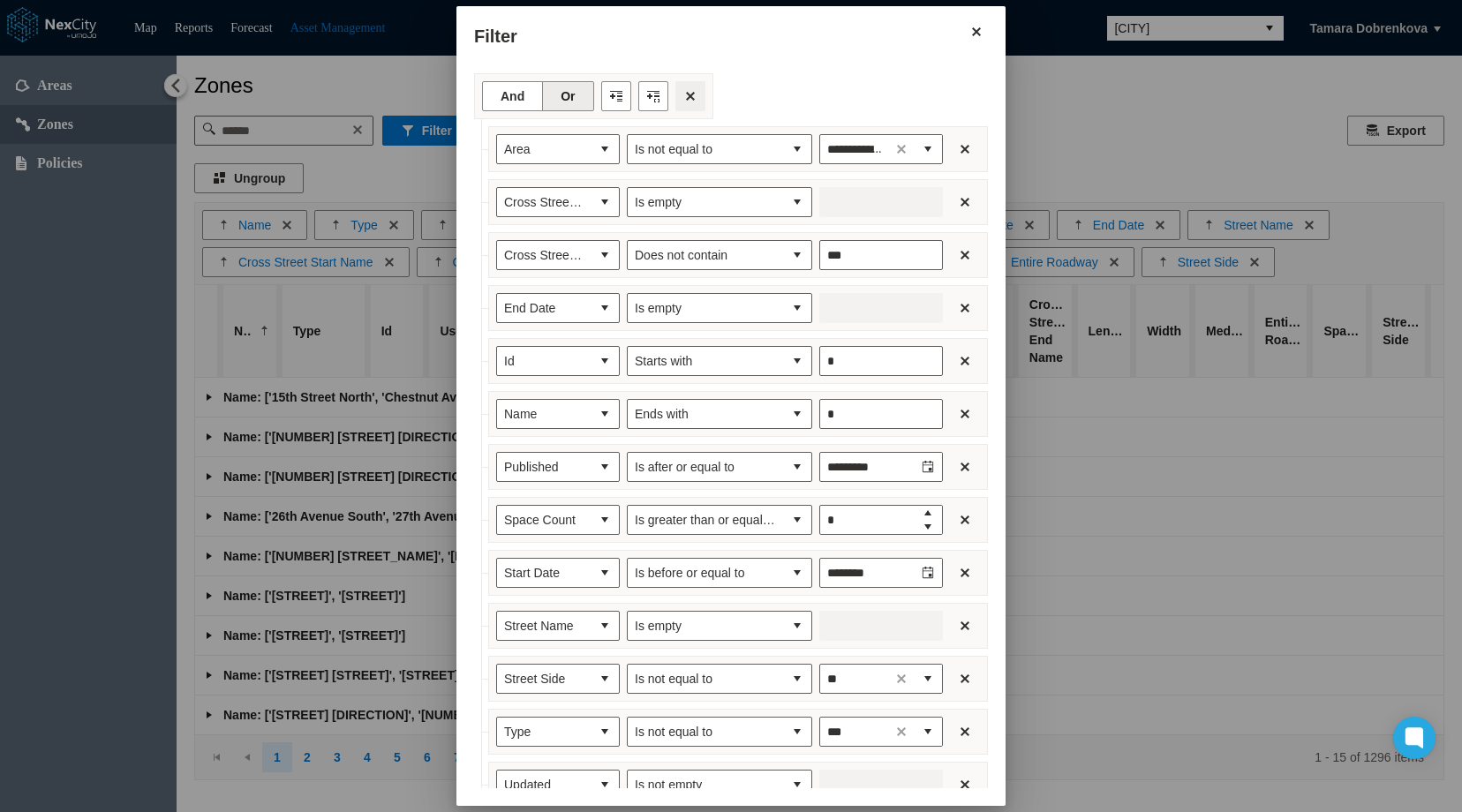 click at bounding box center (690, 96) 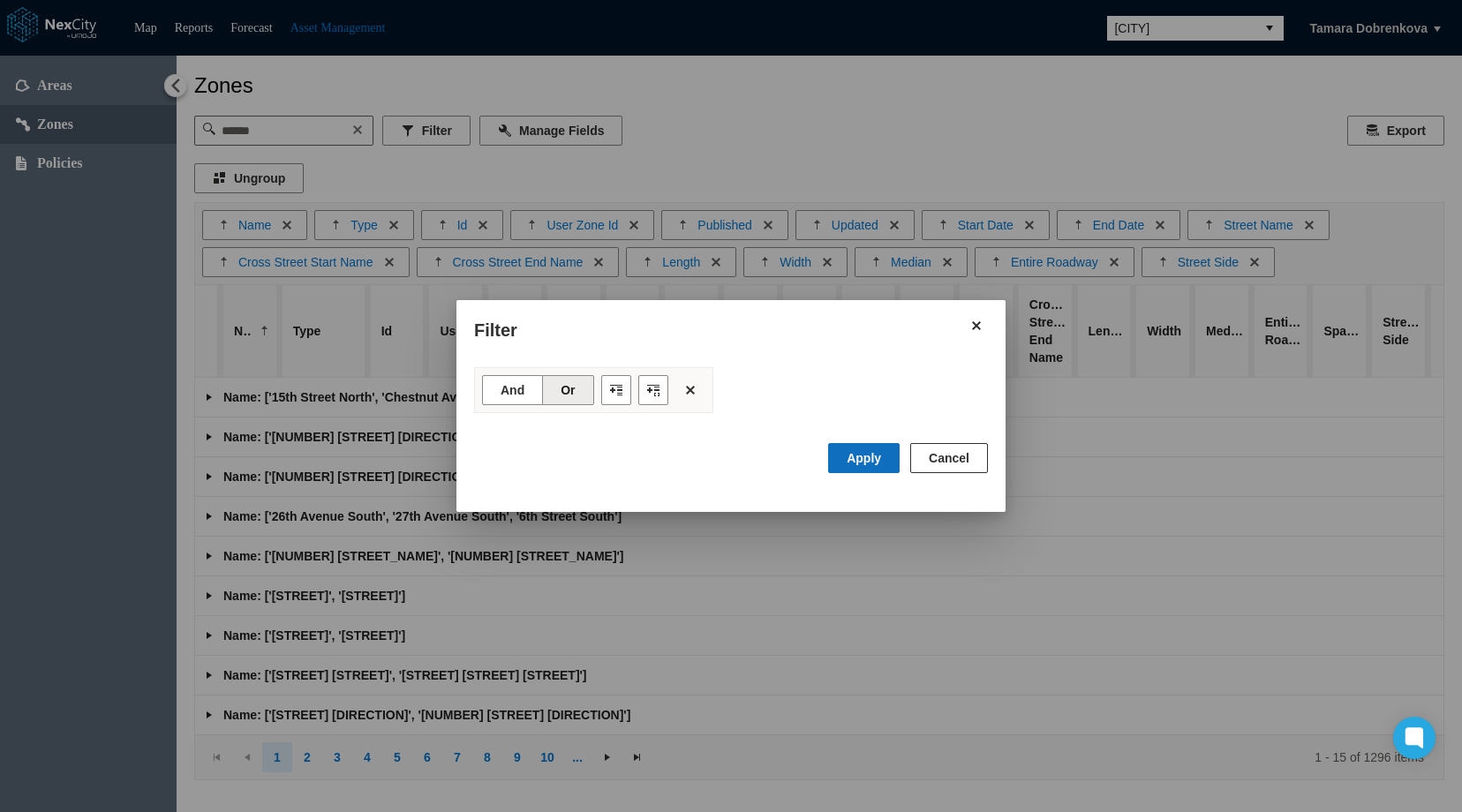 click on "Apply" at bounding box center [863, 458] 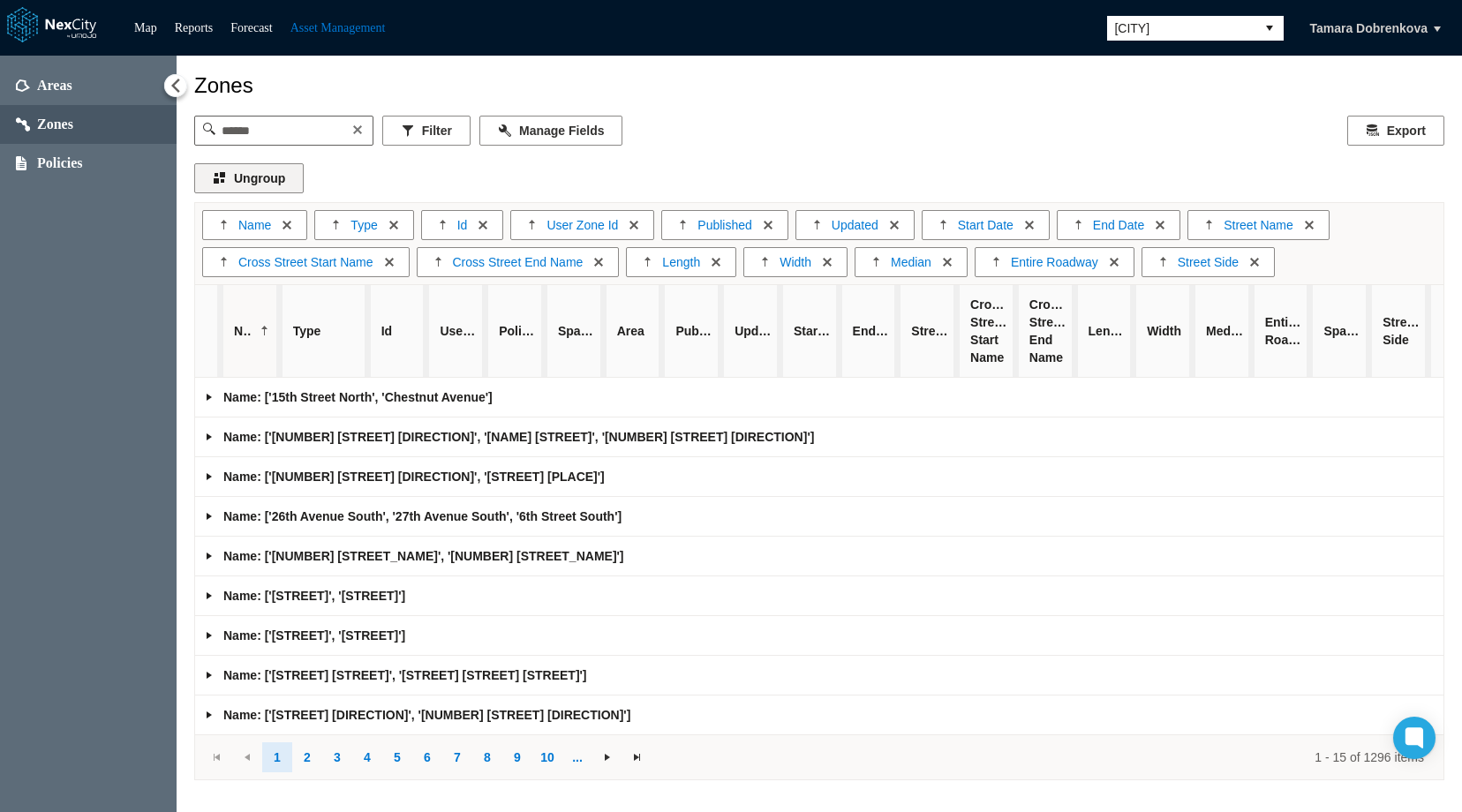 click on "Ungroup" at bounding box center (249, 178) 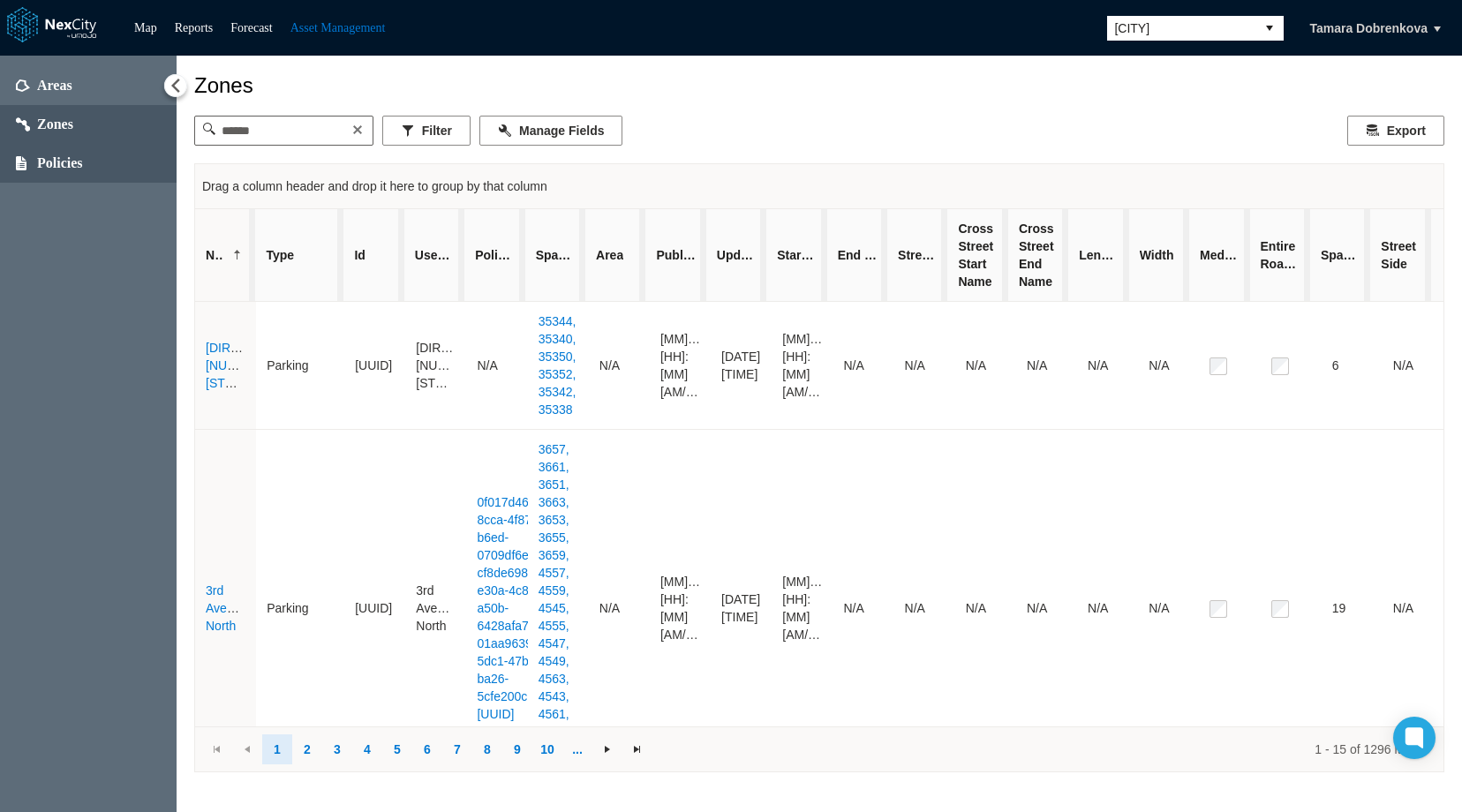 click on "Policies" at bounding box center (60, 163) 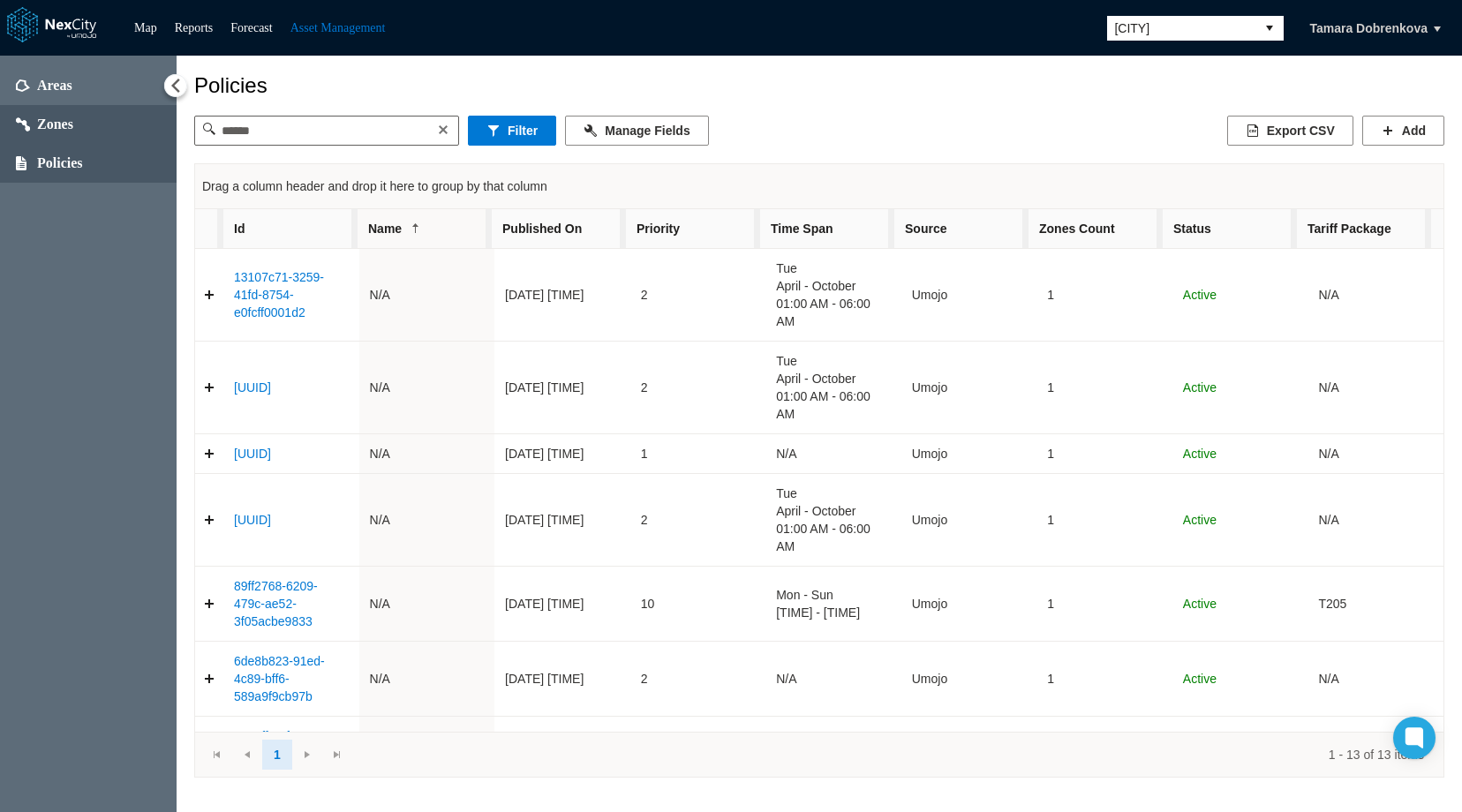 click on "Zones" at bounding box center [55, 124] 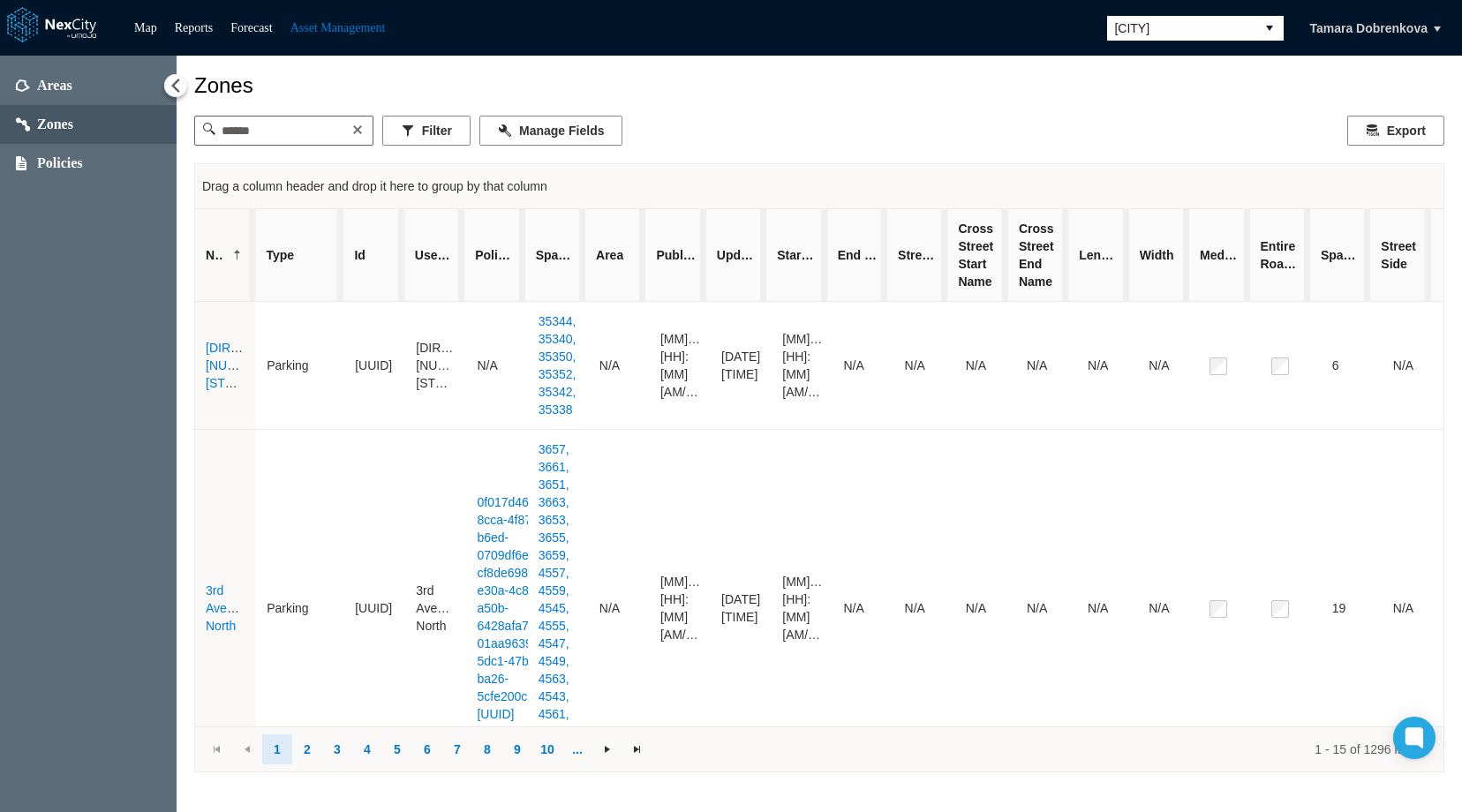 click on "[CITY]" at bounding box center (1181, 28) 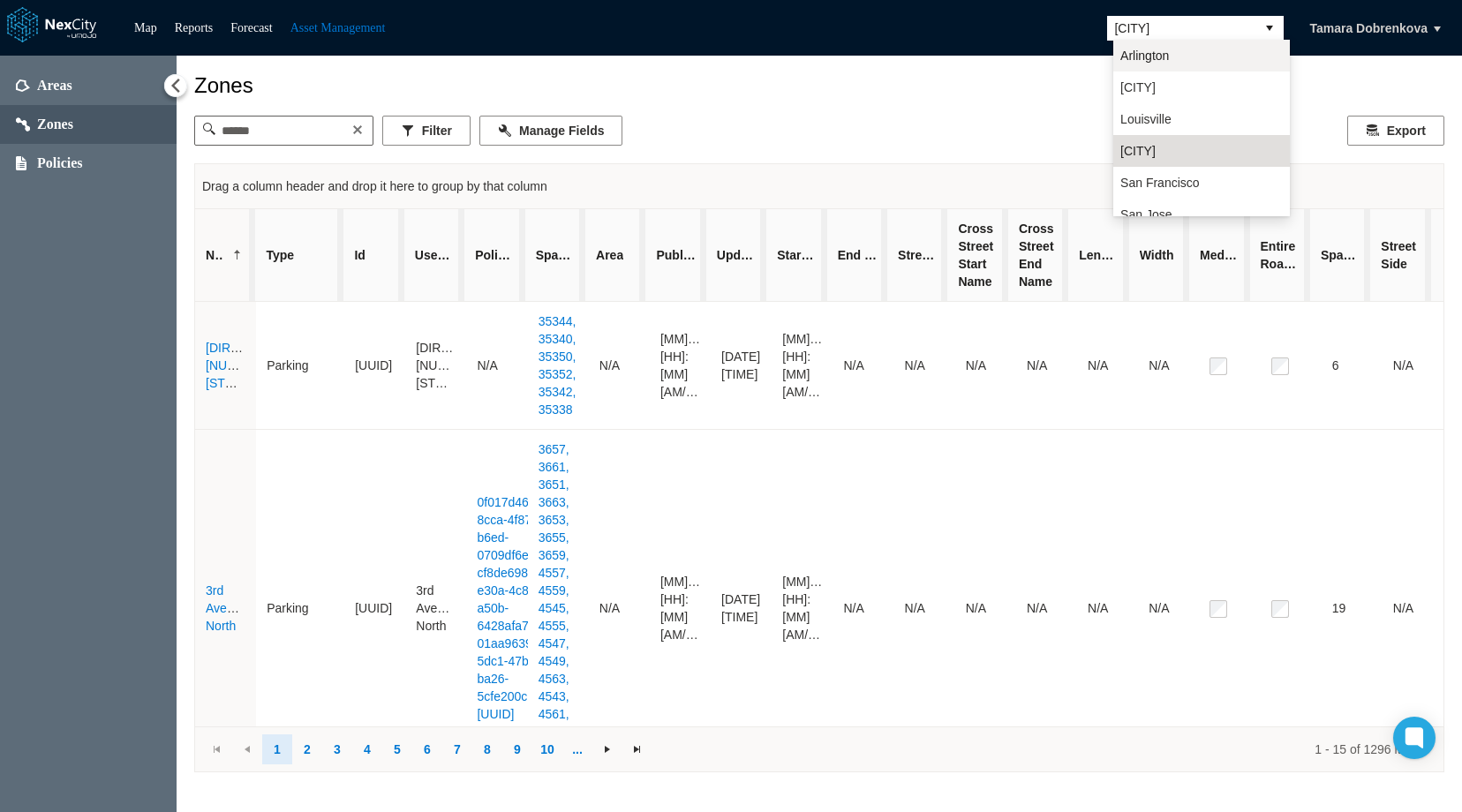 click on "Arlington" at bounding box center (1202, 56) 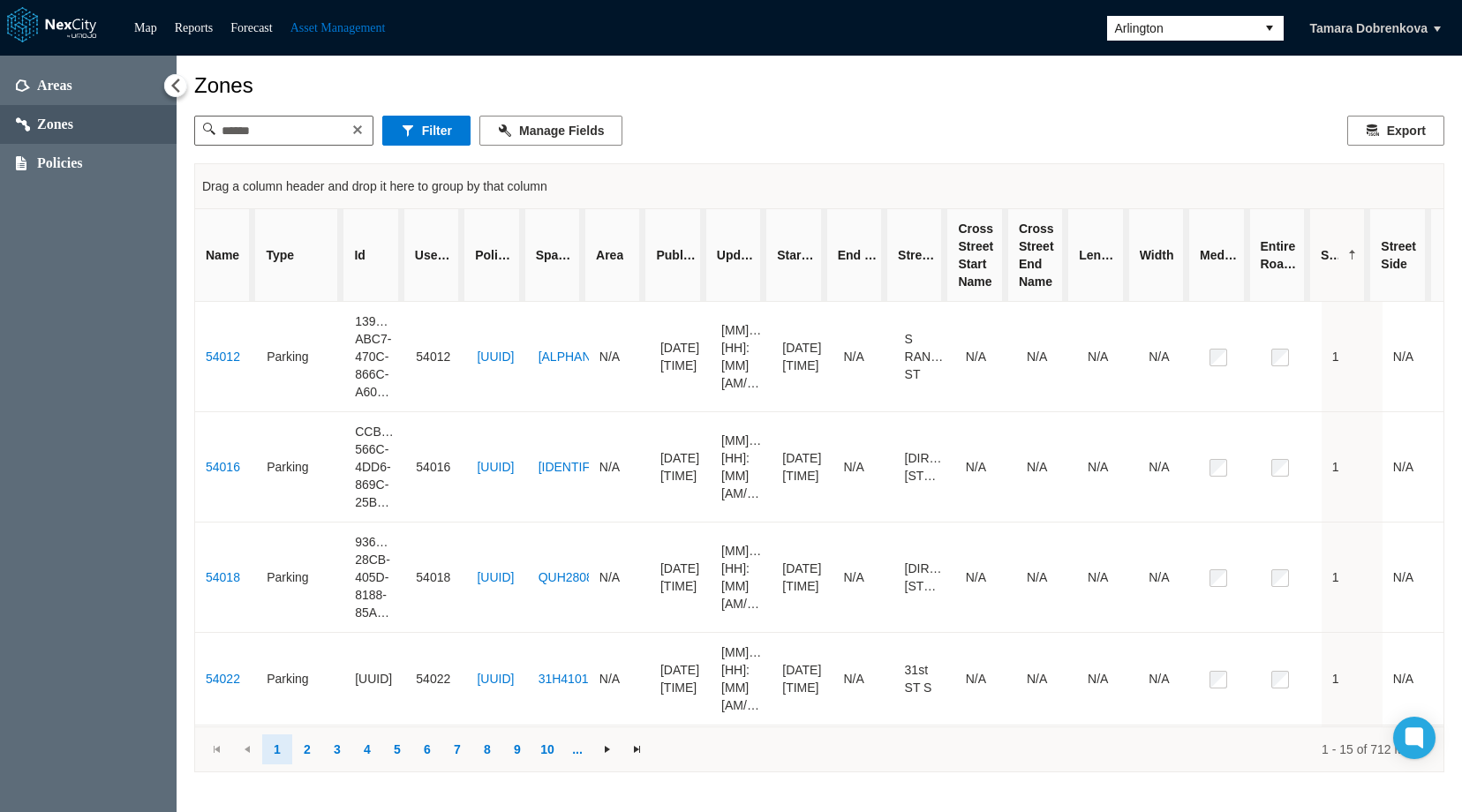 click on "Arlington" at bounding box center (1181, 28) 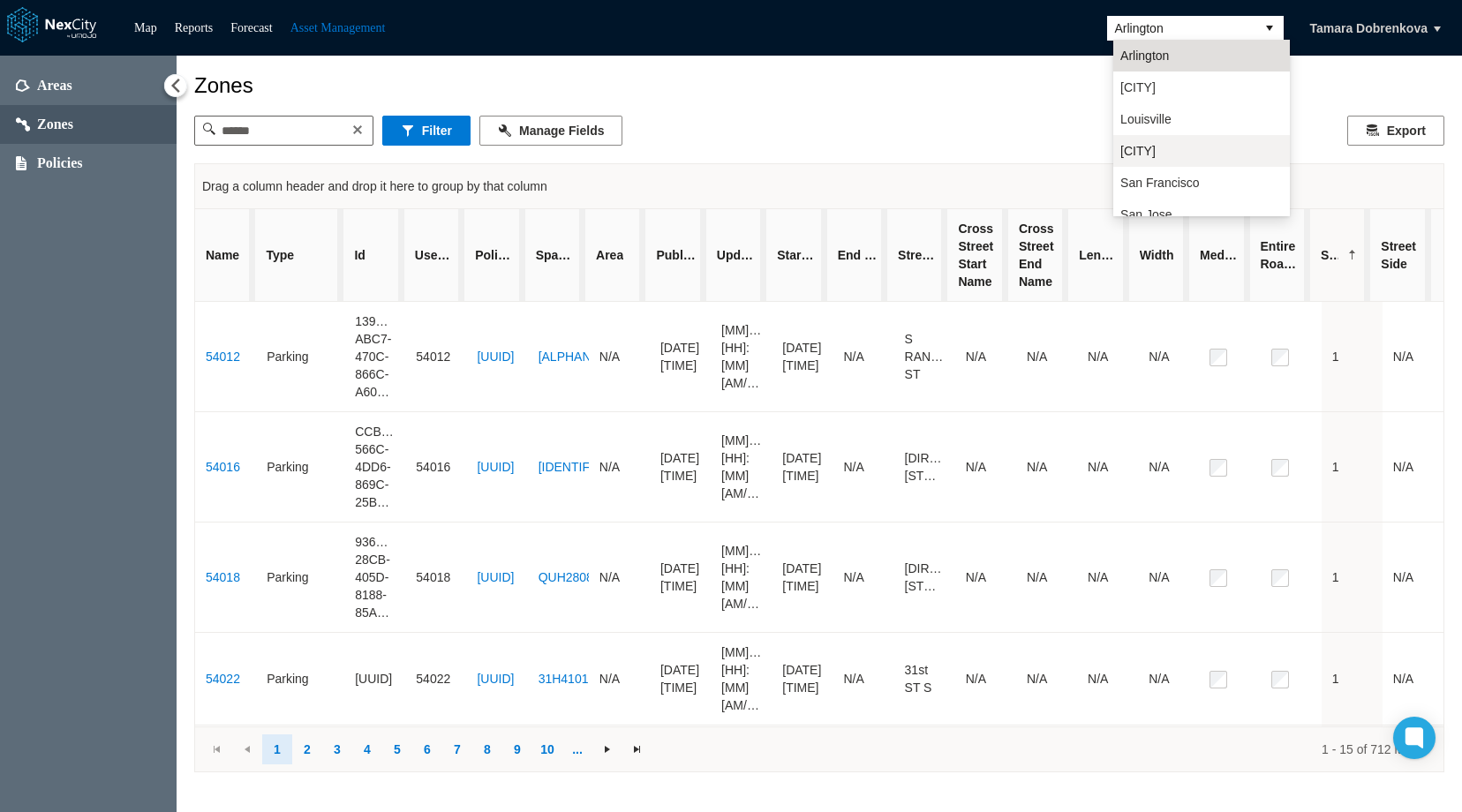 click on "[CITY]" at bounding box center (1138, 151) 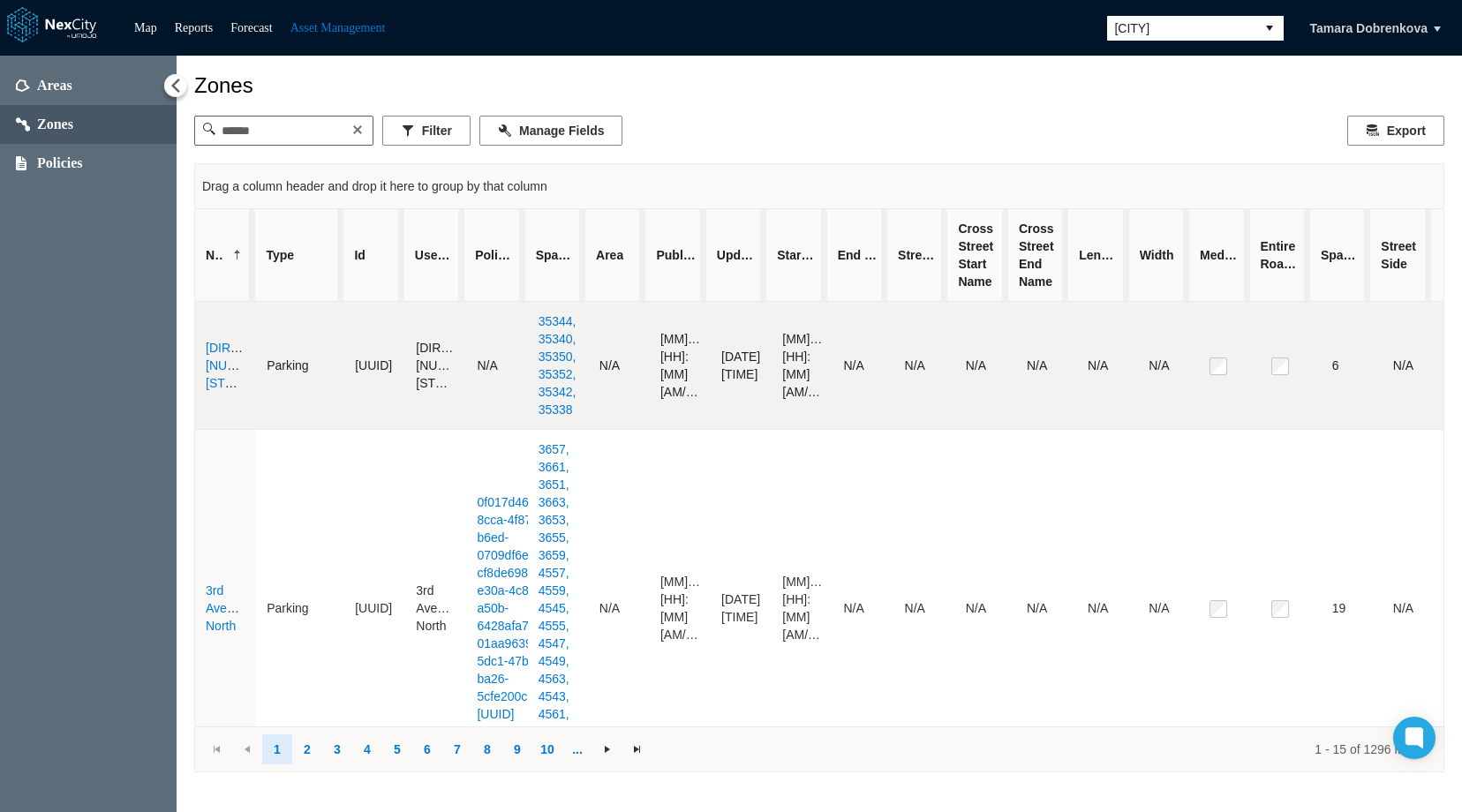 click on "Southeast 8th Street" at bounding box center [243, 365] 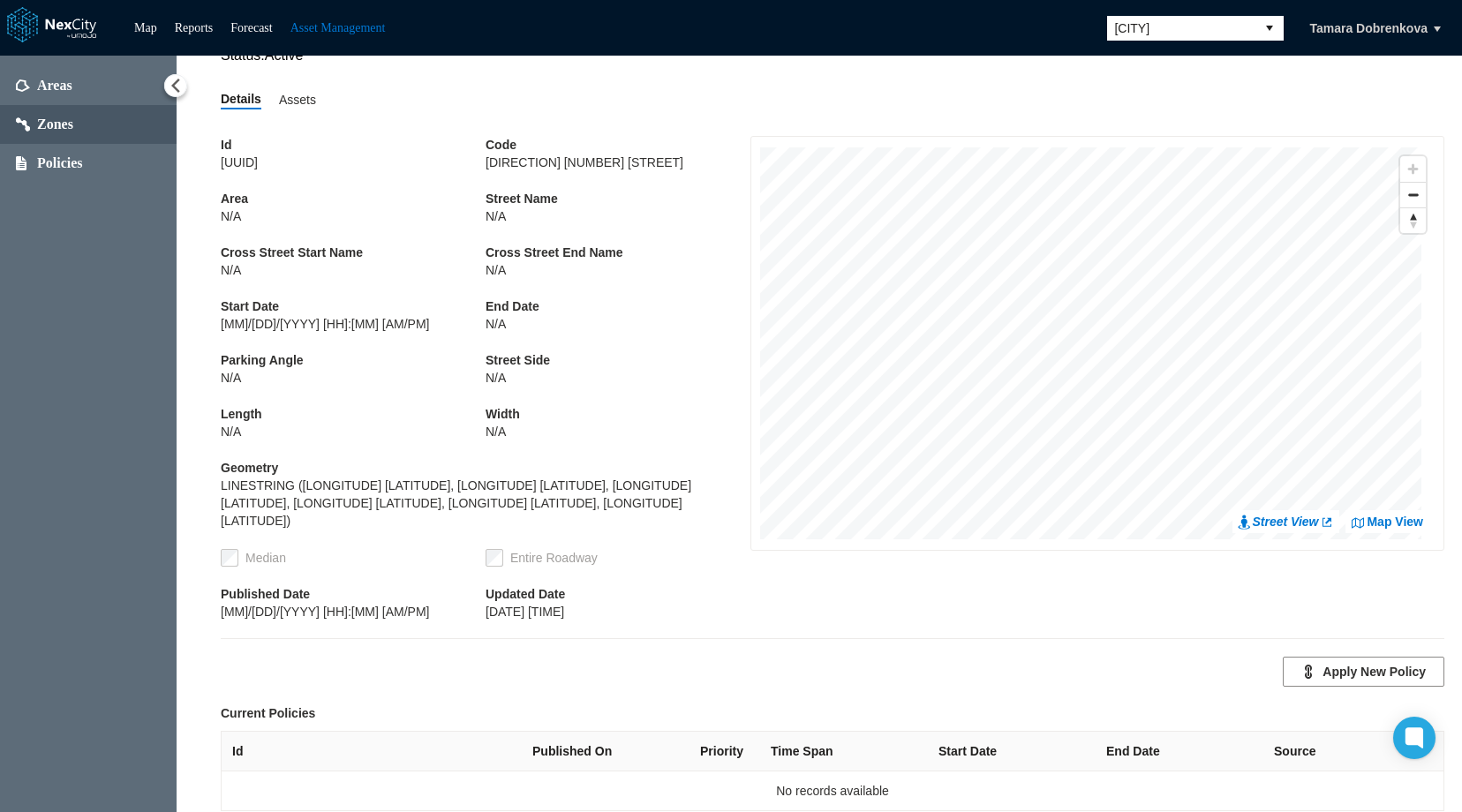 scroll, scrollTop: 69, scrollLeft: 0, axis: vertical 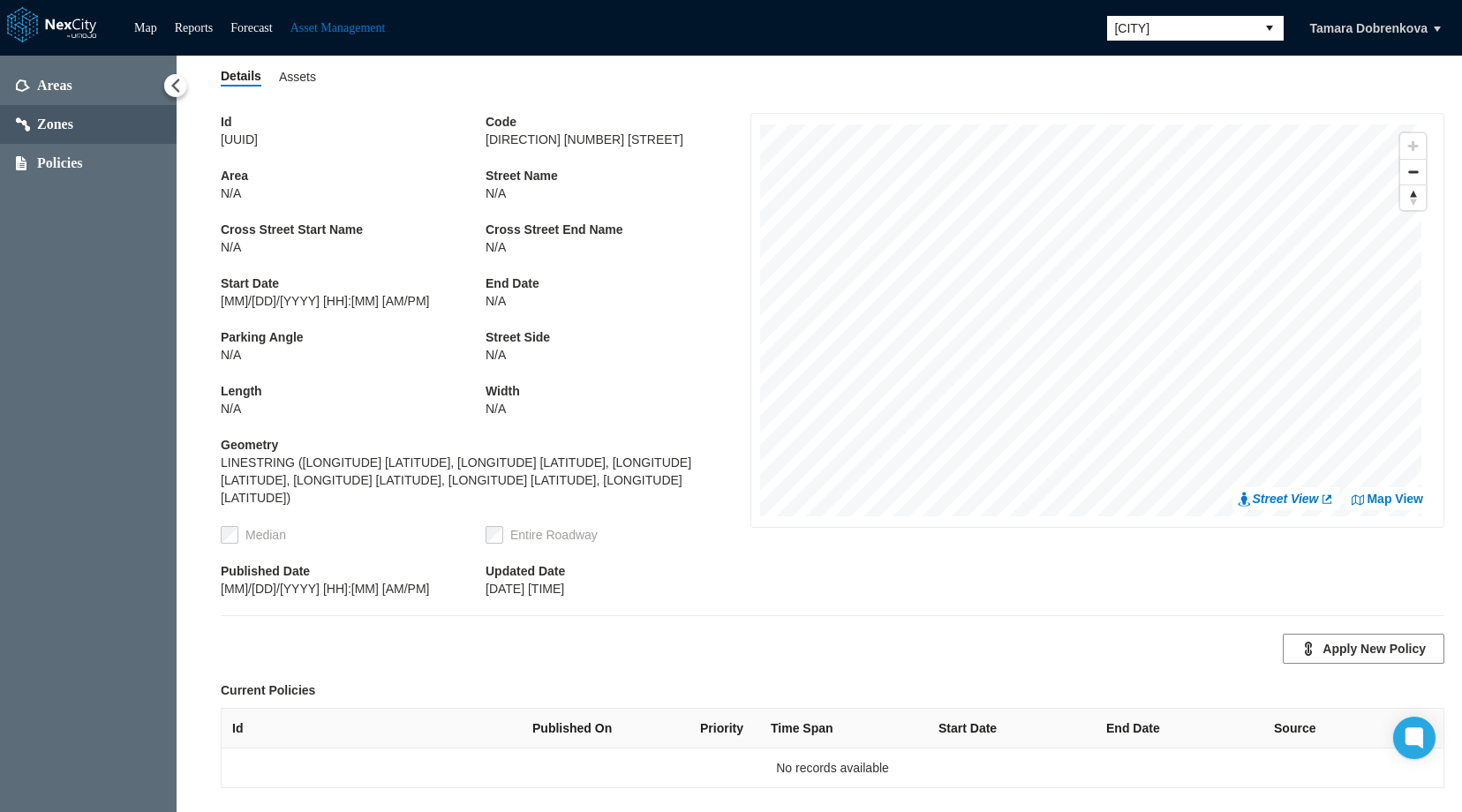 click on "Zones" at bounding box center (55, 124) 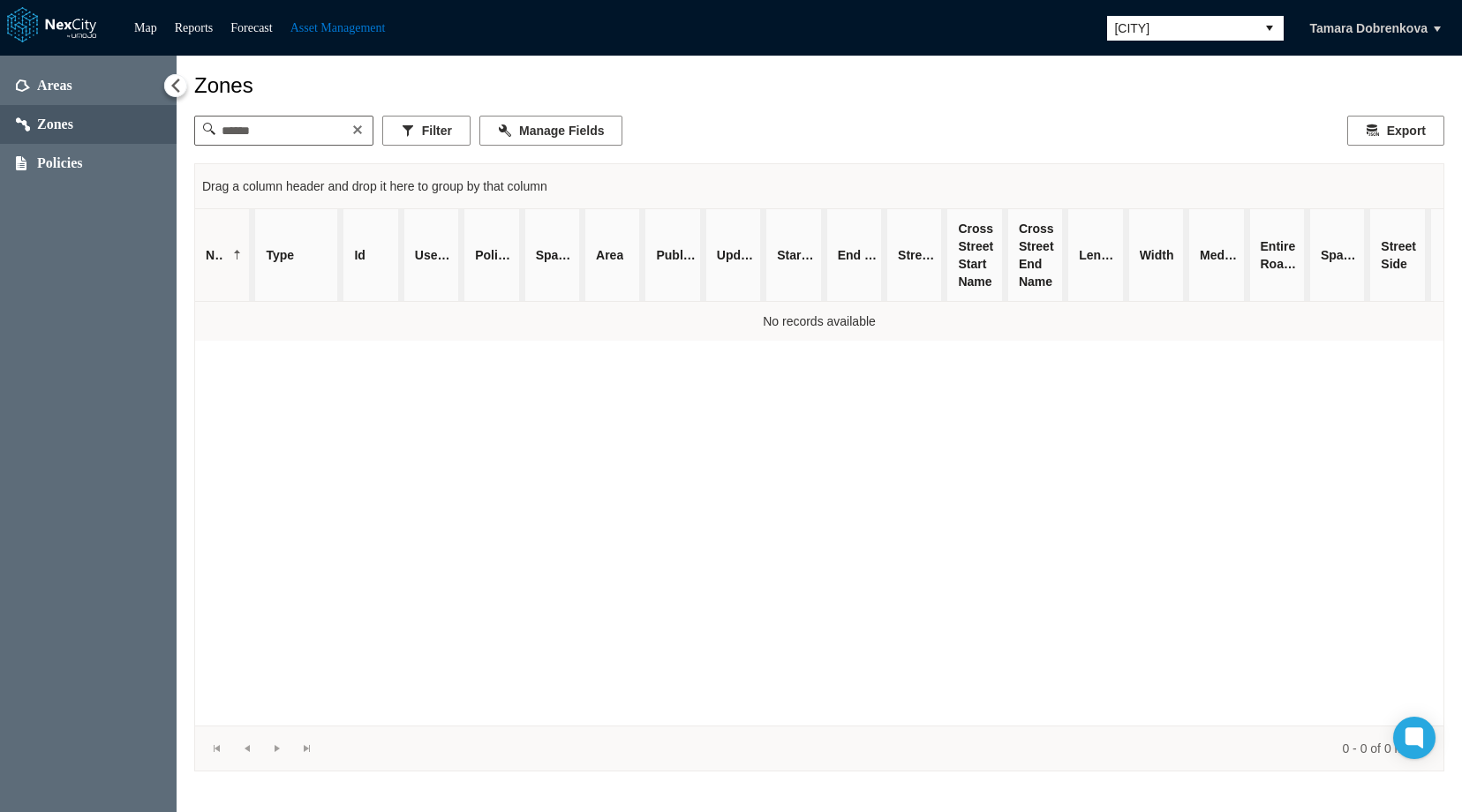 scroll, scrollTop: 0, scrollLeft: 0, axis: both 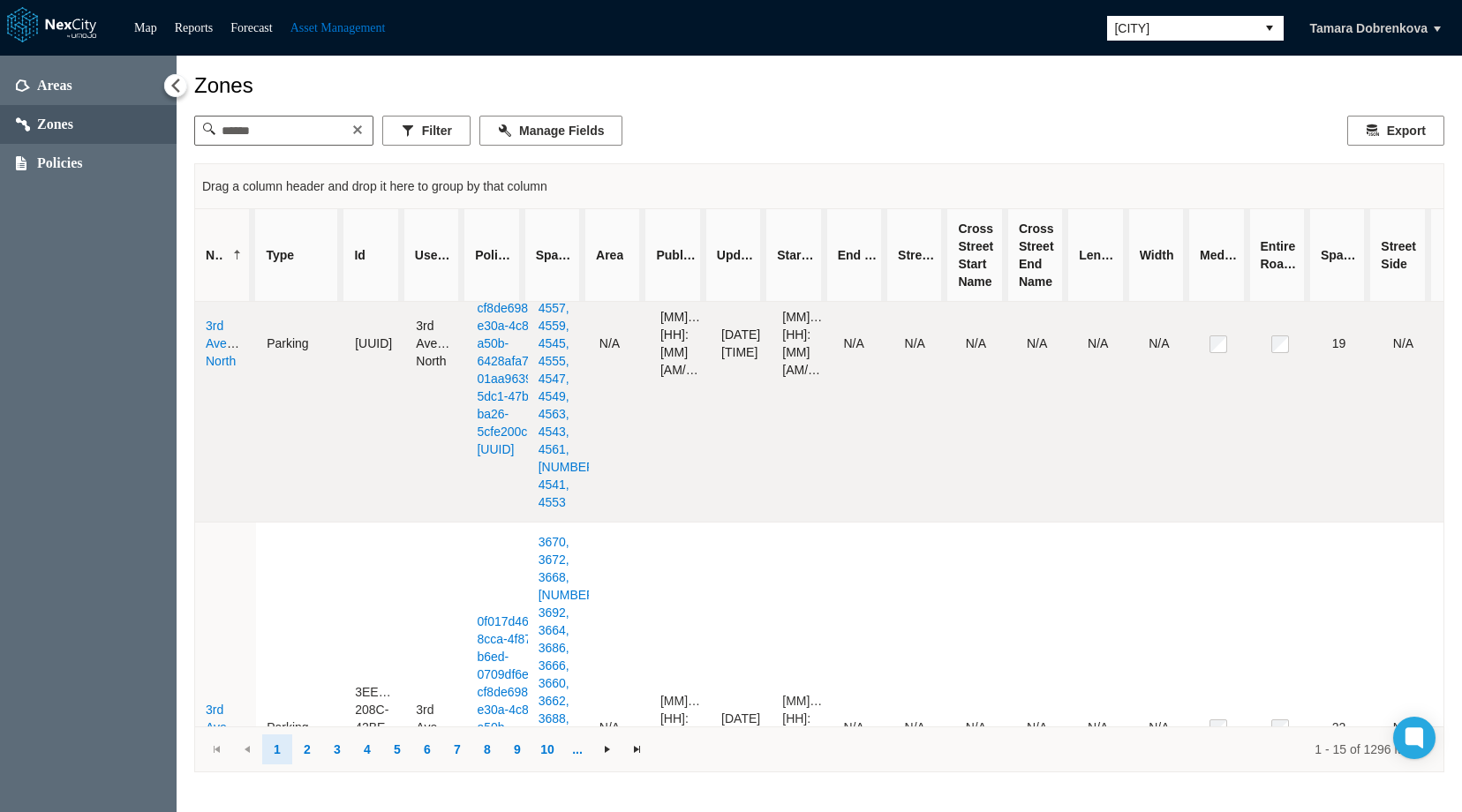 click on "3rd Avenue North" at bounding box center (226, 343) 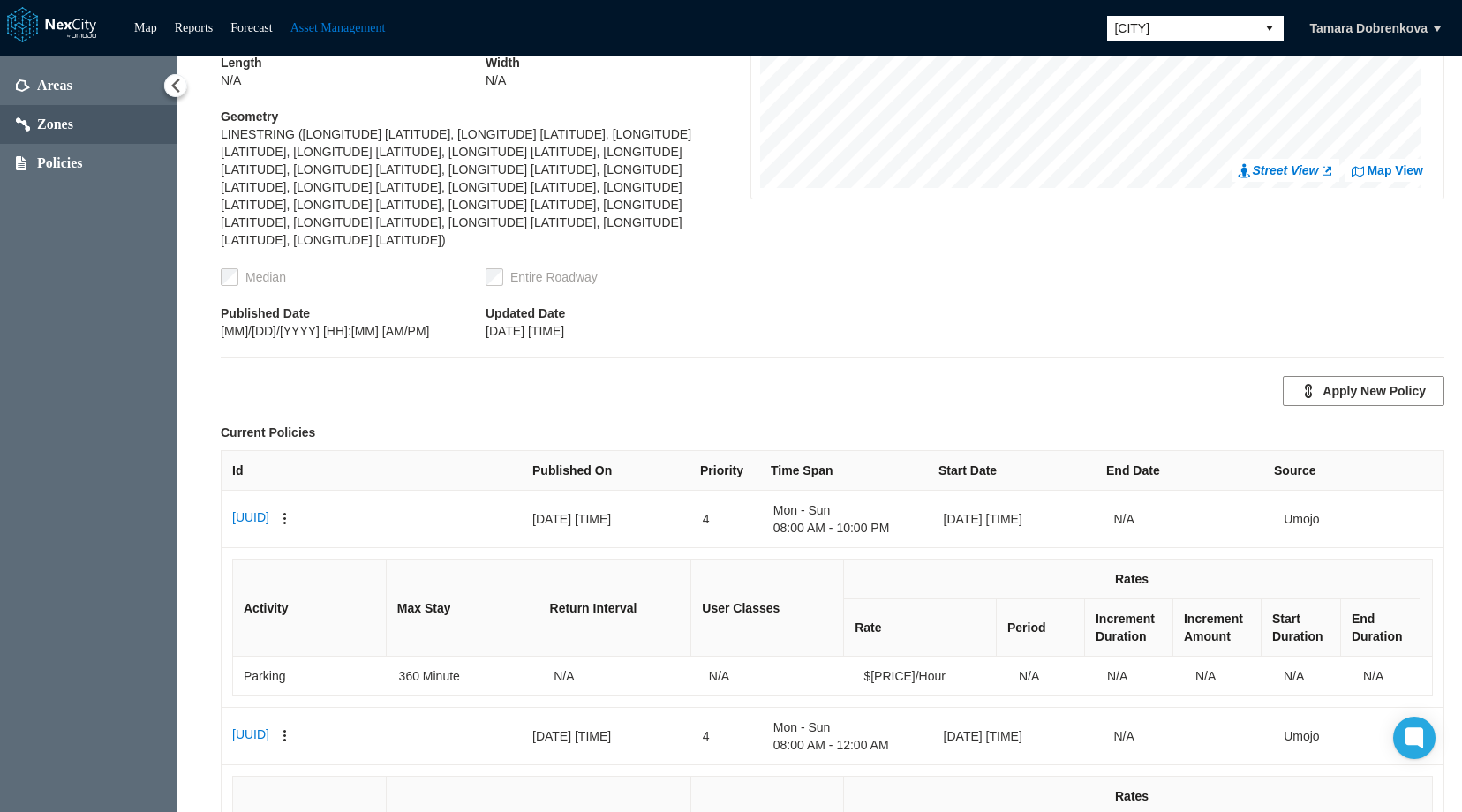 scroll, scrollTop: 441, scrollLeft: 0, axis: vertical 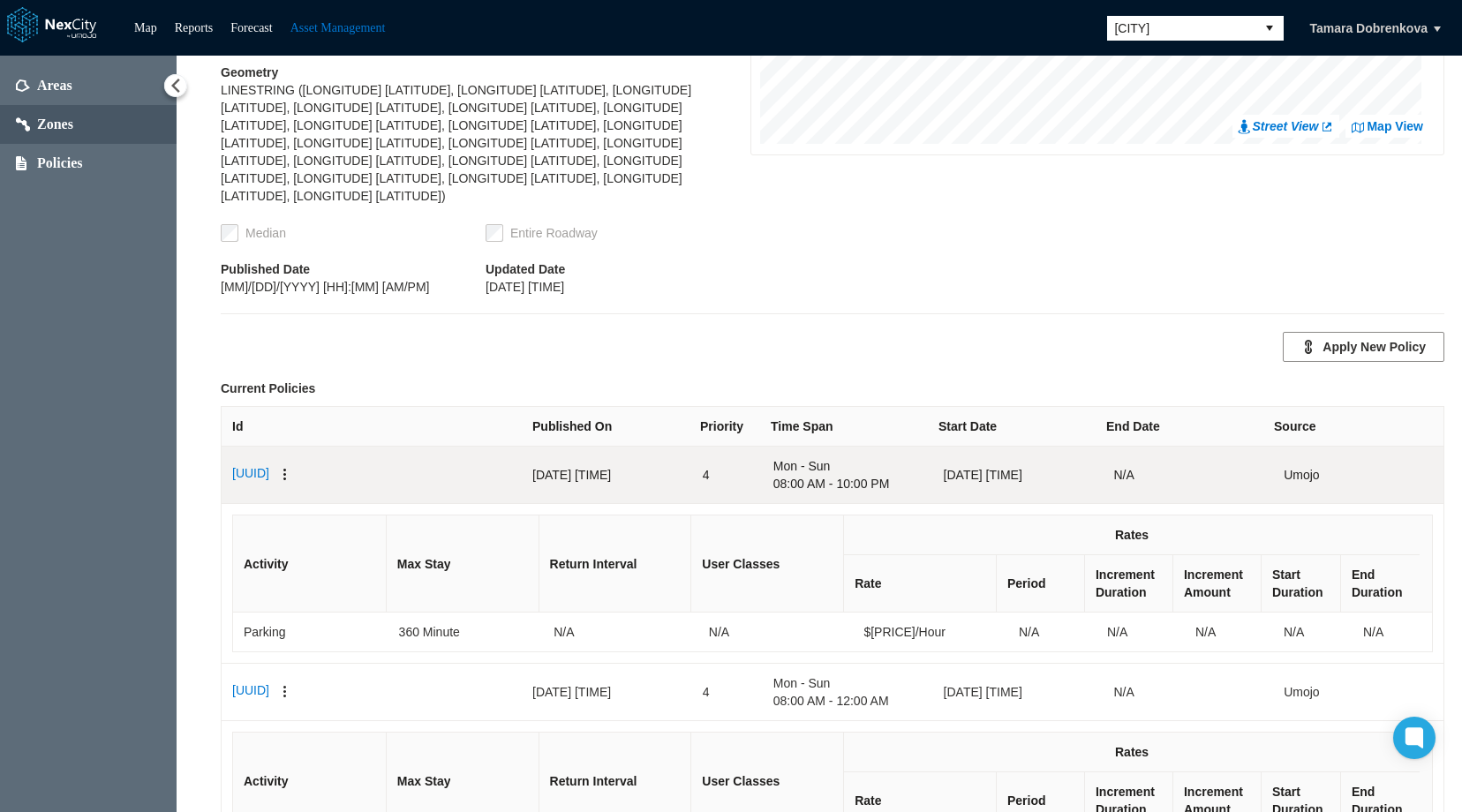 click at bounding box center (285, 475) 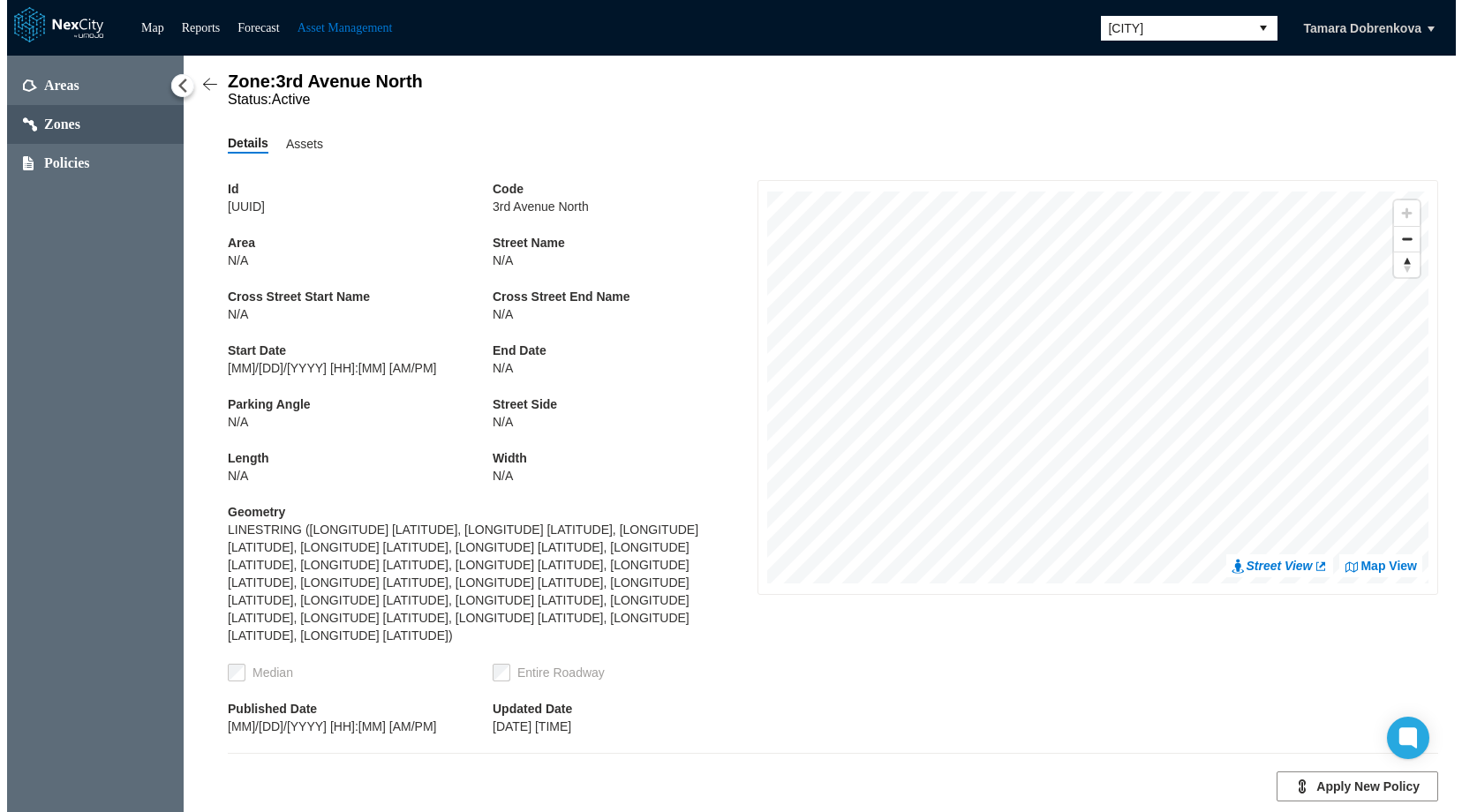 scroll, scrollTop: 0, scrollLeft: 0, axis: both 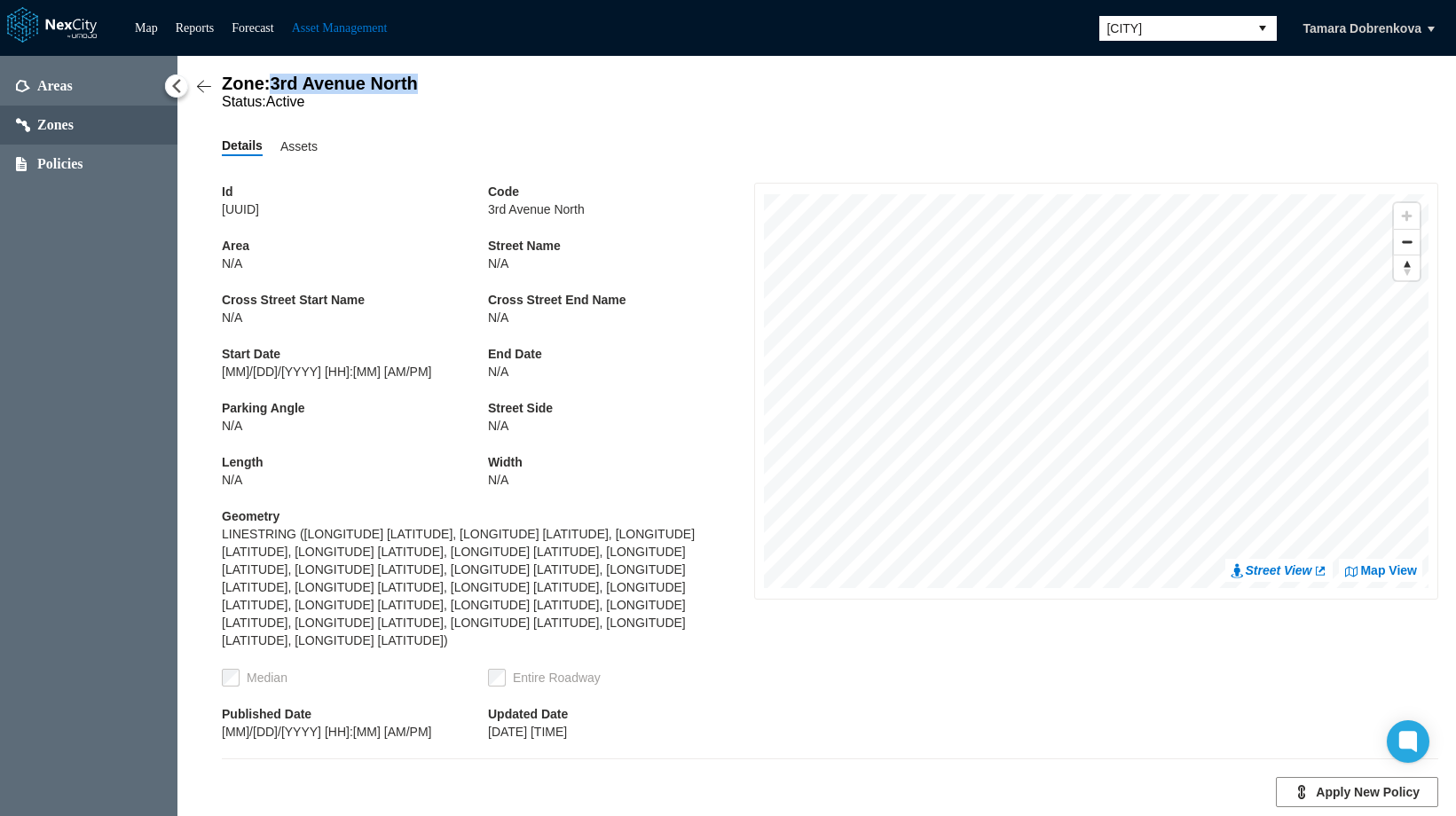 drag, startPoint x: 420, startPoint y: 89, endPoint x: 273, endPoint y: 85, distance: 147.05441 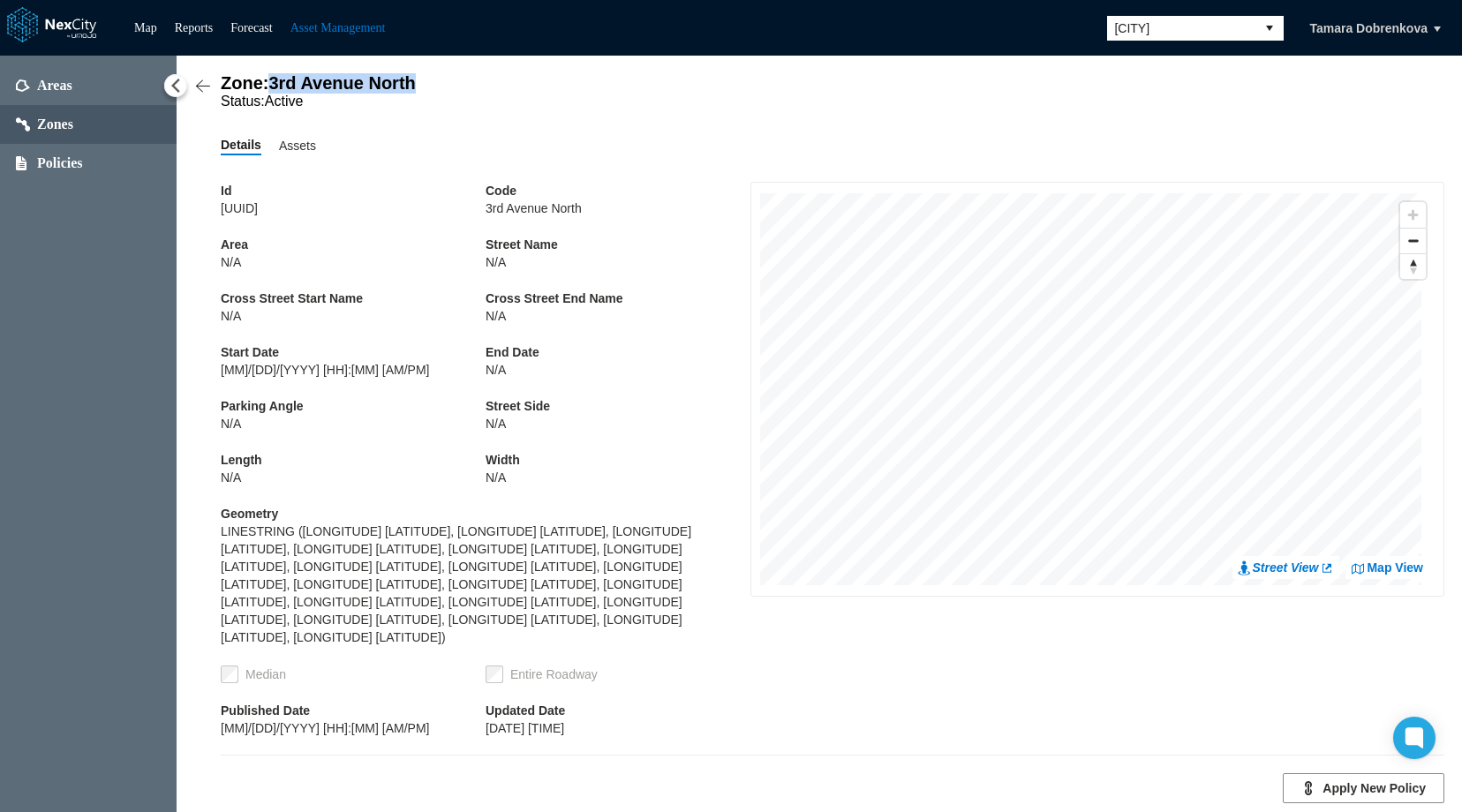 copy on "3rd Avenue North" 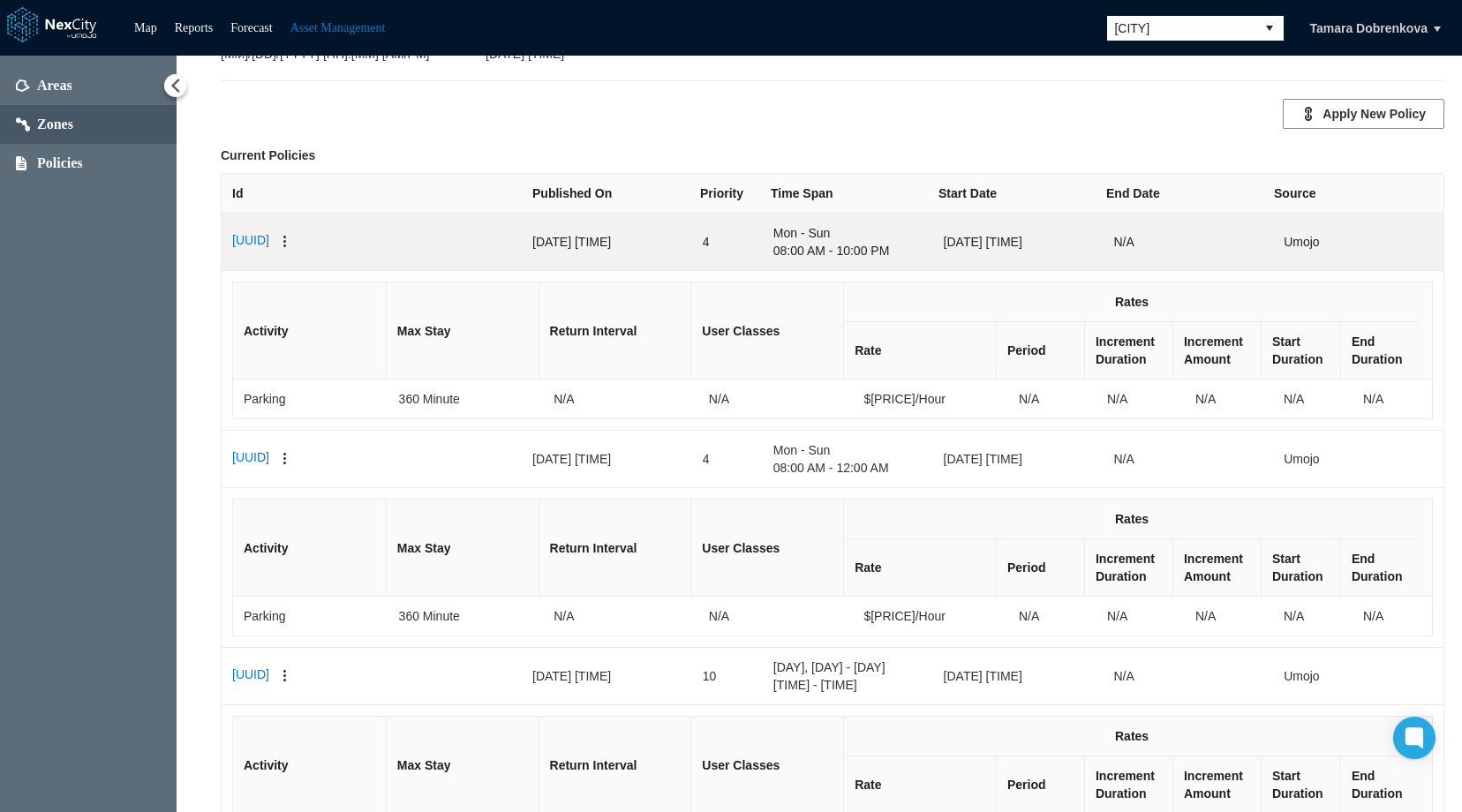 scroll, scrollTop: 601, scrollLeft: 0, axis: vertical 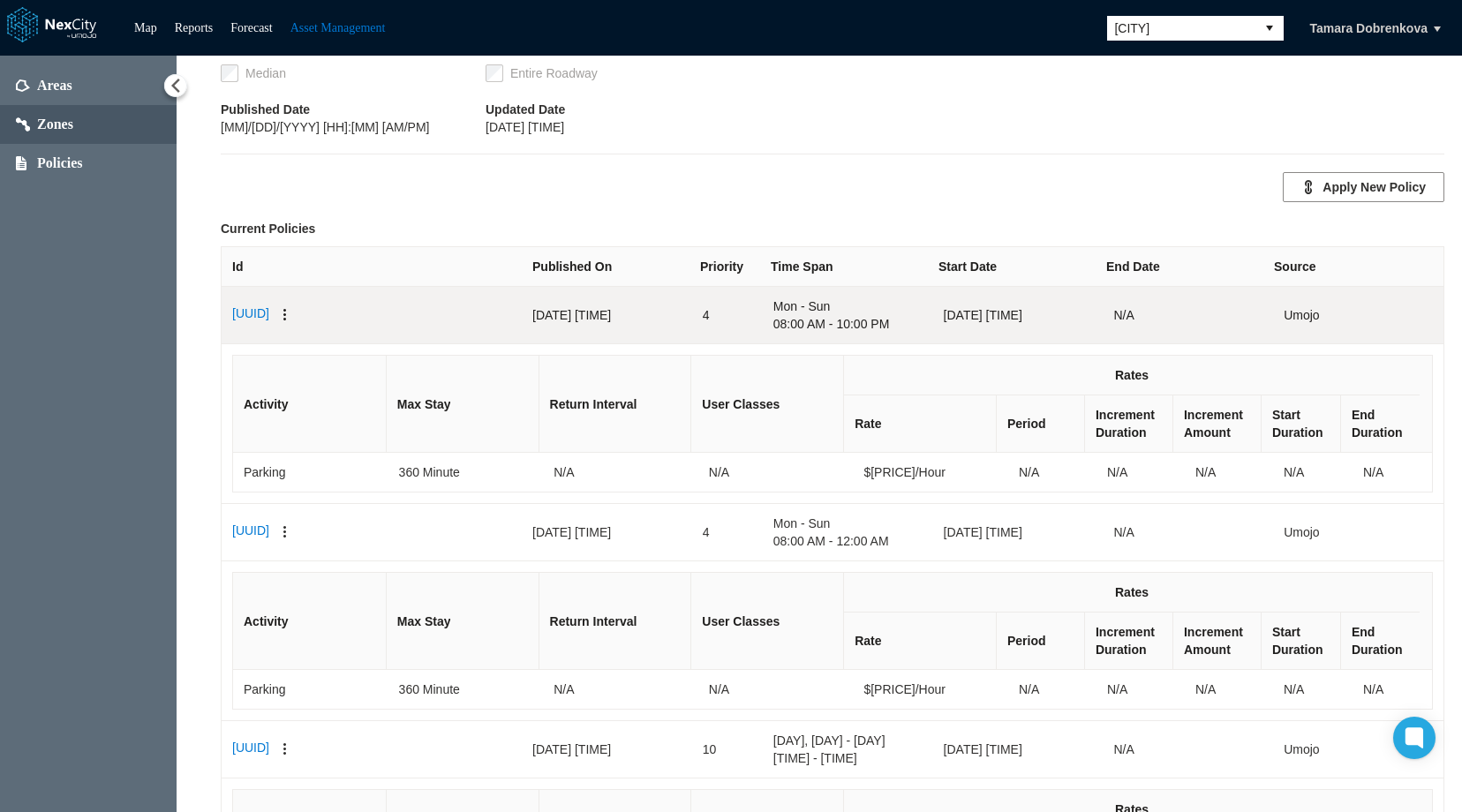 click at bounding box center (285, 315) 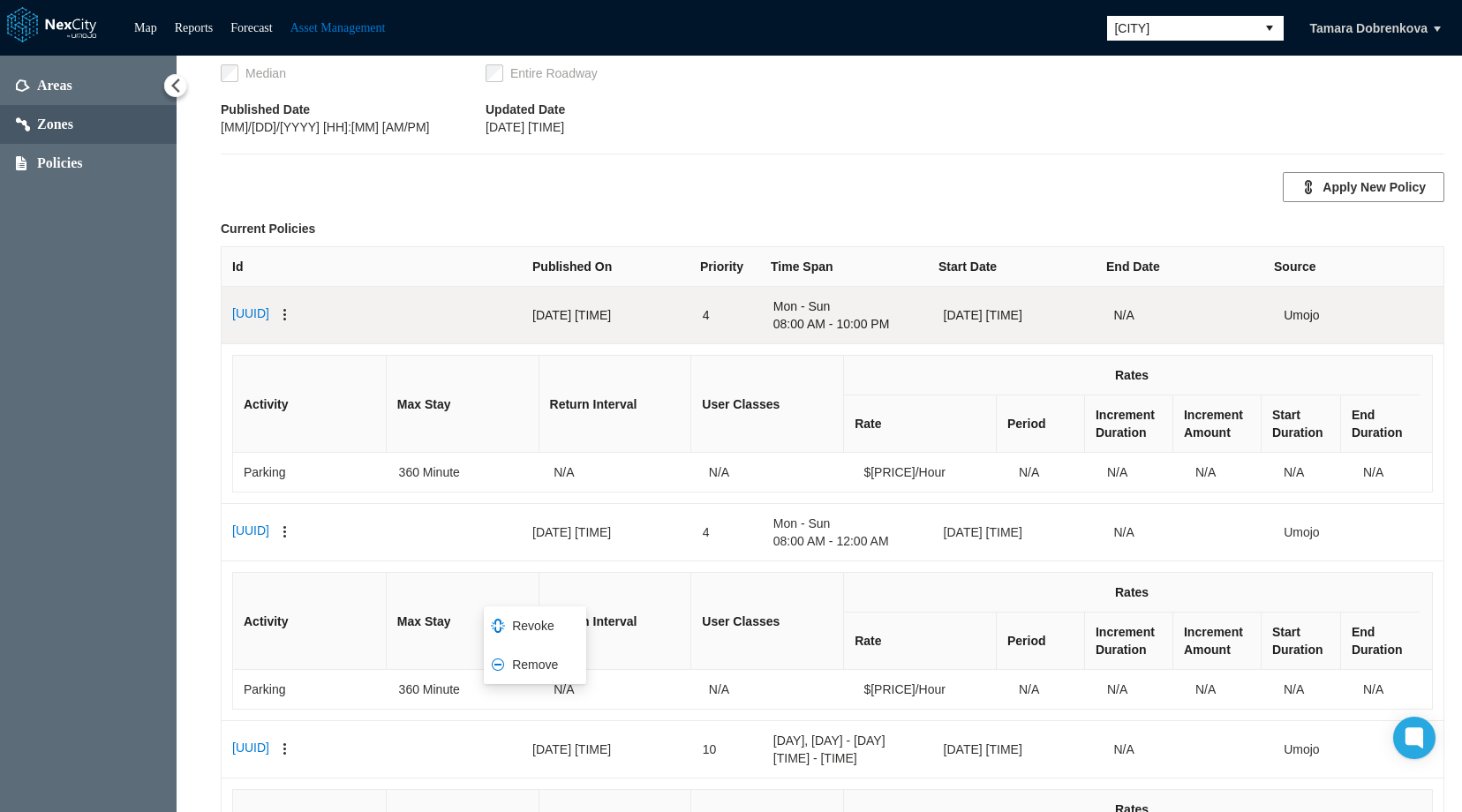 scroll, scrollTop: 248, scrollLeft: 0, axis: vertical 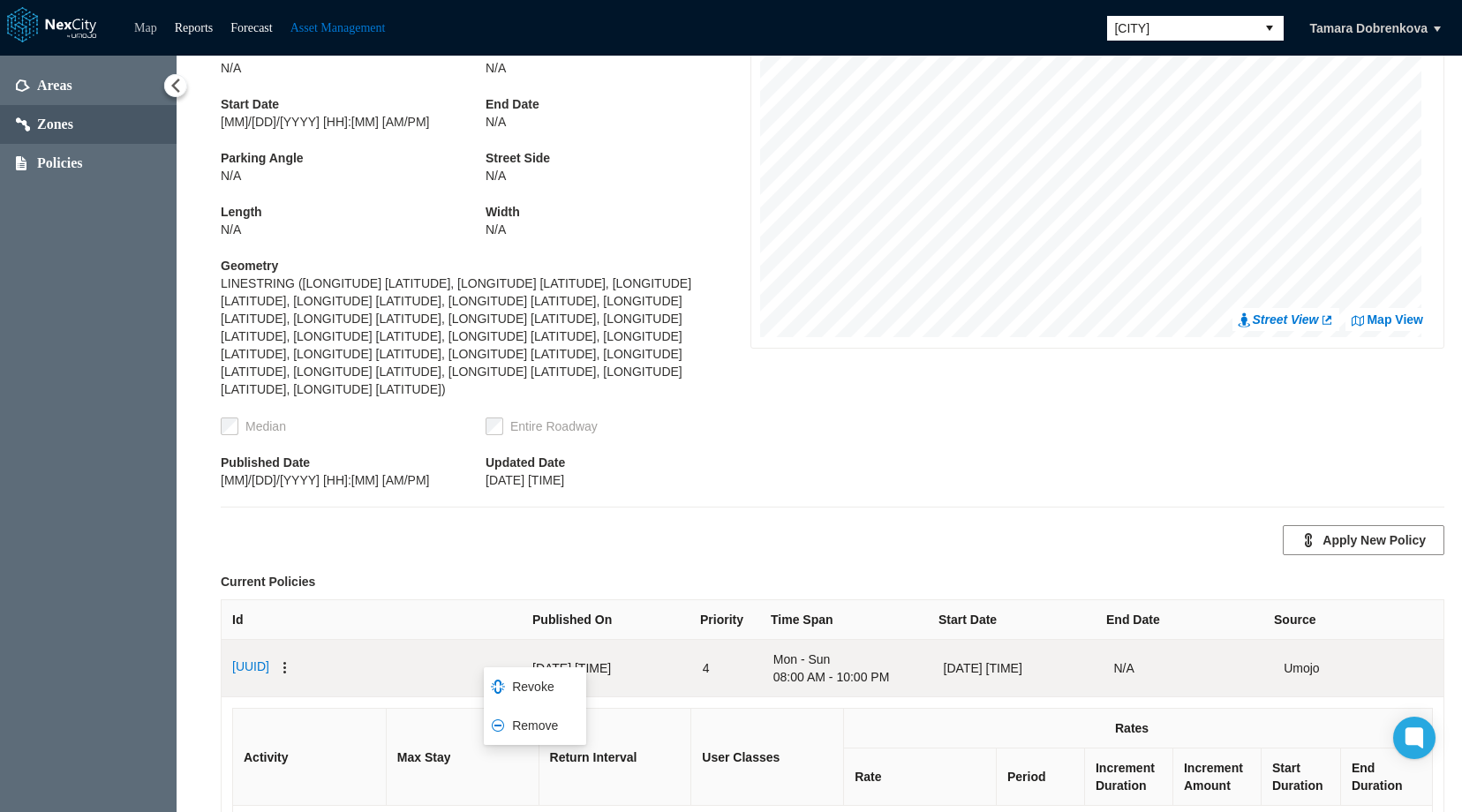 click on "Map" at bounding box center [146, 27] 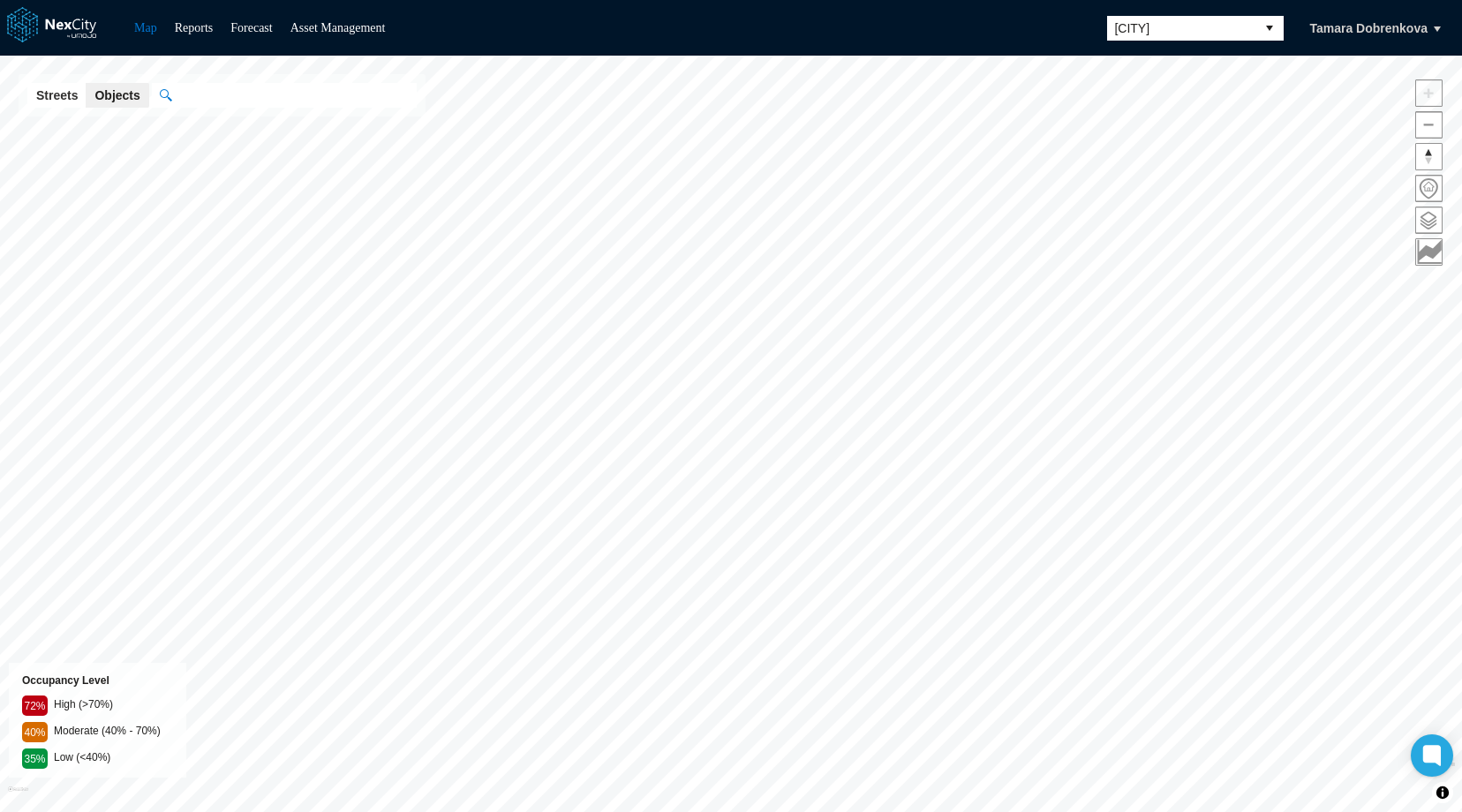 click on "[CITY]" at bounding box center (1181, 28) 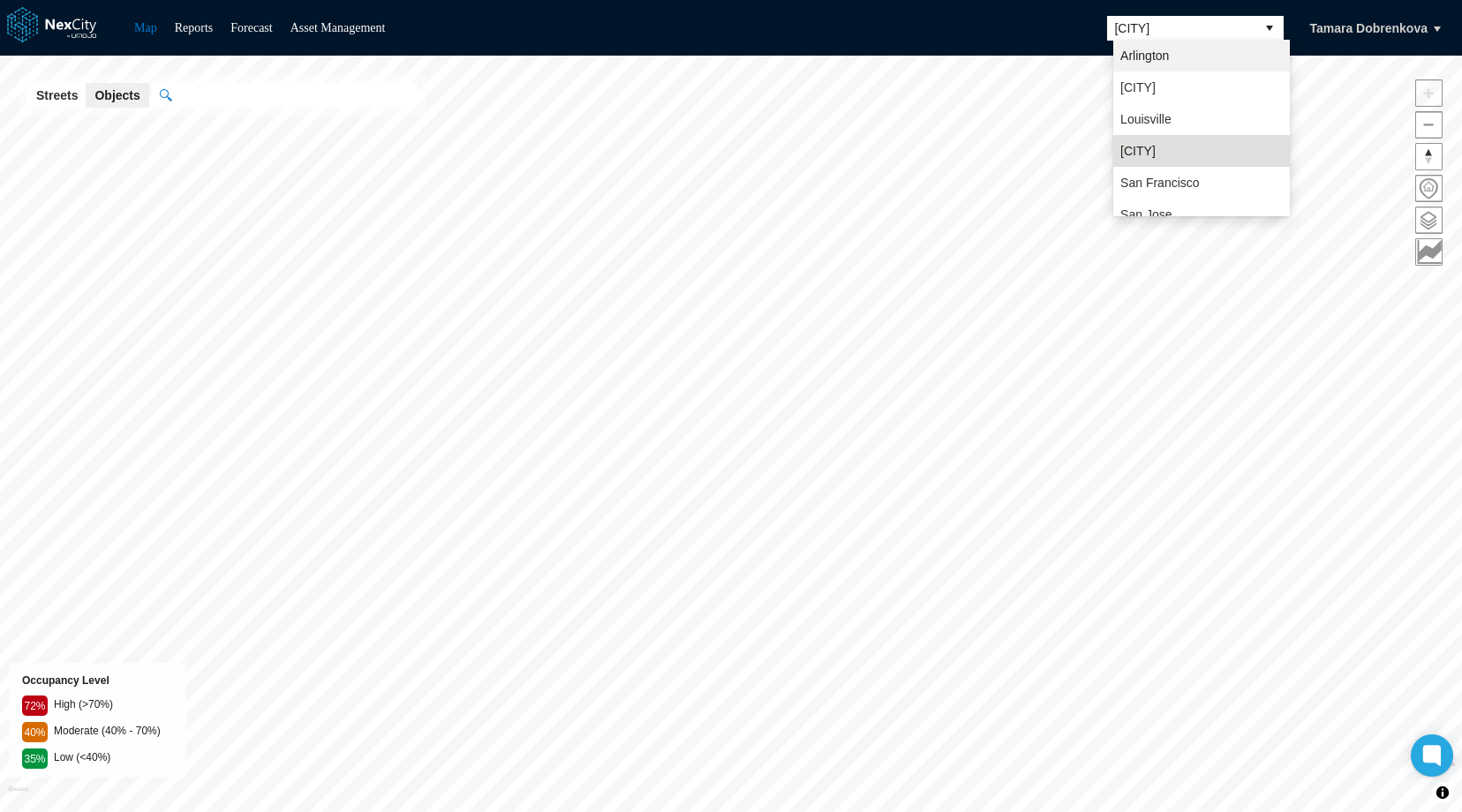 click on "Arlington" at bounding box center [1144, 56] 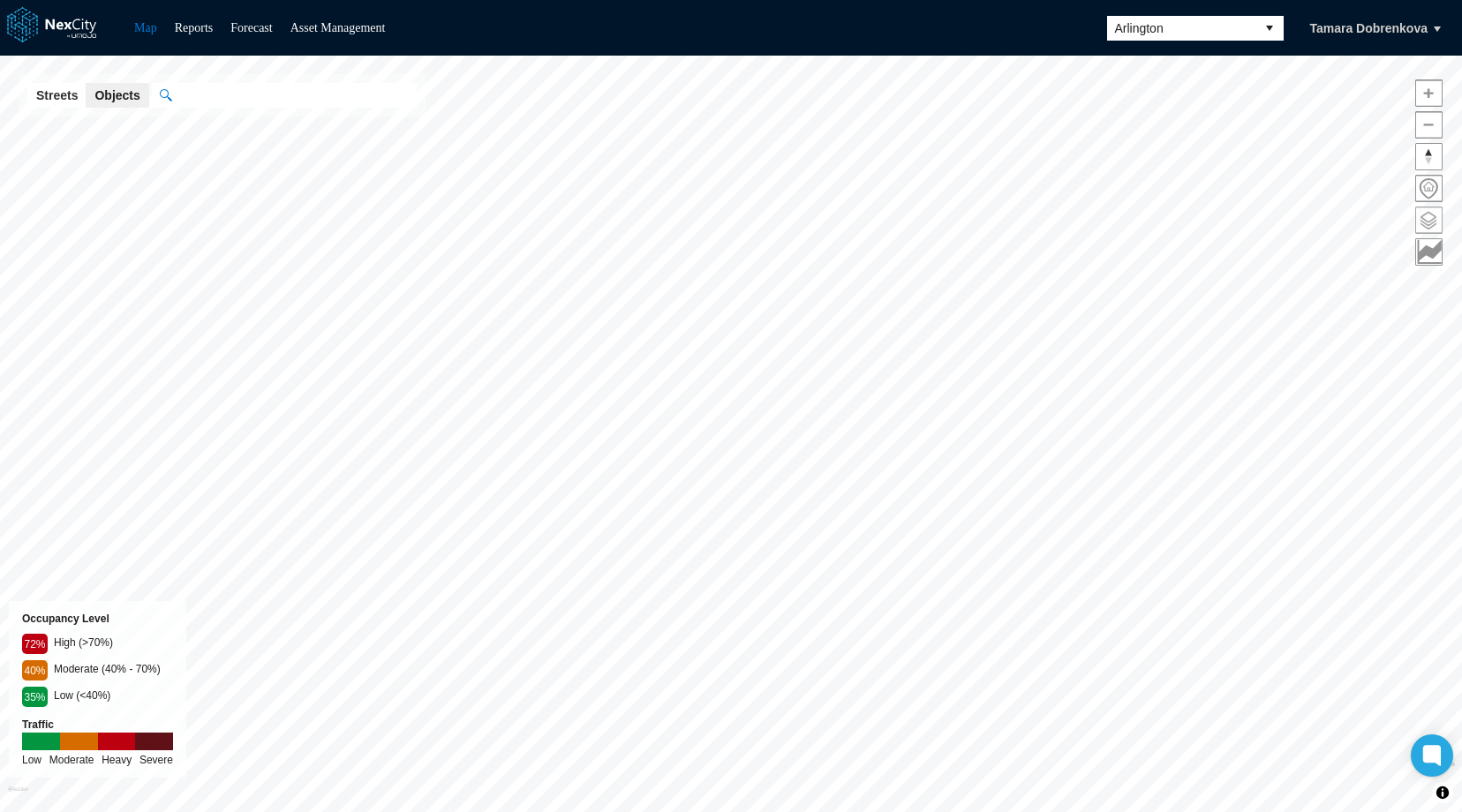 click at bounding box center (1428, 220) 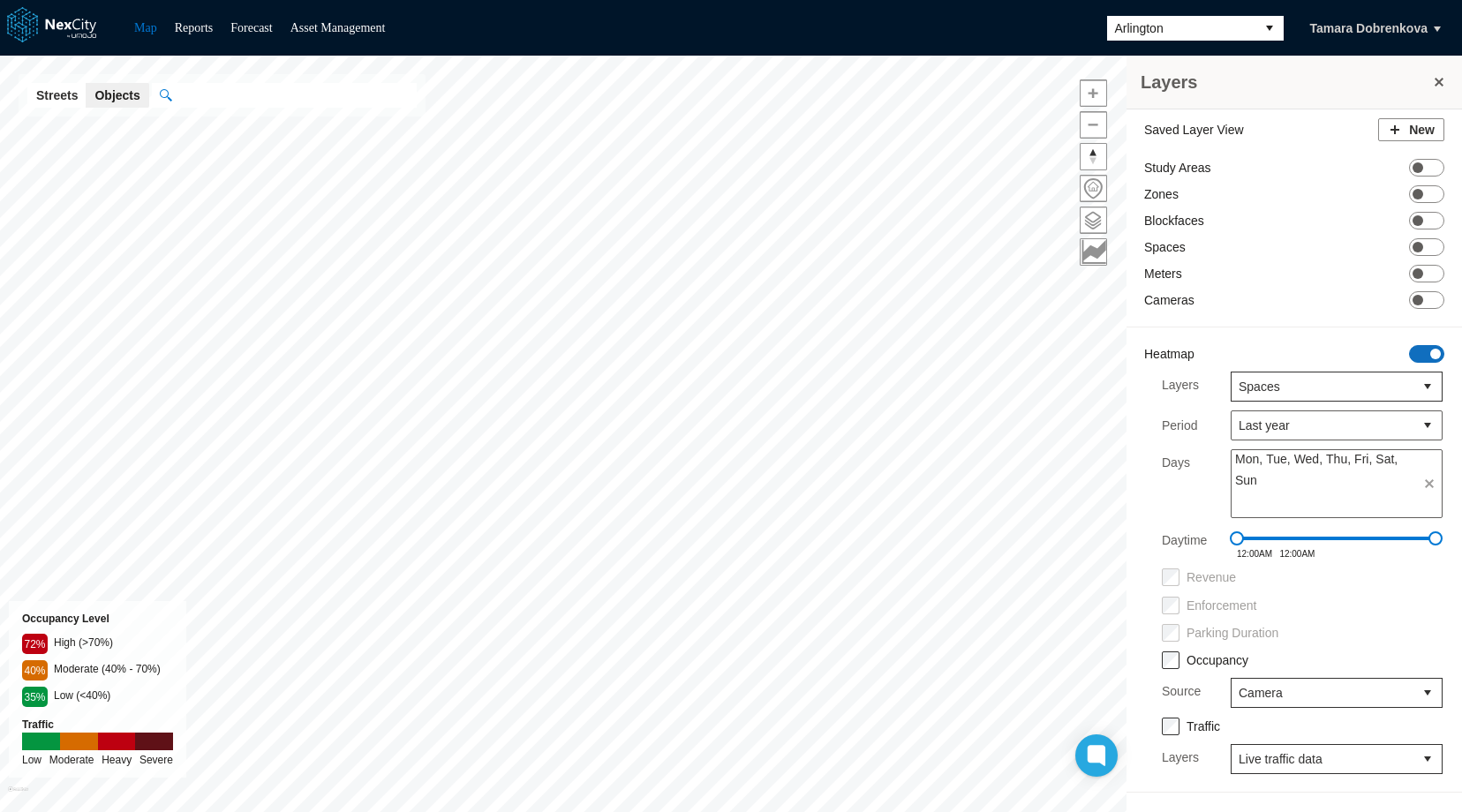 click at bounding box center [1436, 354] 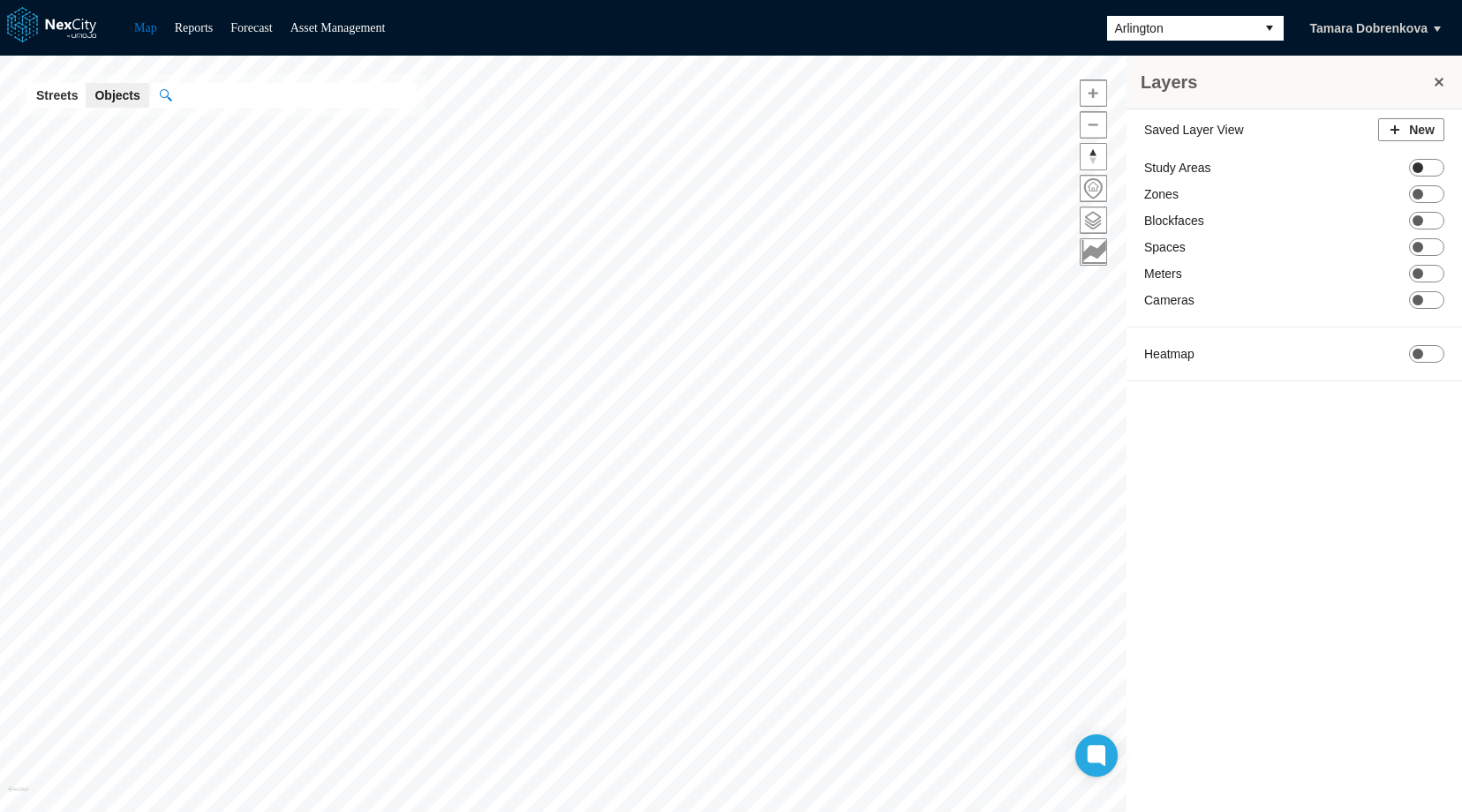click on "ON OFF" at bounding box center (1427, 168) 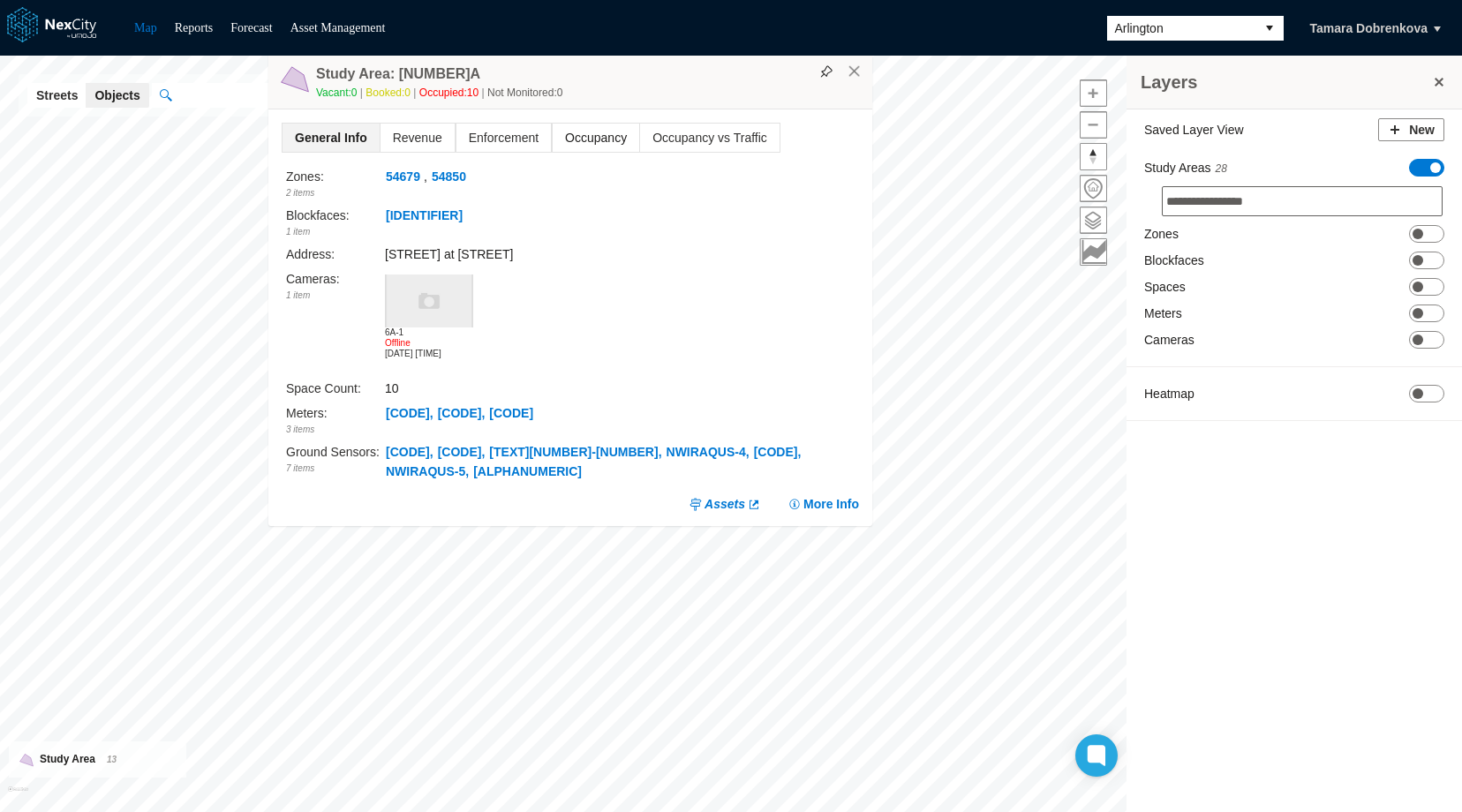 click on "Occupancy" at bounding box center (596, 138) 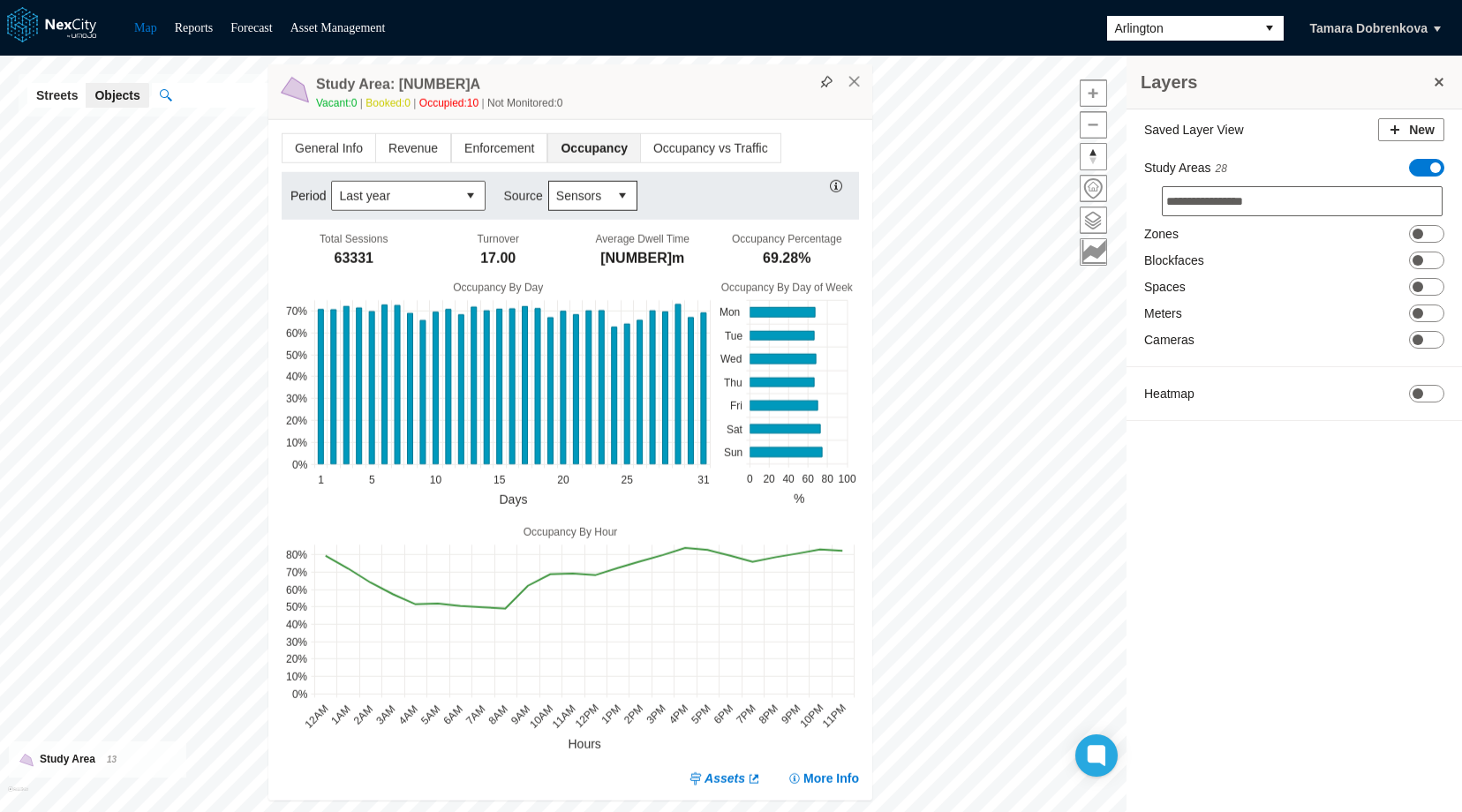 click at bounding box center (622, 196) 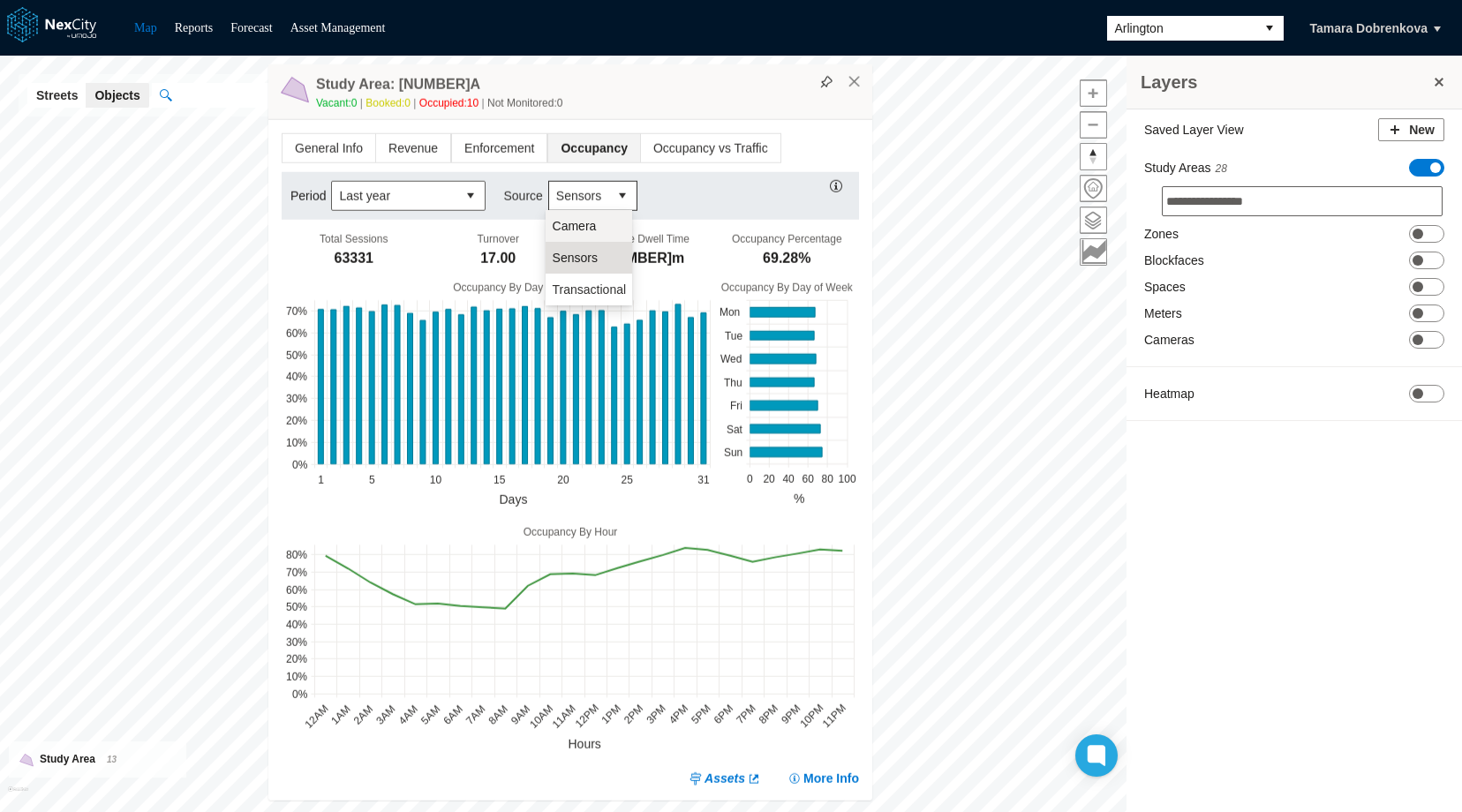 click on "Camera" at bounding box center [589, 226] 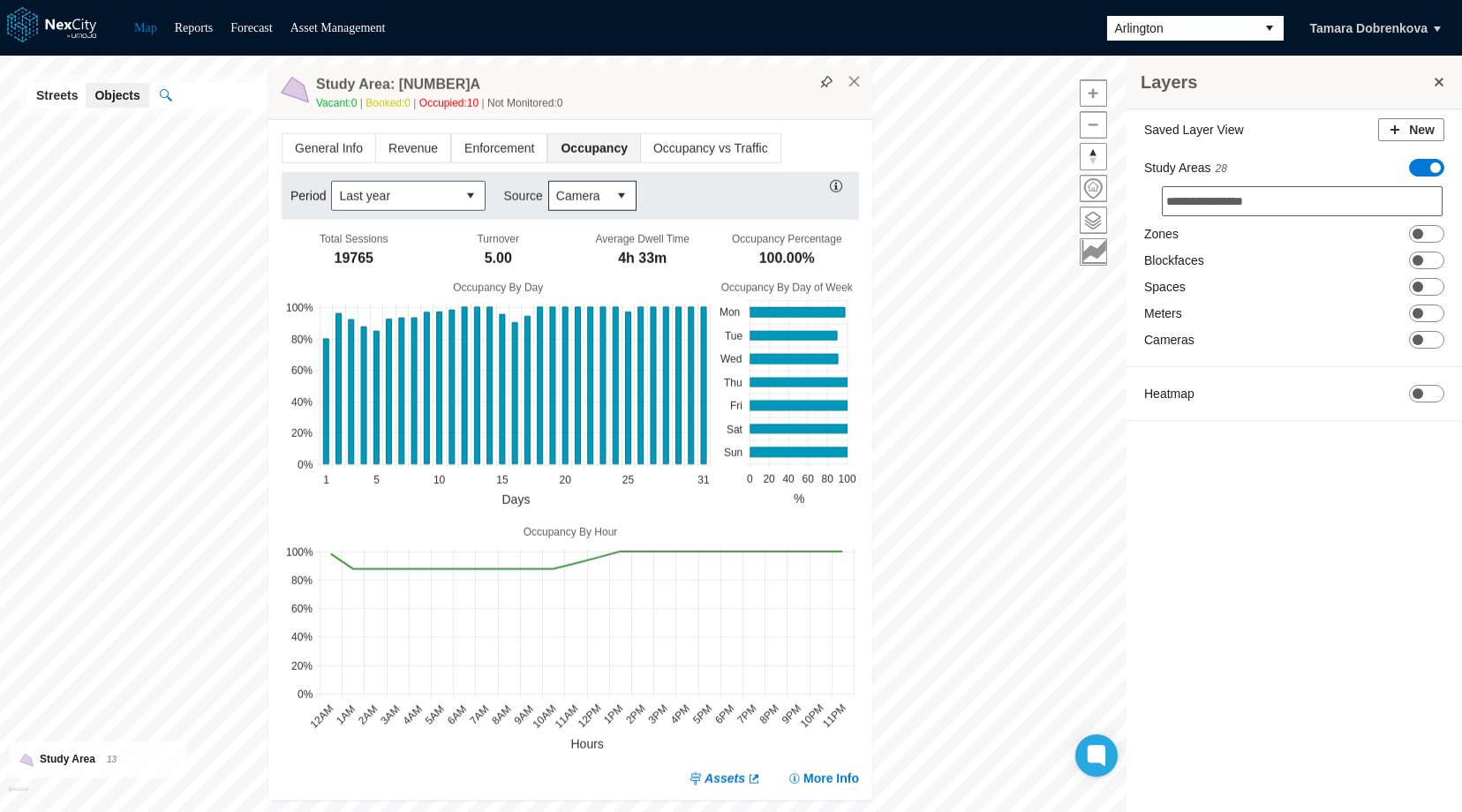 click at bounding box center [622, 196] 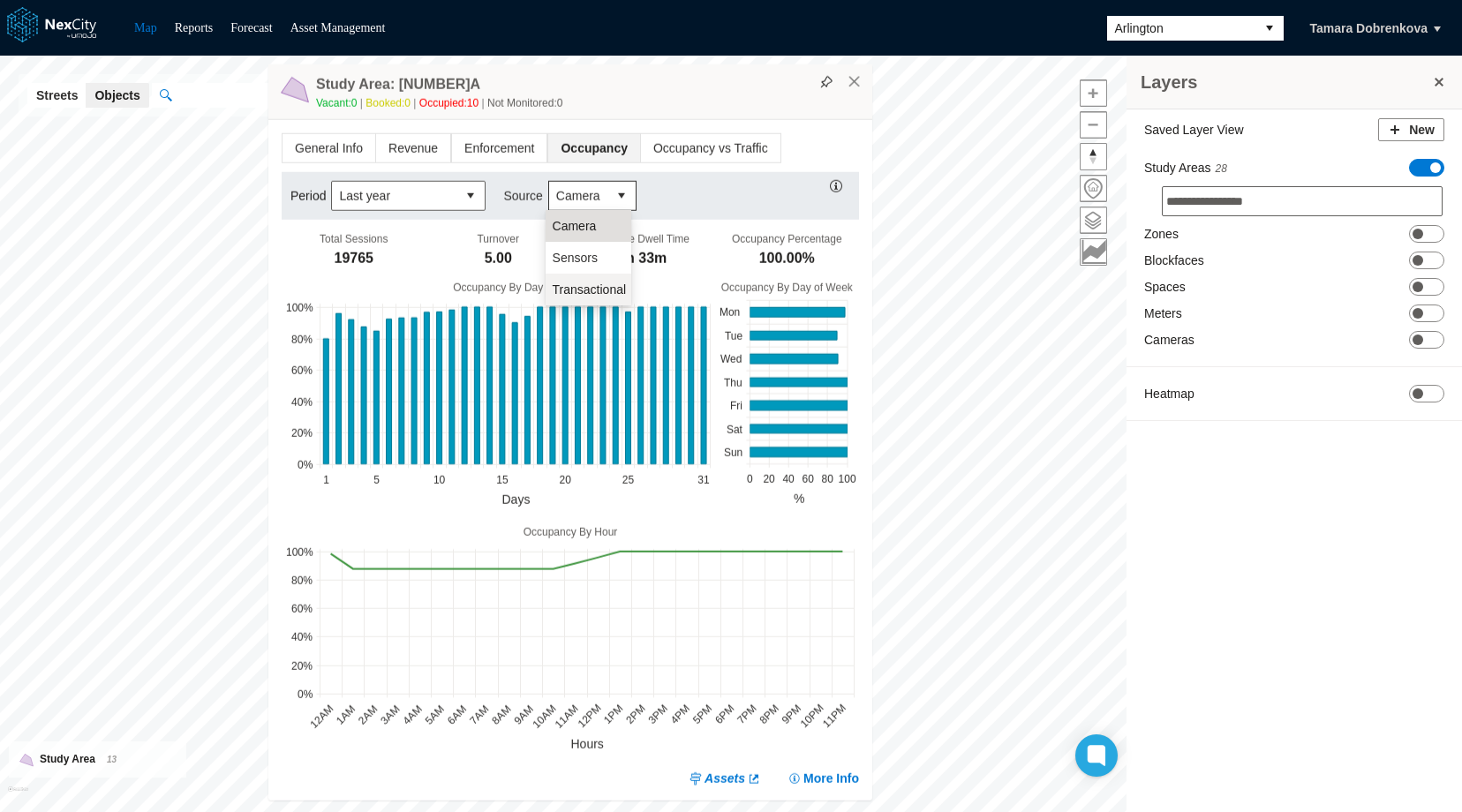 click on "Transactional" at bounding box center (590, 289) 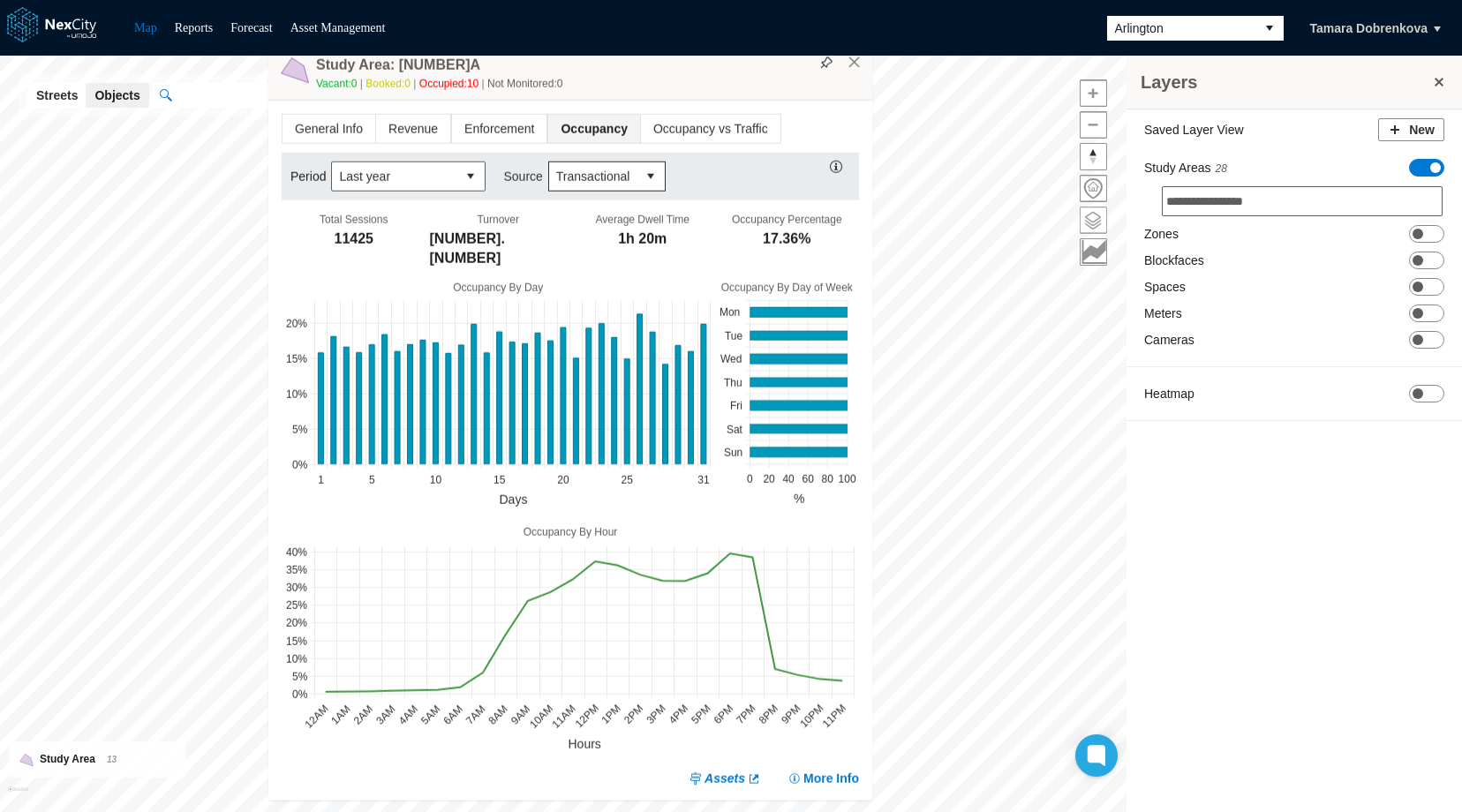 click at bounding box center (1093, 220) 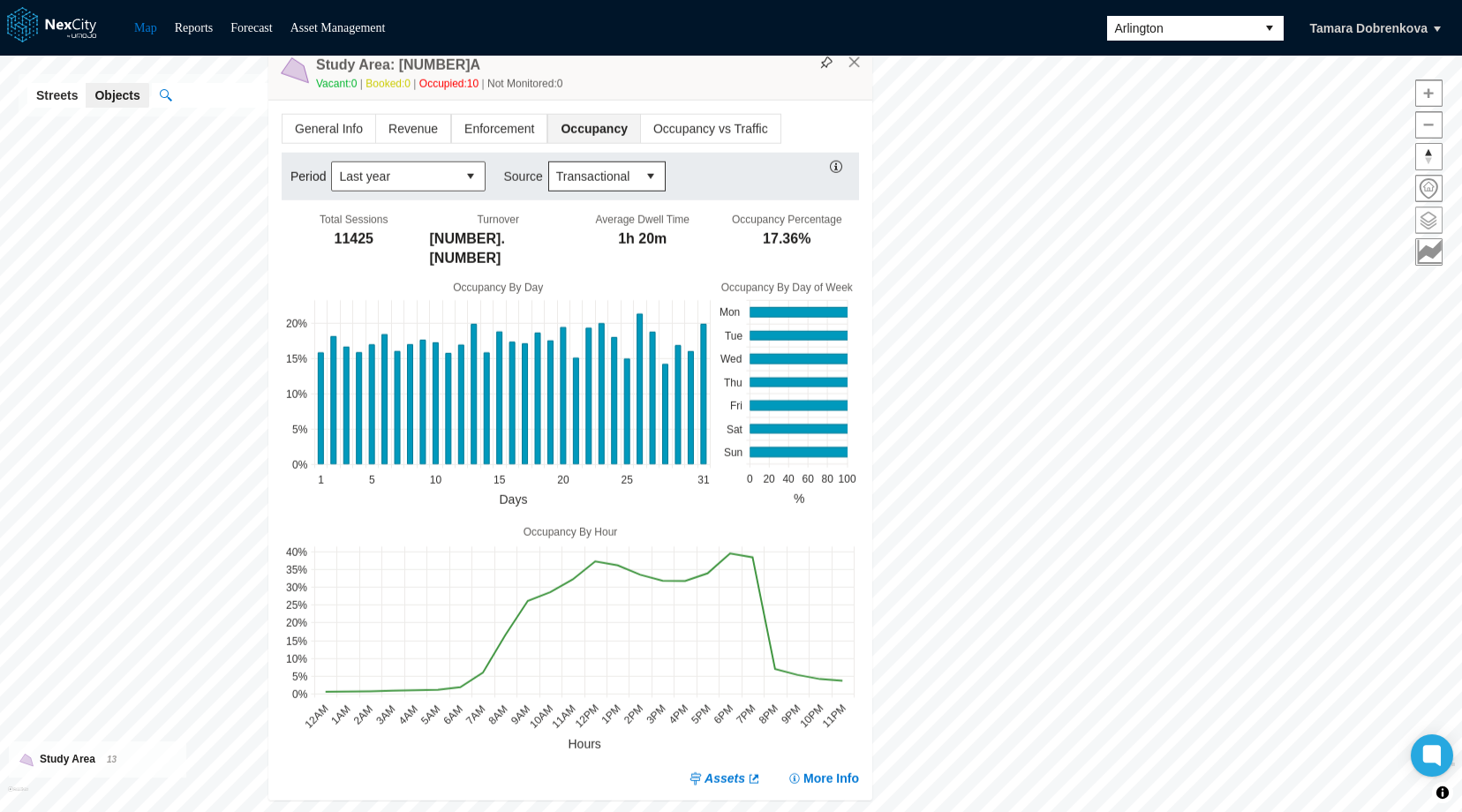 click at bounding box center (1428, 220) 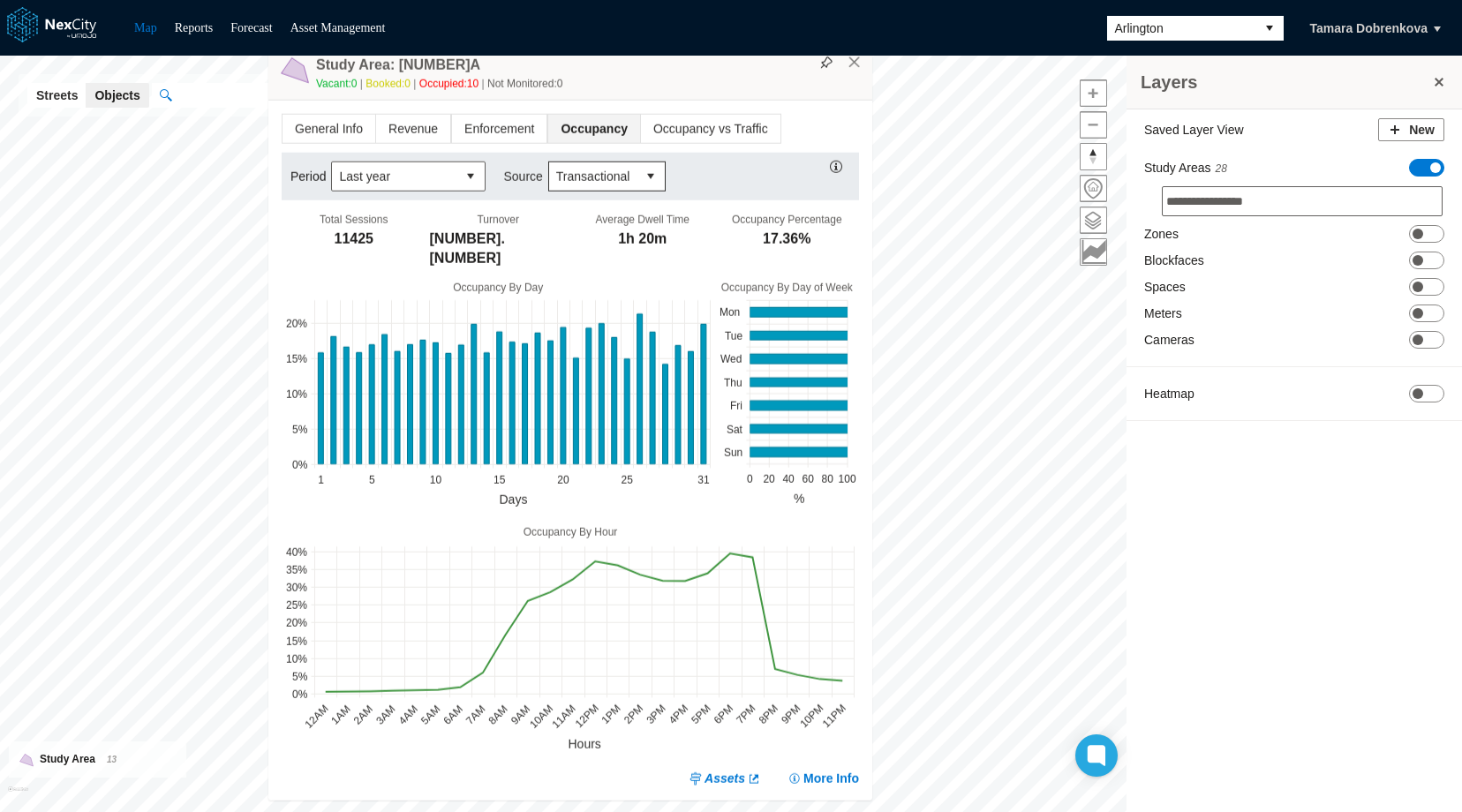 click on "ON OFF" at bounding box center (1427, 168) 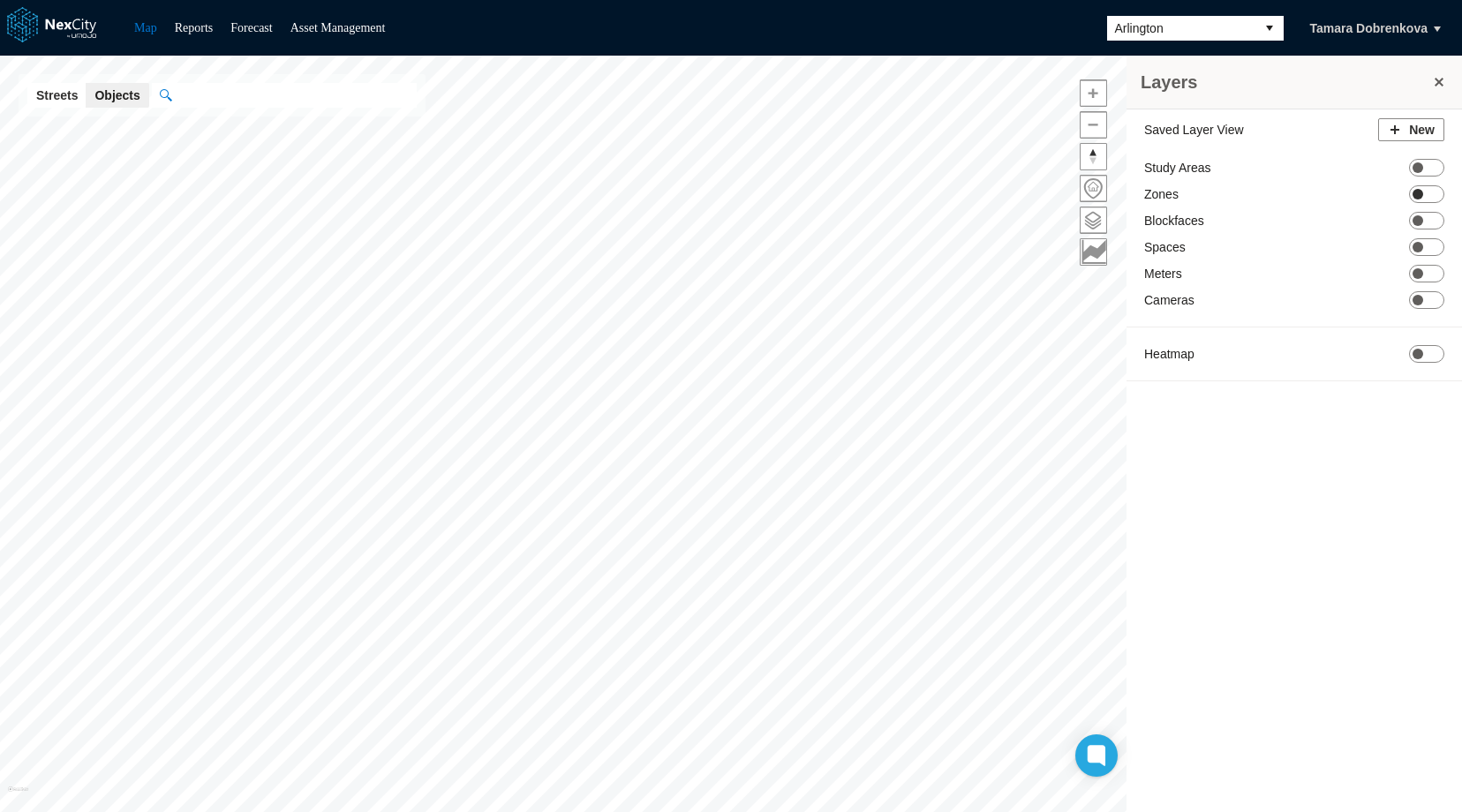 click on "ON OFF" at bounding box center (1427, 194) 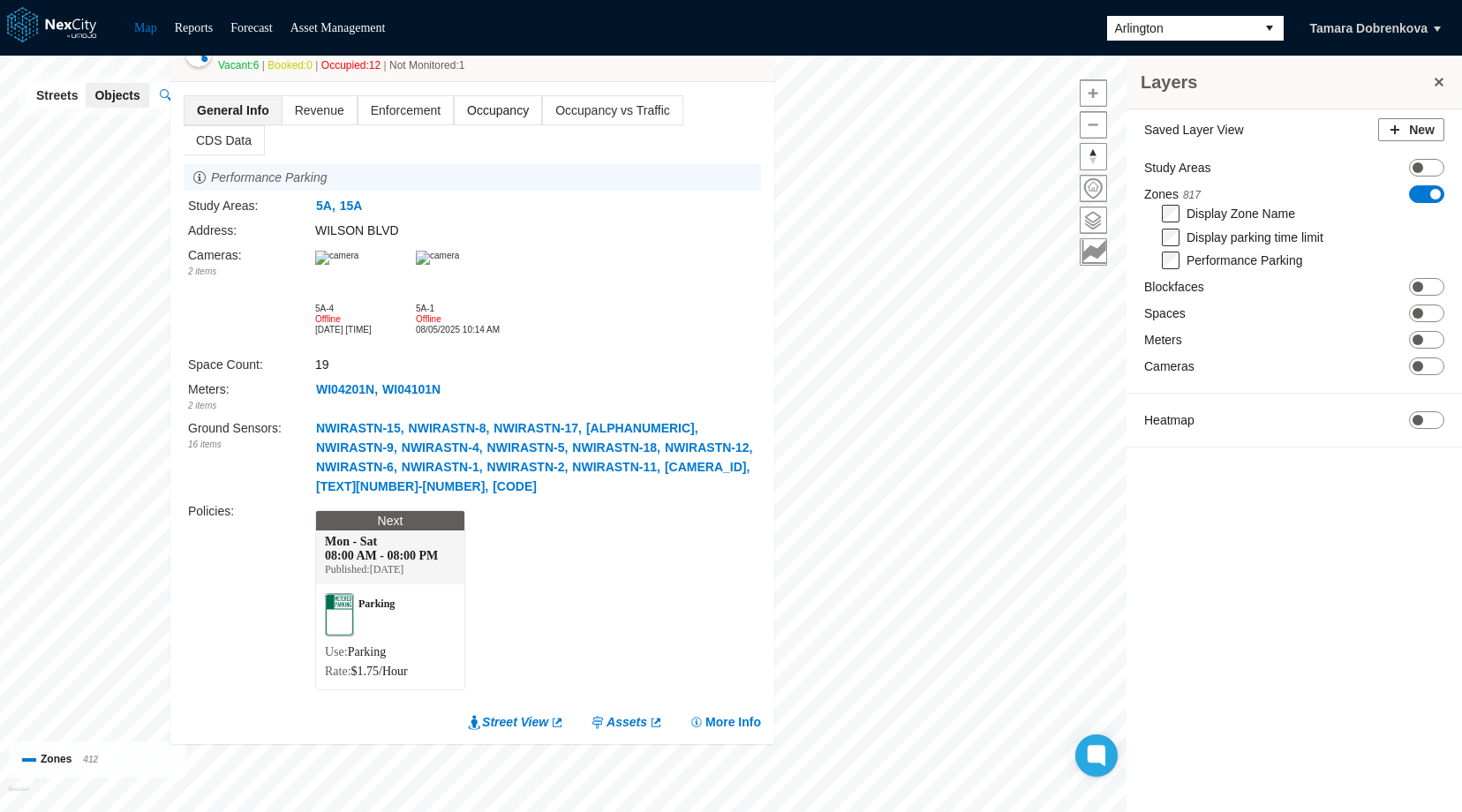 click on "Occupancy" at bounding box center (498, 110) 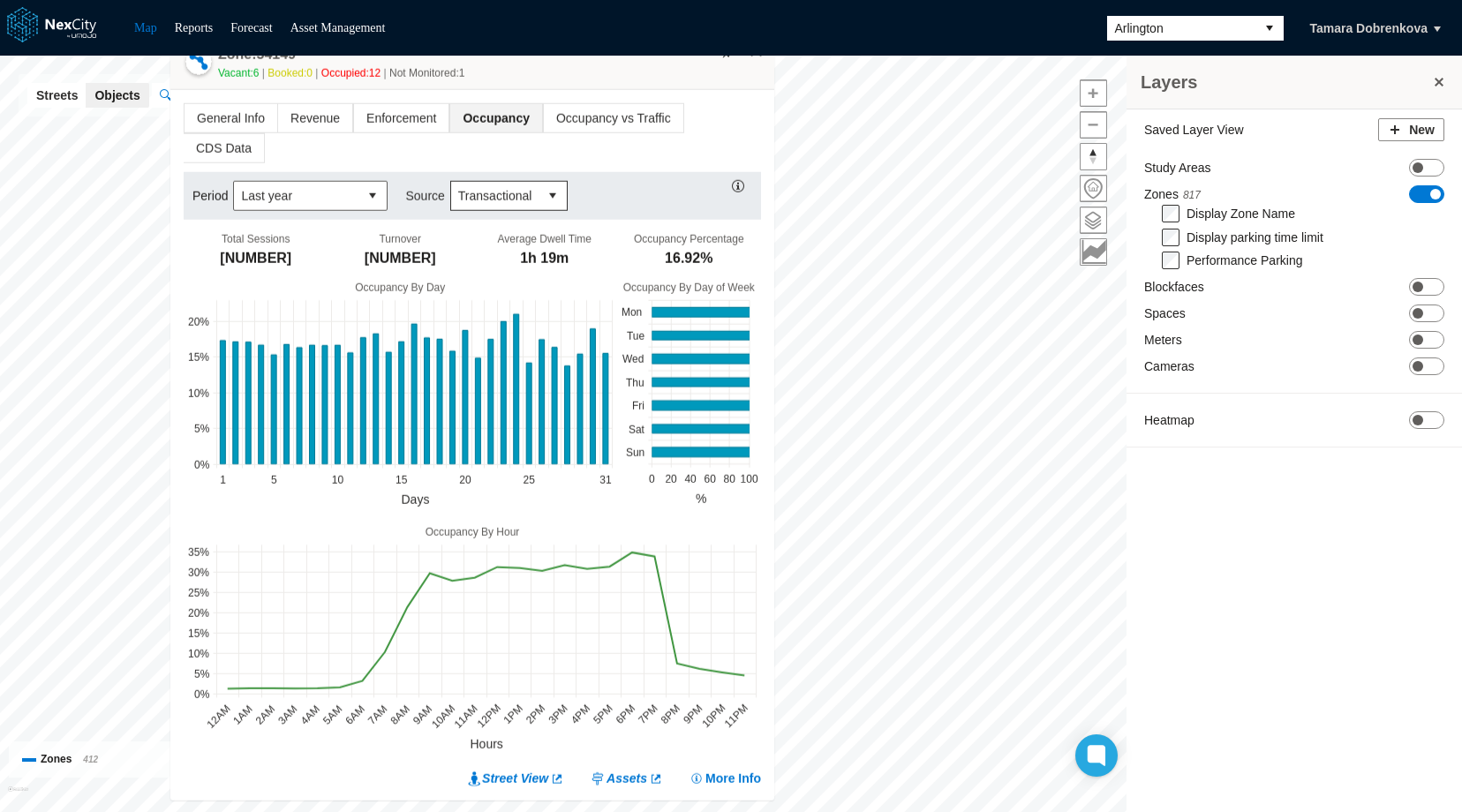 click at bounding box center (553, 196) 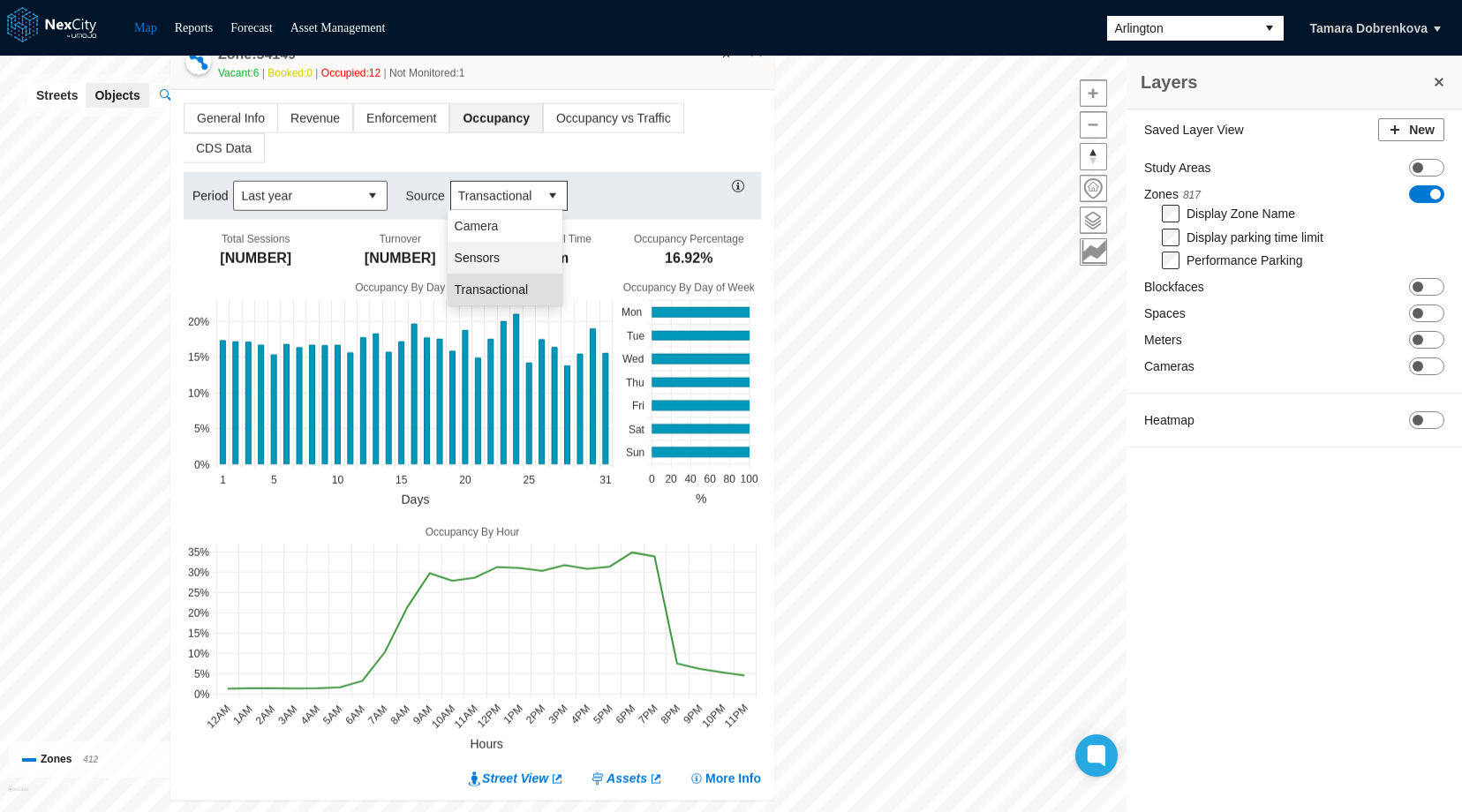 click on "Sensors" at bounding box center (505, 258) 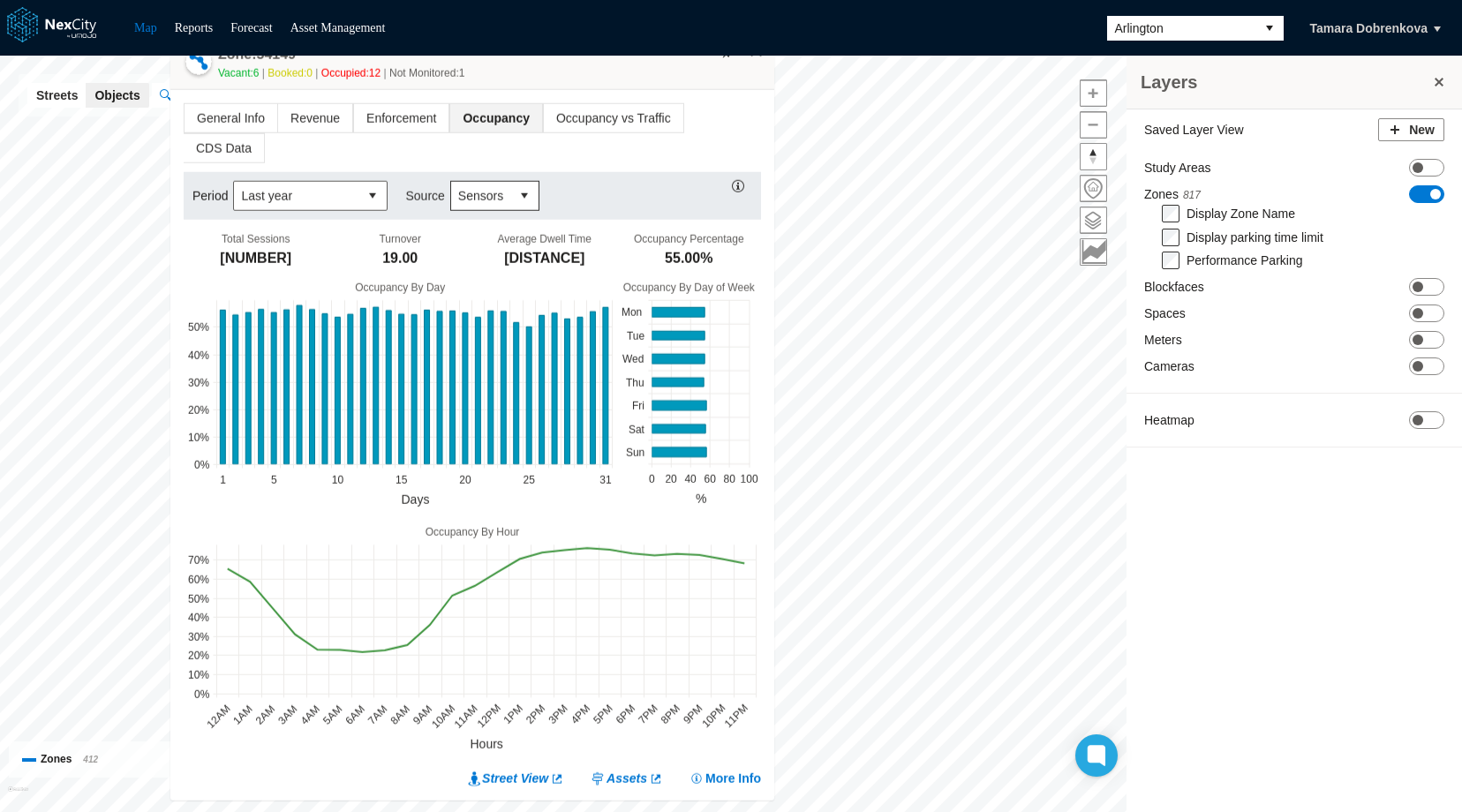 click at bounding box center [524, 196] 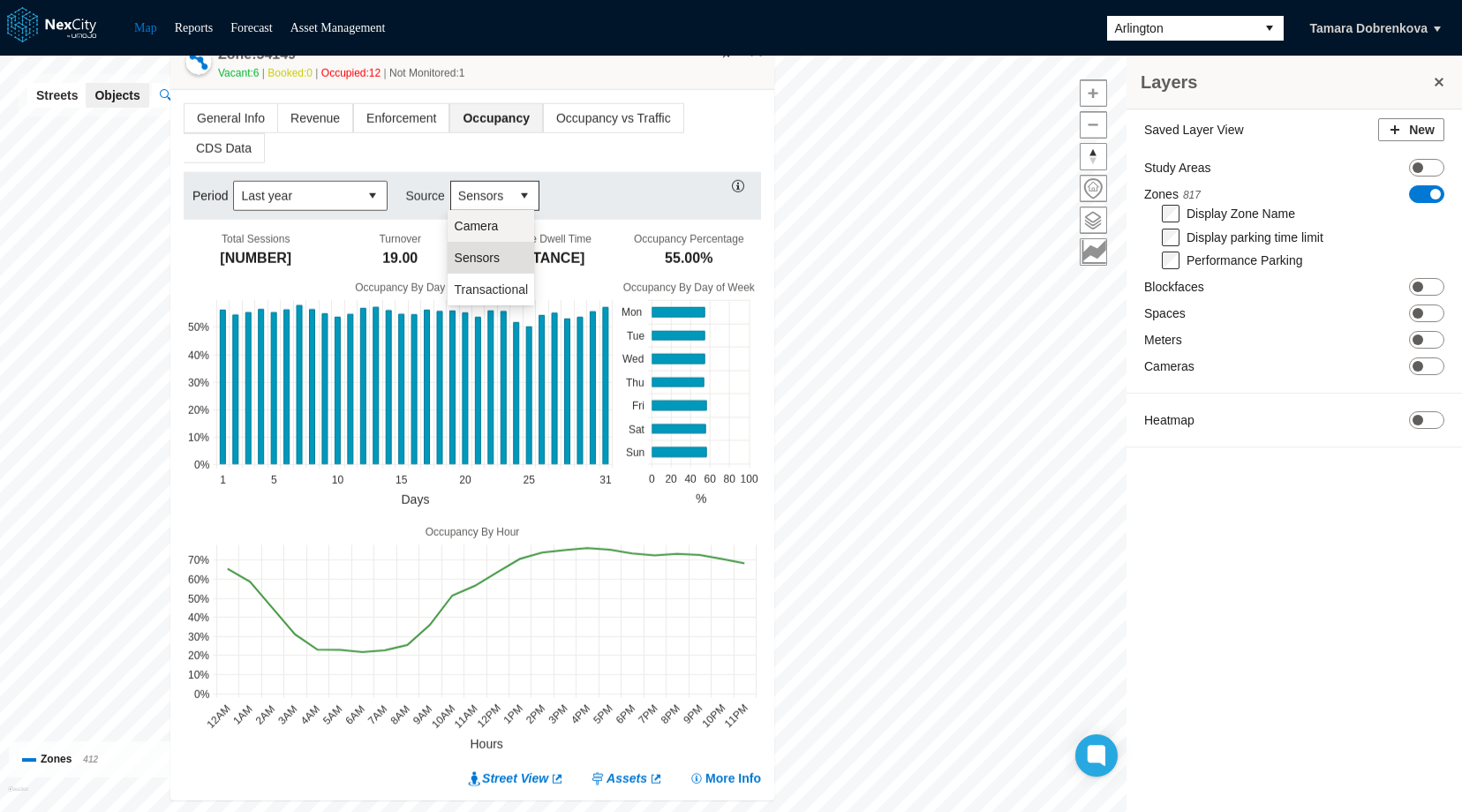 click on "Camera" at bounding box center [477, 226] 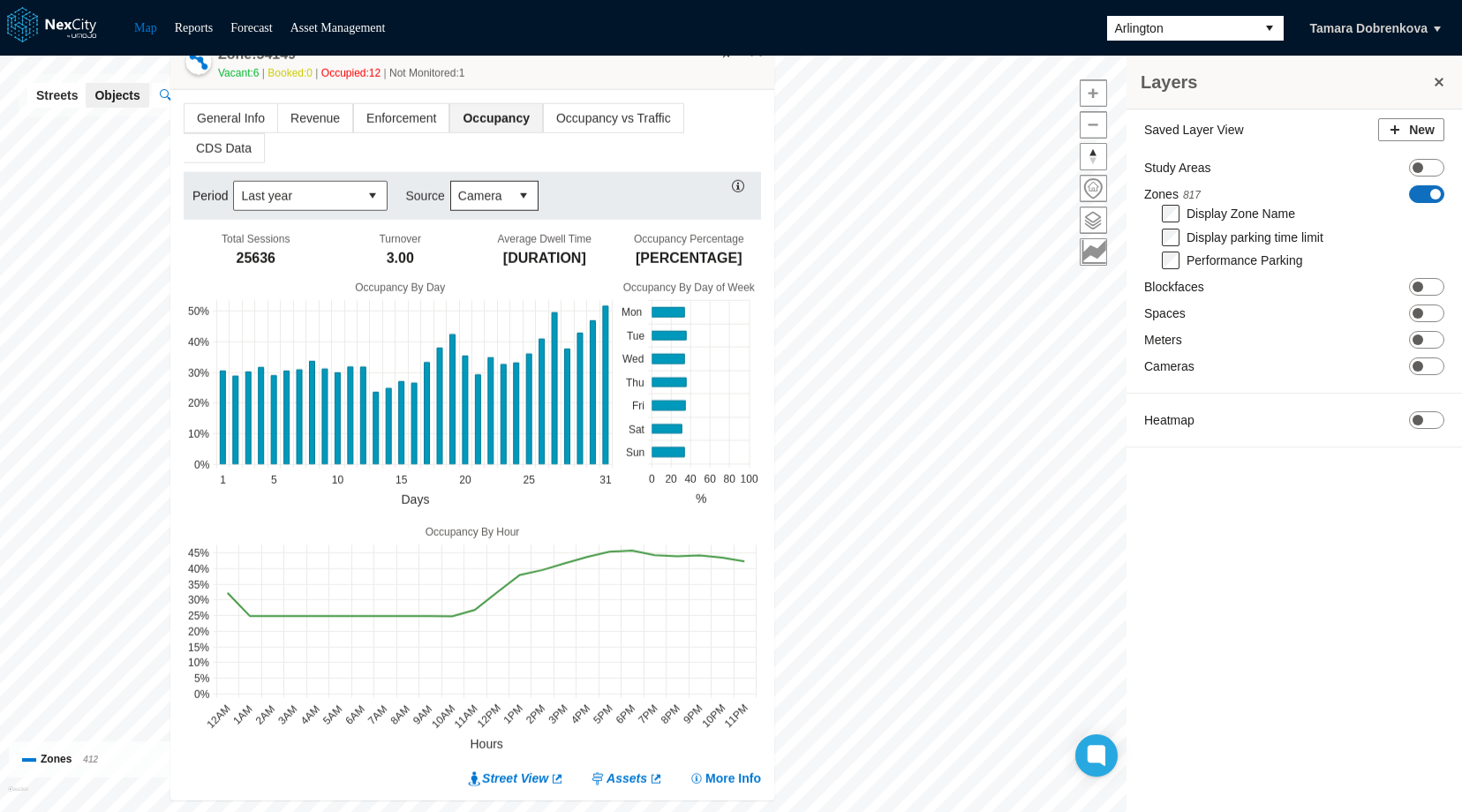 click on "ON OFF" at bounding box center (1427, 194) 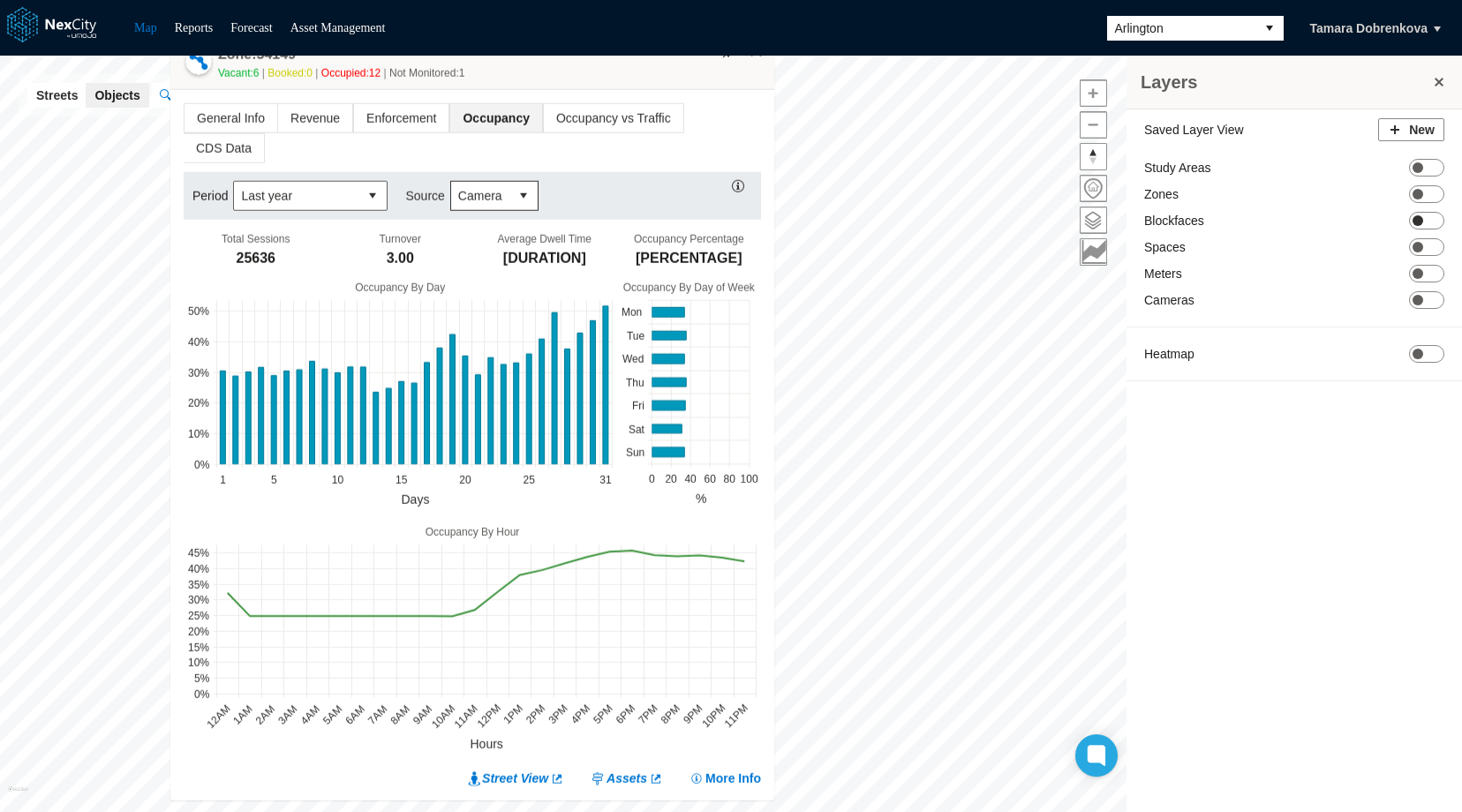 click on "ON OFF" at bounding box center [1427, 221] 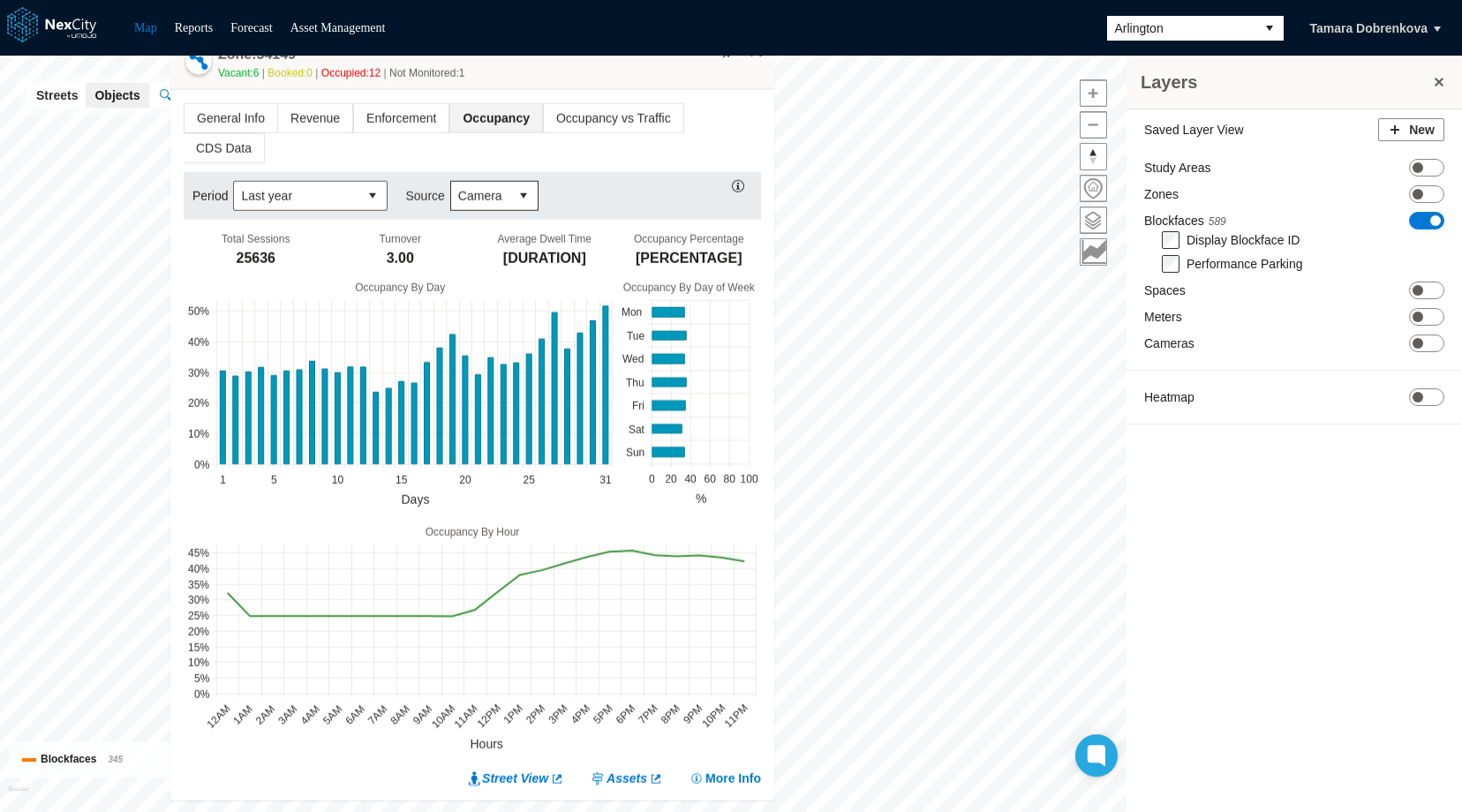 click on "×" at bounding box center [757, 52] 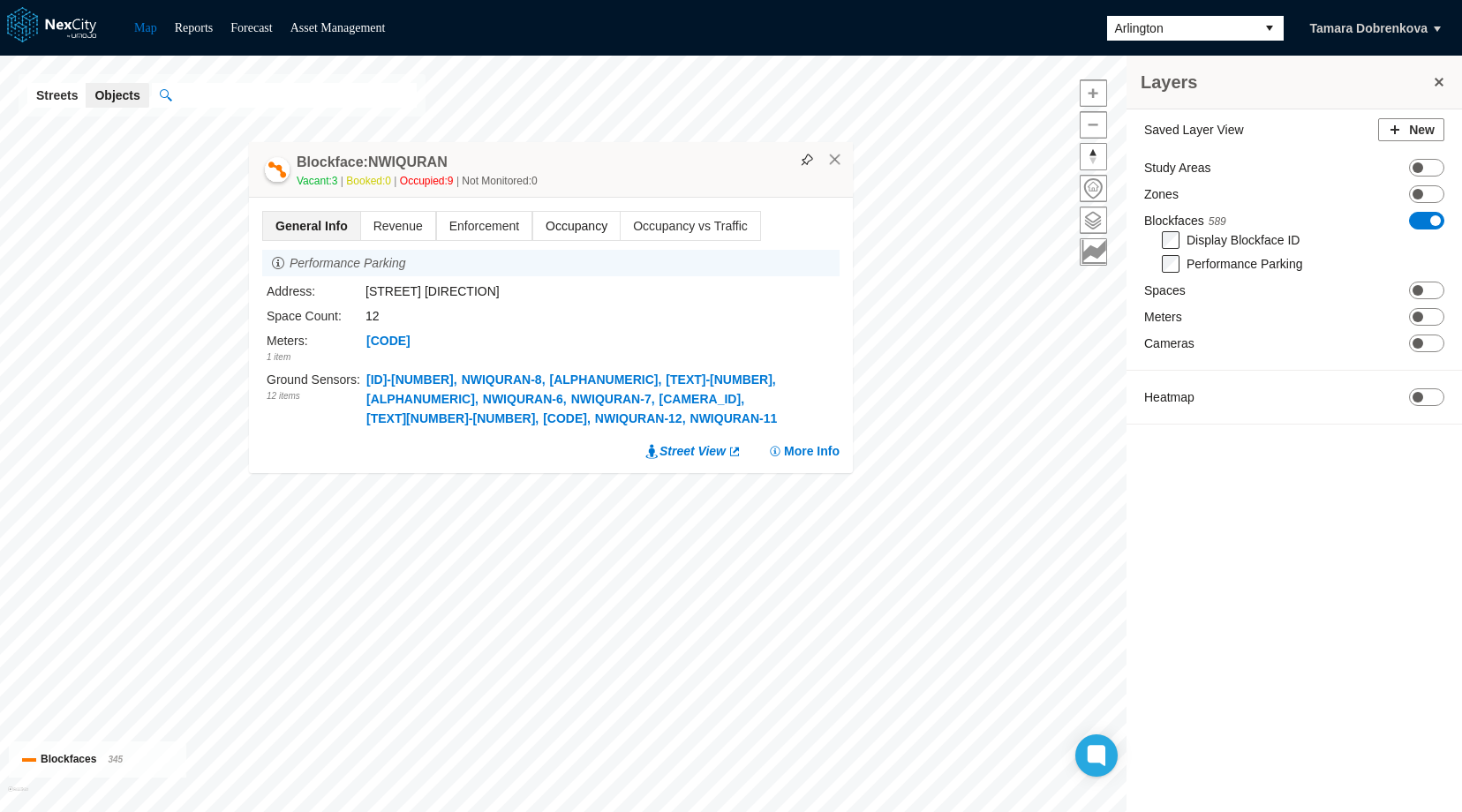 click on "Occupancy" at bounding box center [577, 226] 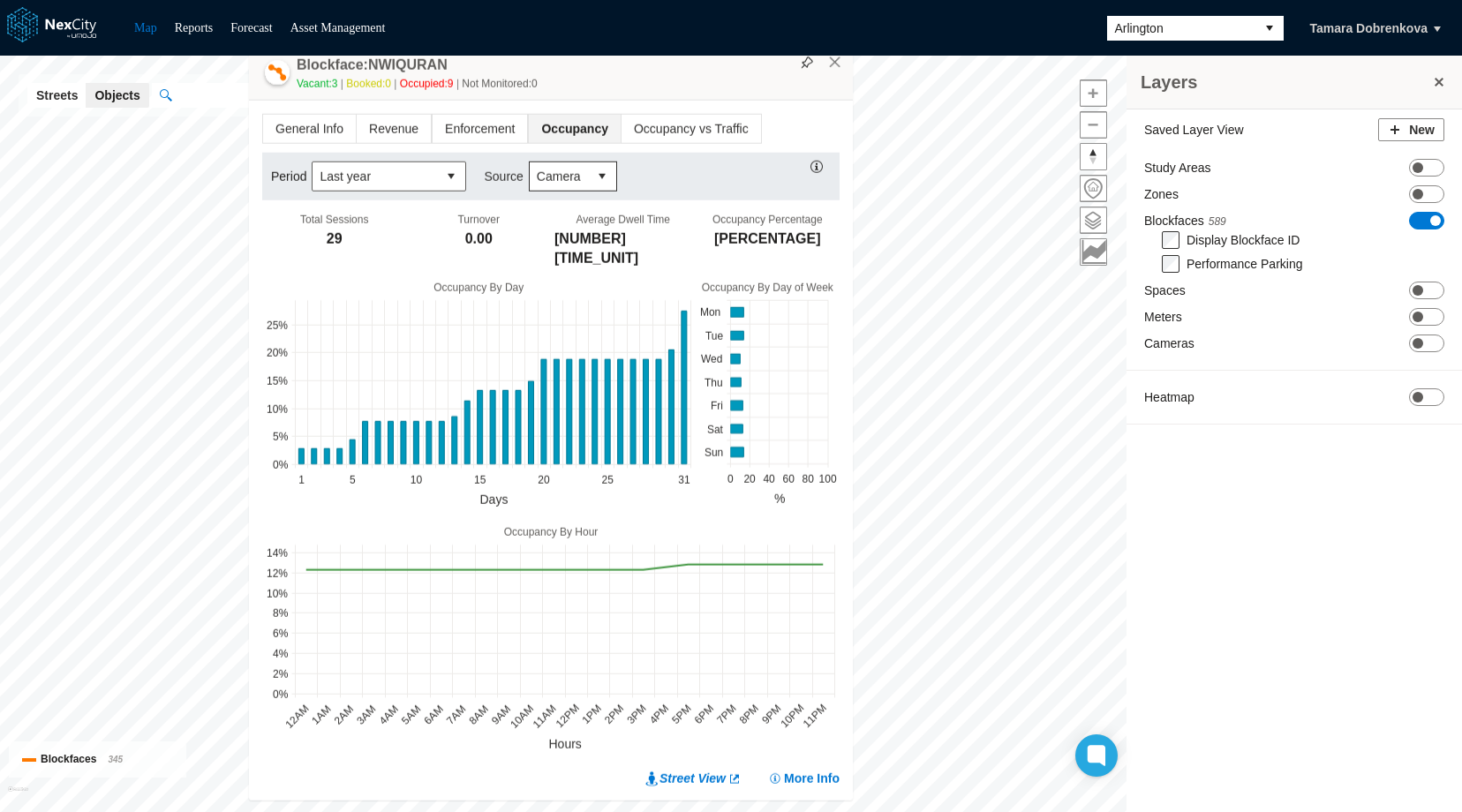 click at bounding box center [602, 177] 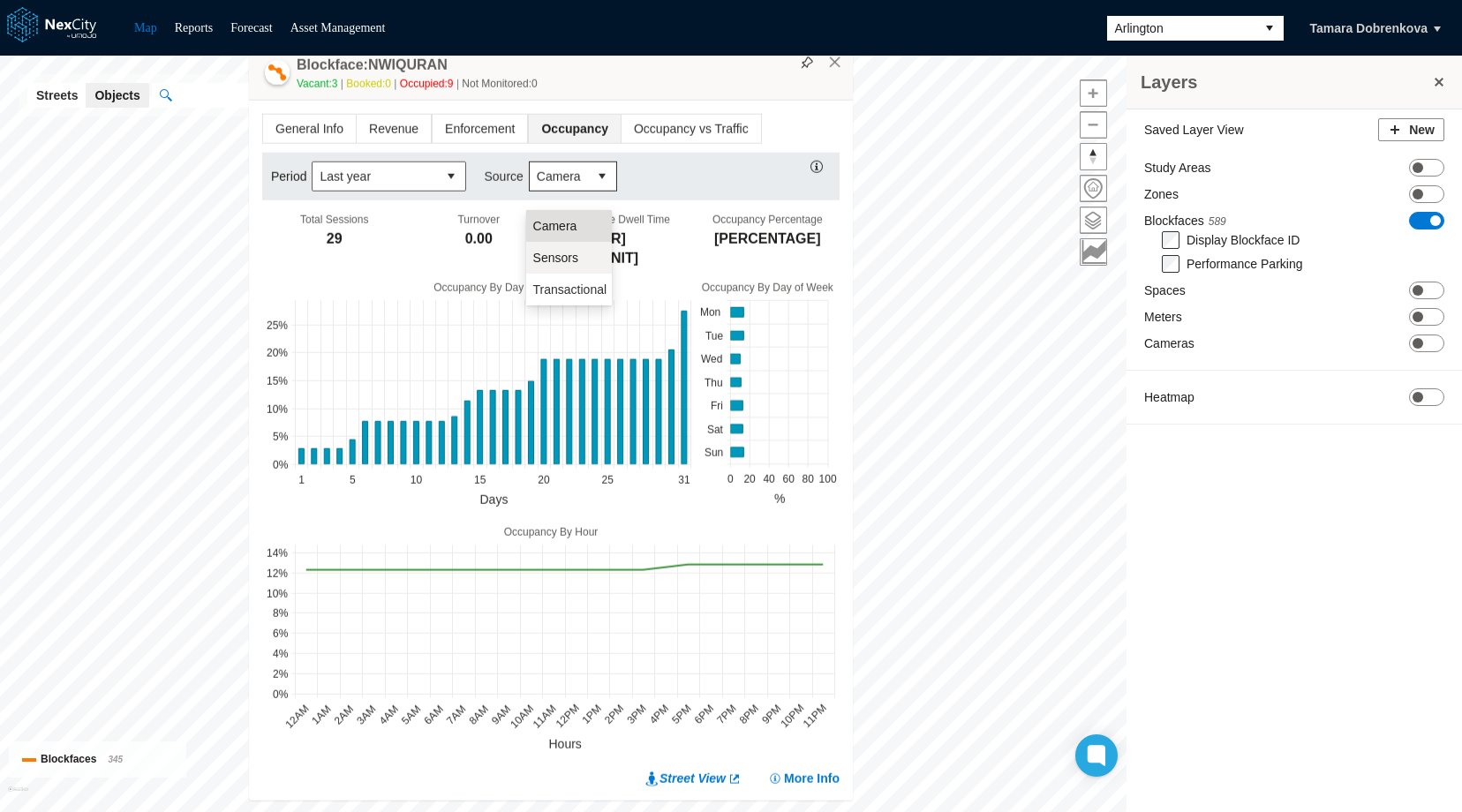 click on "Sensors" at bounding box center [555, 258] 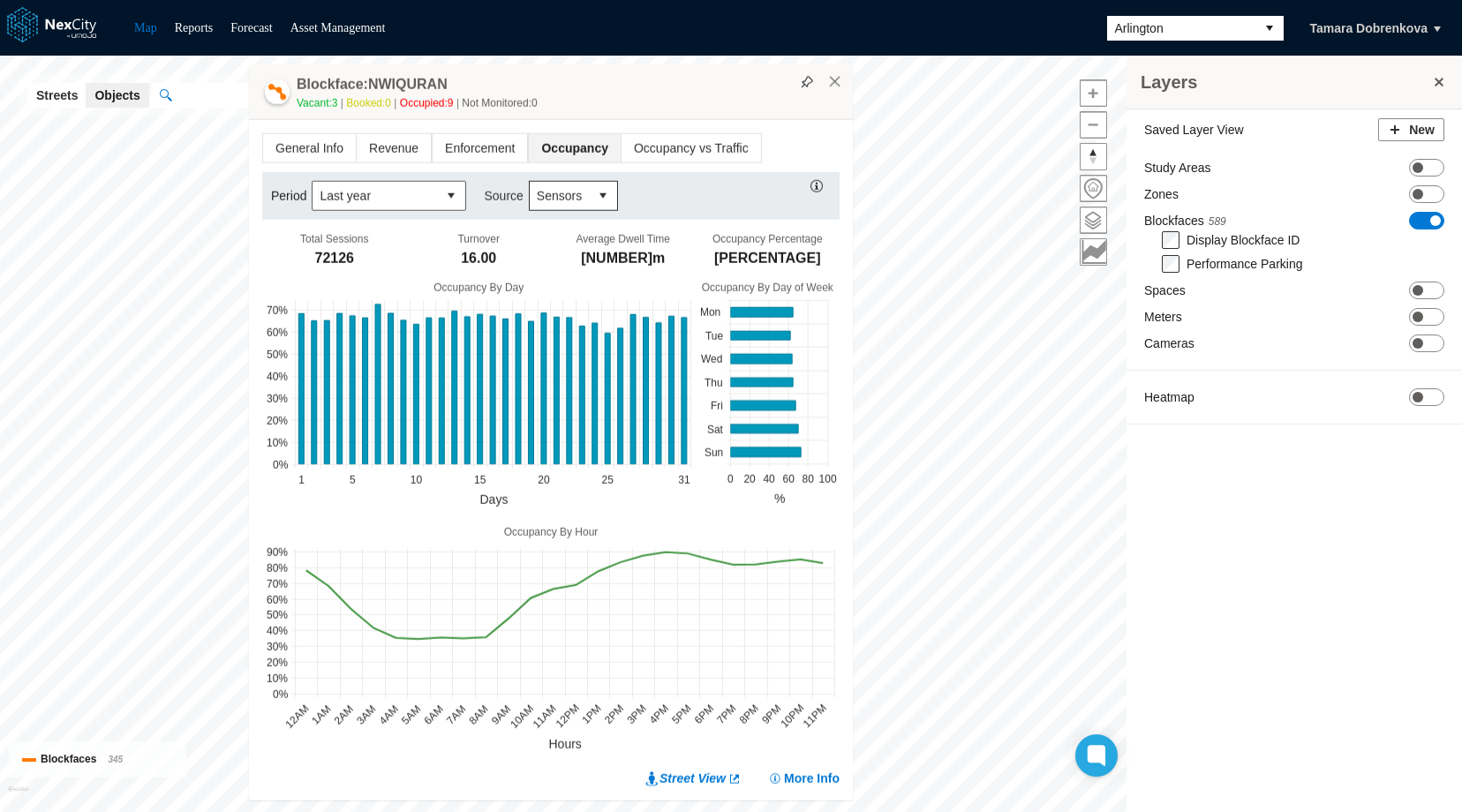 click at bounding box center (603, 196) 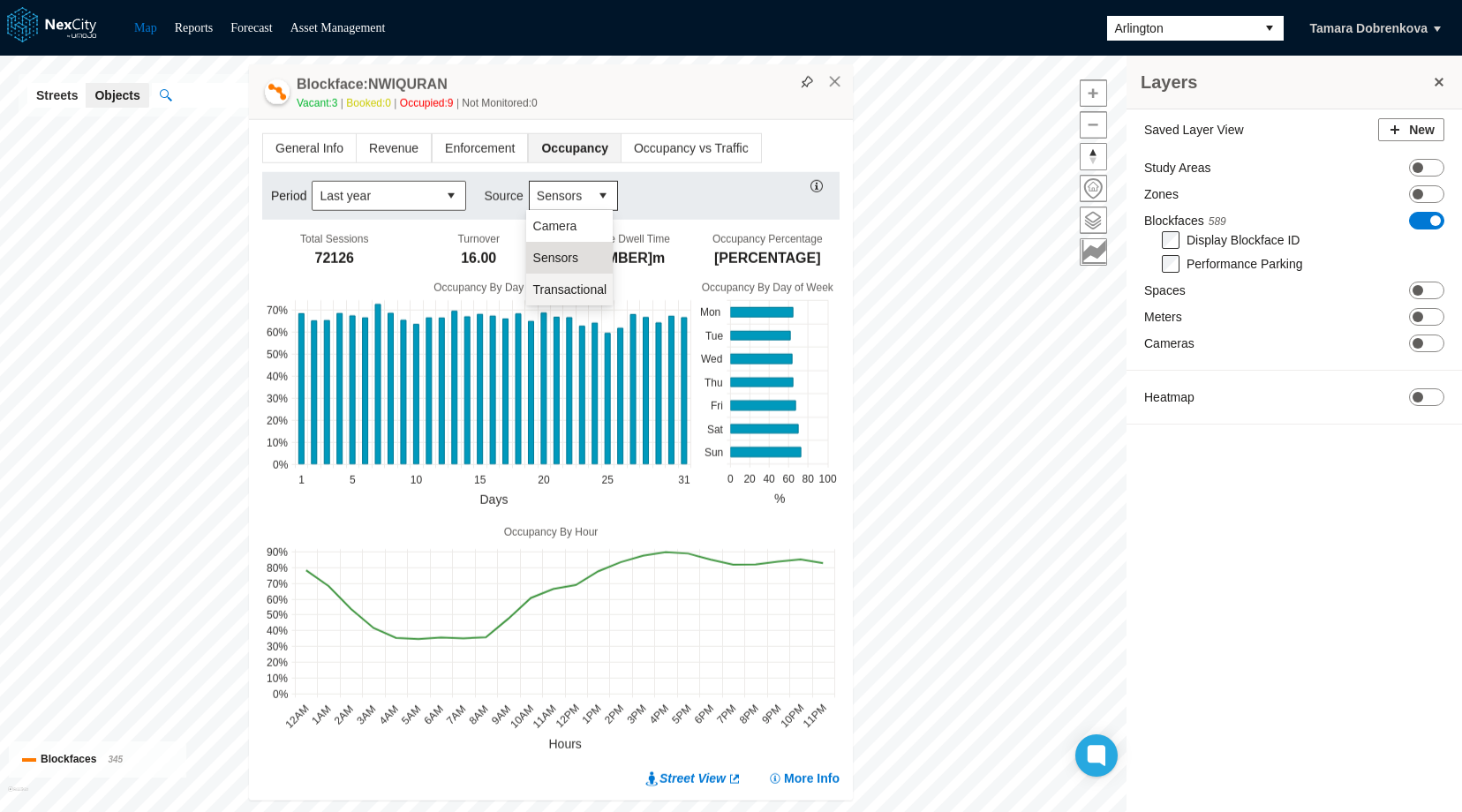 click on "Transactional" at bounding box center (570, 289) 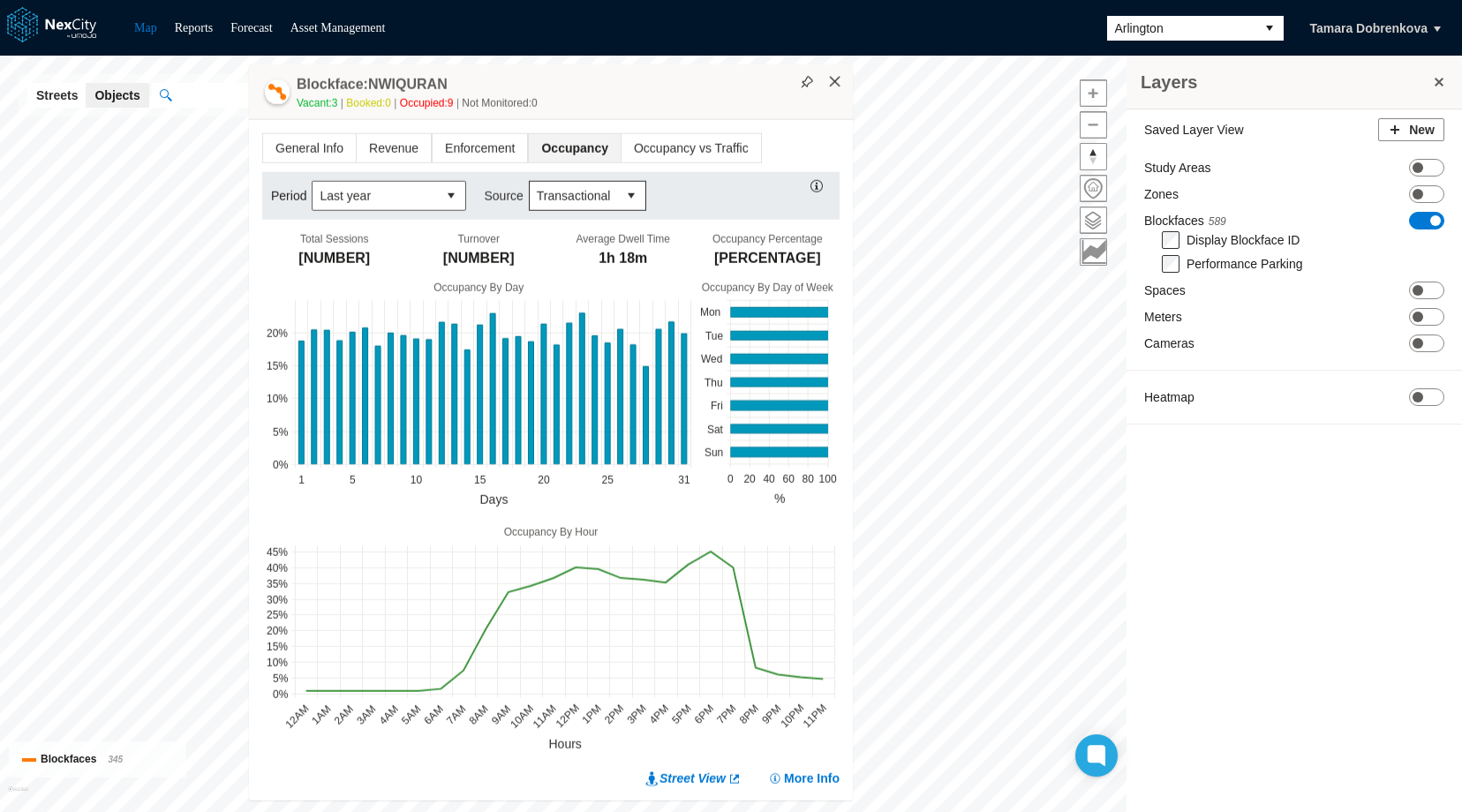 click on "×" at bounding box center [835, 82] 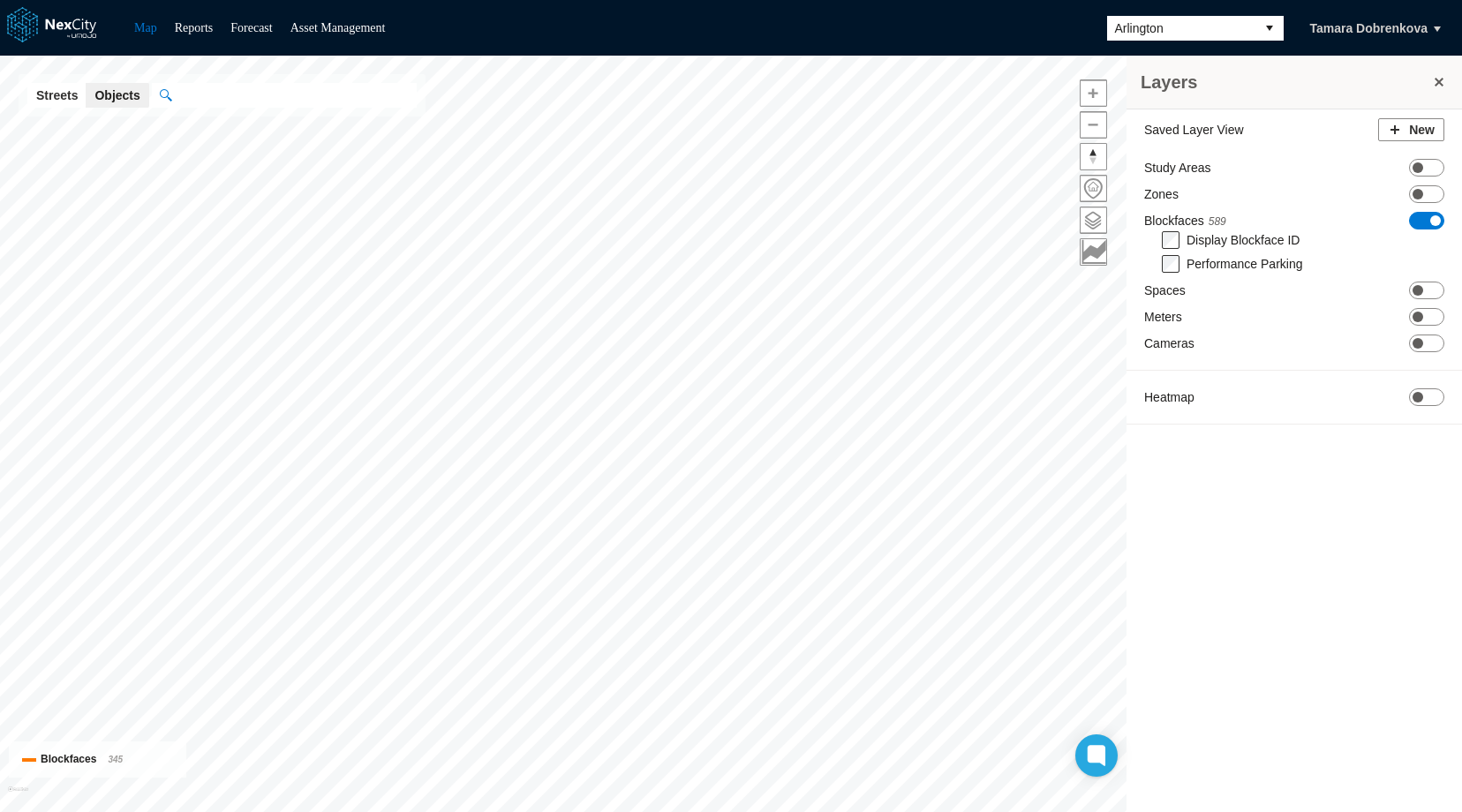 click on "Saved Layer View New Study Areas ON OFF Zones ON OFF Blockfaces 589 ON OFF Display Blockface ID Performance Parking Spaces ON OFF Meters ON OFF Cameras ON OFF Heatmap ON OFF" at bounding box center (1294, 275) 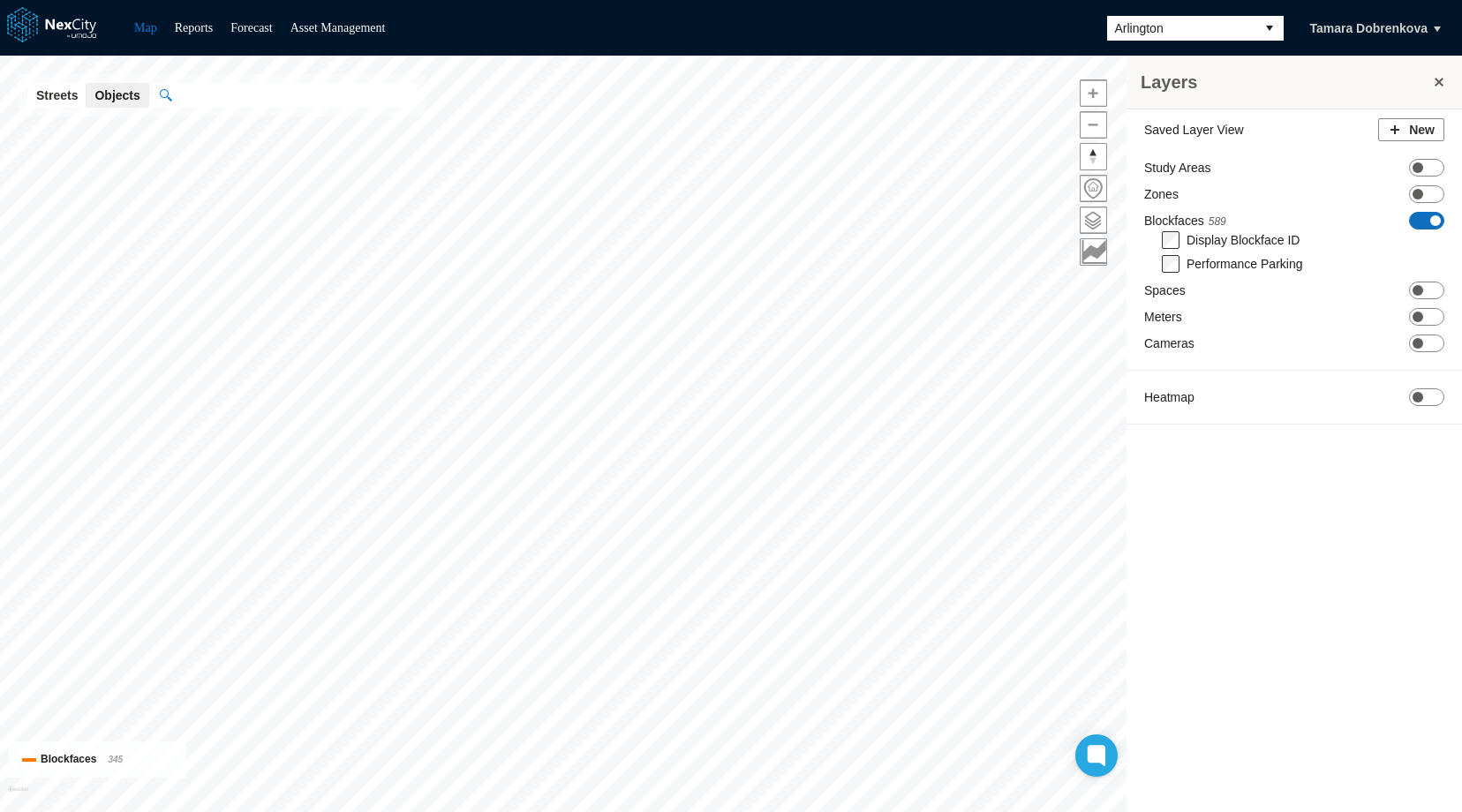 click on "ON OFF" at bounding box center [1427, 221] 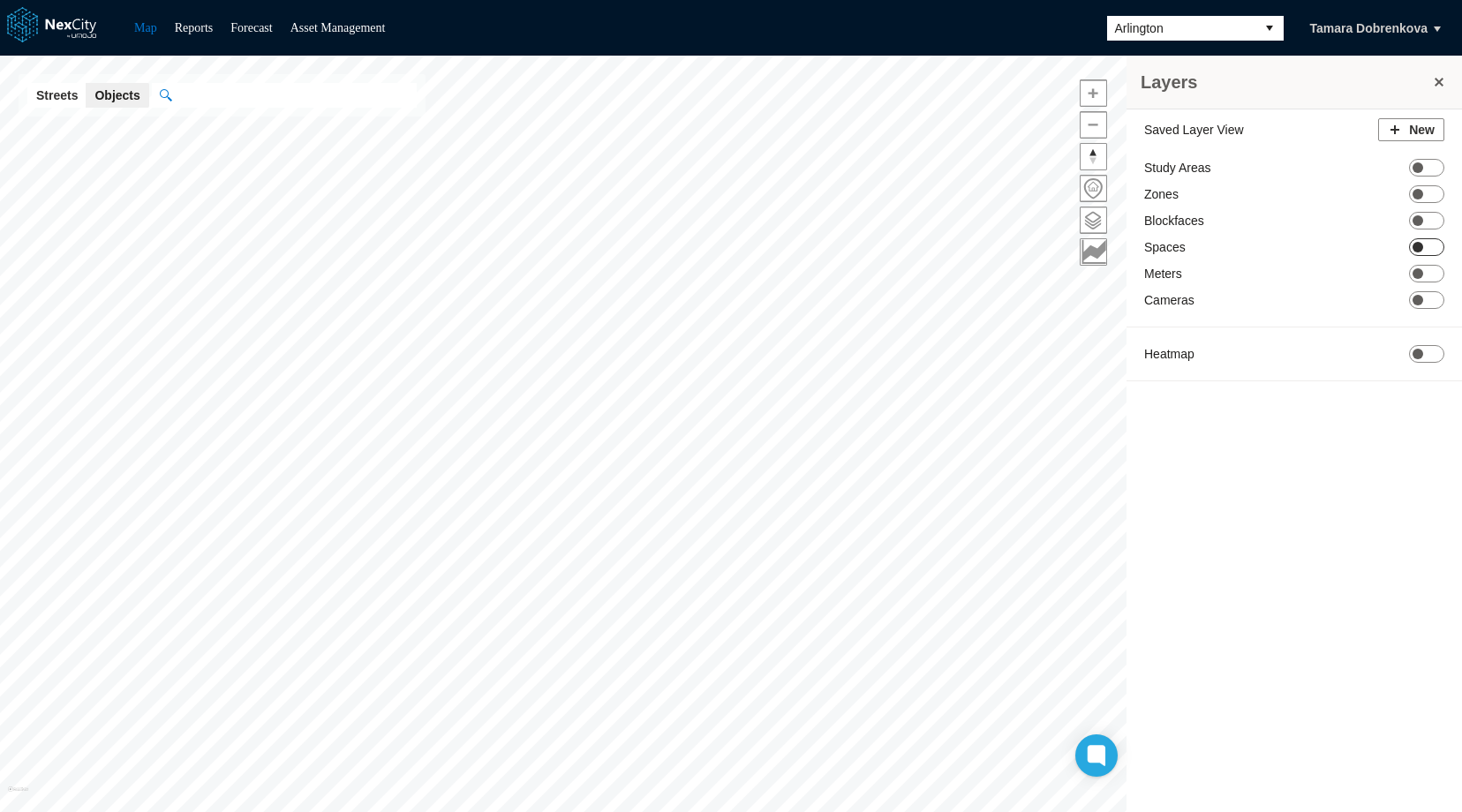 click on "ON OFF" at bounding box center [1427, 247] 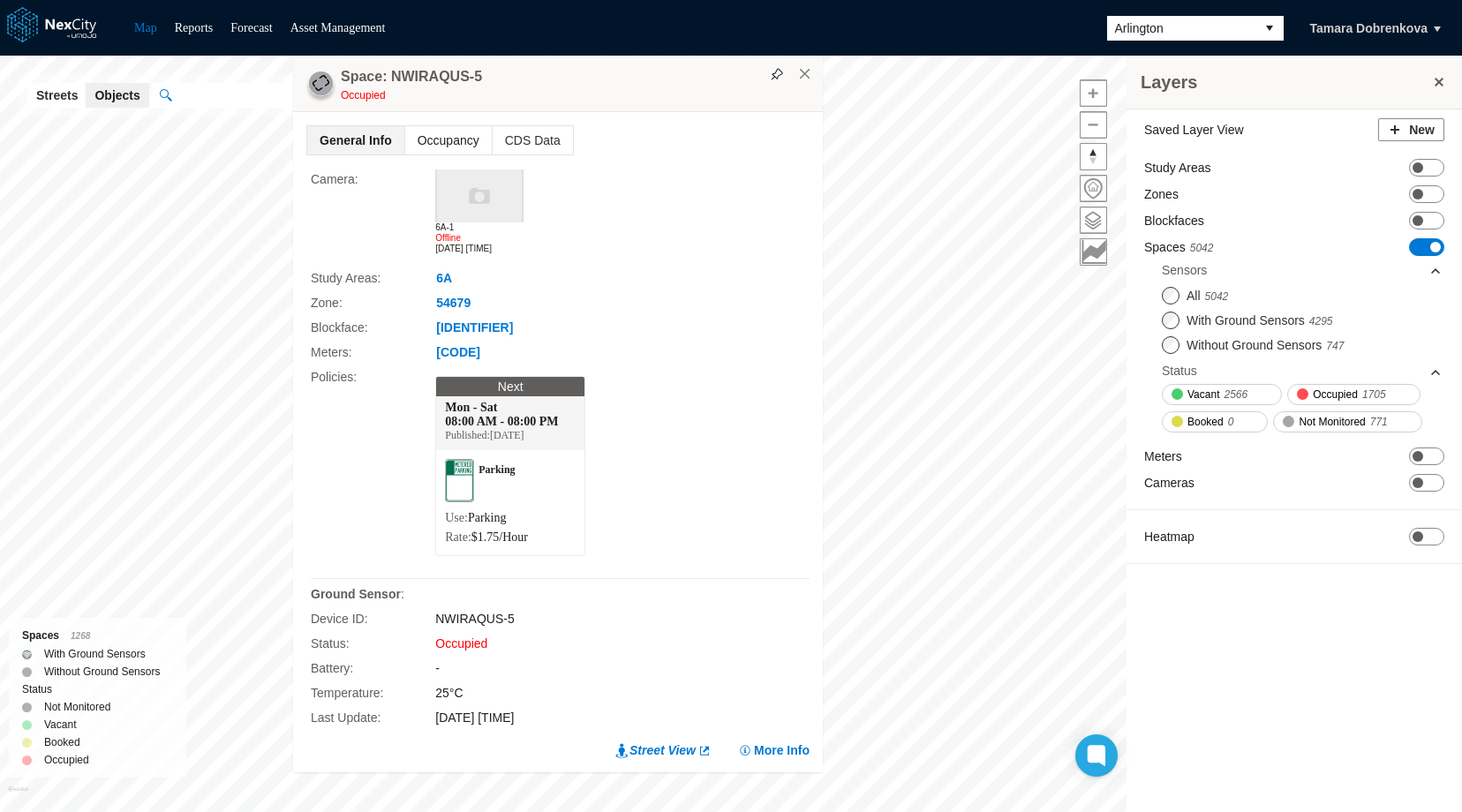 click on "Occupancy" at bounding box center (448, 140) 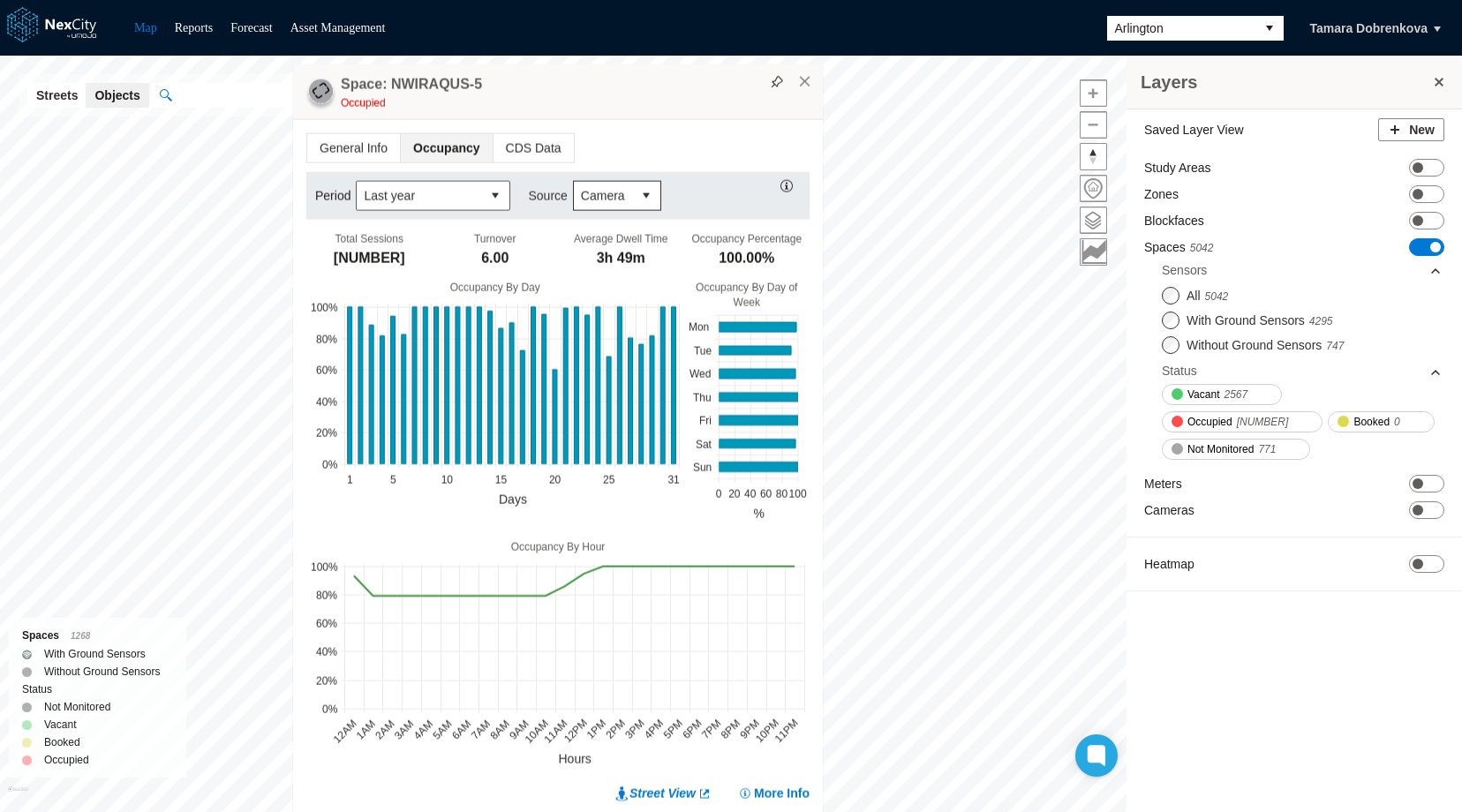 click on "Camera" at bounding box center [603, 196] 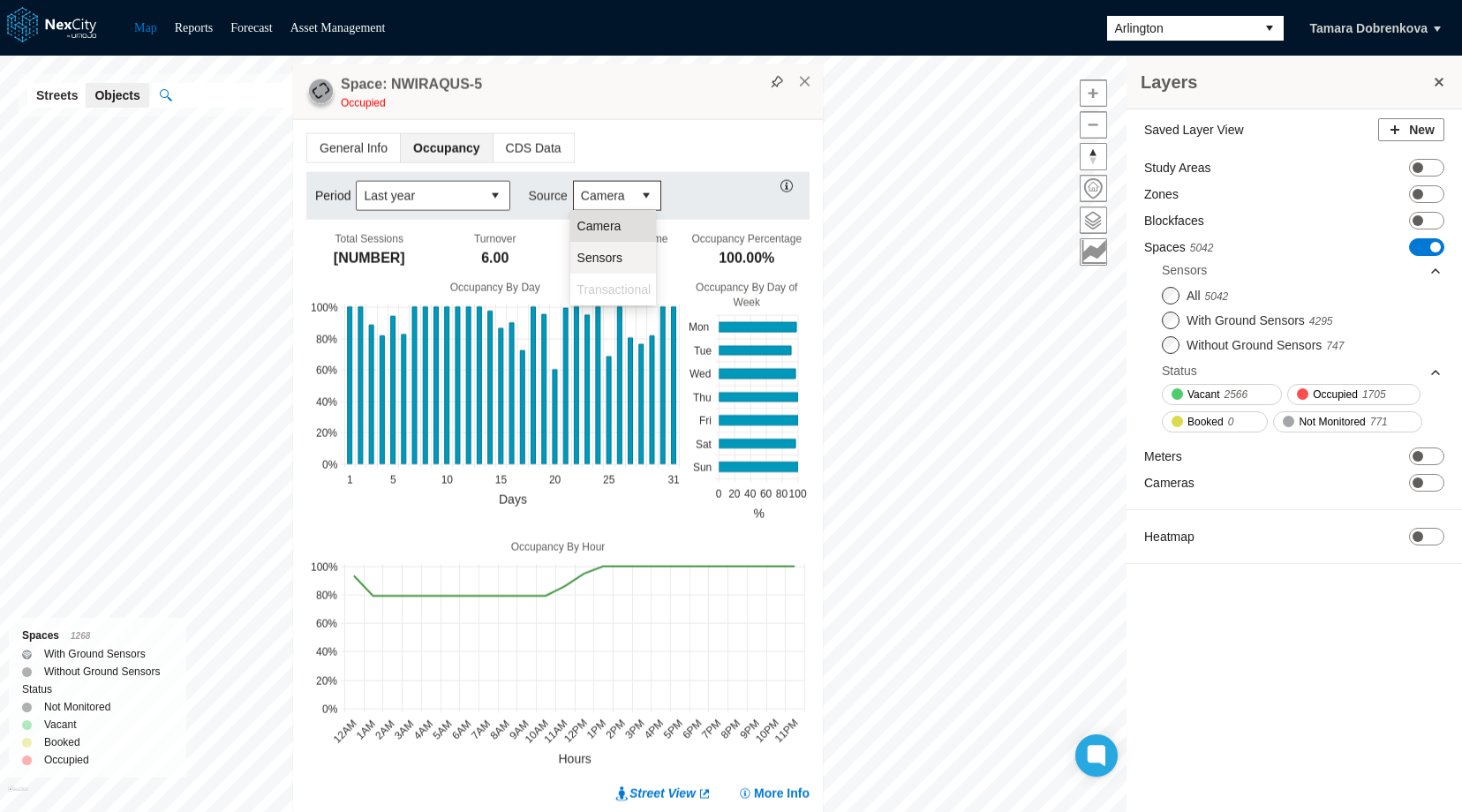 click on "Sensors" at bounding box center (599, 258) 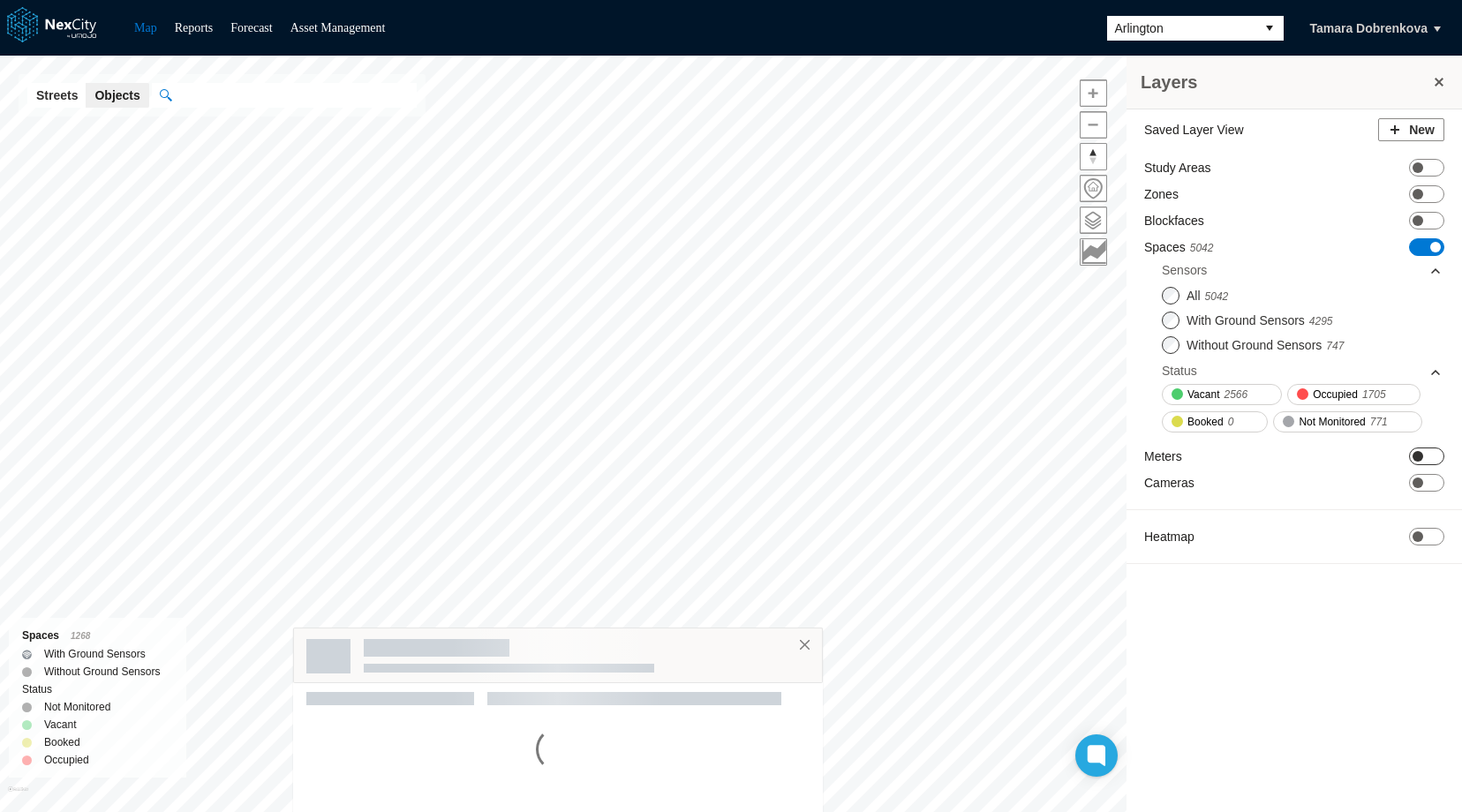 click on "ON OFF" at bounding box center (1427, 456) 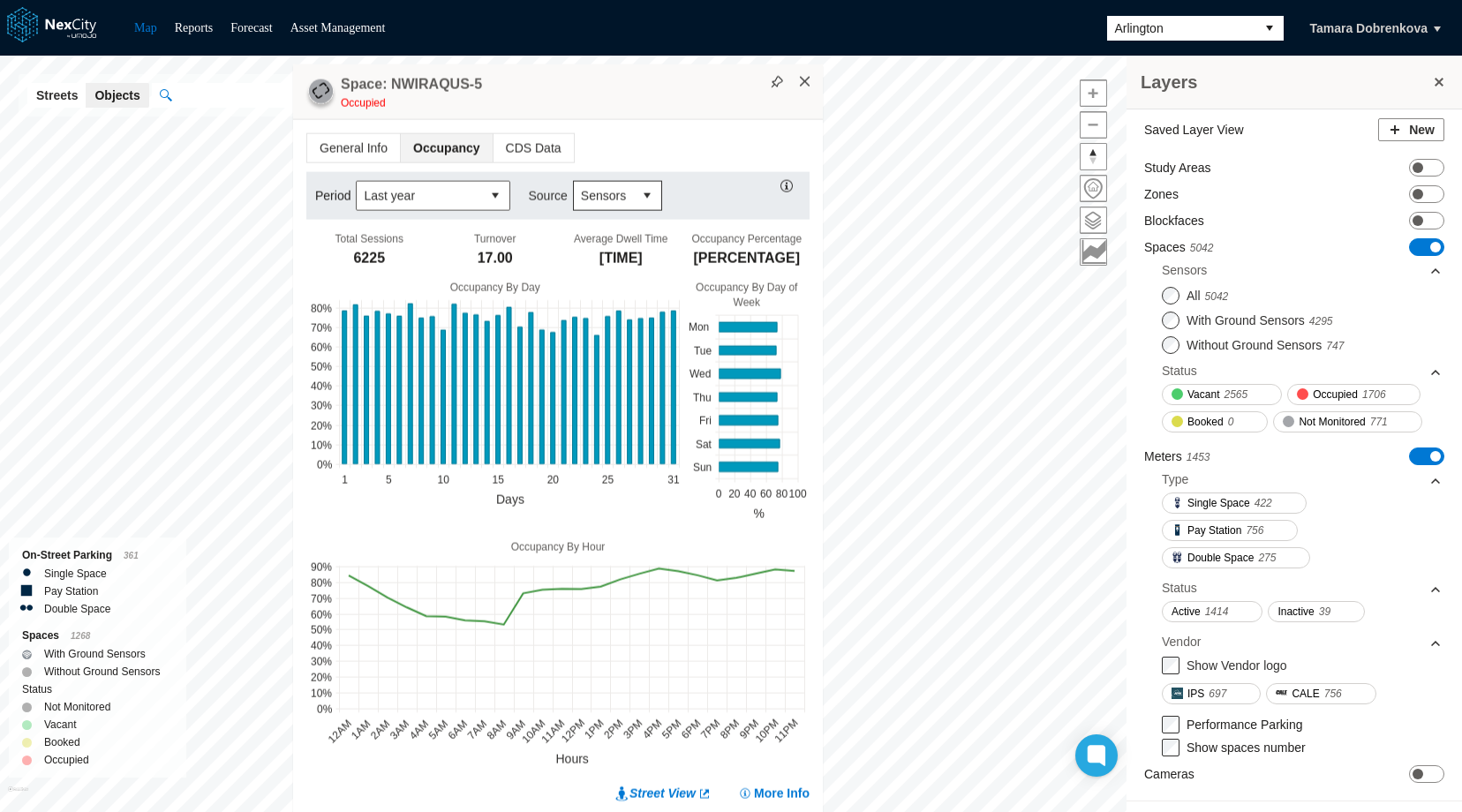 click on "×" at bounding box center (805, 82) 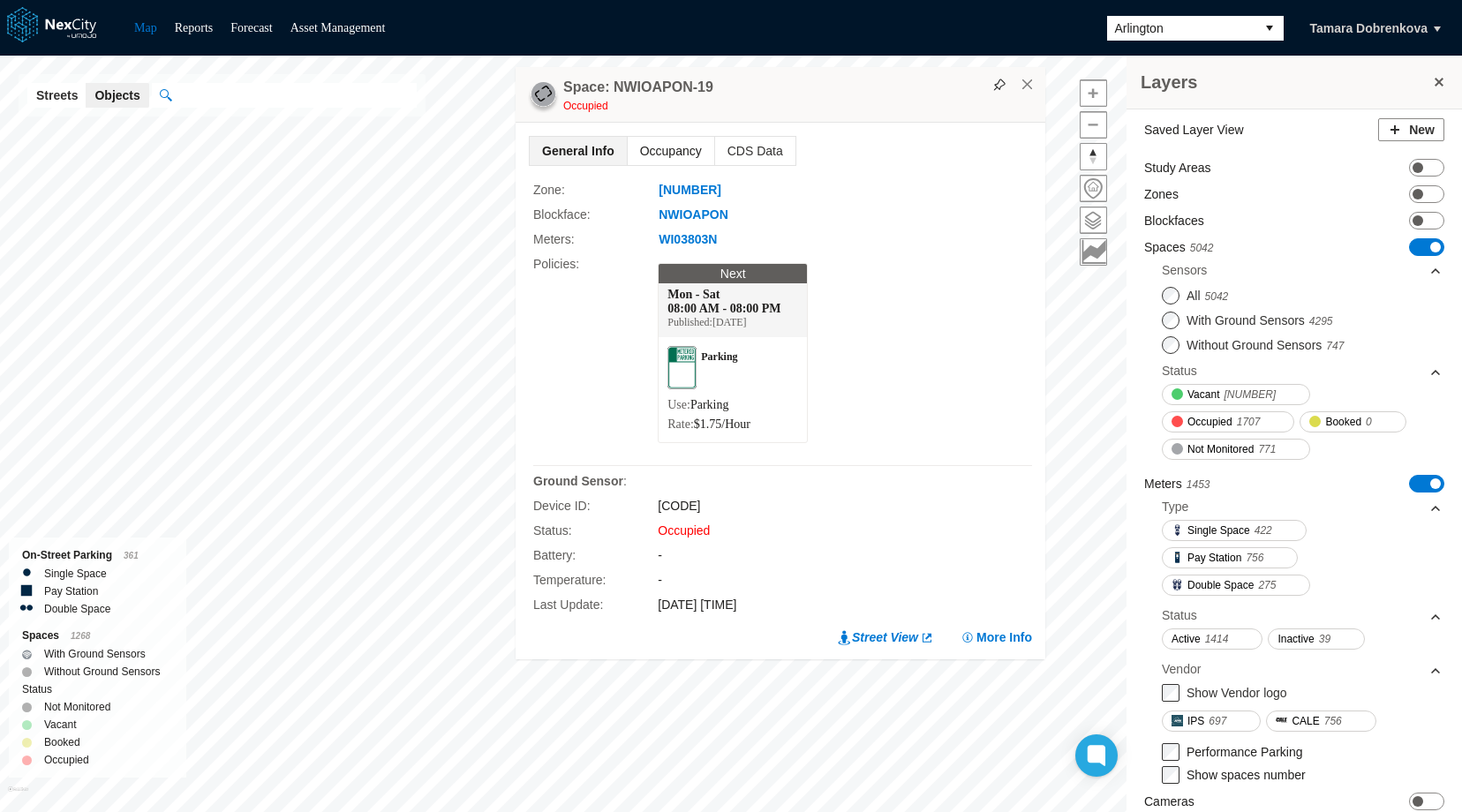 click on "Occupancy" at bounding box center [671, 151] 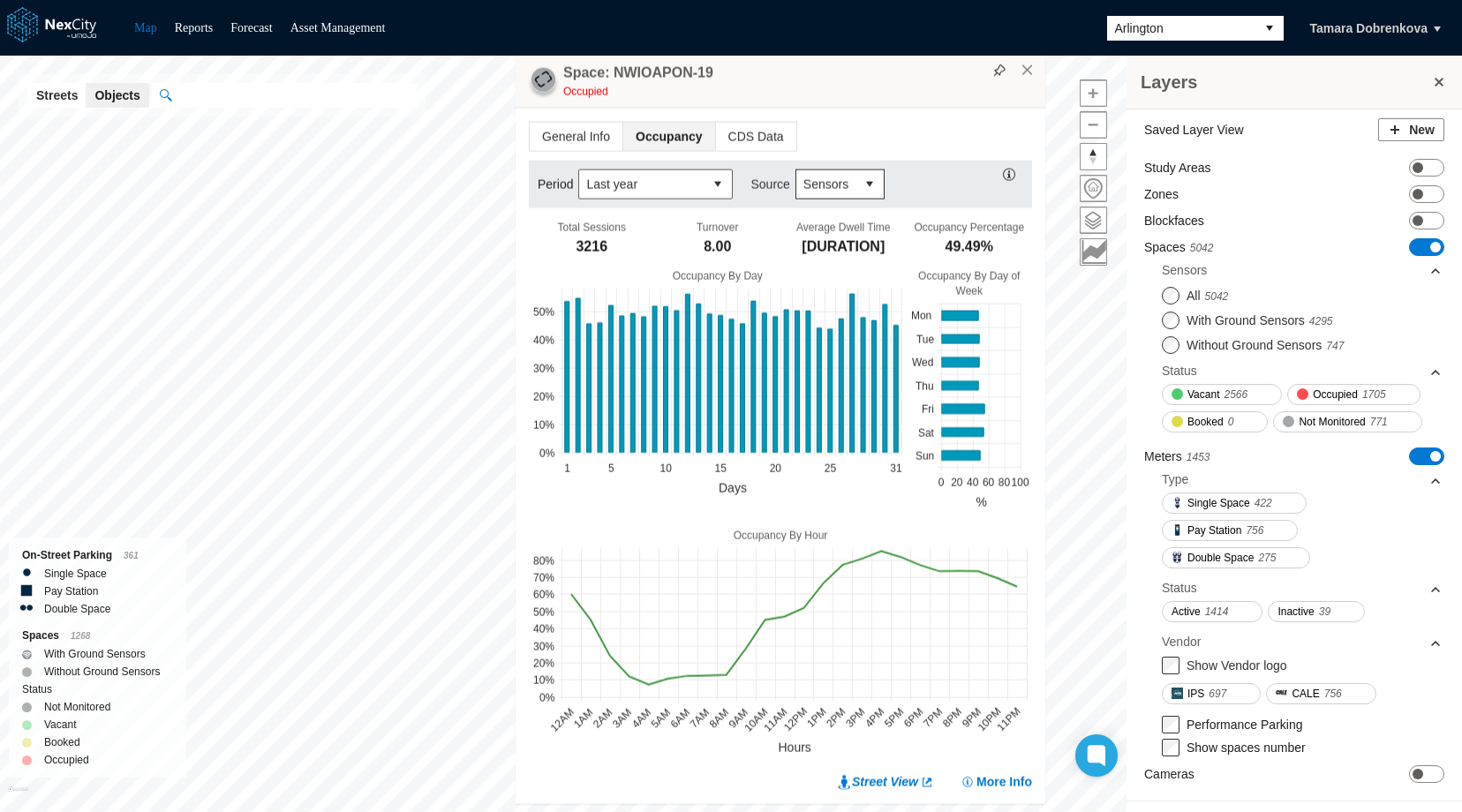 click at bounding box center (870, 184) 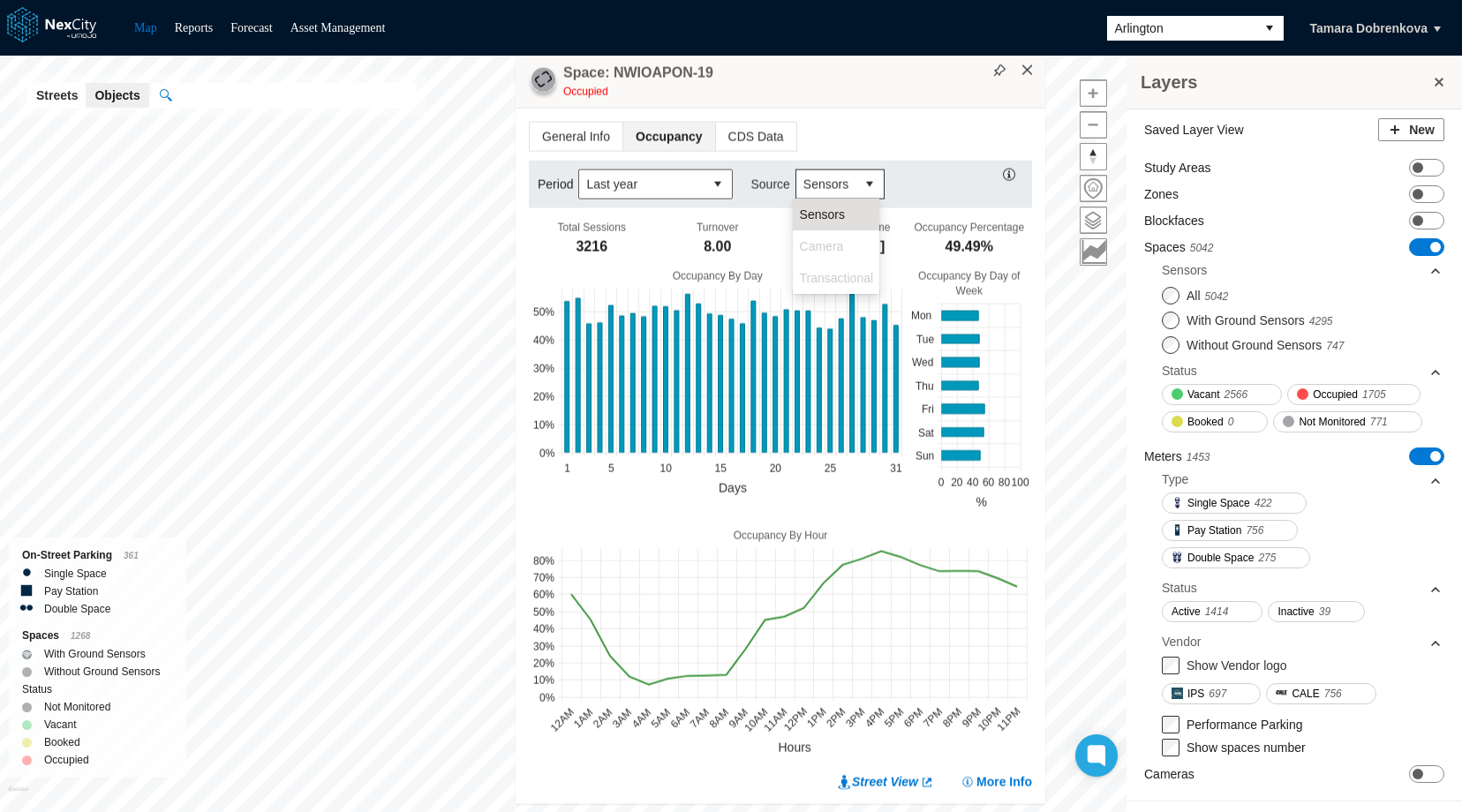 click on "×" at bounding box center [1028, 71] 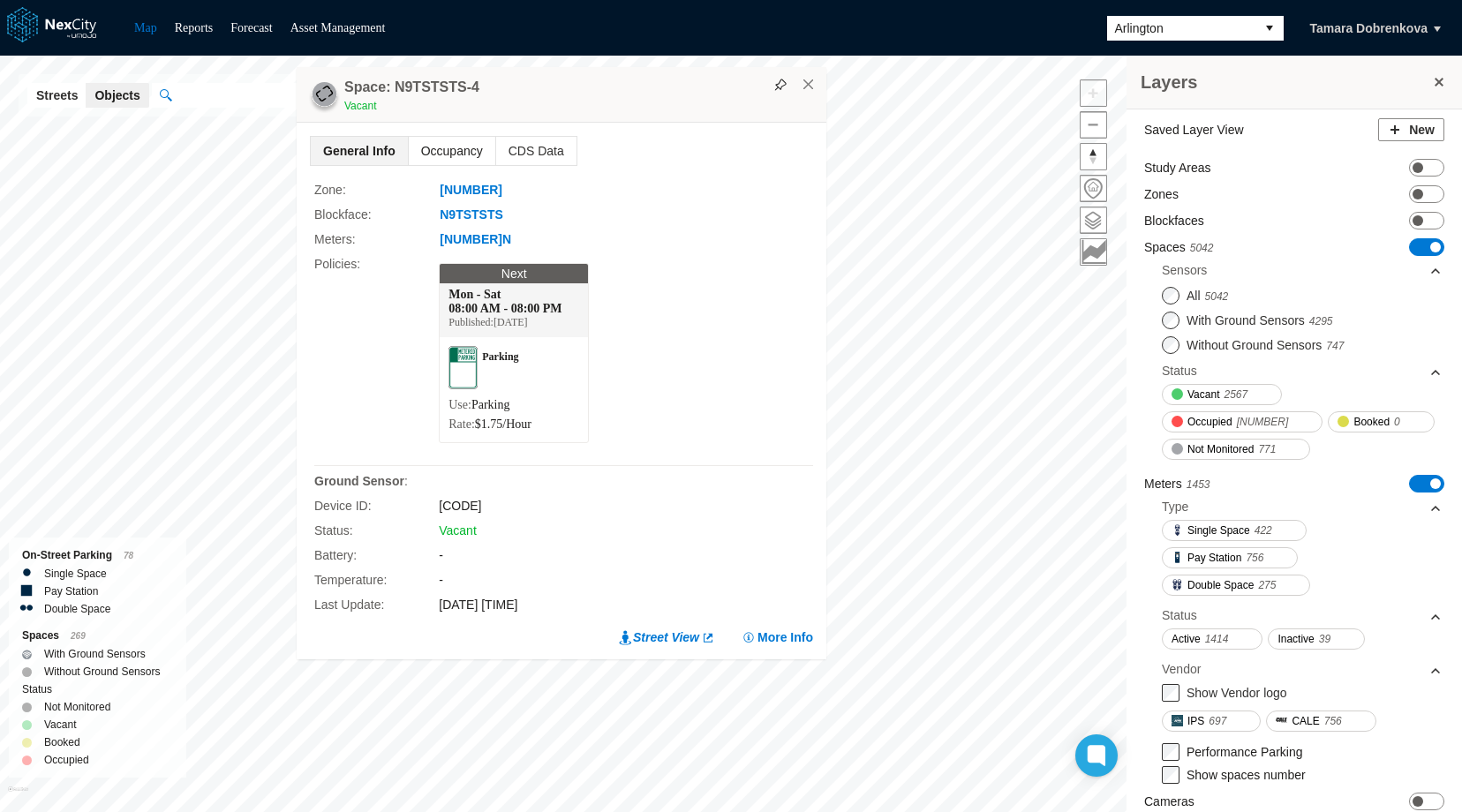 click on "Occupancy" at bounding box center [452, 151] 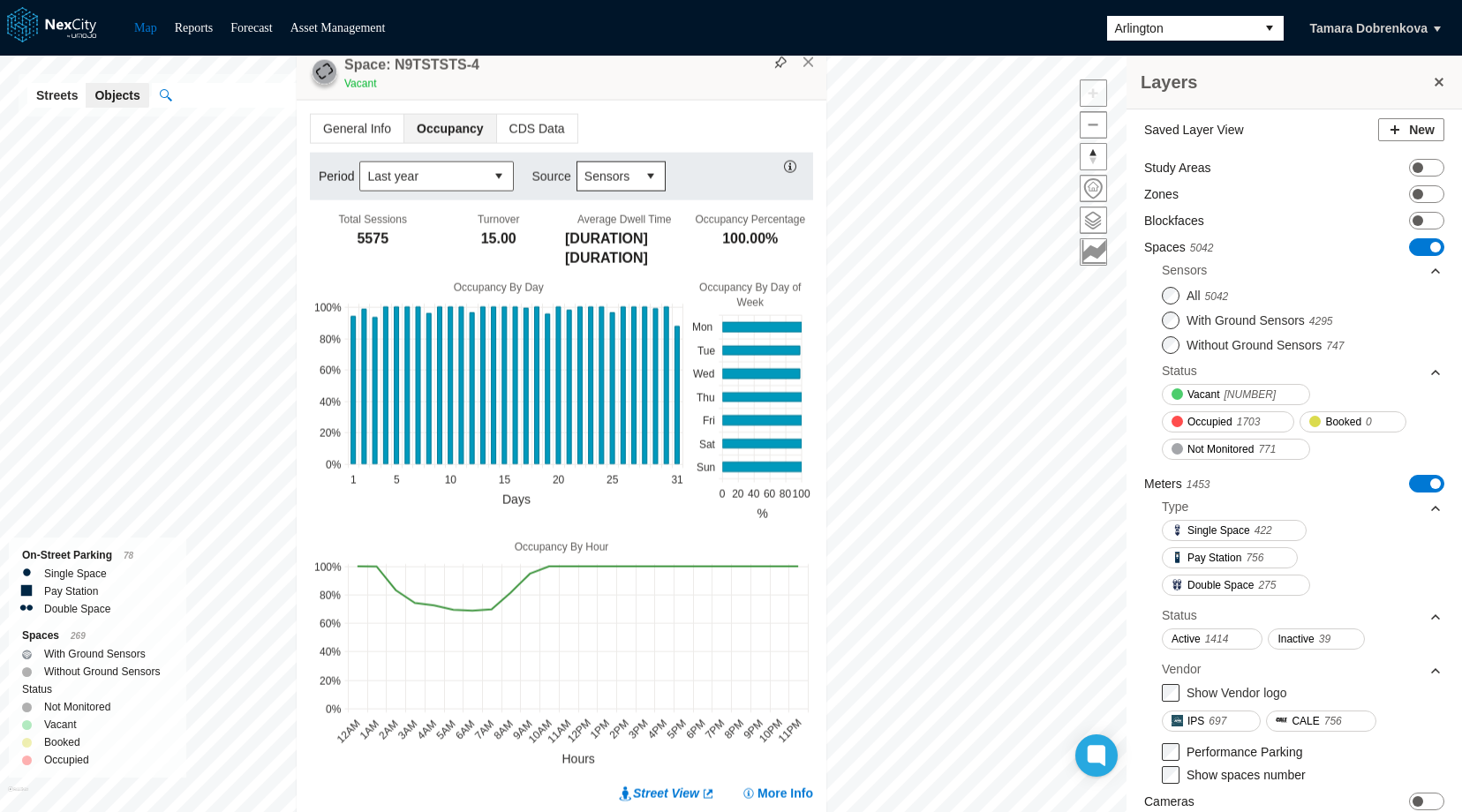 click on "Sensors" at bounding box center (607, 177) 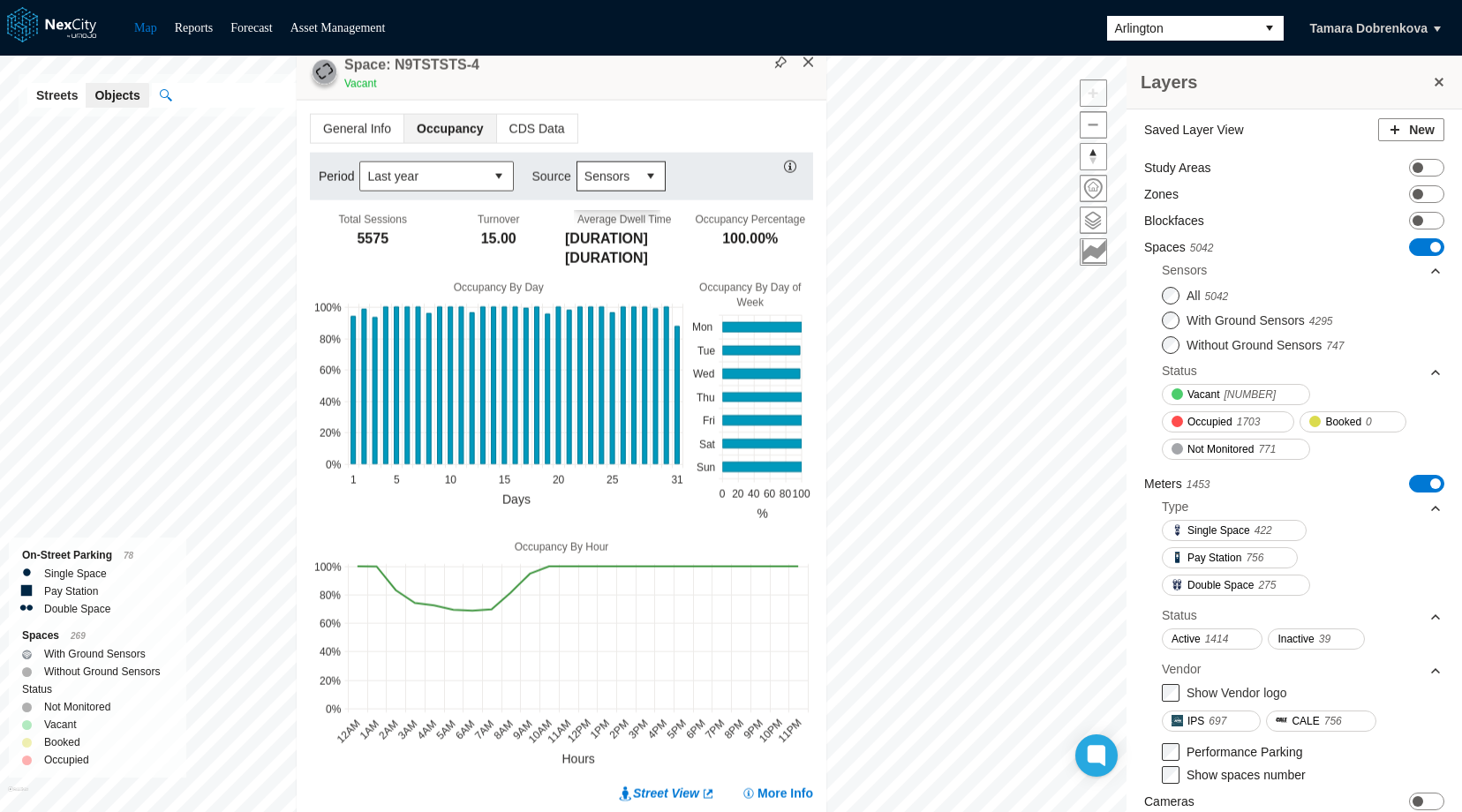 click on "×" at bounding box center [809, 63] 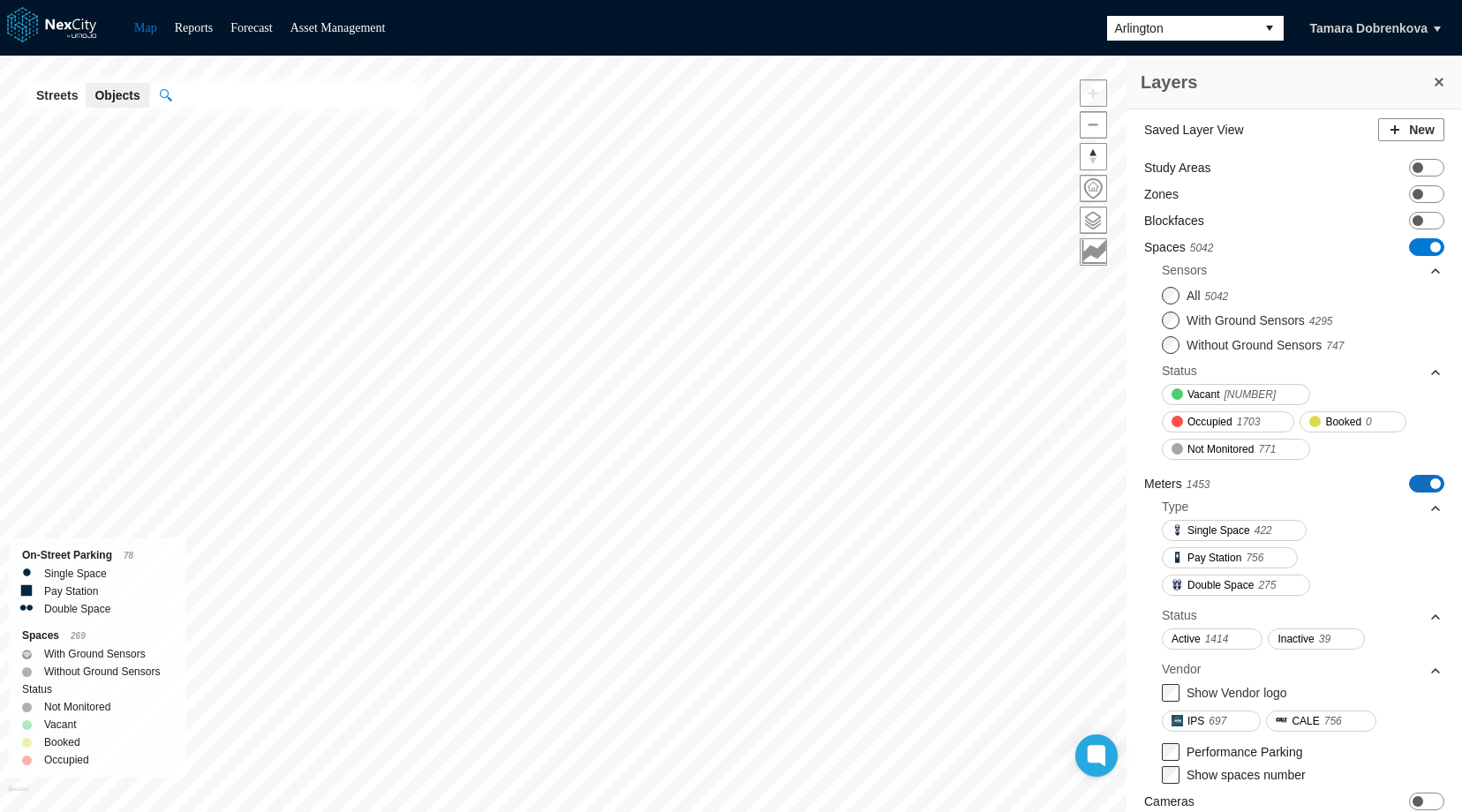 click at bounding box center [1436, 484] 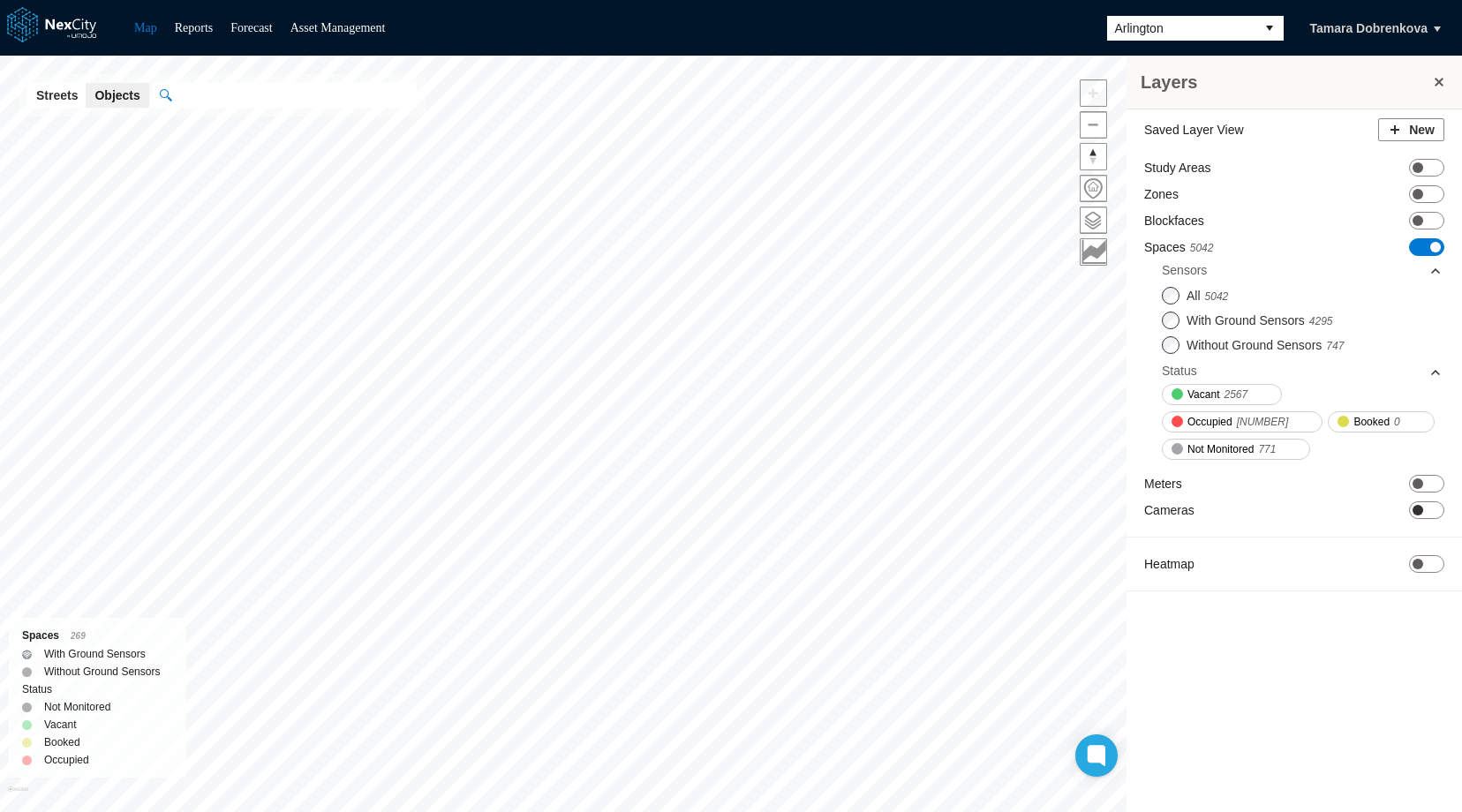 click on "ON OFF" at bounding box center [1427, 510] 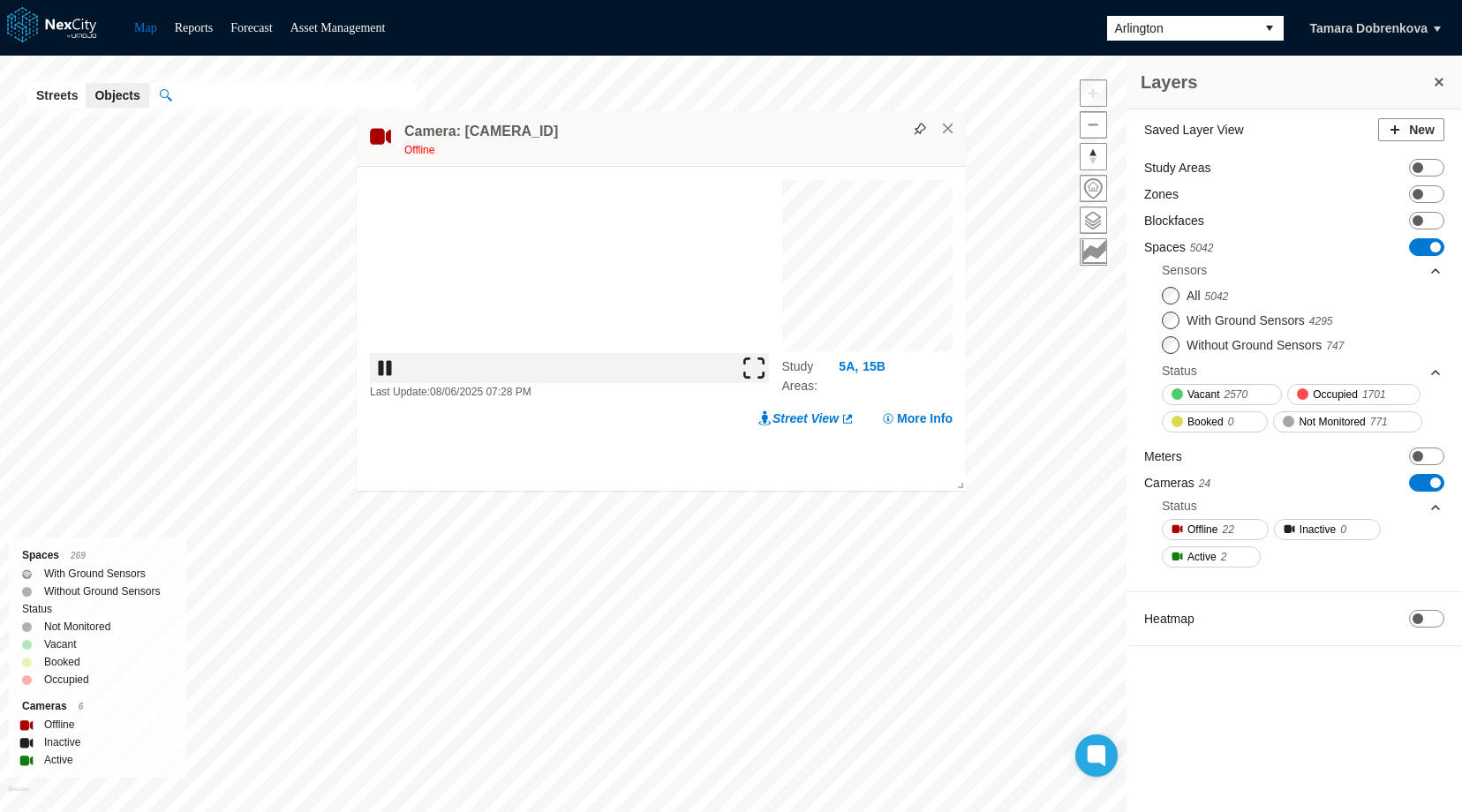 click on "Layers Saved Layer View New Study Areas ON OFF Zones ON OFF Blockfaces ON OFF Spaces 5042 ON OFF Sensors All 5042 With Ground Sensors 4295 Without Ground Sensors 747 Status Vacant 2570 Occupied 1701 Booked 0 Not Monitored 771 Meters ON OFF Cameras 24 ON OFF Status Offline 22 Inactive 0 Active 2 Heatmap ON OFF Arlington KPI overview Reports 0 On-Street parking zones  |   0 Off-Street parking zones $0K $500K Current Month On-Street Off-Street Revenue Days $0K $250K On-Street Off-Street Enforcement Current Previous $0K $500K © Mapbox   © OpenStreetMap   Improve this map Spaces 269 With Ground Sensors Without Ground Sensors Status Not Monitored Vacant Booked Occupied Cameras 6 Offline Inactive Active × Camera: 5A-3 Offline Last Update:  08/06/2025 07:28 PM Study Areas : 5A , 15B Street View More Info" at bounding box center (731, 433) 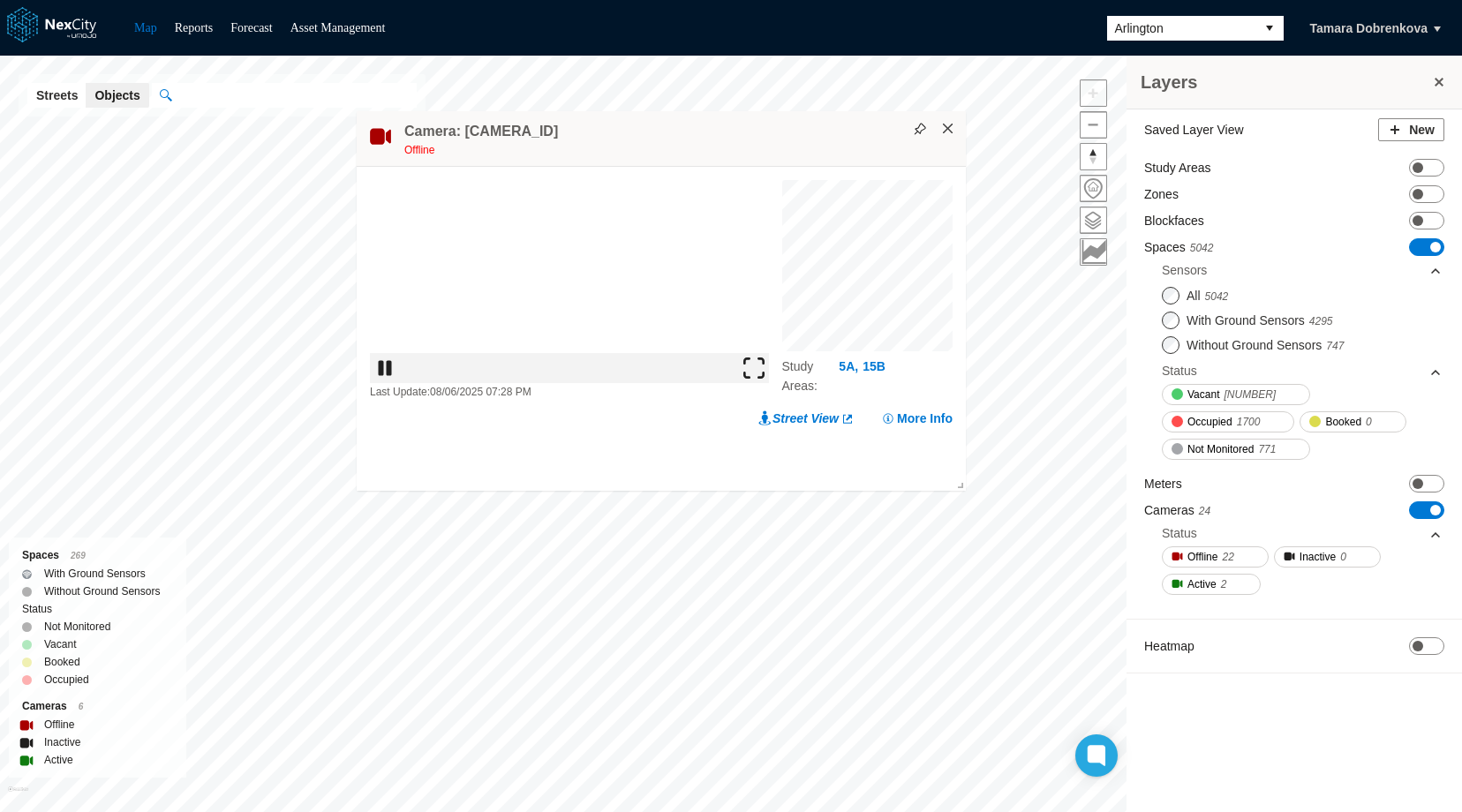 click on "×" at bounding box center [948, 129] 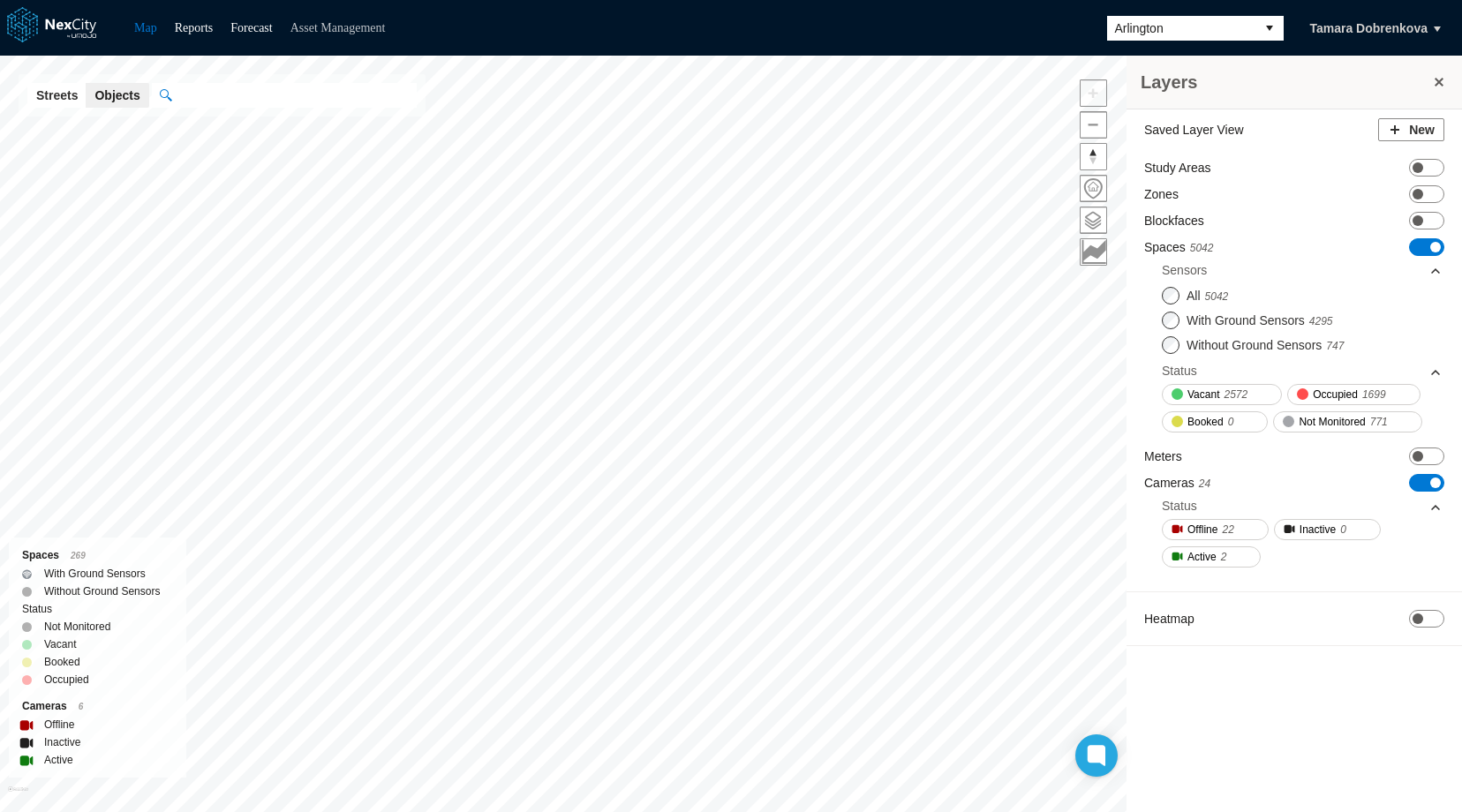 click on "Asset Management" at bounding box center [338, 27] 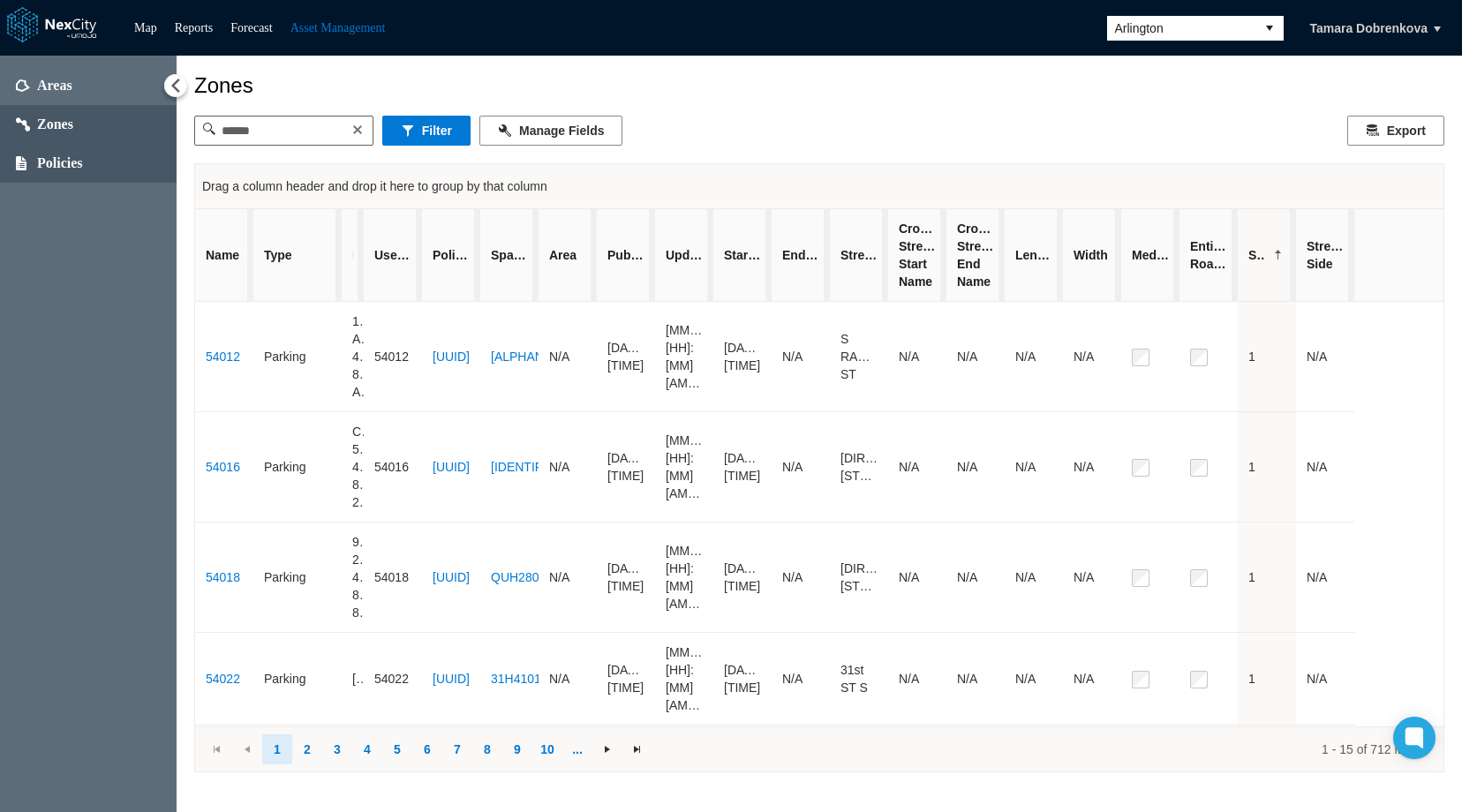 click on "Policies" at bounding box center (60, 163) 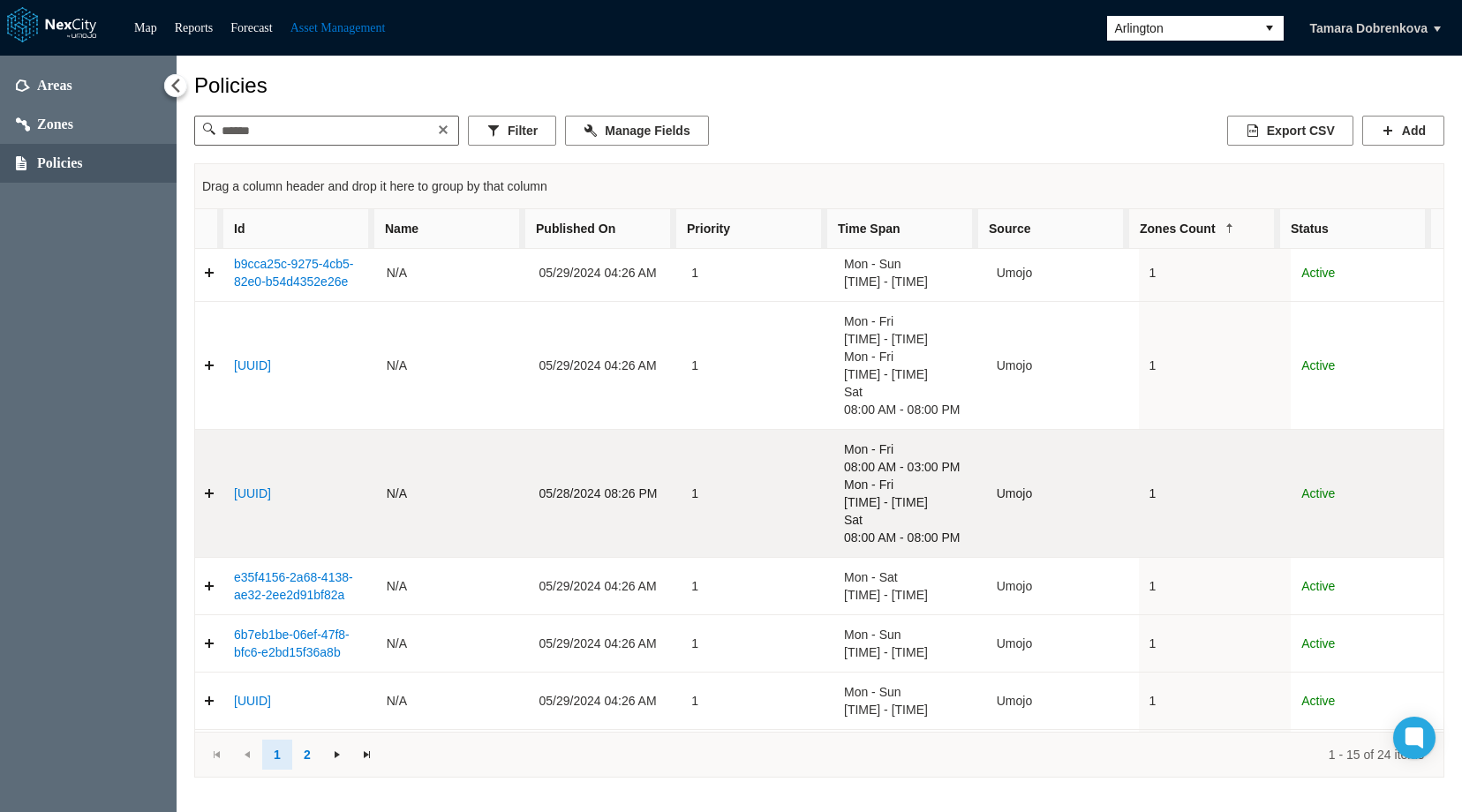 scroll, scrollTop: 618, scrollLeft: 0, axis: vertical 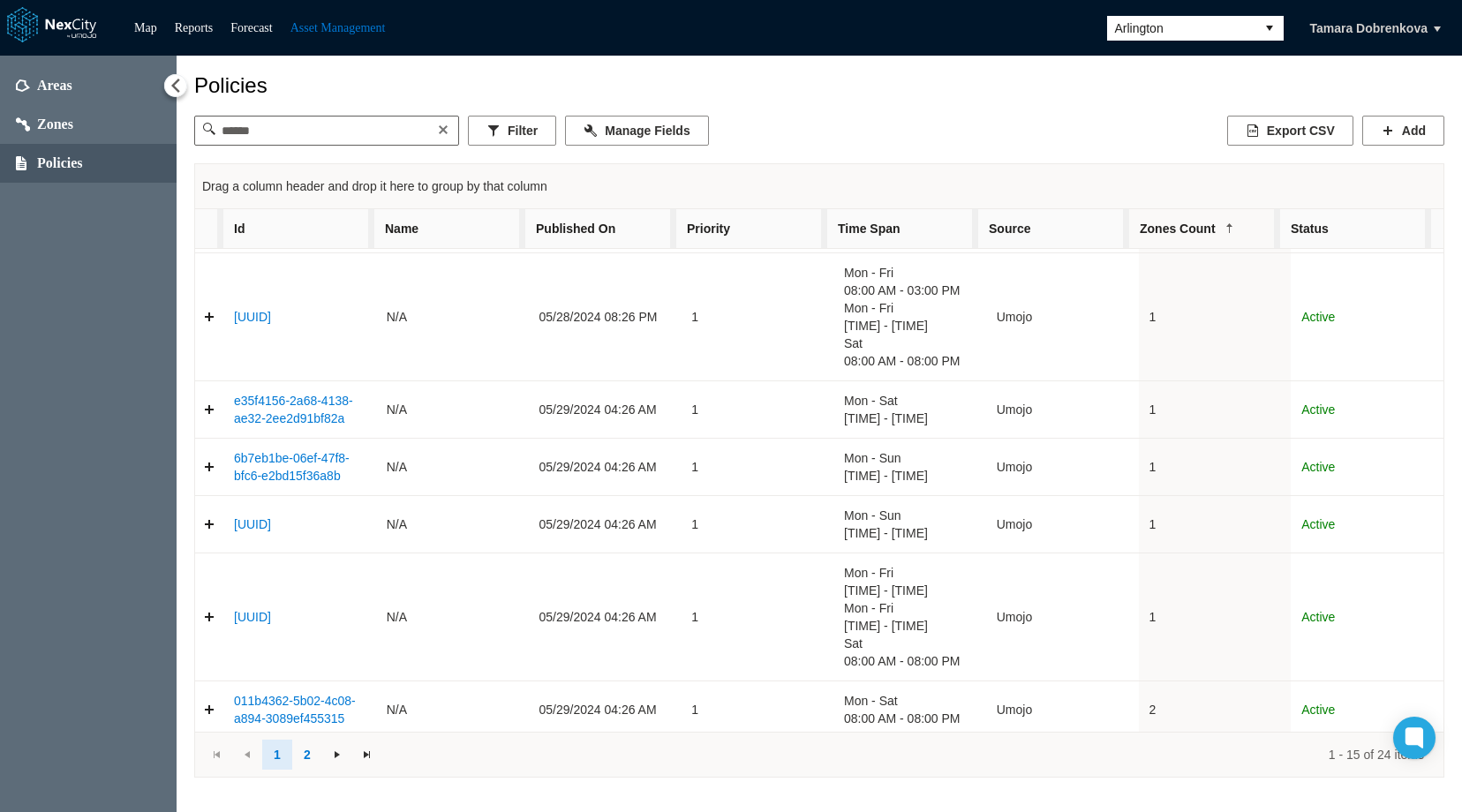 click on "Zones Count" at bounding box center (1204, 229) 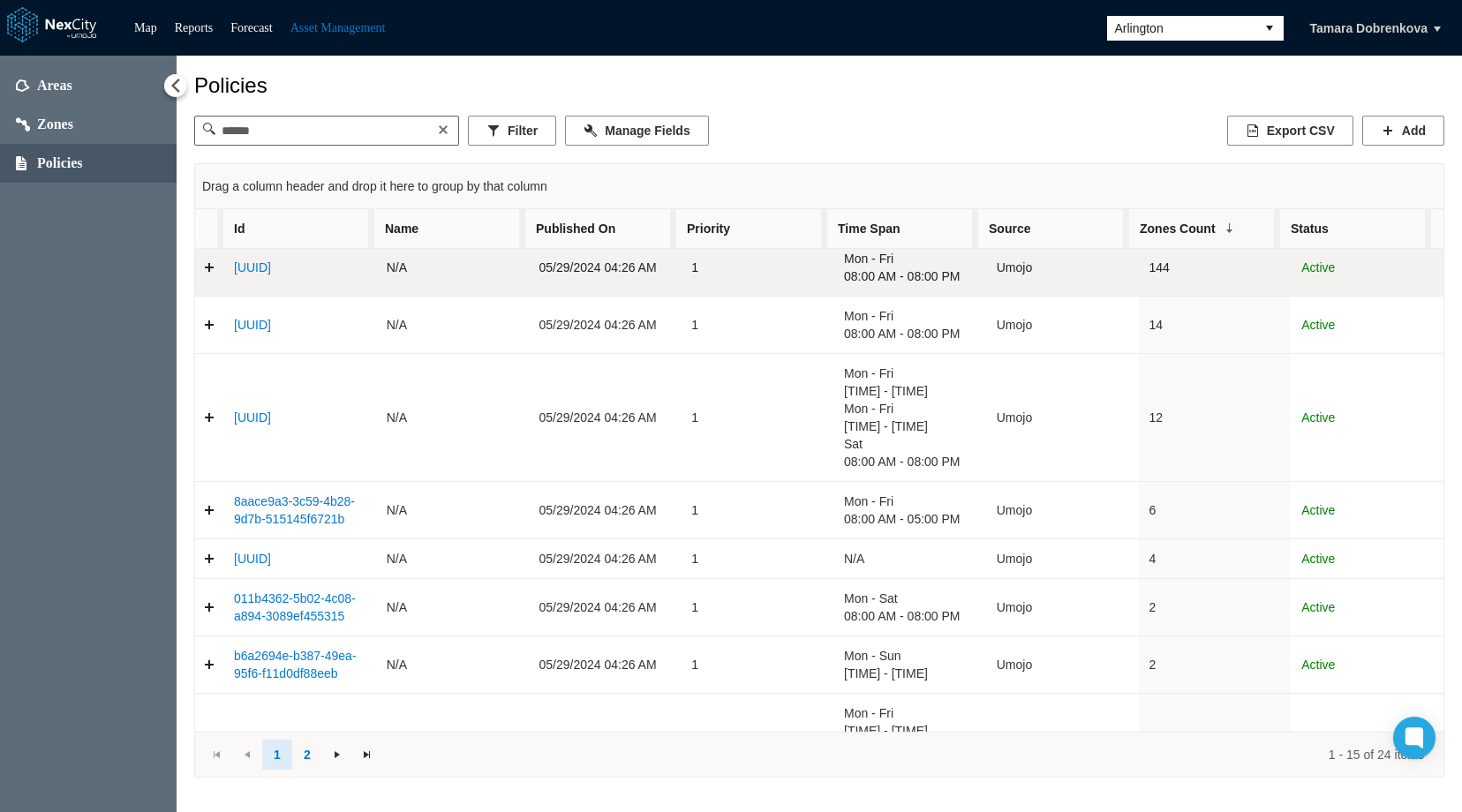 scroll, scrollTop: 0, scrollLeft: 0, axis: both 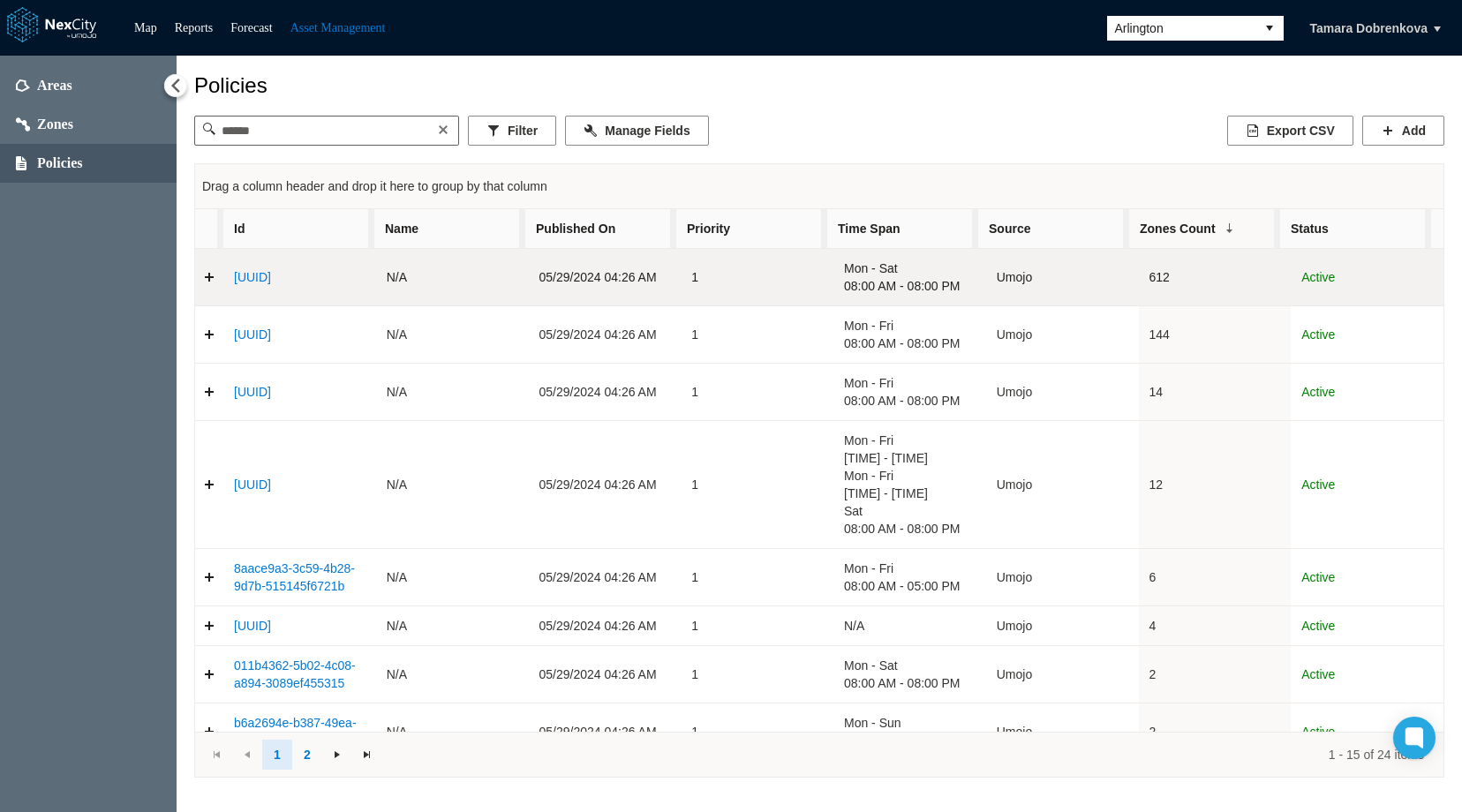click on "e296d744-765e-40d6-9385-7563b80bfc4a" at bounding box center [252, 277] 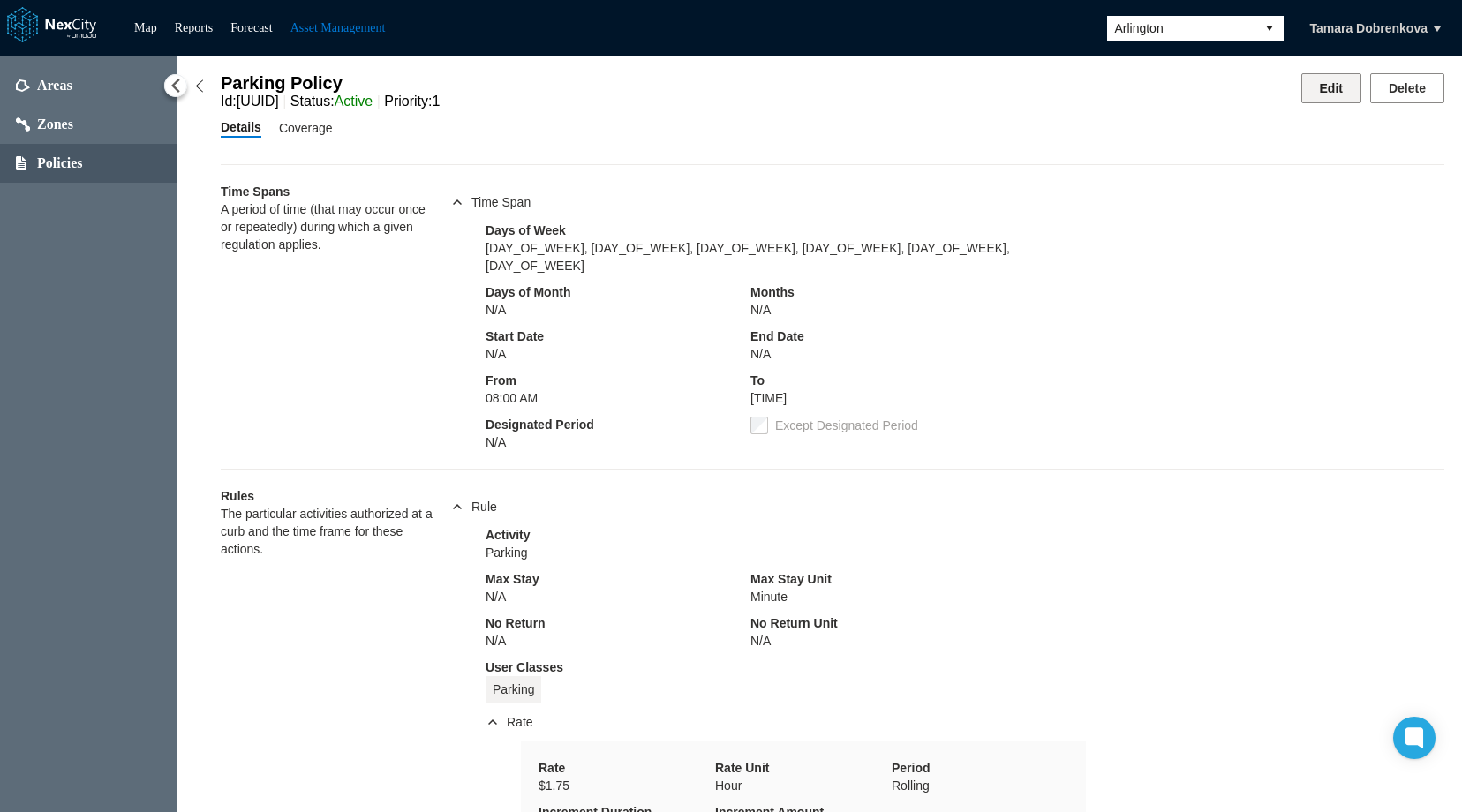 click on "Edit" at bounding box center (1331, 88) 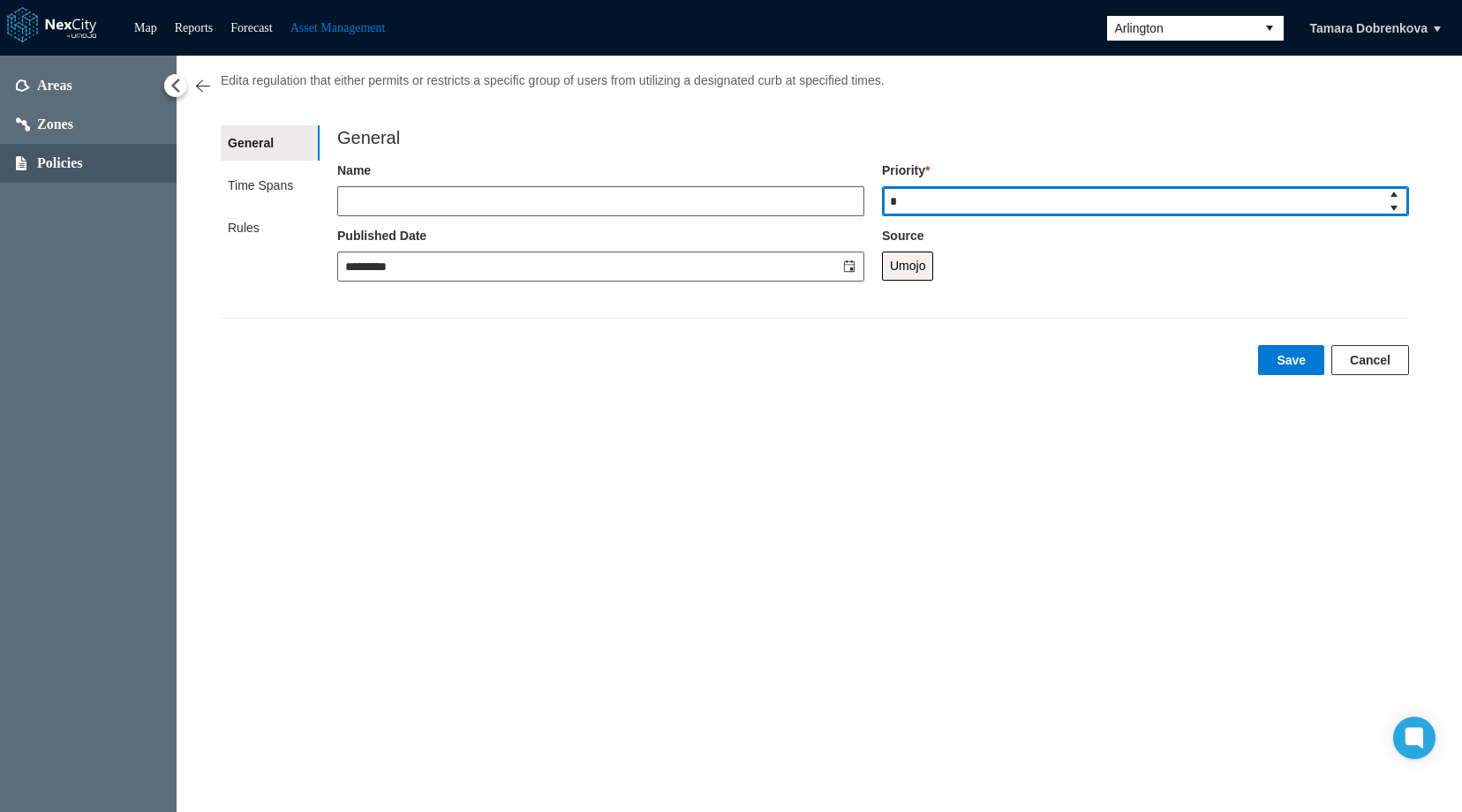 click on "*" at bounding box center (1131, 201) 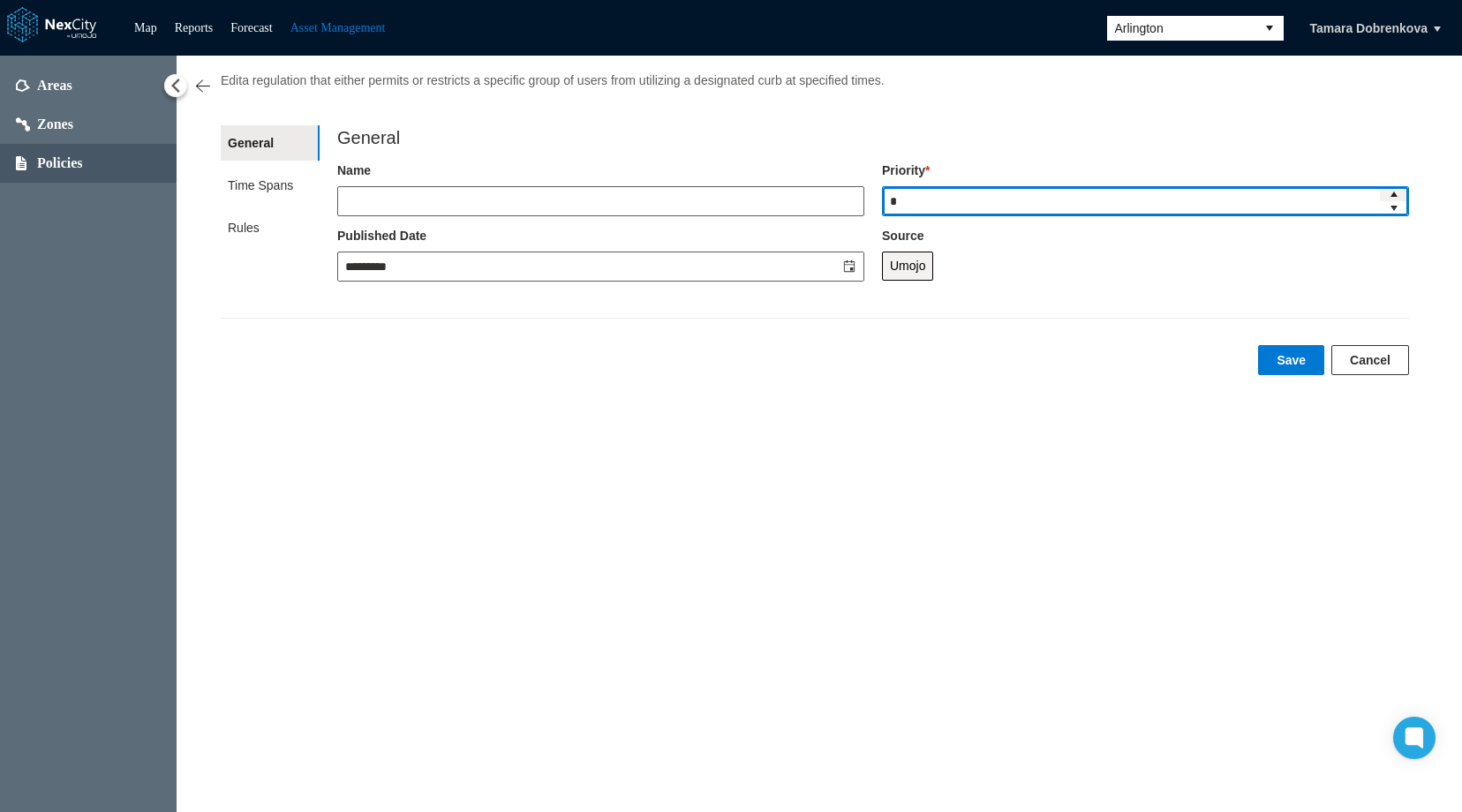 click at bounding box center (1394, 194) 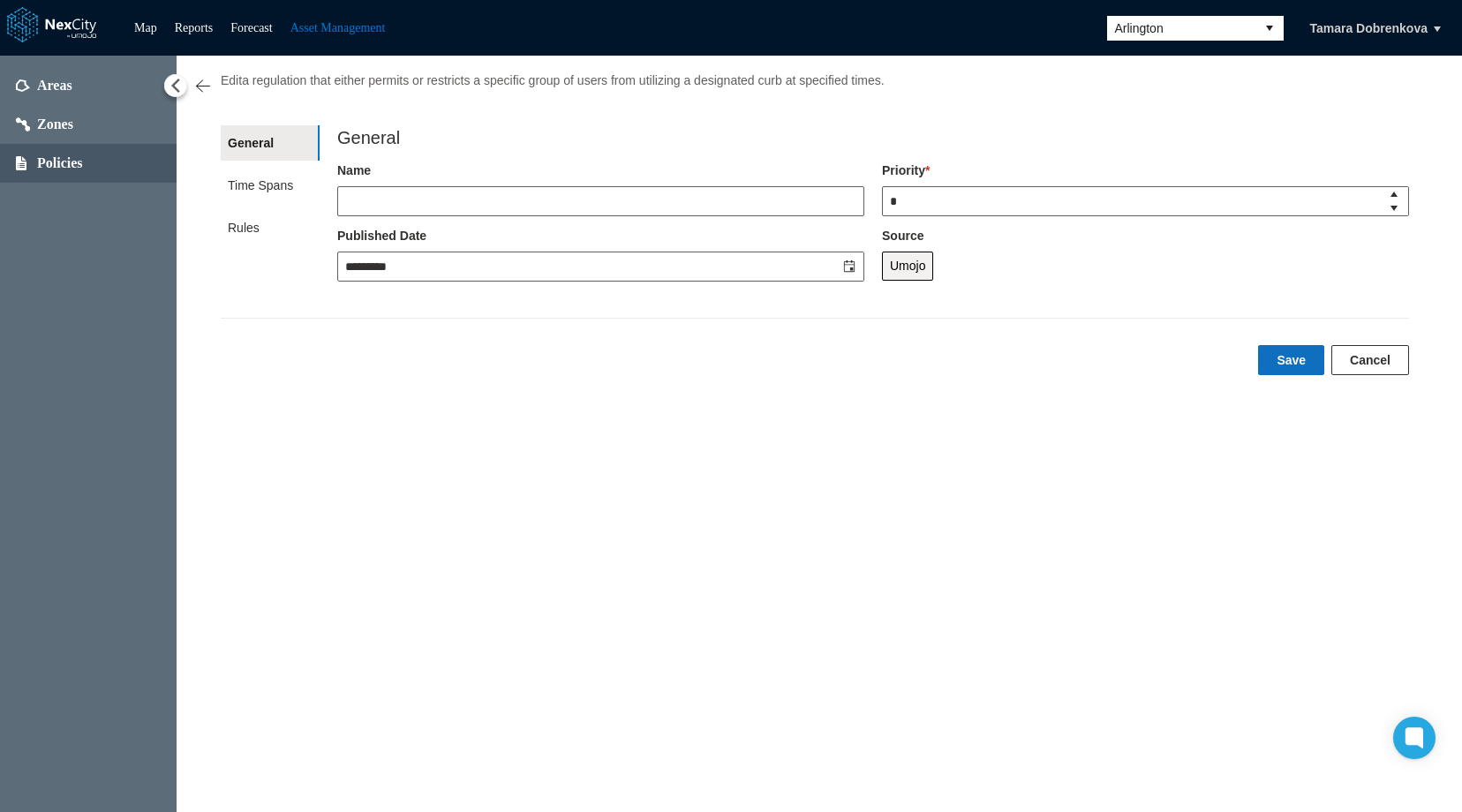 click on "Save" at bounding box center [1291, 360] 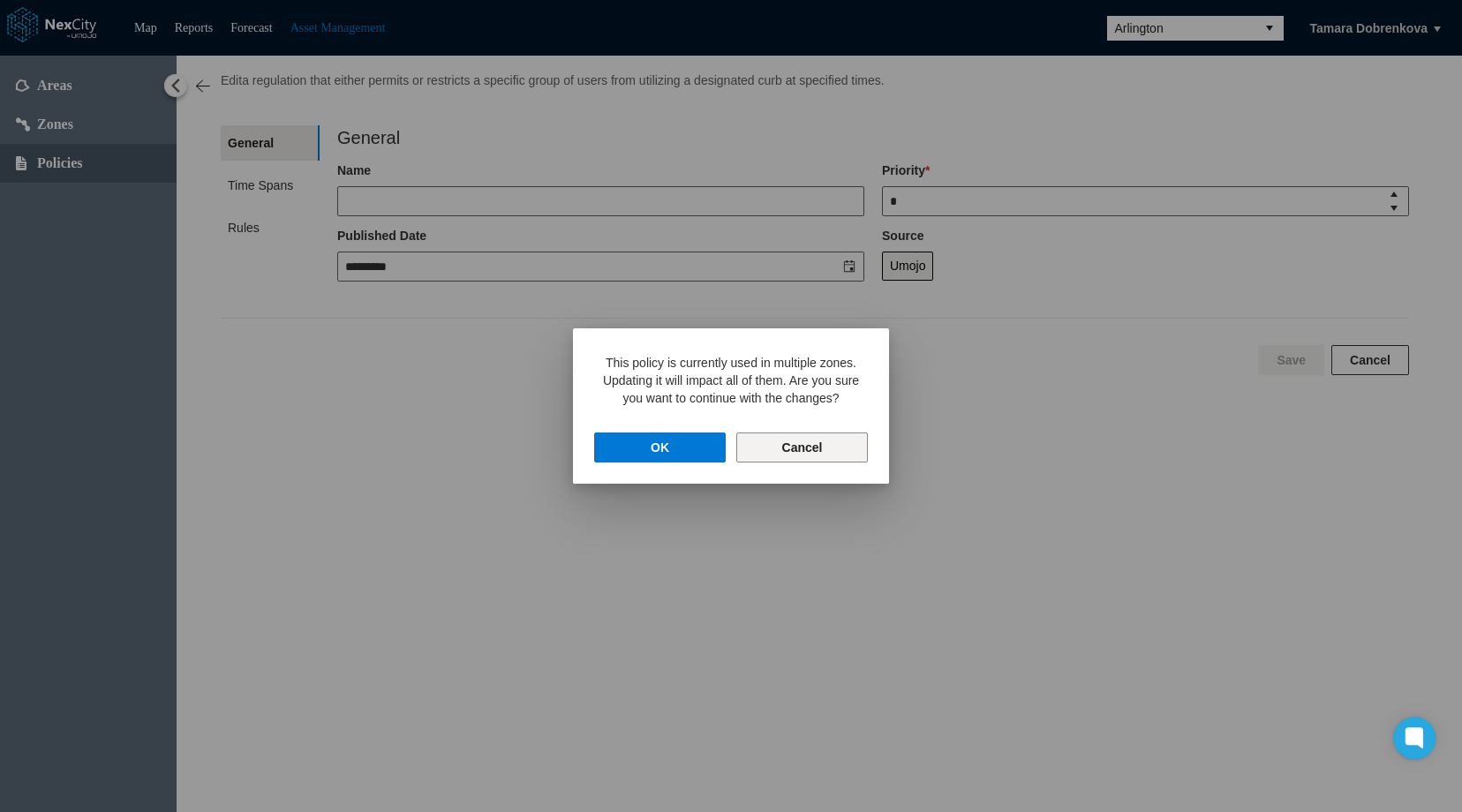 click on "Cancel" at bounding box center (802, 447) 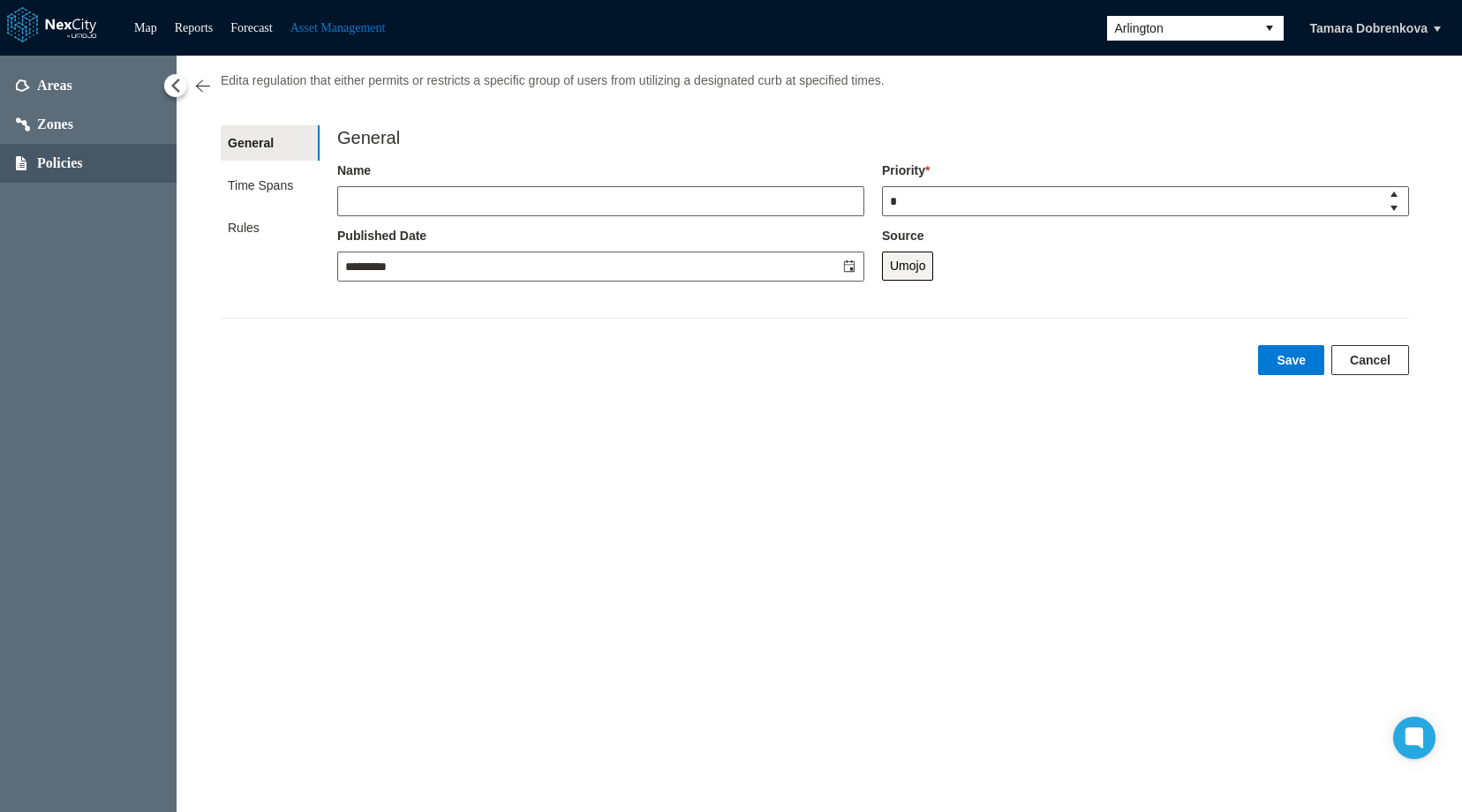 click on "Cancel" at bounding box center (1370, 360) 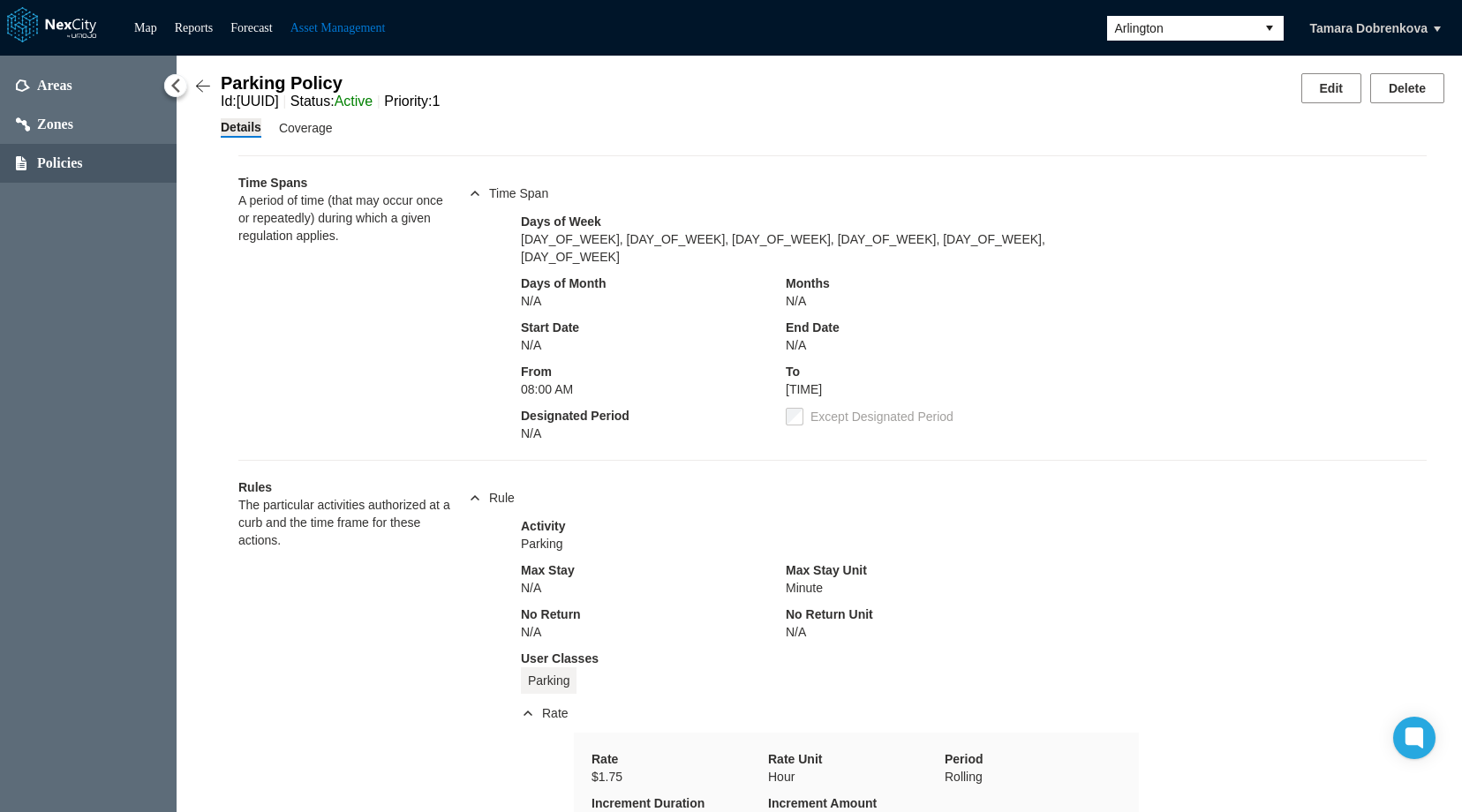 click on "Policies" at bounding box center [60, 163] 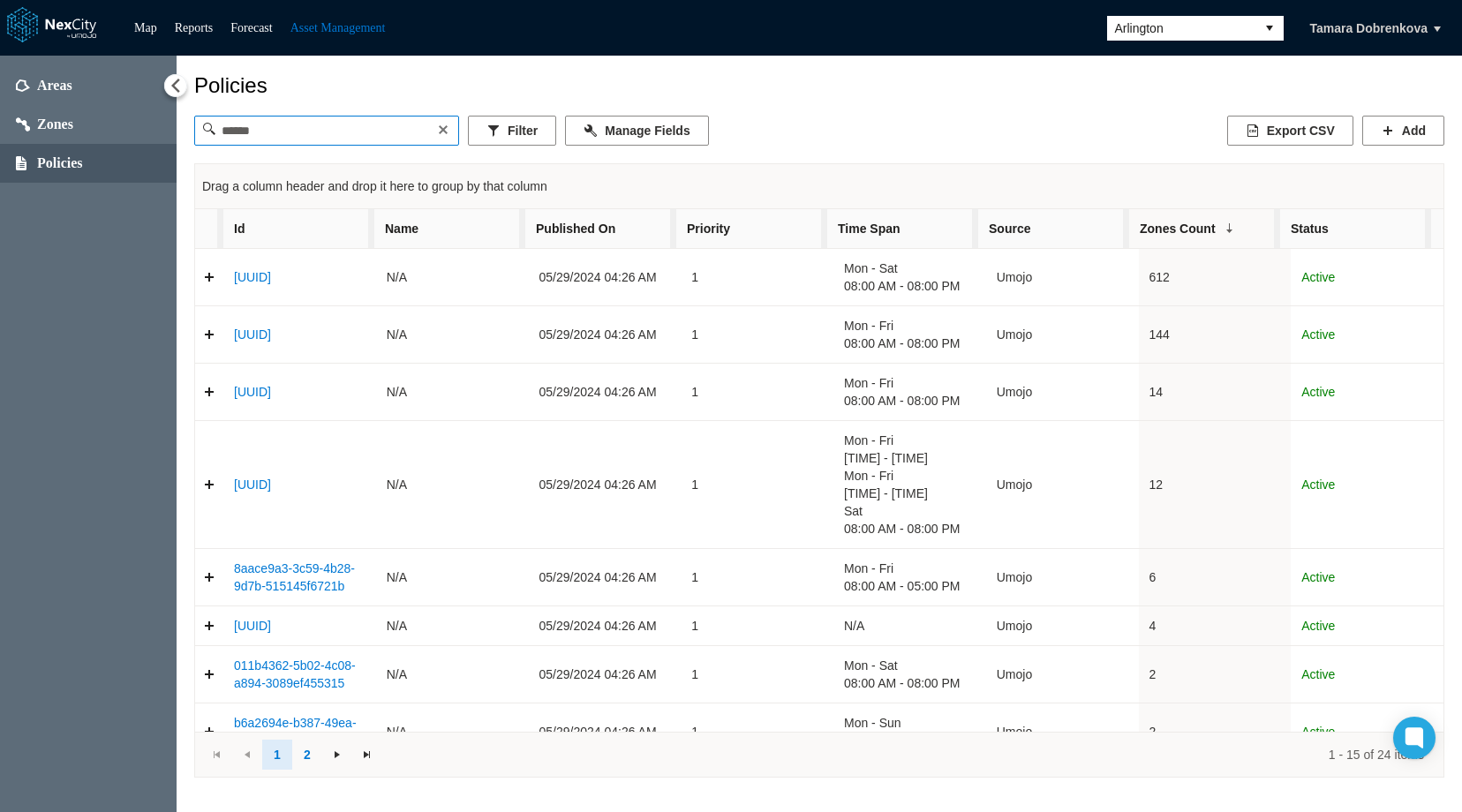 click at bounding box center [326, 131] 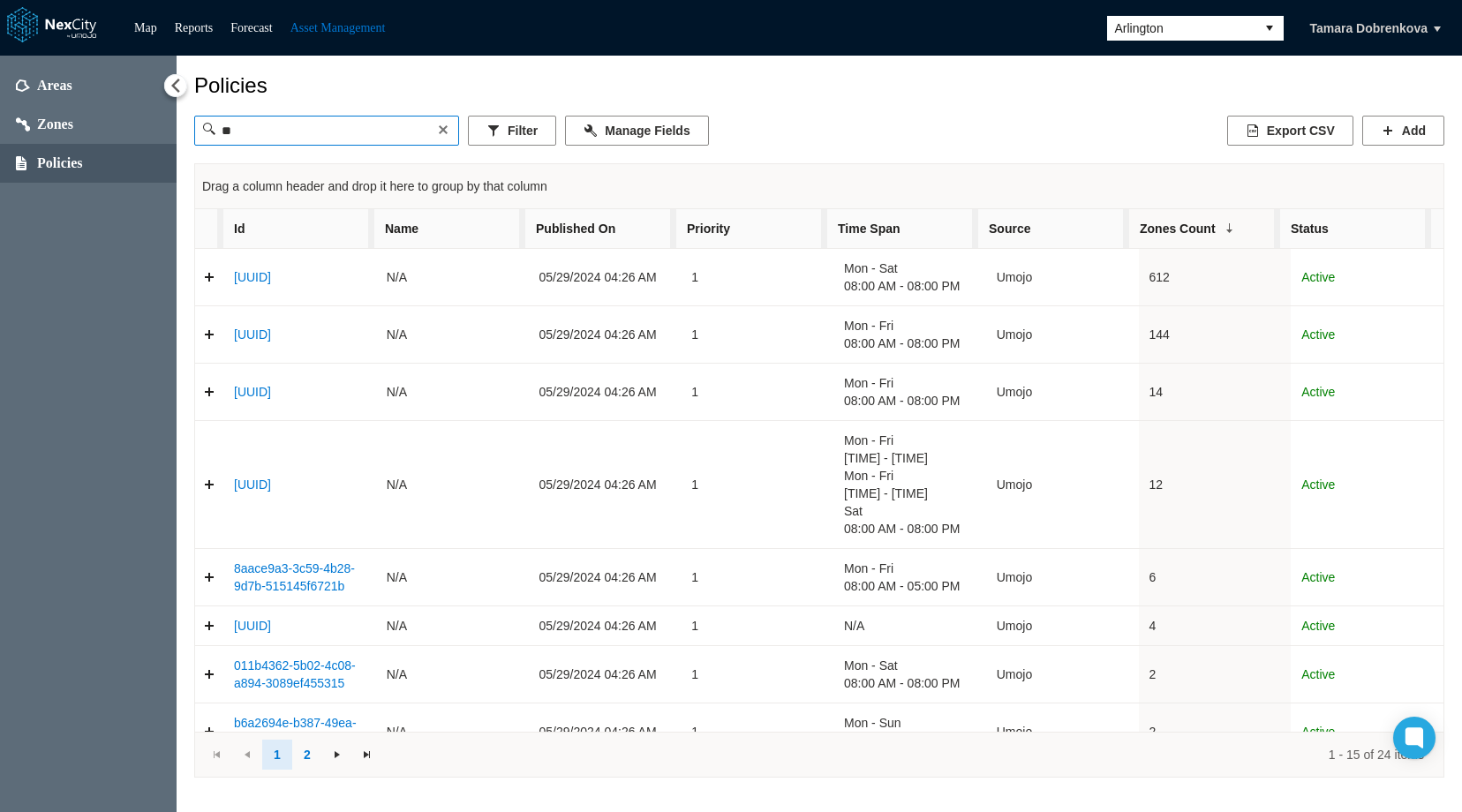 type on "*" 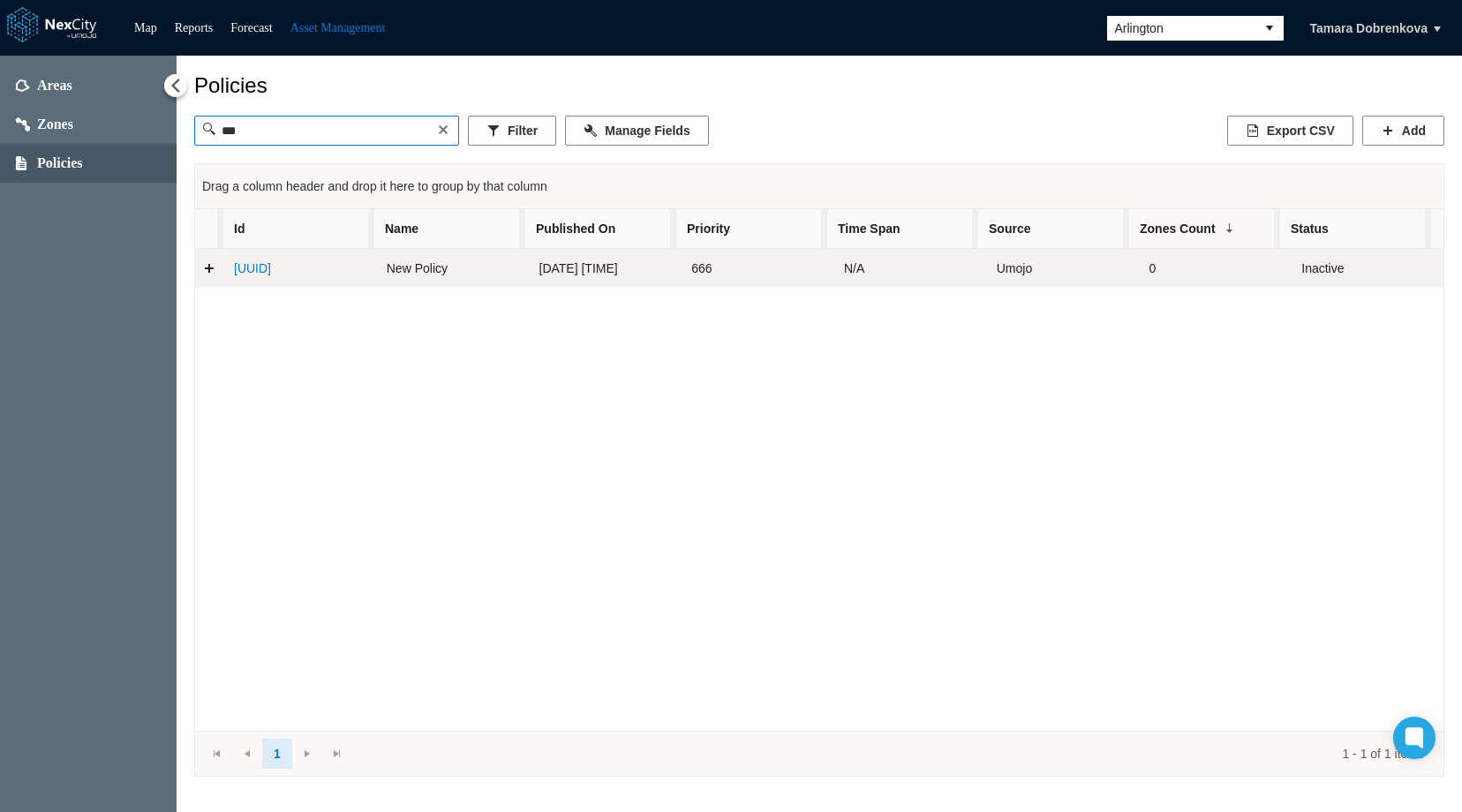 type on "***" 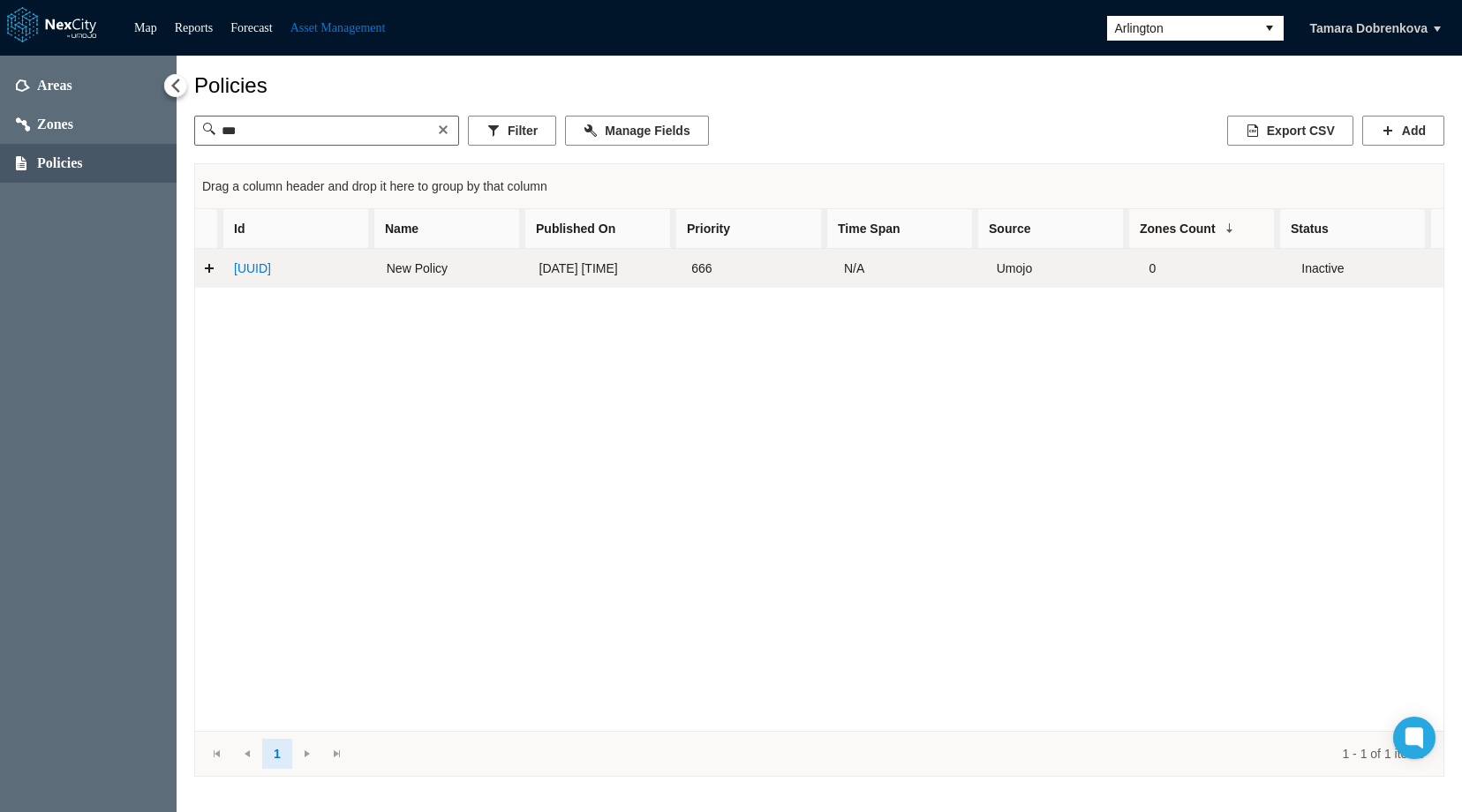 click on "6a2f5651-0b1e-4492-aa77-d19514177823" at bounding box center [252, 268] 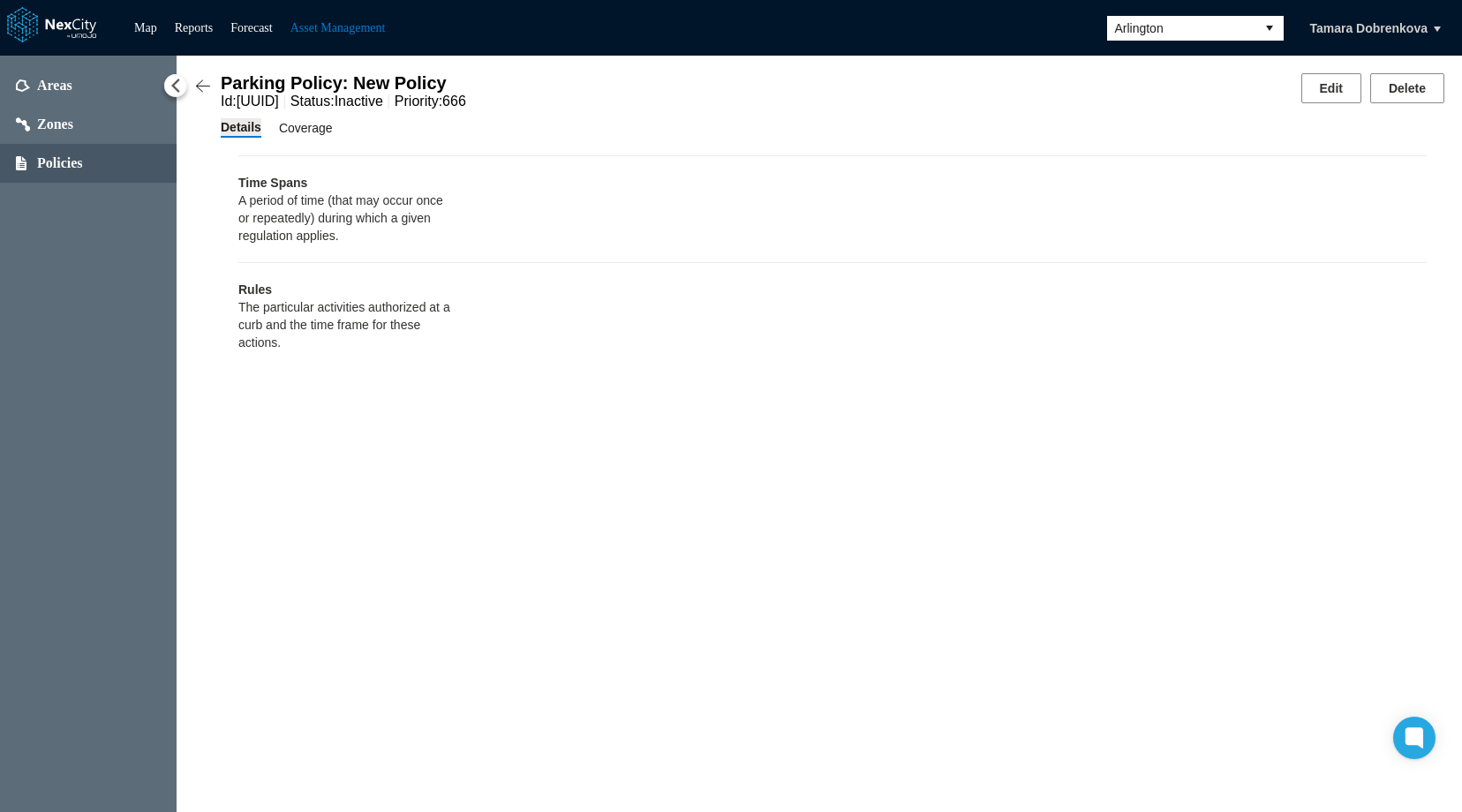 click on "Coverage" at bounding box center (305, 128) 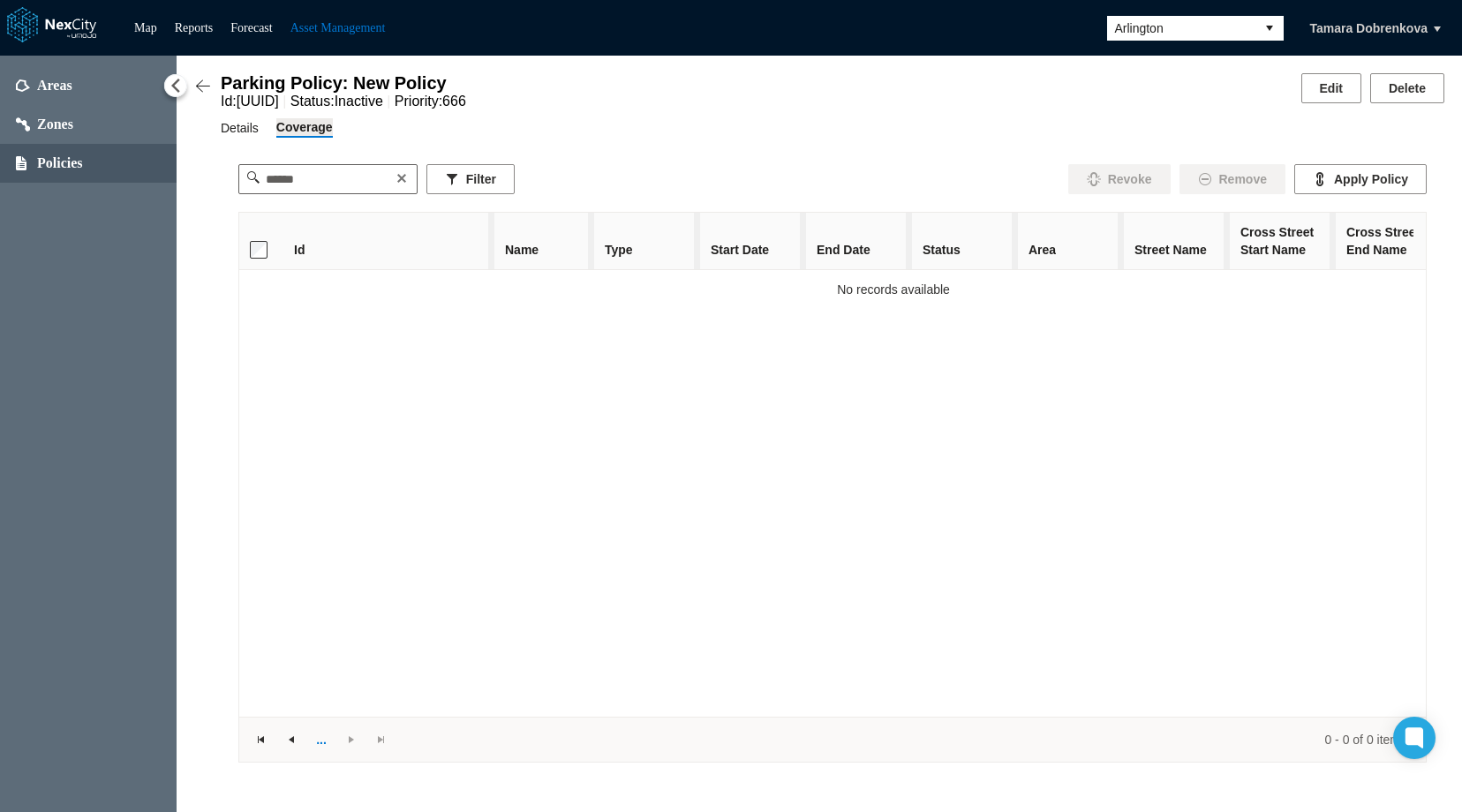 click on "Details" at bounding box center (239, 128) 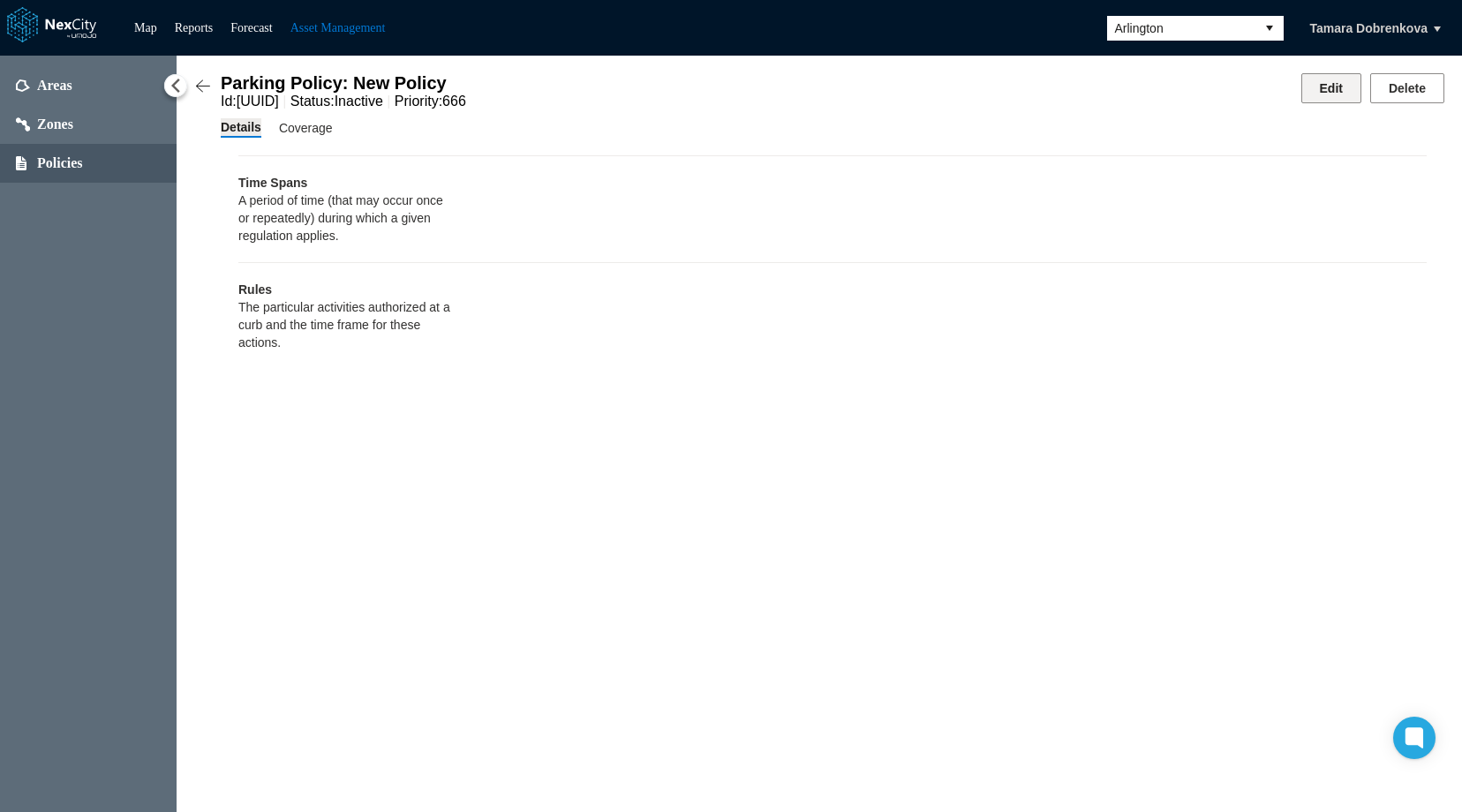 click on "Edit" at bounding box center [1331, 88] 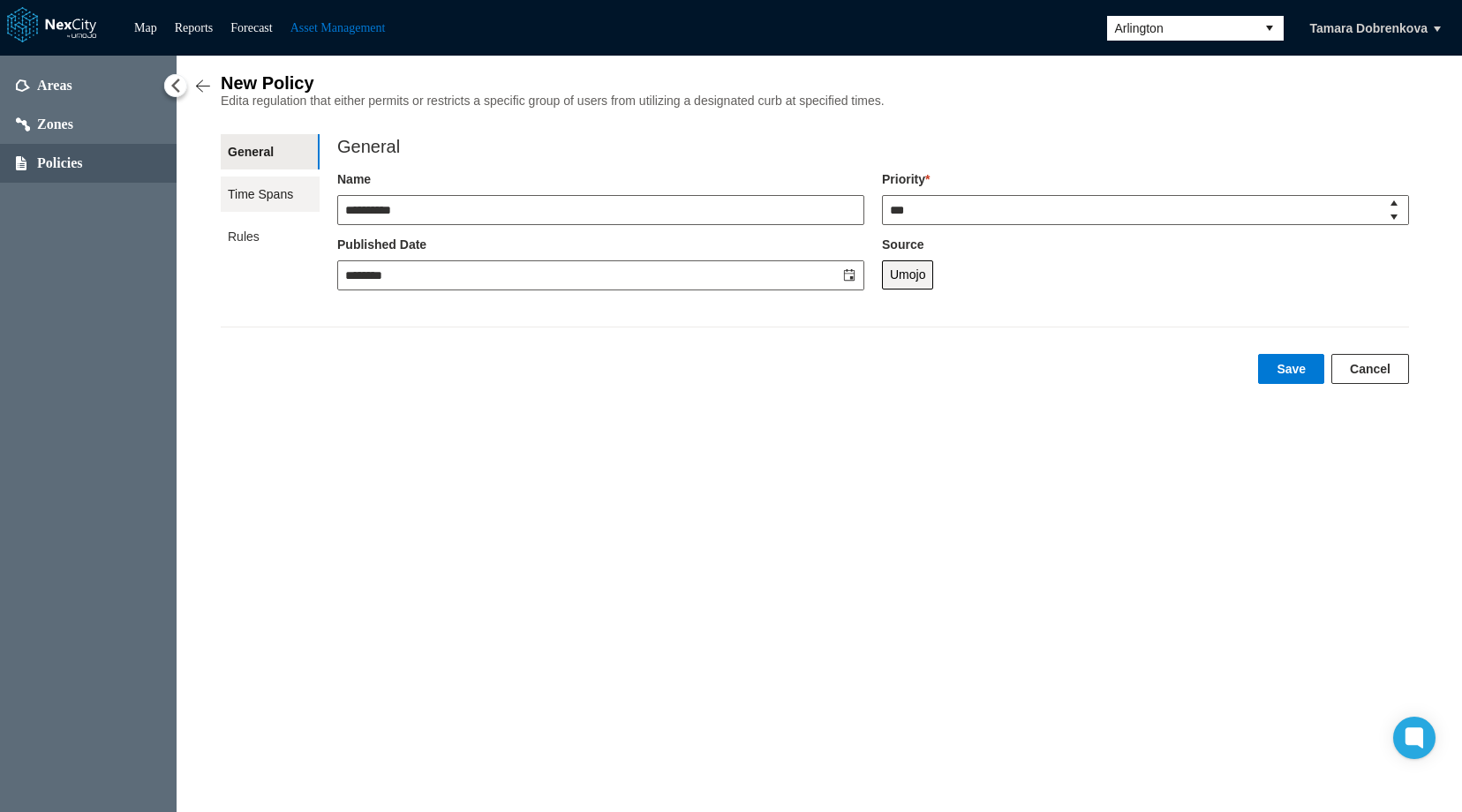 click on "Time Spans" at bounding box center (270, 194) 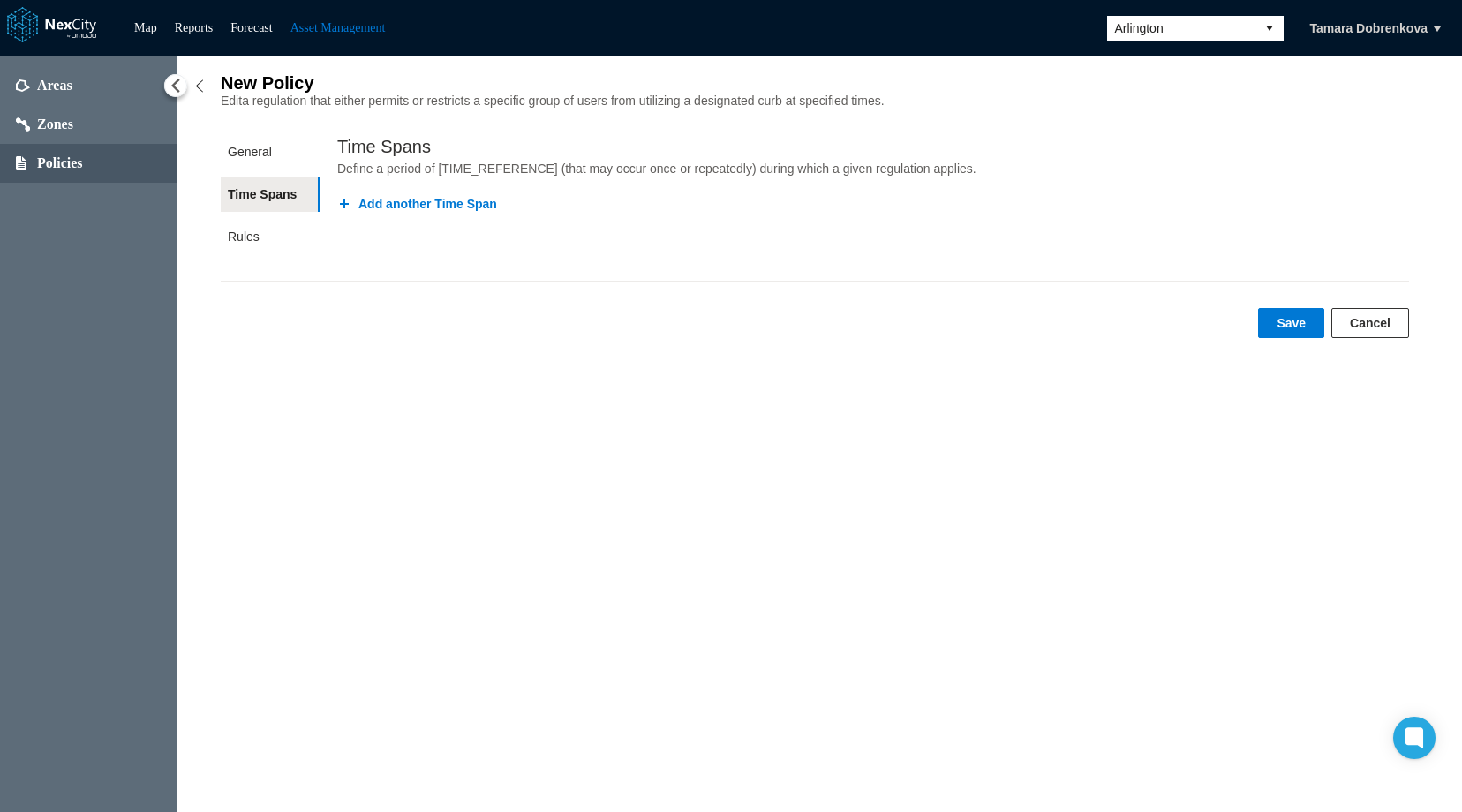 click on "Add another Time Span" at bounding box center (417, 204) 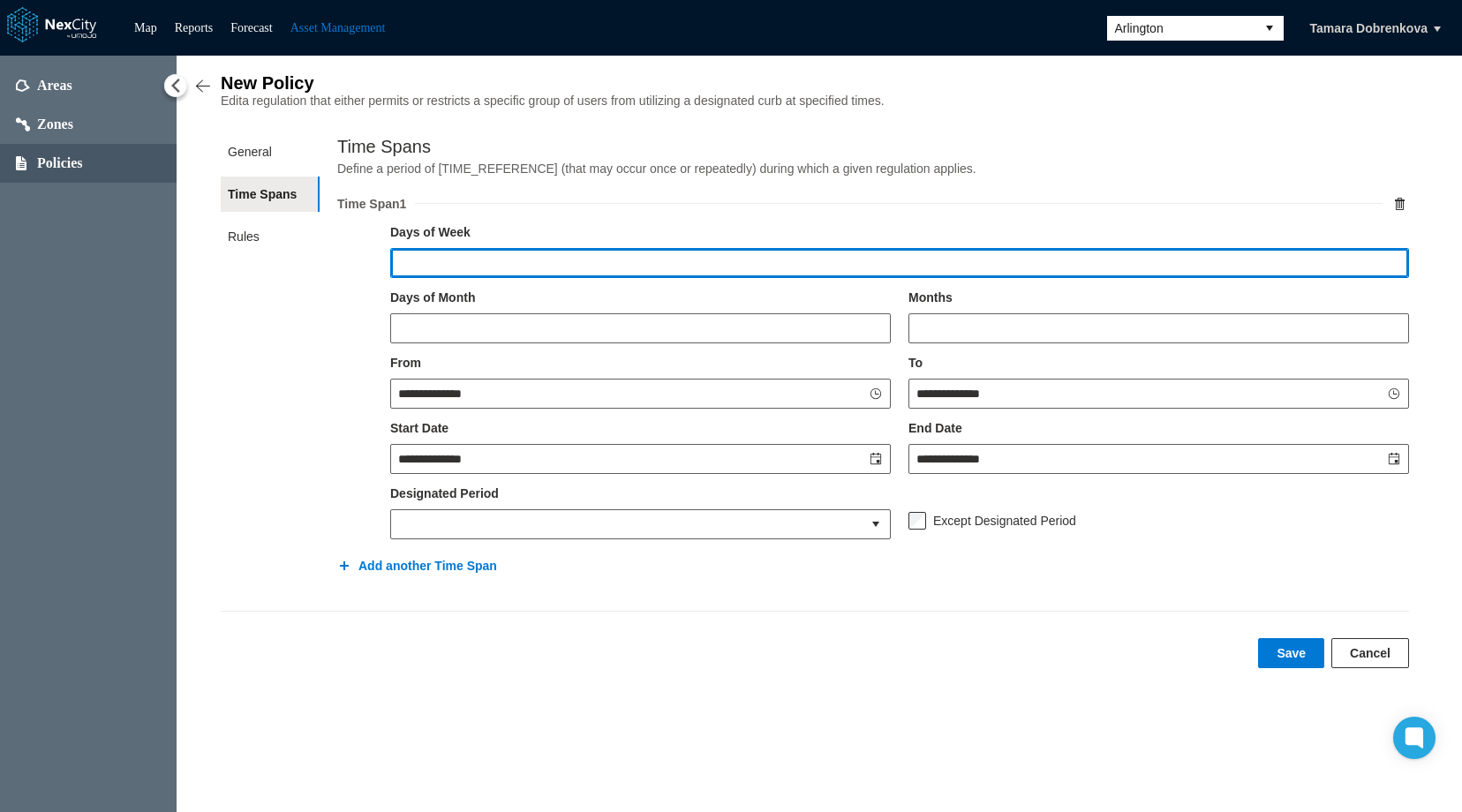 click at bounding box center (900, 263) 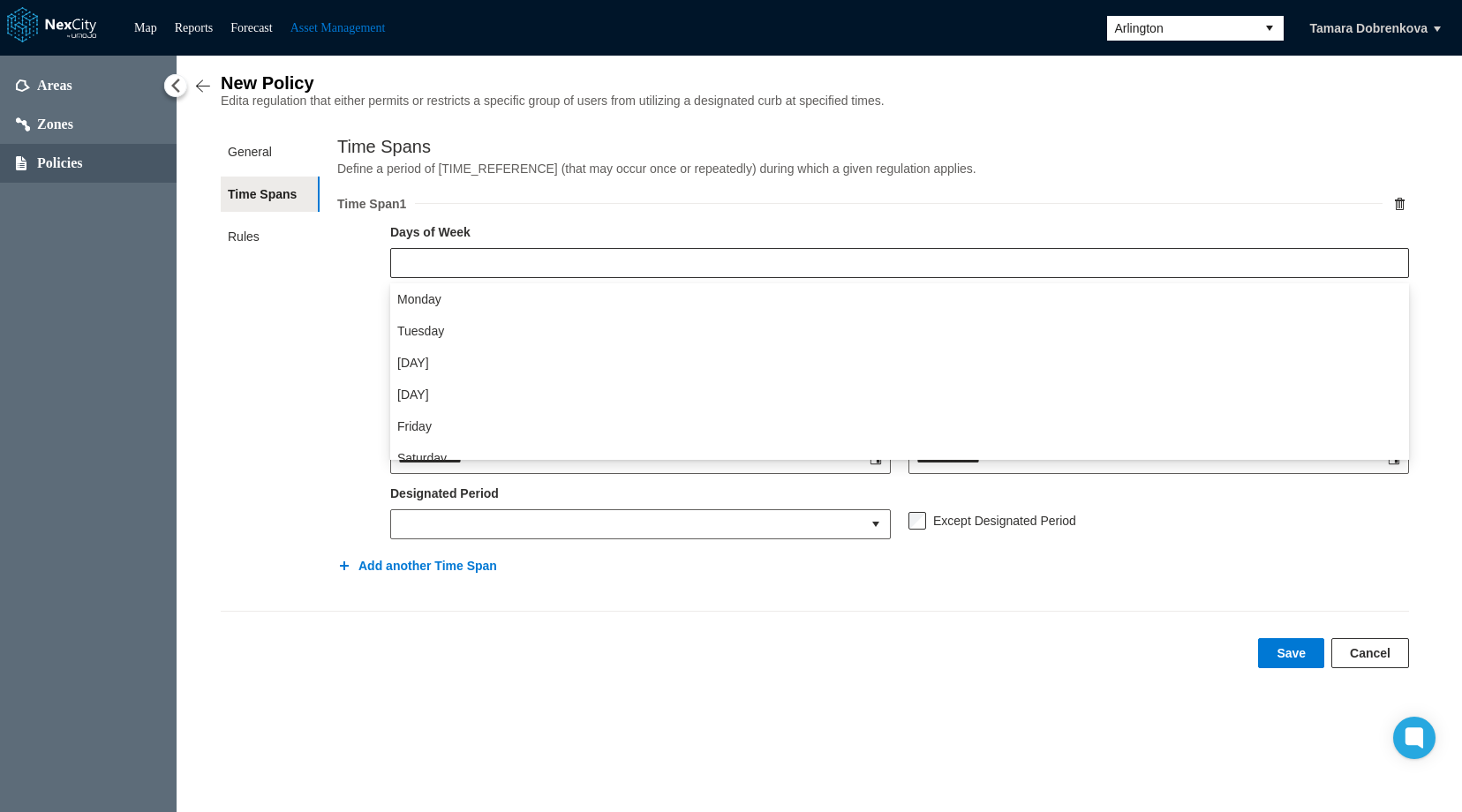 click on "Monday" at bounding box center (419, 299) 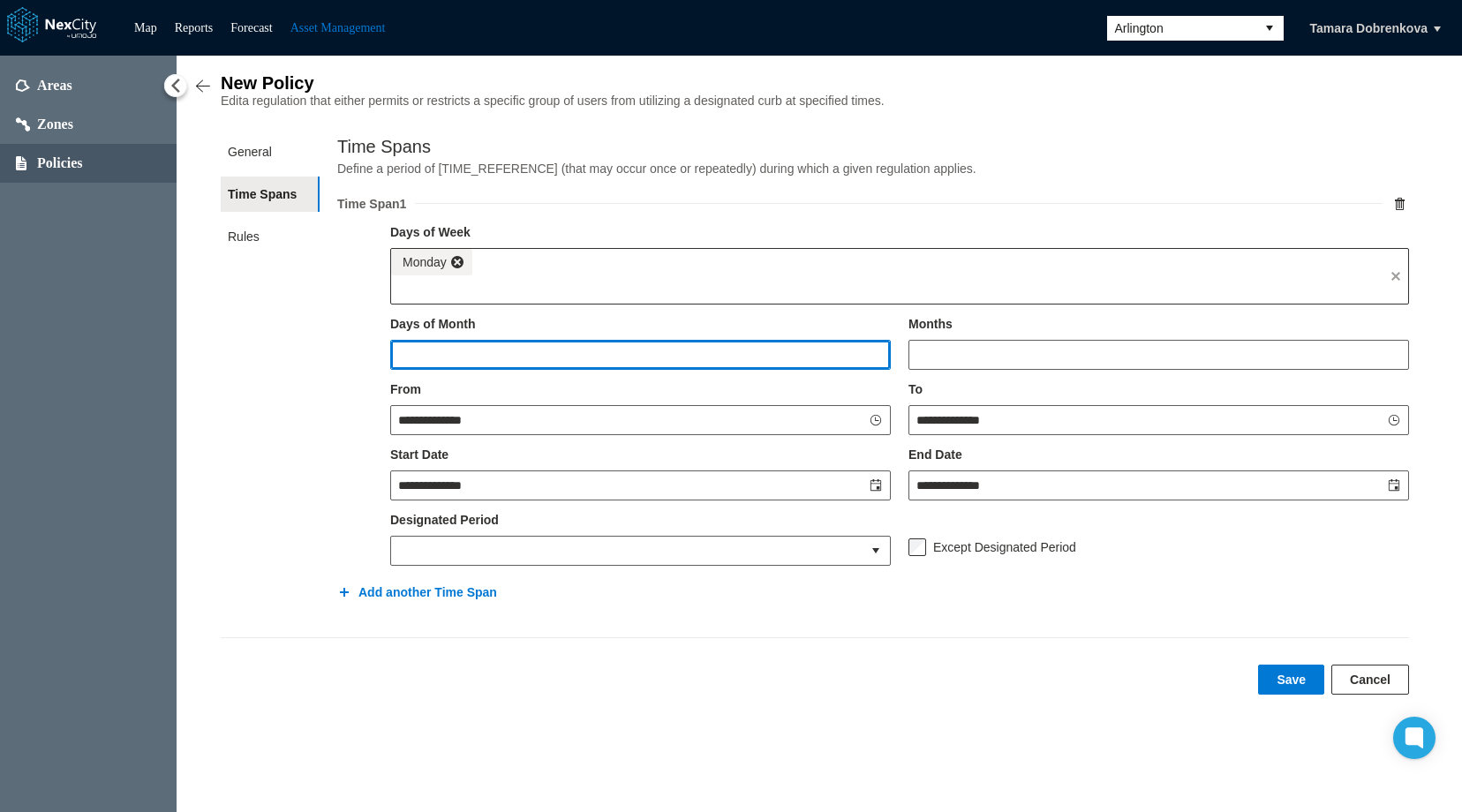 click at bounding box center (640, 355) 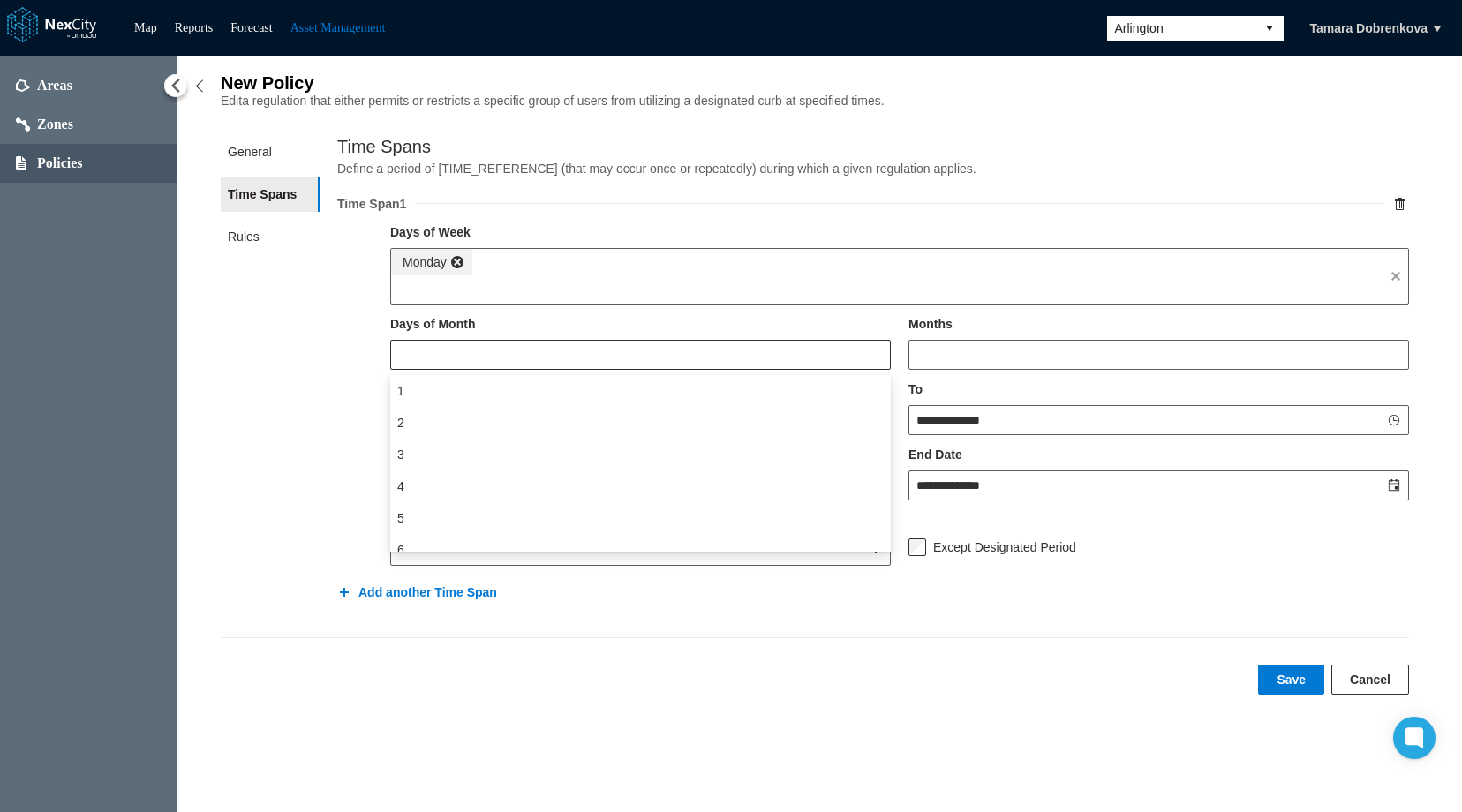 click on "1" at bounding box center (640, 391) 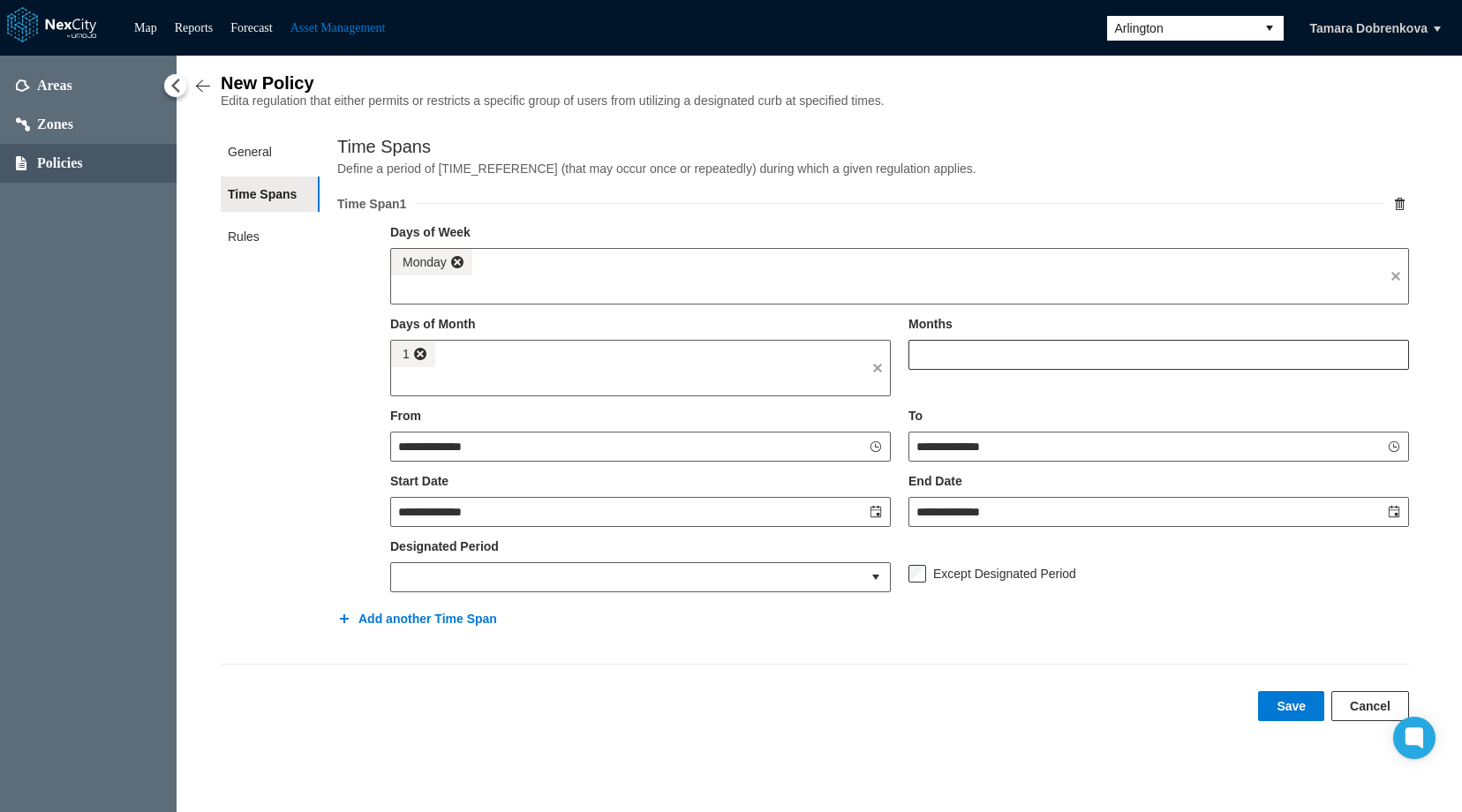click at bounding box center (1158, 355) 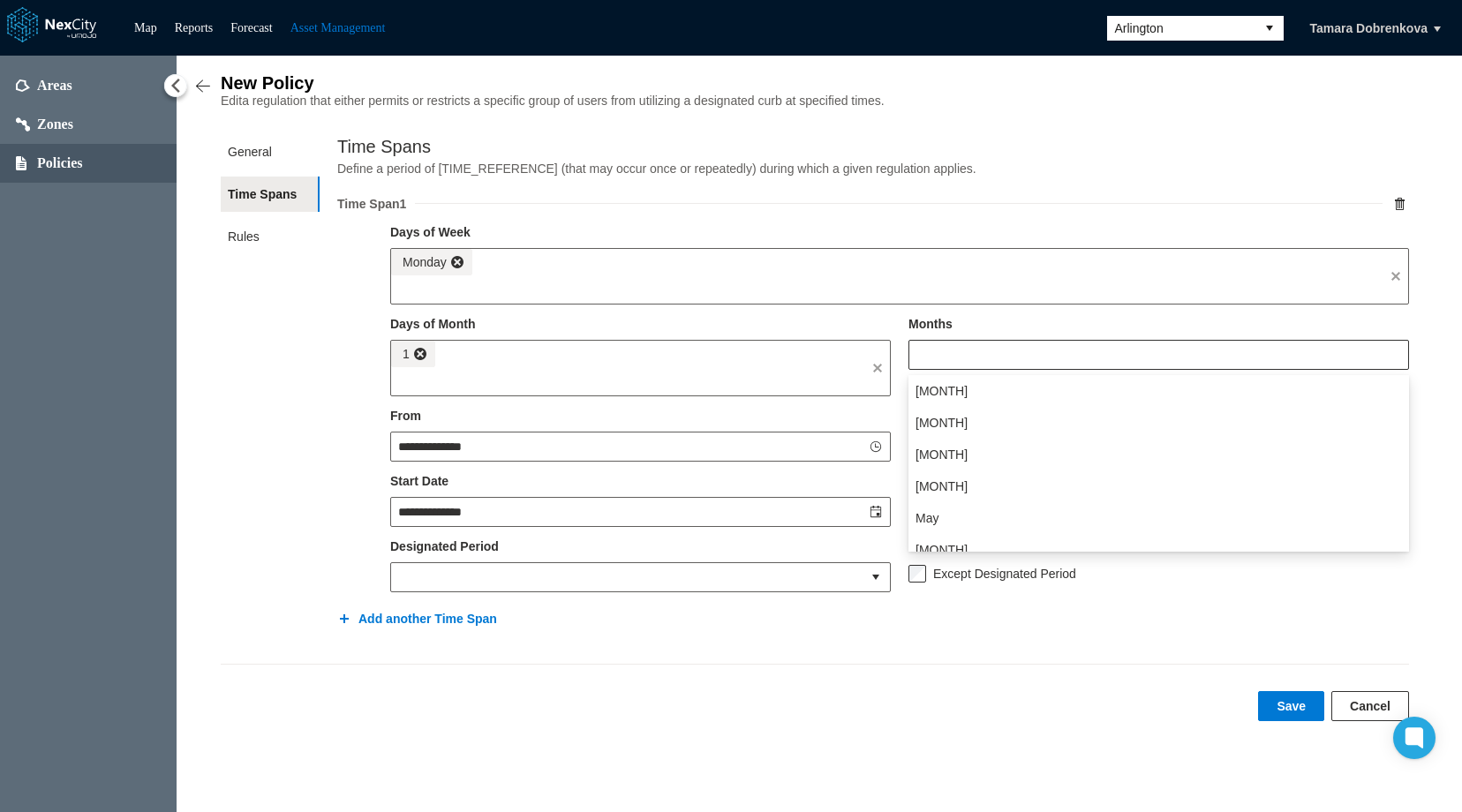 click on "January" at bounding box center (941, 391) 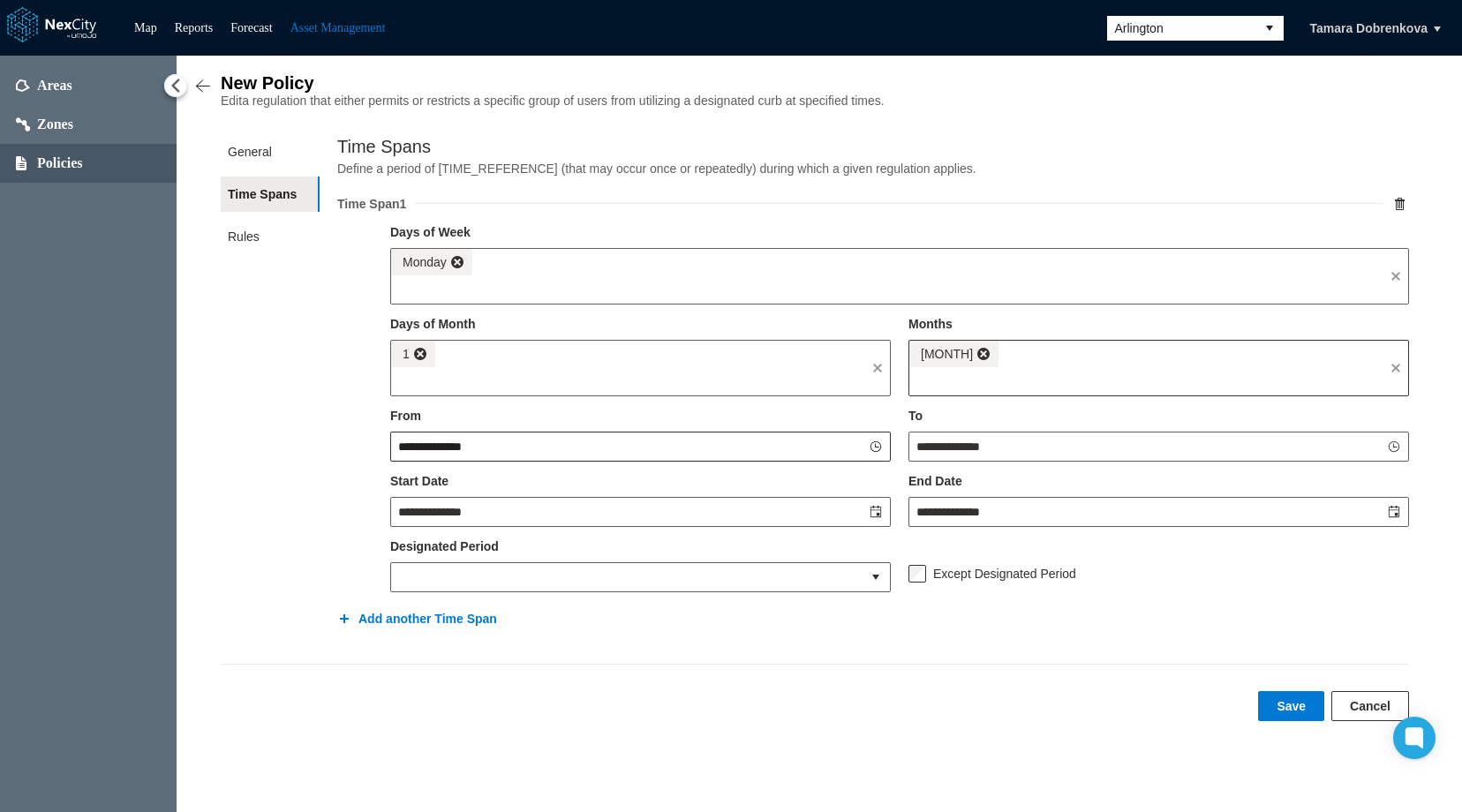 click 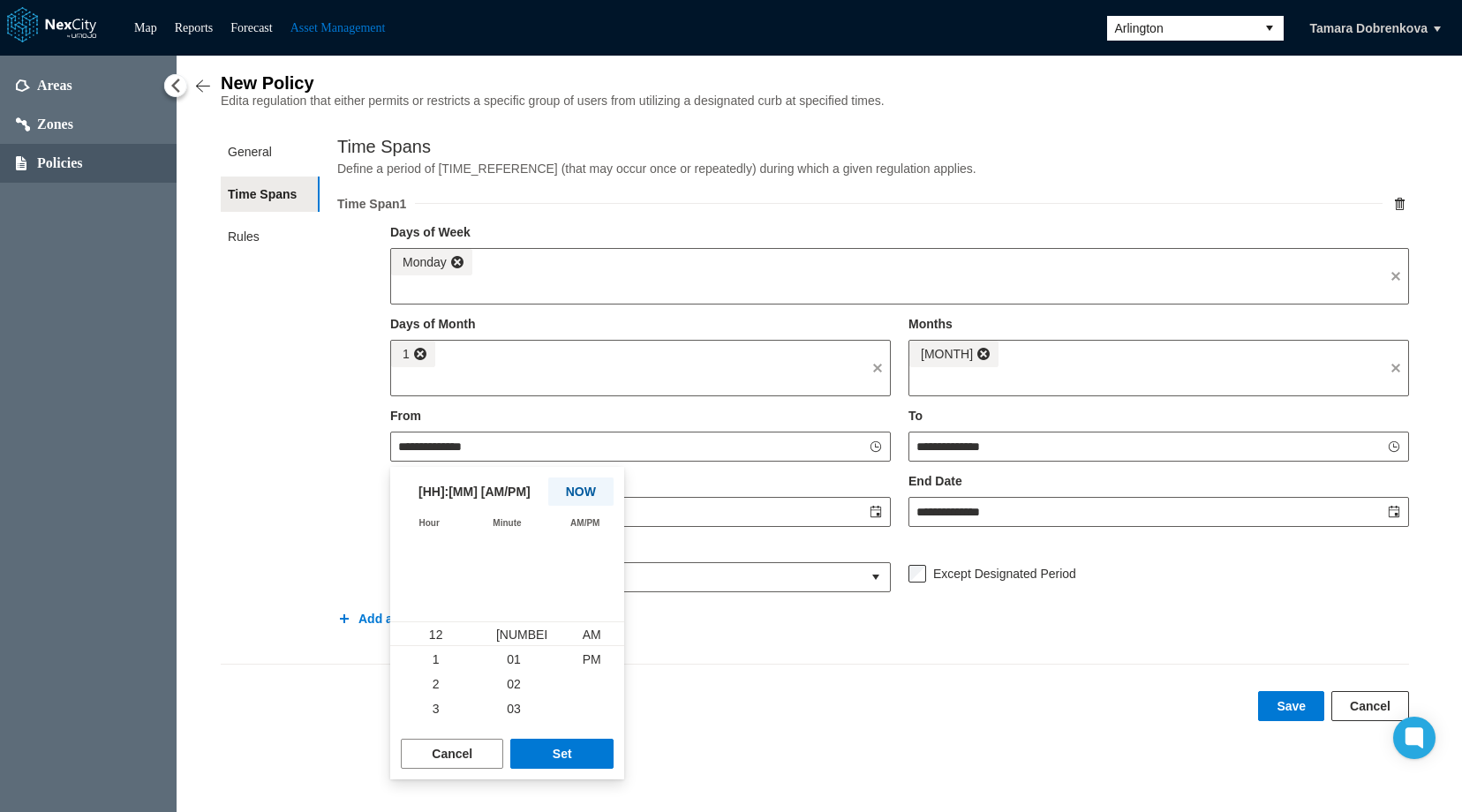click on "NOW" at bounding box center [581, 492] 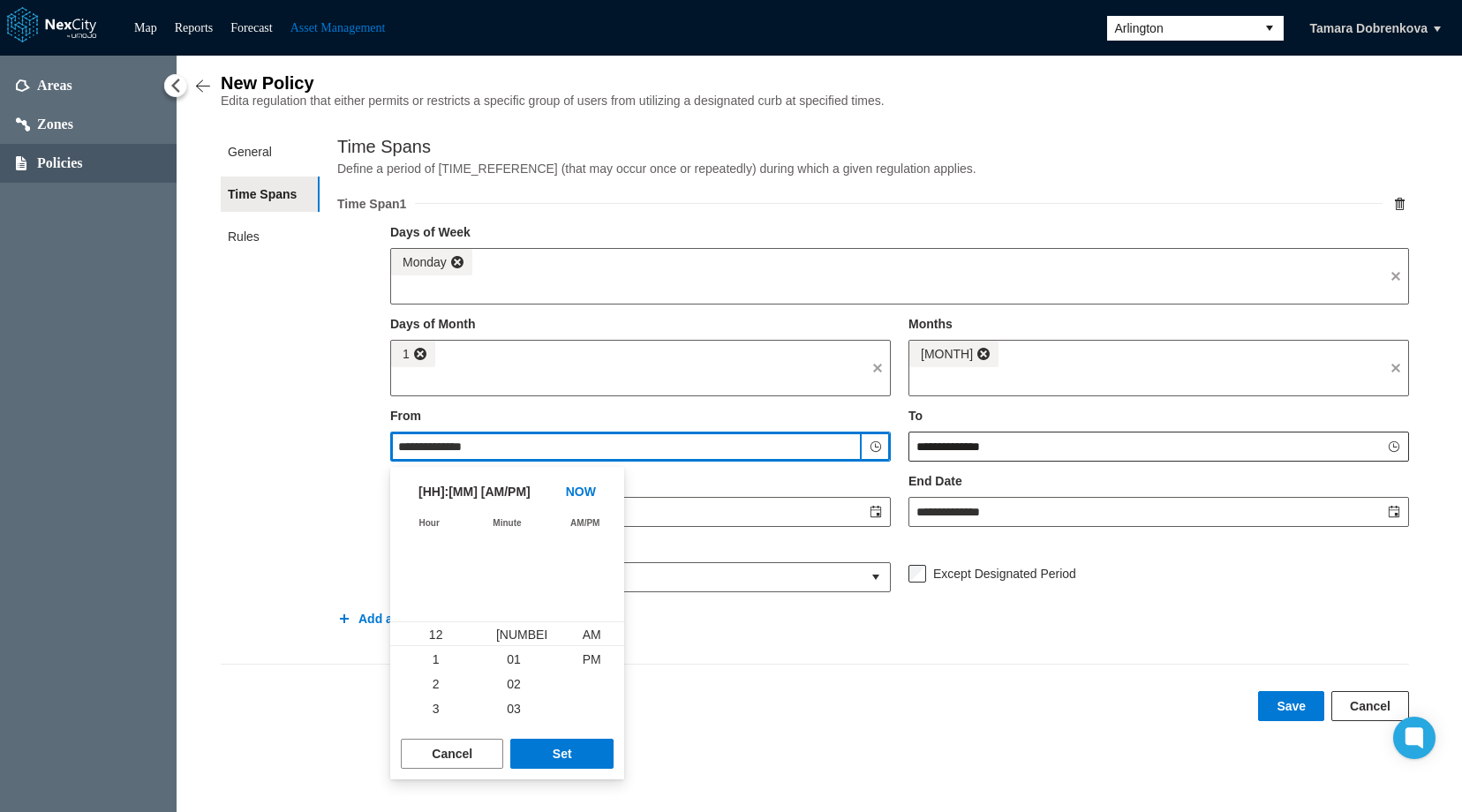 type on "********" 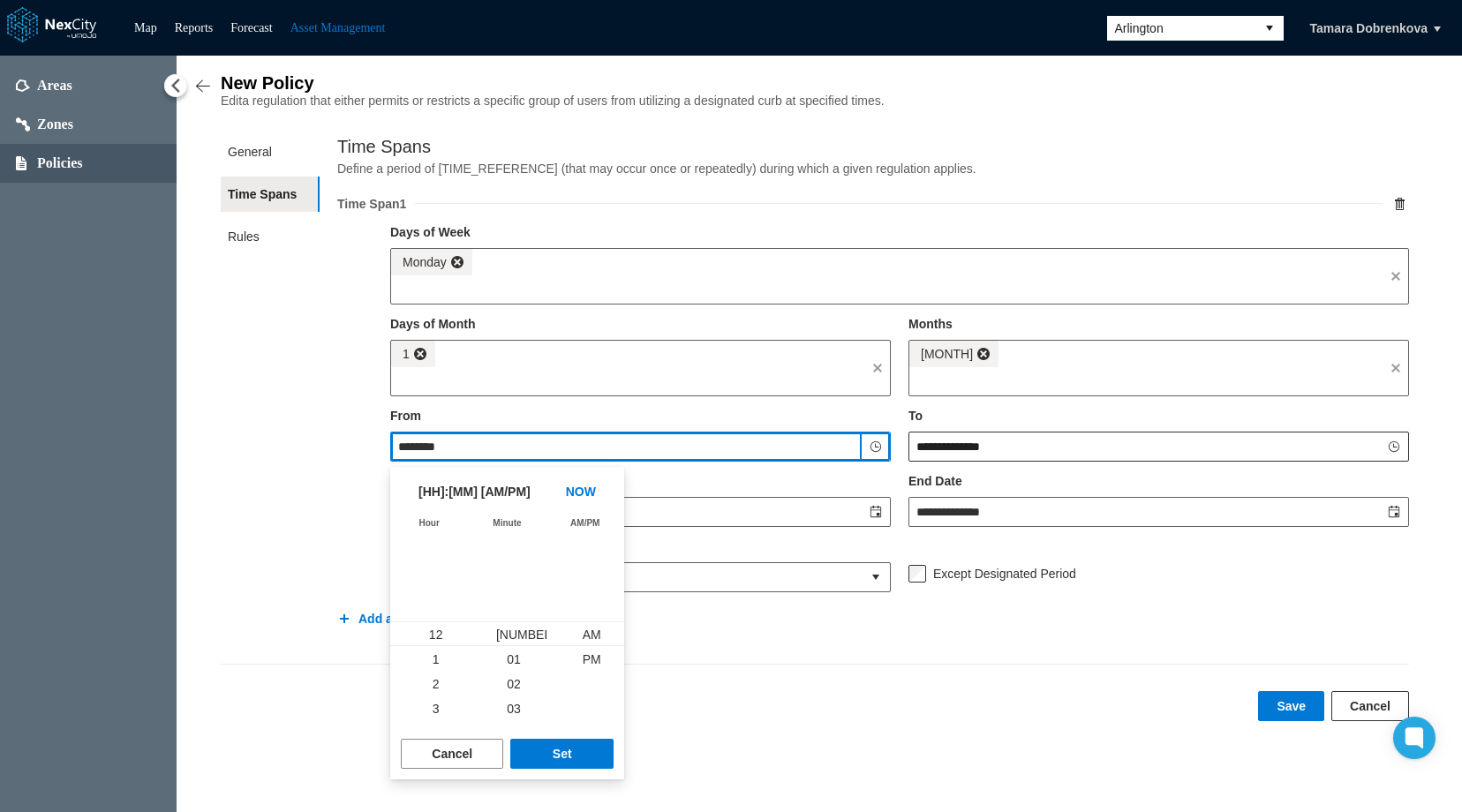 scroll, scrollTop: 297, scrollLeft: 0, axis: vertical 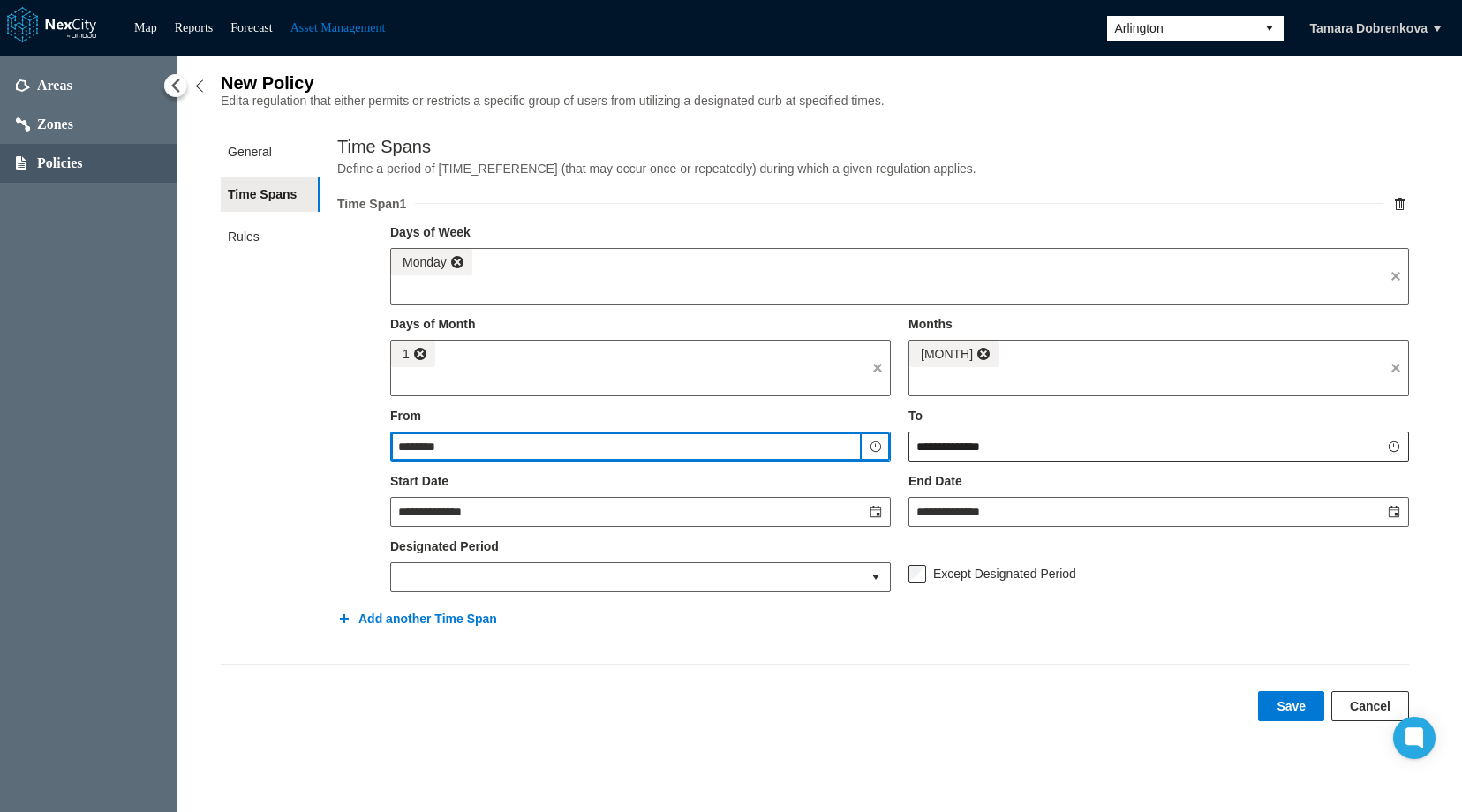 click 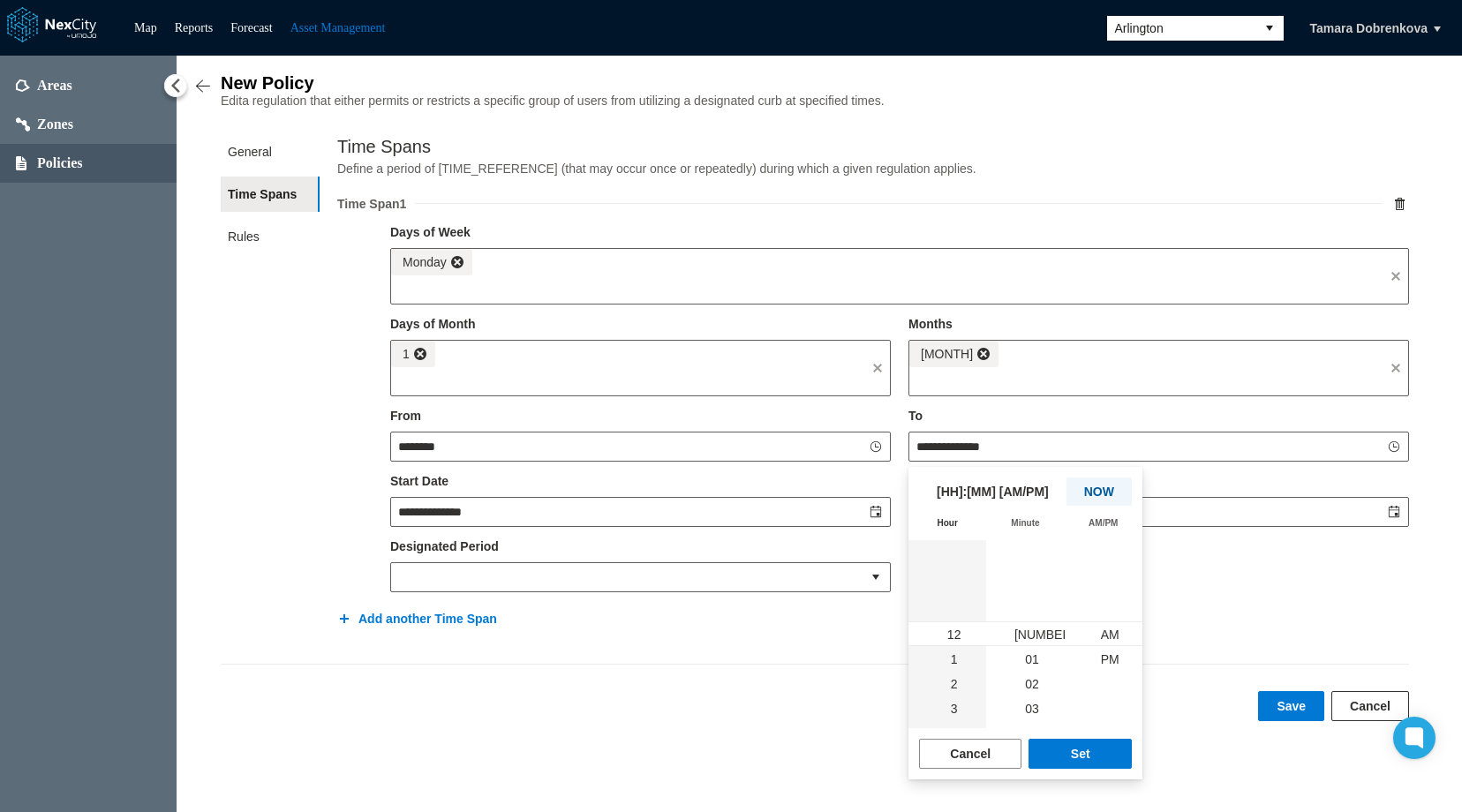 click on "NOW" at bounding box center [1099, 492] 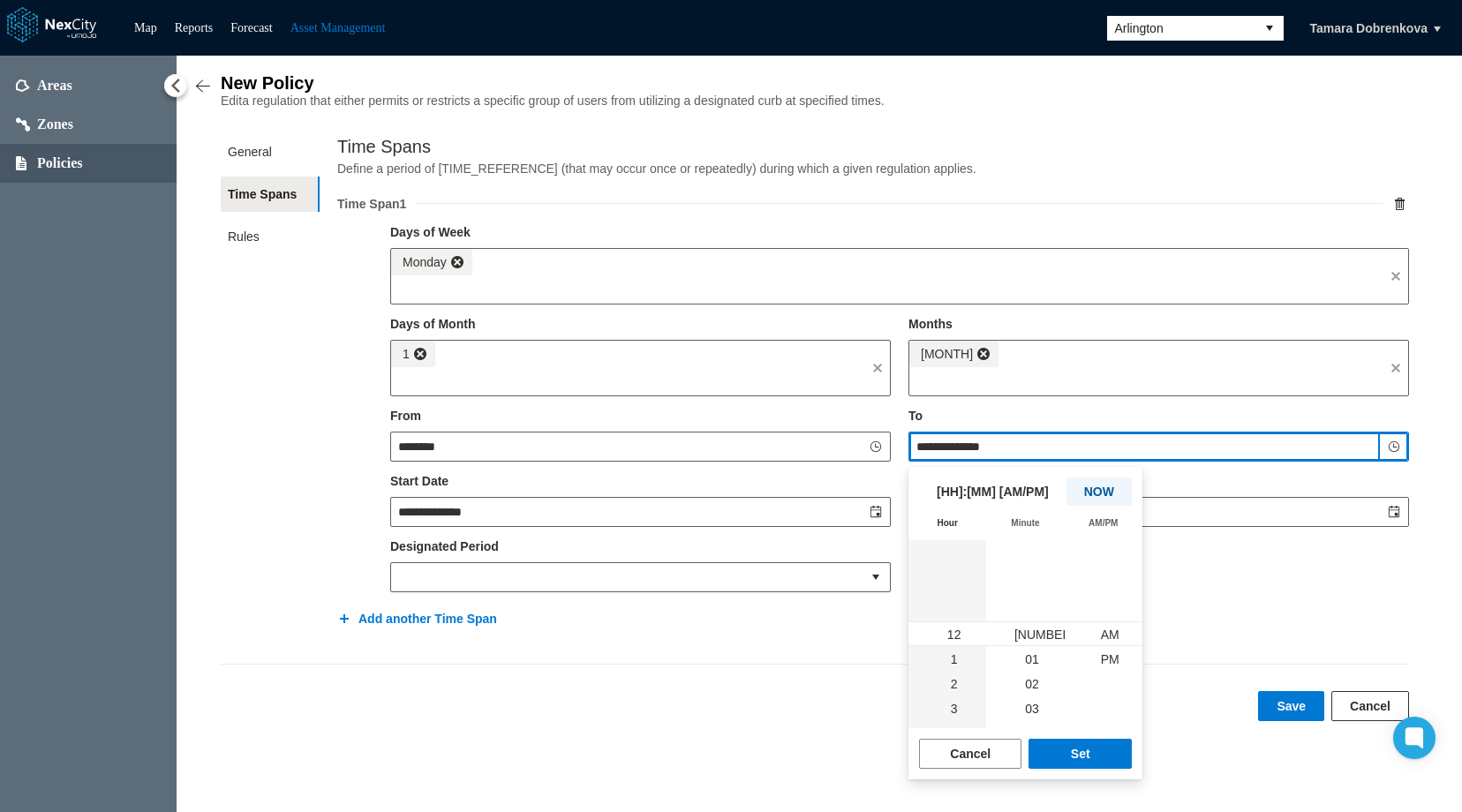 type on "********" 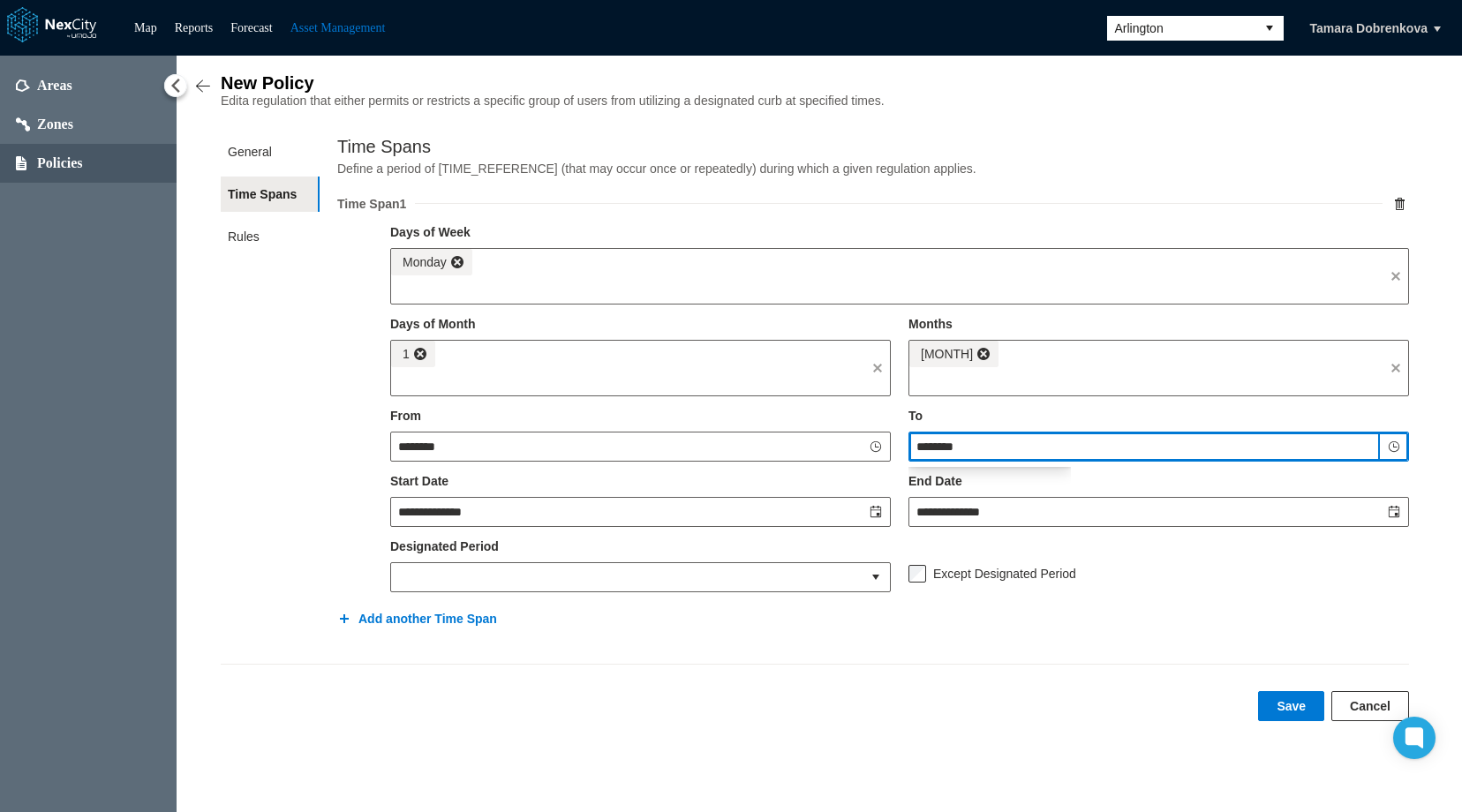scroll, scrollTop: 297, scrollLeft: 0, axis: vertical 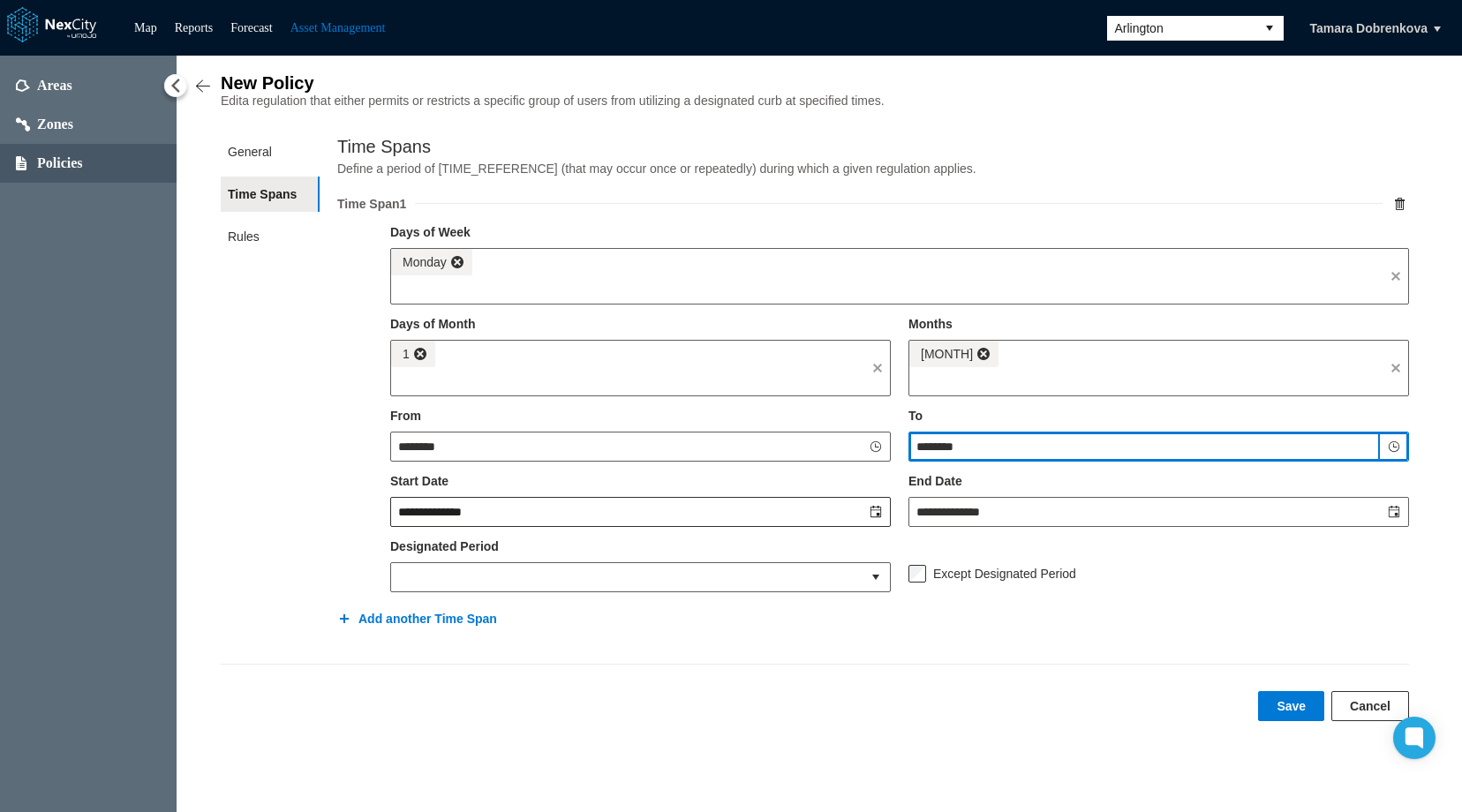 click 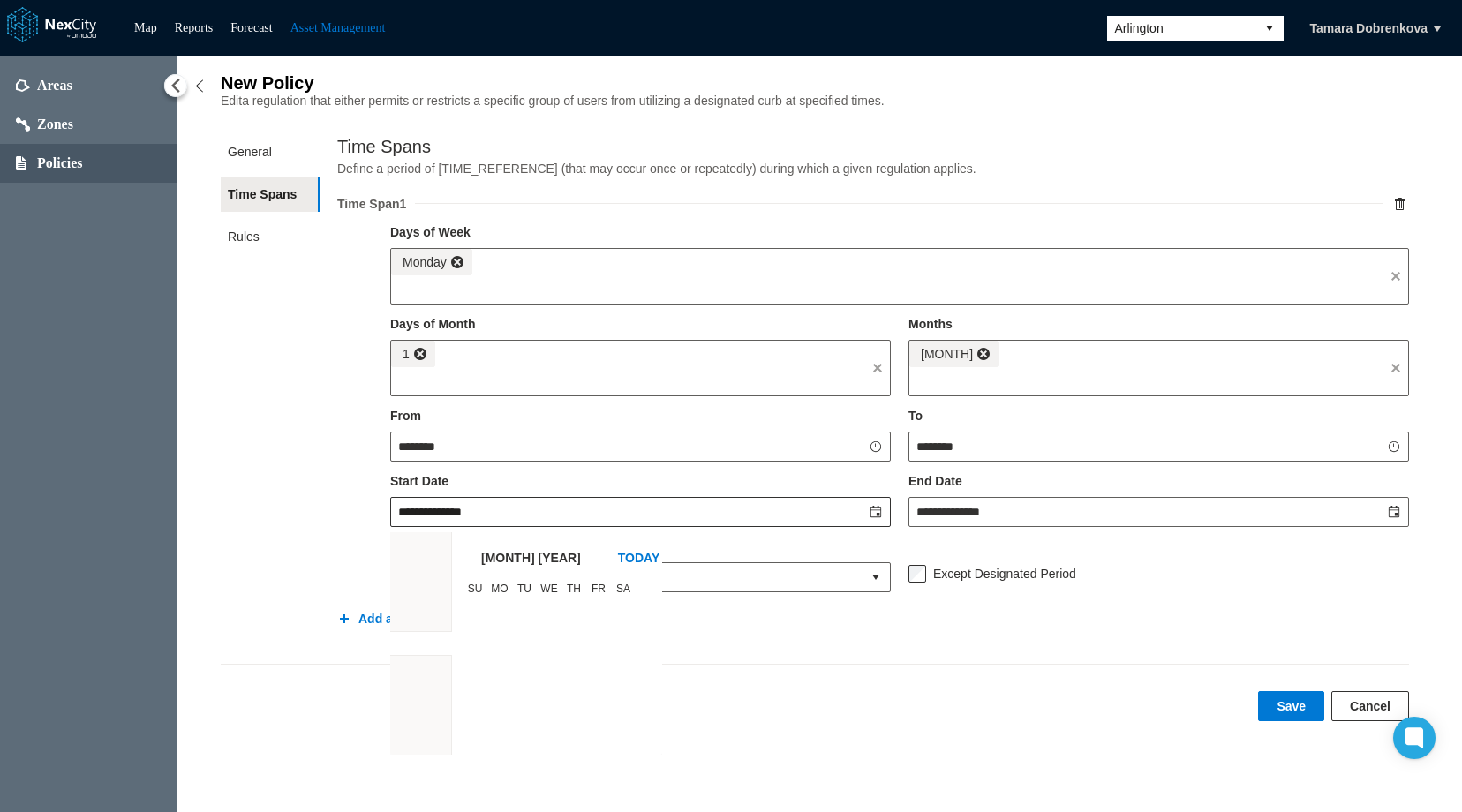 scroll, scrollTop: 37243, scrollLeft: 0, axis: vertical 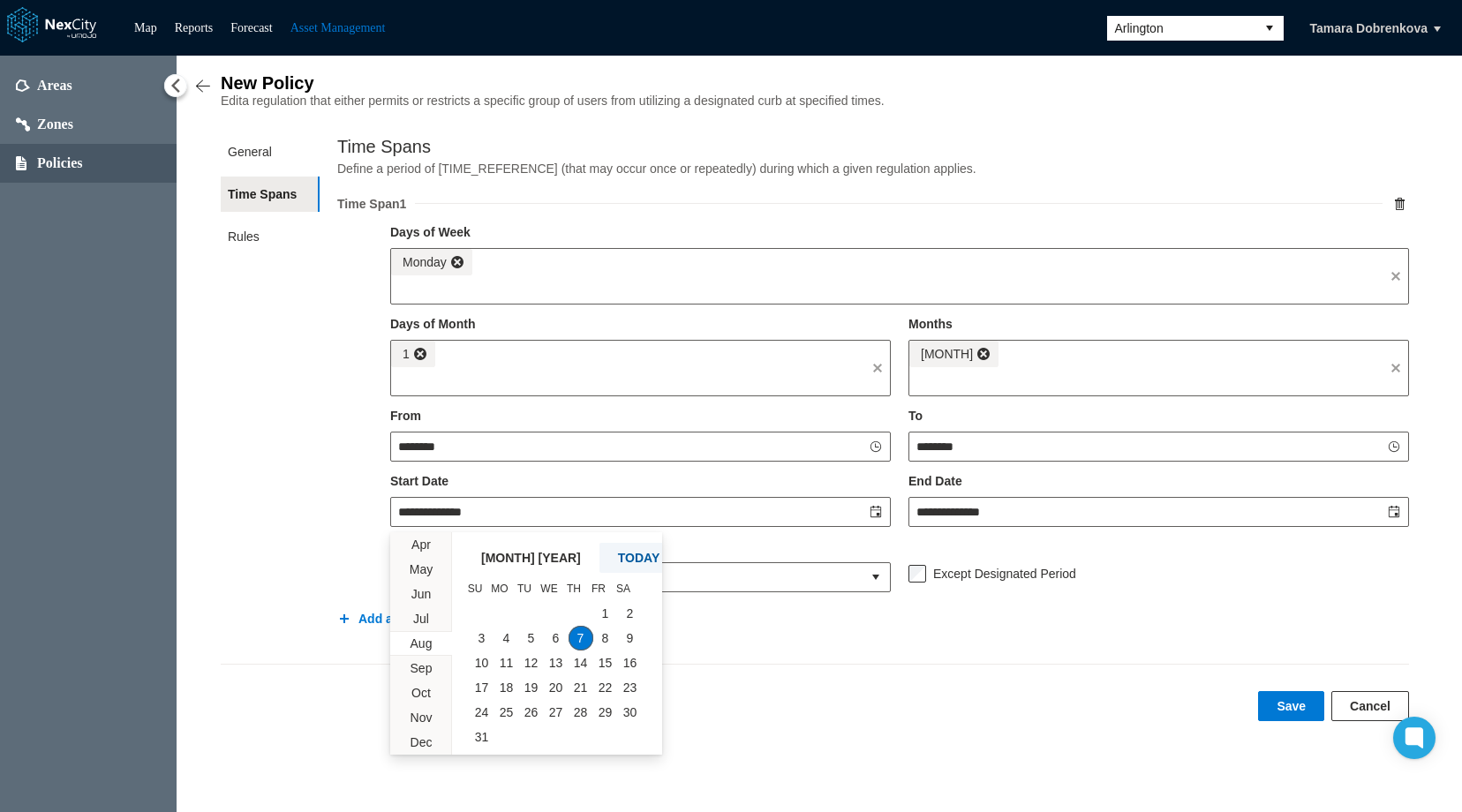 click on "TODAY" at bounding box center [638, 558] 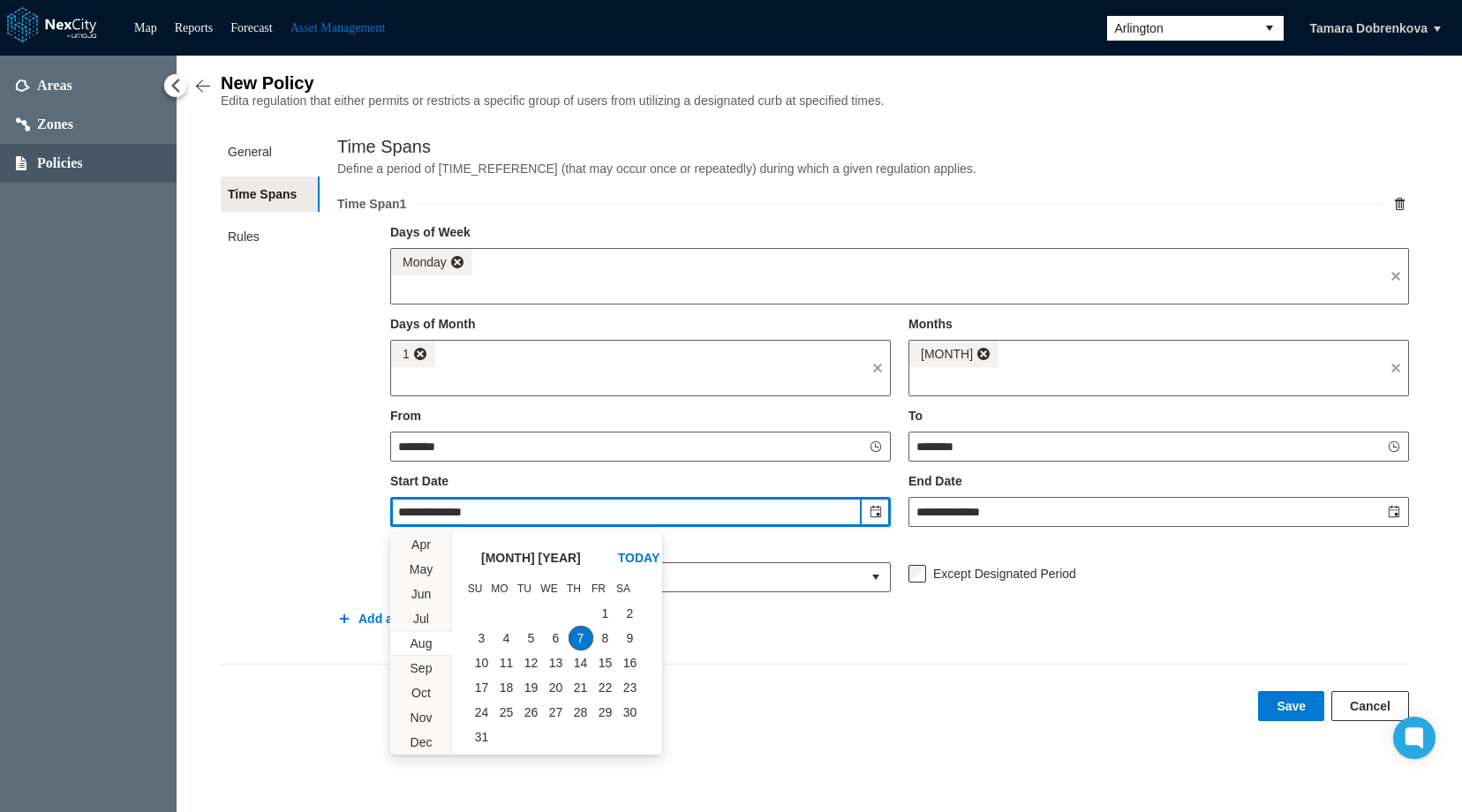 type on "********" 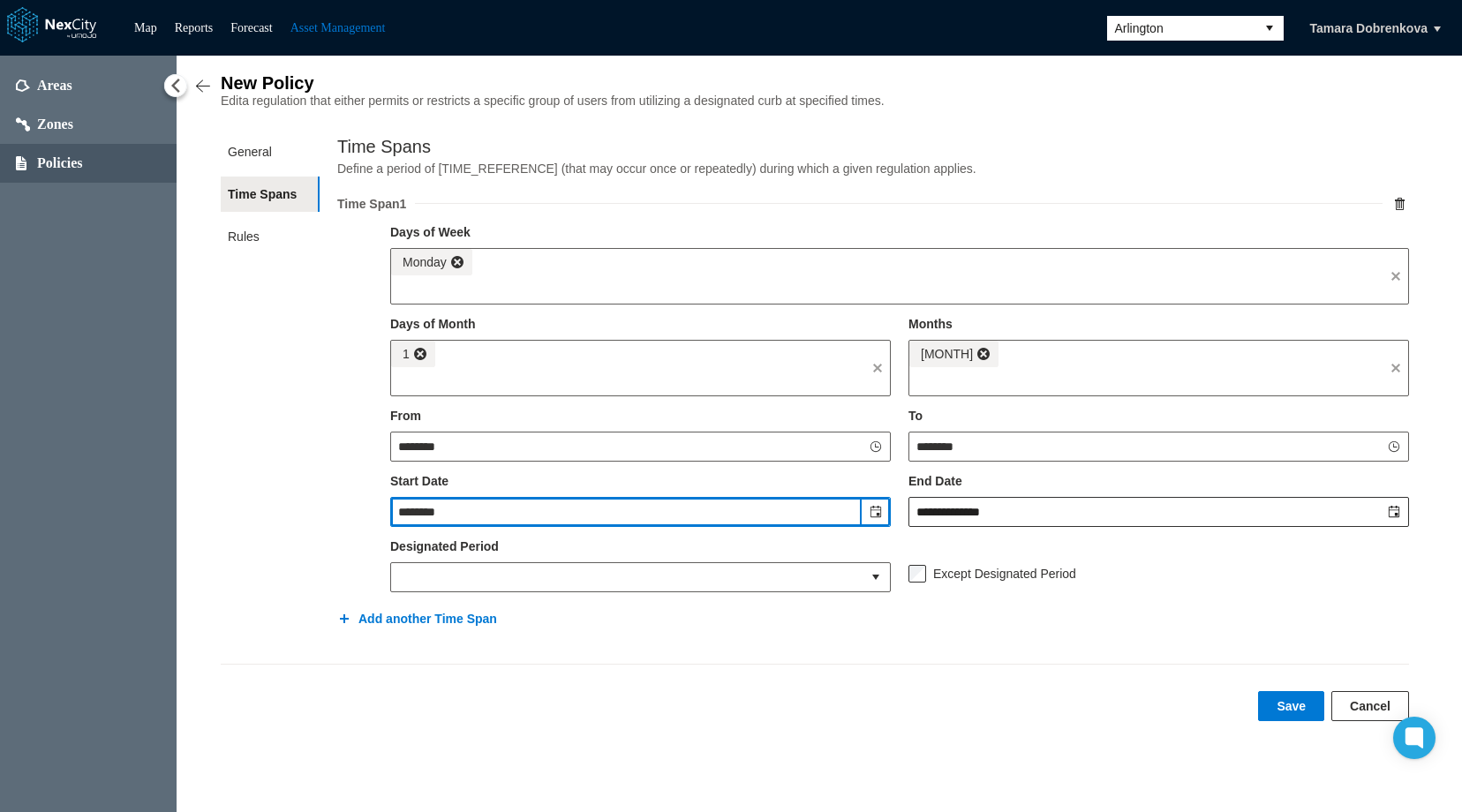 click 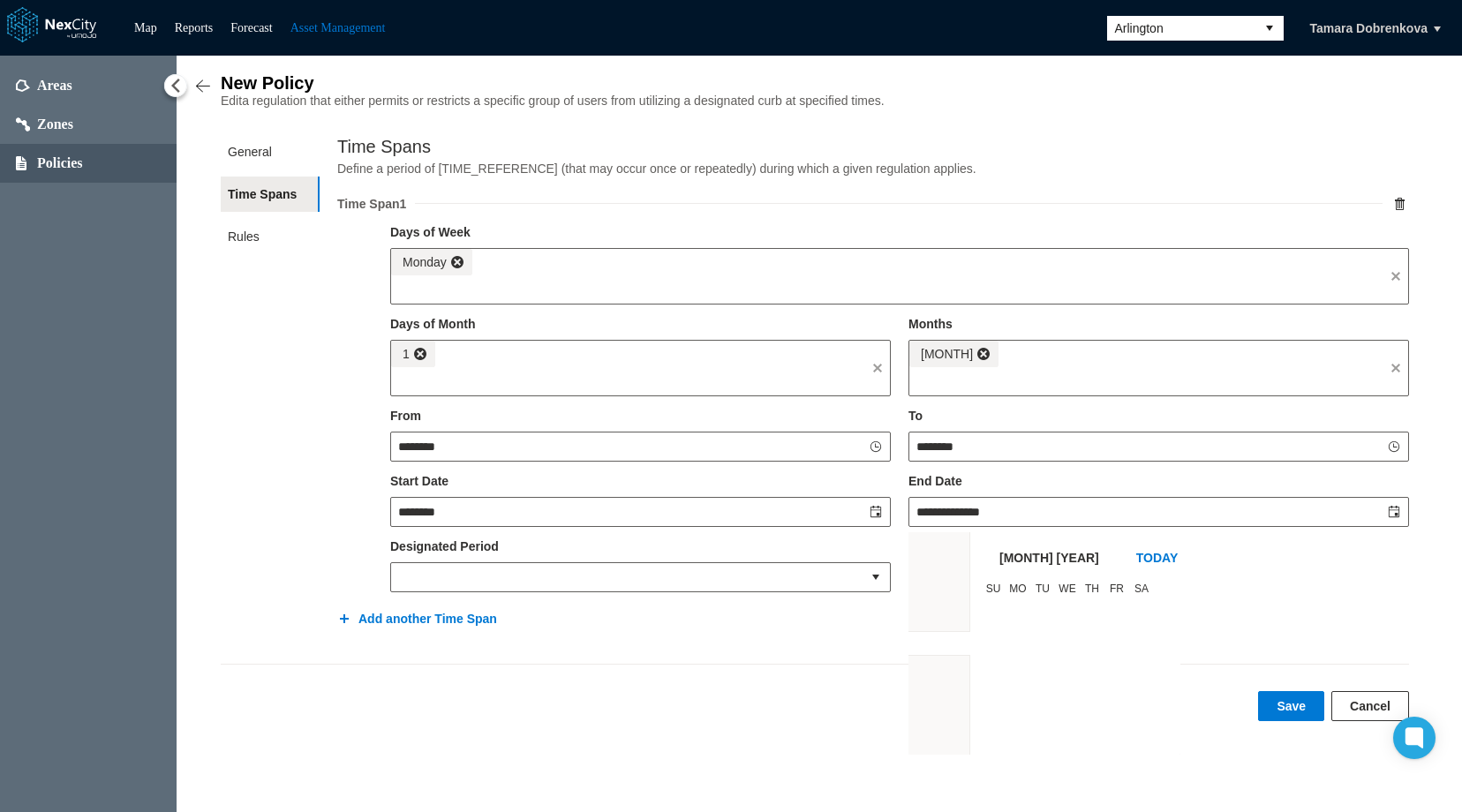 scroll, scrollTop: 37243, scrollLeft: 0, axis: vertical 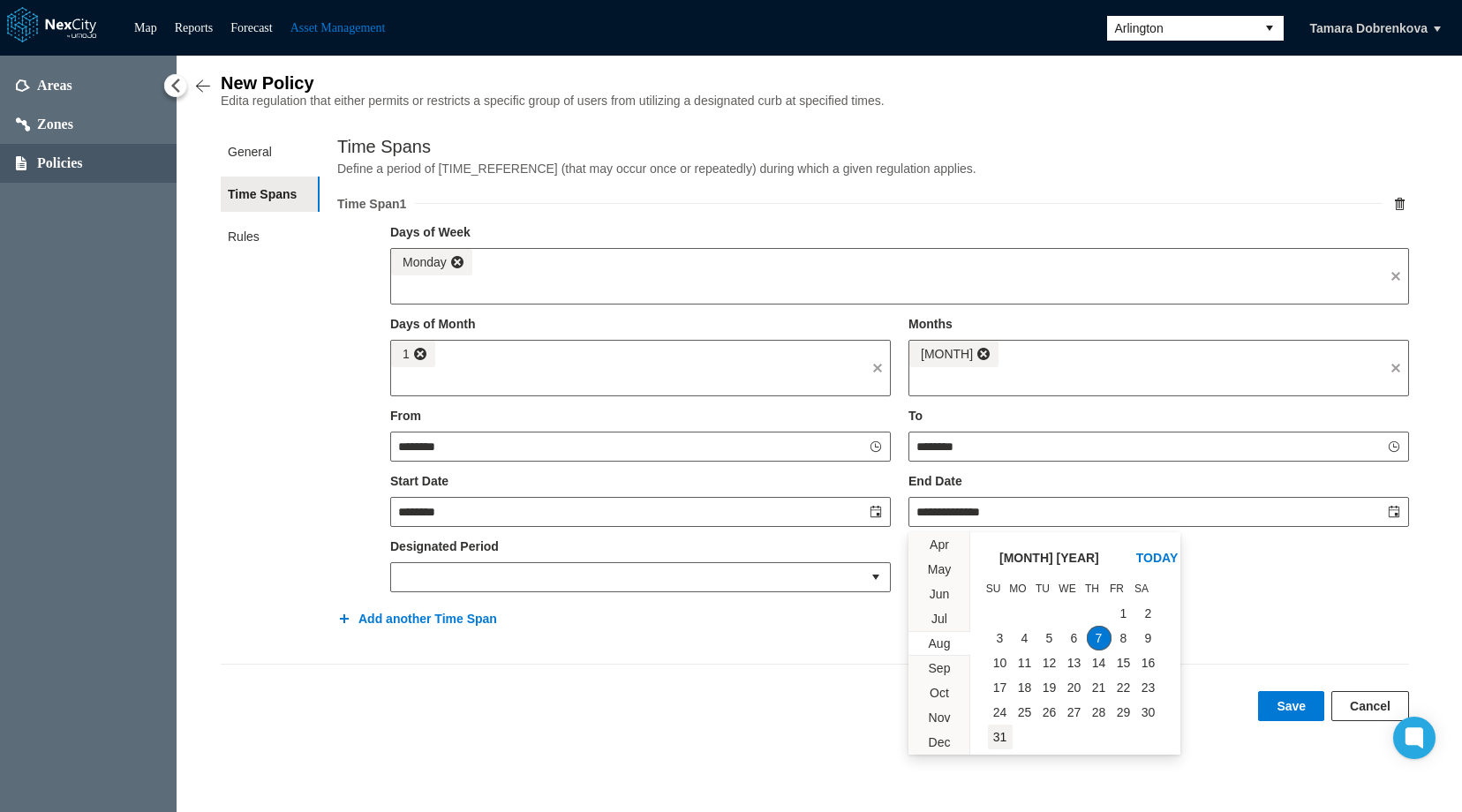 click on "31" at bounding box center (1000, 737) 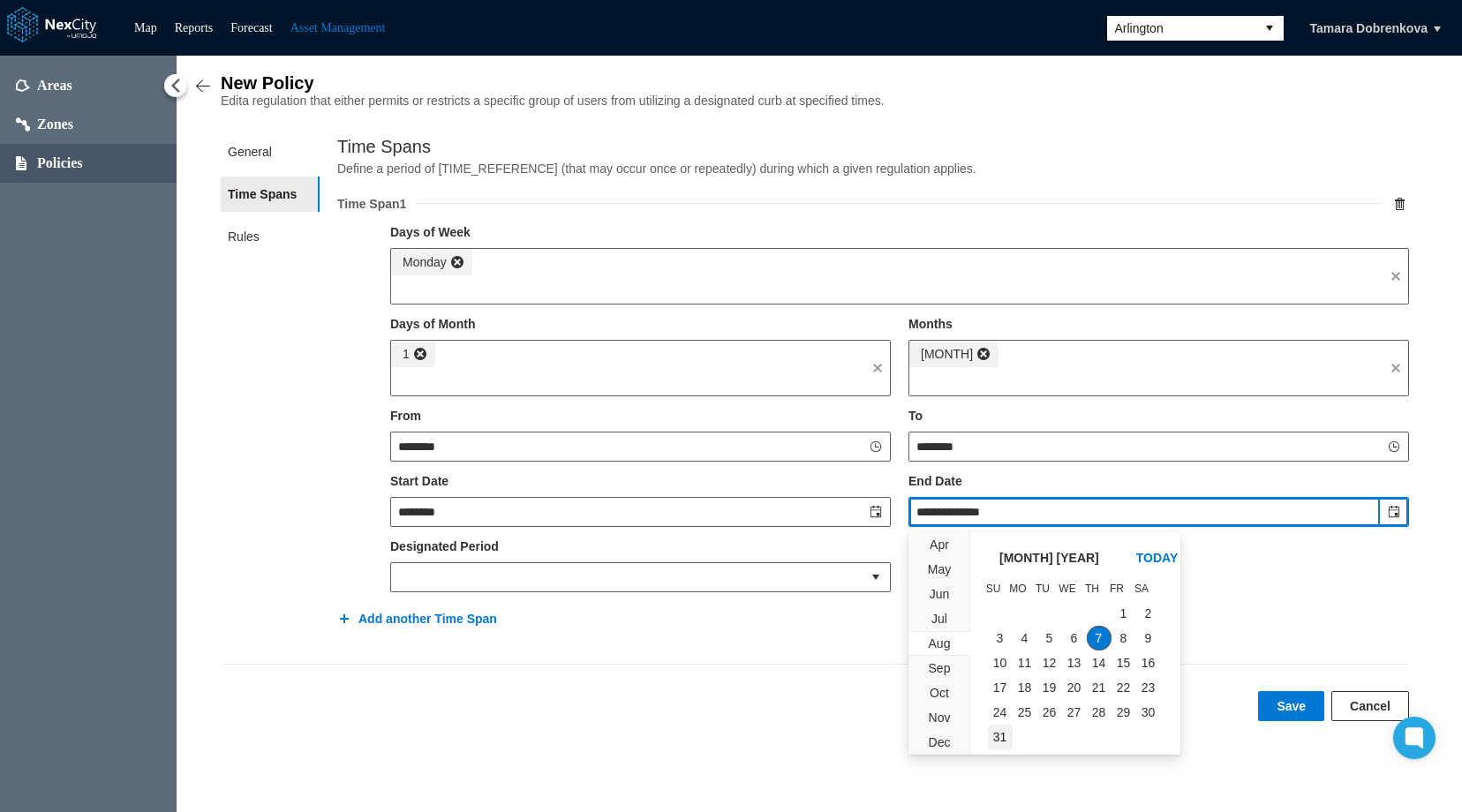 type on "*********" 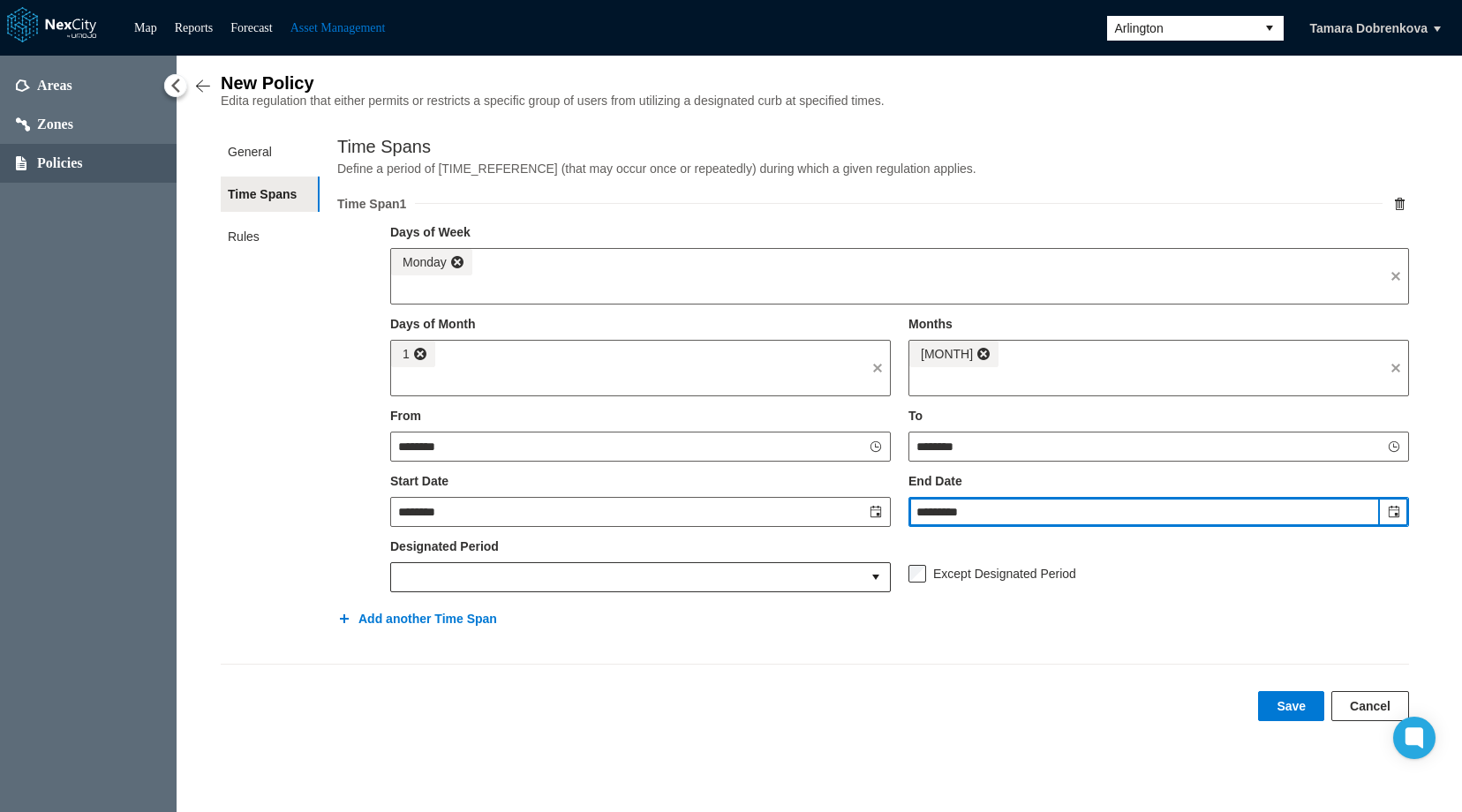 click at bounding box center [876, 577] 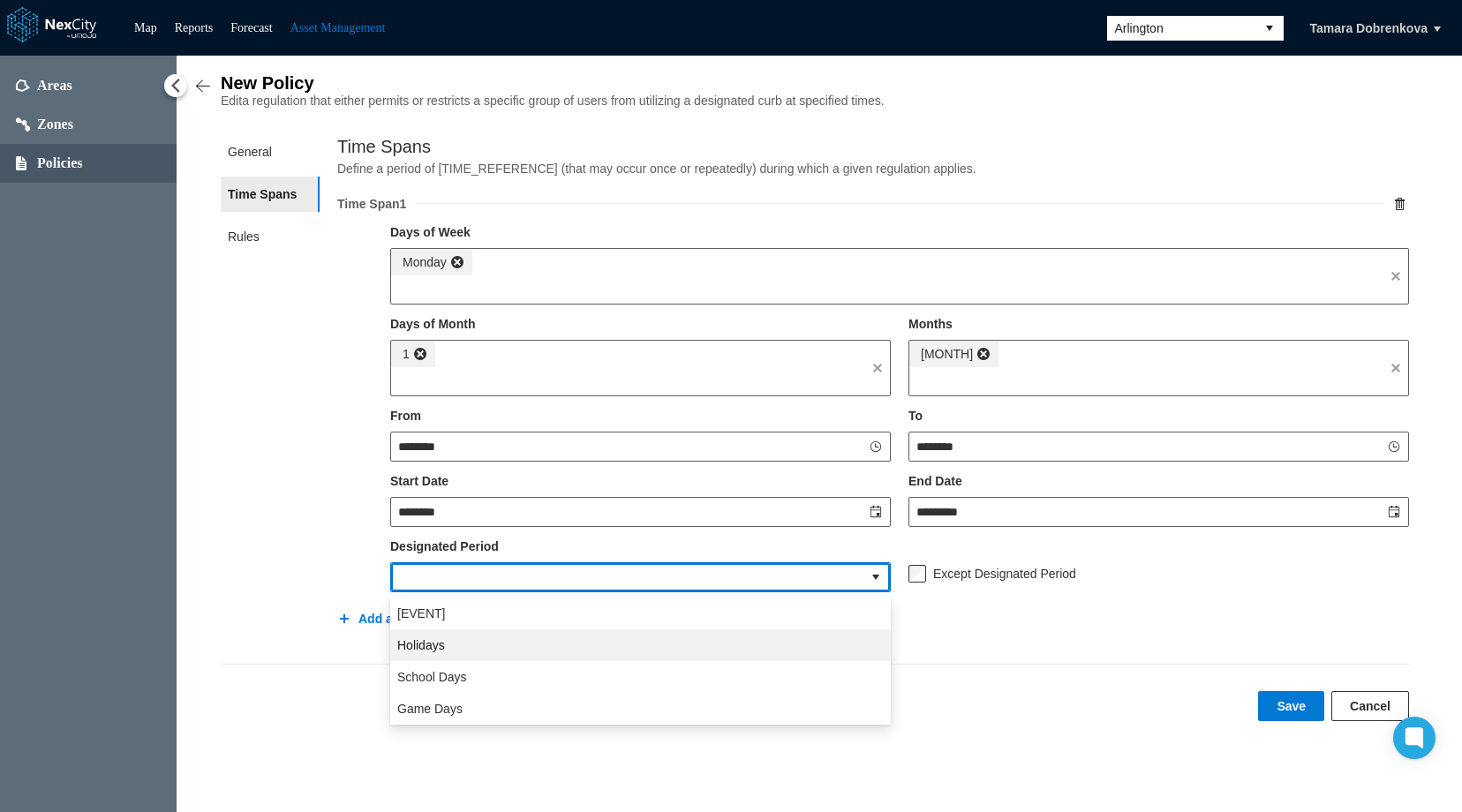 click on "Holidays" at bounding box center (421, 645) 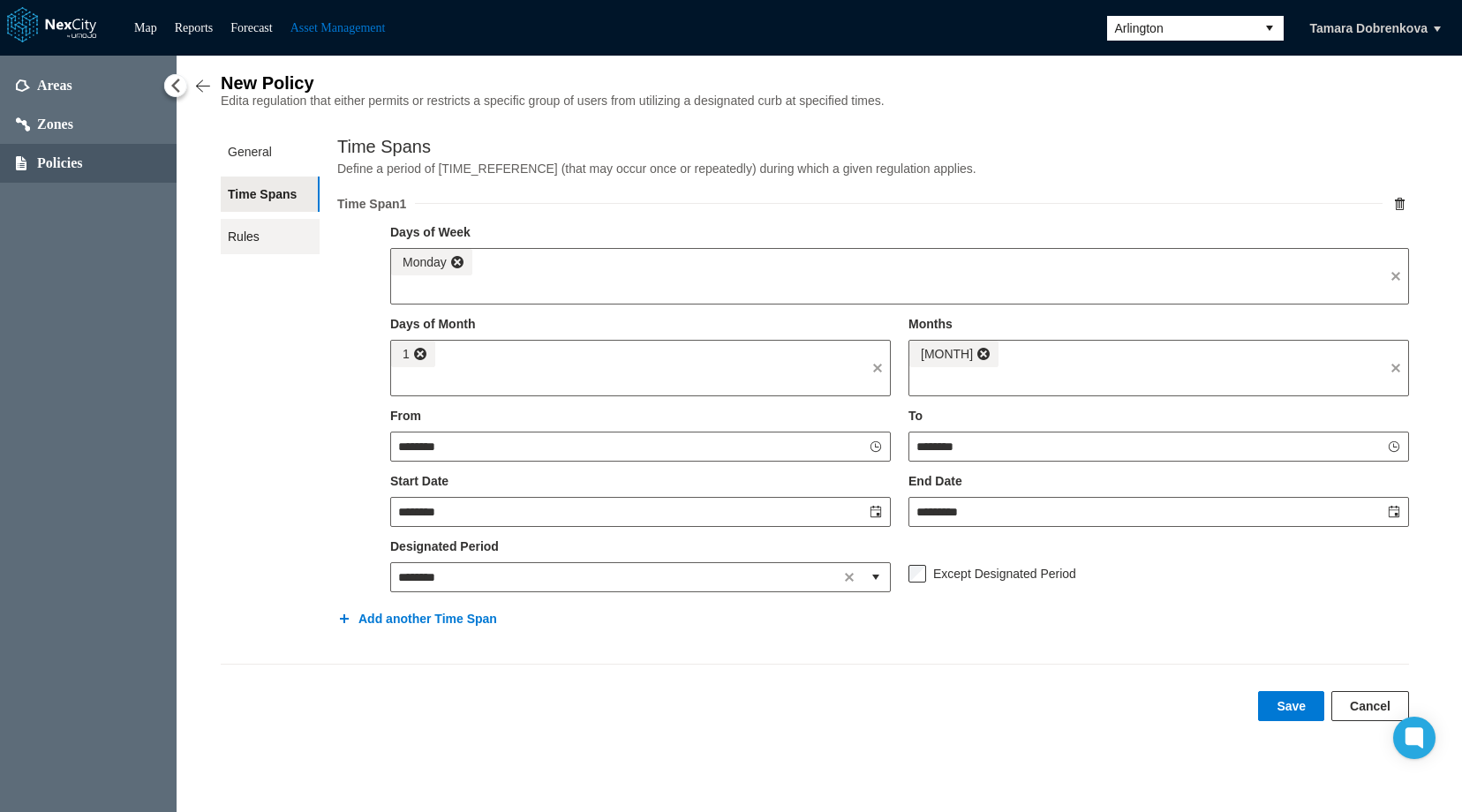click on "Rules" at bounding box center (270, 237) 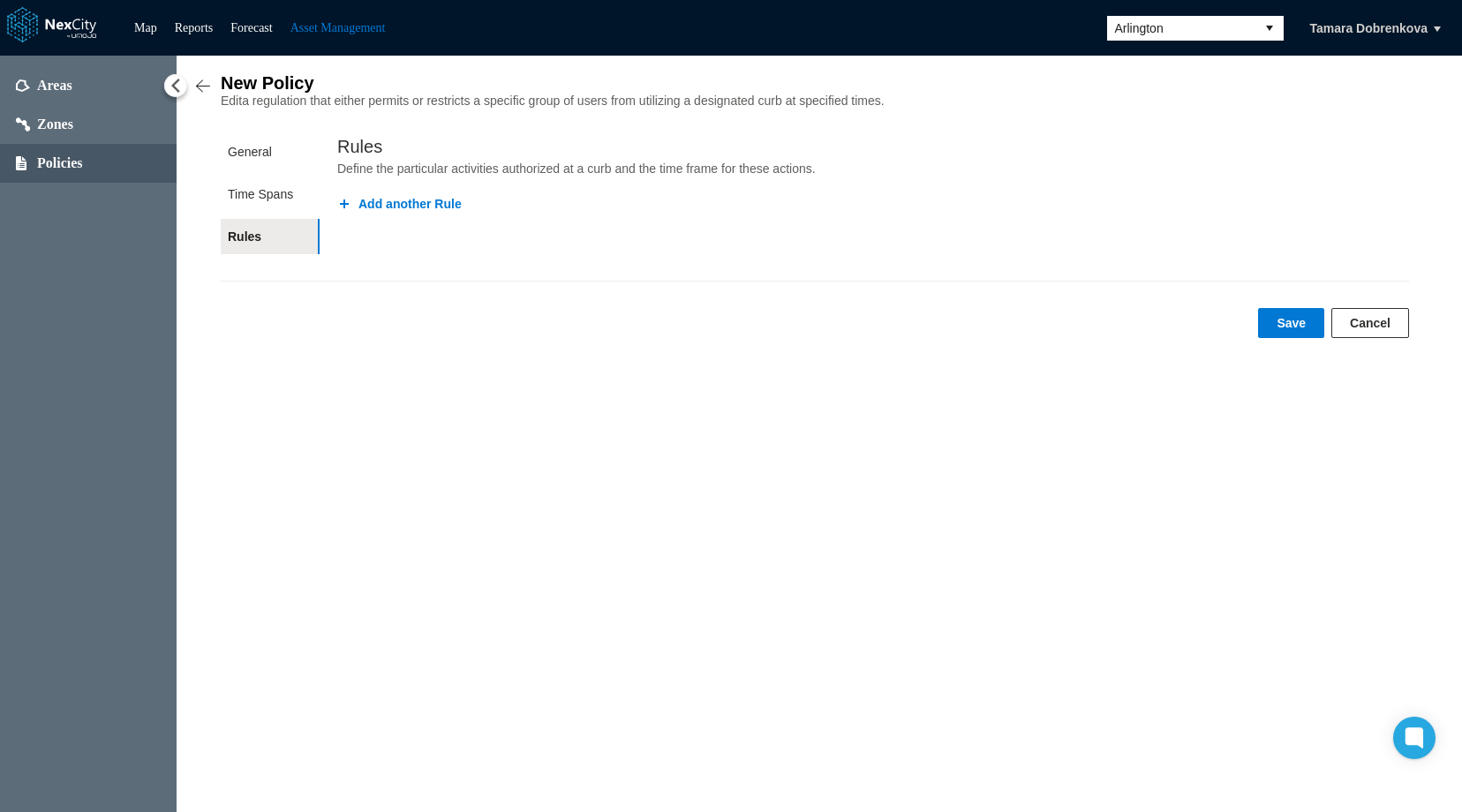 click on "Add another Rule" at bounding box center [399, 204] 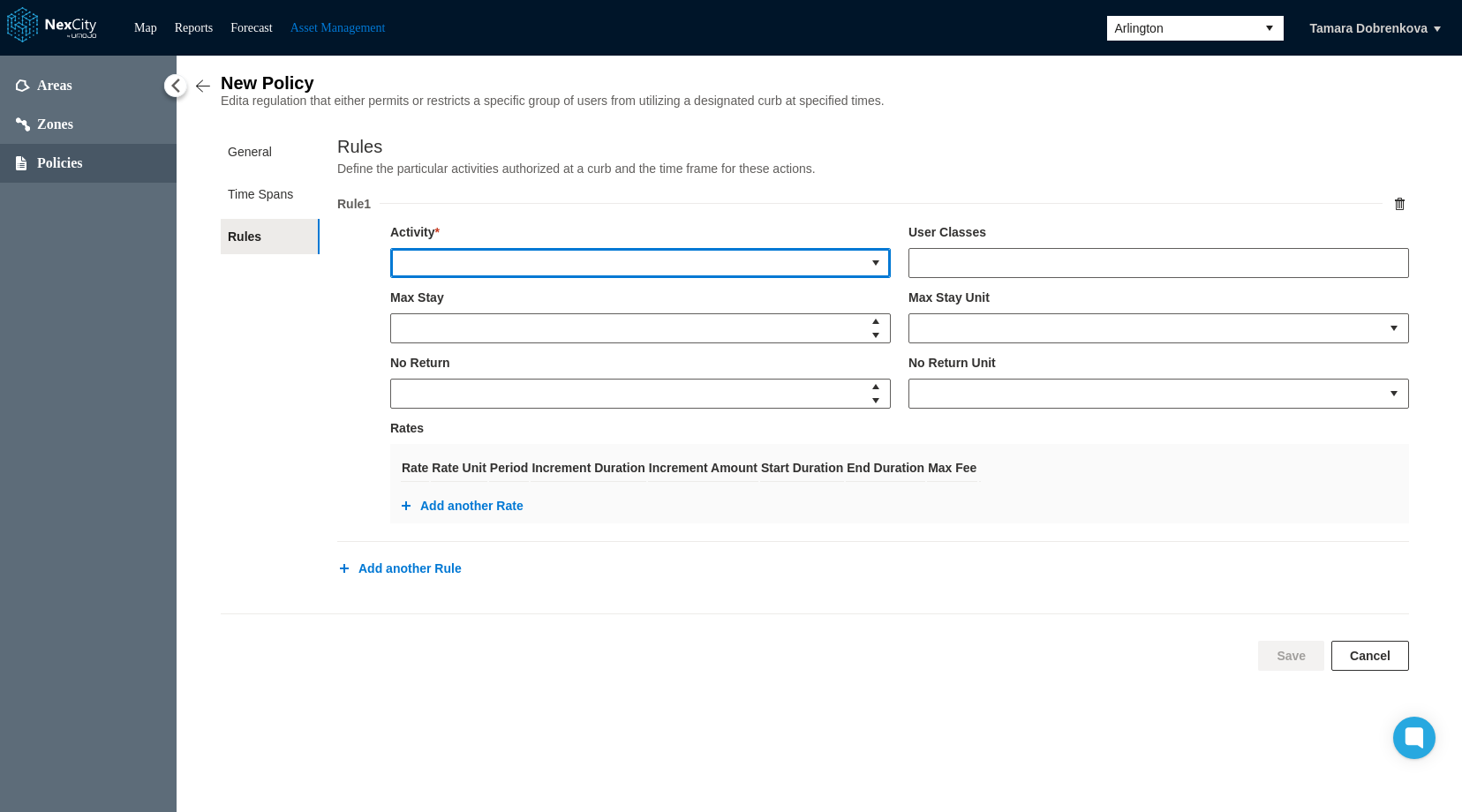 click at bounding box center (626, 263) 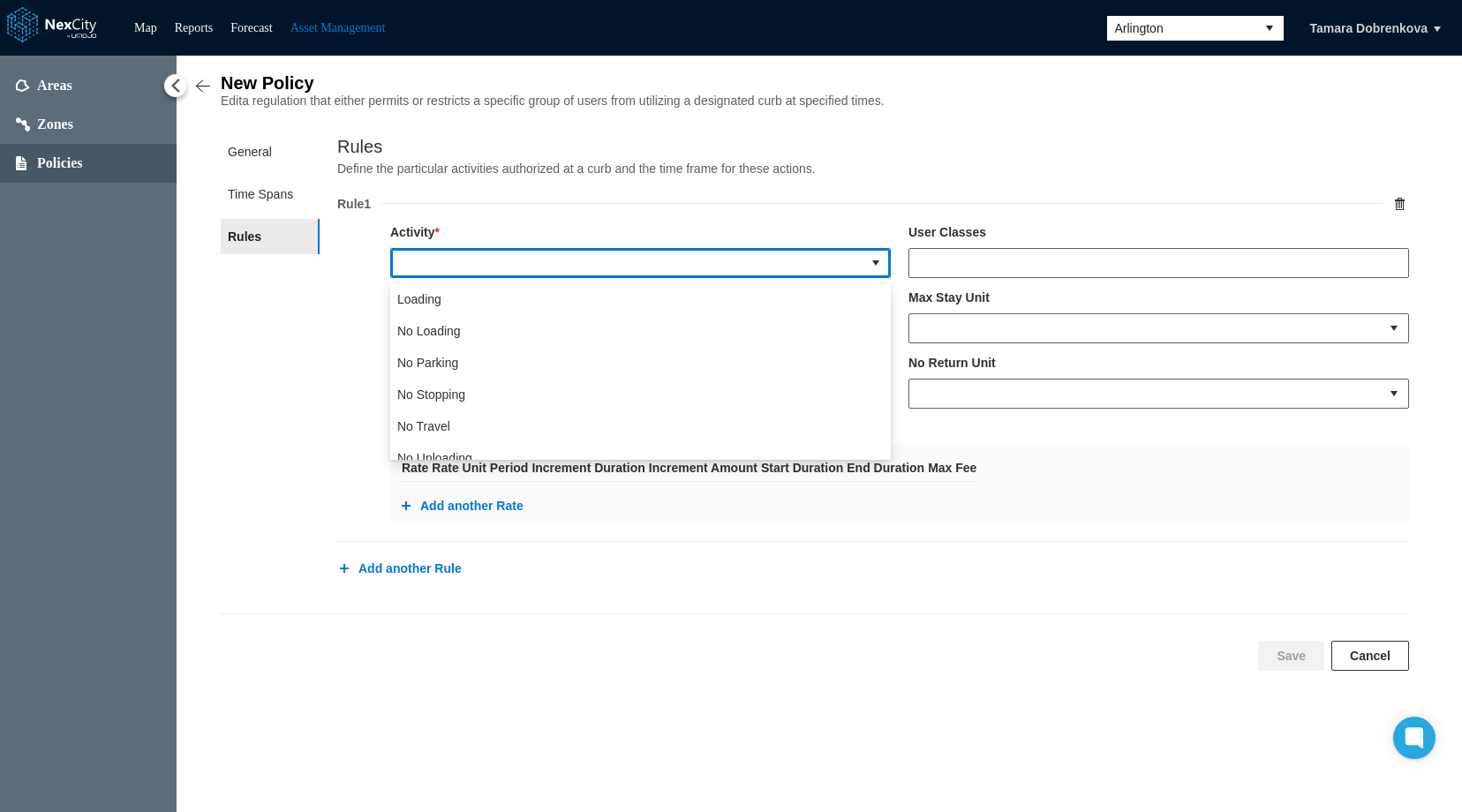 click on "Loading" at bounding box center [419, 299] 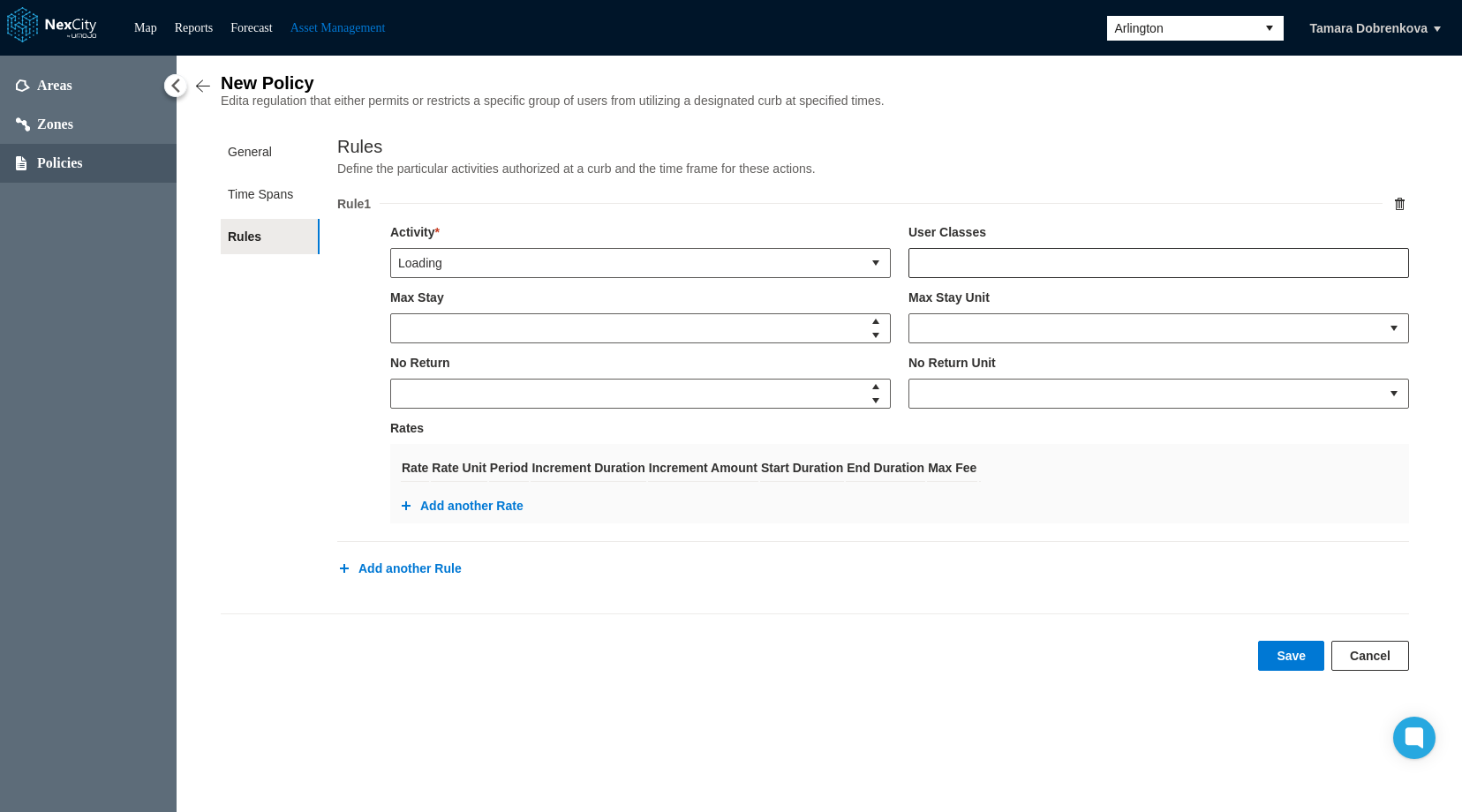 click at bounding box center (1158, 263) 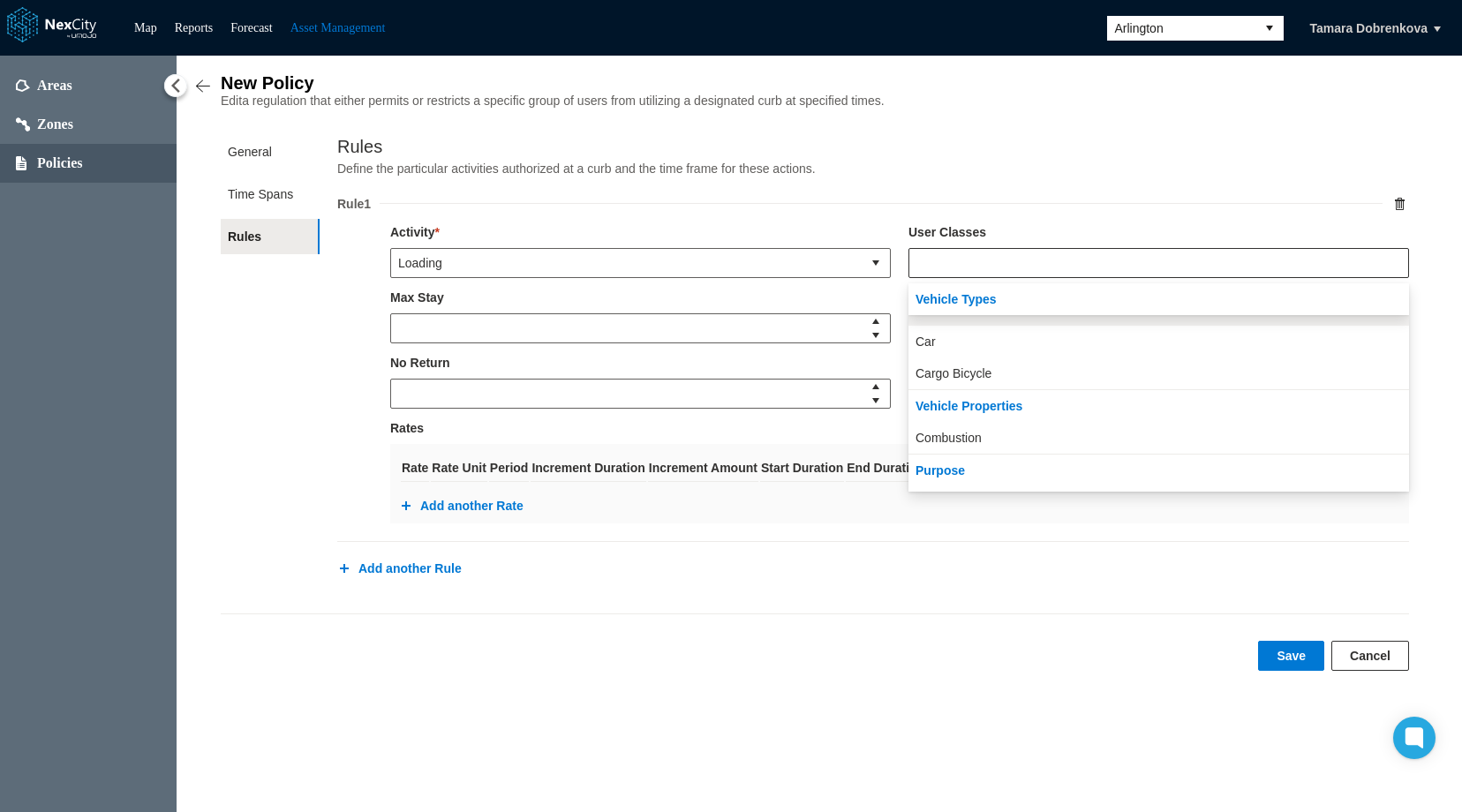 scroll, scrollTop: 177, scrollLeft: 0, axis: vertical 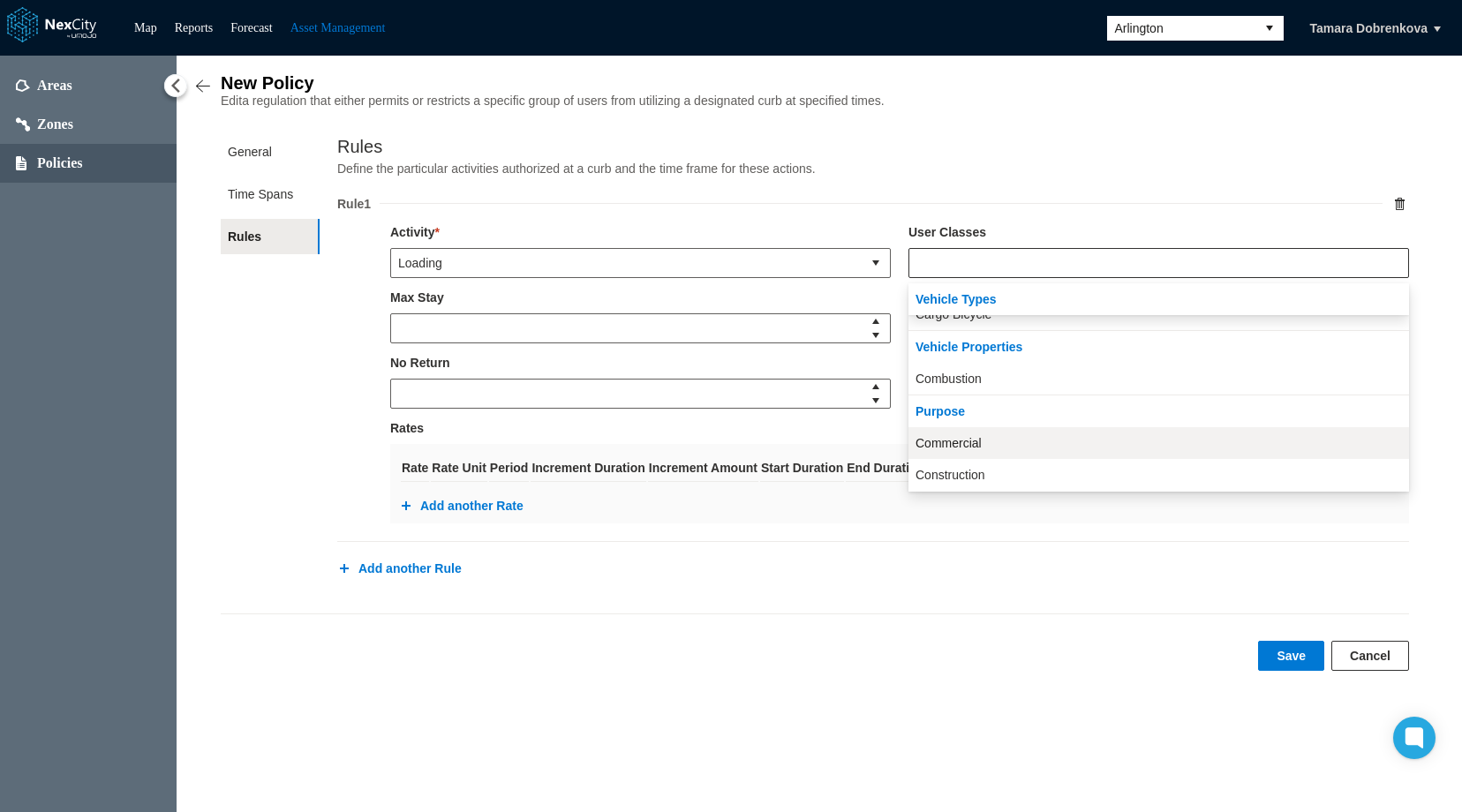 click on "Commercial" at bounding box center (948, 443) 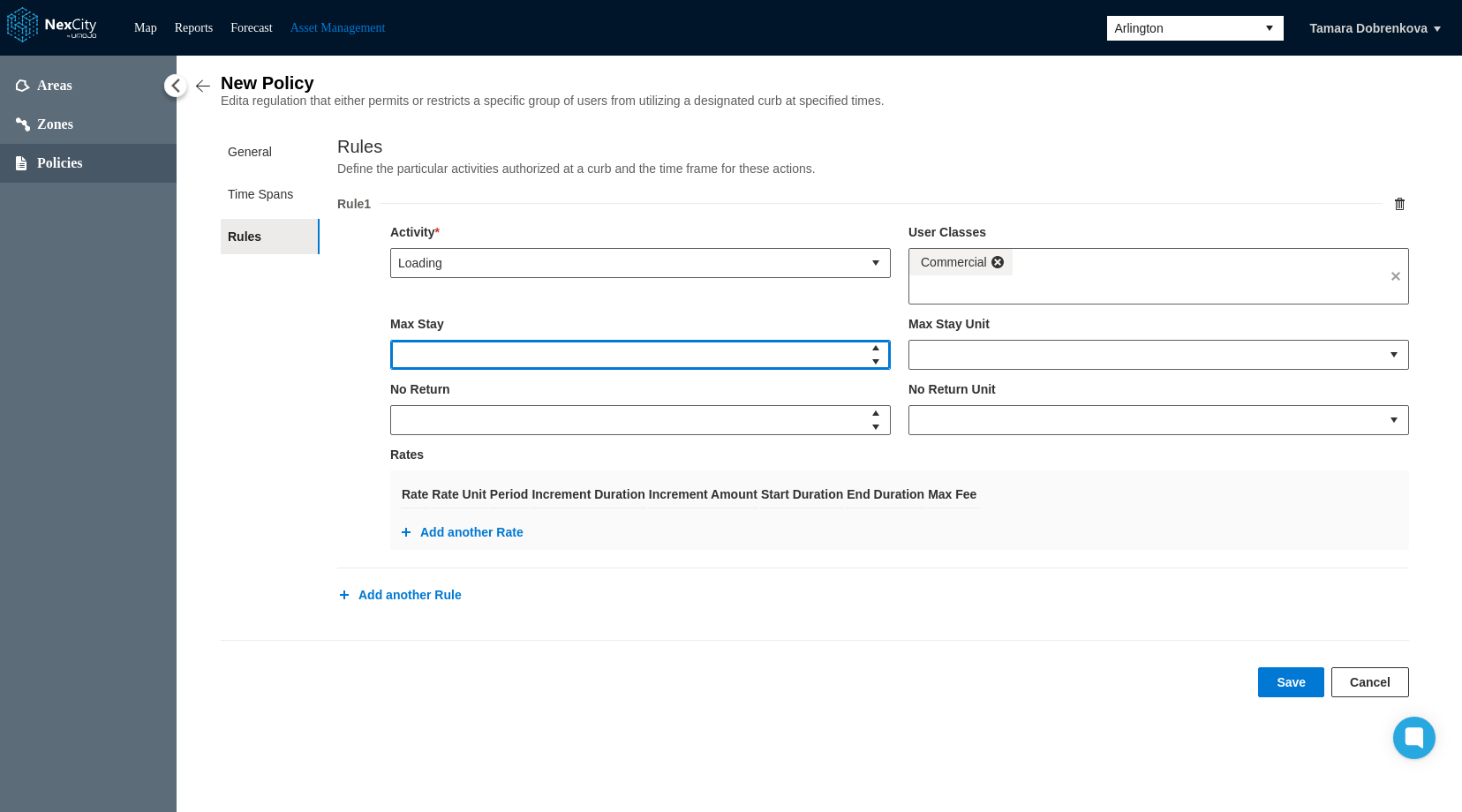 click at bounding box center [626, 355] 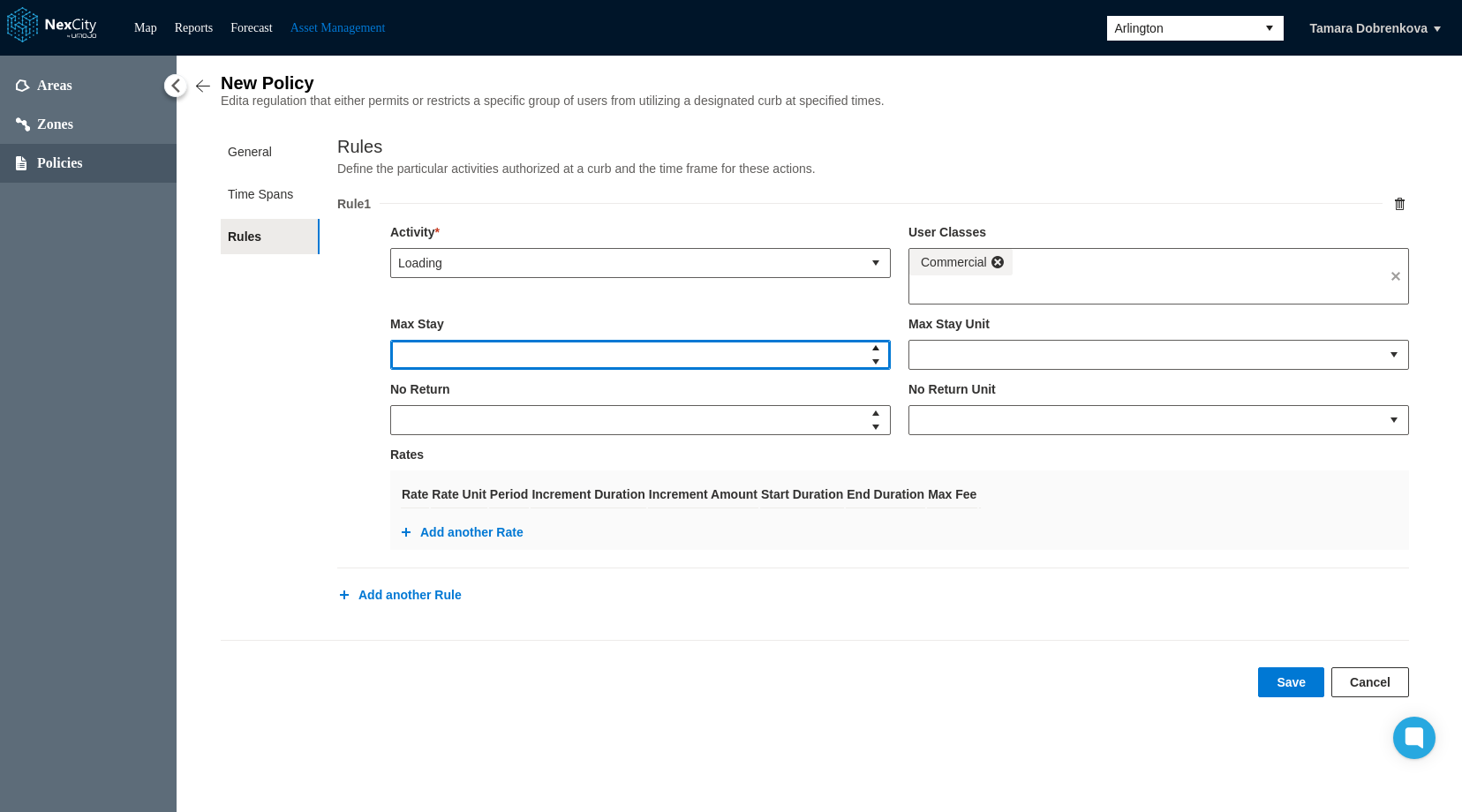 click at bounding box center [876, 348] 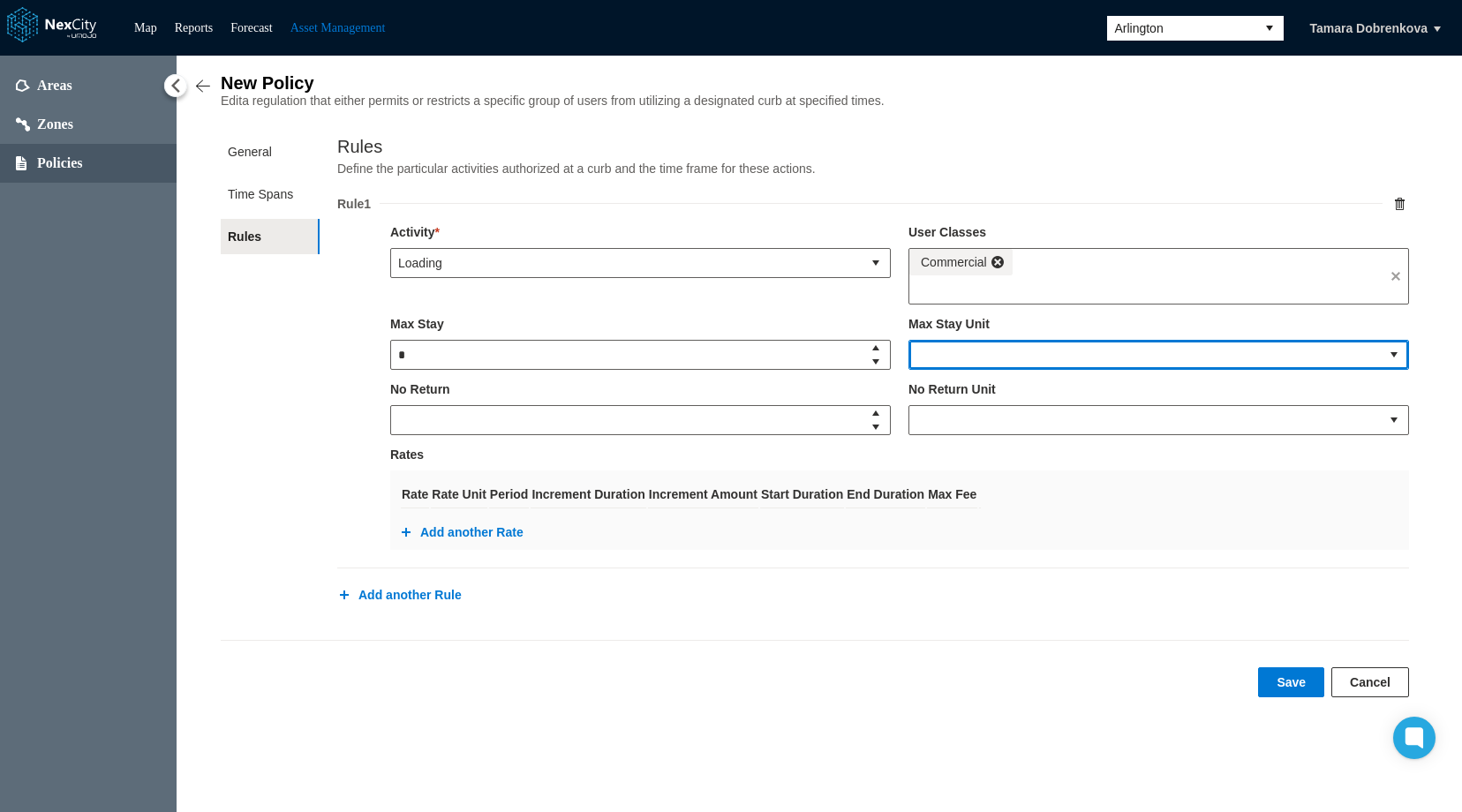 click at bounding box center (1144, 355) 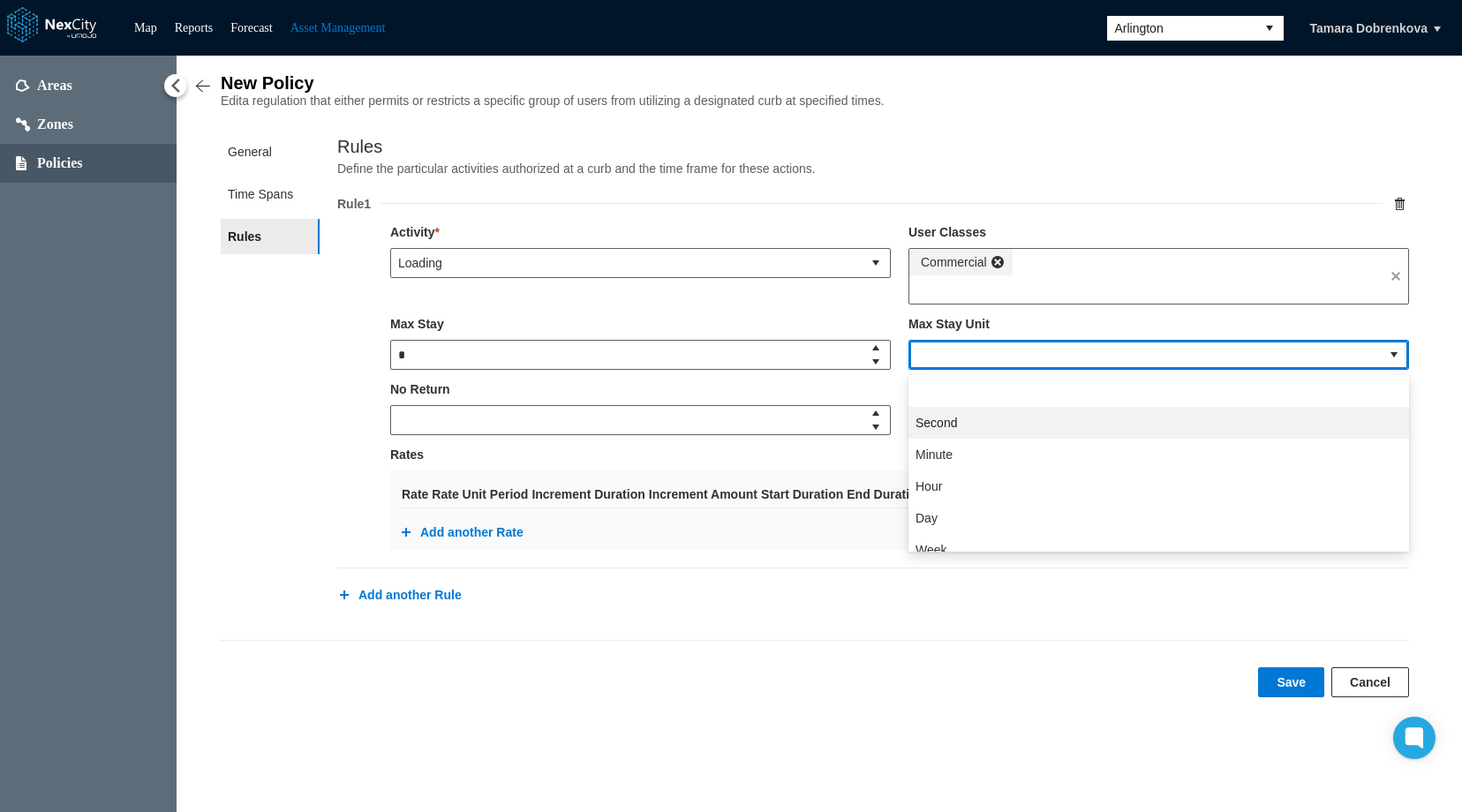 click on "Second" at bounding box center [1158, 423] 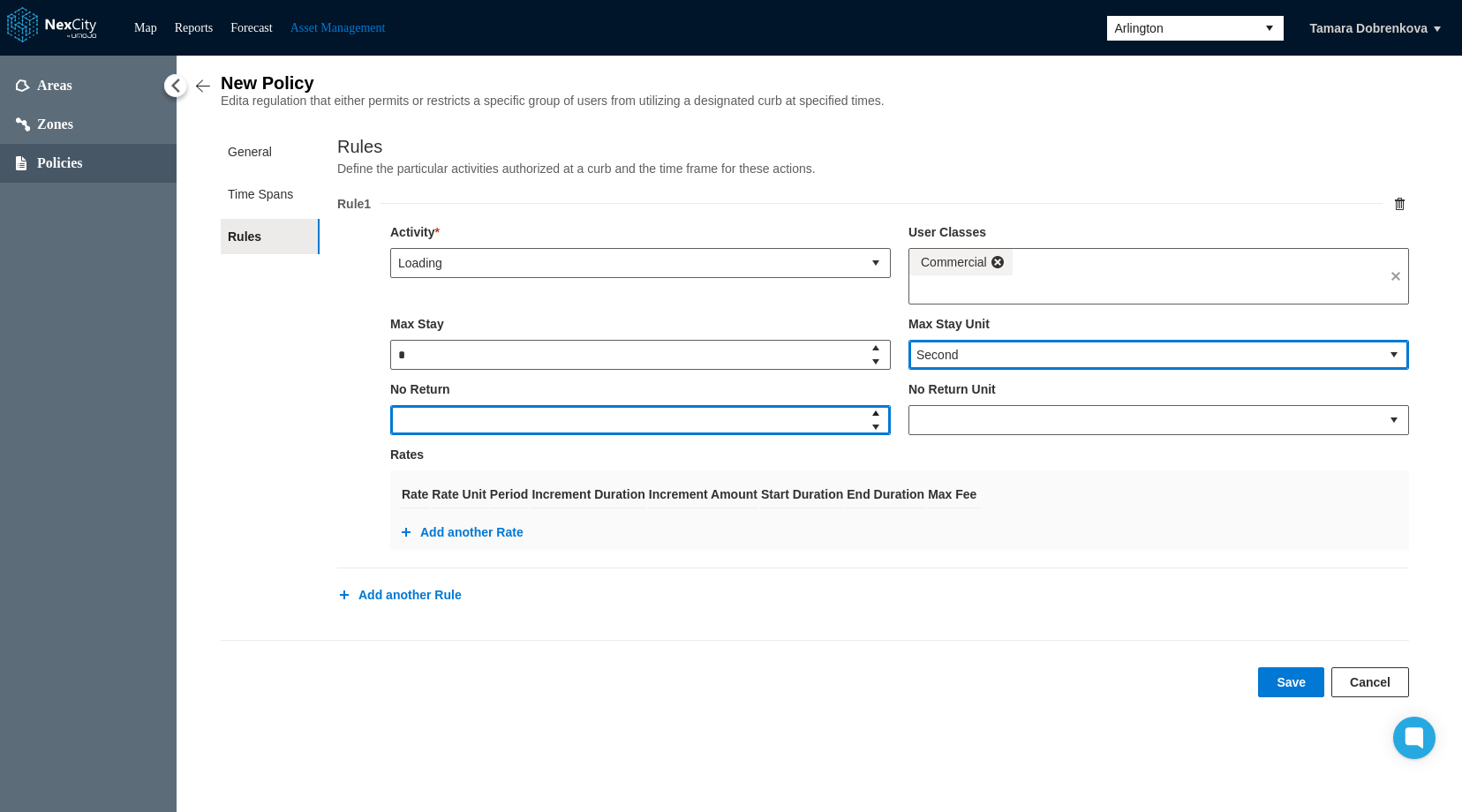 click at bounding box center (876, 413) 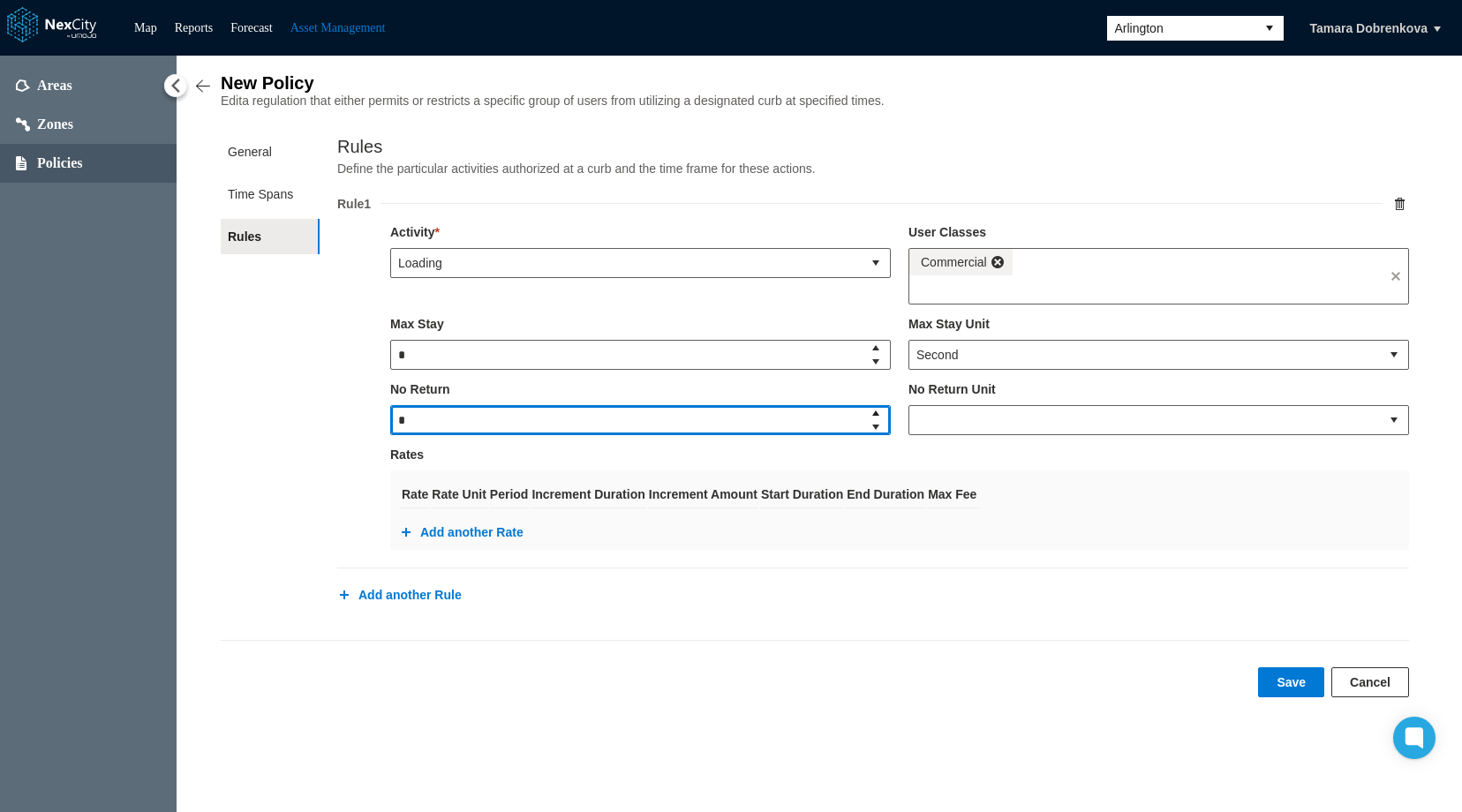 type on "*" 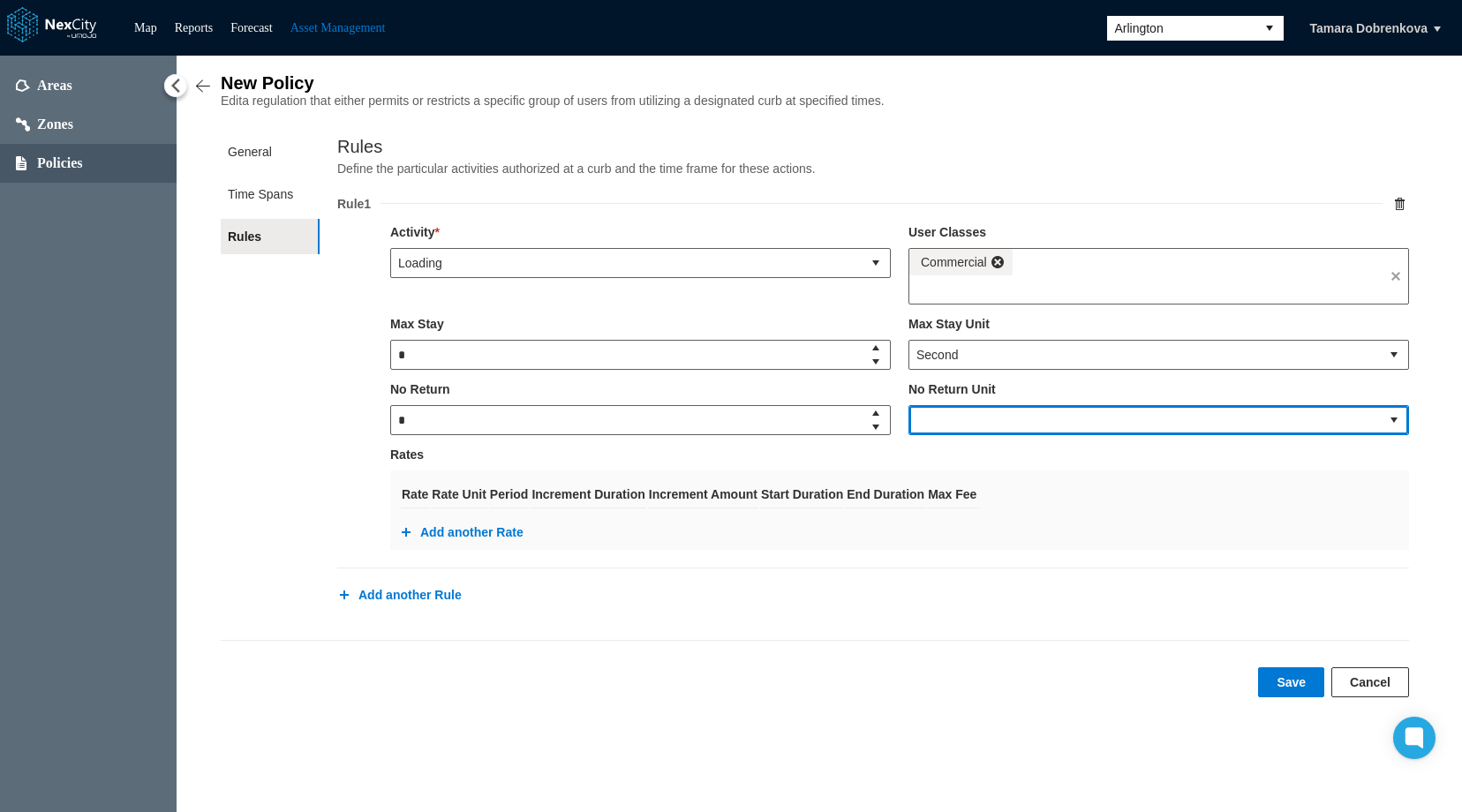 click at bounding box center [1144, 420] 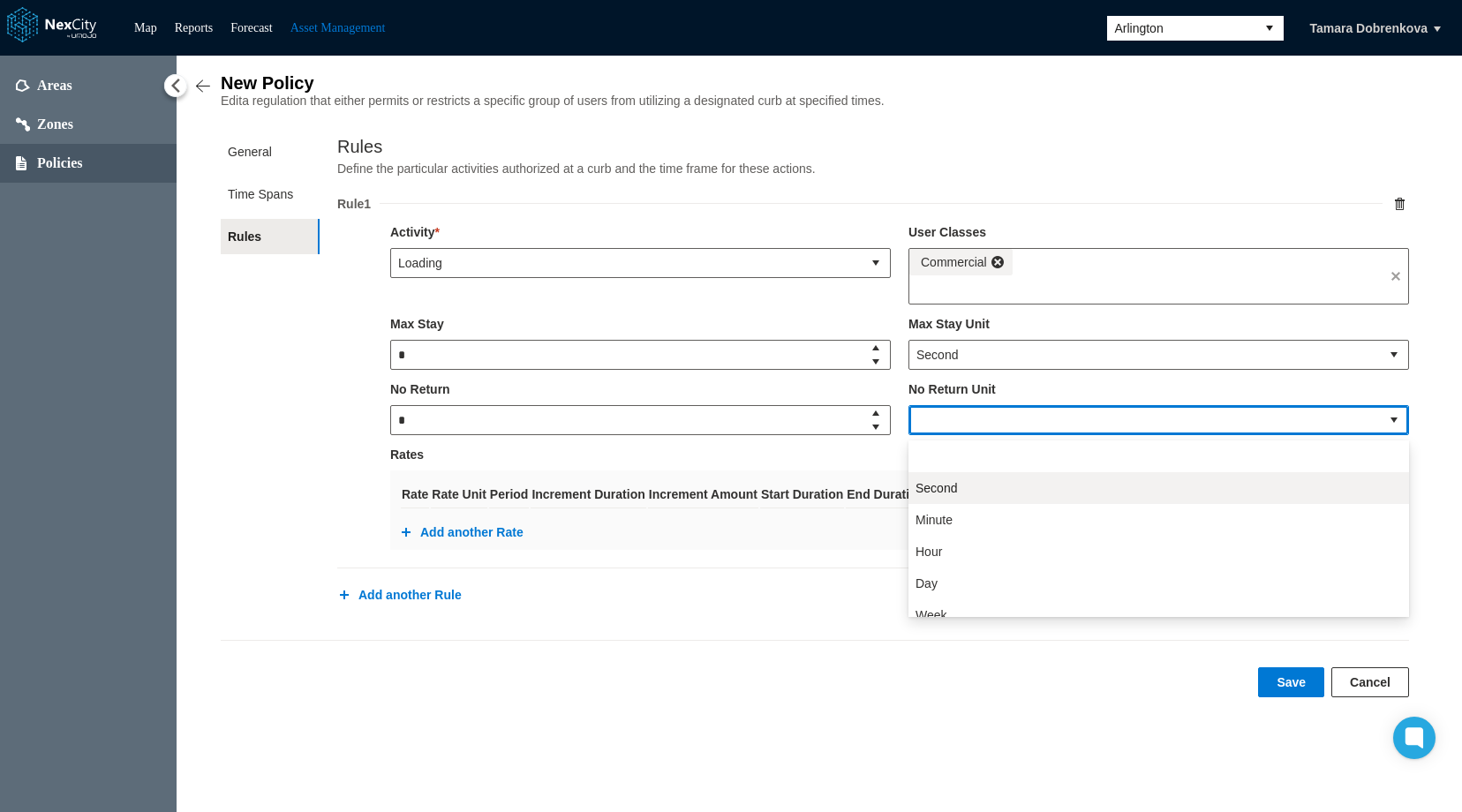click on "Second" at bounding box center (936, 488) 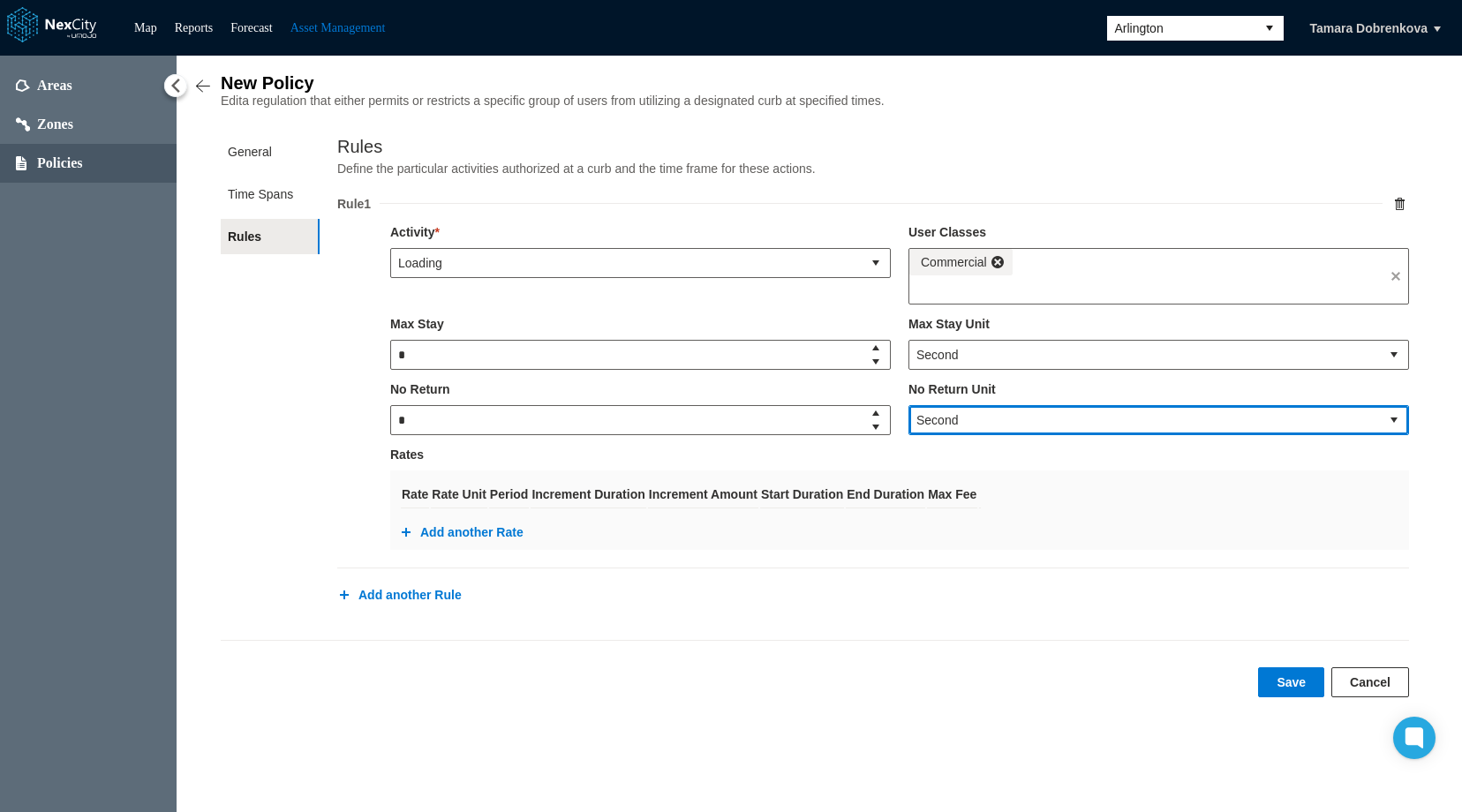 click on "Add another Rate" at bounding box center (461, 532) 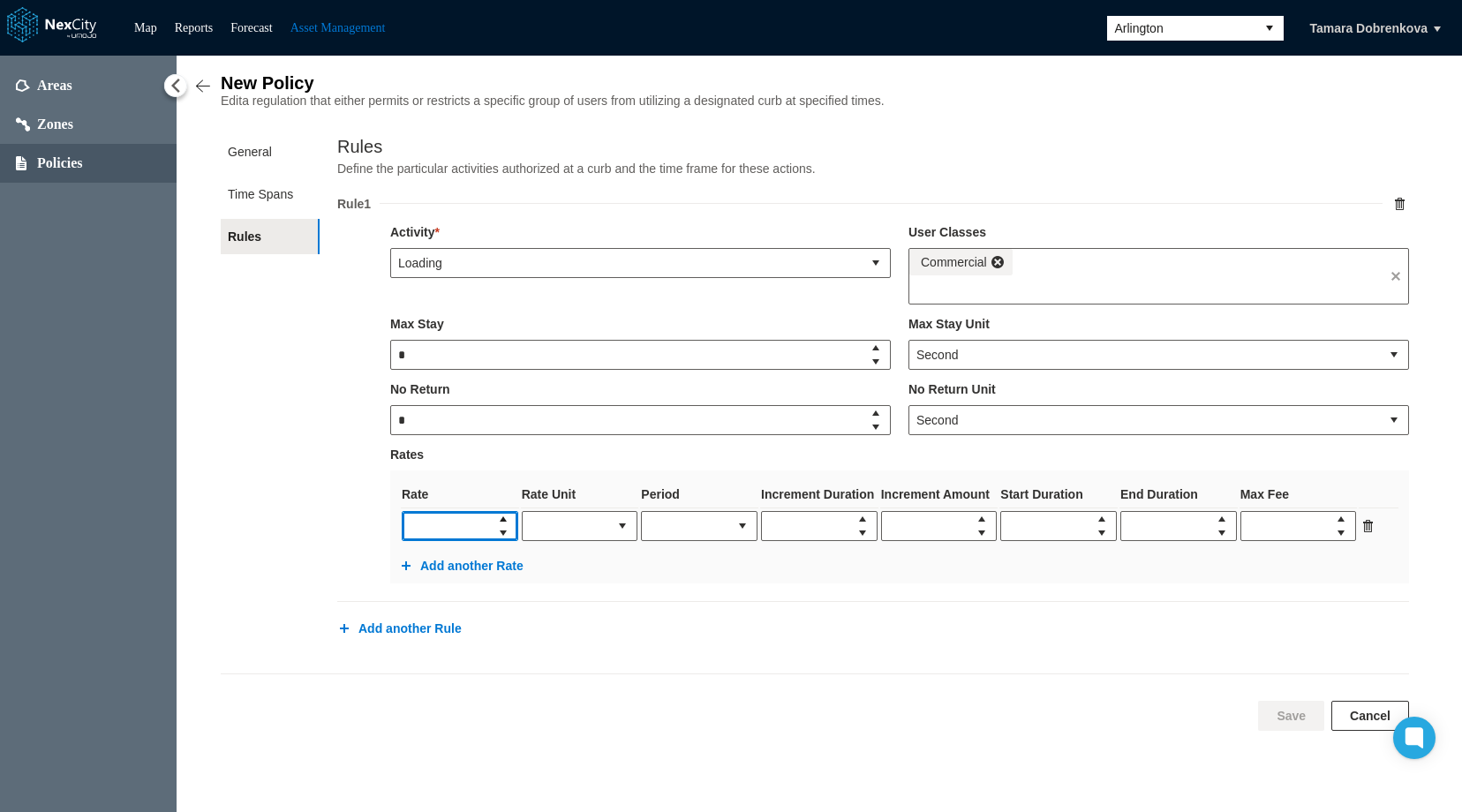 click at bounding box center (503, 519) 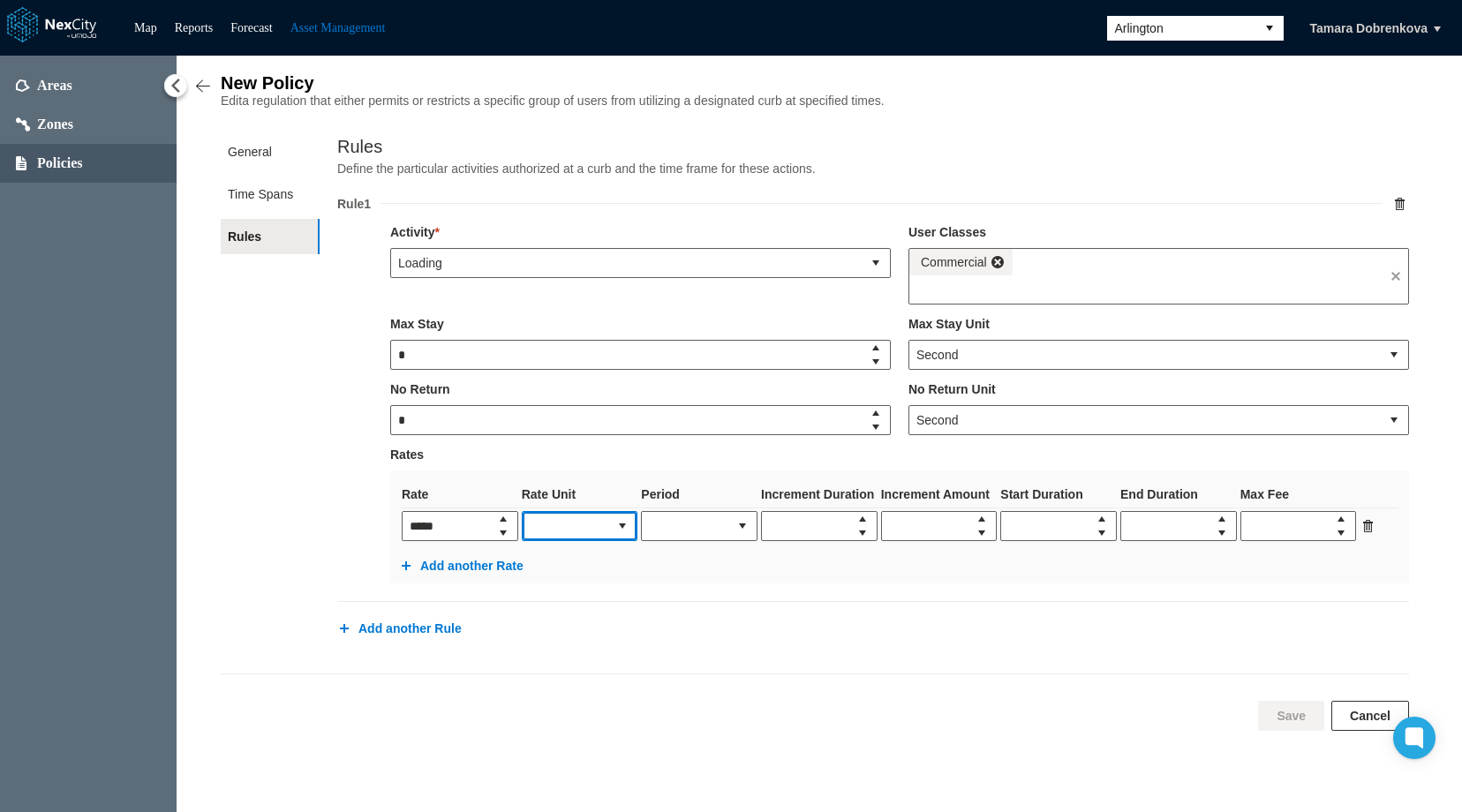 click at bounding box center (622, 526) 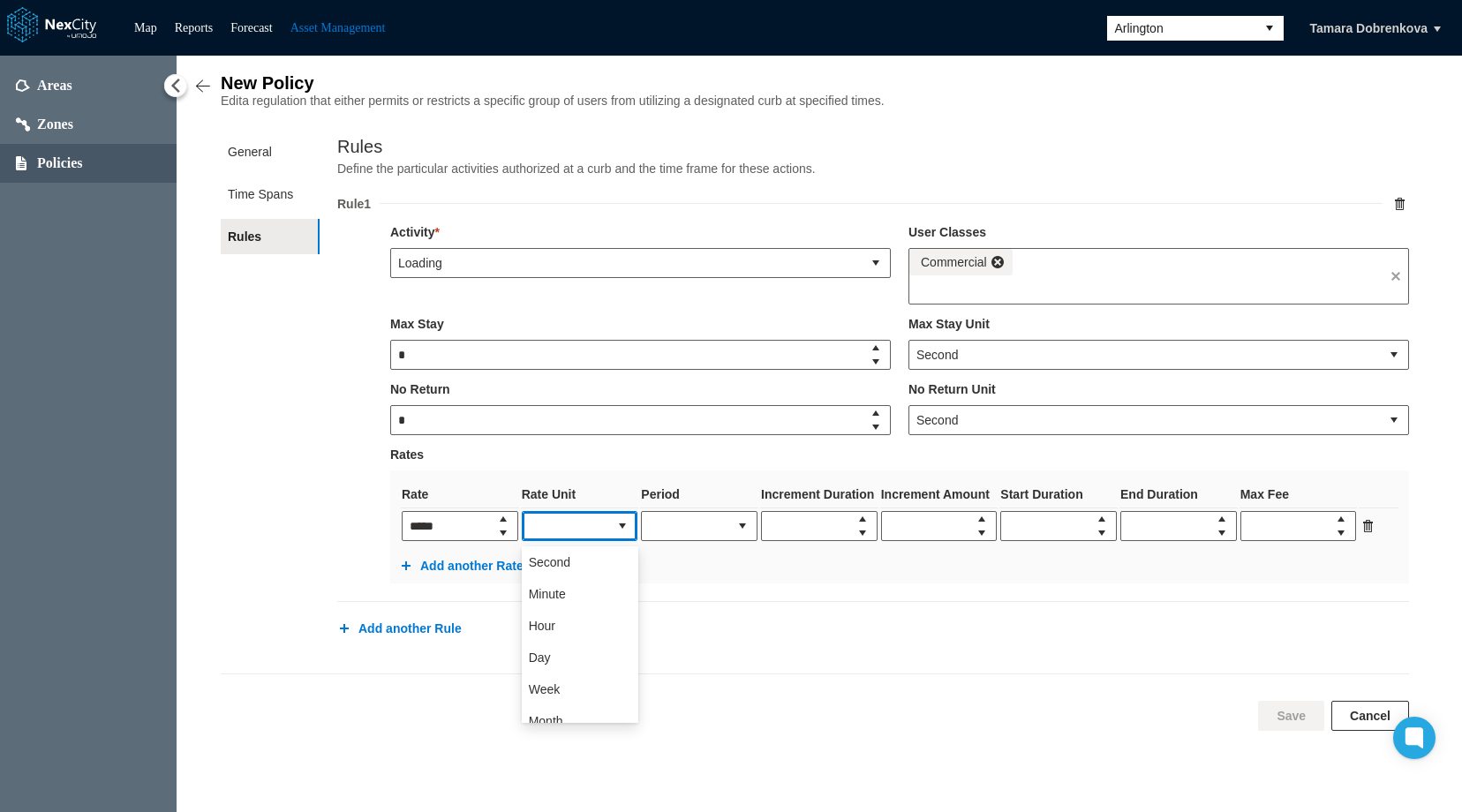 click on "Second" at bounding box center [580, 562] 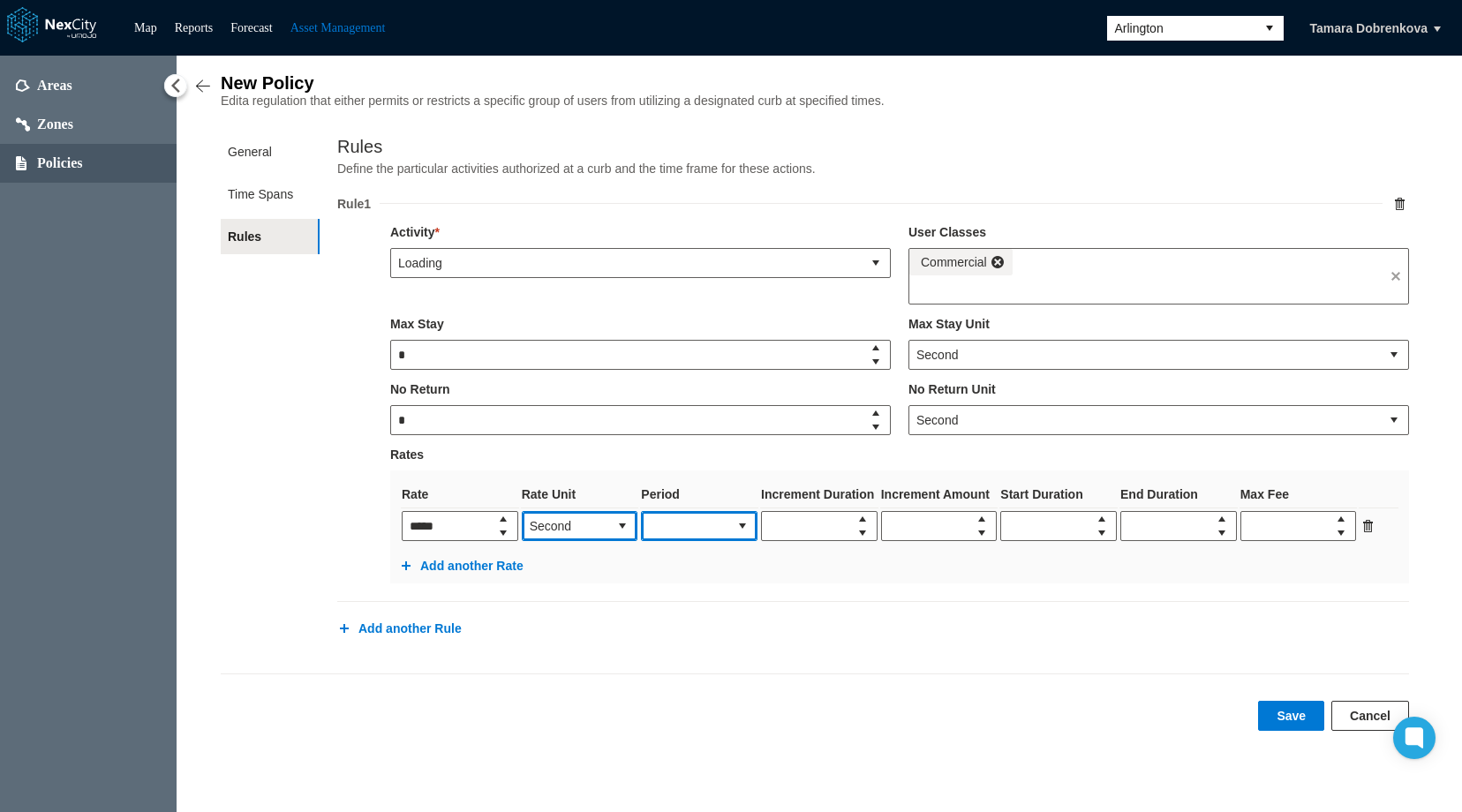 click at bounding box center (742, 526) 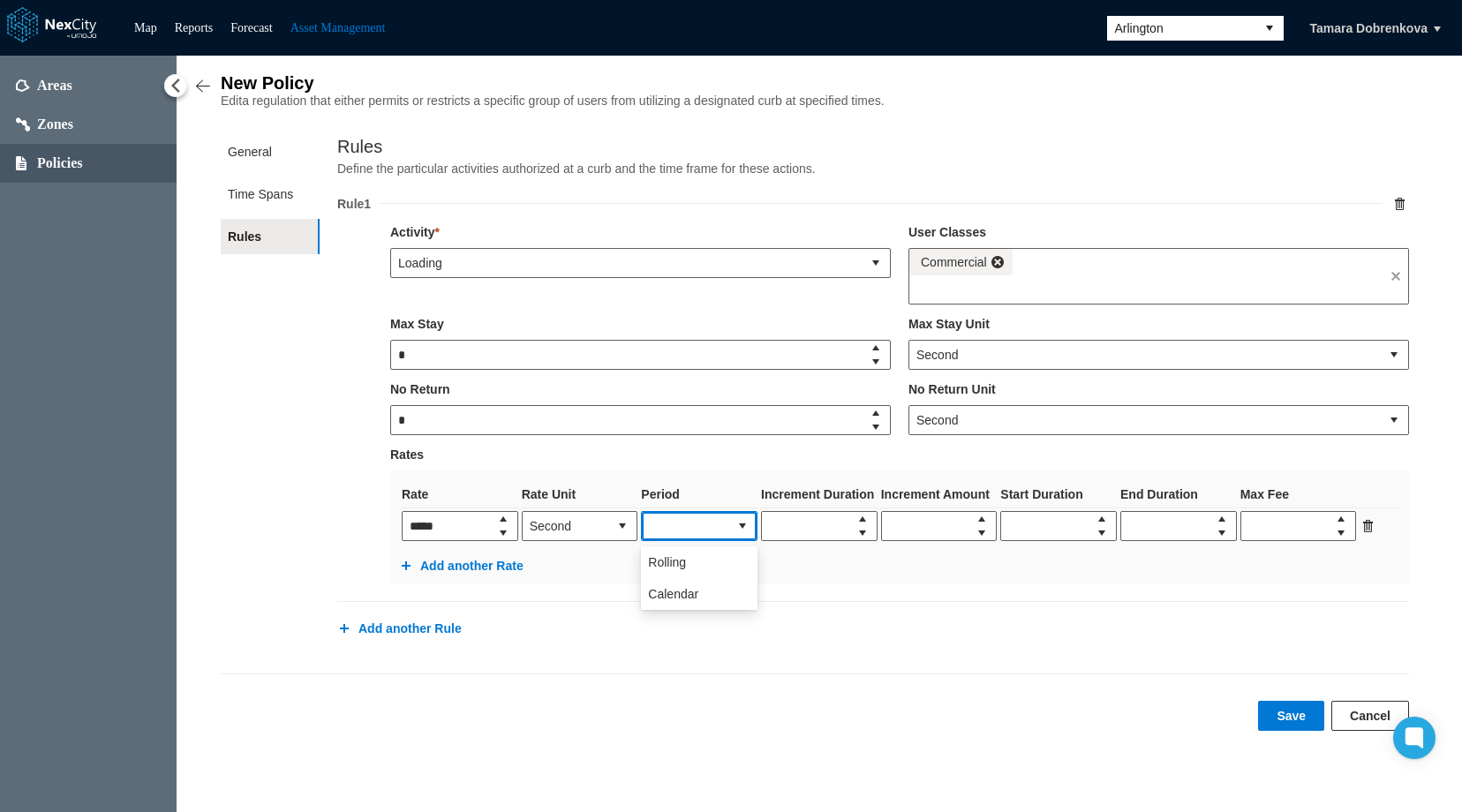 click on "Rolling" at bounding box center (667, 562) 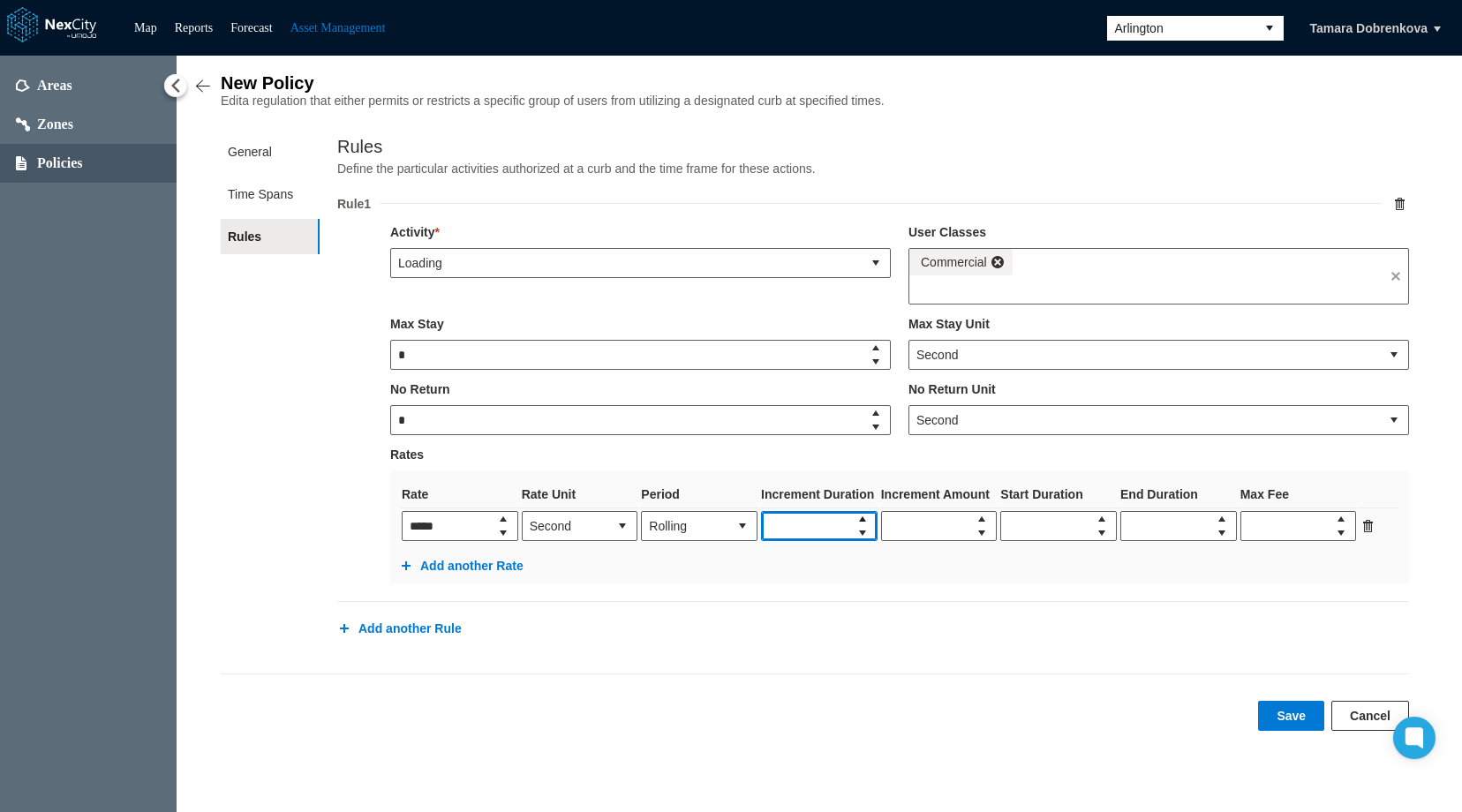 click at bounding box center (863, 519) 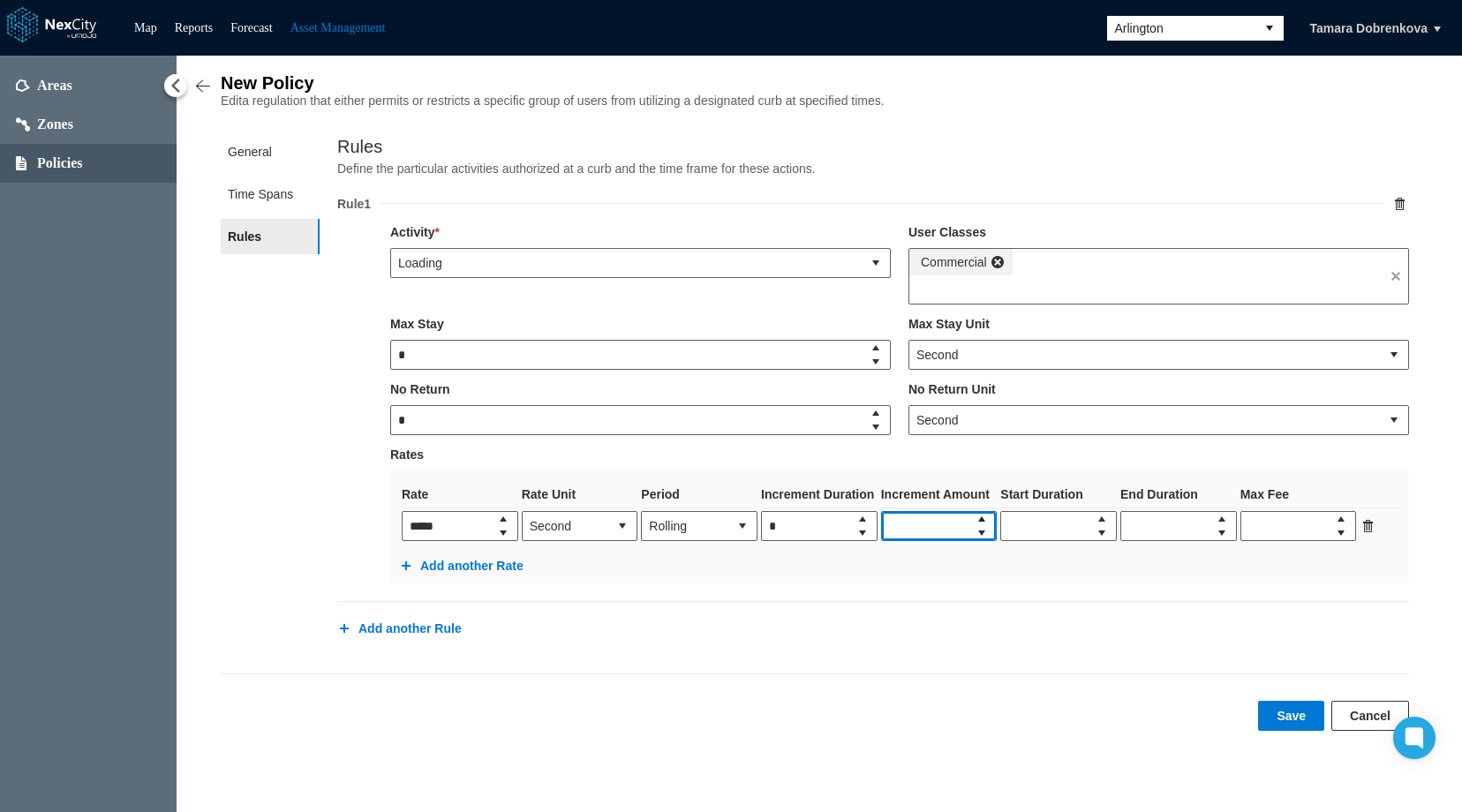 click at bounding box center [982, 519] 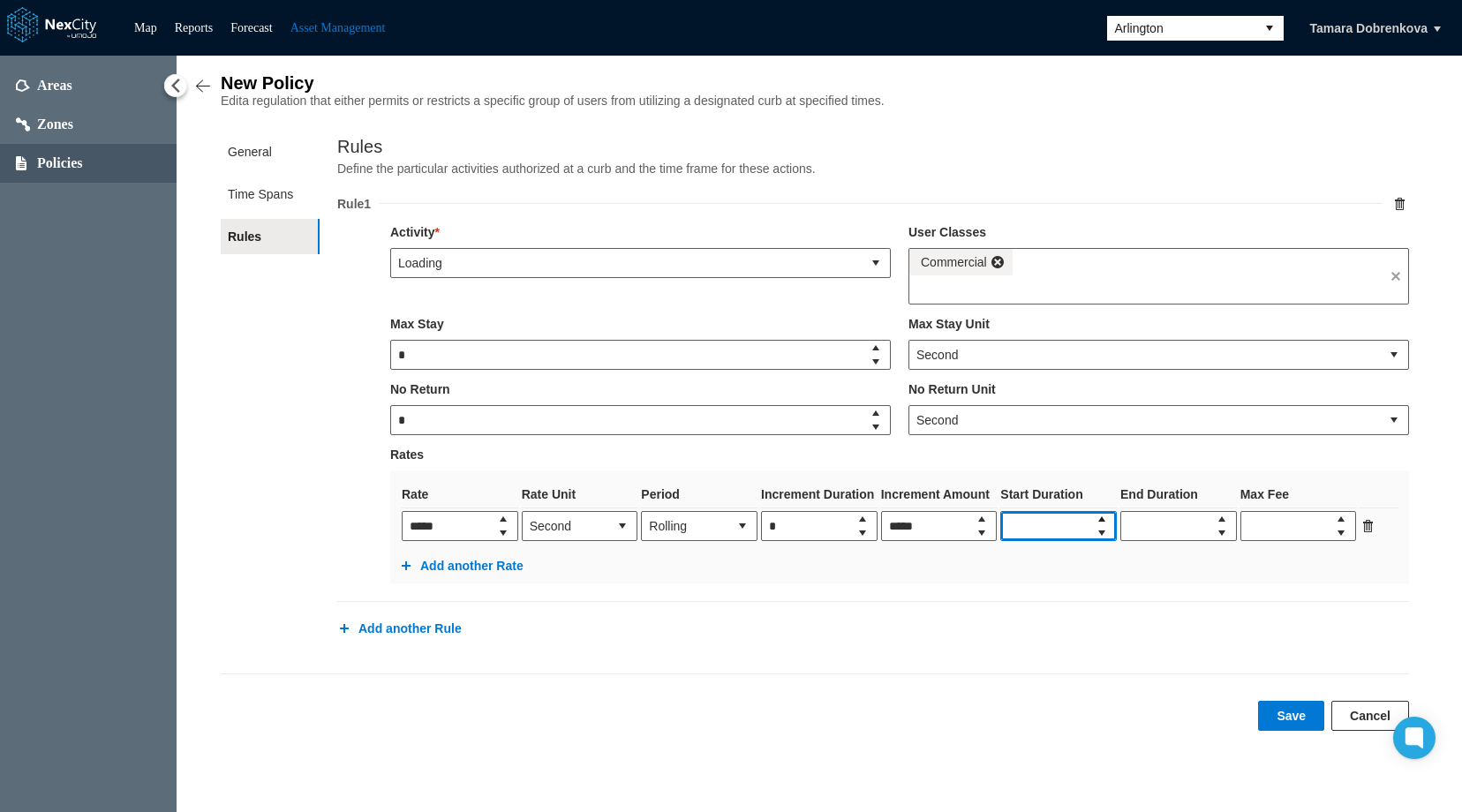 click at bounding box center [1102, 519] 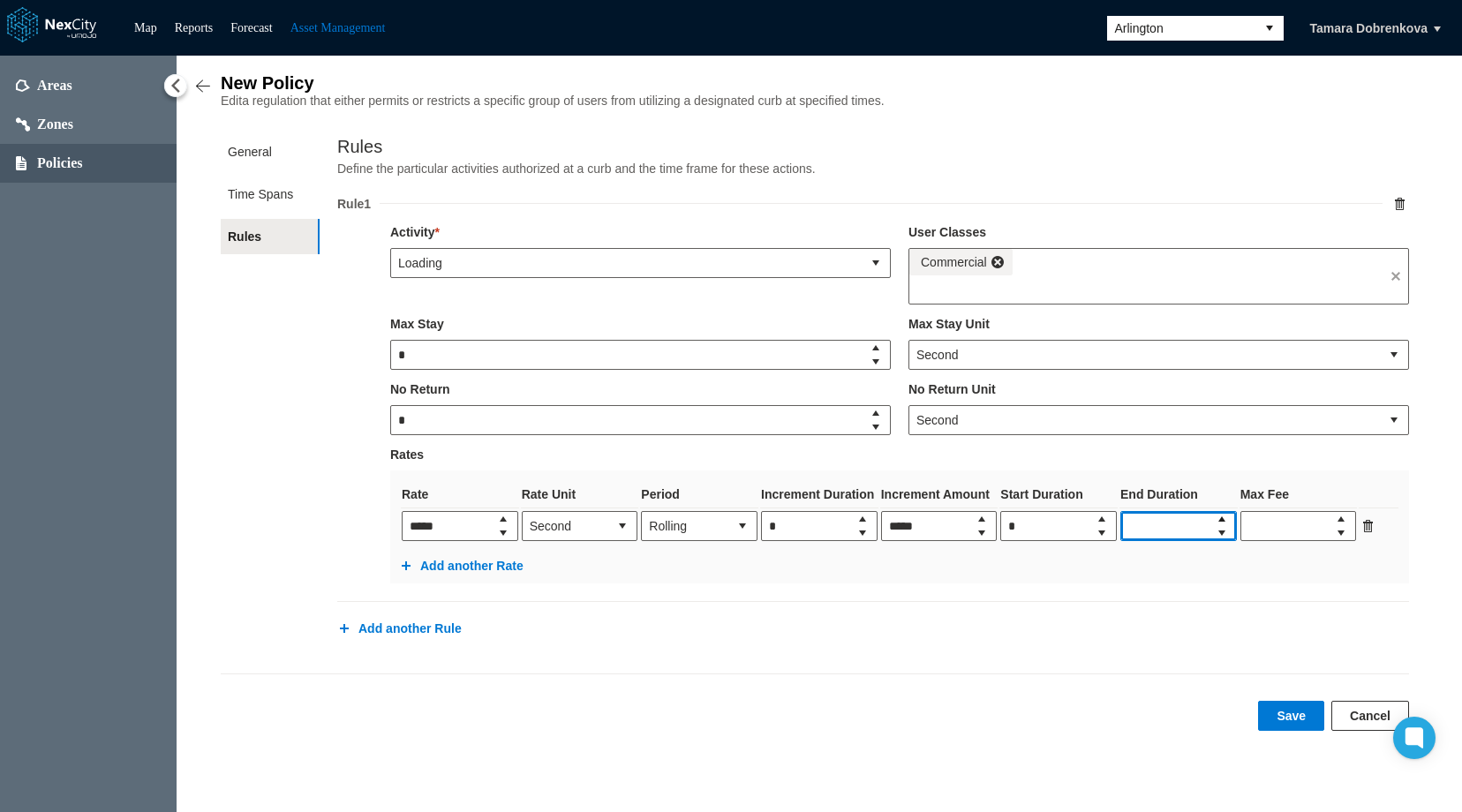click at bounding box center (1222, 519) 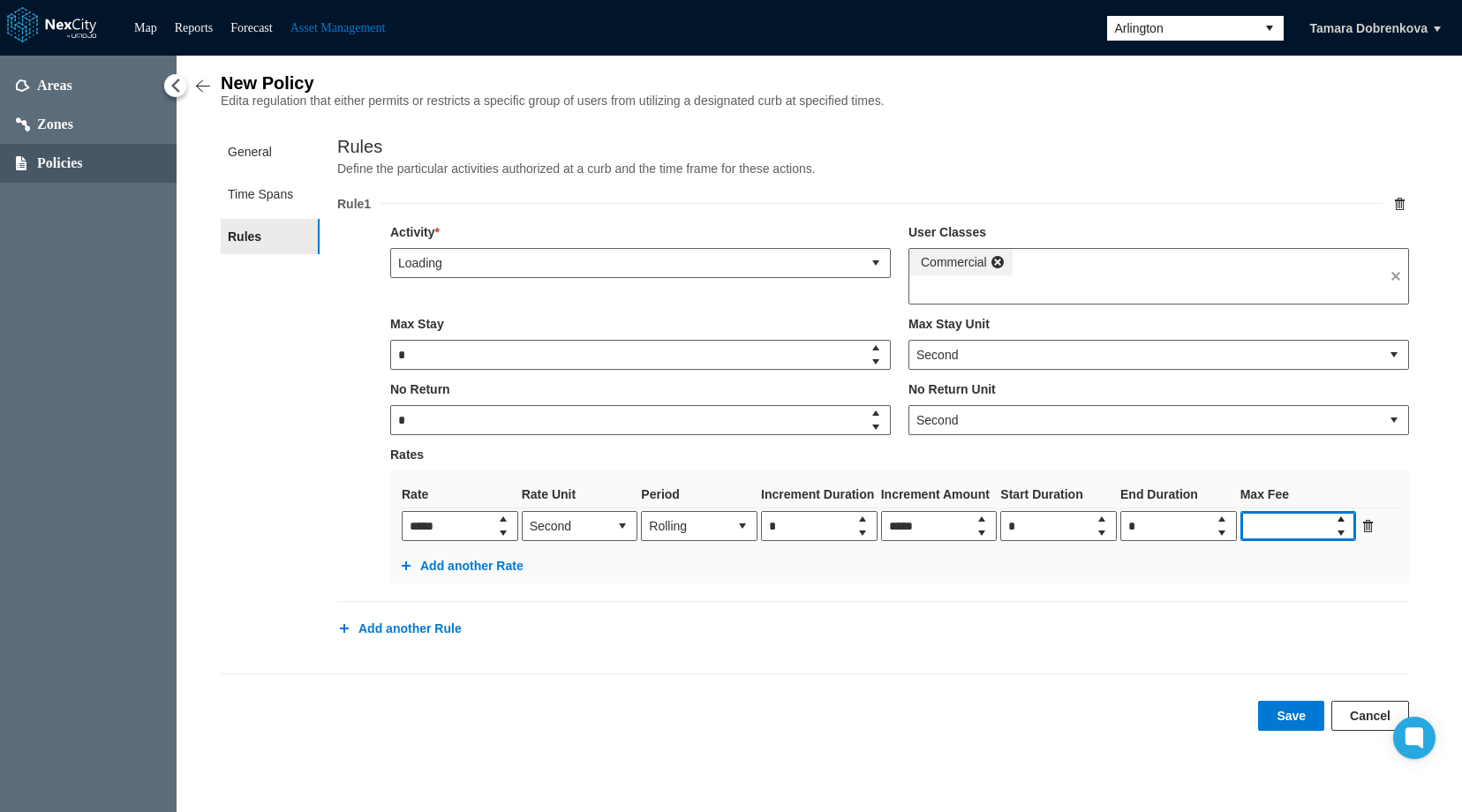 click at bounding box center (1341, 519) 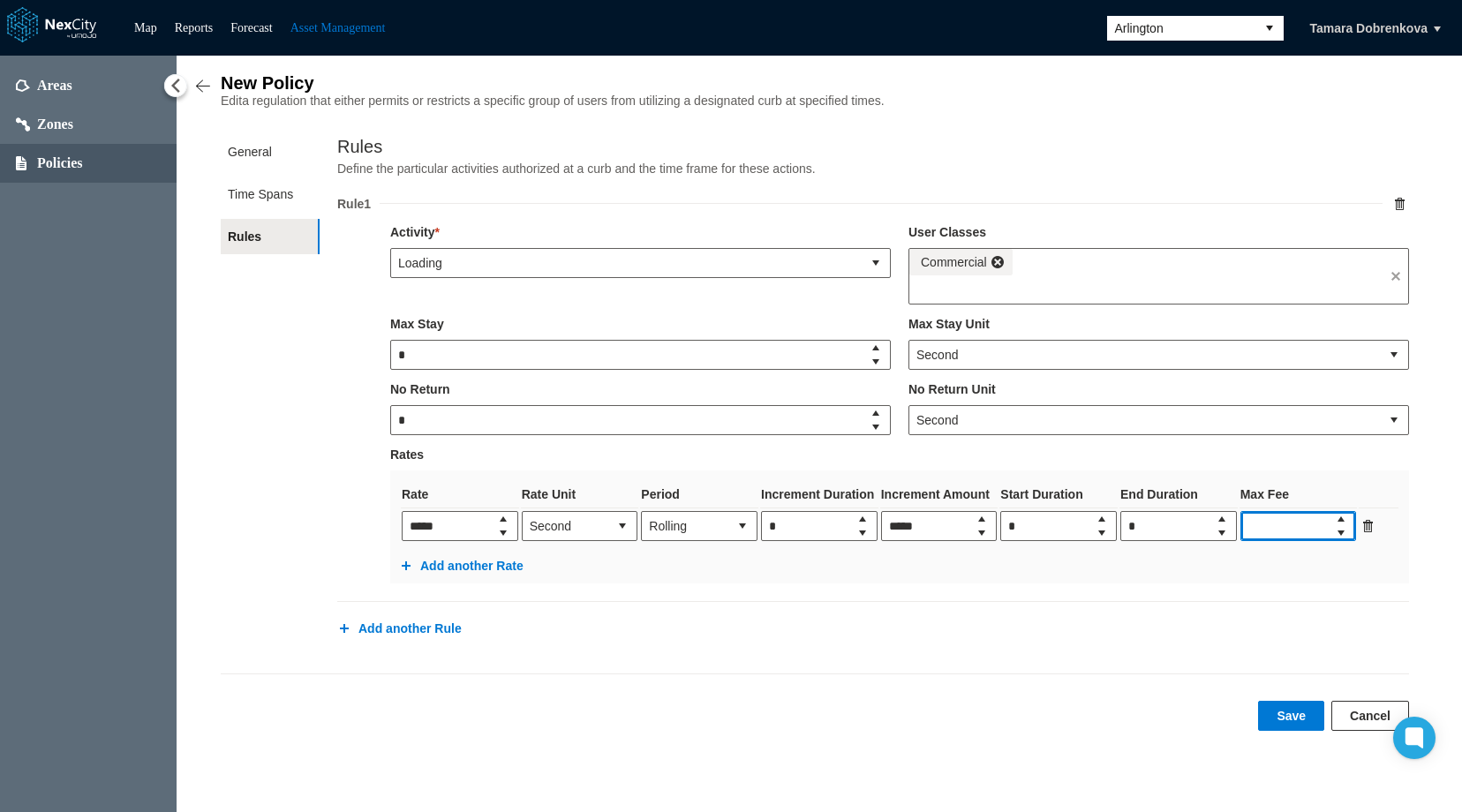 type on "*****" 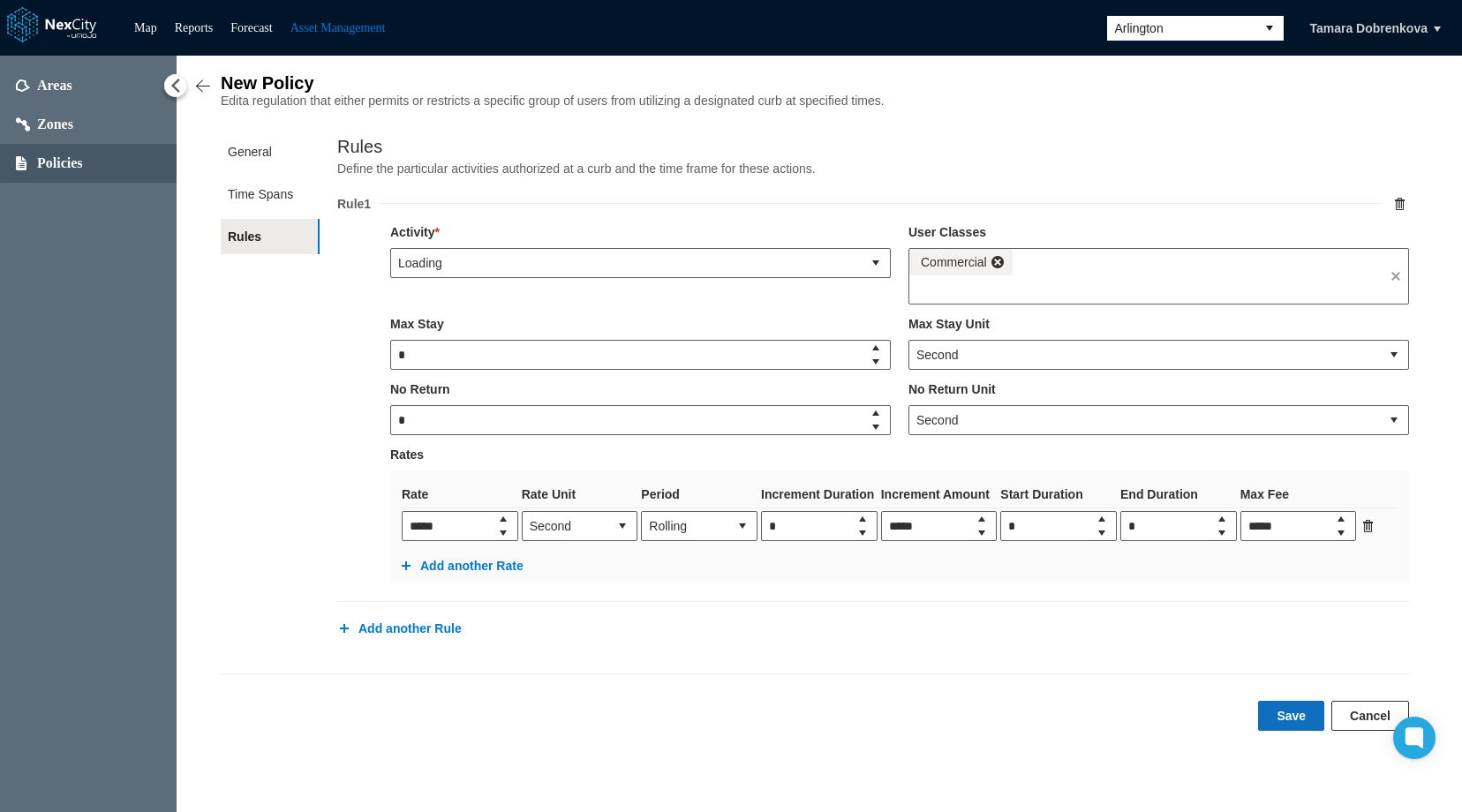 click on "Save" at bounding box center (1291, 716) 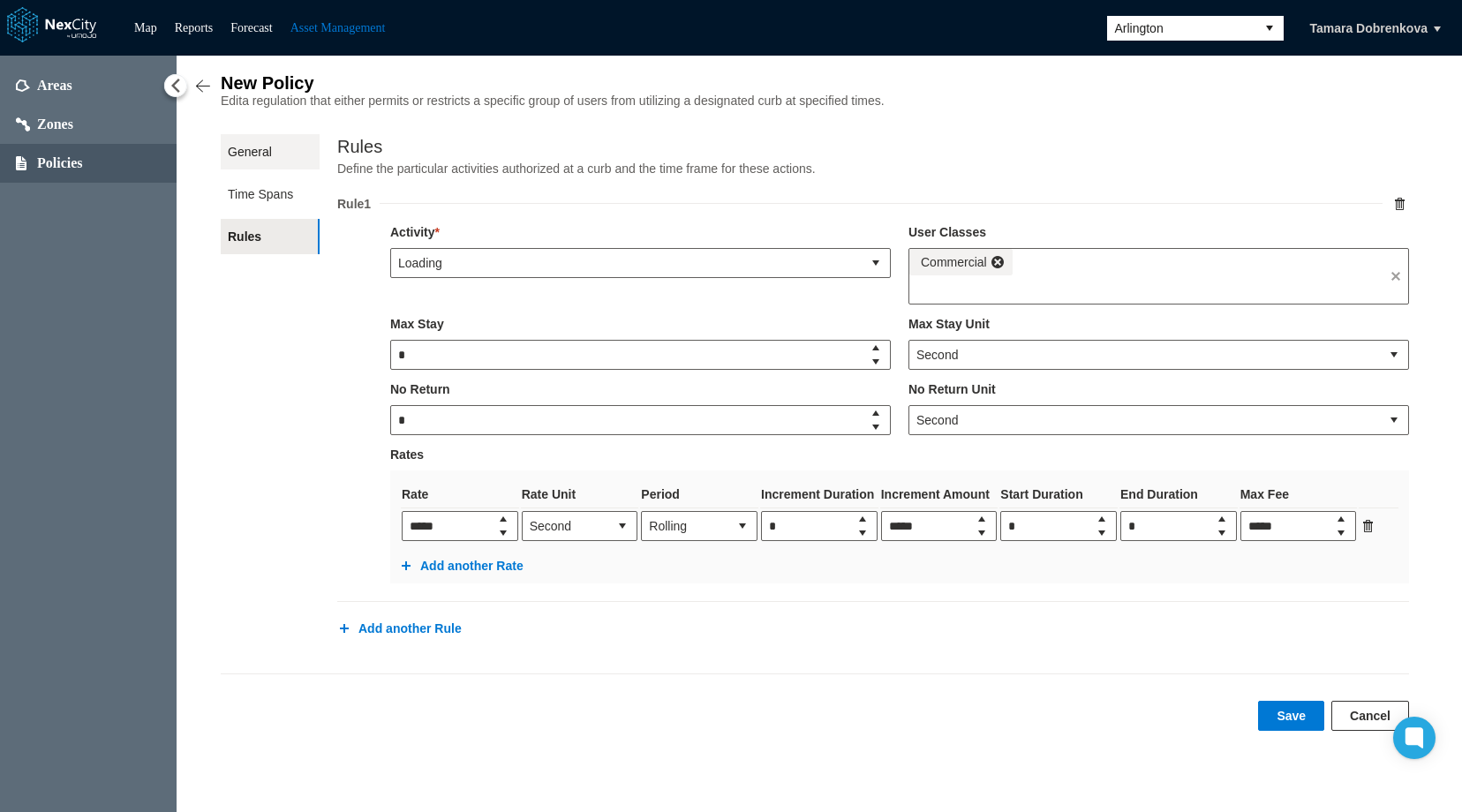click on "General" at bounding box center [270, 152] 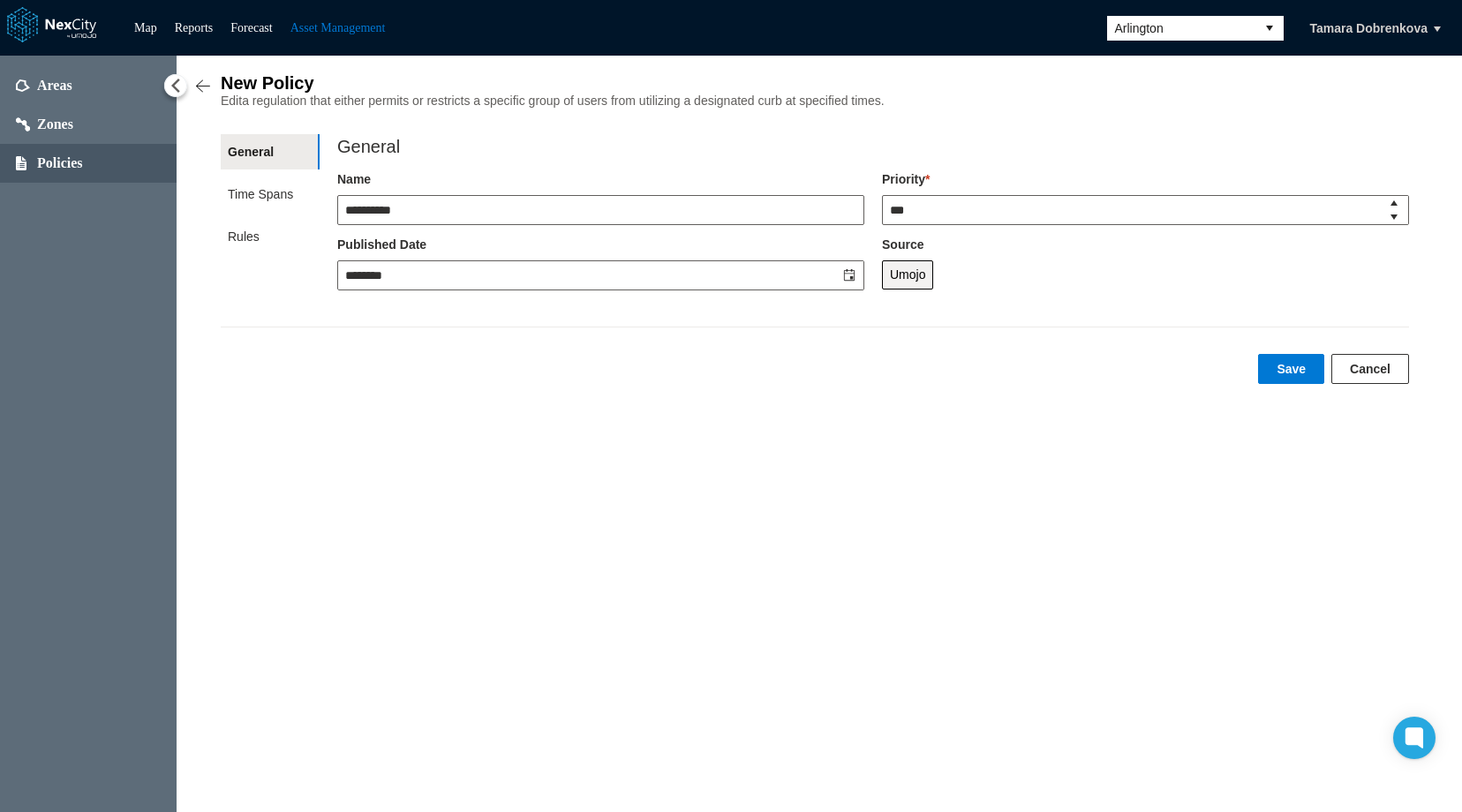 click at bounding box center [203, 86] 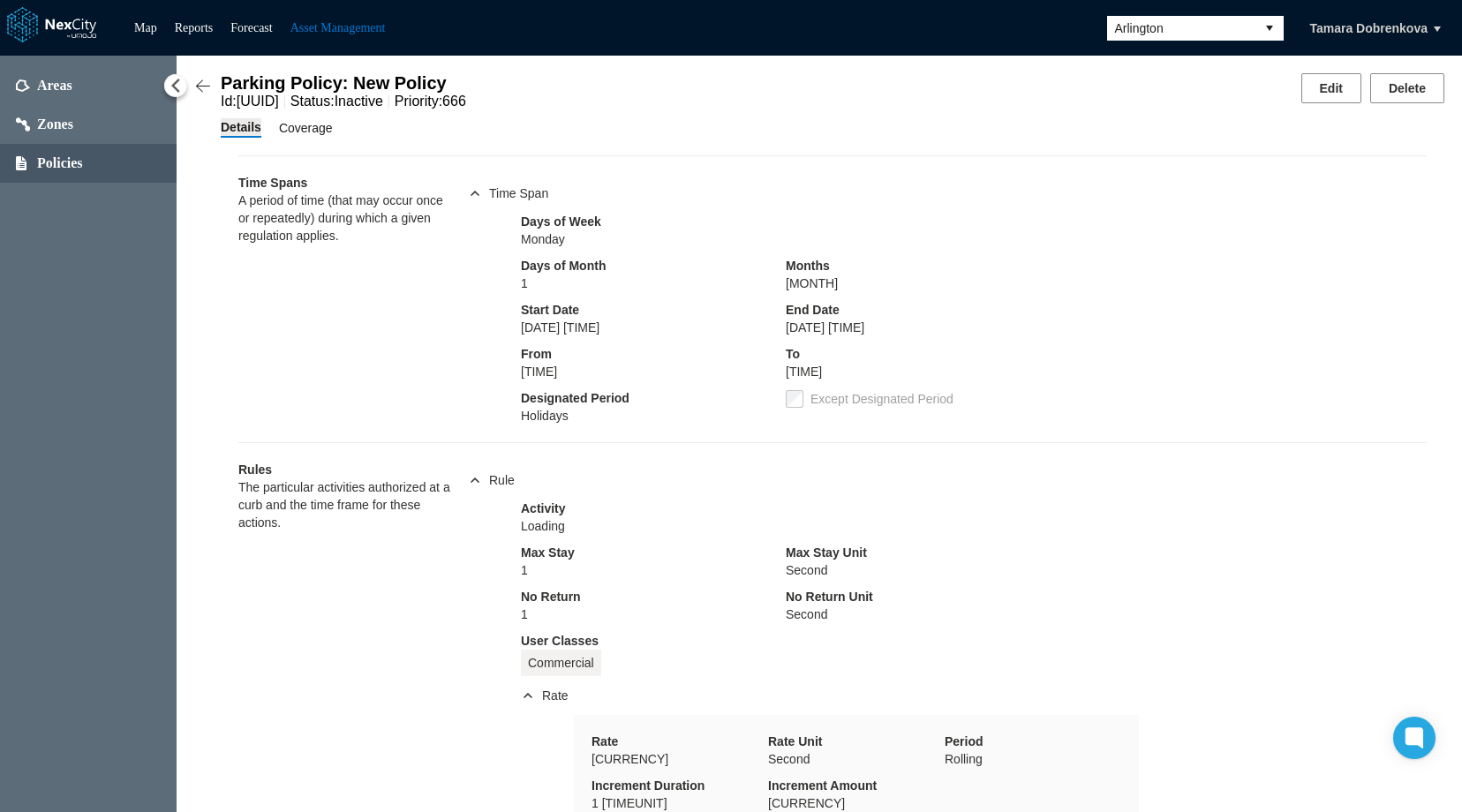 click on "Coverage" at bounding box center [305, 128] 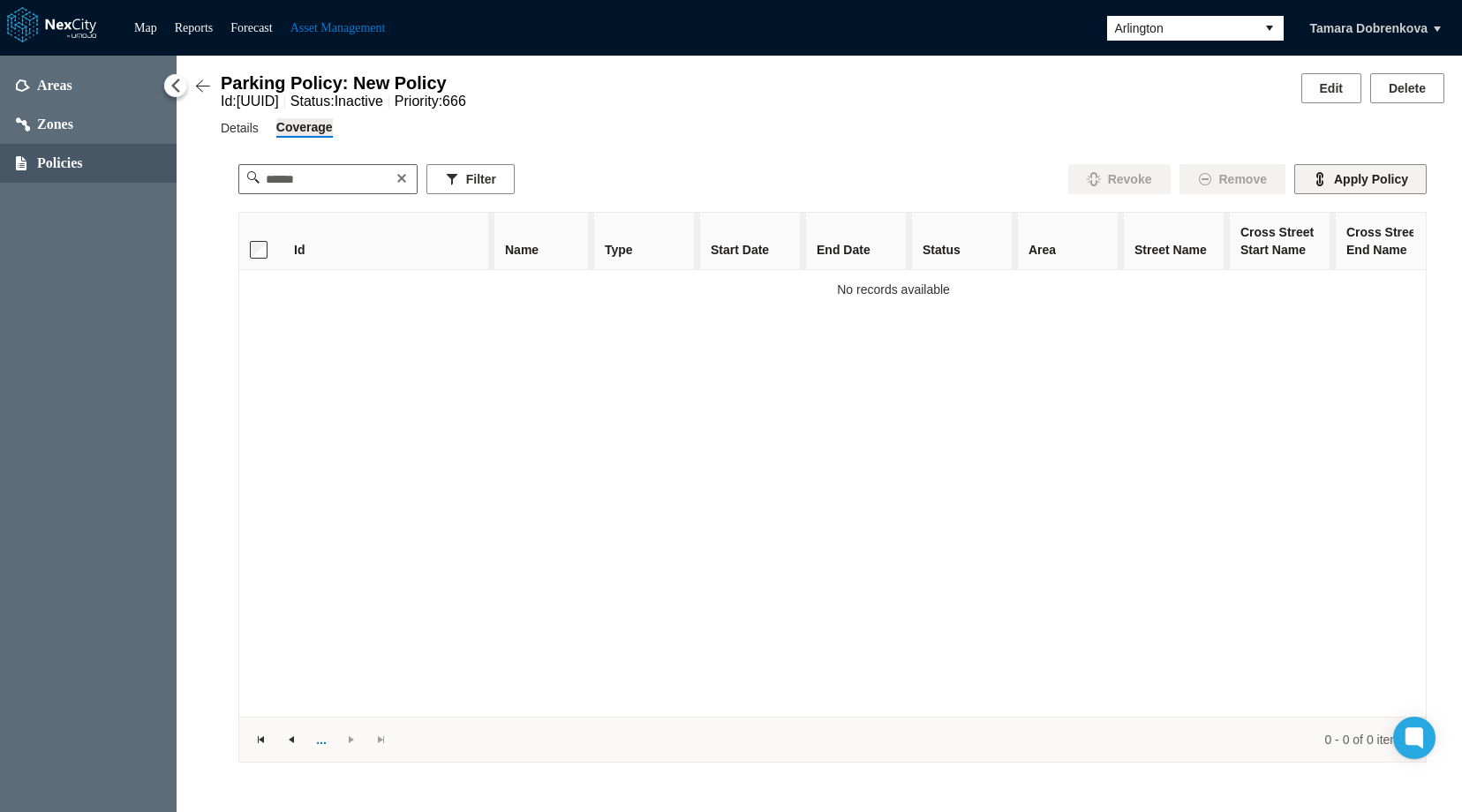 click on "Apply Policy" at bounding box center [1360, 179] 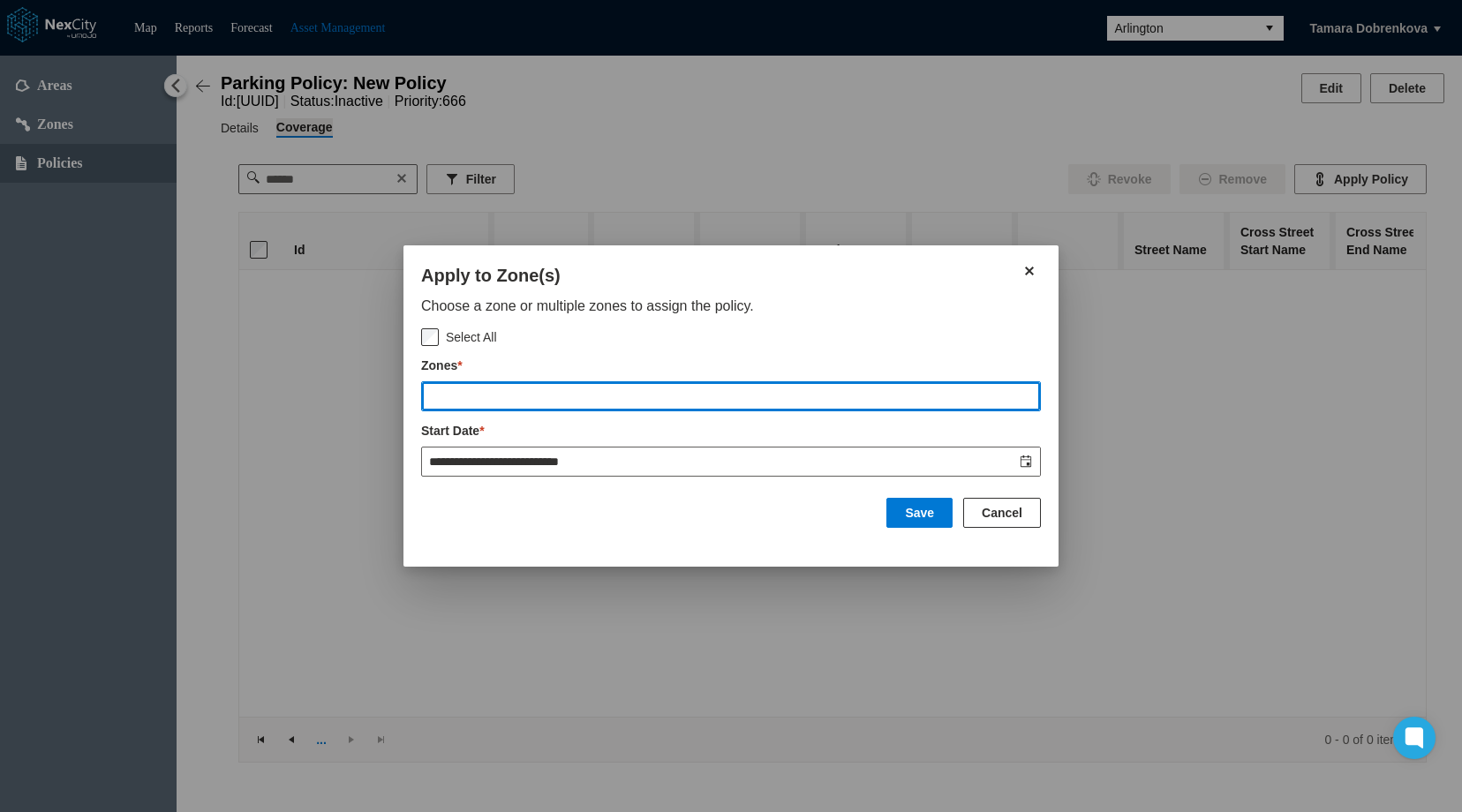 click at bounding box center (731, 396) 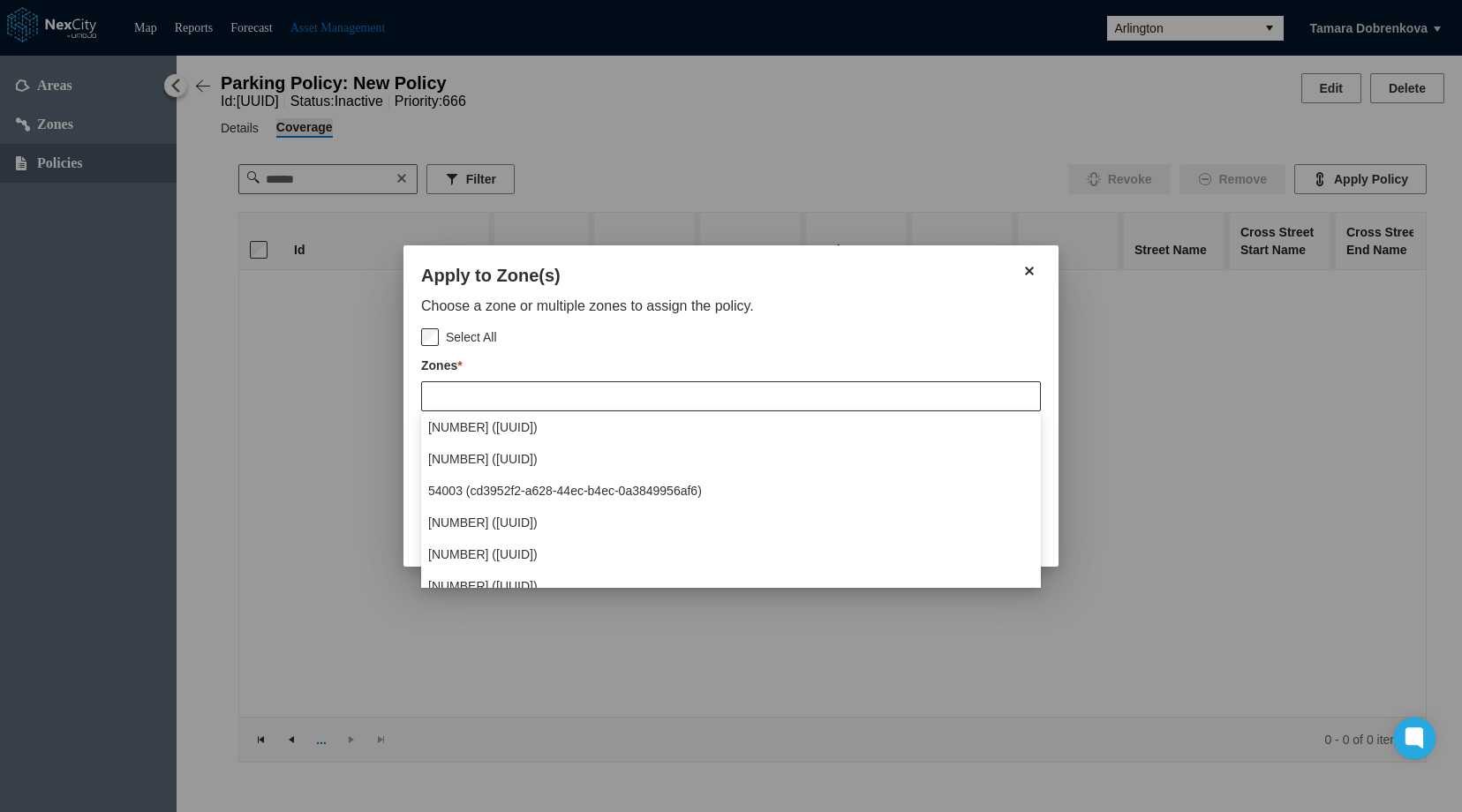 click on "54001 (b1cc2468-a895-47e3-88d3-a66257e6a8d3)" at bounding box center (483, 427) 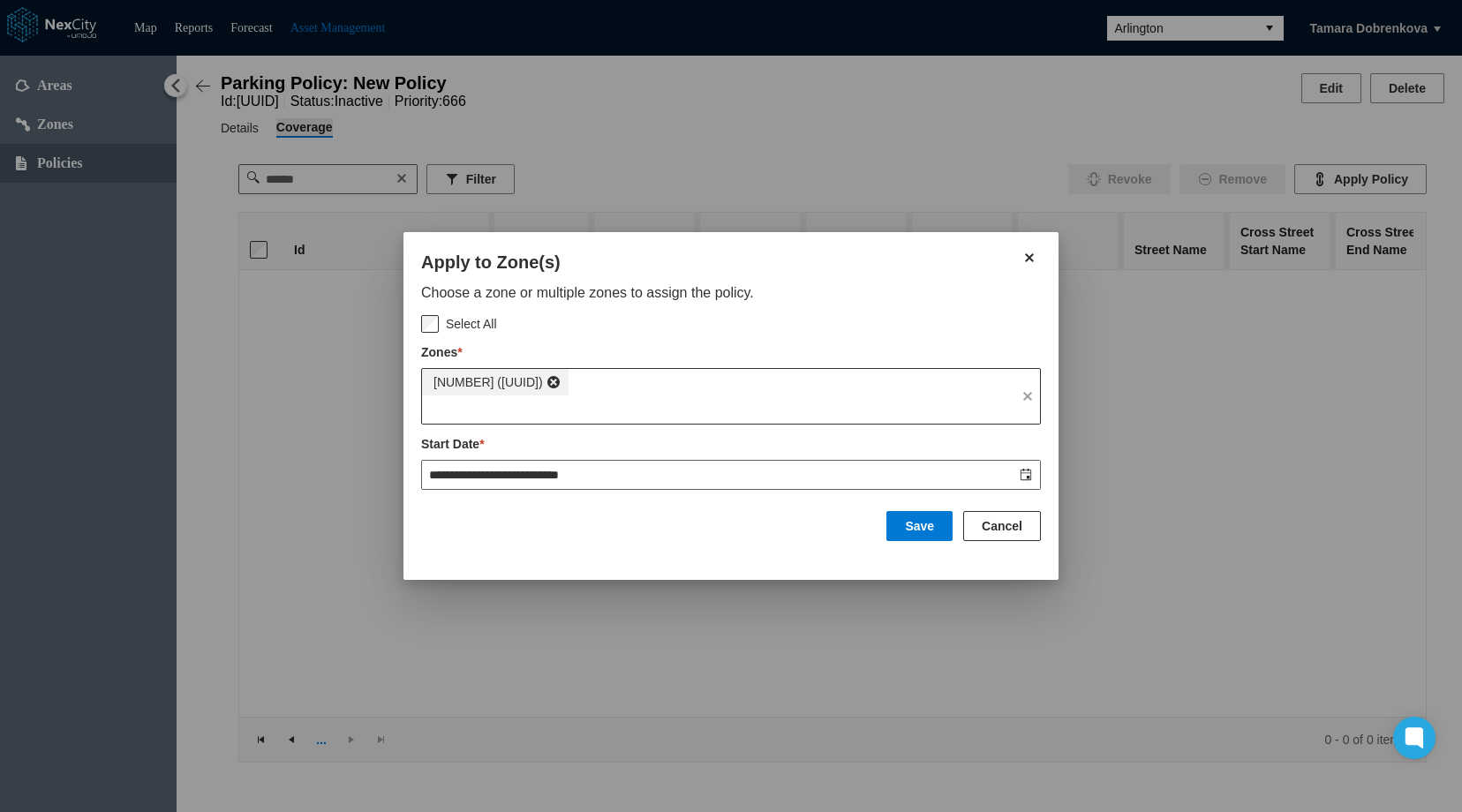 click at bounding box center [719, 410] 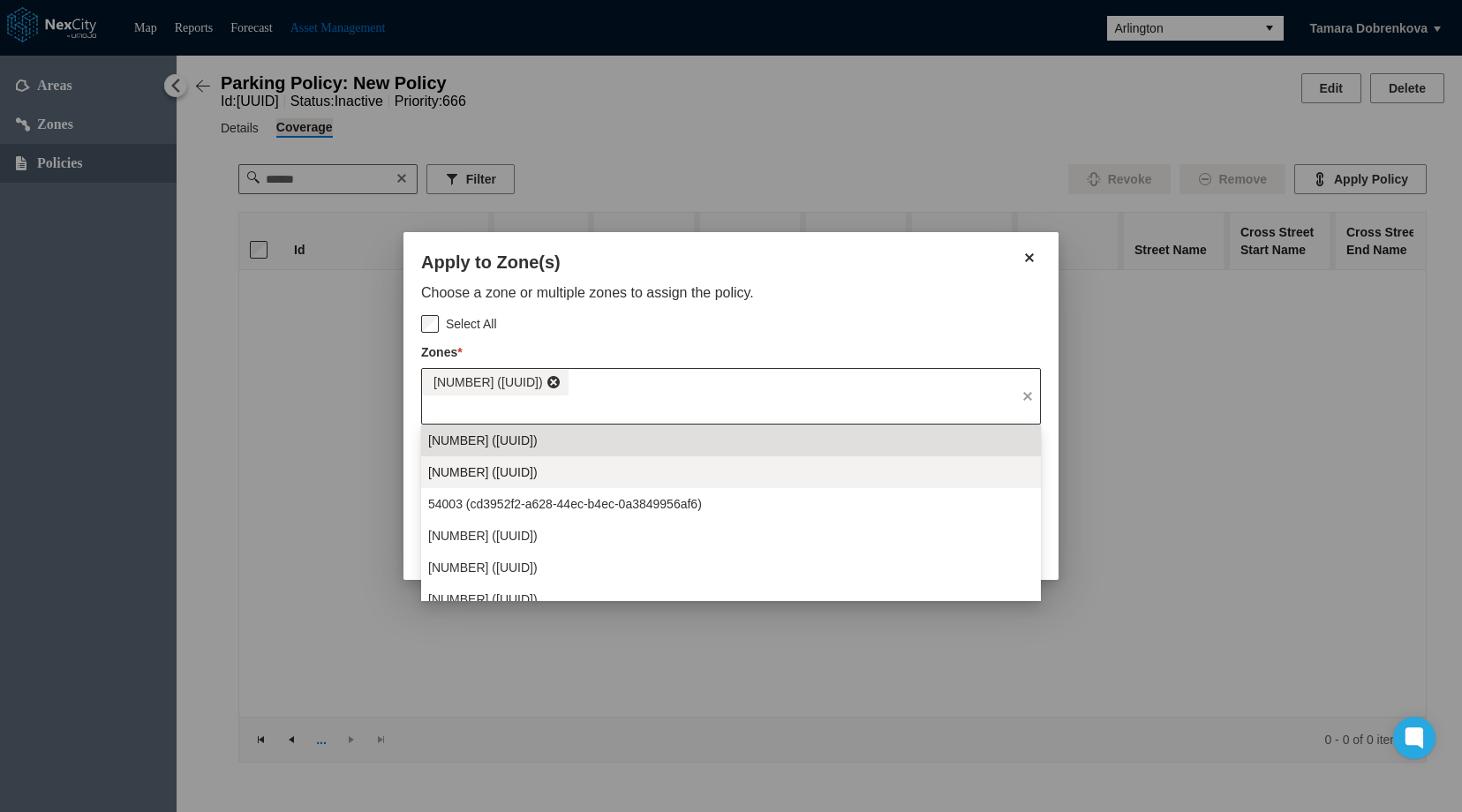 click on "54002 (5eb98738-def2-40ca-8dfd-d8f56851cc91)" at bounding box center (483, 472) 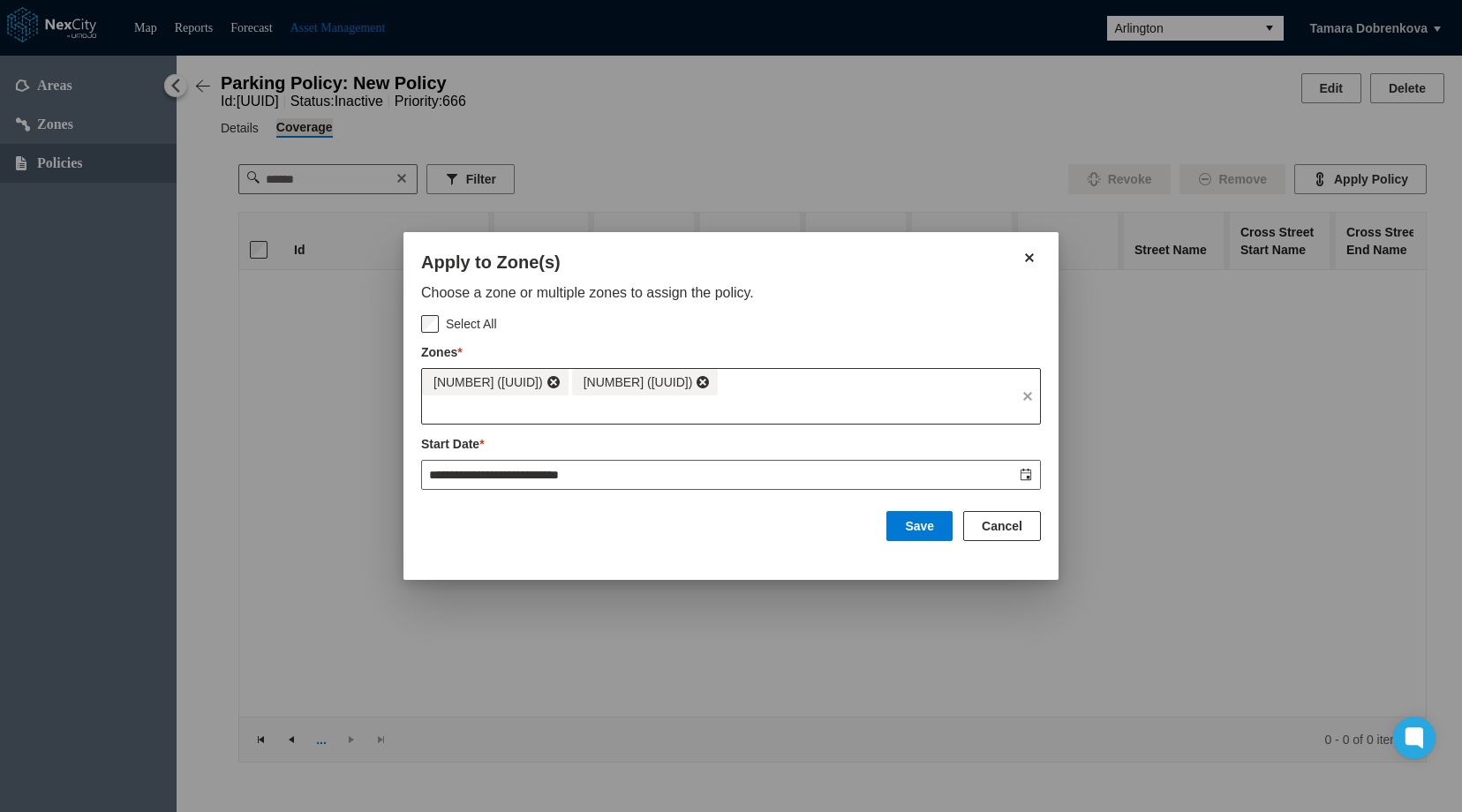 click on "54001 (b1cc2468-a895-47e3-88d3-a66257e6a8d3) 54002 (5eb98738-def2-40ca-8dfd-d8f56851cc91)" at bounding box center [569, 382] 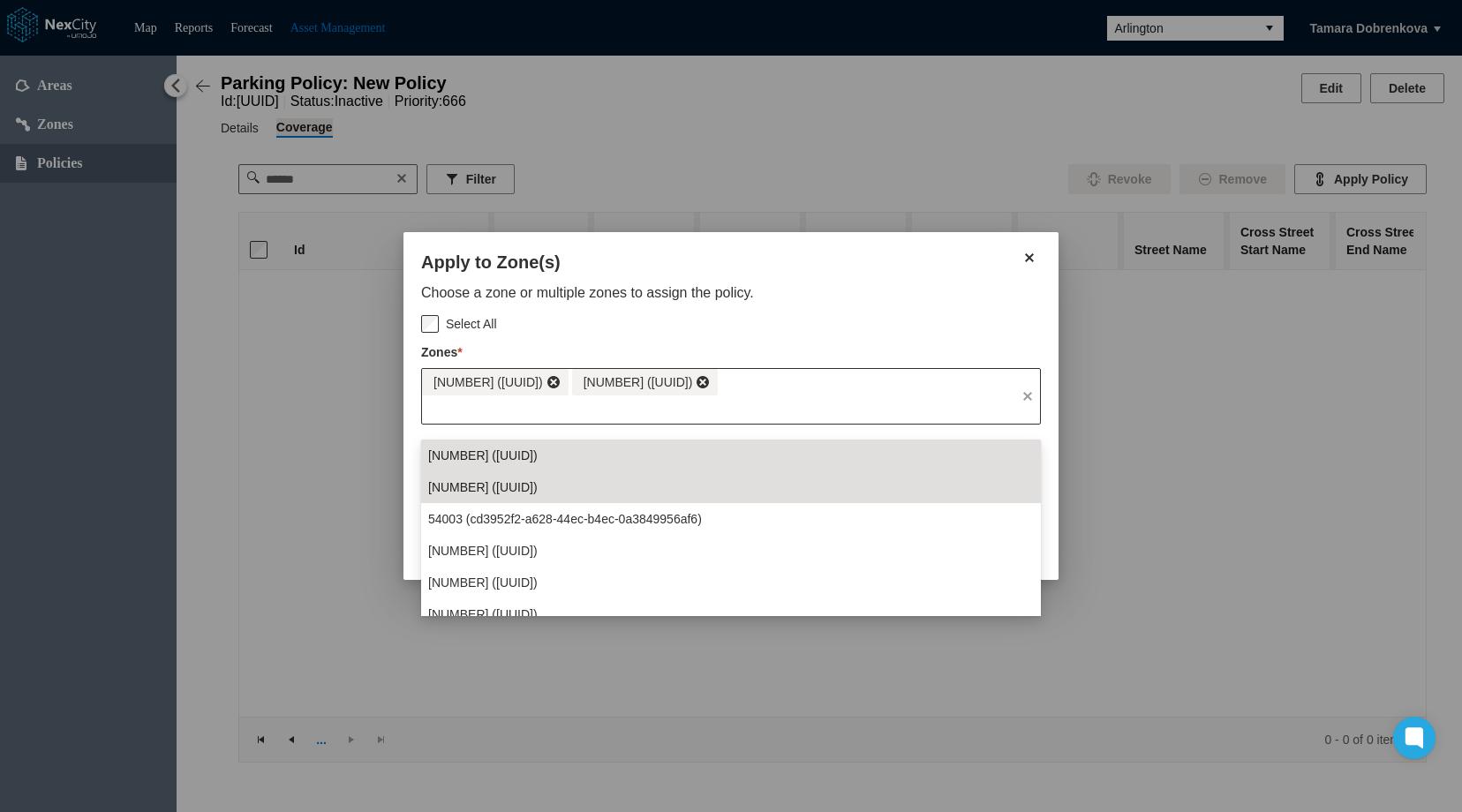 drag, startPoint x: 622, startPoint y: 510, endPoint x: 726, endPoint y: 462, distance: 114.54257 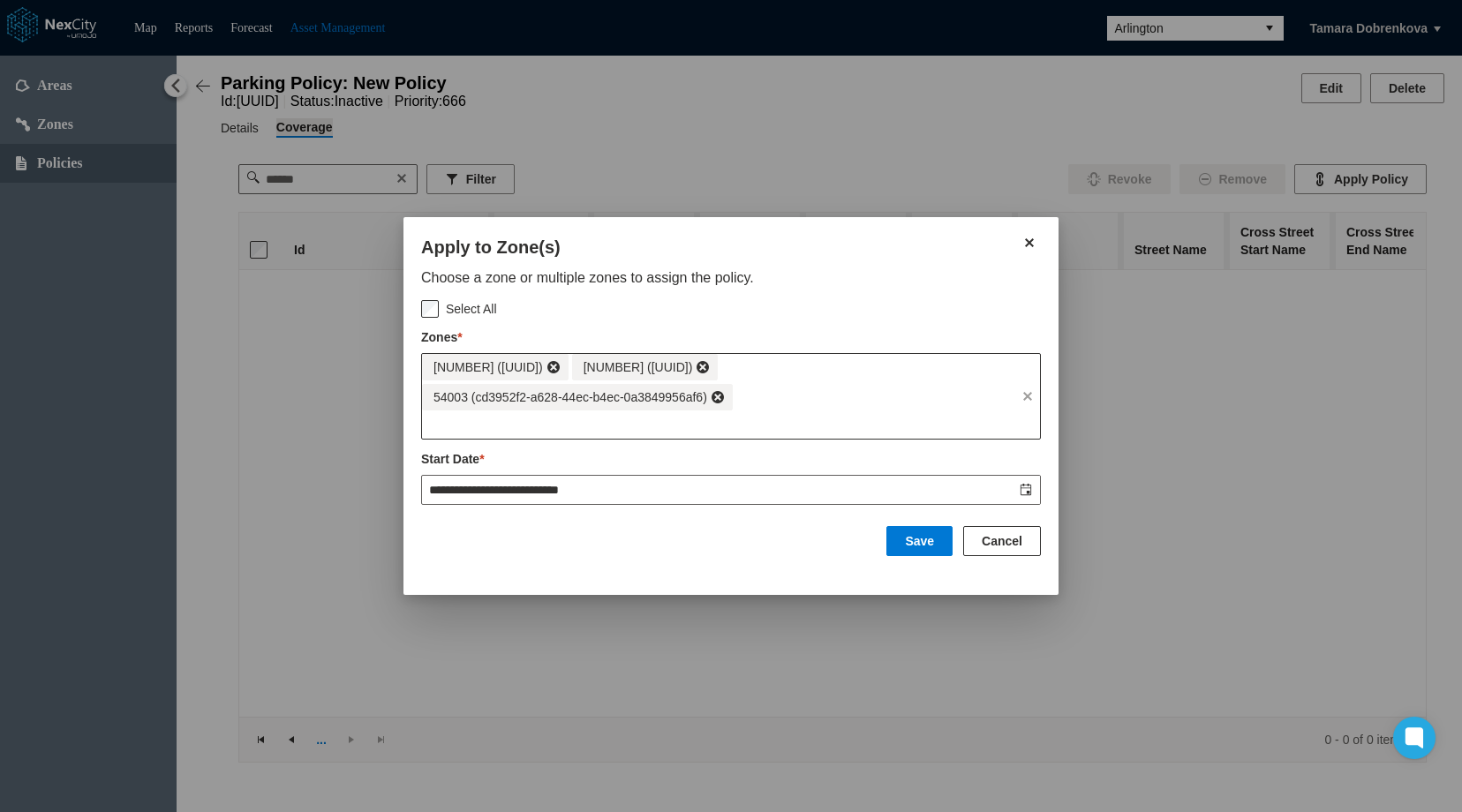 click on "54001 (b1cc2468-a895-47e3-88d3-a66257e6a8d3) 54002 (5eb98738-def2-40ca-8dfd-d8f56851cc91) 54003 (cd3952f2-a628-44ec-b4ec-0a3849956af6)" at bounding box center [719, 382] 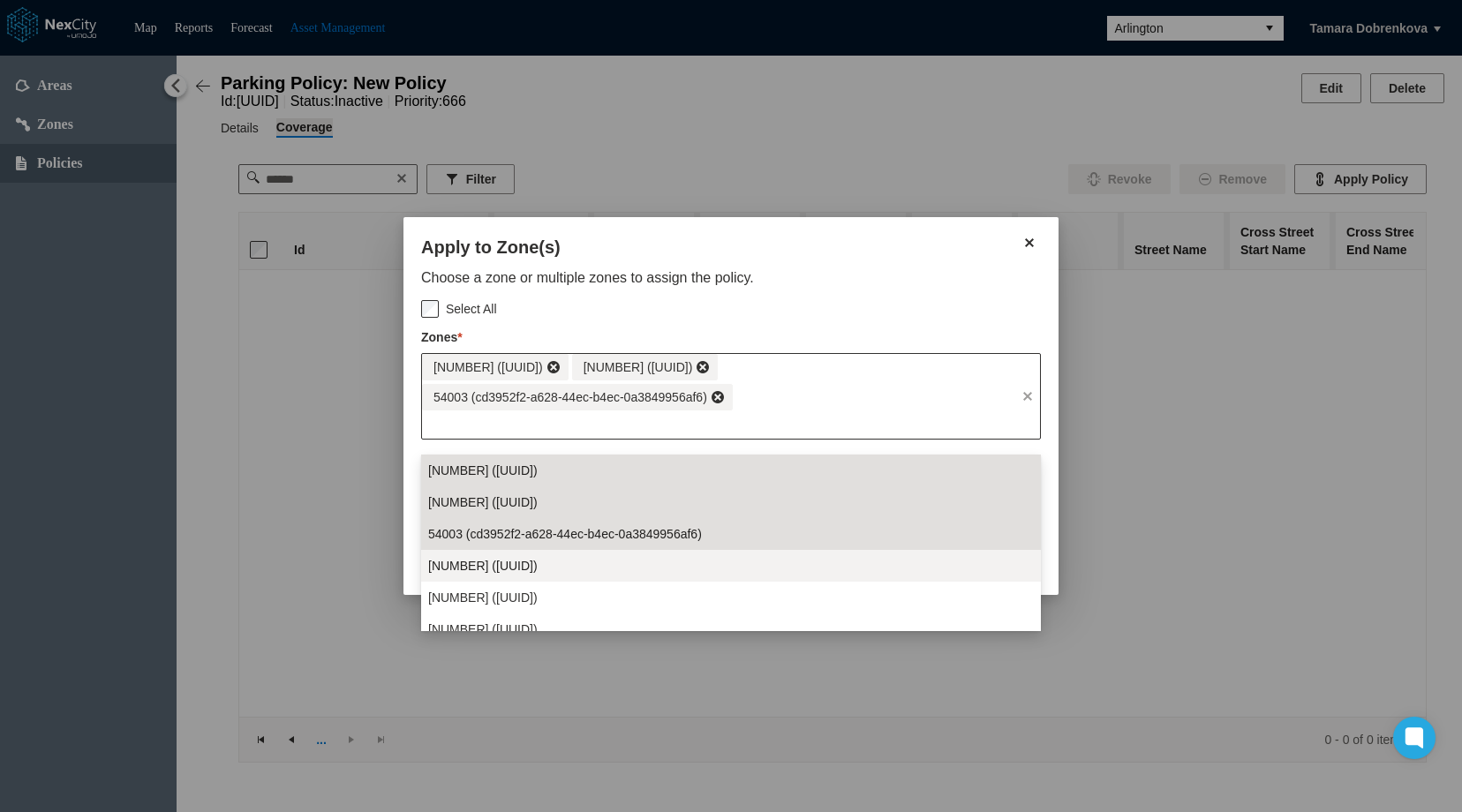 click on "54004 (c2f44145-7639-4662-80b3-0e4befd048e9)" at bounding box center [483, 566] 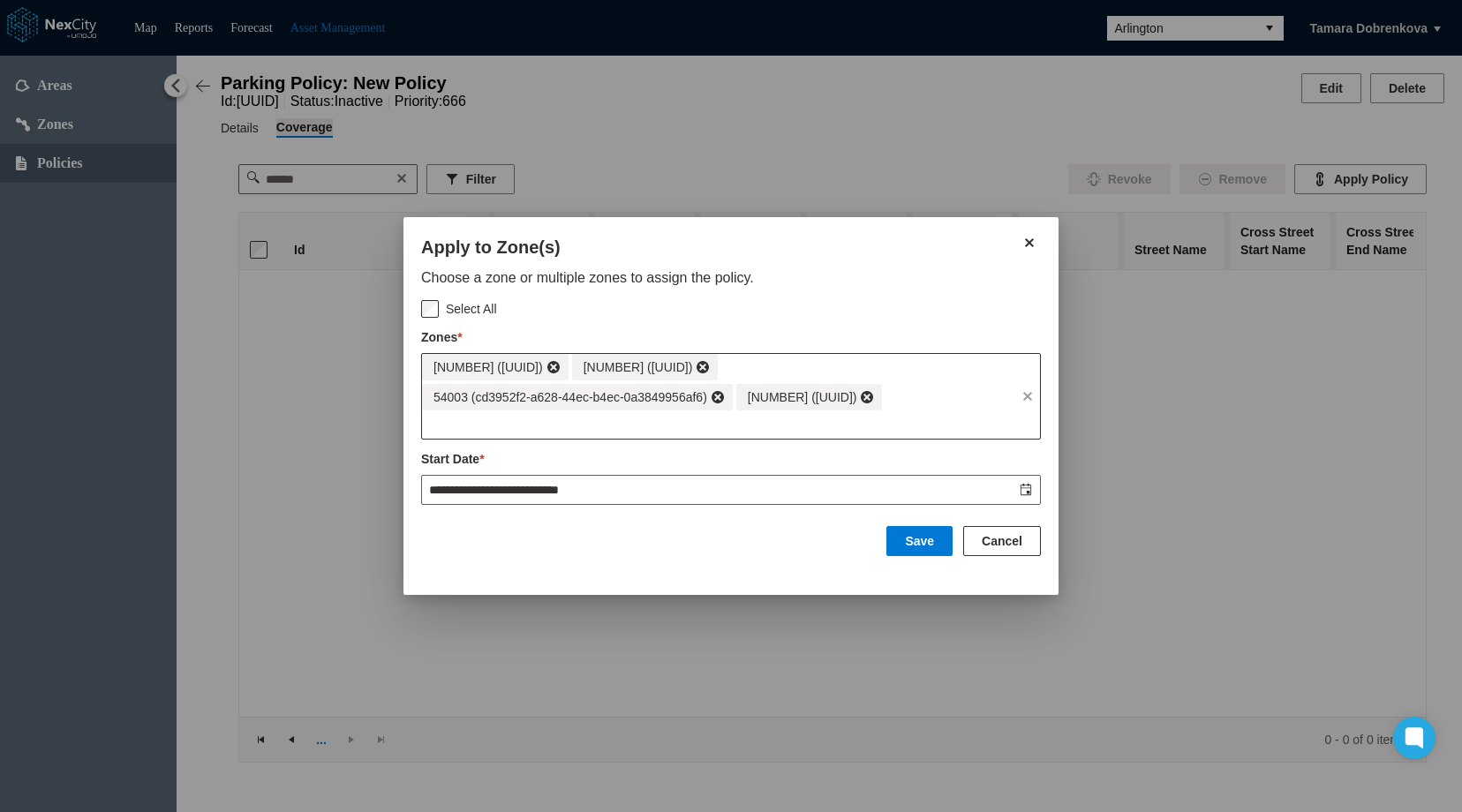 click on "54001 (b1cc2468-a895-47e3-88d3-a66257e6a8d3) 54002 (5eb98738-def2-40ca-8dfd-d8f56851cc91) 54003 (cd3952f2-a628-44ec-b4ec-0a3849956af6) 54004 (c2f44145-7639-4662-80b3-0e4befd048e9)" at bounding box center [719, 382] 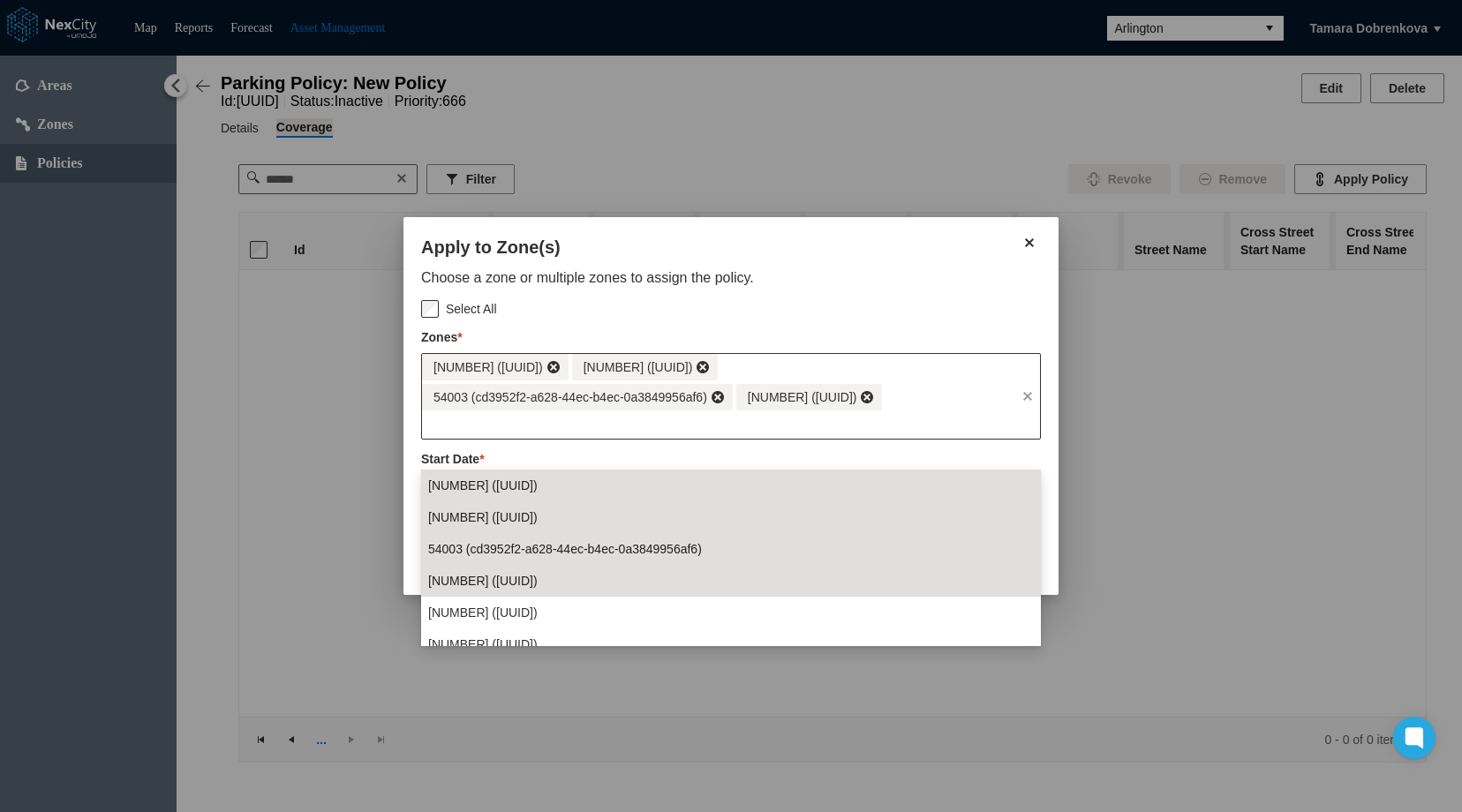 drag, startPoint x: 681, startPoint y: 606, endPoint x: 750, endPoint y: 538, distance: 96.87621 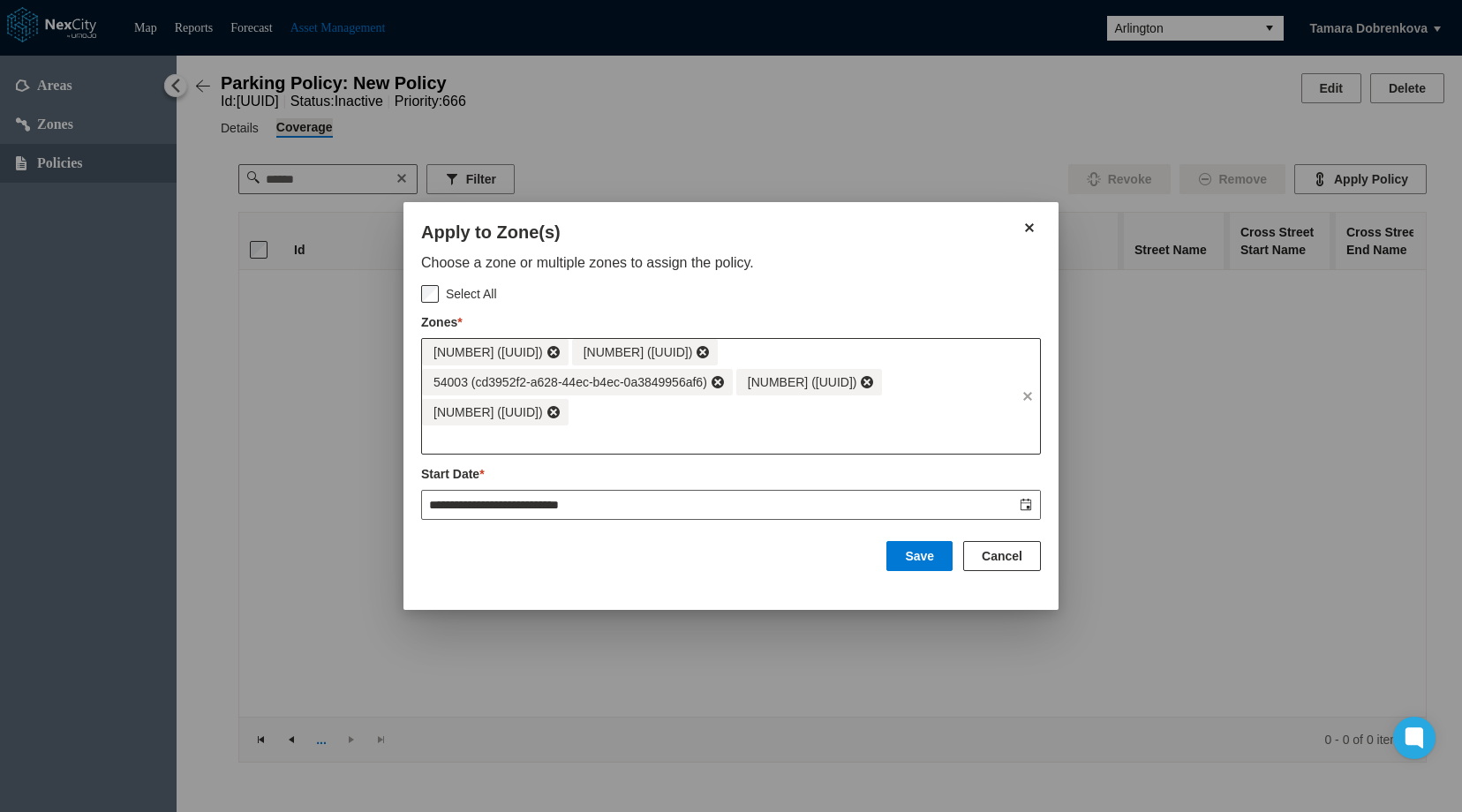 click on "54001 (b1cc2468-a895-47e3-88d3-a66257e6a8d3) 54002 (5eb98738-def2-40ca-8dfd-d8f56851cc91) 54003 (cd3952f2-a628-44ec-b4ec-0a3849956af6) 54004 (c2f44145-7639-4662-80b3-0e4befd048e9) 54005 (05d932e6-c42f-4022-8dd3-28c7e6257a37)" at bounding box center [719, 382] 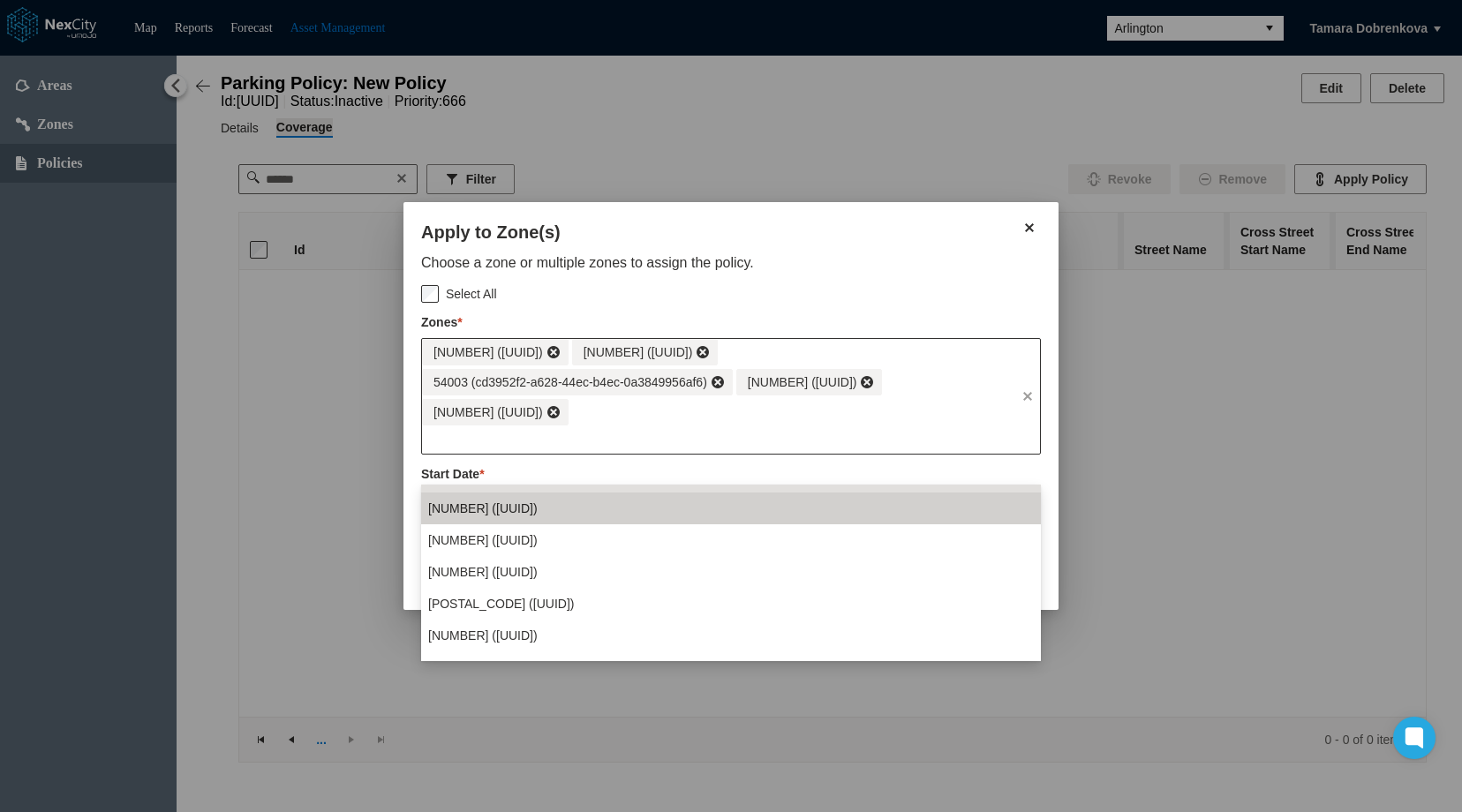 scroll, scrollTop: 88, scrollLeft: 0, axis: vertical 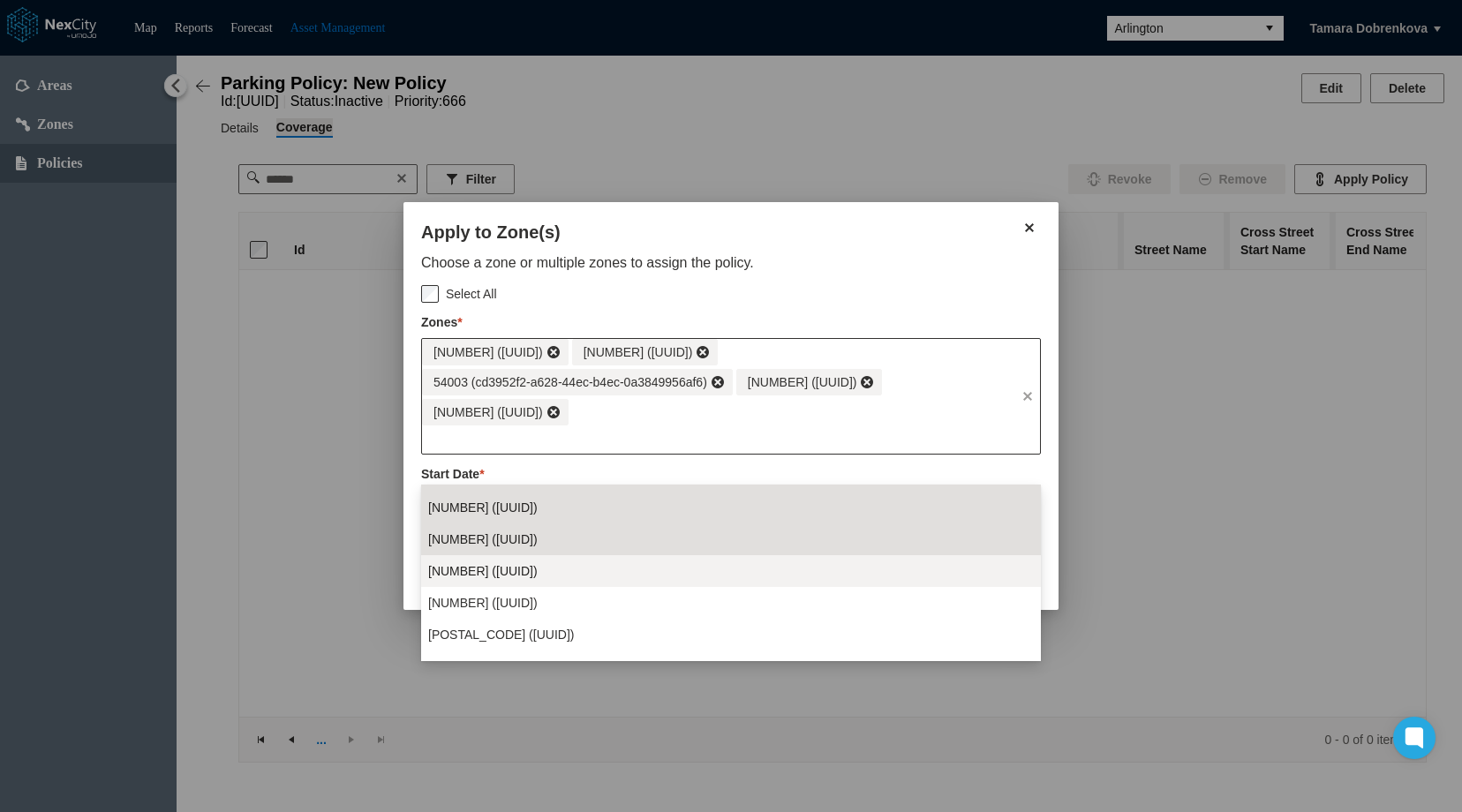 click on "54007 (13f977a5-b9a8-4e81-b2aa-a88e8d4d494b)" at bounding box center [483, 571] 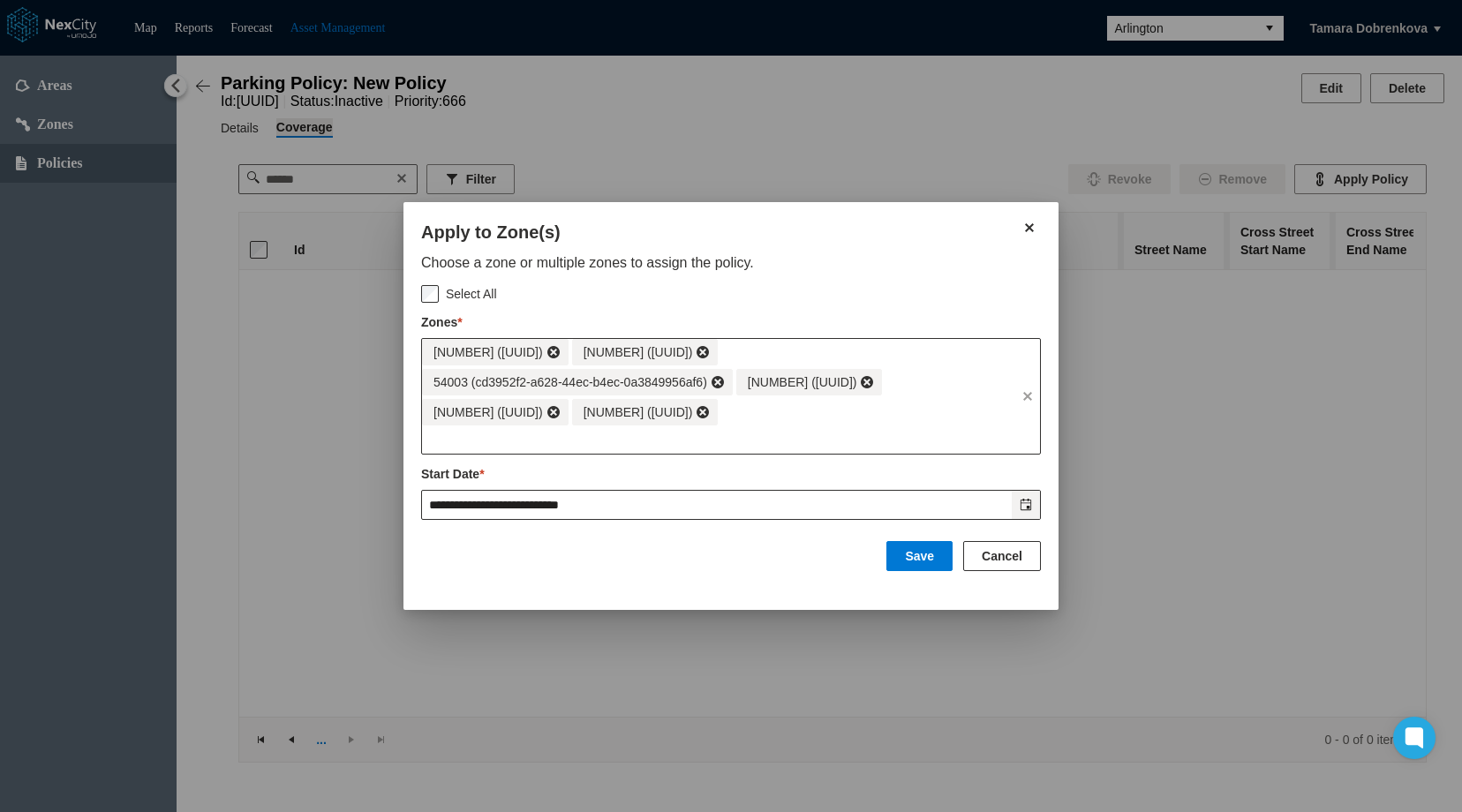 click at bounding box center [1026, 505] 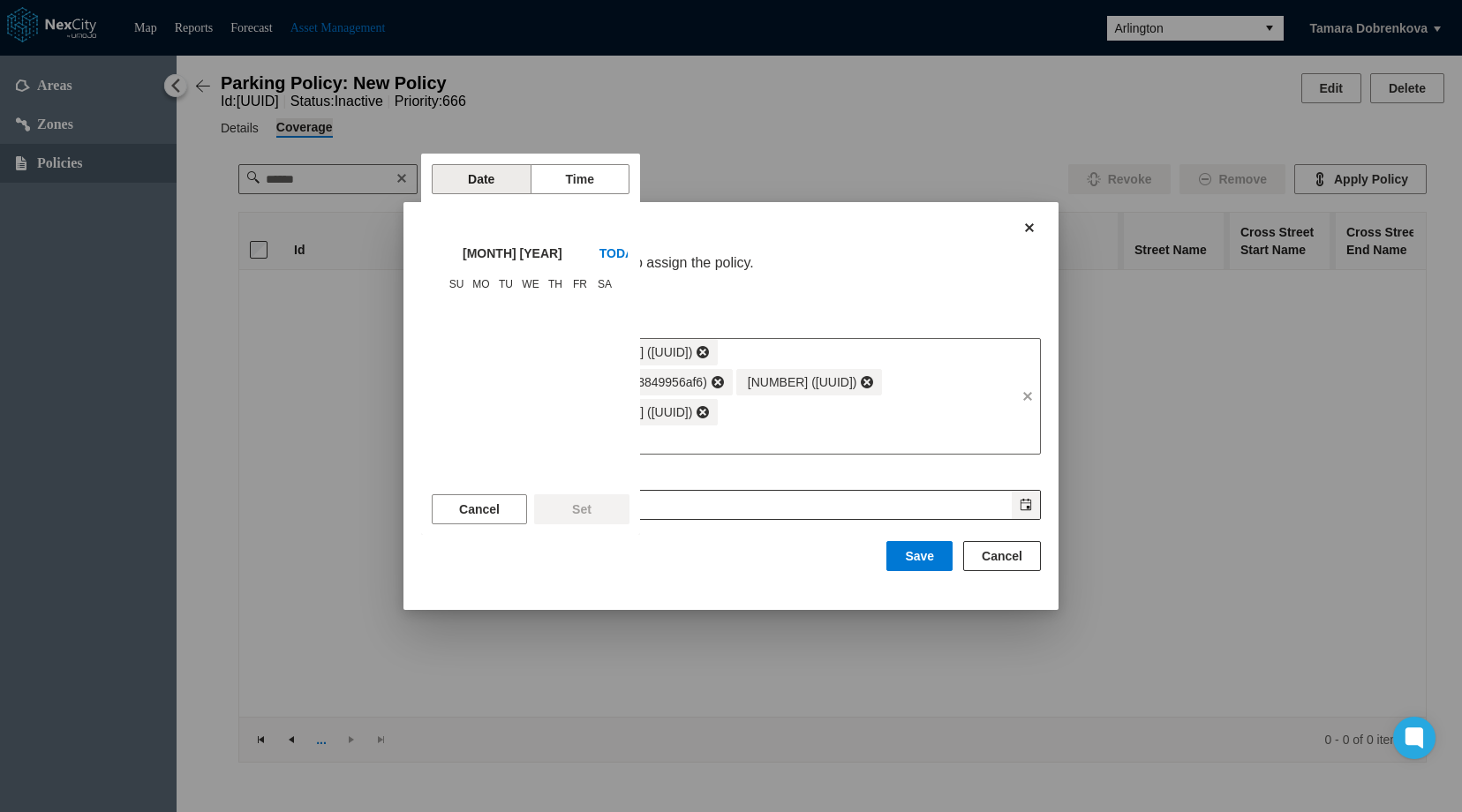 scroll, scrollTop: 260698, scrollLeft: 0, axis: vertical 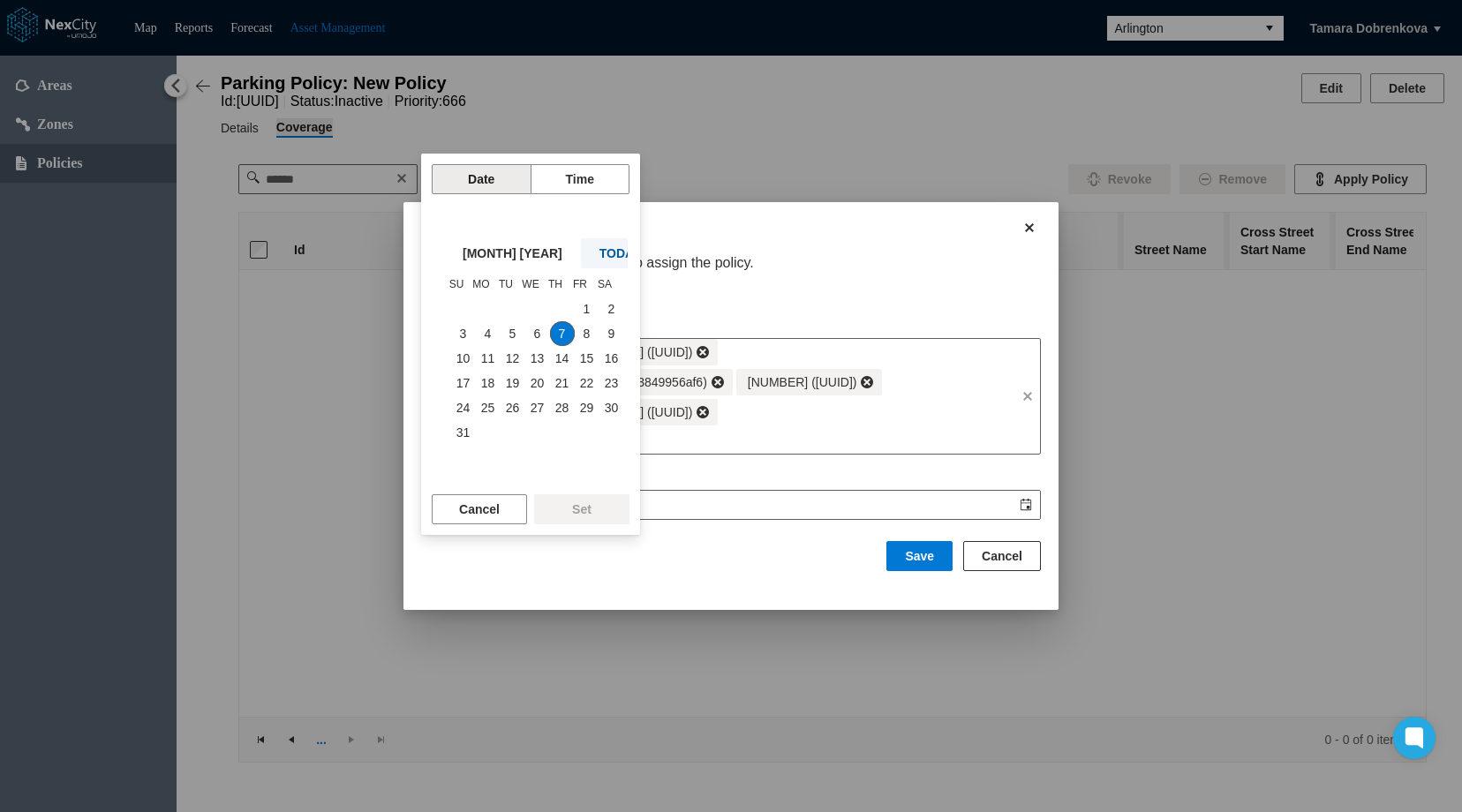 click on "TODAY" at bounding box center [620, 253] 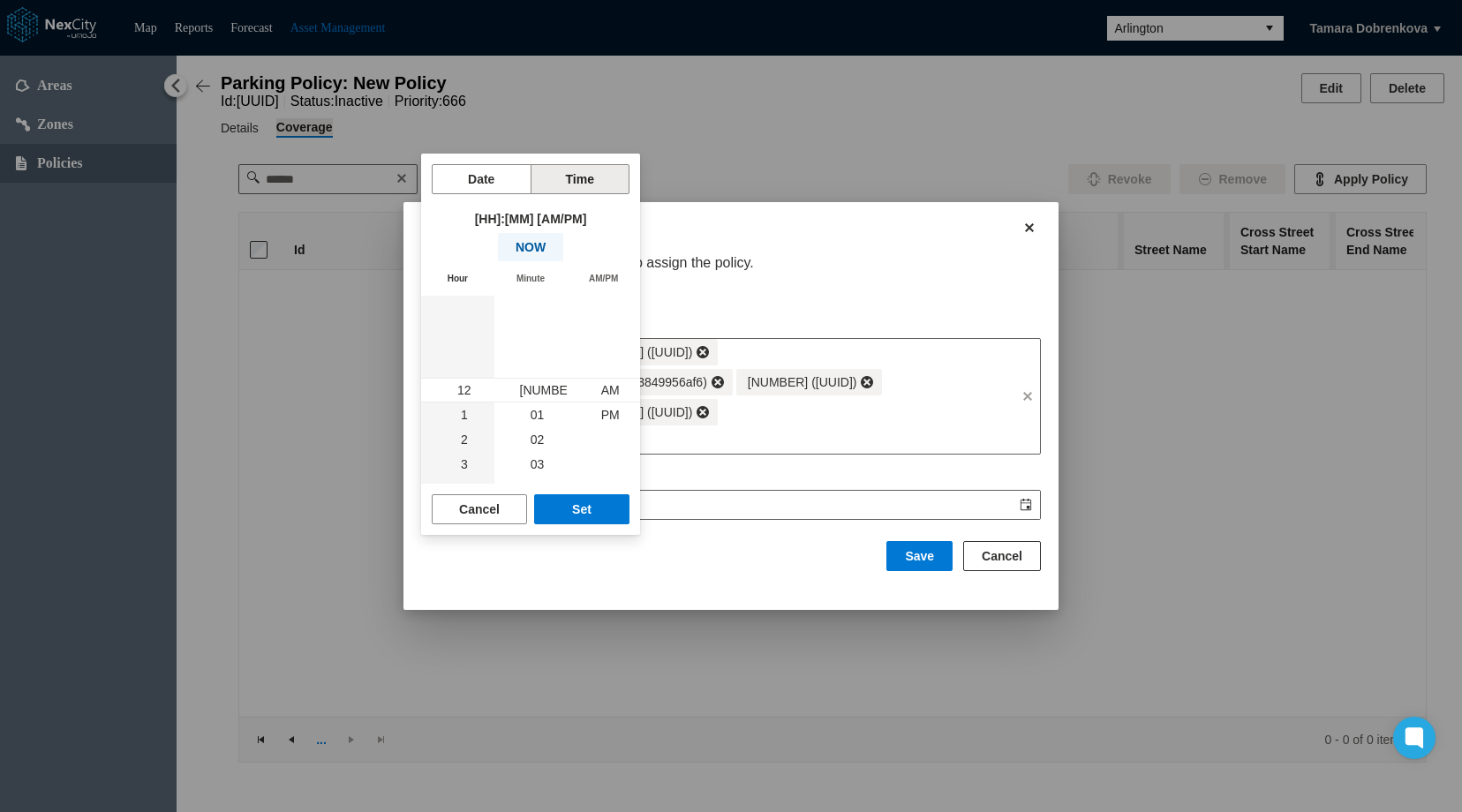 click on "NOW" at bounding box center (531, 247) 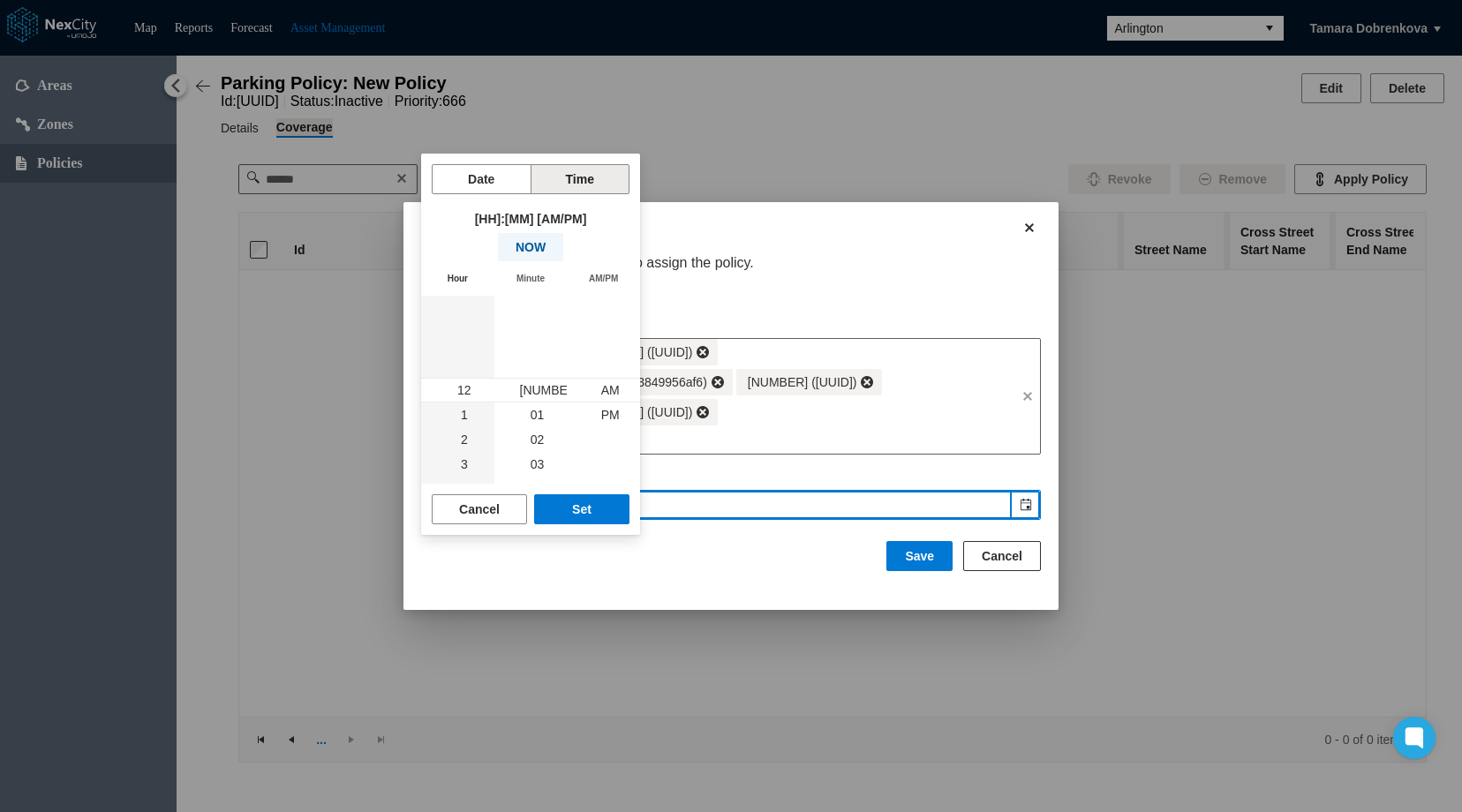 type on "**********" 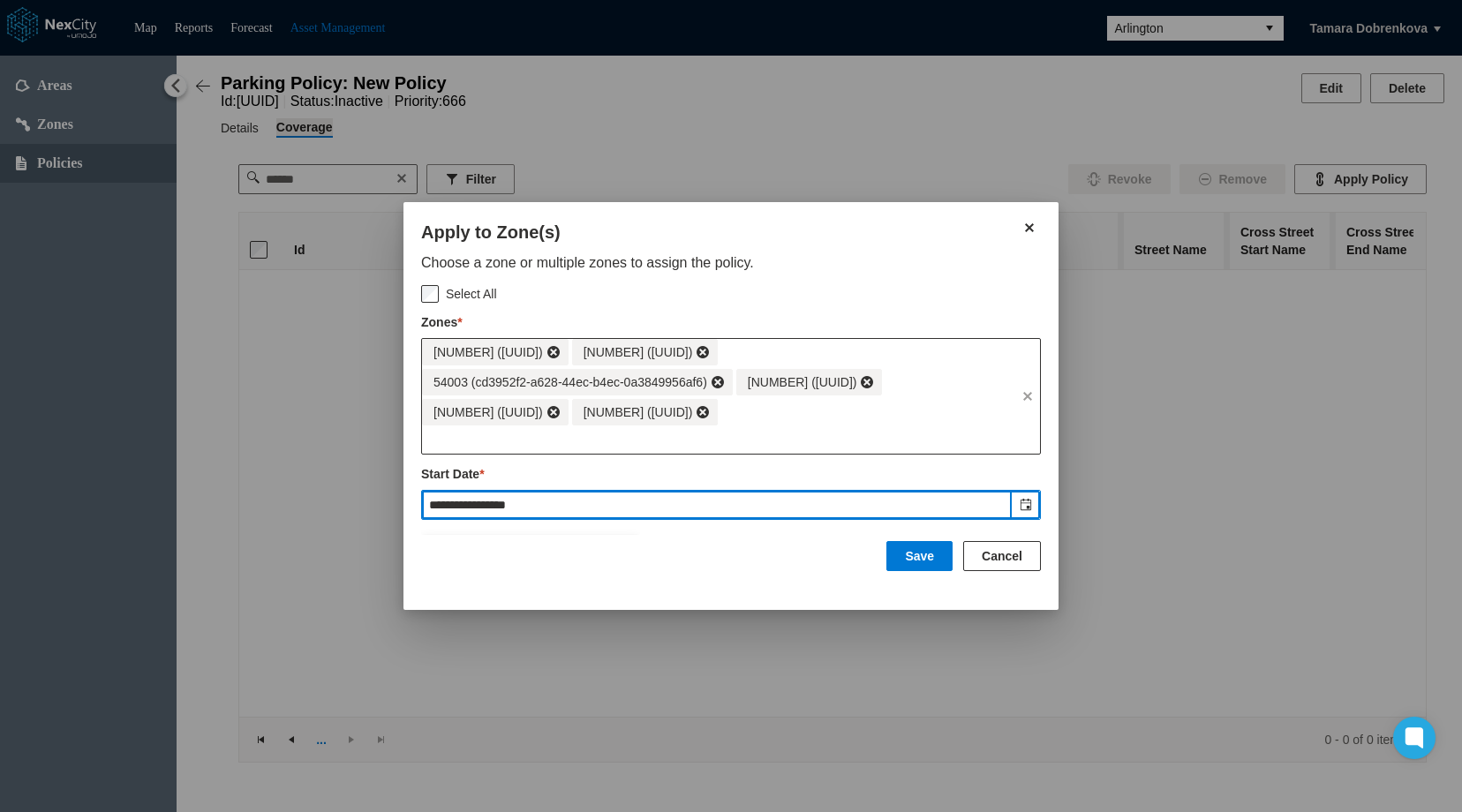 scroll, scrollTop: 297, scrollLeft: 0, axis: vertical 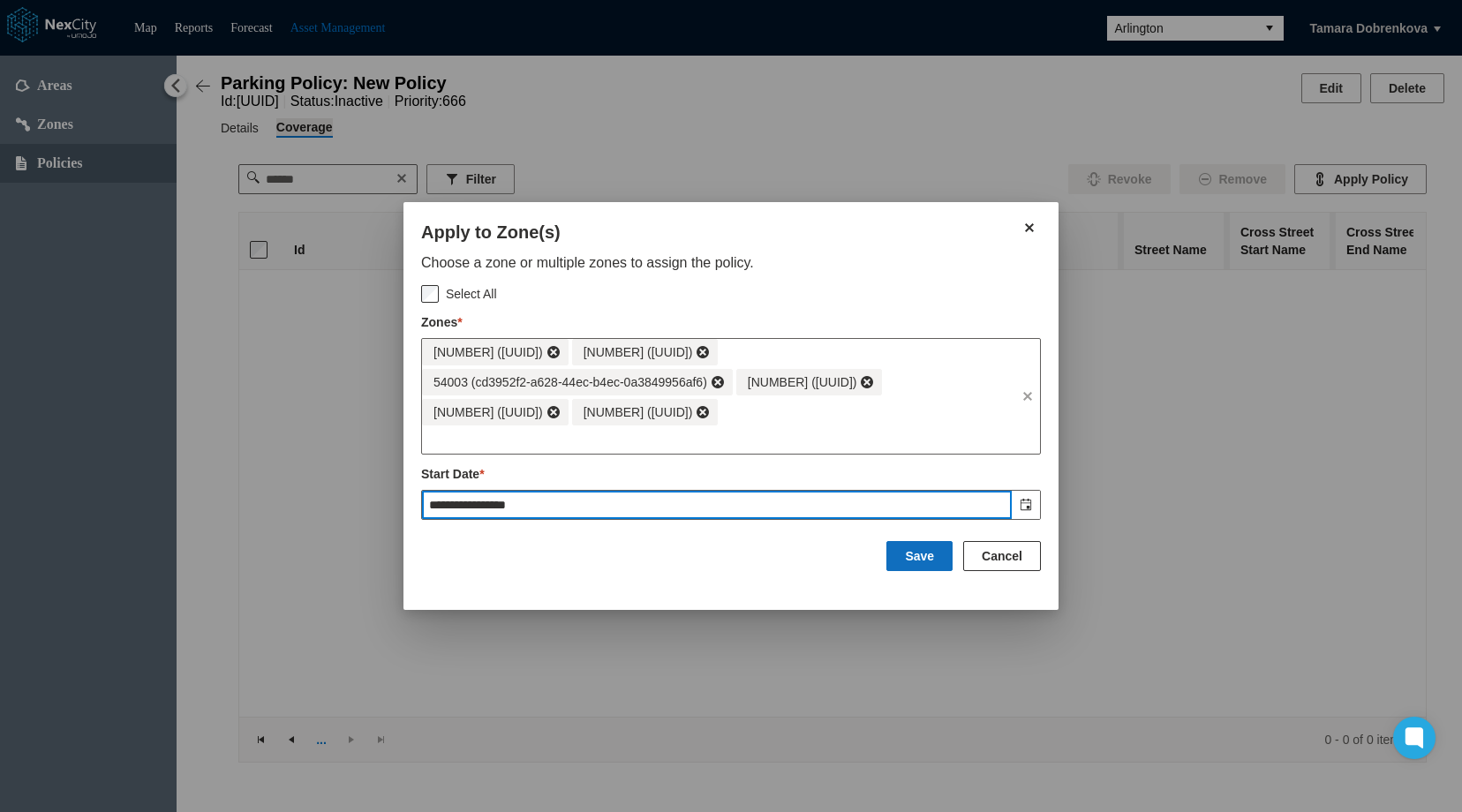 click on "Save" at bounding box center (919, 556) 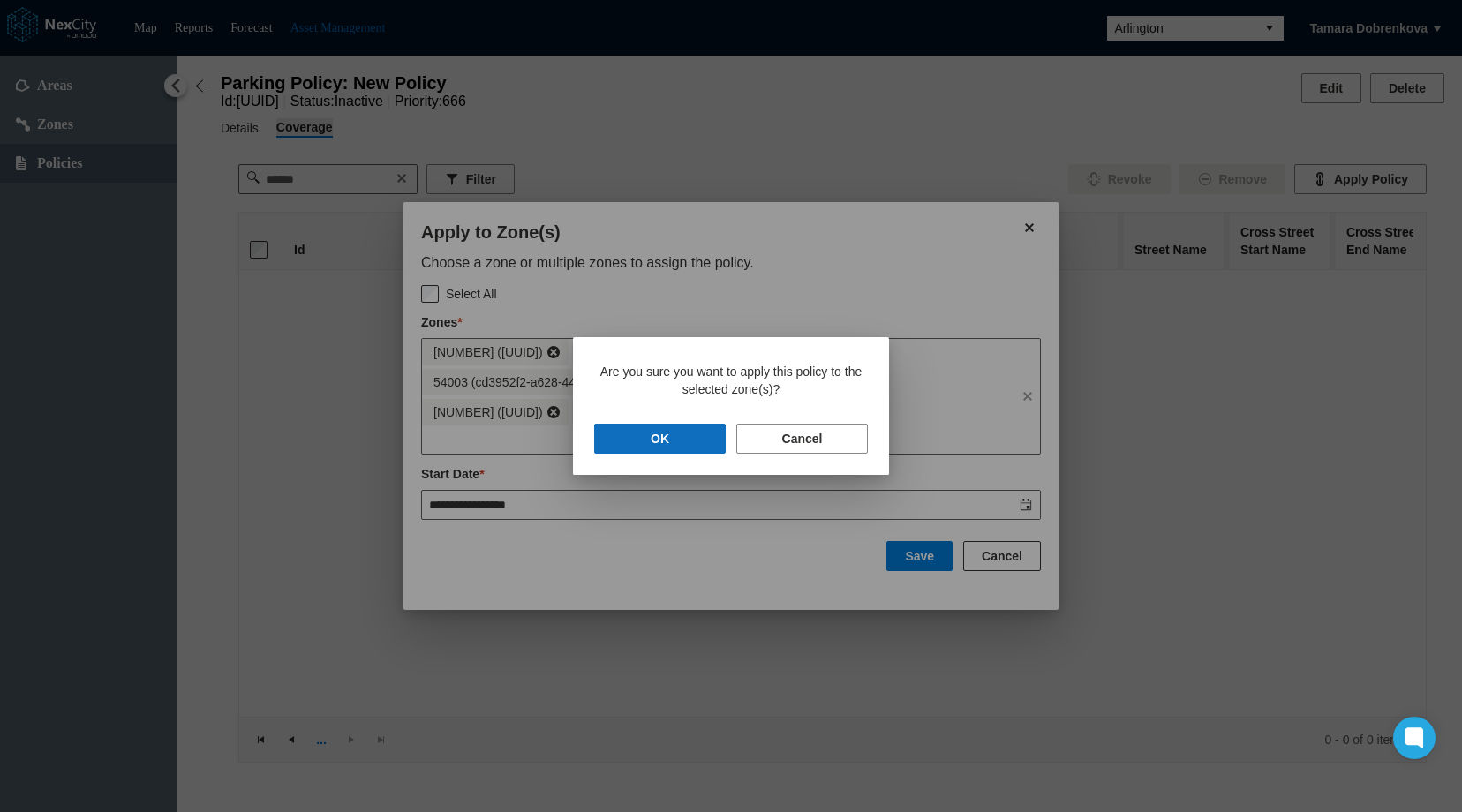 click on "OK" at bounding box center [659, 439] 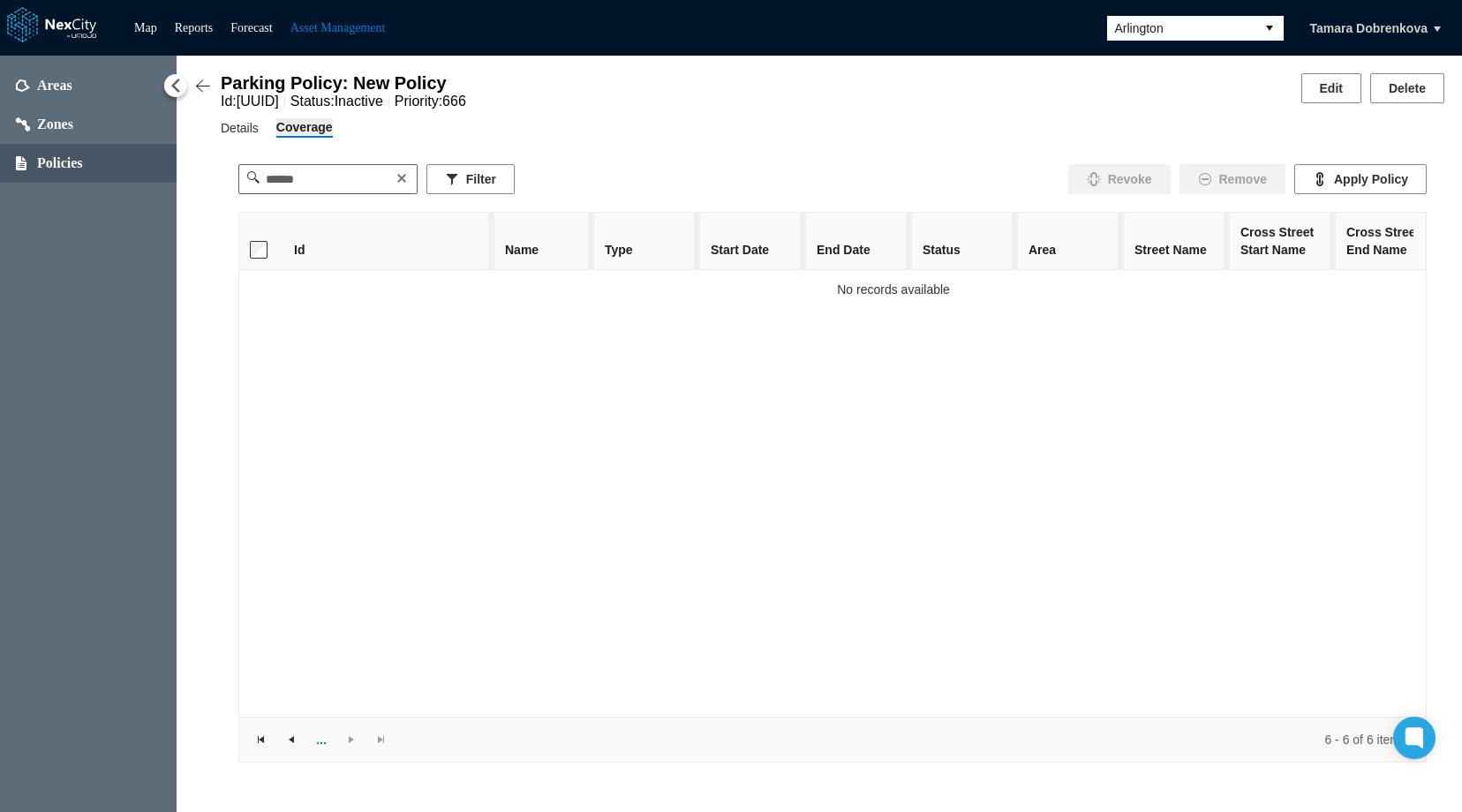 click at bounding box center [203, 86] 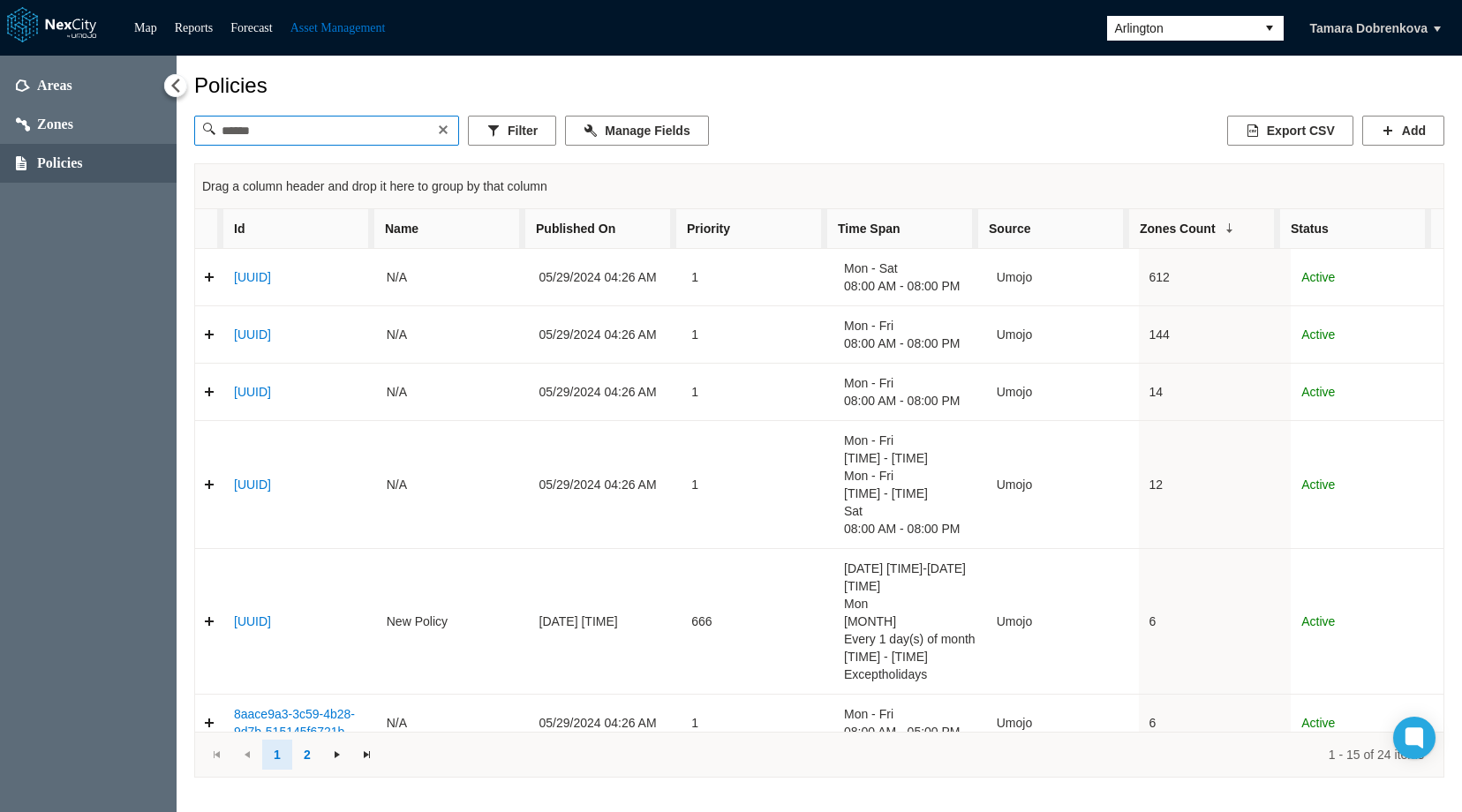 click at bounding box center (326, 131) 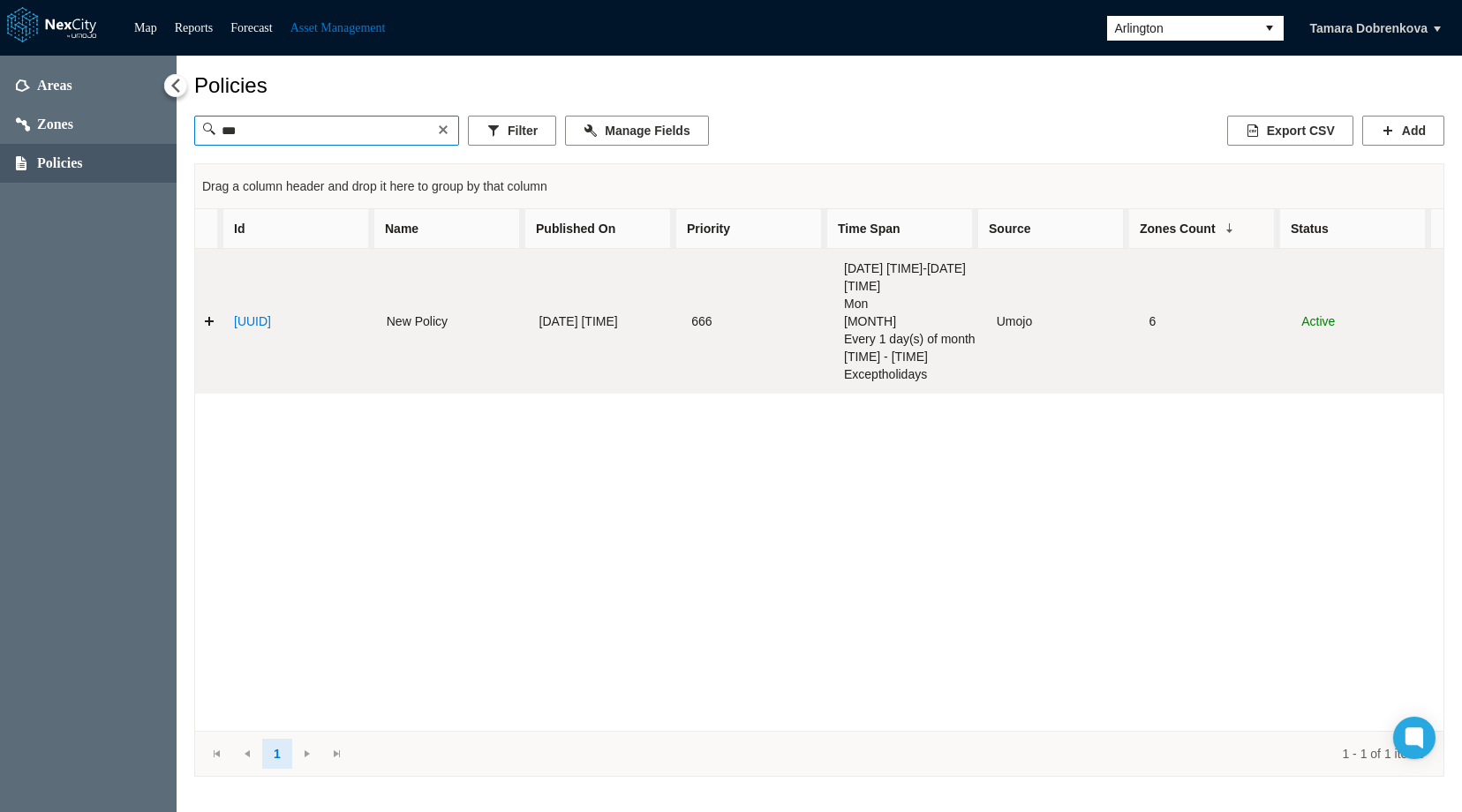 type on "***" 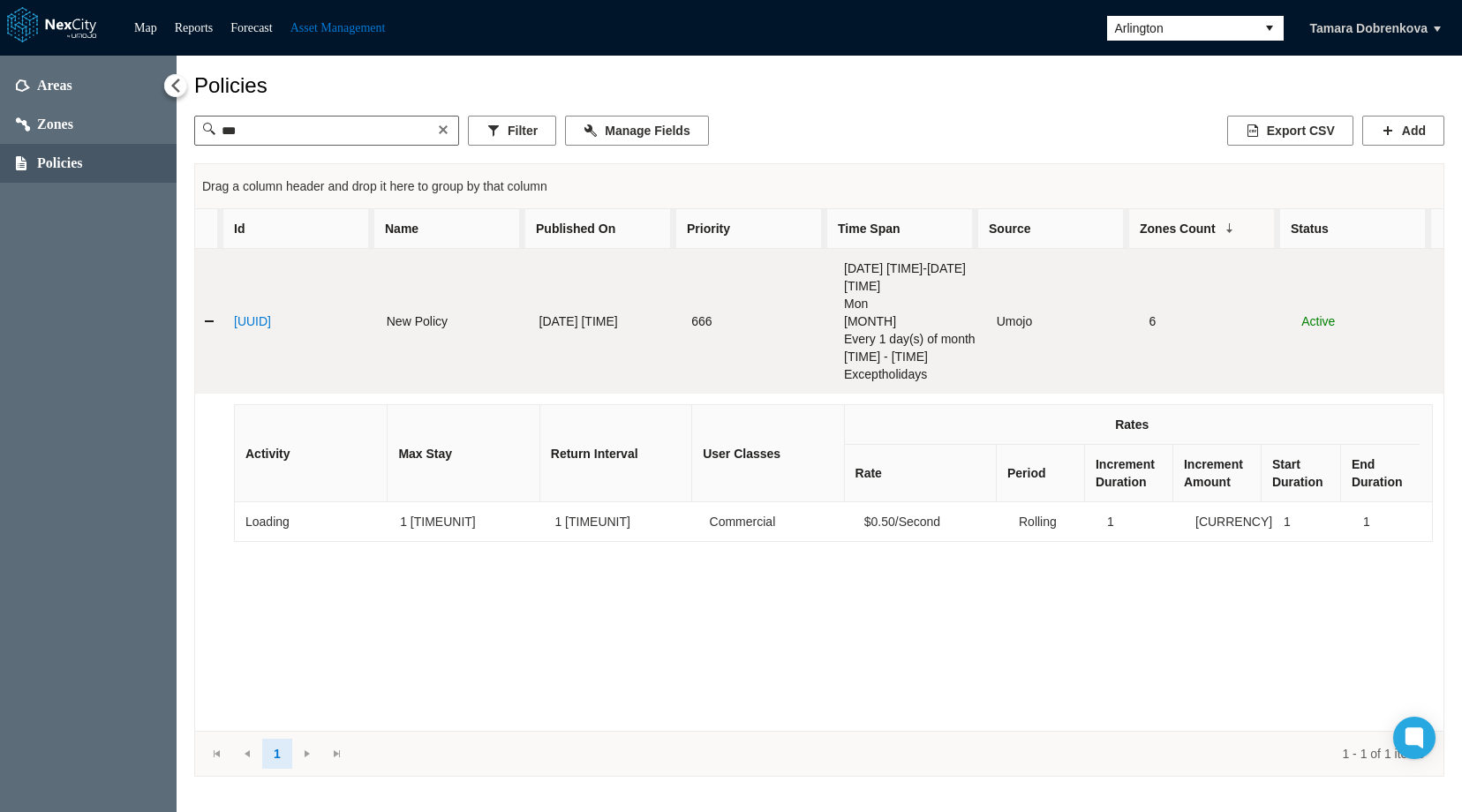 click on "6a2f5651-0b1e-4492-aa77-d19514177823" at bounding box center [252, 321] 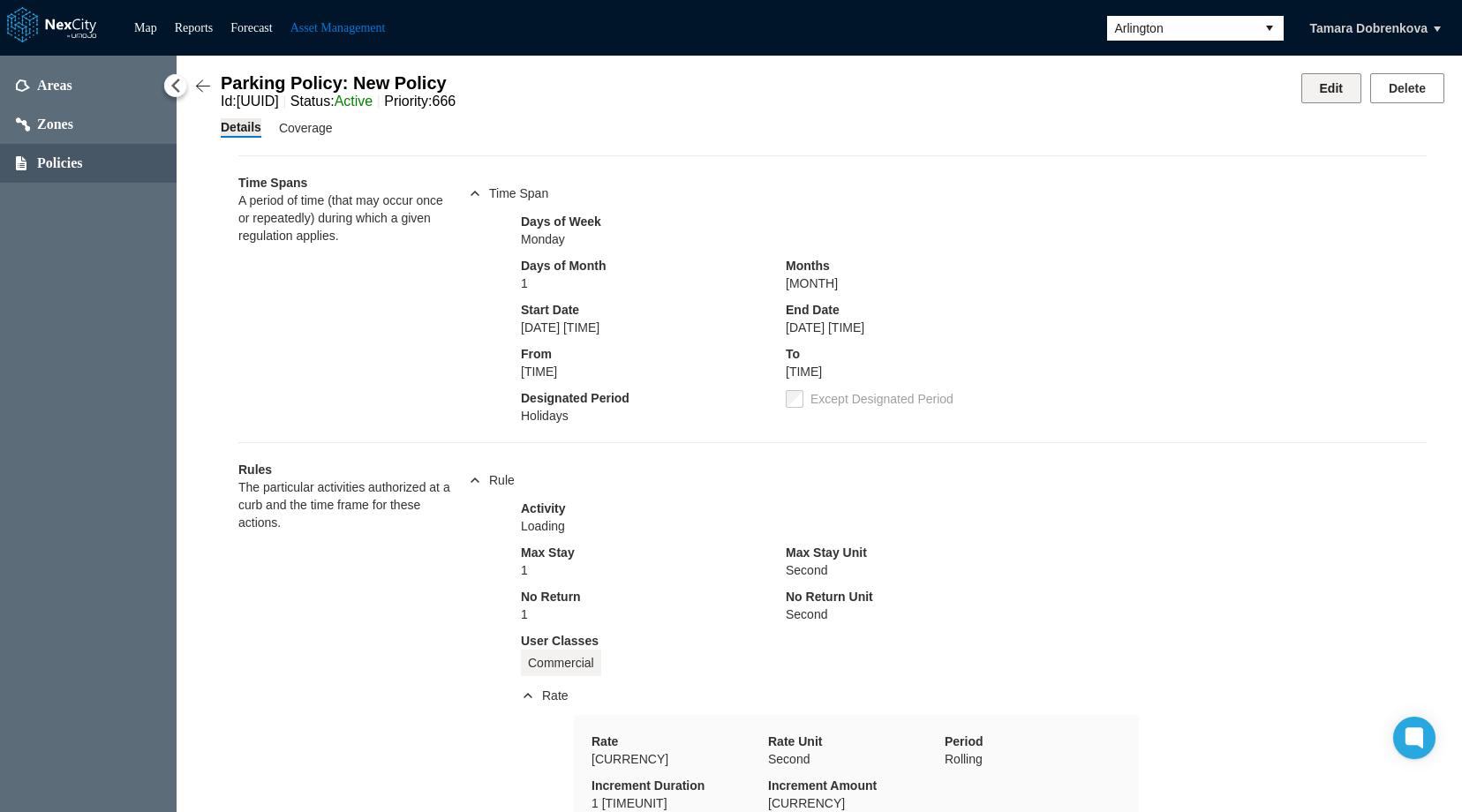 click on "Edit" at bounding box center [1331, 88] 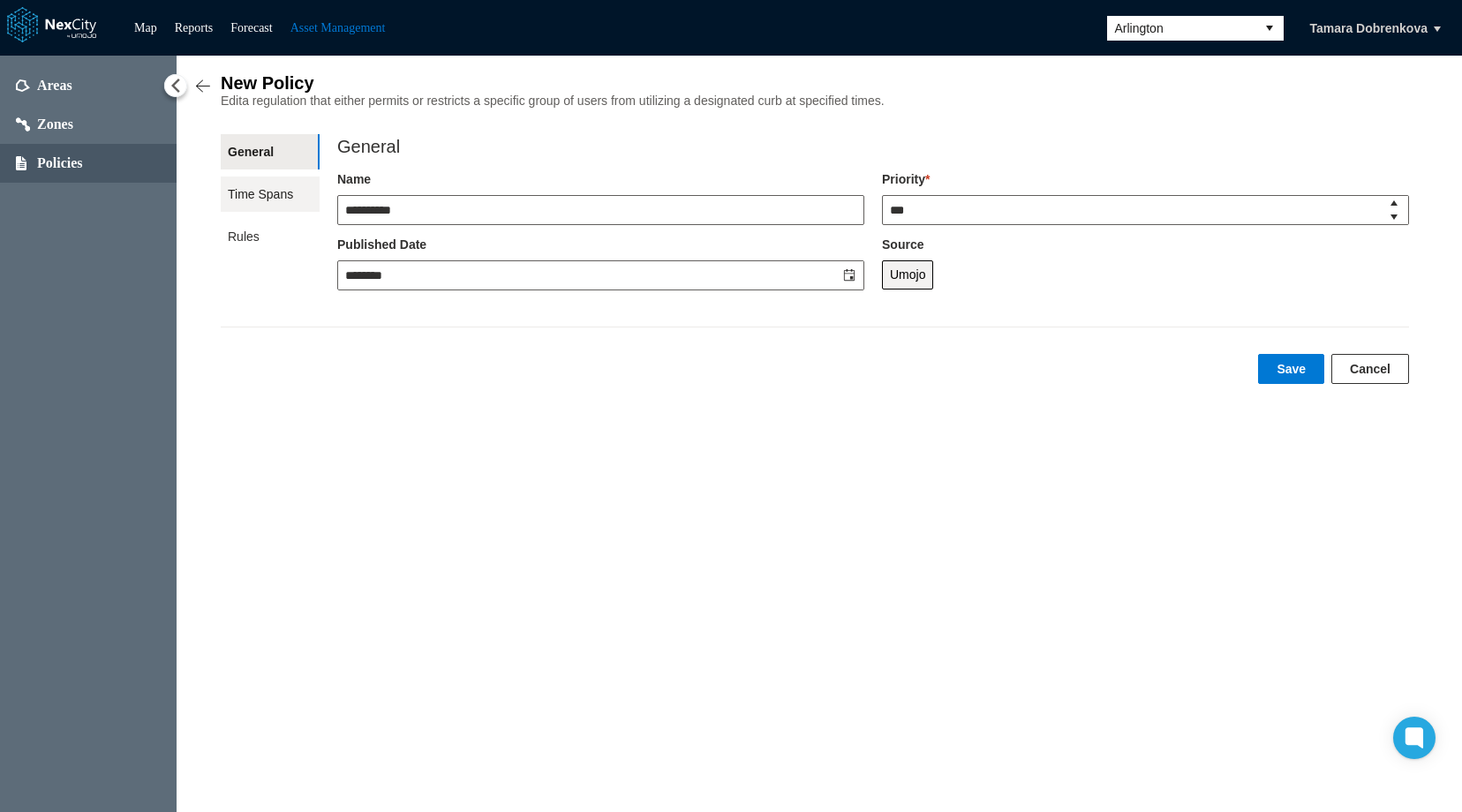 click on "Time Spans" at bounding box center (270, 194) 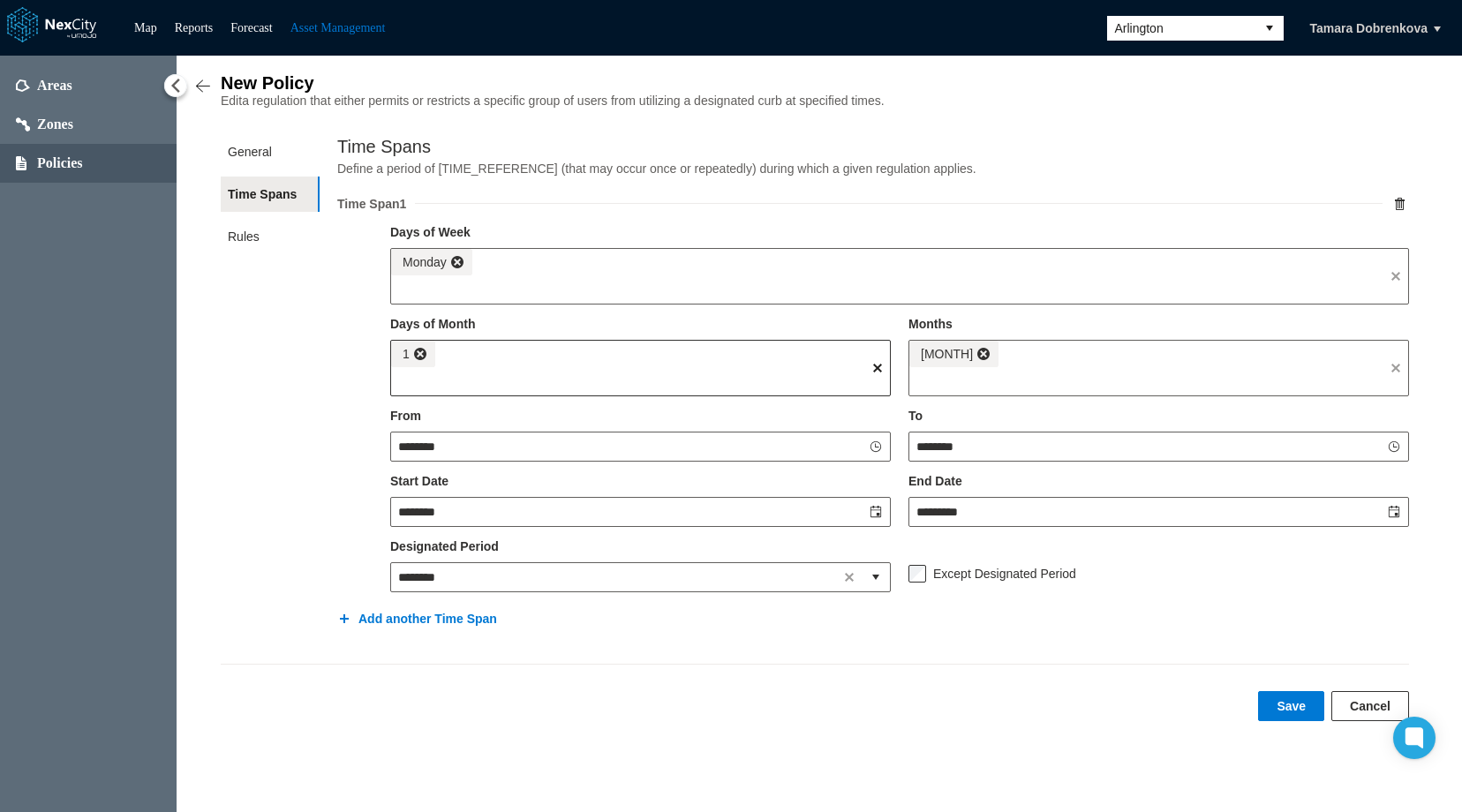 click at bounding box center [878, 368] 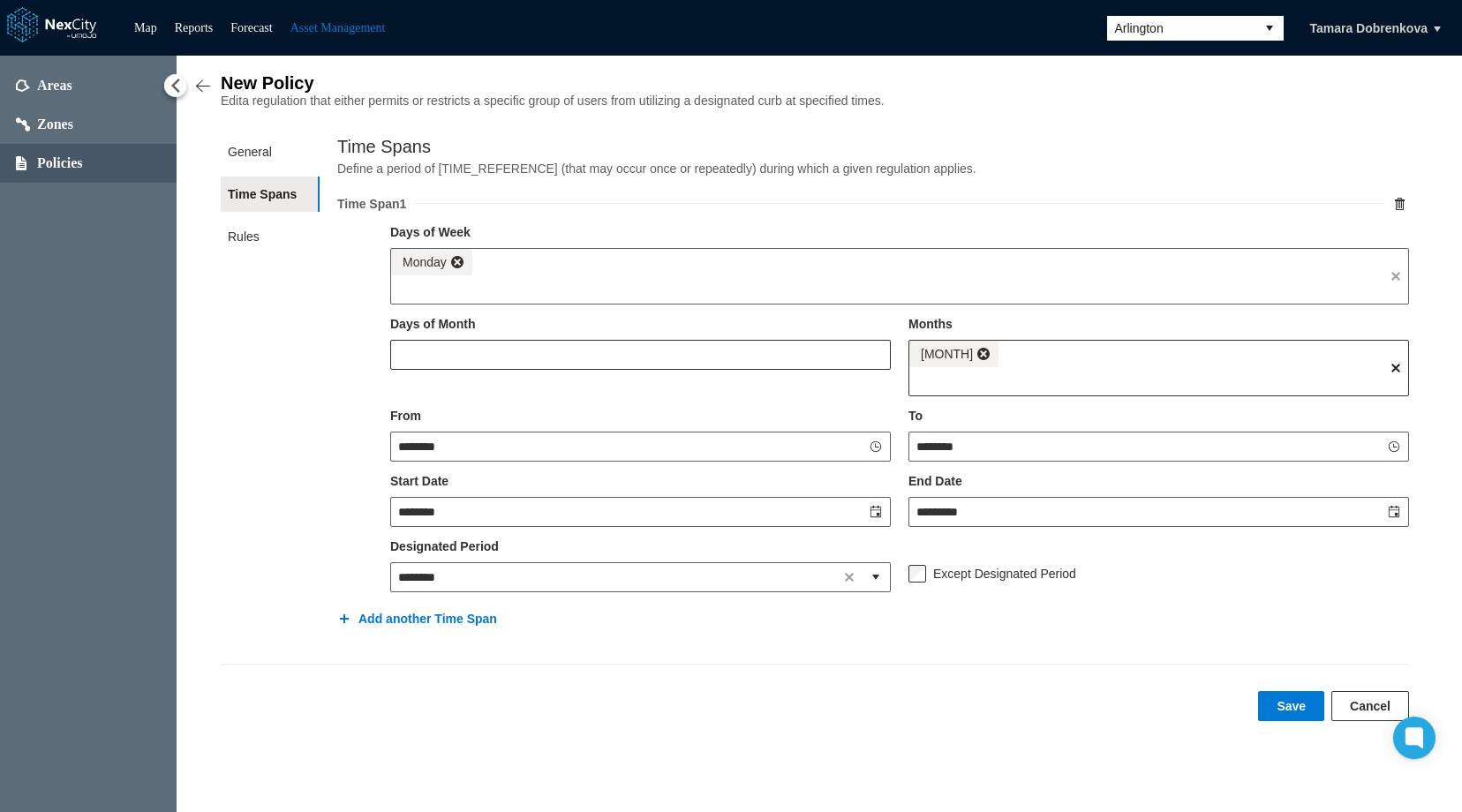 click at bounding box center (1396, 368) 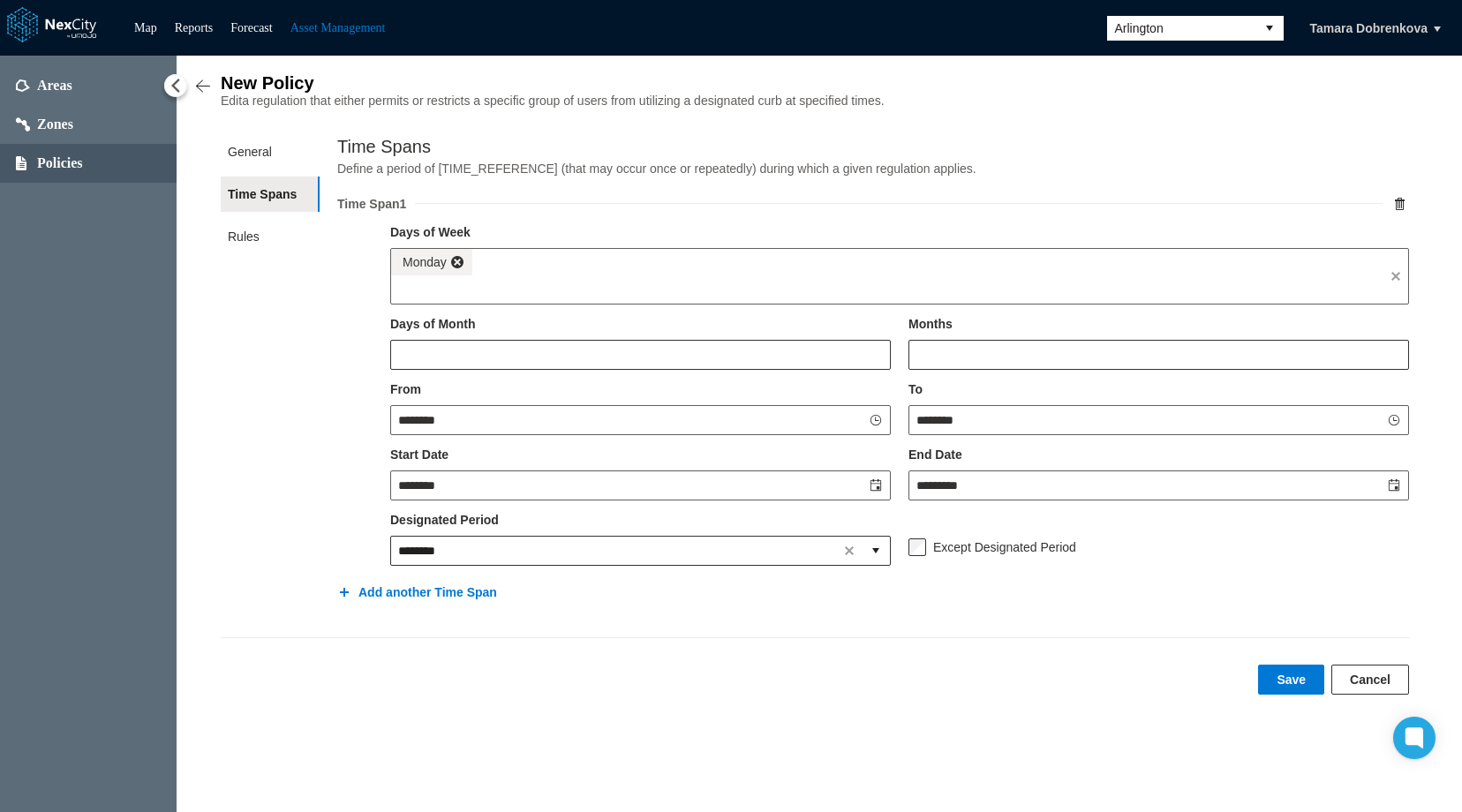 drag, startPoint x: 851, startPoint y: 553, endPoint x: 863, endPoint y: 554, distance: 12.041595 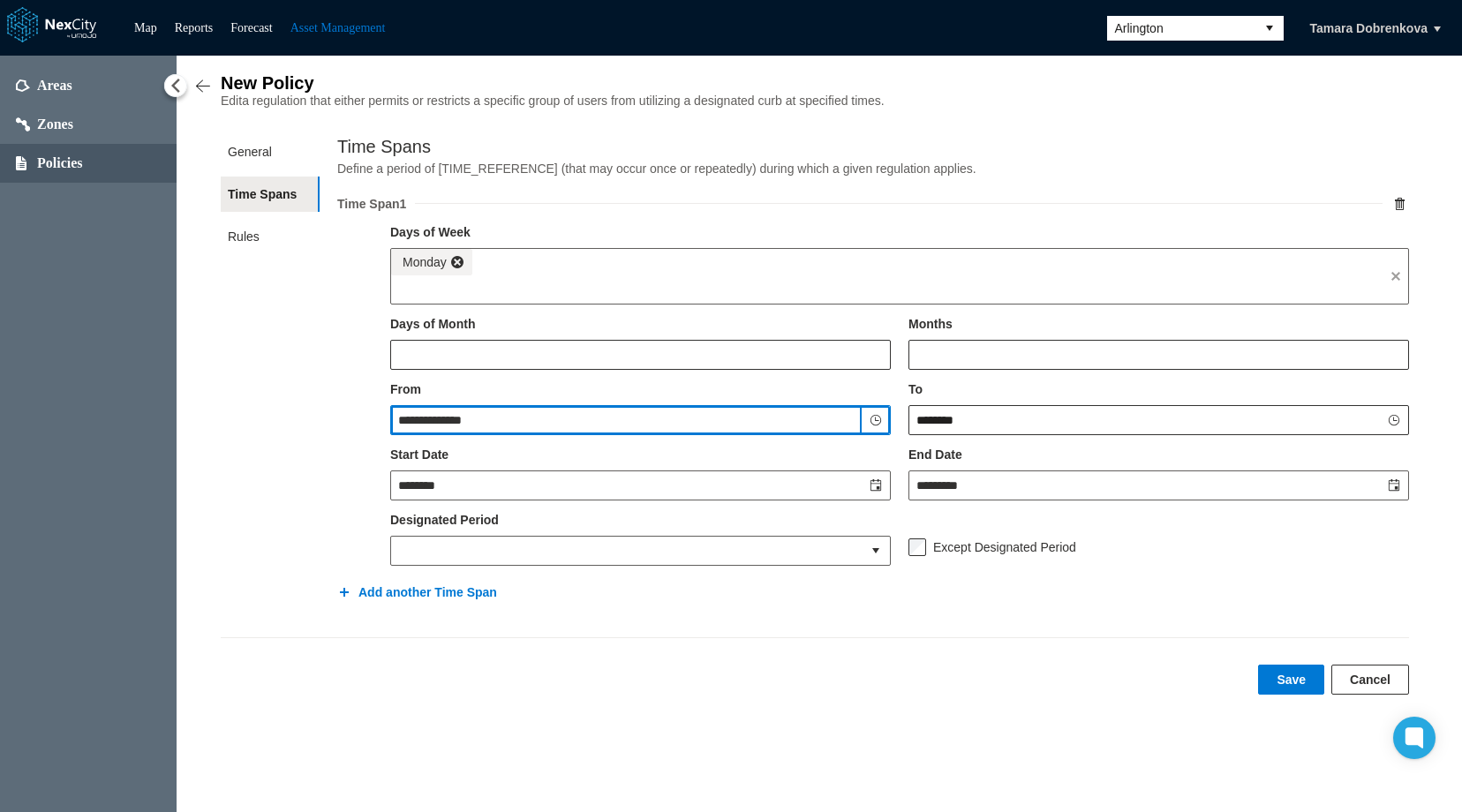type on "**********" 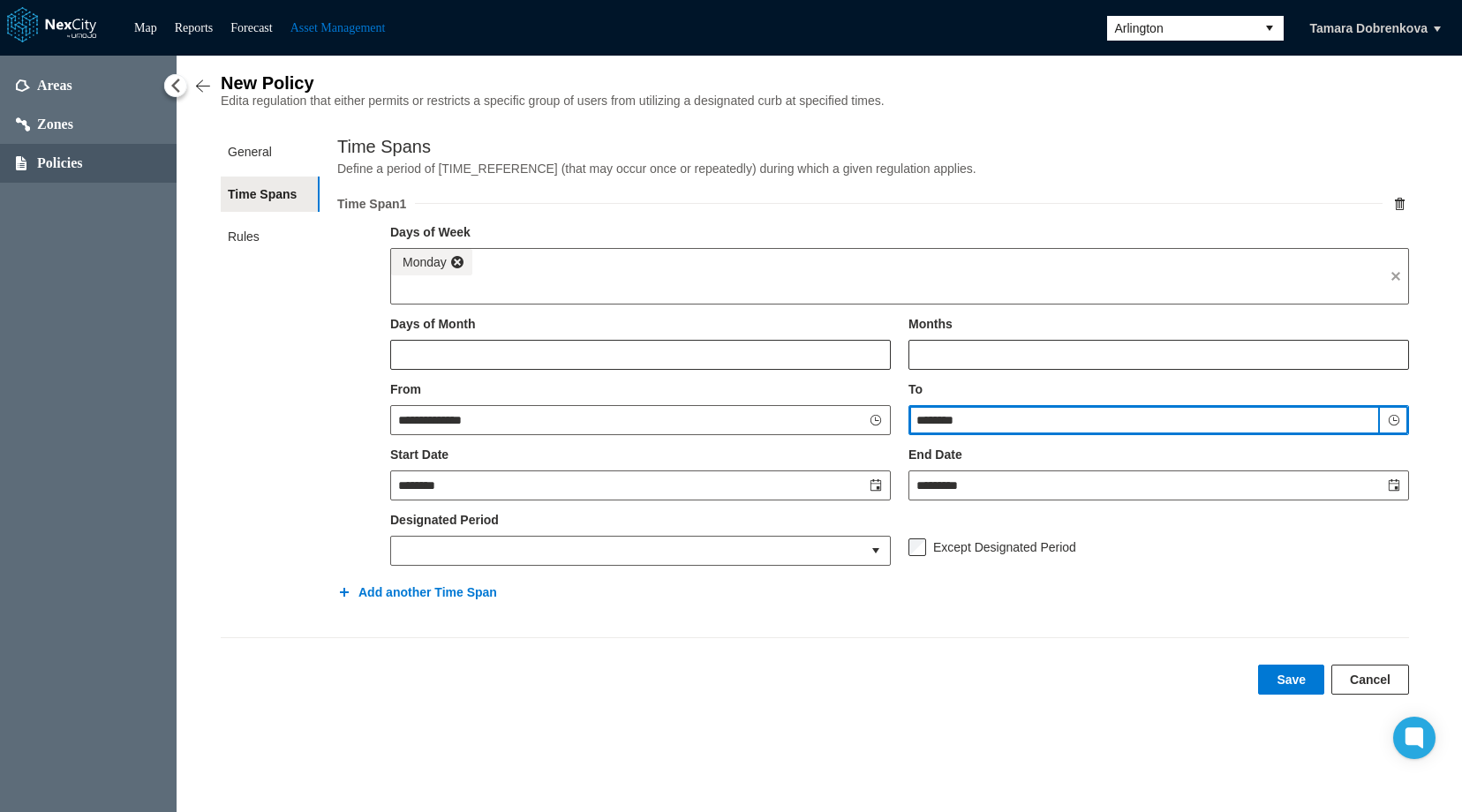 click on "********" at bounding box center [1144, 420] 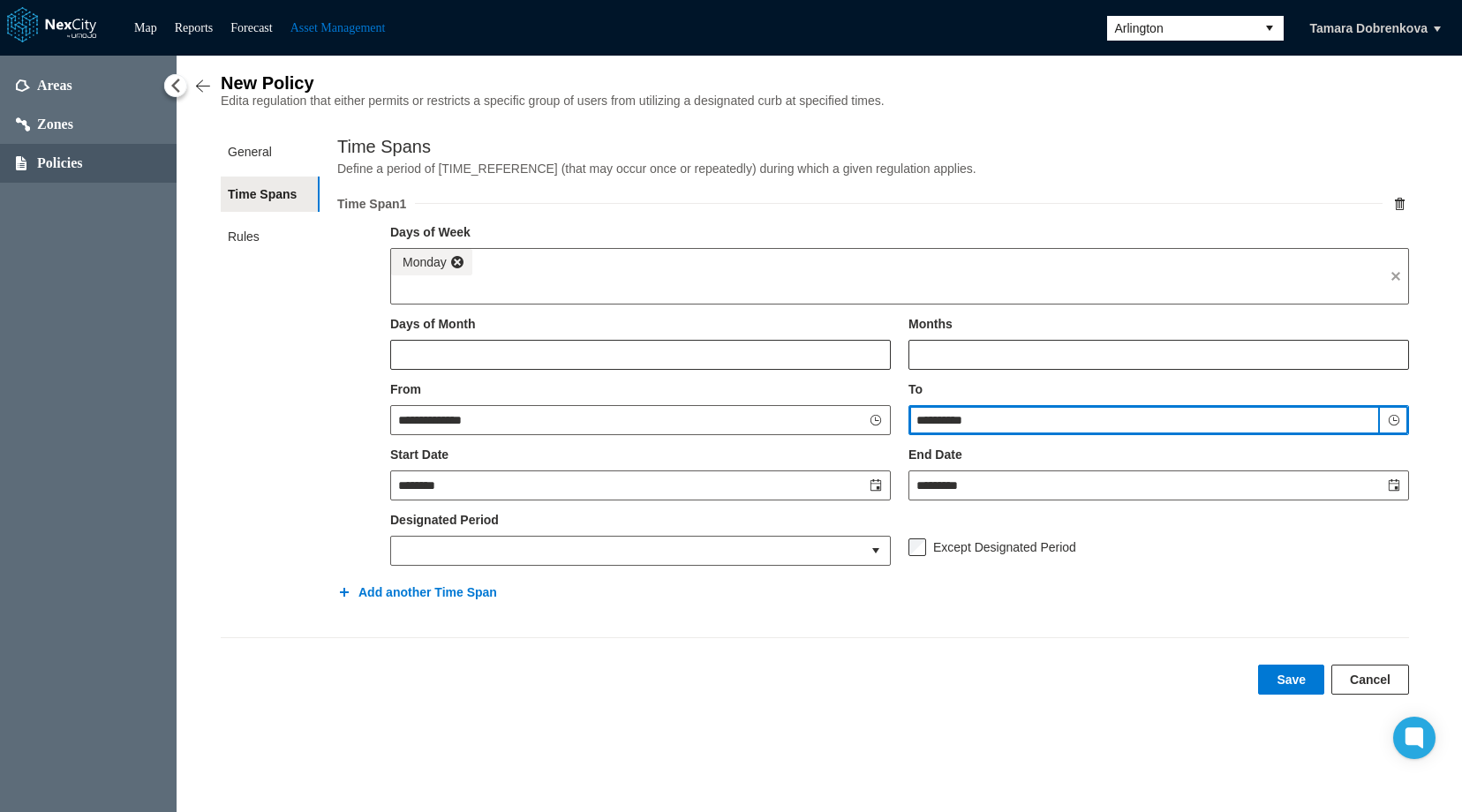 click on "**********" at bounding box center (1144, 420) 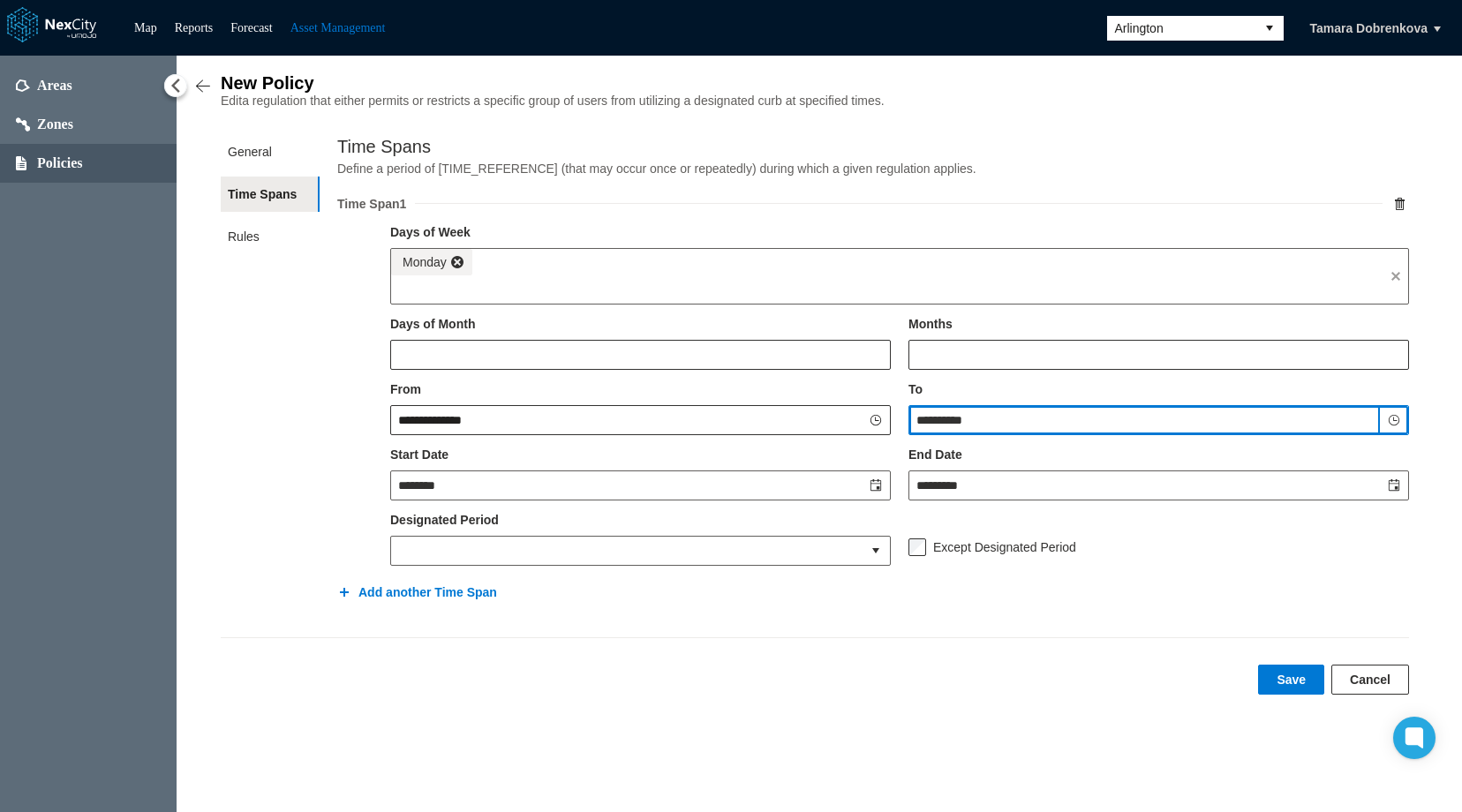 drag, startPoint x: 1026, startPoint y: 425, endPoint x: 871, endPoint y: 432, distance: 155.15798 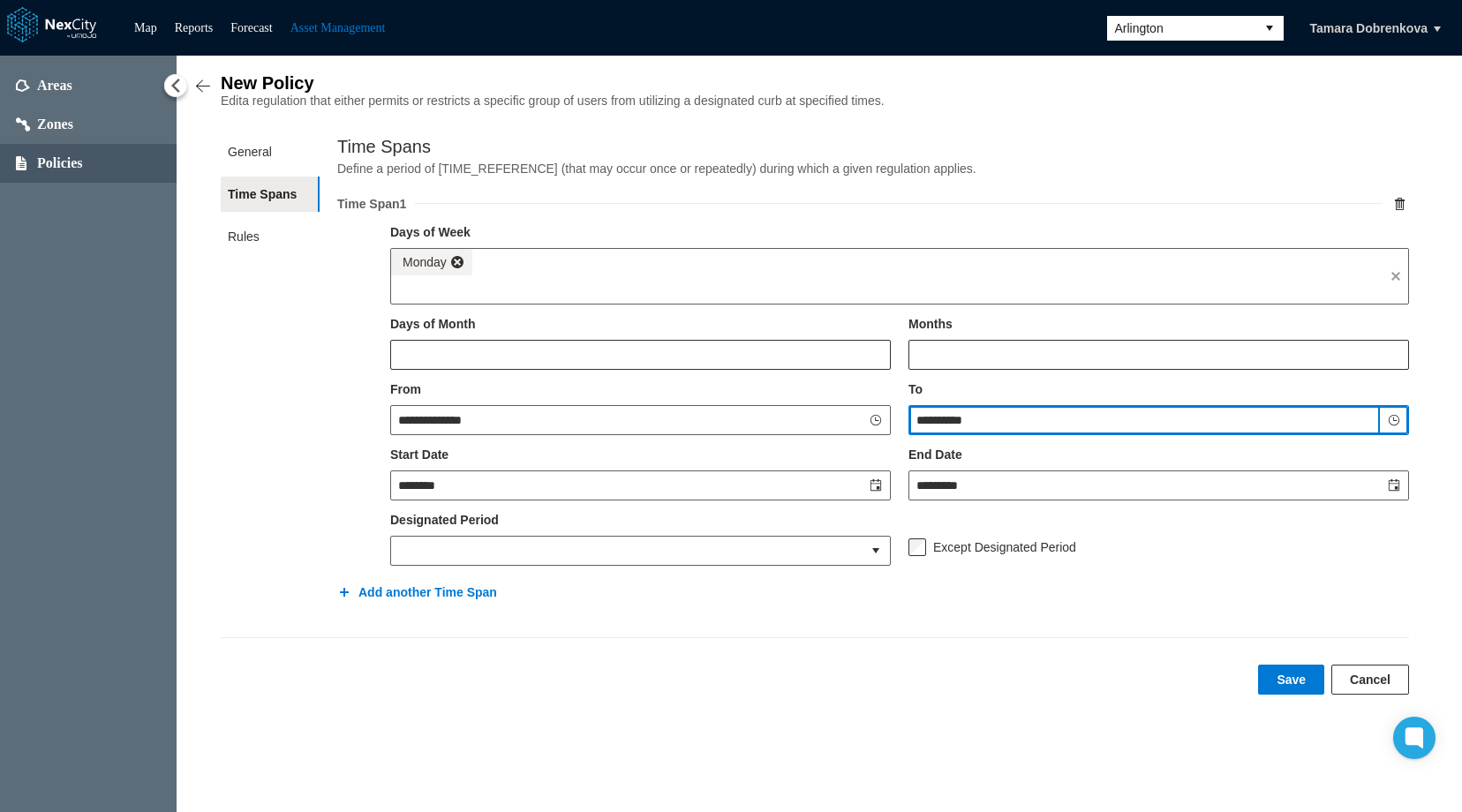drag, startPoint x: 917, startPoint y: 425, endPoint x: 1017, endPoint y: 422, distance: 100.04499 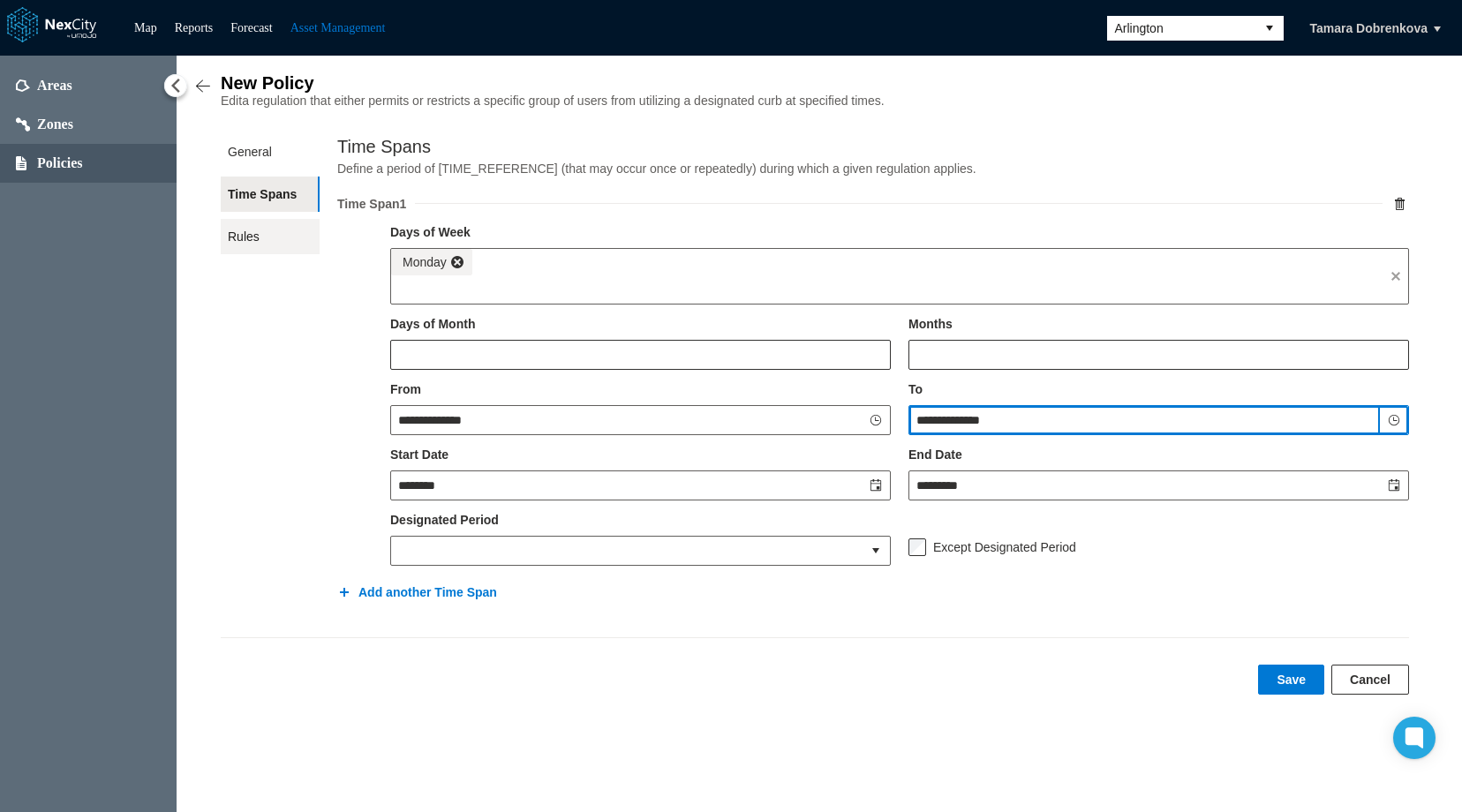 type on "**********" 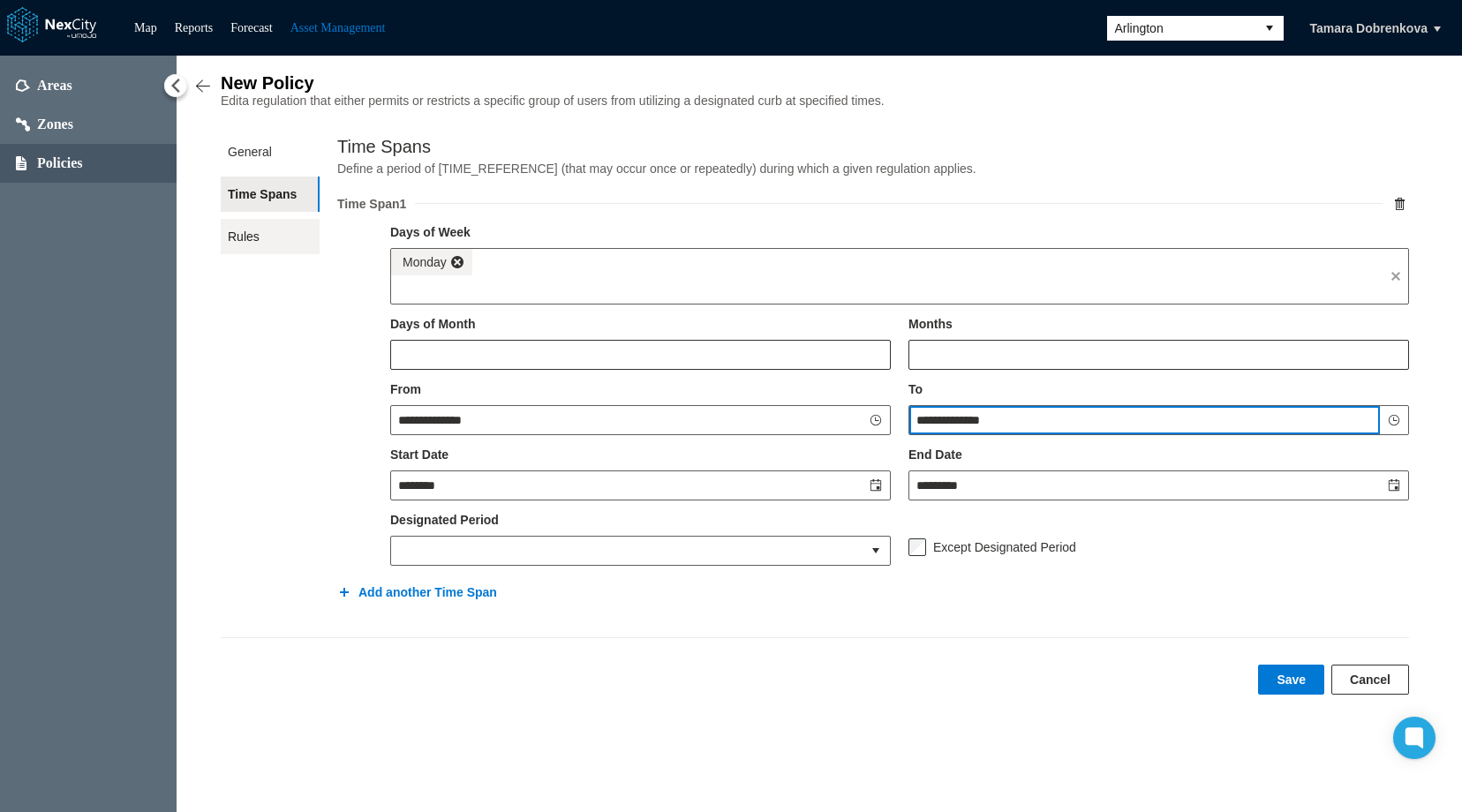 click on "Rules" at bounding box center (270, 237) 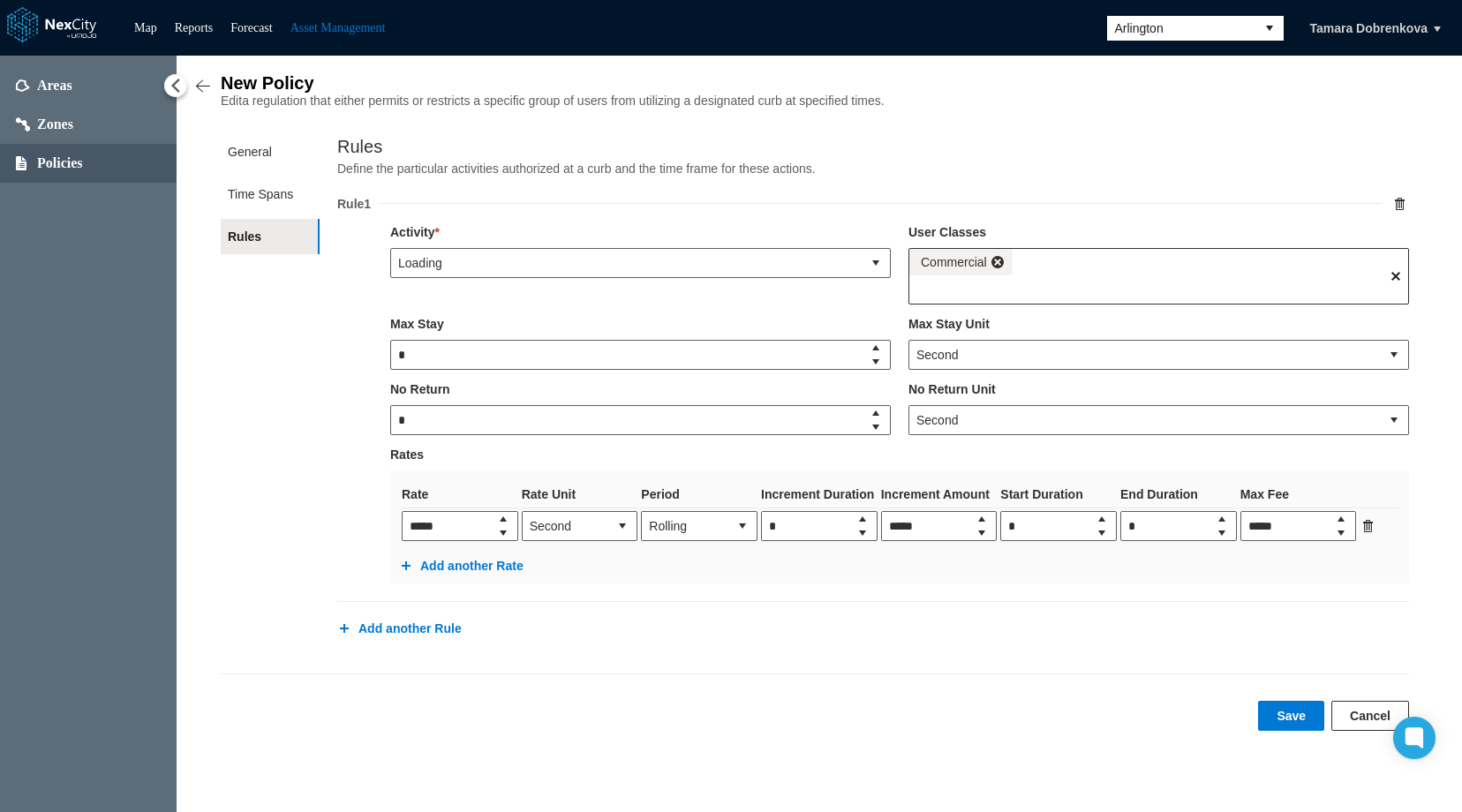 click at bounding box center [1396, 276] 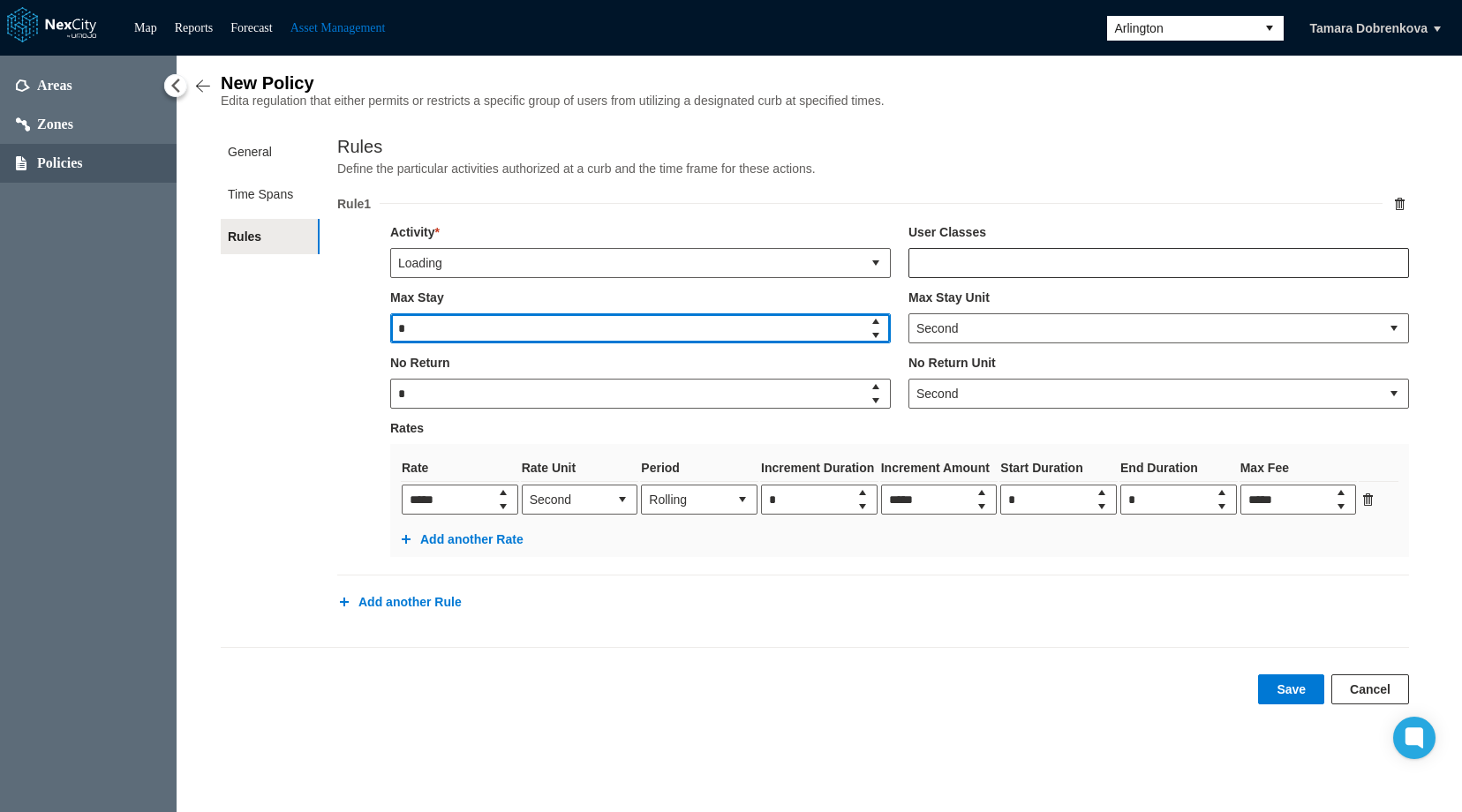 drag, startPoint x: 615, startPoint y: 341, endPoint x: 296, endPoint y: 330, distance: 319.1896 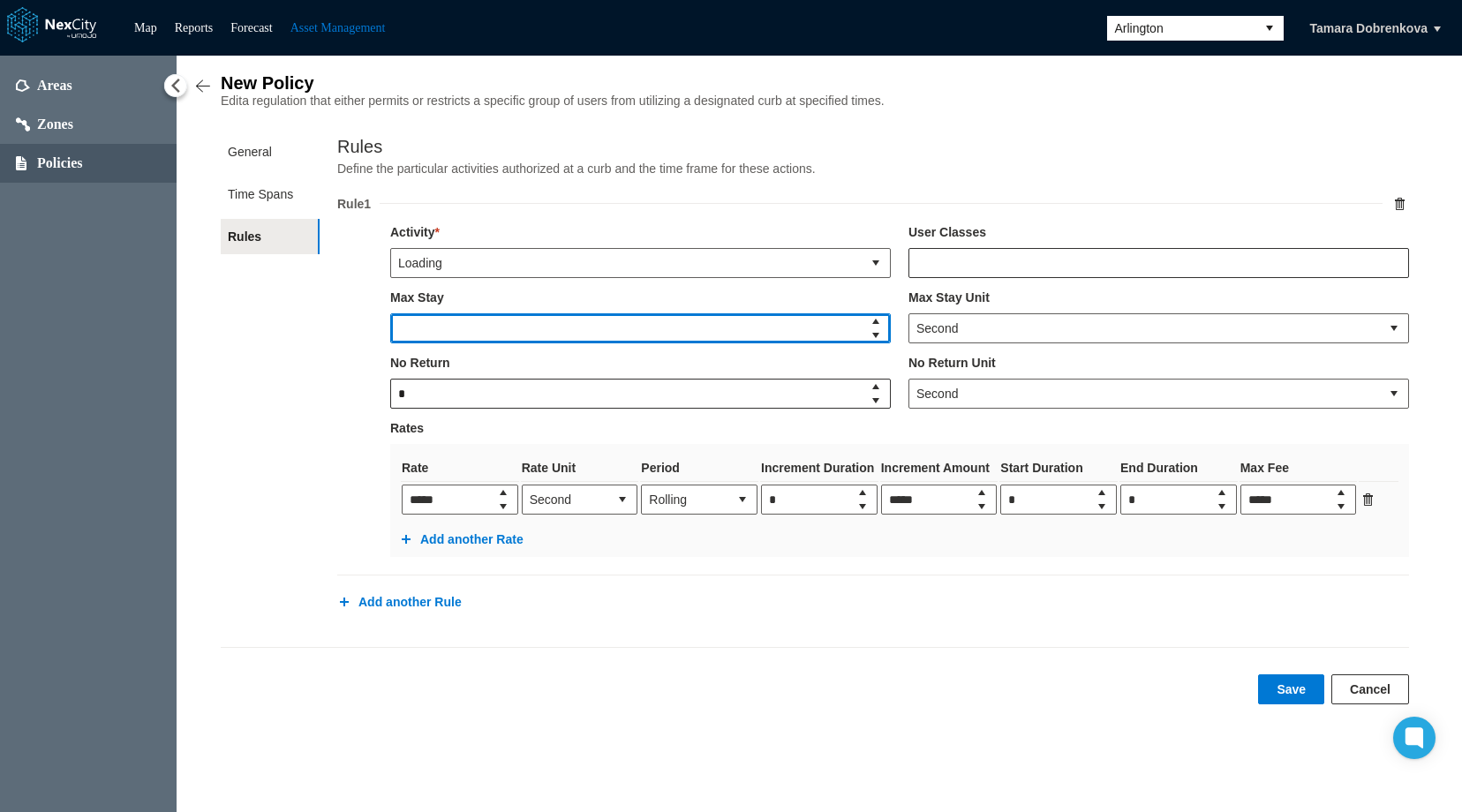 type 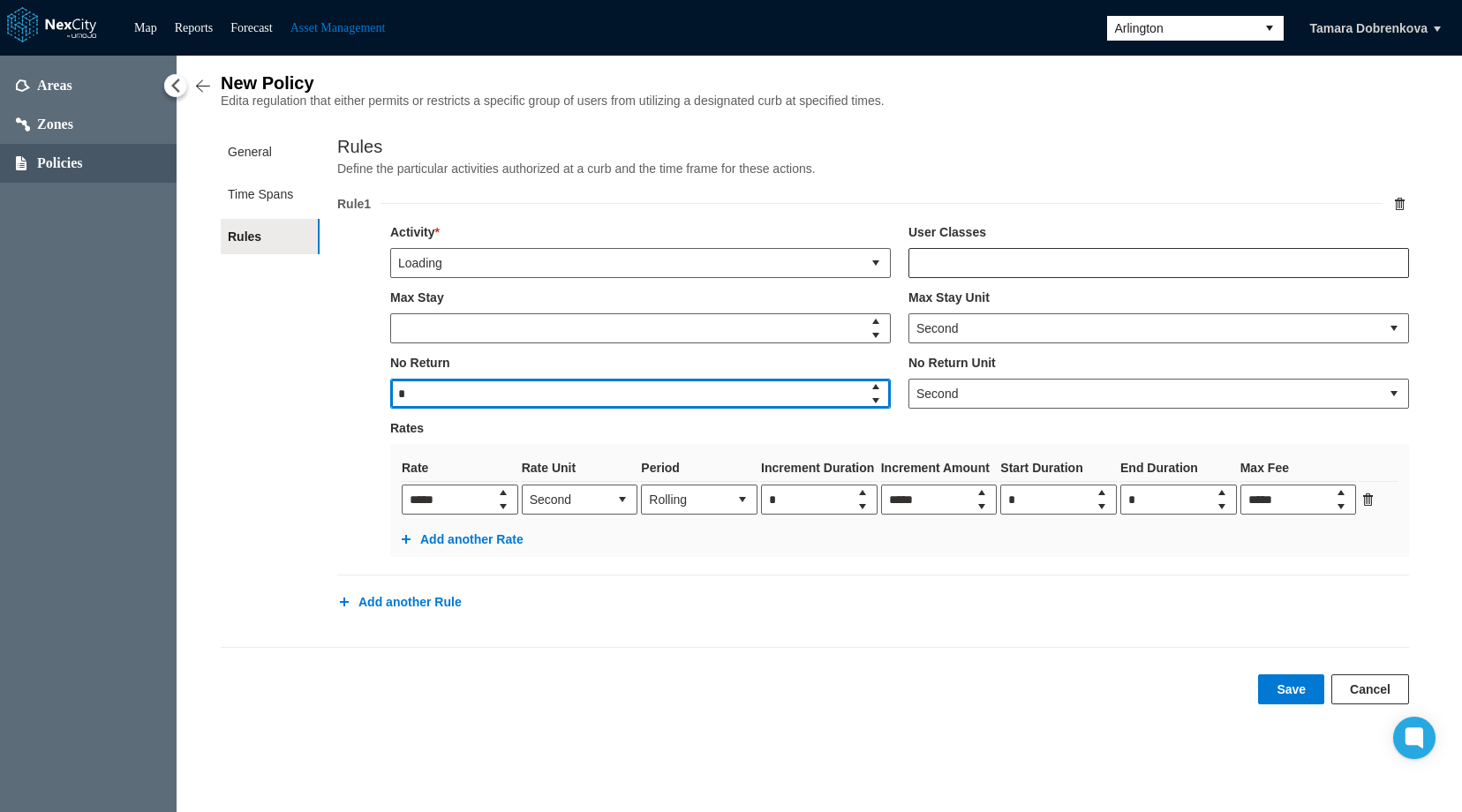 drag, startPoint x: 472, startPoint y: 401, endPoint x: 299, endPoint y: 392, distance: 173.23395 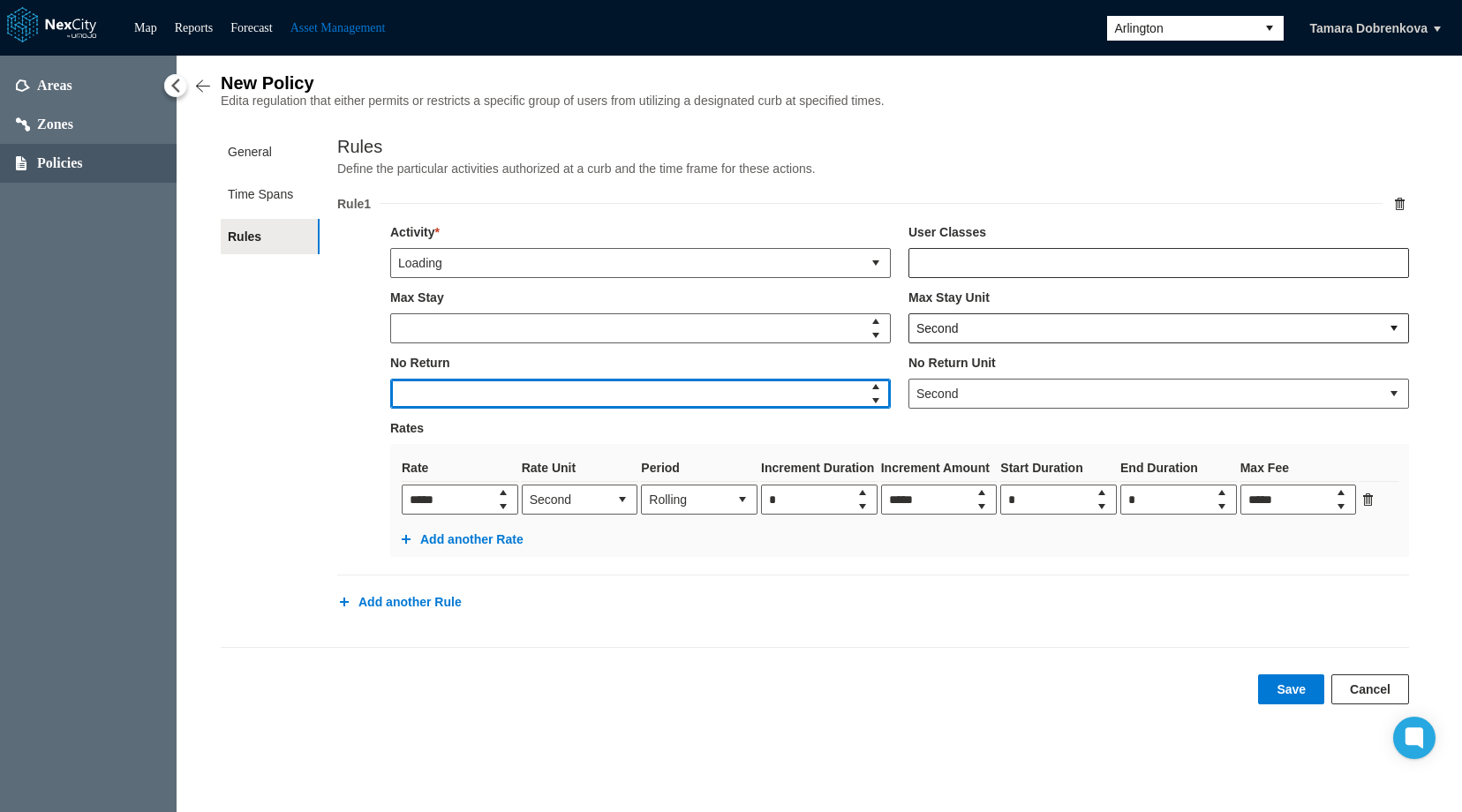 type 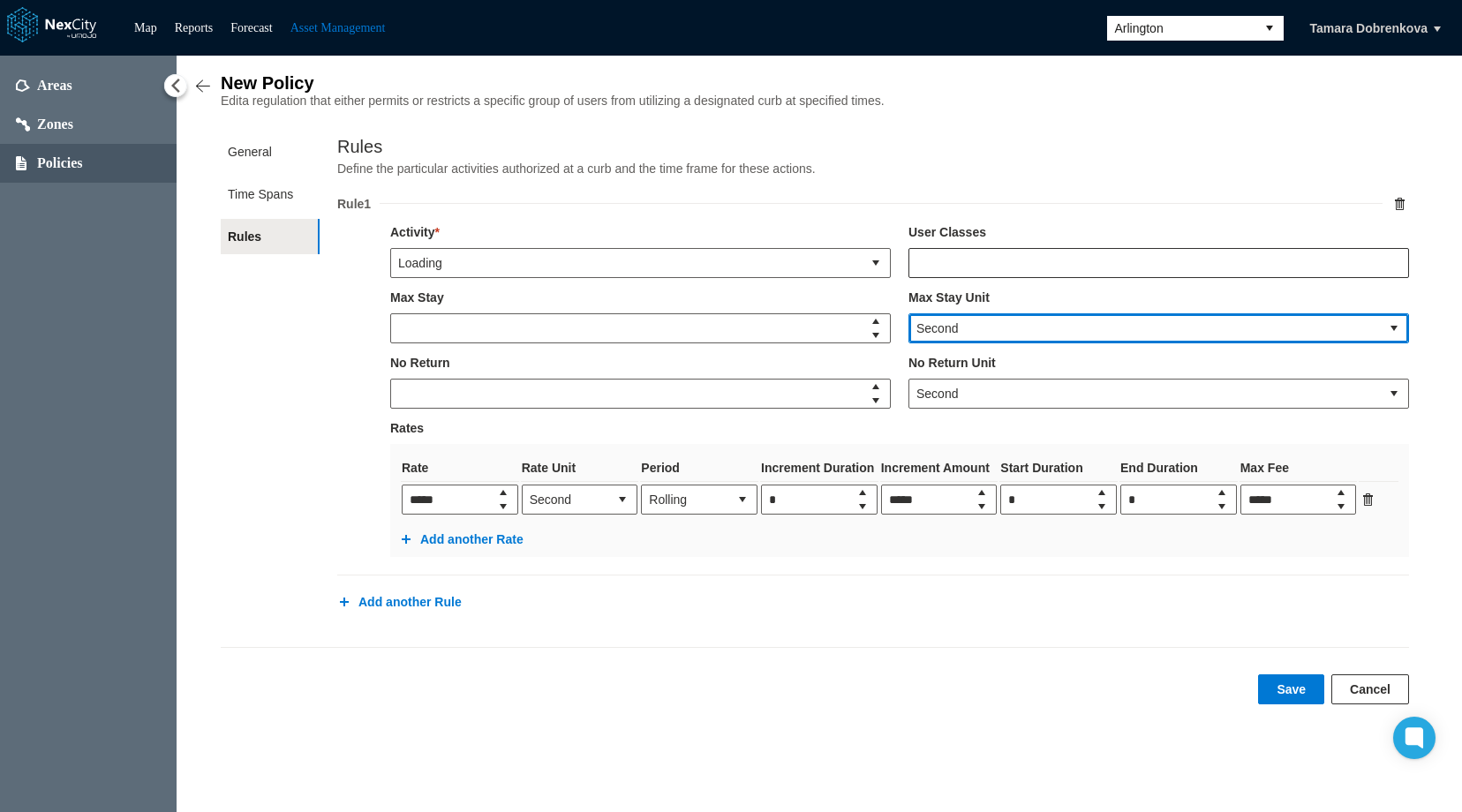 click on "Second" at bounding box center (1144, 328) 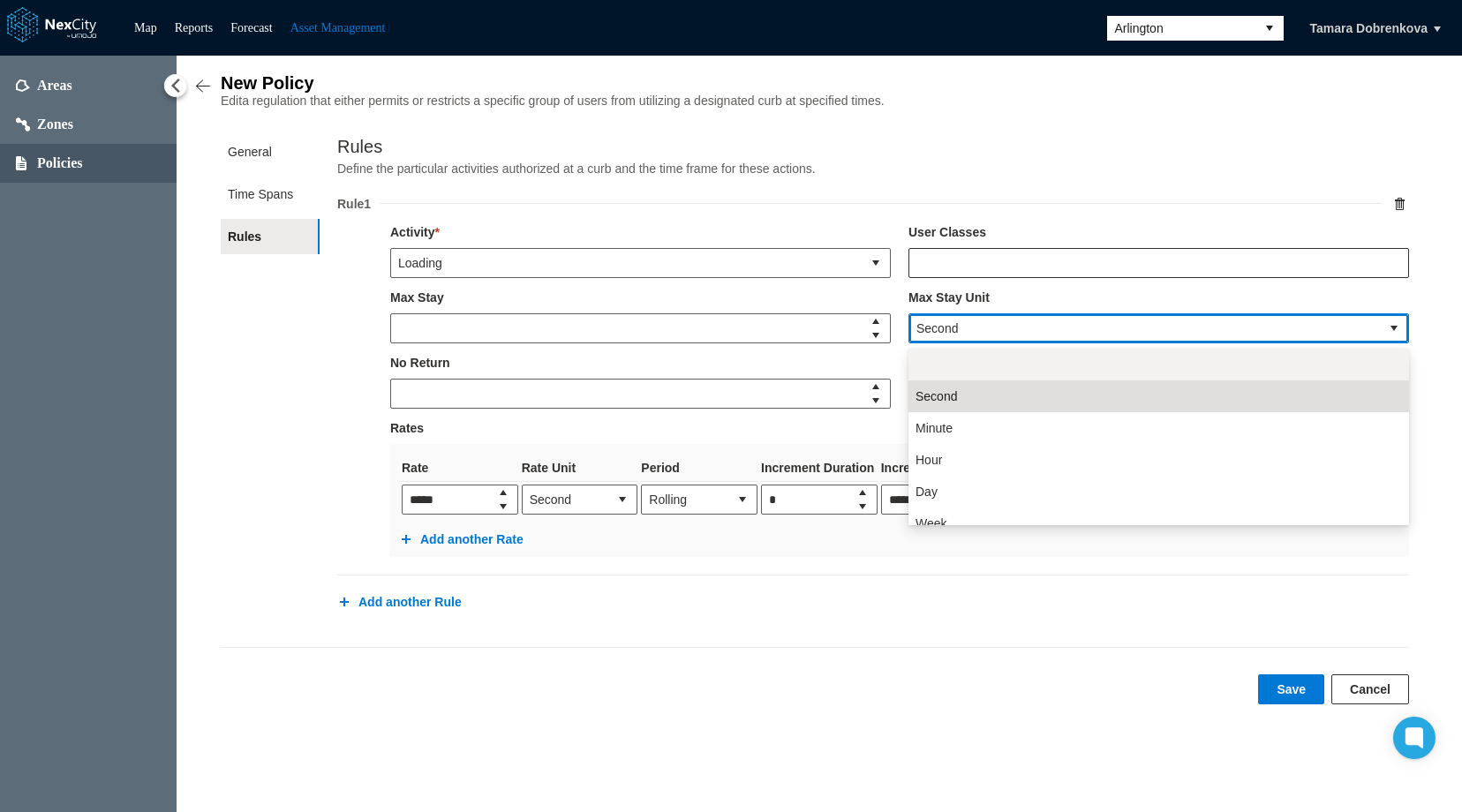 click at bounding box center [1158, 365] 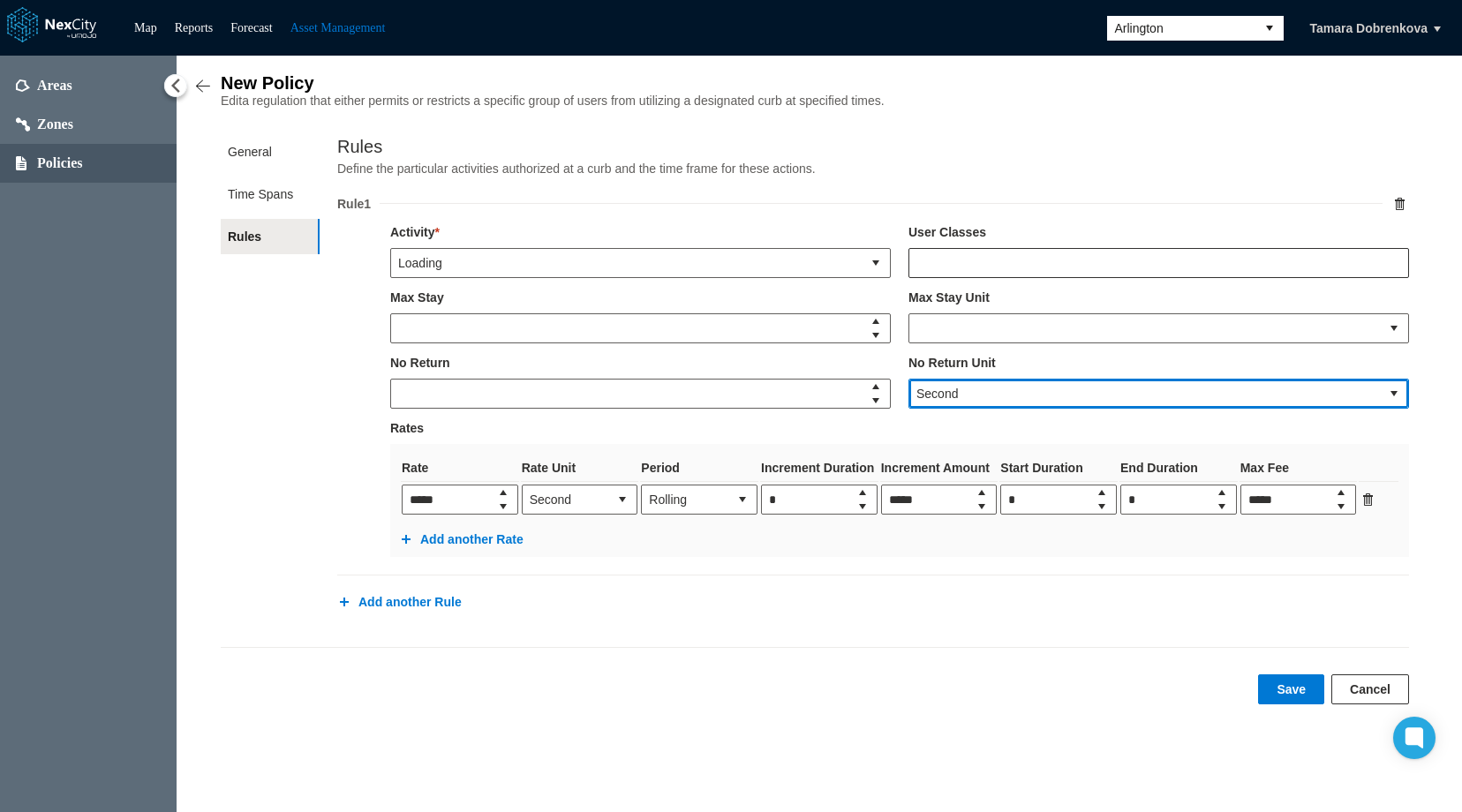 click on "Second" at bounding box center [1144, 394] 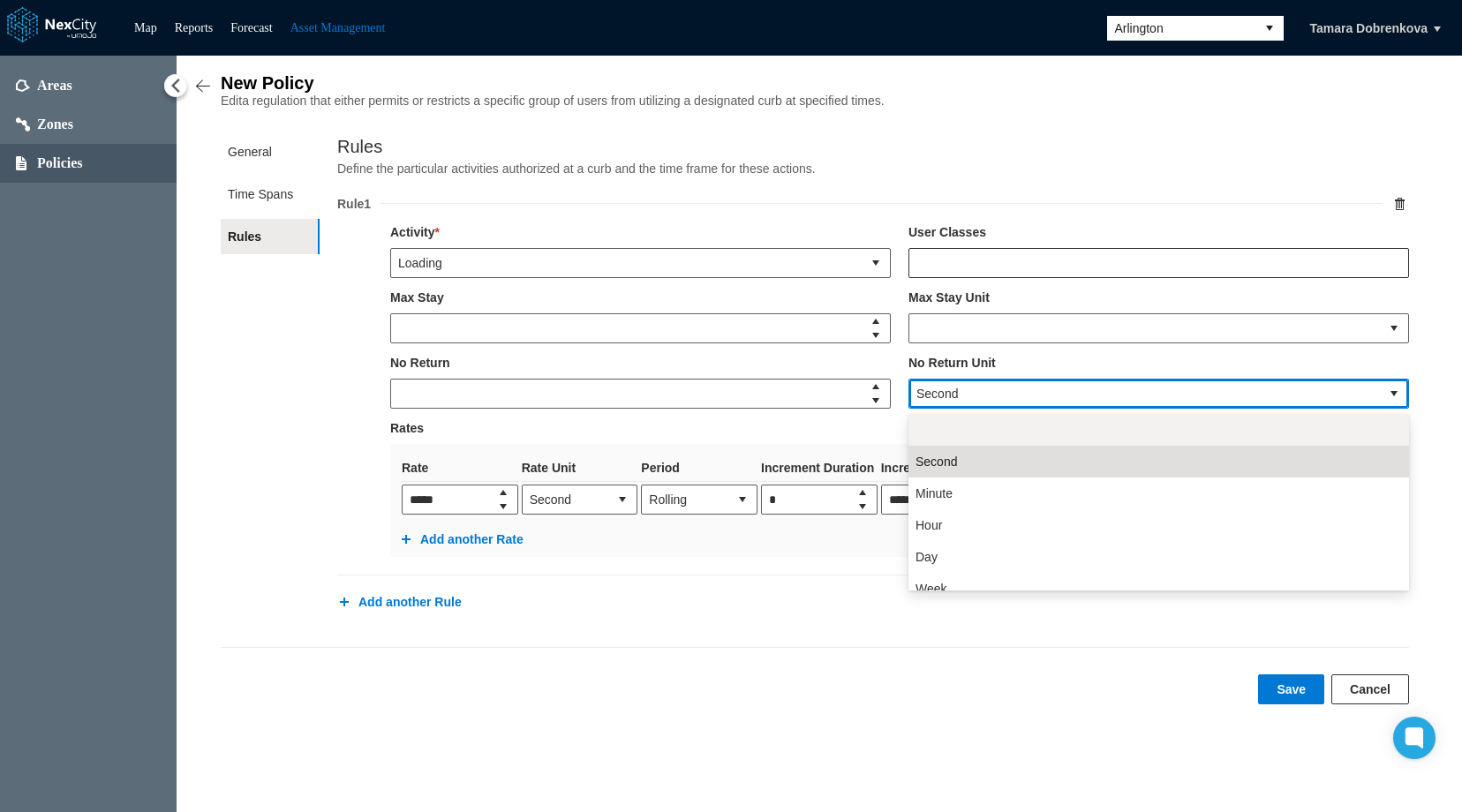 click at bounding box center [1158, 430] 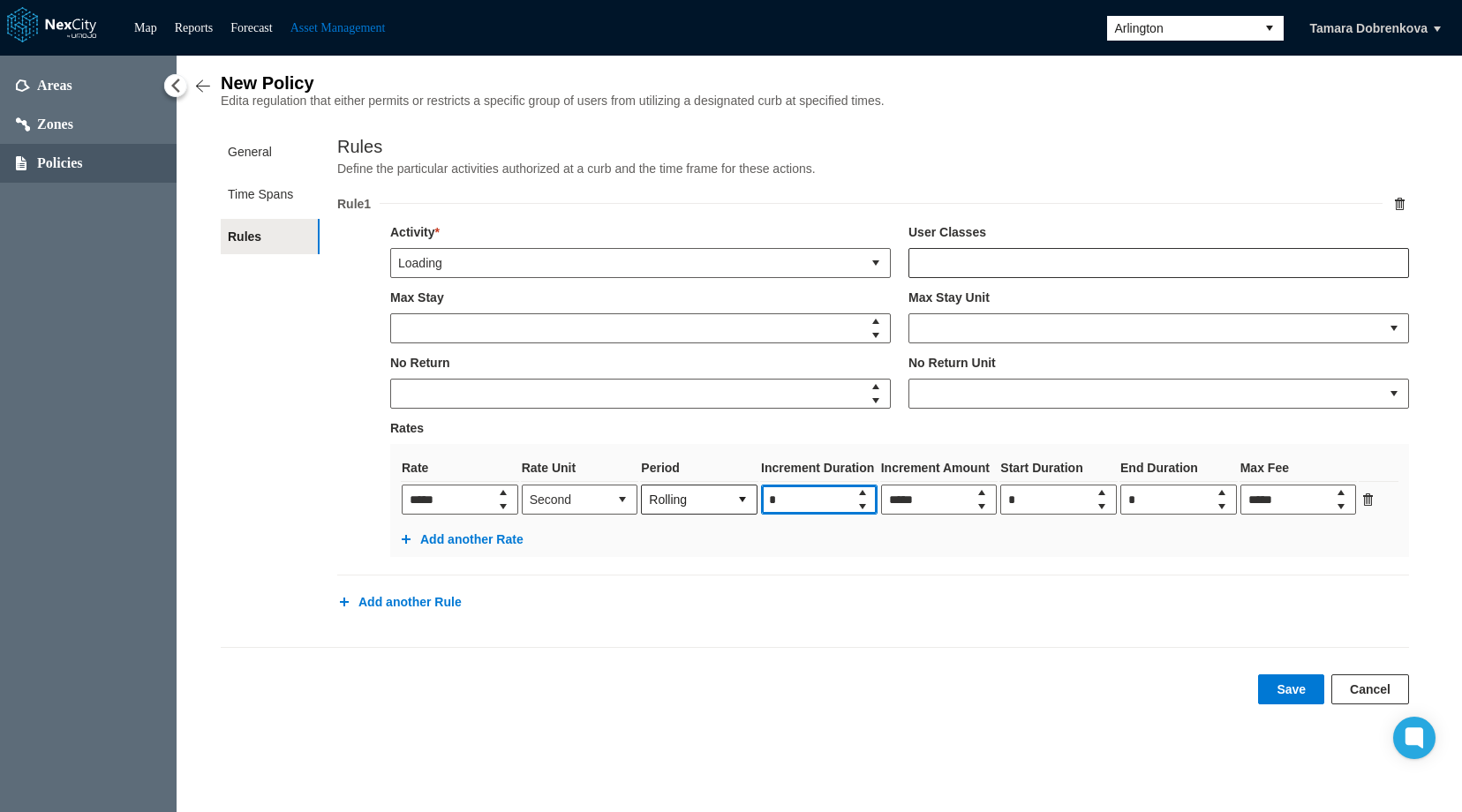 drag, startPoint x: 789, startPoint y: 506, endPoint x: 694, endPoint y: 507, distance: 95.00526 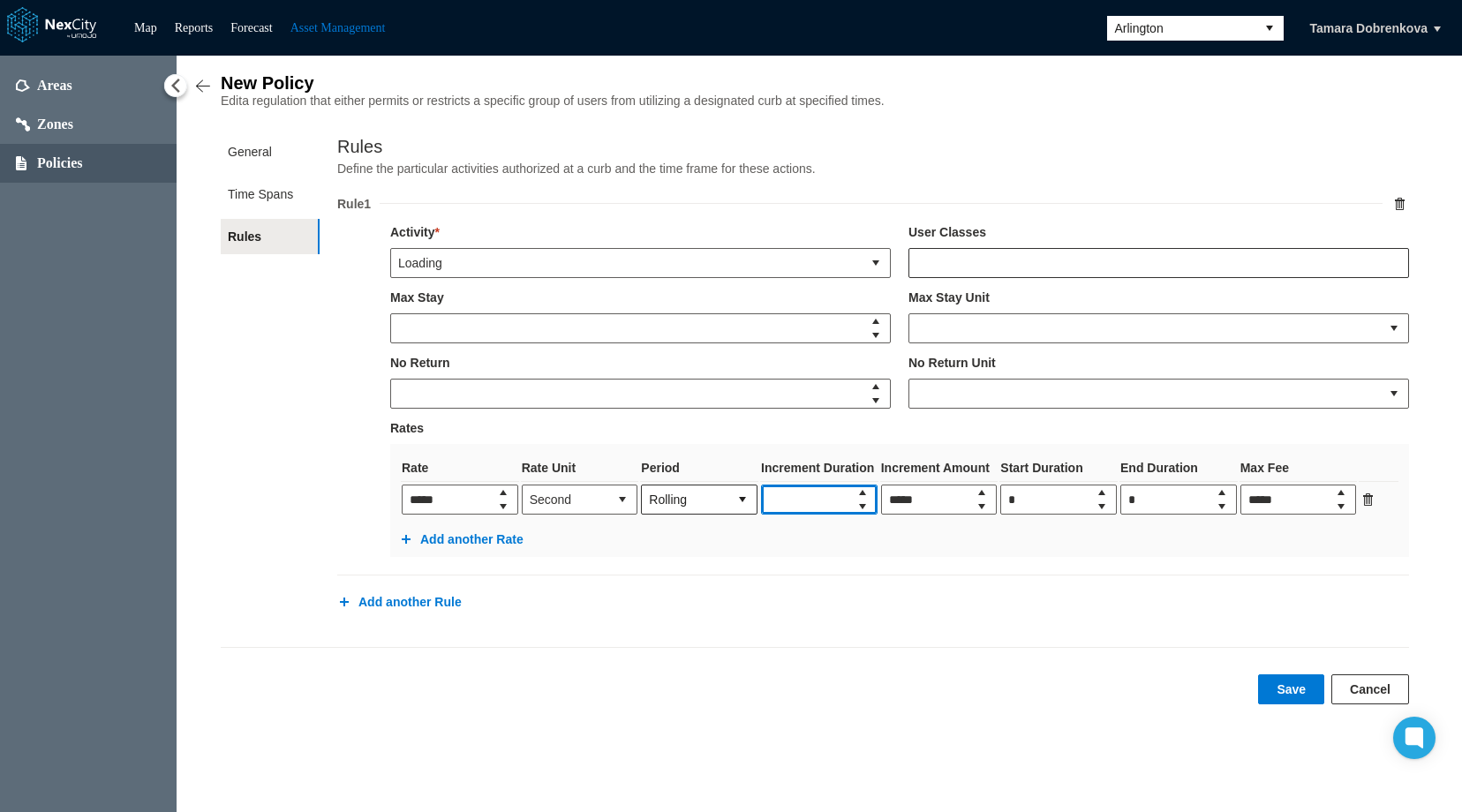 type 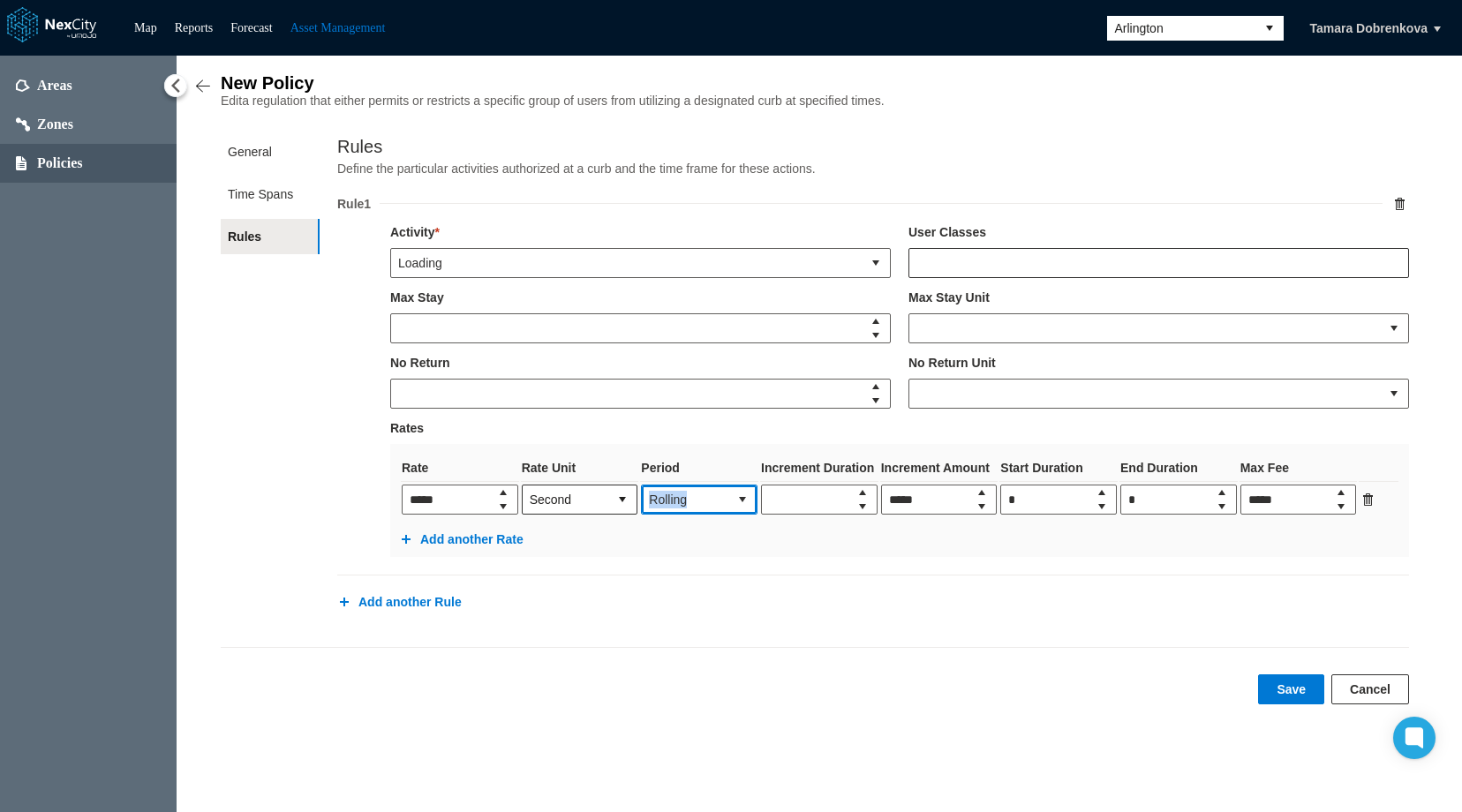 drag, startPoint x: 705, startPoint y: 503, endPoint x: 598, endPoint y: 509, distance: 107.16809 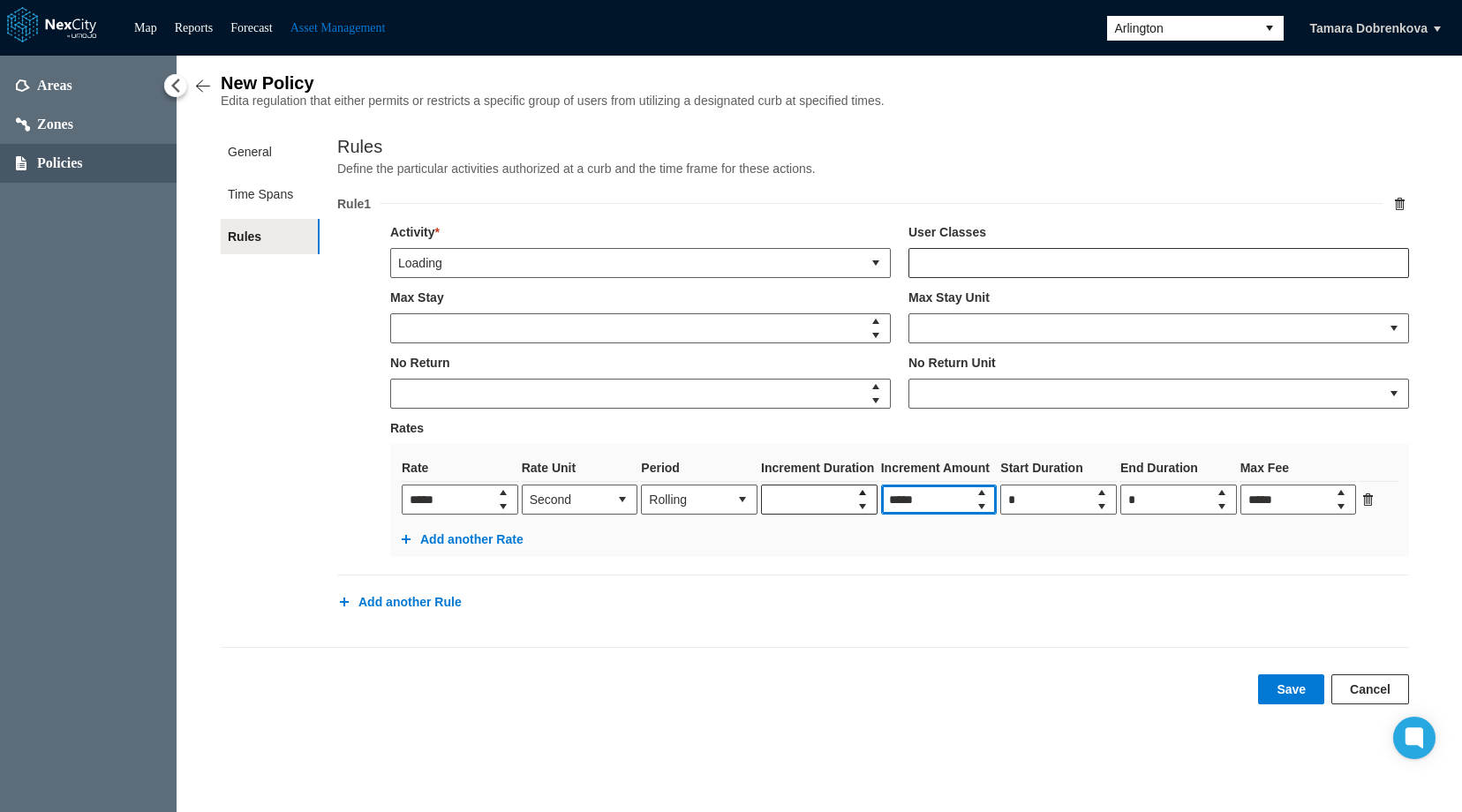 drag, startPoint x: 932, startPoint y: 500, endPoint x: 861, endPoint y: 503, distance: 71.06335 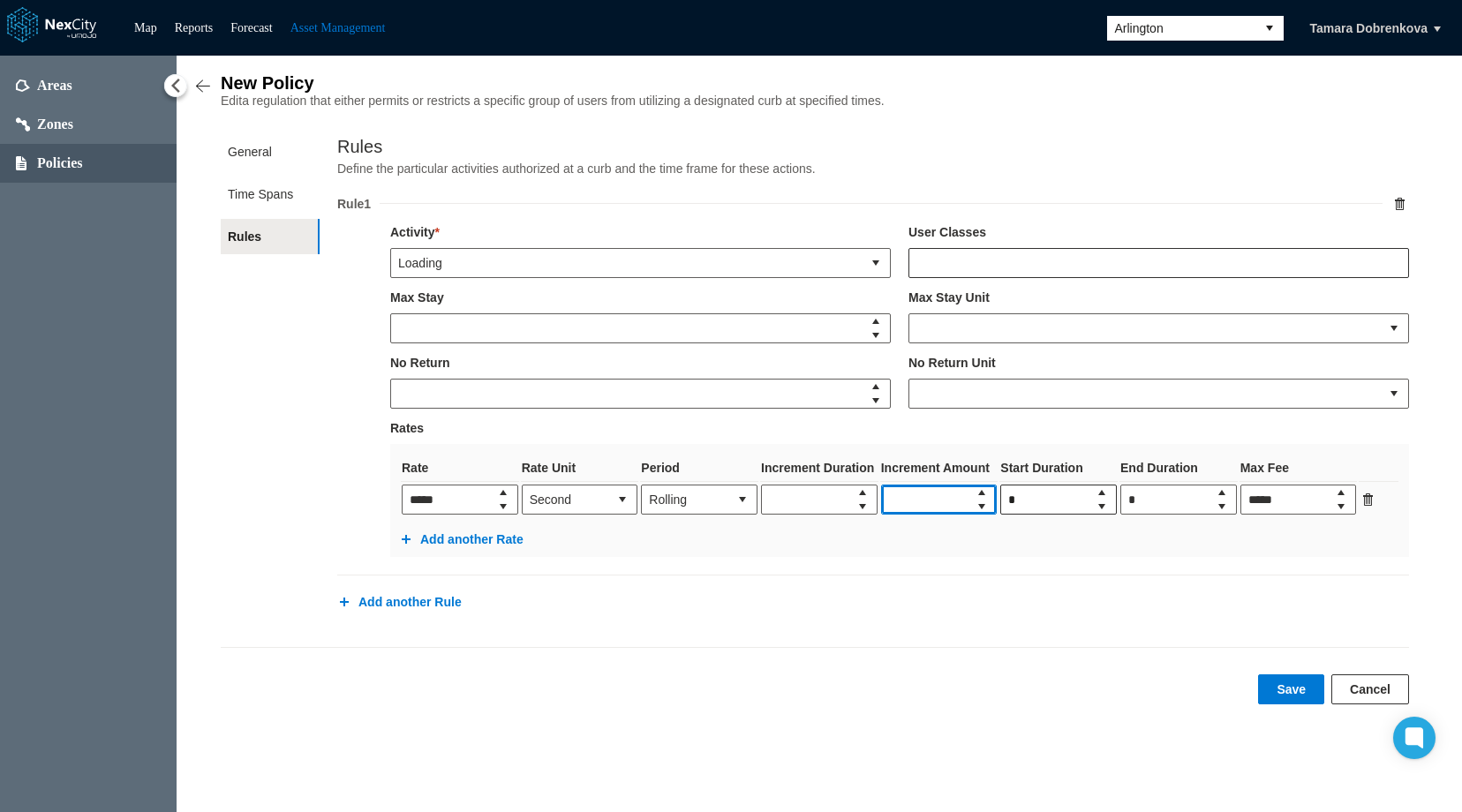 type 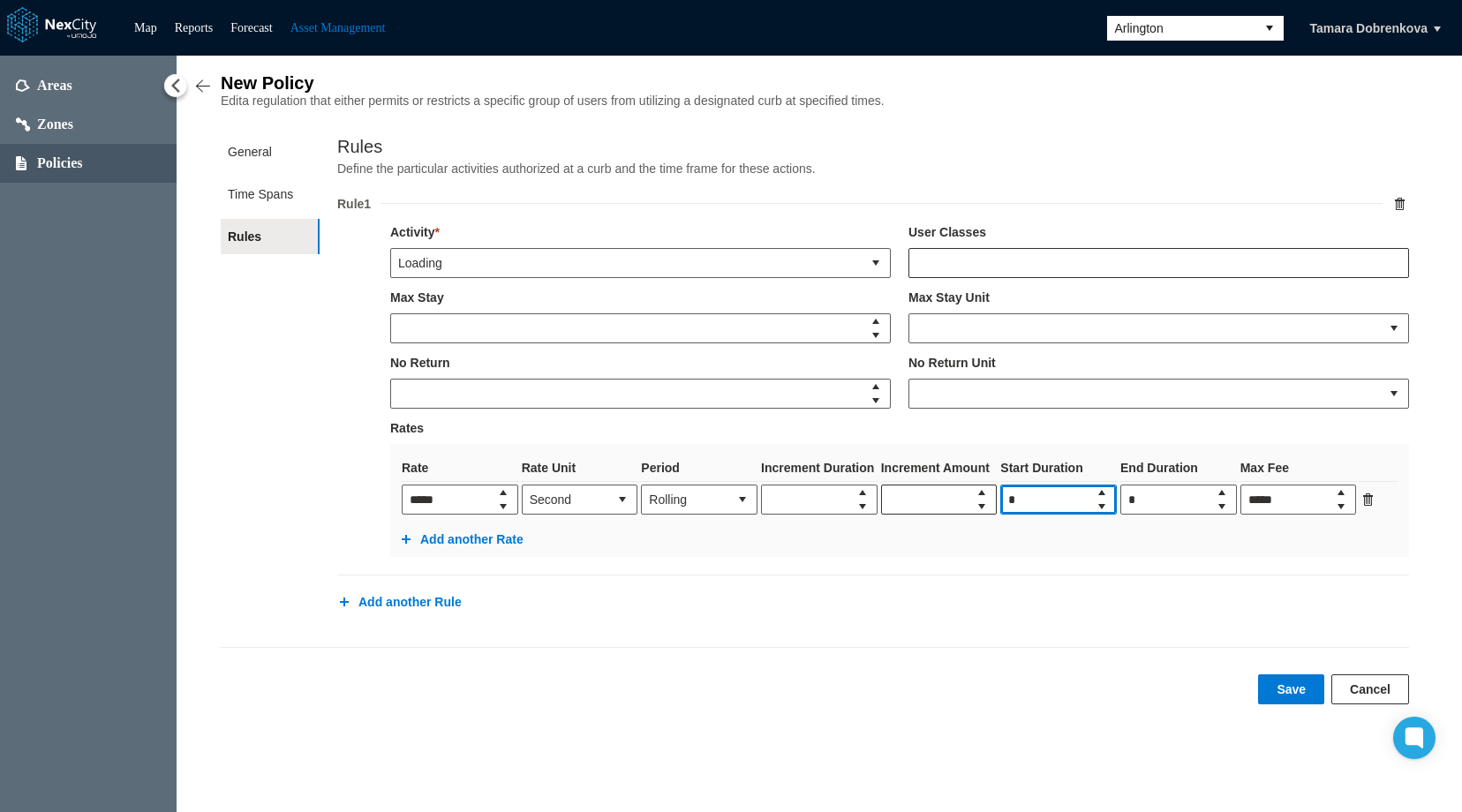 drag, startPoint x: 1042, startPoint y: 498, endPoint x: 967, endPoint y: 506, distance: 75.42546 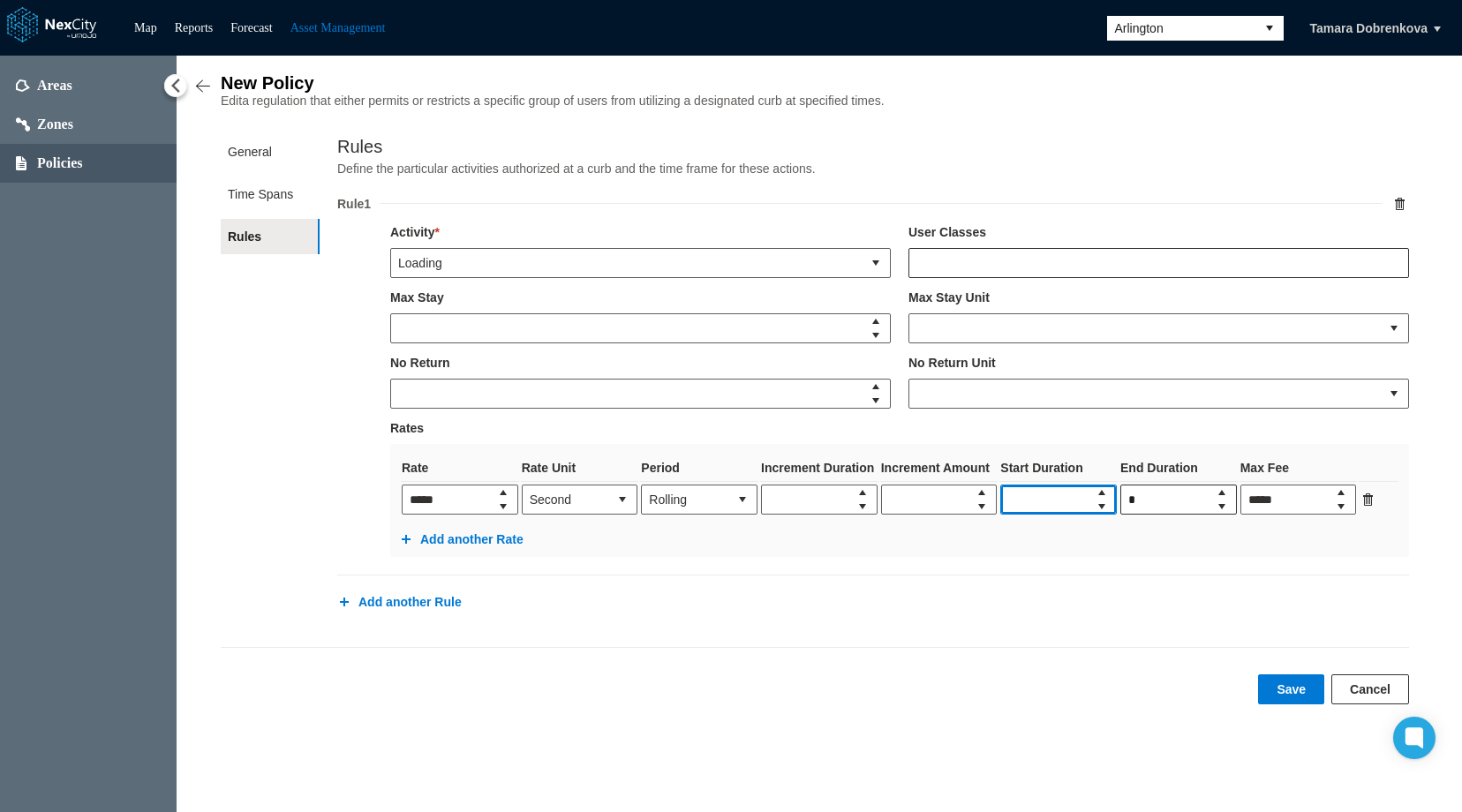 type 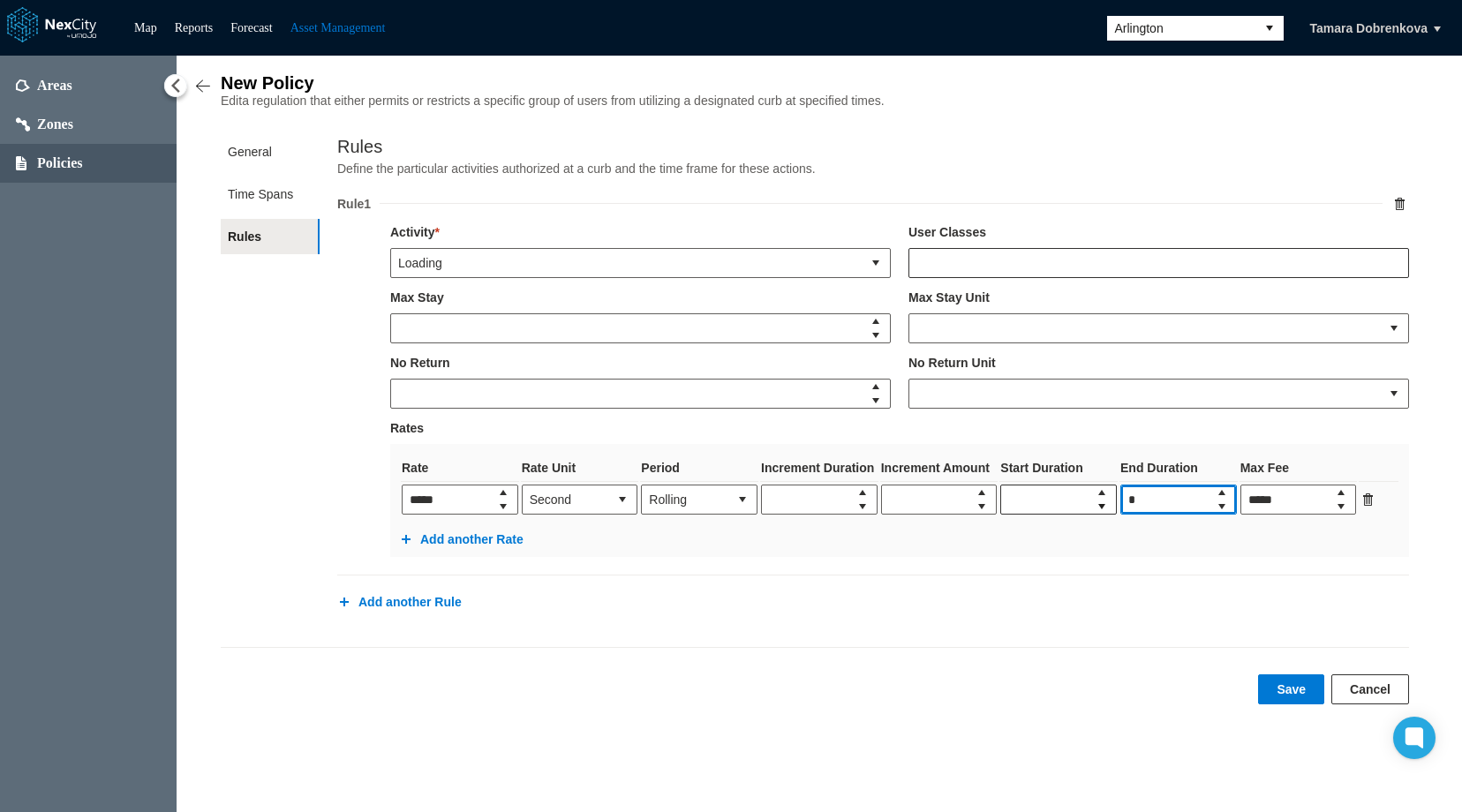 drag, startPoint x: 1188, startPoint y: 506, endPoint x: 1093, endPoint y: 511, distance: 95.13149 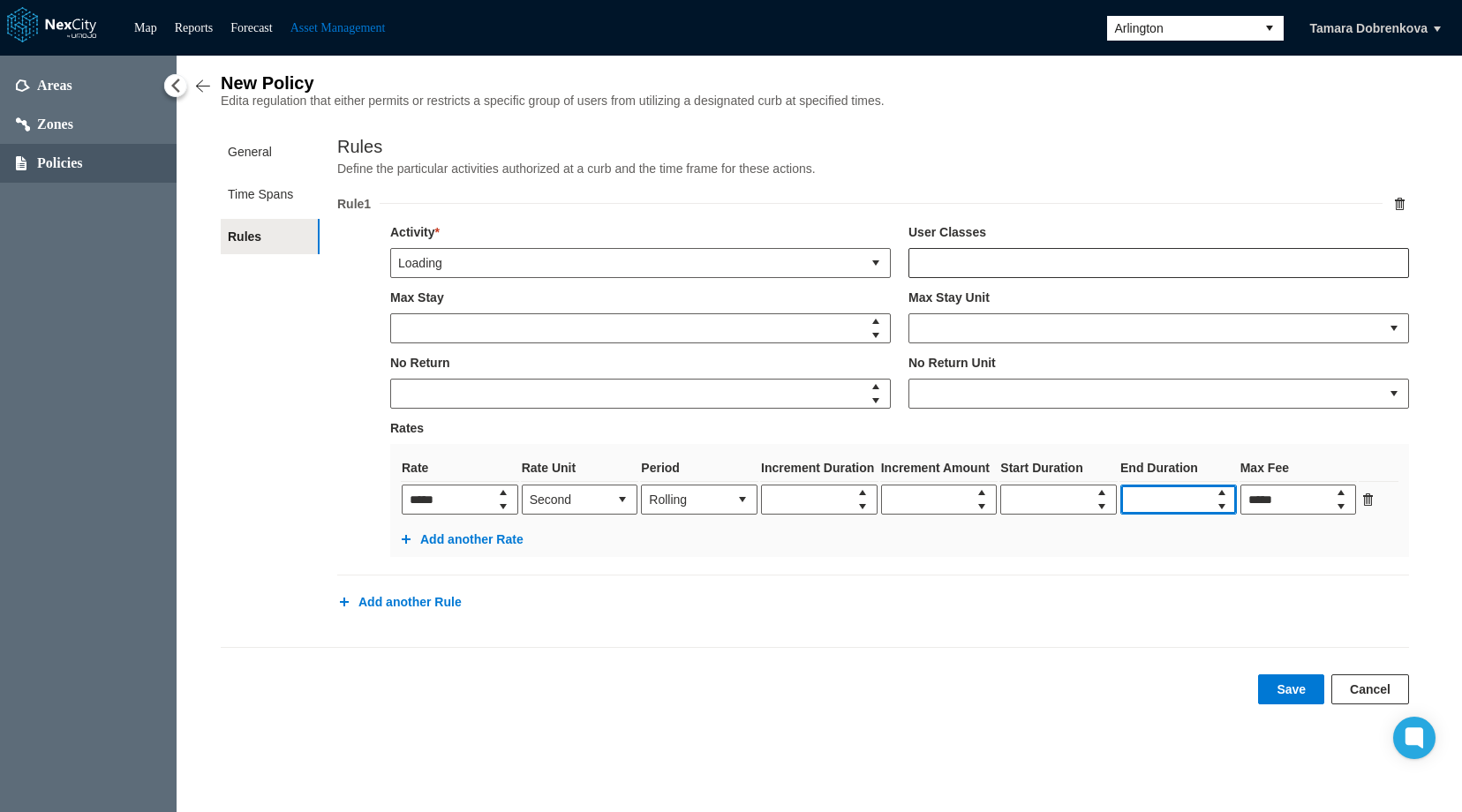 type 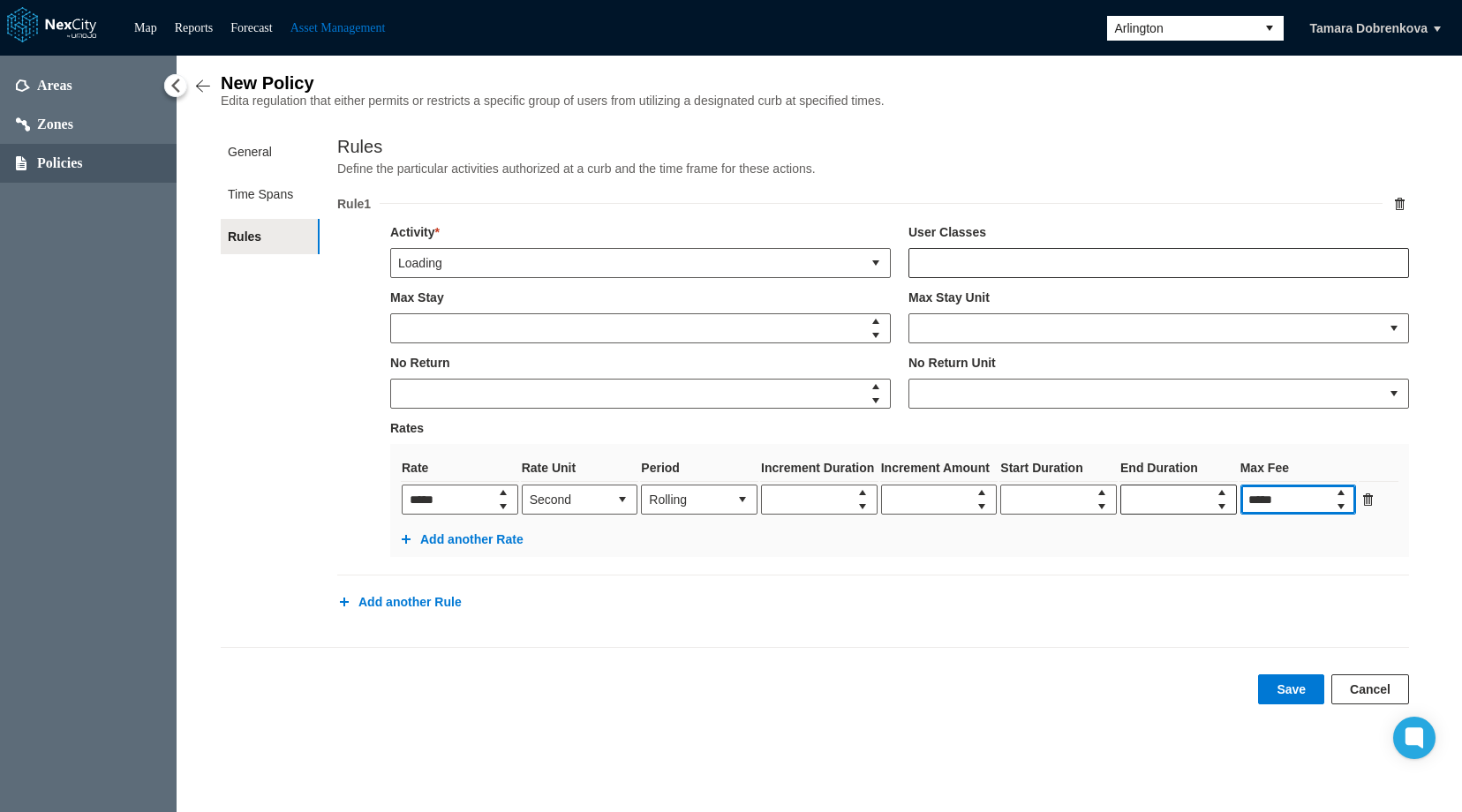 drag, startPoint x: 1236, startPoint y: 510, endPoint x: 1189, endPoint y: 511, distance: 47.010637 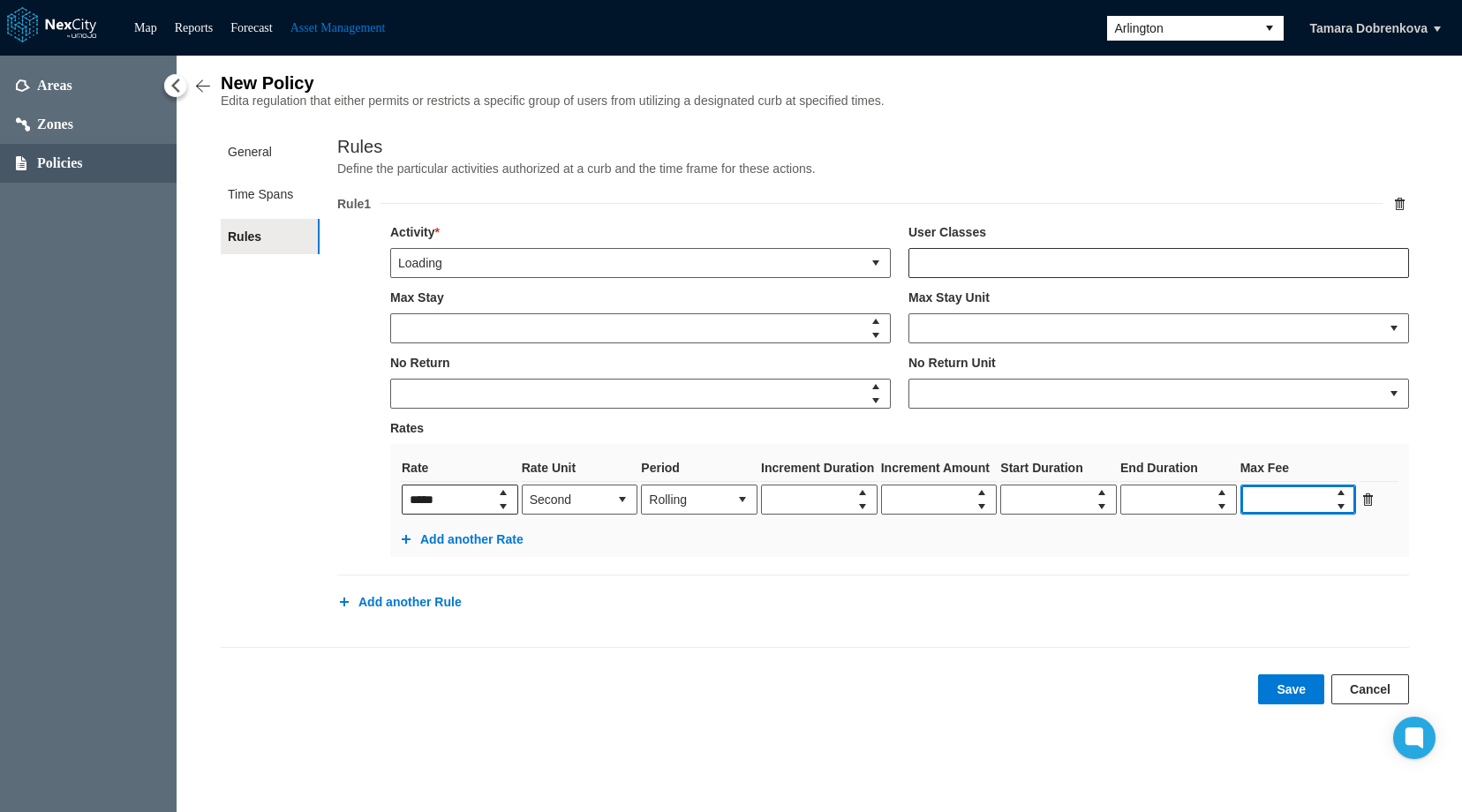 type 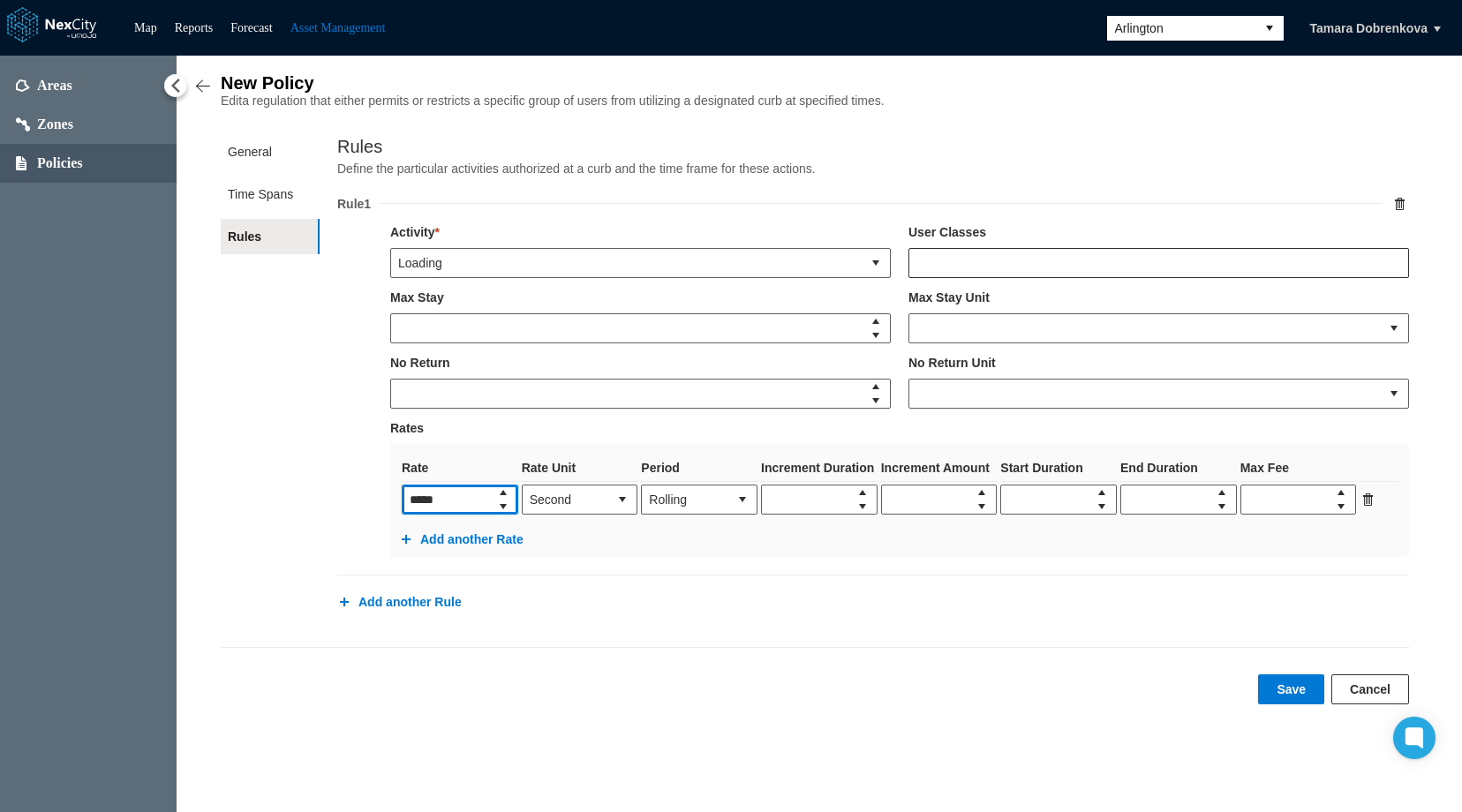 drag, startPoint x: 459, startPoint y: 511, endPoint x: 352, endPoint y: 505, distance: 107.16809 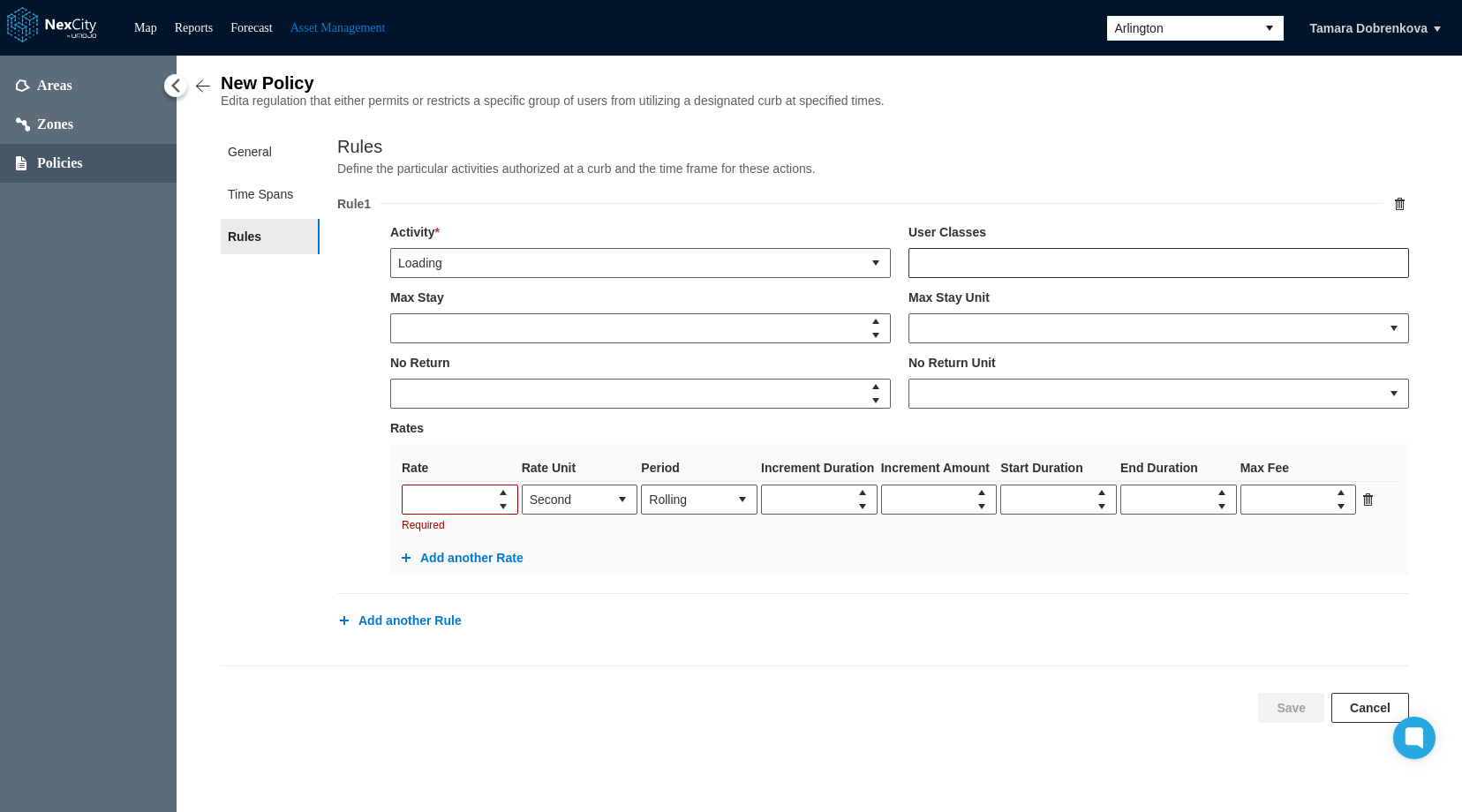 click on "Save Cancel" at bounding box center [815, 694] 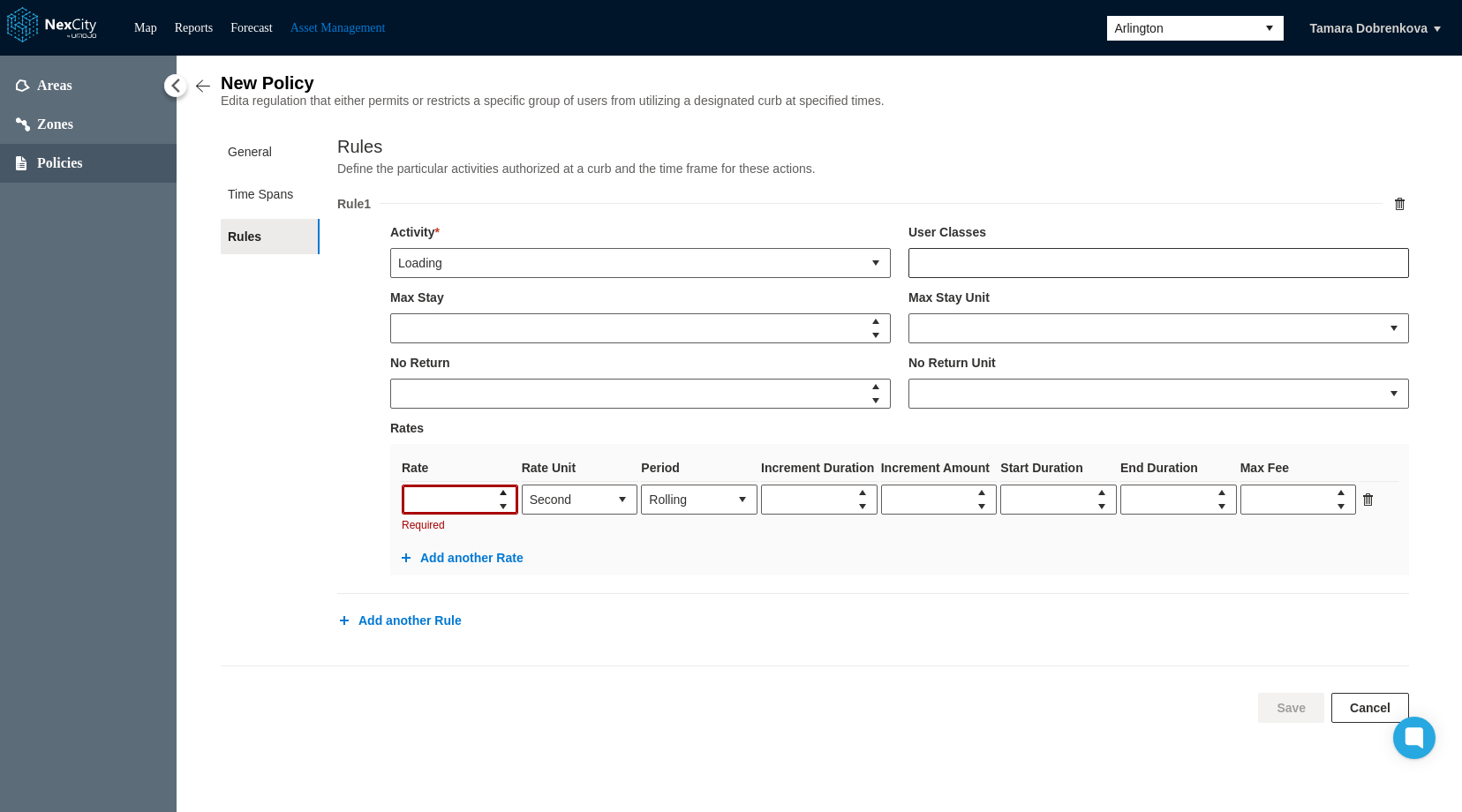 click at bounding box center (503, 492) 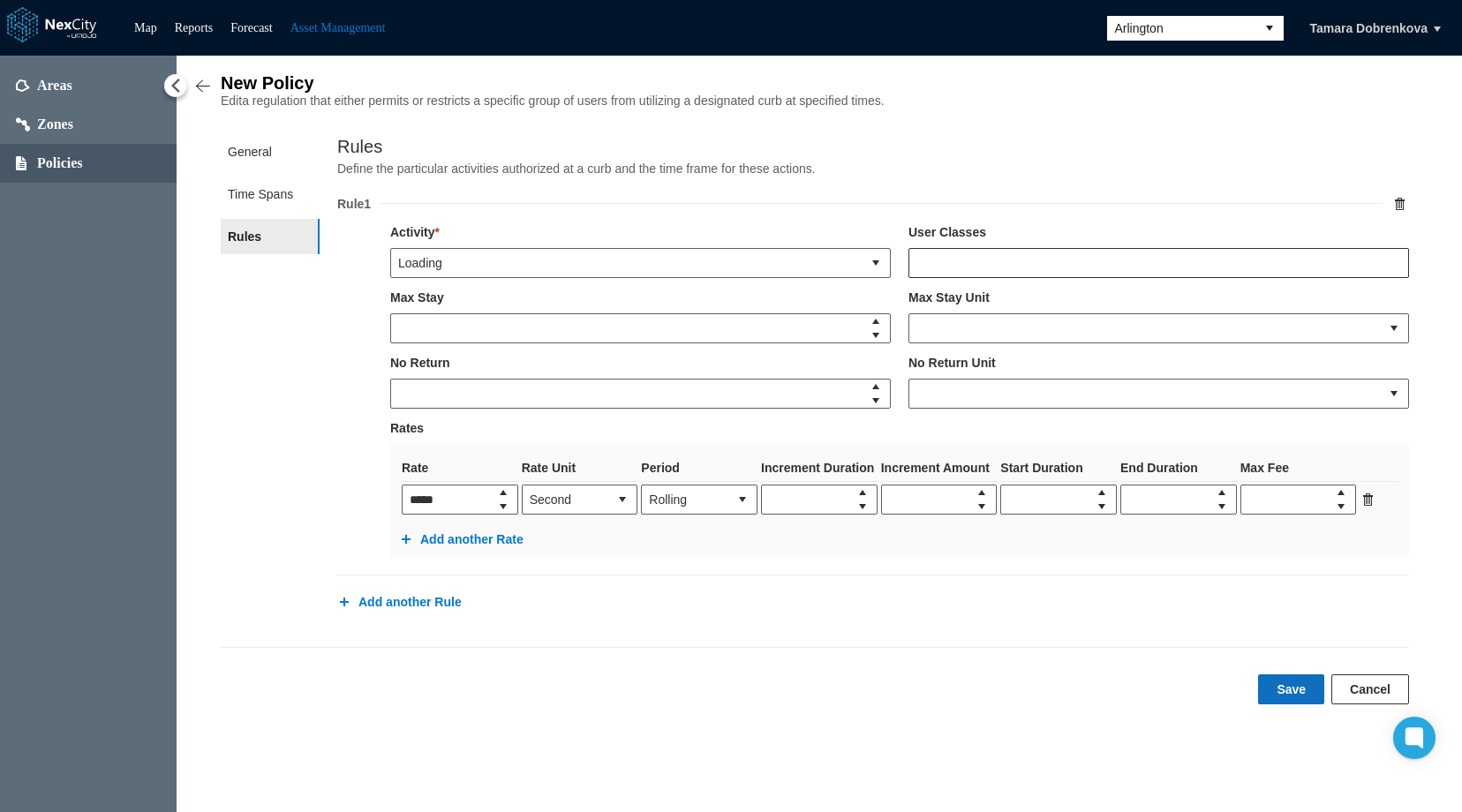click on "Save" at bounding box center (1291, 689) 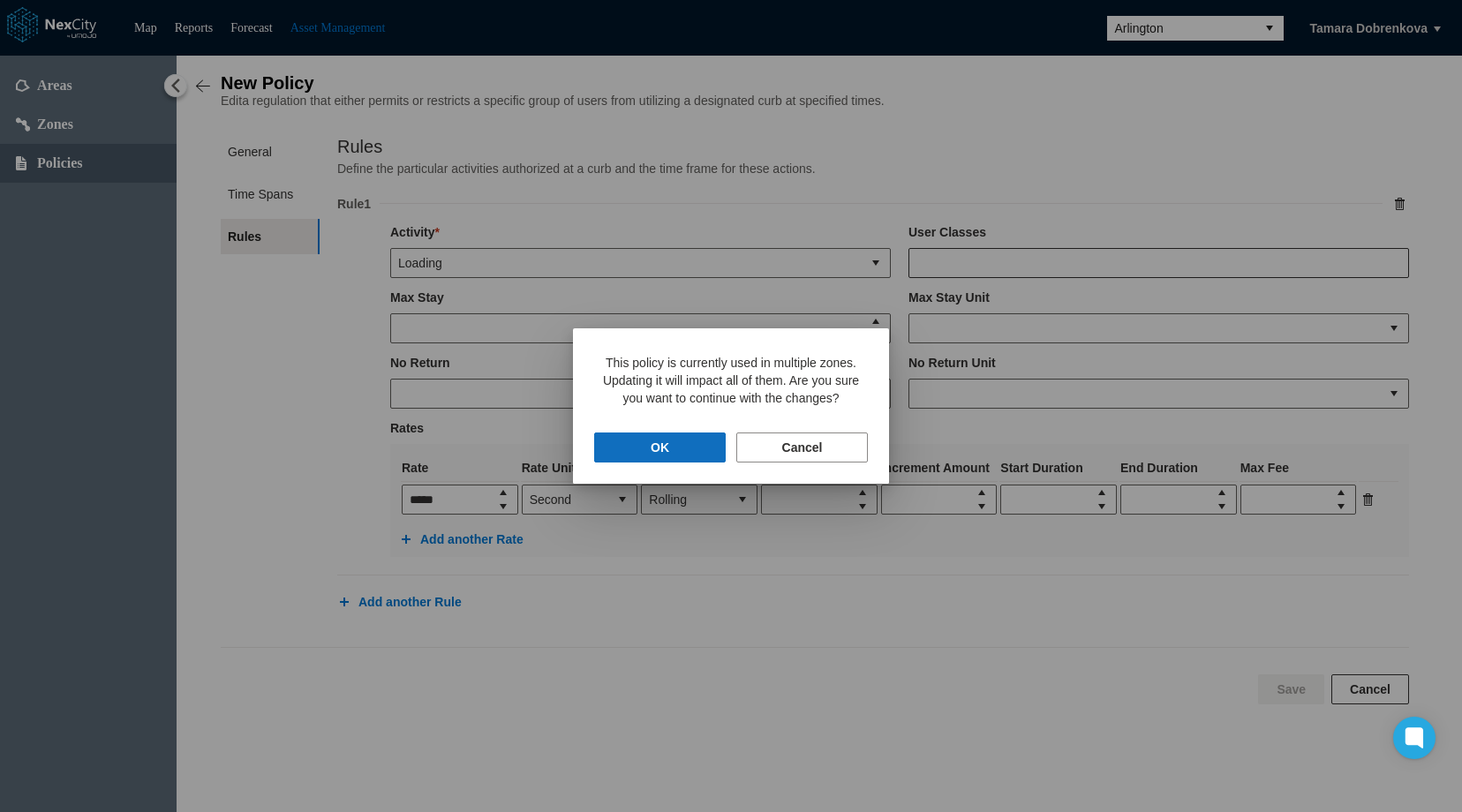 click on "OK" at bounding box center (659, 447) 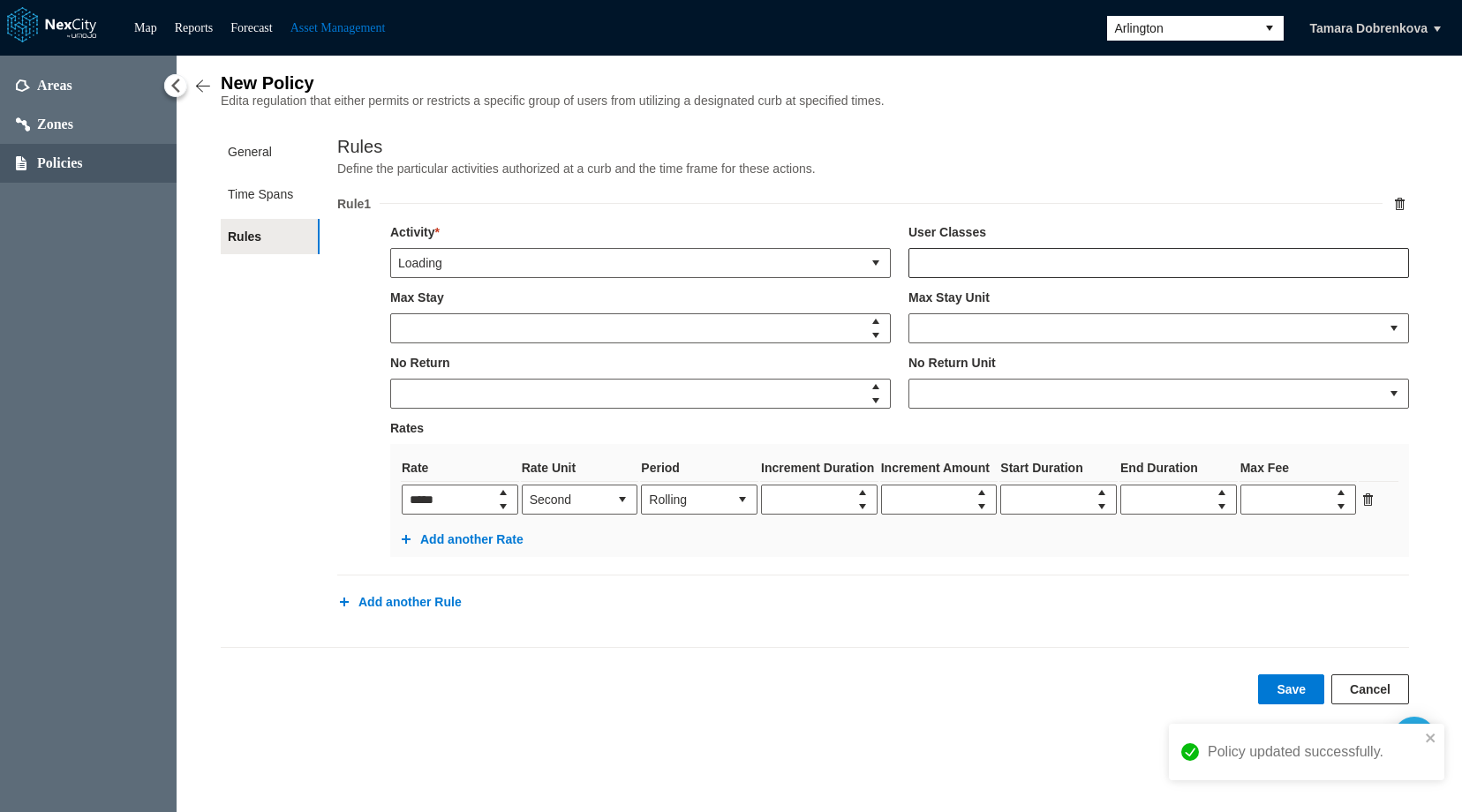 click at bounding box center (203, 86) 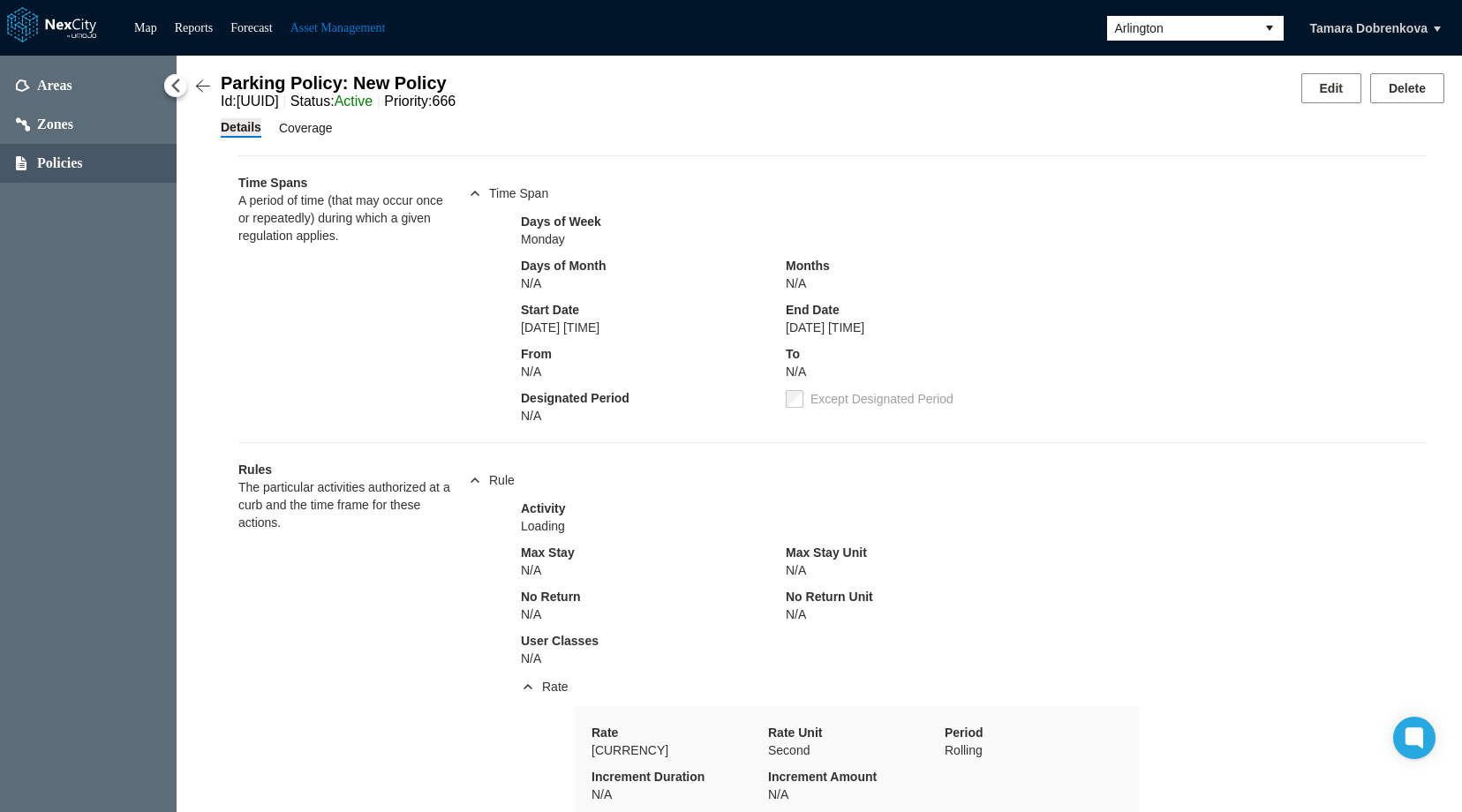click on "Coverage" at bounding box center (305, 128) 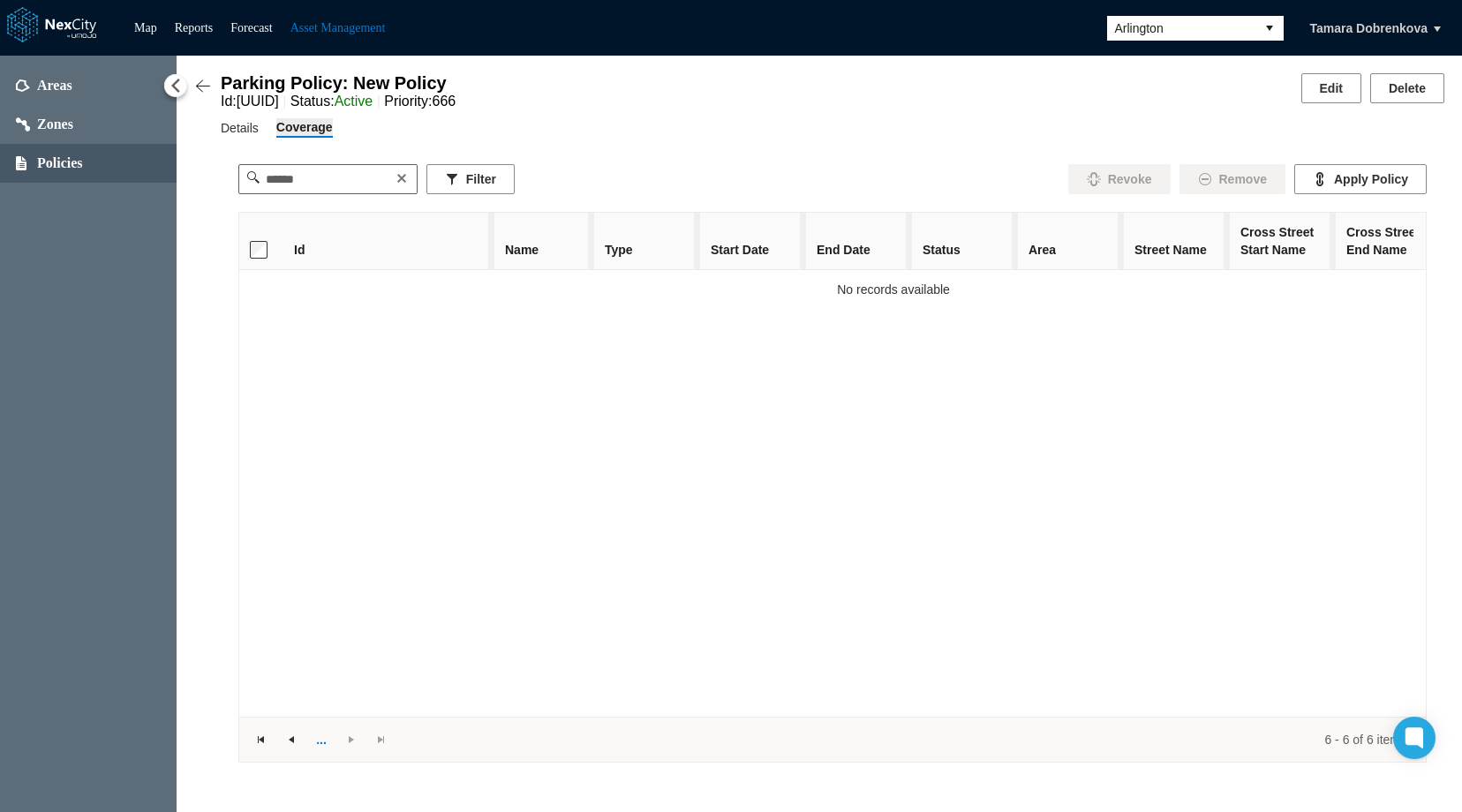 click on "Parking Policy : New Policy Id :  6a2f5651-0b1e-4492-aa77-d19514177823 Status :  Active Priority :  666 Edit Delete Details Coverage Filter Revoke Remove Apply Policy Id Name Type Start Date End Date Status Area Street Name Cross Street Start Name Cross Street End Name Space Count No records available *** ... 6 - 6 of 6 items" at bounding box center [819, 433] 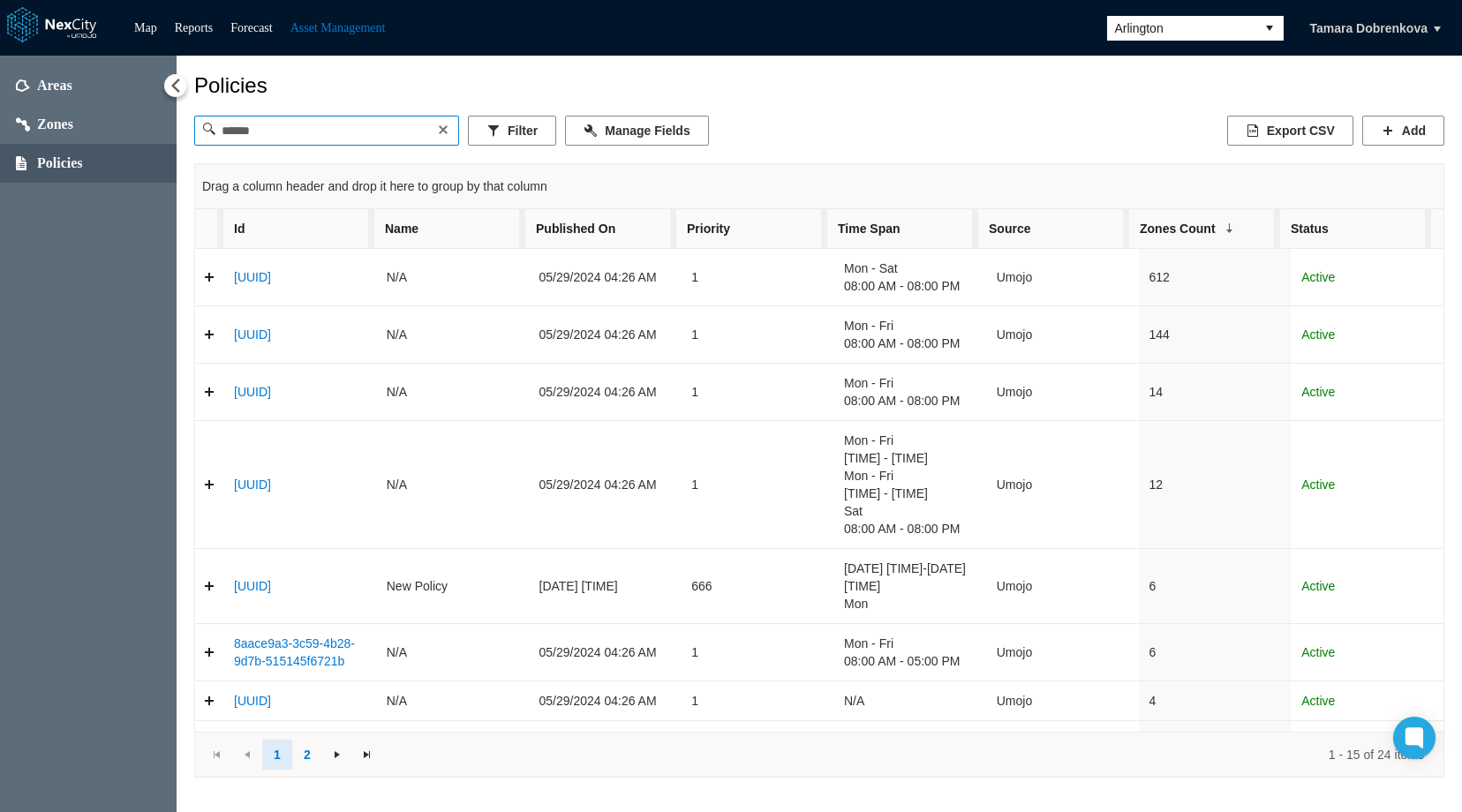 click at bounding box center (326, 131) 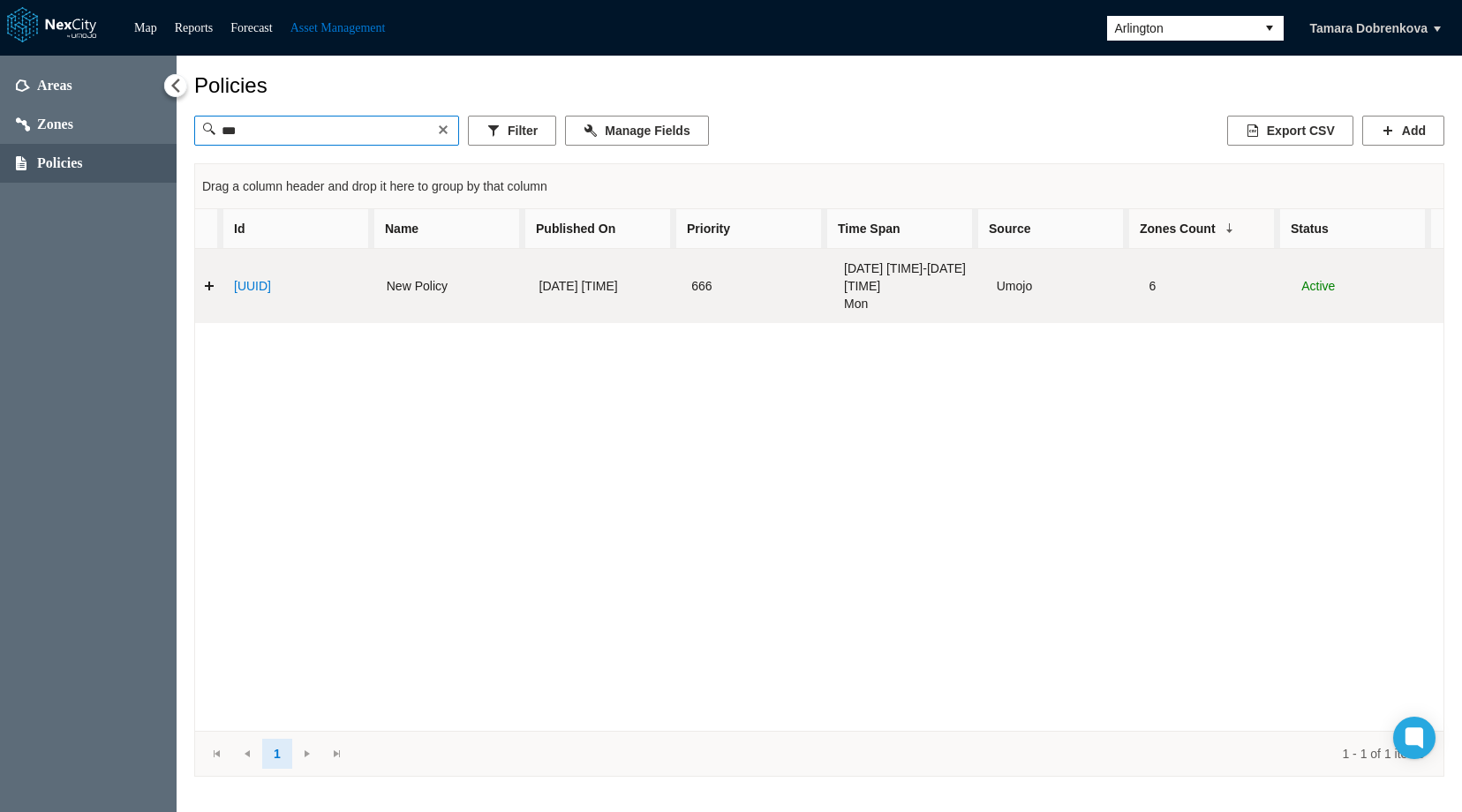 type on "***" 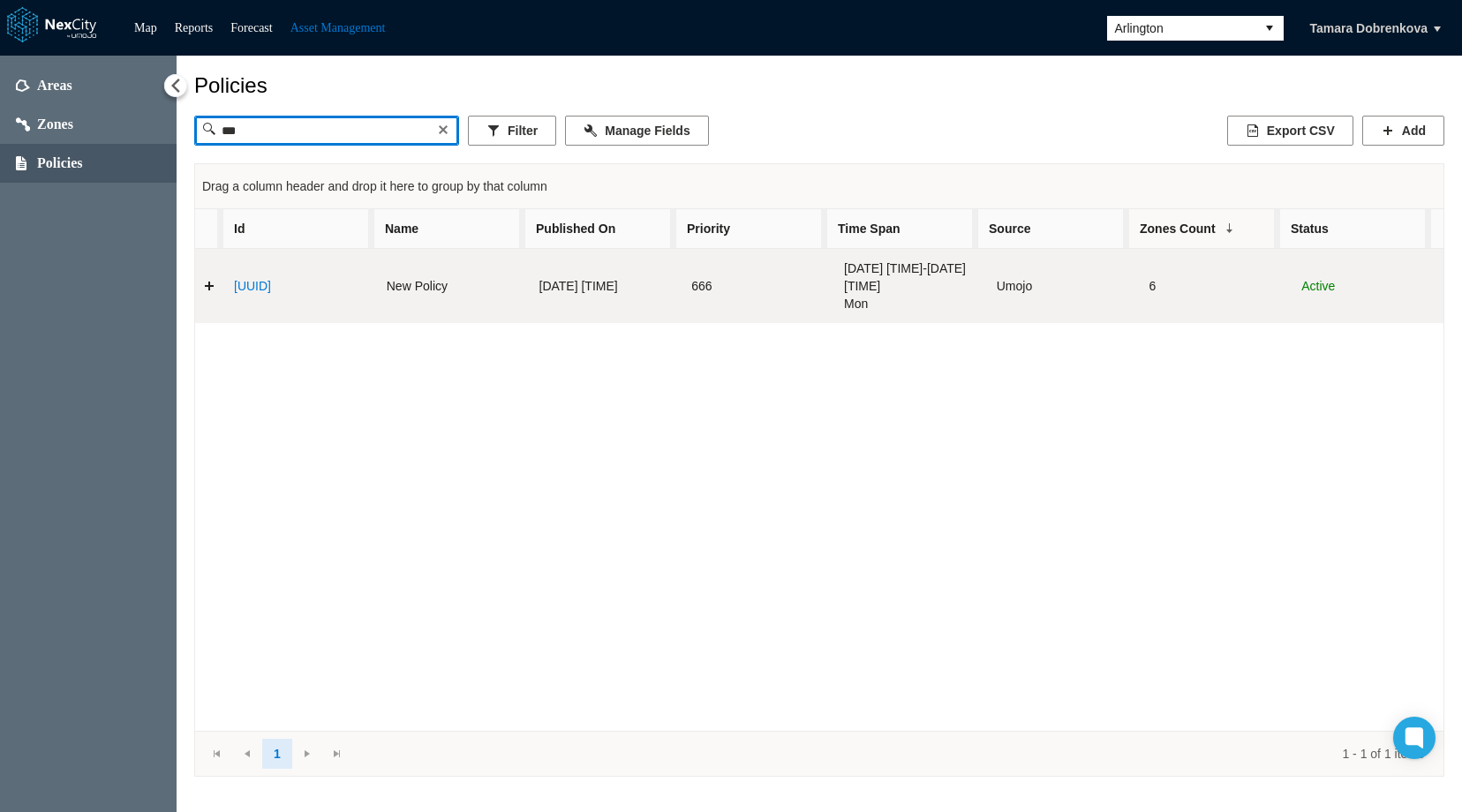 click on "6a2f5651-0b1e-4492-aa77-d19514177823" at bounding box center [299, 286] 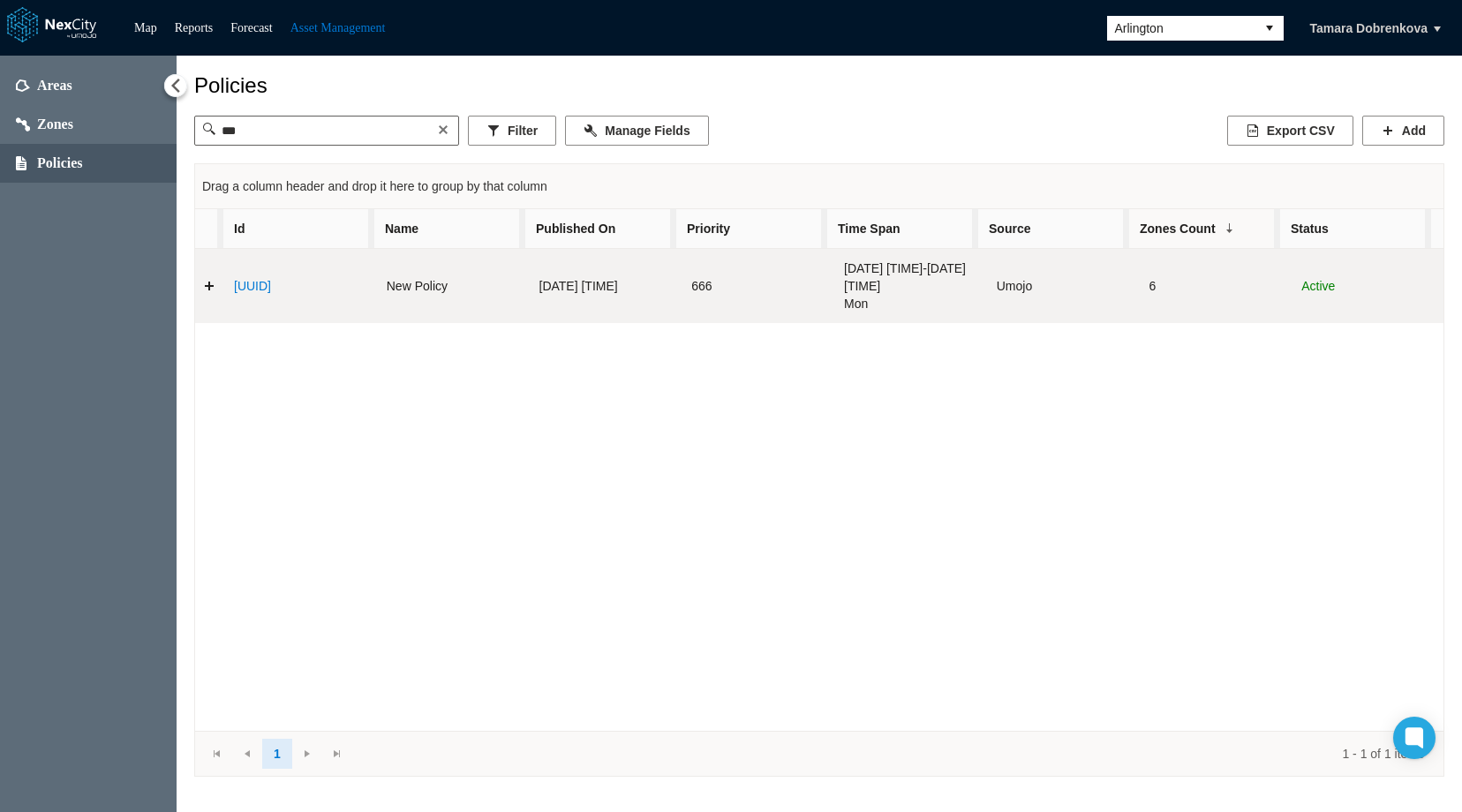 click on "6a2f5651-0b1e-4492-aa77-d19514177823" at bounding box center [252, 286] 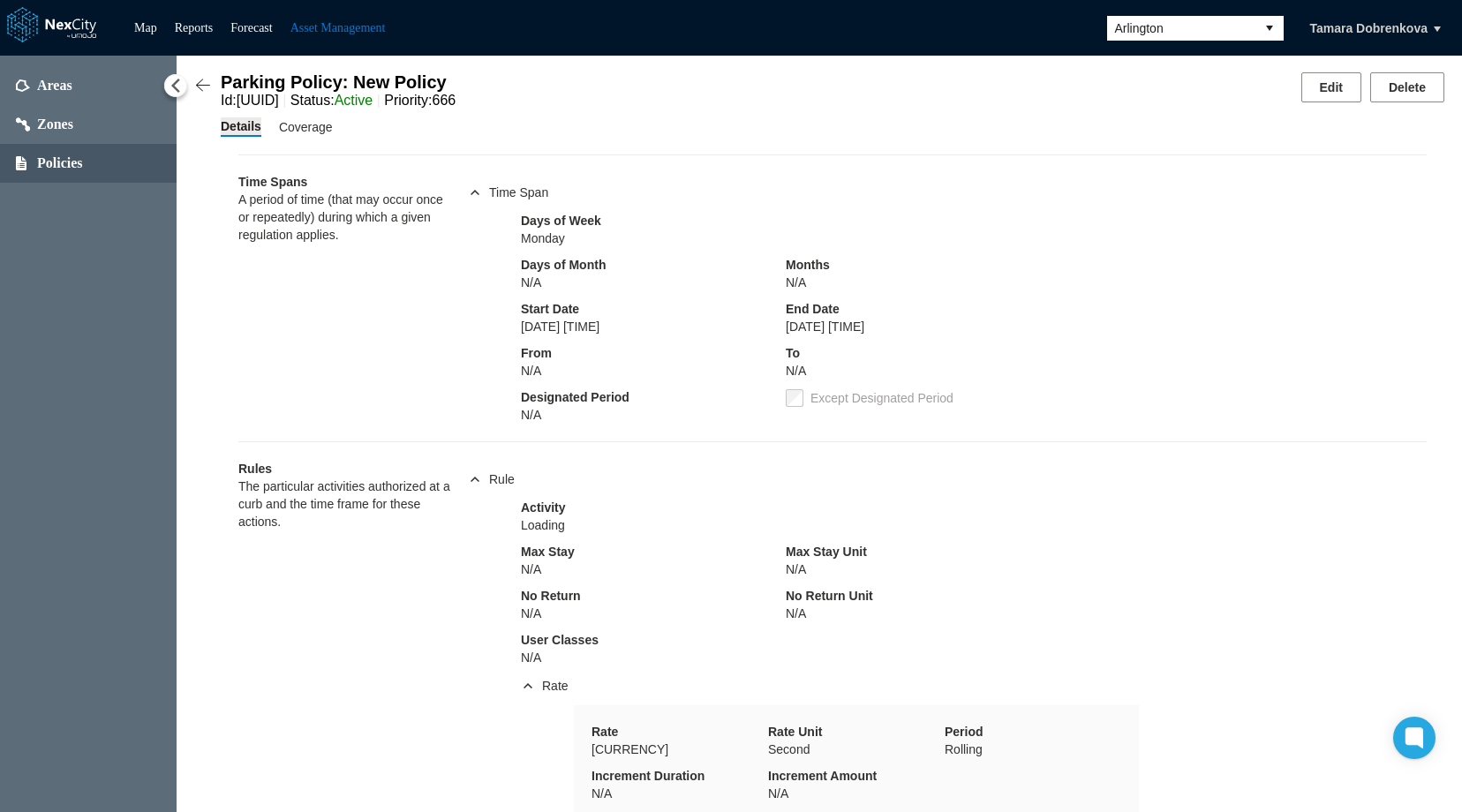 scroll, scrollTop: 0, scrollLeft: 0, axis: both 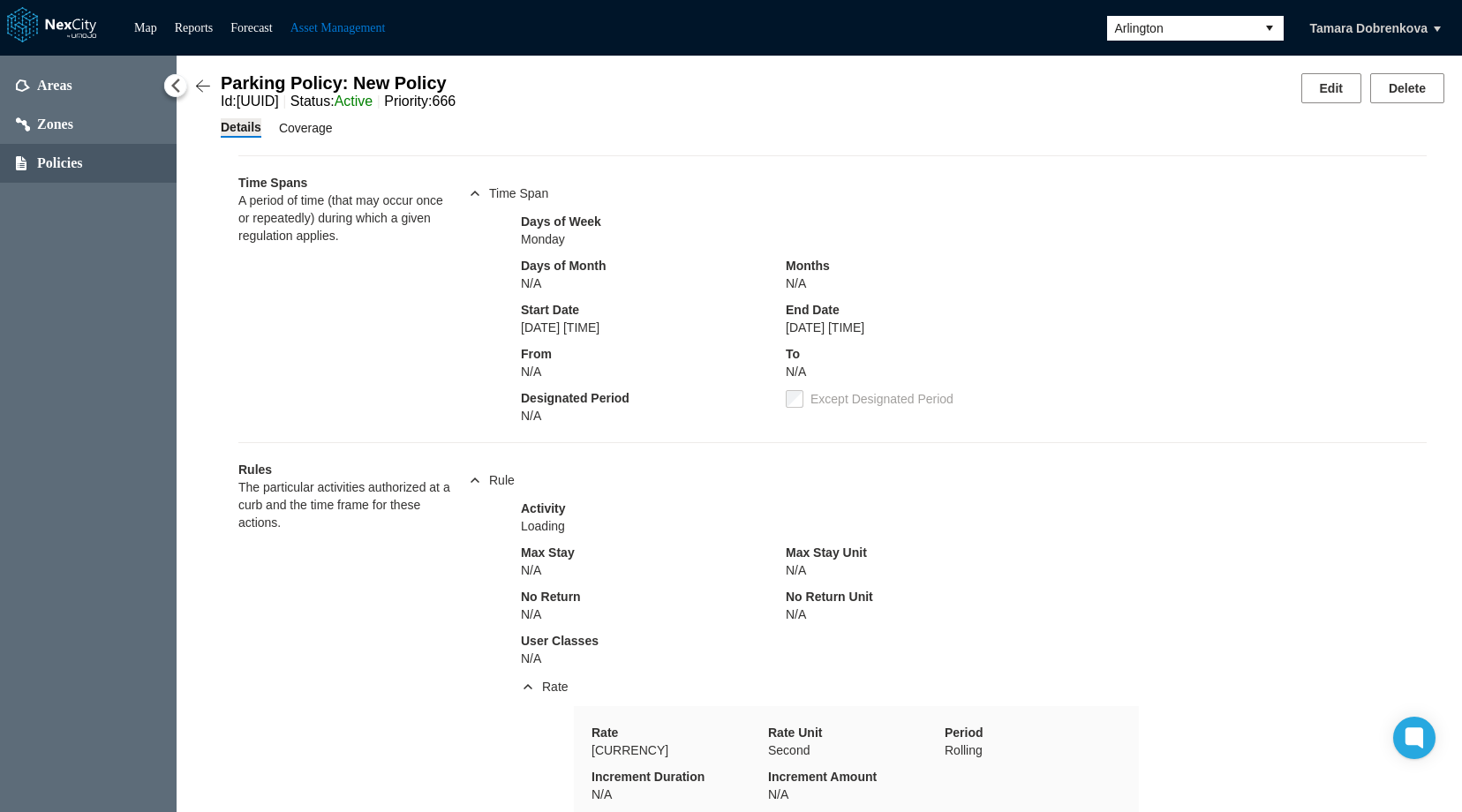 click on "Coverage" at bounding box center [305, 128] 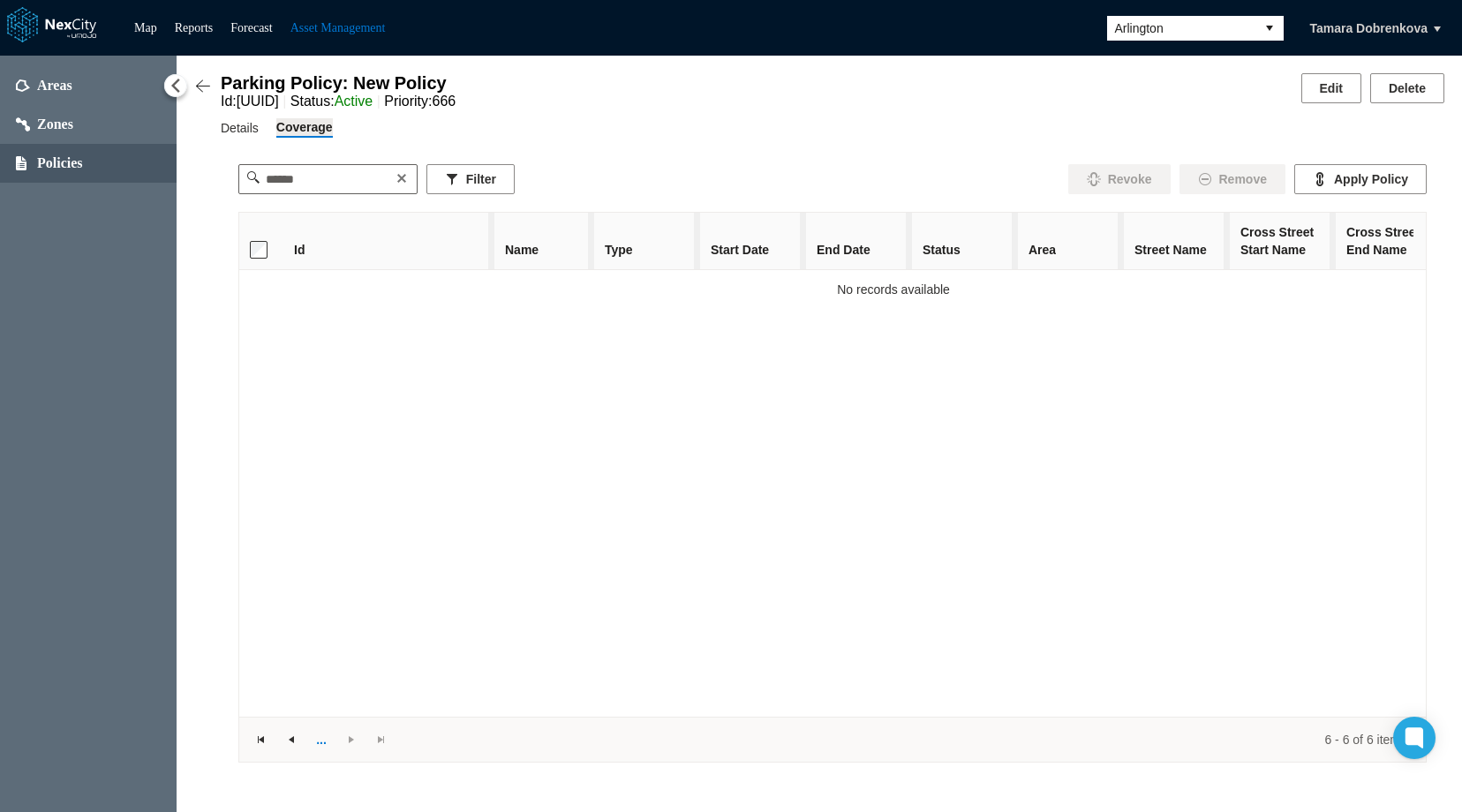 scroll, scrollTop: 0, scrollLeft: 111, axis: horizontal 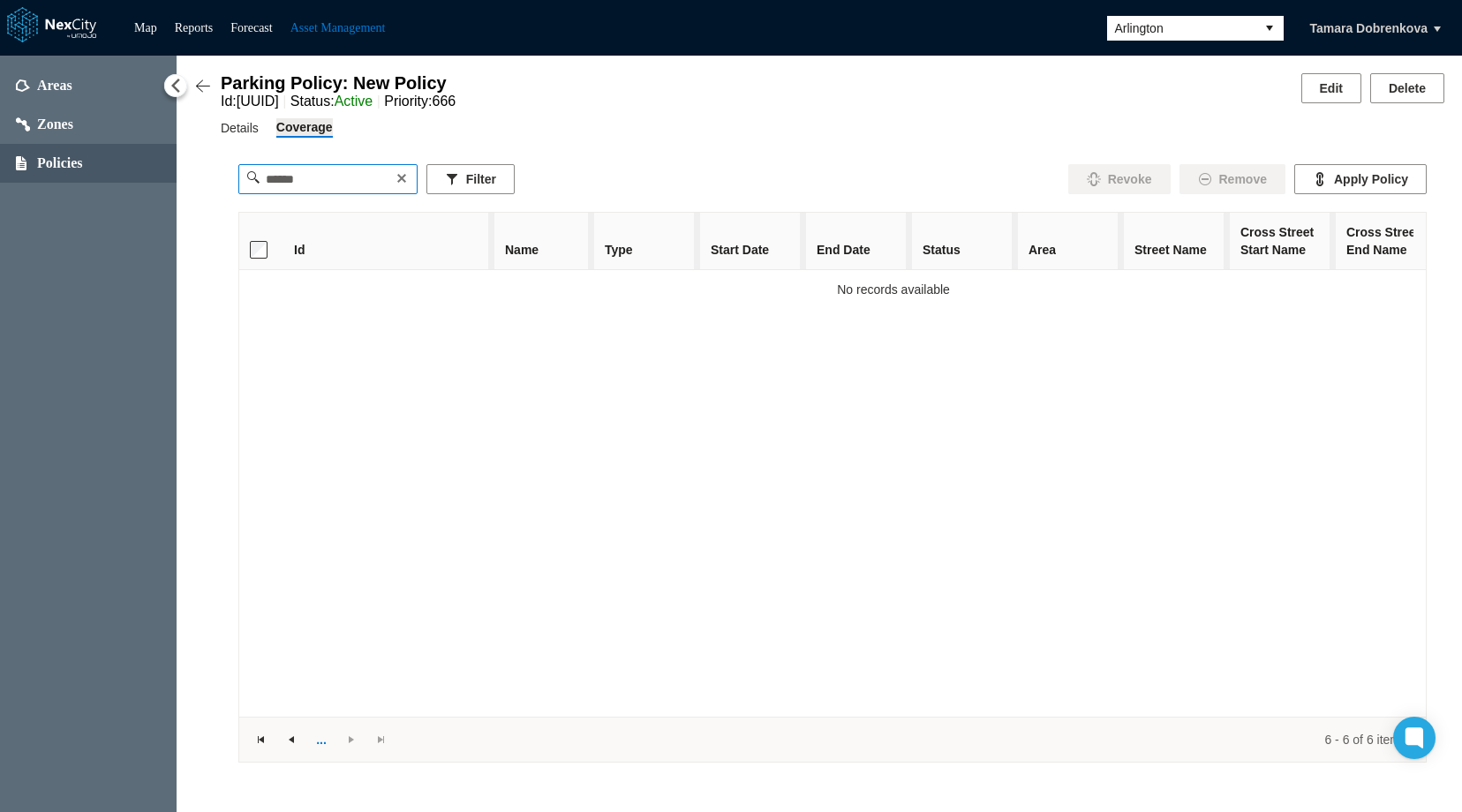 click at bounding box center (328, 179) 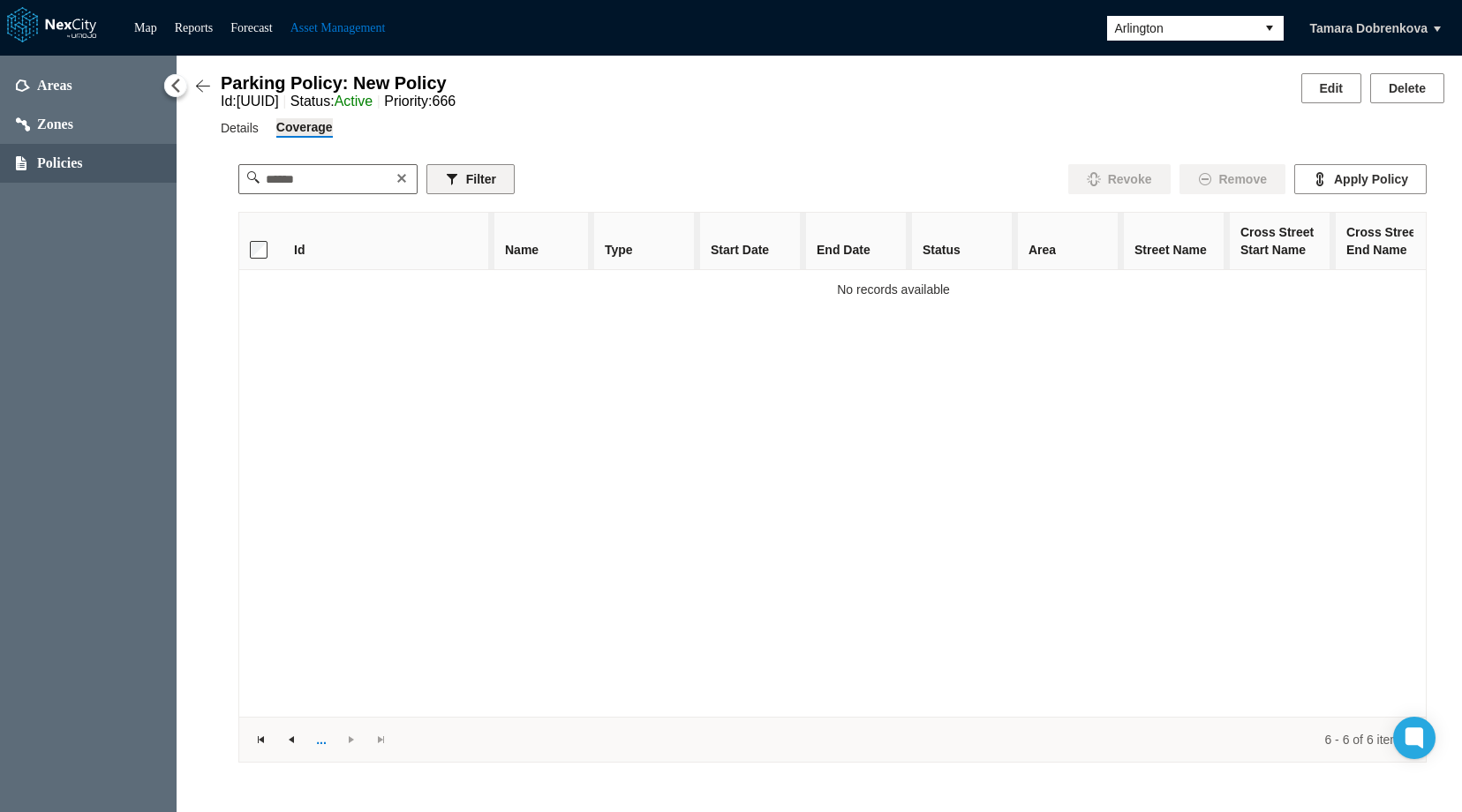 click on "Filter" at bounding box center [471, 179] 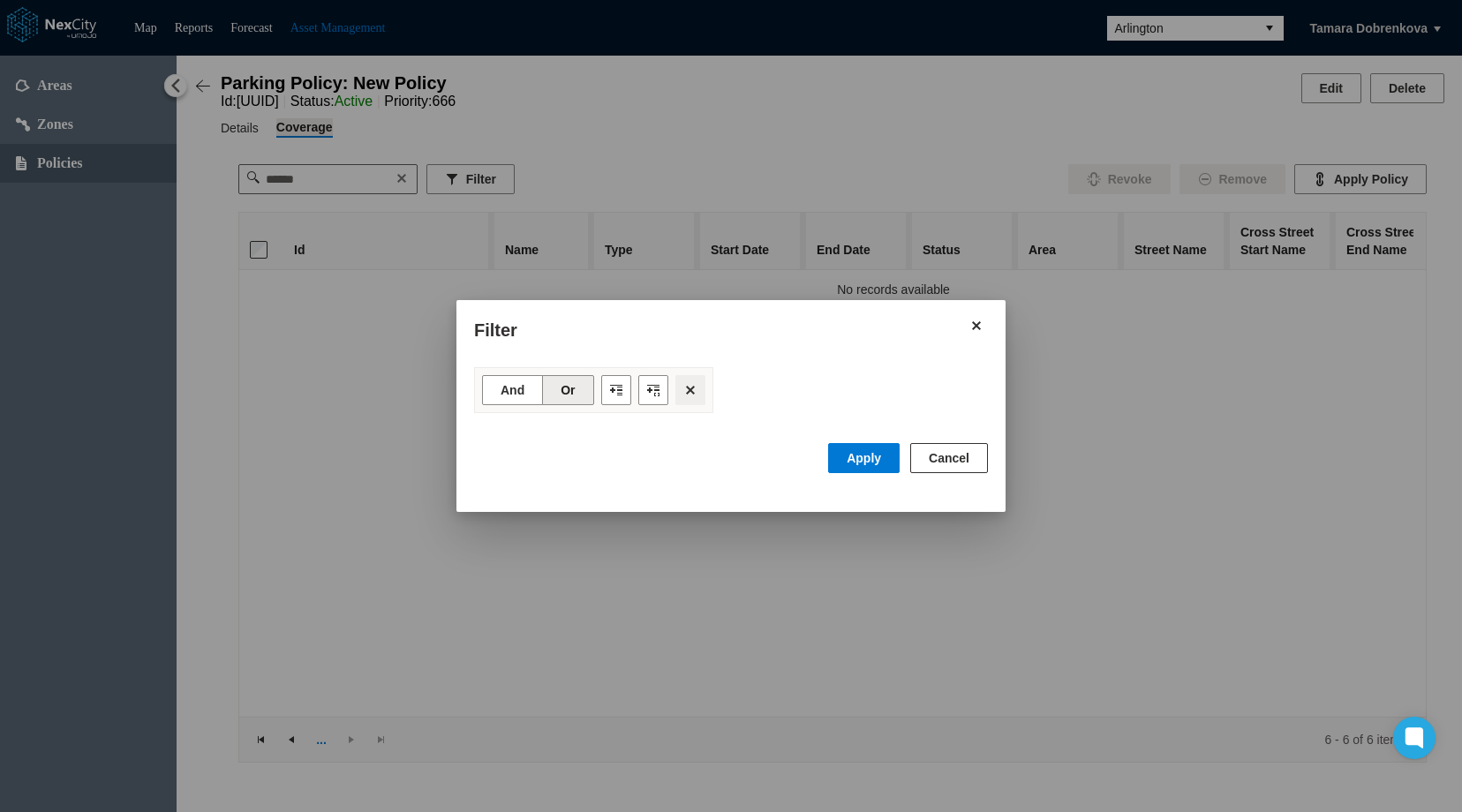 click at bounding box center (690, 390) 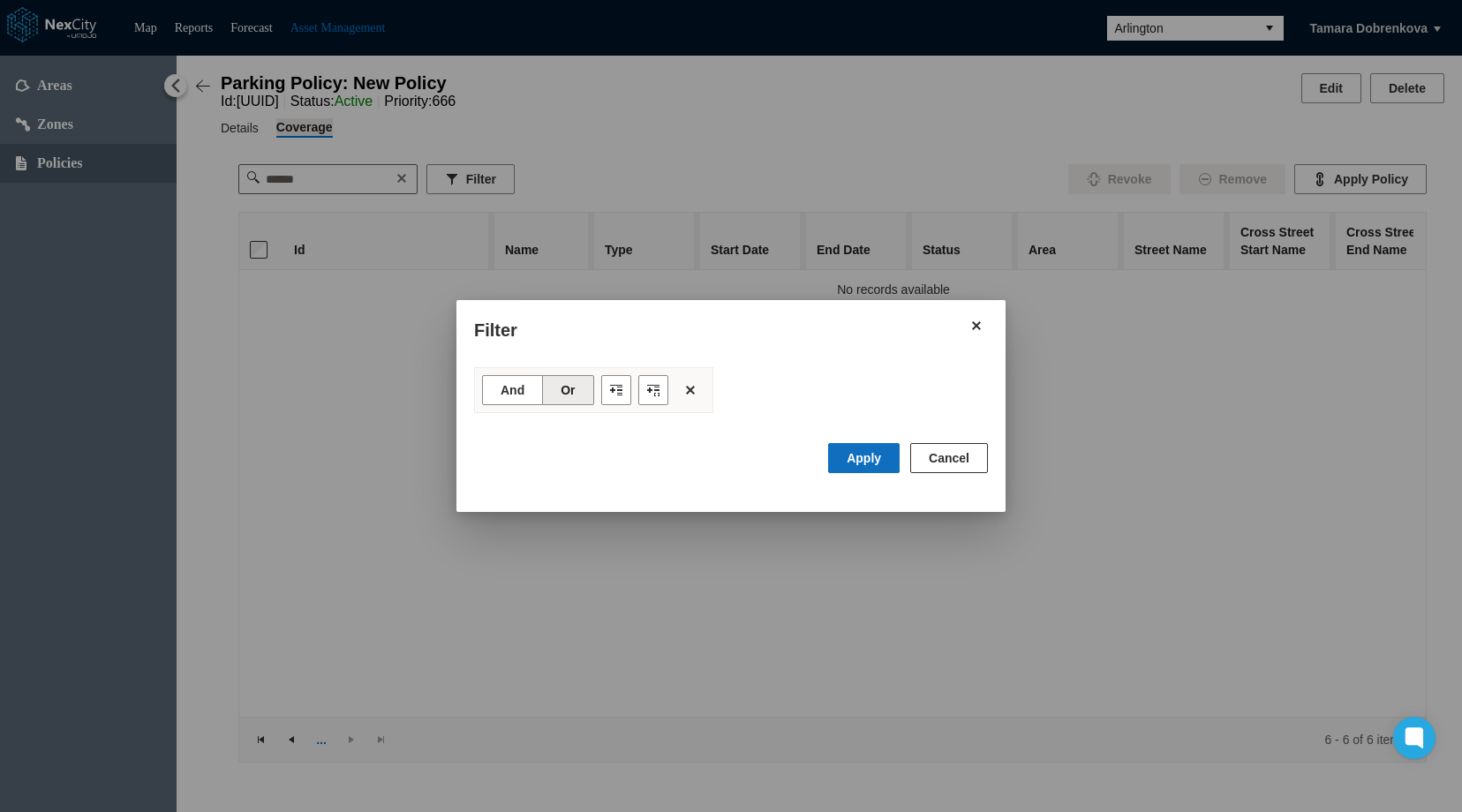 click on "Apply" at bounding box center (863, 458) 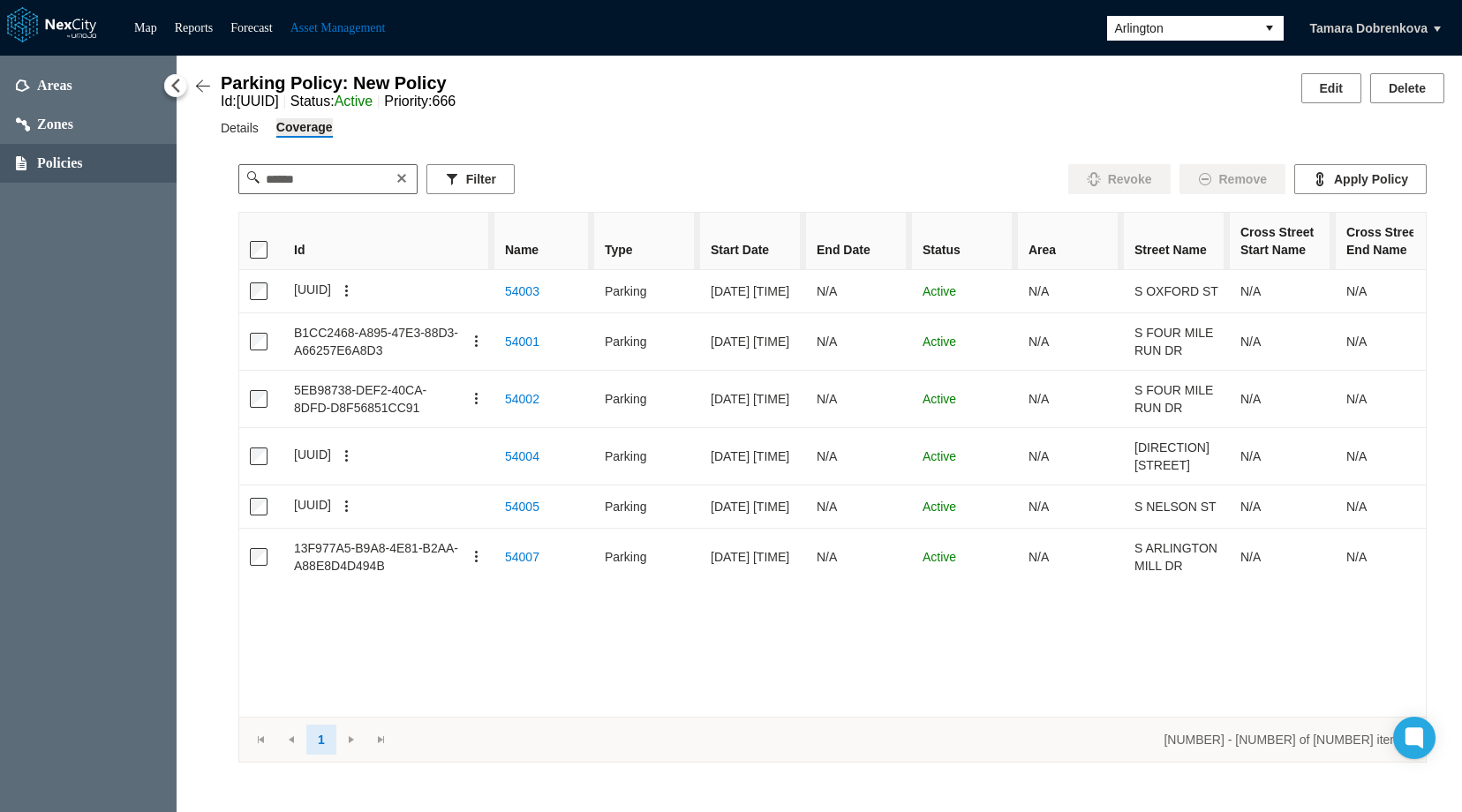 click on "Id" at bounding box center [388, 250] 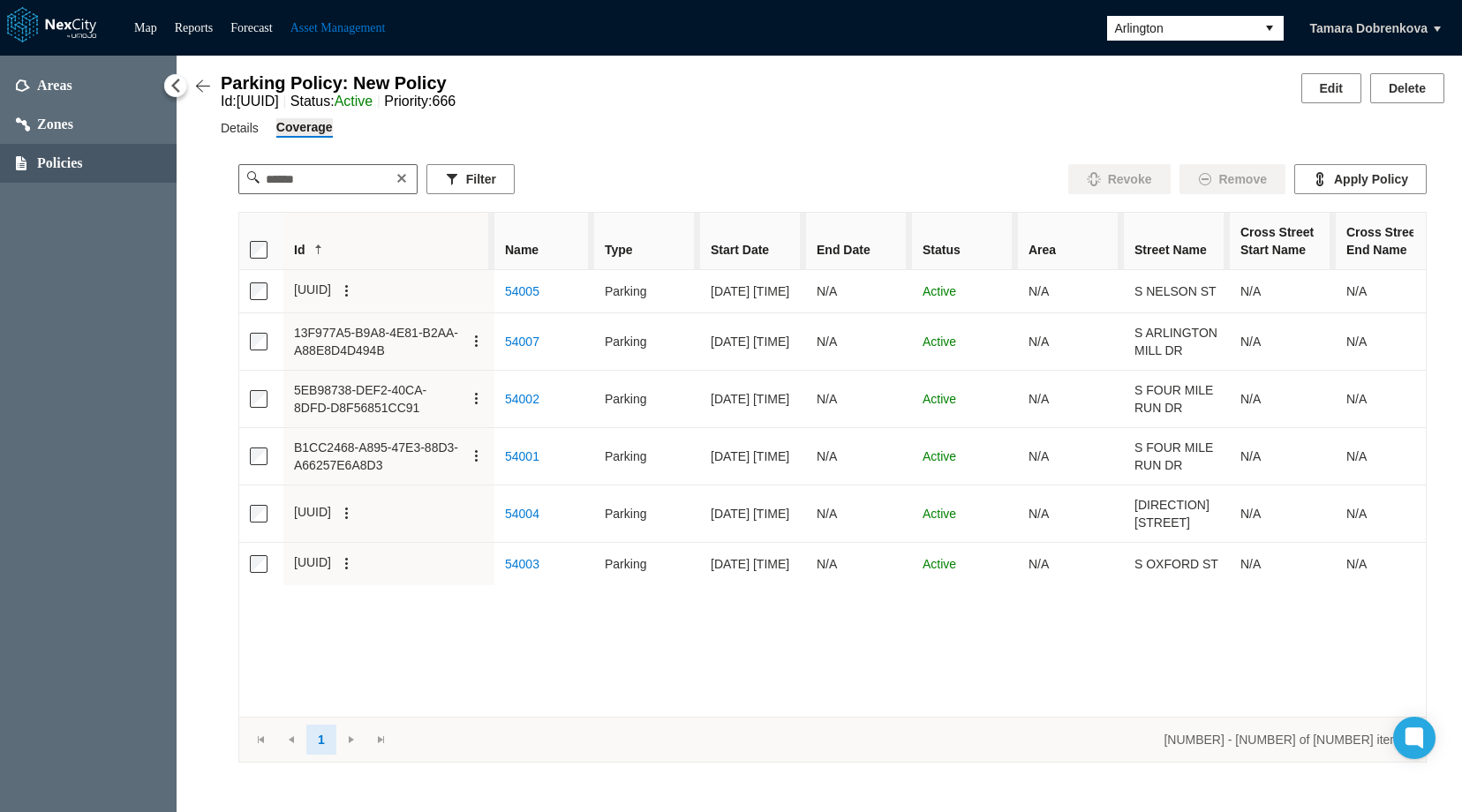 click on "Id" at bounding box center (388, 250) 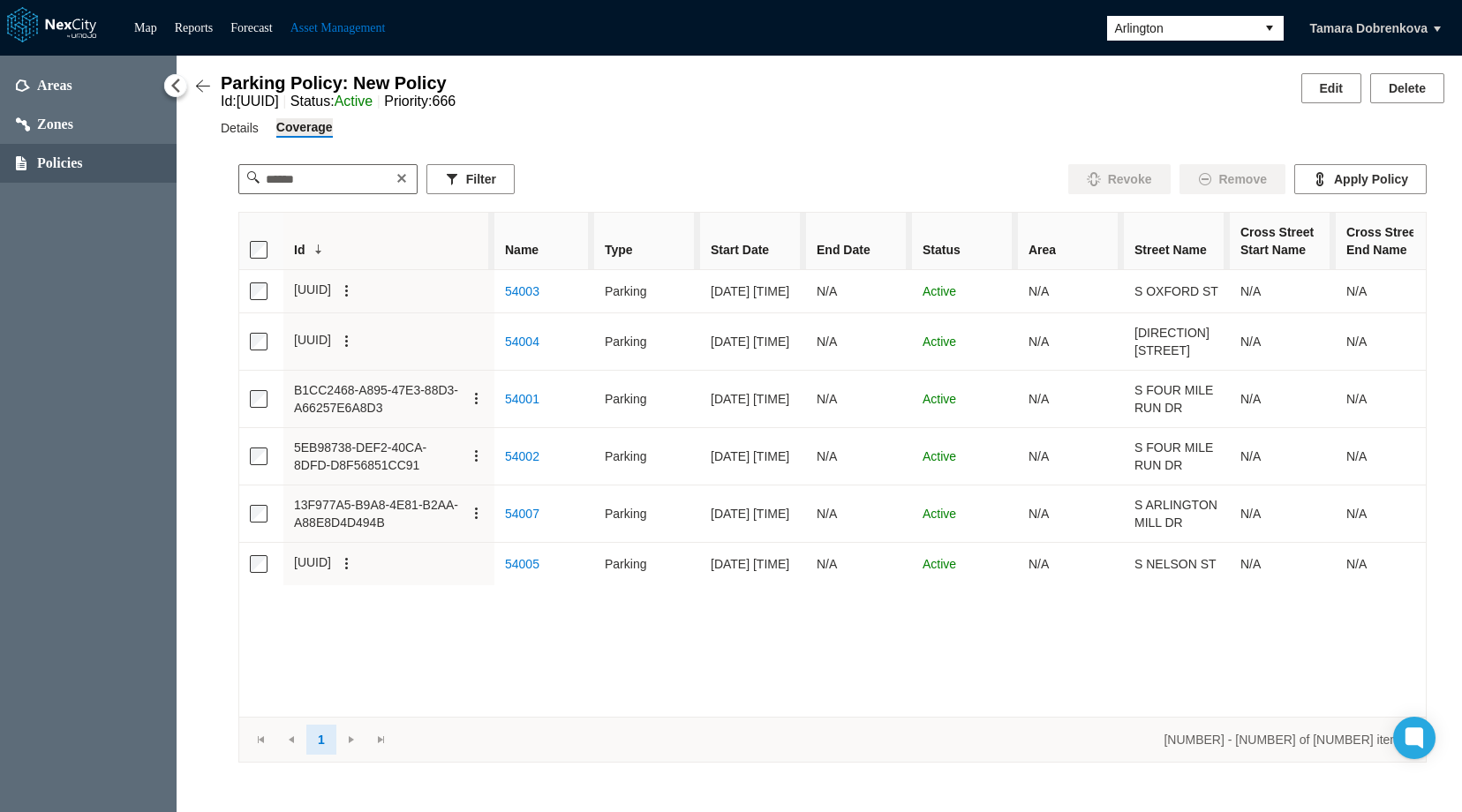 click on "Id" at bounding box center (388, 250) 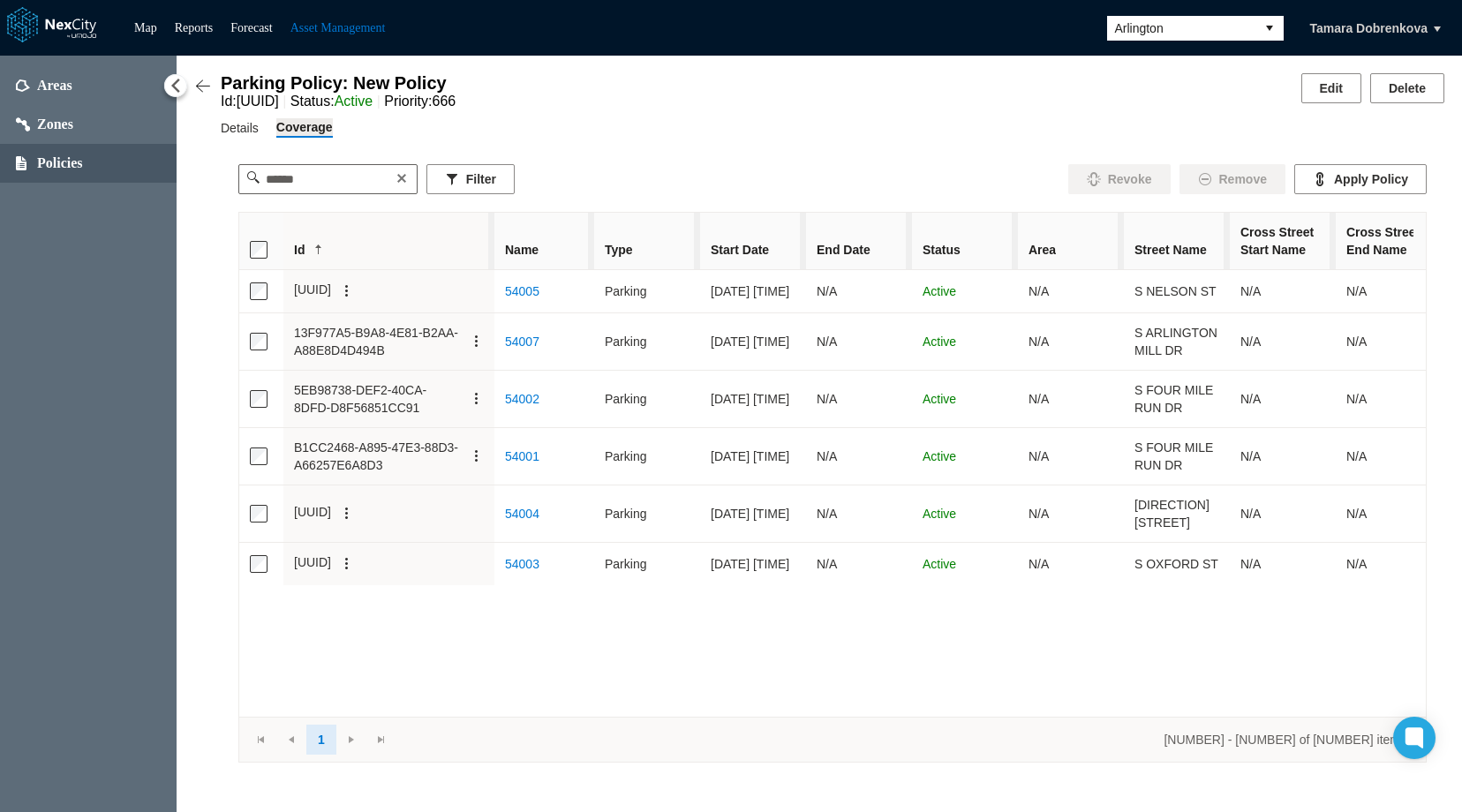 click on "Id" at bounding box center [388, 250] 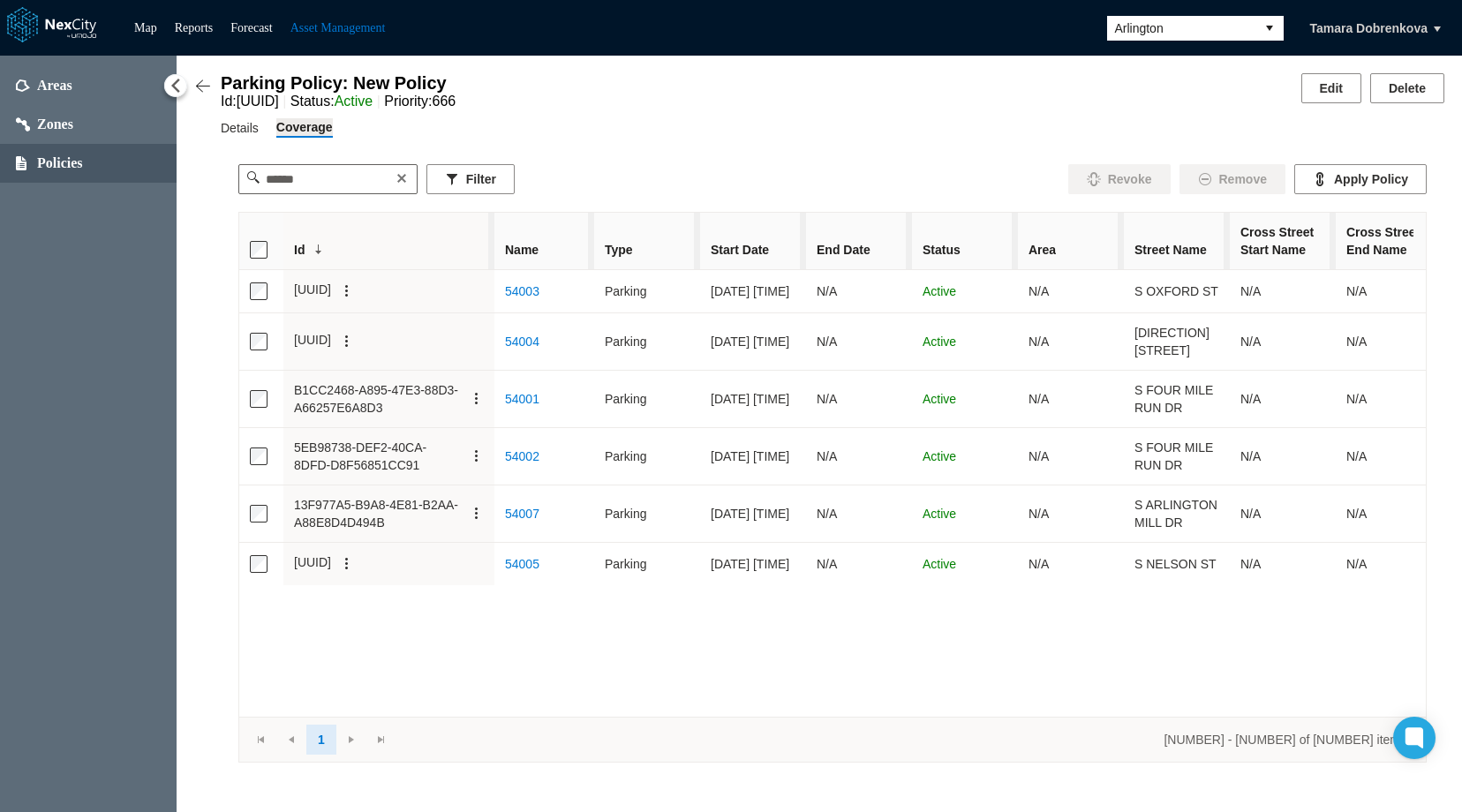 click on "Name" at bounding box center (544, 250) 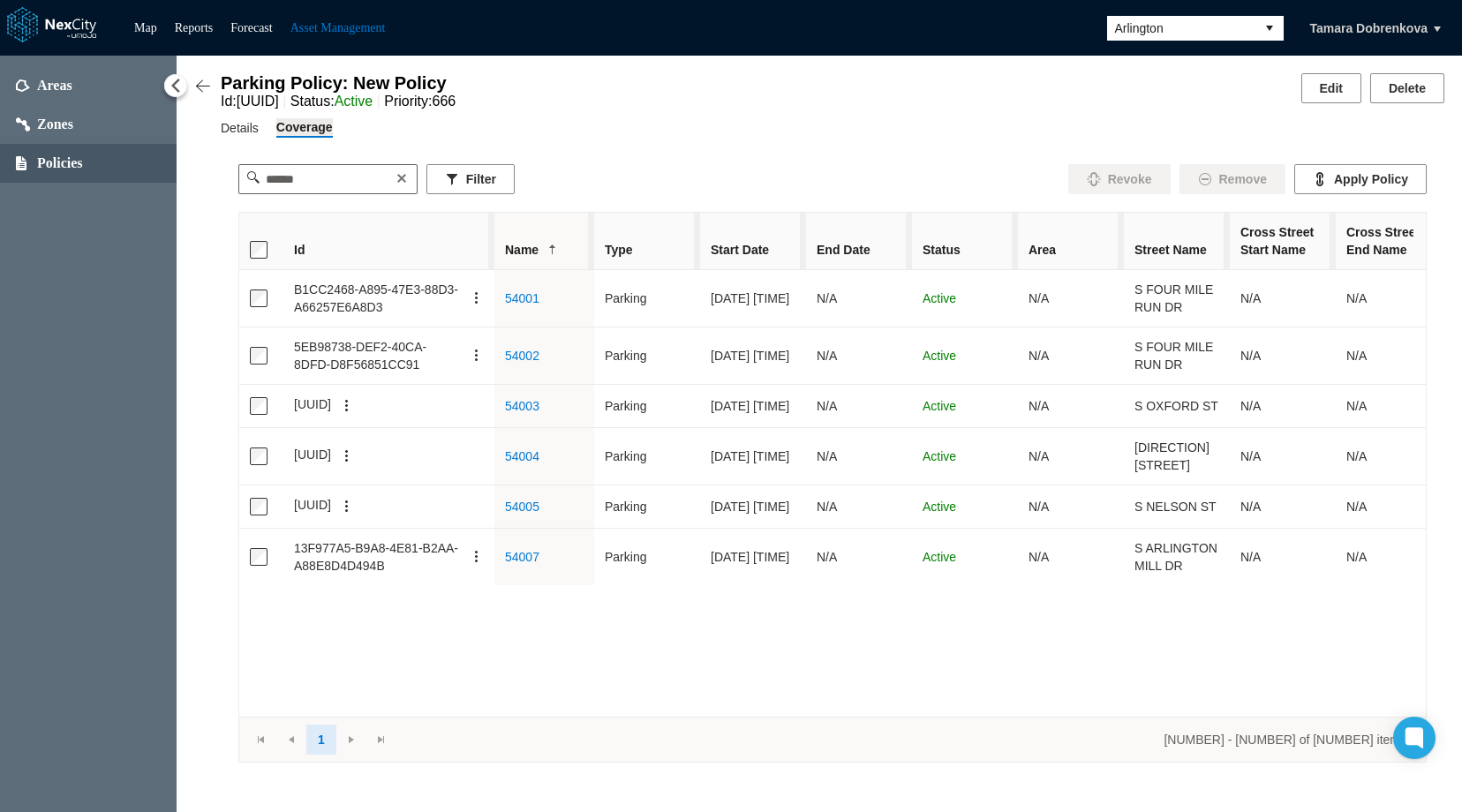 click on "Name" at bounding box center (544, 250) 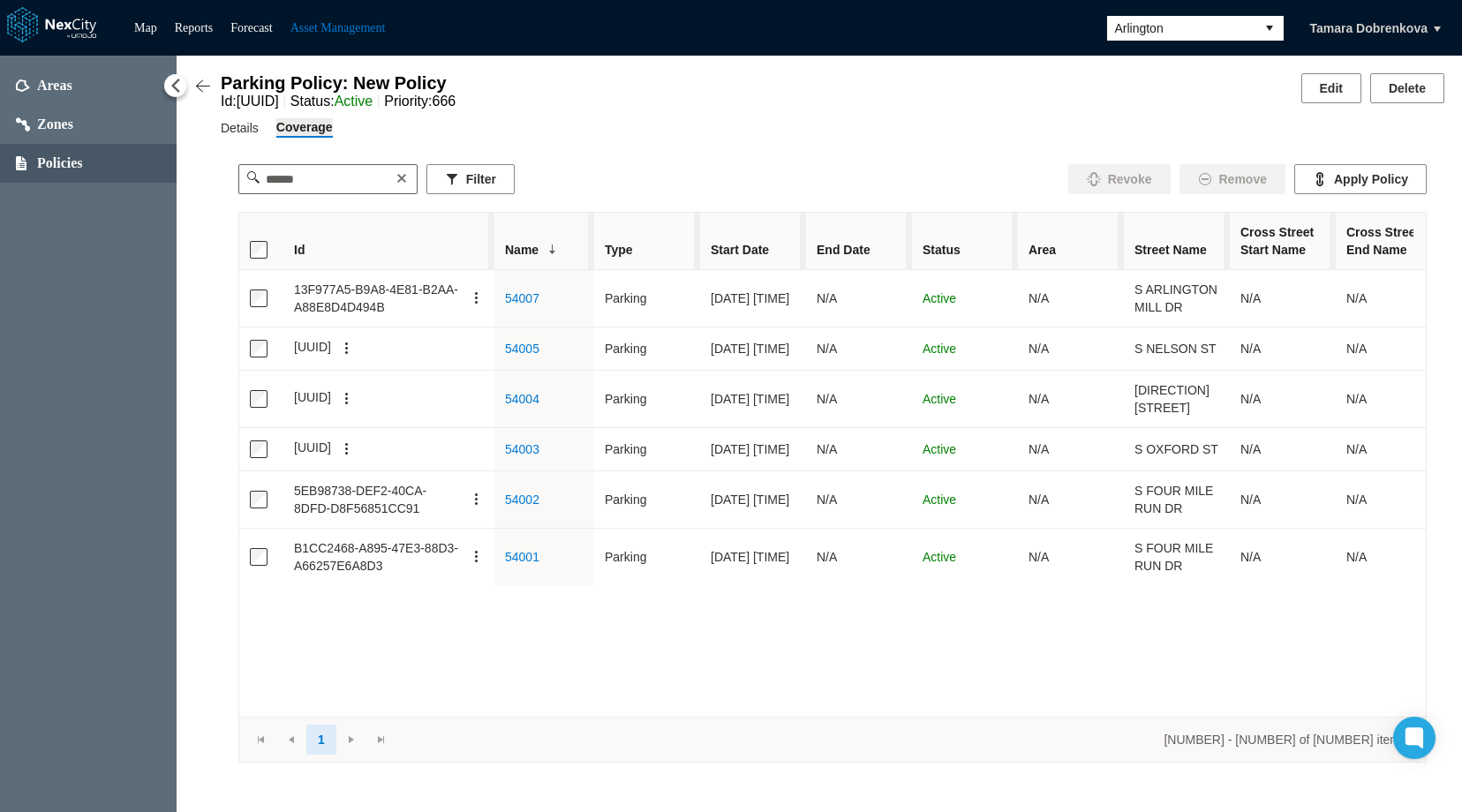 click on "Type" at bounding box center (647, 250) 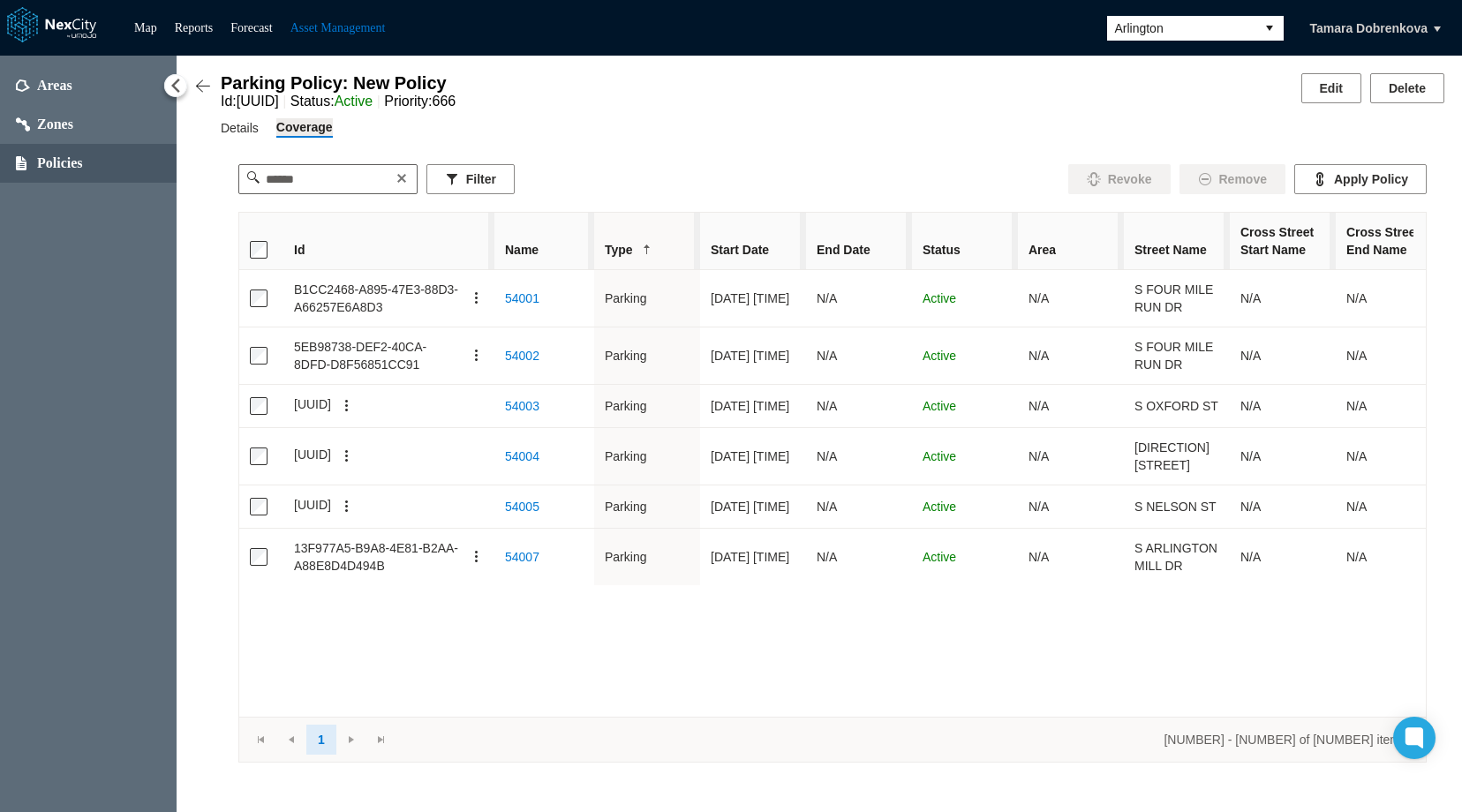 click on "Type" at bounding box center (647, 250) 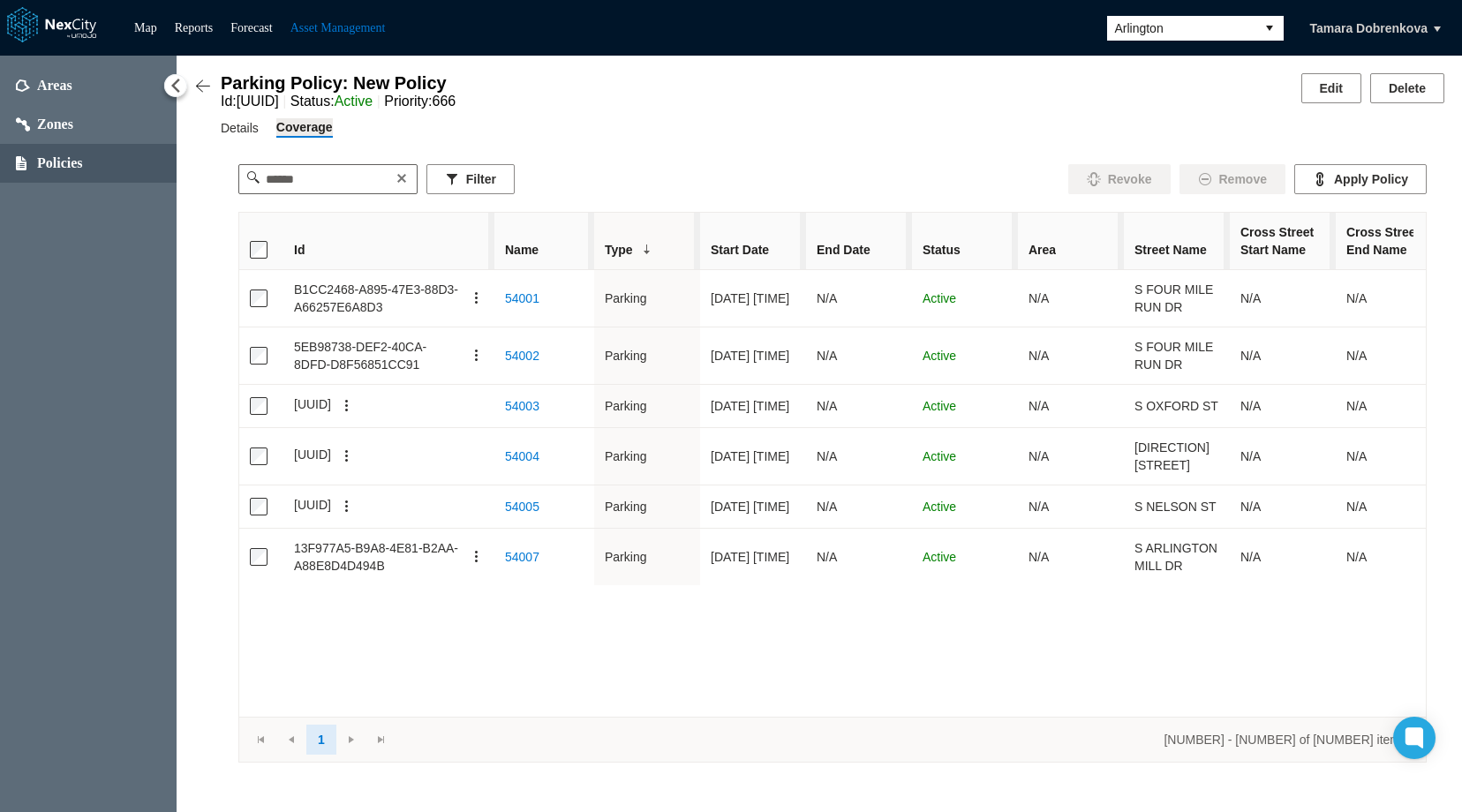 click on "Start Date" at bounding box center [753, 250] 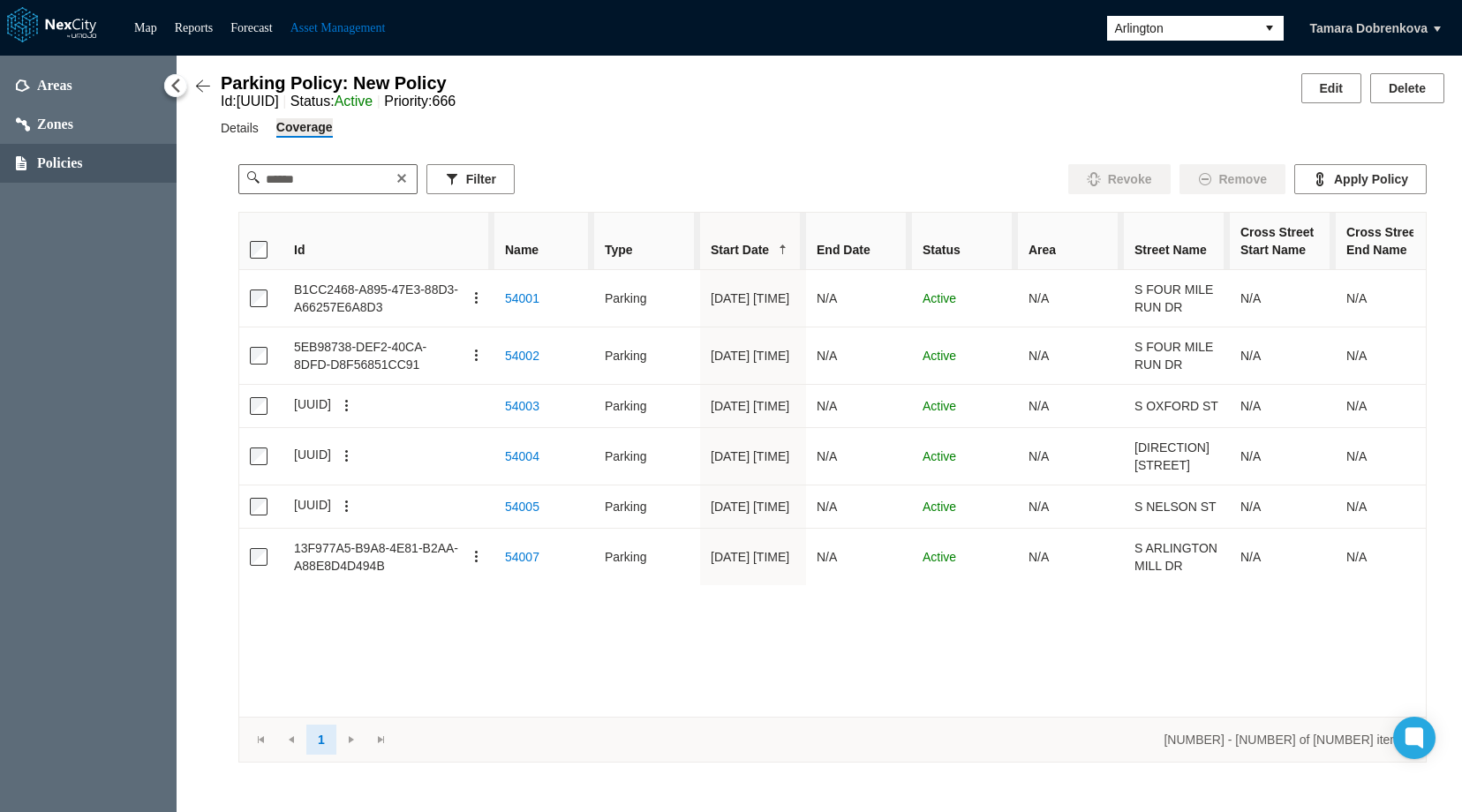 click on "Start Date" at bounding box center (753, 250) 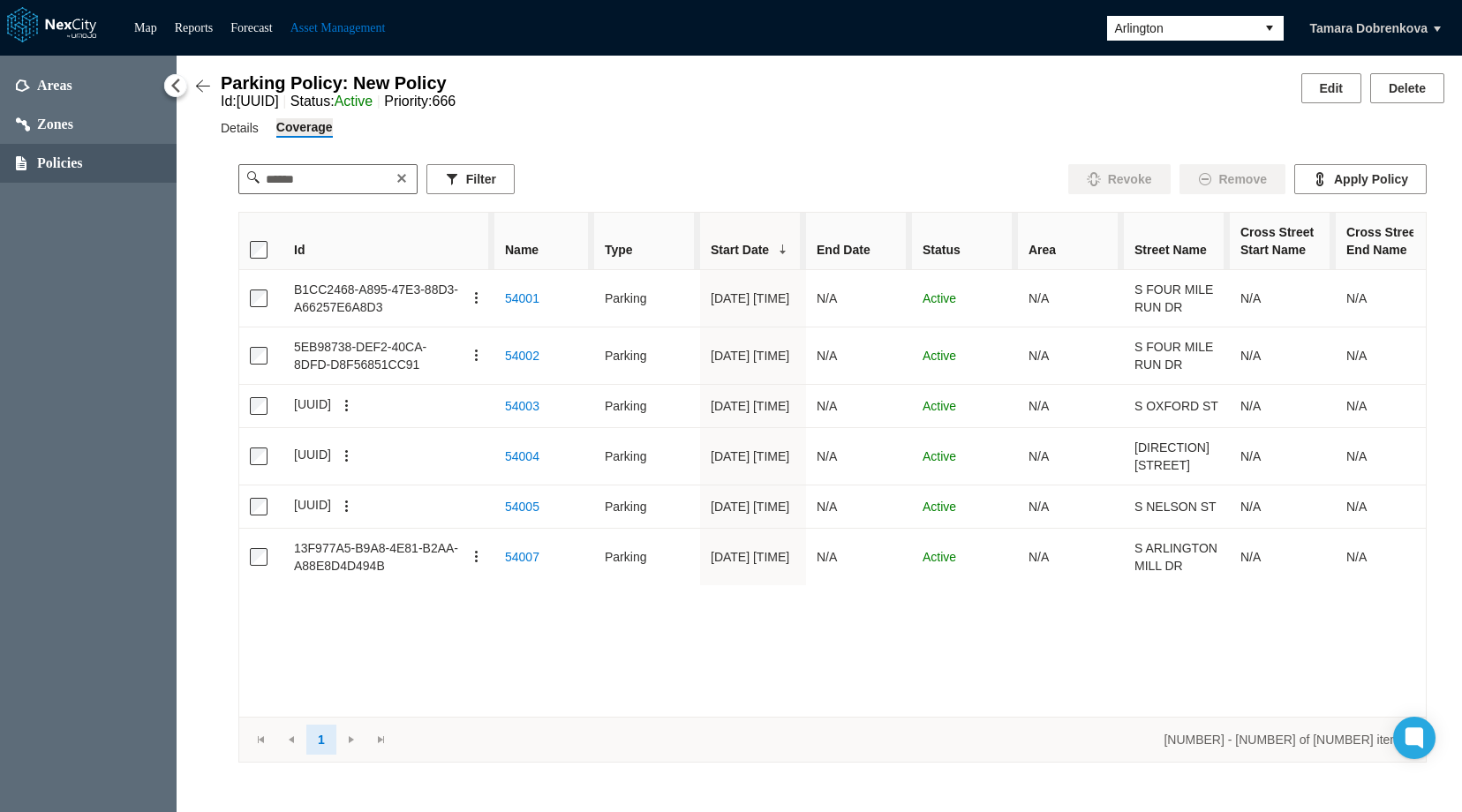 click on "End Date" at bounding box center (859, 250) 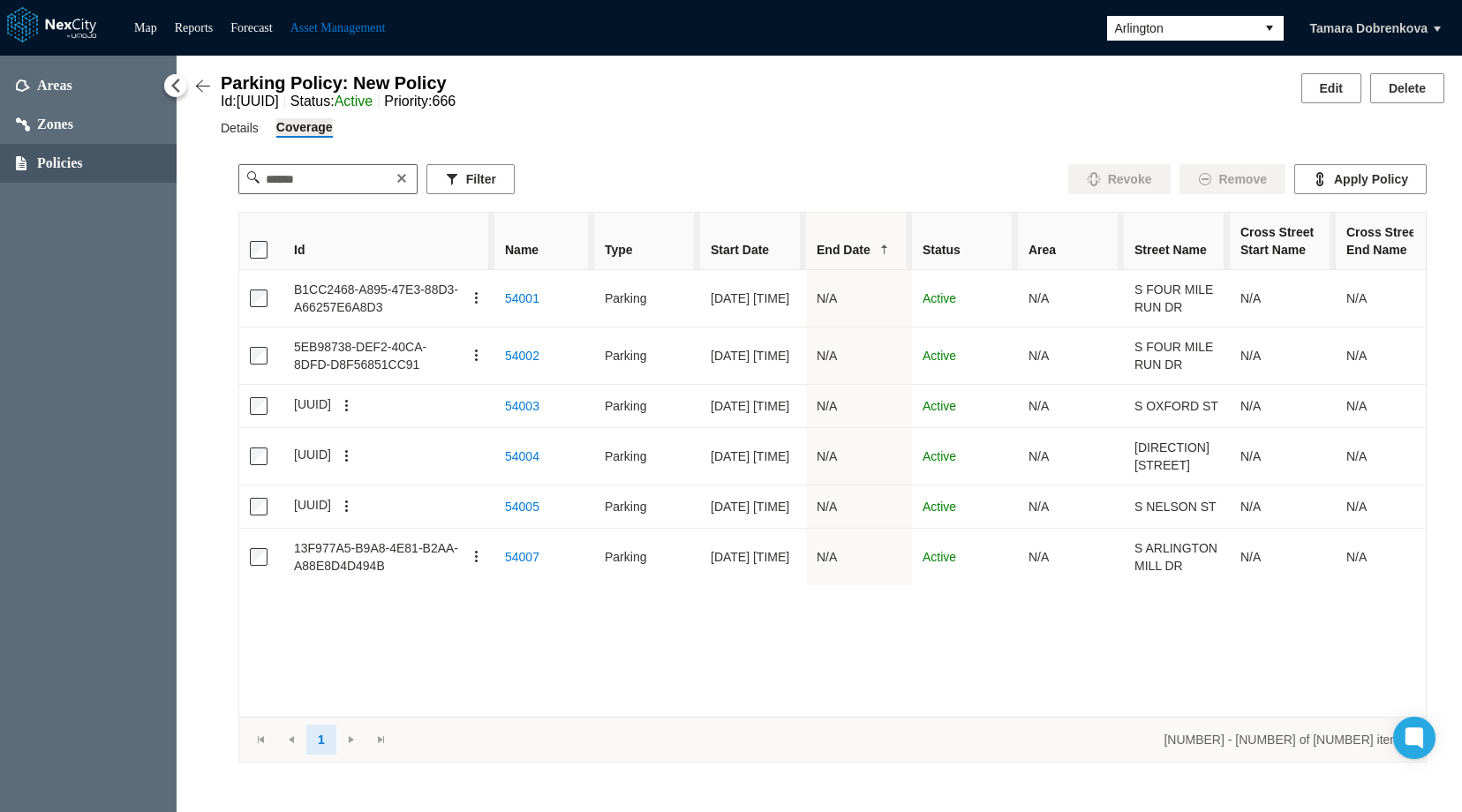 click on "End Date" at bounding box center (859, 250) 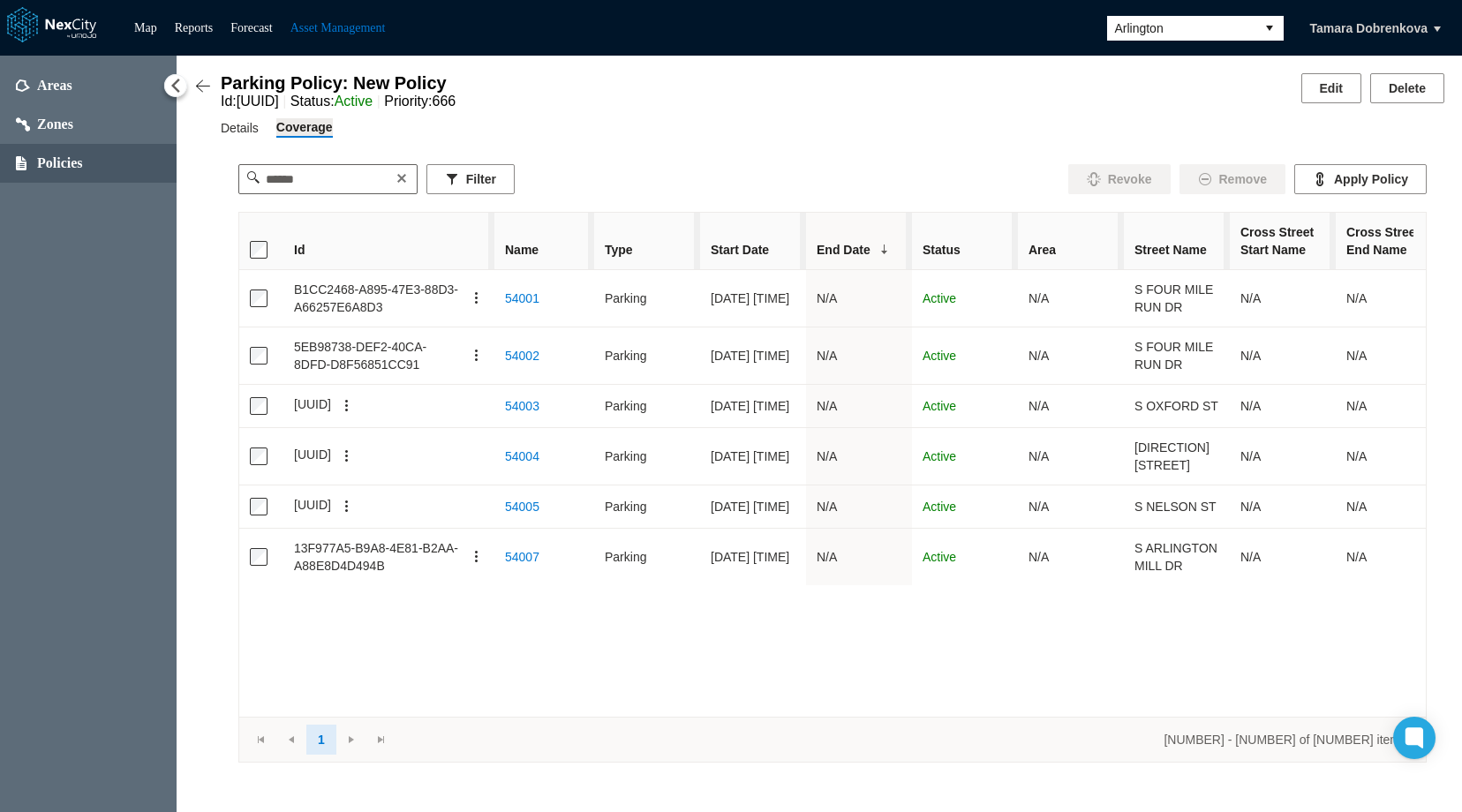 click on "Status" at bounding box center (965, 250) 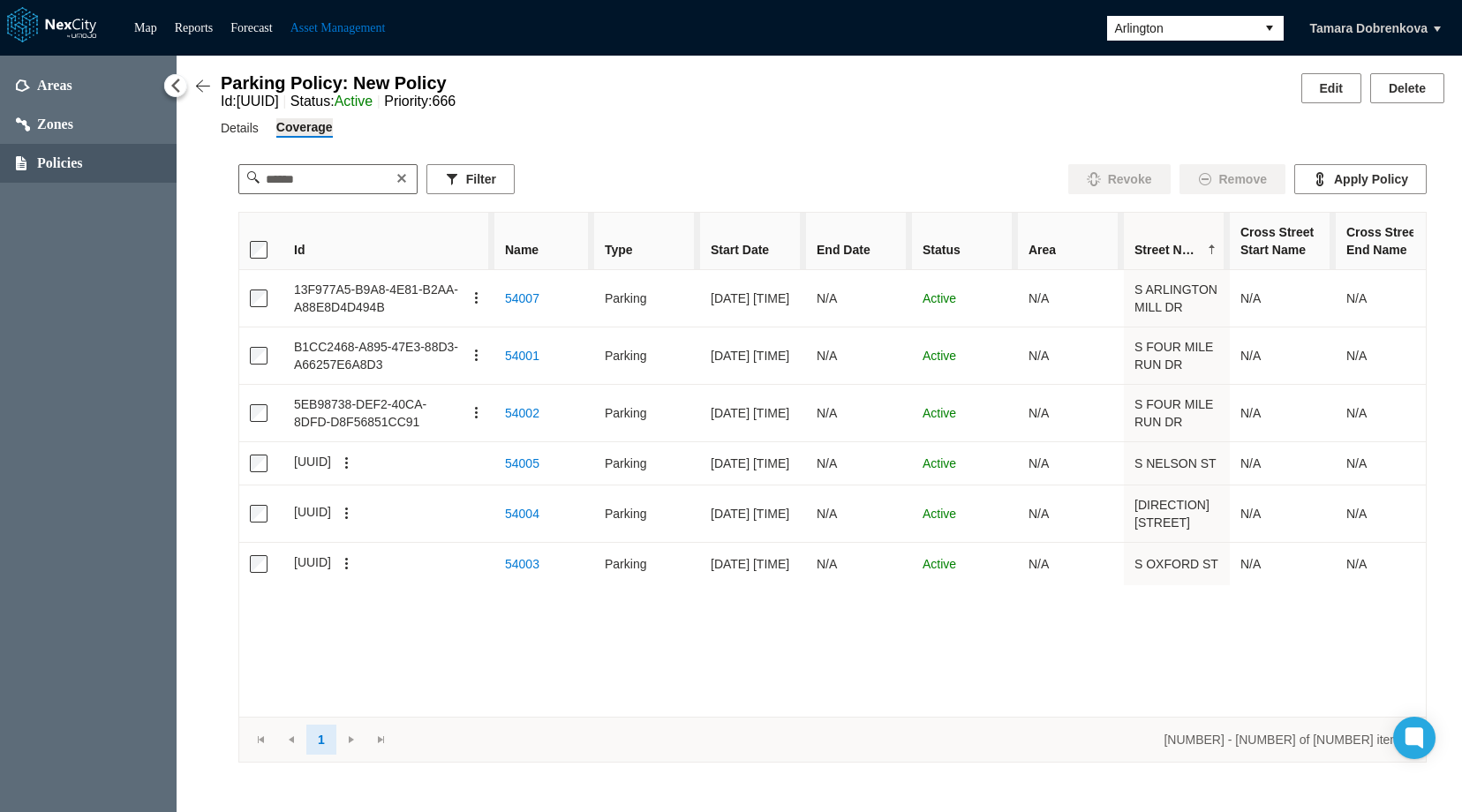 click on "Street Name" at bounding box center (1177, 250) 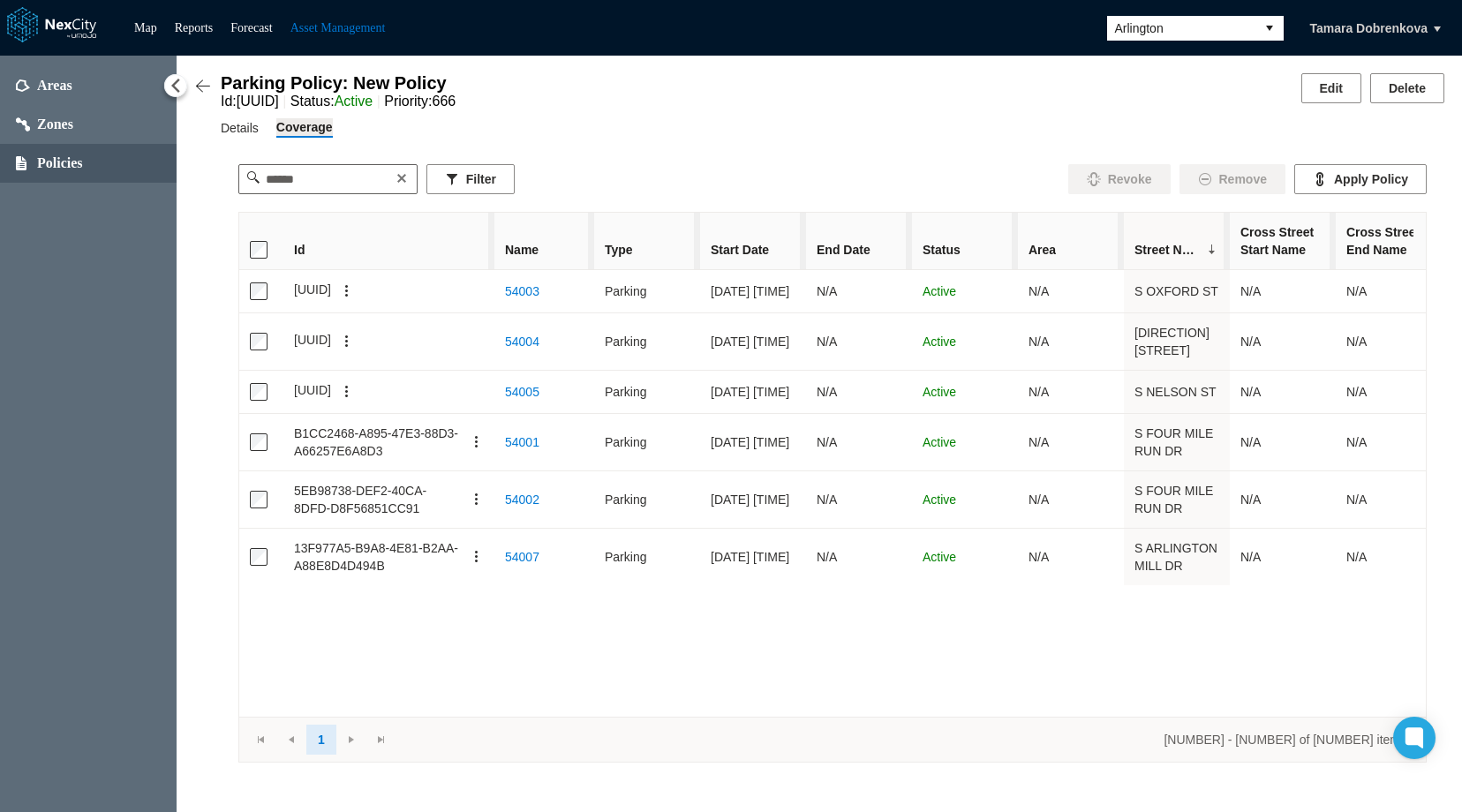 click on "Cross Street Start Name" at bounding box center [1283, 241] 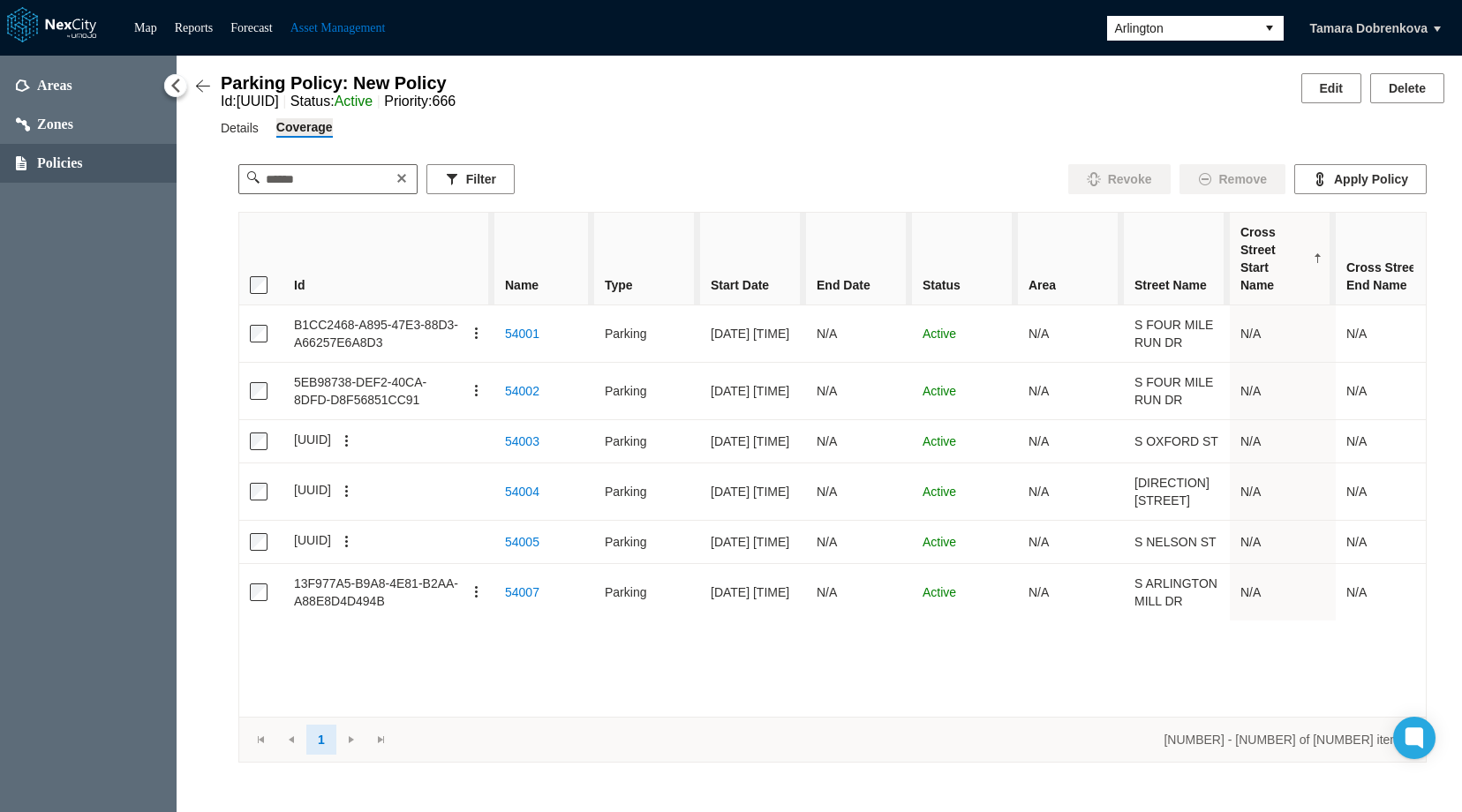 click at bounding box center (1318, 259) 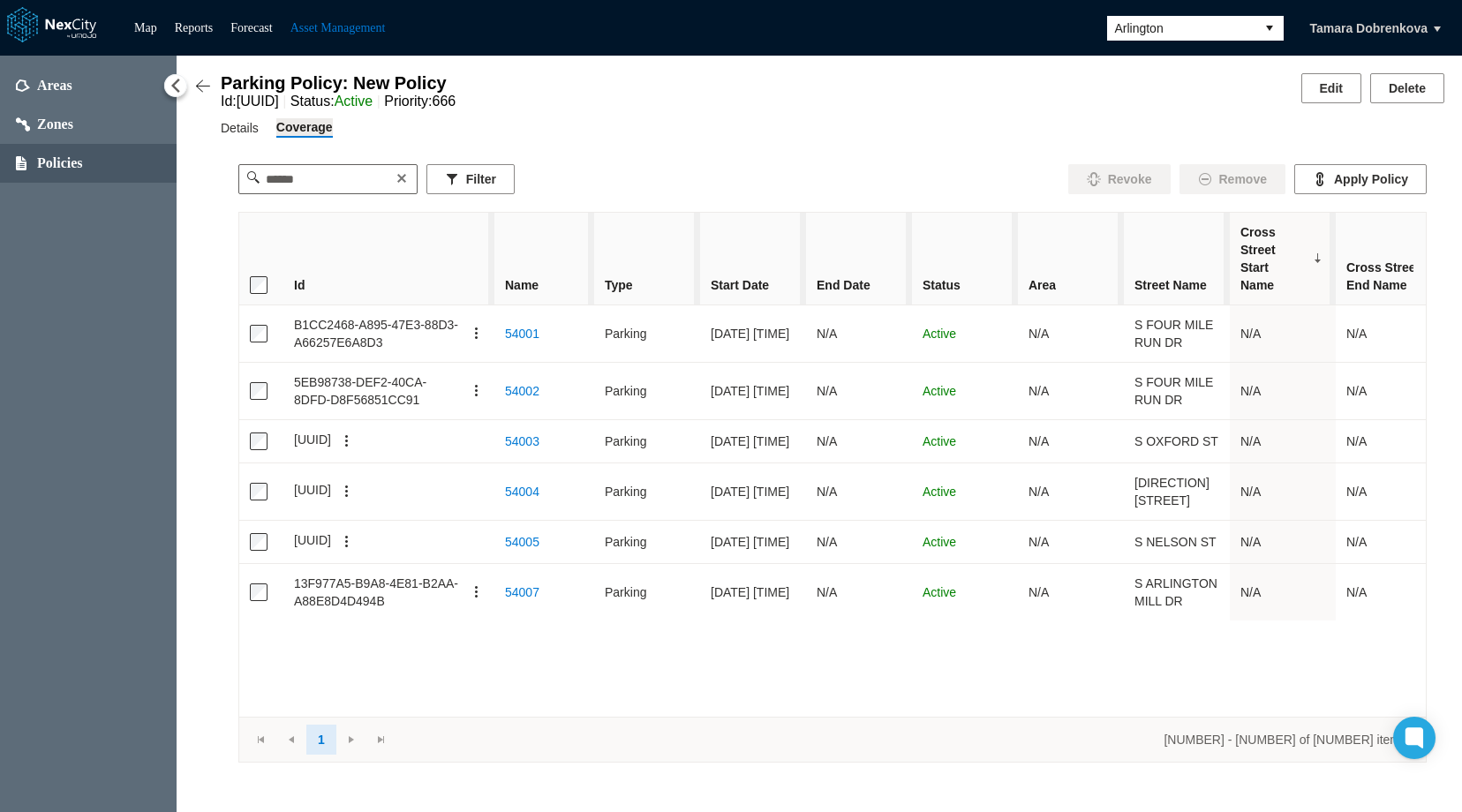 click on "Id Name Type Start Date End Date Status Area Street Name Cross Street Start Name Cross Street End Name Space Count" at bounding box center (833, 259) 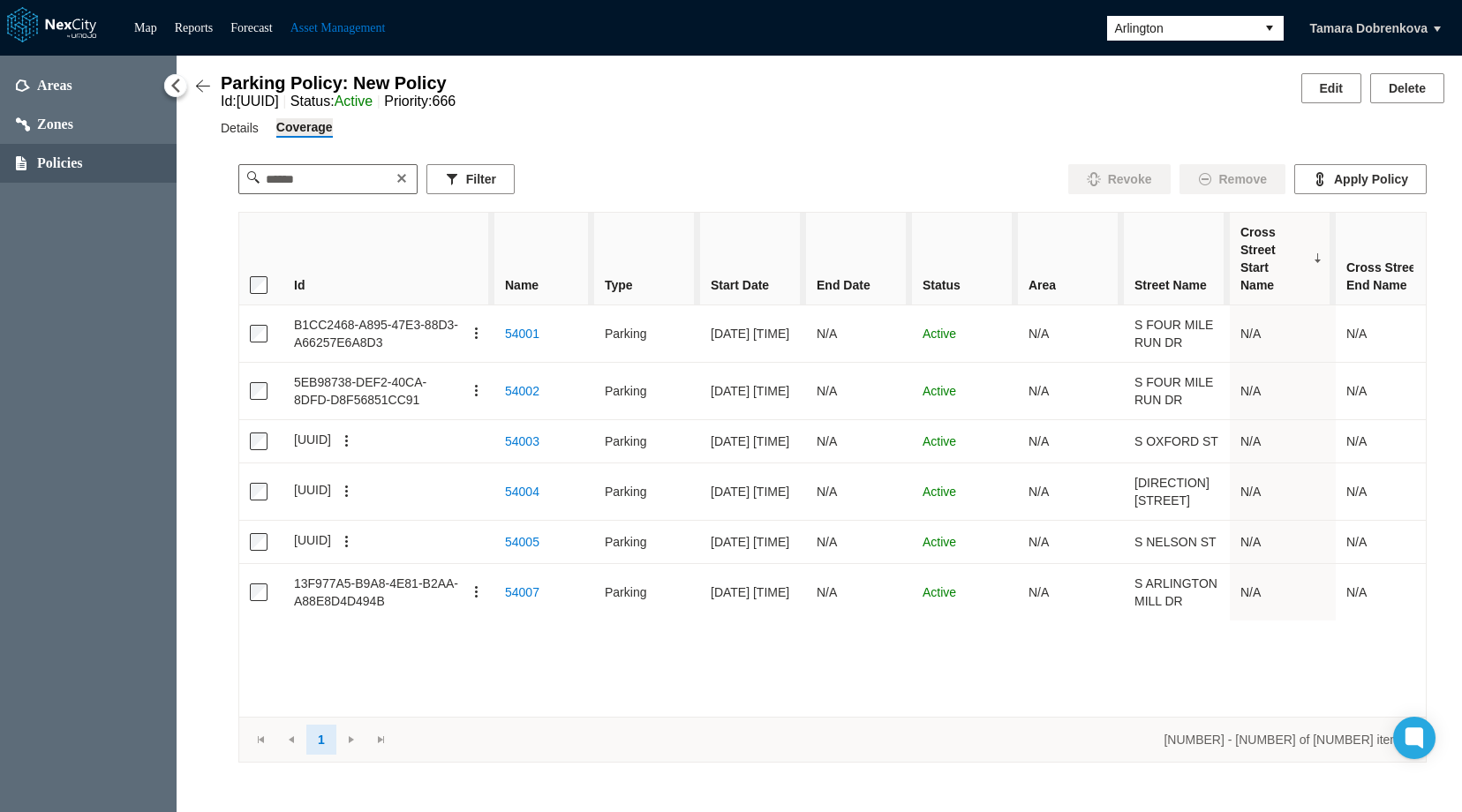 scroll, scrollTop: 0, scrollLeft: 135, axis: horizontal 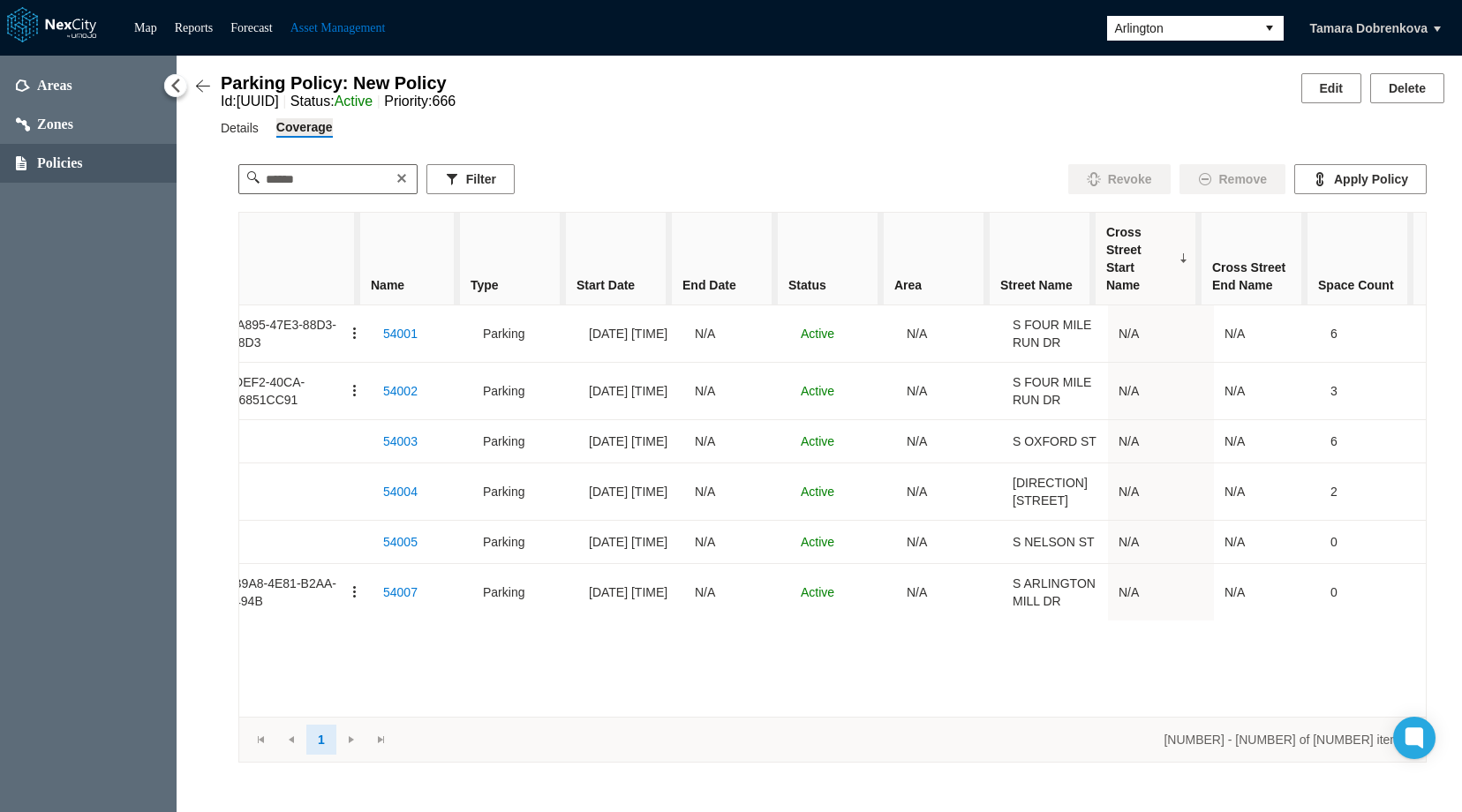 click on "Cross Street End Name" at bounding box center (1255, 259) 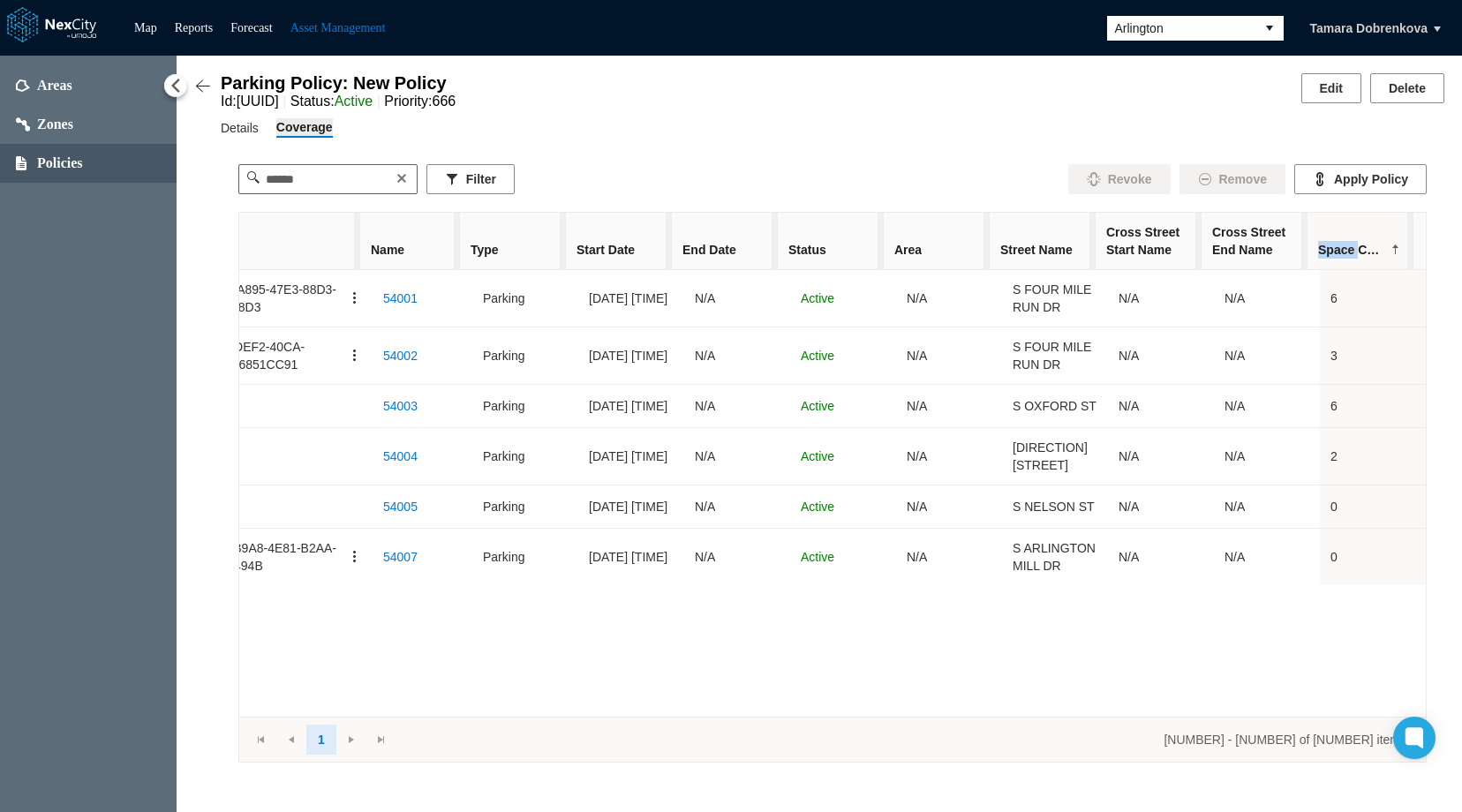 click on "Space Count" at bounding box center [1350, 250] 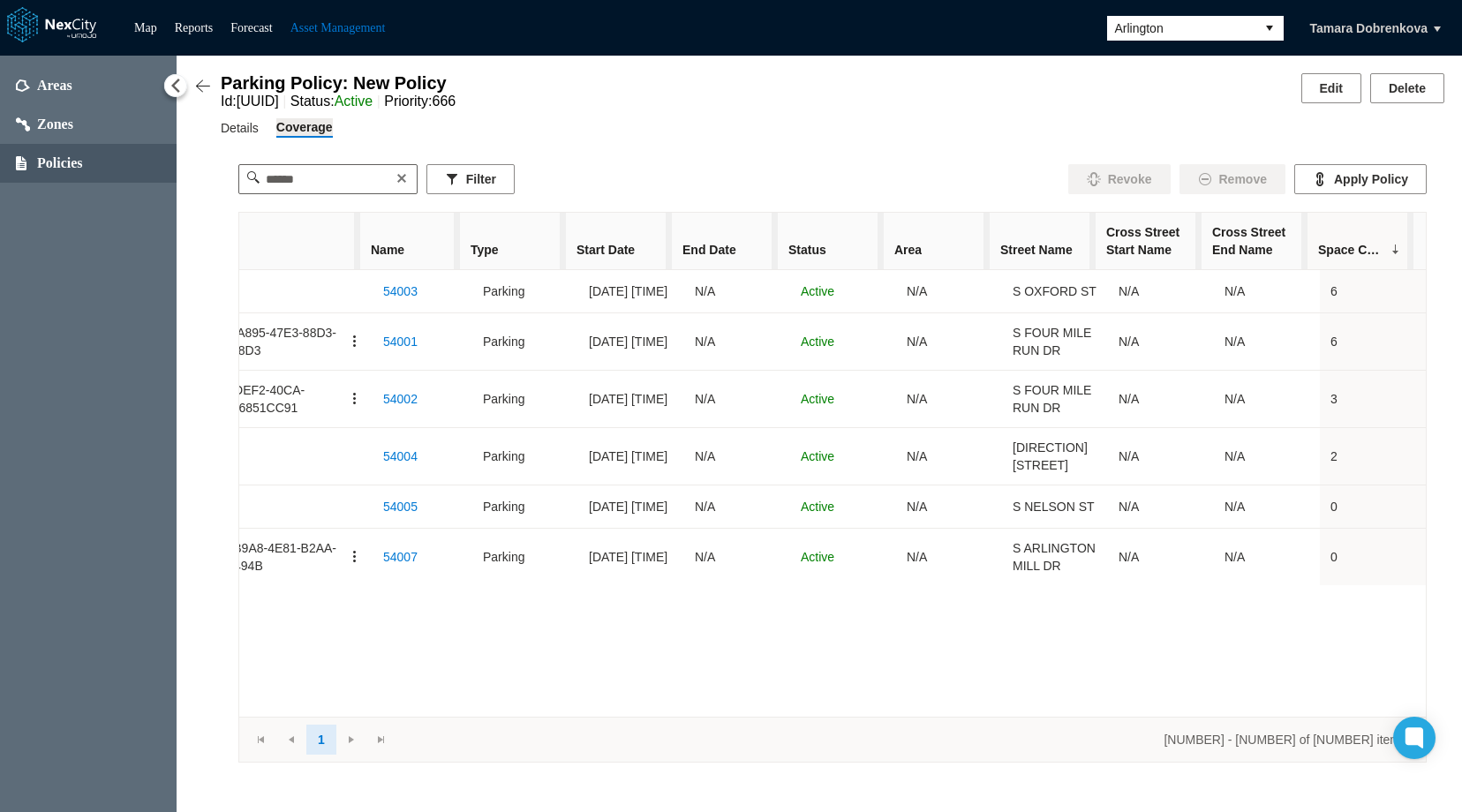click on "Space Count" at bounding box center (1360, 250) 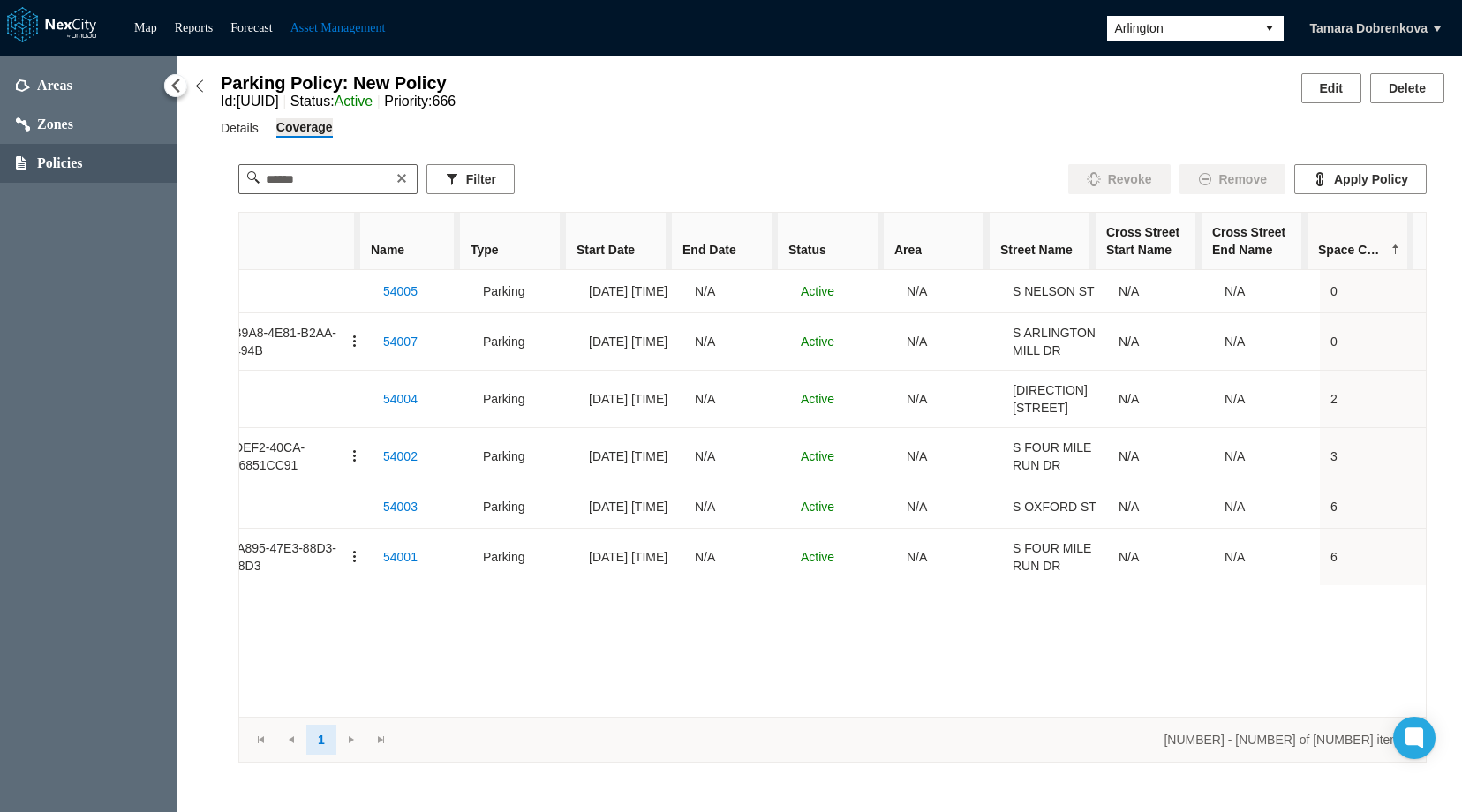 click at bounding box center (1396, 250) 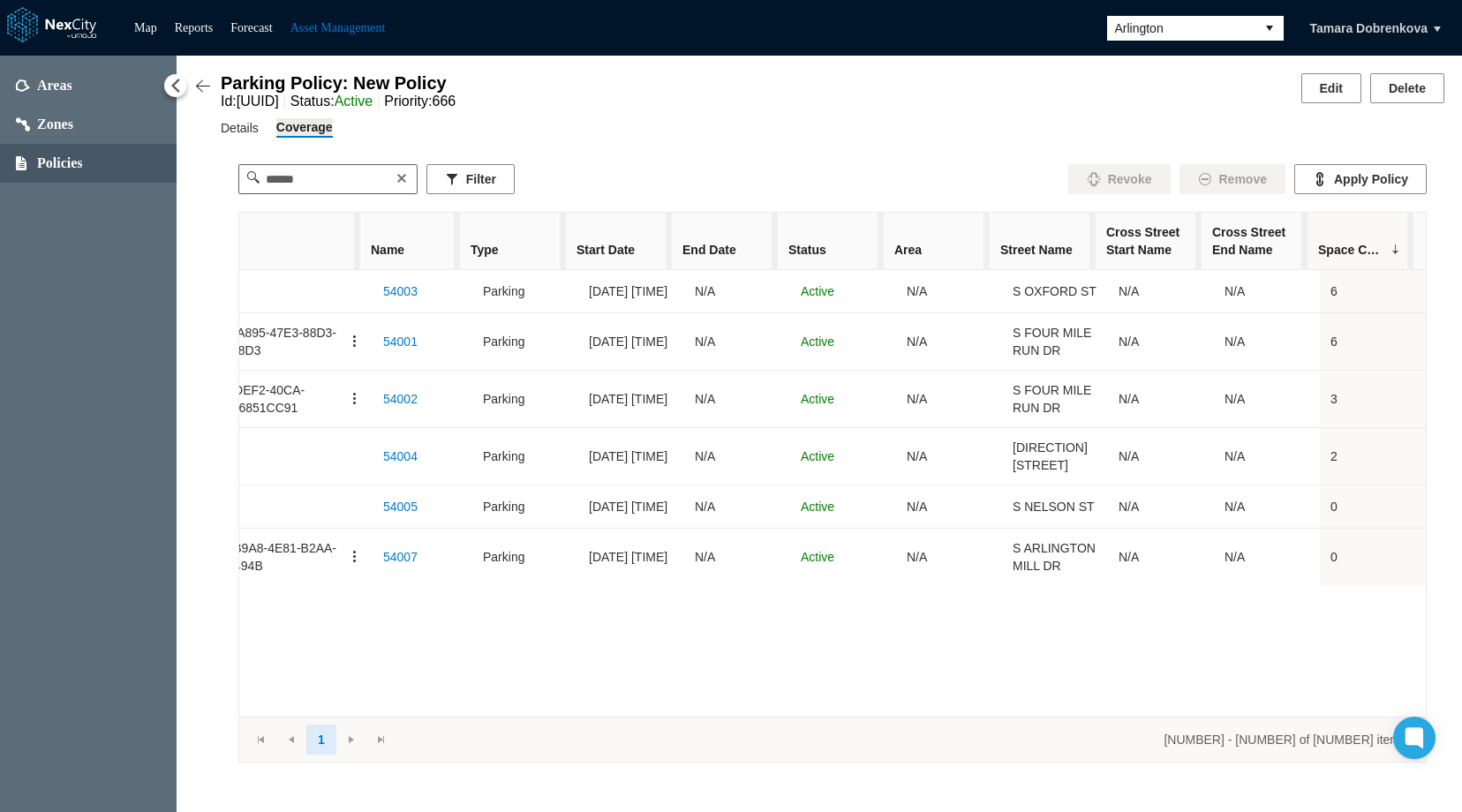 scroll, scrollTop: 0, scrollLeft: 0, axis: both 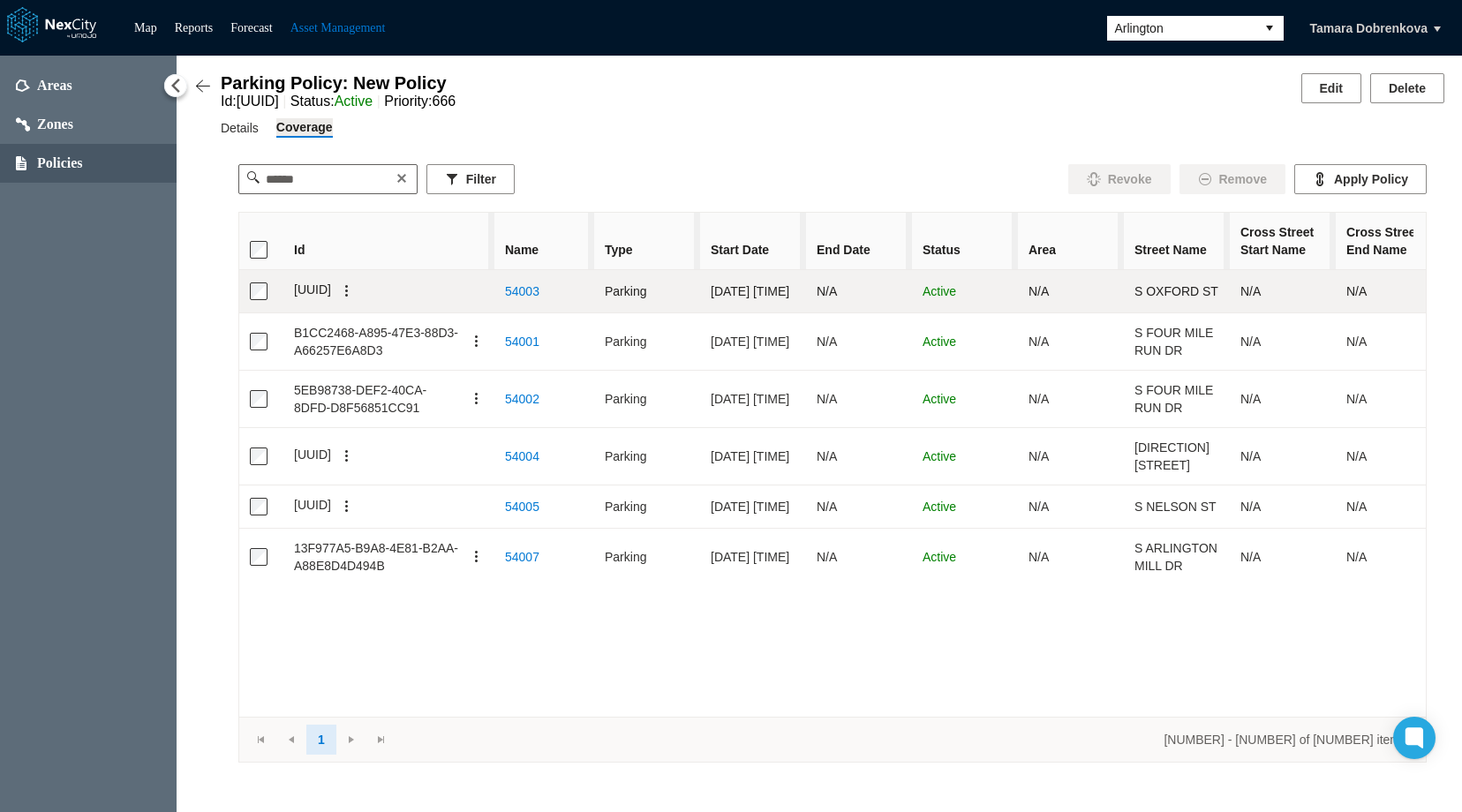 click on "54003" at bounding box center (522, 291) 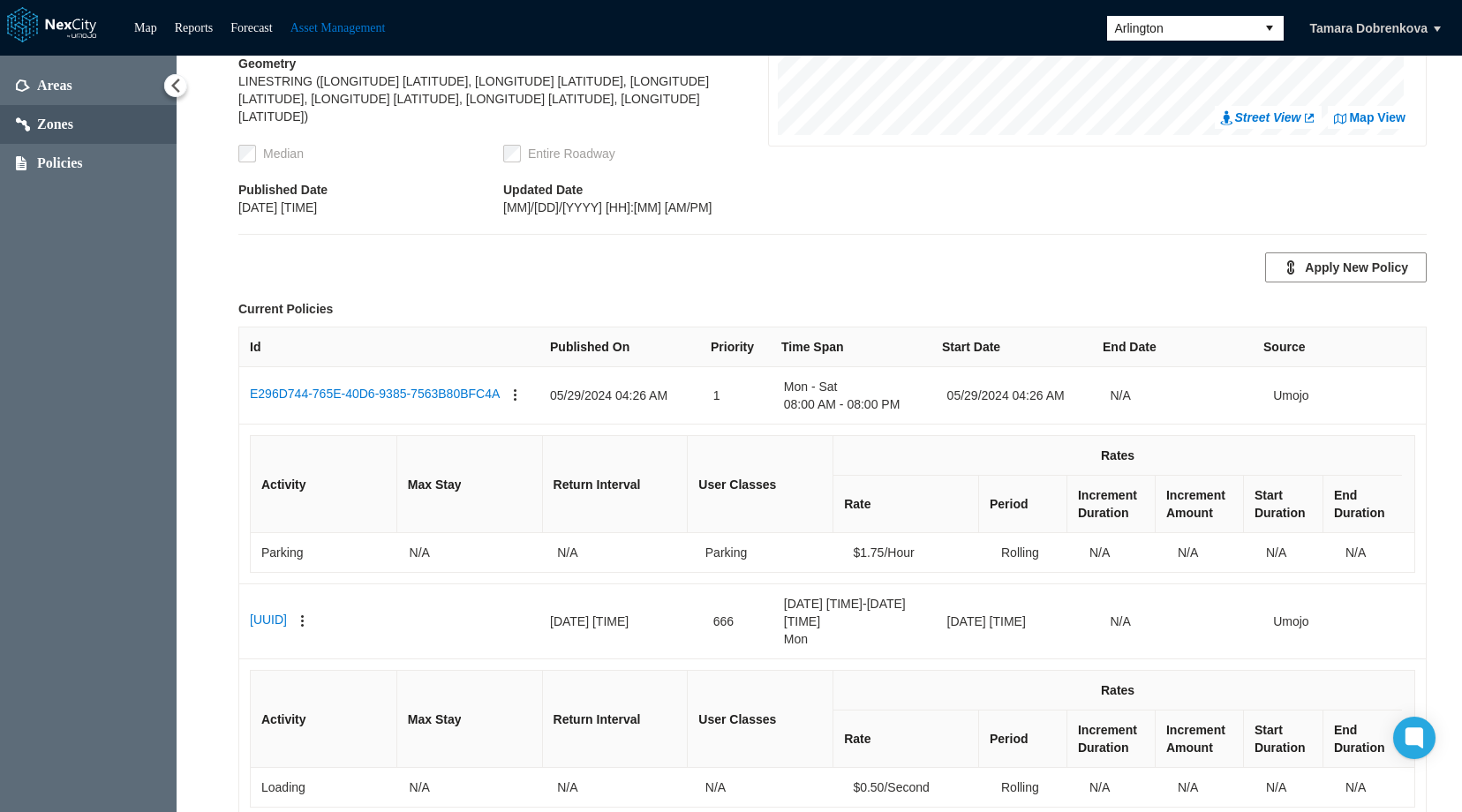 scroll, scrollTop: 490, scrollLeft: 0, axis: vertical 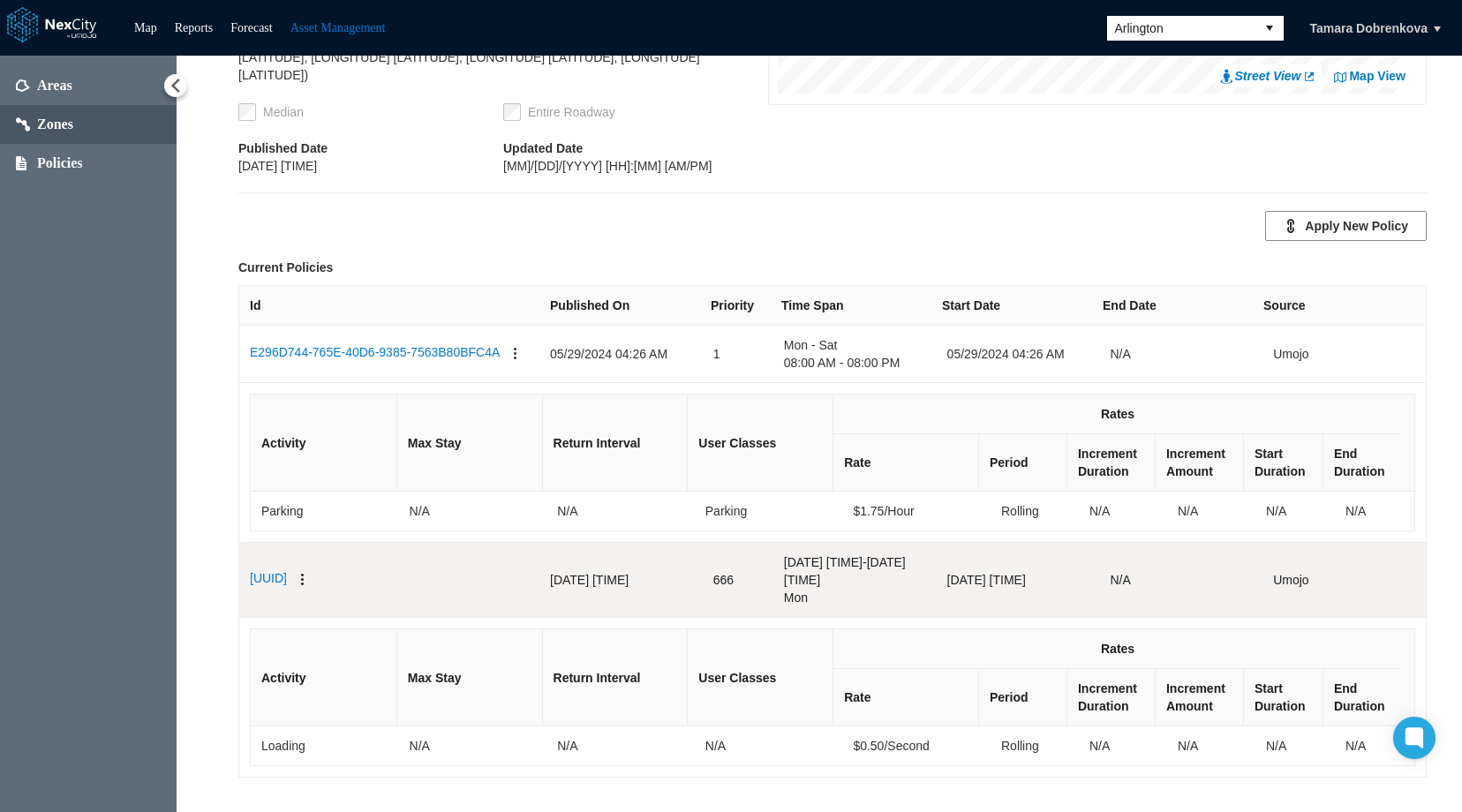 click at bounding box center [303, 580] 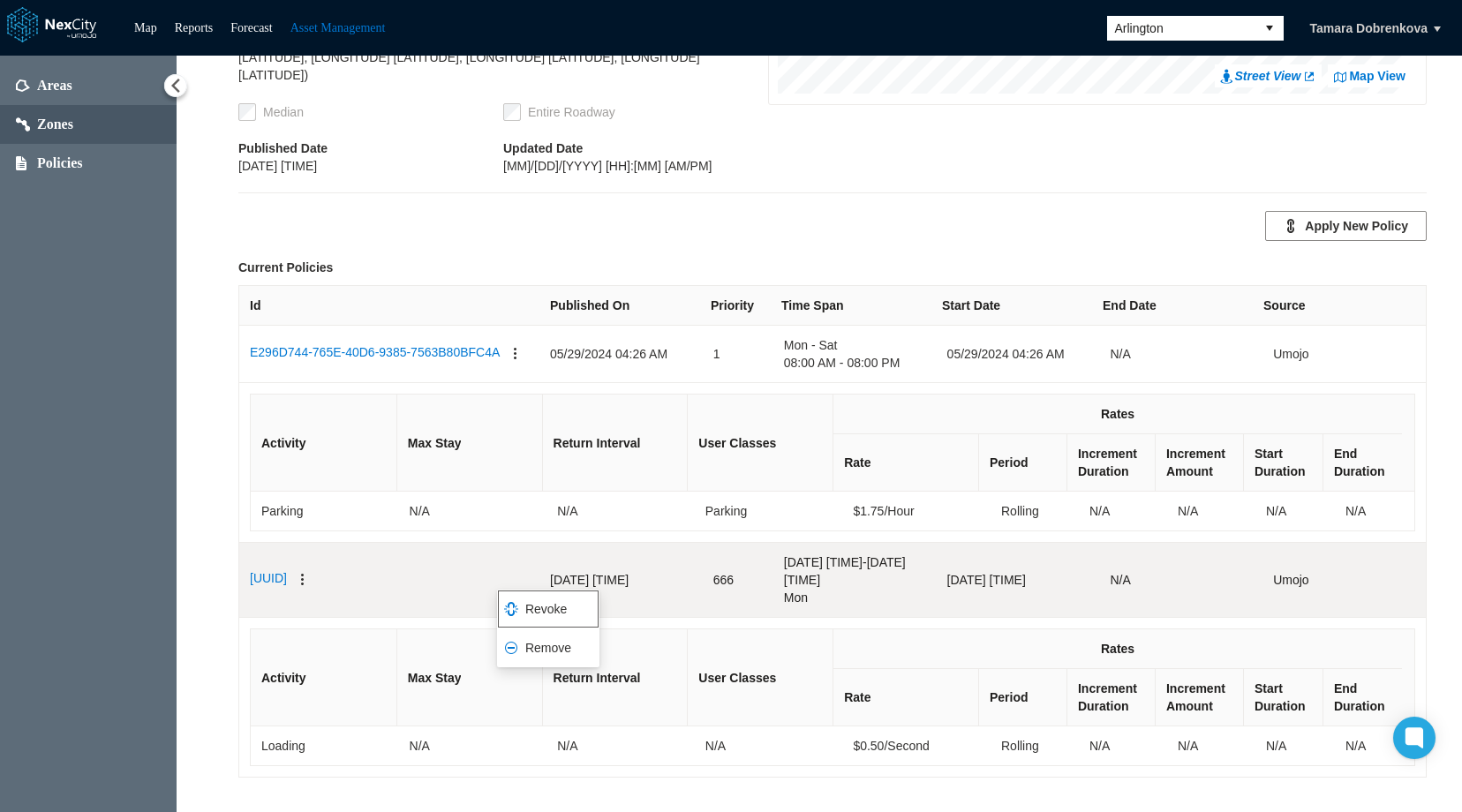 click on "Revoke" at bounding box center (548, 609) 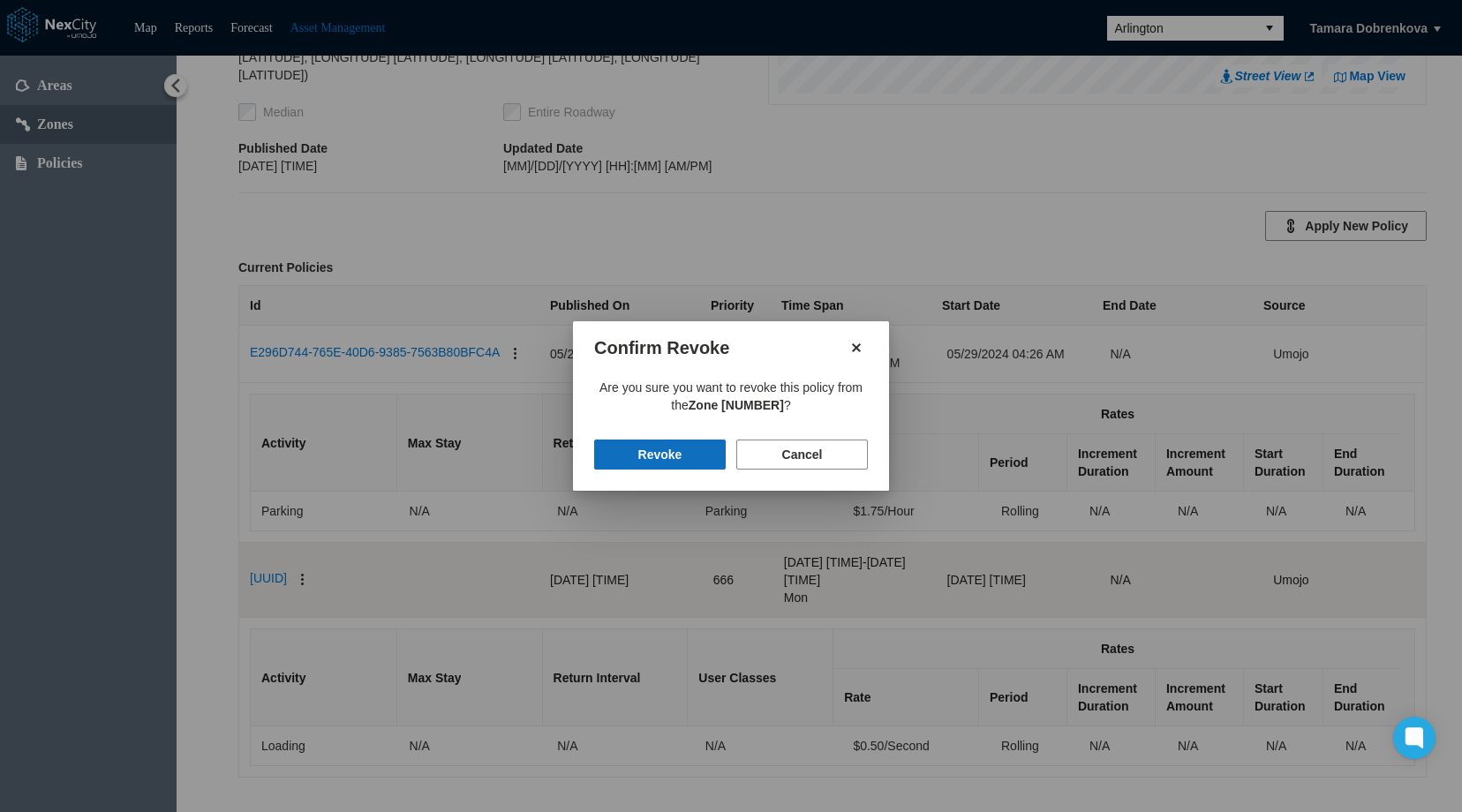 click on "Revoke" at bounding box center (659, 455) 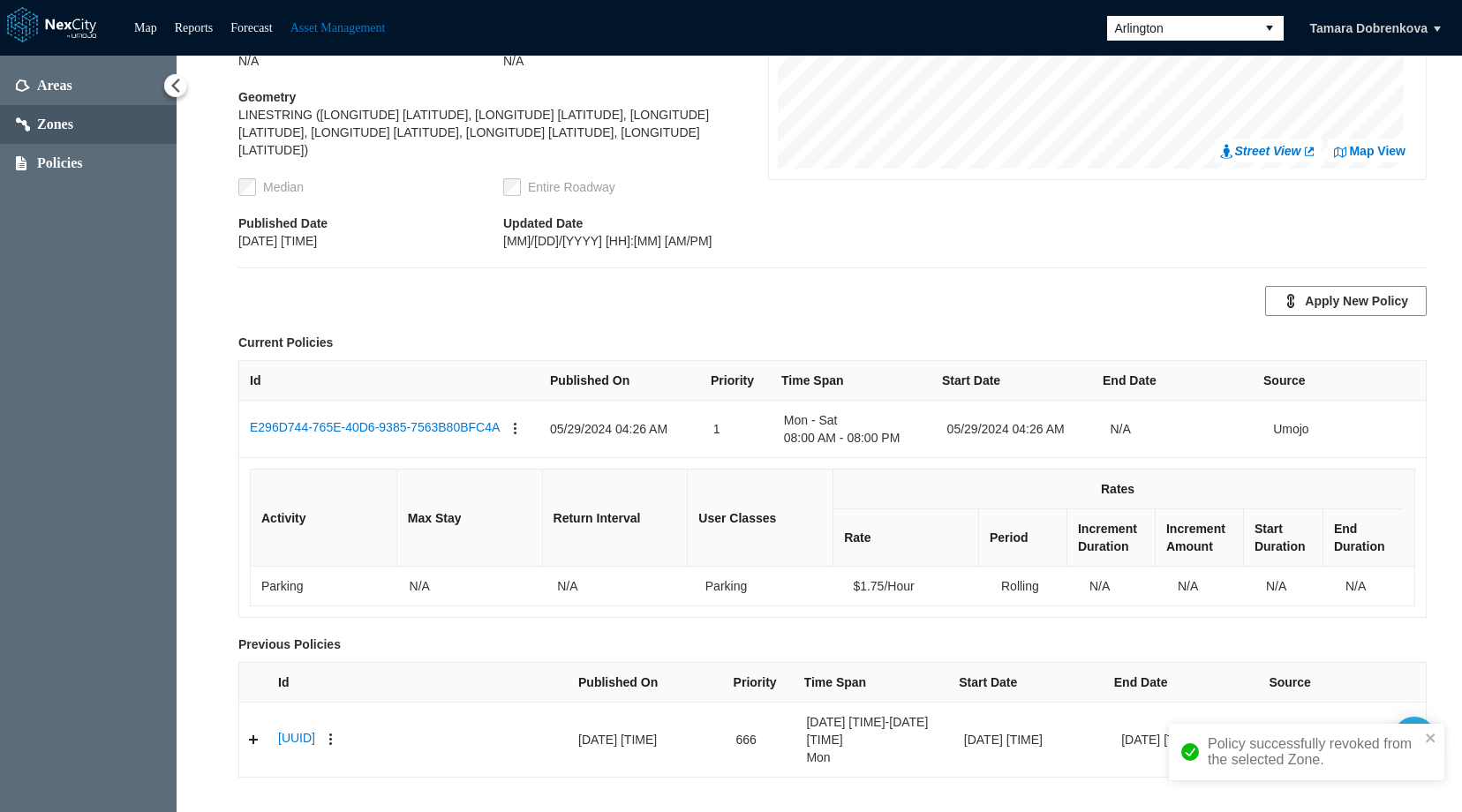 scroll, scrollTop: 415, scrollLeft: 0, axis: vertical 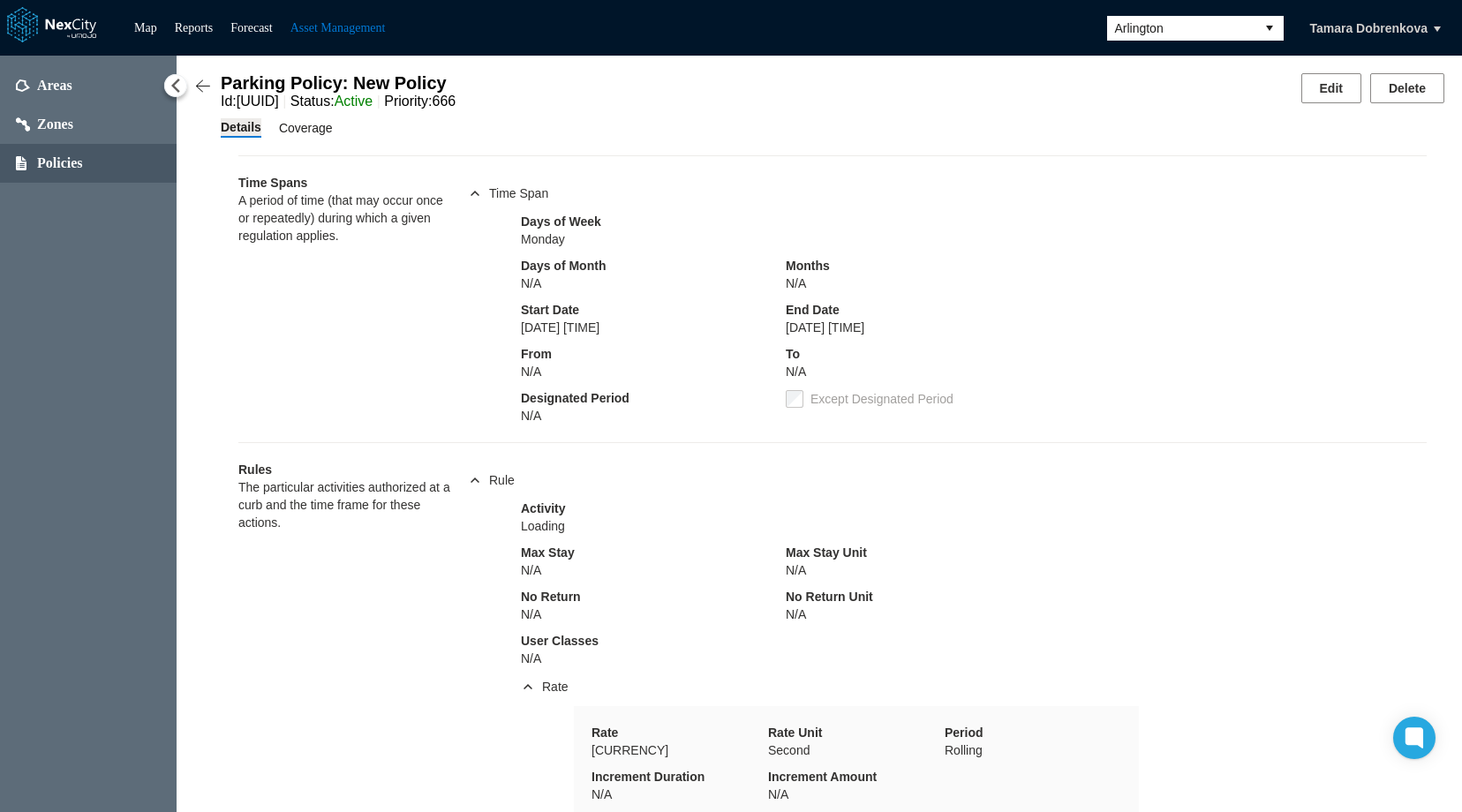 click on "Coverage" at bounding box center (305, 128) 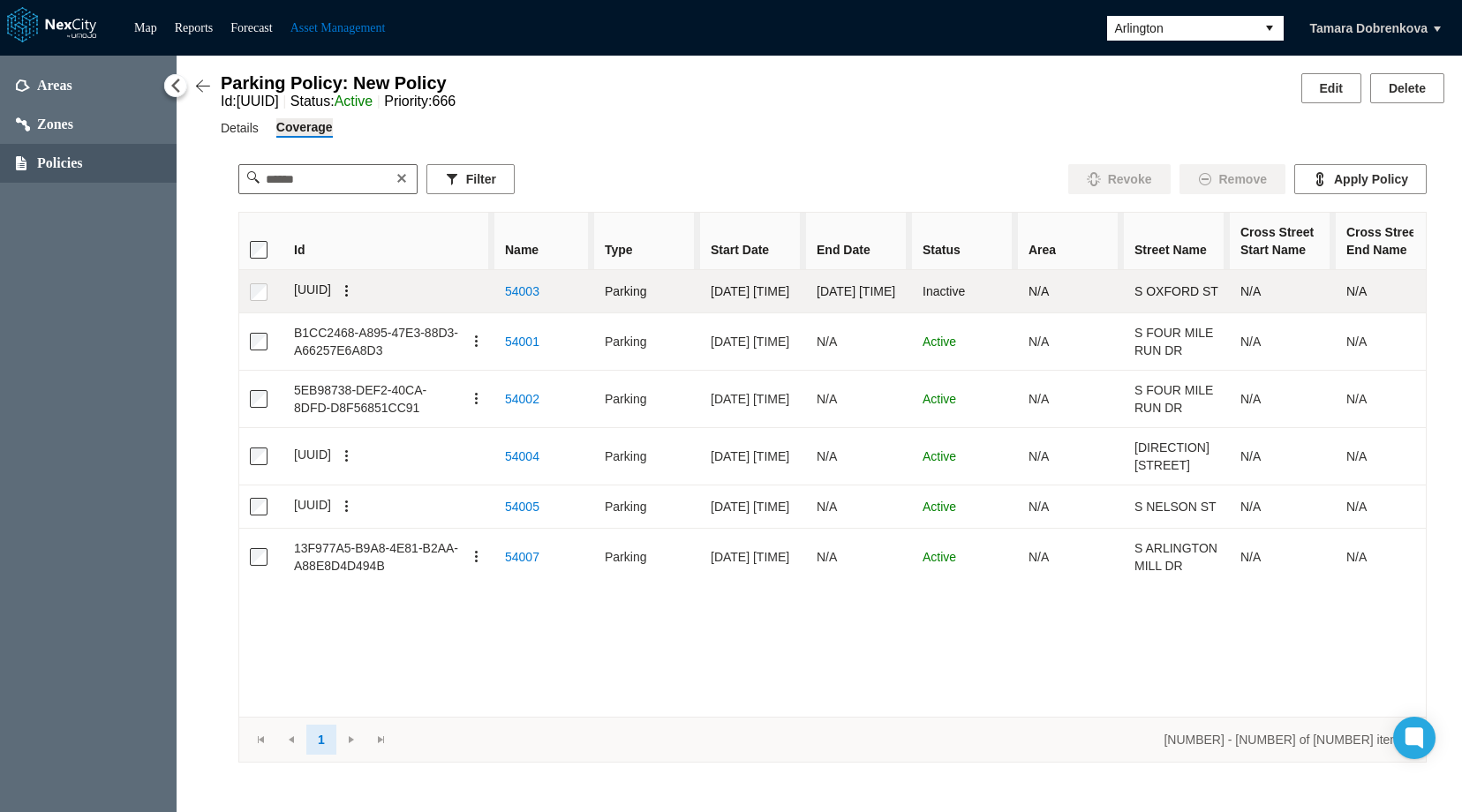 click at bounding box center (347, 291) 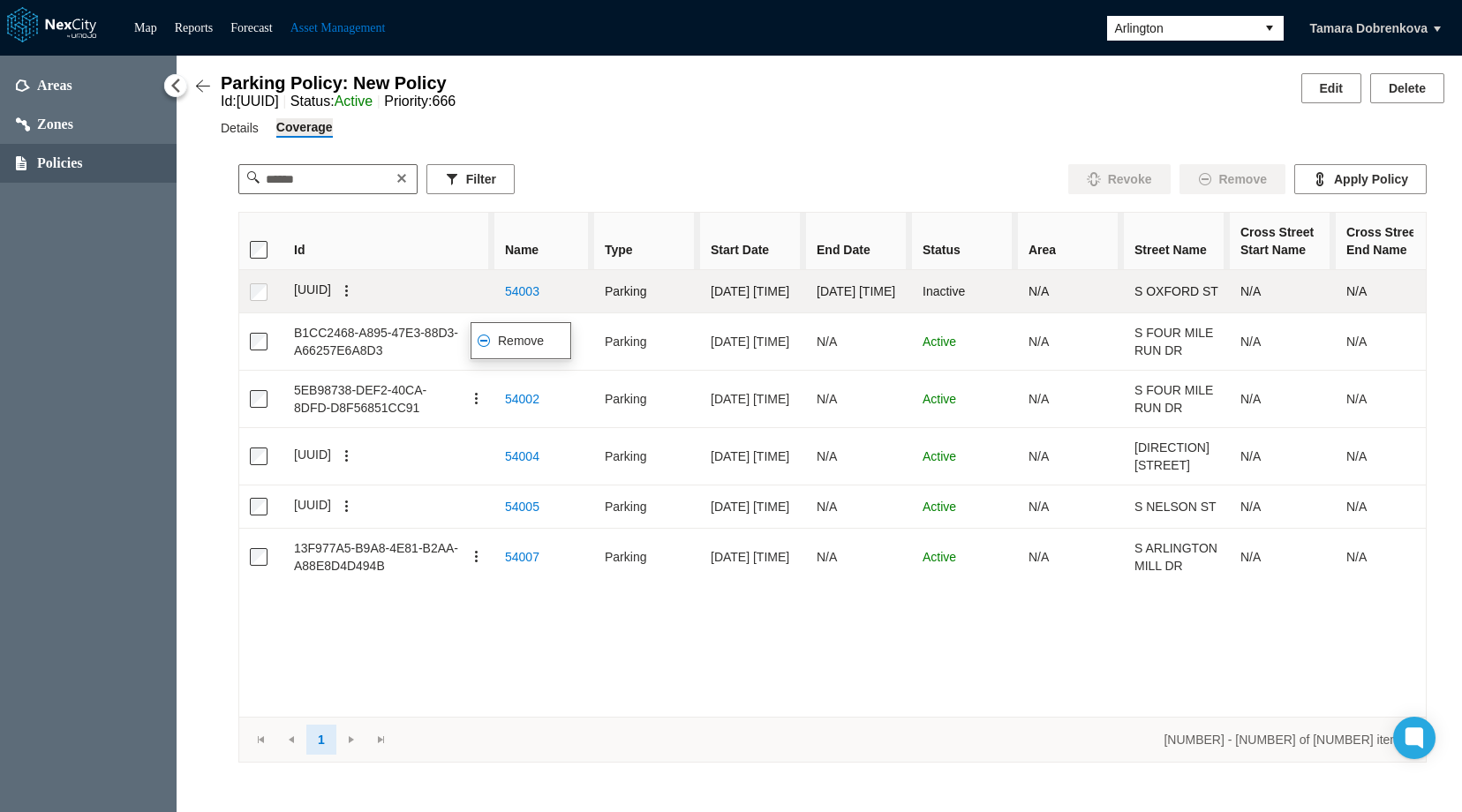 click on "Remove" at bounding box center (521, 341) 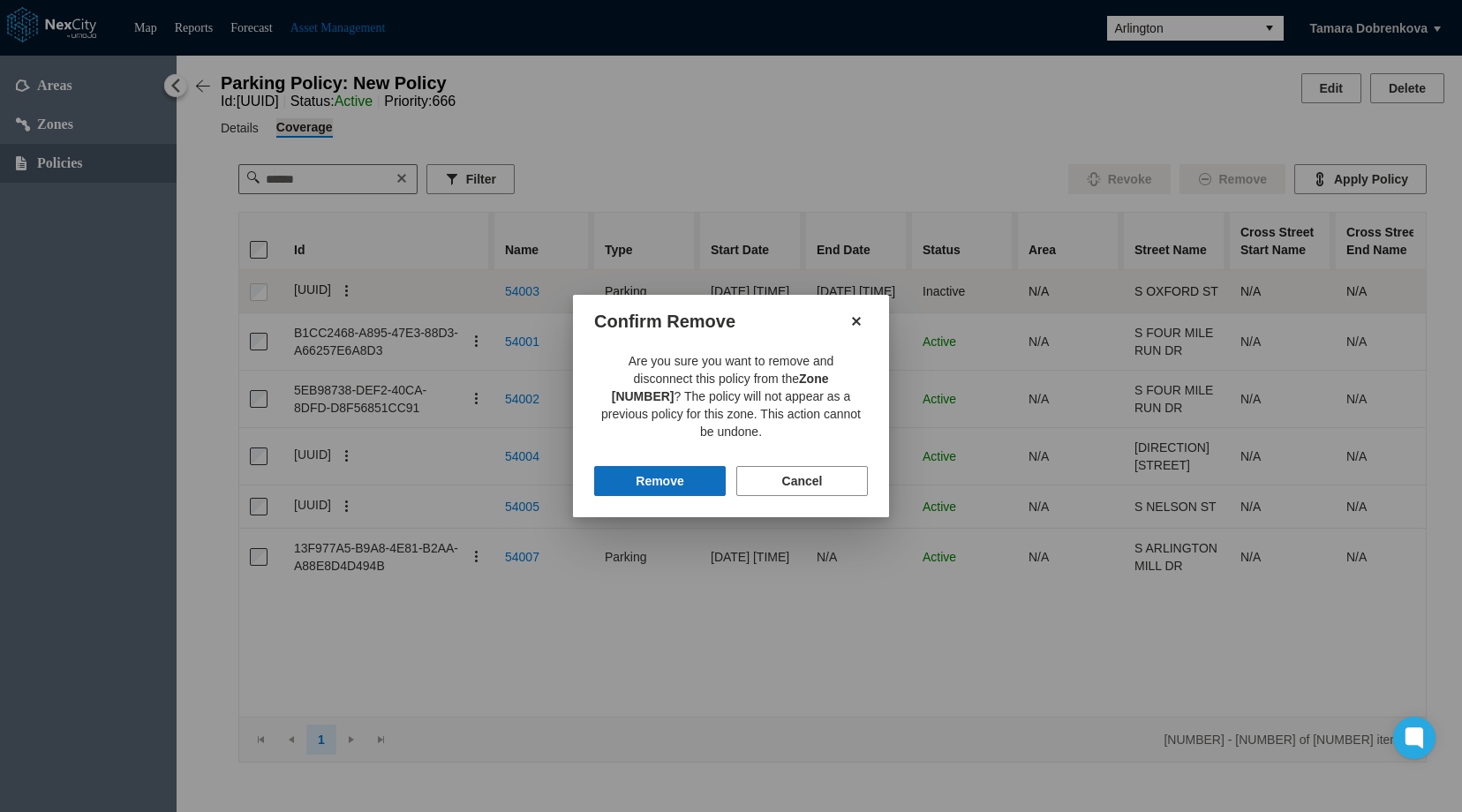 click on "Remove" at bounding box center (659, 481) 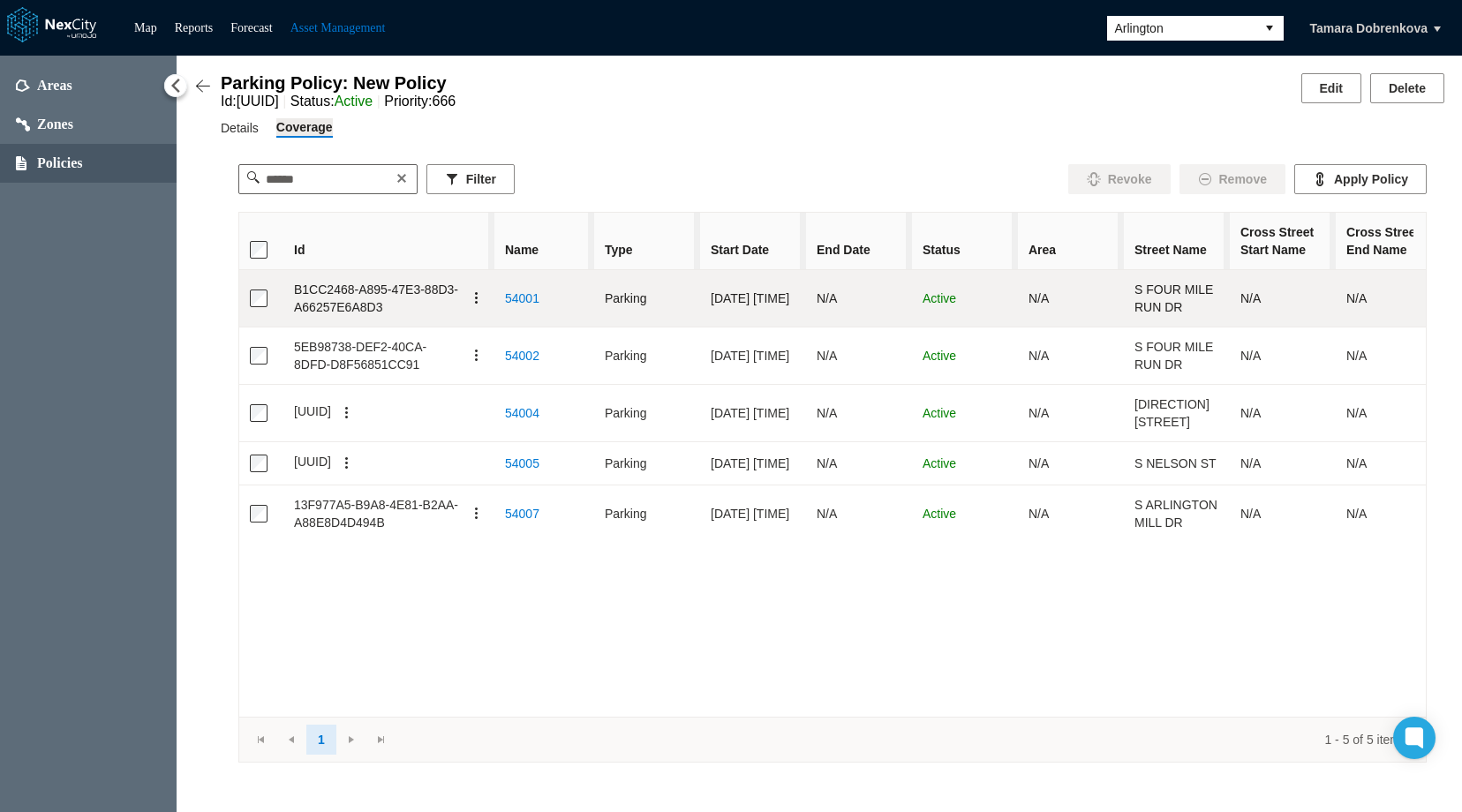 click at bounding box center (477, 298) 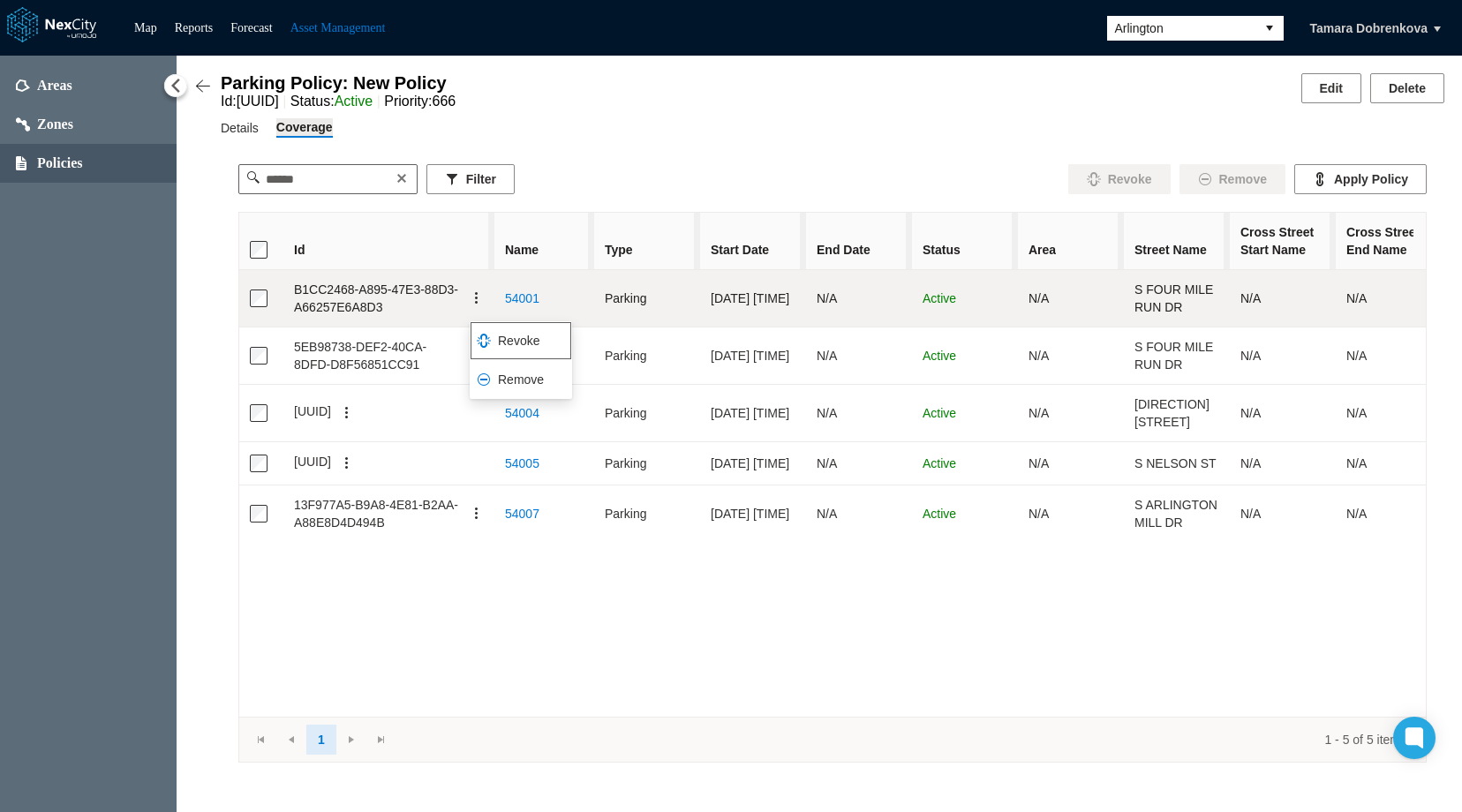 click on "Revoke" at bounding box center [521, 341] 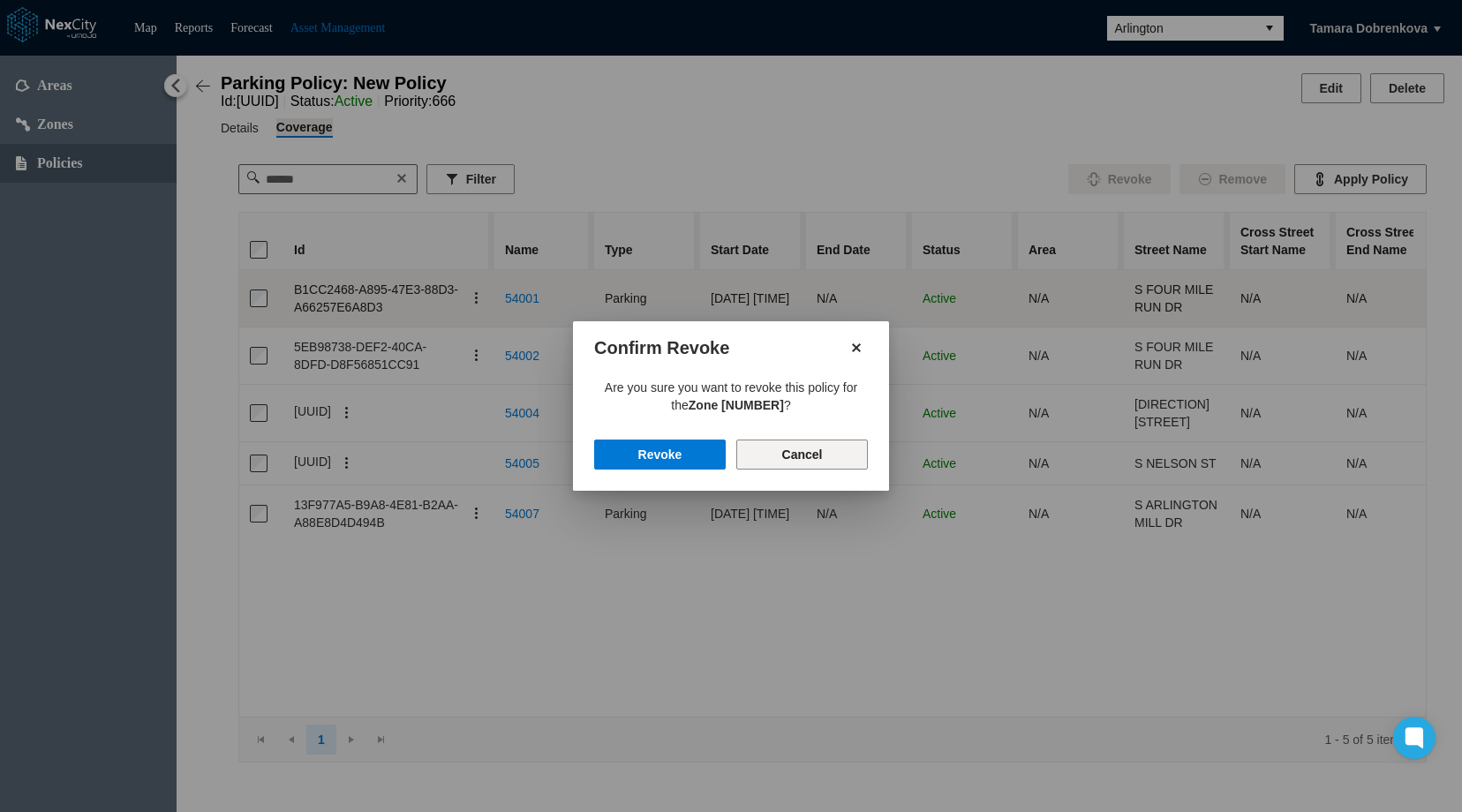 click on "Cancel" at bounding box center (802, 455) 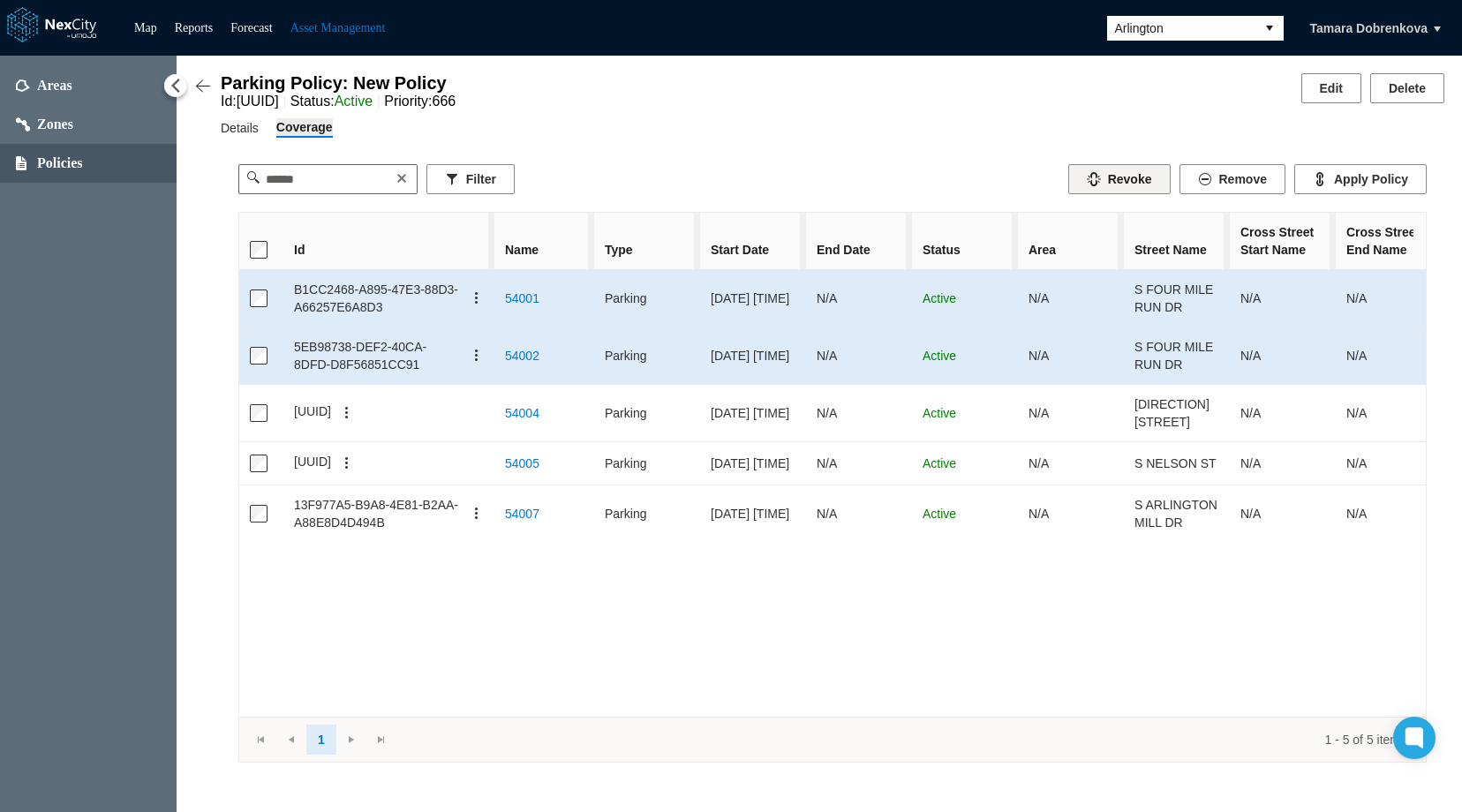 click on "Revoke" at bounding box center [1119, 179] 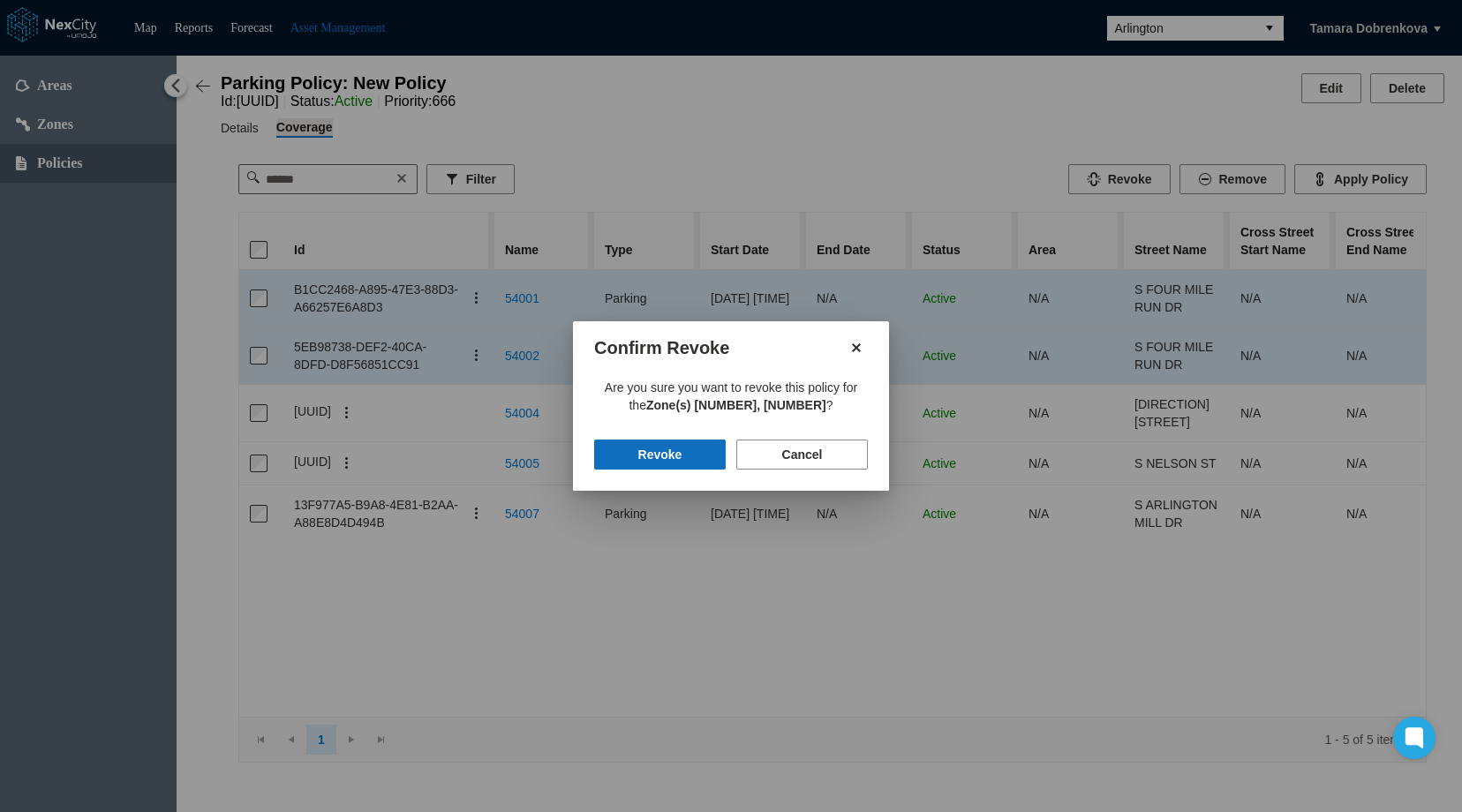 click on "Revoke" at bounding box center (659, 455) 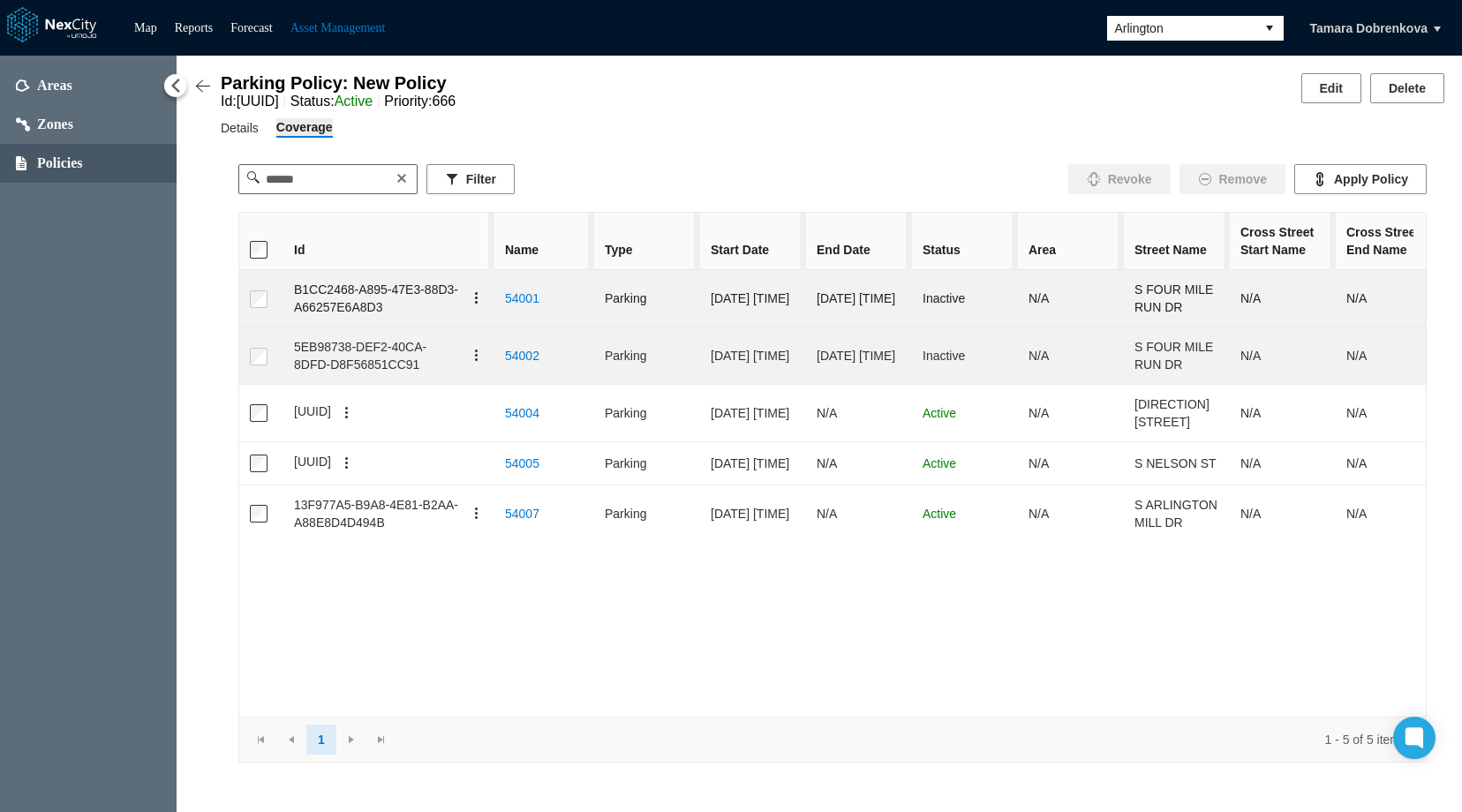 click at bounding box center [477, 298] 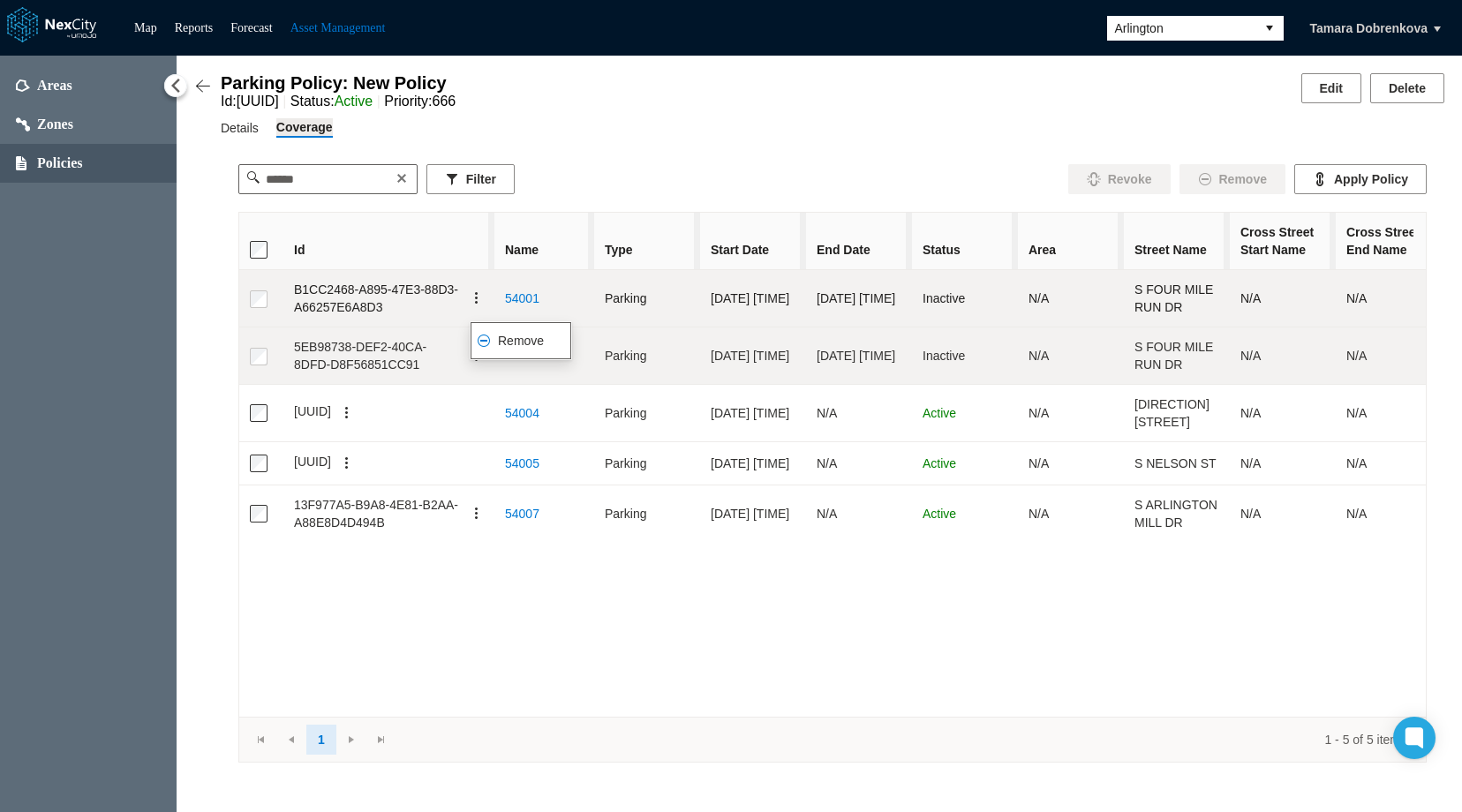 click on "Remove" at bounding box center (521, 341) 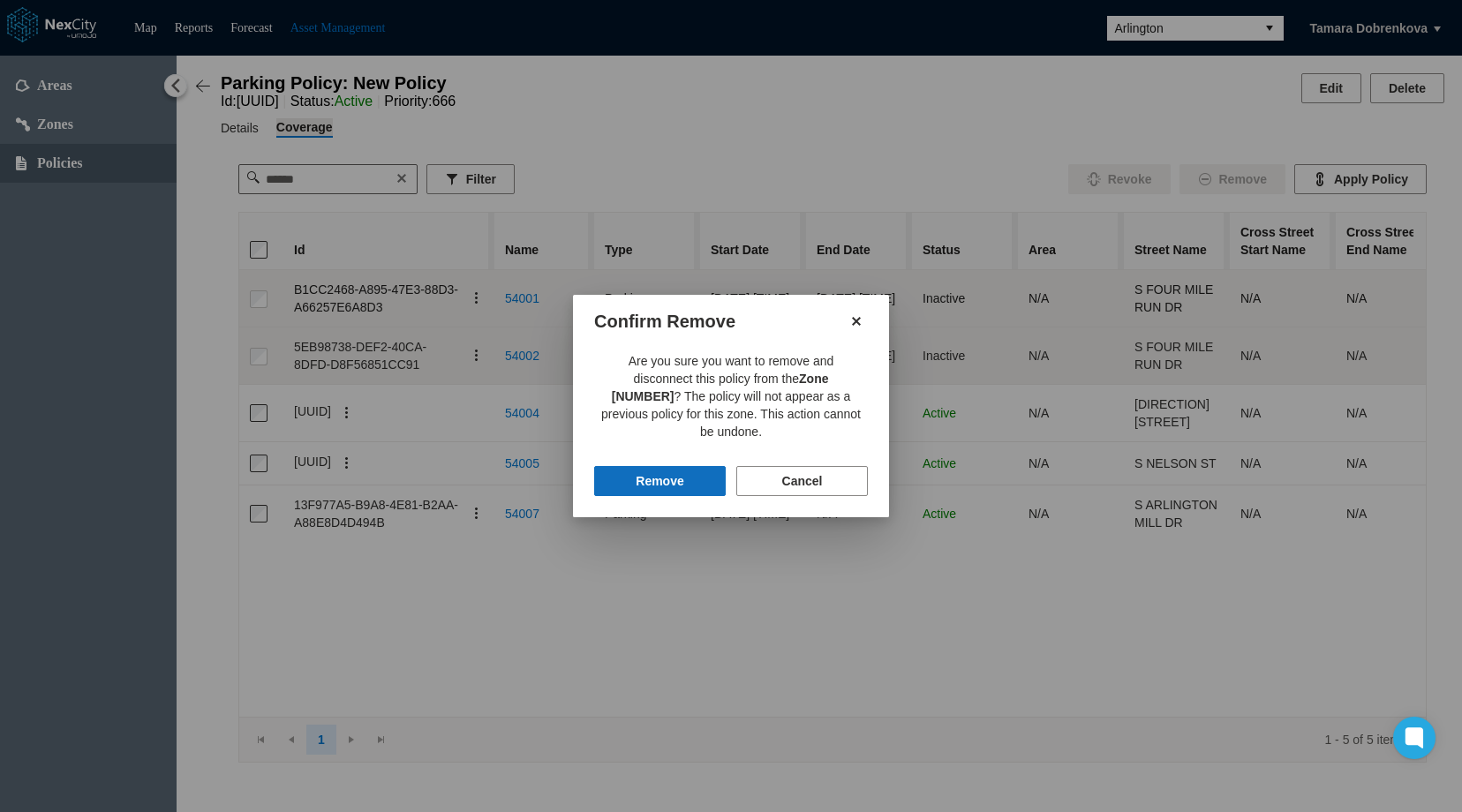 click on "Remove" at bounding box center [659, 481] 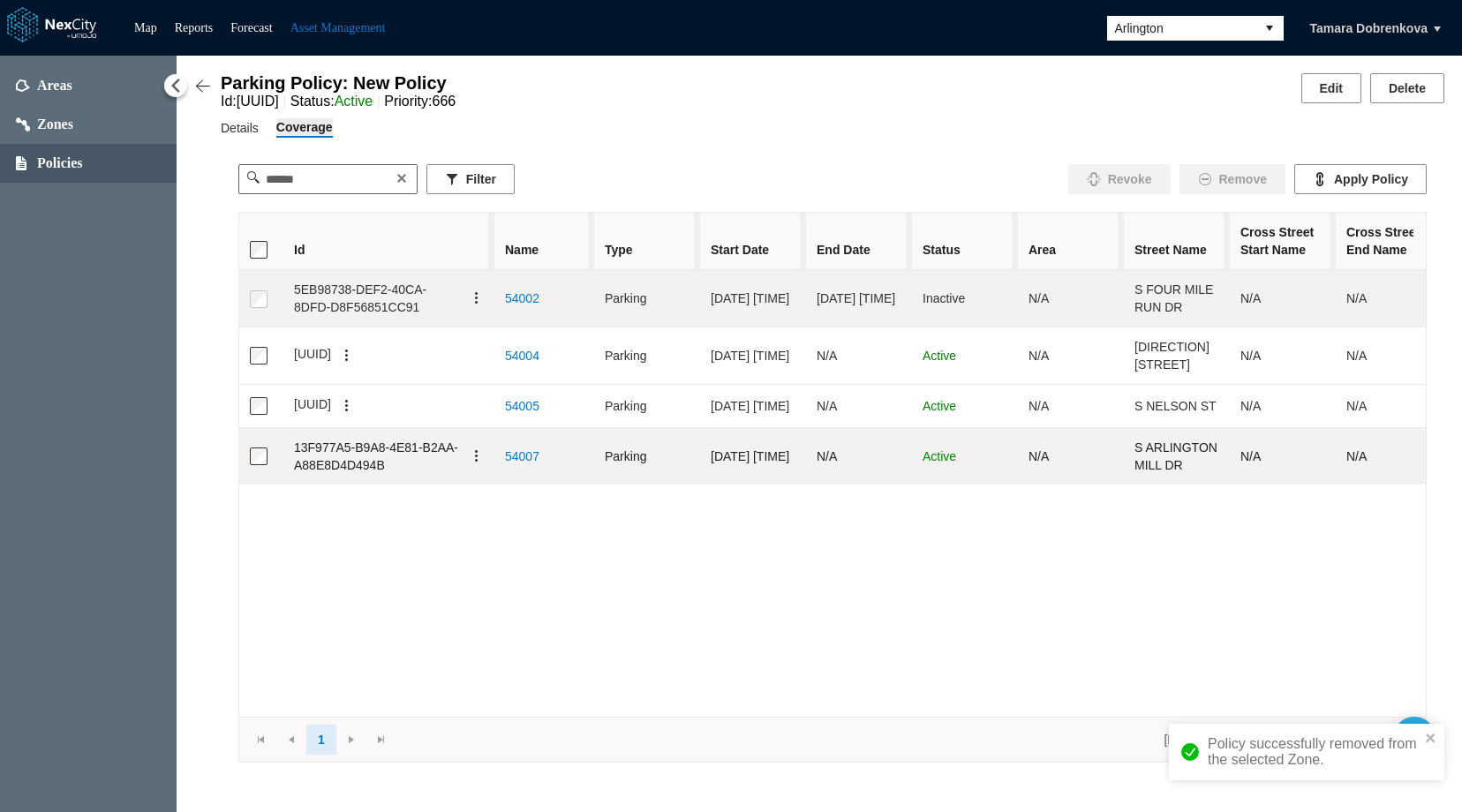 drag, startPoint x: 479, startPoint y: 363, endPoint x: 652, endPoint y: 454, distance: 195.4738 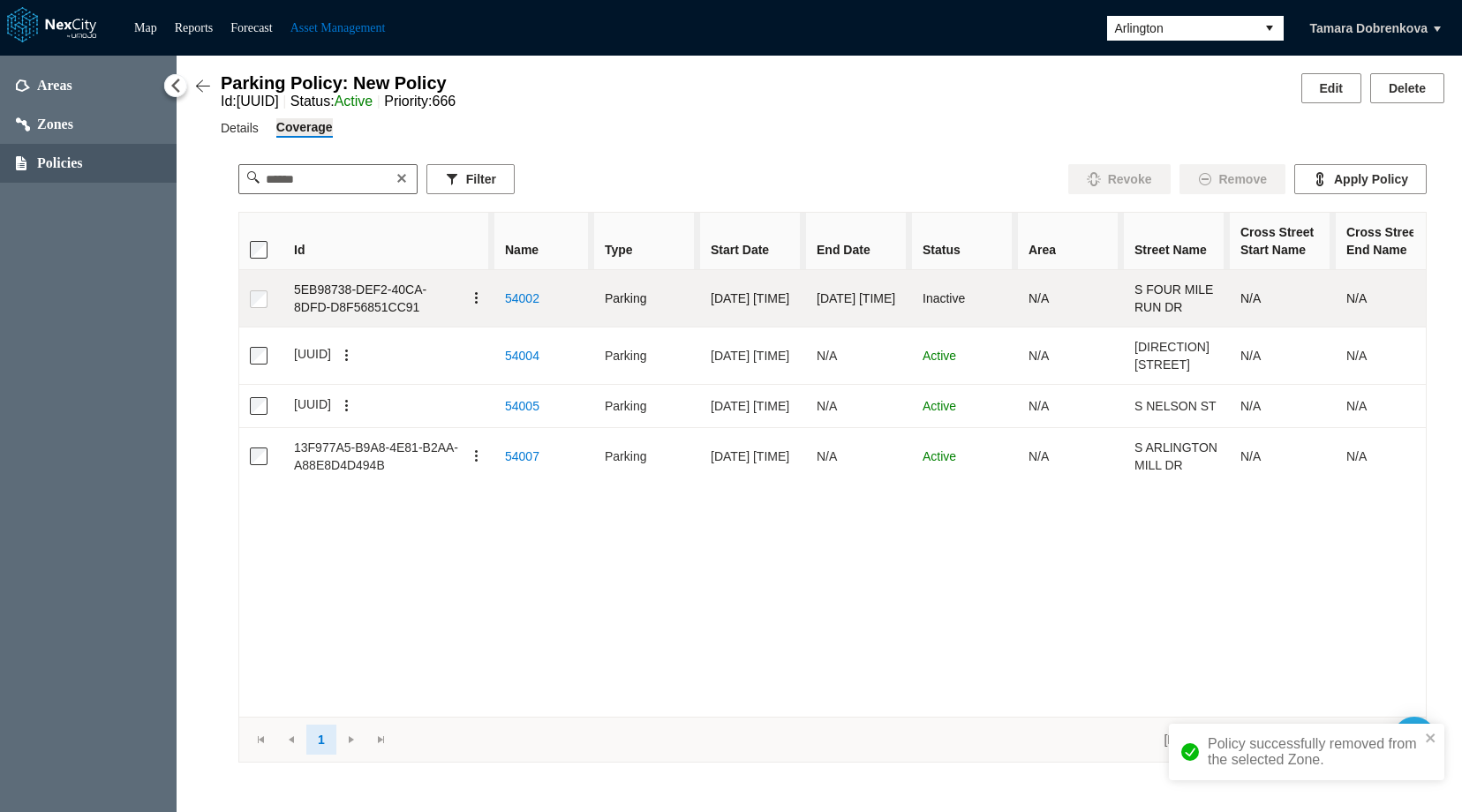 click at bounding box center [477, 298] 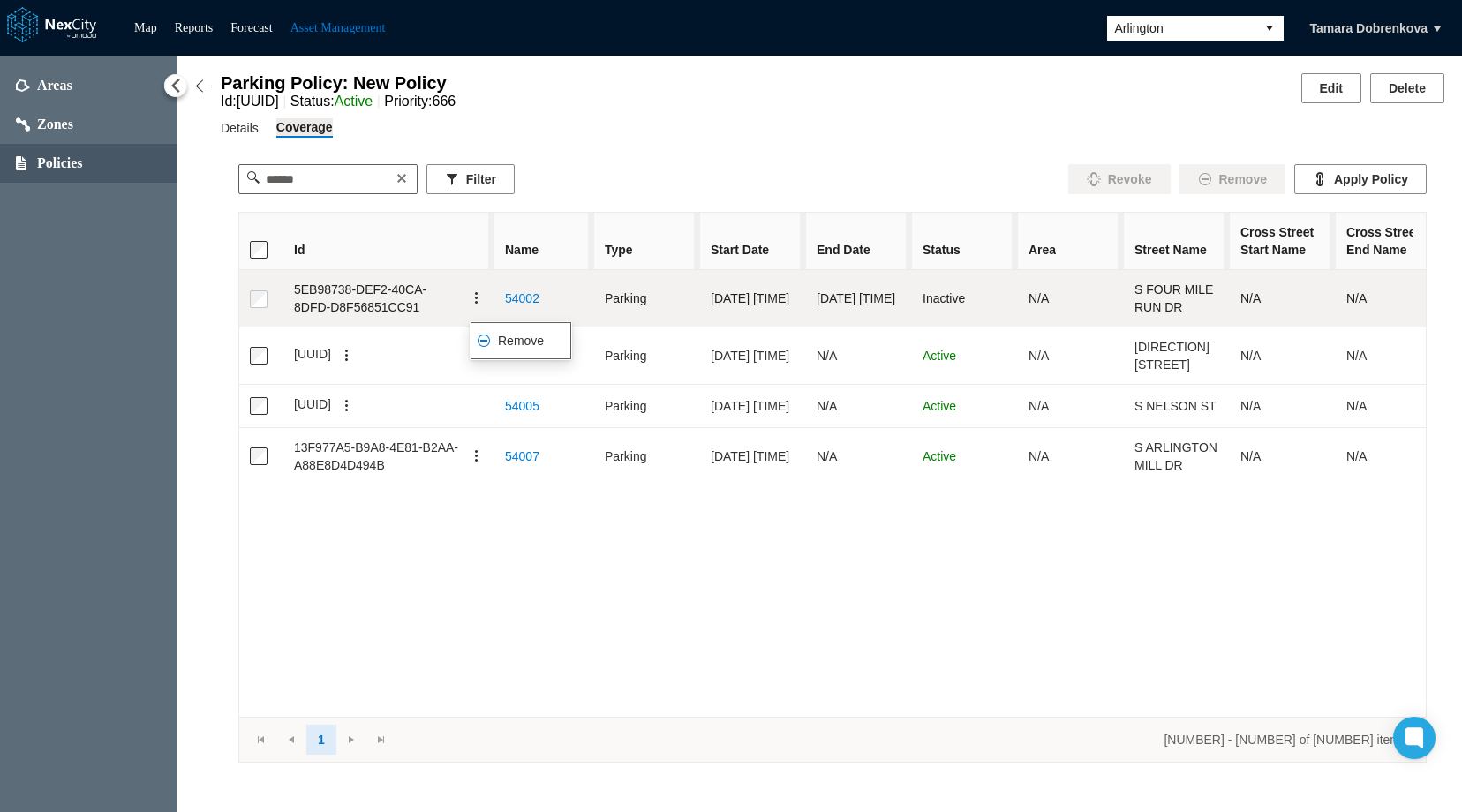 click on "Remove" at bounding box center [521, 341] 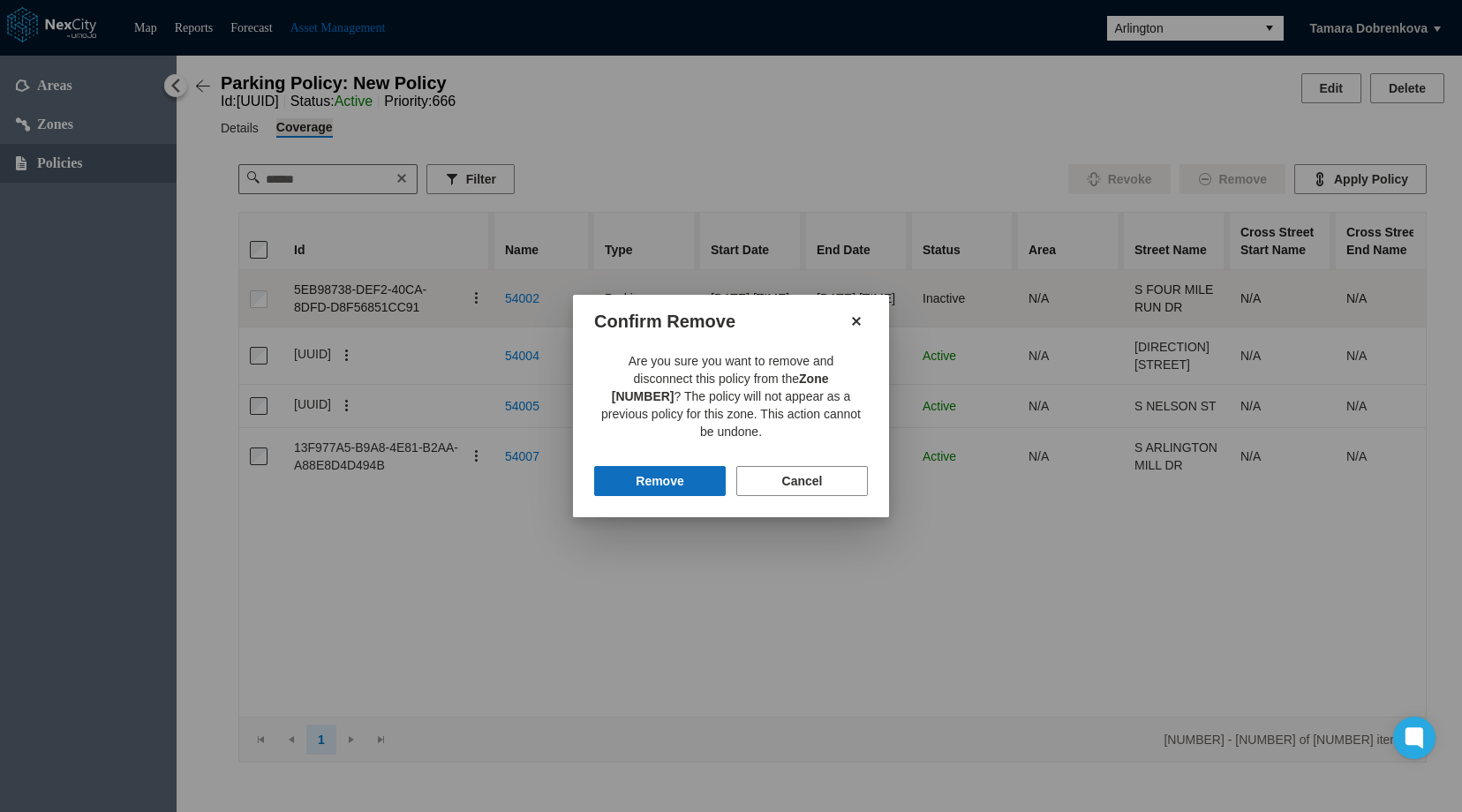 click on "Remove" at bounding box center [659, 481] 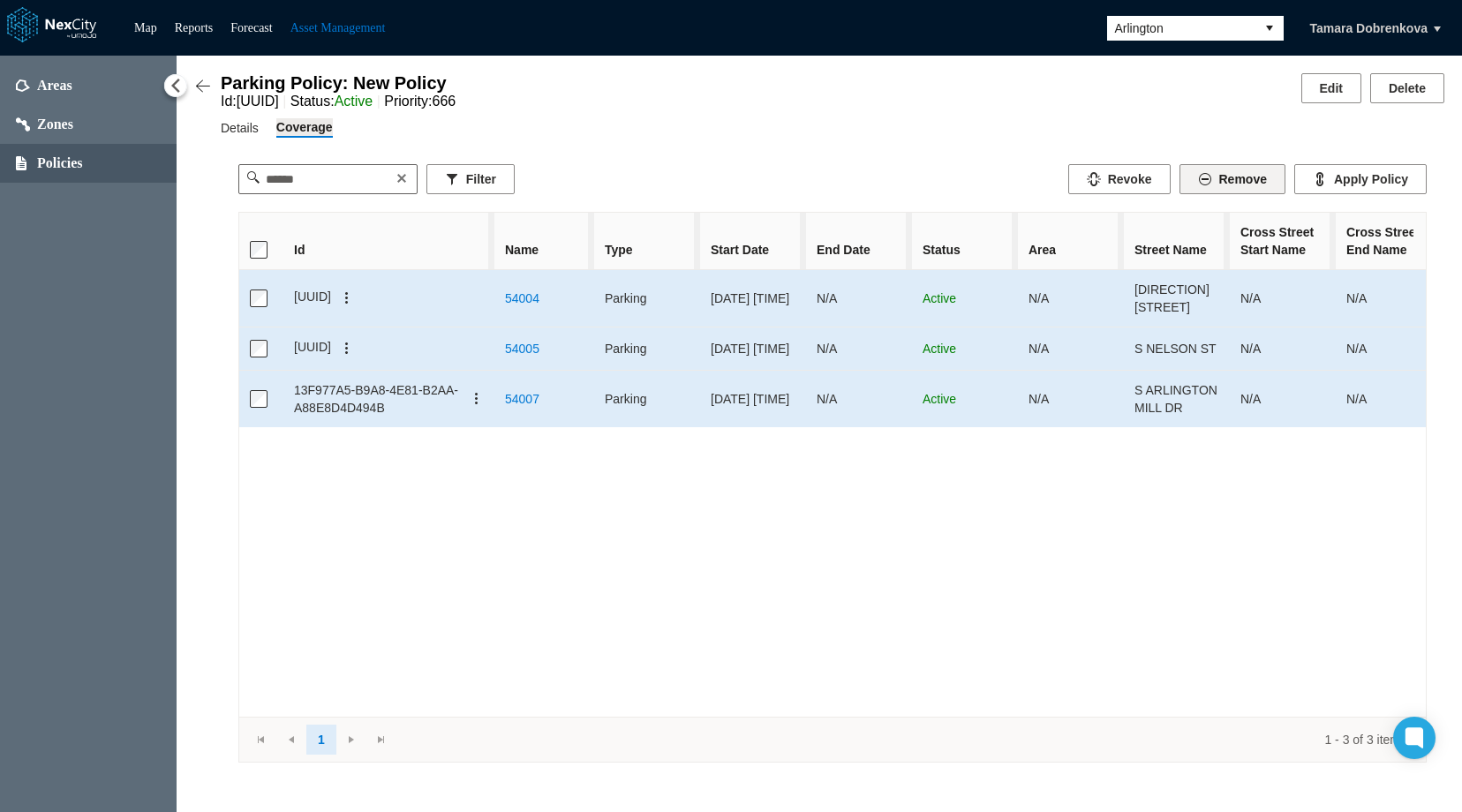 click on "Remove" at bounding box center (1232, 179) 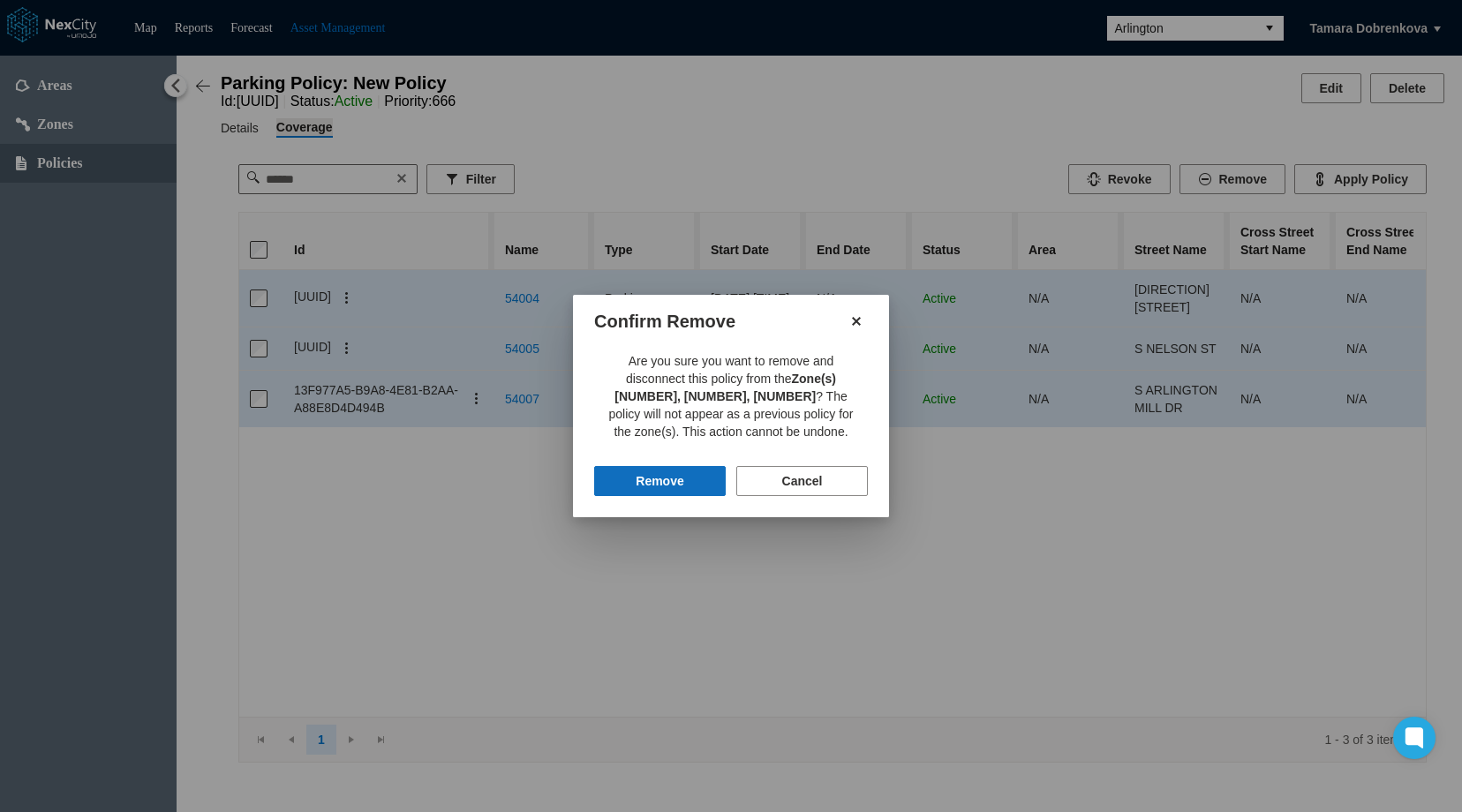 click on "Remove" at bounding box center [659, 481] 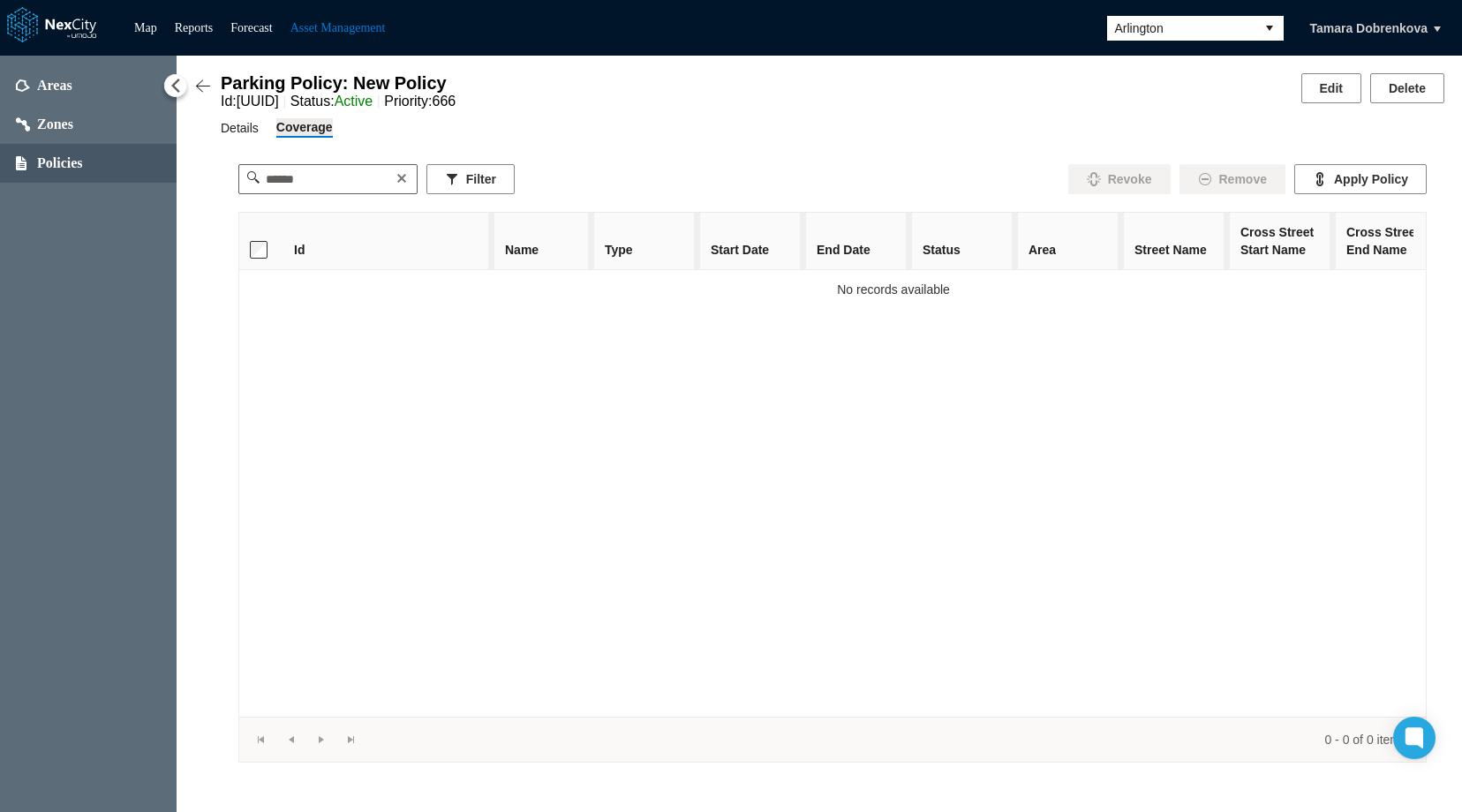 click on "Details" at bounding box center (239, 128) 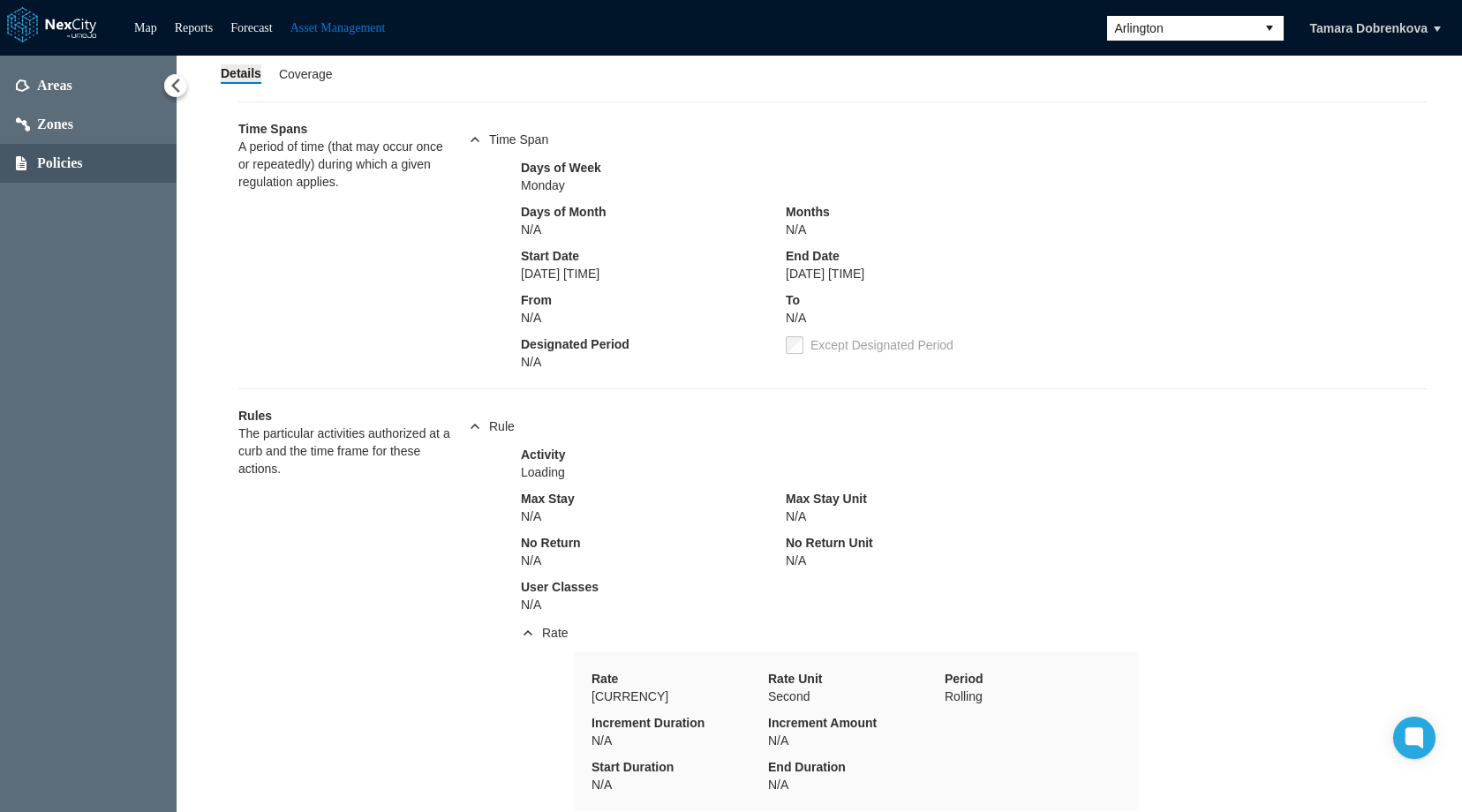 scroll, scrollTop: 0, scrollLeft: 0, axis: both 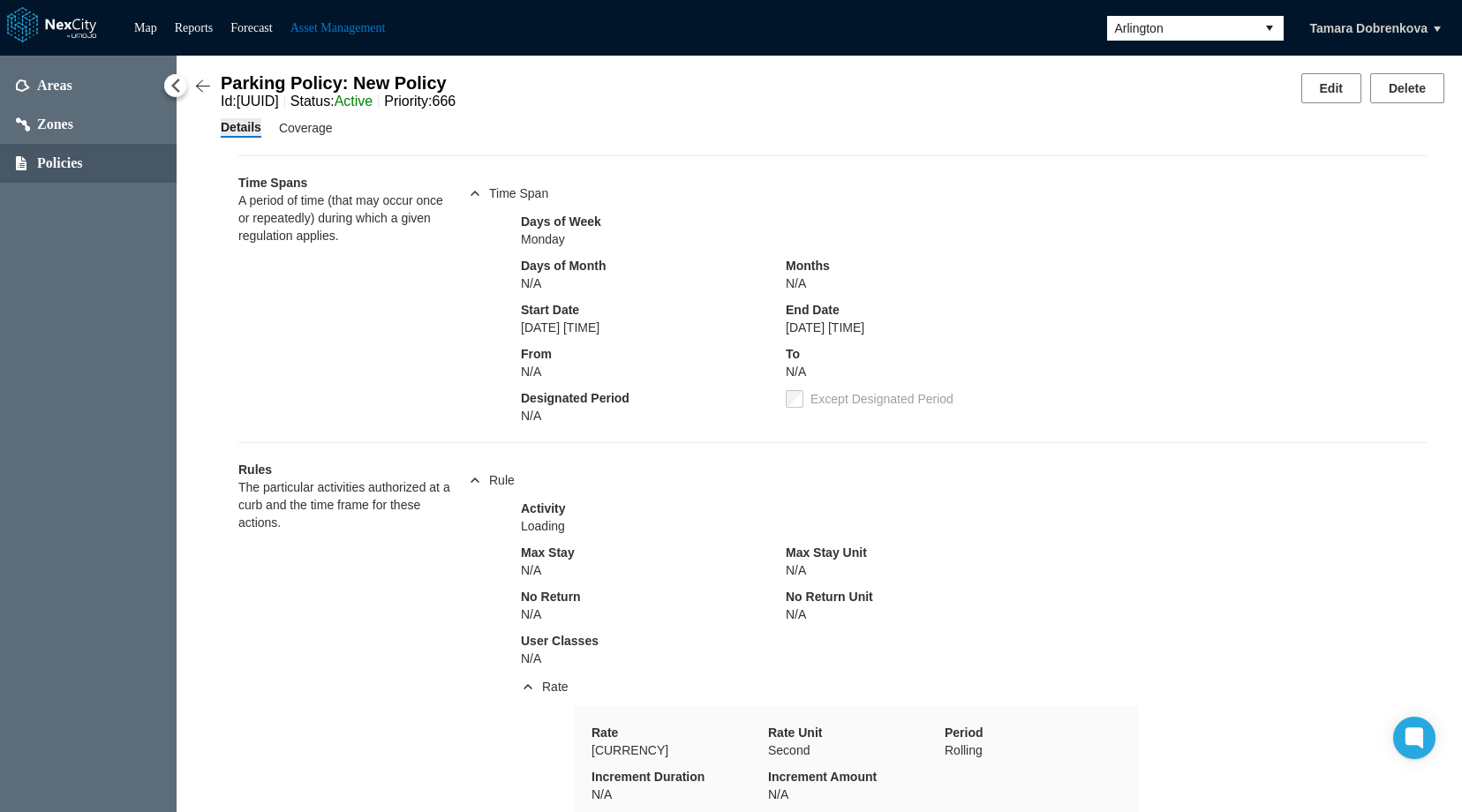 click at bounding box center [203, 86] 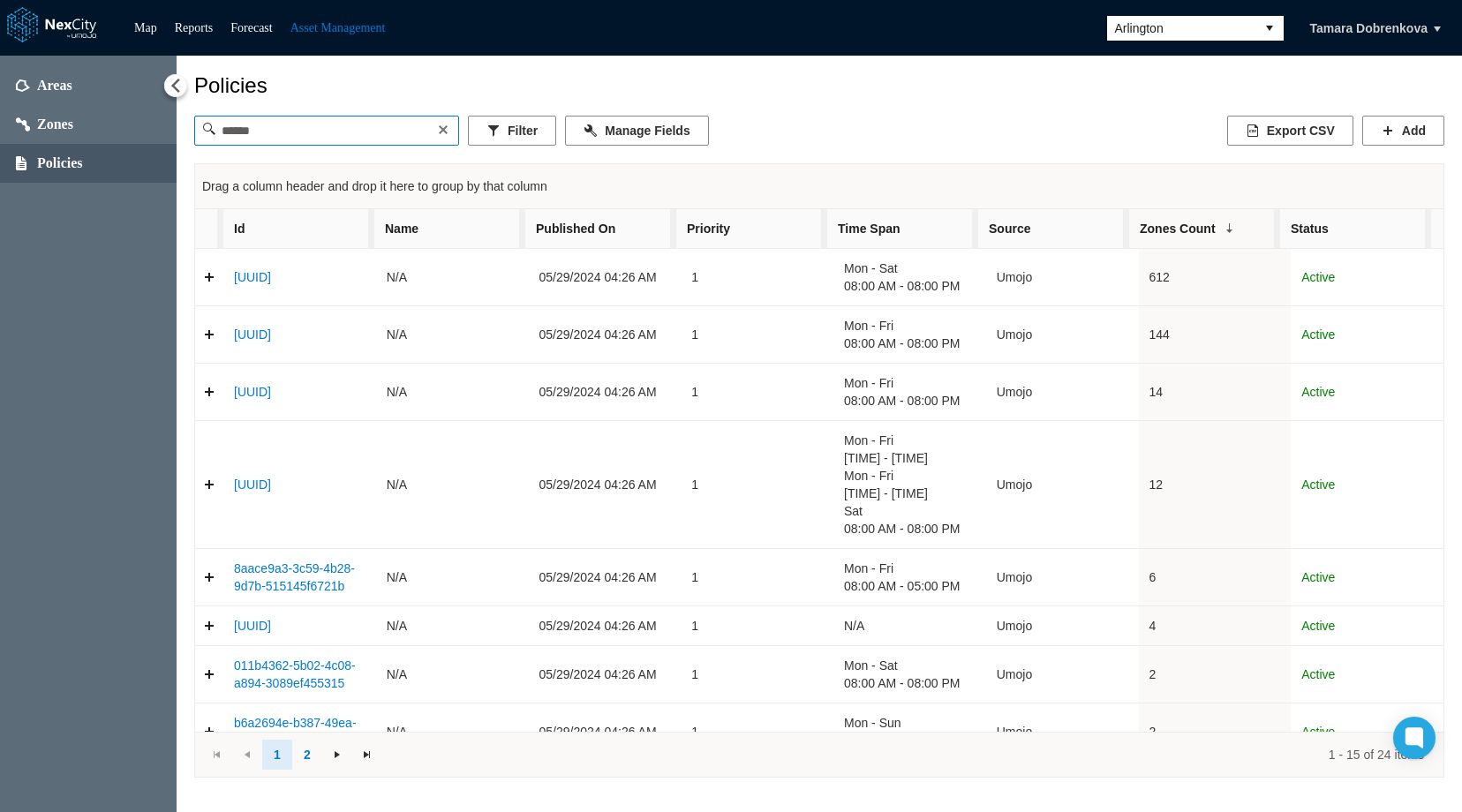 click at bounding box center (326, 131) 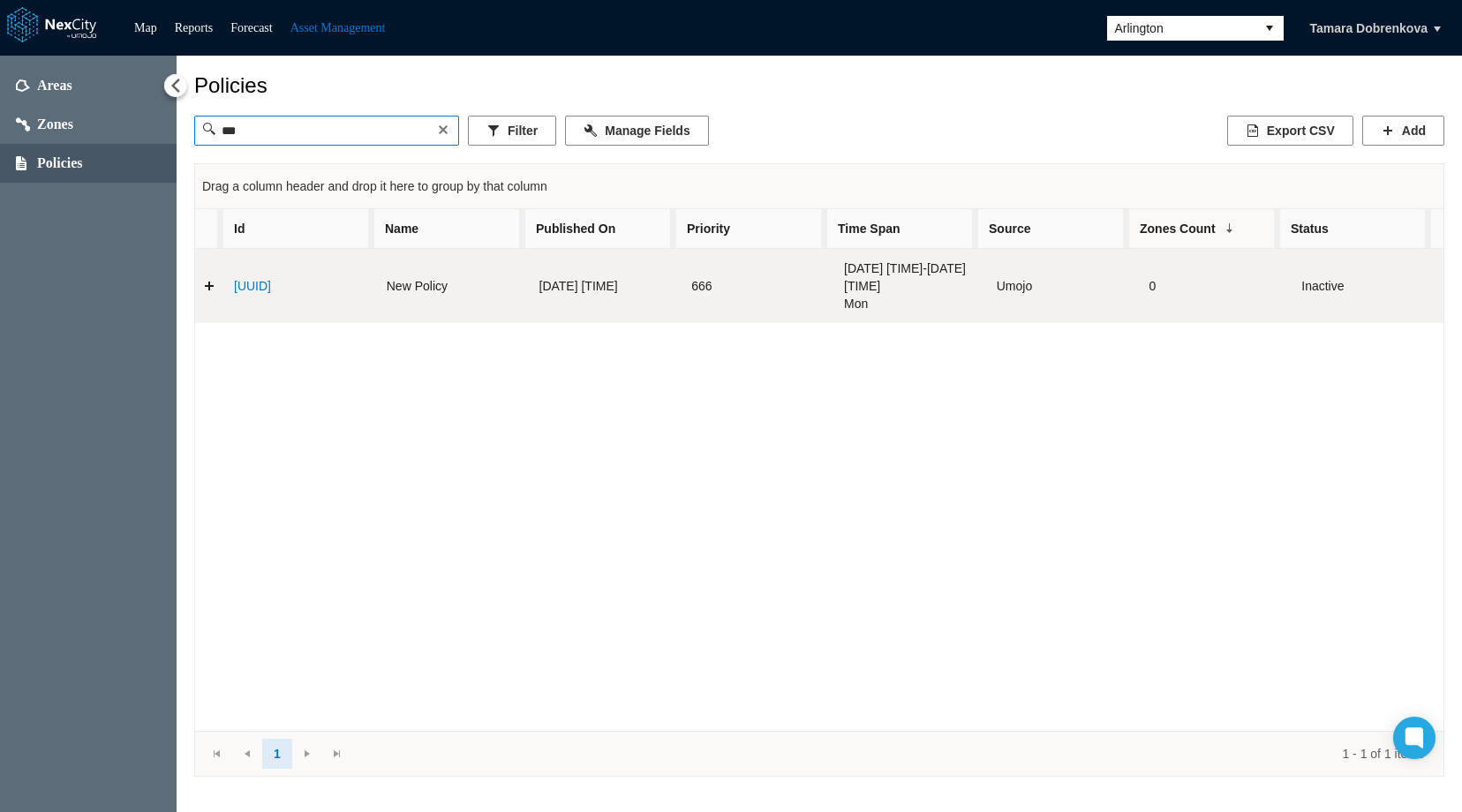 type on "***" 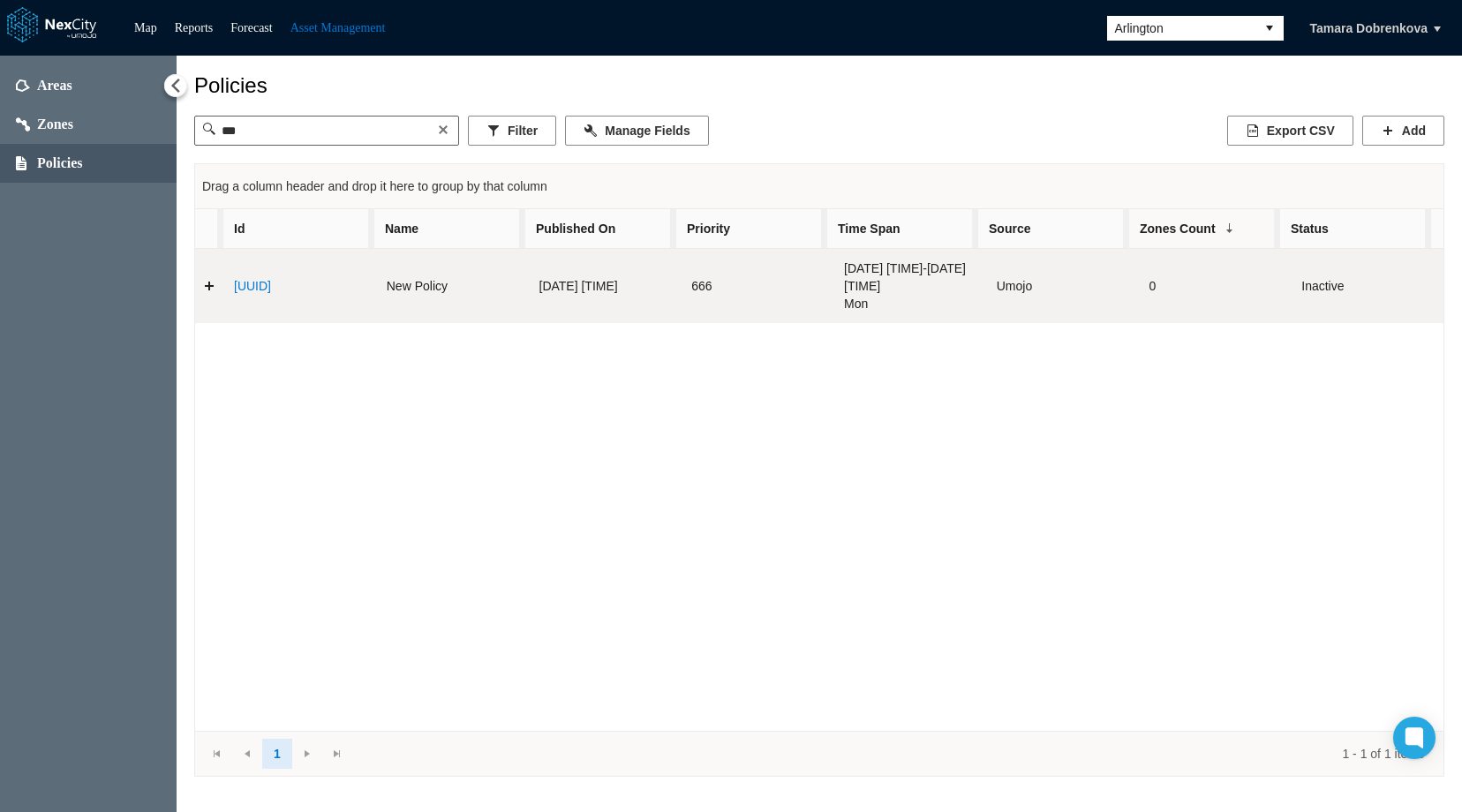 click at bounding box center [209, 286] 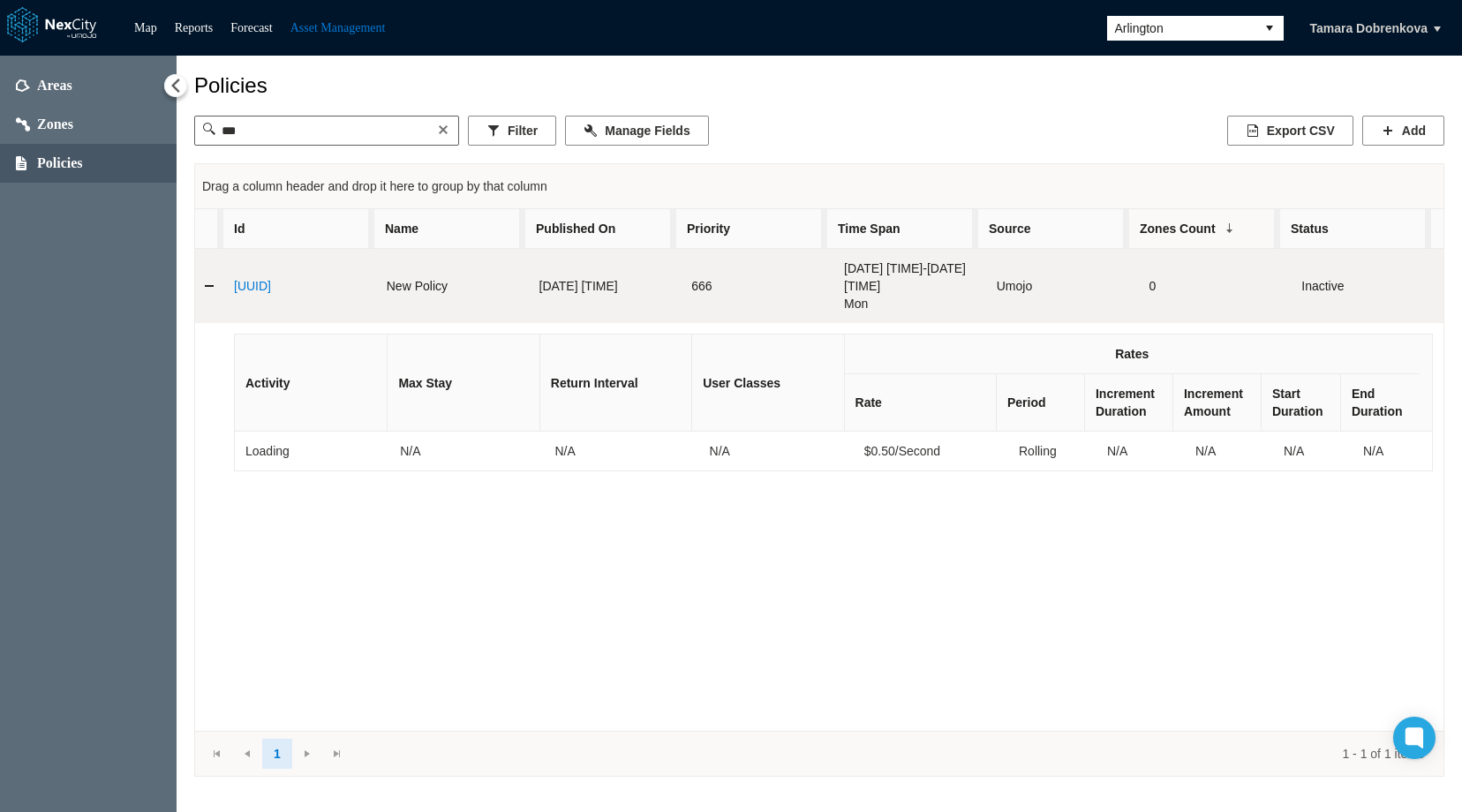 click on "6a2f5651-0b1e-4492-aa77-d19514177823" at bounding box center (252, 286) 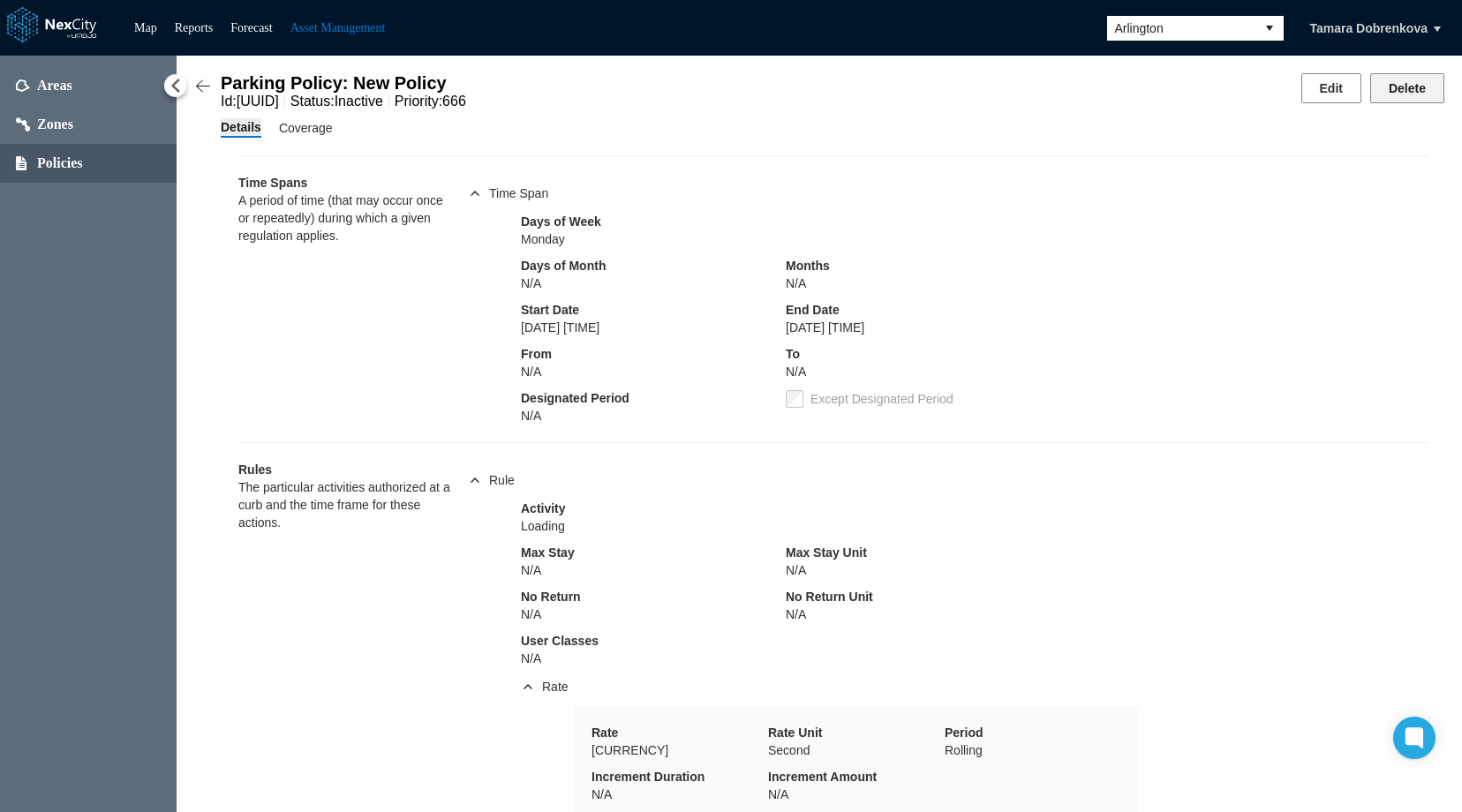 click on "Delete" at bounding box center (1407, 88) 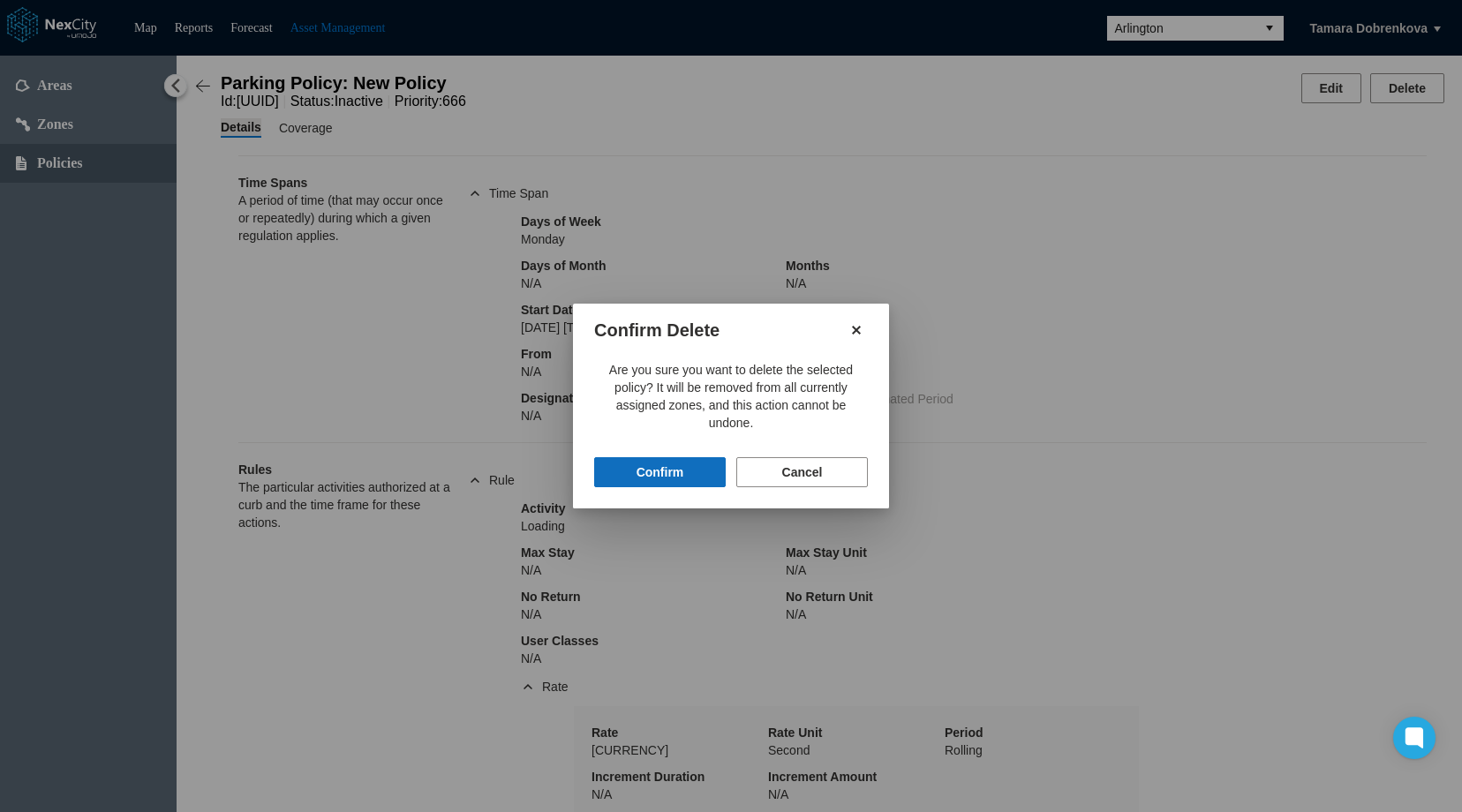 click on "Confirm" at bounding box center [659, 472] 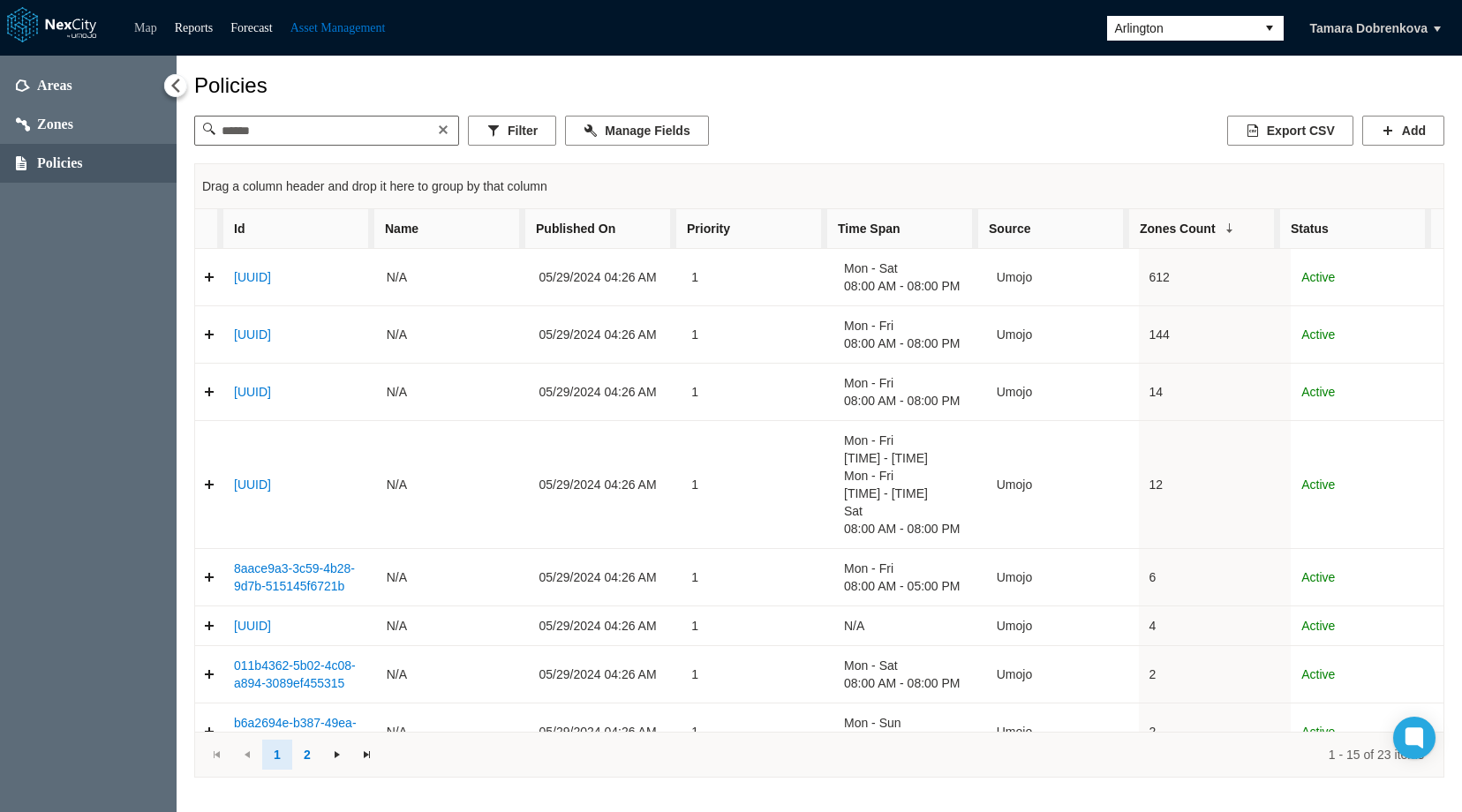 click on "Map" at bounding box center [146, 27] 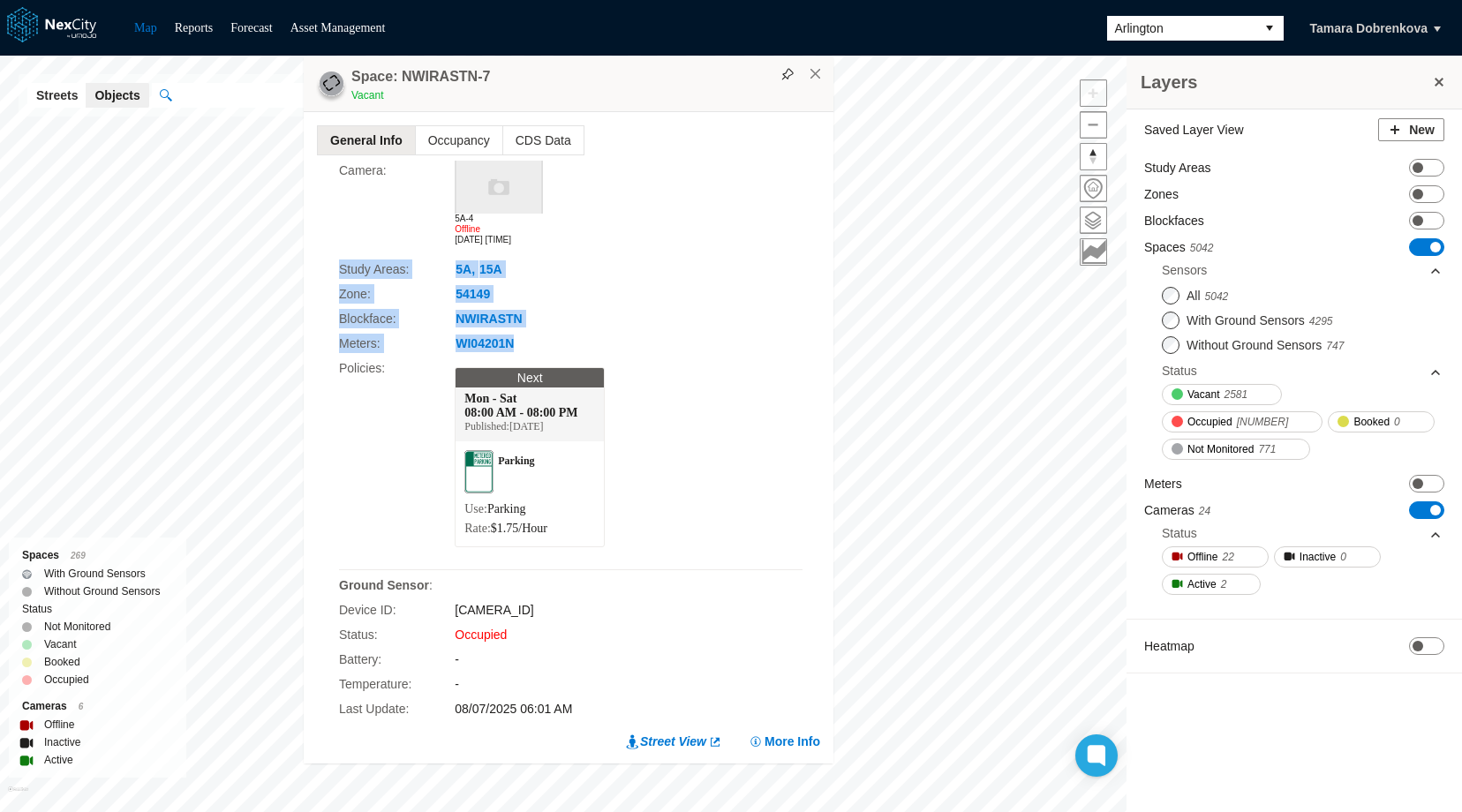 drag, startPoint x: 523, startPoint y: 344, endPoint x: 333, endPoint y: 270, distance: 203.90194 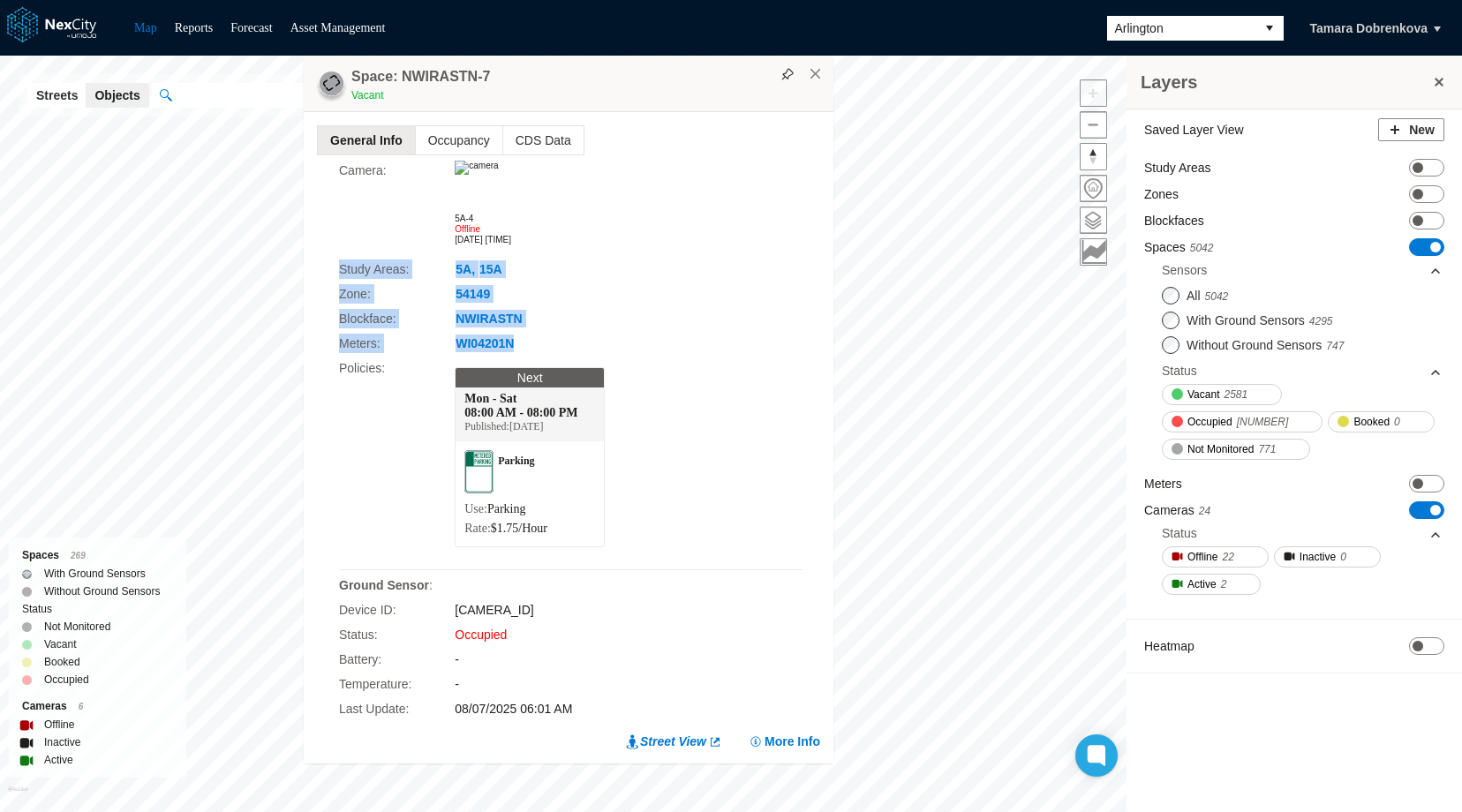copy on "Study Areas : 5A , 15A Zone : 54149 Blockface : NWIRASTN Meters : WI04201N" 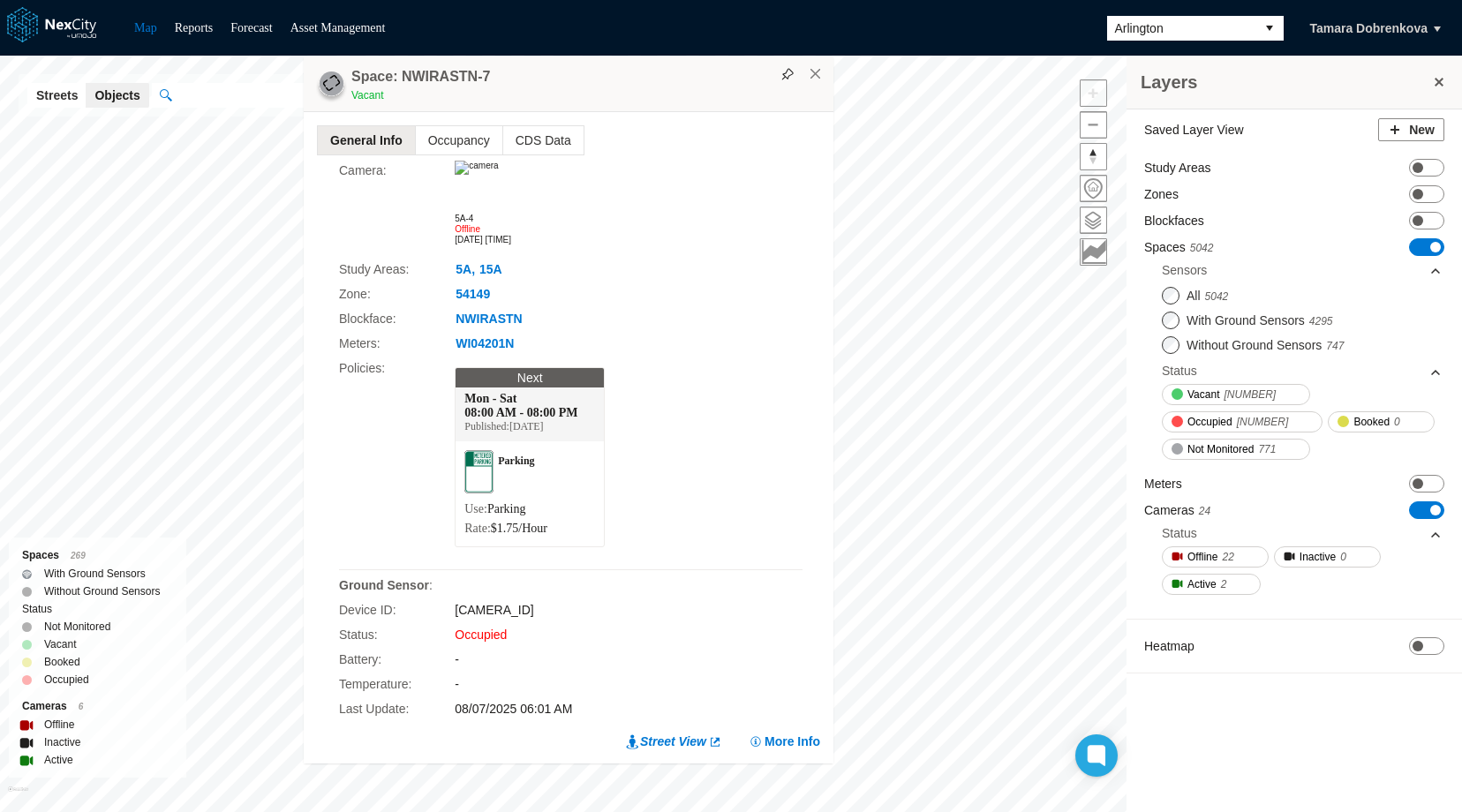 click on "Arlington" at bounding box center [1181, 28] 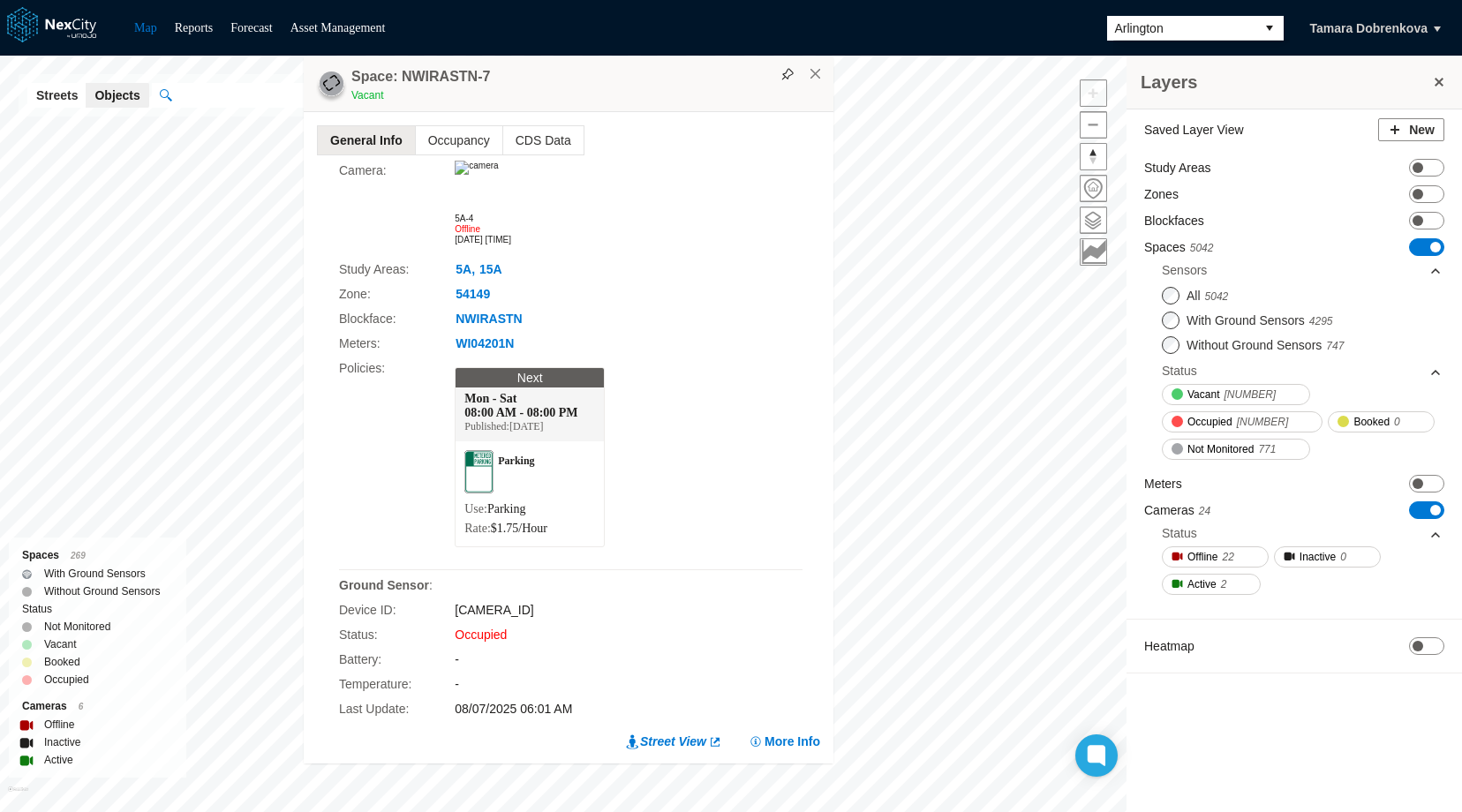 click on "Blockfaces ON OFF" at bounding box center [1294, 221] 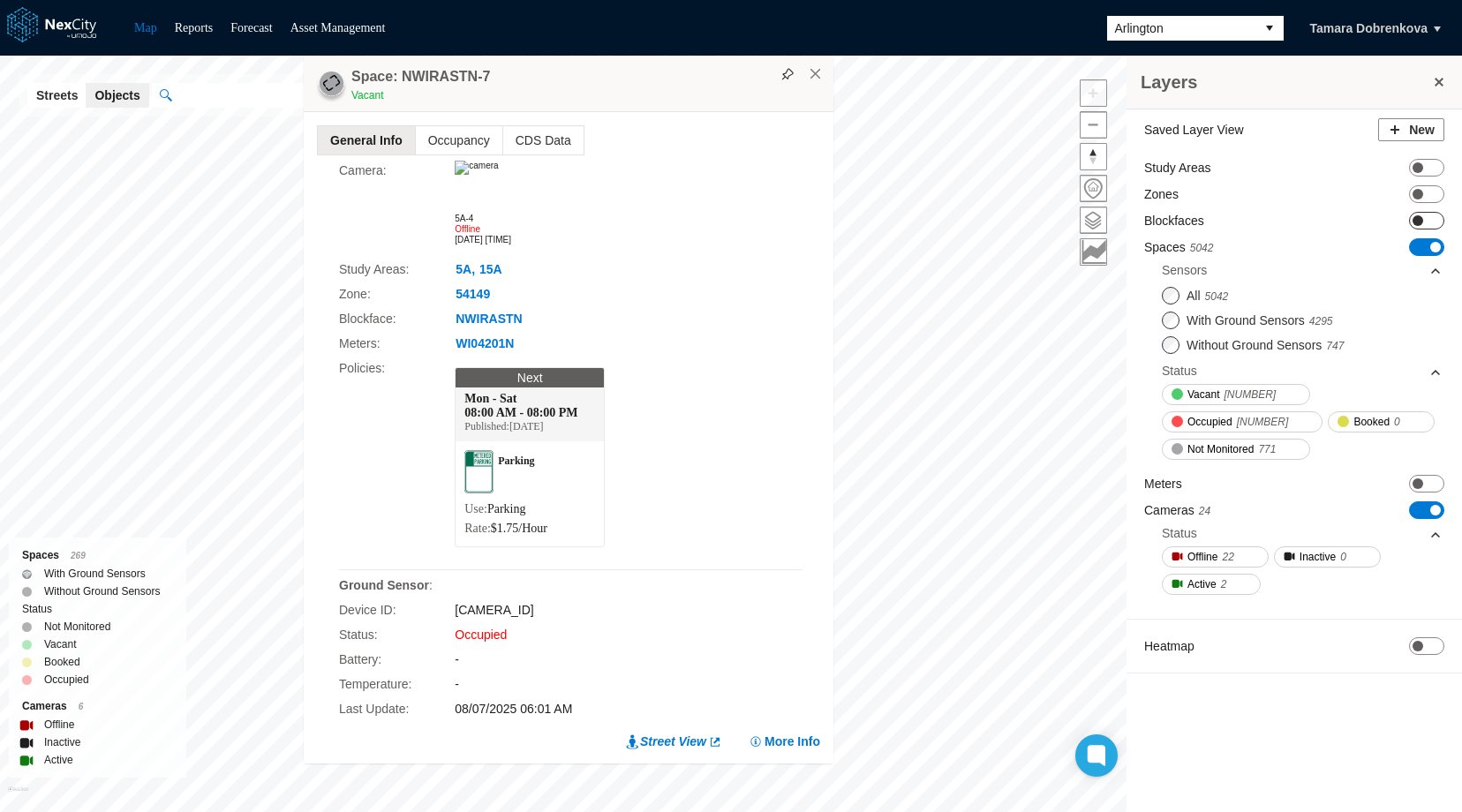 click on "ON OFF" at bounding box center (1427, 221) 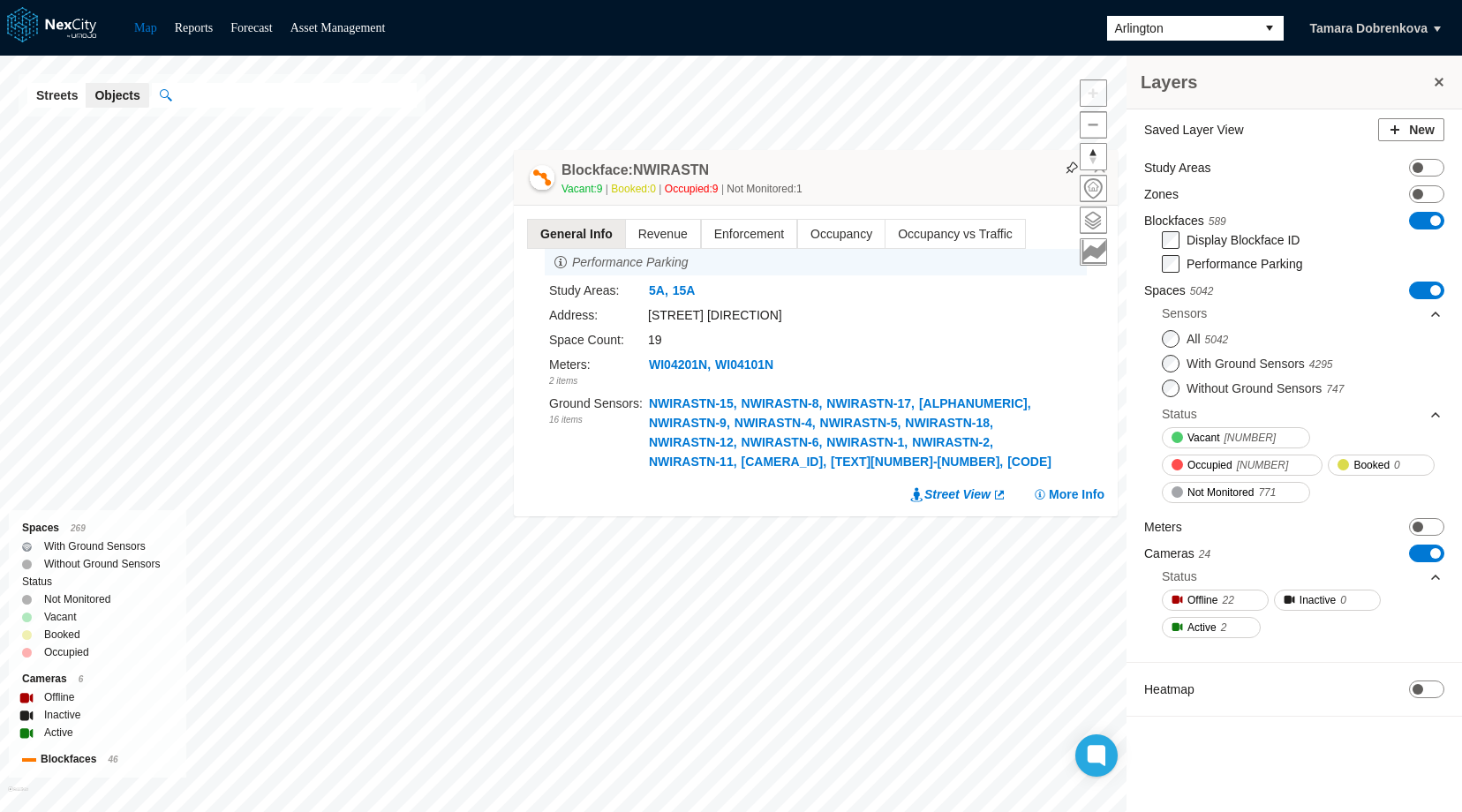 drag, startPoint x: 742, startPoint y: 467, endPoint x: 548, endPoint y: 295, distance: 259.2682 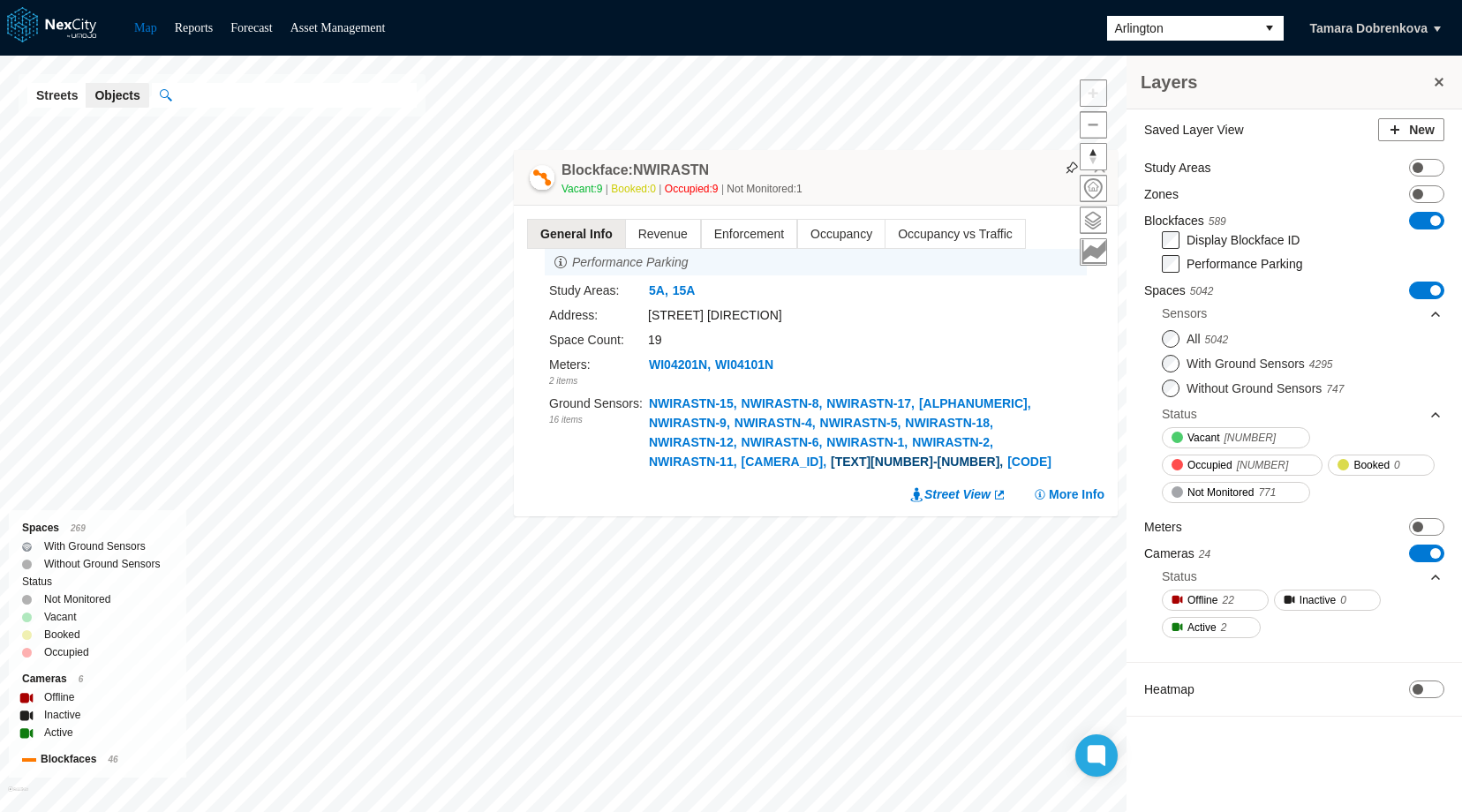 copy on "Study Areas : 5A , 15A Address : WILSON BOULEVARD Space Count : 19 Meters : 2   items WI04201N , WI04101N Ground Sensors : 16   items NWIRASTN-15 , NWIRASTN-8 , NWIRASTN-17 , NWIRASTN-14 , NWIRASTN-9 , NWIRASTN-4 , NWIRASTN-5 , NWIRASTN-18 , NWIRASTN-12 , NWIRASTN-6 , NWIRASTN-1 , NWIRASTN-2 , NWIRASTN-11 , NWIRASTN-7 , NWIRASTN-10 , NWIRASTN-3" 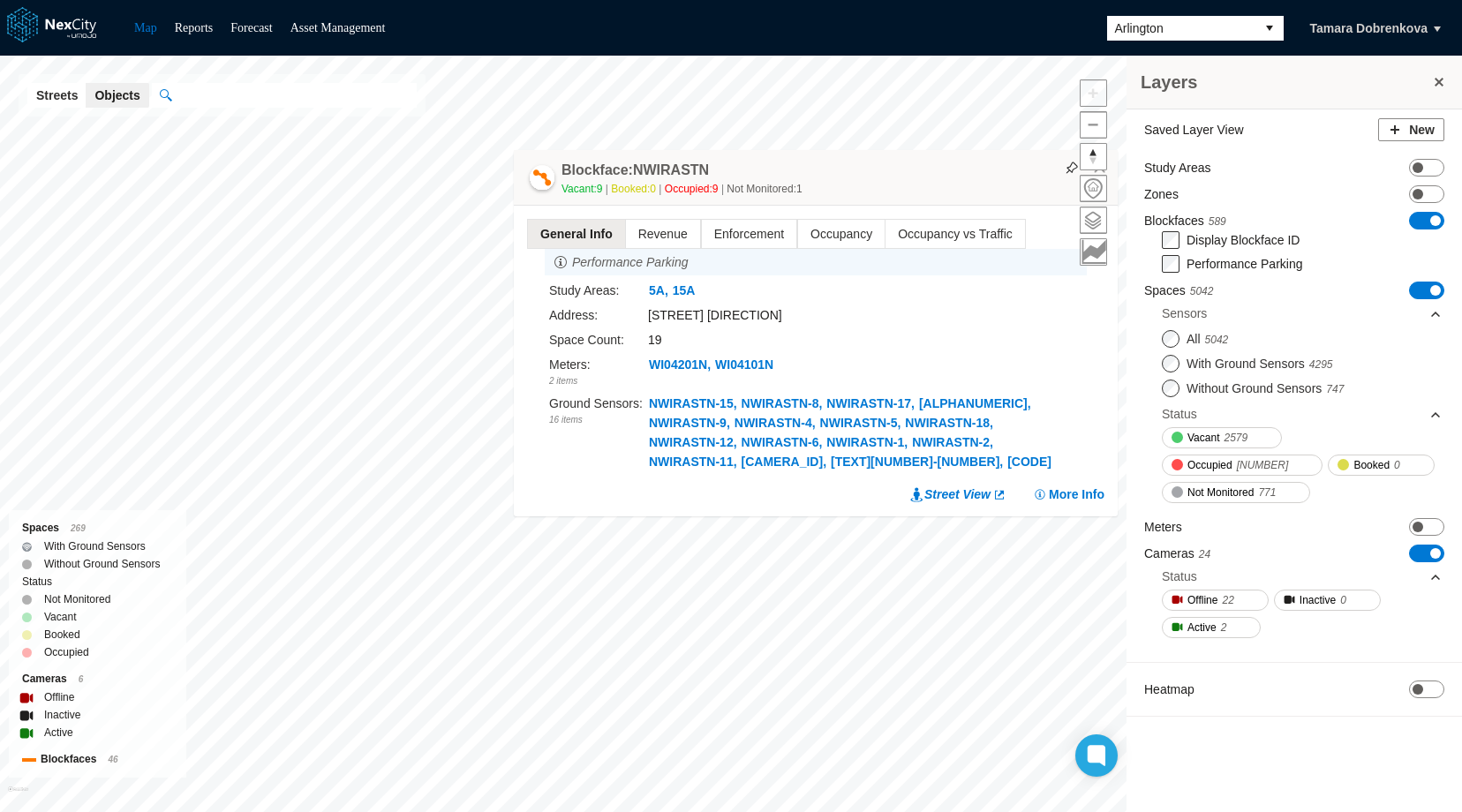 click on "Arlington" at bounding box center (1181, 28) 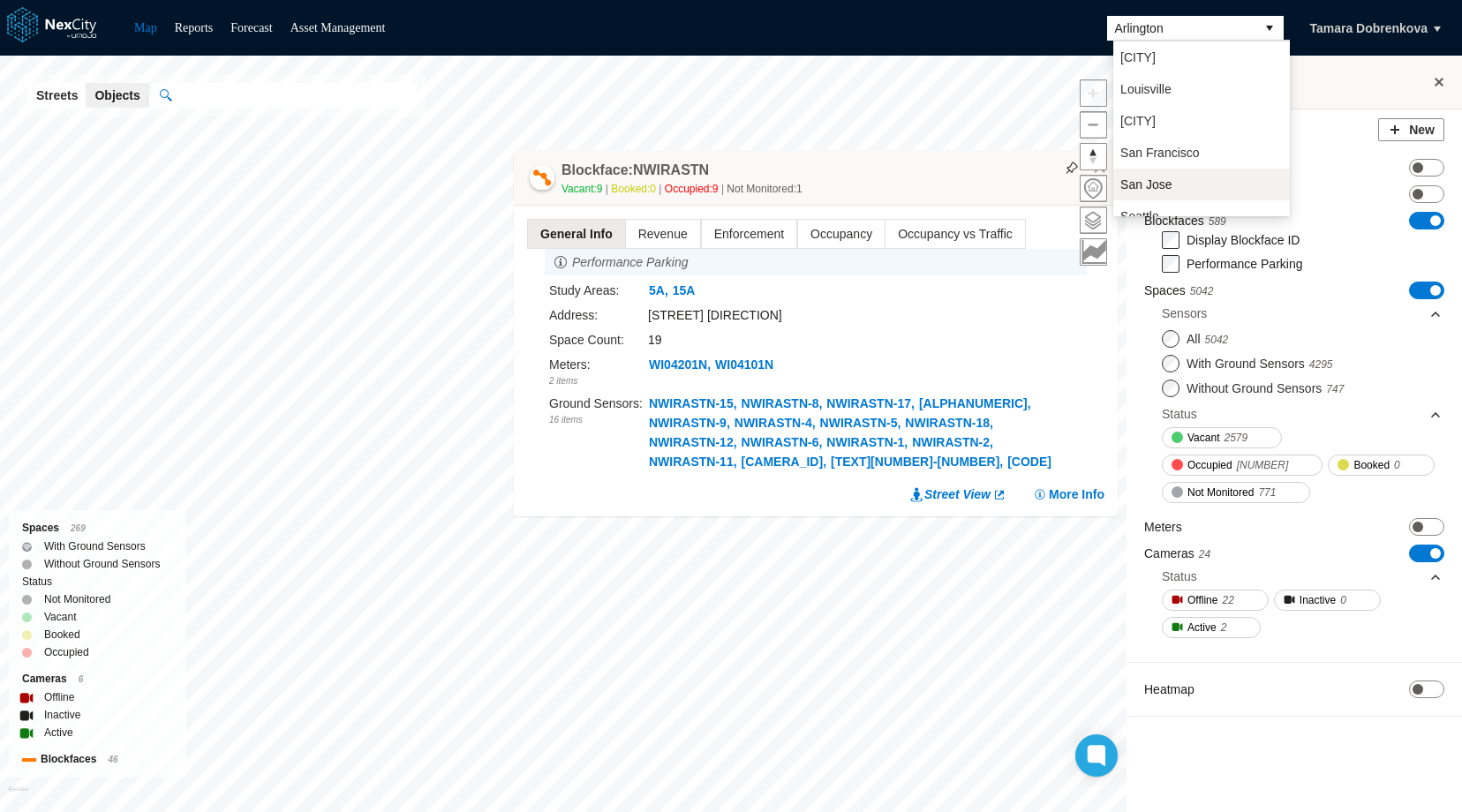 scroll, scrollTop: 46, scrollLeft: 0, axis: vertical 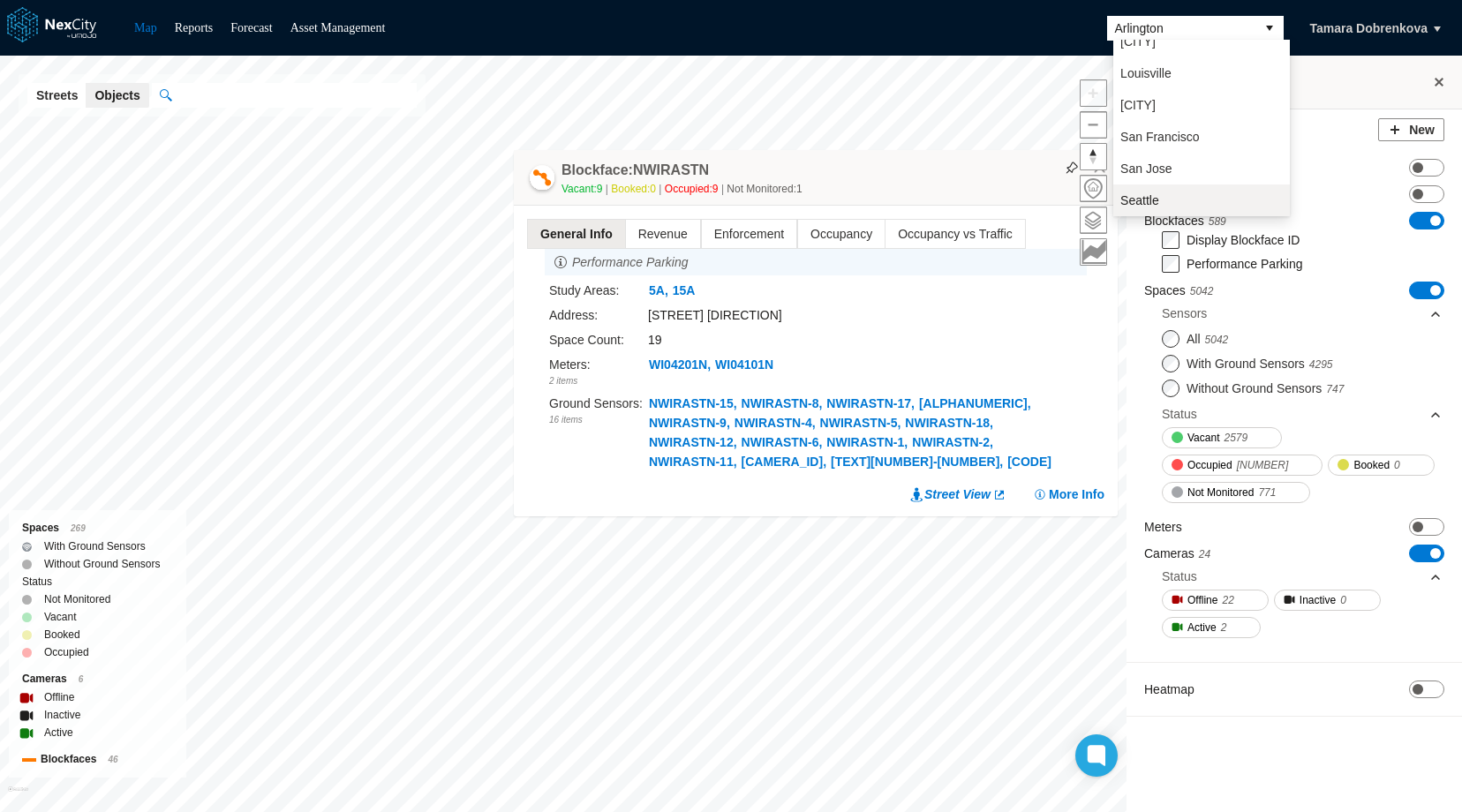click on "Seattle" at bounding box center [1202, 200] 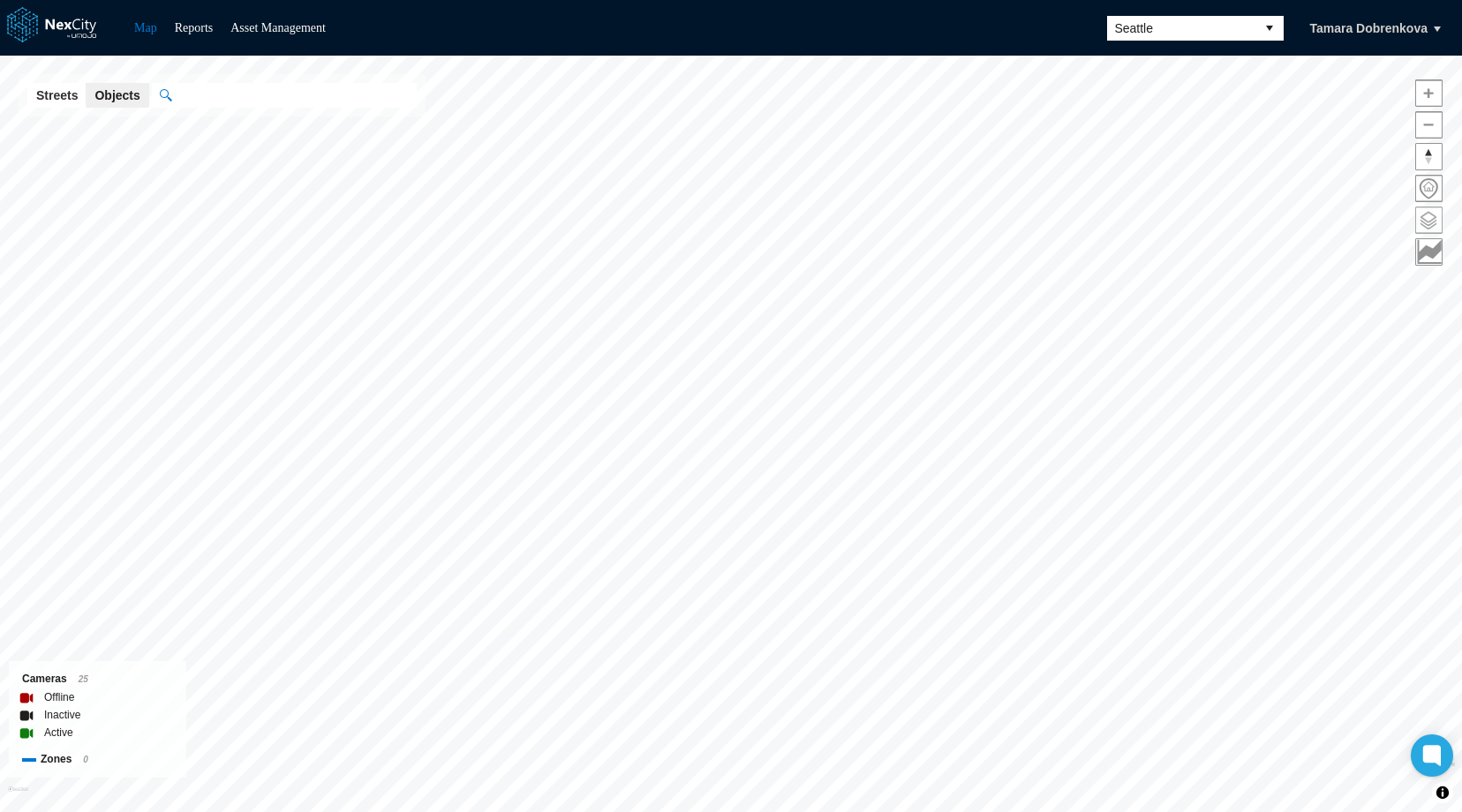 click at bounding box center [1428, 220] 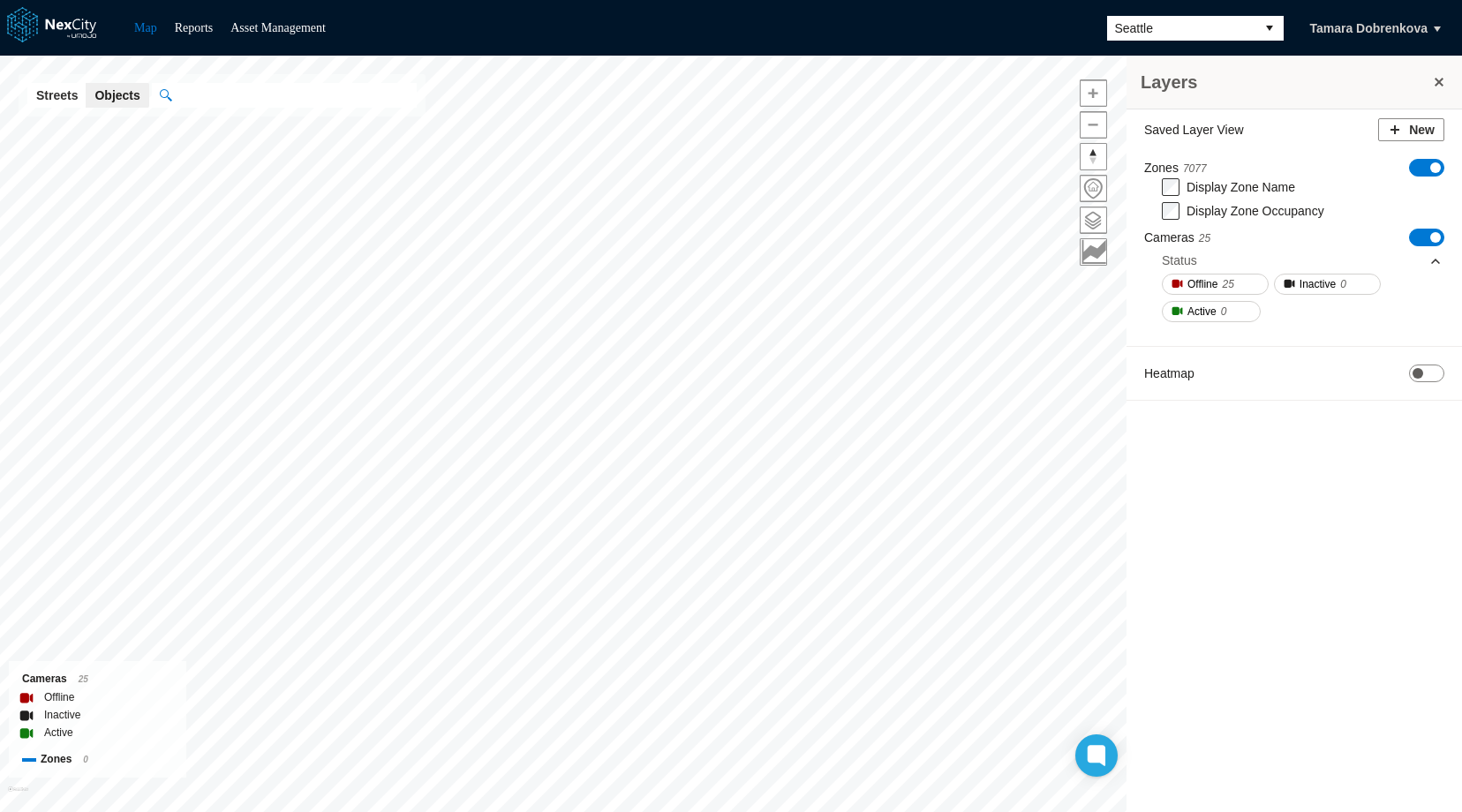 click on "ON OFF" at bounding box center [1427, 168] 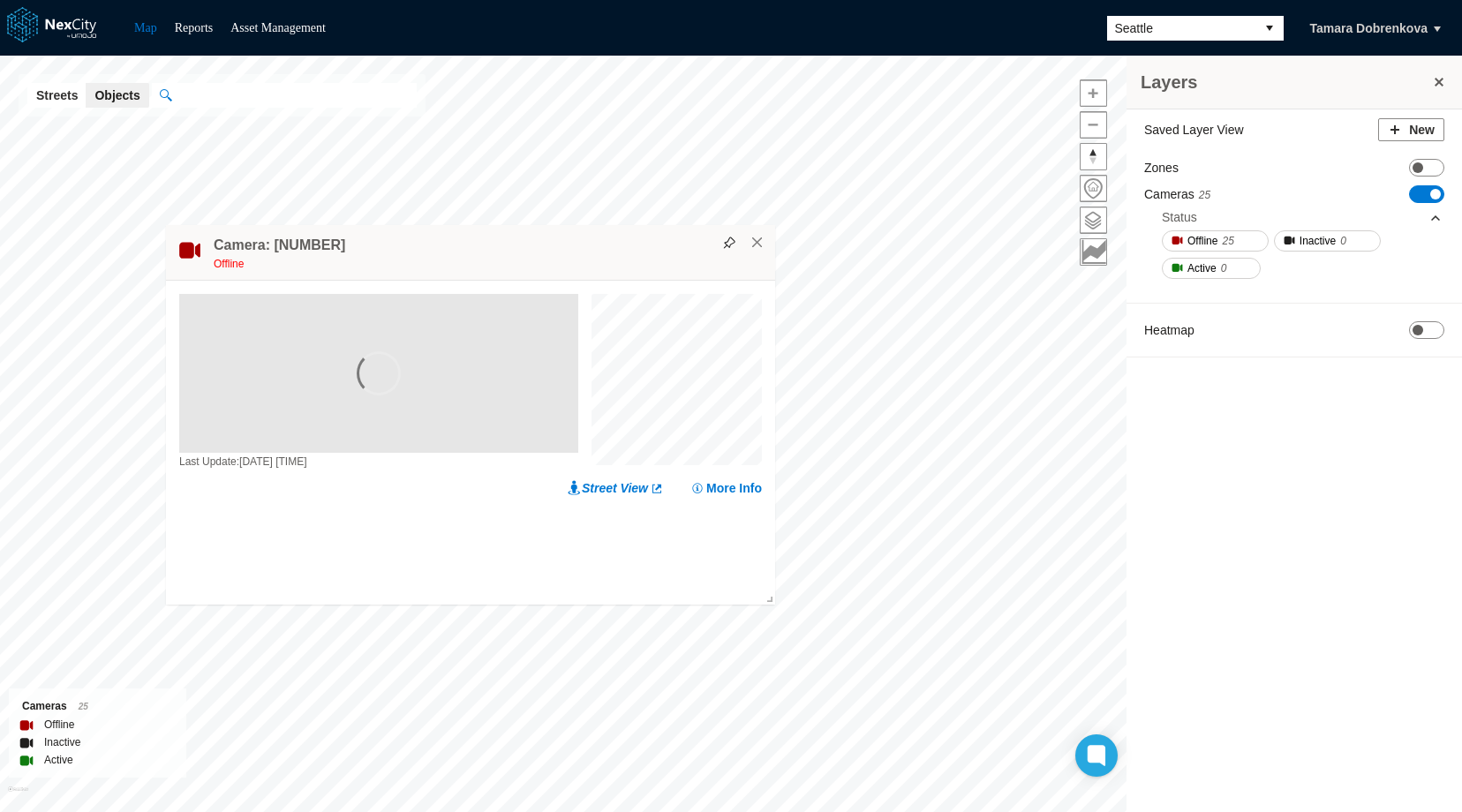 drag, startPoint x: 826, startPoint y: 331, endPoint x: 476, endPoint y: 238, distance: 362.145 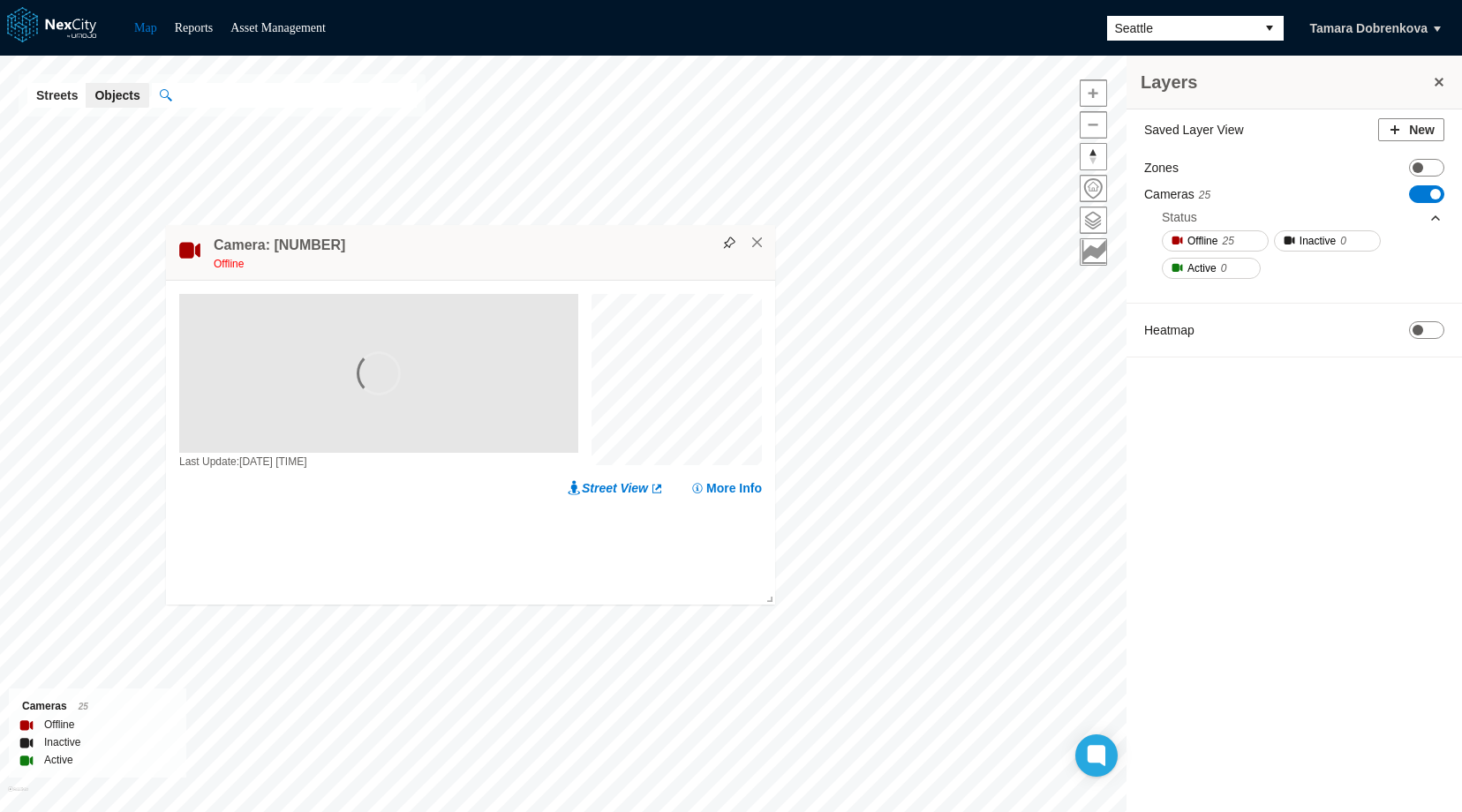 click on "Offline" at bounding box center (490, 264) 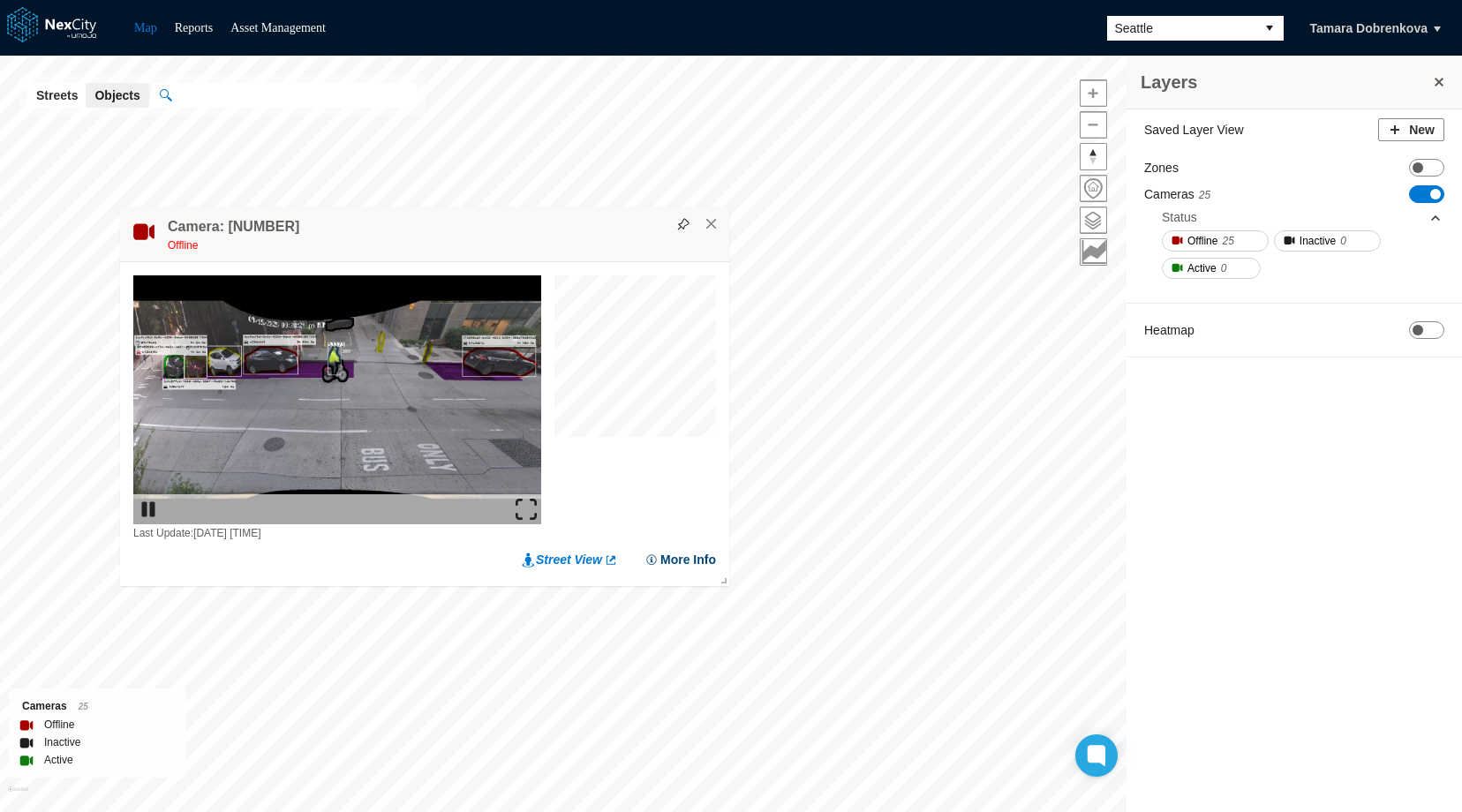 click on "More Info" at bounding box center (680, 560) 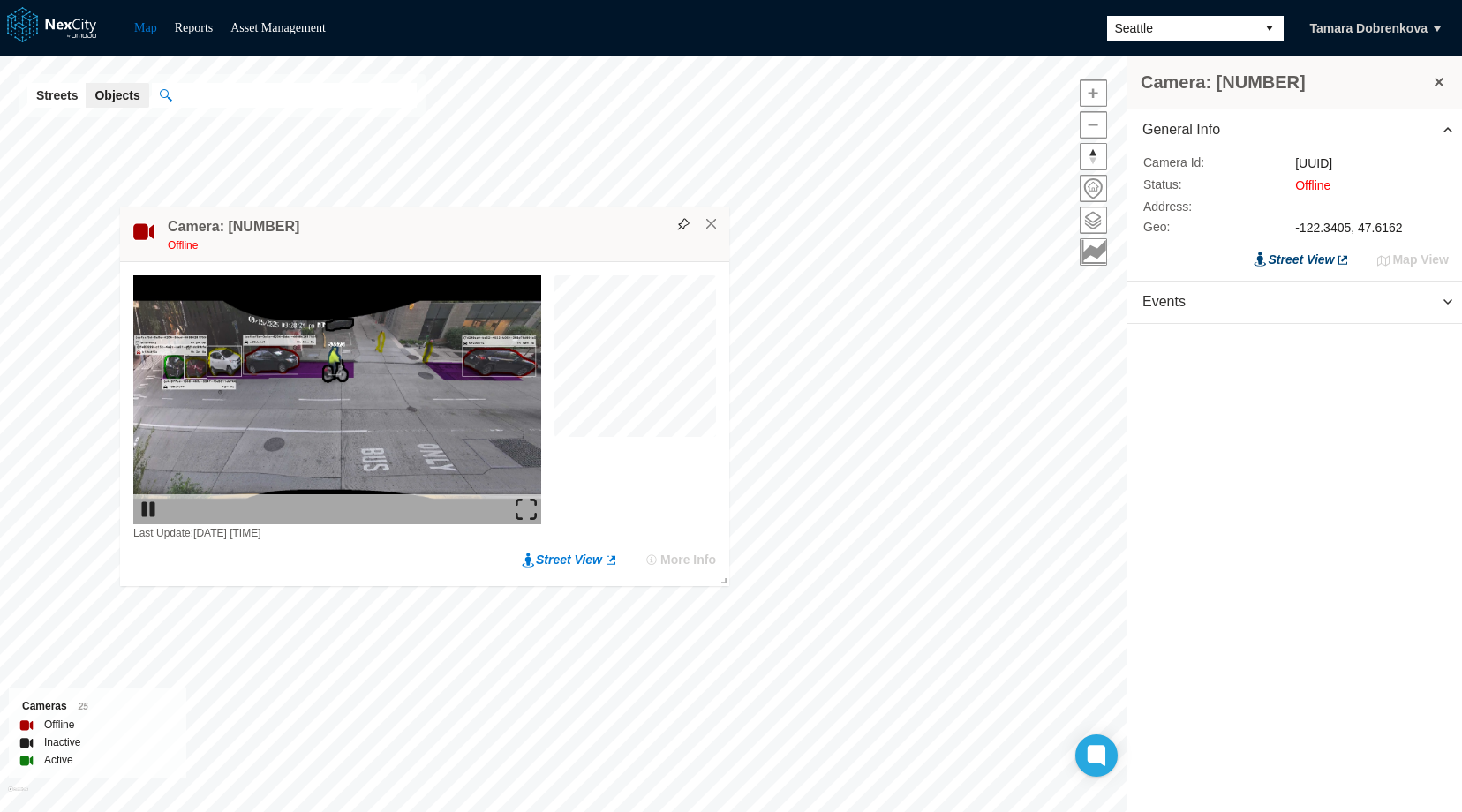drag, startPoint x: 1135, startPoint y: 127, endPoint x: 1338, endPoint y: 268, distance: 247.1639 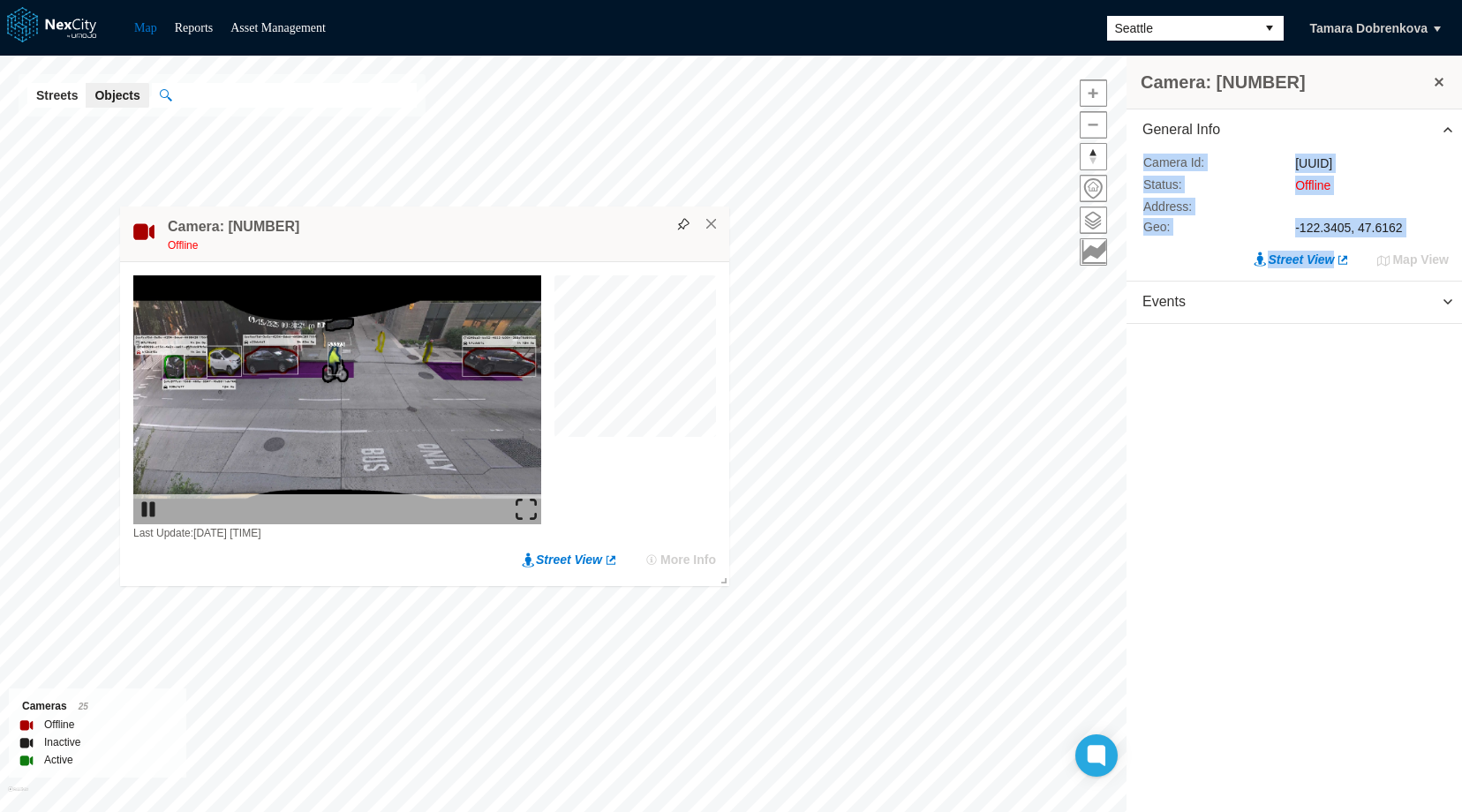 drag, startPoint x: 1363, startPoint y: 283, endPoint x: 1142, endPoint y: 162, distance: 251.95635 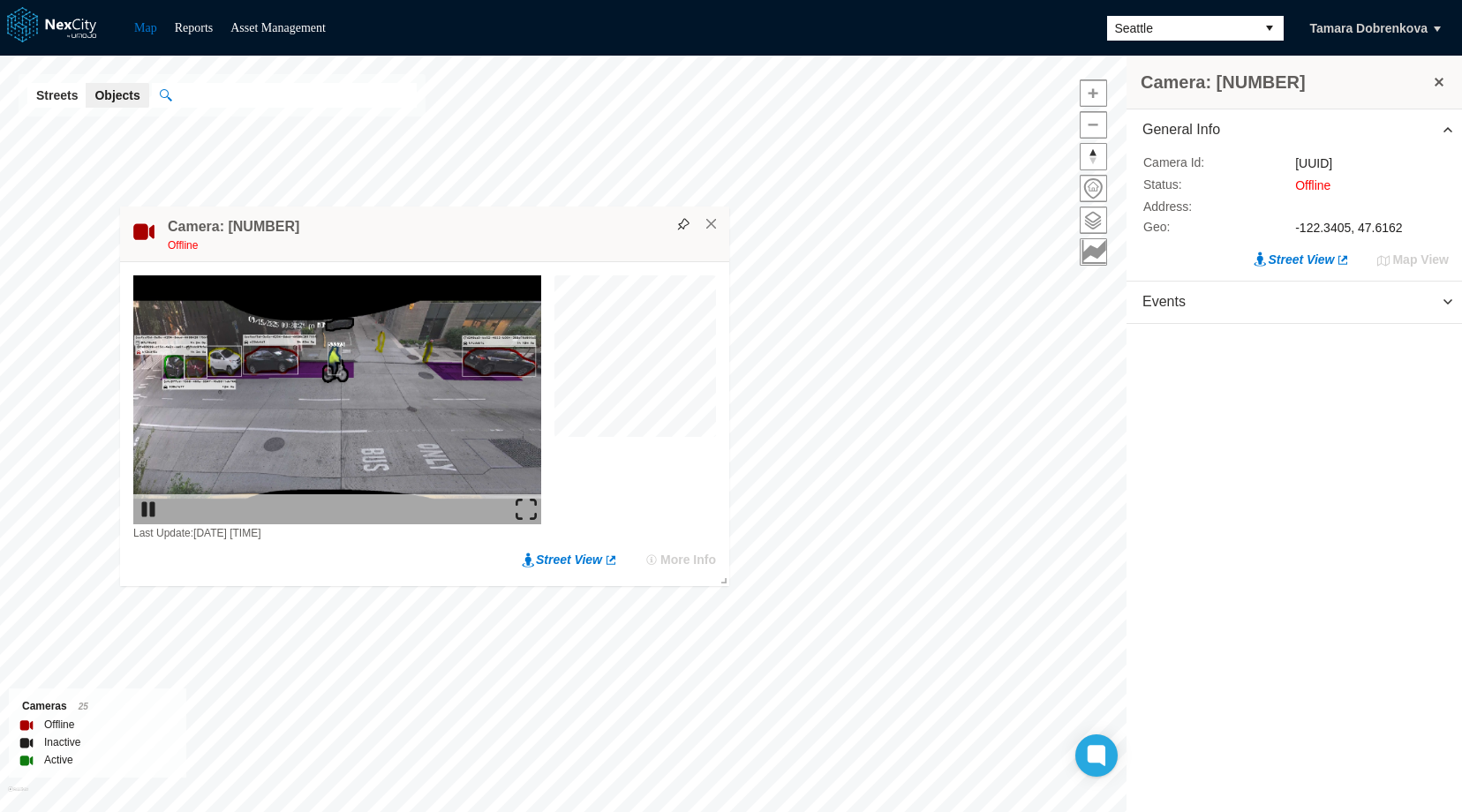 click on "Seattle" at bounding box center [1181, 28] 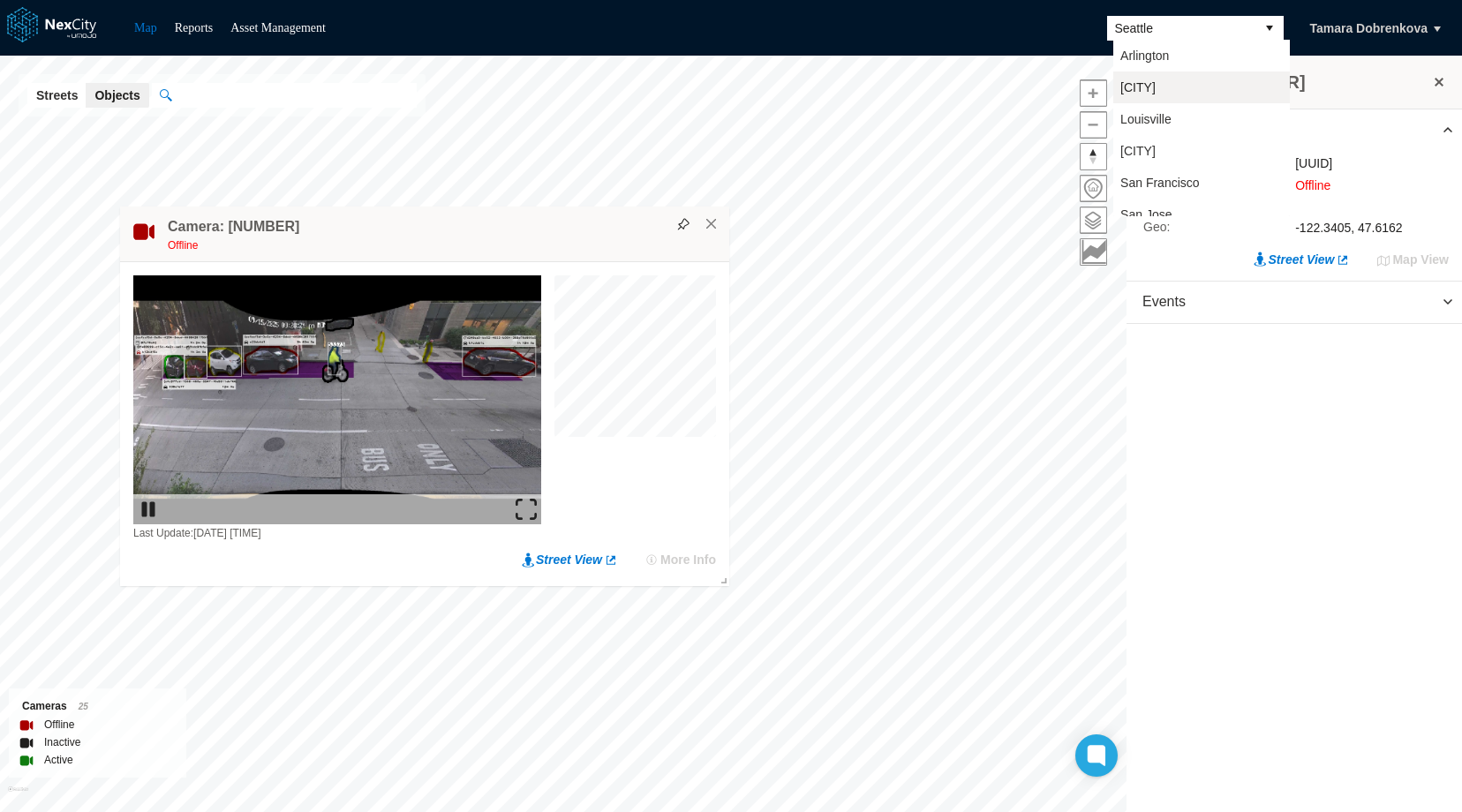 scroll, scrollTop: 46, scrollLeft: 0, axis: vertical 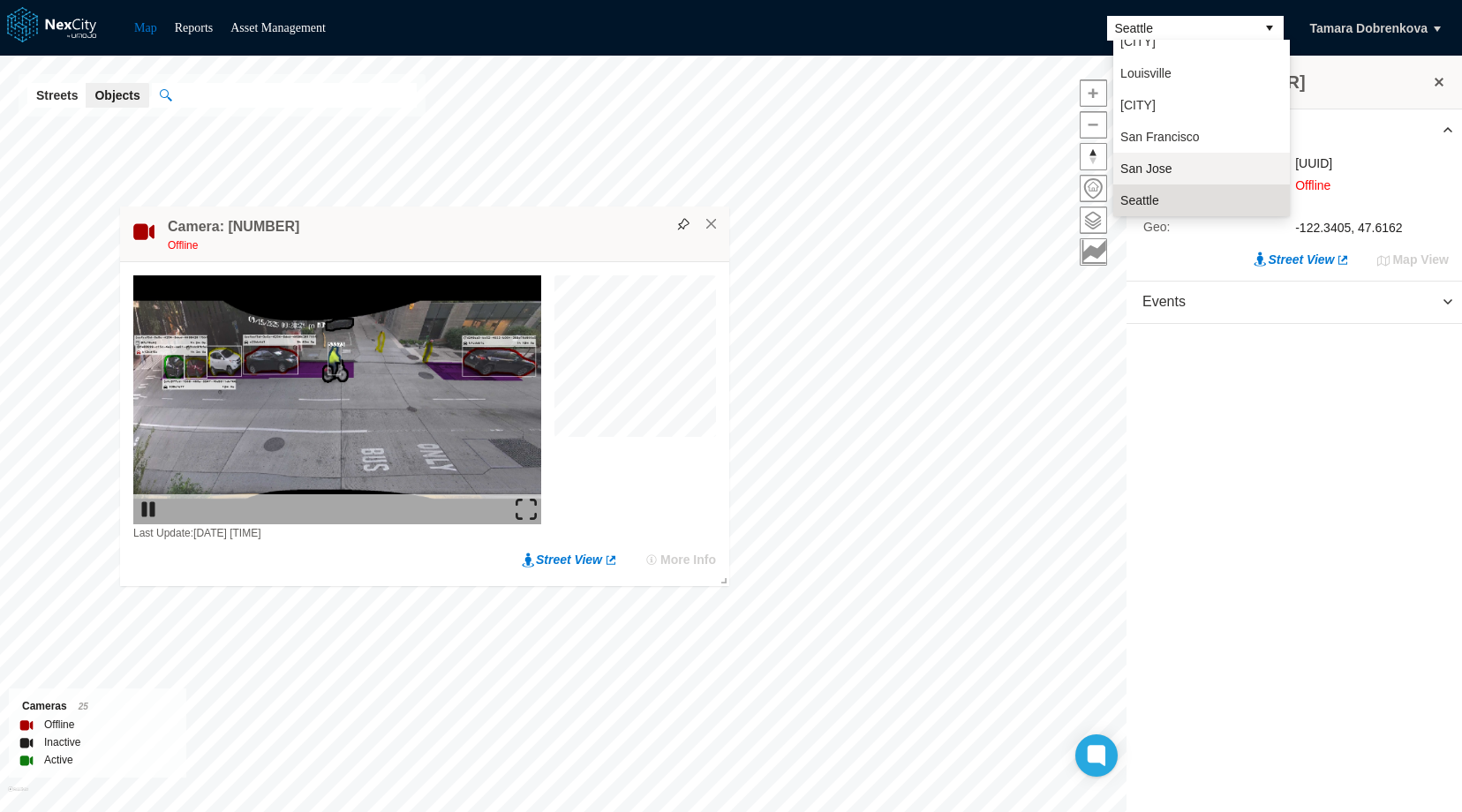 click on "San Jose" at bounding box center [1146, 169] 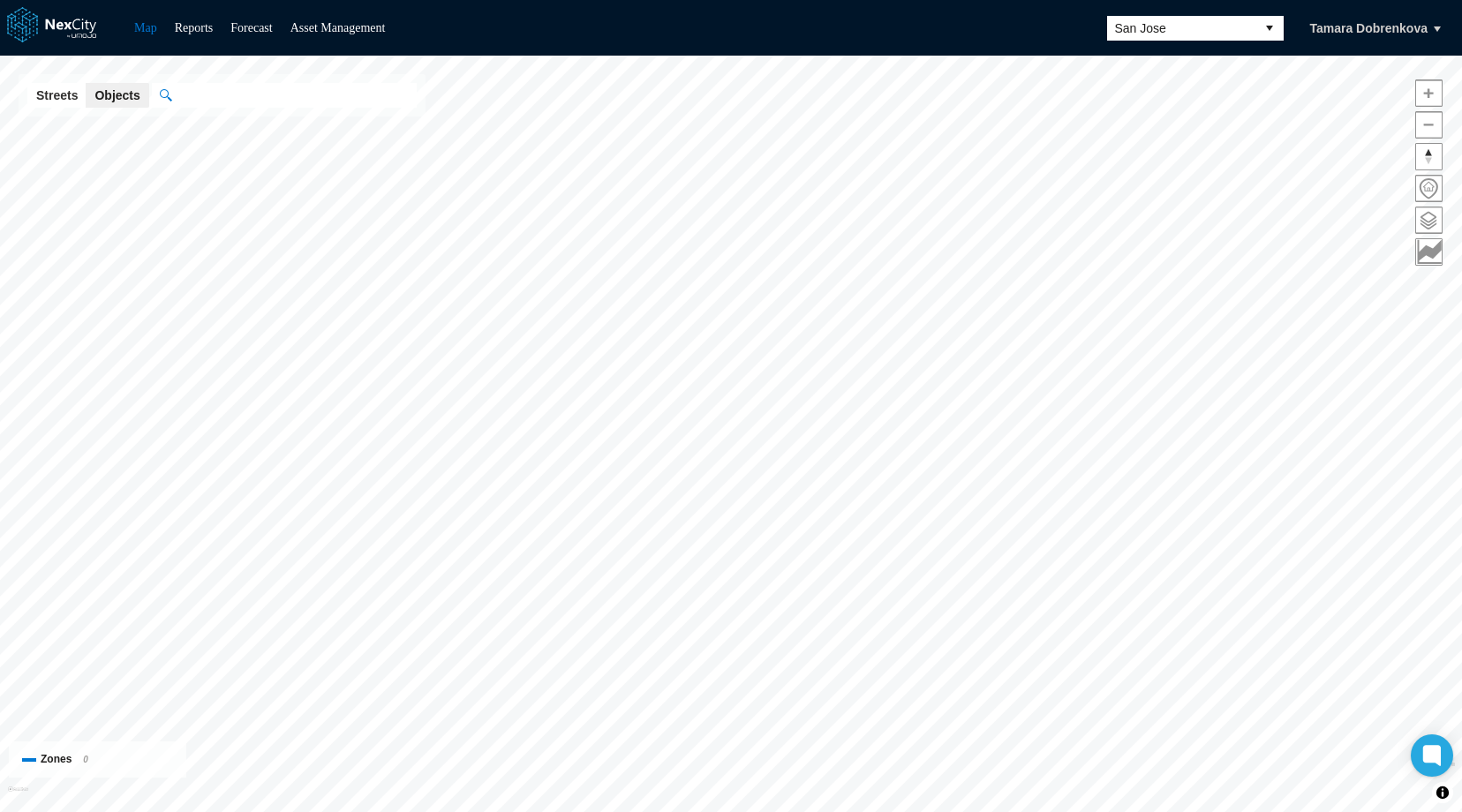 click at bounding box center (1428, 220) 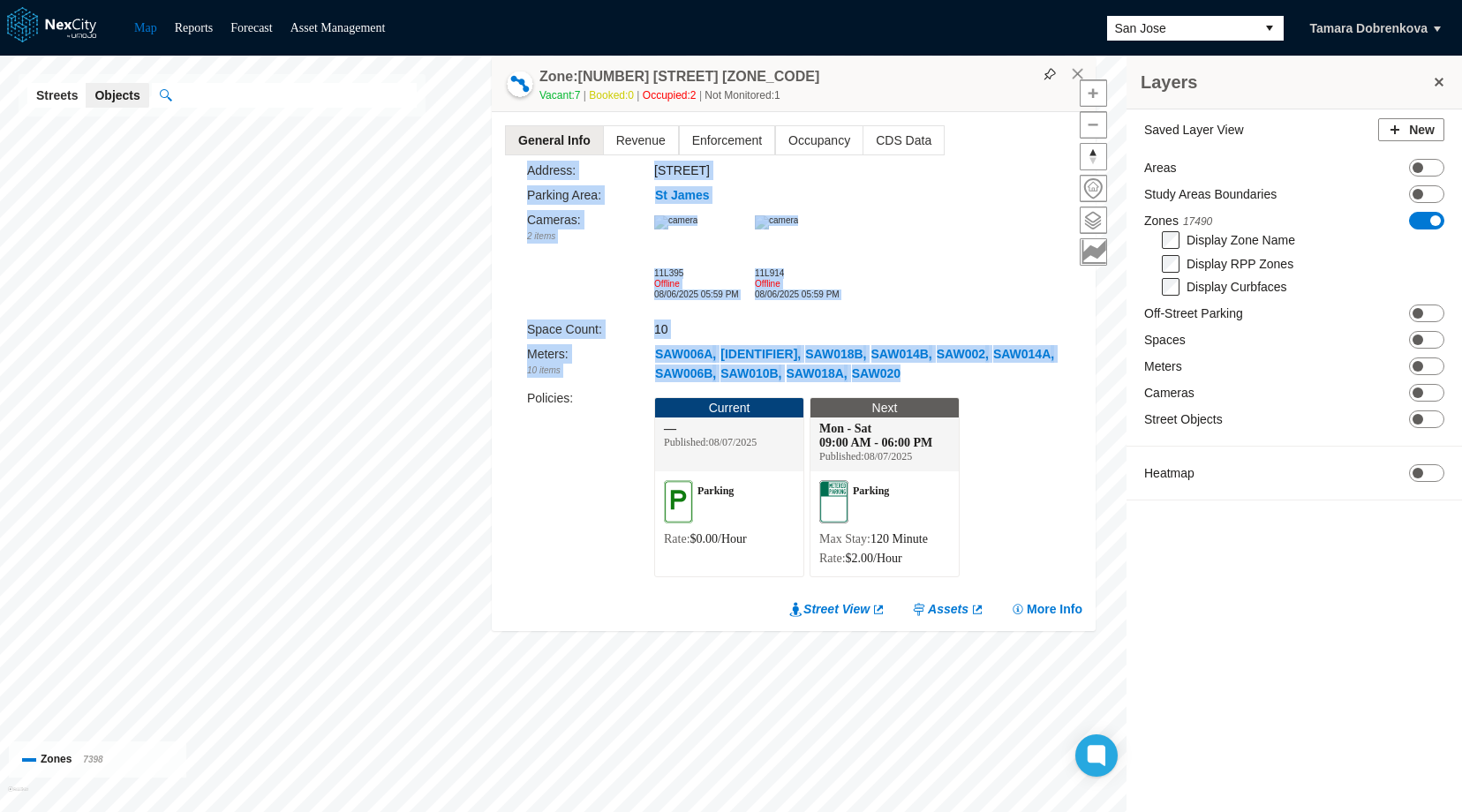 drag, startPoint x: 907, startPoint y: 377, endPoint x: 520, endPoint y: 167, distance: 440.30558 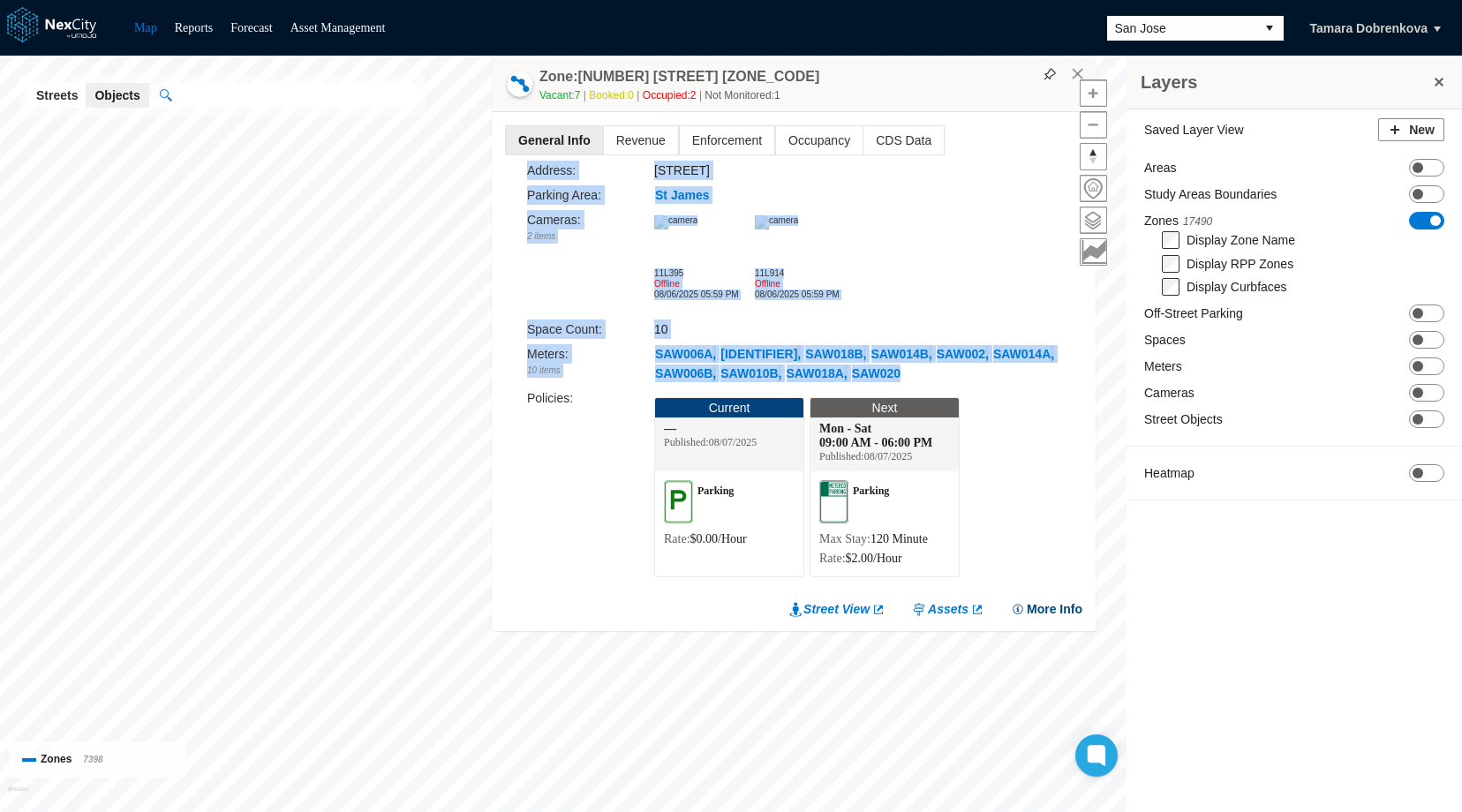 click on "More Info" at bounding box center (1046, 609) 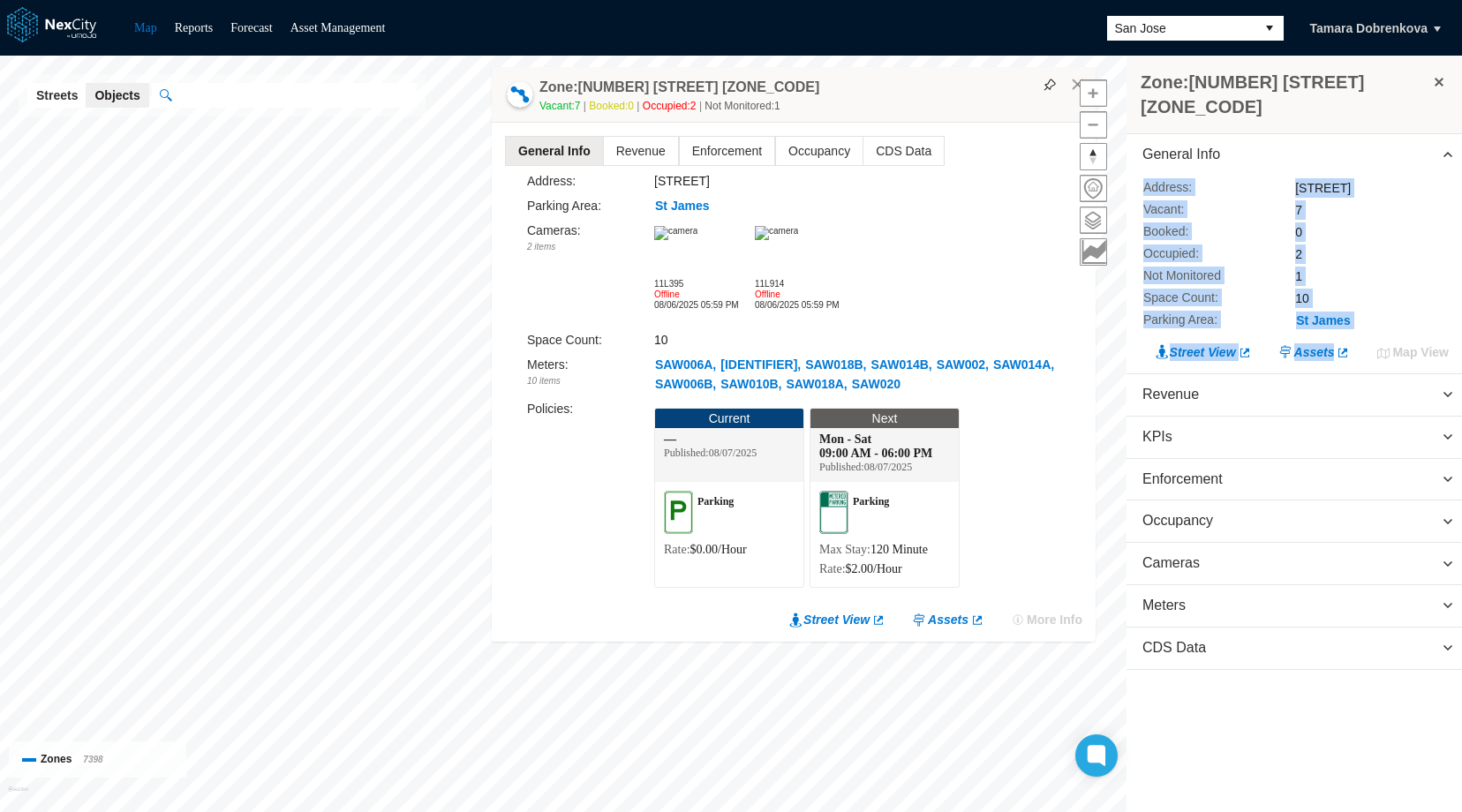 drag, startPoint x: 1361, startPoint y: 325, endPoint x: 1142, endPoint y: 164, distance: 271.81244 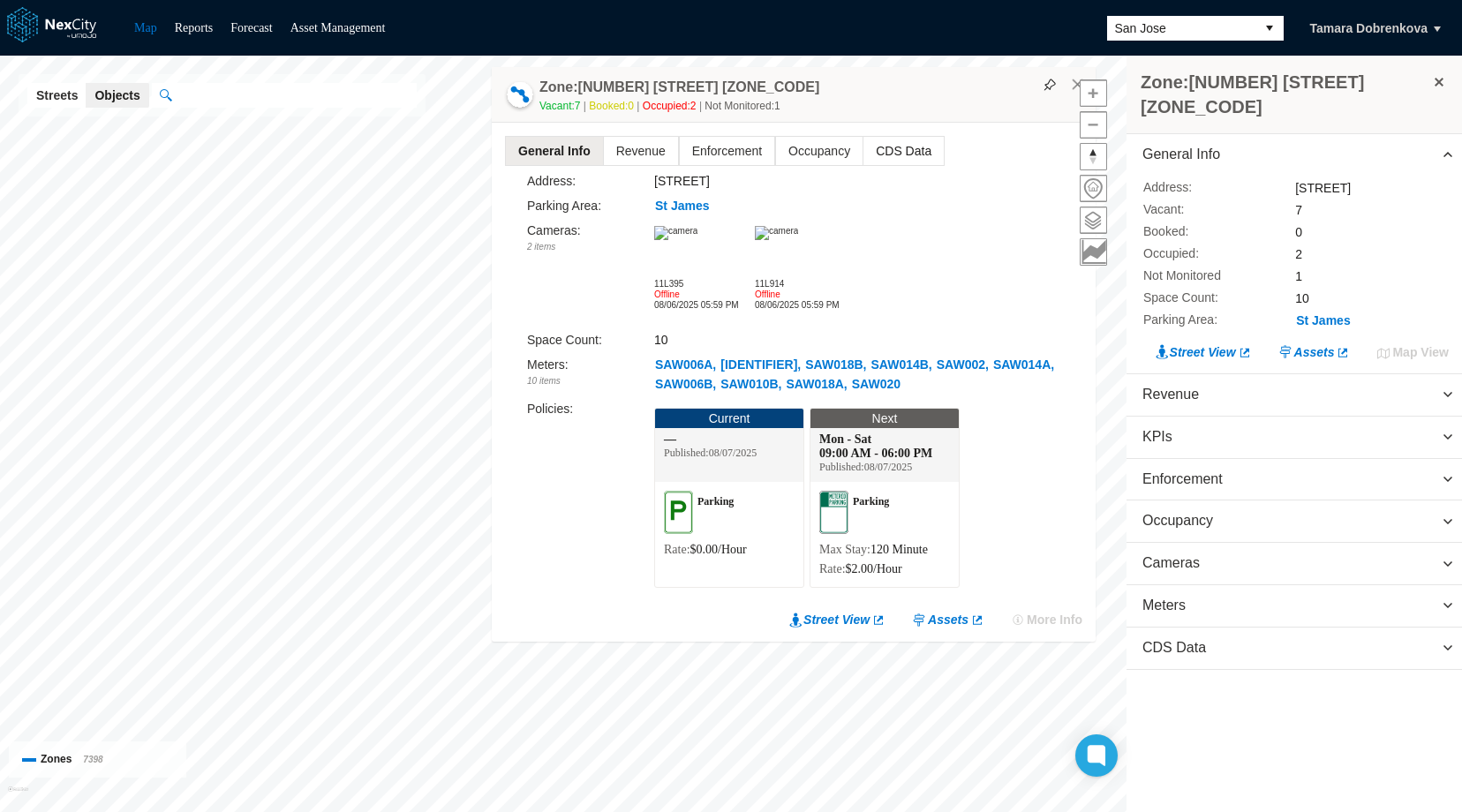 click on "CDS Data" at bounding box center [903, 151] 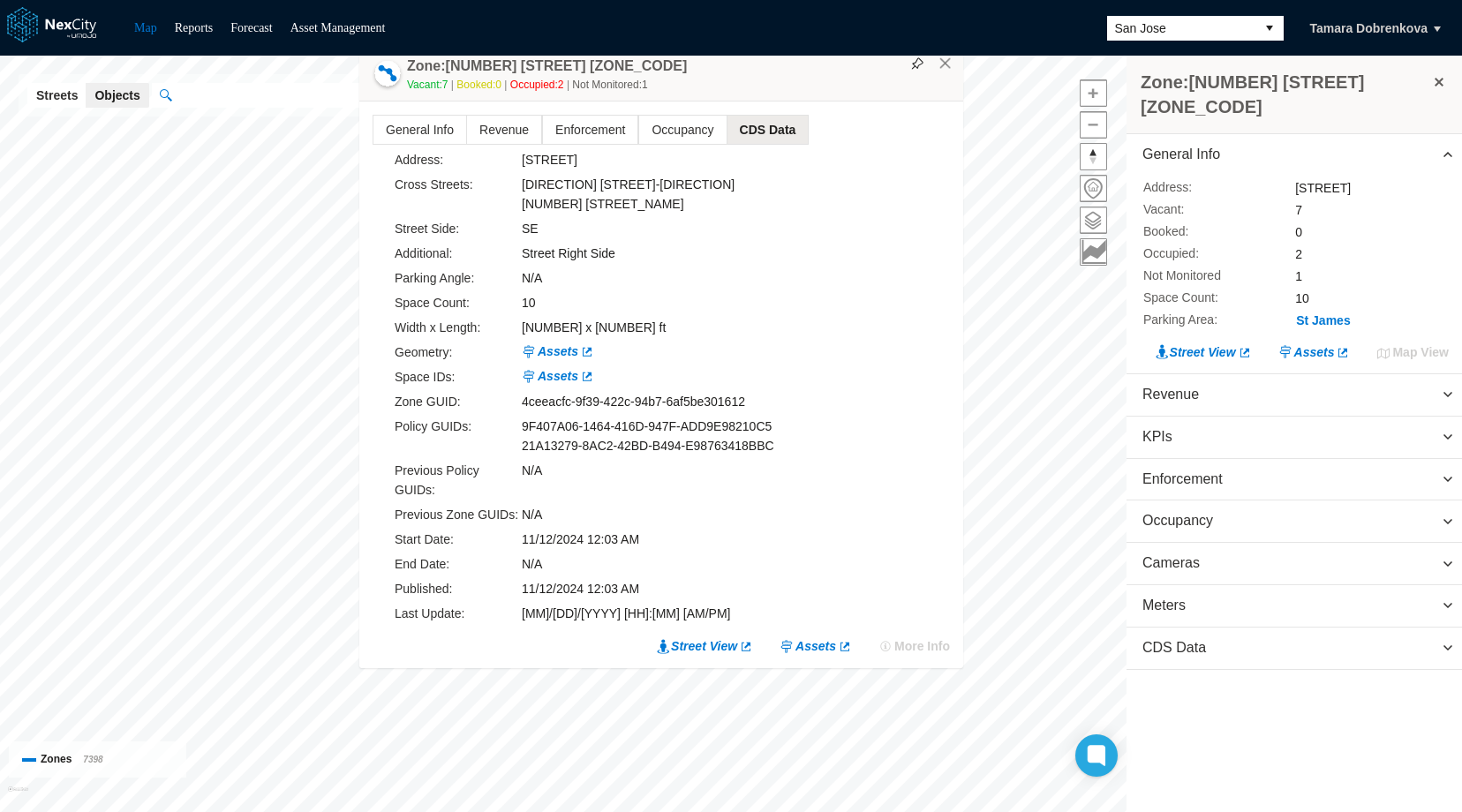 drag, startPoint x: 981, startPoint y: 90, endPoint x: 807, endPoint y: 110, distance: 175.14565 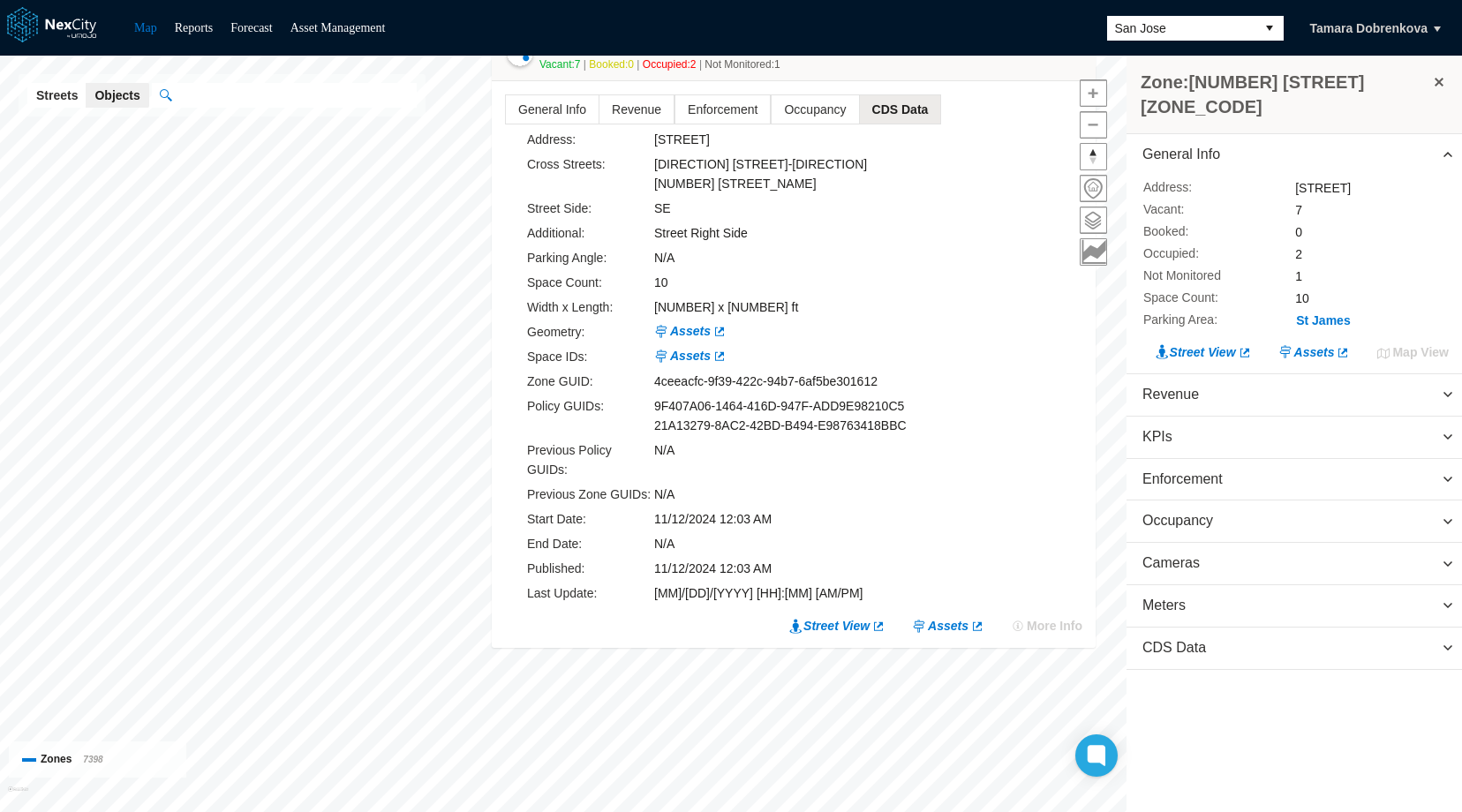 click on "×" at bounding box center (1078, 43) 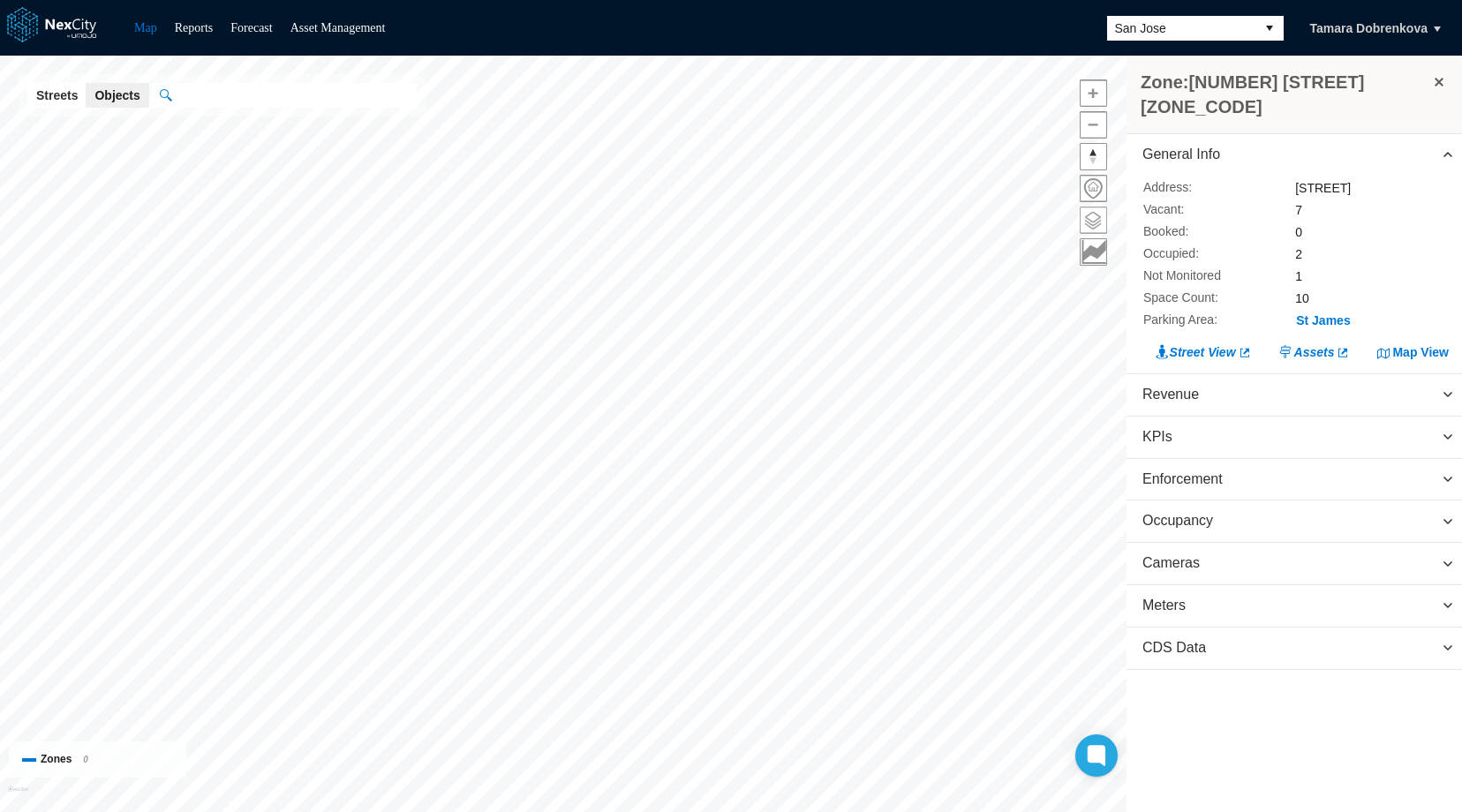 click at bounding box center [1093, 220] 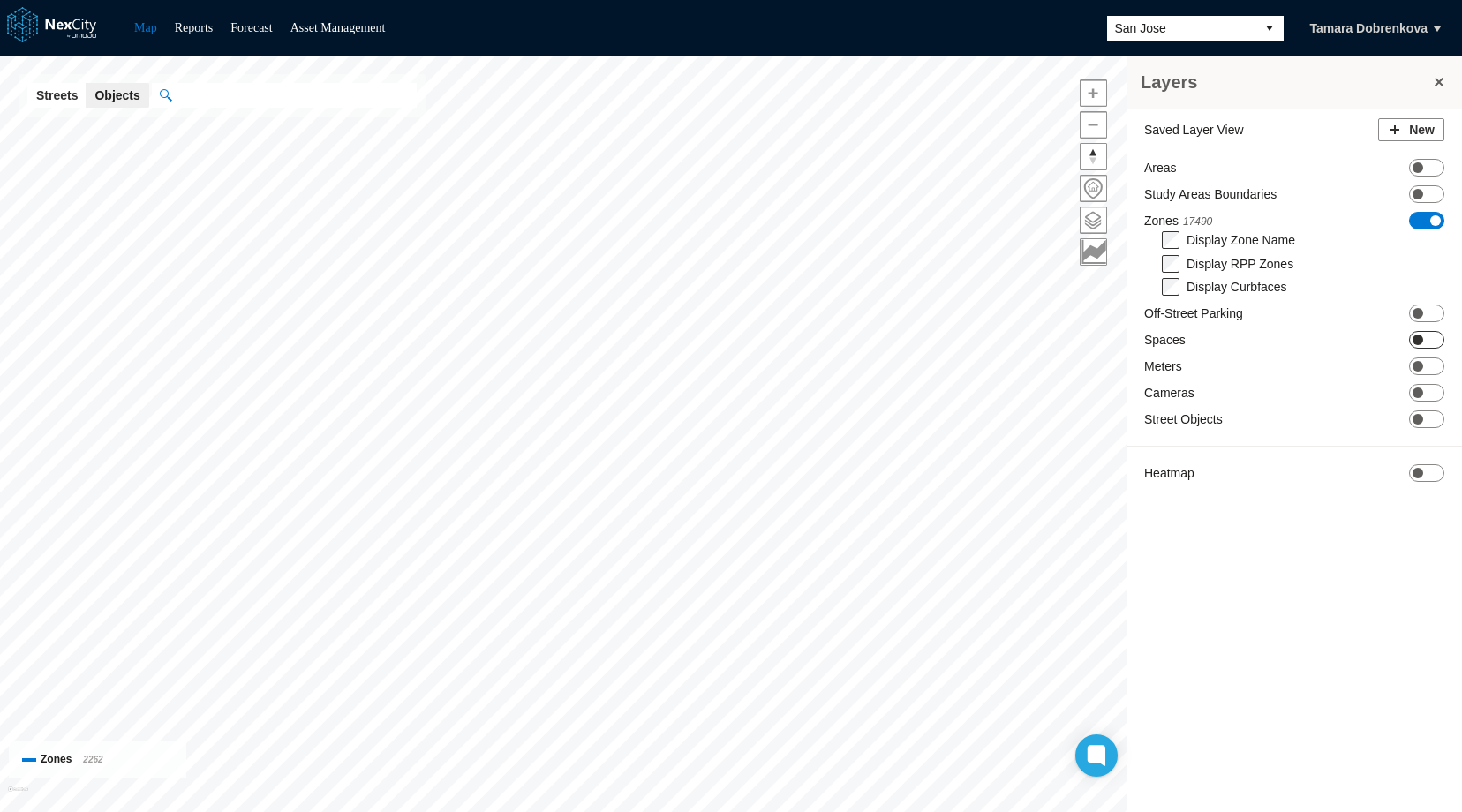 click at bounding box center (1418, 340) 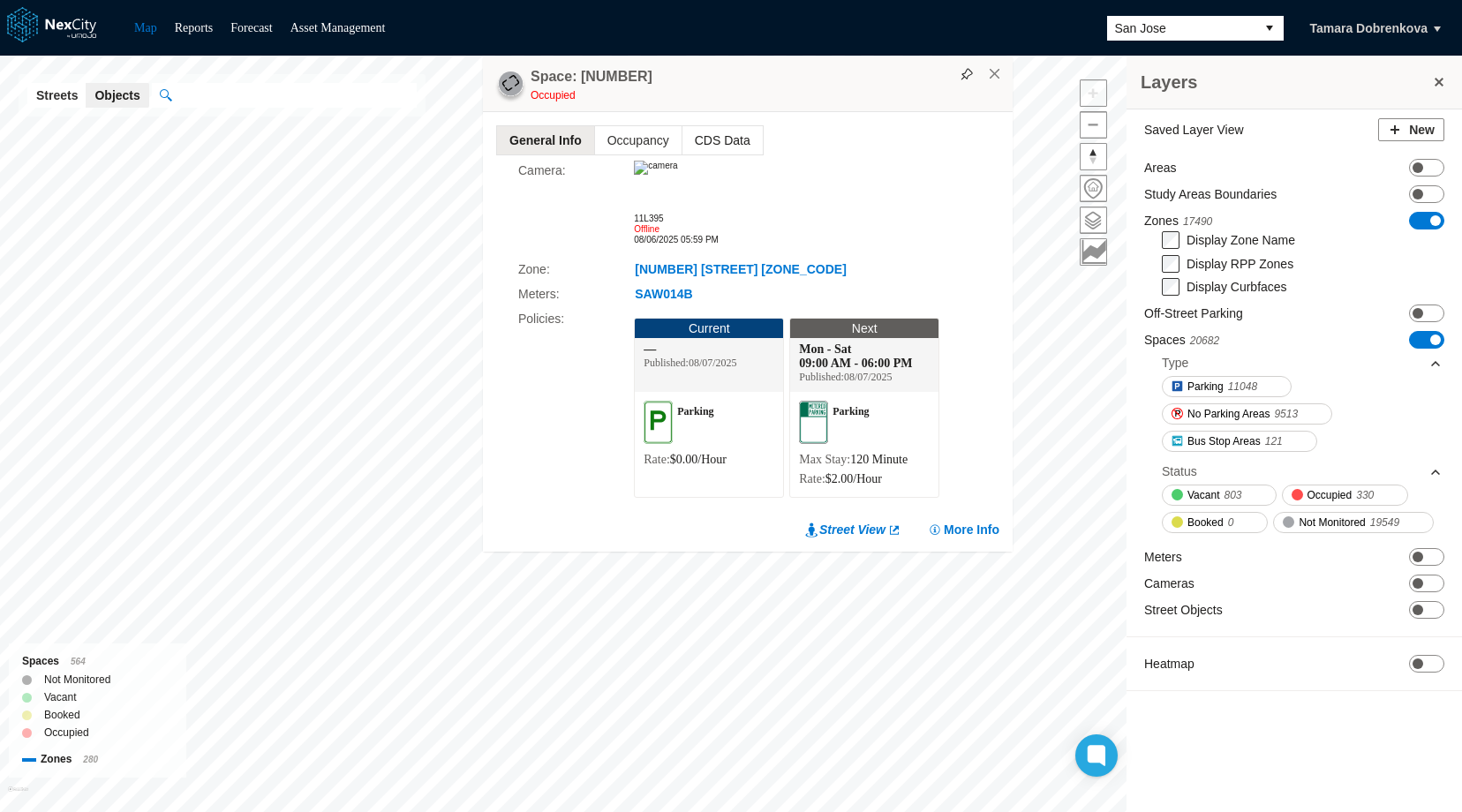 click on "CDS Data" at bounding box center [722, 140] 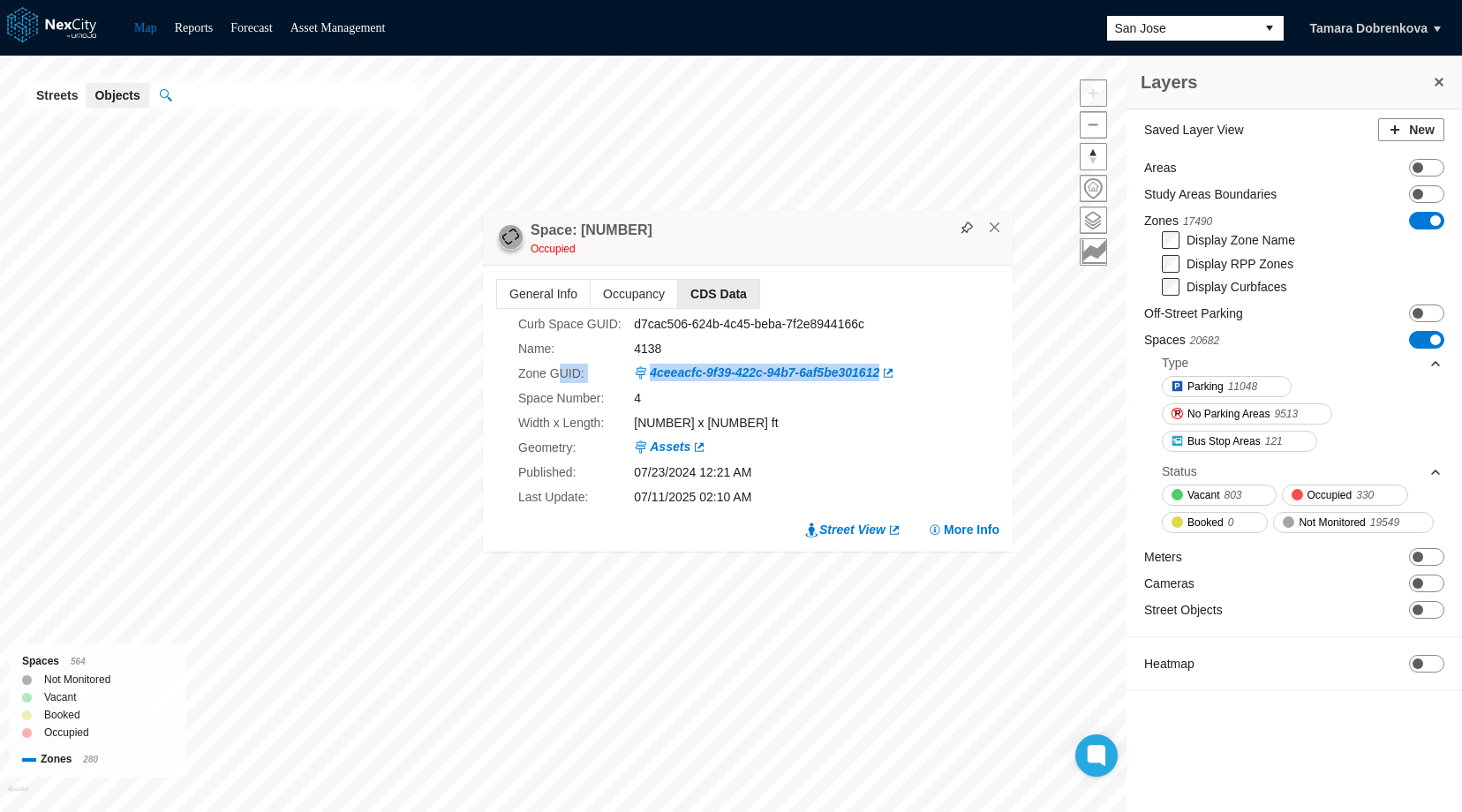 drag, startPoint x: 924, startPoint y: 373, endPoint x: 556, endPoint y: 372, distance: 368.0014 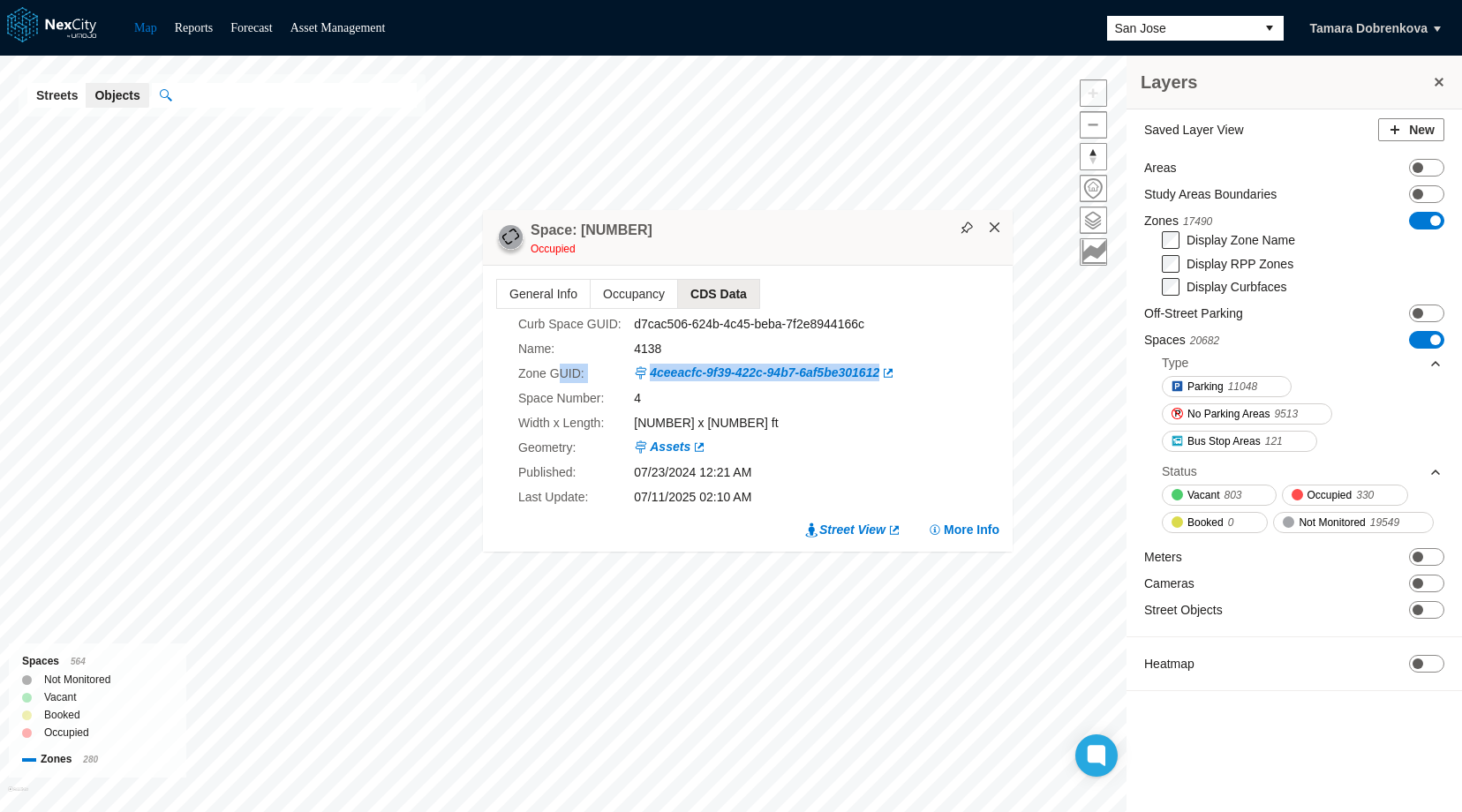 click on "×" at bounding box center [995, 228] 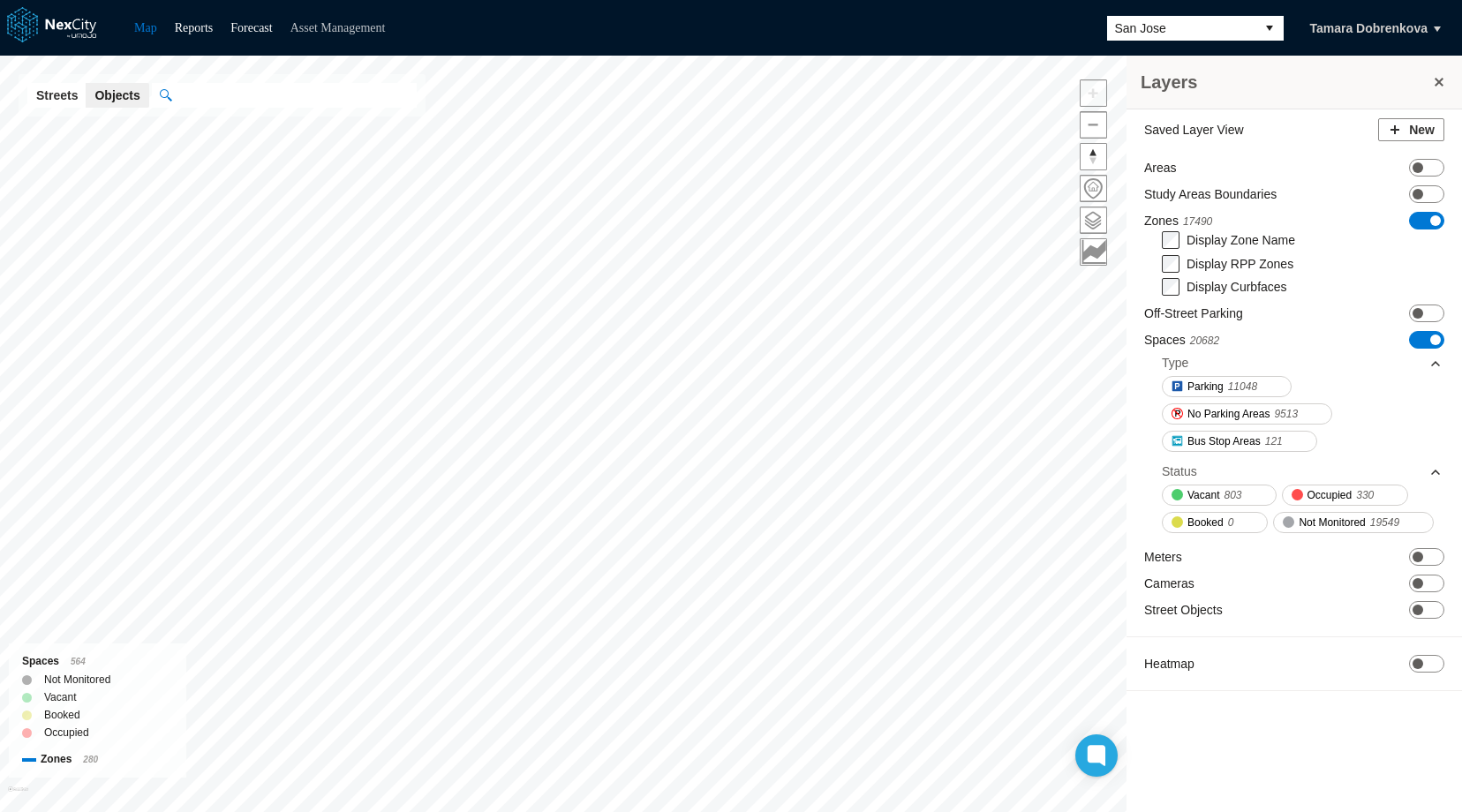 click on "Asset Management" at bounding box center [338, 27] 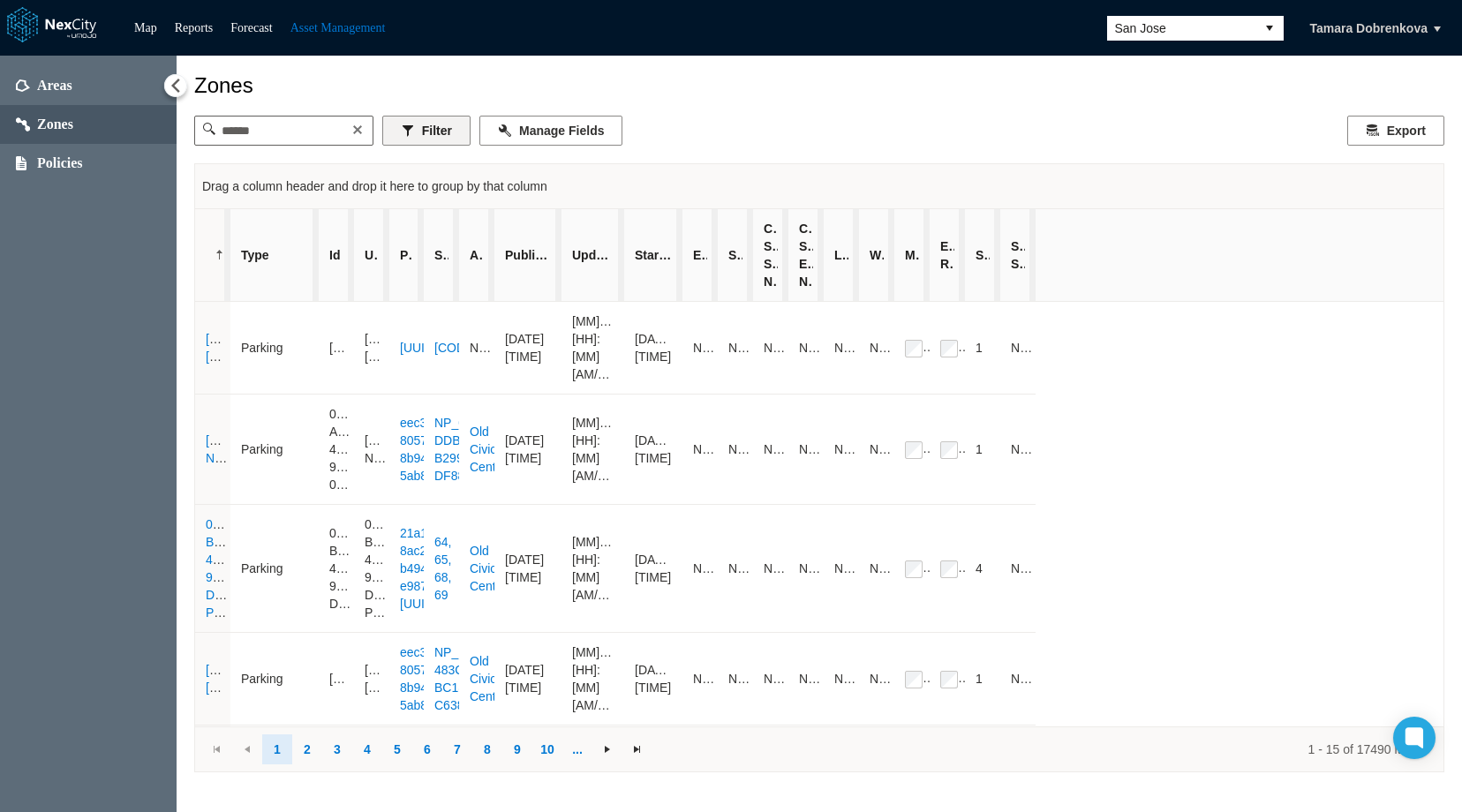 click on "Filter" at bounding box center (426, 131) 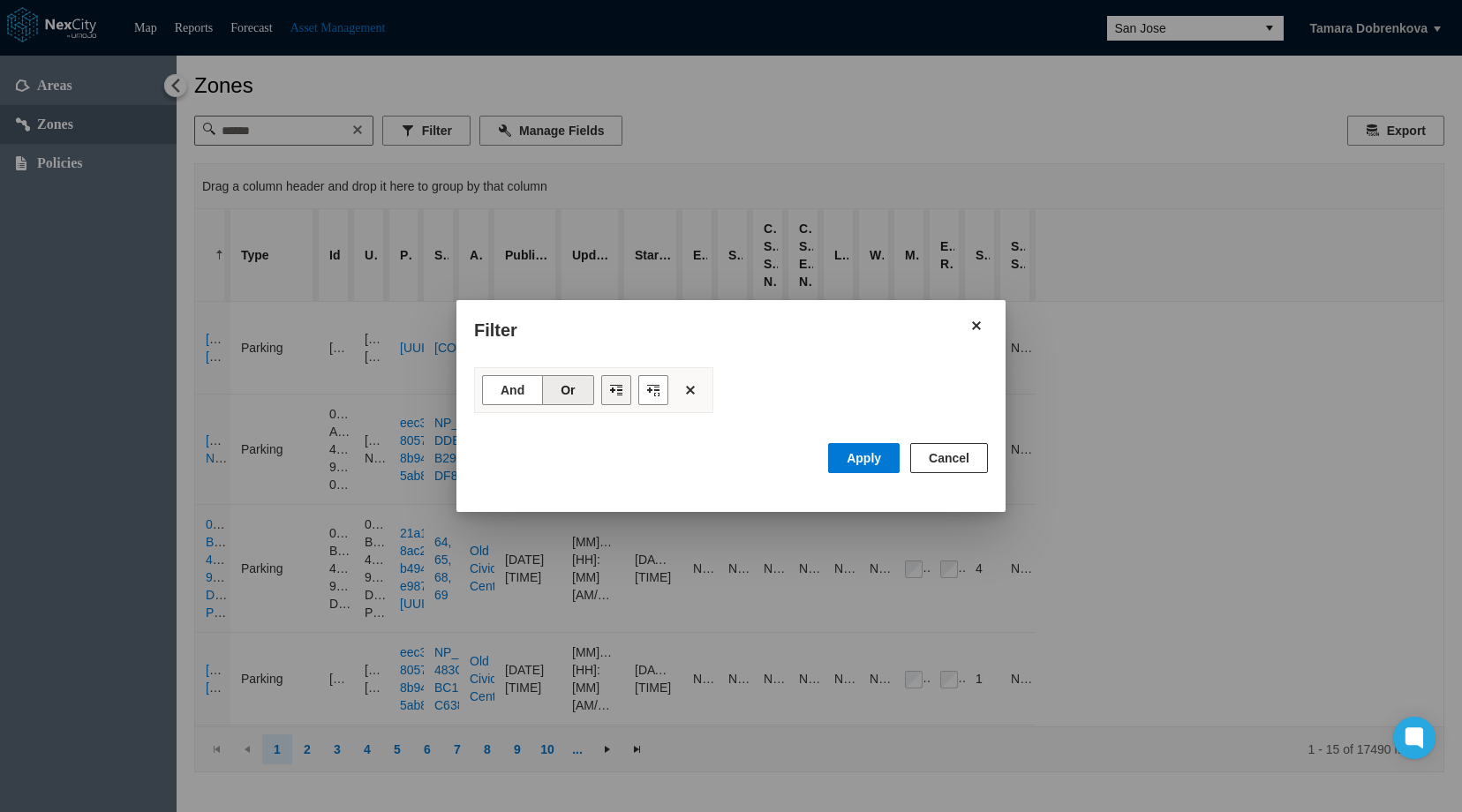 click at bounding box center (616, 390) 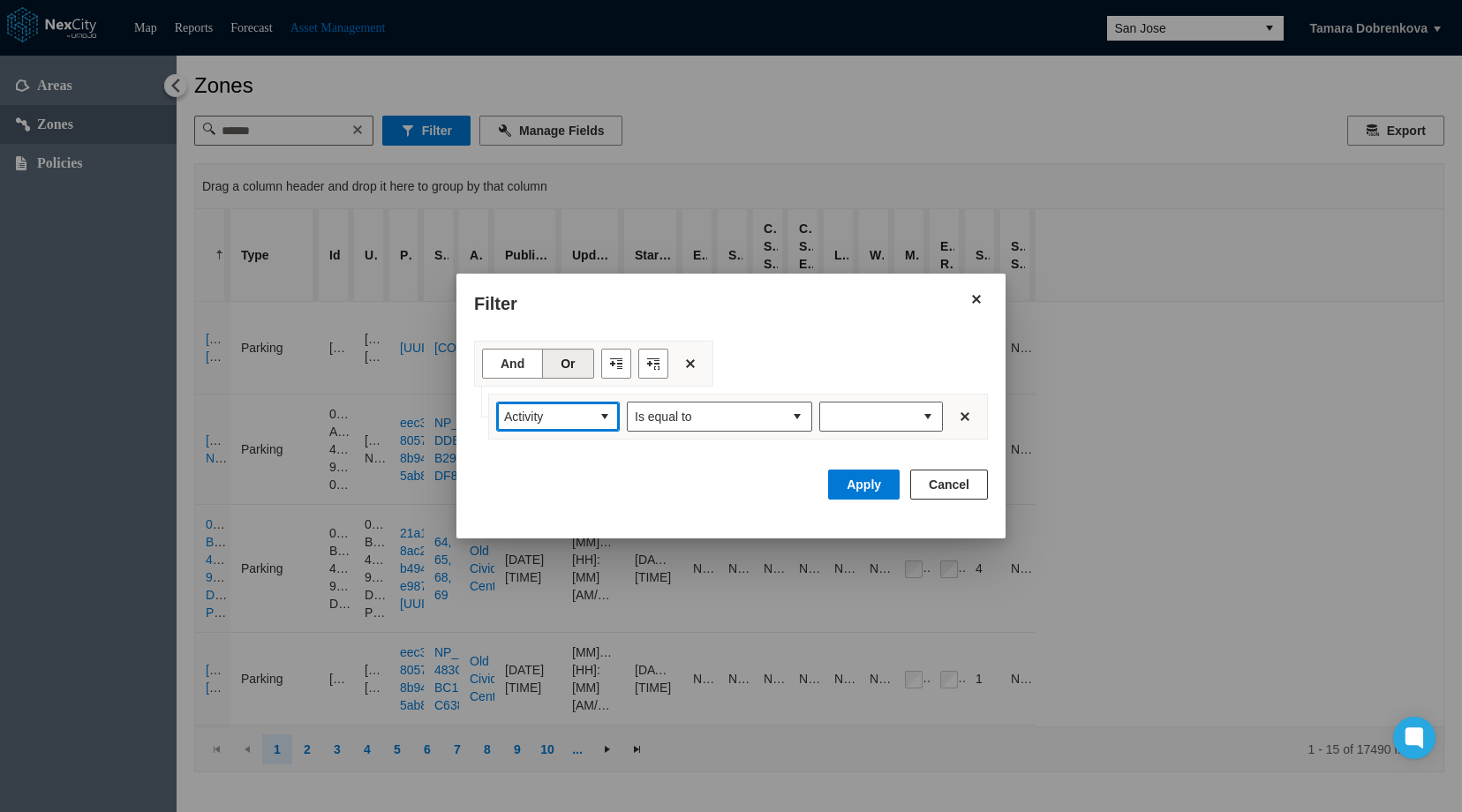 click at bounding box center [605, 417] 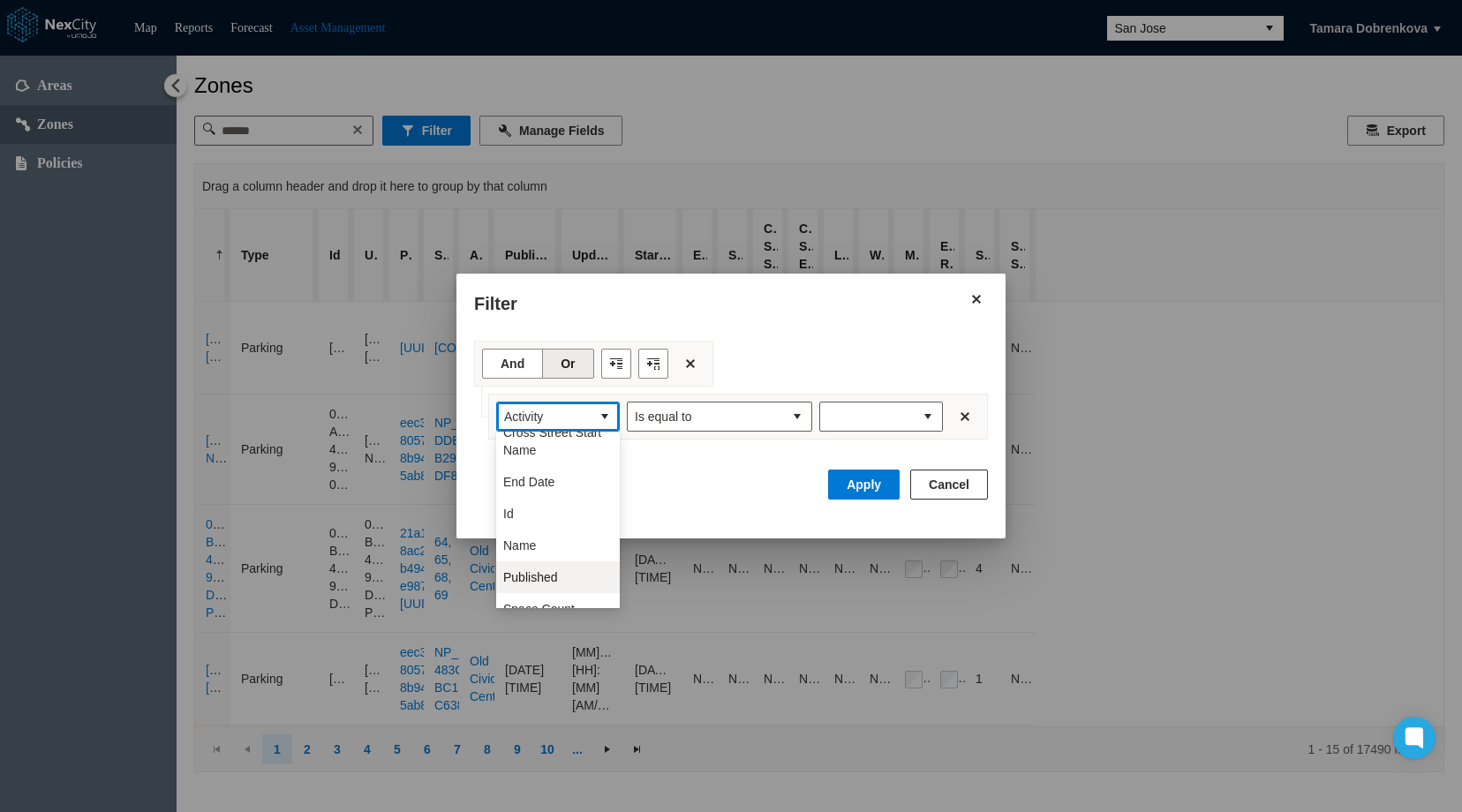 scroll, scrollTop: 88, scrollLeft: 0, axis: vertical 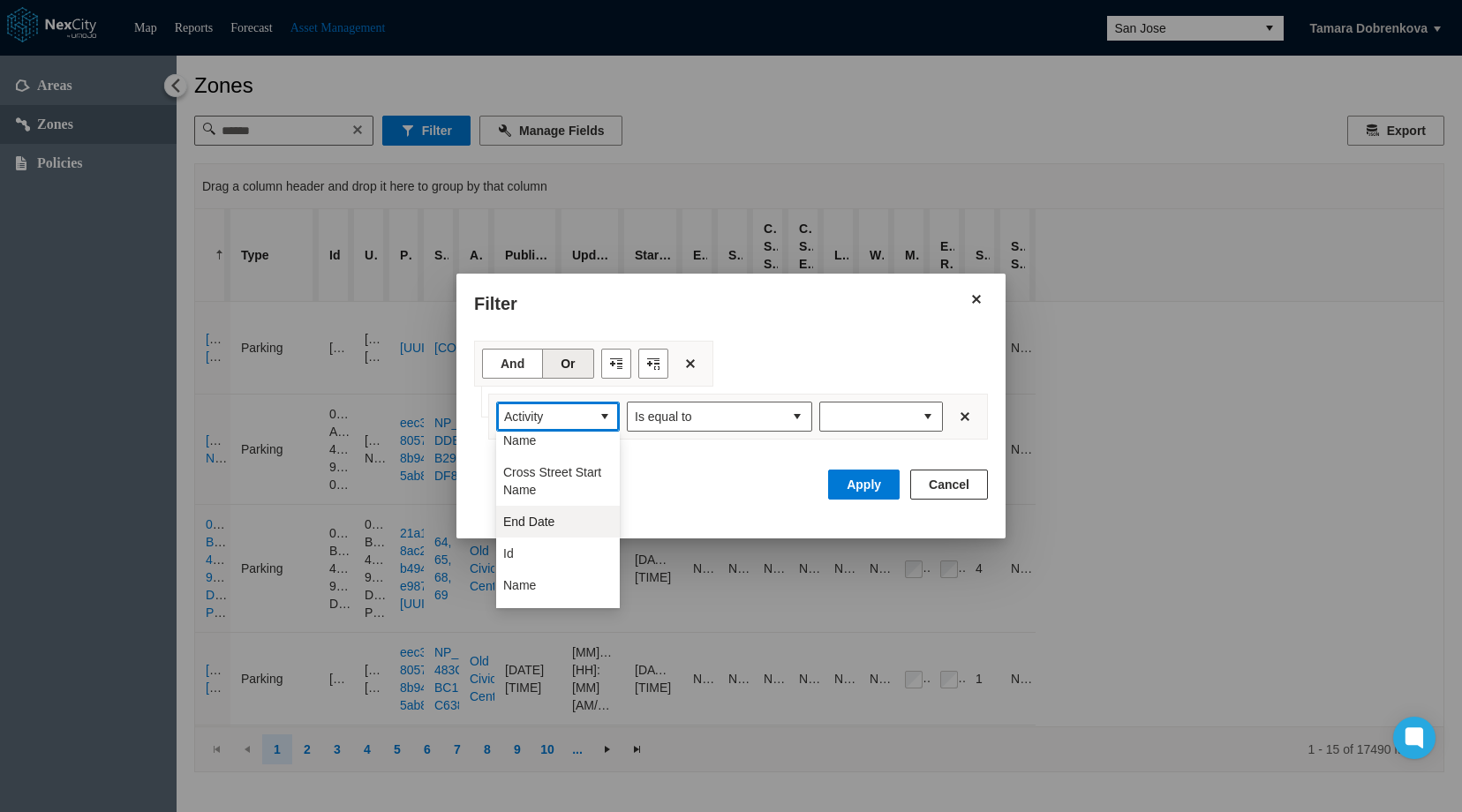 drag, startPoint x: 549, startPoint y: 518, endPoint x: 527, endPoint y: 375, distance: 144.68241 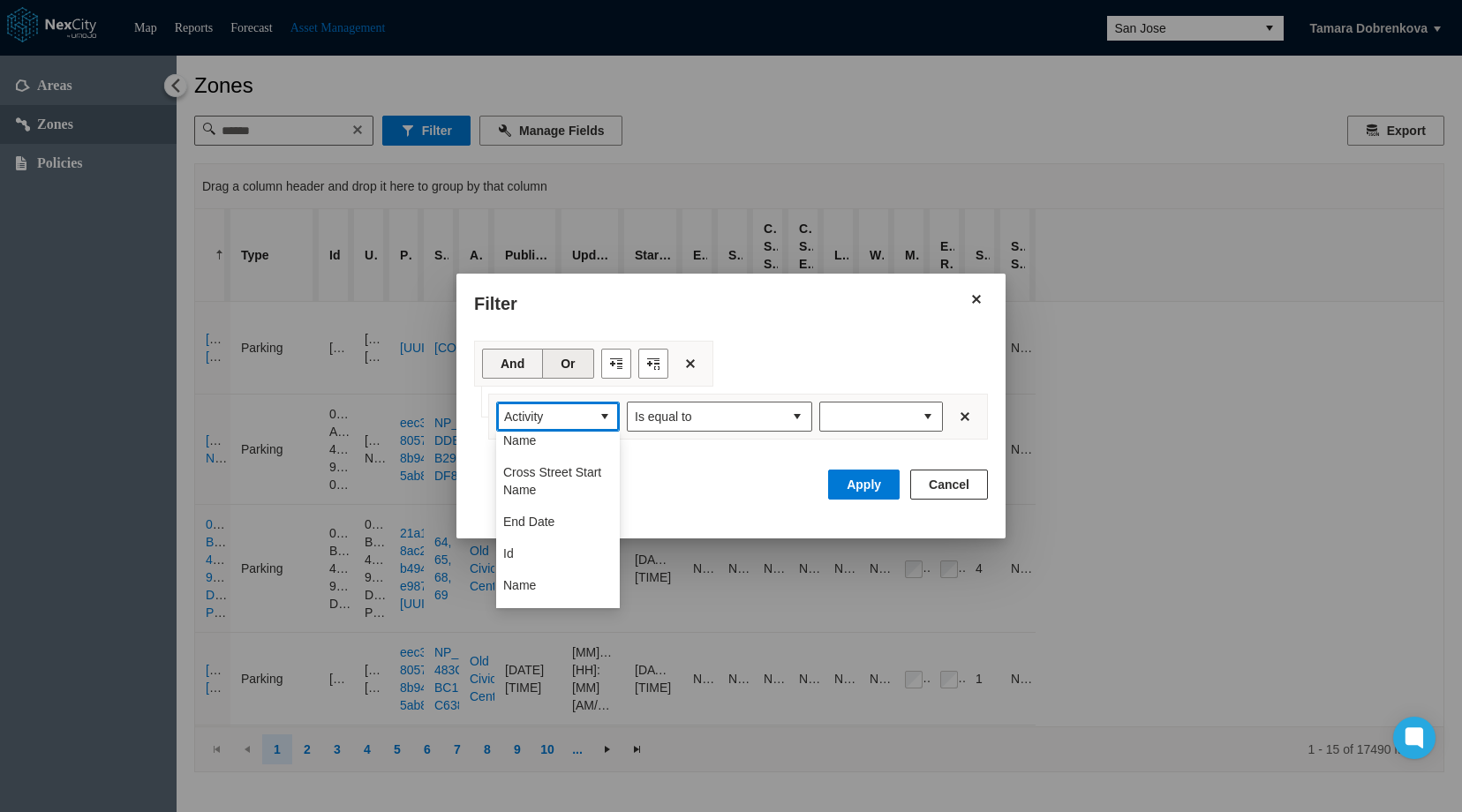 click on "End Date" at bounding box center (529, 522) 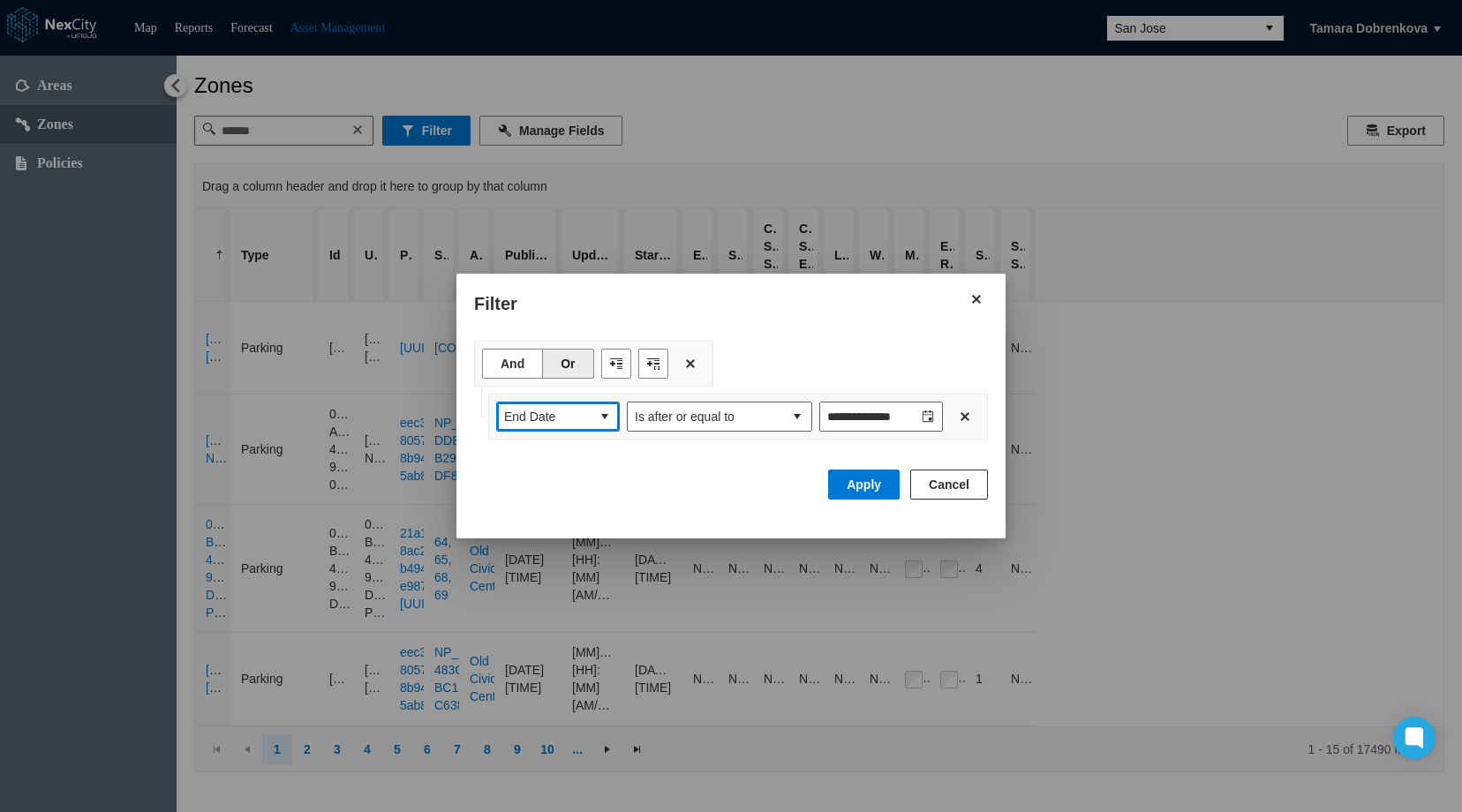 click at bounding box center (616, 364) 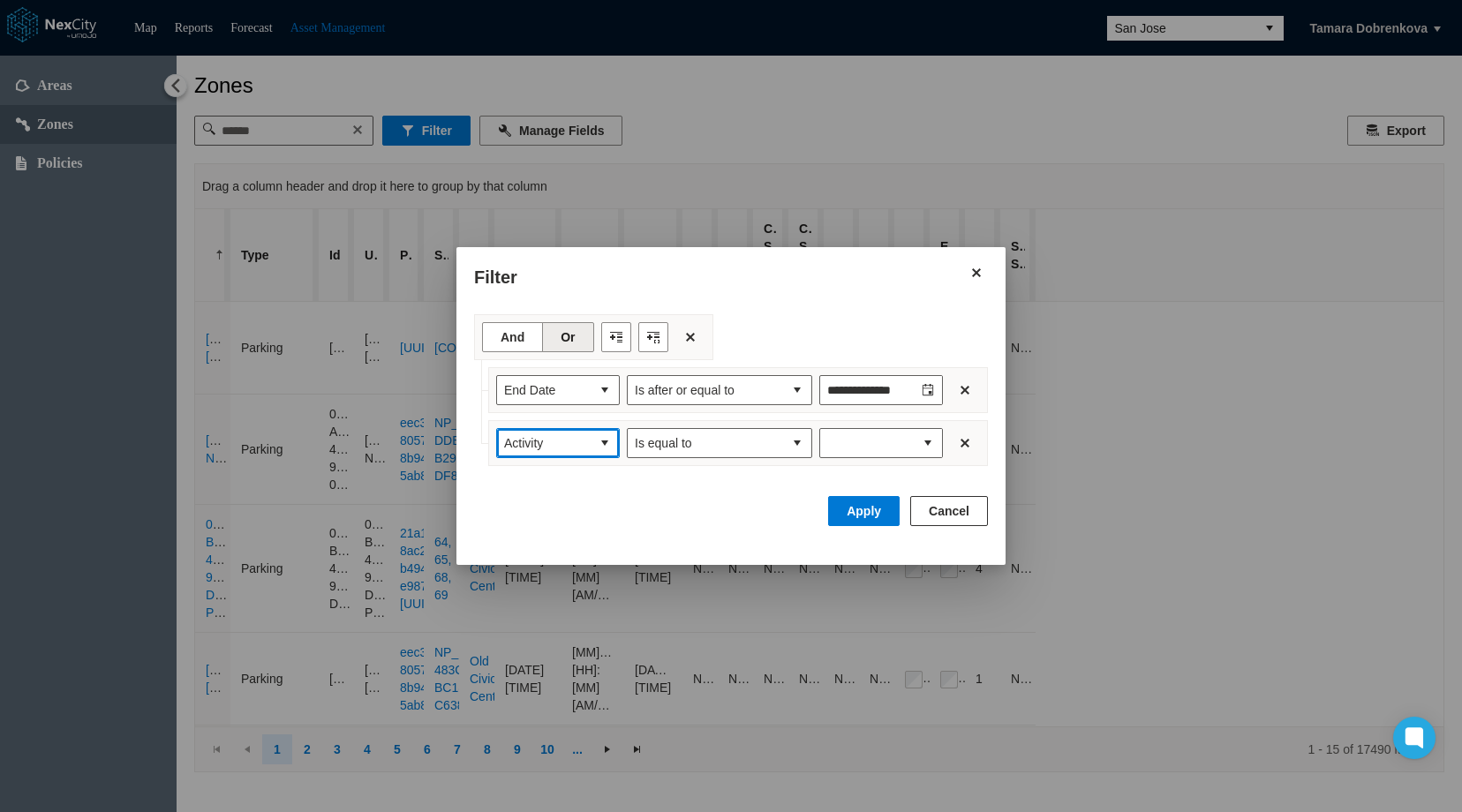 click at bounding box center (605, 443) 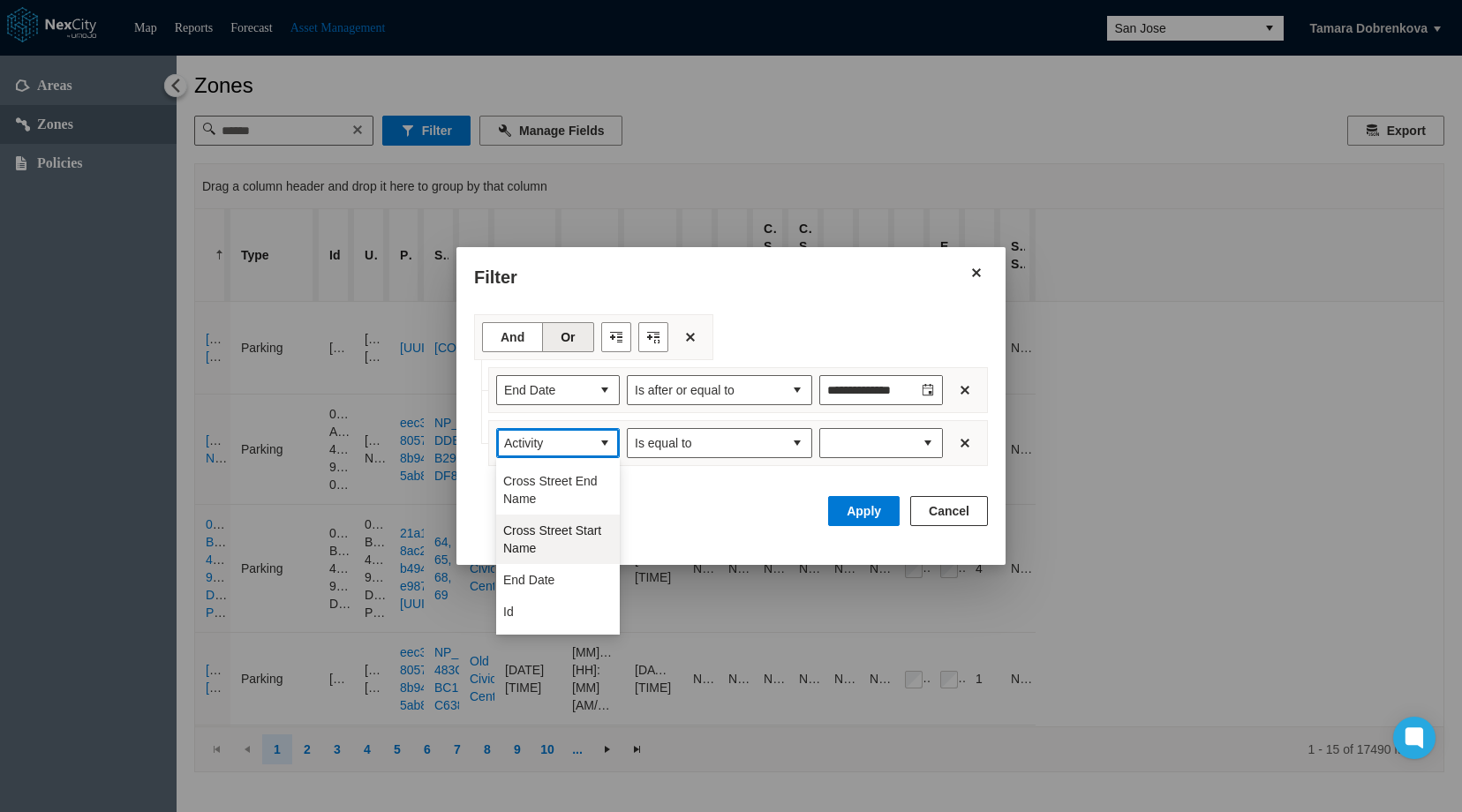 scroll, scrollTop: 88, scrollLeft: 0, axis: vertical 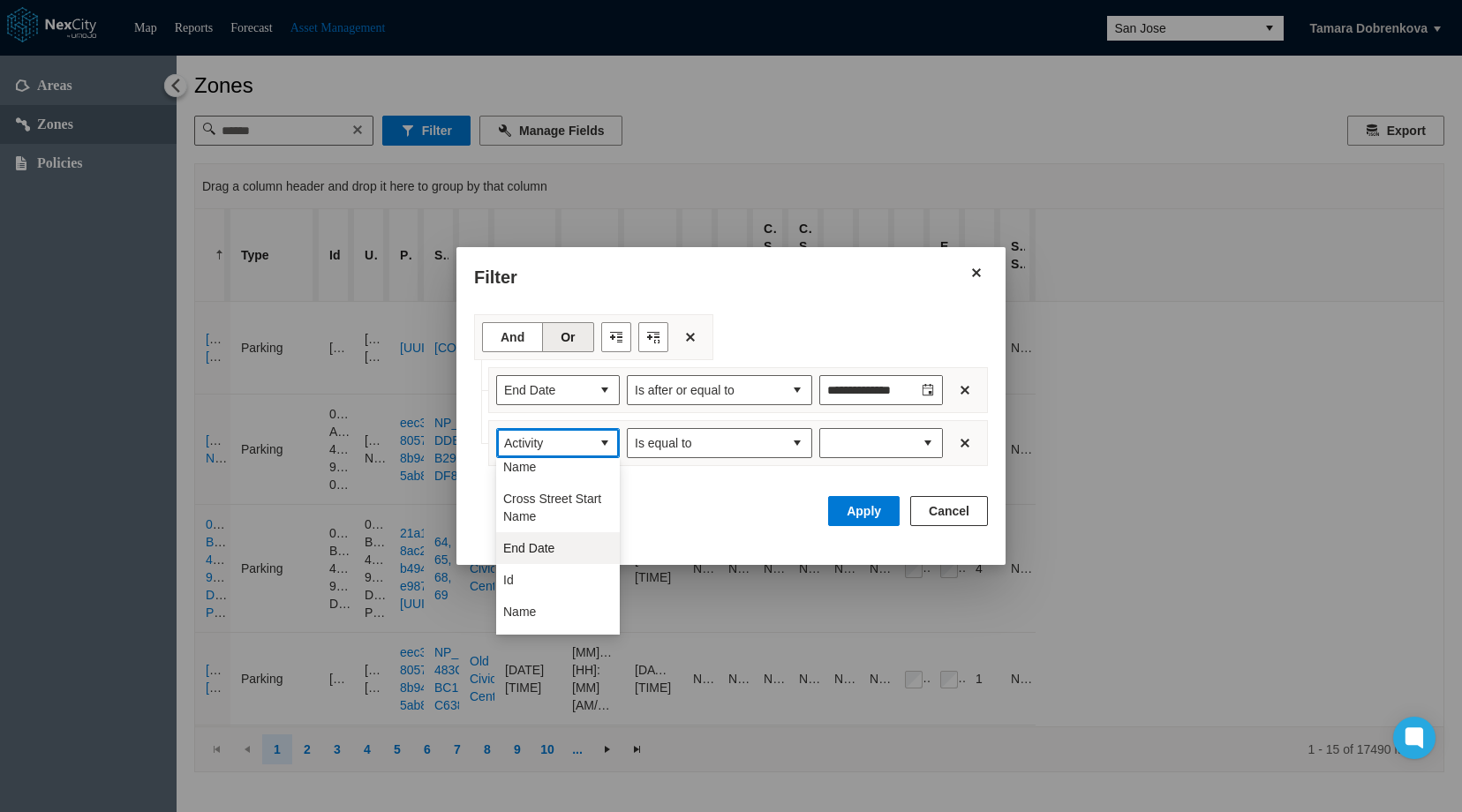 click on "End Date" at bounding box center [529, 548] 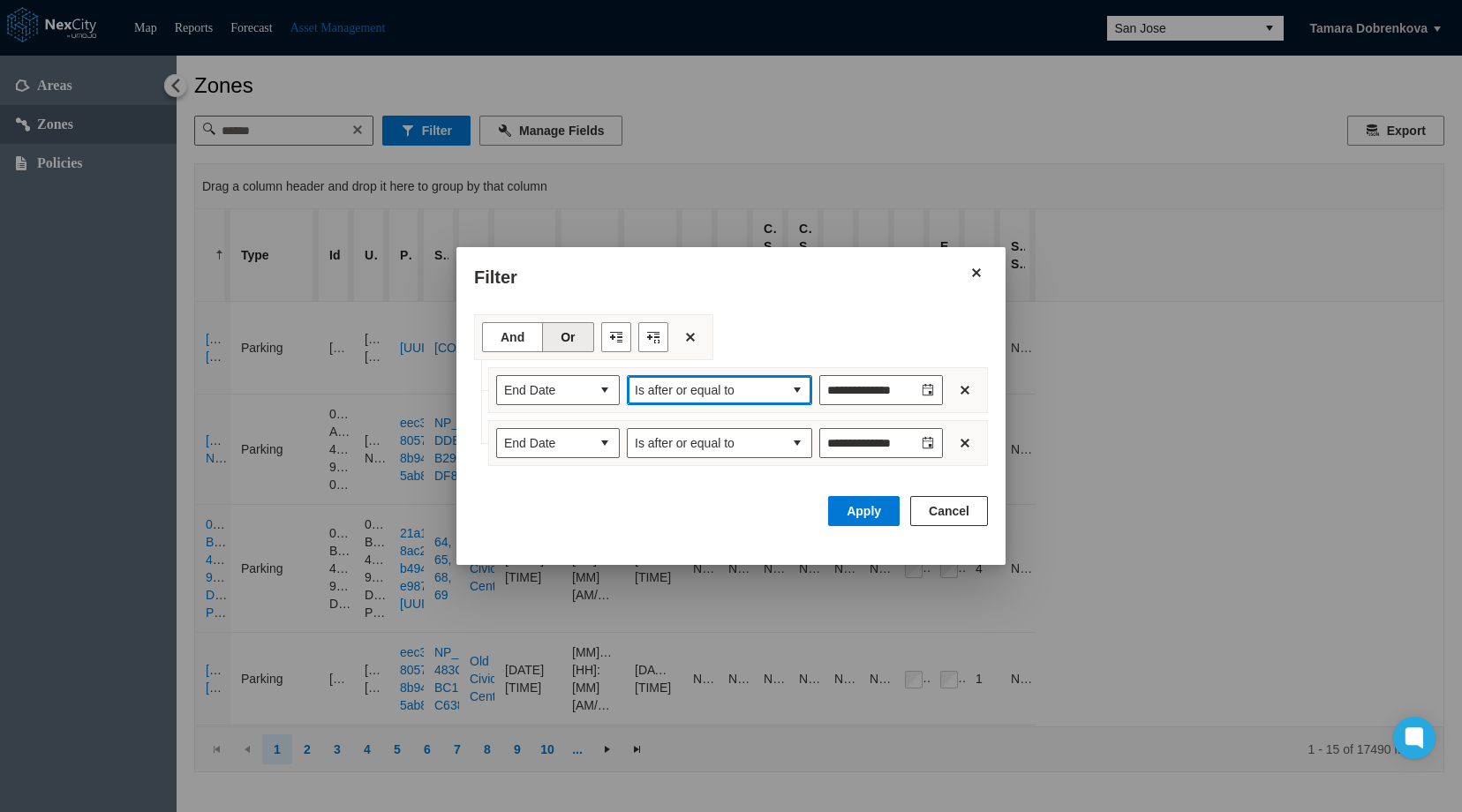 click at bounding box center [797, 390] 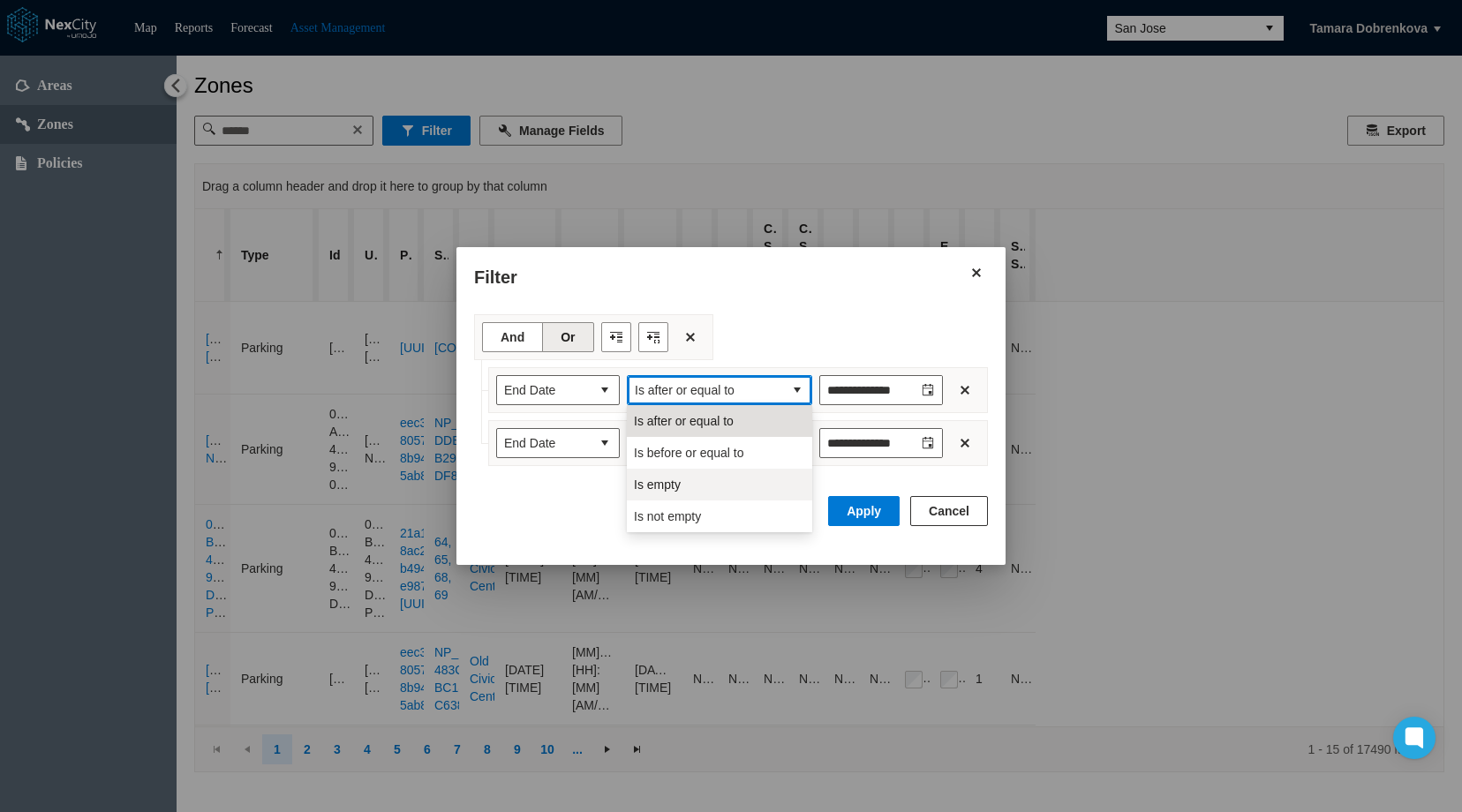 click on "Is empty" at bounding box center [720, 485] 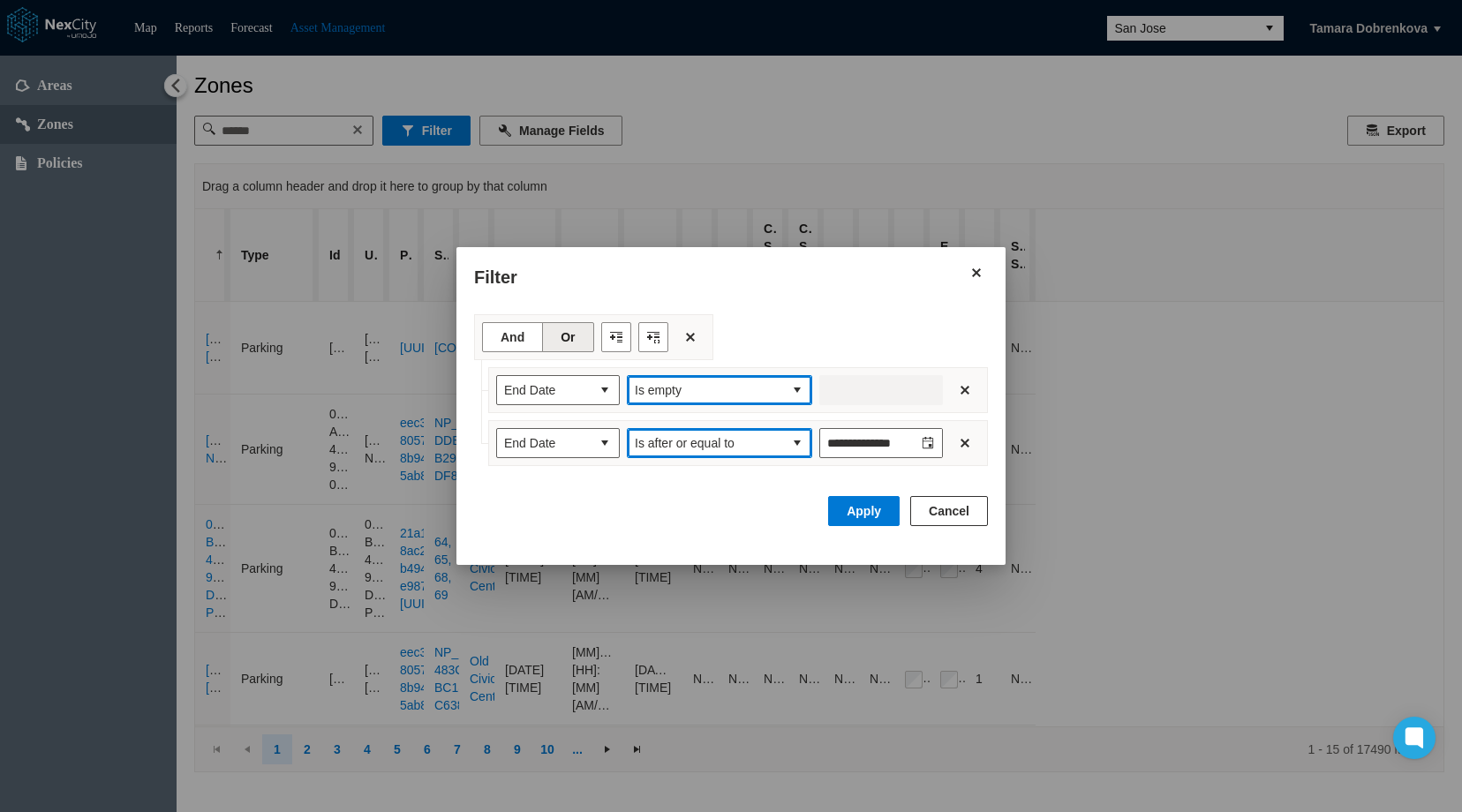 click at bounding box center [797, 443] 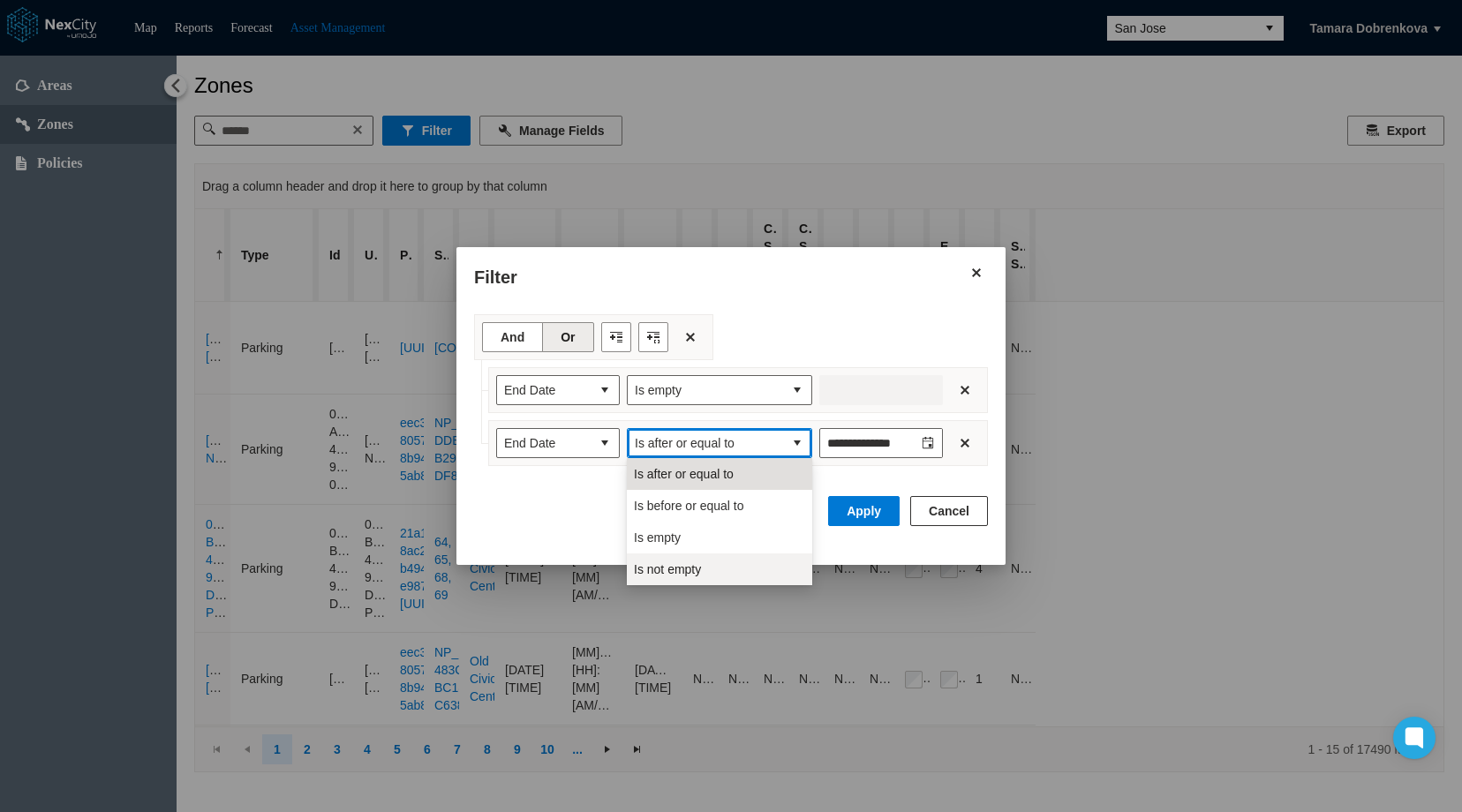 click on "Is not empty" at bounding box center (667, 569) 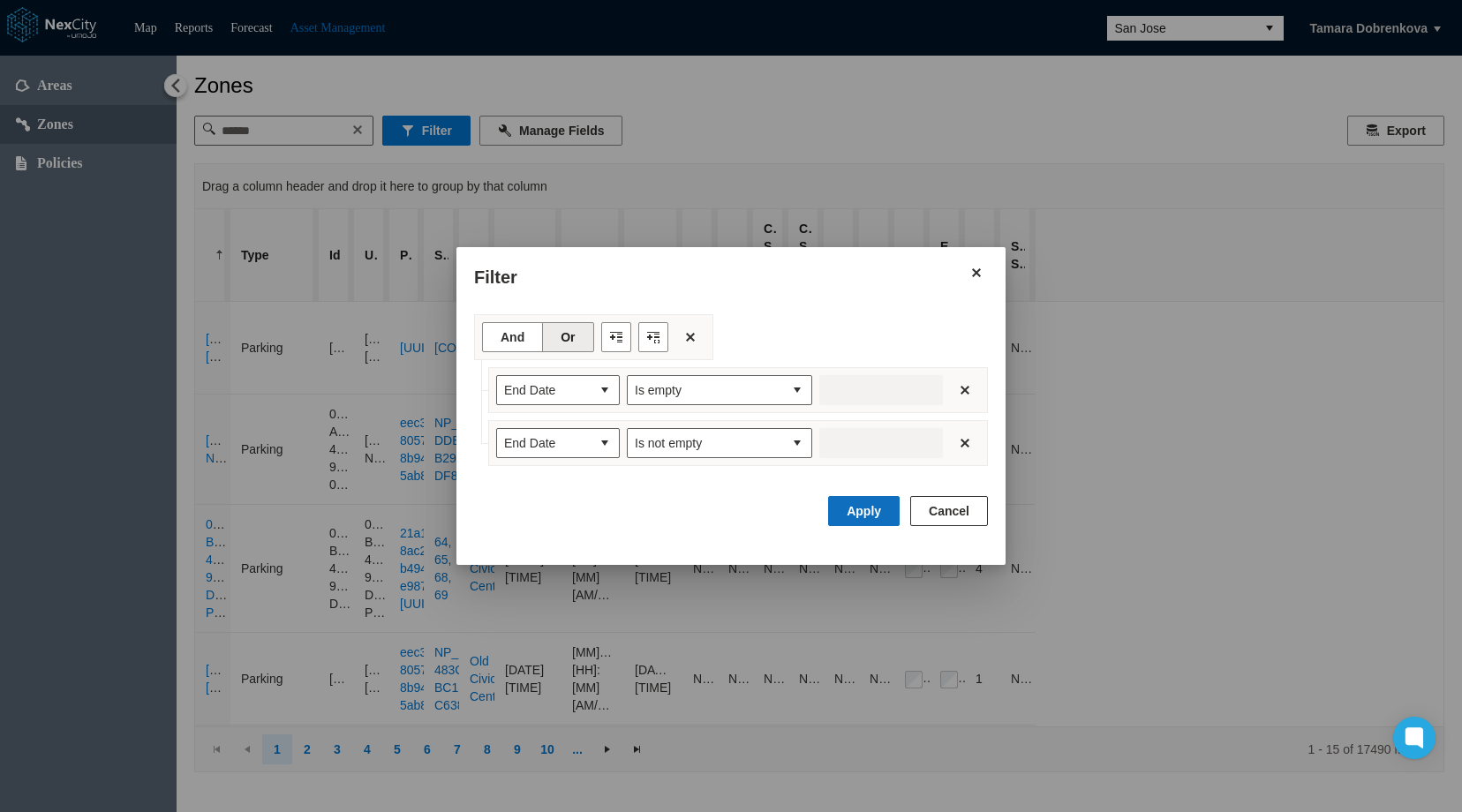 click on "Apply" at bounding box center [863, 511] 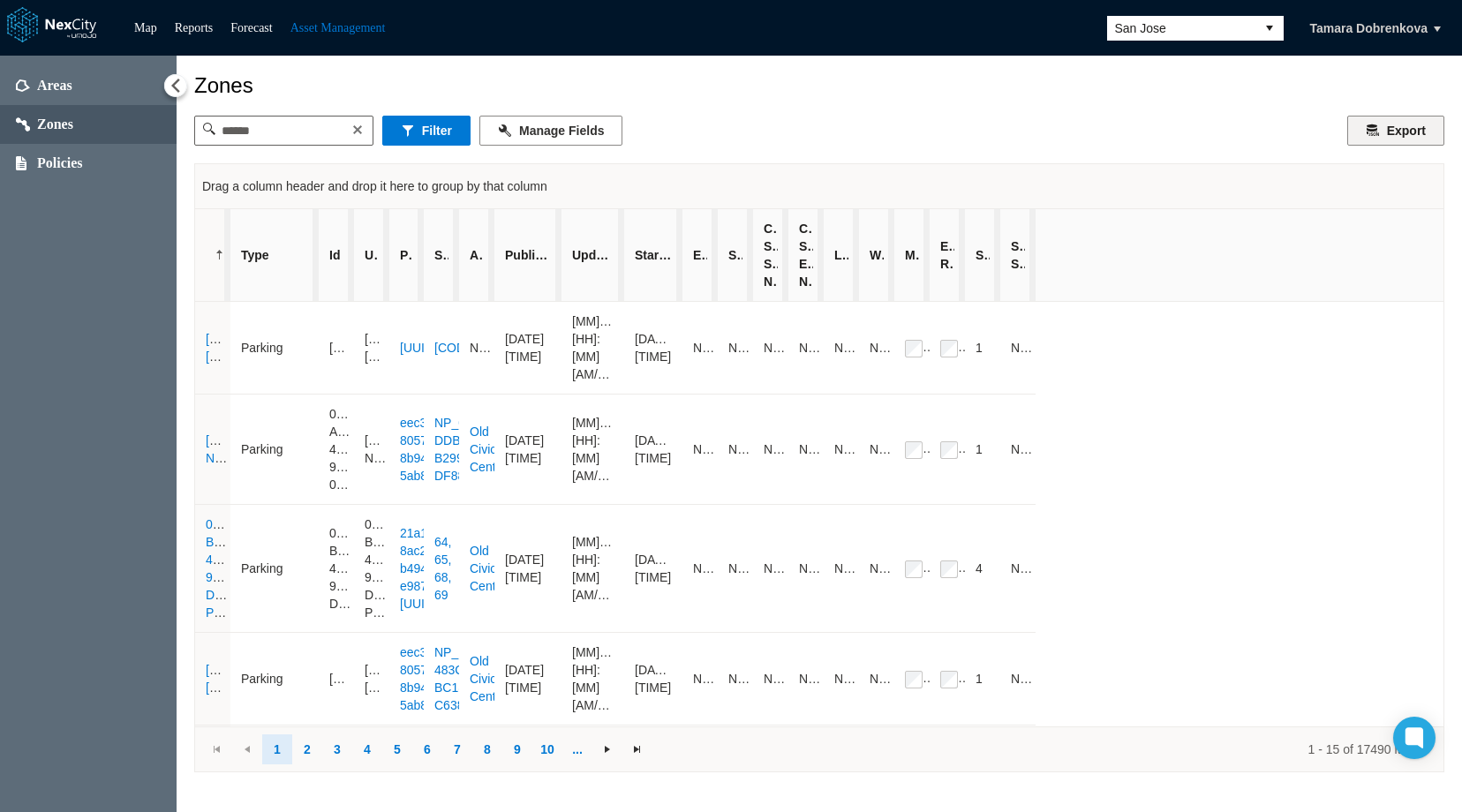 click on "Export" at bounding box center (1396, 131) 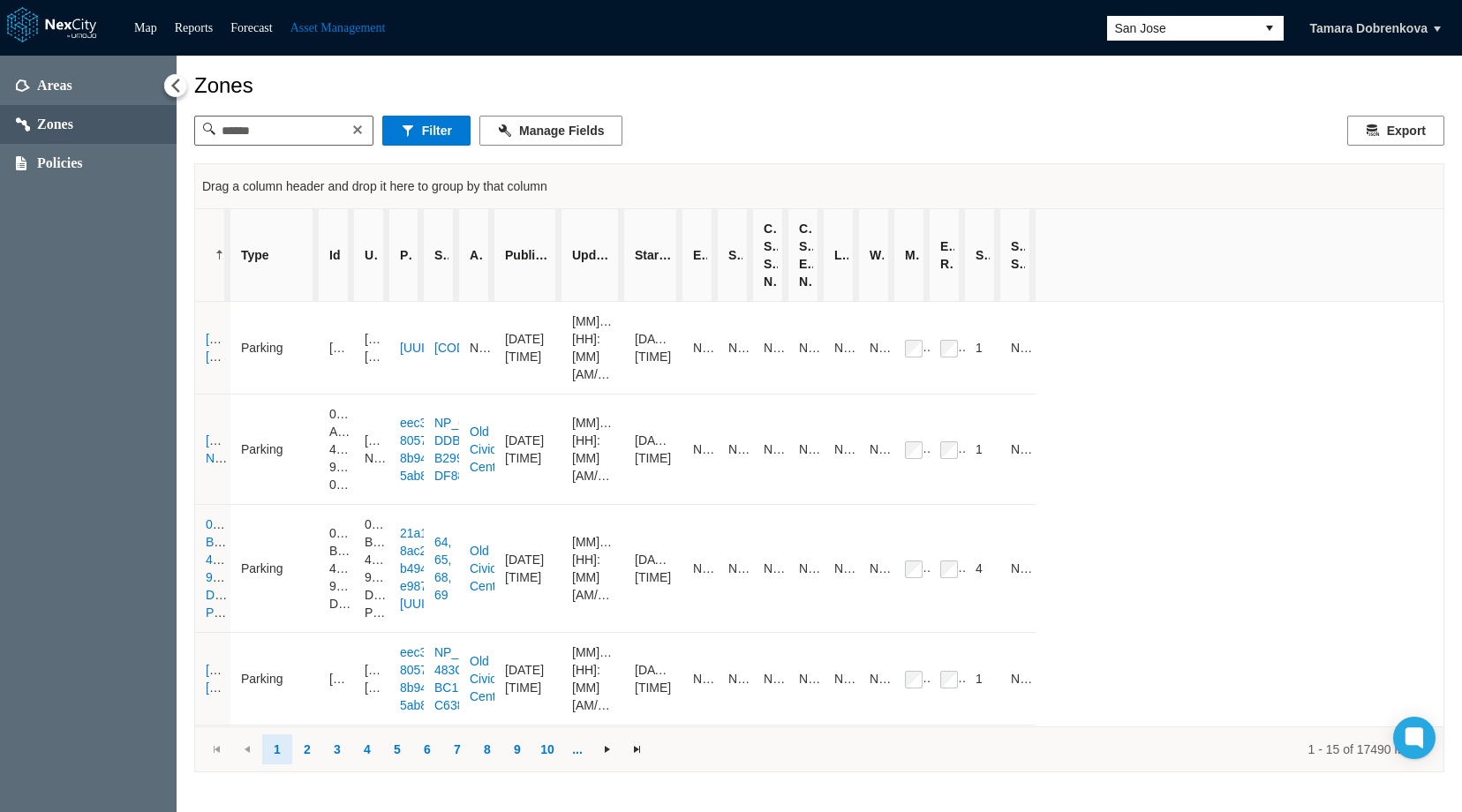 click on "Zones" at bounding box center (819, 86) 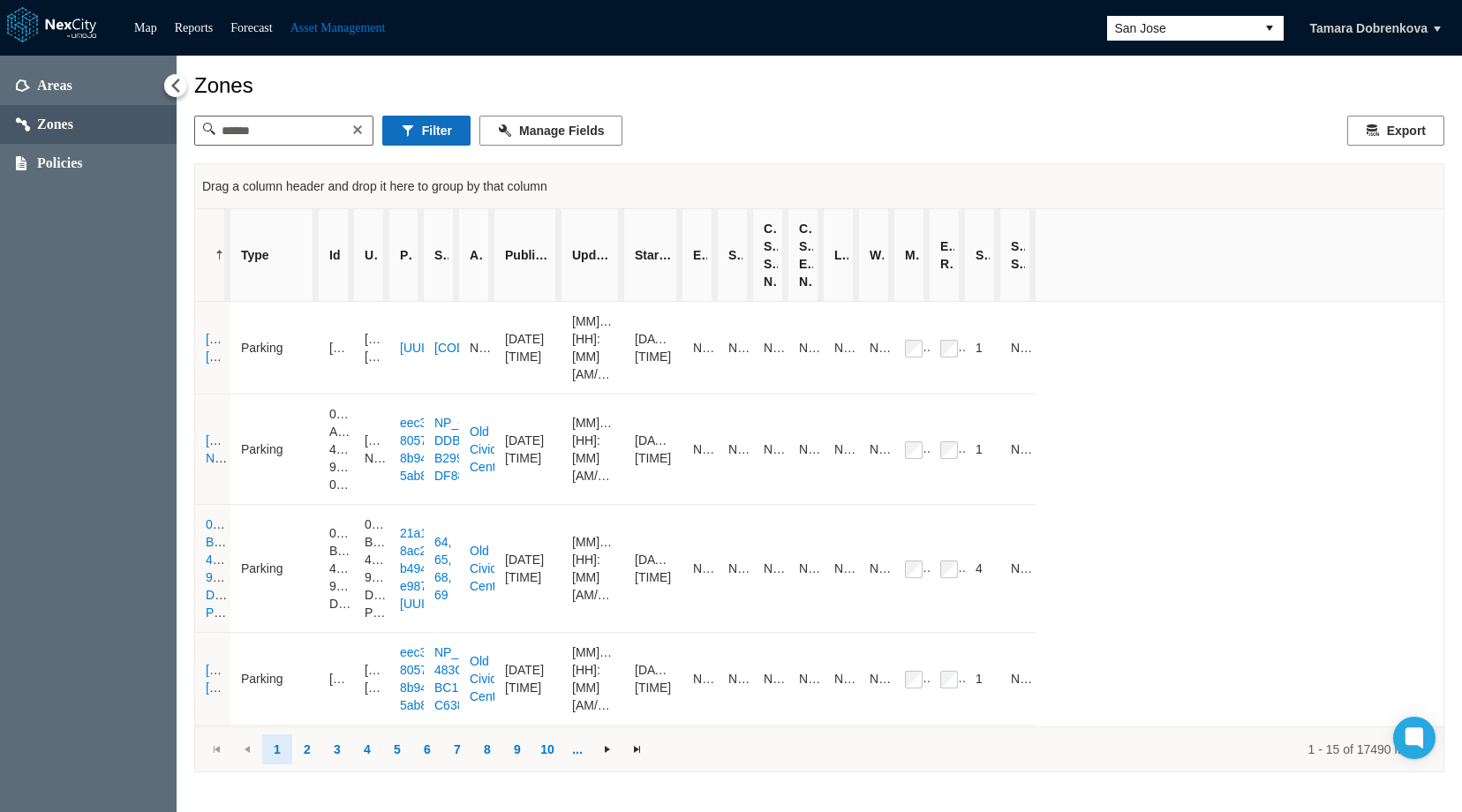 click on "Filter" at bounding box center [426, 131] 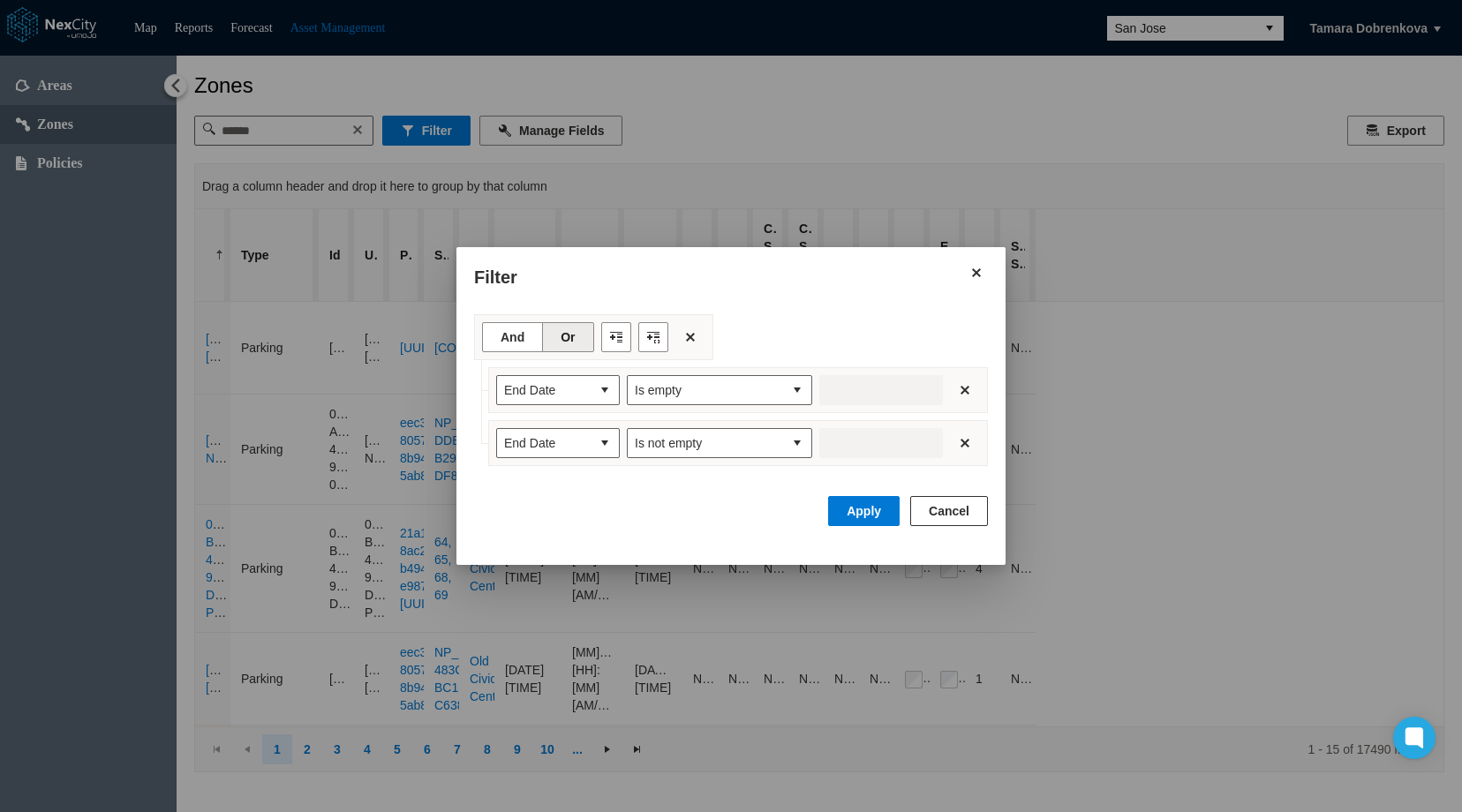 drag, startPoint x: 974, startPoint y: 440, endPoint x: 942, endPoint y: 437, distance: 32.140317 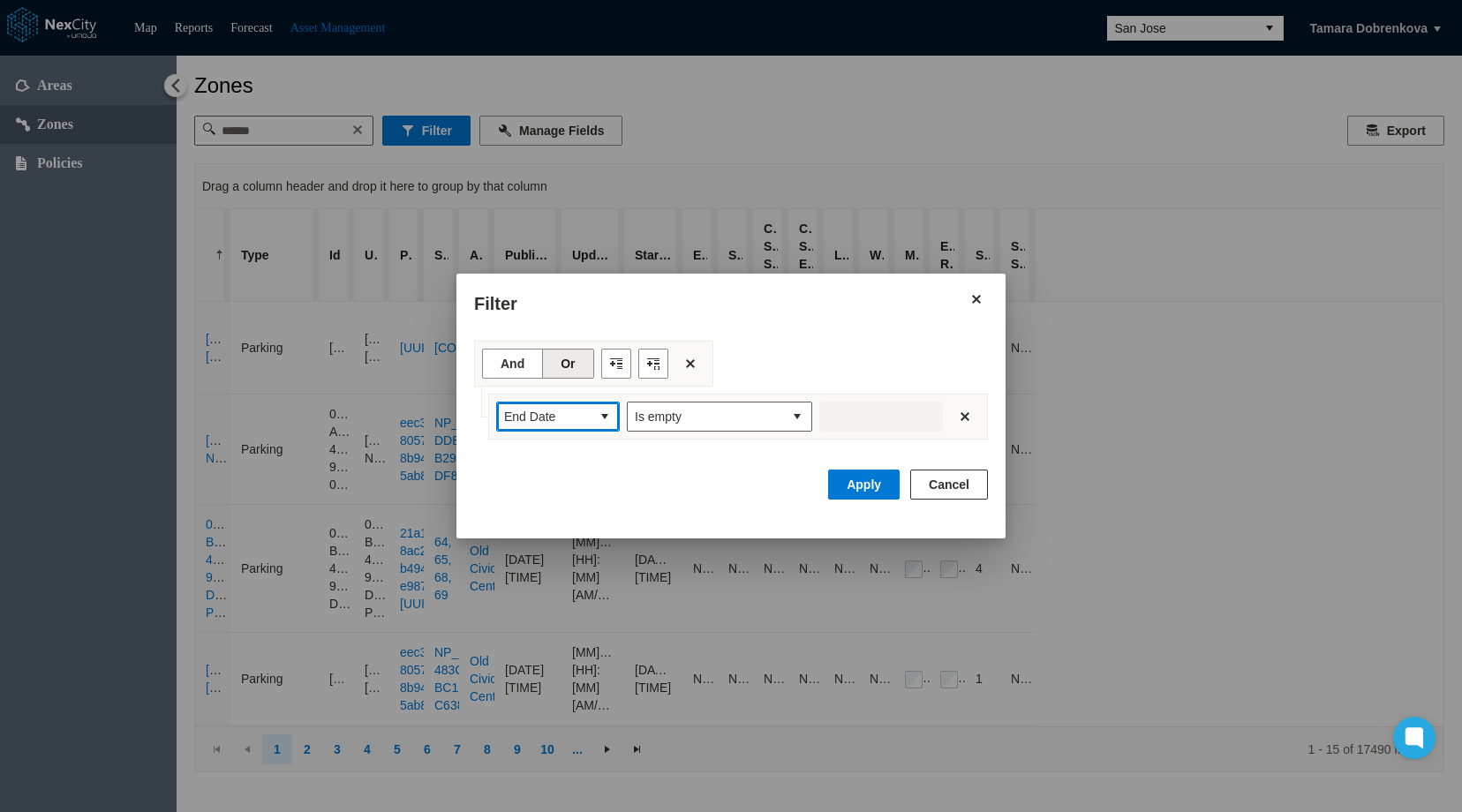 click at bounding box center (605, 417) 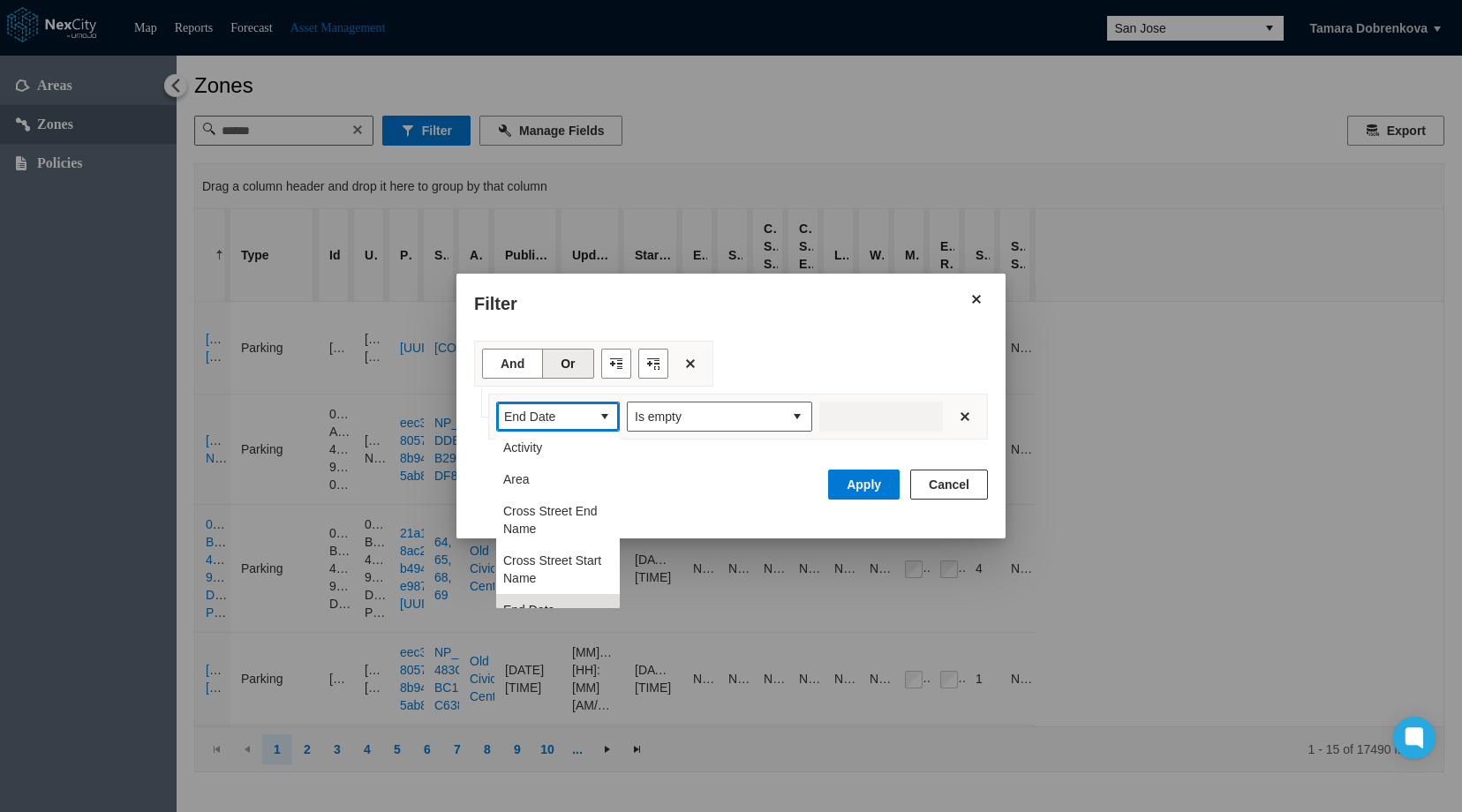 scroll, scrollTop: 18, scrollLeft: 0, axis: vertical 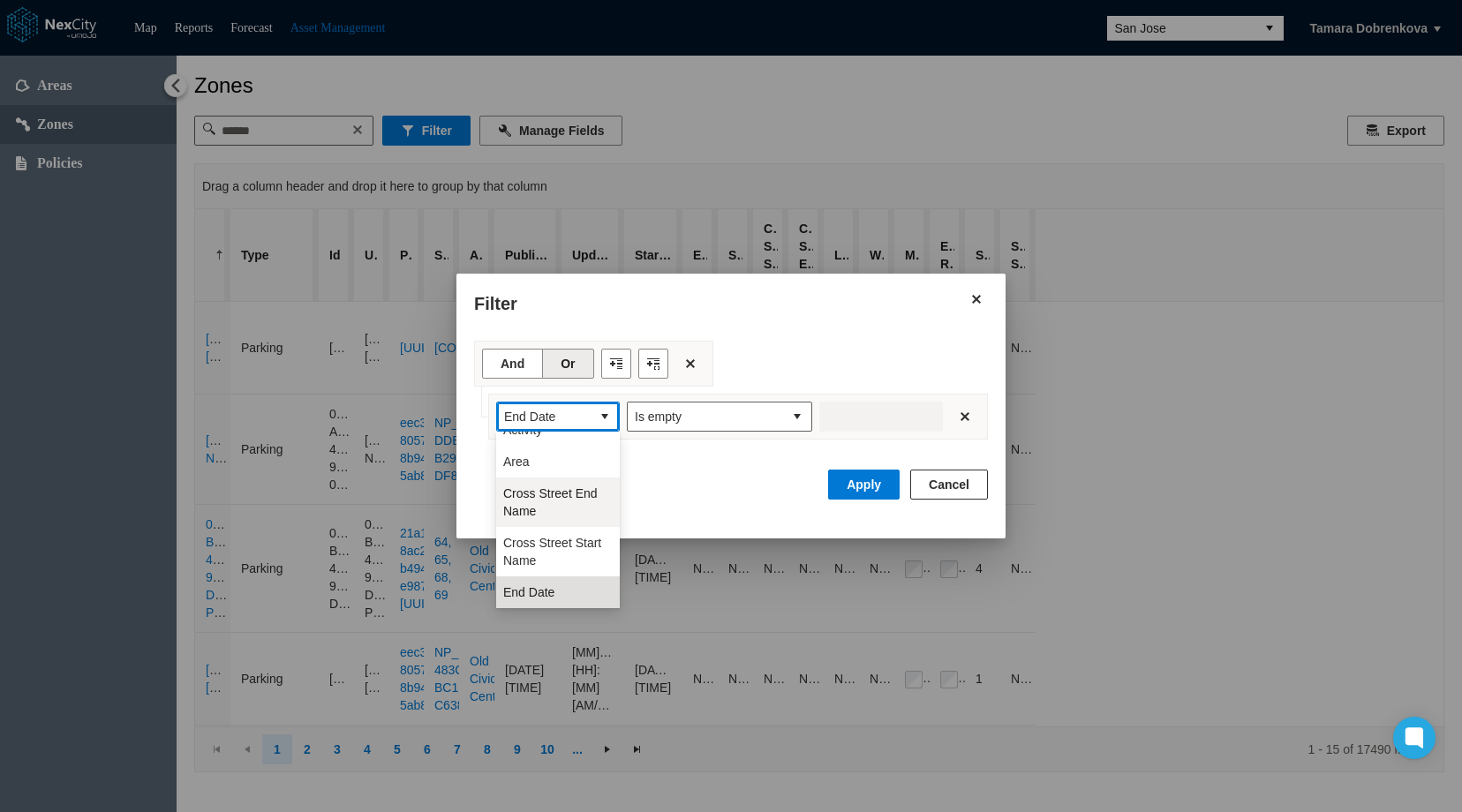click on "Cross Street End Name" at bounding box center (558, 502) 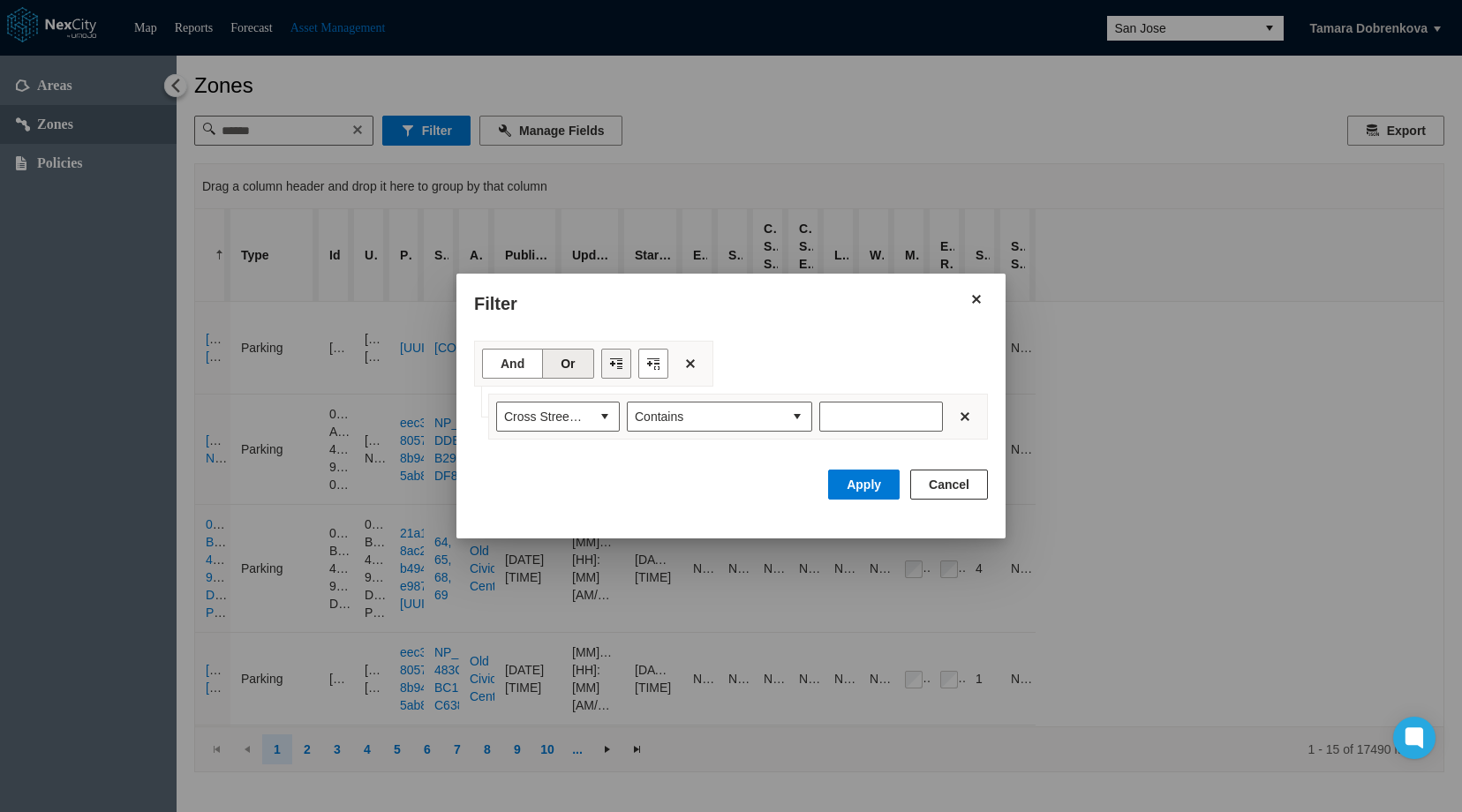 click at bounding box center [616, 364] 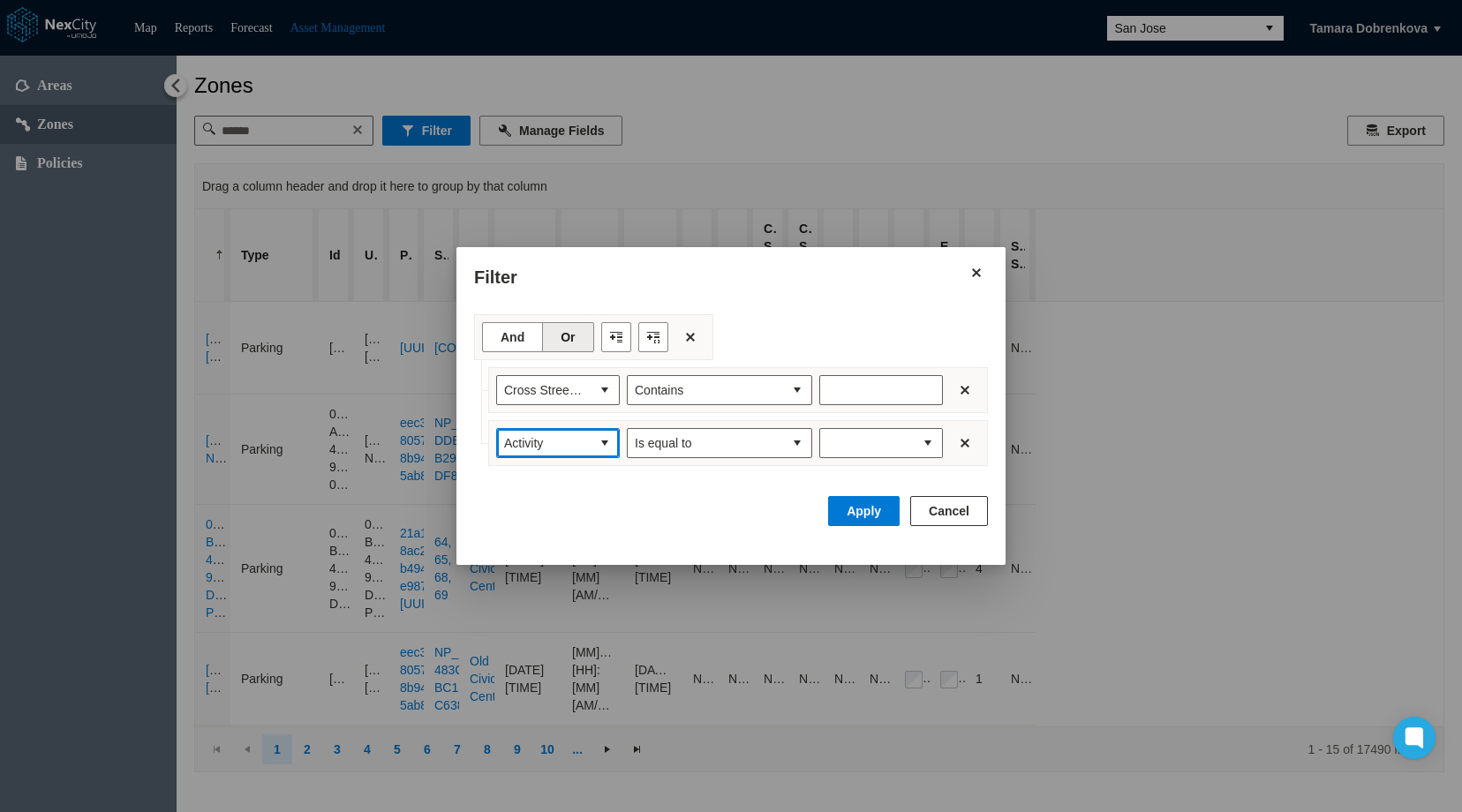 click at bounding box center [605, 443] 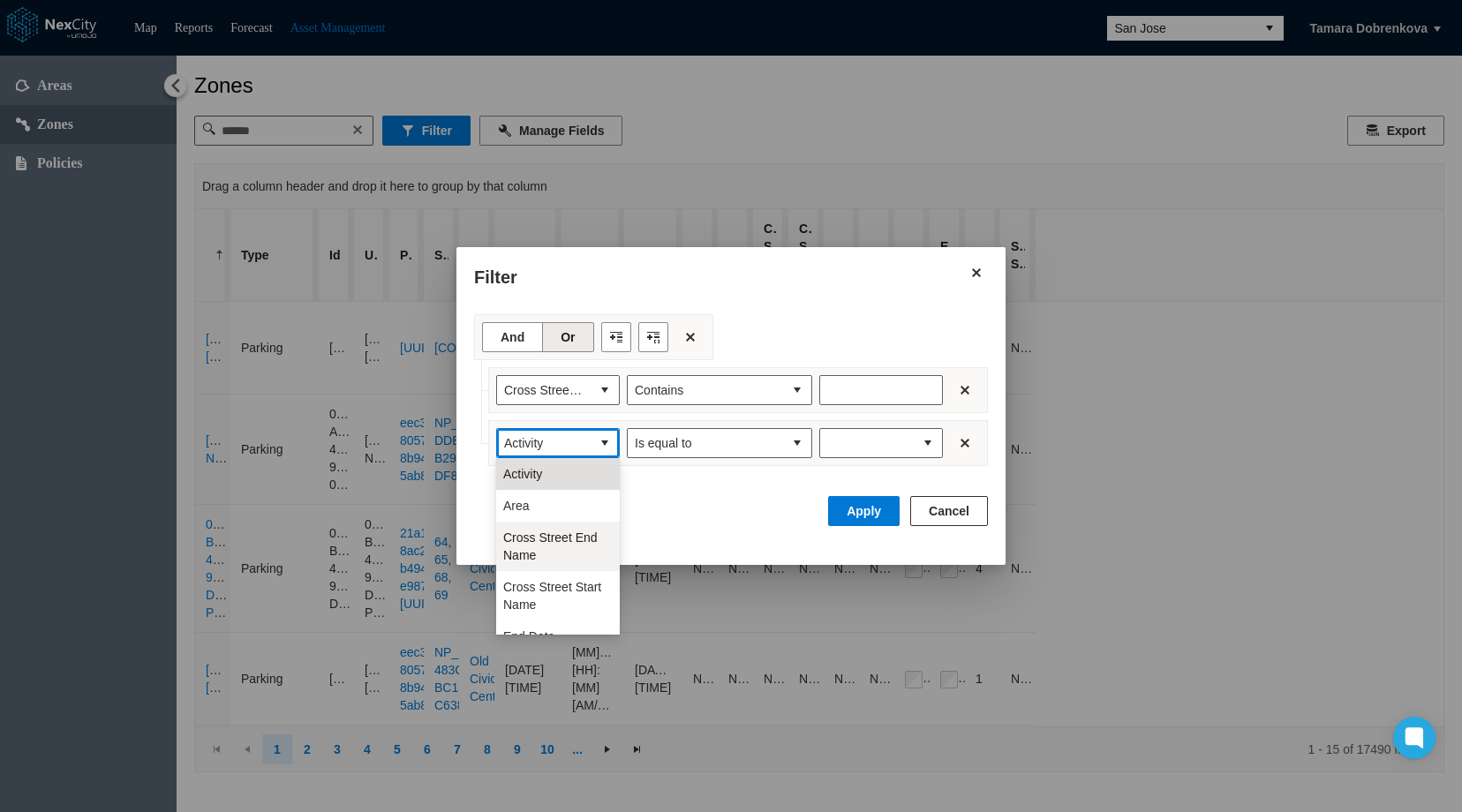 click on "Cross Street End Name" at bounding box center (558, 546) 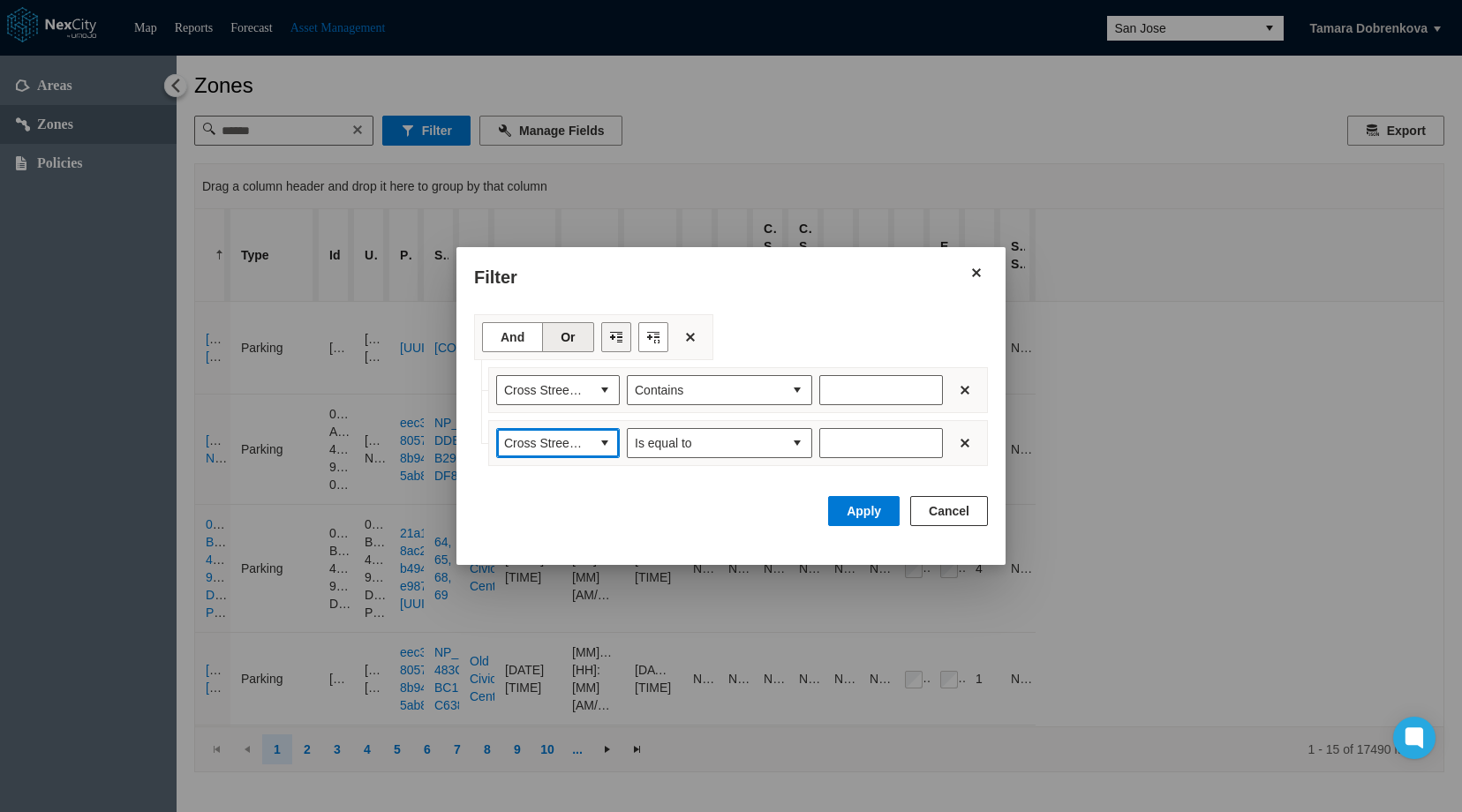 click at bounding box center [616, 337] 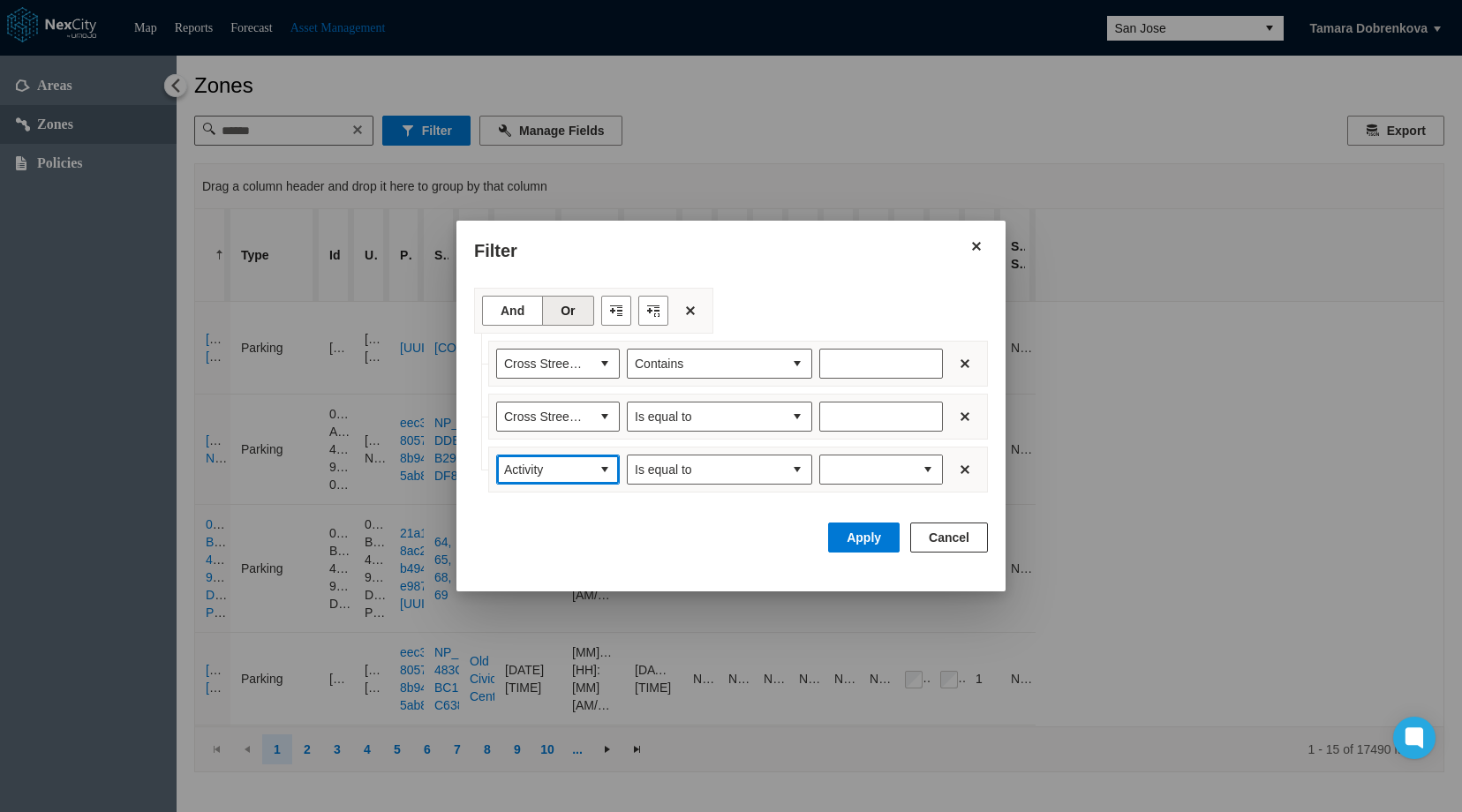 click at bounding box center (605, 470) 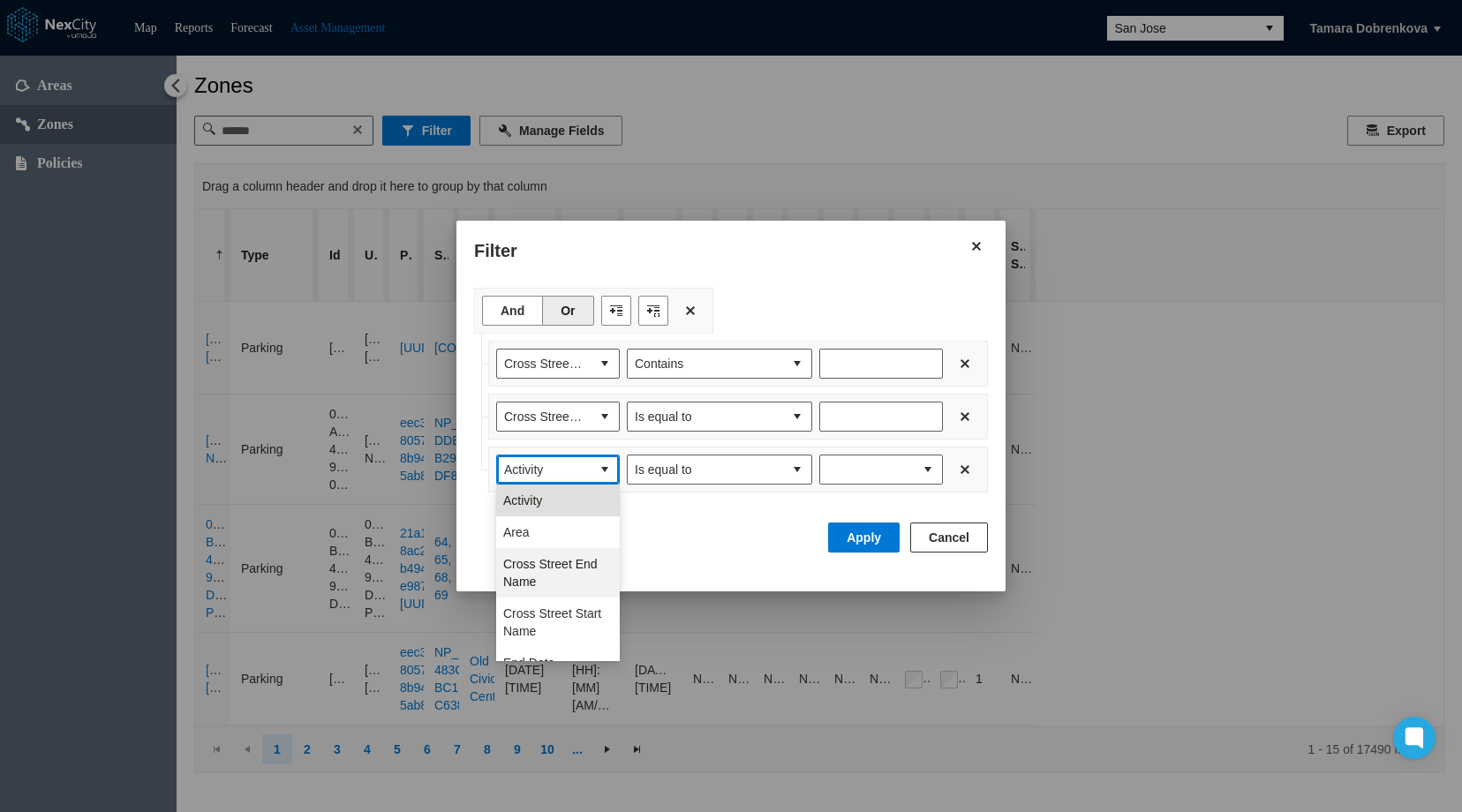 click on "Cross Street End Name" at bounding box center [558, 573] 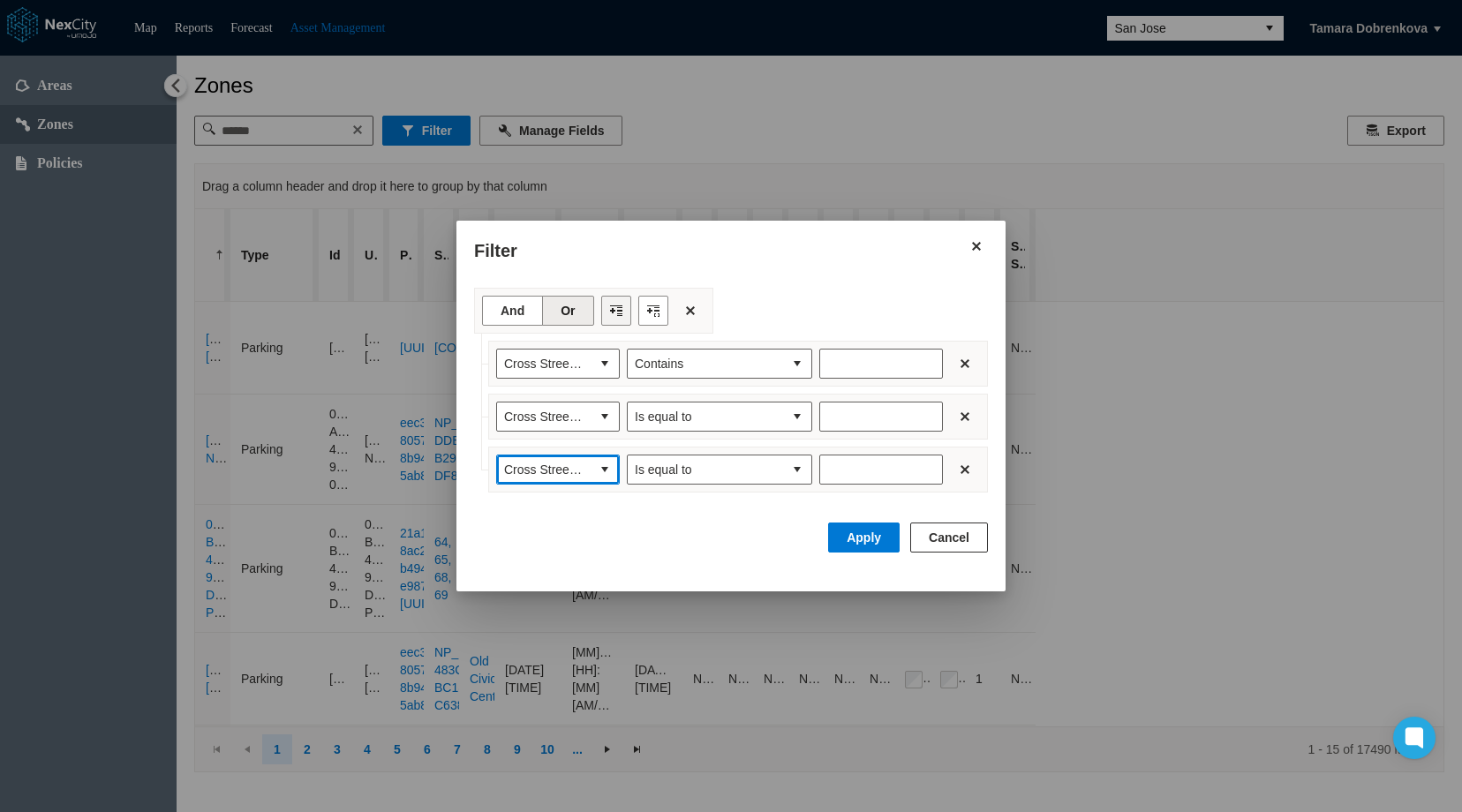 click at bounding box center [616, 311] 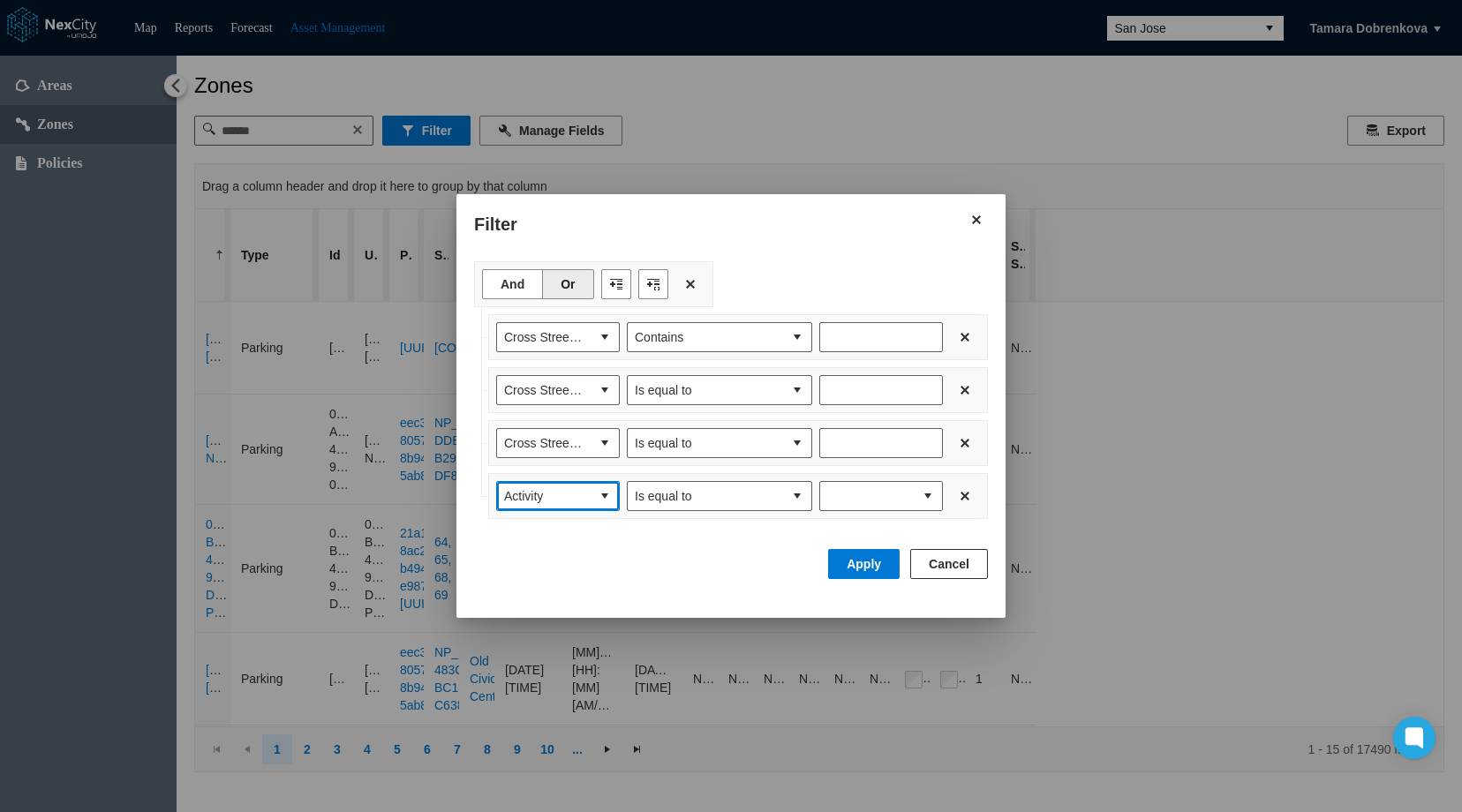 click at bounding box center [605, 496] 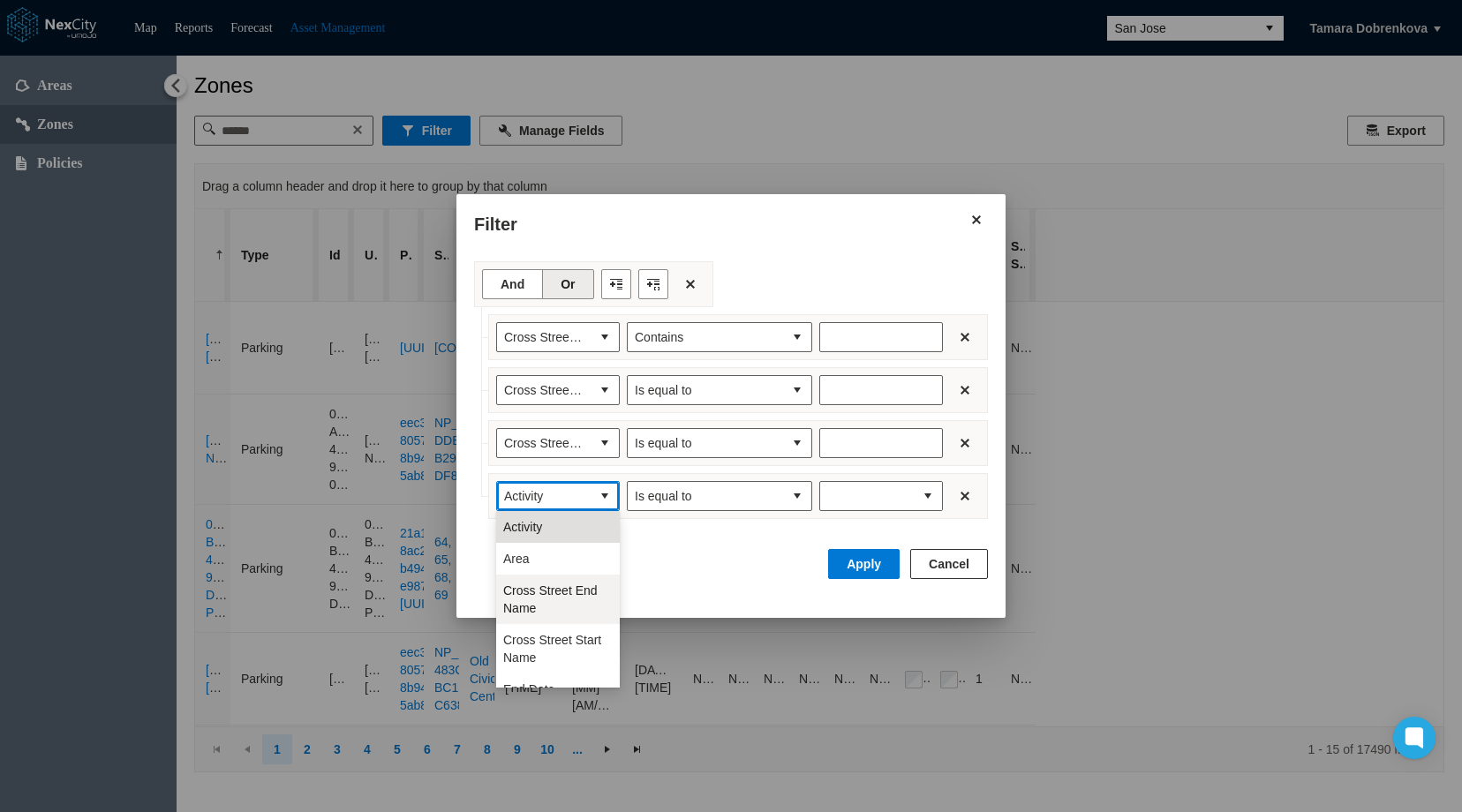 click on "Cross Street End Name" at bounding box center (558, 599) 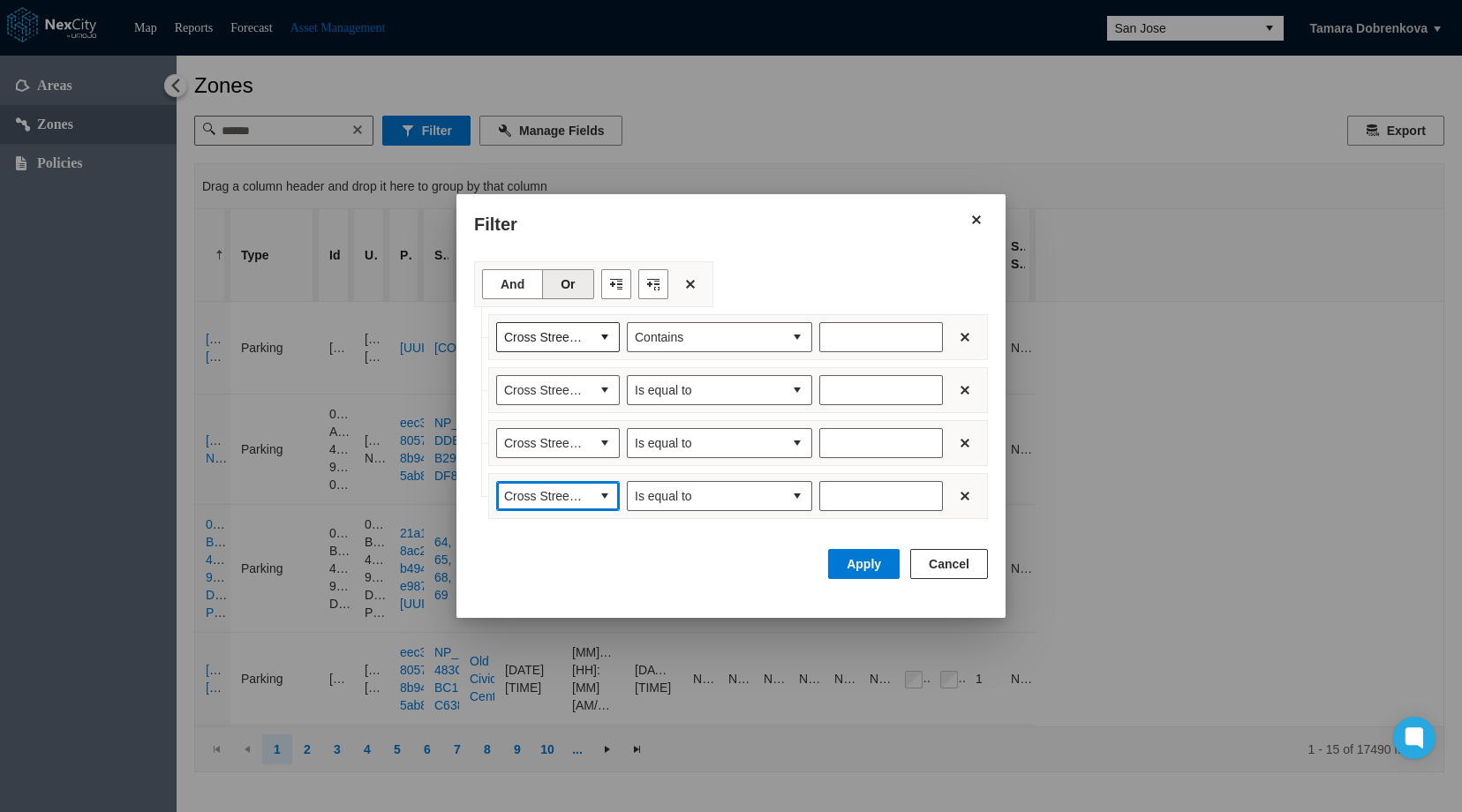 drag, startPoint x: 616, startPoint y: 283, endPoint x: 615, endPoint y: 297, distance: 14.03567 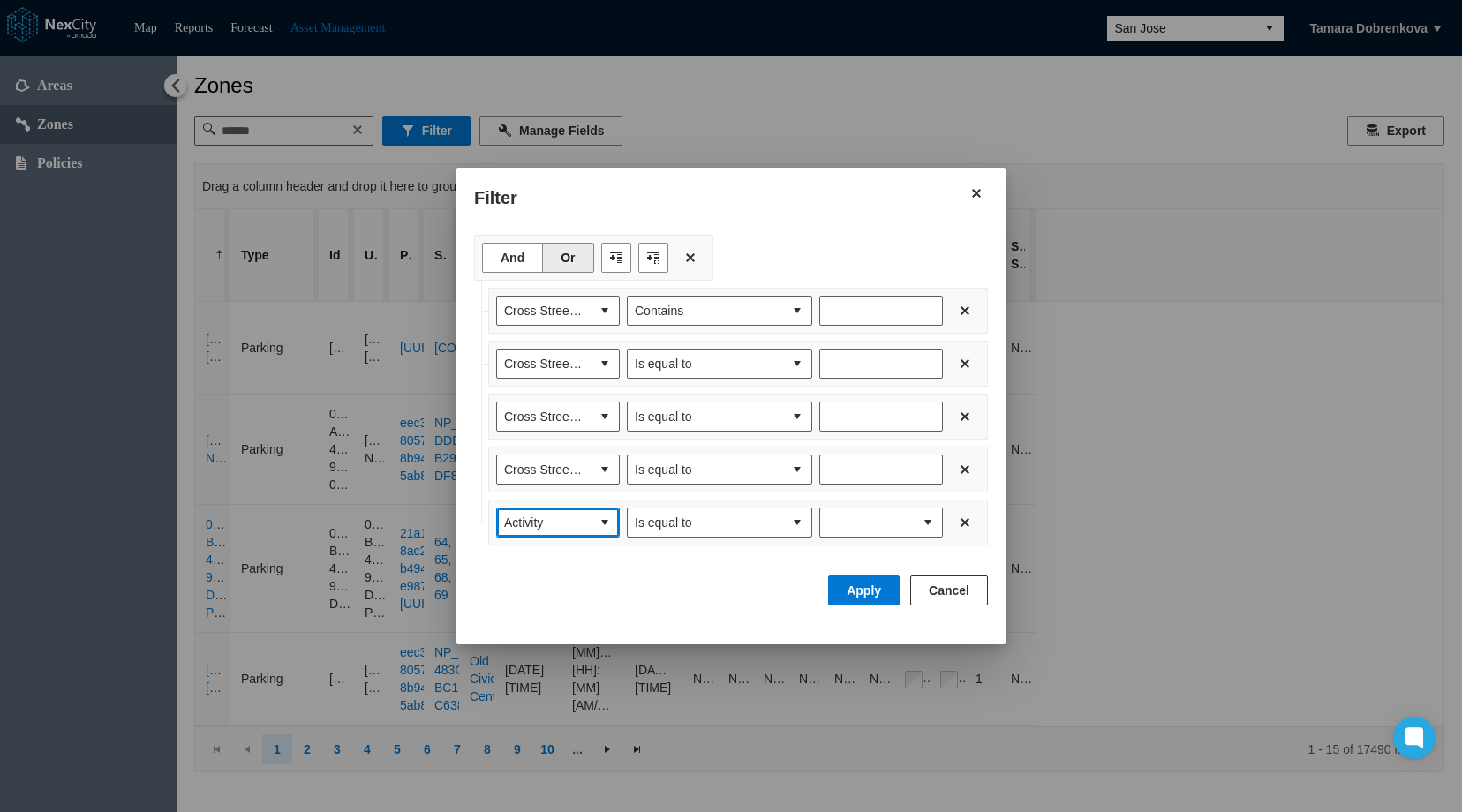 click at bounding box center [605, 523] 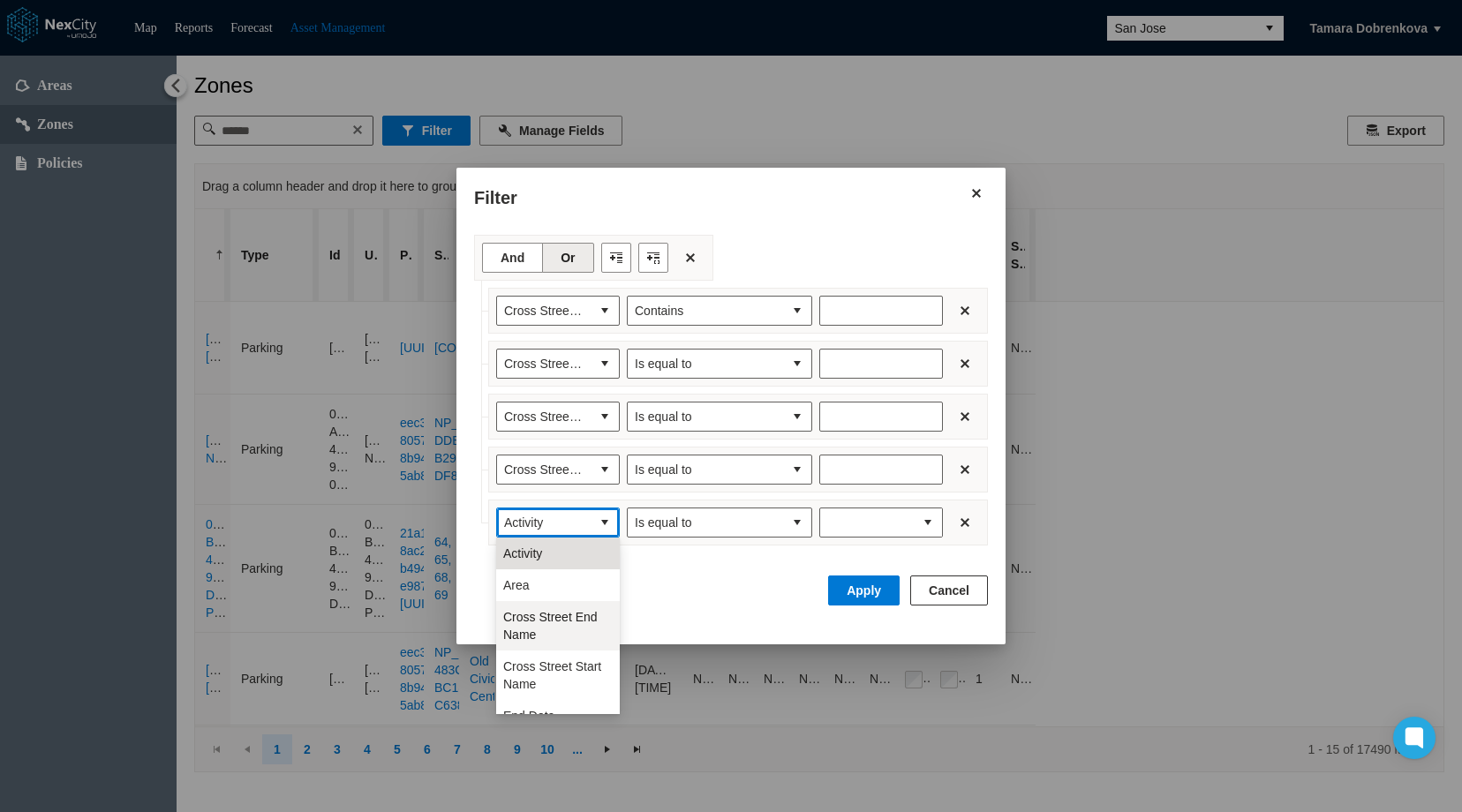 click on "Cross Street End Name" at bounding box center [558, 626] 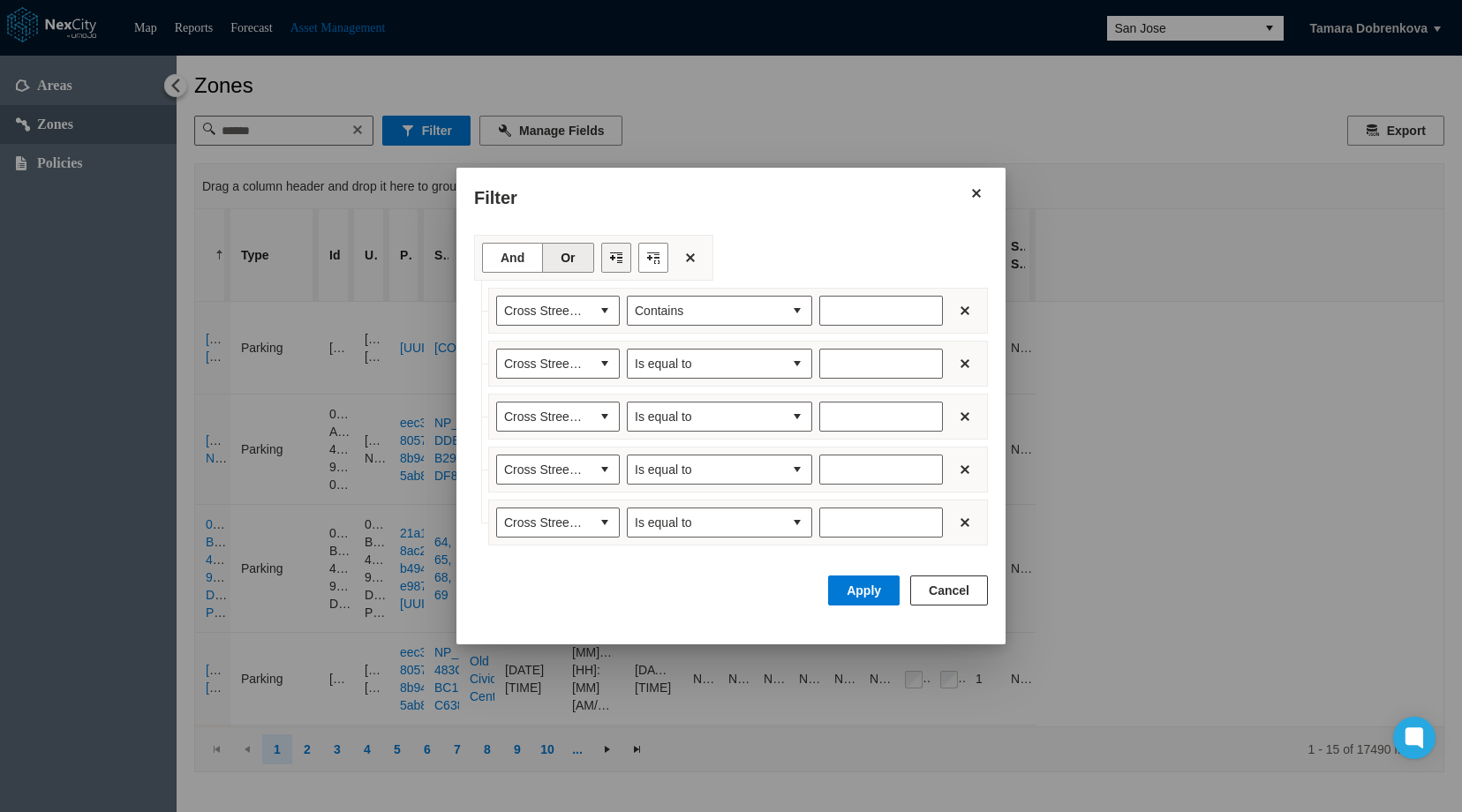 click at bounding box center (616, 258) 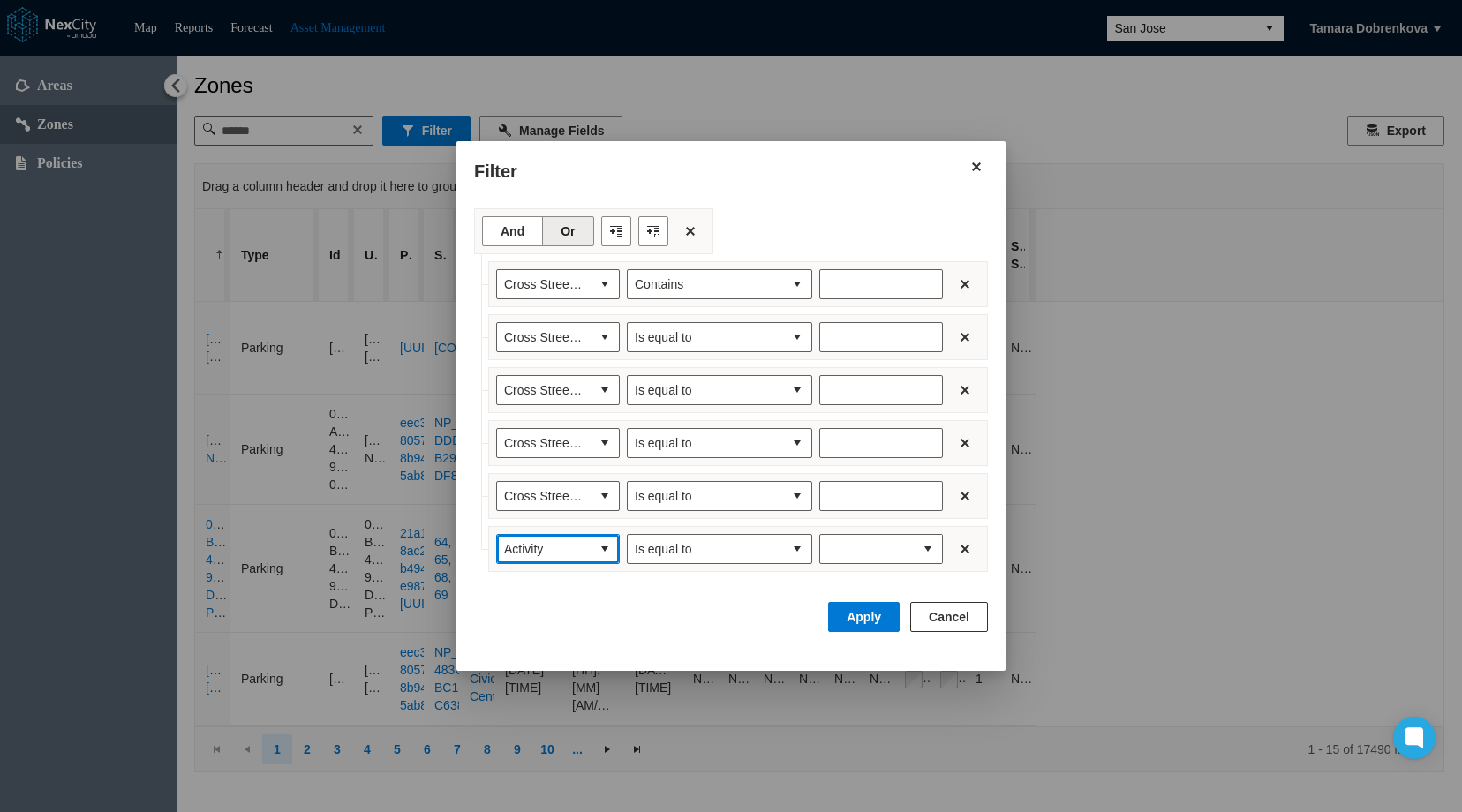 click at bounding box center (605, 549) 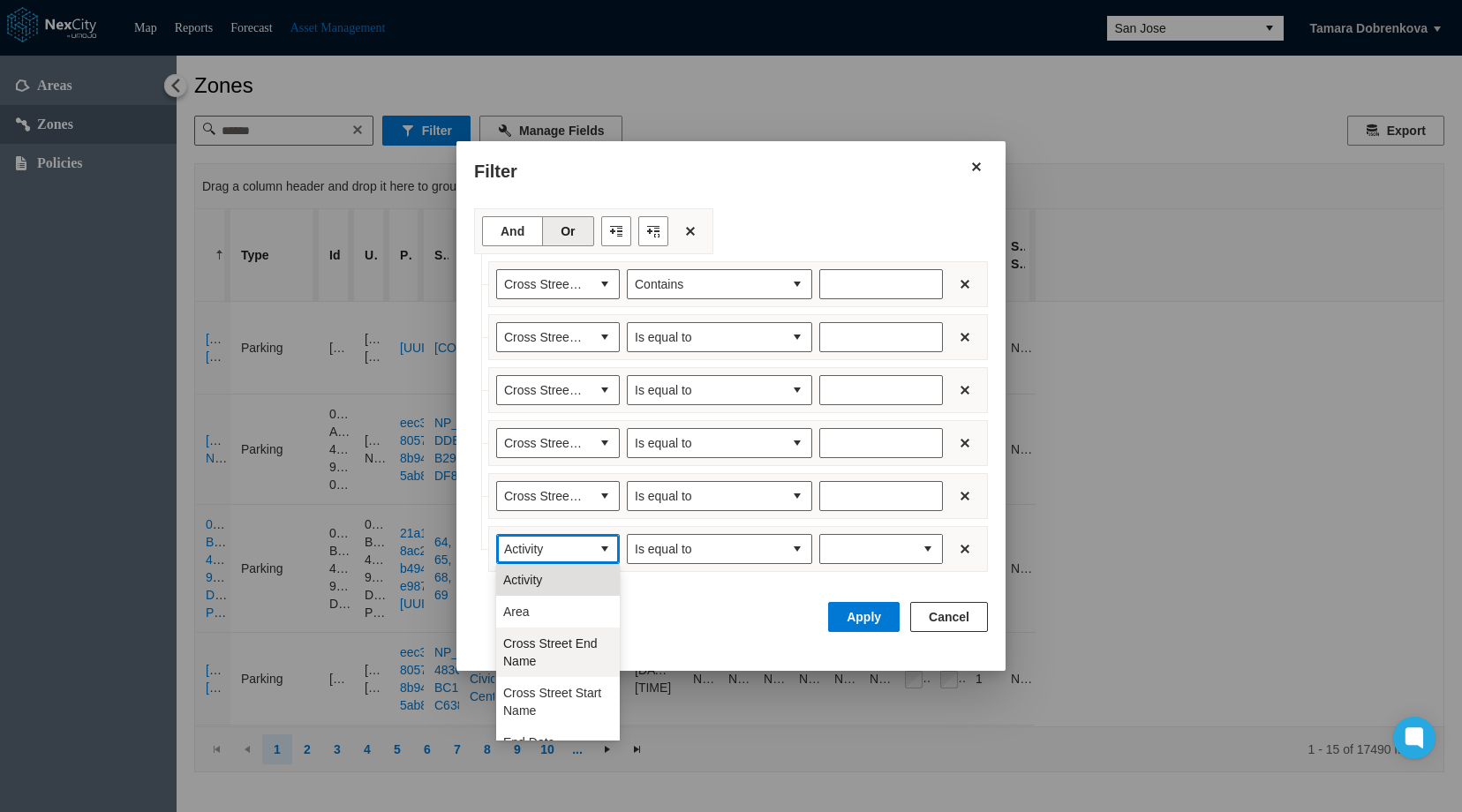 click on "Cross Street End Name" at bounding box center (558, 652) 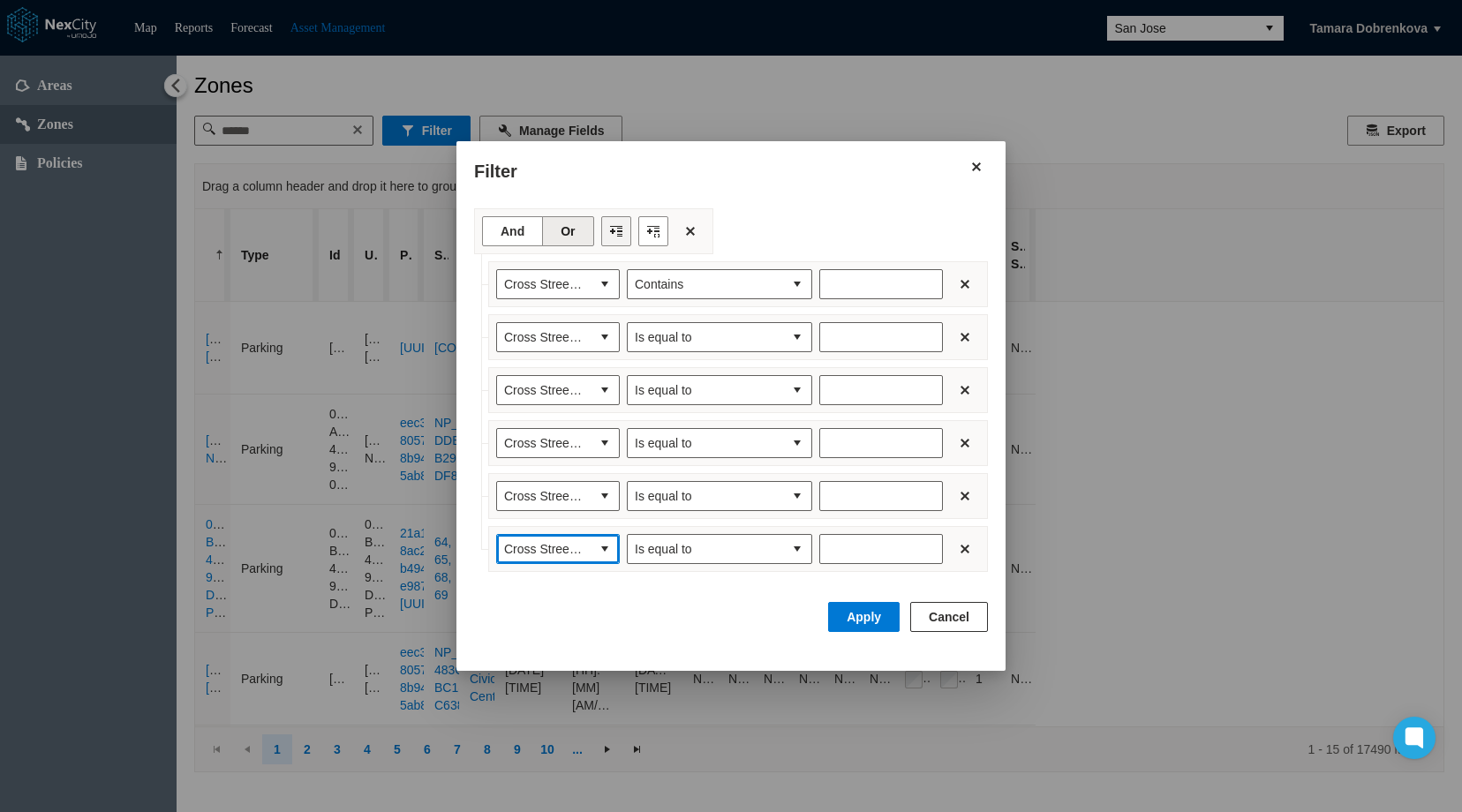 click at bounding box center [616, 231] 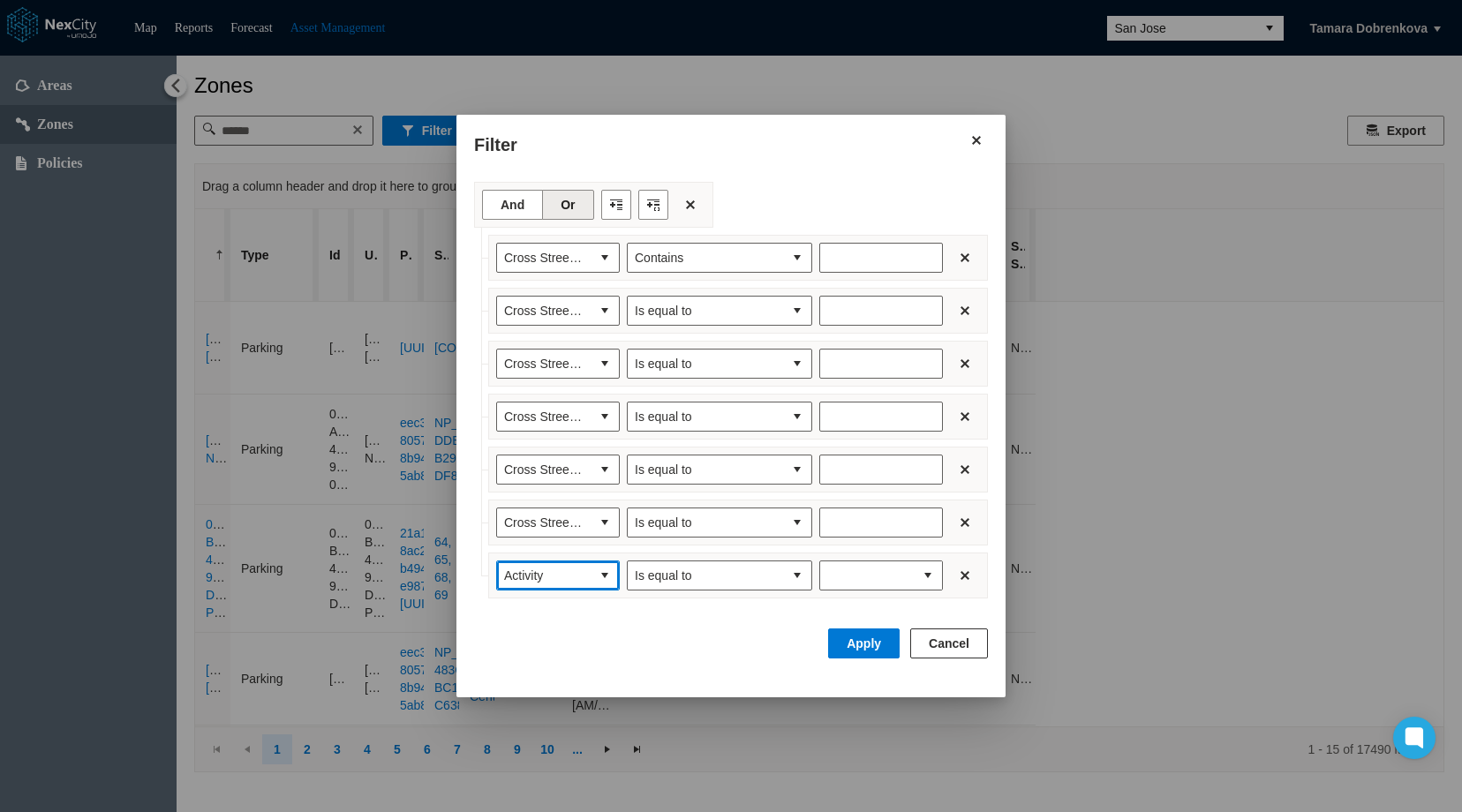click at bounding box center (605, 575) 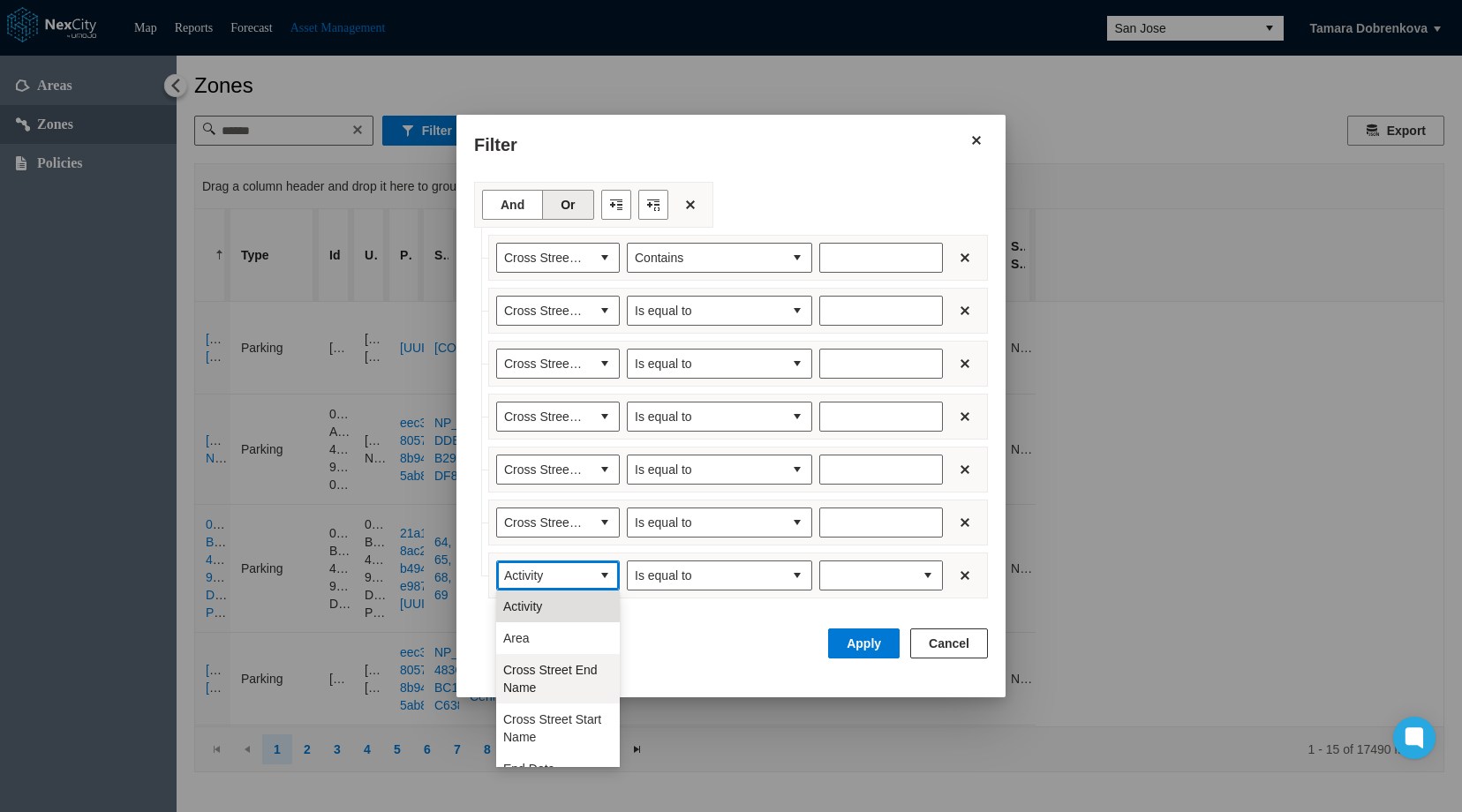 click on "Cross Street End Name" at bounding box center [558, 679] 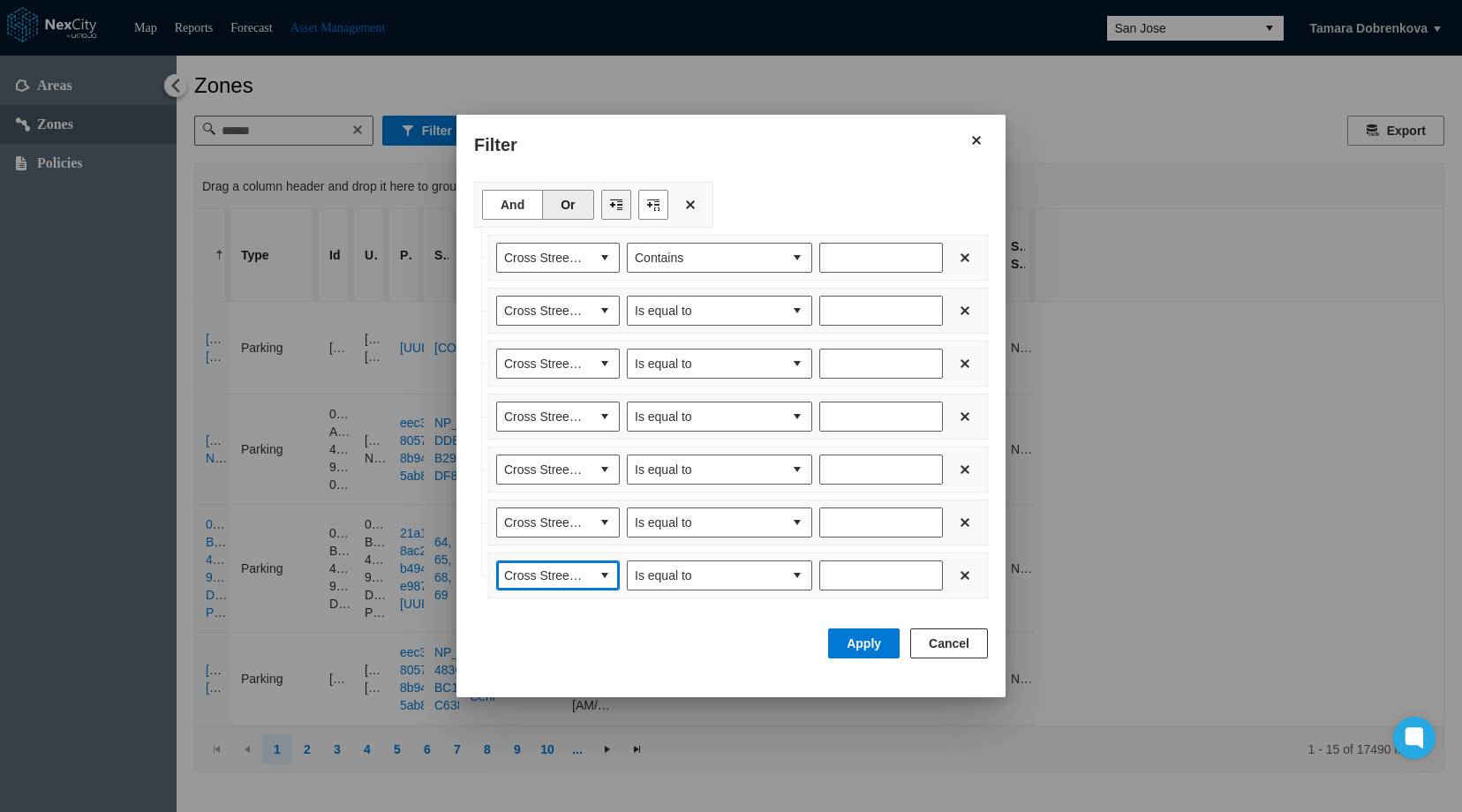 click at bounding box center (616, 205) 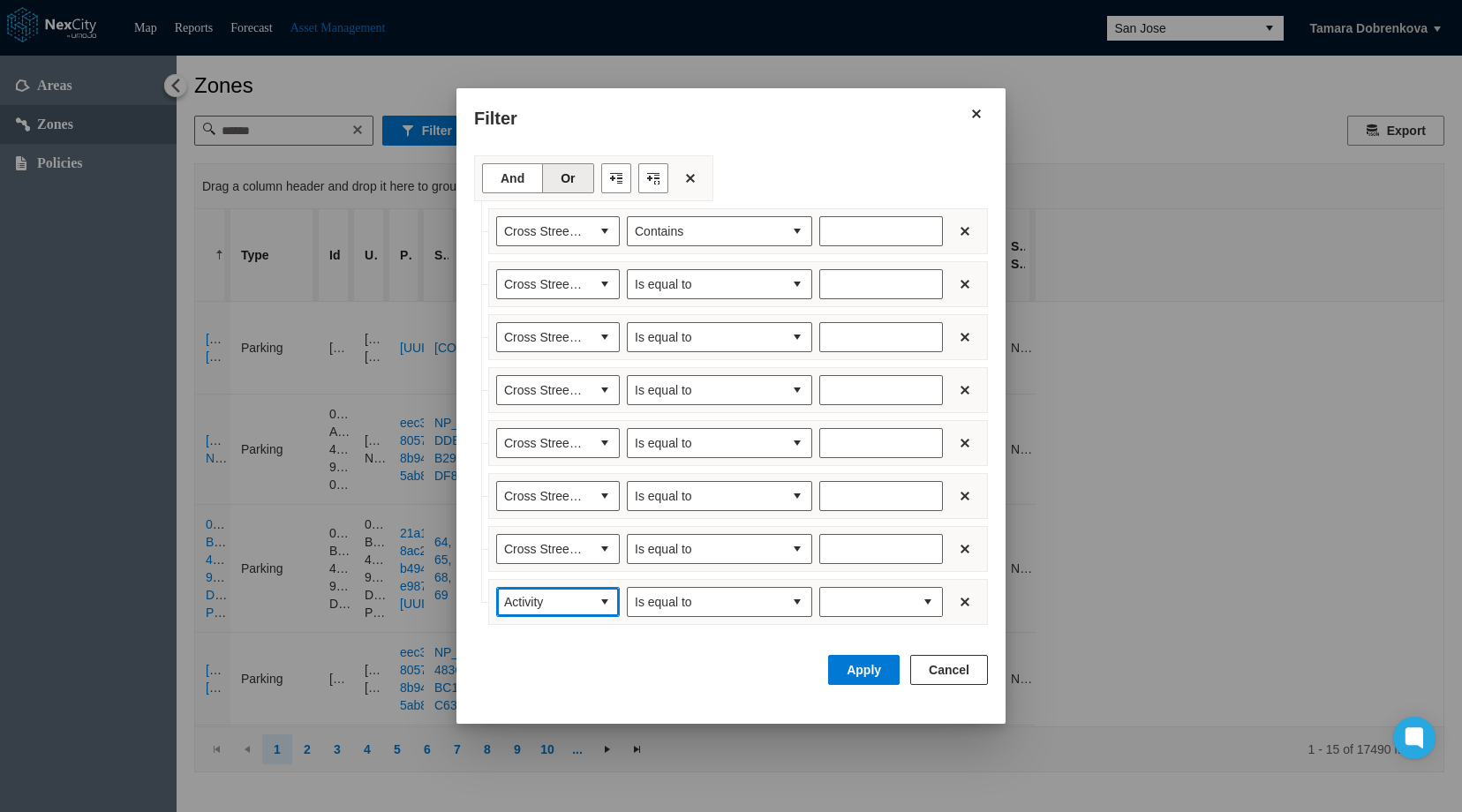 click at bounding box center [605, 602] 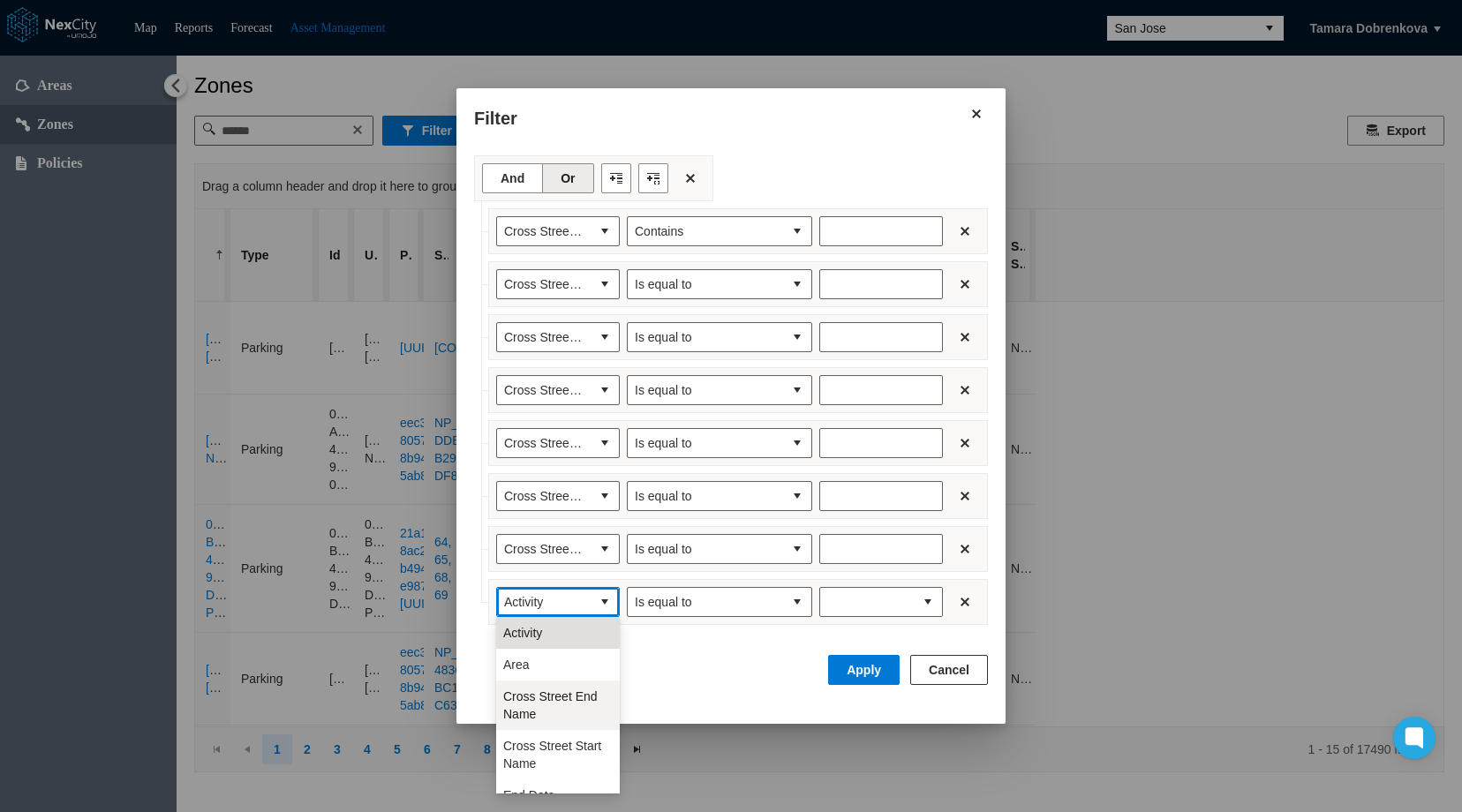 click on "Cross Street End Name" at bounding box center [558, 705] 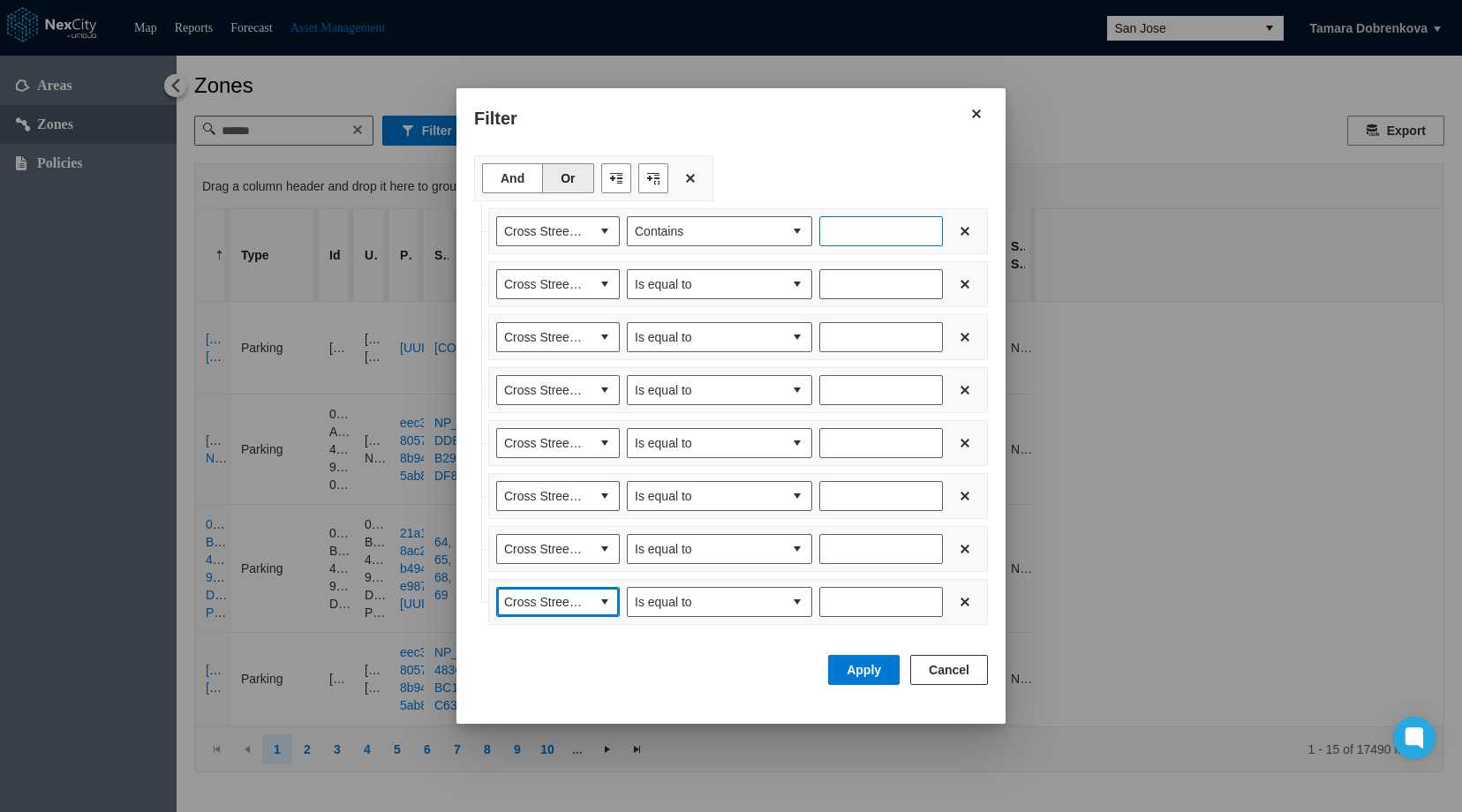 click at bounding box center [881, 231] 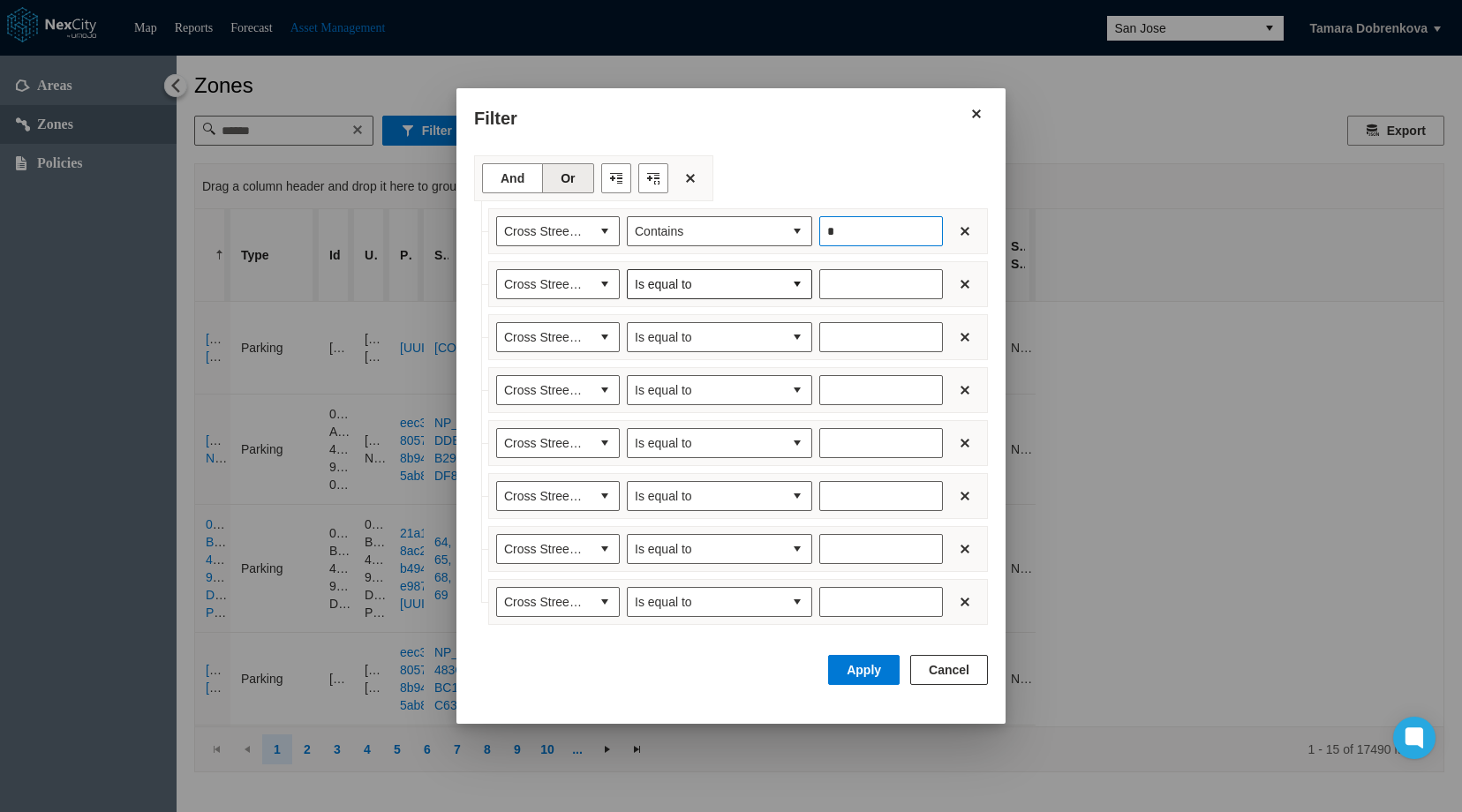 type on "*" 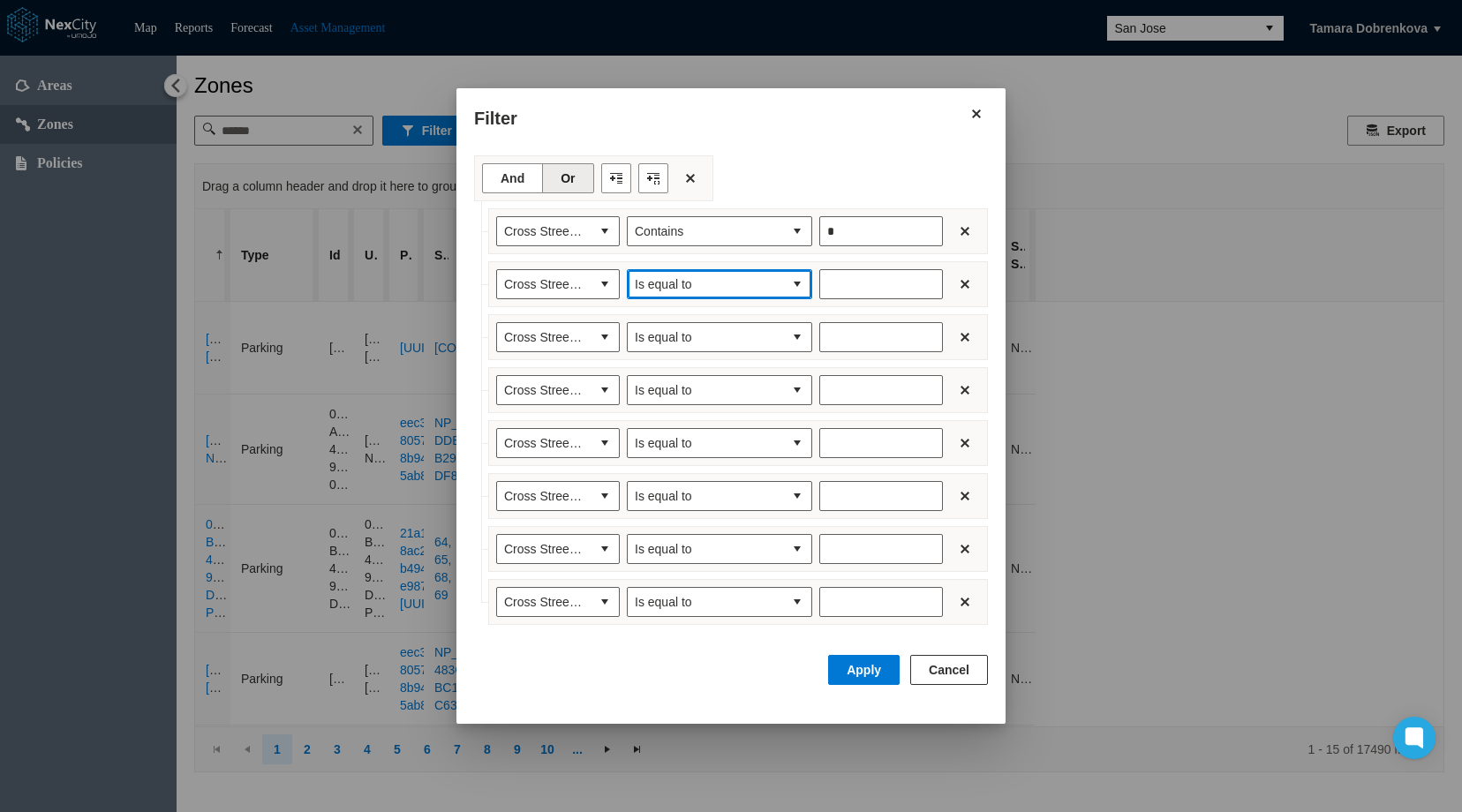 click at bounding box center (797, 284) 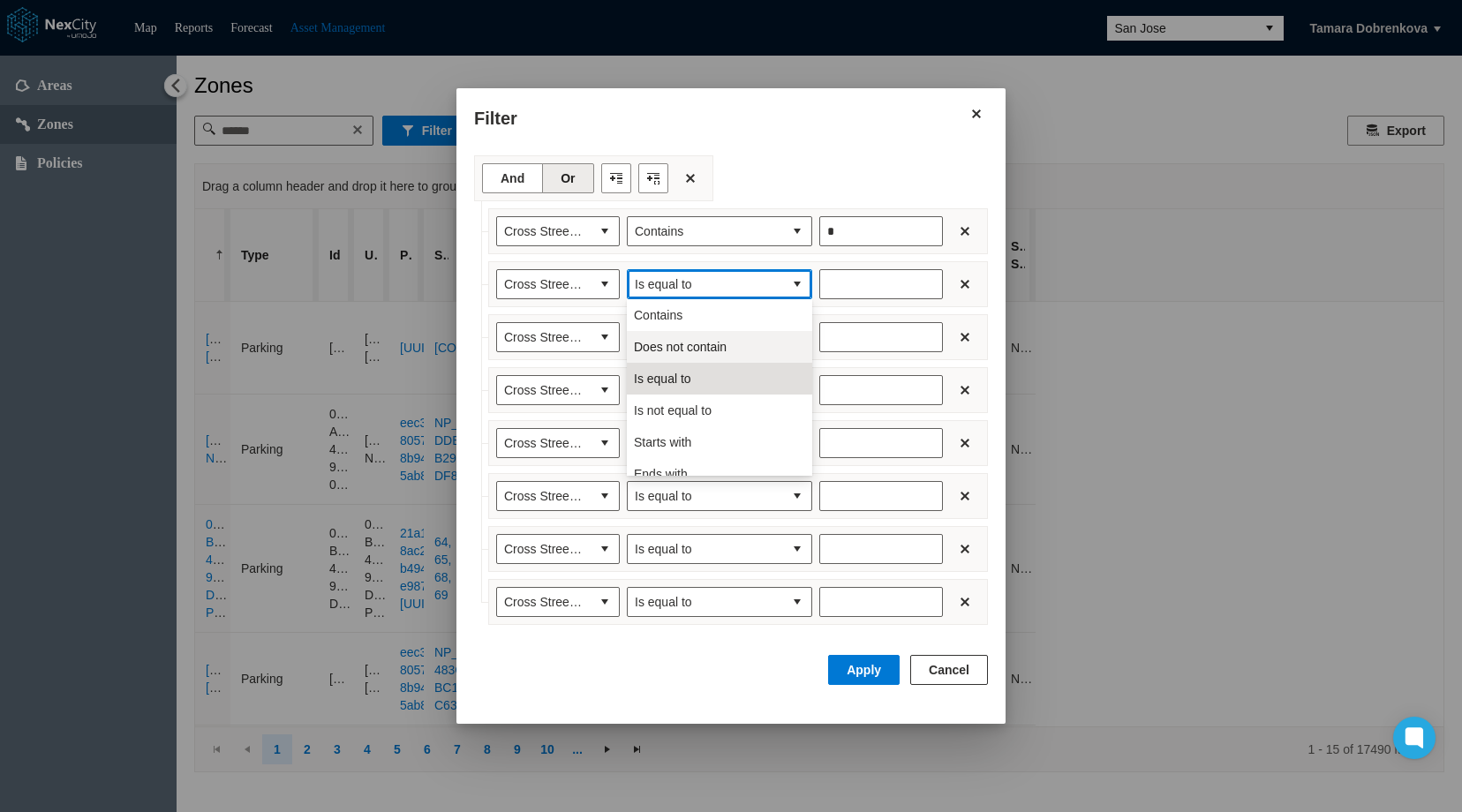 click on "Does not contain" at bounding box center [680, 347] 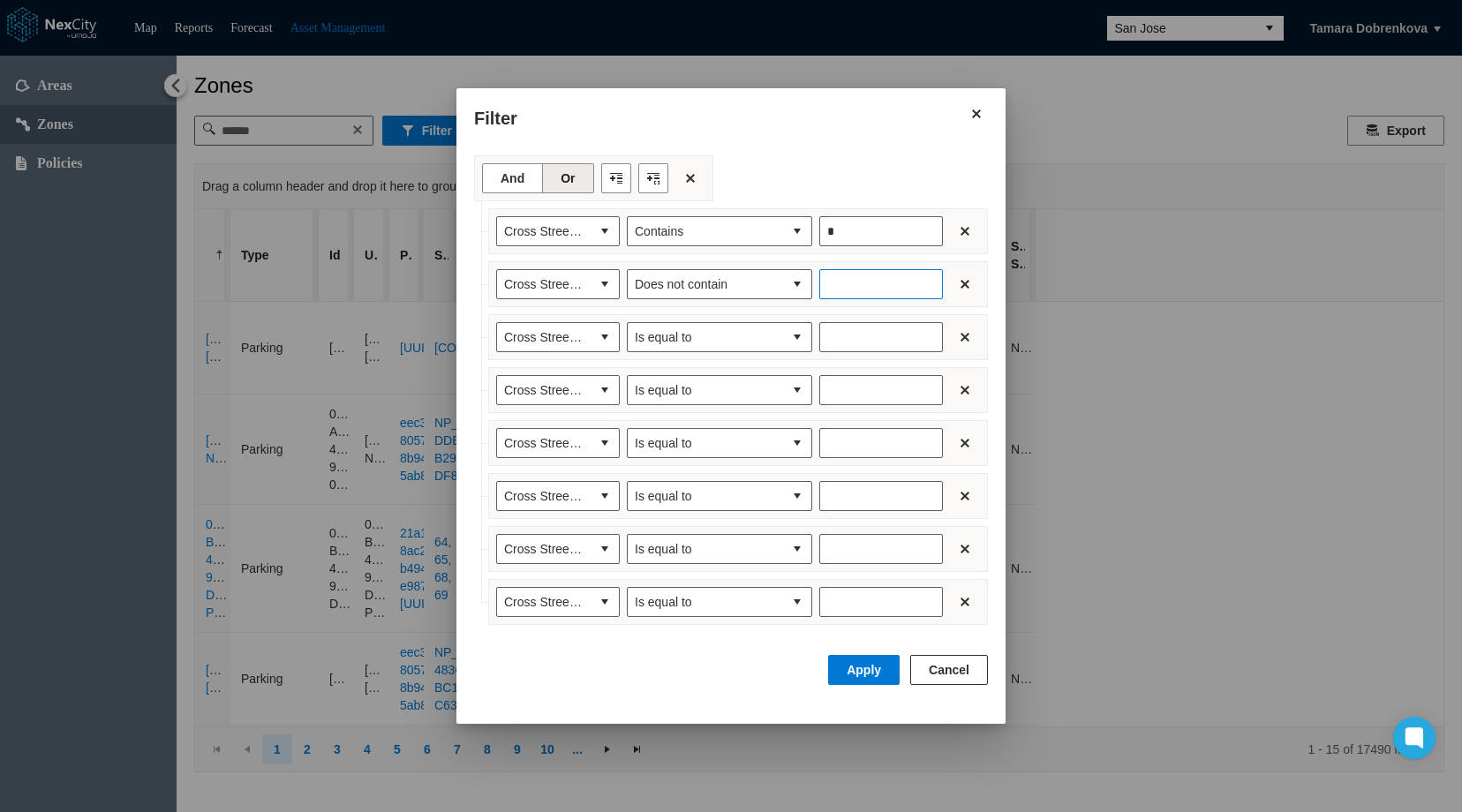 click at bounding box center (881, 284) 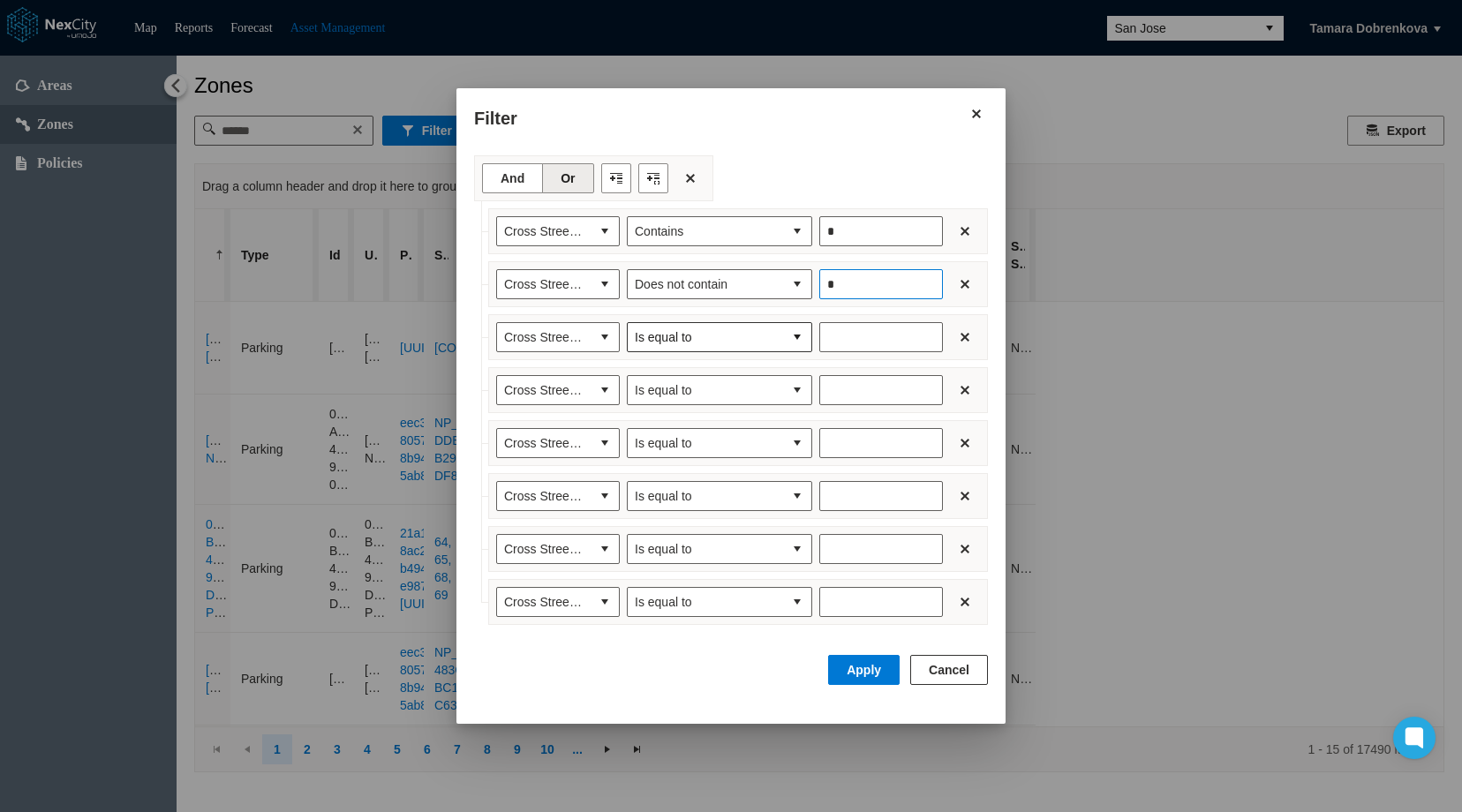 type on "*" 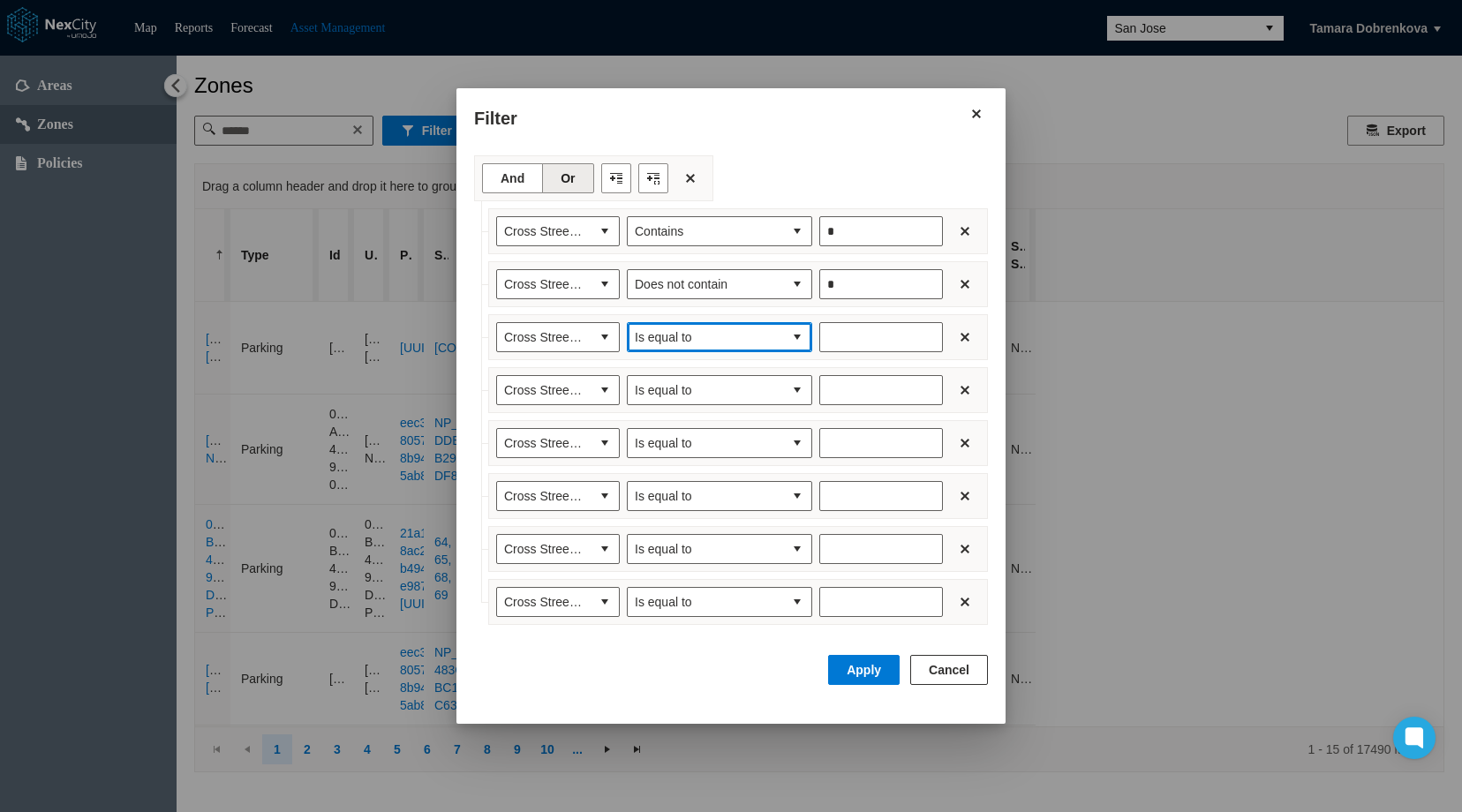 click at bounding box center [797, 337] 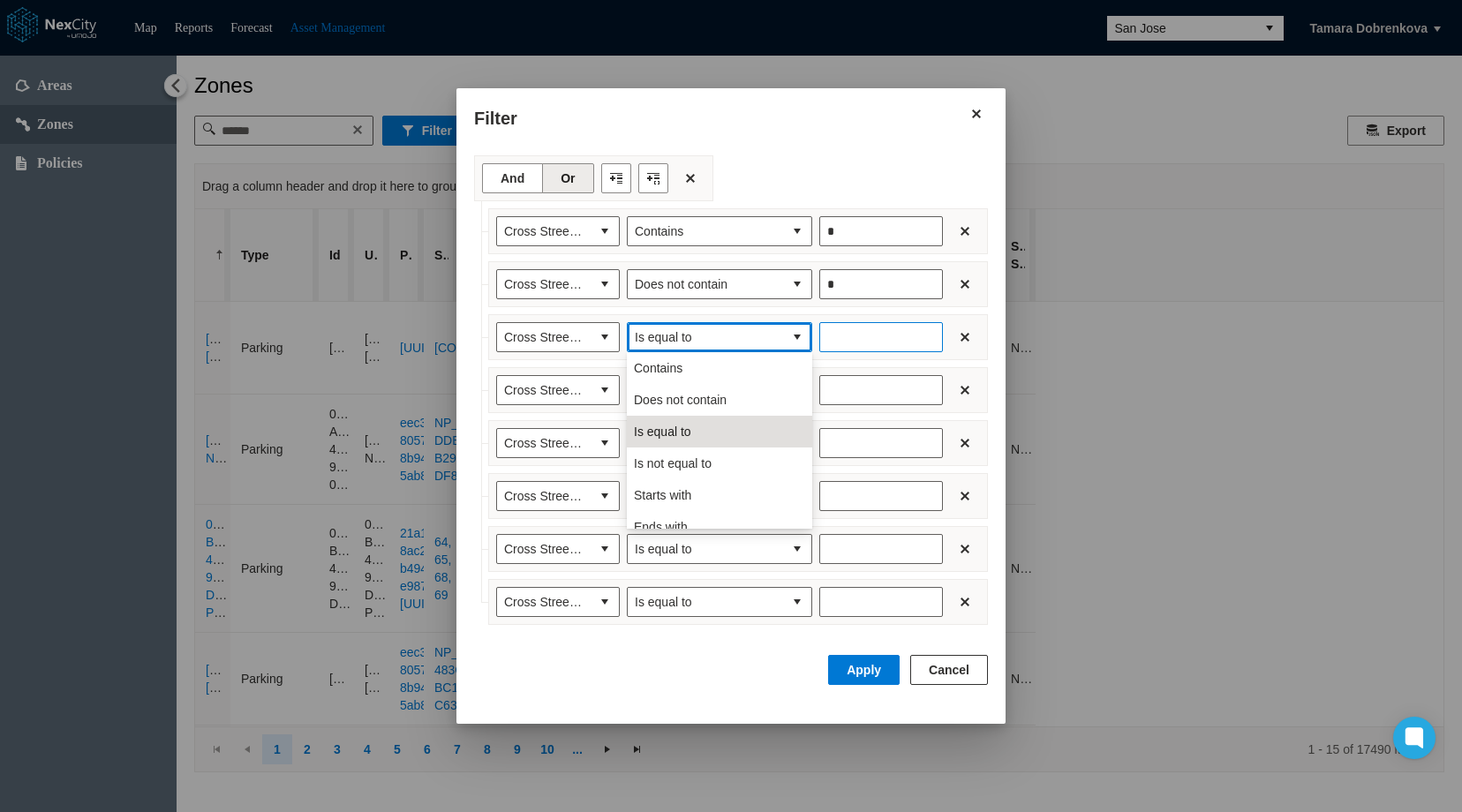 click at bounding box center [881, 337] 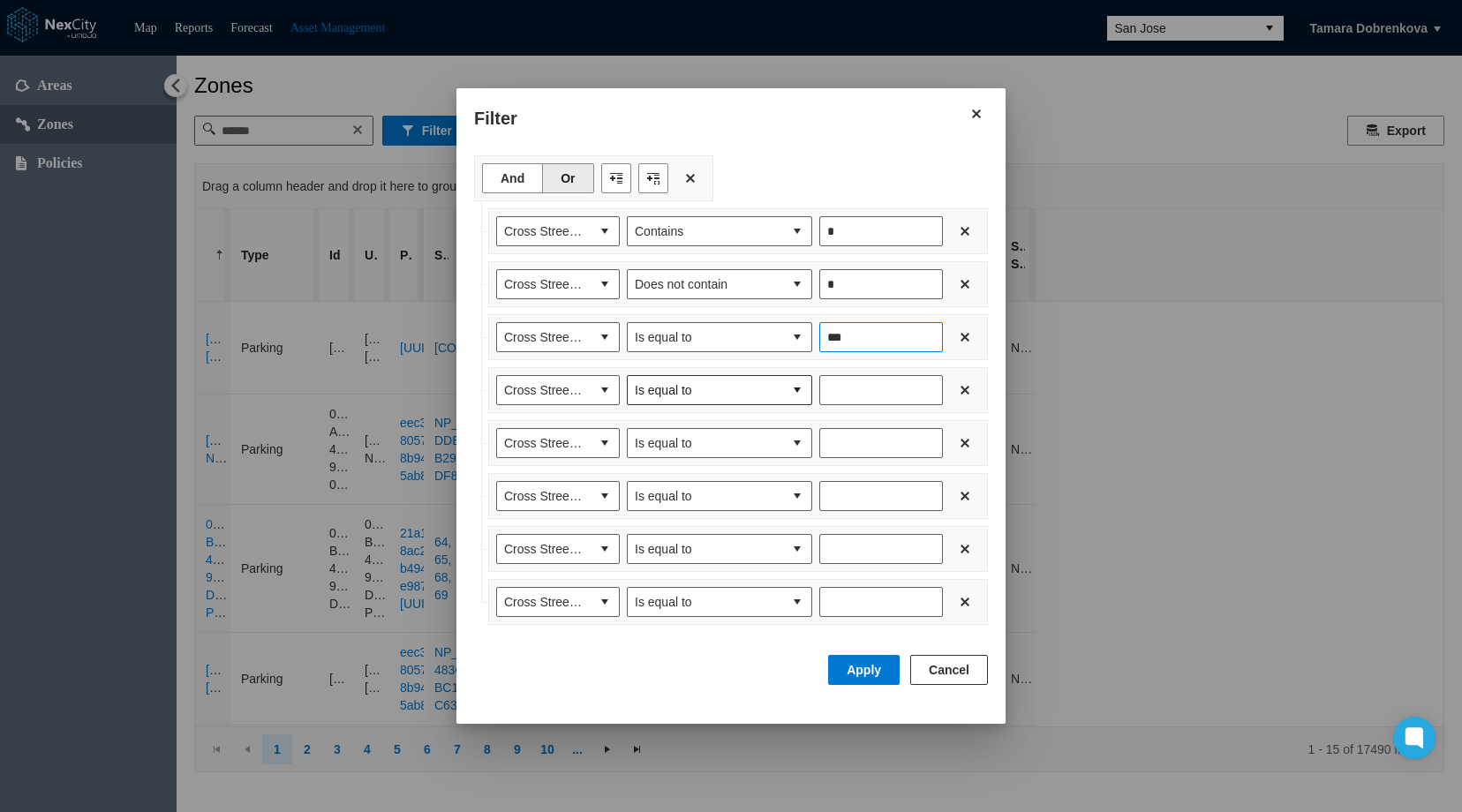 type on "***" 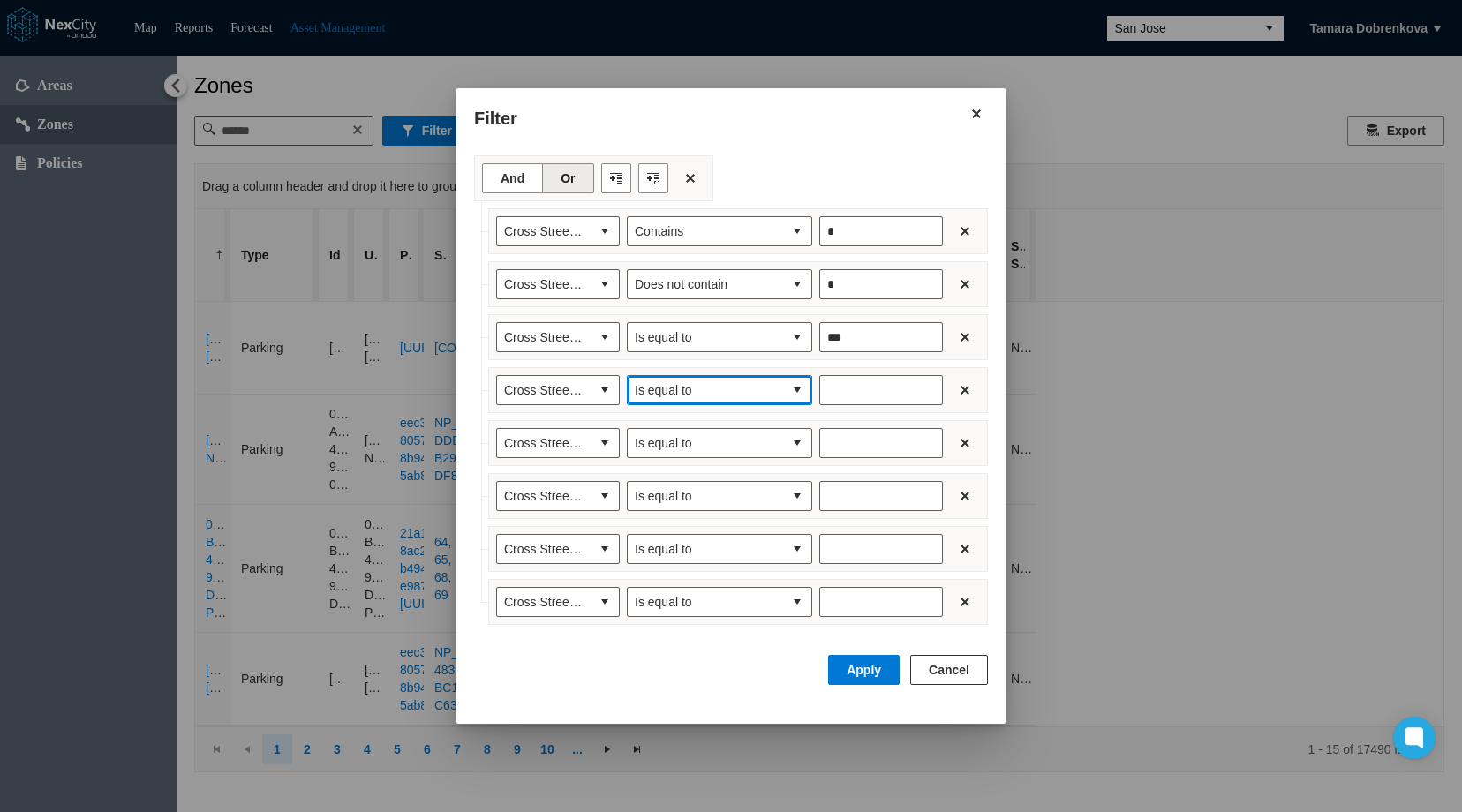 click at bounding box center [797, 390] 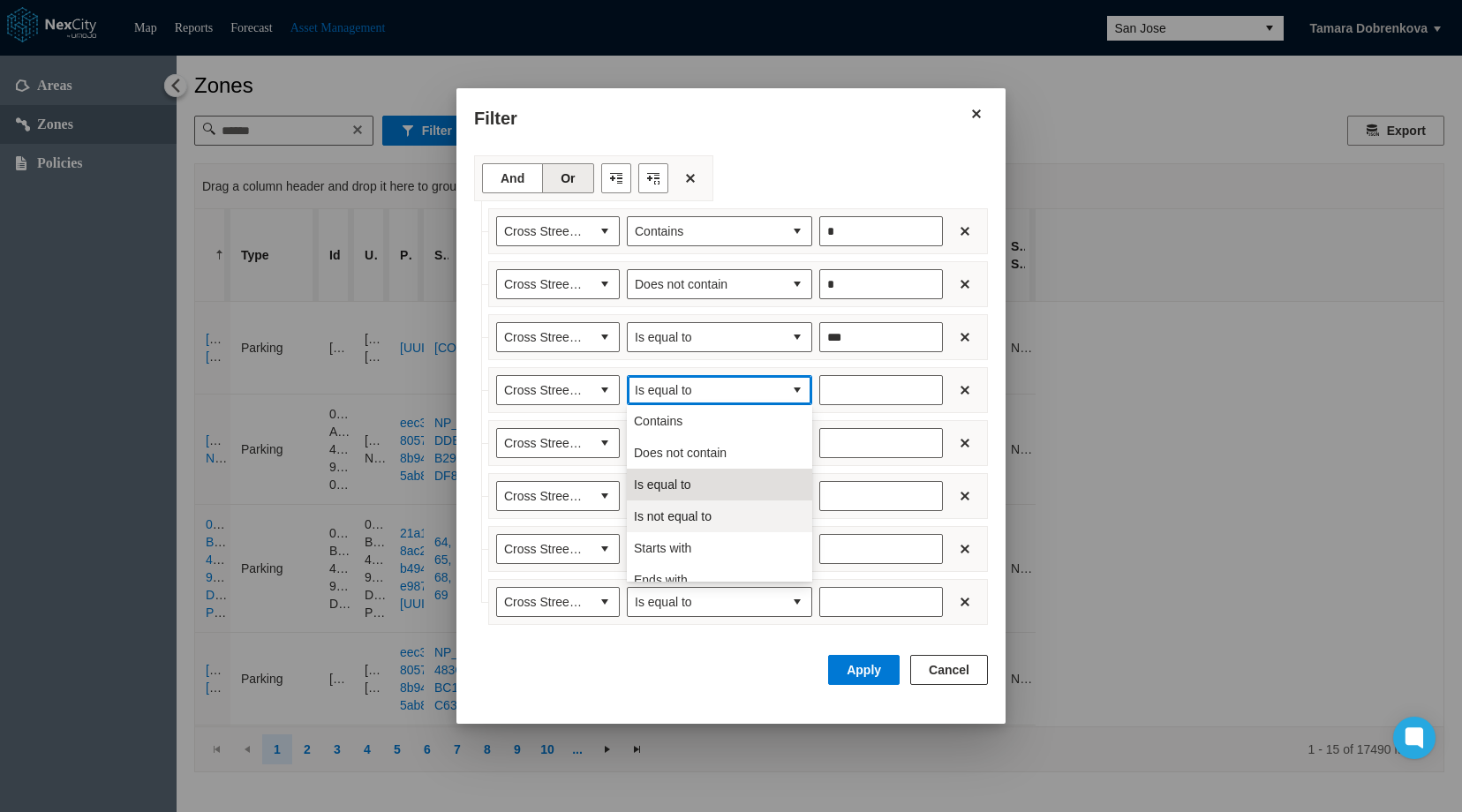 drag, startPoint x: 688, startPoint y: 520, endPoint x: 850, endPoint y: 427, distance: 186.79668 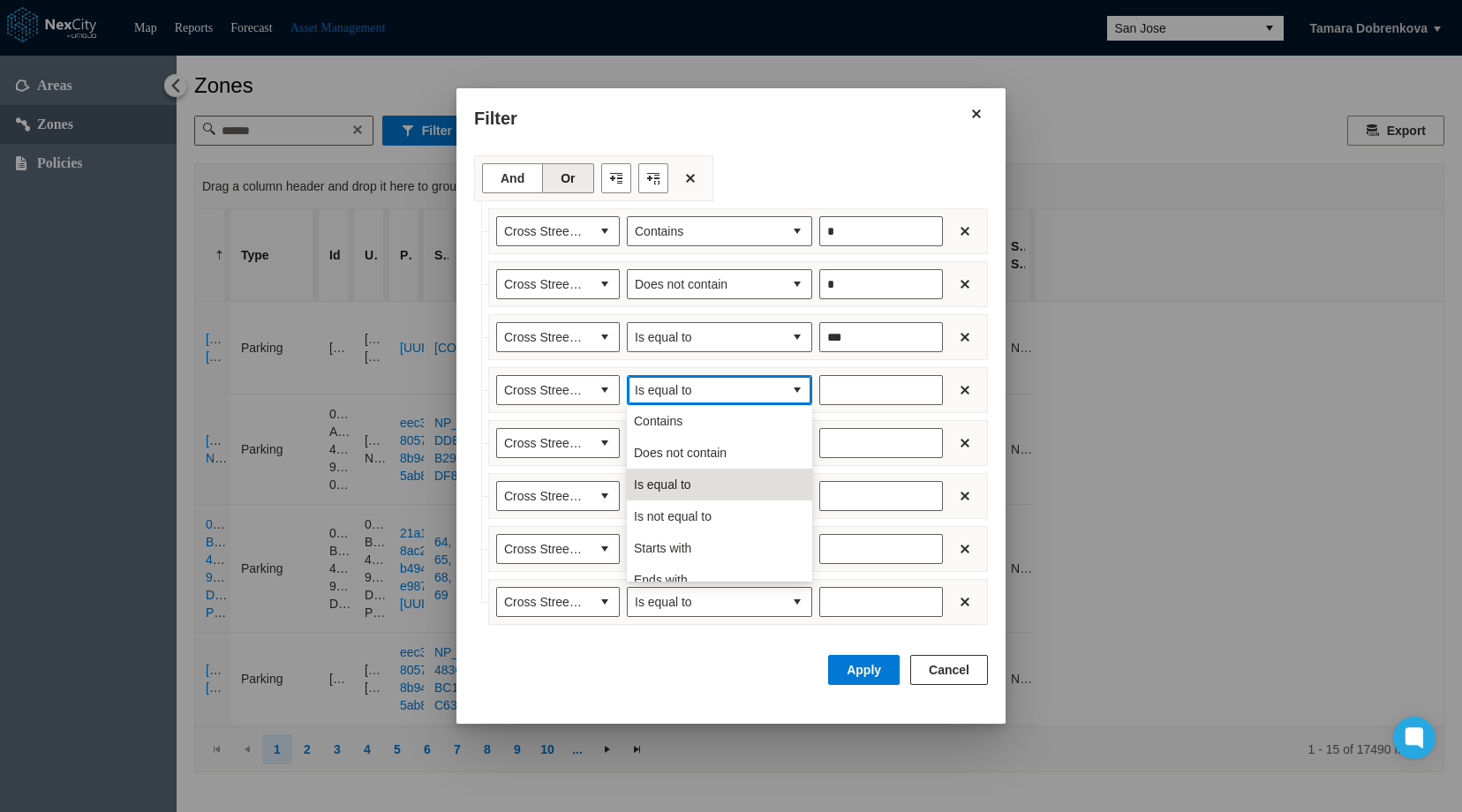 click on "Is not equal to" at bounding box center (673, 516) 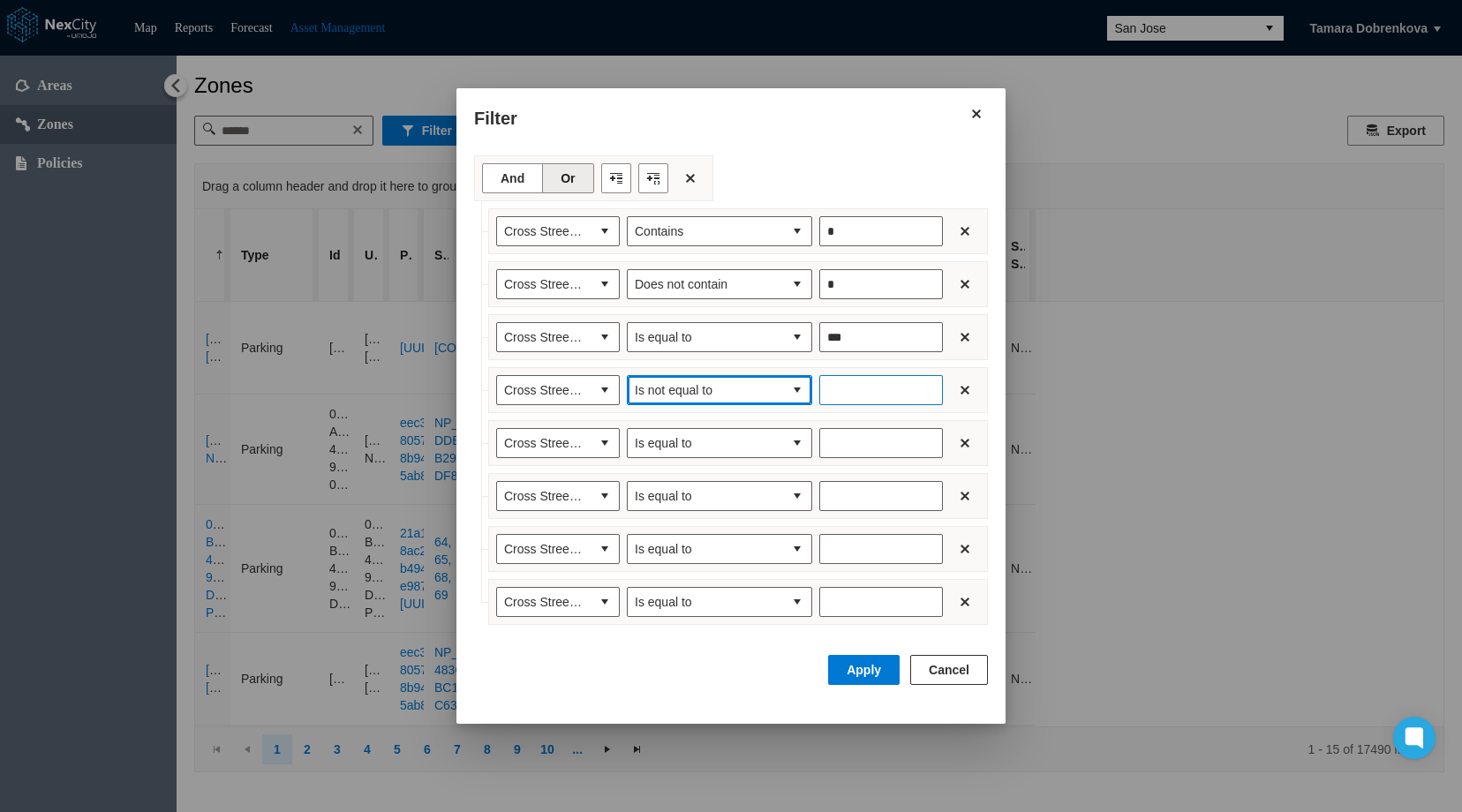click at bounding box center [881, 390] 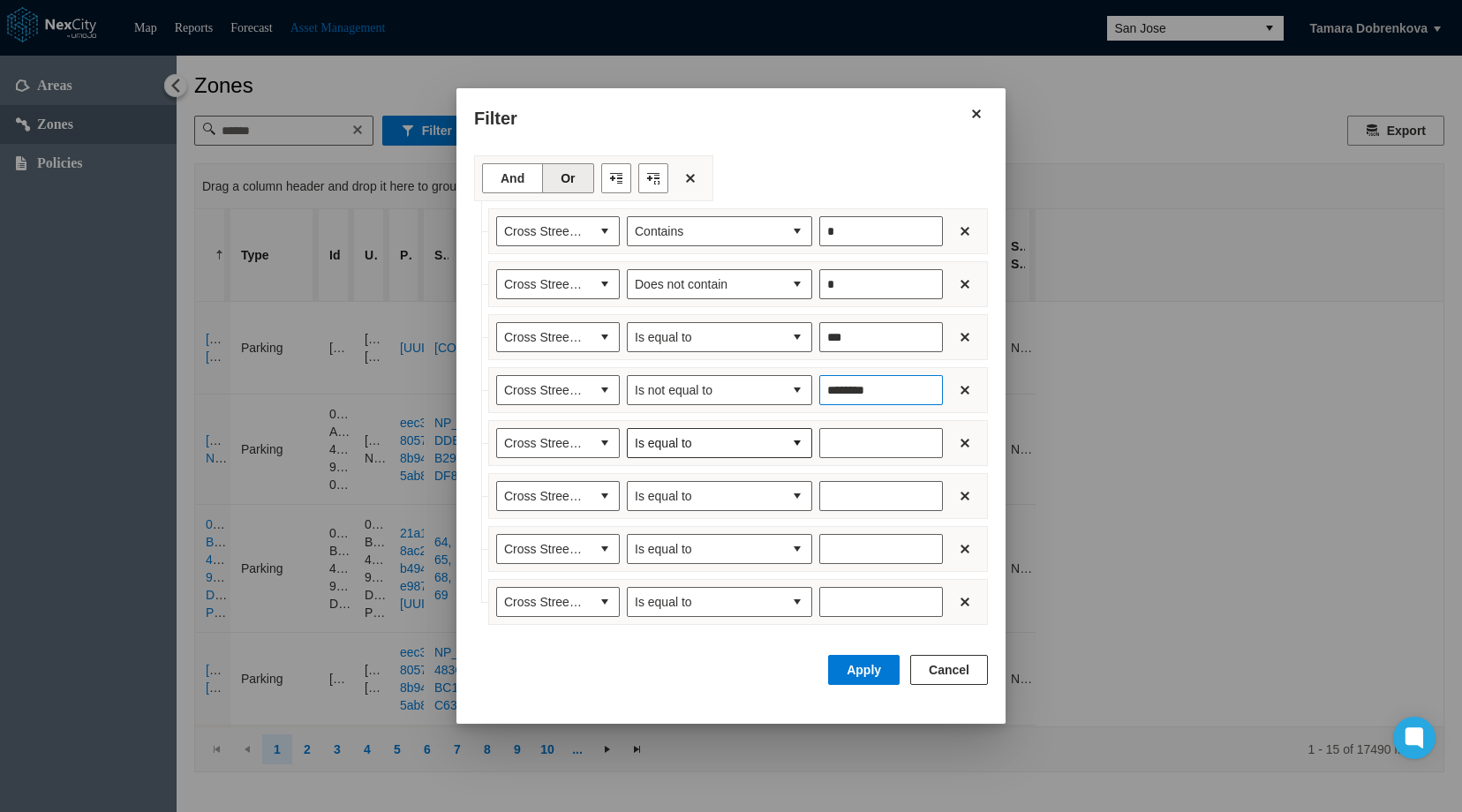 type on "********" 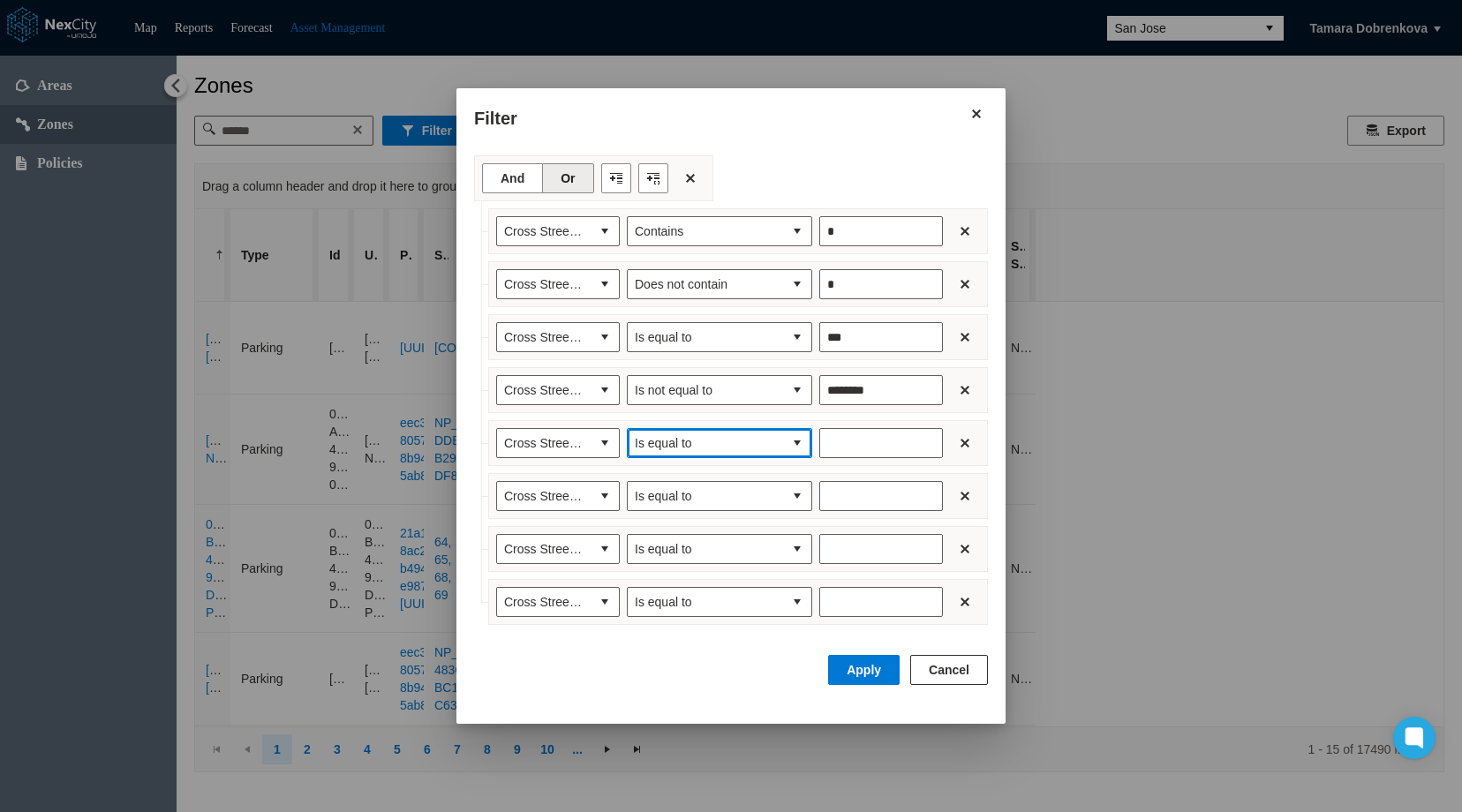 click at bounding box center (797, 443) 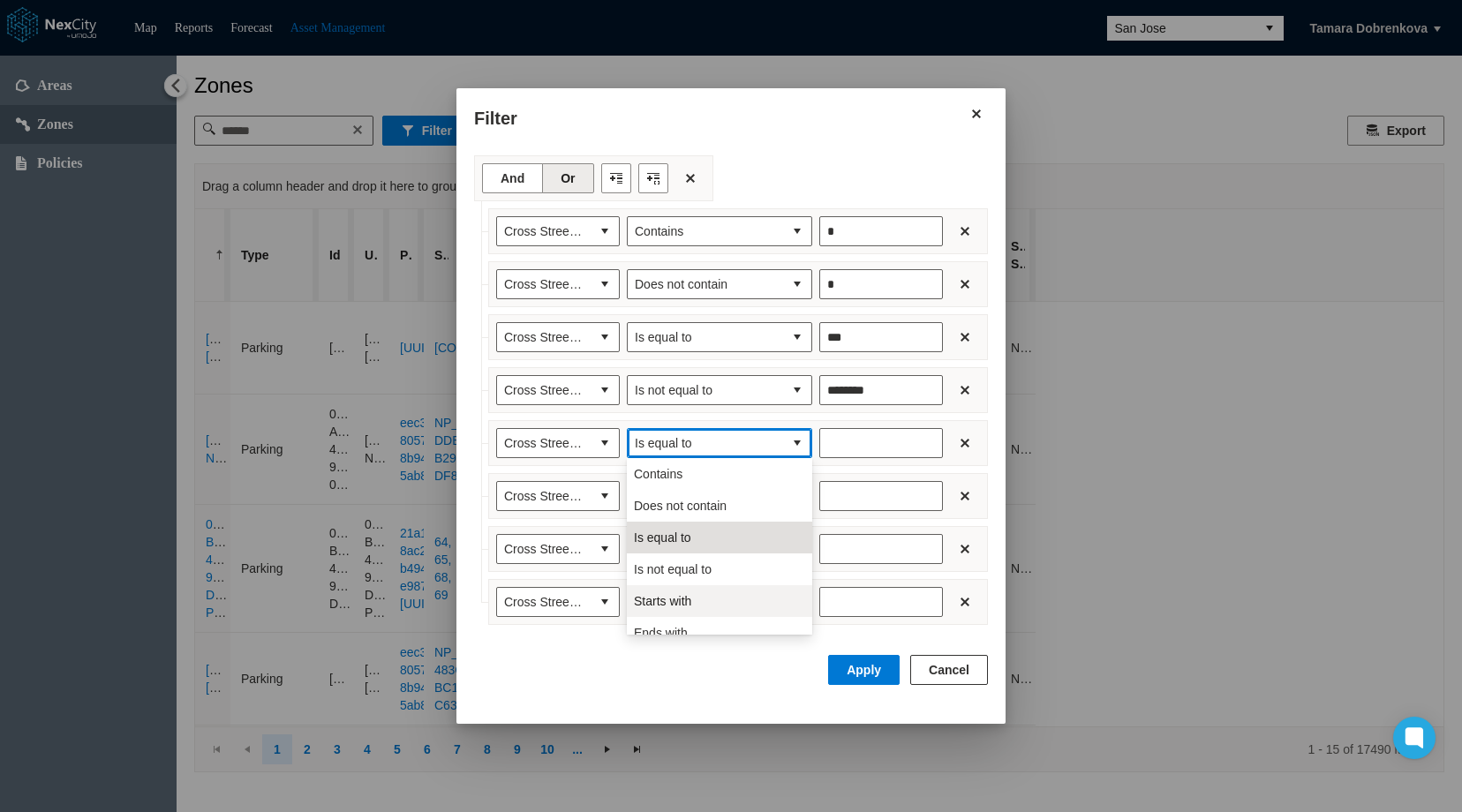 click on "Starts with" at bounding box center (662, 601) 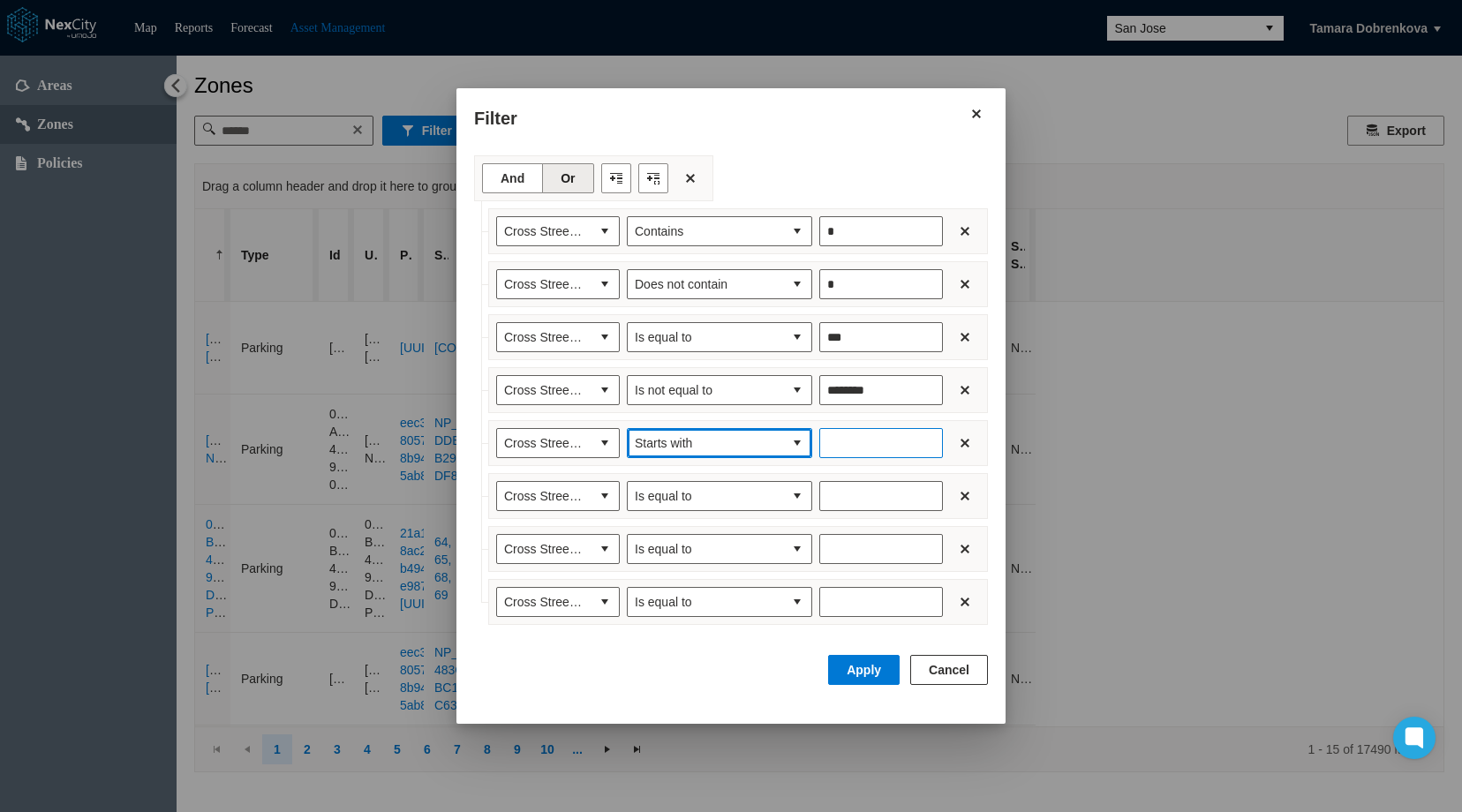 click at bounding box center [881, 443] 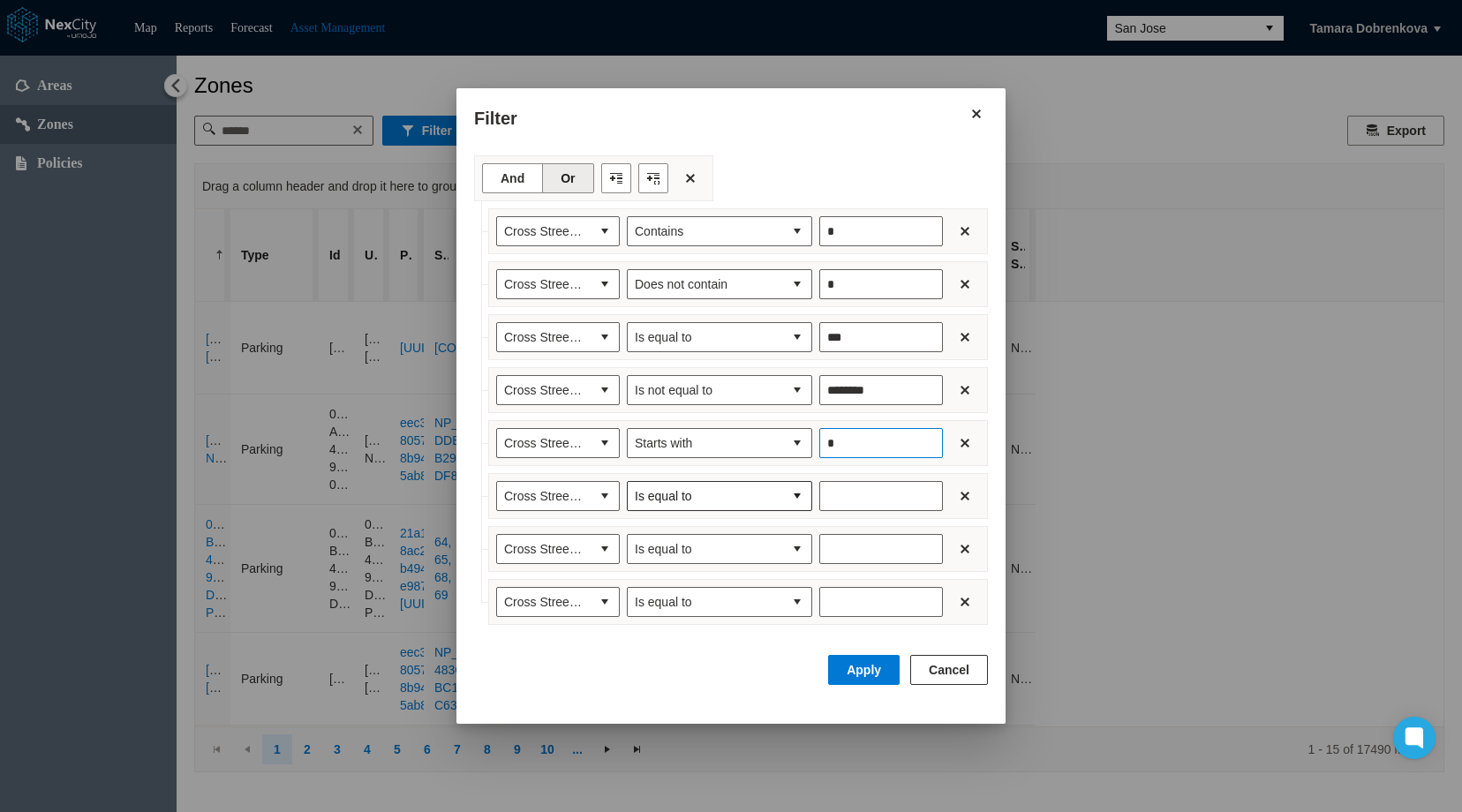 type on "*" 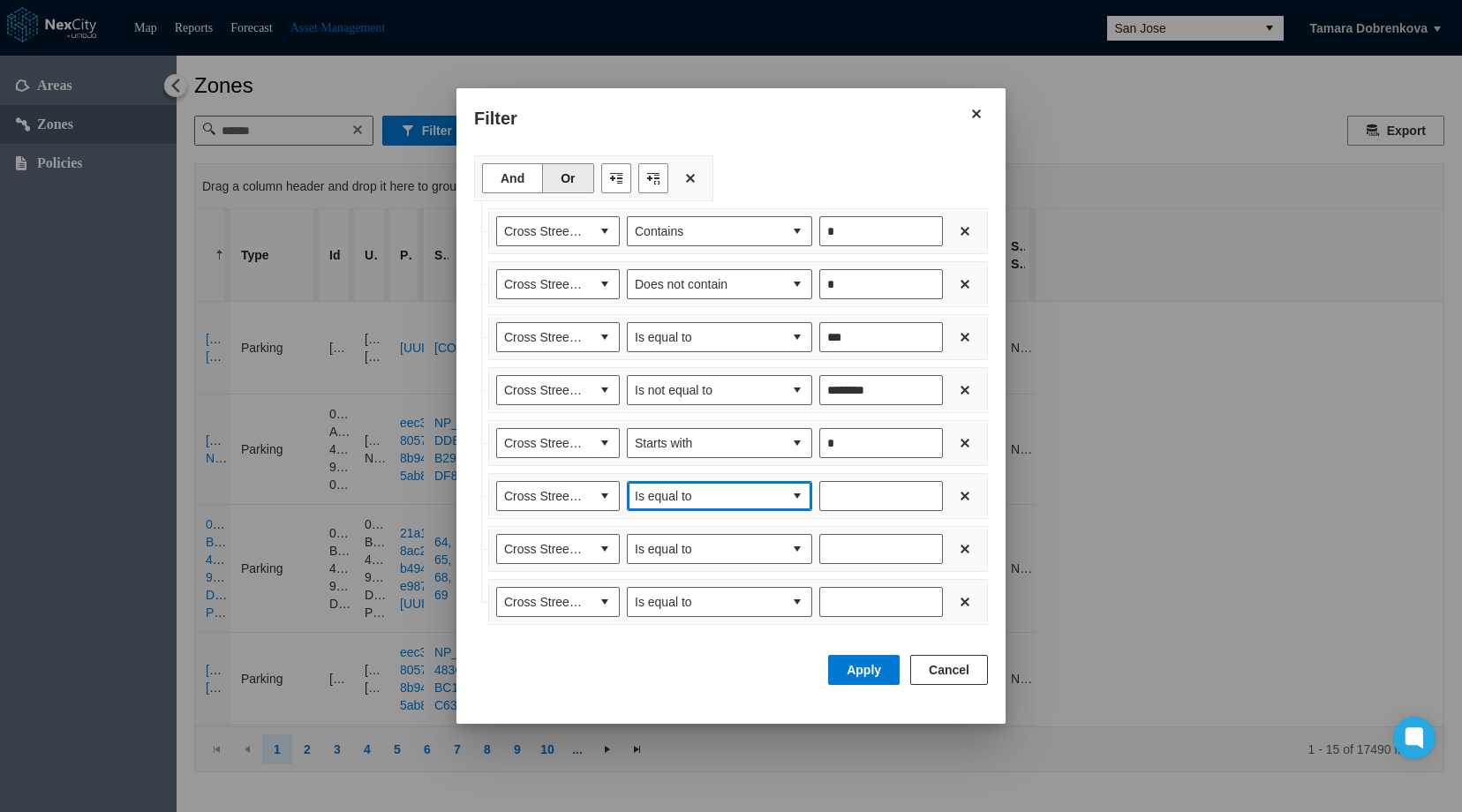 click at bounding box center (797, 496) 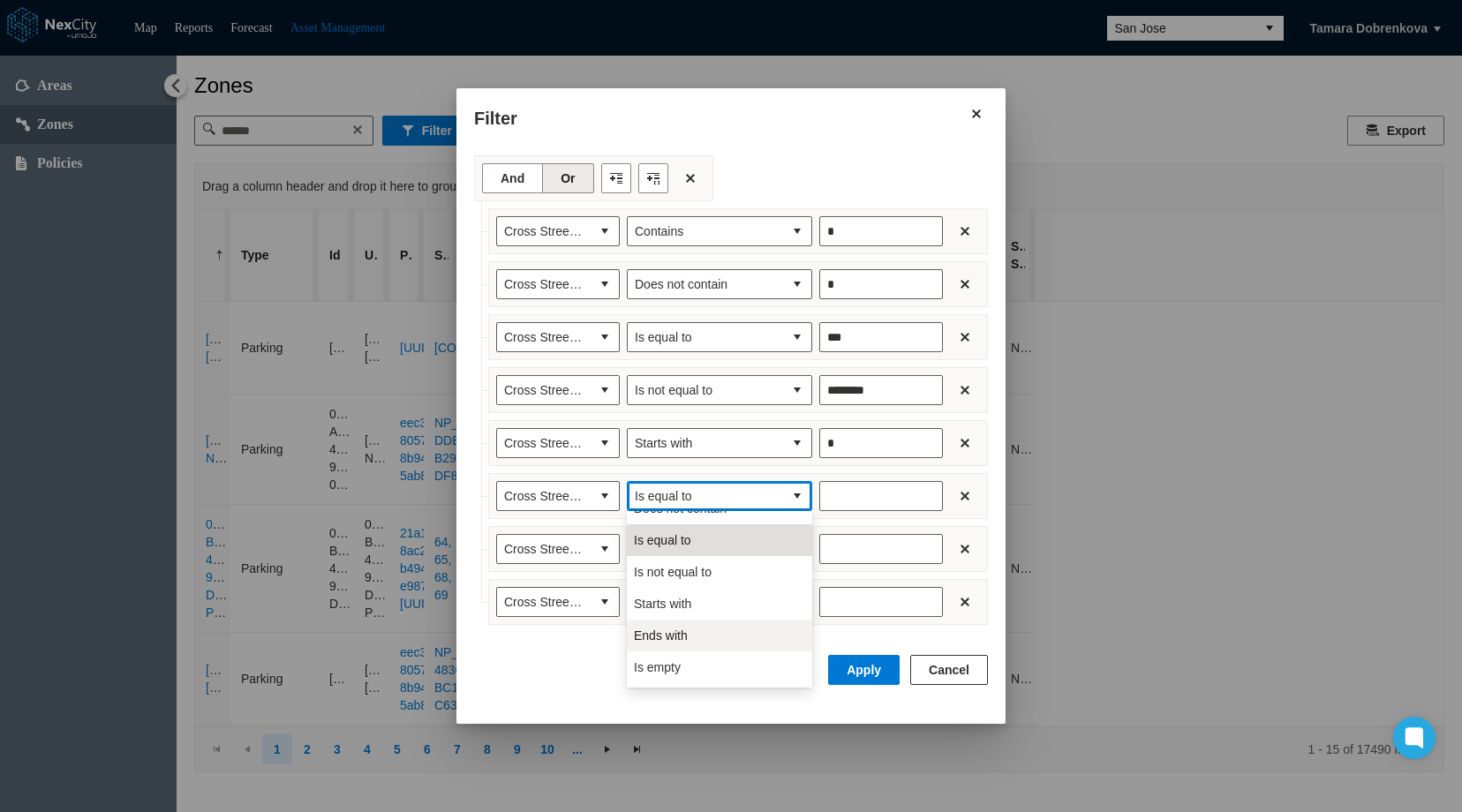 scroll, scrollTop: 78, scrollLeft: 0, axis: vertical 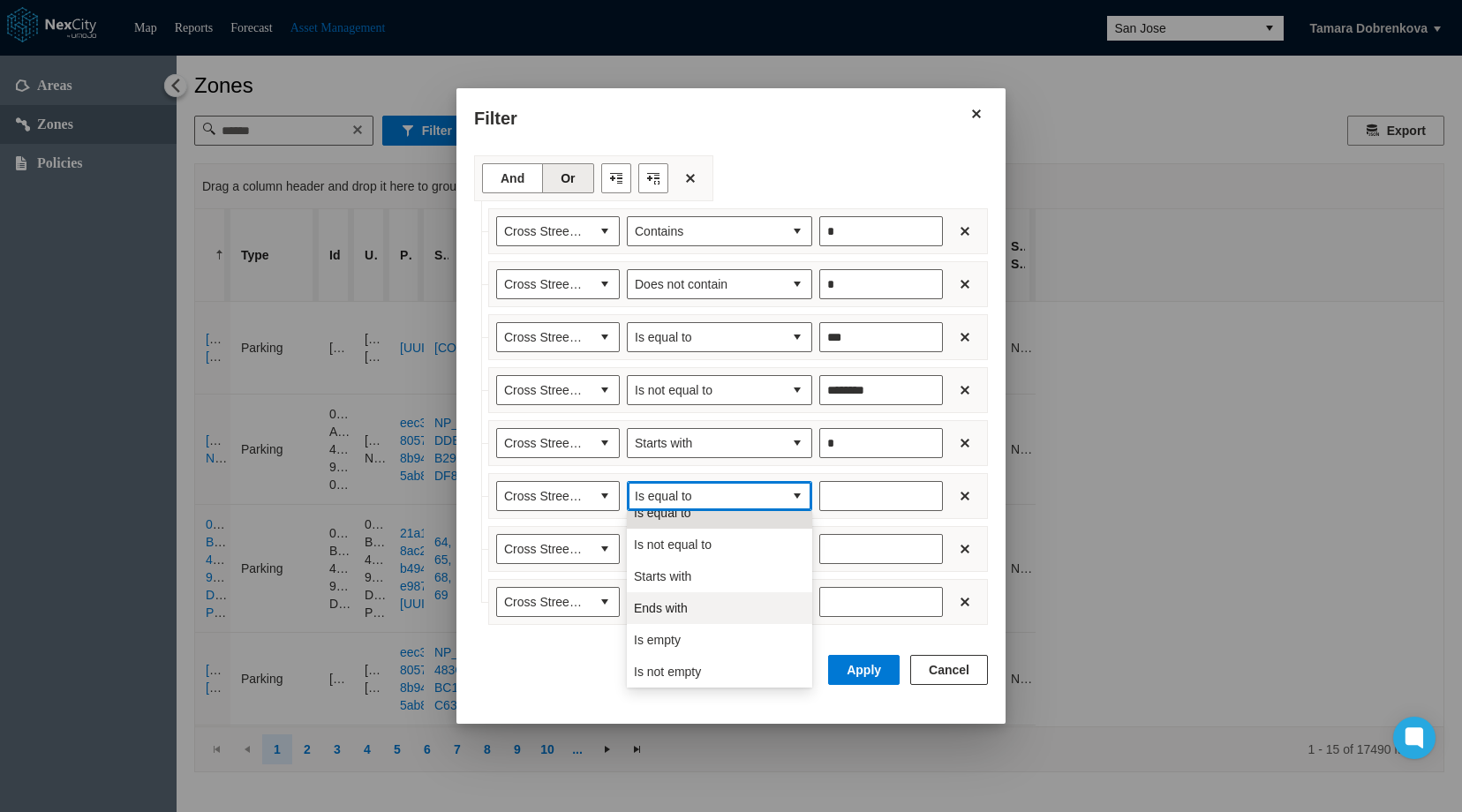 click on "Ends with" at bounding box center [720, 608] 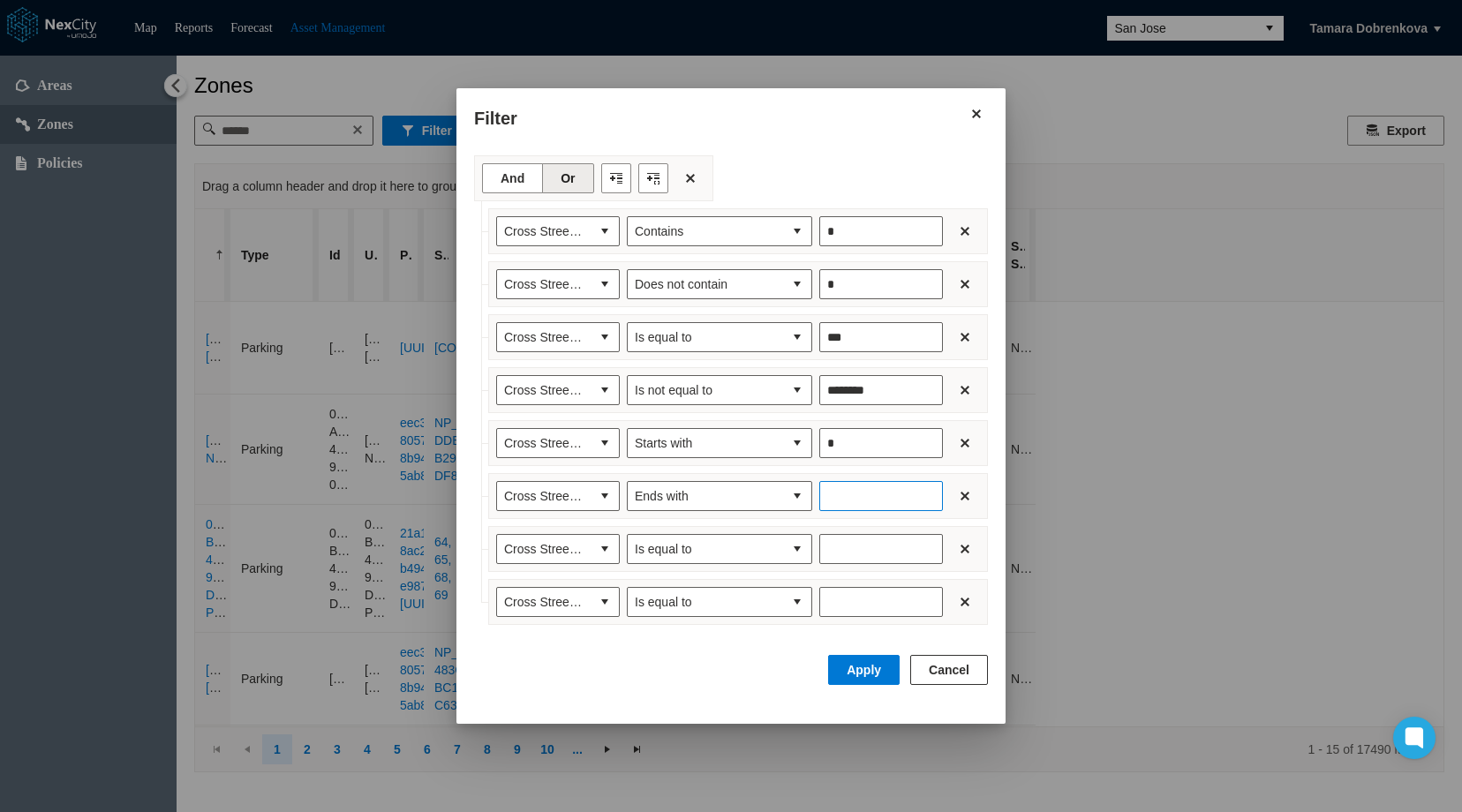 click at bounding box center (881, 496) 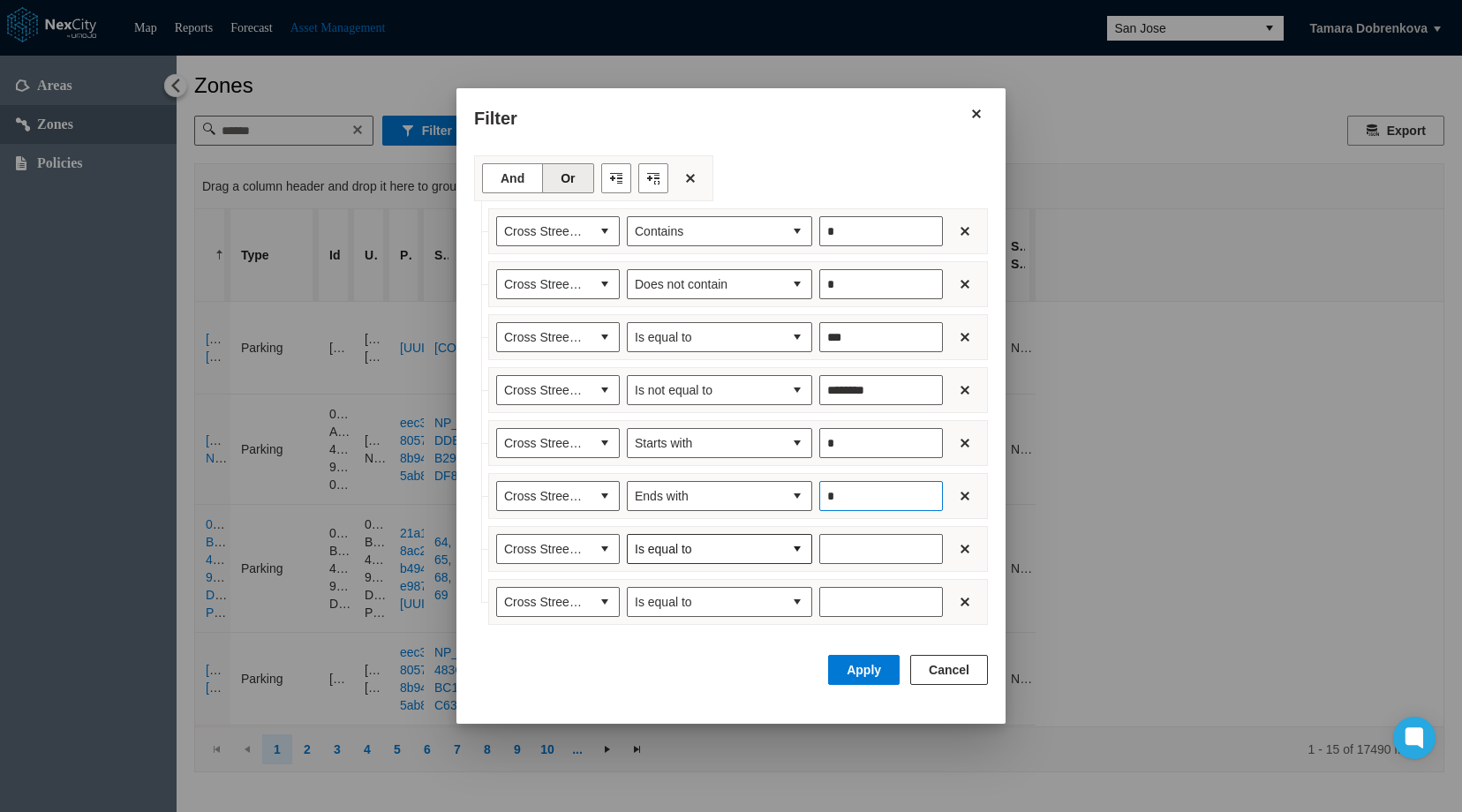 type on "*" 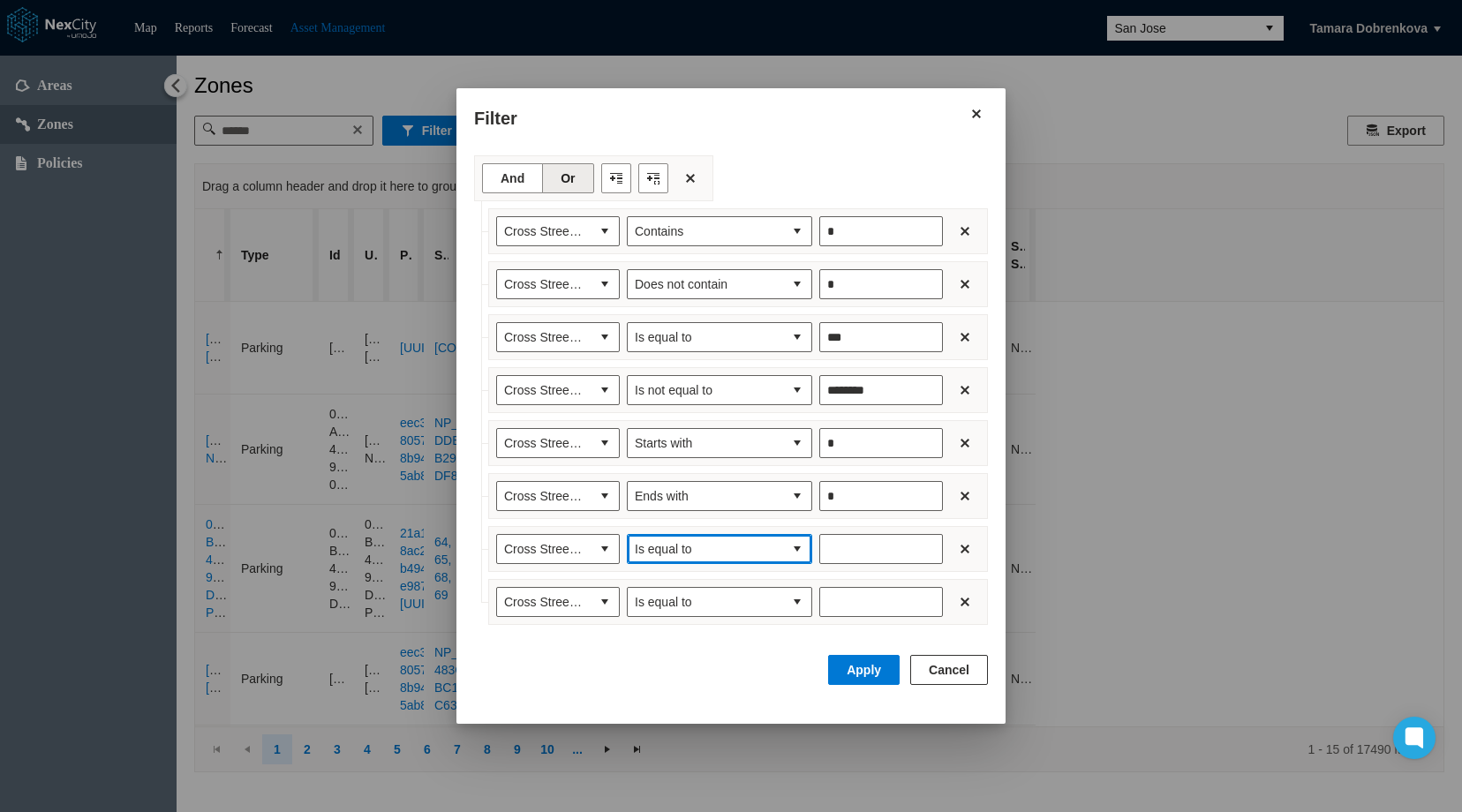 click on "Is equal to" at bounding box center (705, 549) 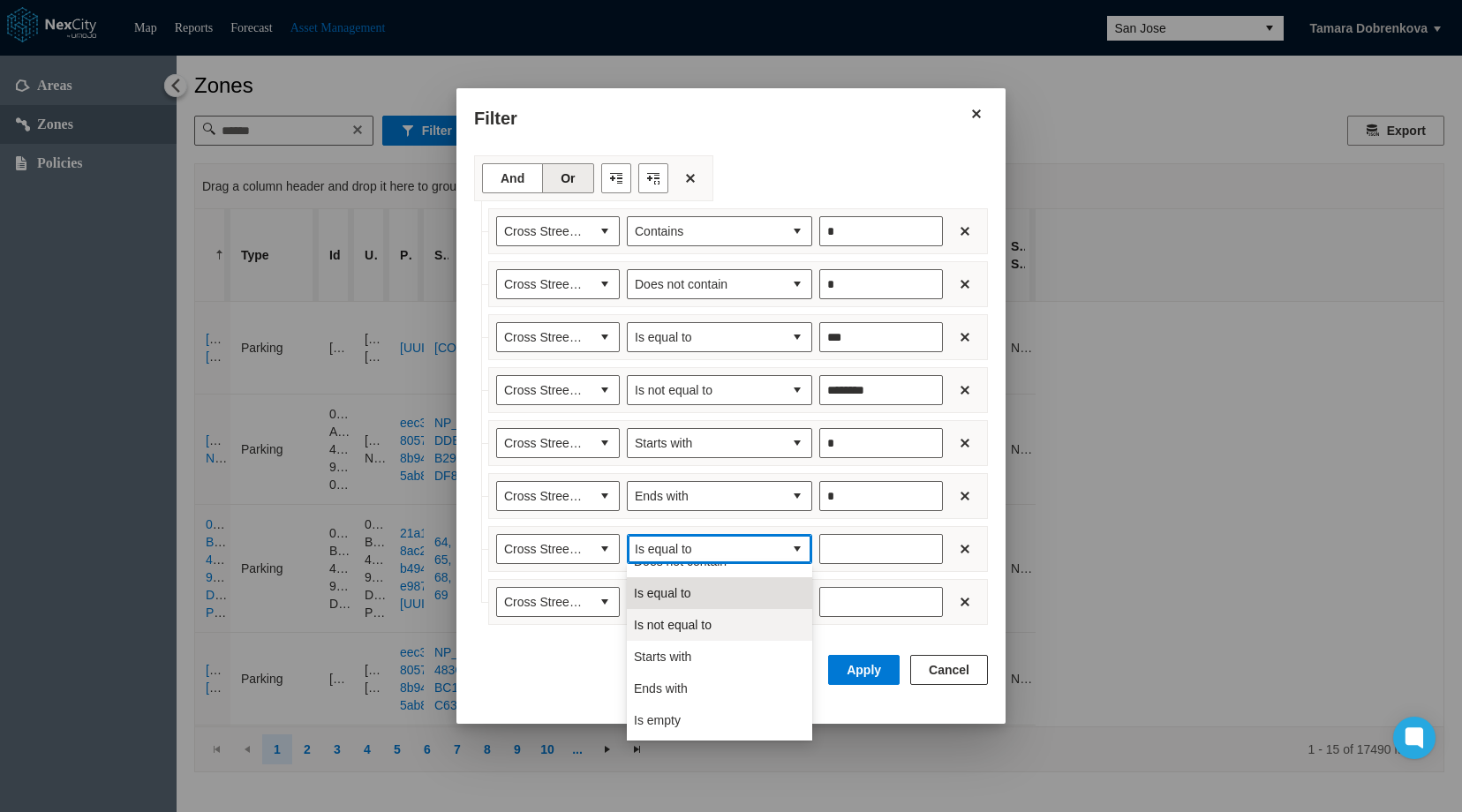 scroll, scrollTop: 78, scrollLeft: 0, axis: vertical 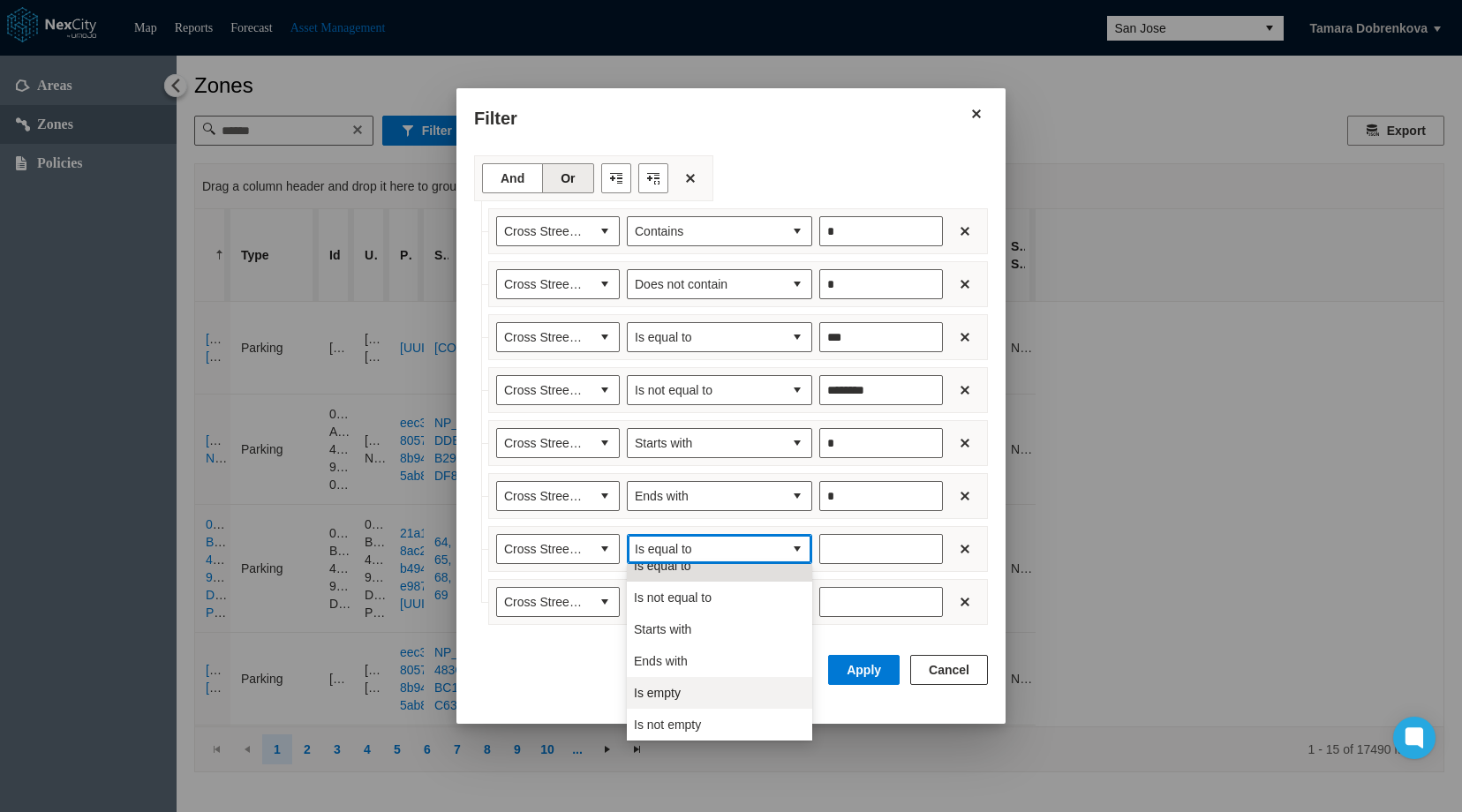 click on "Is empty" at bounding box center (720, 693) 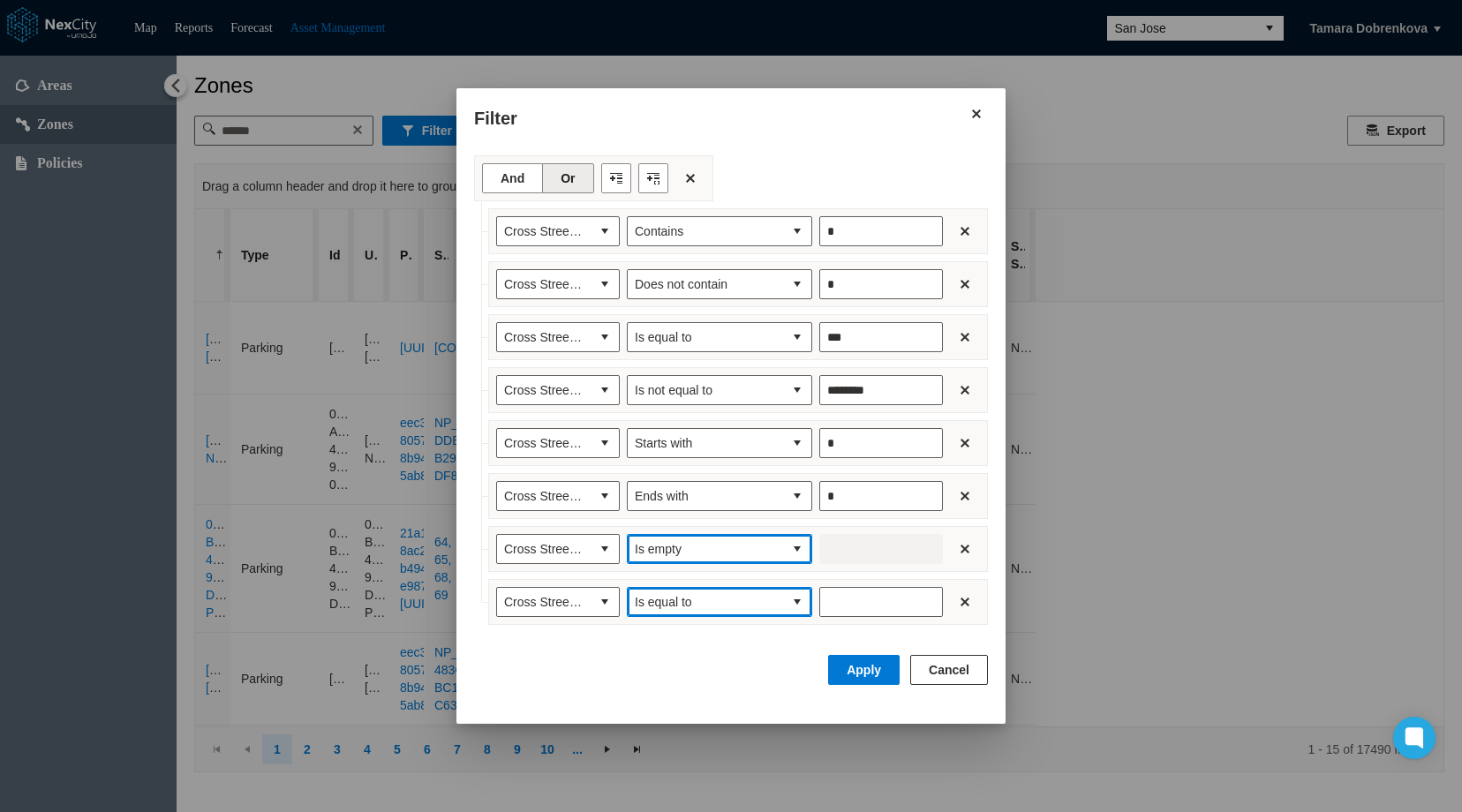 click at bounding box center (797, 602) 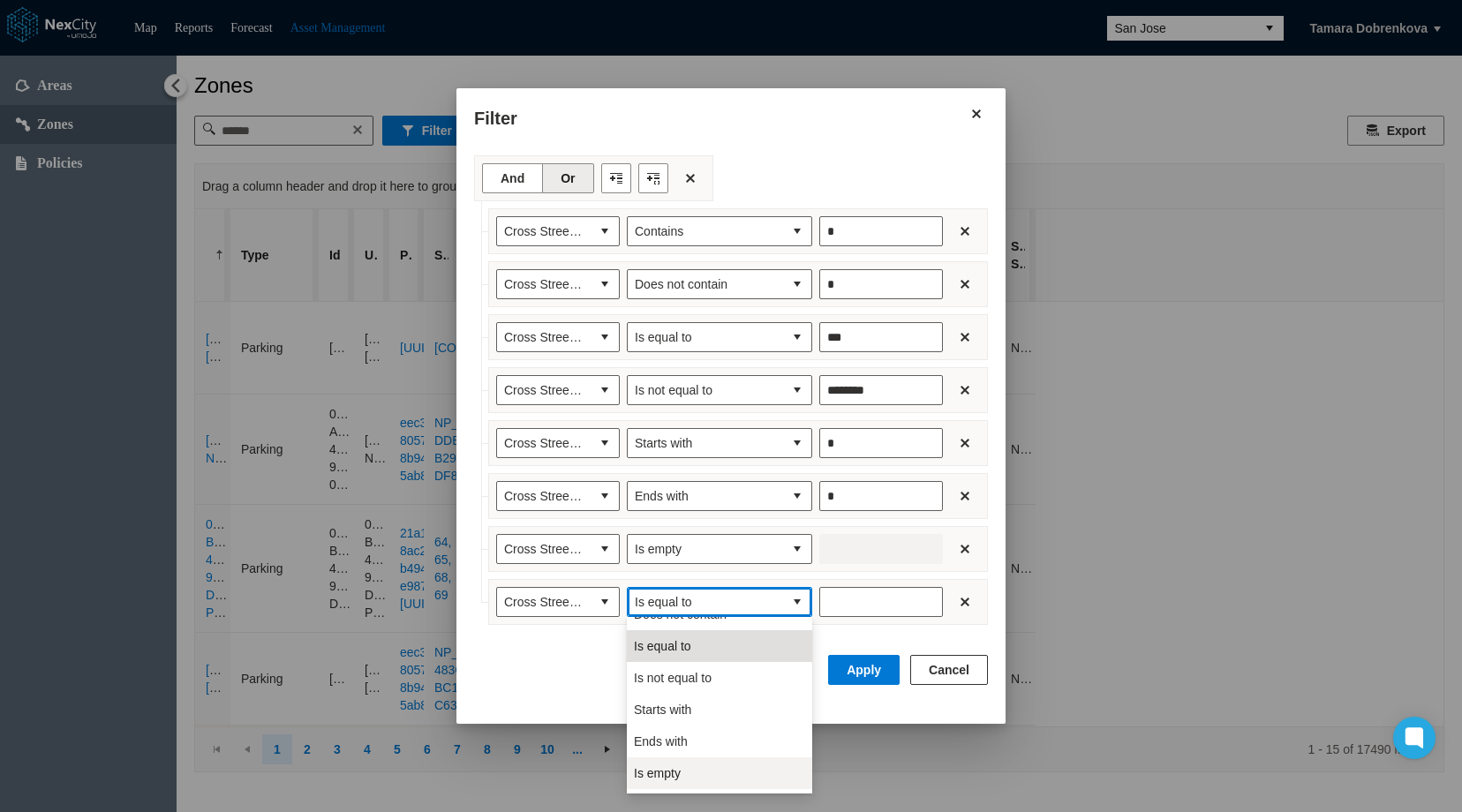 scroll, scrollTop: 78, scrollLeft: 0, axis: vertical 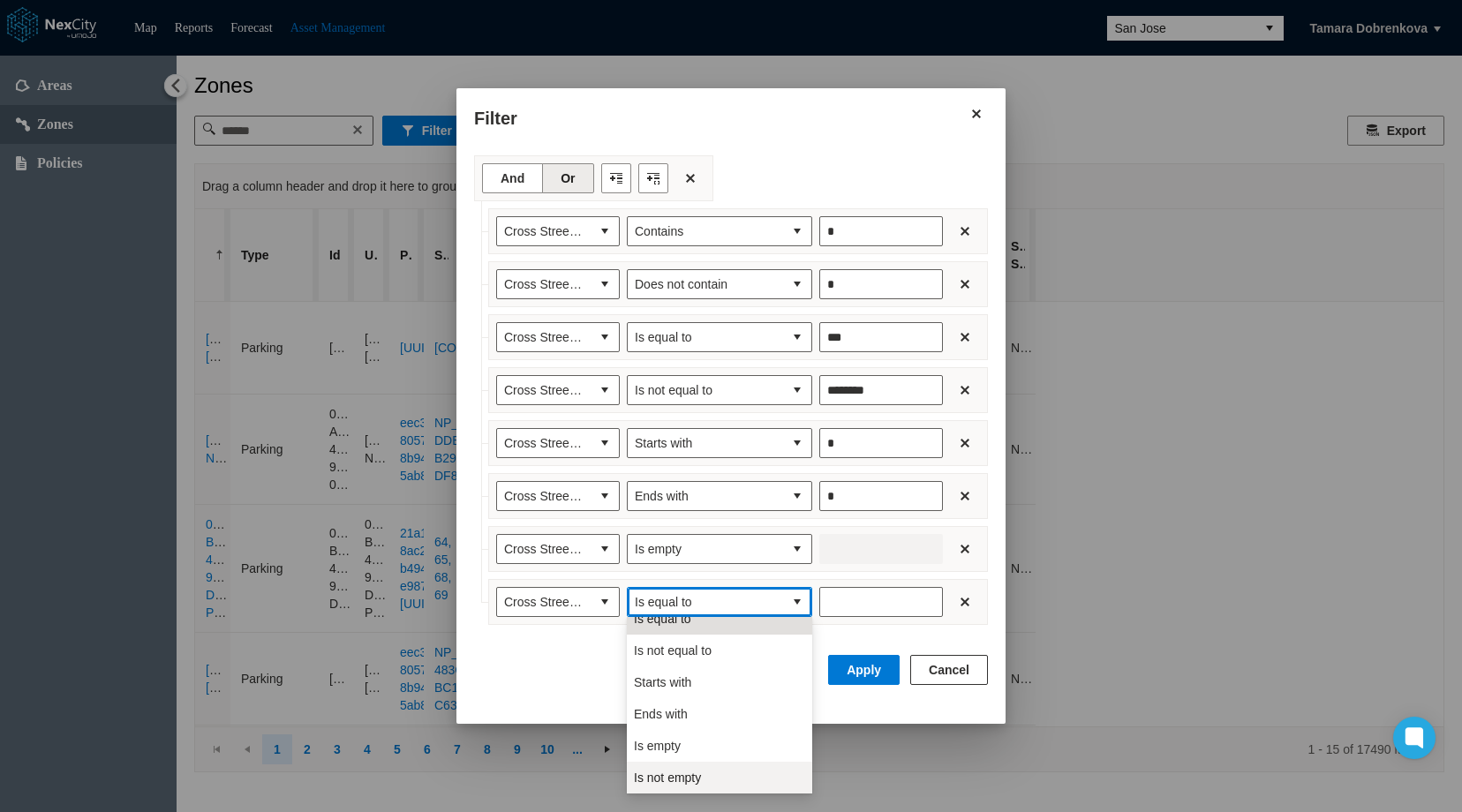 click on "Is not empty" at bounding box center [667, 778] 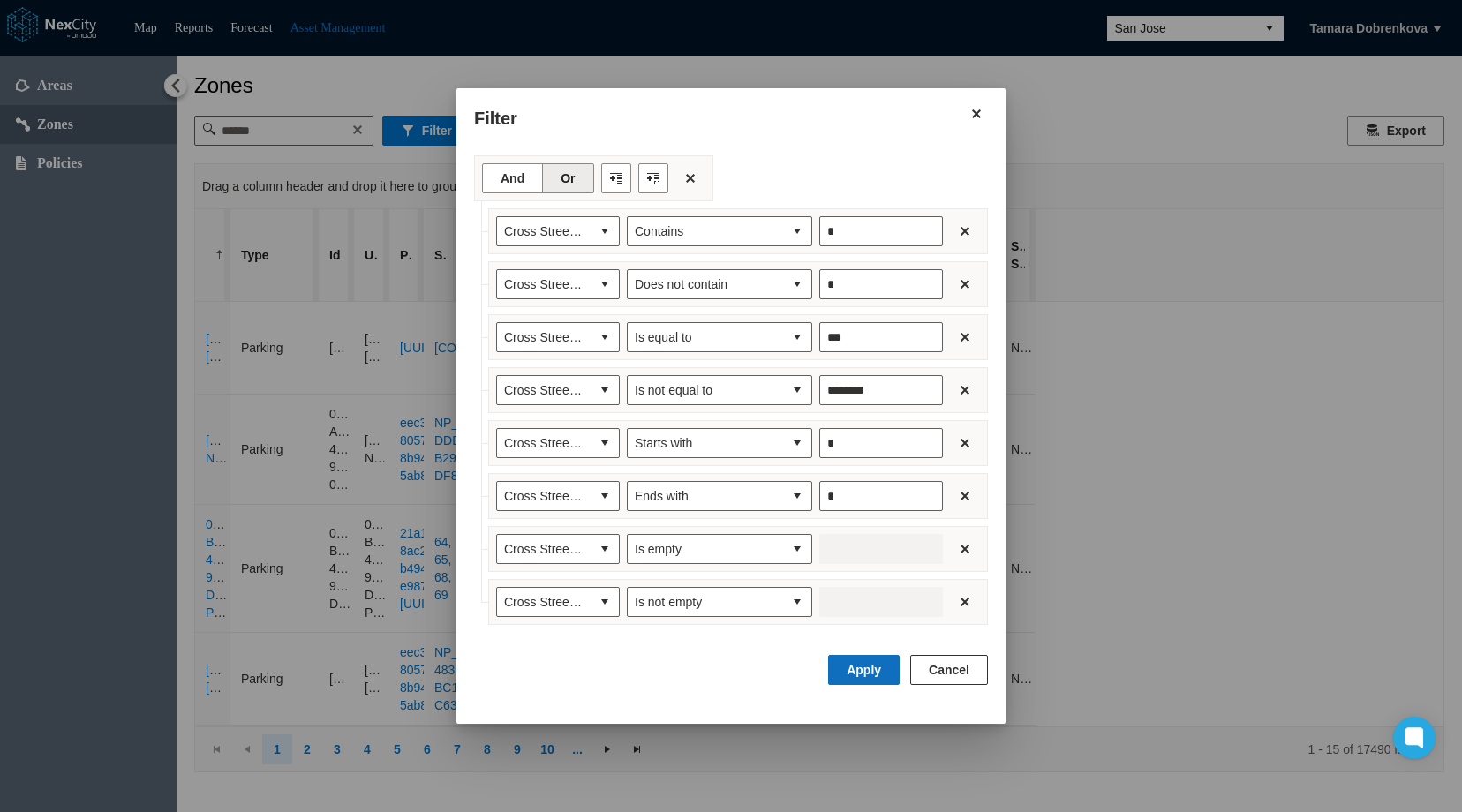 click on "Apply" at bounding box center (863, 670) 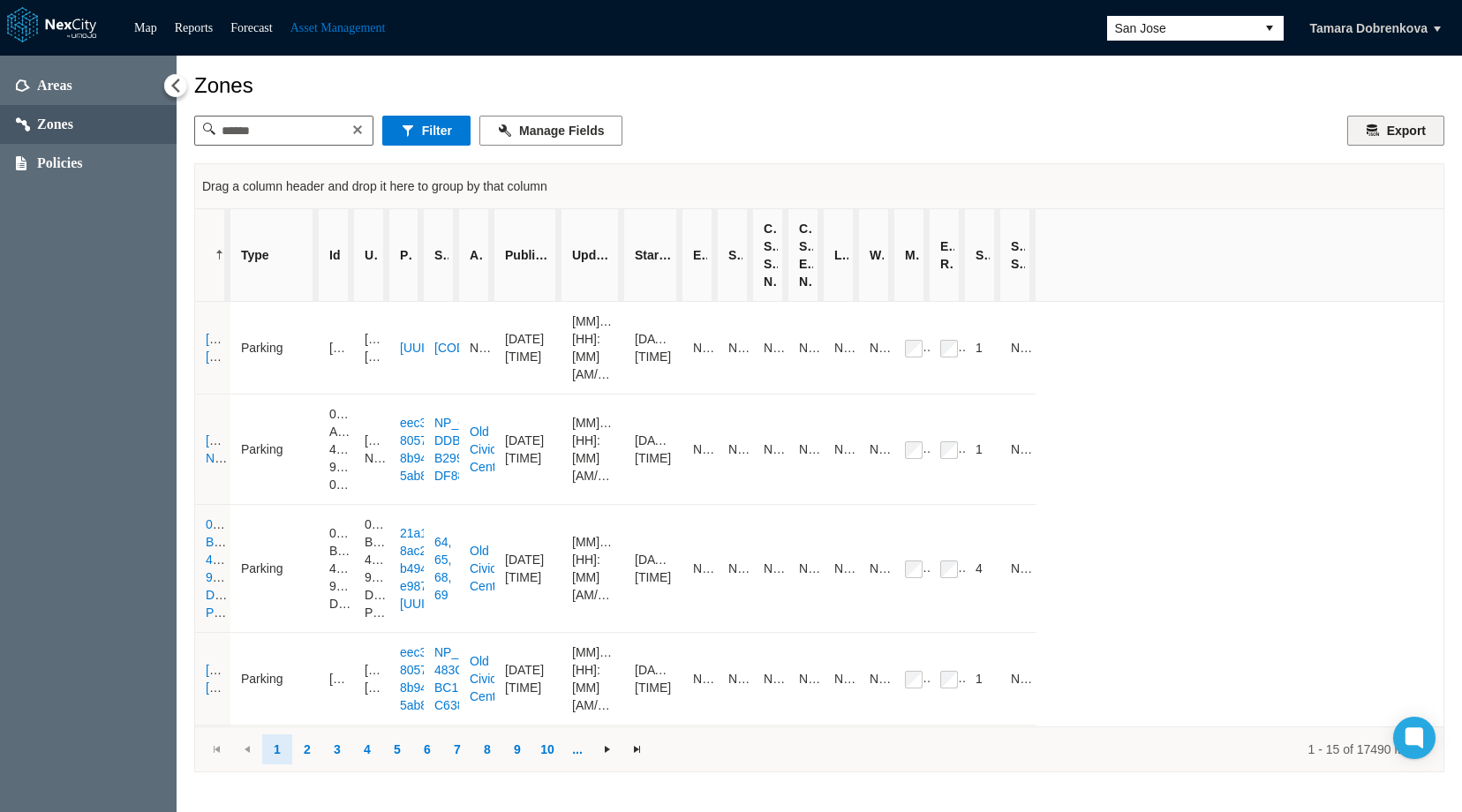 click on "Export" at bounding box center [1396, 131] 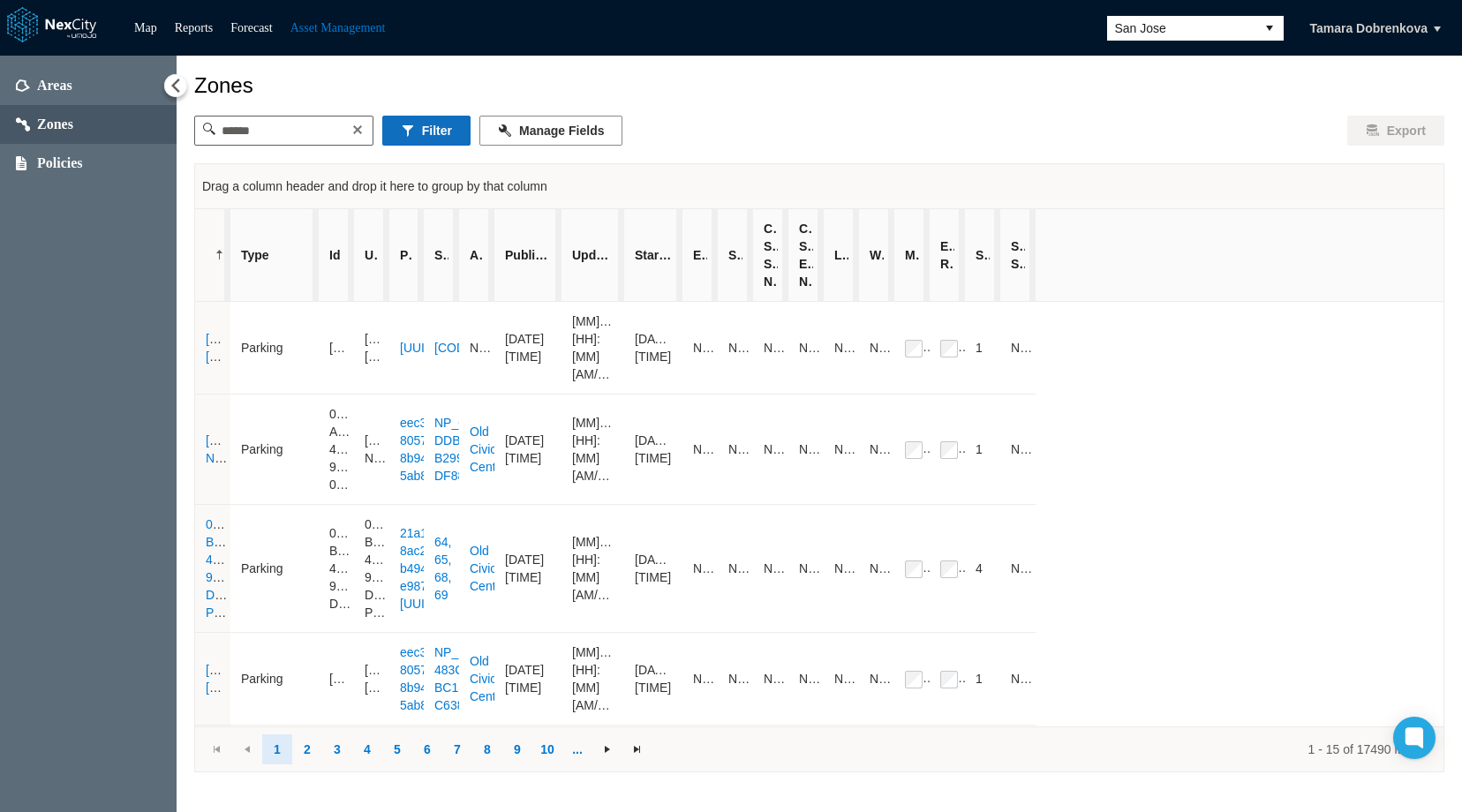click on "Filter" at bounding box center (426, 131) 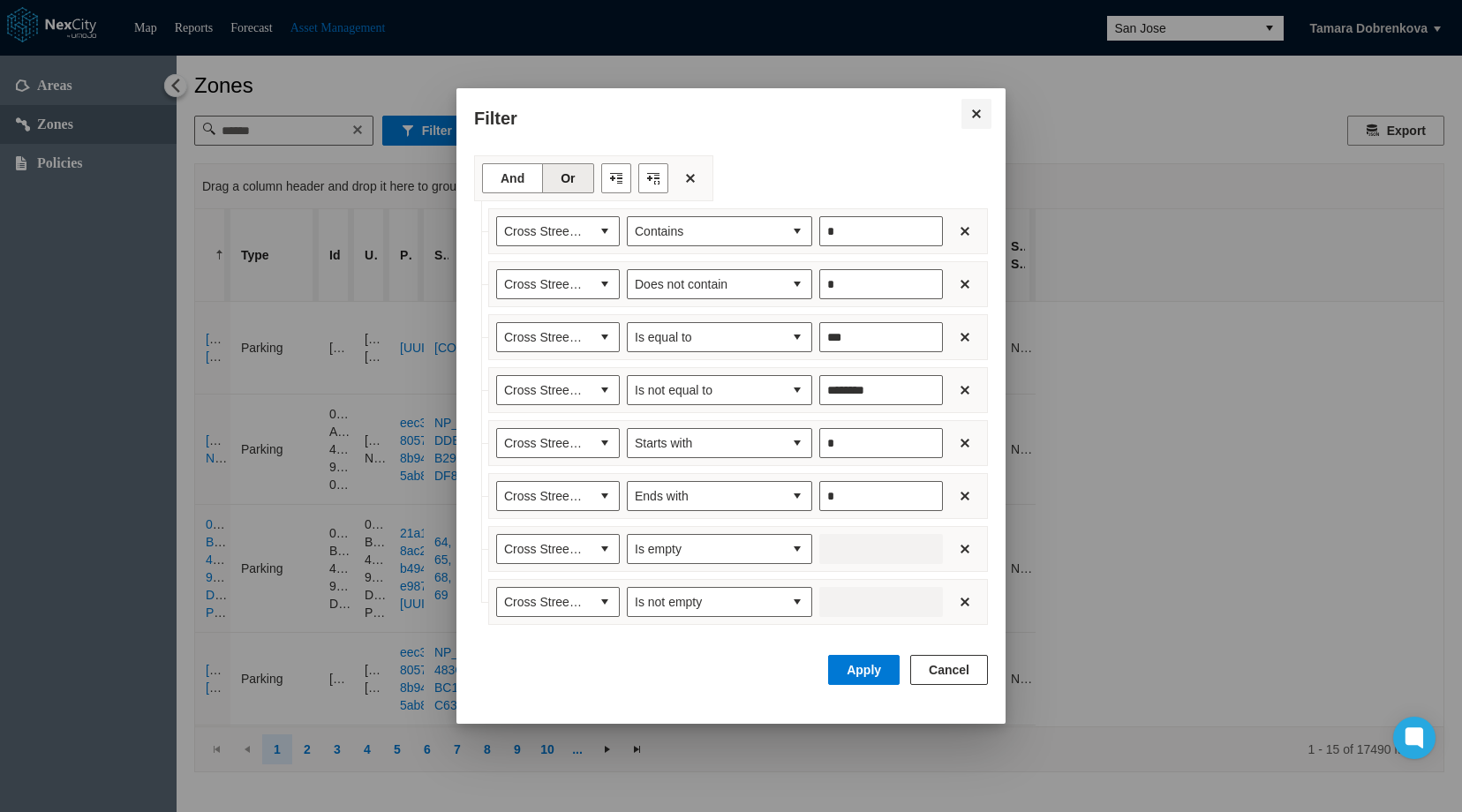 click at bounding box center (976, 114) 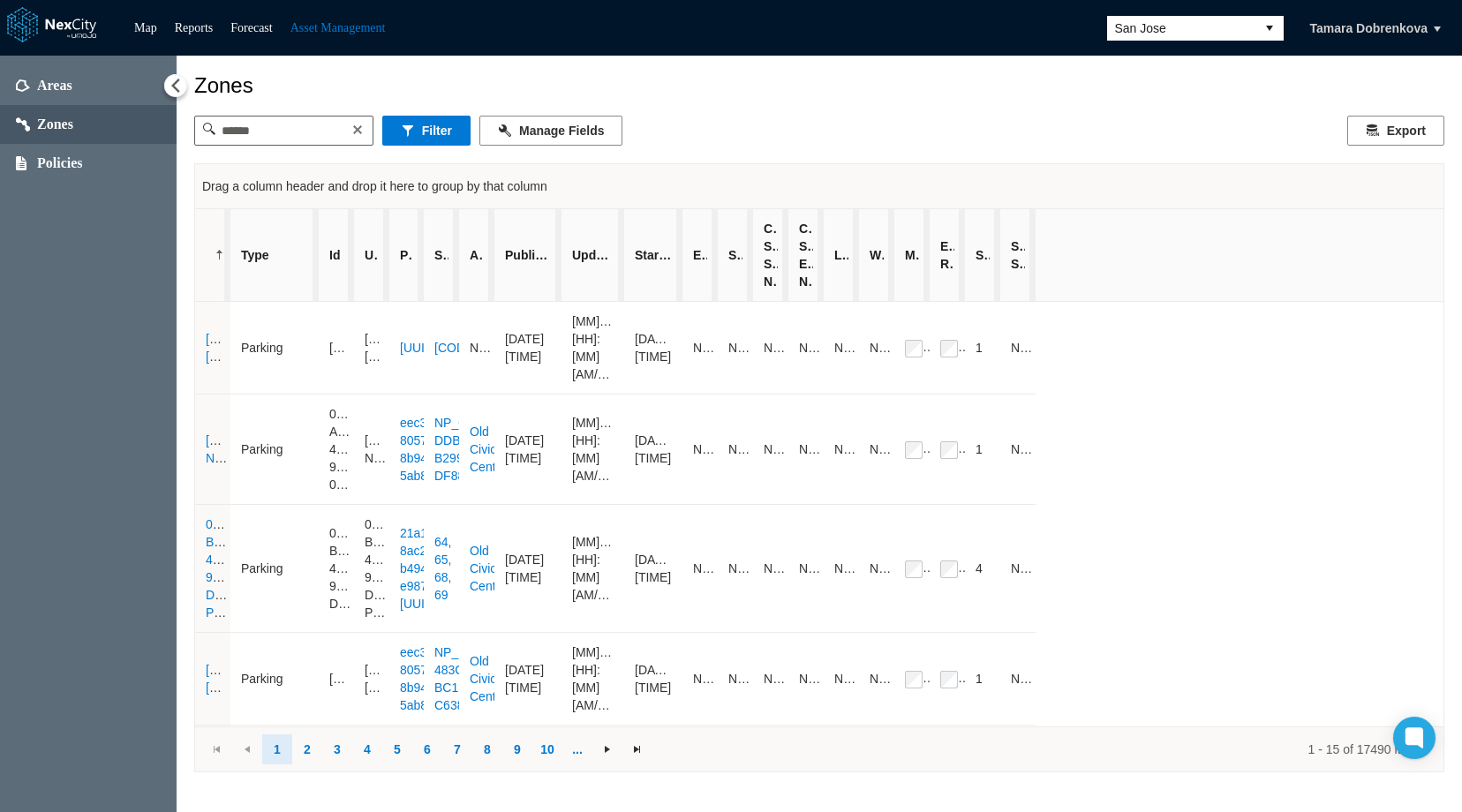 click on "San Jose" at bounding box center (1181, 28) 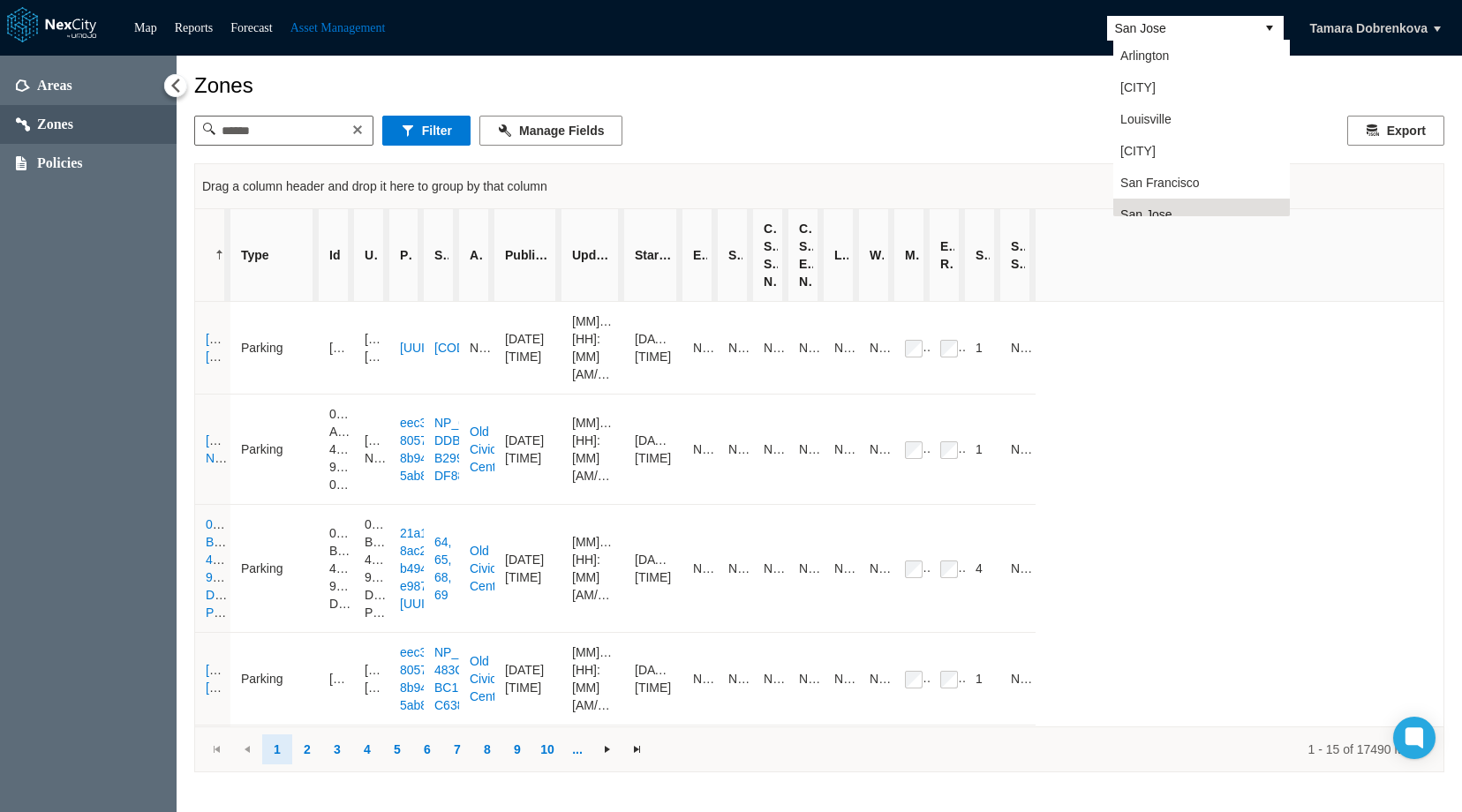 scroll, scrollTop: 14, scrollLeft: 0, axis: vertical 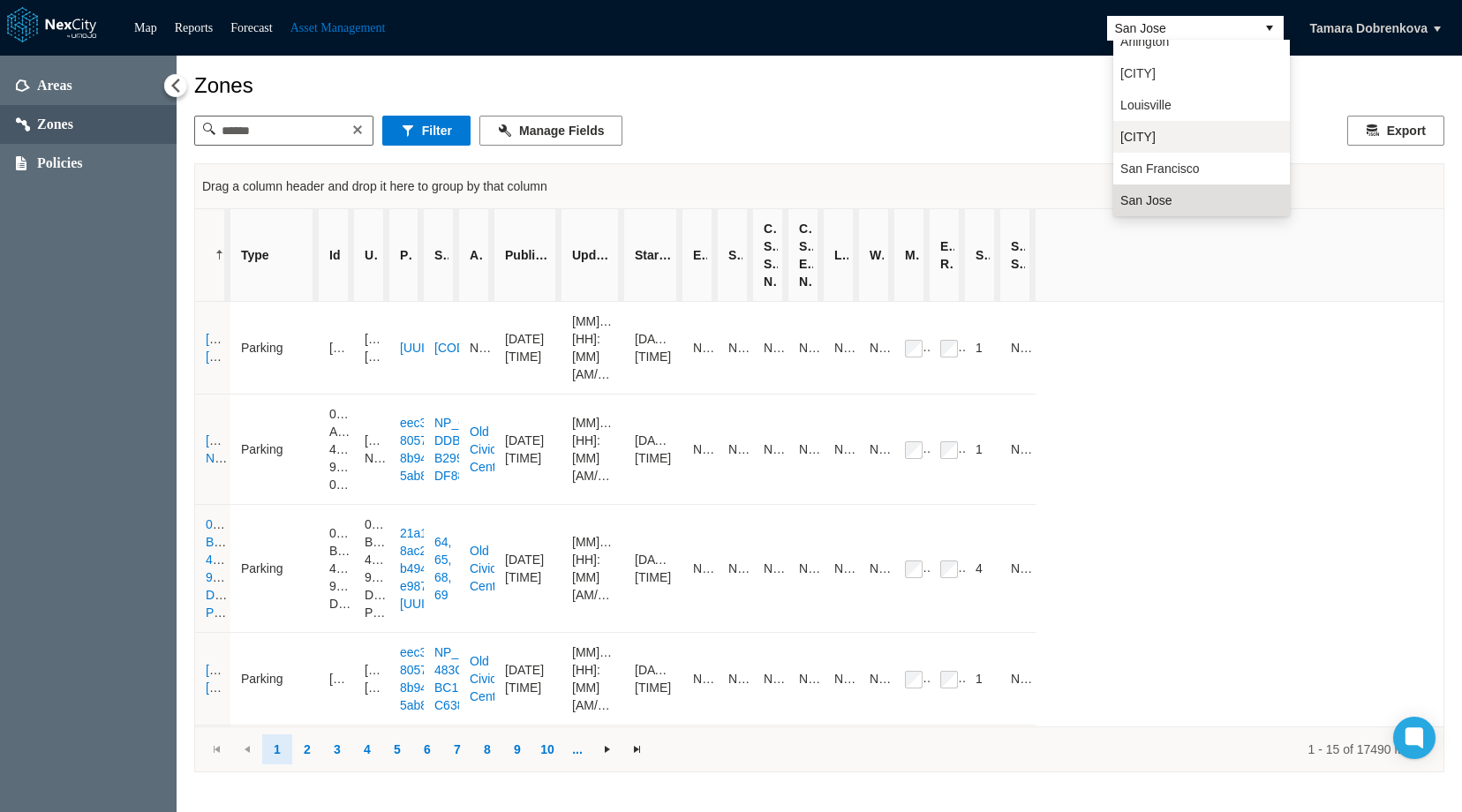 click on "[CITY]" at bounding box center [1202, 137] 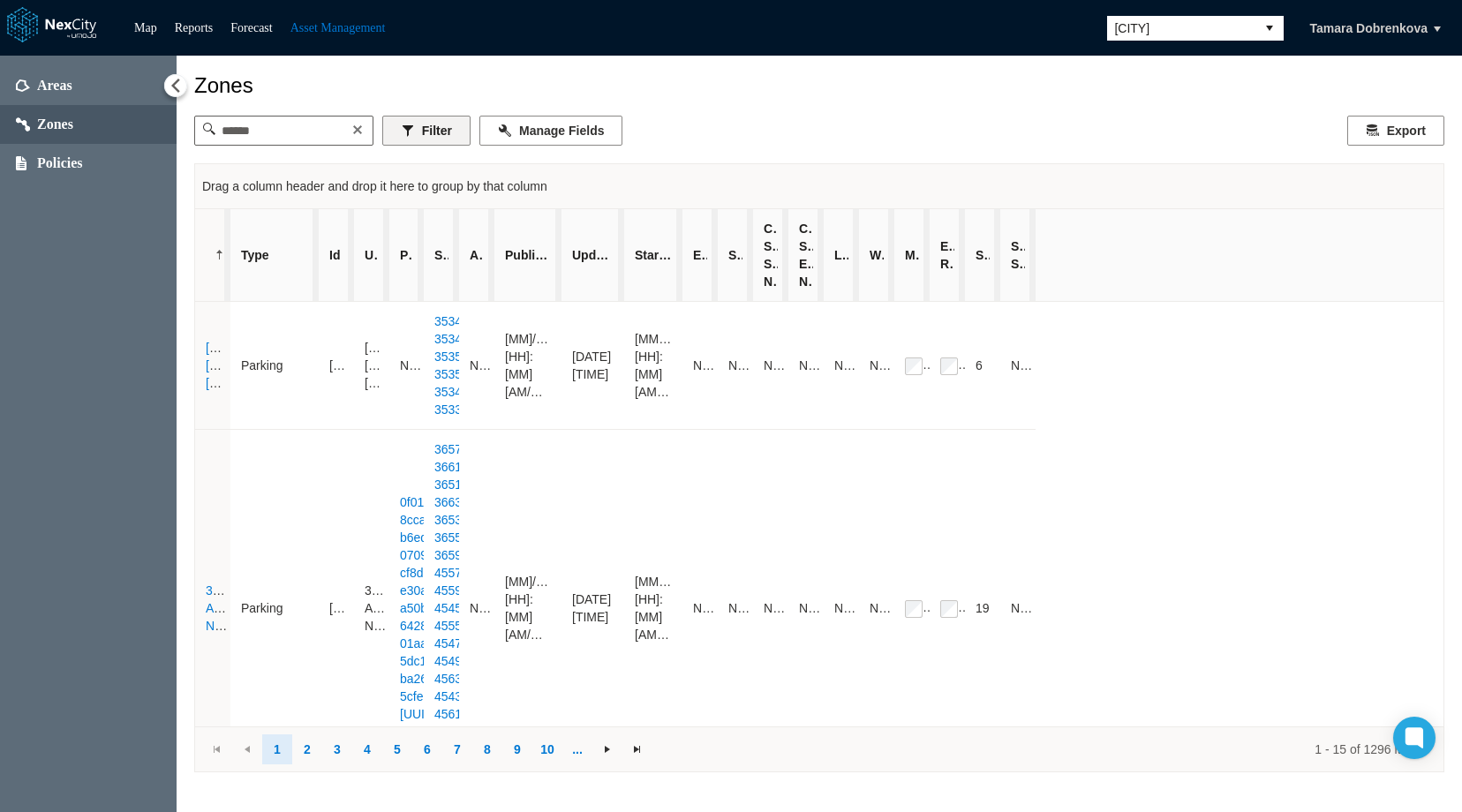 click on "Filter" at bounding box center [426, 131] 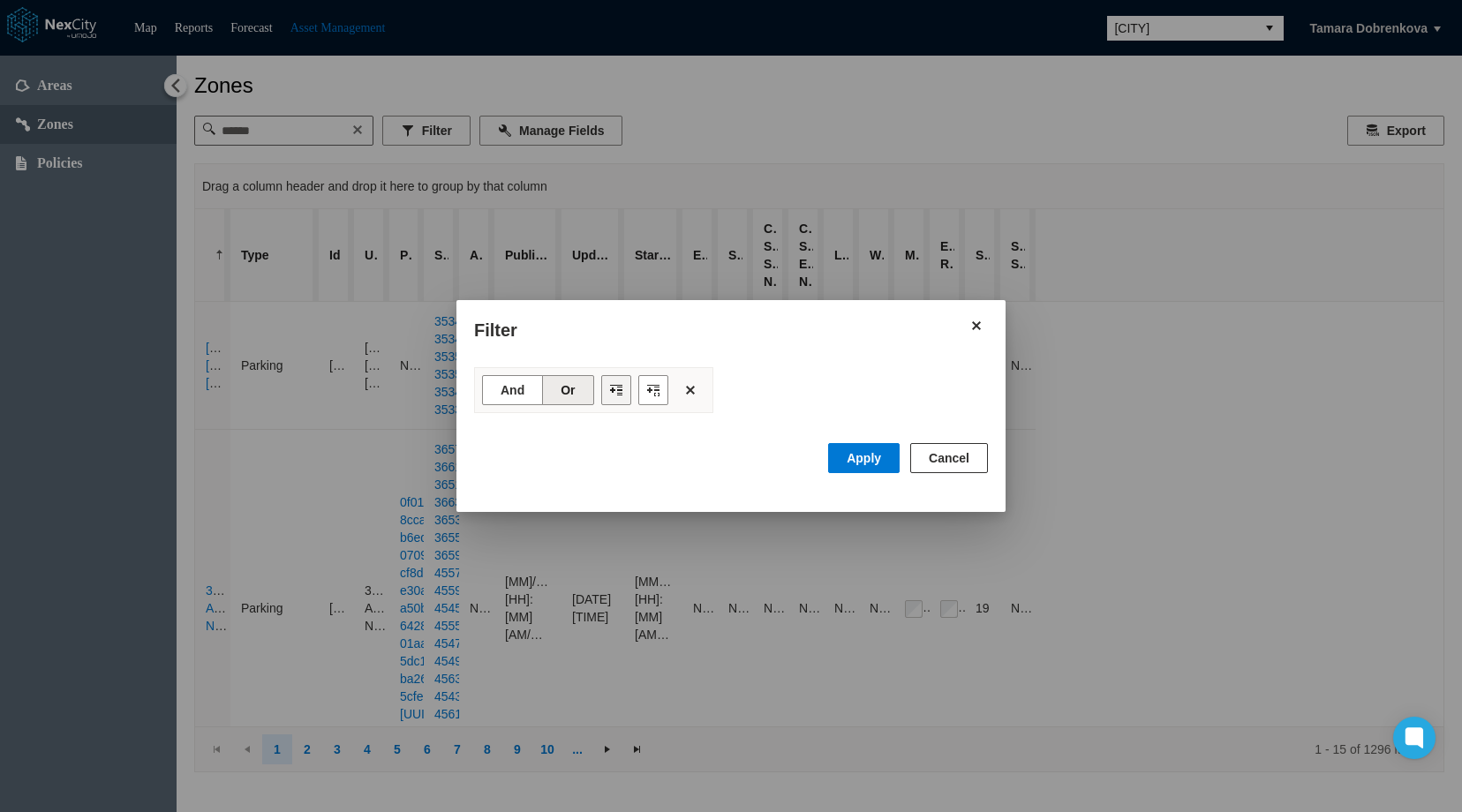 click at bounding box center (616, 390) 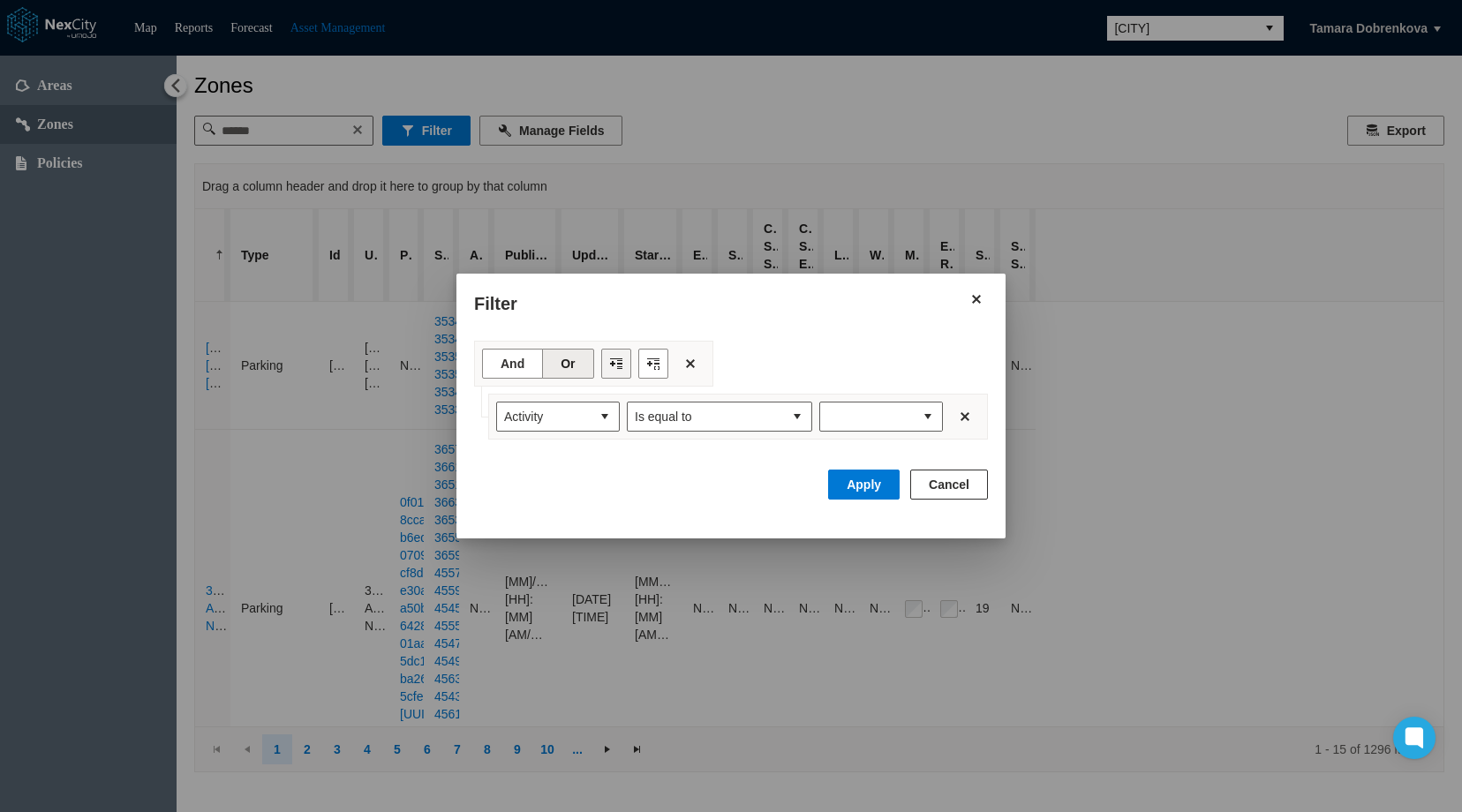 click at bounding box center [616, 364] 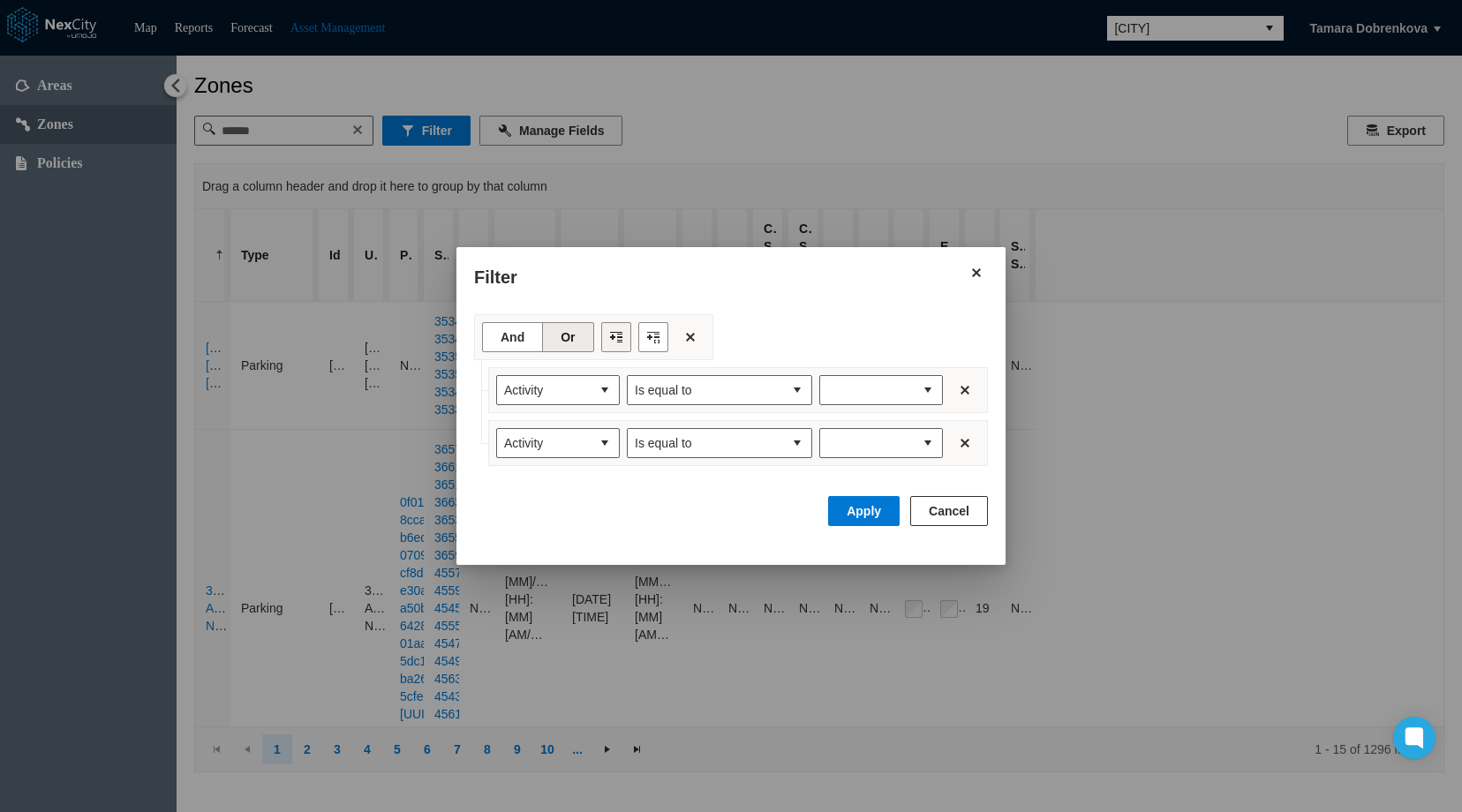 click at bounding box center [616, 337] 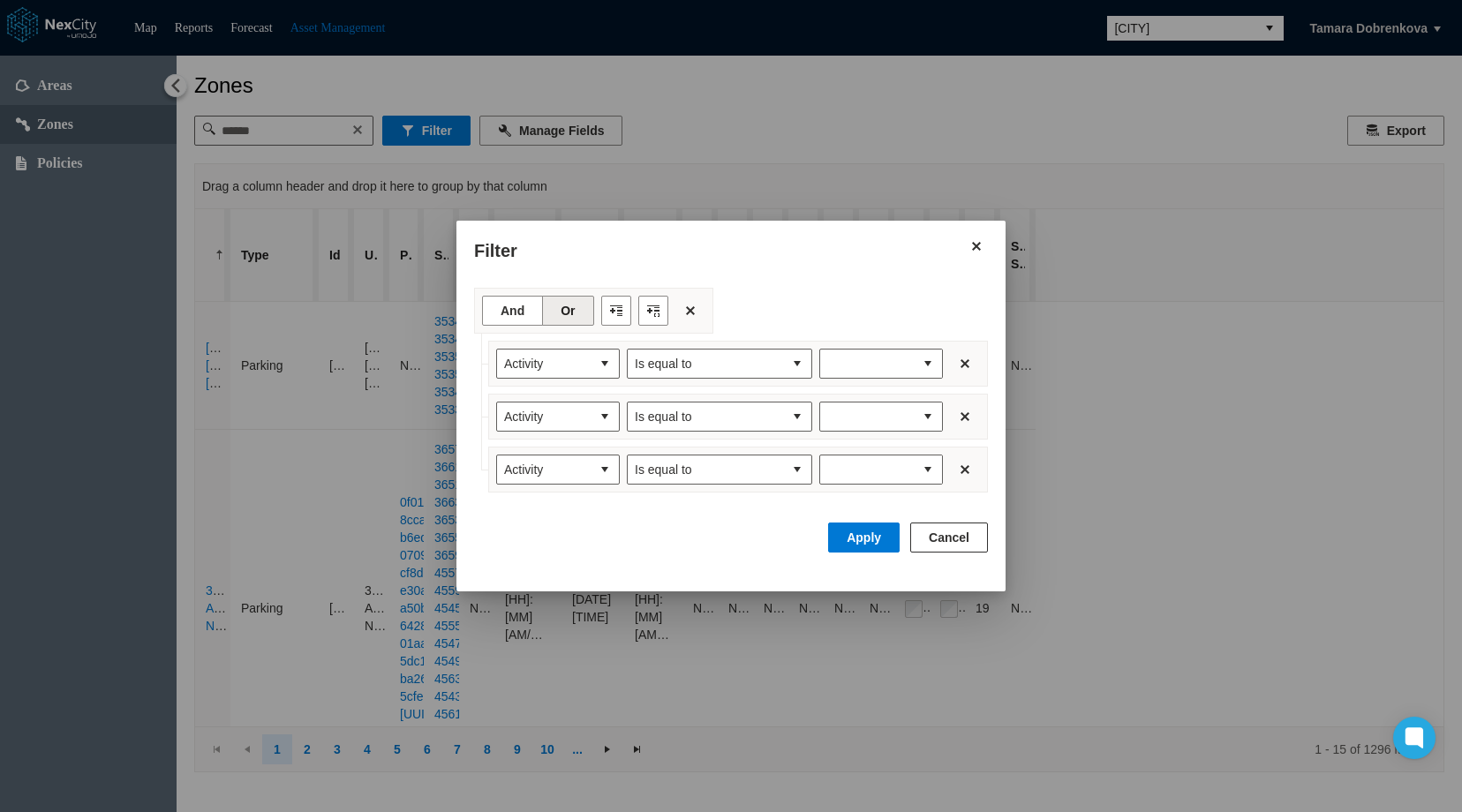 click at bounding box center [616, 311] 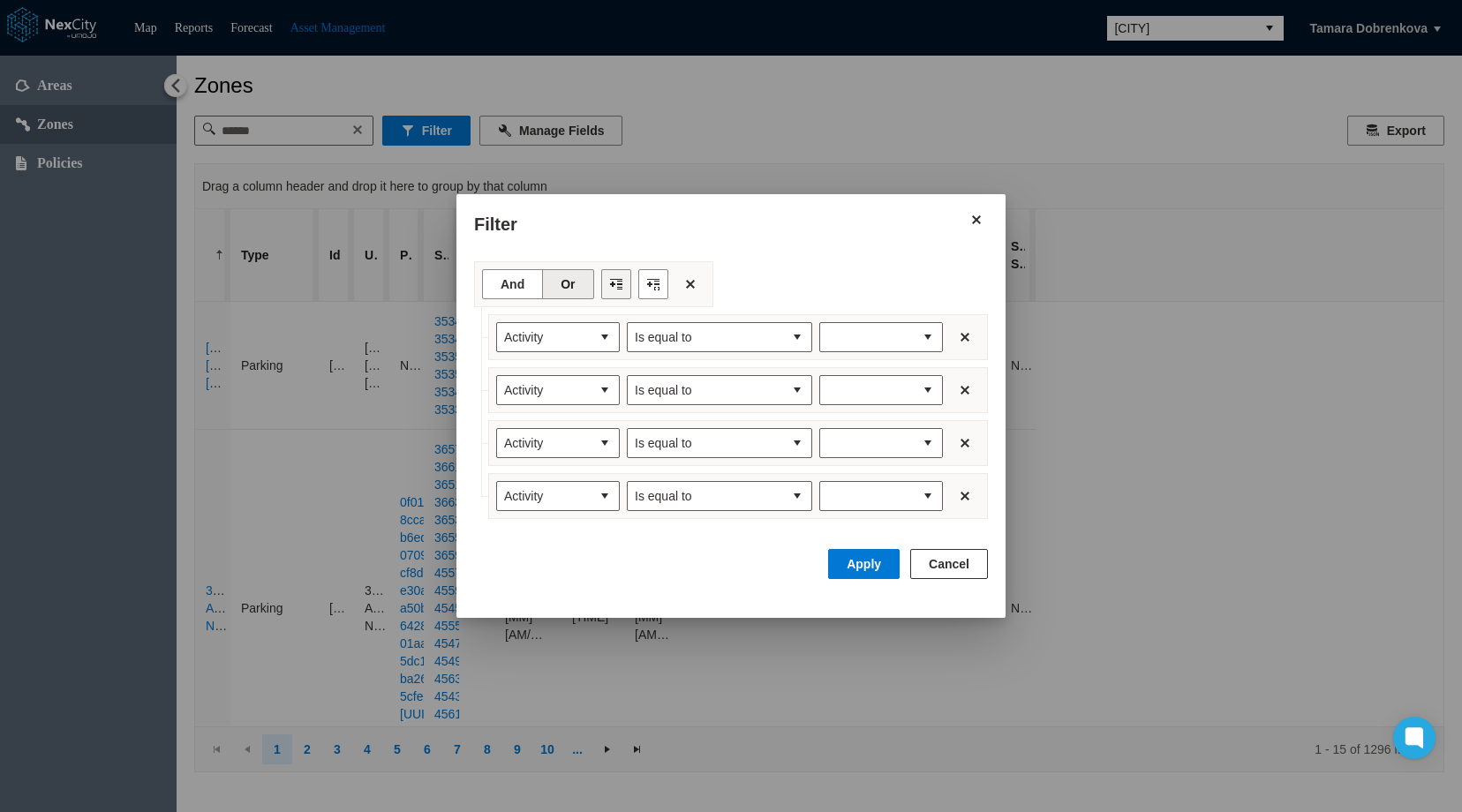 click at bounding box center (616, 284) 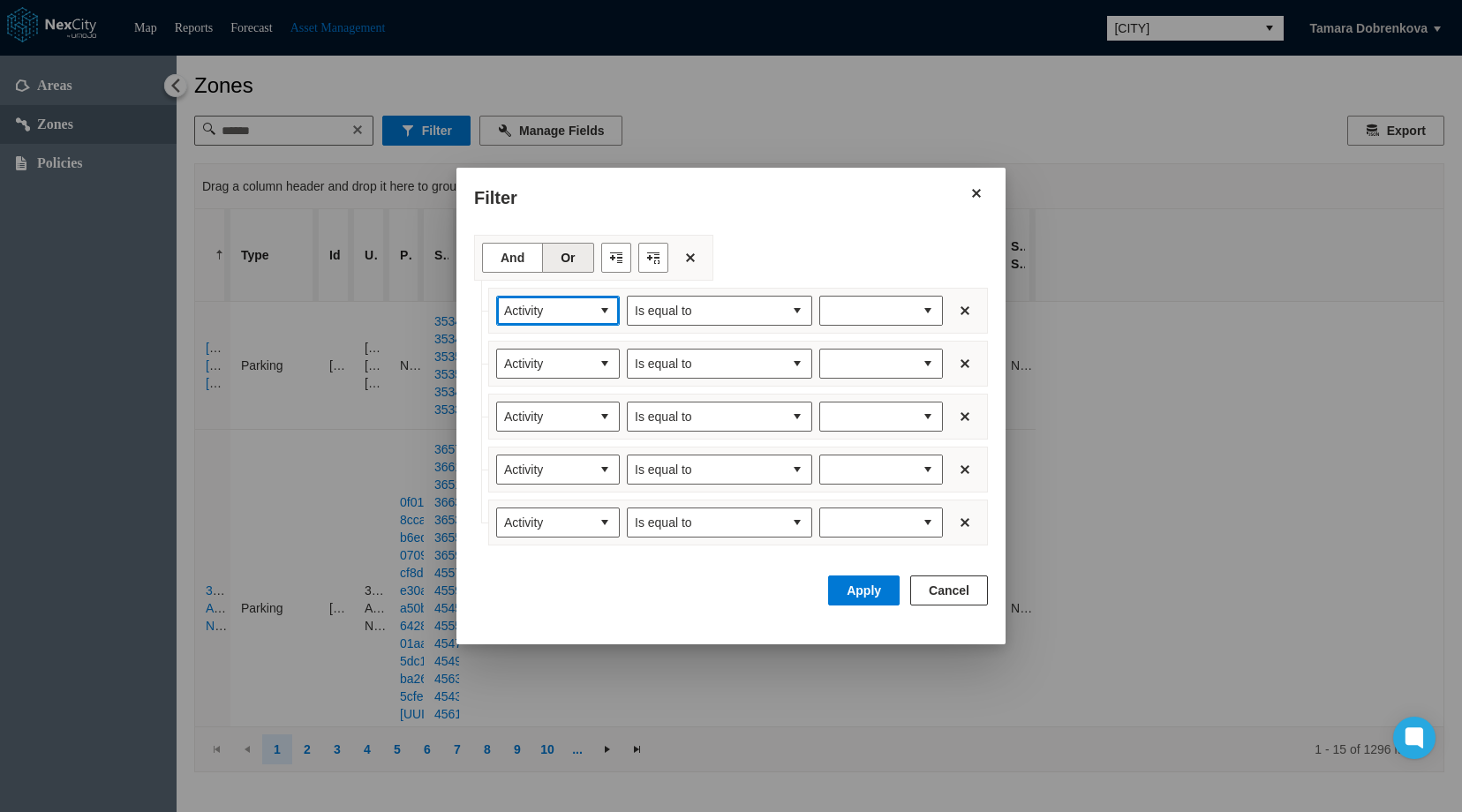 click at bounding box center (605, 311) 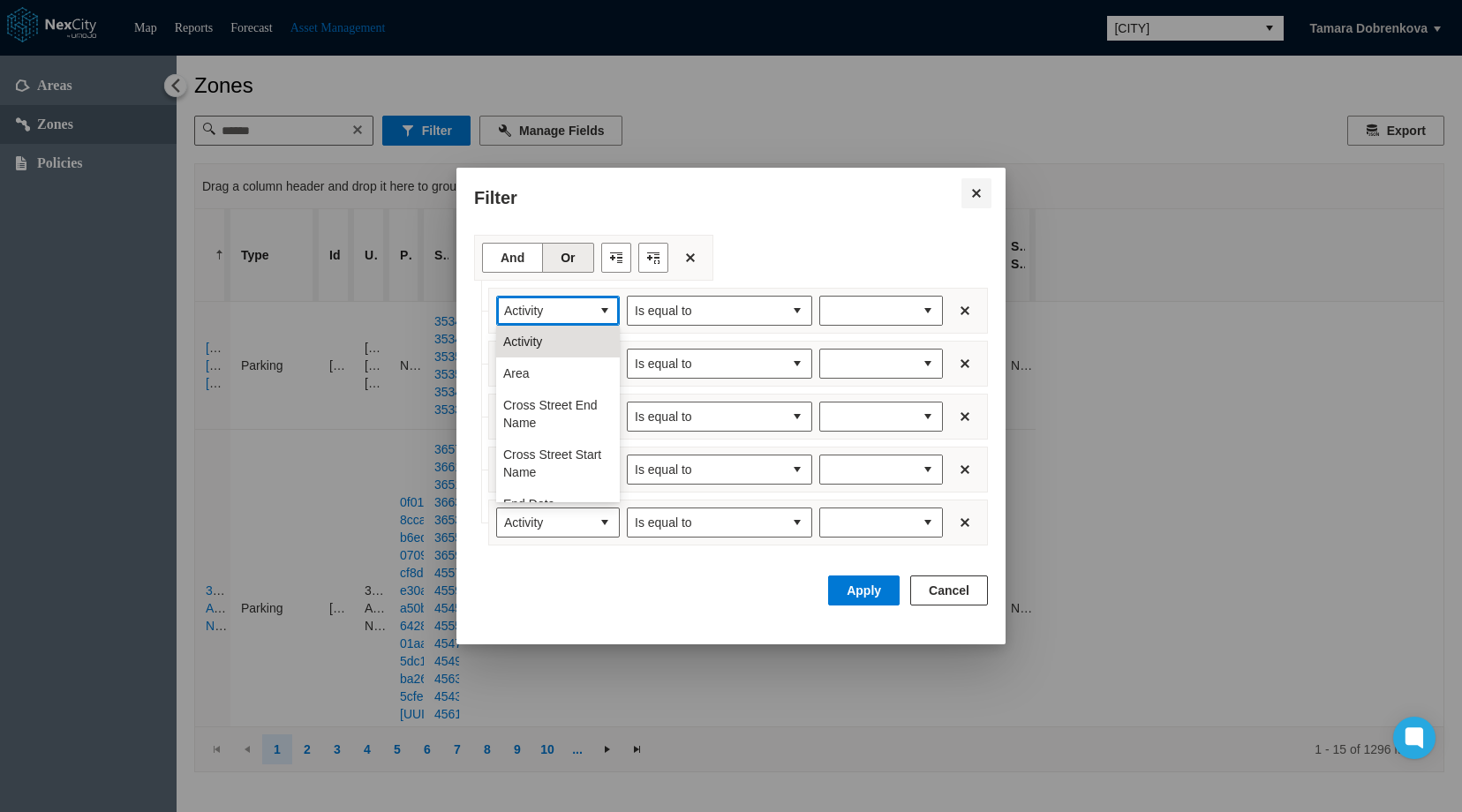 click at bounding box center [976, 193] 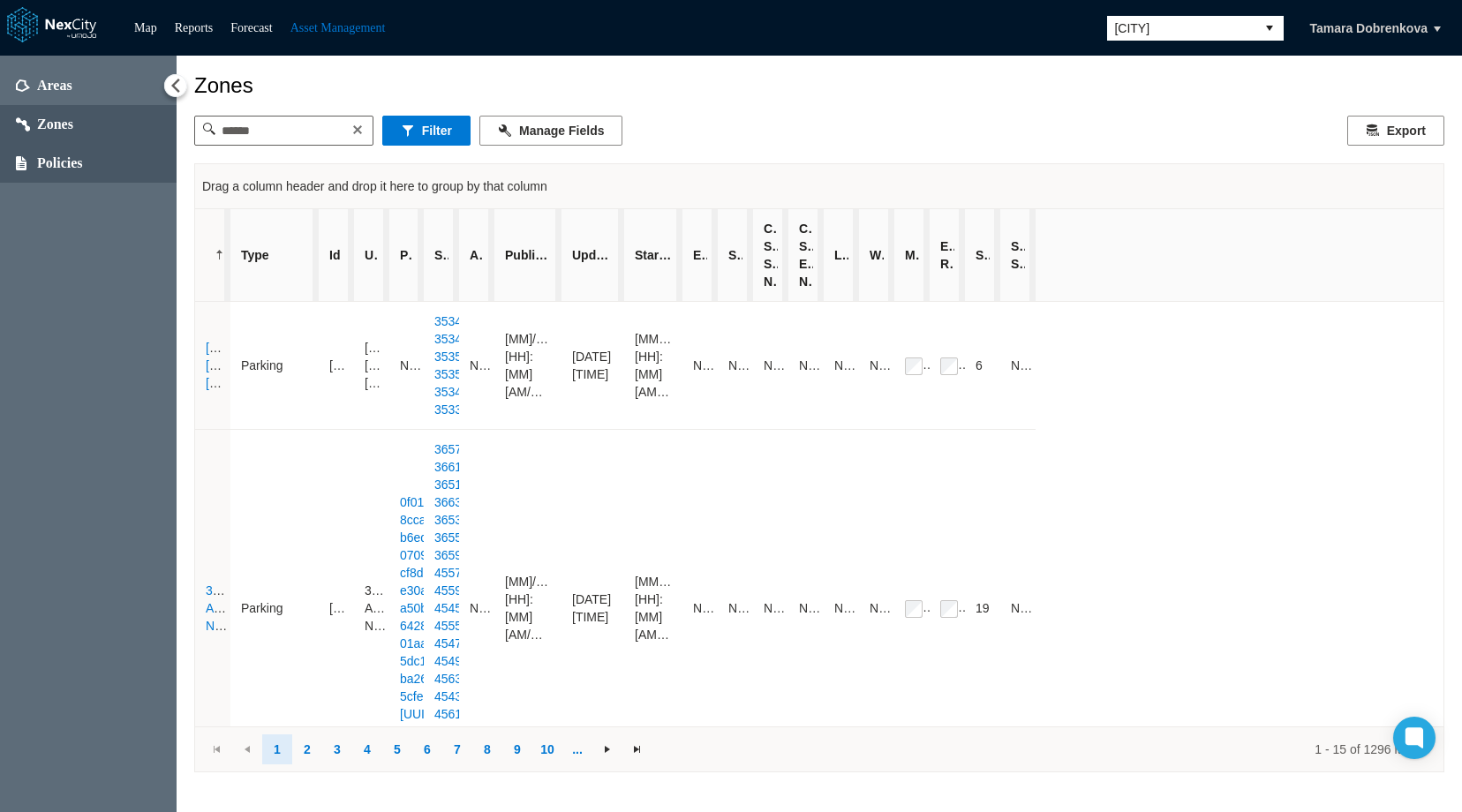 click on "Policies" at bounding box center (60, 163) 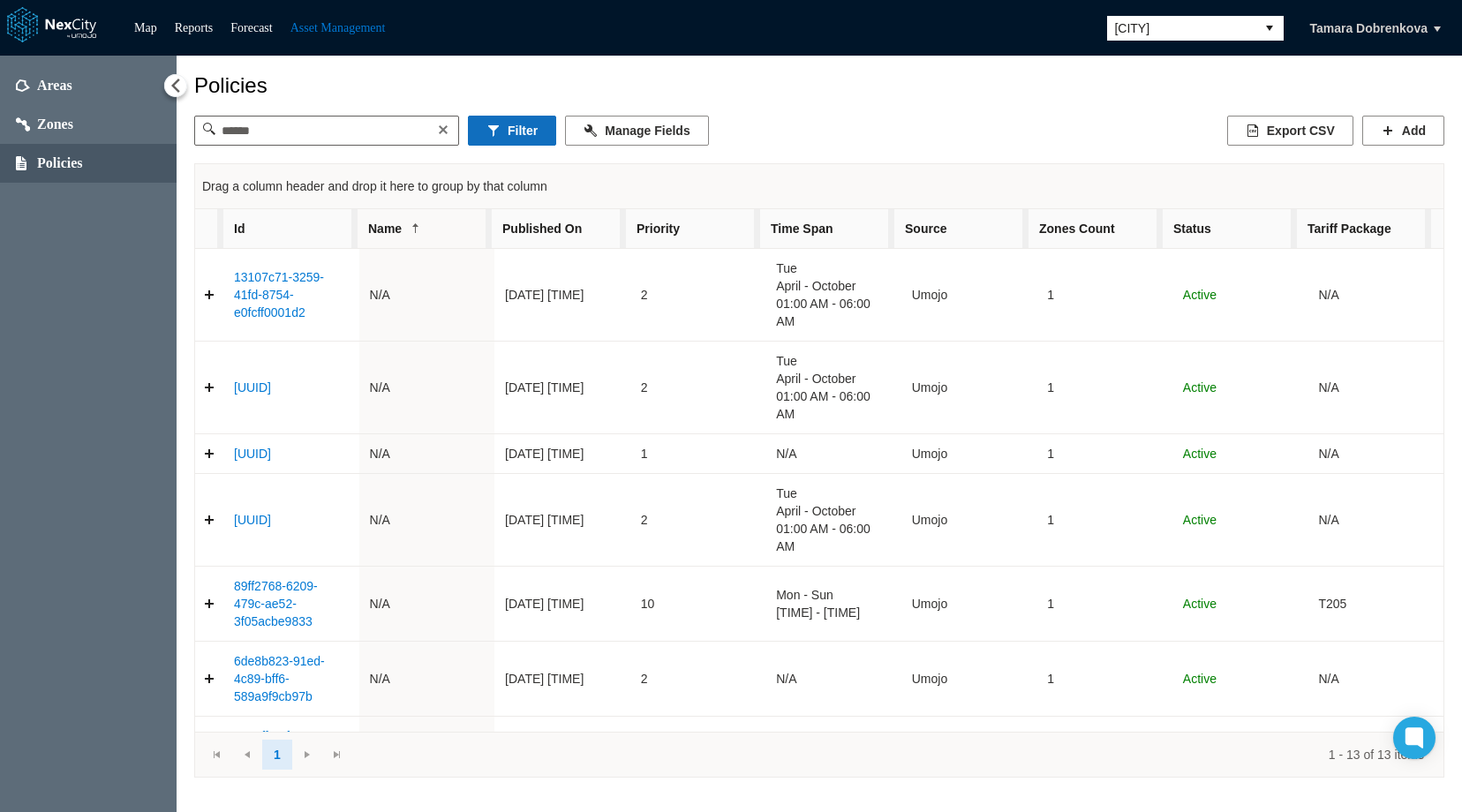 click on "Filter" at bounding box center [512, 131] 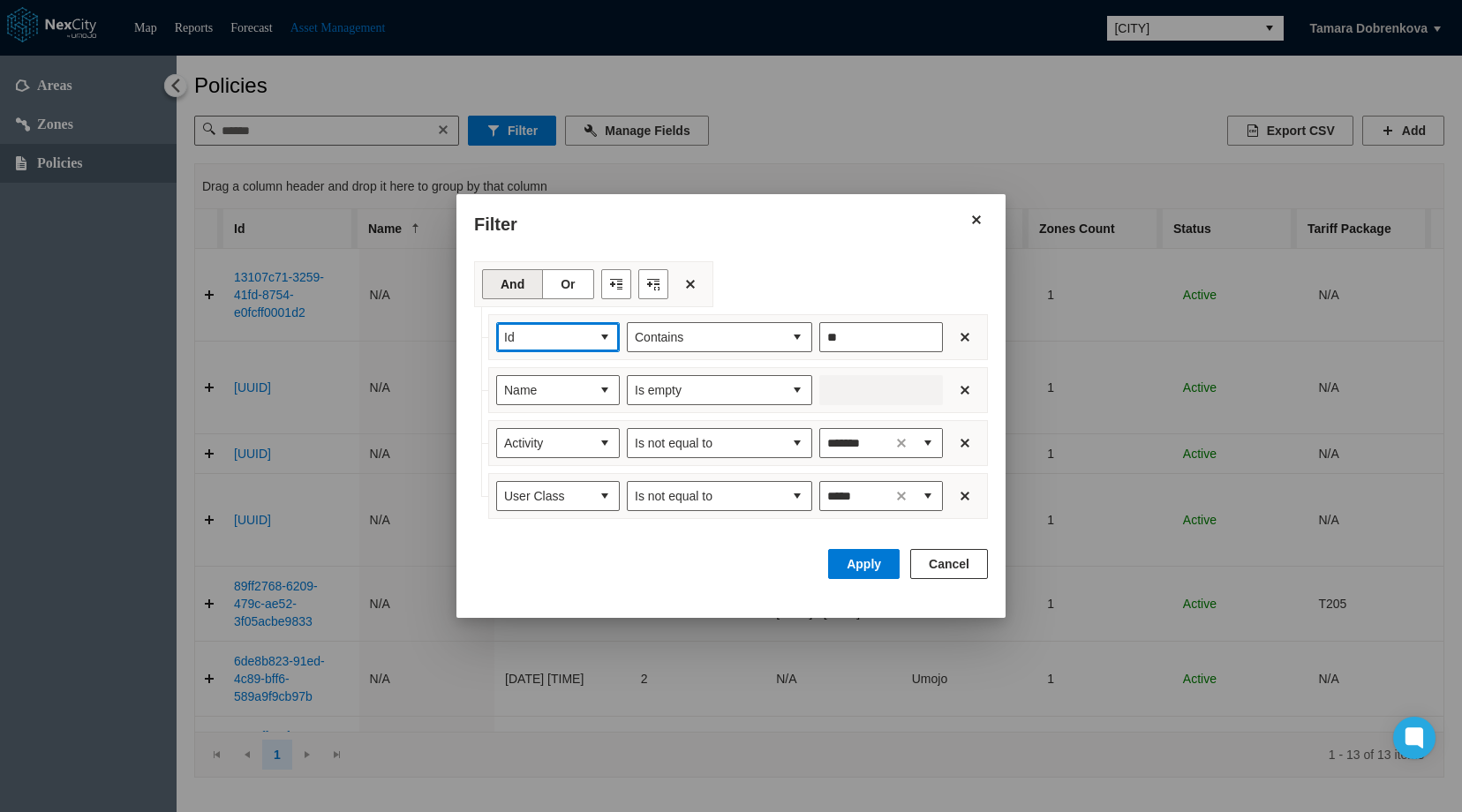 click at bounding box center (605, 337) 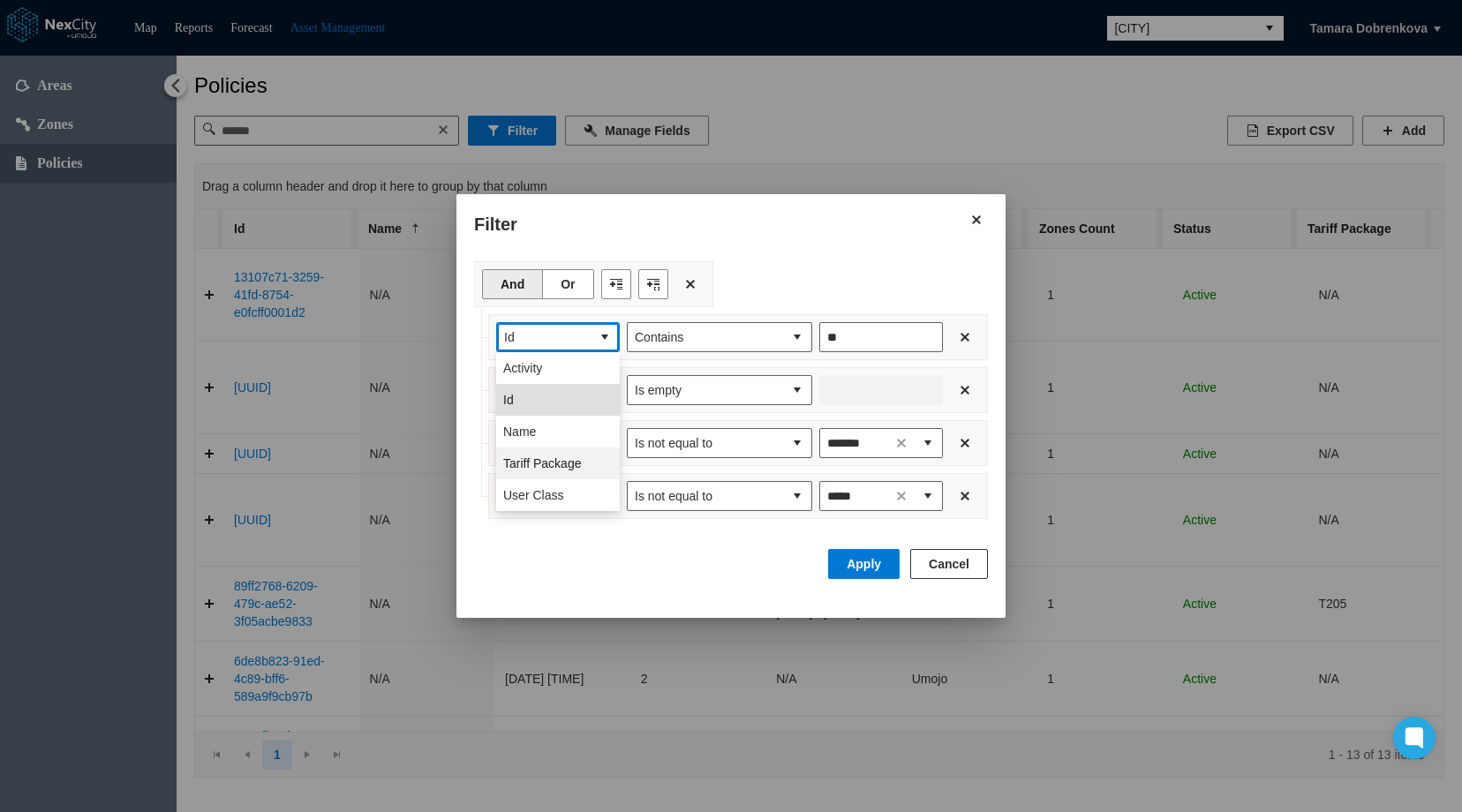 click on "Tariff Package" at bounding box center (542, 463) 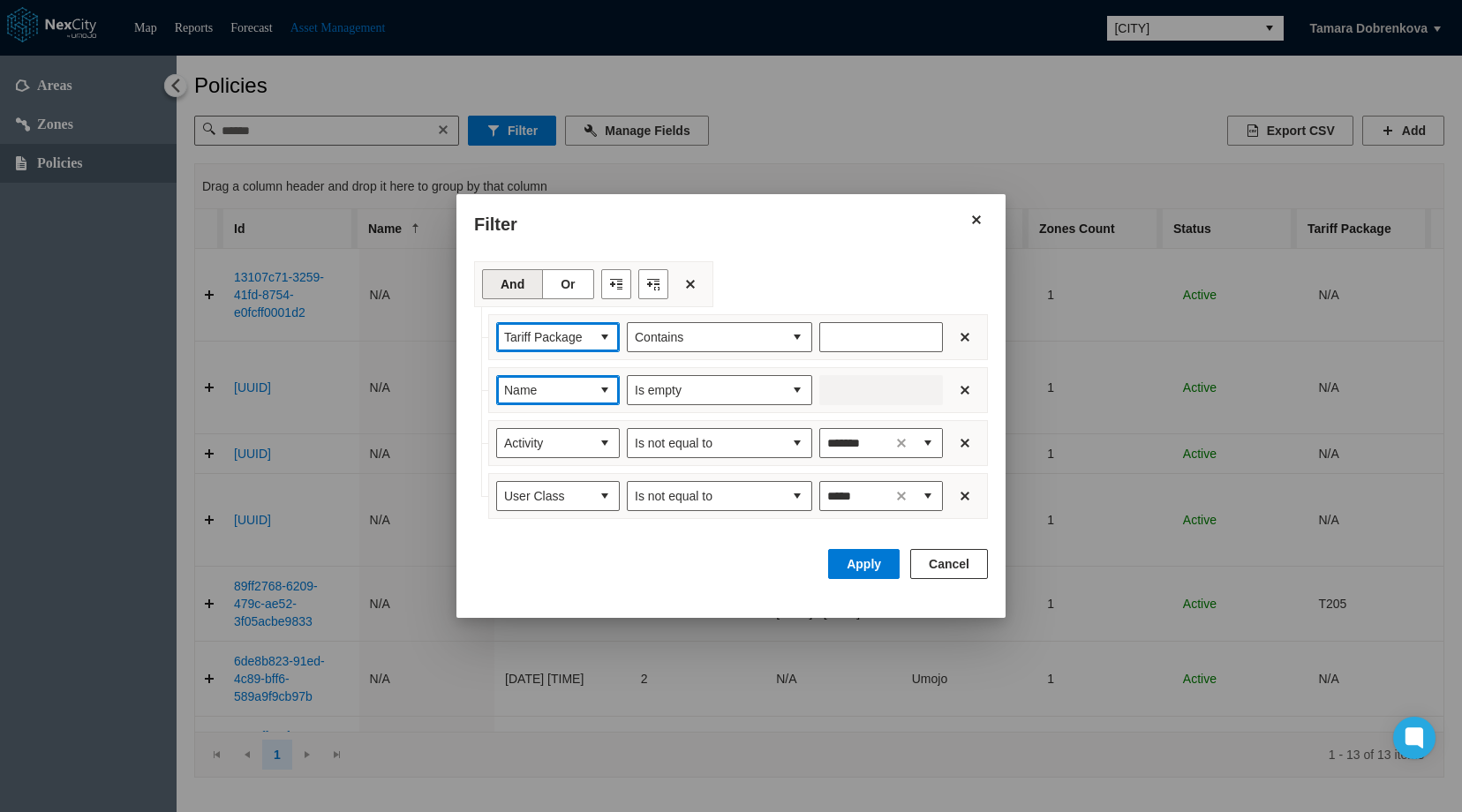 click at bounding box center [605, 390] 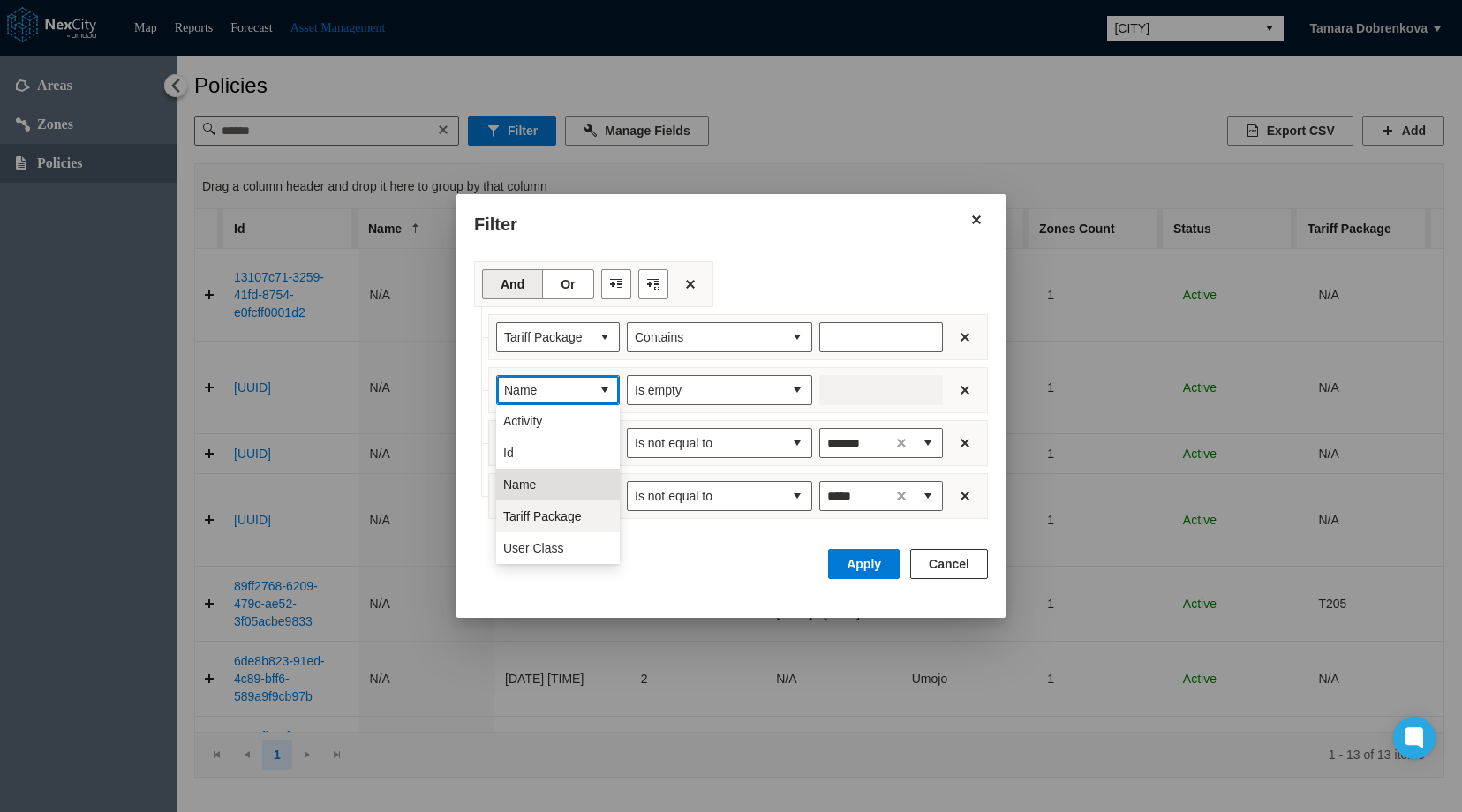 click on "Tariff Package" at bounding box center (542, 516) 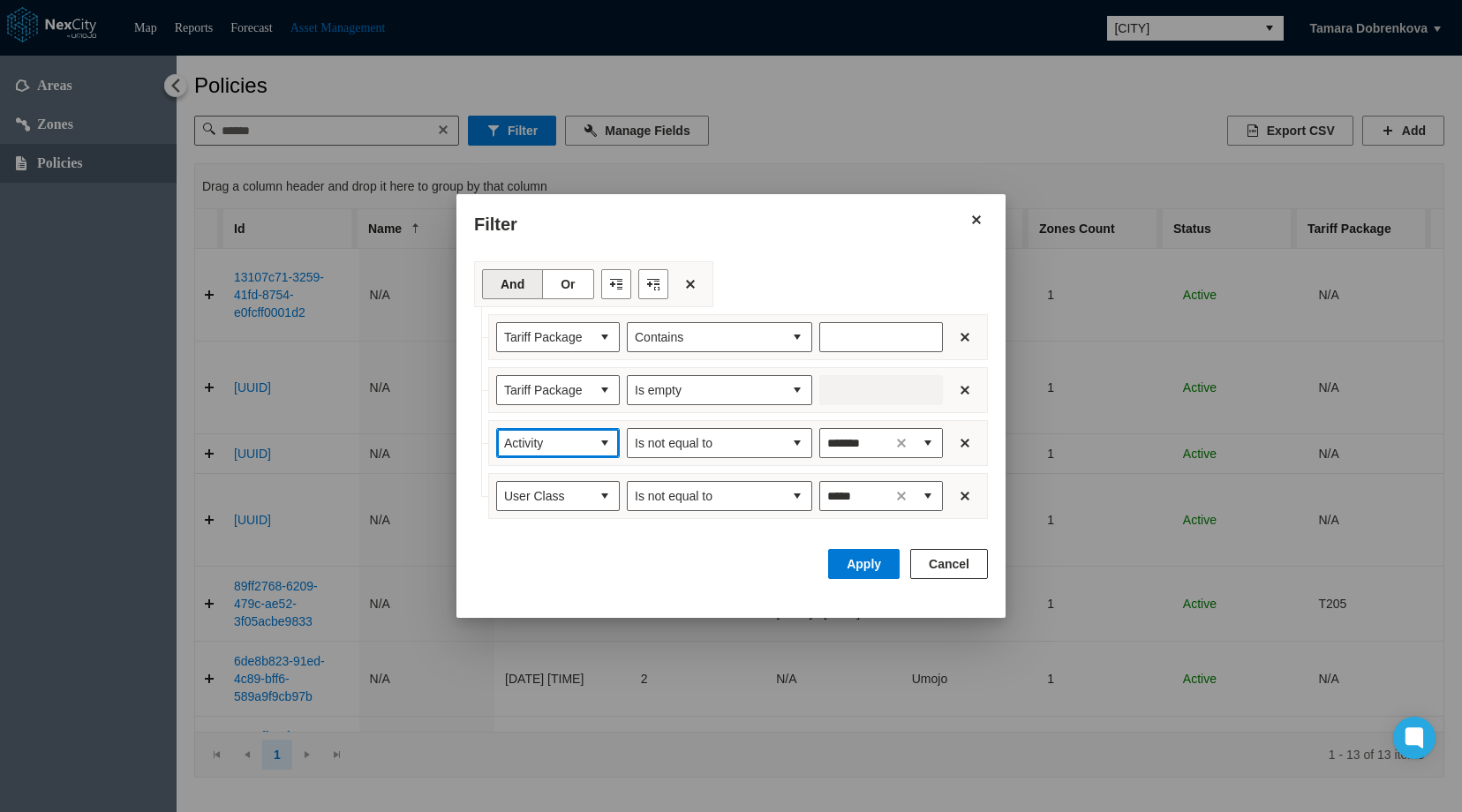 click at bounding box center (605, 443) 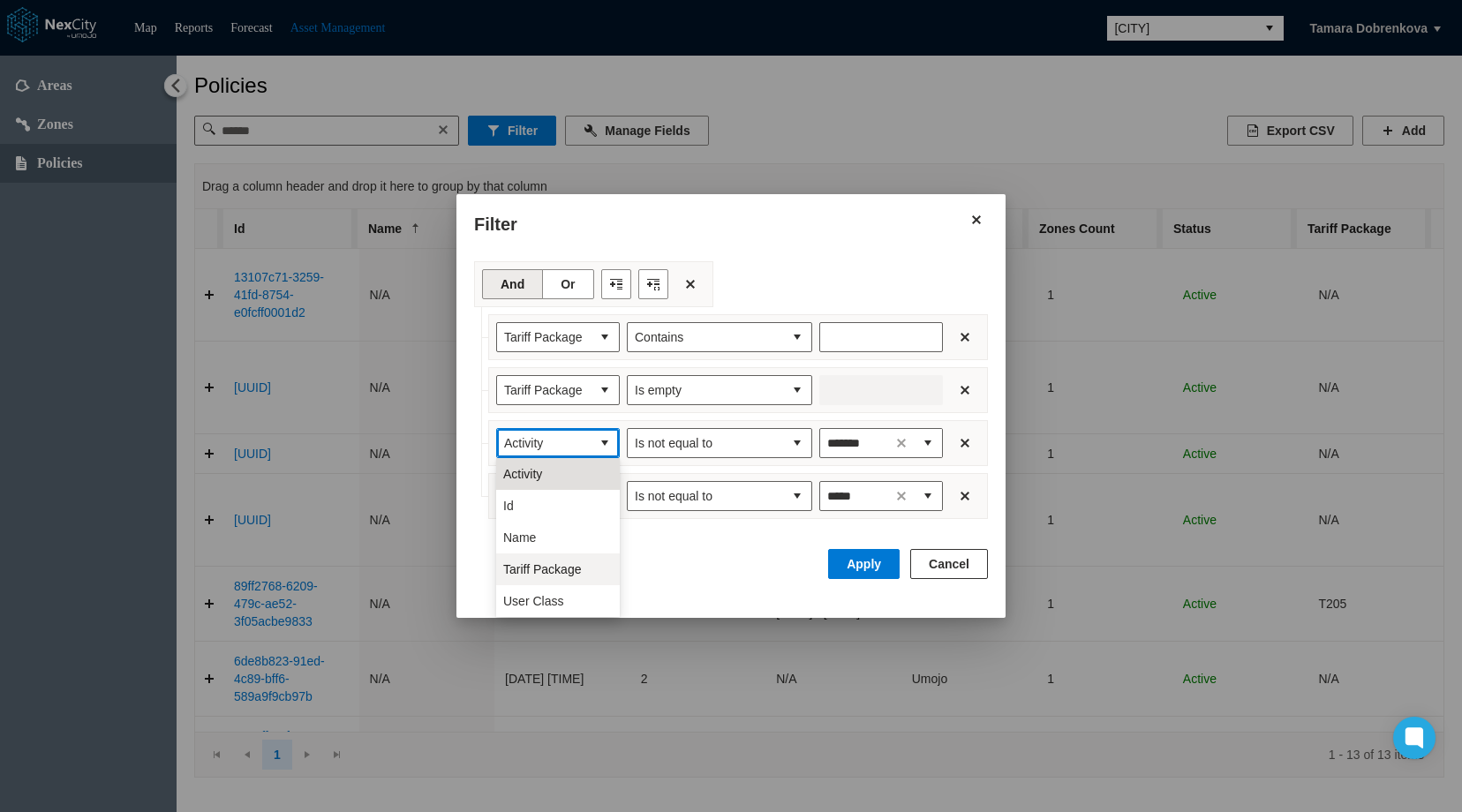 click on "Tariff Package" at bounding box center [542, 569] 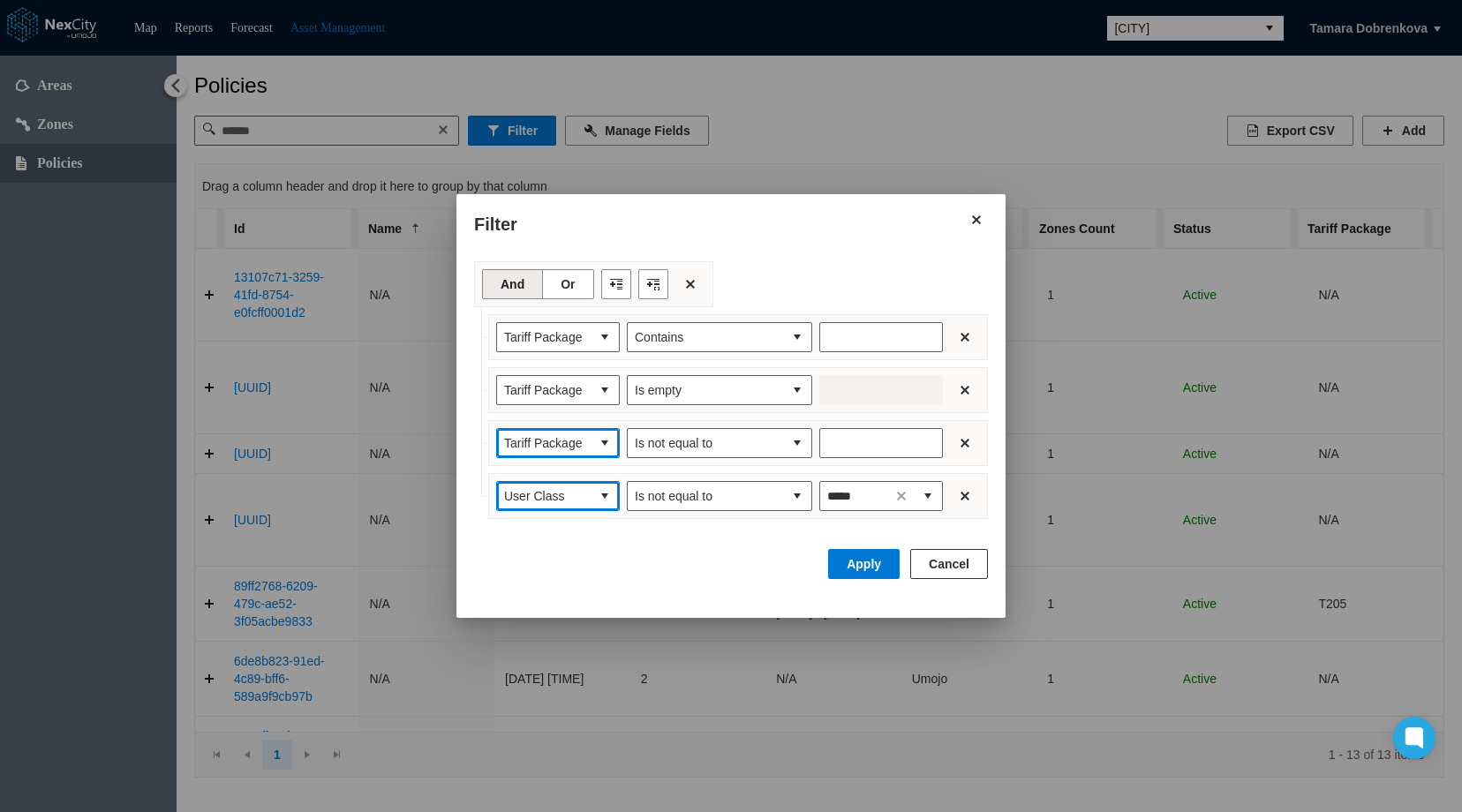 click at bounding box center [605, 496] 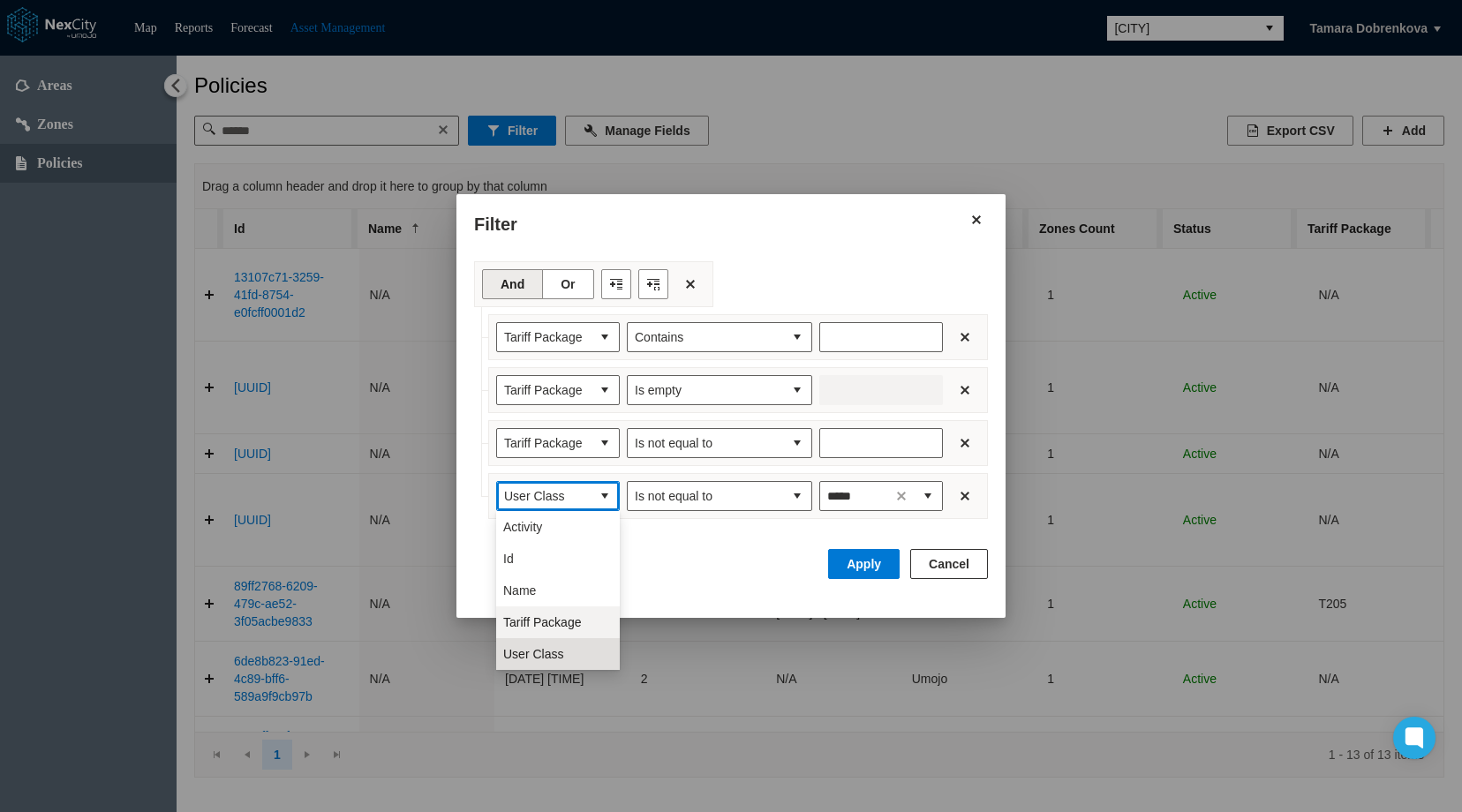 click on "Tariff Package" at bounding box center (542, 622) 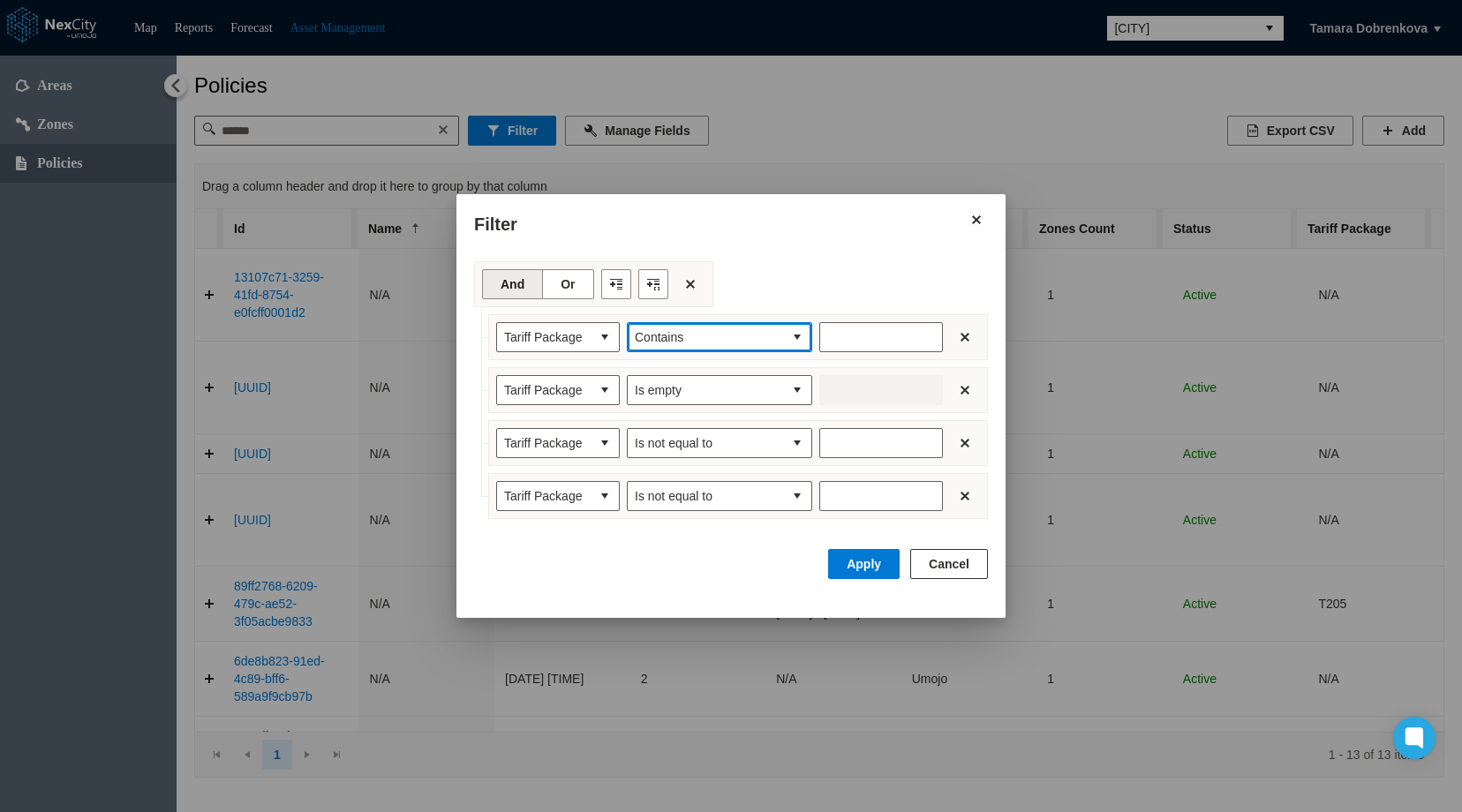 click on "Contains" at bounding box center (705, 337) 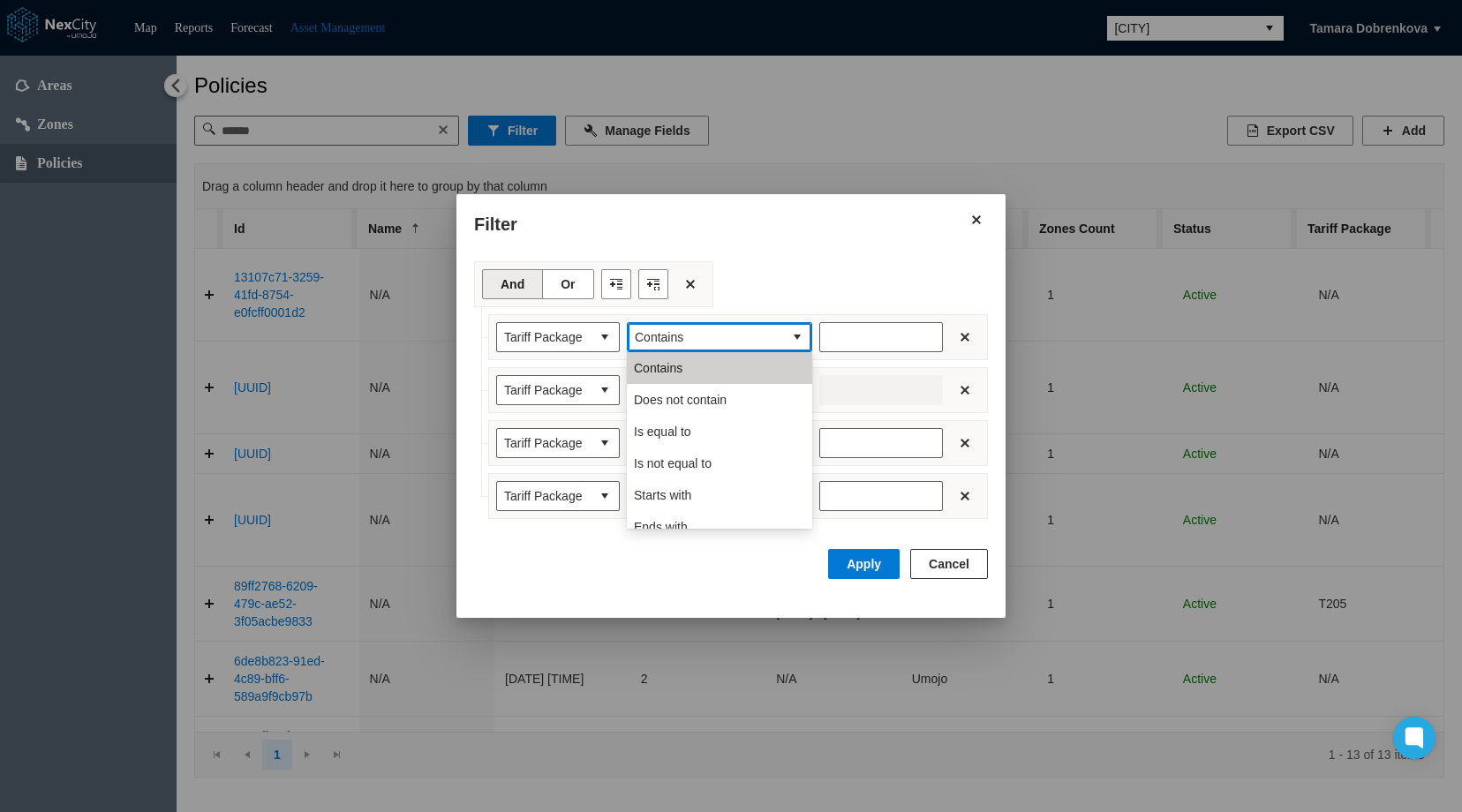 click on "Contains" at bounding box center [720, 368] 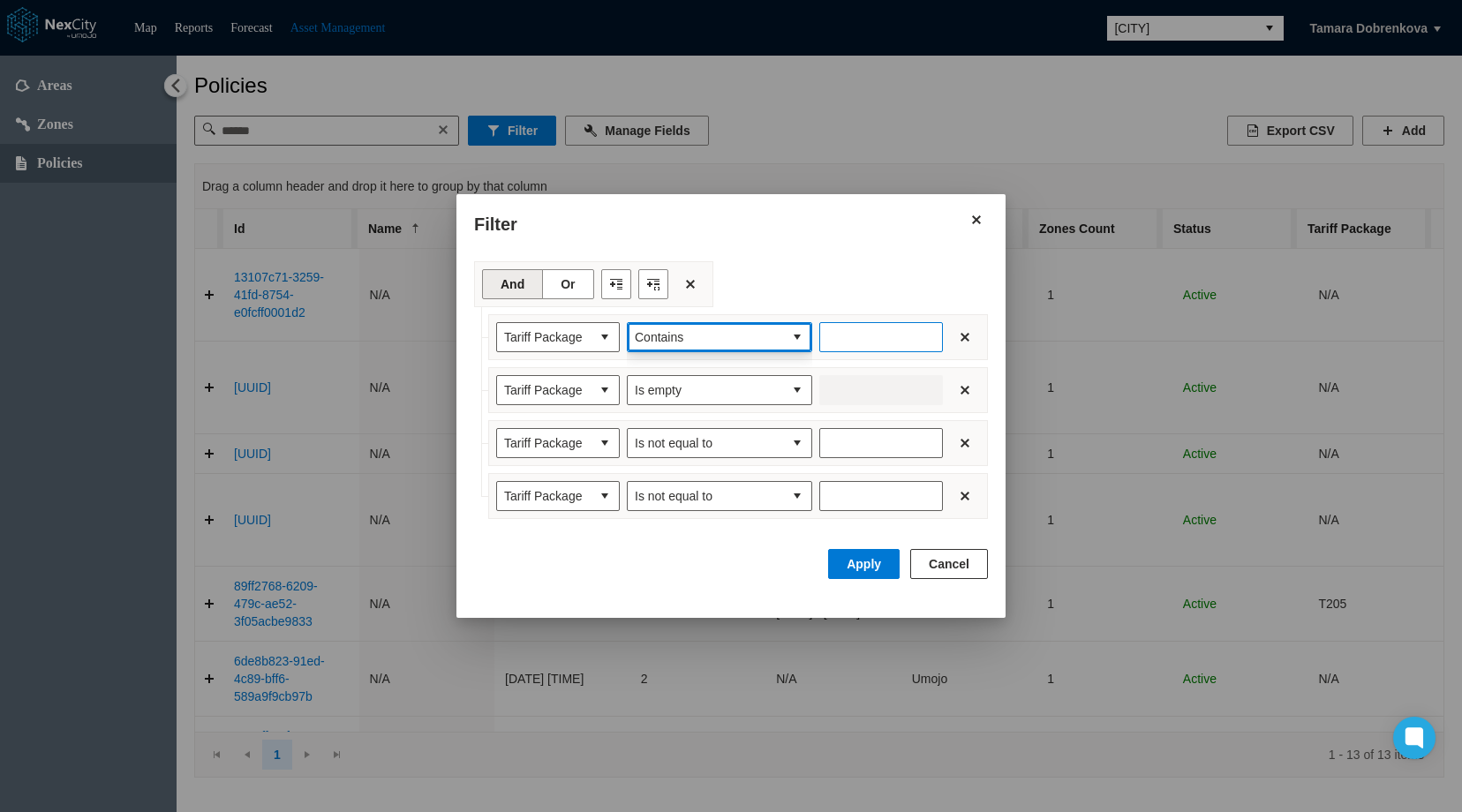 click at bounding box center [881, 337] 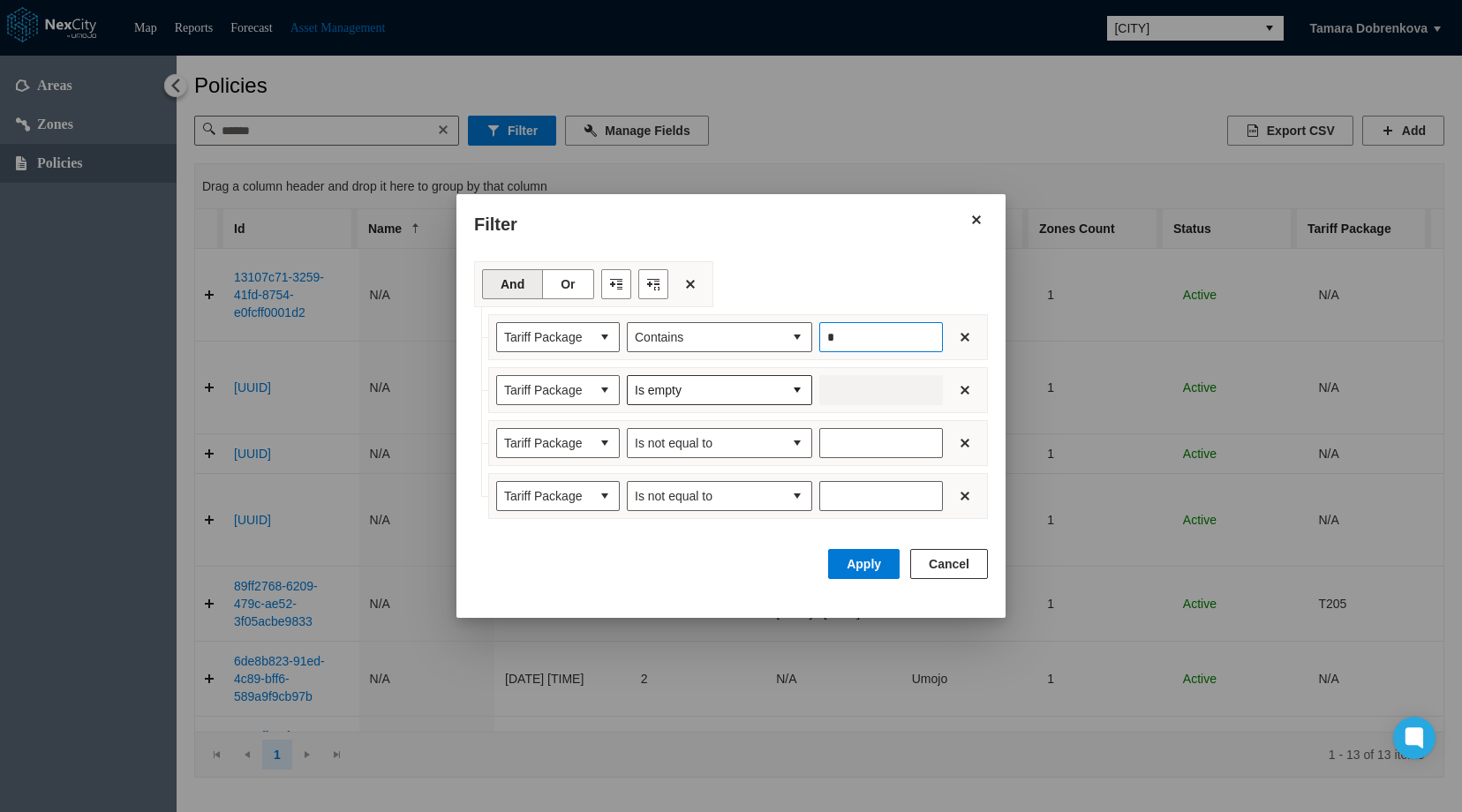 type on "*" 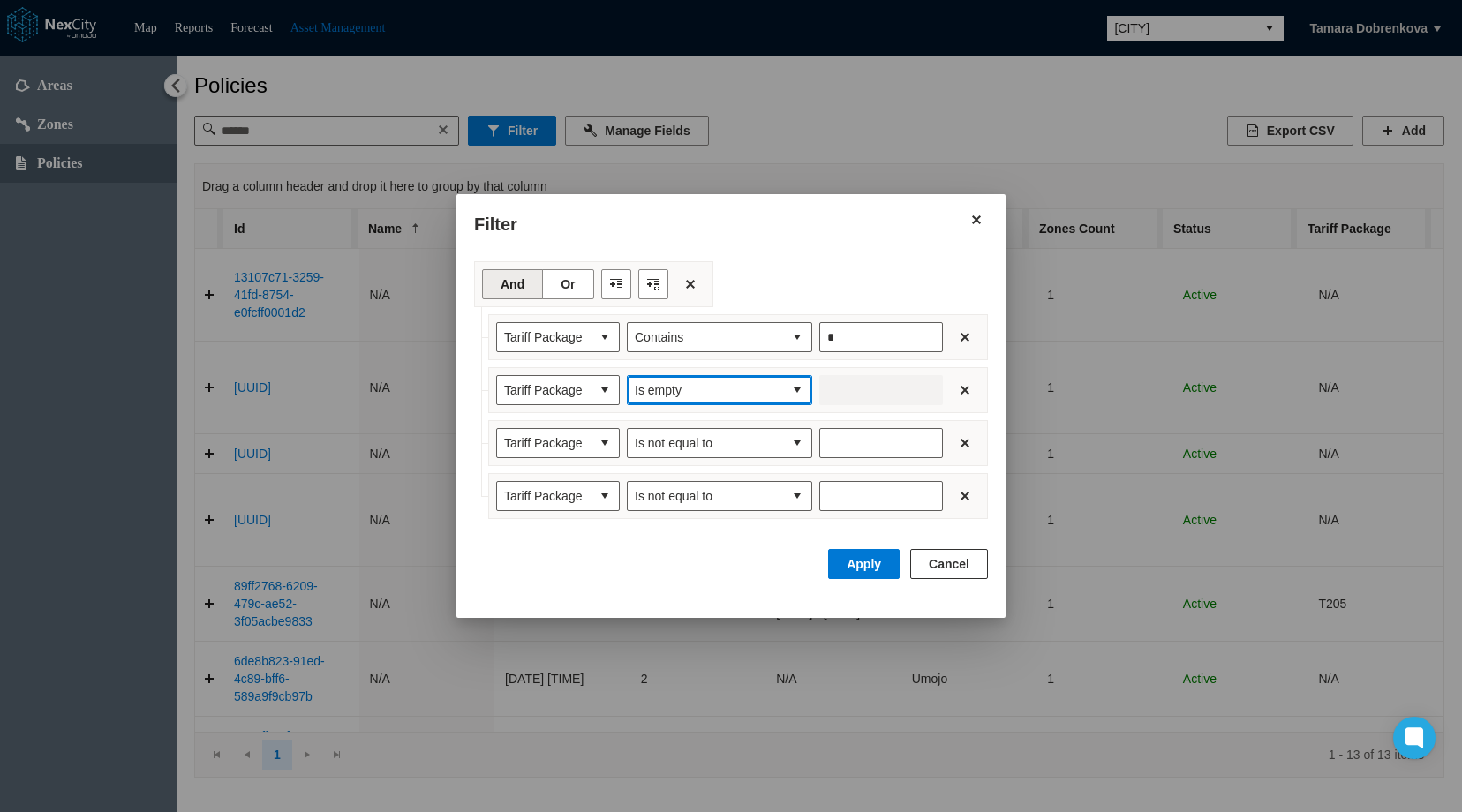 click at bounding box center (797, 390) 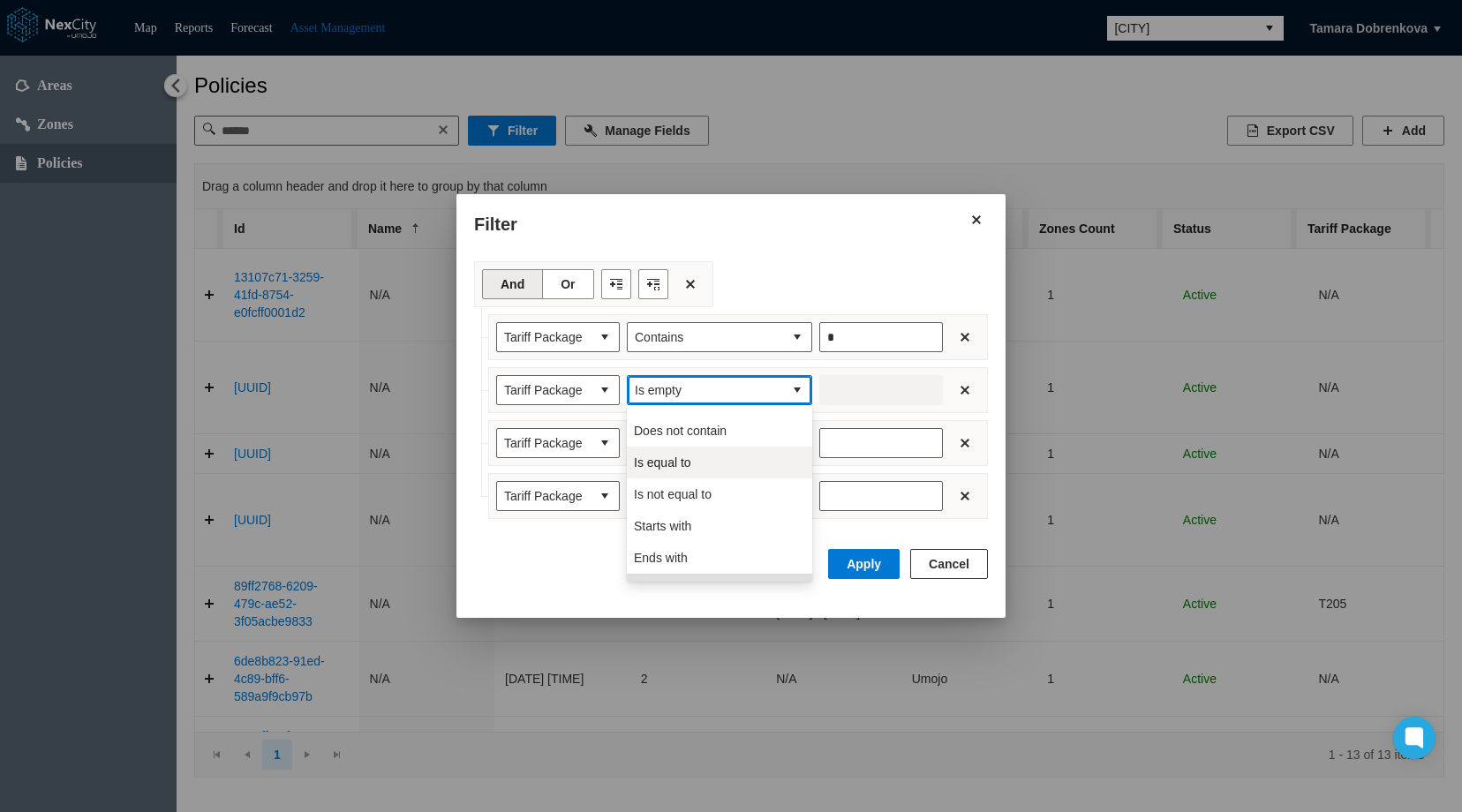 scroll, scrollTop: 0, scrollLeft: 0, axis: both 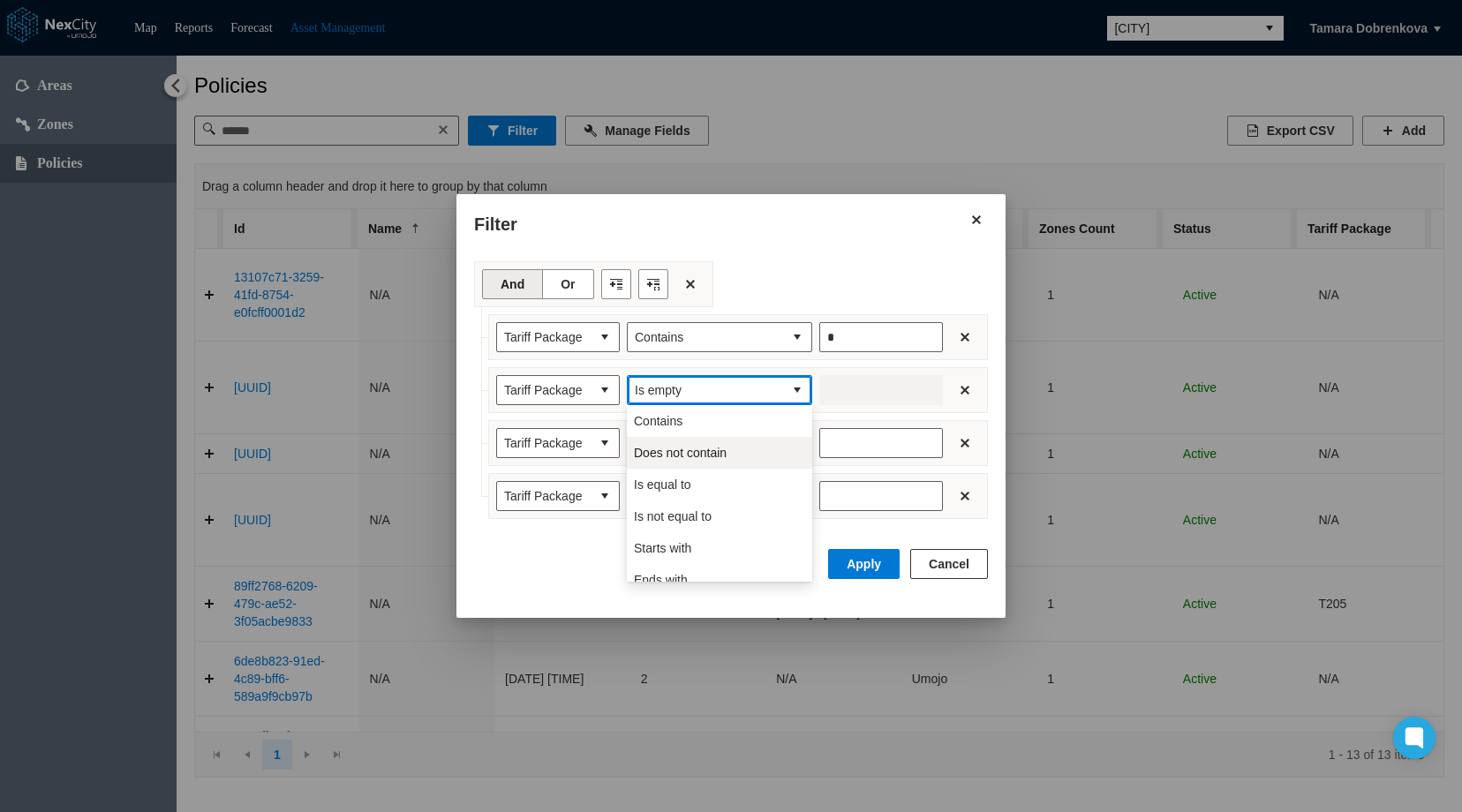 click on "Does not contain" at bounding box center [720, 453] 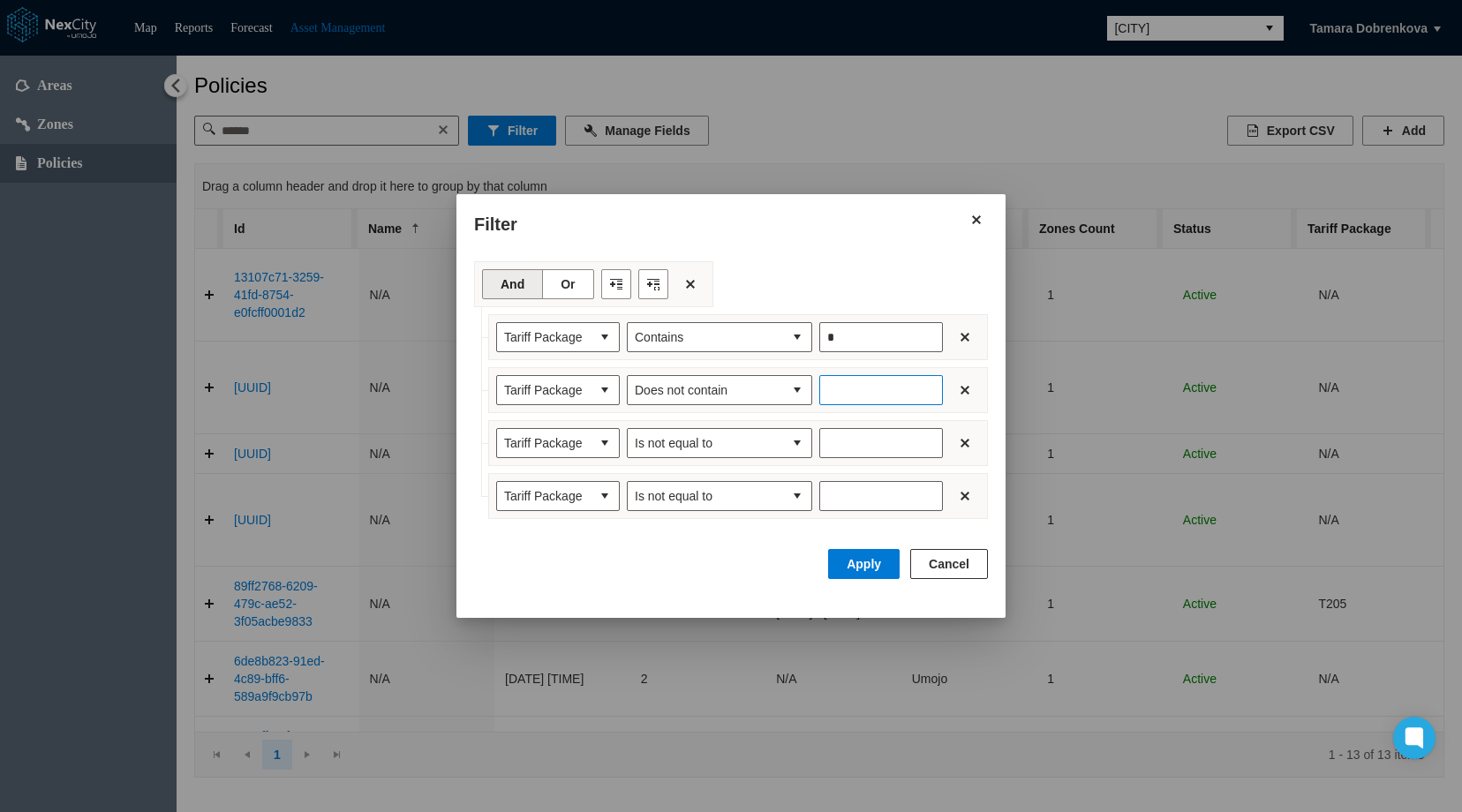 drag, startPoint x: 864, startPoint y: 393, endPoint x: 846, endPoint y: 401, distance: 19.697716 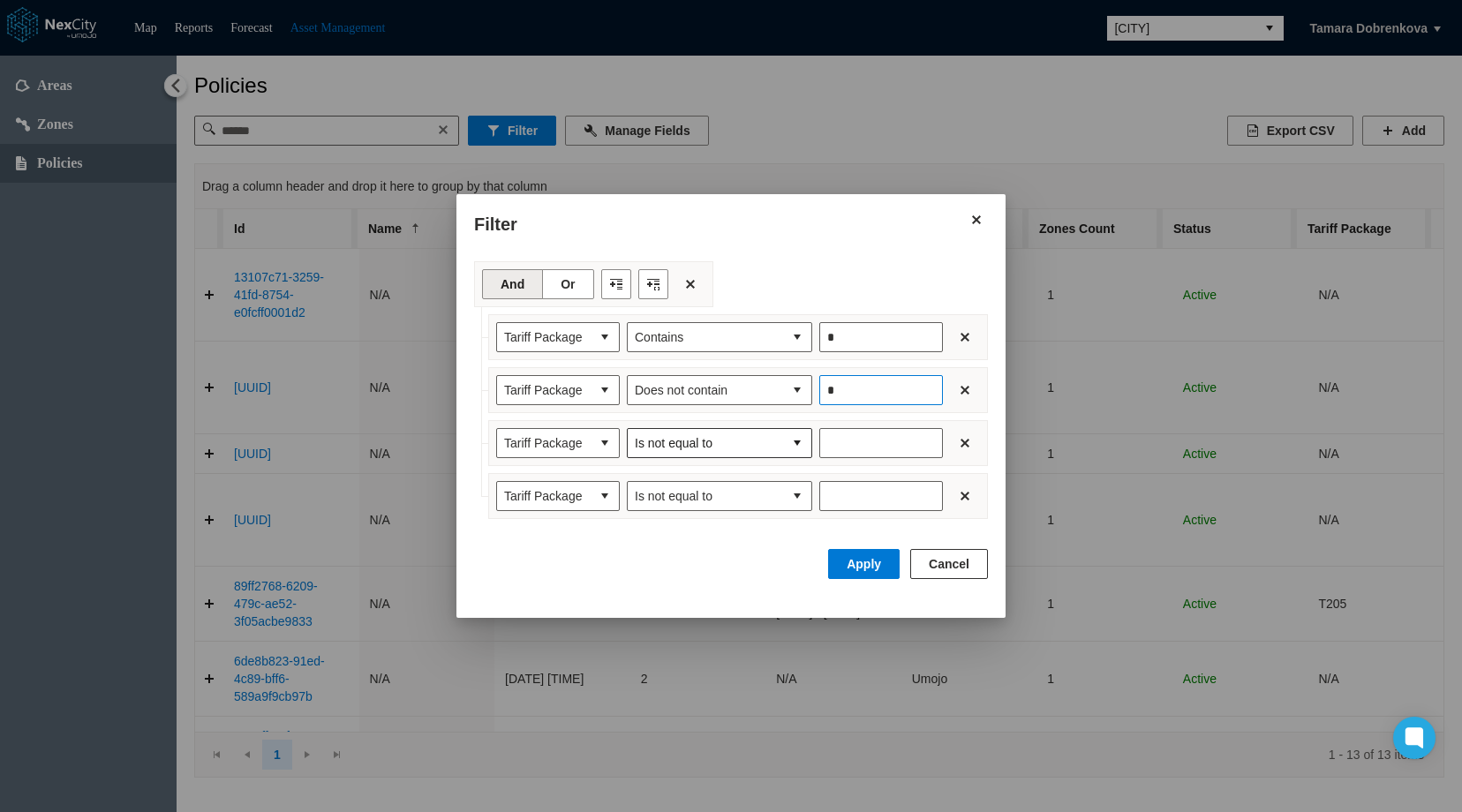 type on "*" 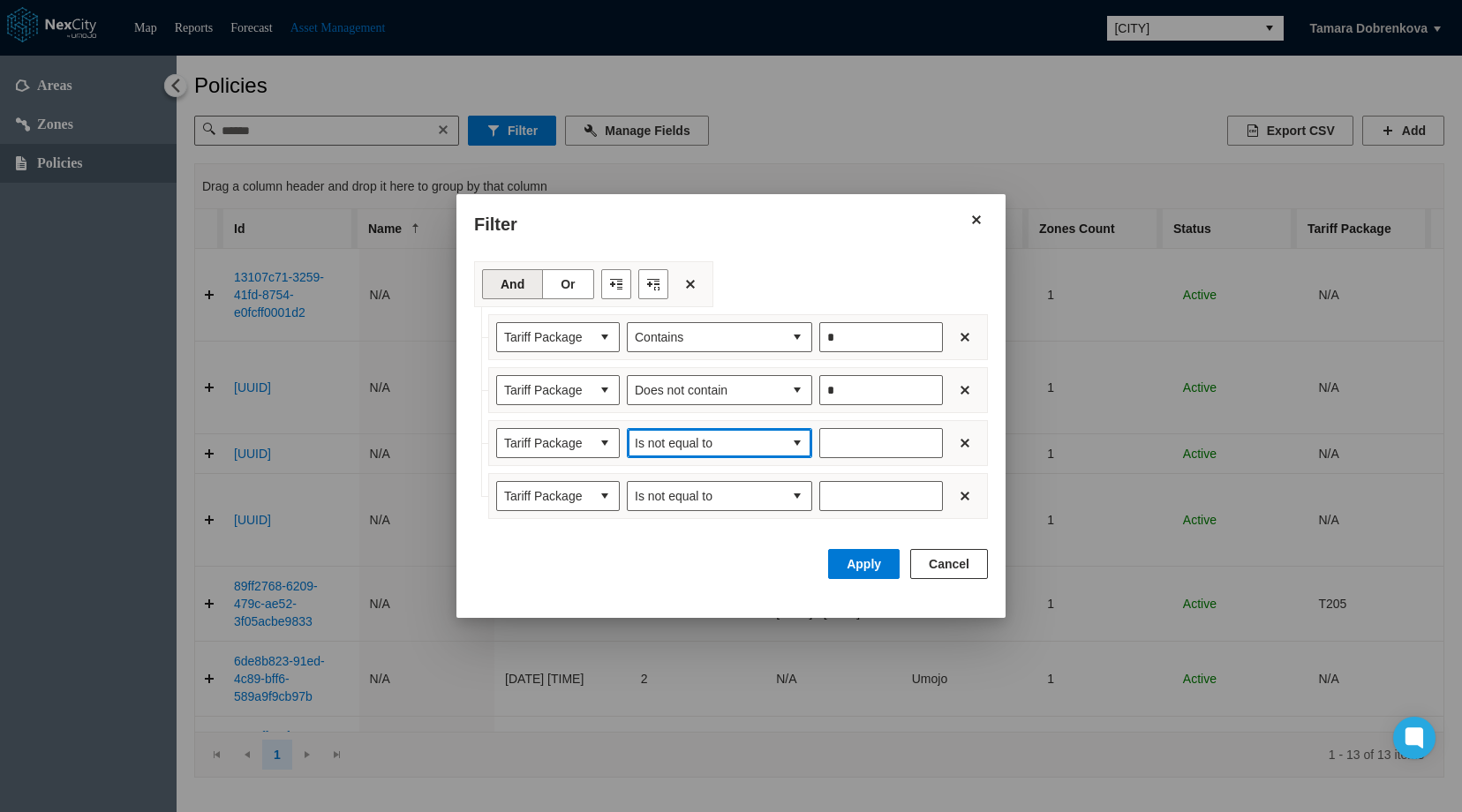 click at bounding box center (797, 443) 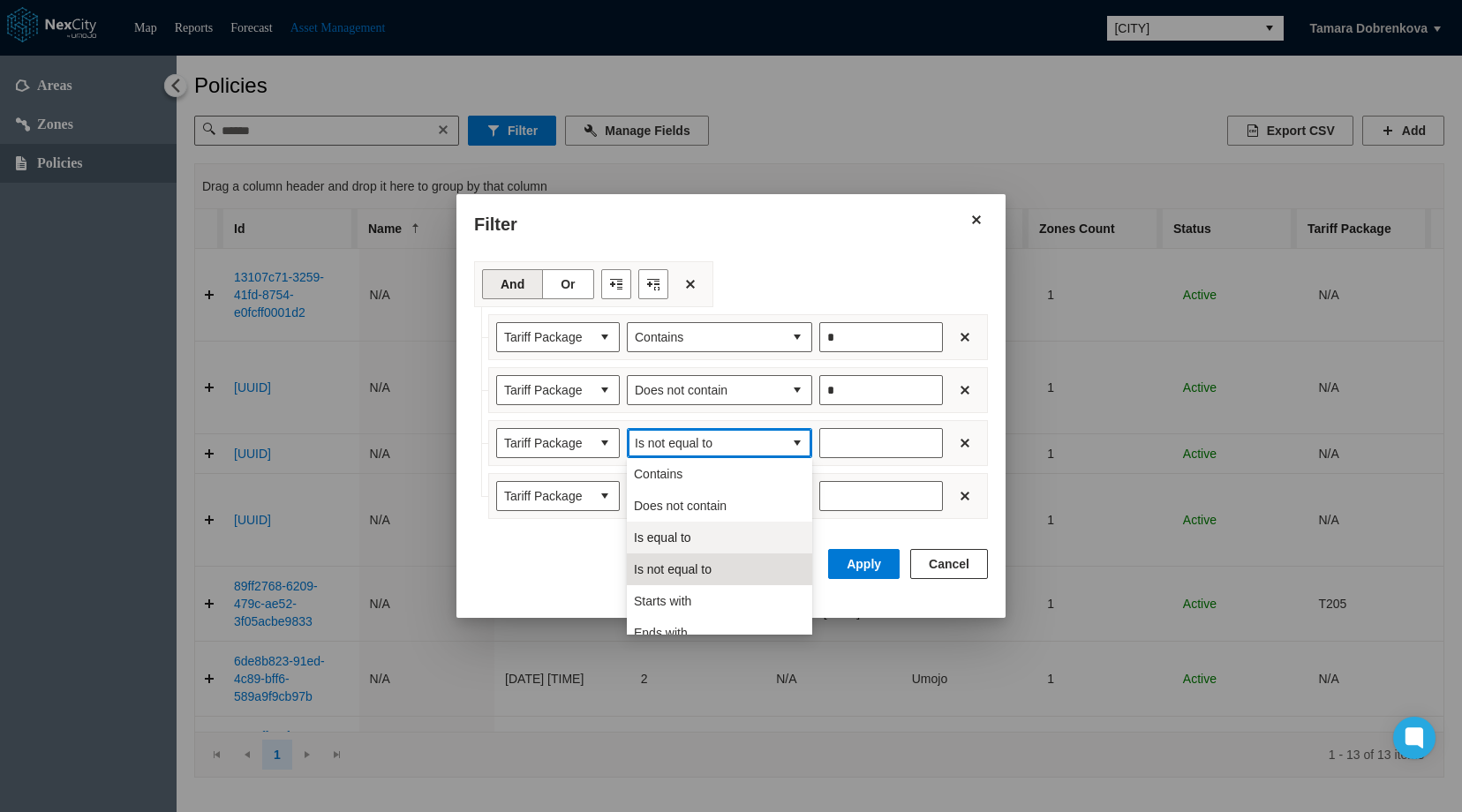 click on "Is equal to" at bounding box center (662, 538) 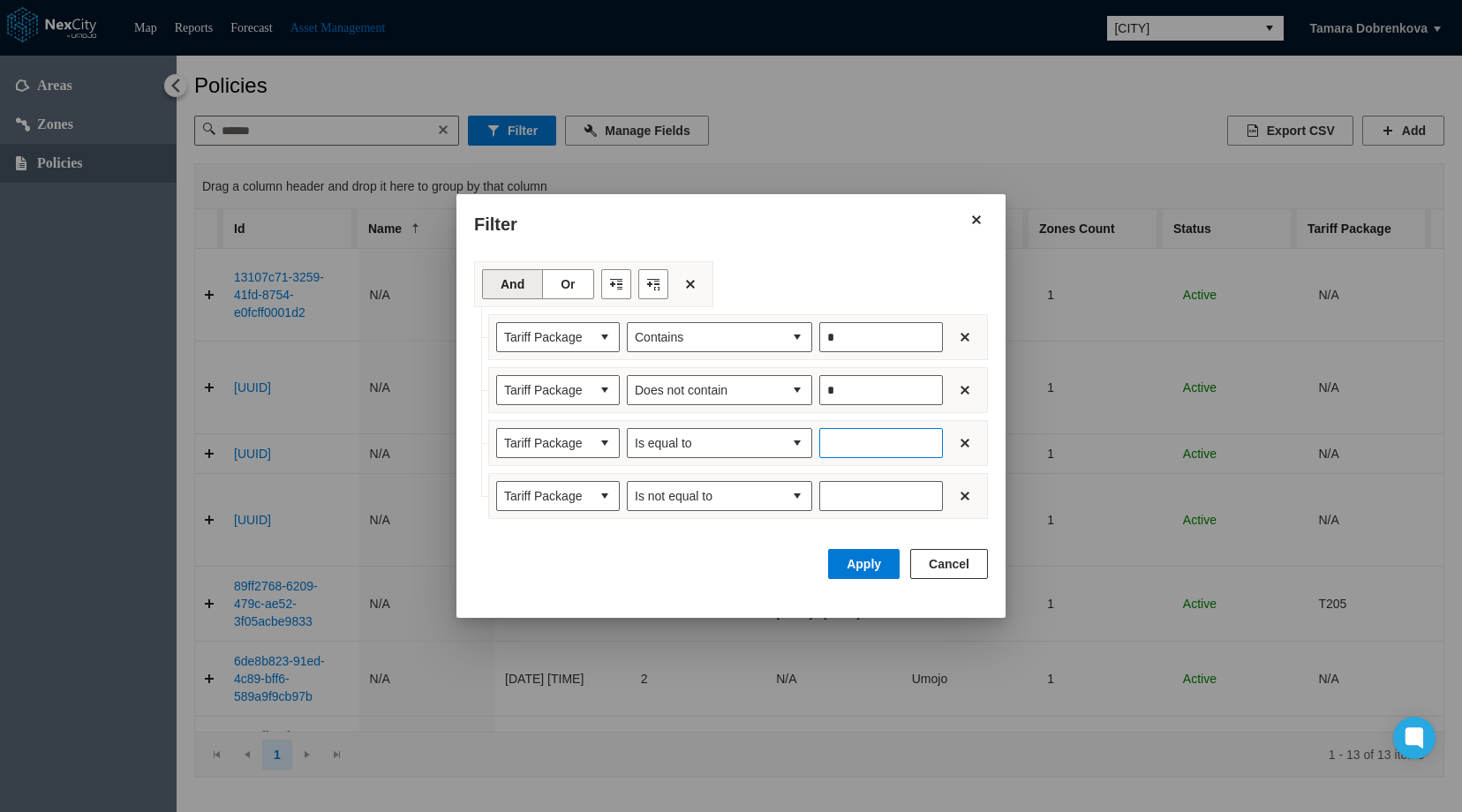 click at bounding box center (881, 443) 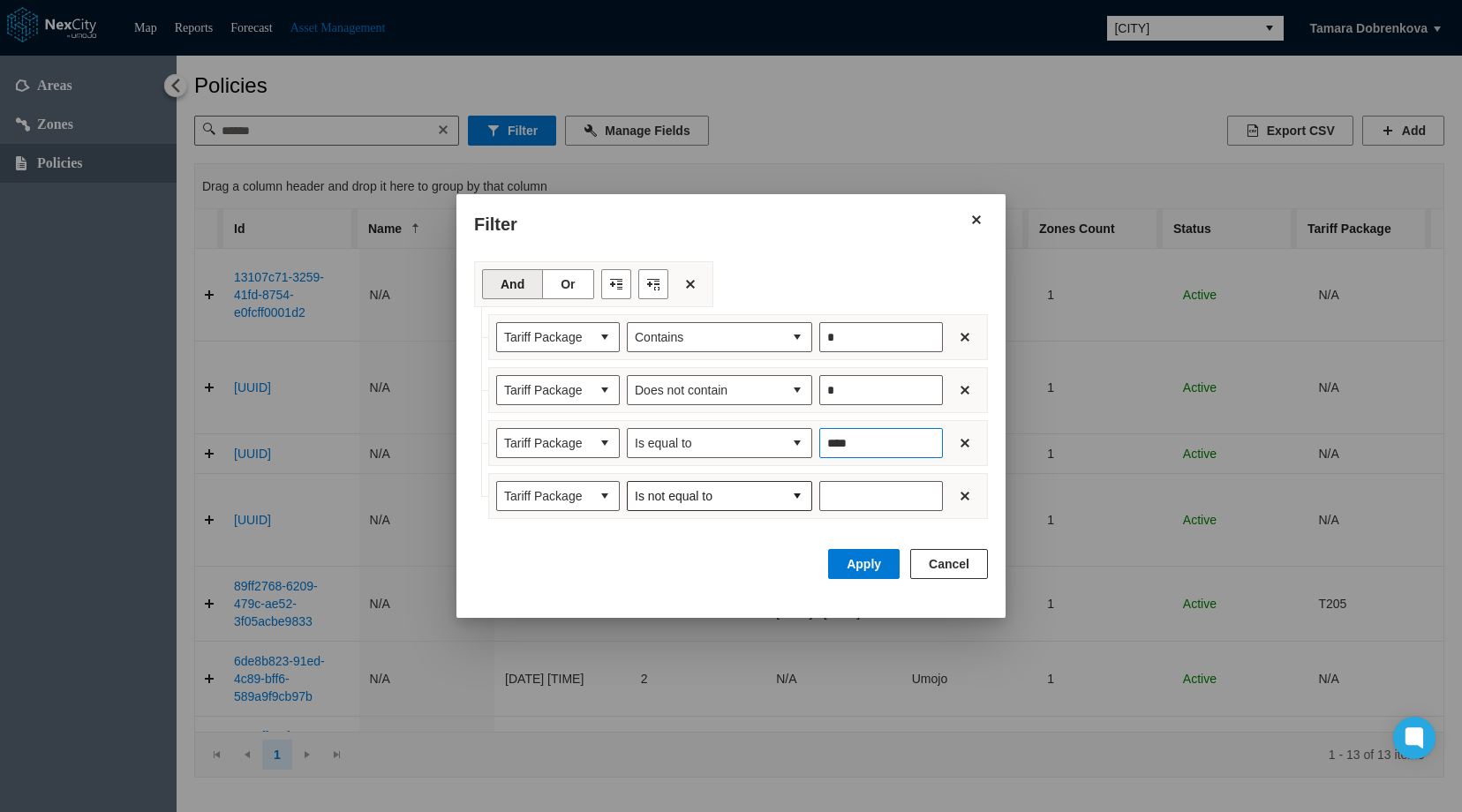 type on "****" 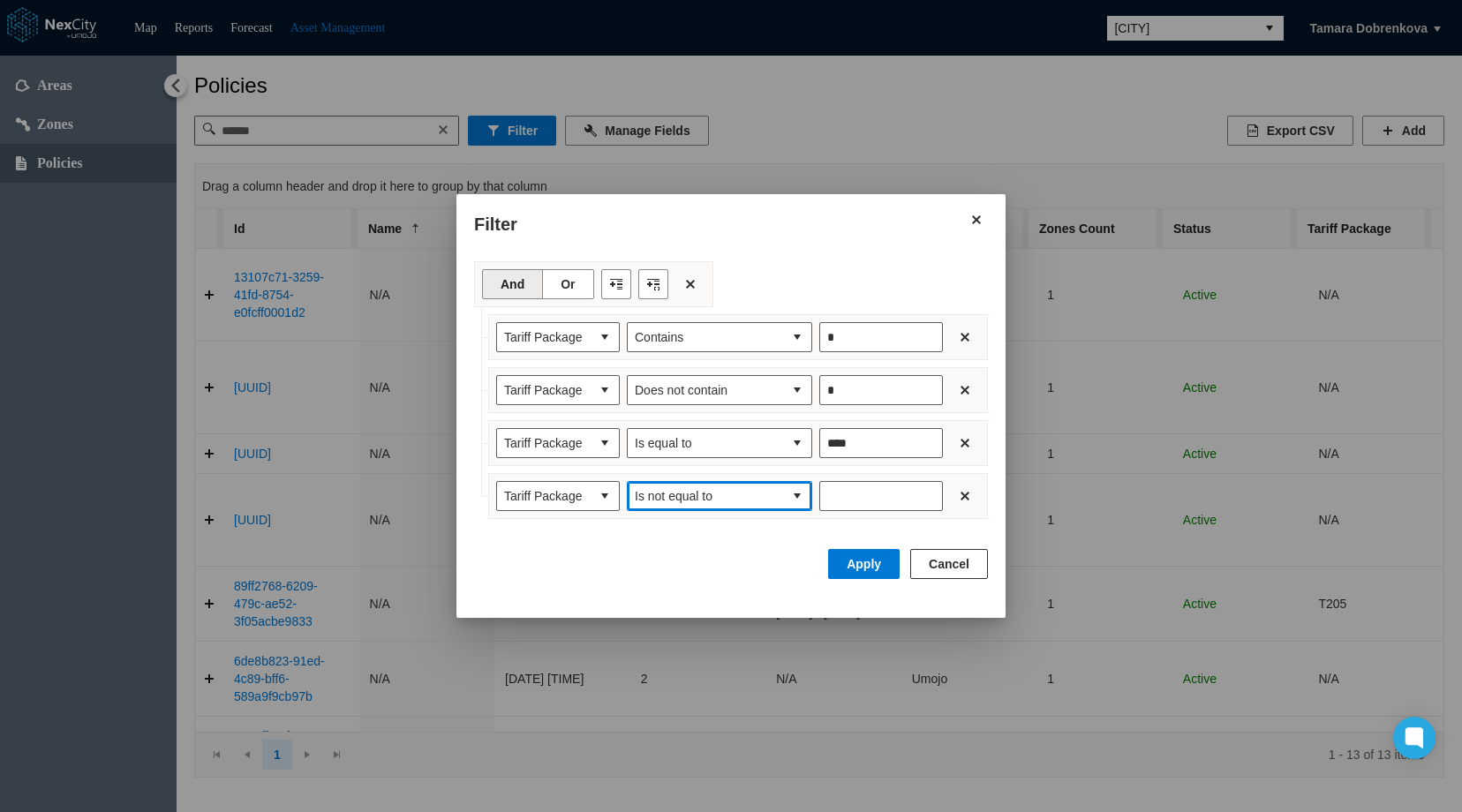 click on "Is not equal to" at bounding box center [705, 496] 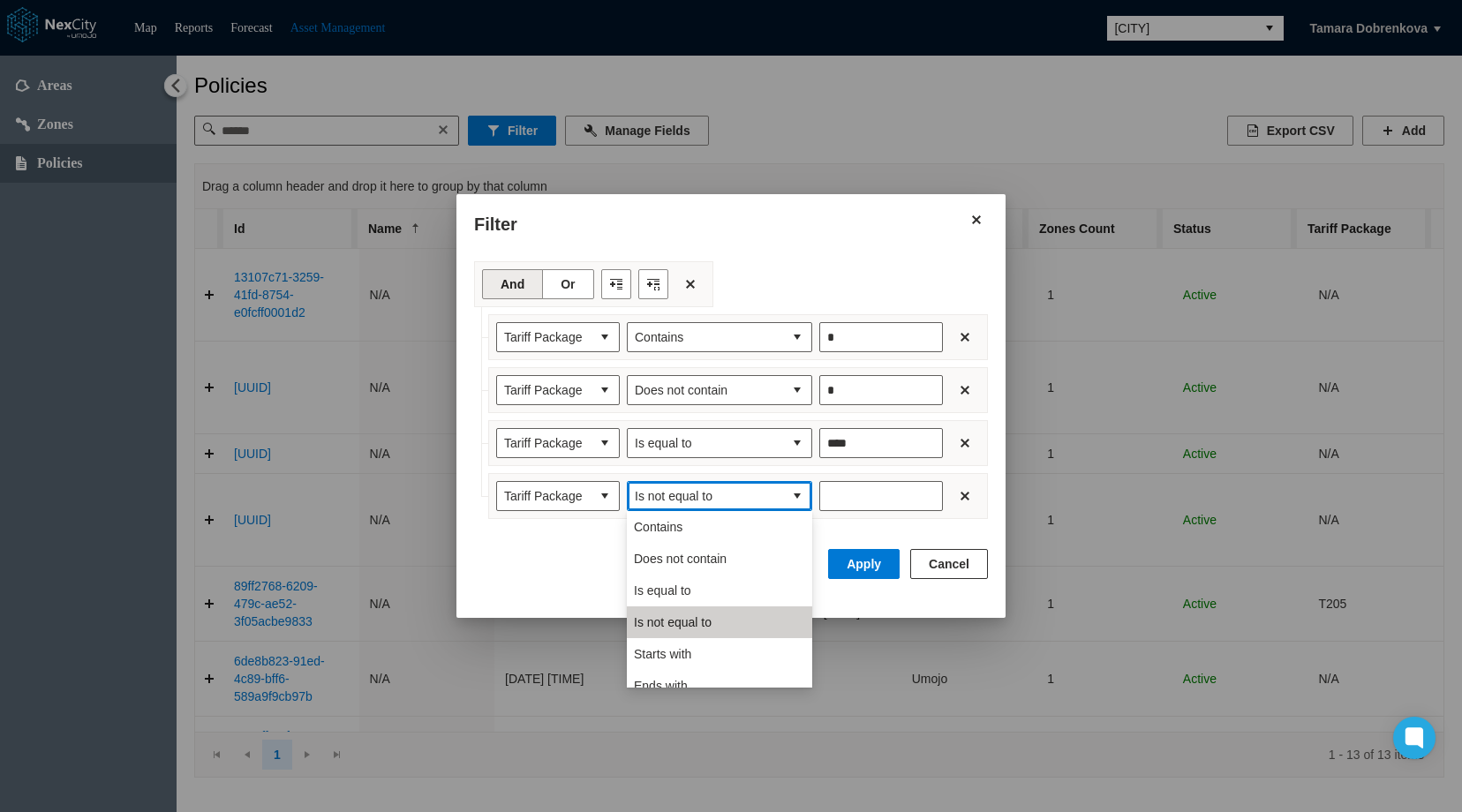 click on "Is not equal to" at bounding box center [673, 622] 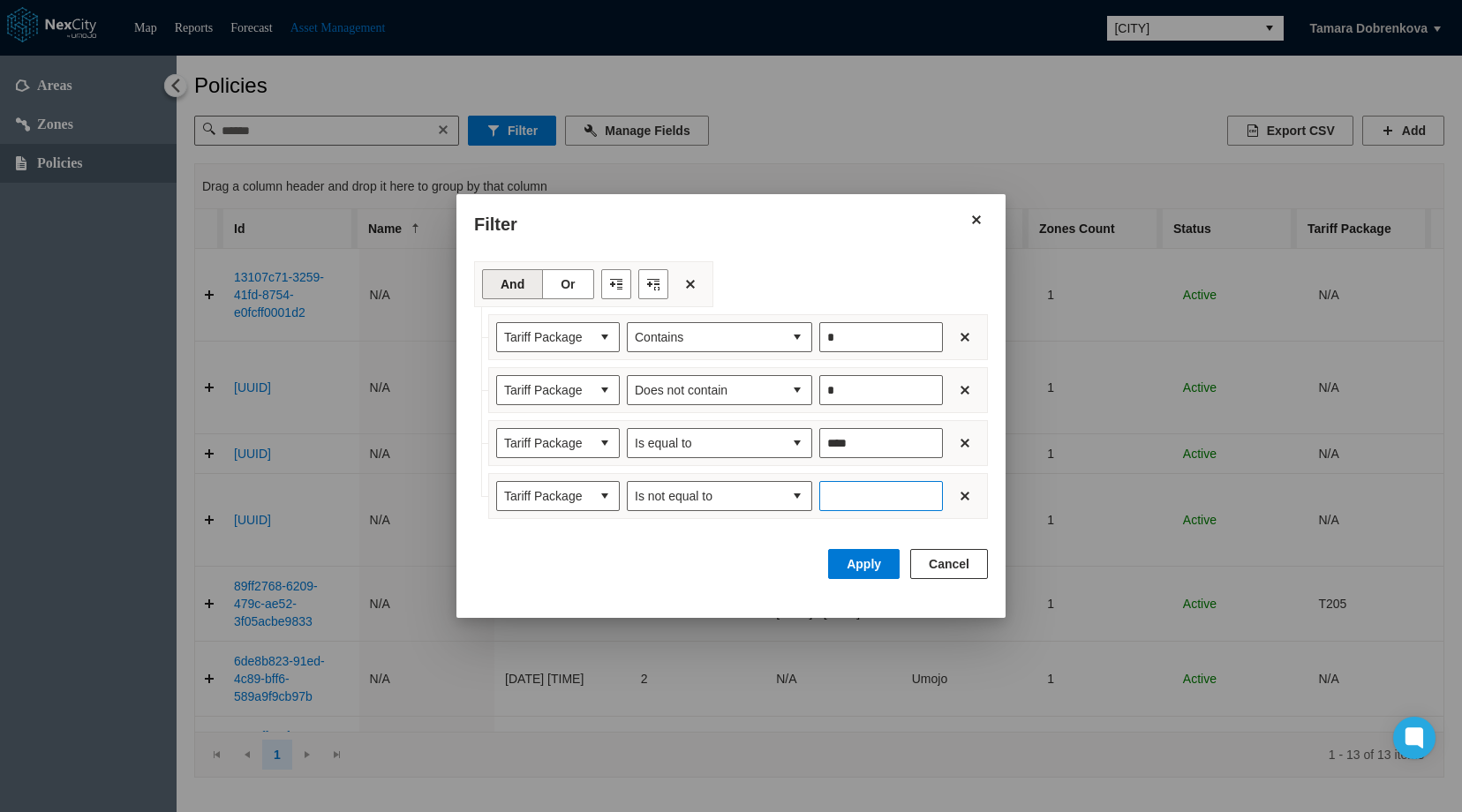 click at bounding box center [881, 496] 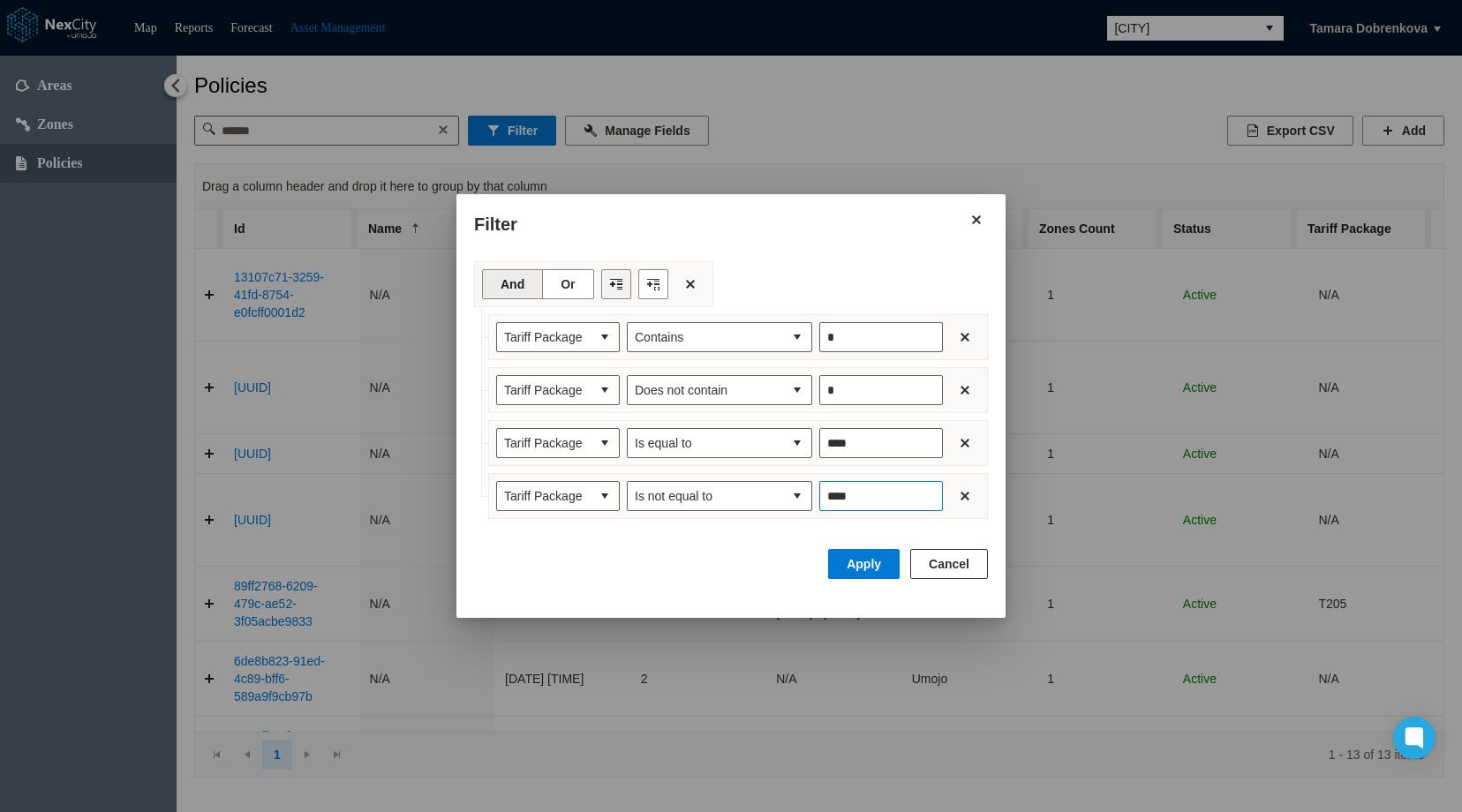 type on "****" 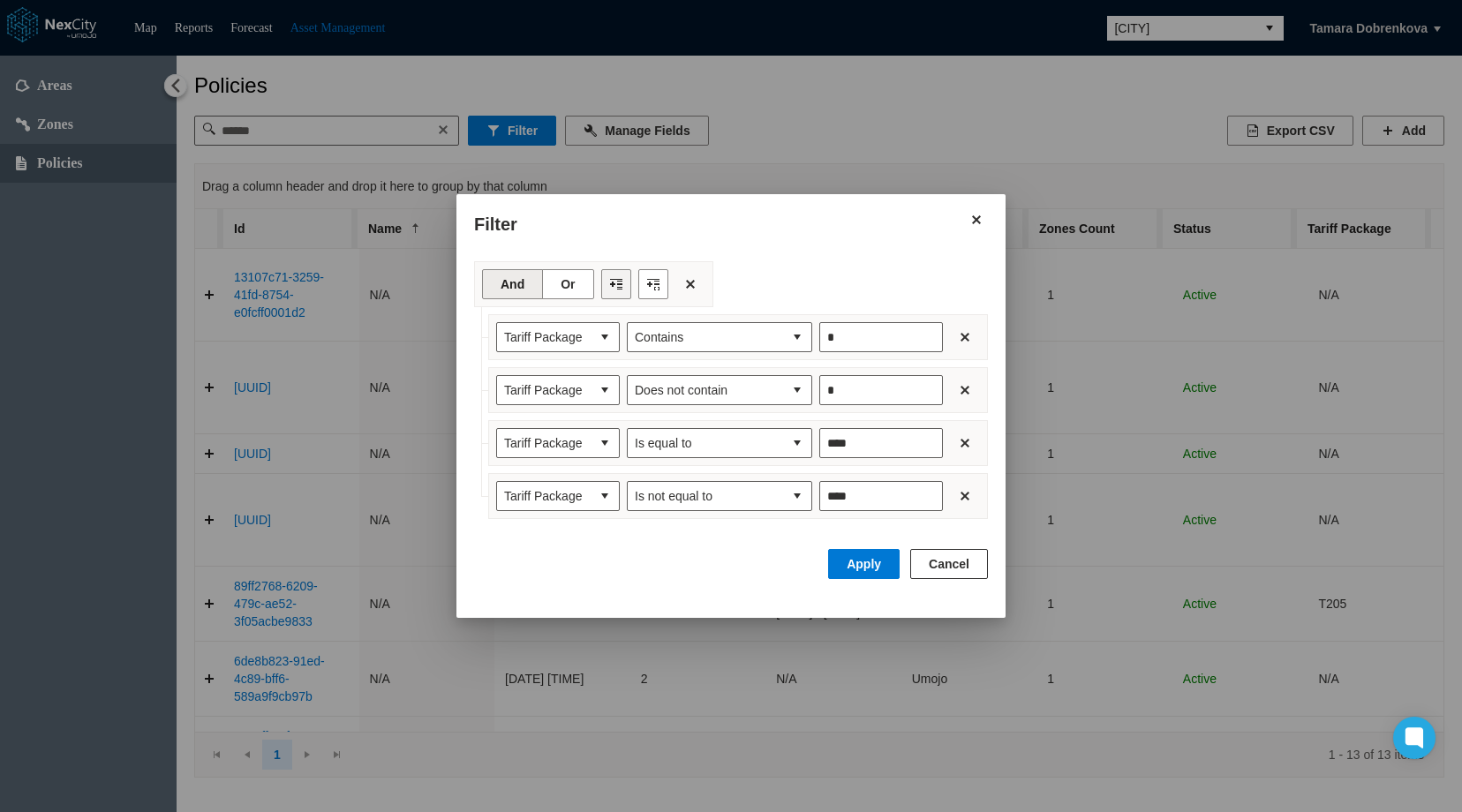 click at bounding box center [616, 284] 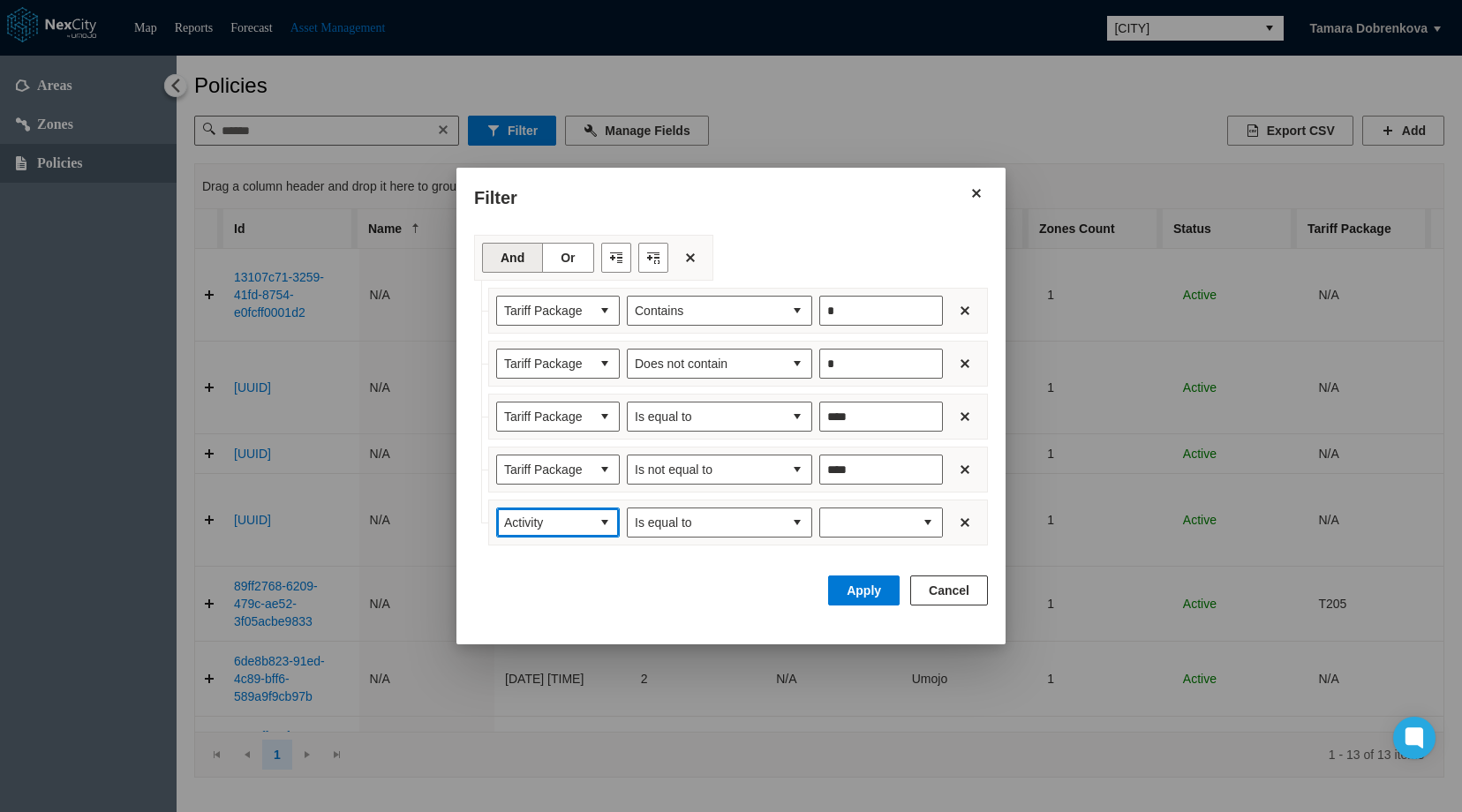 click at bounding box center [605, 523] 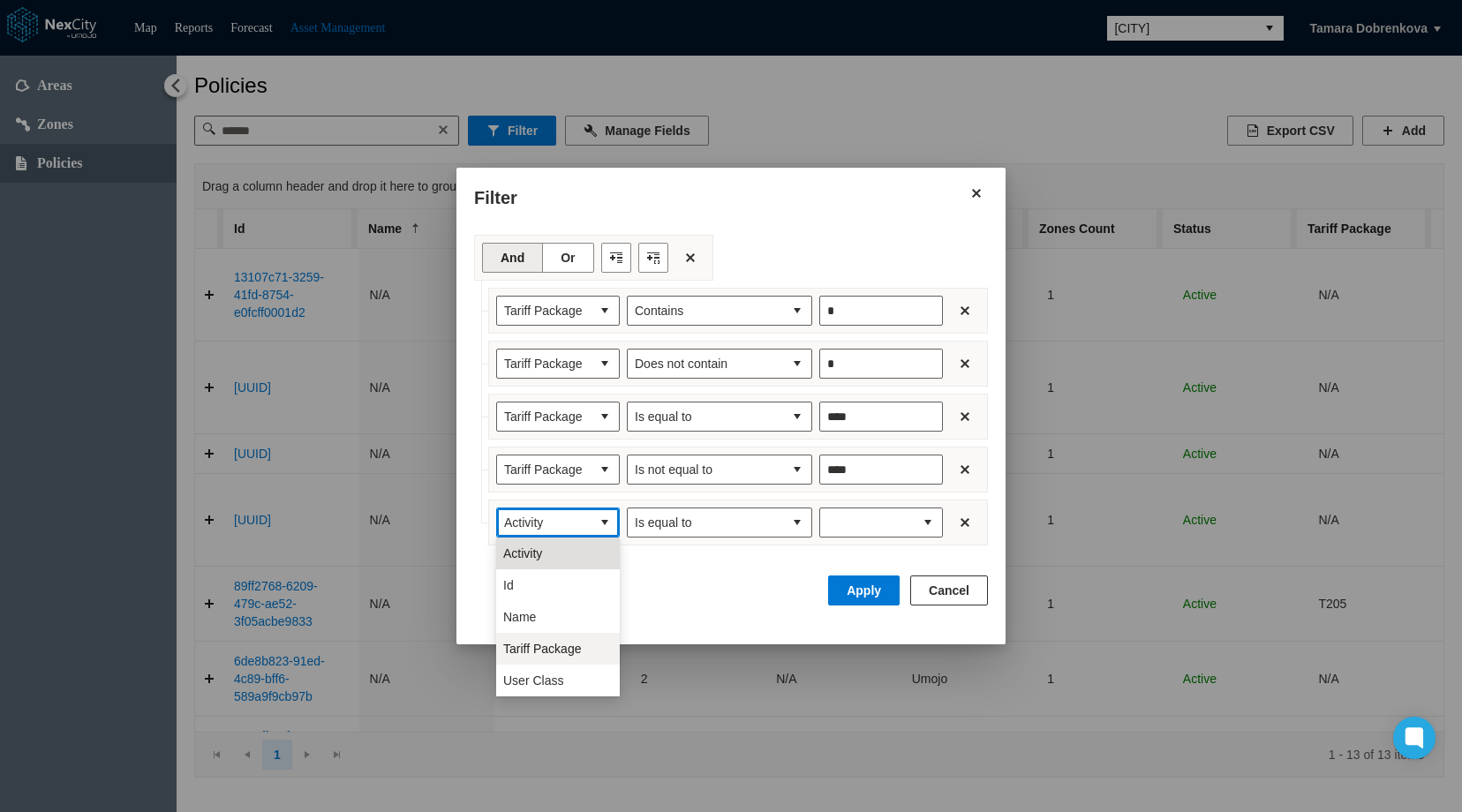 click on "Tariff Package" at bounding box center (542, 649) 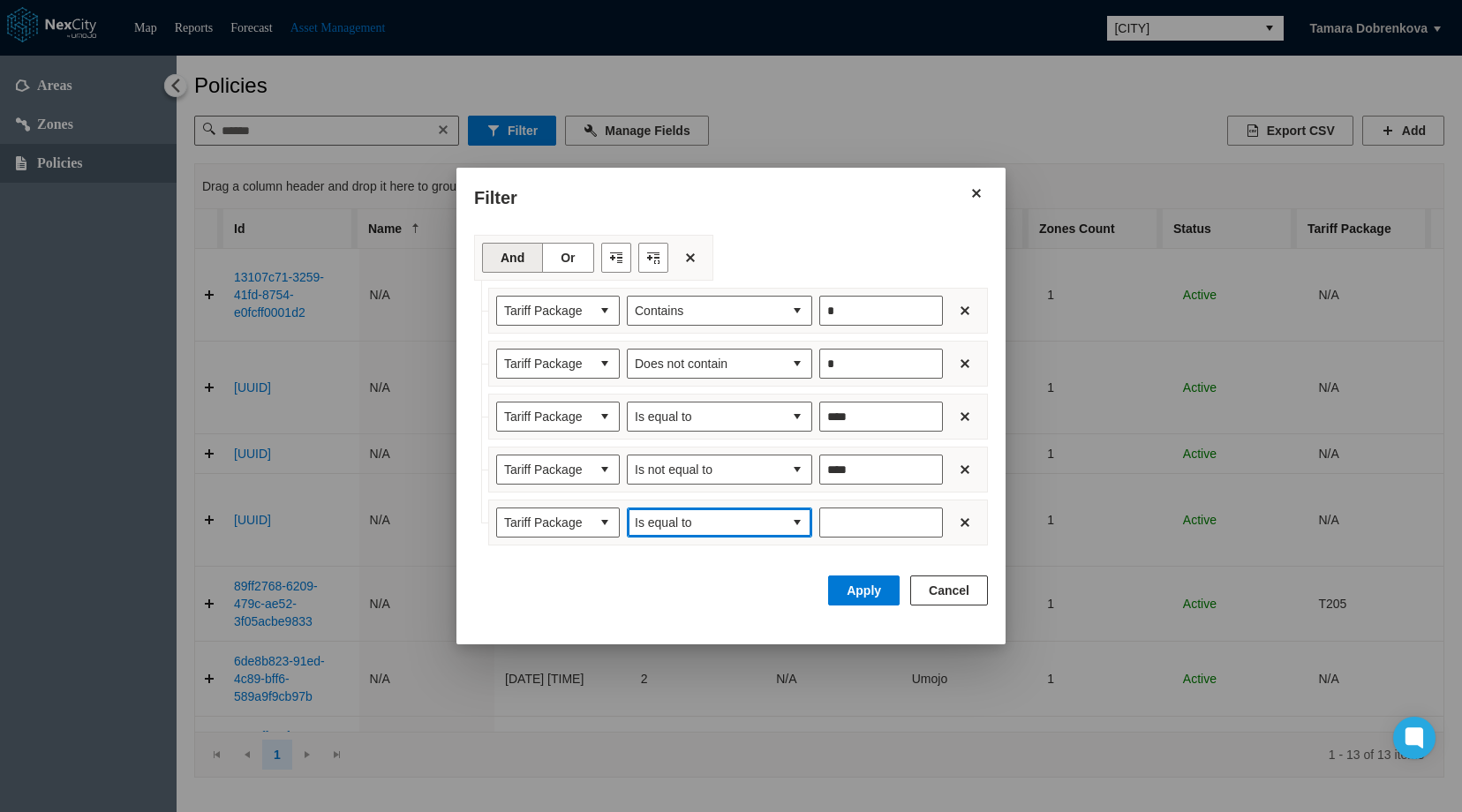 click on "Is equal to" at bounding box center (705, 523) 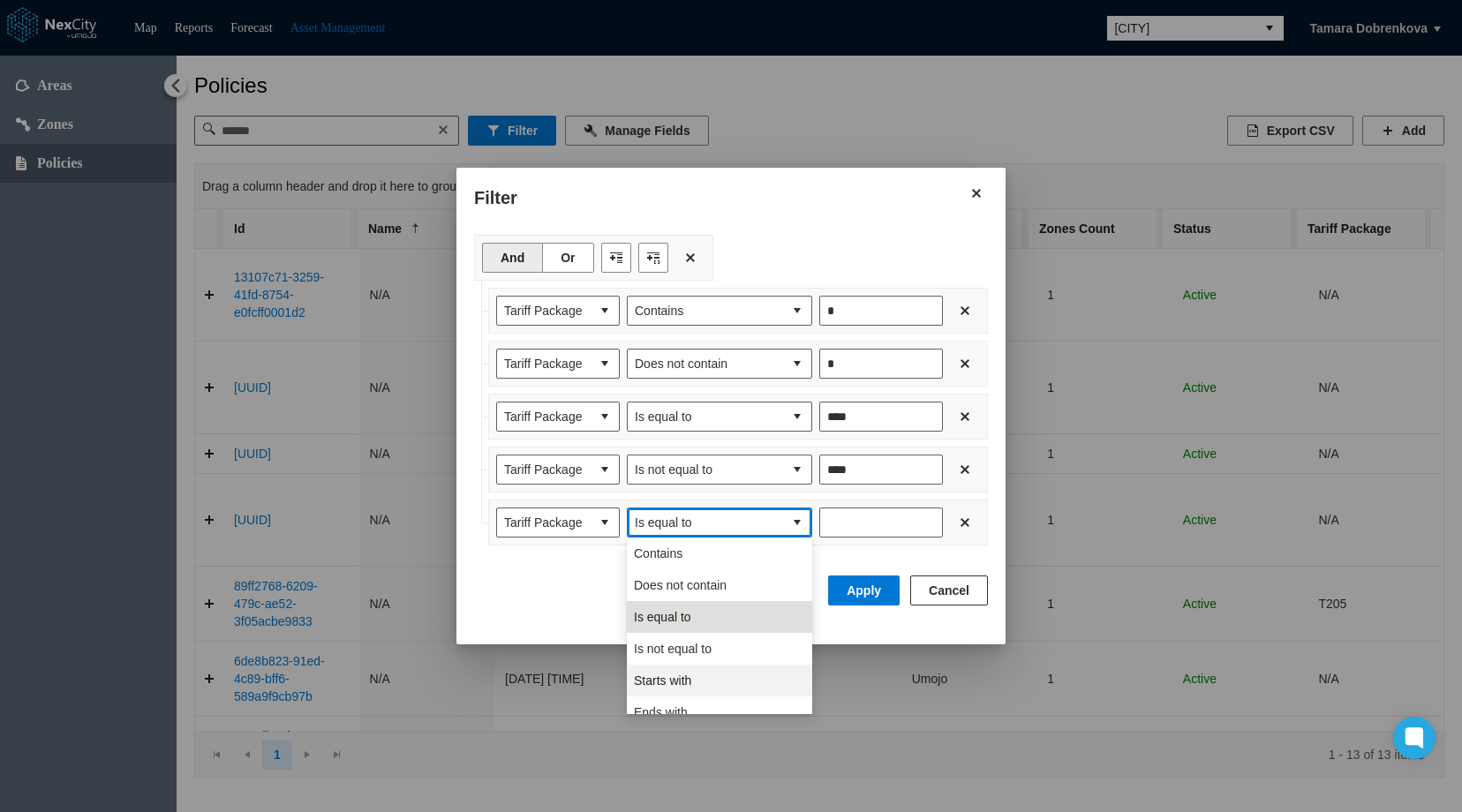 click on "Starts with" at bounding box center (720, 680) 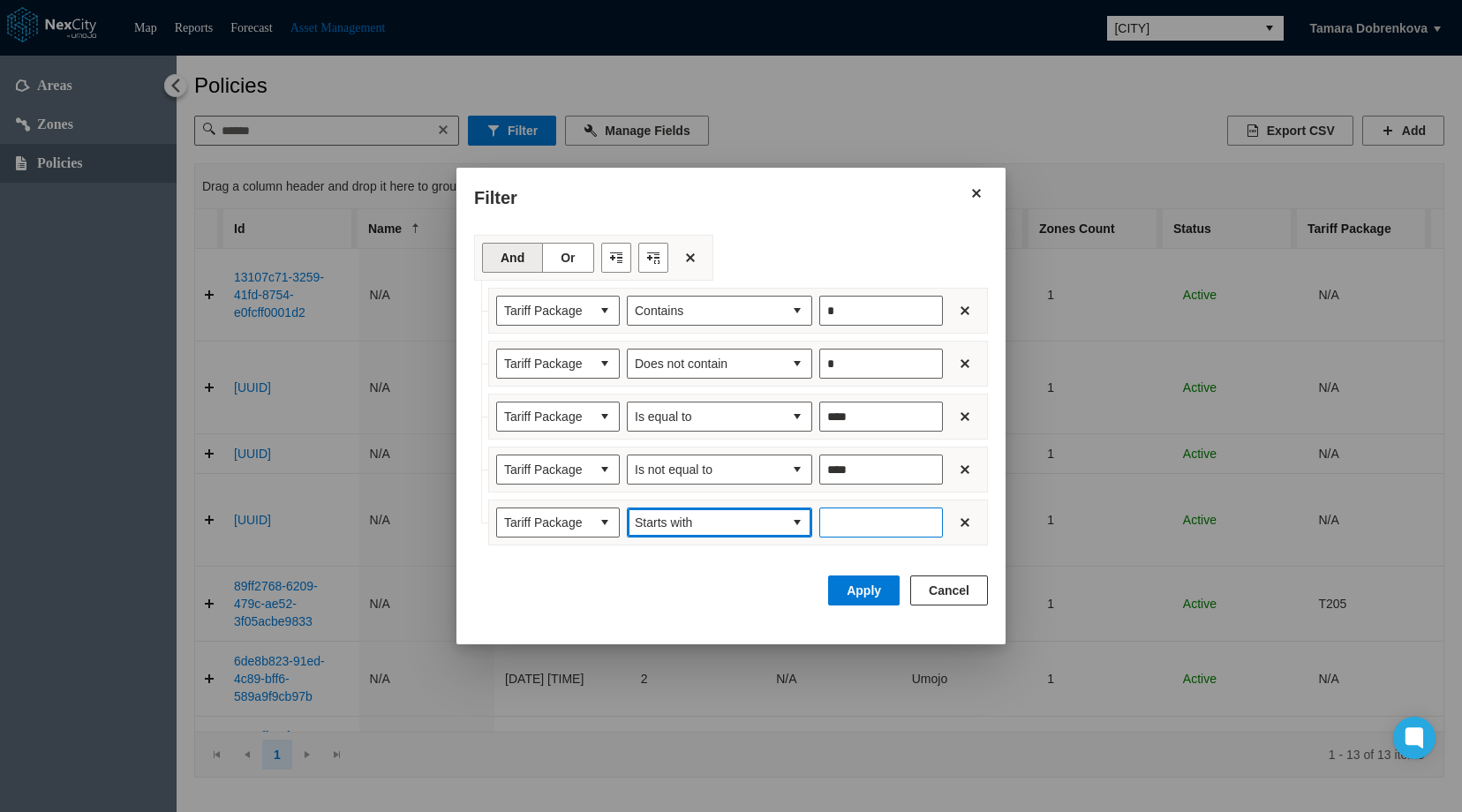click at bounding box center [881, 523] 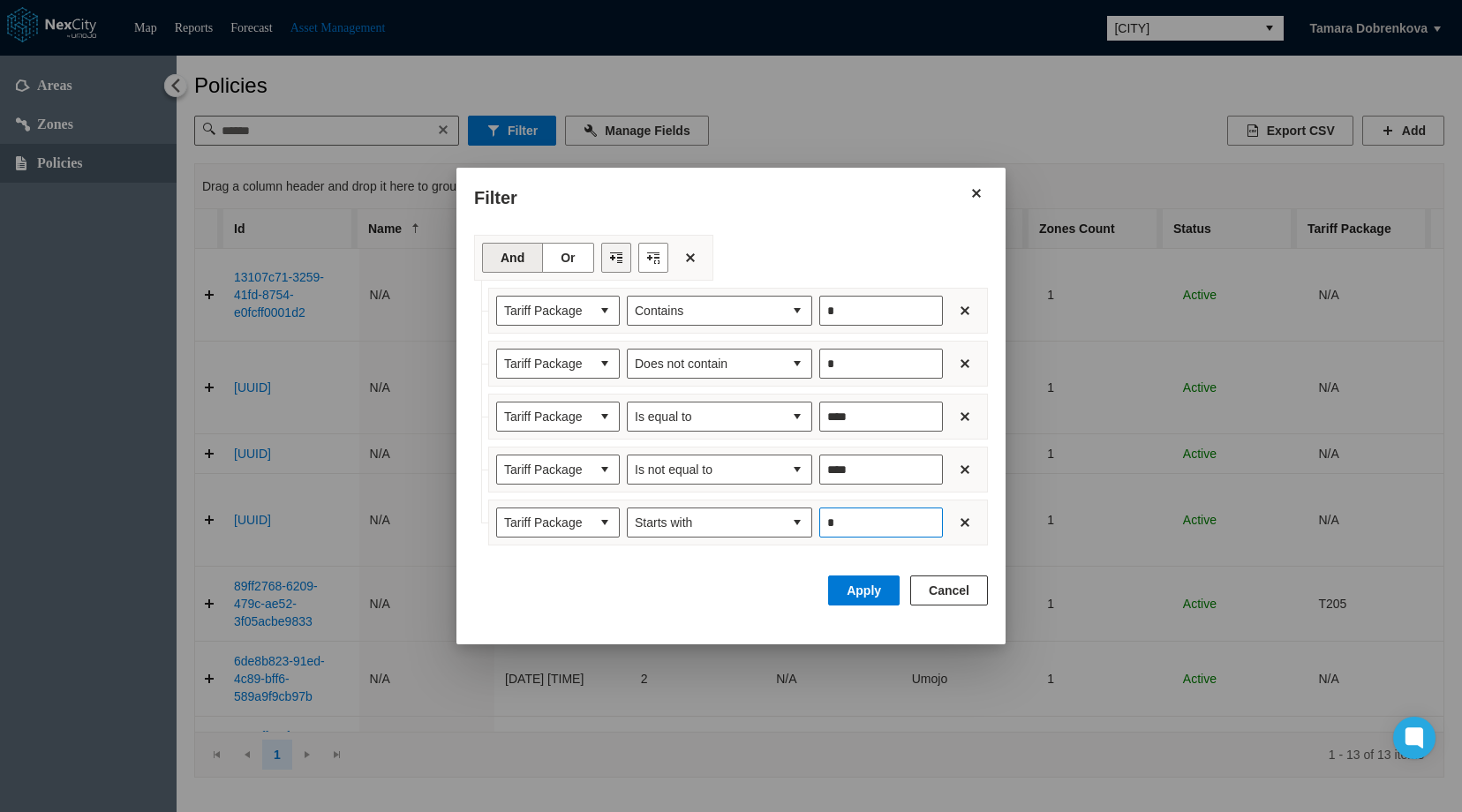 type on "*" 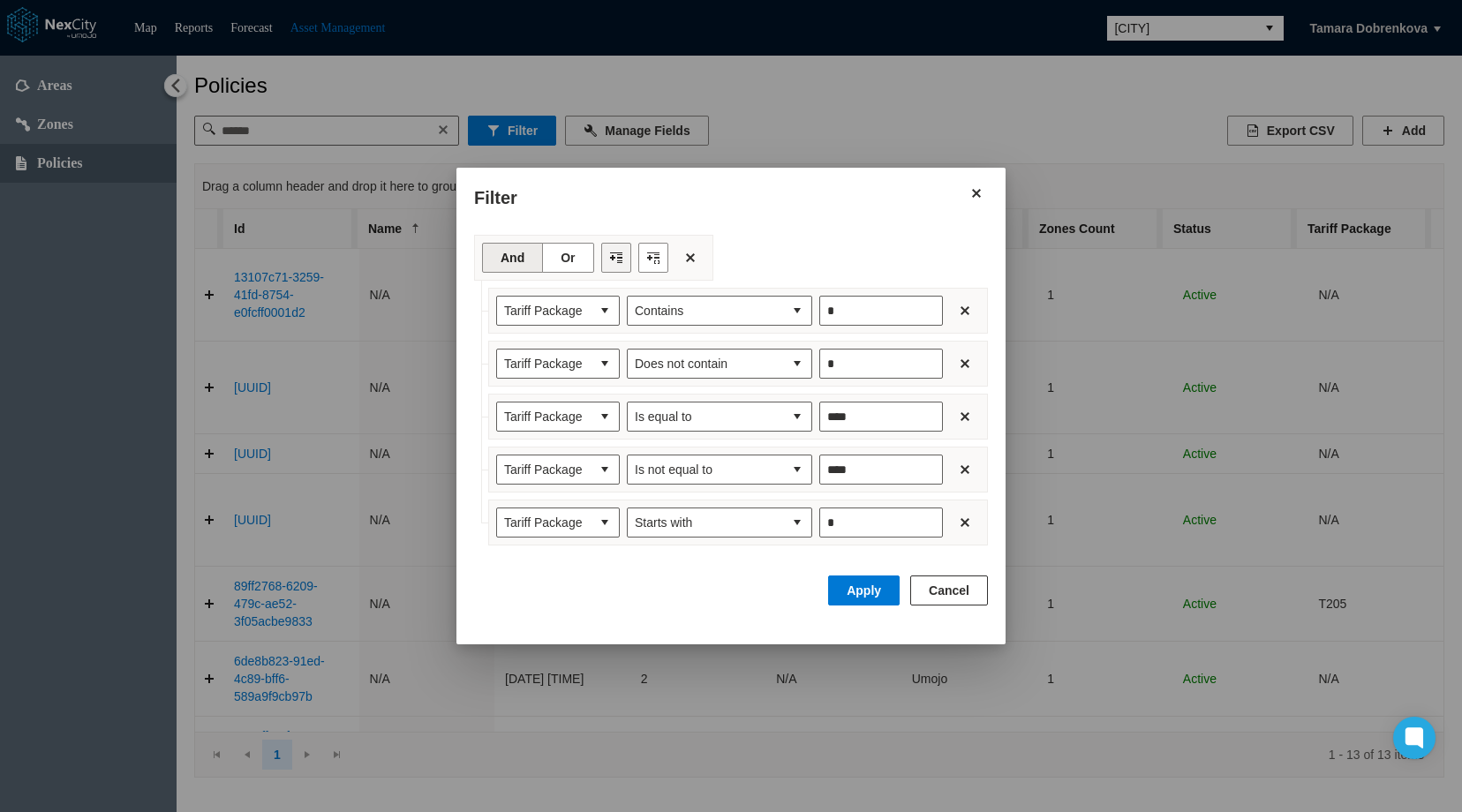 click at bounding box center (616, 258) 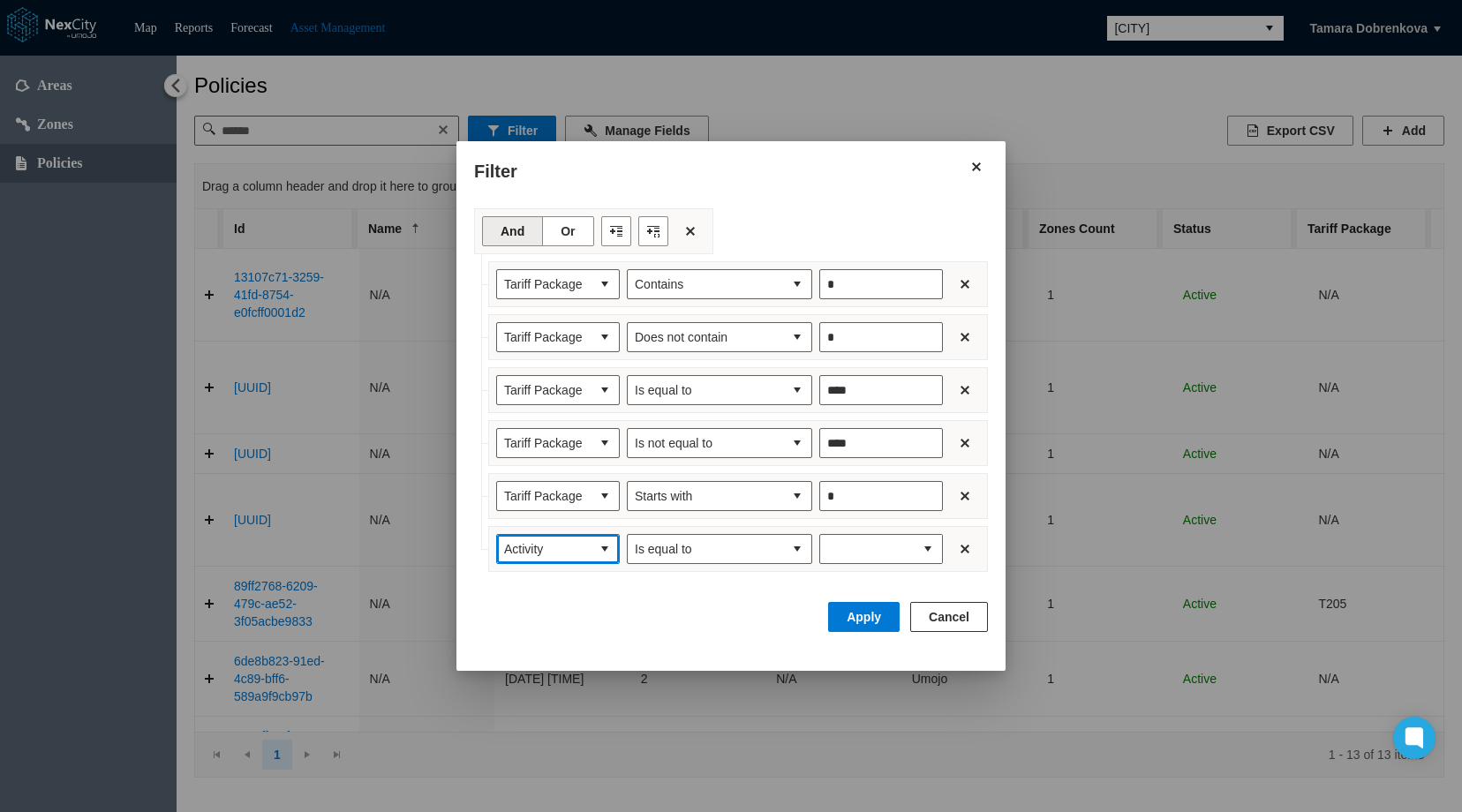 click at bounding box center [605, 549] 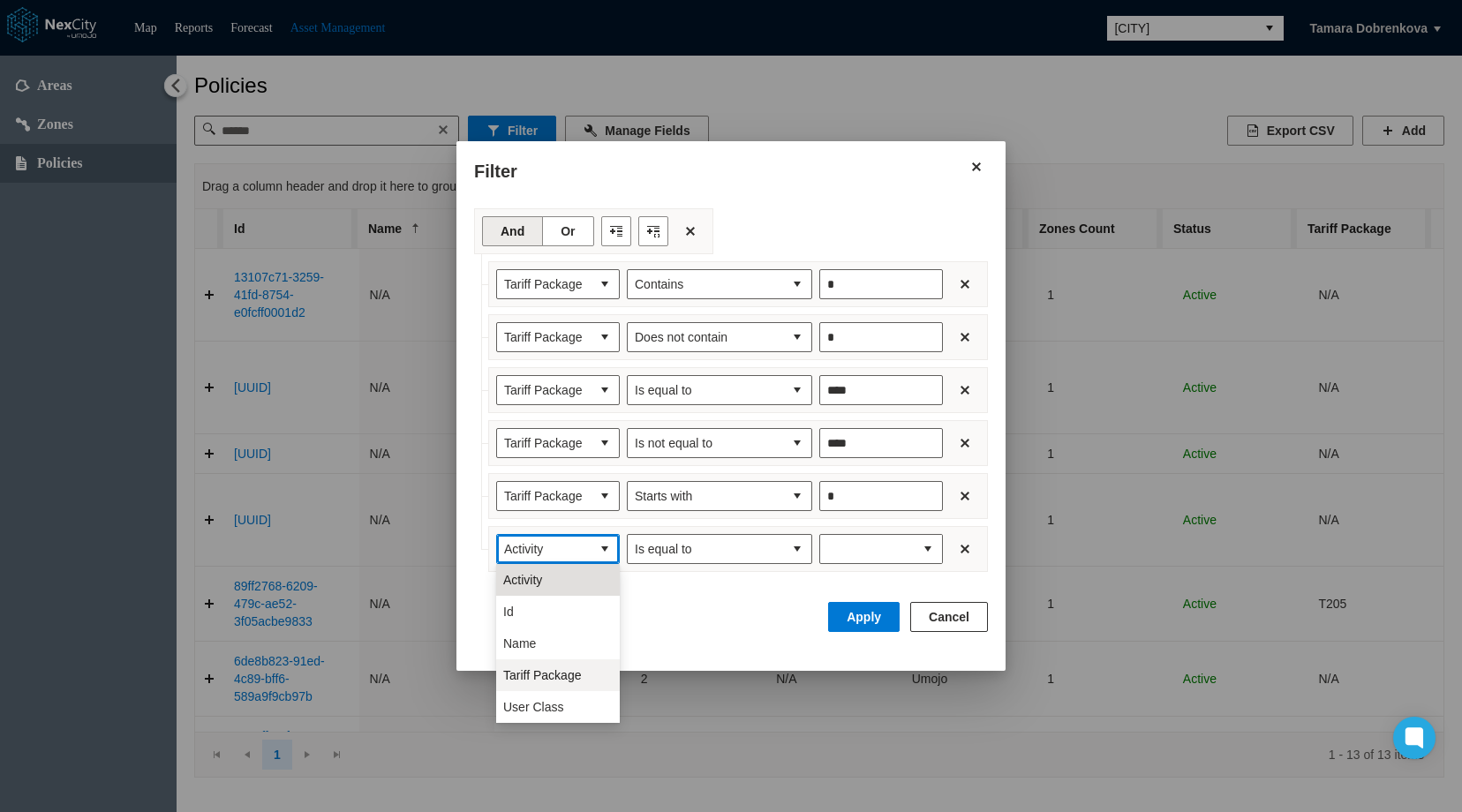 click on "Tariff Package" at bounding box center (542, 675) 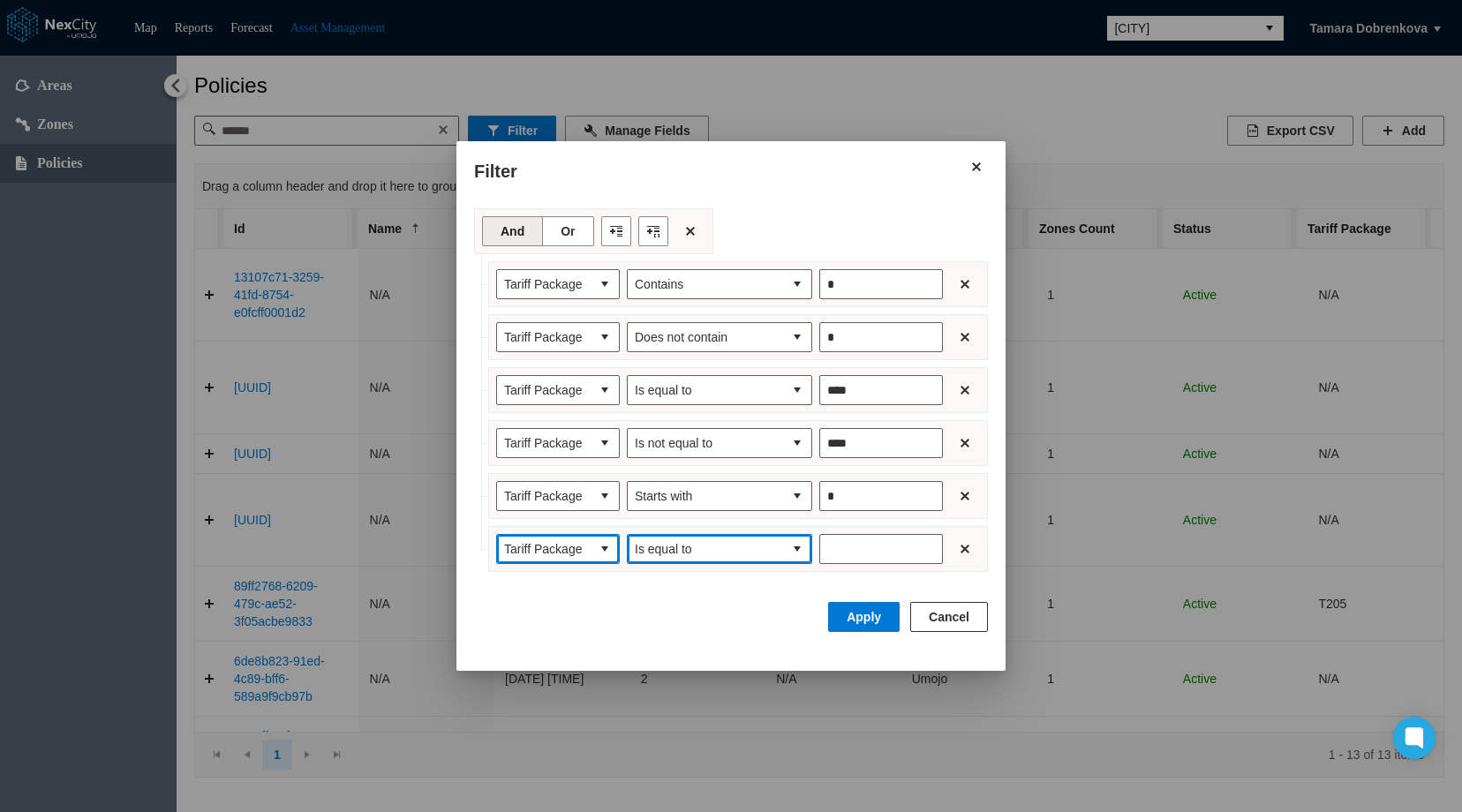 click on "Is equal to" at bounding box center [705, 549] 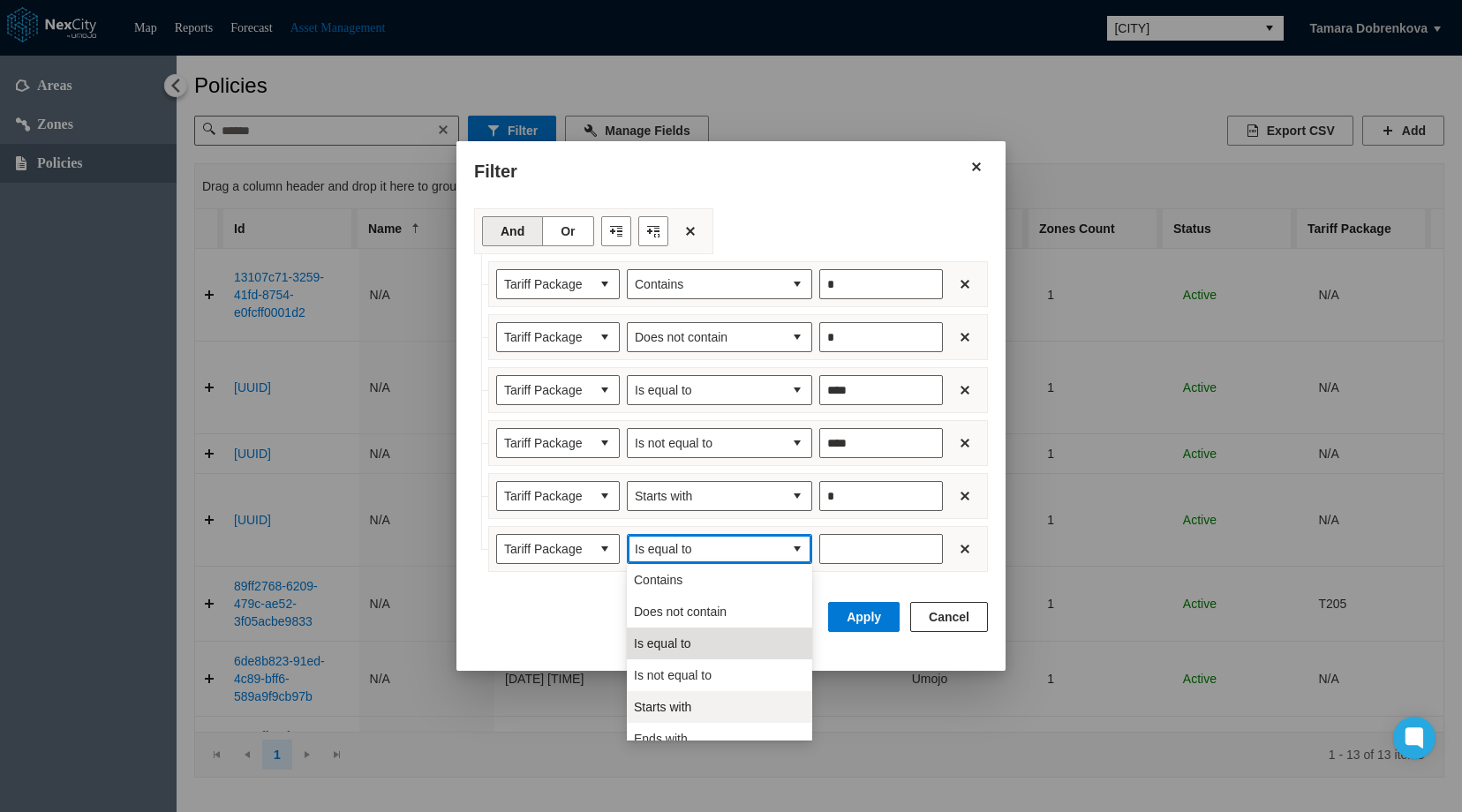 scroll, scrollTop: 78, scrollLeft: 0, axis: vertical 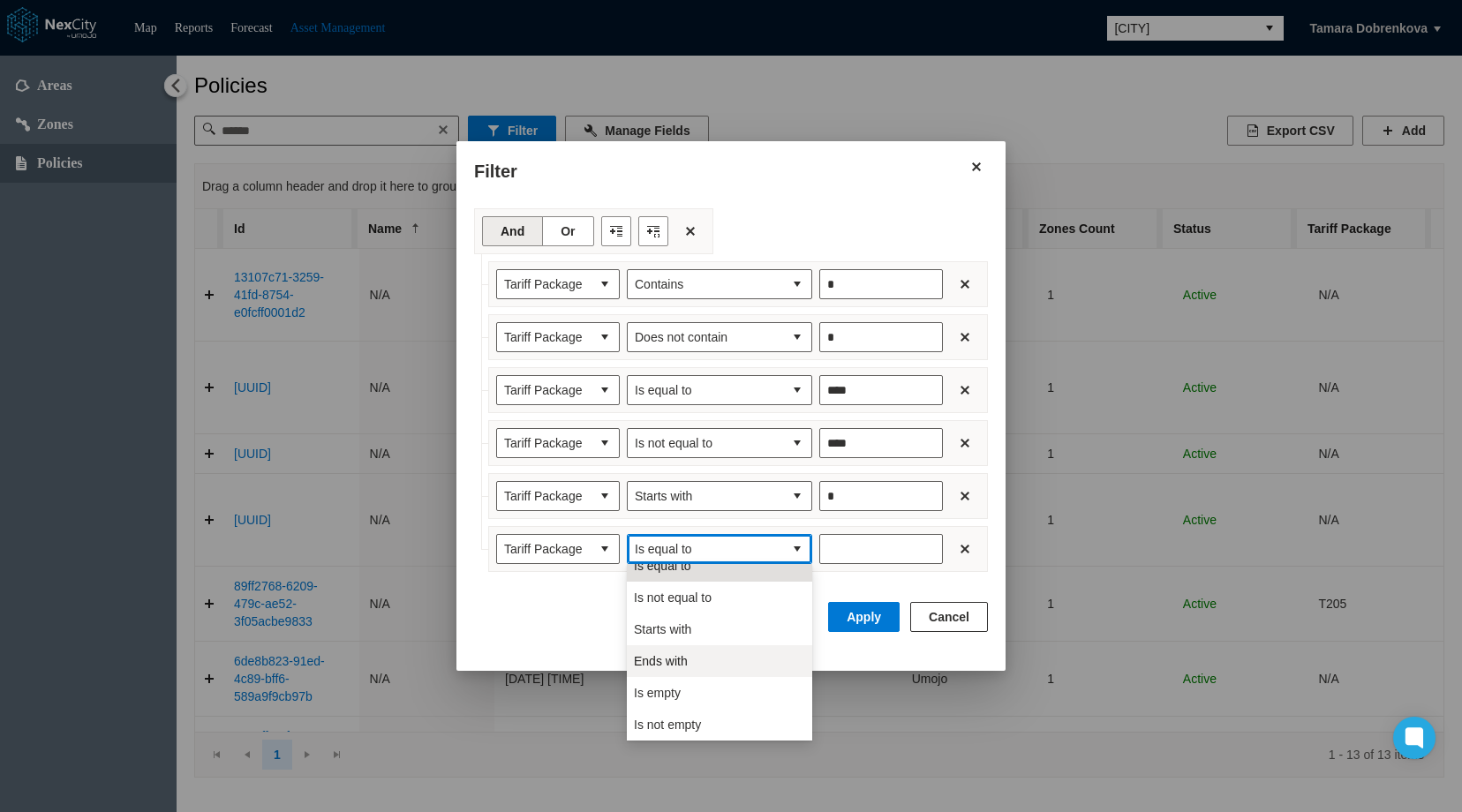 click on "Ends with" at bounding box center (660, 661) 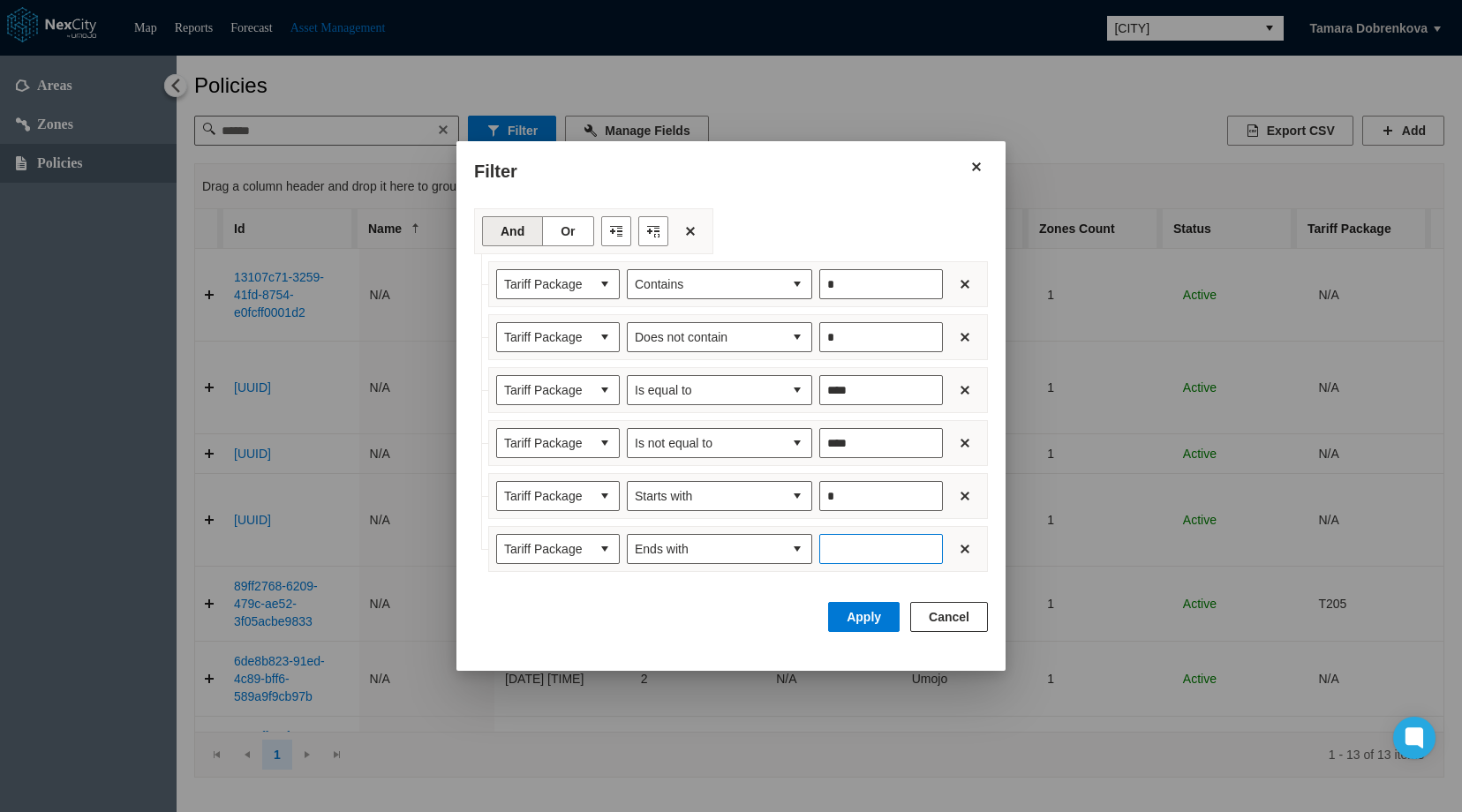 click at bounding box center [881, 549] 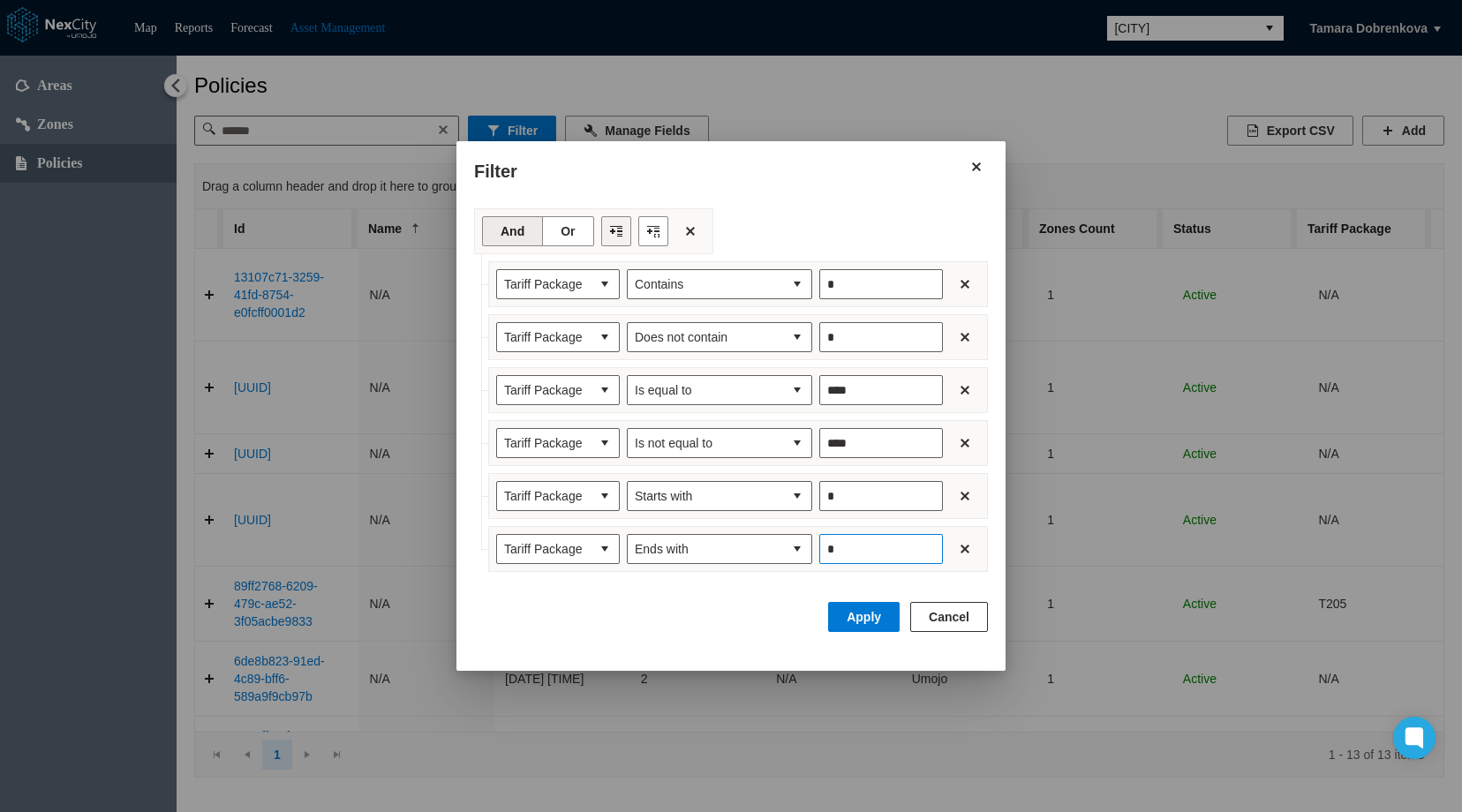type on "*" 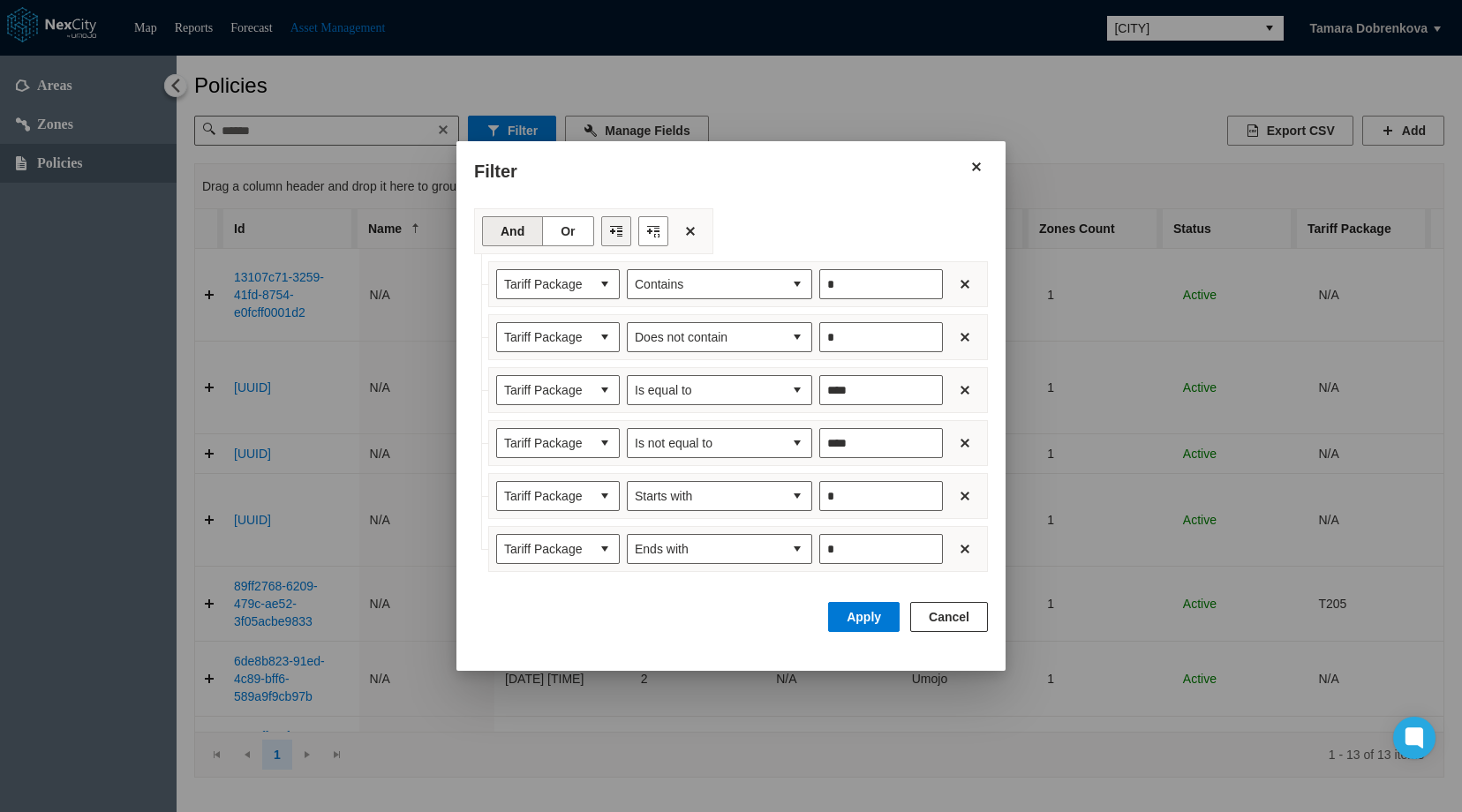 click at bounding box center (616, 231) 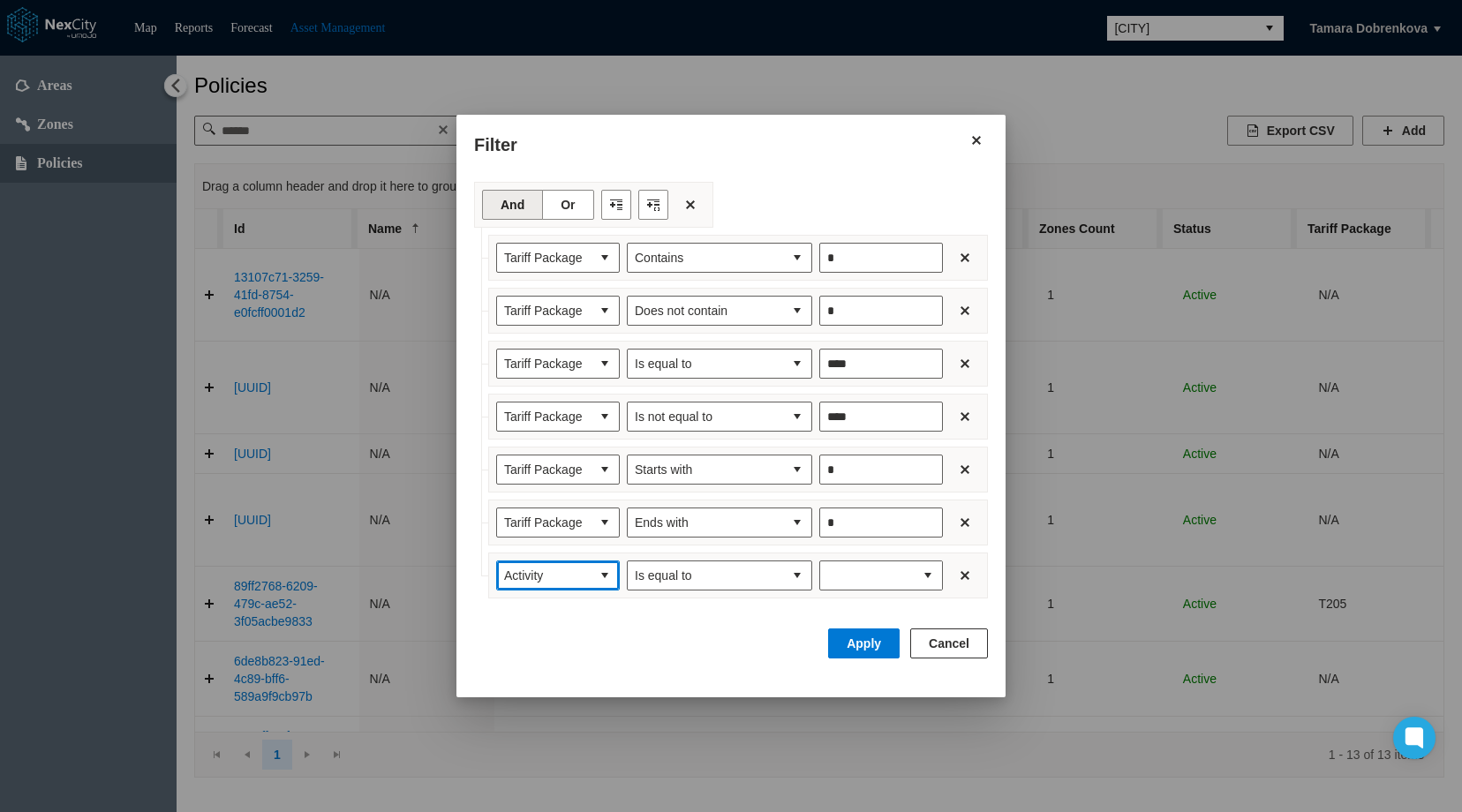 click at bounding box center [605, 575] 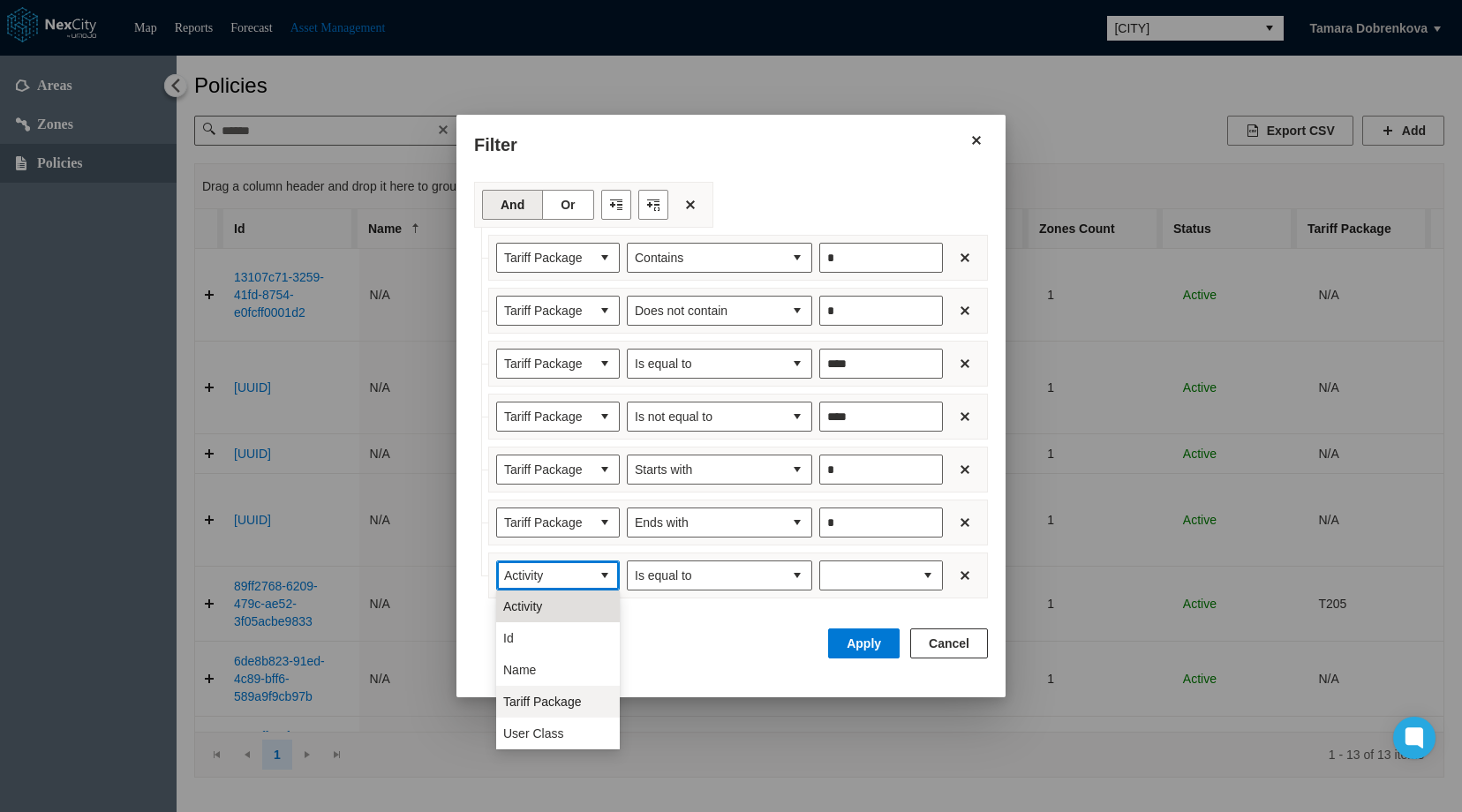 click on "Tariff Package" at bounding box center [542, 702] 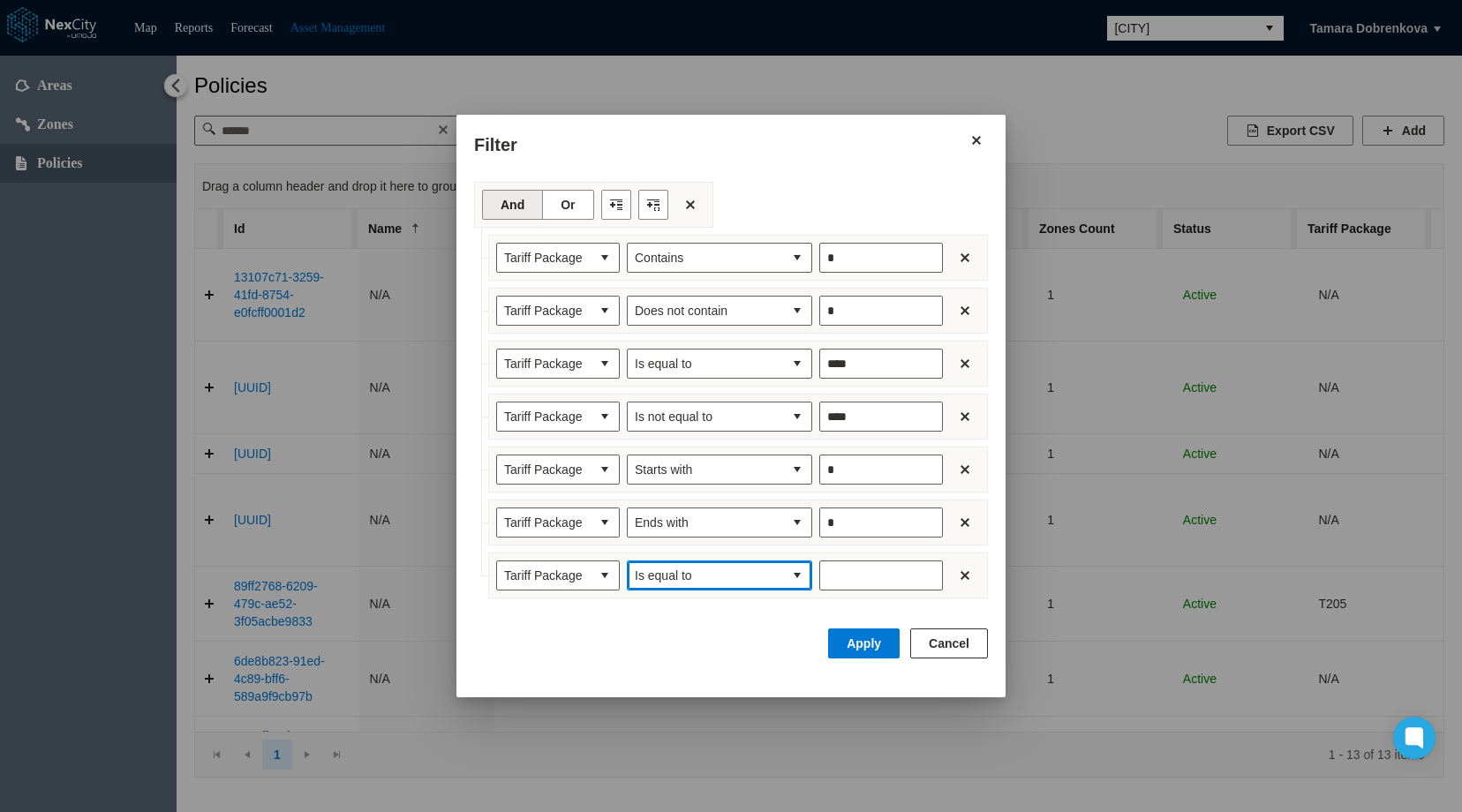 click on "Is equal to" at bounding box center [705, 575] 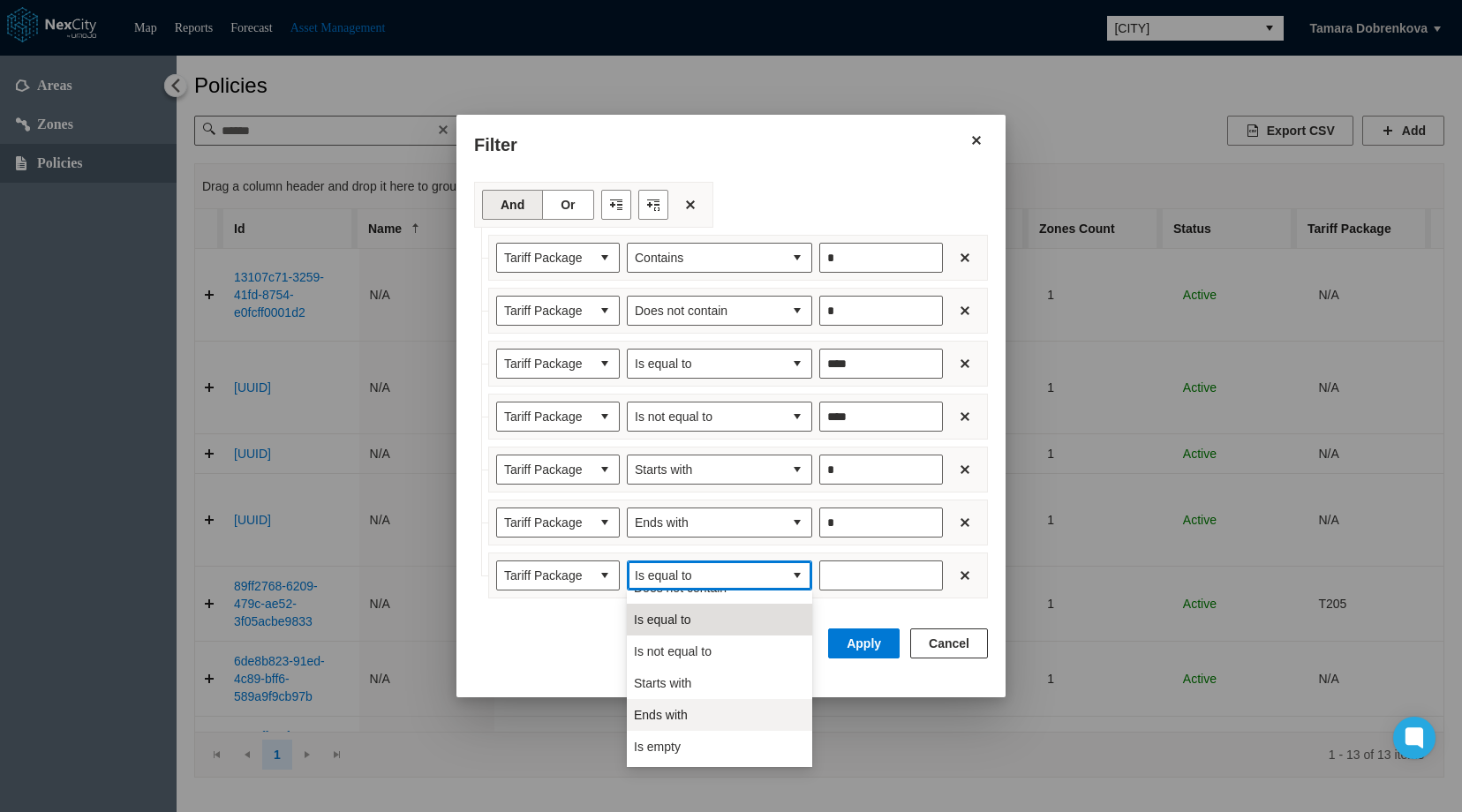 scroll, scrollTop: 78, scrollLeft: 0, axis: vertical 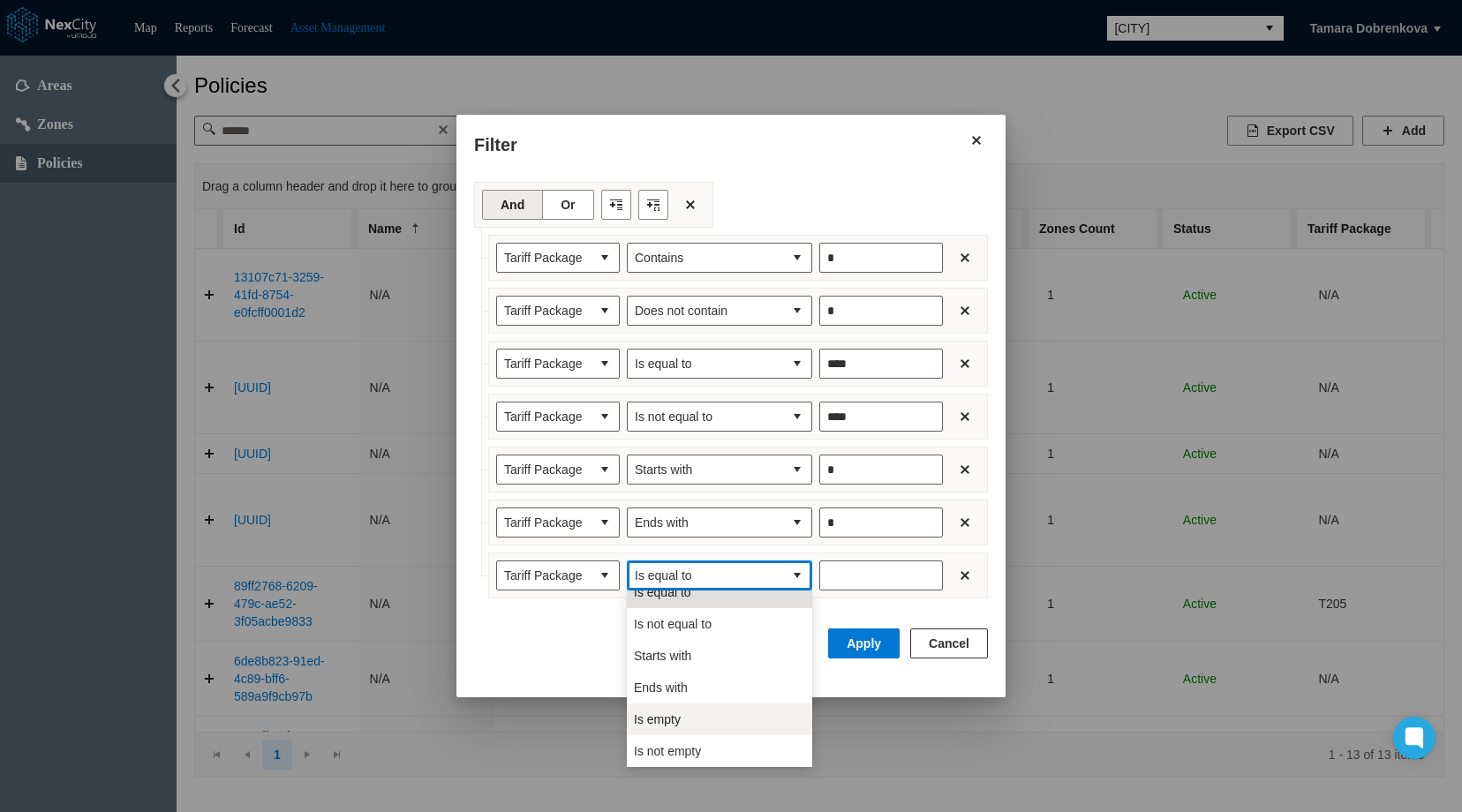 click on "Is empty" at bounding box center [720, 719] 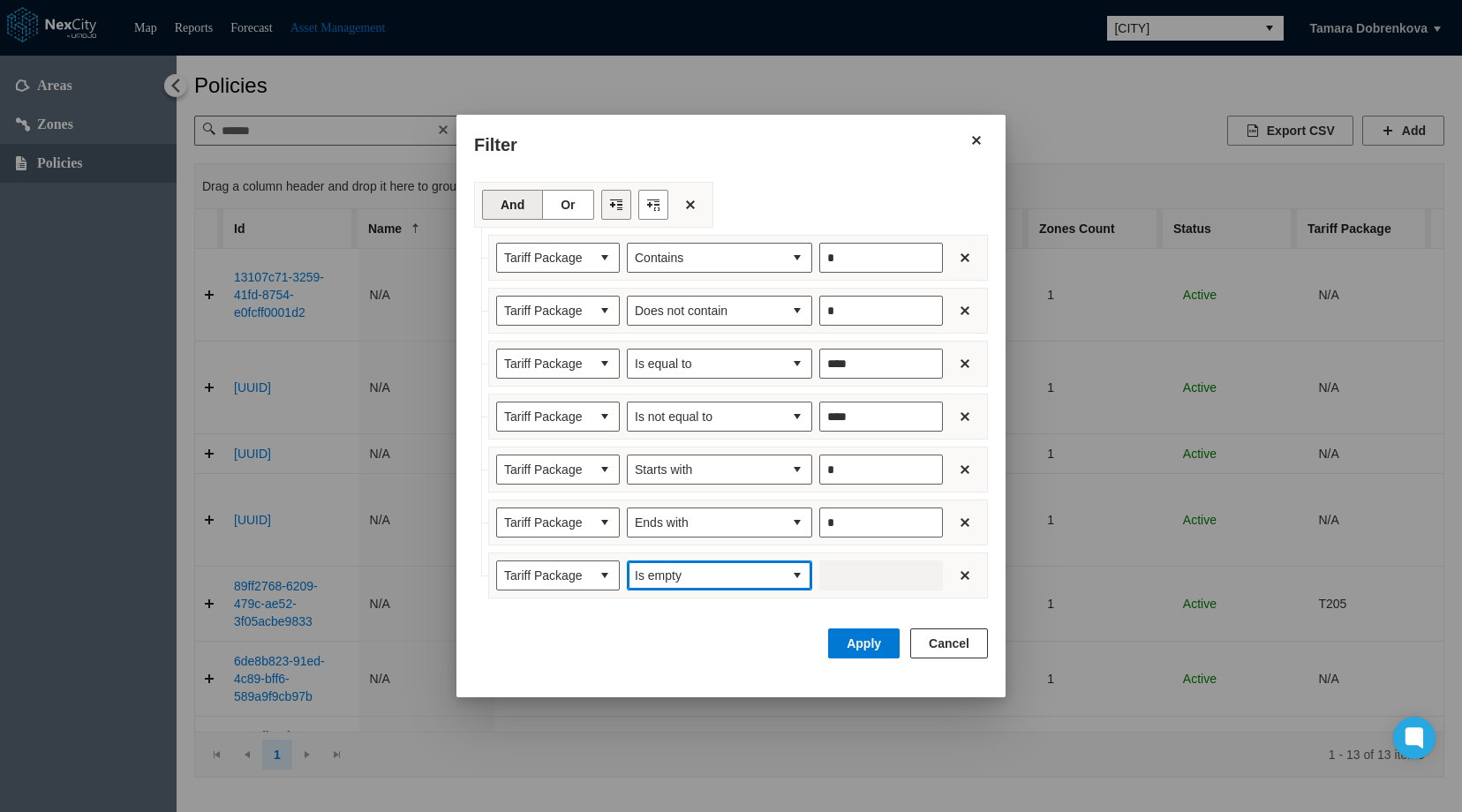click at bounding box center (616, 205) 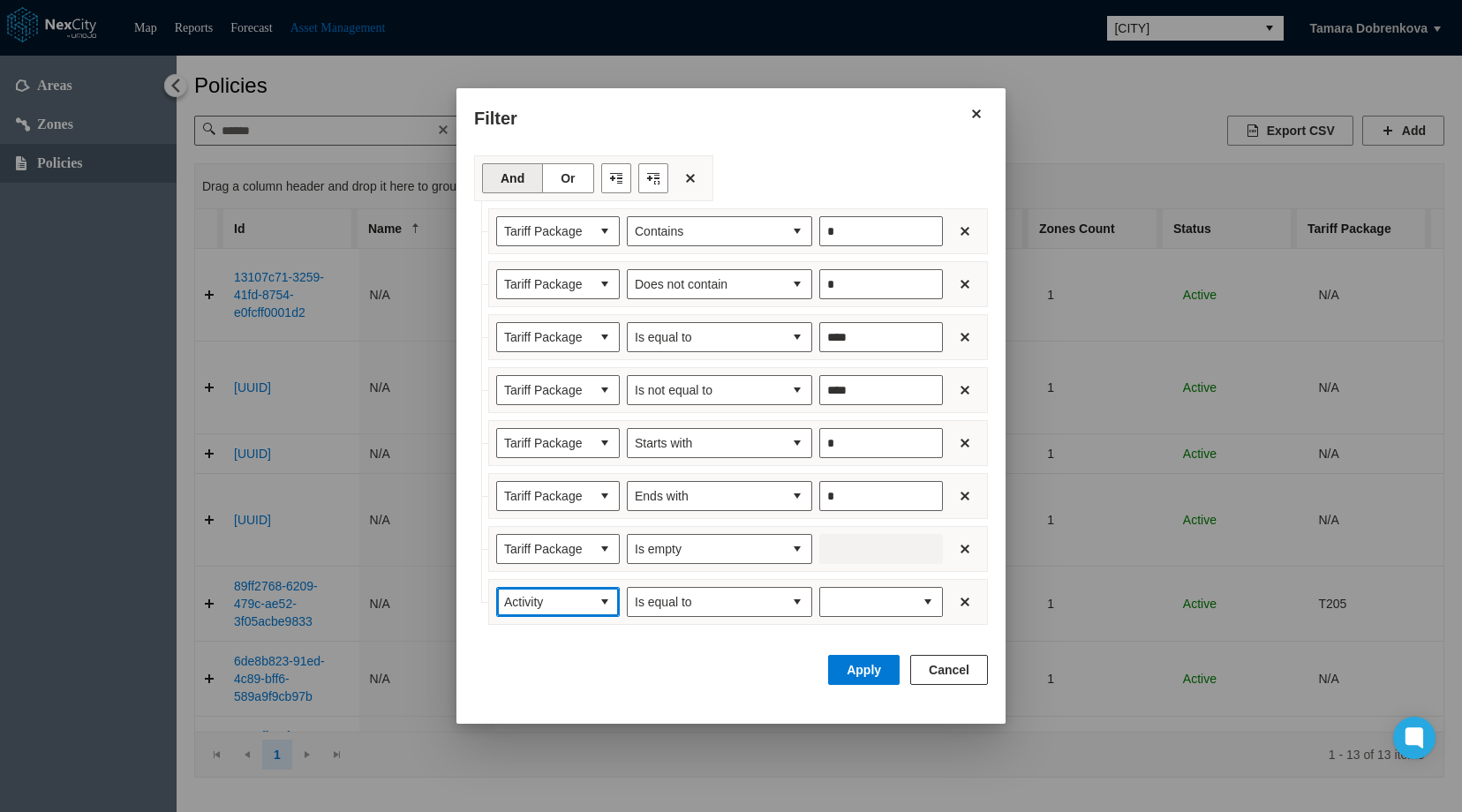 click at bounding box center (605, 602) 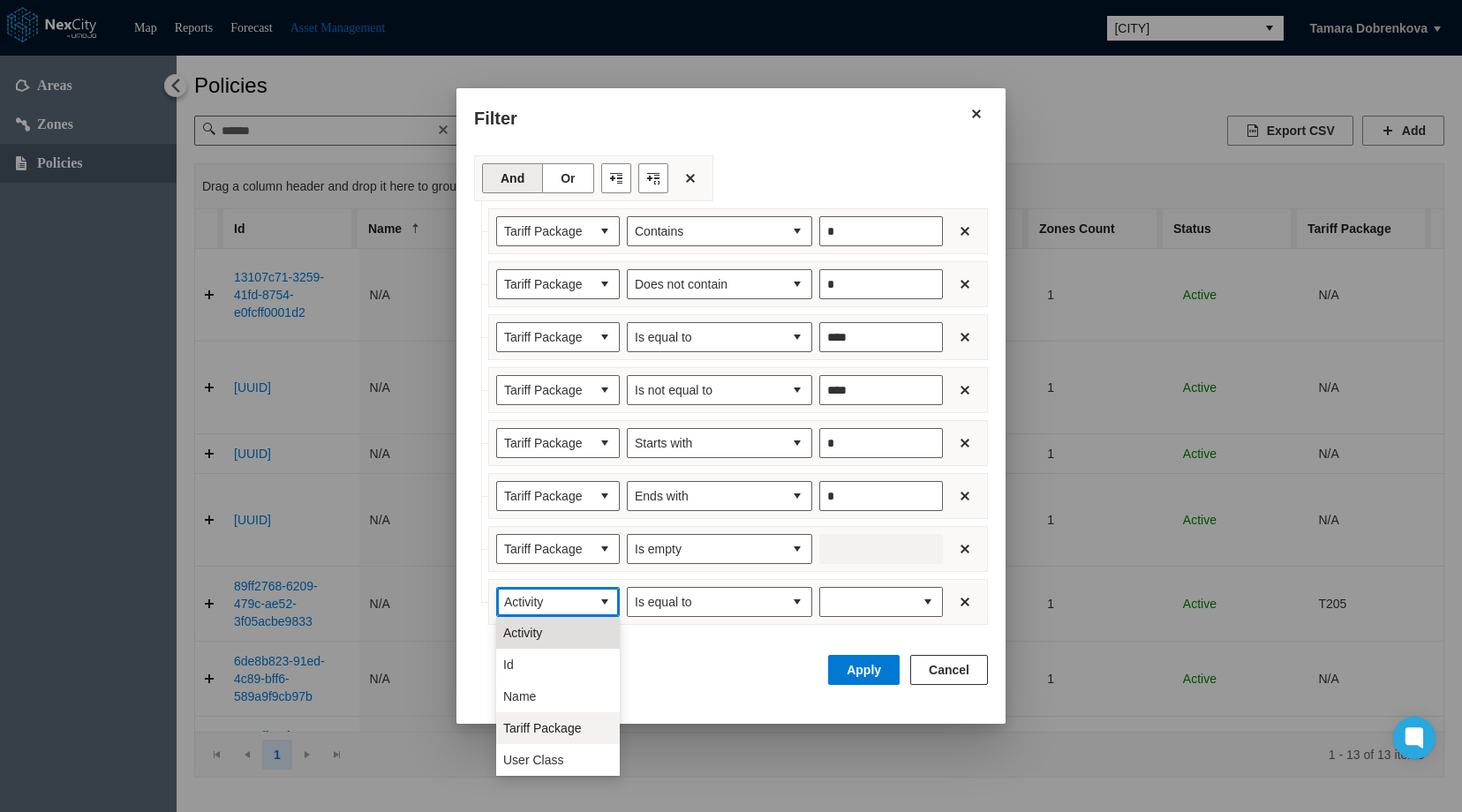 click on "Tariff Package" at bounding box center [558, 728] 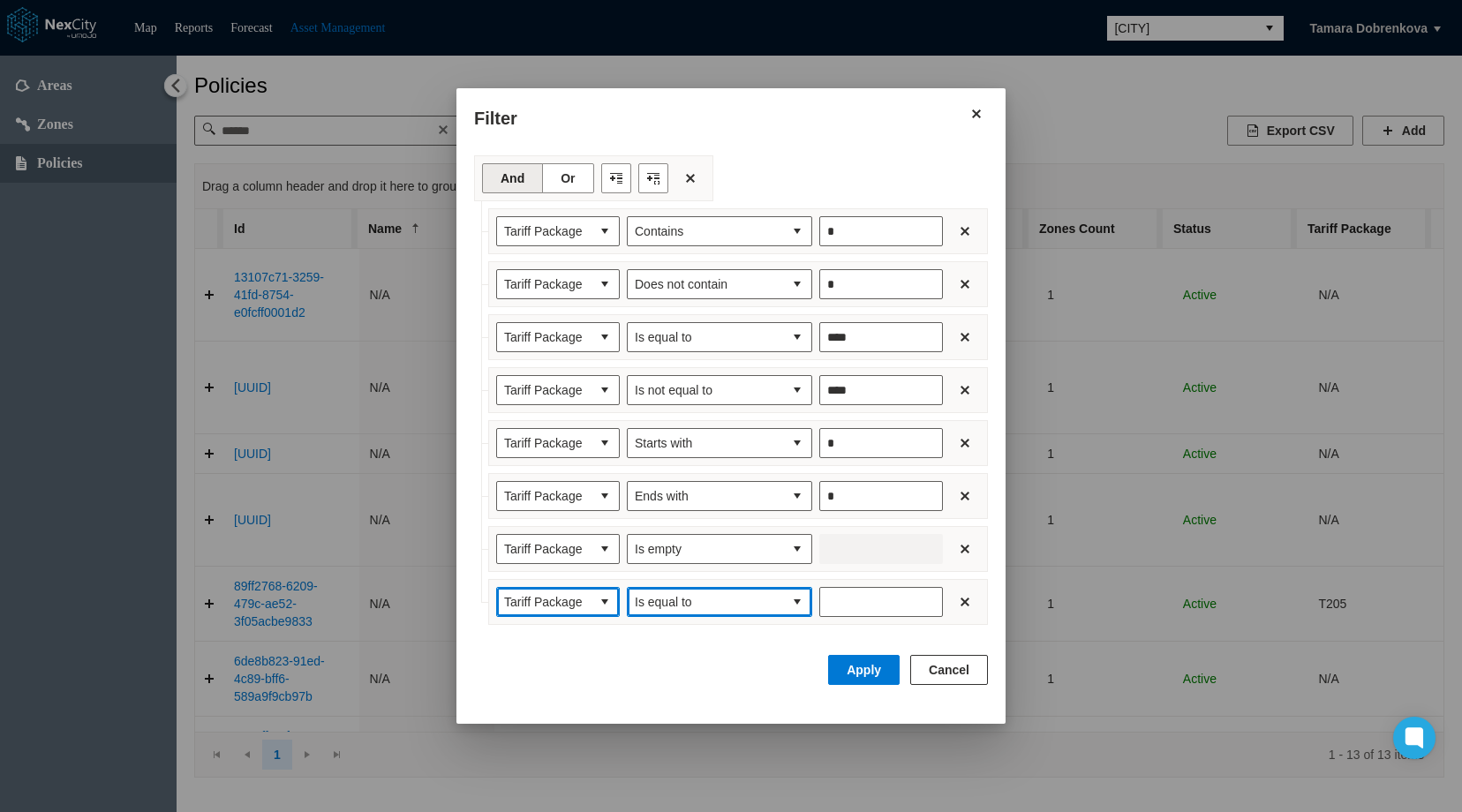 click on "Is equal to" at bounding box center [705, 602] 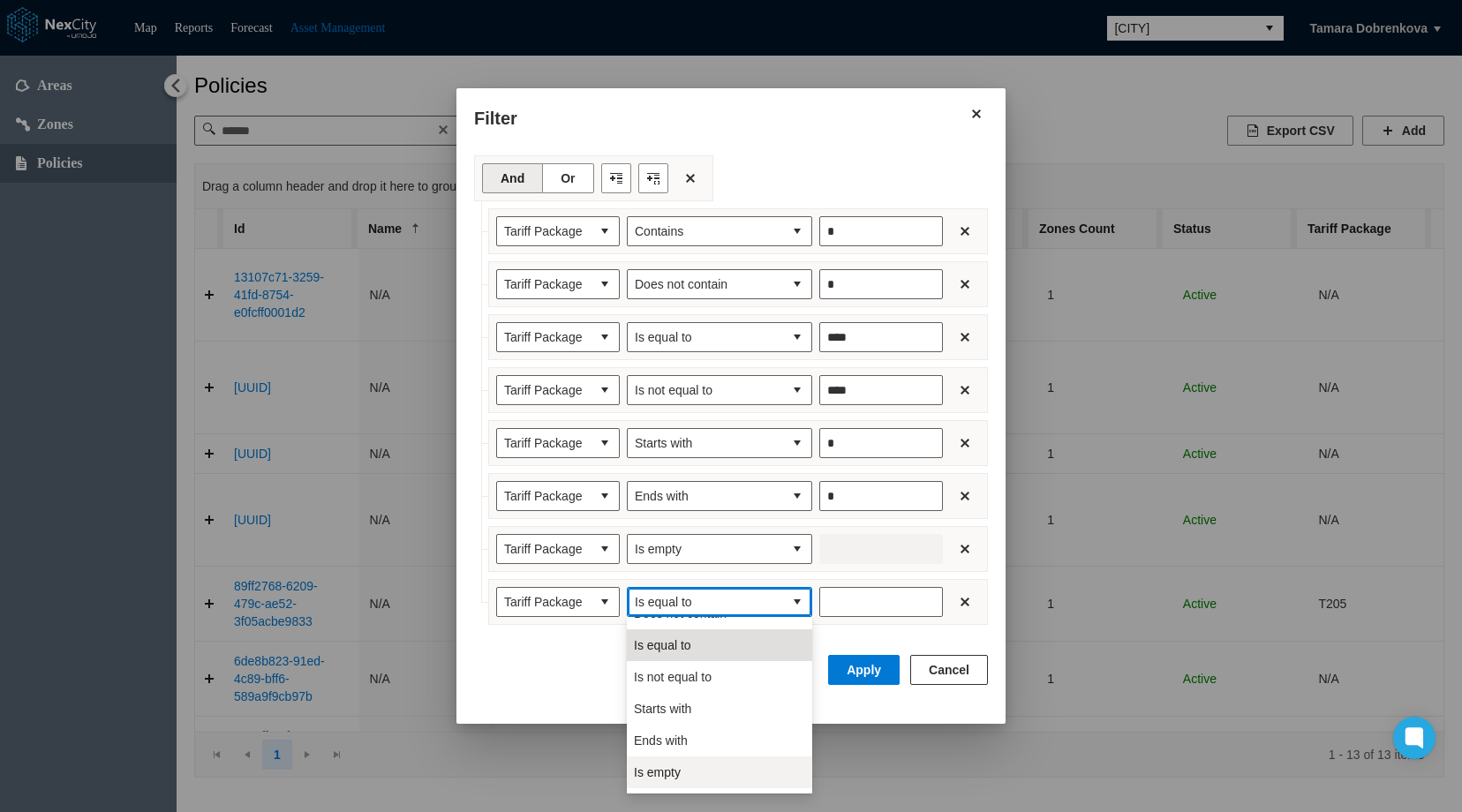 scroll, scrollTop: 78, scrollLeft: 0, axis: vertical 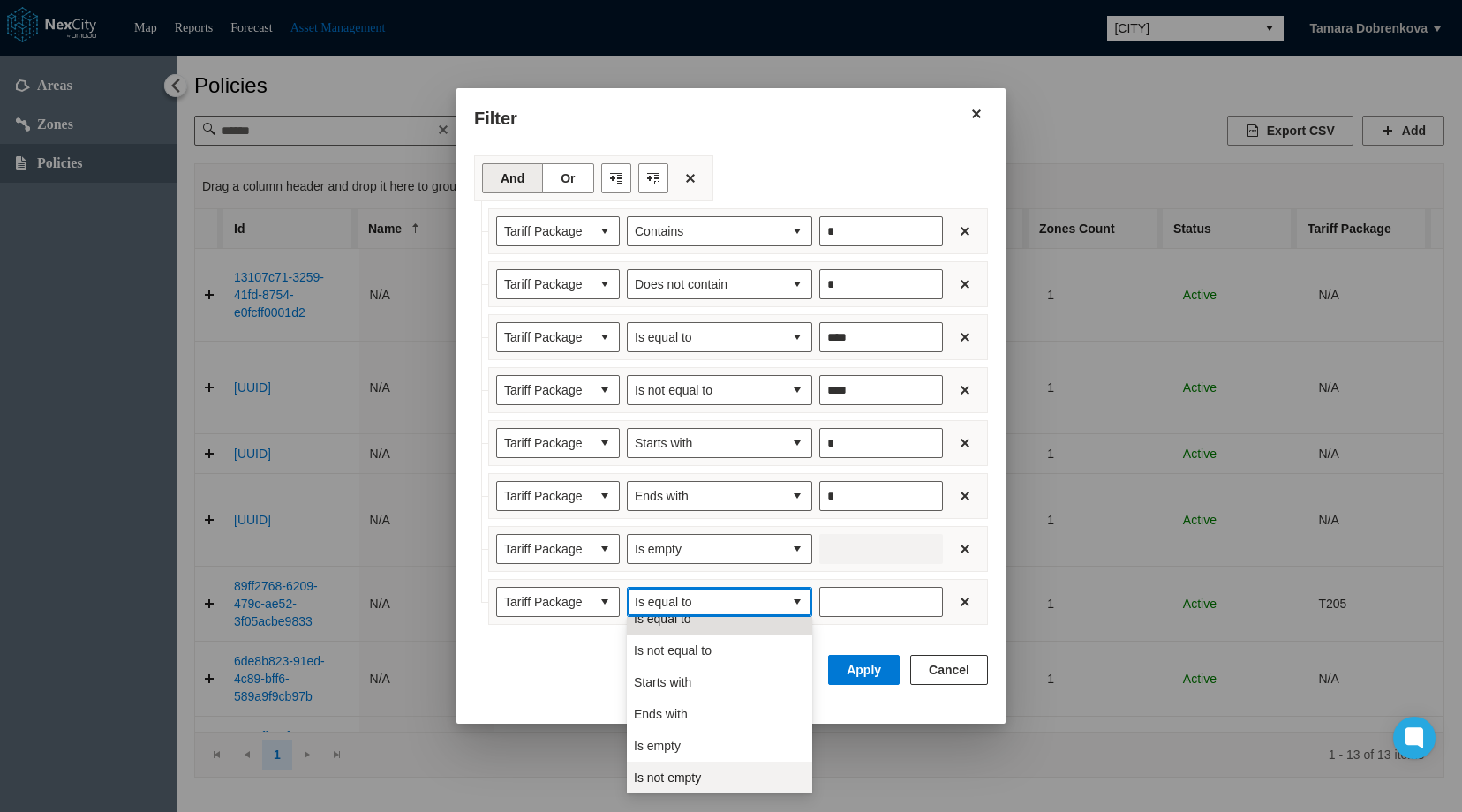 click on "Is not empty" at bounding box center [720, 778] 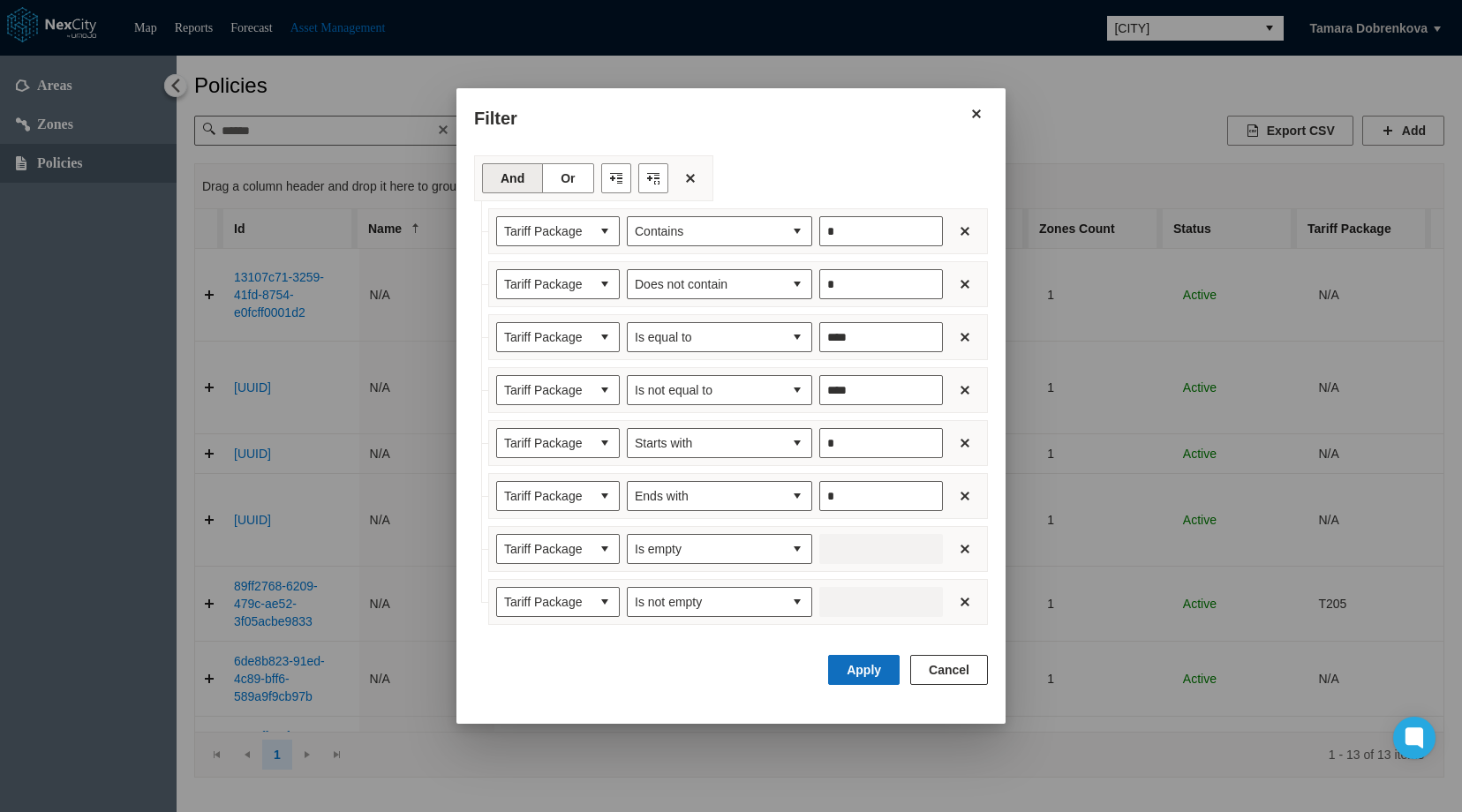 click on "Apply" at bounding box center [863, 670] 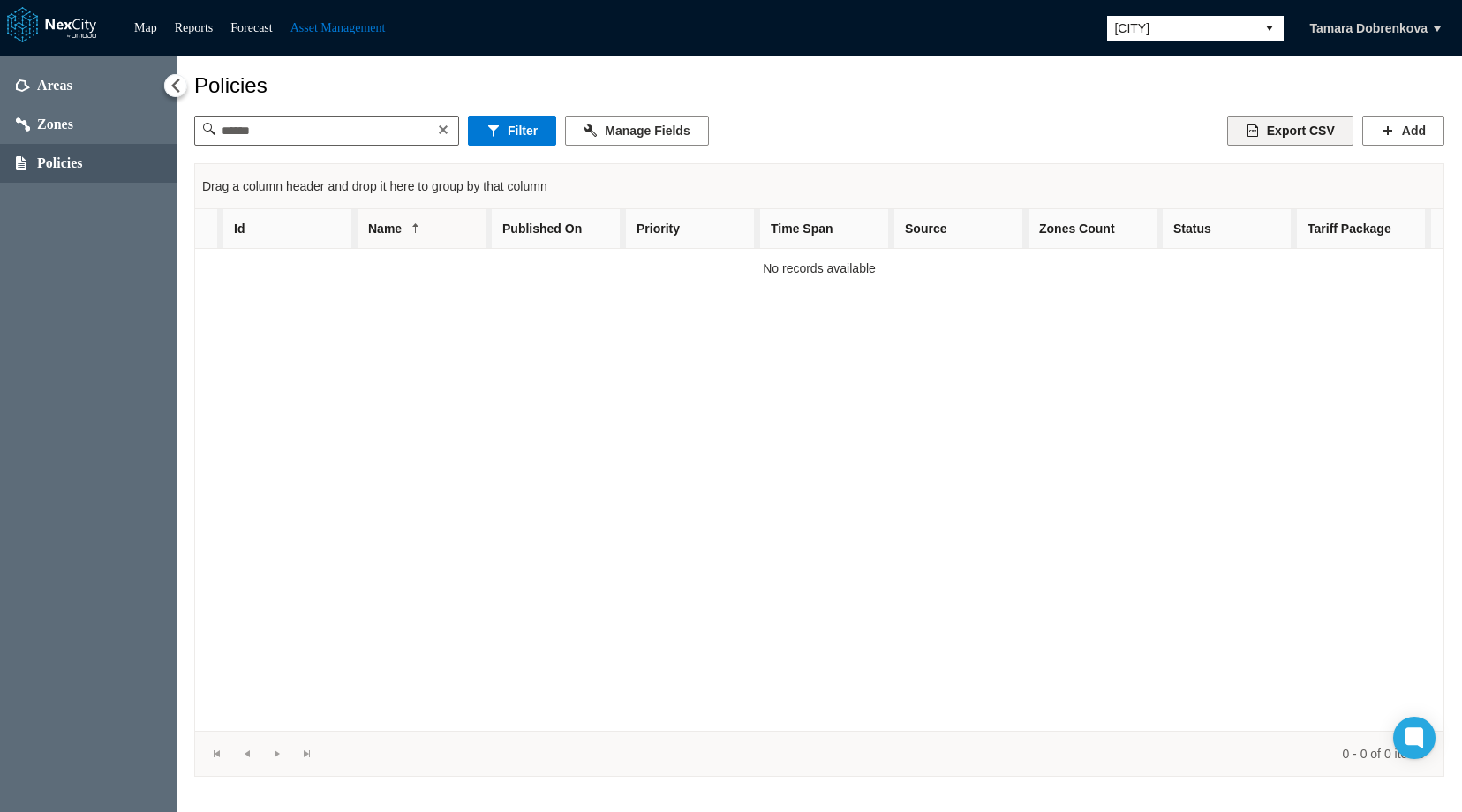 click on "Export CSV" at bounding box center (1290, 131) 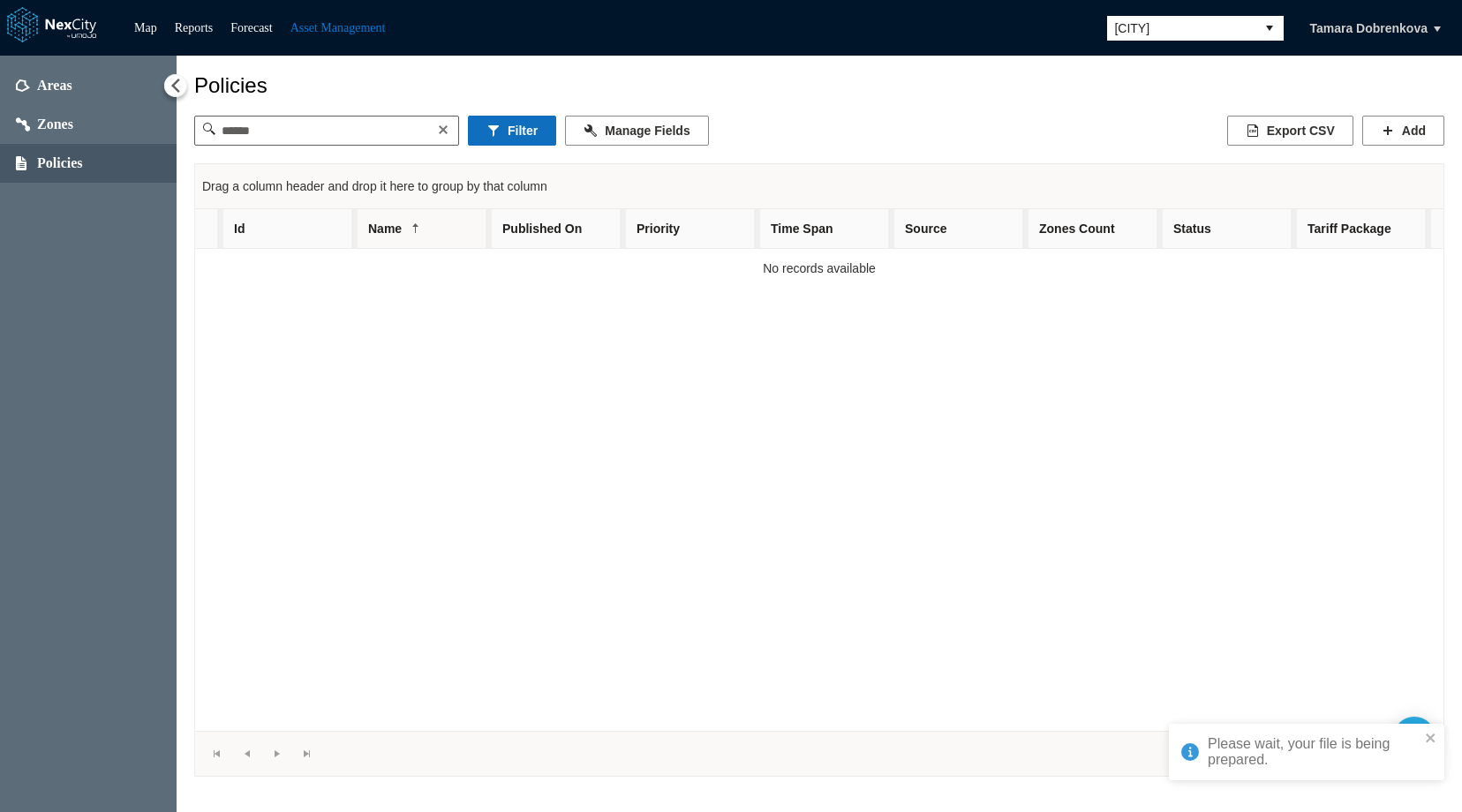 click on "Filter" at bounding box center (512, 131) 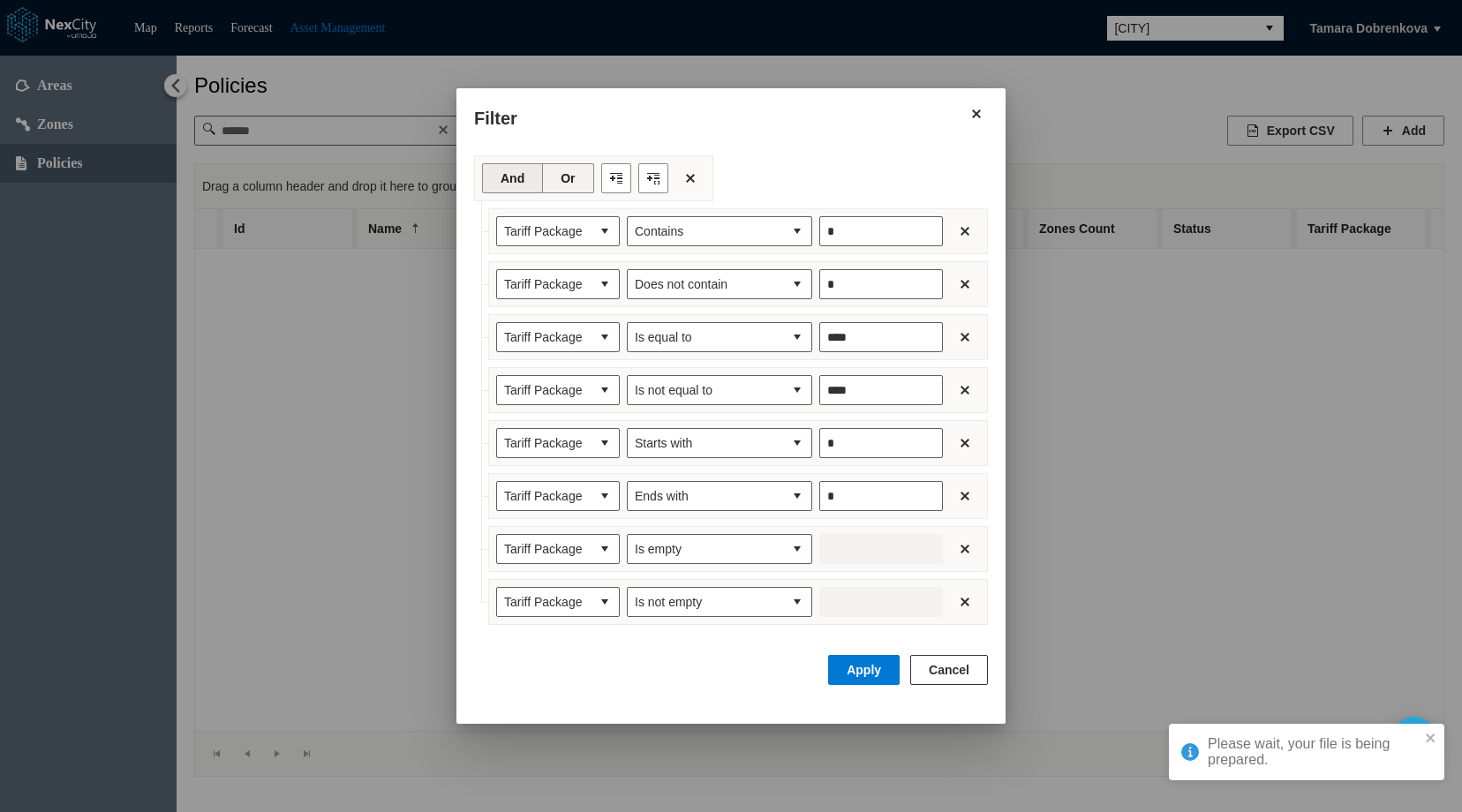 click on "Or" at bounding box center (568, 178) 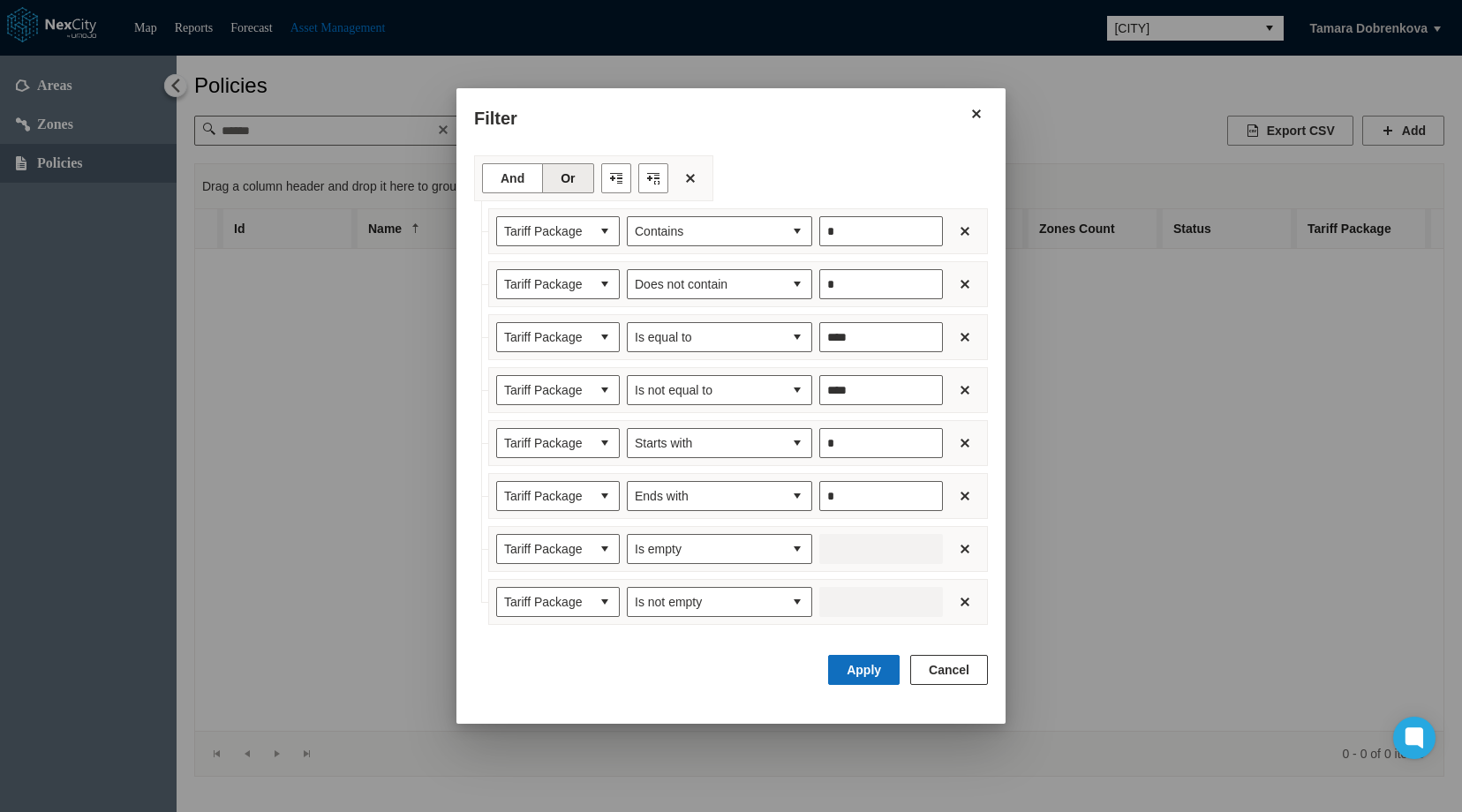 click on "Apply" at bounding box center [863, 670] 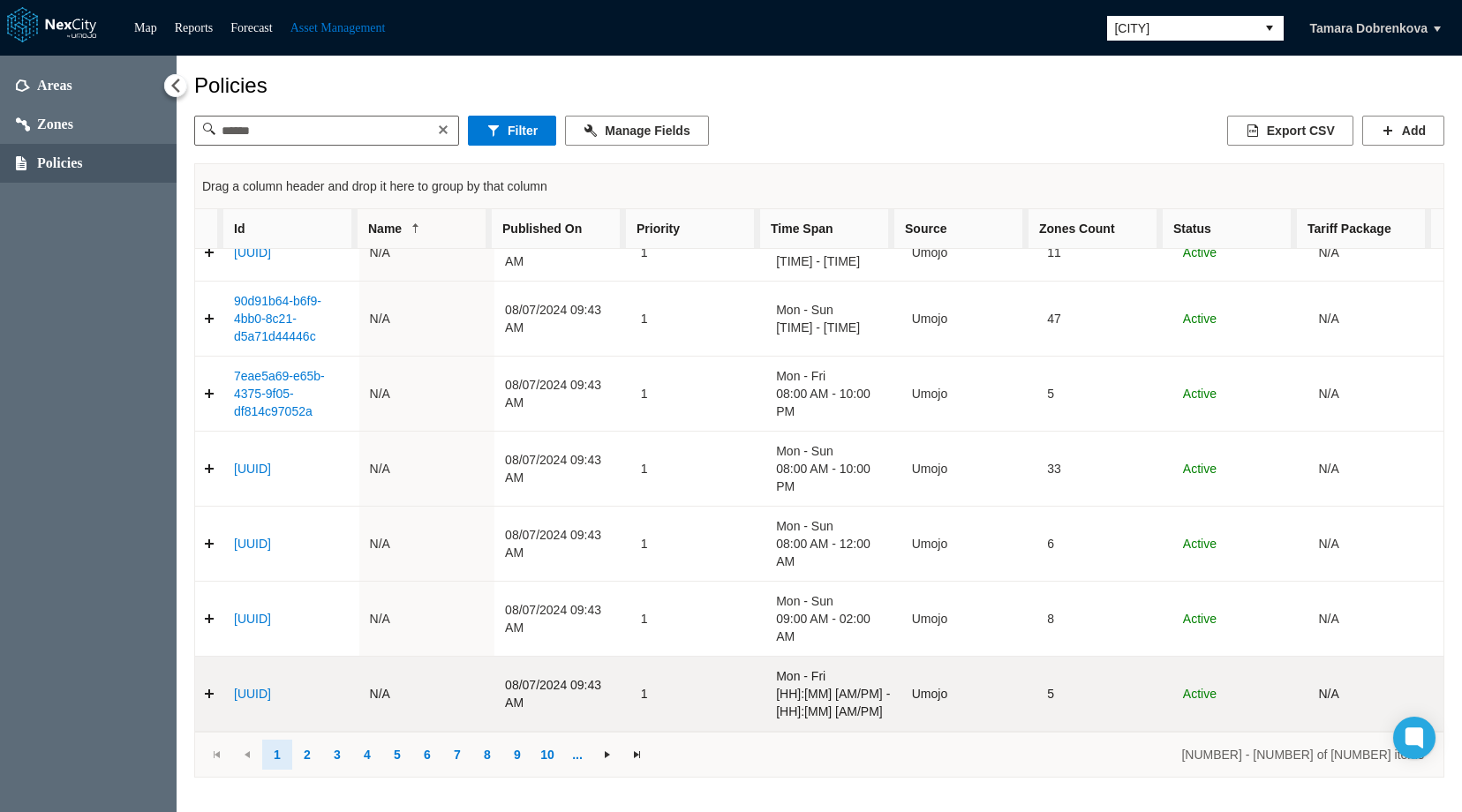 scroll, scrollTop: 353, scrollLeft: 0, axis: vertical 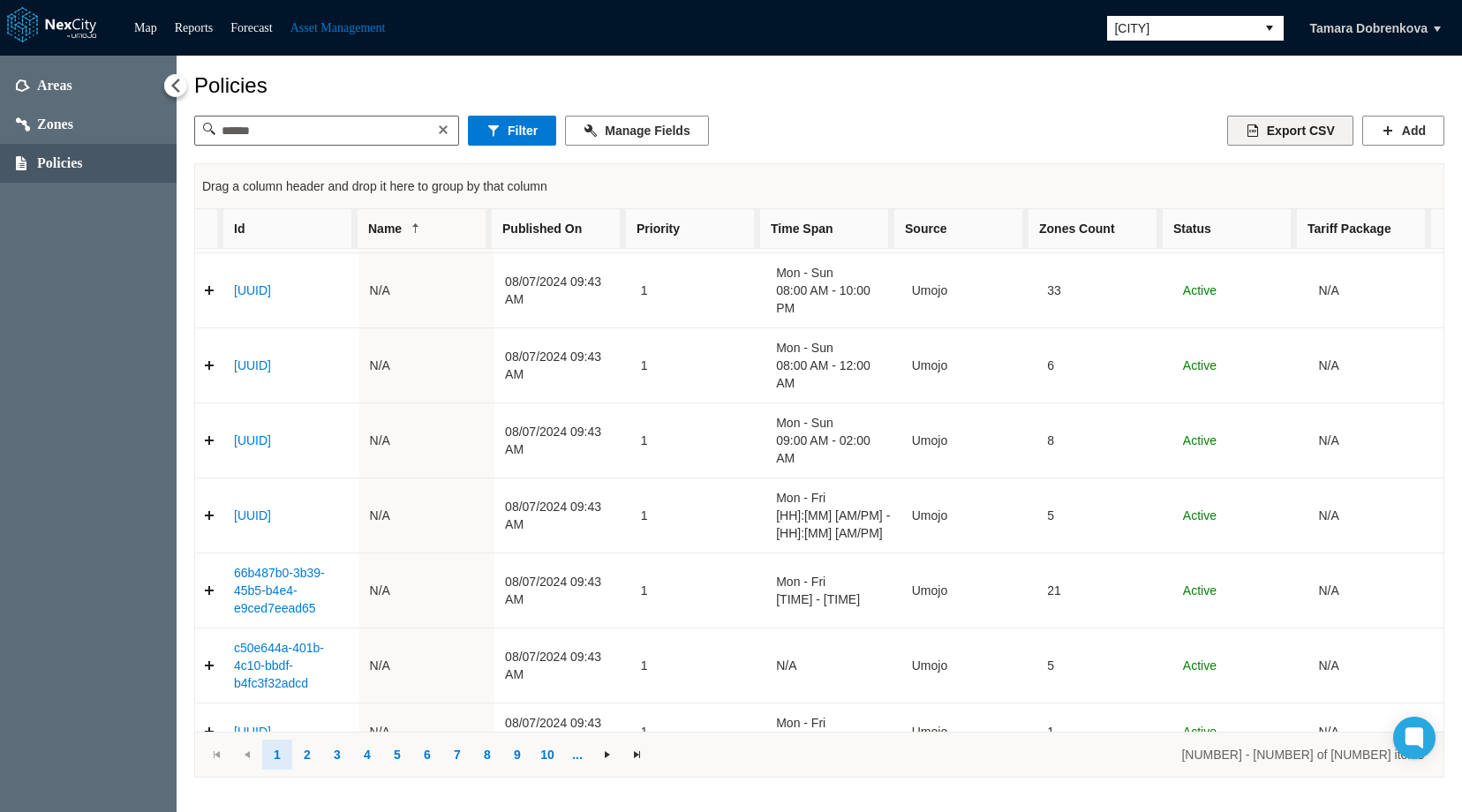 click on "Export CSV" at bounding box center [1290, 131] 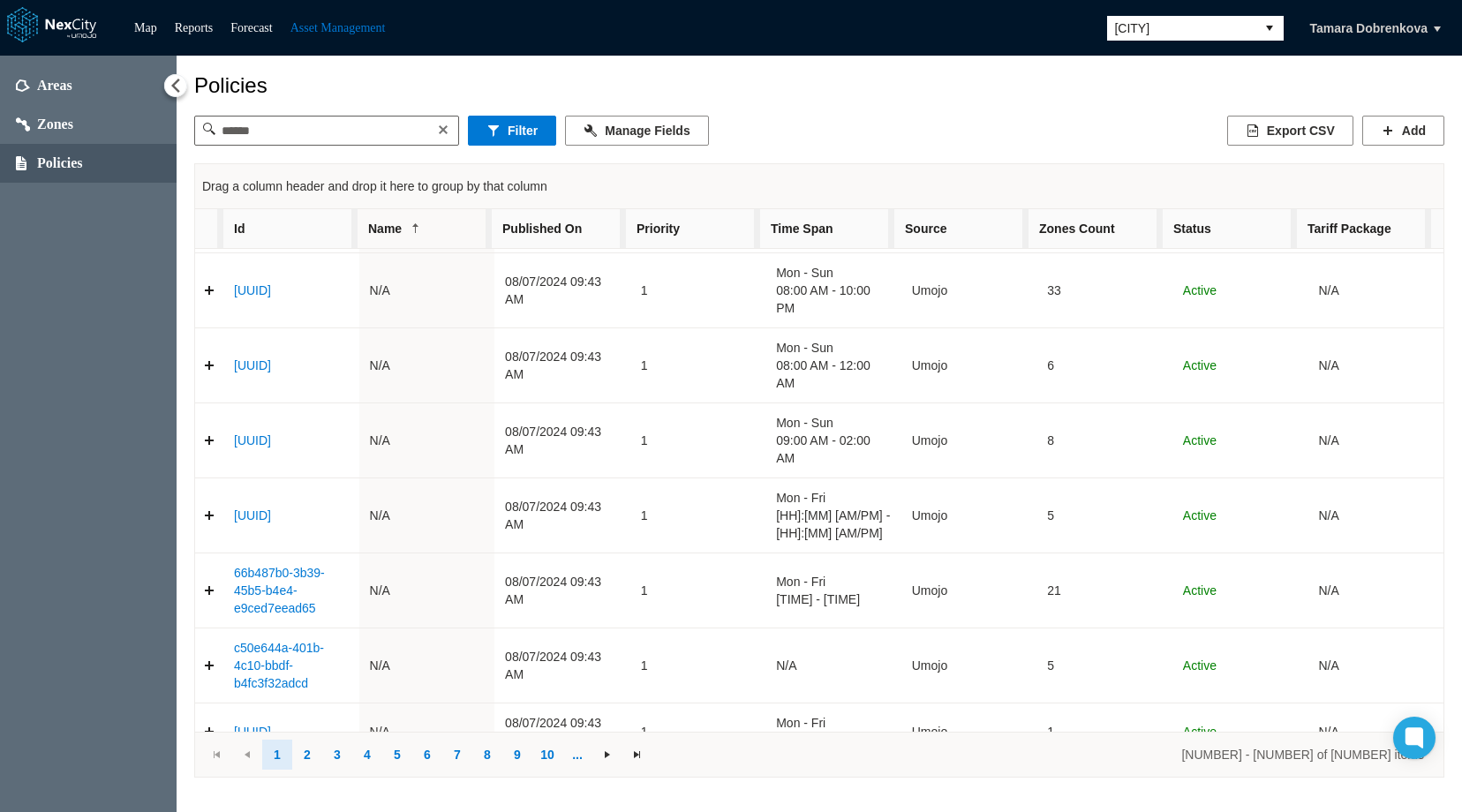 click on "Filter Manage Fields Export CSV Add" at bounding box center [819, 131] 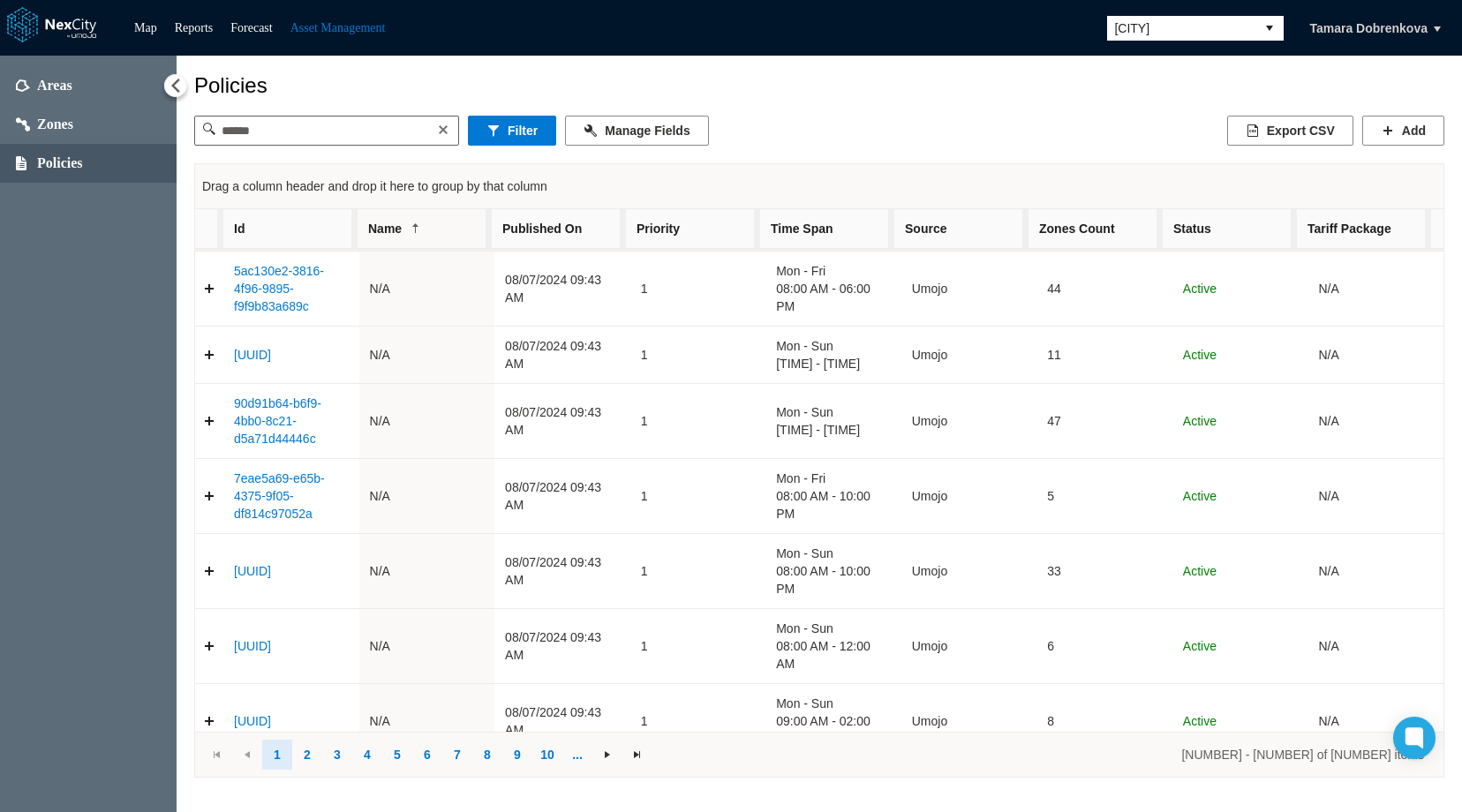 scroll, scrollTop: 0, scrollLeft: 0, axis: both 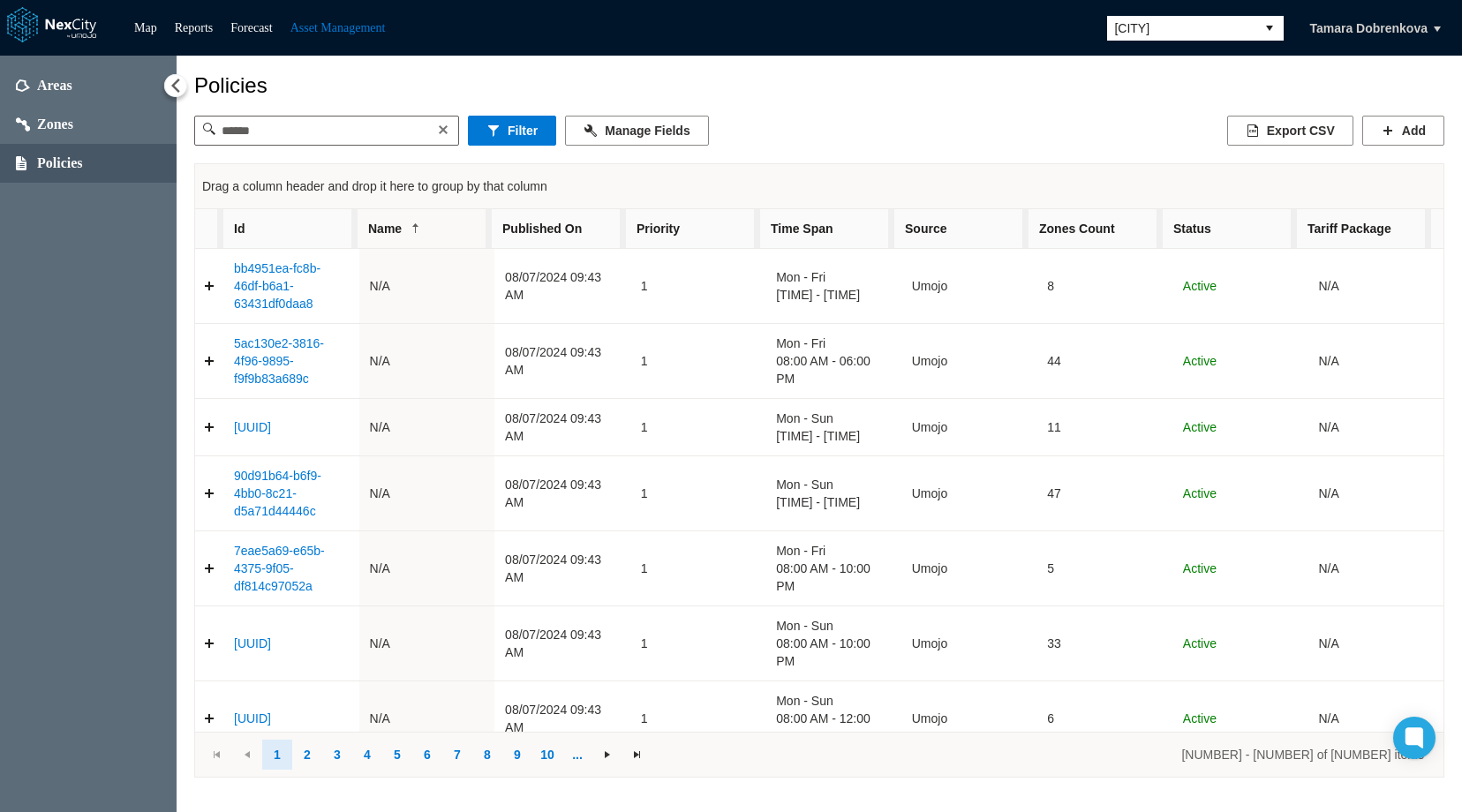 click on "Id" at bounding box center (290, 229) 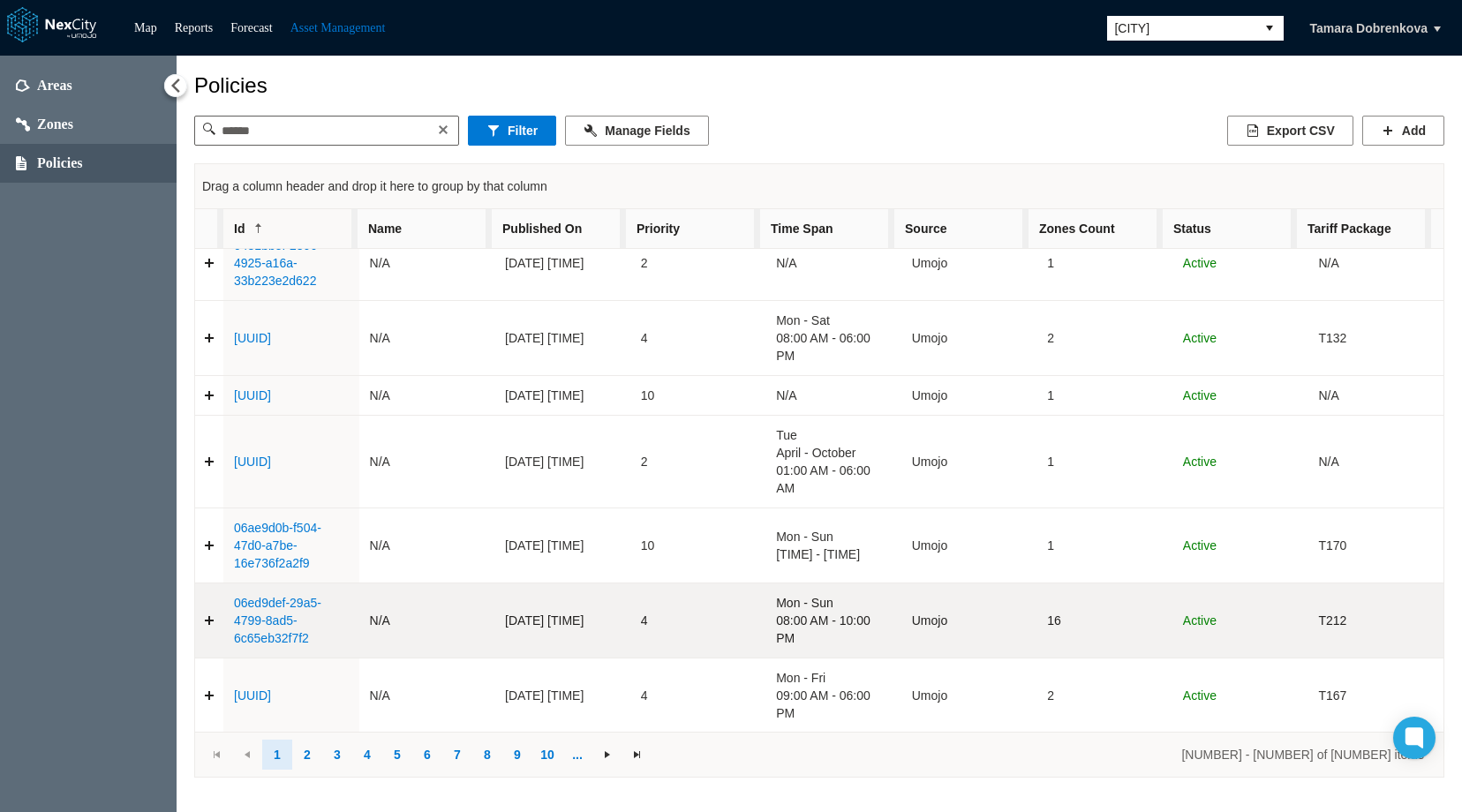 scroll, scrollTop: 645, scrollLeft: 0, axis: vertical 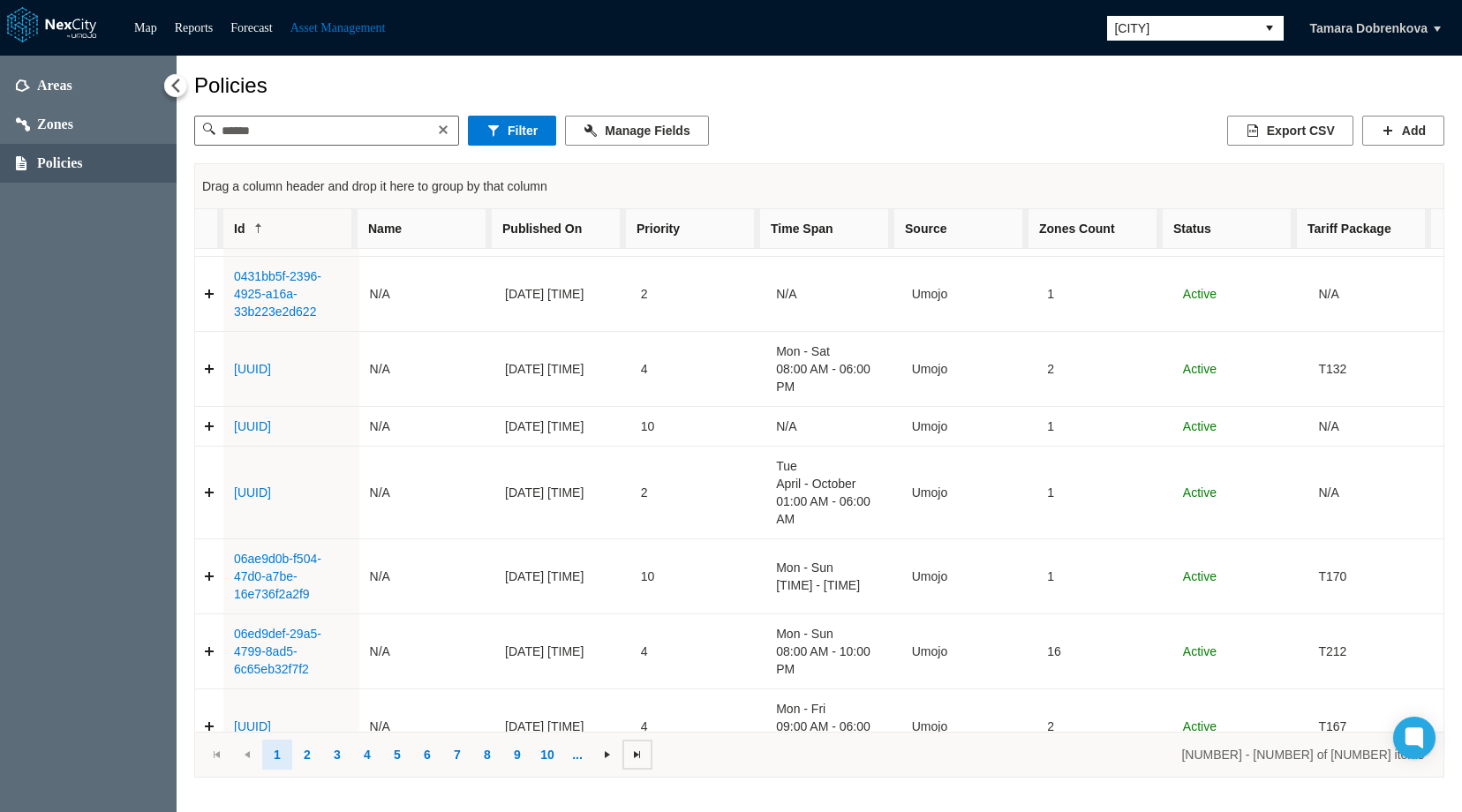 click at bounding box center [637, 755] 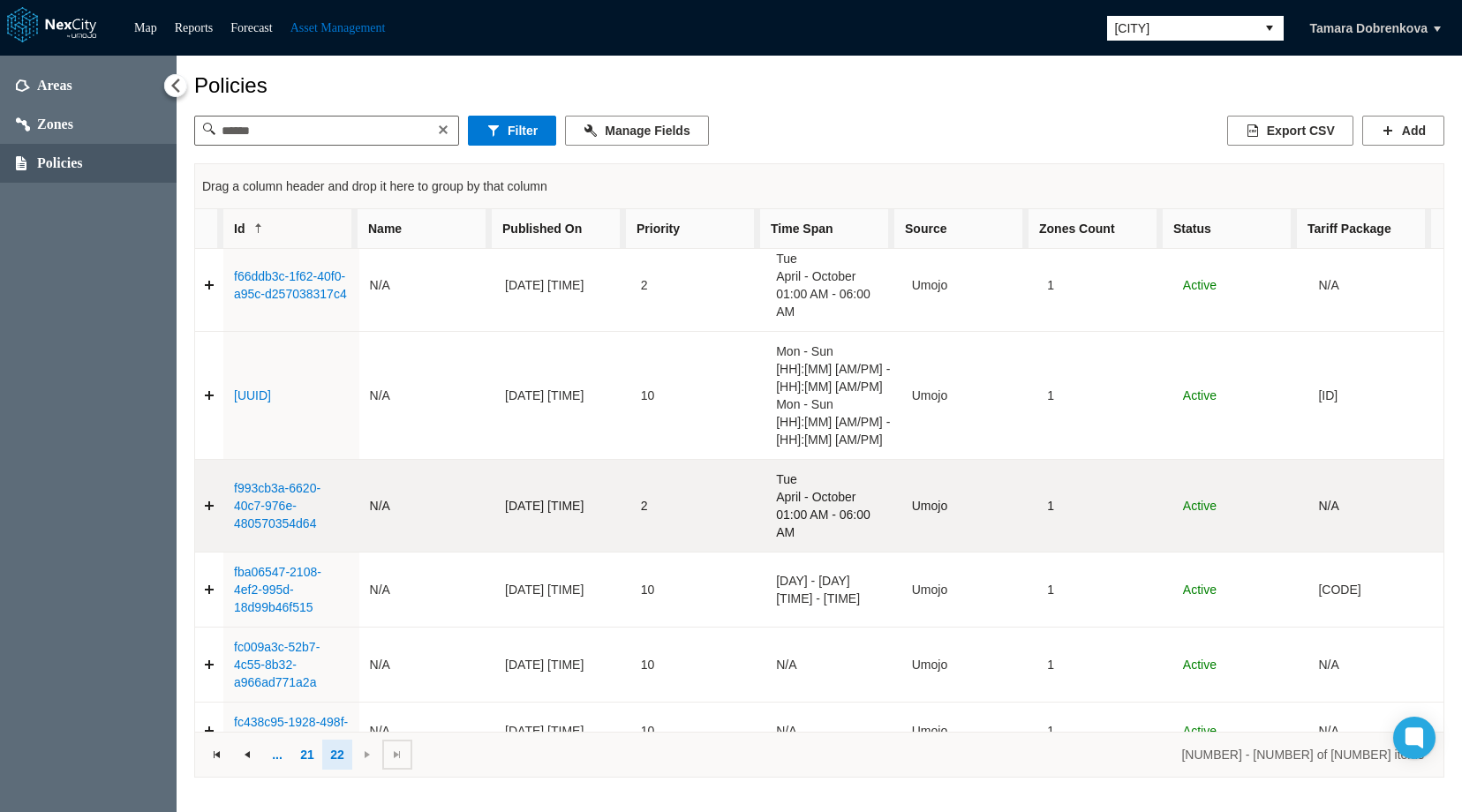scroll, scrollTop: 0, scrollLeft: 0, axis: both 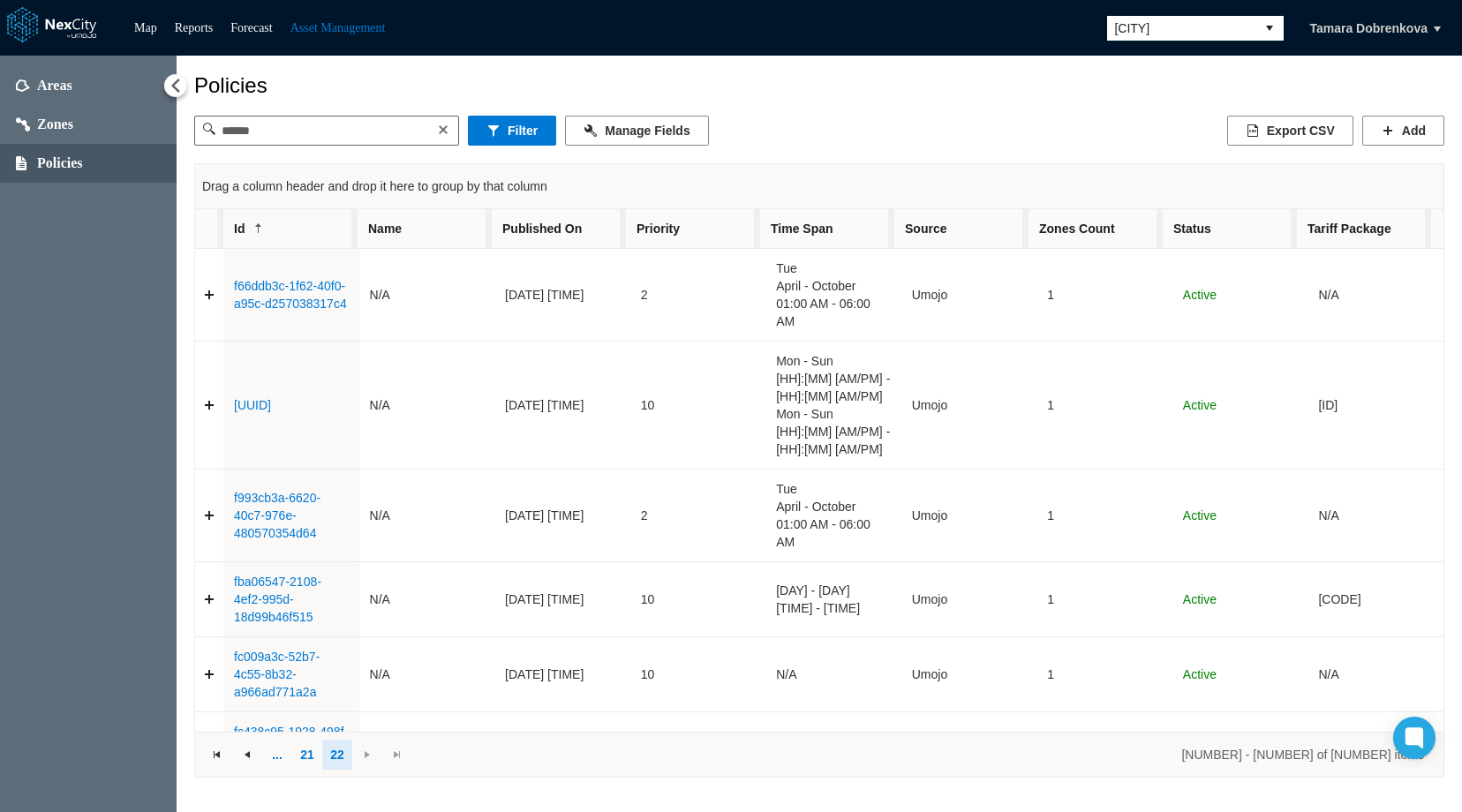 click on "Id" at bounding box center (290, 229) 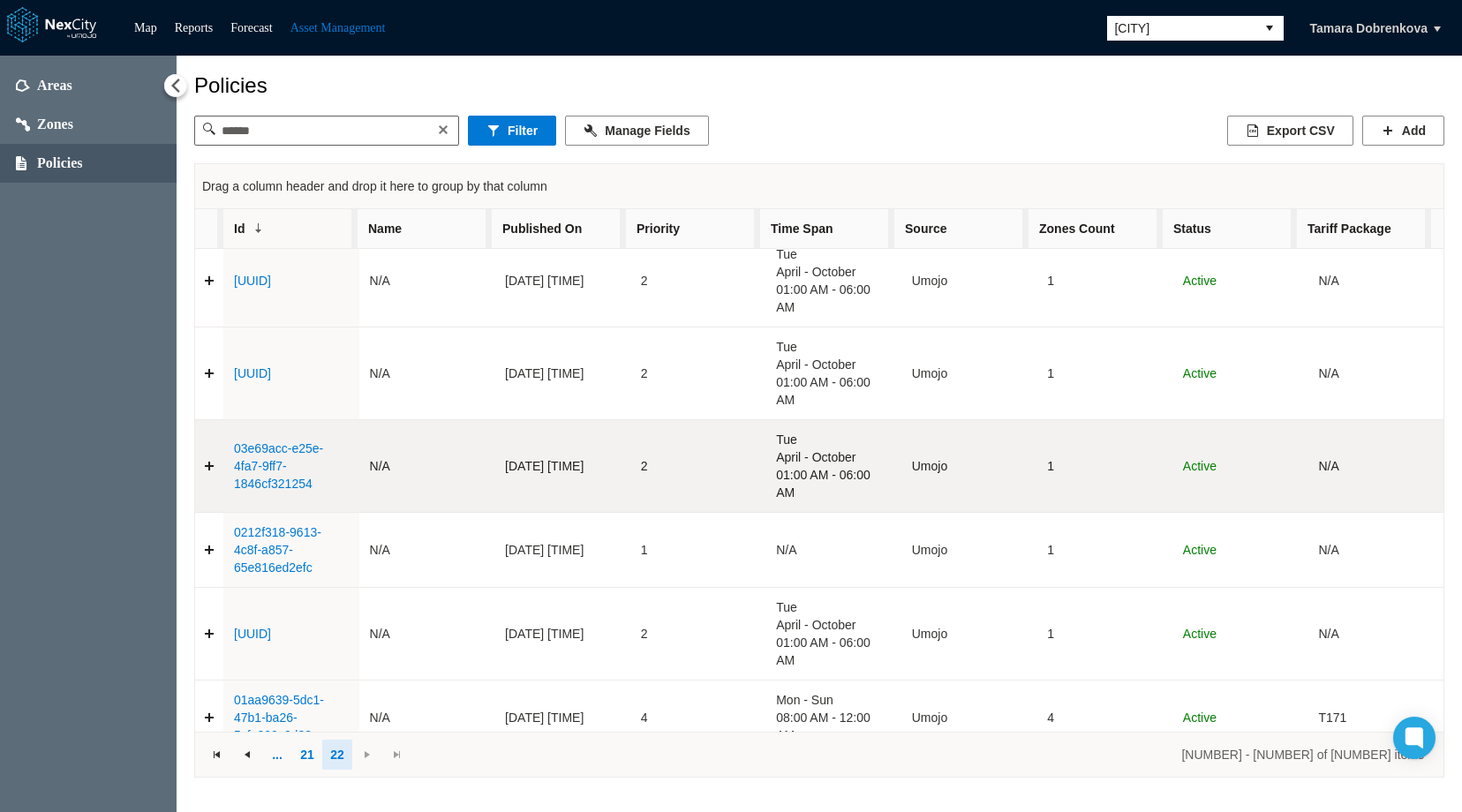 scroll, scrollTop: 0, scrollLeft: 0, axis: both 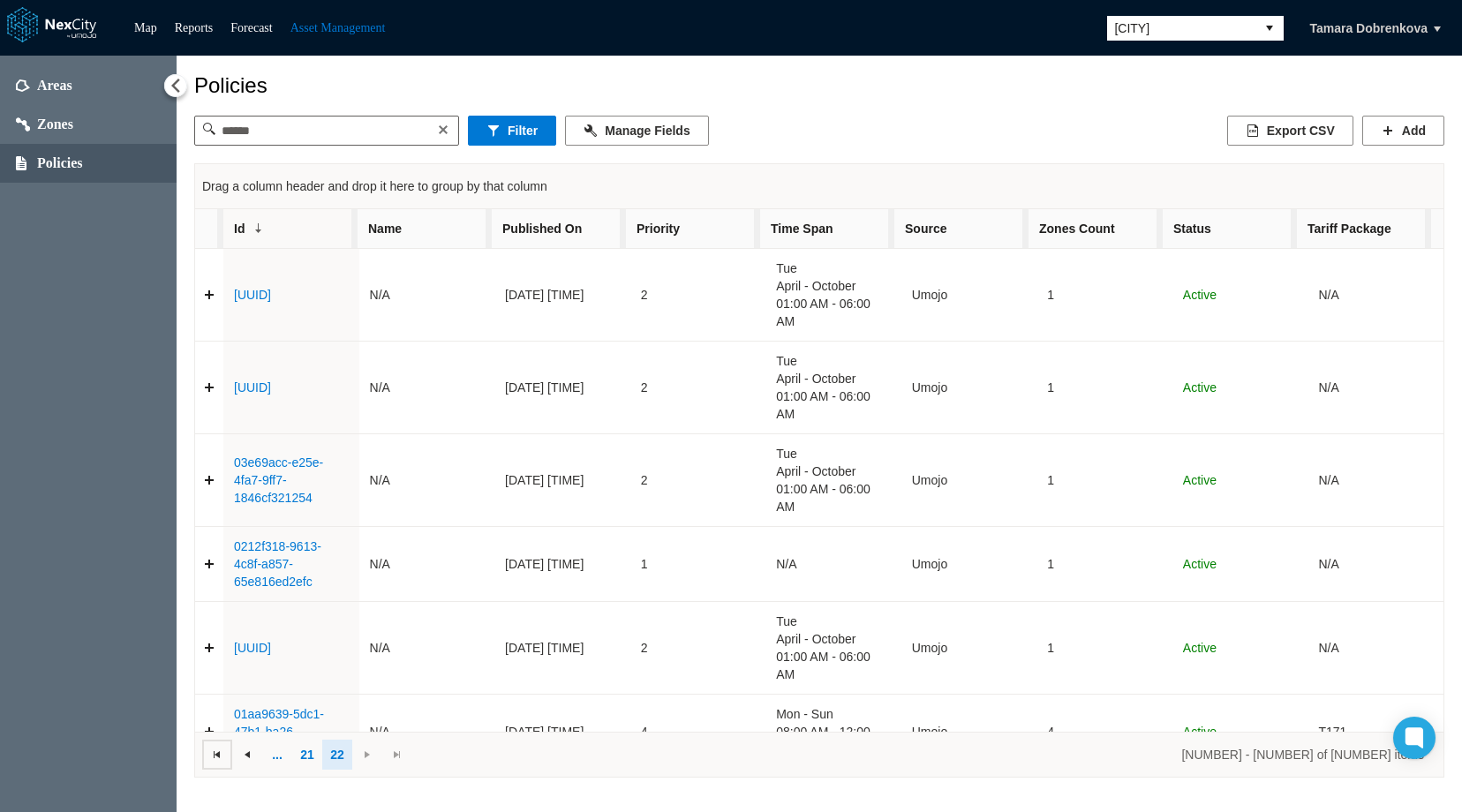 click at bounding box center (217, 755) 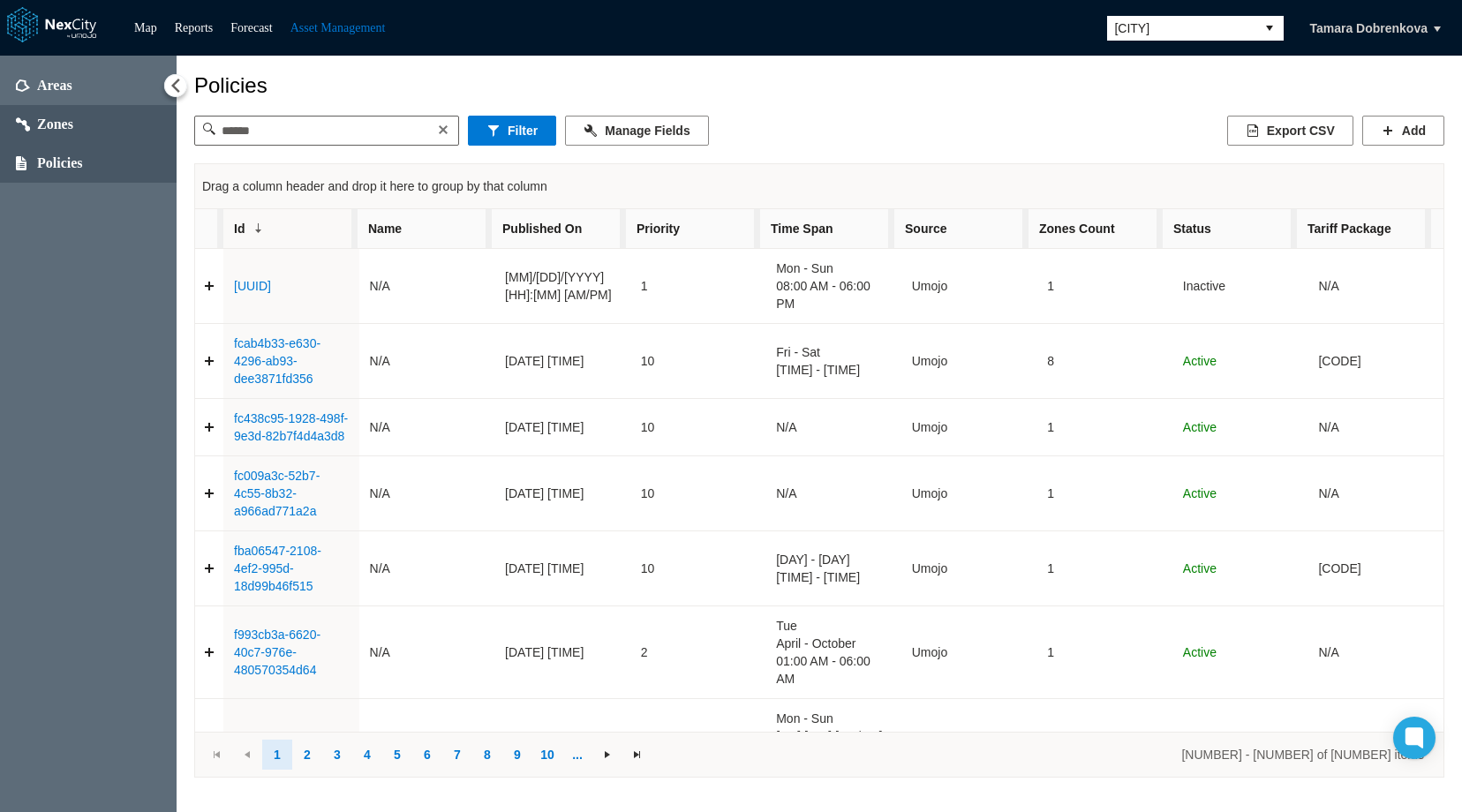 click on "Zones" at bounding box center [55, 124] 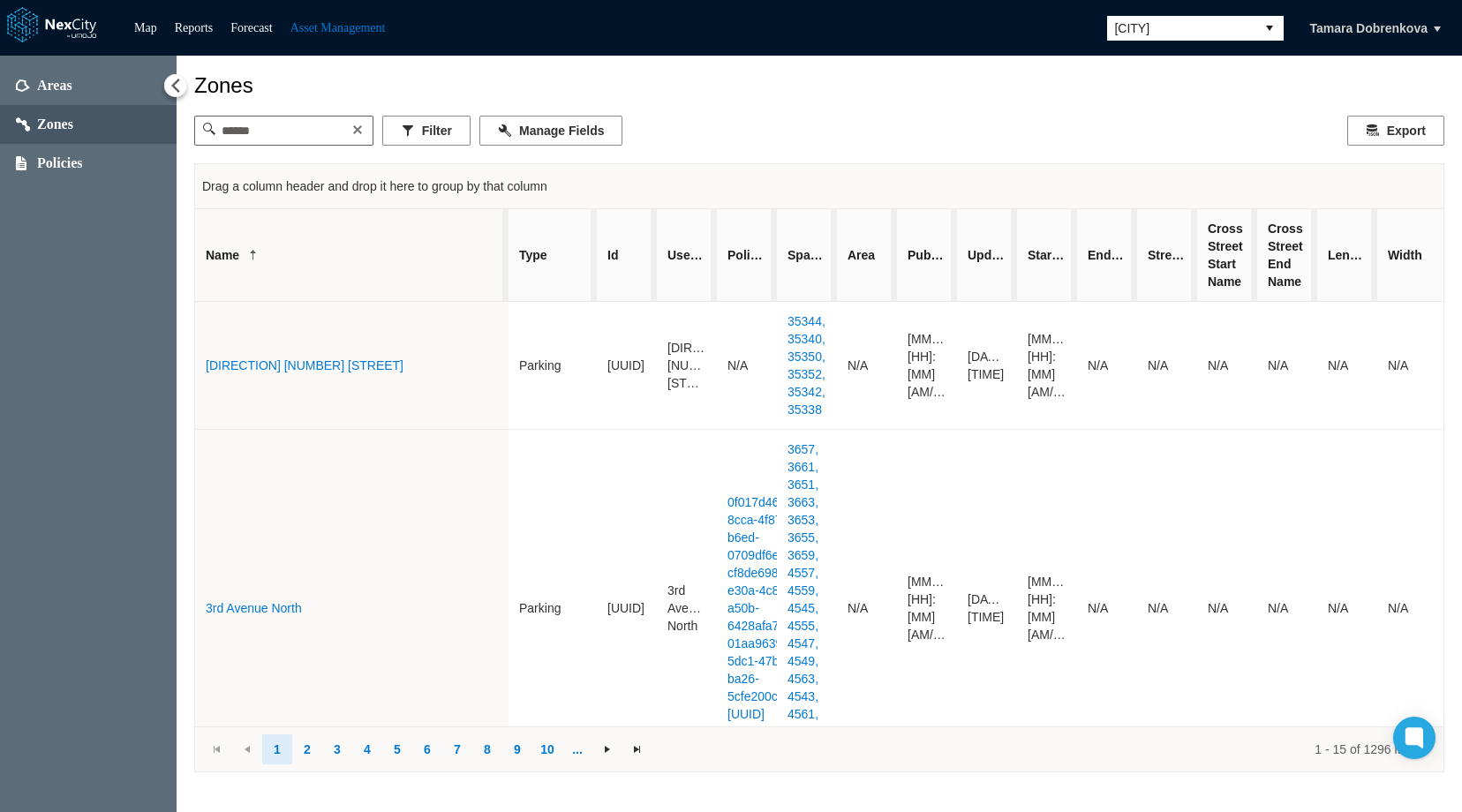drag, startPoint x: 253, startPoint y: 238, endPoint x: 506, endPoint y: 247, distance: 253.16003 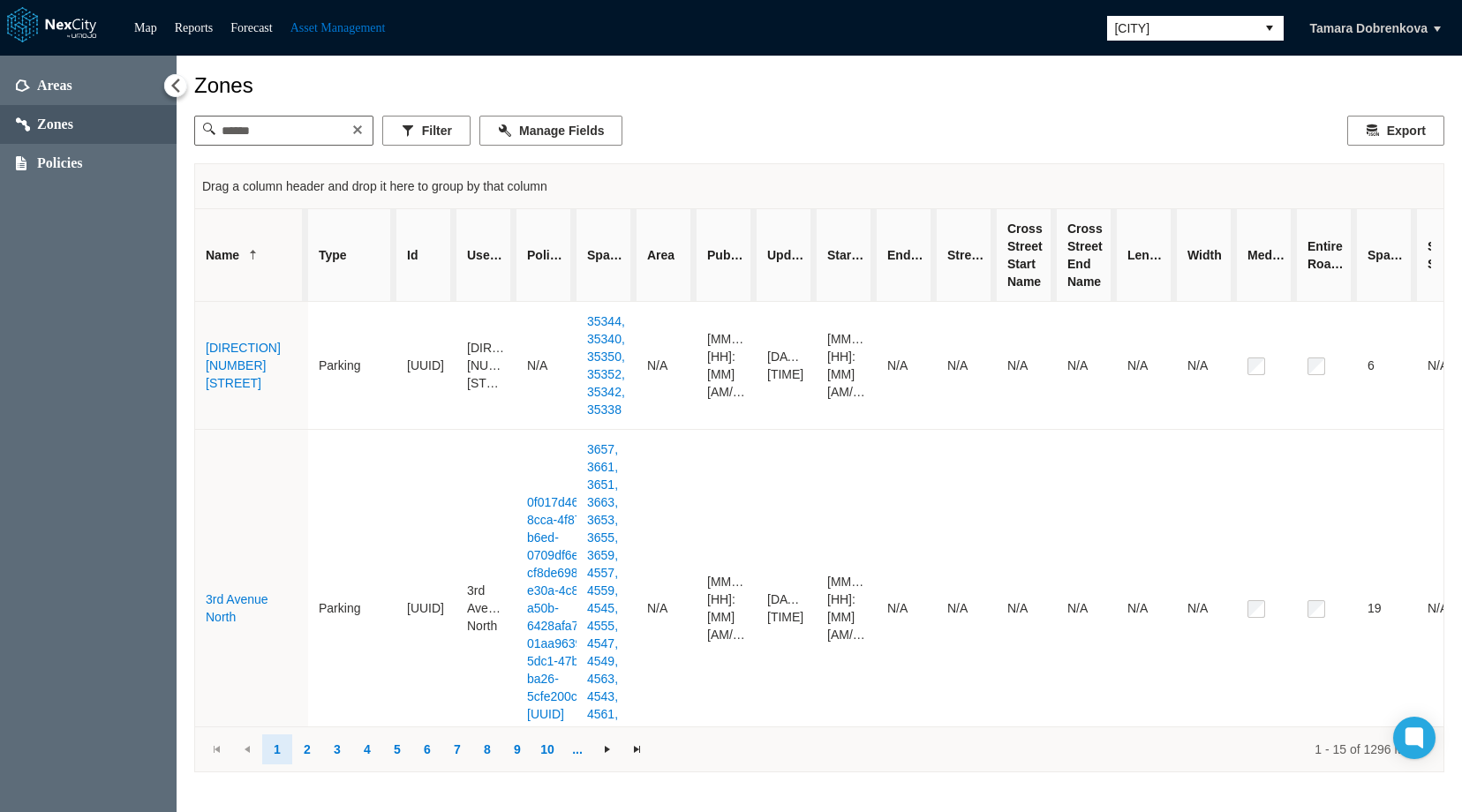 drag, startPoint x: 504, startPoint y: 238, endPoint x: 295, endPoint y: 234, distance: 209.03827 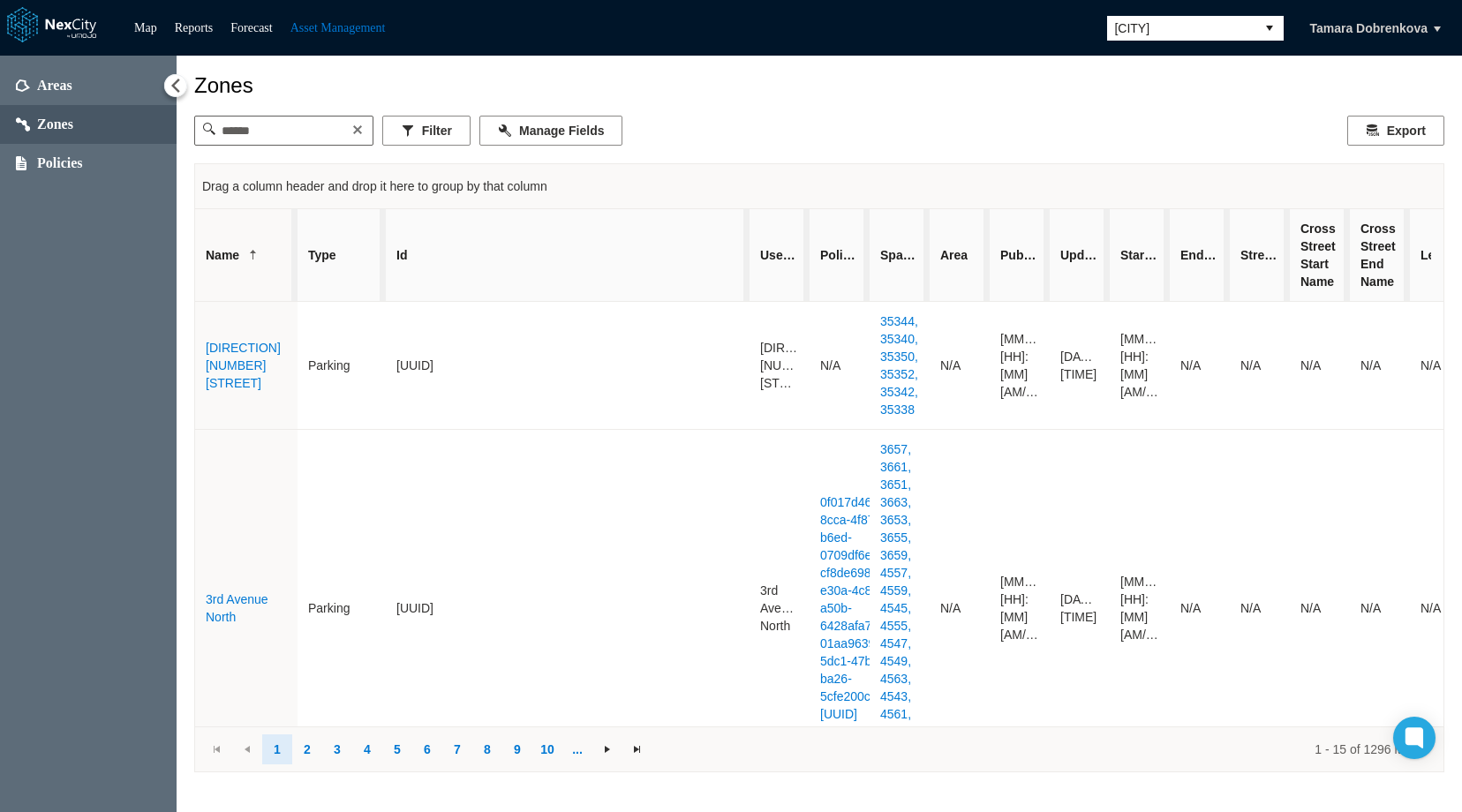drag, startPoint x: 443, startPoint y: 244, endPoint x: 747, endPoint y: 248, distance: 304.02631 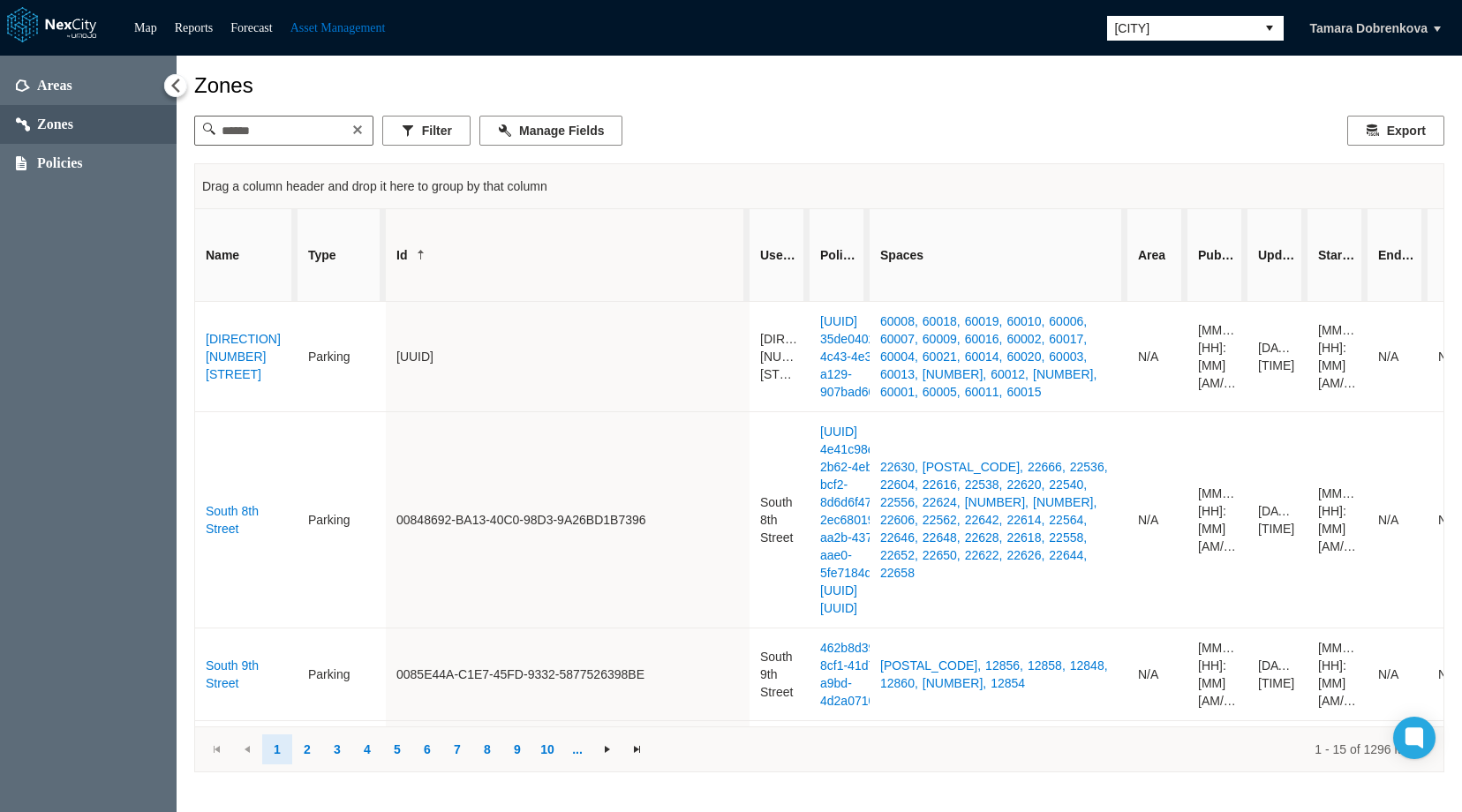 drag, startPoint x: 928, startPoint y: 250, endPoint x: 1125, endPoint y: 256, distance: 197.09135 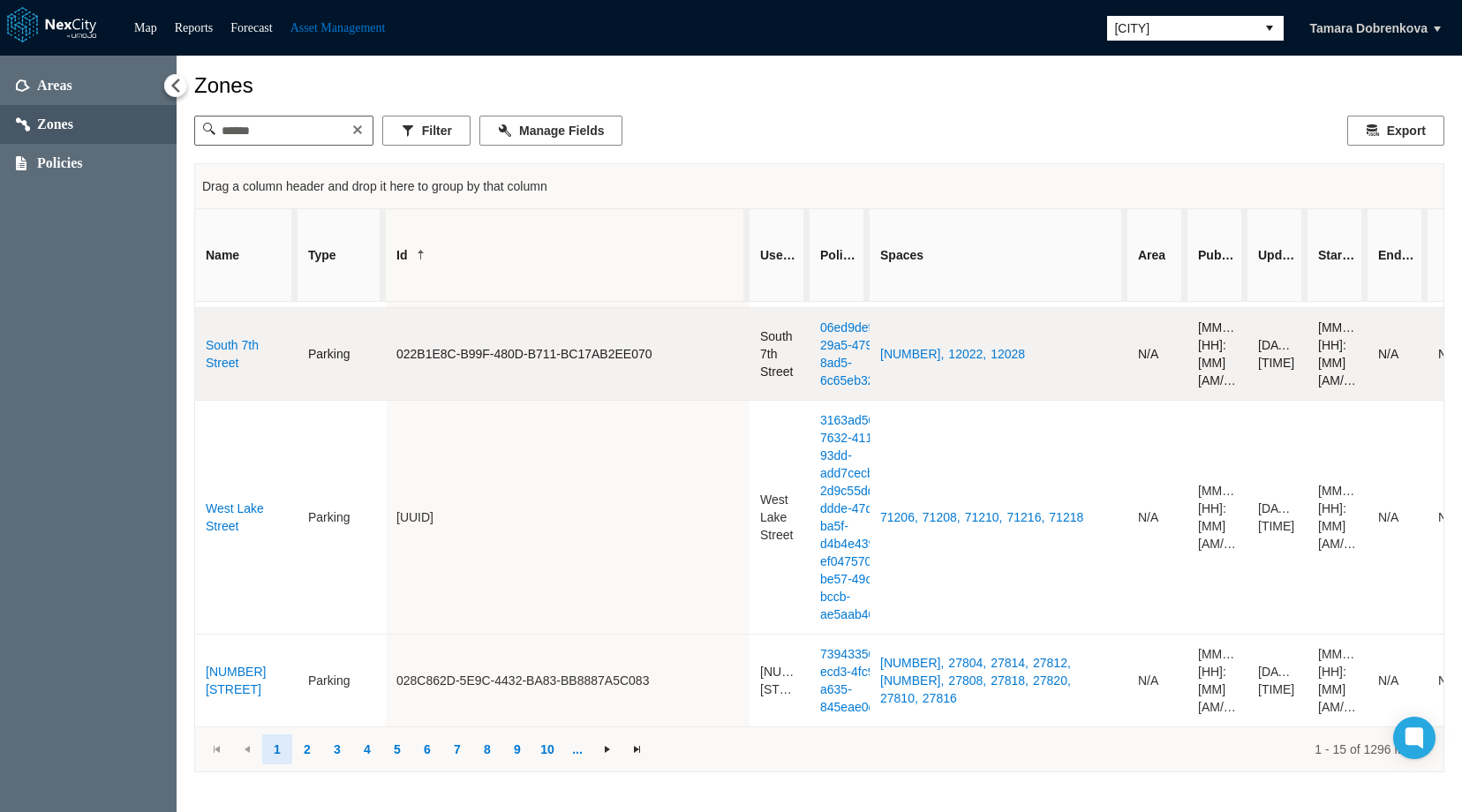 scroll, scrollTop: 1896, scrollLeft: 0, axis: vertical 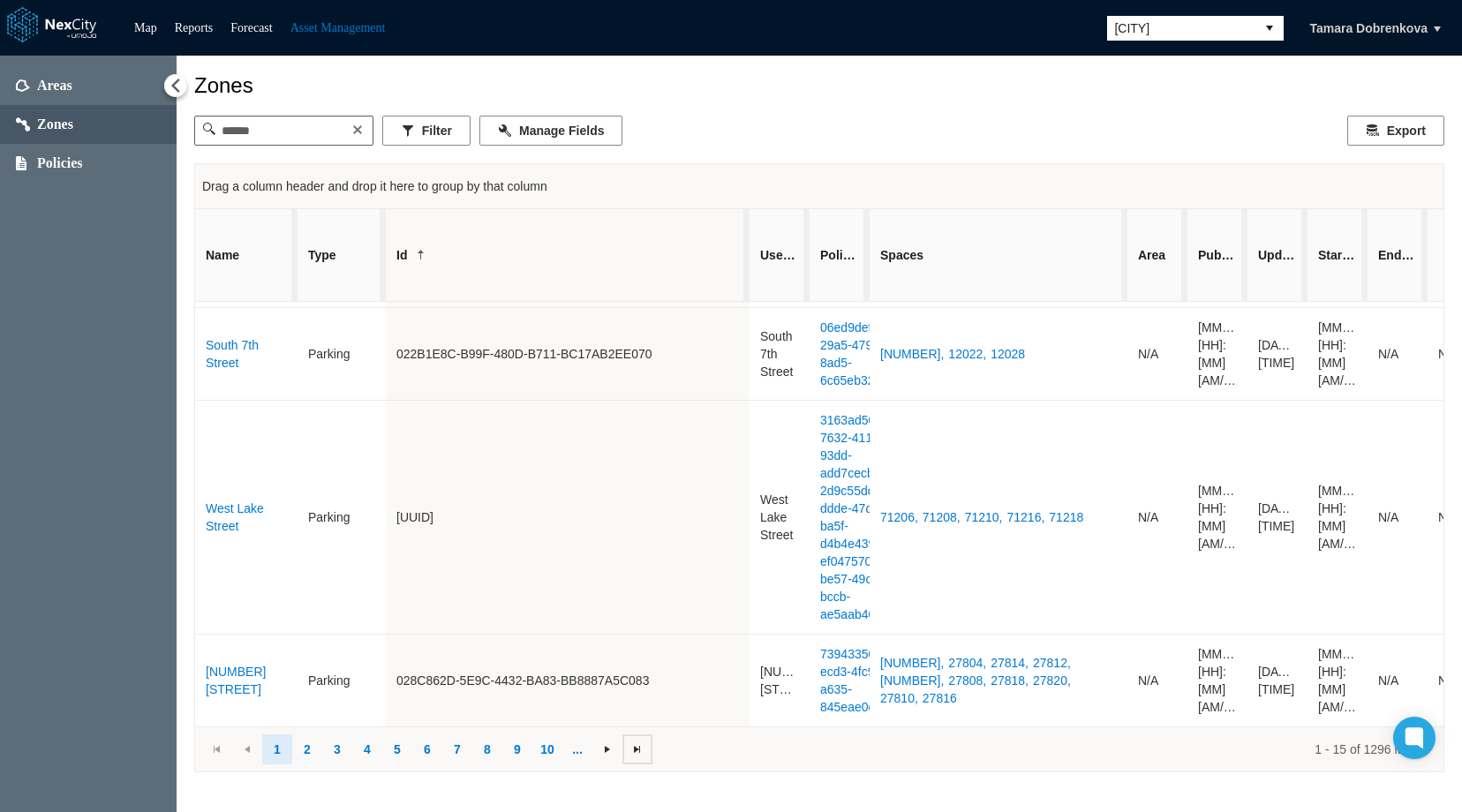 click at bounding box center (637, 749) 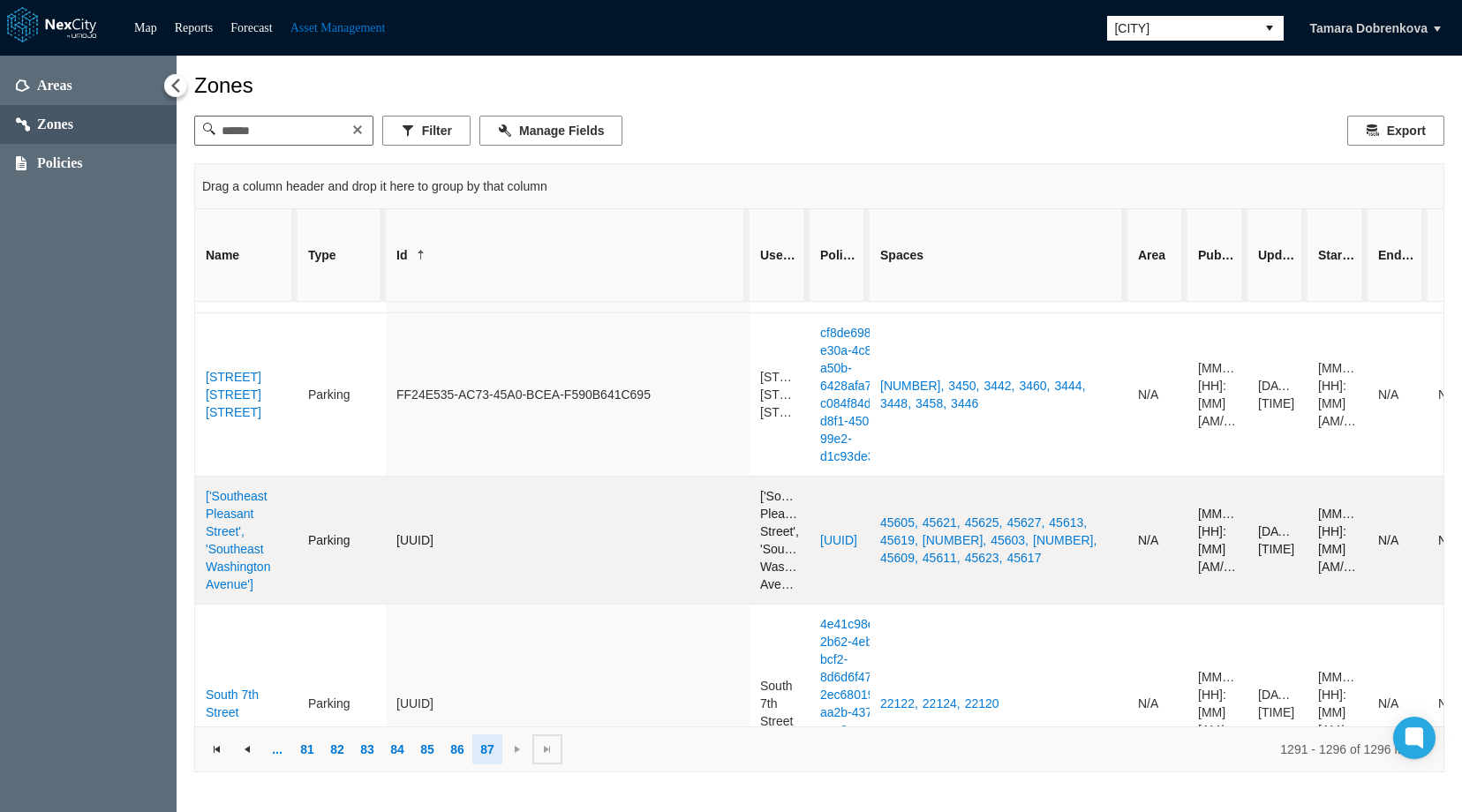 scroll, scrollTop: 0, scrollLeft: 0, axis: both 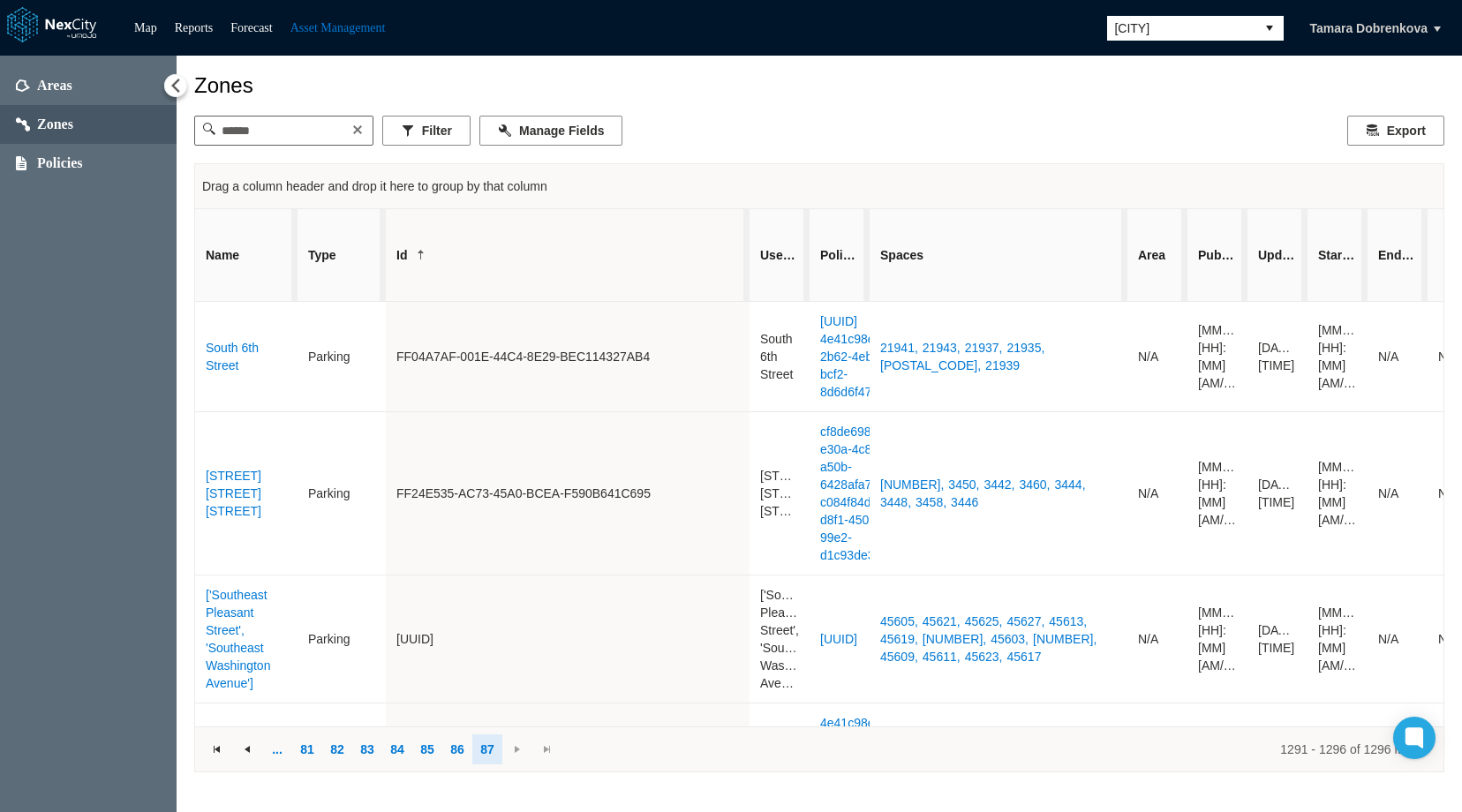 click on "Id" at bounding box center (568, 255) 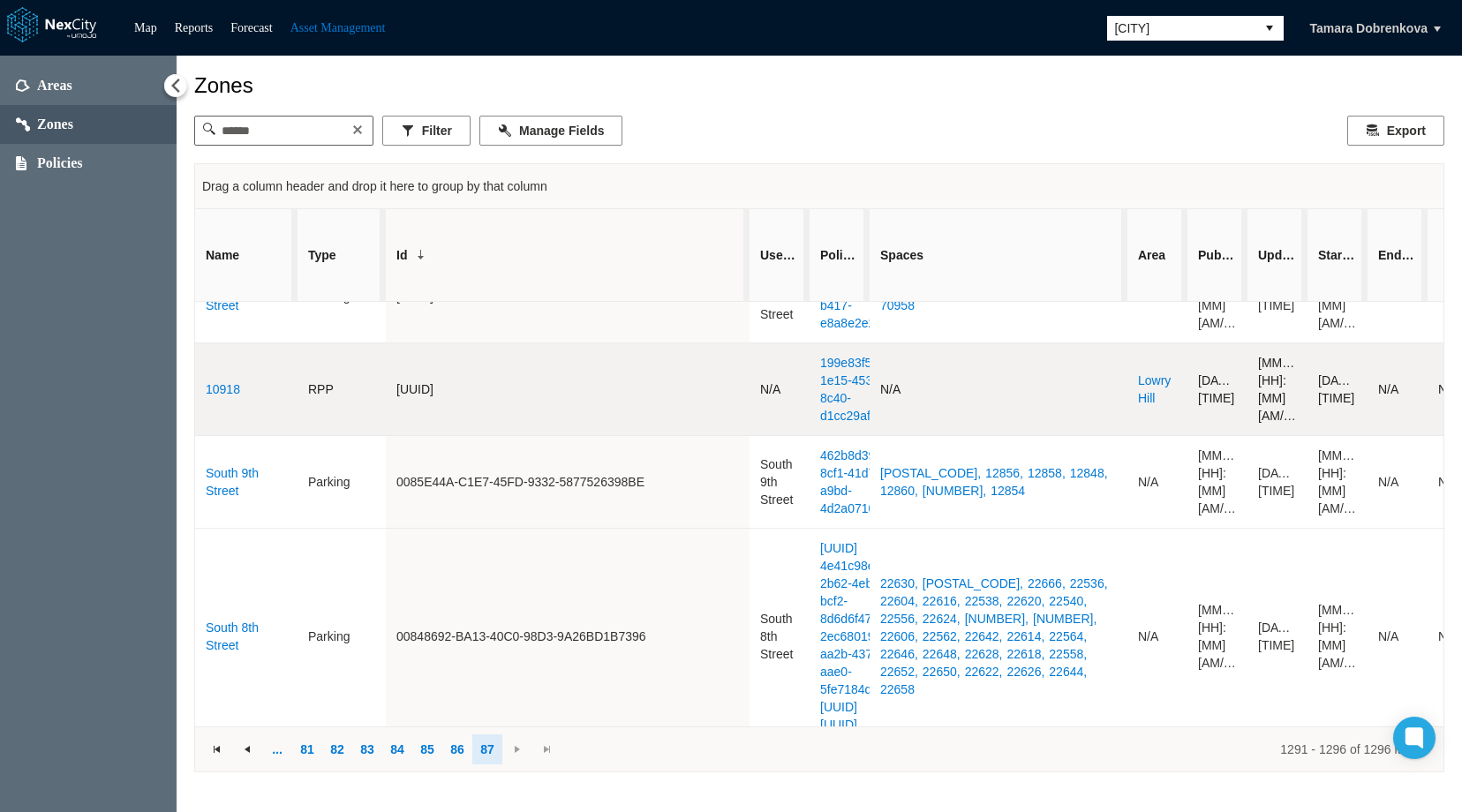 scroll, scrollTop: 0, scrollLeft: 0, axis: both 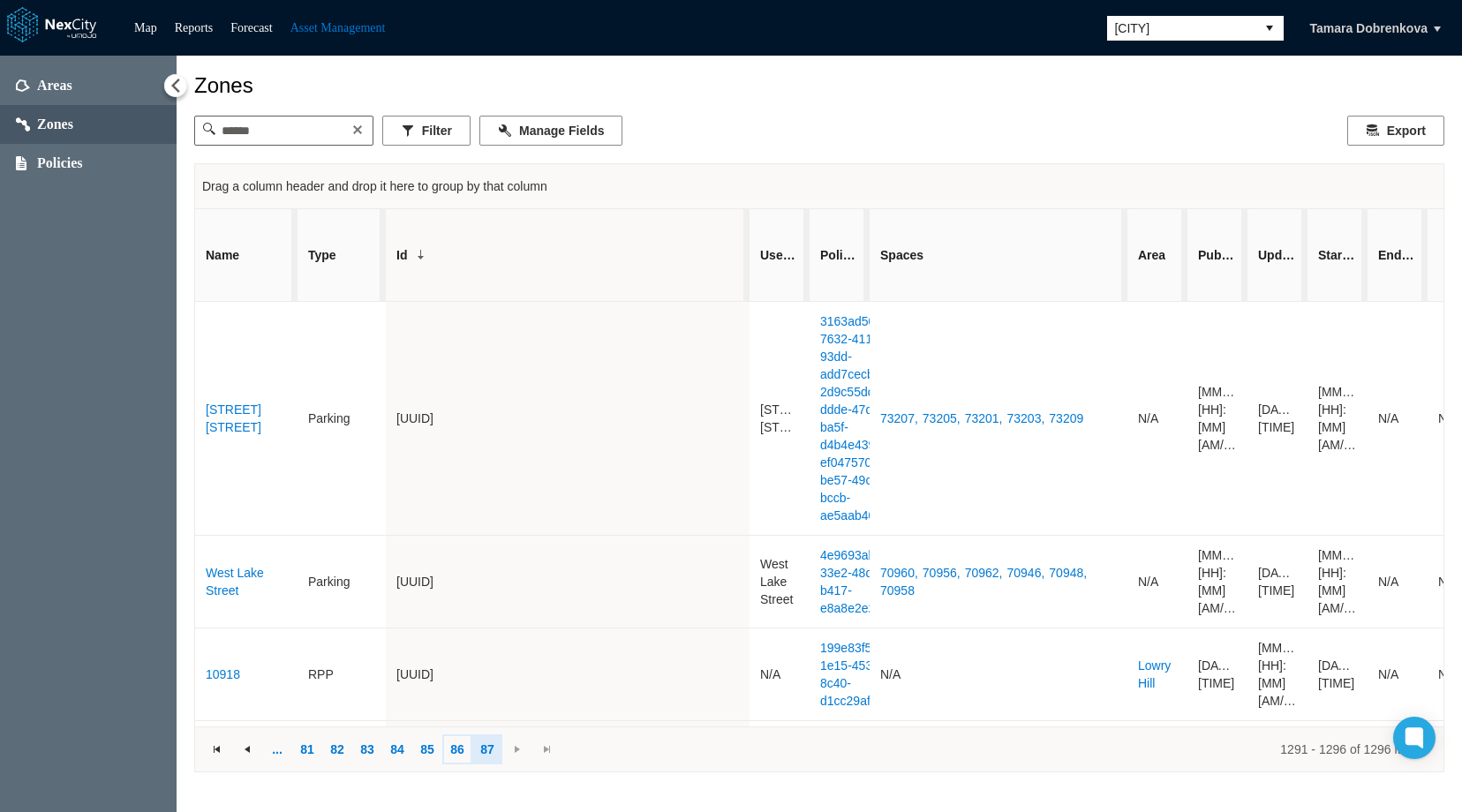 click on "86" at bounding box center [457, 749] 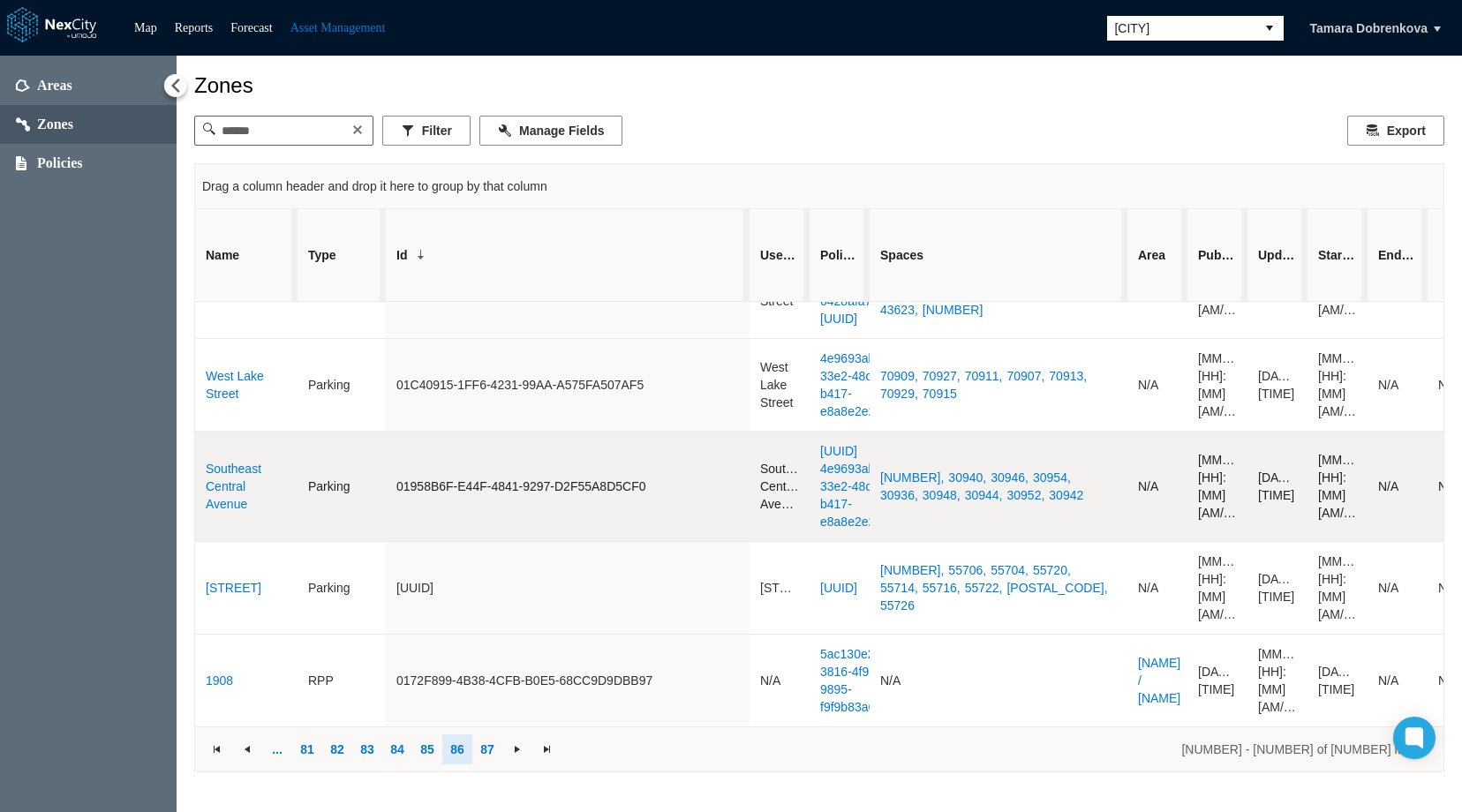 scroll, scrollTop: 1172, scrollLeft: 0, axis: vertical 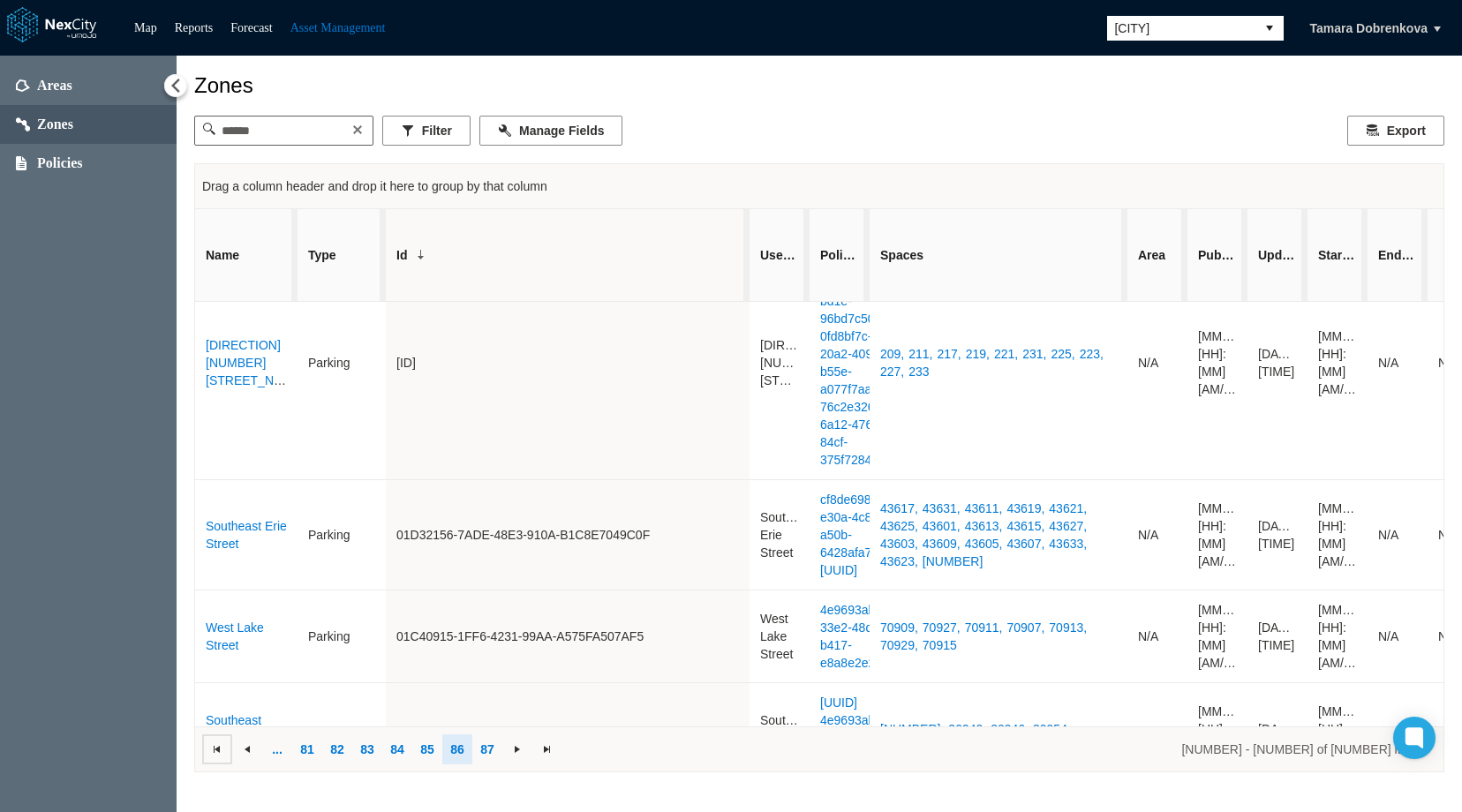 click at bounding box center (217, 749) 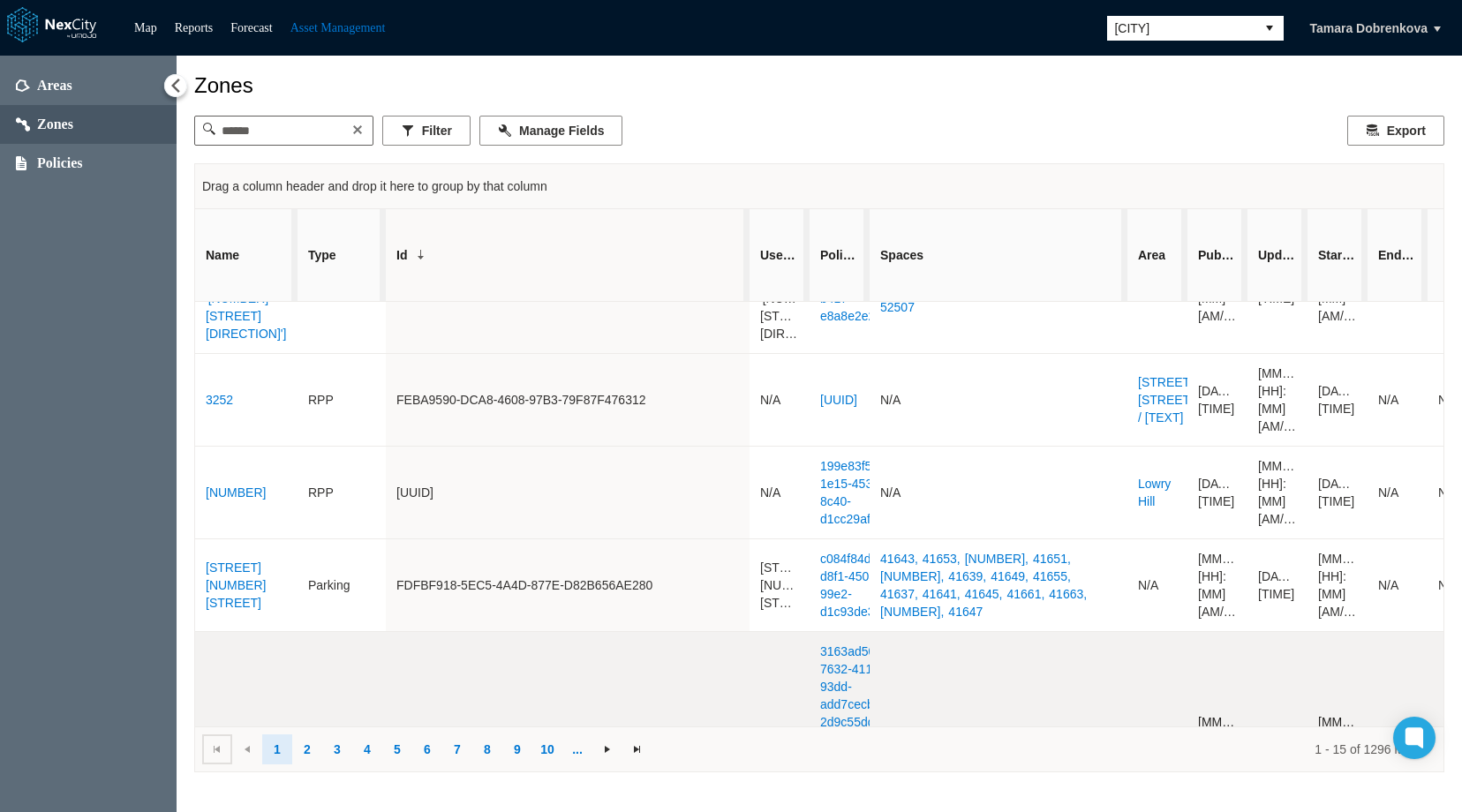 scroll, scrollTop: 1913, scrollLeft: 0, axis: vertical 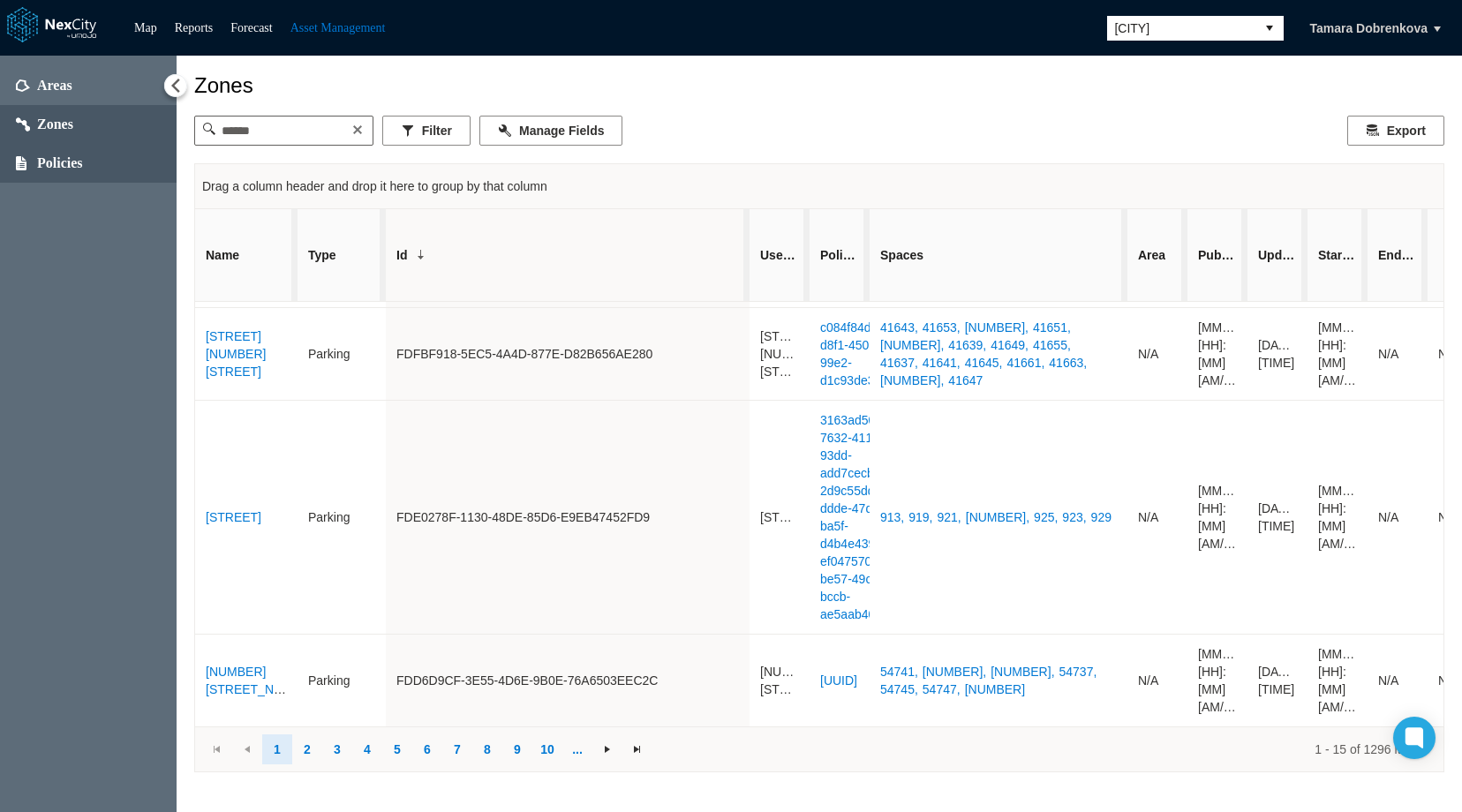 click on "Policies" at bounding box center [60, 163] 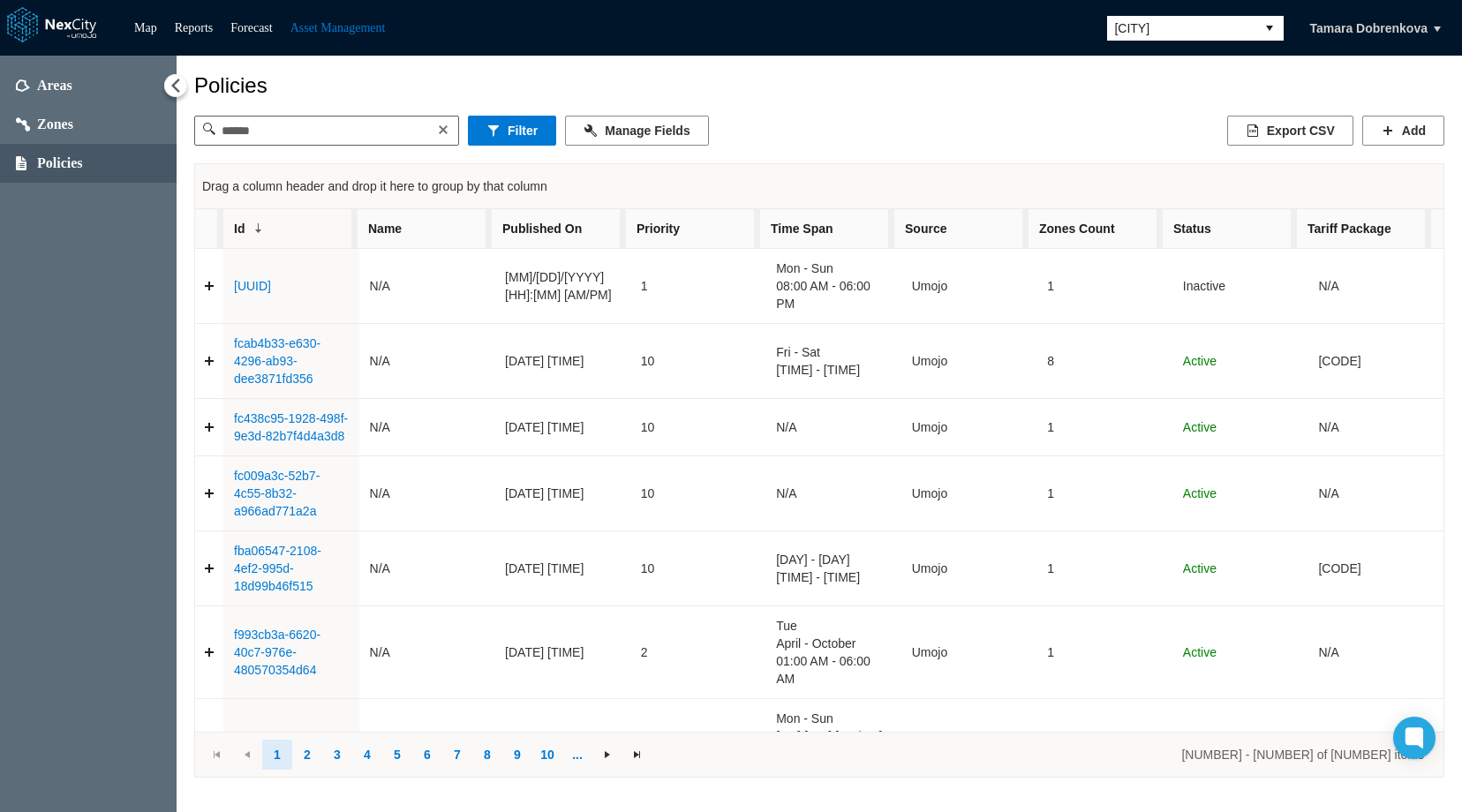 click on "Source" at bounding box center [961, 229] 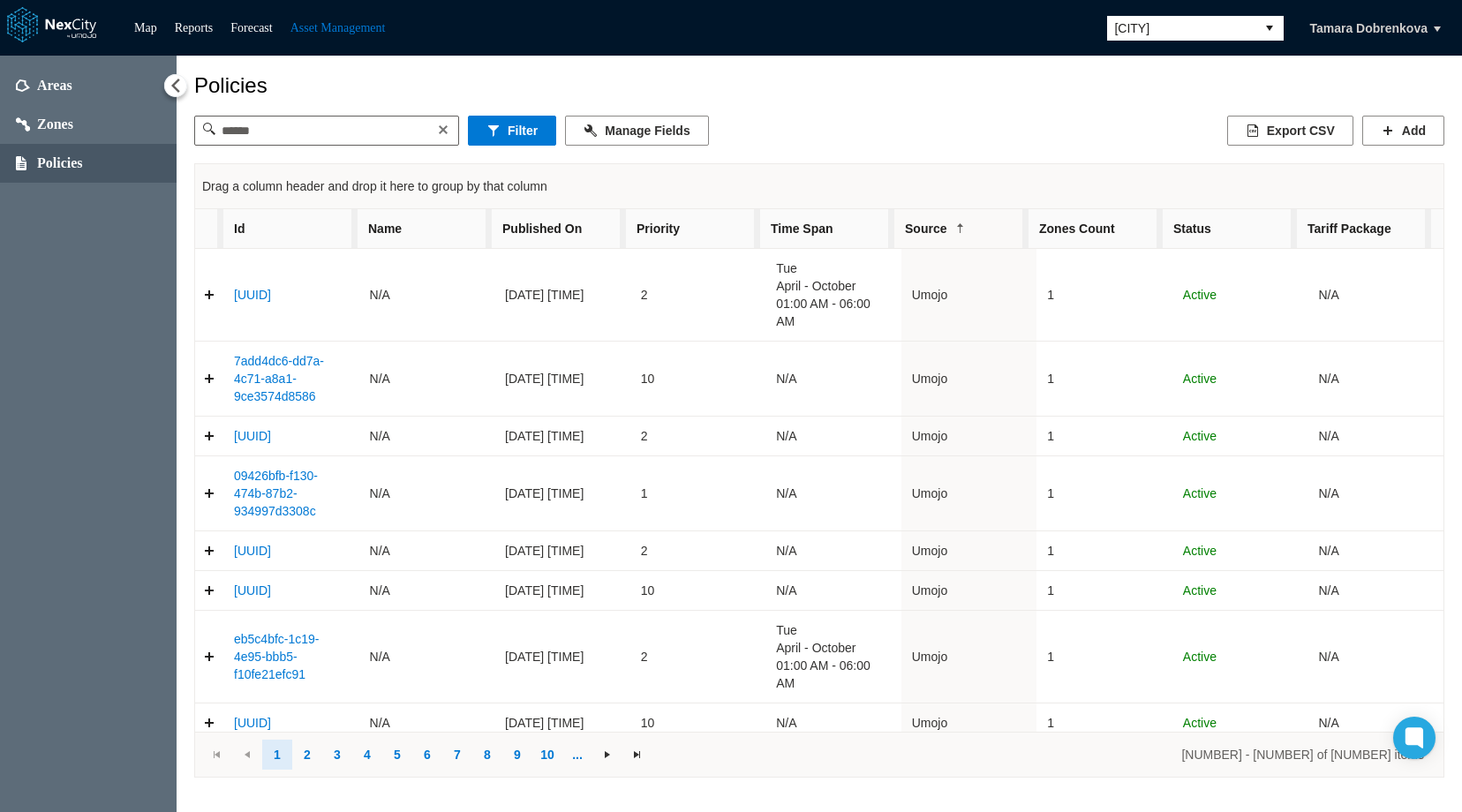 click on "Source" at bounding box center [961, 229] 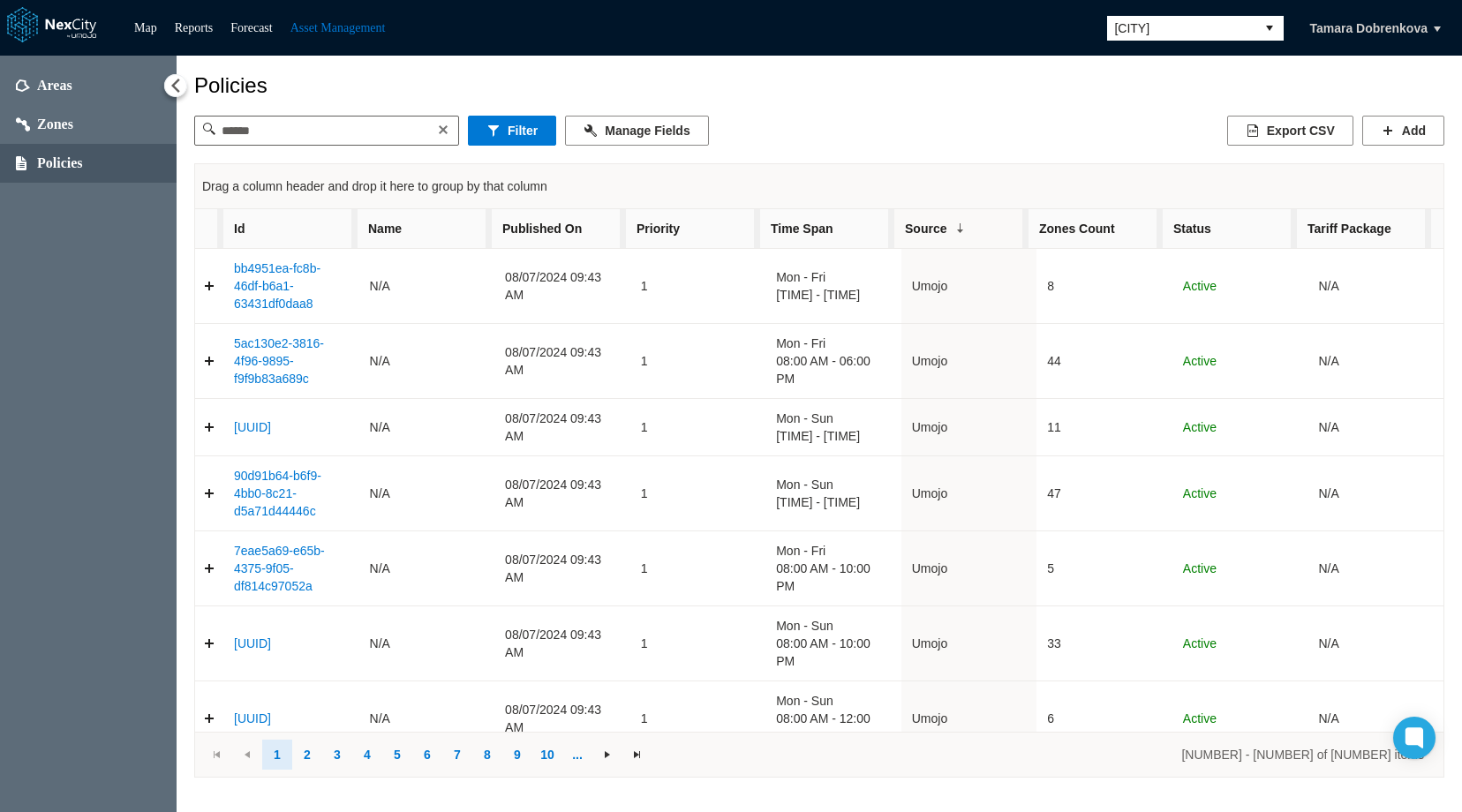 click on "Zones Count" at bounding box center (1096, 229) 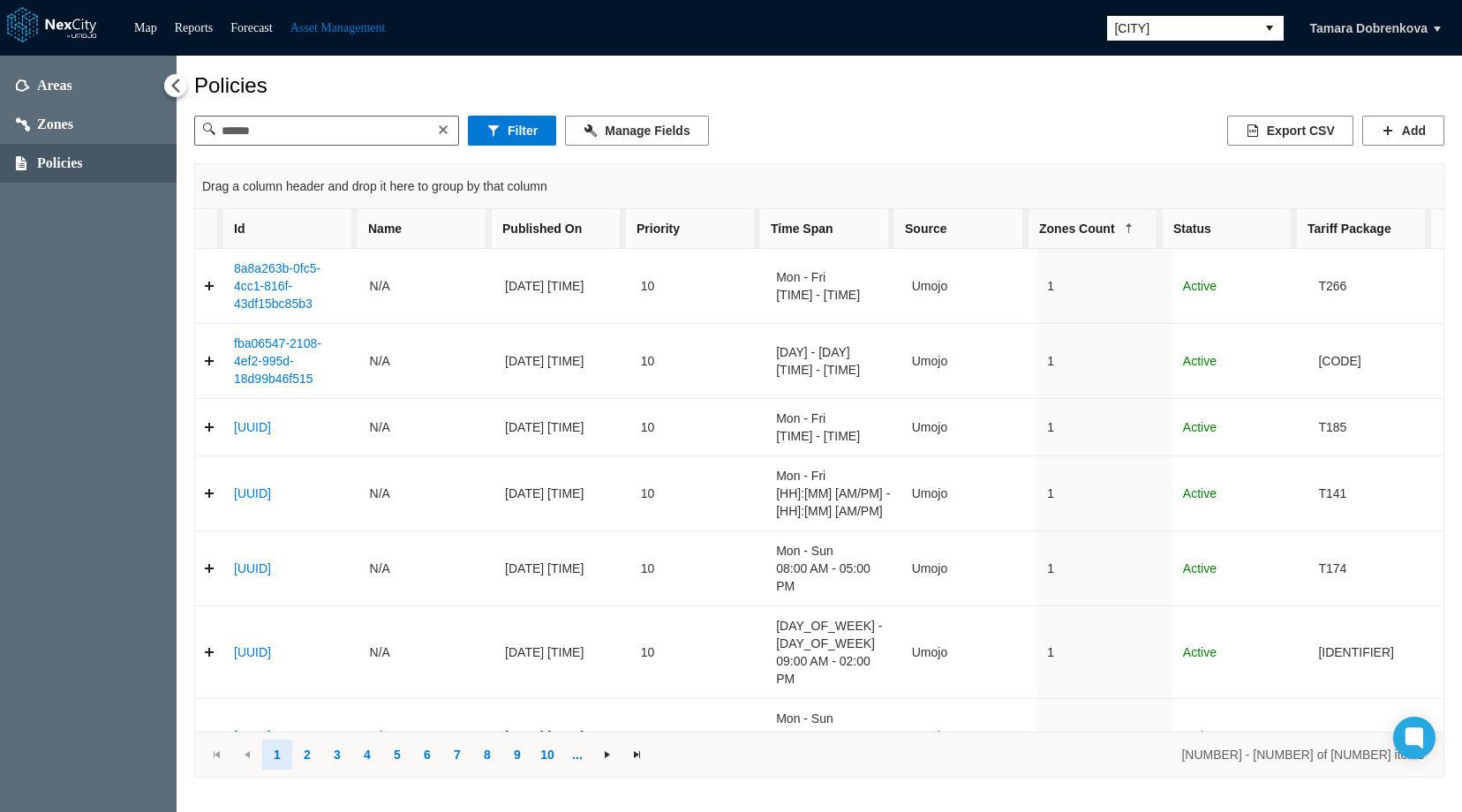 click at bounding box center [1129, 229] 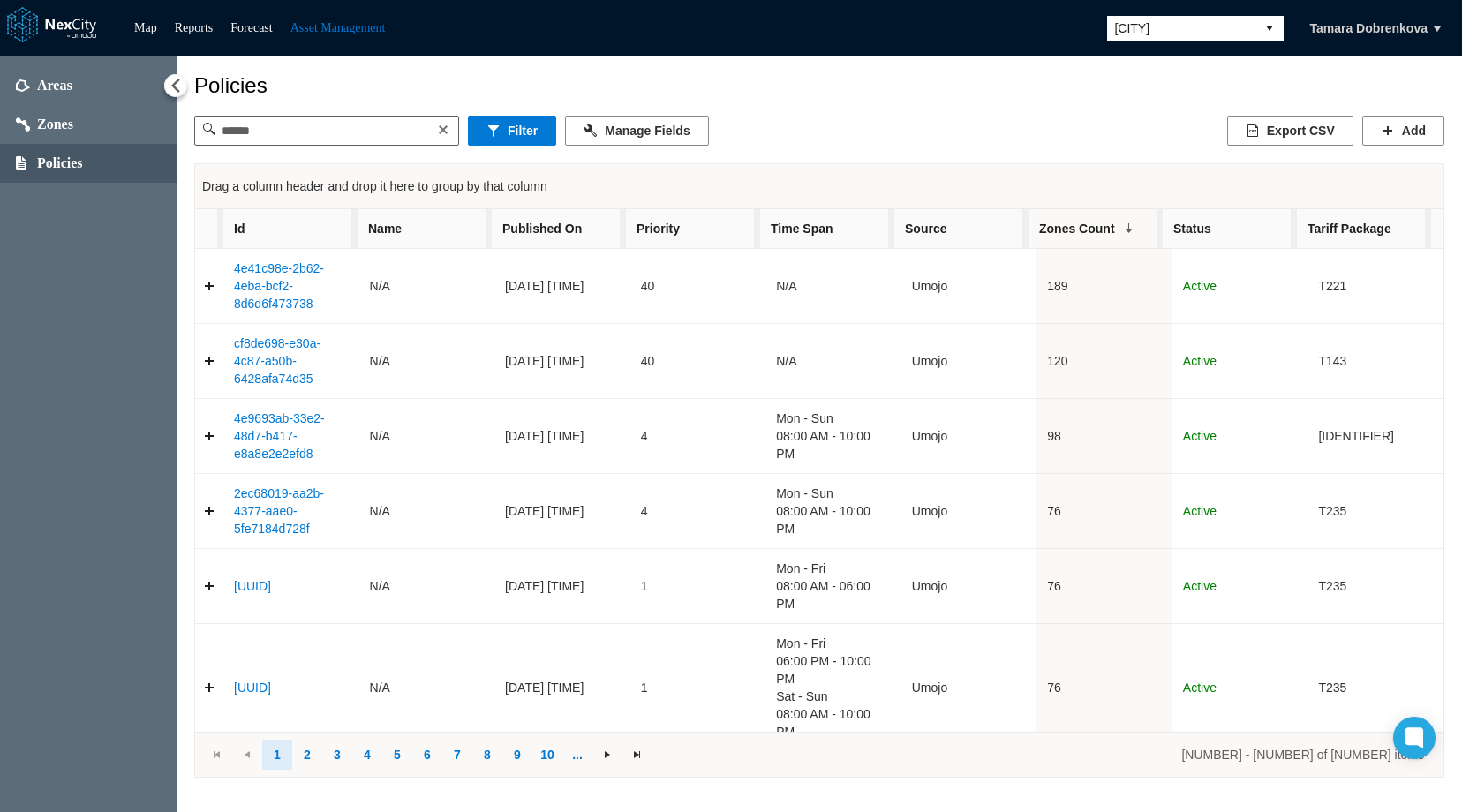 click on "Source" at bounding box center (961, 229) 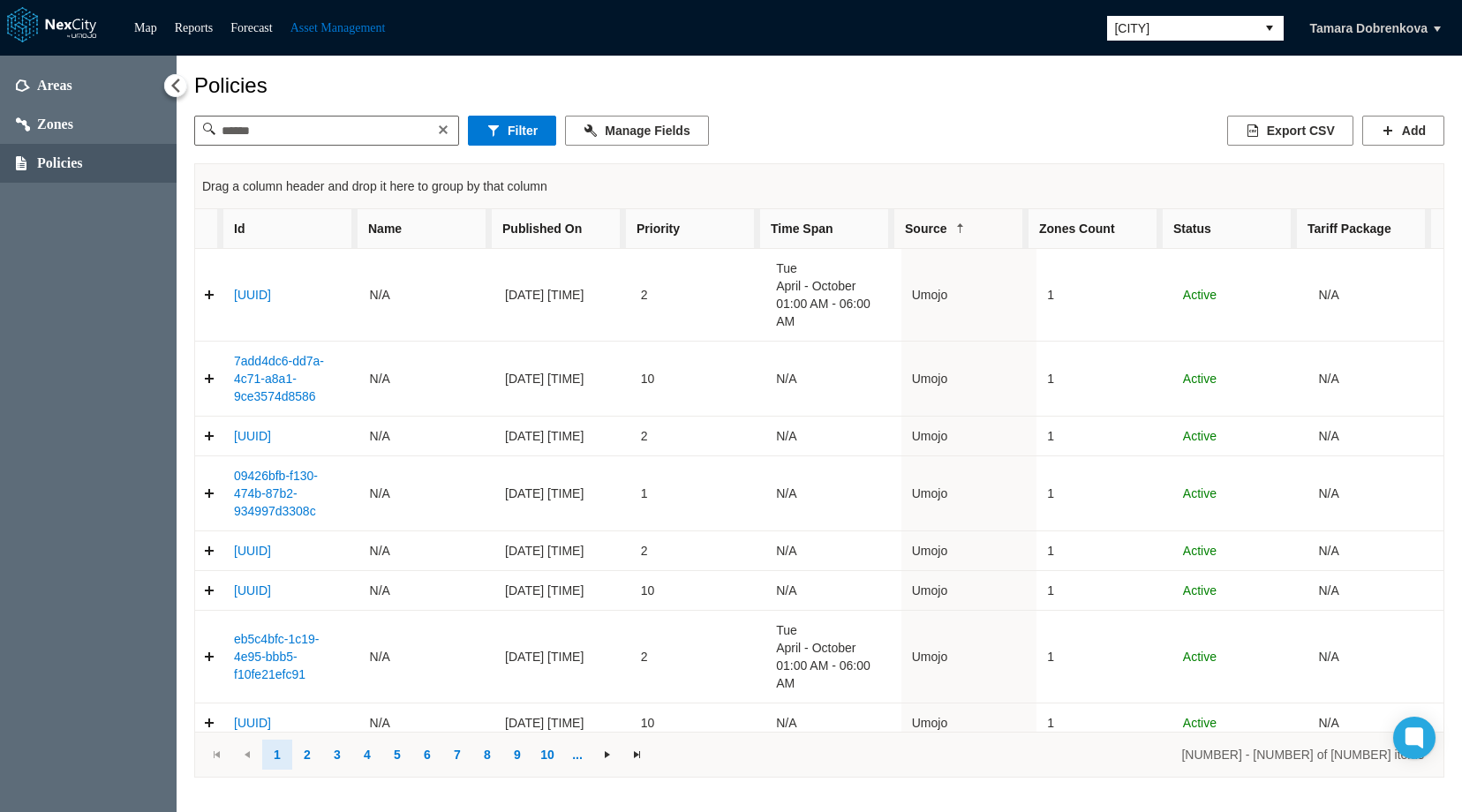 click on "Source" at bounding box center (961, 229) 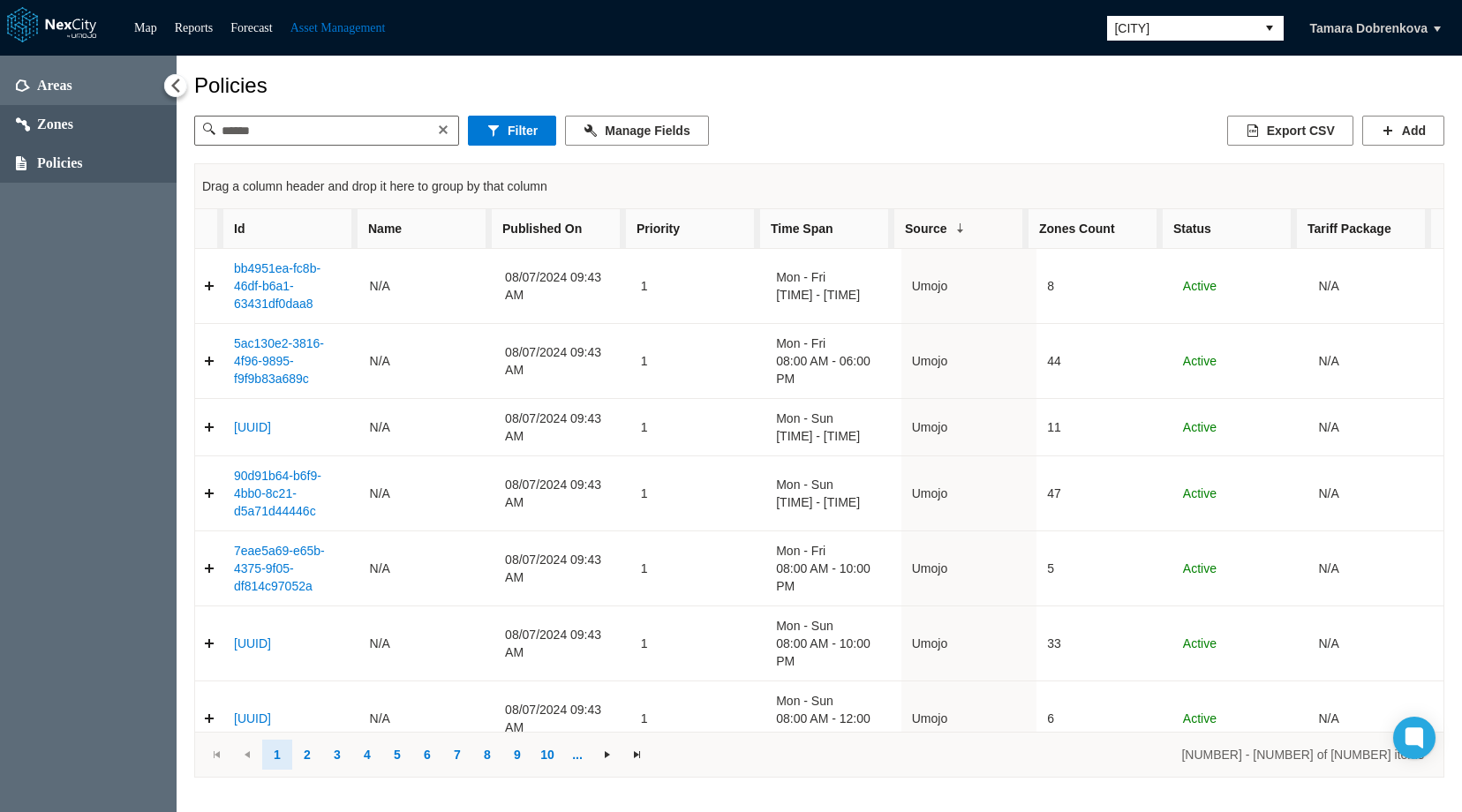 click on "Zones" at bounding box center [55, 124] 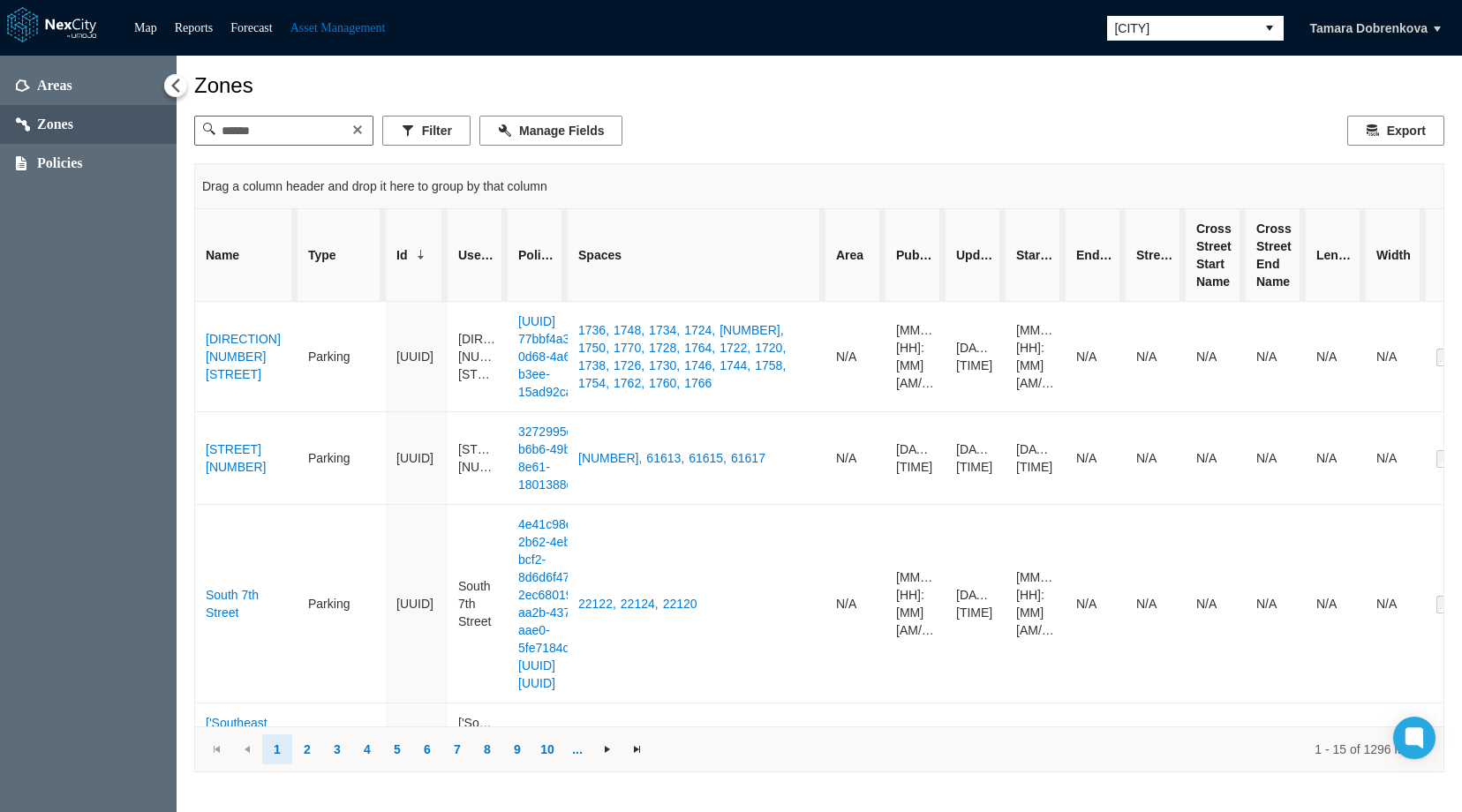 drag, startPoint x: 747, startPoint y: 244, endPoint x: 444, endPoint y: 256, distance: 303.23753 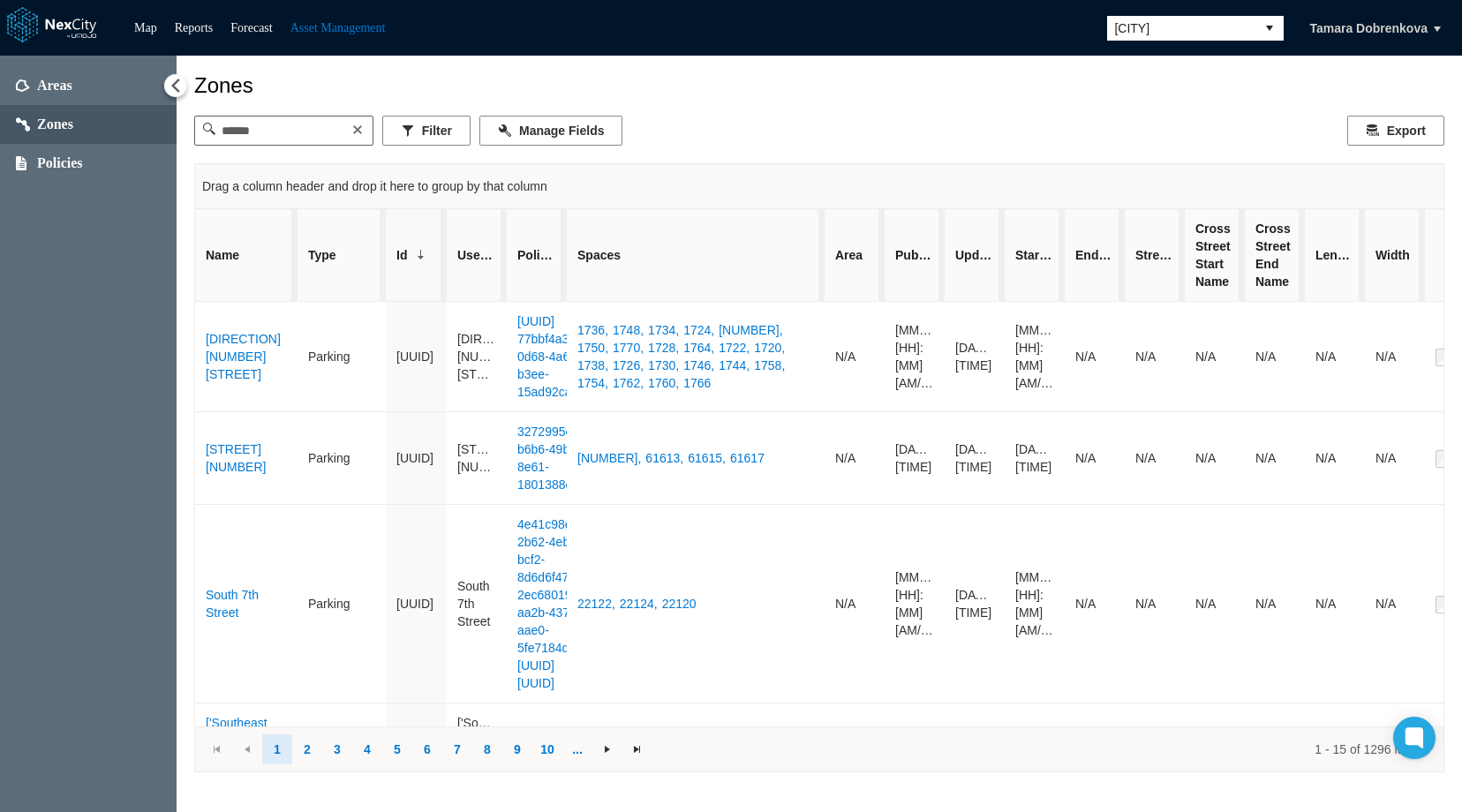 click on "Length" at bounding box center [1335, 255] 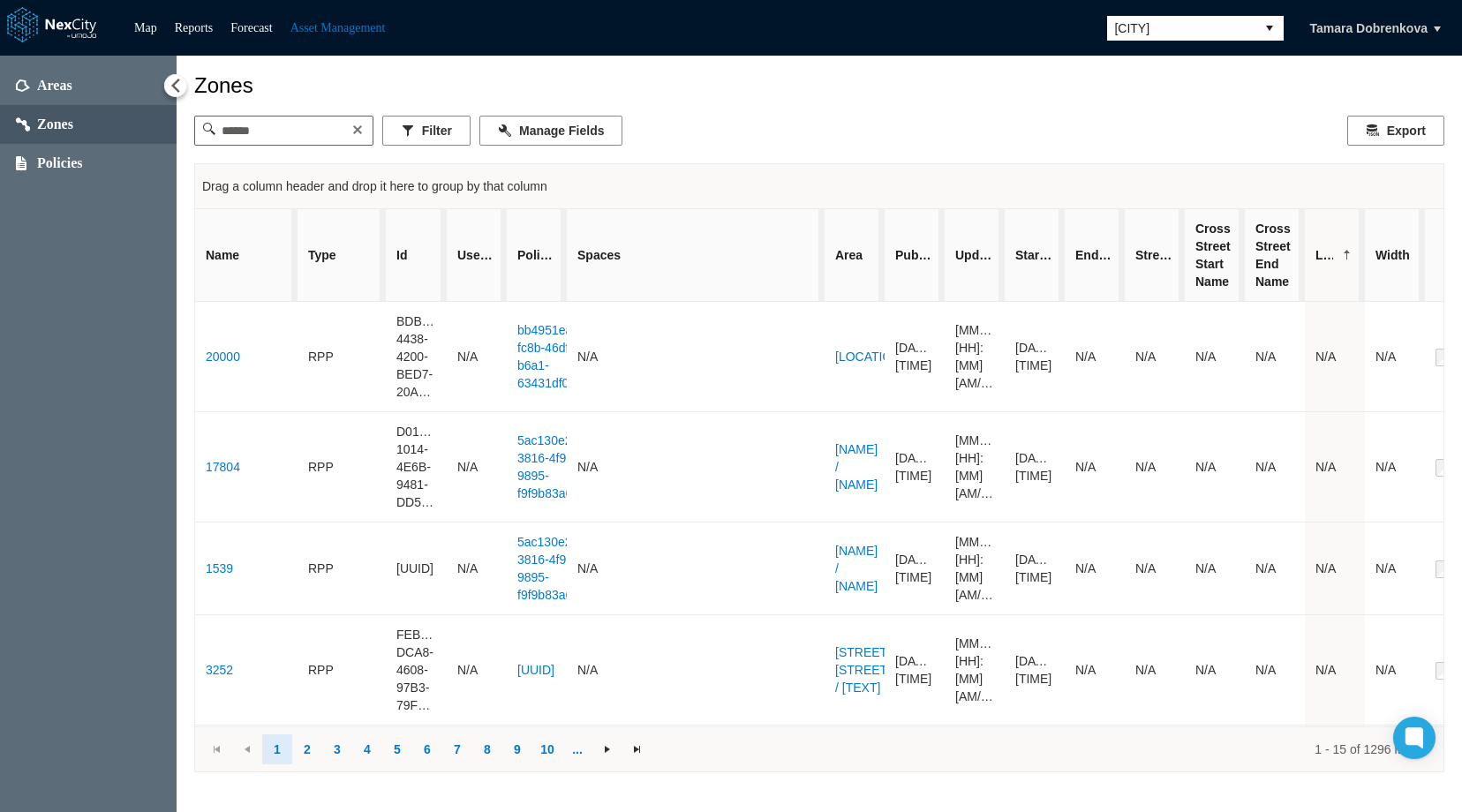 click on "Length" at bounding box center (1335, 255) 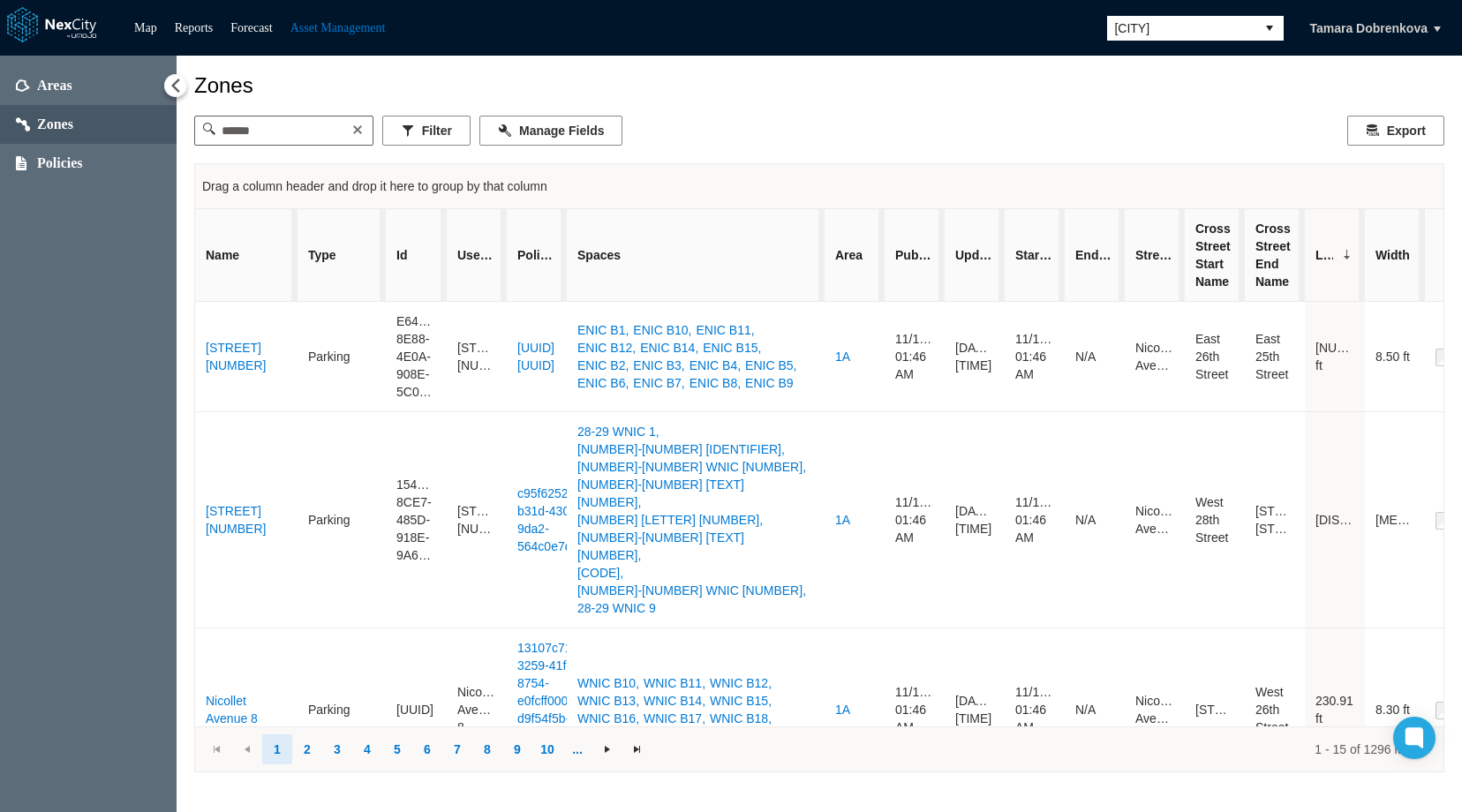 click on "Width" at bounding box center [1392, 255] 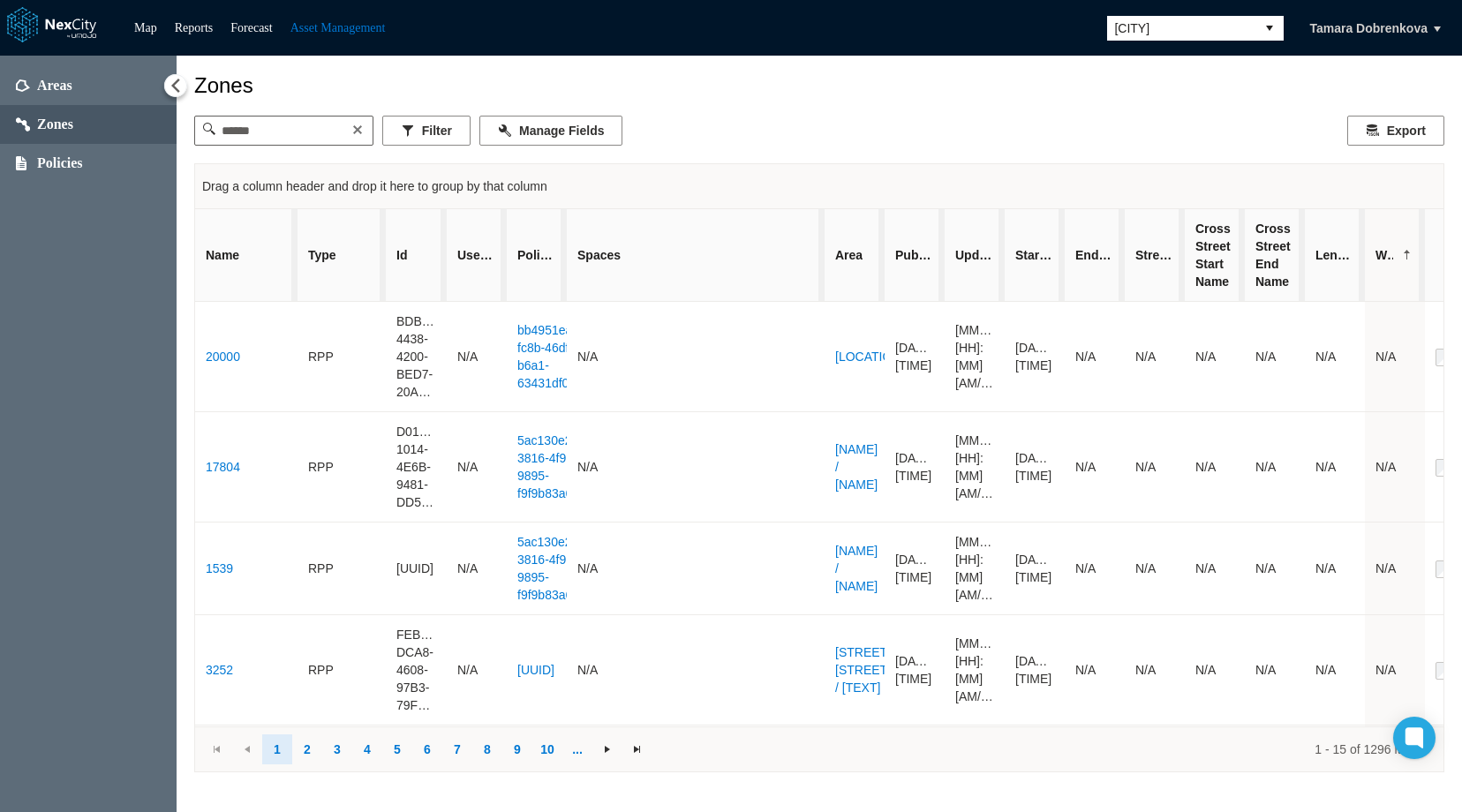 click at bounding box center [1407, 255] 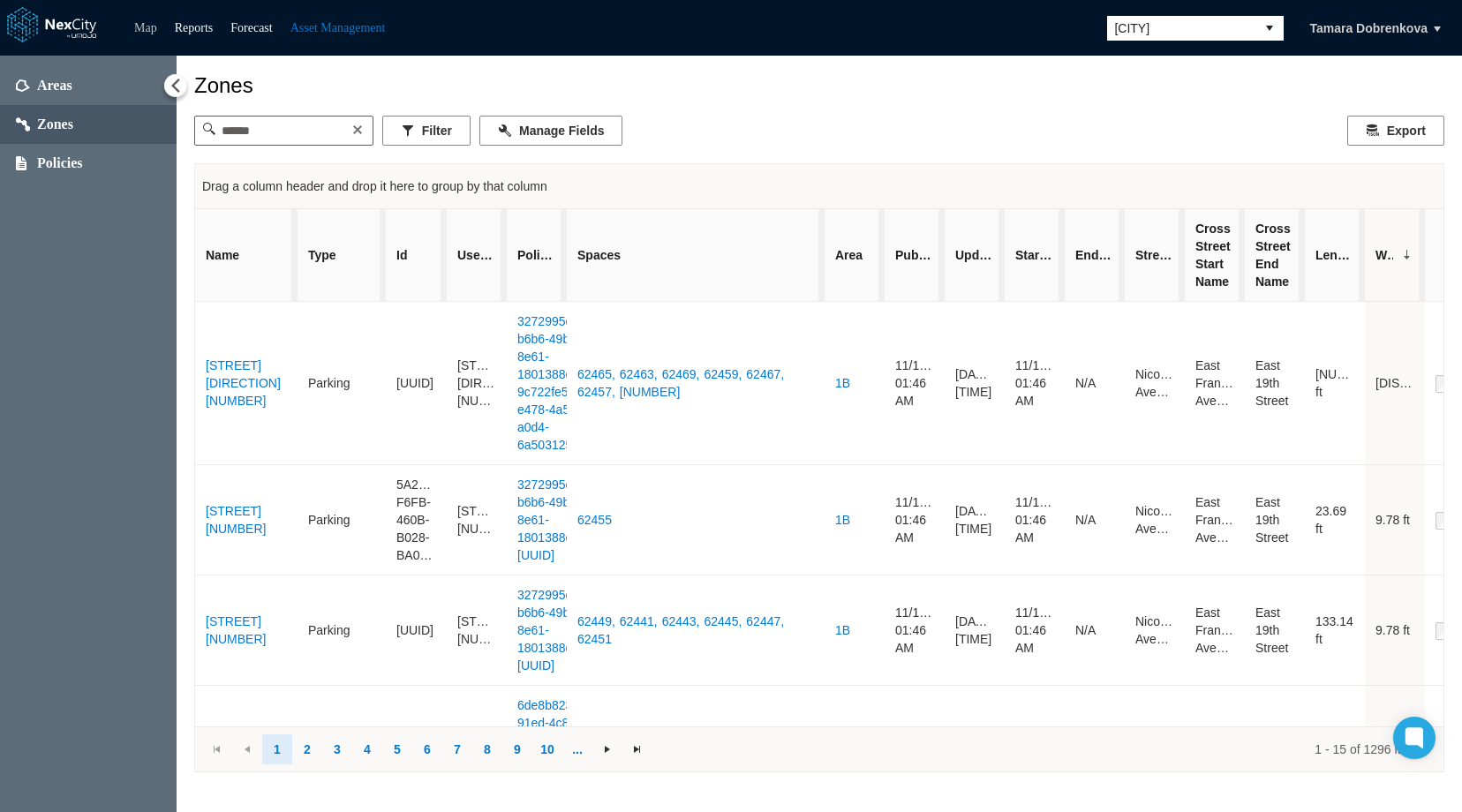 click on "Map" at bounding box center [146, 27] 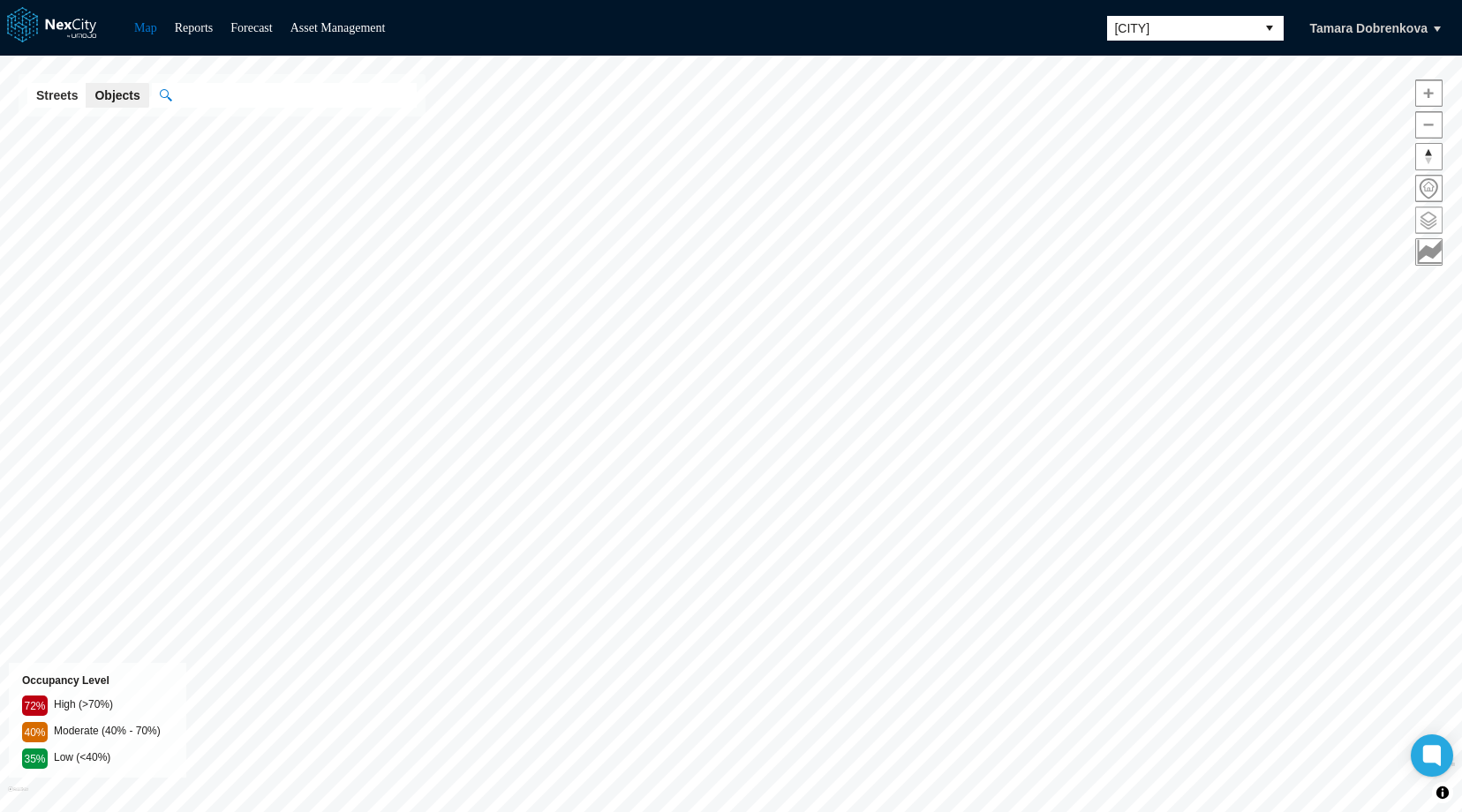 click at bounding box center (1428, 220) 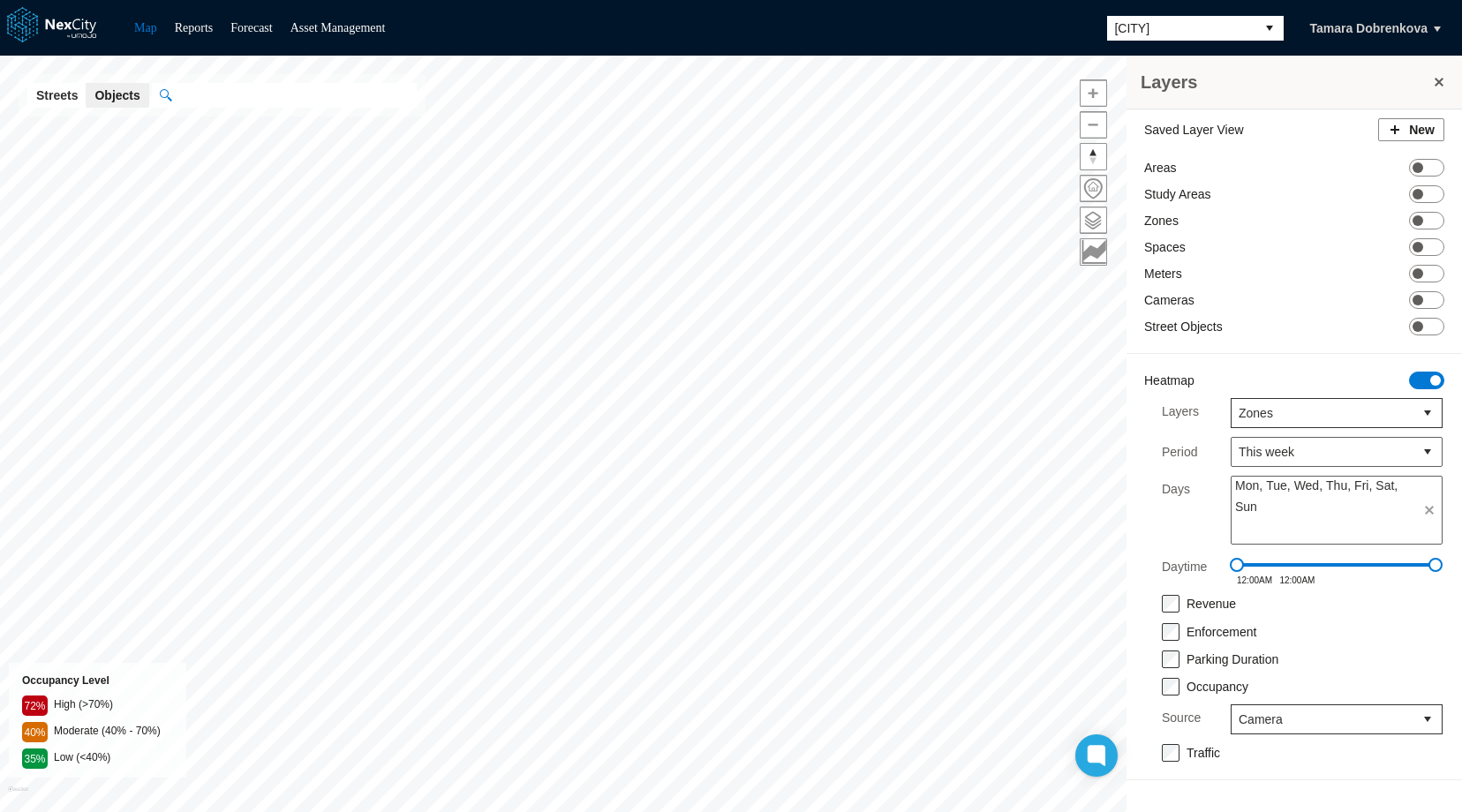 click on "New" at bounding box center (1411, 130) 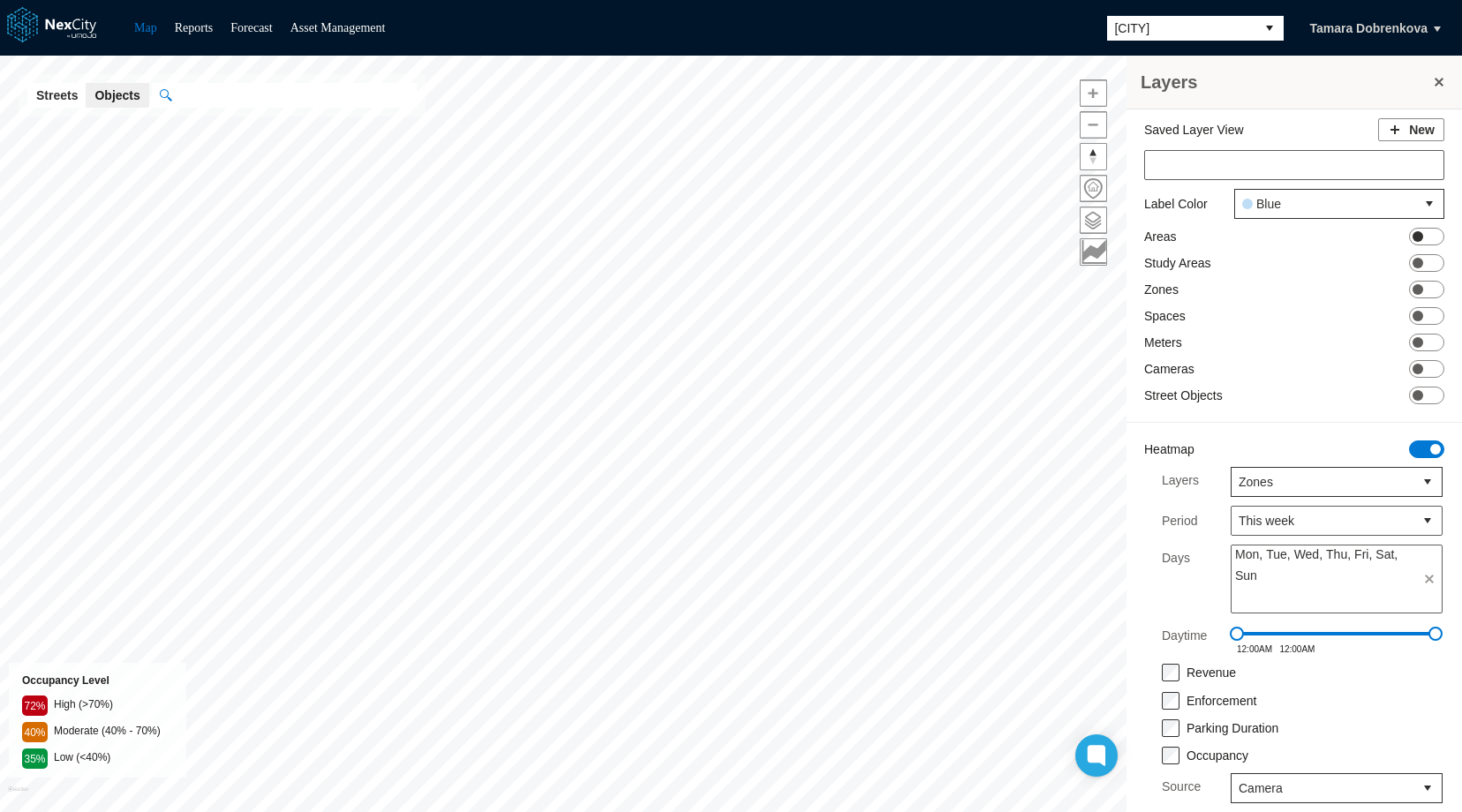 click on "ON OFF" at bounding box center [1427, 237] 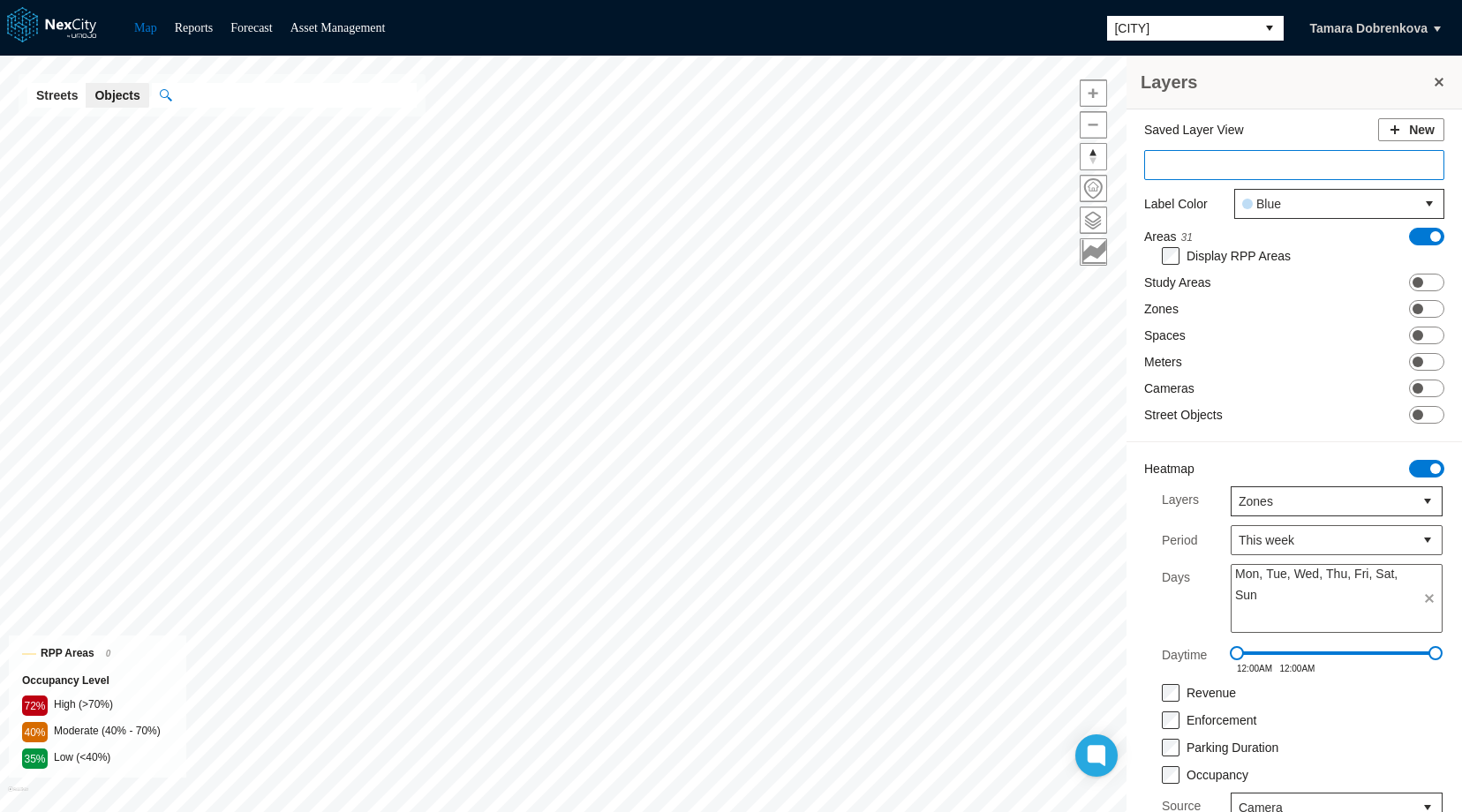 click at bounding box center (1294, 165) 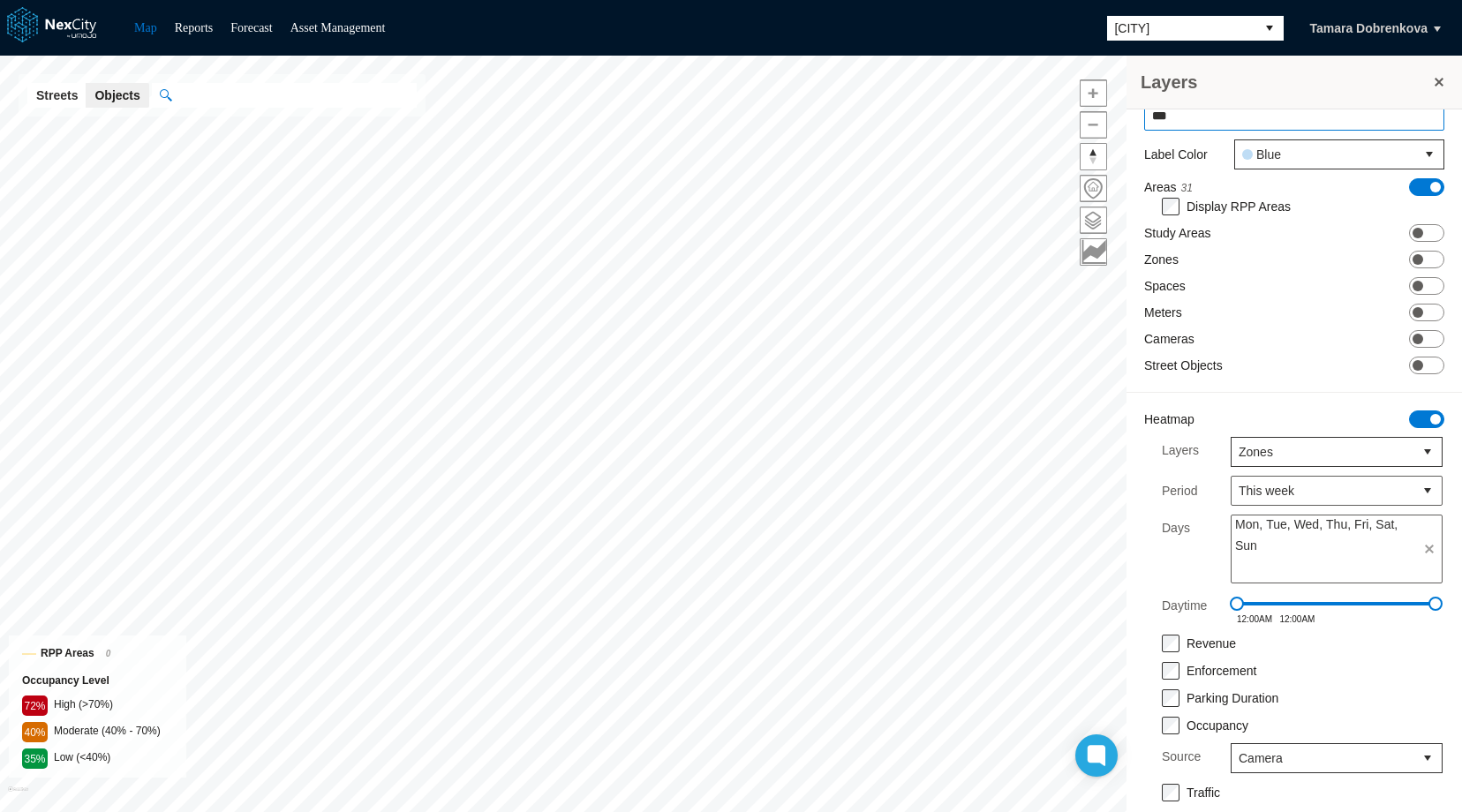 scroll, scrollTop: 98, scrollLeft: 0, axis: vertical 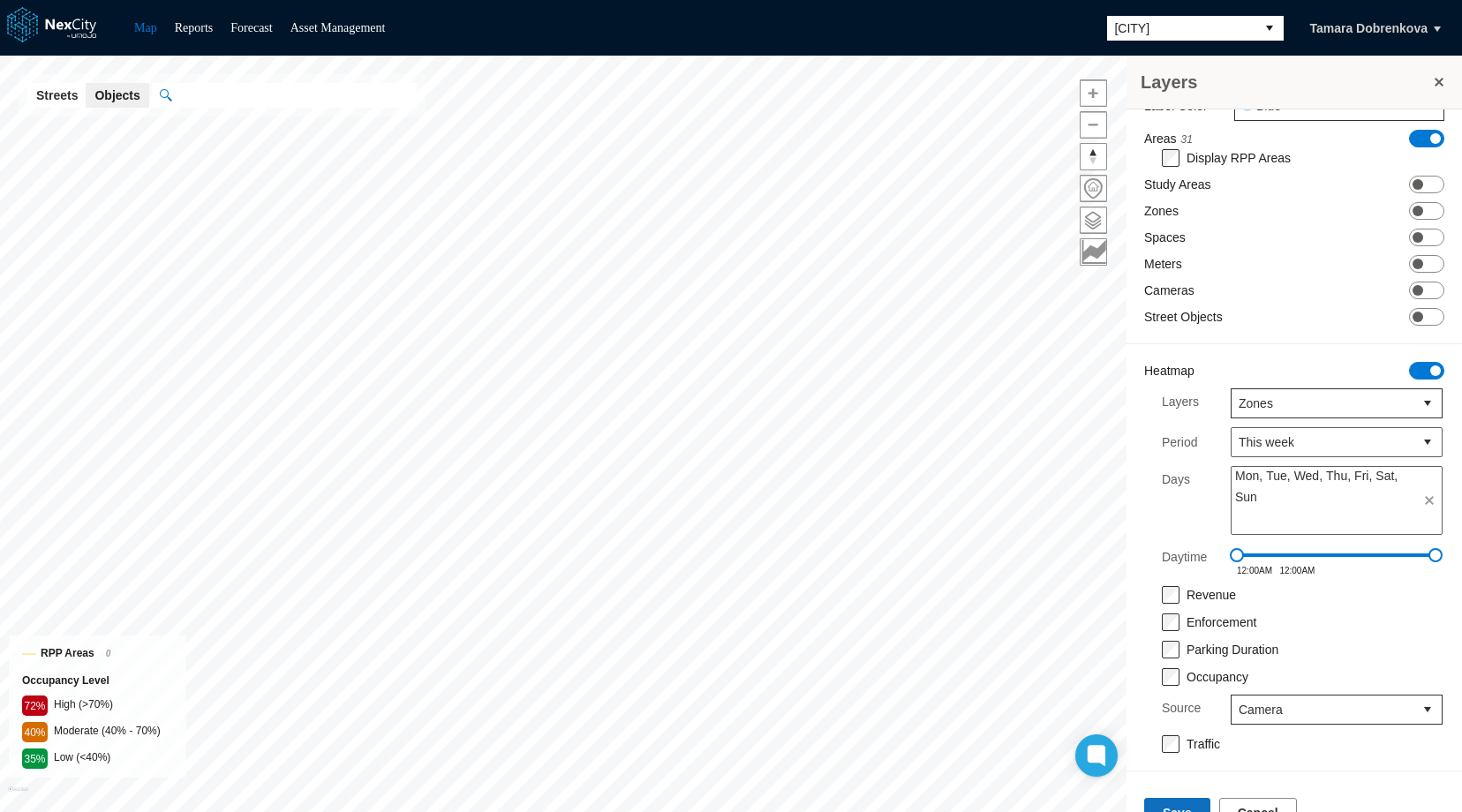 type on "***" 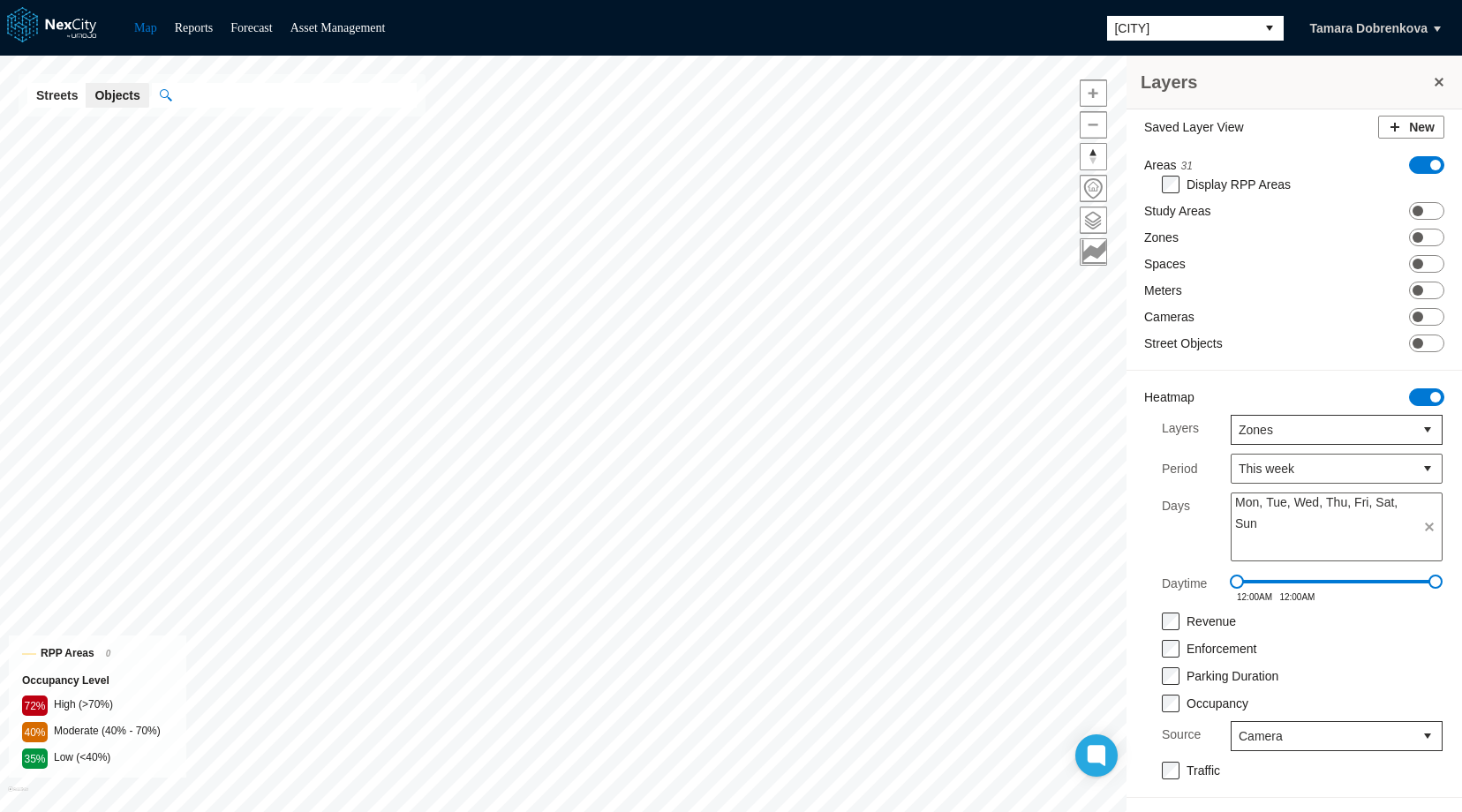scroll, scrollTop: 0, scrollLeft: 0, axis: both 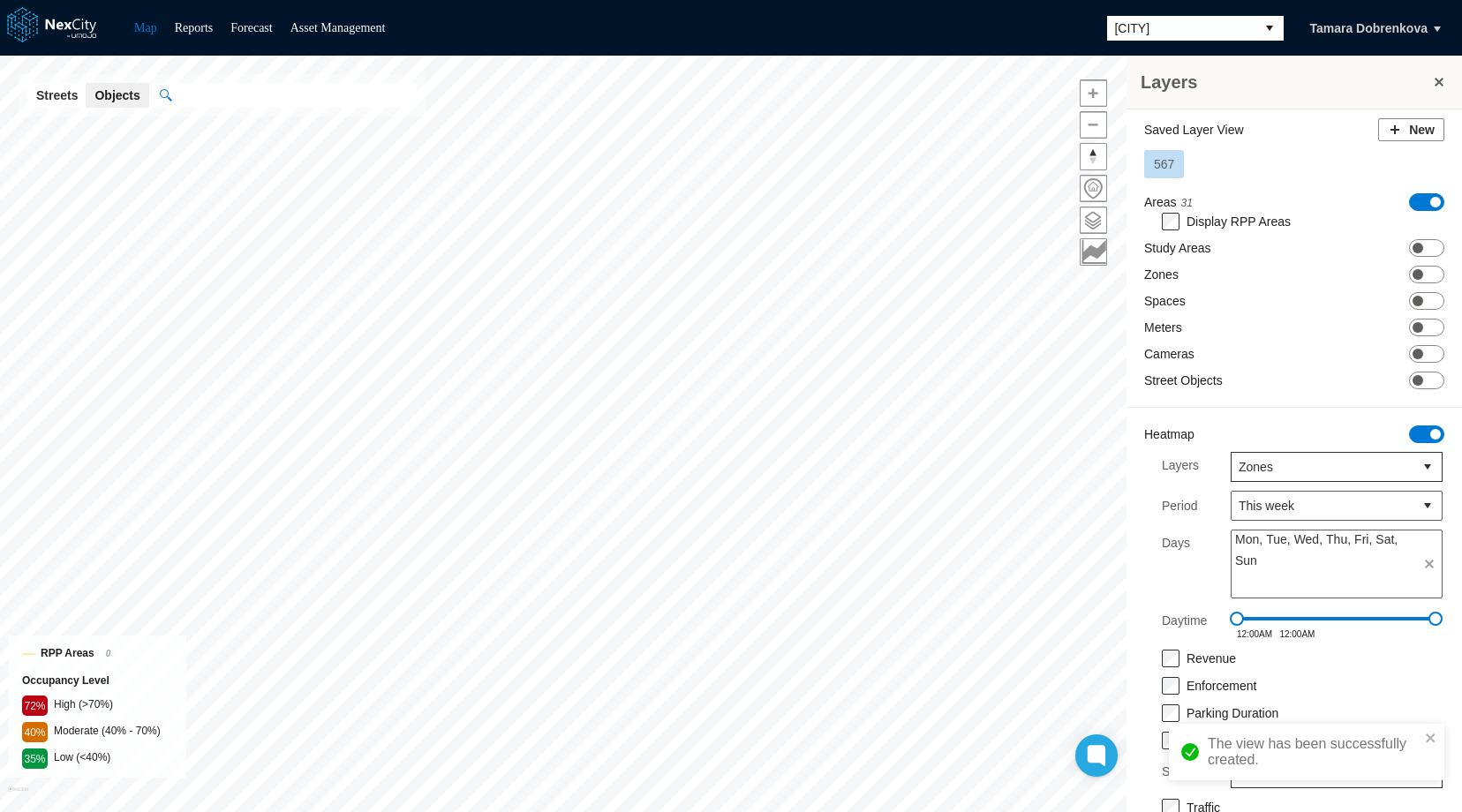 click on "[CITY]" at bounding box center [1181, 28] 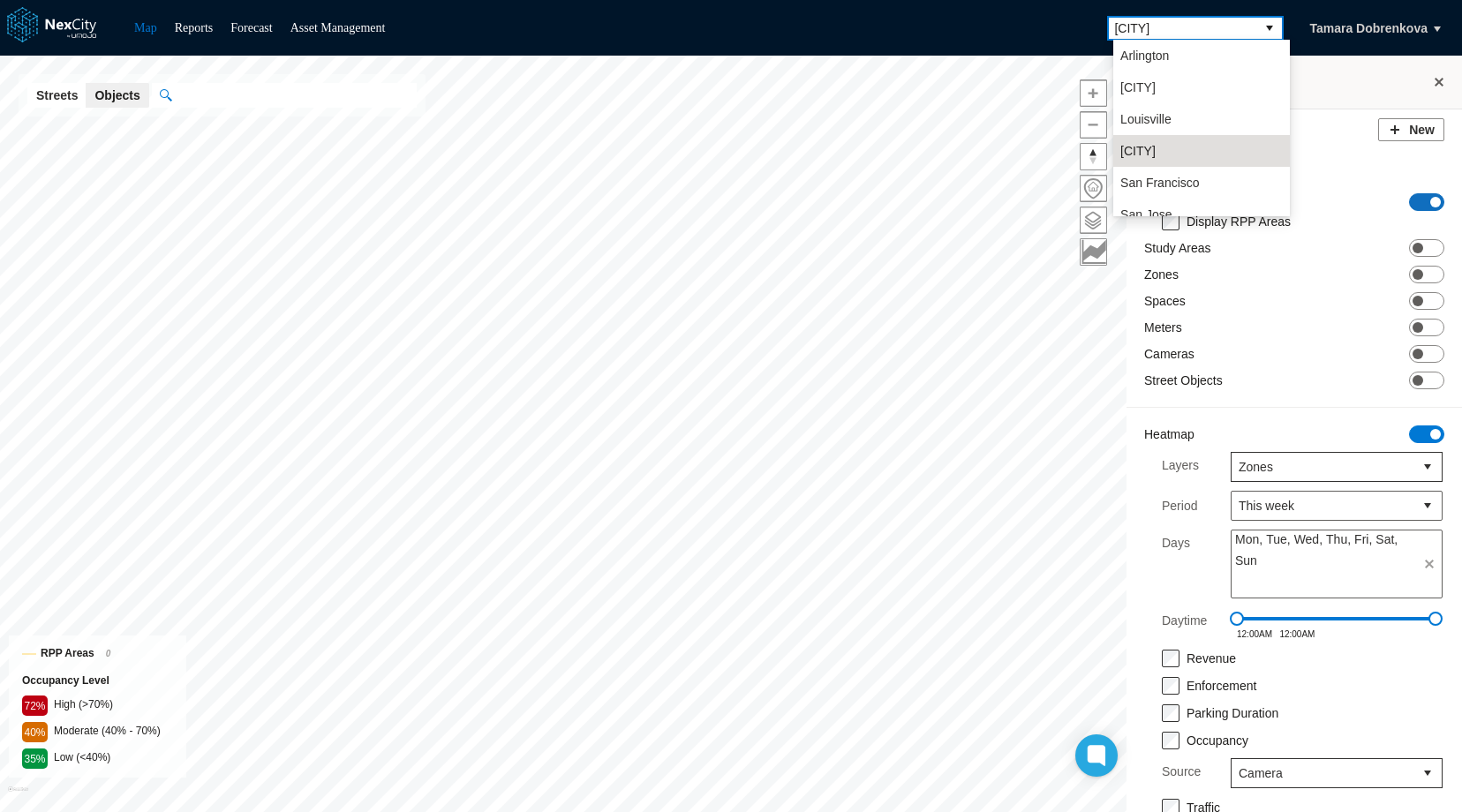click on "ON OFF" at bounding box center [1427, 202] 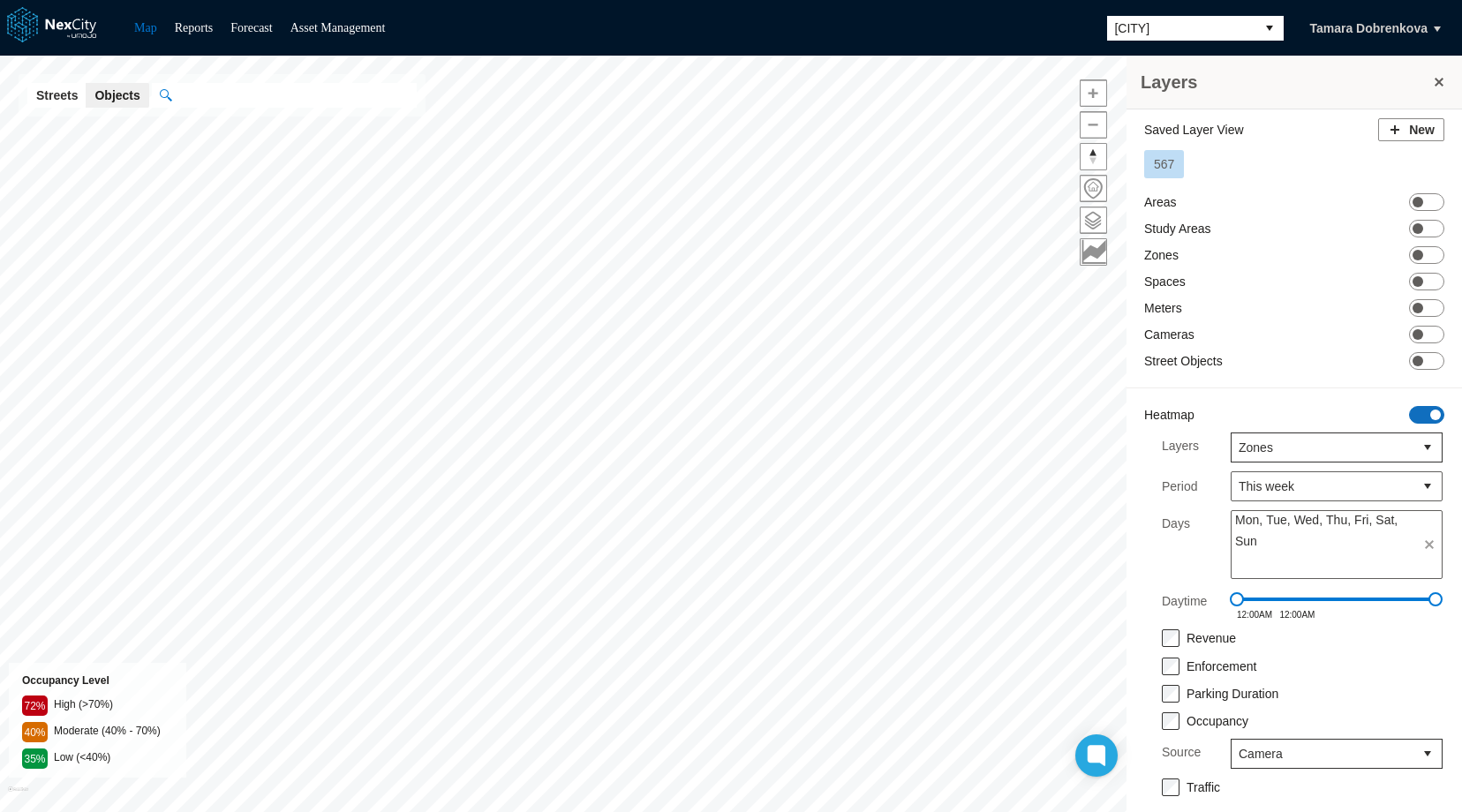 click on "ON OFF" at bounding box center [1427, 415] 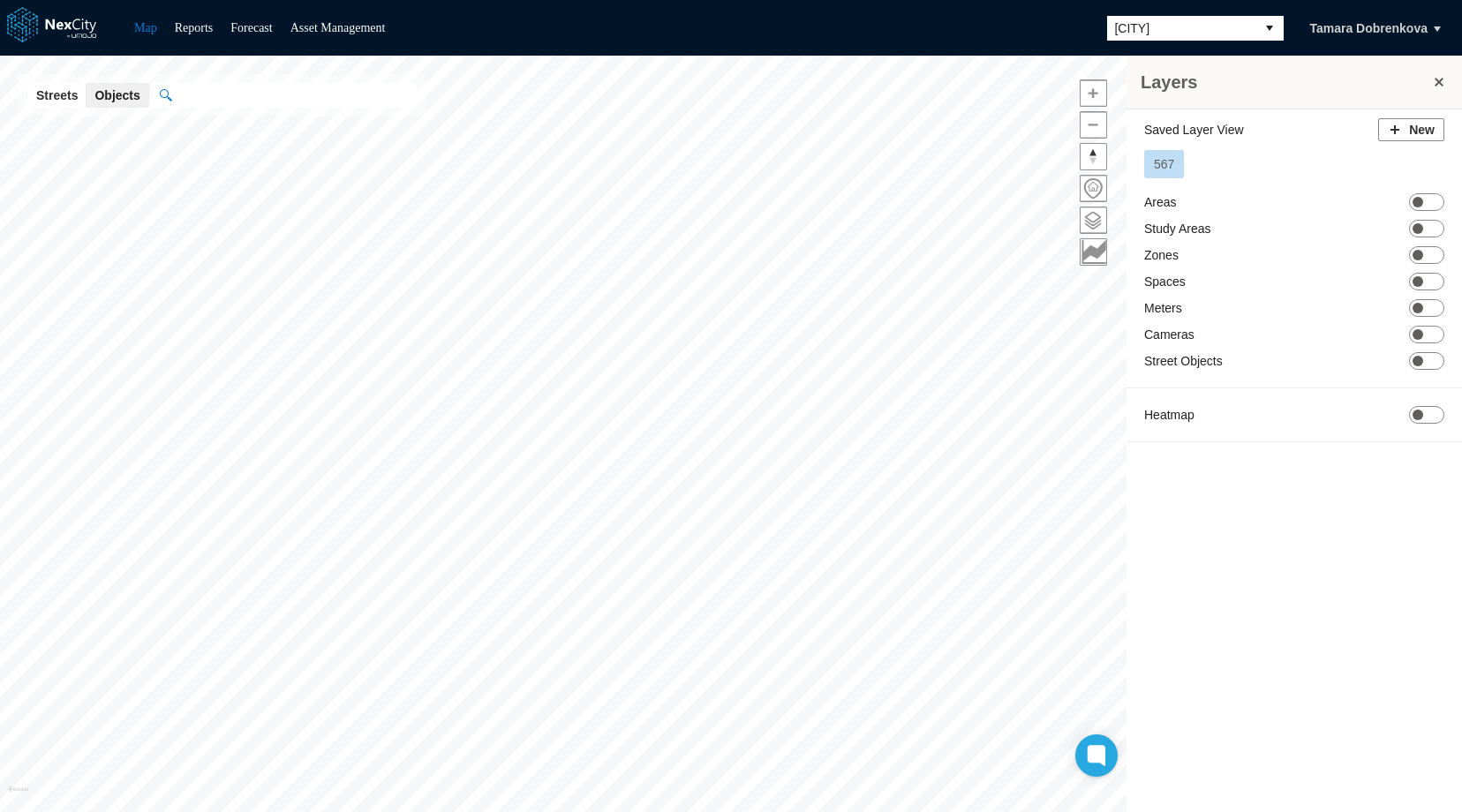 click on "[CITY]" at bounding box center (1181, 28) 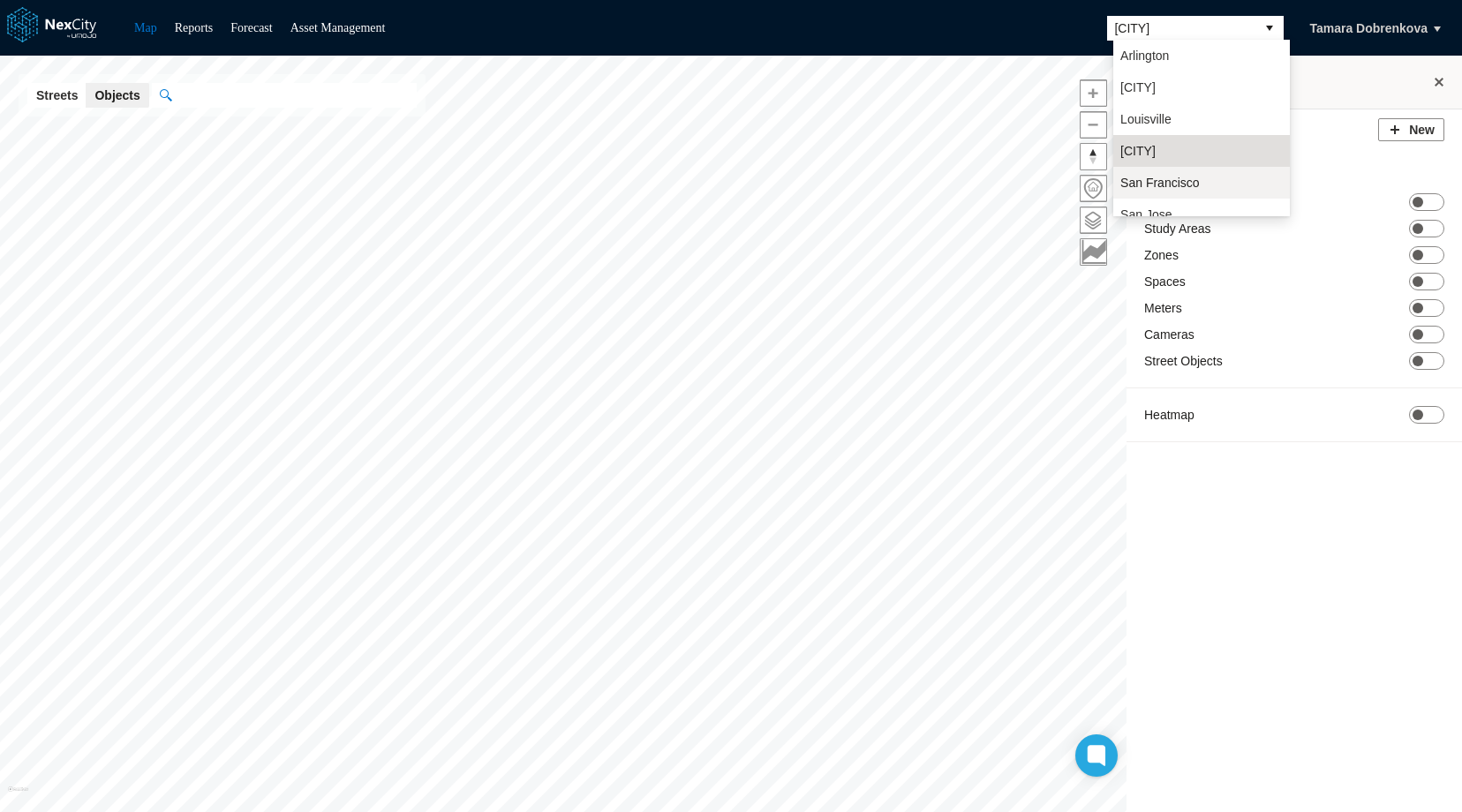 click on "San Francisco" at bounding box center [1159, 183] 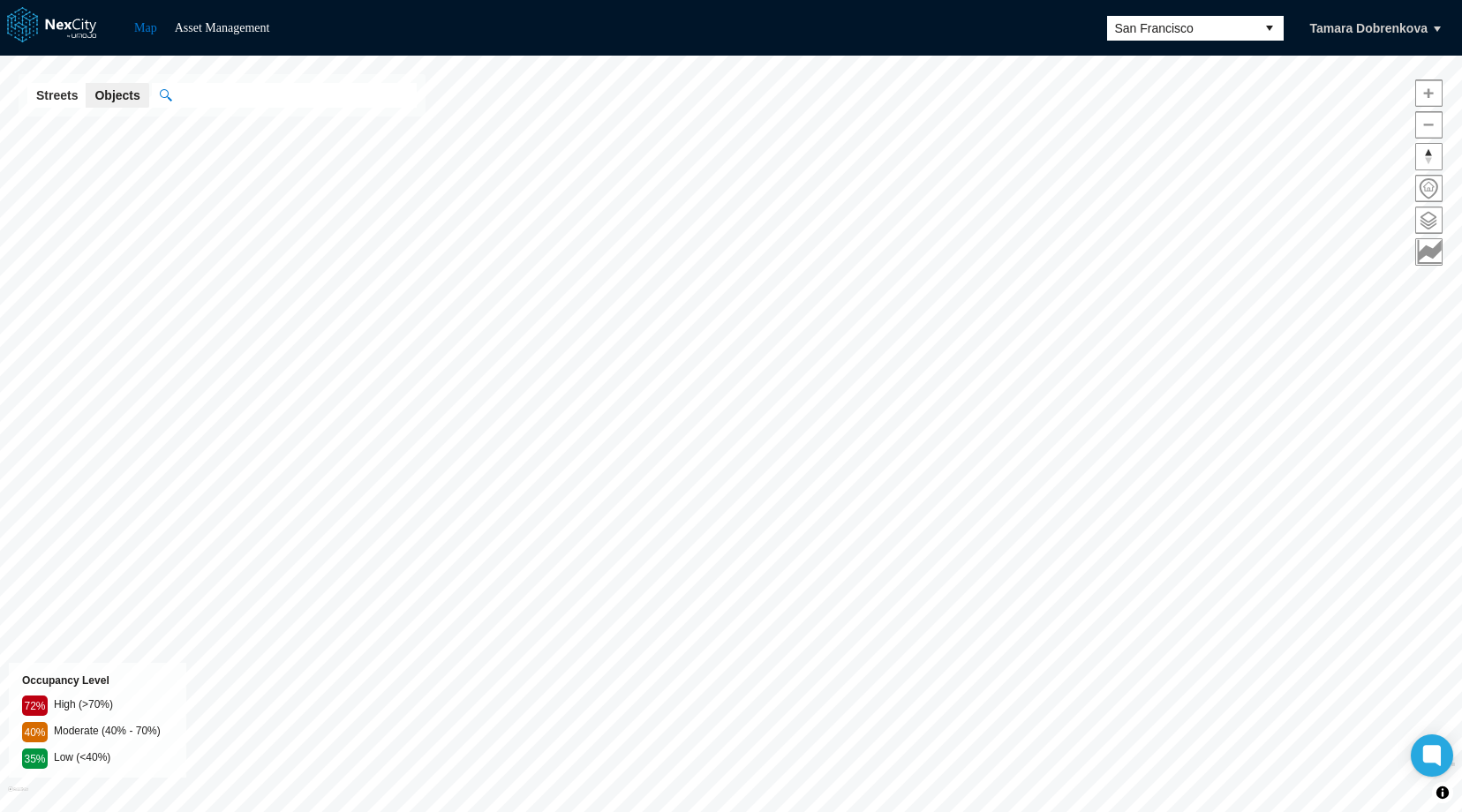 click on "San Francisco" at bounding box center [1181, 28] 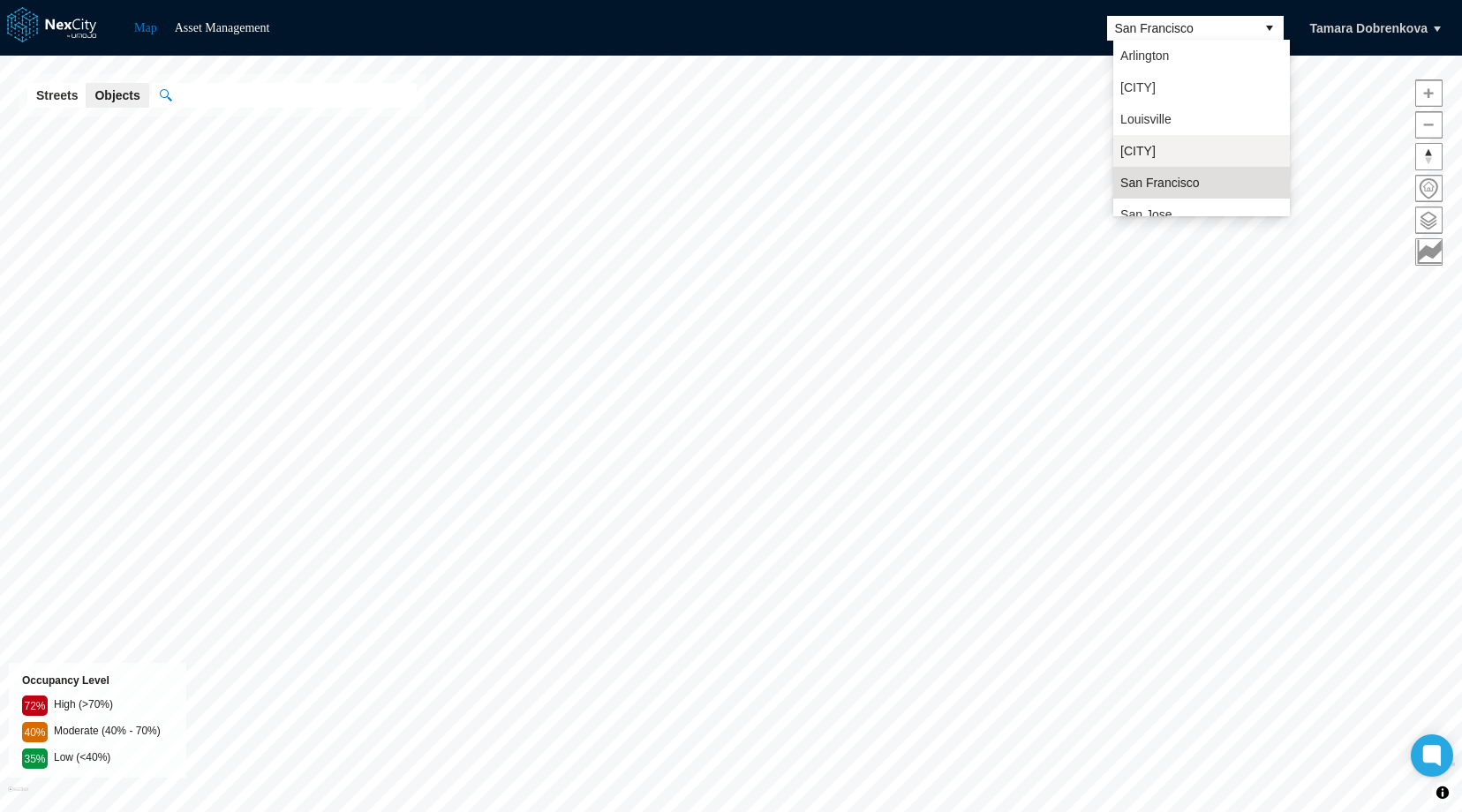 click on "[CITY]" at bounding box center [1138, 151] 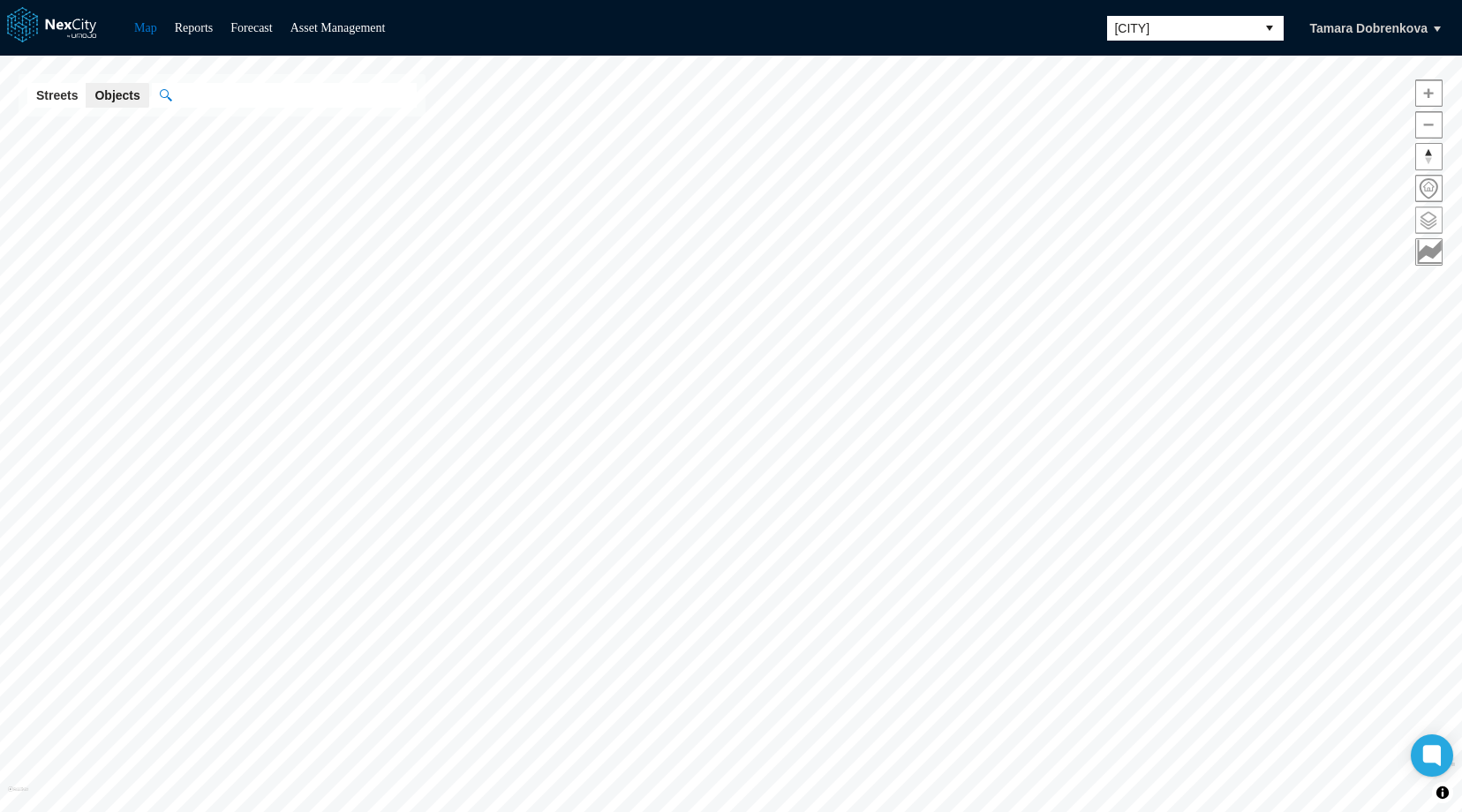 click at bounding box center [1428, 220] 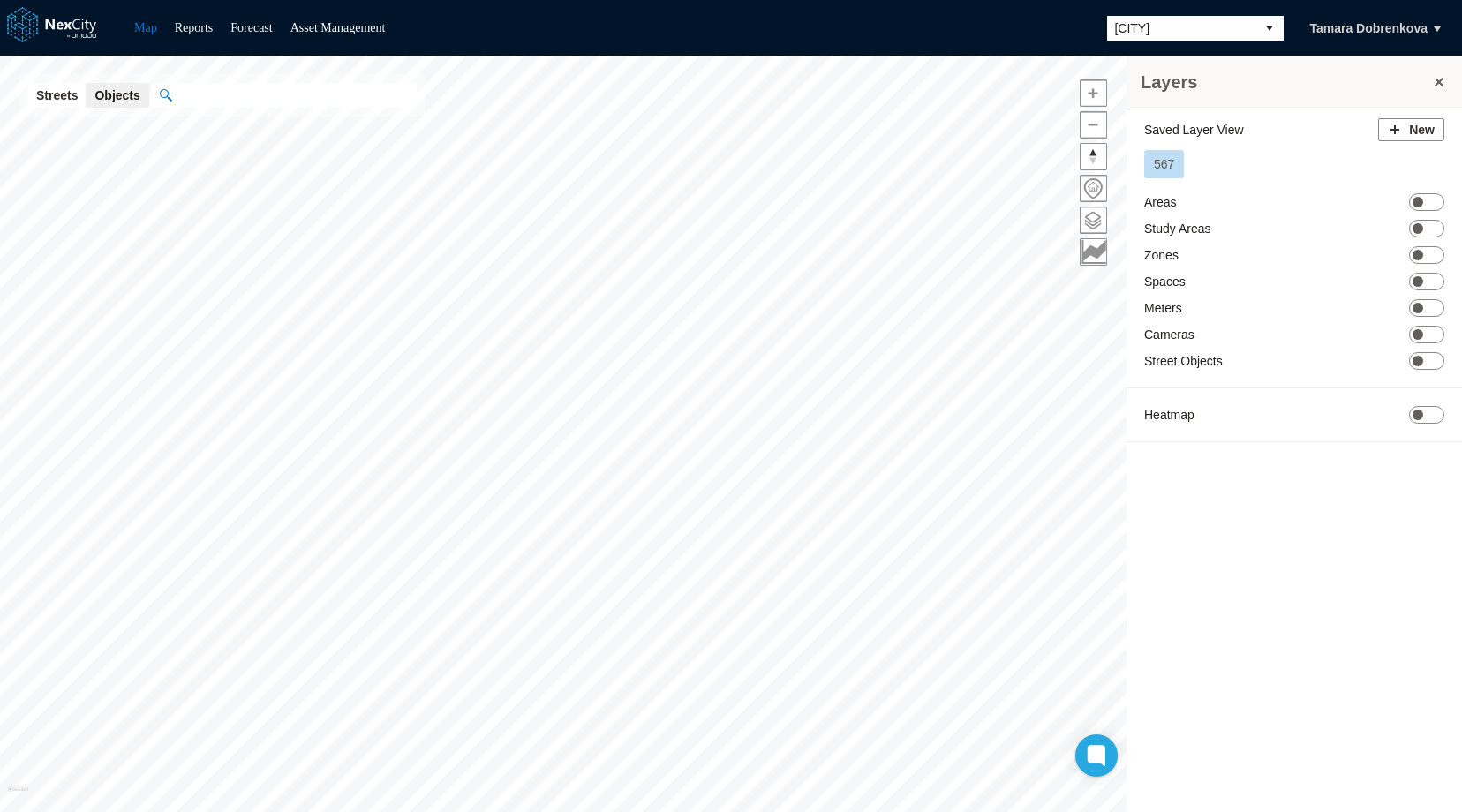 click on "567" at bounding box center [1164, 164] 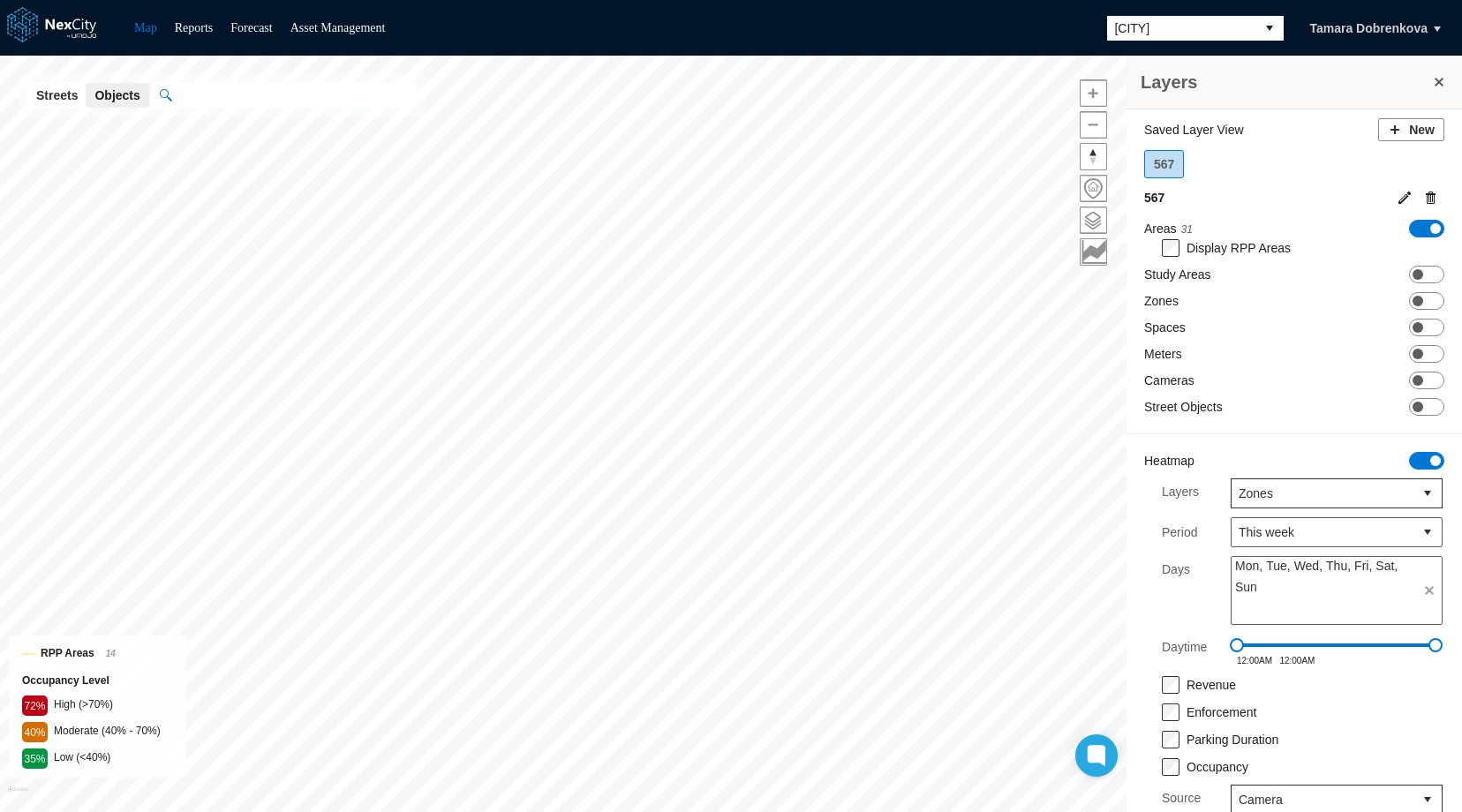 click on "[CITY]" at bounding box center (1181, 28) 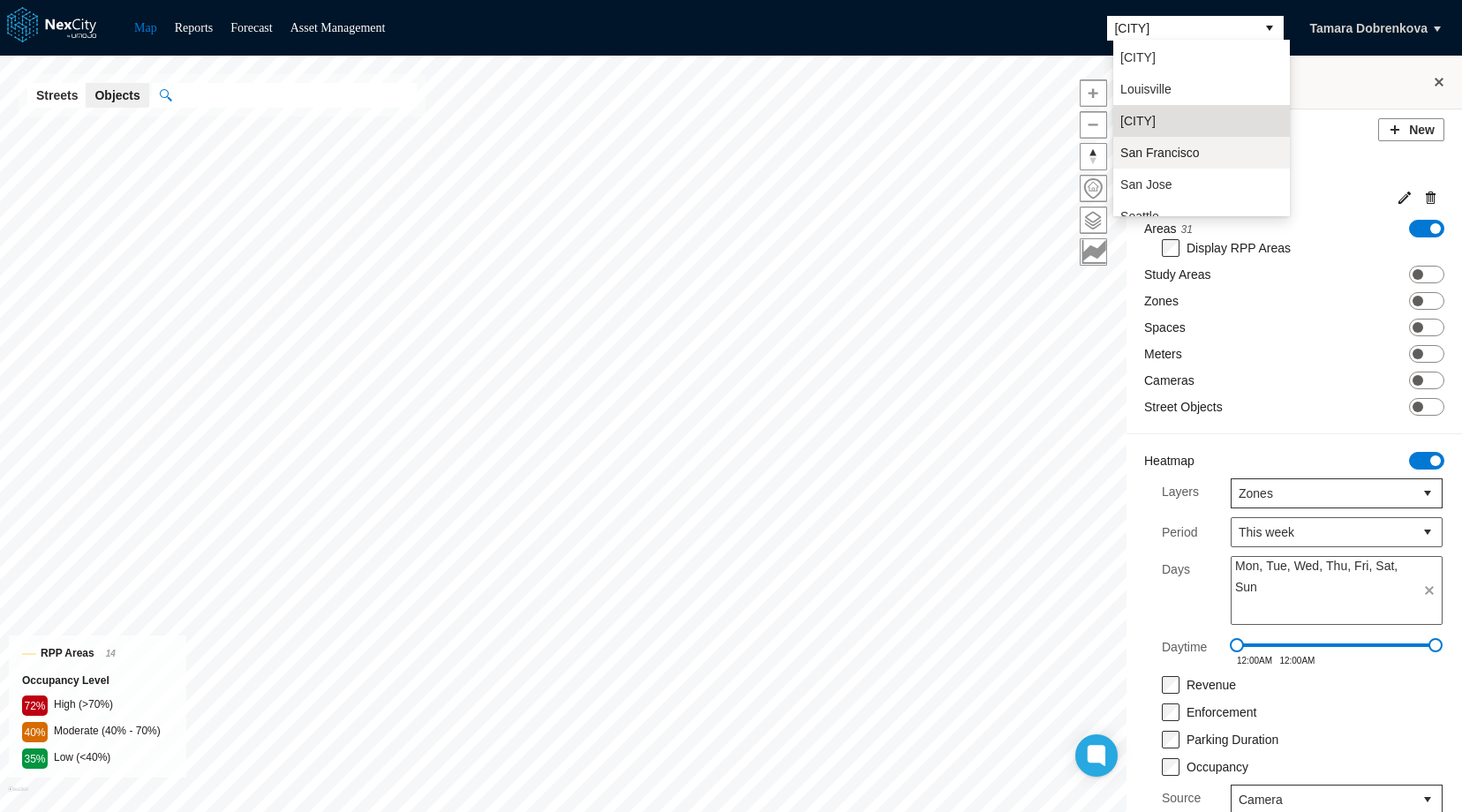 scroll, scrollTop: 46, scrollLeft: 0, axis: vertical 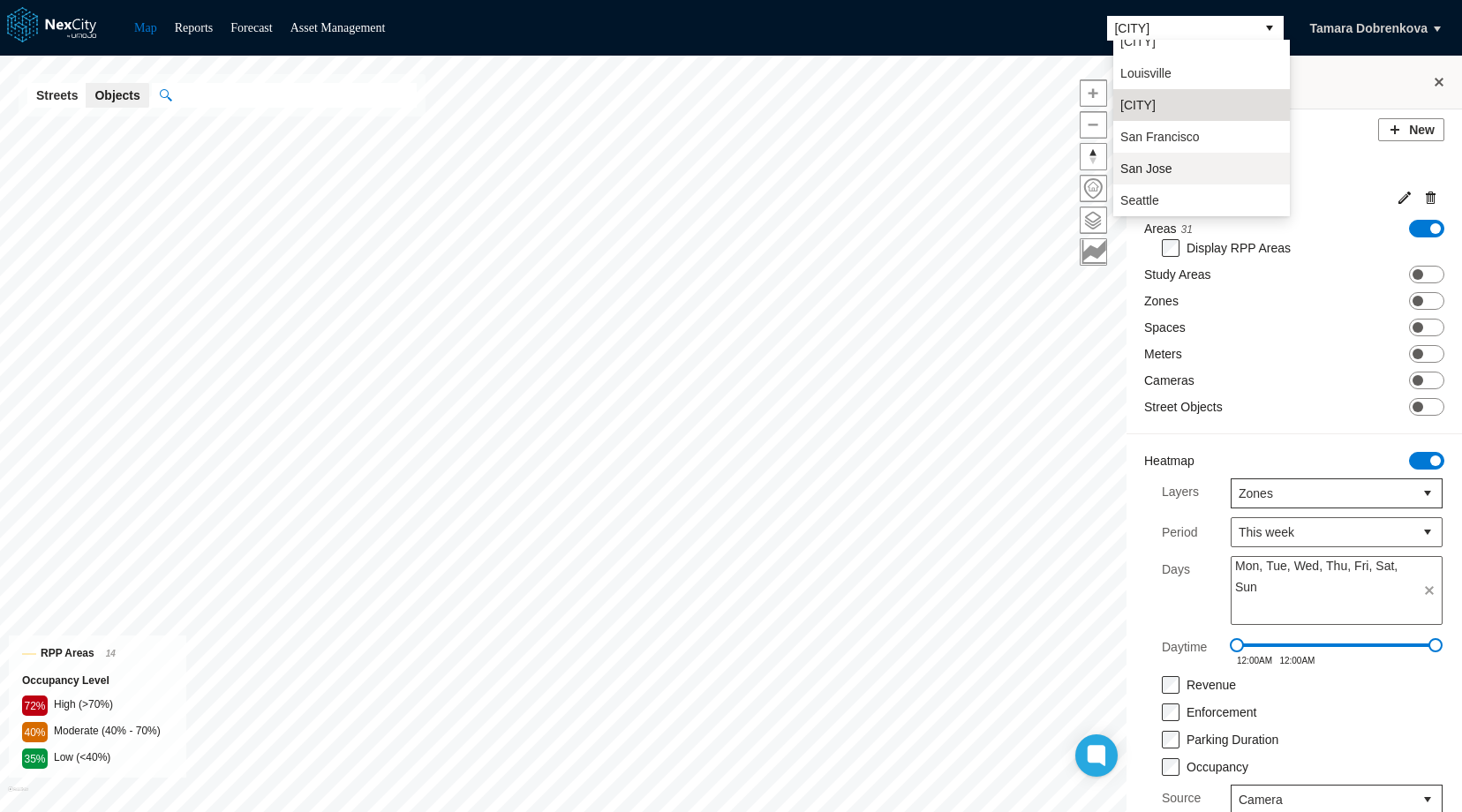 click on "San Jose" at bounding box center (1146, 169) 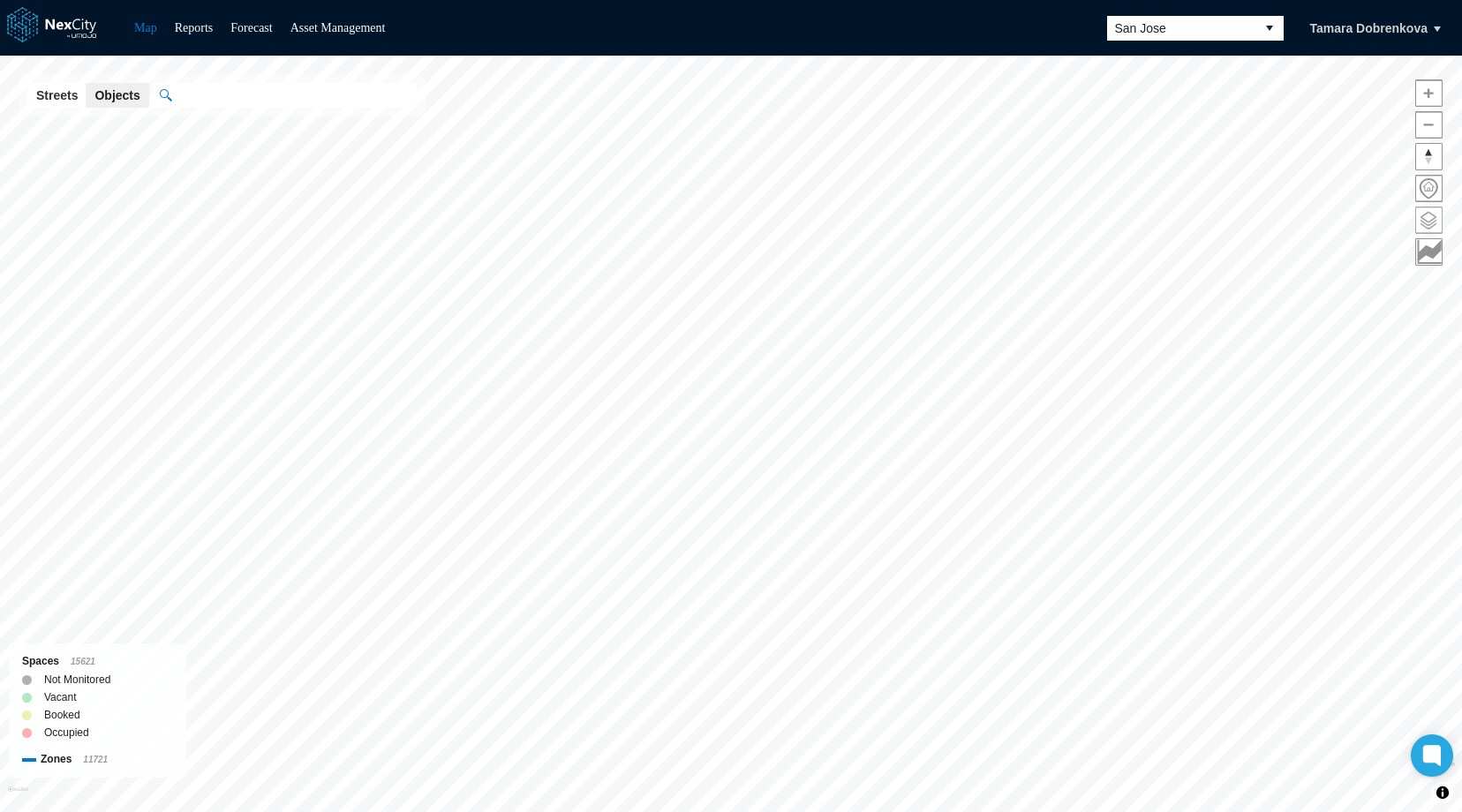 click at bounding box center (1428, 220) 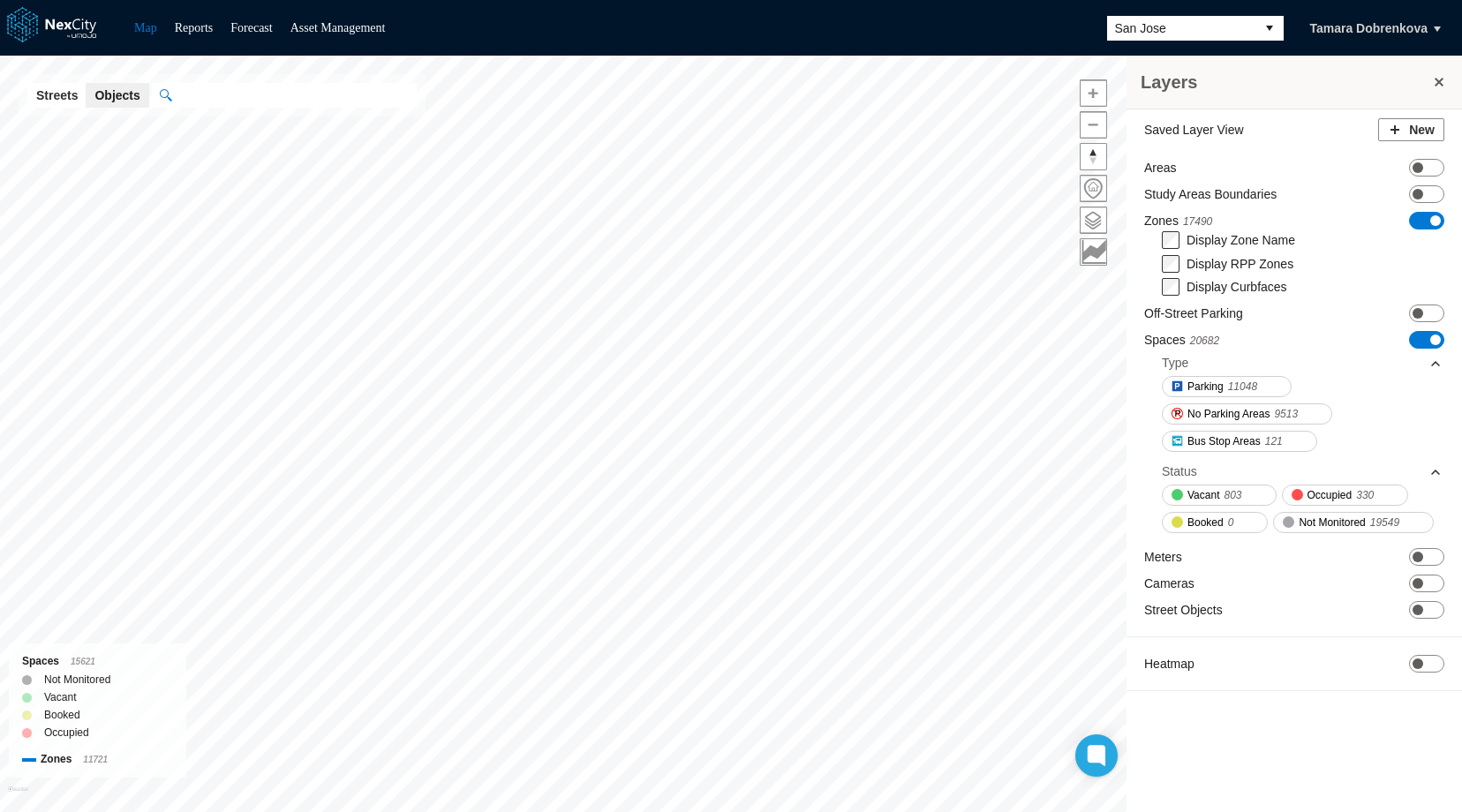 click on "ON OFF" at bounding box center [1427, 221] 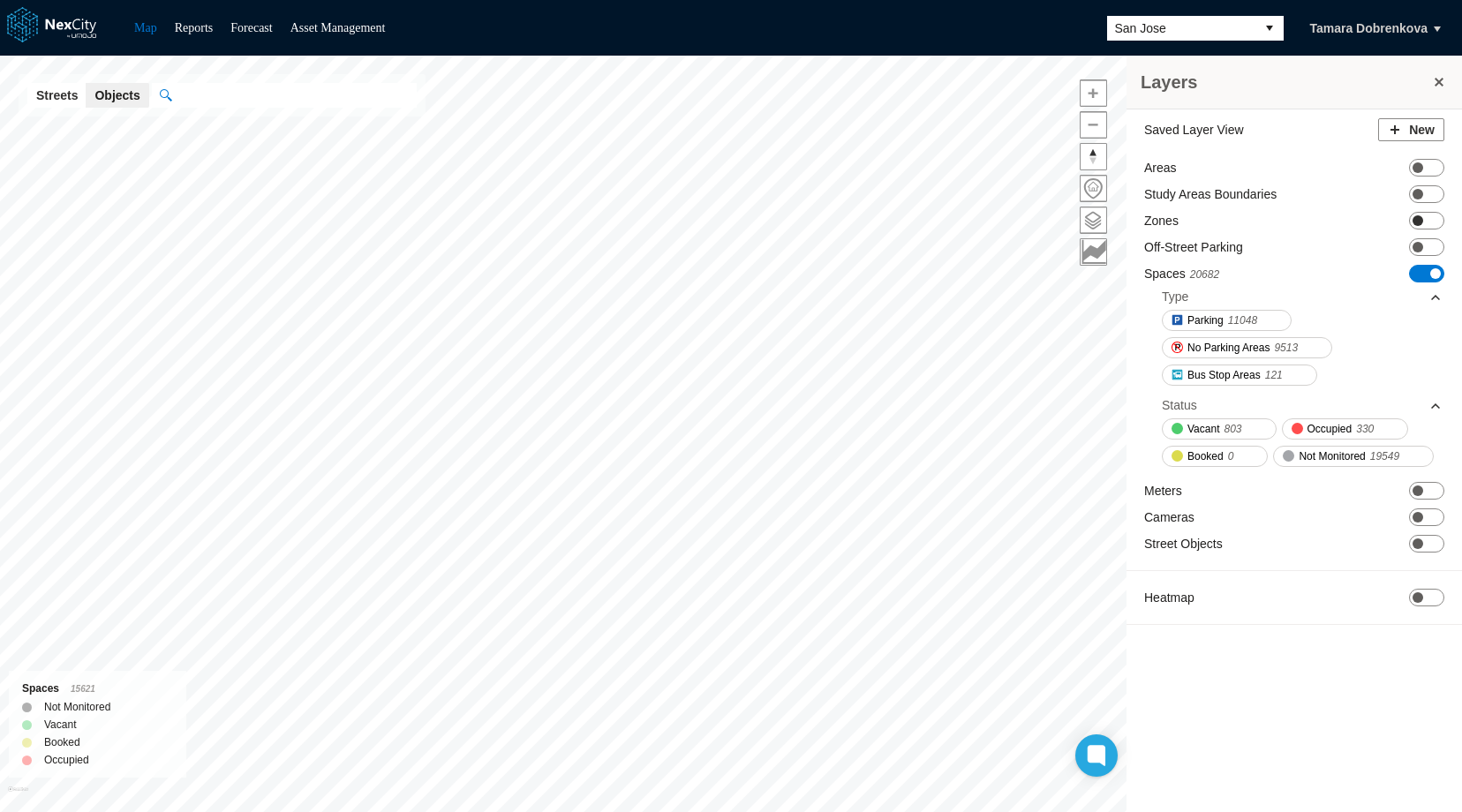 click at bounding box center [1418, 221] 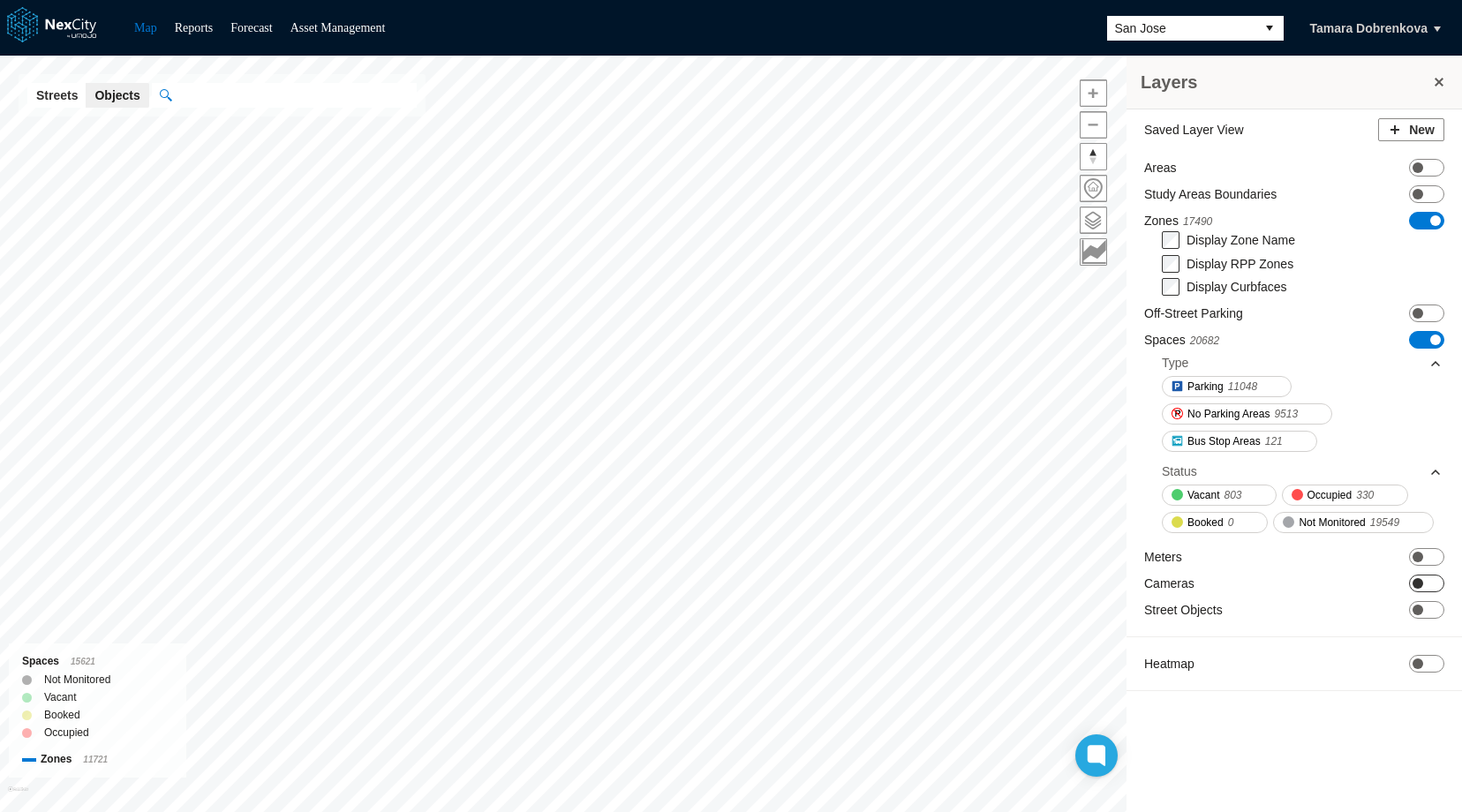 drag, startPoint x: 1425, startPoint y: 580, endPoint x: 1146, endPoint y: 530, distance: 283.44488 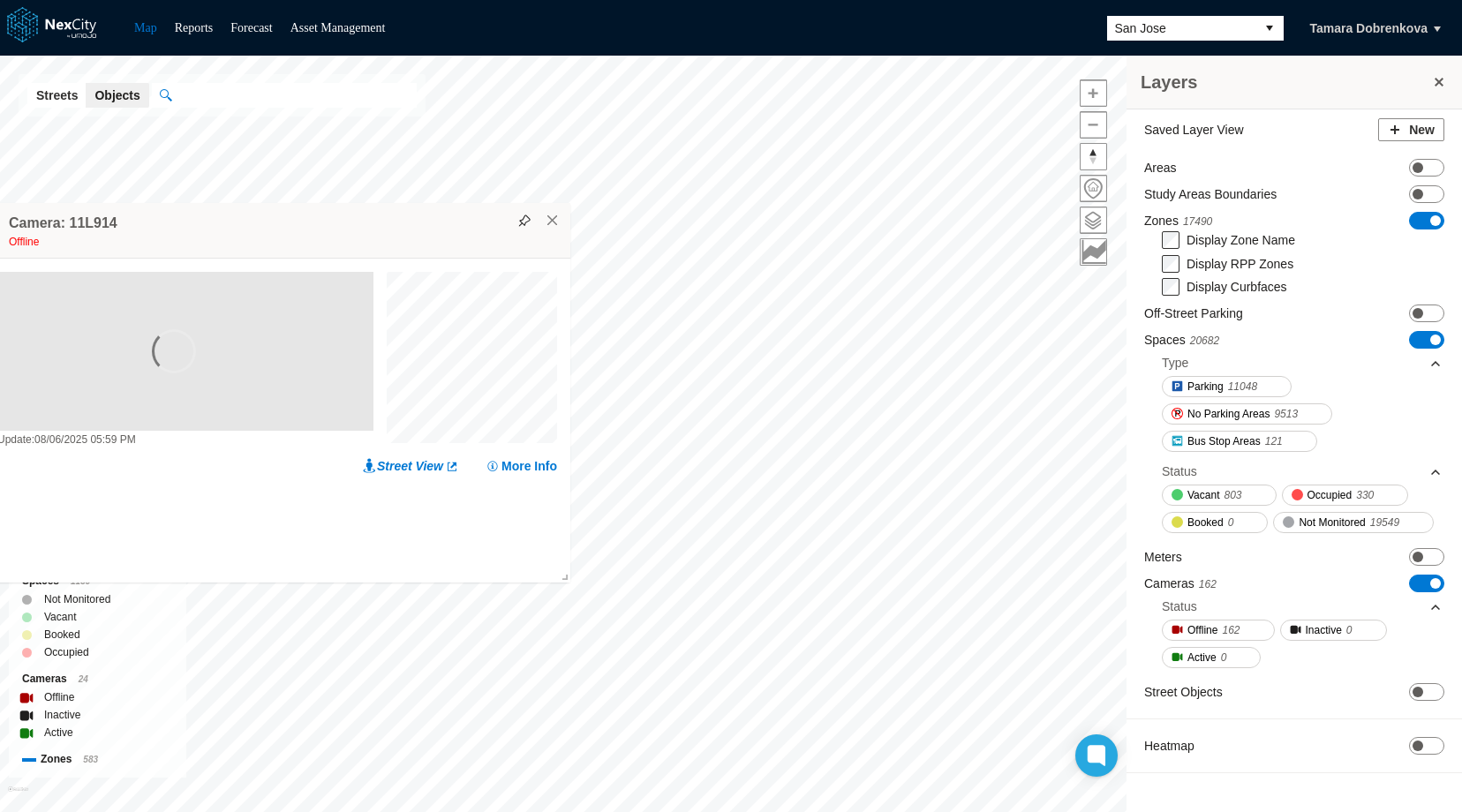 drag, startPoint x: 693, startPoint y: 416, endPoint x: 201, endPoint y: 198, distance: 538.13381 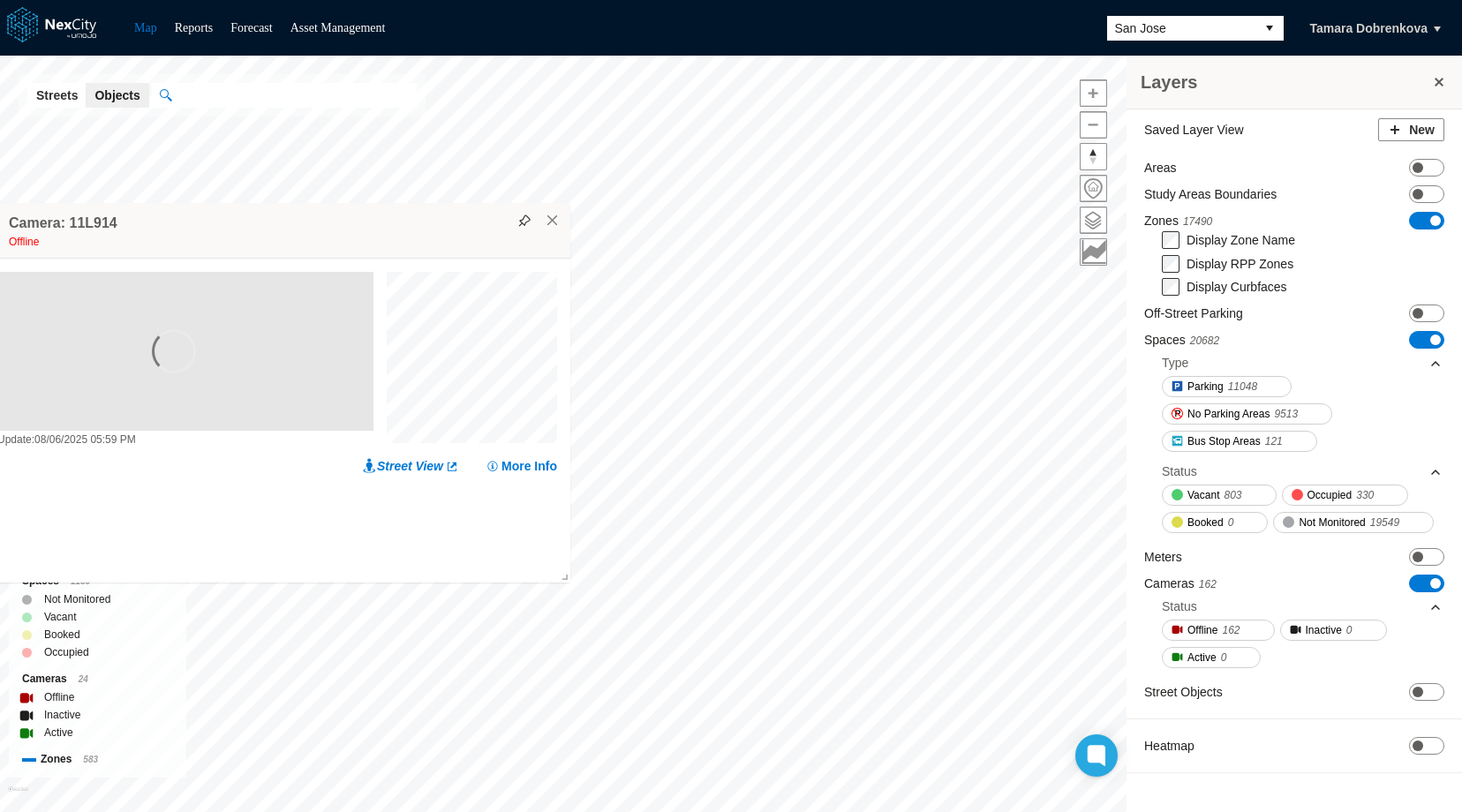 click on "Camera: 11L914 Offline" at bounding box center [266, 230] 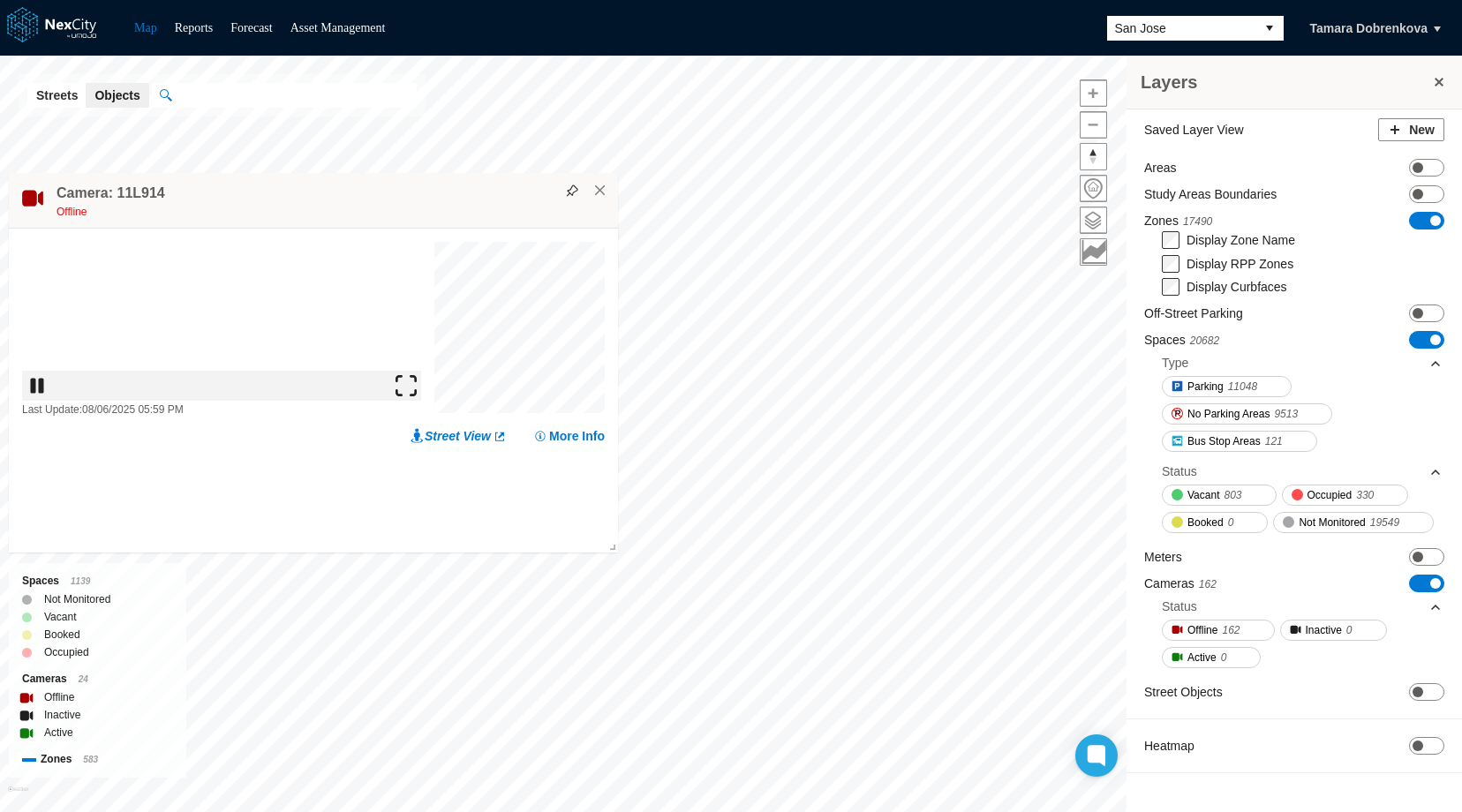 click at bounding box center (520, 330) 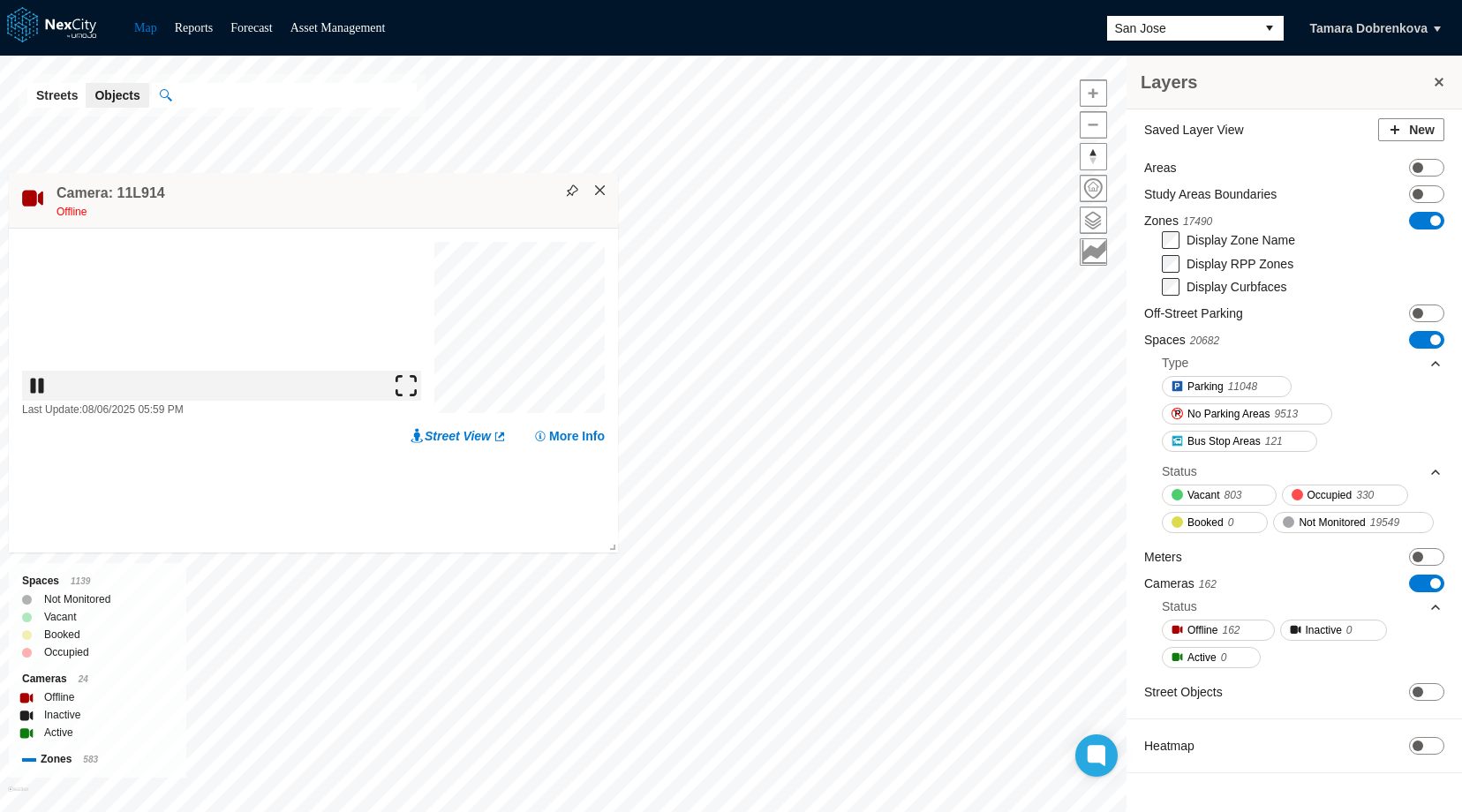 click on "×" at bounding box center [600, 191] 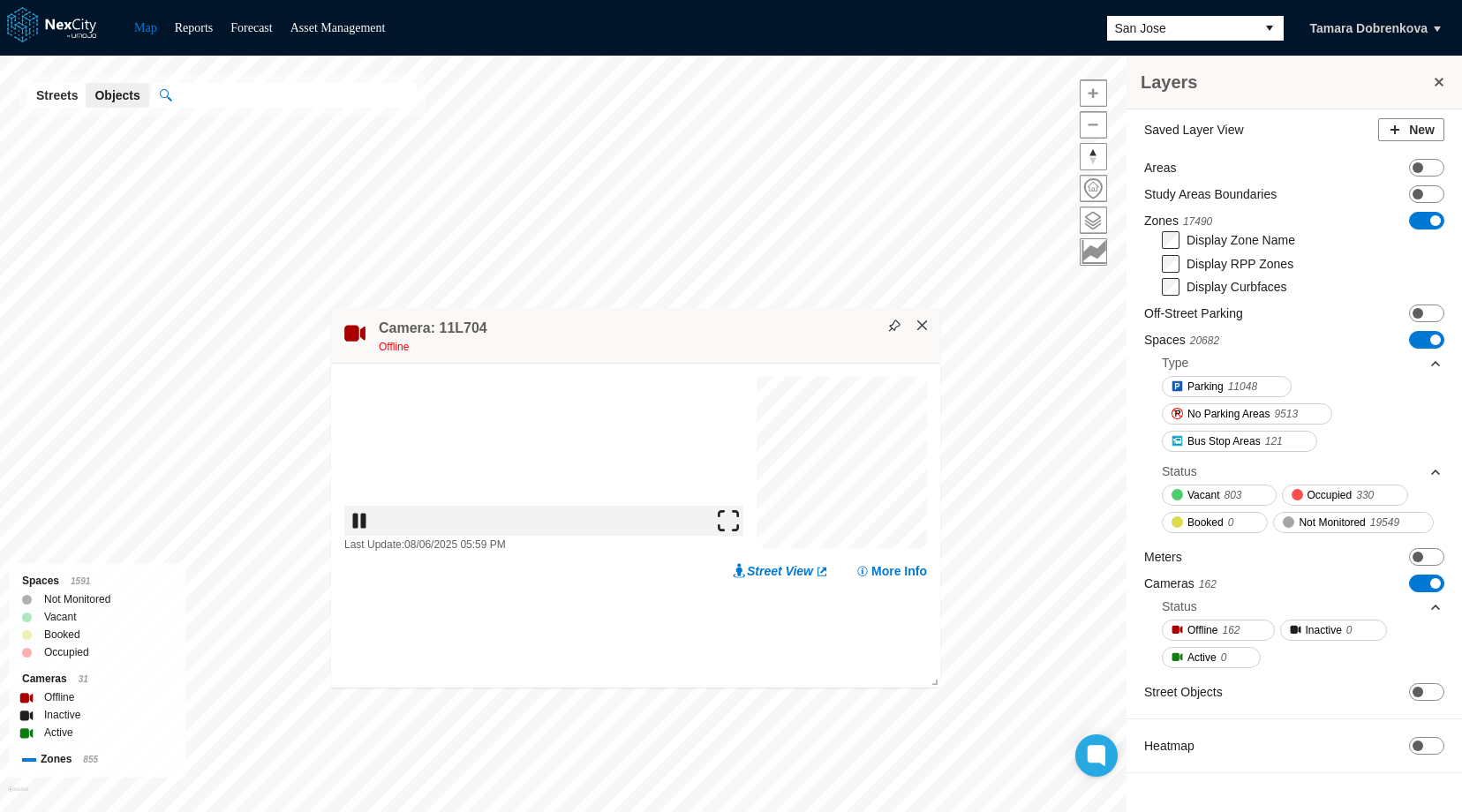 click on "×" at bounding box center [923, 326] 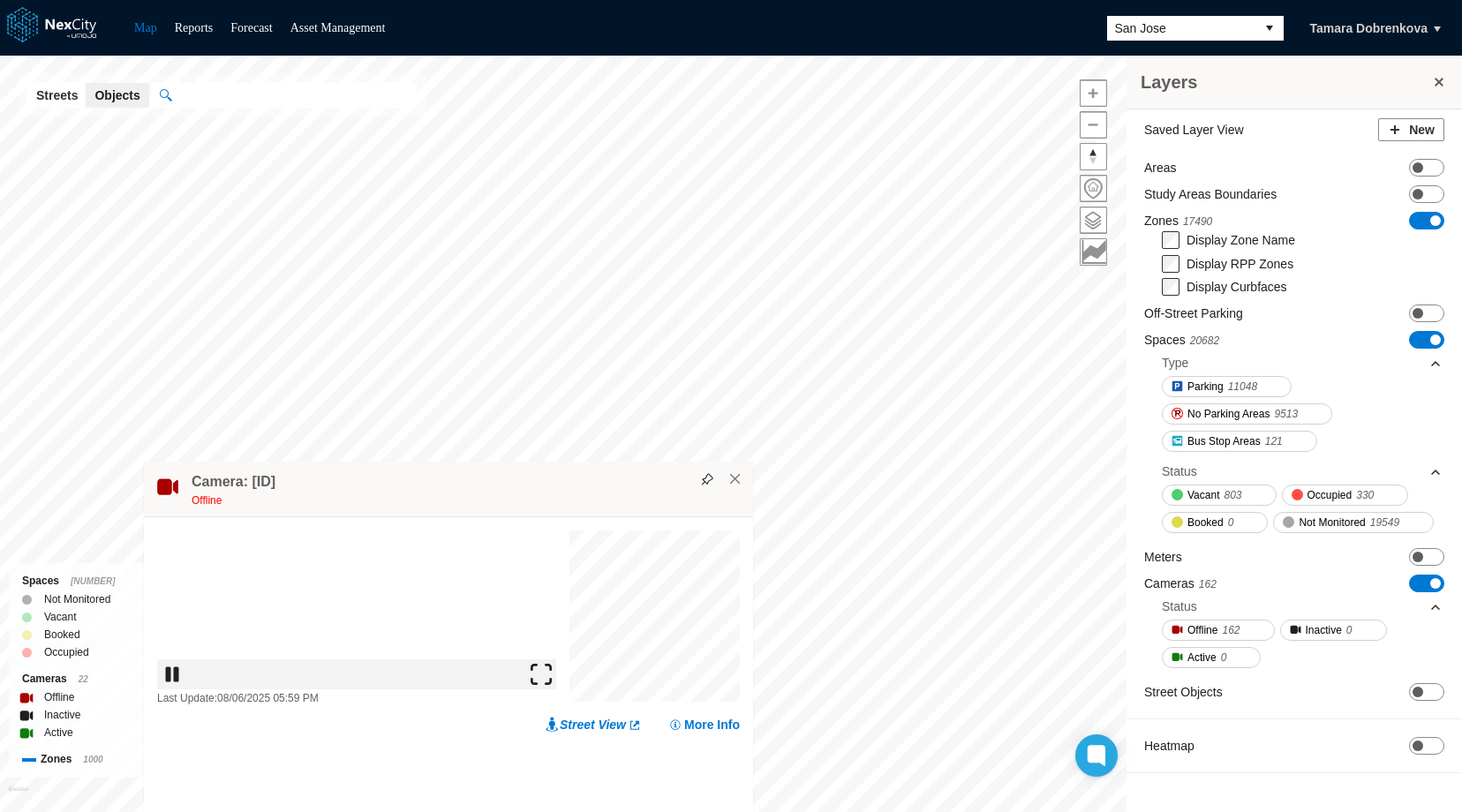 drag, startPoint x: 843, startPoint y: 86, endPoint x: 467, endPoint y: 510, distance: 566.70274 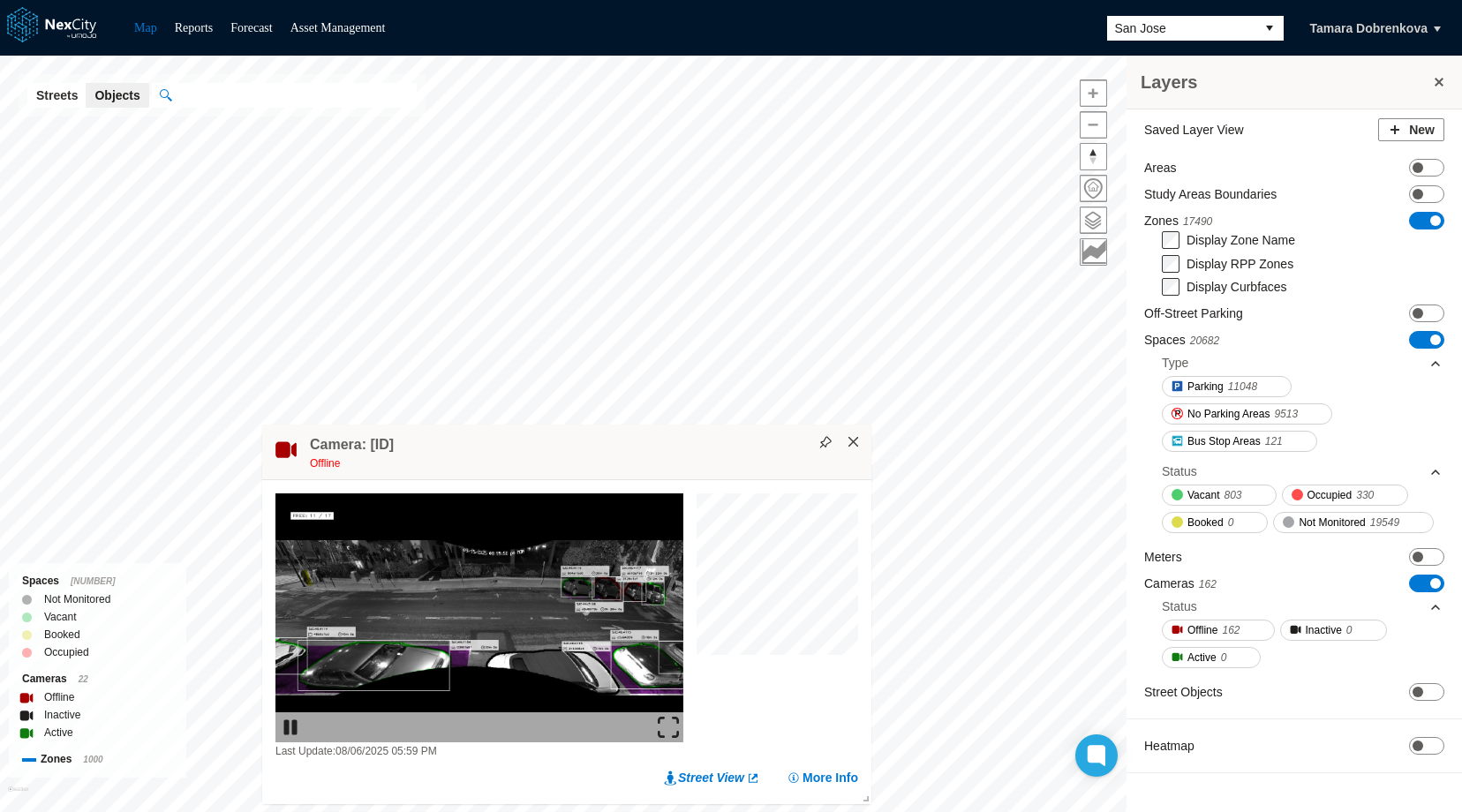 click on "×" at bounding box center [854, 442] 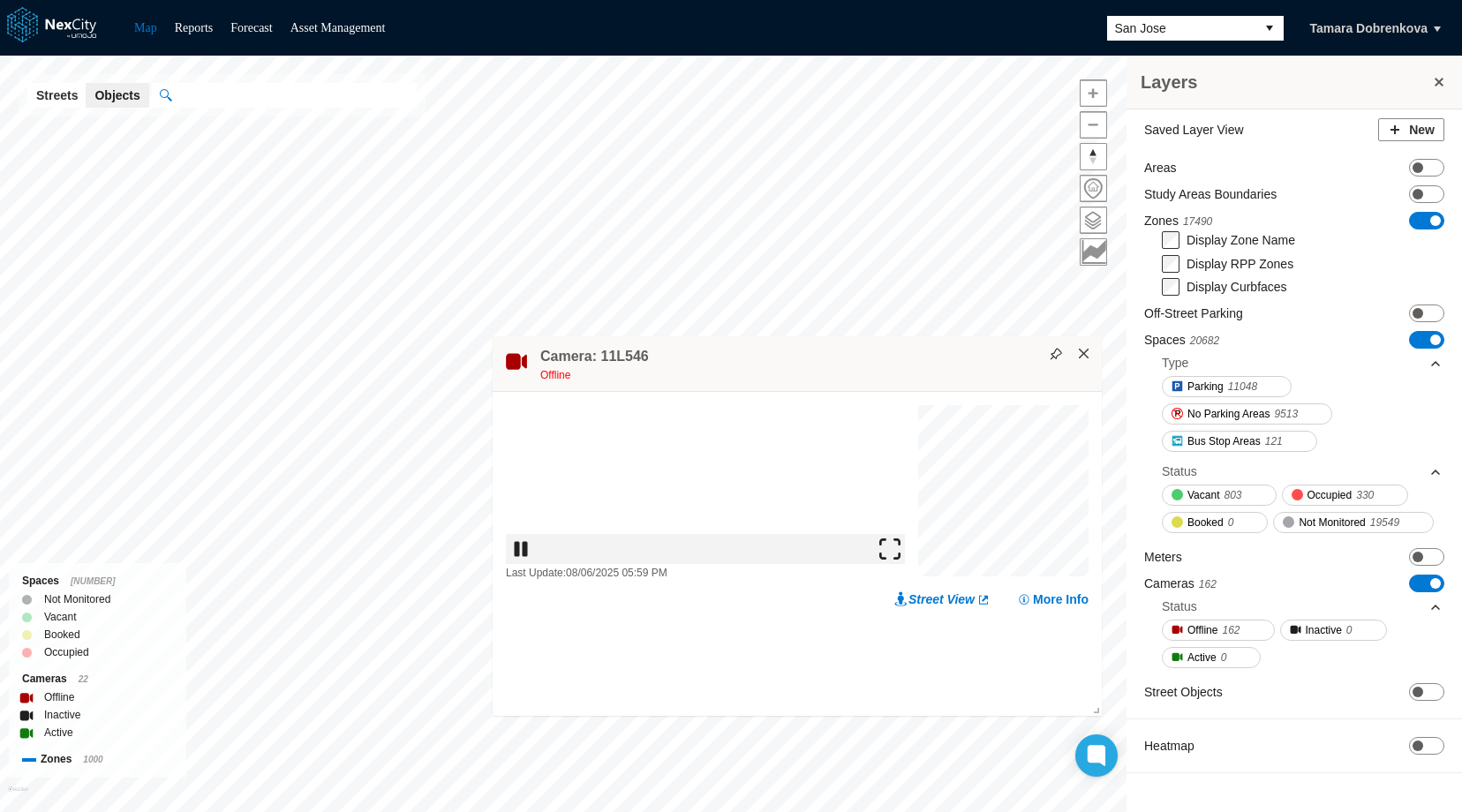 click on "×" at bounding box center (1084, 354) 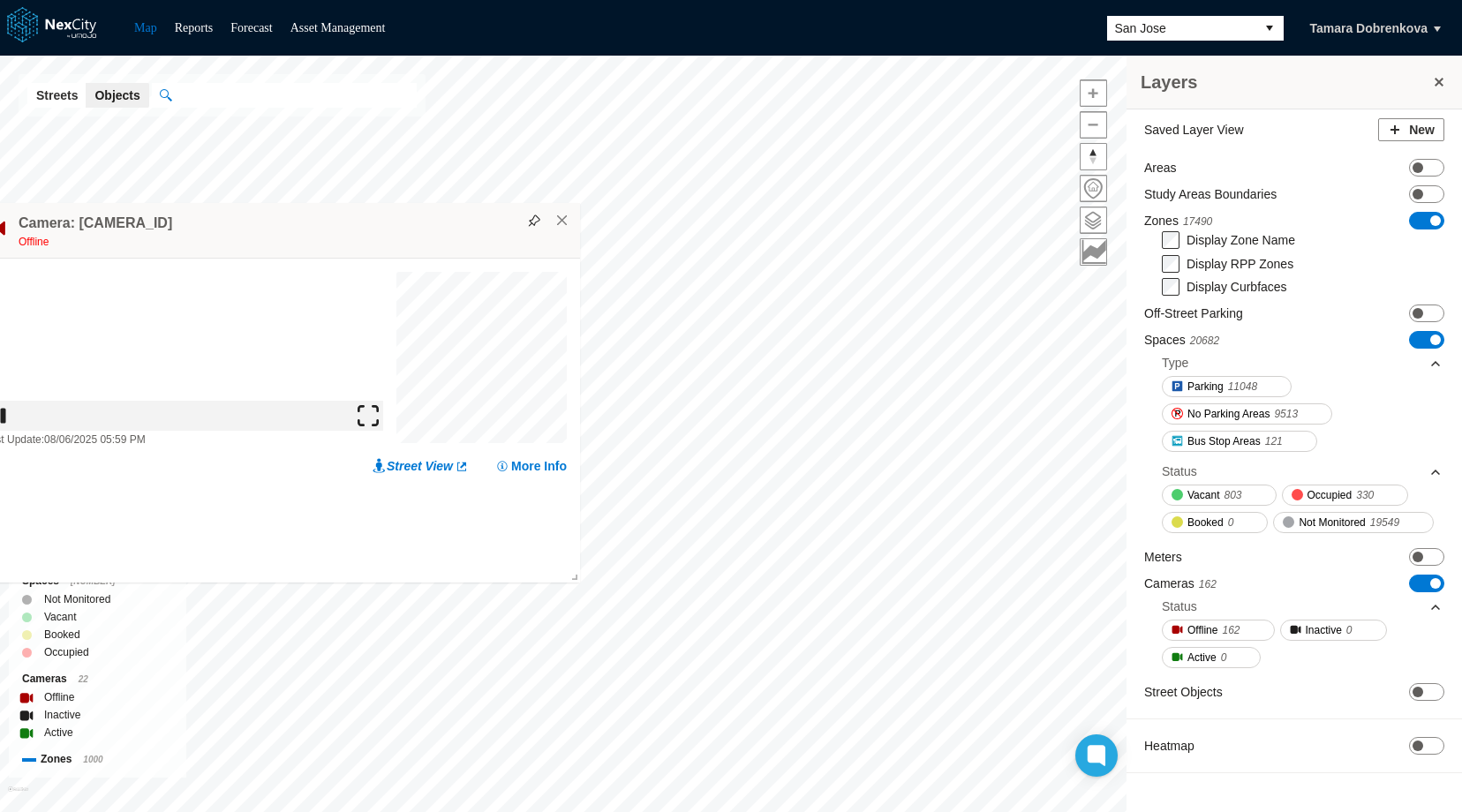 drag, startPoint x: 877, startPoint y: 131, endPoint x: 323, endPoint y: 260, distance: 568.8207 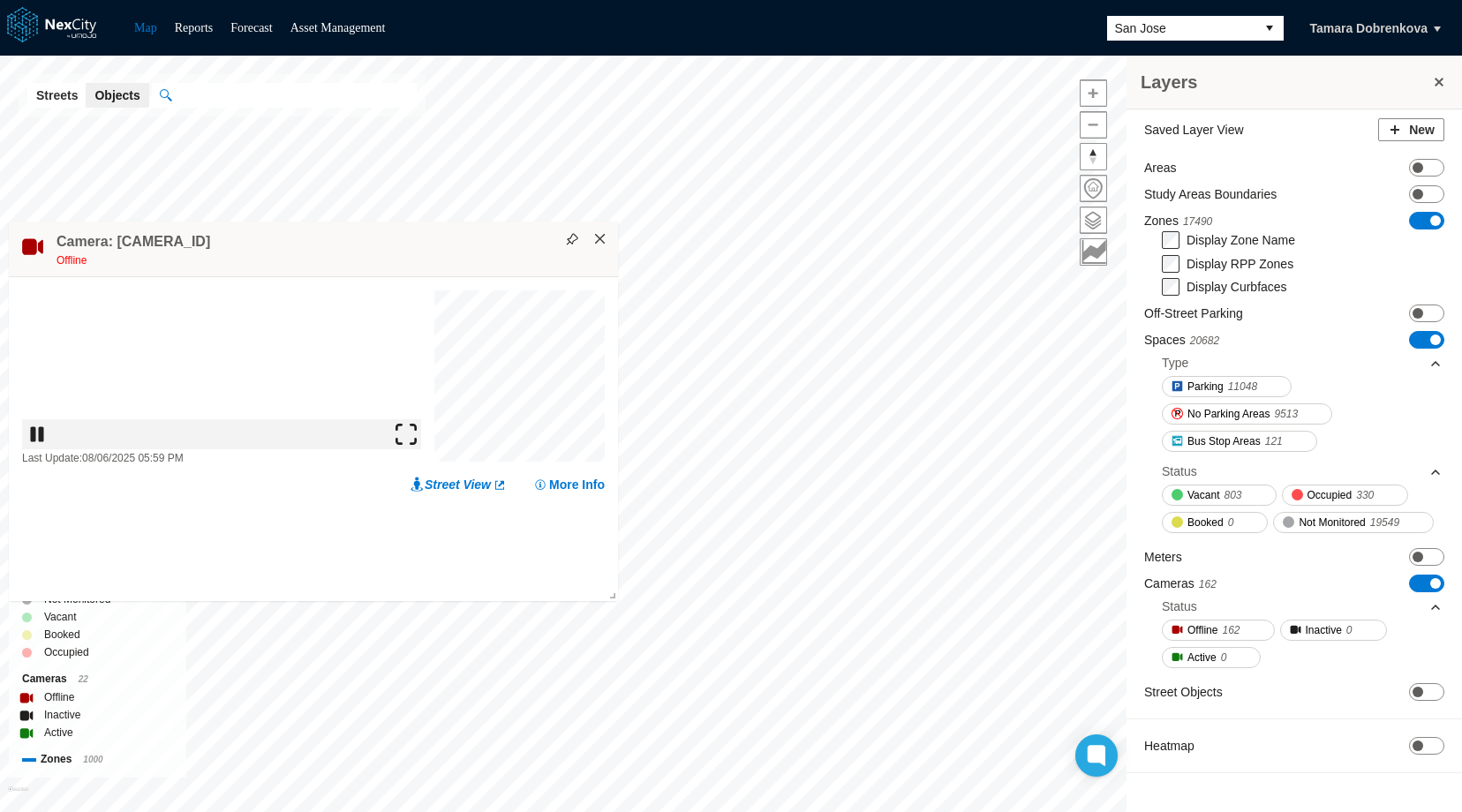 click on "×" at bounding box center (600, 239) 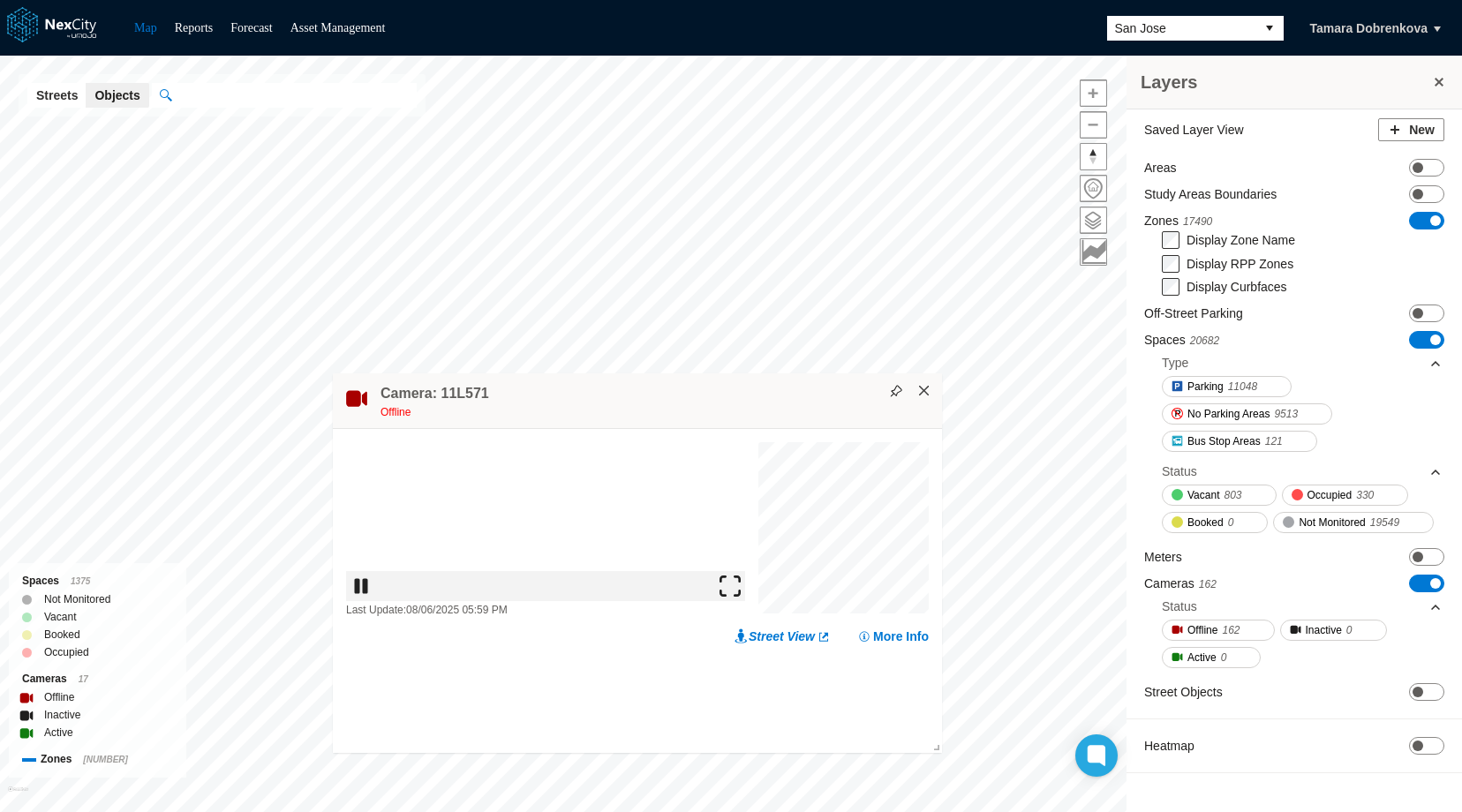 click on "×" at bounding box center (924, 391) 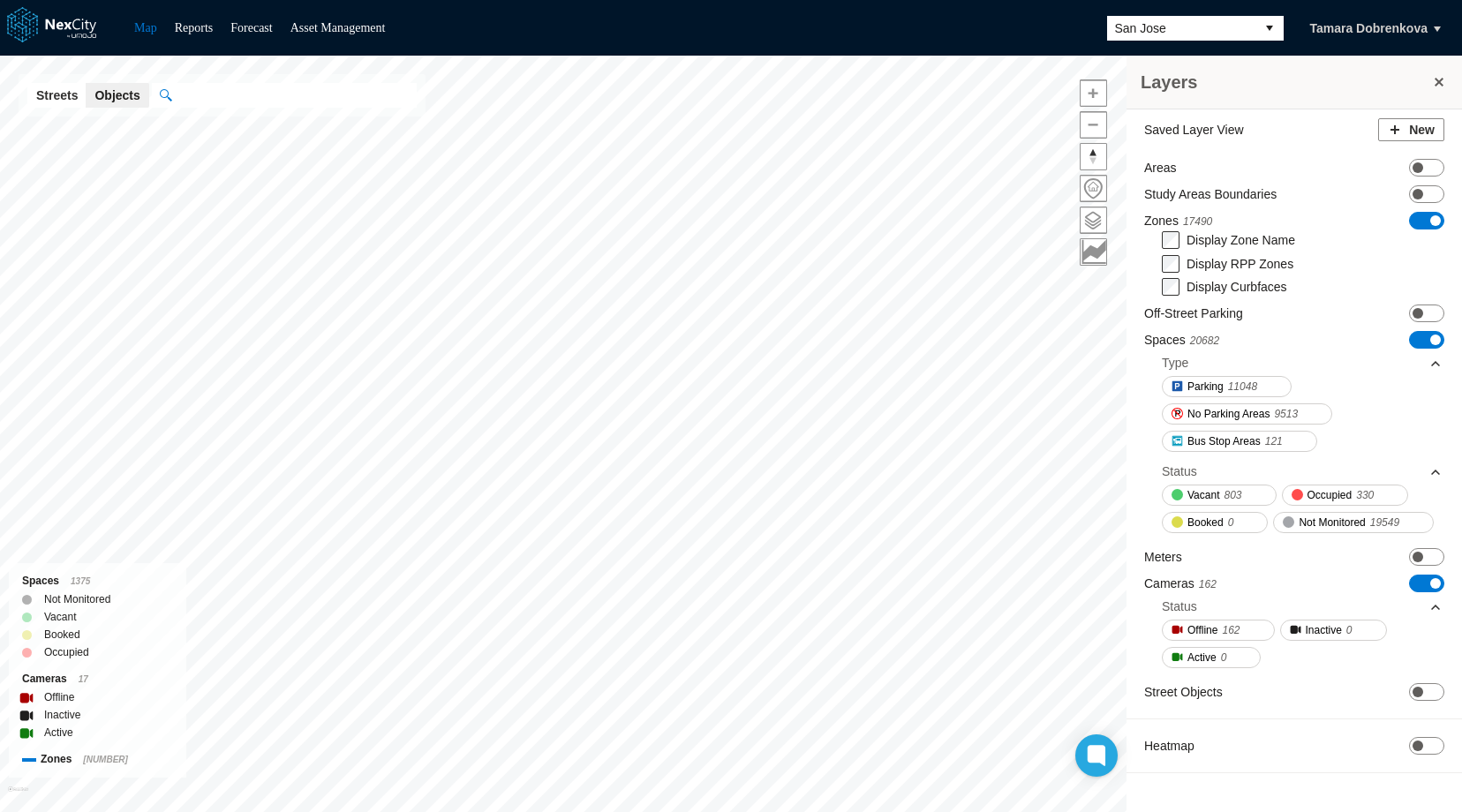 click on "San Jose" at bounding box center [1181, 28] 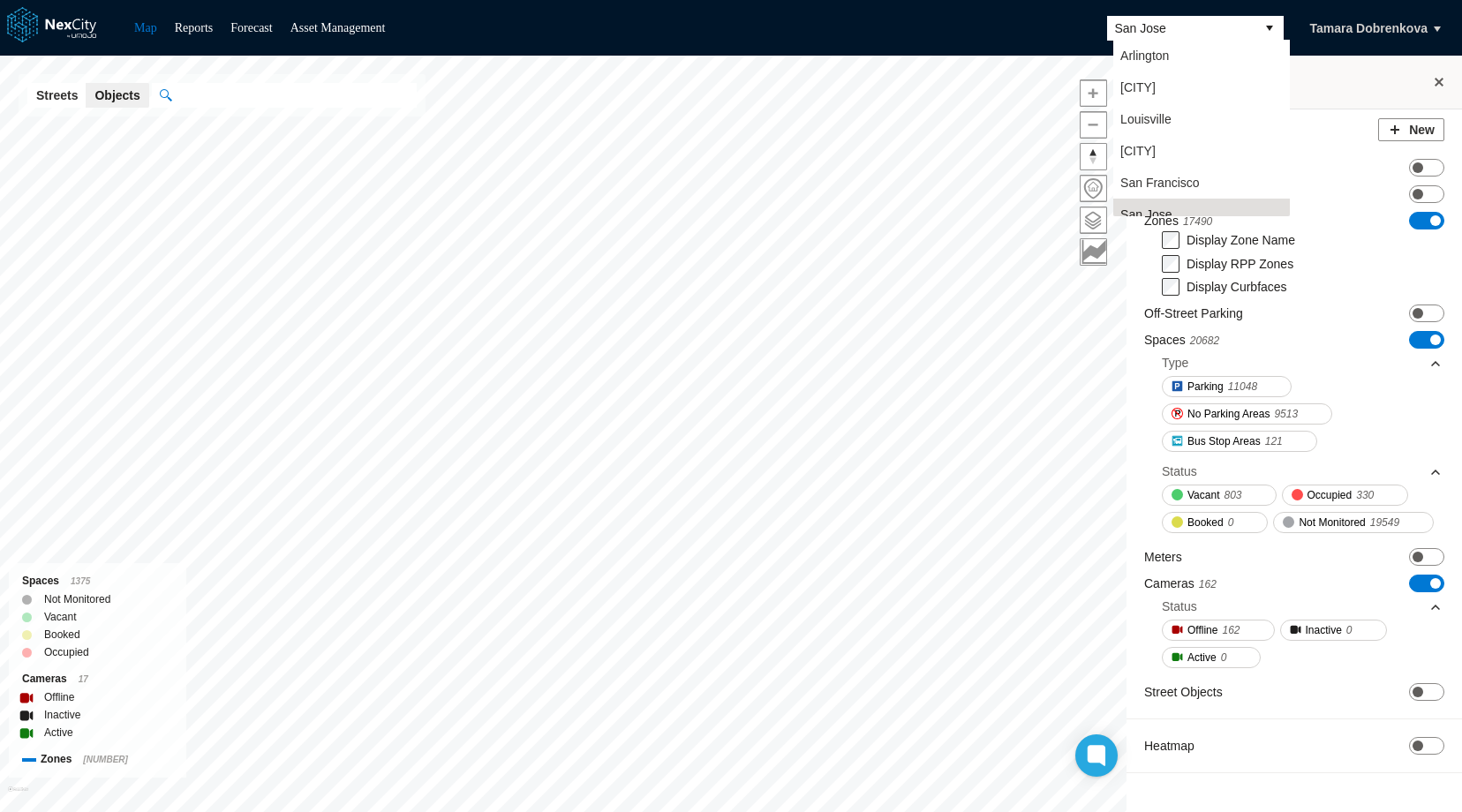 scroll, scrollTop: 14, scrollLeft: 0, axis: vertical 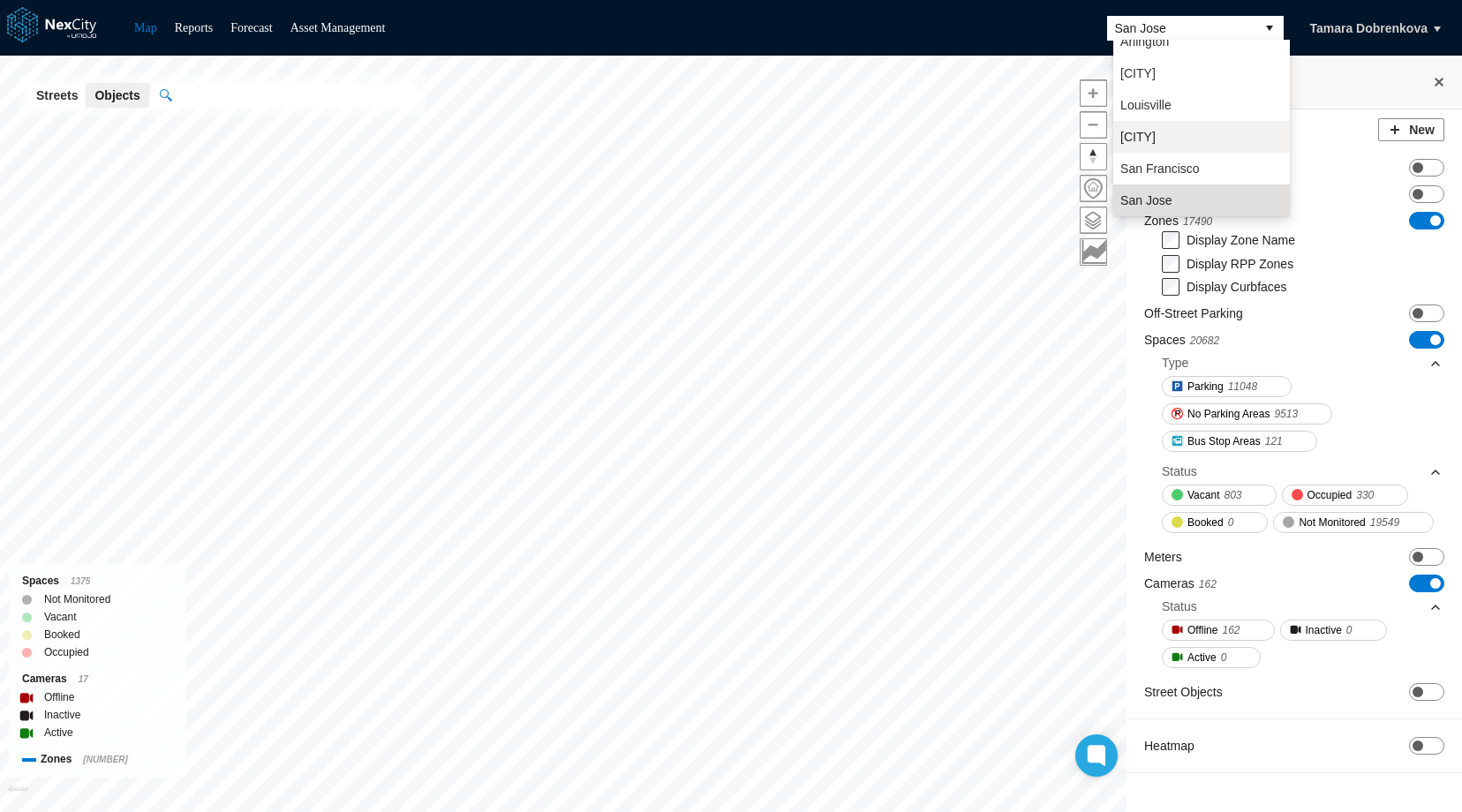 click on "[CITY]" at bounding box center [1138, 137] 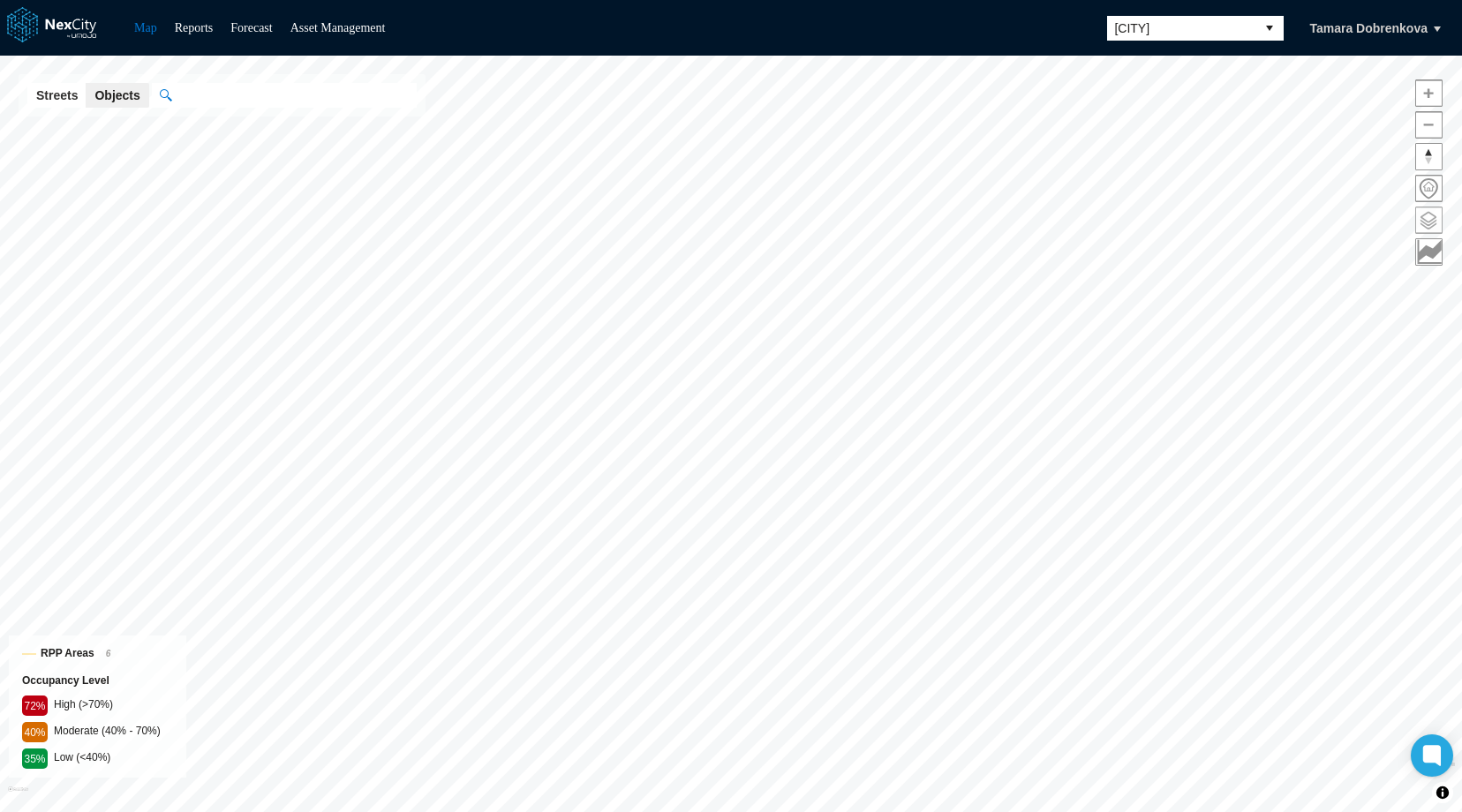 click at bounding box center [1428, 220] 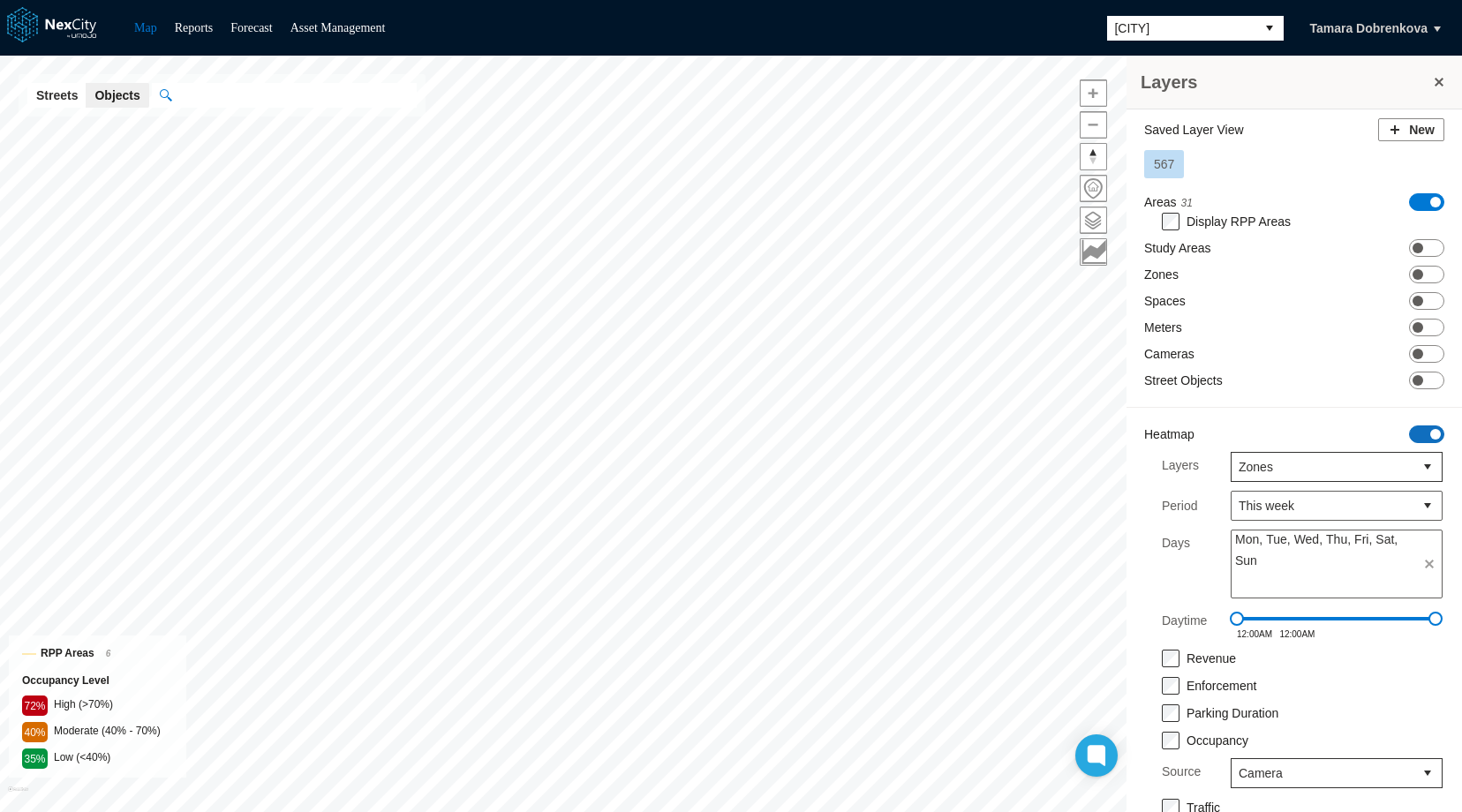 click on "ON OFF" at bounding box center (1427, 434) 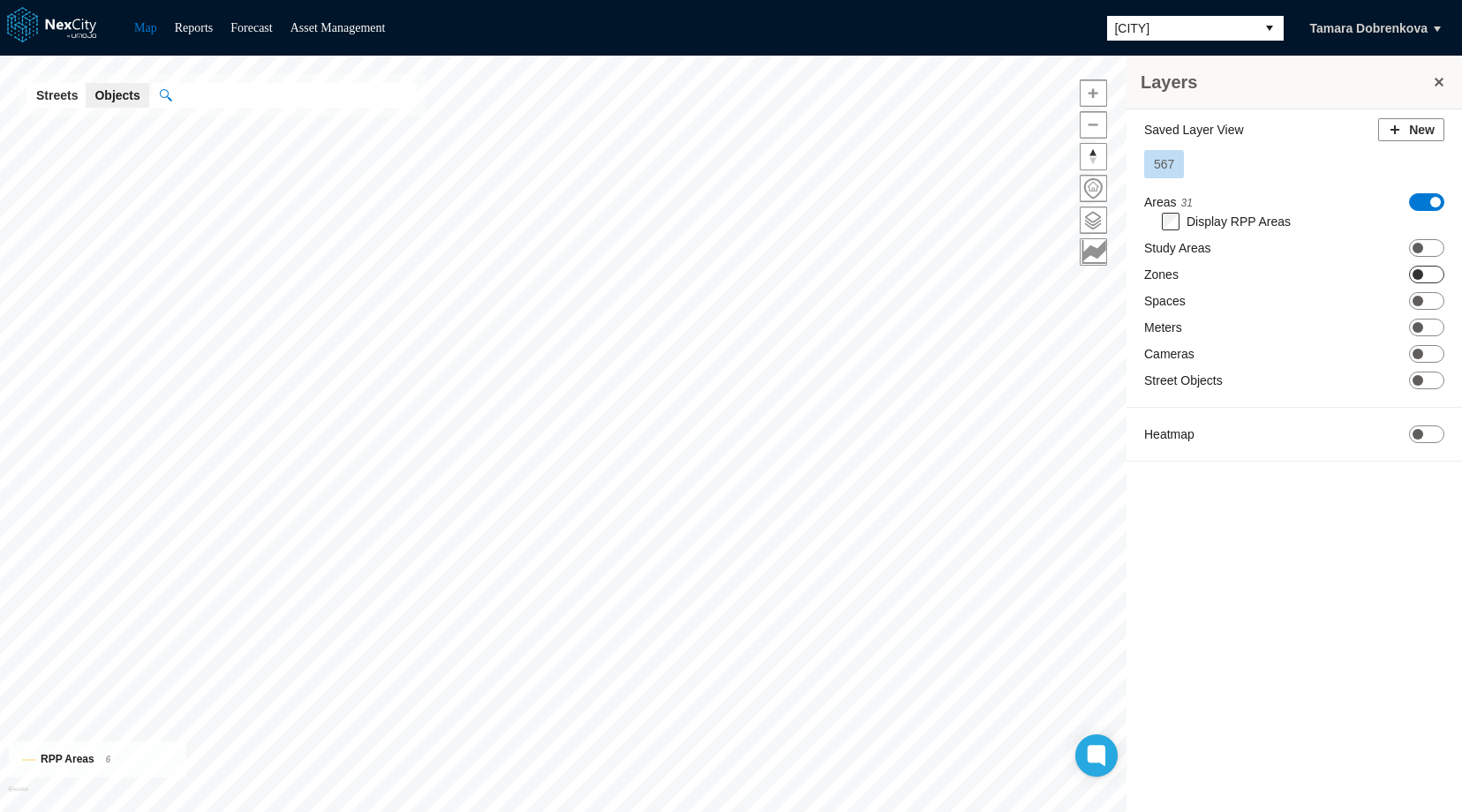 click on "ON OFF" at bounding box center (1427, 274) 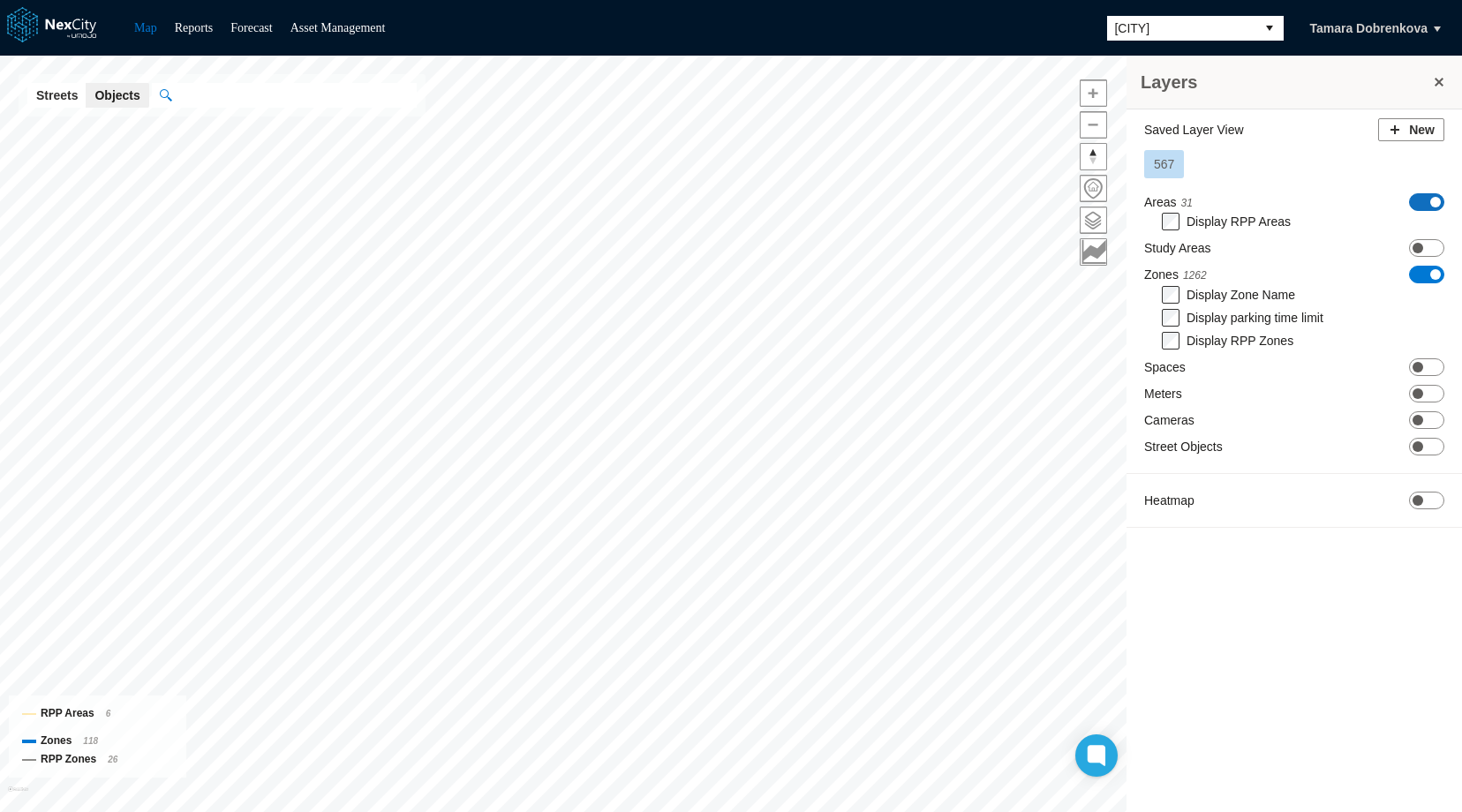 click on "ON OFF" at bounding box center (1427, 202) 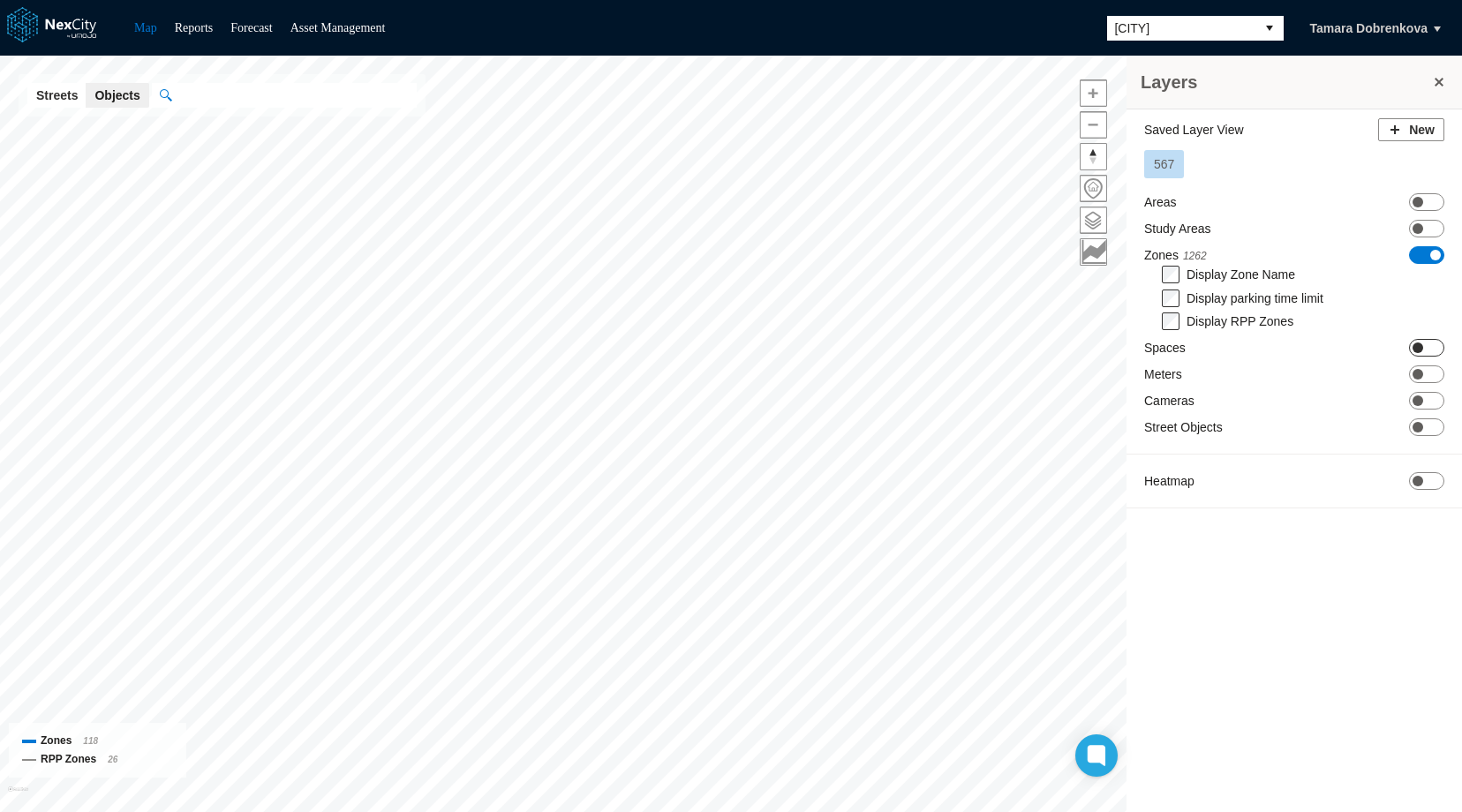 click on "ON OFF" at bounding box center [1427, 348] 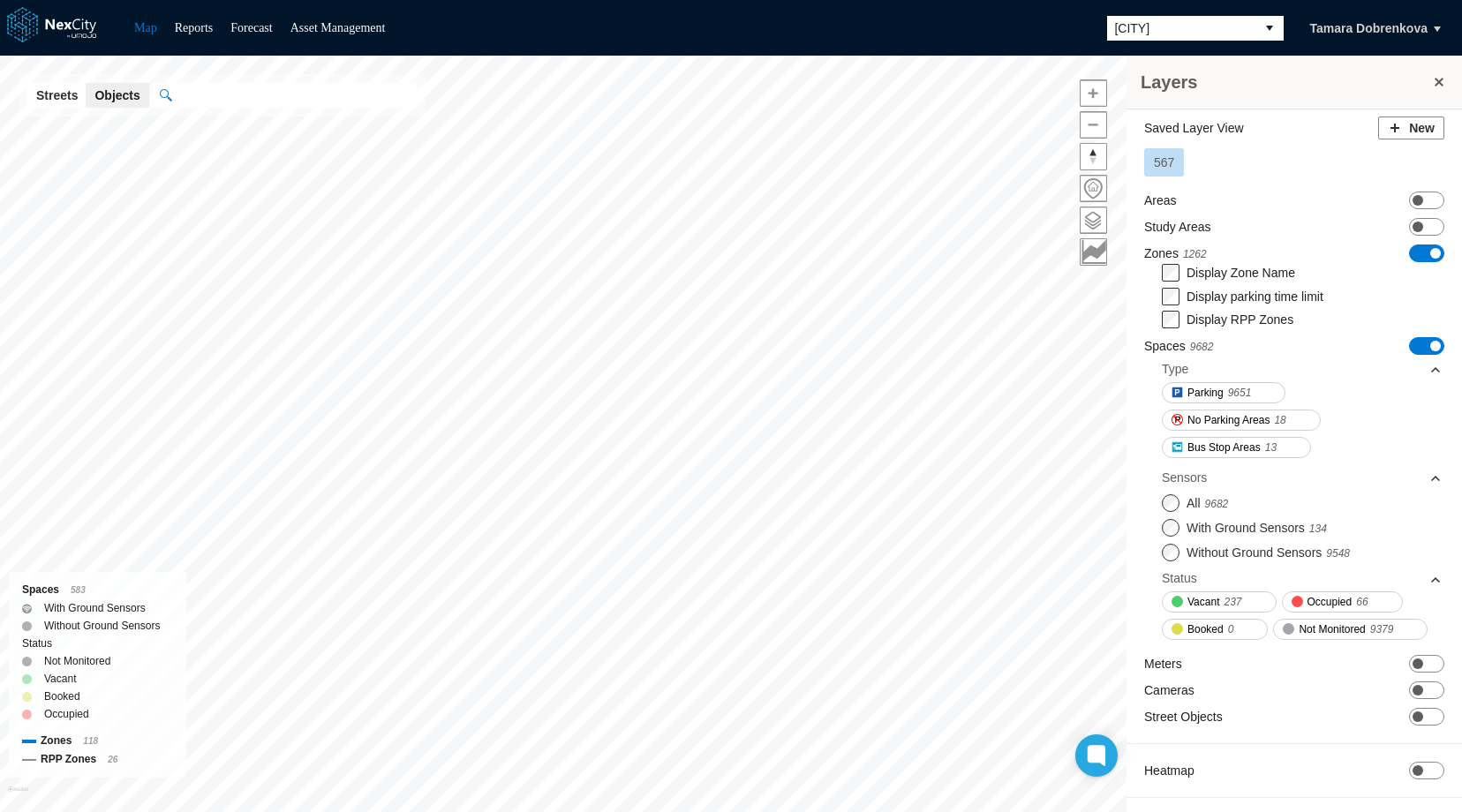scroll, scrollTop: 28, scrollLeft: 0, axis: vertical 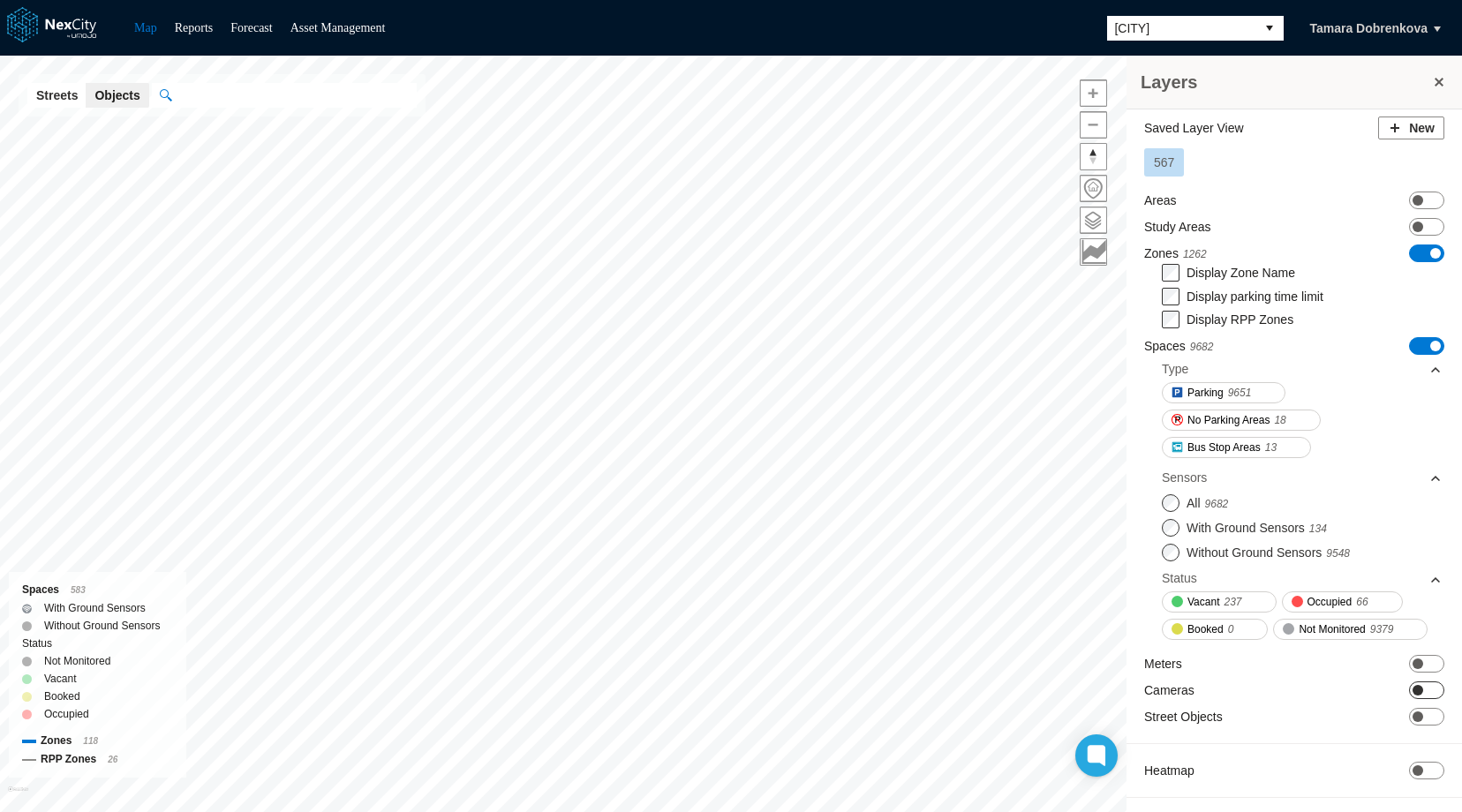 click on "ON OFF" at bounding box center (1427, 690) 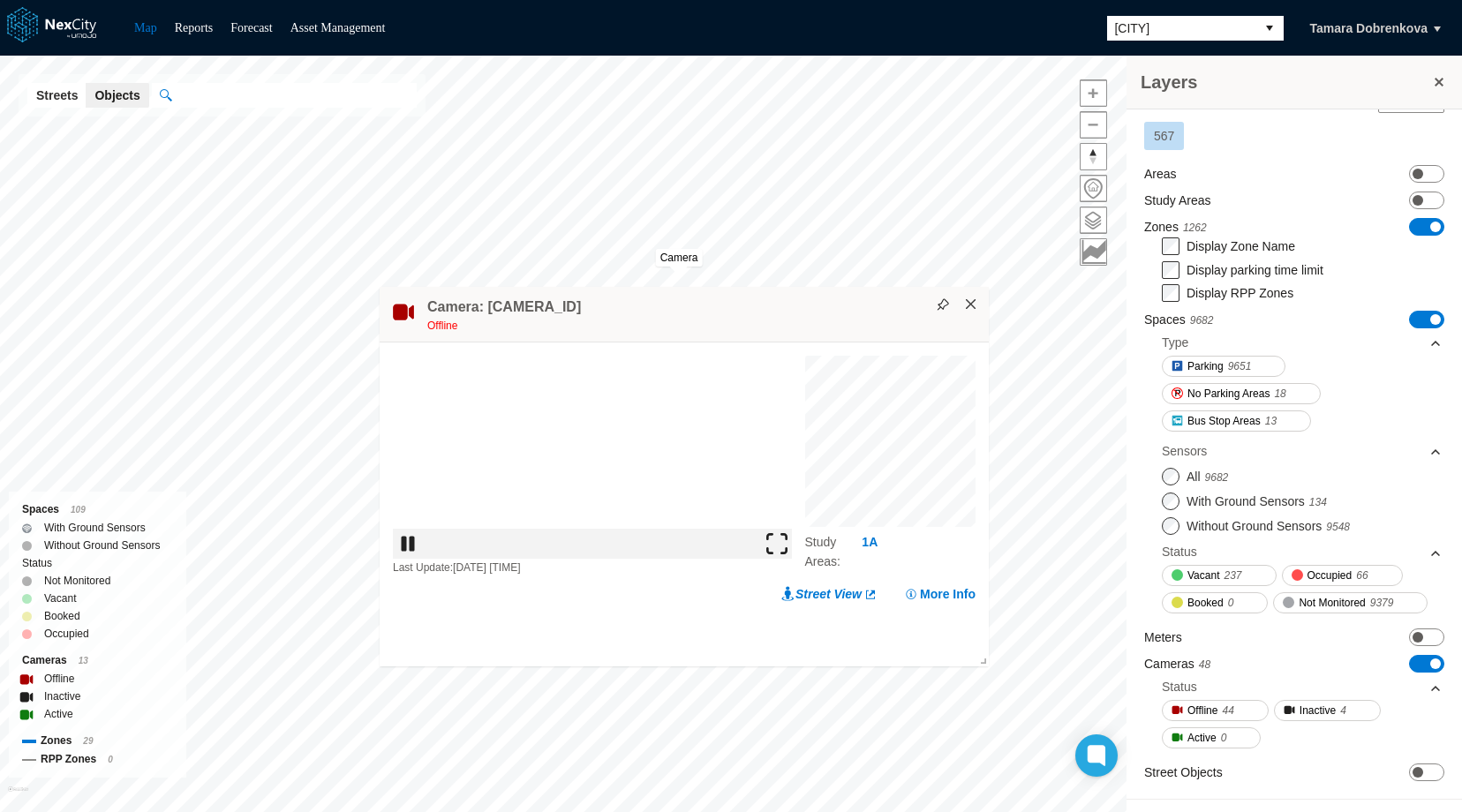 click on "×" at bounding box center [971, 304] 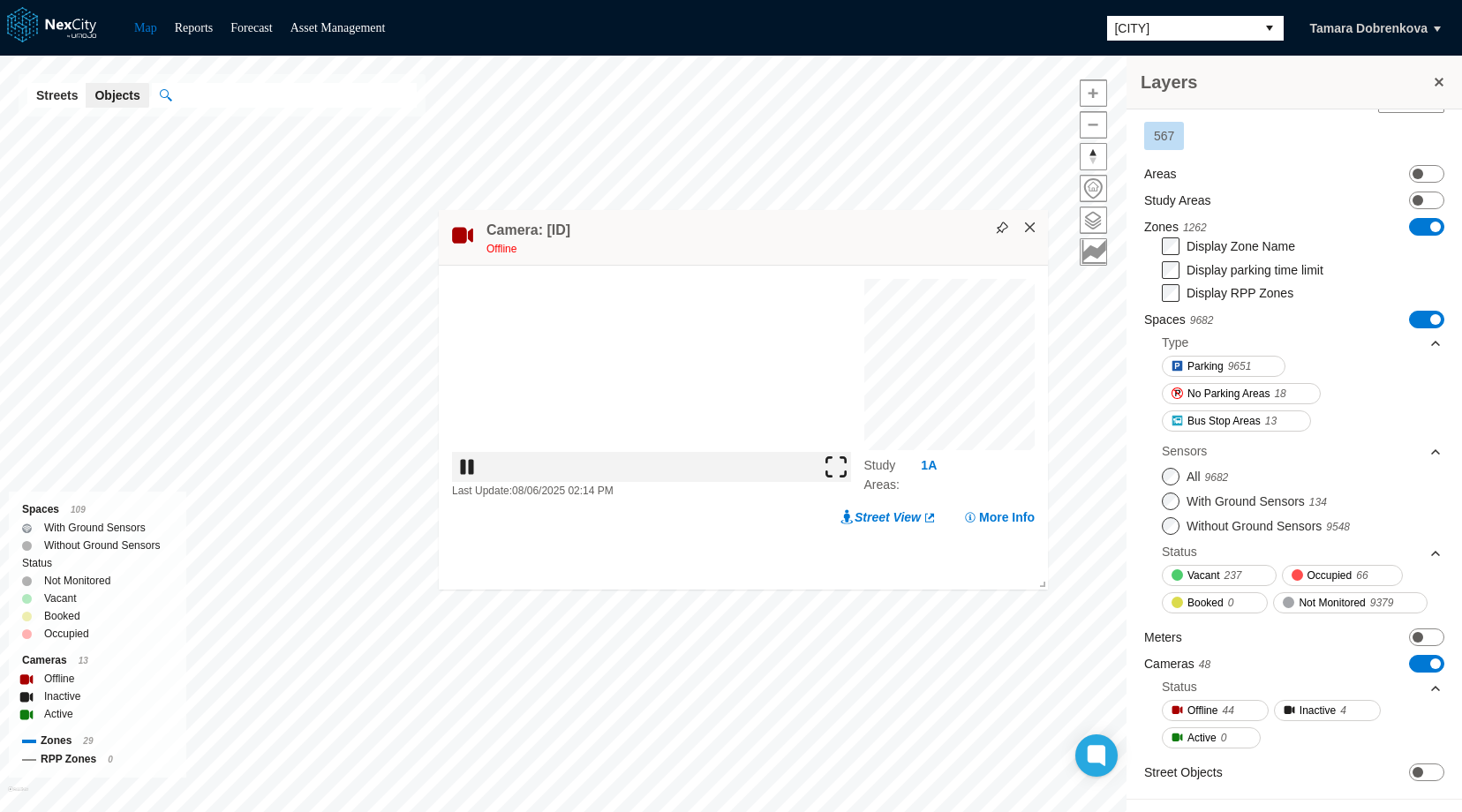 click on "×" at bounding box center [1030, 228] 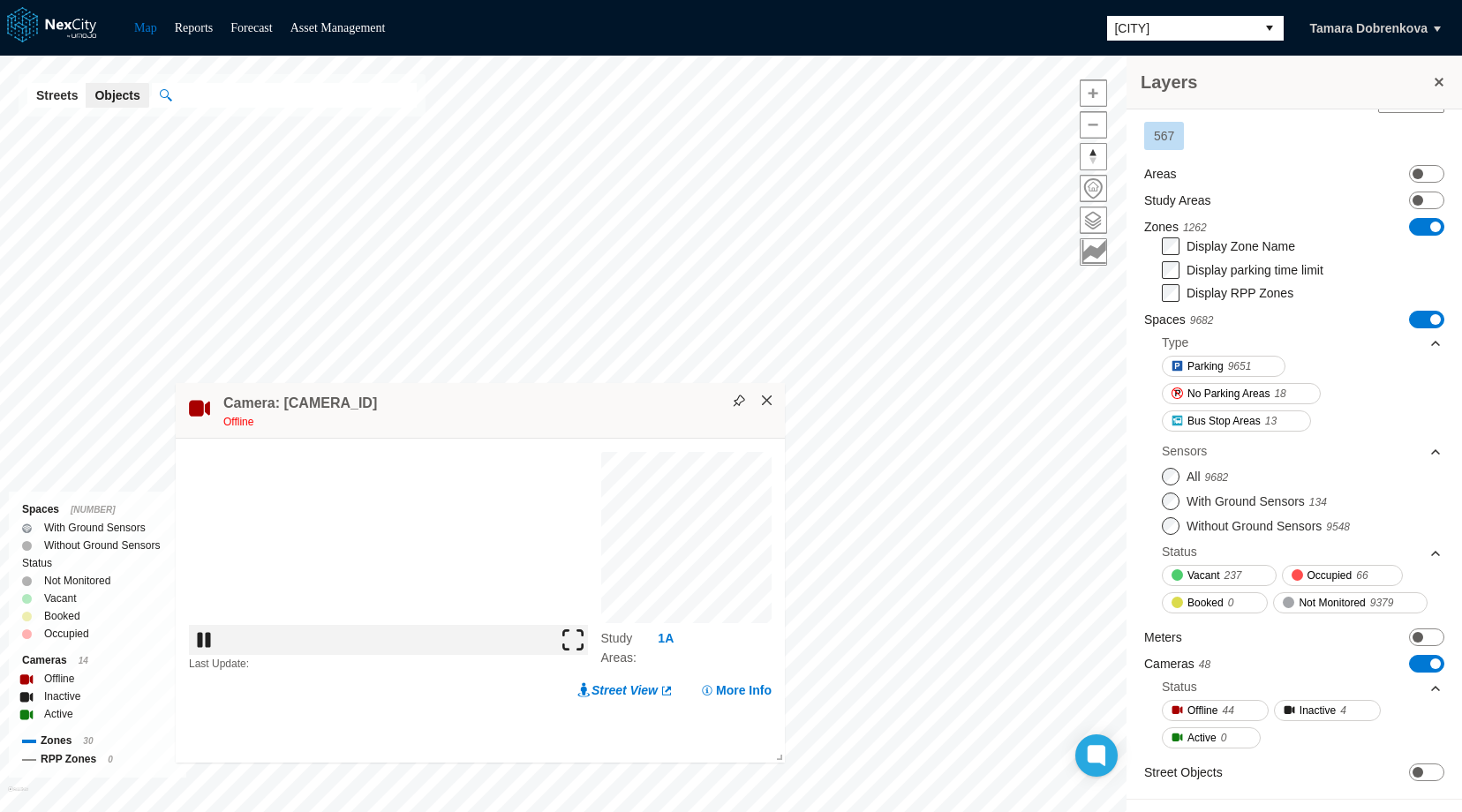 click on "×" at bounding box center (767, 401) 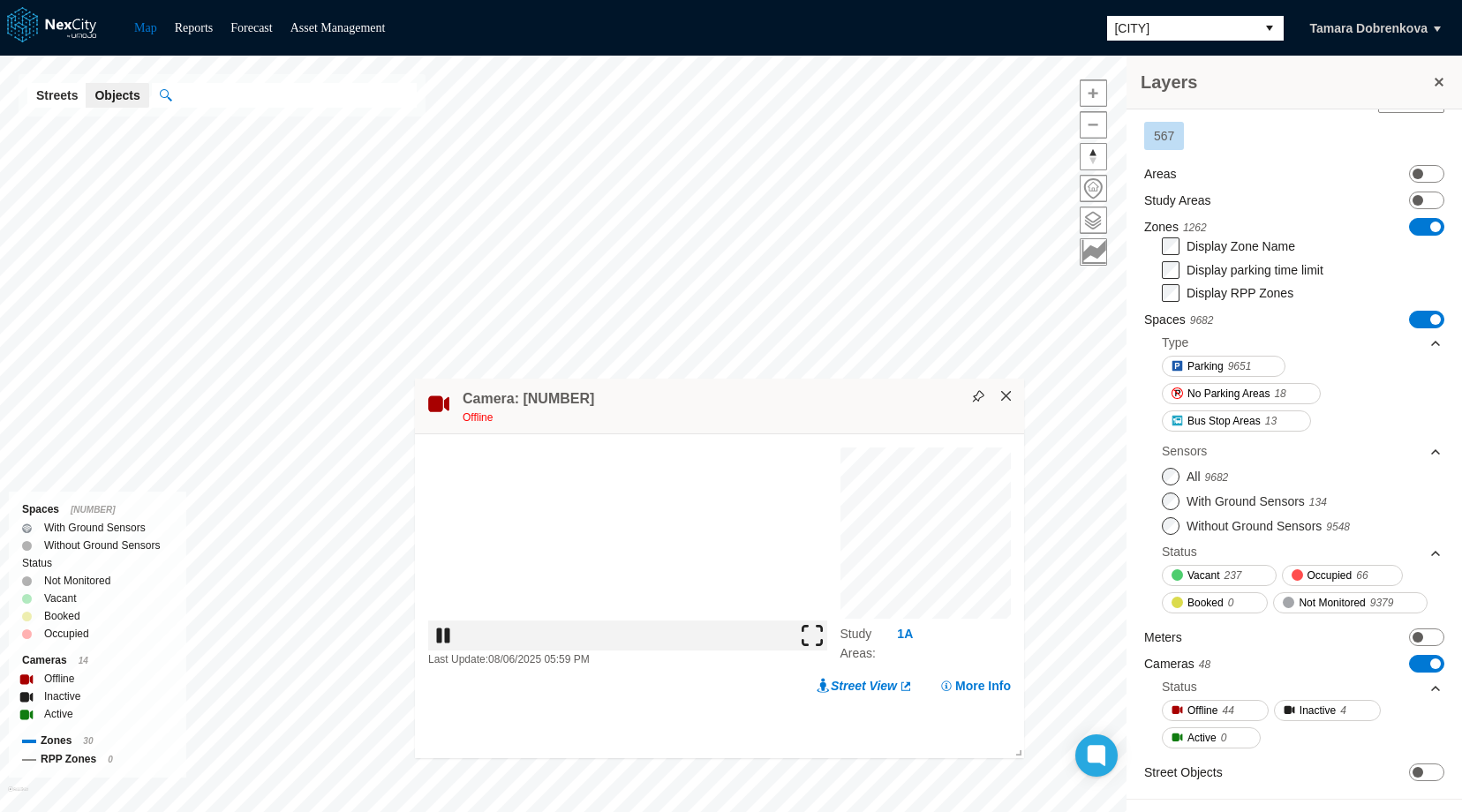 click on "×" at bounding box center [1006, 396] 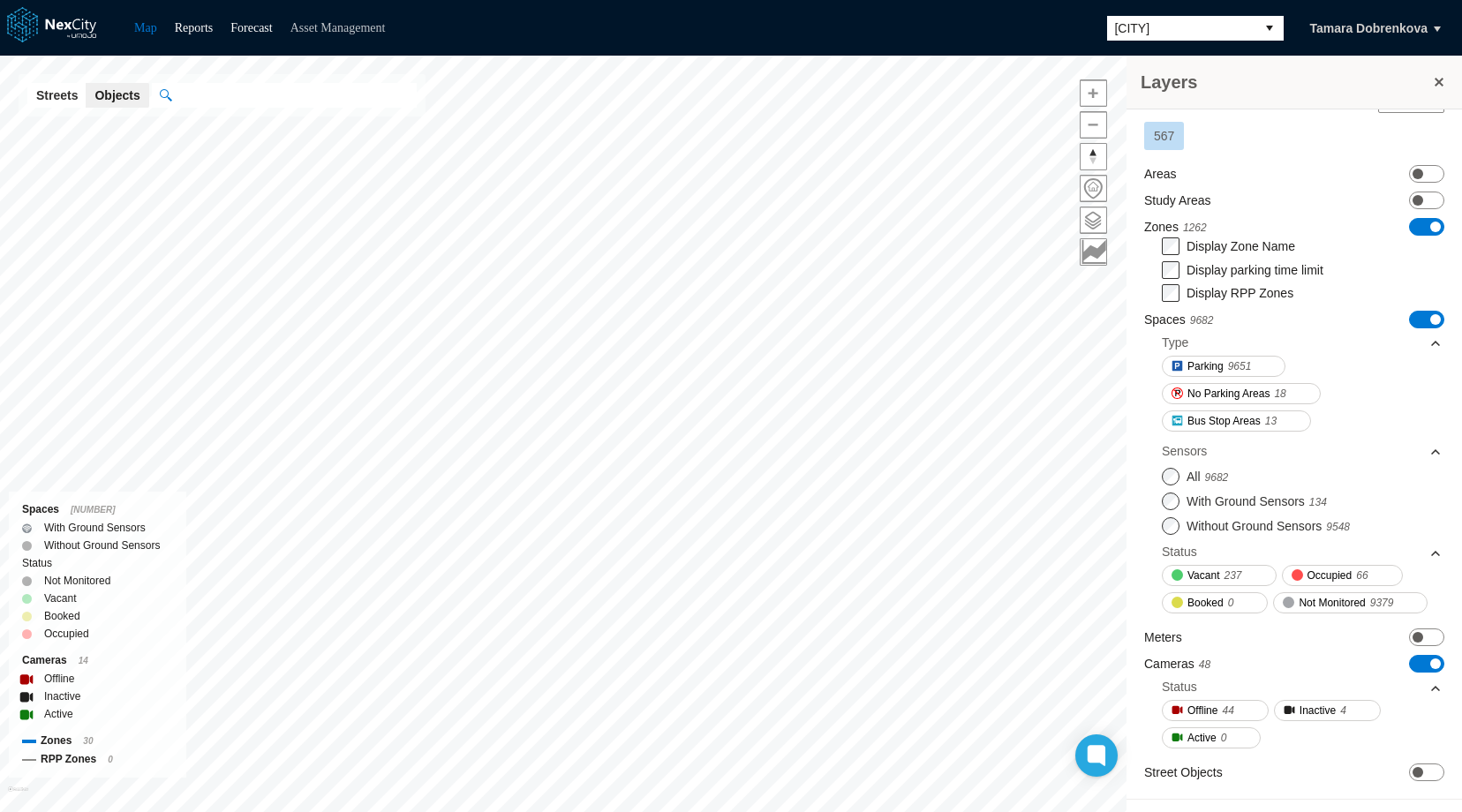 click on "Asset Management" at bounding box center [338, 27] 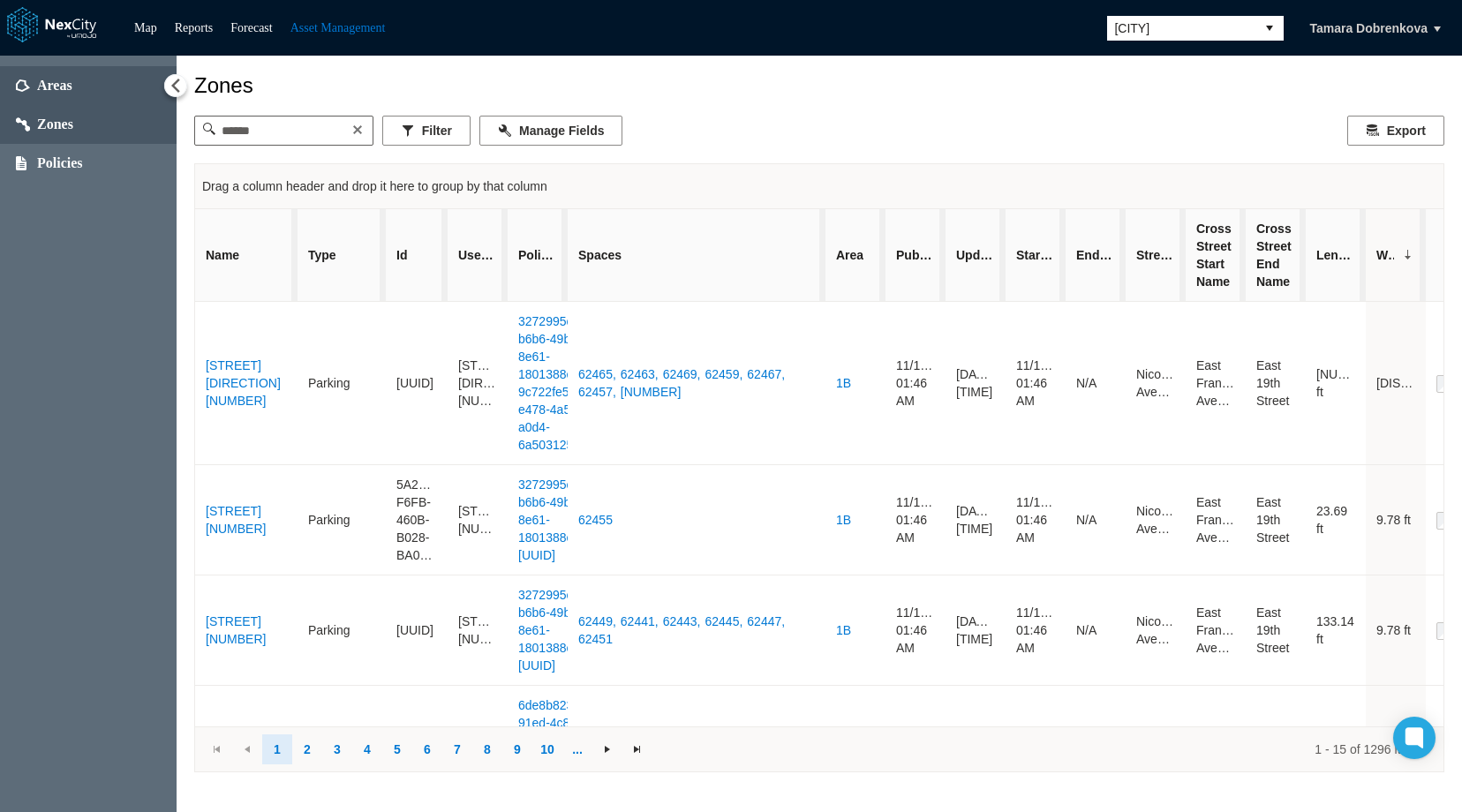 click on "Areas" at bounding box center (55, 86) 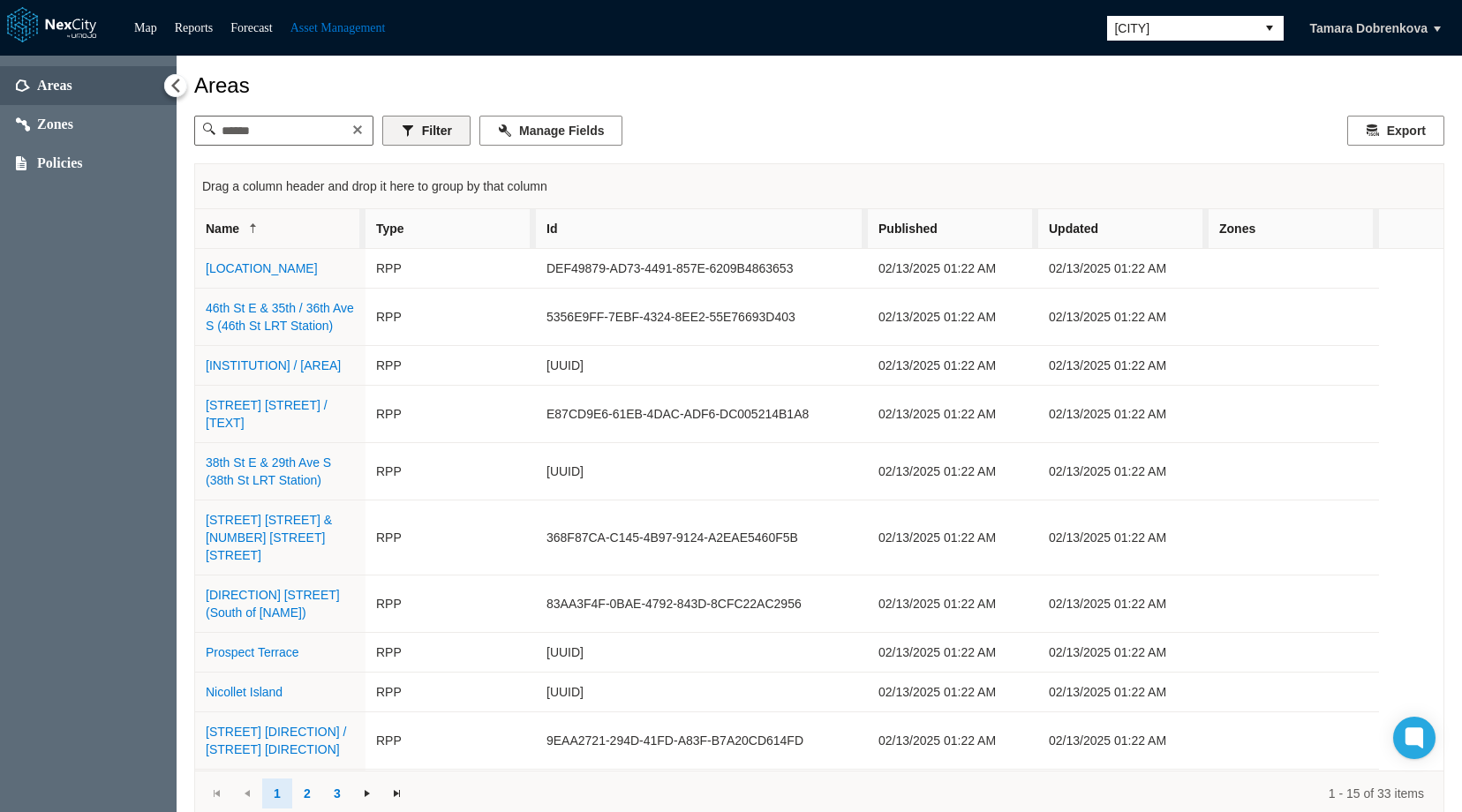 click on "Filter" at bounding box center (426, 131) 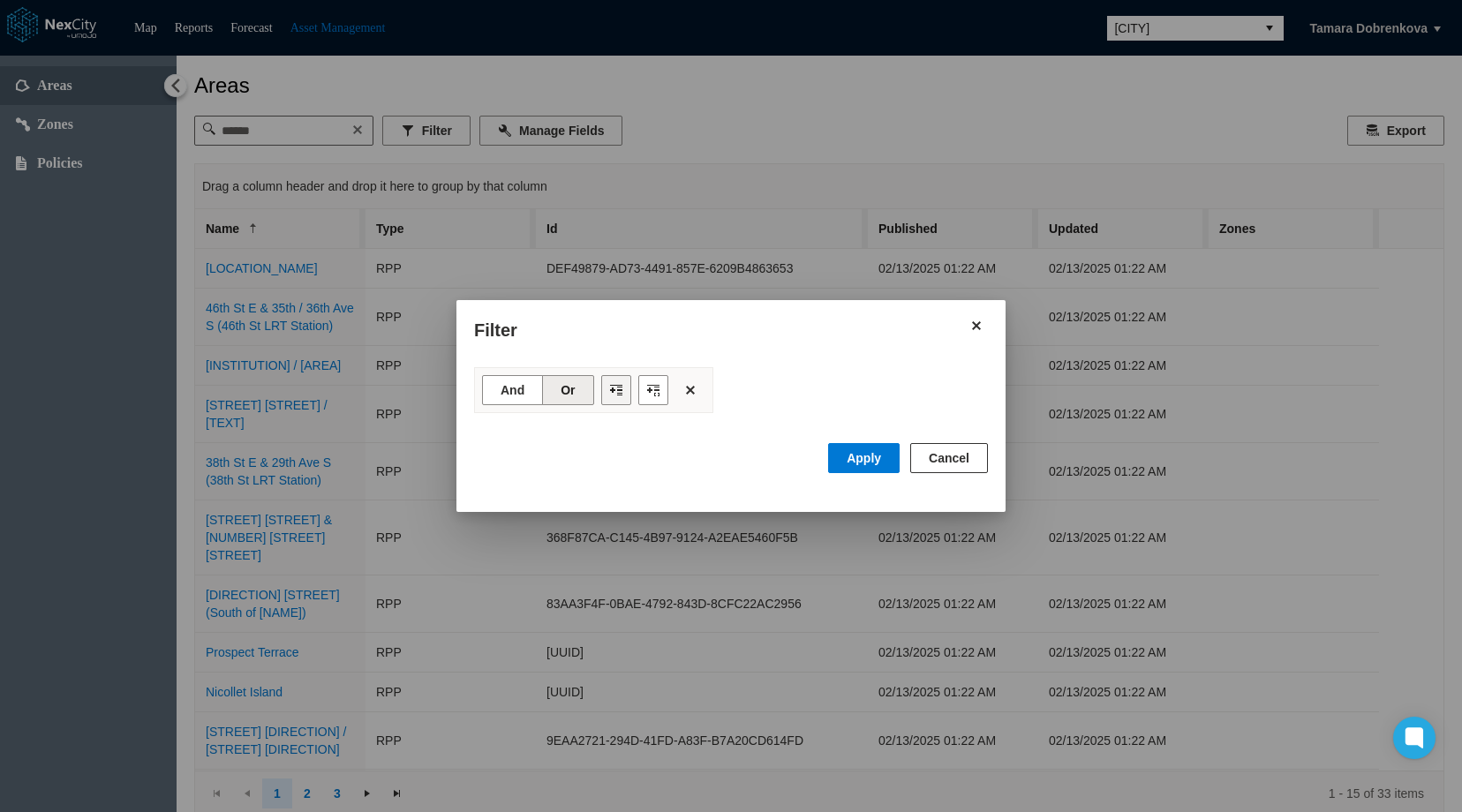 click at bounding box center (616, 390) 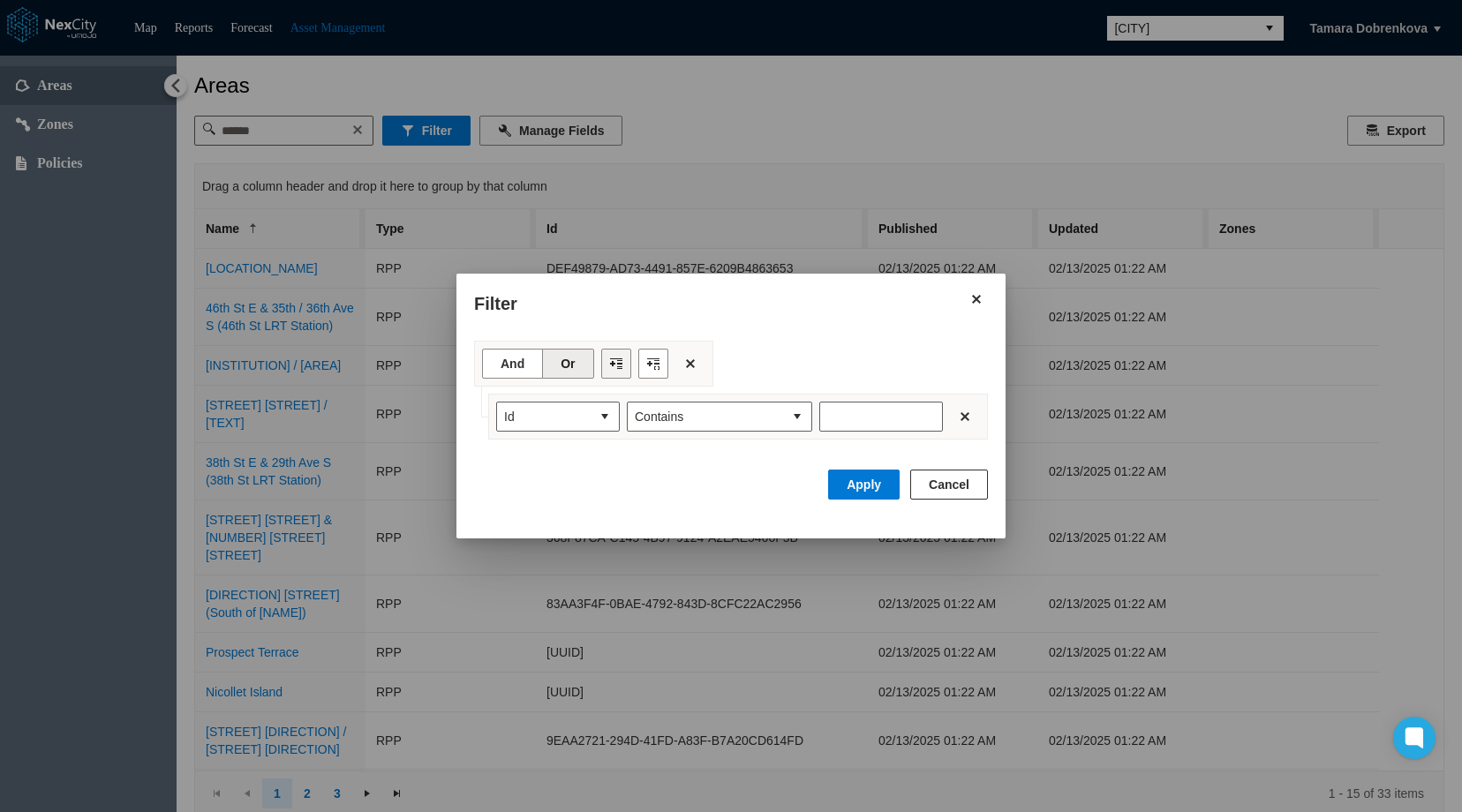 click at bounding box center [616, 364] 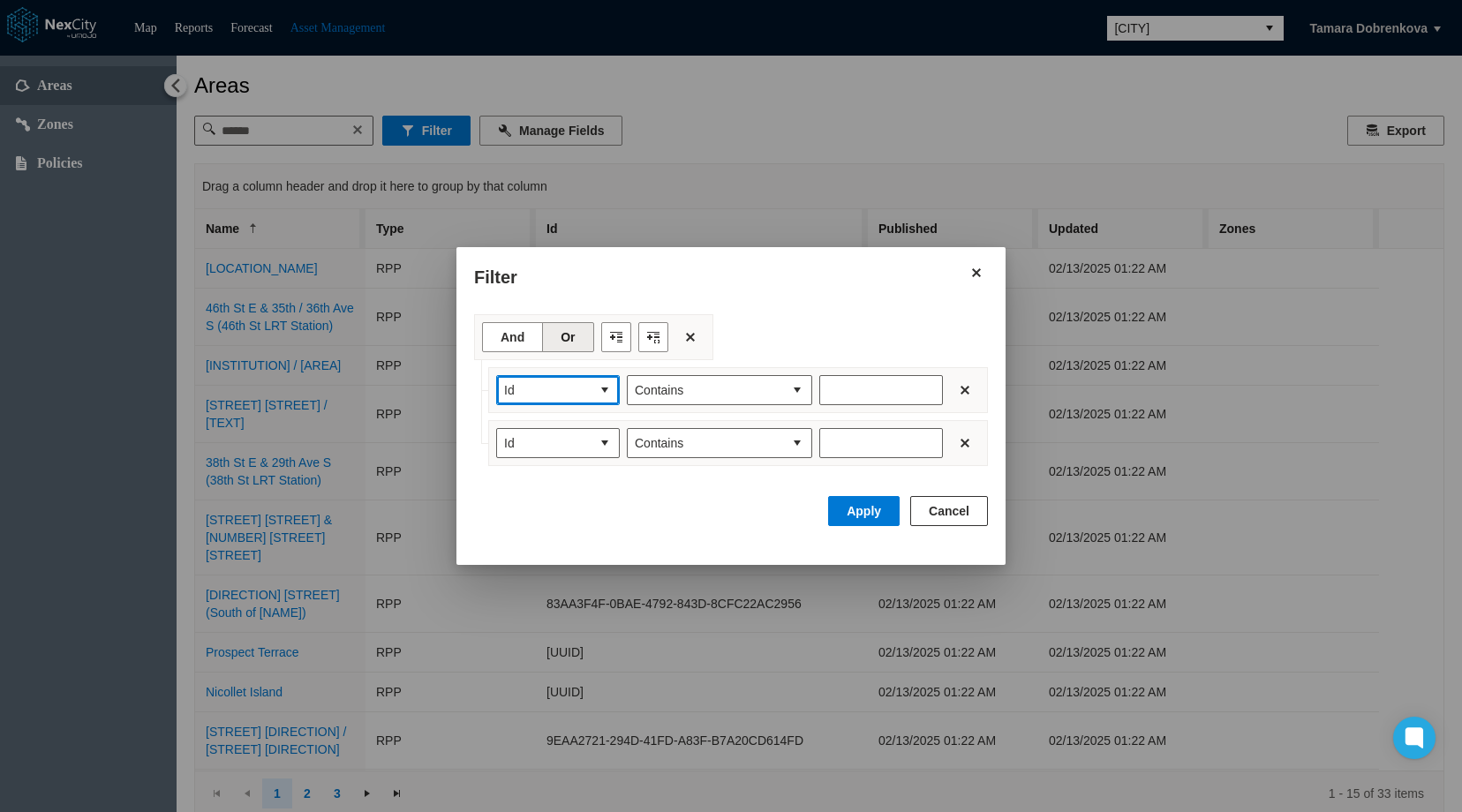 click at bounding box center [605, 390] 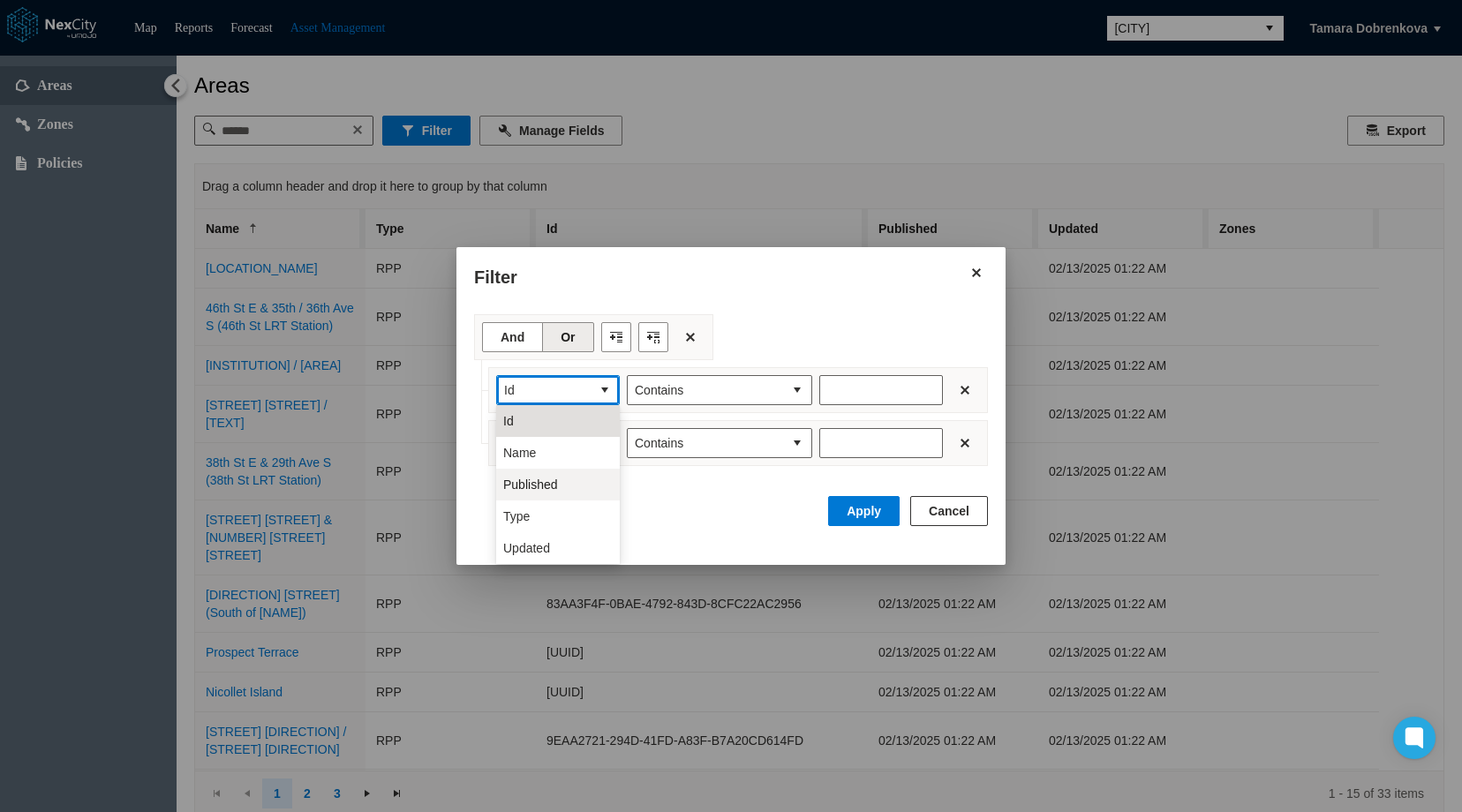 click on "Published" at bounding box center [531, 485] 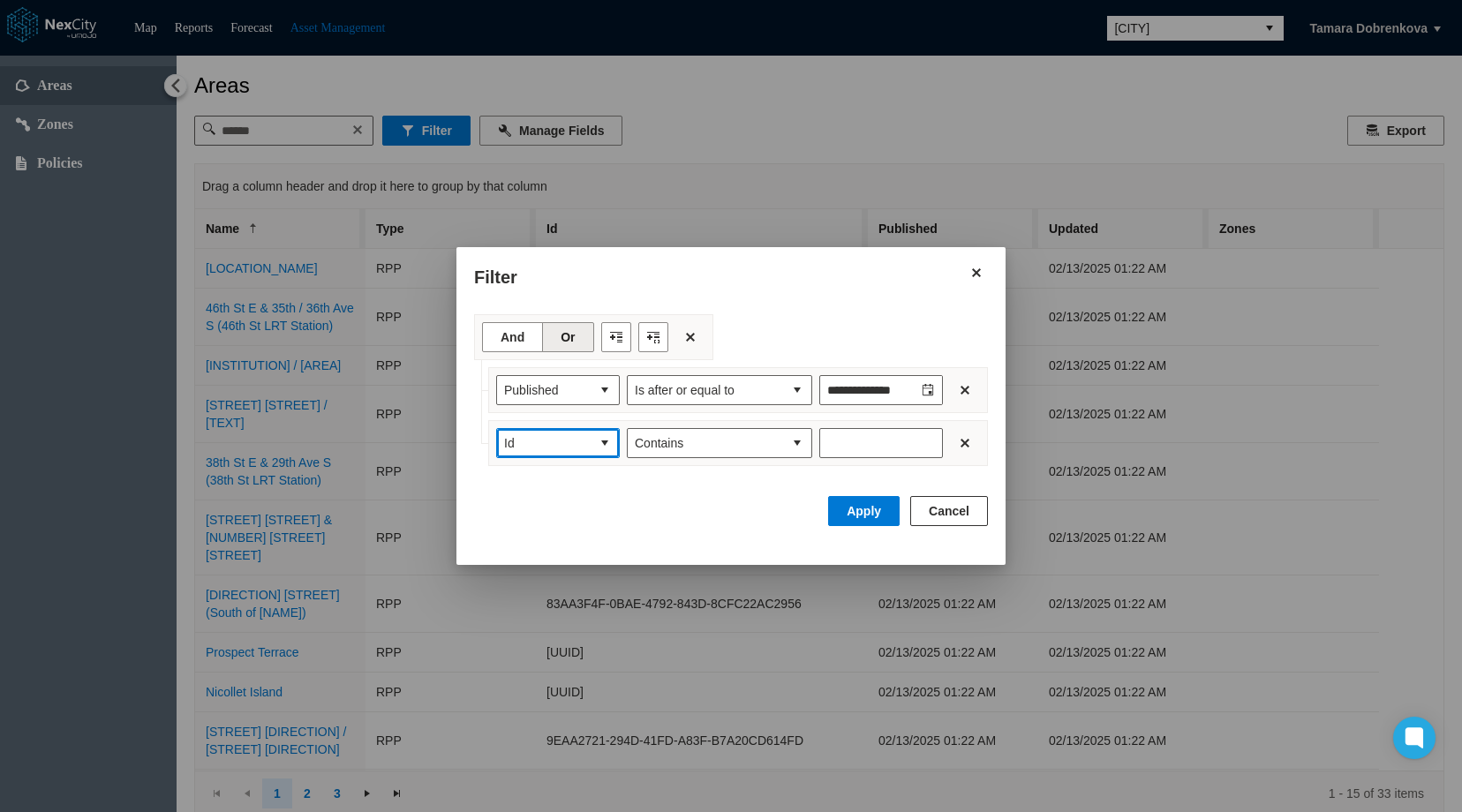 click at bounding box center (605, 443) 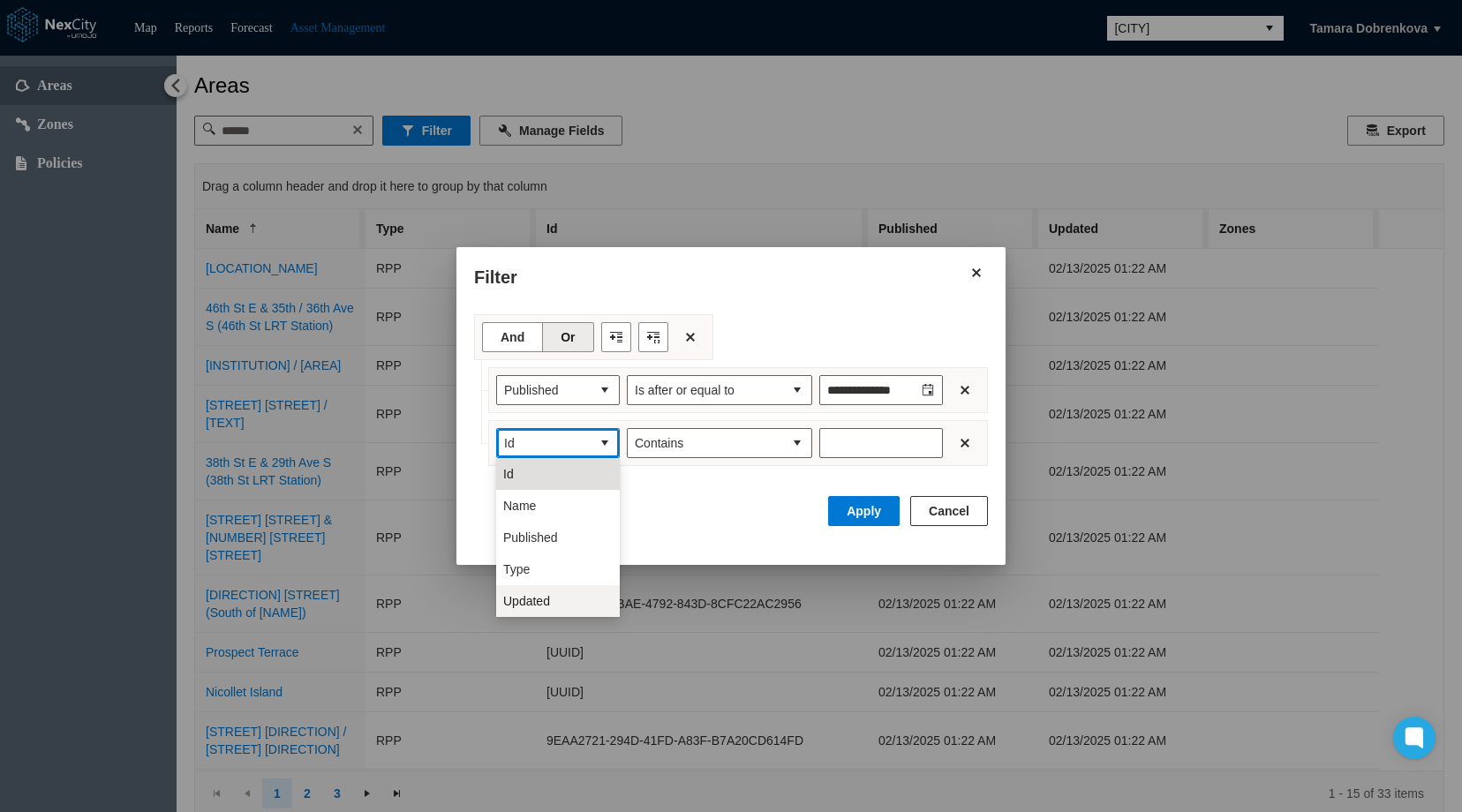 click on "Updated" at bounding box center [526, 601] 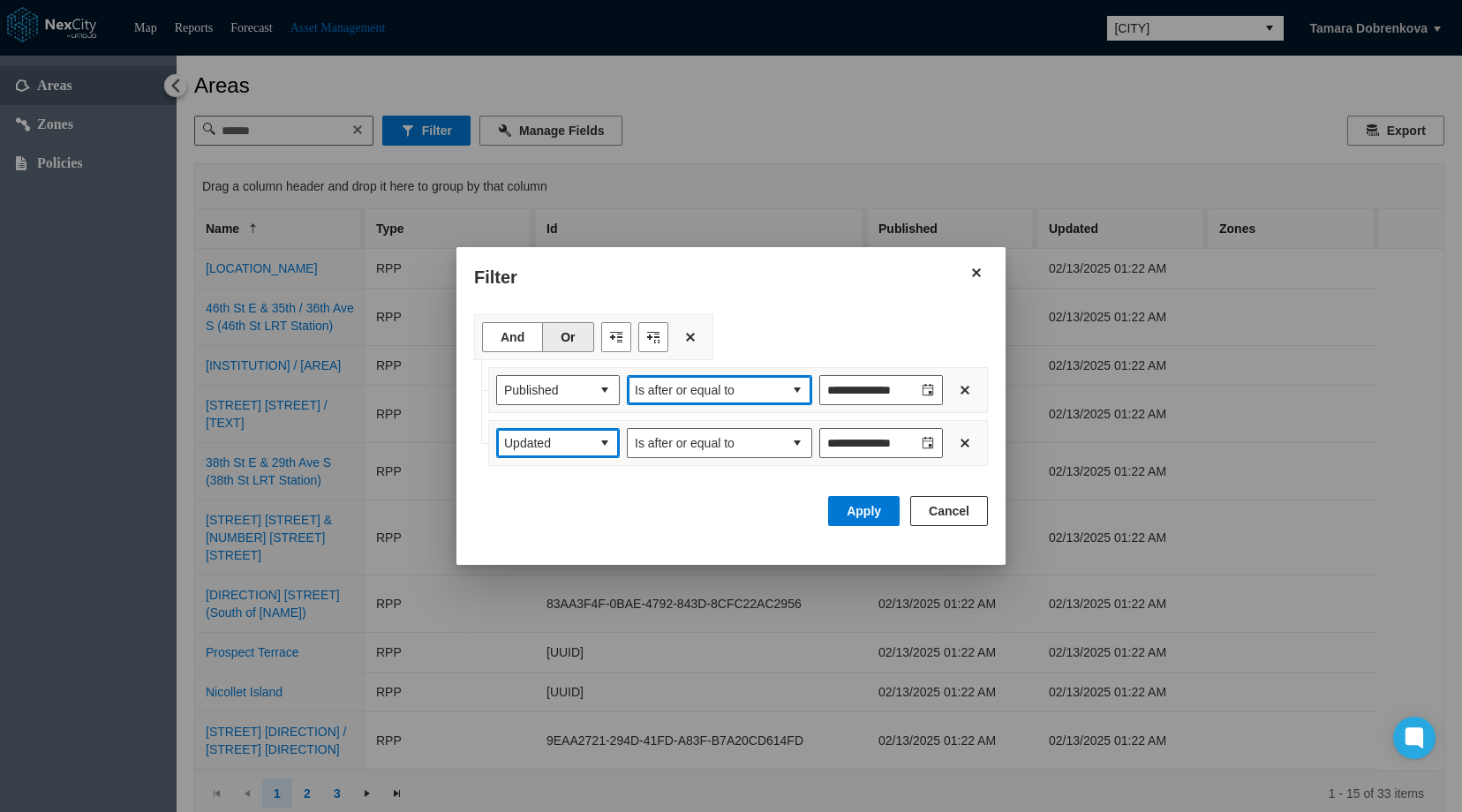 click on "Is after or equal to" at bounding box center (705, 390) 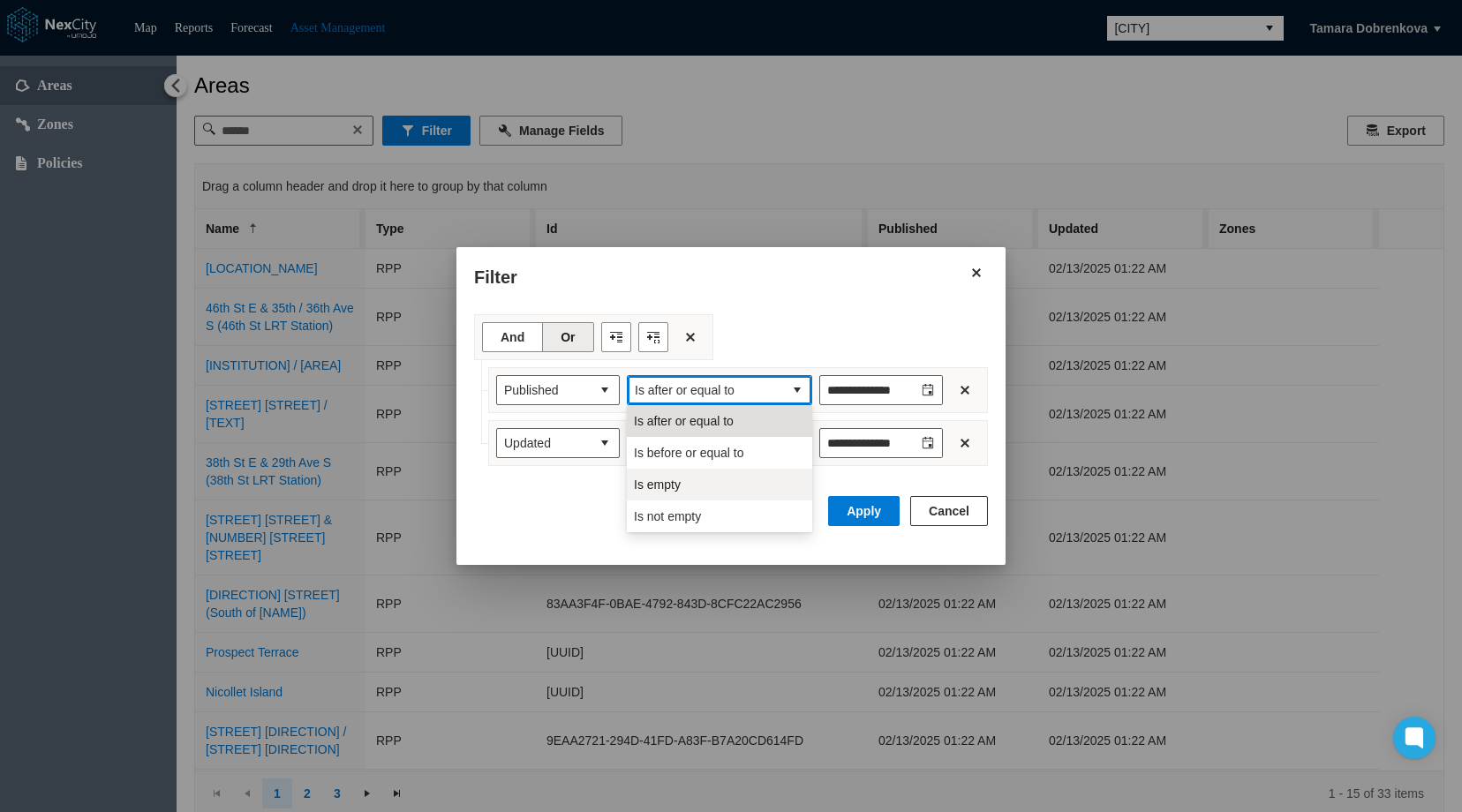 click on "Is empty" at bounding box center [657, 485] 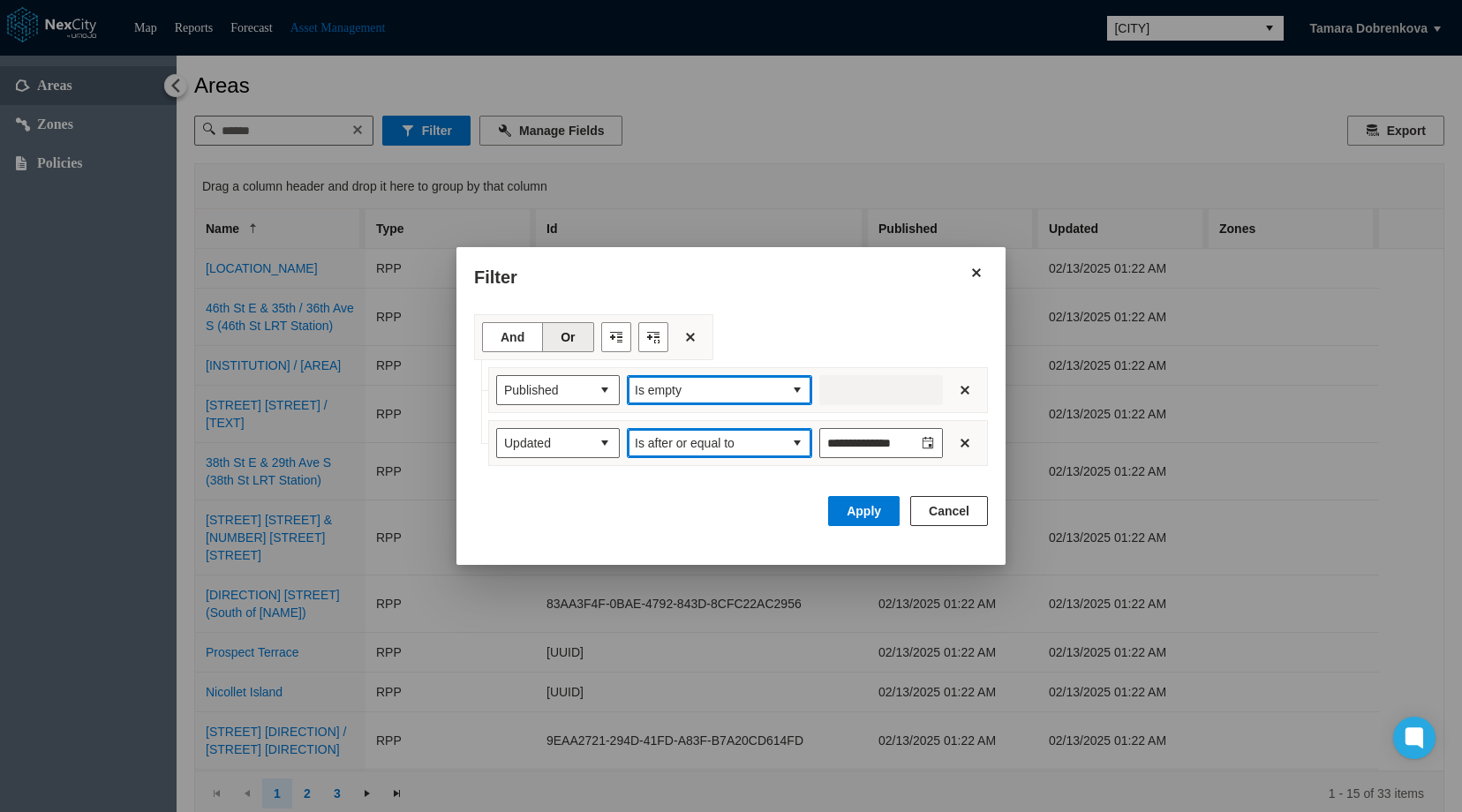 click on "Is after or equal to" at bounding box center (705, 443) 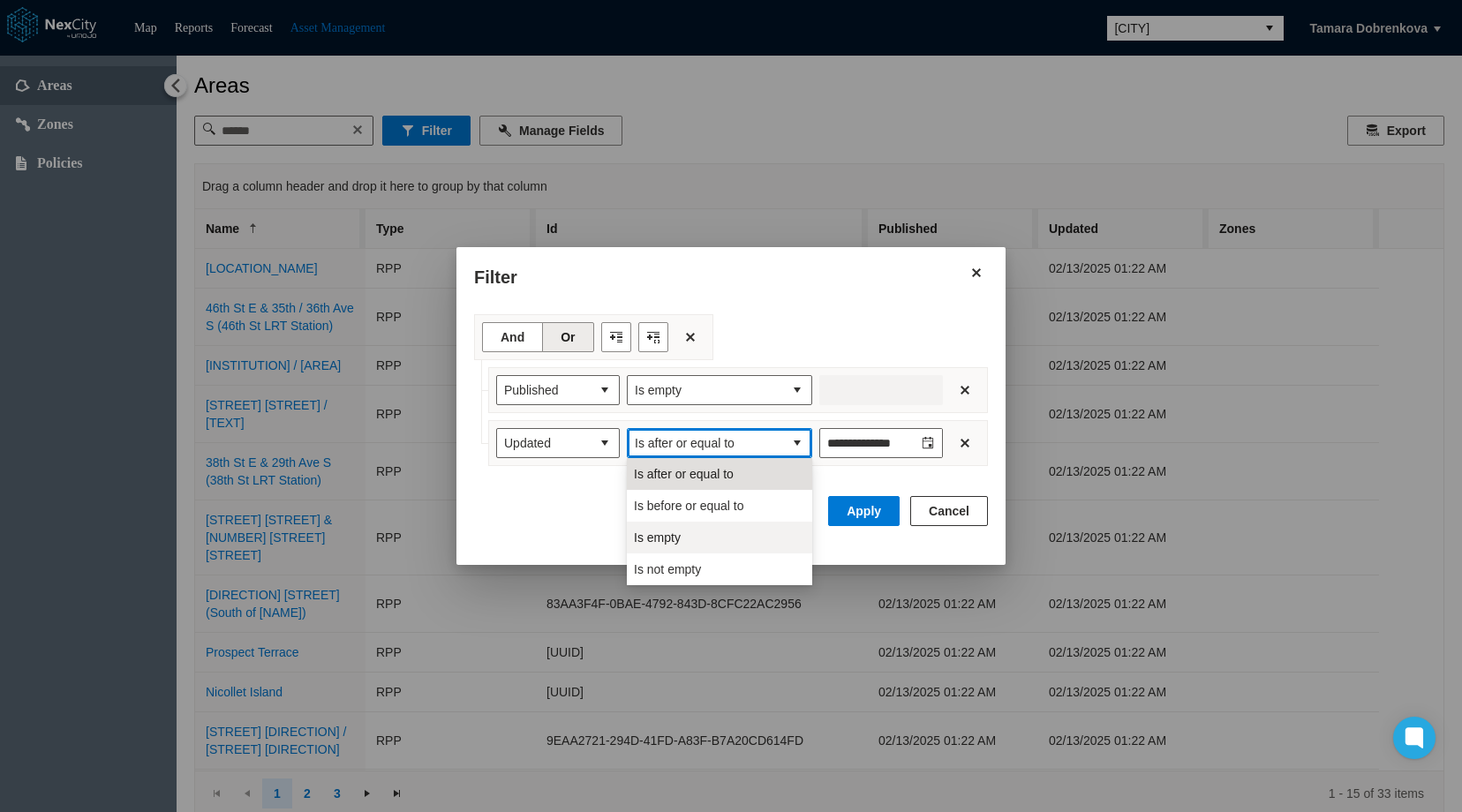 click on "Is empty" at bounding box center (657, 538) 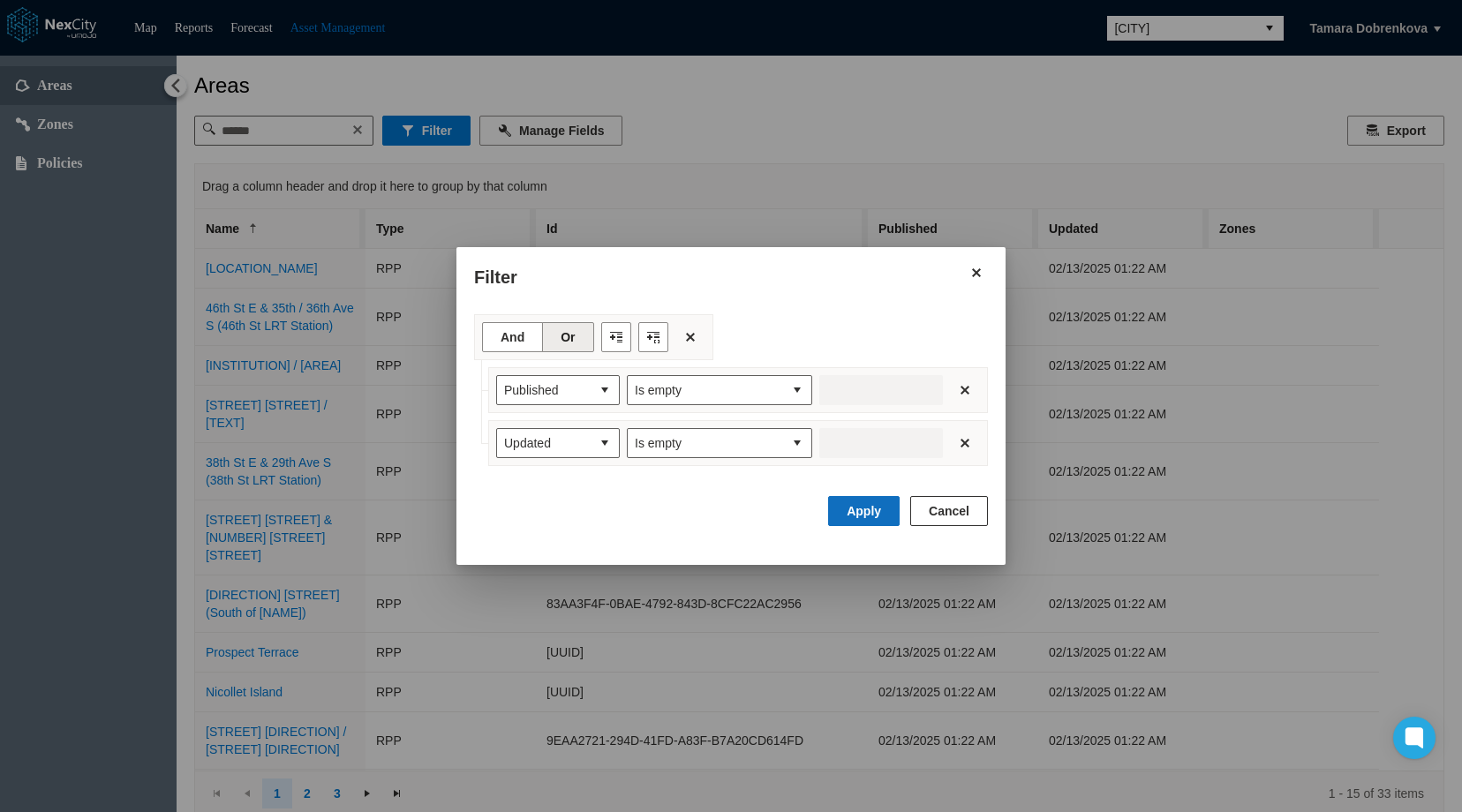 click on "Apply" at bounding box center [863, 511] 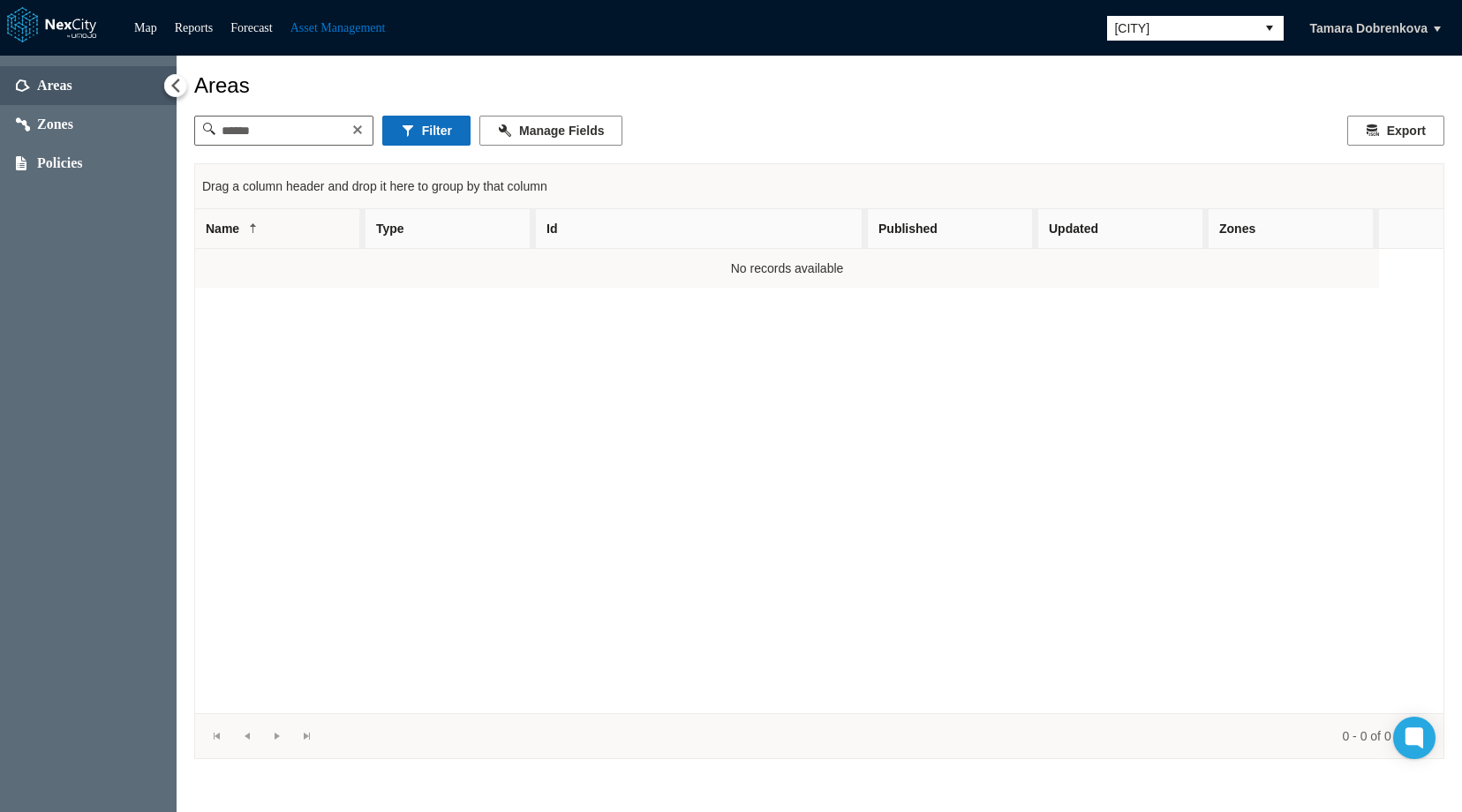 click on "Filter" at bounding box center (426, 131) 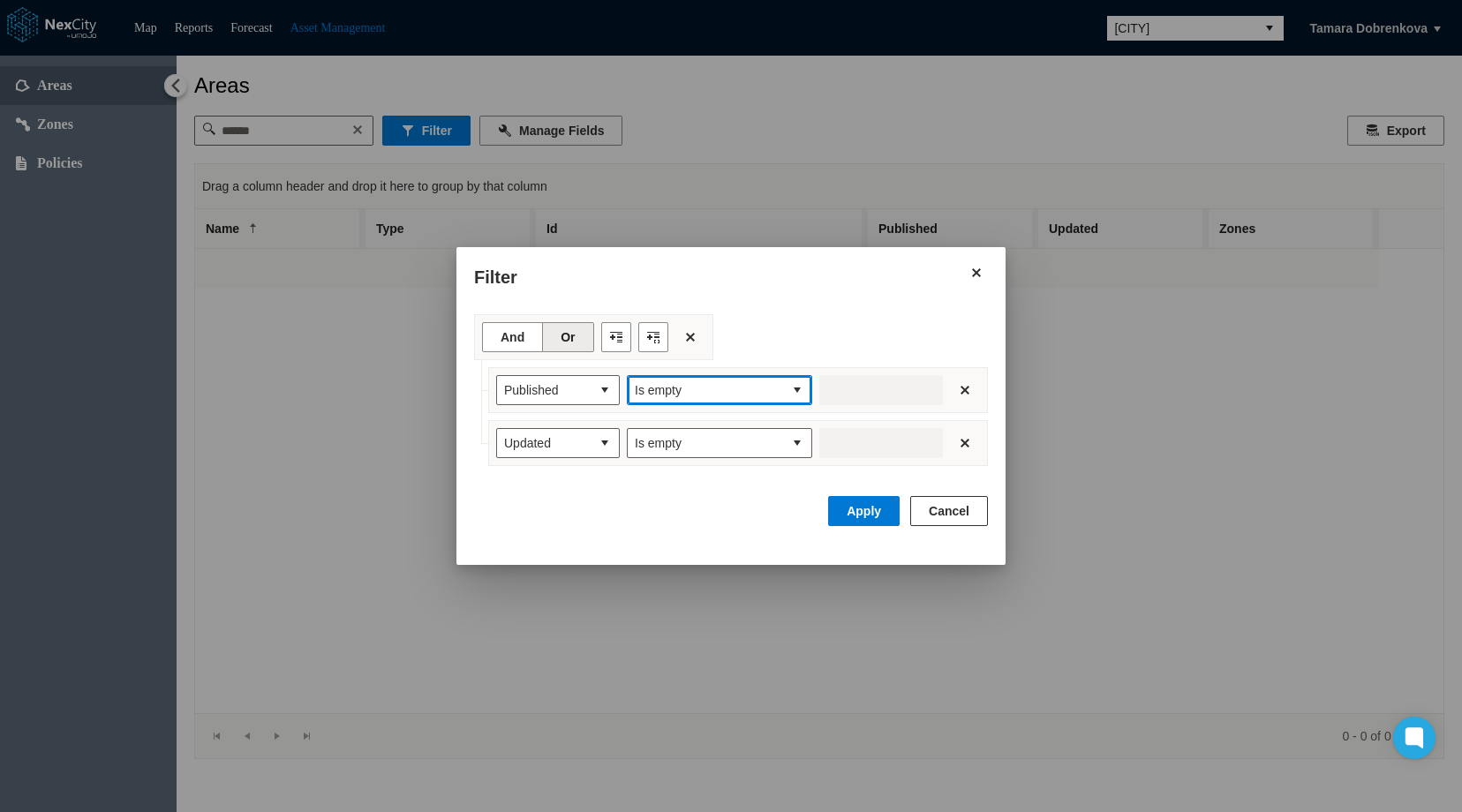 click on "Is empty" at bounding box center [705, 390] 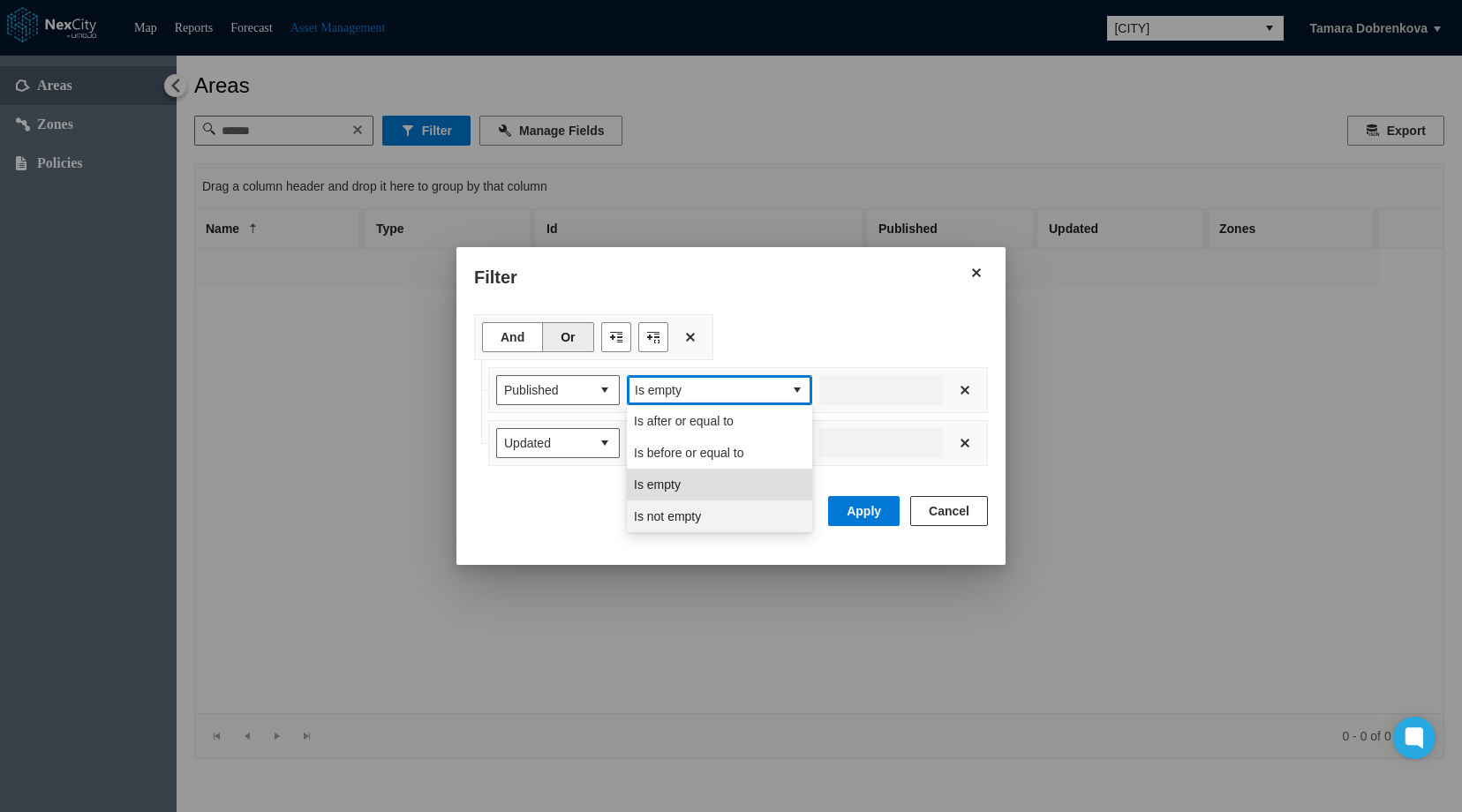 click on "Is not empty" at bounding box center [720, 516] 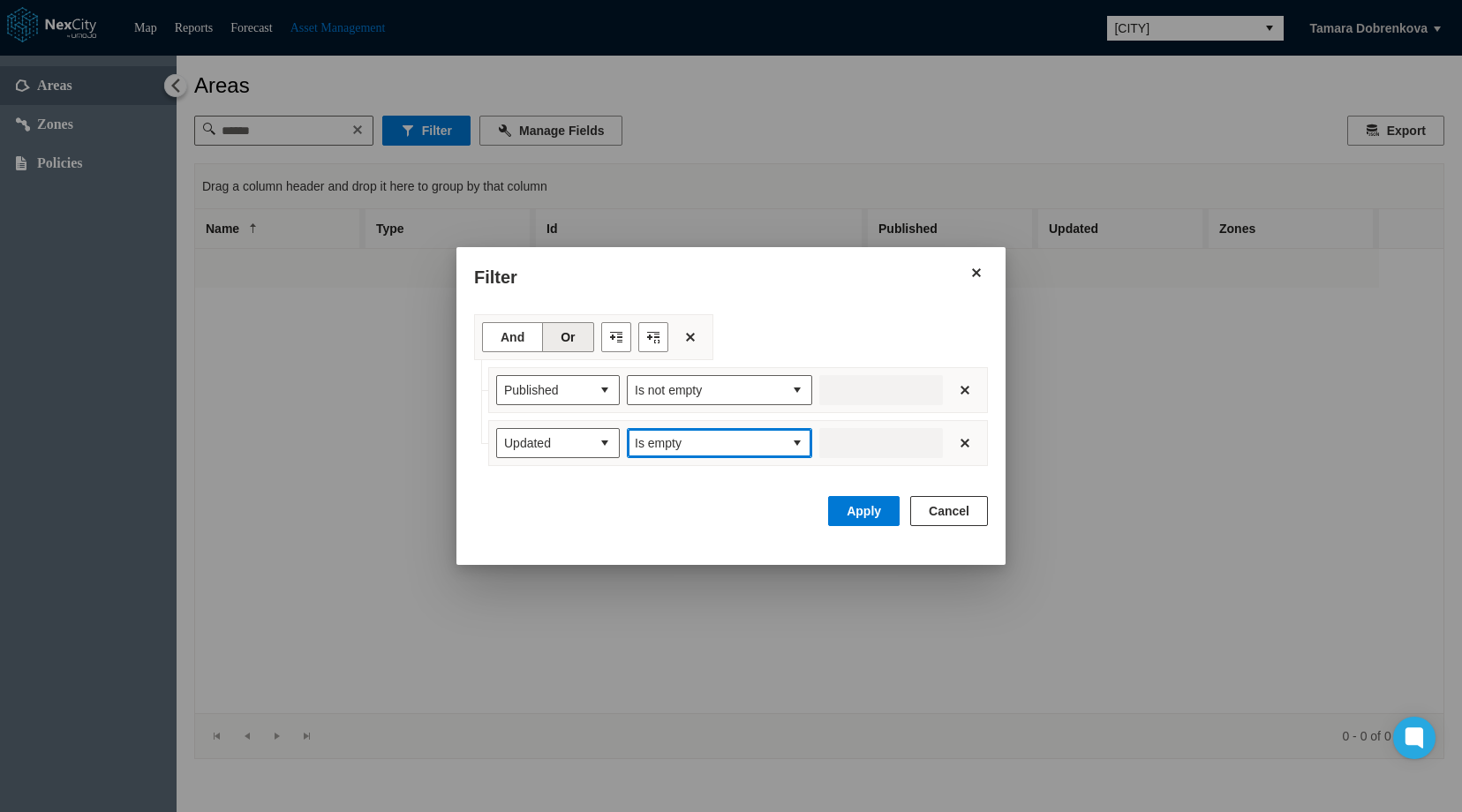 click on "Is empty" at bounding box center (705, 443) 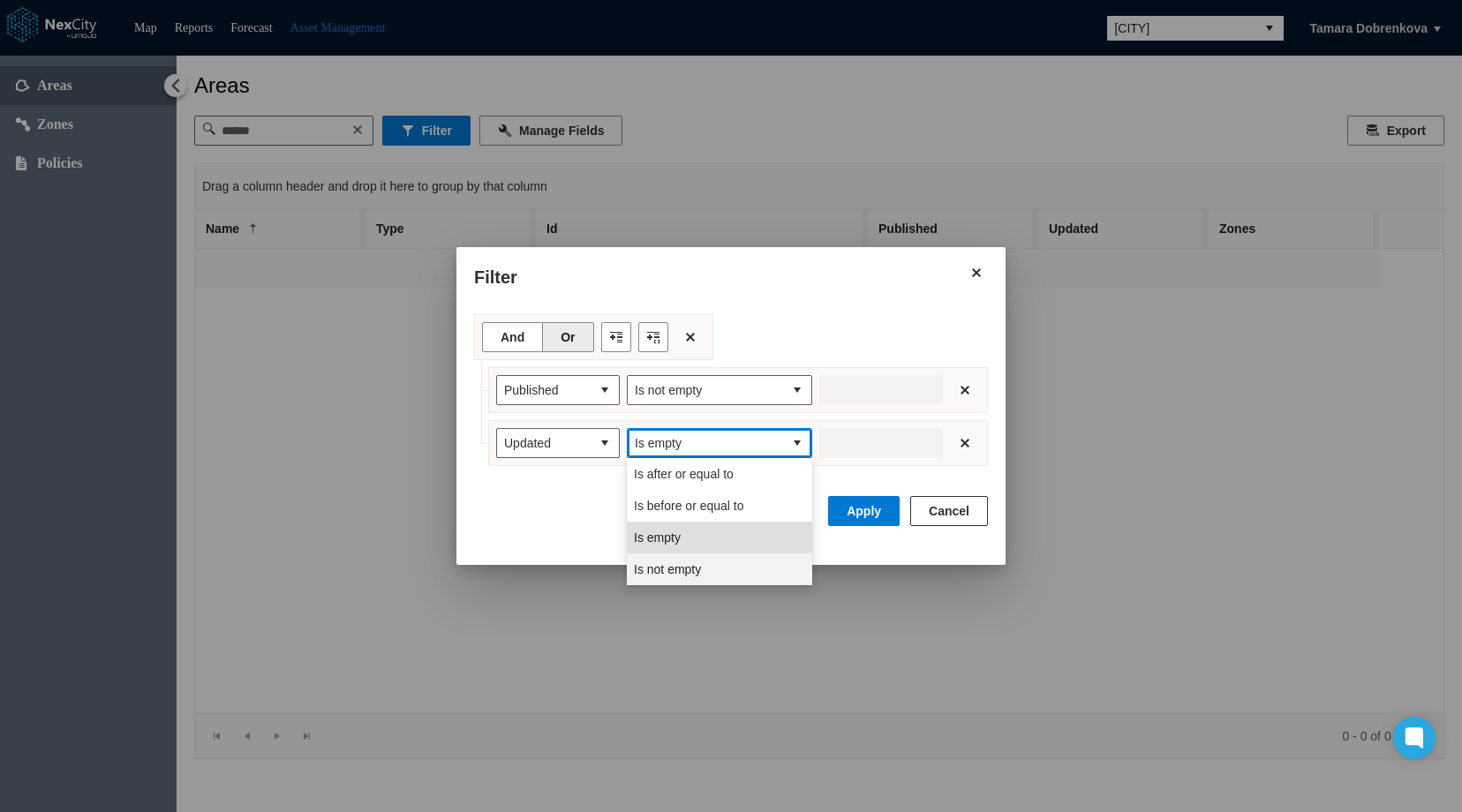click on "Is not empty" at bounding box center [720, 569] 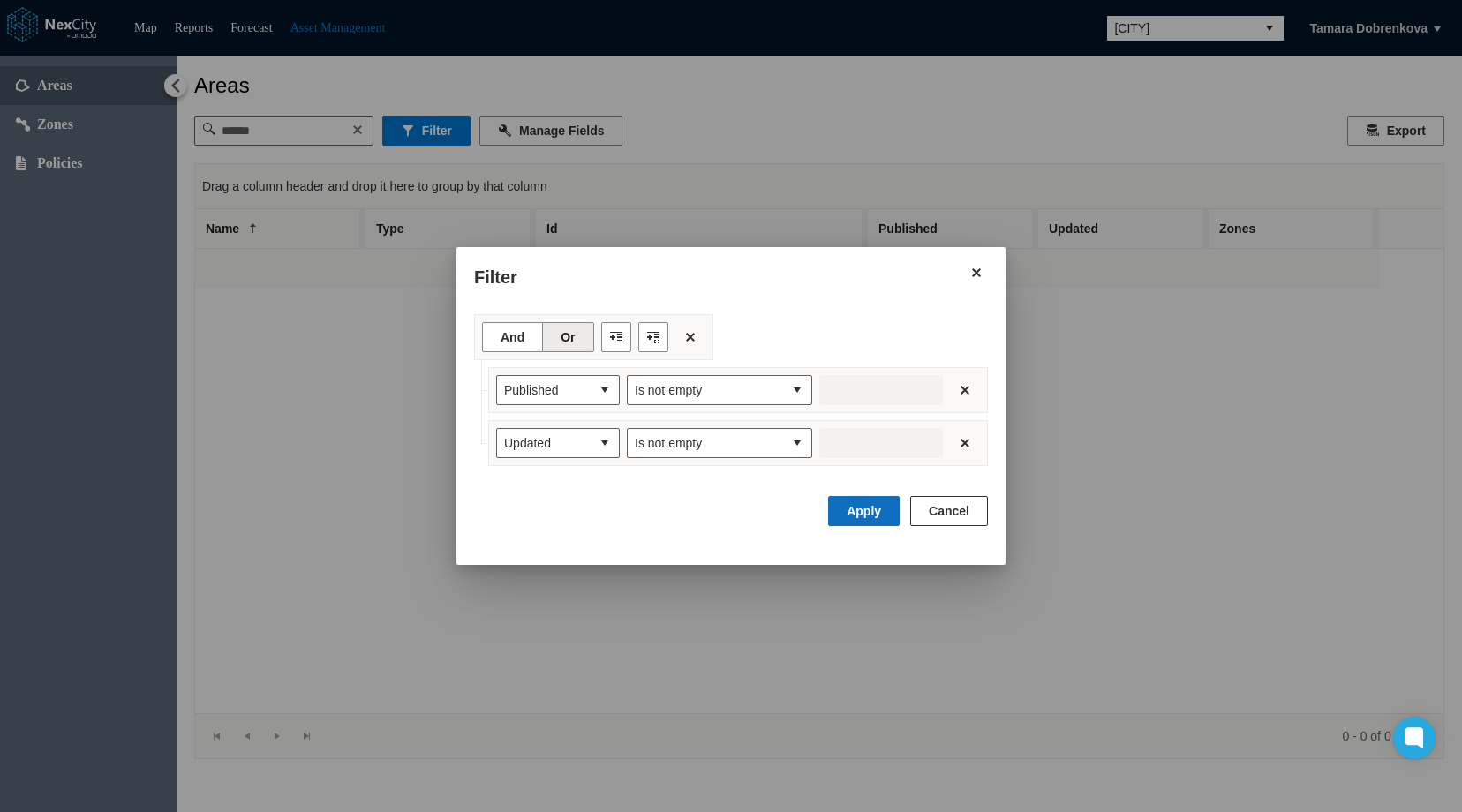 click on "Apply" at bounding box center [863, 511] 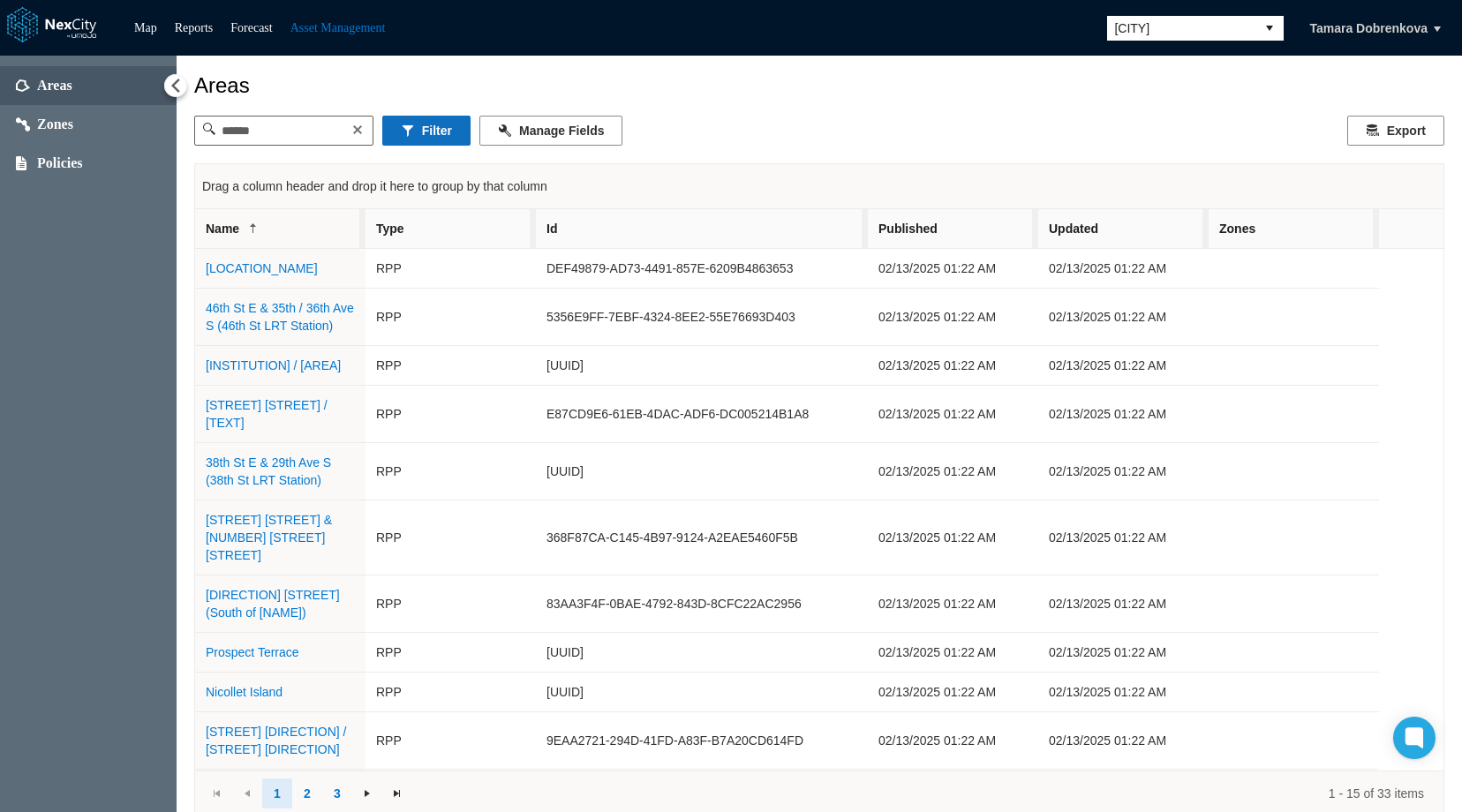 click on "Filter" at bounding box center [426, 131] 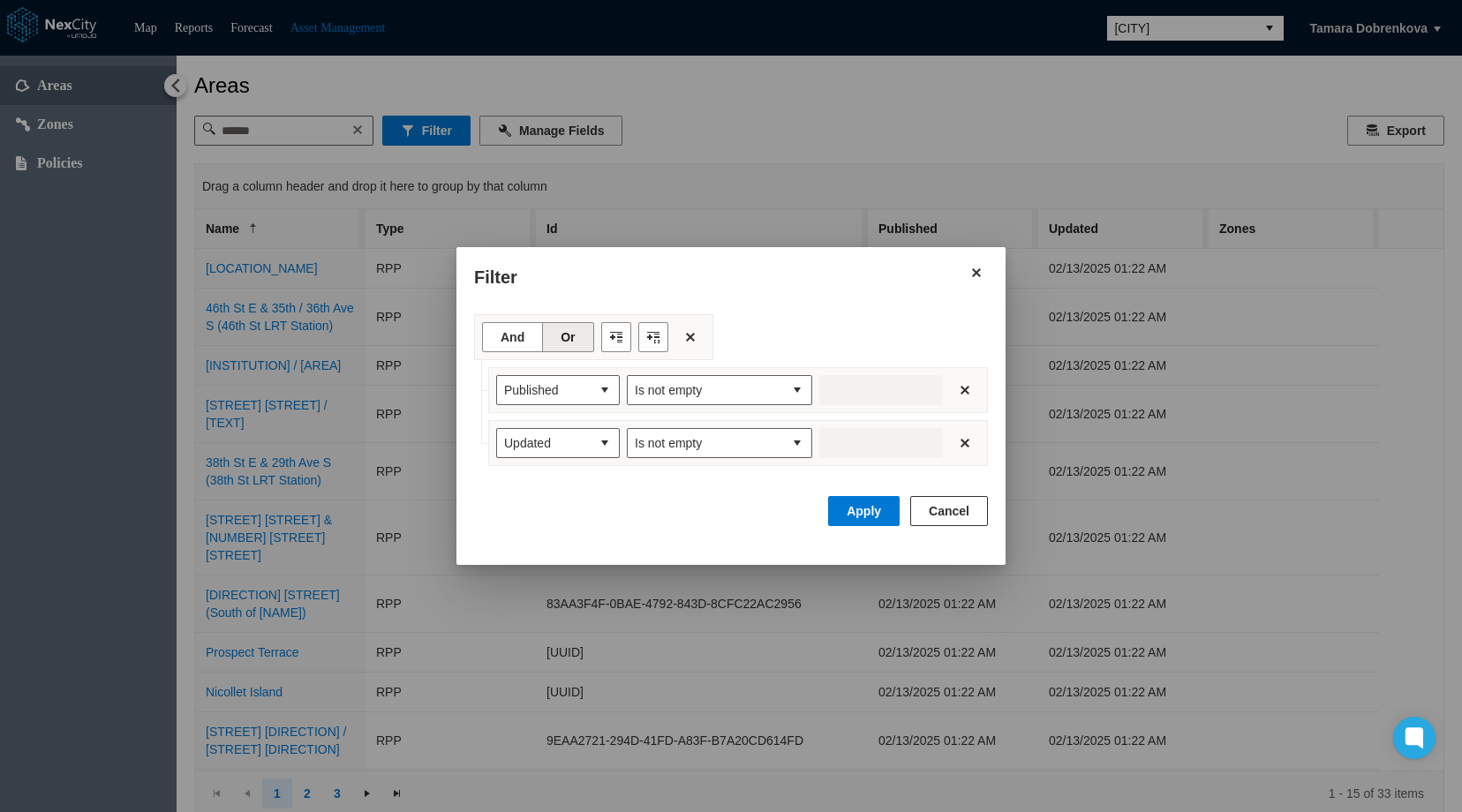 click on "Cancel" at bounding box center (949, 511) 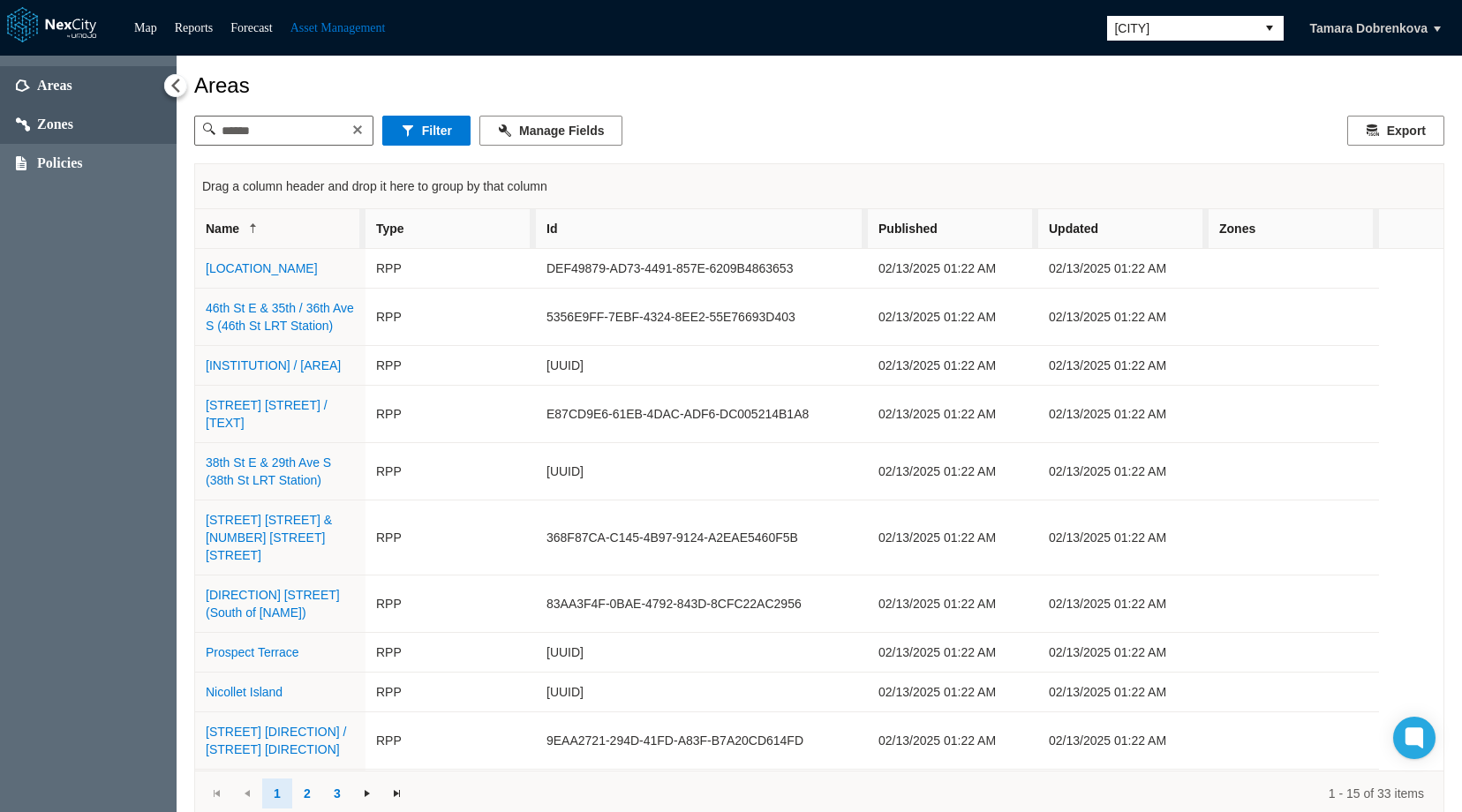 click on "Zones" at bounding box center (55, 124) 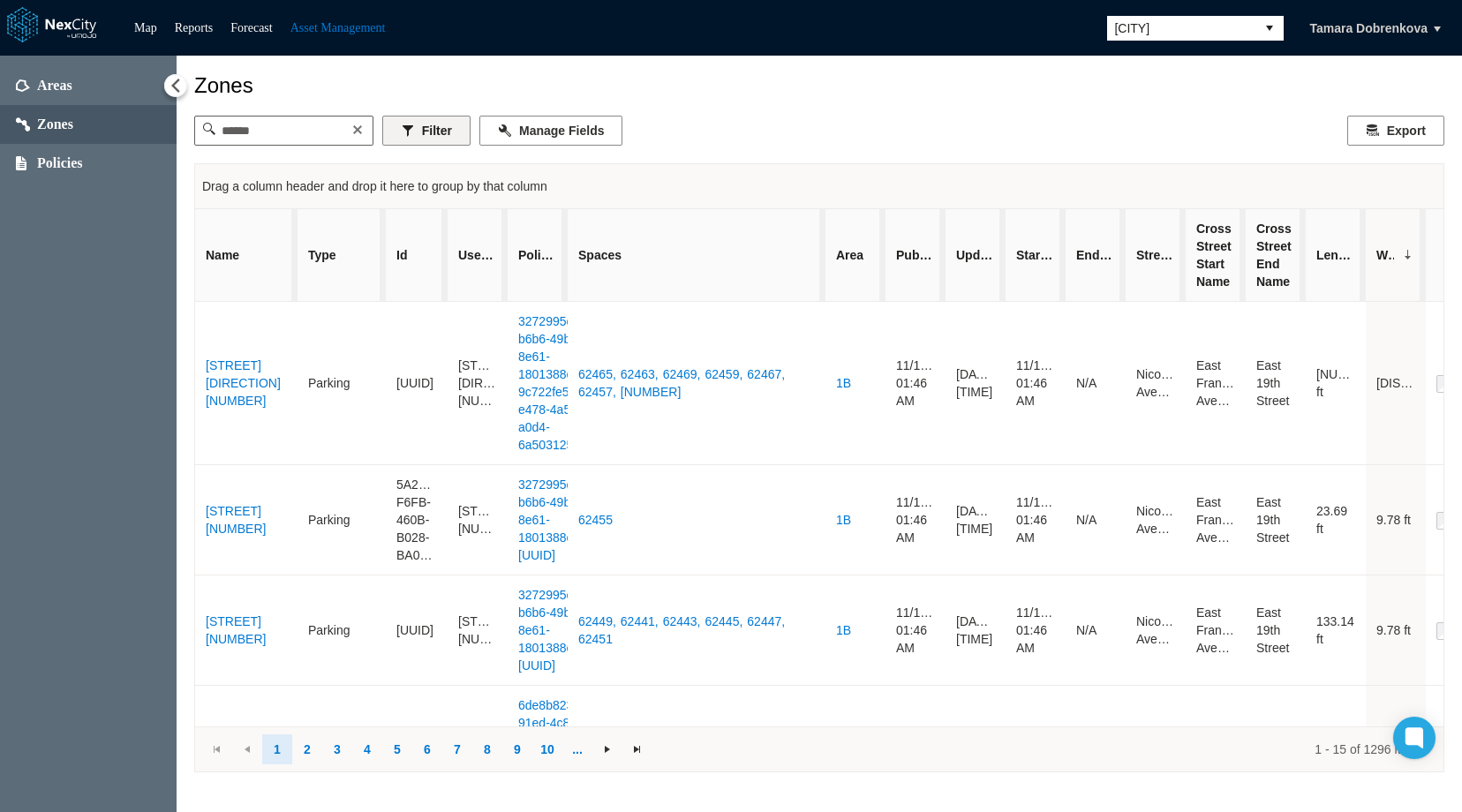 click on "Filter" at bounding box center [426, 131] 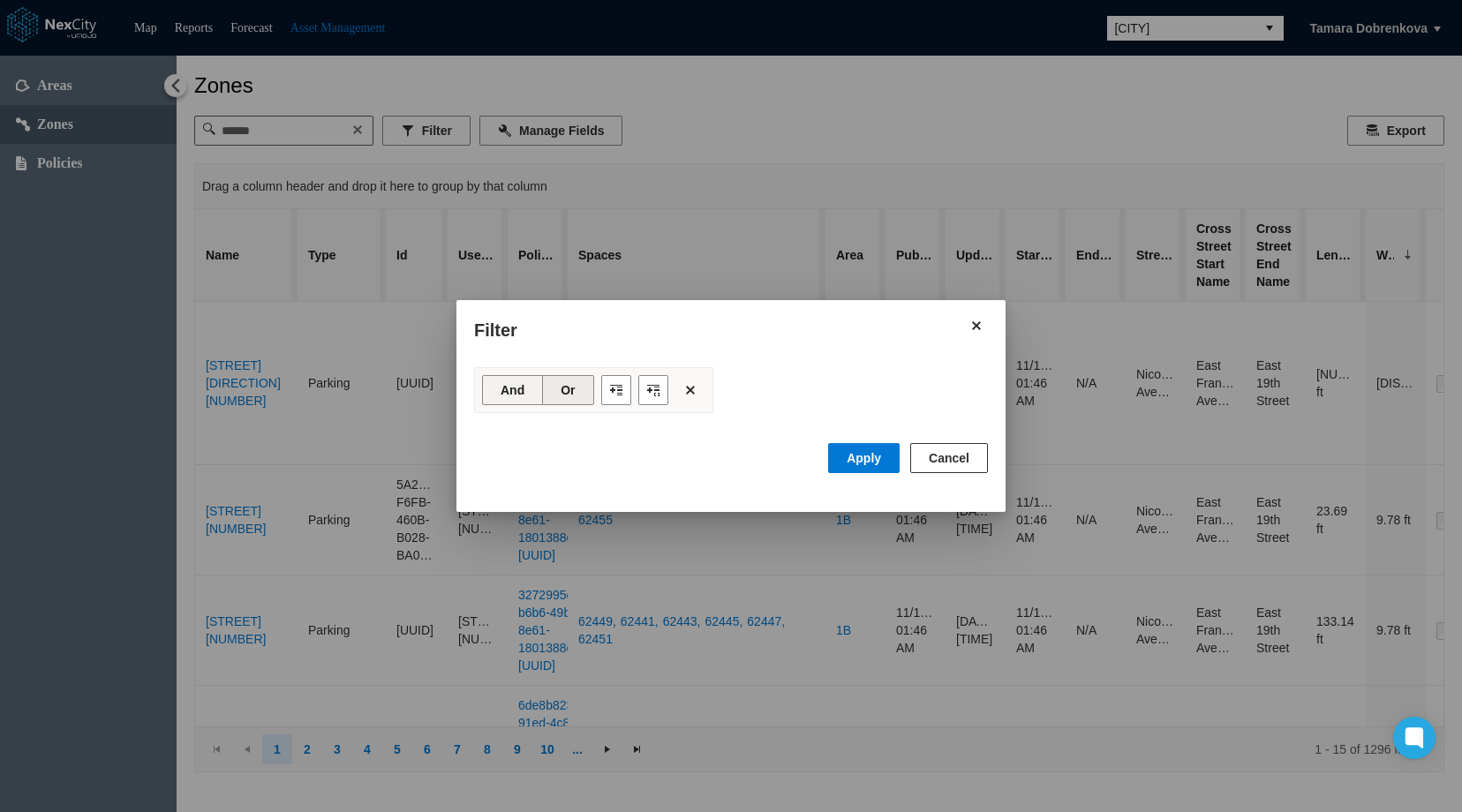 click on "And" at bounding box center (512, 390) 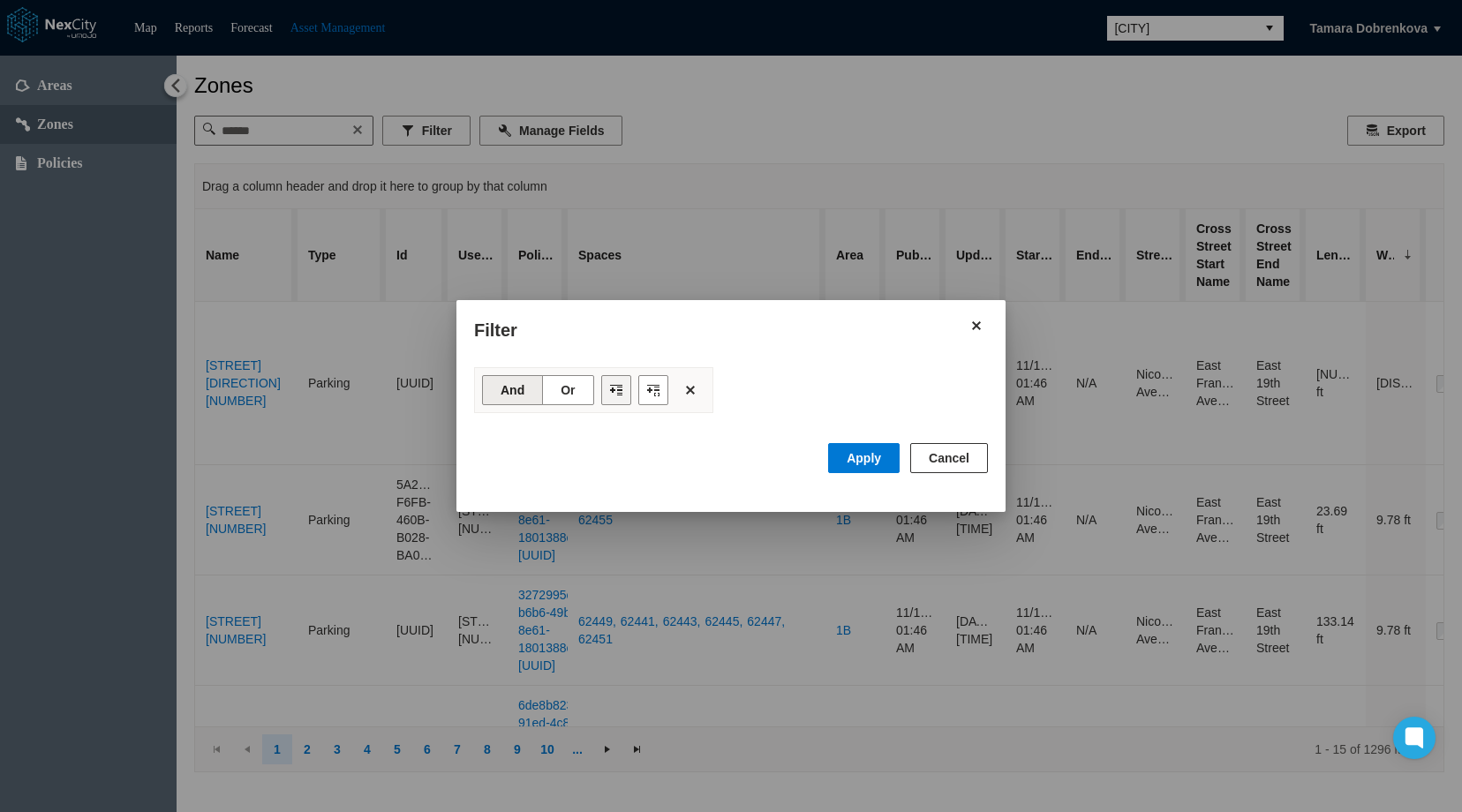 click at bounding box center [616, 390] 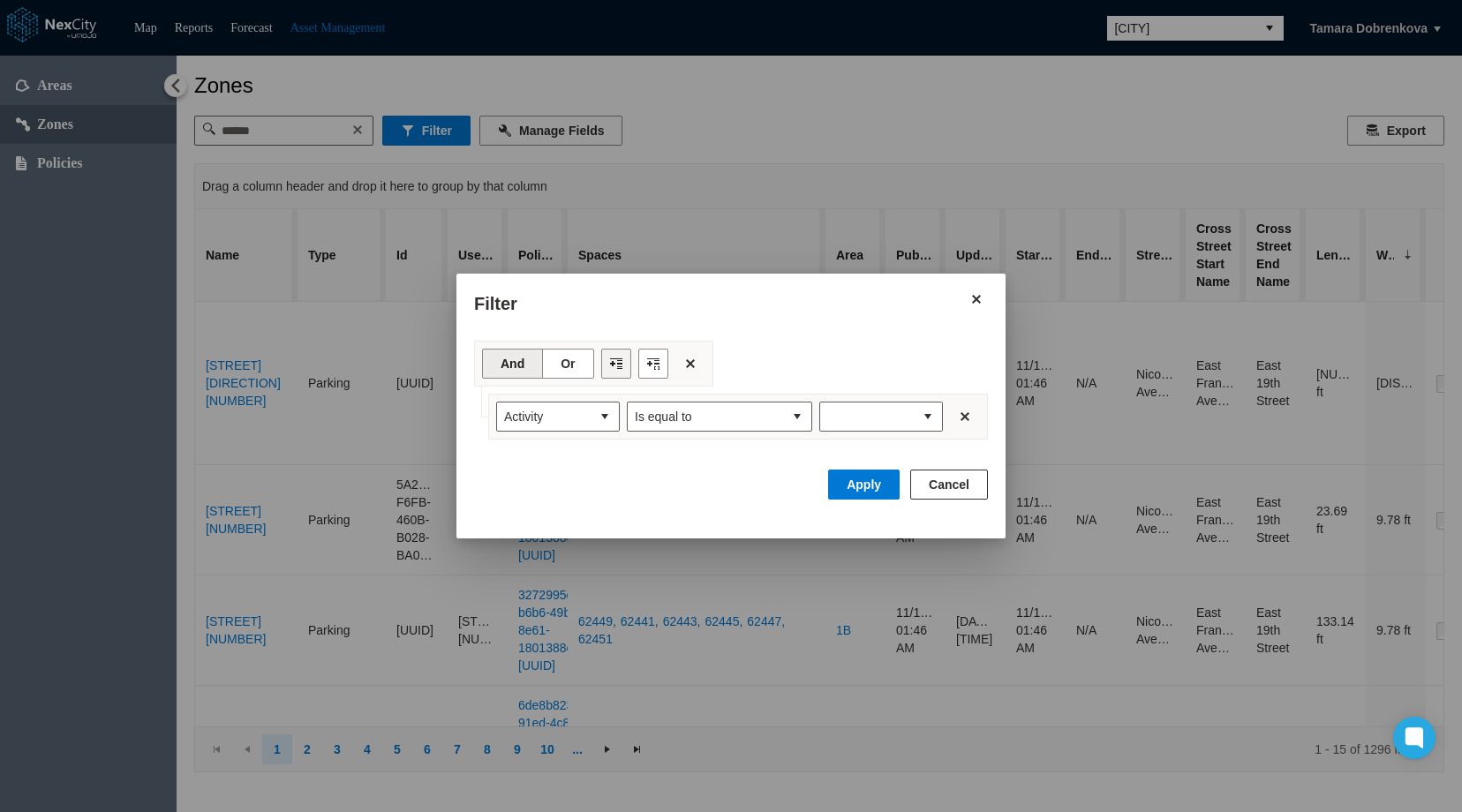 click at bounding box center [616, 364] 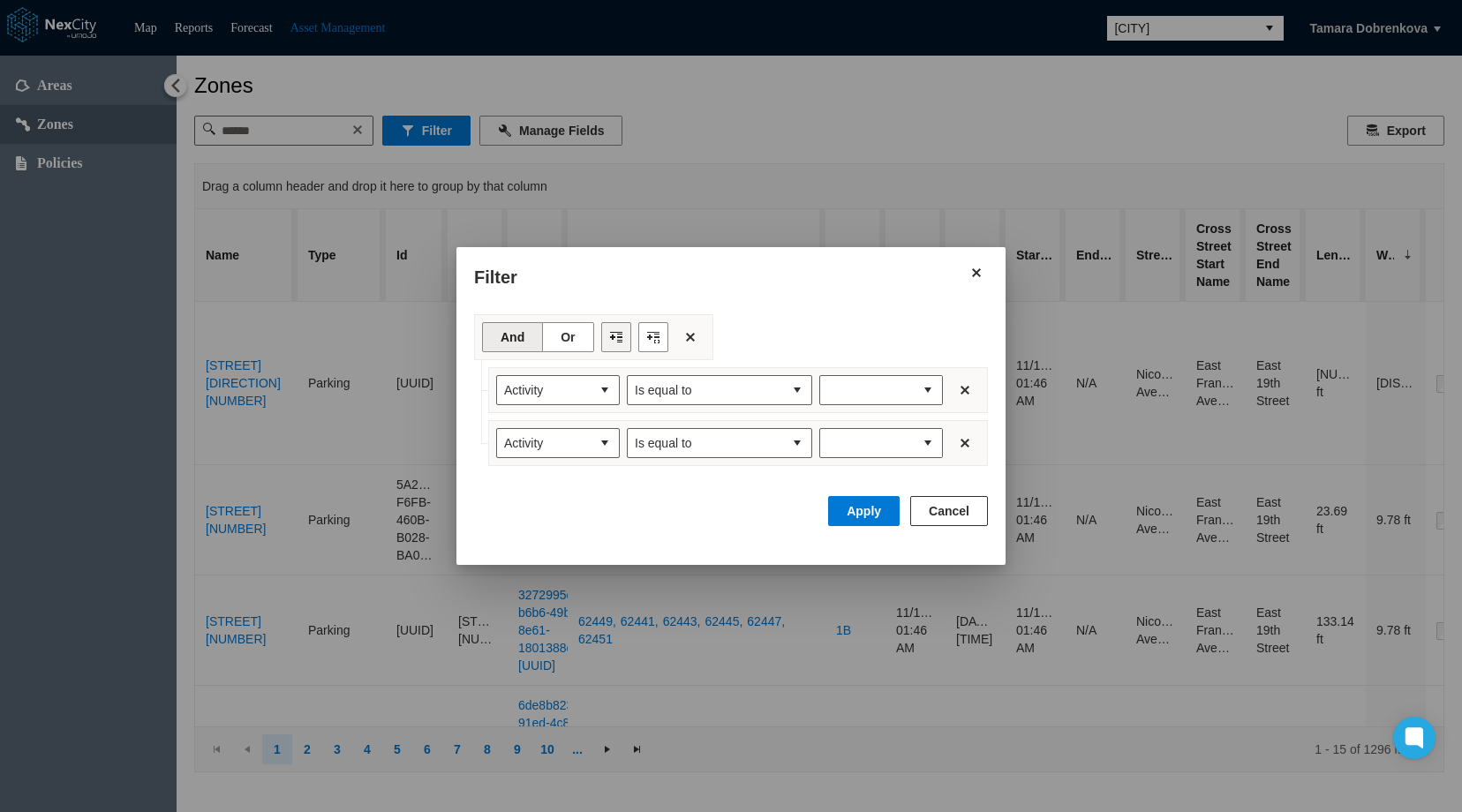 click at bounding box center (616, 337) 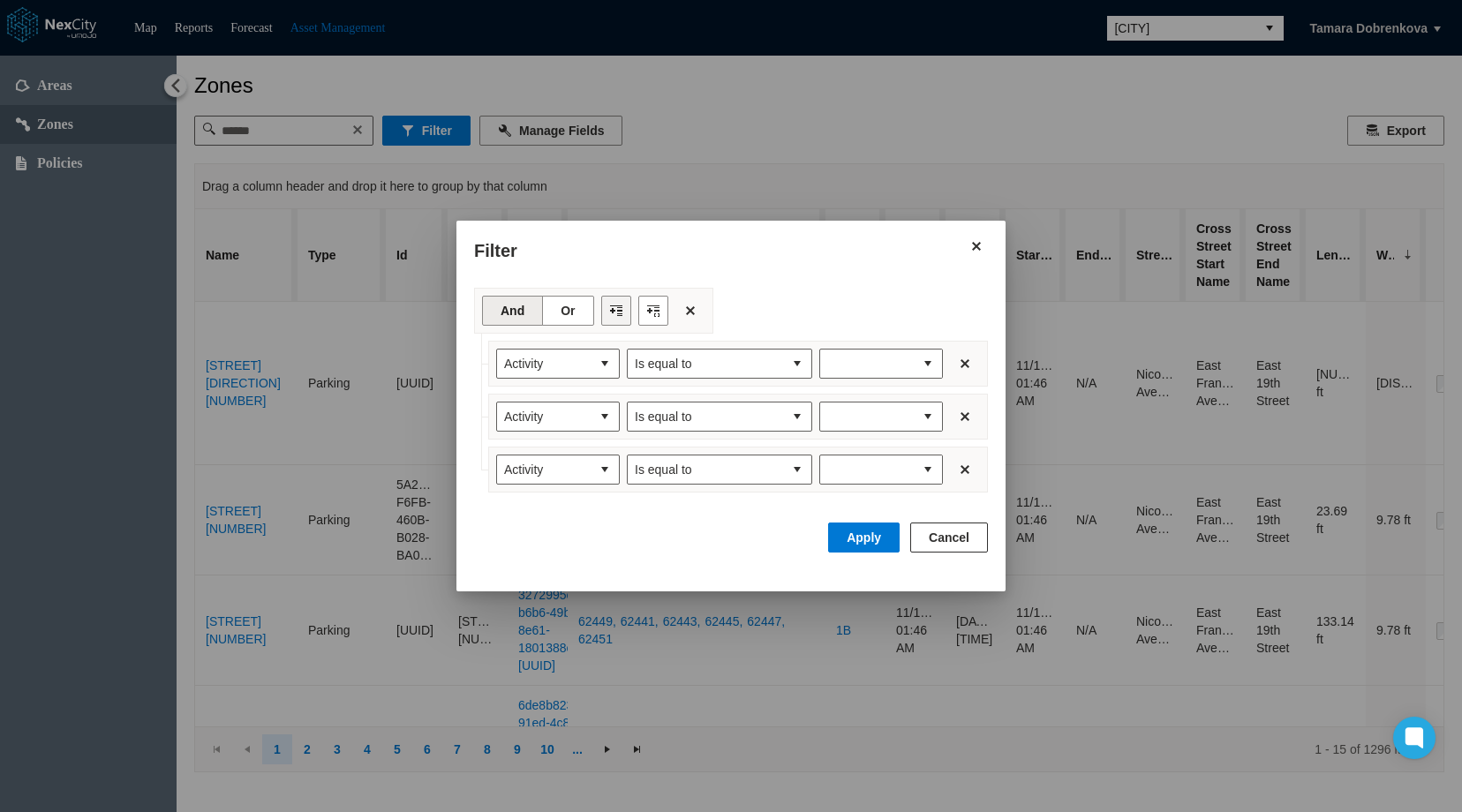click at bounding box center [616, 311] 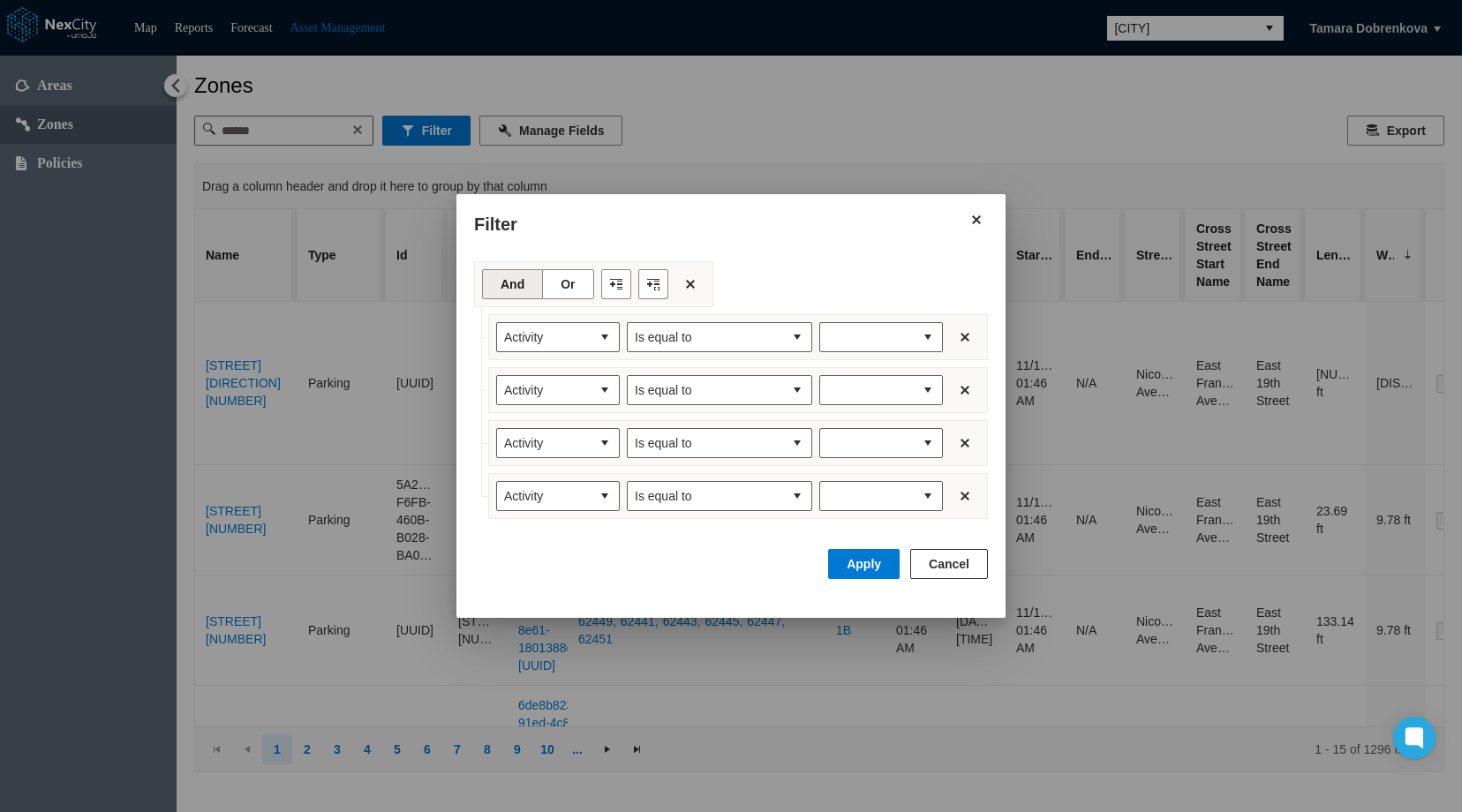 click at bounding box center (616, 284) 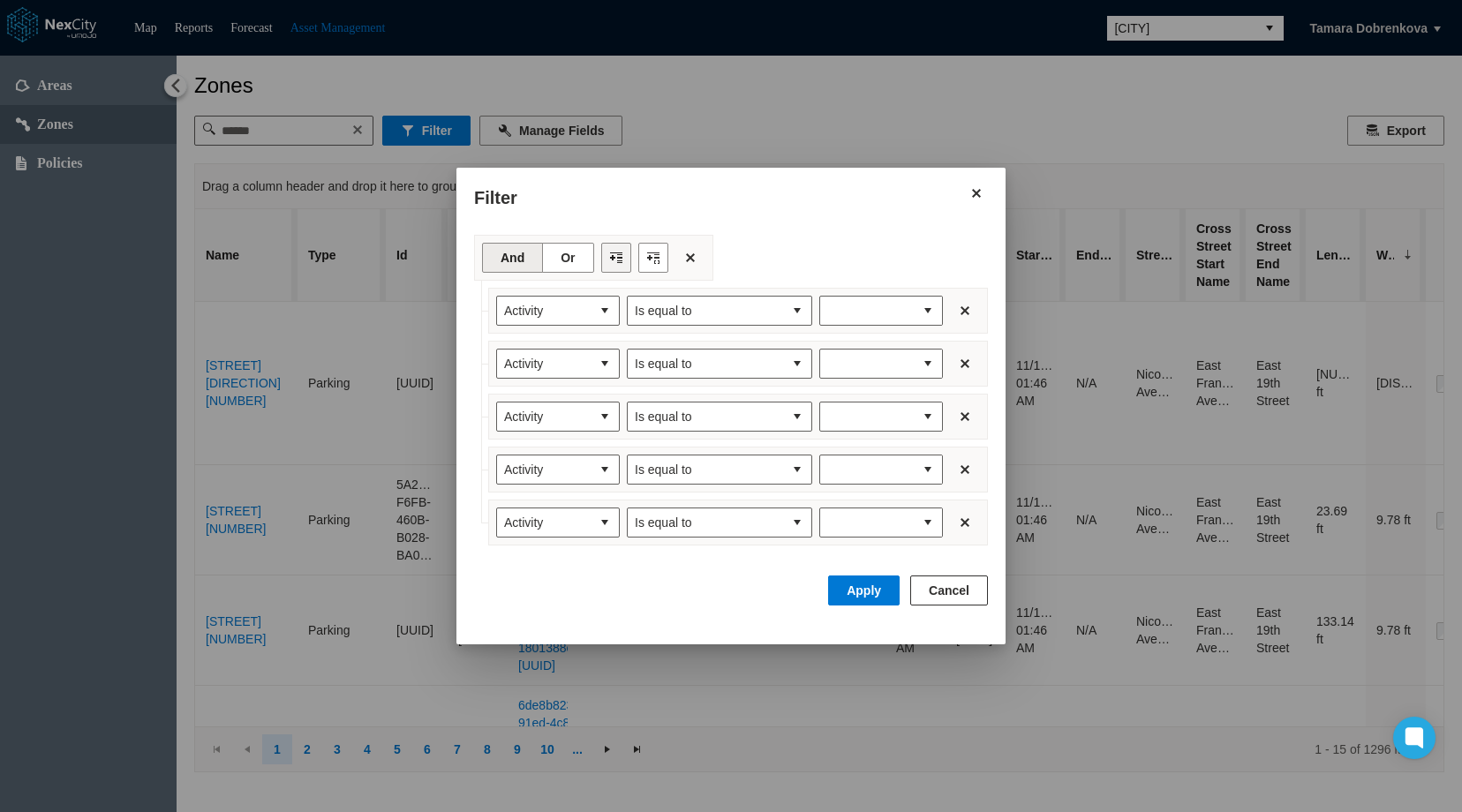 click at bounding box center (616, 258) 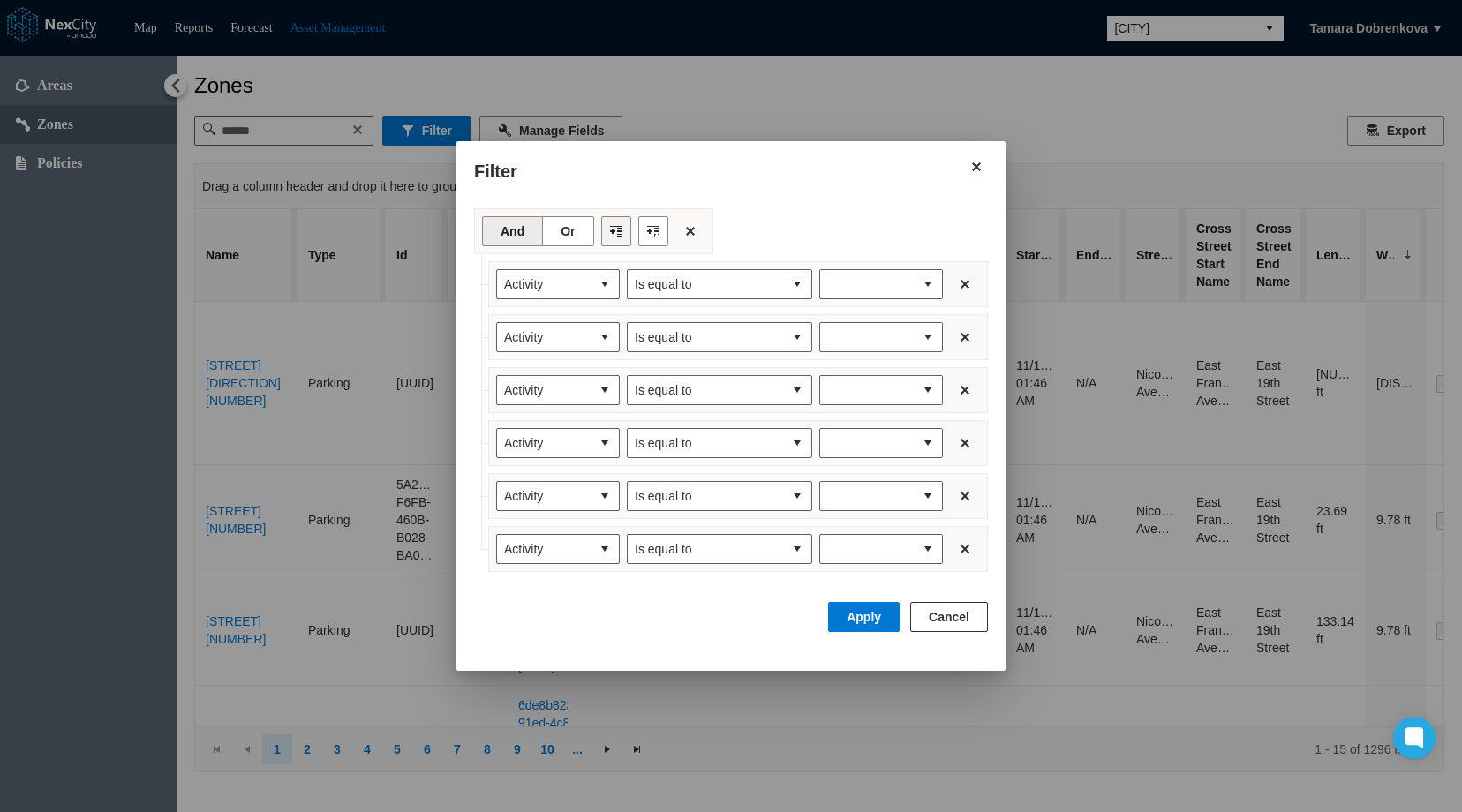 click at bounding box center [616, 231] 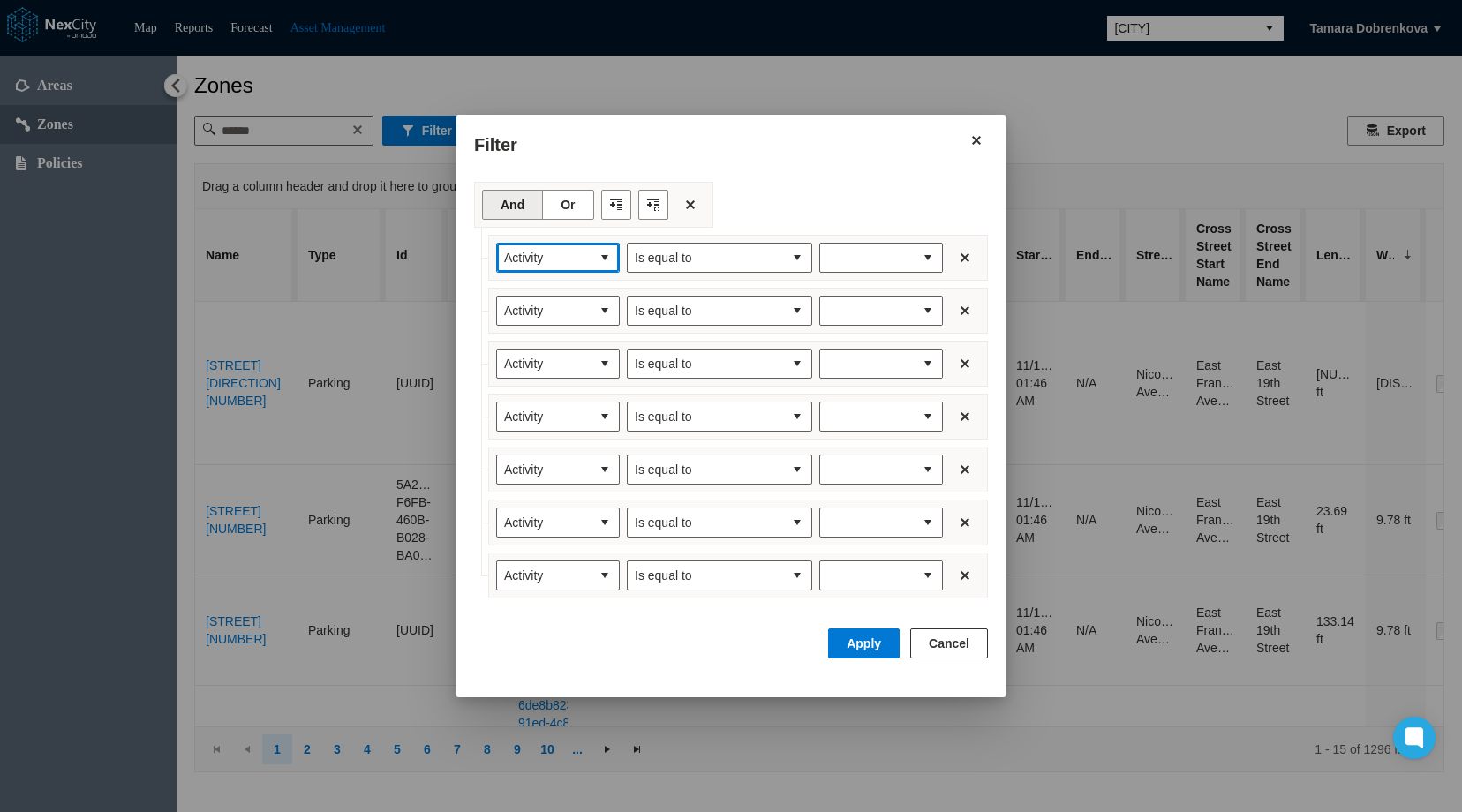 click at bounding box center [605, 258] 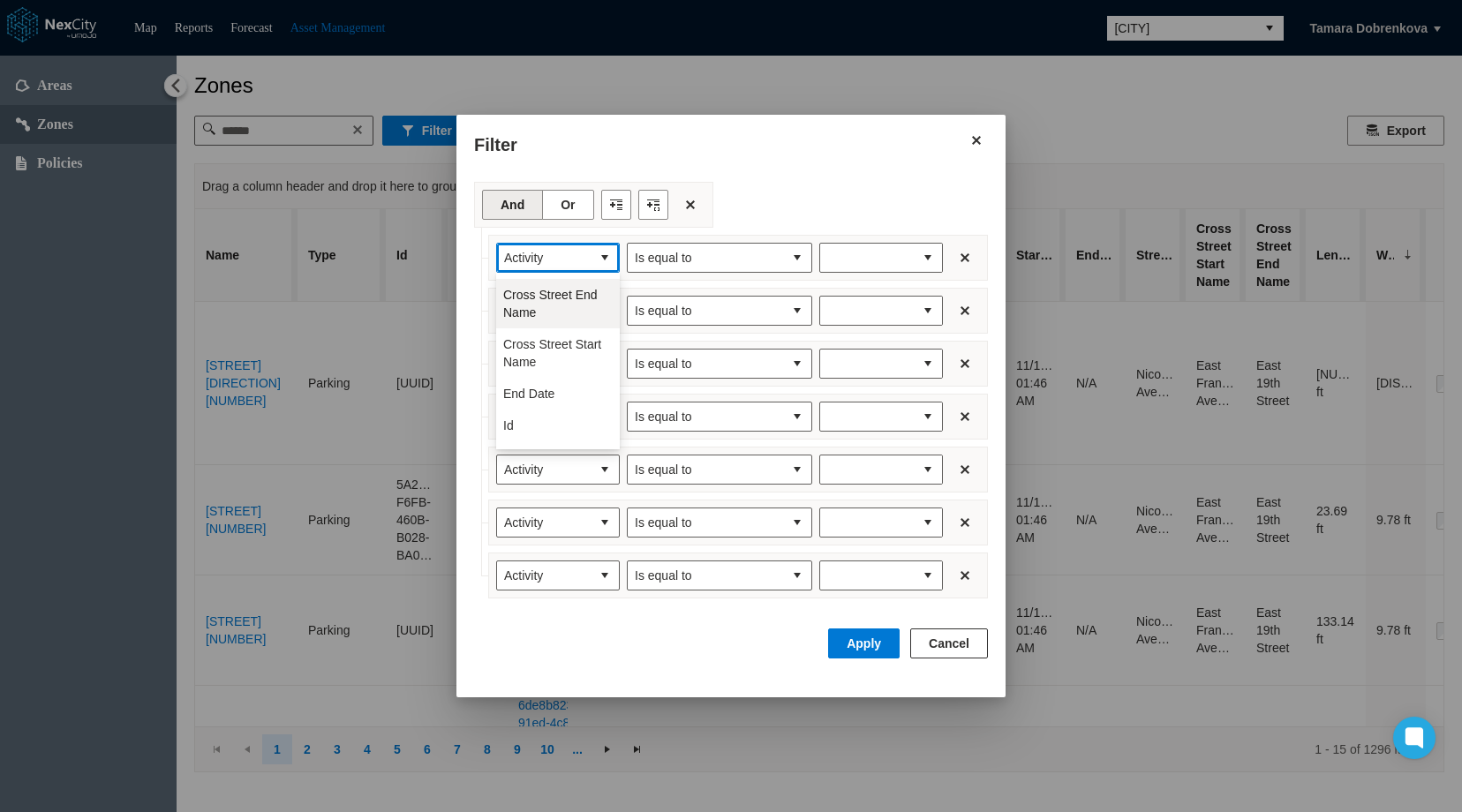 scroll, scrollTop: 88, scrollLeft: 0, axis: vertical 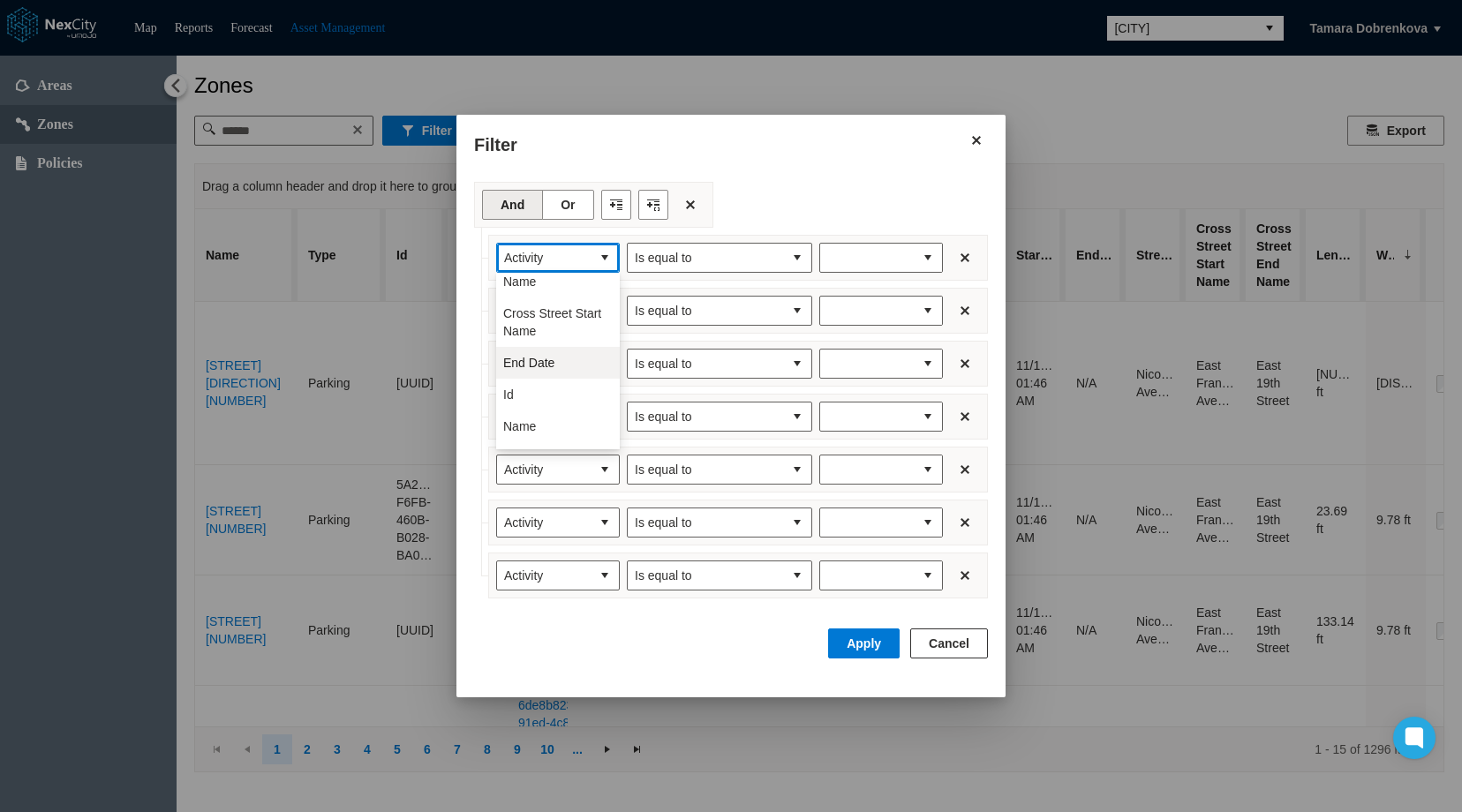 click on "End Date" at bounding box center [529, 363] 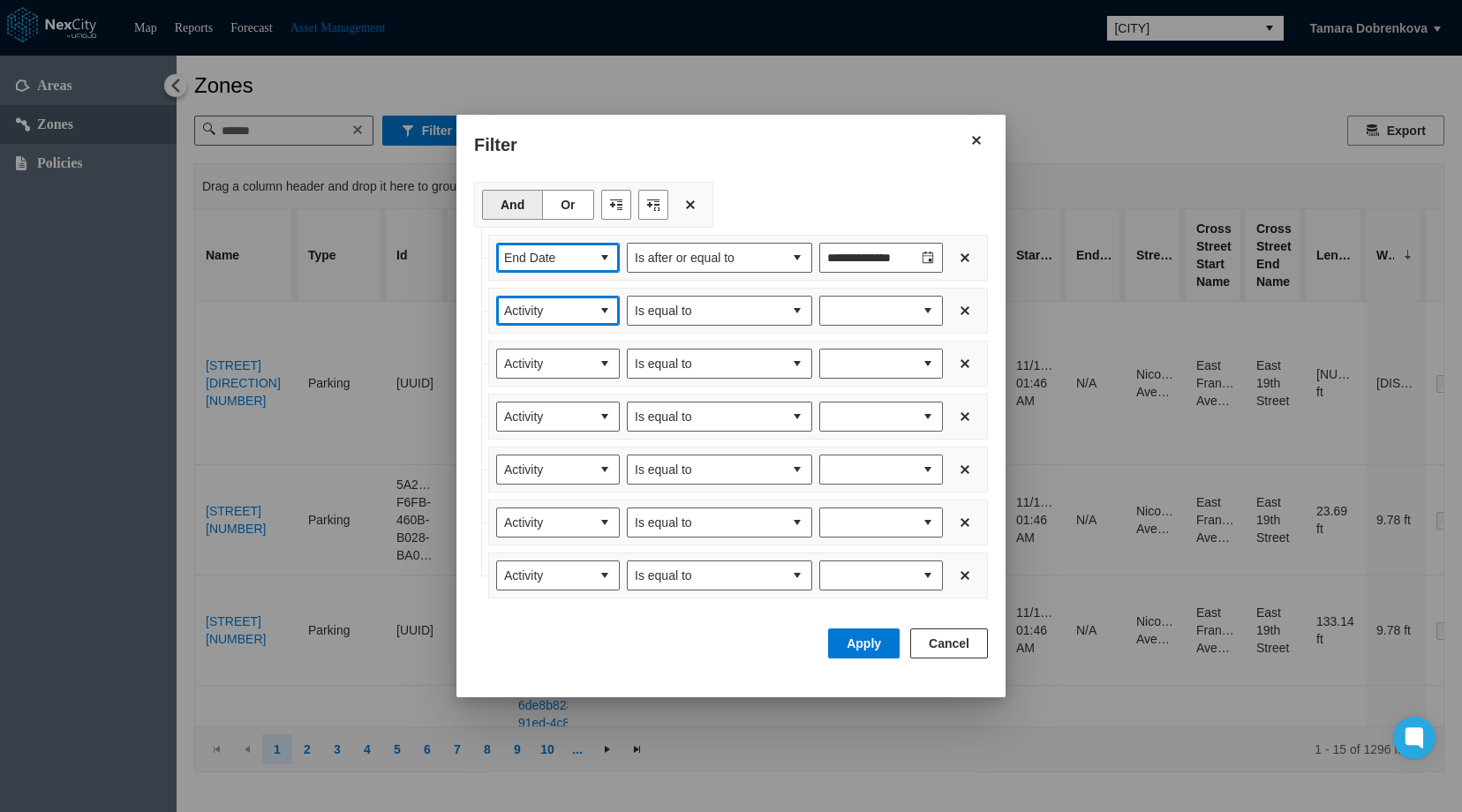 click at bounding box center [605, 311] 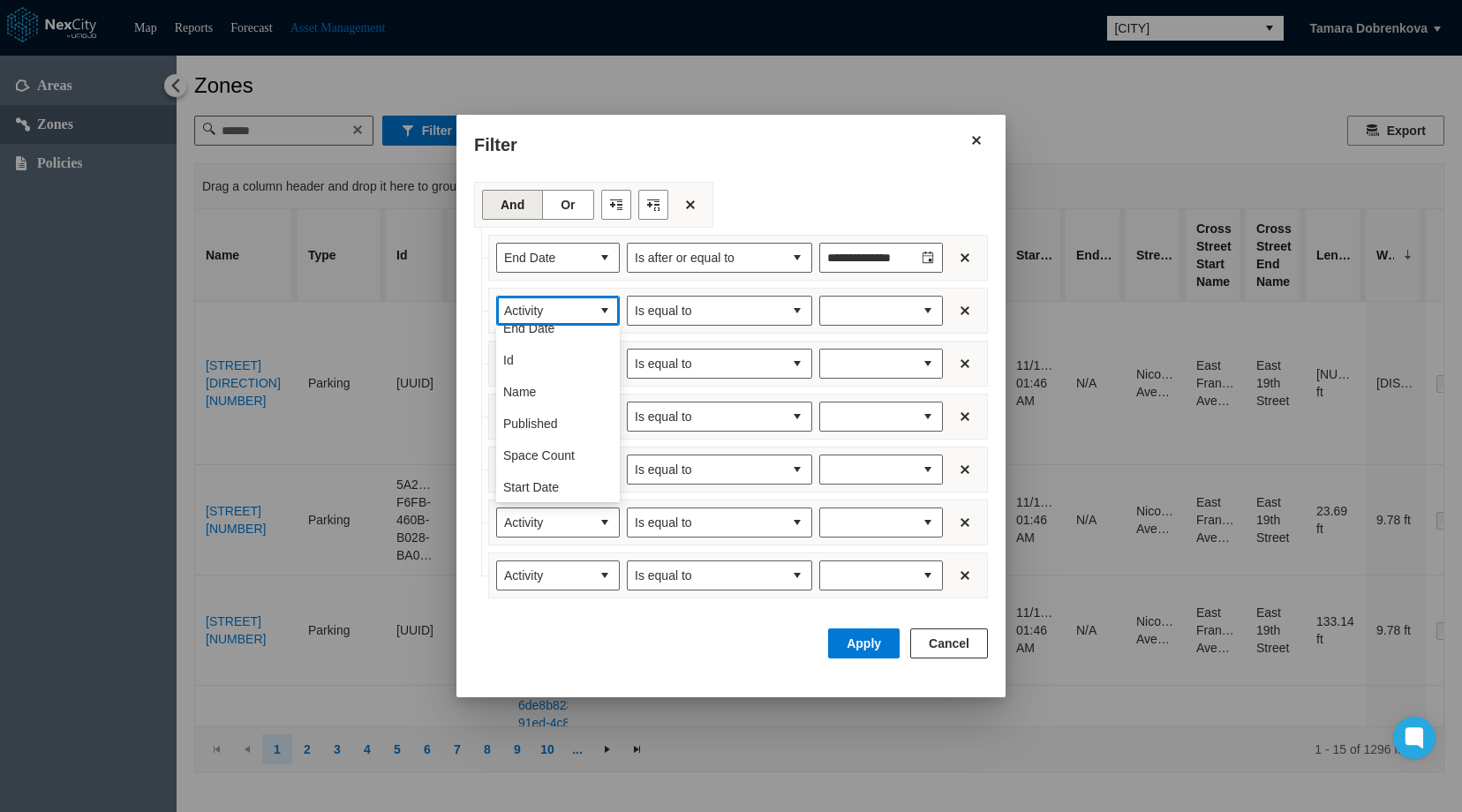 scroll, scrollTop: 177, scrollLeft: 0, axis: vertical 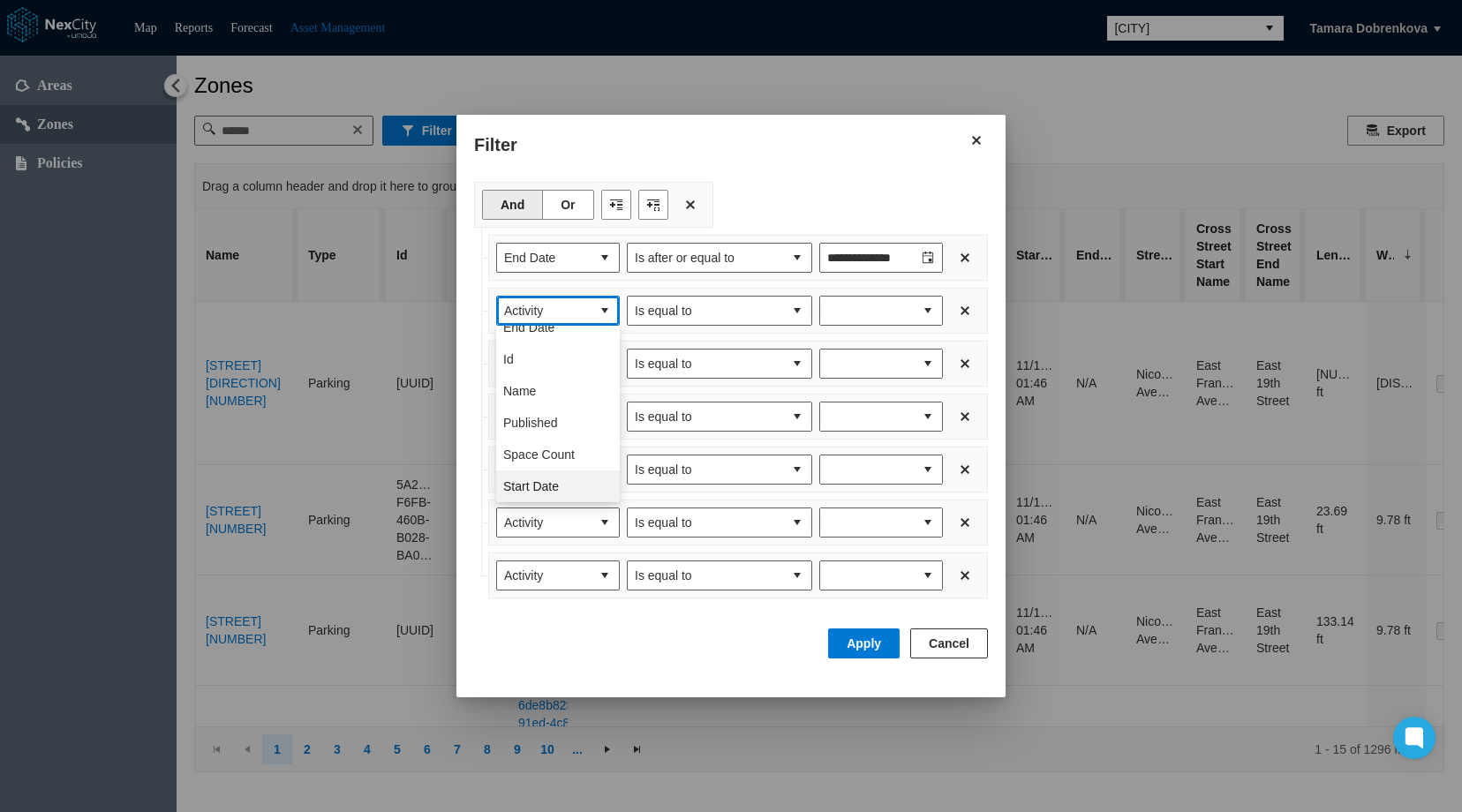 drag, startPoint x: 554, startPoint y: 485, endPoint x: 591, endPoint y: 427, distance: 68.7968 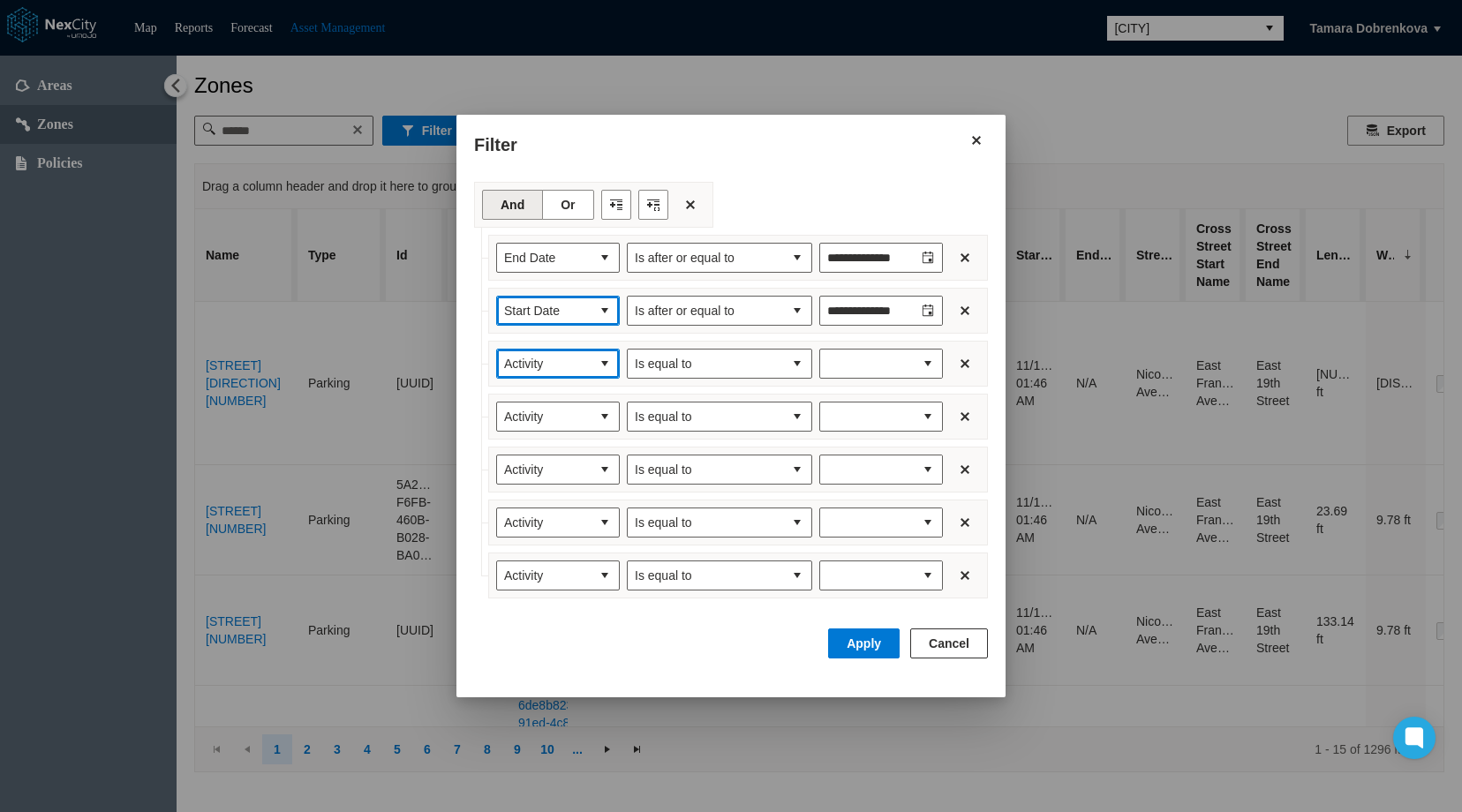 click at bounding box center (605, 364) 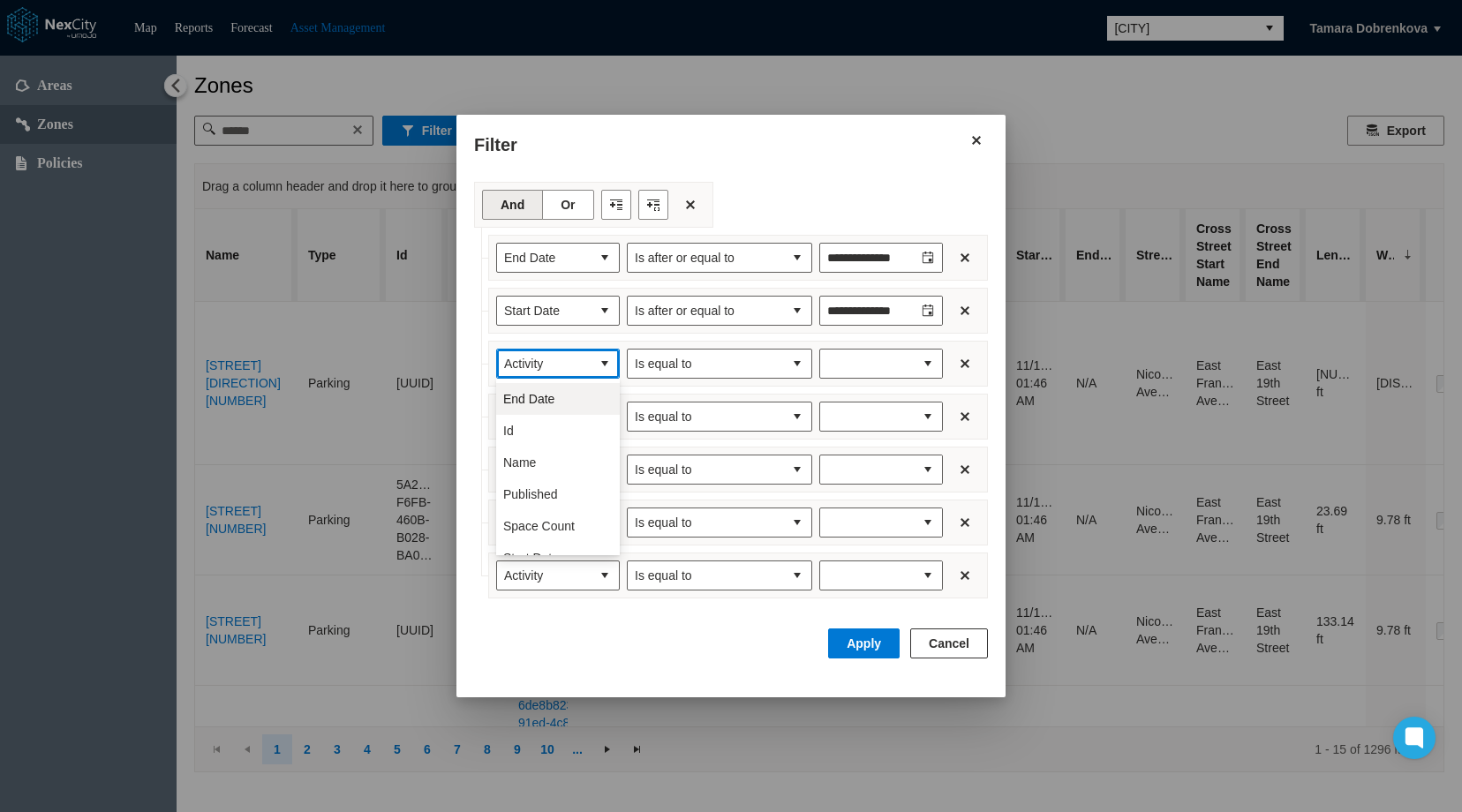 scroll, scrollTop: 177, scrollLeft: 0, axis: vertical 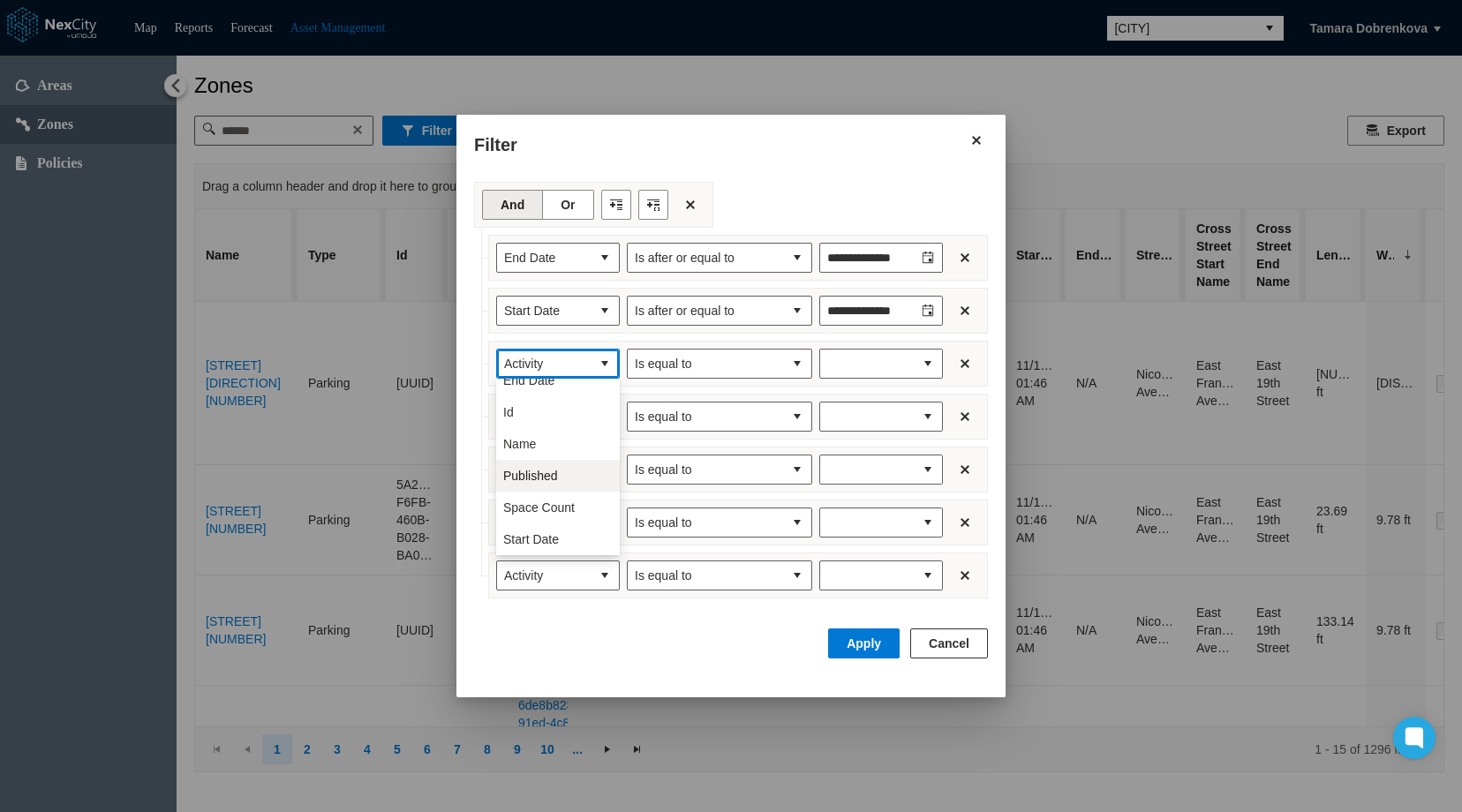 click on "Published" at bounding box center [531, 476] 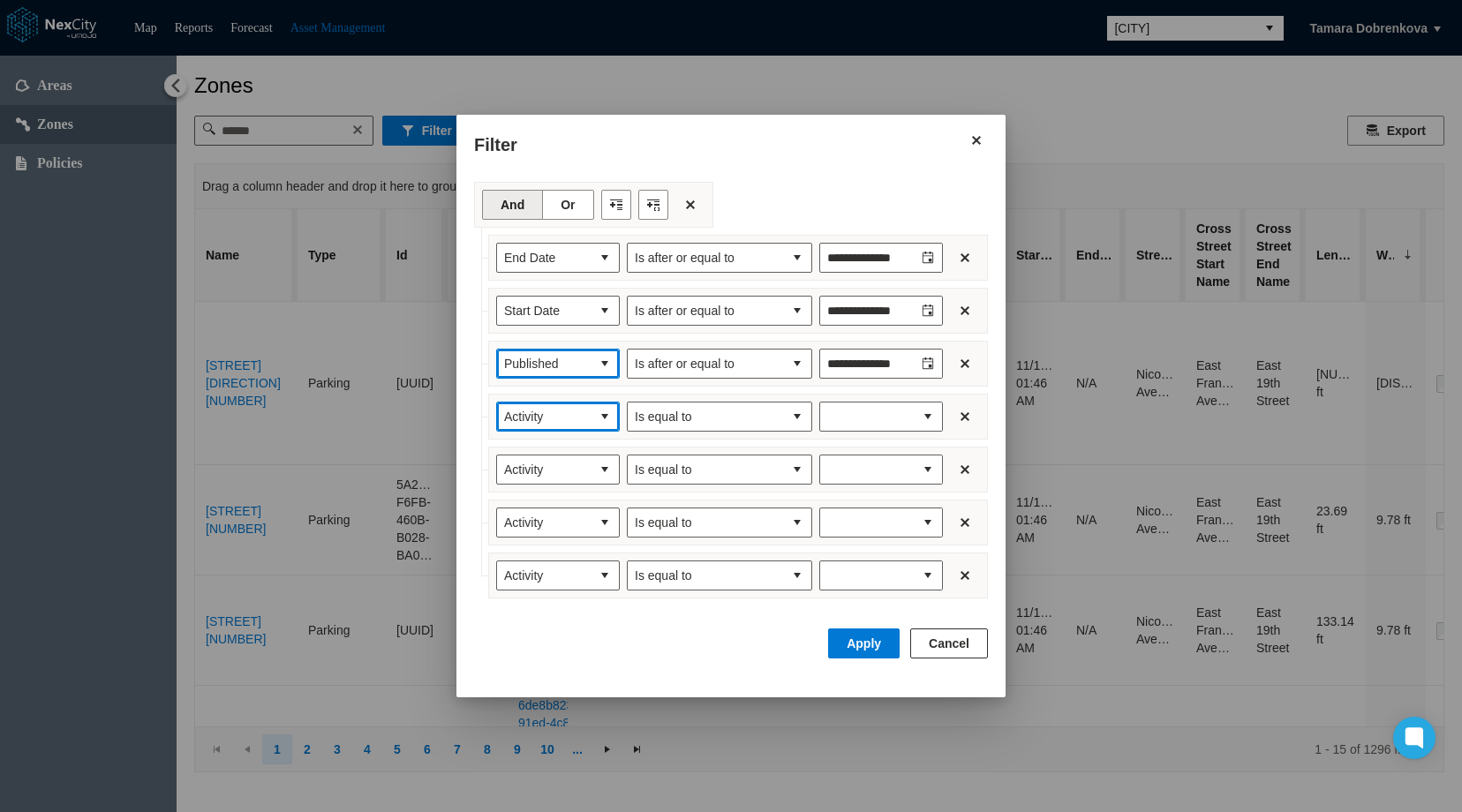 click at bounding box center [605, 417] 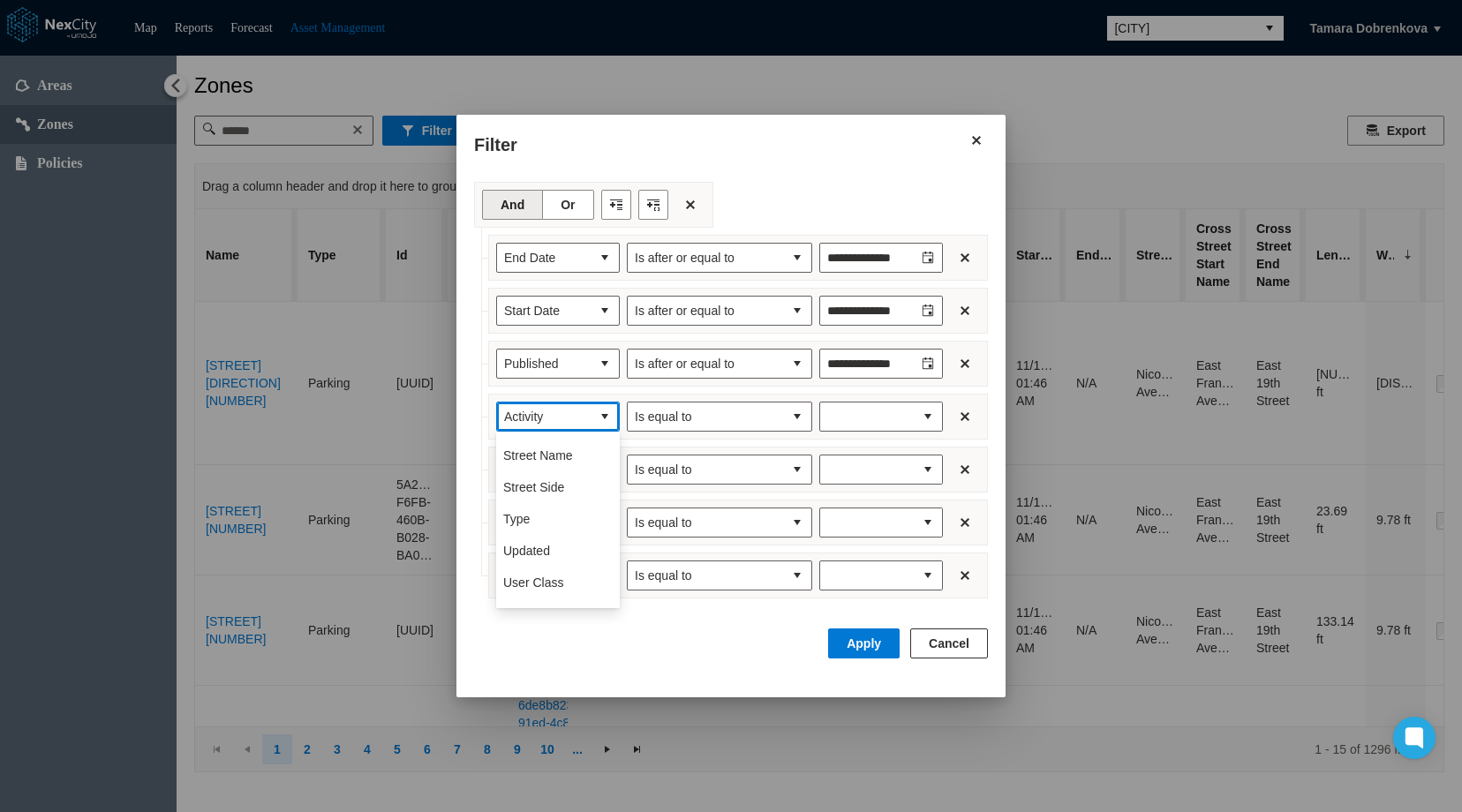 scroll, scrollTop: 353, scrollLeft: 0, axis: vertical 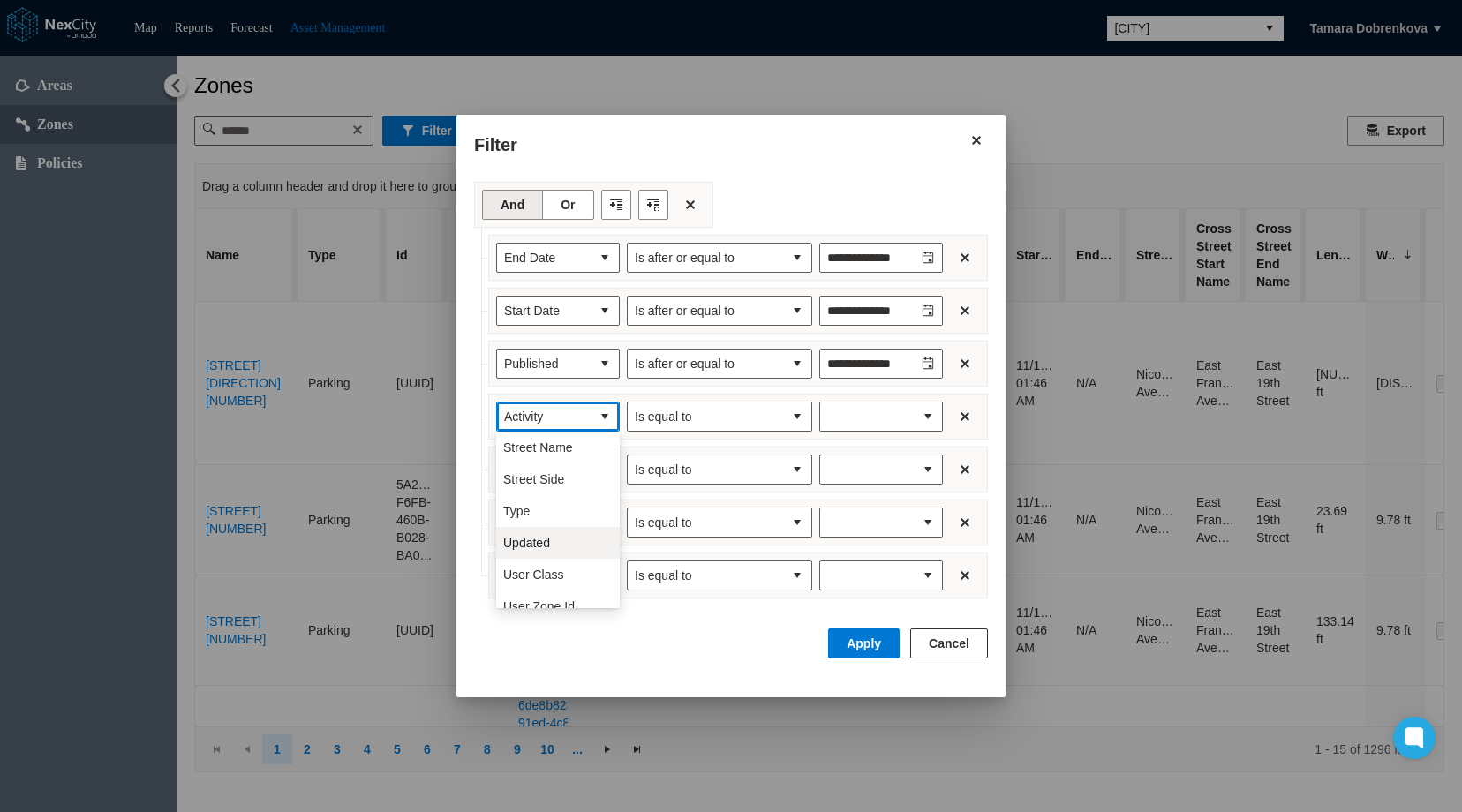 click on "Updated" at bounding box center [526, 543] 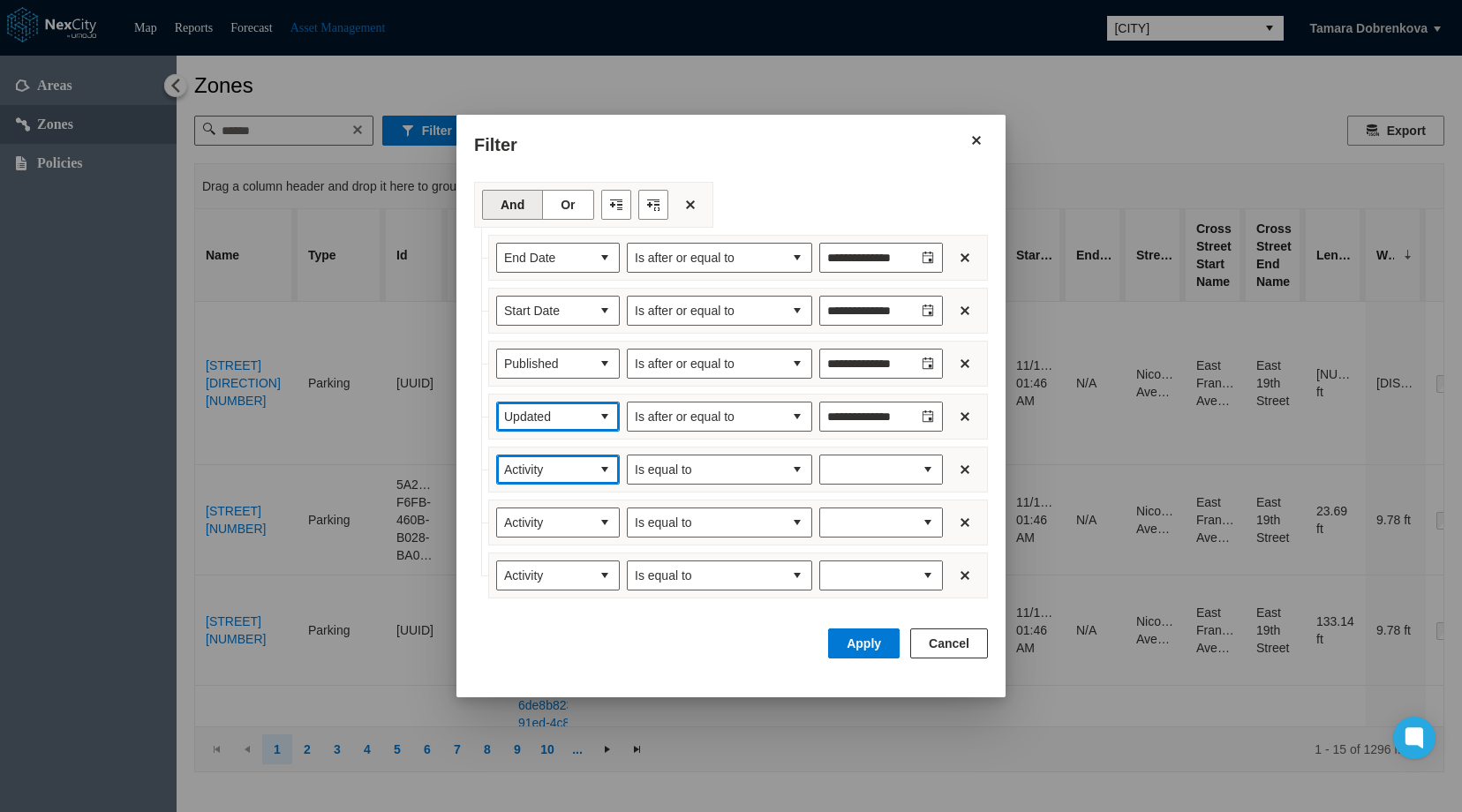click on "Activity" at bounding box center [544, 470] 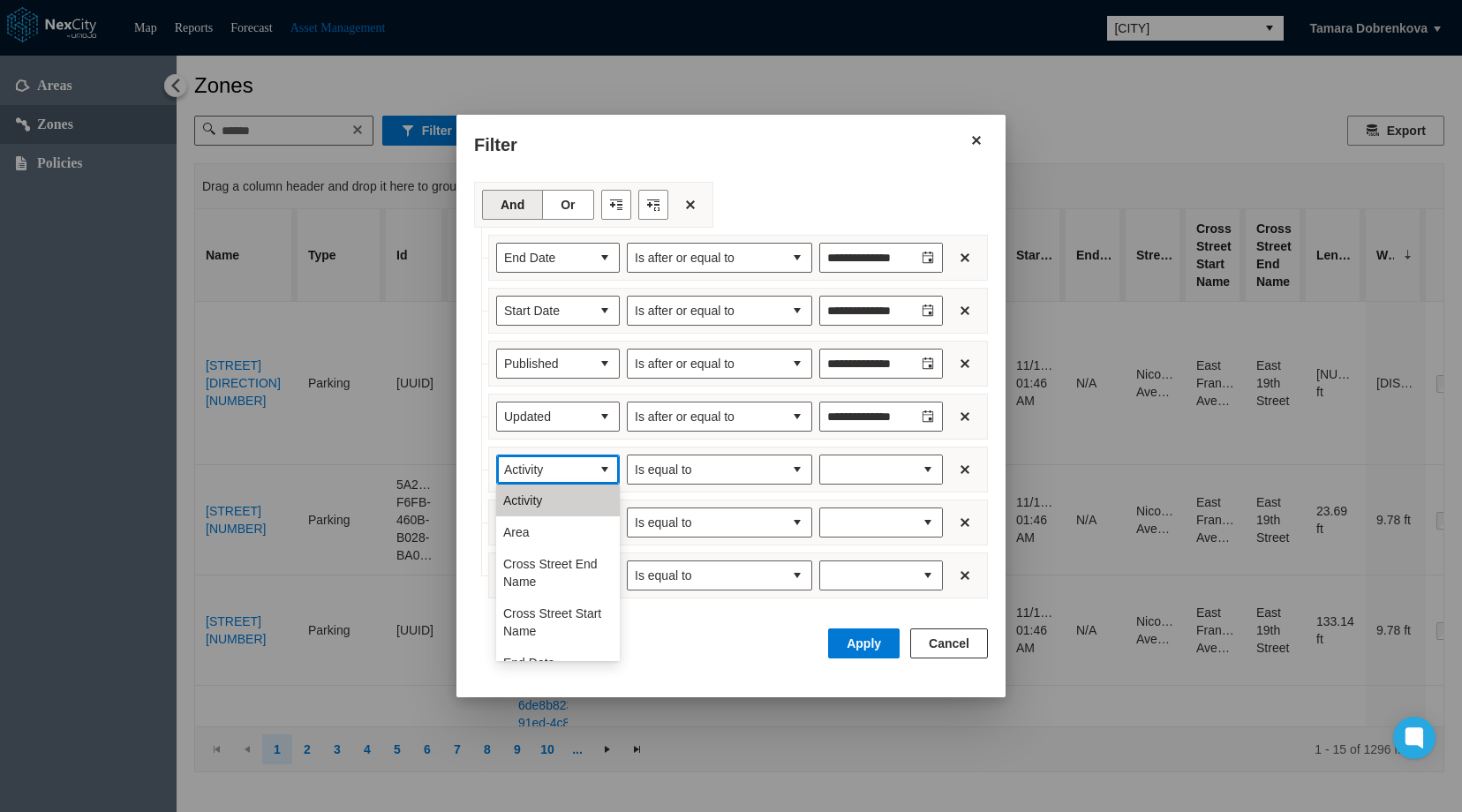 click on "Activity" at bounding box center [523, 500] 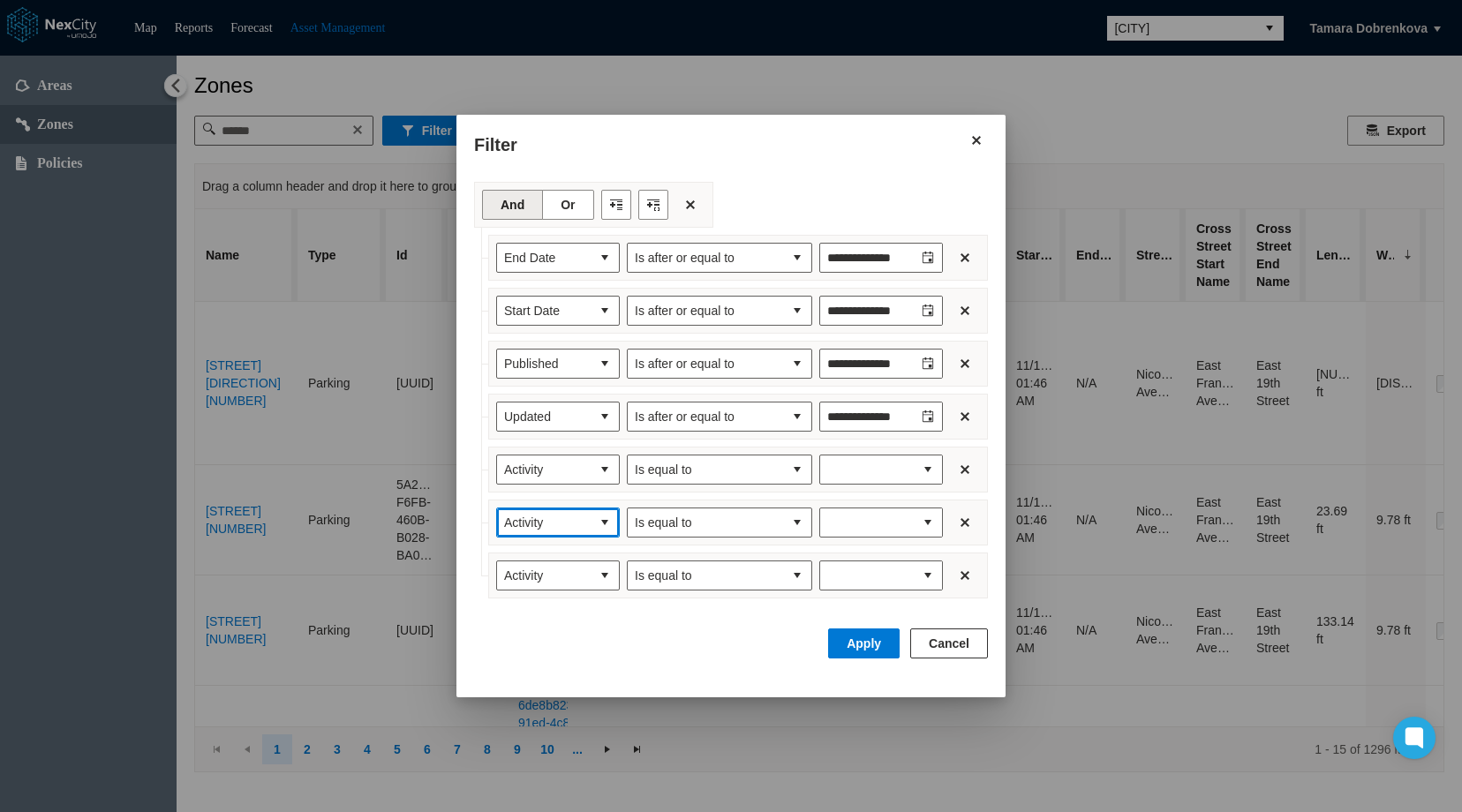 click at bounding box center (605, 523) 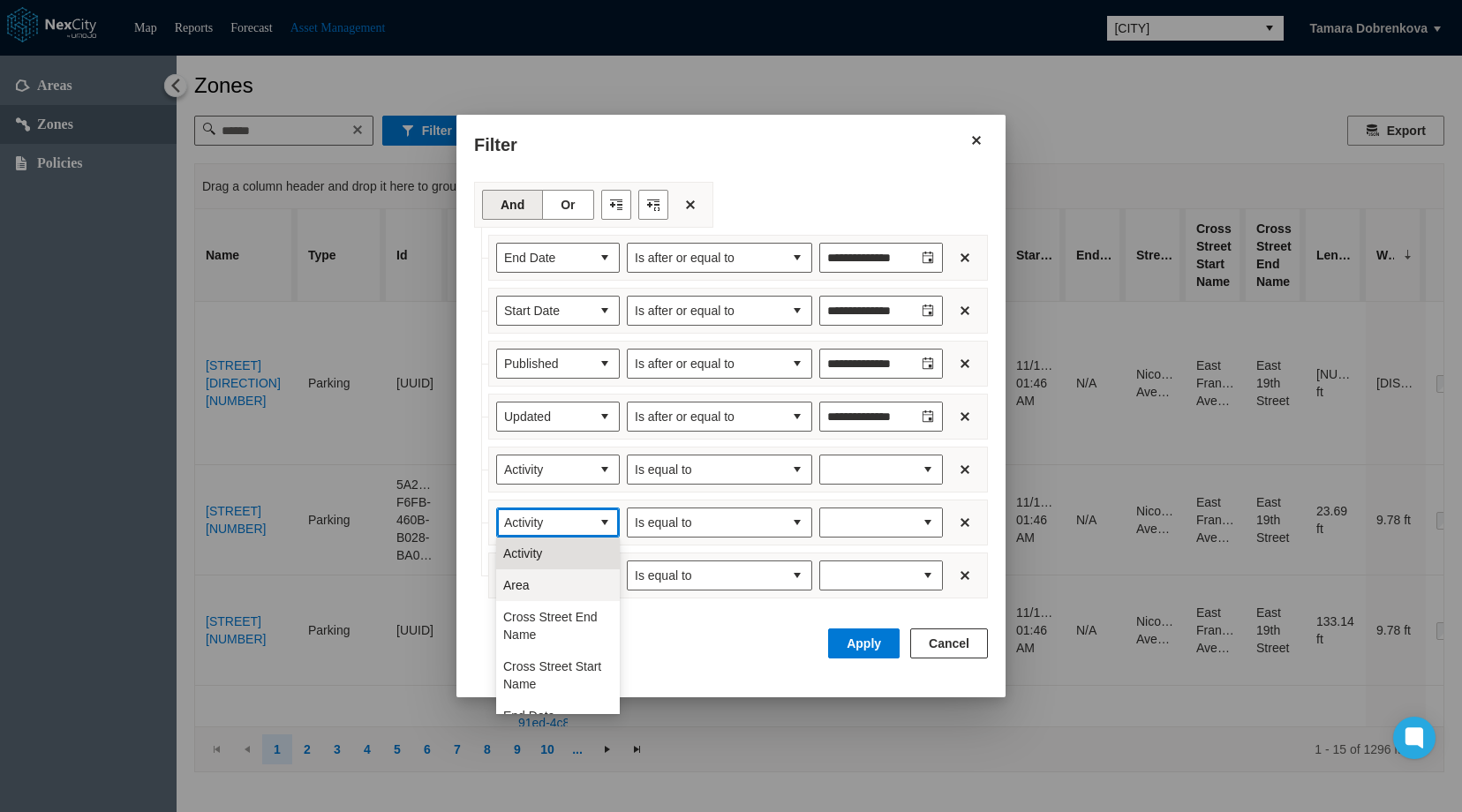 click on "Area" at bounding box center [516, 585] 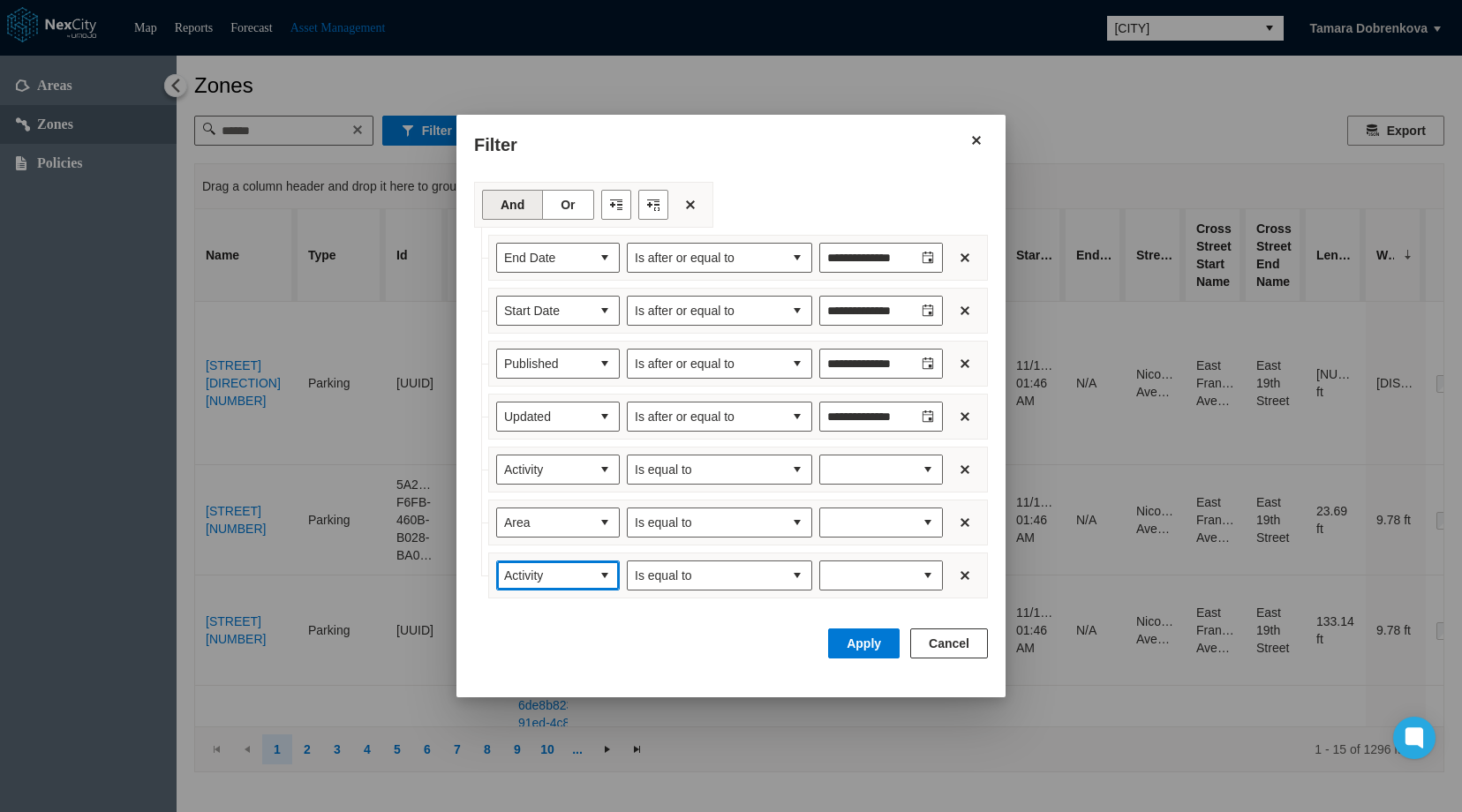 click at bounding box center [605, 575] 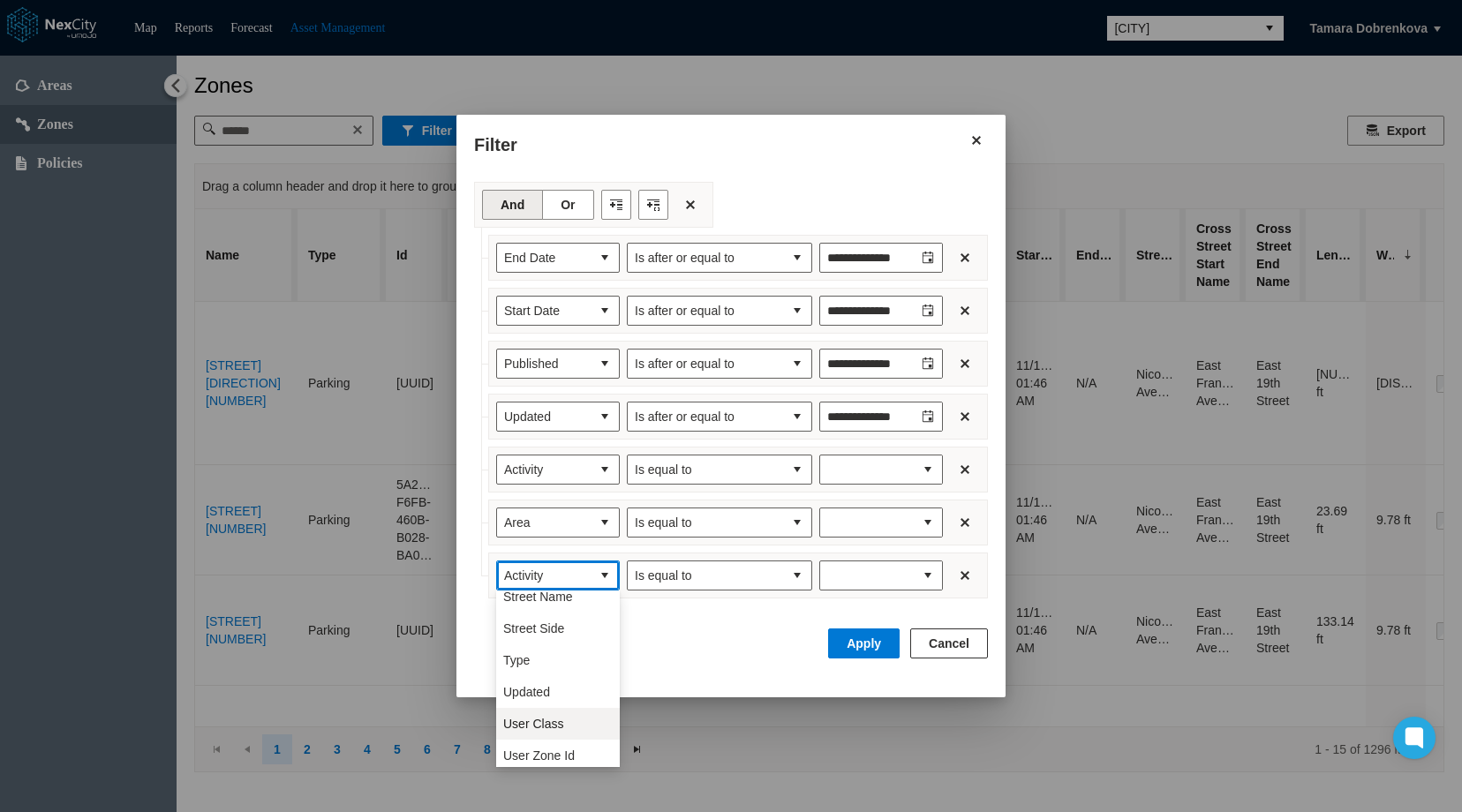 scroll, scrollTop: 367, scrollLeft: 0, axis: vertical 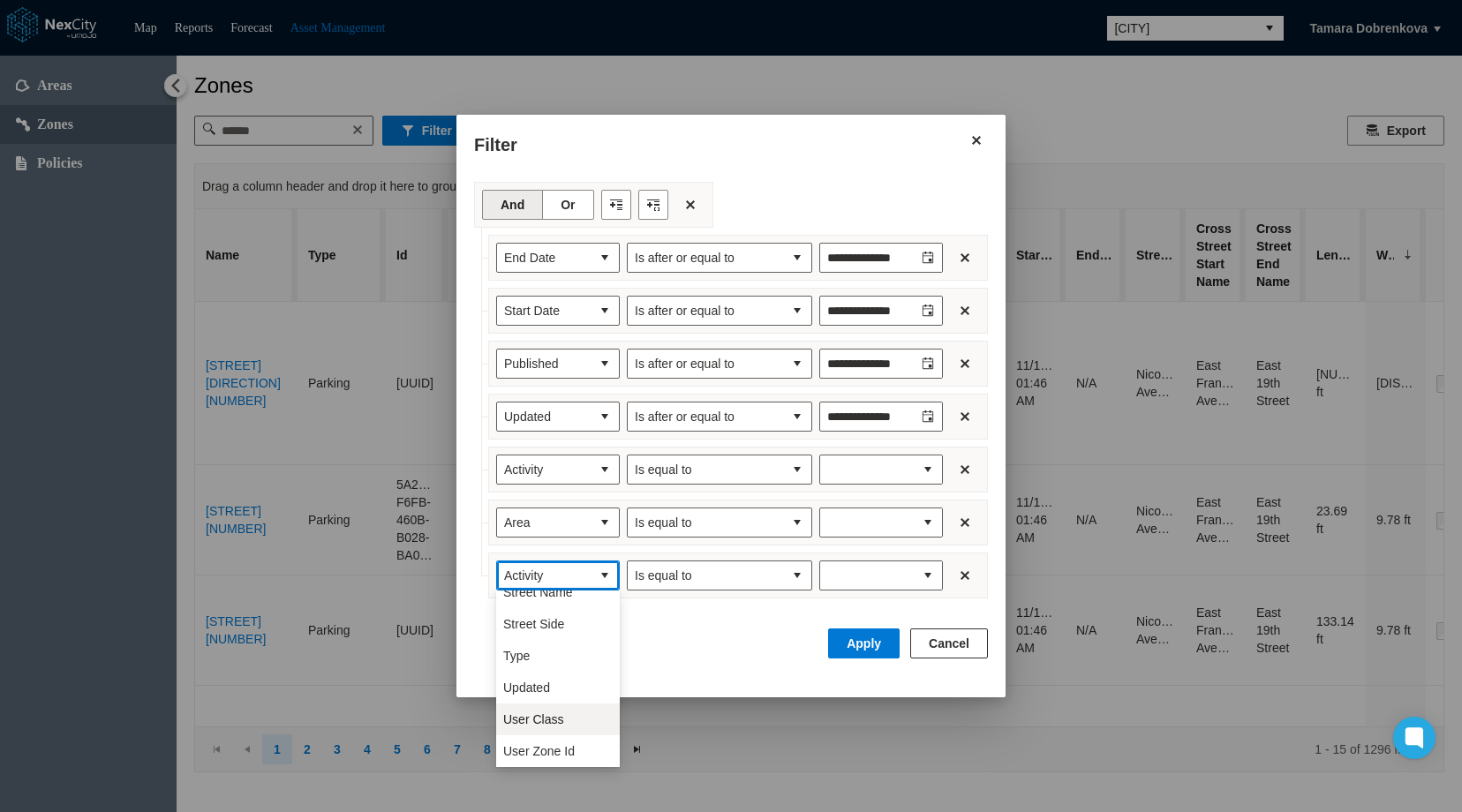 click on "User Class" at bounding box center [533, 719] 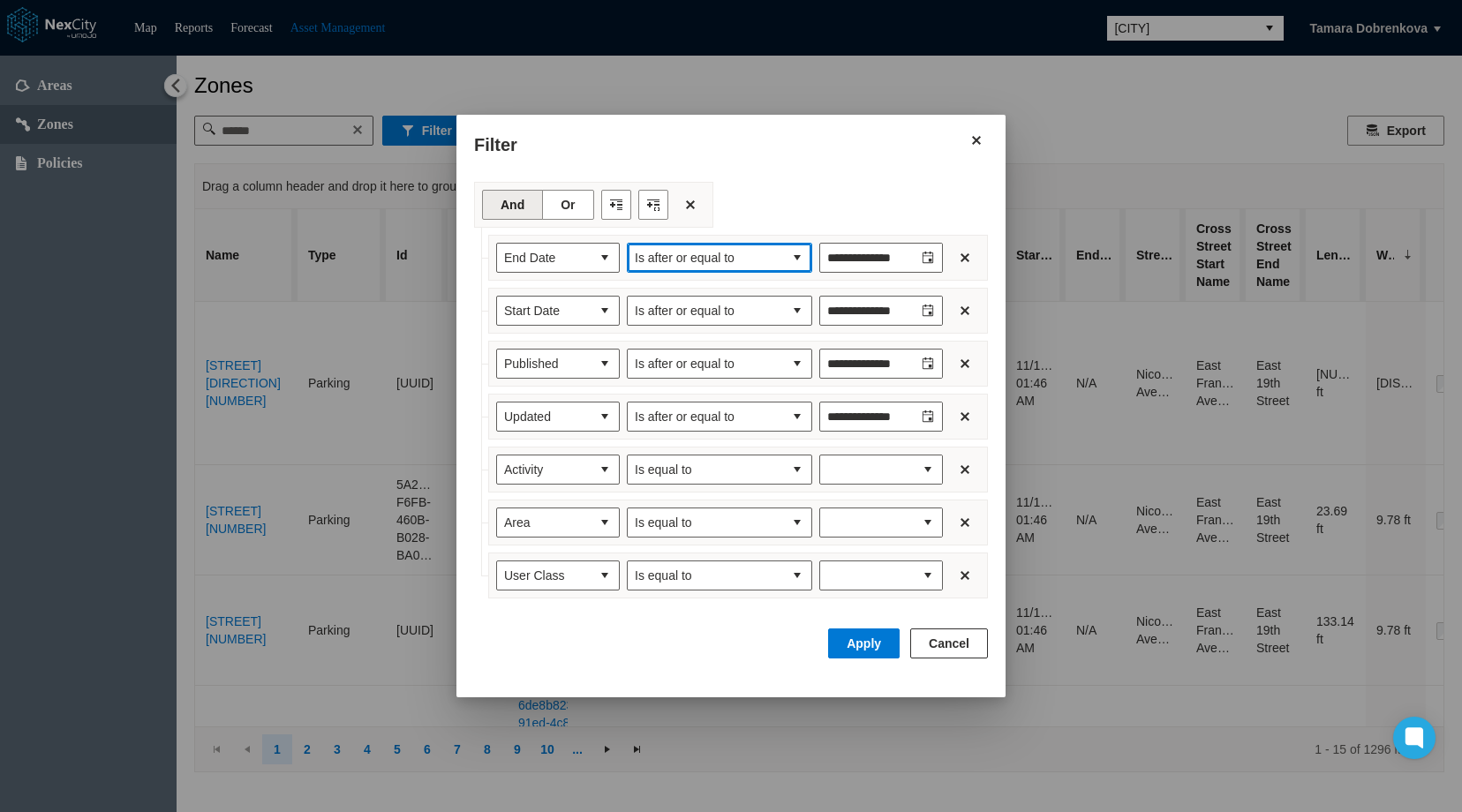 click at bounding box center (797, 258) 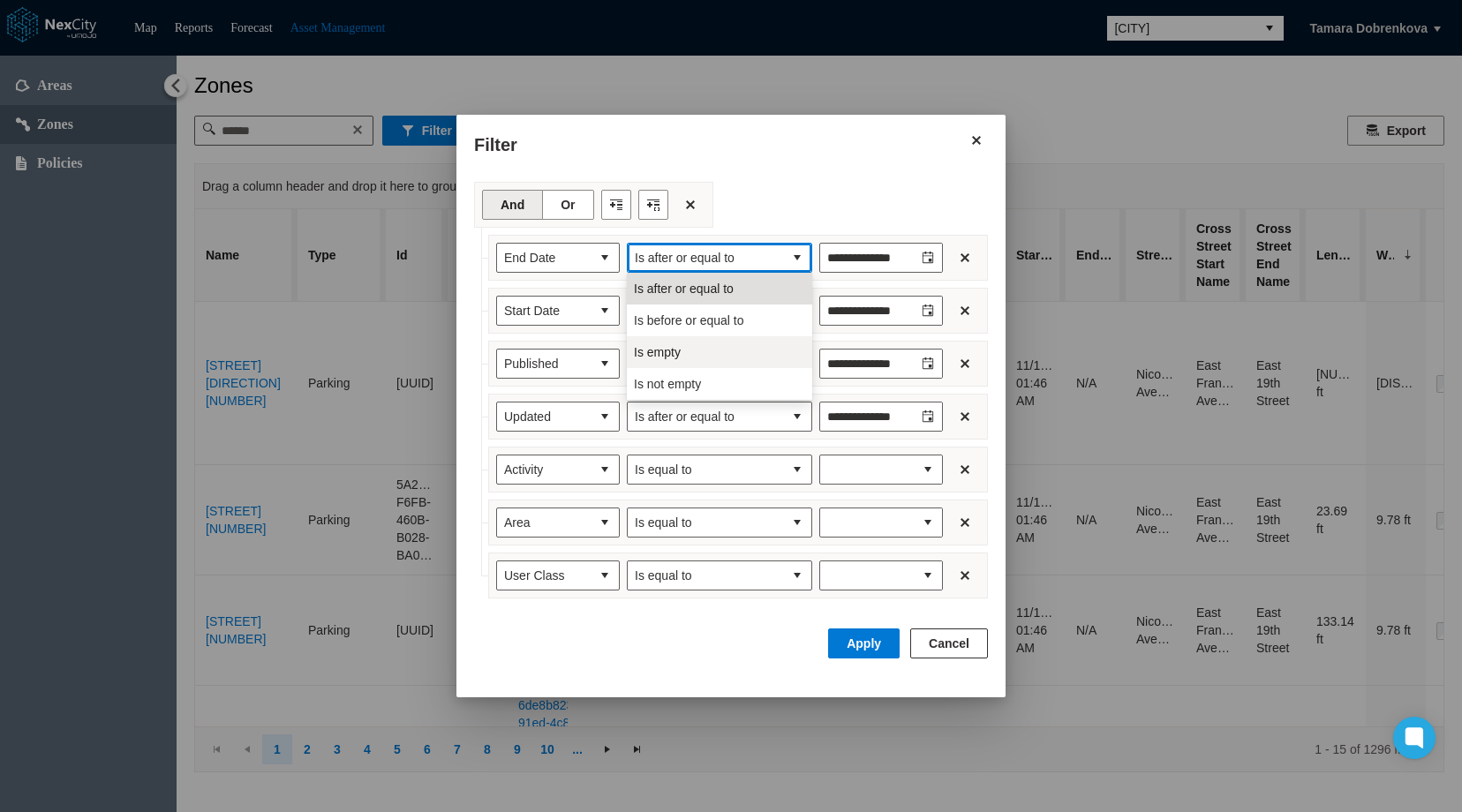 click on "Is empty" at bounding box center [657, 352] 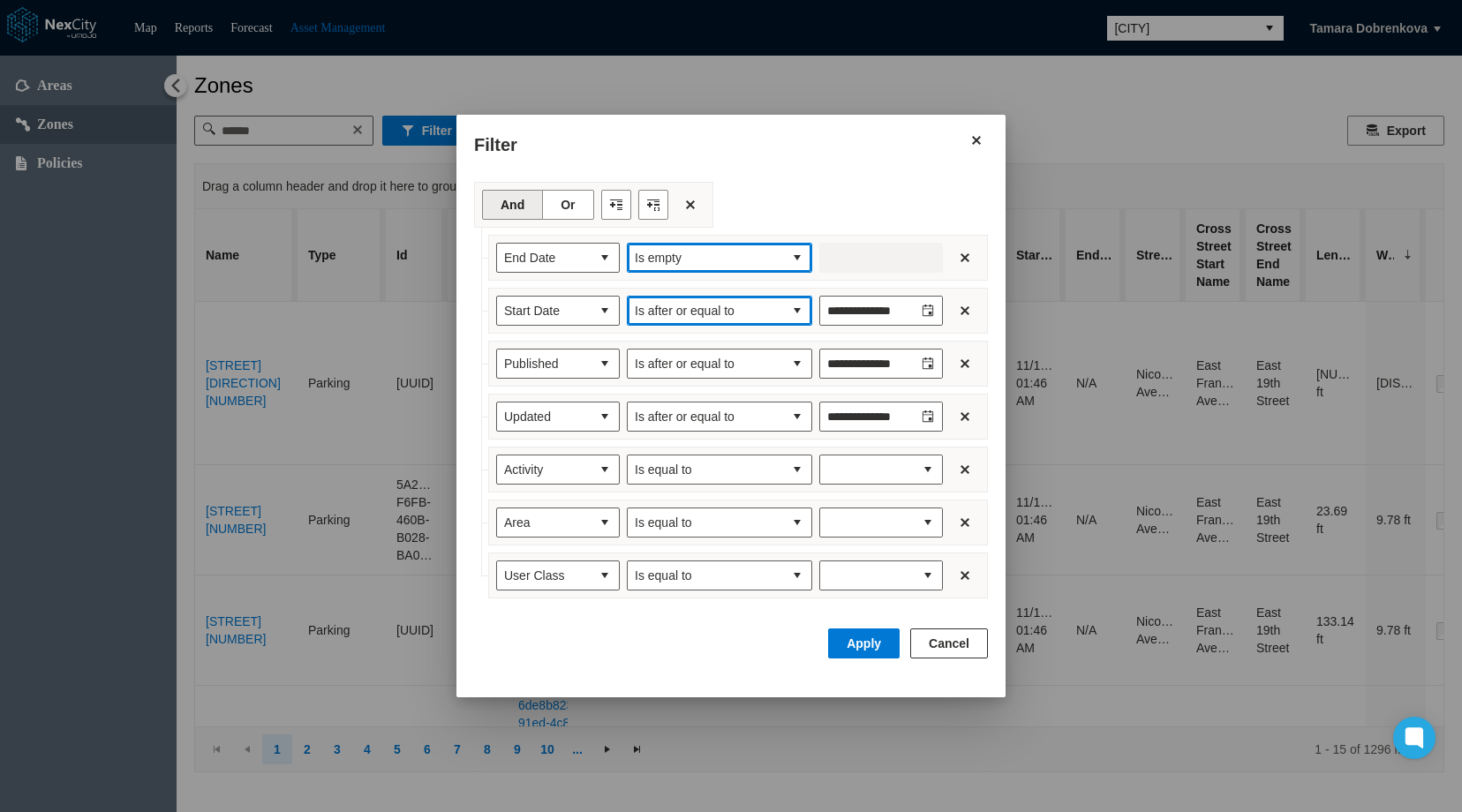 click on "Is after or equal to" at bounding box center [705, 311] 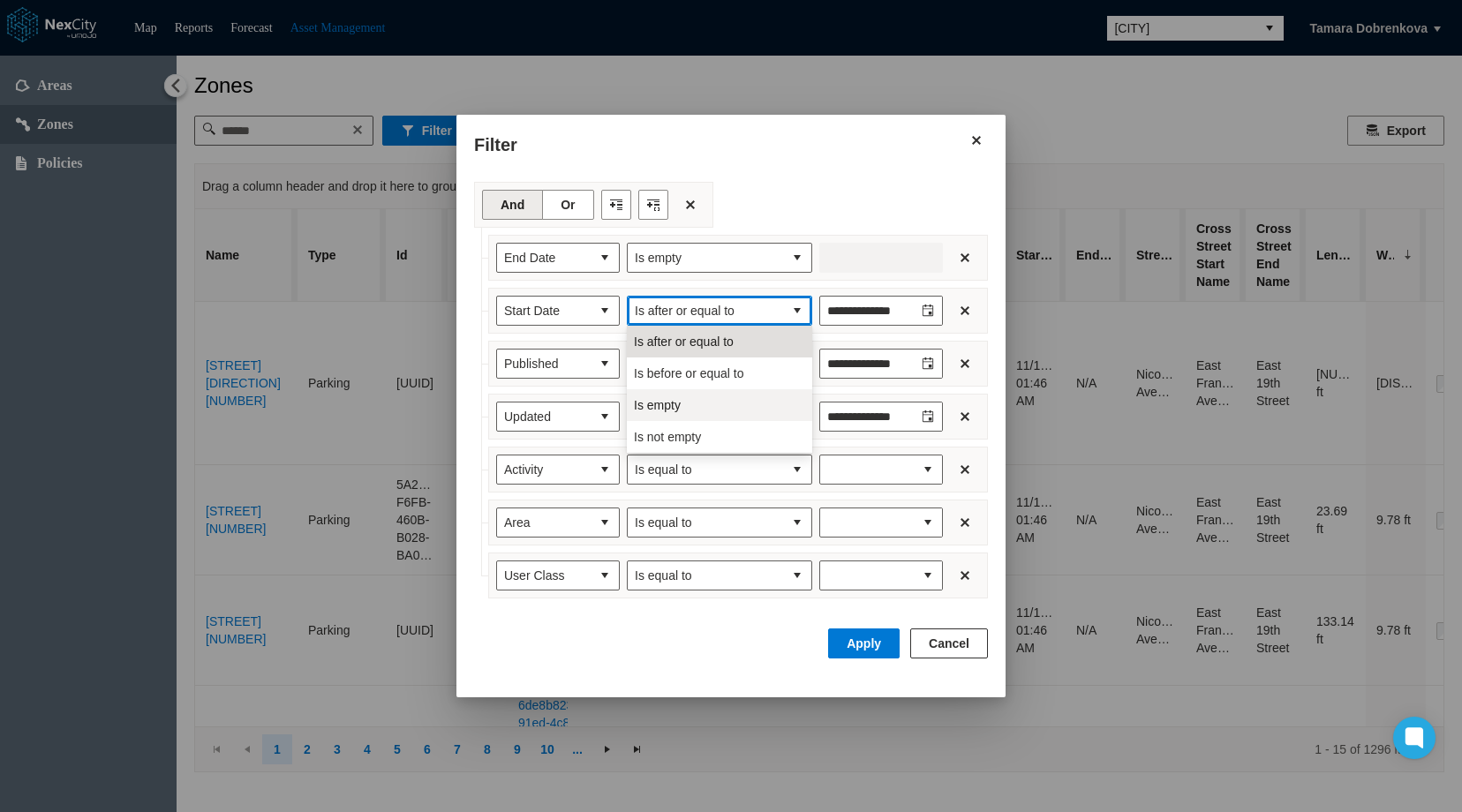 click on "Is empty" at bounding box center (720, 405) 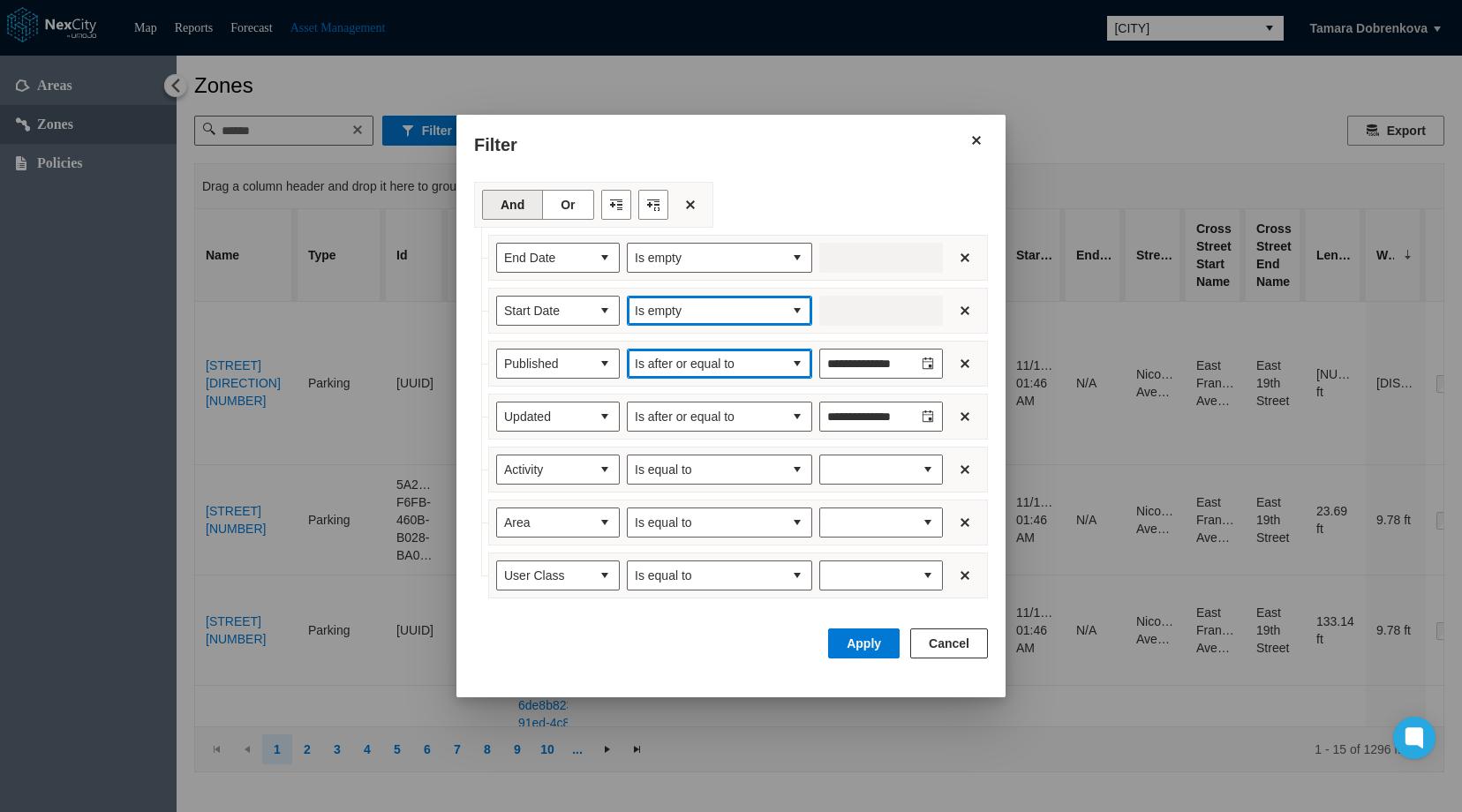 click on "Is after or equal to" at bounding box center [705, 364] 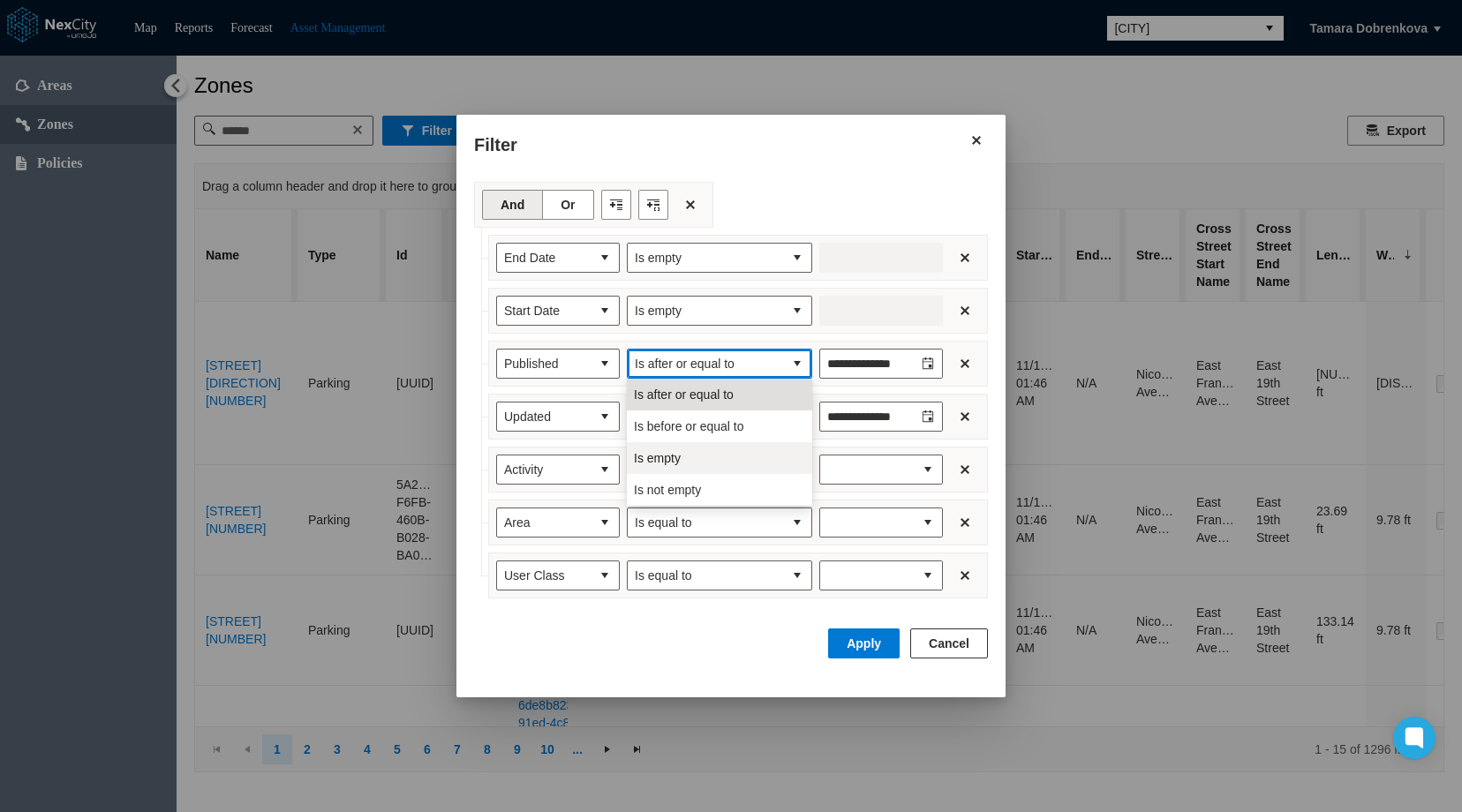 click on "Is empty" at bounding box center (720, 458) 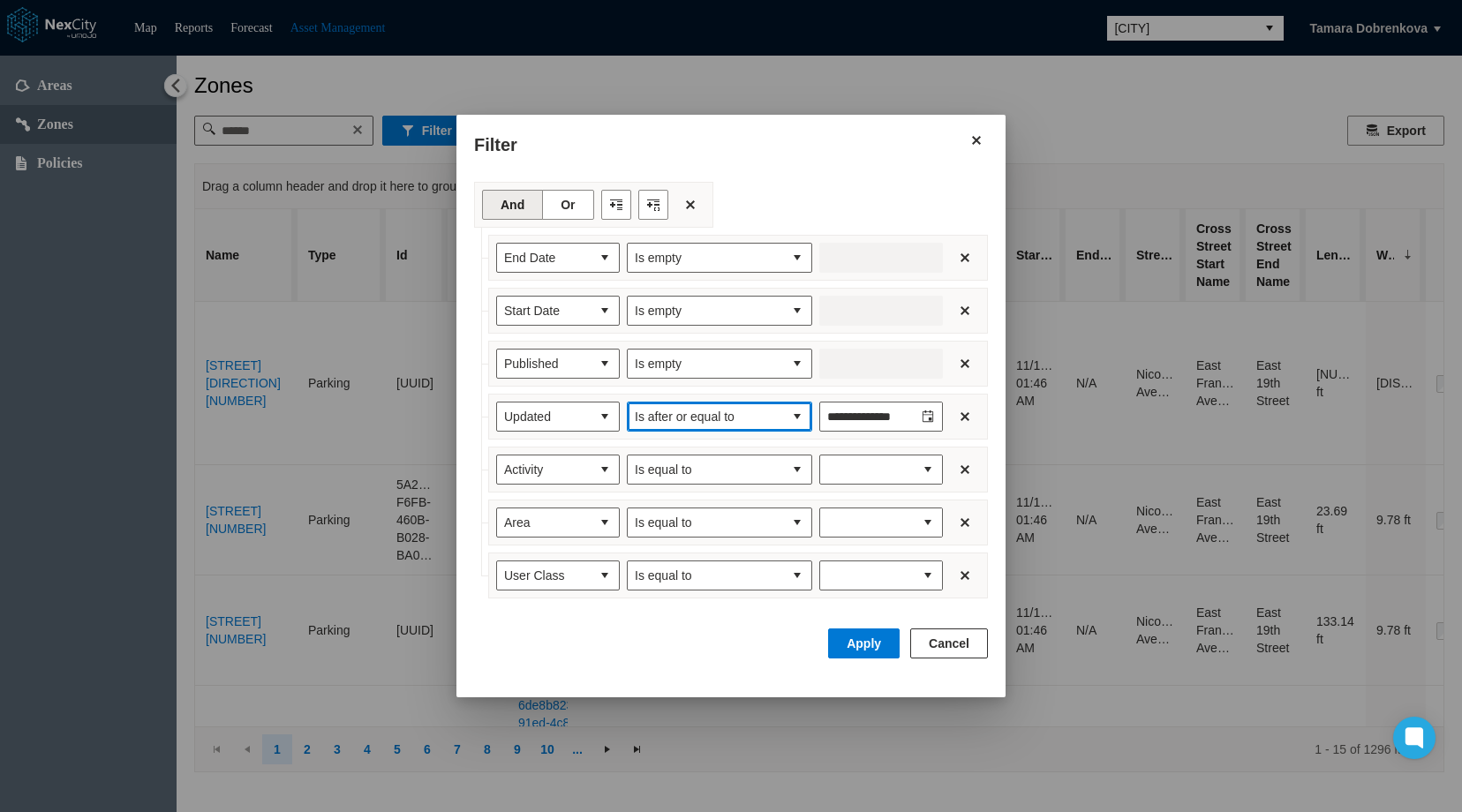 click on "Is after or equal to" at bounding box center (705, 417) 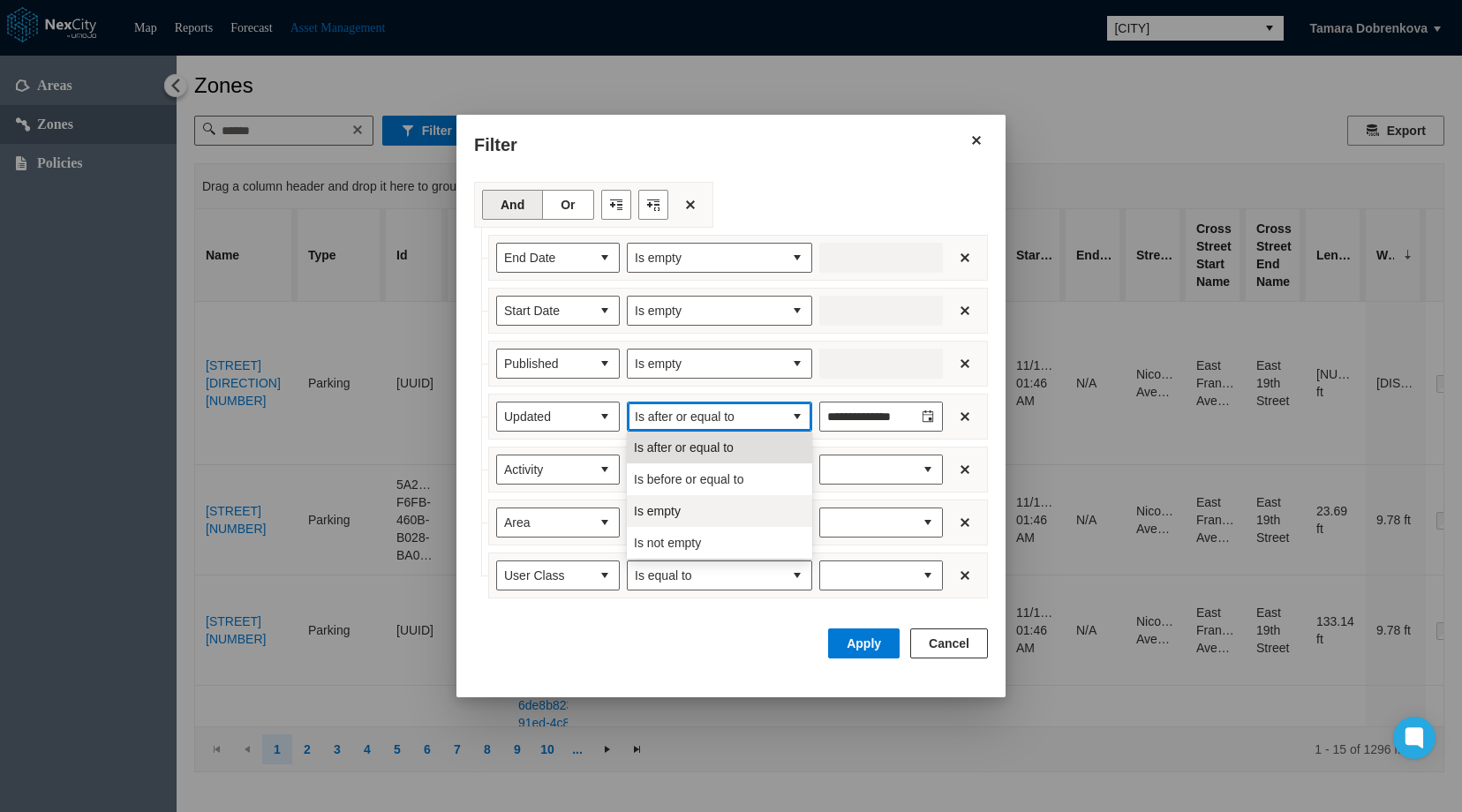 click on "Is empty" at bounding box center [657, 511] 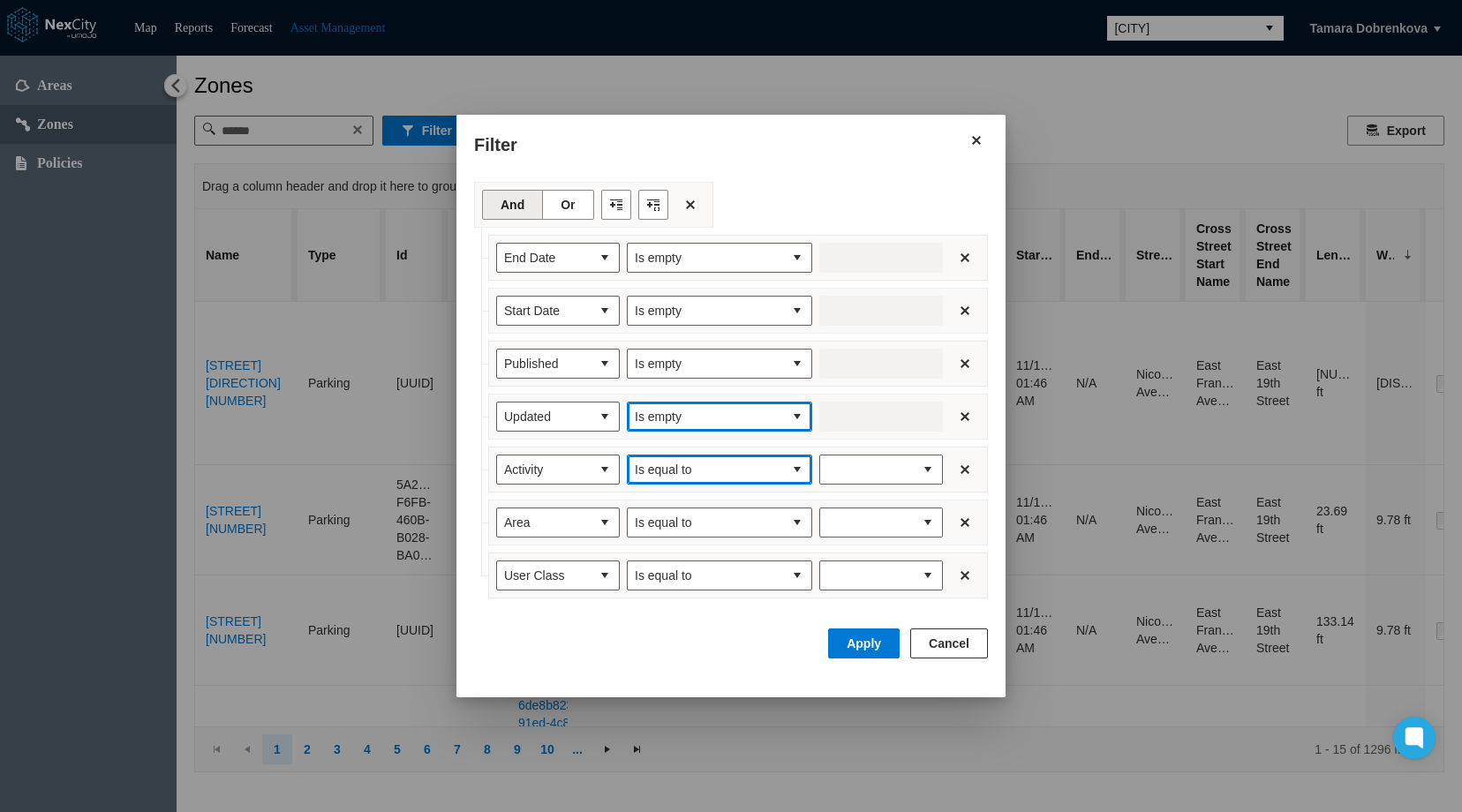 click on "Is equal to" at bounding box center (705, 470) 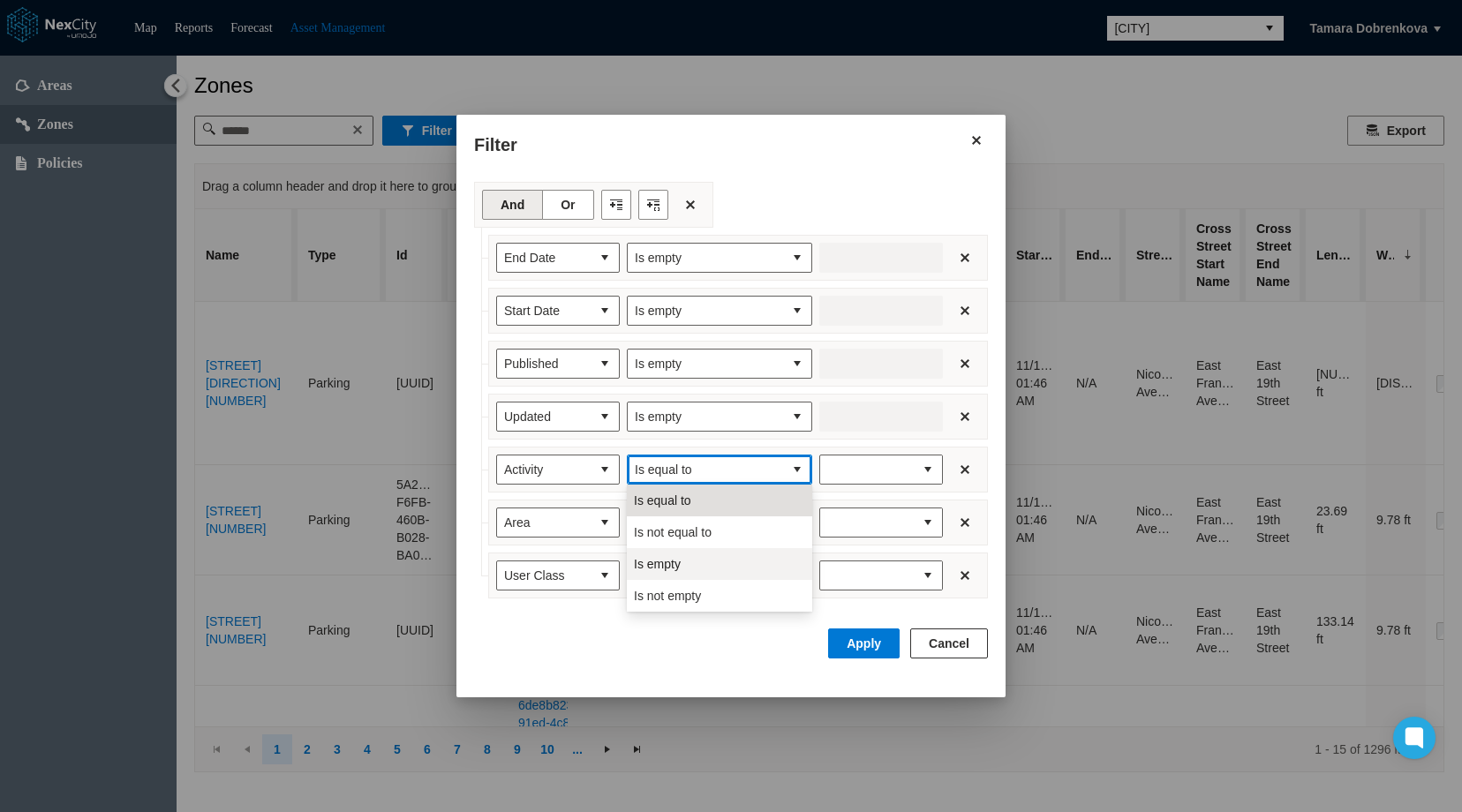click on "Is empty" at bounding box center [720, 564] 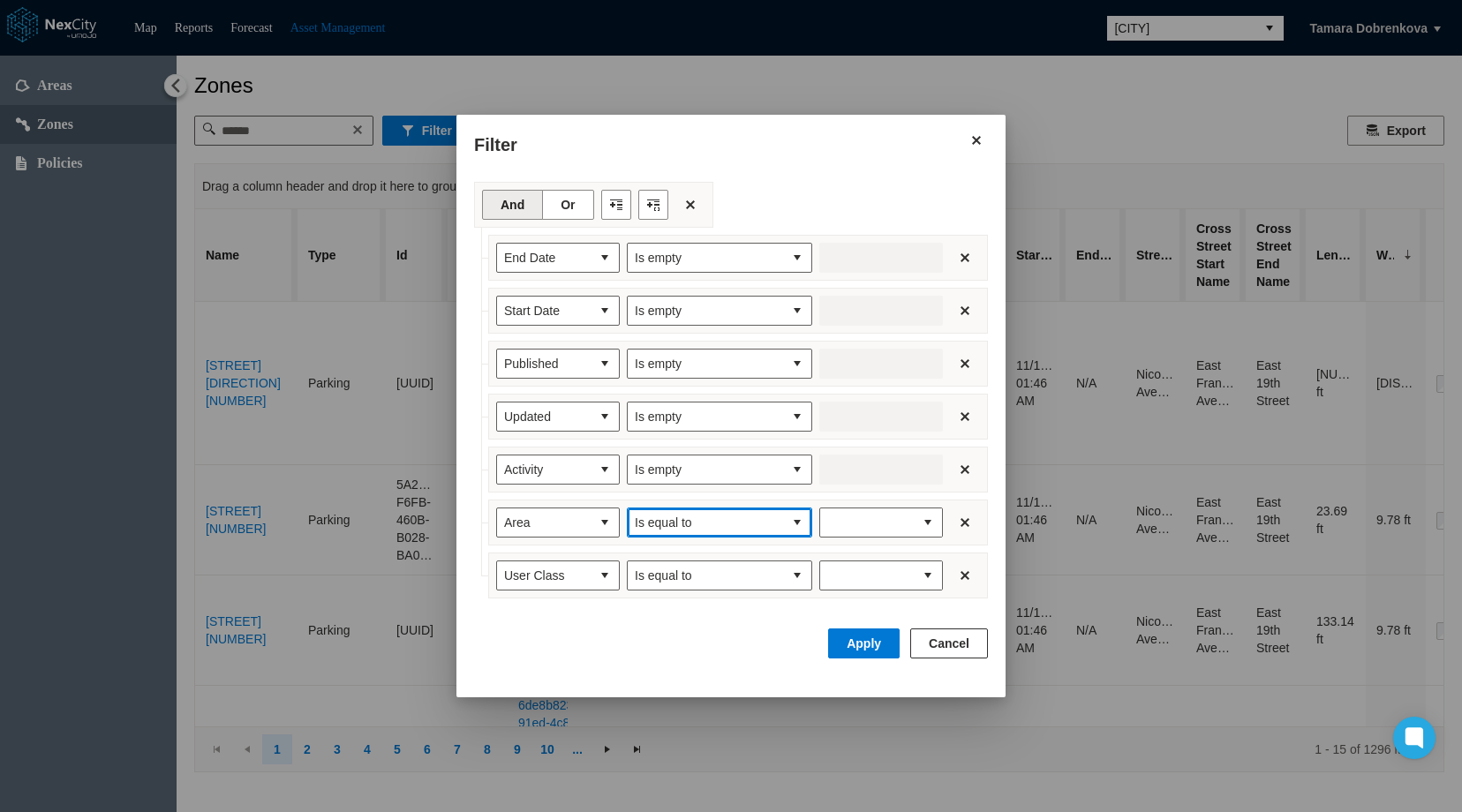 click on "Is equal to" at bounding box center [705, 523] 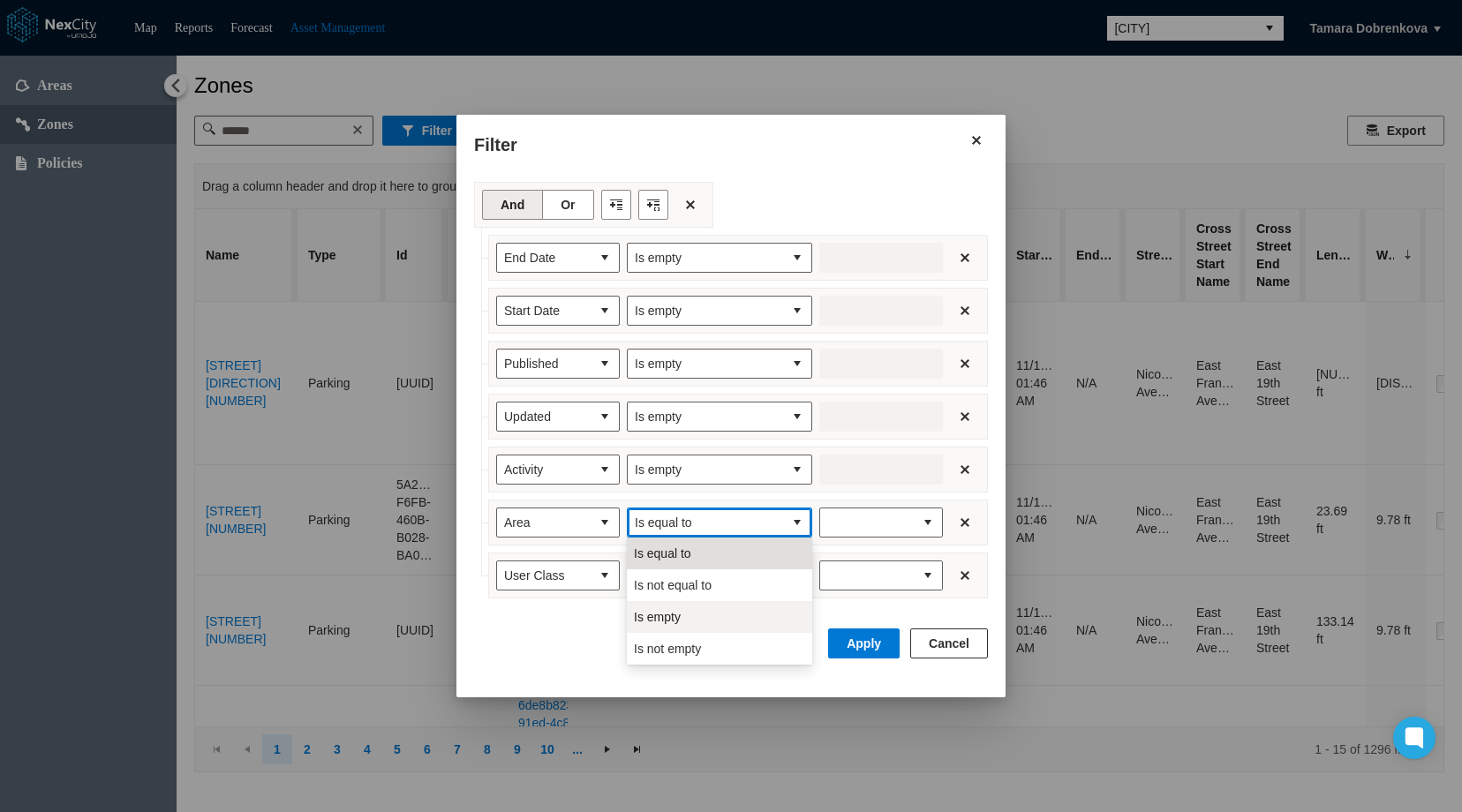 click on "Is empty" at bounding box center (720, 617) 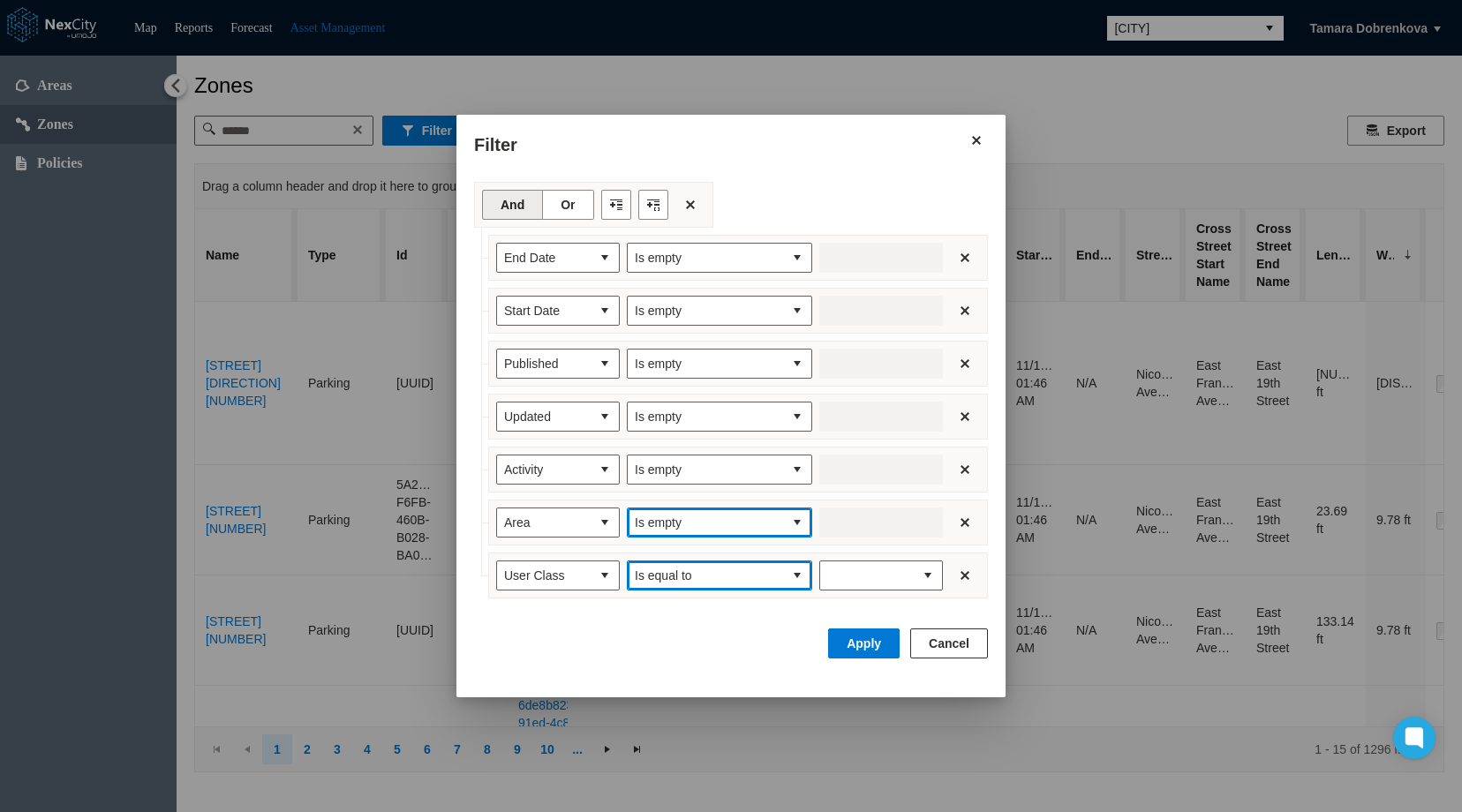 click on "Is equal to" at bounding box center [705, 575] 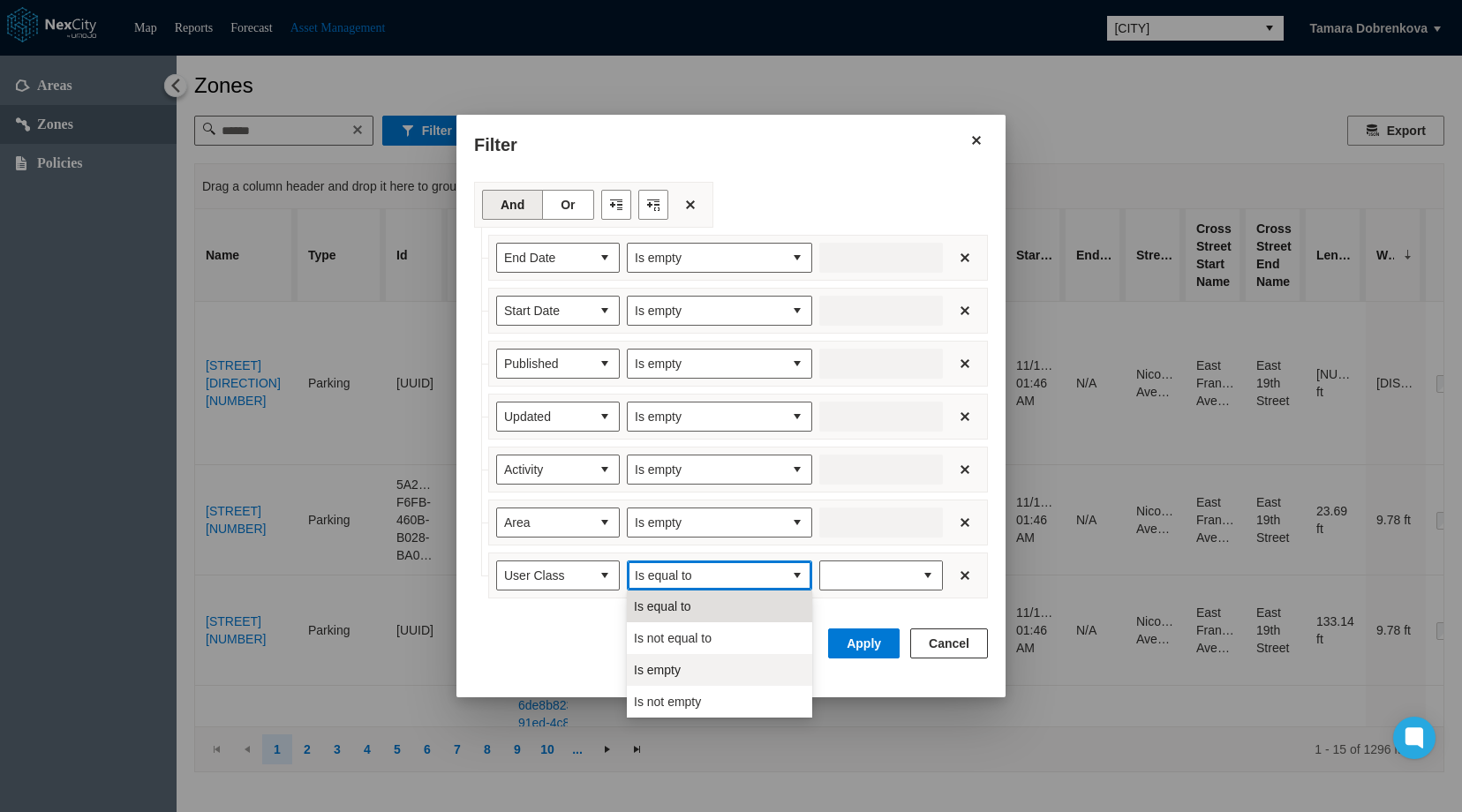 click on "Is empty" at bounding box center [720, 670] 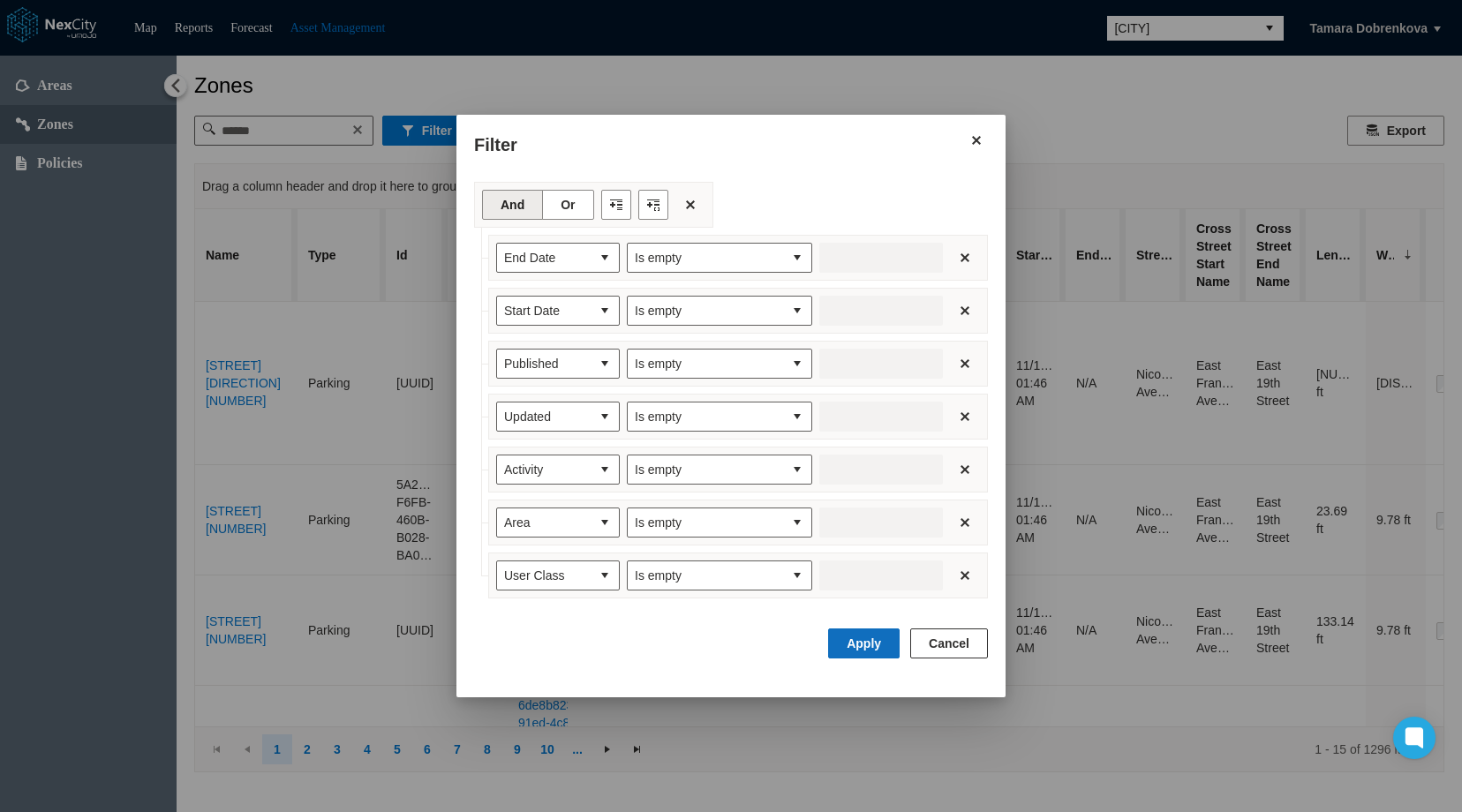 click on "Apply" at bounding box center [863, 643] 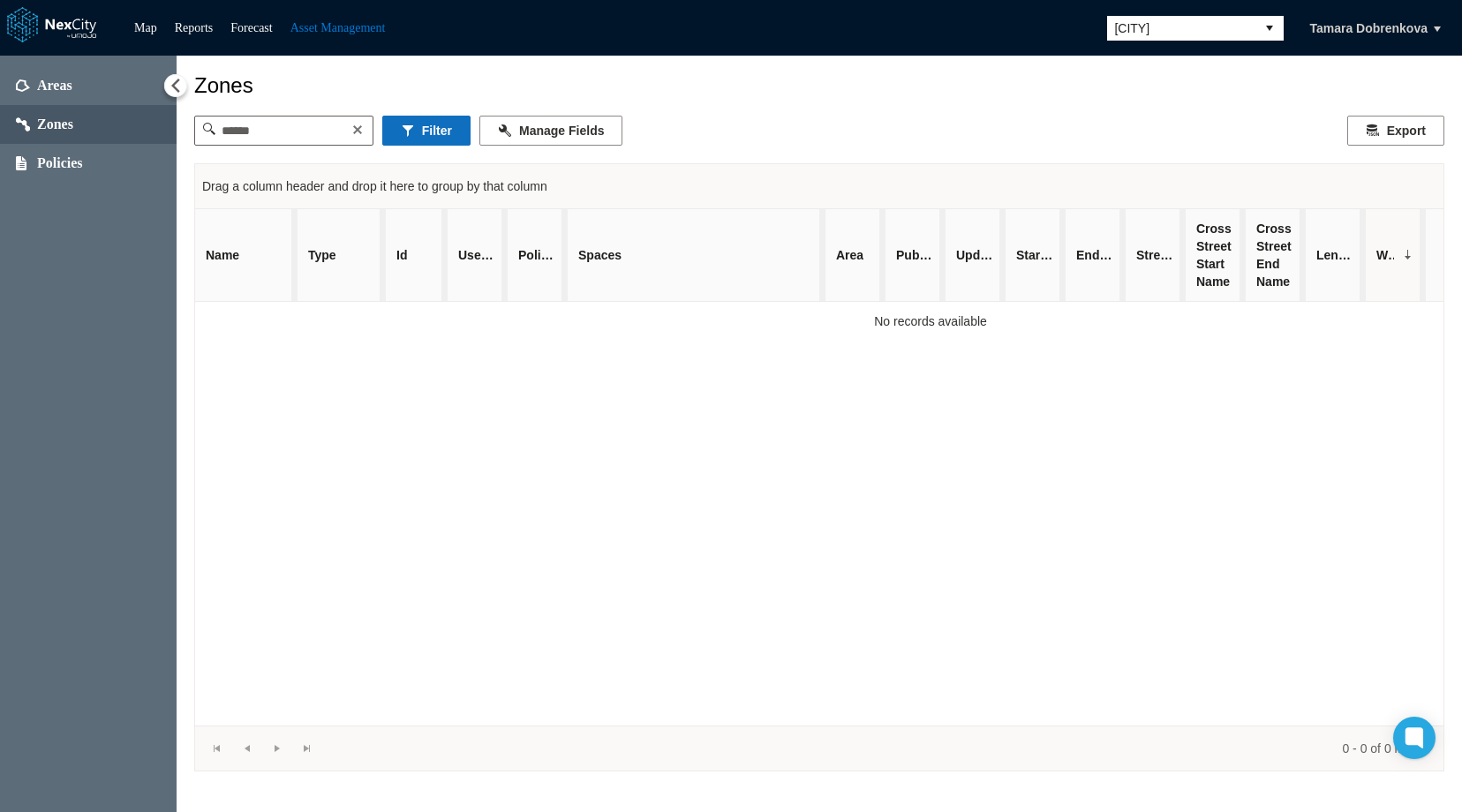 click on "Filter" at bounding box center (426, 131) 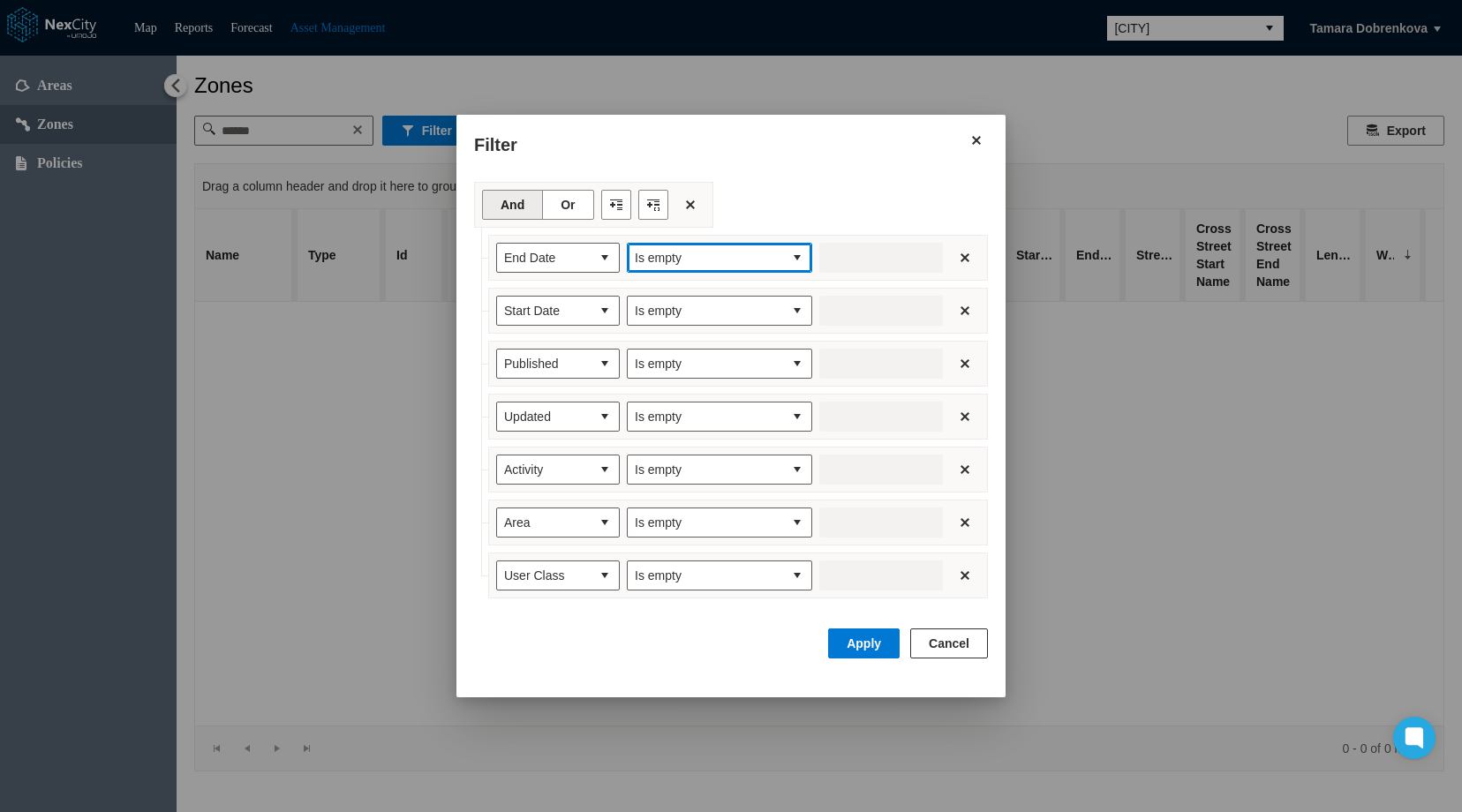 click on "Is empty" at bounding box center (705, 258) 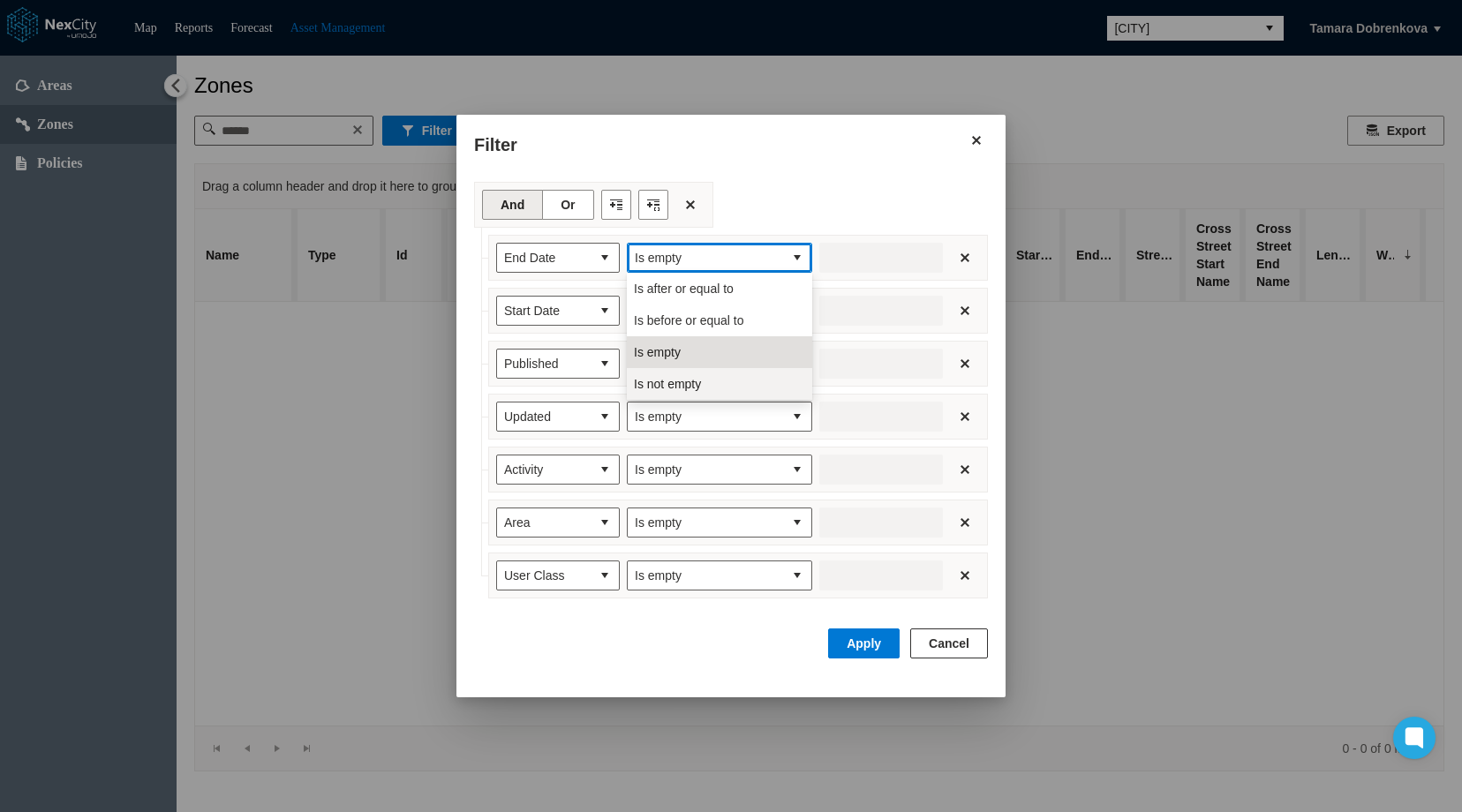 click on "Is not empty" at bounding box center [667, 384] 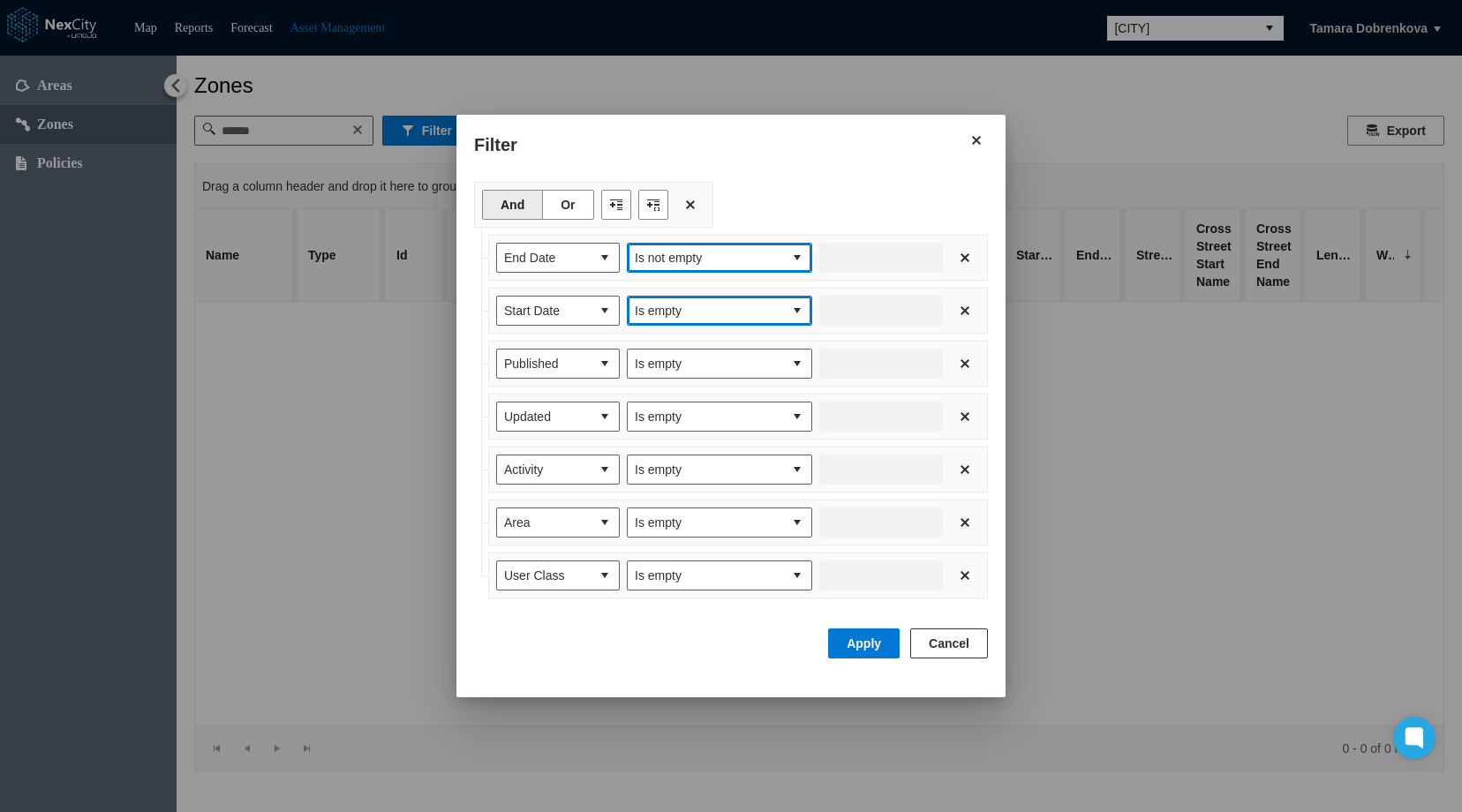 click on "Is empty" at bounding box center [705, 311] 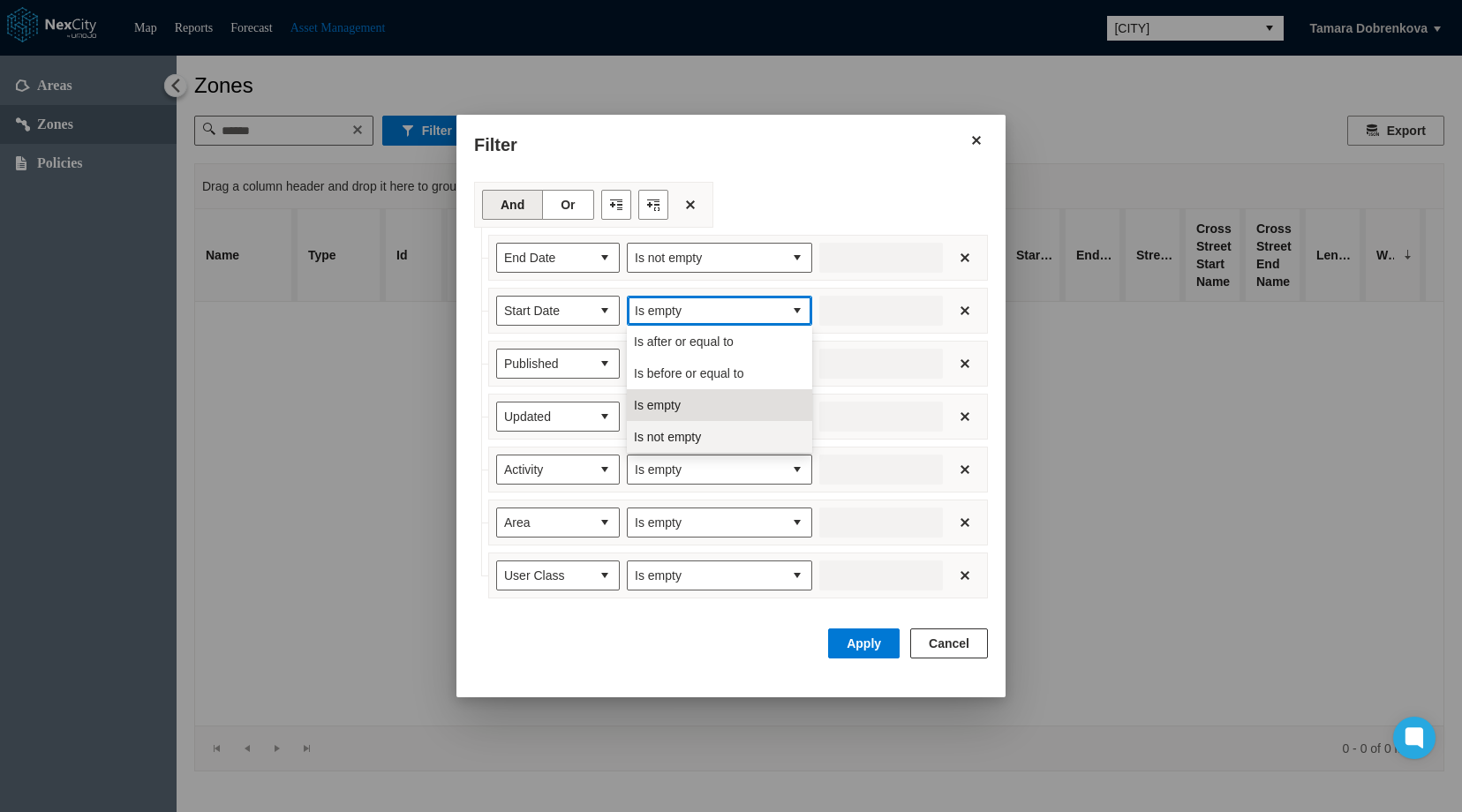 click on "Is not empty" at bounding box center [720, 437] 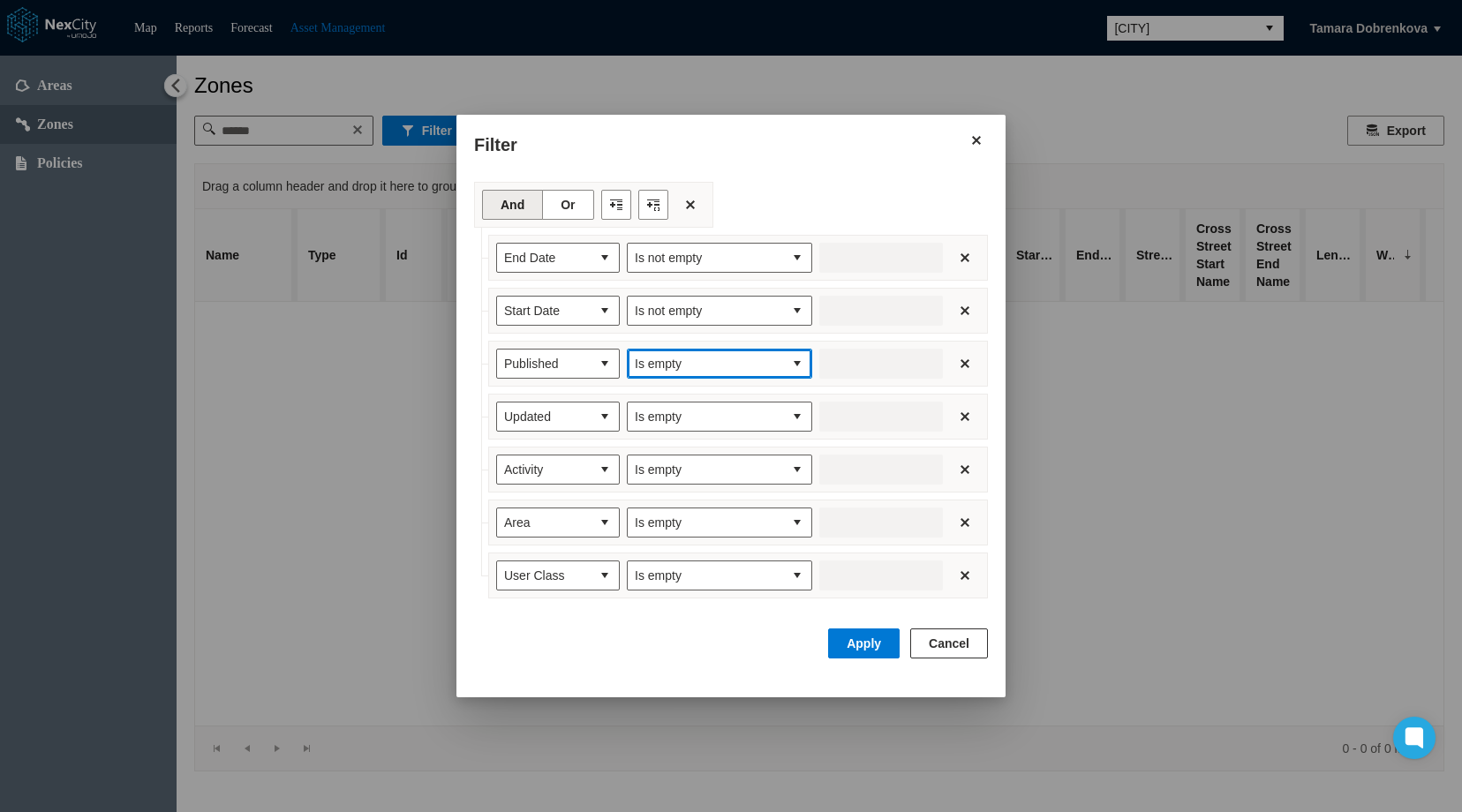 click on "Is empty" at bounding box center [705, 364] 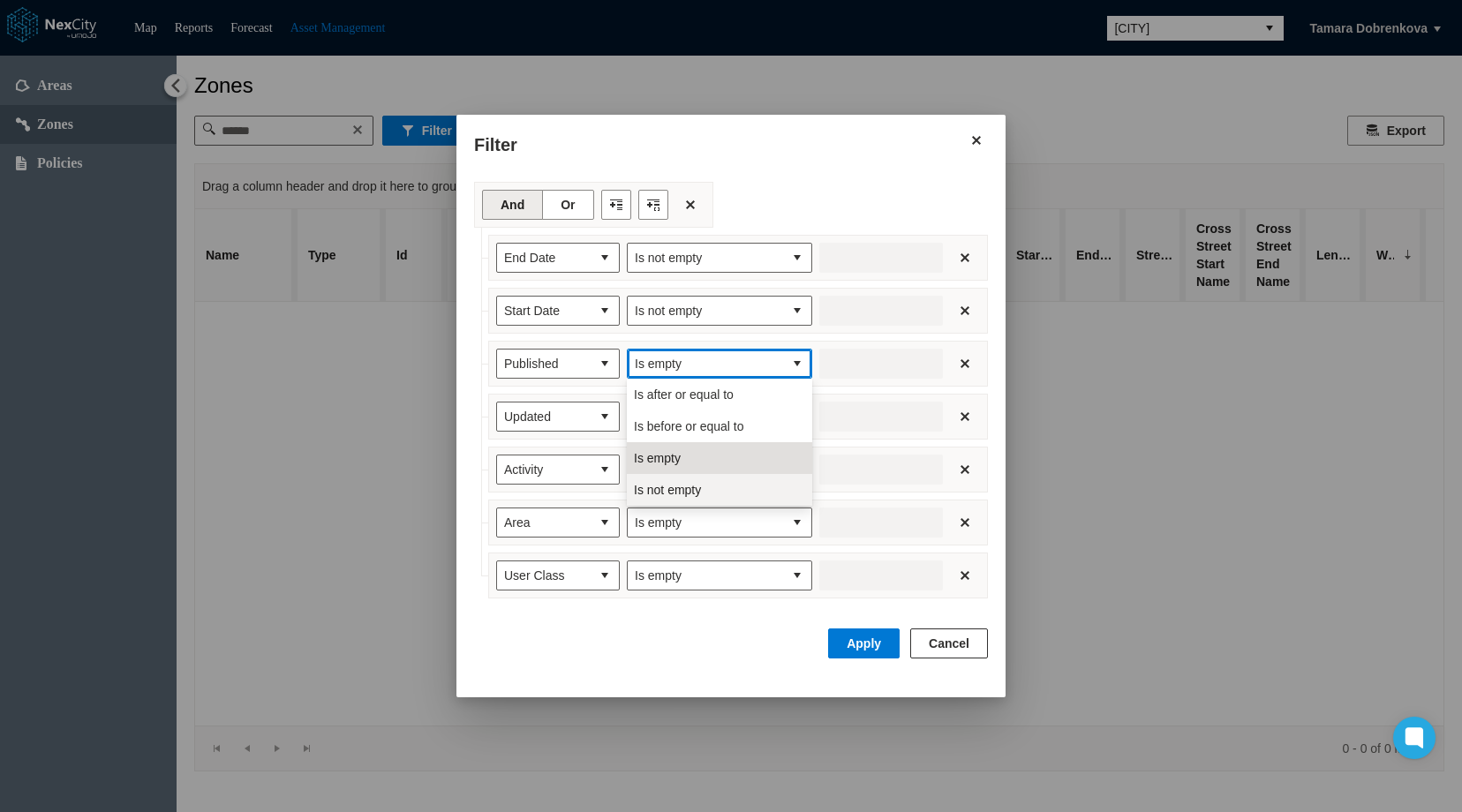 click on "Is not empty" at bounding box center [720, 490] 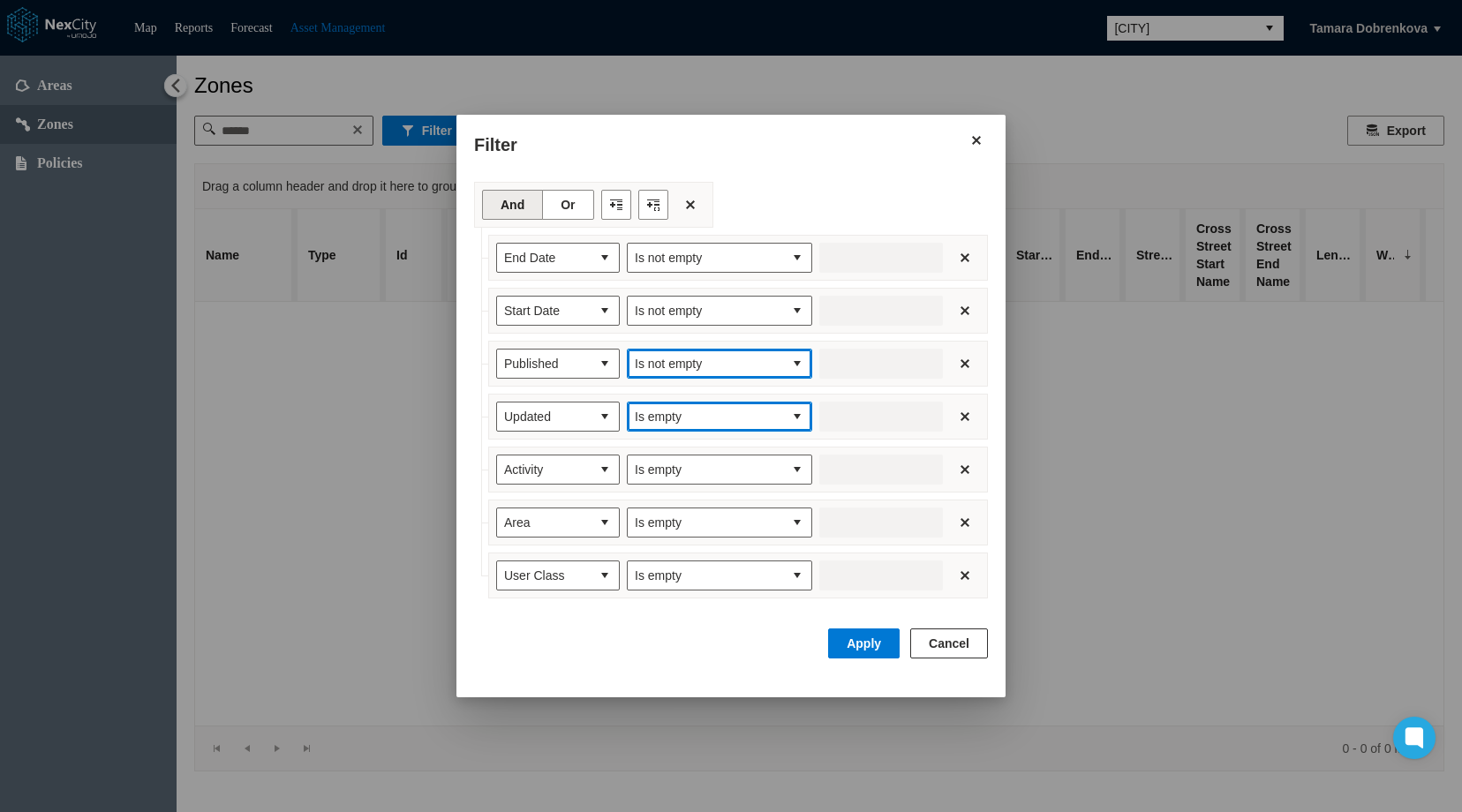 click on "Is empty" at bounding box center [705, 417] 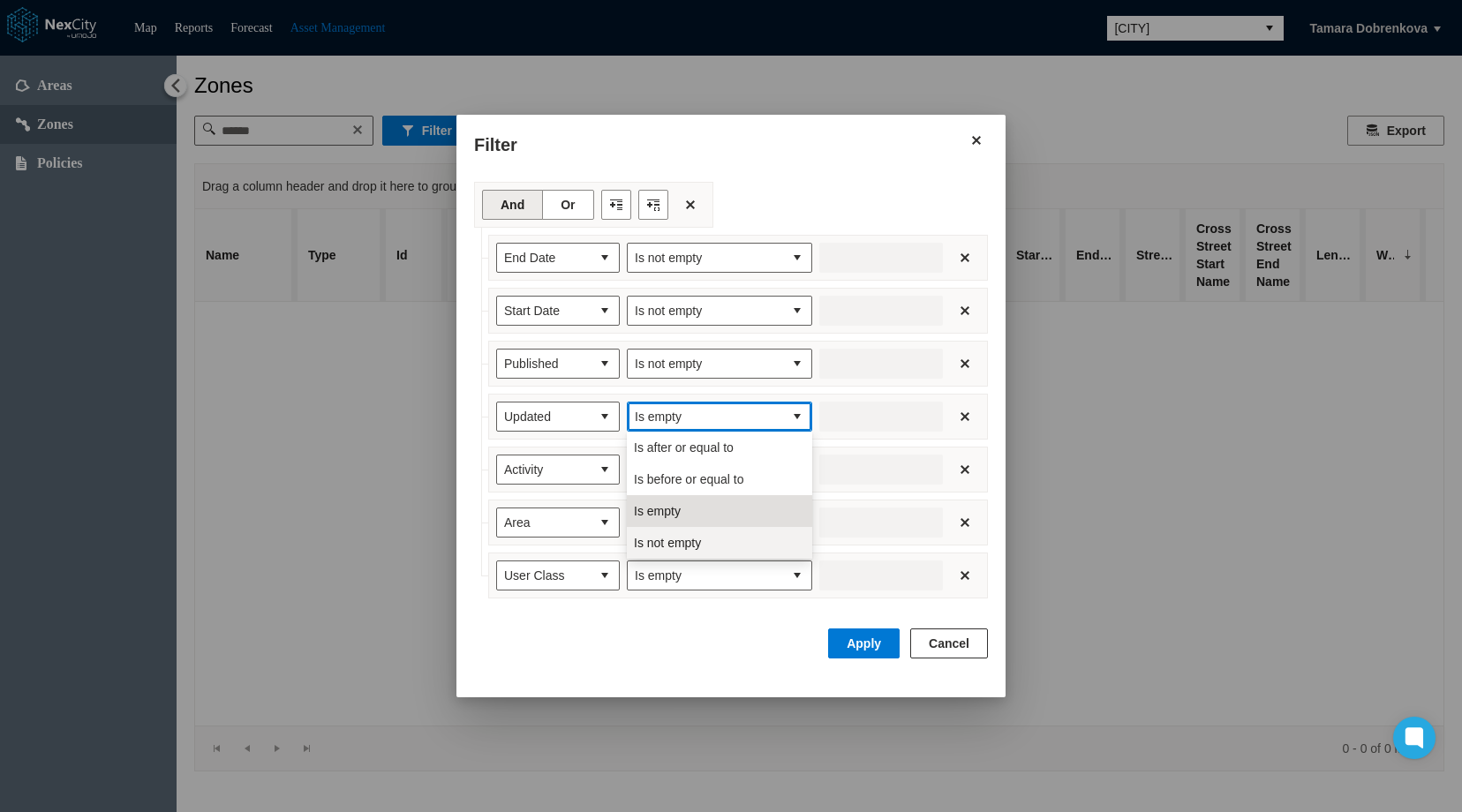 click on "Is not empty" at bounding box center [720, 543] 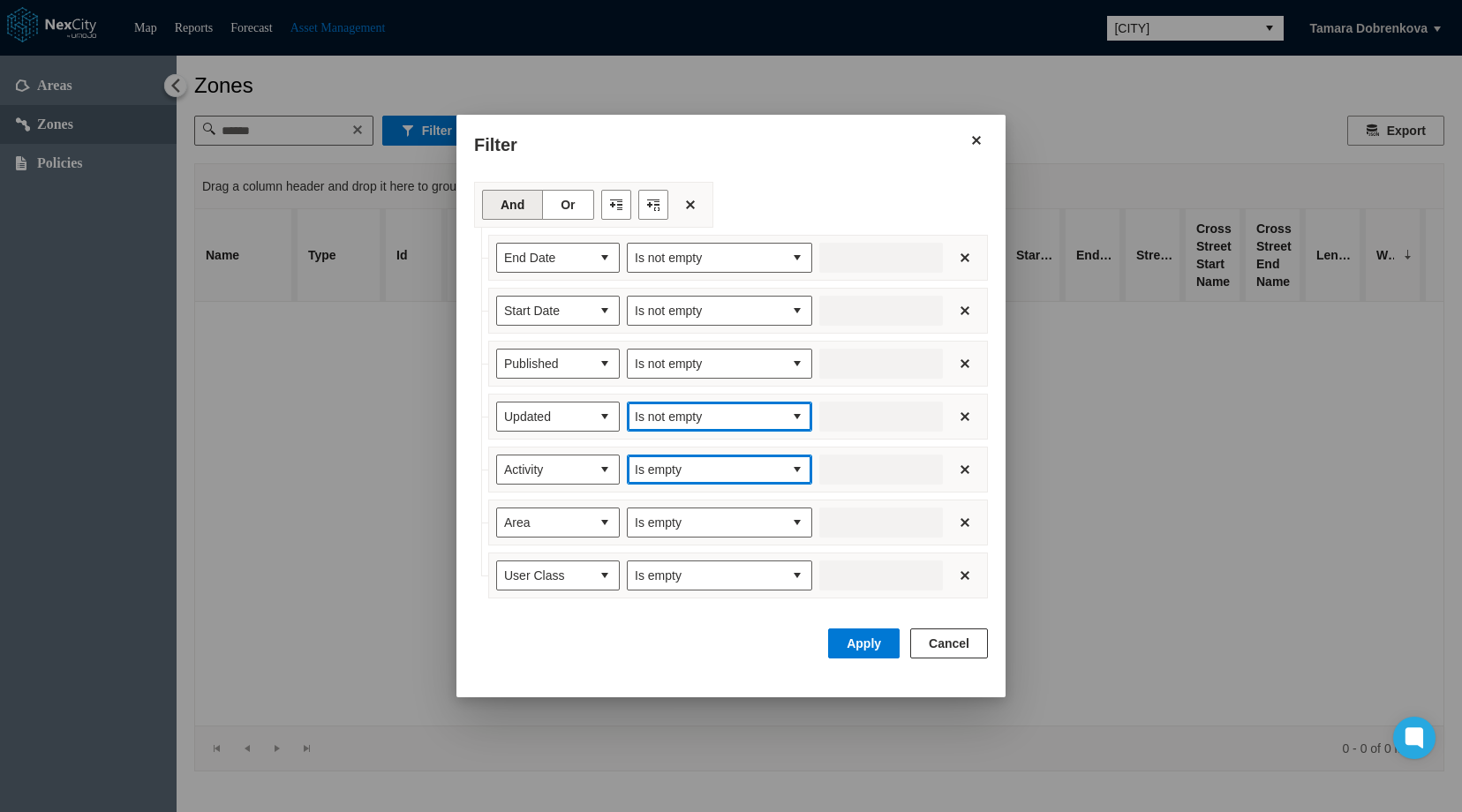 click on "Is empty" at bounding box center [705, 470] 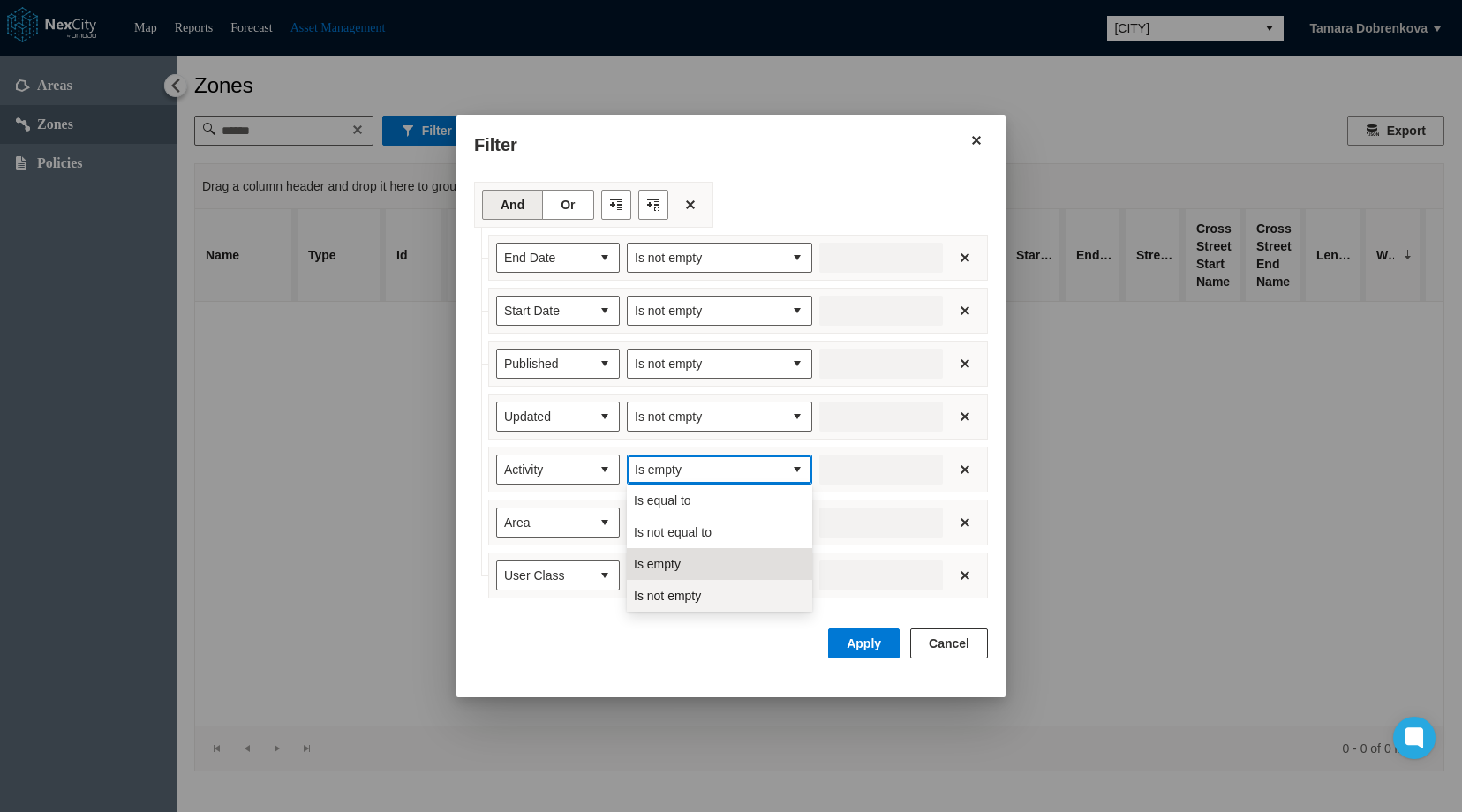 drag, startPoint x: 706, startPoint y: 595, endPoint x: 722, endPoint y: 567, distance: 32.24903 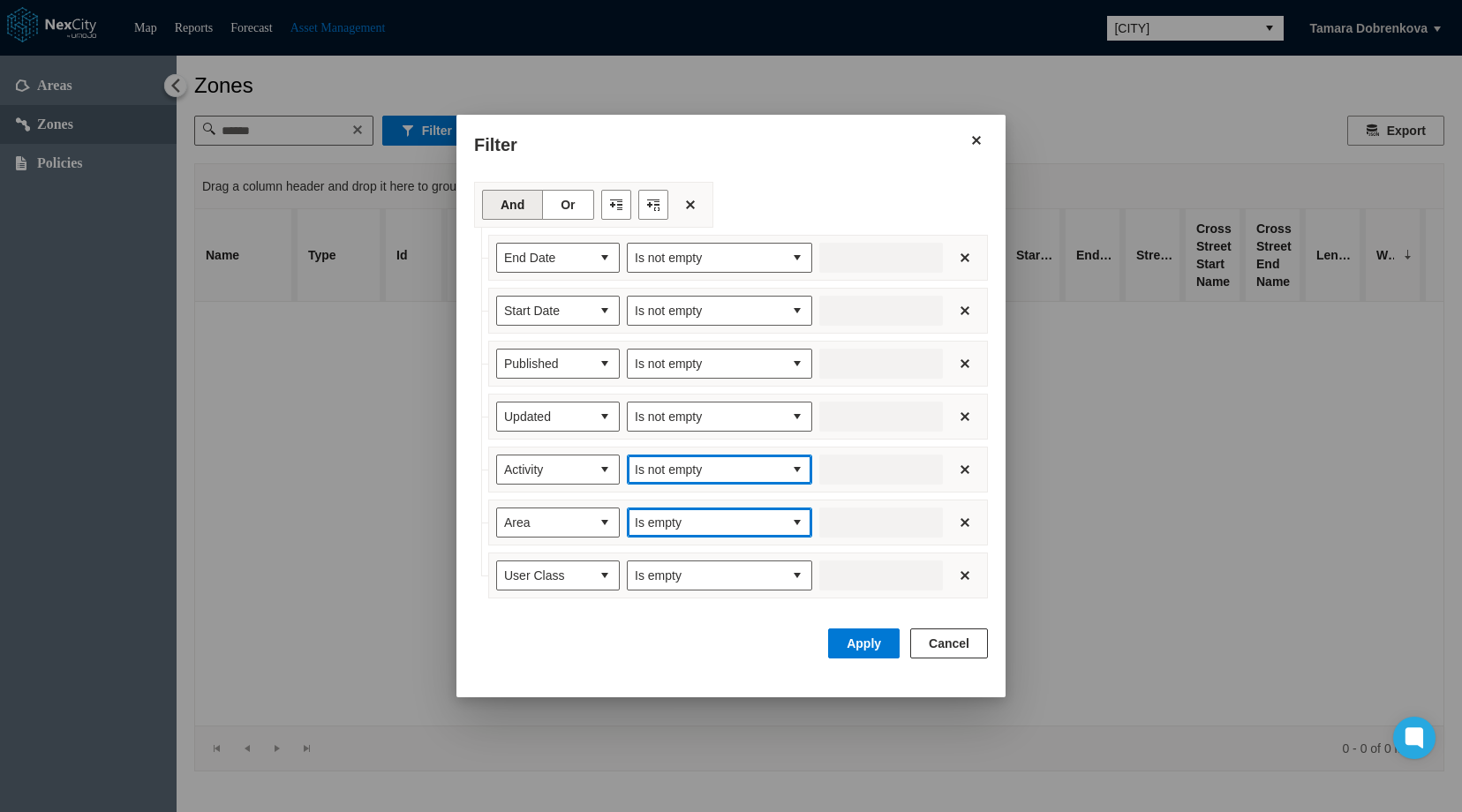 click on "Is empty" at bounding box center (705, 523) 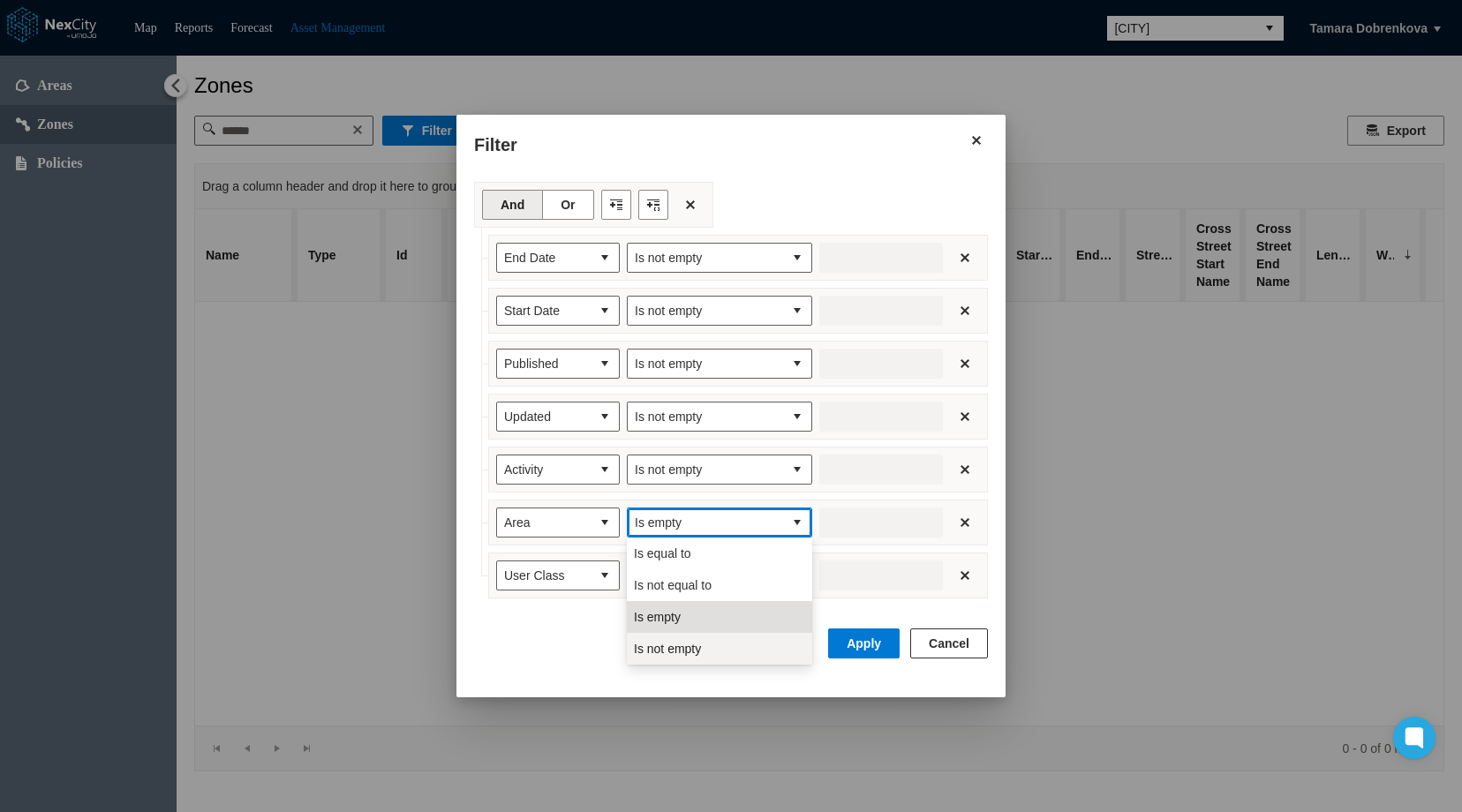 click on "Is not empty" at bounding box center (720, 649) 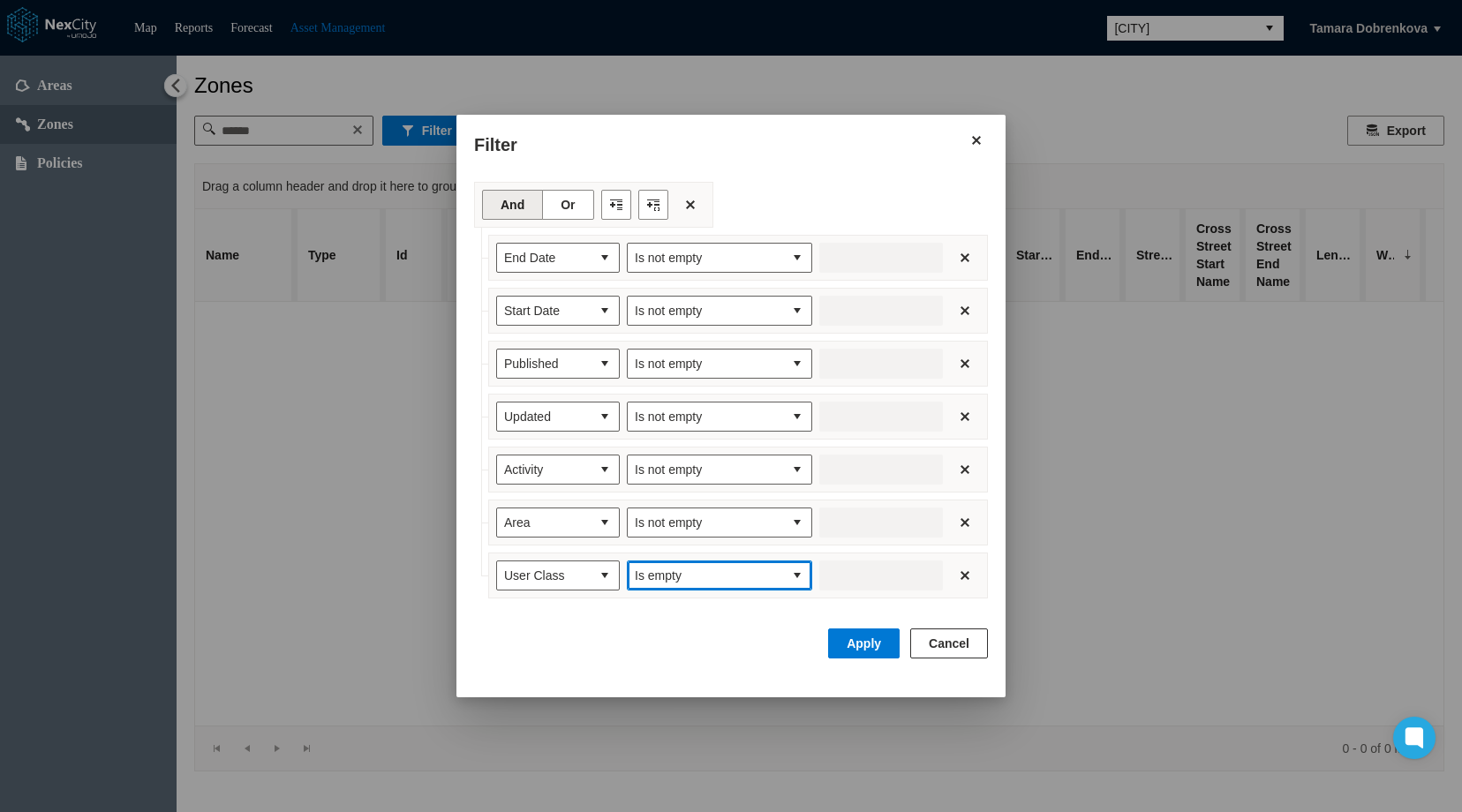 click on "Is empty" at bounding box center [705, 575] 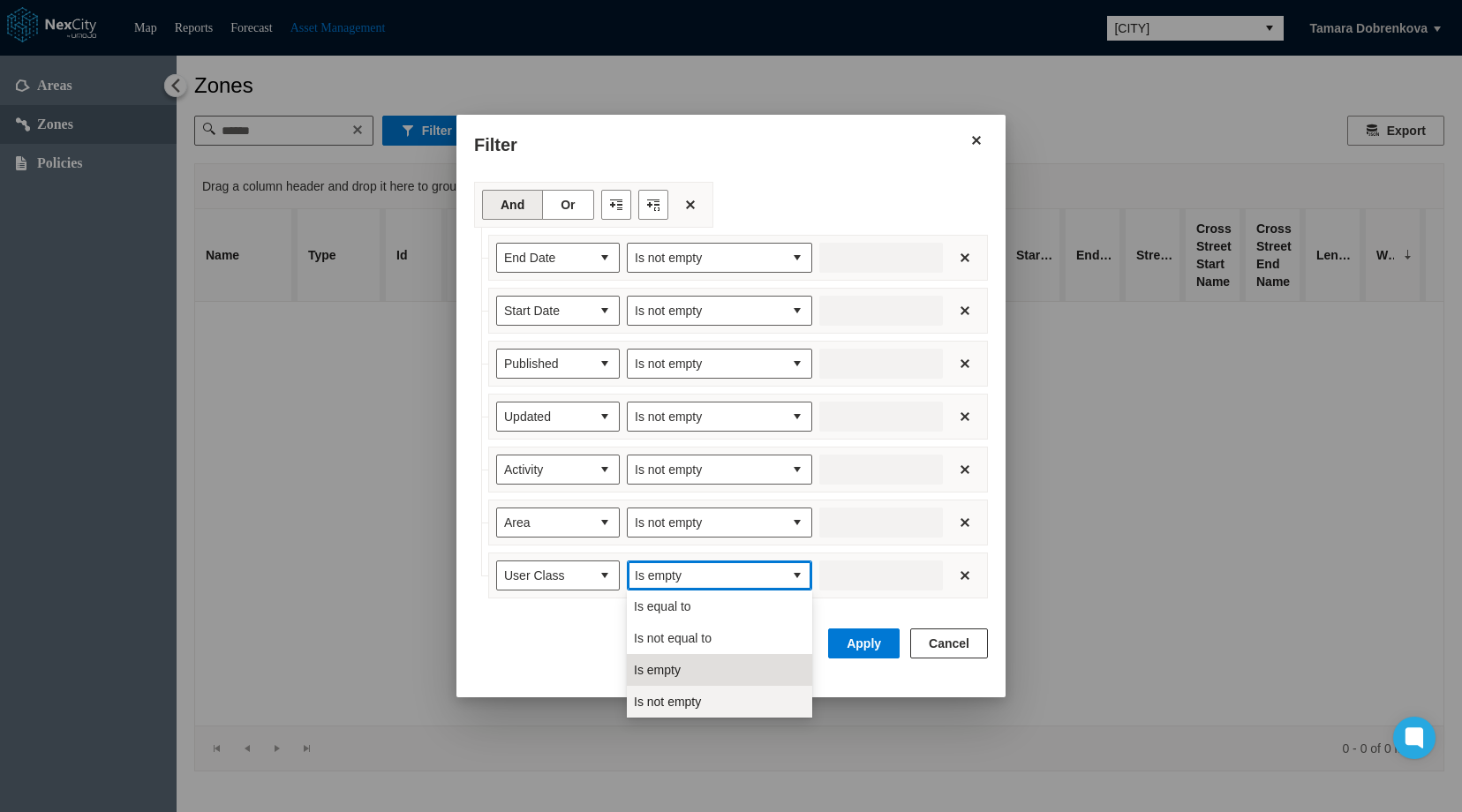 click on "Is not empty" at bounding box center [720, 702] 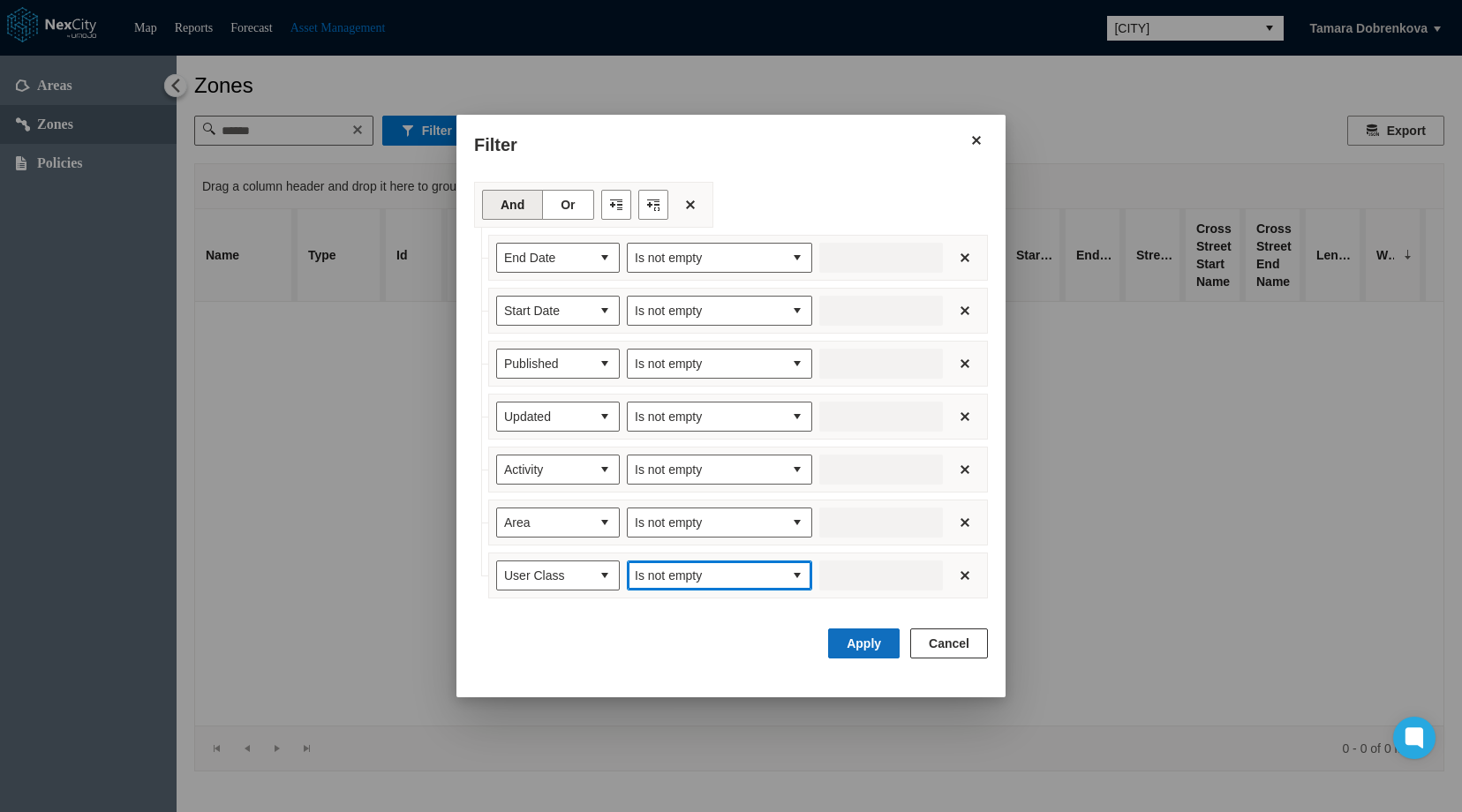 click on "Apply" at bounding box center (863, 643) 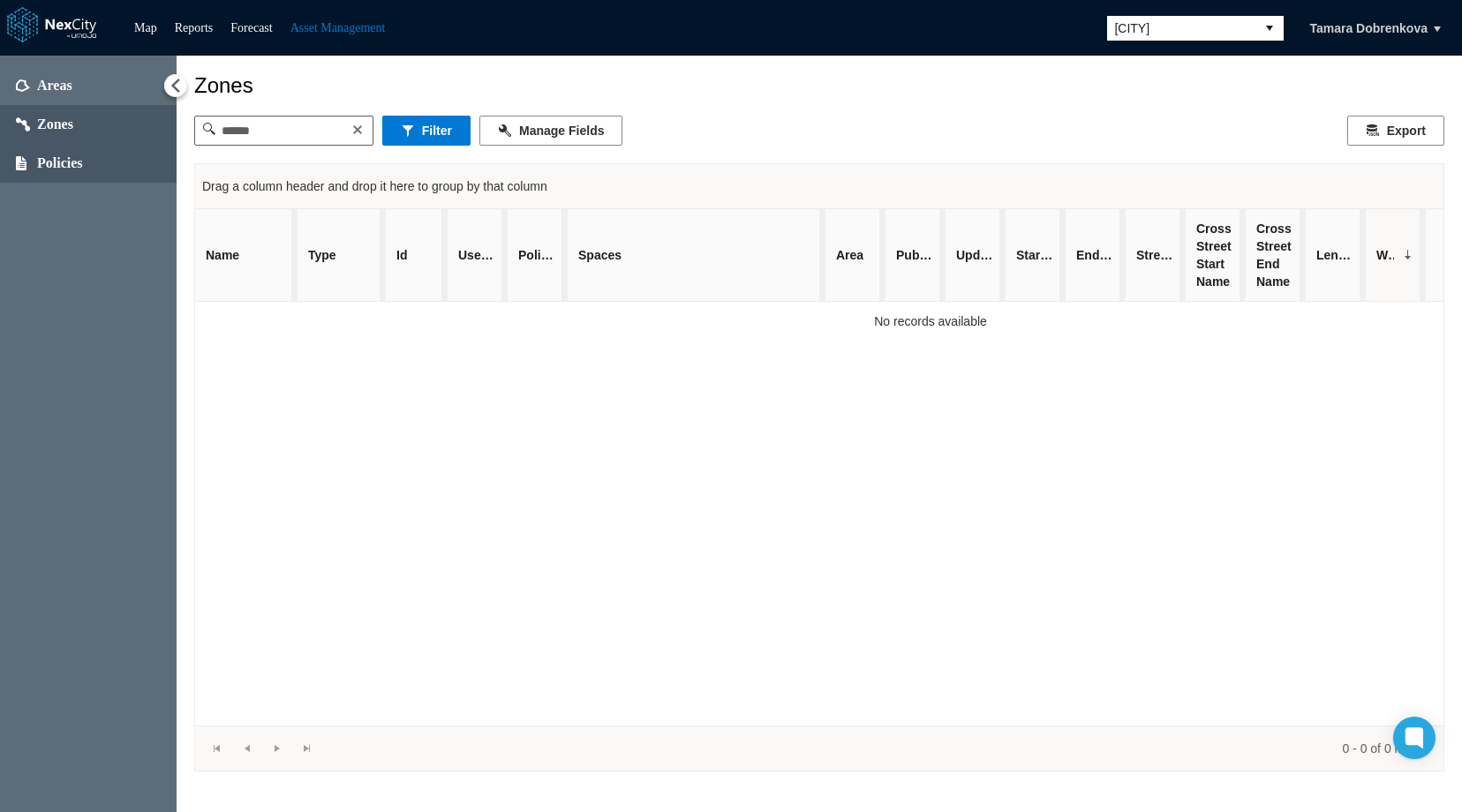 click on "Policies" at bounding box center [60, 163] 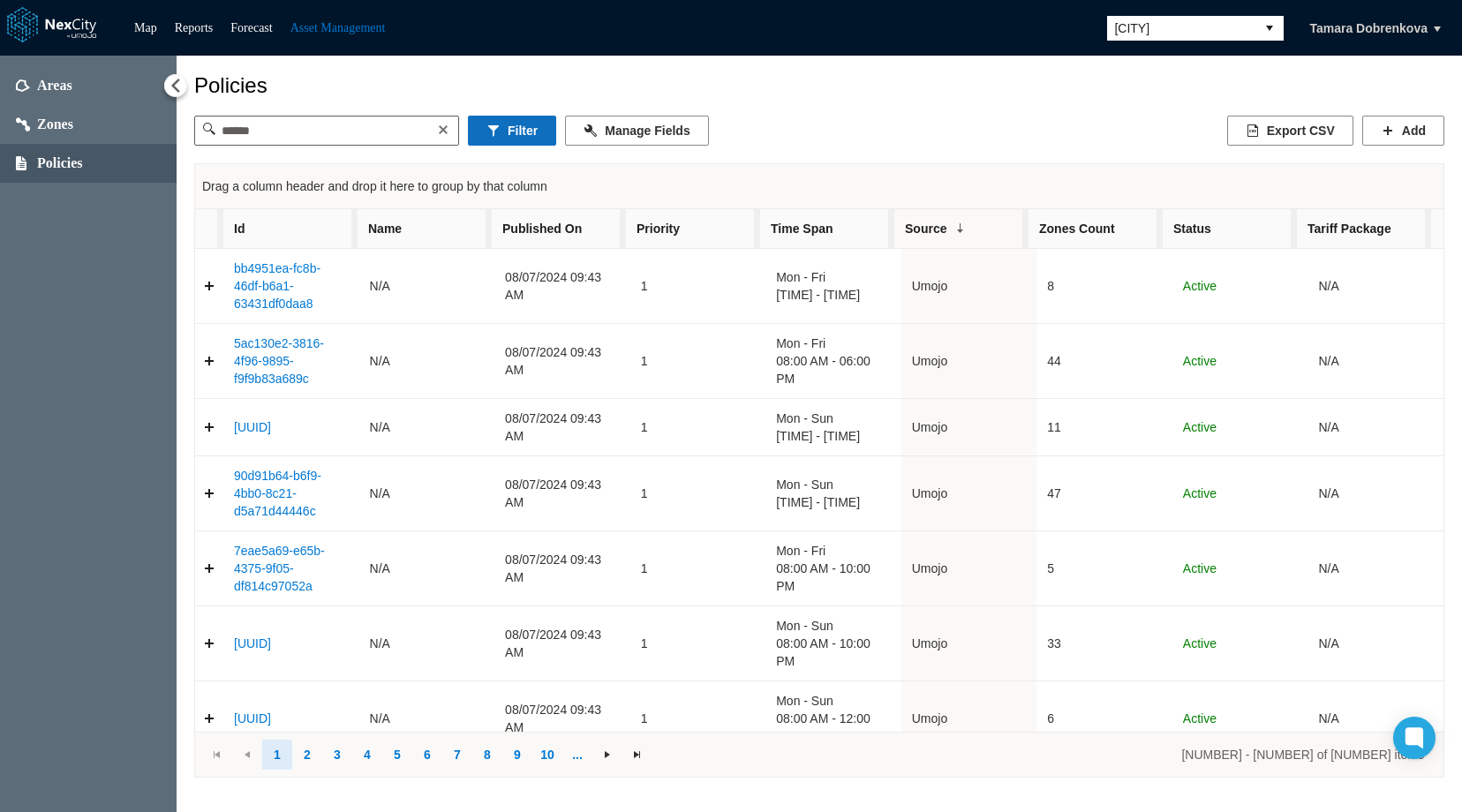click on "Filter" at bounding box center (512, 131) 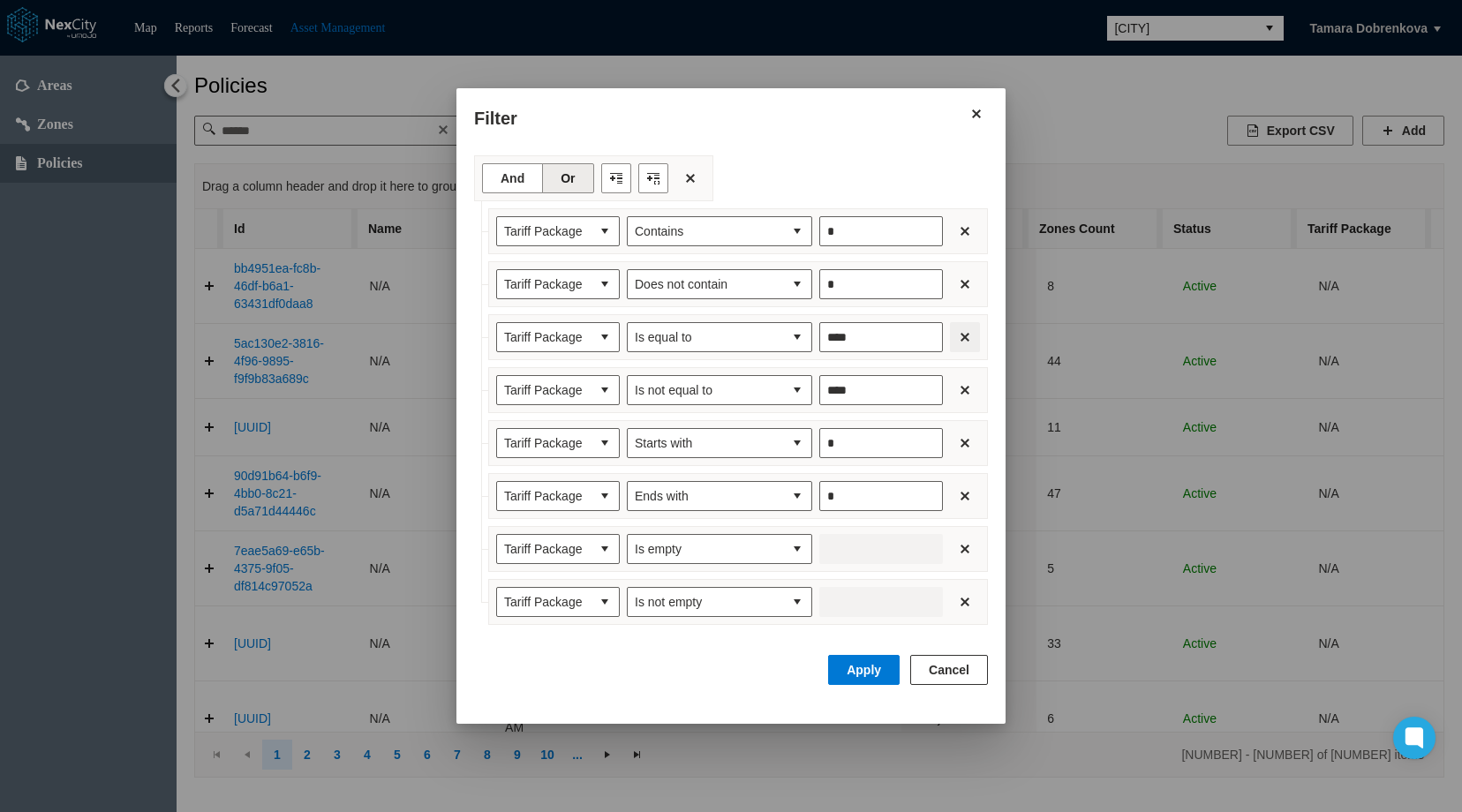 click at bounding box center (965, 337) 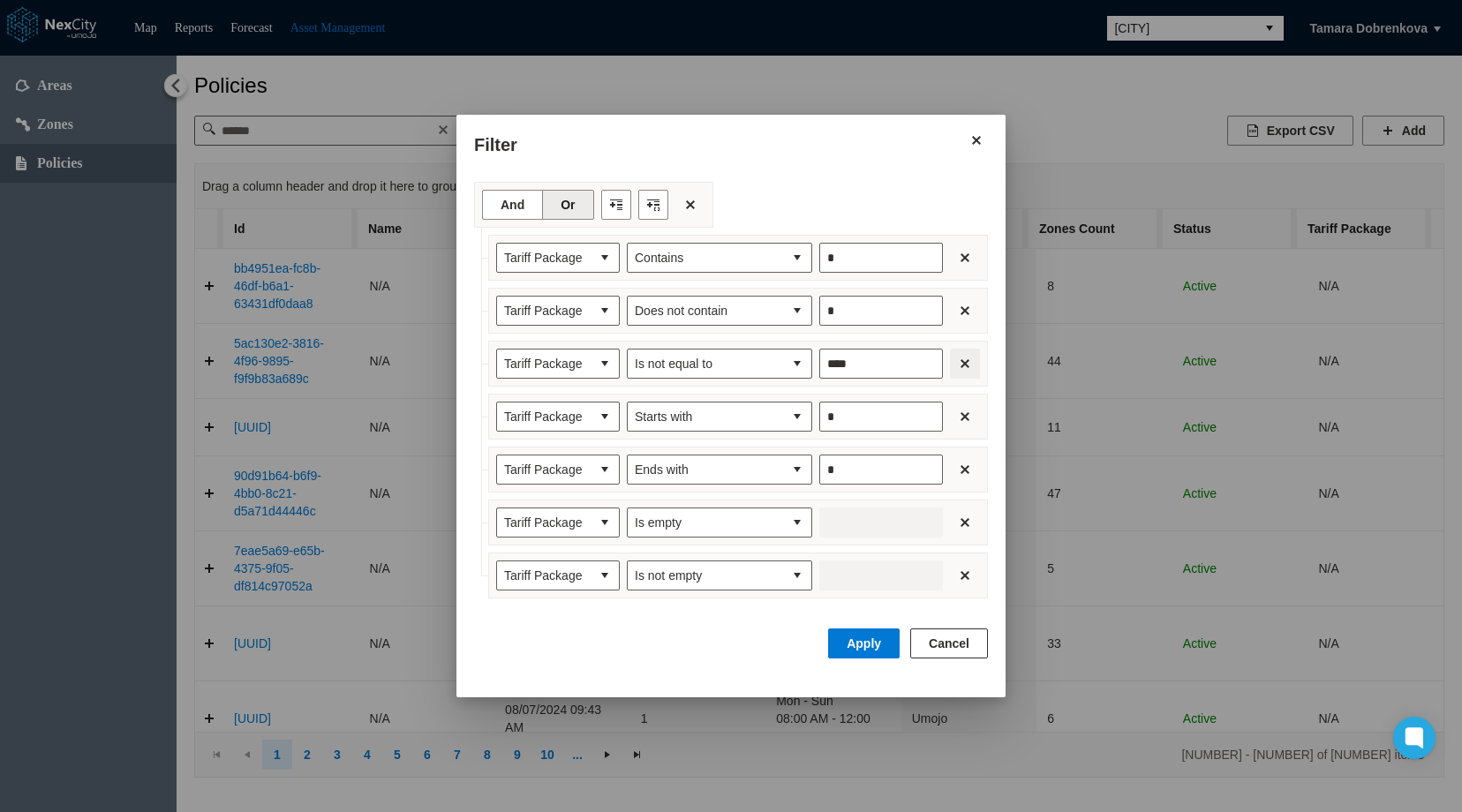 click at bounding box center [965, 364] 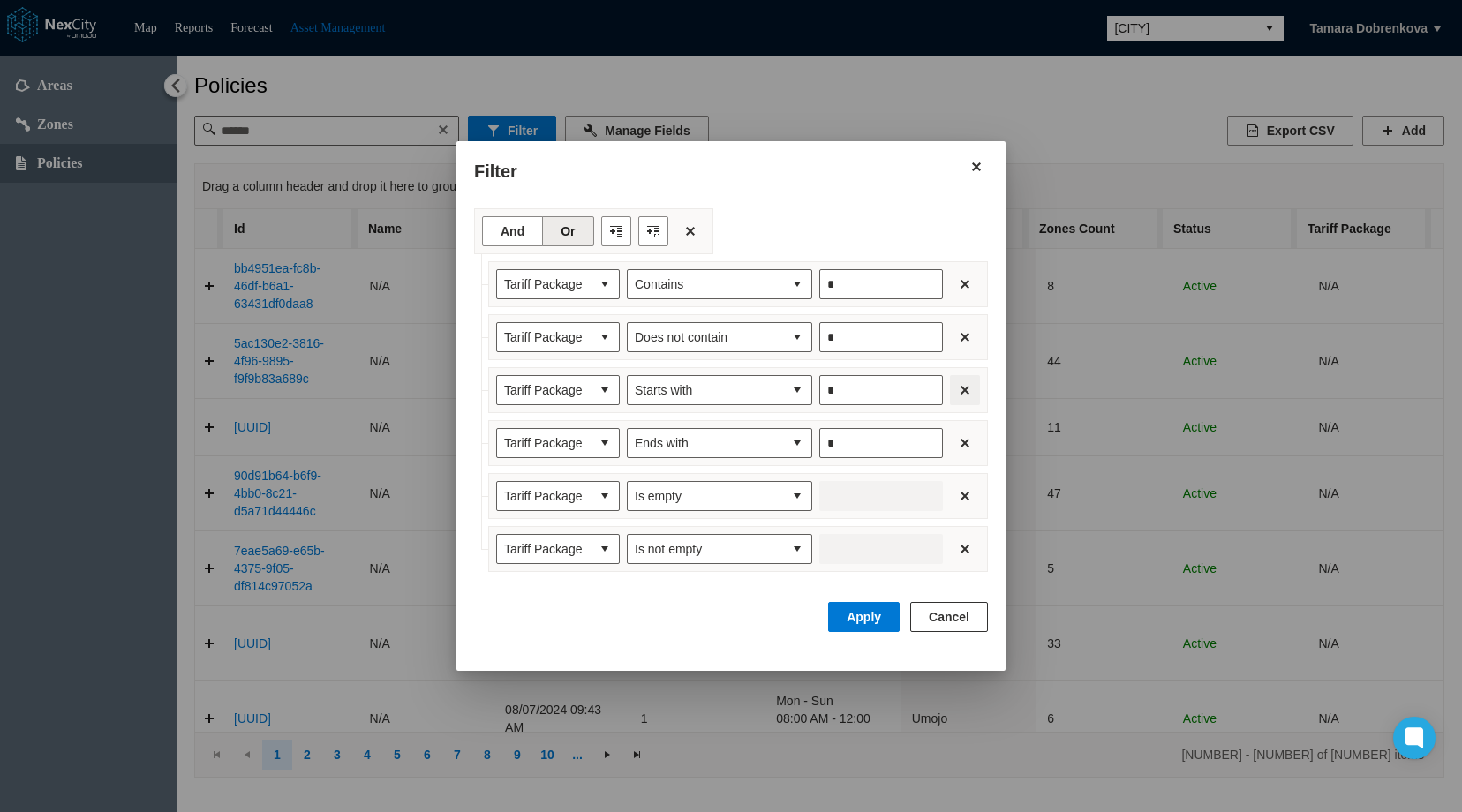 drag, startPoint x: 968, startPoint y: 389, endPoint x: 968, endPoint y: 406, distance: 17 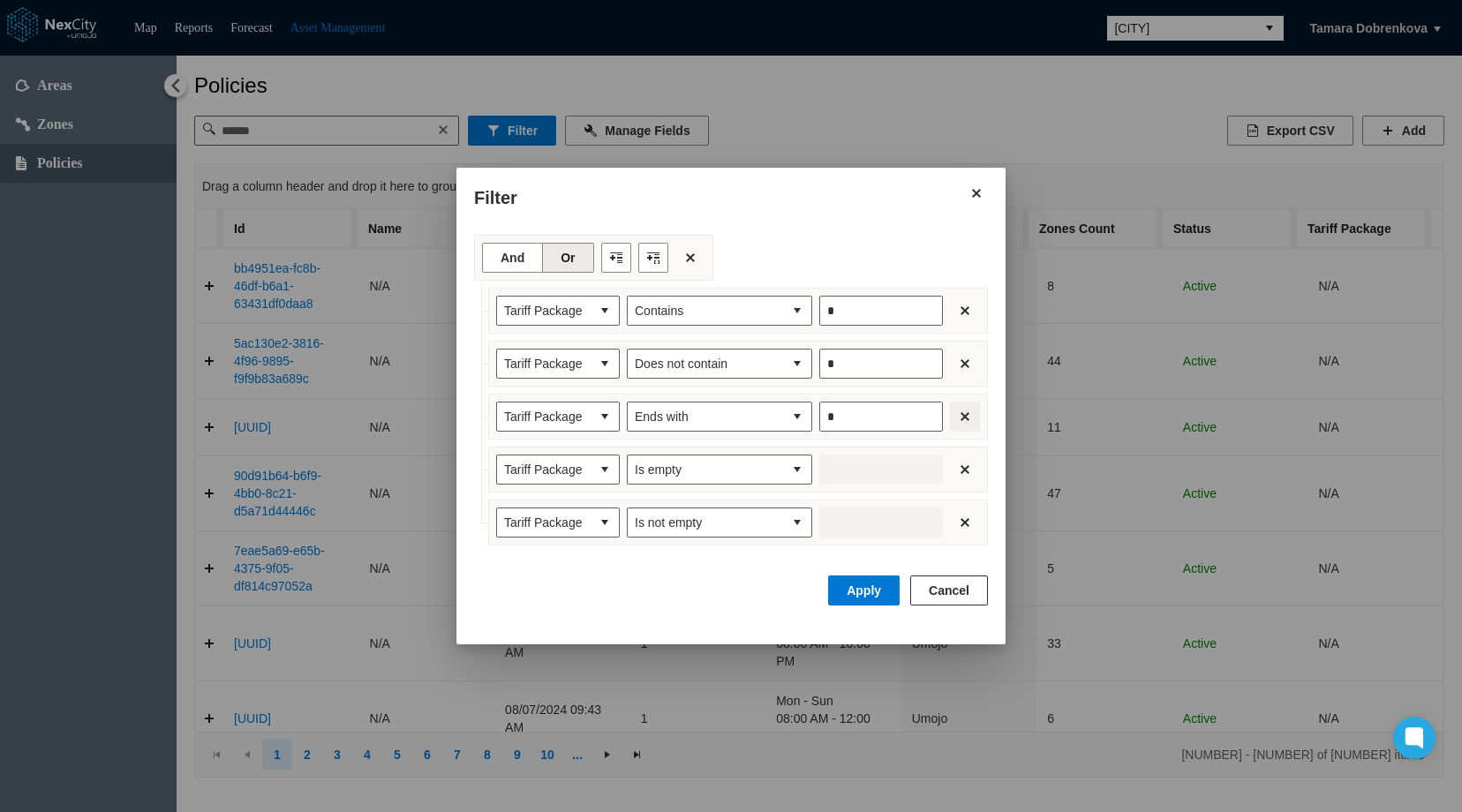 click at bounding box center (965, 417) 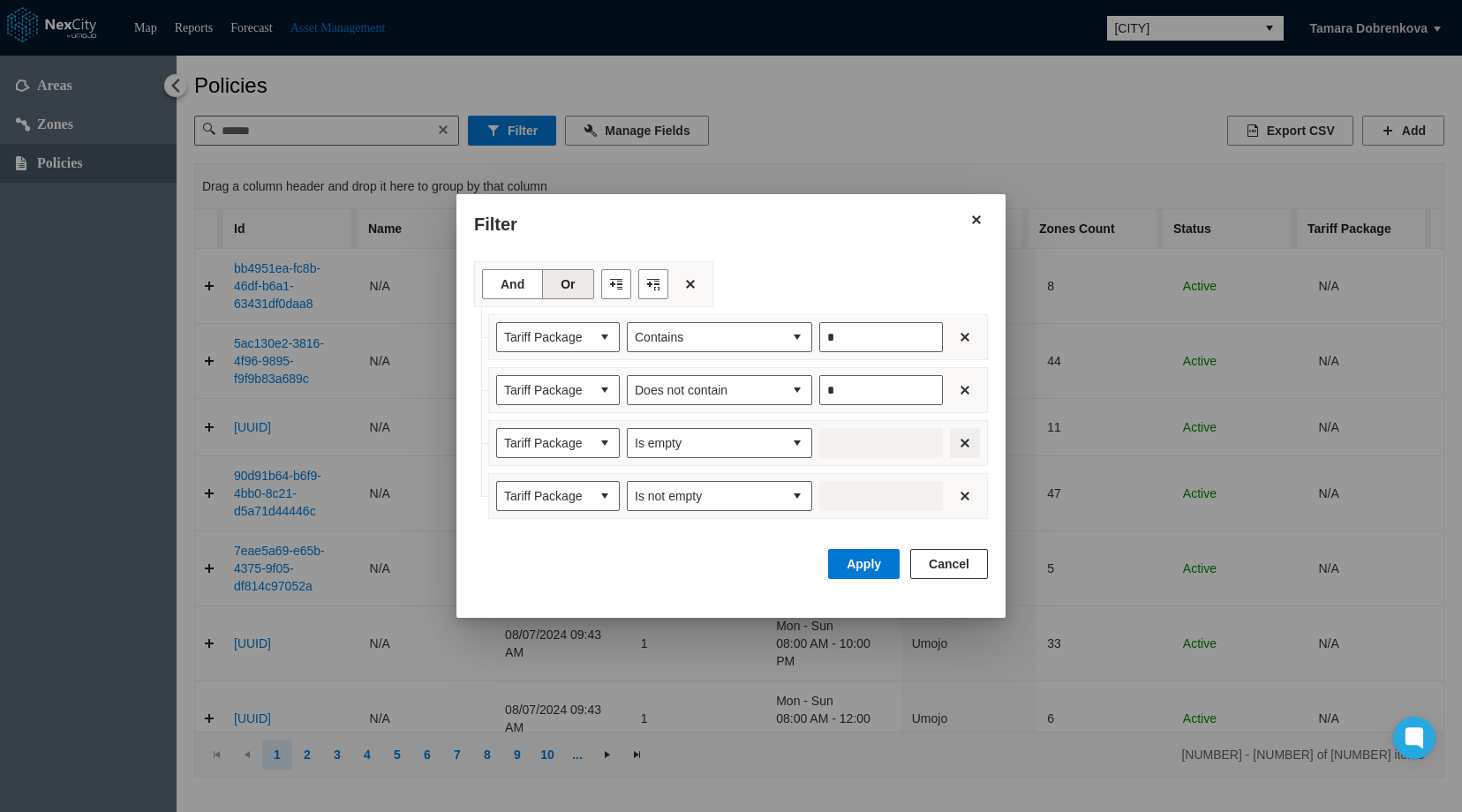 click at bounding box center (965, 443) 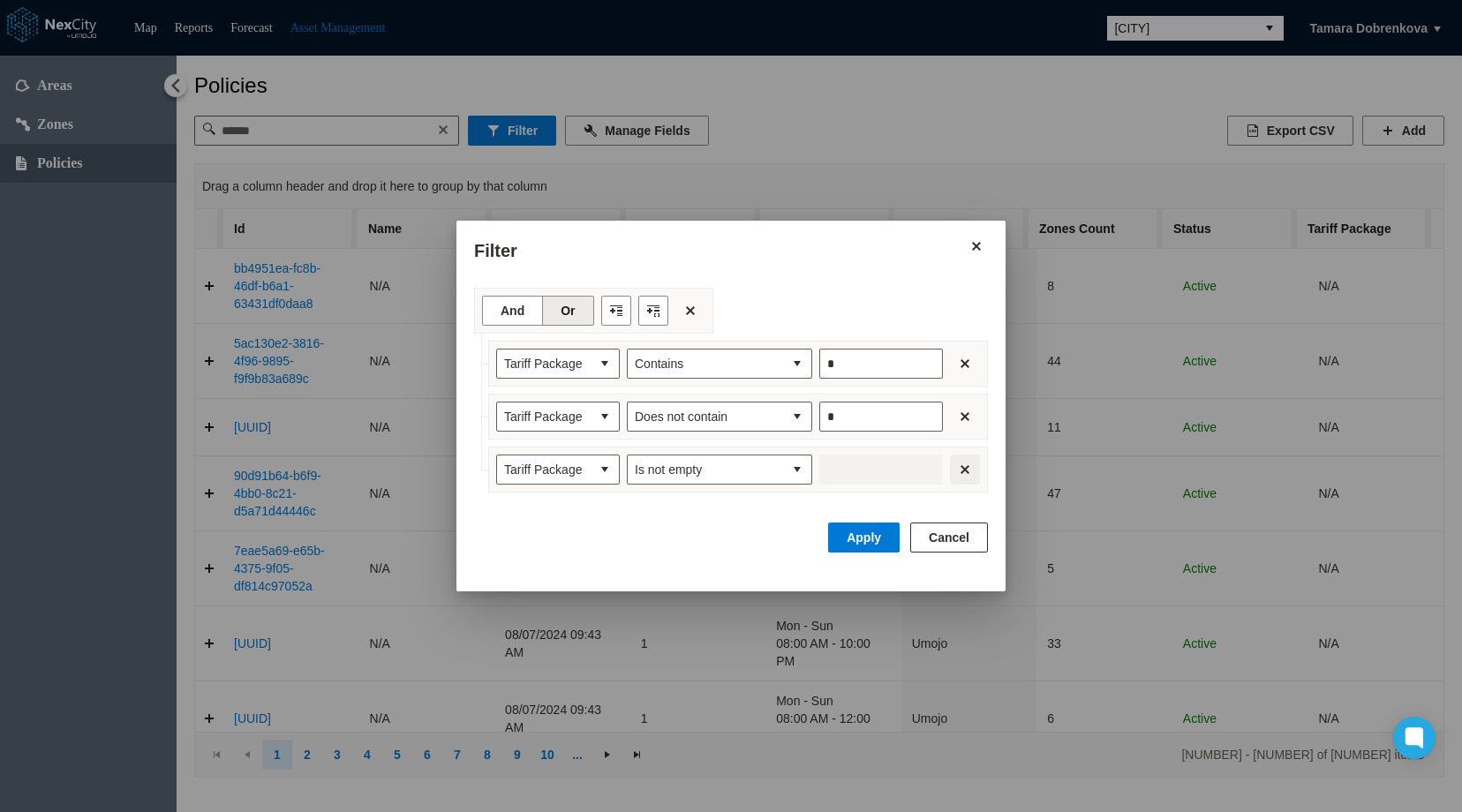 click at bounding box center (965, 470) 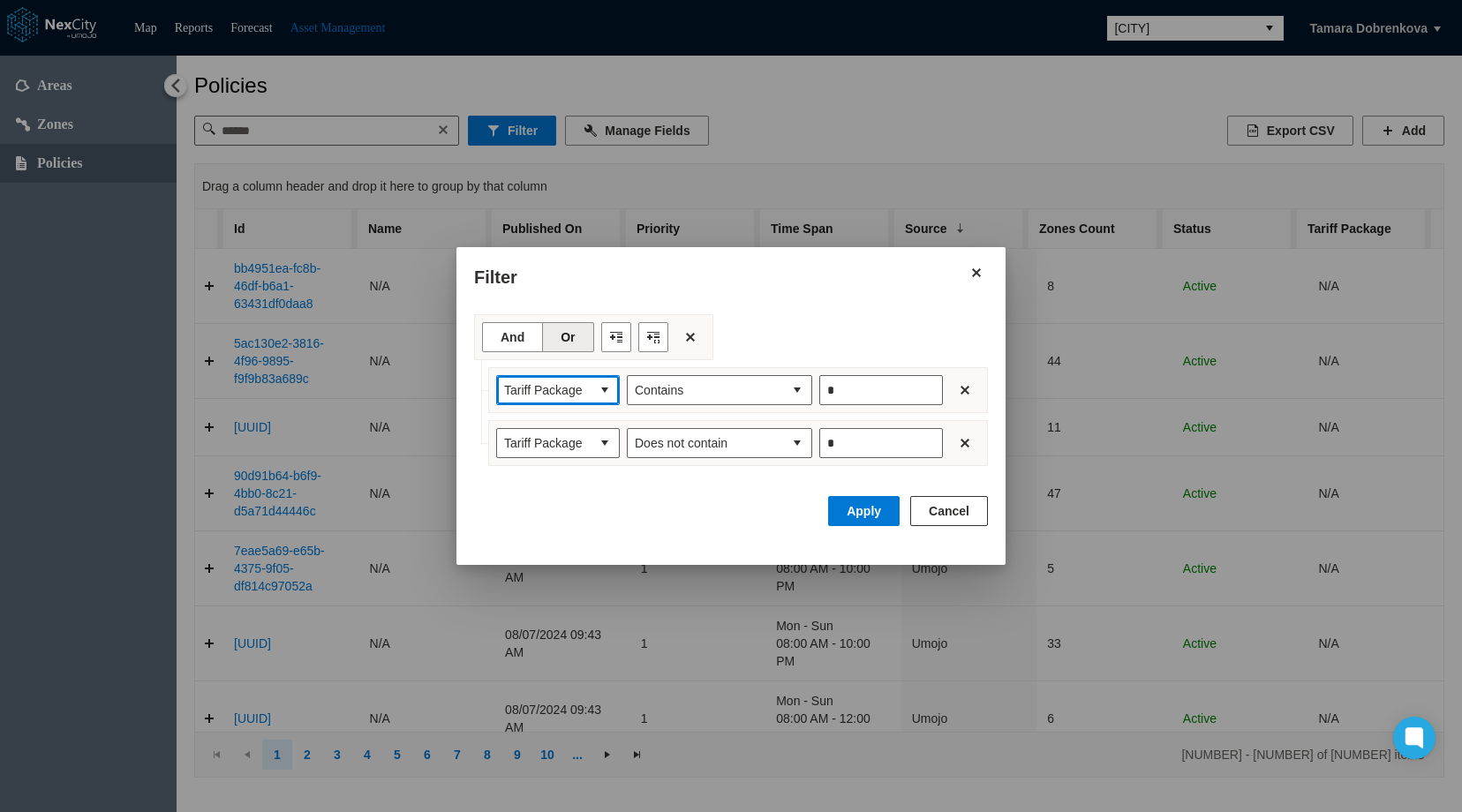click on "Tariff Package" at bounding box center [544, 390] 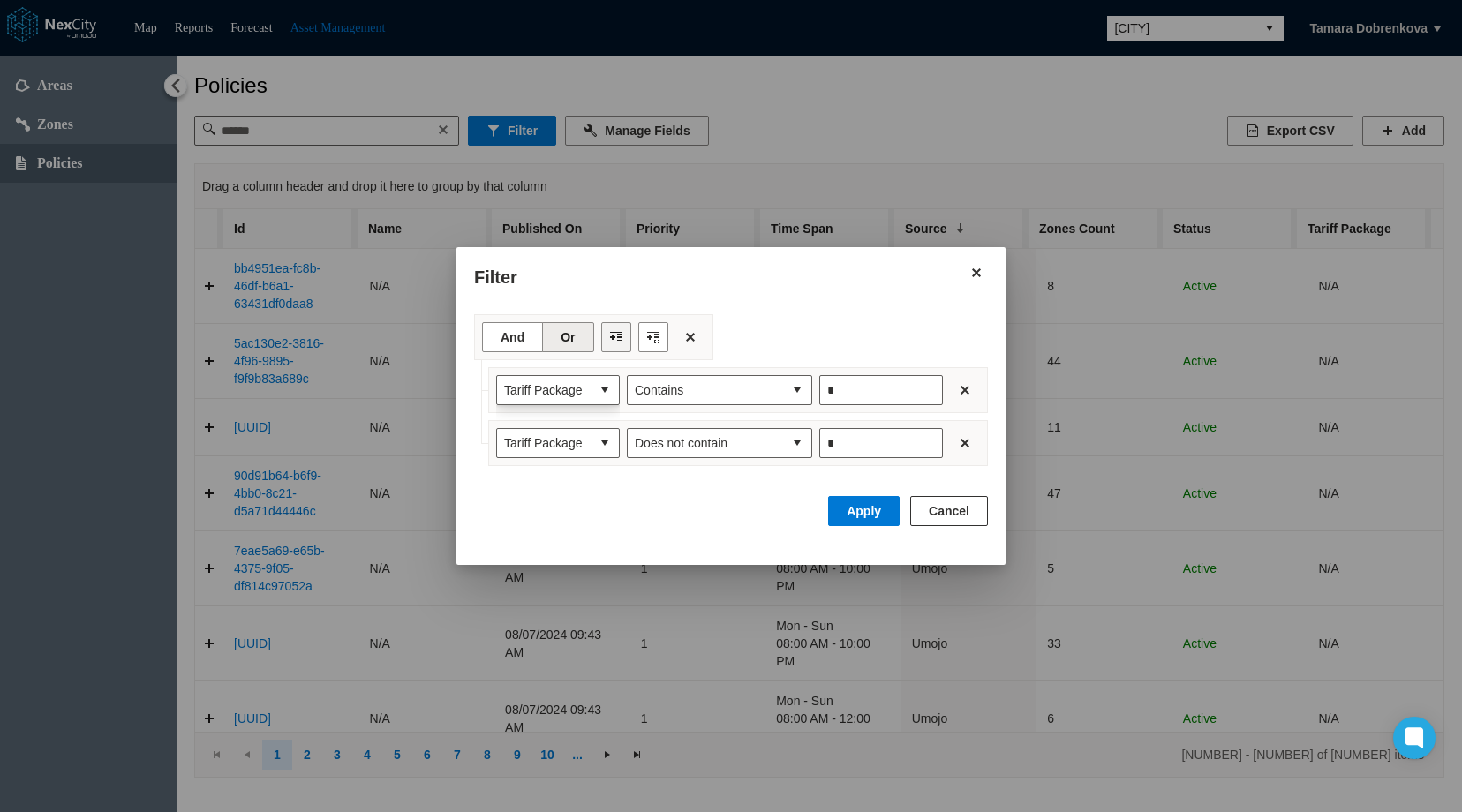click at bounding box center [616, 337] 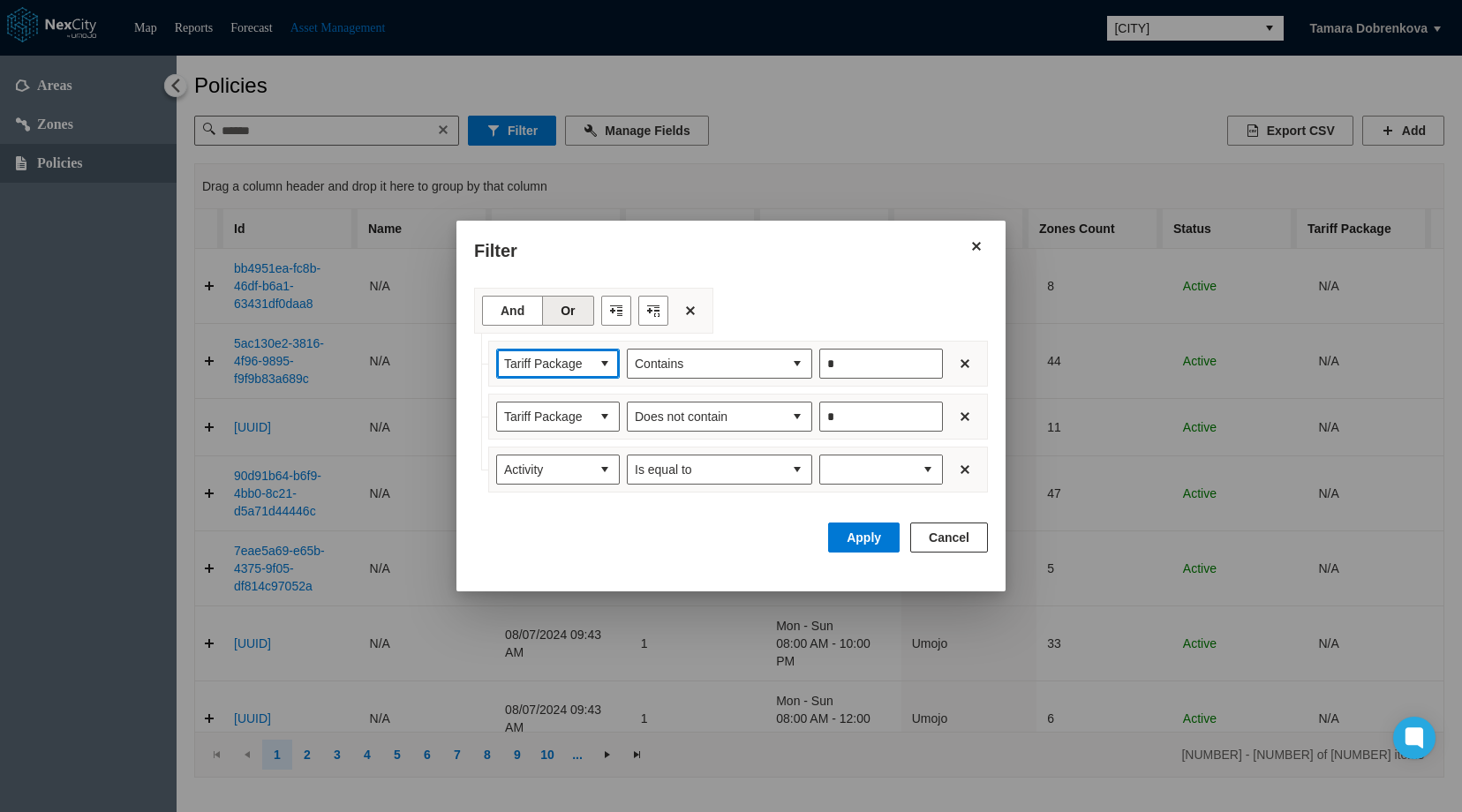 click at bounding box center [605, 364] 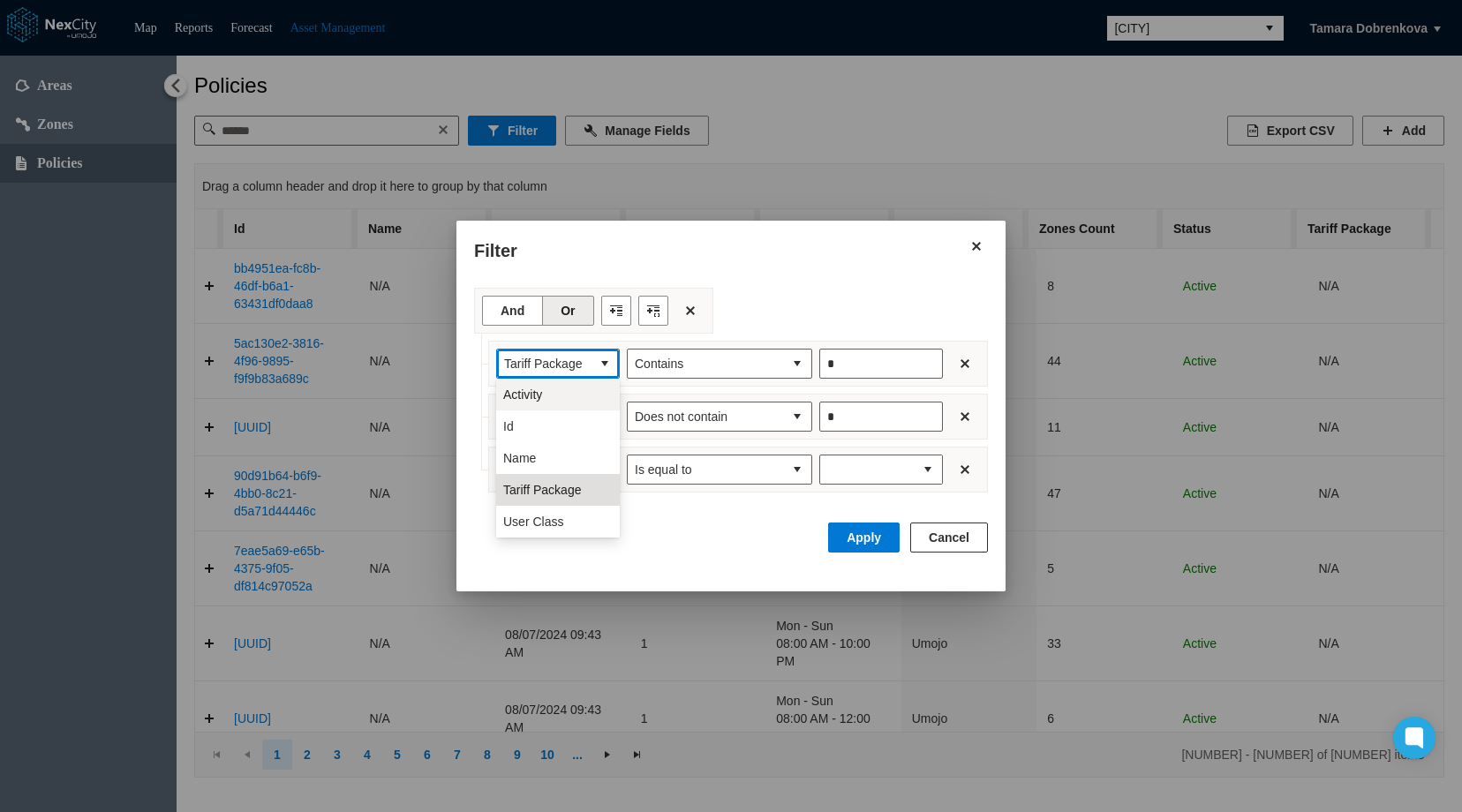 click on "Activity" at bounding box center (523, 395) 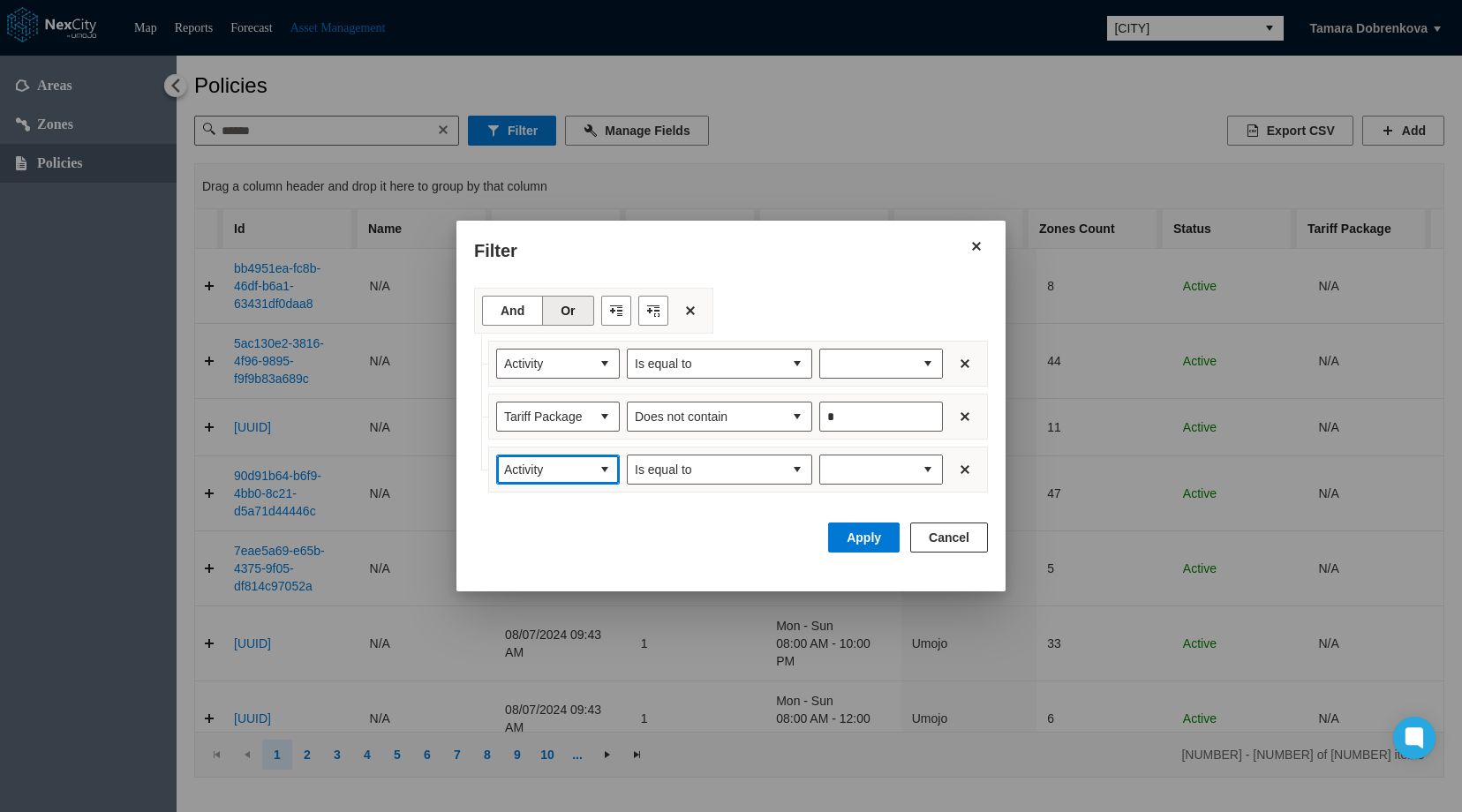 click at bounding box center (605, 470) 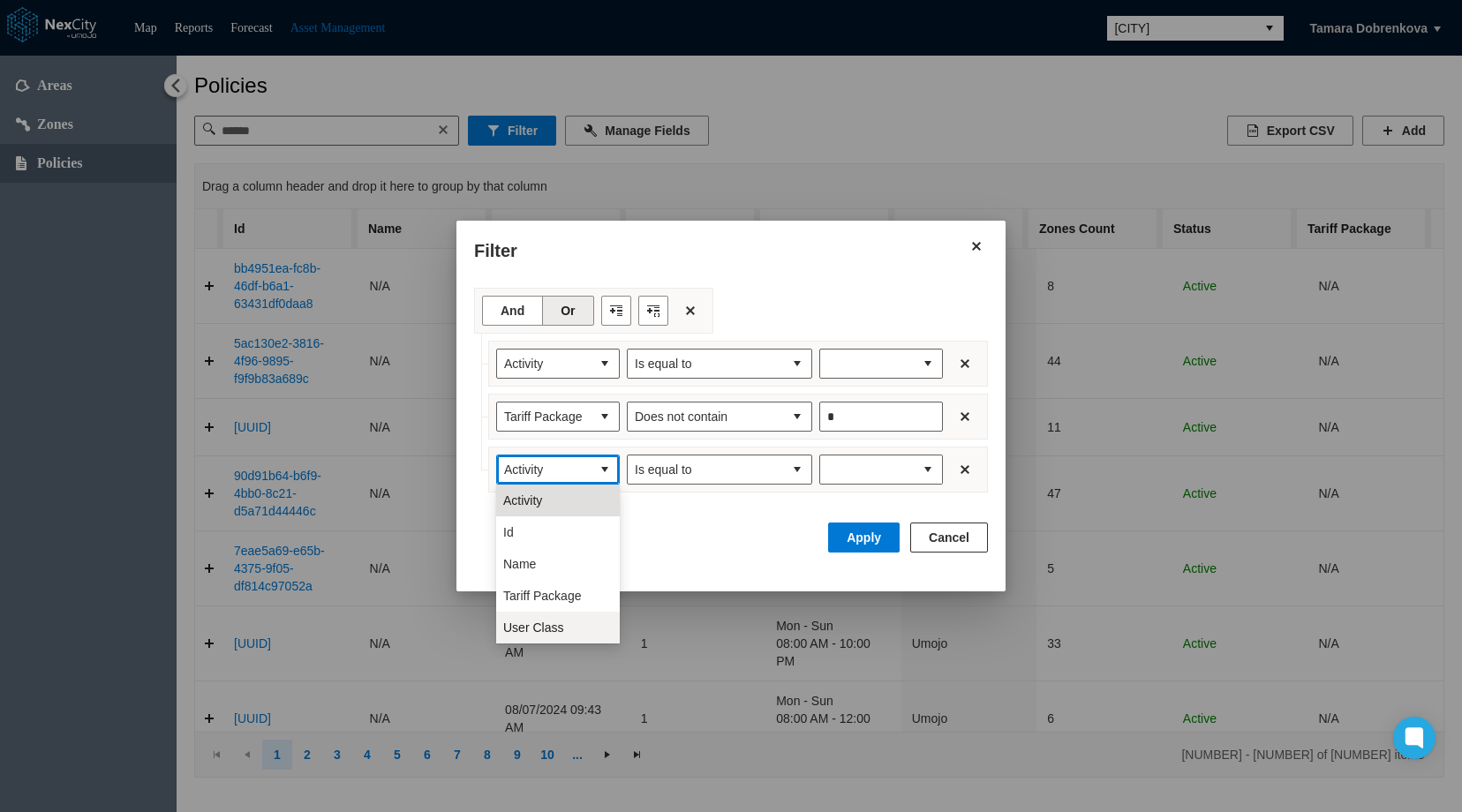 click on "User Class" at bounding box center [533, 628] 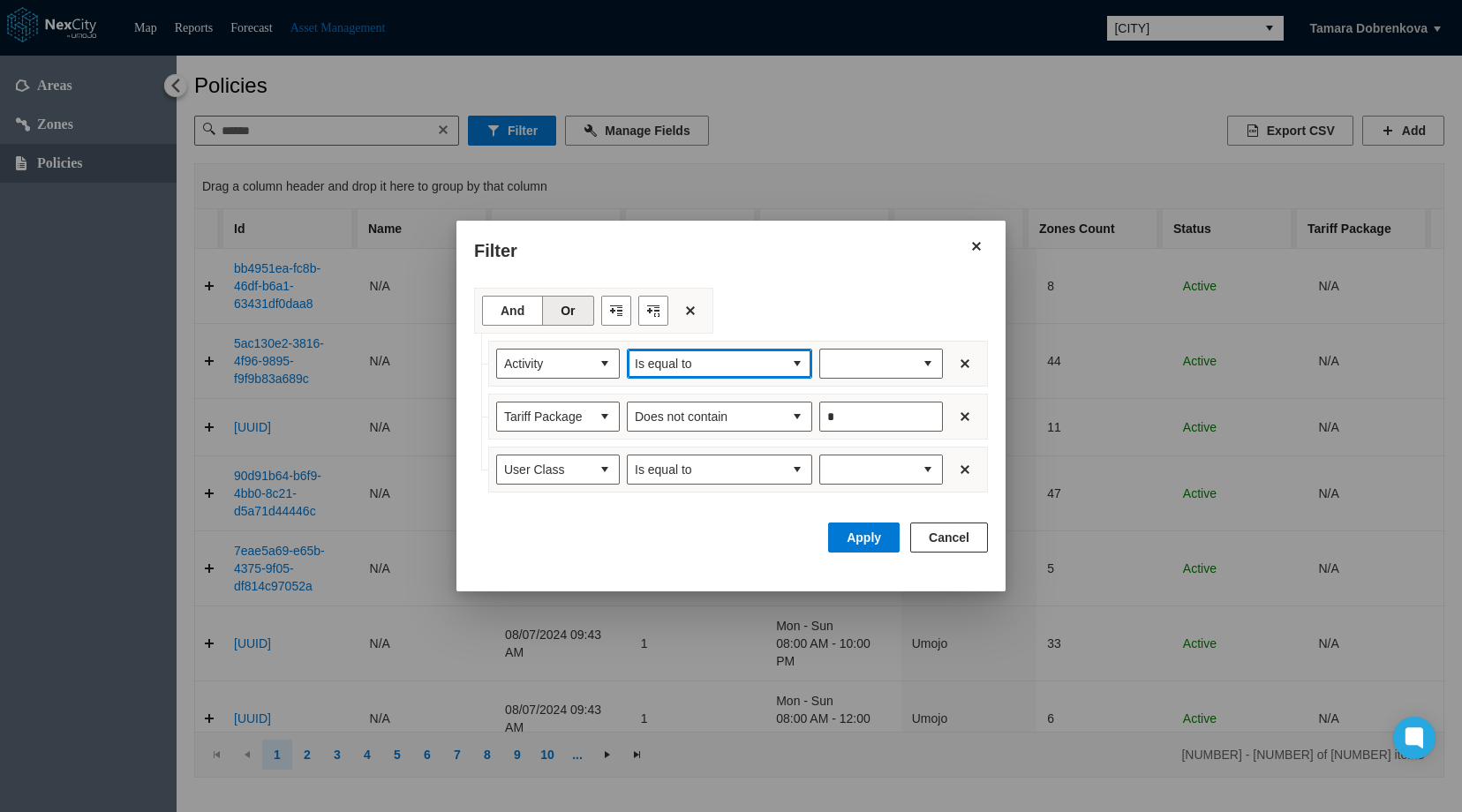 click on "Is equal to" at bounding box center (705, 364) 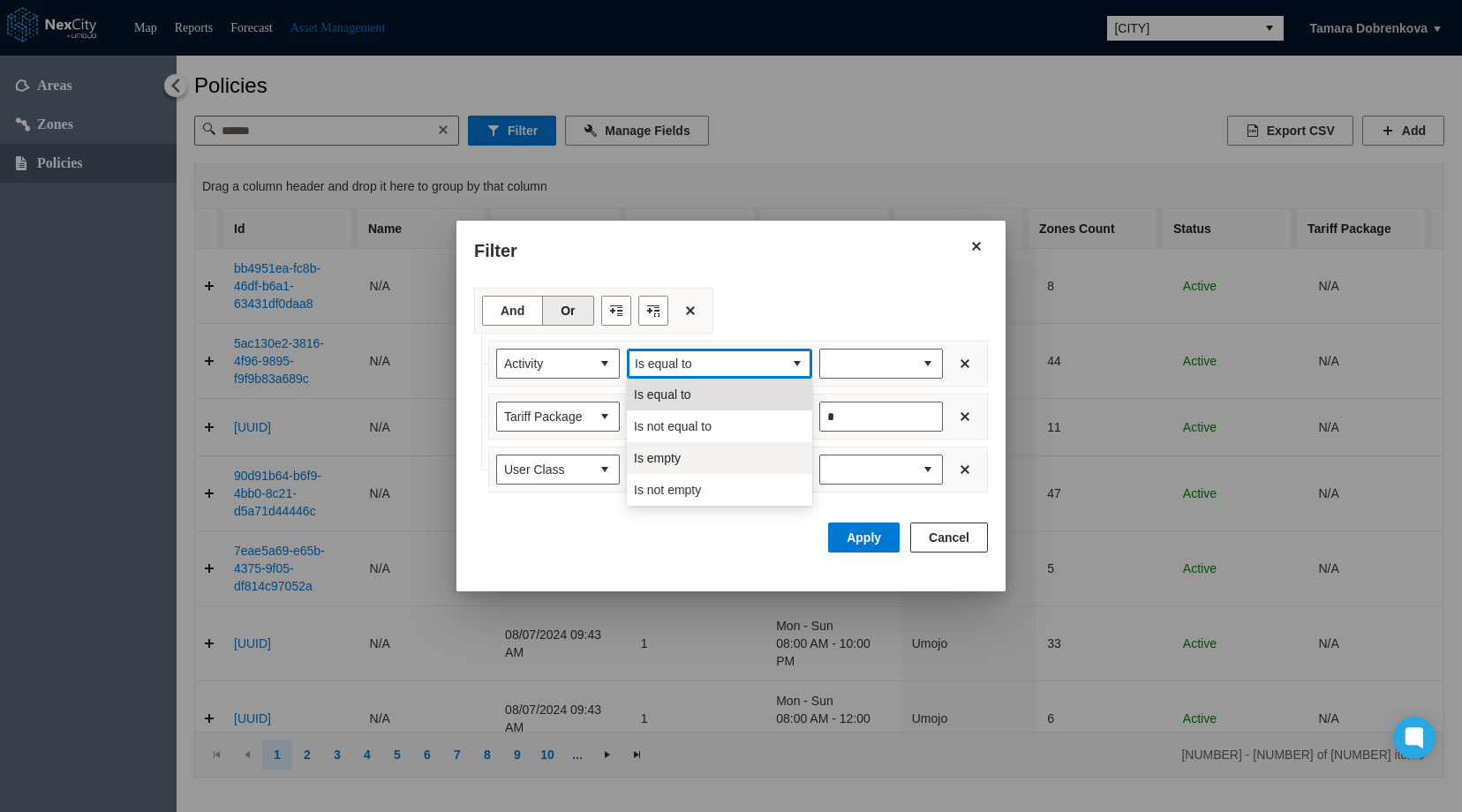 click on "Is empty" at bounding box center (657, 458) 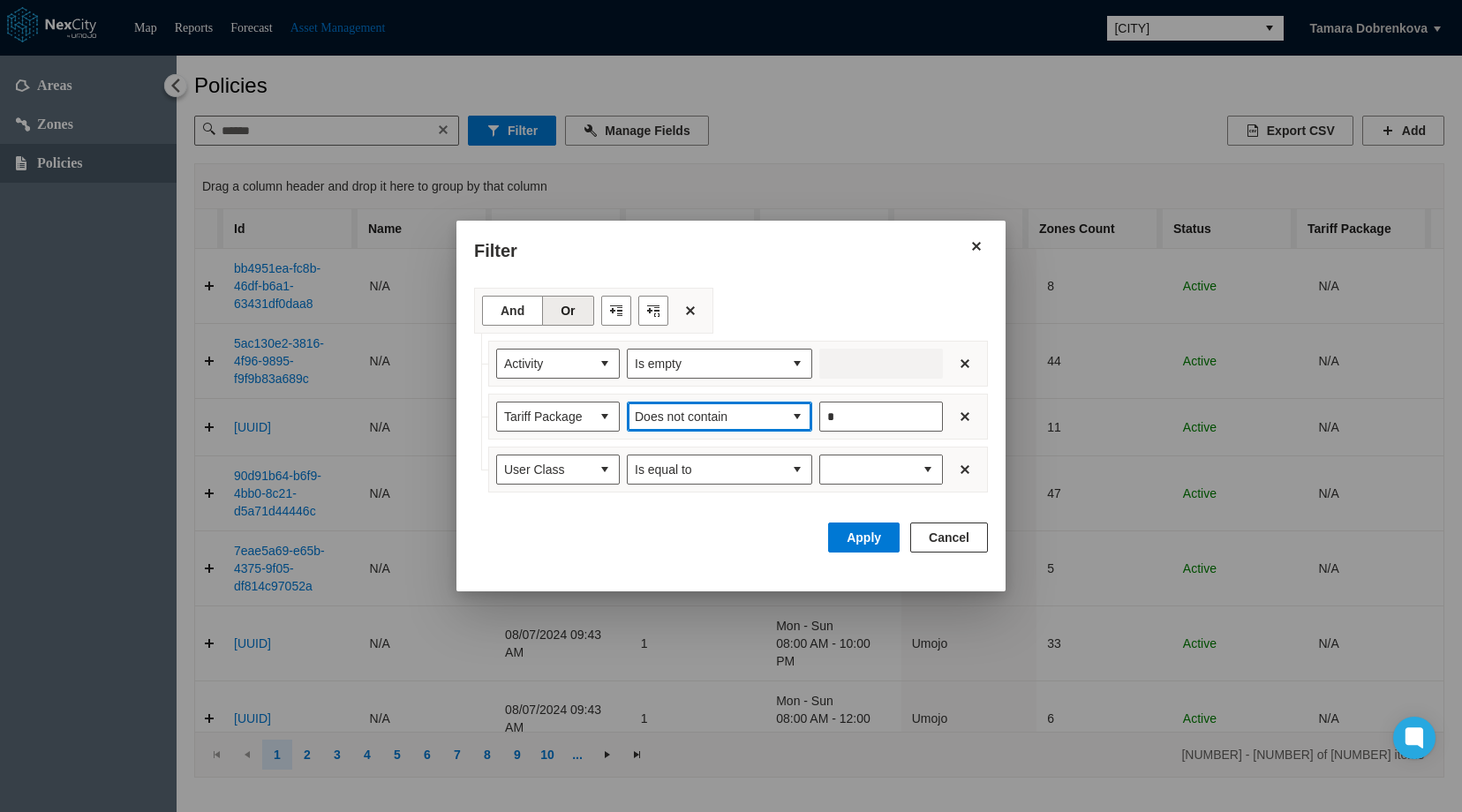click on "Does not contain" at bounding box center [705, 417] 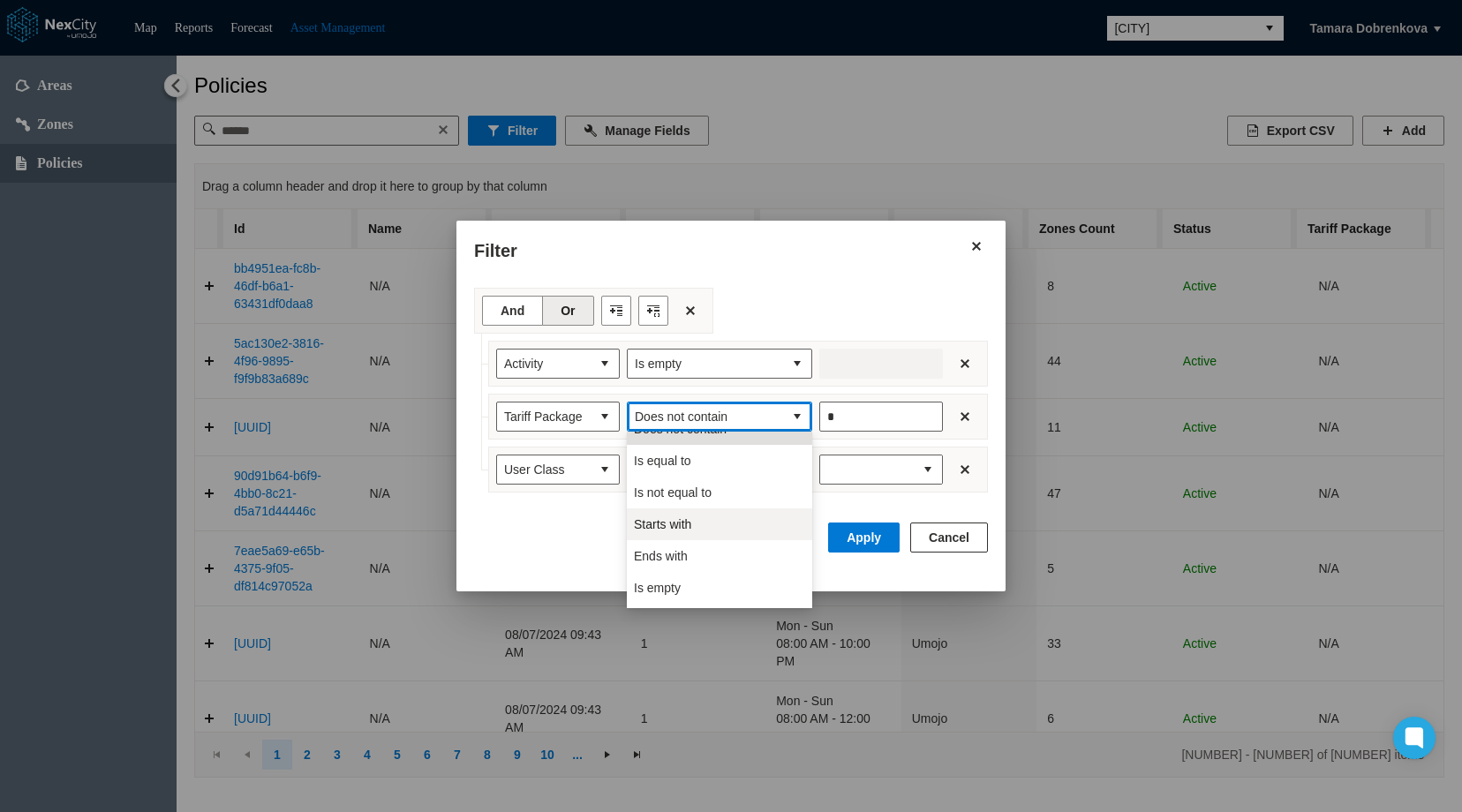 scroll, scrollTop: 78, scrollLeft: 0, axis: vertical 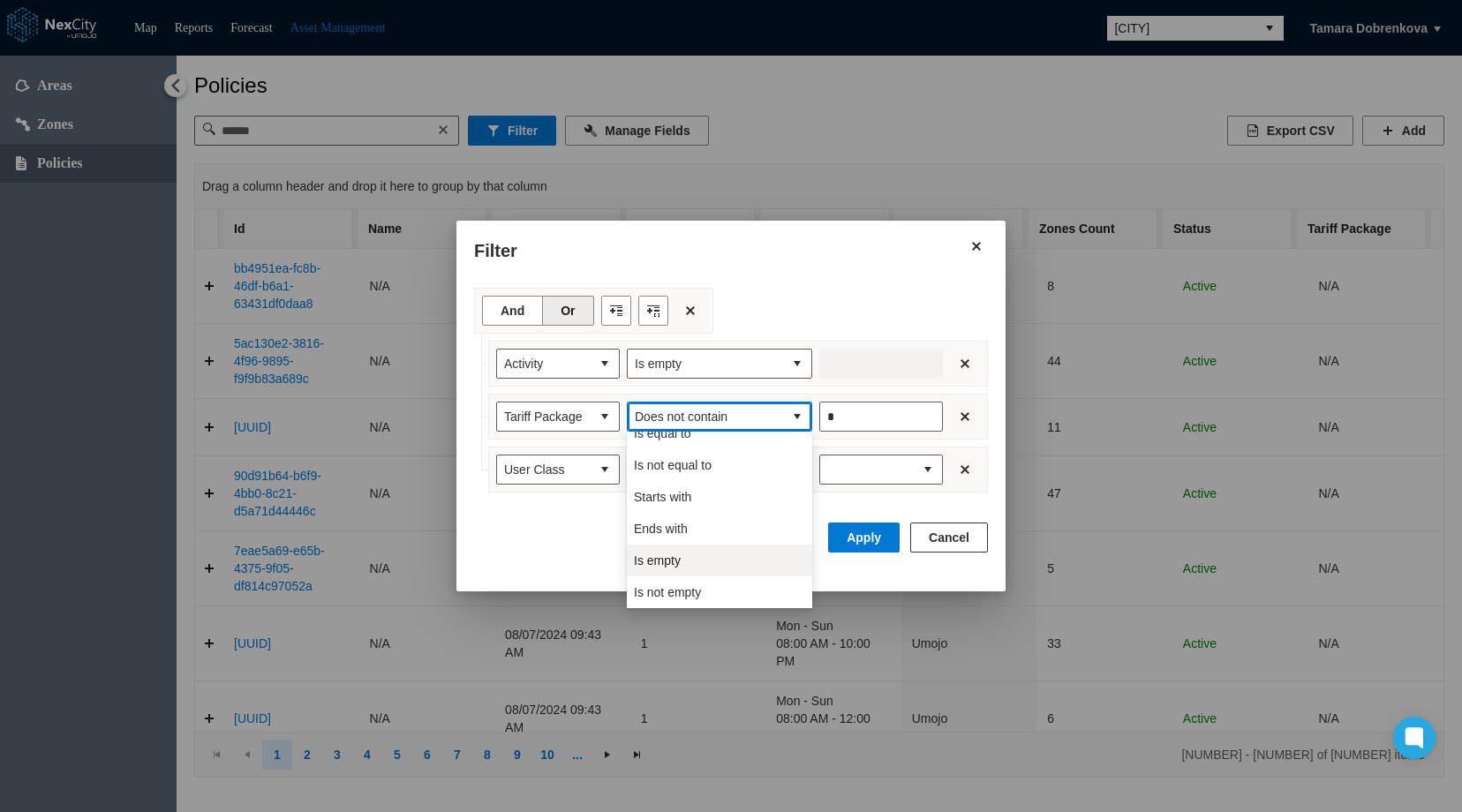 click on "Is empty" at bounding box center [657, 560] 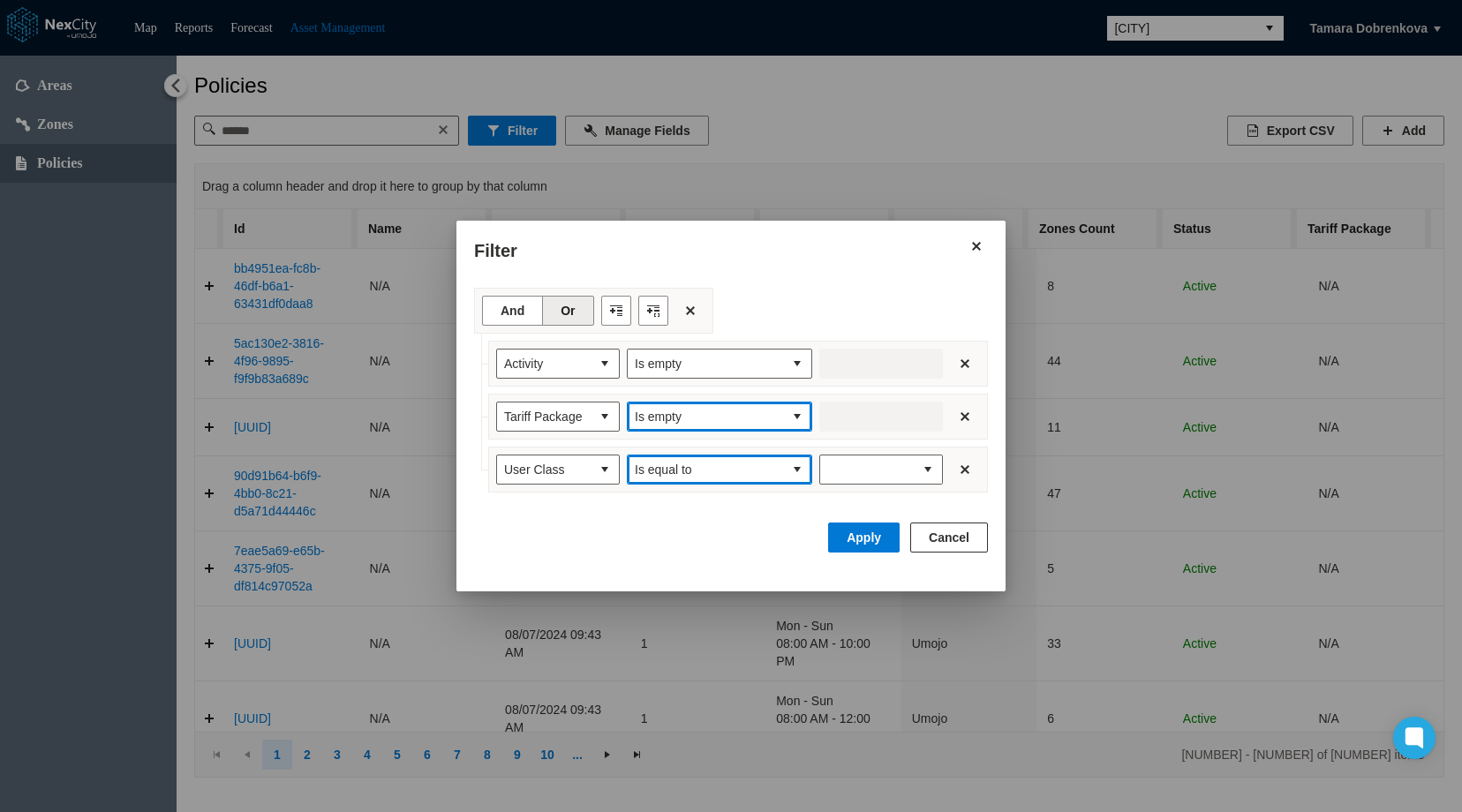 click on "Is equal to" at bounding box center (705, 470) 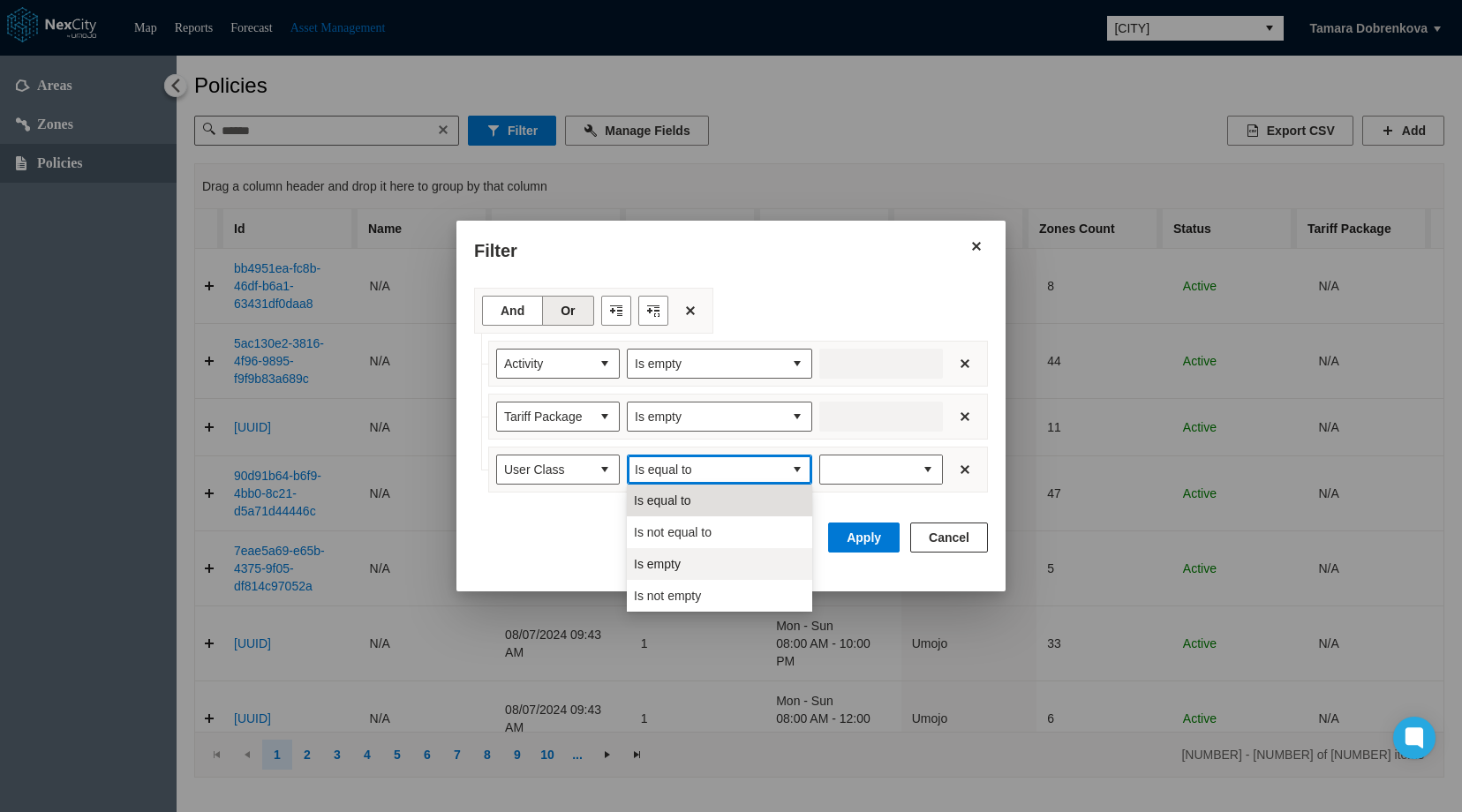 click on "Is empty" at bounding box center [720, 564] 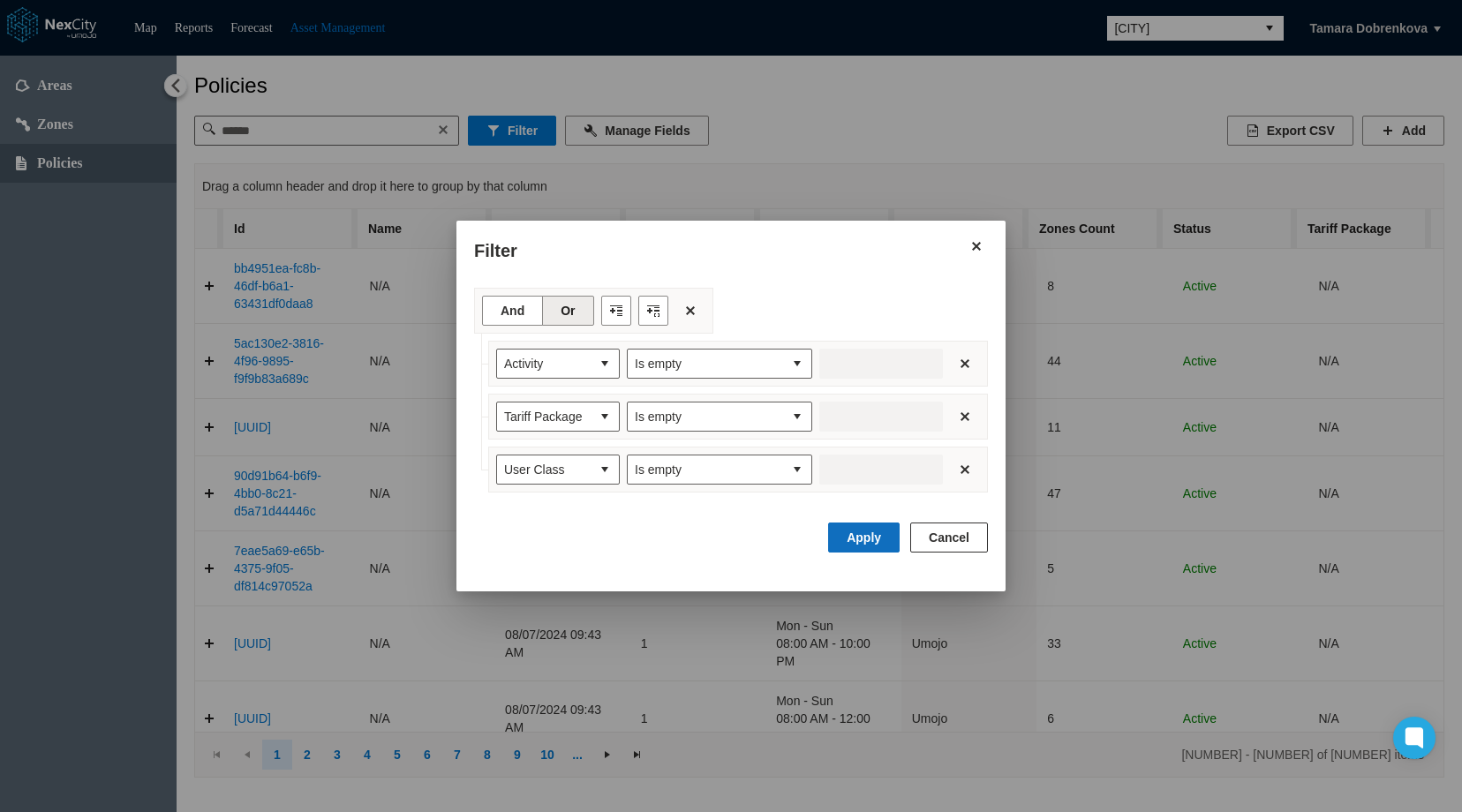 click on "Apply" at bounding box center [863, 538] 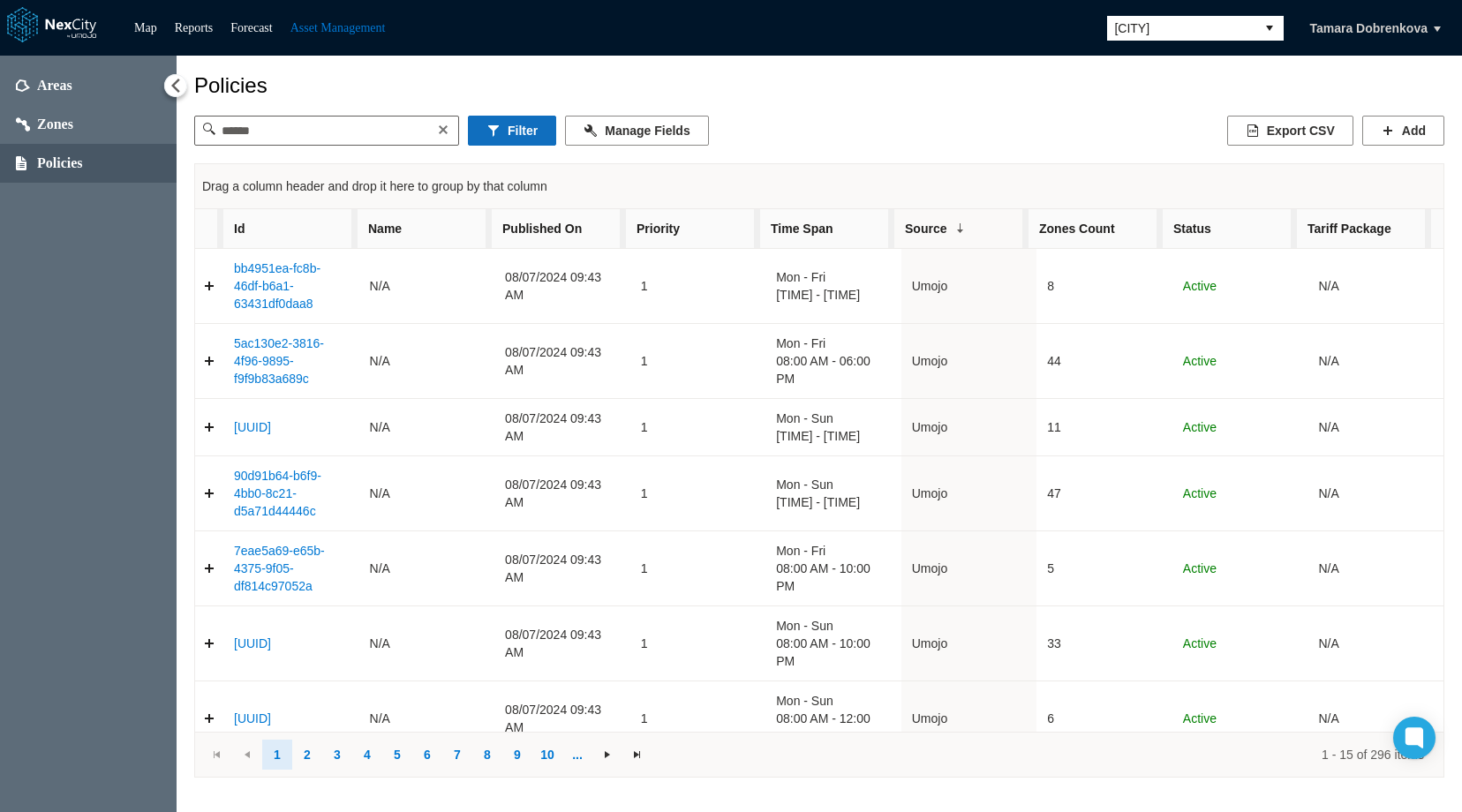 click on "Filter" at bounding box center [512, 131] 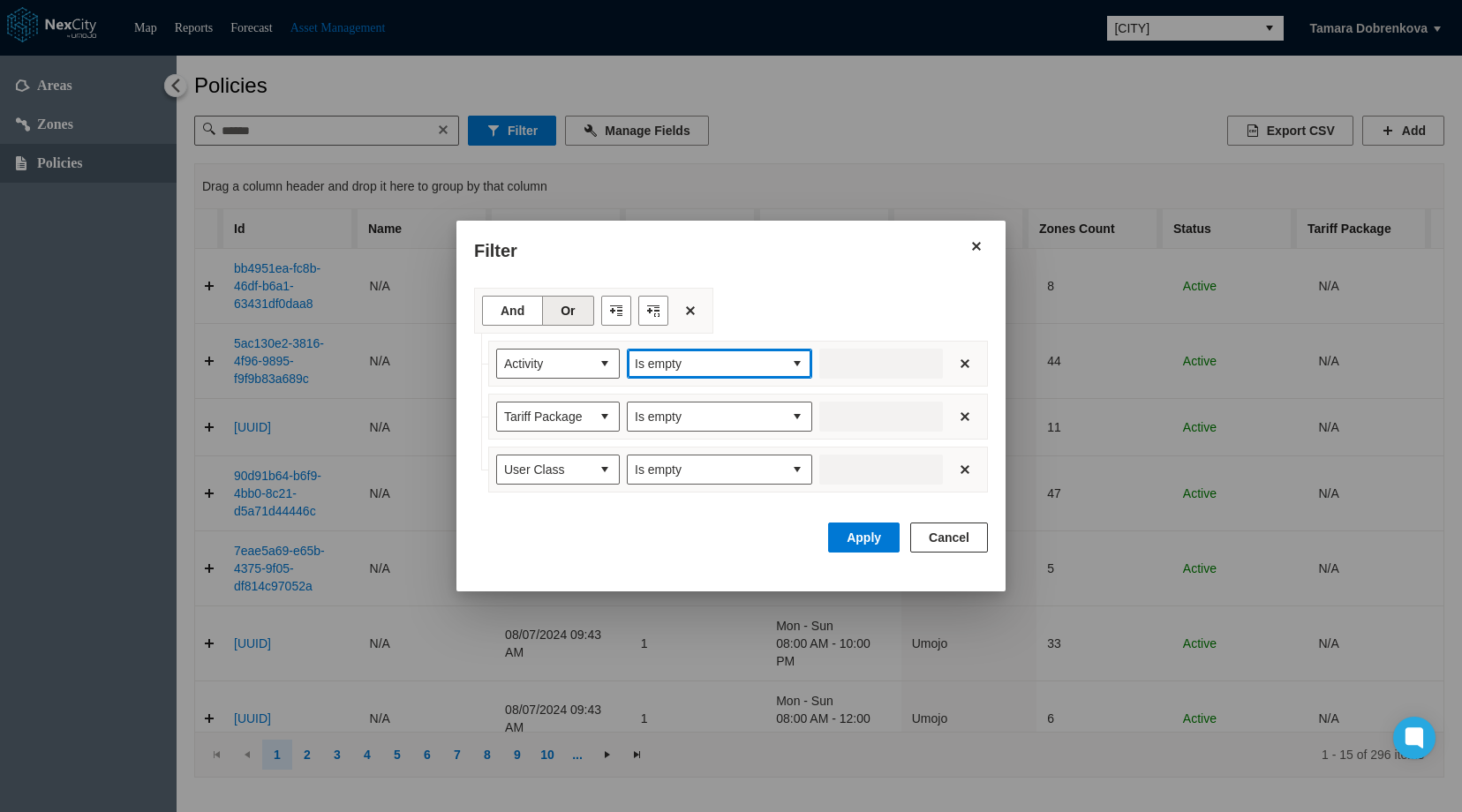 click on "Is empty" at bounding box center (705, 364) 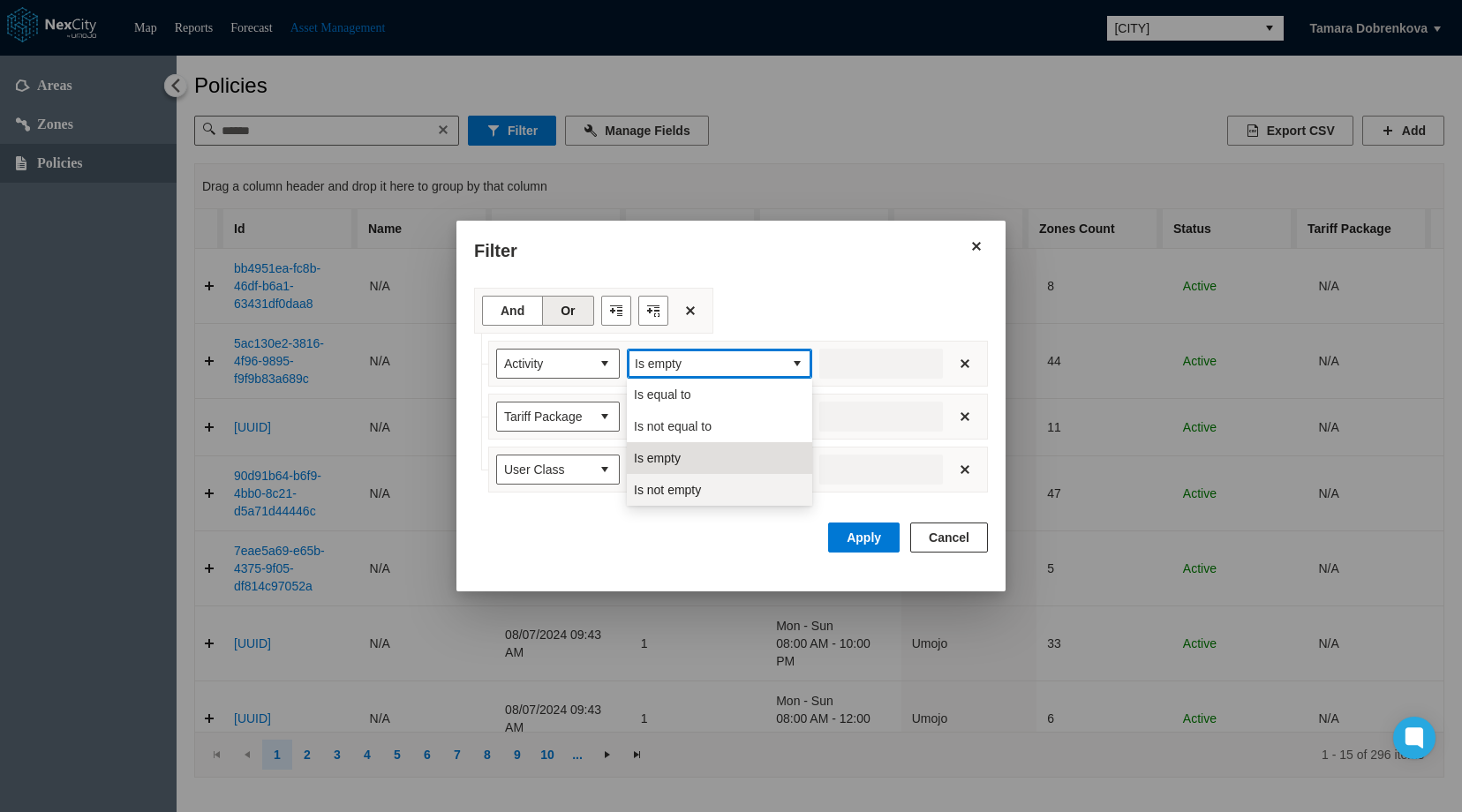 click on "Is not empty" at bounding box center [667, 490] 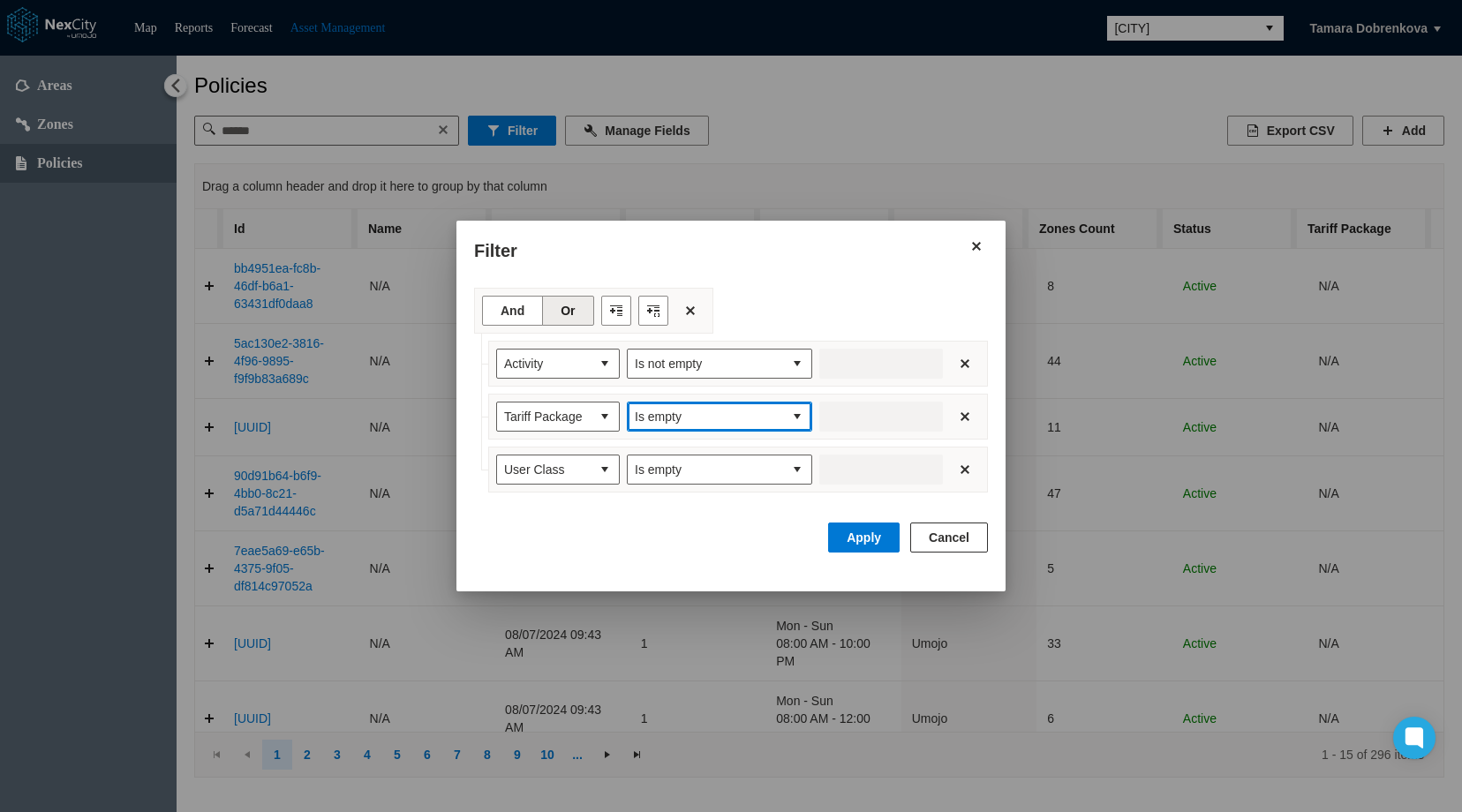 drag, startPoint x: 718, startPoint y: 422, endPoint x: 715, endPoint y: 431, distance: 9.486833 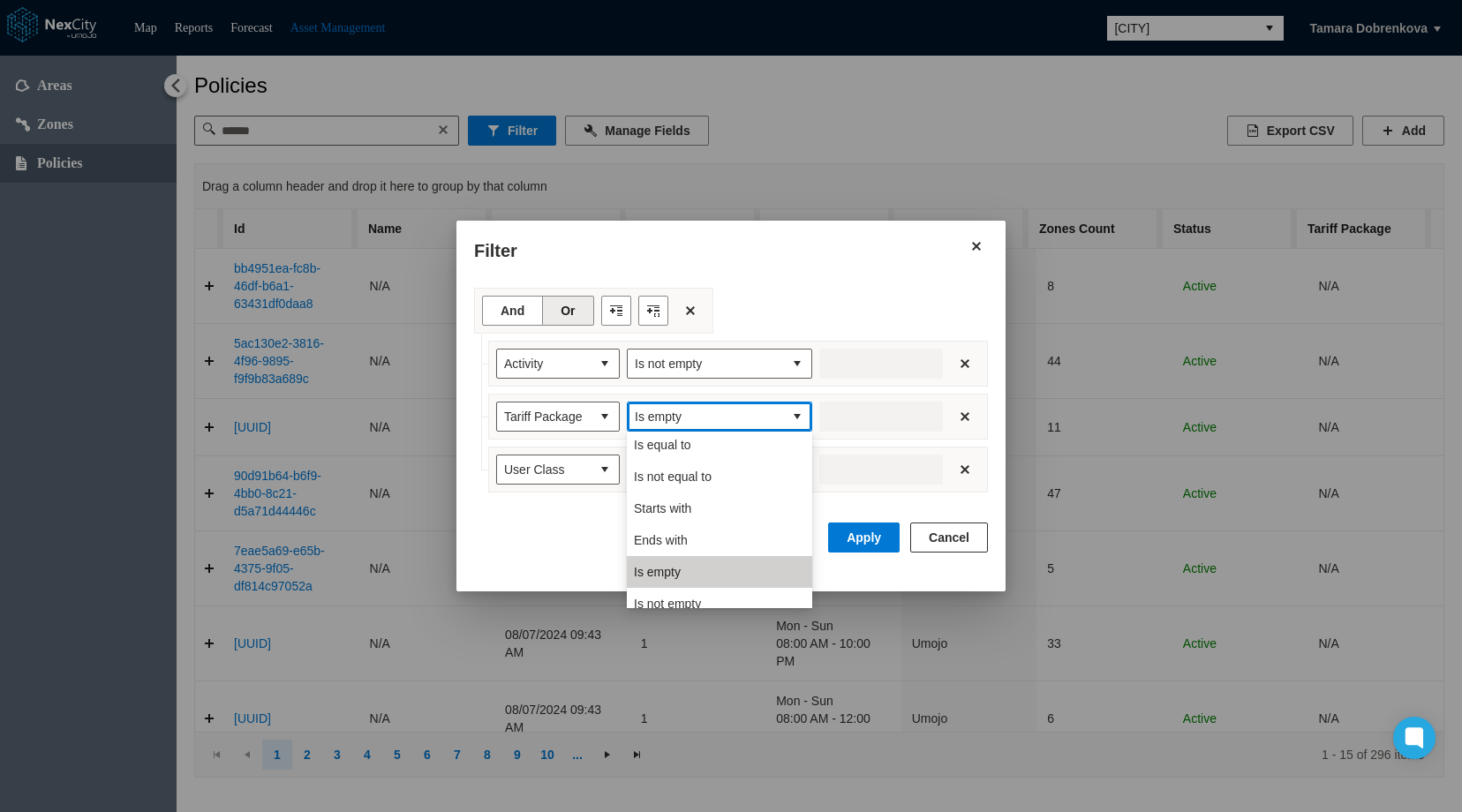 scroll, scrollTop: 78, scrollLeft: 0, axis: vertical 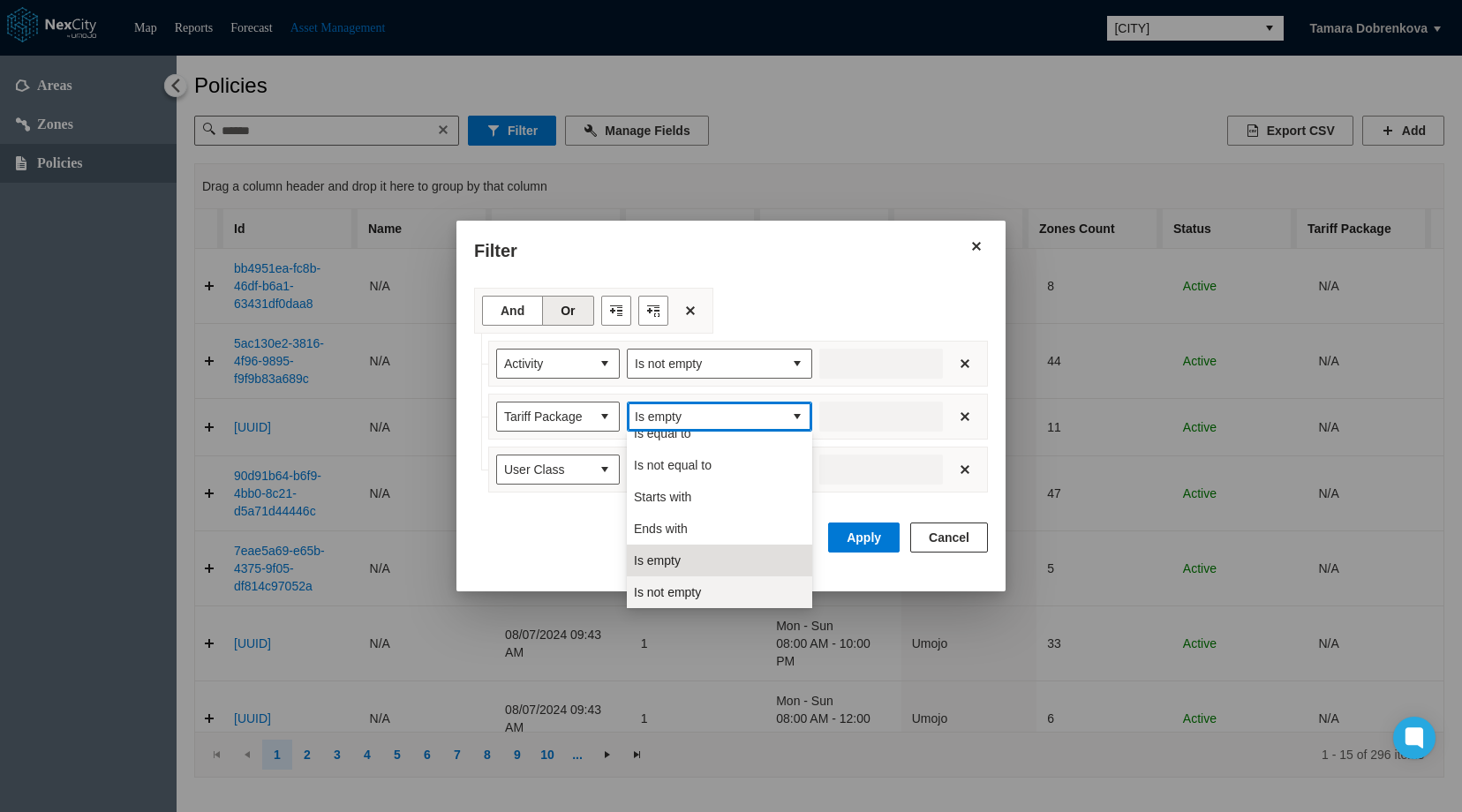 click on "Is not empty" at bounding box center (667, 592) 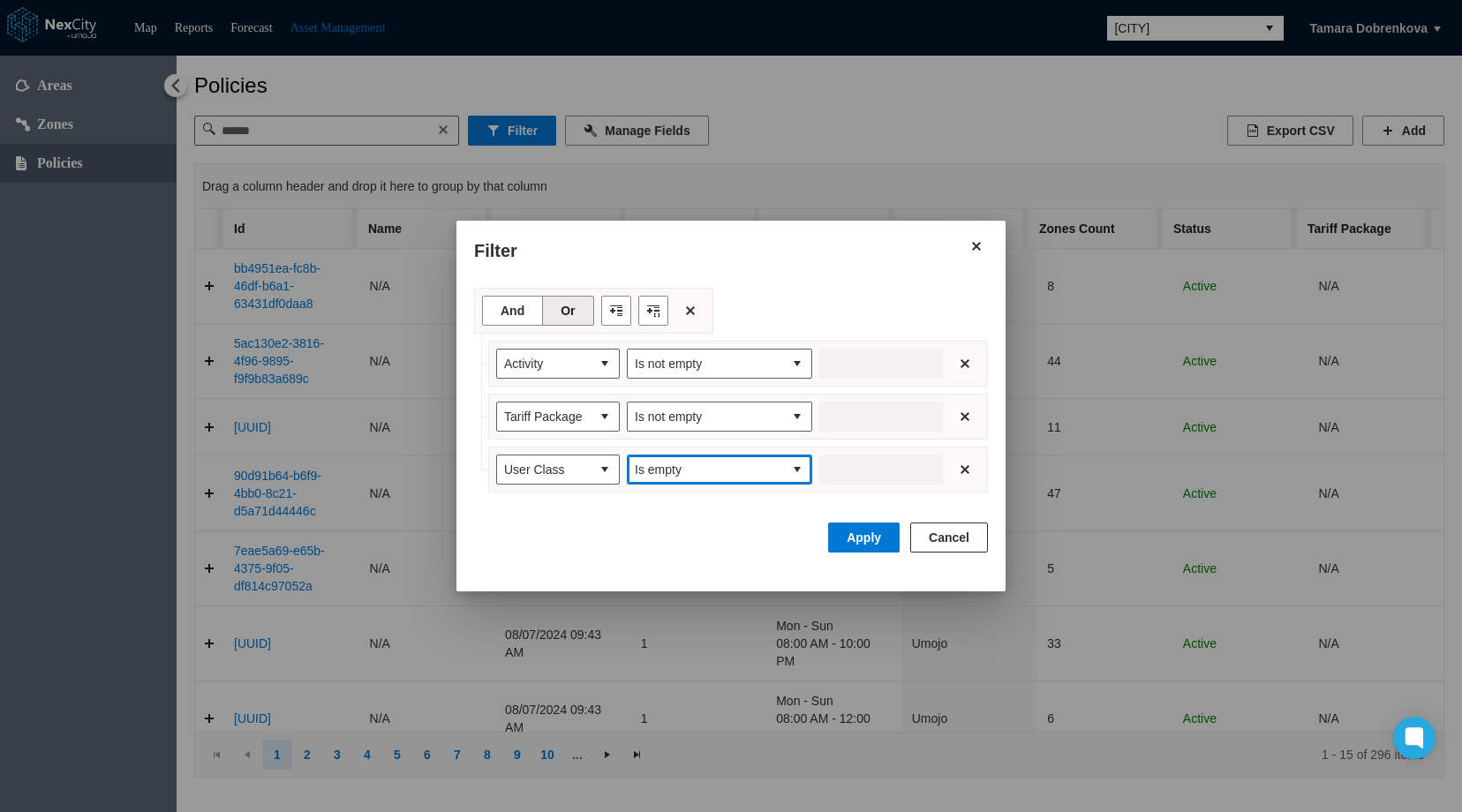 click on "Is empty" at bounding box center (705, 470) 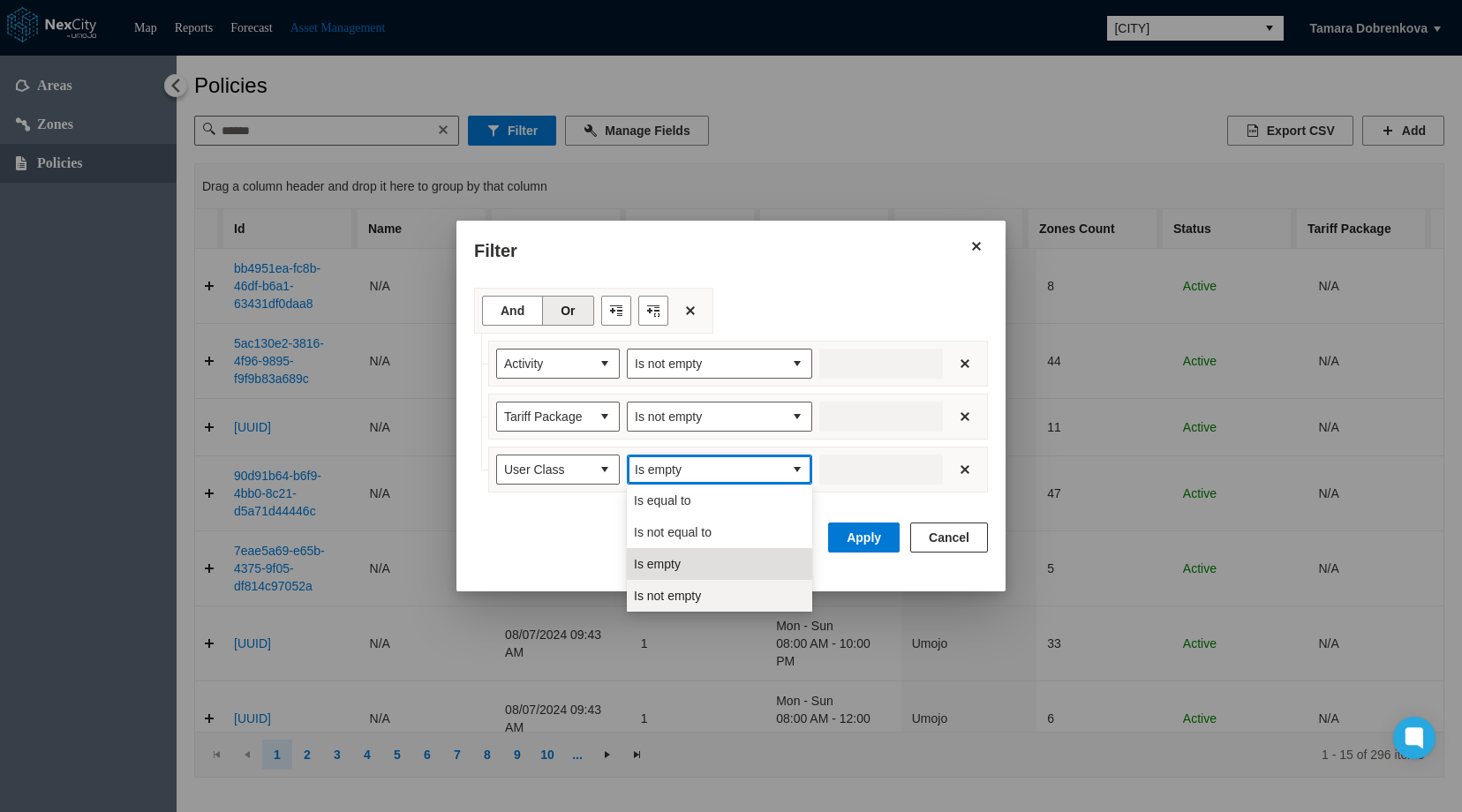 click on "Is not empty" at bounding box center (667, 596) 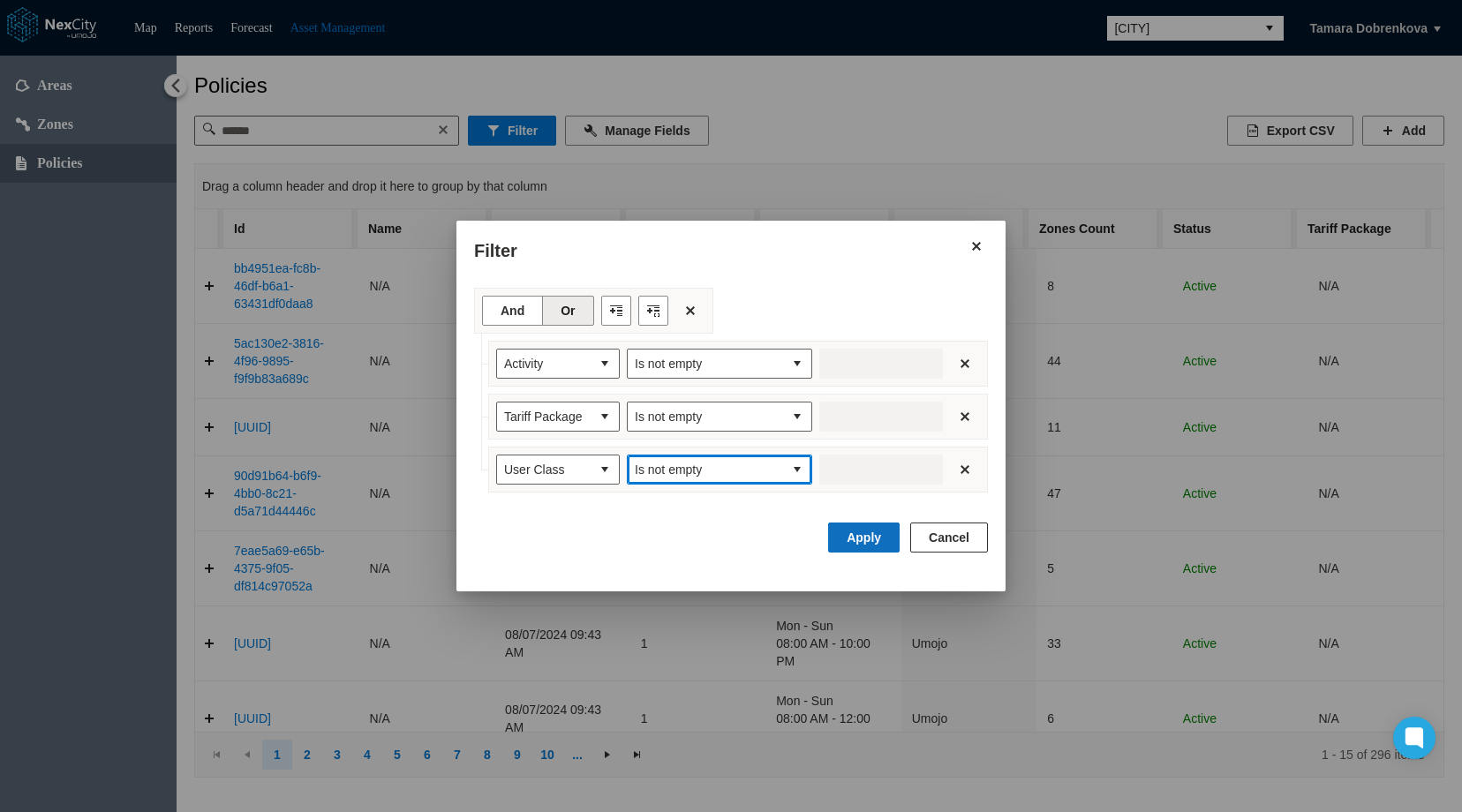 click on "Apply" at bounding box center (863, 538) 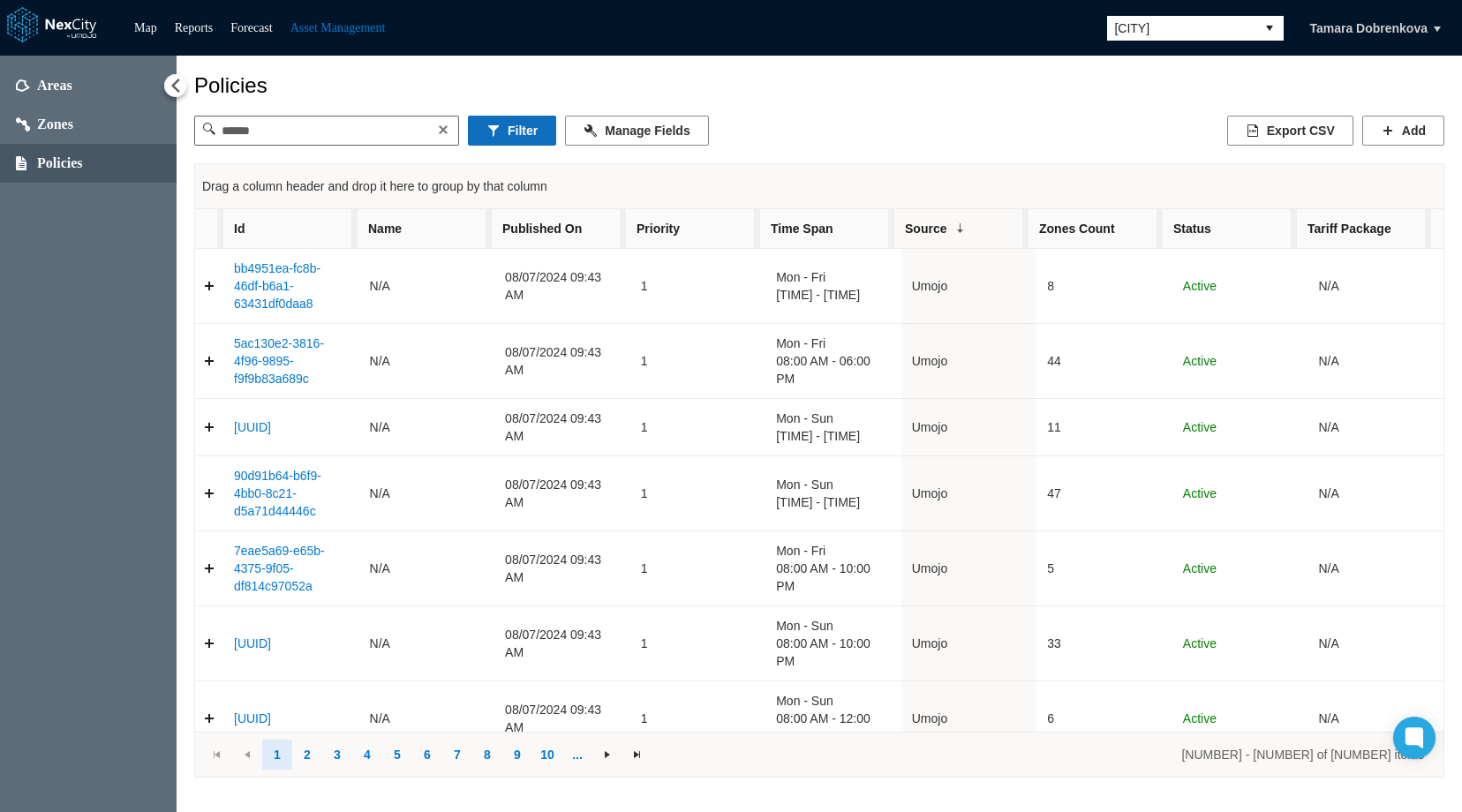 click on "Filter" at bounding box center [512, 131] 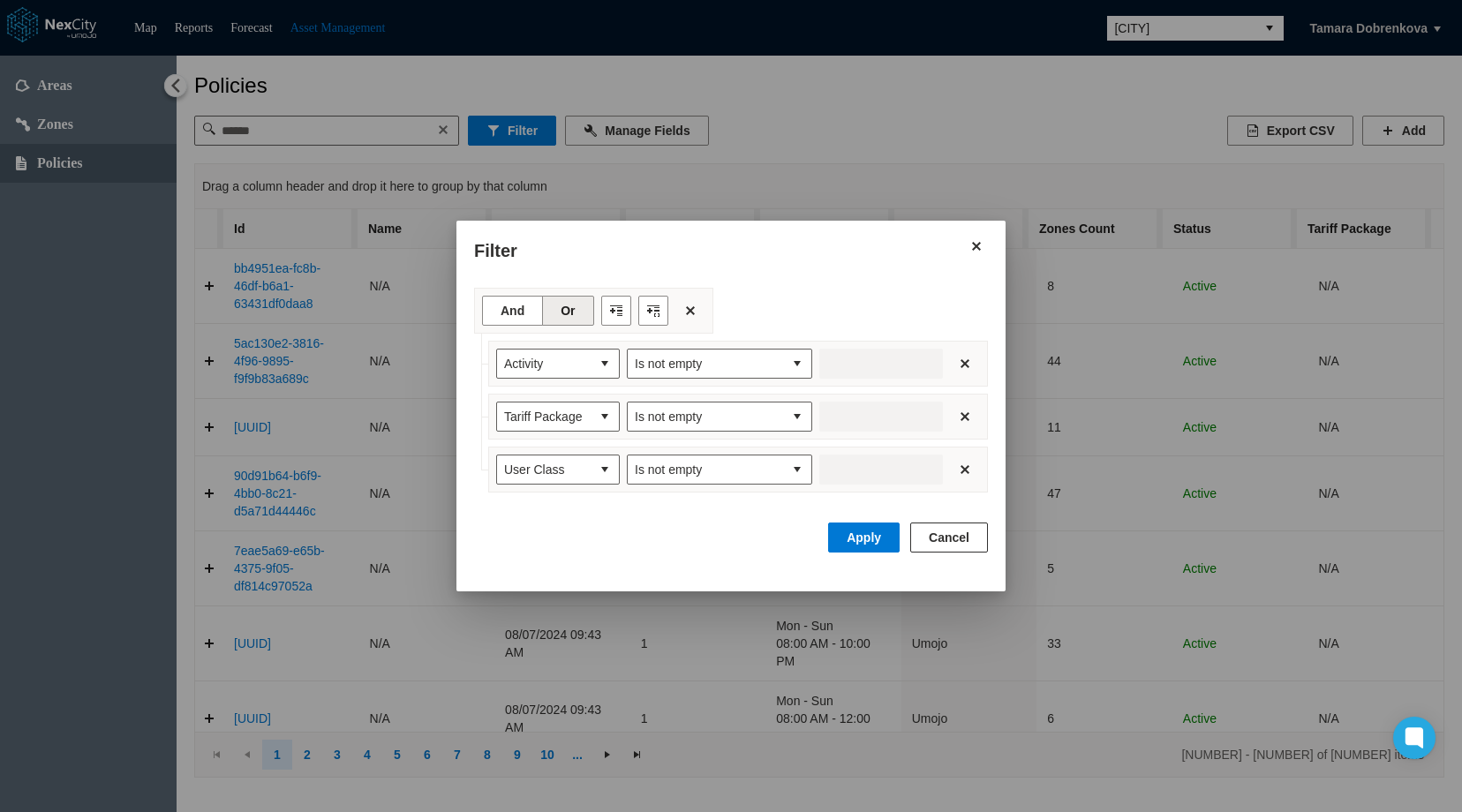 click at bounding box center [731, 406] 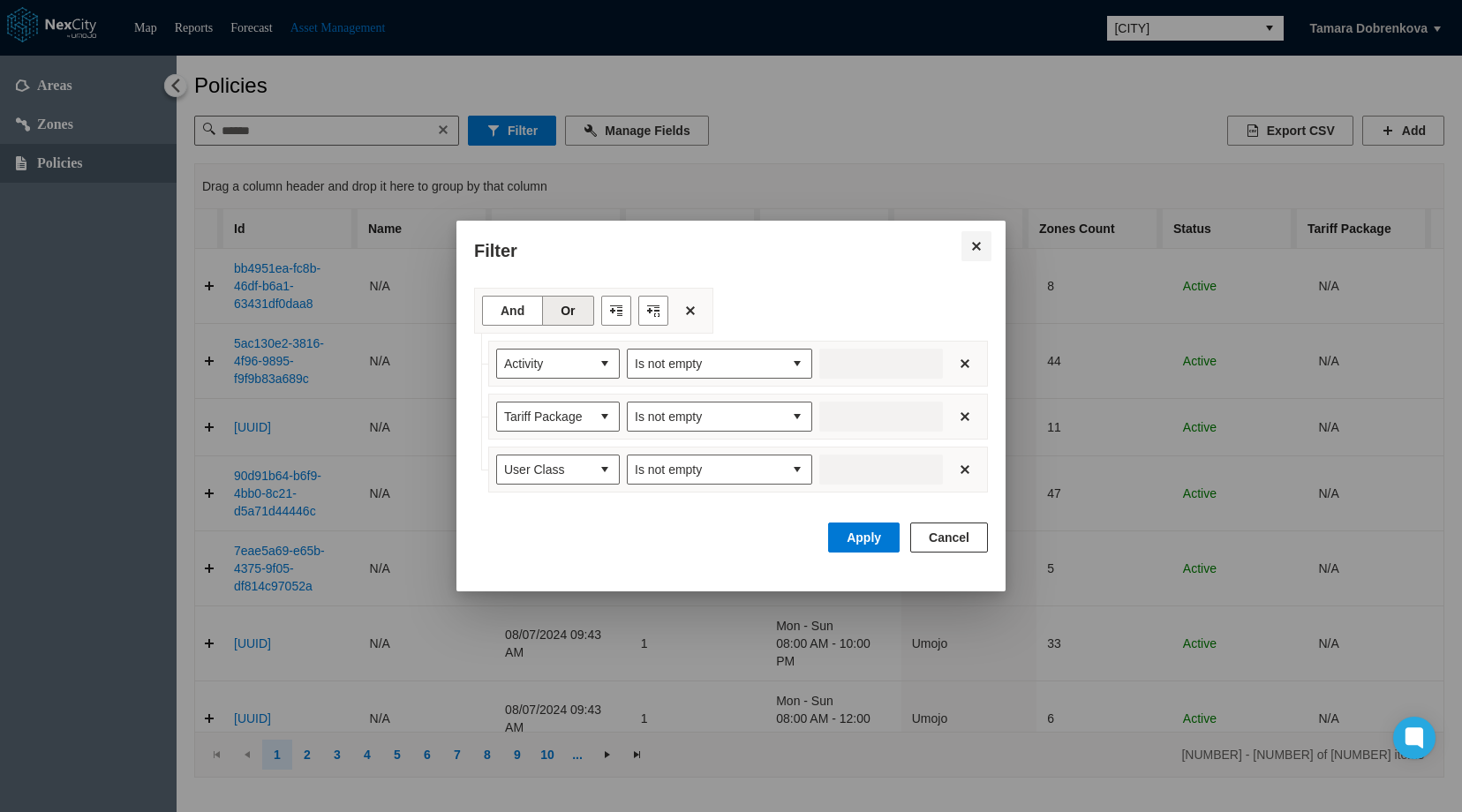 click at bounding box center [976, 246] 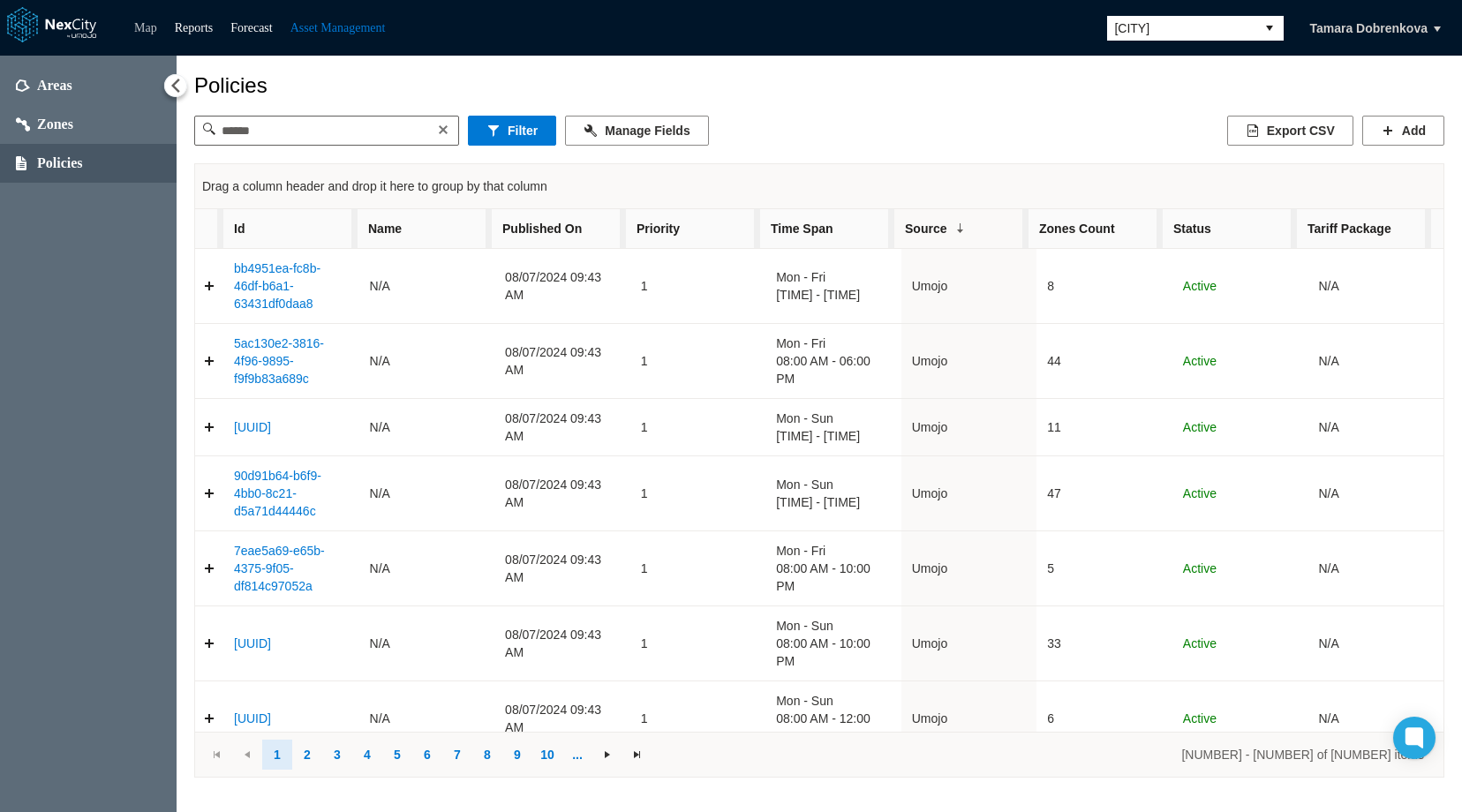 click on "Map" at bounding box center [146, 27] 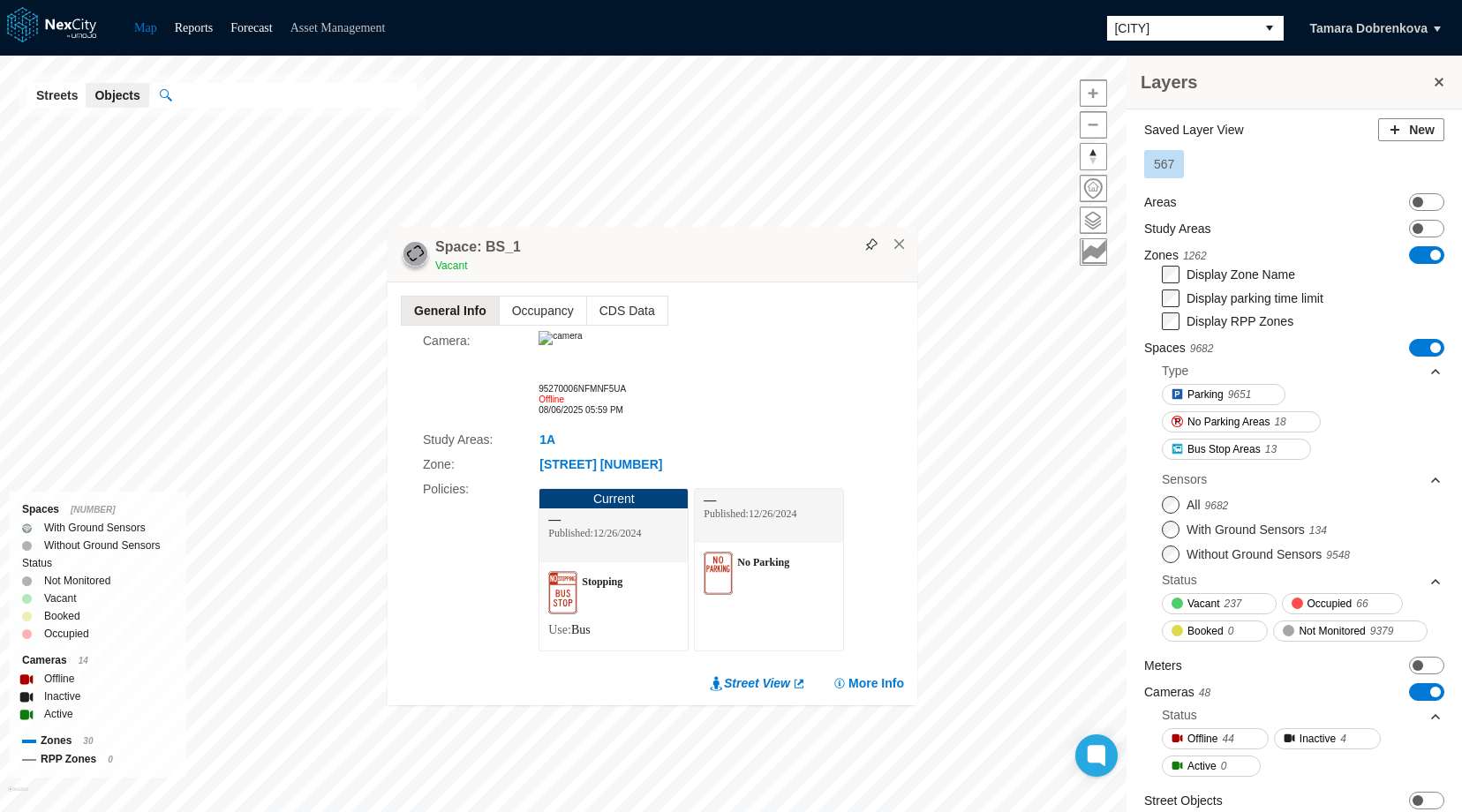 click on "Asset Management" at bounding box center (338, 27) 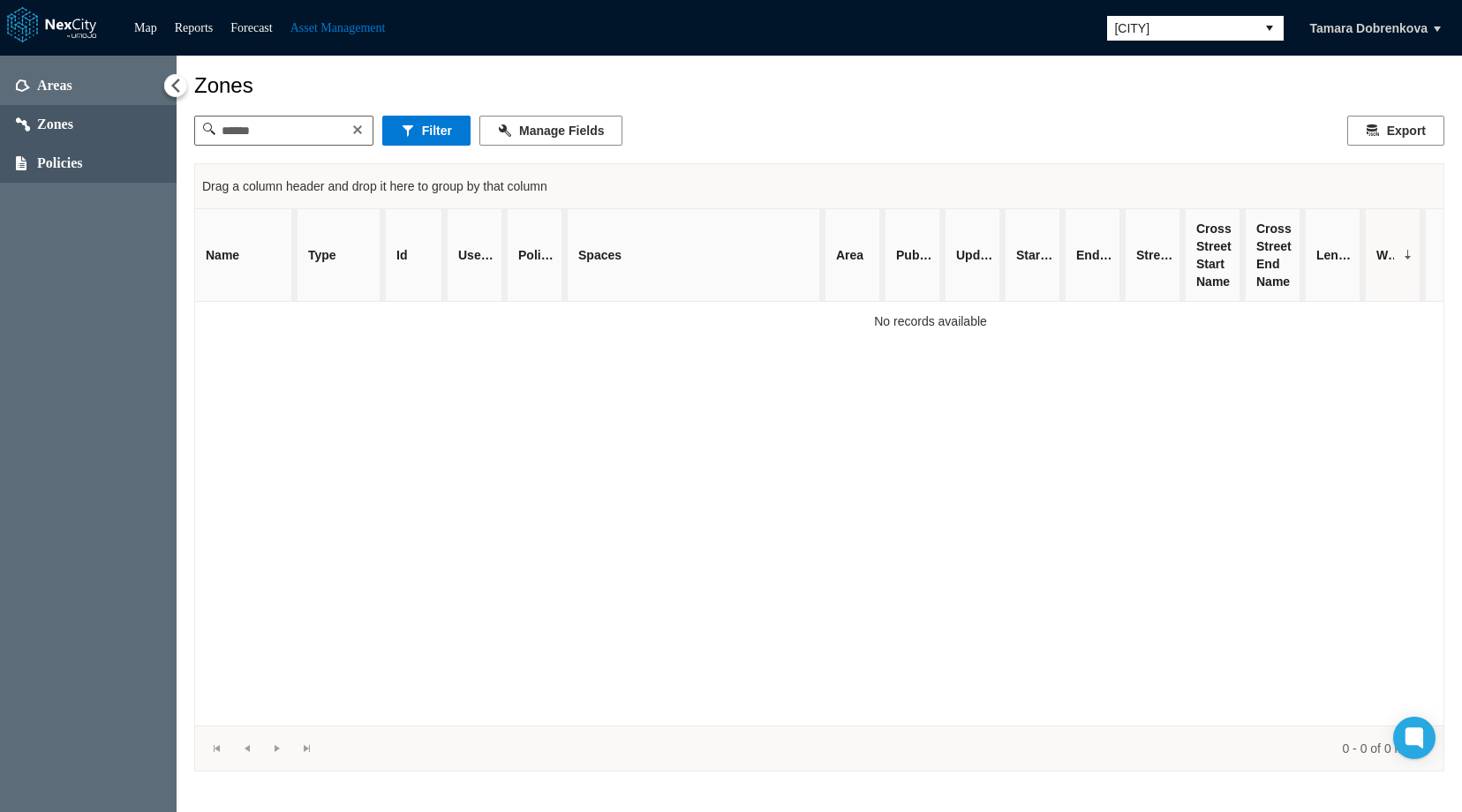 click on "Policies" at bounding box center (60, 163) 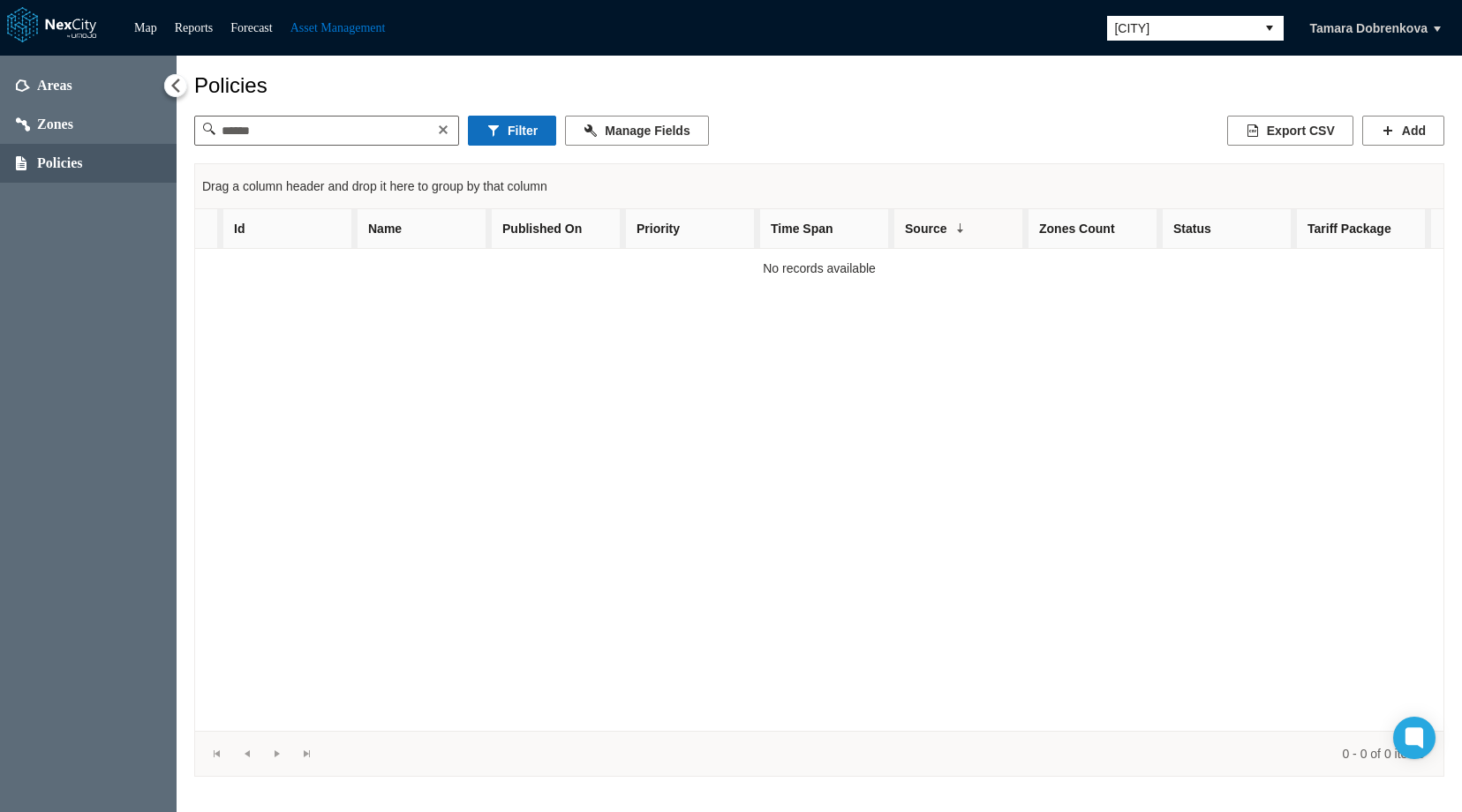 click on "Filter" at bounding box center [512, 131] 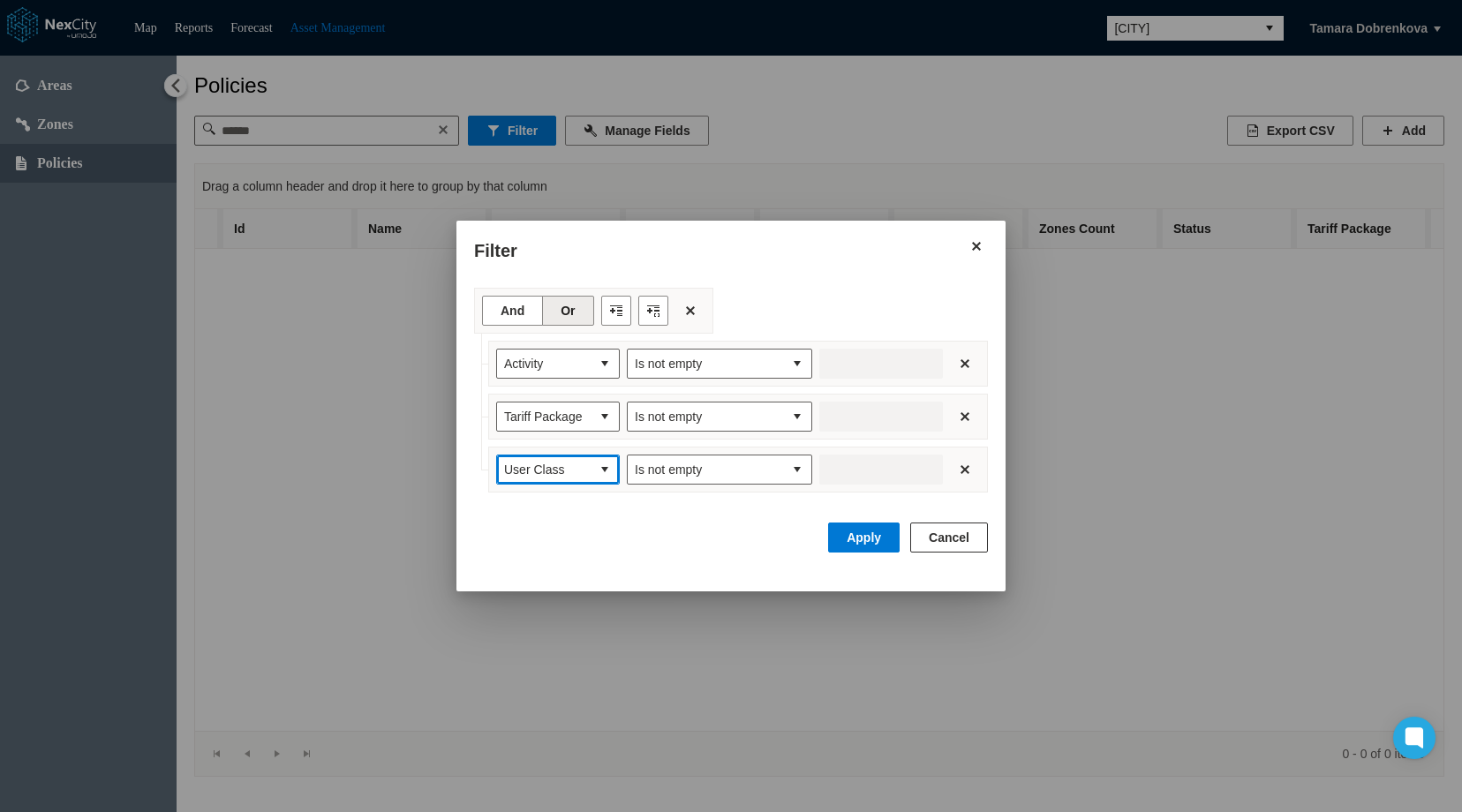 click on "User Class" at bounding box center [544, 470] 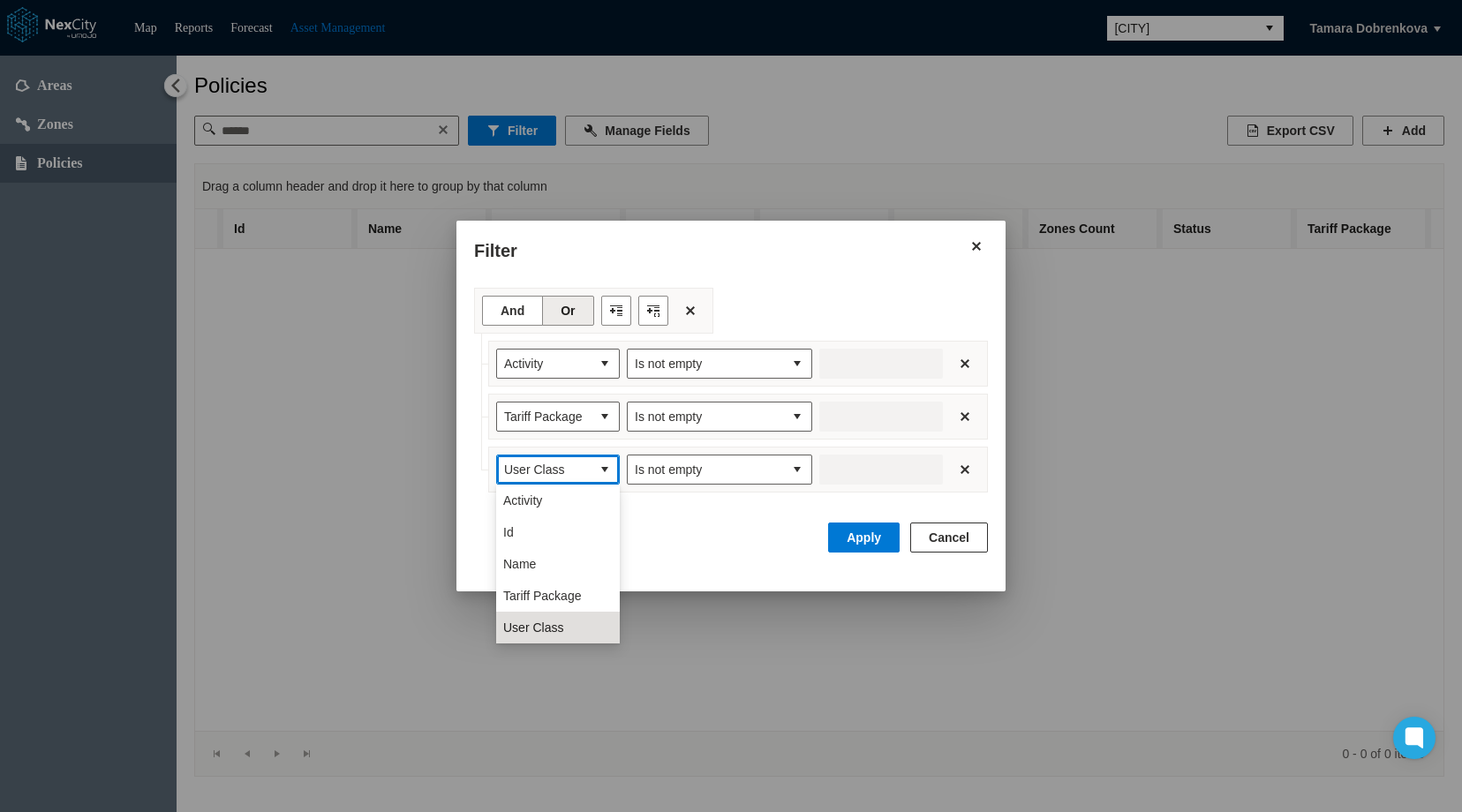 click on "Cancel" at bounding box center (949, 538) 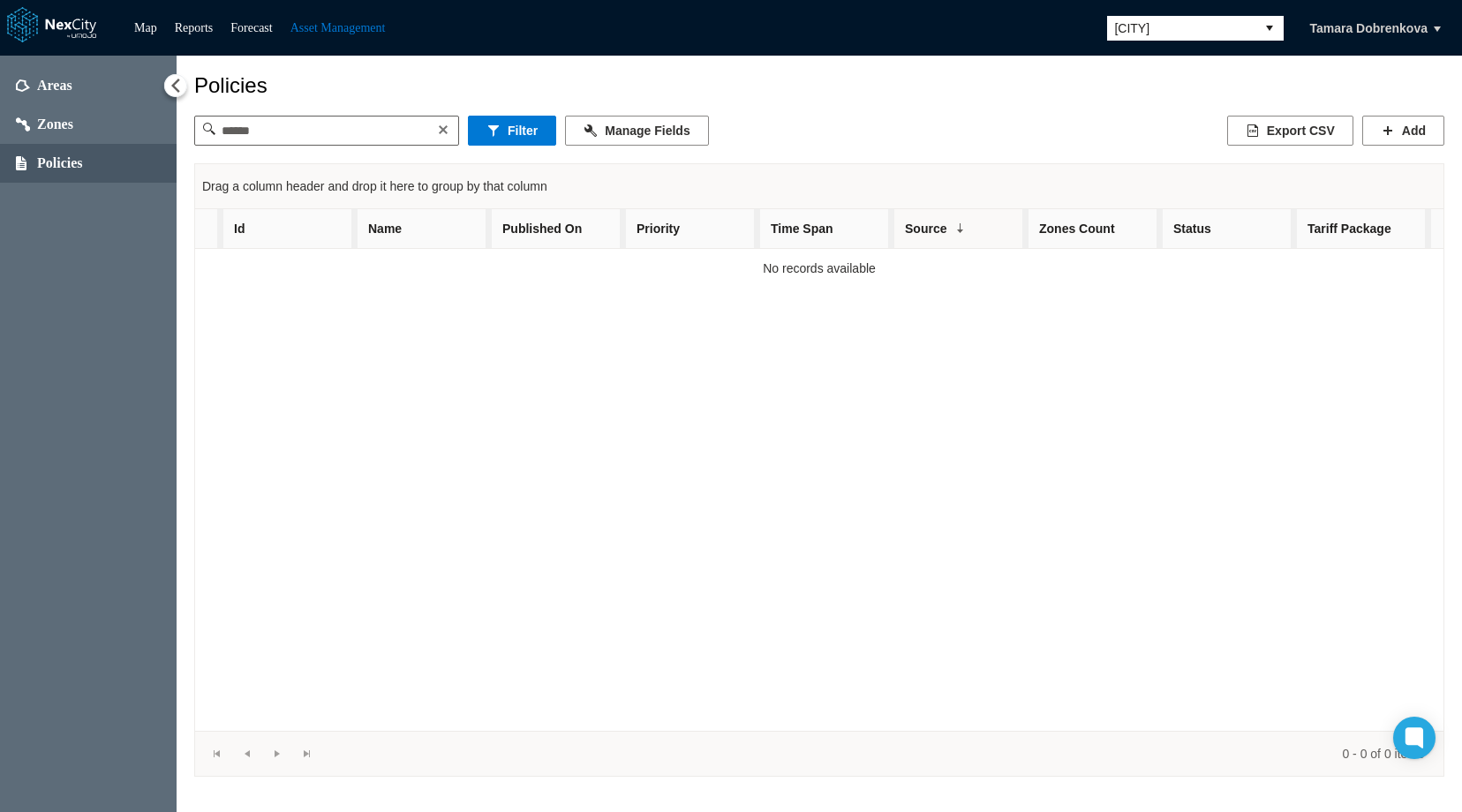 click on "Zones Count" at bounding box center (1096, 229) 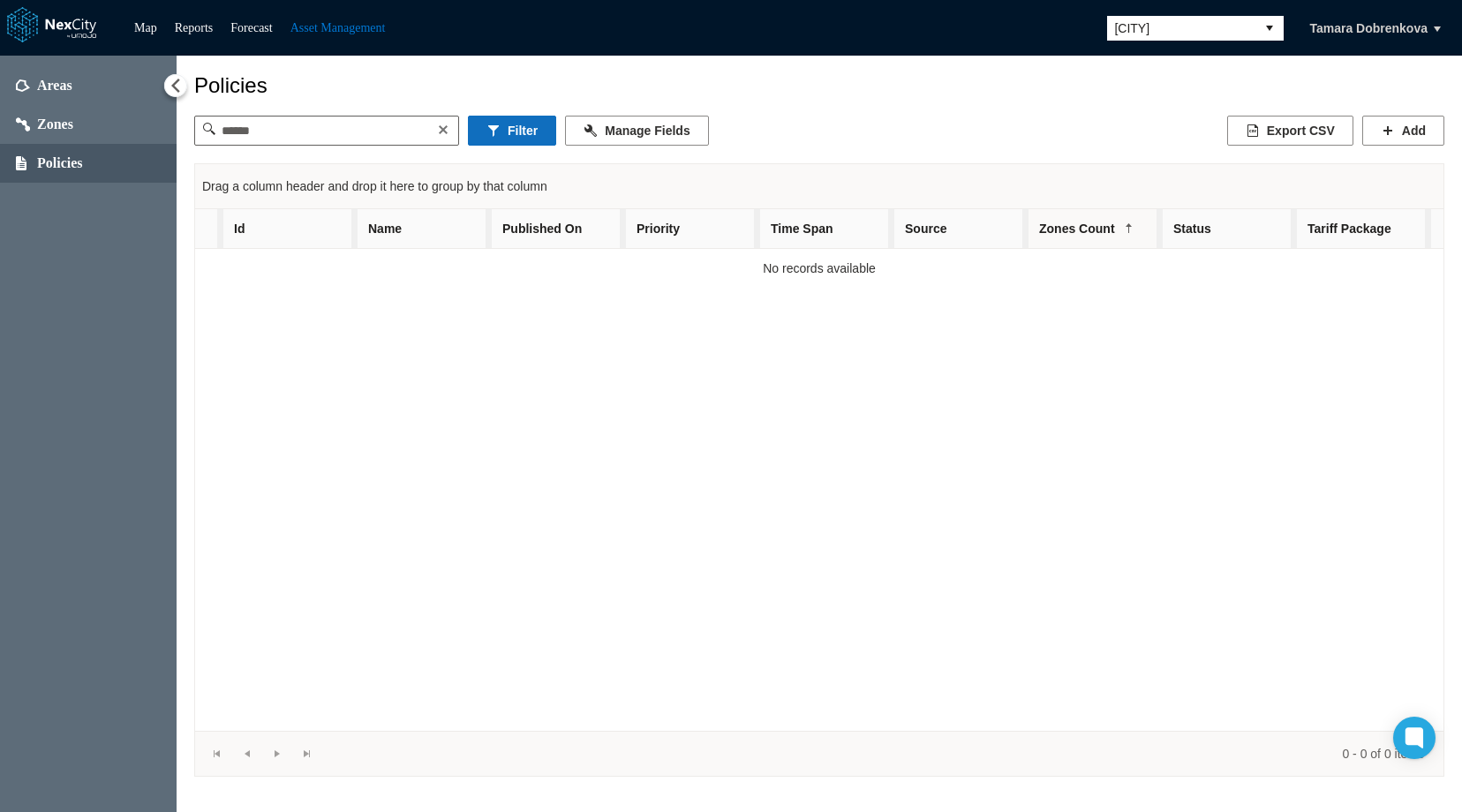 click on "Filter" at bounding box center [512, 131] 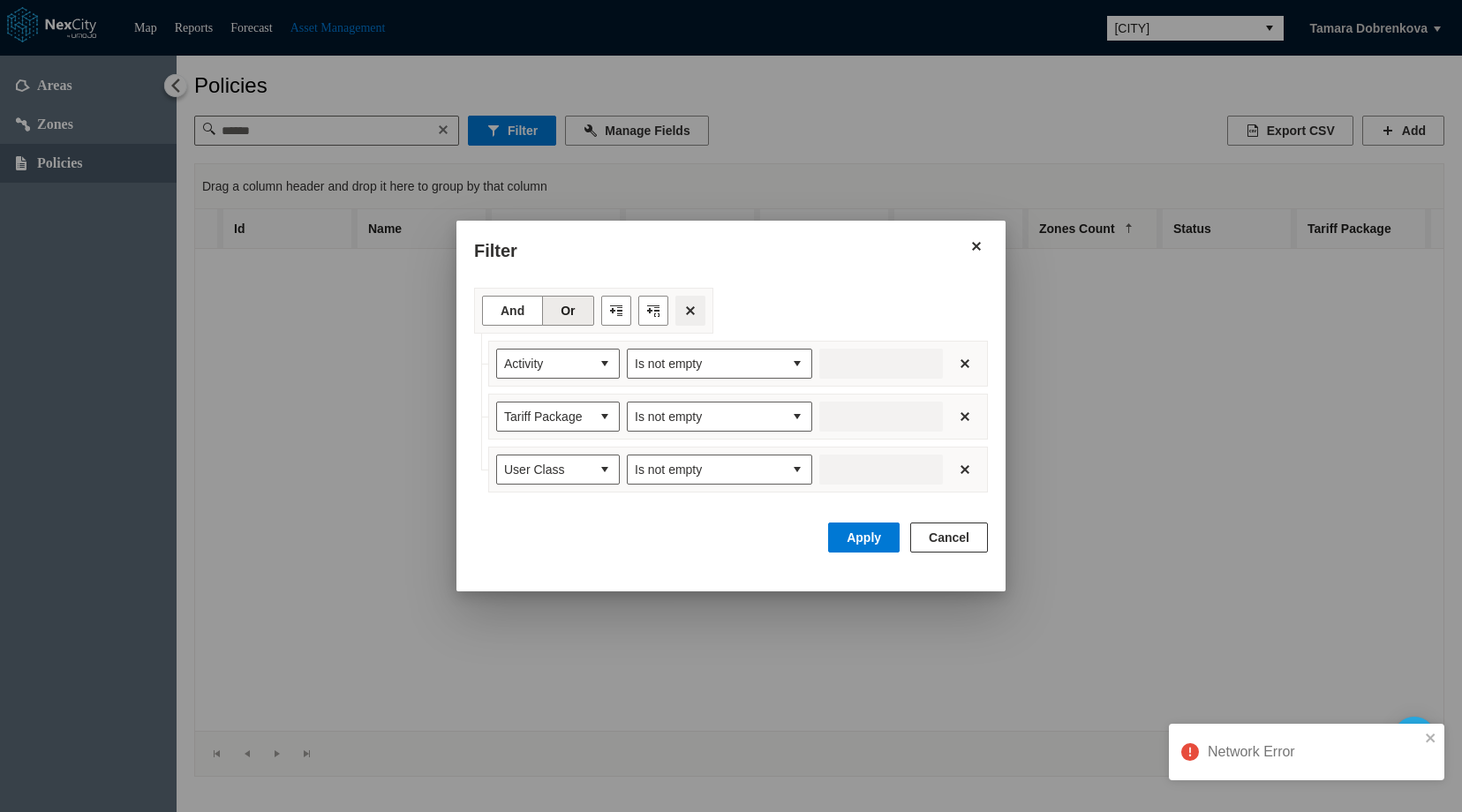 click at bounding box center (690, 311) 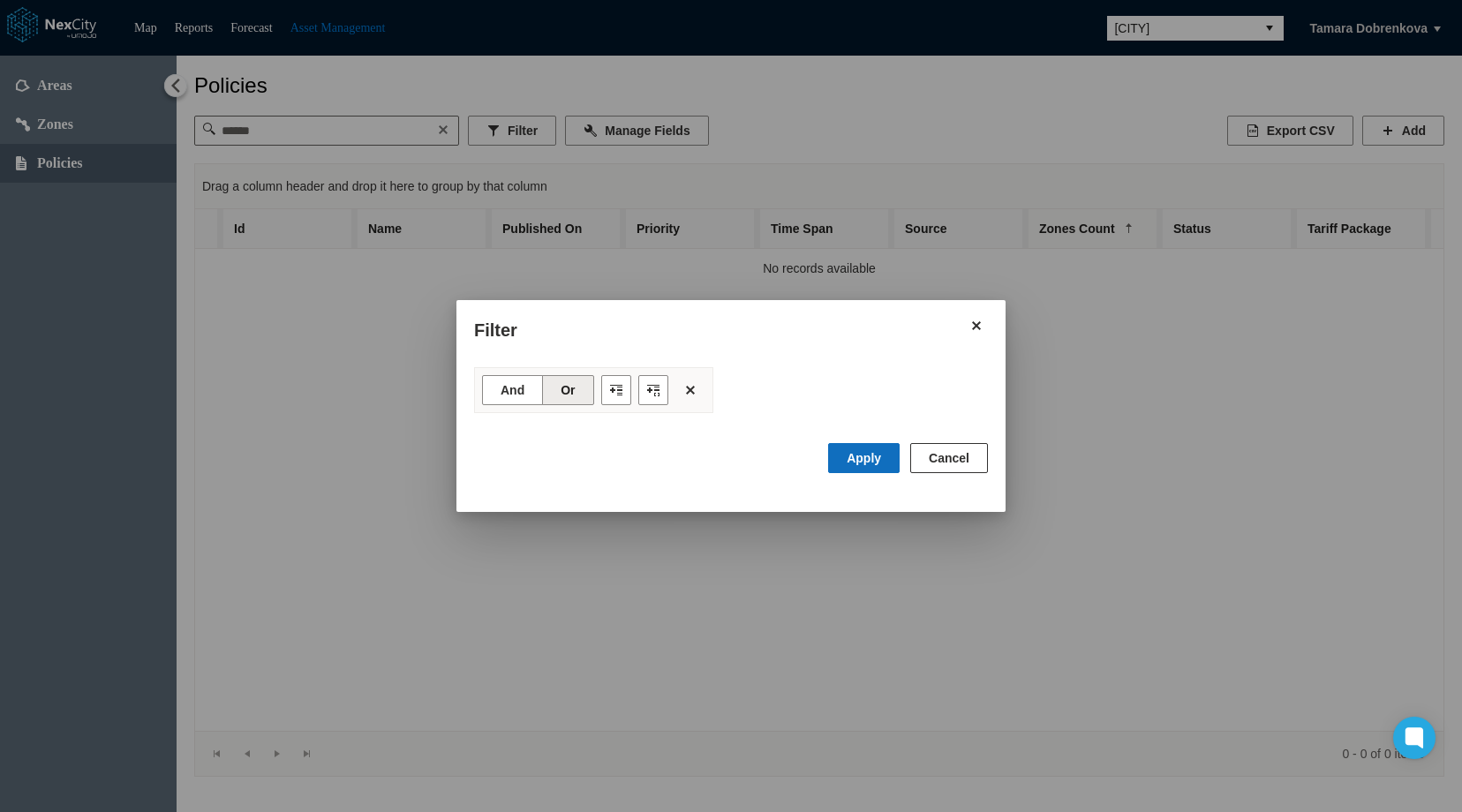 click on "Apply" at bounding box center [863, 458] 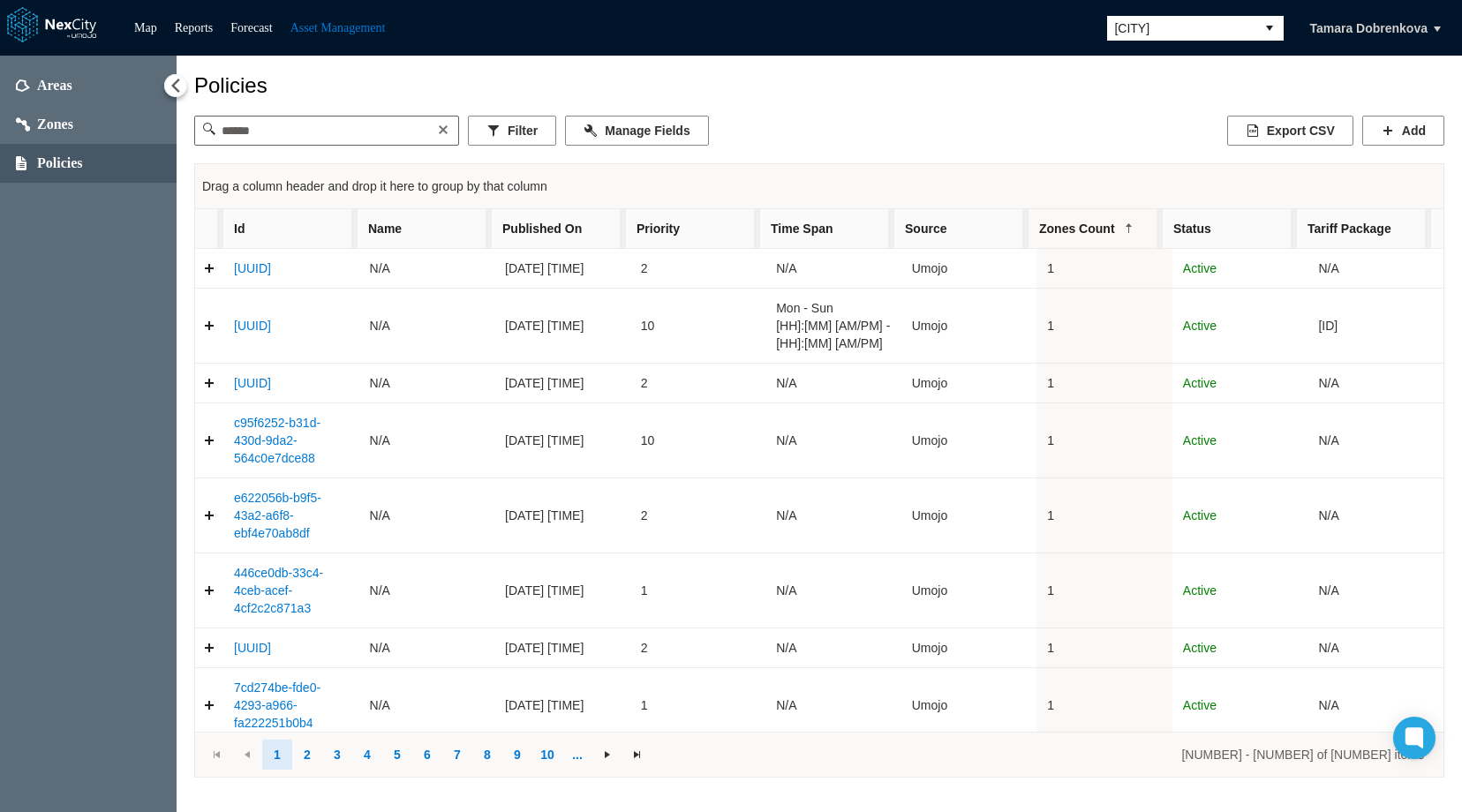 click on "Zones Count" at bounding box center (1096, 229) 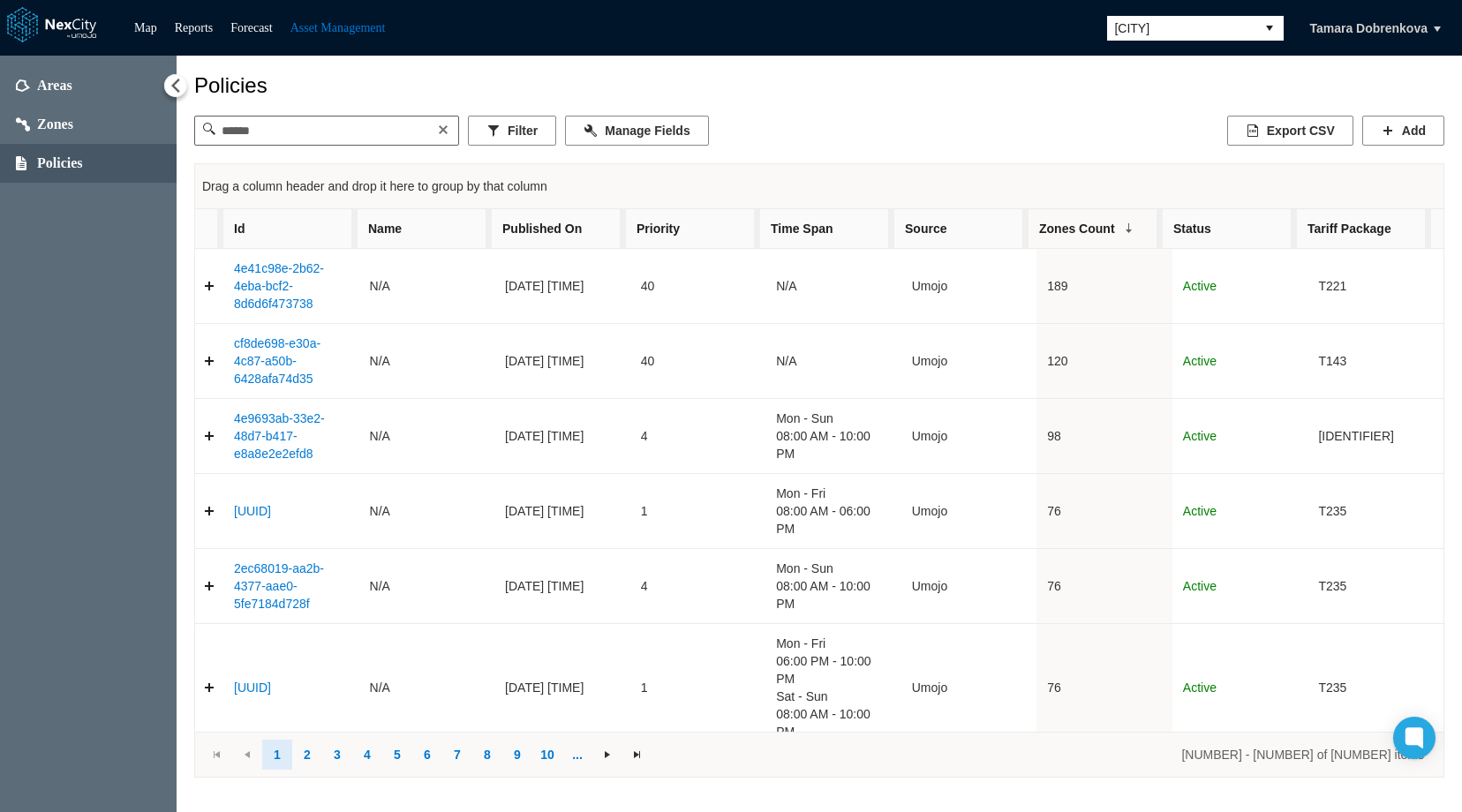 click on "Zones Count" at bounding box center (1096, 229) 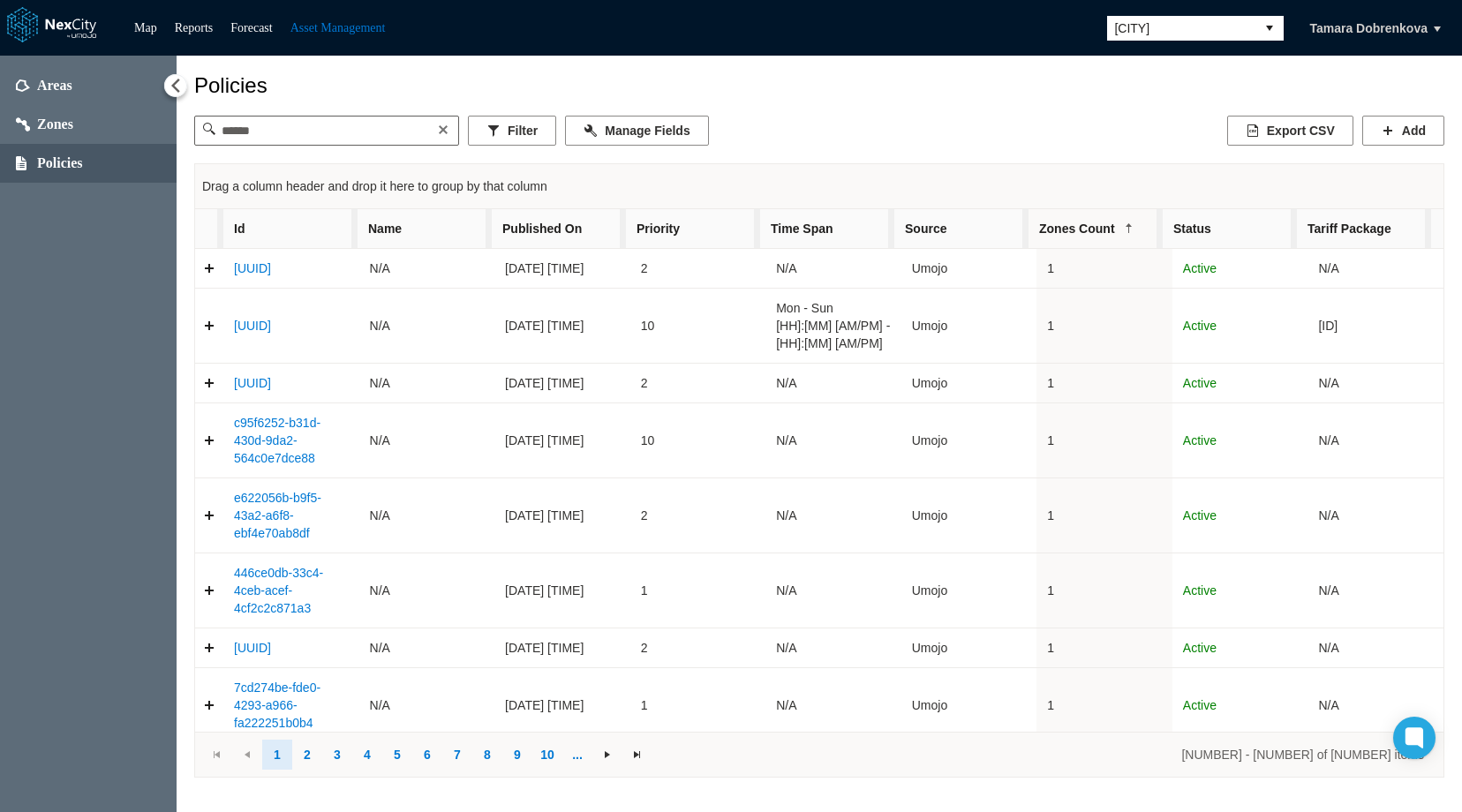click on "Zones Count" at bounding box center [1096, 229] 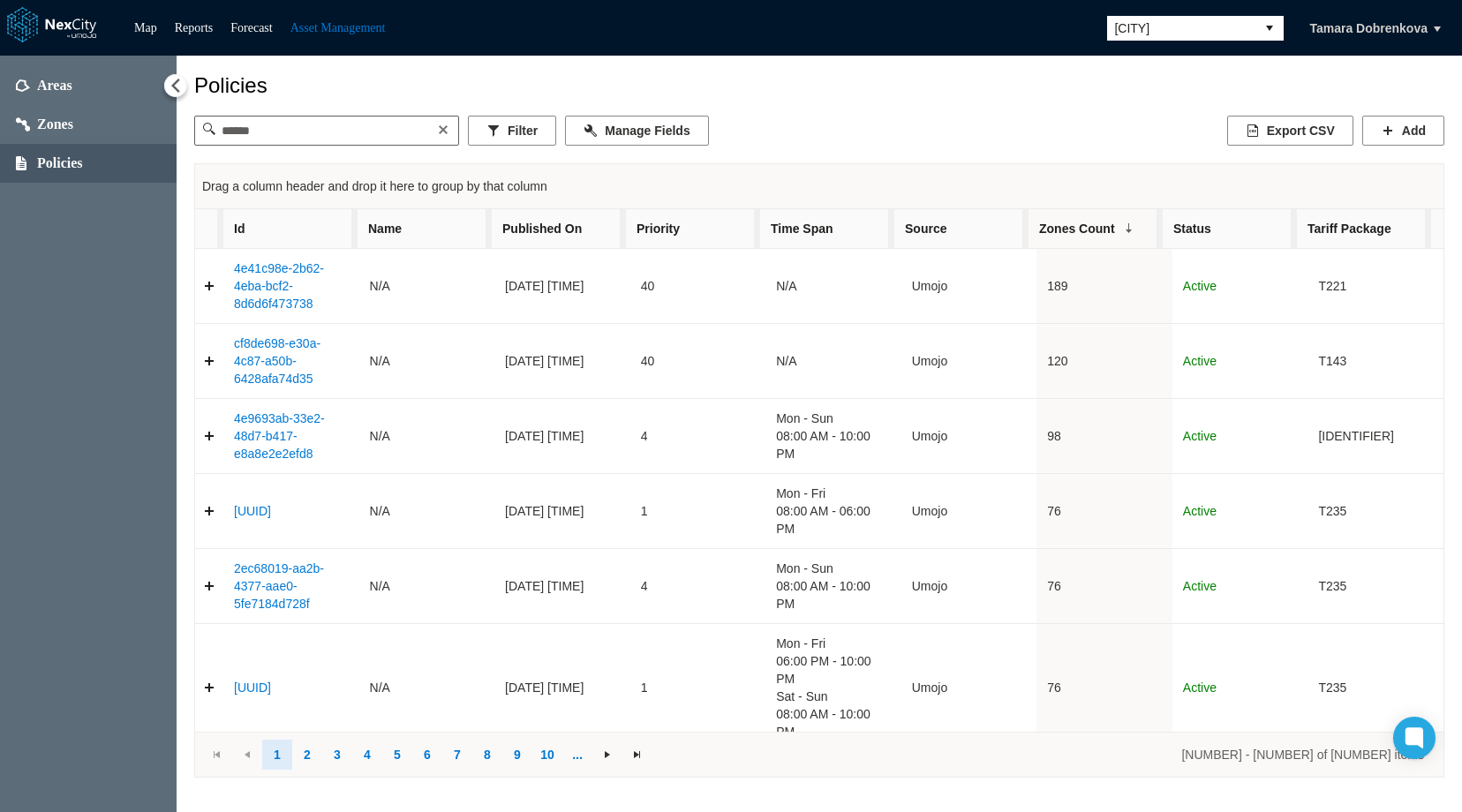 click on "Zones Count" at bounding box center [1096, 229] 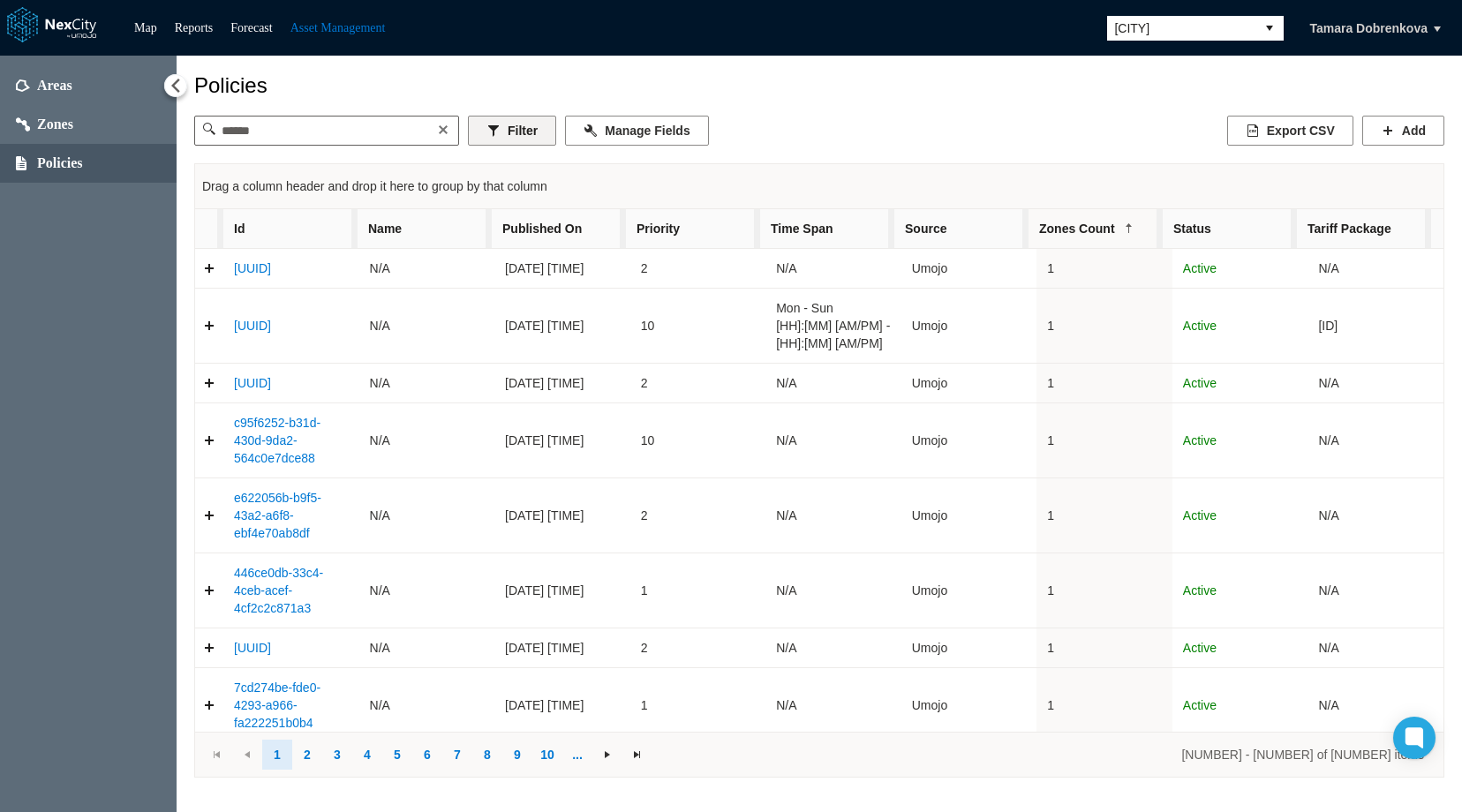 click on "Filter" at bounding box center [512, 131] 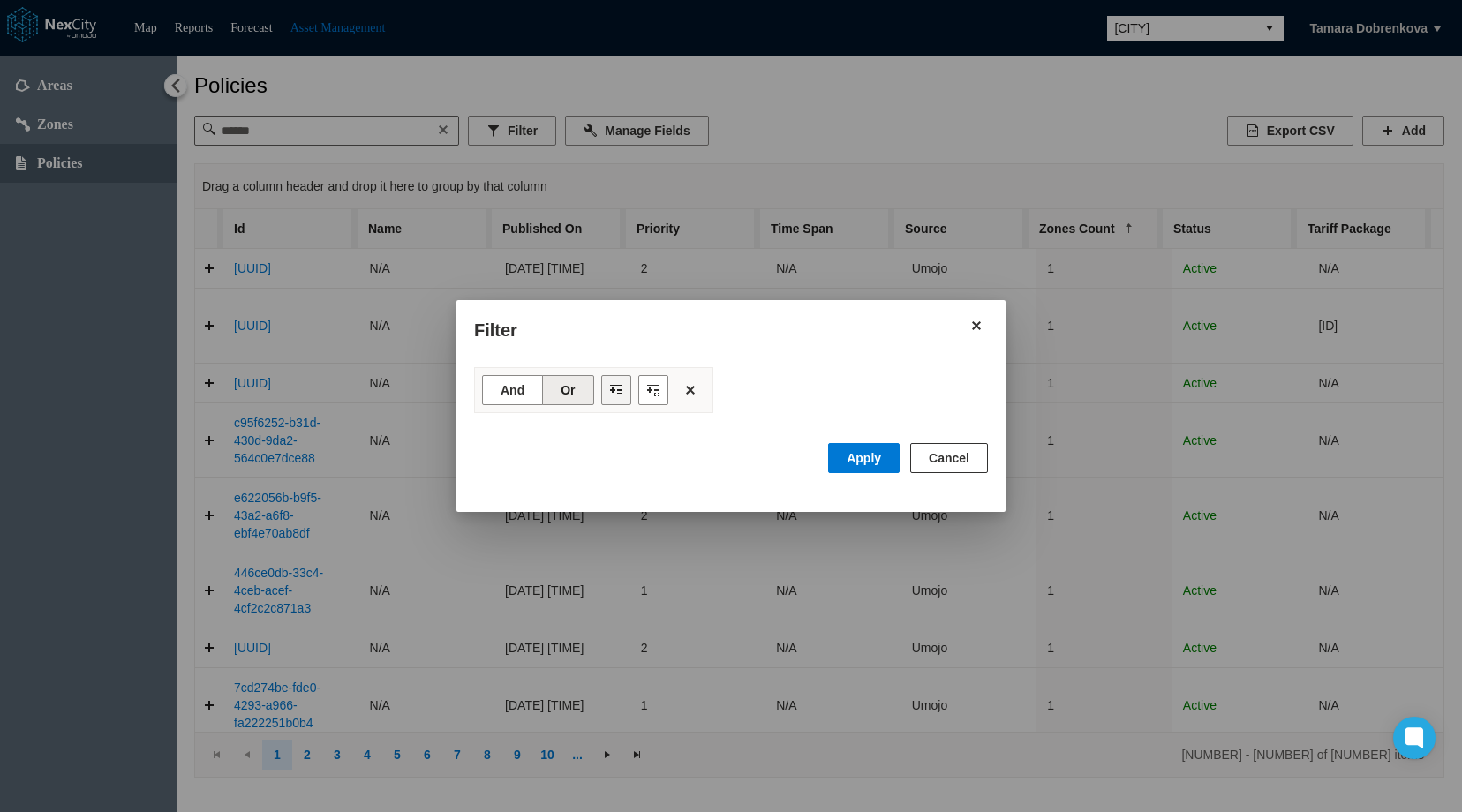 click at bounding box center (616, 390) 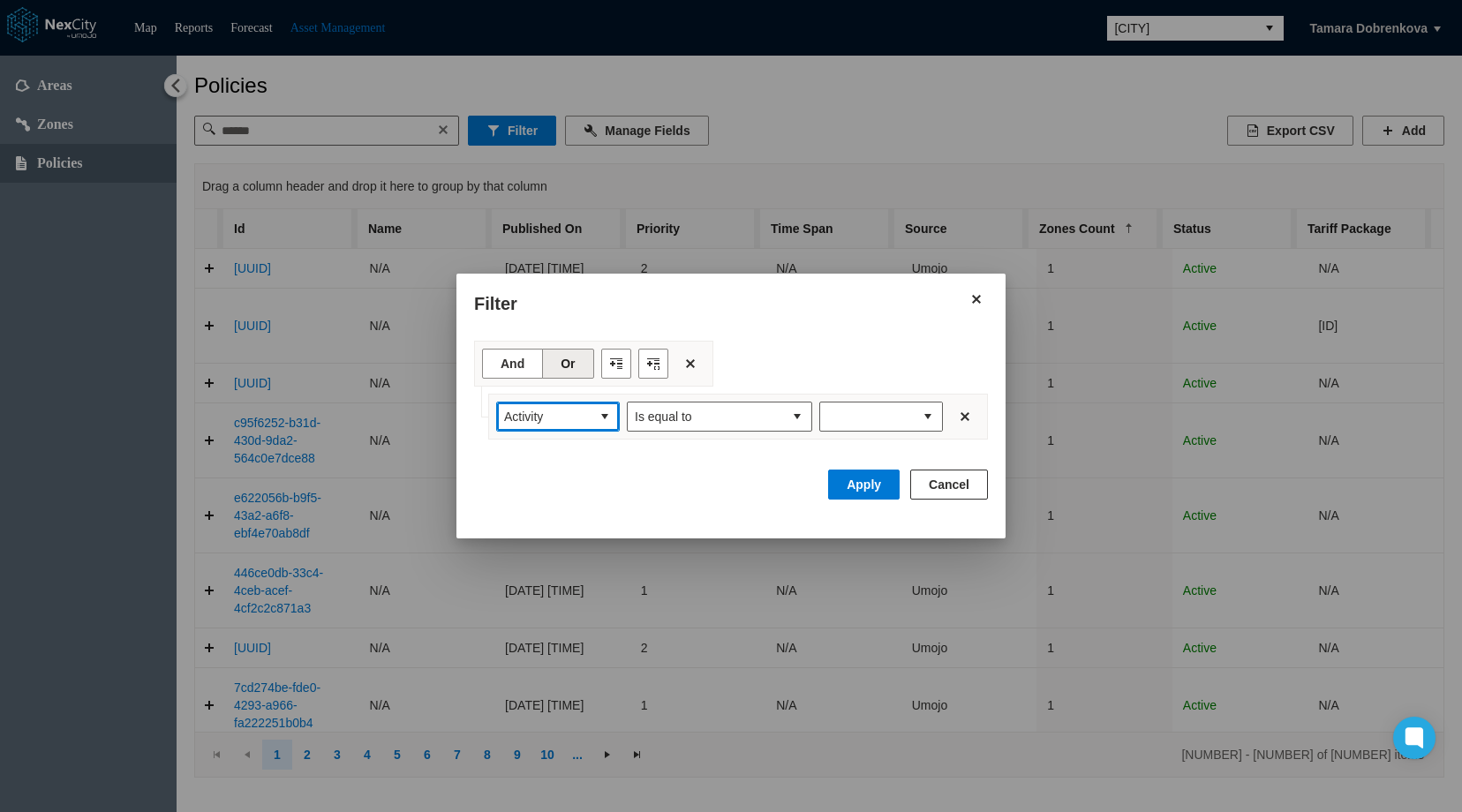 click at bounding box center (605, 417) 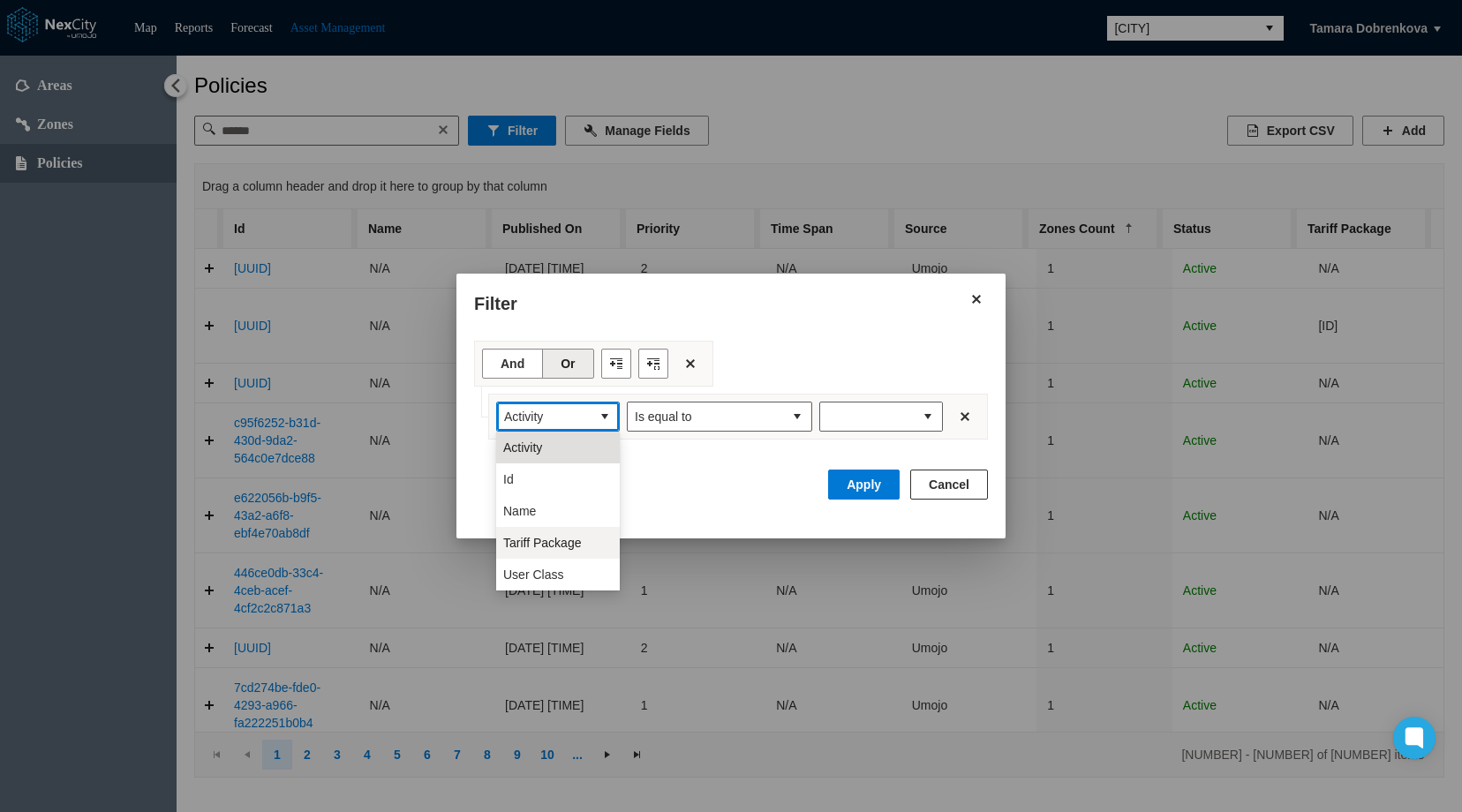 click on "Tariff Package" at bounding box center [542, 543] 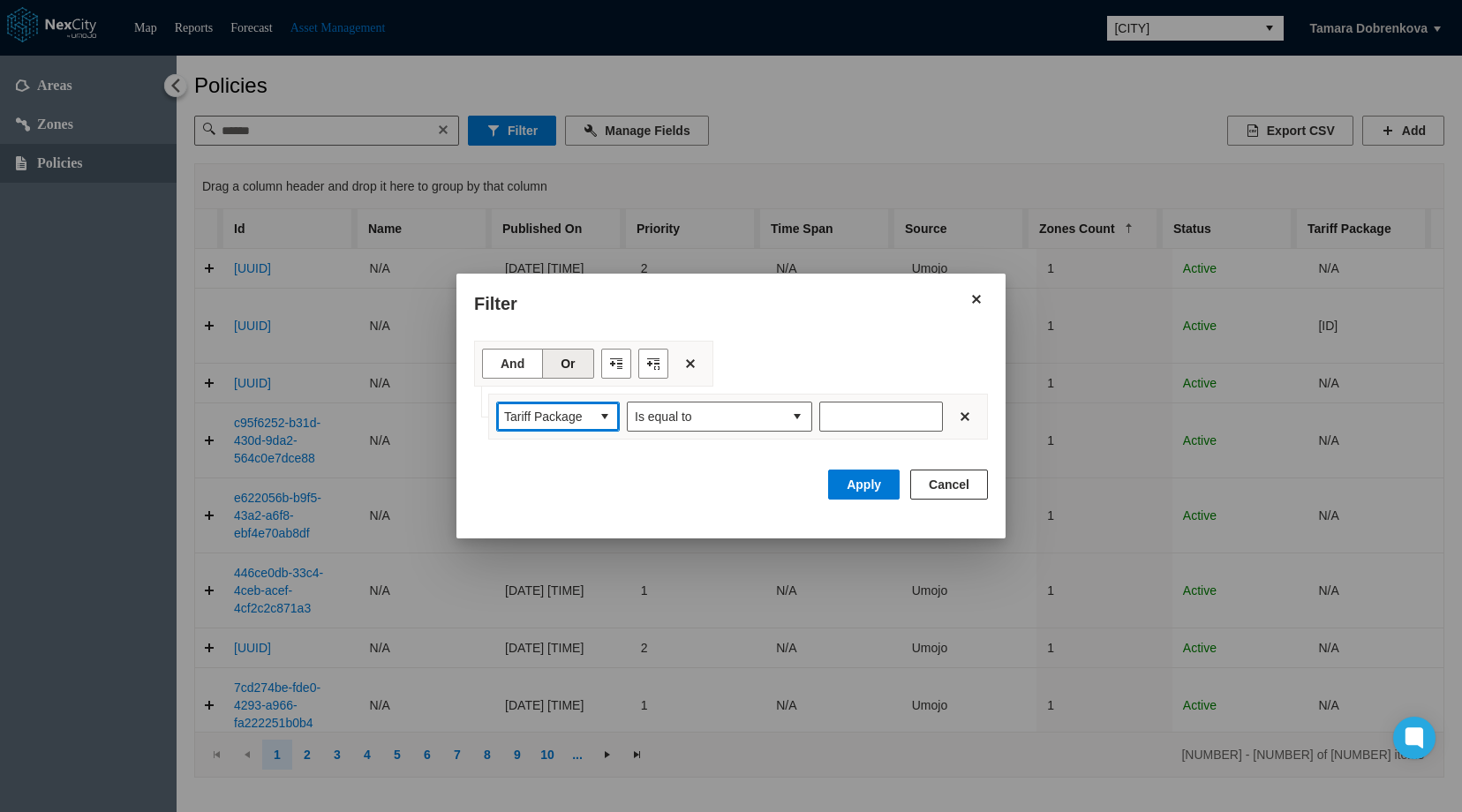 click at bounding box center [605, 417] 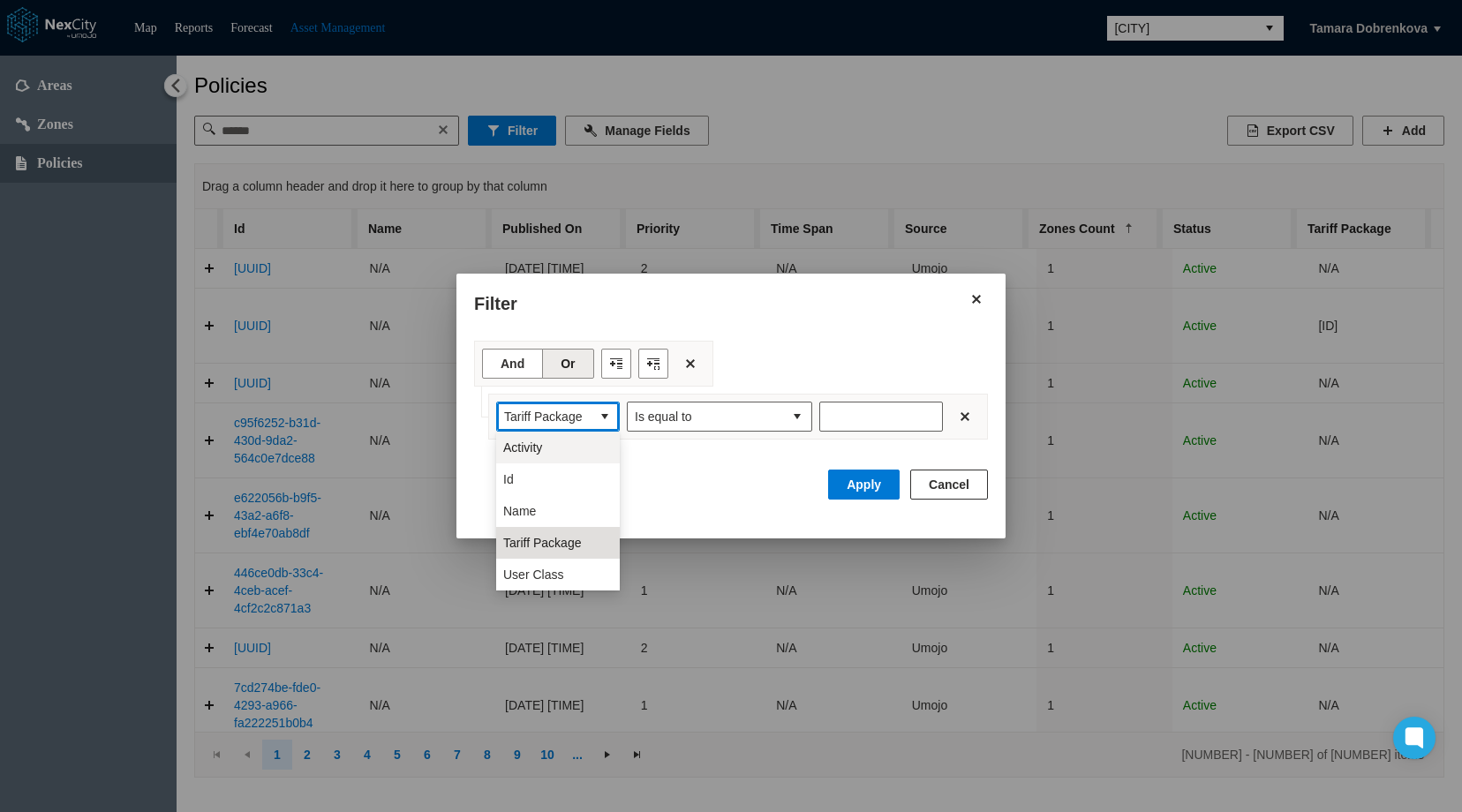 click on "Activity" at bounding box center [558, 447] 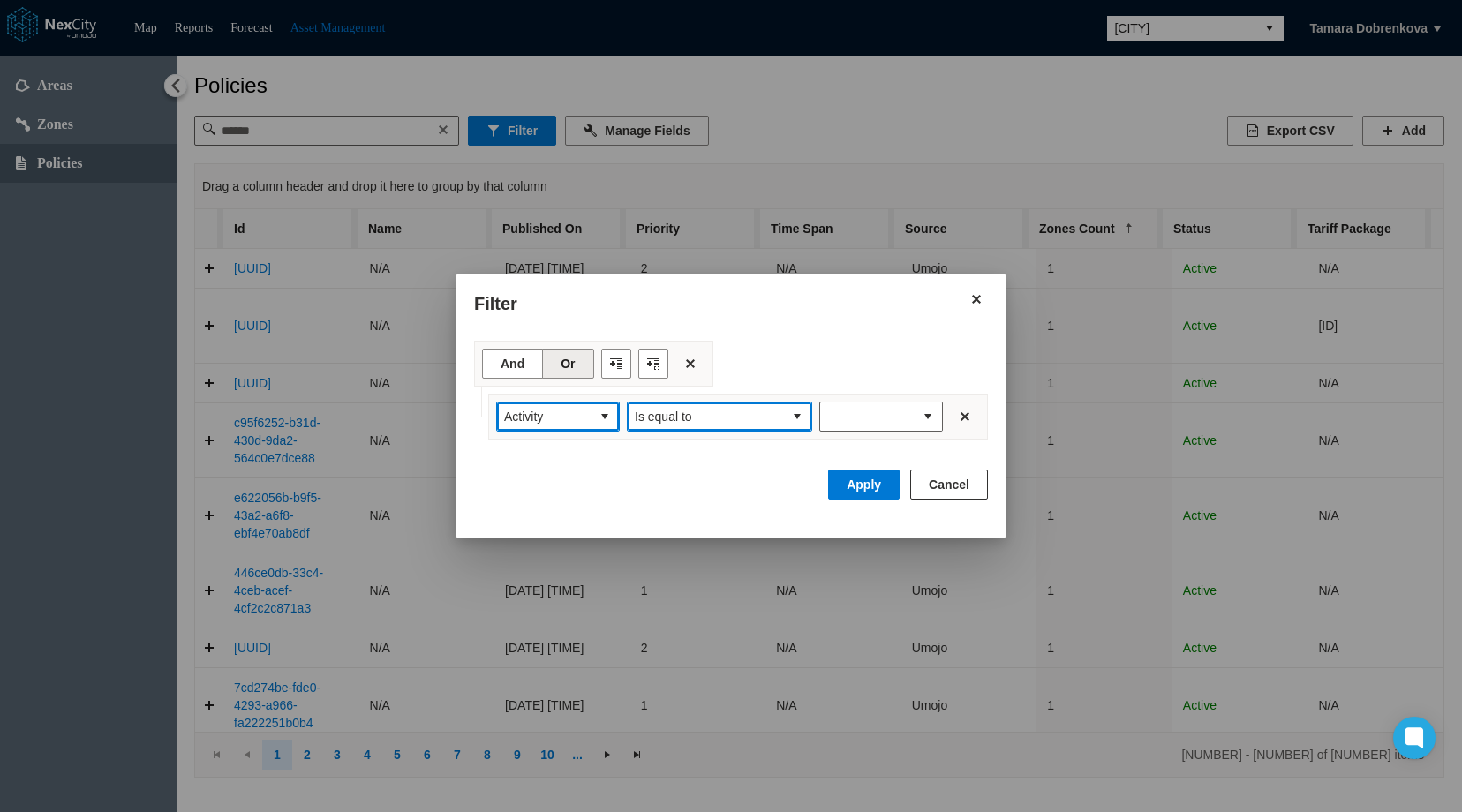 click at bounding box center [797, 417] 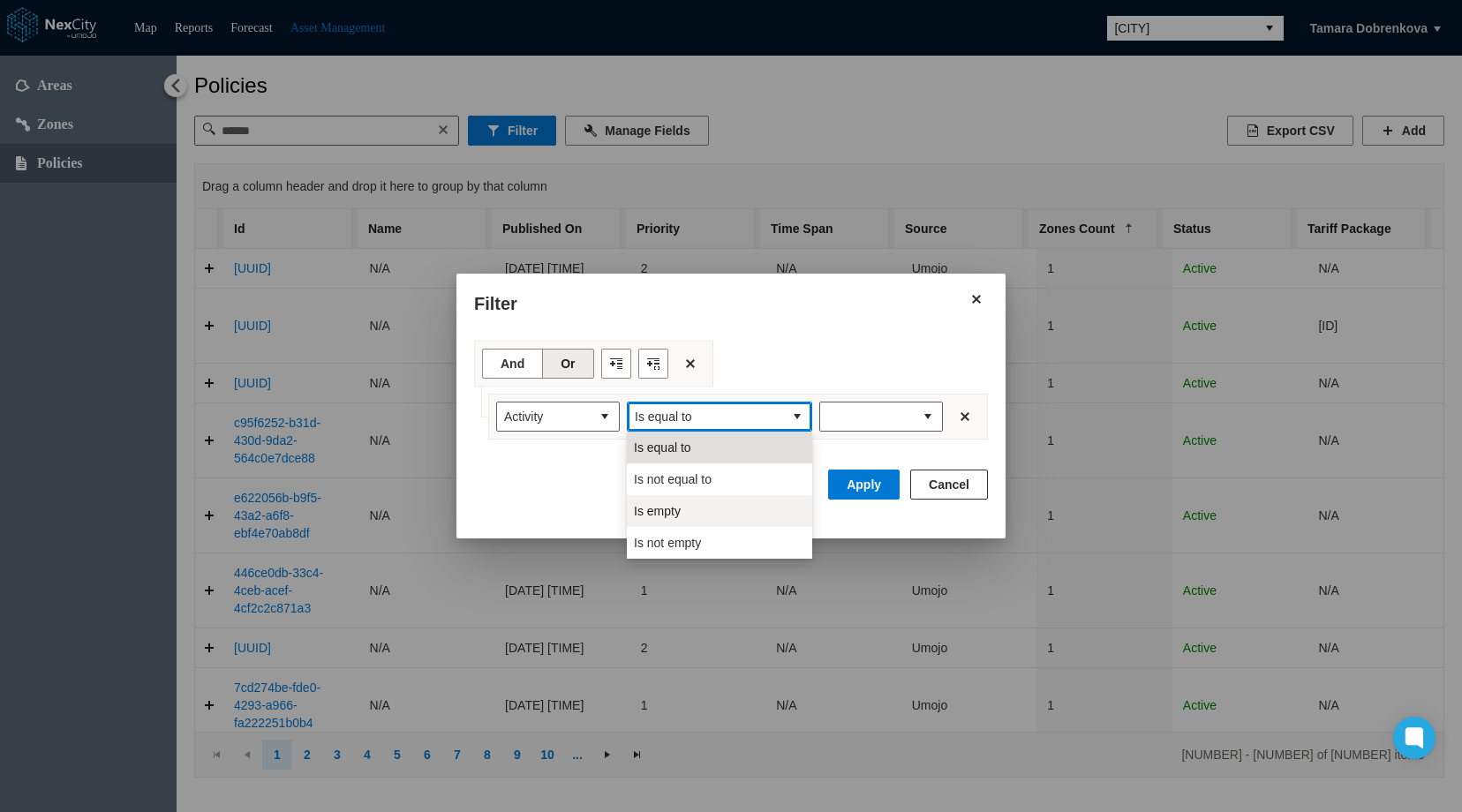 click on "Is empty" at bounding box center [657, 511] 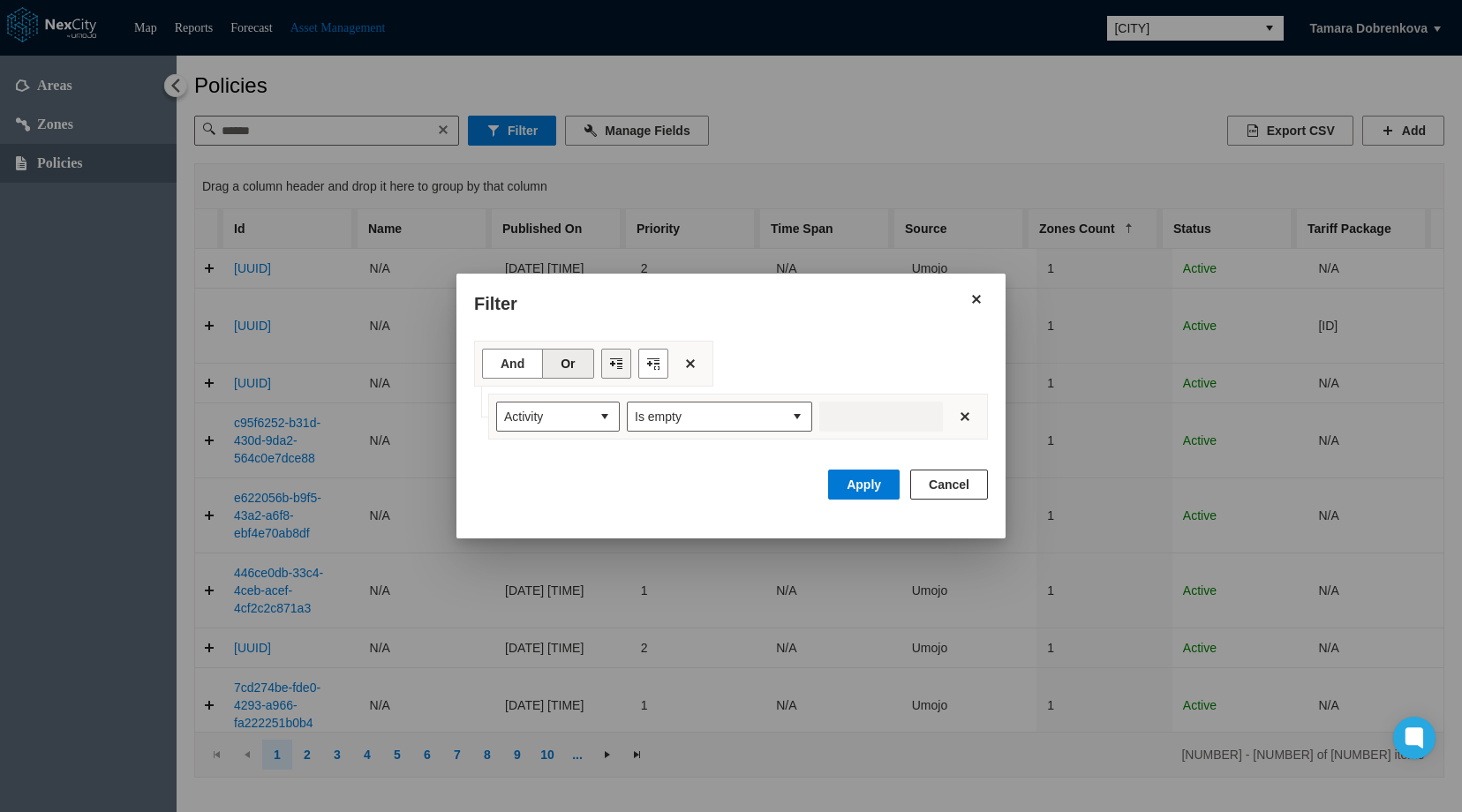 click at bounding box center [616, 364] 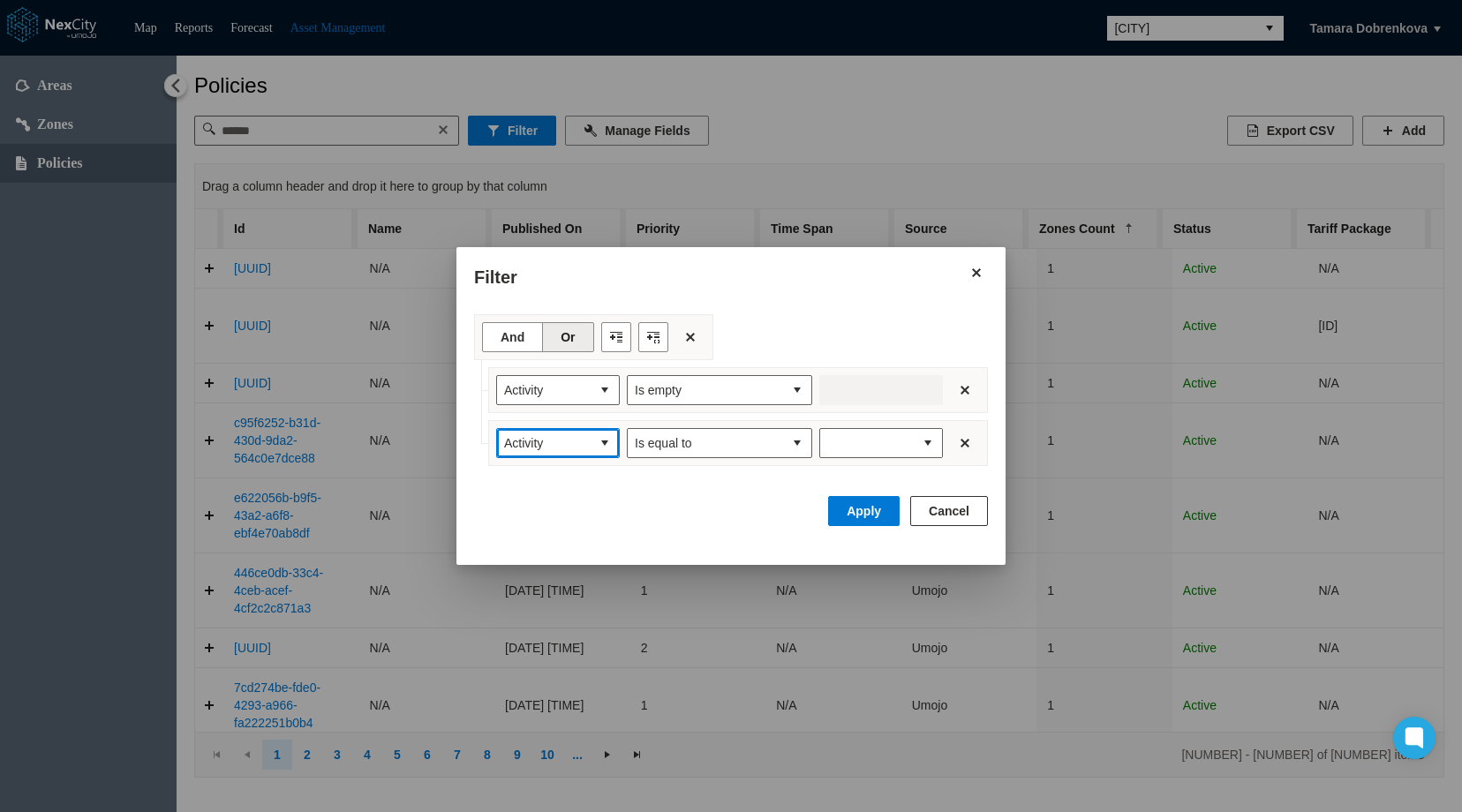 click at bounding box center (605, 443) 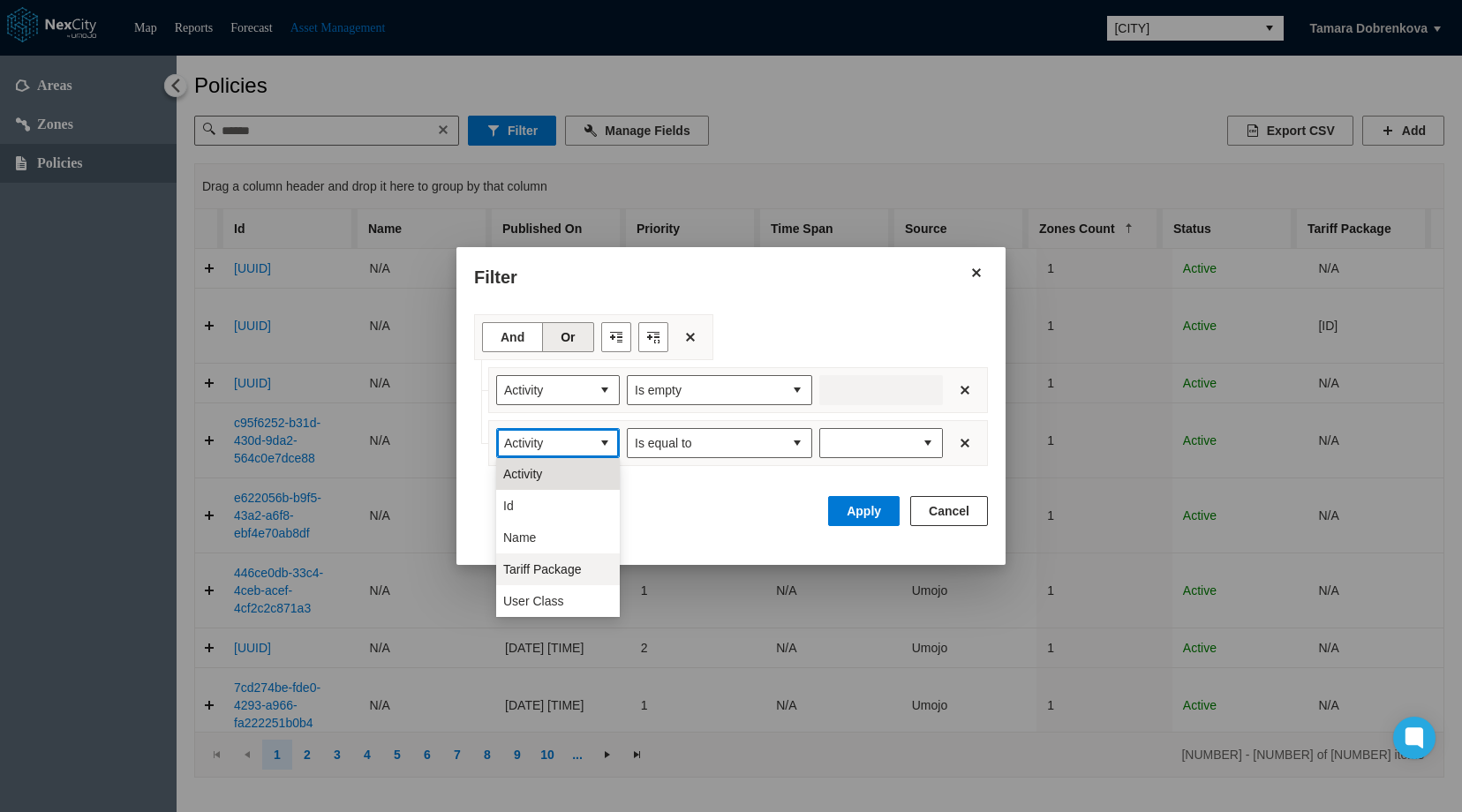 click on "Tariff Package" at bounding box center [542, 569] 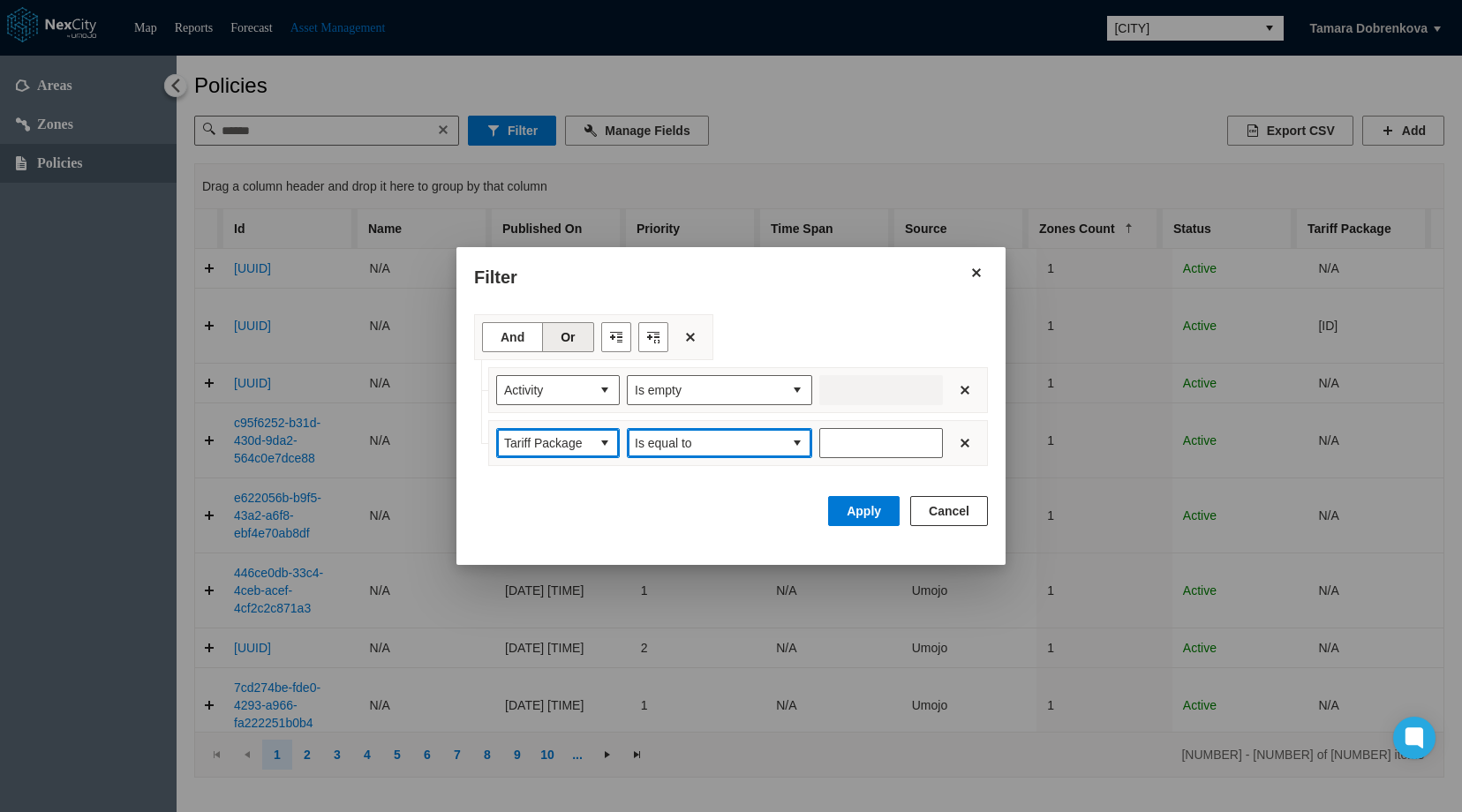 click at bounding box center (797, 443) 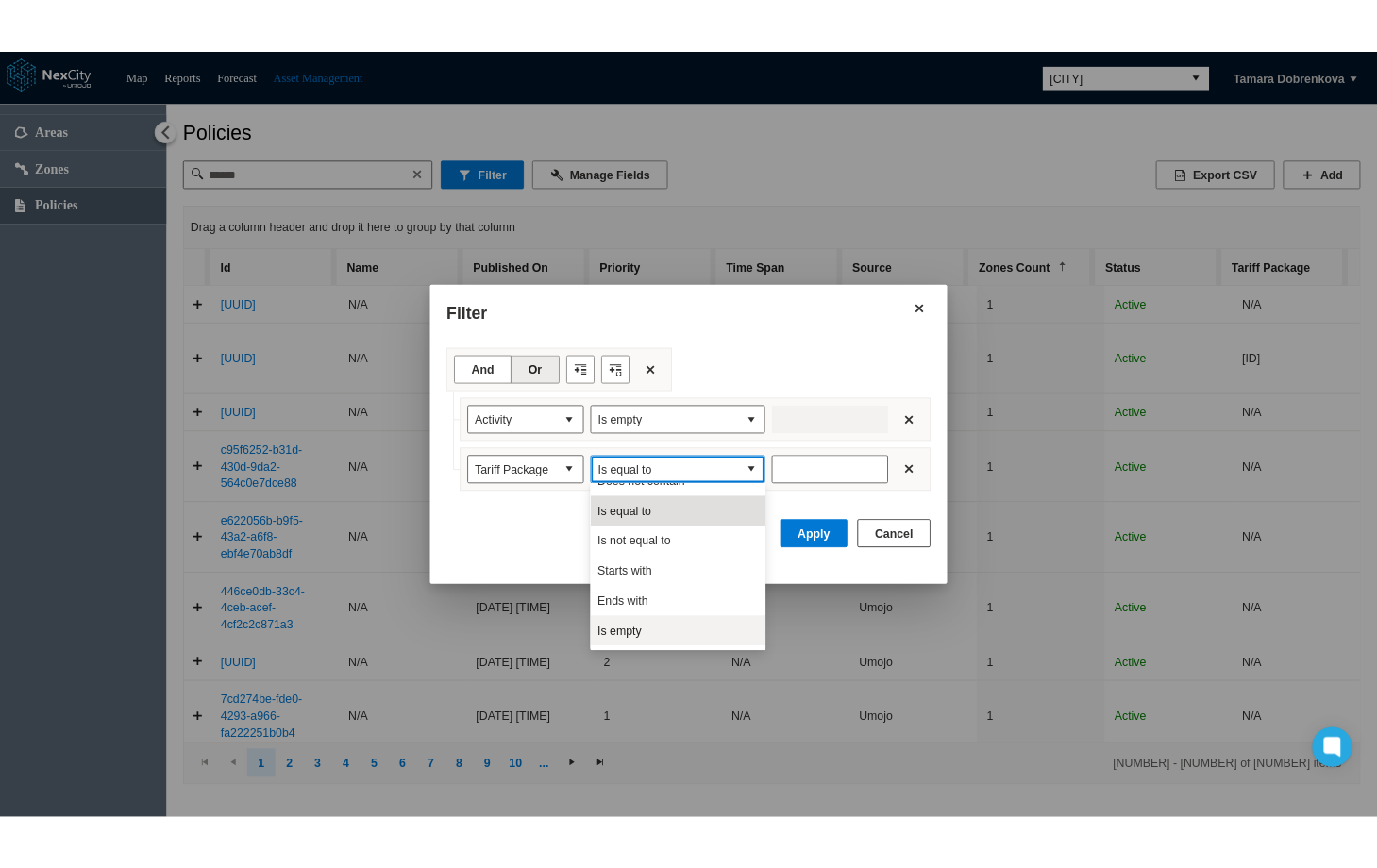 scroll, scrollTop: 83, scrollLeft: 0, axis: vertical 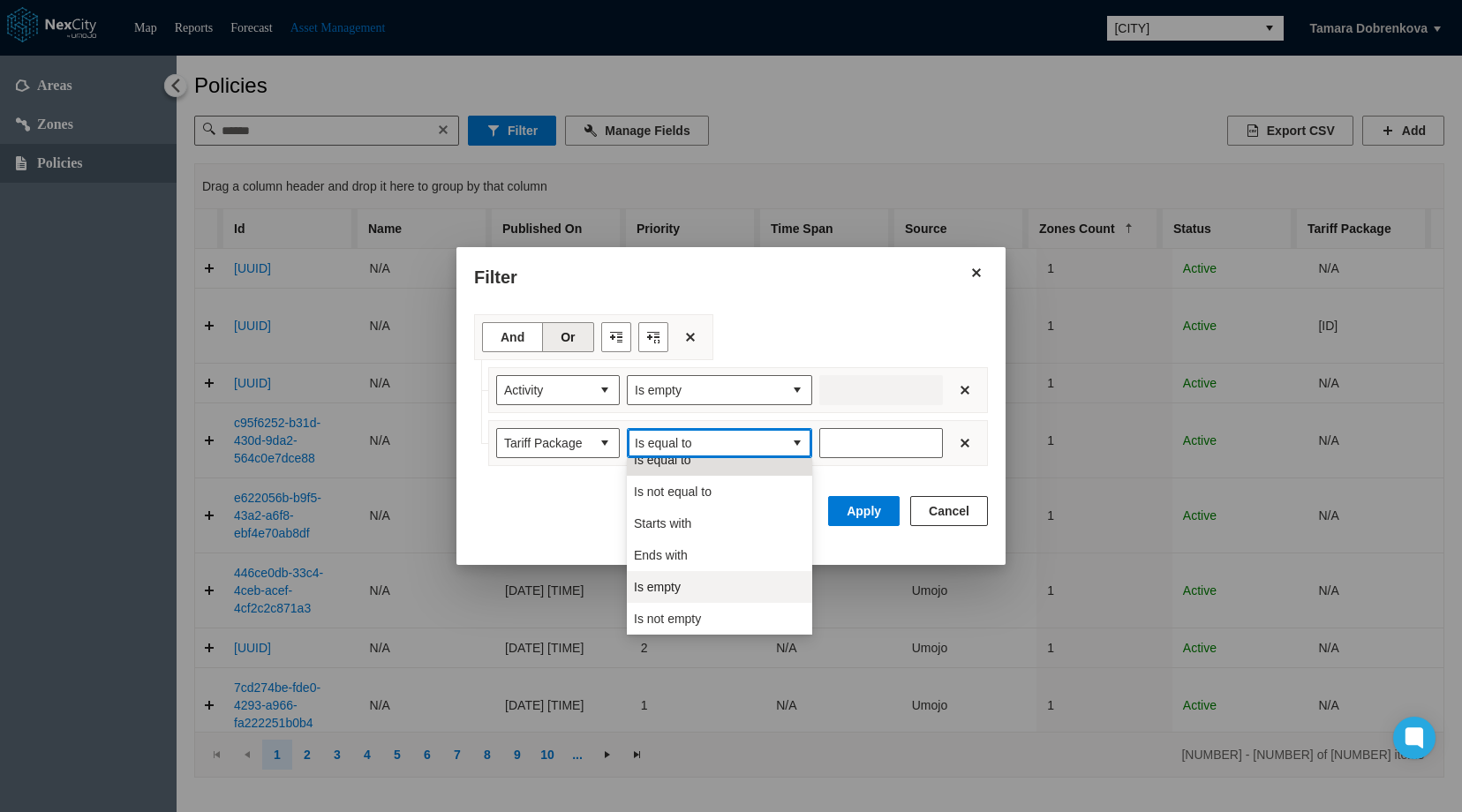 click on "Is empty" at bounding box center (657, 587) 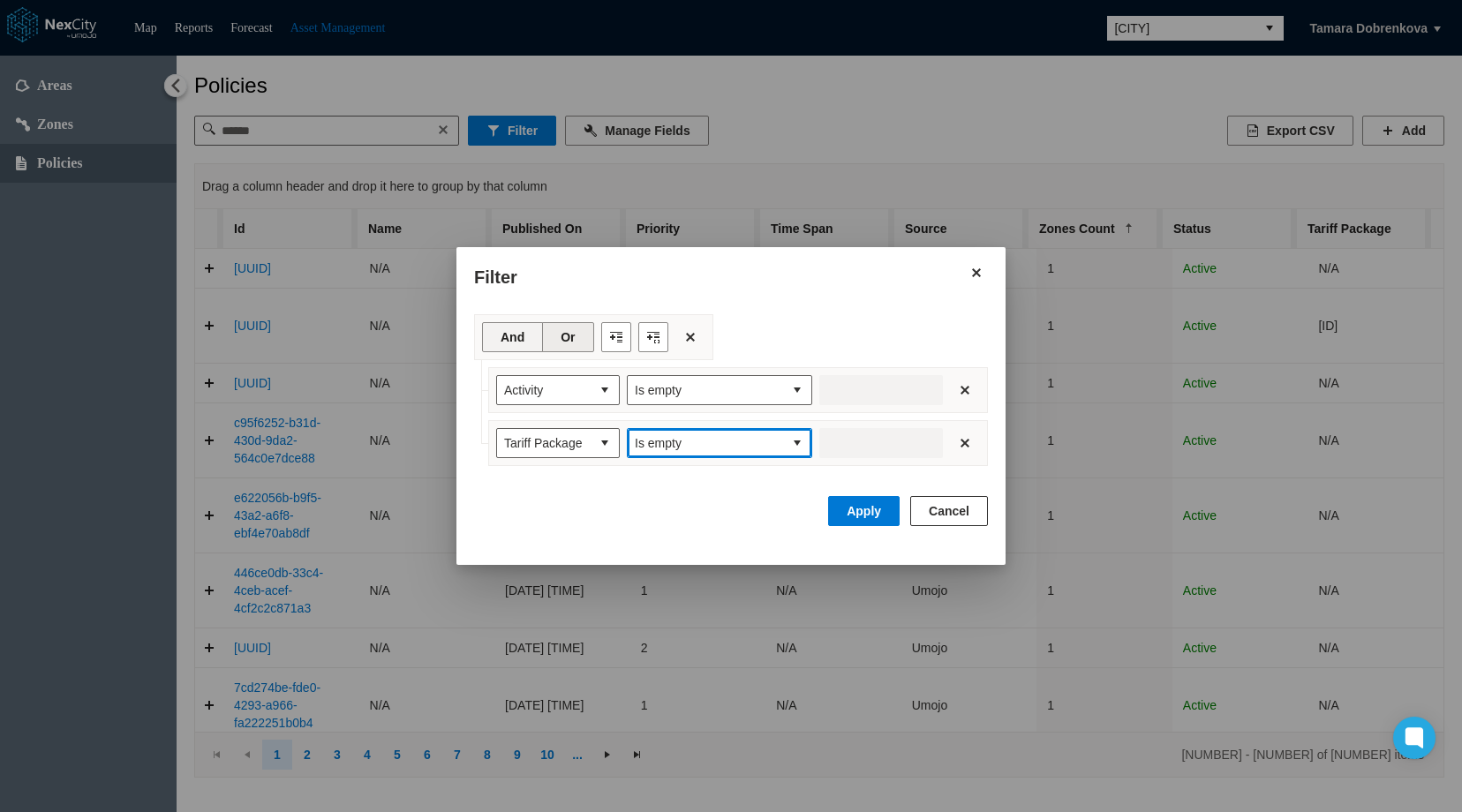 click on "And" at bounding box center [512, 337] 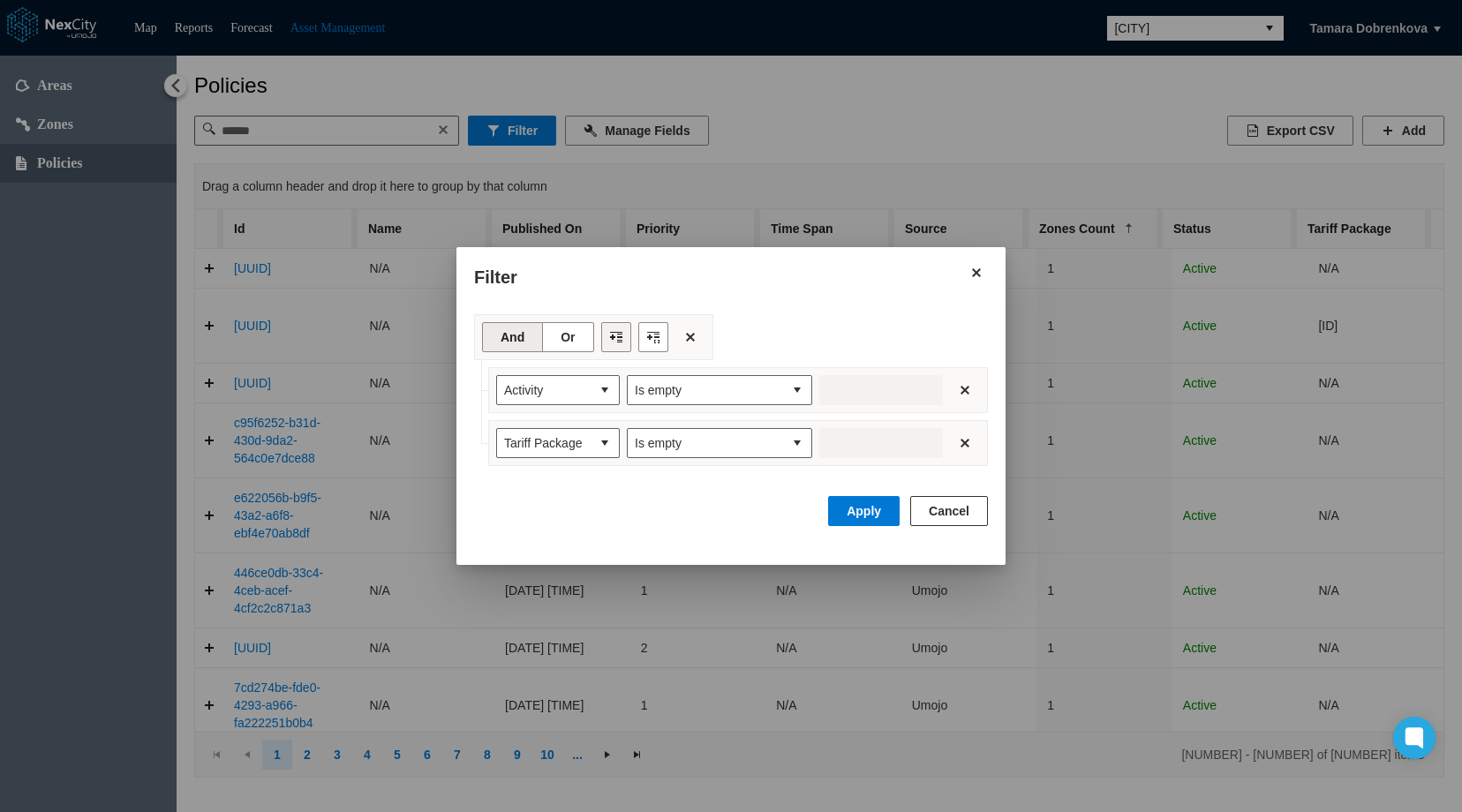 click at bounding box center (616, 337) 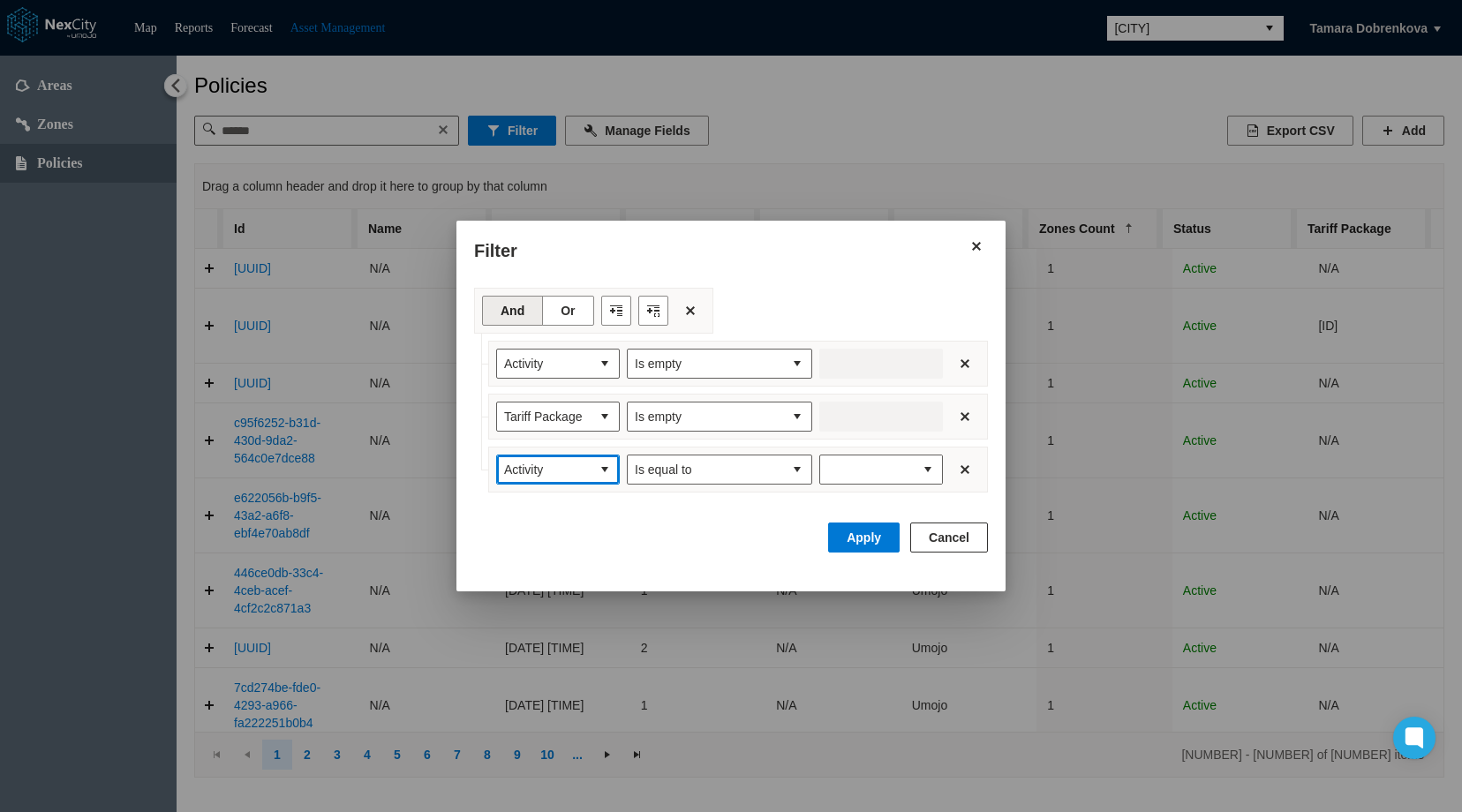 click on "Activity" at bounding box center (544, 470) 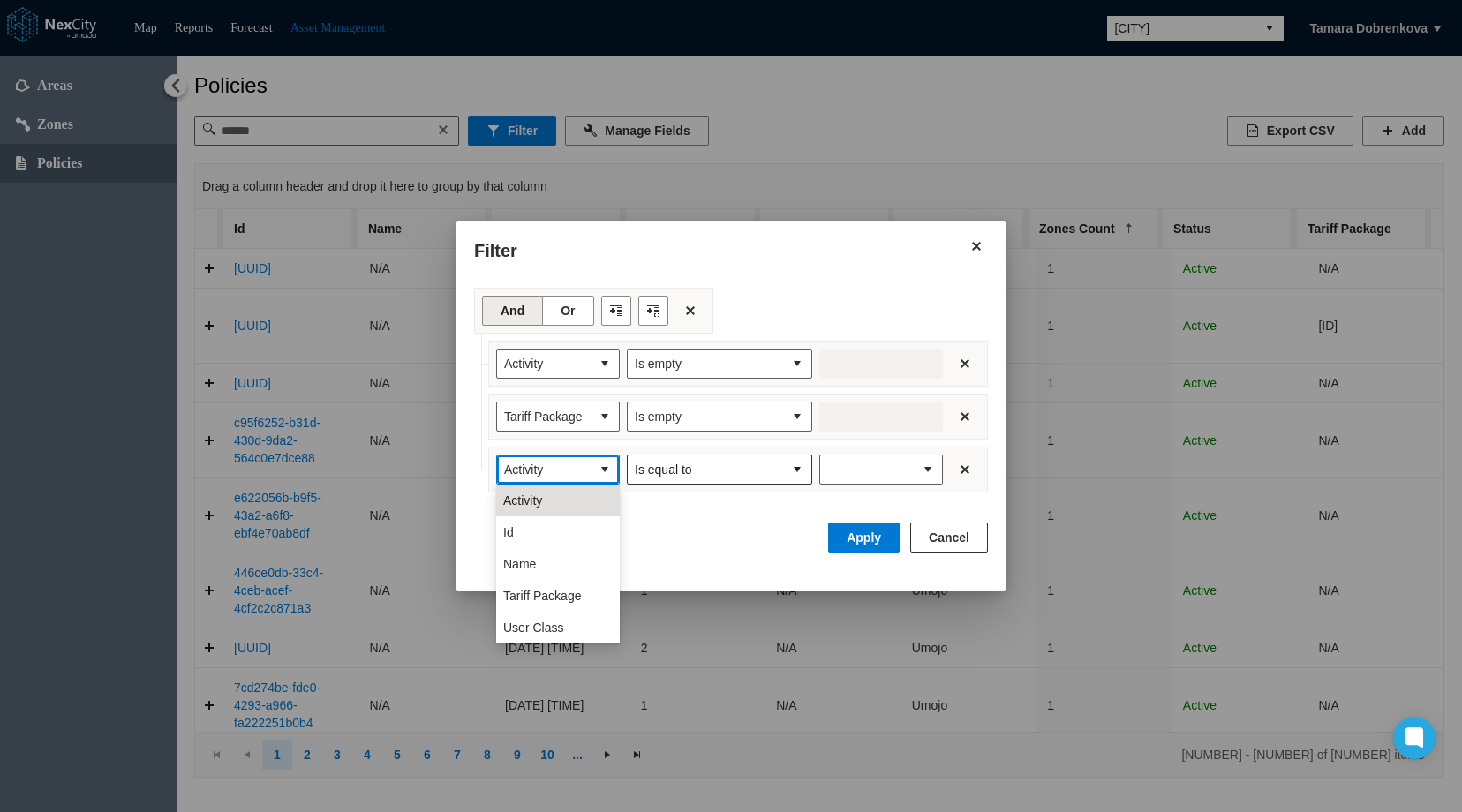 drag, startPoint x: 550, startPoint y: 626, endPoint x: 748, endPoint y: 483, distance: 244.23964 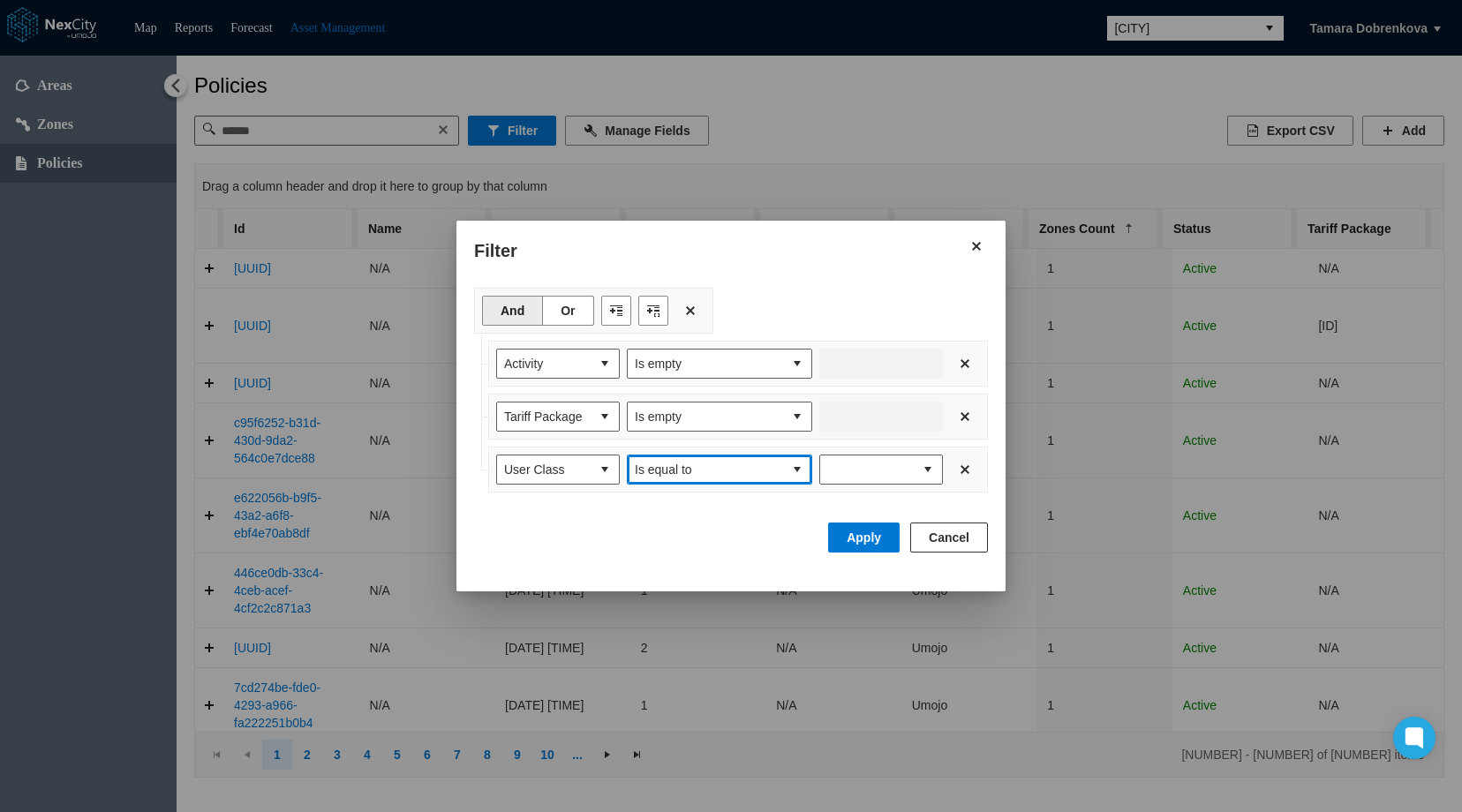 click at bounding box center [797, 470] 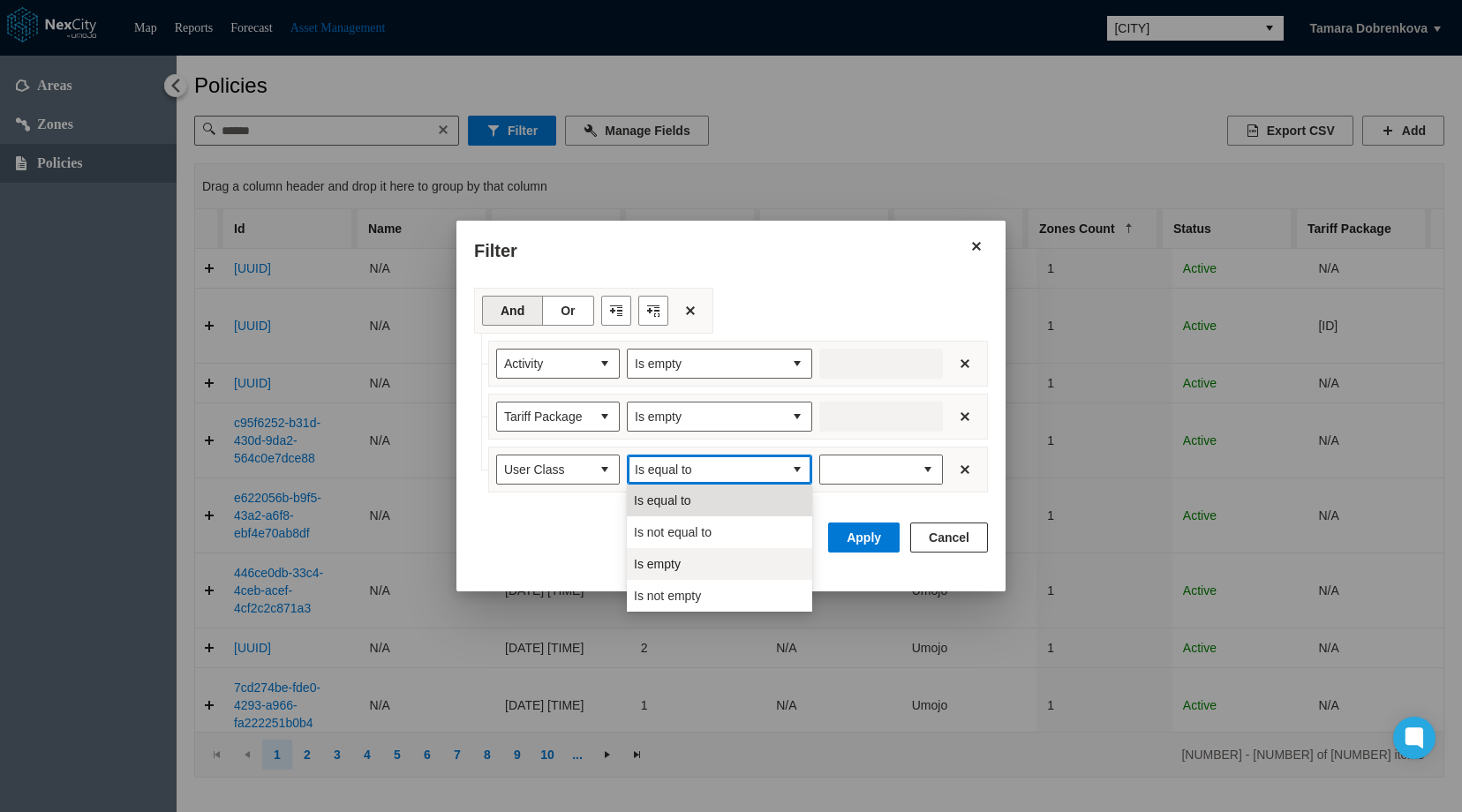 click on "Is empty" at bounding box center (720, 564) 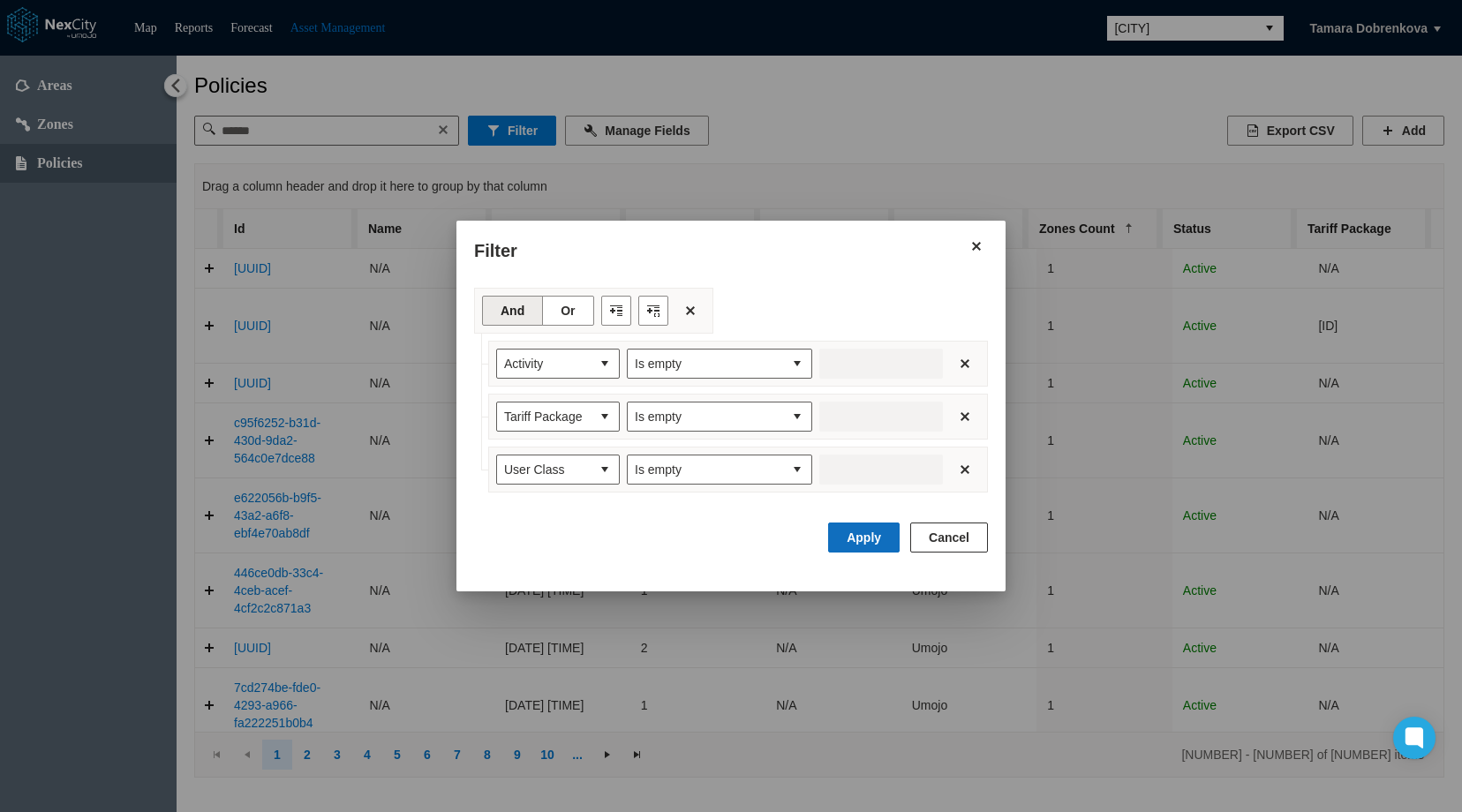 click on "Apply" at bounding box center [863, 538] 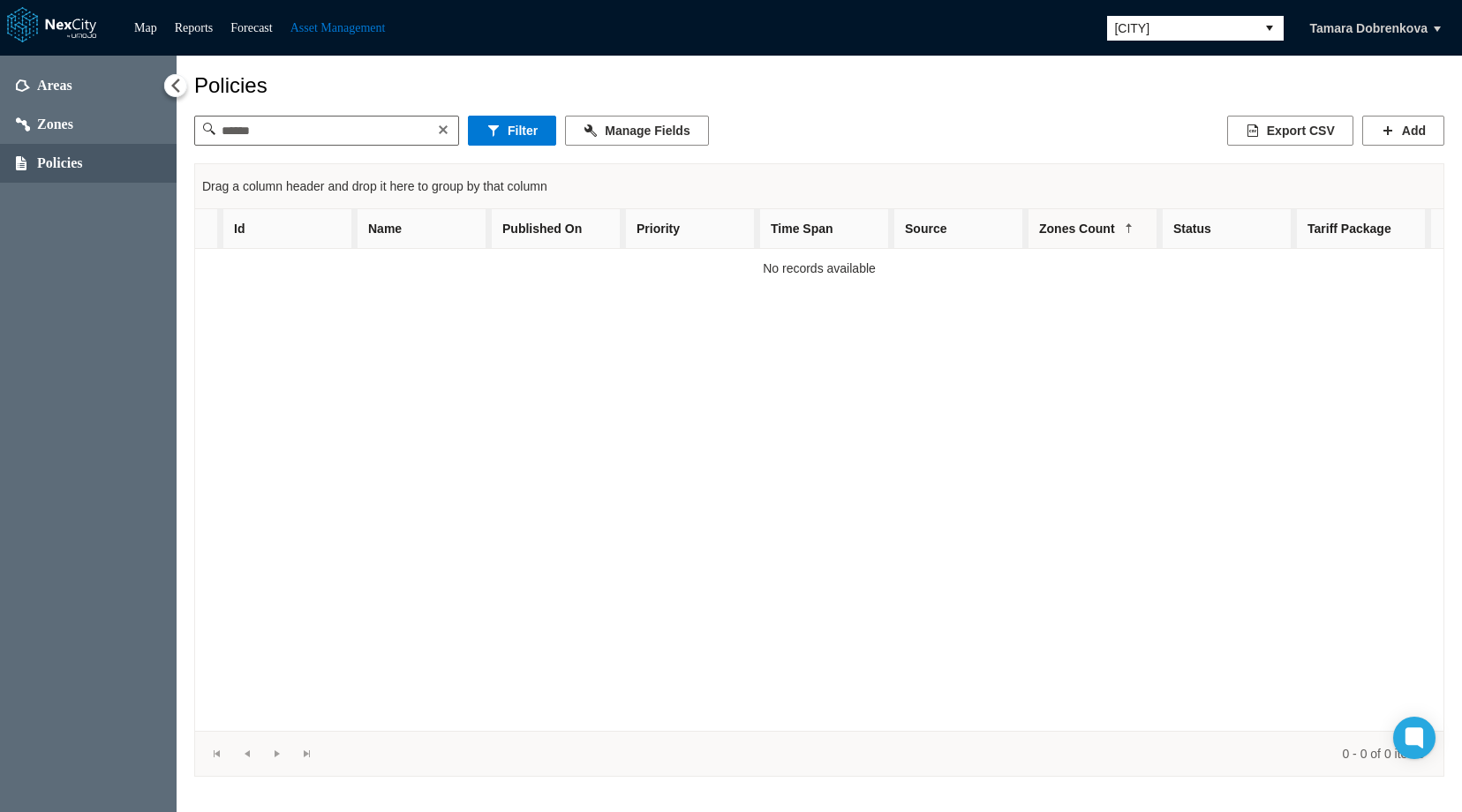 click on "Zones Count" at bounding box center (1096, 229) 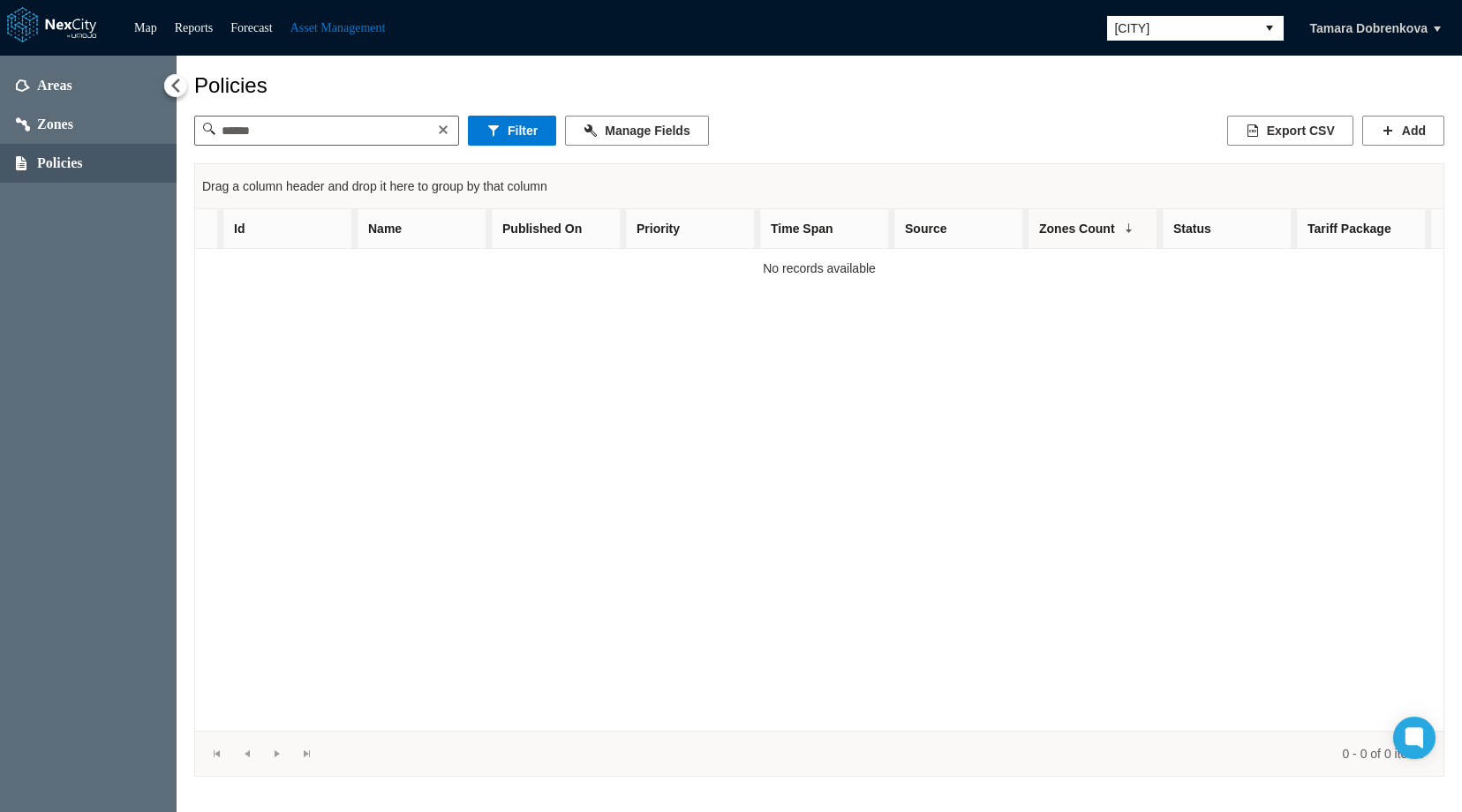 click at bounding box center [1129, 229] 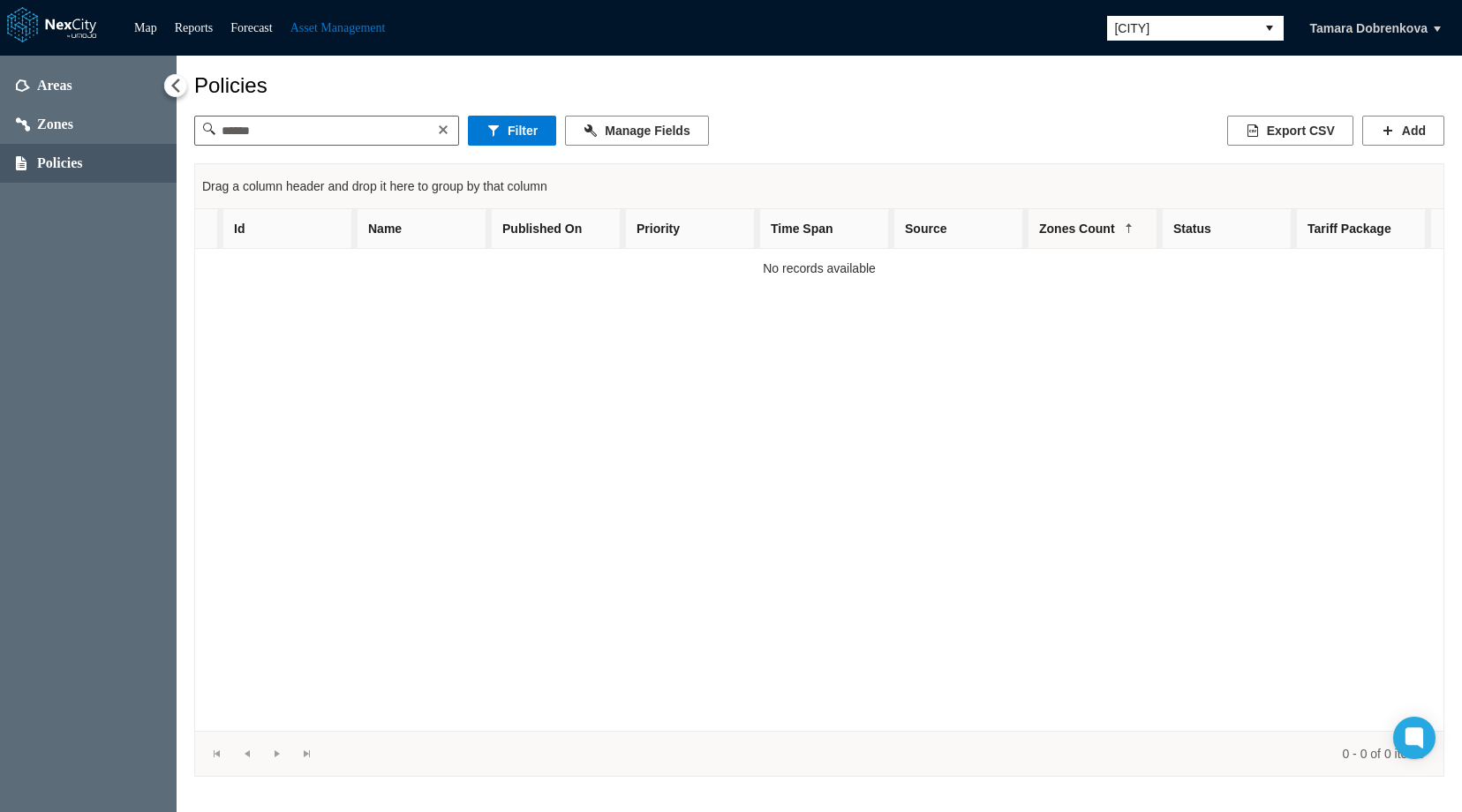 click at bounding box center [1129, 229] 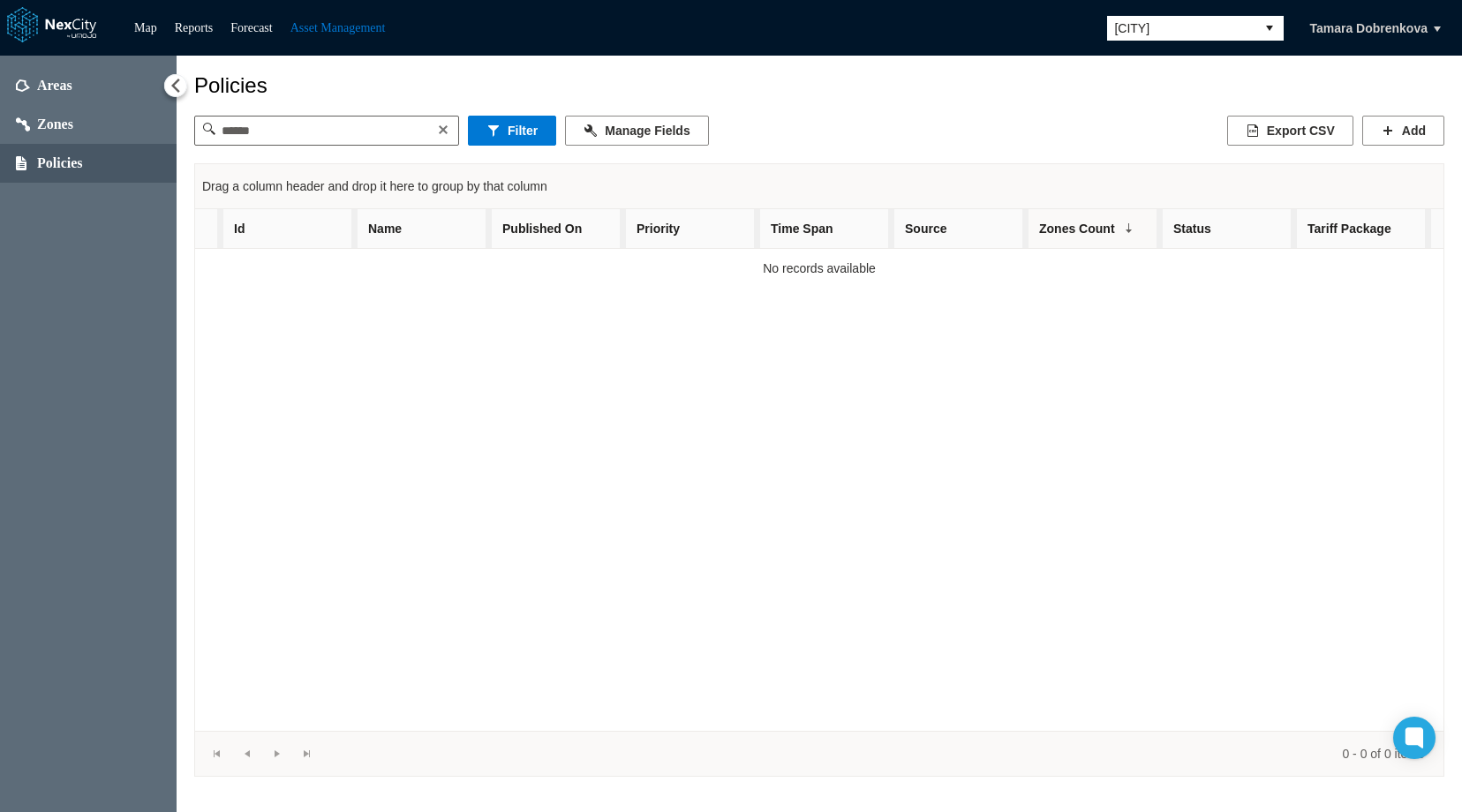 click at bounding box center (1129, 229) 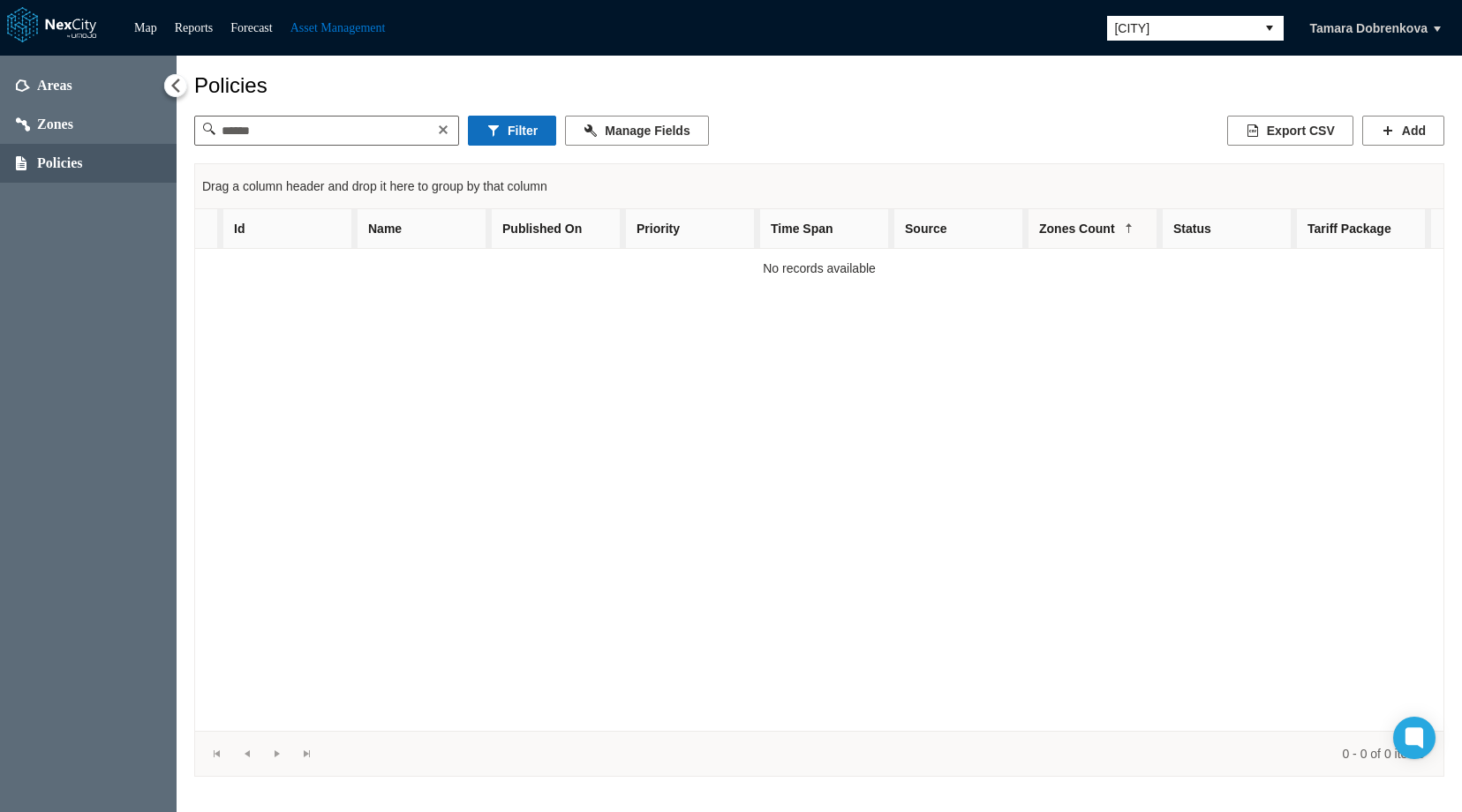 click on "Filter" at bounding box center (512, 131) 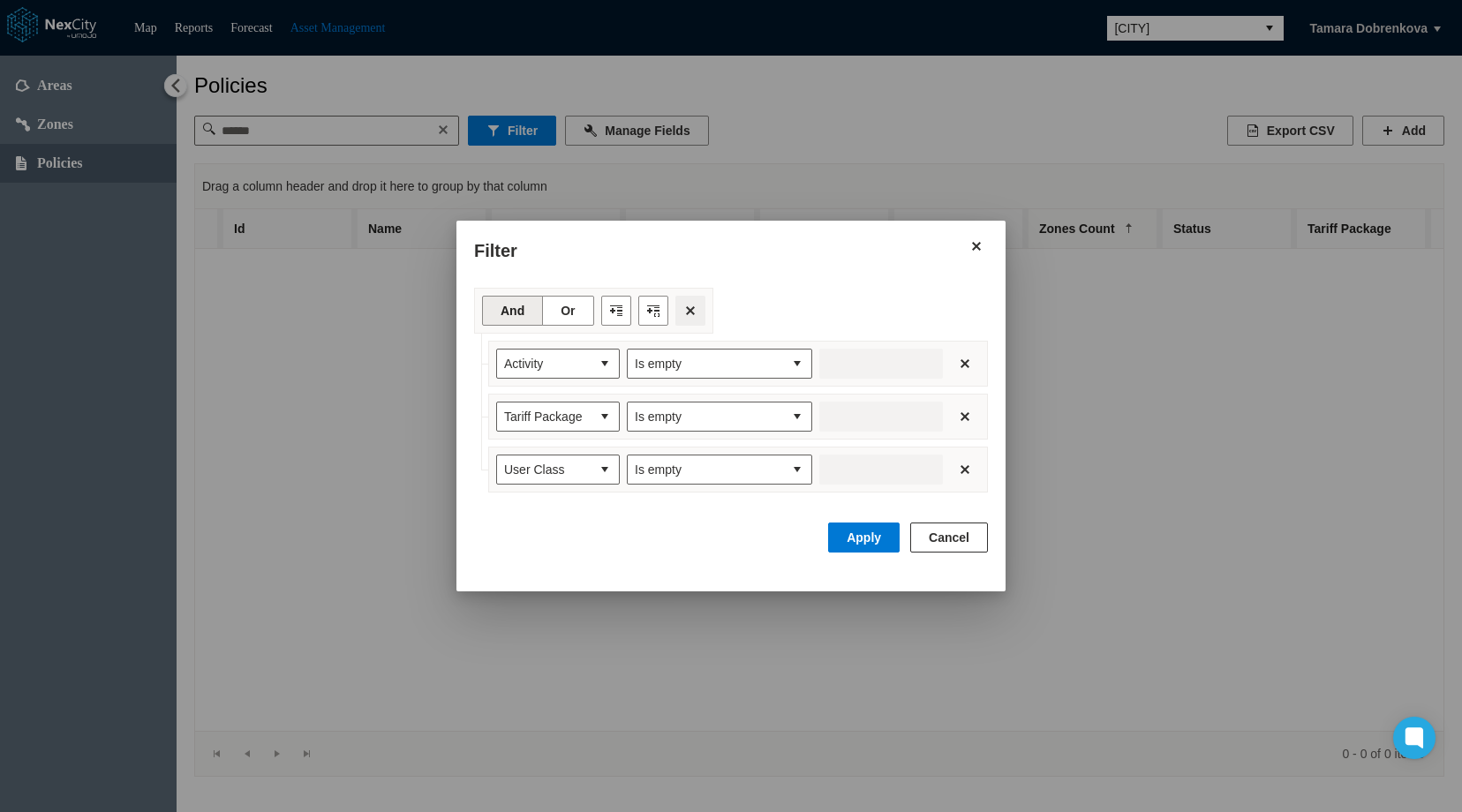click at bounding box center [690, 311] 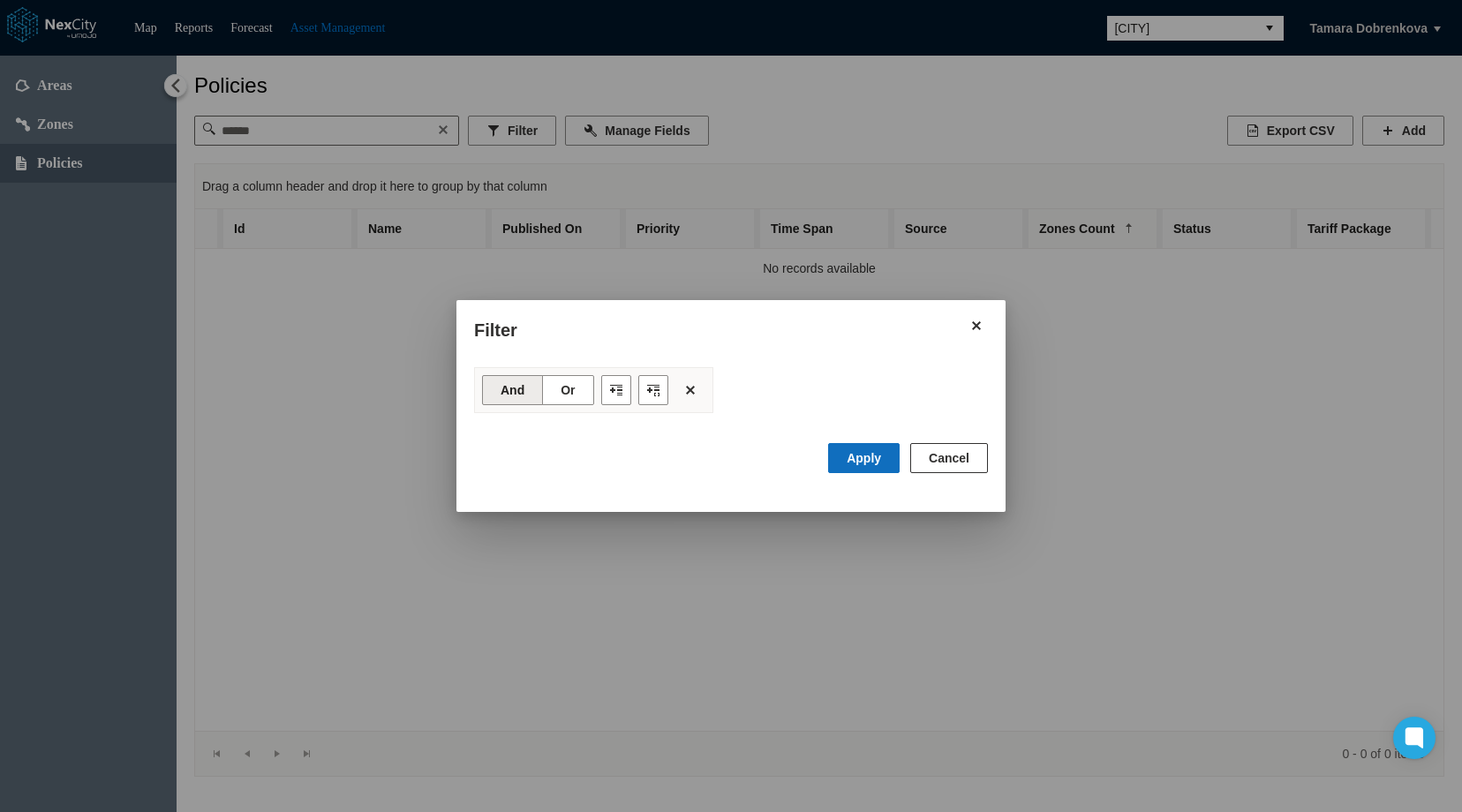 click on "Apply" at bounding box center (863, 458) 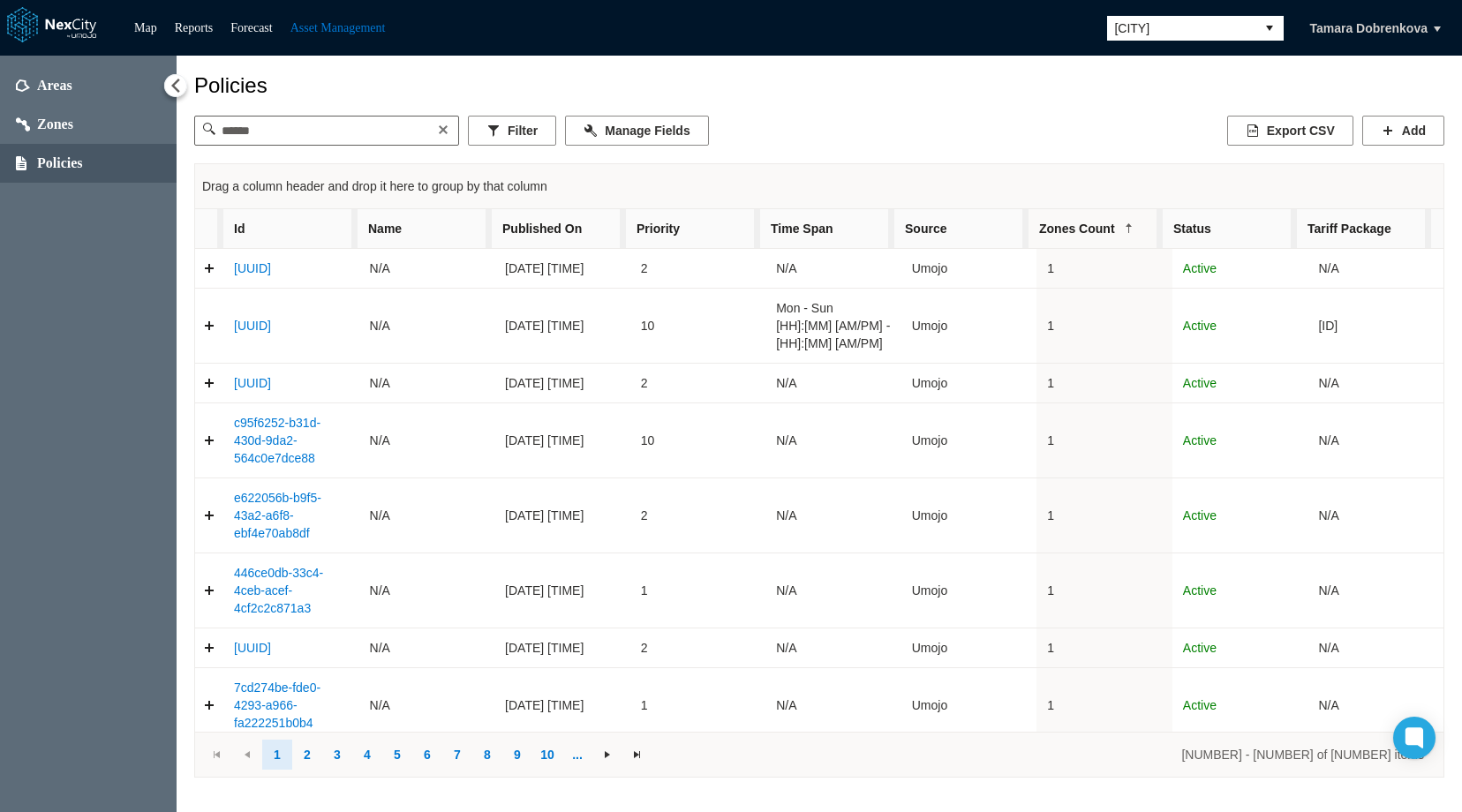 click at bounding box center [1129, 229] 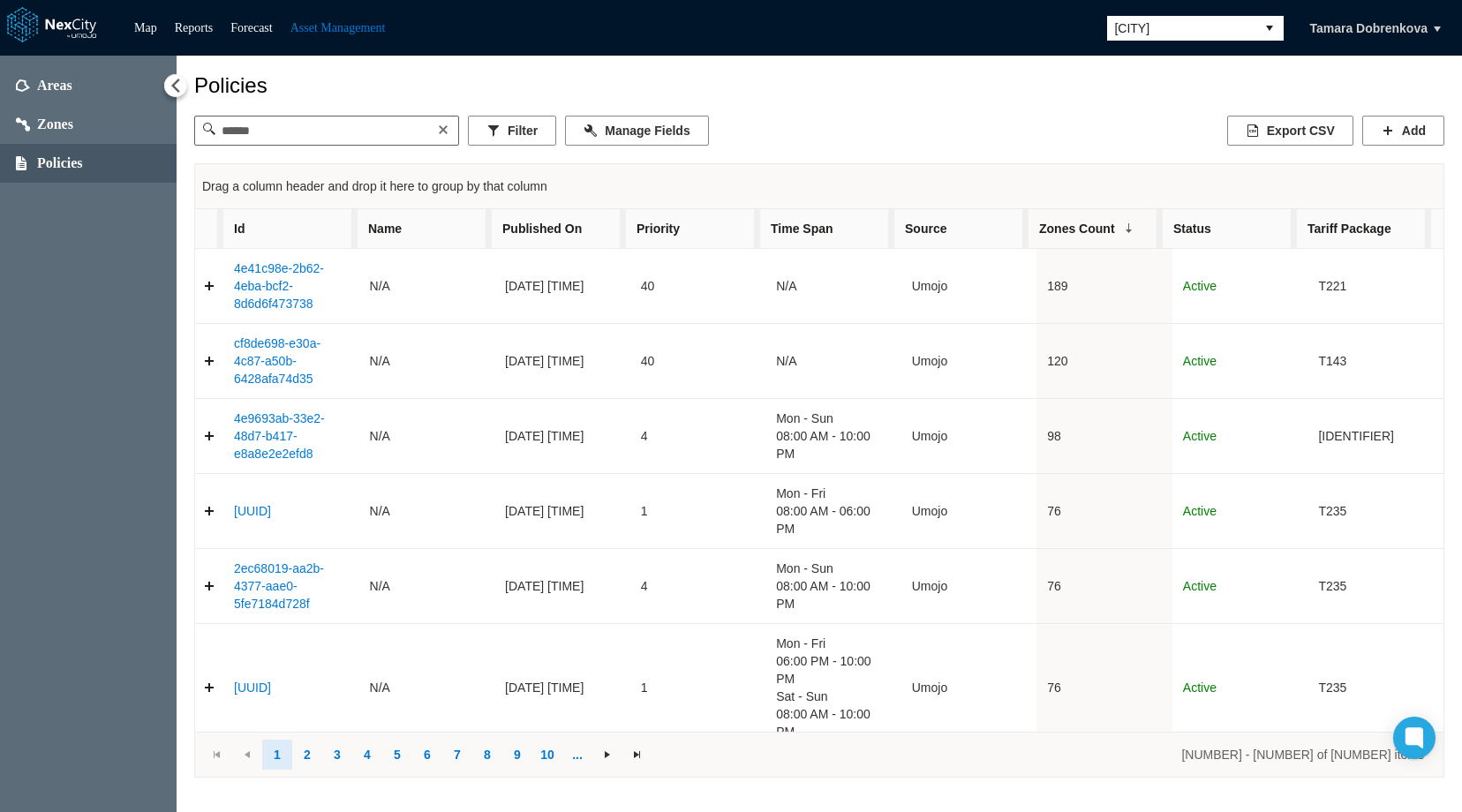 click at bounding box center [1129, 229] 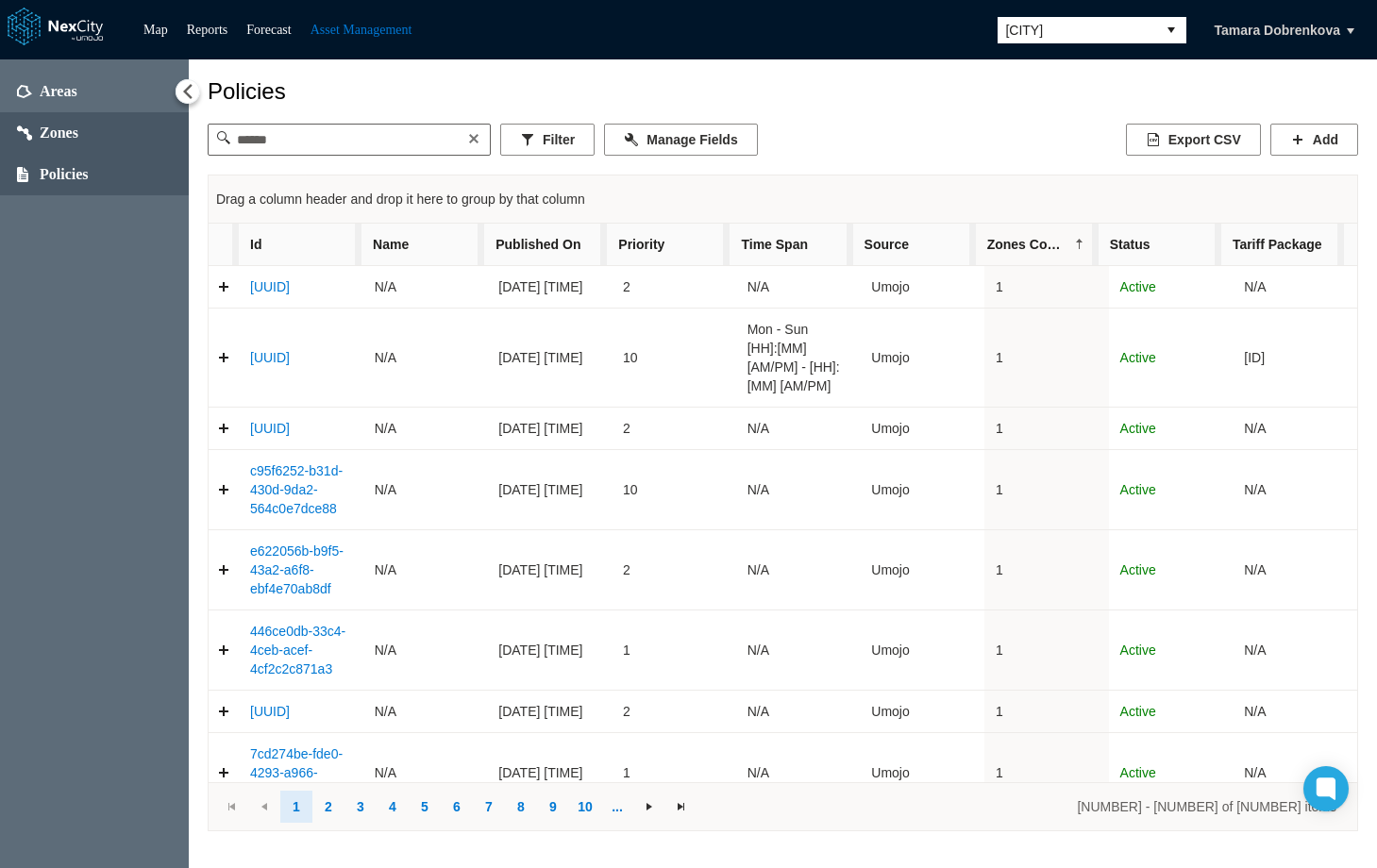 click on "Zones" at bounding box center [59, 133] 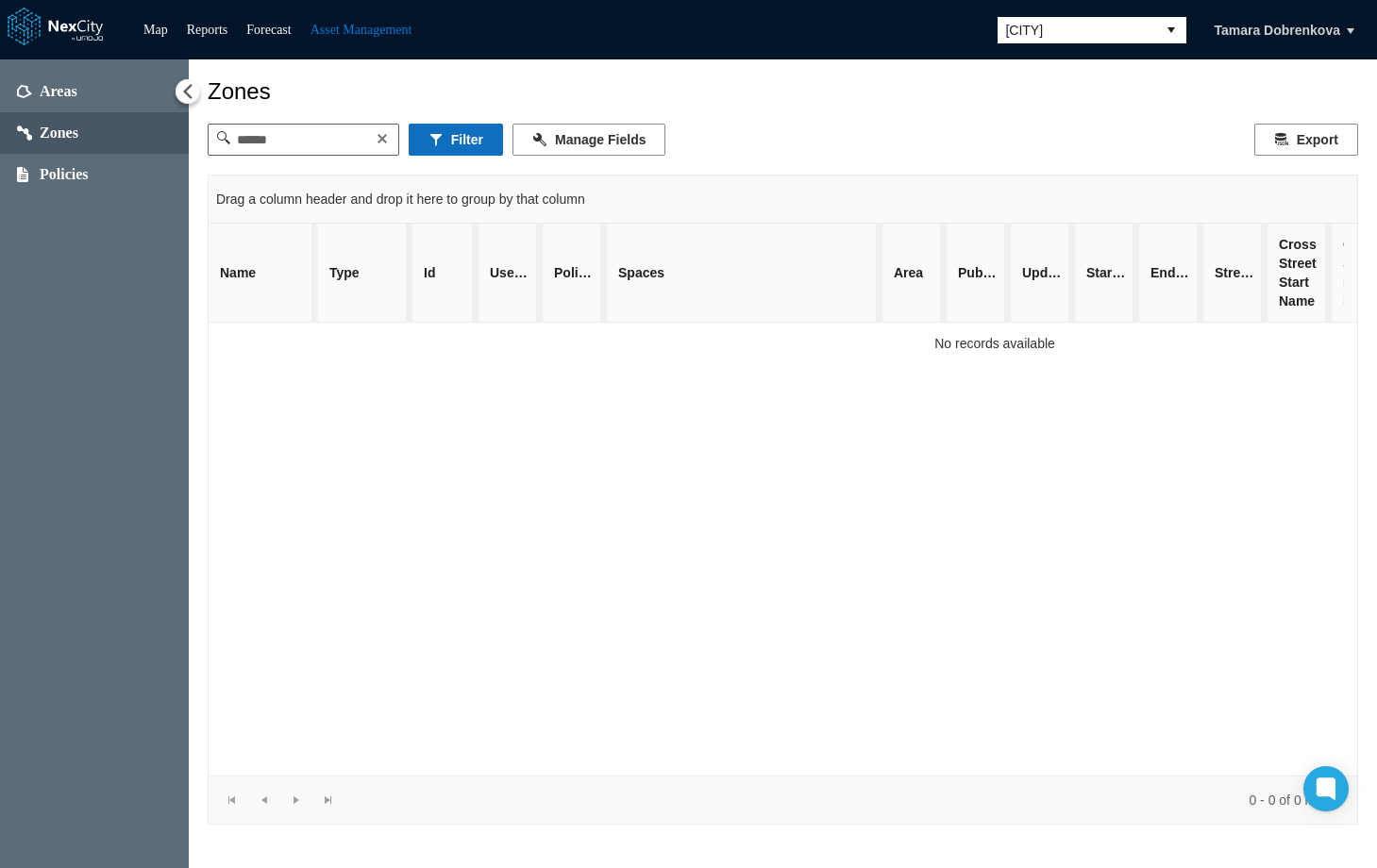 click on "Filter" at bounding box center (456, 140) 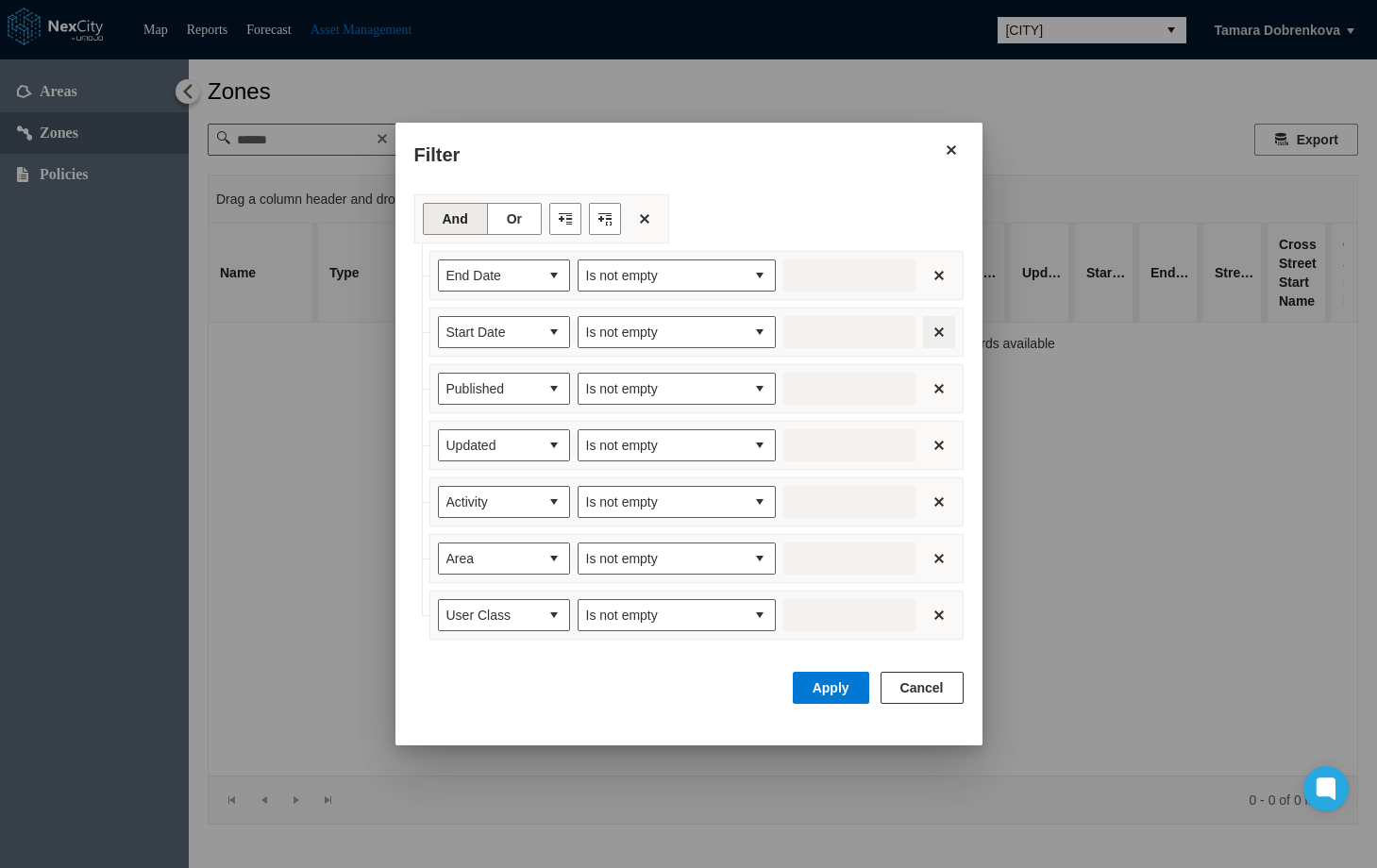 click at bounding box center [939, 332] 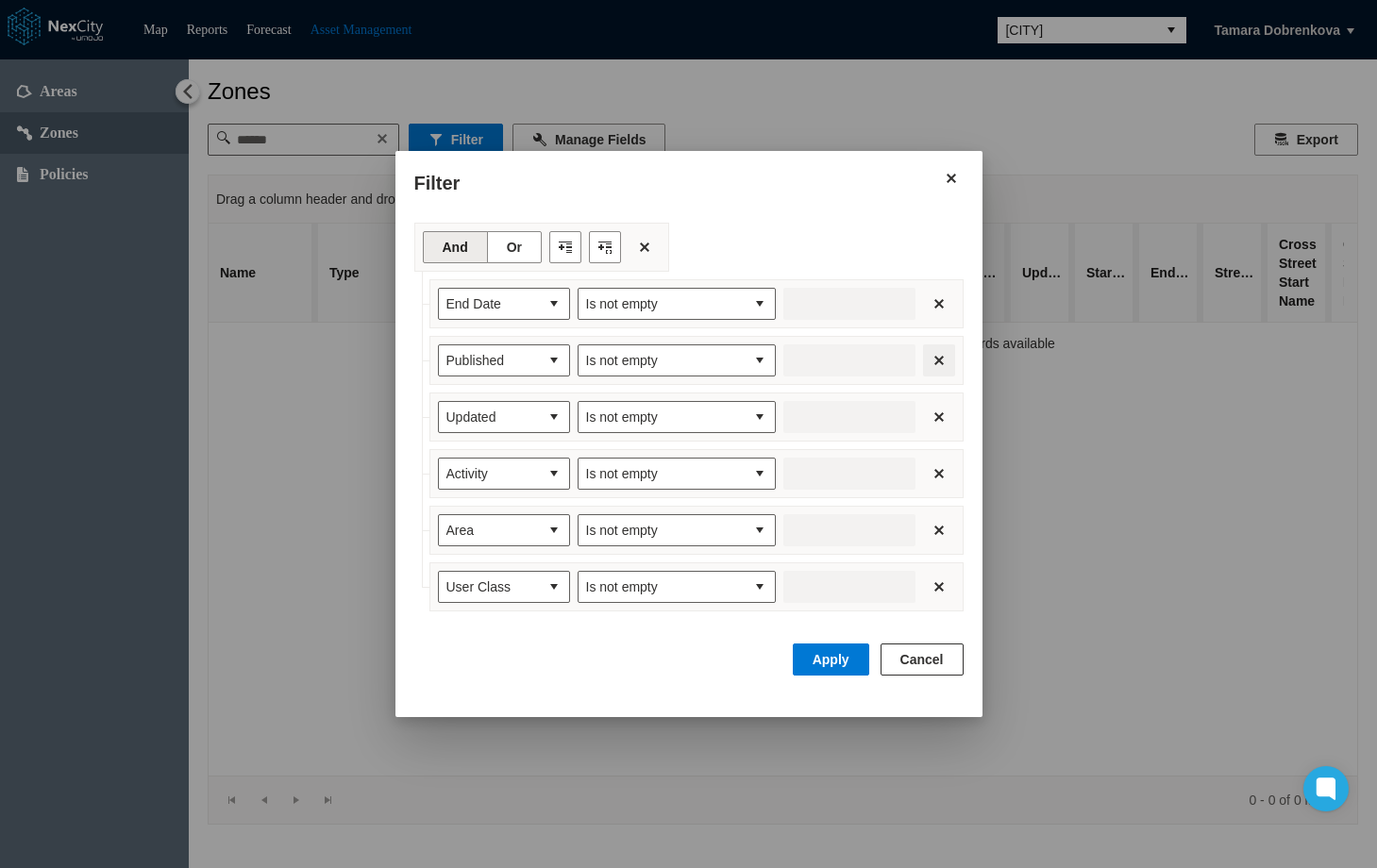 click at bounding box center (939, 360) 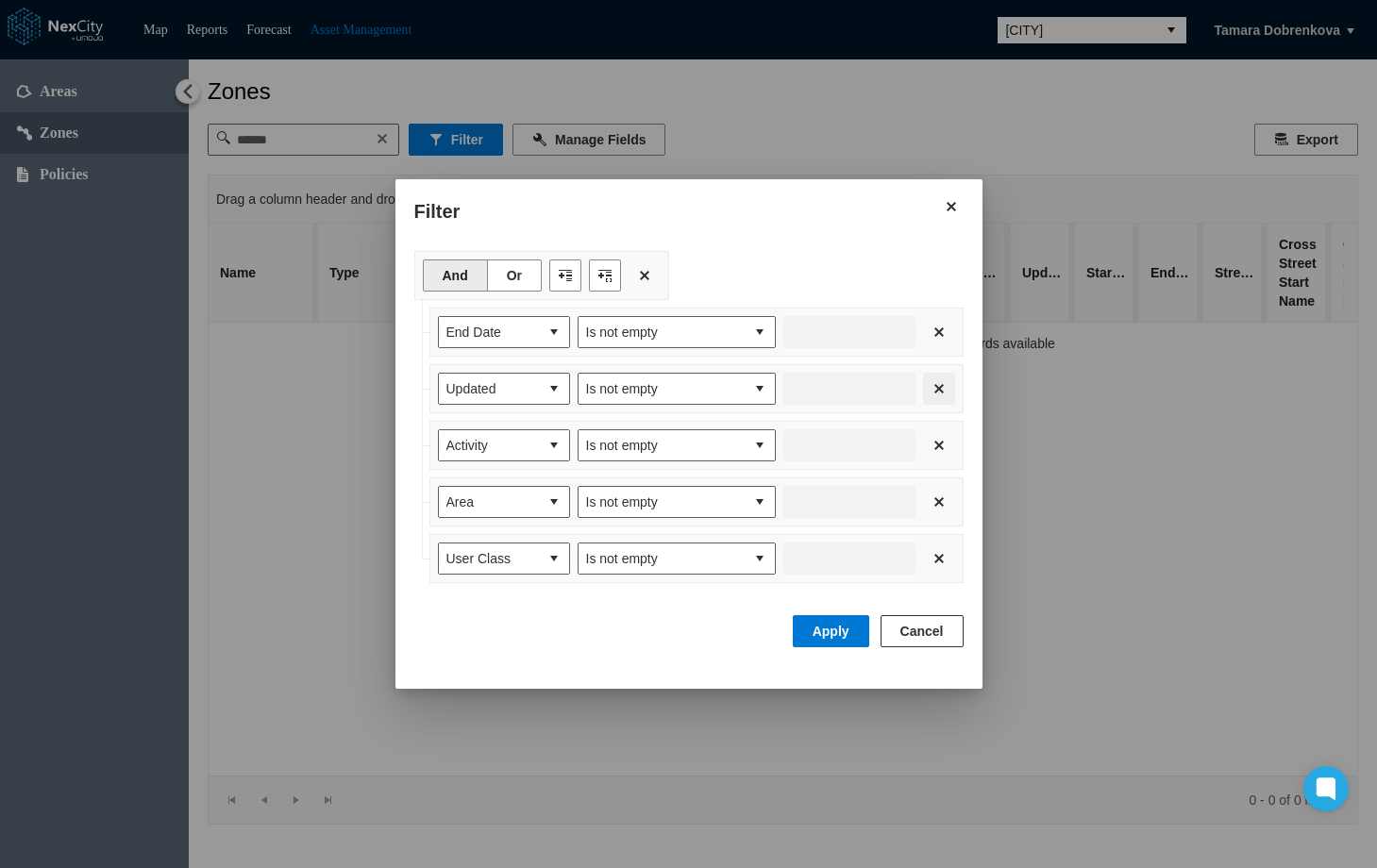 click at bounding box center (939, 389) 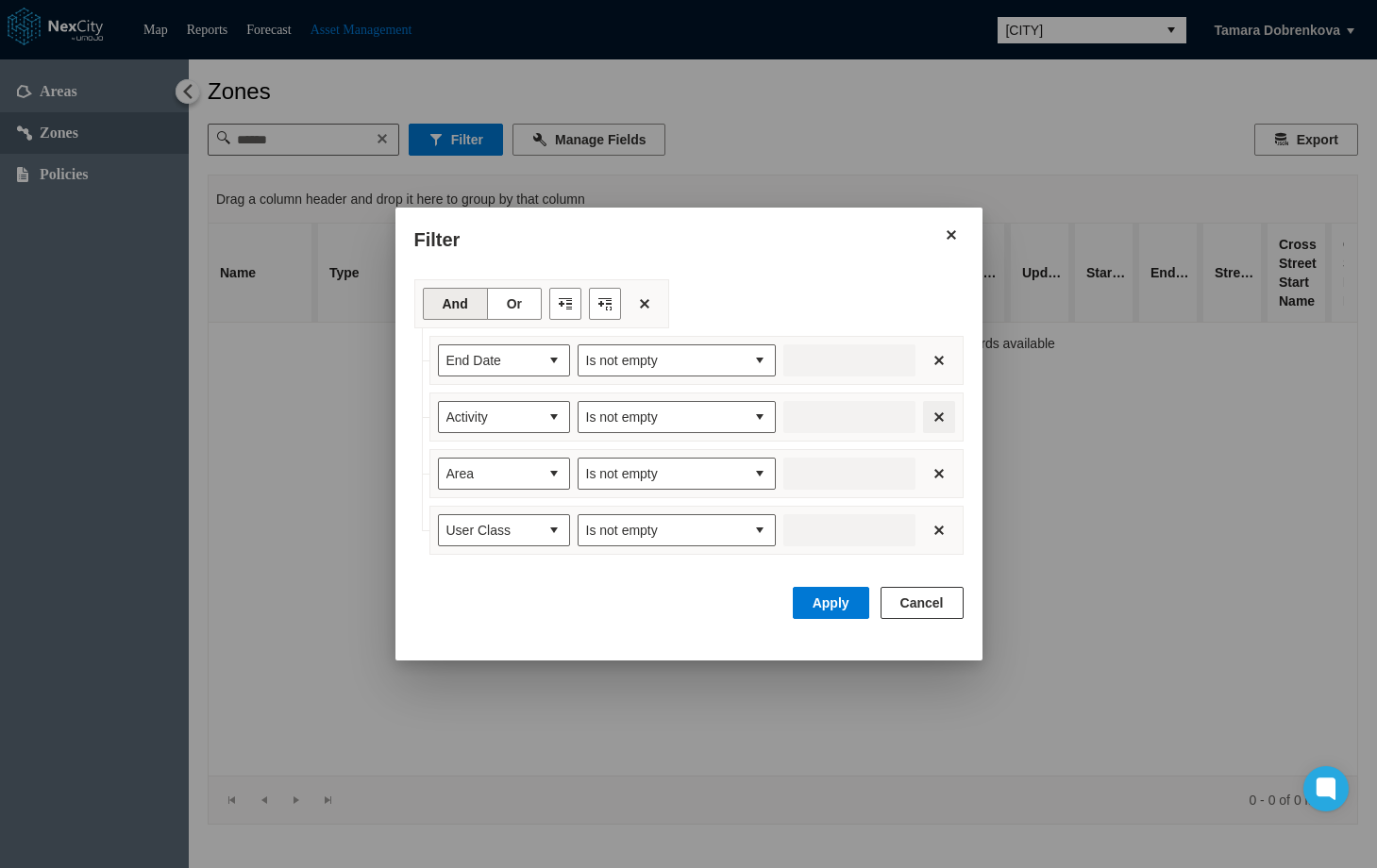 click at bounding box center [939, 417] 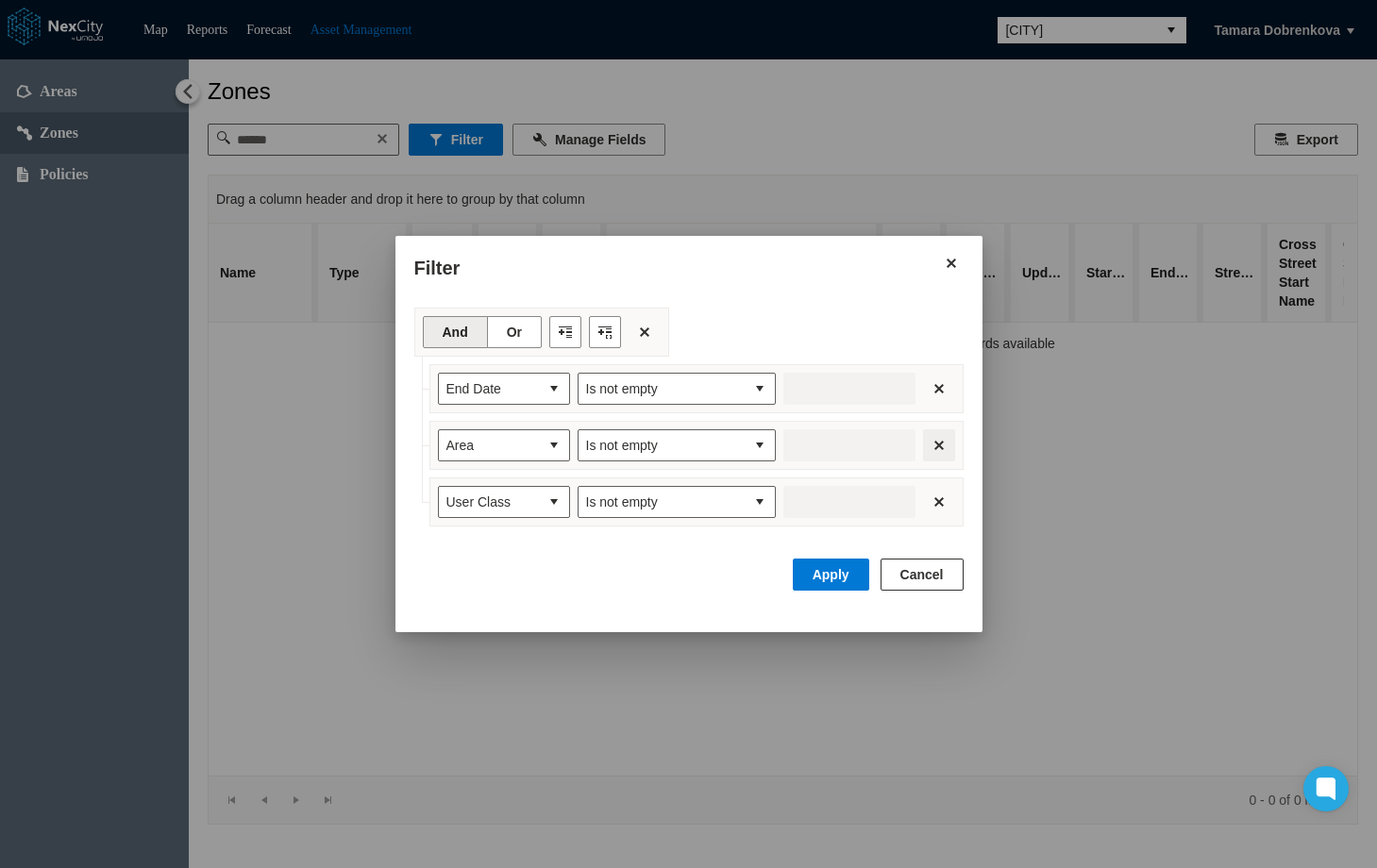 click at bounding box center [939, 445] 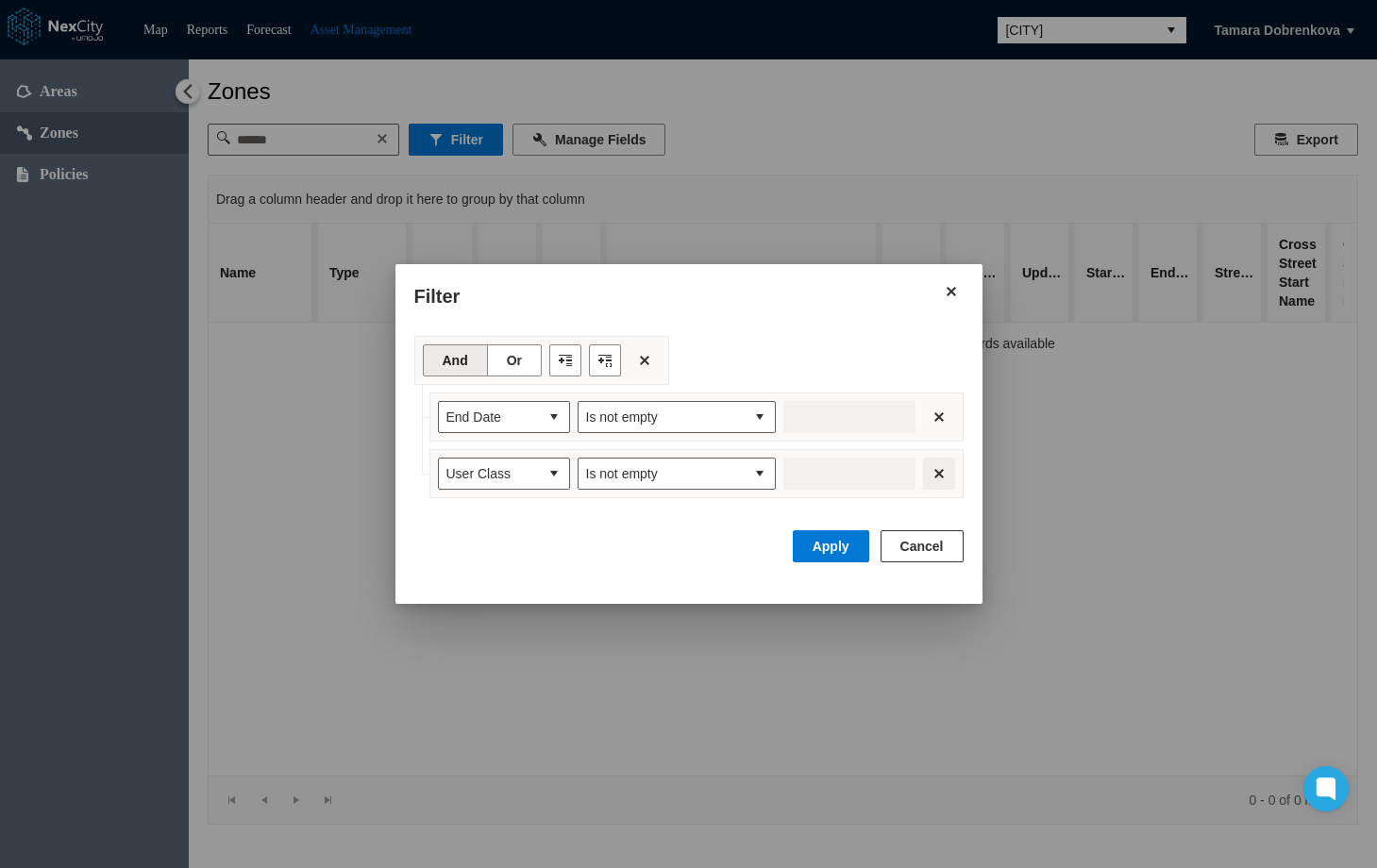 click at bounding box center (939, 474) 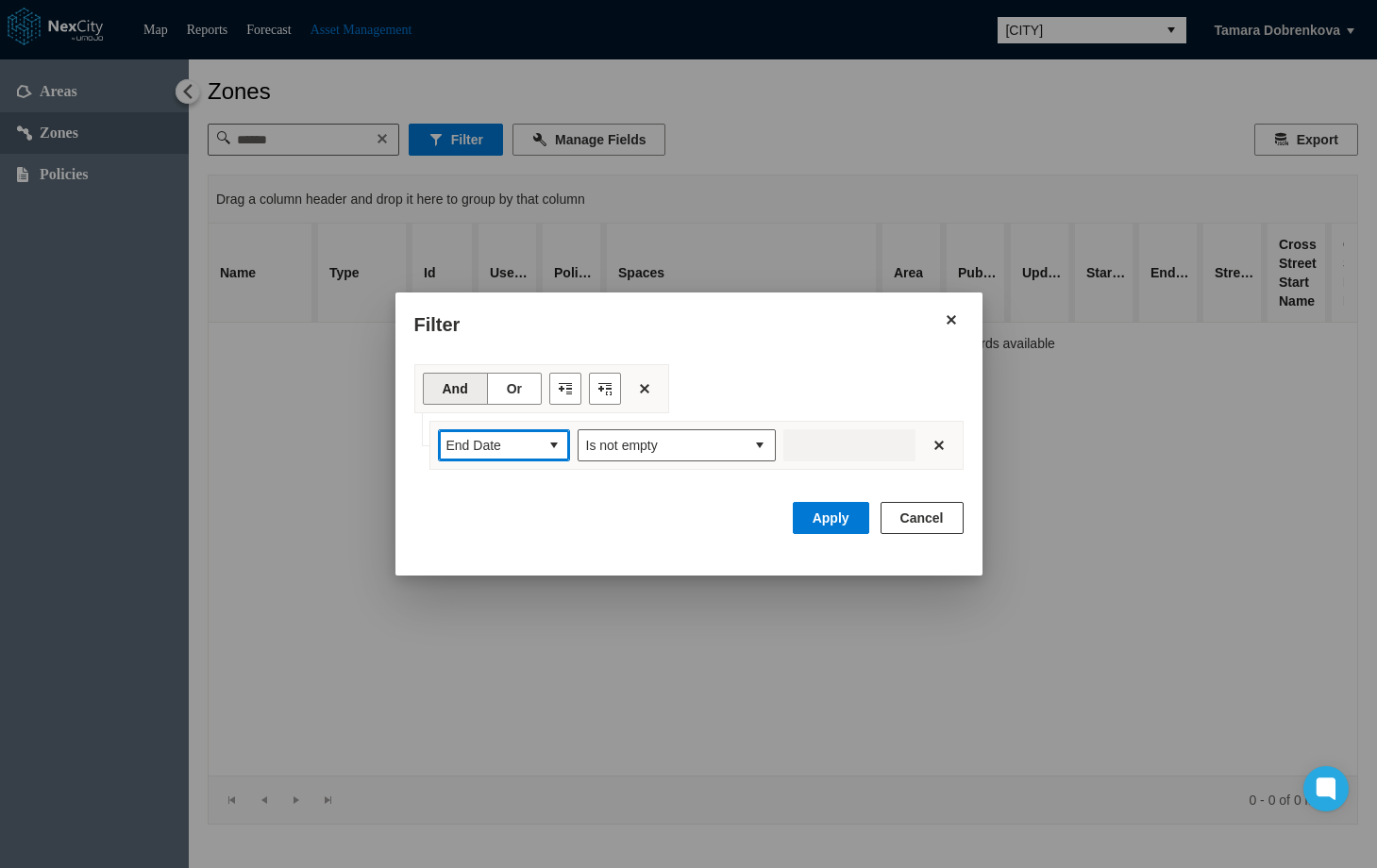 click at bounding box center (554, 445) 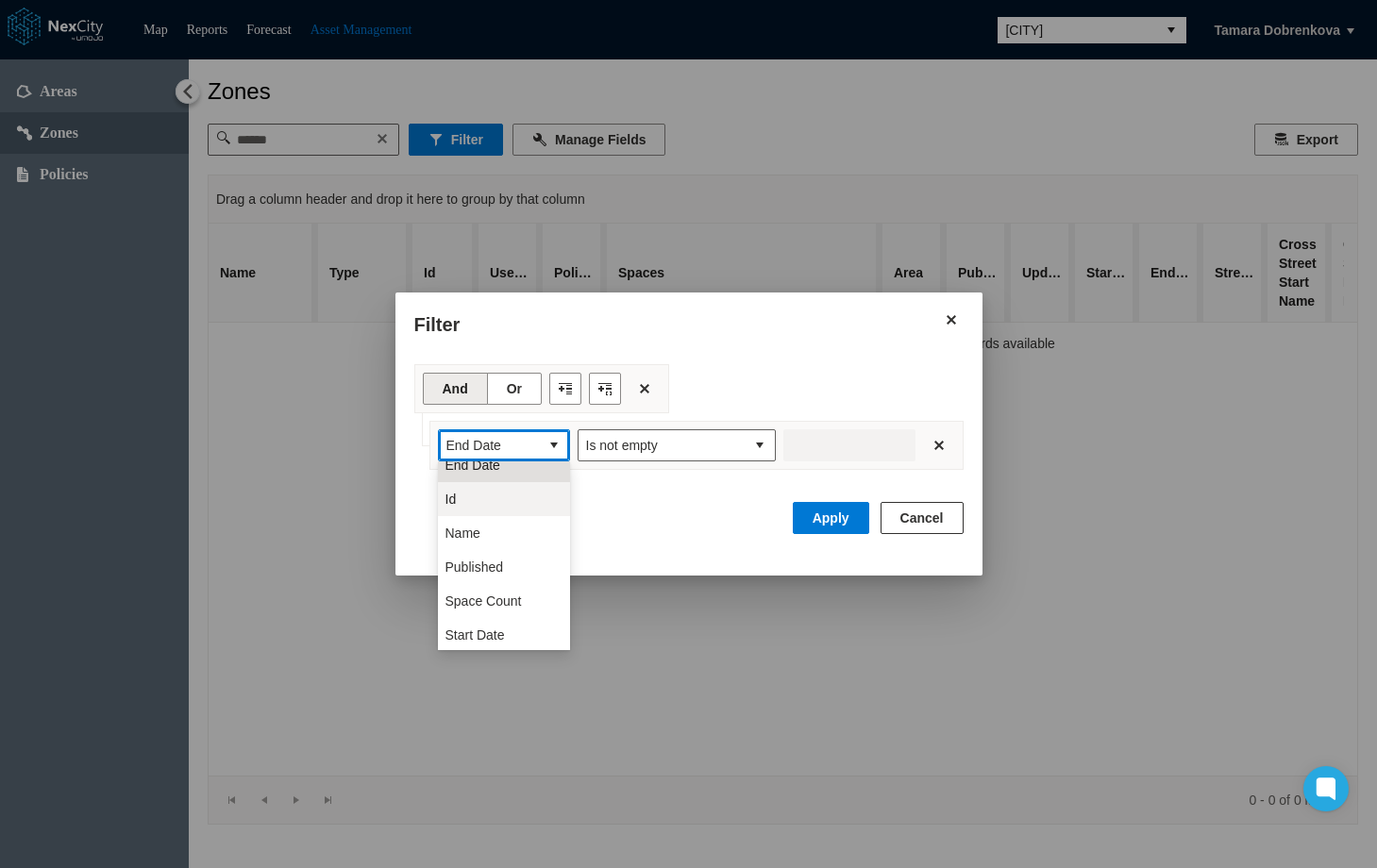 scroll, scrollTop: 189, scrollLeft: 0, axis: vertical 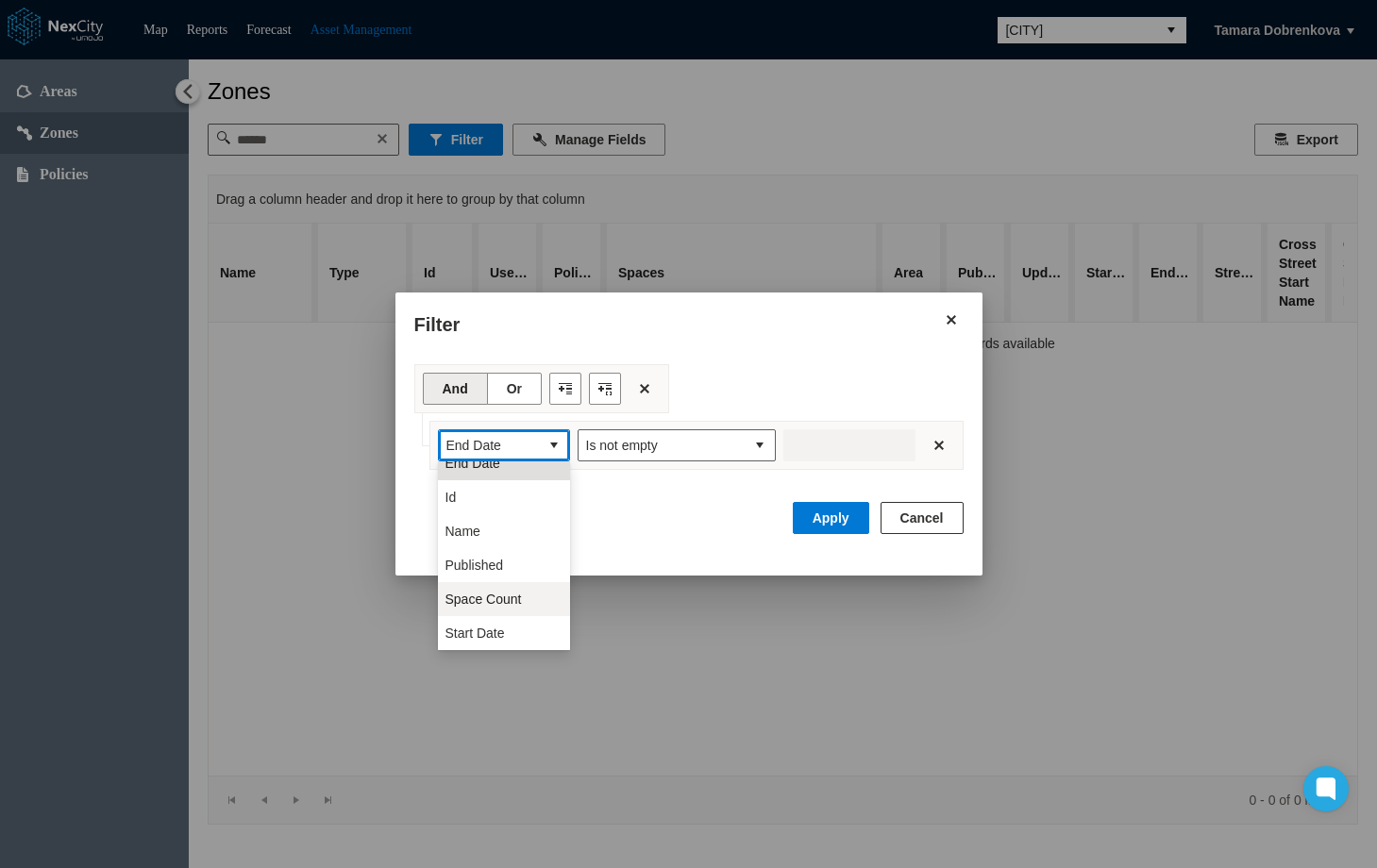 click on "Space Count" at bounding box center [483, 599] 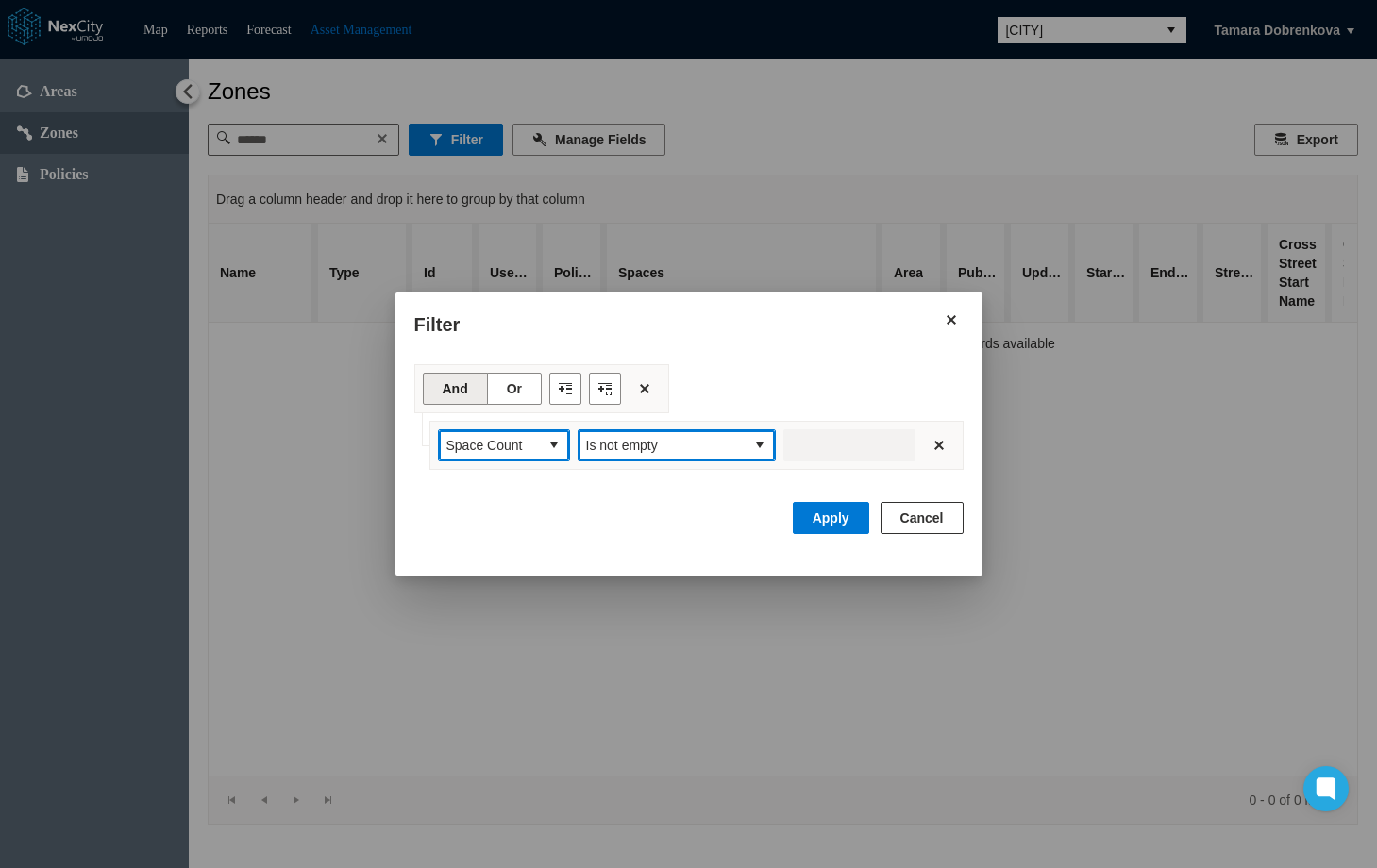 click on "Is not empty" at bounding box center (662, 445) 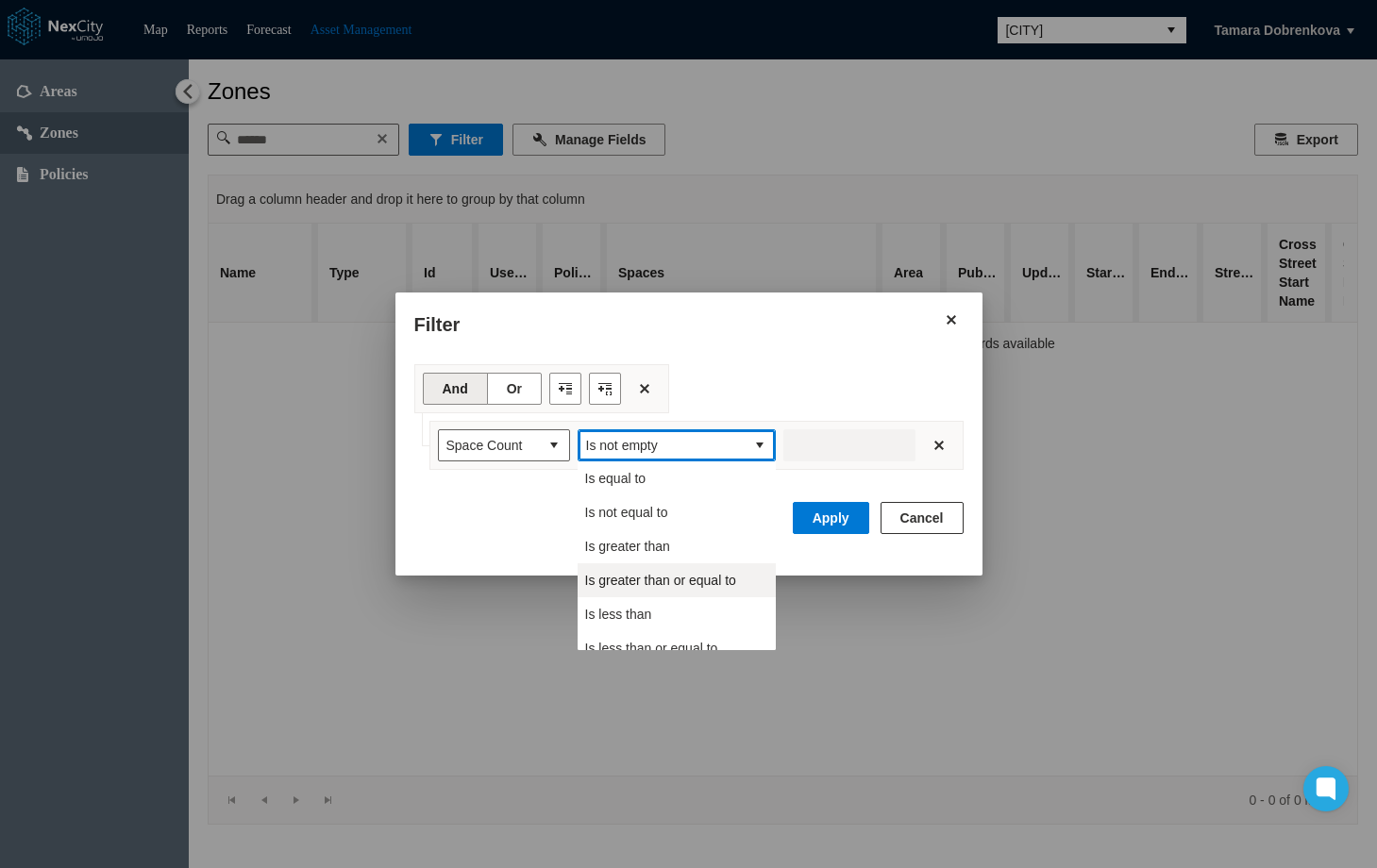 scroll, scrollTop: 83, scrollLeft: 0, axis: vertical 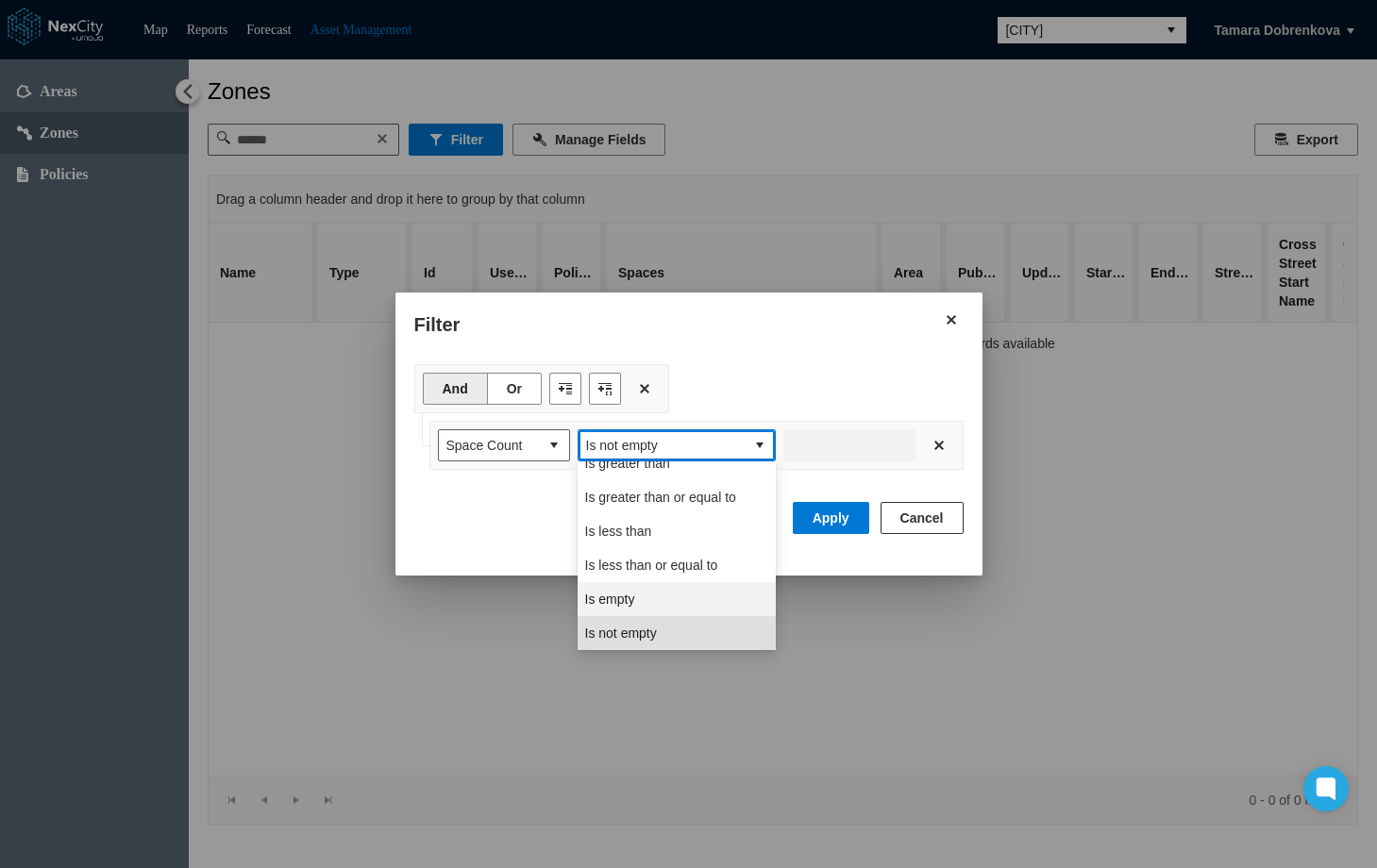 click on "Is empty" at bounding box center [610, 599] 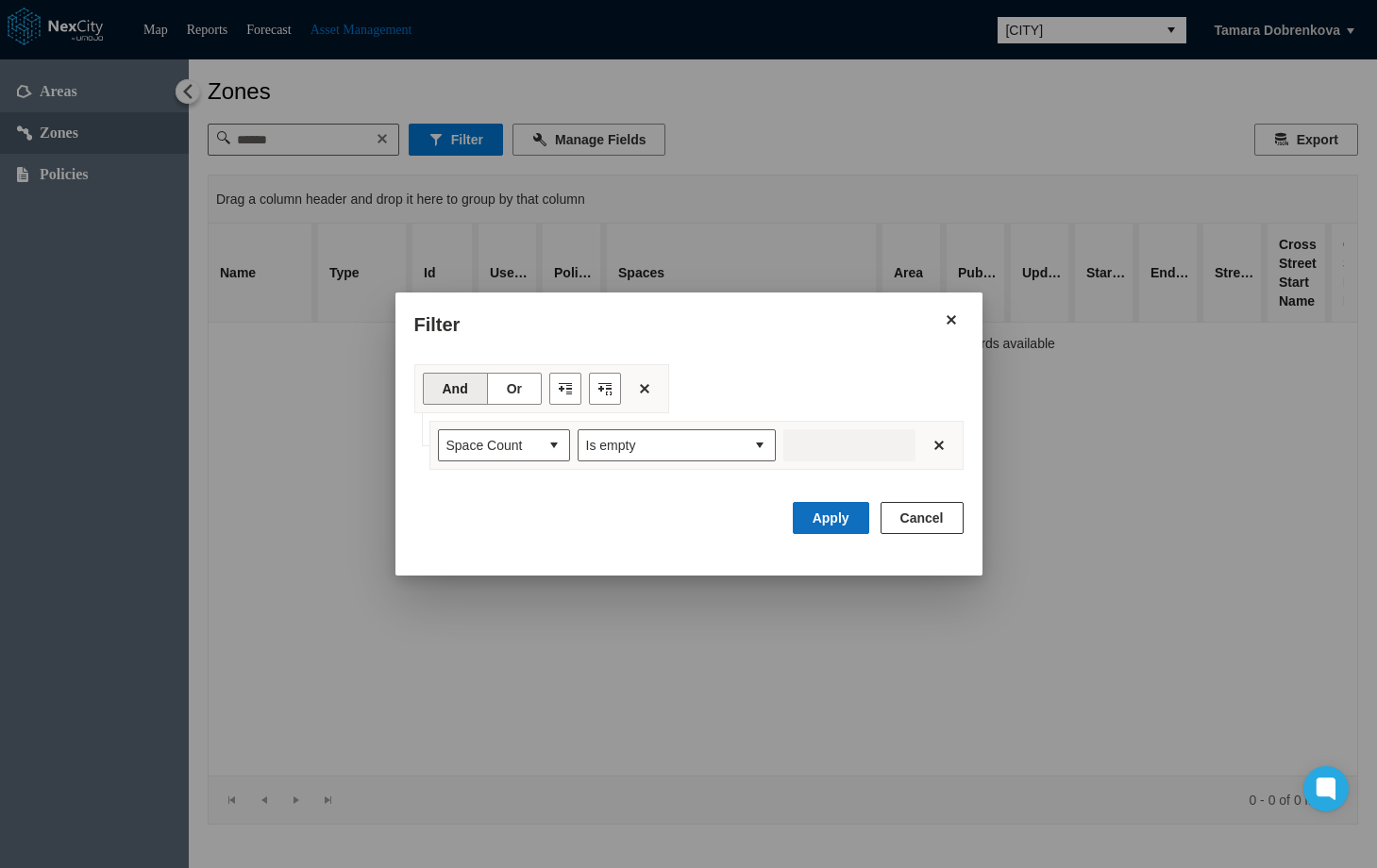 click on "Apply" at bounding box center [831, 518] 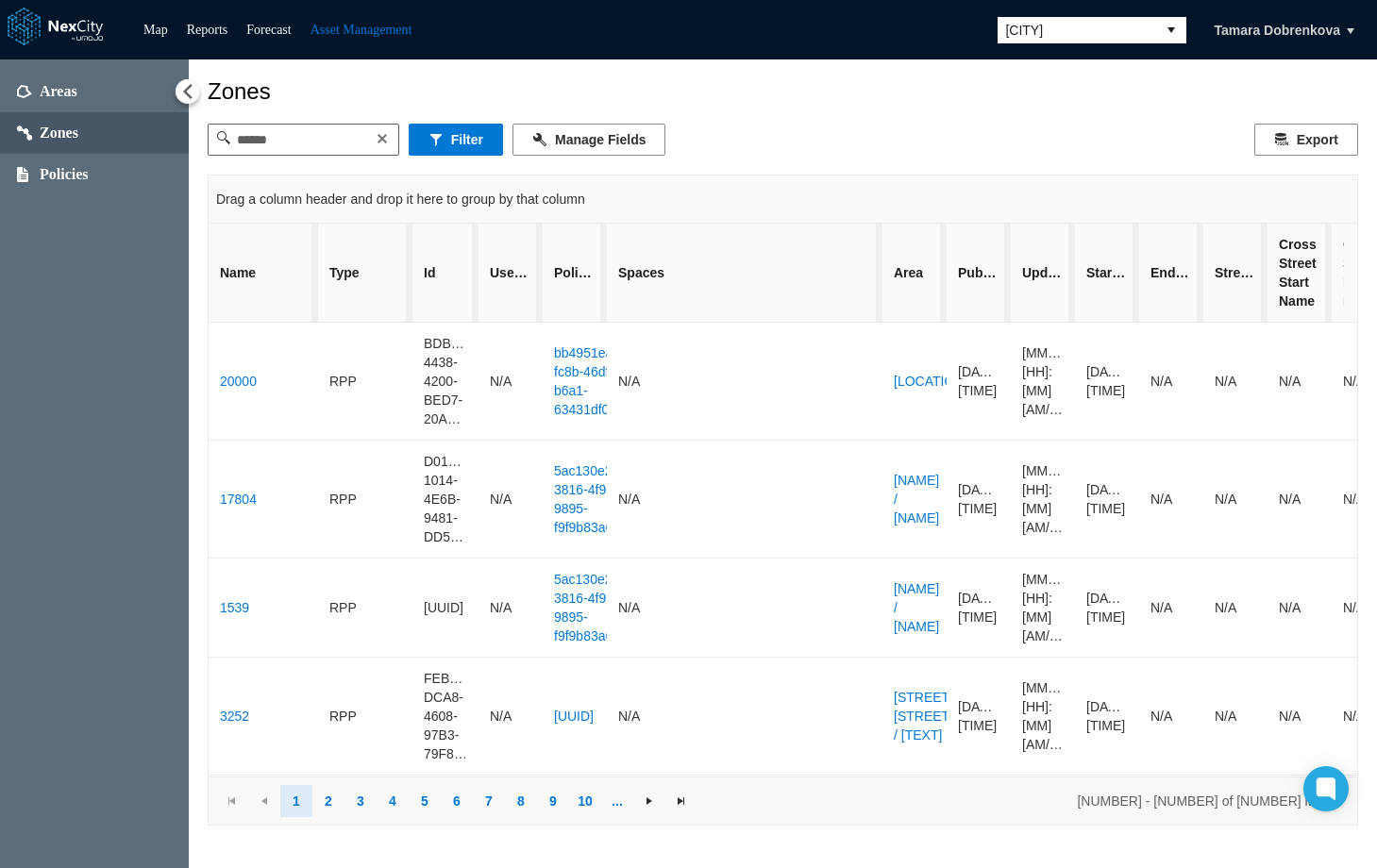 scroll, scrollTop: 0, scrollLeft: 216, axis: horizontal 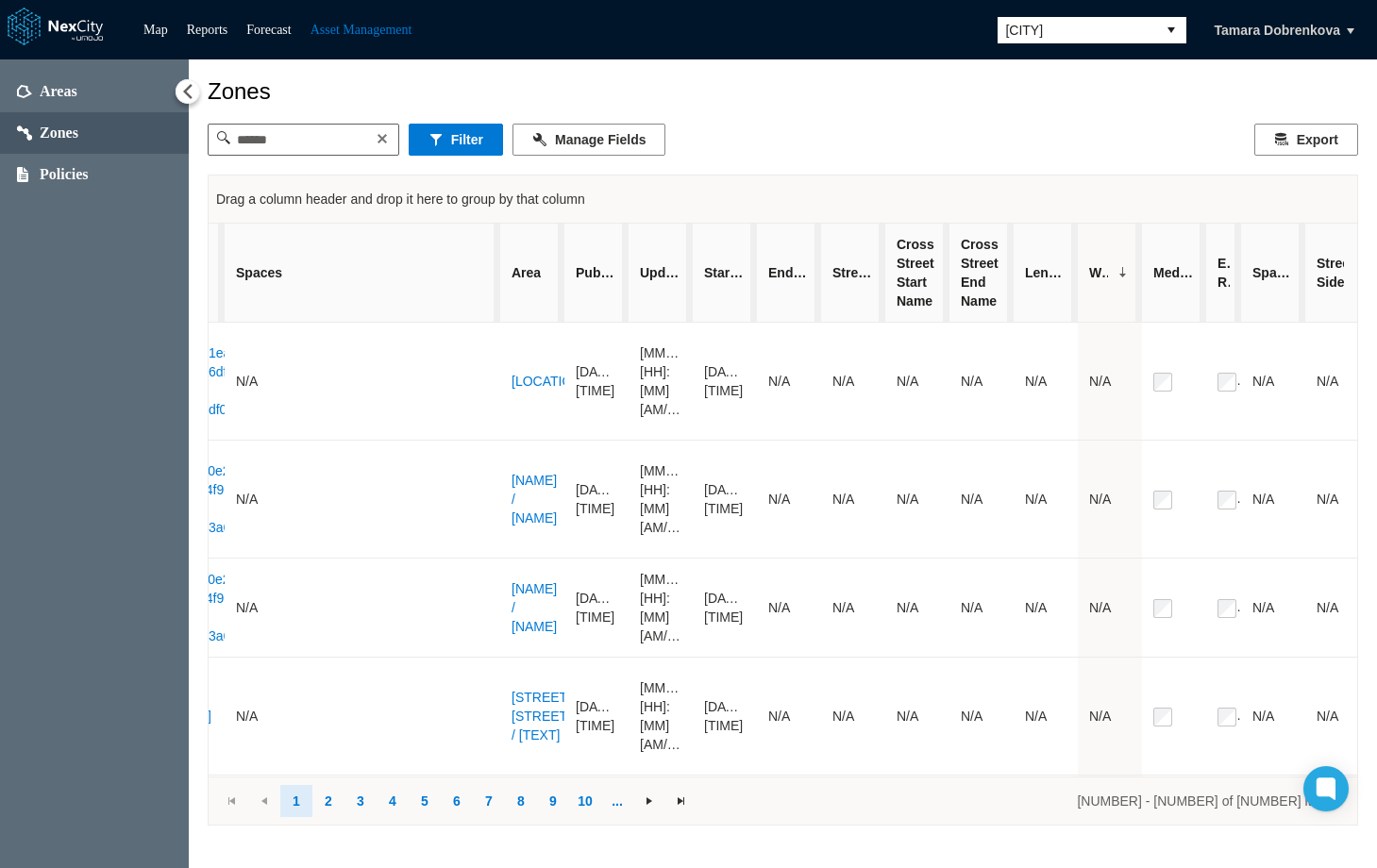 drag, startPoint x: 1210, startPoint y: 270, endPoint x: 1238, endPoint y: 259, distance: 30.08322 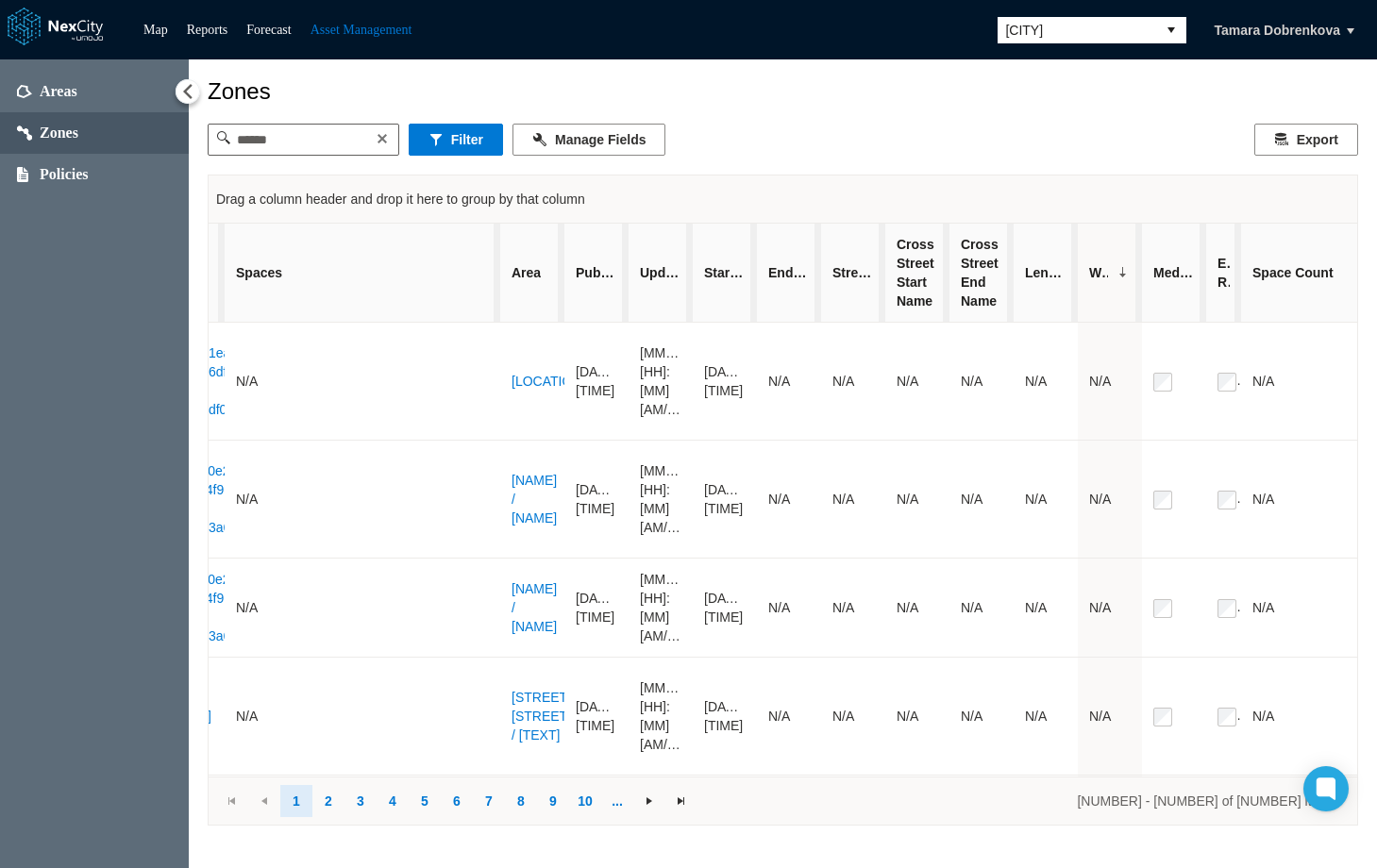 drag, startPoint x: 1302, startPoint y: 268, endPoint x: 1419, endPoint y: 261, distance: 117.209215 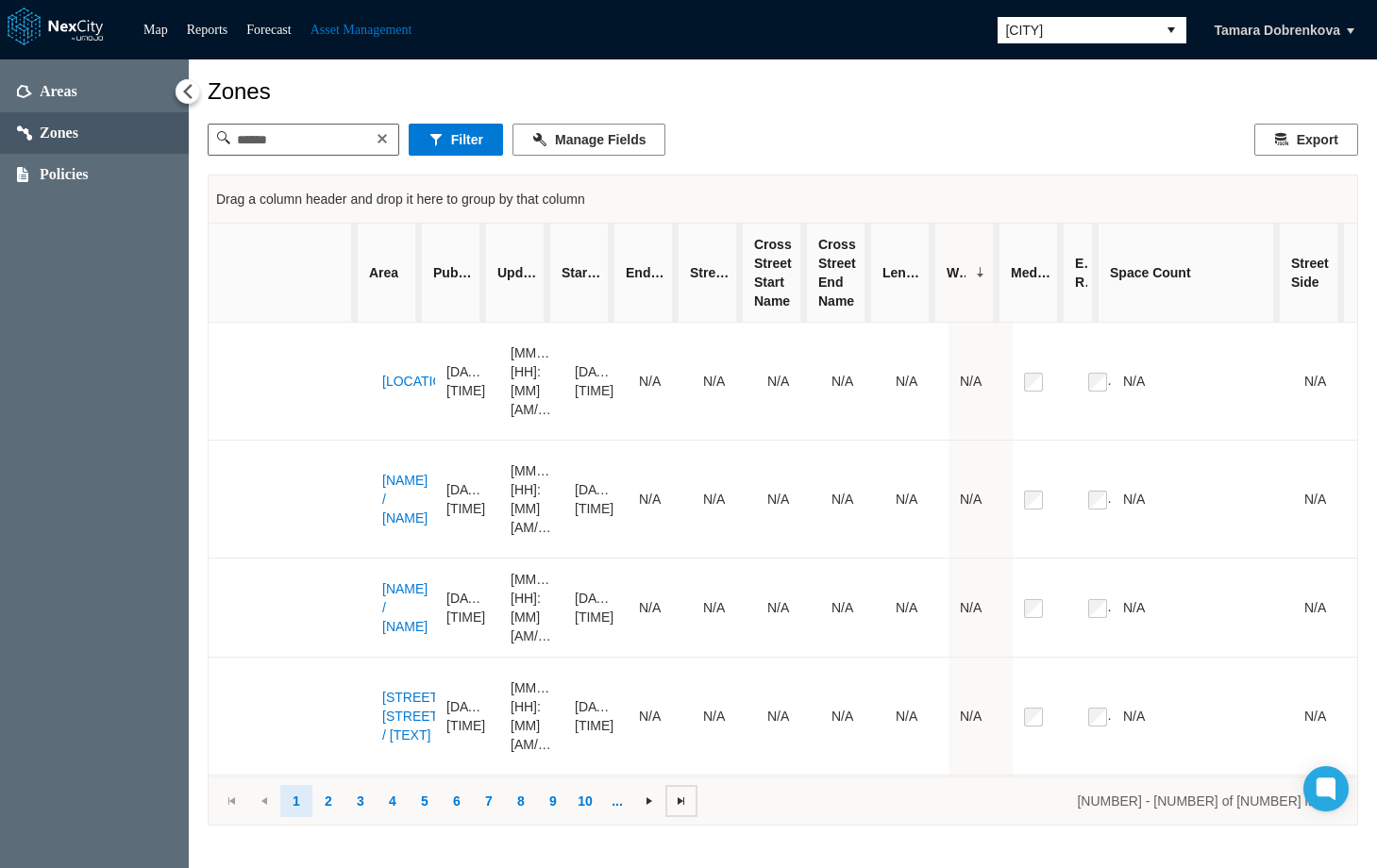 click at bounding box center [681, 801] 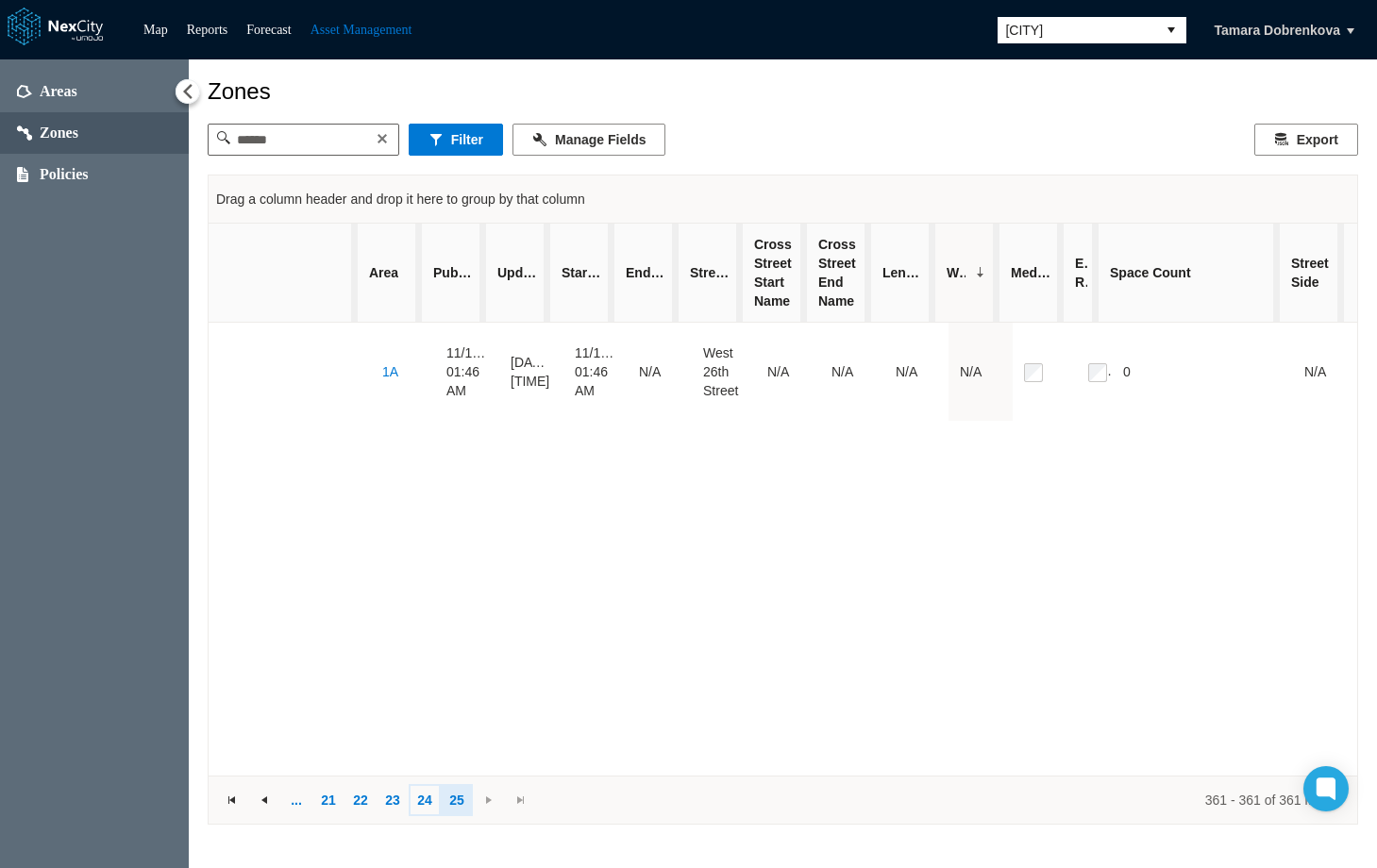click on "24" at bounding box center [425, 800] 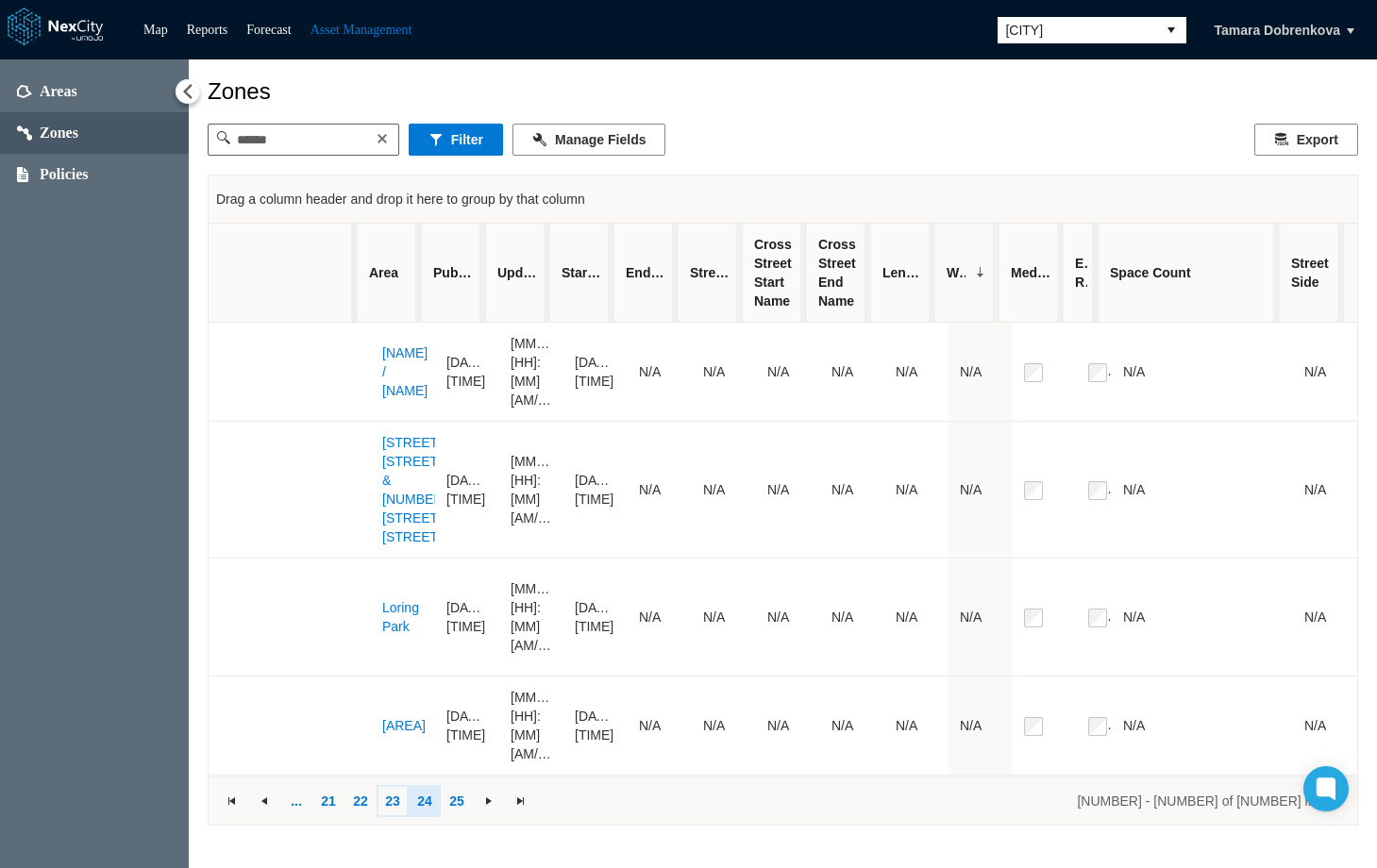 click on "23" at bounding box center (393, 801) 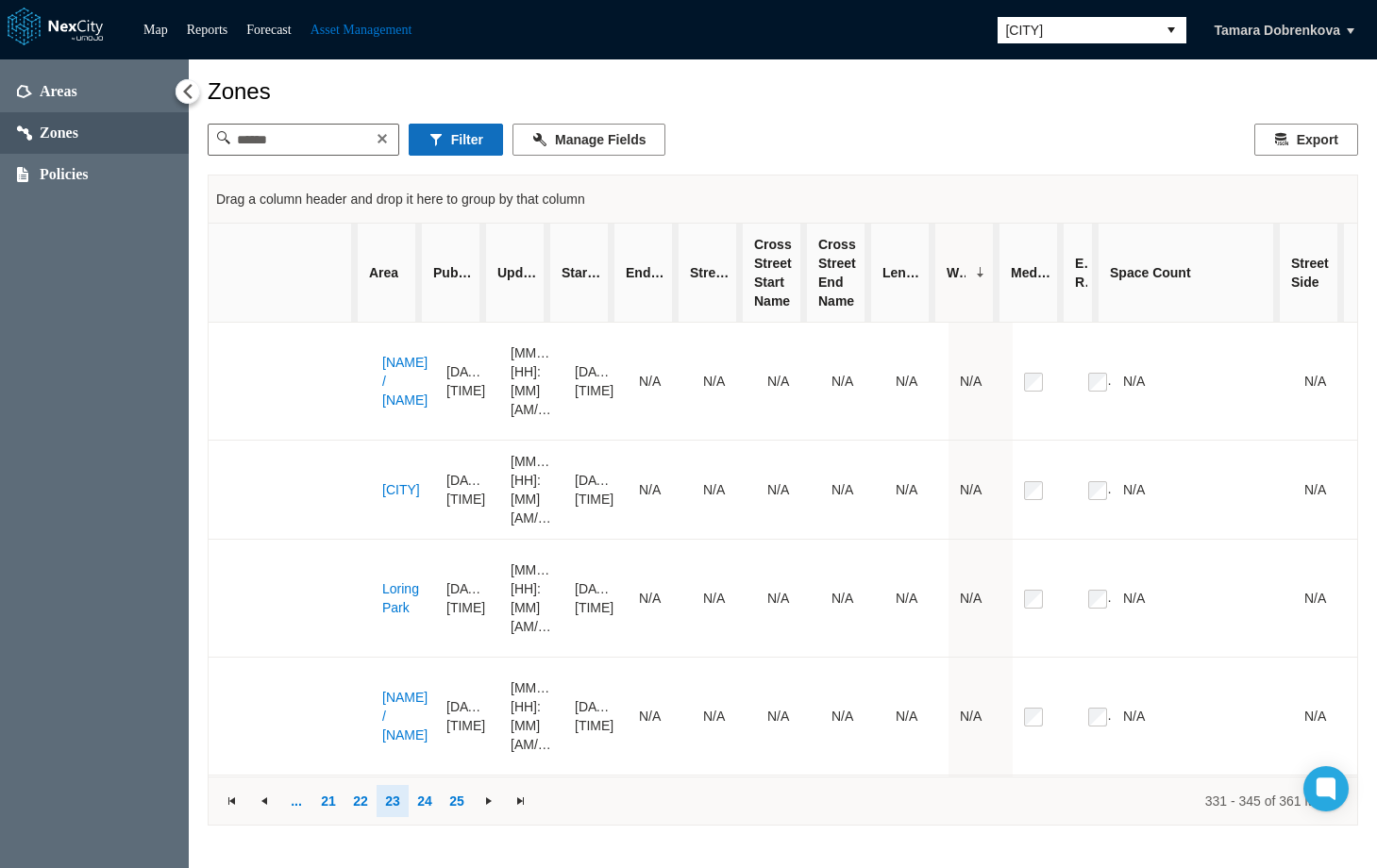click on "Filter" at bounding box center [456, 140] 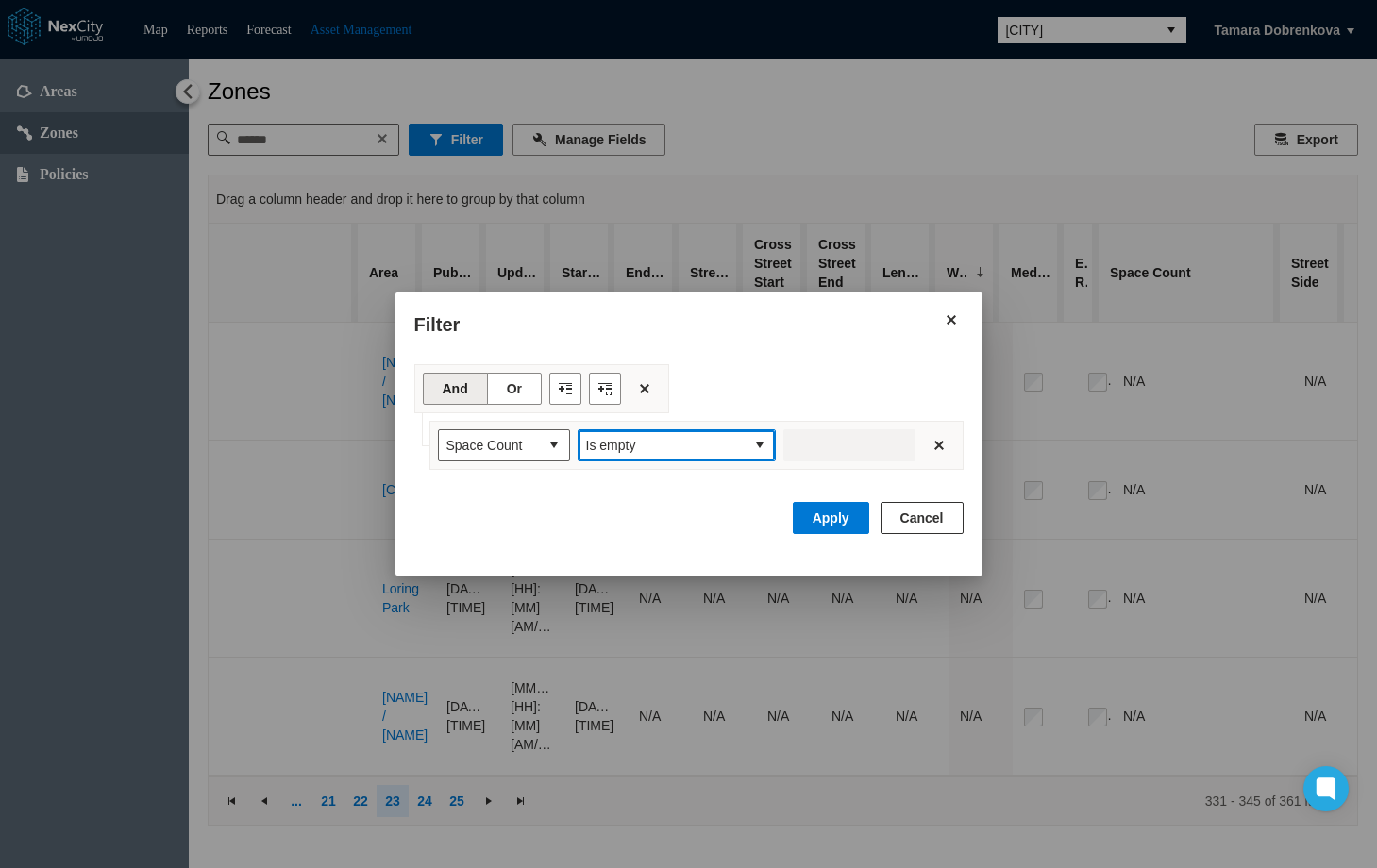 click on "Is empty" at bounding box center (662, 445) 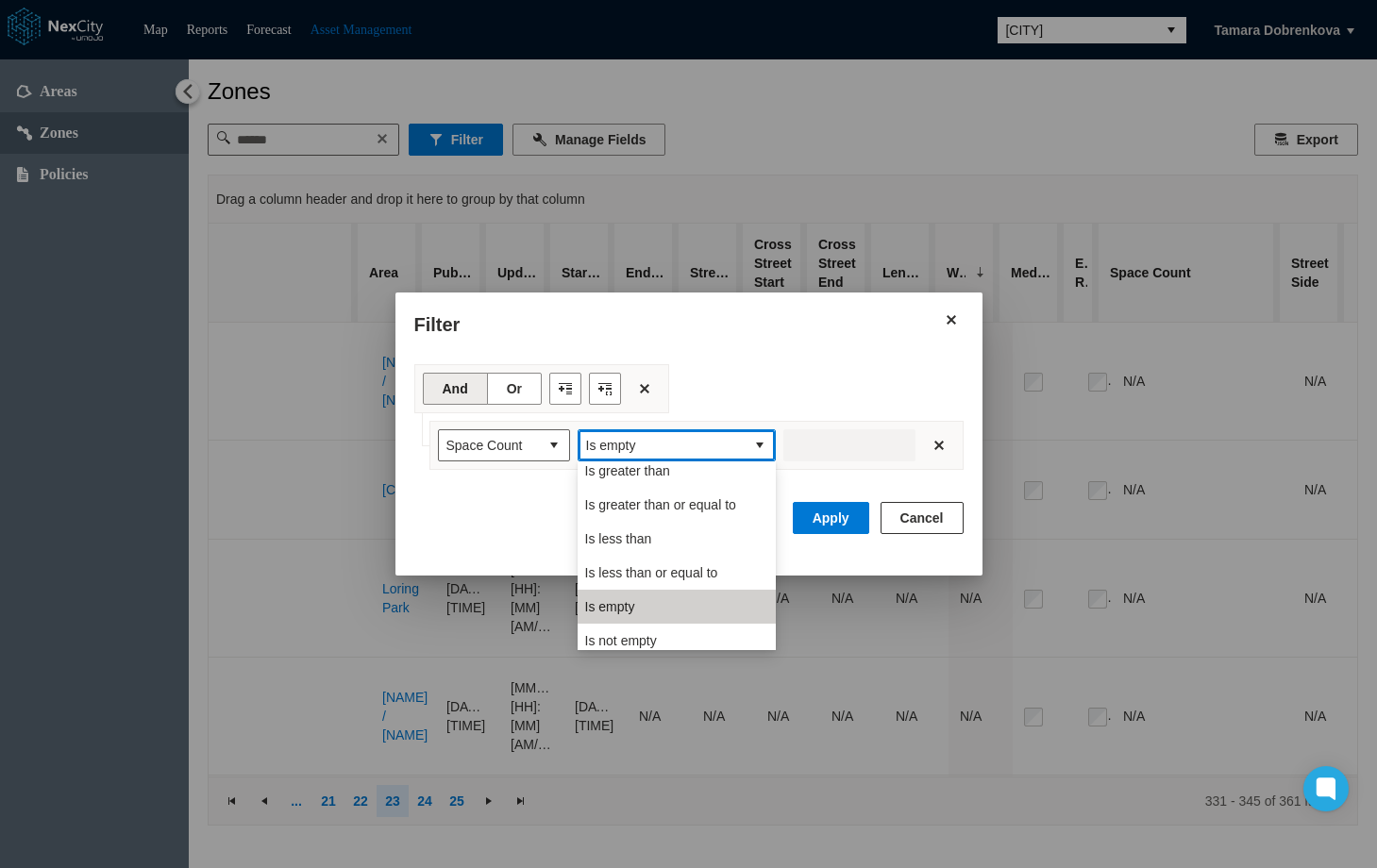 scroll, scrollTop: 83, scrollLeft: 0, axis: vertical 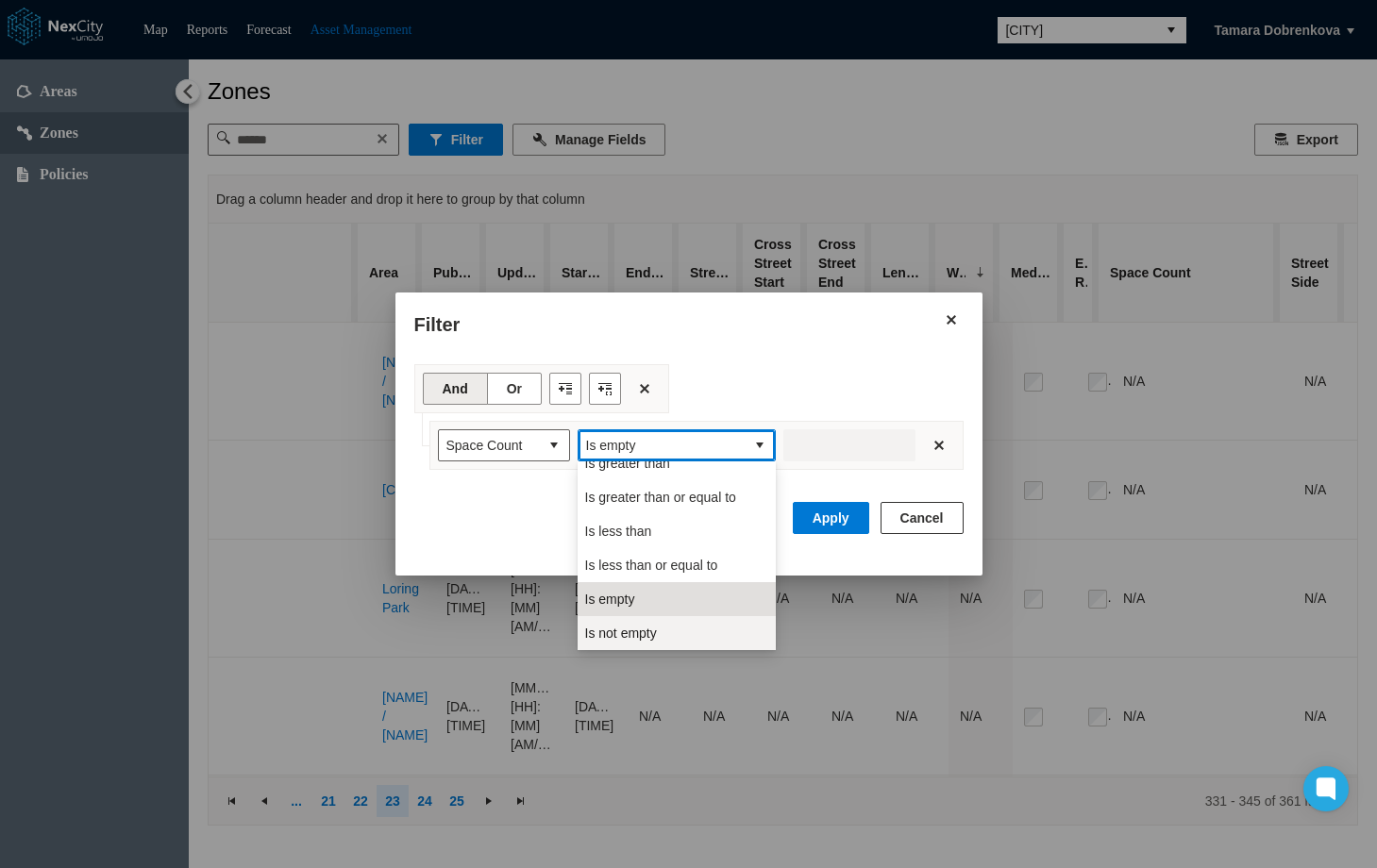 click on "Is not empty" at bounding box center (621, 633) 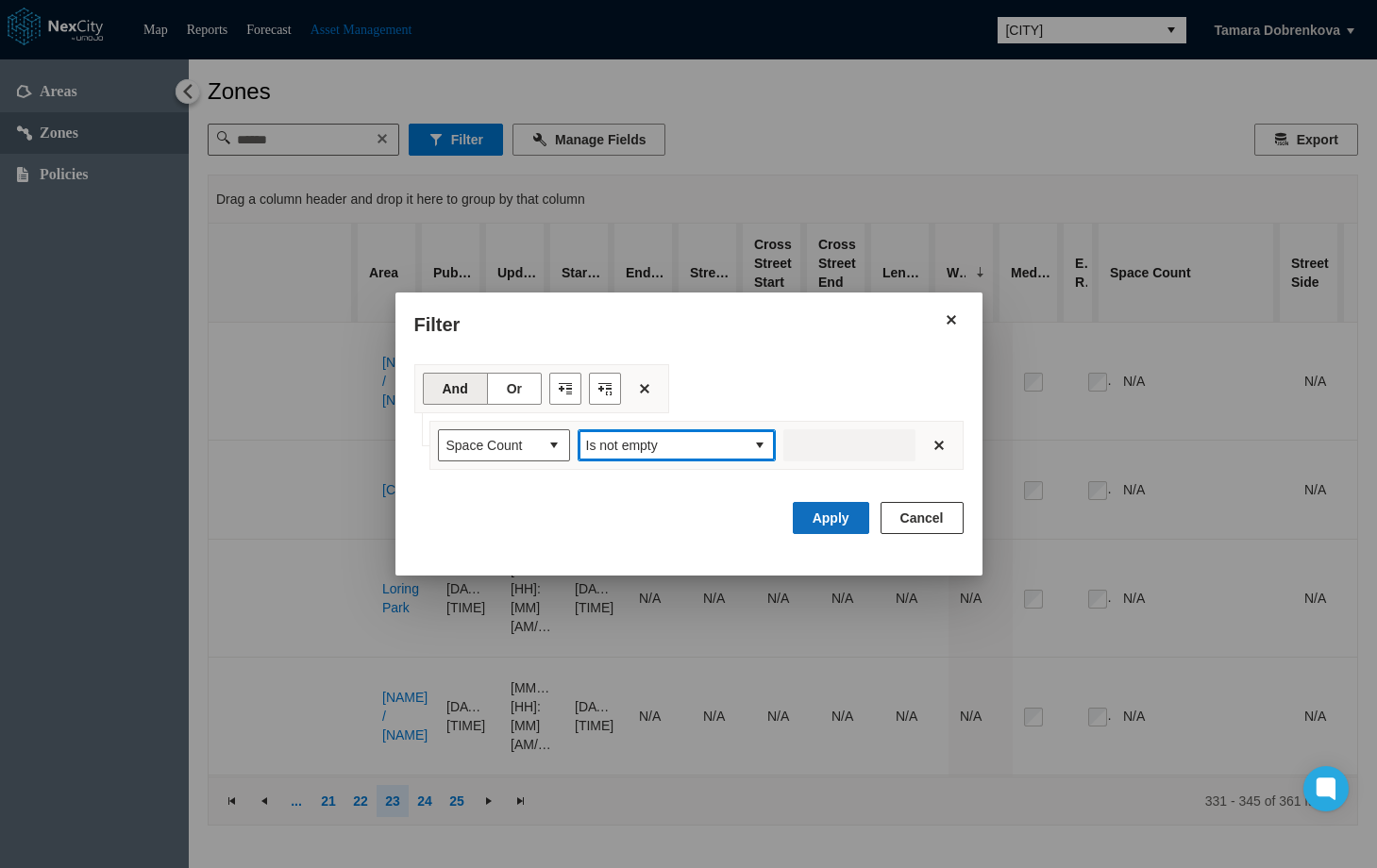 click on "Apply" at bounding box center [831, 518] 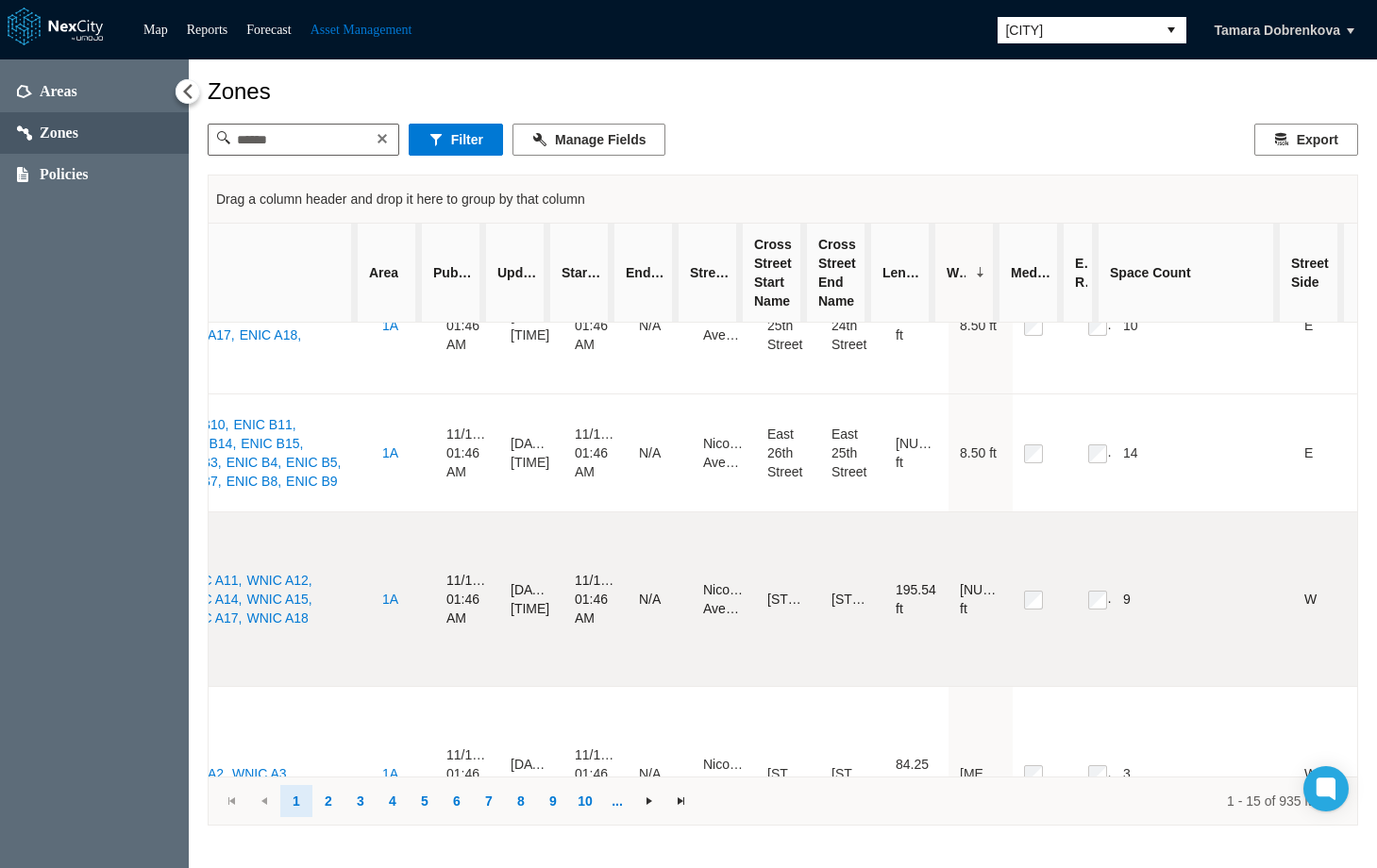 scroll, scrollTop: 2140, scrollLeft: 526, axis: both 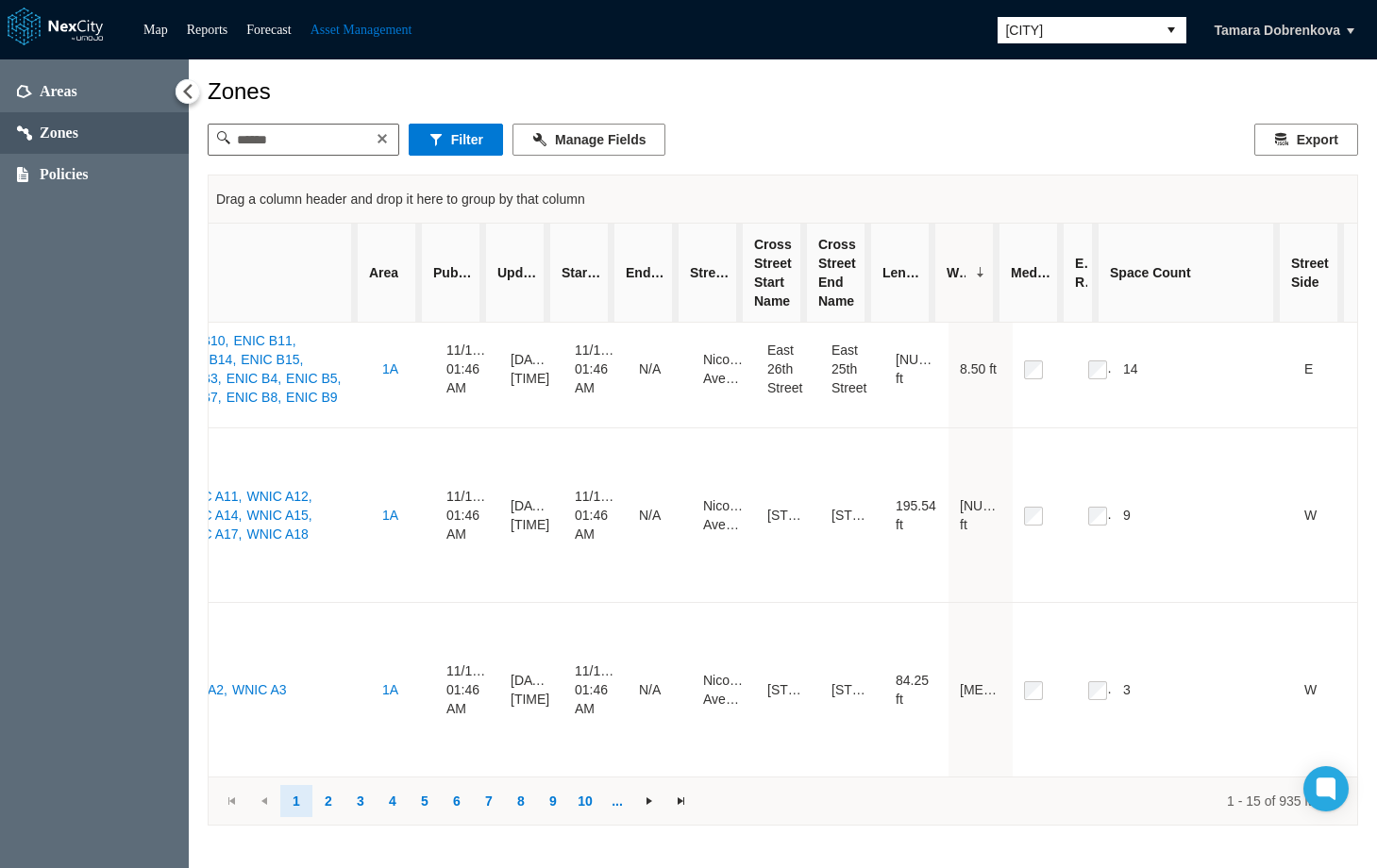 click on "Space Count" at bounding box center (1189, 273) 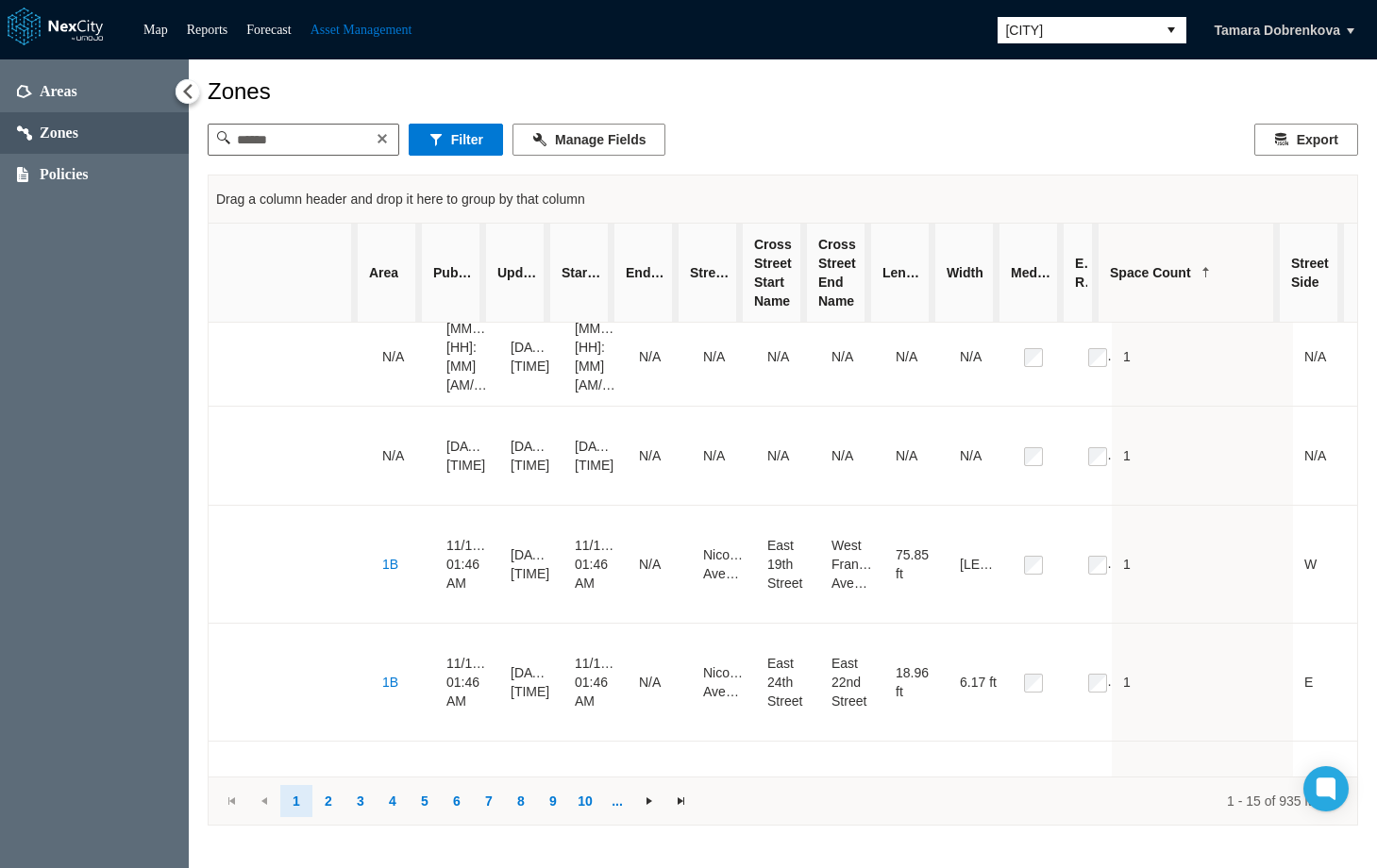 scroll, scrollTop: 0, scrollLeft: 526, axis: horizontal 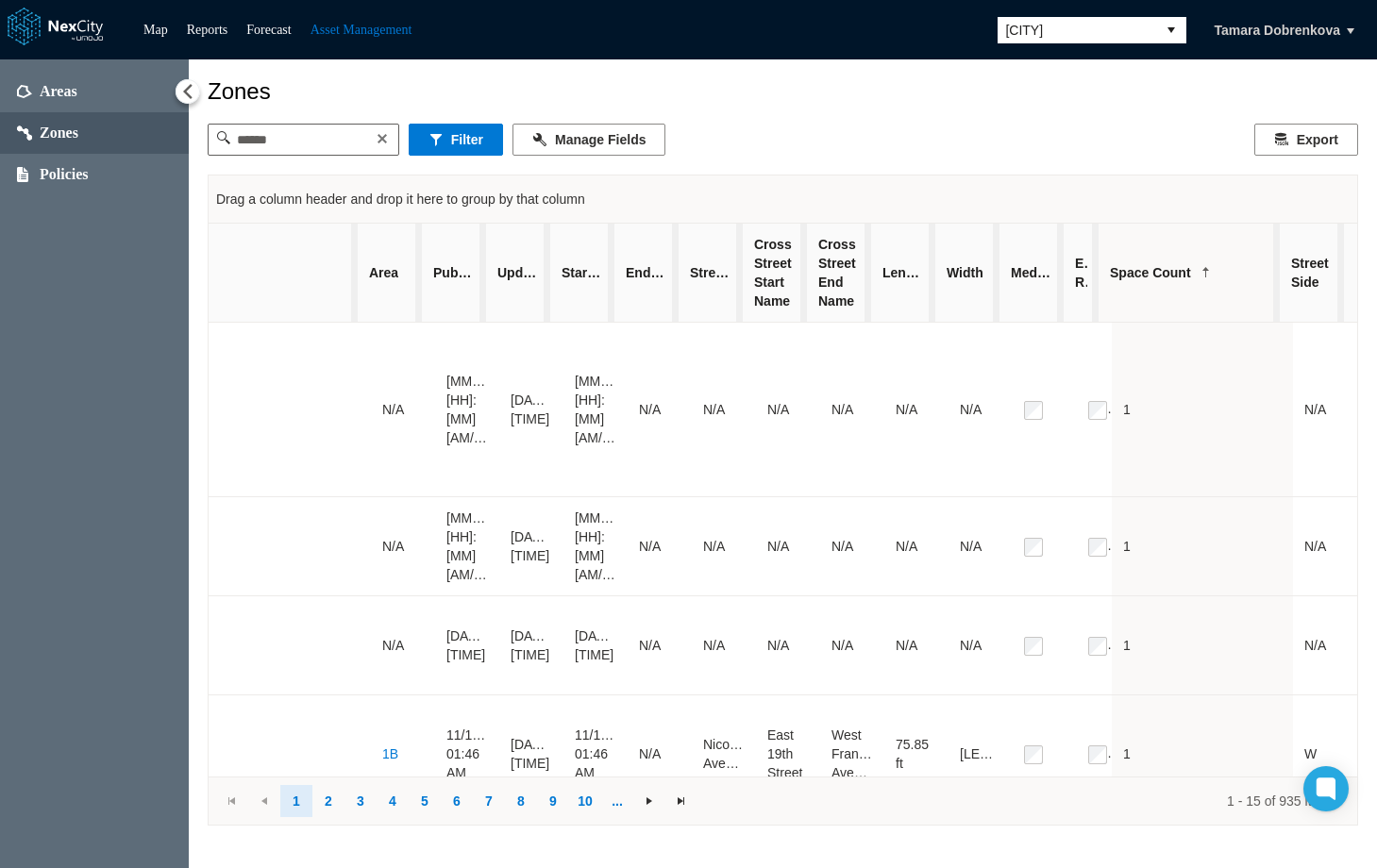 click on "Space Count" at bounding box center [1189, 273] 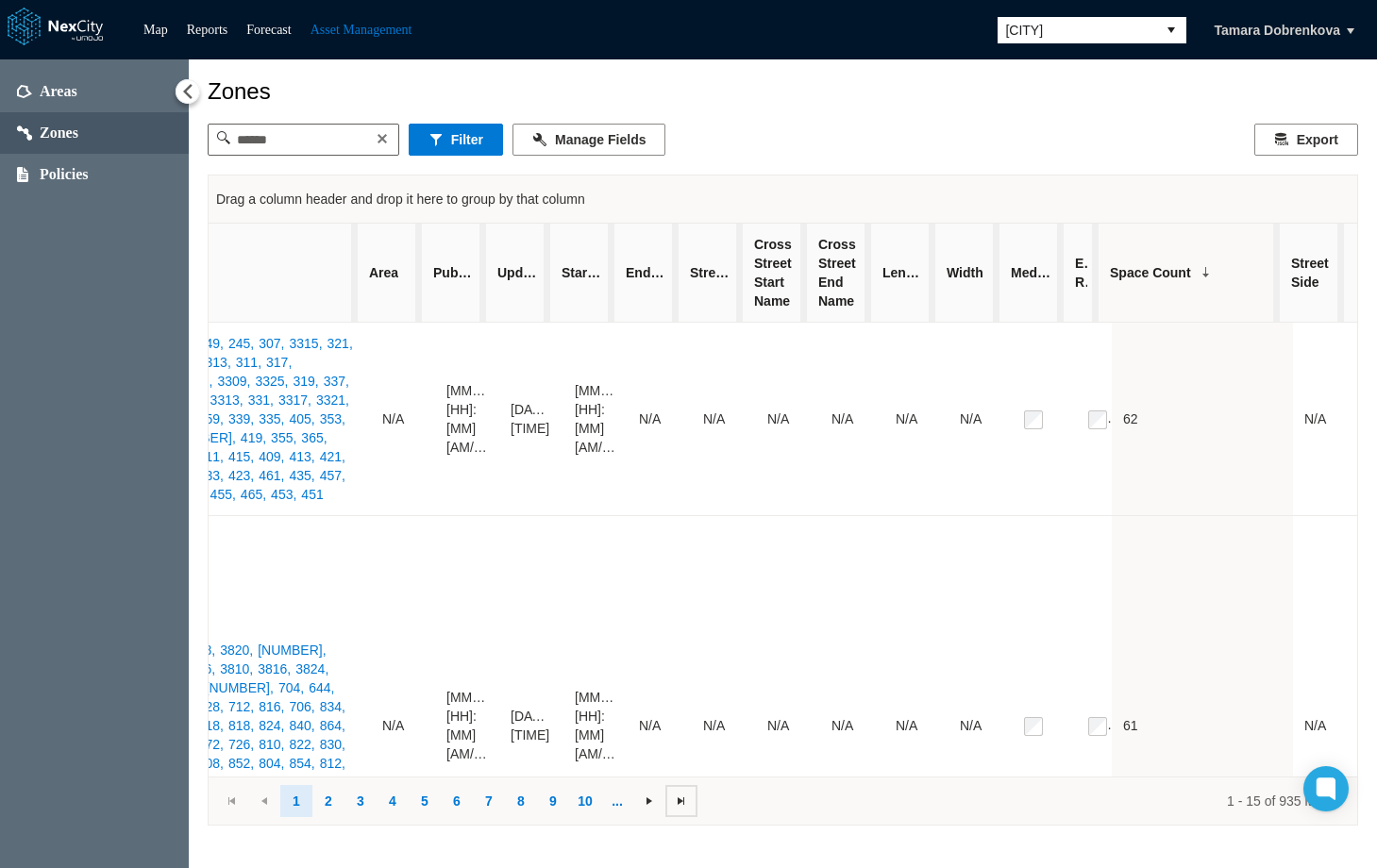 click at bounding box center [681, 801] 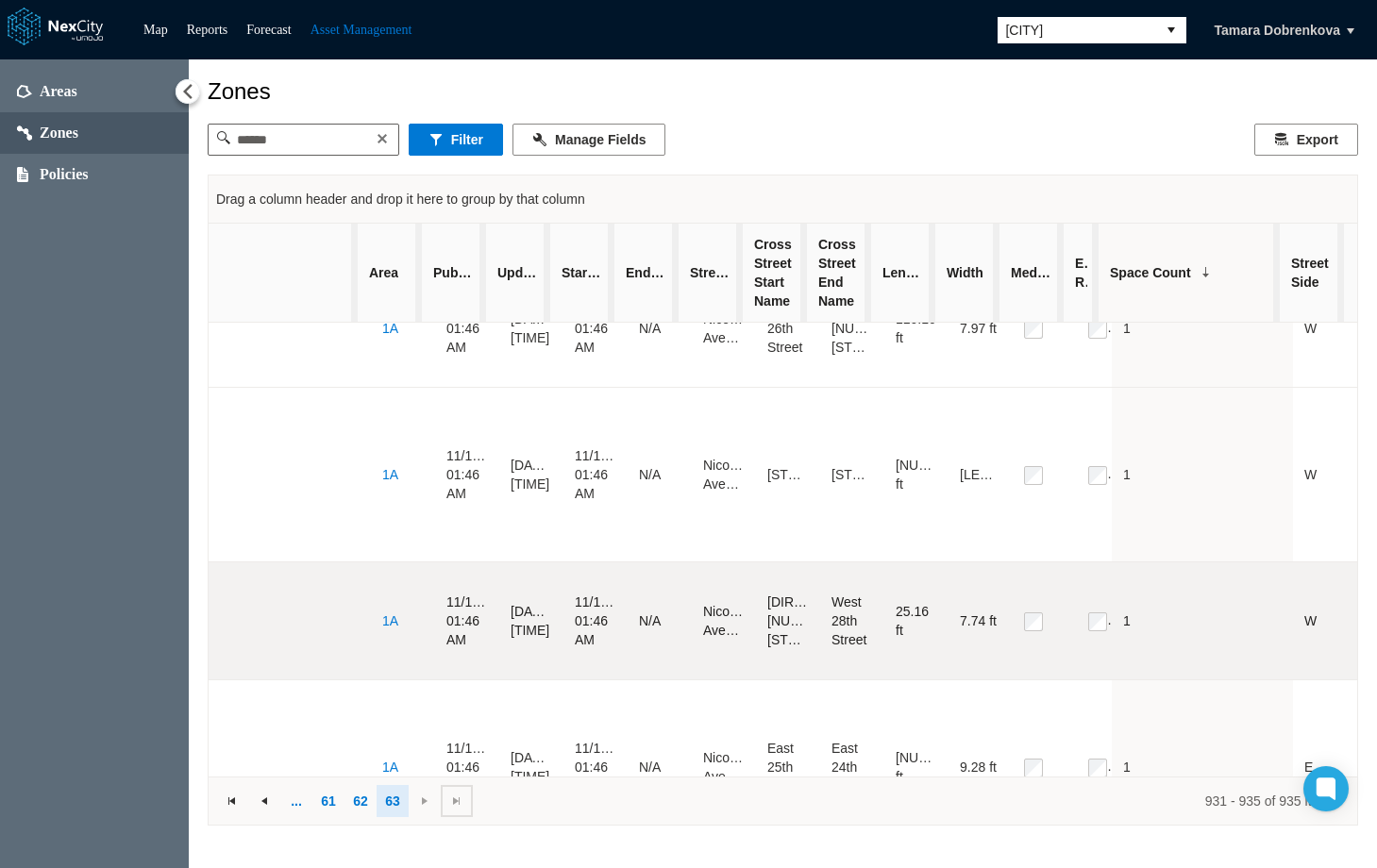 scroll, scrollTop: 319, scrollLeft: 526, axis: both 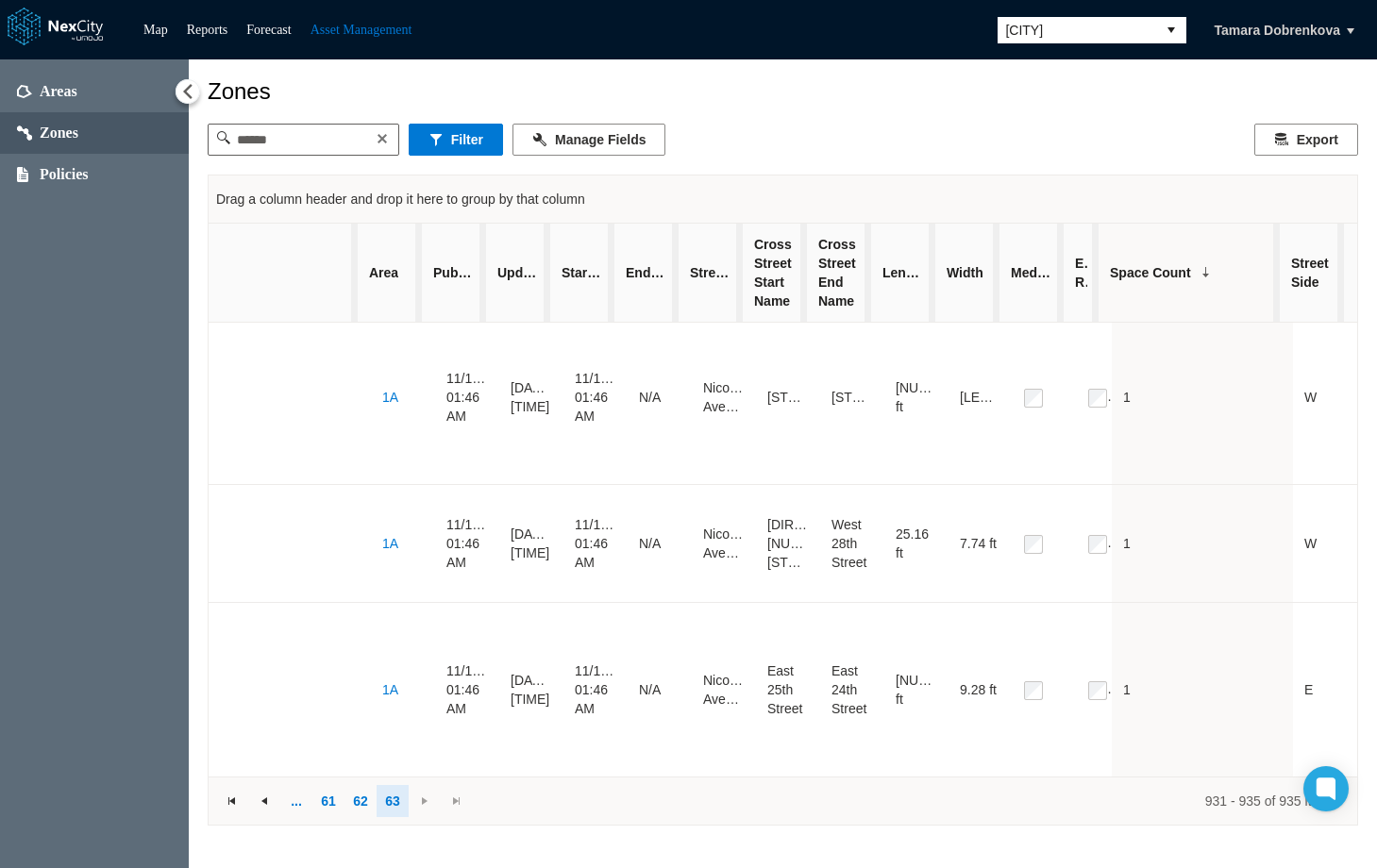 click on "[CITY]" at bounding box center [1077, 30] 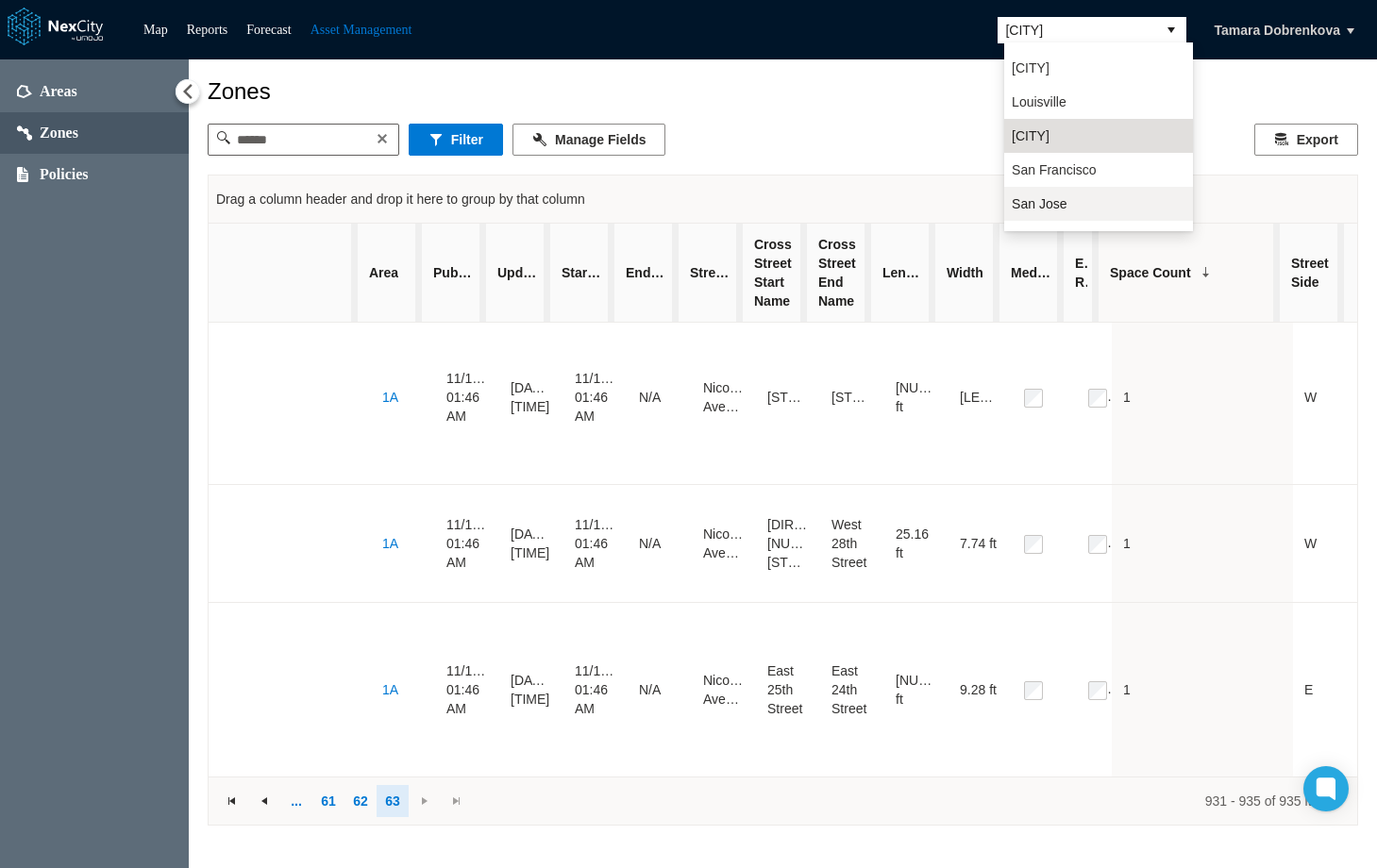 scroll, scrollTop: 49, scrollLeft: 0, axis: vertical 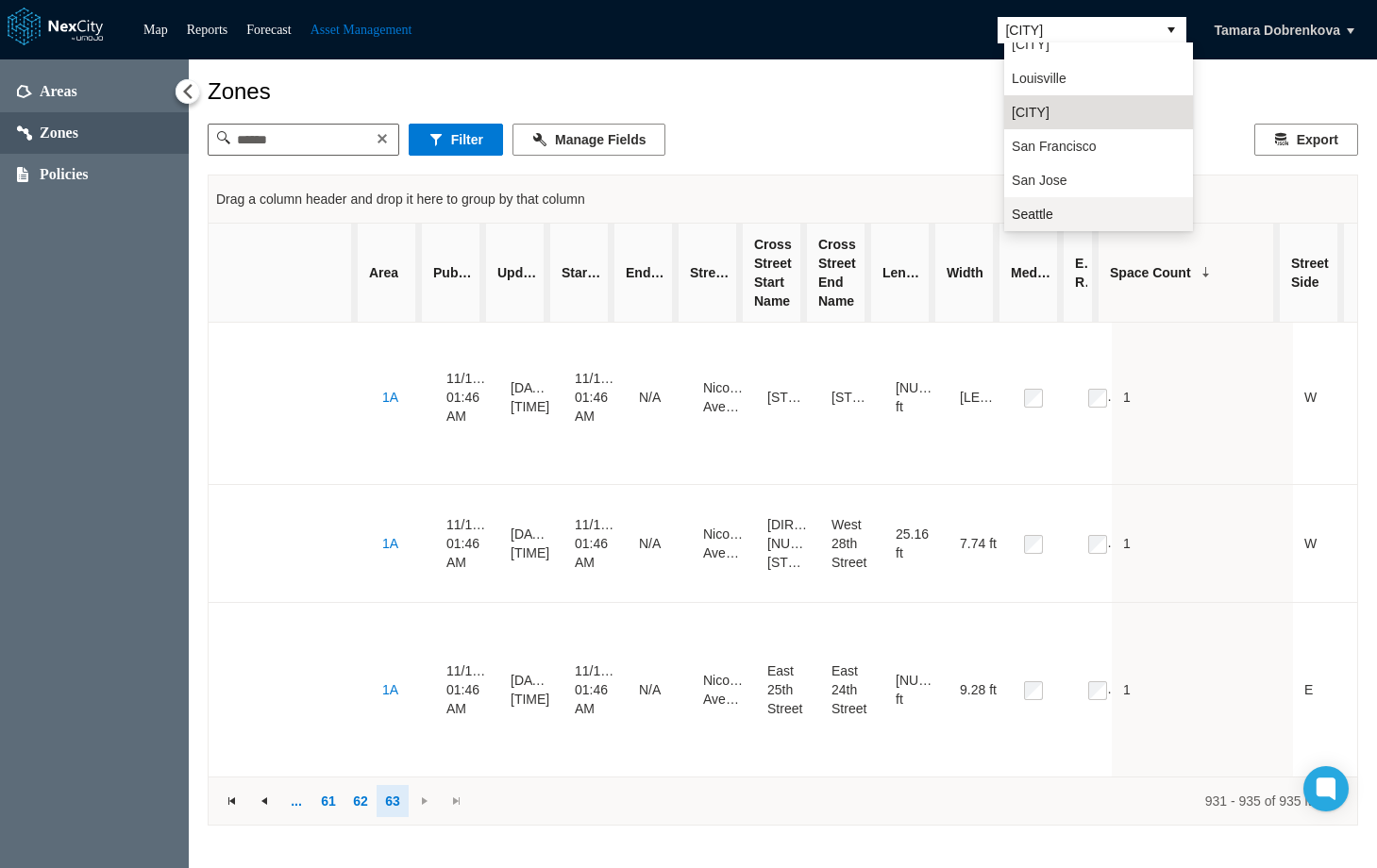 click on "Seattle" at bounding box center [1033, 214] 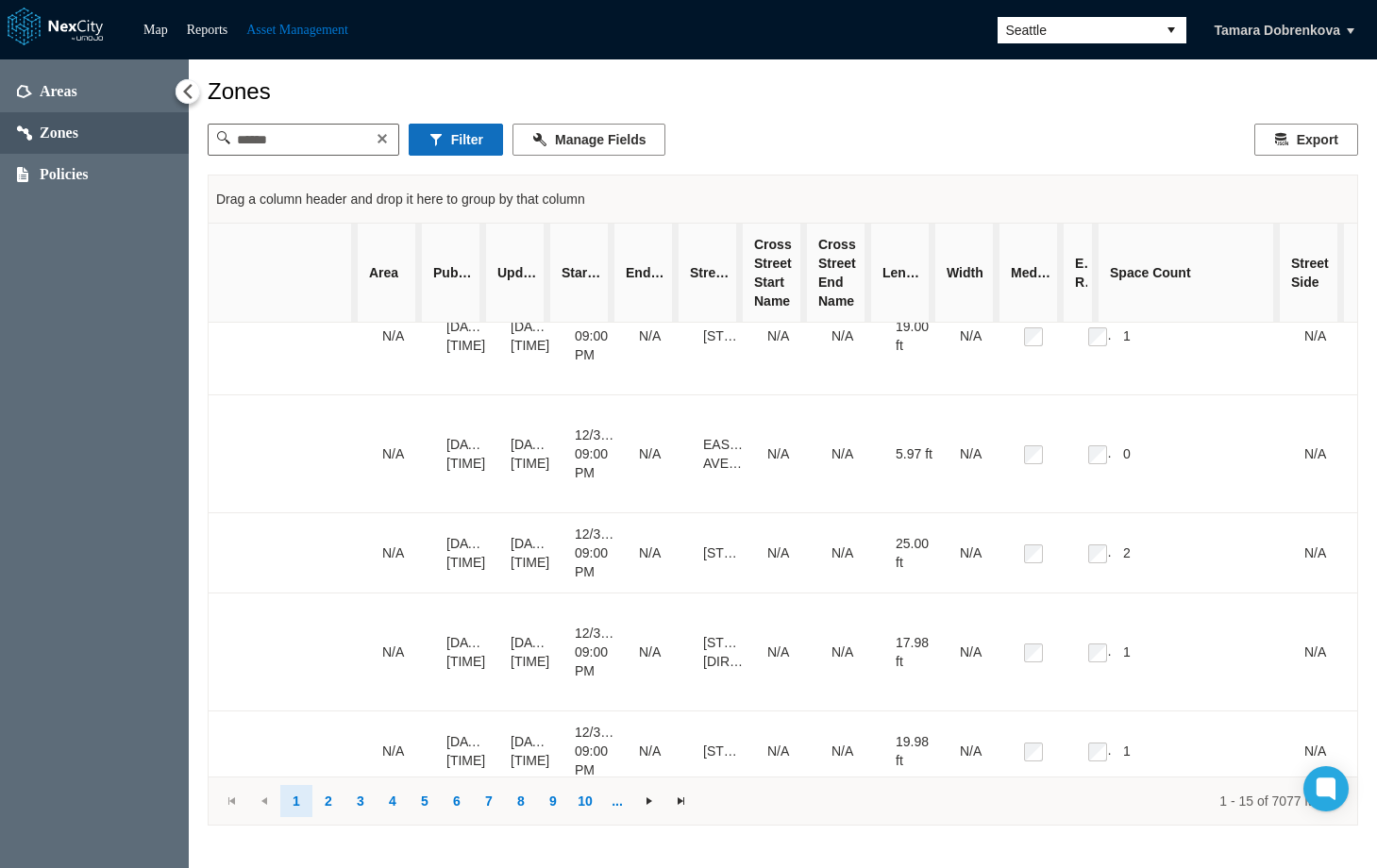 scroll, scrollTop: 0, scrollLeft: 526, axis: horizontal 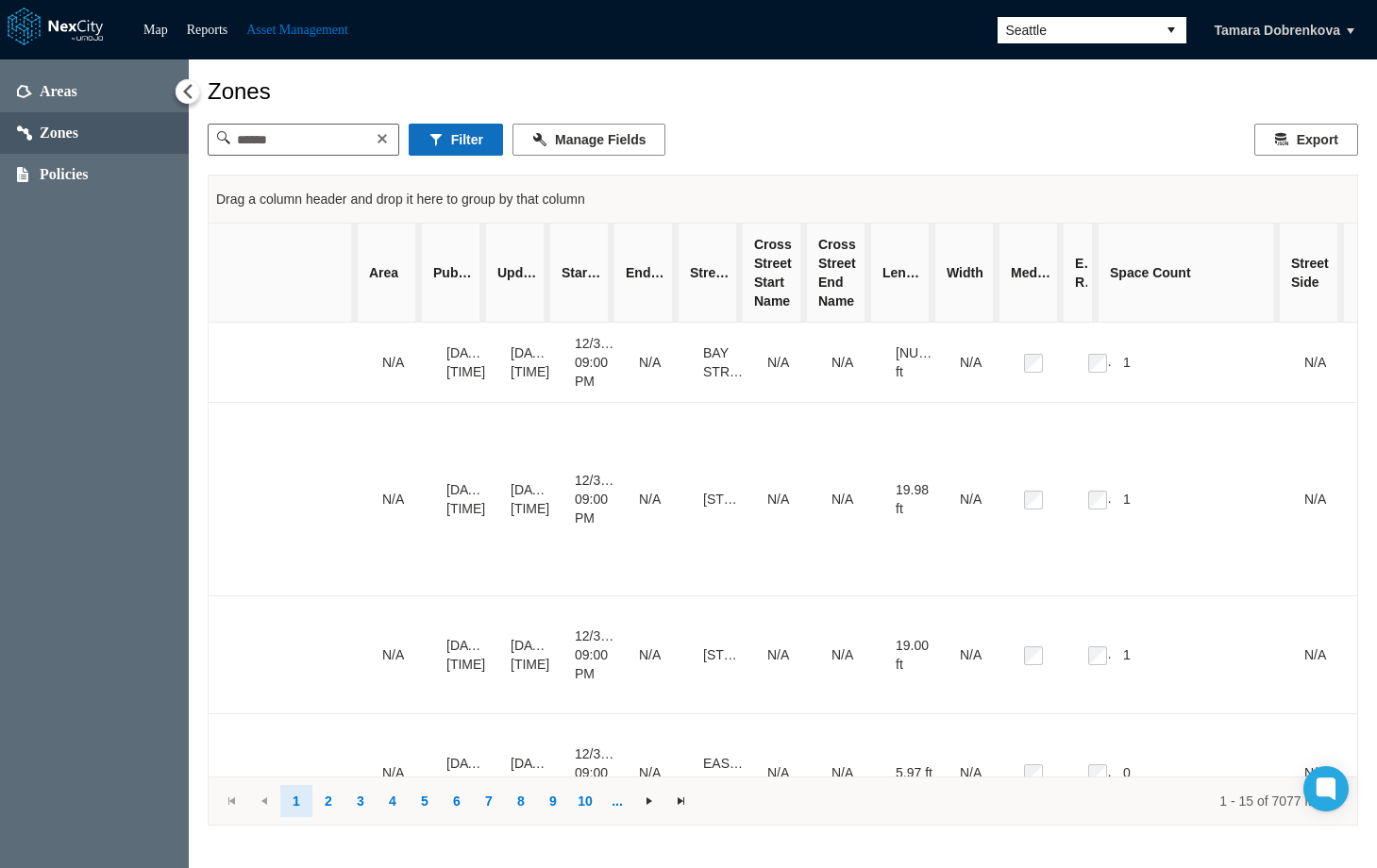 click on "Filter" at bounding box center [456, 140] 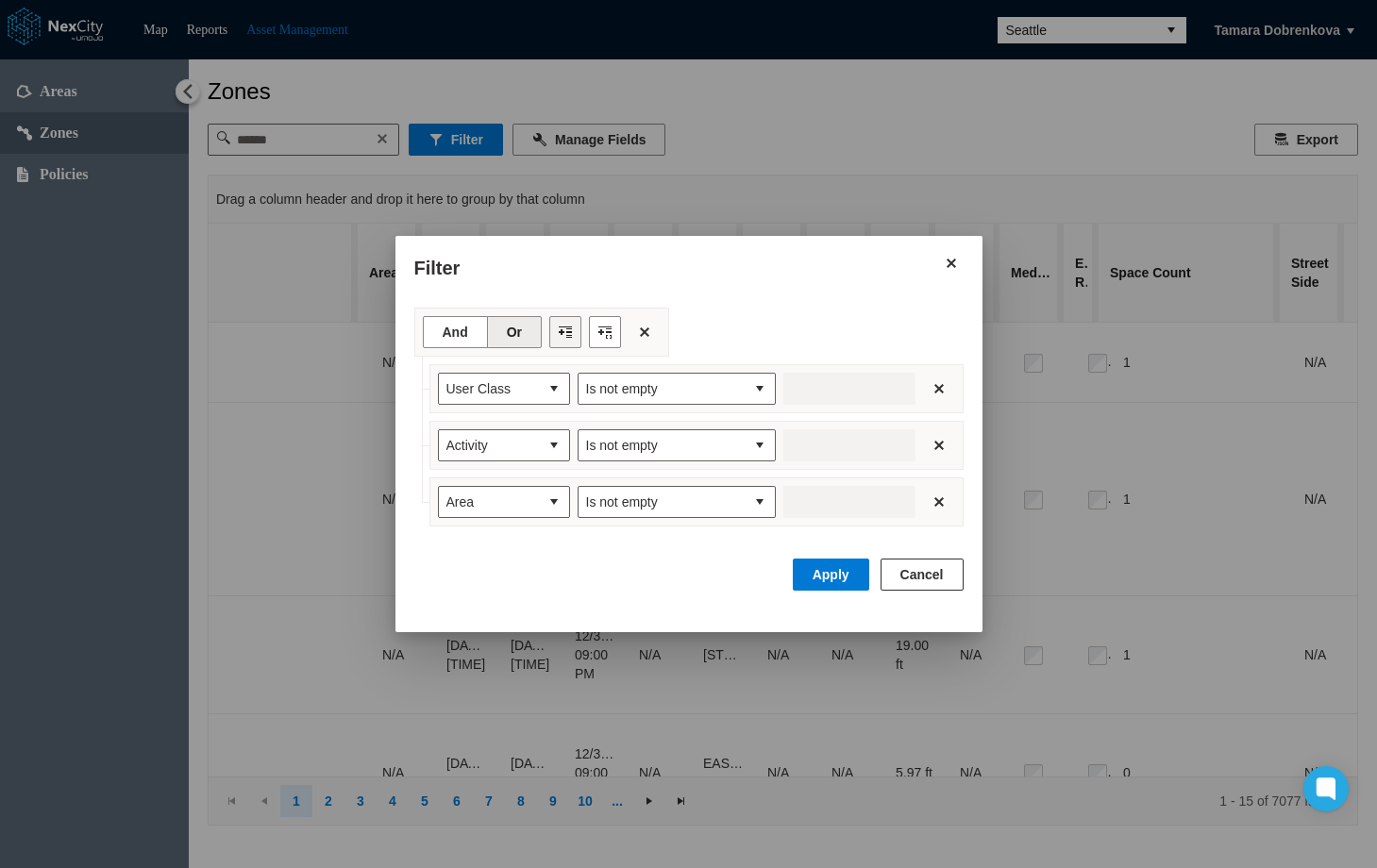 click at bounding box center [565, 332] 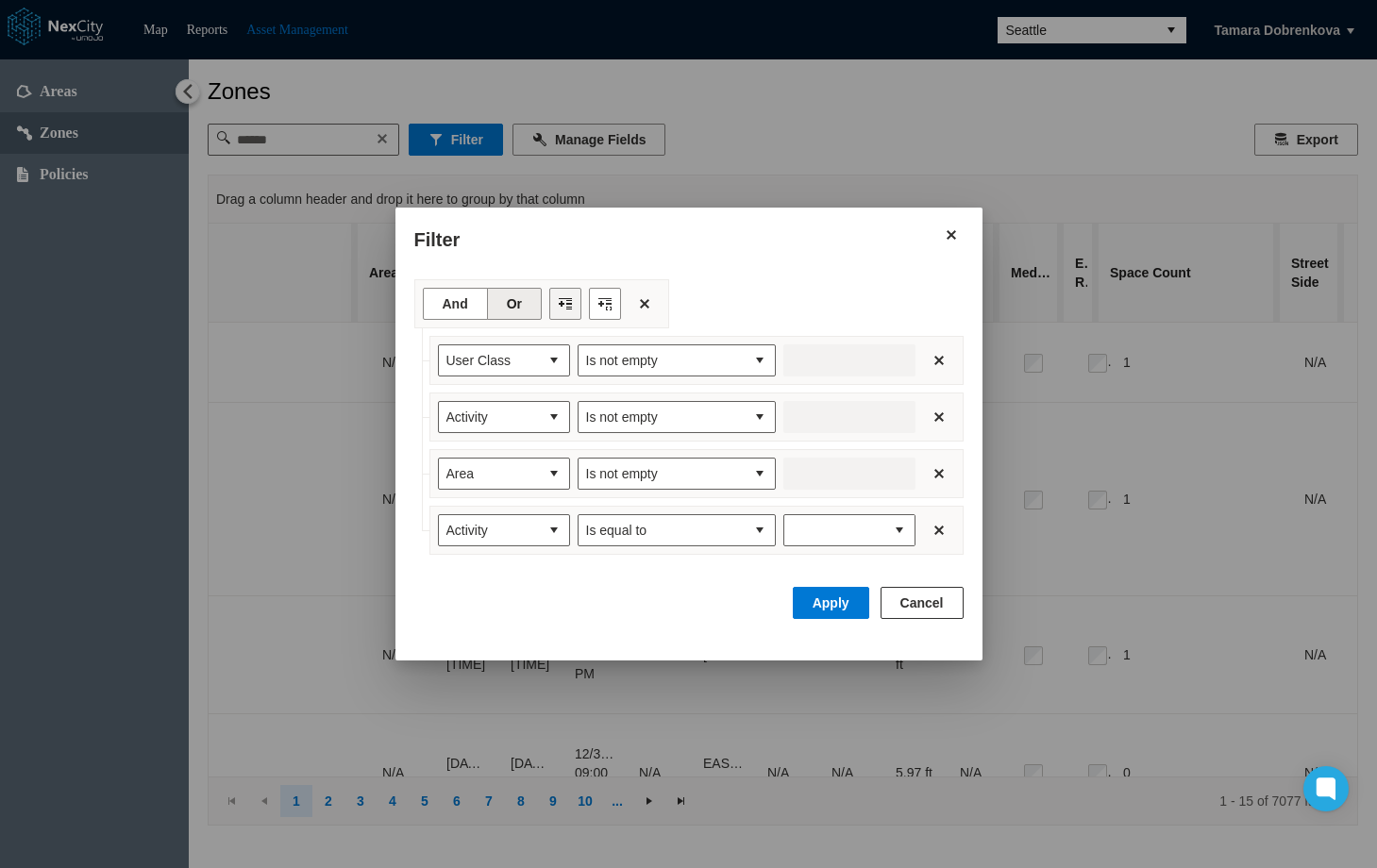 click at bounding box center (565, 304) 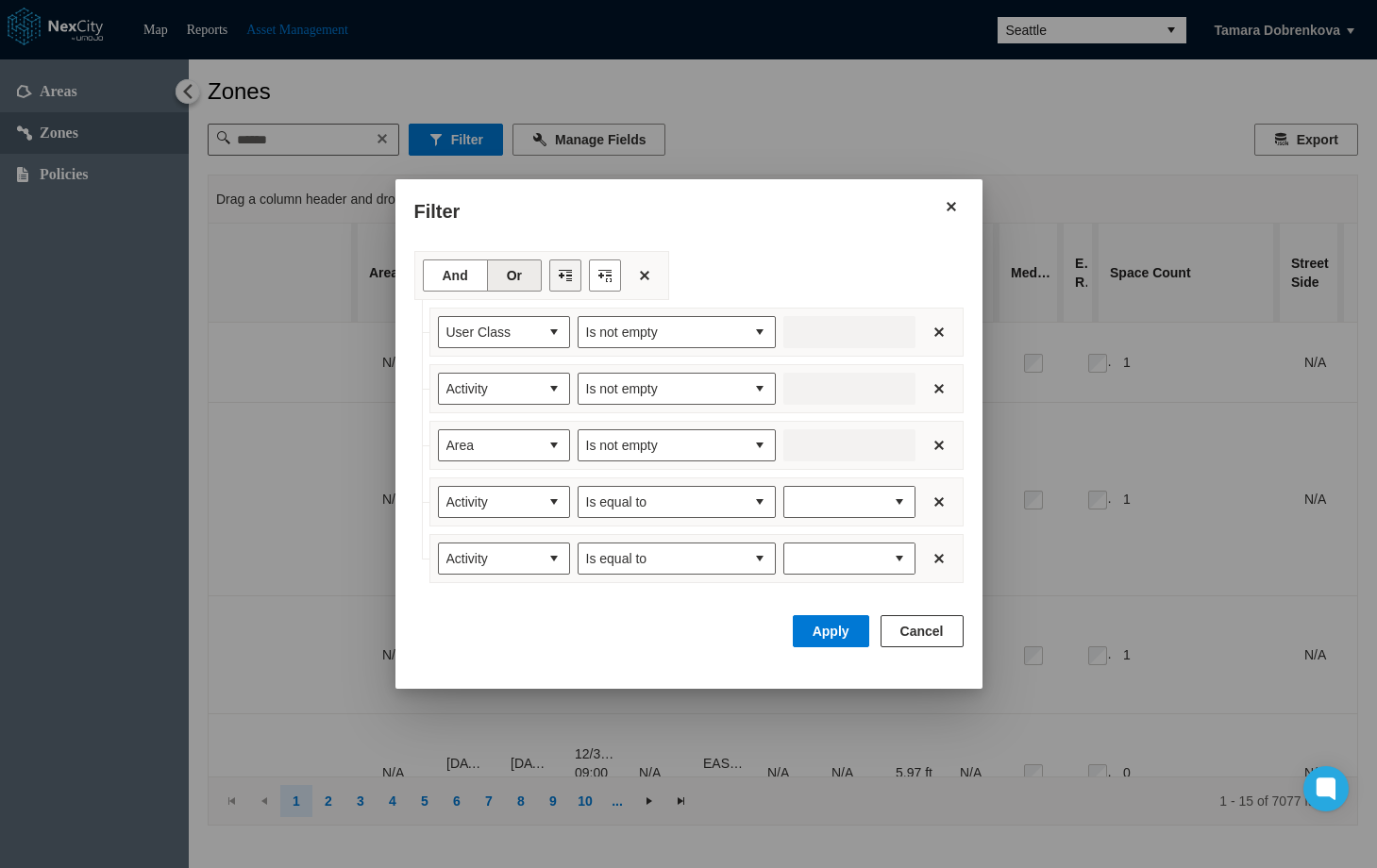 click at bounding box center [565, 275] 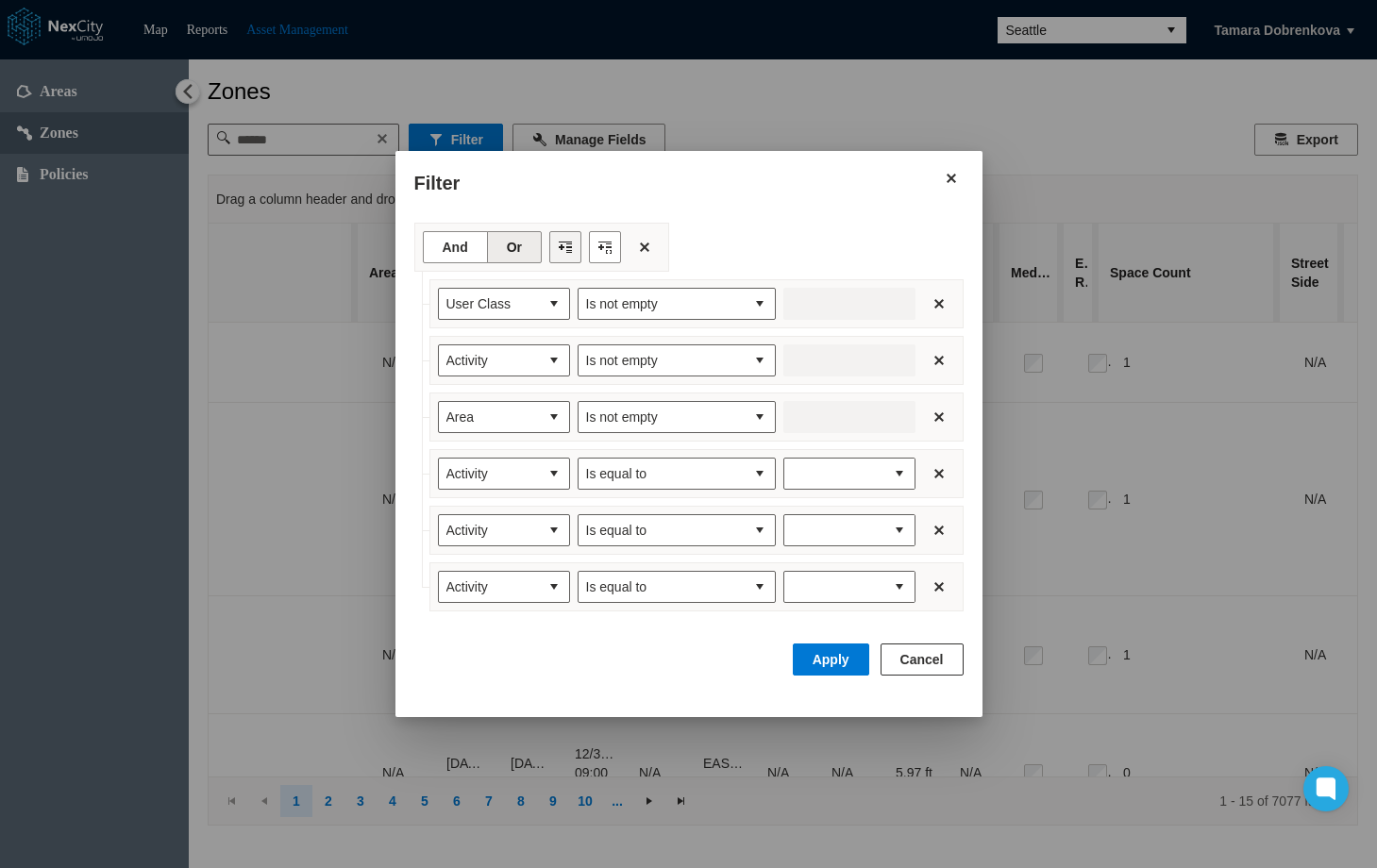 click at bounding box center (565, 247) 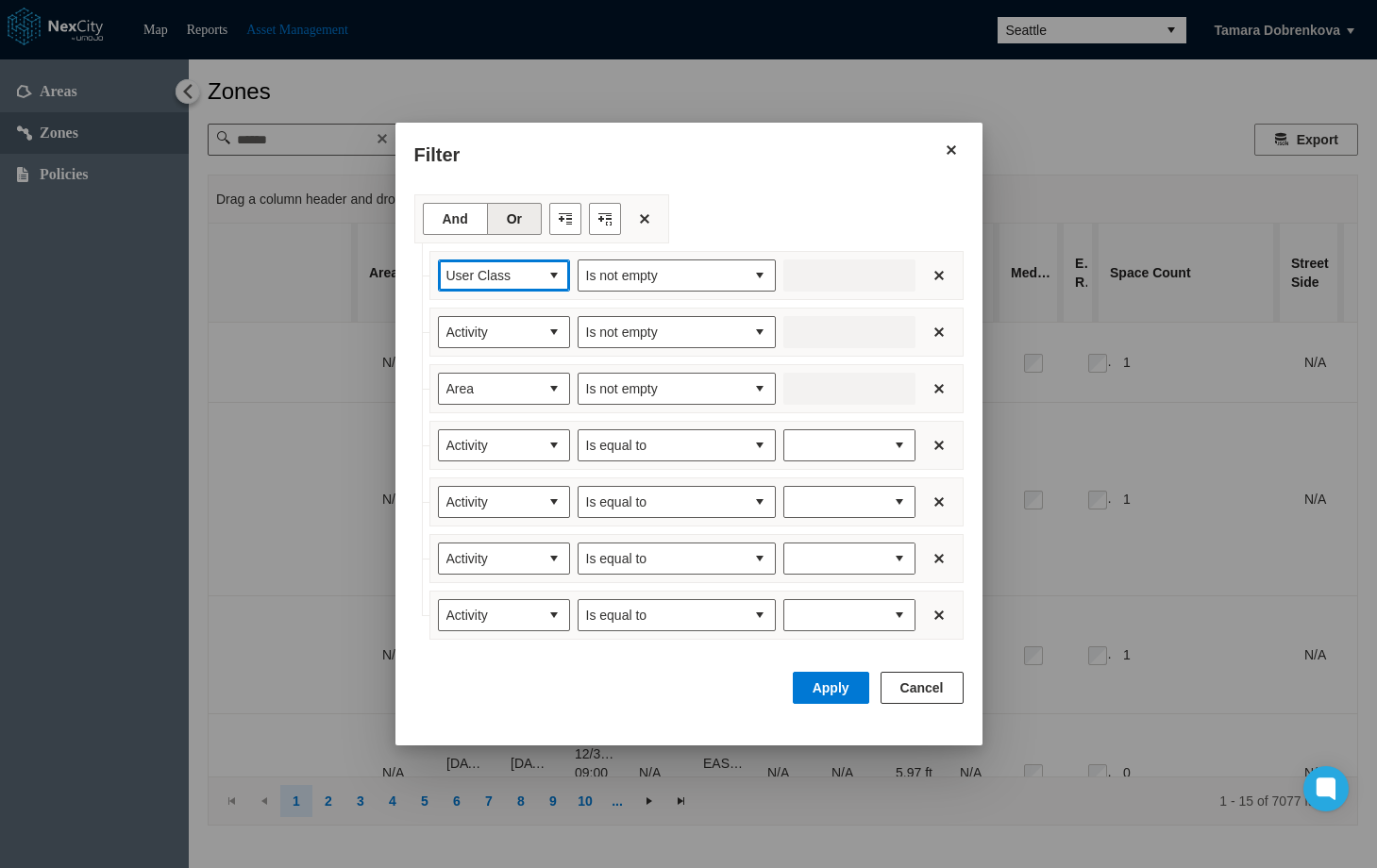 click at bounding box center [554, 275] 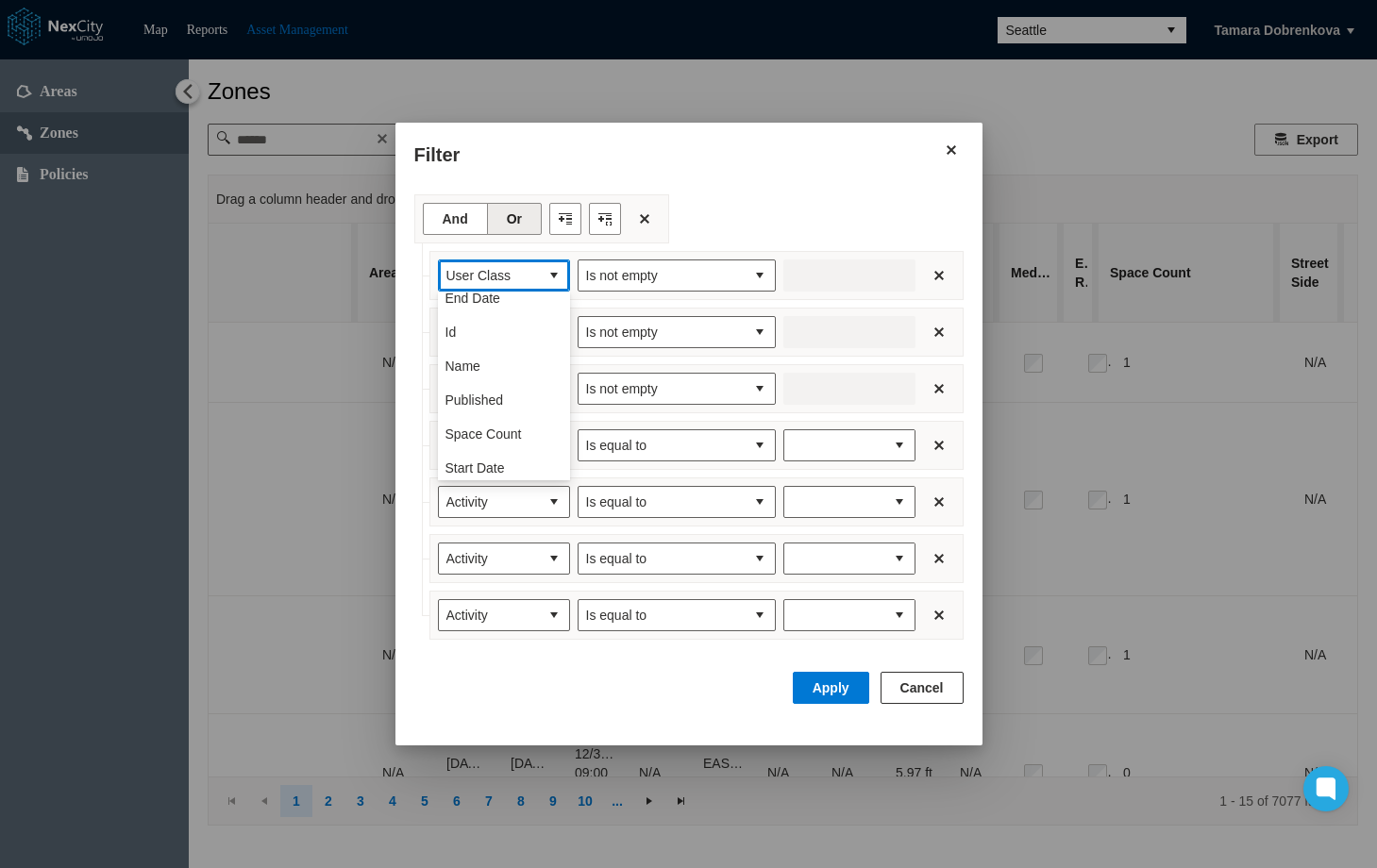 scroll, scrollTop: 189, scrollLeft: 0, axis: vertical 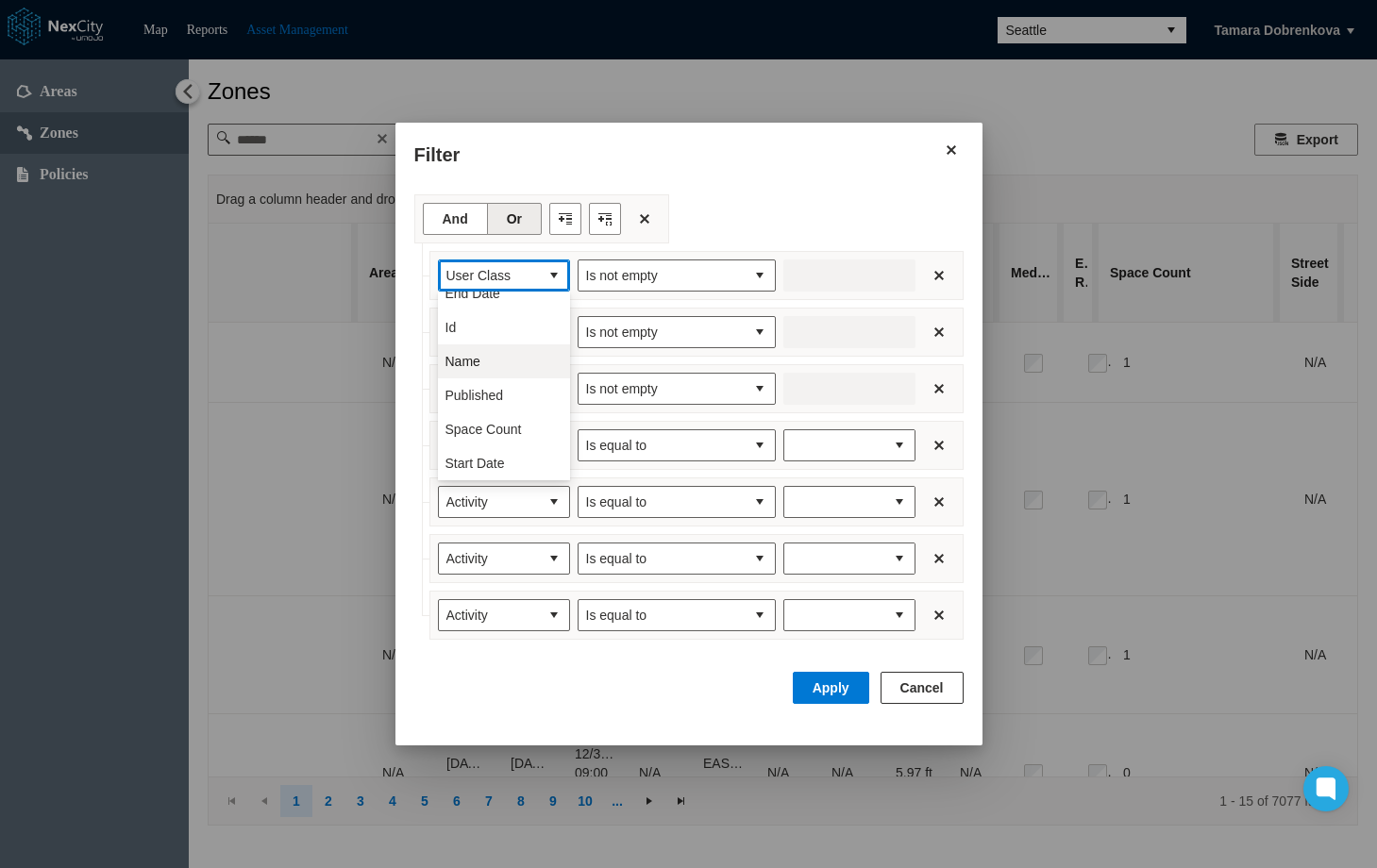 click on "Name" at bounding box center (462, 361) 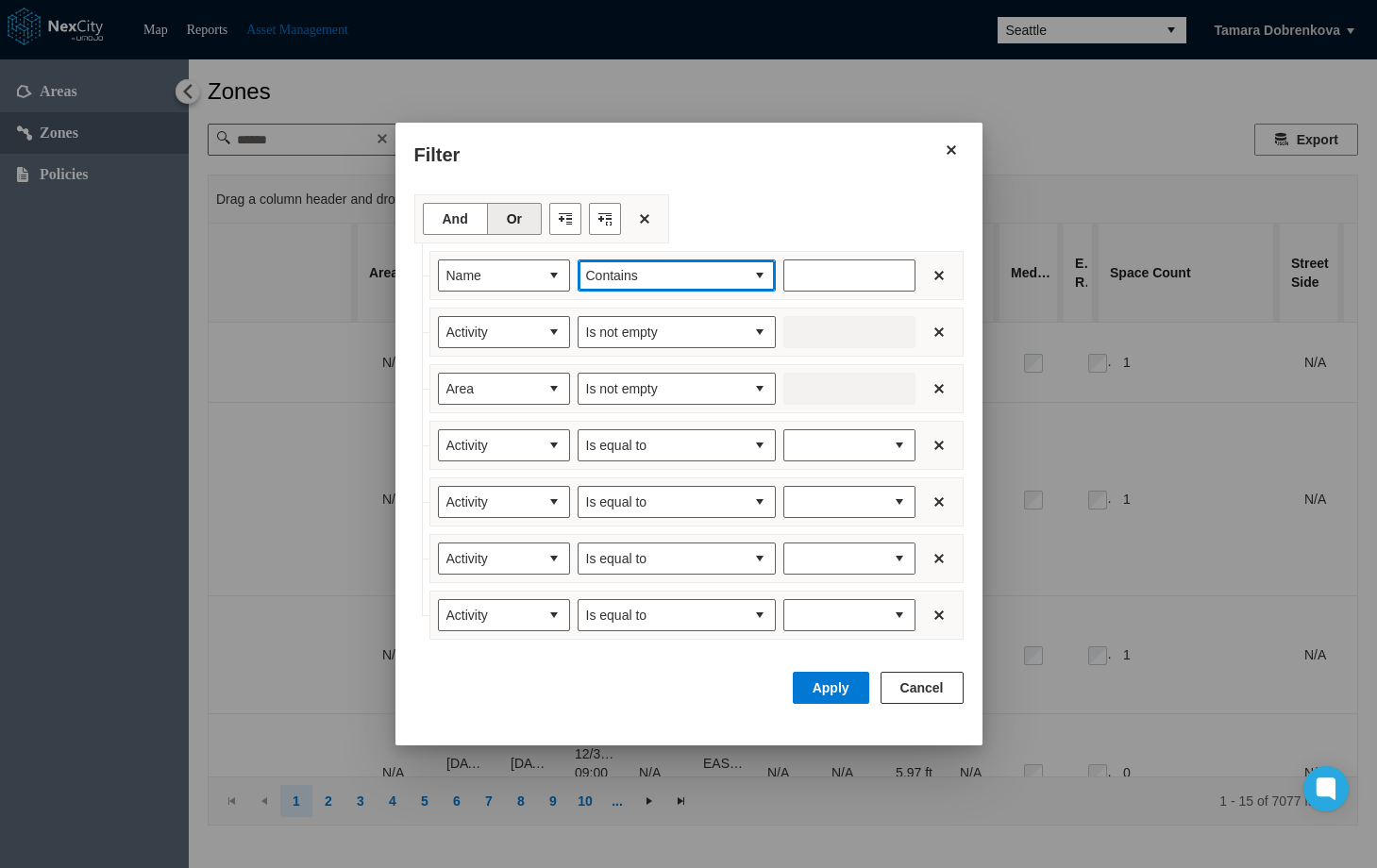 click at bounding box center (760, 275) 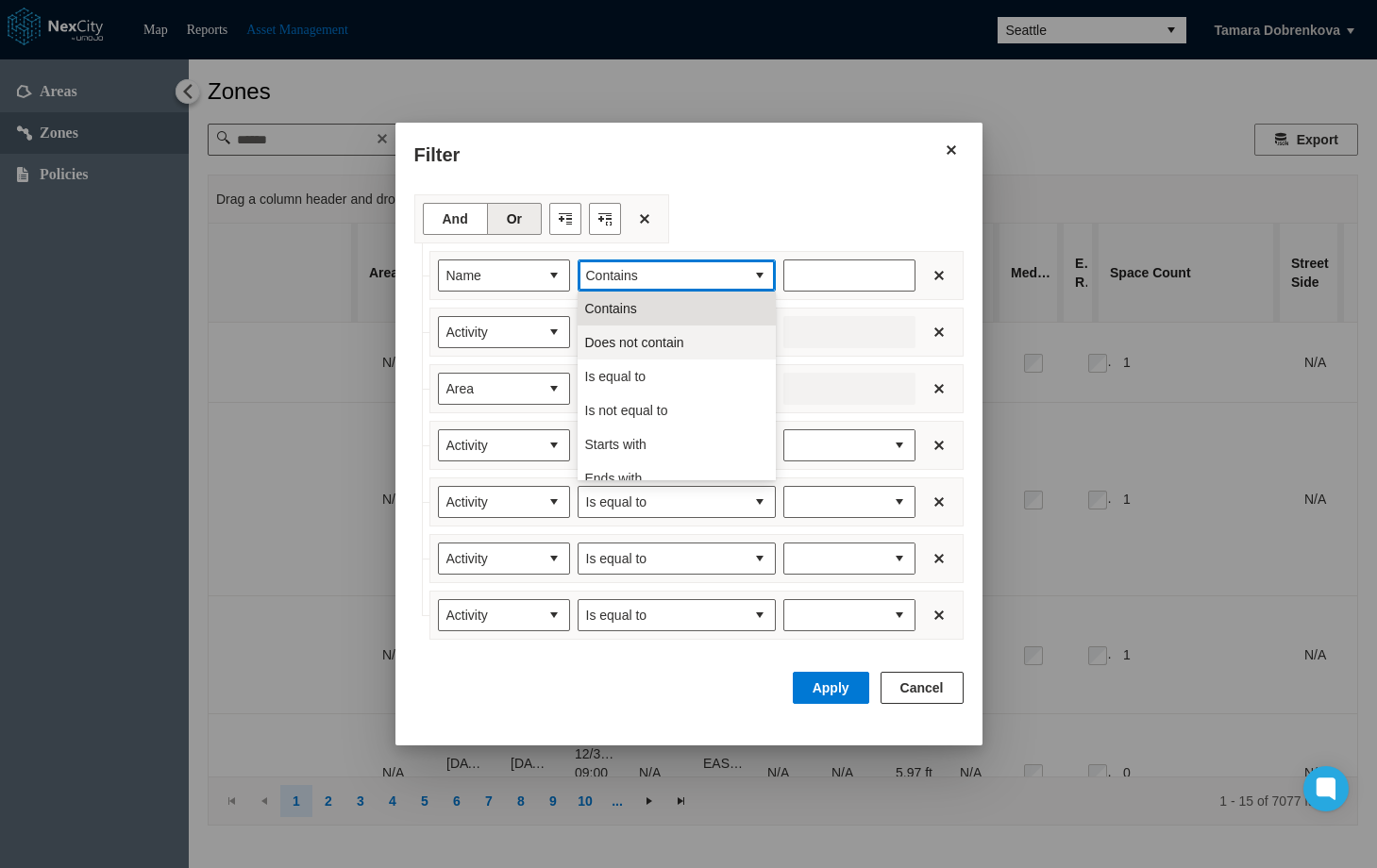 click on "Does not contain" at bounding box center [634, 342] 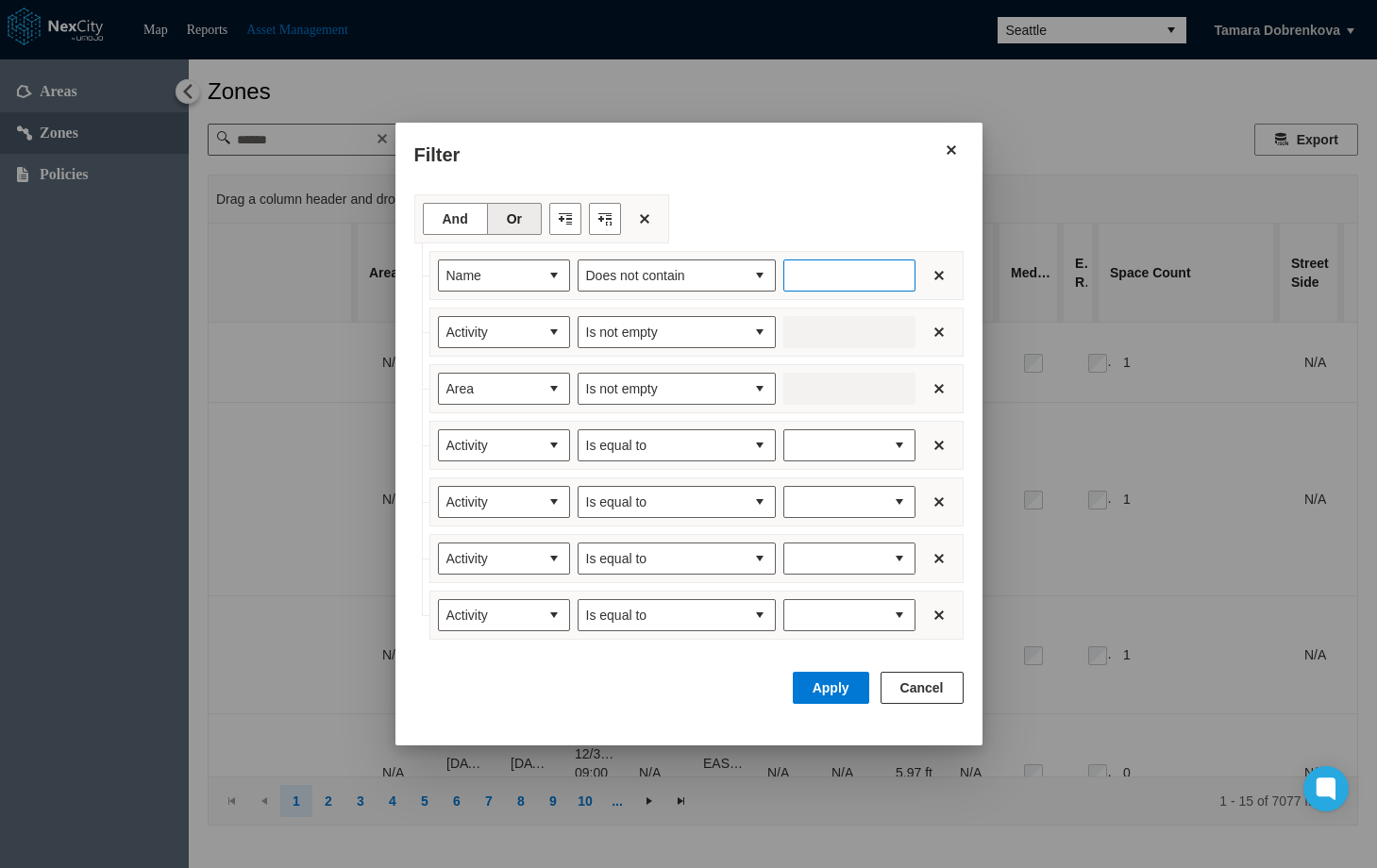 click at bounding box center (849, 275) 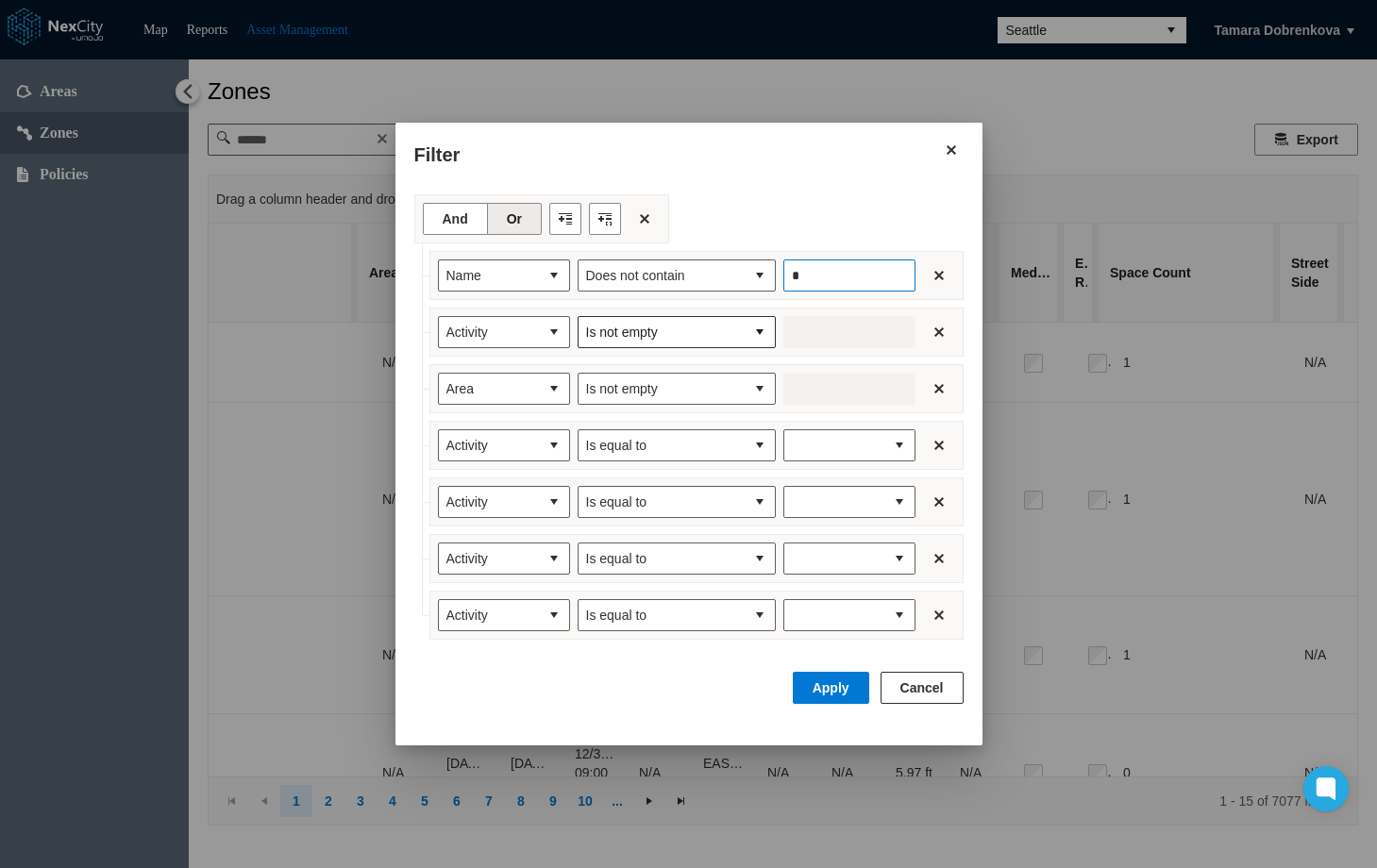 type on "*" 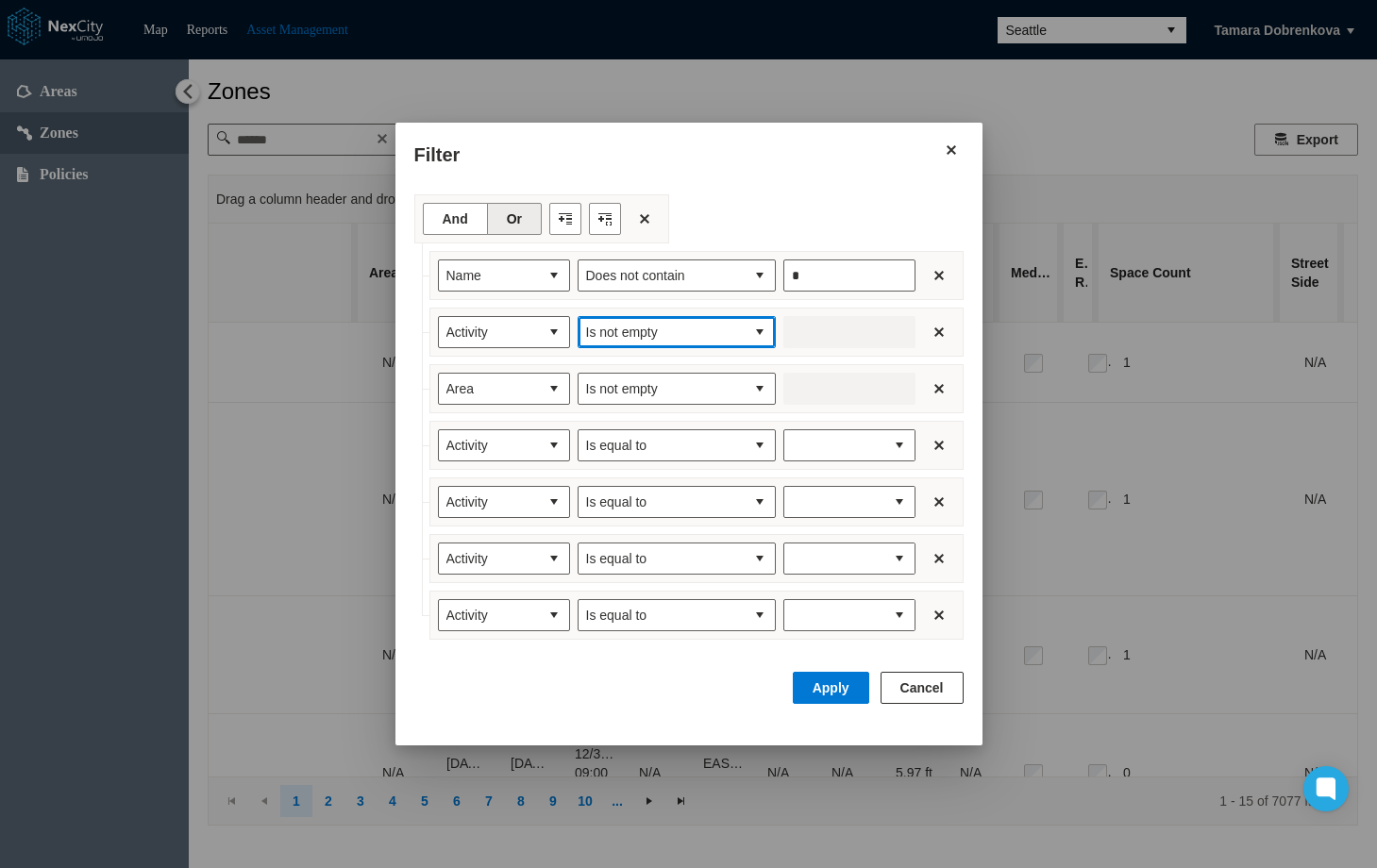 click at bounding box center [760, 332] 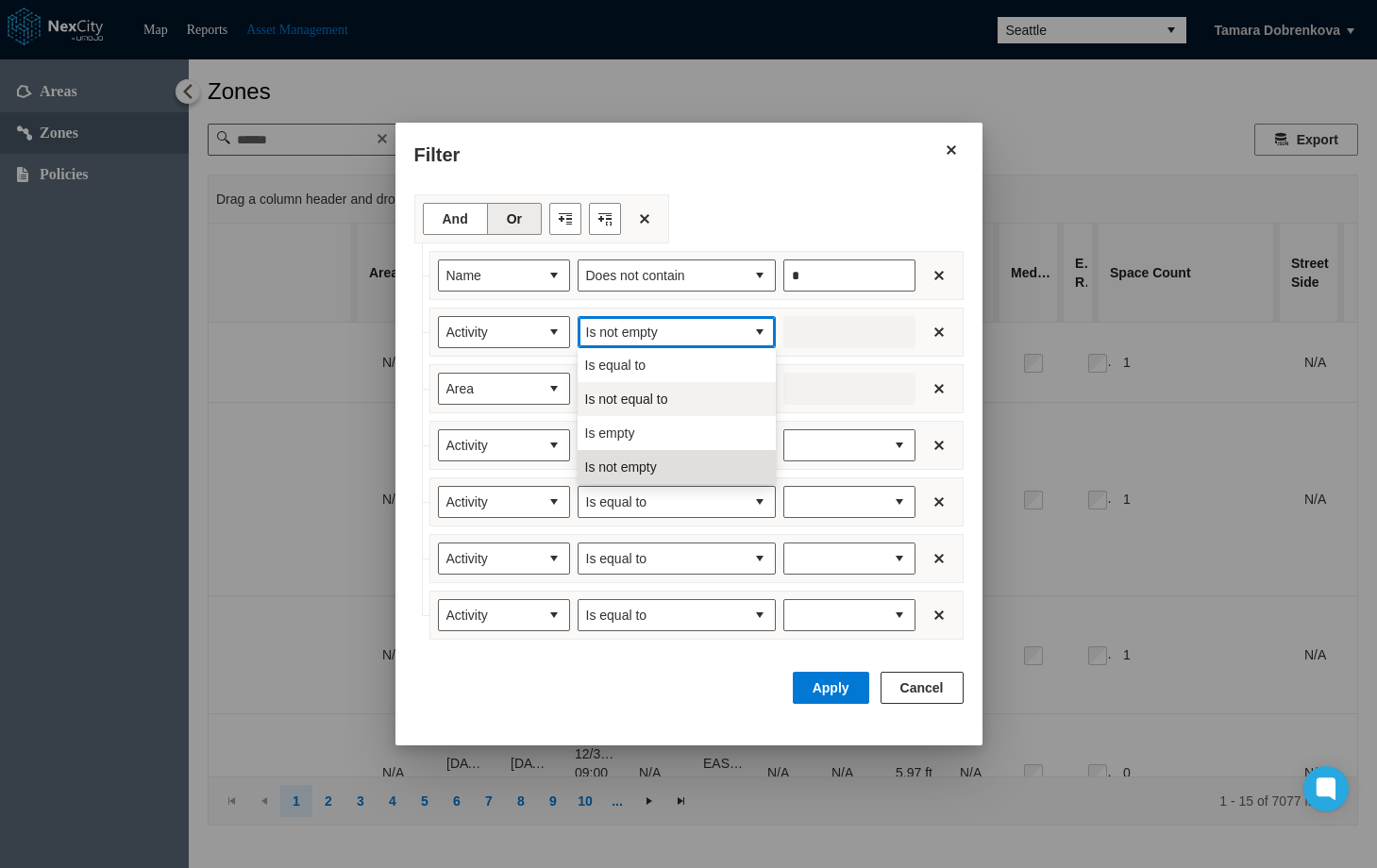 click on "Is not equal to" at bounding box center (627, 399) 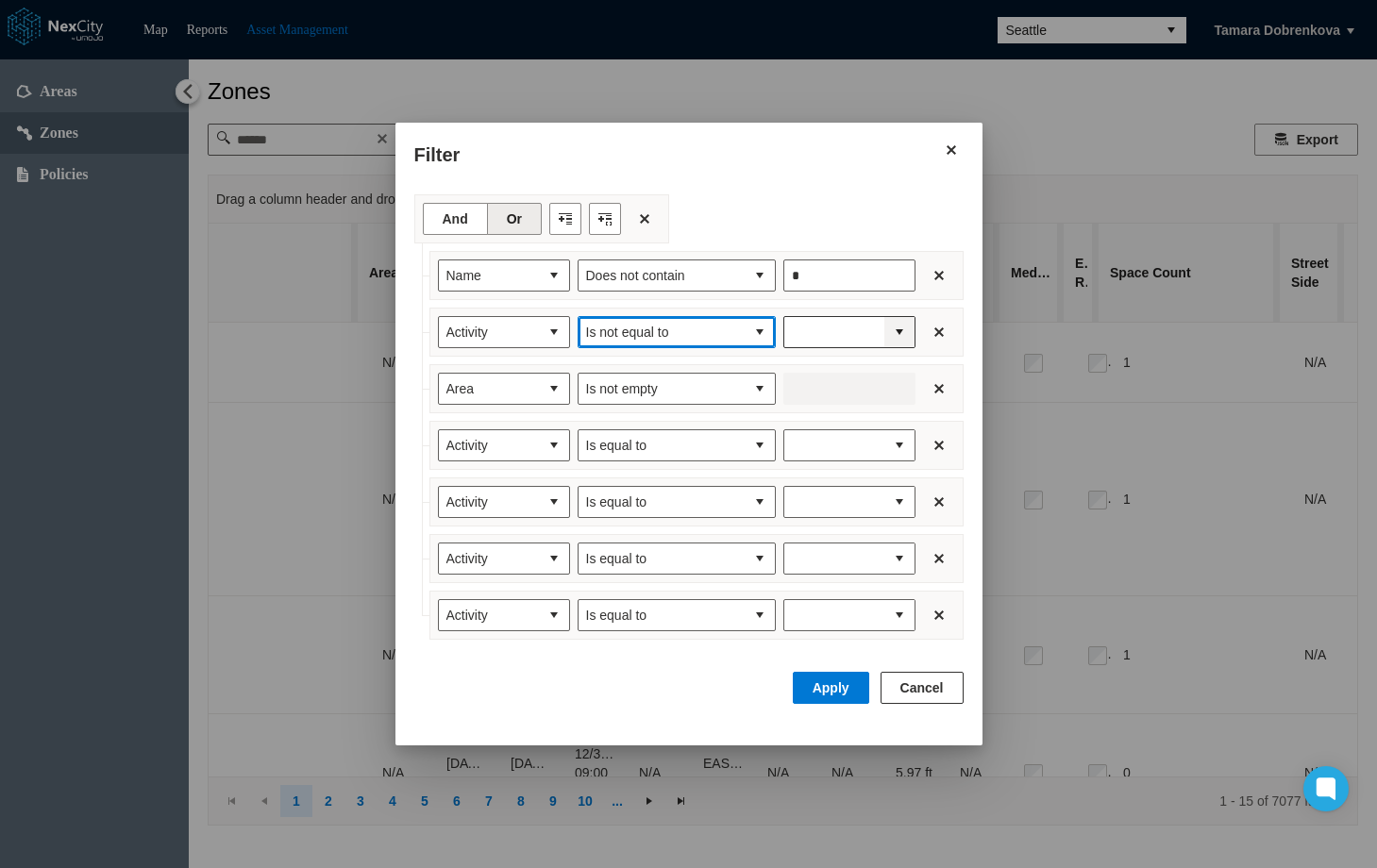 click at bounding box center [899, 332] 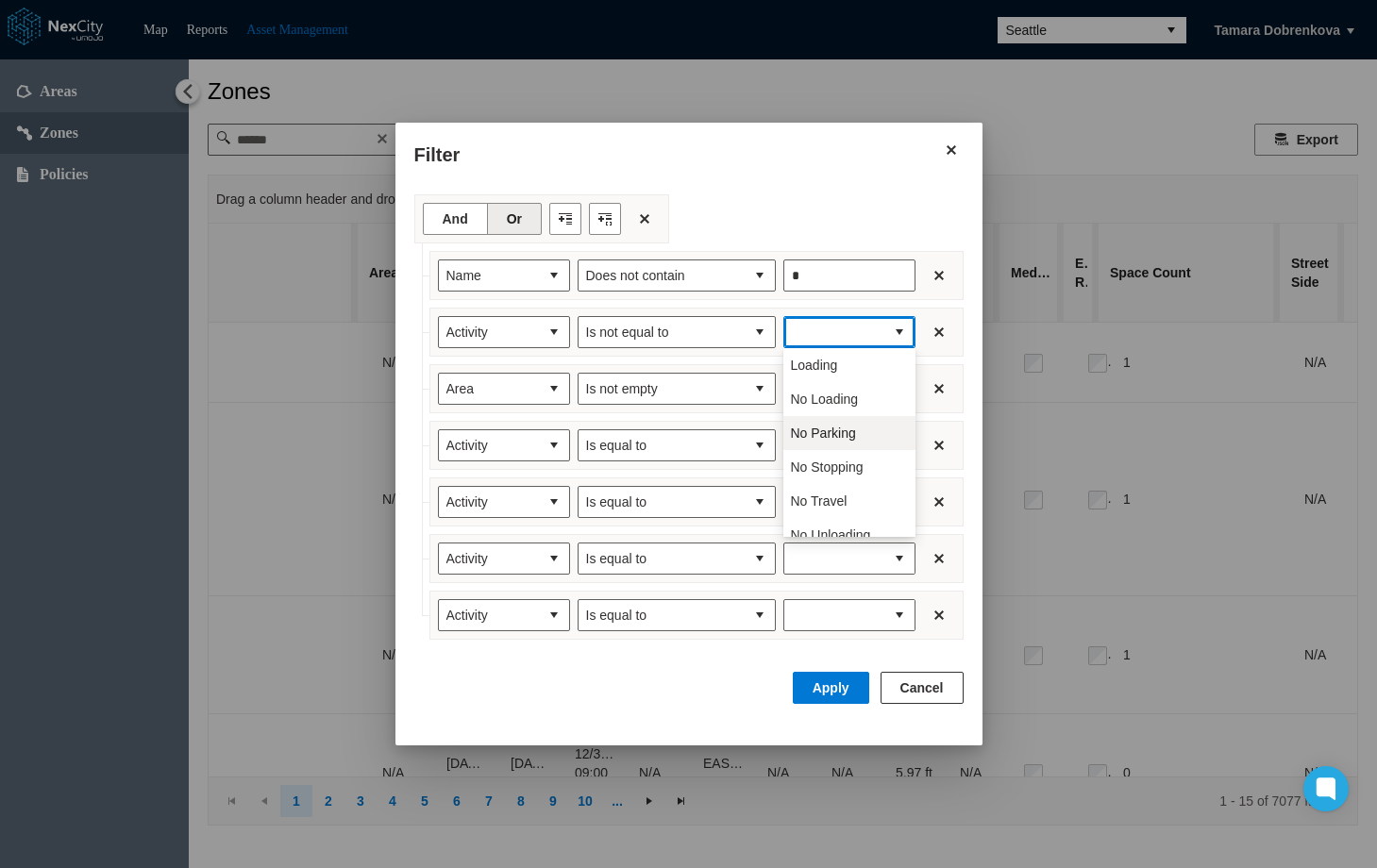 click on "No Parking" at bounding box center (823, 433) 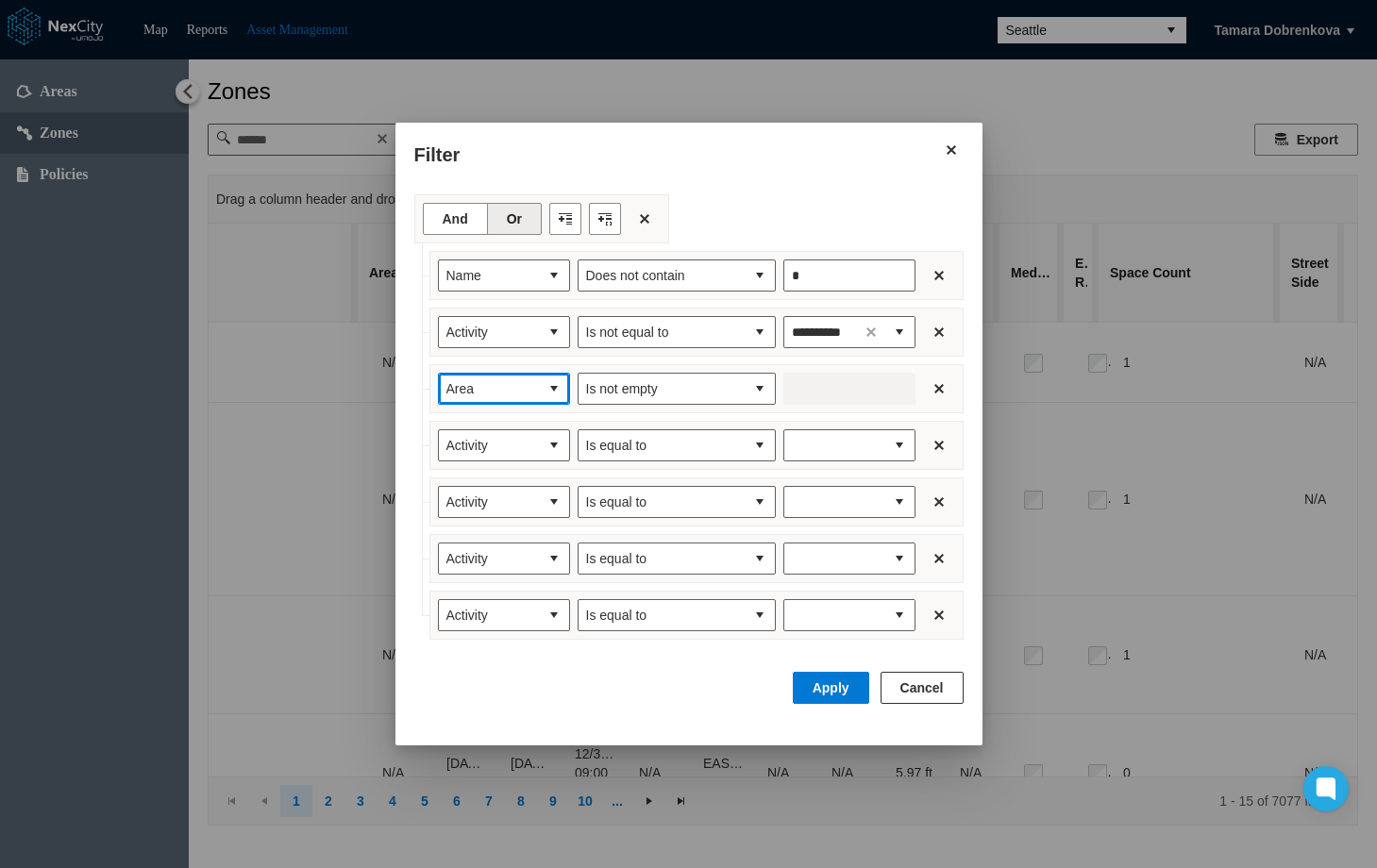 click at bounding box center (554, 389) 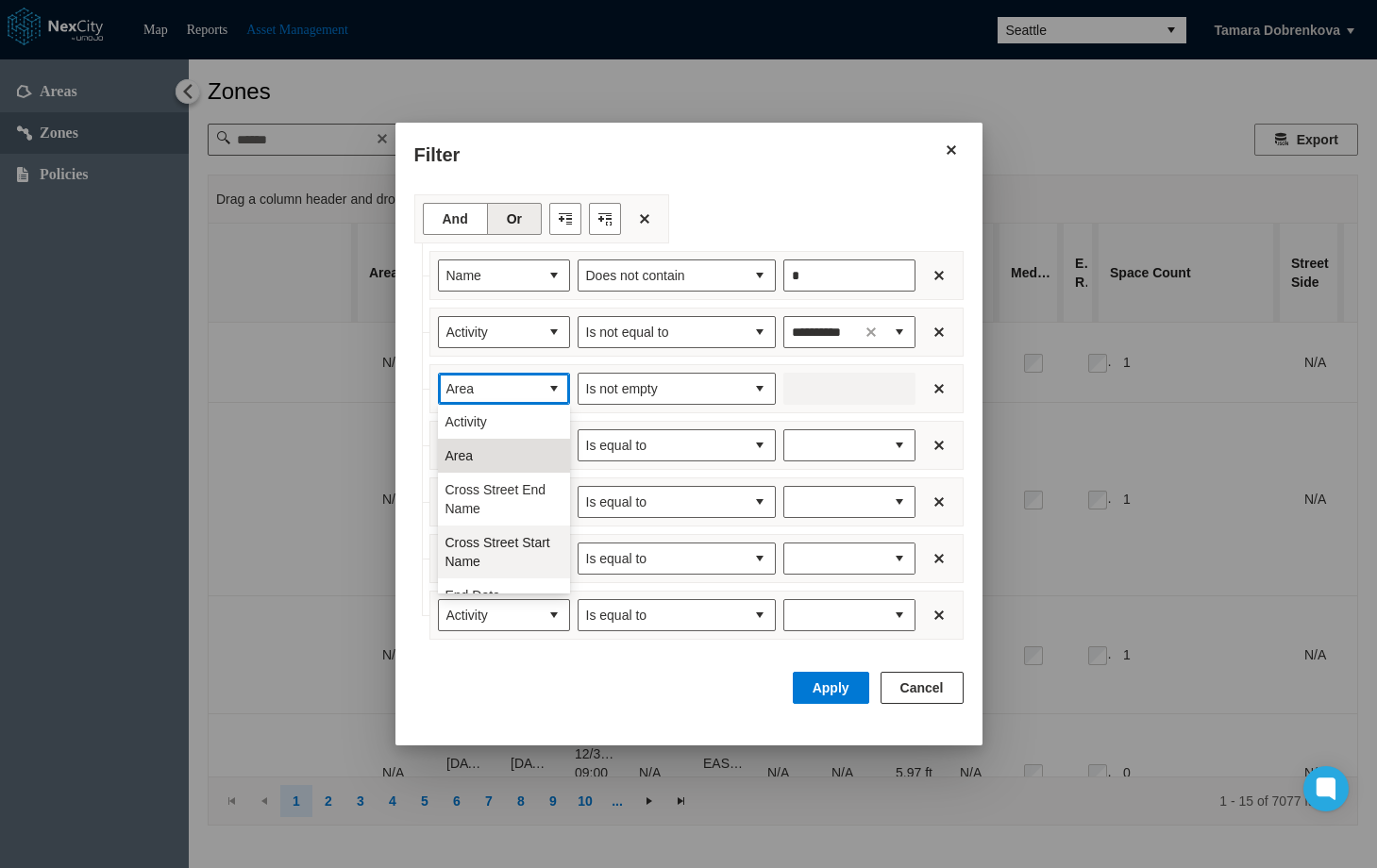 scroll, scrollTop: 392, scrollLeft: 0, axis: vertical 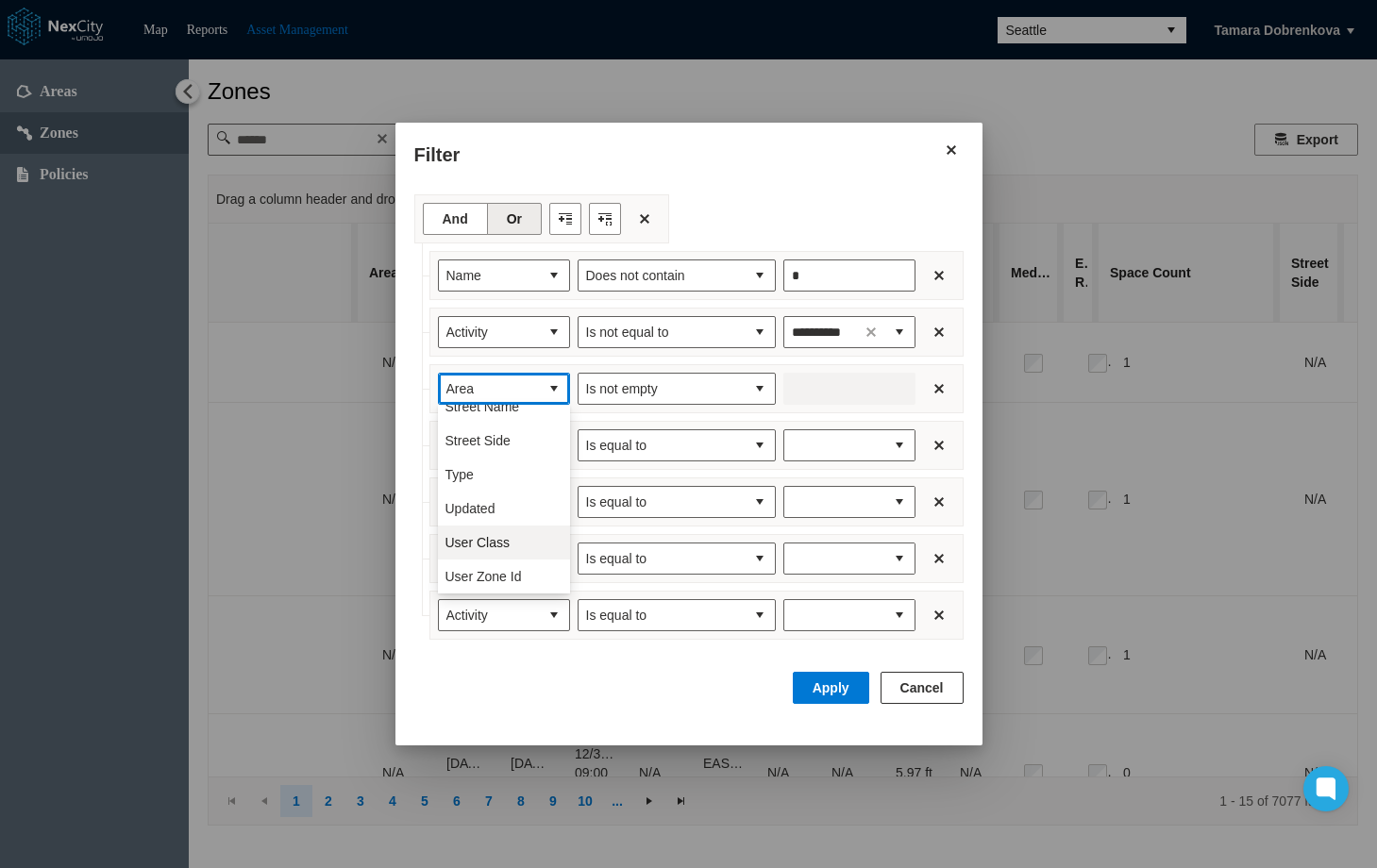 click on "User Class" at bounding box center [478, 542] 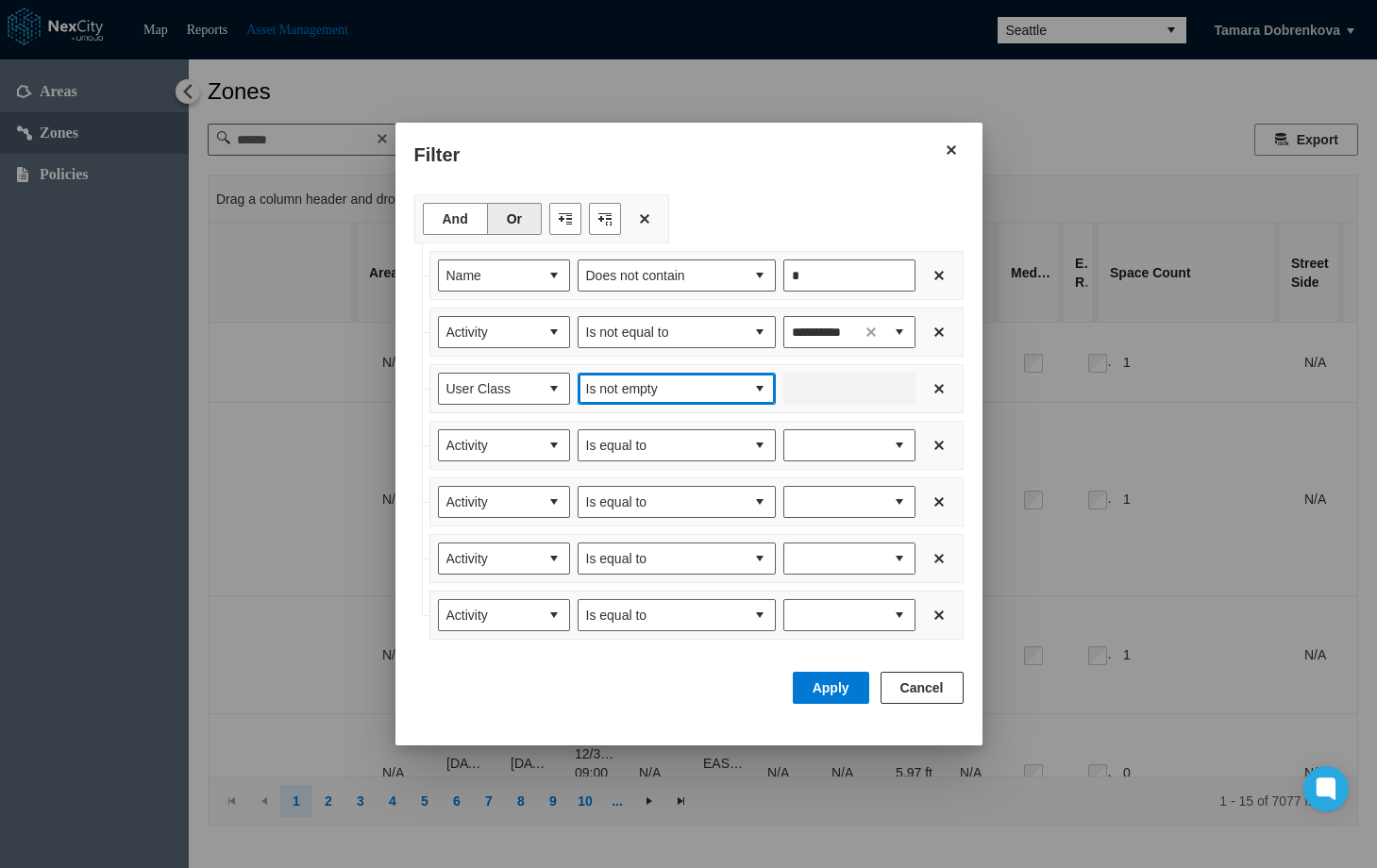 click at bounding box center [760, 389] 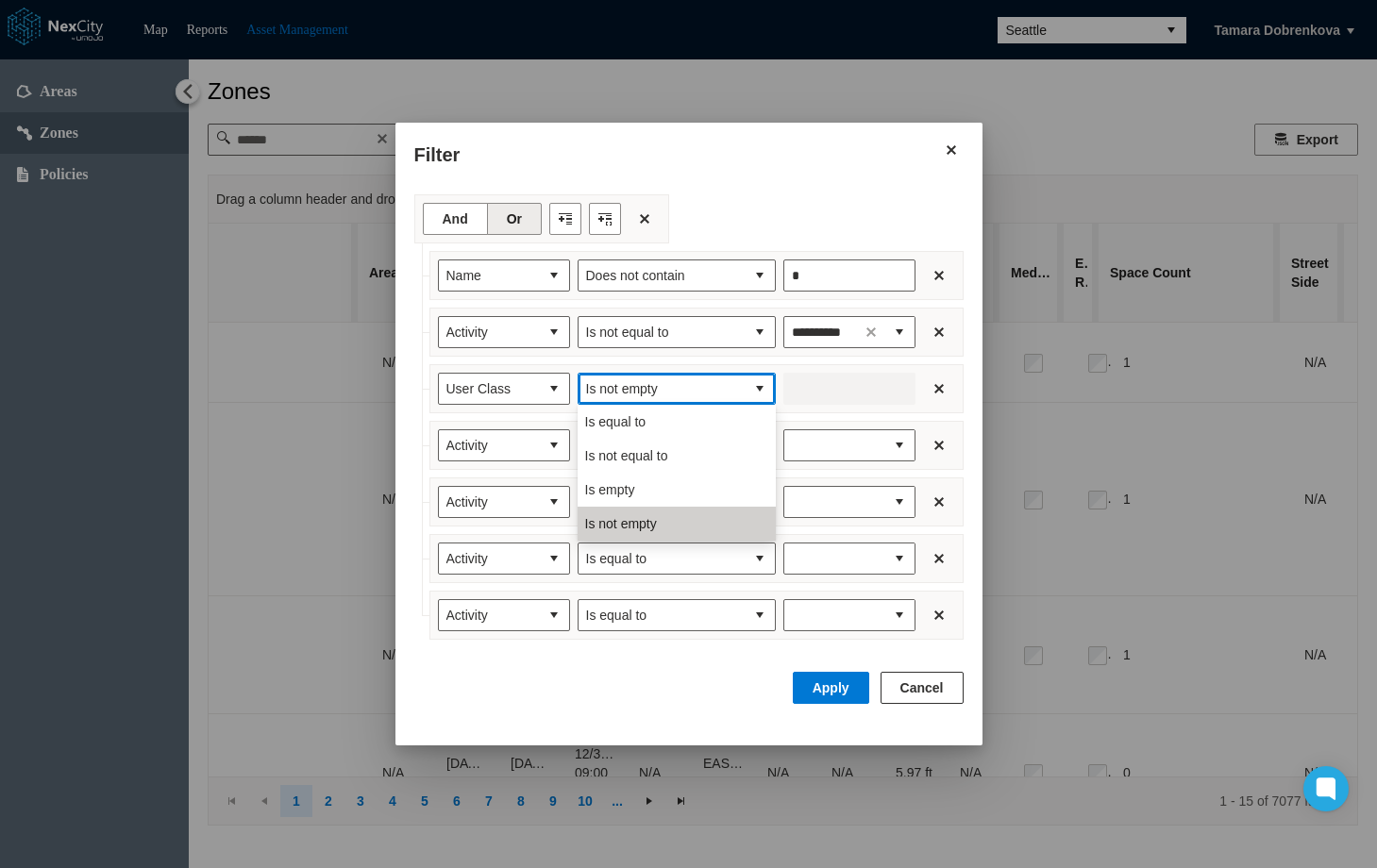 click on "Is not empty" at bounding box center [621, 524] 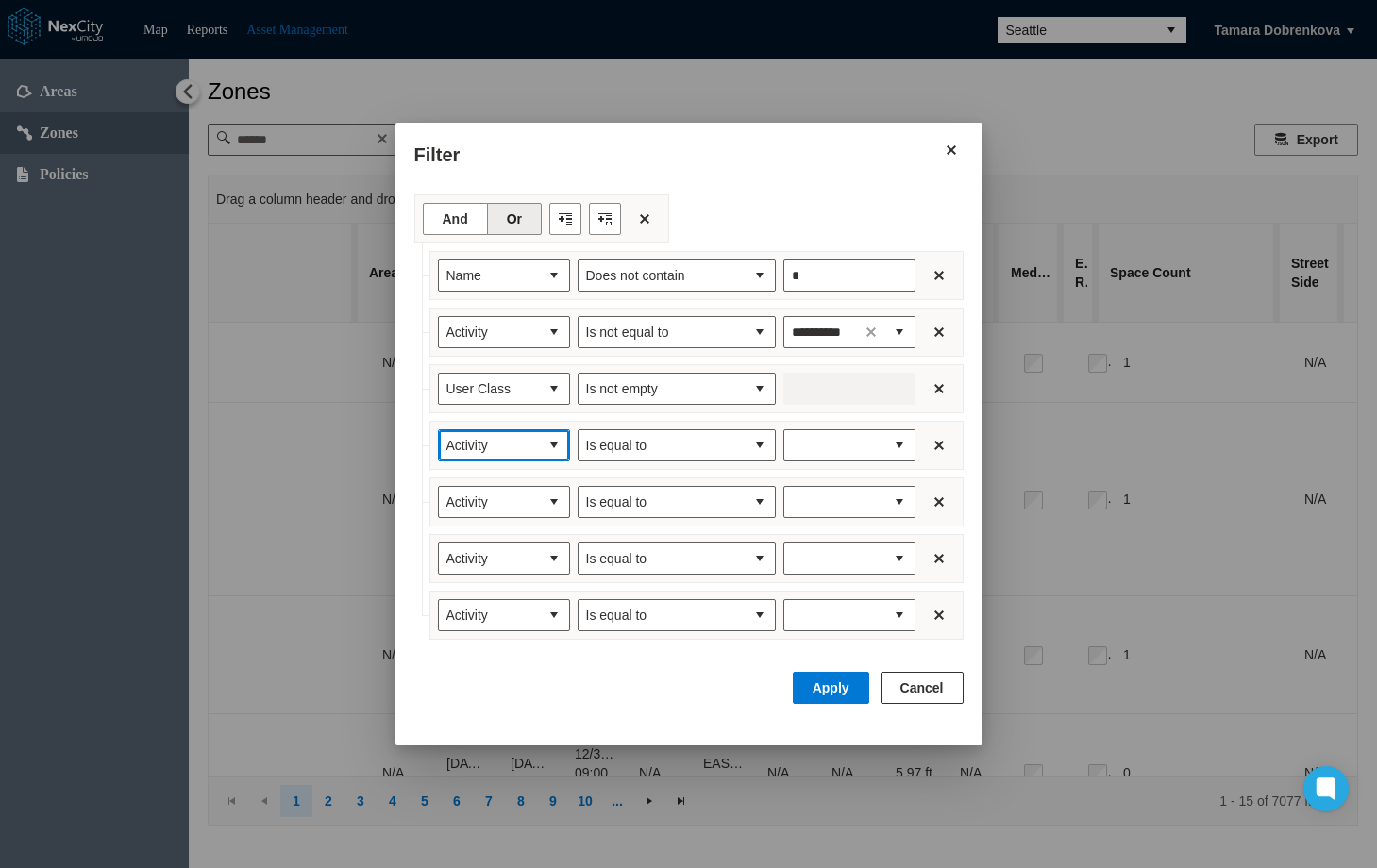 click at bounding box center [554, 445] 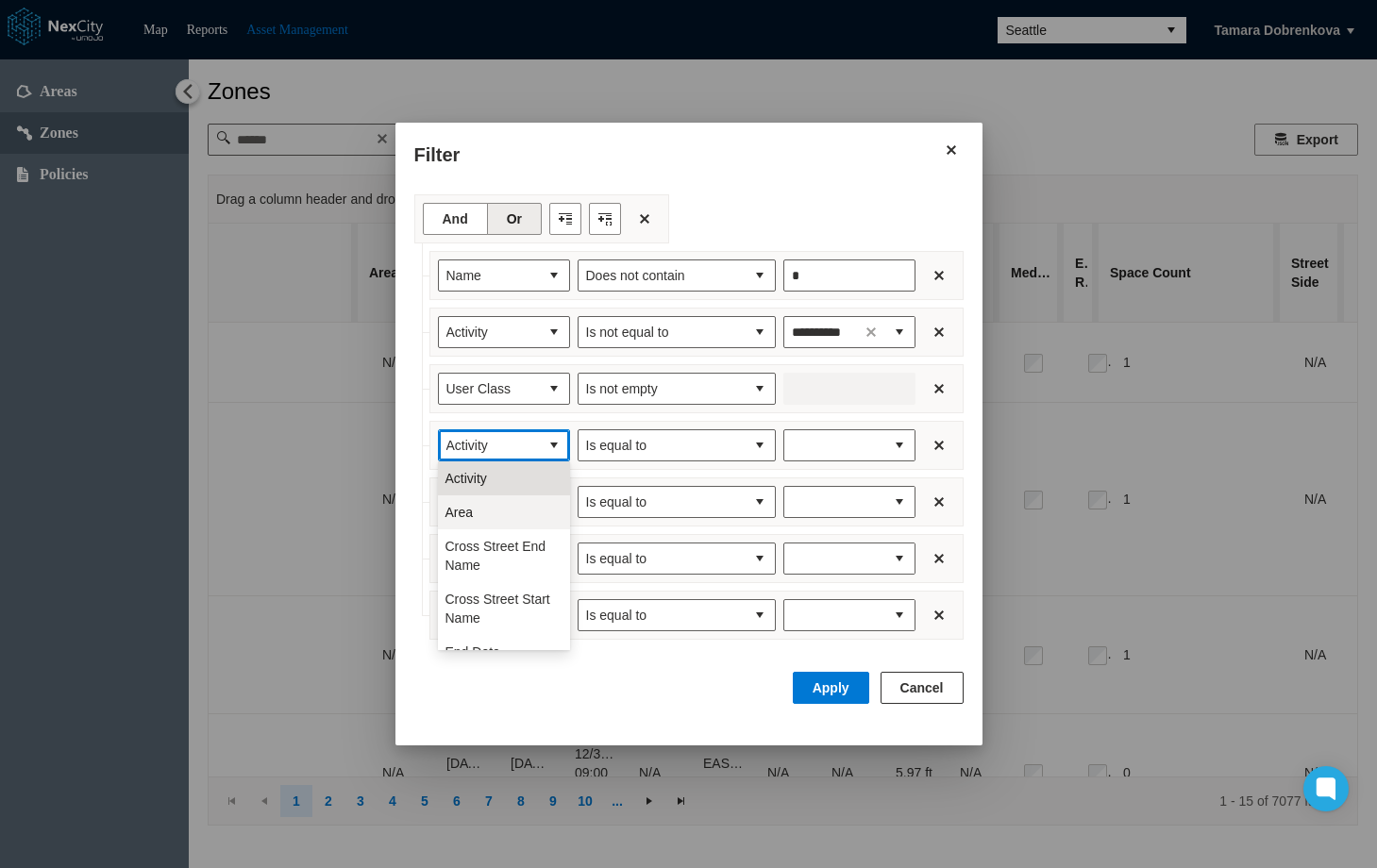 click on "Area" at bounding box center [504, 512] 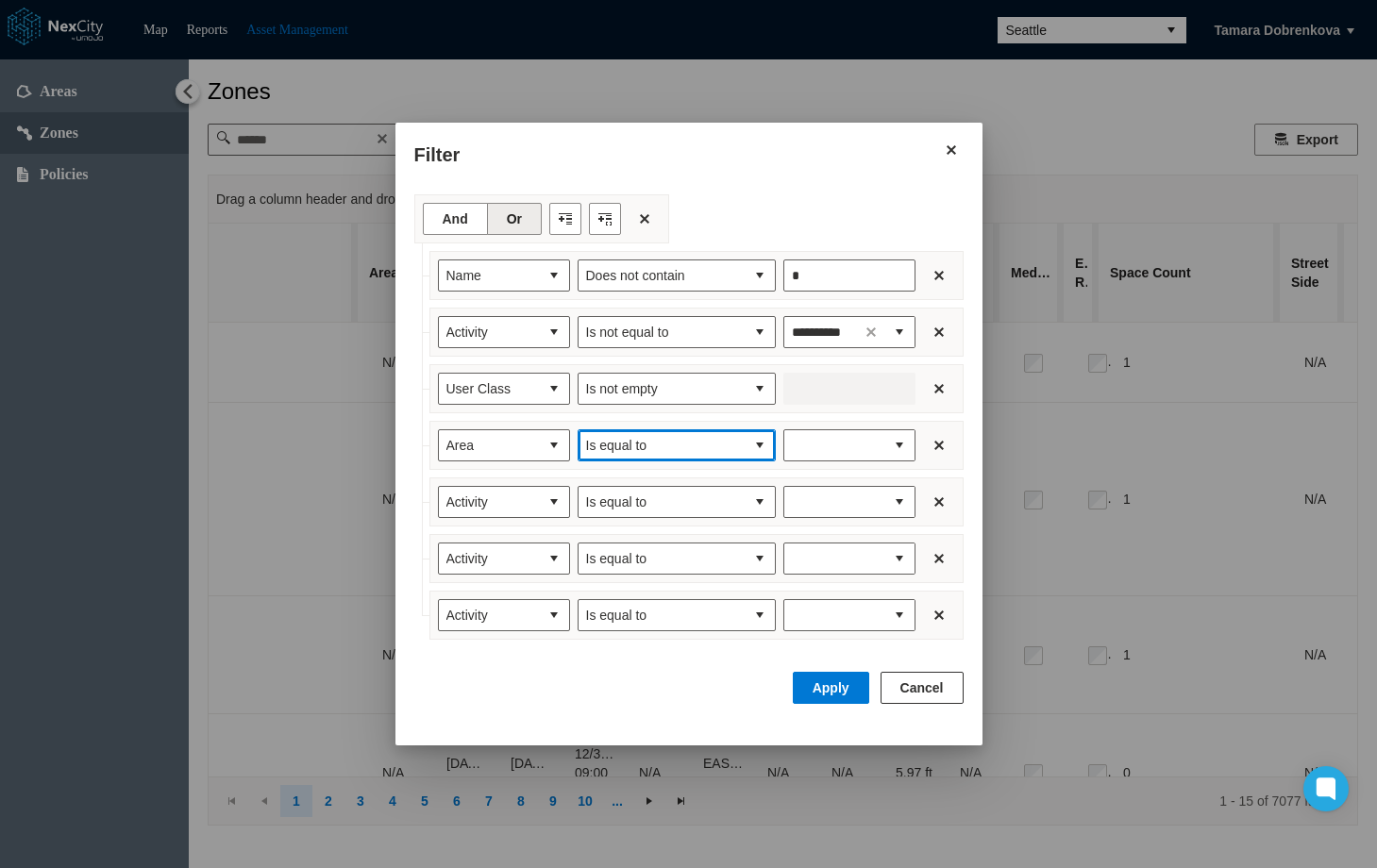 click on "Is equal to" at bounding box center [662, 445] 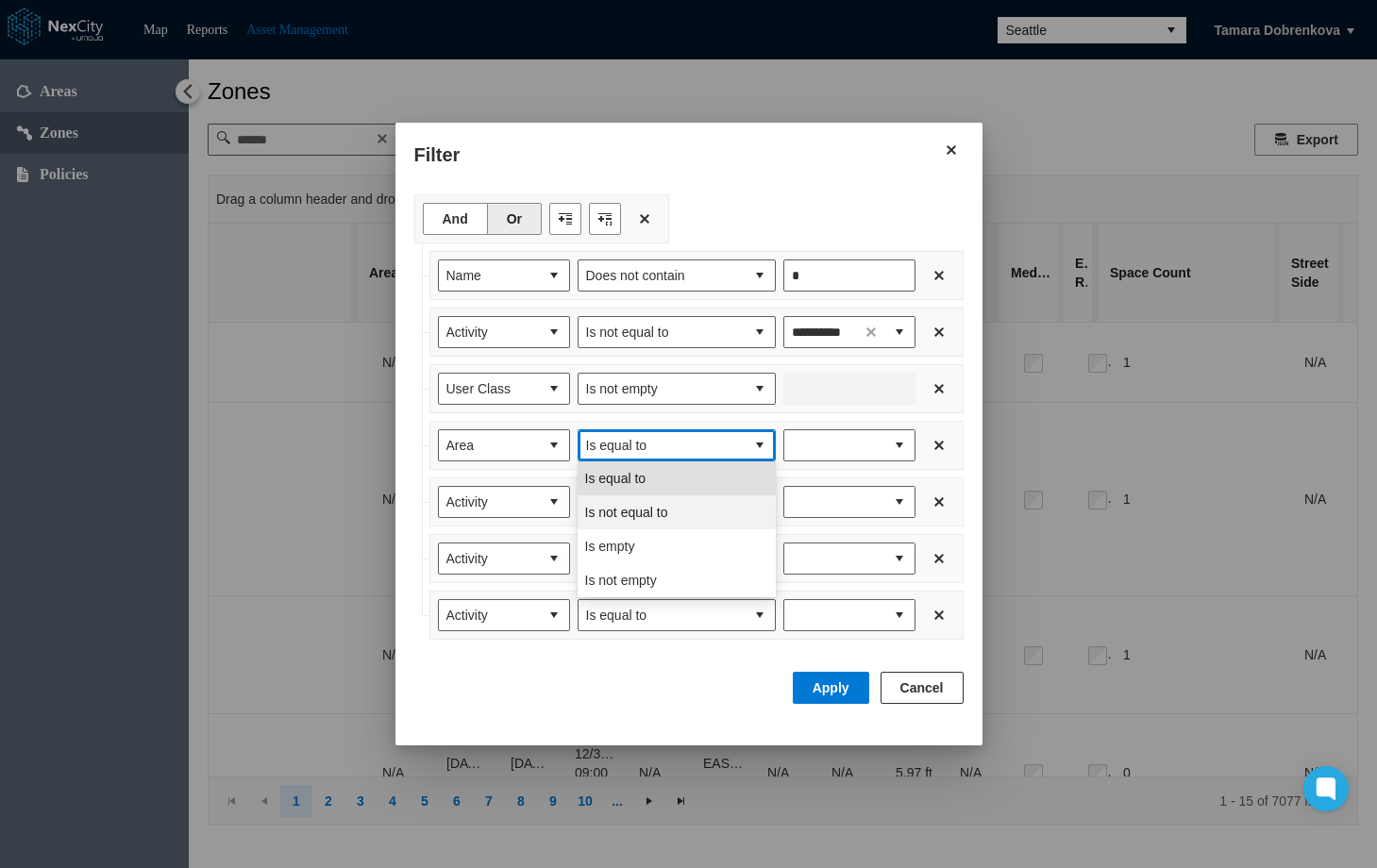 click on "Is not equal to" at bounding box center [627, 512] 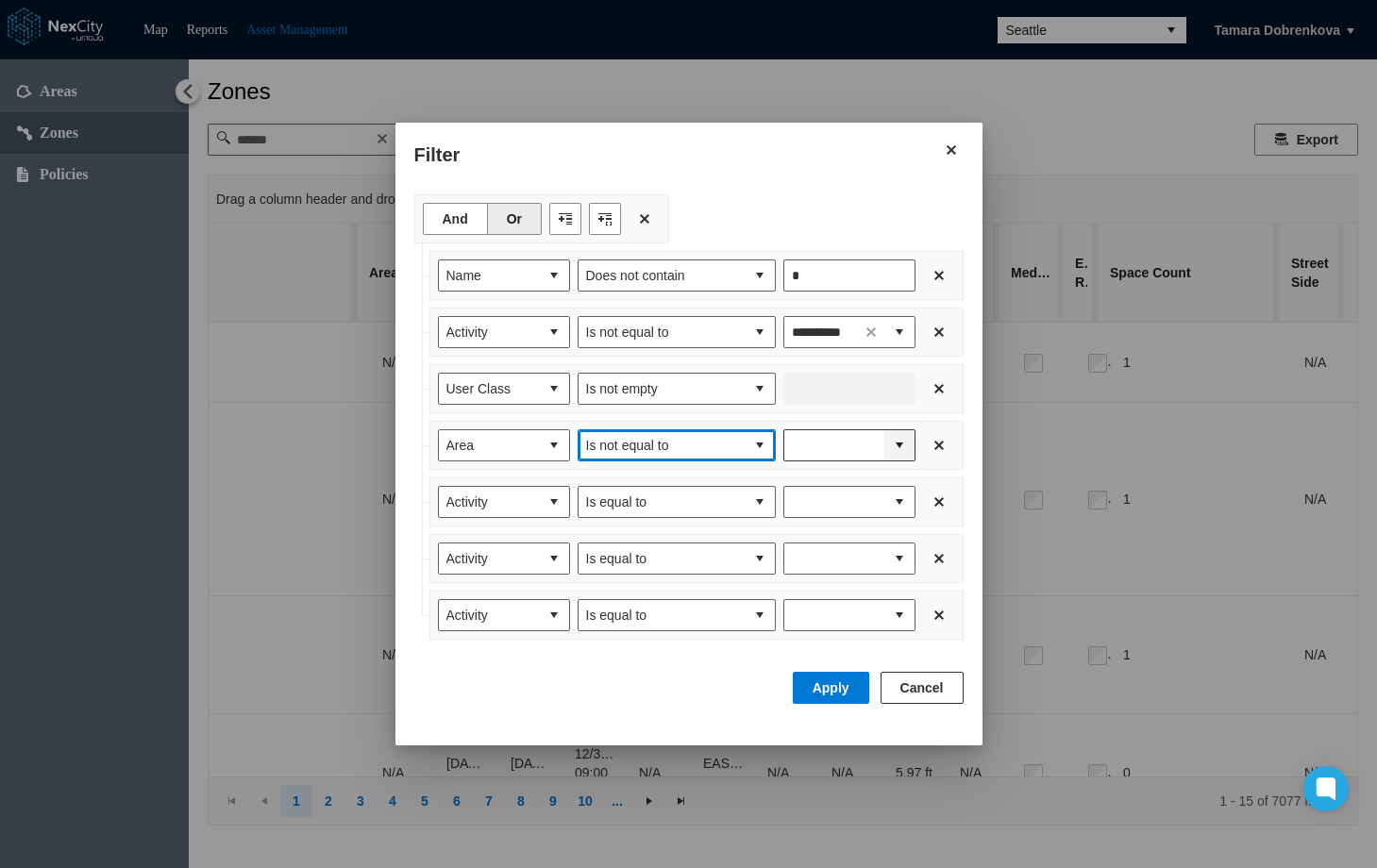click at bounding box center [899, 445] 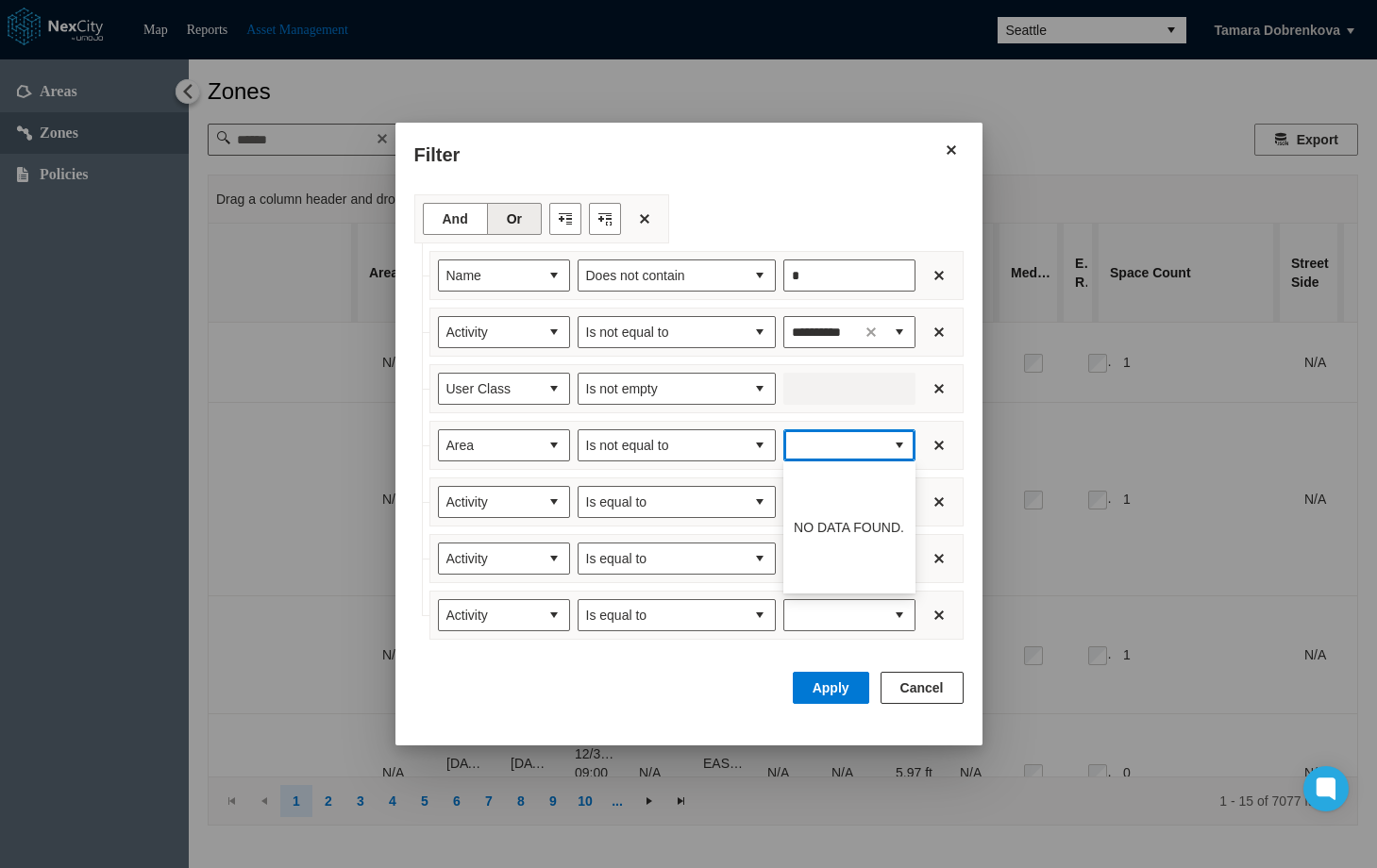 click at bounding box center [834, 445] 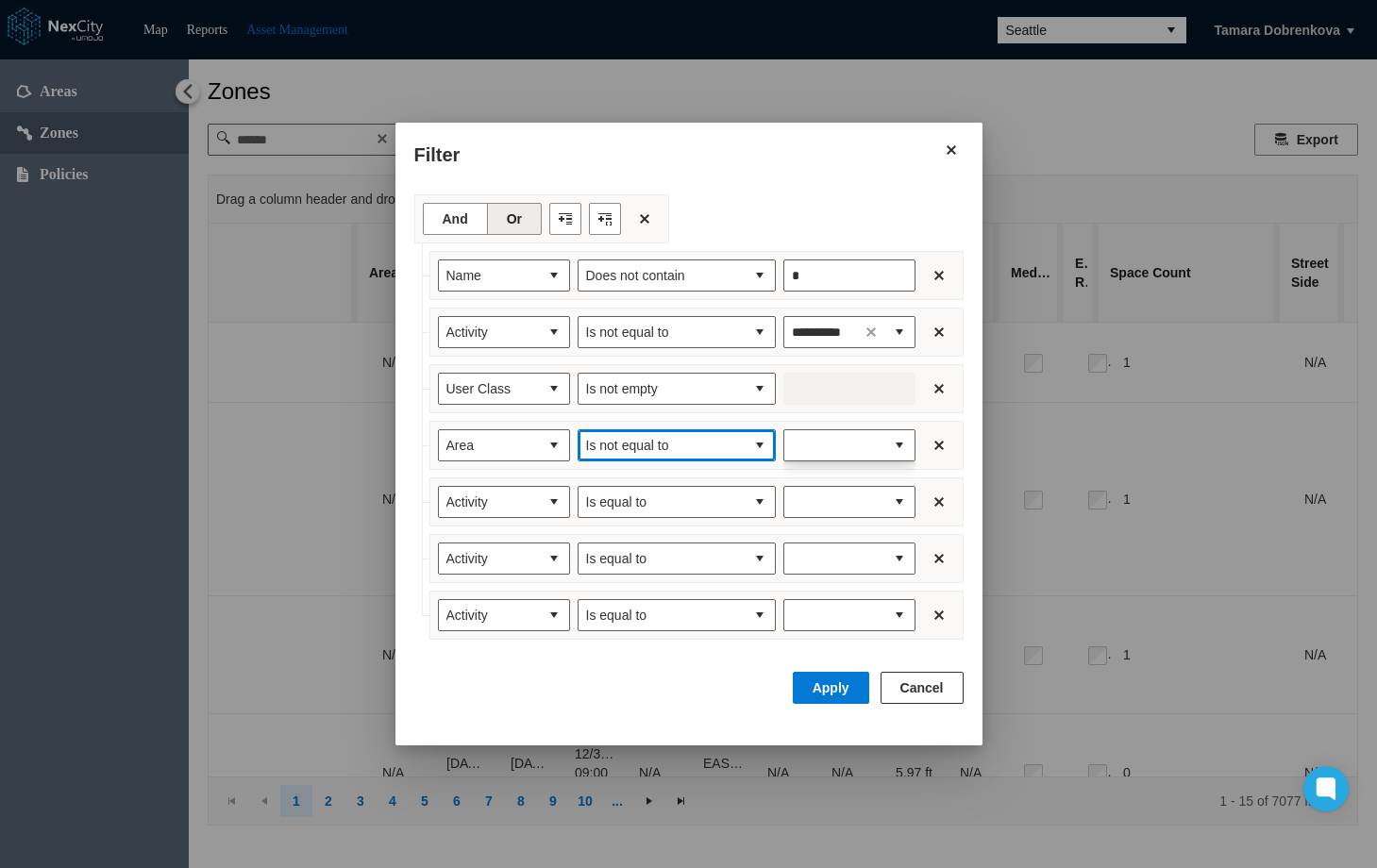 click at bounding box center (760, 445) 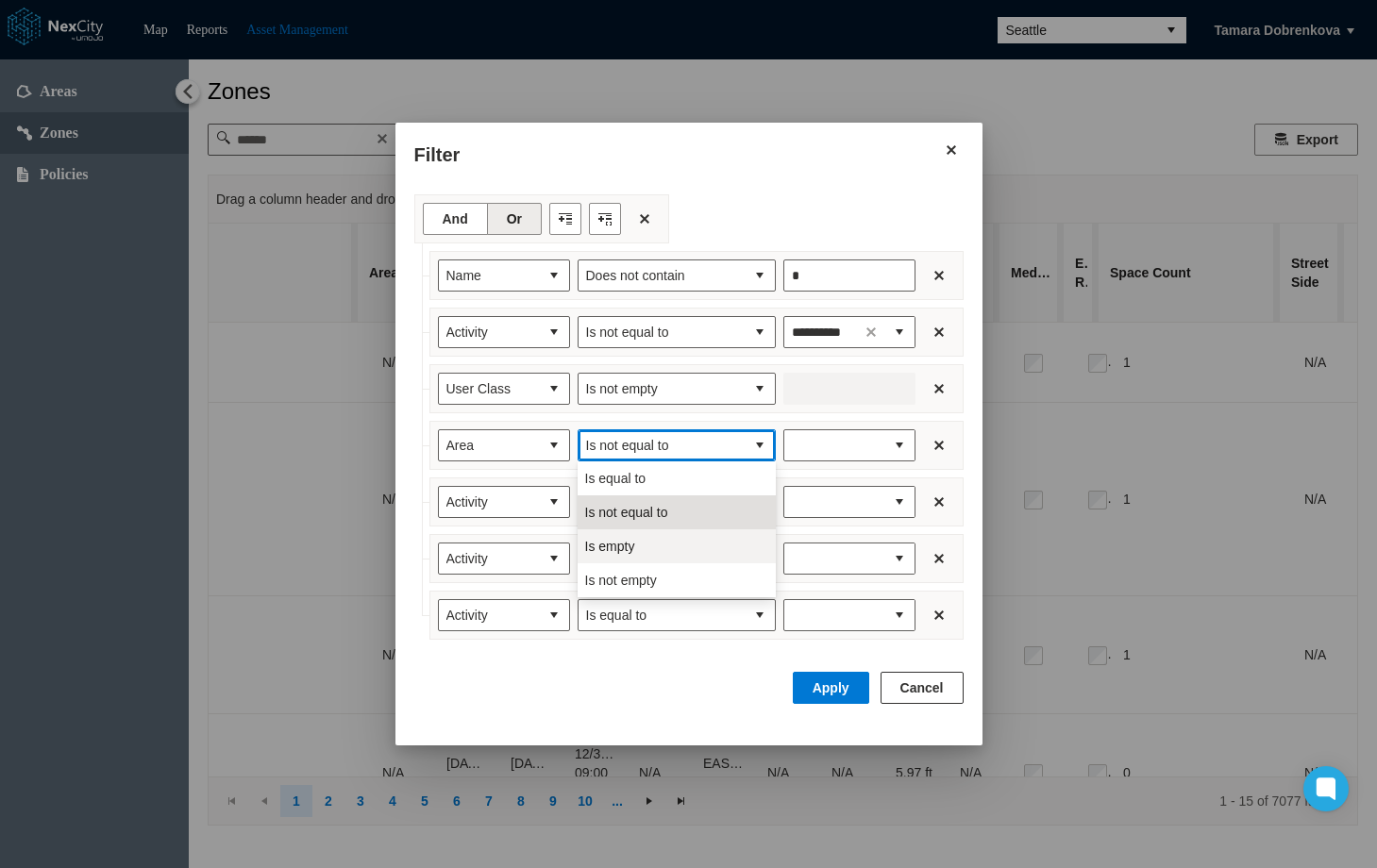 click on "Is empty" at bounding box center [677, 546] 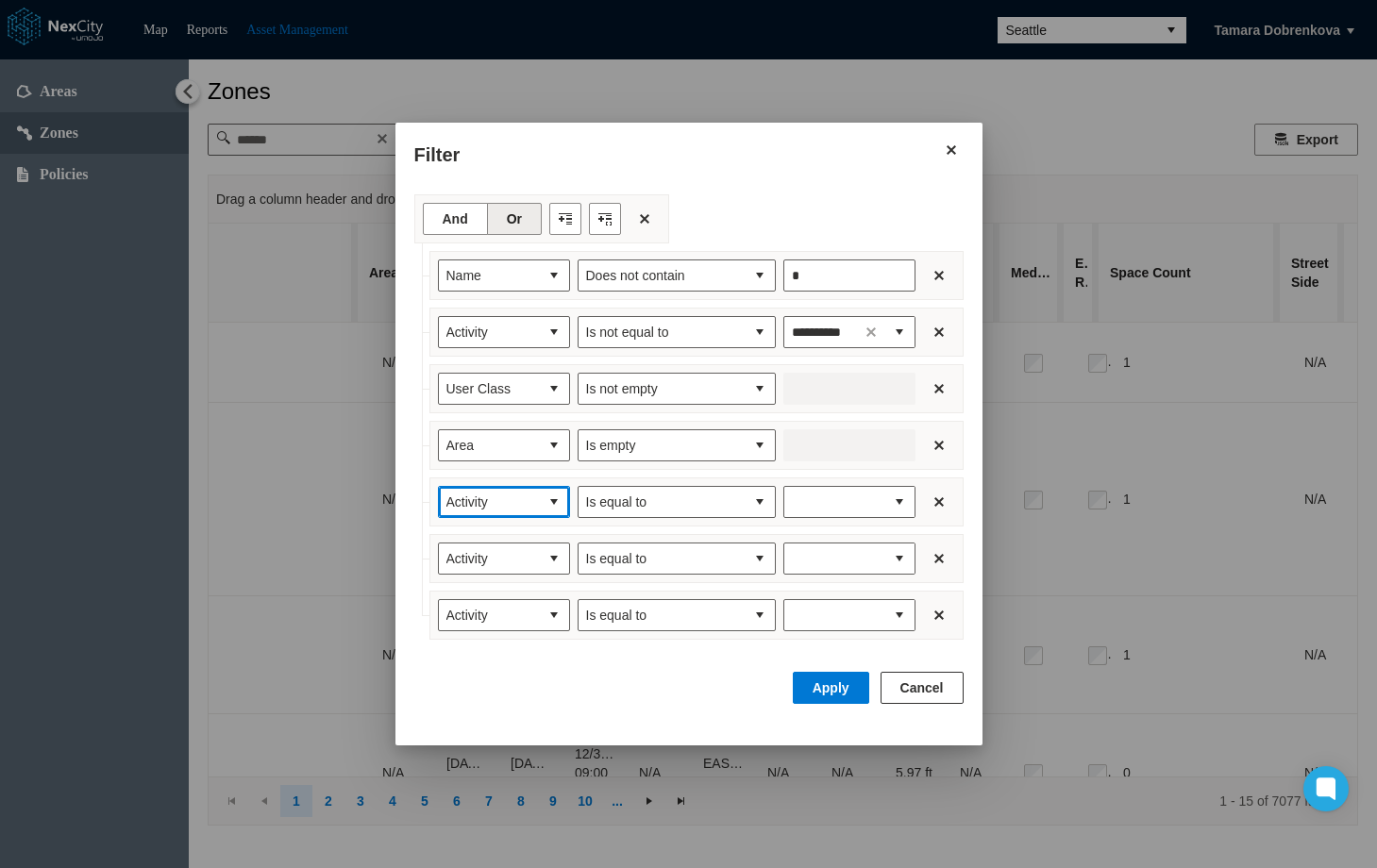 click at bounding box center [554, 502] 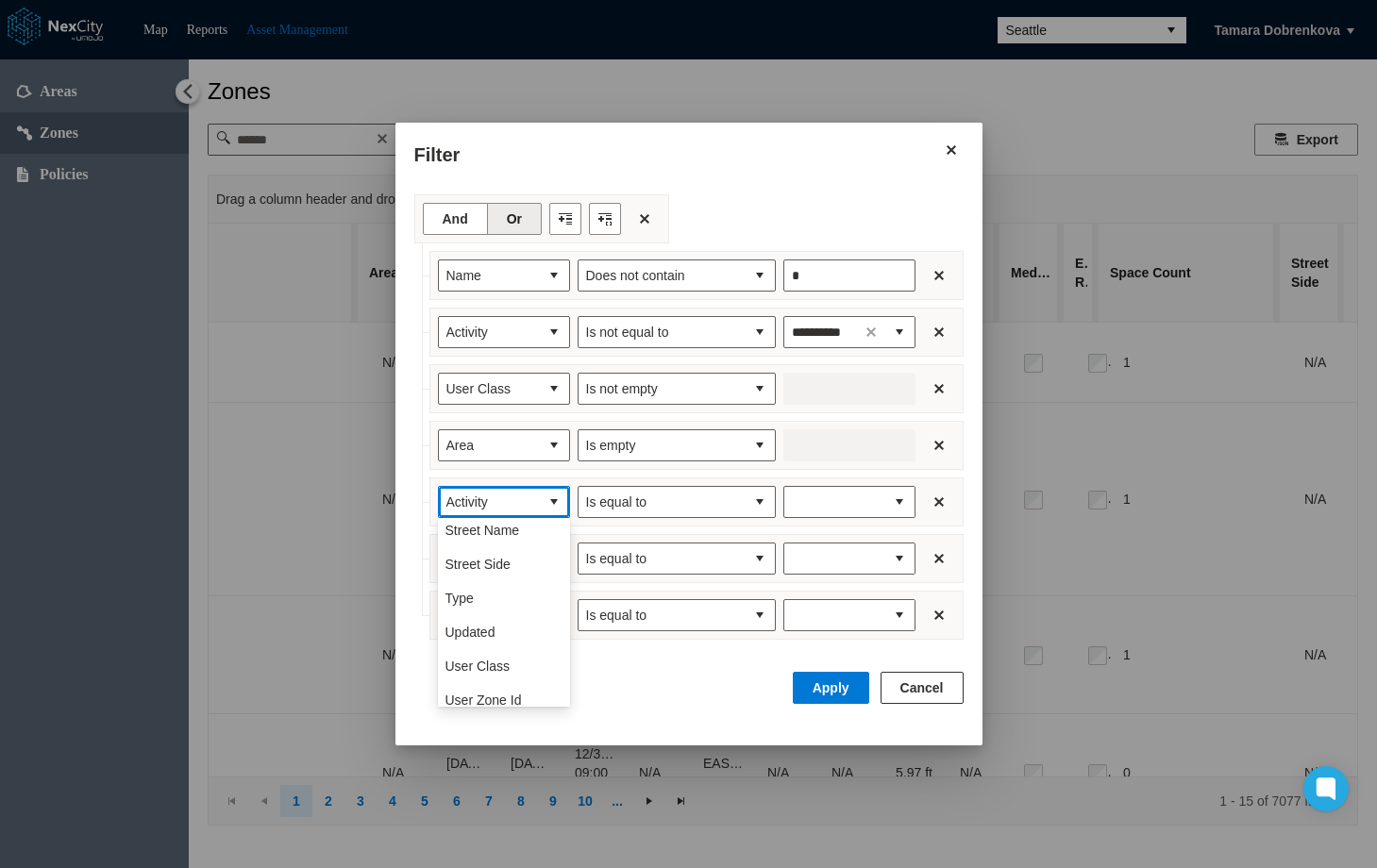 scroll, scrollTop: 392, scrollLeft: 0, axis: vertical 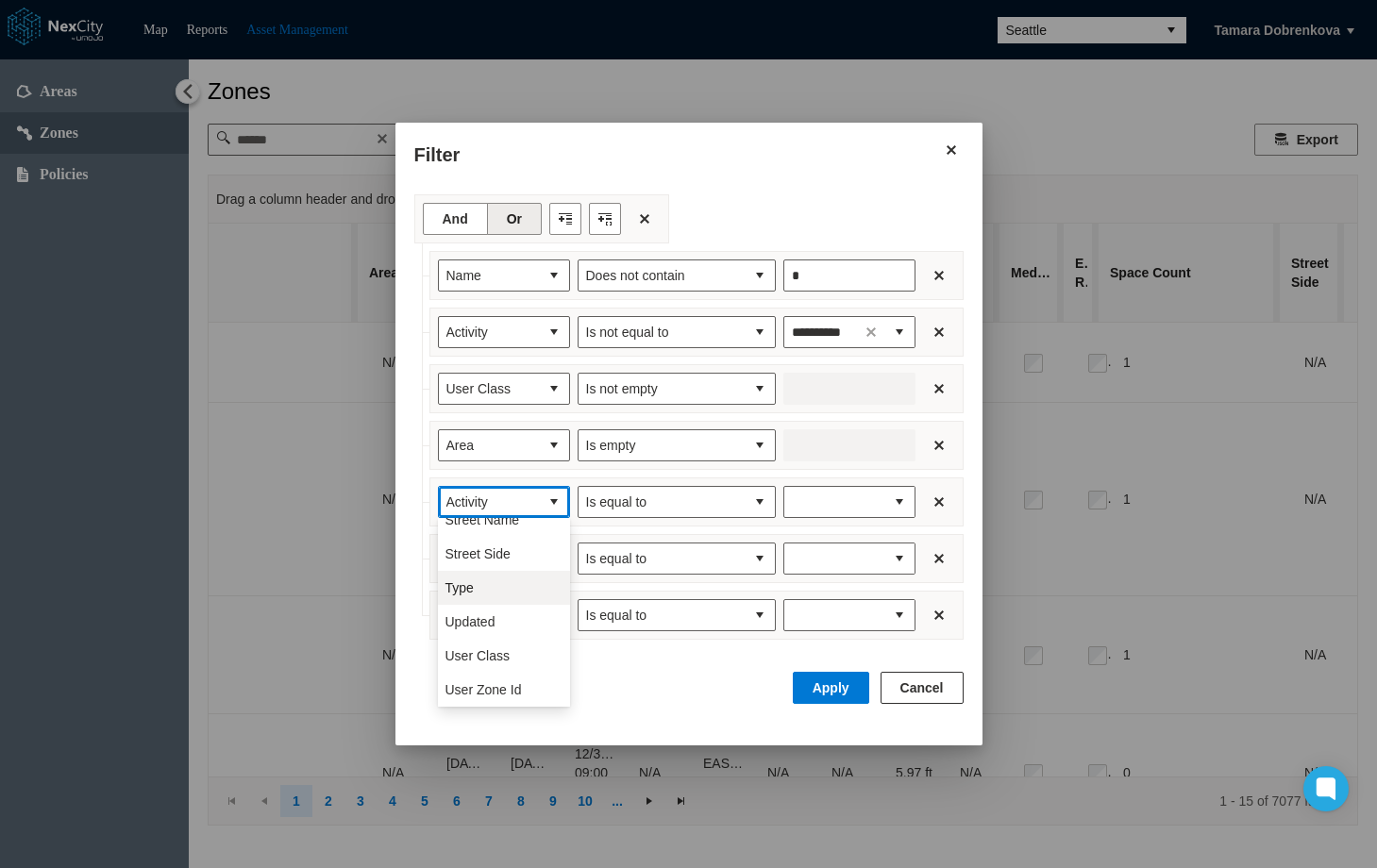click on "Type" at bounding box center [460, 588] 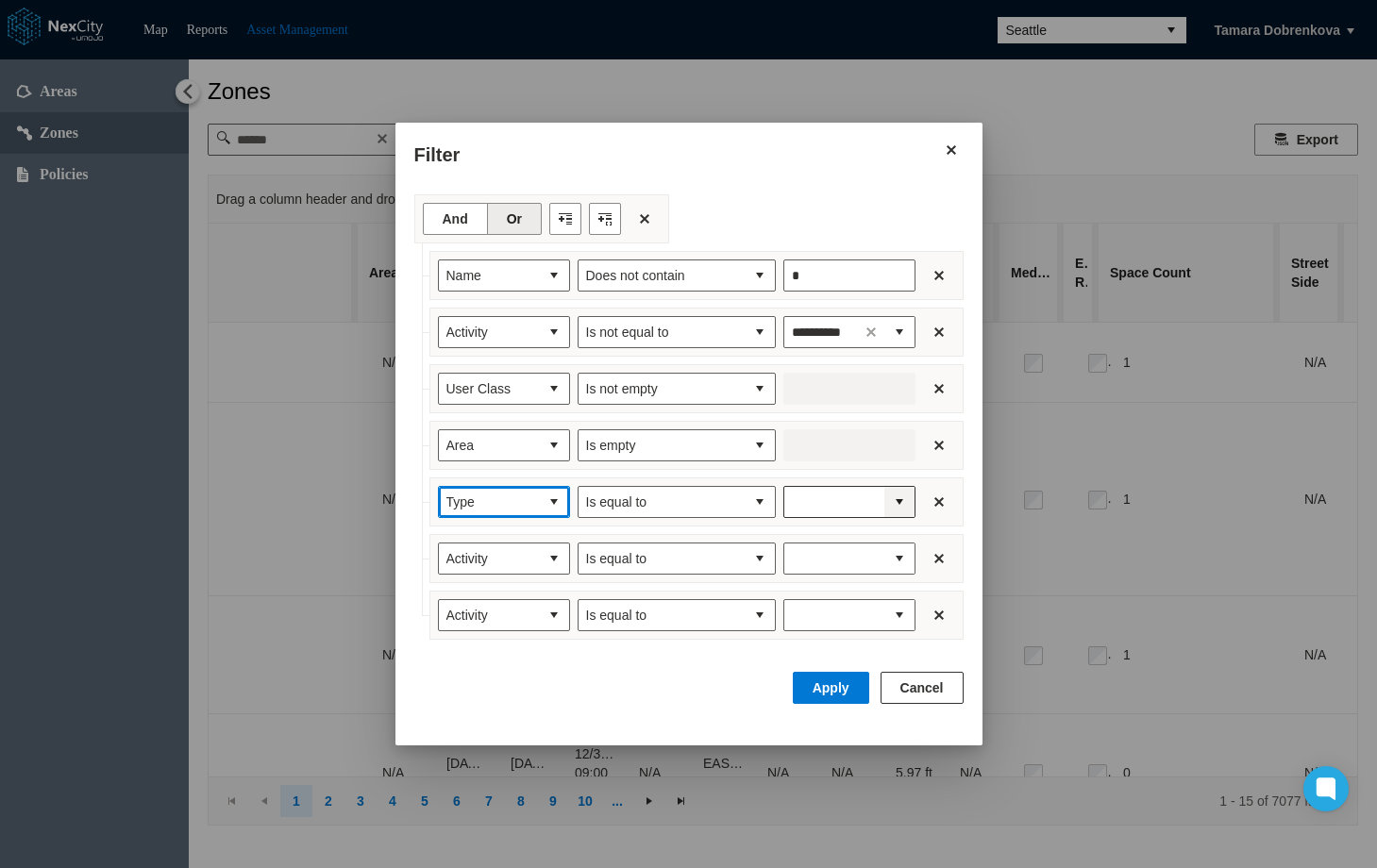 click at bounding box center [899, 502] 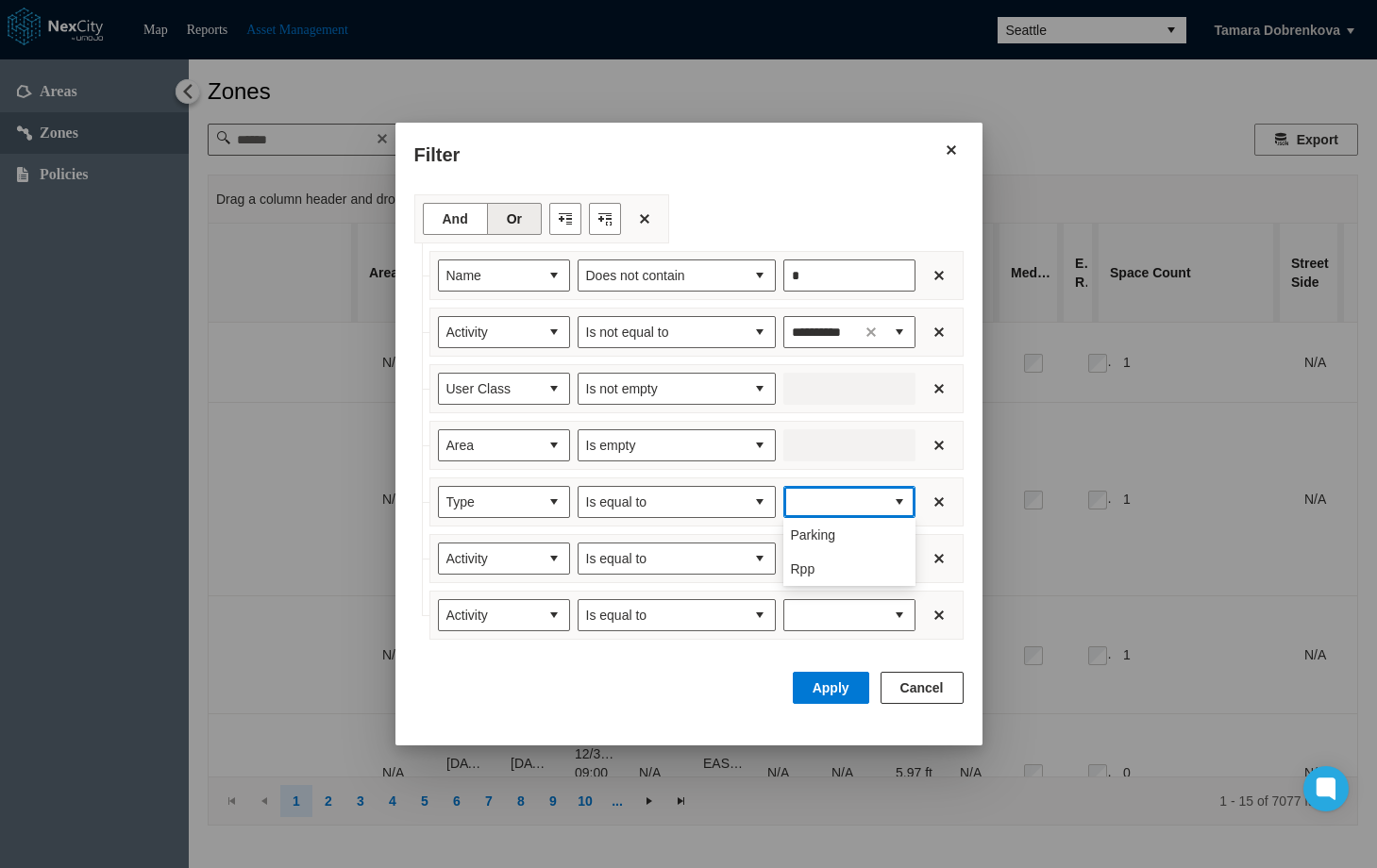 click on "Parking" at bounding box center (813, 535) 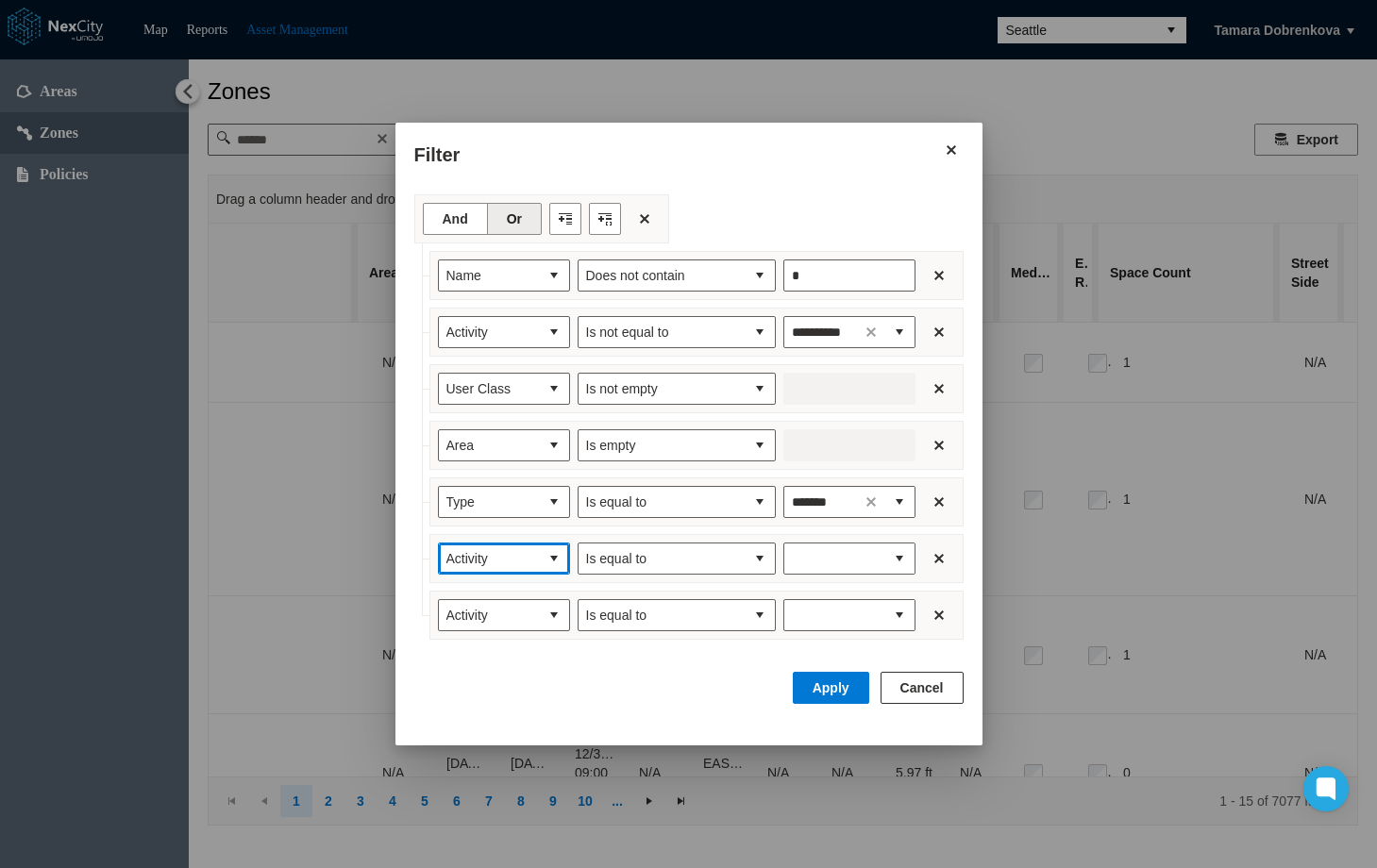 click on "Activity" at bounding box center [489, 559] 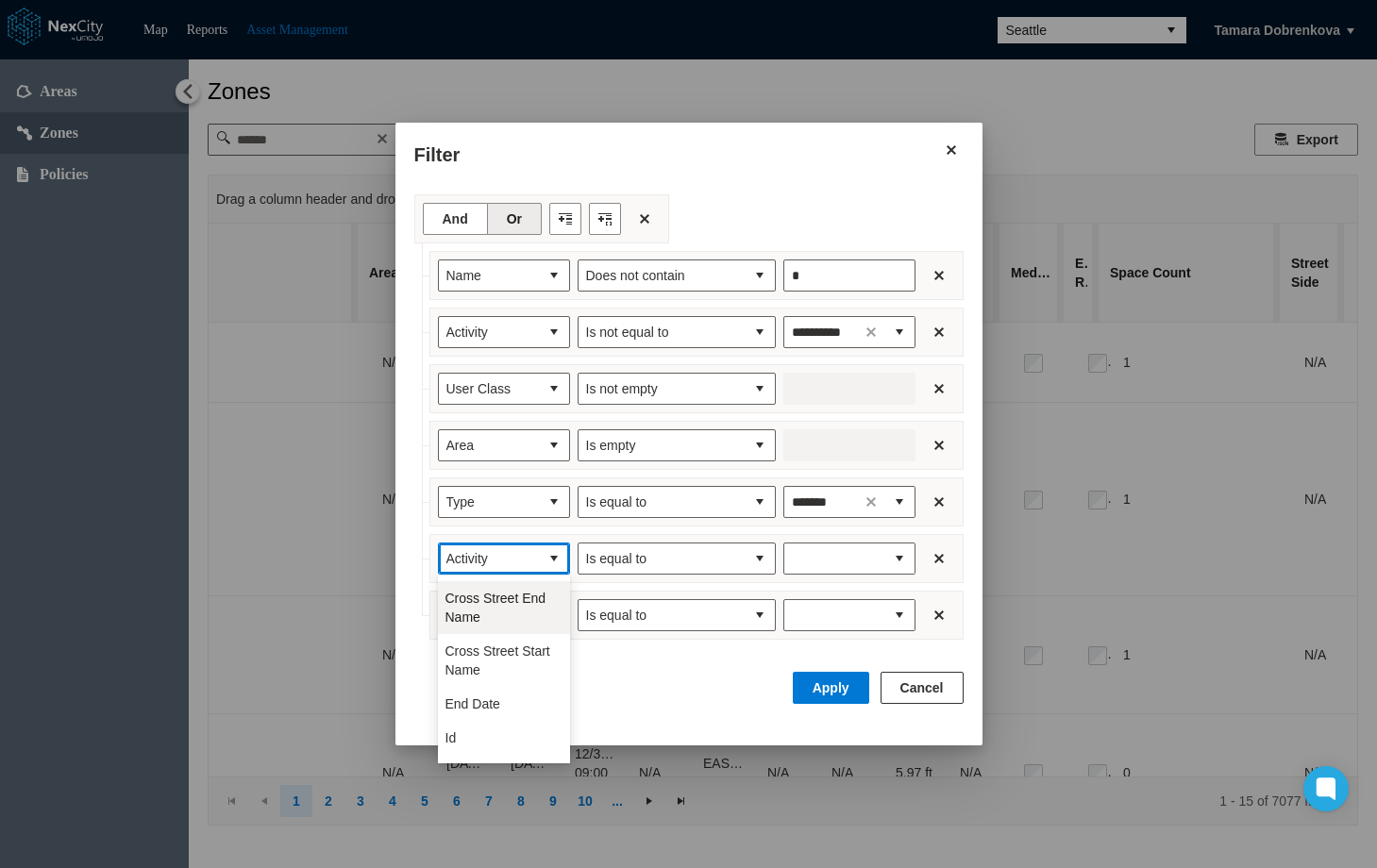 scroll, scrollTop: 94, scrollLeft: 0, axis: vertical 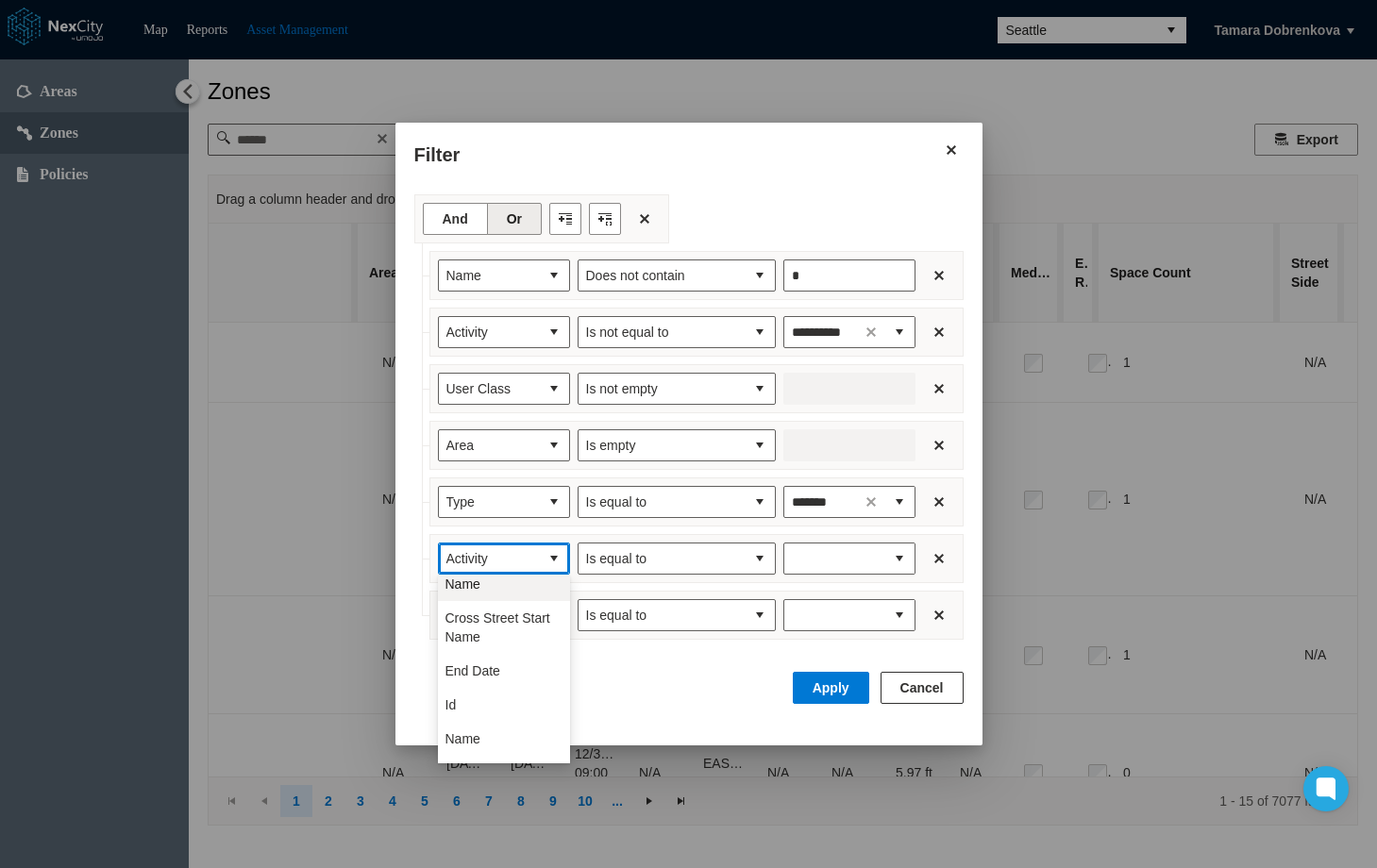click on "End Date" at bounding box center [473, 671] 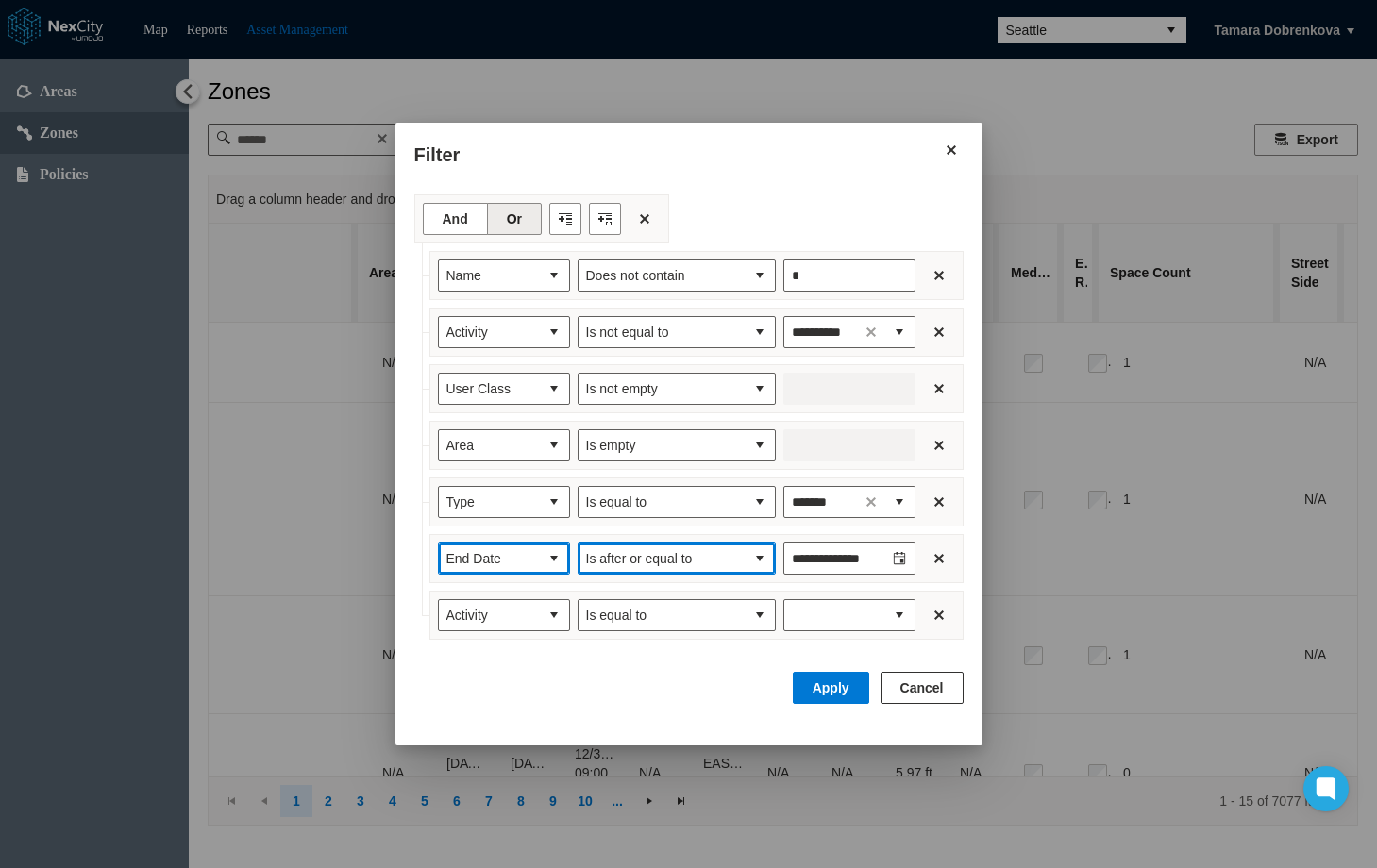 click on "Is after or equal to" at bounding box center [662, 559] 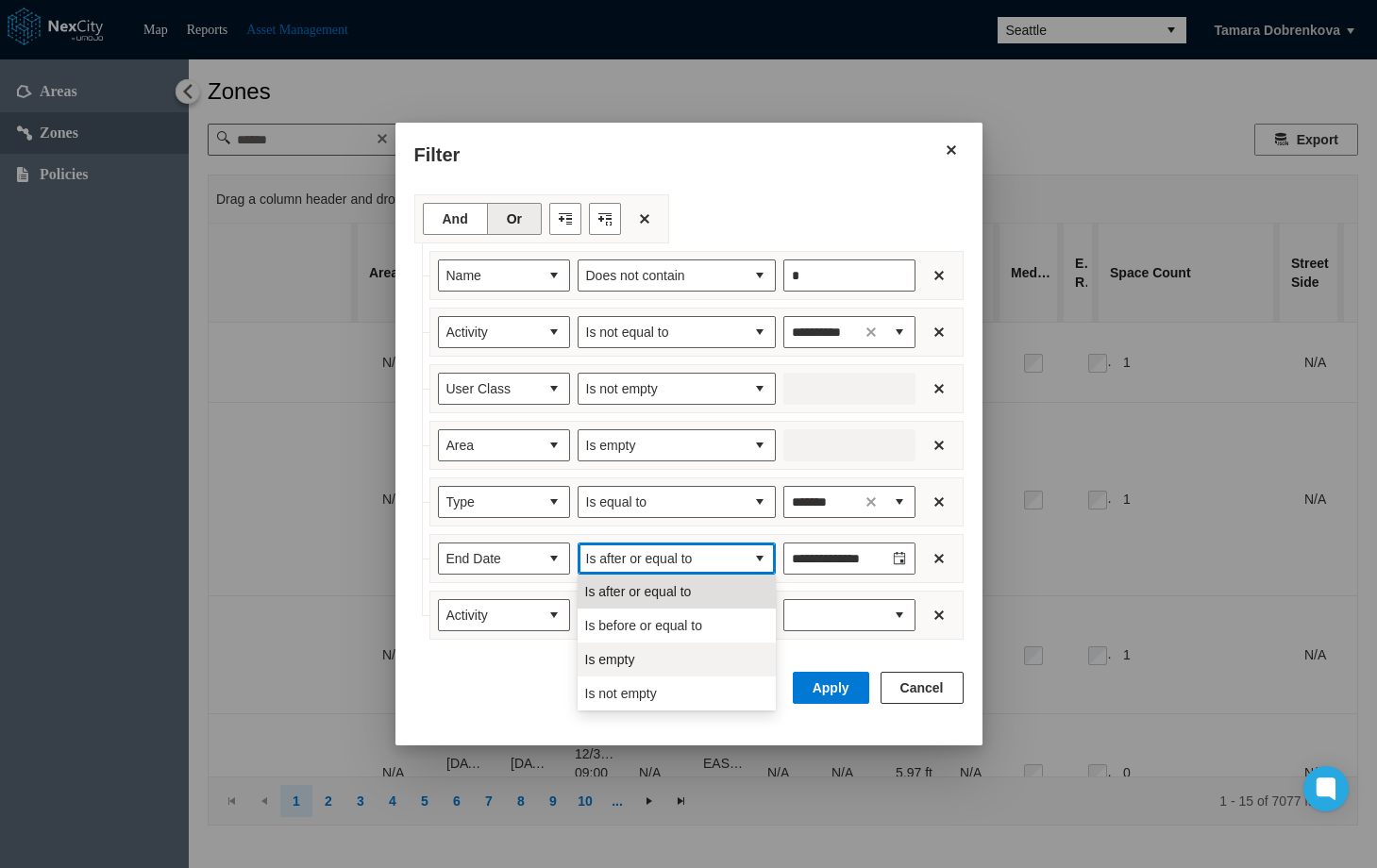 click on "Is empty" at bounding box center (610, 659) 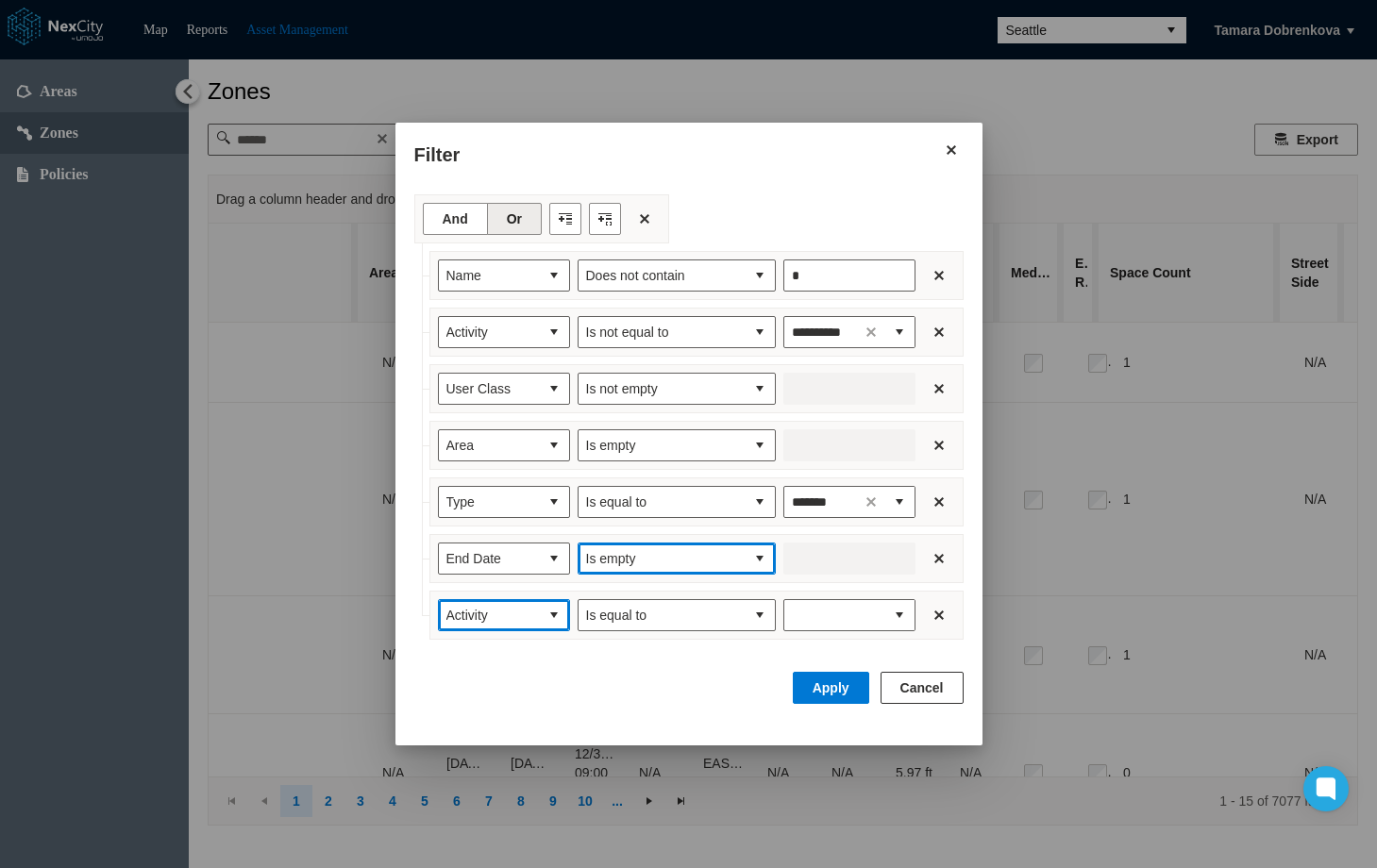 click at bounding box center (554, 615) 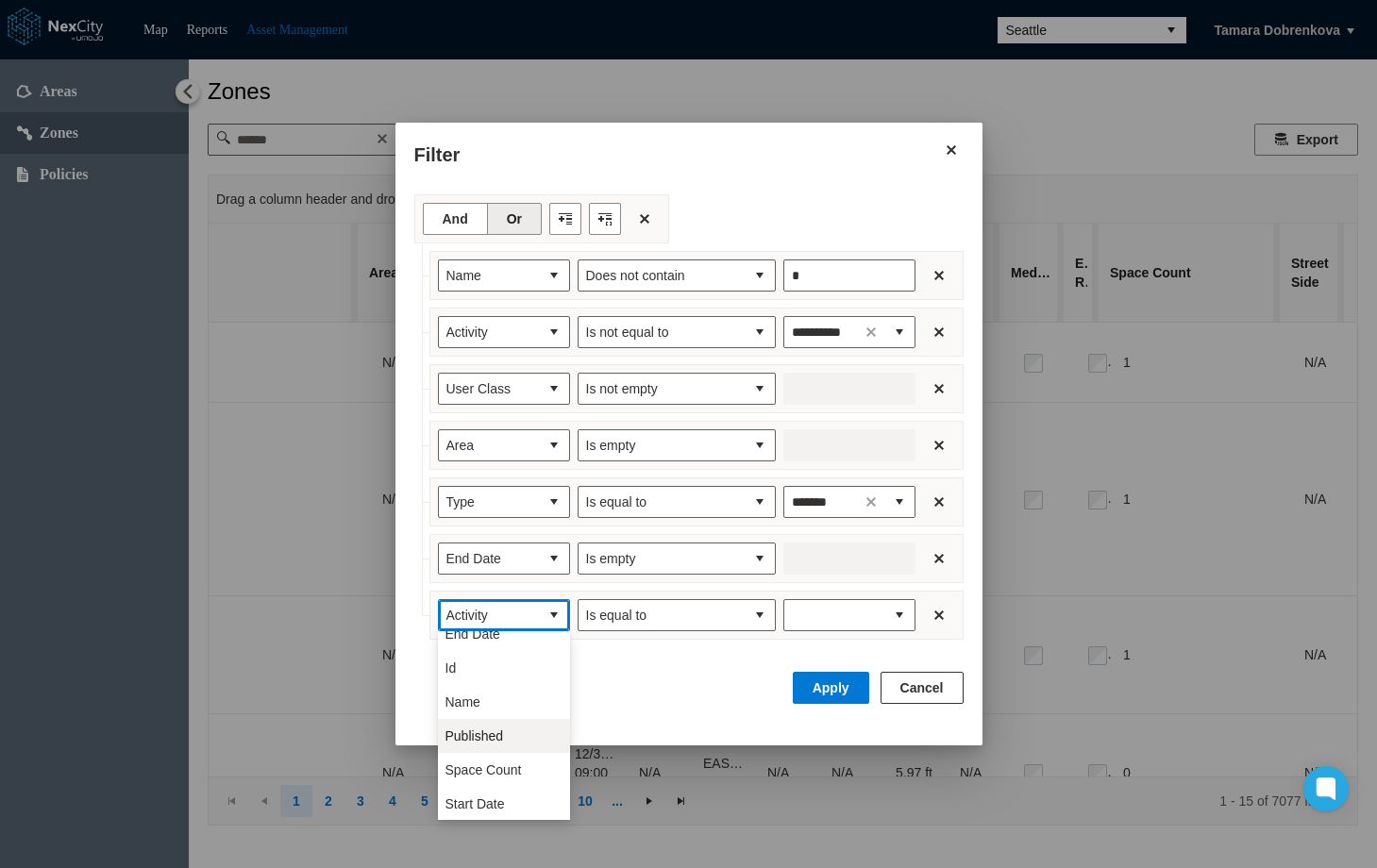 scroll, scrollTop: 189, scrollLeft: 0, axis: vertical 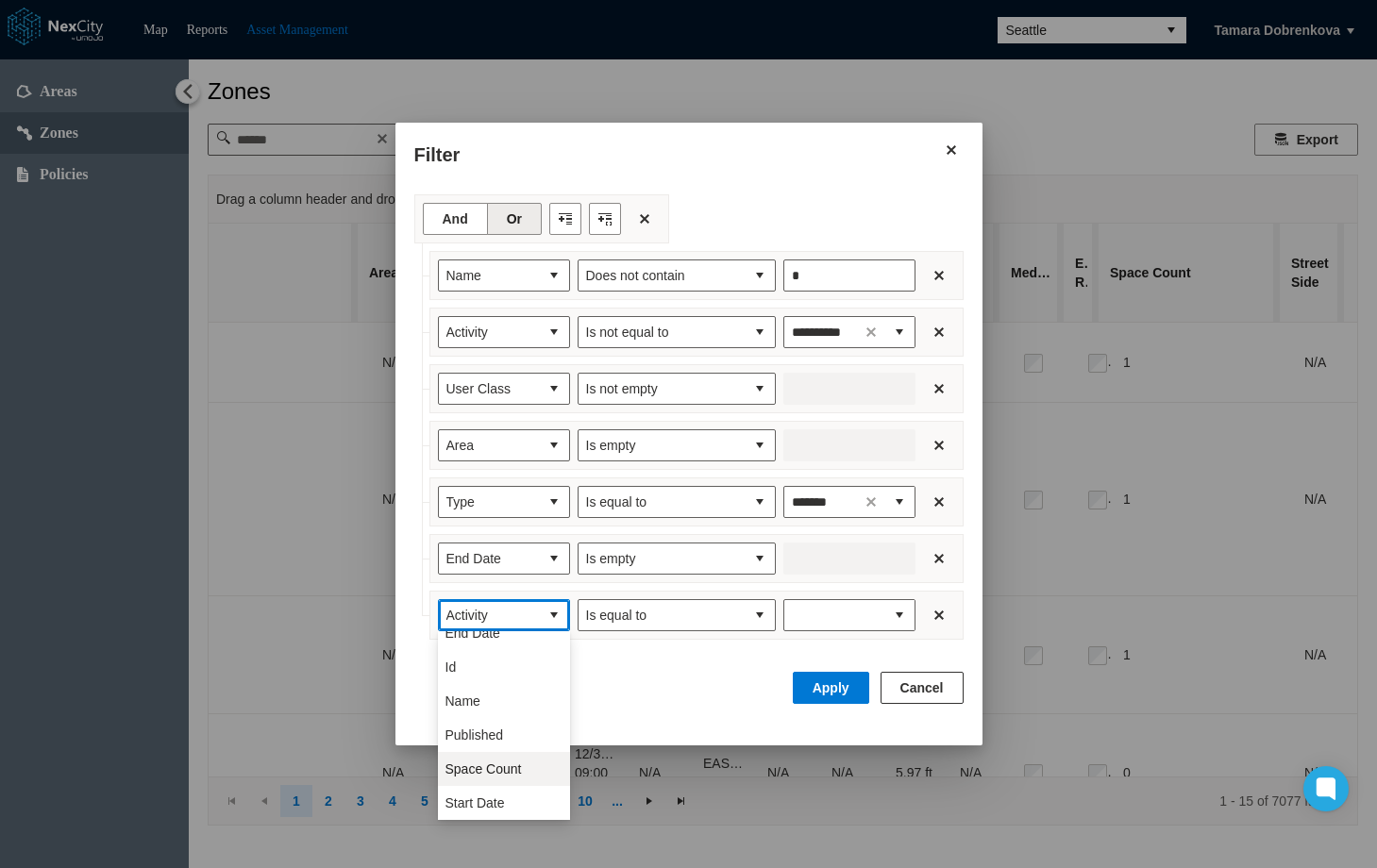 click on "Space Count" at bounding box center (504, 769) 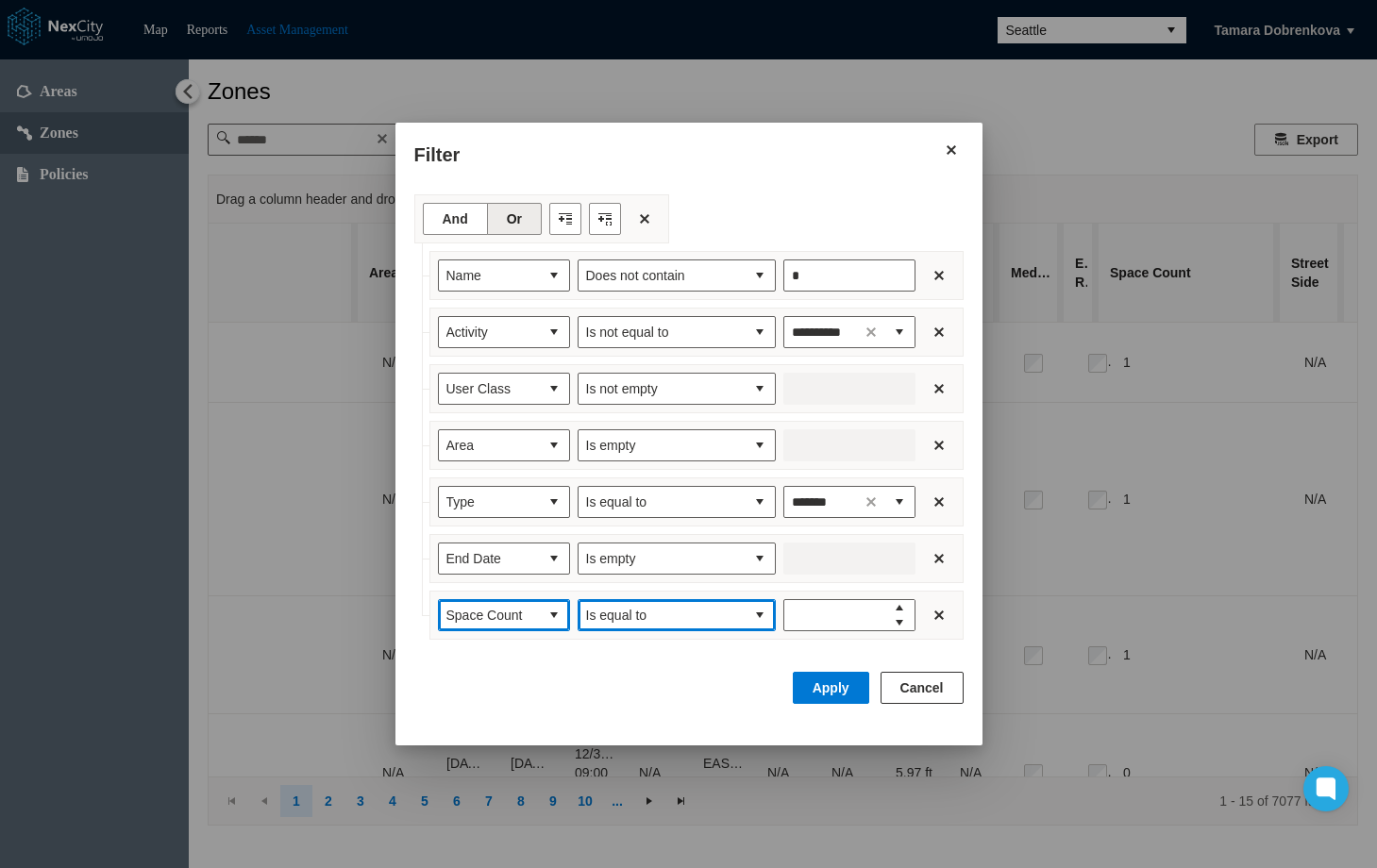 click at bounding box center (760, 615) 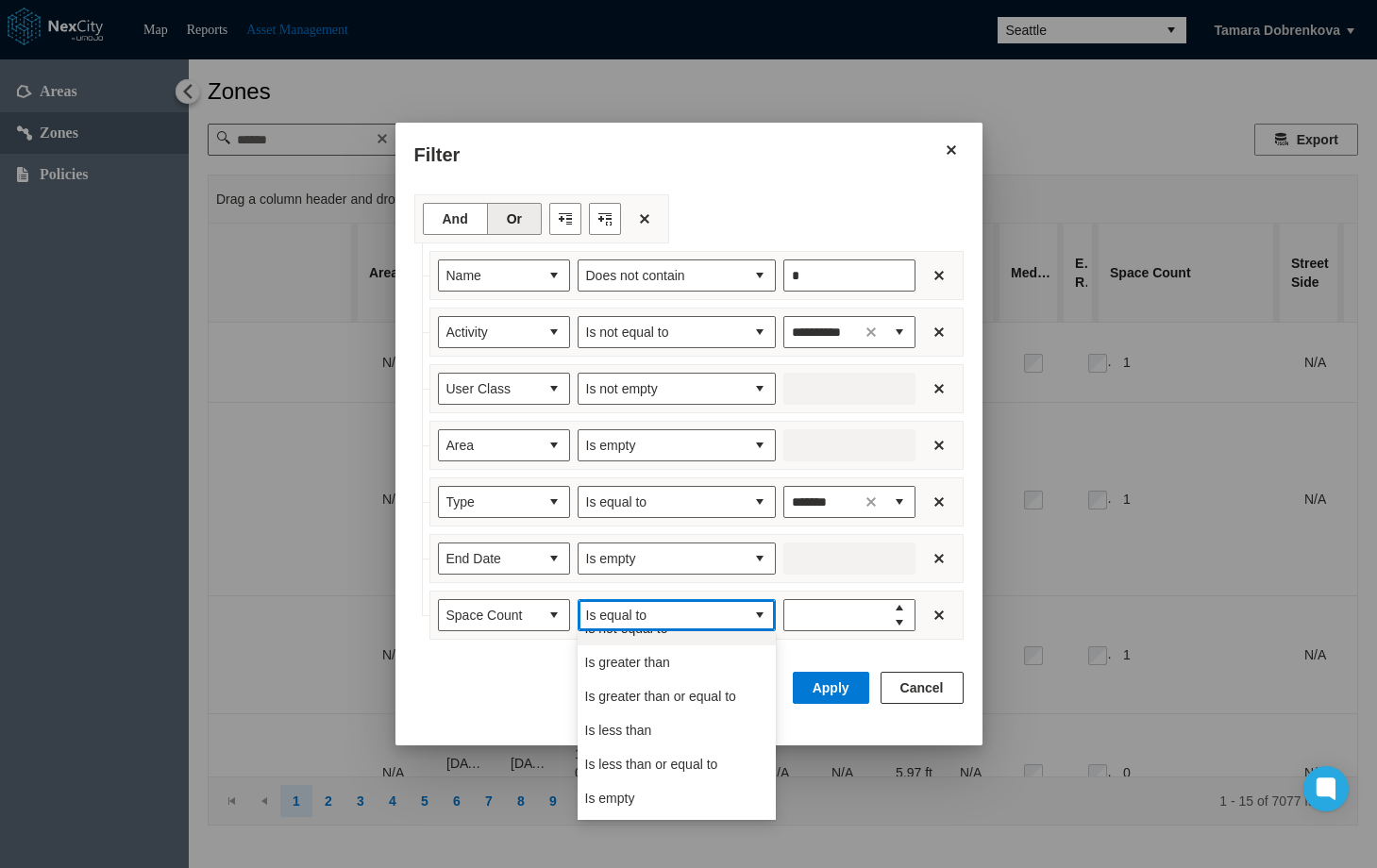 scroll, scrollTop: 83, scrollLeft: 0, axis: vertical 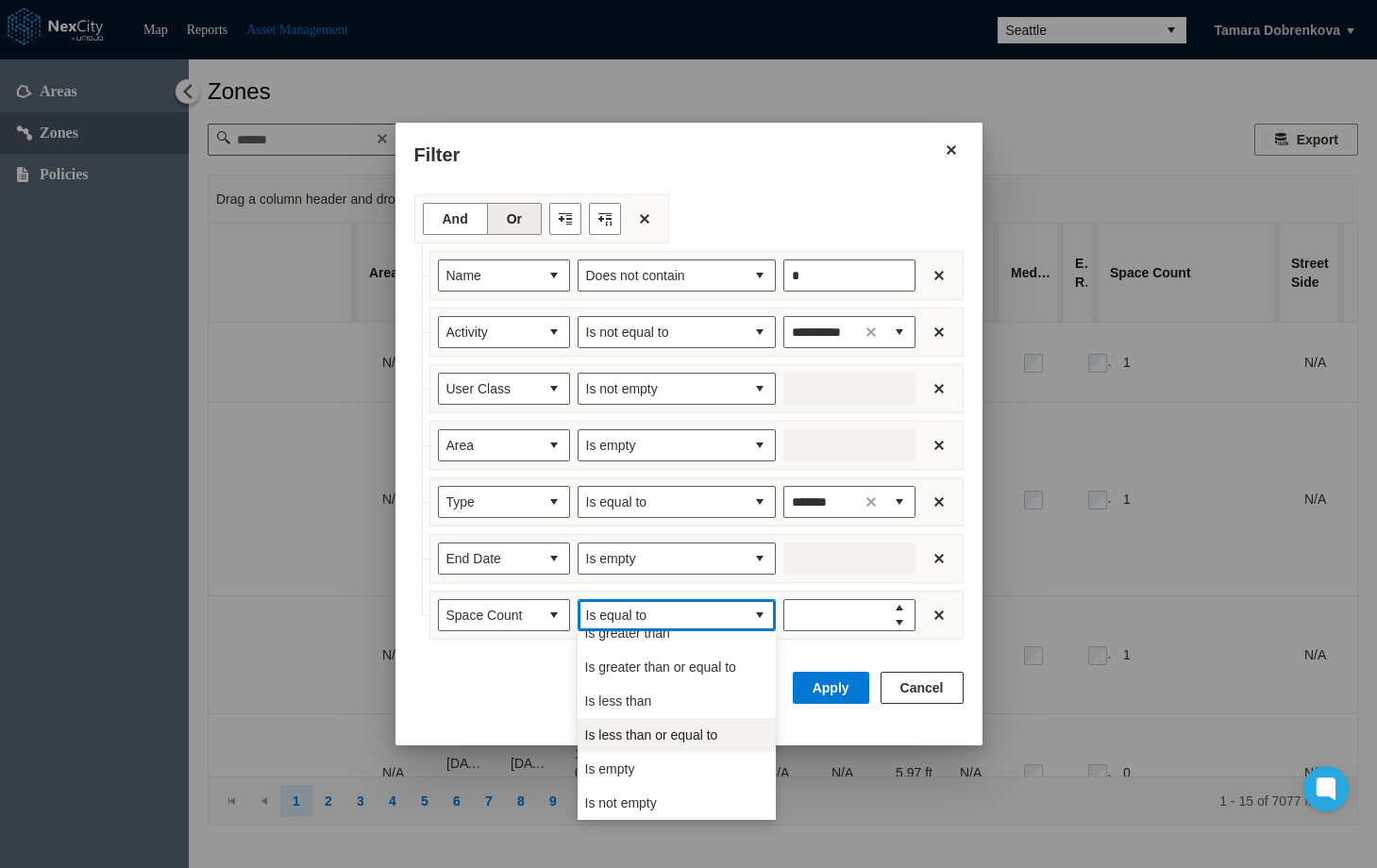 click on "Is less than or equal to" at bounding box center [651, 735] 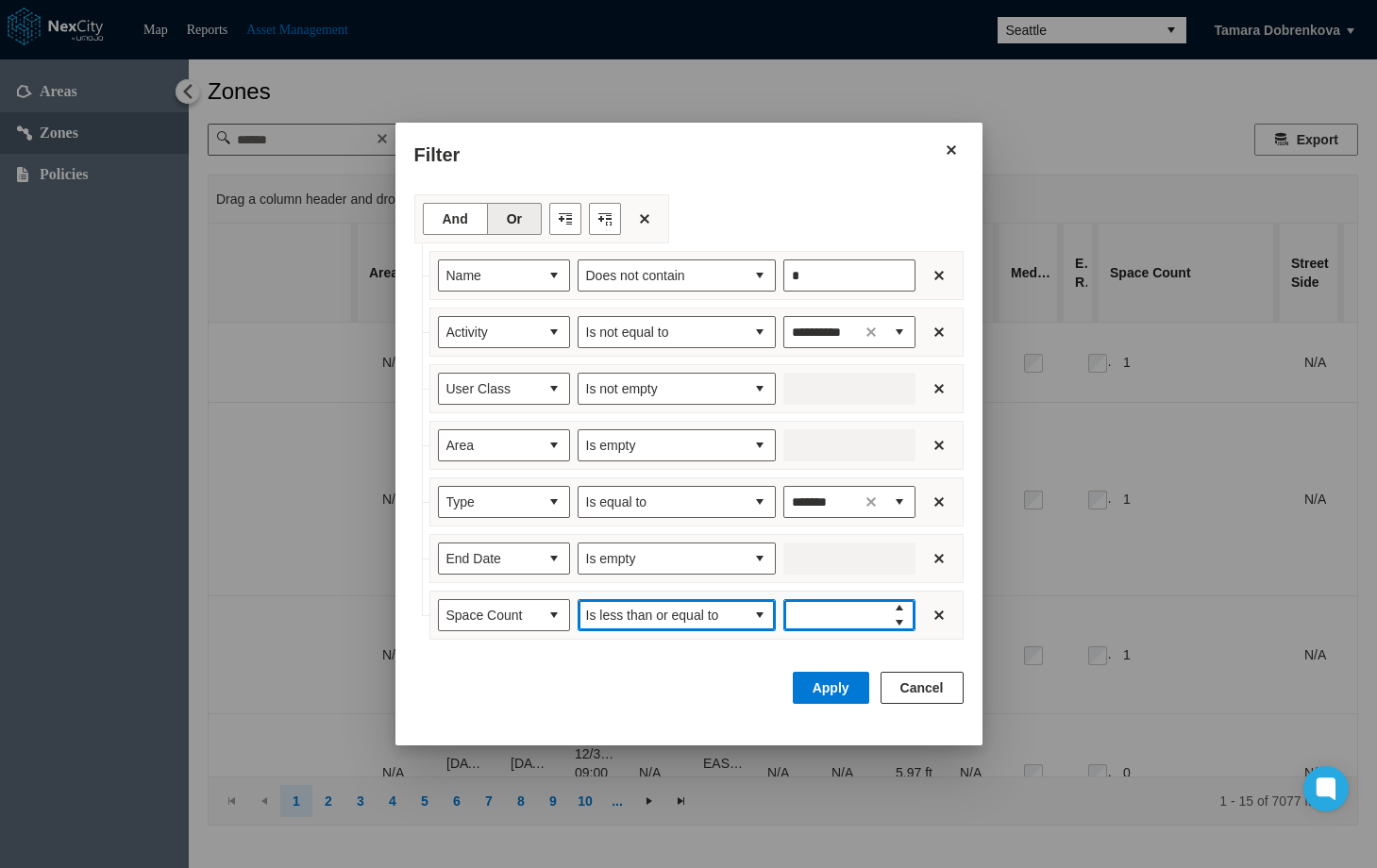 click at bounding box center [834, 615] 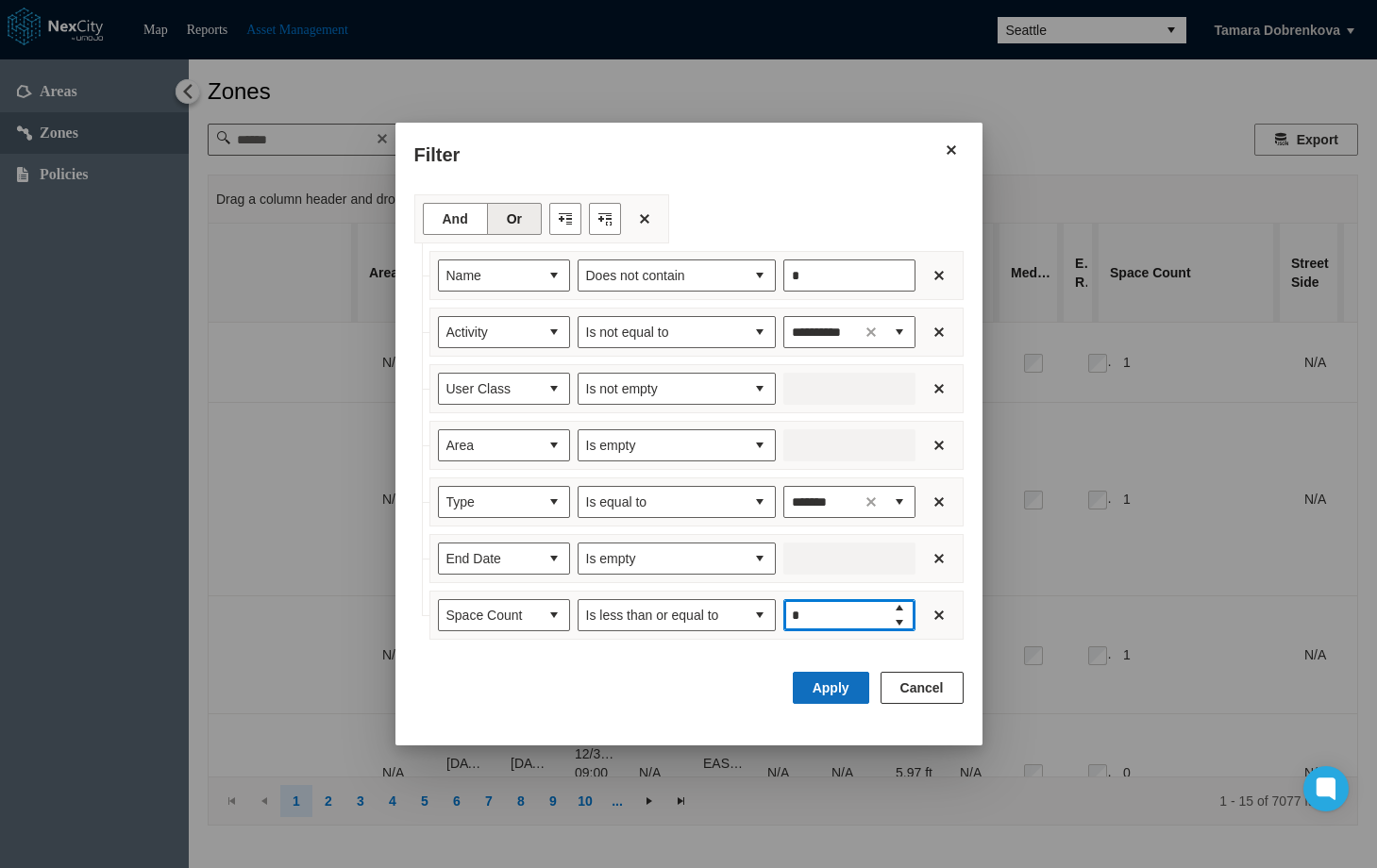 type on "*" 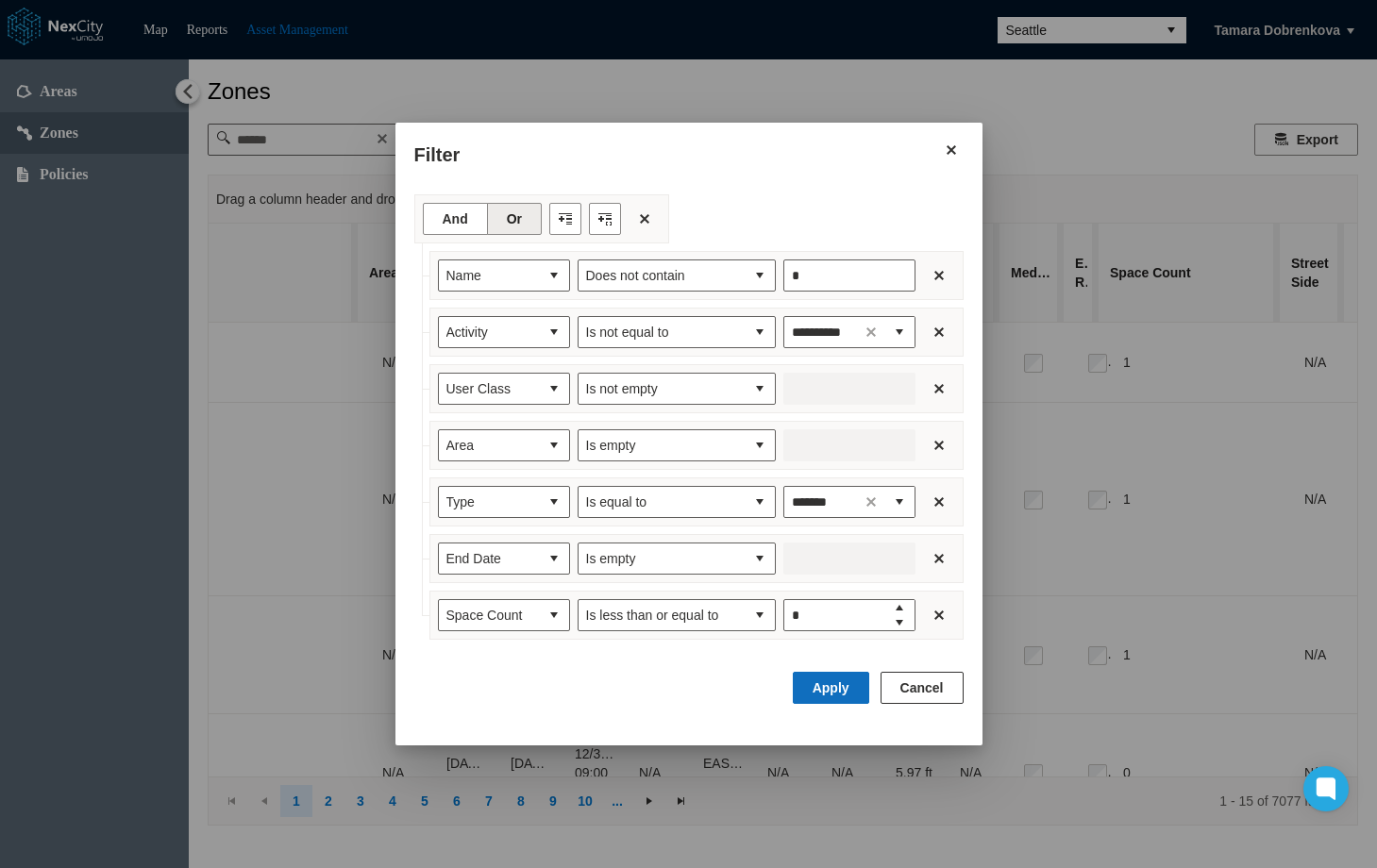 click on "Apply" at bounding box center (831, 688) 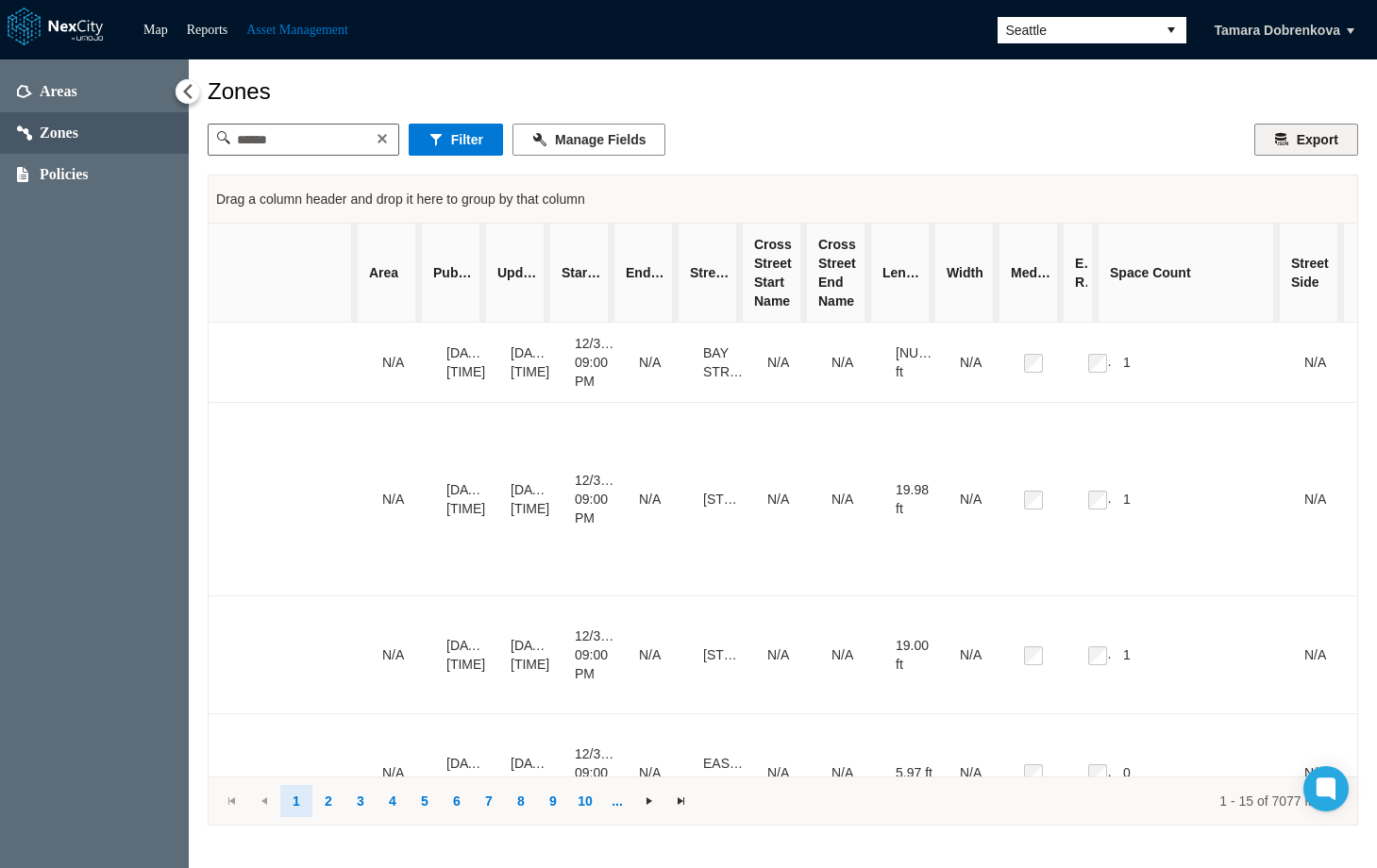 click on "Export" at bounding box center [1306, 140] 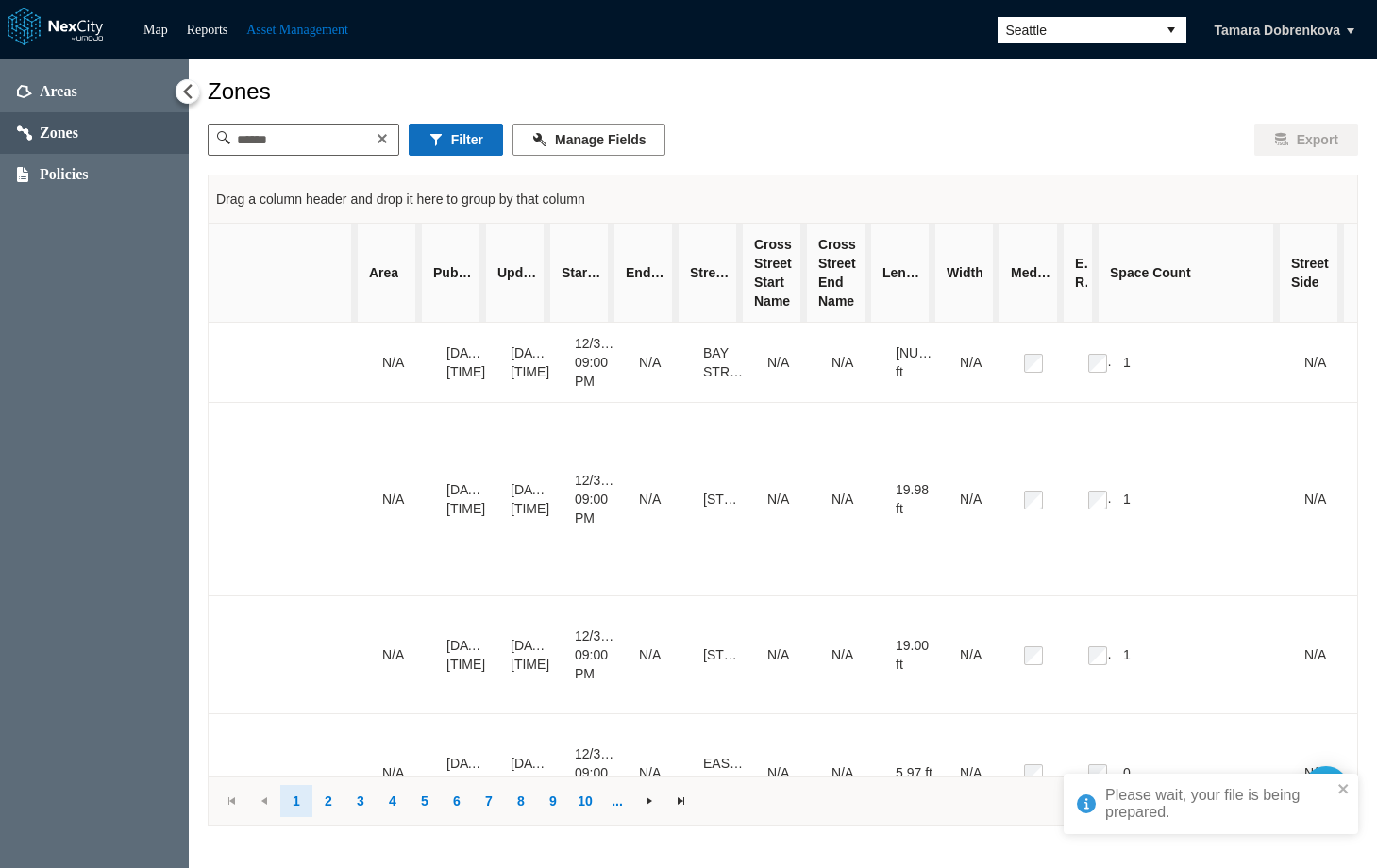 click on "Filter" at bounding box center [456, 140] 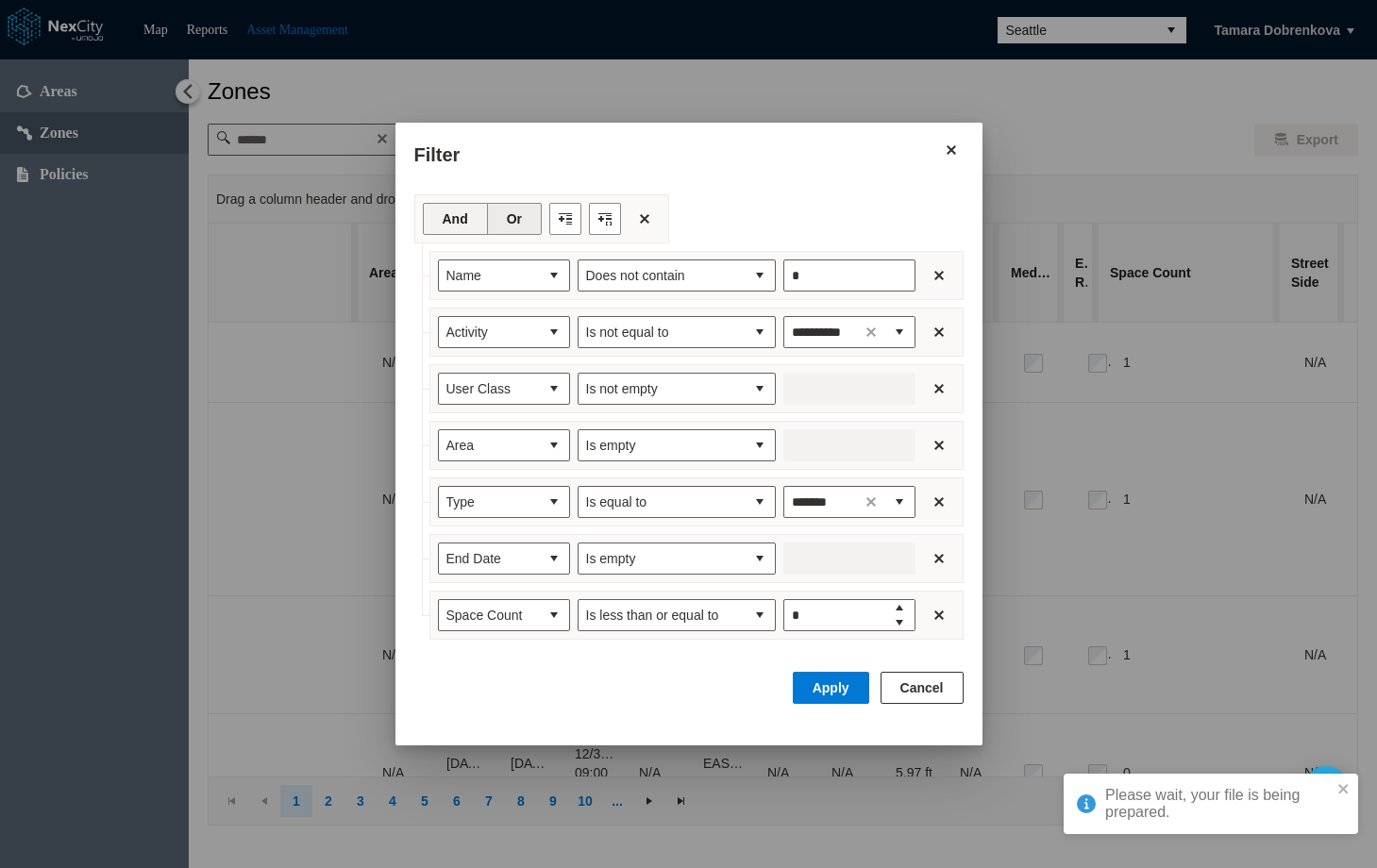 click on "And" at bounding box center (455, 219) 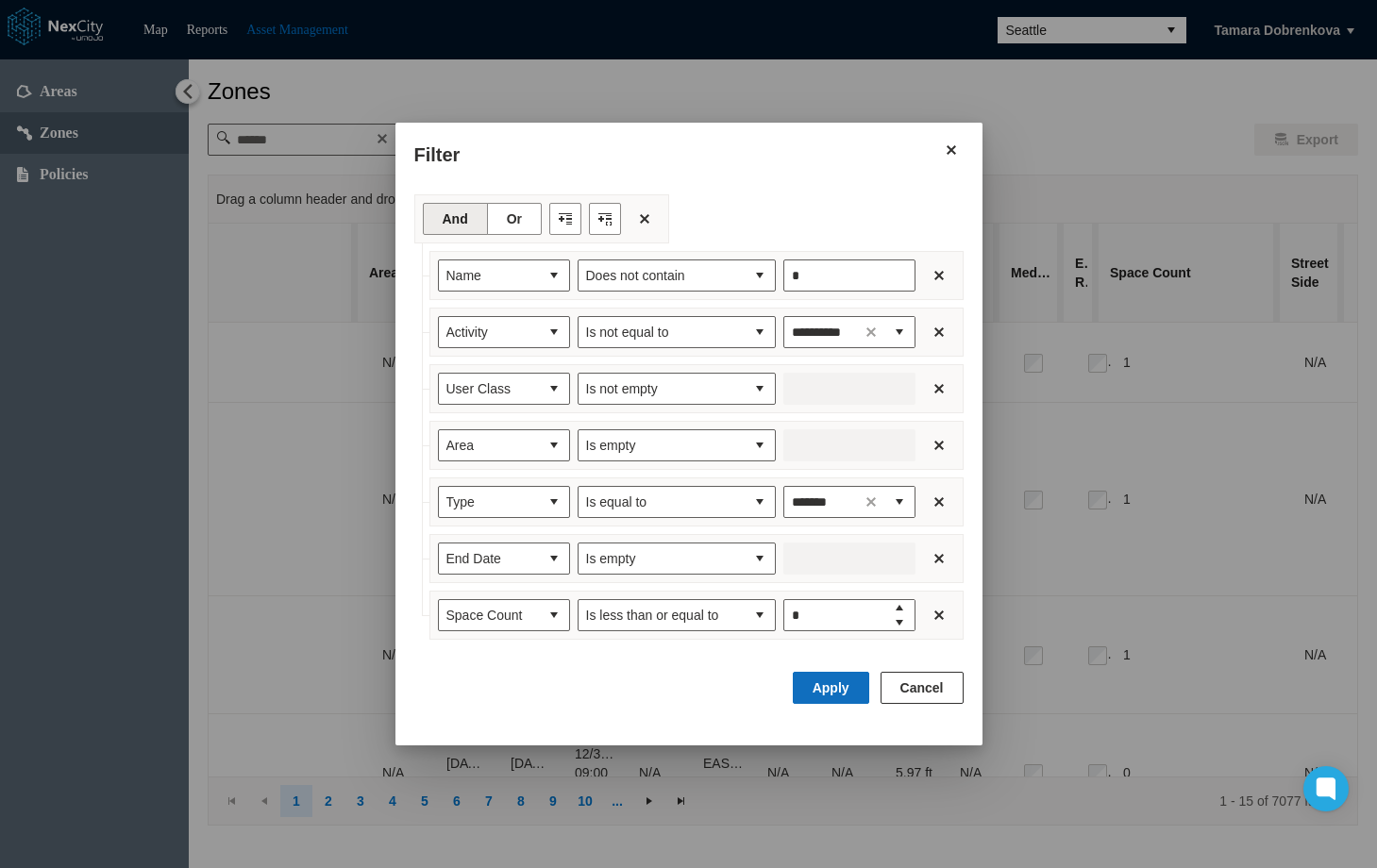 click on "Apply" at bounding box center [831, 688] 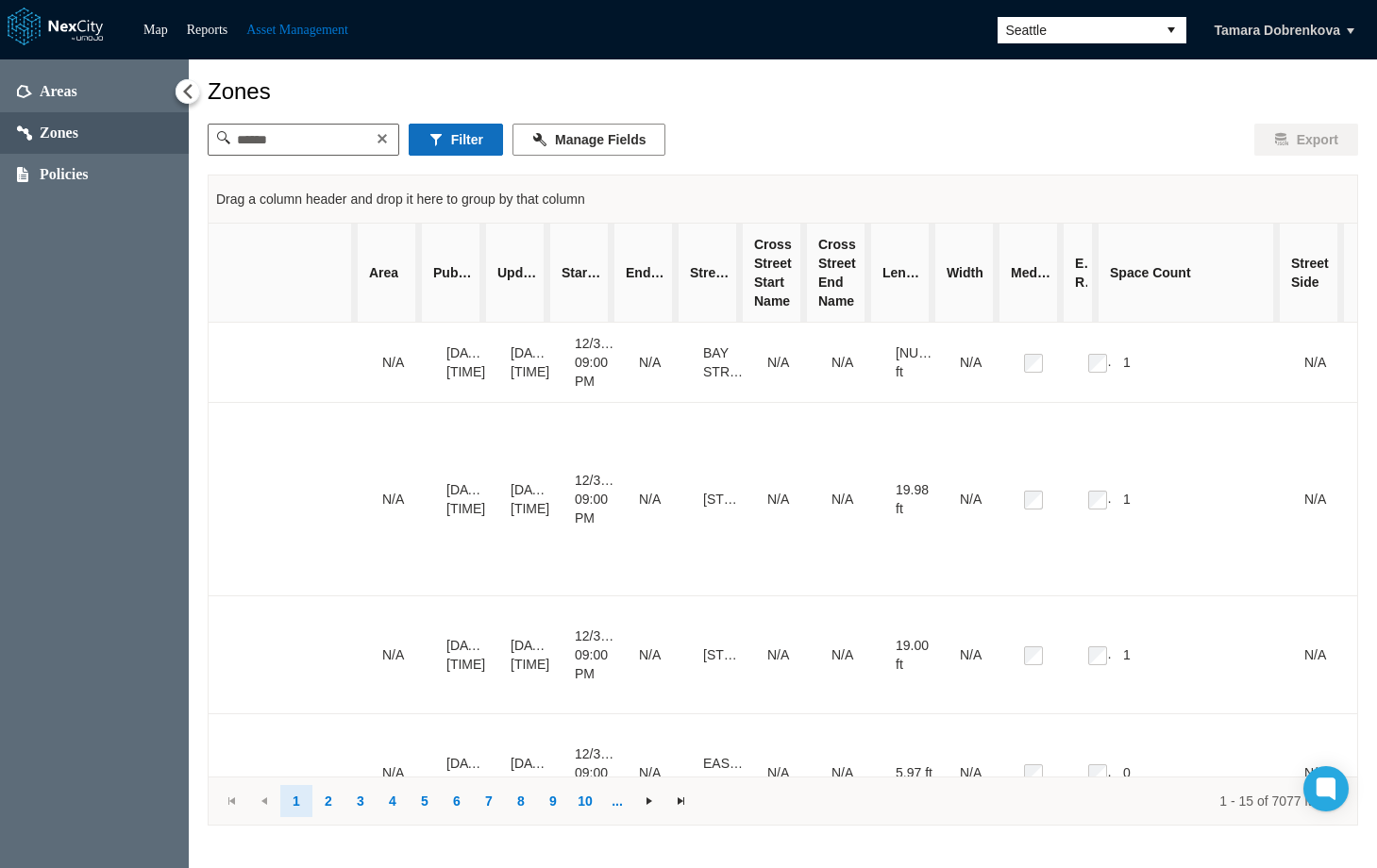 click on "Filter" at bounding box center (456, 140) 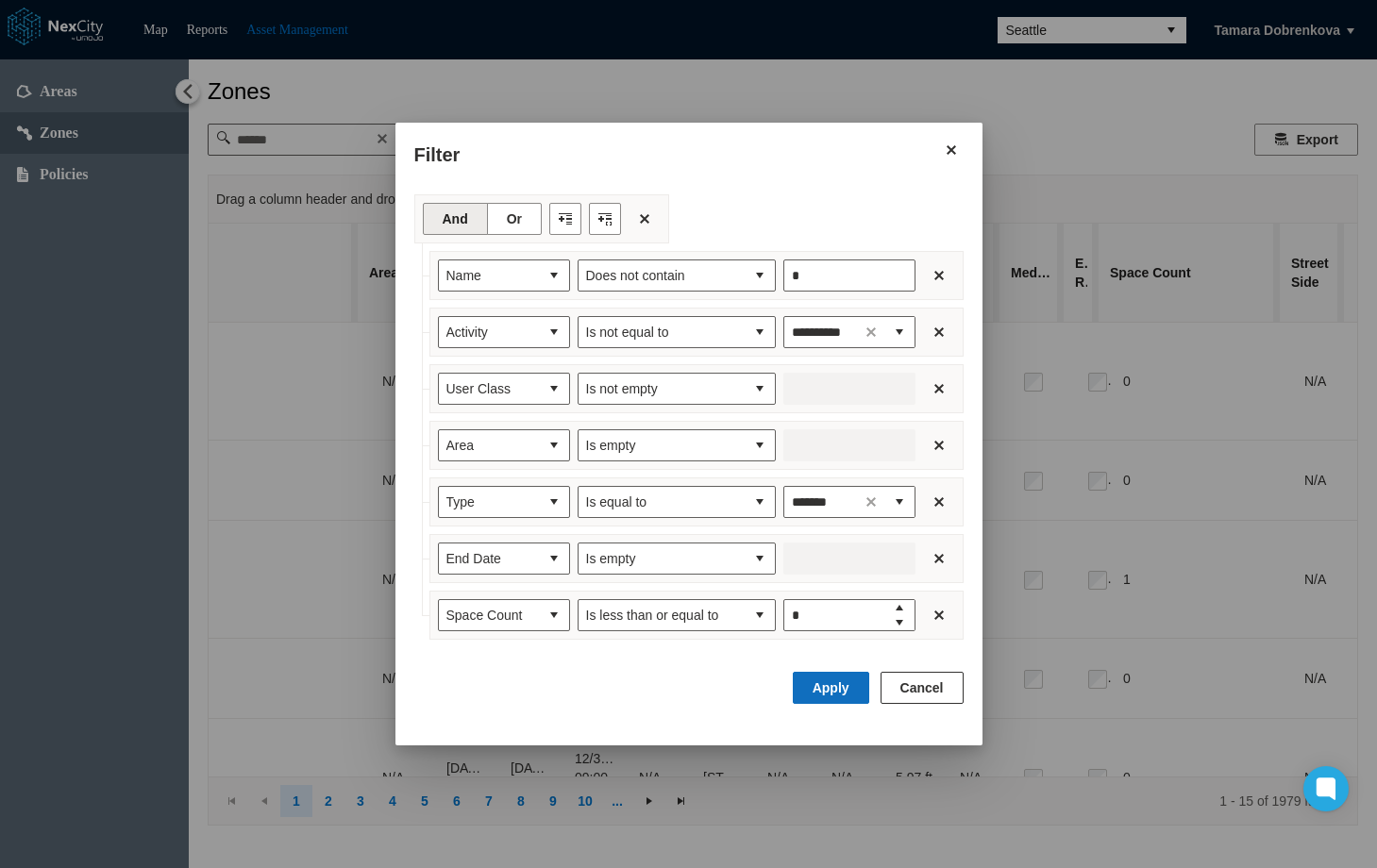 click on "Apply" at bounding box center (831, 688) 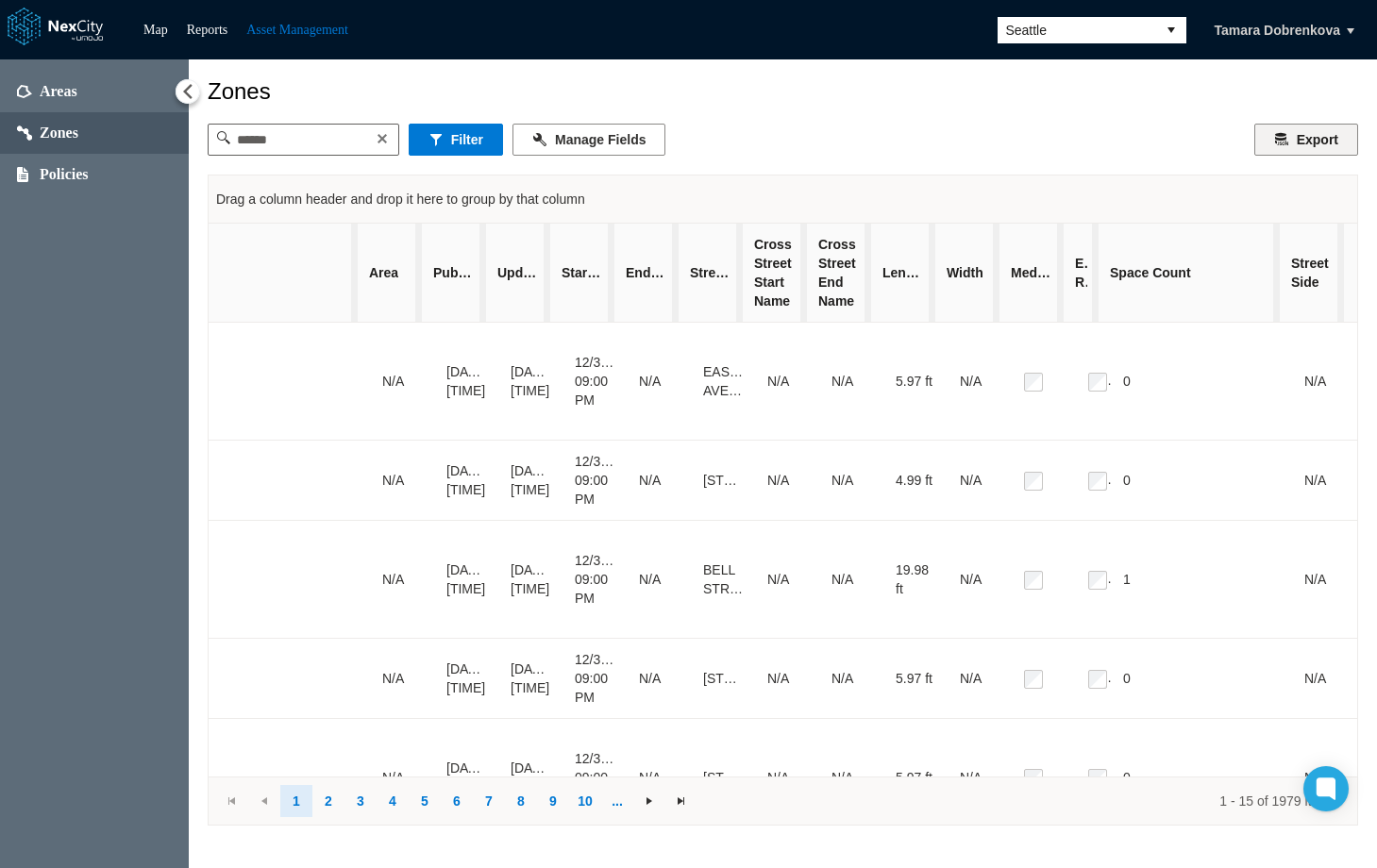 click on "Export" at bounding box center [1306, 140] 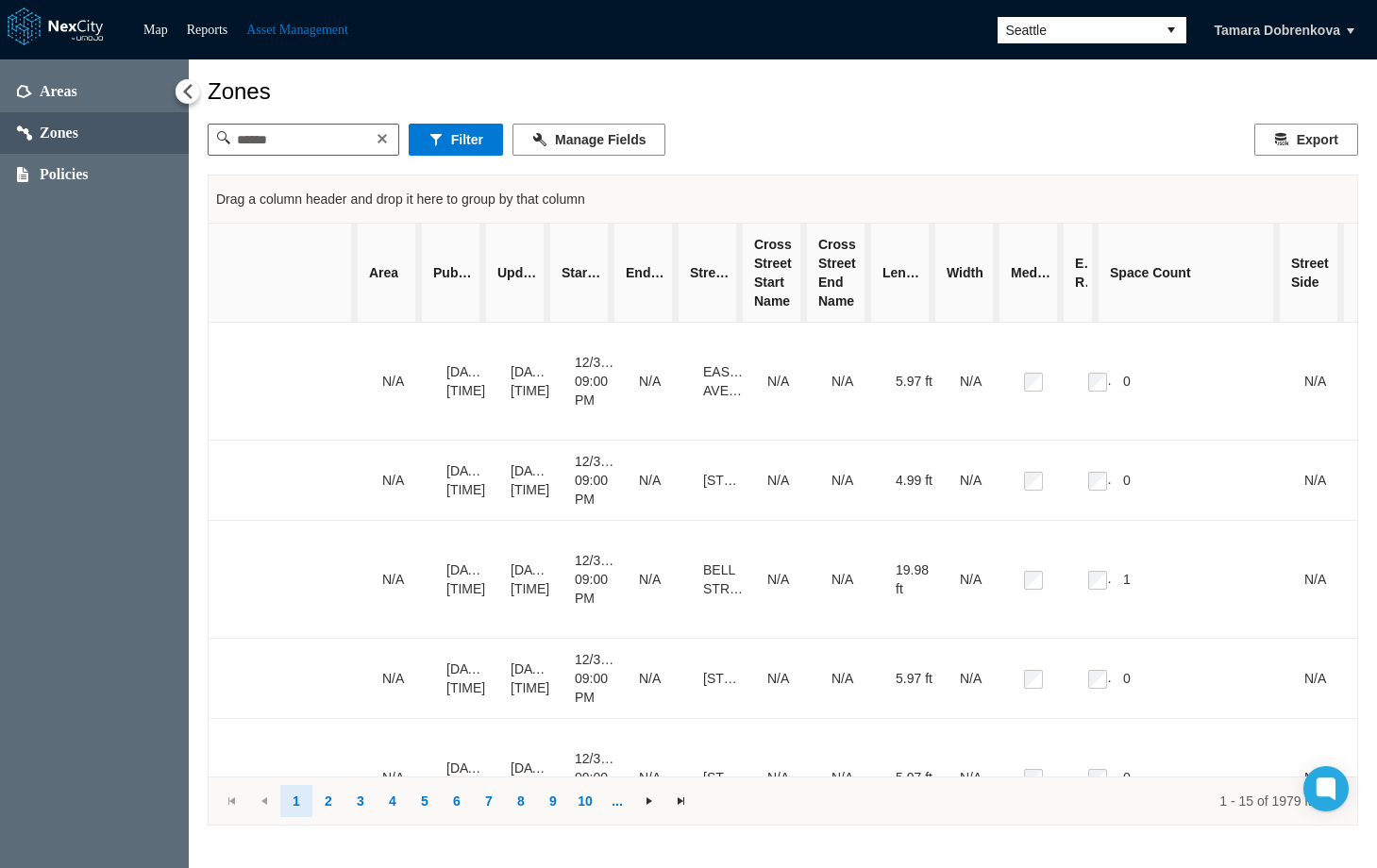 click on "Zones" at bounding box center (782, 92) 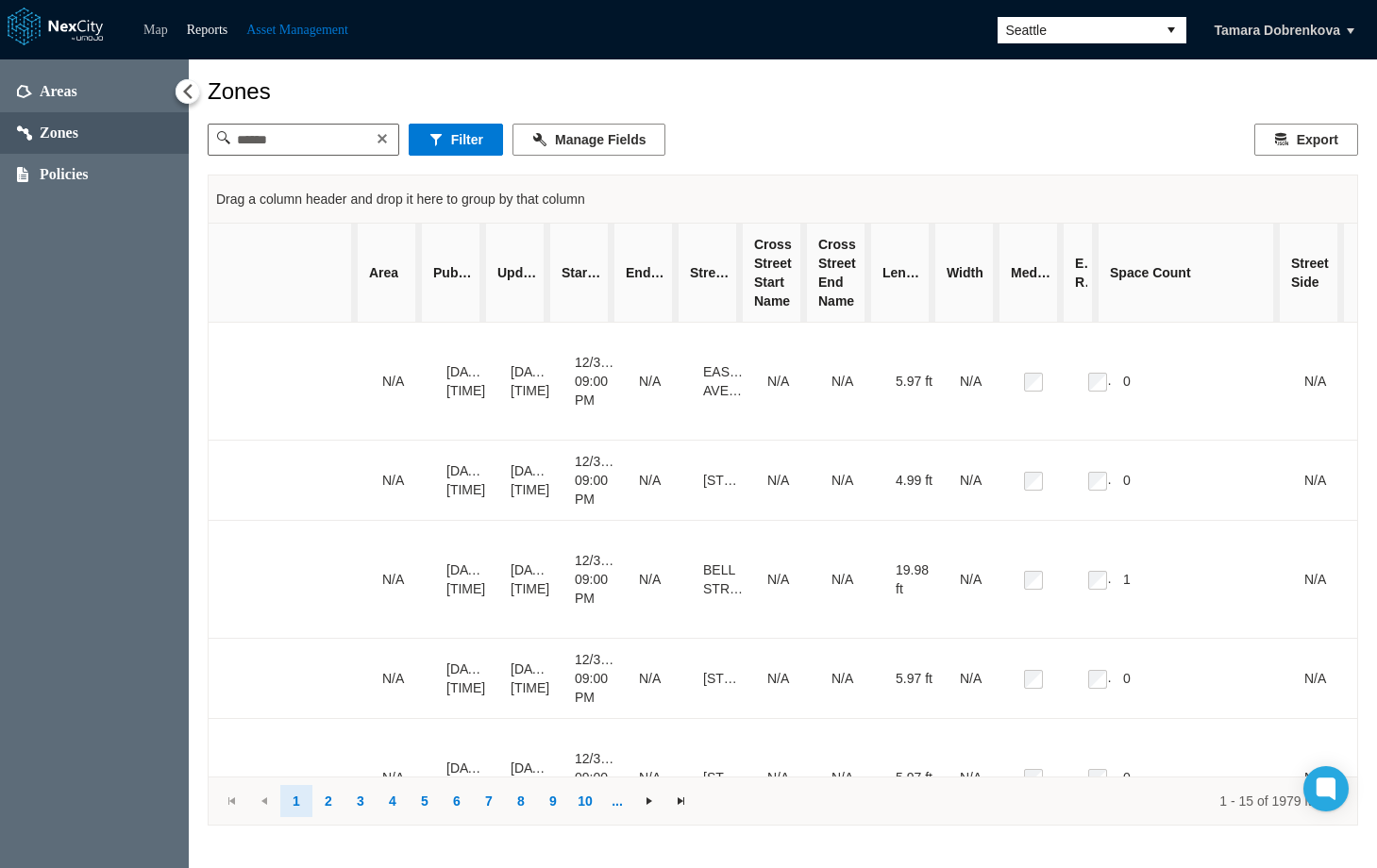 click on "Map" at bounding box center [156, 29] 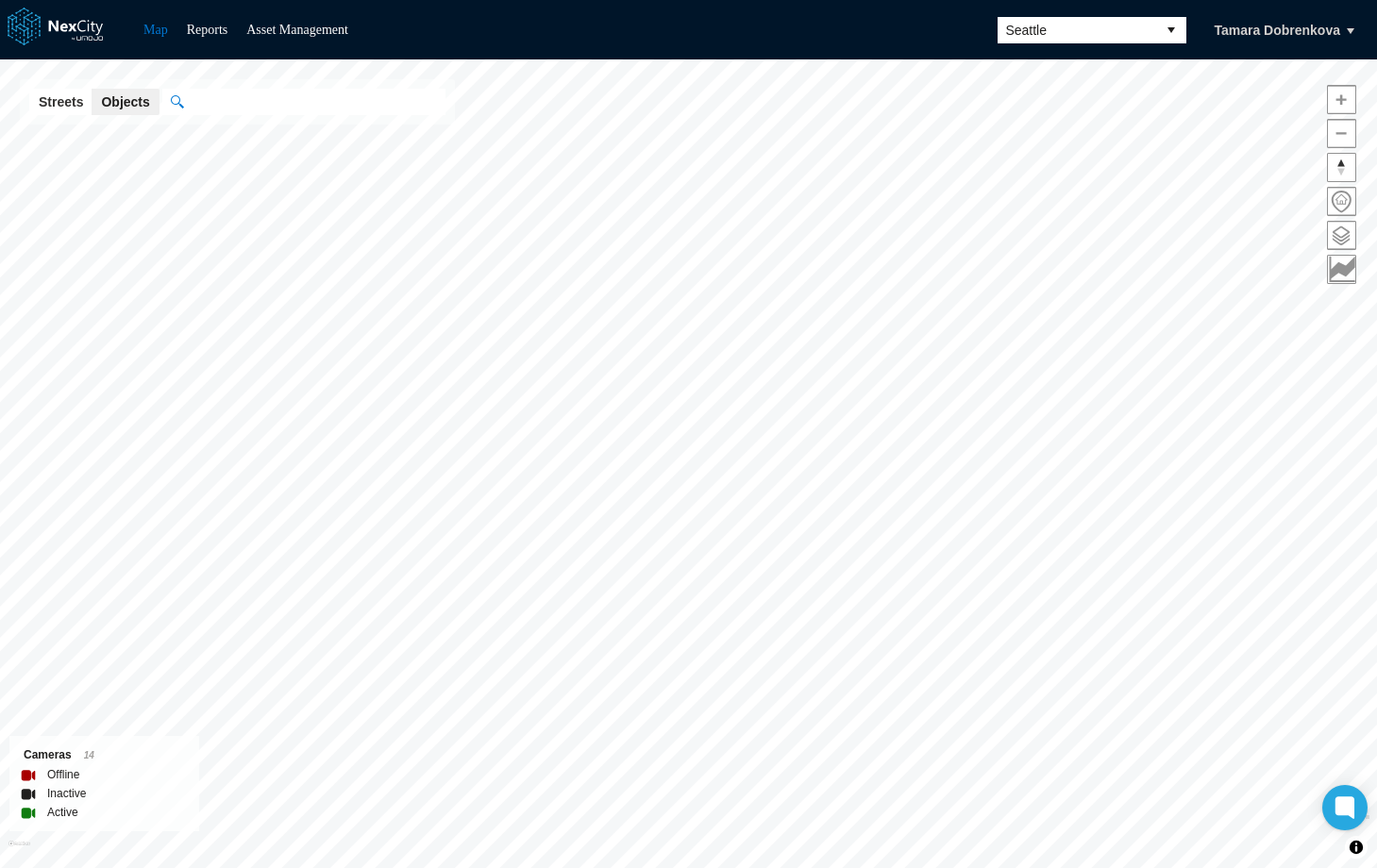 click on "Map Reports Asset Management Seattle Tamara Dobrenkova" at bounding box center (688, 29) 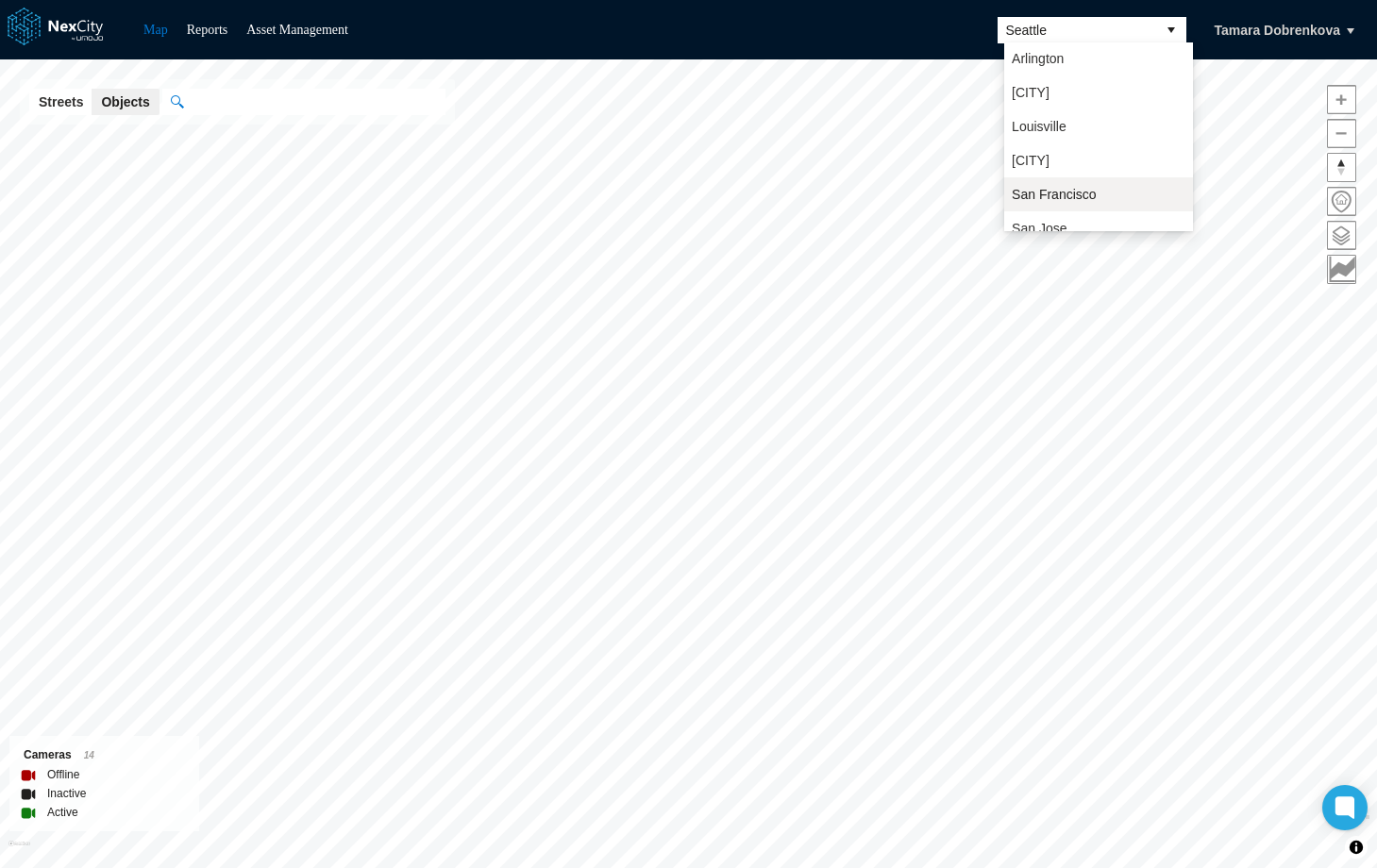 scroll, scrollTop: 0, scrollLeft: 0, axis: both 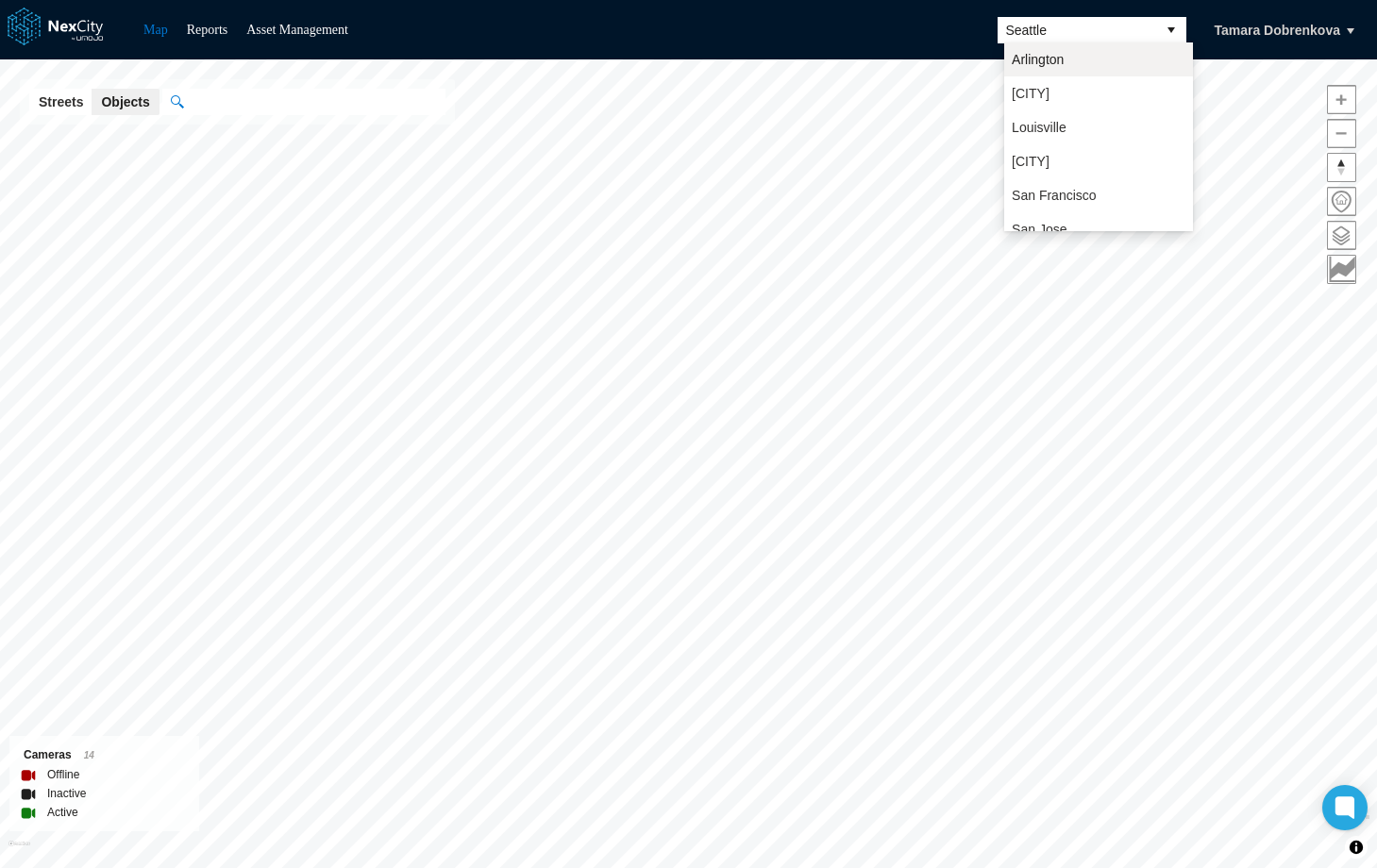 click on "Arlington" at bounding box center (1037, 59) 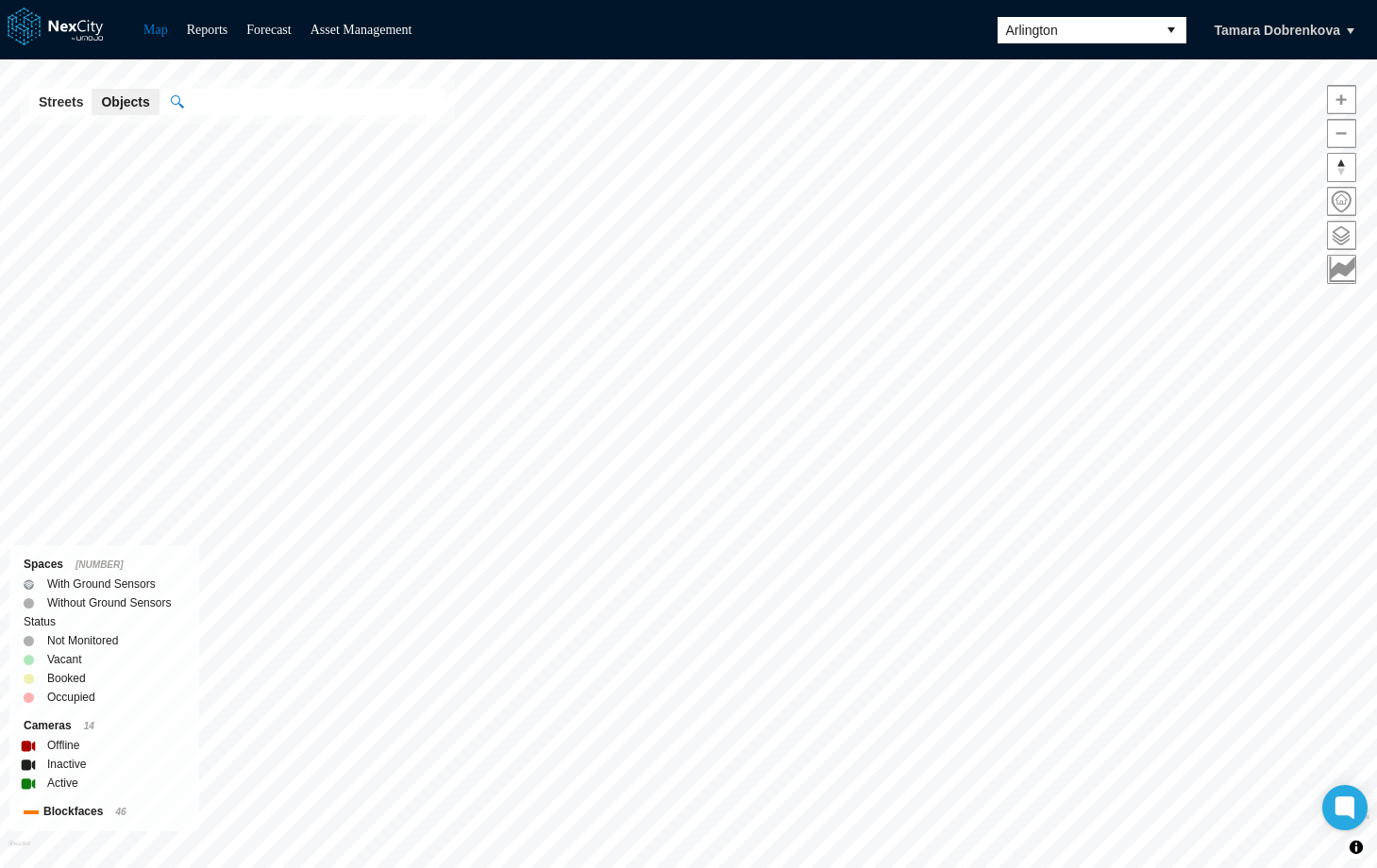 click at bounding box center (1341, 235) 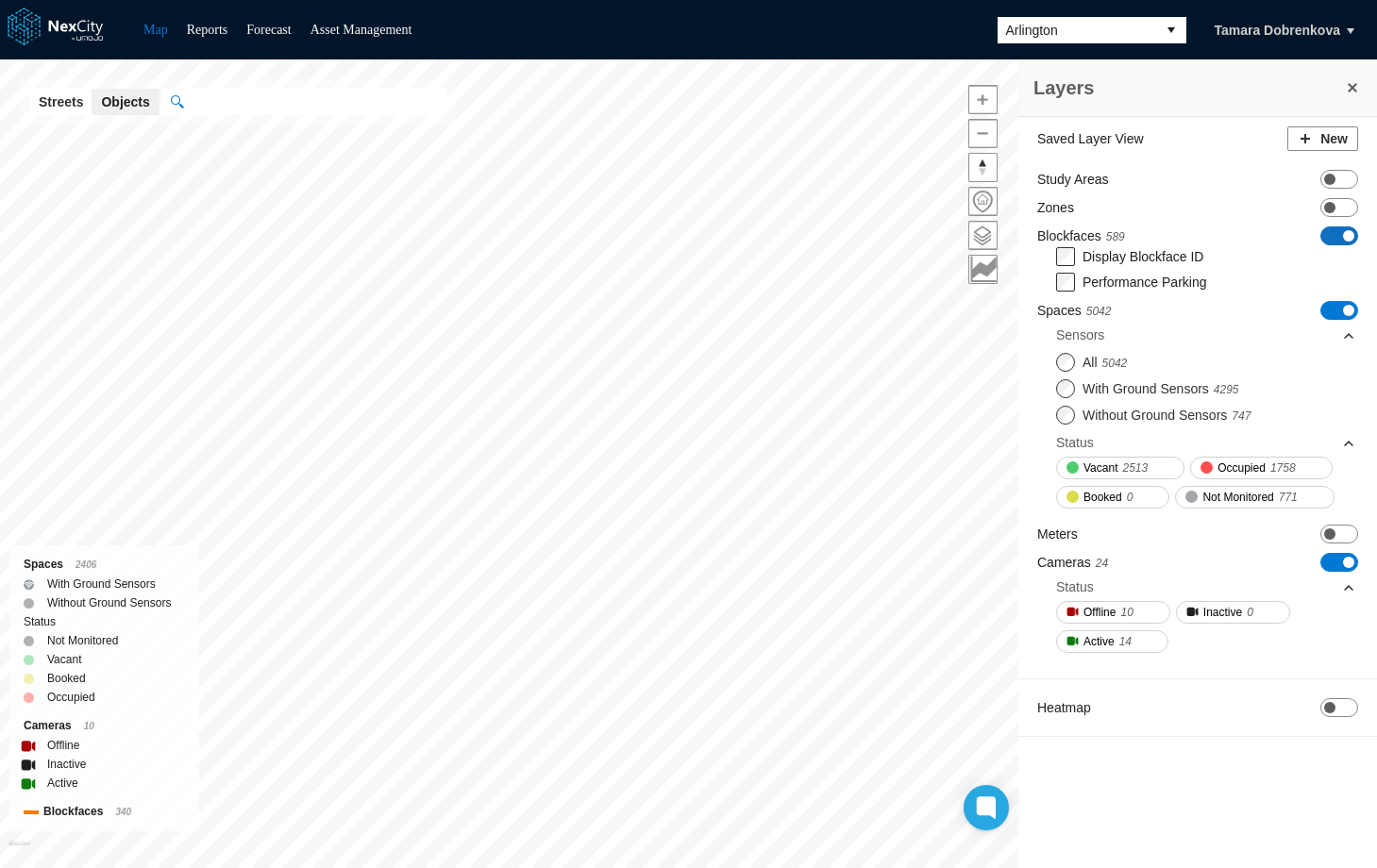 click on "ON OFF" at bounding box center (1339, 236) 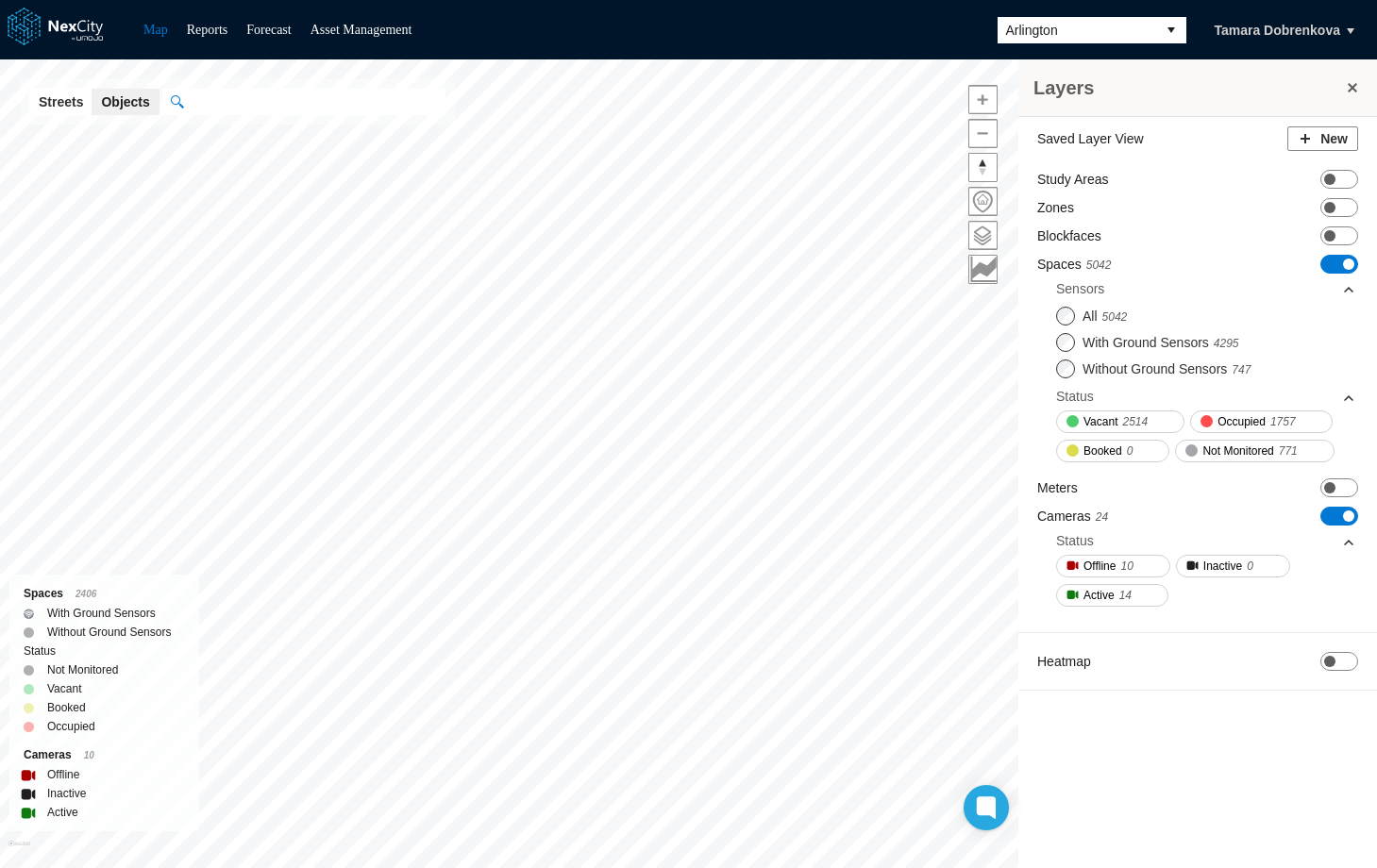 click on "ON OFF" at bounding box center [1339, 264] 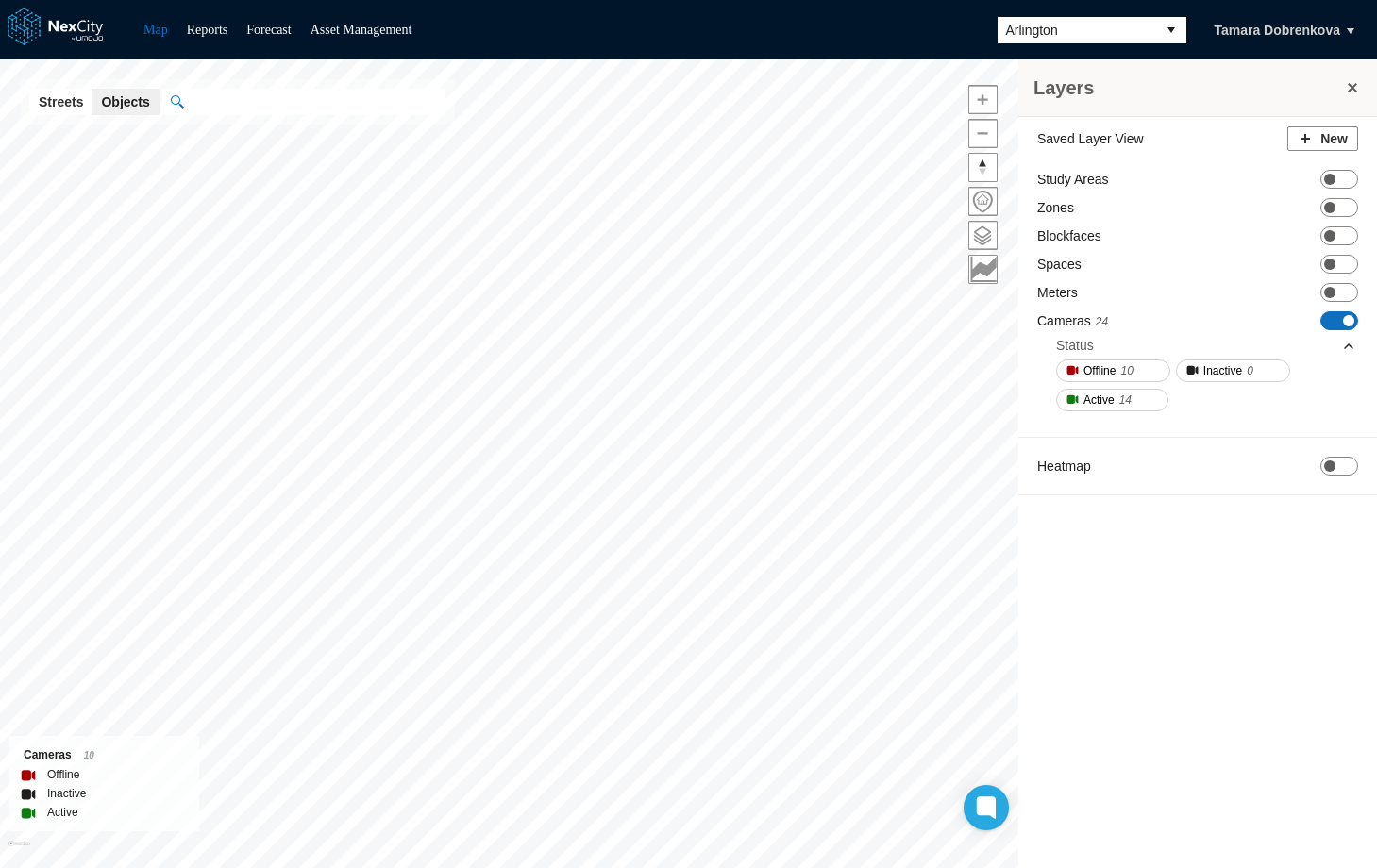 click on "ON OFF" at bounding box center [1339, 321] 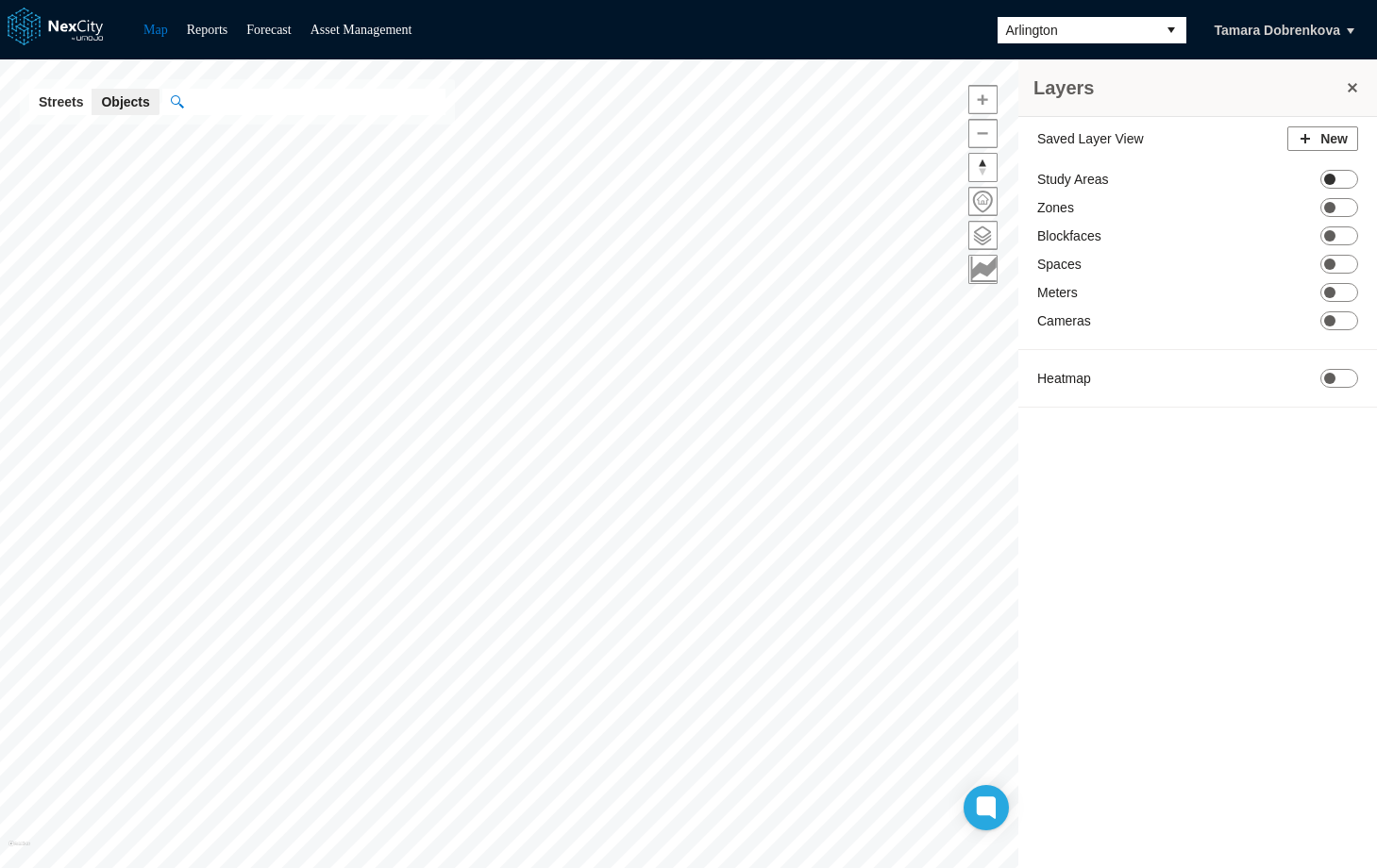 click on "ON OFF" at bounding box center [1339, 179] 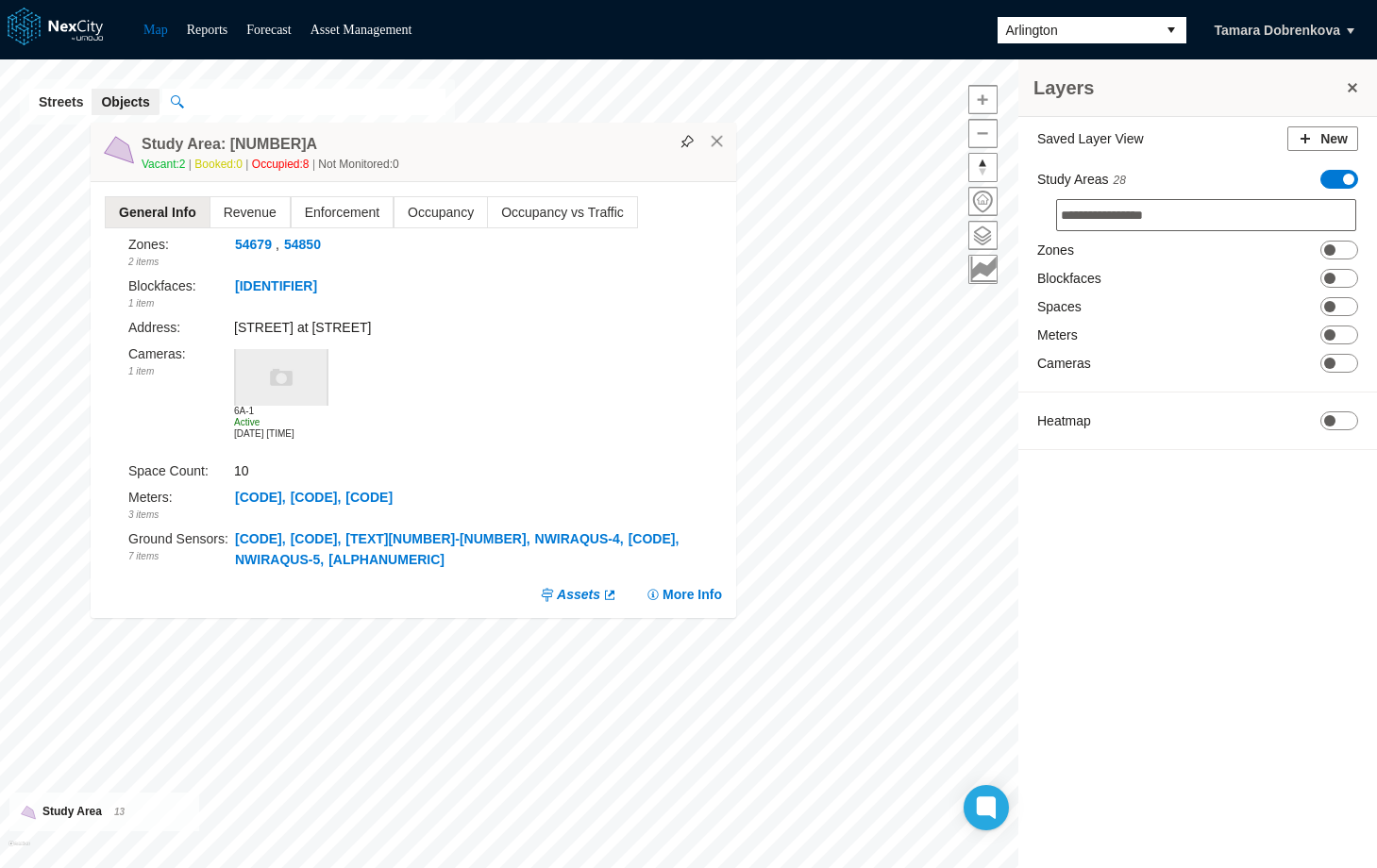 click on "More Info" at bounding box center [683, 594] 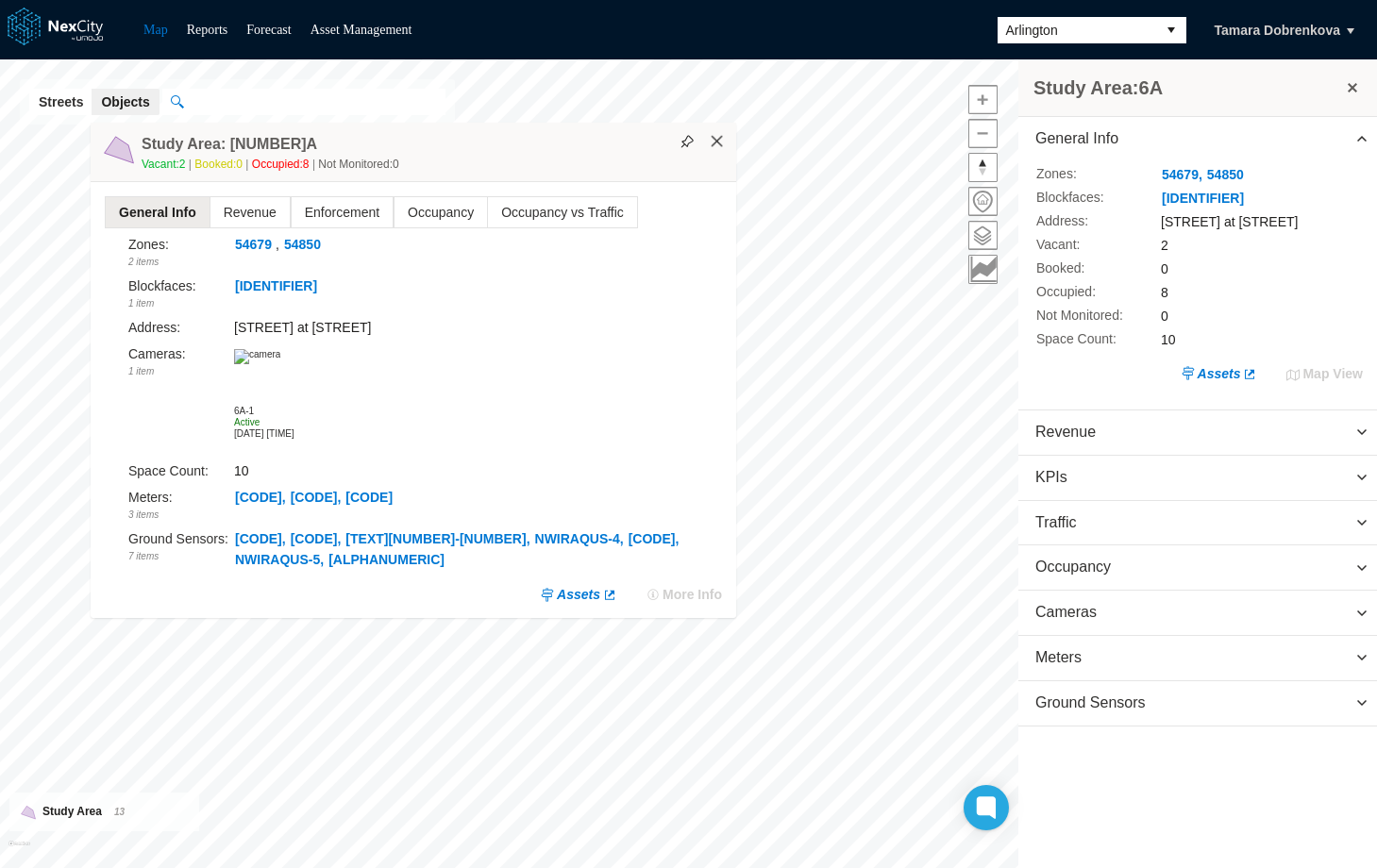 click on "×" at bounding box center [717, 142] 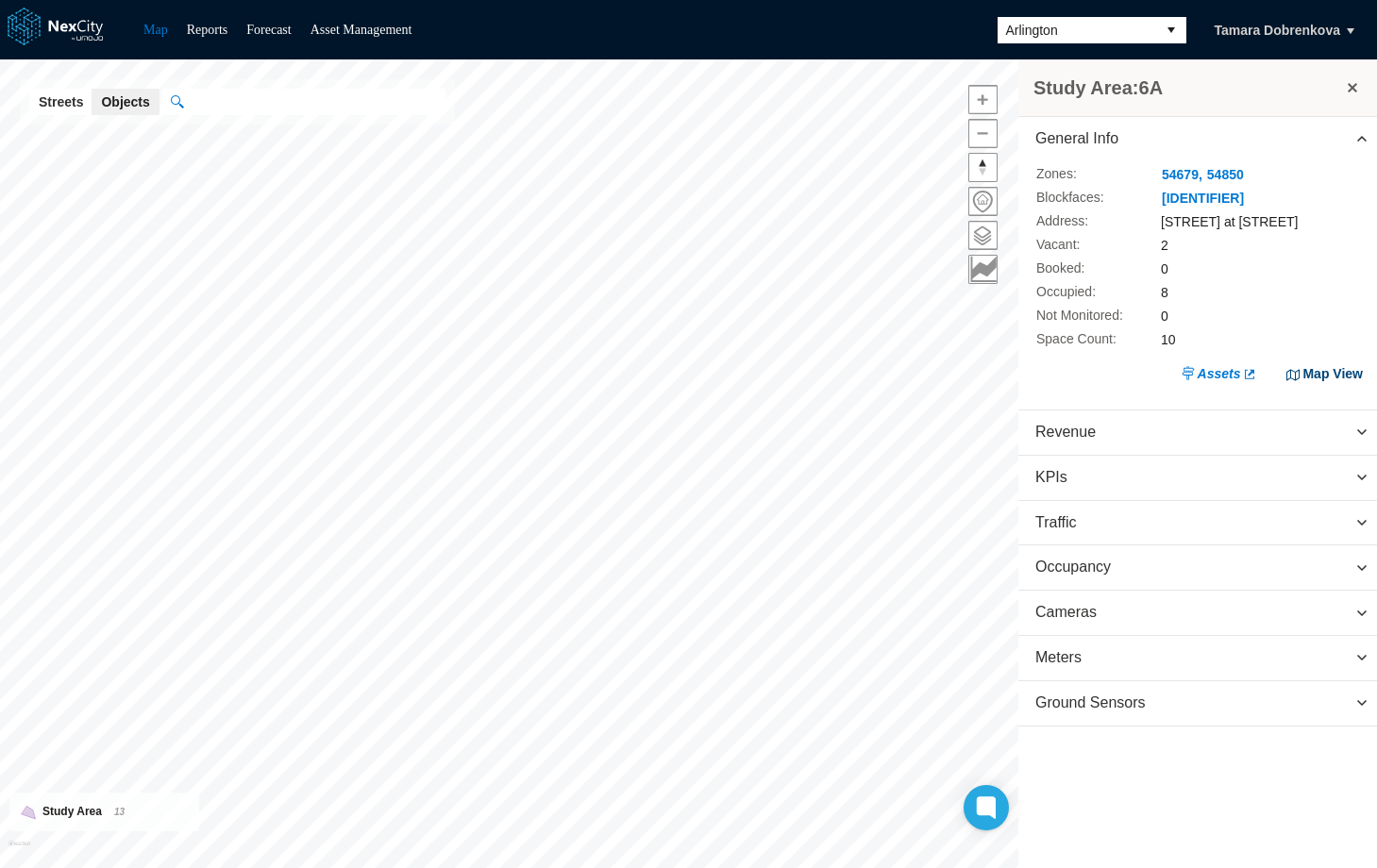 click on "Map View" at bounding box center [1324, 374] 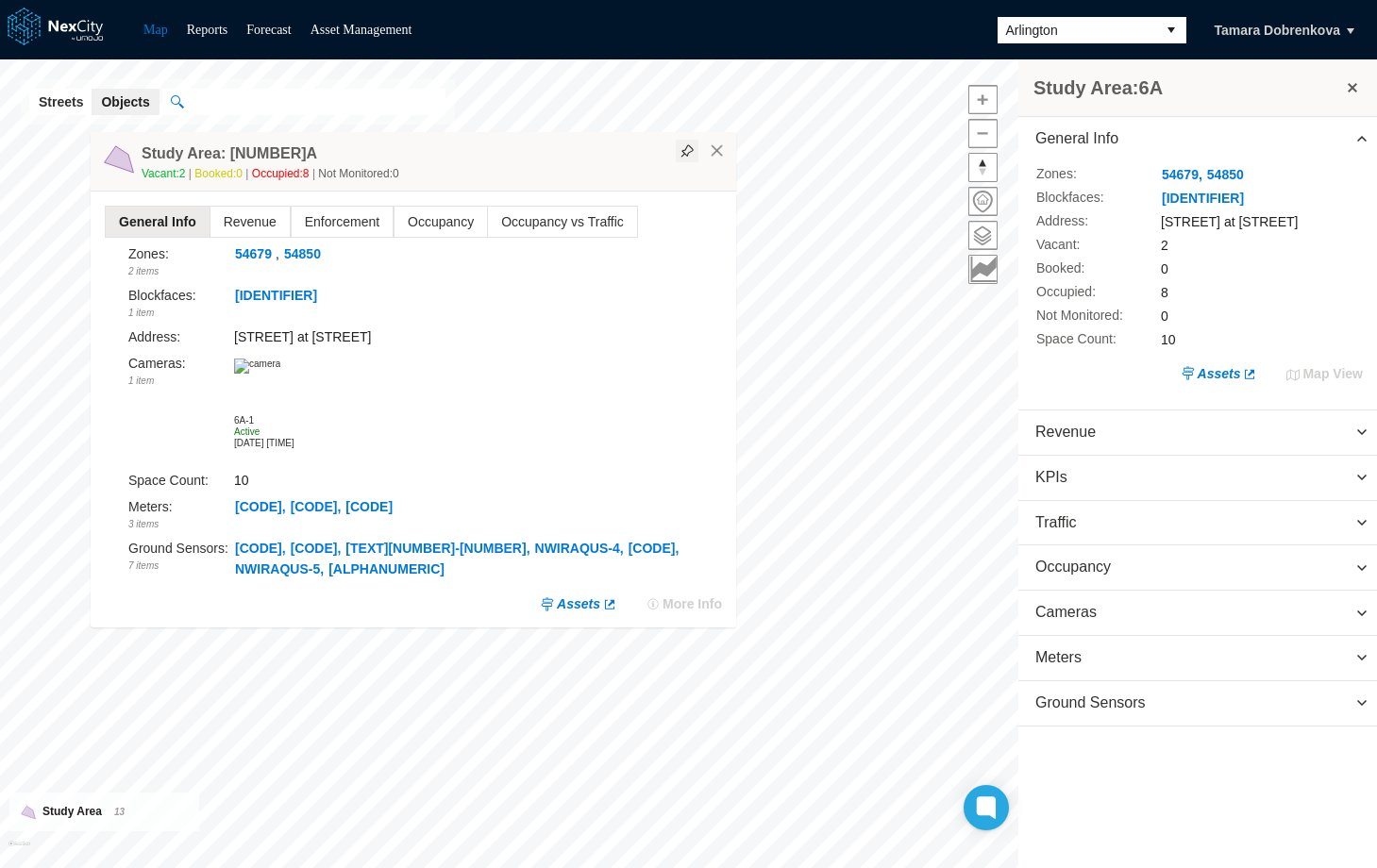 click at bounding box center (687, 151) 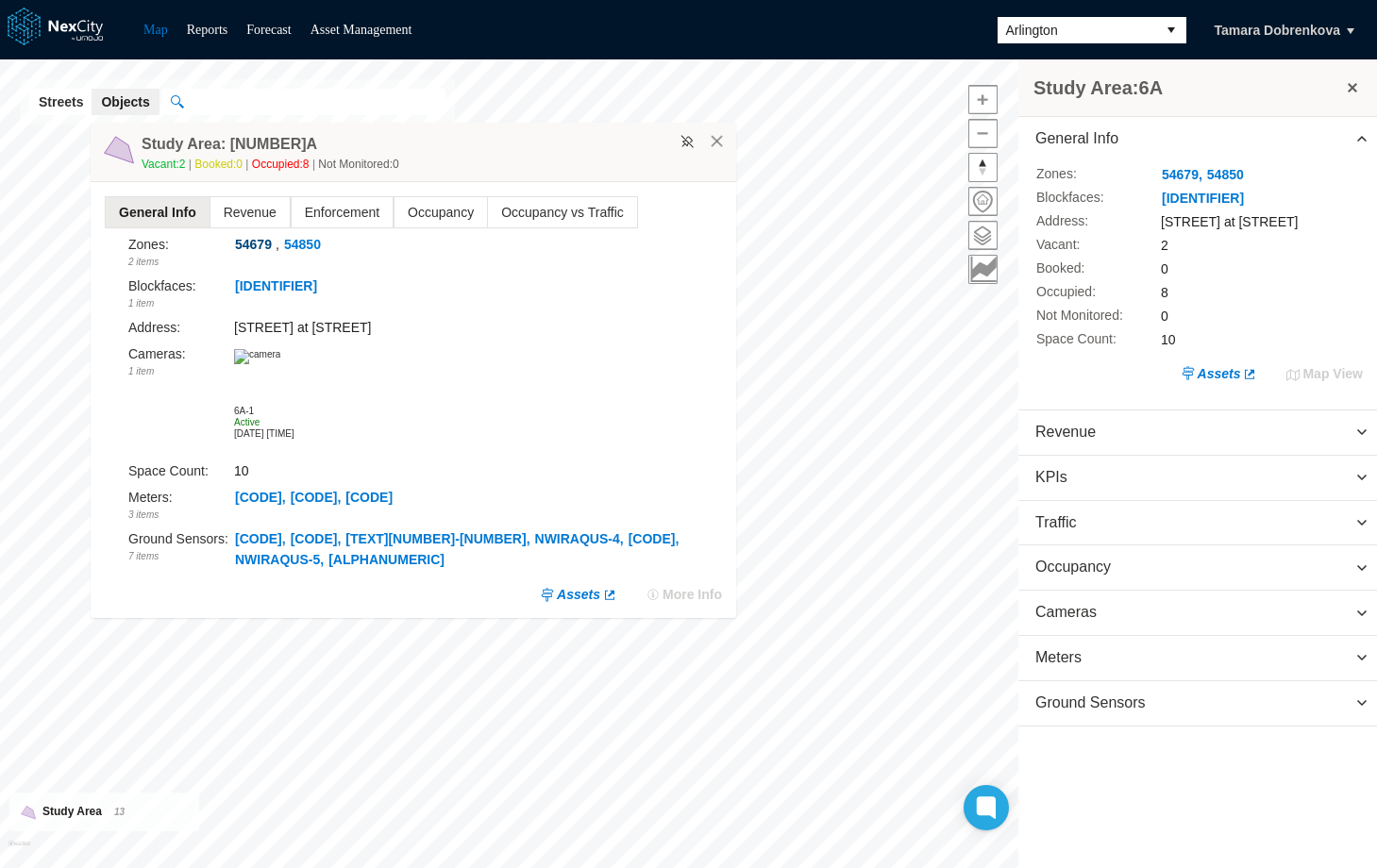 click on "54679" at bounding box center [253, 244] 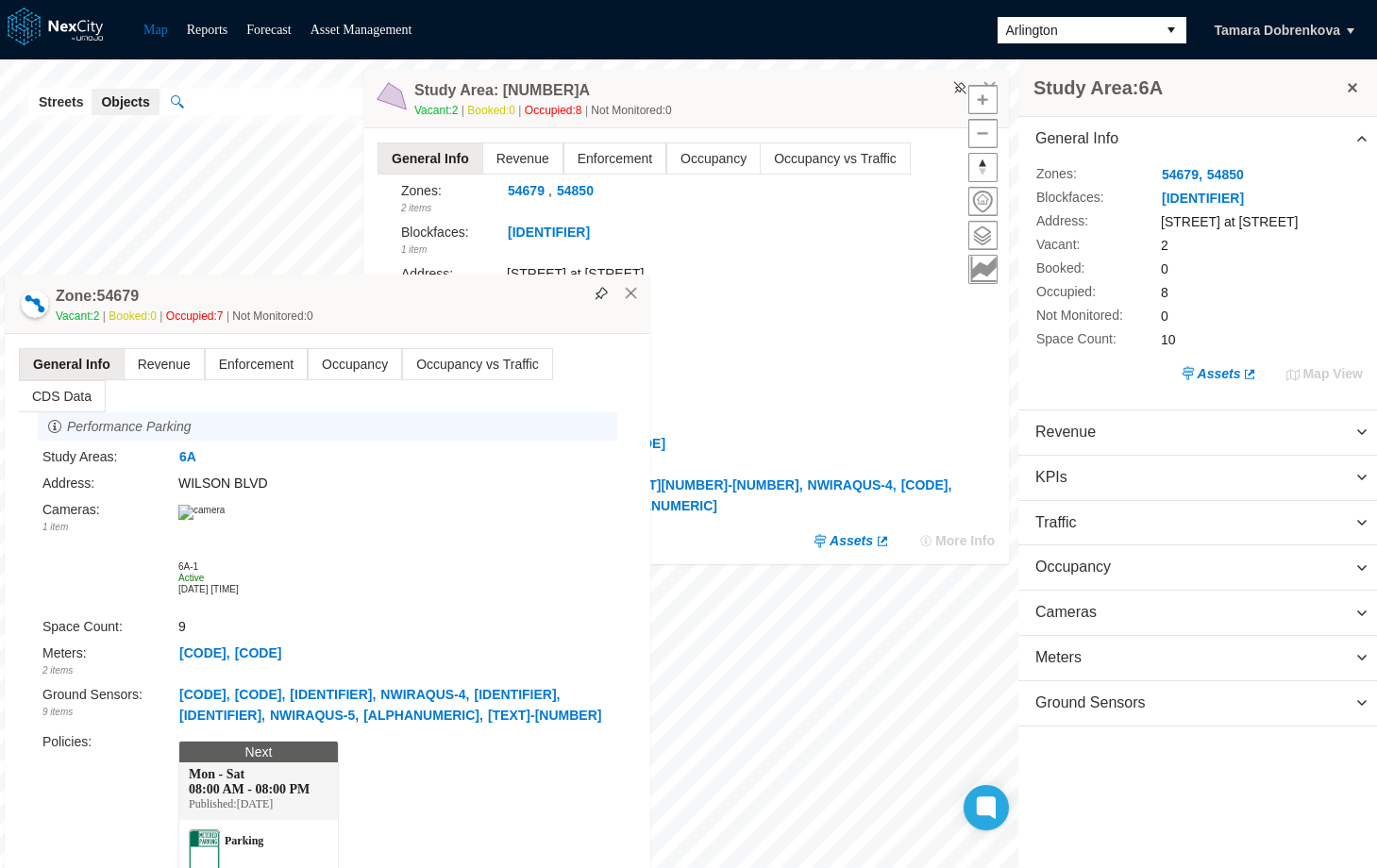 drag, startPoint x: 748, startPoint y: 98, endPoint x: 304, endPoint y: 405, distance: 539.80089 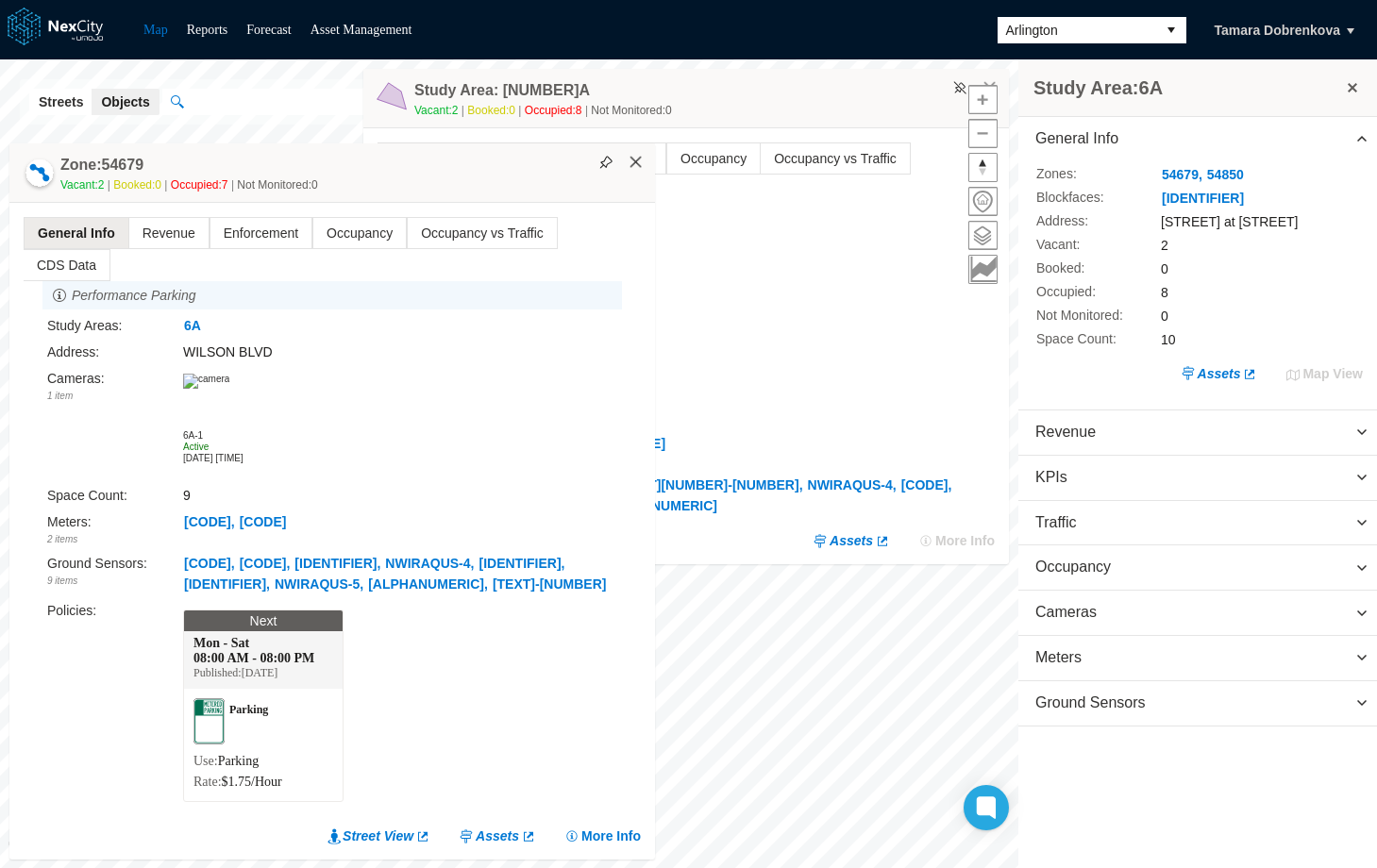 drag, startPoint x: 633, startPoint y: 164, endPoint x: 602, endPoint y: 194, distance: 43.13931 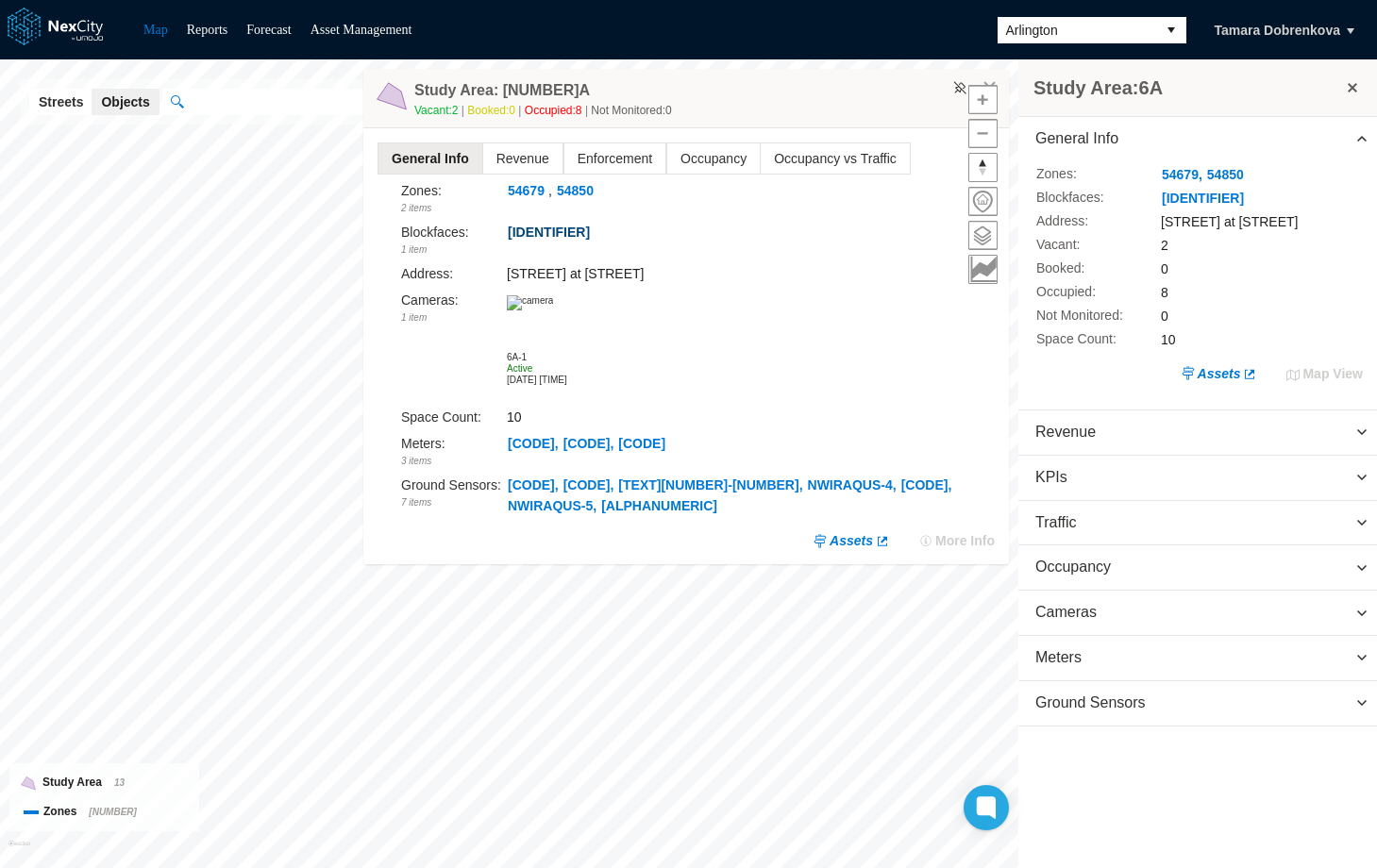 click on "[ID]" at bounding box center (548, 232) 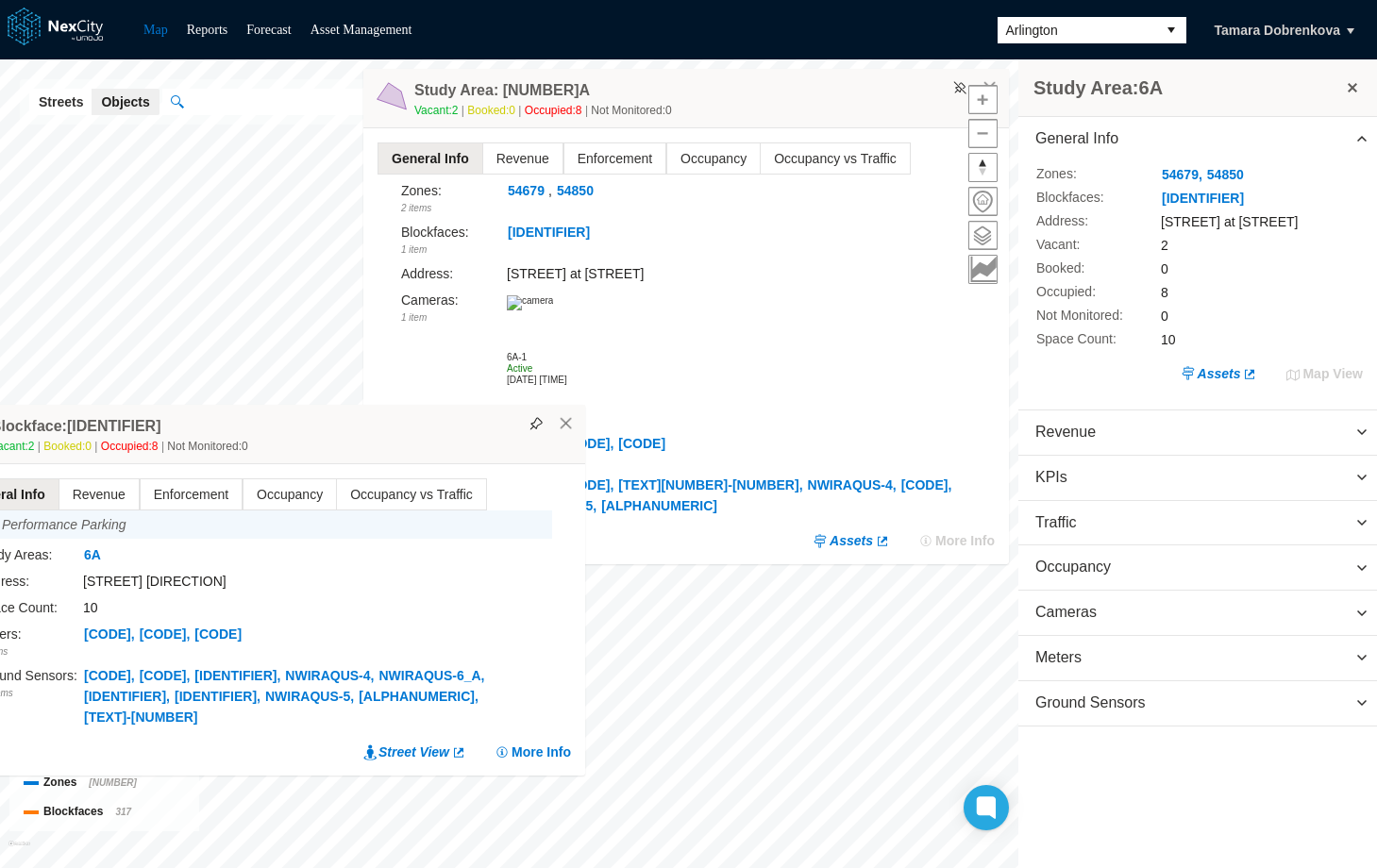 drag, startPoint x: 765, startPoint y: 146, endPoint x: 339, endPoint y: 458, distance: 528.0341 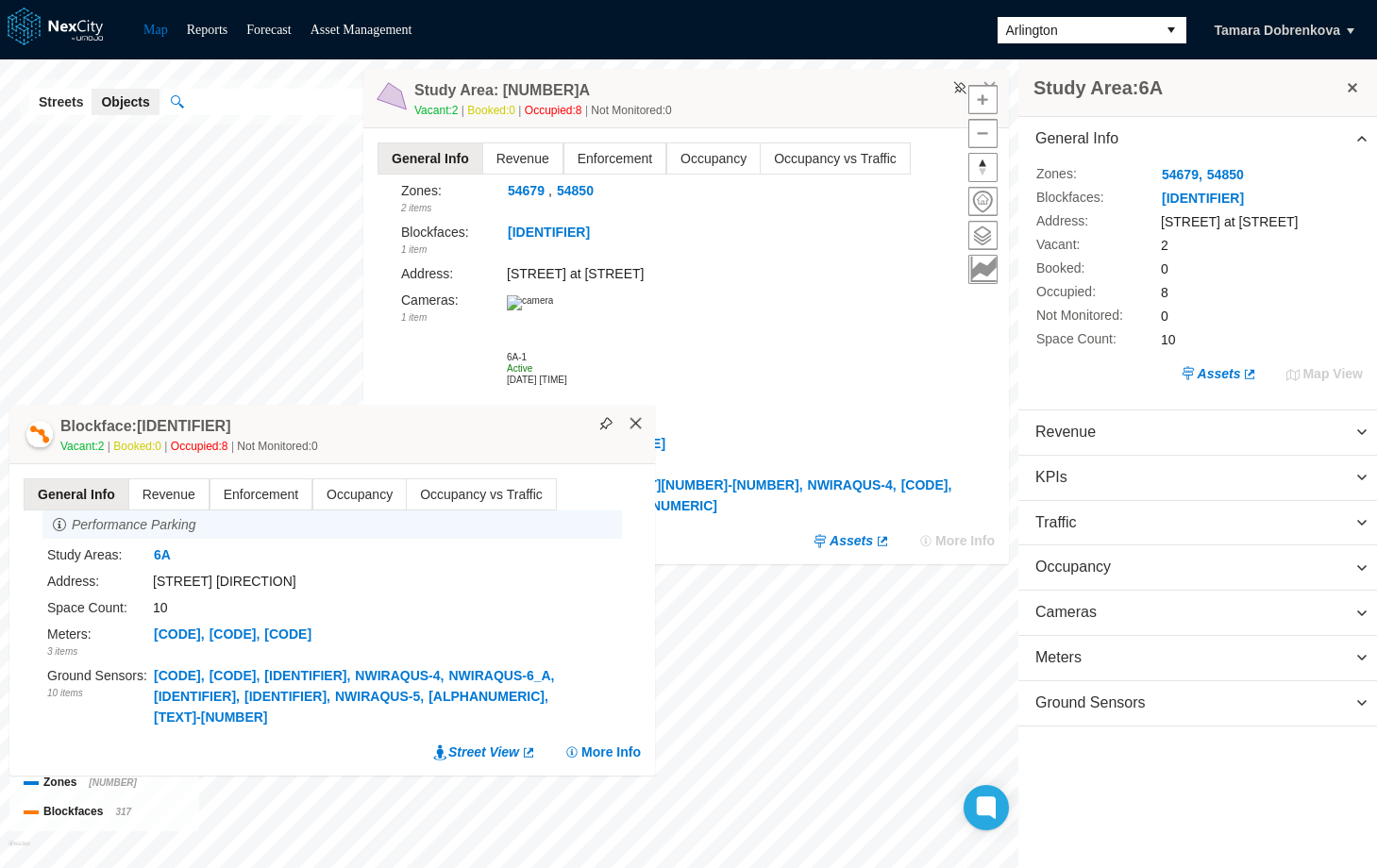 click on "×" at bounding box center (636, 424) 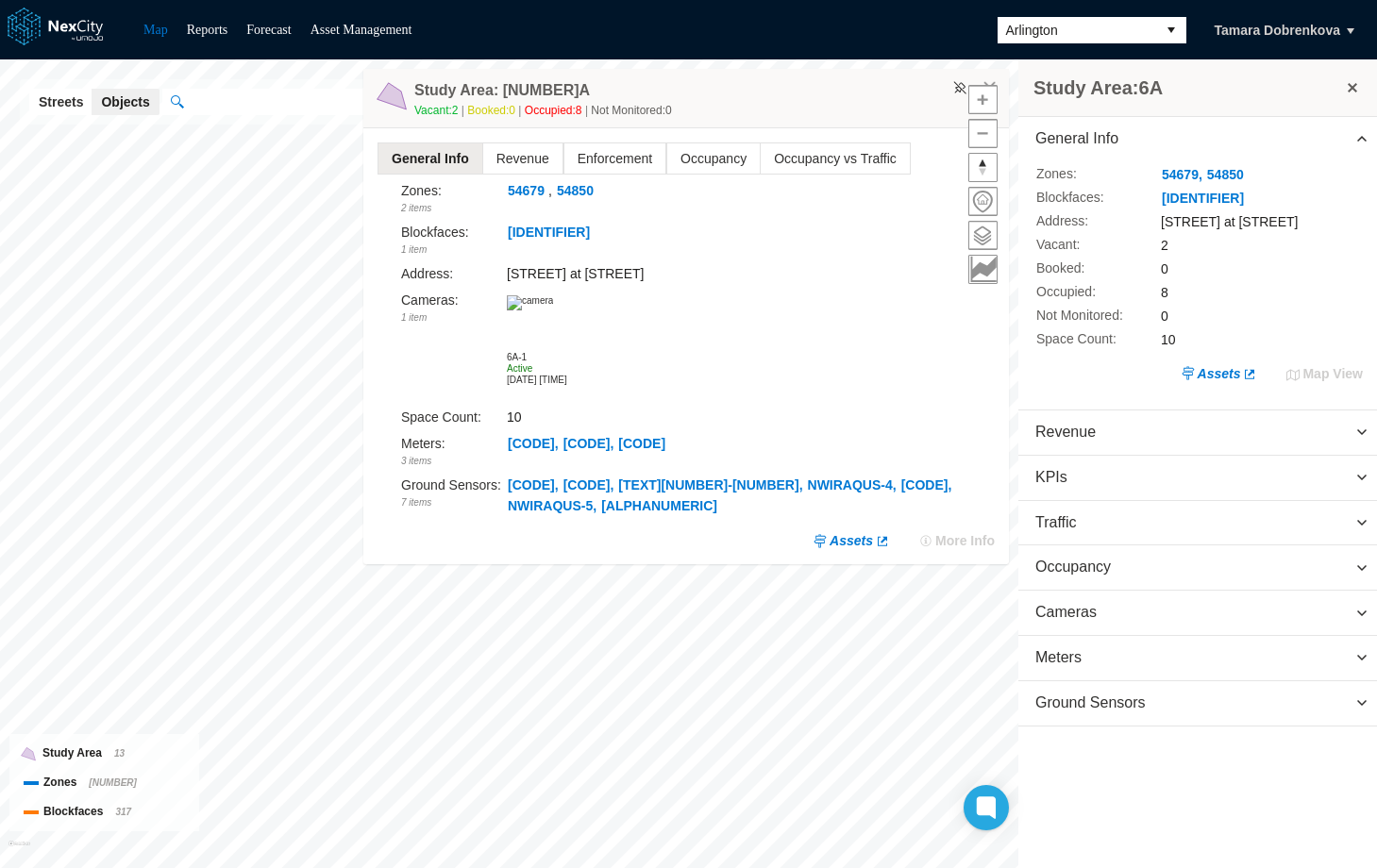 click at bounding box center (529, 303) 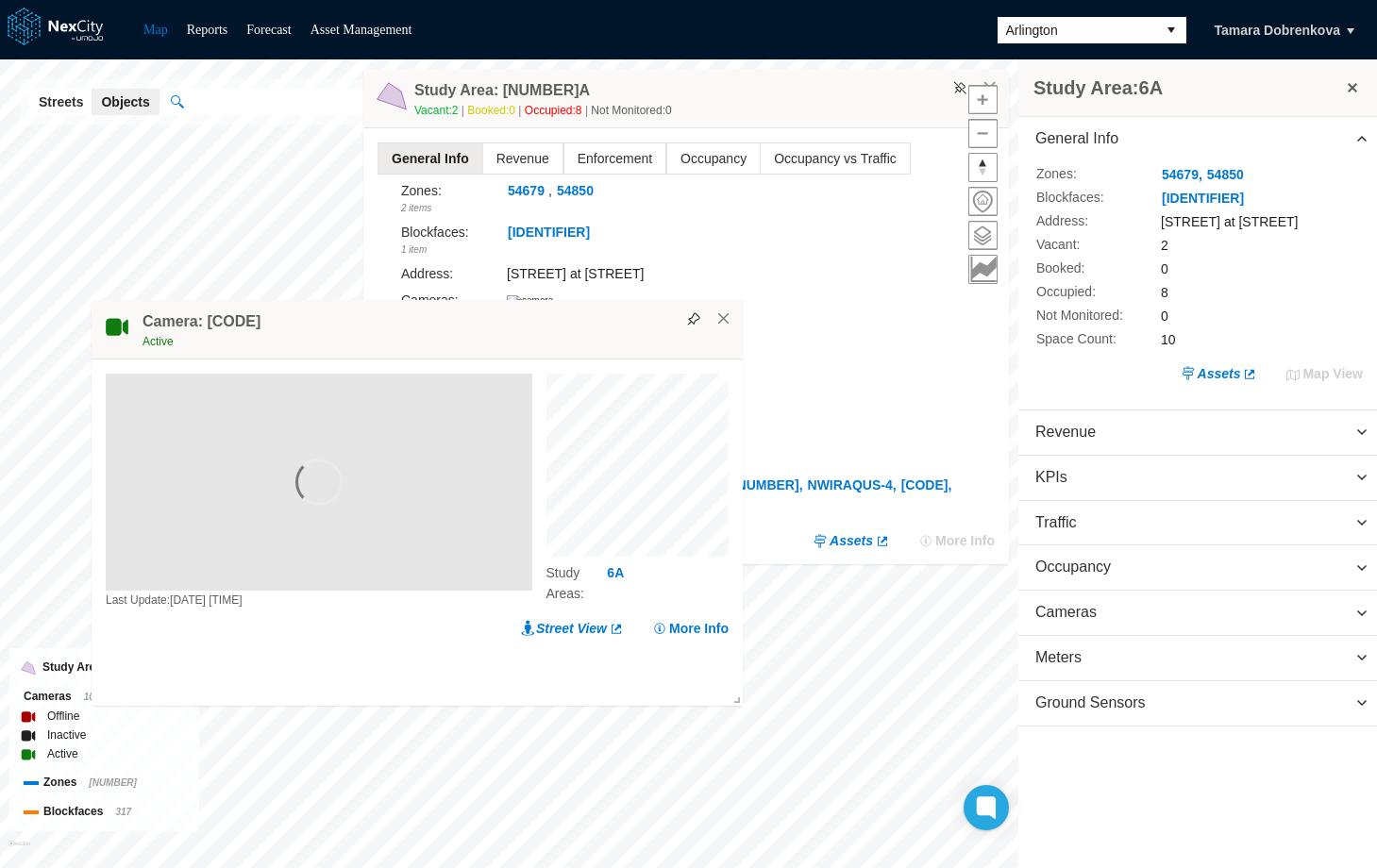 drag, startPoint x: 829, startPoint y: 95, endPoint x: 408, endPoint y: 466, distance: 561.1435 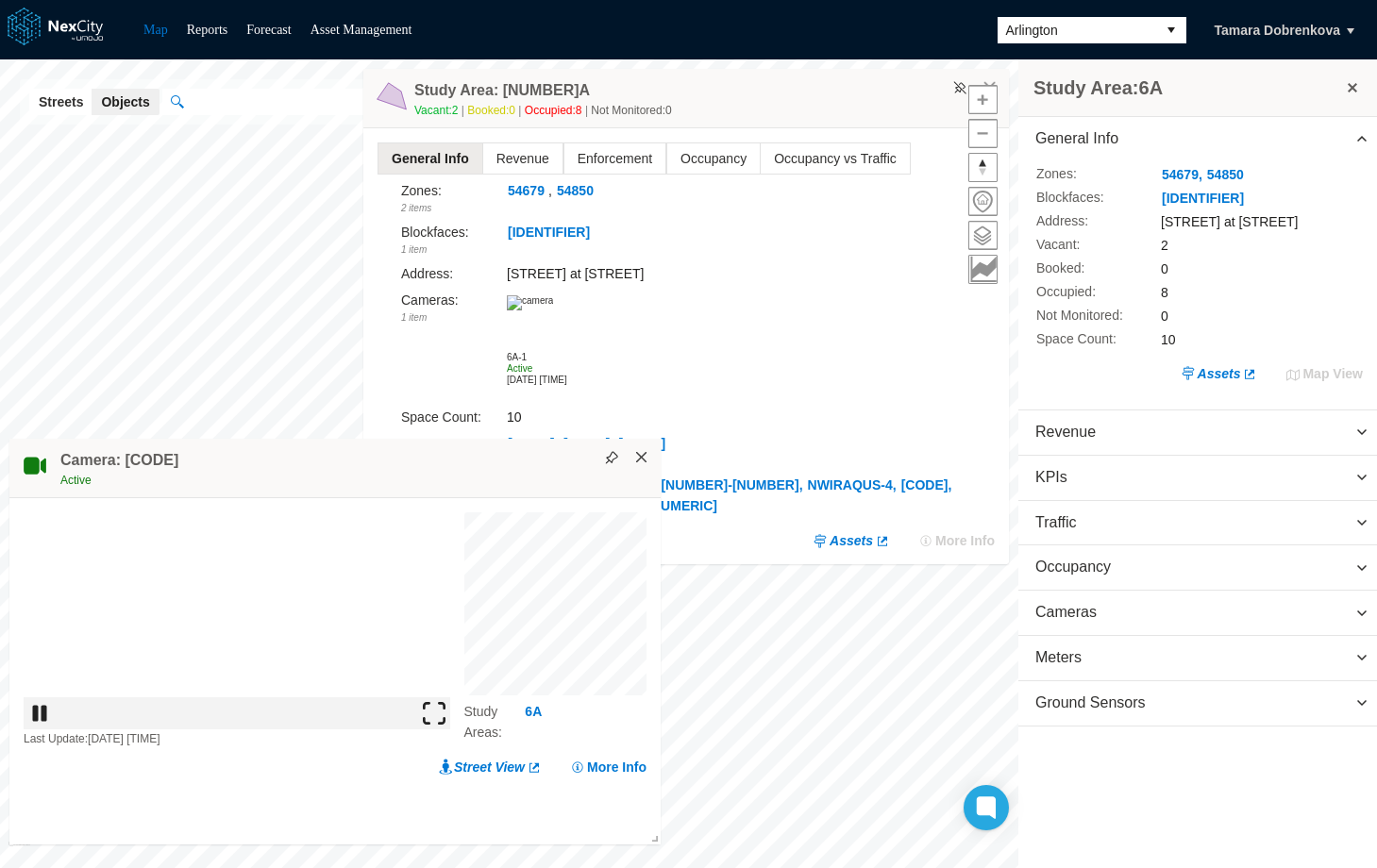 click on "×" at bounding box center [642, 458] 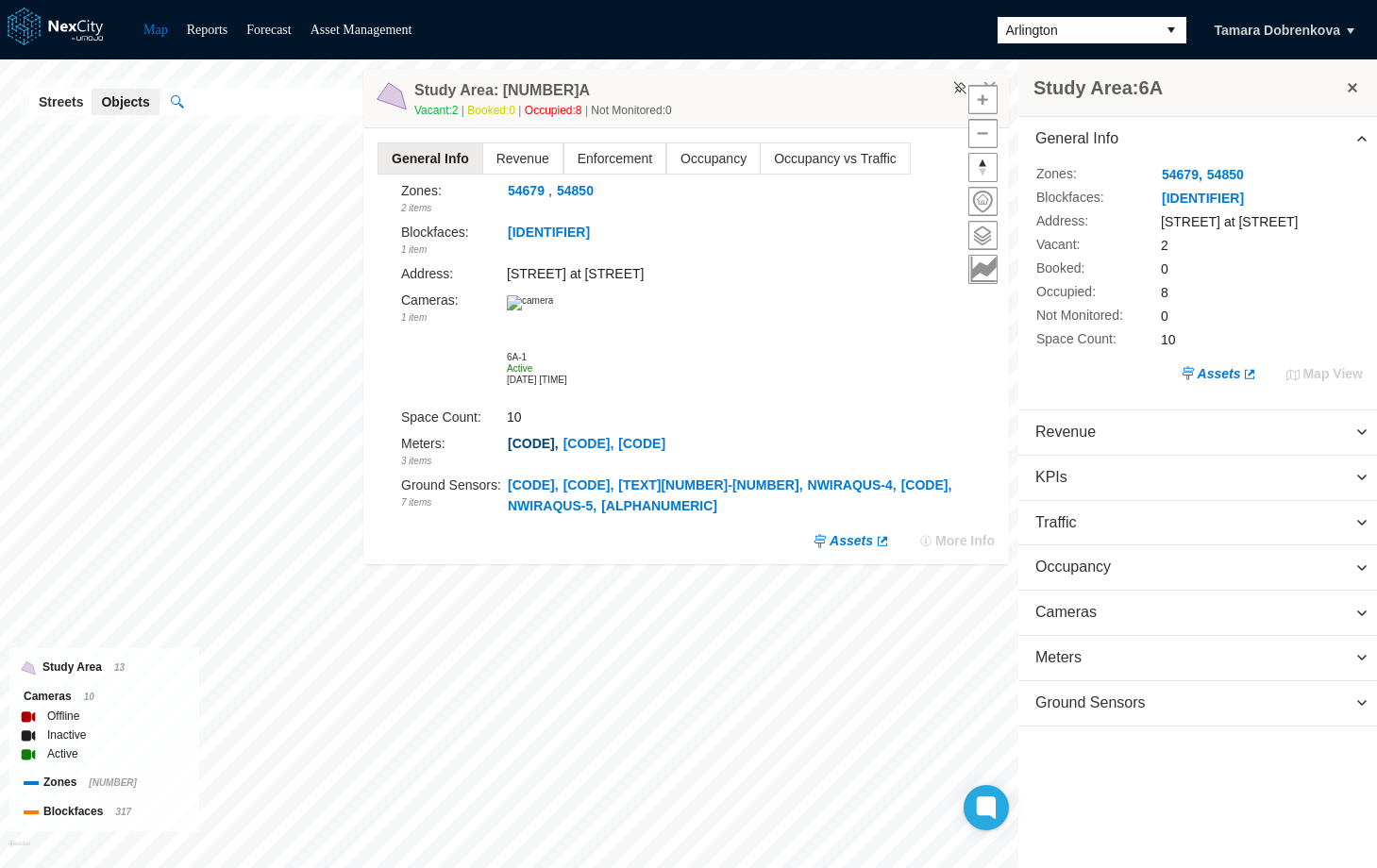 click on "WIH4000N ," at bounding box center (533, 443) 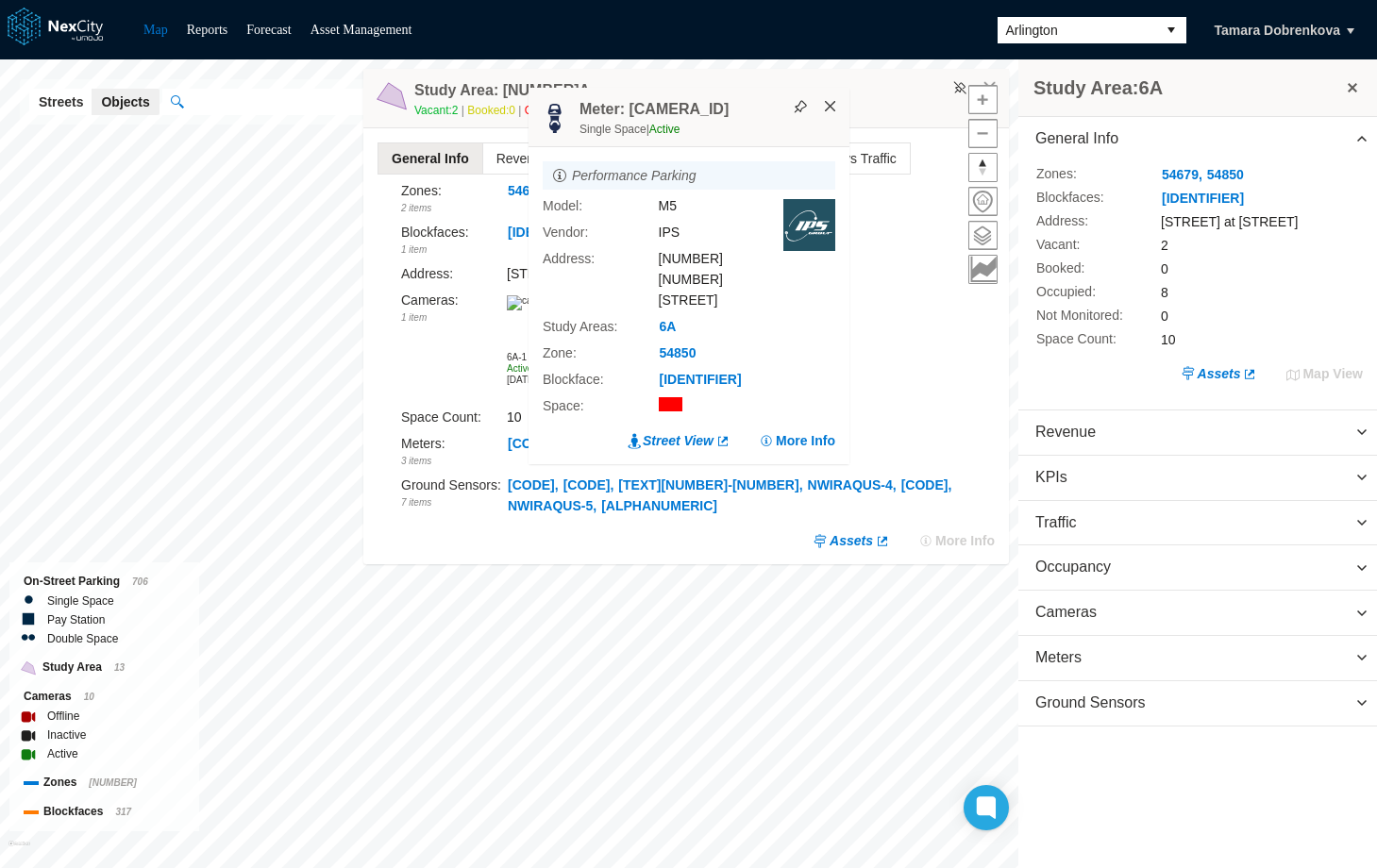 click on "×" at bounding box center [831, 107] 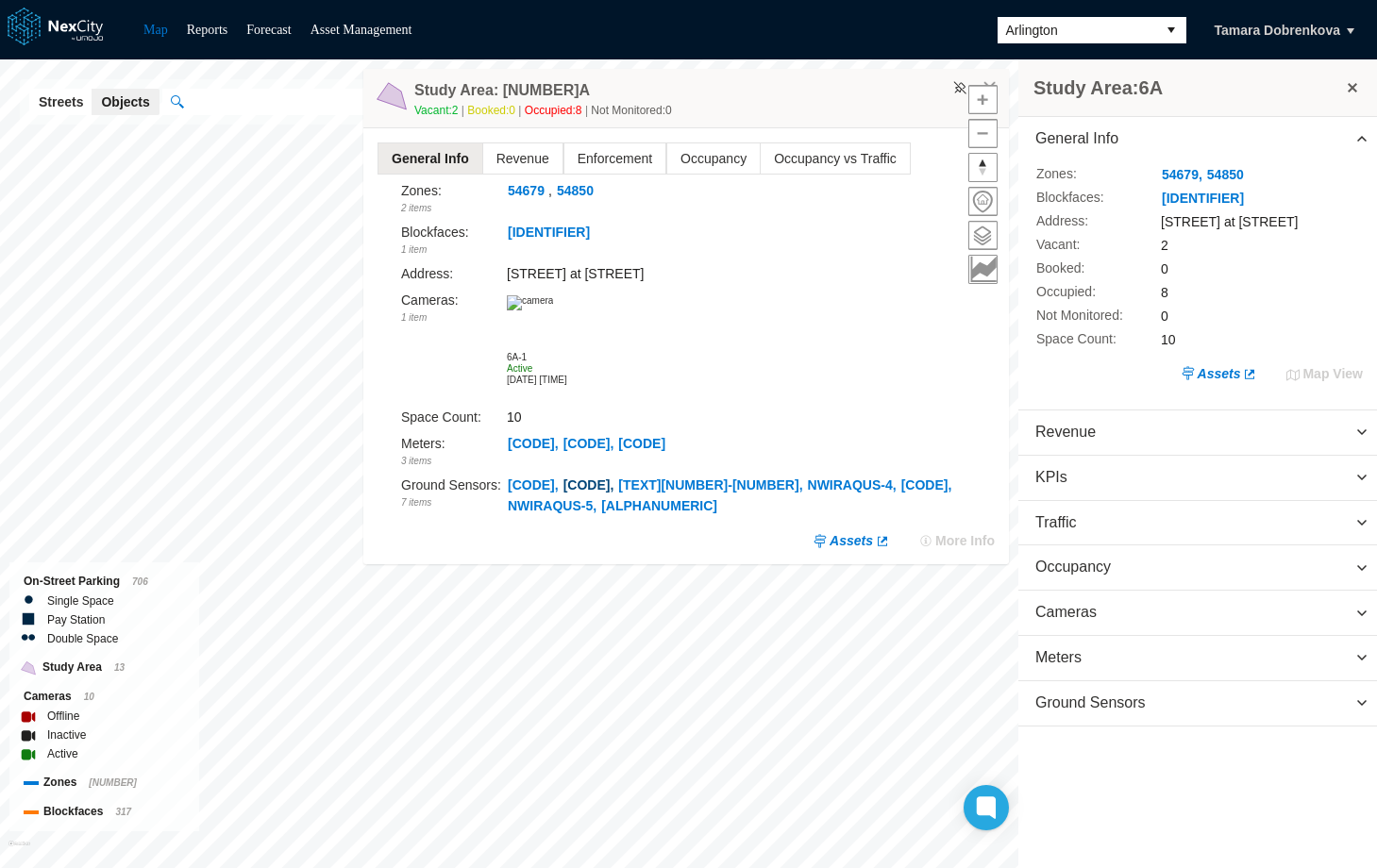 click on "NWIRAQUS-3 ," at bounding box center [589, 485] 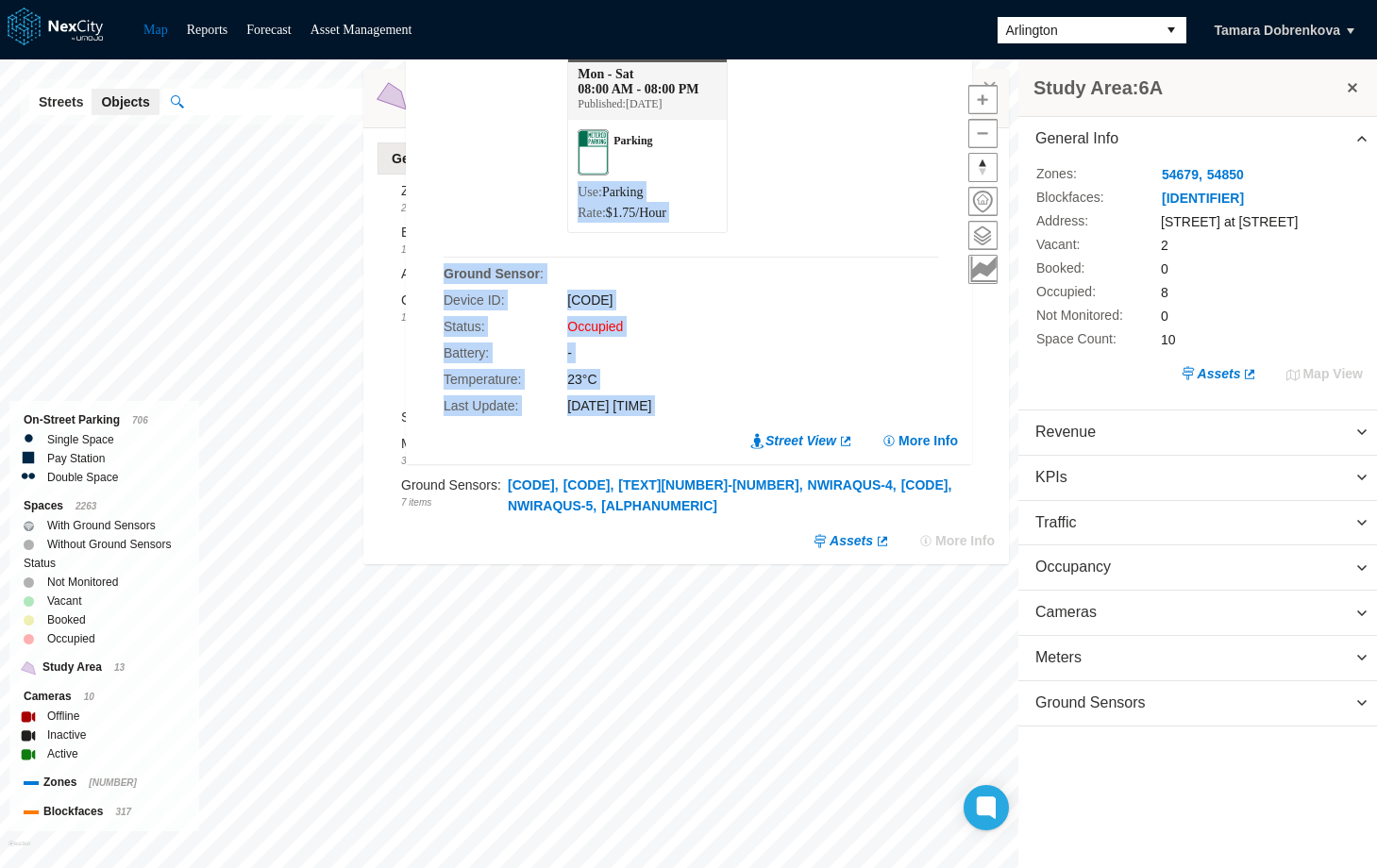 drag, startPoint x: 798, startPoint y: 121, endPoint x: 635, endPoint y: 457, distance: 373.4501 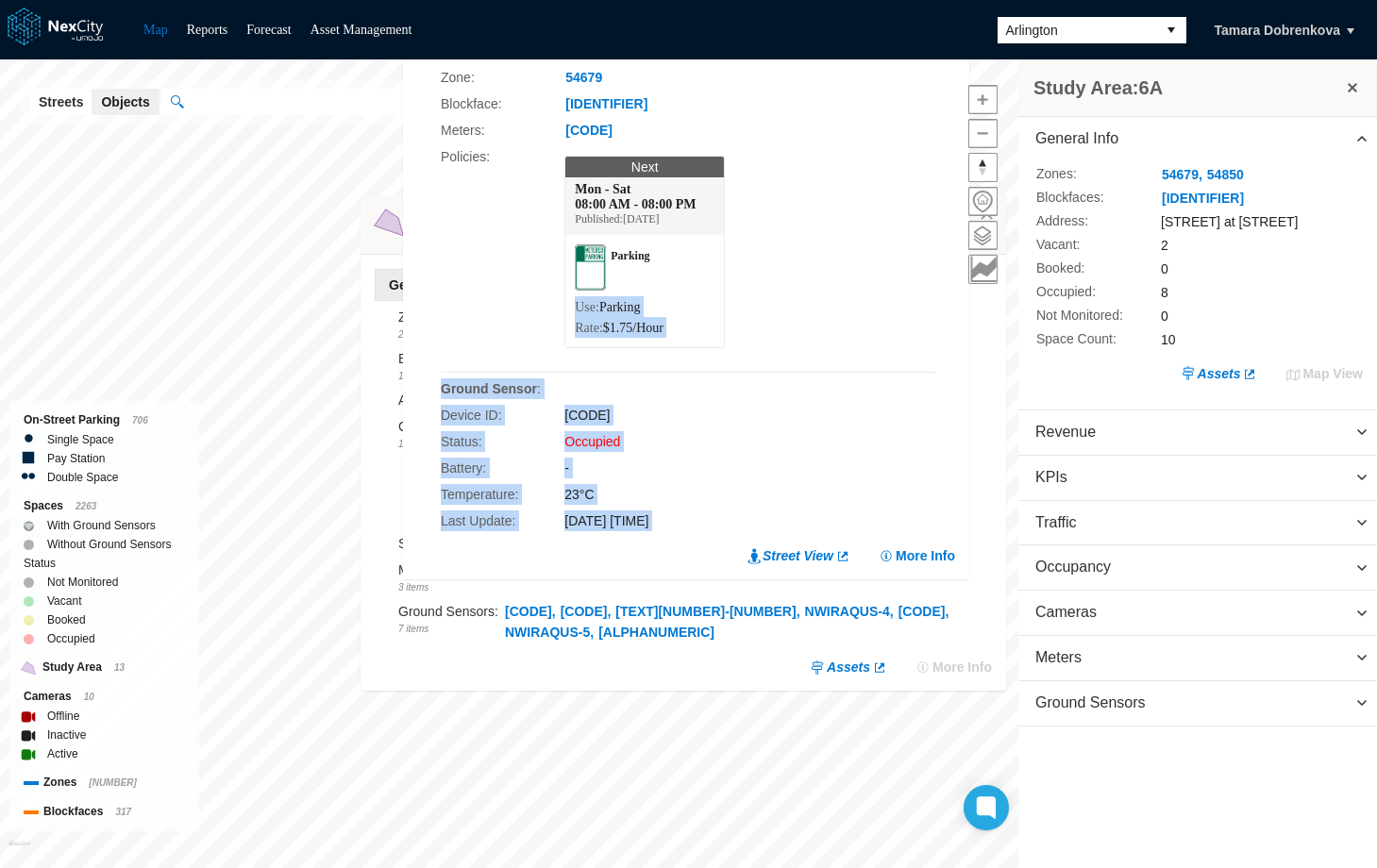 click on "Study Area:  6A General Info Zones: 54679 , 54850 Blockfaces: NWIRAQUS Address: Wilson Blvd at Randolph Vacant: 2 Booked: 0 Occupied: 8 Not Monitored: 0 Space Count: 10 Assets Map View Revenue KPIs Traffic Occupancy Cameras Meters Ground Sensors Arlington KPI overview Reports 0 On-Street parking zones  |   0 Off-Street parking zones $0K $500K Current Month On-Street Off-Street Revenue Days $0K $250K On-Street Off-Street Enforcement Current Previous $0K $500K © Mapbox   © OpenStreetMap   Improve this map On-Street Parking 706 Single Space Pay Station Double Space Spaces 2263 With Ground Sensors Without Ground Sensors Status Not Monitored Vacant Booked Occupied Study Area 13 Cameras 10 Offline Inactive Active Zones 382 Blockfaces 317 × Study Area: 6A Vacant:  2 Booked:  0 Occupied:  8 Not Monitored:  0 General Info Revenue Enforcement Occupancy Occupancy vs Traffic Zones : 2   items 54679 ,  54850 Blockfaces : 1   item NWIRAQUS Address : Wilson Blvd at Randolph Cameras : 1   item 6A-1 Active Space Count : 10" at bounding box center [688, 463] 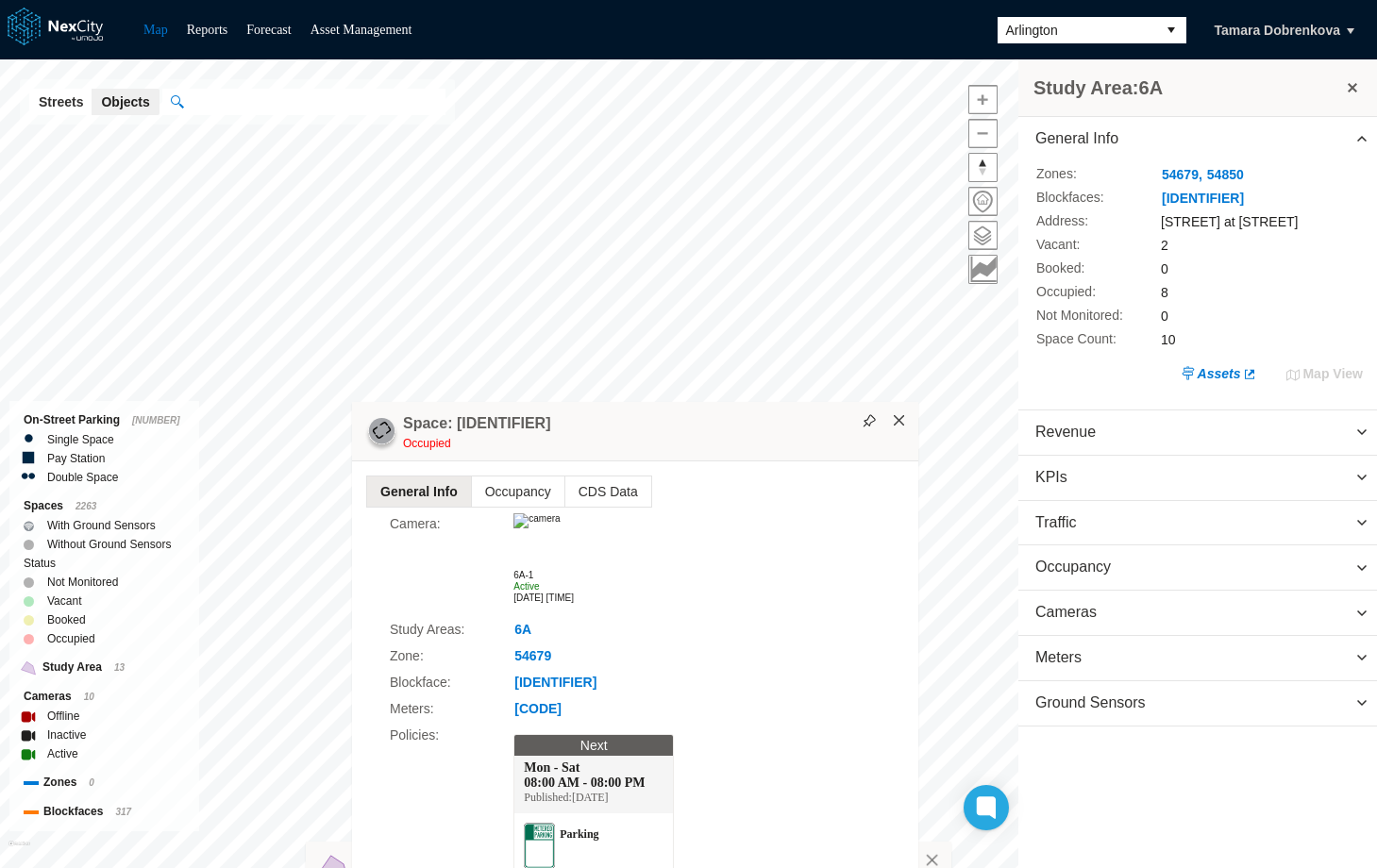 click on "×" at bounding box center (899, 421) 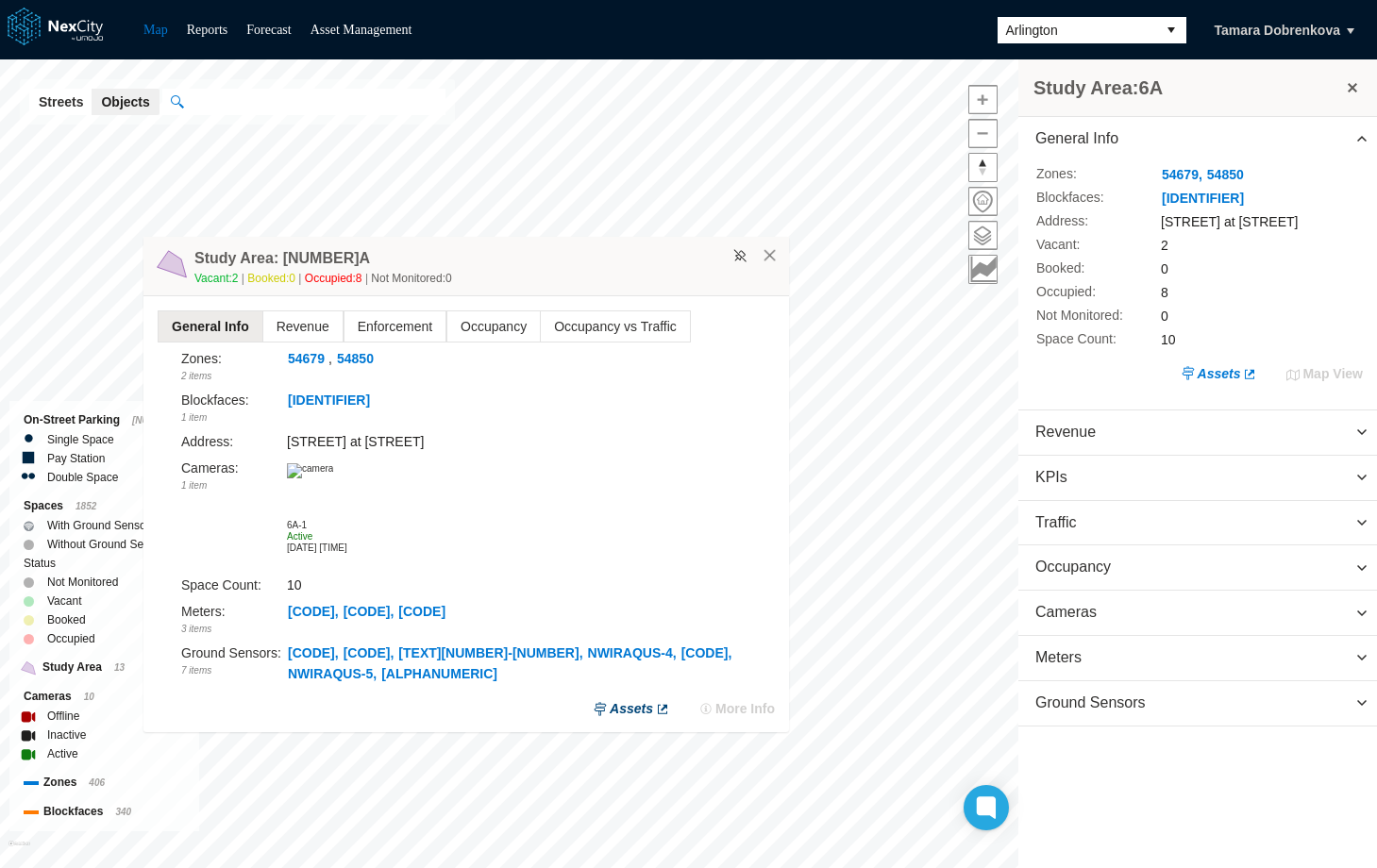 click on "Assets" at bounding box center [631, 709] 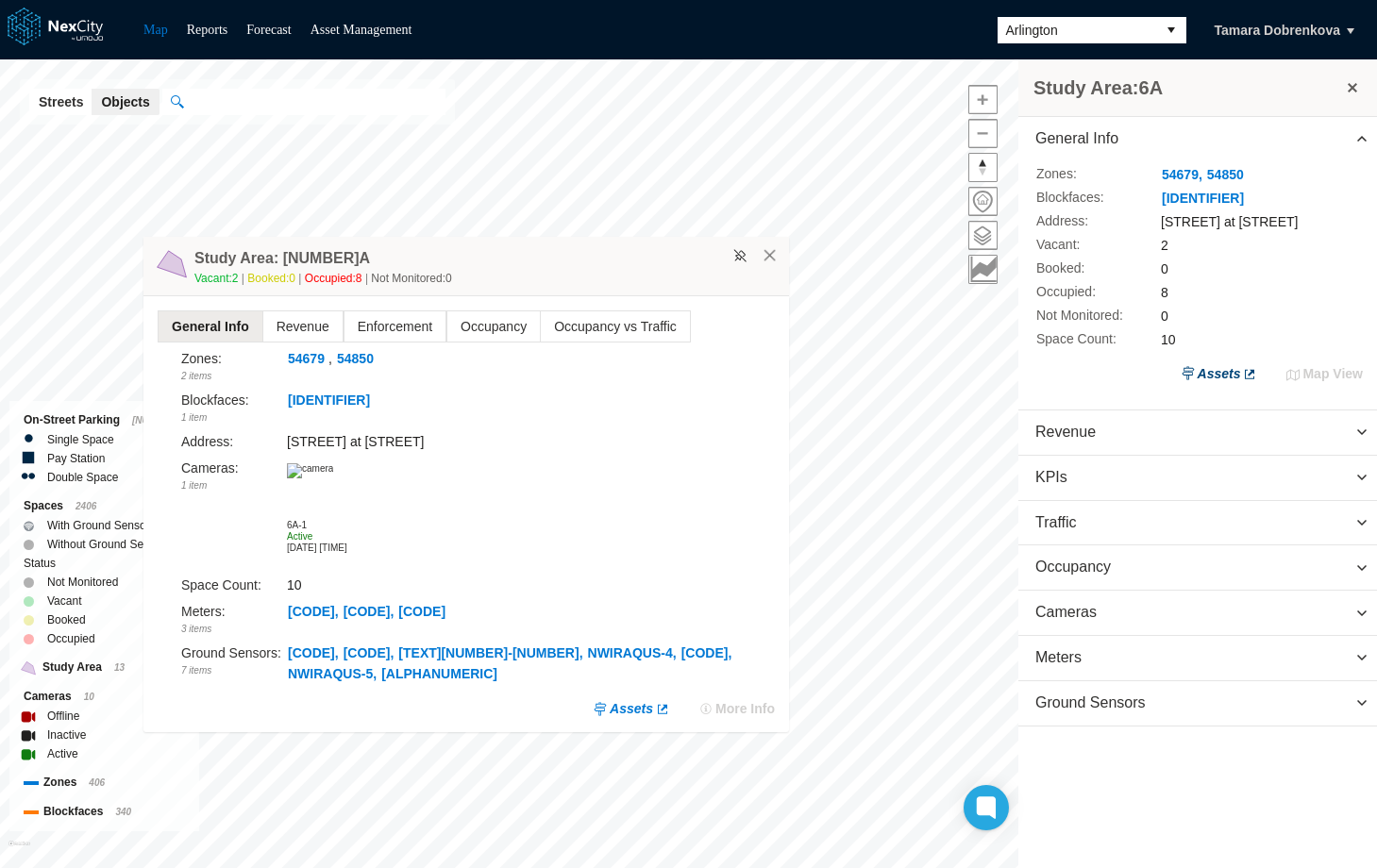 click on "Assets" at bounding box center (1219, 374) 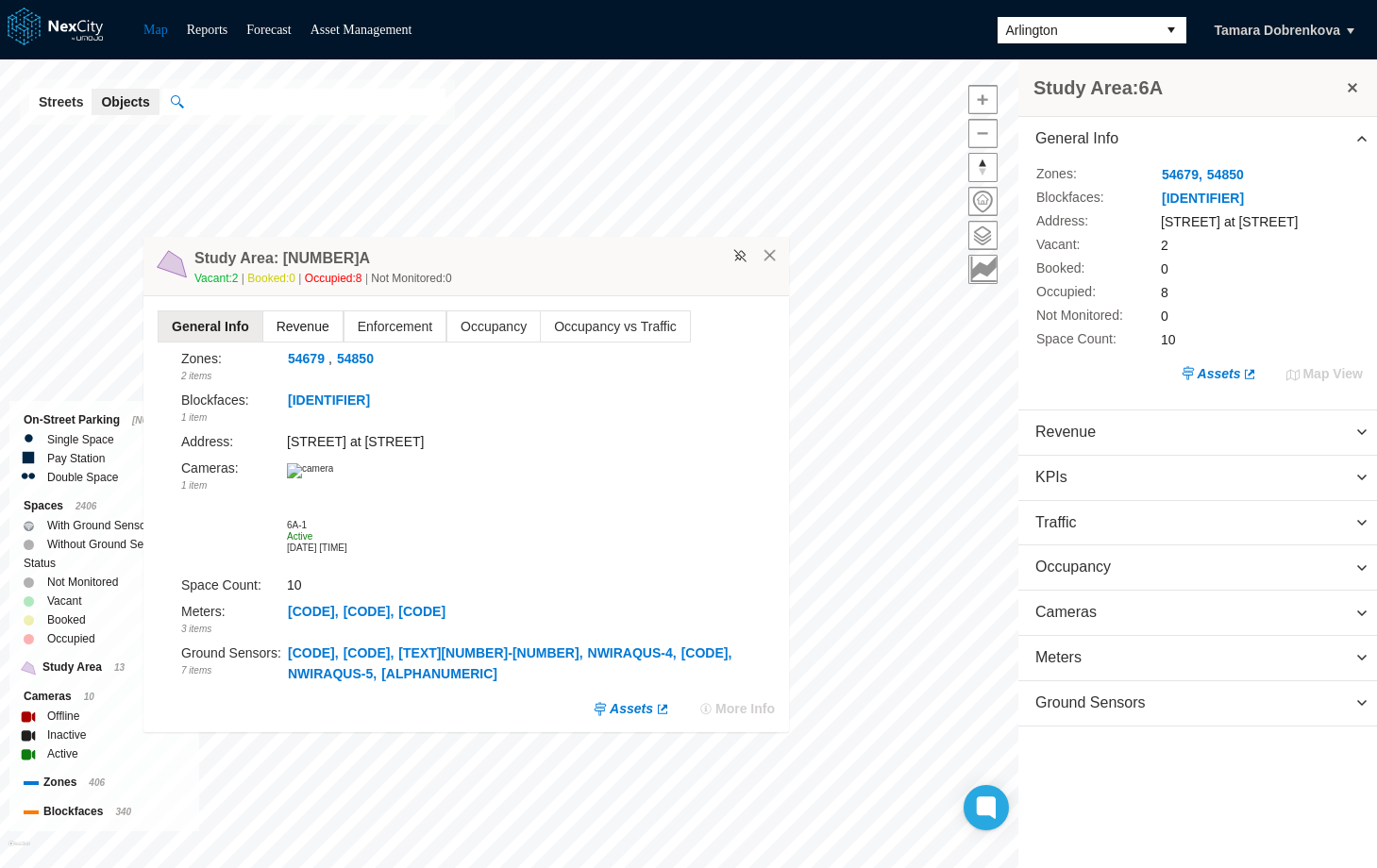 click on "Revenue" at bounding box center [302, 326] 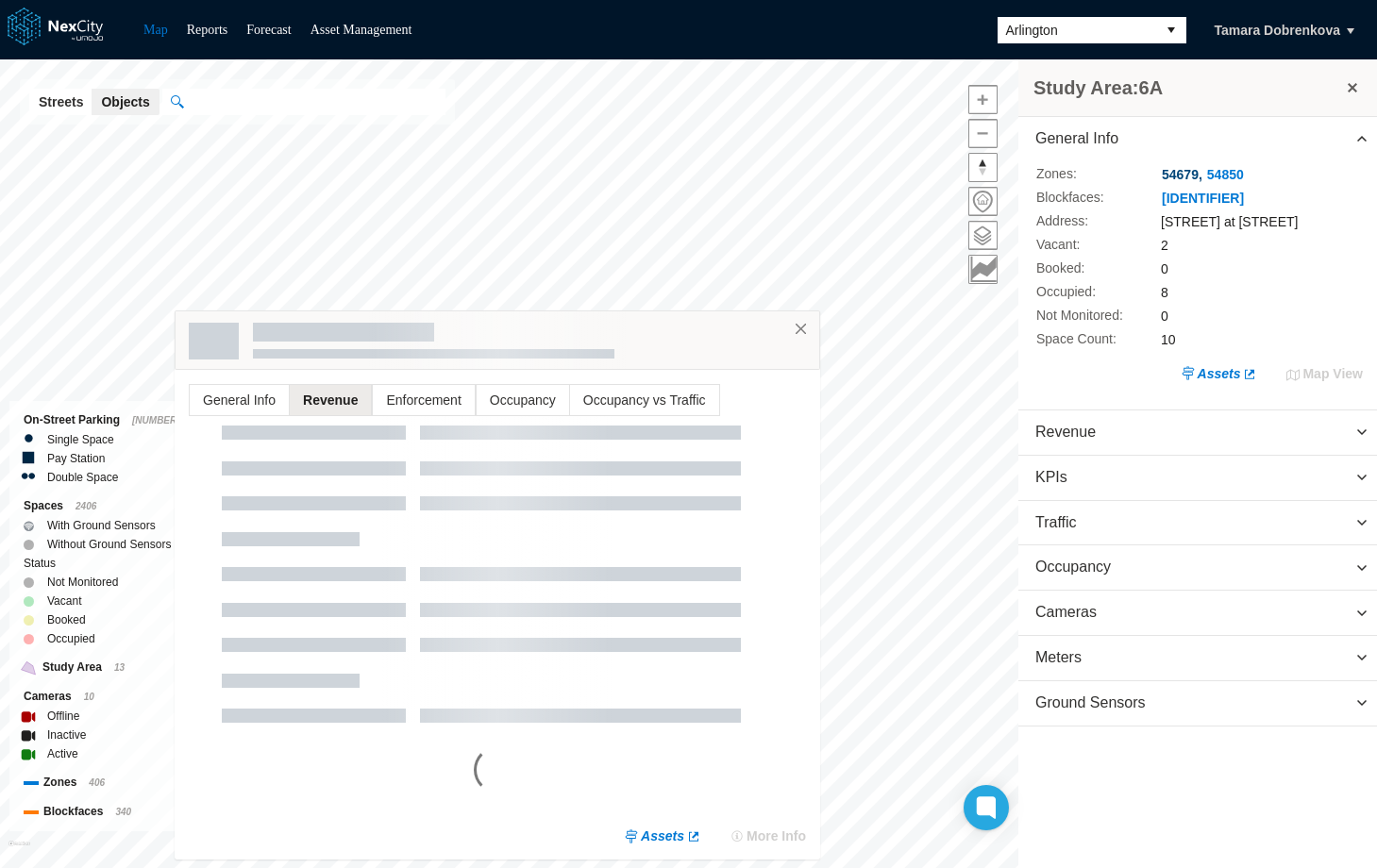 click on "54679 ," at bounding box center (1182, 175) 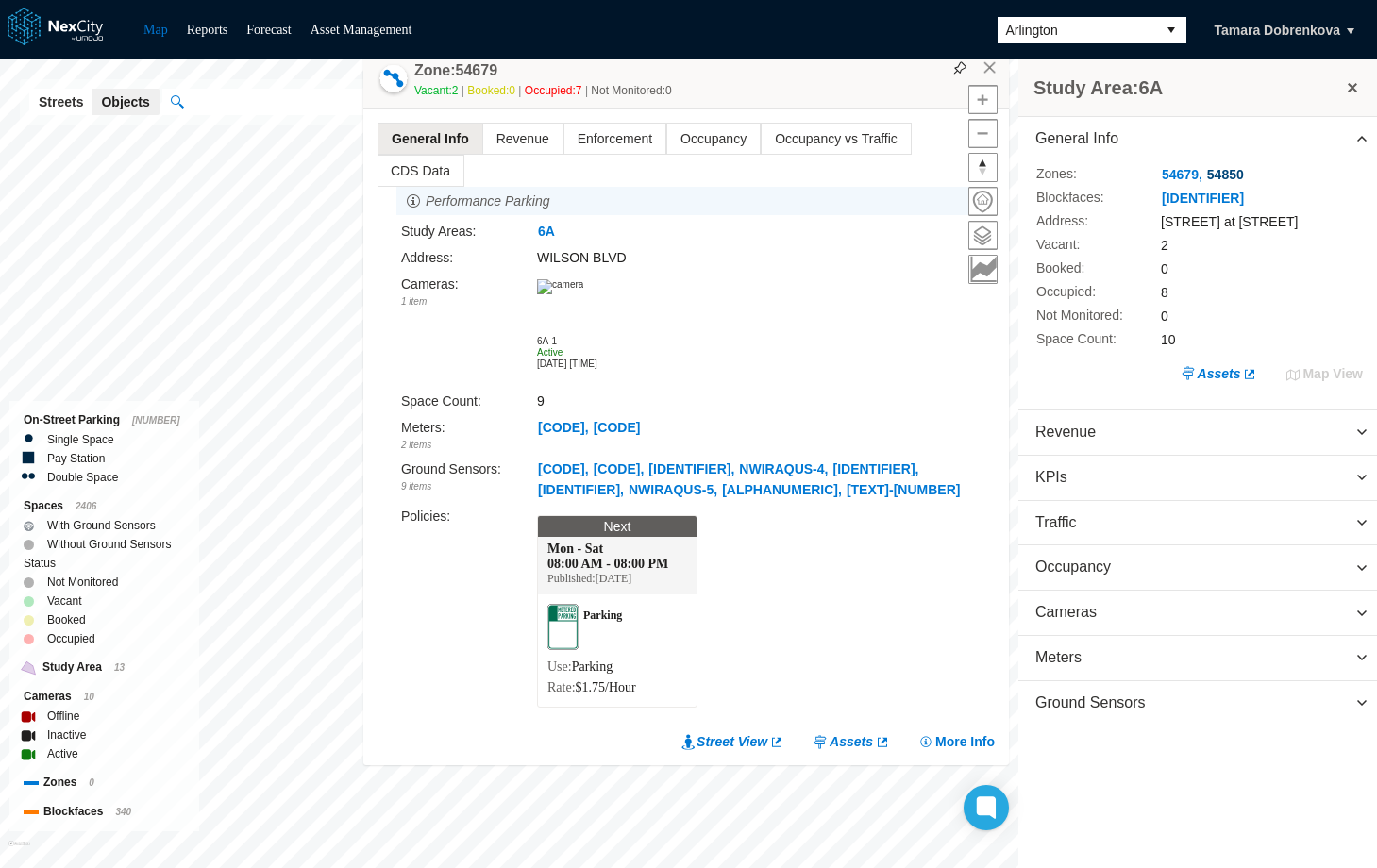 click on "54850" at bounding box center [1225, 175] 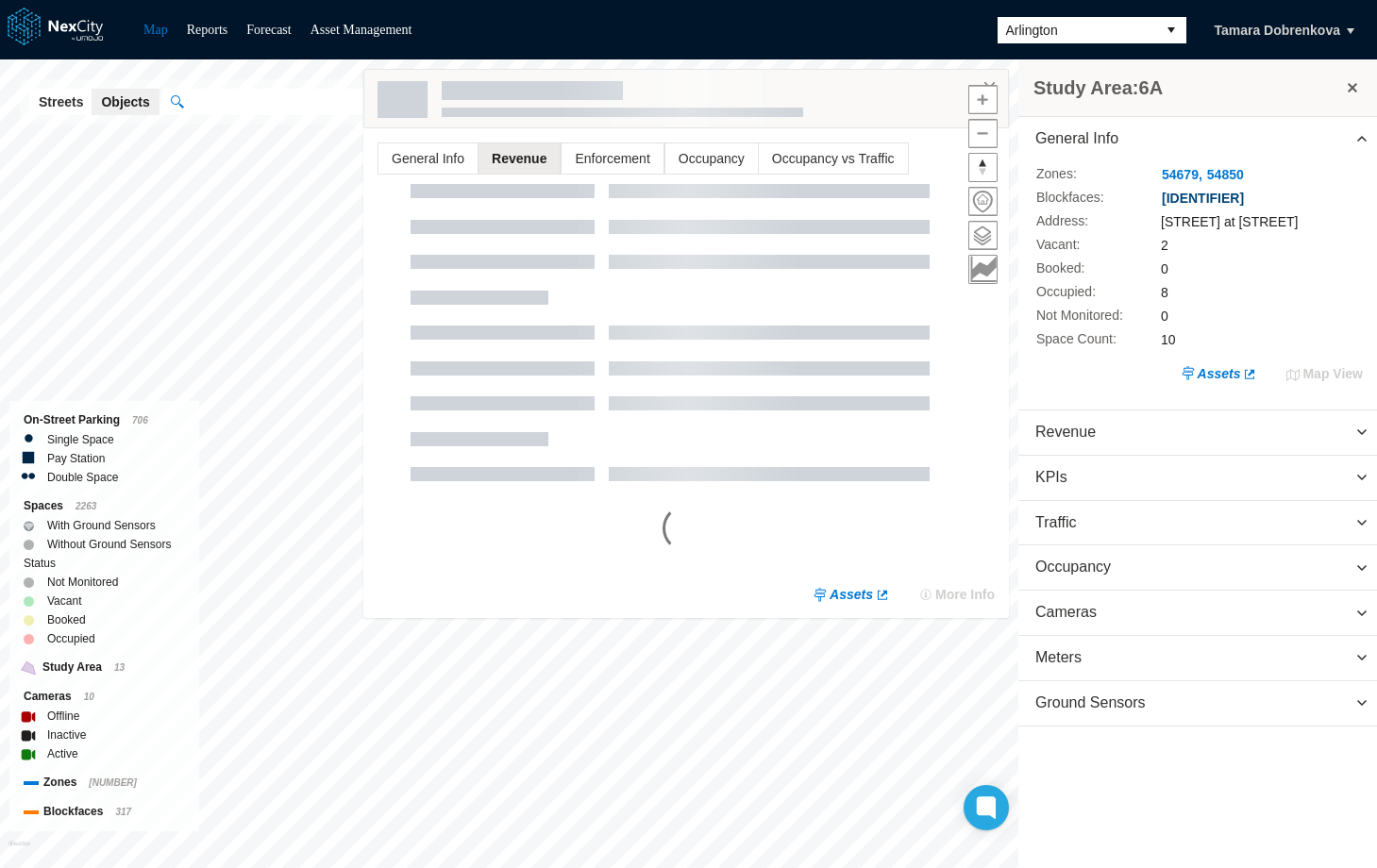 click on "[ID]" at bounding box center [1202, 198] 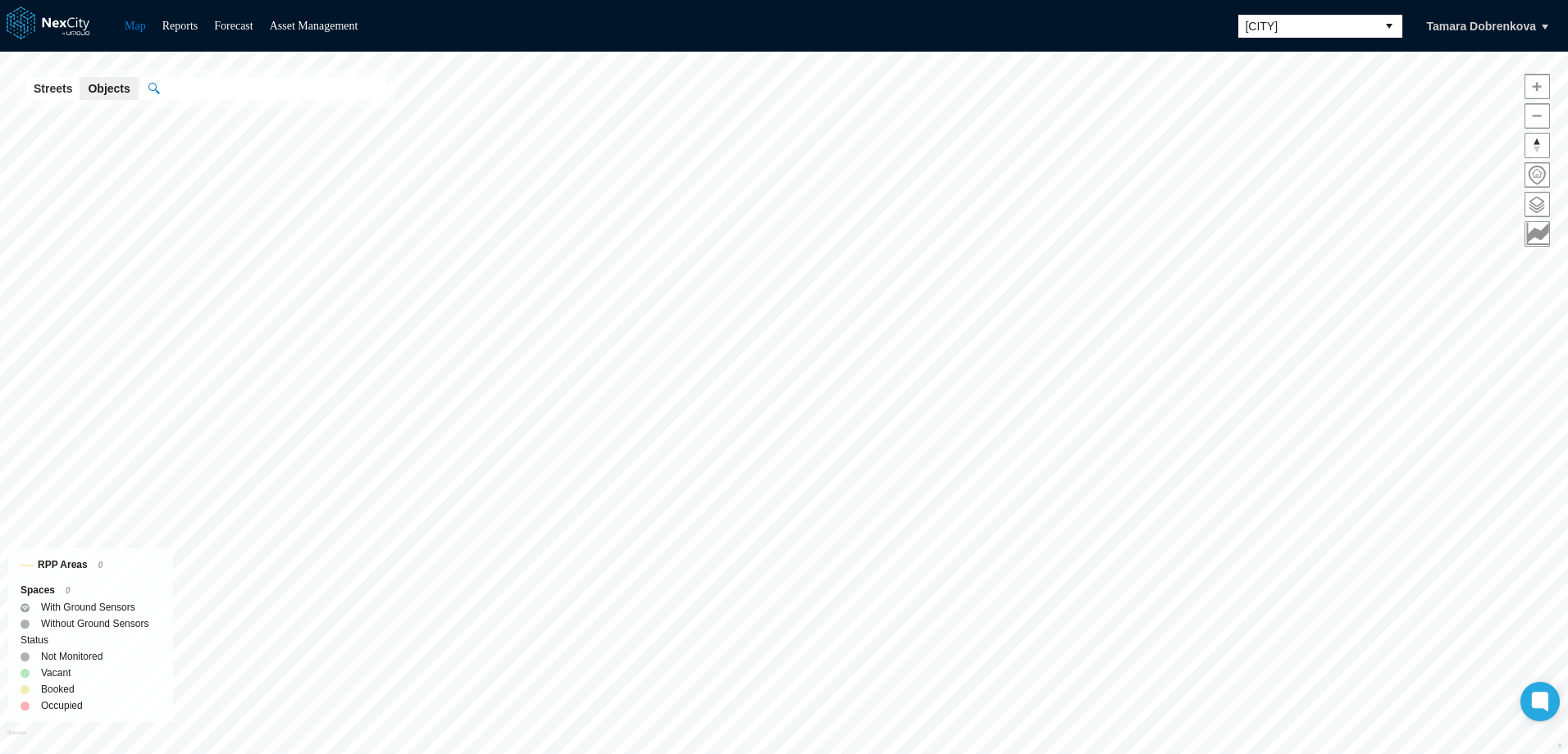 scroll, scrollTop: 0, scrollLeft: 0, axis: both 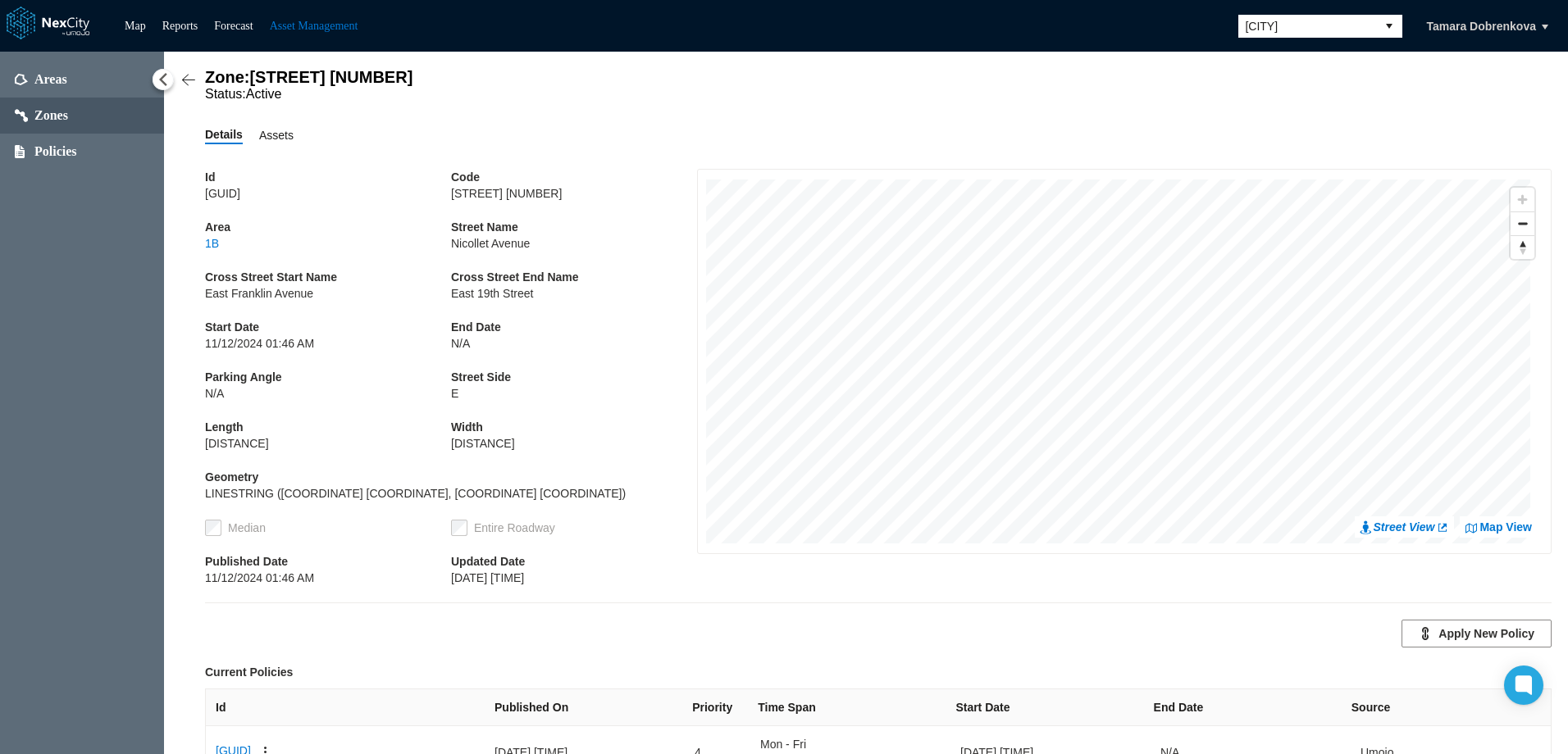click on "Assets" at bounding box center [276, 135] 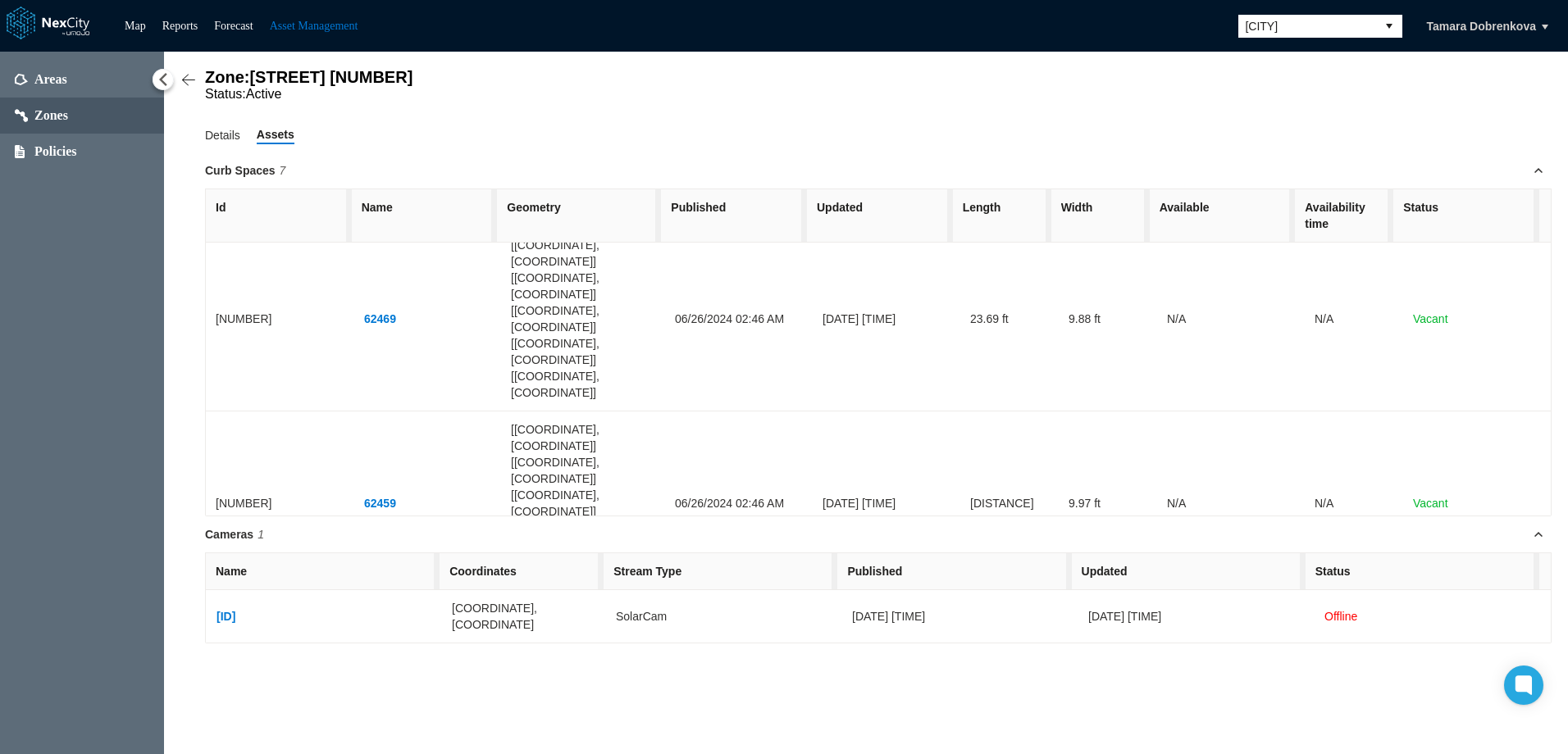 scroll, scrollTop: 443, scrollLeft: 0, axis: vertical 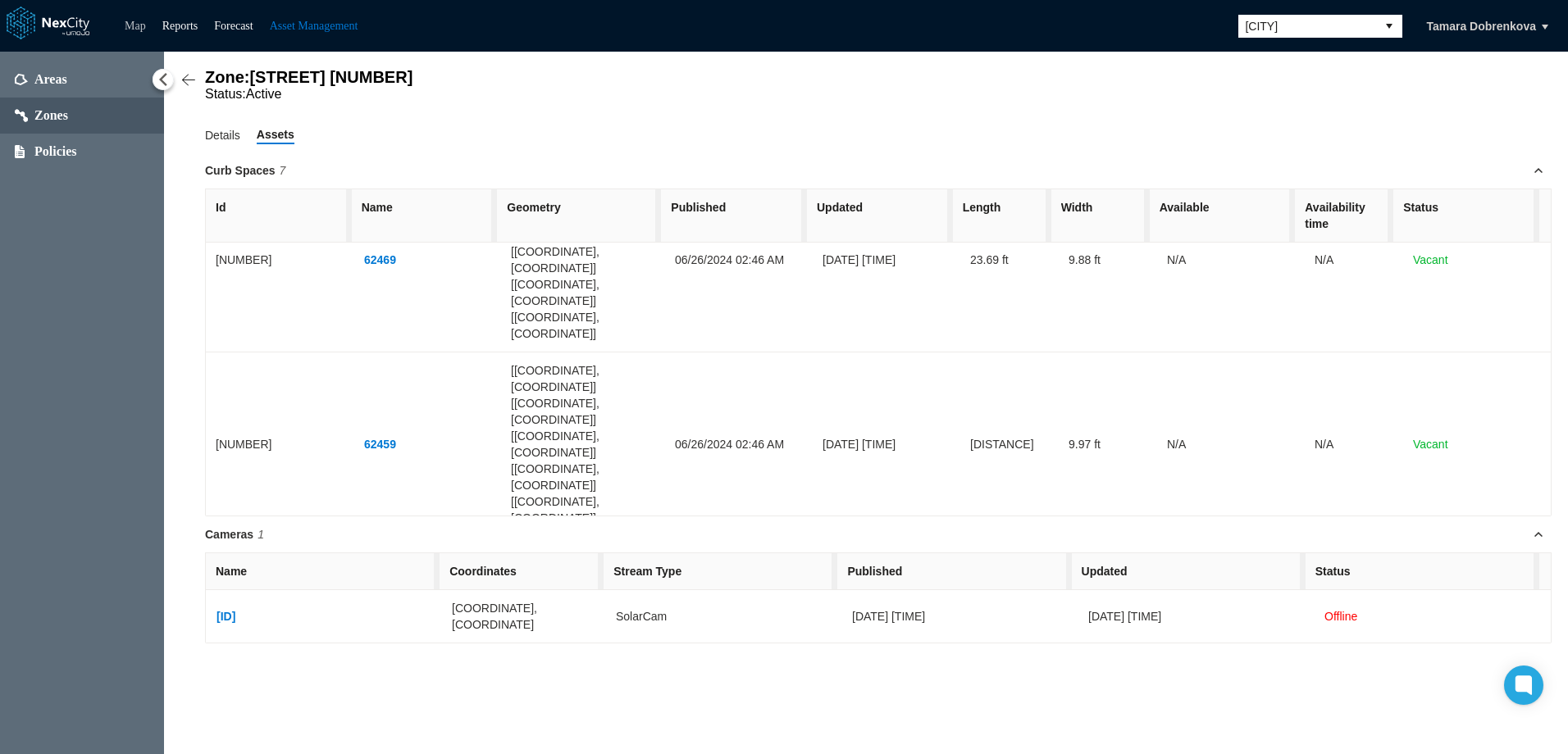 click on "Map" at bounding box center [135, 25] 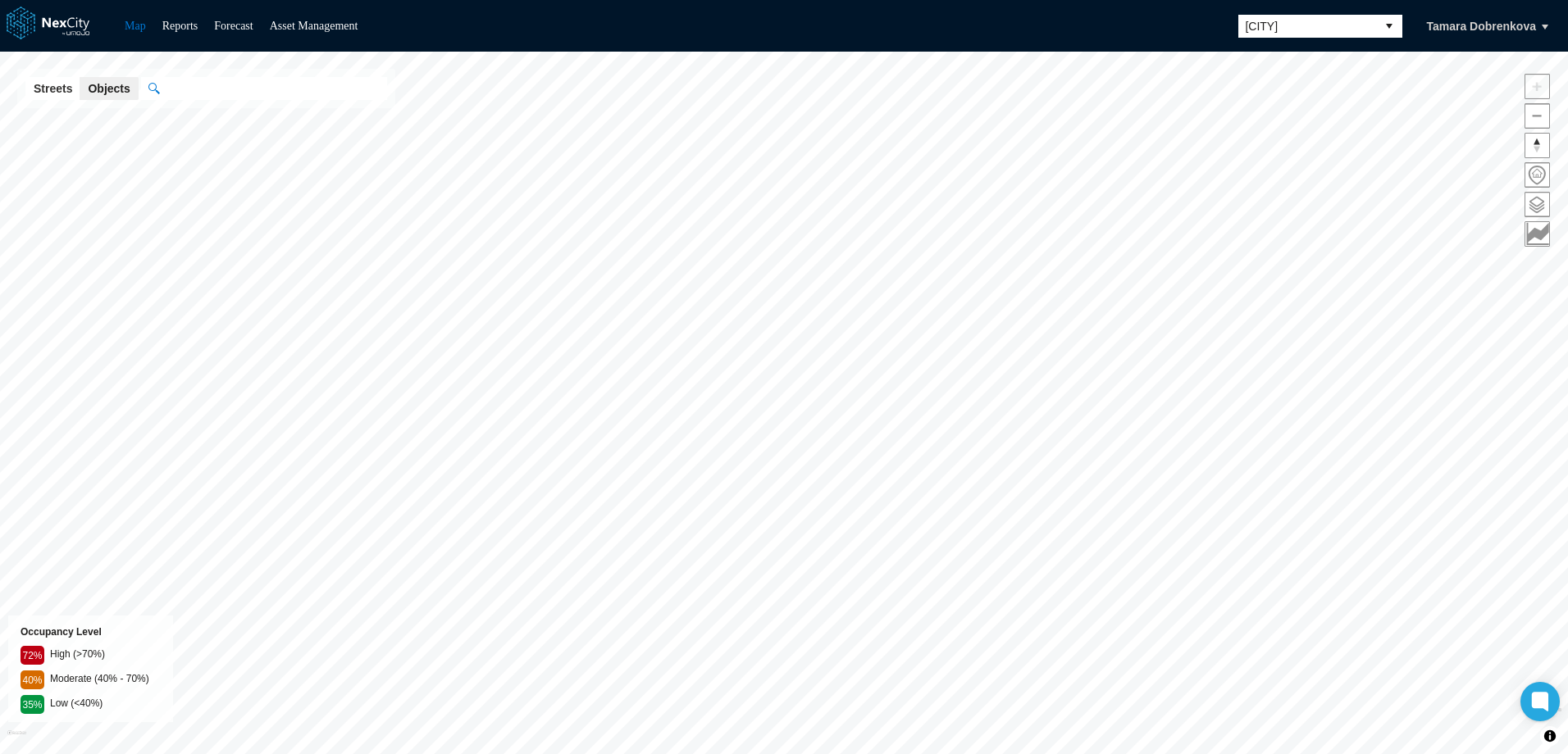 click on "Minneapolis" at bounding box center (1307, 26) 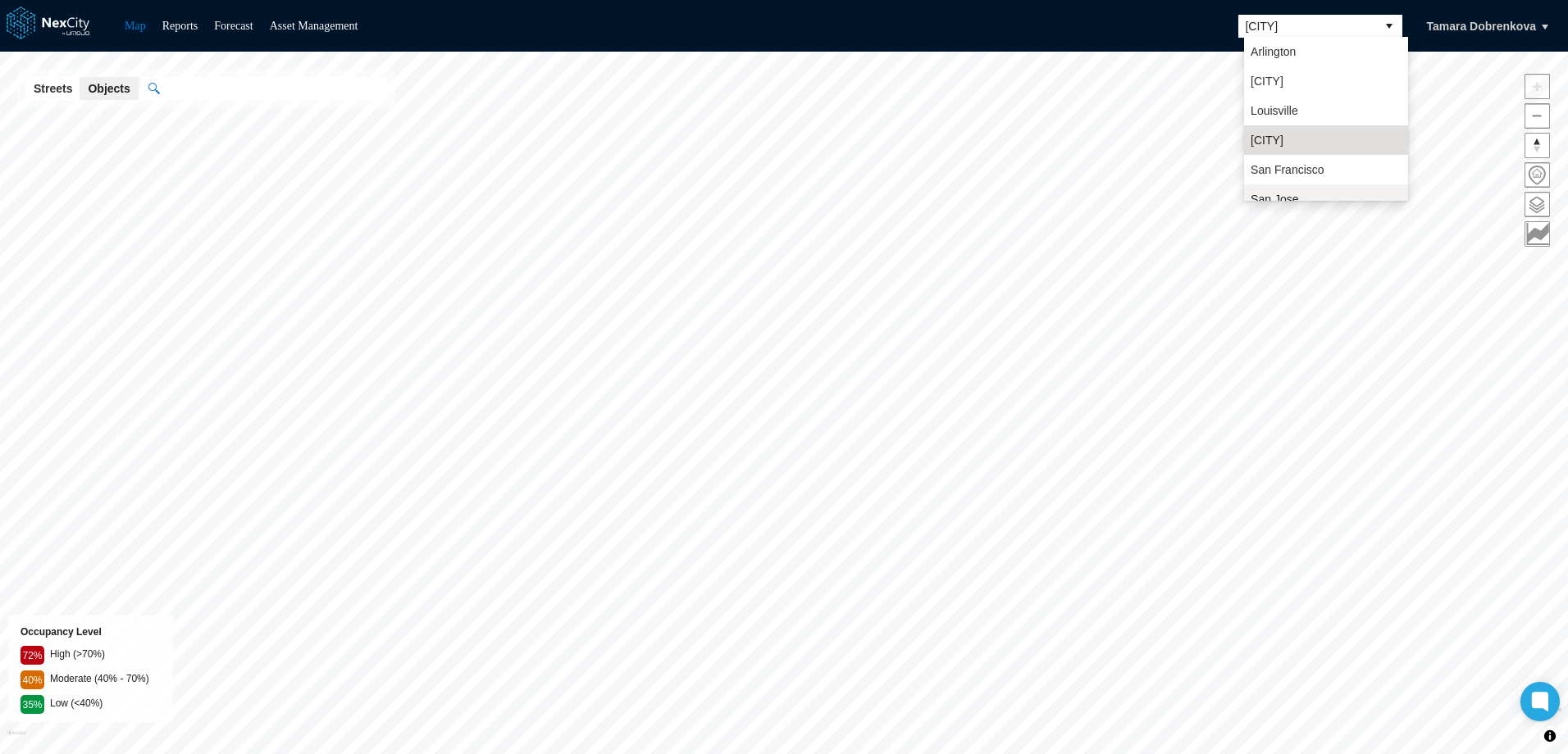 click on "San Jose" at bounding box center (1326, 199) 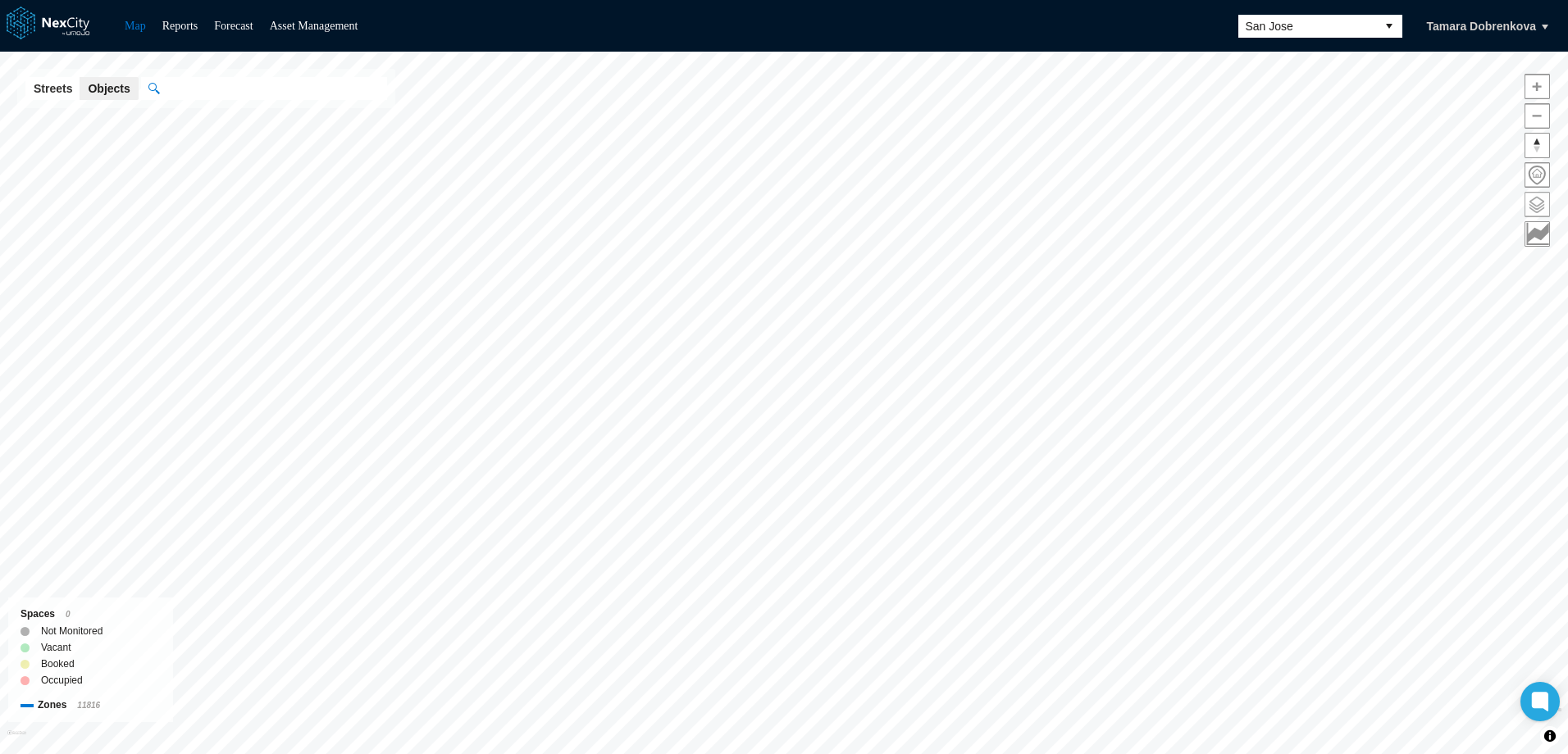 click at bounding box center [1537, 204] 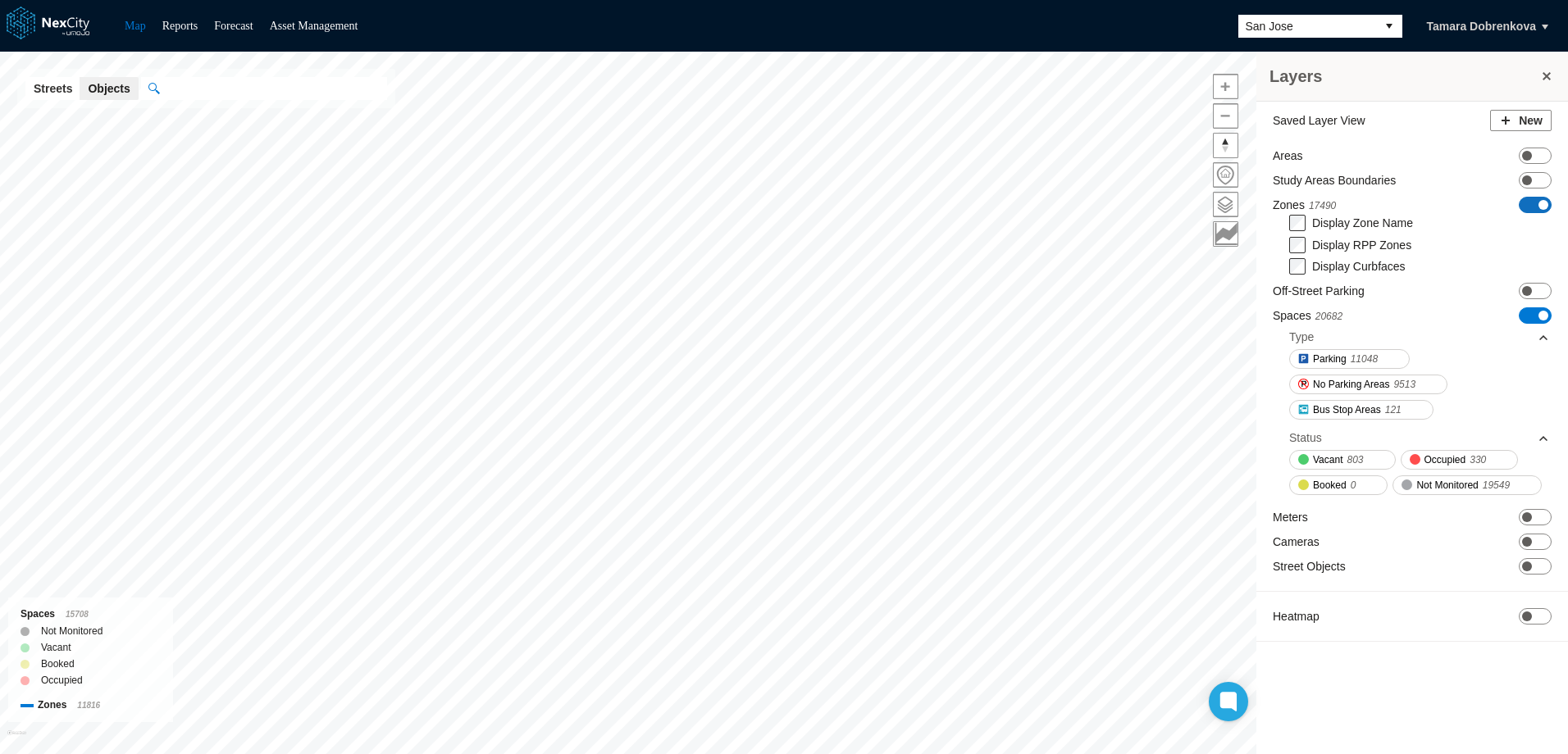 click at bounding box center (1543, 205) 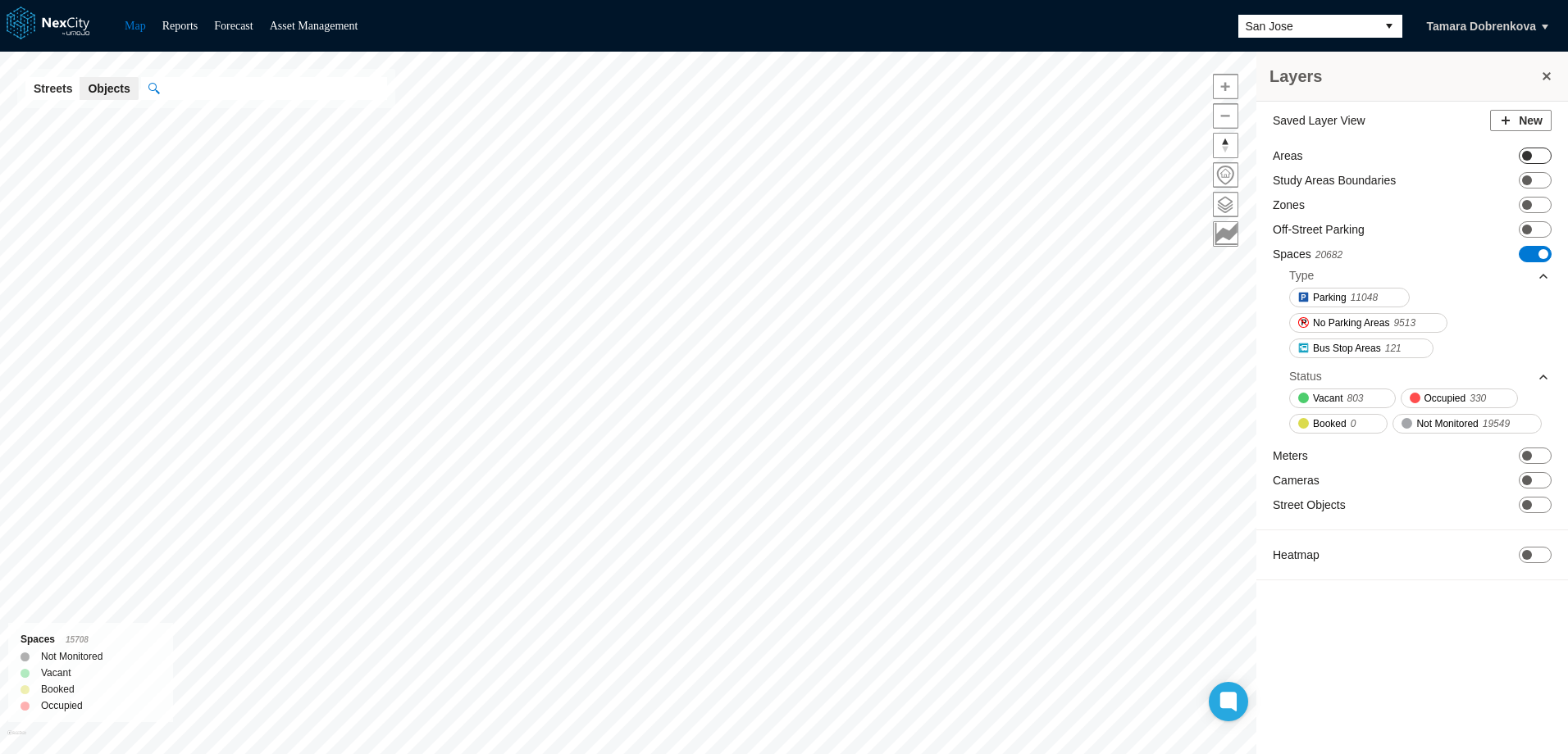 click on "ON OFF" at bounding box center [1535, 156] 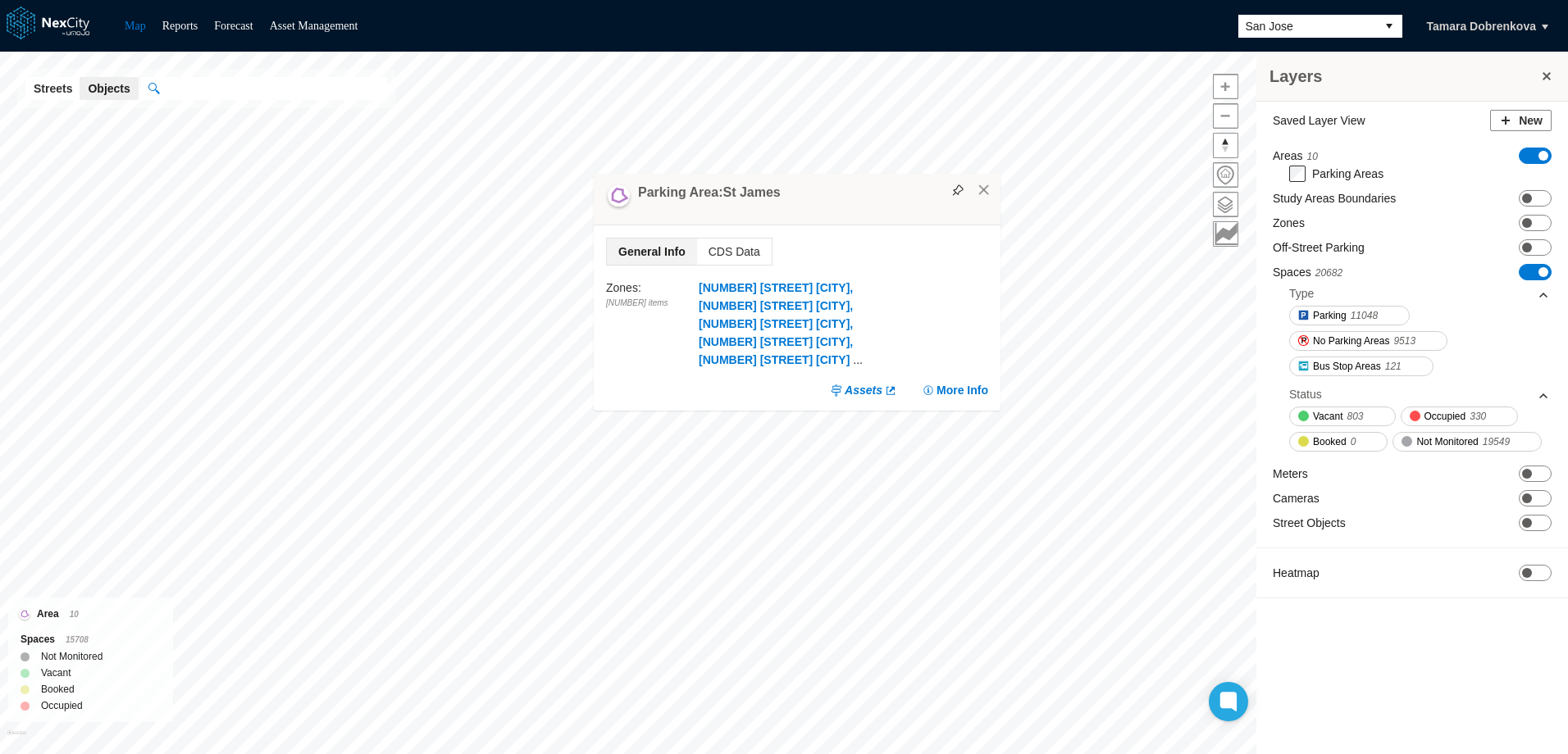 drag, startPoint x: 966, startPoint y: 247, endPoint x: 654, endPoint y: 194, distance: 316.46959 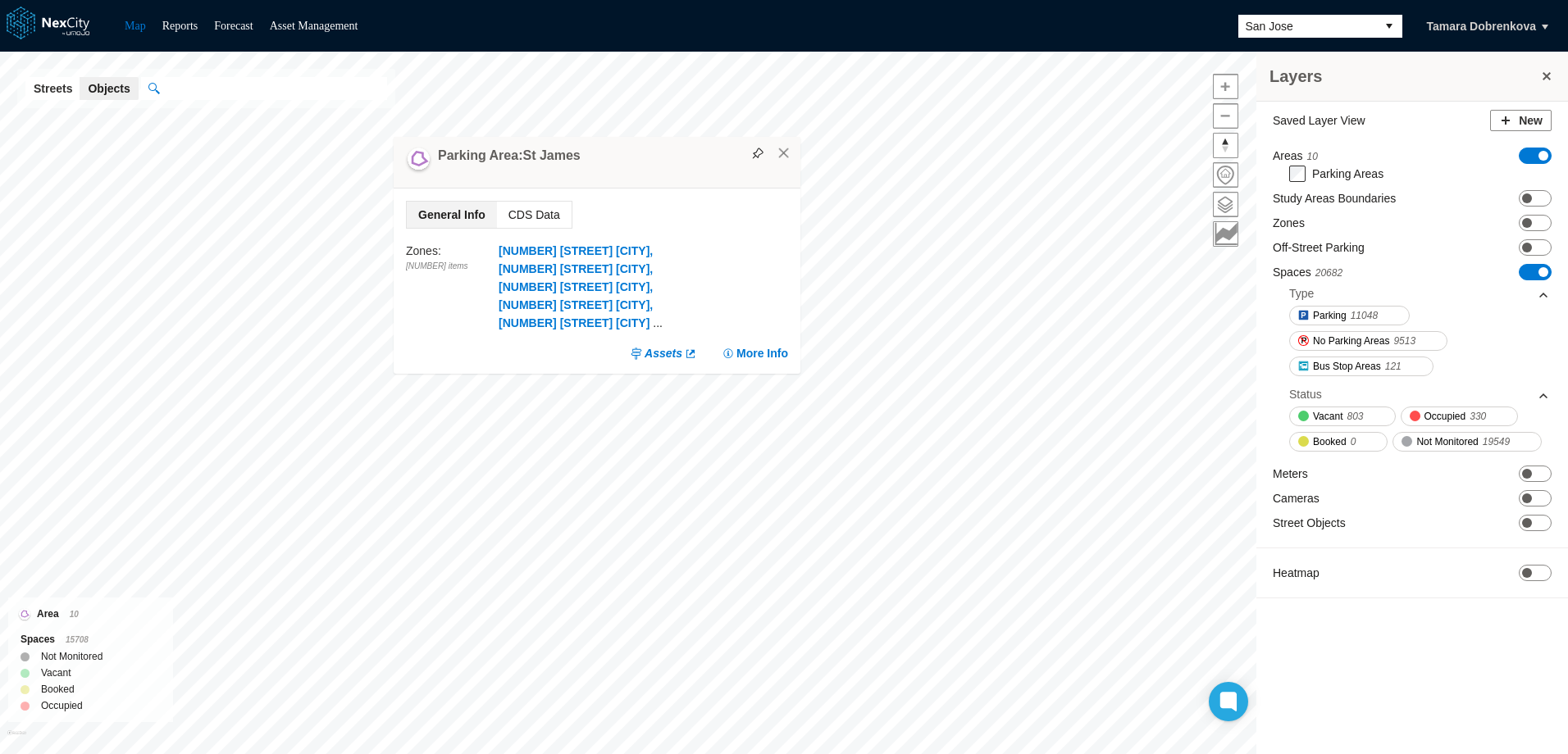 click on "CDS Data" at bounding box center [534, 215] 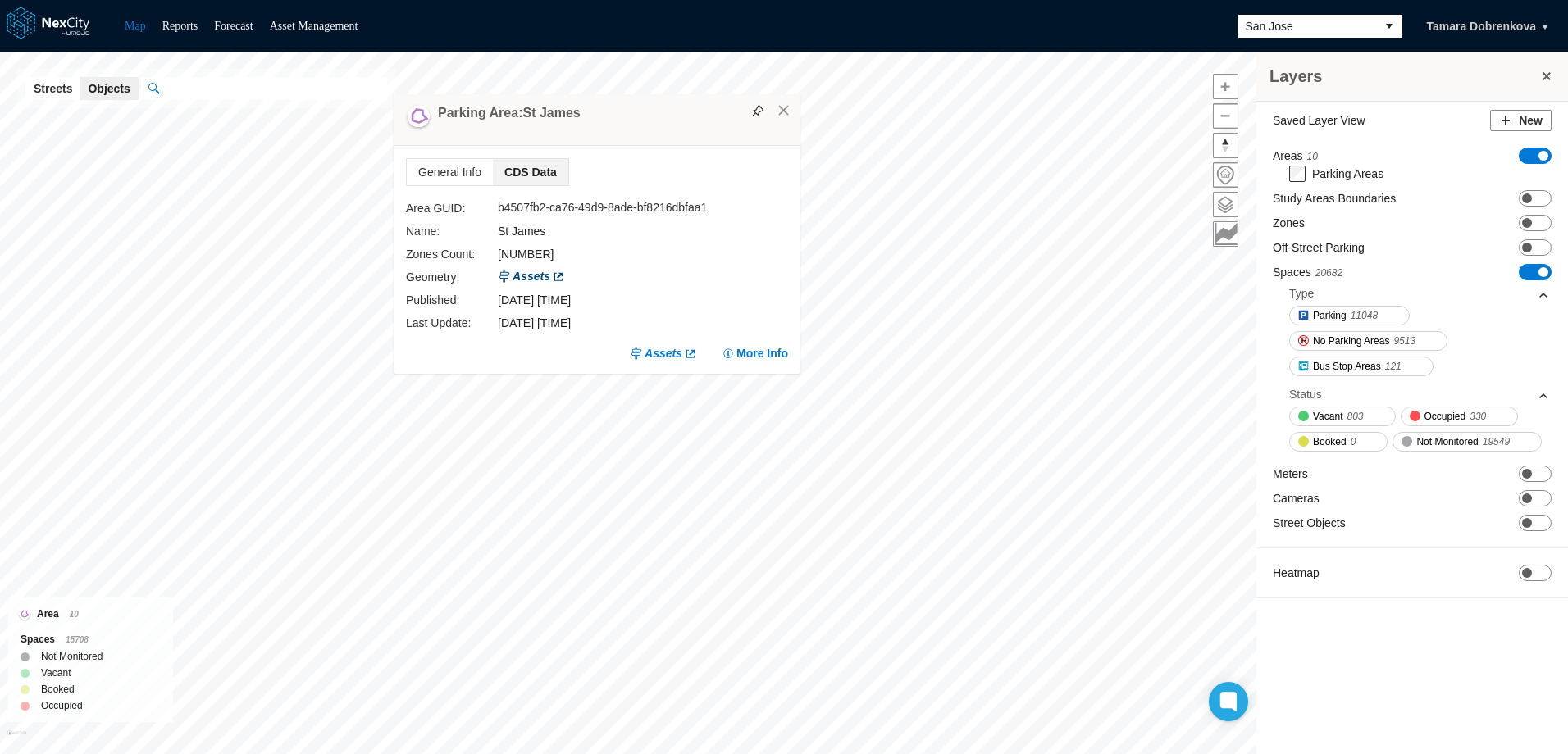 click on "Assets" at bounding box center (531, 276) 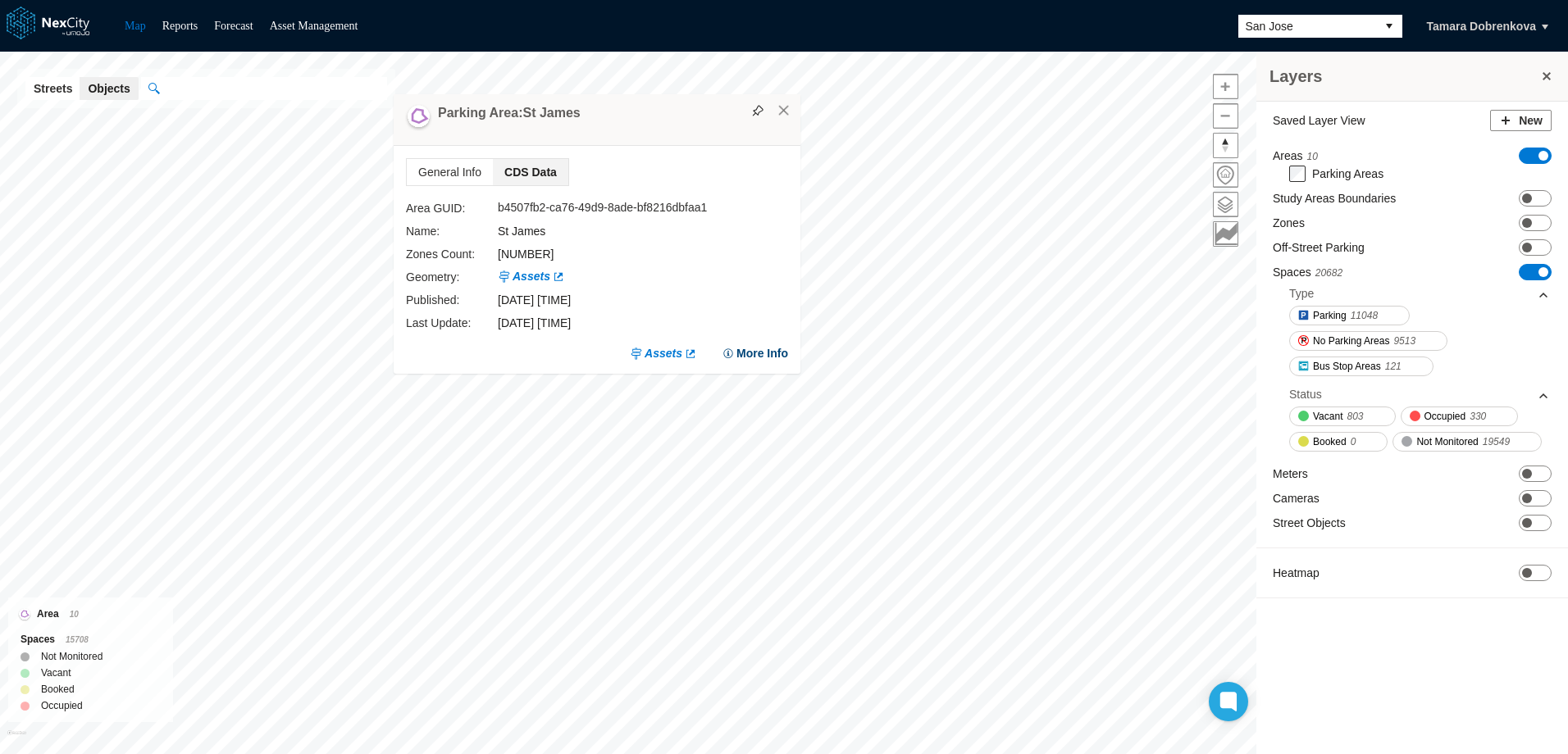 click on "More Info" at bounding box center (754, 353) 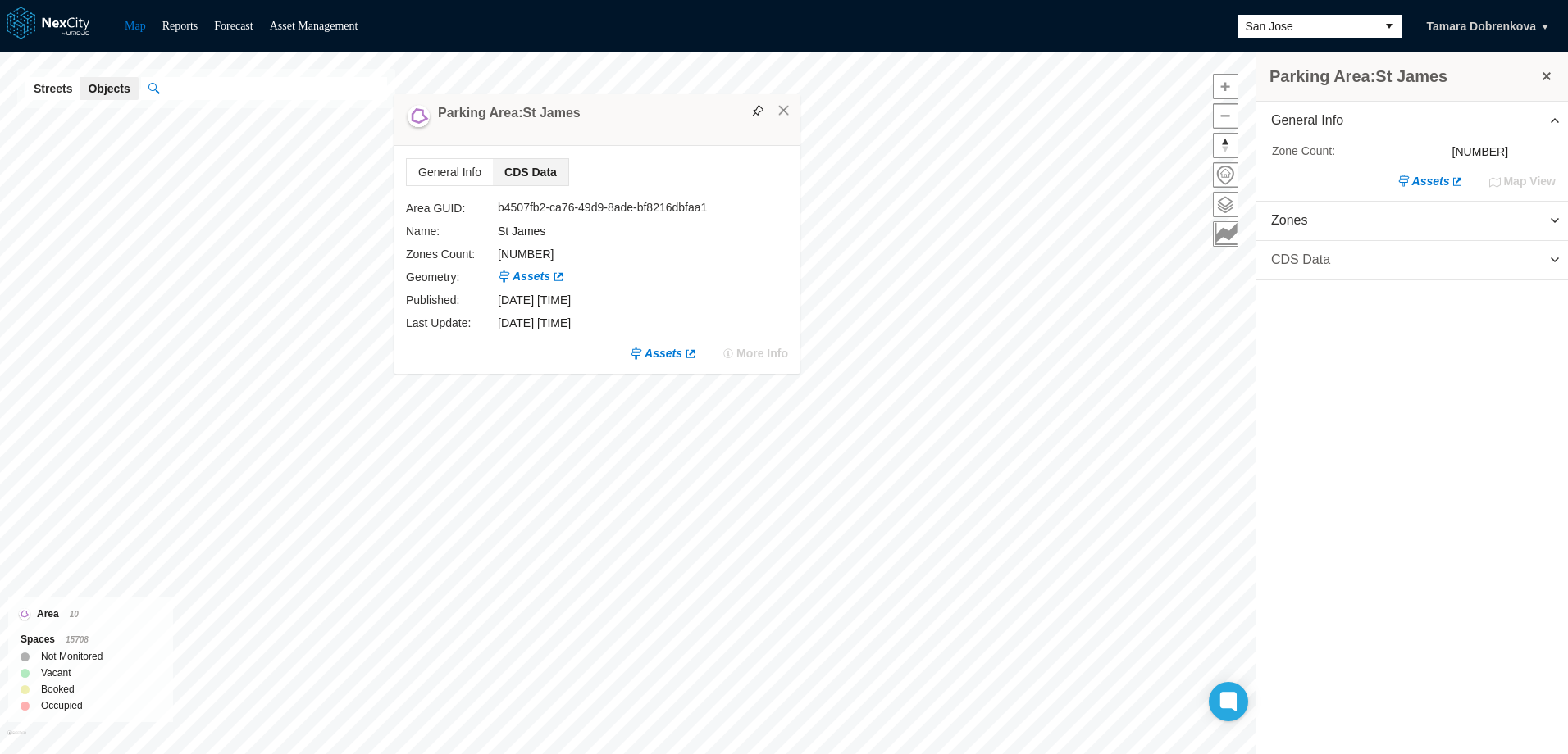 click on "CDS Data" at bounding box center [1412, 260] 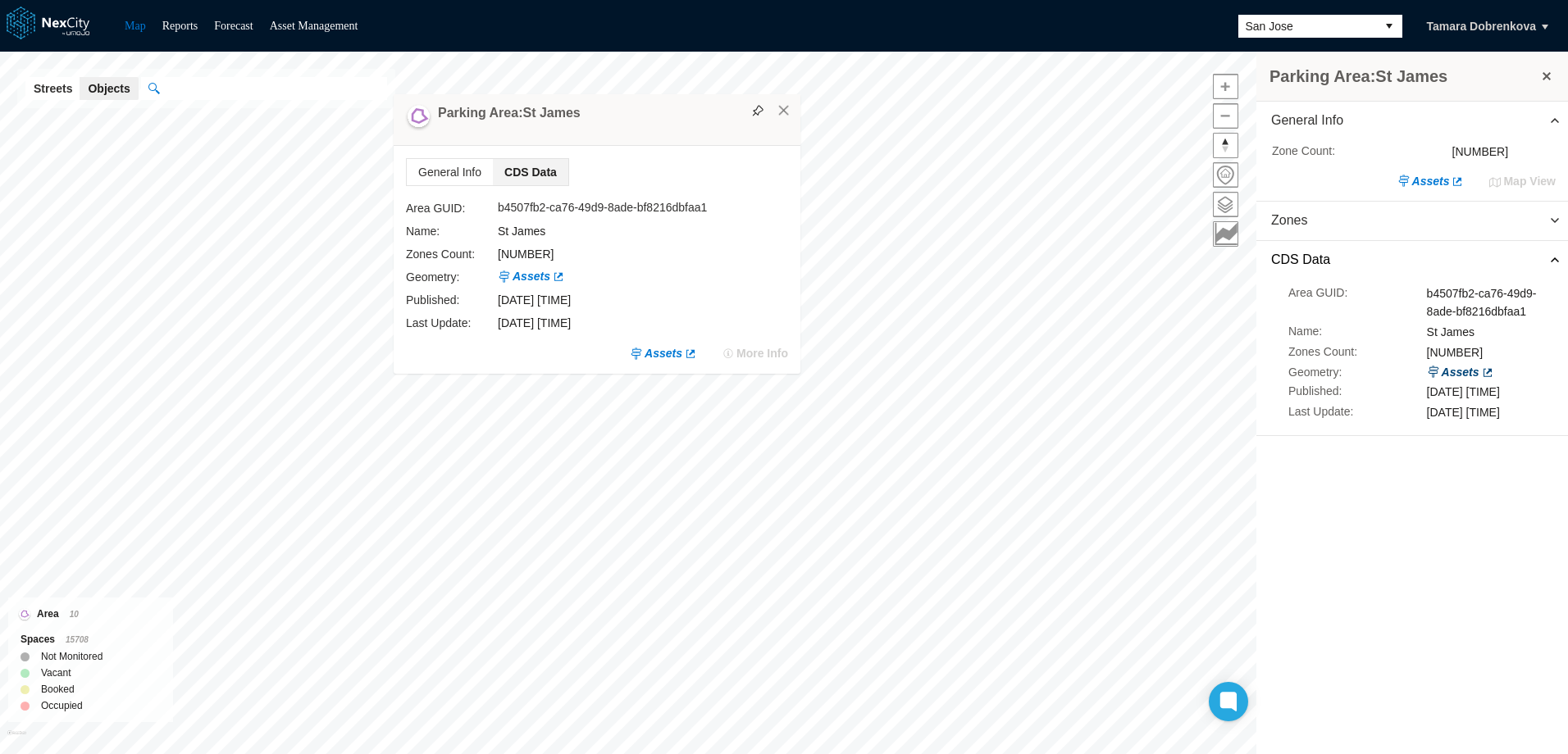 click on "Assets" at bounding box center (1461, 372) 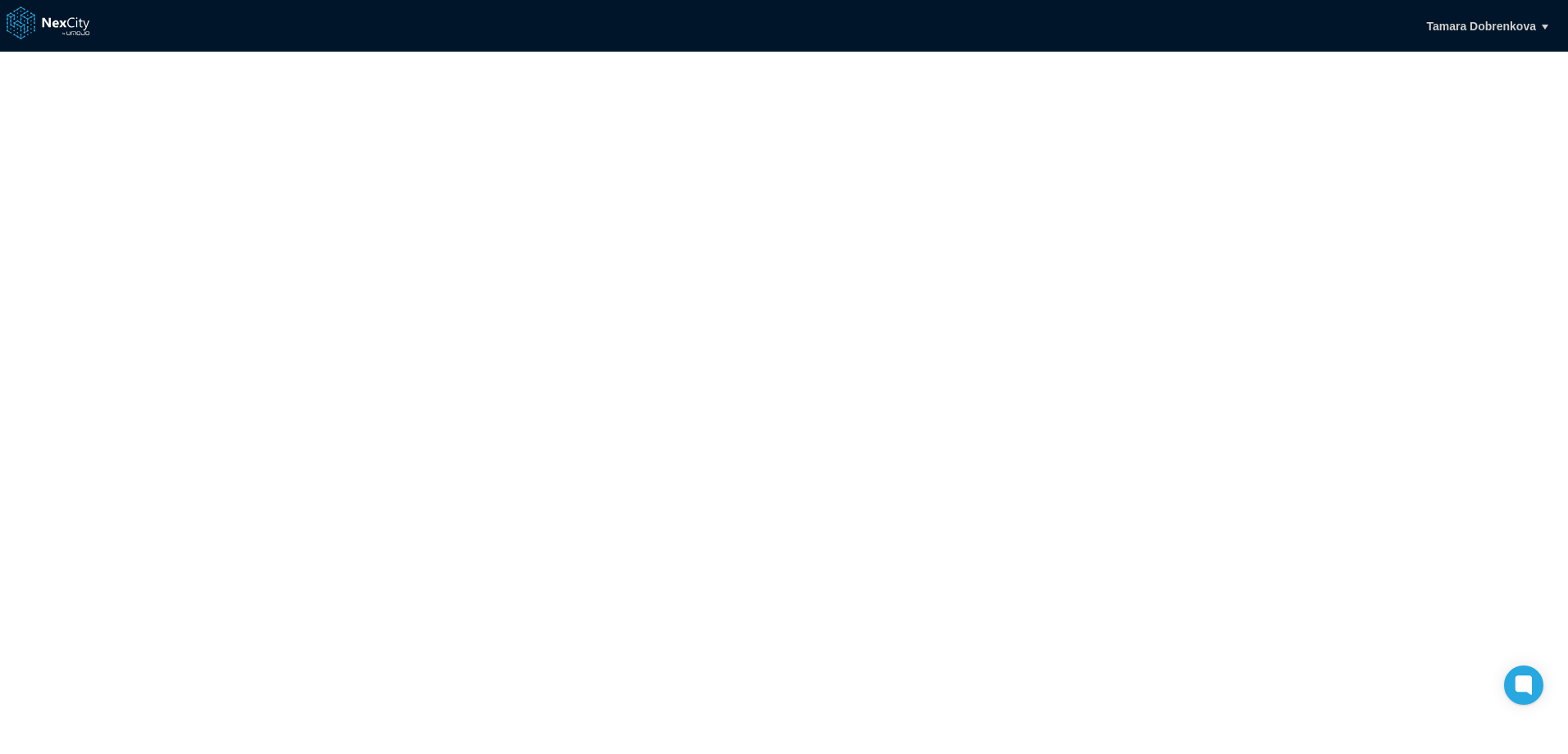 scroll, scrollTop: 0, scrollLeft: 0, axis: both 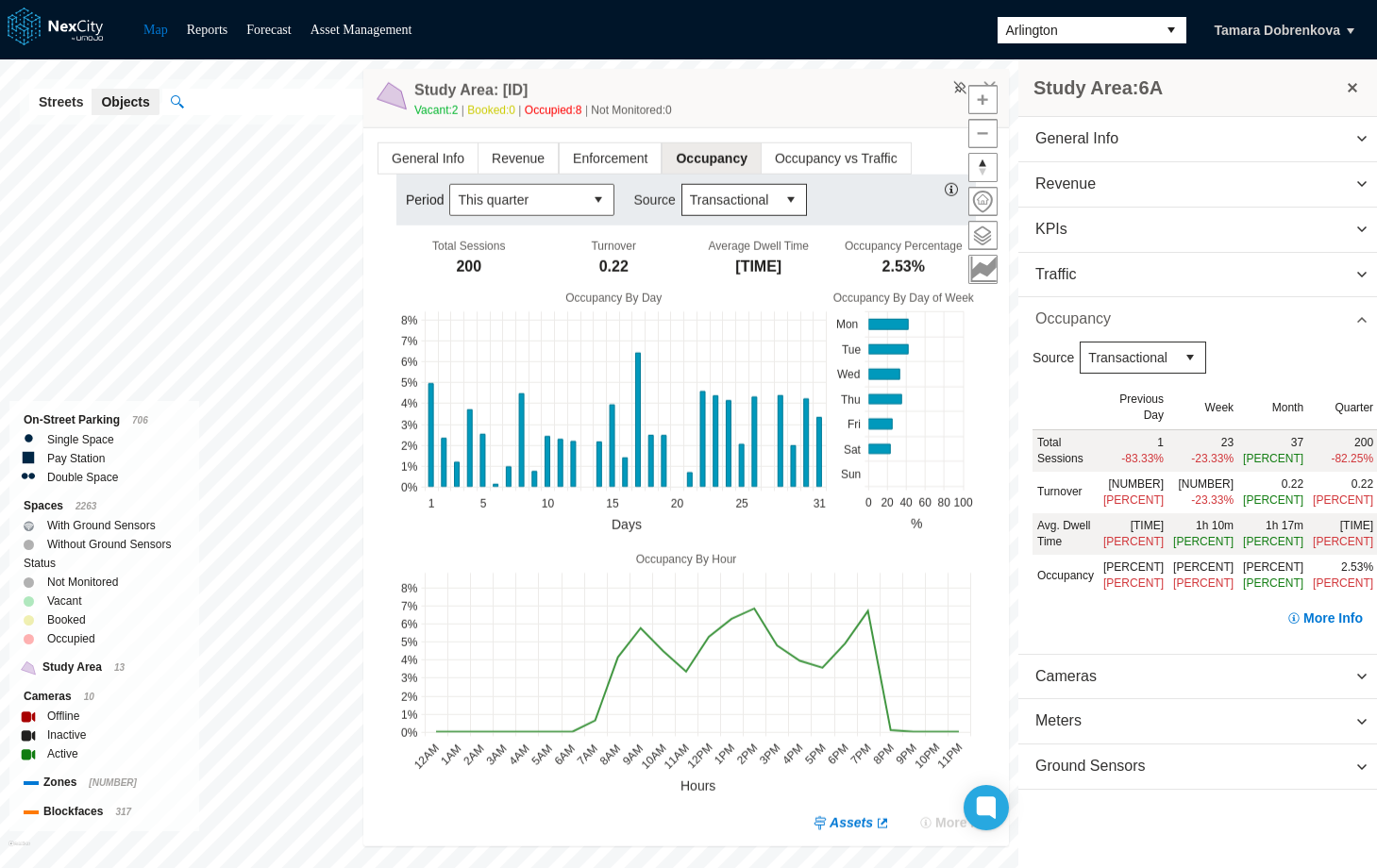 click on "Occupancy" at bounding box center [1198, 319] 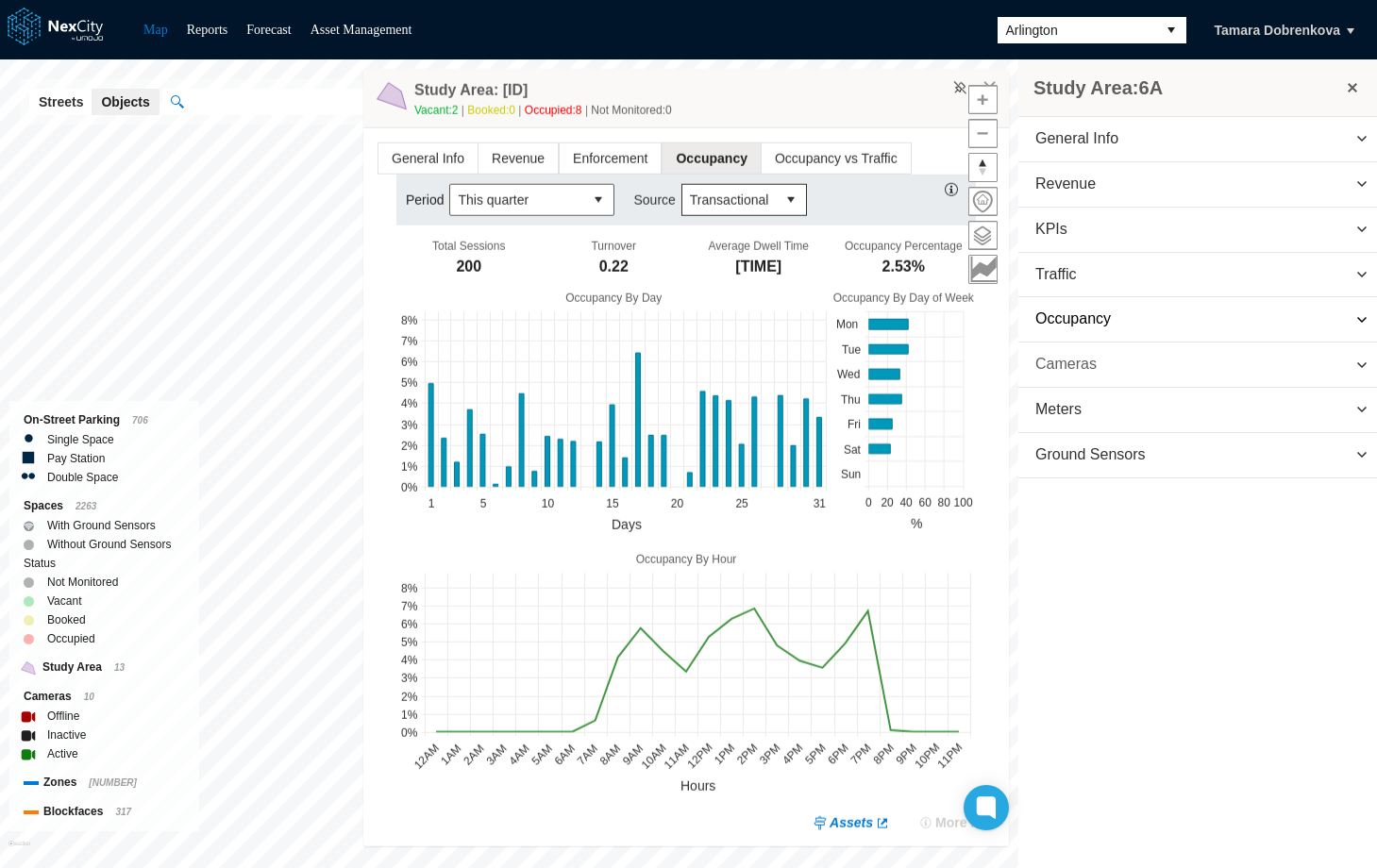 click on "Cameras" at bounding box center (1066, 364) 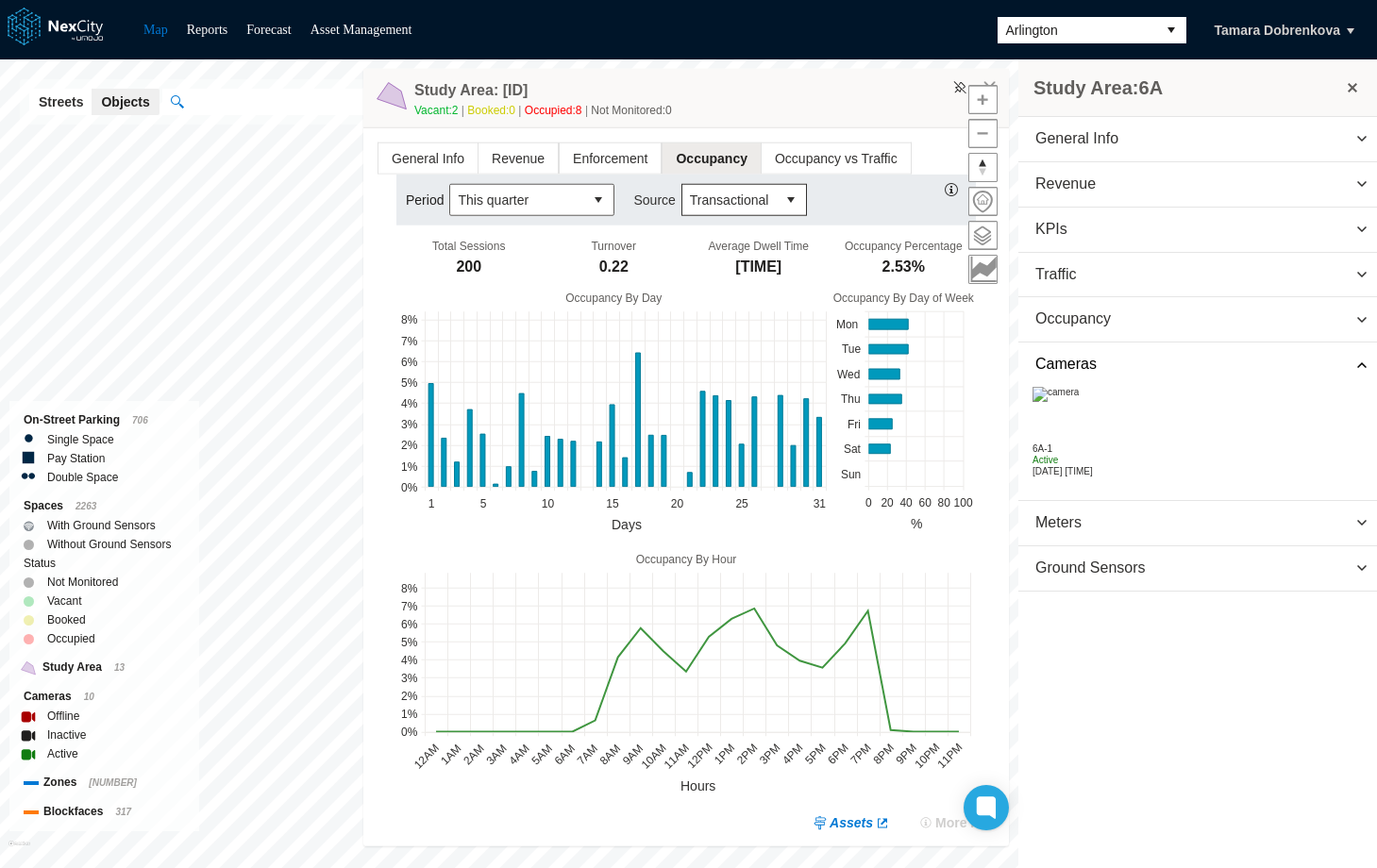 click at bounding box center (1055, 394) 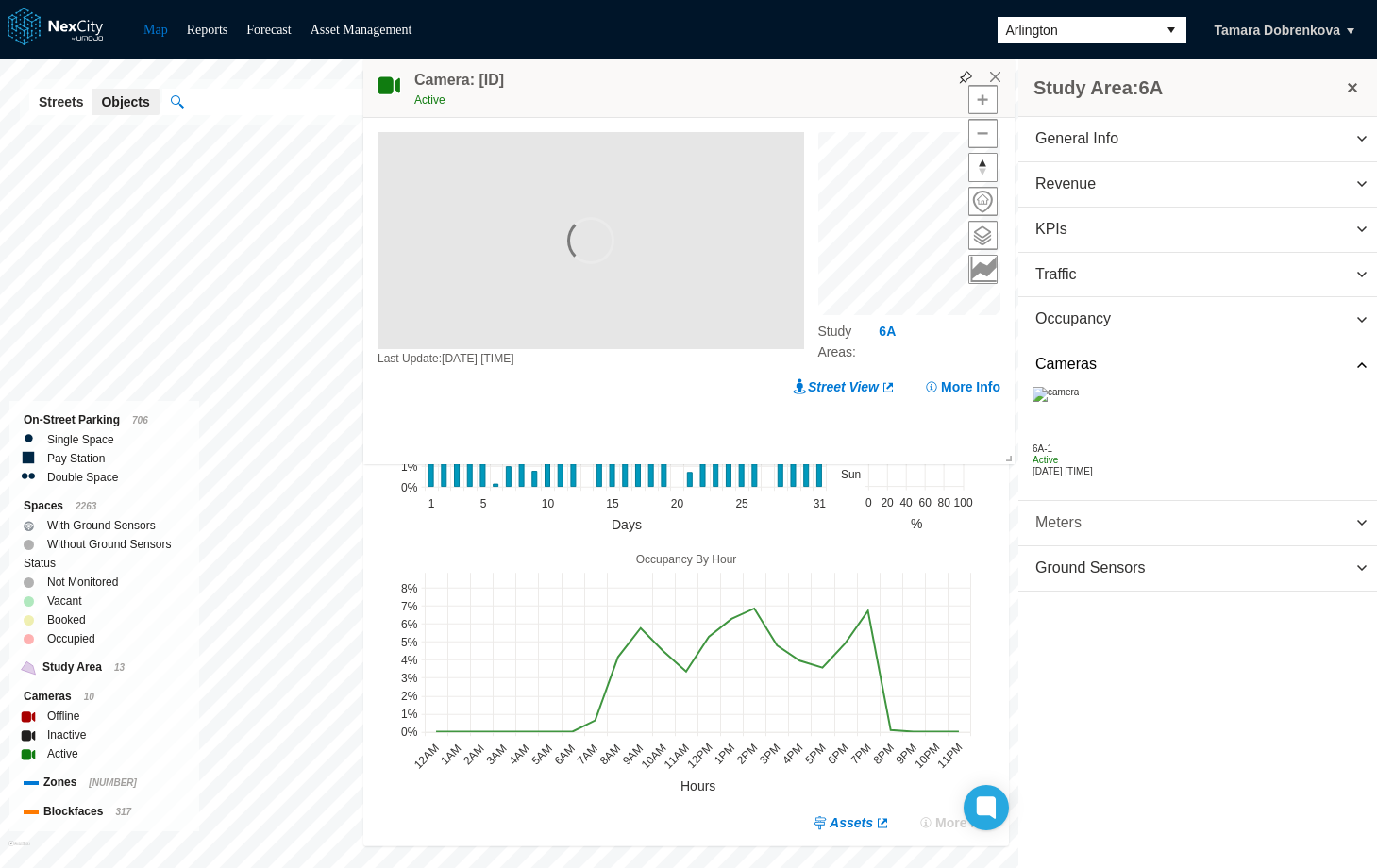 click on "Meters" at bounding box center (1198, 523) 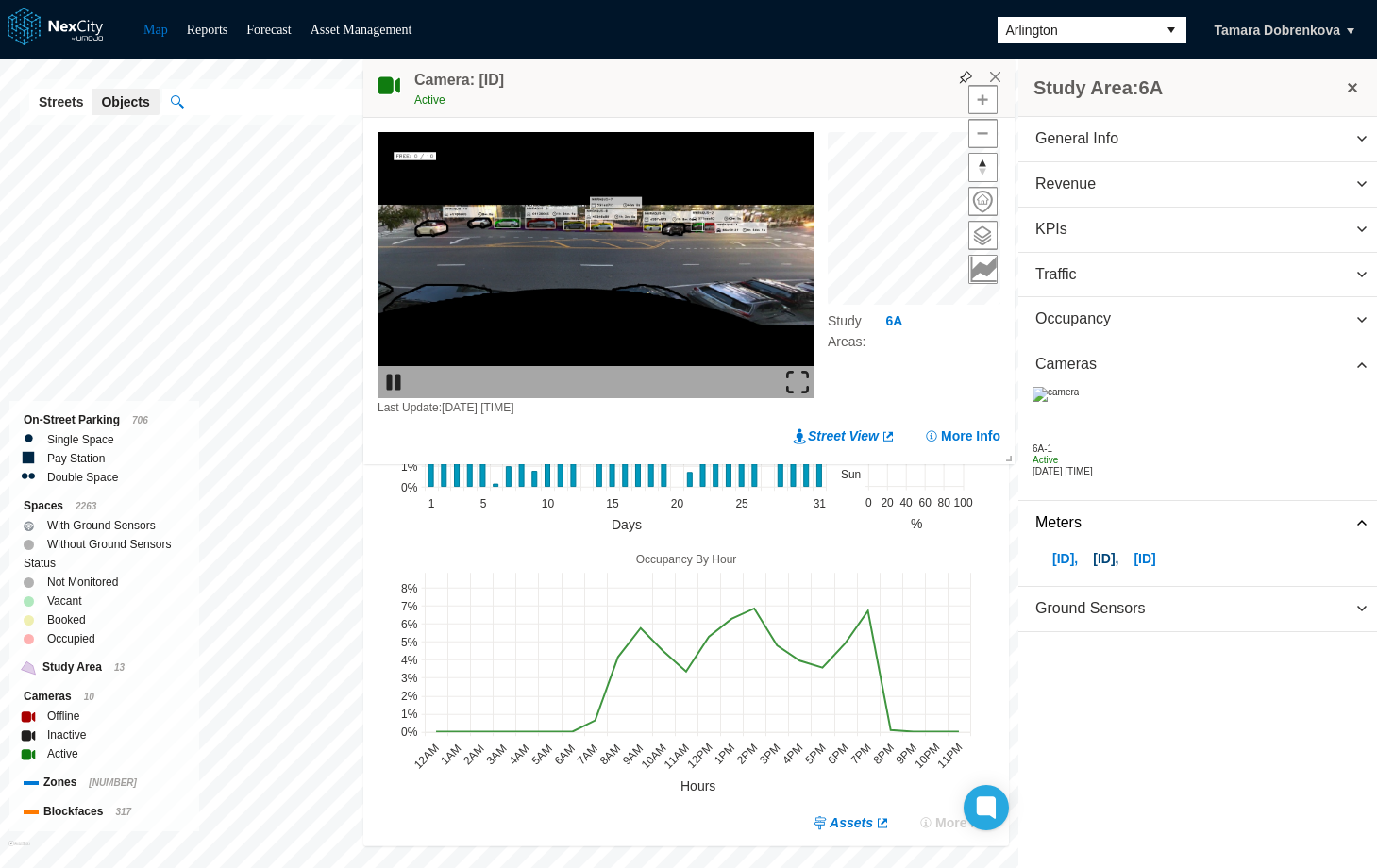 click on "[ID] ," at bounding box center [1105, 559] 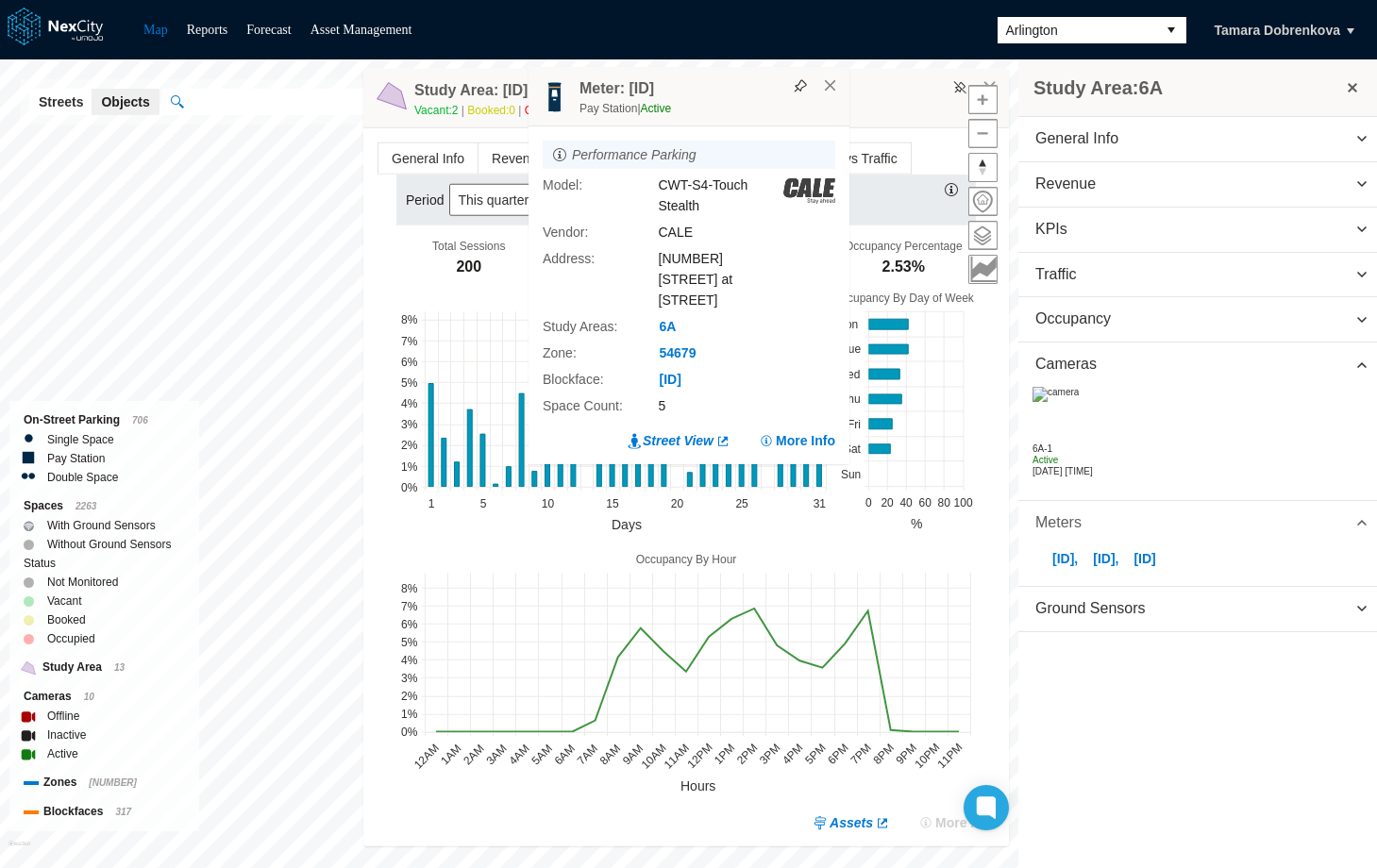click at bounding box center [1362, 523] 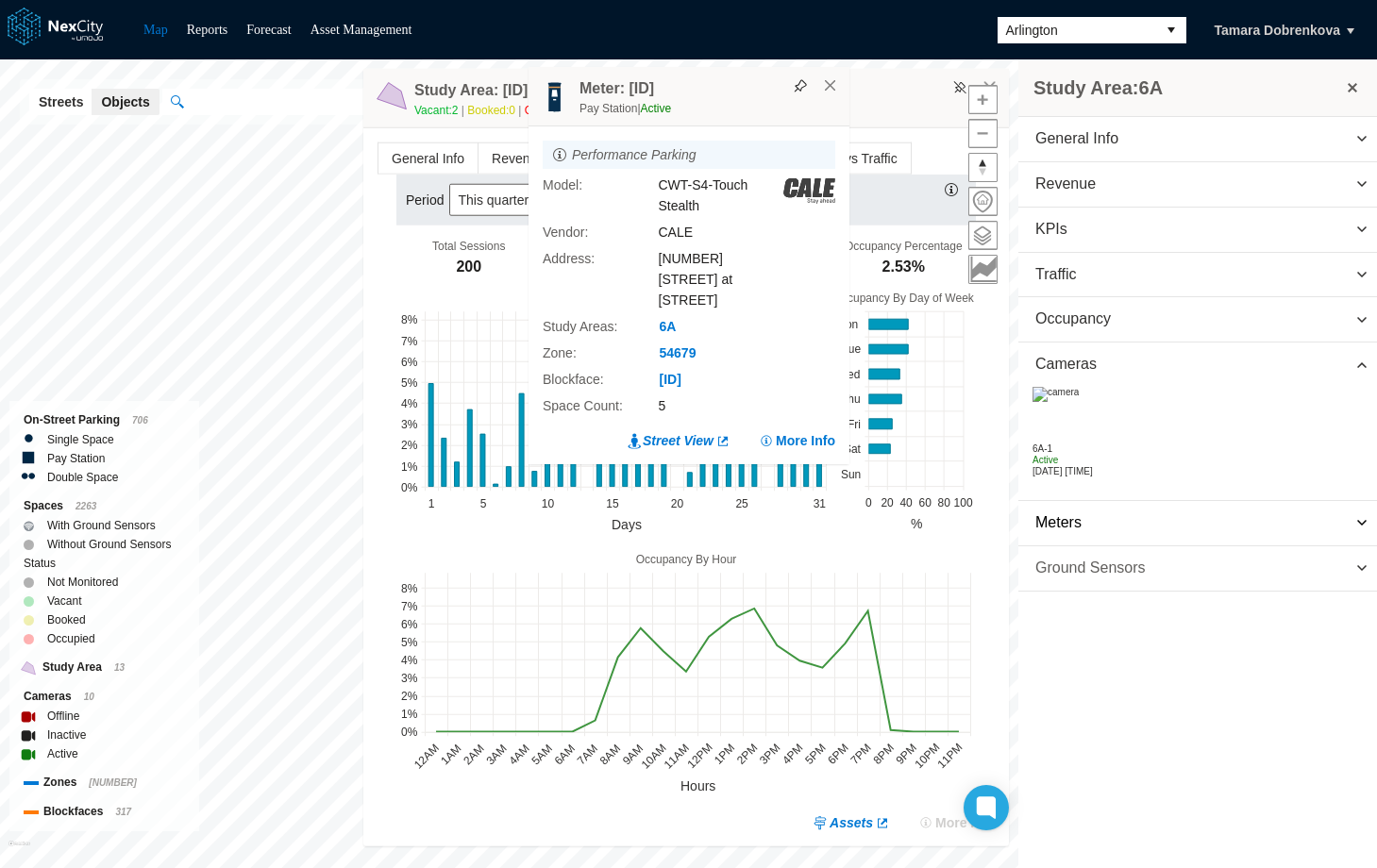 click on "Ground Sensors" at bounding box center (1090, 568) 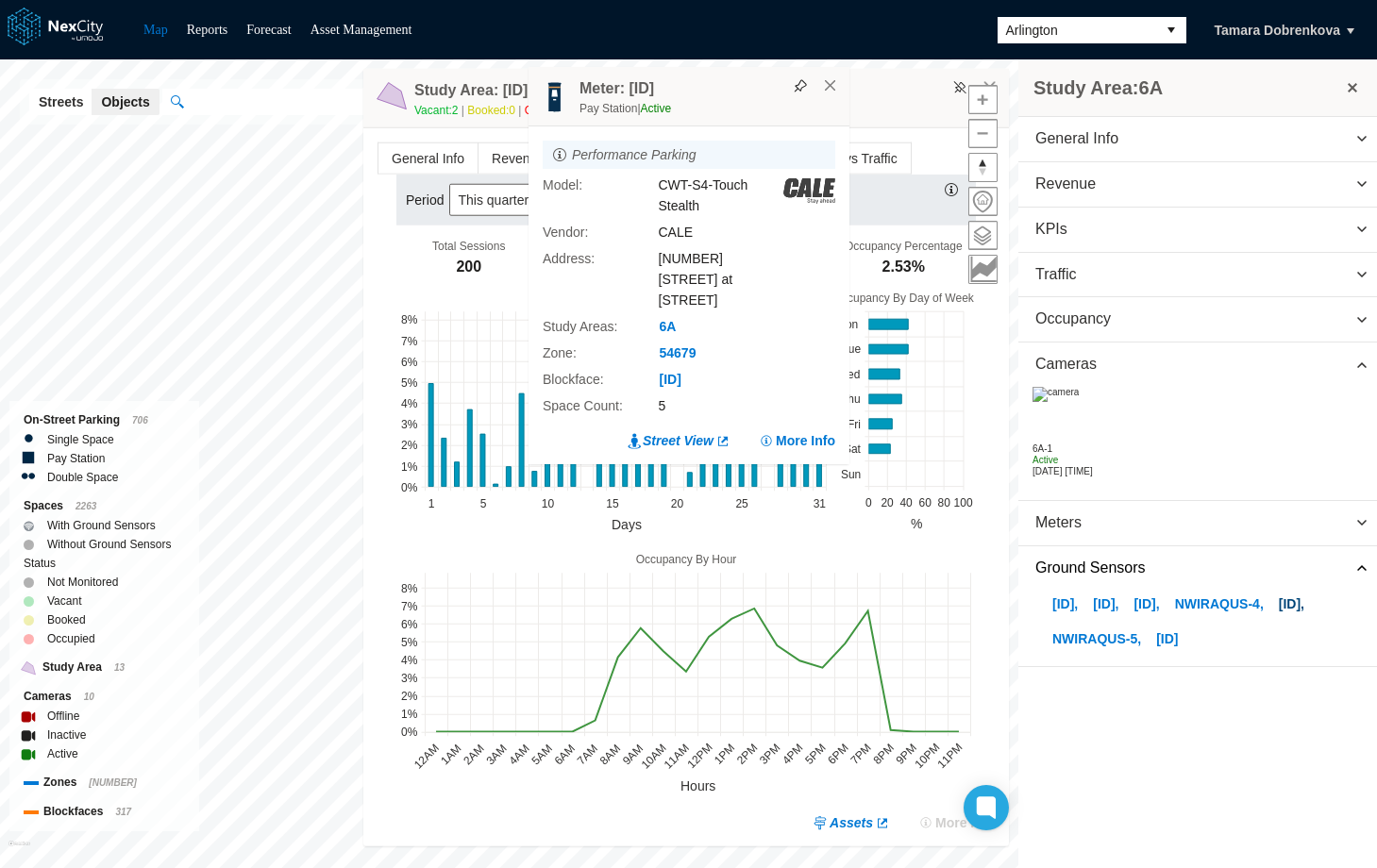 click on "[ID] ," at bounding box center (1291, 604) 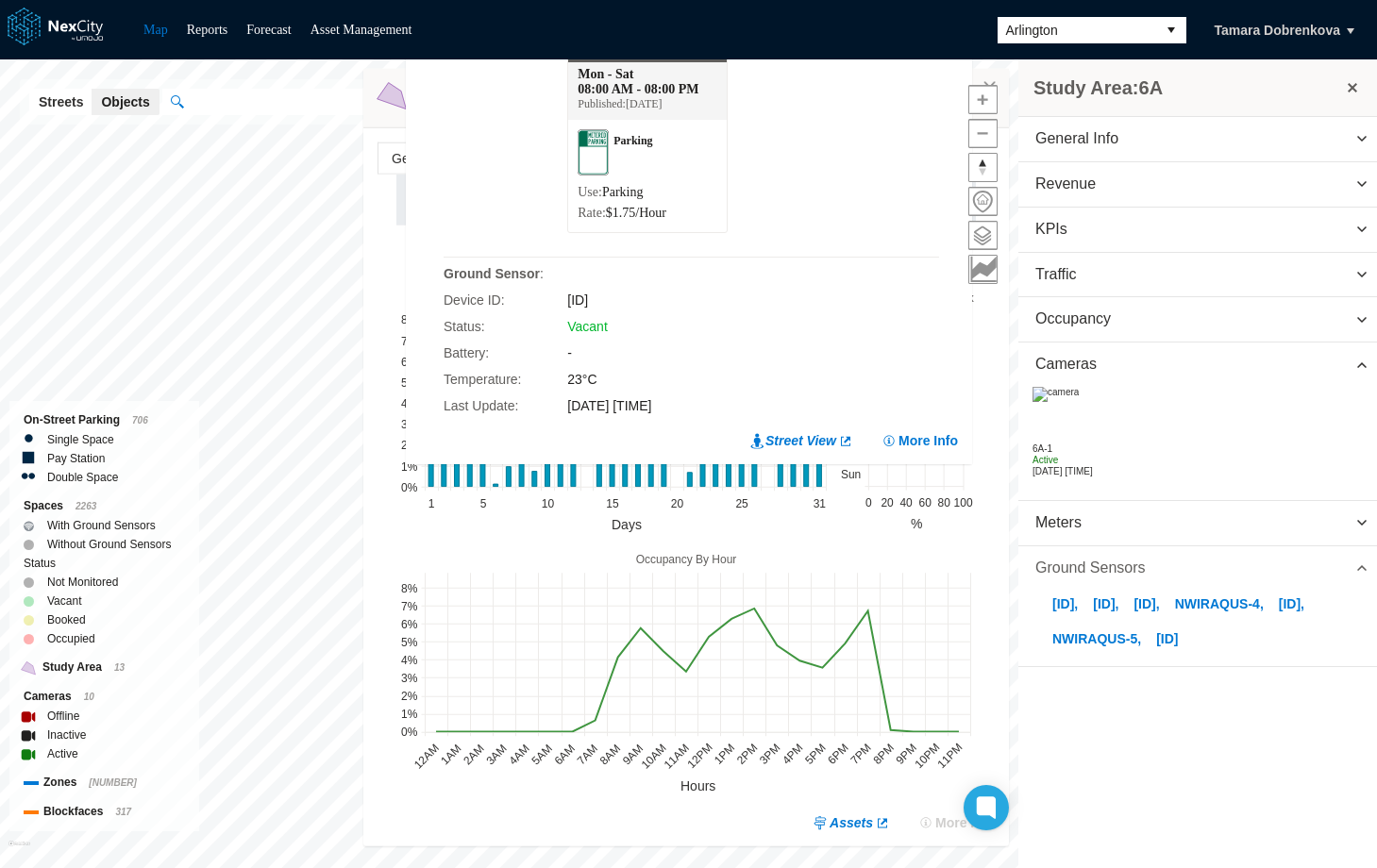 click at bounding box center [1362, 568] 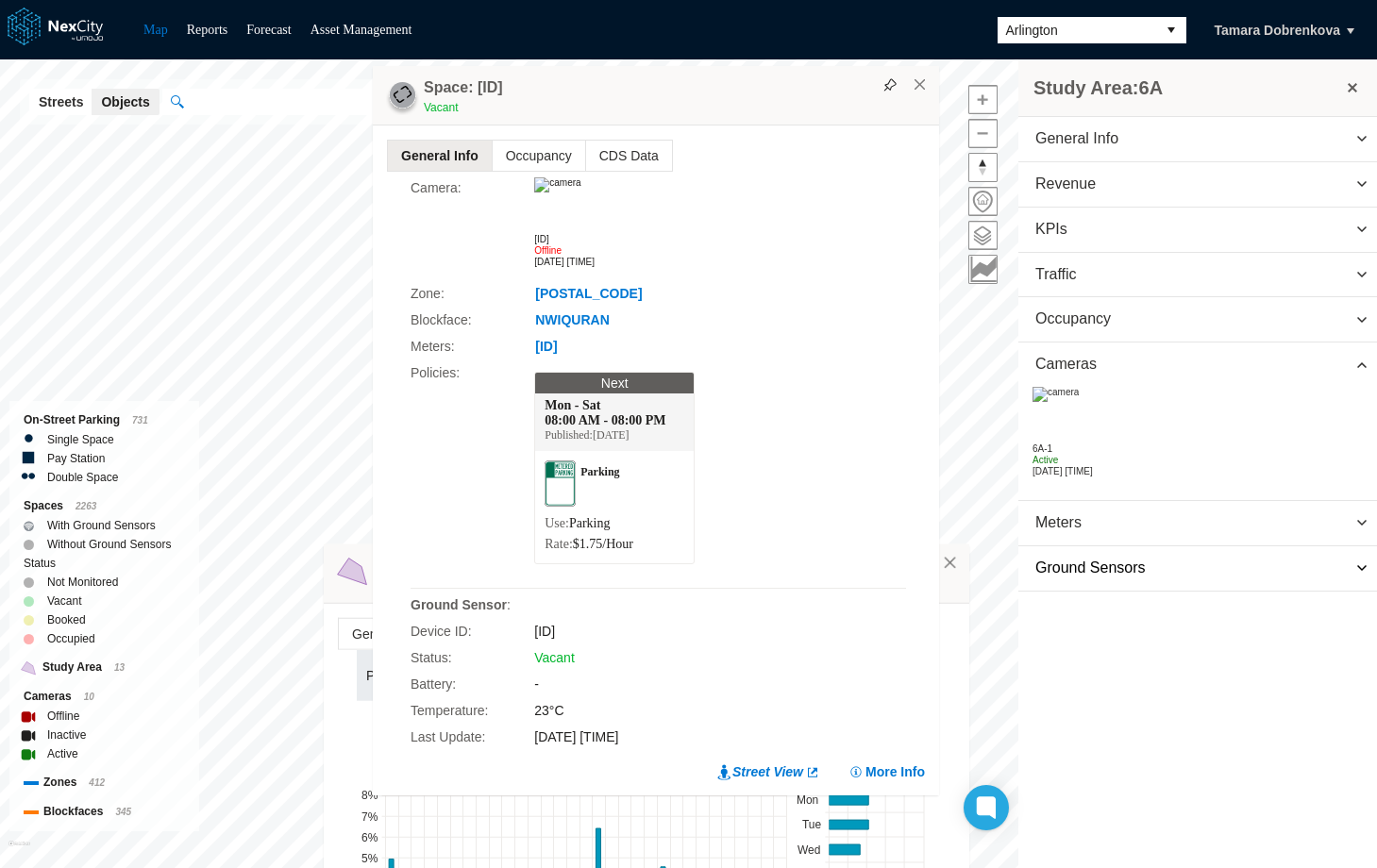 click on "Study Area:  [ID] General Info Zones: [NUMBER] , [NUMBER] Blockfaces: [ID] Address: [STREET] at [STREET] Vacant: [NUMBER] Booked: [NUMBER] Occupied: [NUMBER] Not Monitored: [NUMBER] Space Count: [NUMBER] Assets Map View Revenue Current Previous Change Day : [CURRENCY][NUMBER] [CURRENCY][NUMBER] [PERCENT] % Week : [CURRENCY][NUMBER] [CURRENCY][NUMBER] [PERCENT] % Month : [CURRENCY][NUMBER] [CURRENCY][NUMBER] [PERCENT] % Quarter : [CURRENCY][NUMBER] [CURRENCY][NUMBER] [PERCENT] % KPIs Previous Day Week Month Quarter Revenue [CURRENCY][NUMBER] [PERCENT] % [CURRENCY][NUMBER] [PERCENT] % [CURRENCY][NUMBER] [PERCENT] % [CURRENCY][NUMBER] [PERCENT] % Transactions [NUMBER] [PERCENT] % [NUMBER] [PERCENT] % [NUMBER] [PERCENT] % [NUMBER] [PERCENT] % Avg. Price [CURRENCY][NUMBER] [PERCENT] % [CURRENCY][NUMBER] [PERCENT] % [CURRENCY][NUMBER] [PERCENT] % [CURRENCY][NUMBER] [PERCENT] % Daily Avg. [CURRENCY][NUMBER] [PERCENT] % [CURRENCY][NUMBER] [PERCENT] % [CURRENCY][NUMBER] [PERCENT] % [CURRENCY][NUMBER] [PERCENT] % More Info Traffic No data to display. Try a different selection or refresh your results. Occupancy Source Transactional Previous Day Week Month Quarter Total Sessions [NUMBER] [PERCENT] % [NUMBER] [PERCENT] % [NUMBER] [PERCENT] % [NUMBER] [PERCENT] % Turnover [NUMBER] [PERCENT] % [NUMBER] [PERCENT] % [NUMBER] [PERCENT] % [NUMBER] [PERCENT] % Avg. Dwell Time [TIME] [PERCENT] % [TIME] [PERCENT] % [TIME] [PERCENT] % [TIME] [PERCENT] % Occupancy [PERCENT] [PERCENT] % [PERCENT] [PERCENT] % [PERCENT]%" at bounding box center (688, 463) 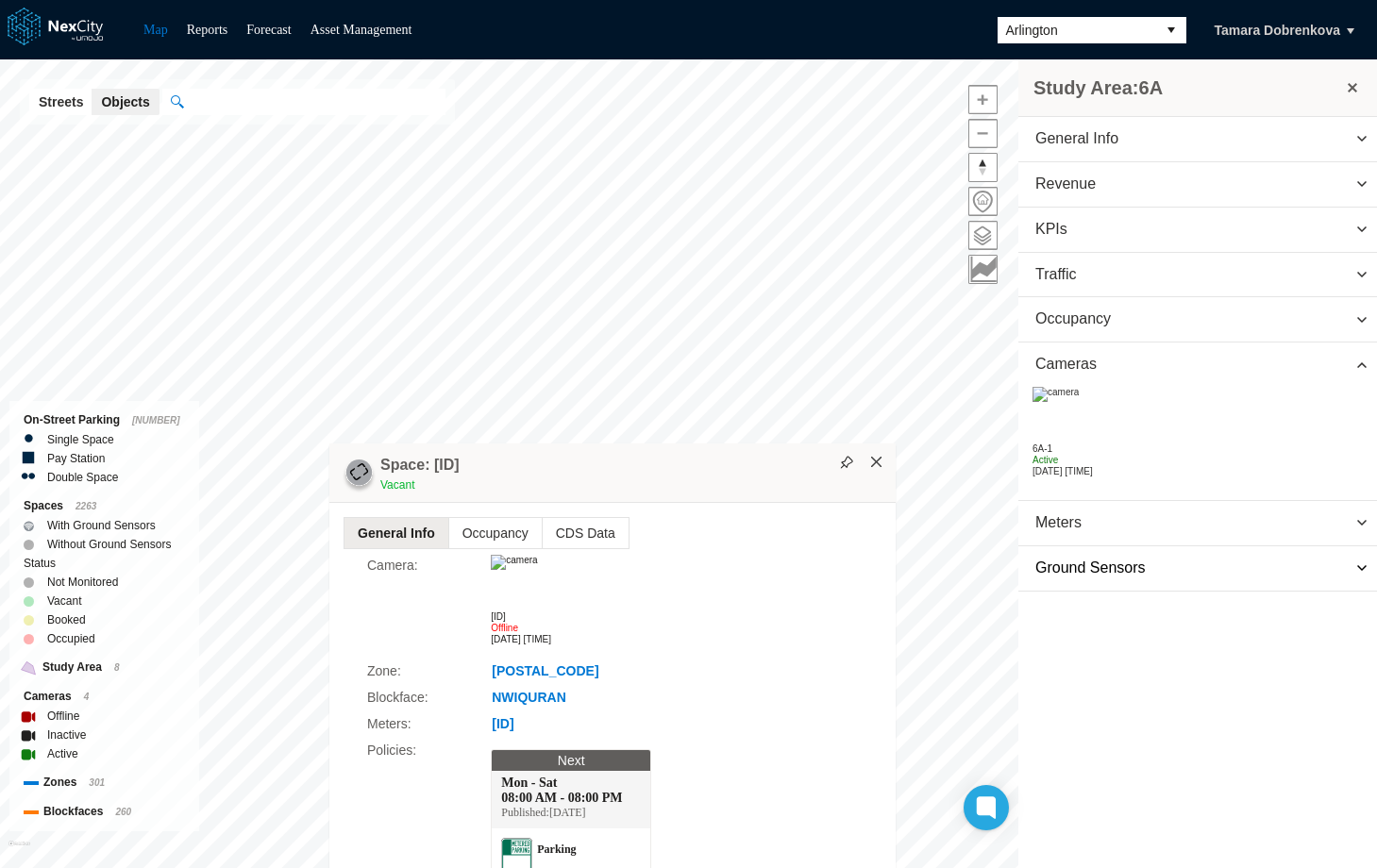 click on "×" at bounding box center [877, 462] 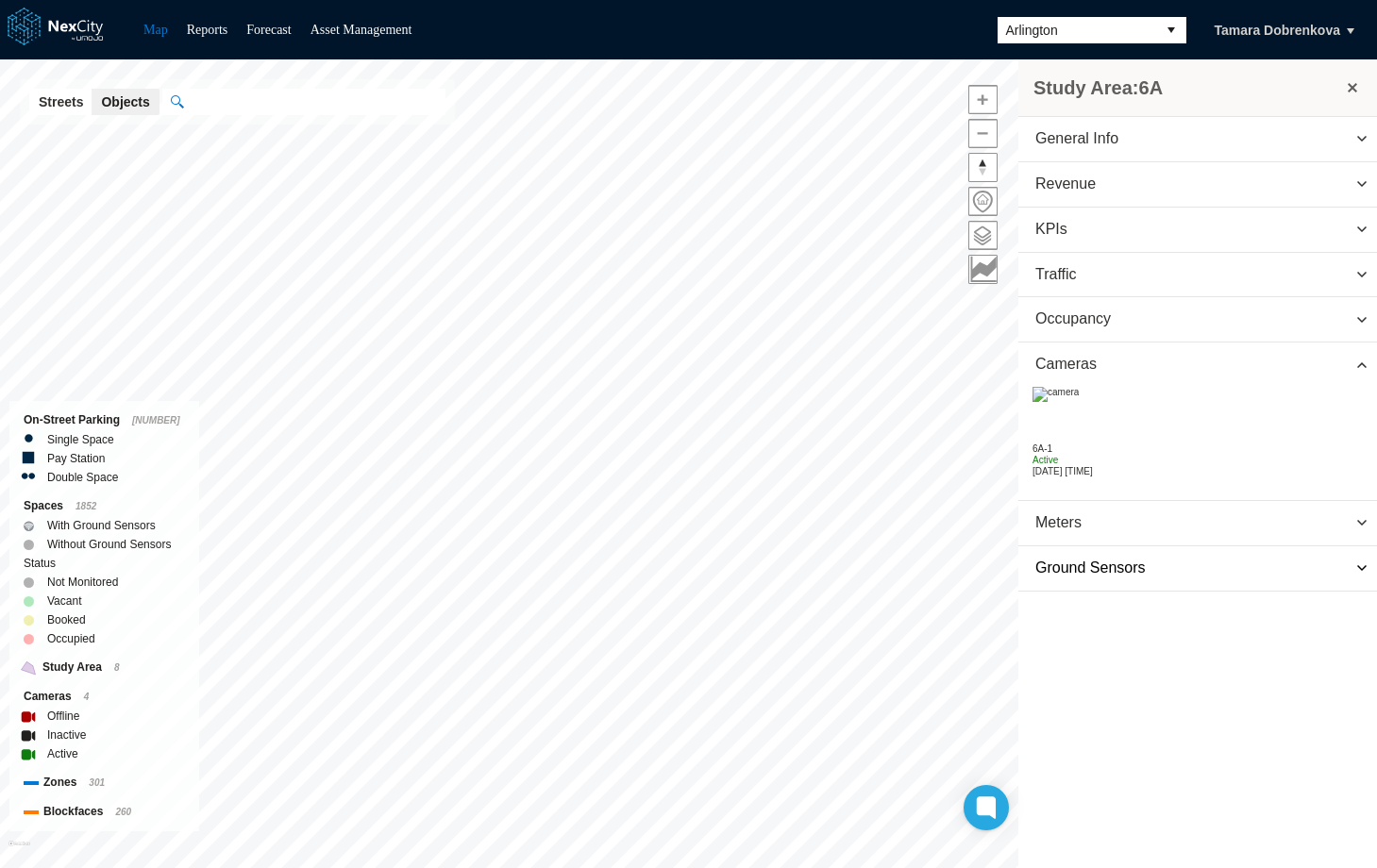 click at bounding box center [314, 102] 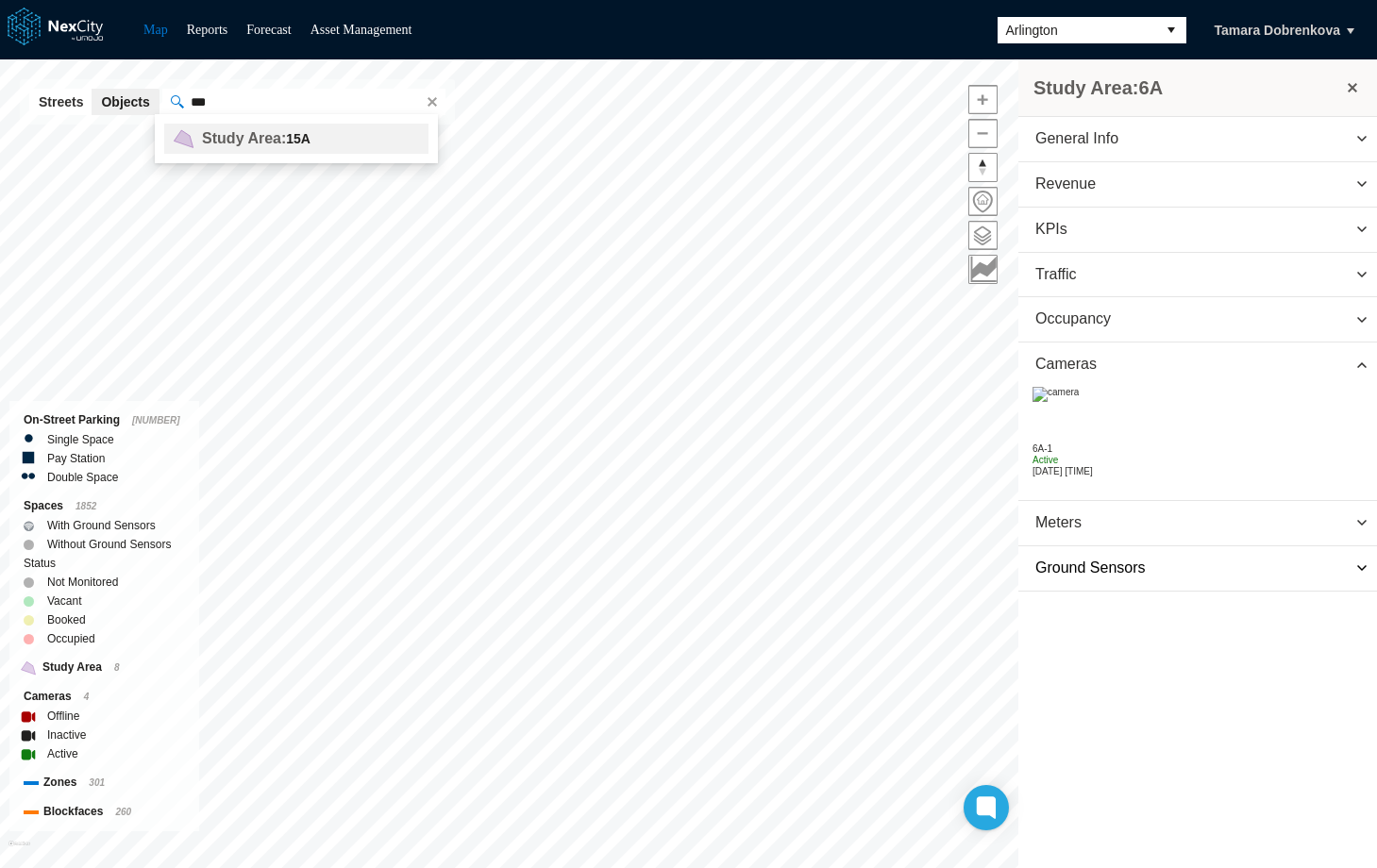 drag, startPoint x: 251, startPoint y: 139, endPoint x: 263, endPoint y: 159, distance: 23.323808 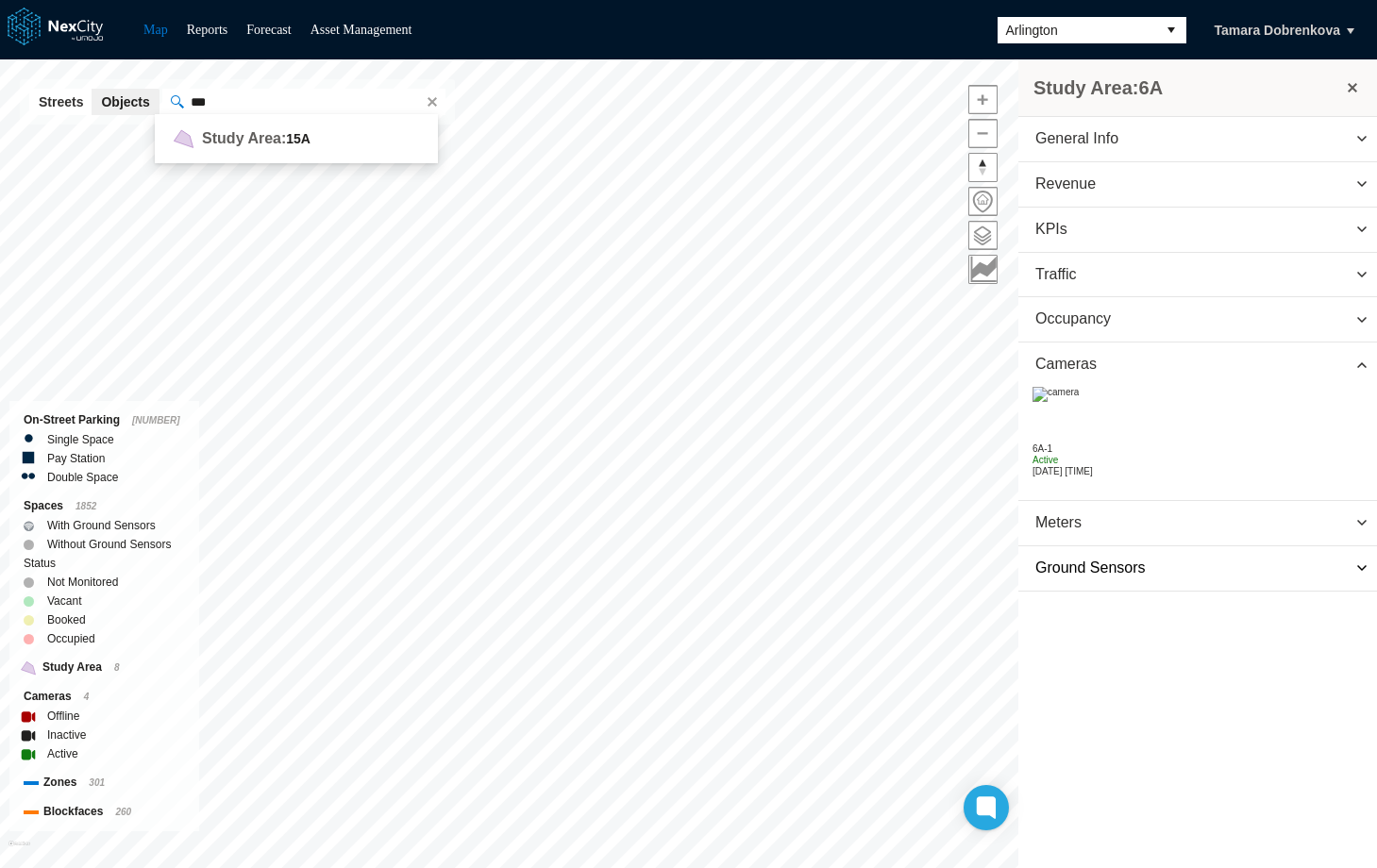 click on "Study Area:" at bounding box center (243, 138) 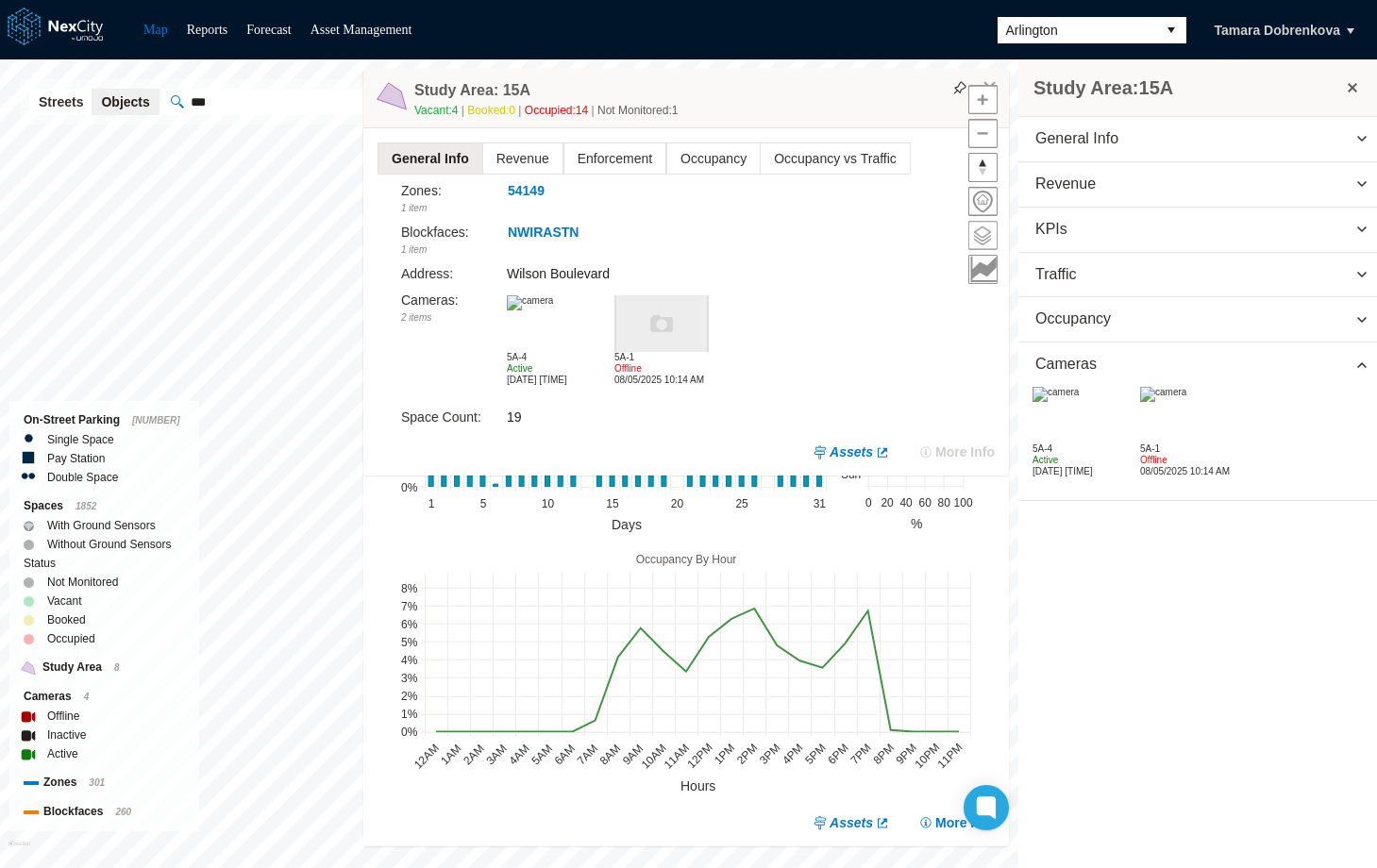 click at bounding box center (982, 235) 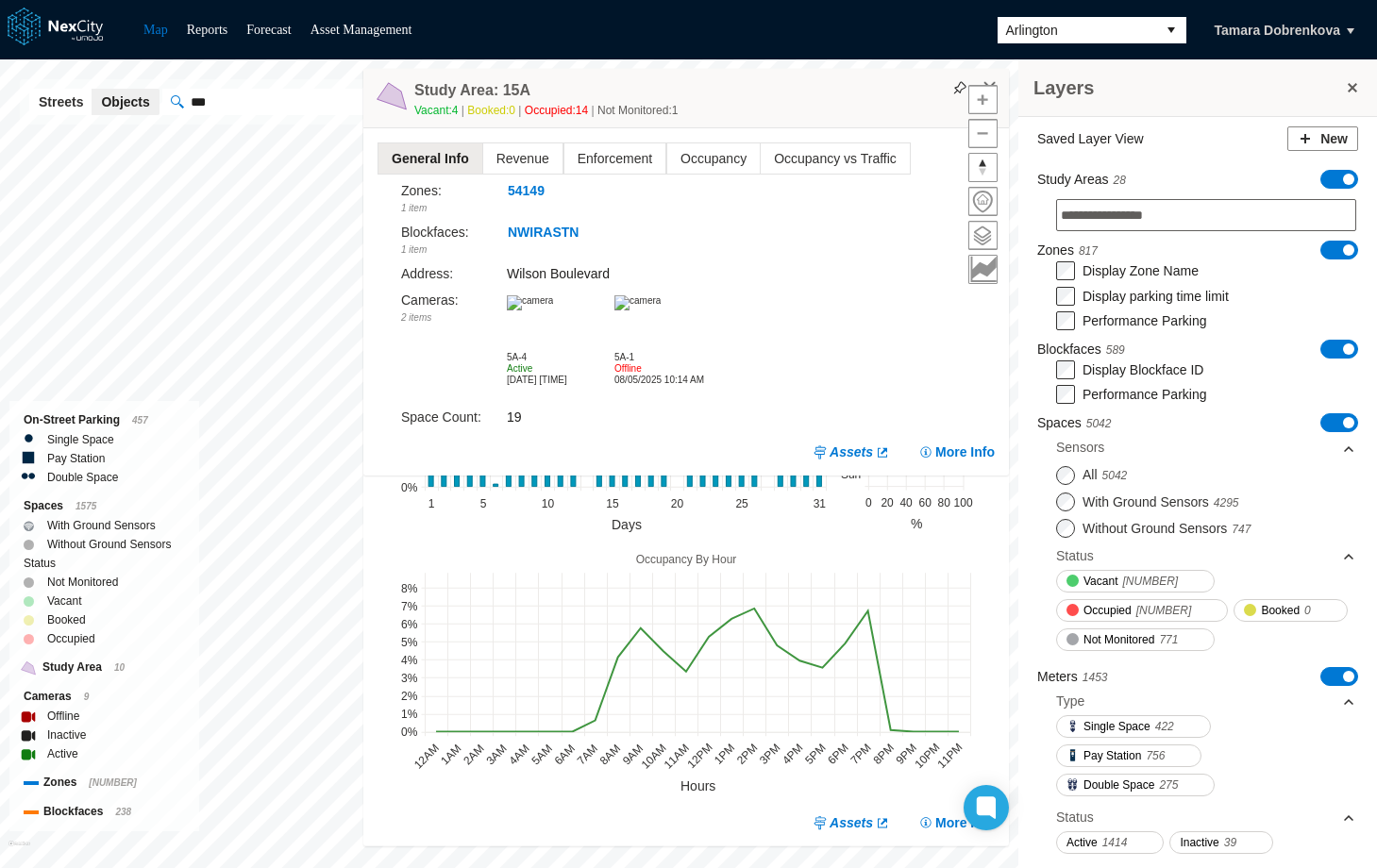 click on "Layers Saved Layer View New Study Areas [NUMBER] ON OFF Zones [NUMBER] ON OFF Display Zone Name Display parking time limit Performance Parking Blockfaces [NUMBER] ON OFF Display Blockface ID Performance Parking Spaces [NUMBER] ON OFF Sensors All [NUMBER] With Ground Sensors [NUMBER] Without Ground Sensors [NUMBER] Status Vacant [NUMBER] Occupied [NUMBER] Booked [NUMBER] Not Monitored [NUMBER] Meters [NUMBER] ON OFF Type Single Space [NUMBER] Pay Station [NUMBER] Double Space [NUMBER] Status Active [NUMBER] Inactive [NUMBER] Vendor Show Vendor logo IPS [NUMBER] CALE [NUMBER] Performance Parking Show spaces number Cameras [NUMBER] ON OFF Status Offline [NUMBER] Inactive [NUMBER] Active [NUMBER] Heatmap ON OFF [CITY] KPI overview Reports [NUMBER] On-Street parking zones  |   [NUMBER] Off-Street parking zones [CURRENCY][NUMBER]K [CURRENCY][NUMBER]K Current Month On-Street Off-Street Revenue Days [CURRENCY][NUMBER]K [CURRENCY][NUMBER]K On-Street Off-Street Enforcement Current Previous [CURRENCY][NUMBER]K [CURRENCY][NUMBER]K © Mapbox   © OpenStreetMap   Improve this map On-Street Parking [NUMBER] Single Space Pay Station Double Space Spaces [NUMBER] With Ground Sensors Without Ground Sensors Status Not Monitored Vacant Booked Occupied" at bounding box center (688, 463) 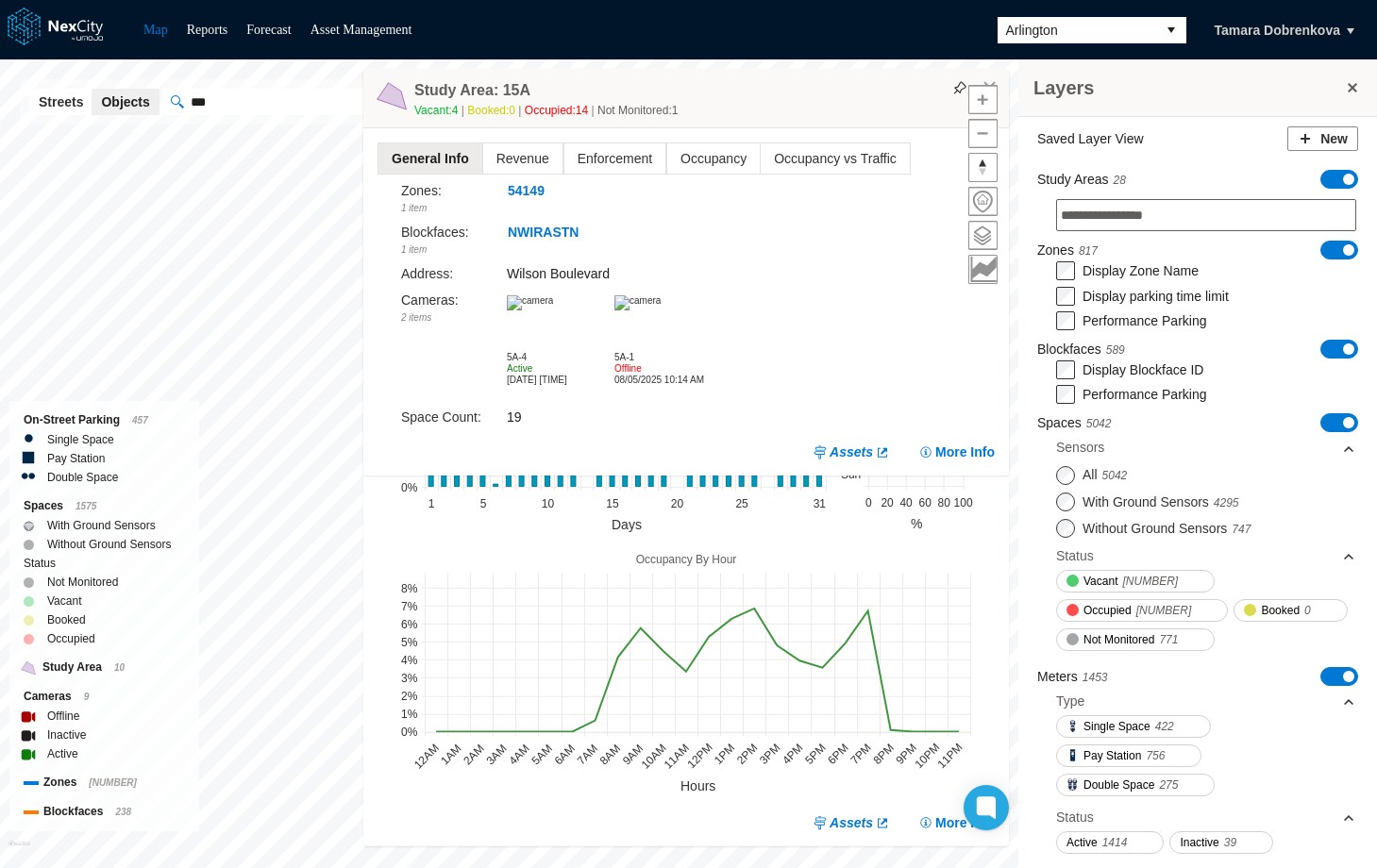 click on "ON OFF" at bounding box center (1339, 179) 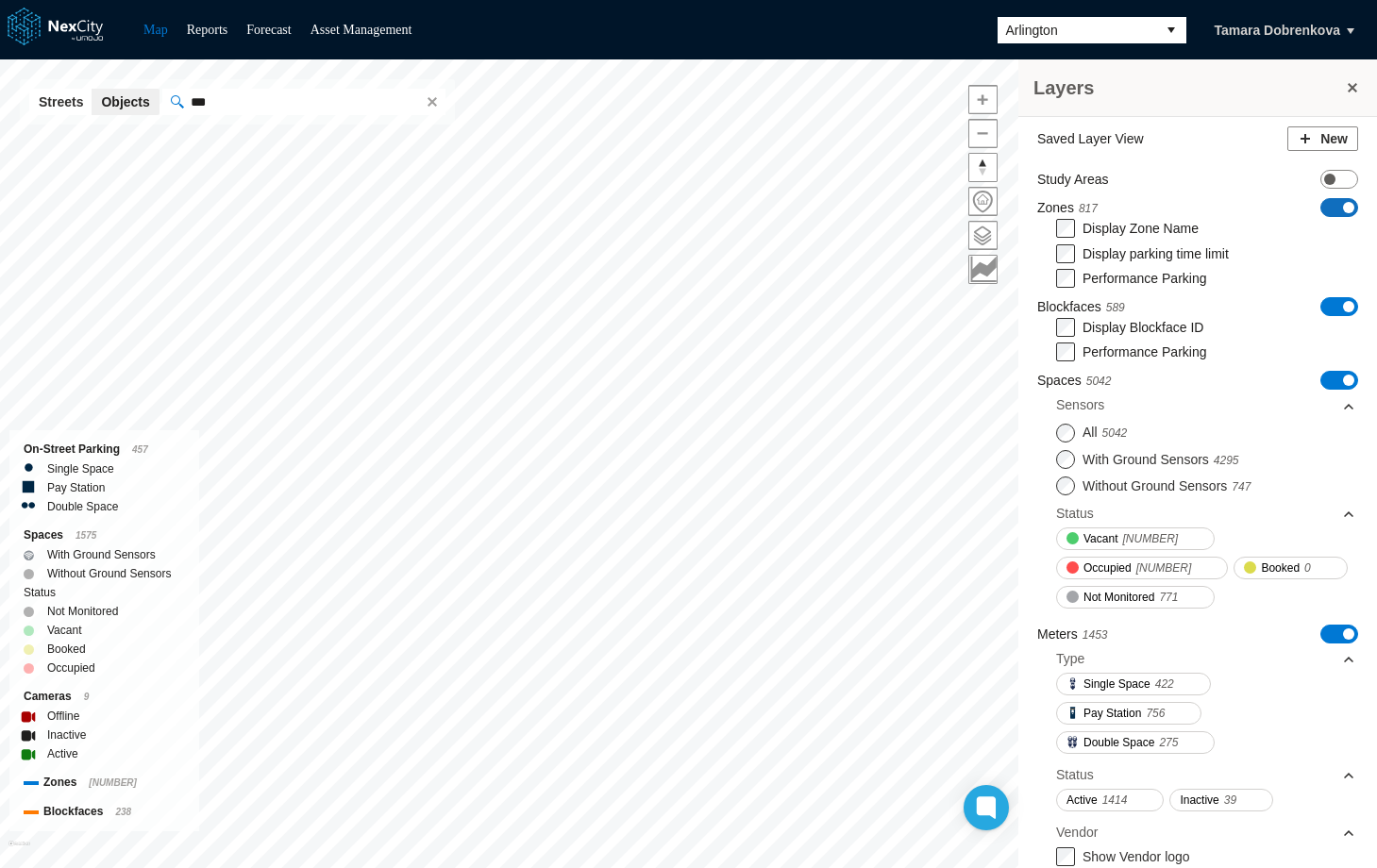 click on "ON OFF" at bounding box center [1339, 208] 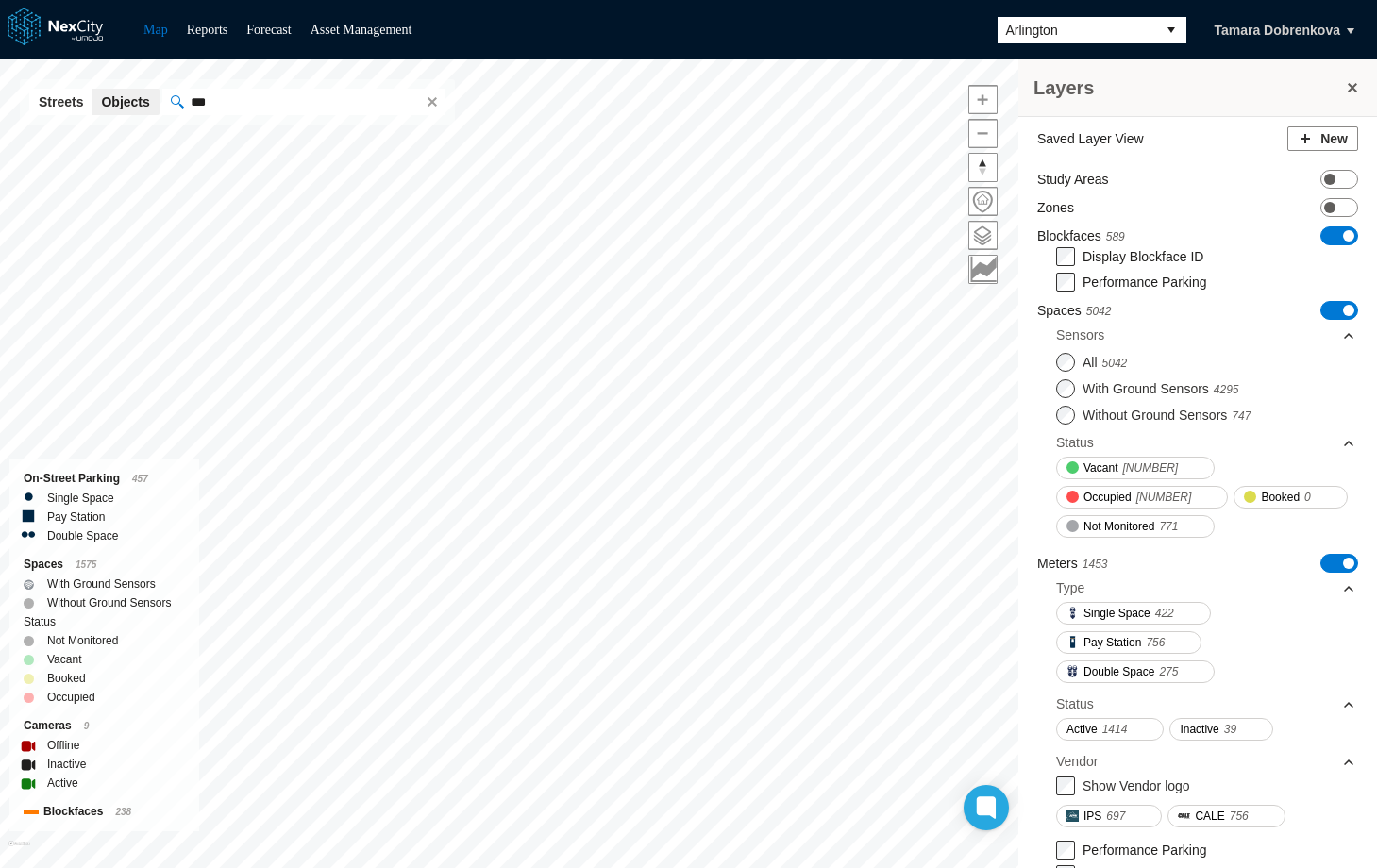 click on "ON OFF" at bounding box center (1339, 236) 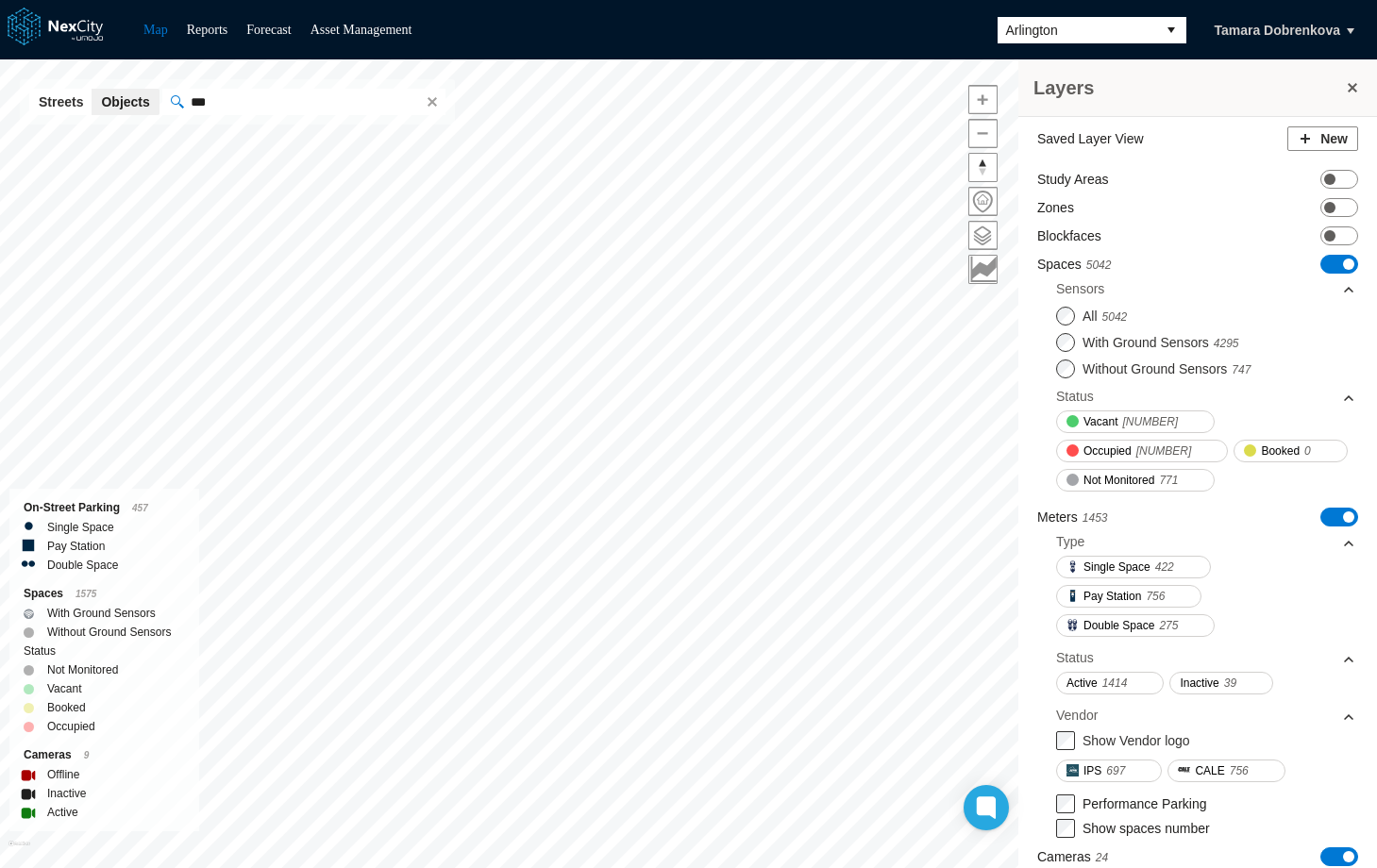 click on "ON OFF" at bounding box center (1339, 264) 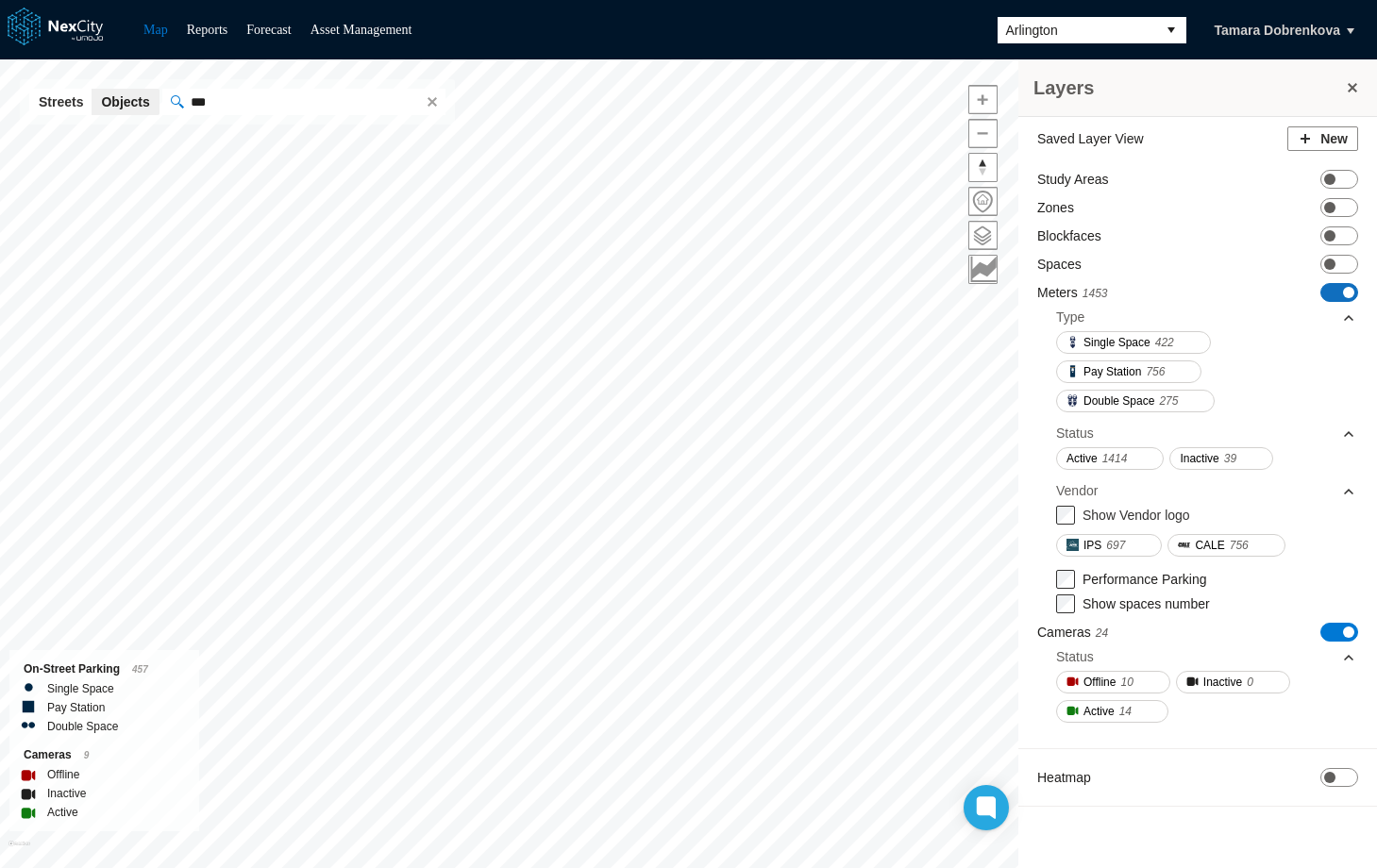 click on "ON OFF" at bounding box center (1339, 292) 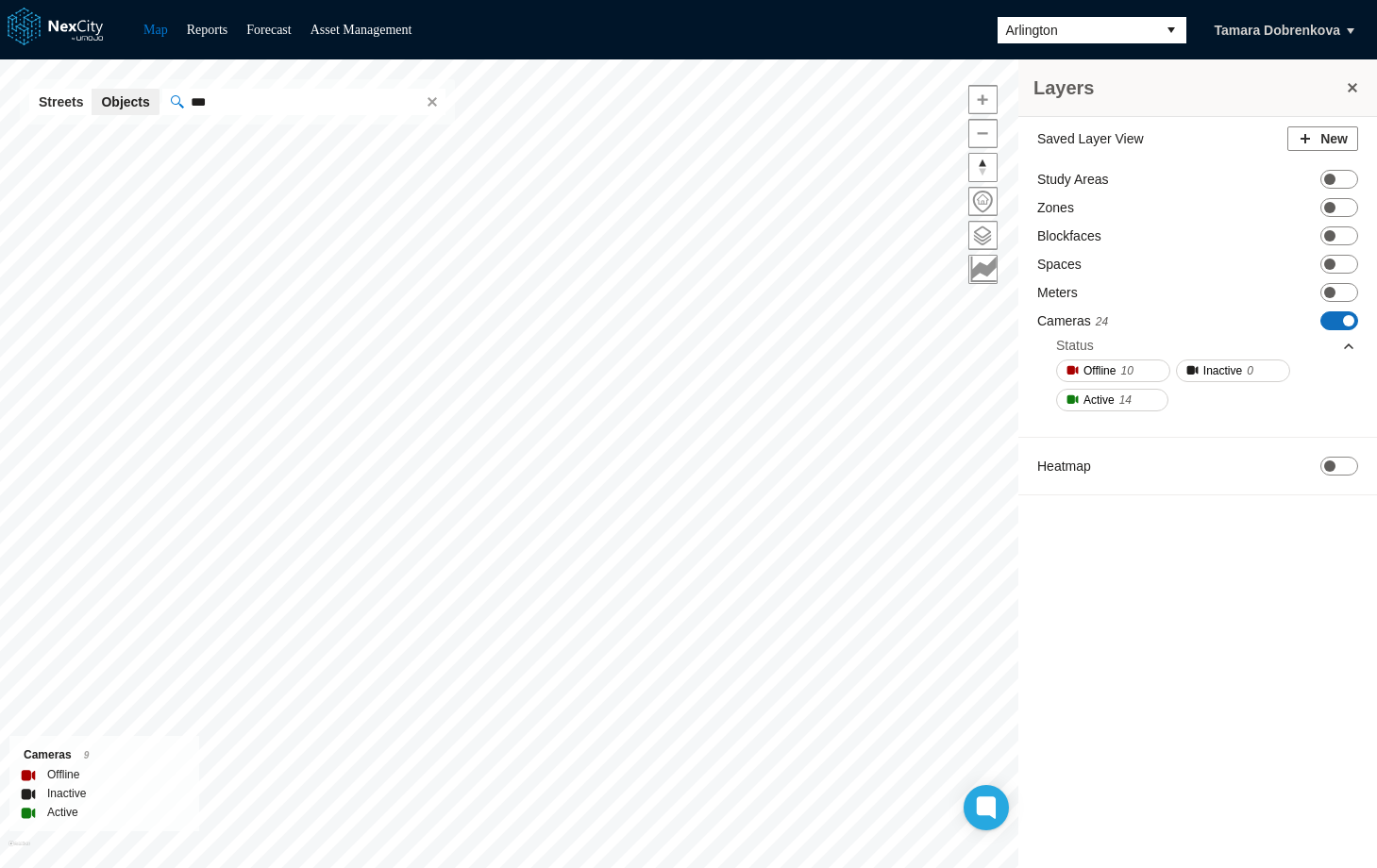 click on "ON OFF" at bounding box center (1339, 321) 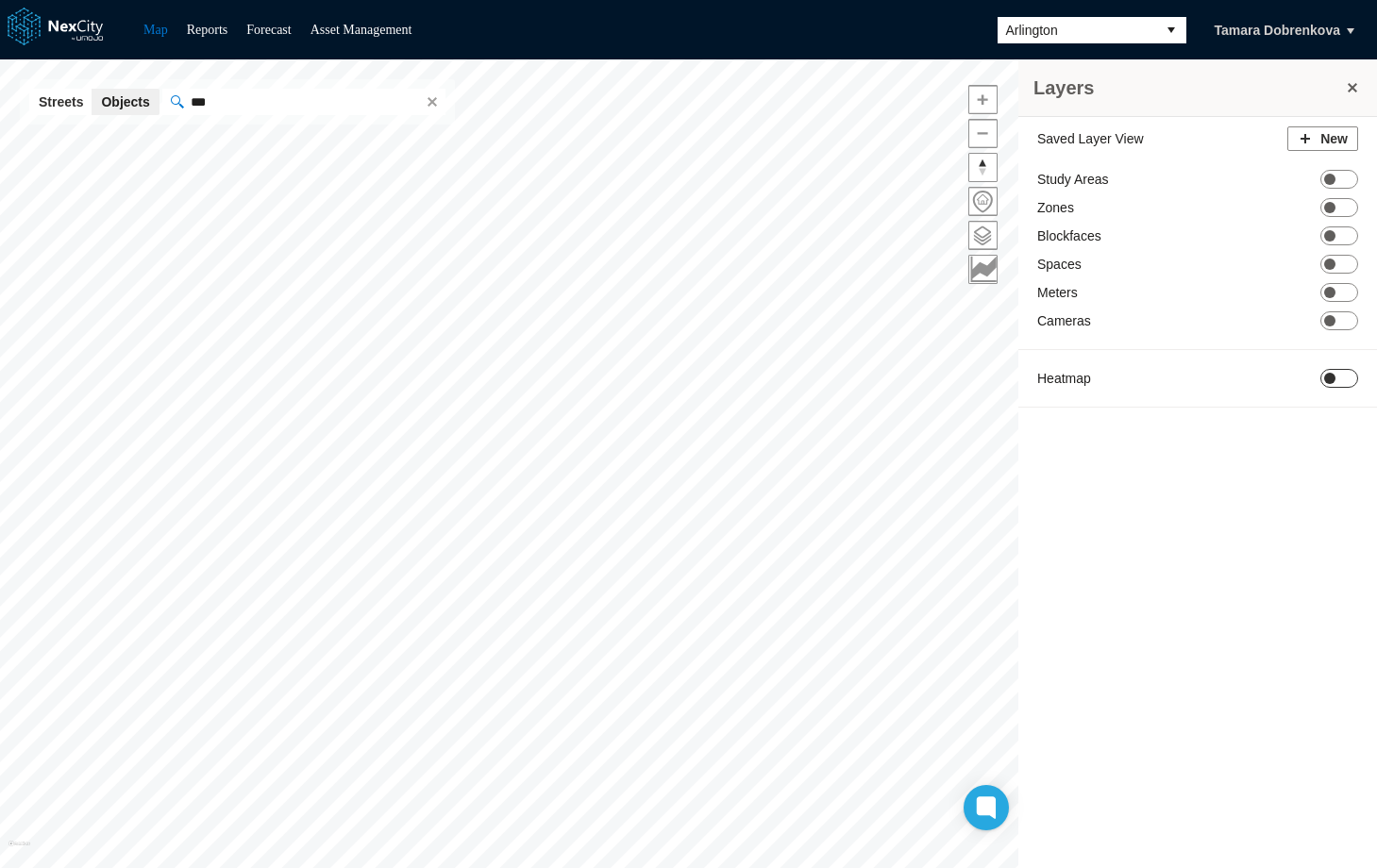 click on "ON OFF" at bounding box center [1339, 378] 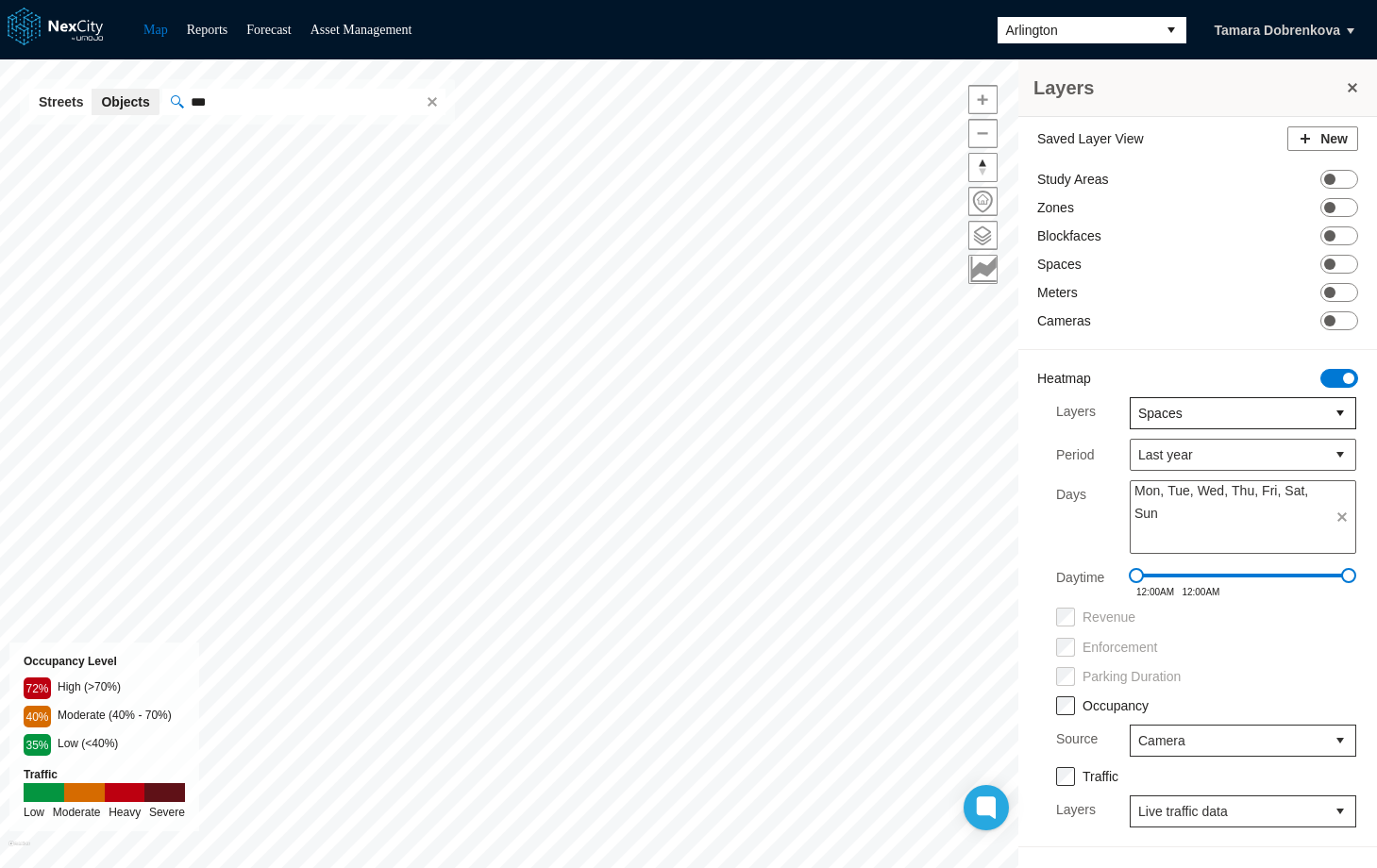 click on "Spaces" at bounding box center (1228, 413) 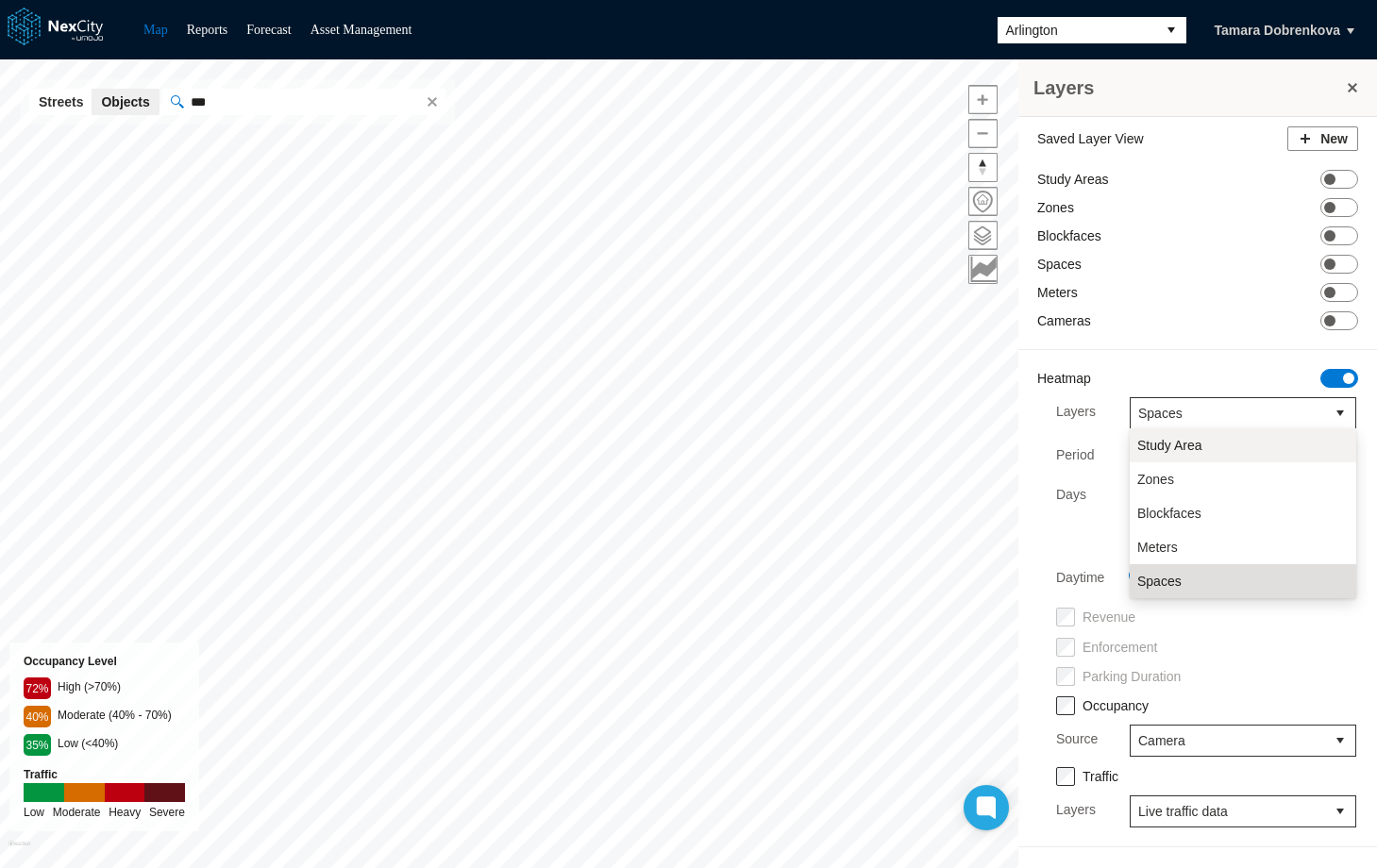 click on "Study Area" at bounding box center (1243, 445) 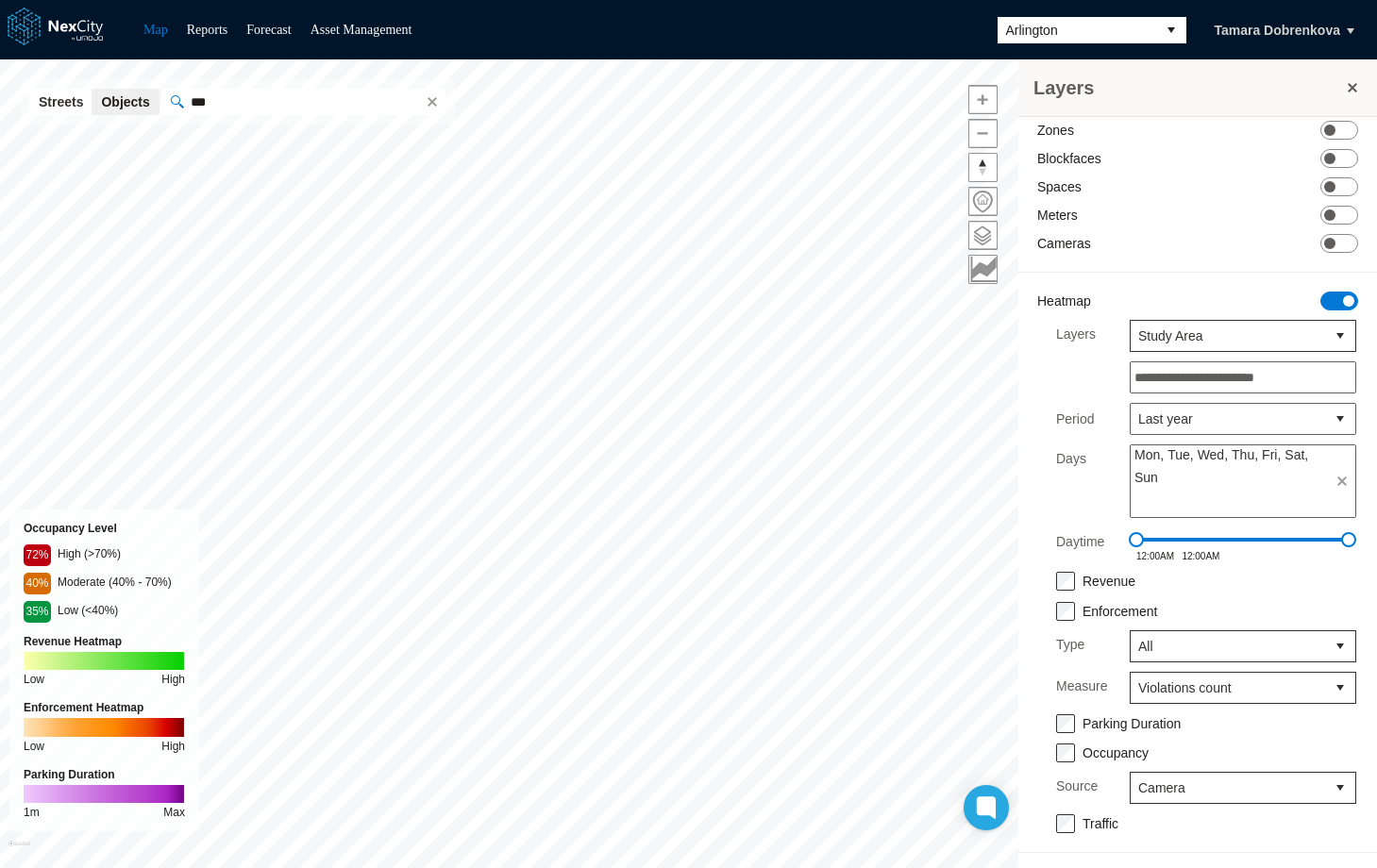 scroll, scrollTop: 57, scrollLeft: 0, axis: vertical 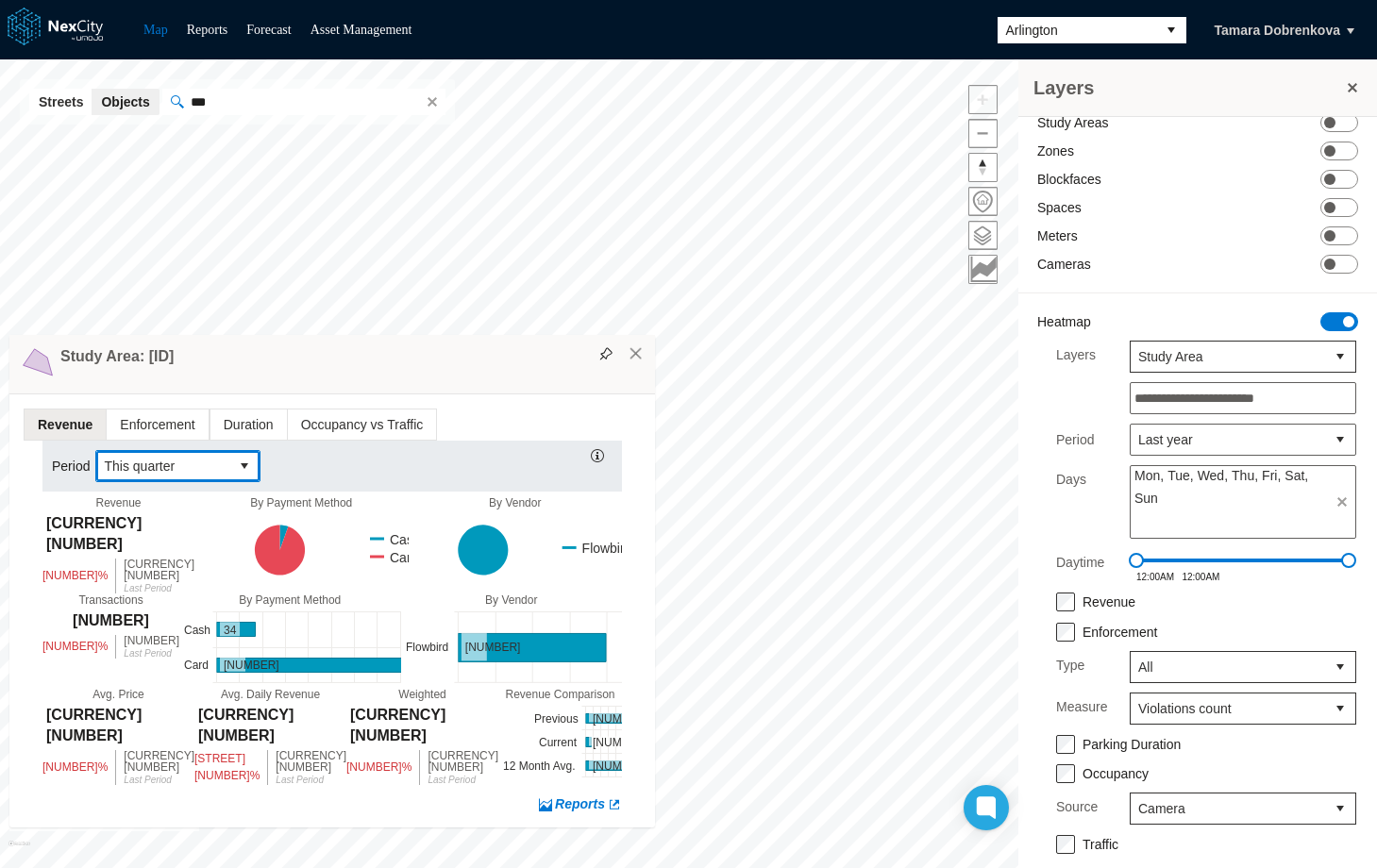click at bounding box center [244, 466] 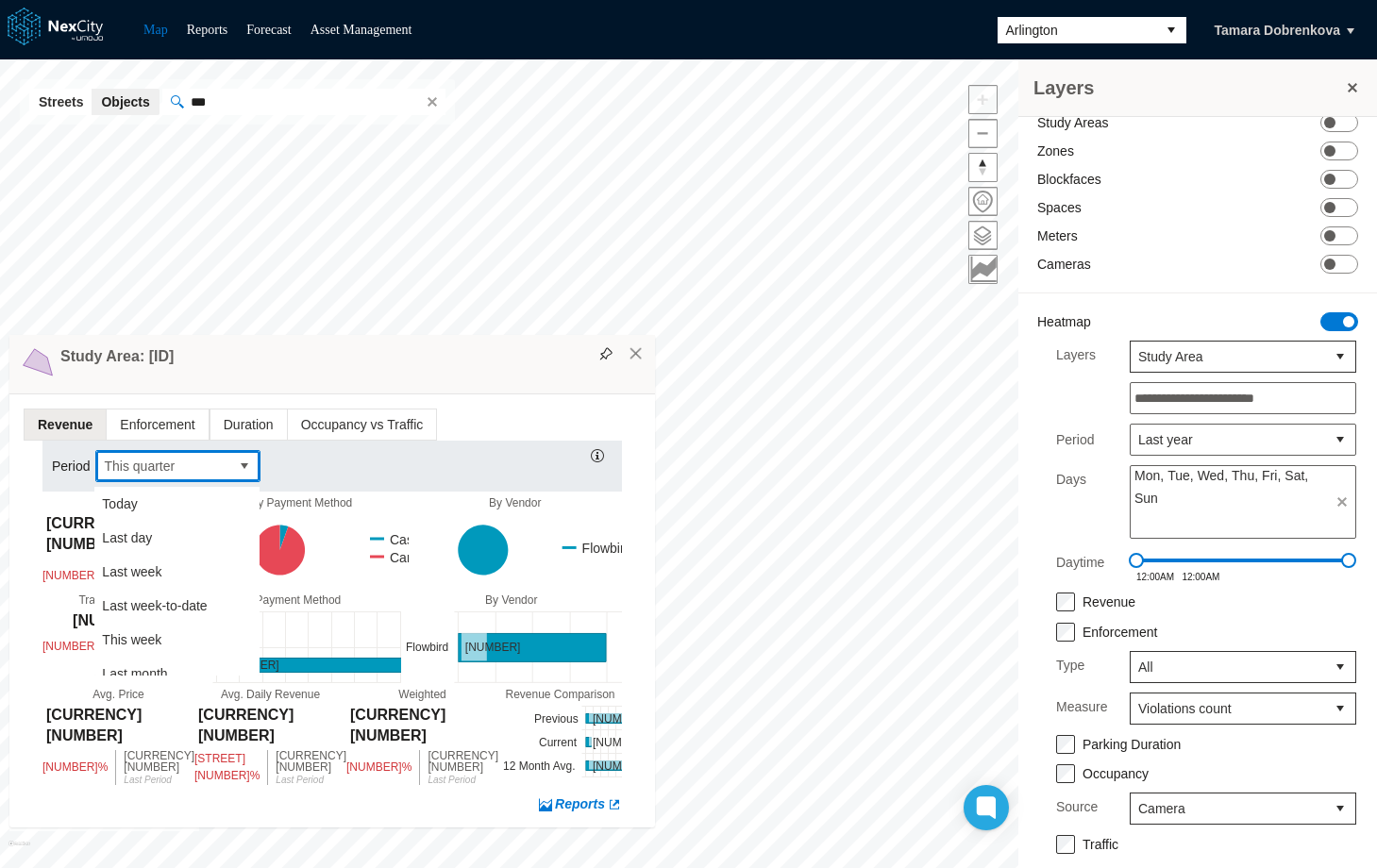 scroll, scrollTop: 185, scrollLeft: 0, axis: vertical 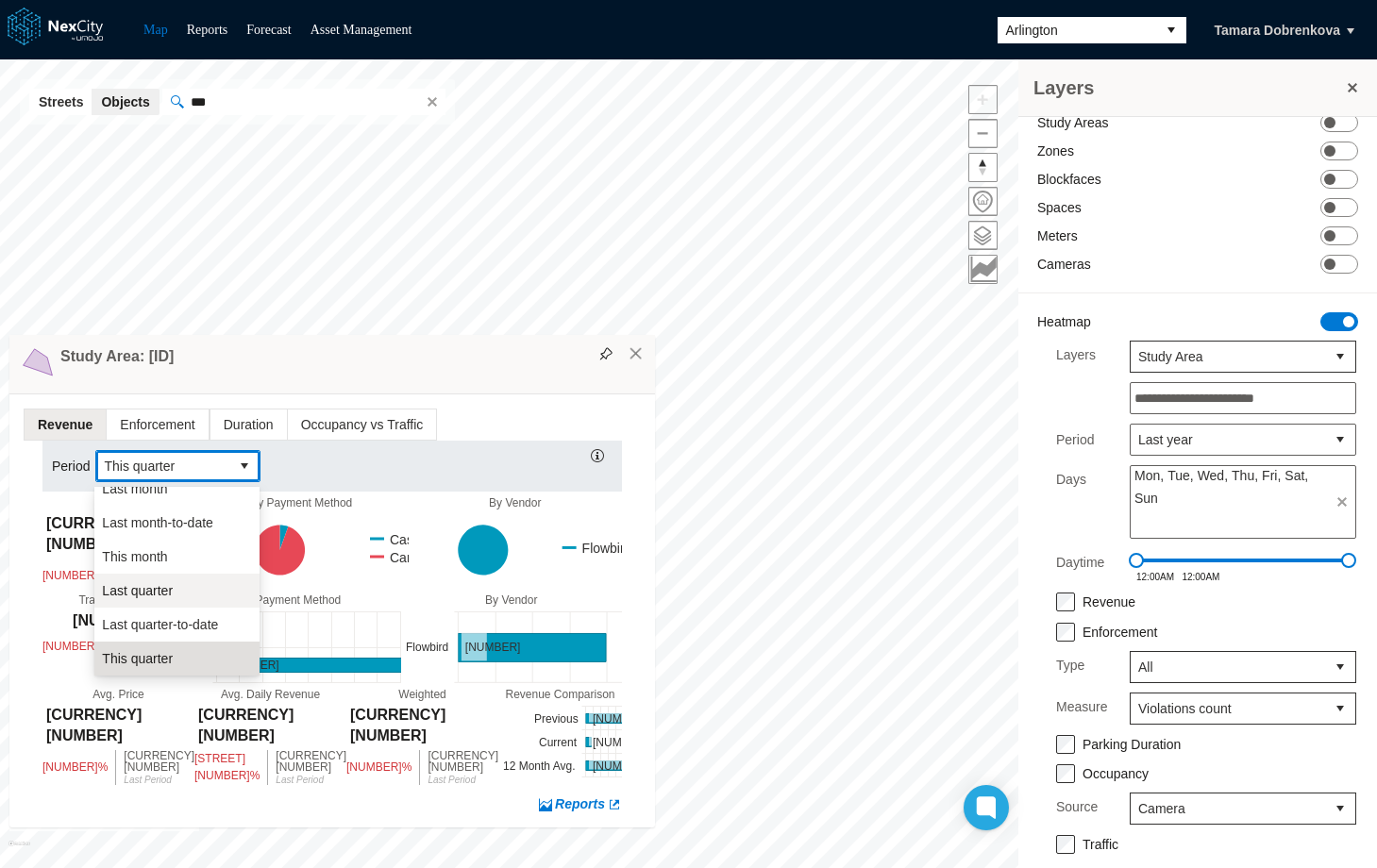 click on "Last quarter" at bounding box center (176, 591) 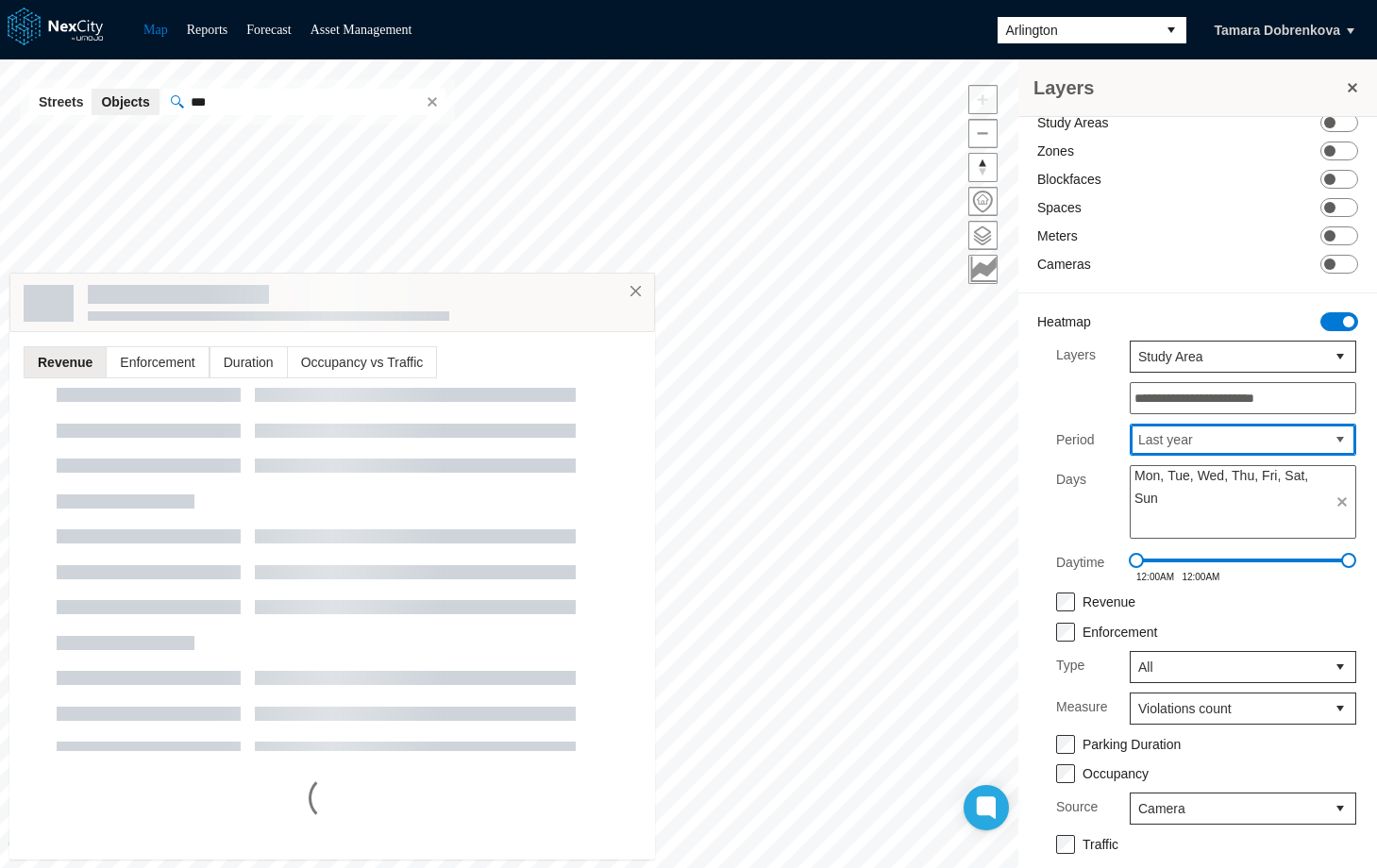 click on "Last year" at bounding box center [1228, 440] 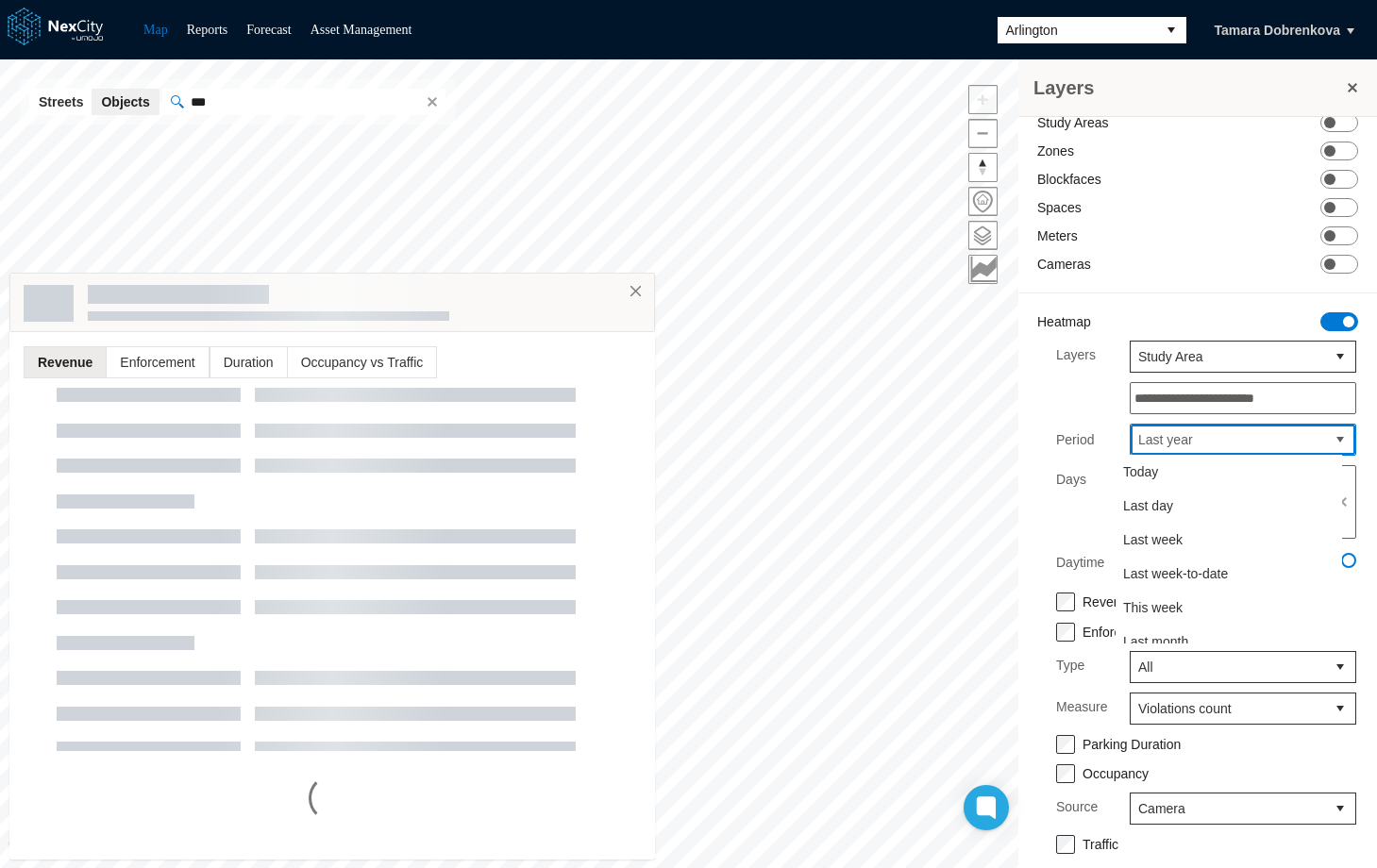 scroll, scrollTop: 219, scrollLeft: 0, axis: vertical 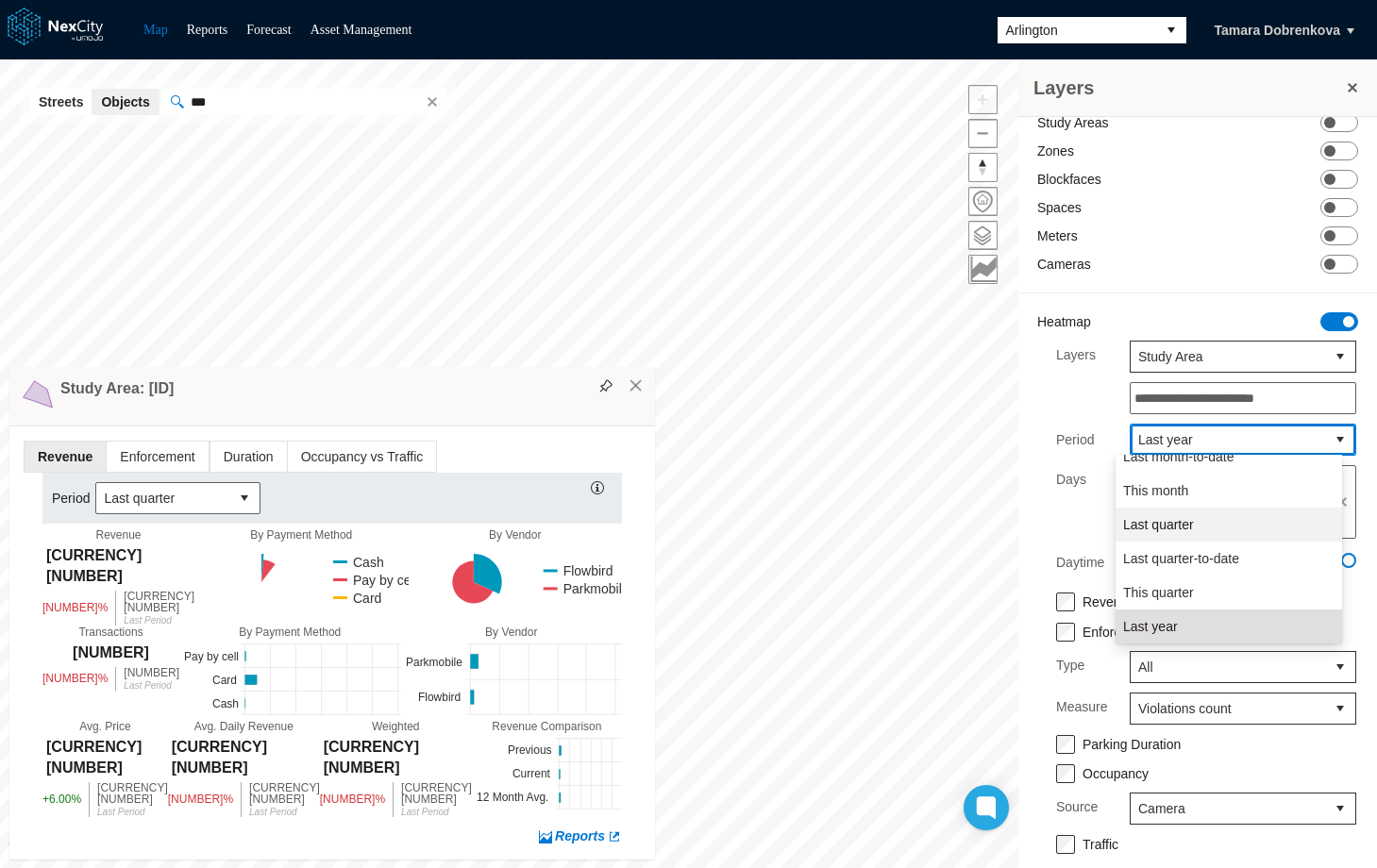 click on "Last quarter" at bounding box center (1229, 525) 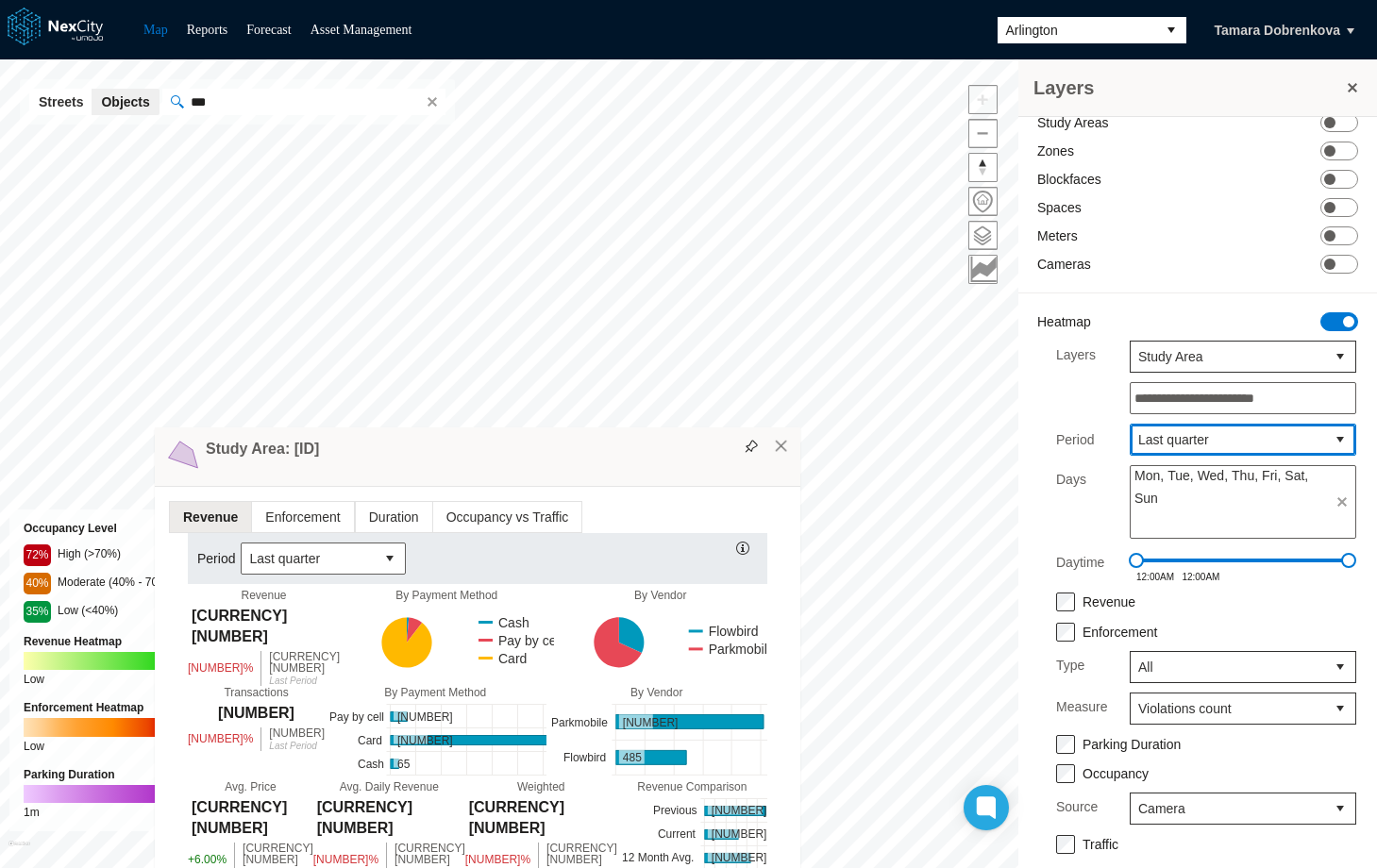 drag, startPoint x: 424, startPoint y: 400, endPoint x: 617, endPoint y: 472, distance: 205.9927 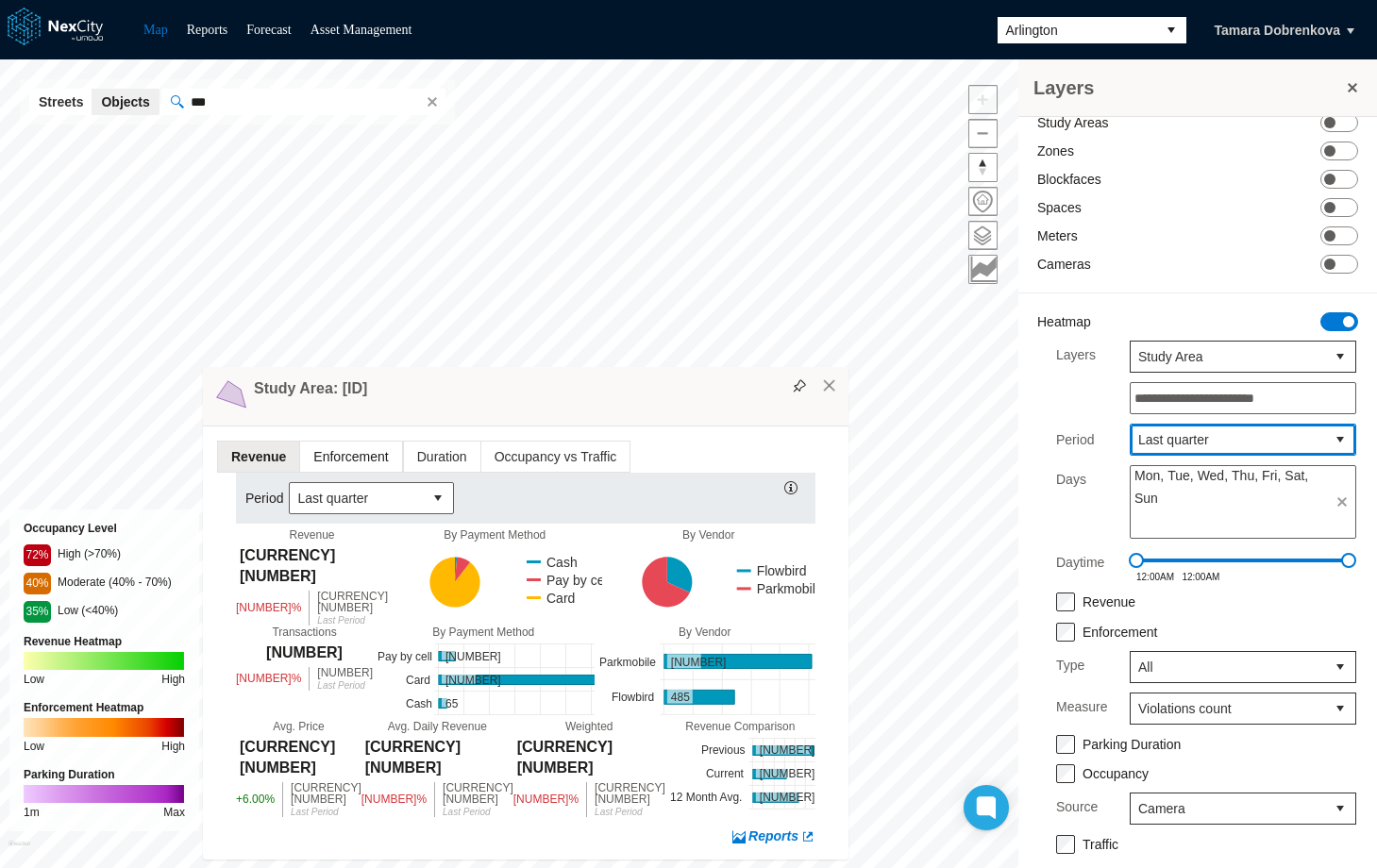 click on "Enforcement" at bounding box center [350, 457] 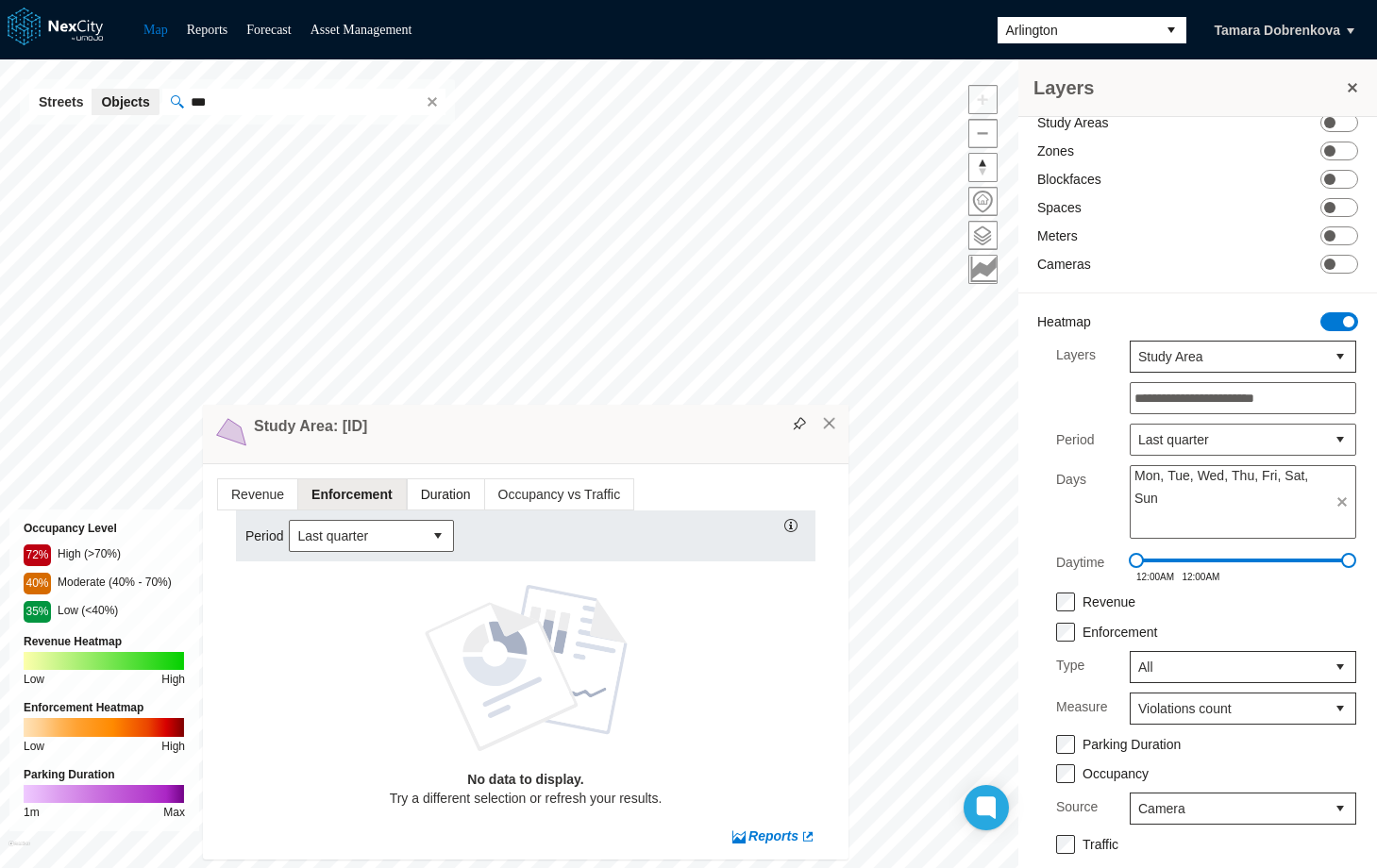 click on "Duration" at bounding box center [445, 494] 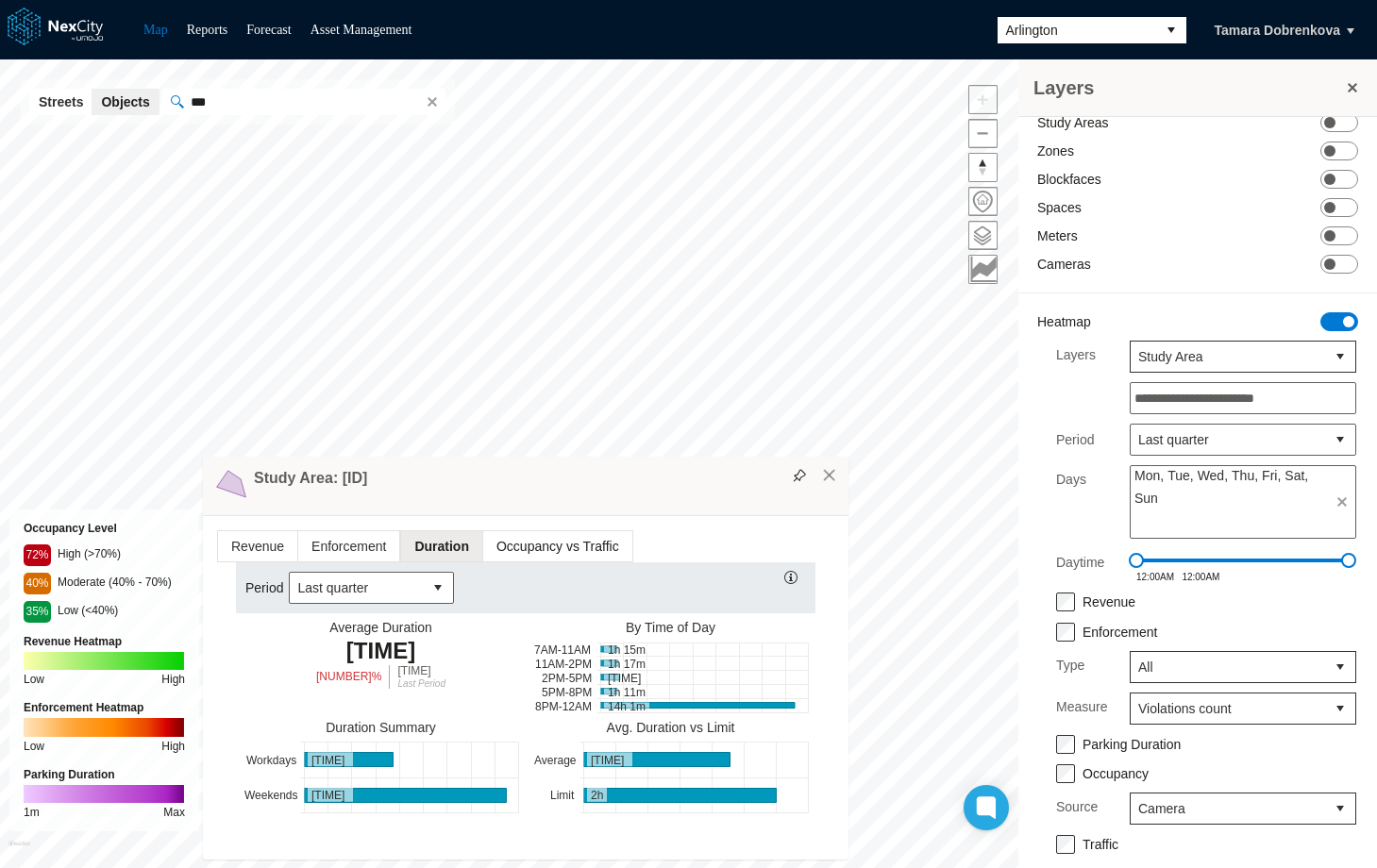 click on "Occupancy vs Traffic" at bounding box center (558, 546) 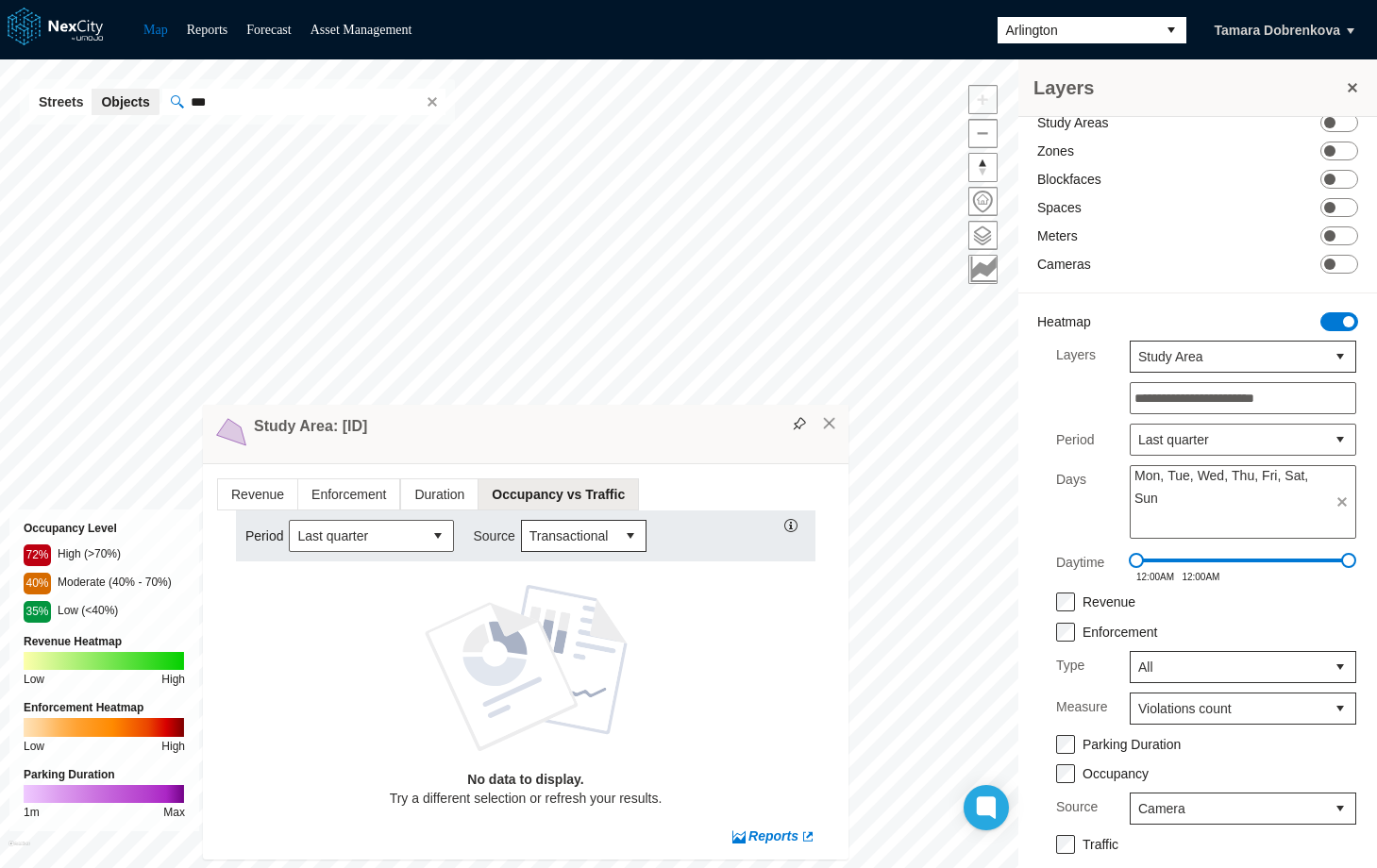 click at bounding box center [630, 536] 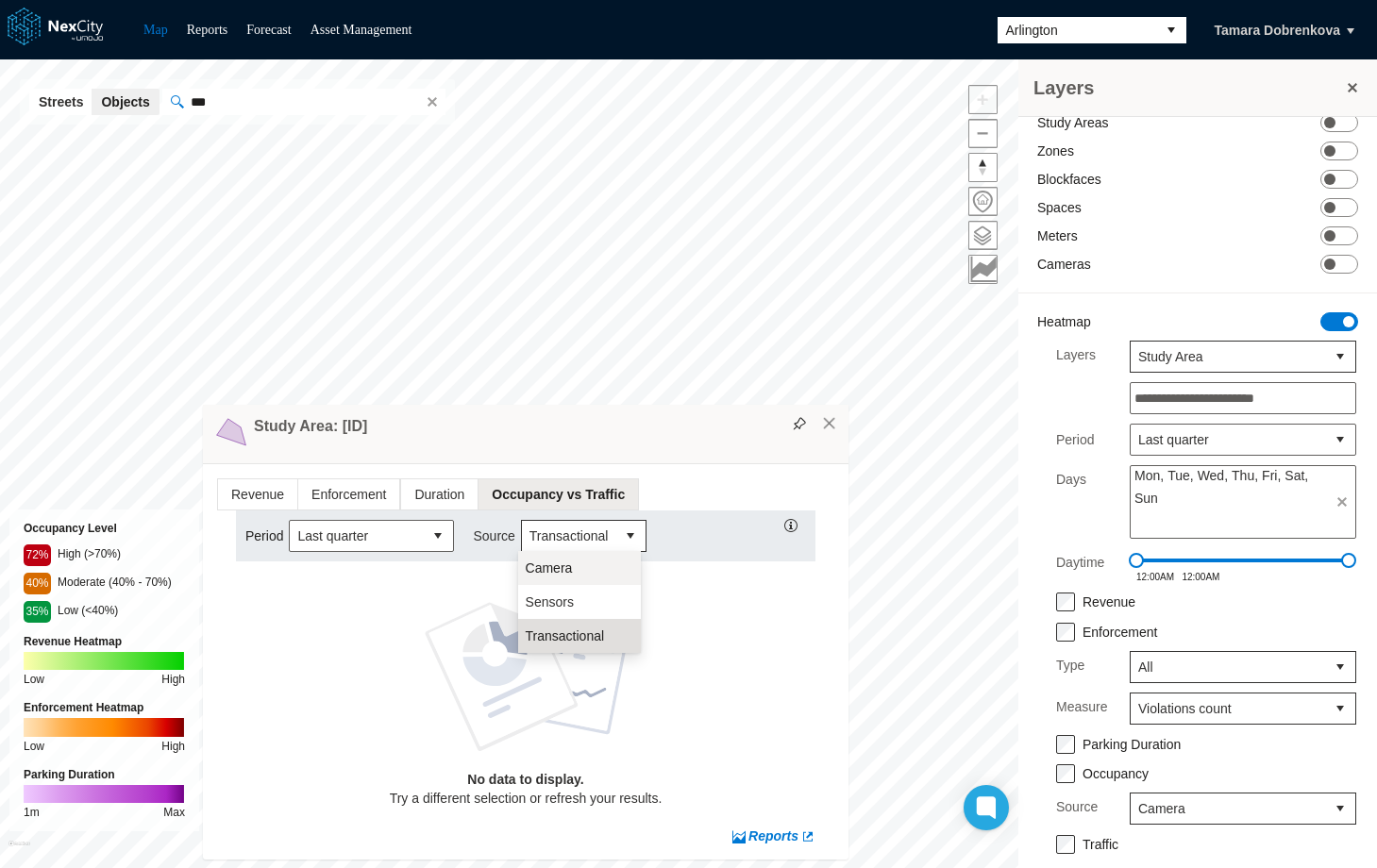 click on "Camera" at bounding box center (549, 568) 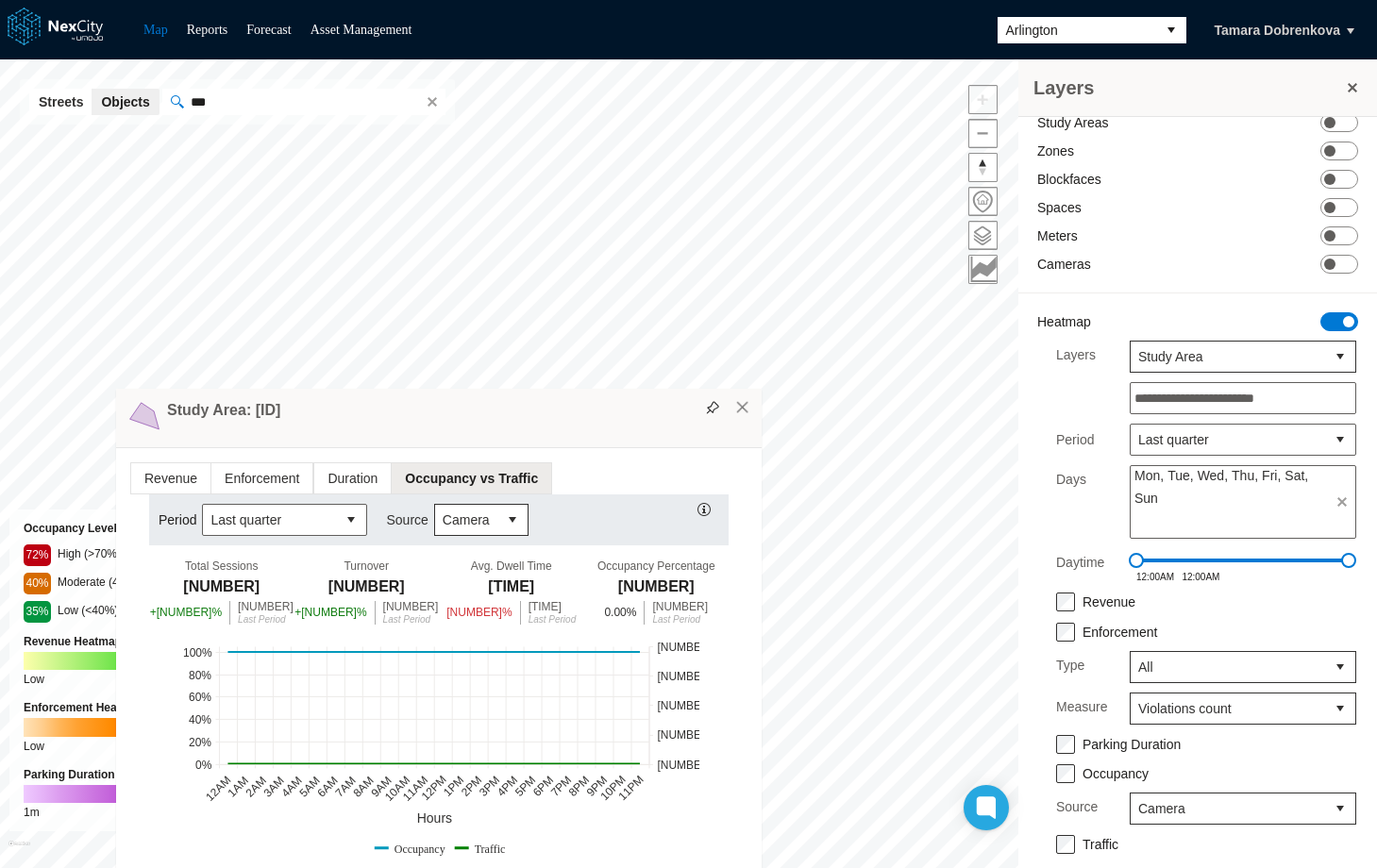 drag, startPoint x: 502, startPoint y: 124, endPoint x: 609, endPoint y: 422, distance: 316.6275 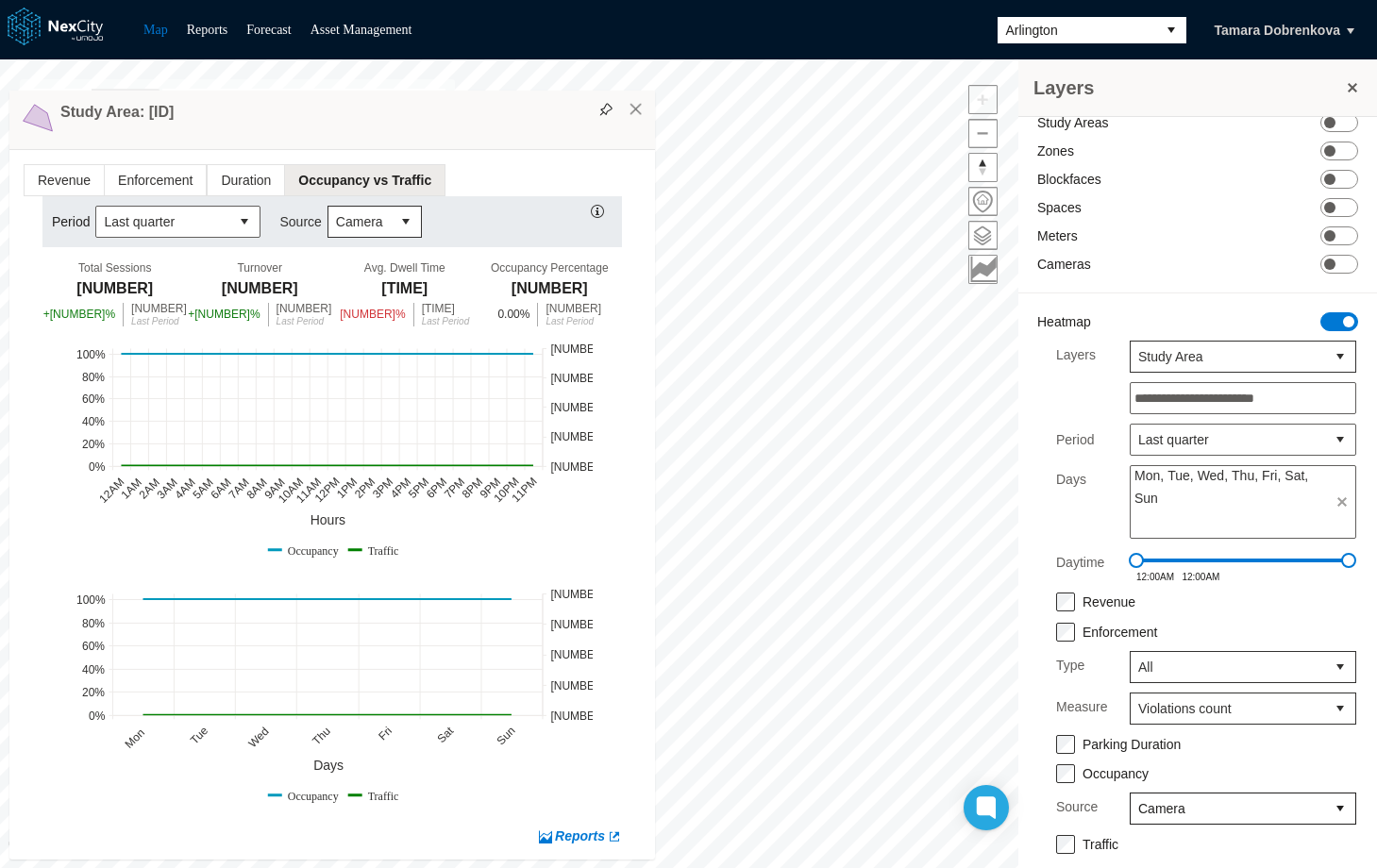 click on "Camera" at bounding box center [1228, 809] 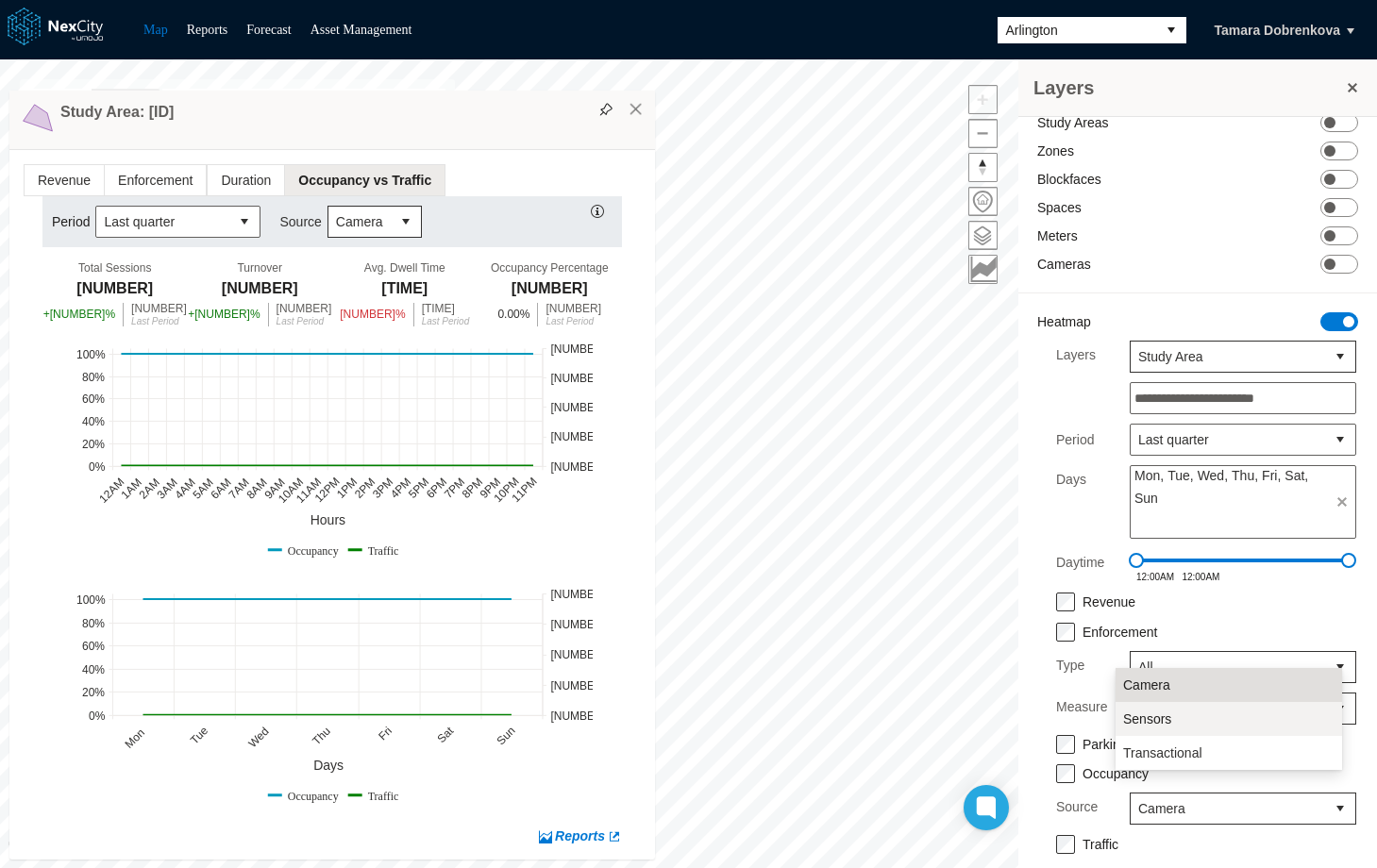 click on "Sensors" at bounding box center (1229, 719) 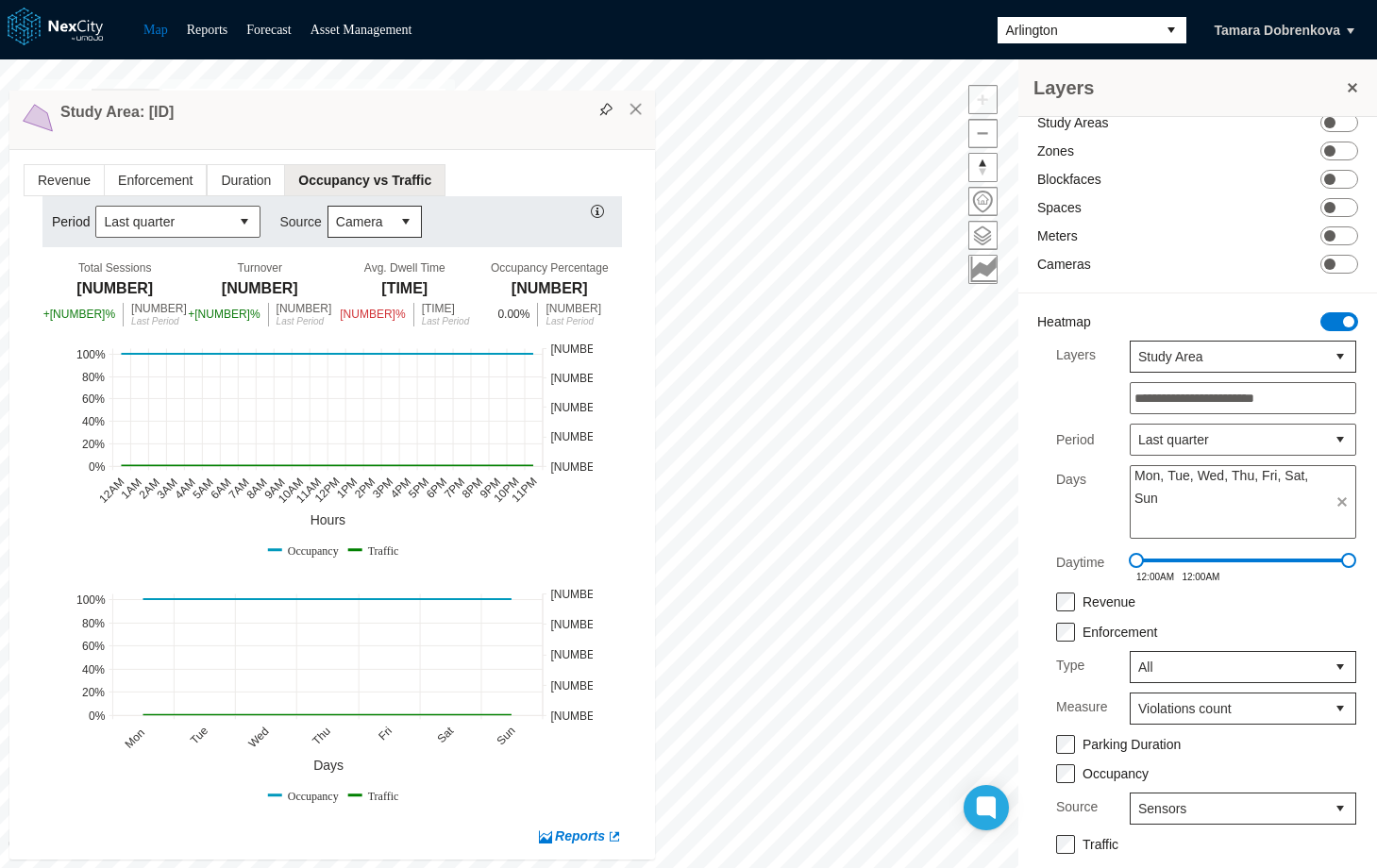 click at bounding box center [406, 222] 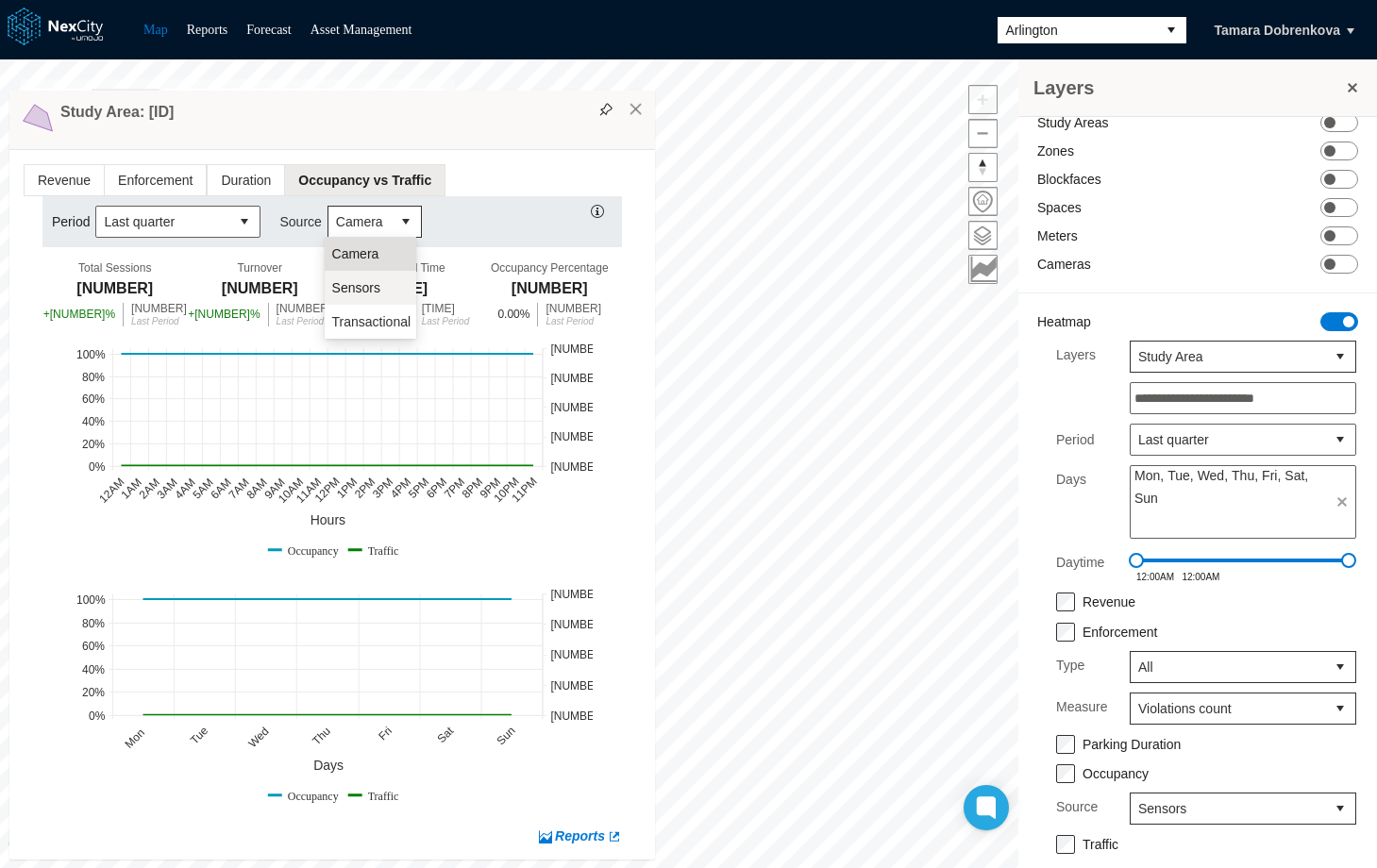 click on "Sensors" at bounding box center (356, 288) 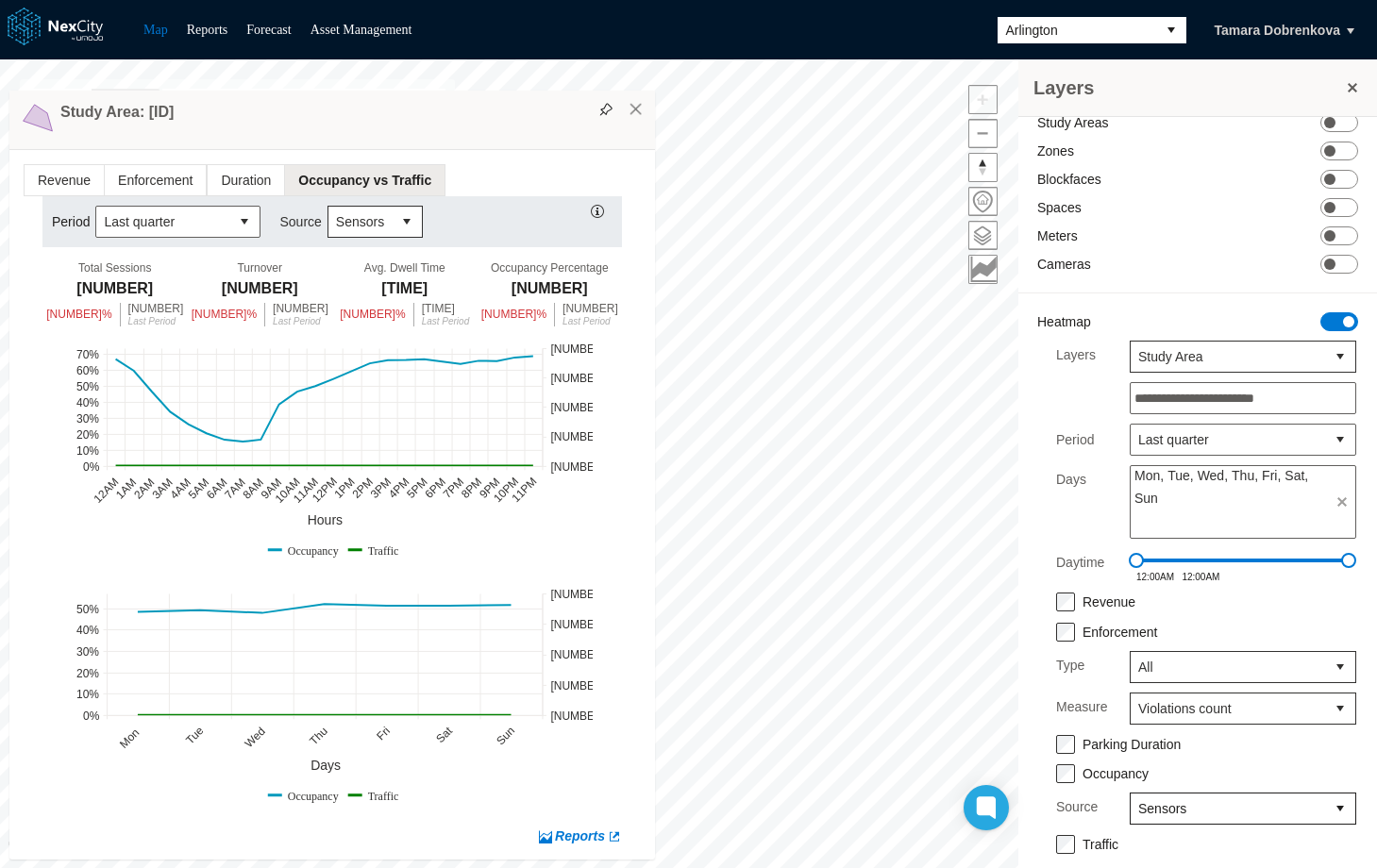 click on "Sensors" at bounding box center (1228, 809) 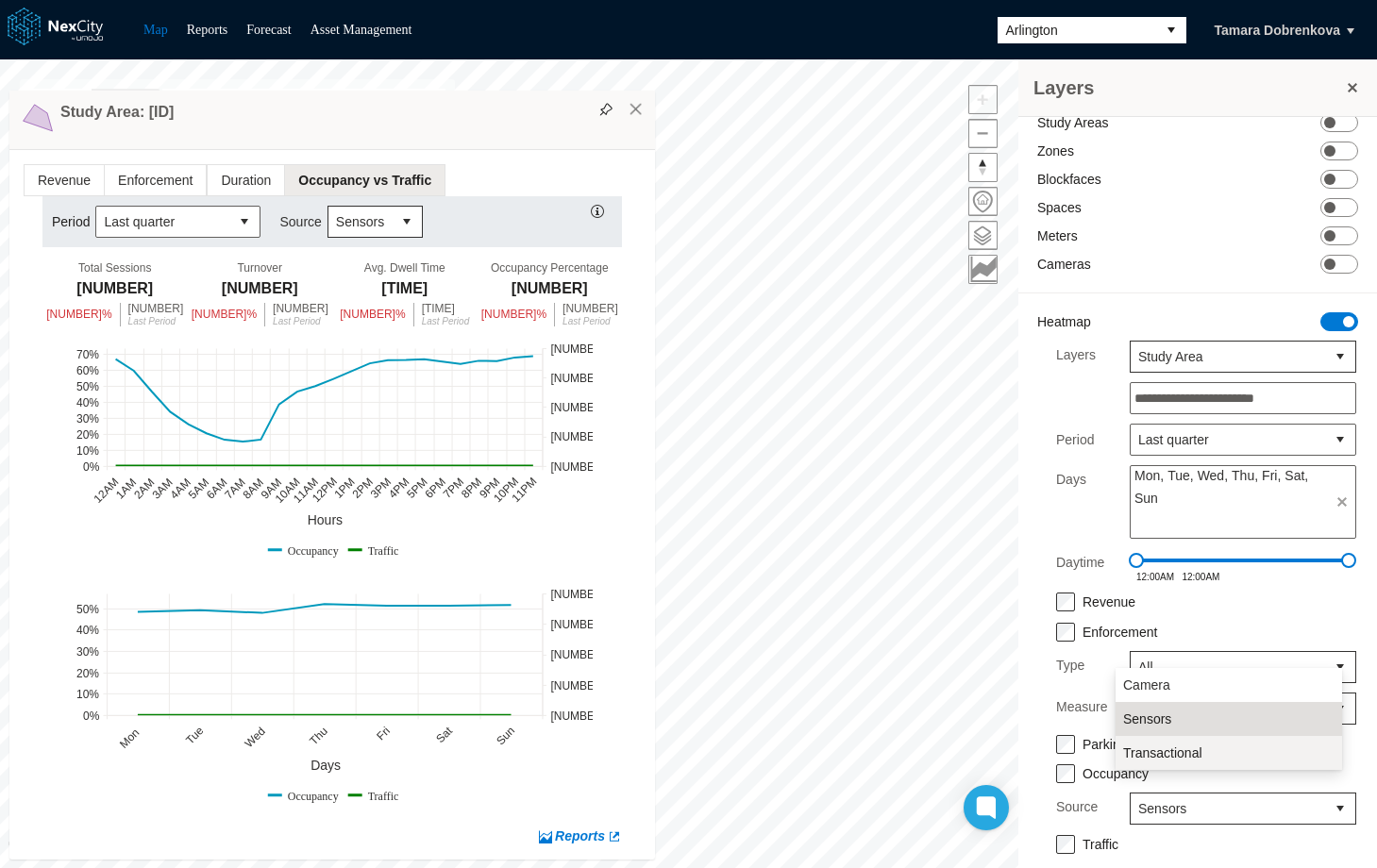 click on "Transactional" at bounding box center (1163, 753) 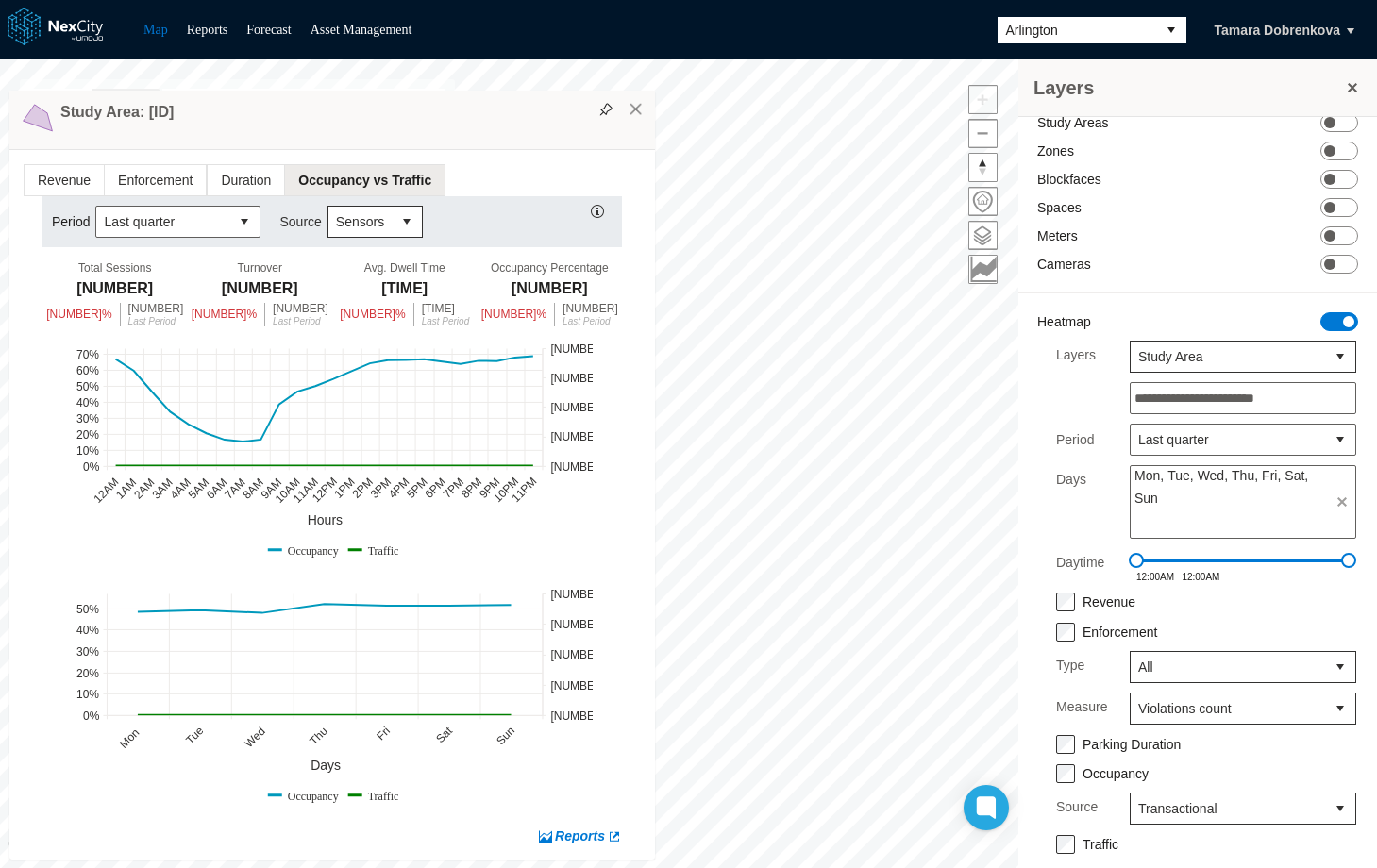 click at bounding box center (407, 222) 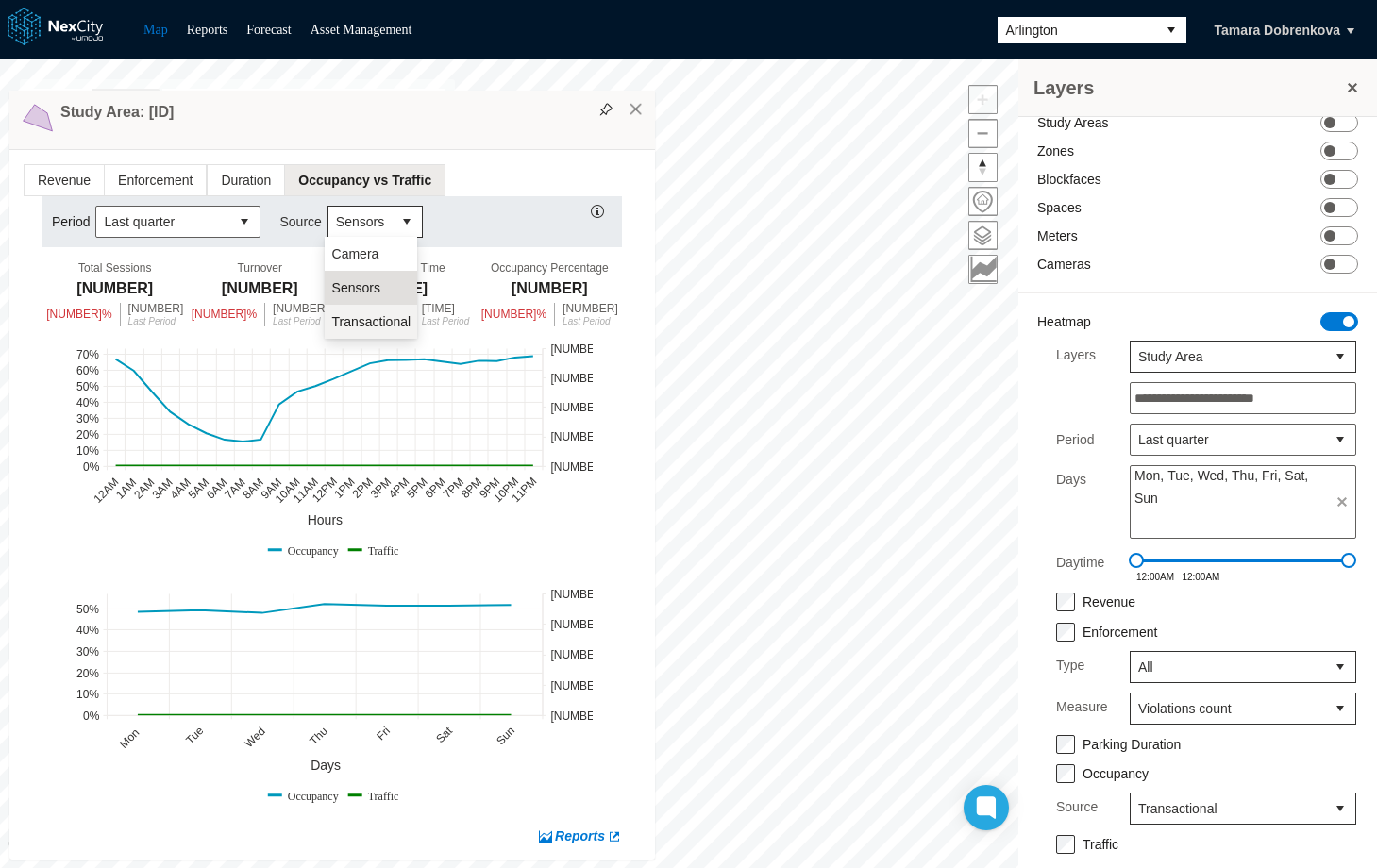 click on "Transactional" at bounding box center [372, 322] 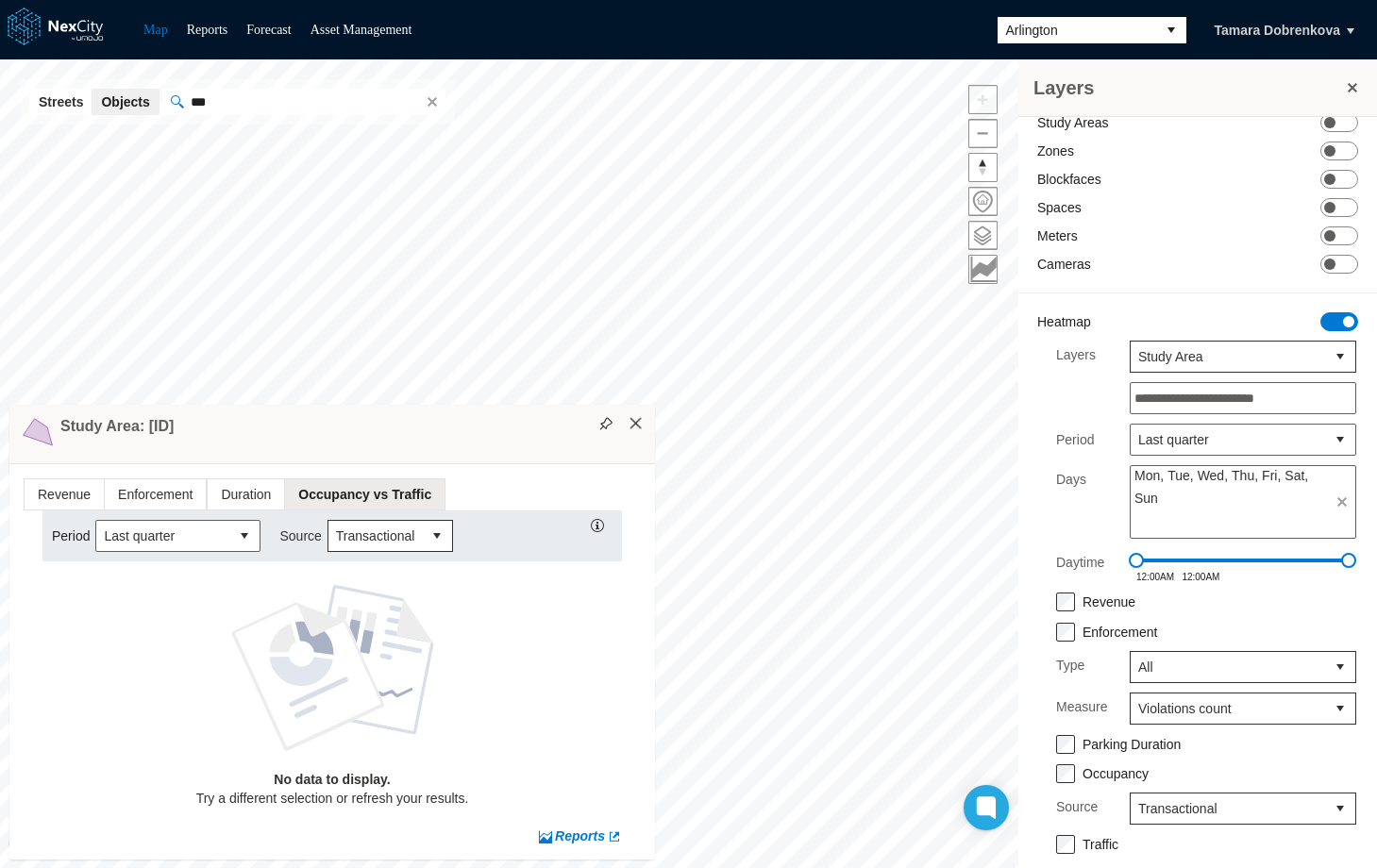 click on "×" at bounding box center [636, 424] 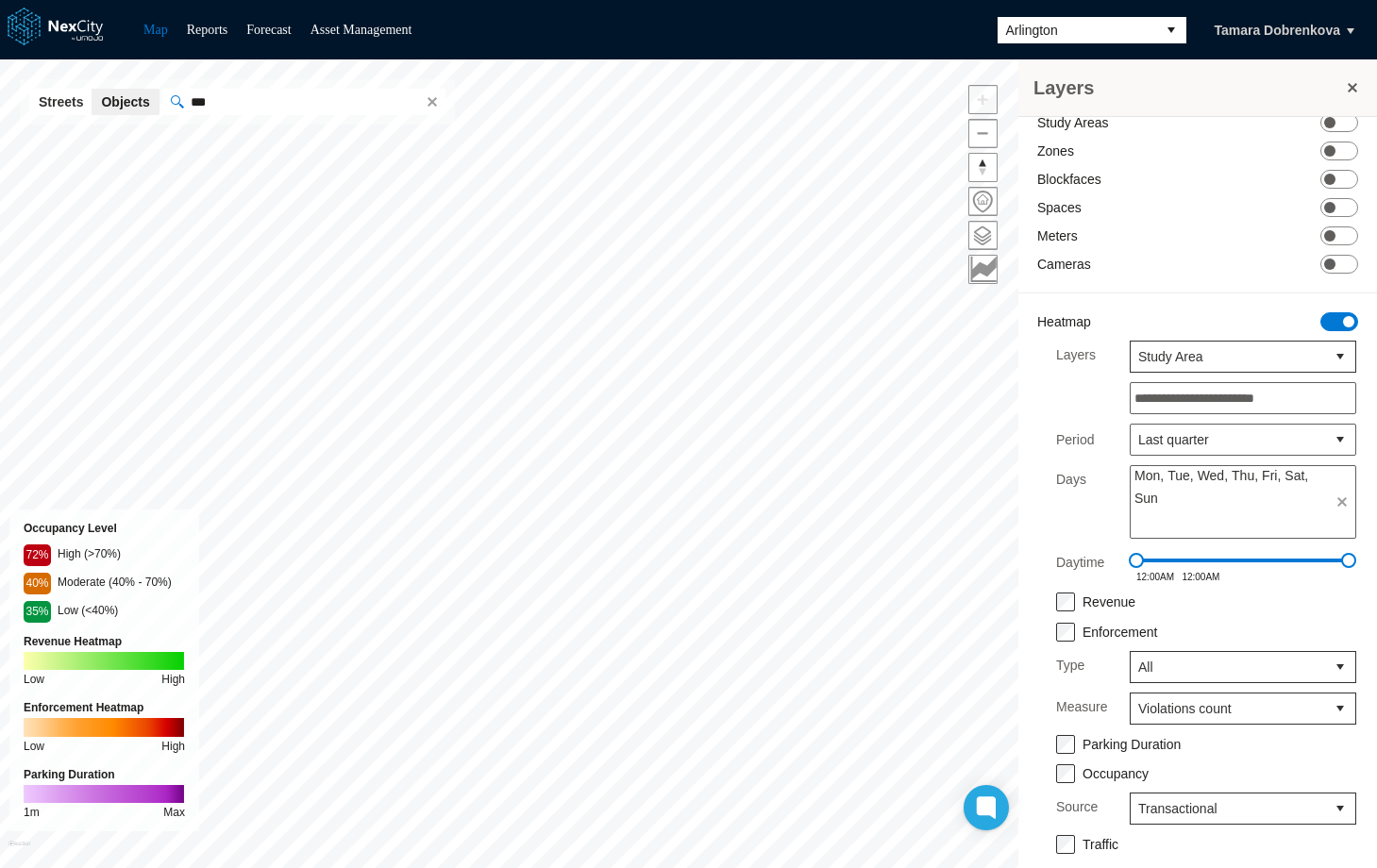 click on "Arlington" at bounding box center [1077, 30] 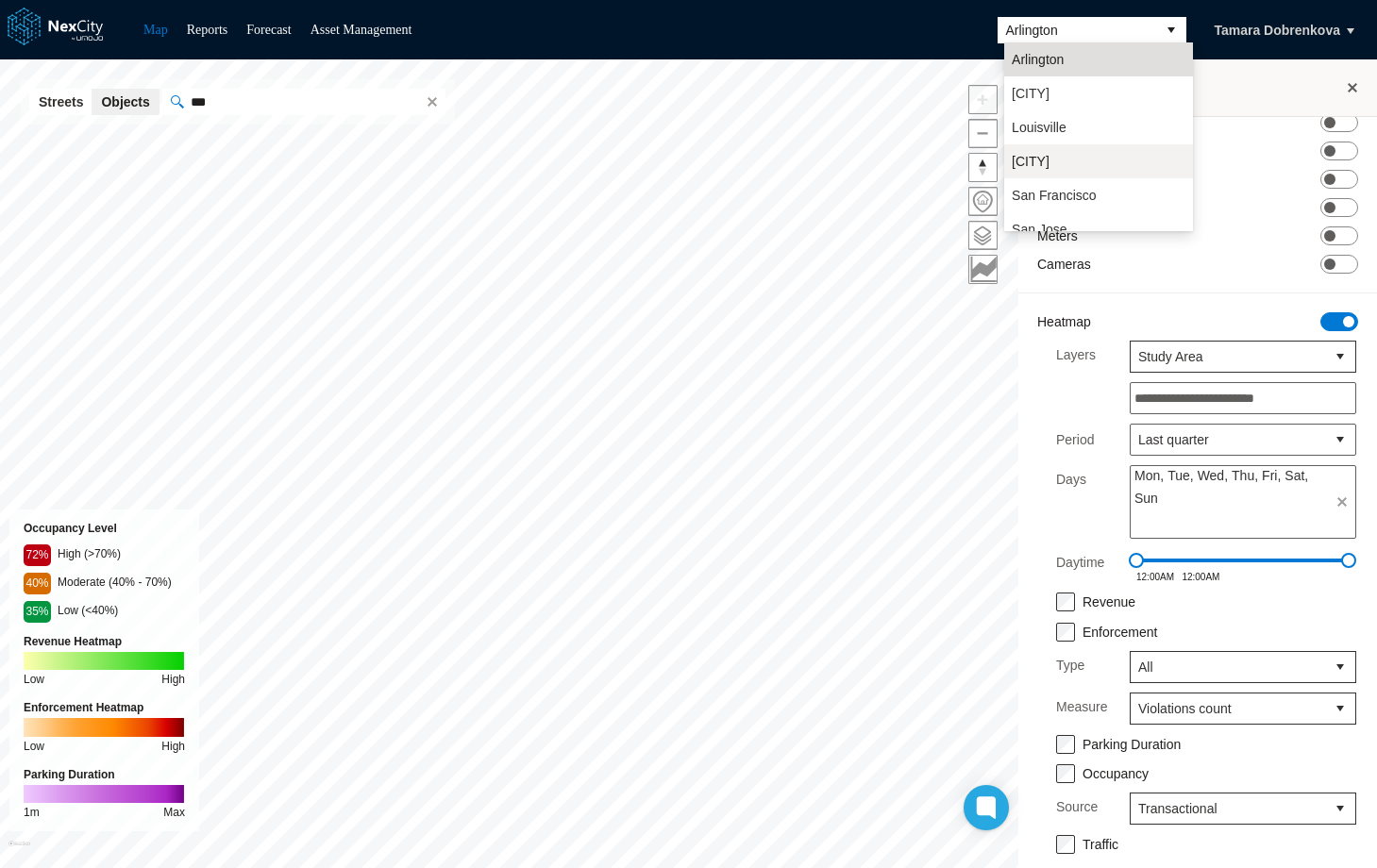 click on "[CITY]" at bounding box center [1031, 161] 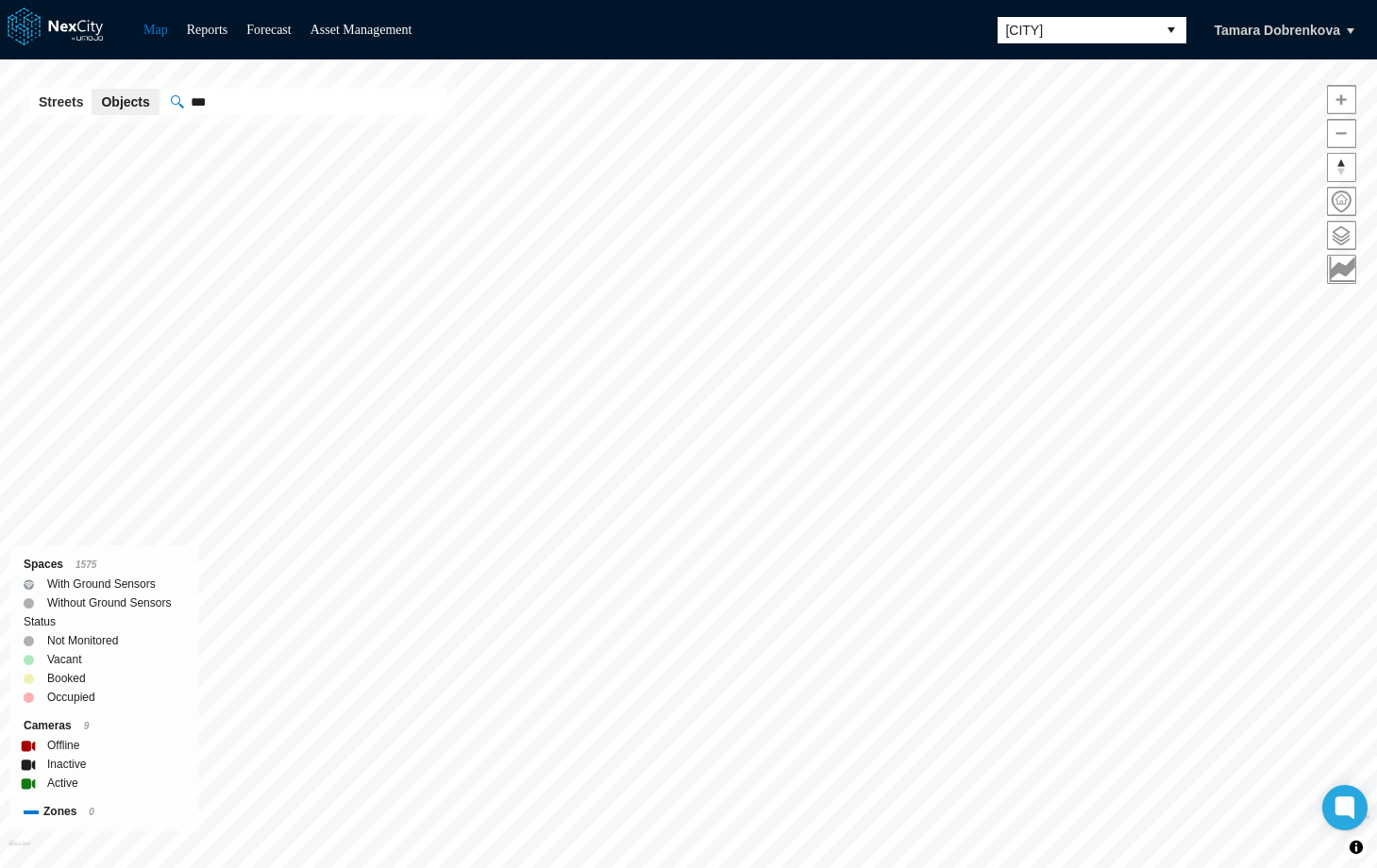 type 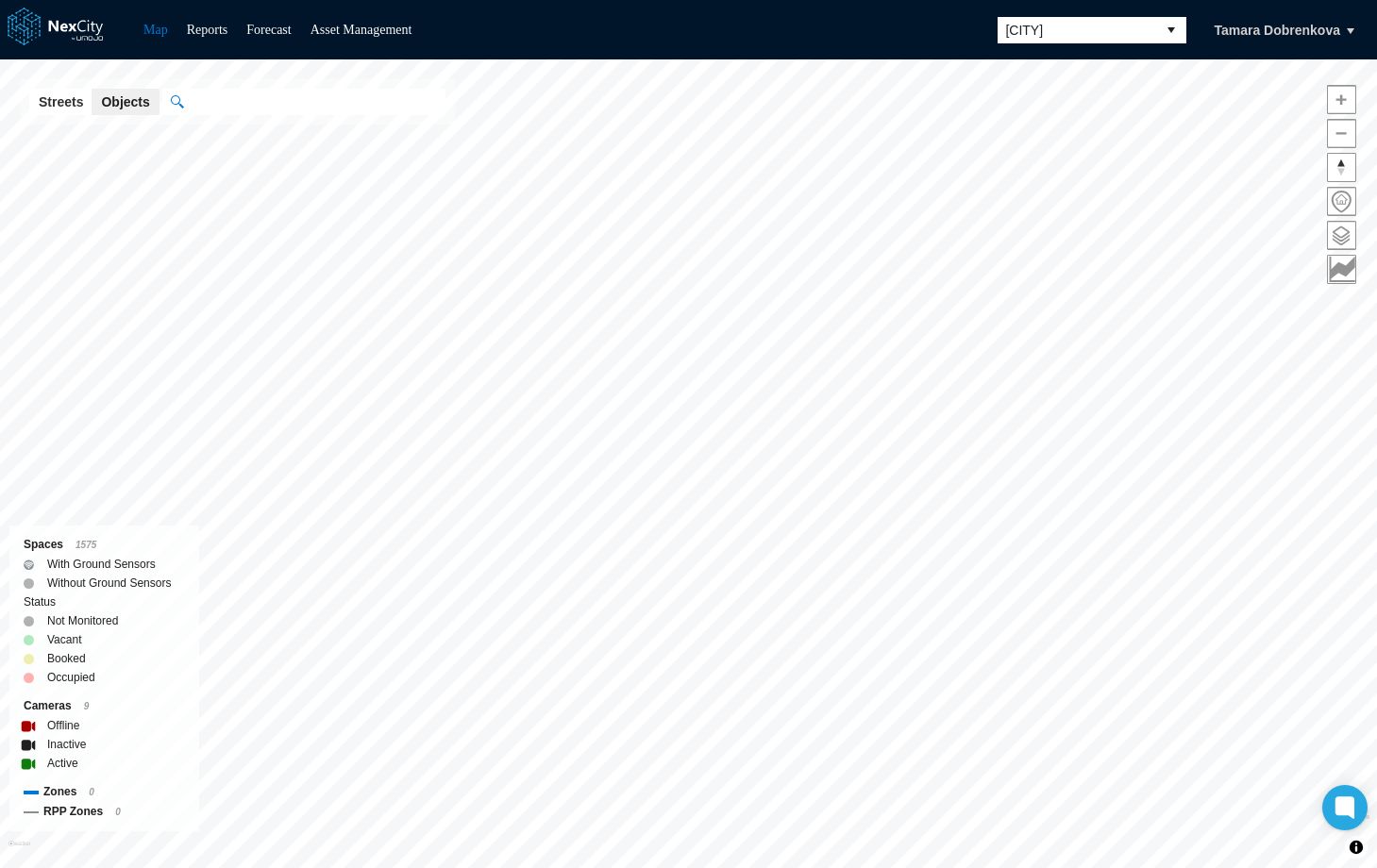 scroll, scrollTop: 0, scrollLeft: 0, axis: both 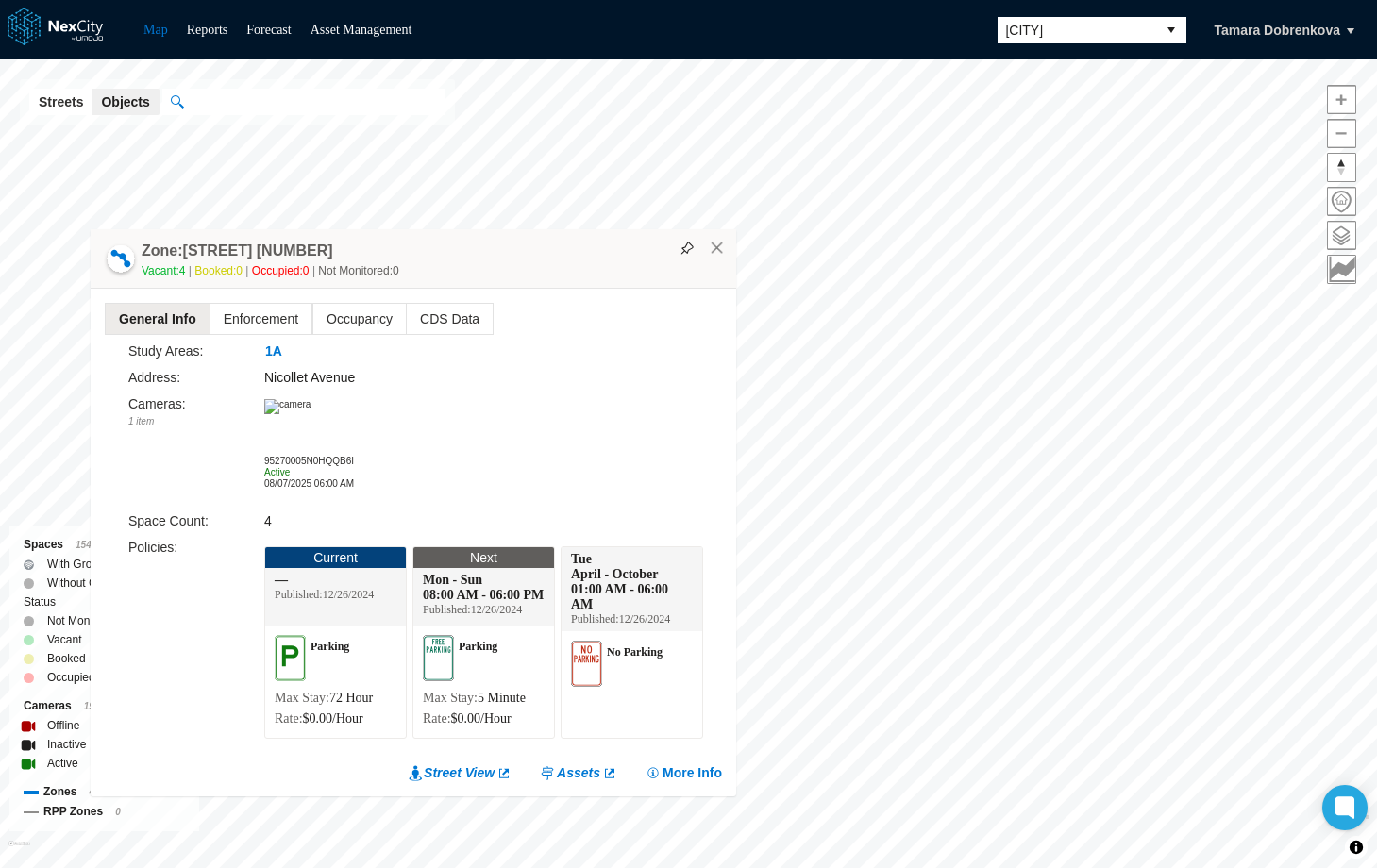 drag, startPoint x: 781, startPoint y: 308, endPoint x: 517, endPoint y: 228, distance: 275.855 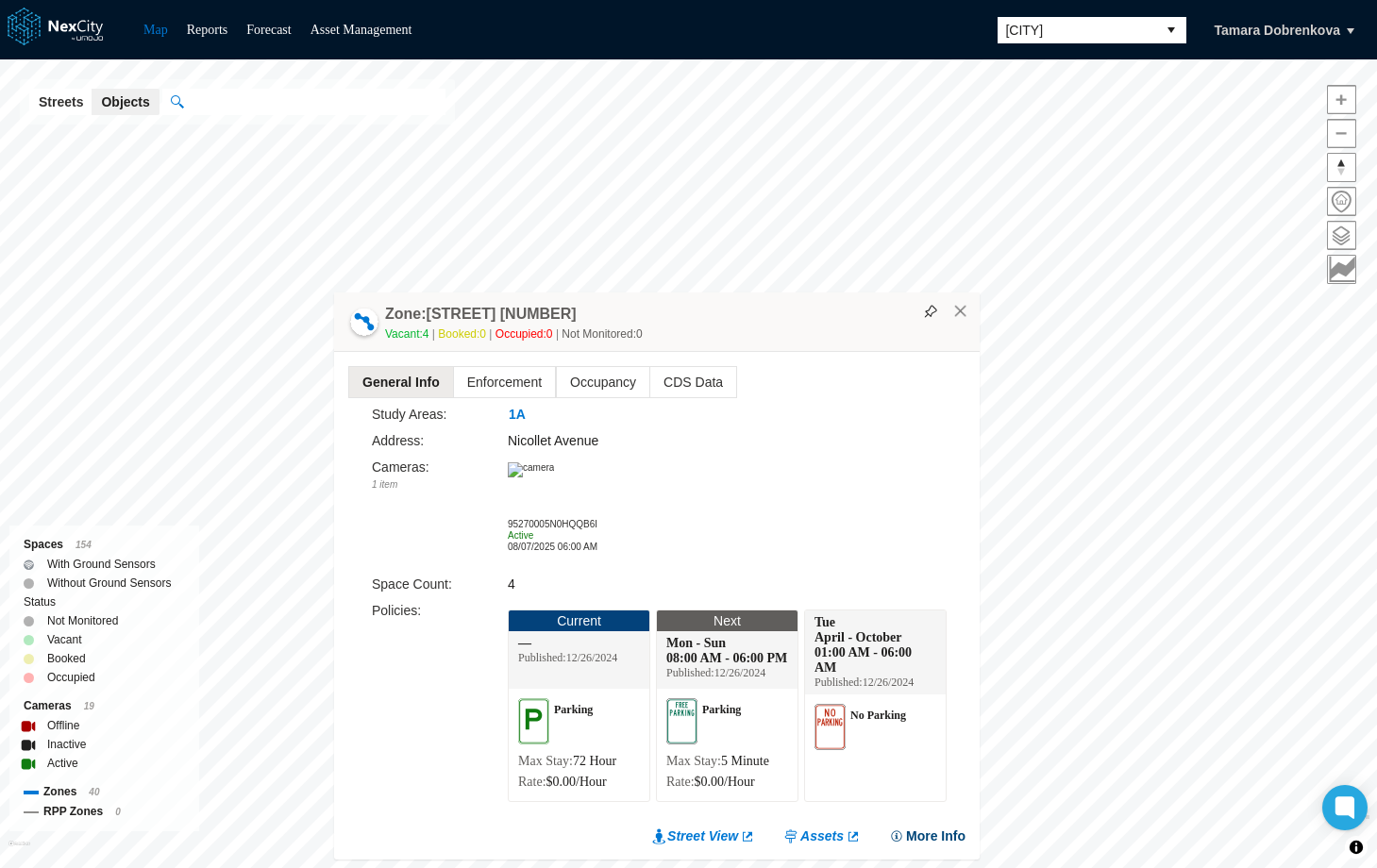 click on "More Info" at bounding box center [927, 836] 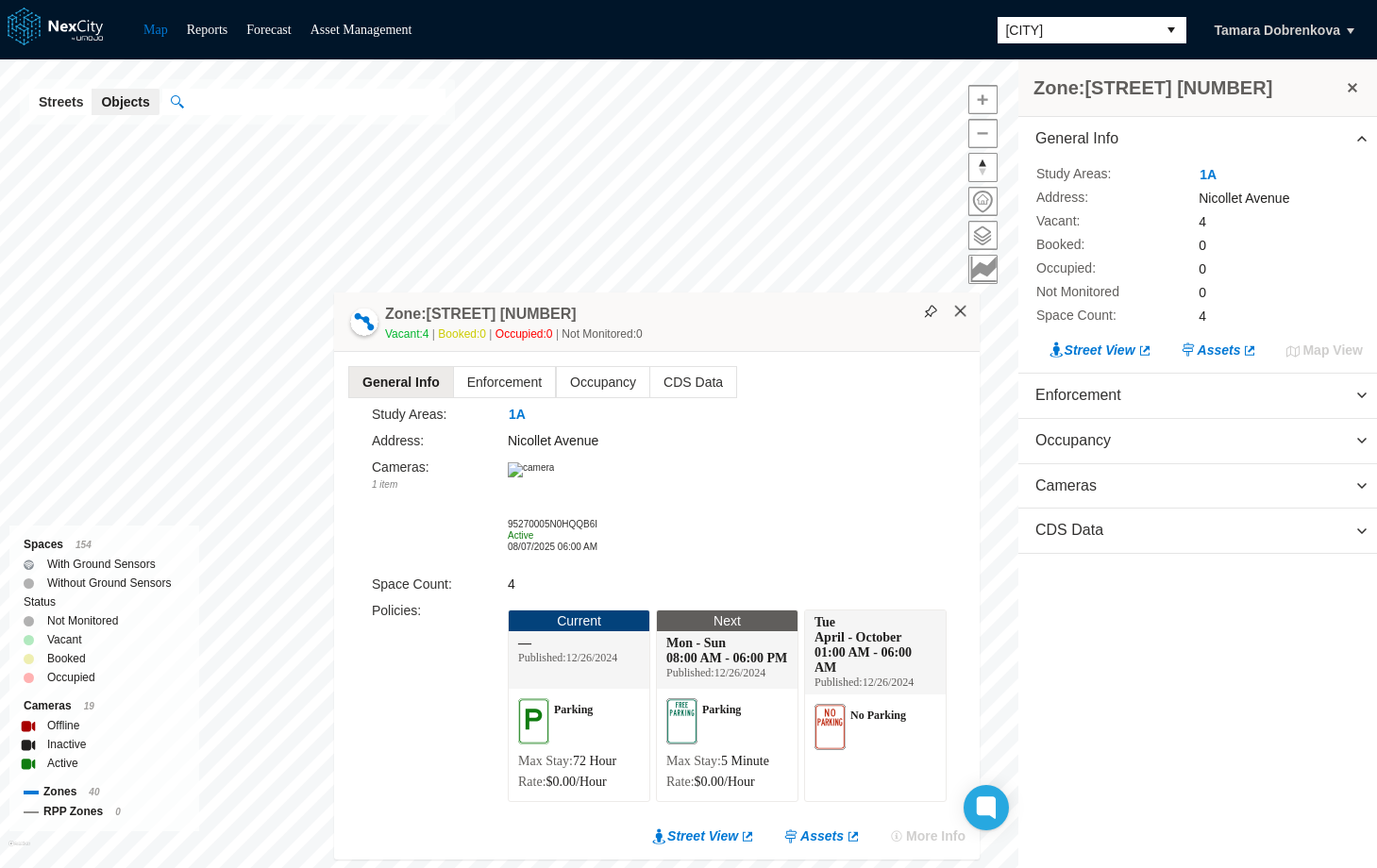 click on "×" at bounding box center [961, 311] 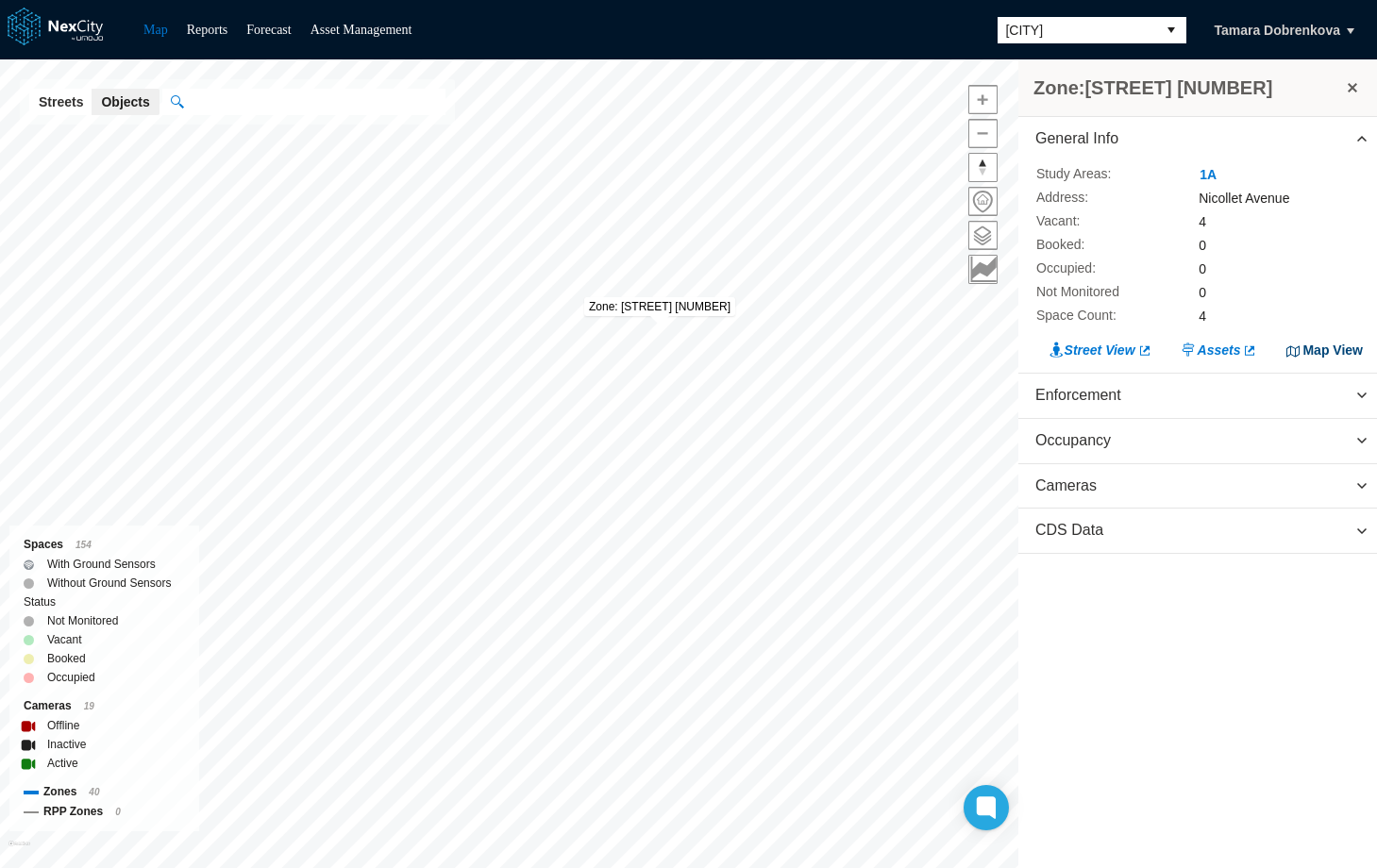 click on "Map View" at bounding box center [1324, 350] 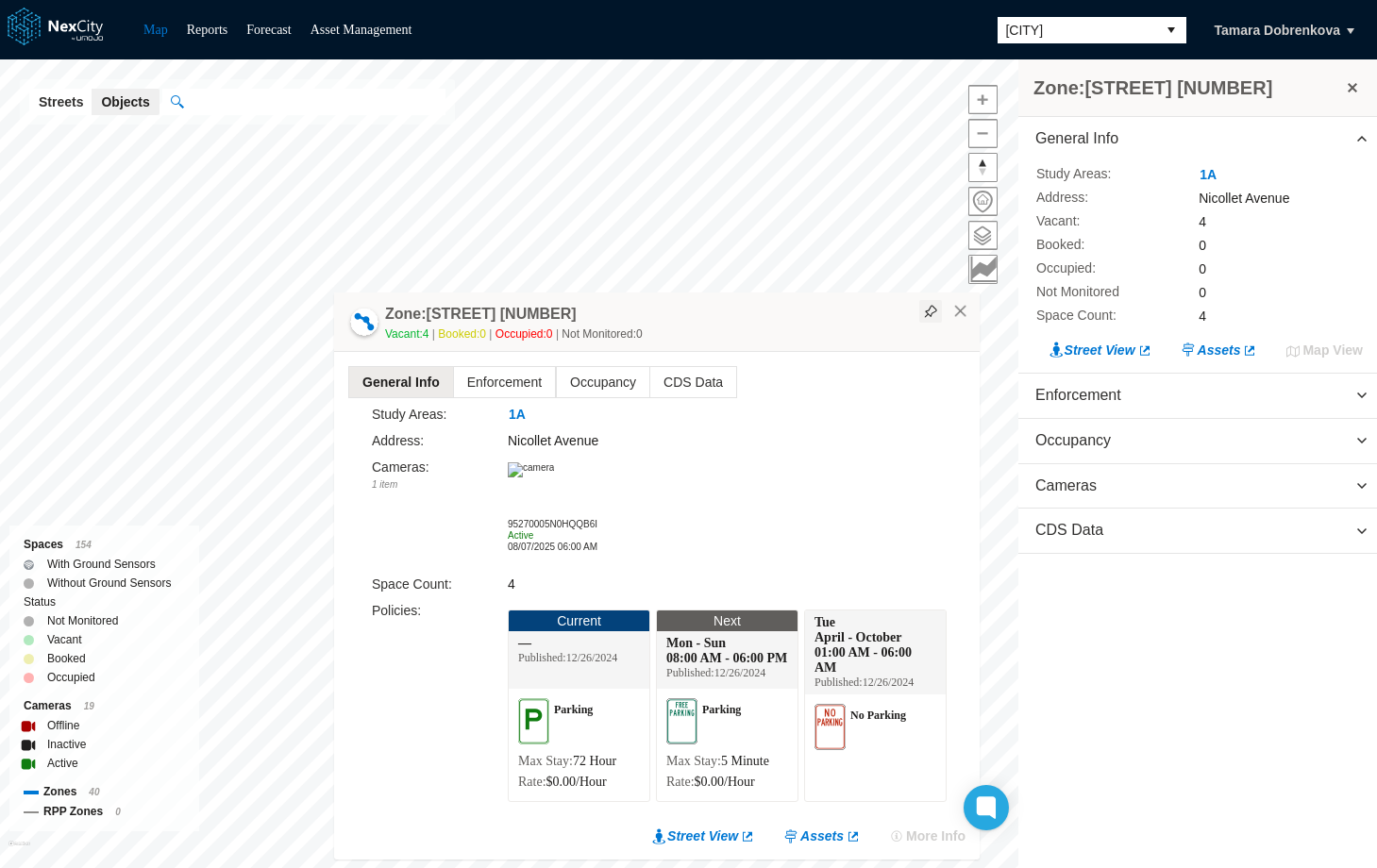 click at bounding box center (931, 311) 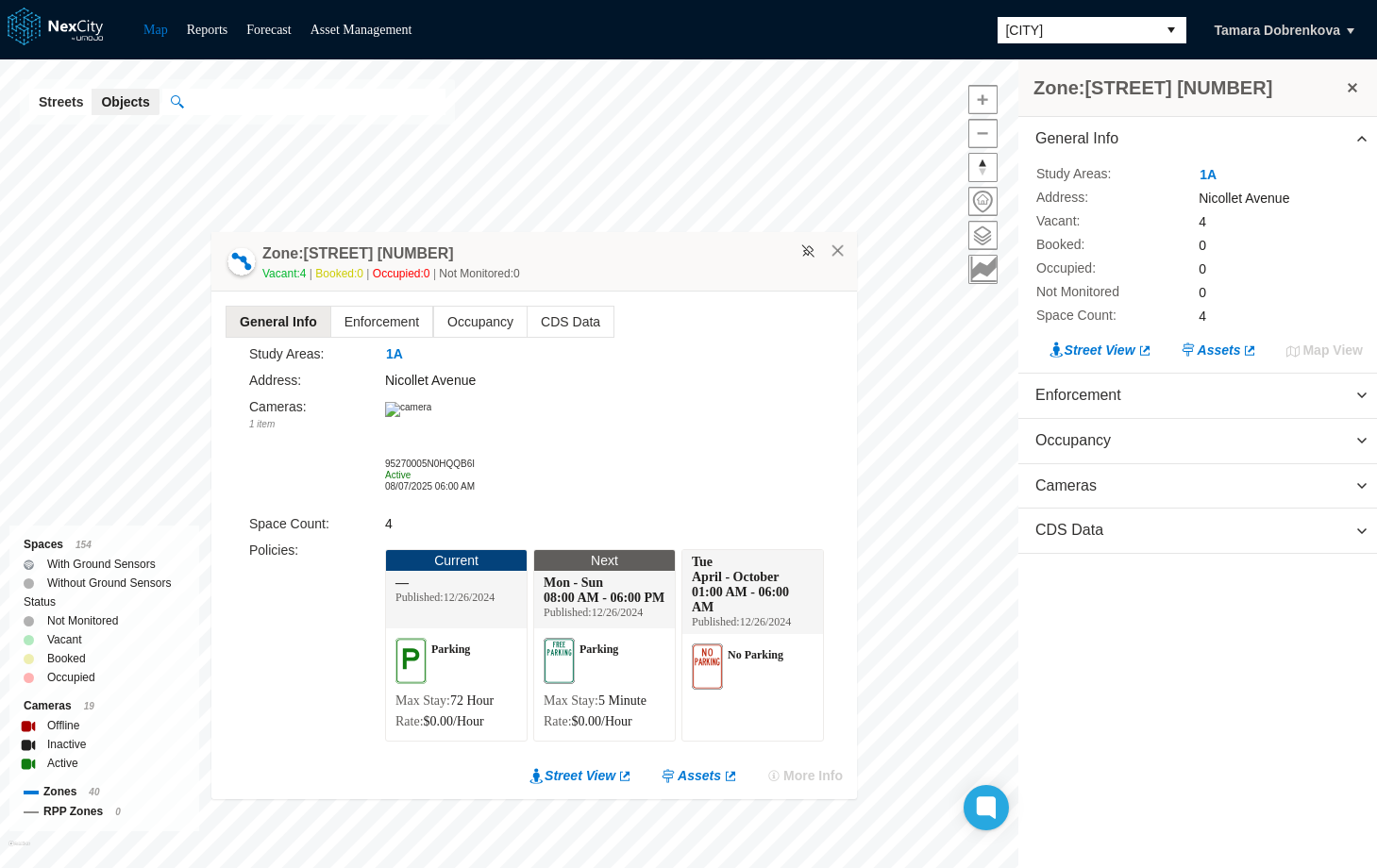 drag, startPoint x: 746, startPoint y: 288, endPoint x: 596, endPoint y: 221, distance: 164.28329 